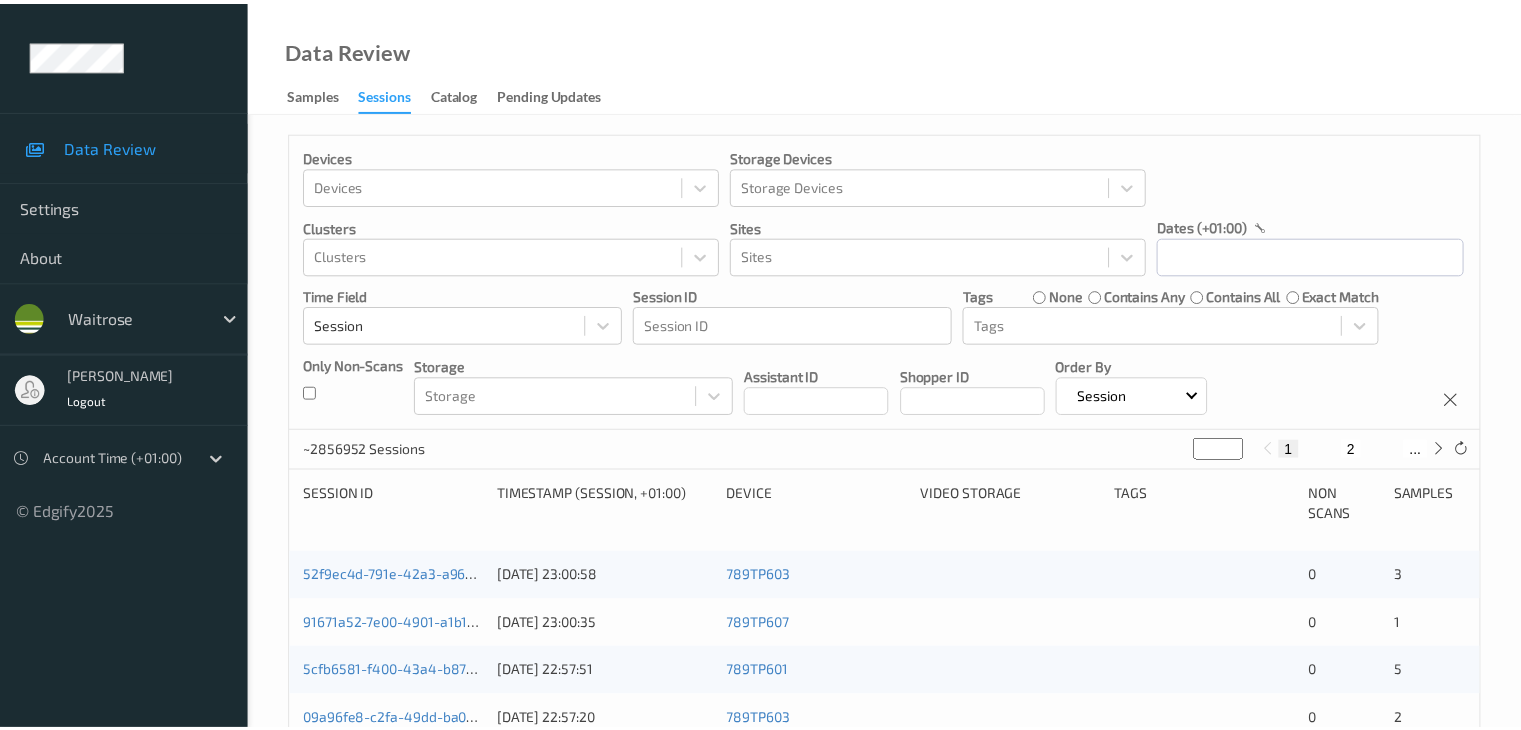 scroll, scrollTop: 0, scrollLeft: 0, axis: both 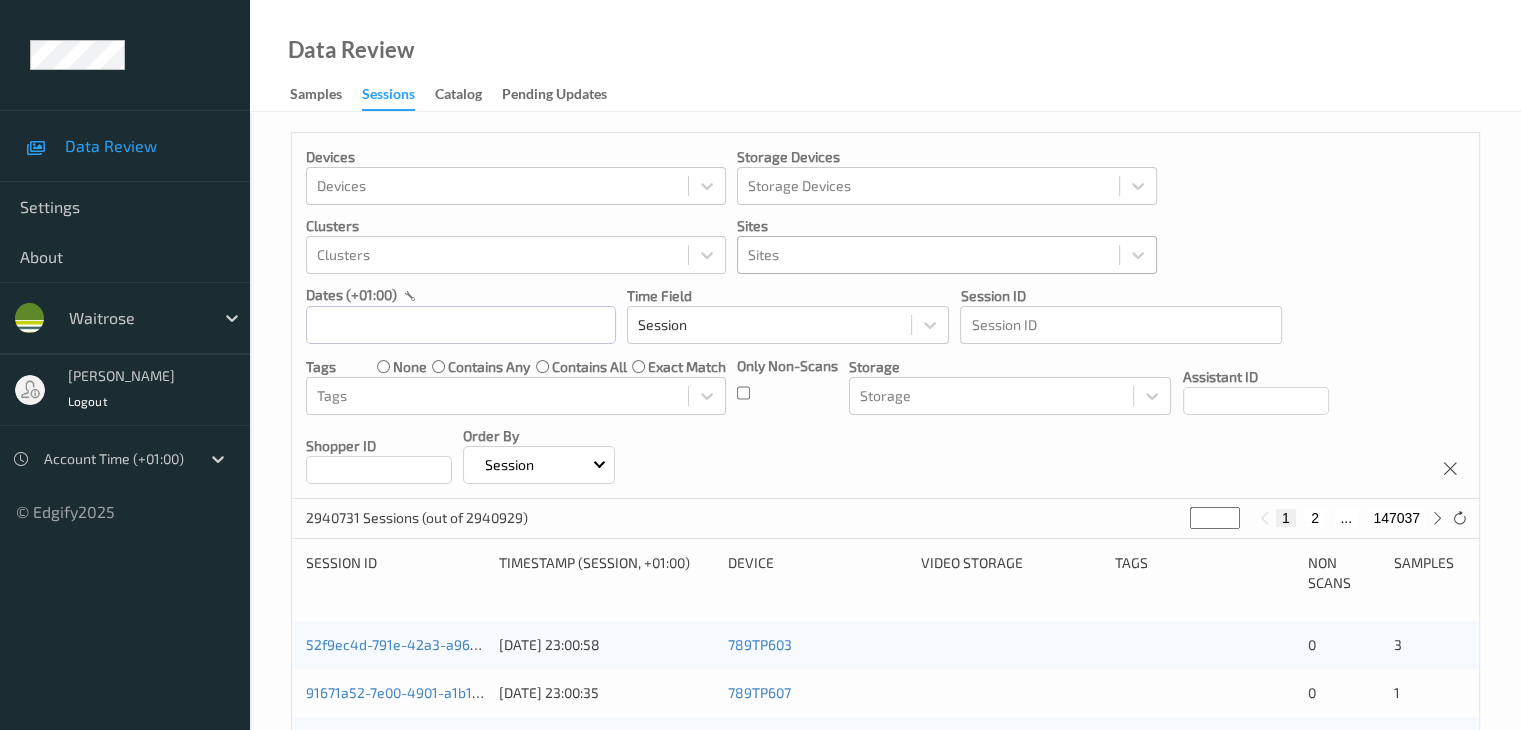 click at bounding box center (928, 255) 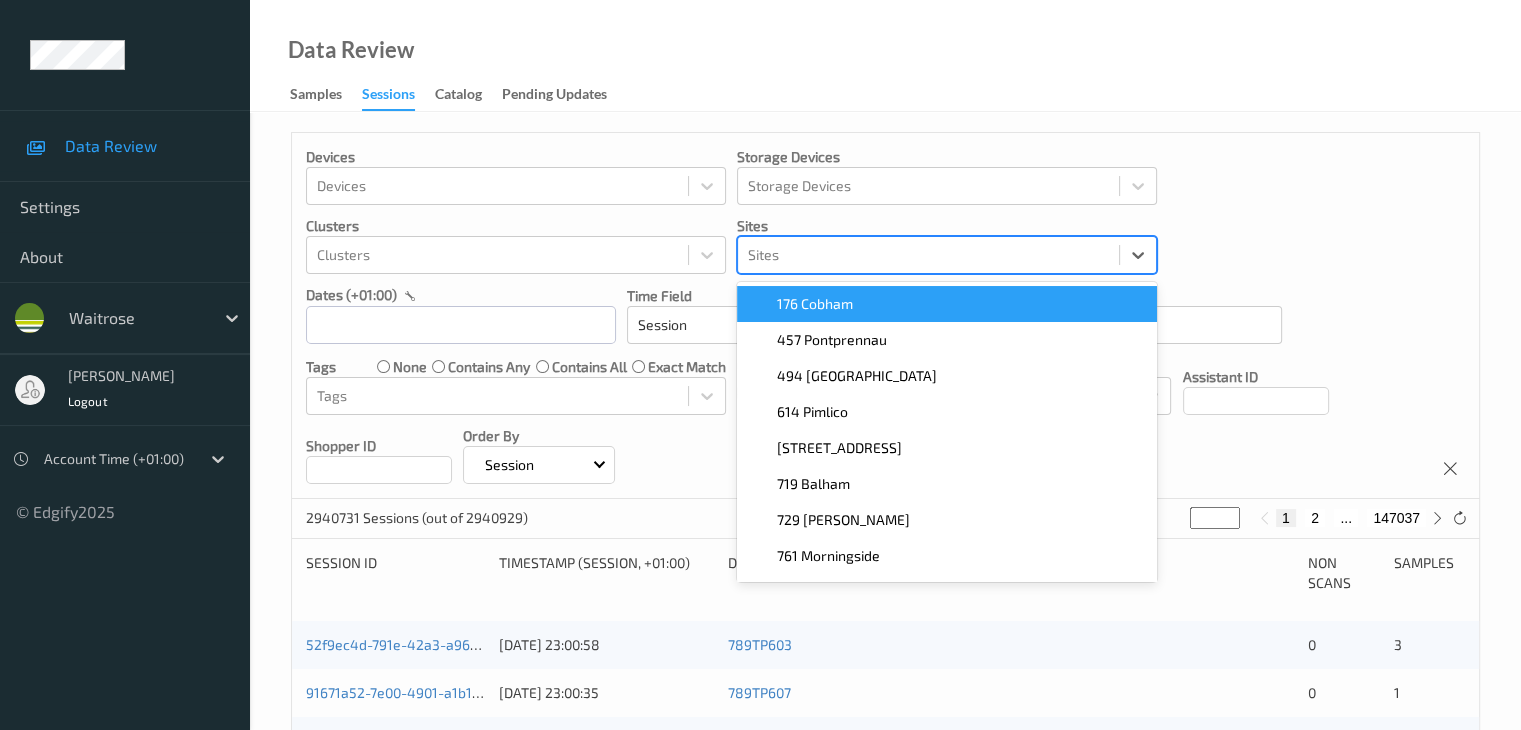 paste on "457 Pontprennau" 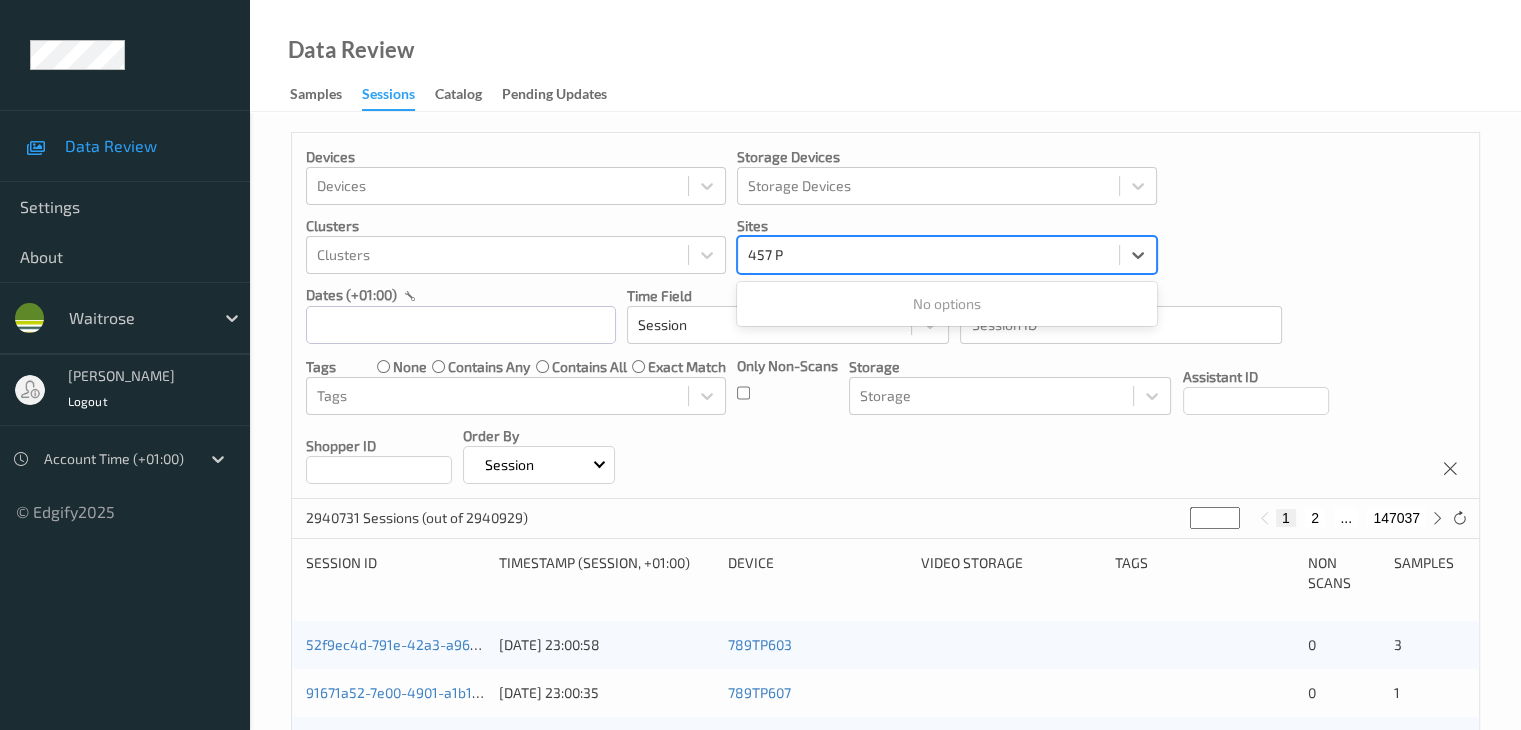 type on "457" 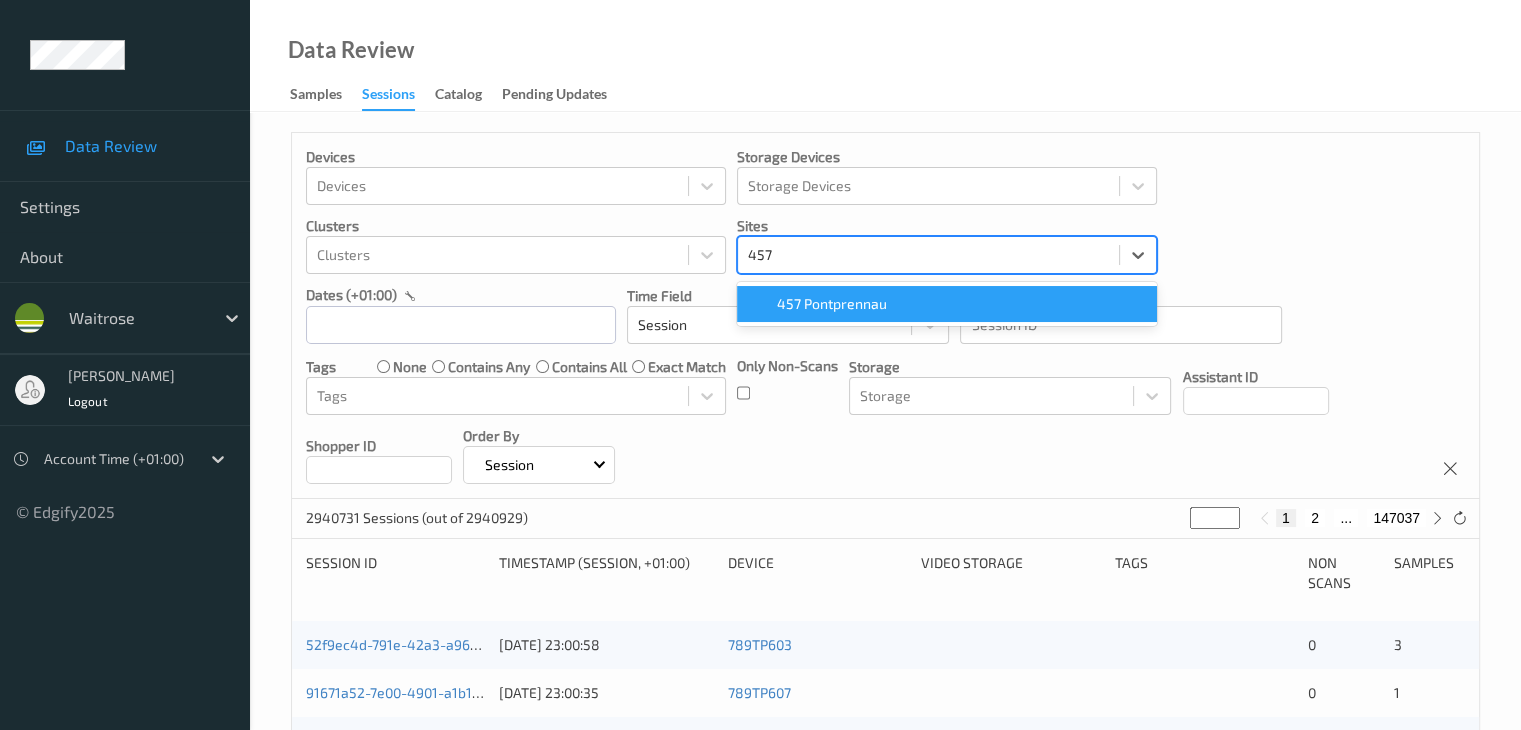 click on "457	 Pontprennau" at bounding box center (832, 304) 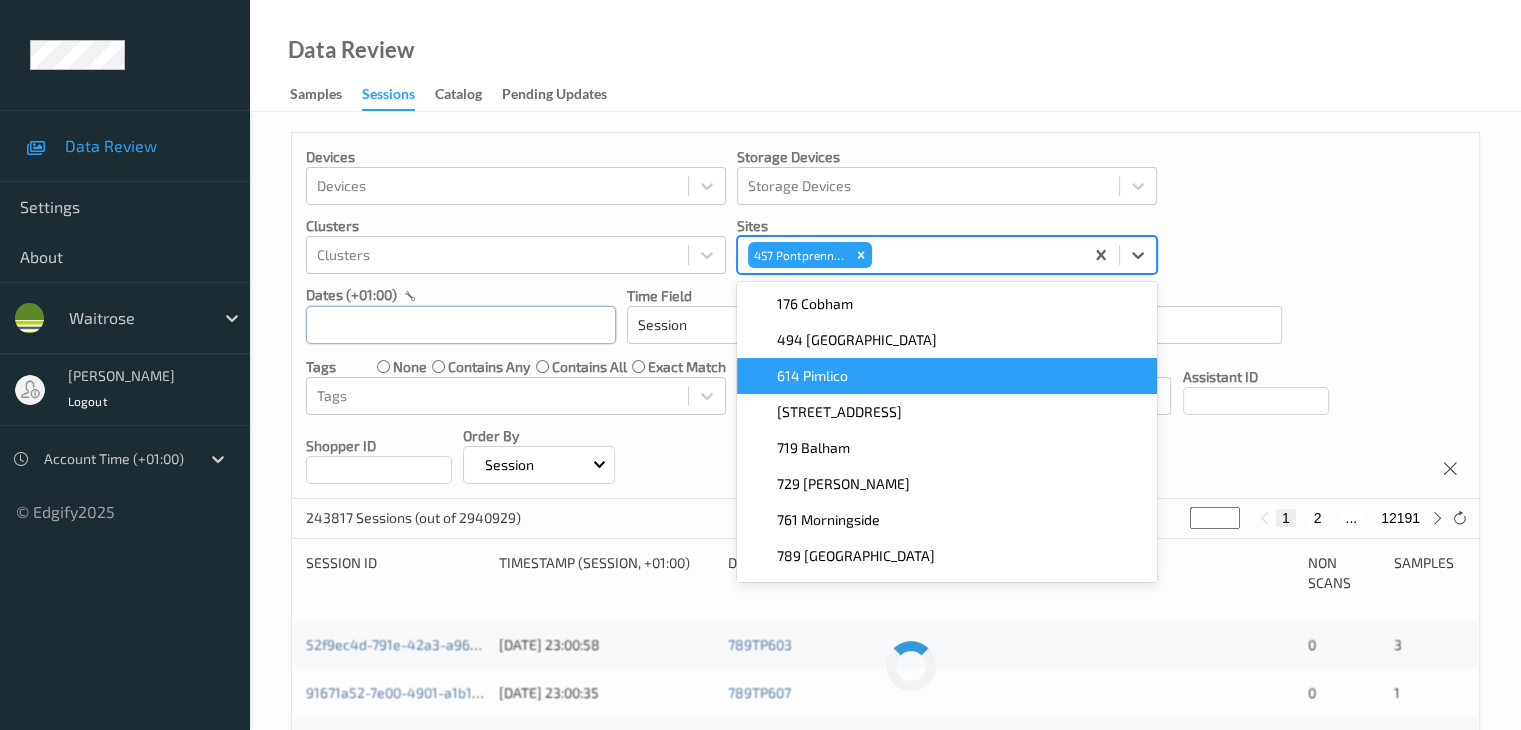 click at bounding box center (461, 325) 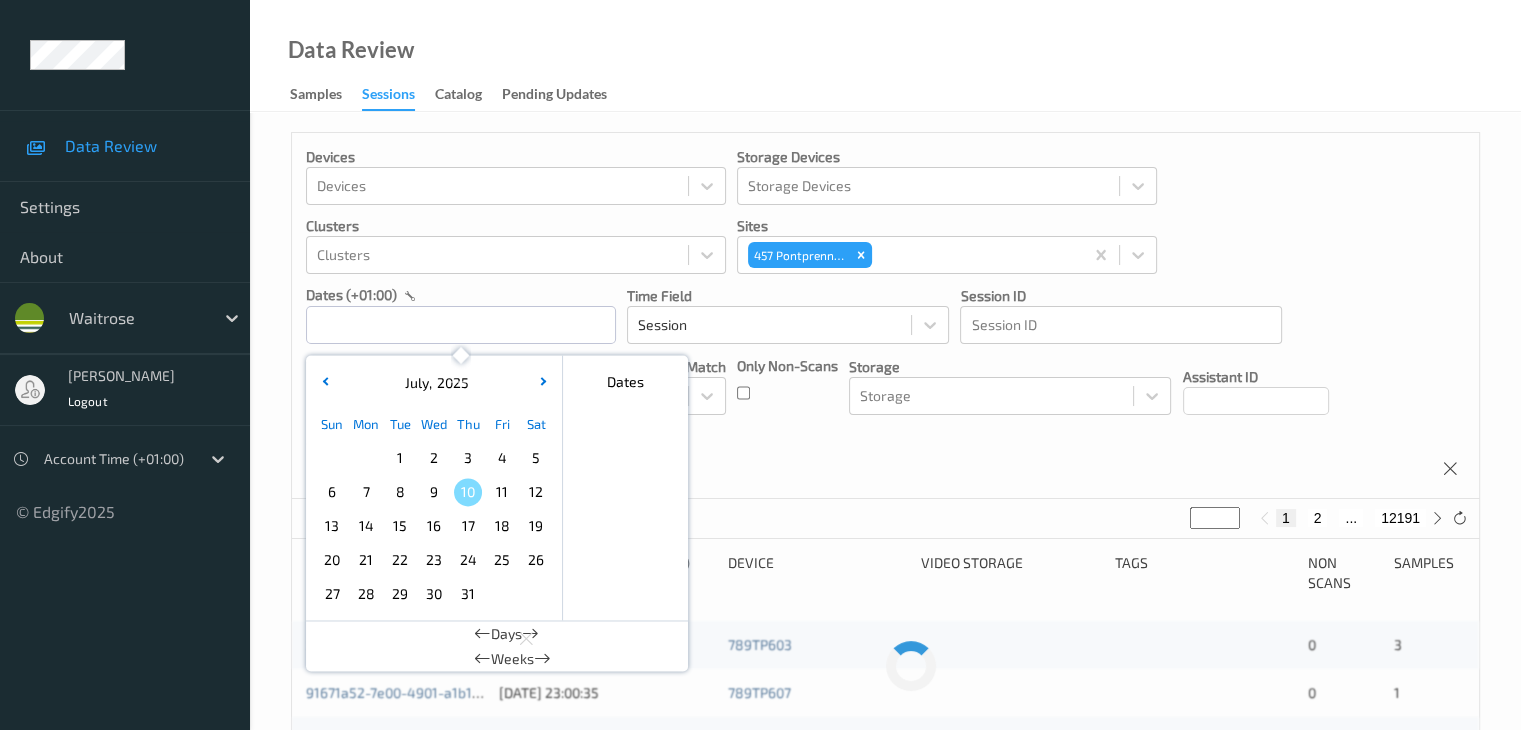 click on "6" at bounding box center (332, 492) 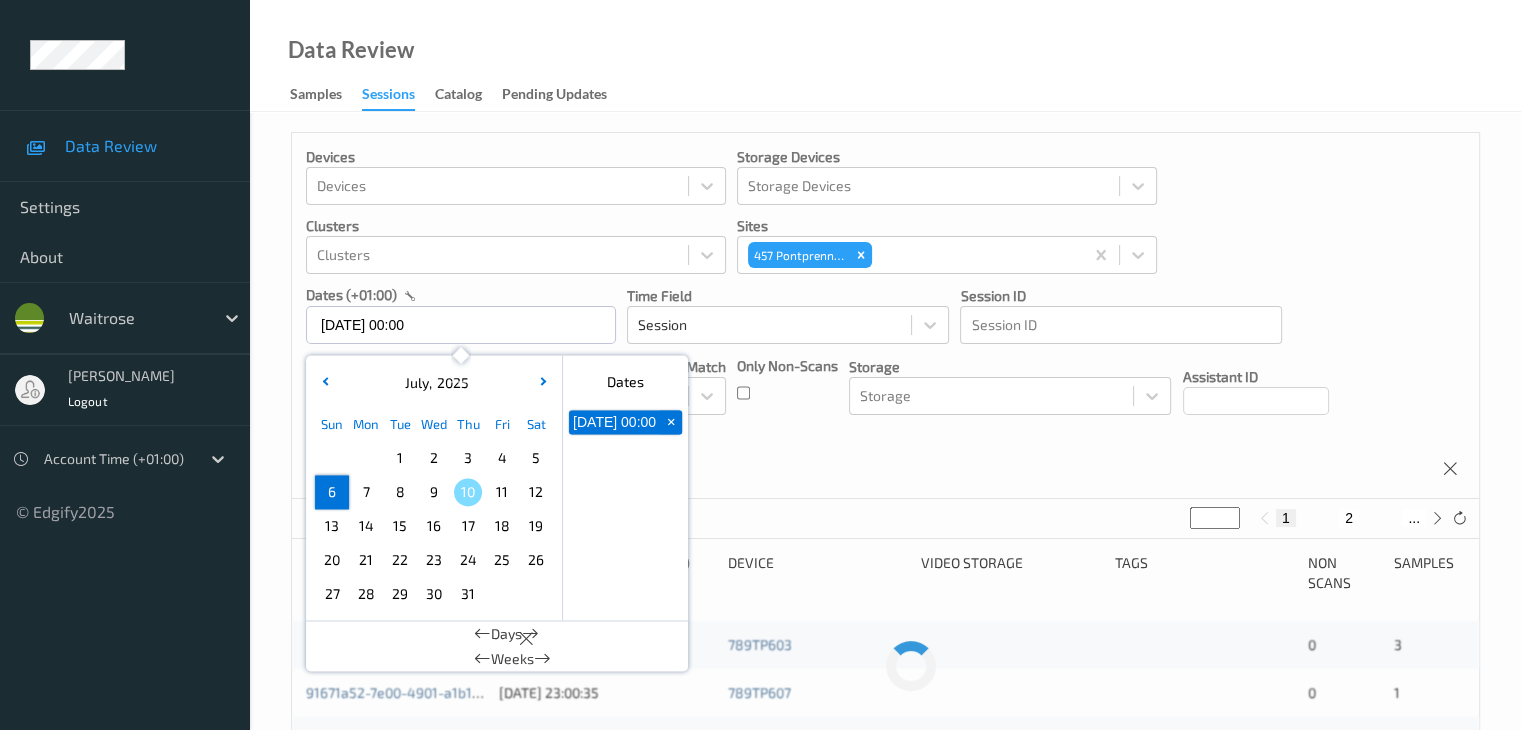 click on "6" at bounding box center (332, 492) 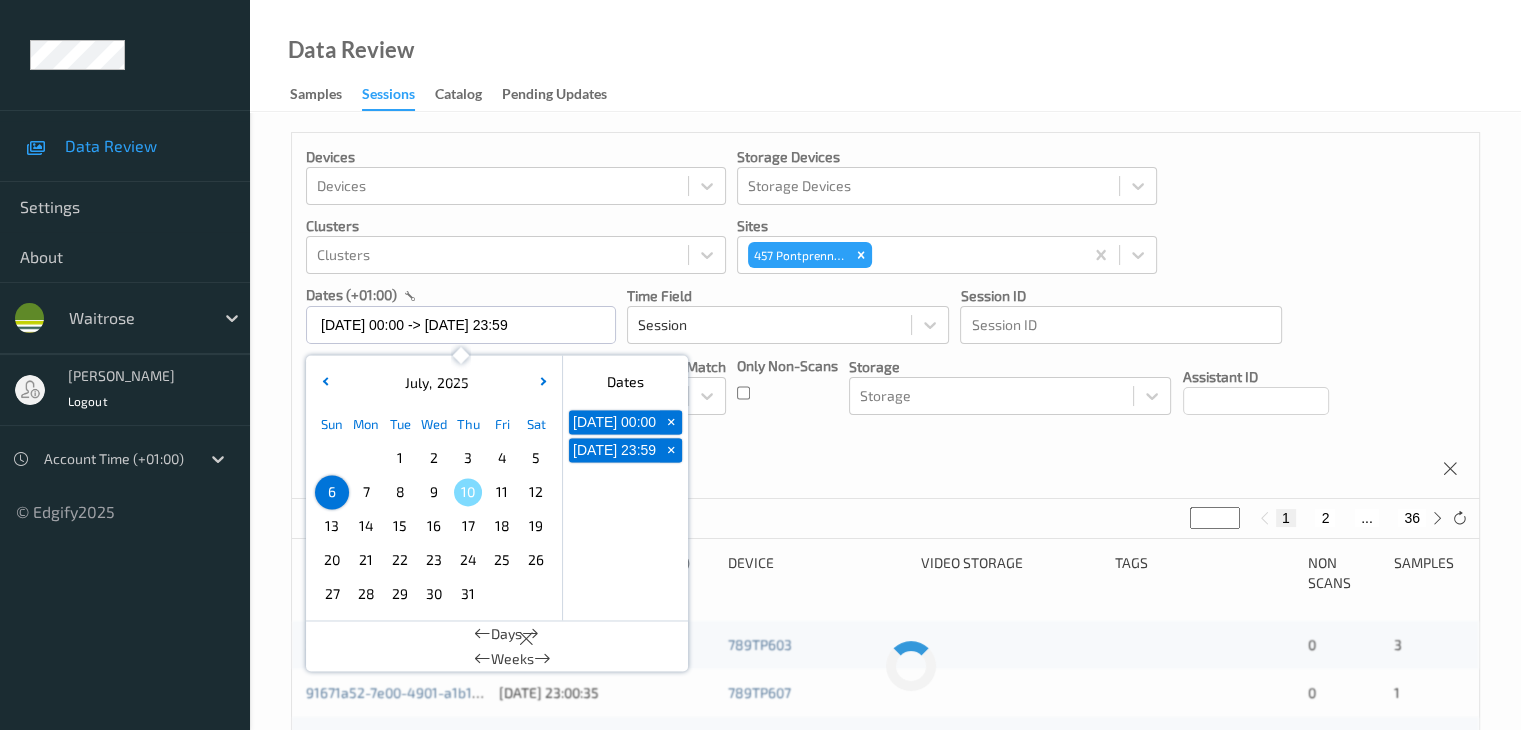 click on "Devices Devices Storage Devices Storage Devices Clusters Clusters Sites 457	 Pontprennau dates (+01:00) [DATE] 00:00 -> [DATE] 23:59 [DATE] Sun Mon Tue Wed Thu Fri Sat 1 2 3 4 5 6 7 8 9 10 11 12 13 14 15 16 17 18 19 20 21 22 23 24 25 26 27 28 29 30 [DATE] February March April May June July August September October November [DATE] 2022 2023 2024 2025 2026 2027 2028 2029 2030 2031 2032 Dates [DATE] 00:00 + [DATE] 23:59 + Days Weeks Time Field Session Session ID Session ID Tags none contains any contains all exact match Tags Only Non-Scans Storage Storage Assistant ID Shopper ID Order By Session" at bounding box center (885, 316) 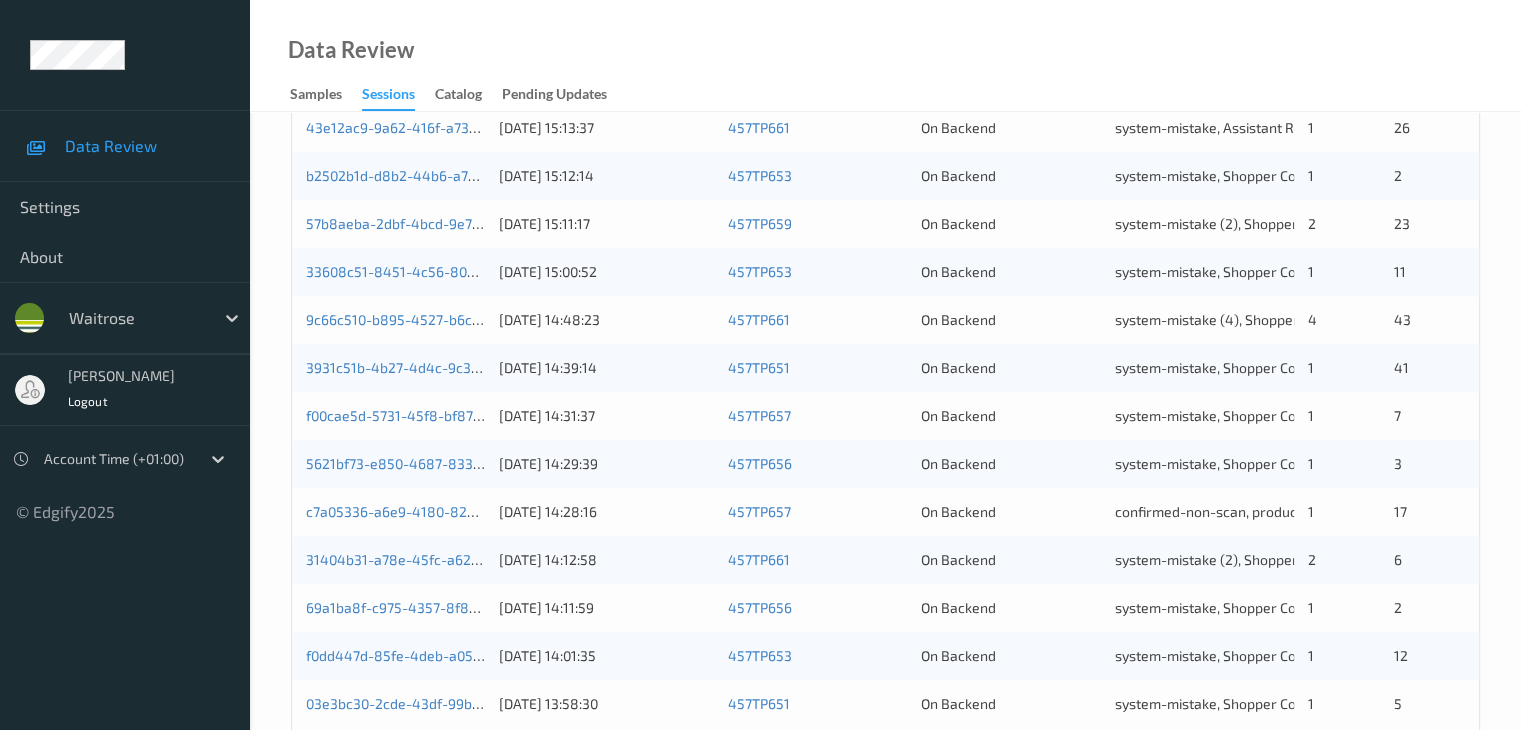 scroll, scrollTop: 932, scrollLeft: 0, axis: vertical 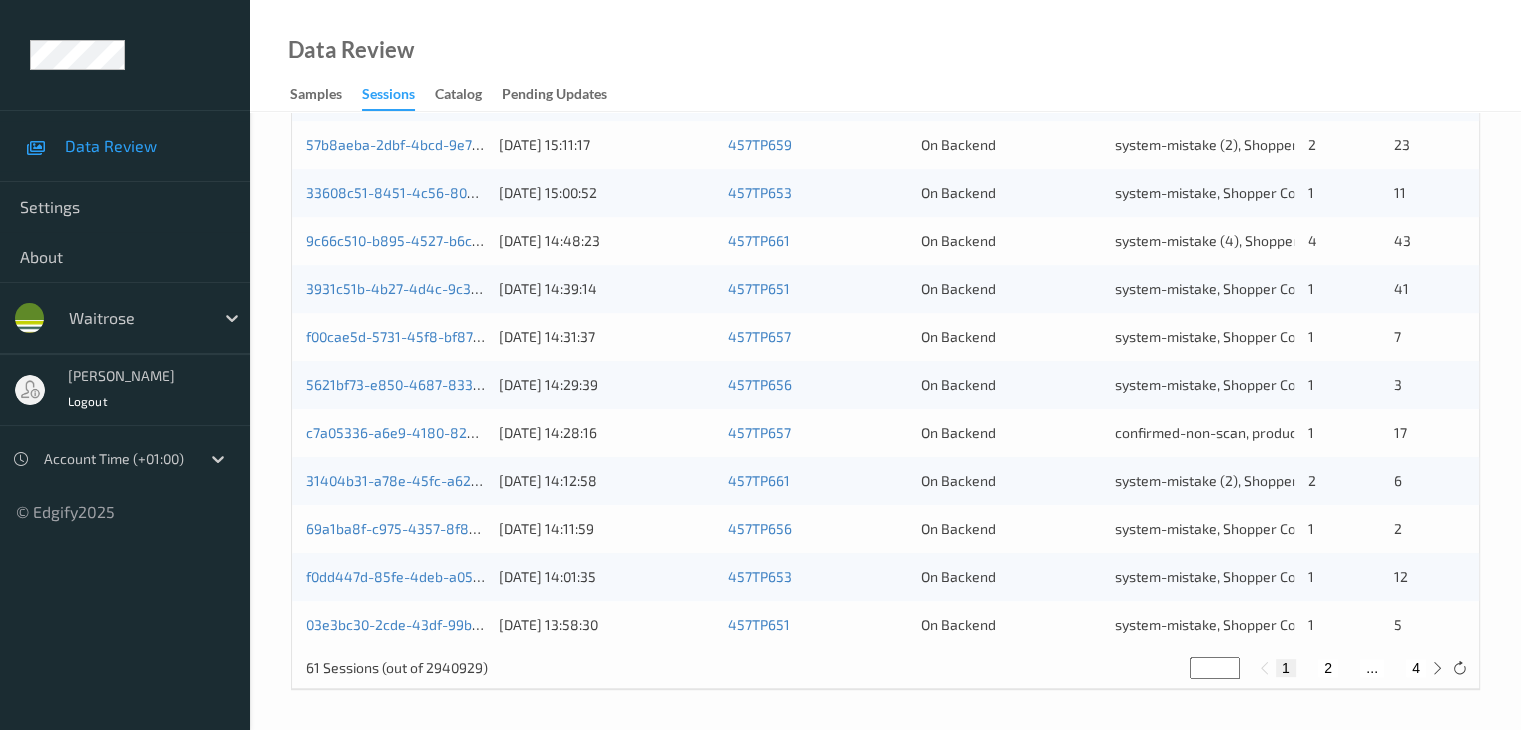 click on "2" at bounding box center (1328, 668) 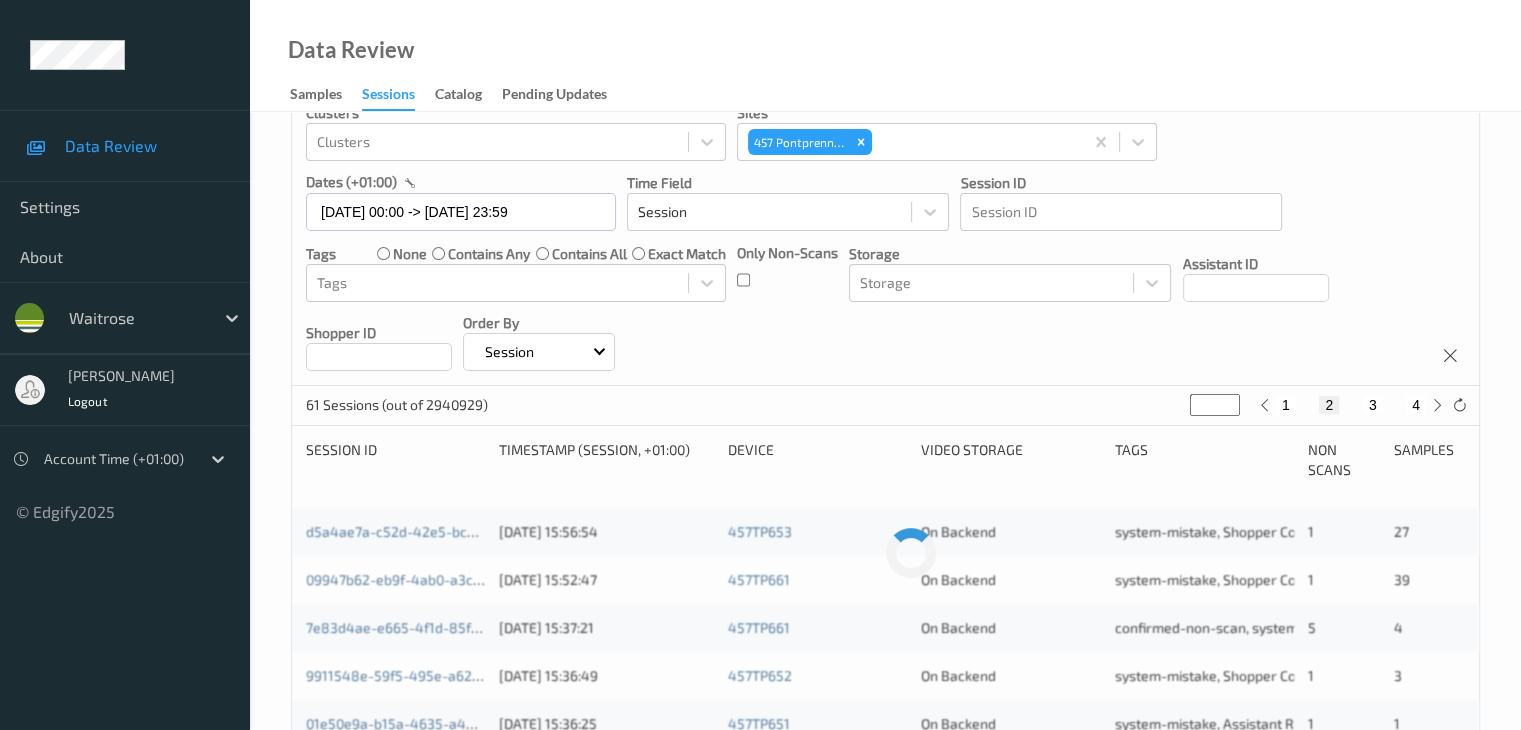 scroll, scrollTop: 200, scrollLeft: 0, axis: vertical 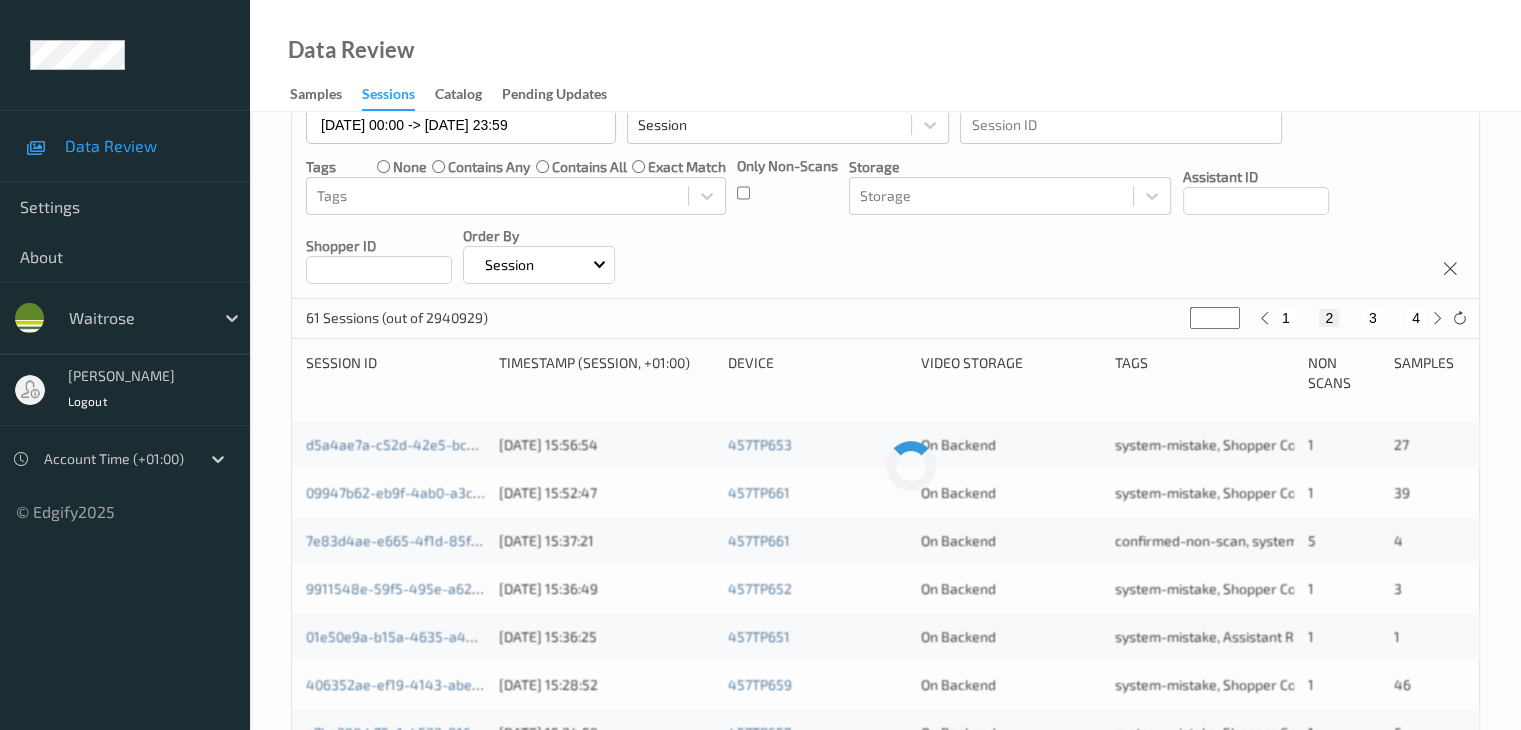 type 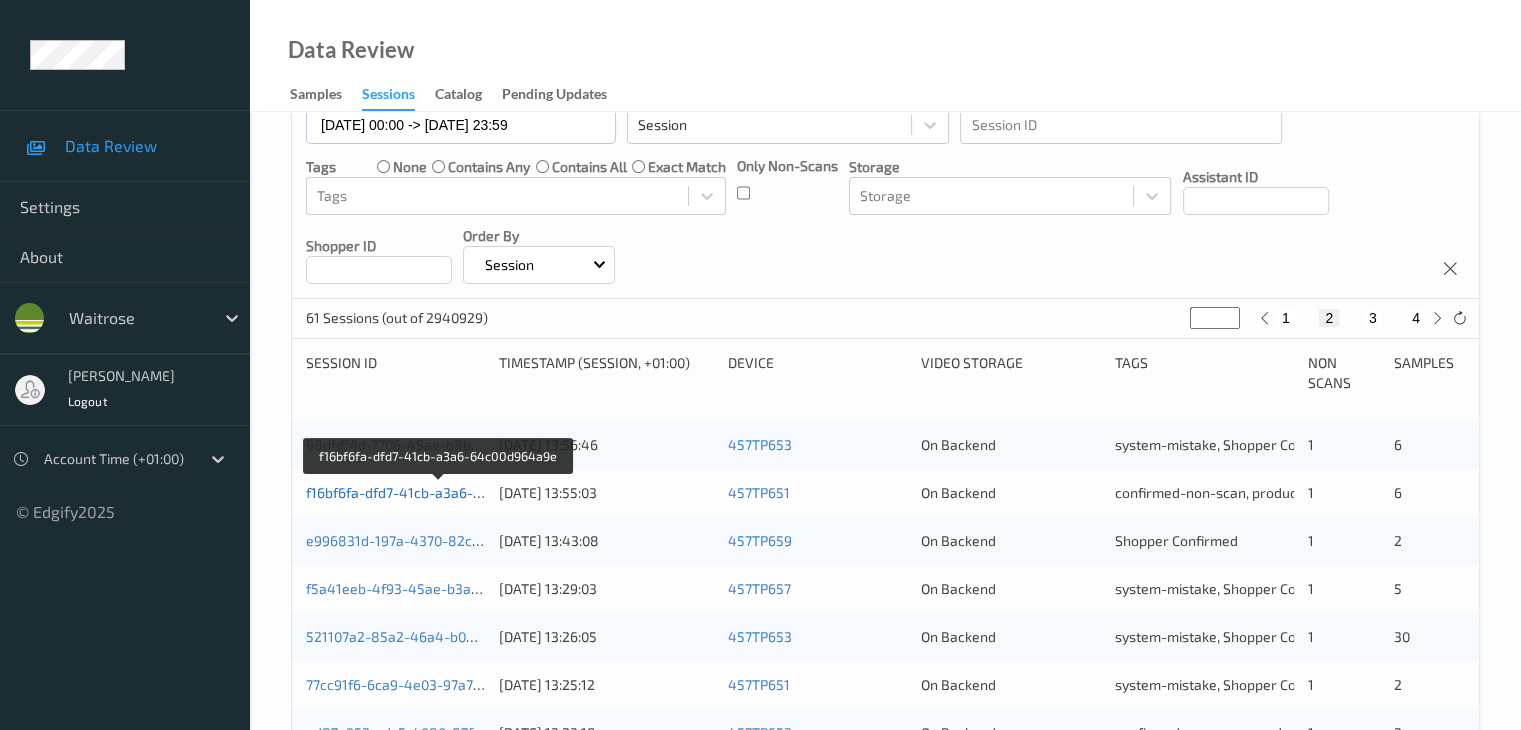 click on "f16bf6fa-dfd7-41cb-a3a6-64c00d964a9e" at bounding box center (438, 492) 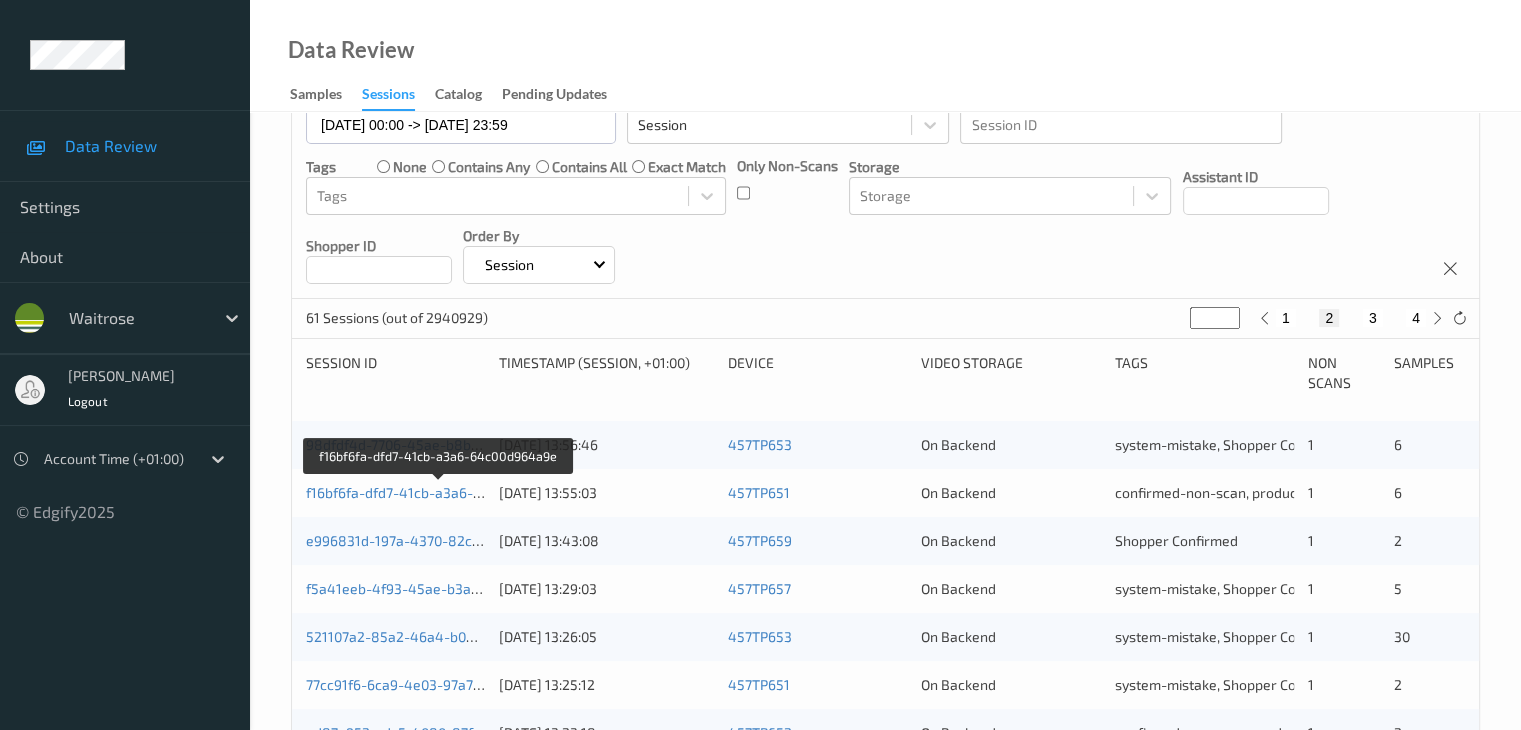 scroll, scrollTop: 0, scrollLeft: 0, axis: both 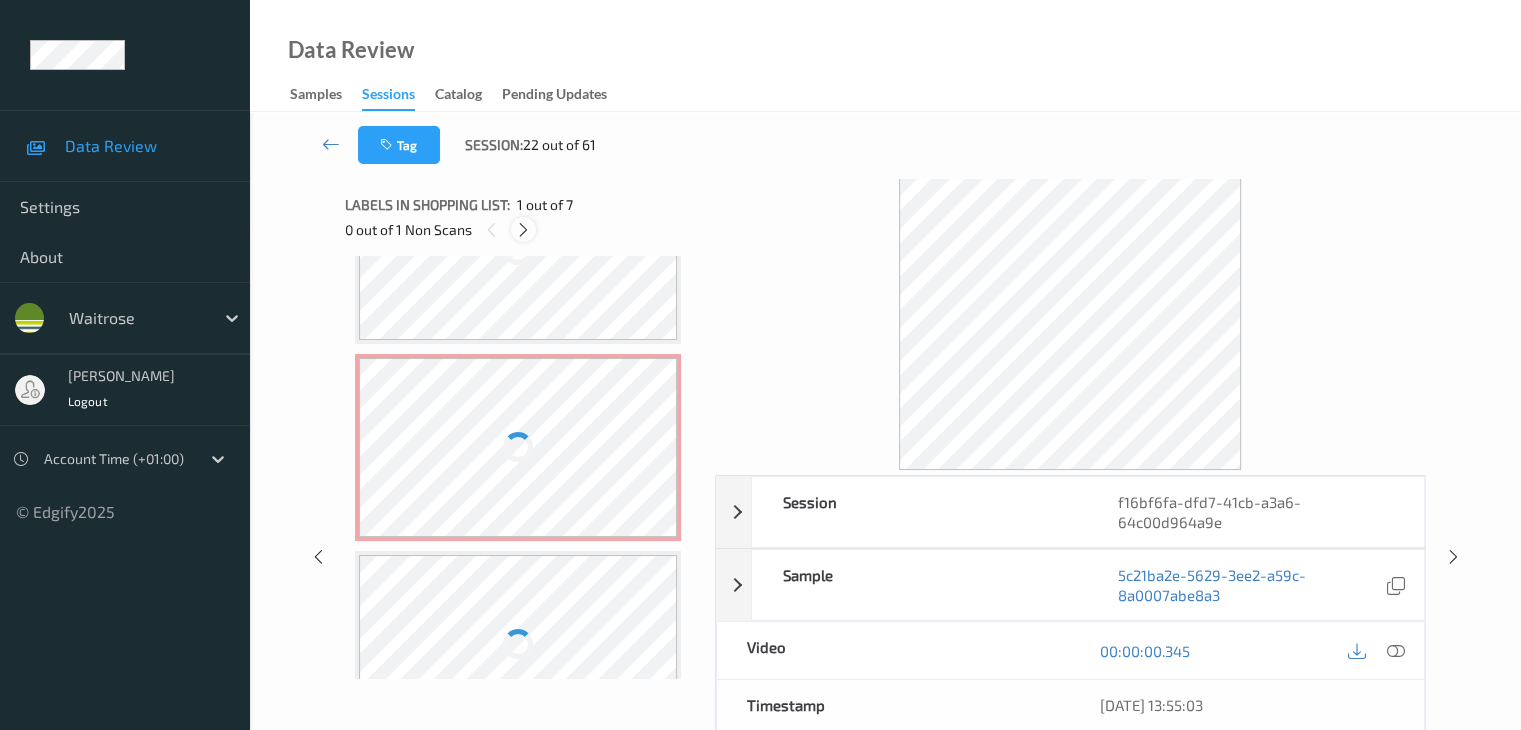 click at bounding box center [523, 230] 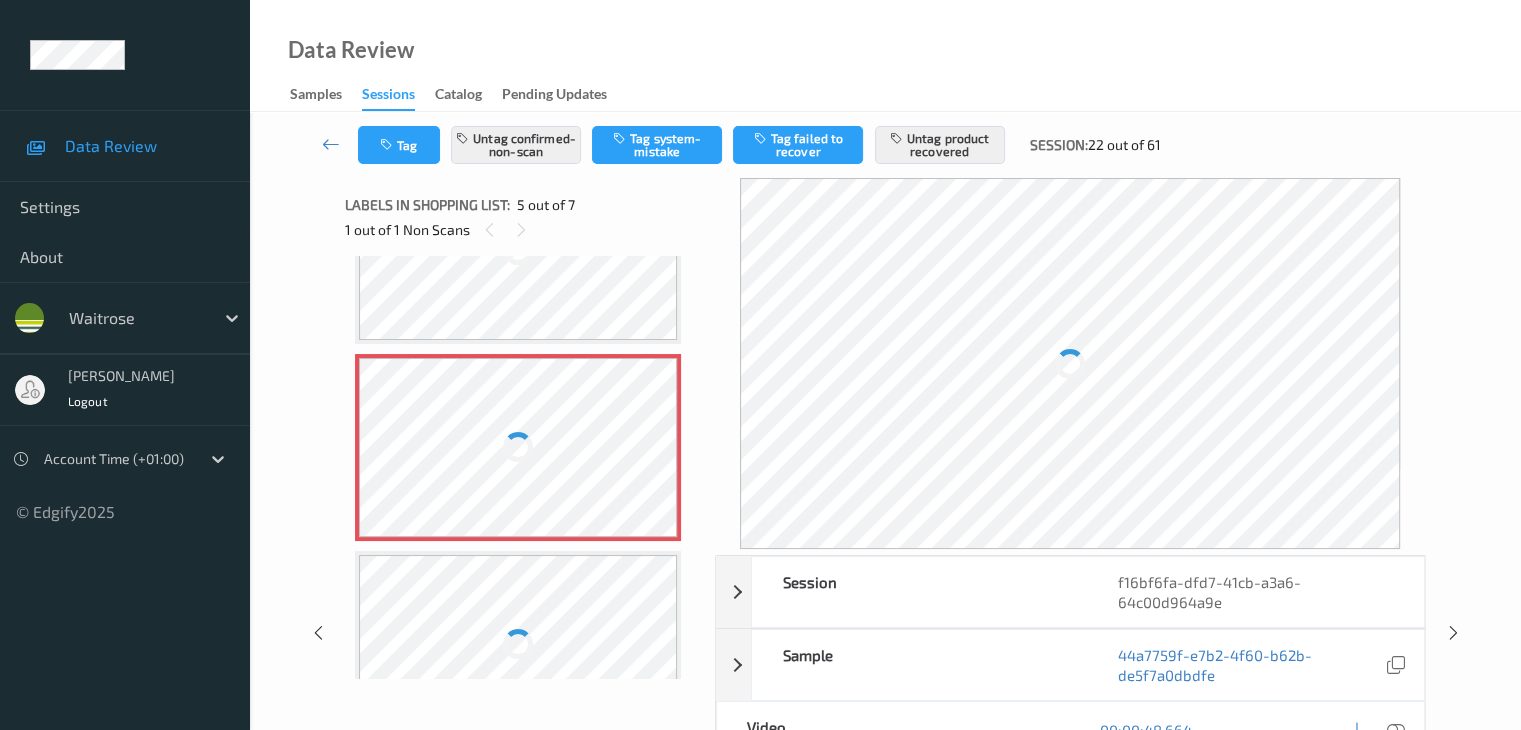 scroll, scrollTop: 600, scrollLeft: 0, axis: vertical 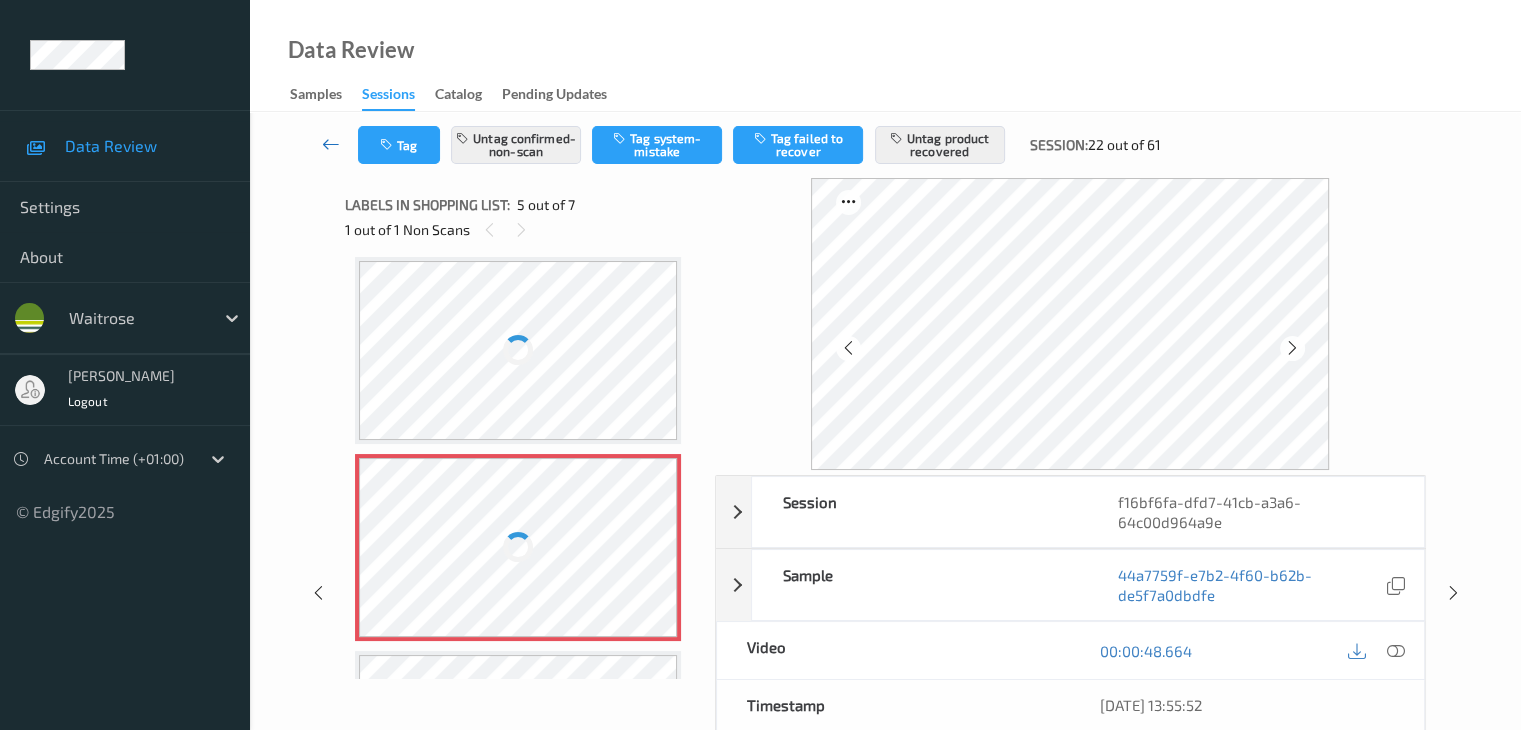 click at bounding box center [331, 144] 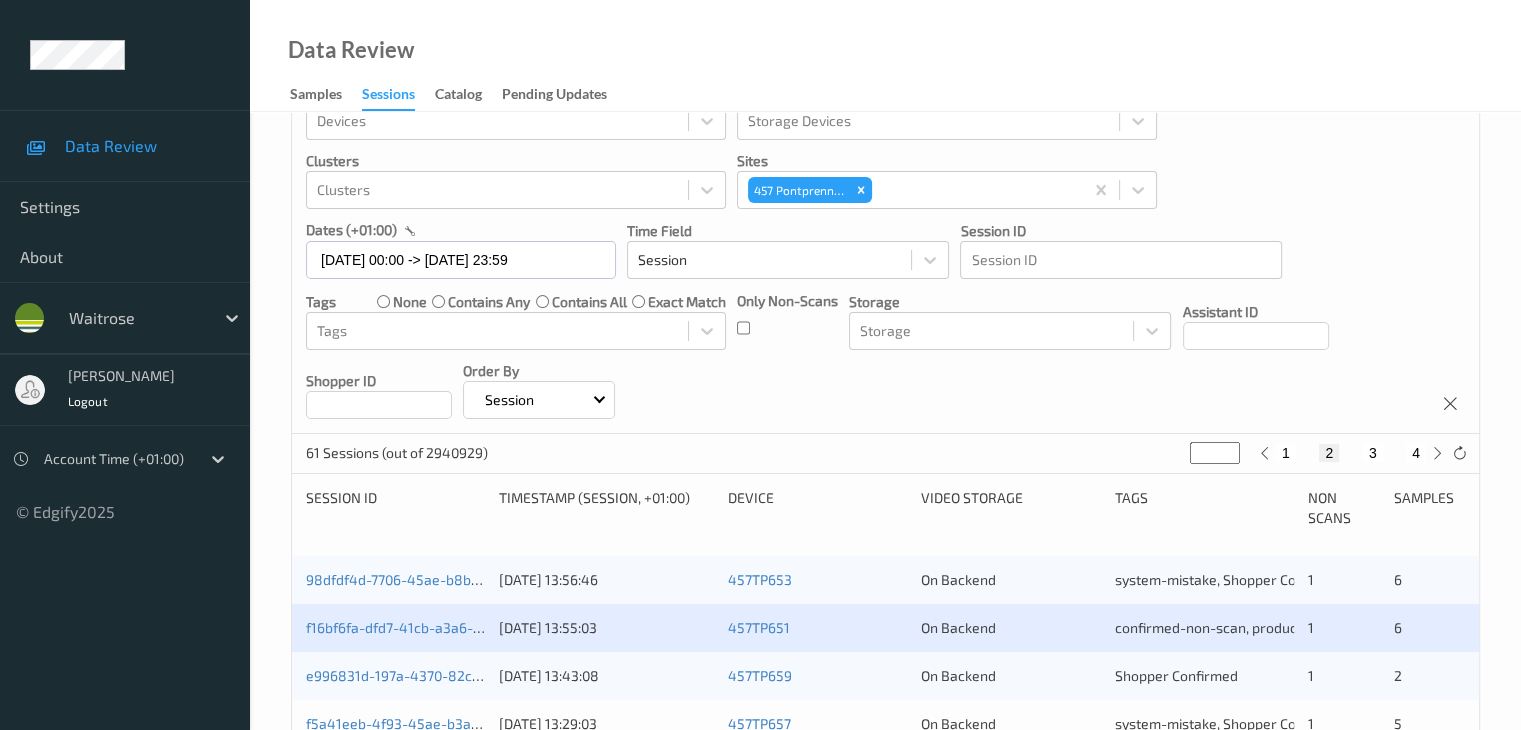 scroll, scrollTop: 100, scrollLeft: 0, axis: vertical 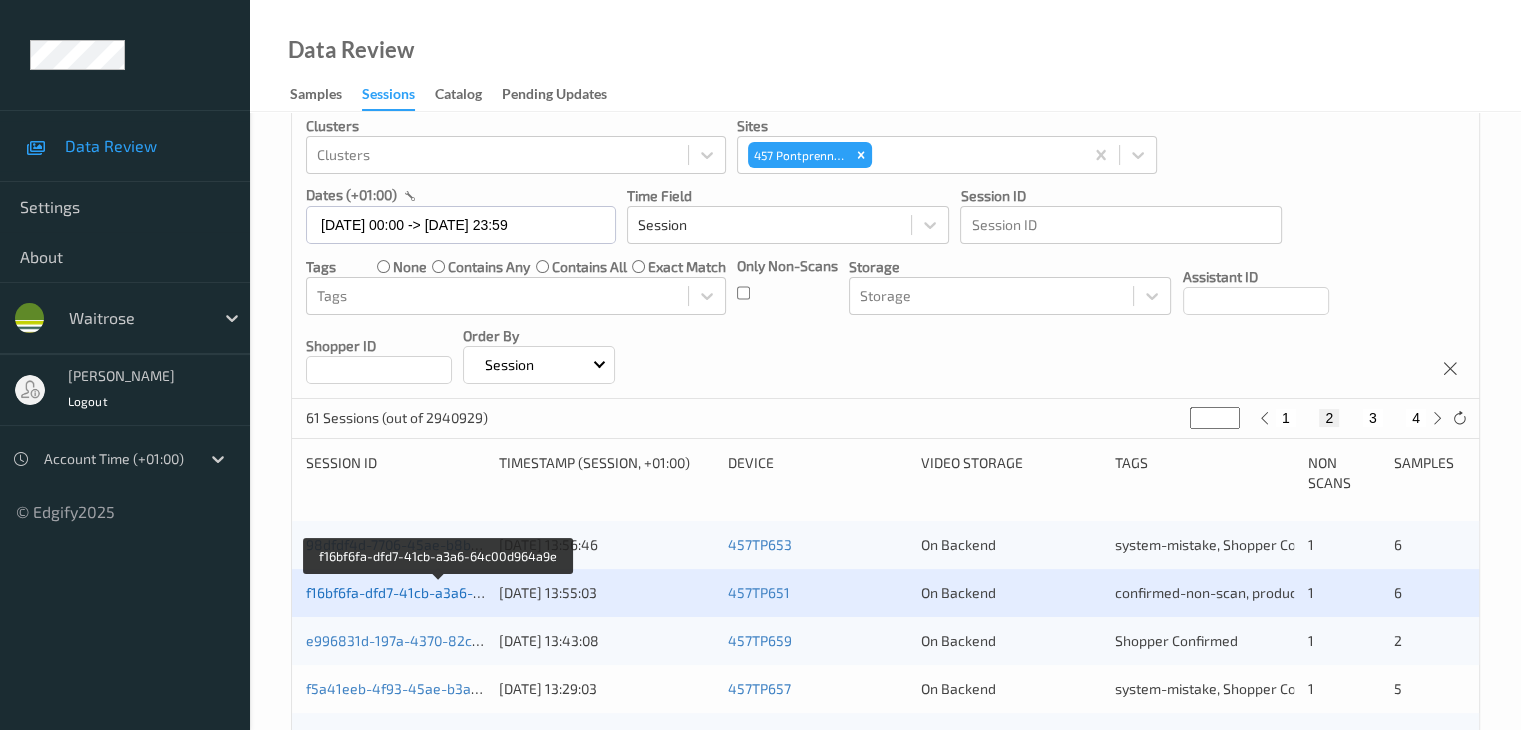 click on "f16bf6fa-dfd7-41cb-a3a6-64c00d964a9e" at bounding box center [438, 592] 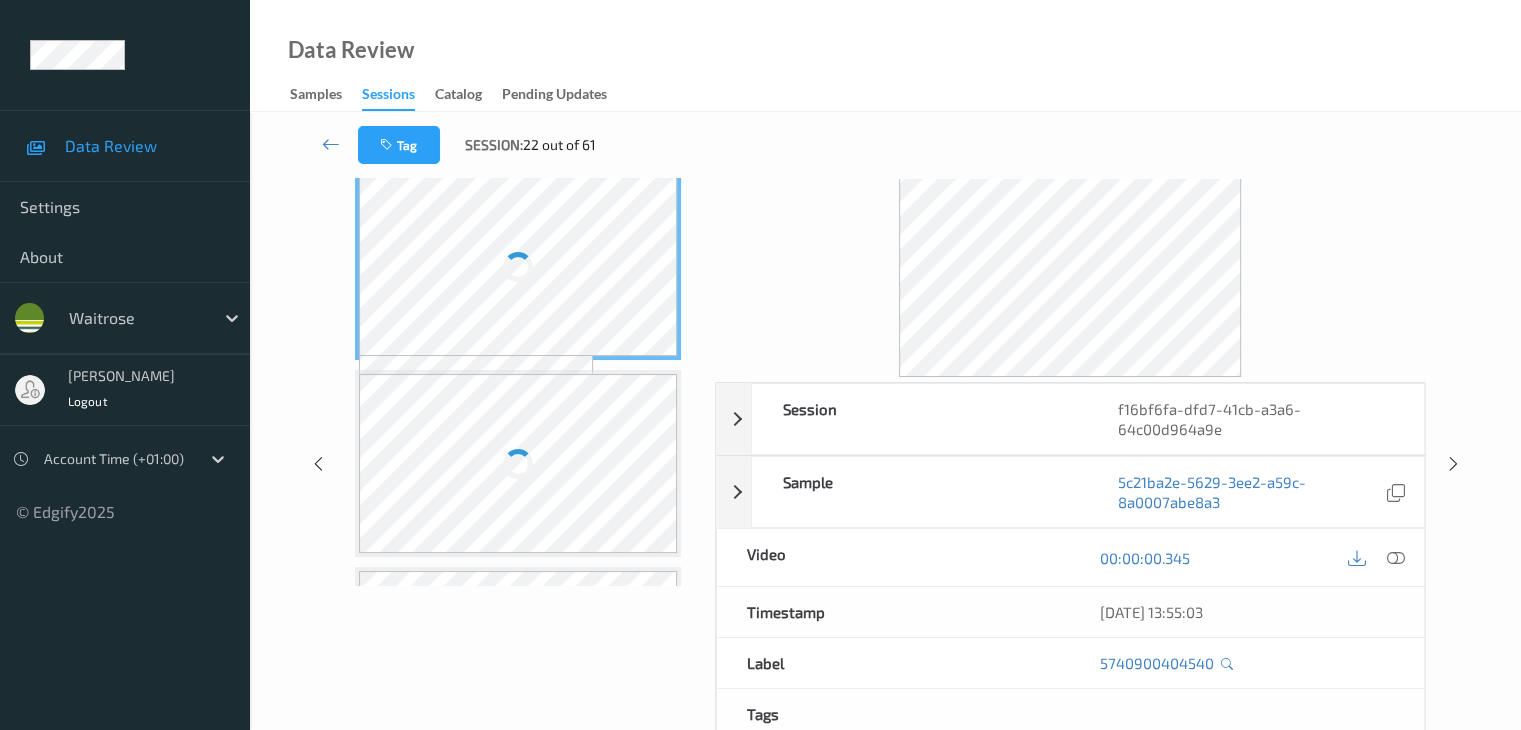 scroll, scrollTop: 0, scrollLeft: 0, axis: both 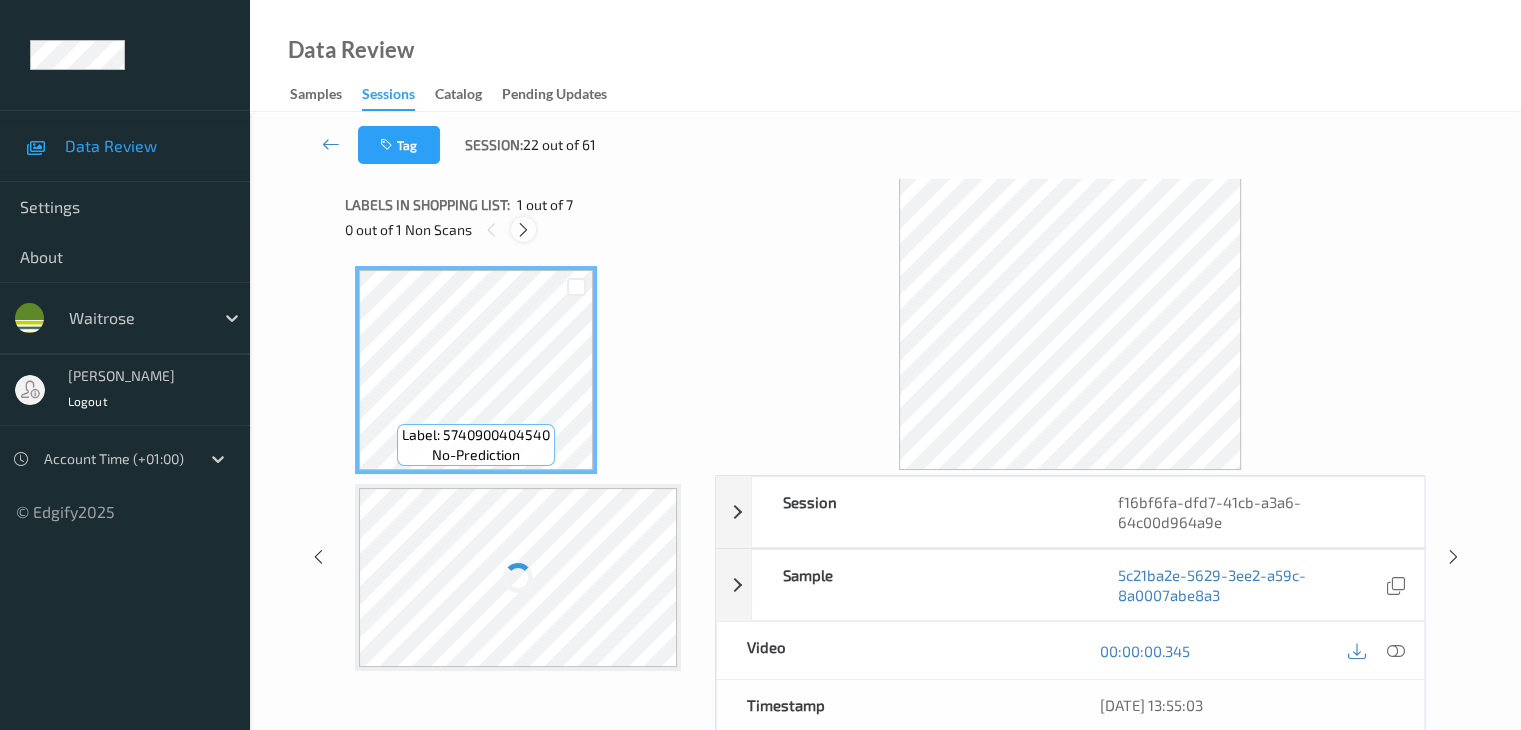 click at bounding box center (523, 230) 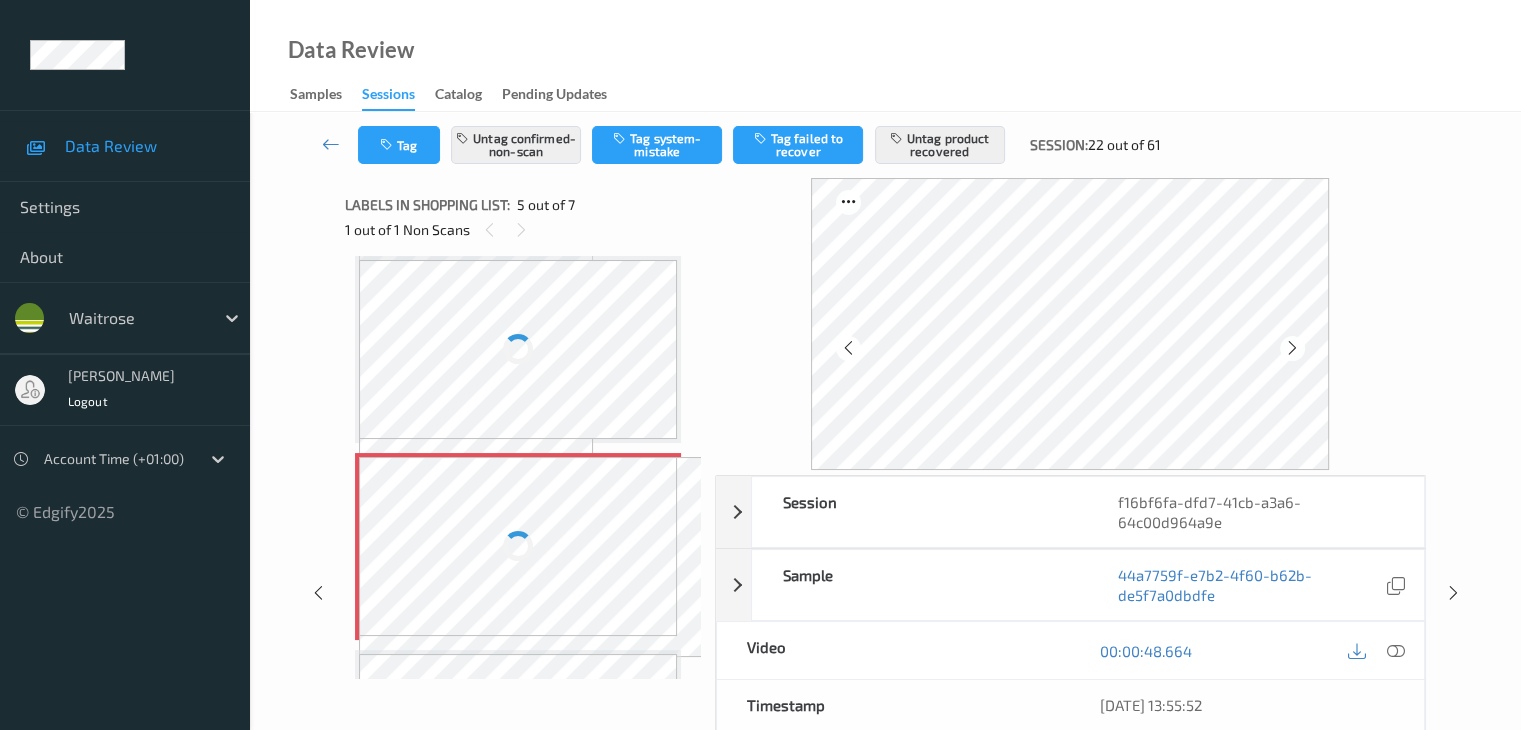 scroll, scrollTop: 664, scrollLeft: 0, axis: vertical 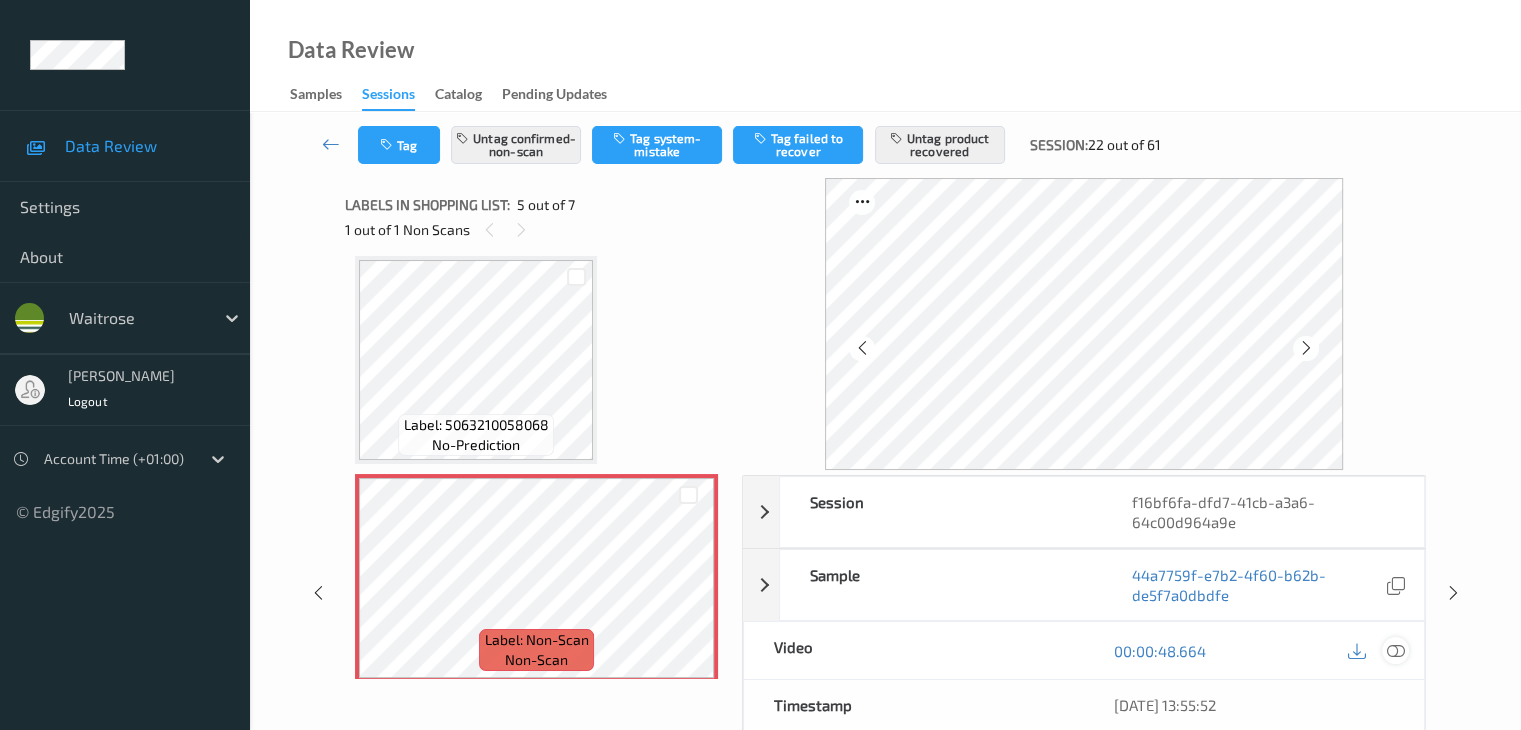 click at bounding box center (1395, 651) 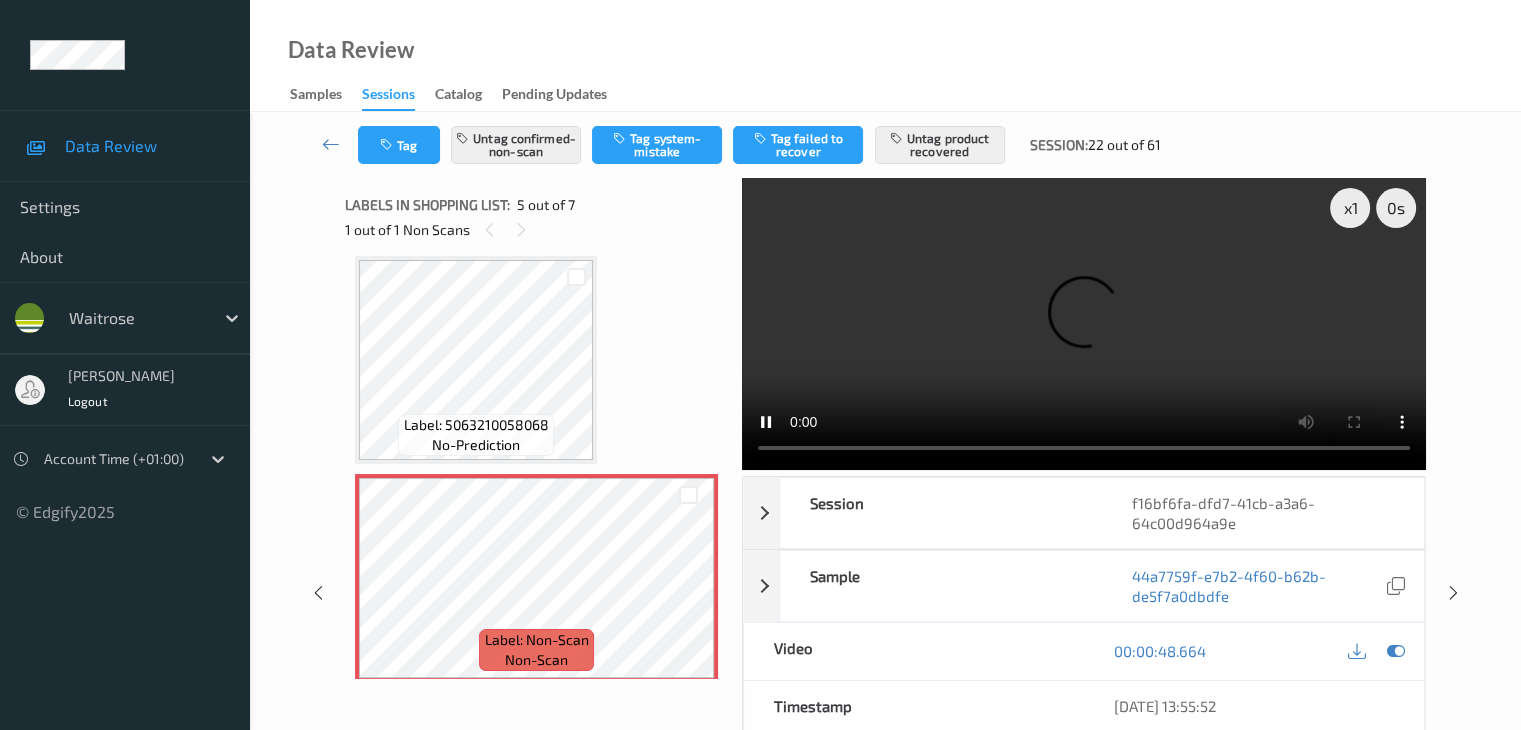 type 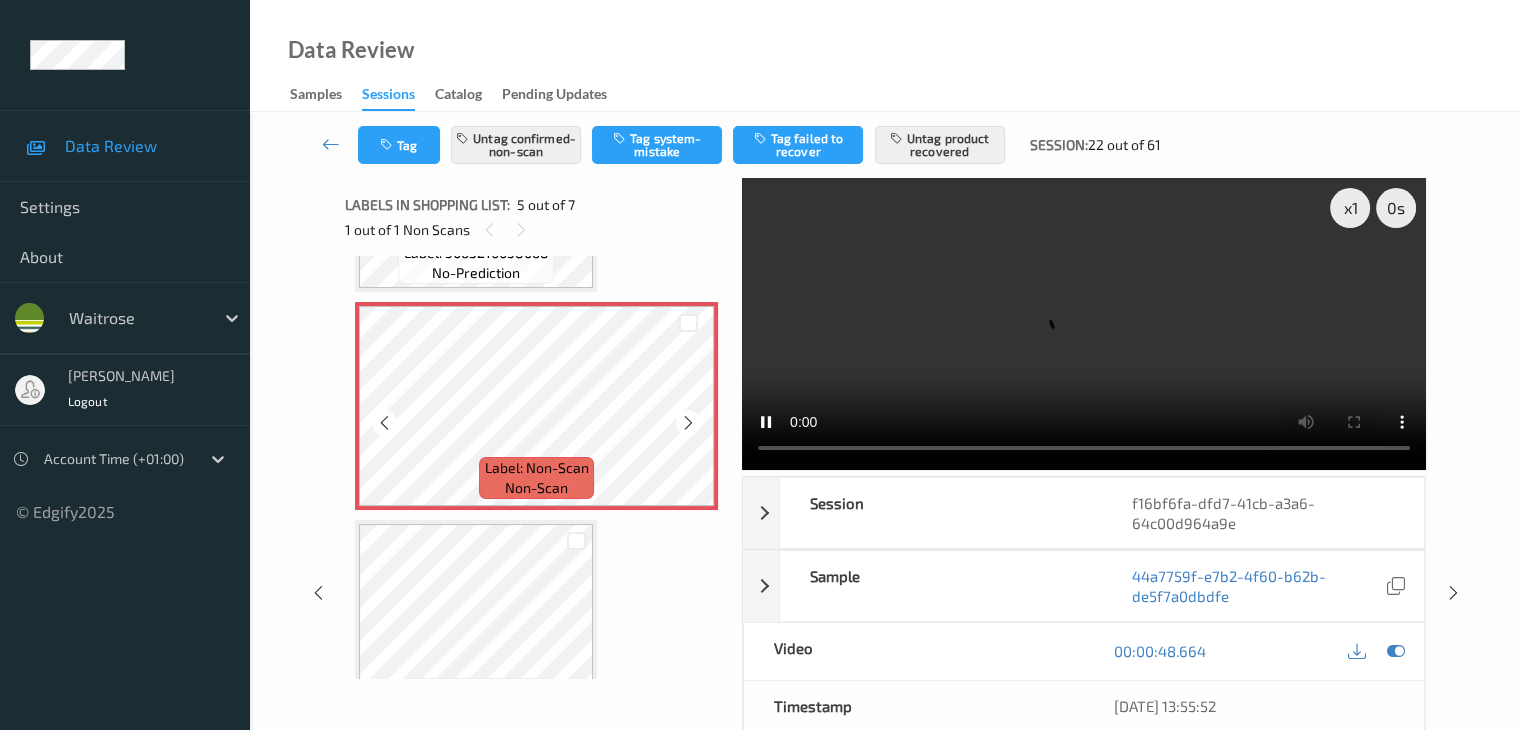 scroll, scrollTop: 964, scrollLeft: 0, axis: vertical 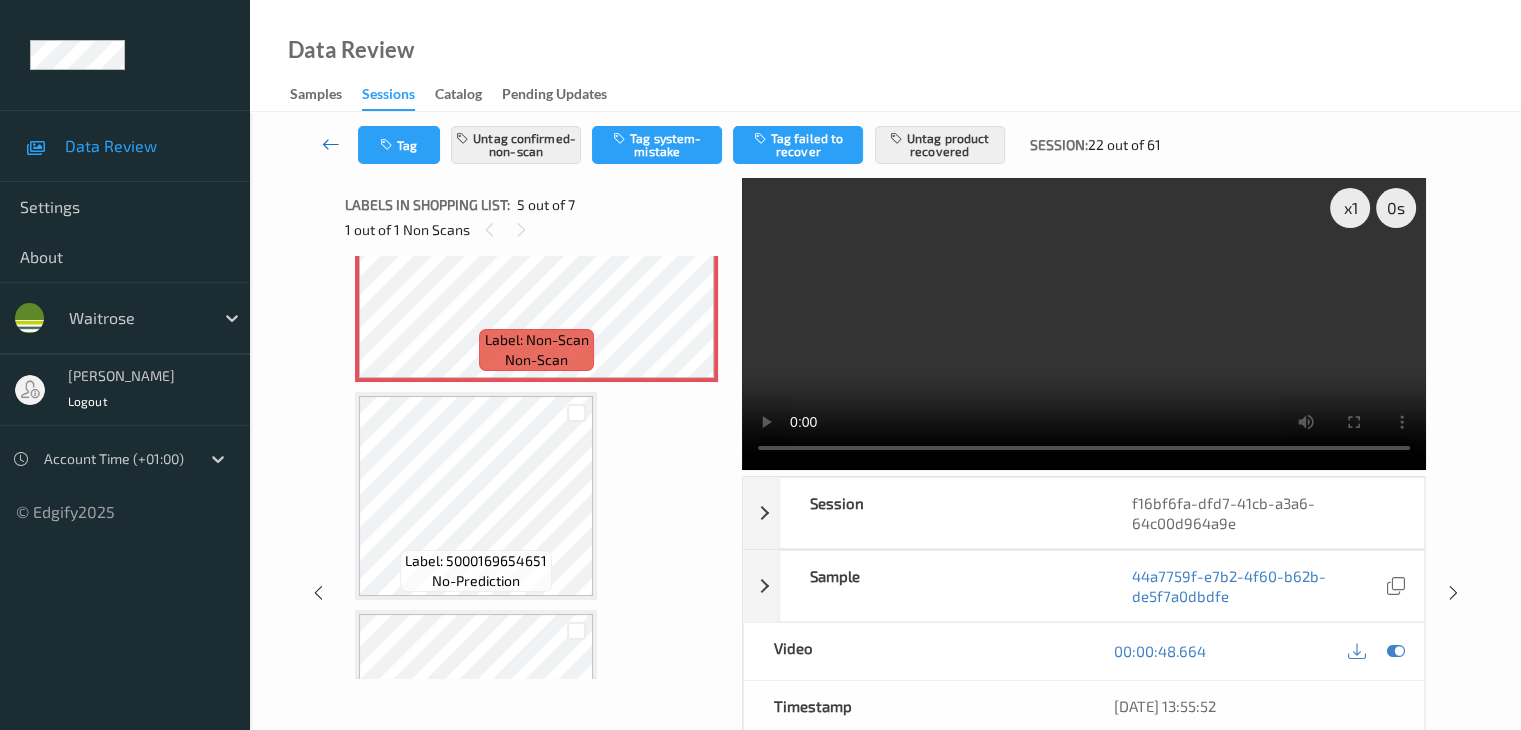 click at bounding box center [331, 144] 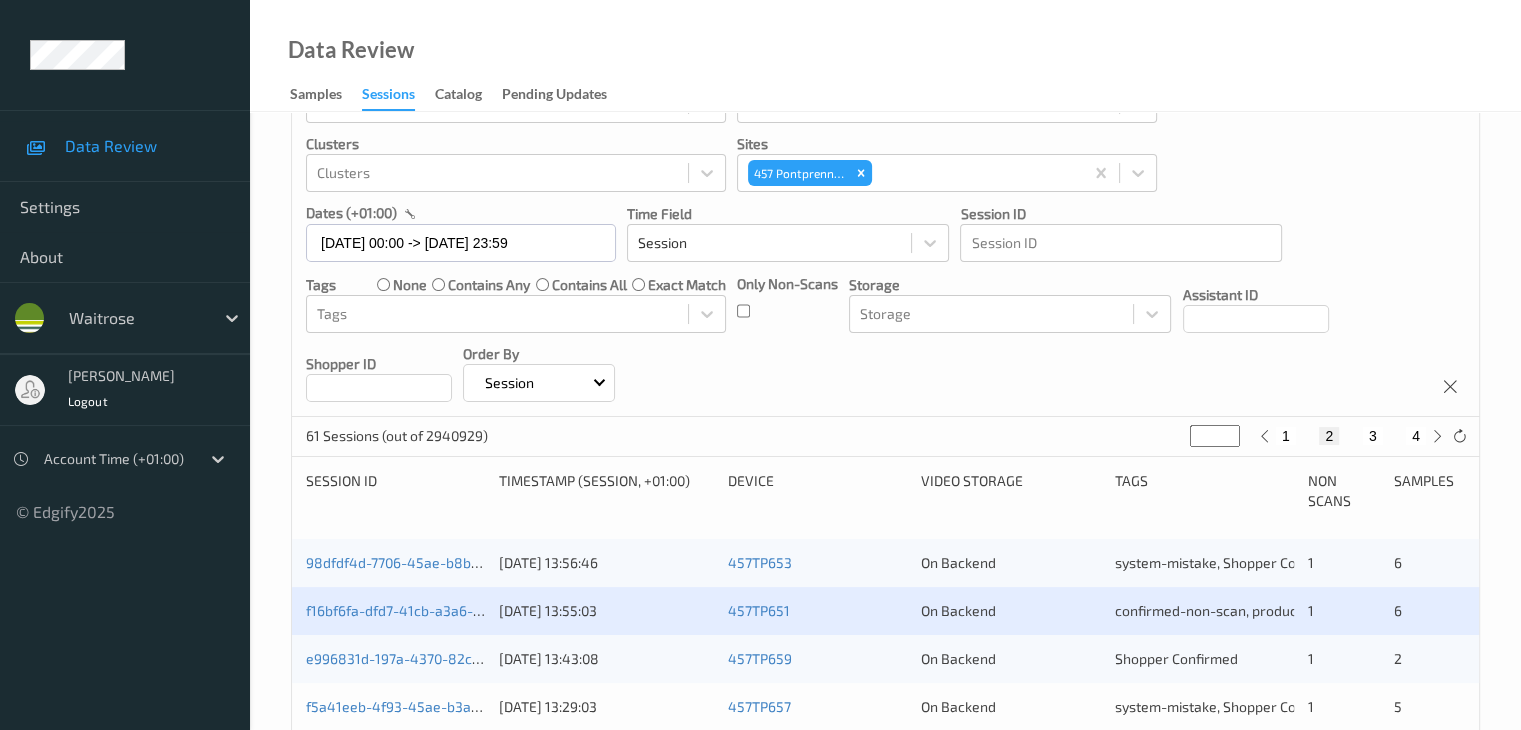 scroll, scrollTop: 200, scrollLeft: 0, axis: vertical 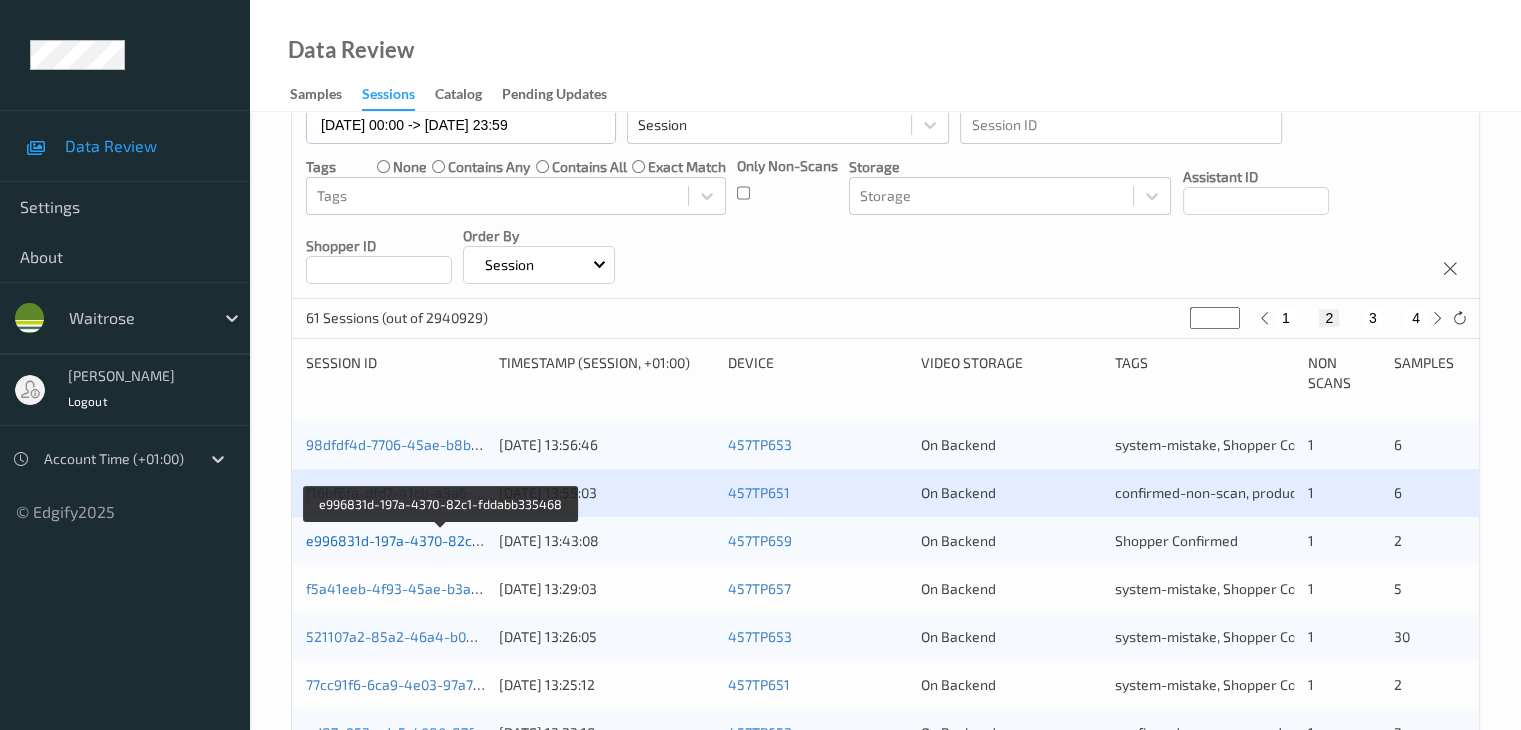 click on "e996831d-197a-4370-82c1-fddabb335468" at bounding box center (442, 540) 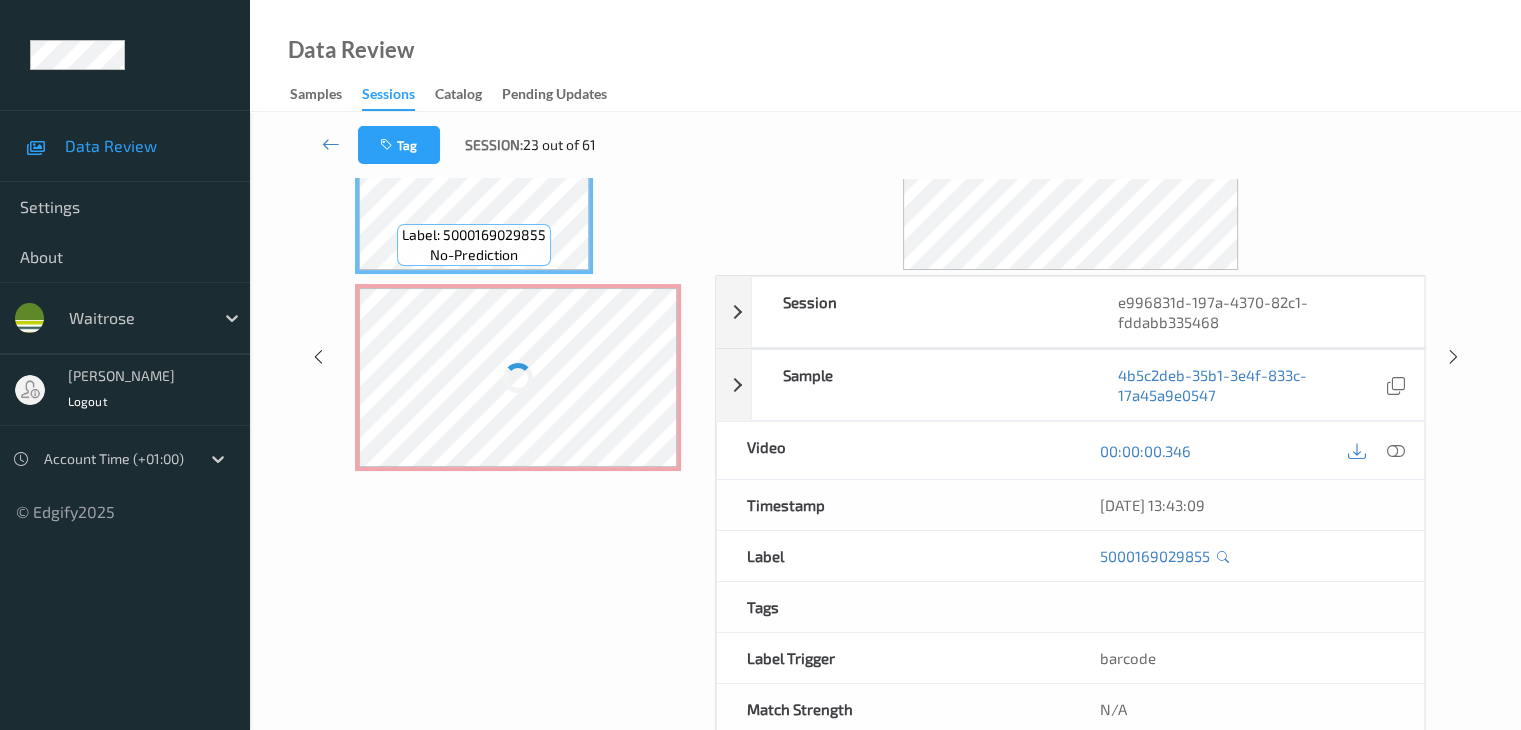 scroll, scrollTop: 100, scrollLeft: 0, axis: vertical 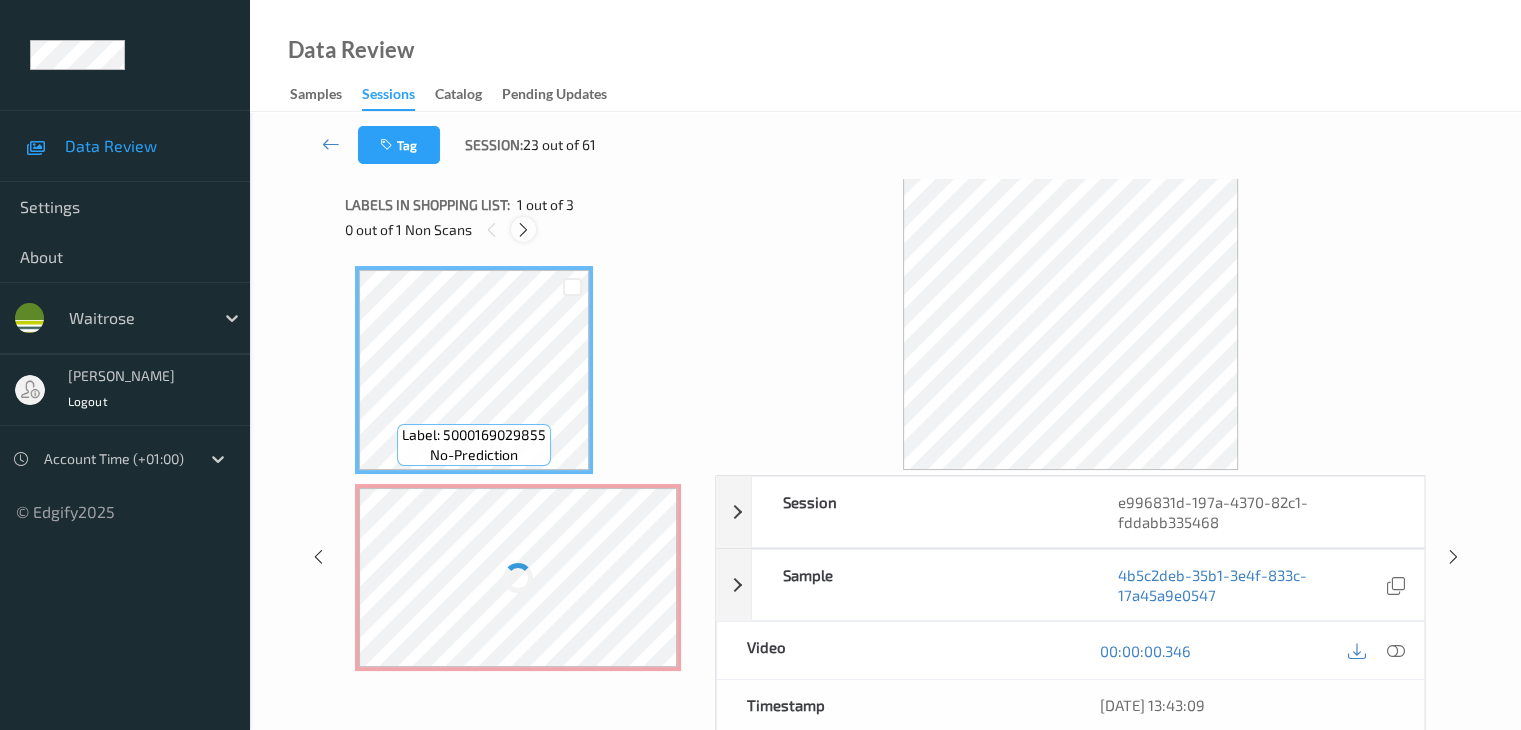 click at bounding box center (523, 230) 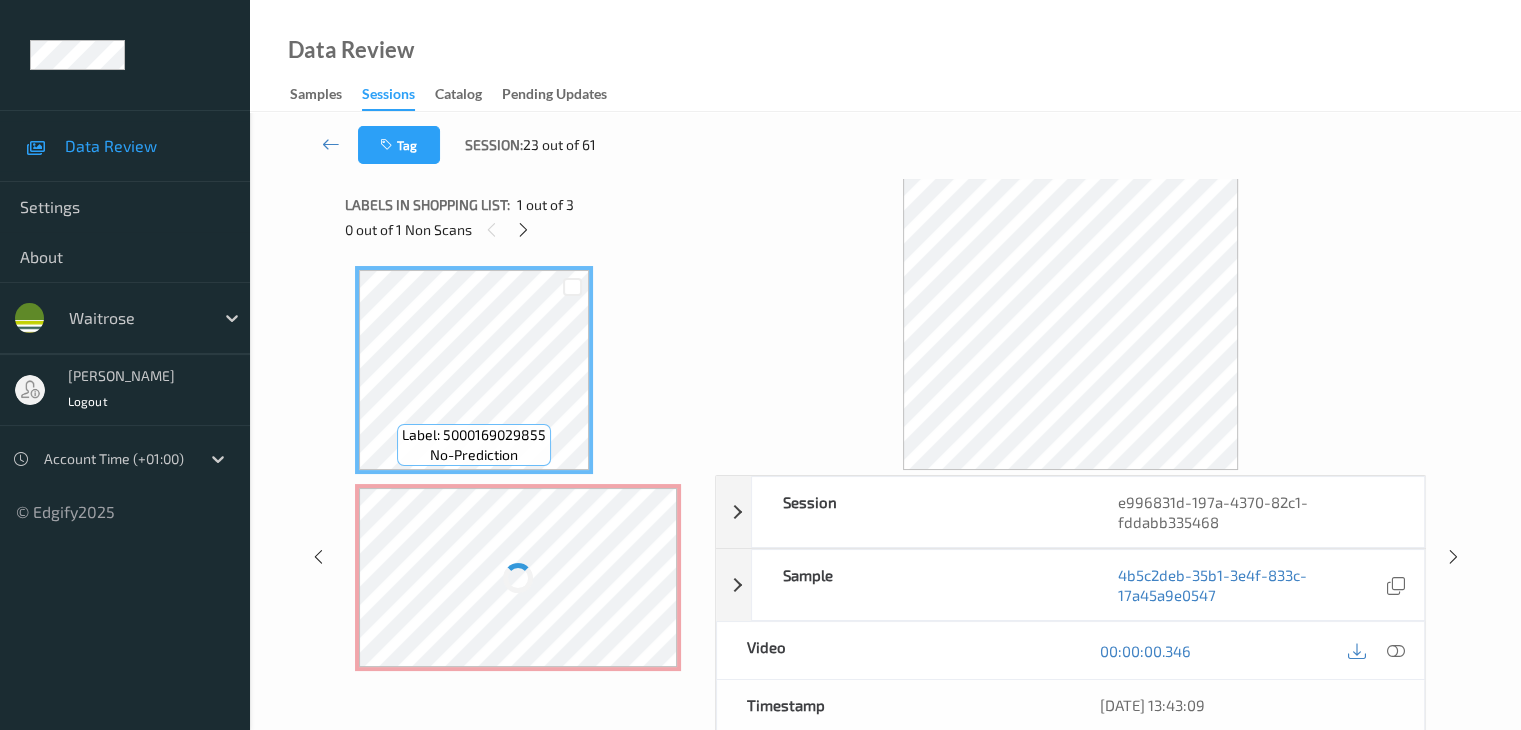 scroll, scrollTop: 10, scrollLeft: 0, axis: vertical 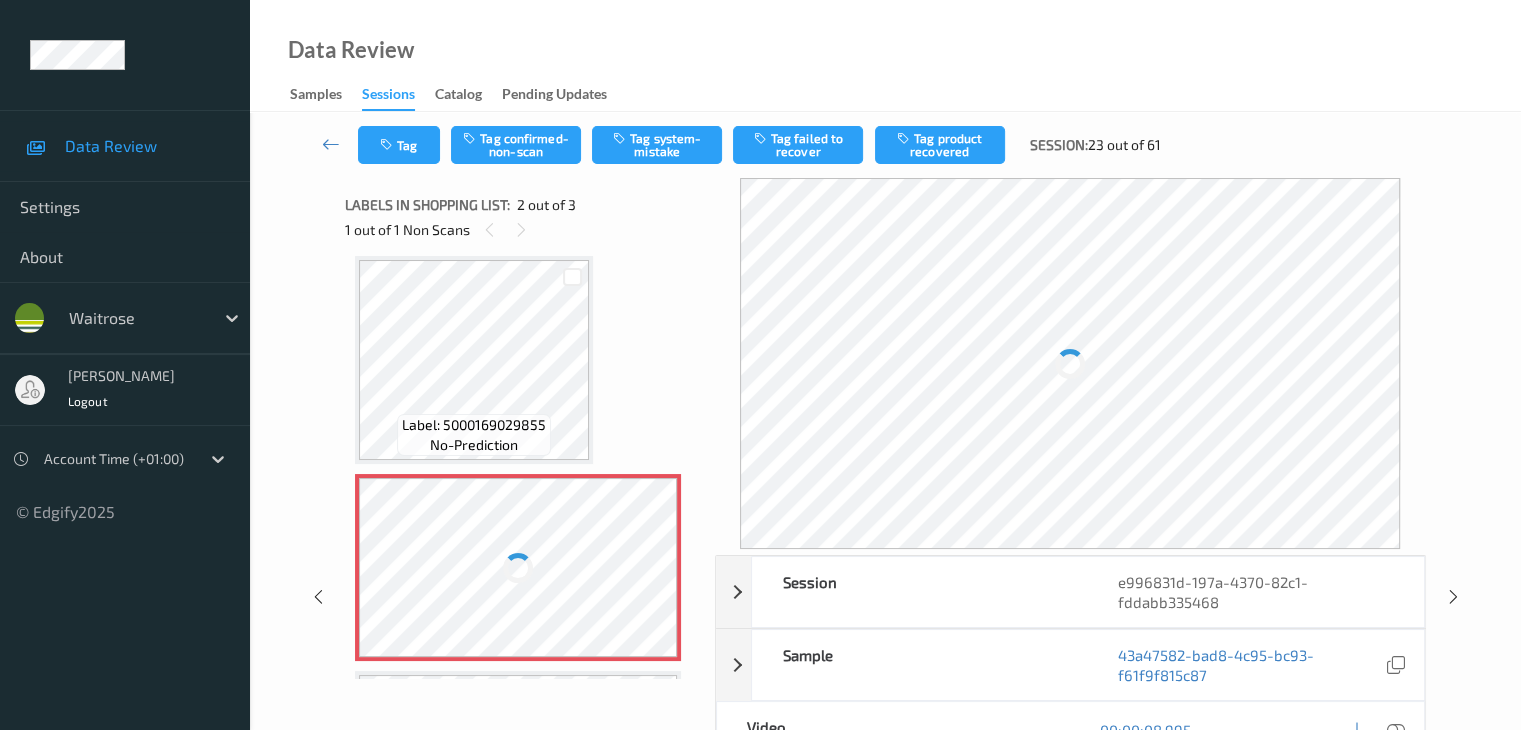 click at bounding box center (518, 567) 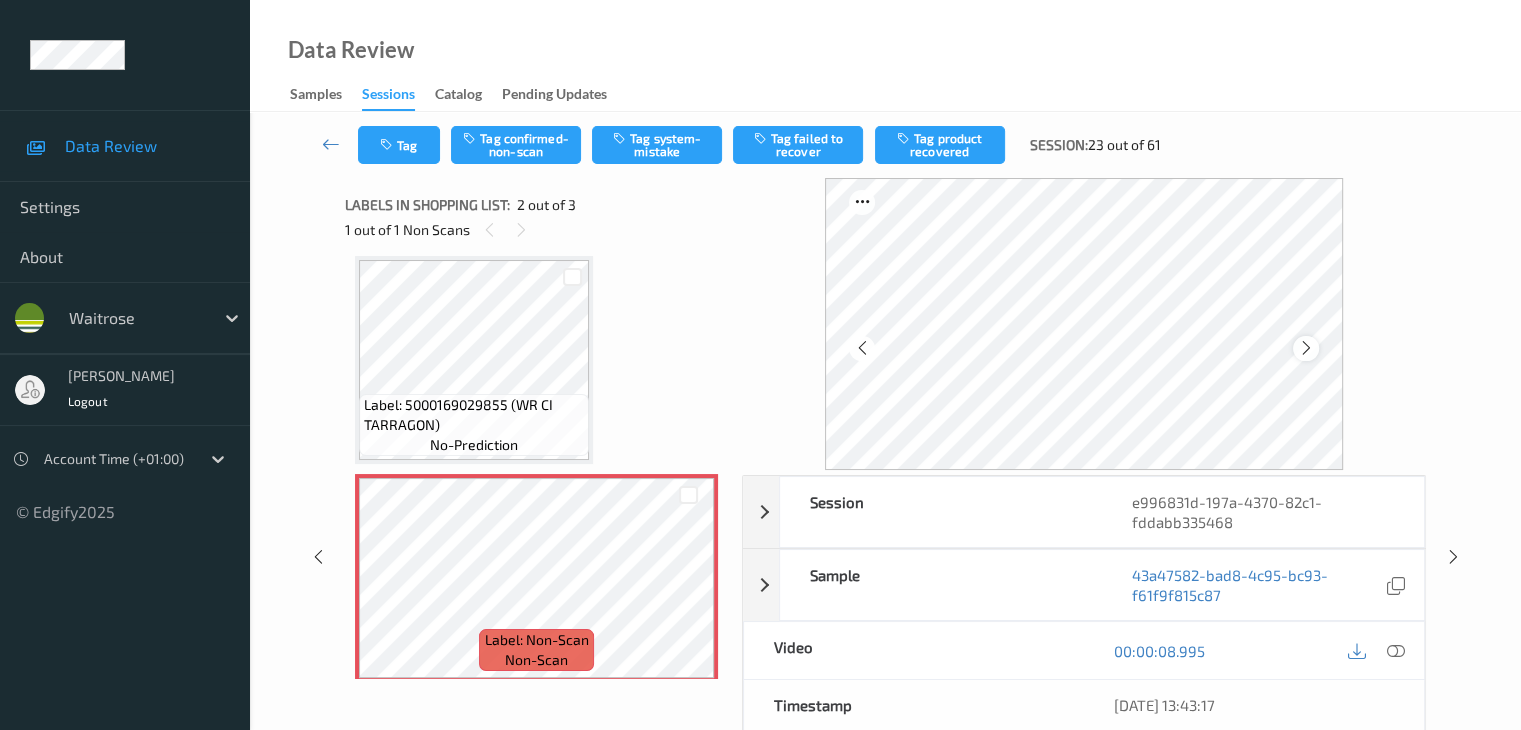click at bounding box center (1306, 348) 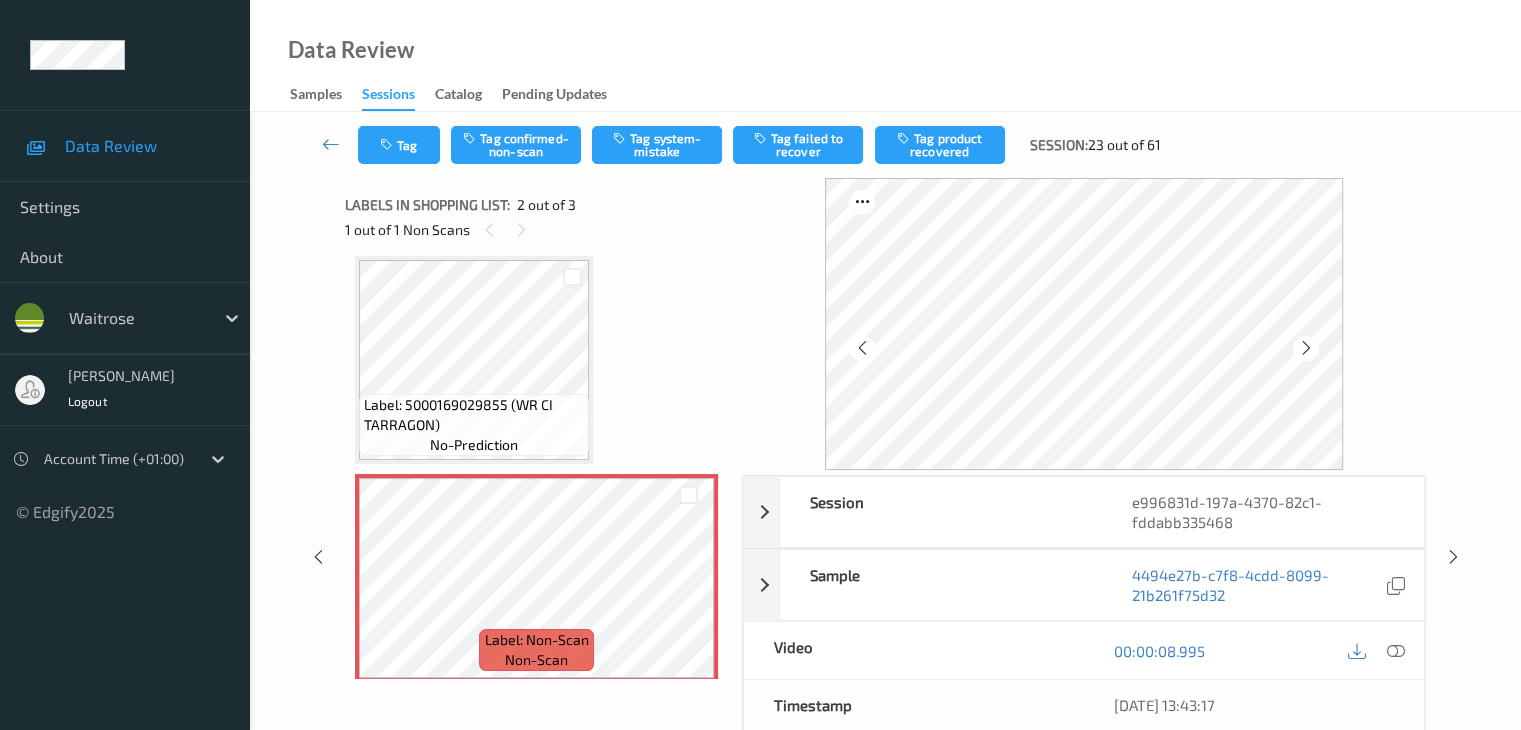 click at bounding box center (1306, 348) 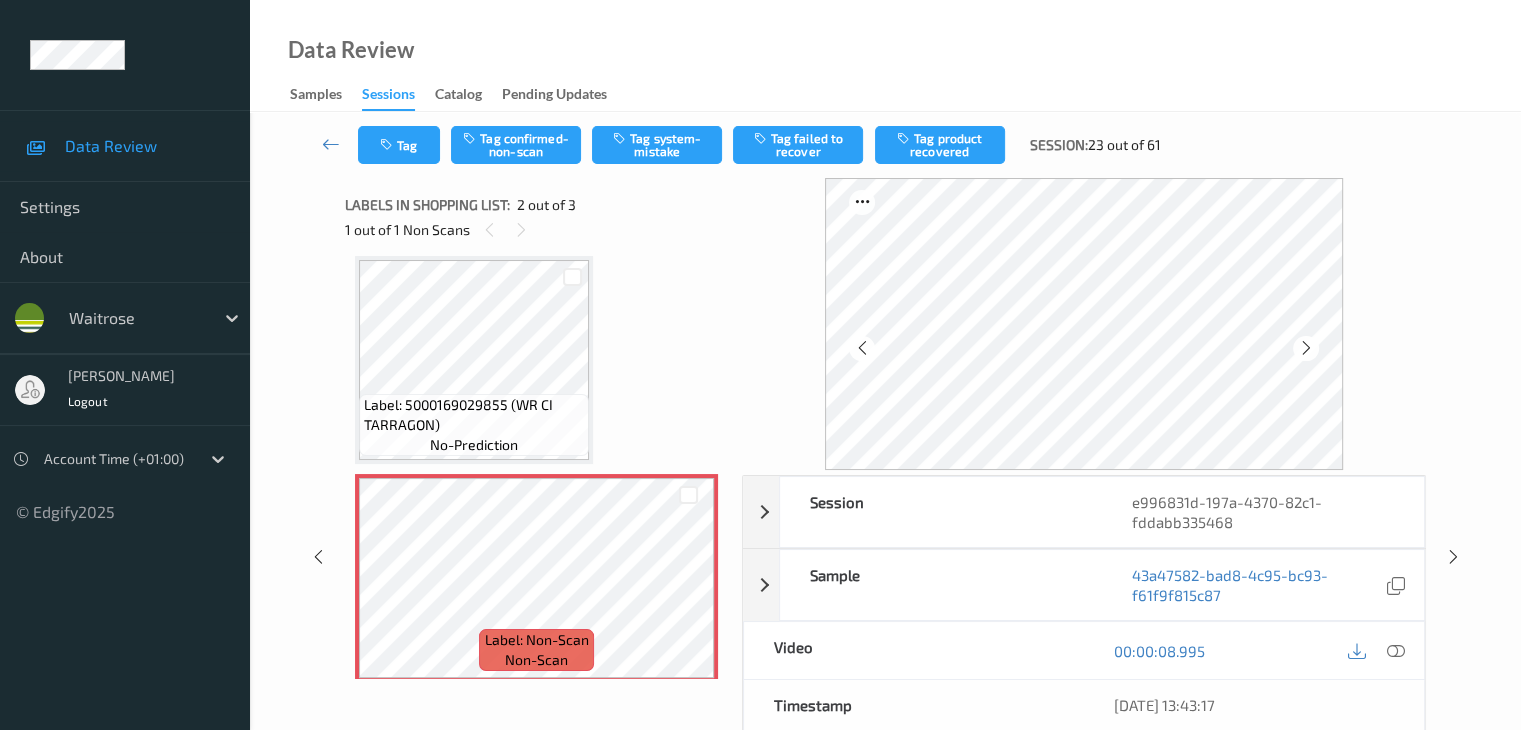click at bounding box center (1306, 348) 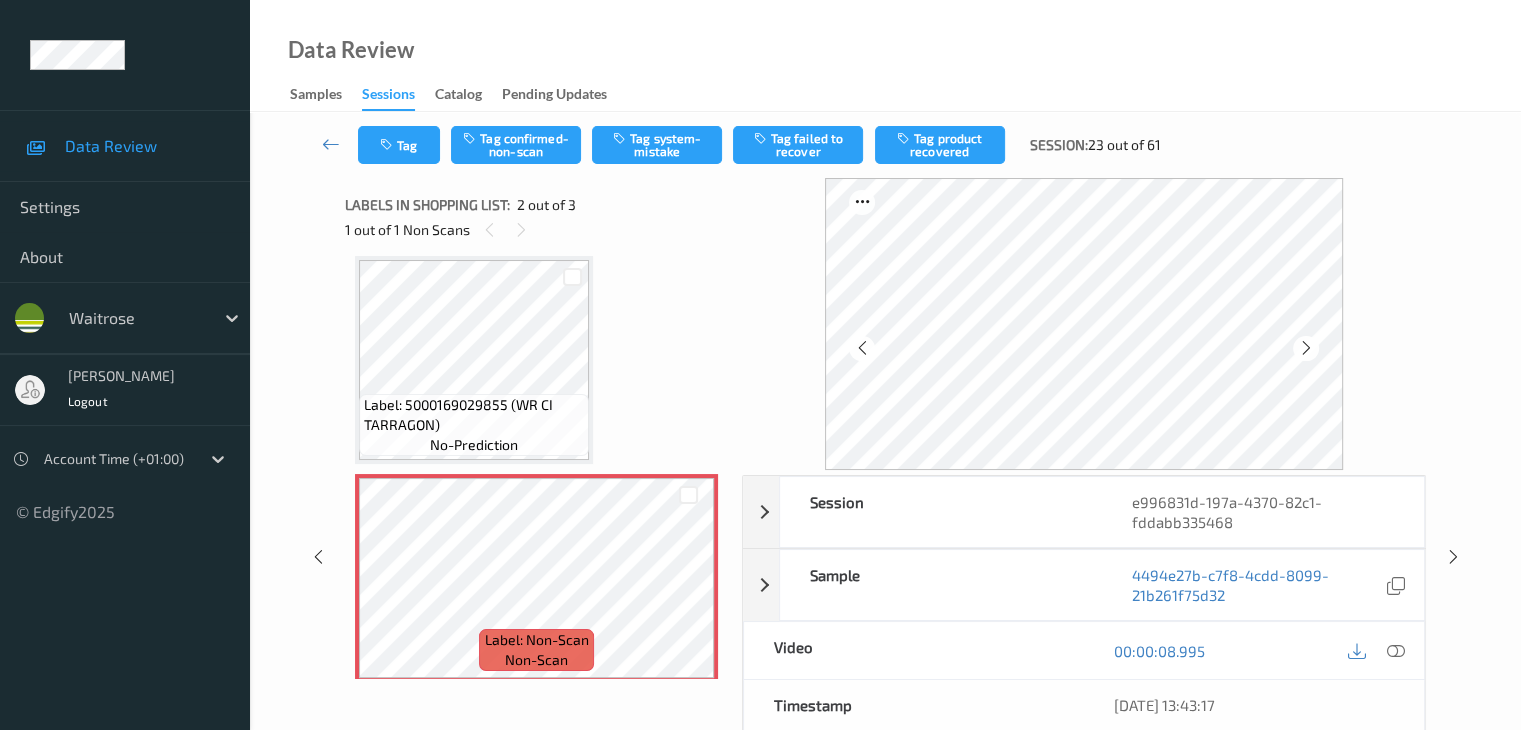 click at bounding box center (1306, 348) 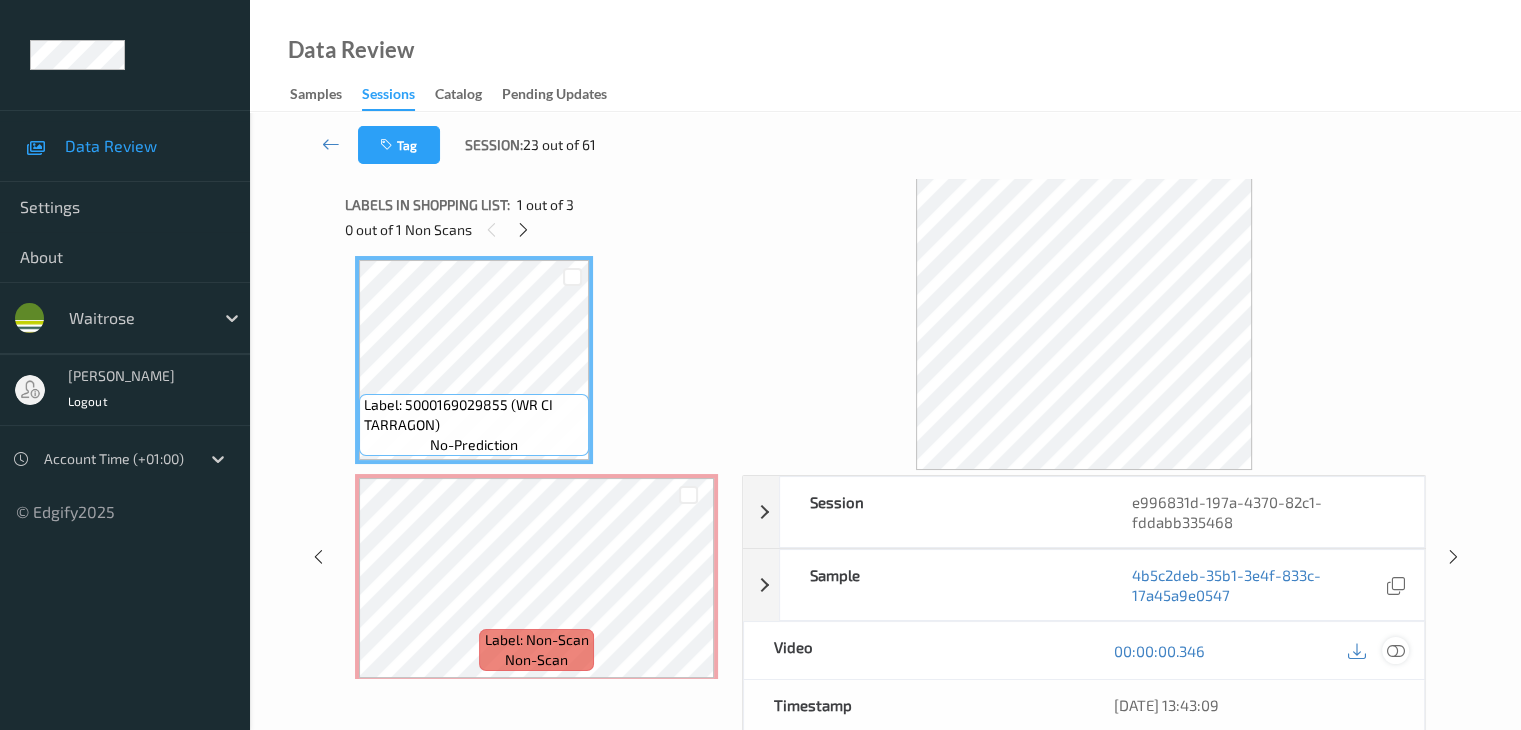 click at bounding box center (1395, 651) 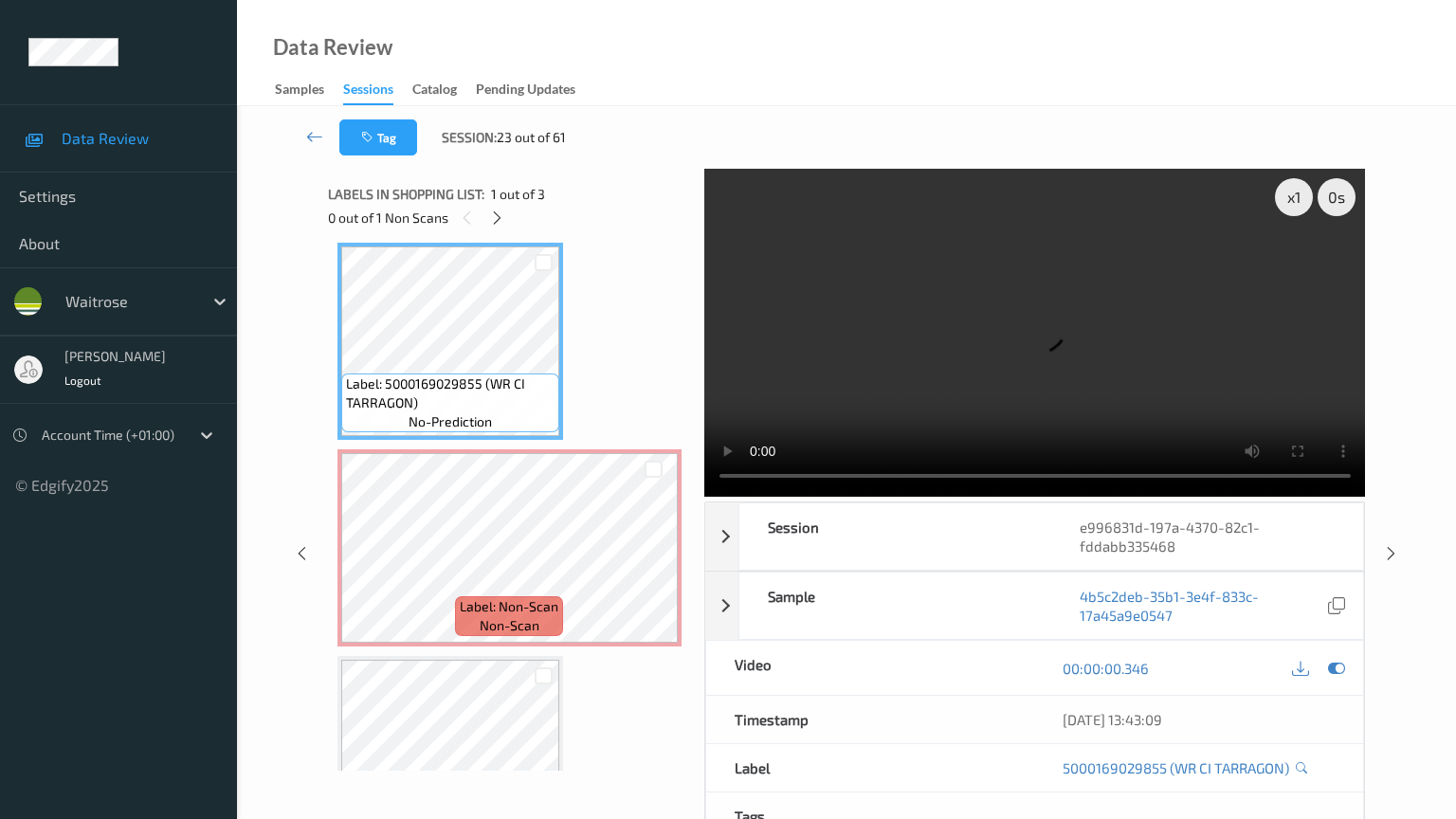 type 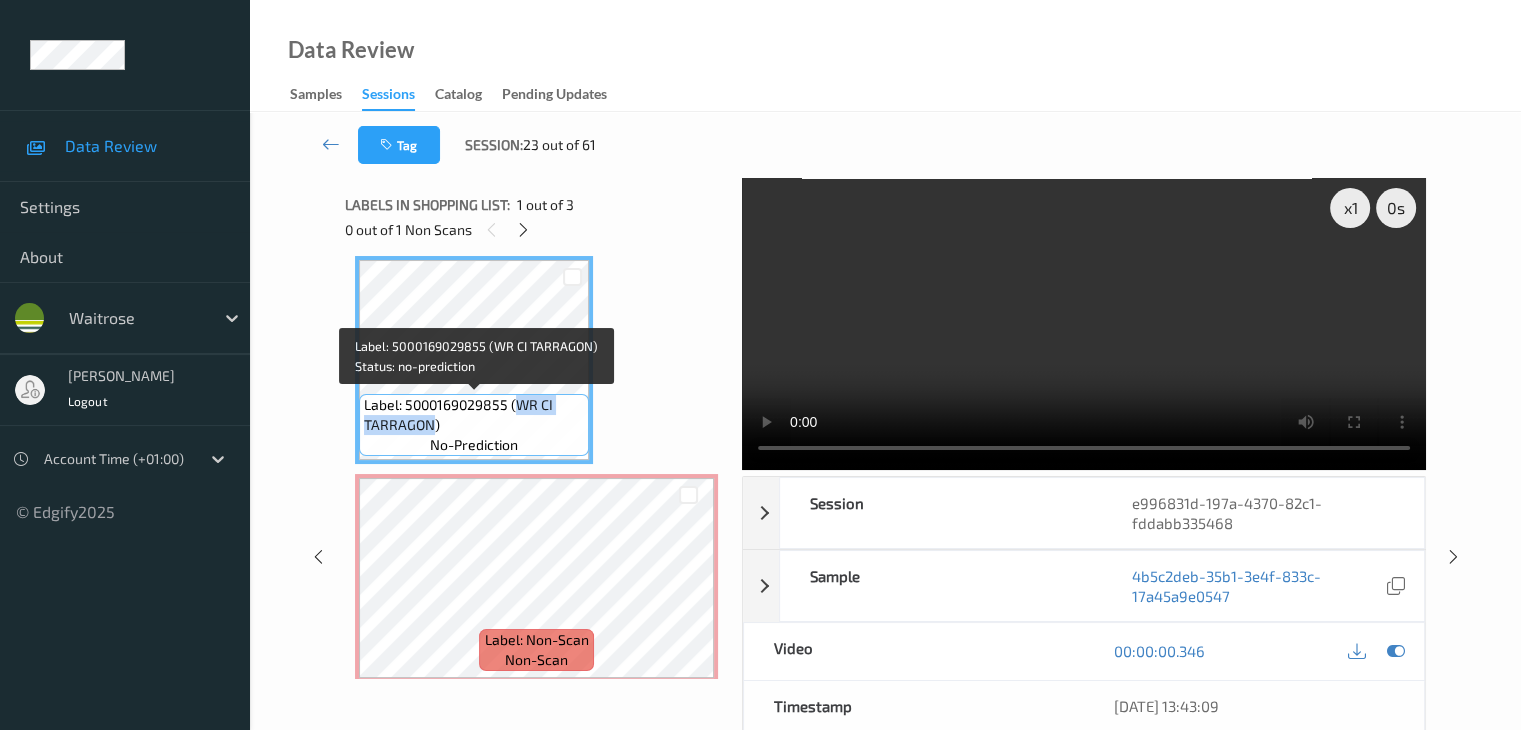drag, startPoint x: 519, startPoint y: 405, endPoint x: 434, endPoint y: 422, distance: 86.683334 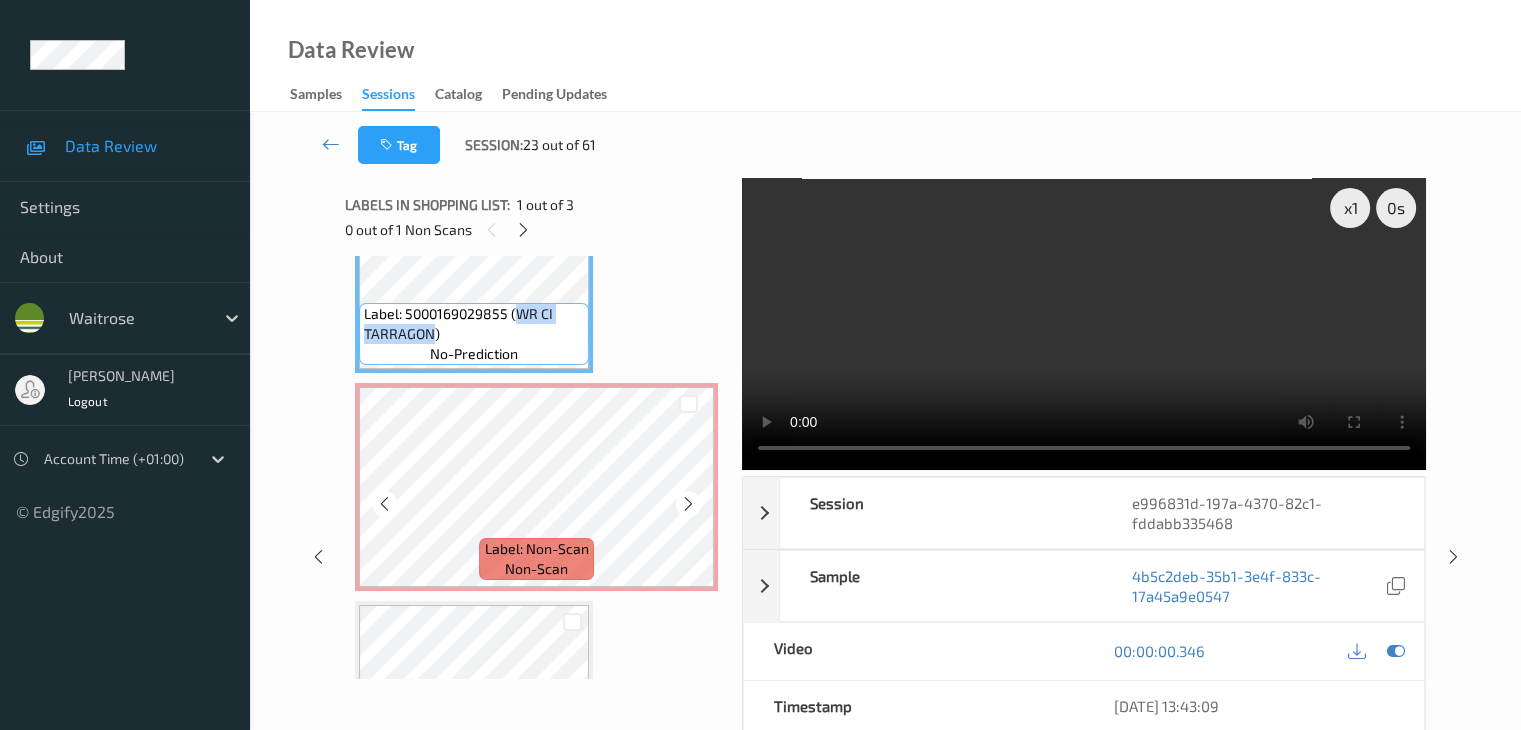 scroll, scrollTop: 241, scrollLeft: 0, axis: vertical 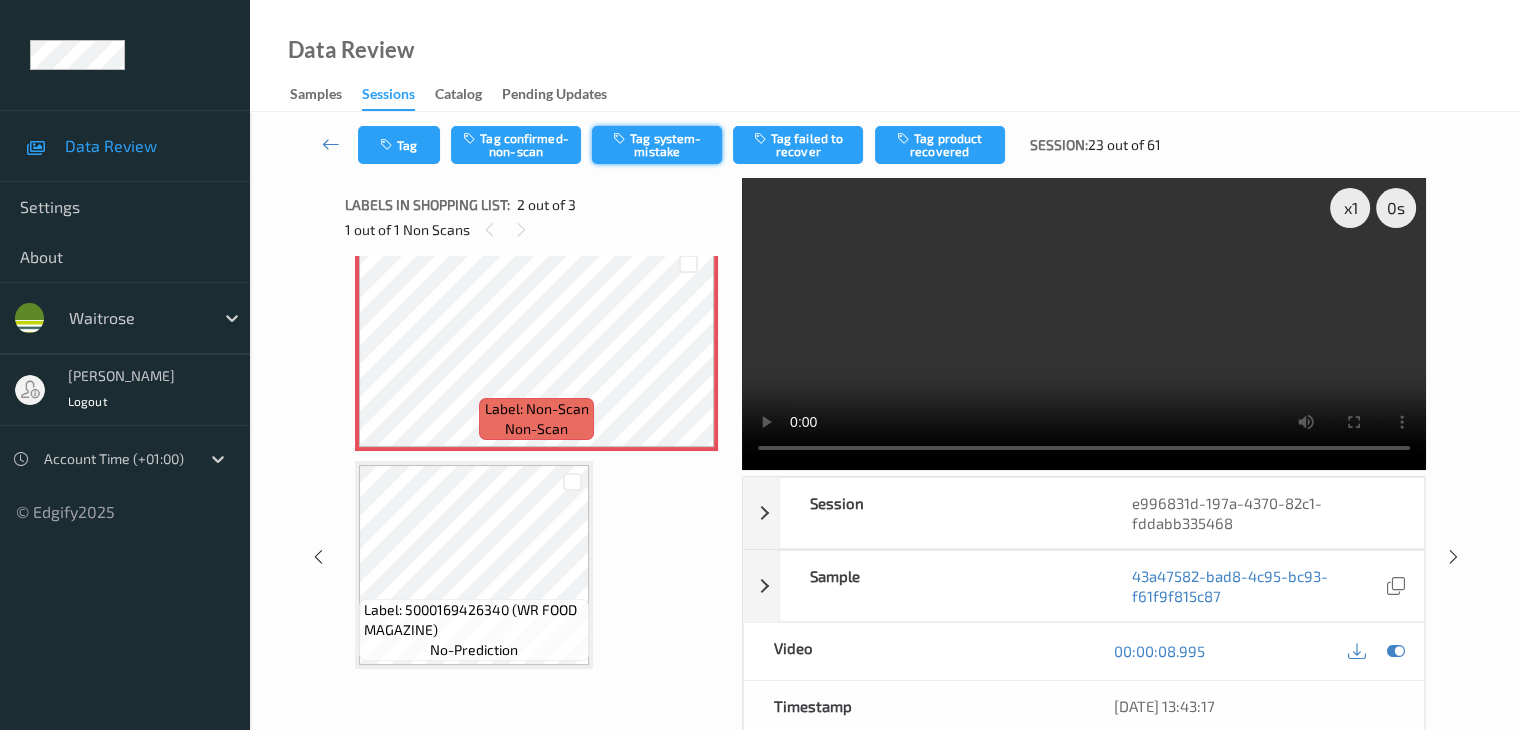 click on "Tag   system-mistake" at bounding box center (657, 145) 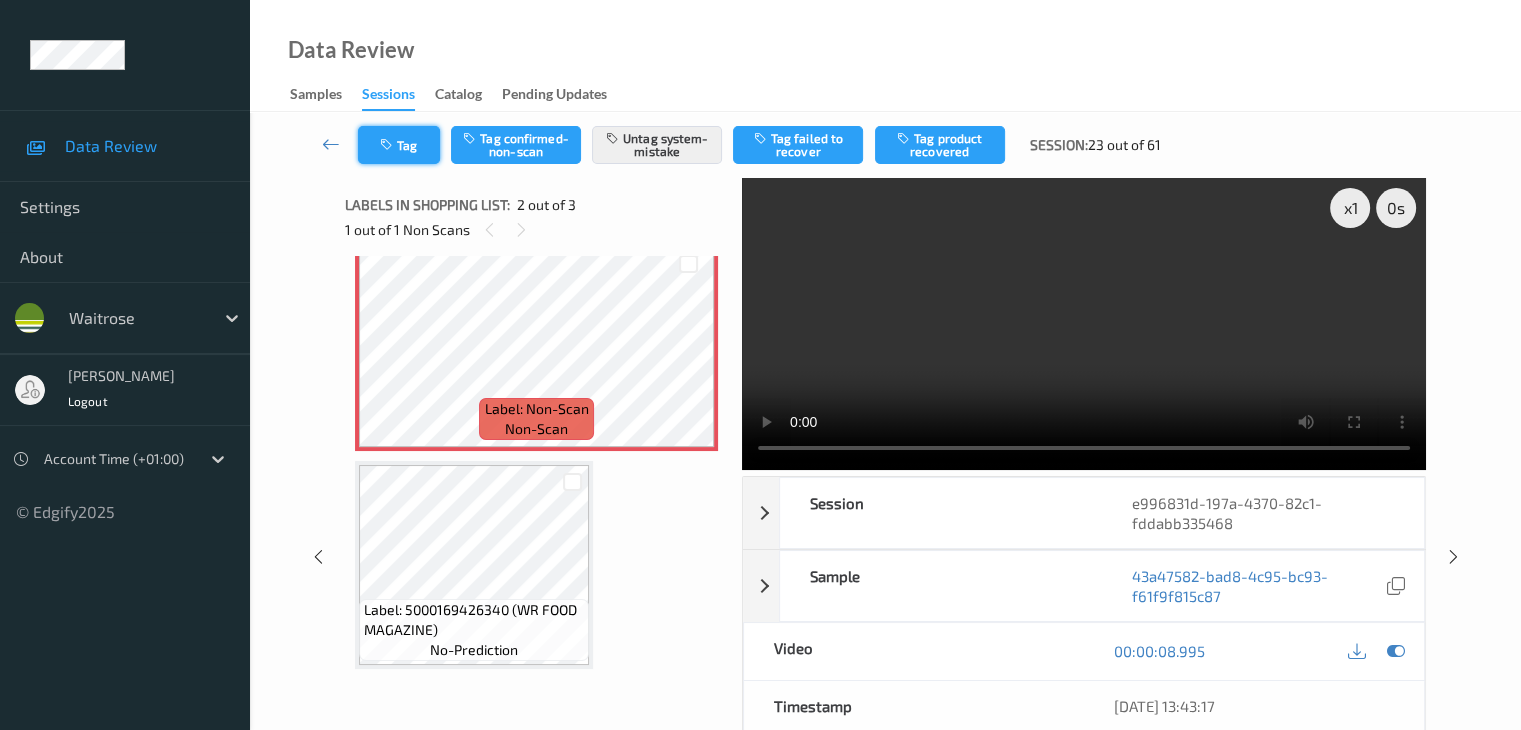 click on "Tag" at bounding box center [399, 145] 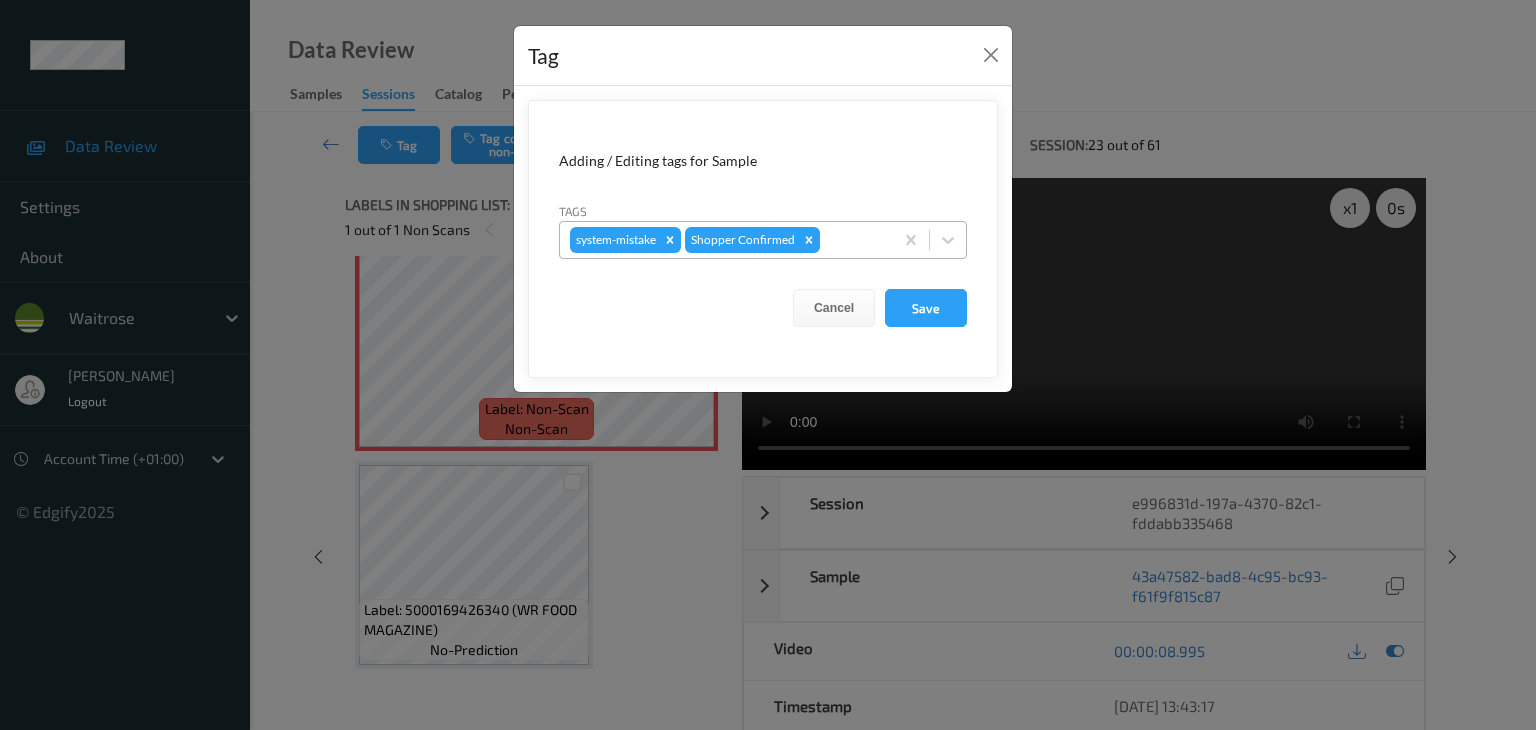 click at bounding box center [853, 240] 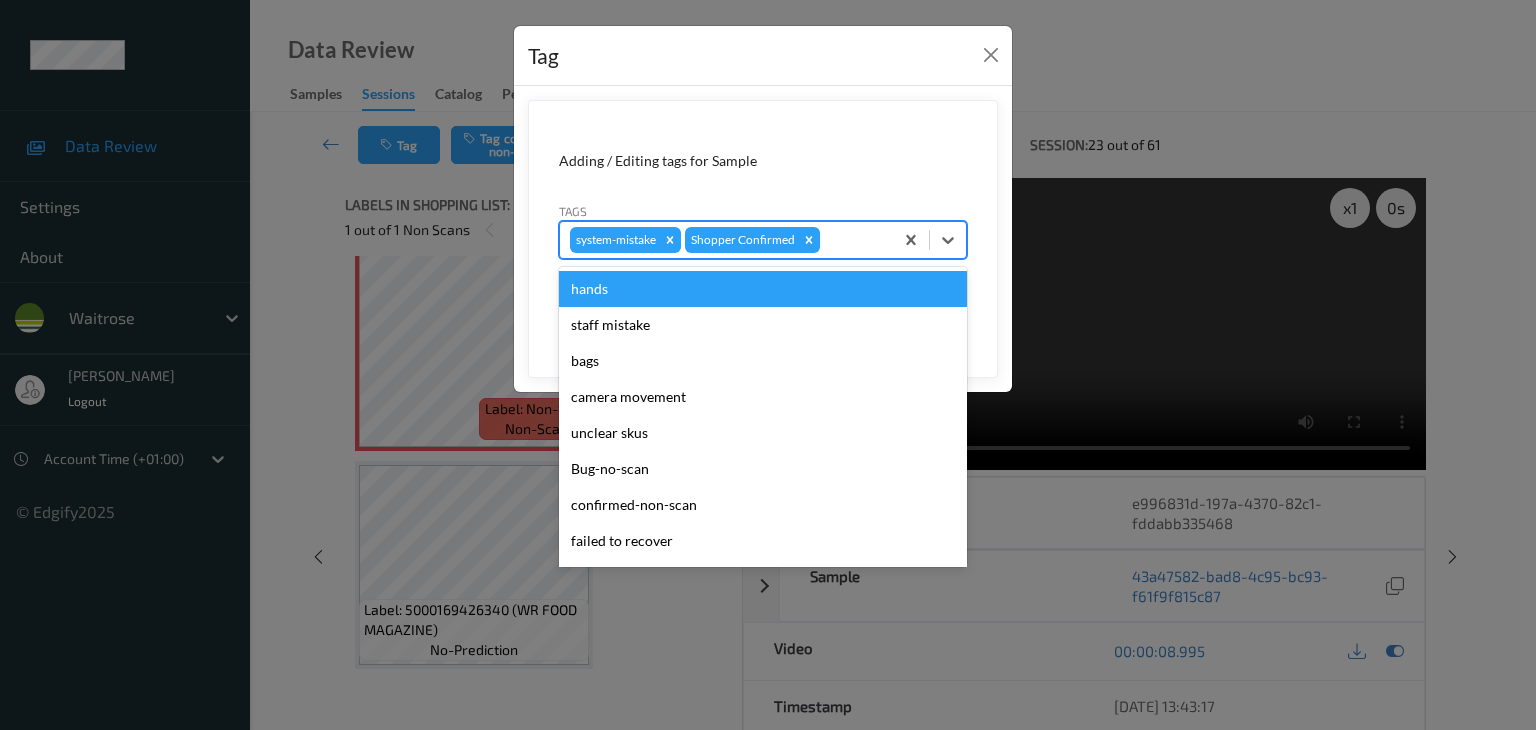 type on "u" 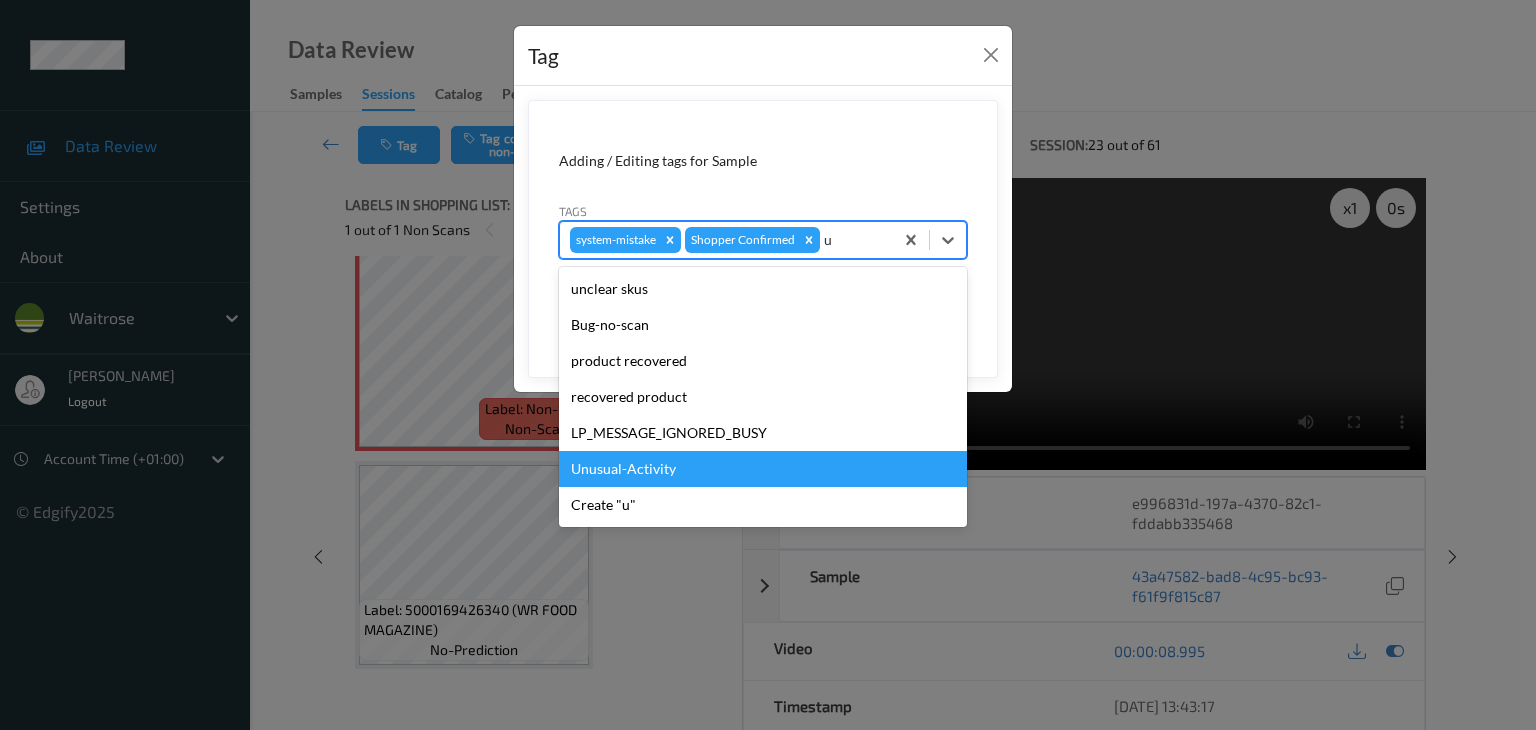 click on "Unusual-Activity" at bounding box center (763, 469) 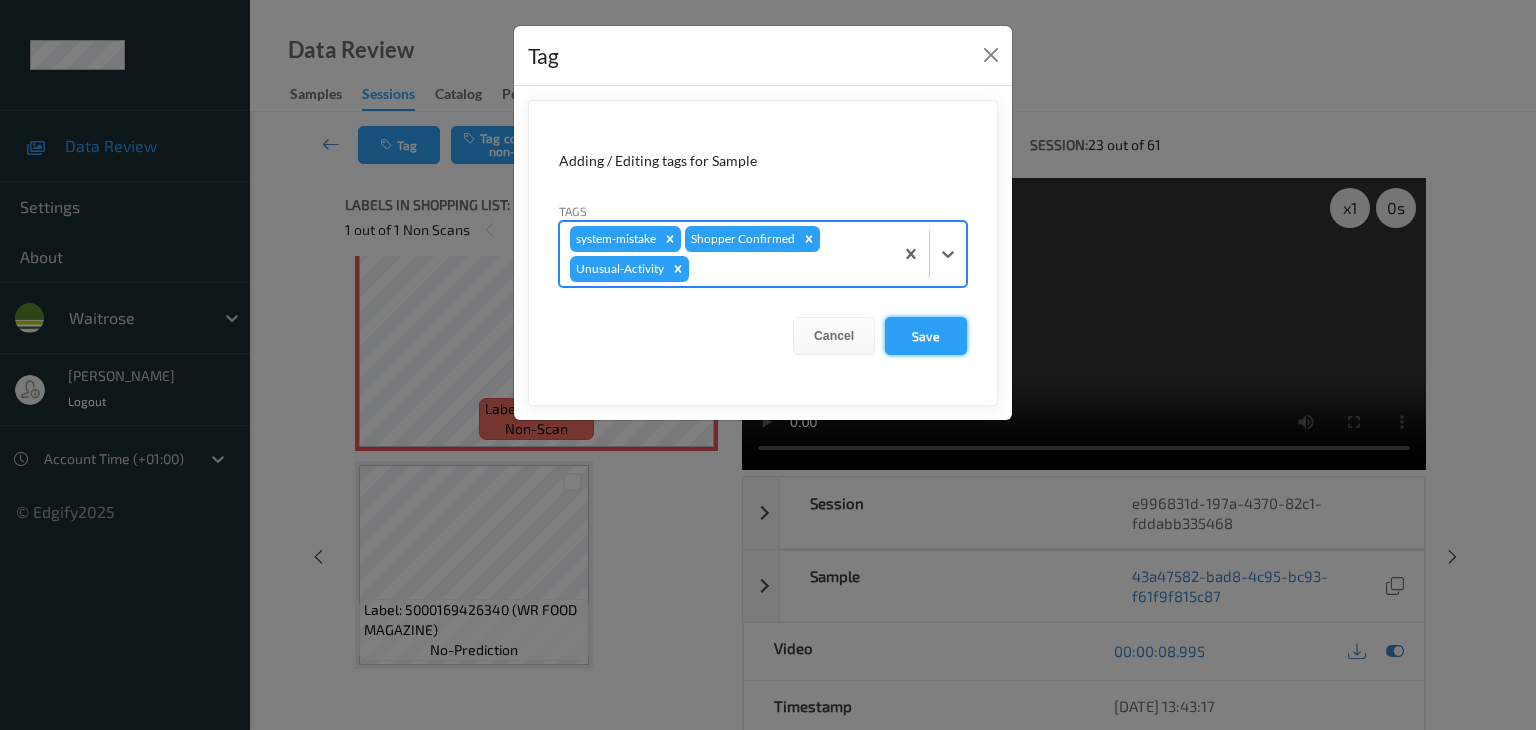 click on "Save" at bounding box center [926, 336] 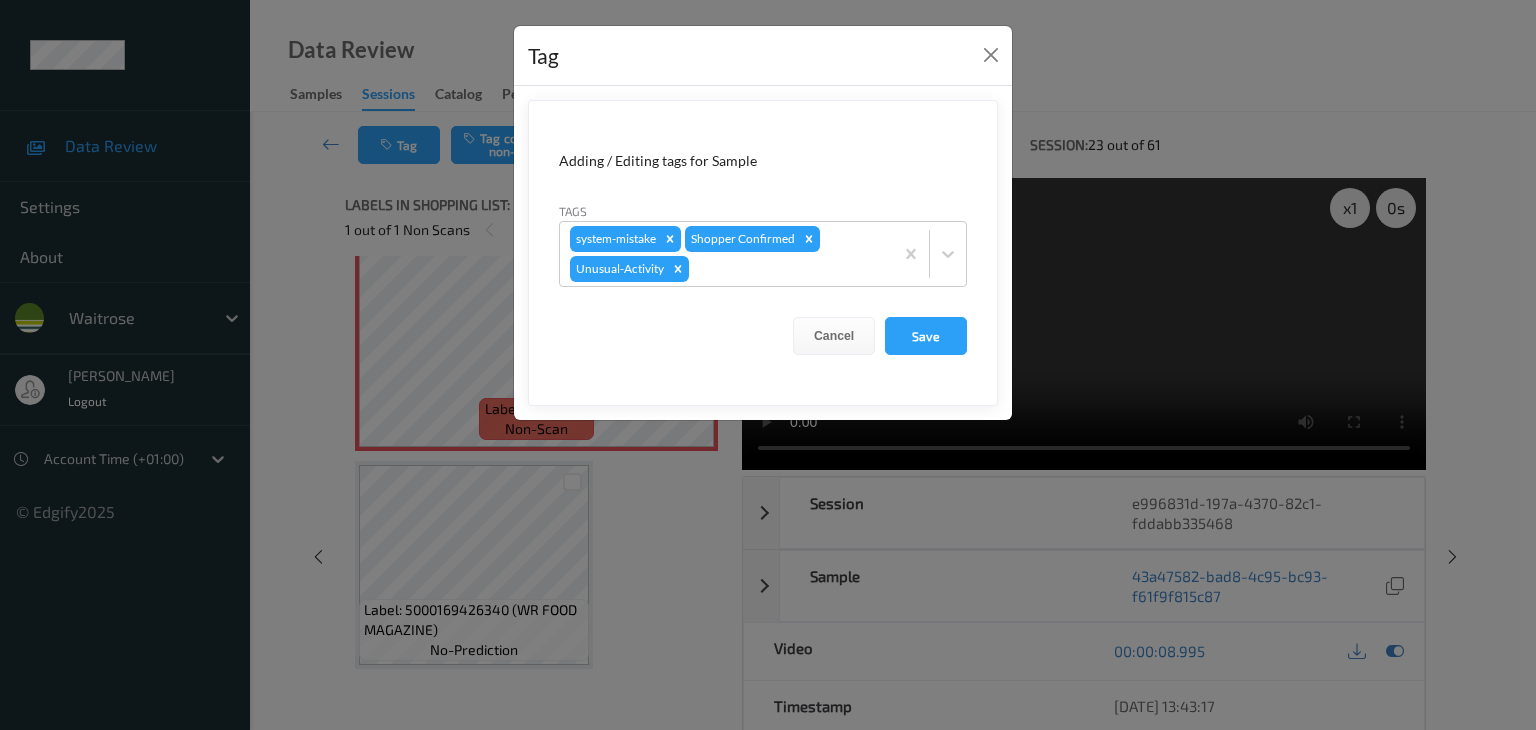 type 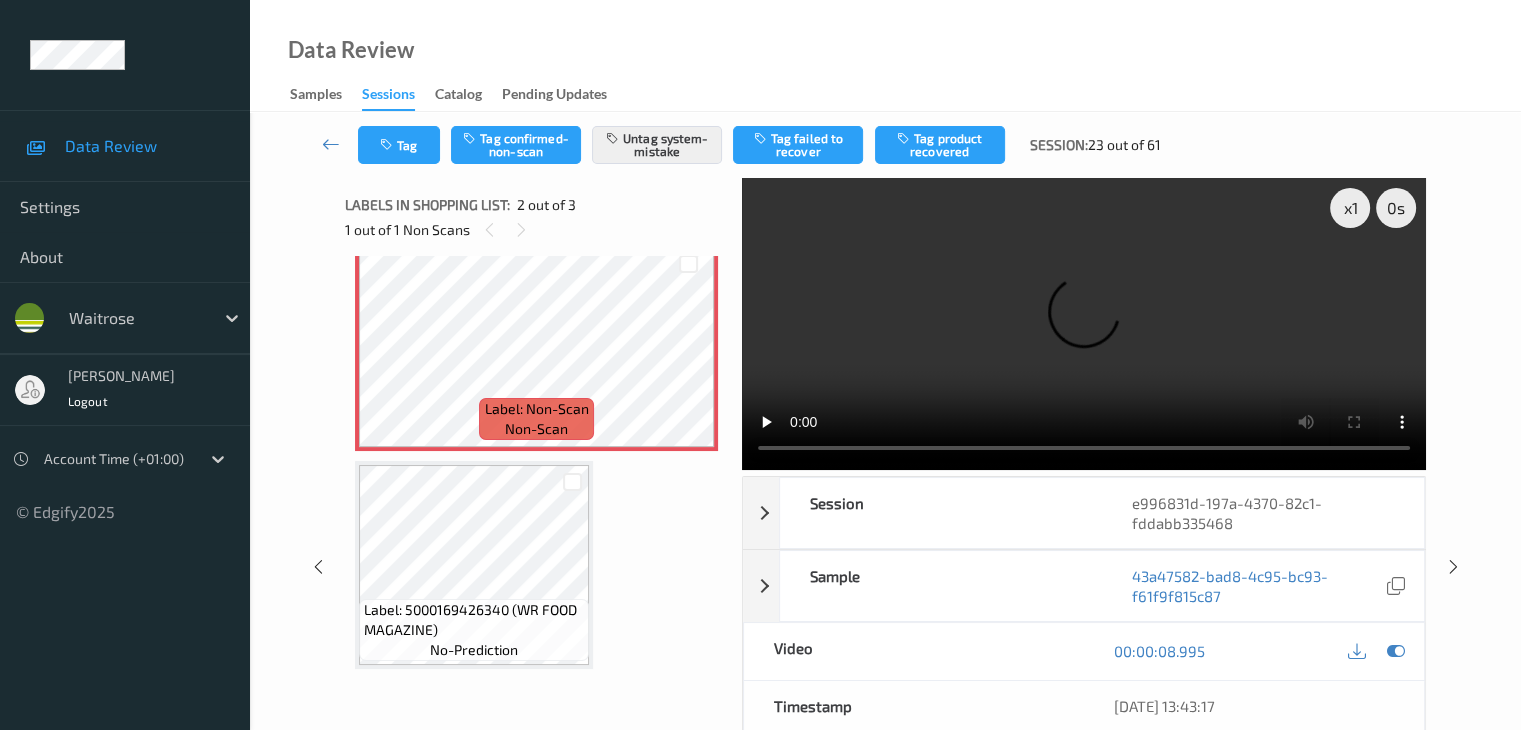 type 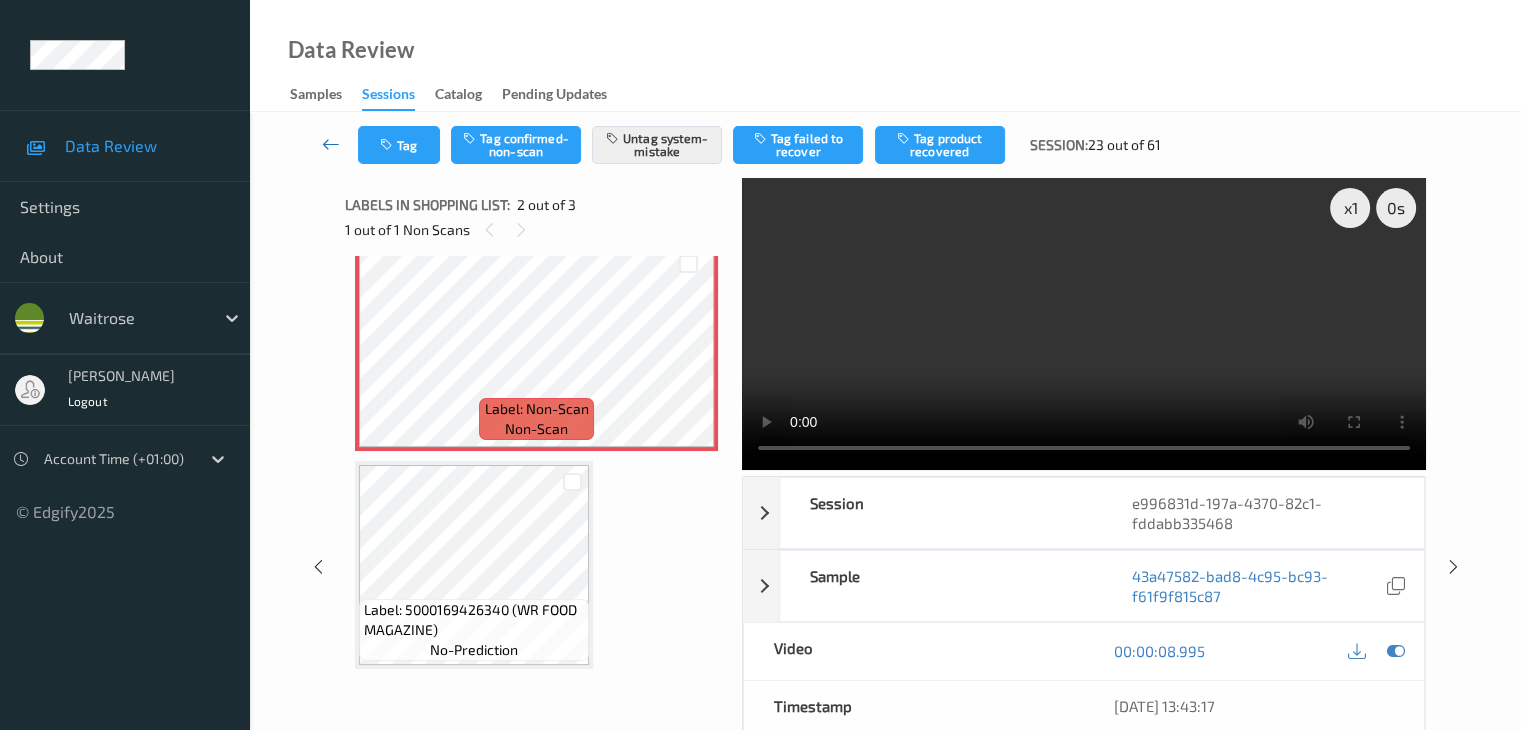 click at bounding box center (331, 144) 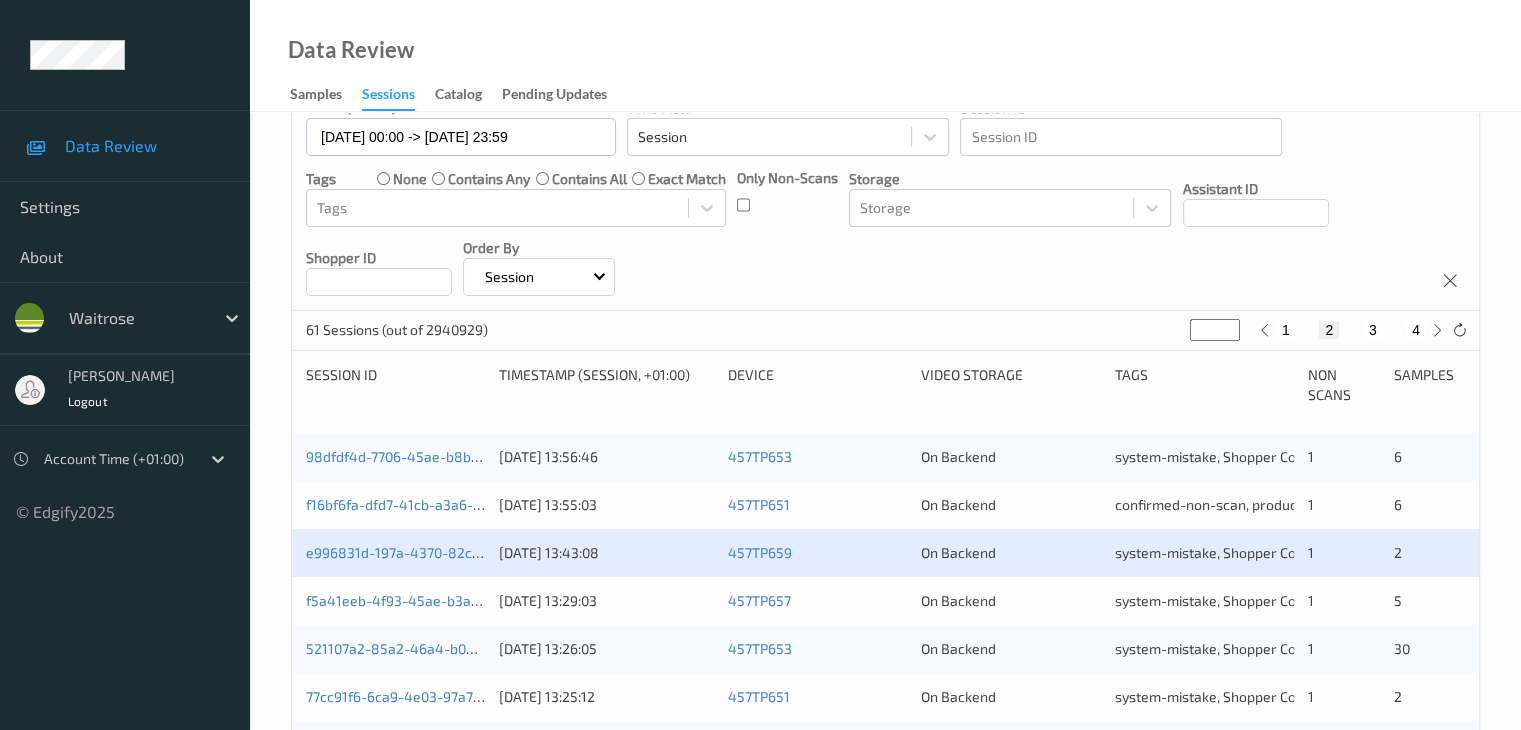 scroll, scrollTop: 200, scrollLeft: 0, axis: vertical 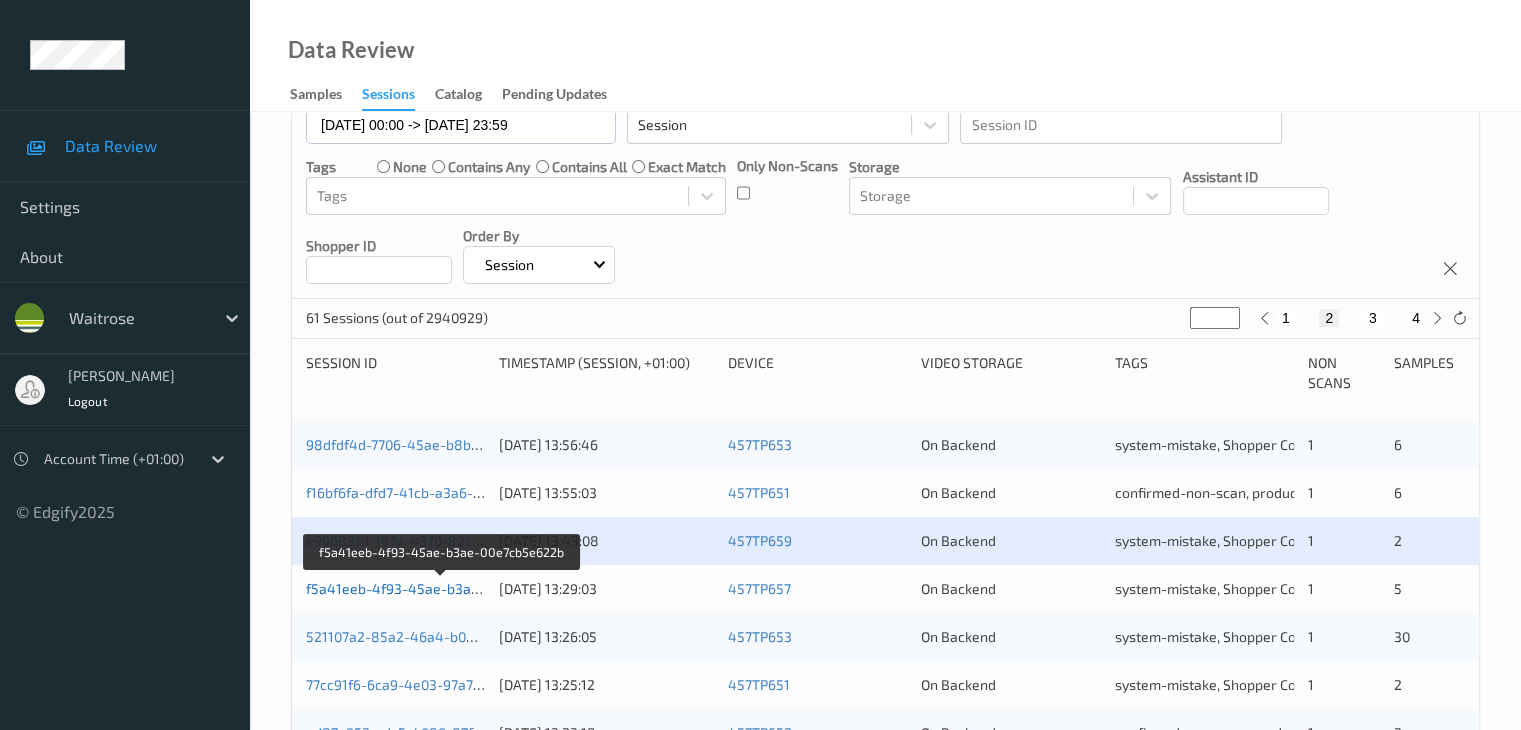 click on "f5a41eeb-4f93-45ae-b3ae-00e7cb5e622b" at bounding box center [442, 588] 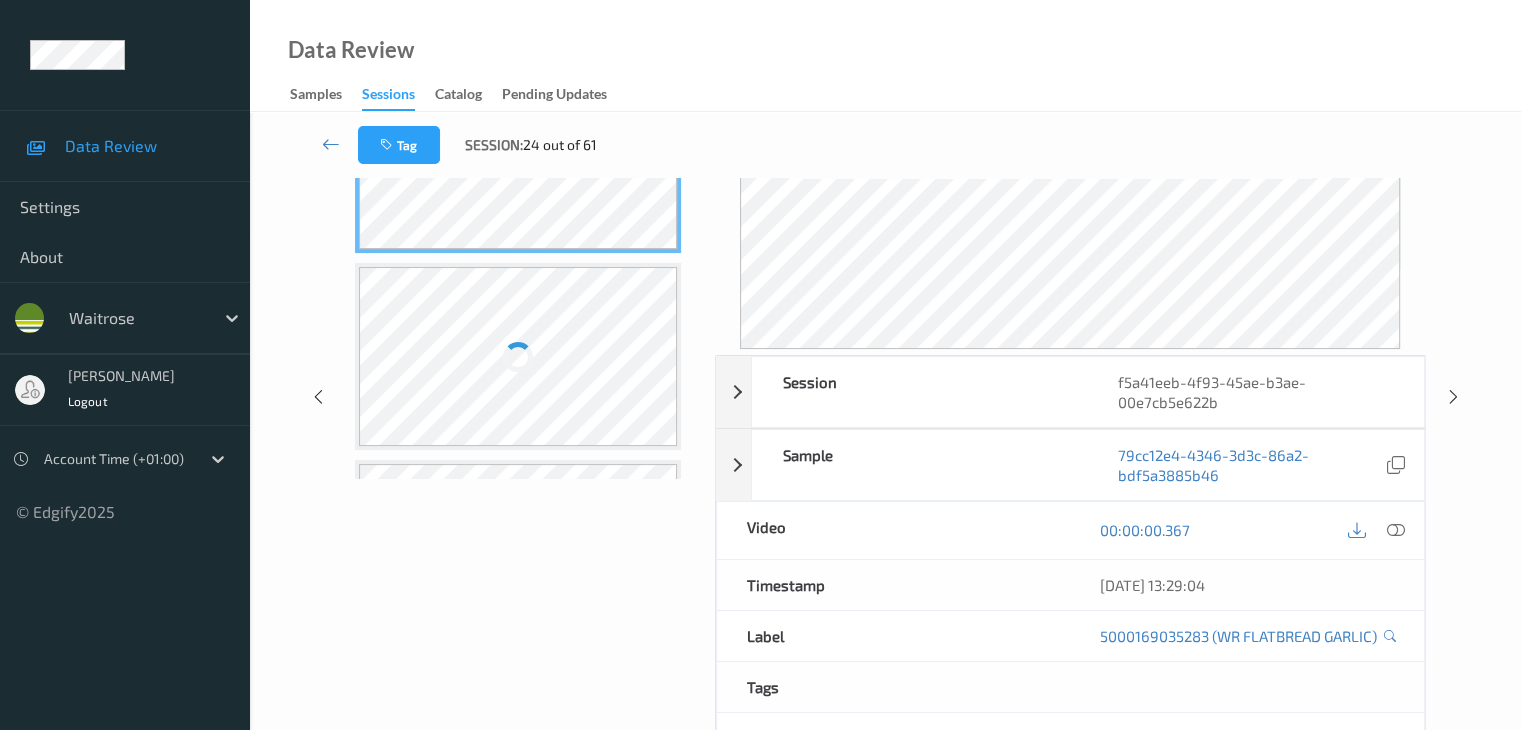 scroll, scrollTop: 0, scrollLeft: 0, axis: both 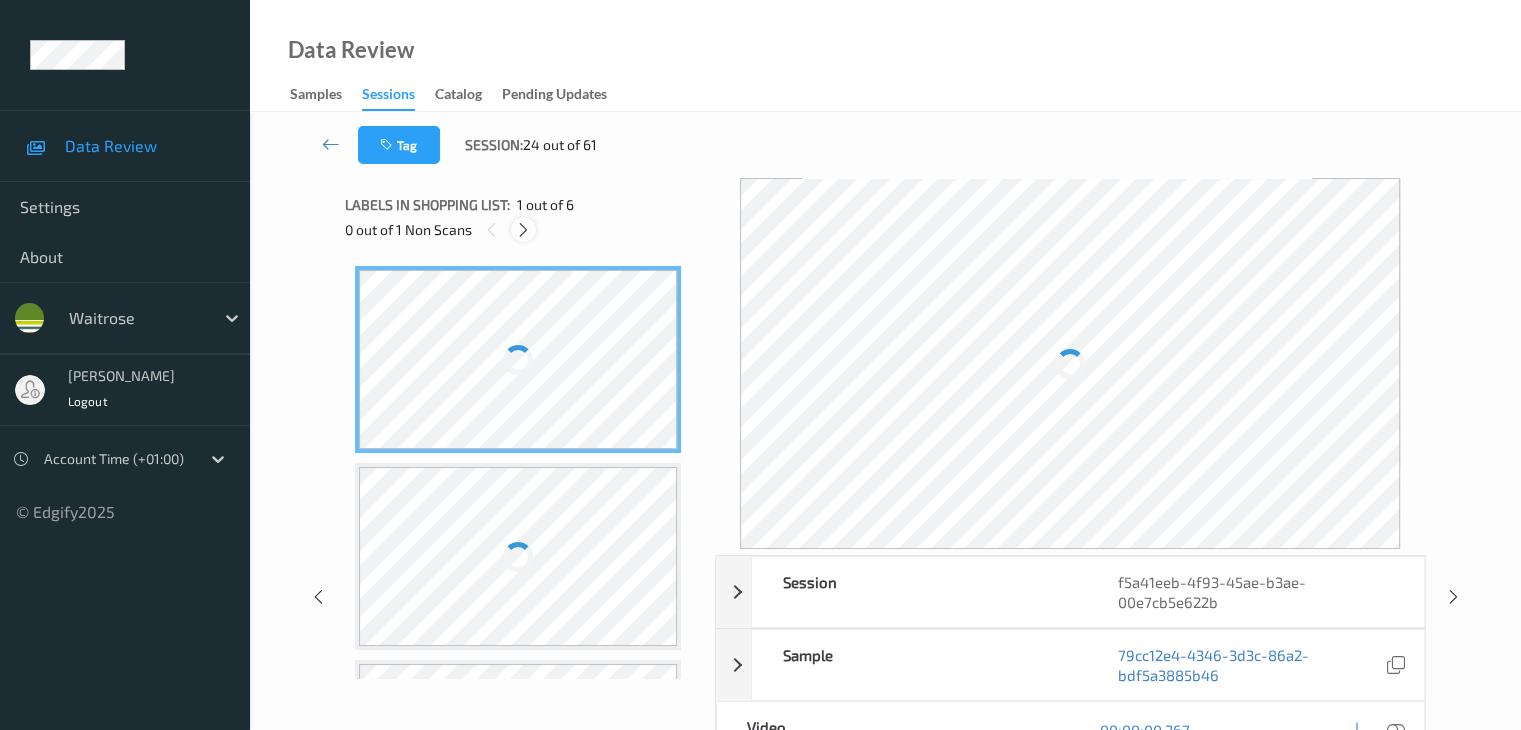 click at bounding box center (523, 230) 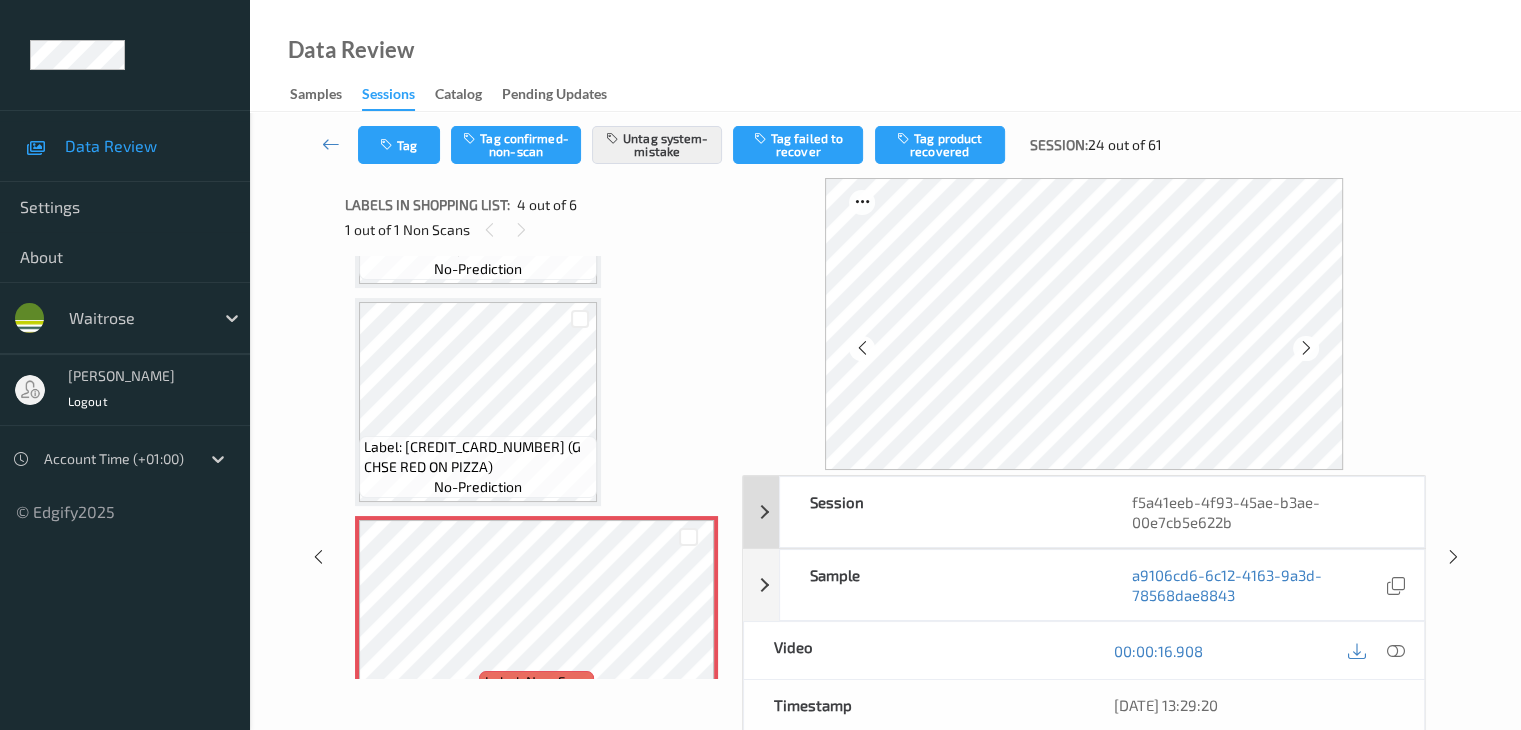 scroll, scrollTop: 446, scrollLeft: 0, axis: vertical 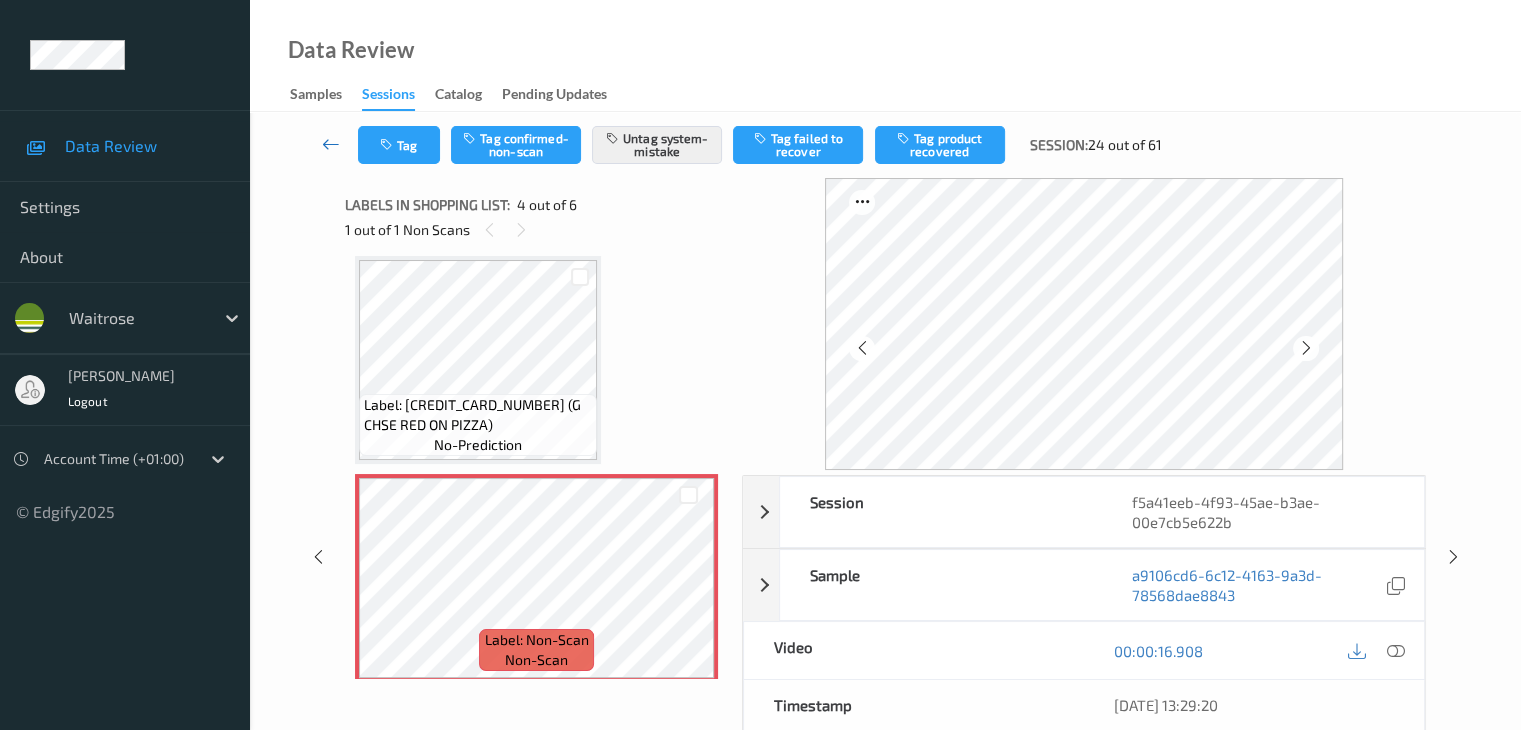 click at bounding box center [331, 144] 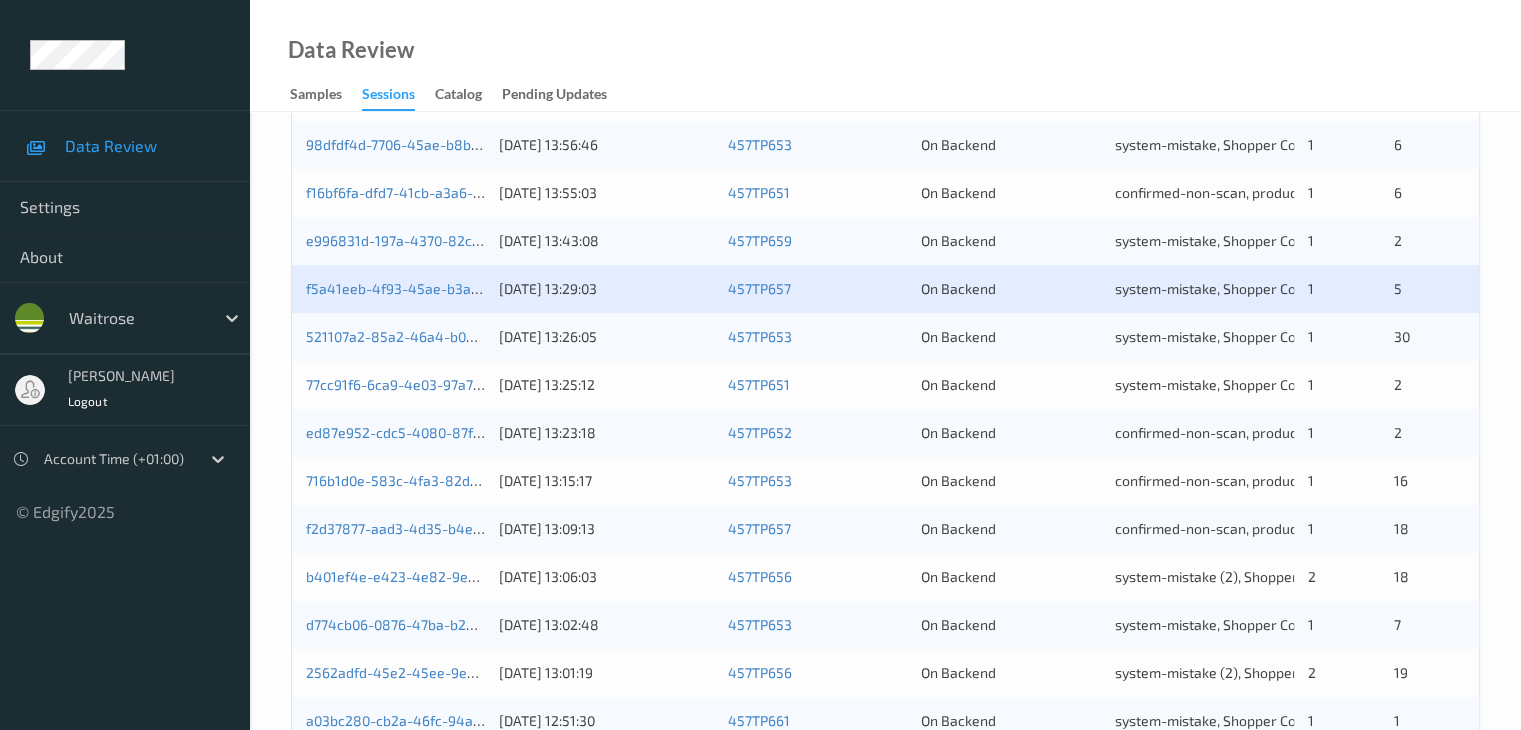 scroll, scrollTop: 400, scrollLeft: 0, axis: vertical 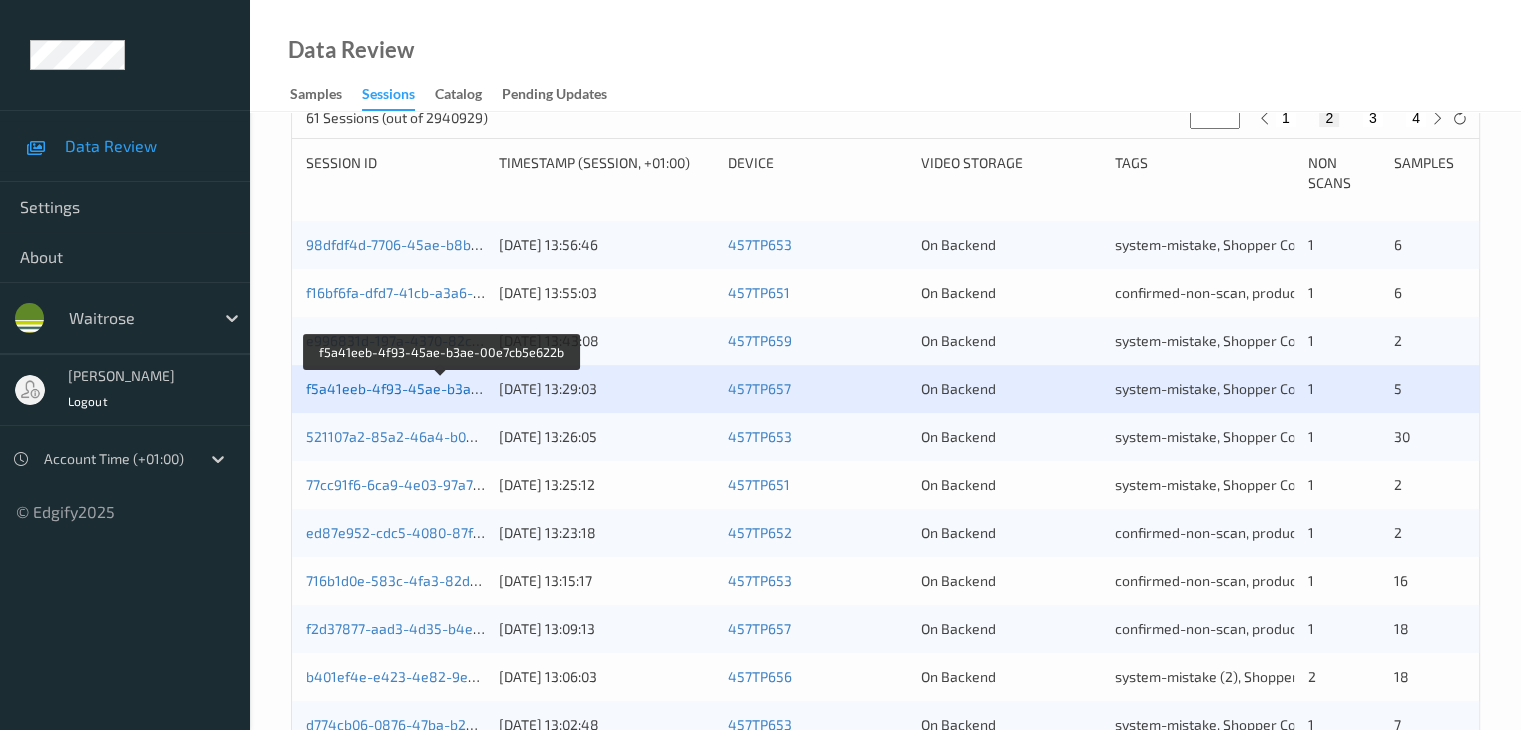 click on "f5a41eeb-4f93-45ae-b3ae-00e7cb5e622b" at bounding box center [442, 388] 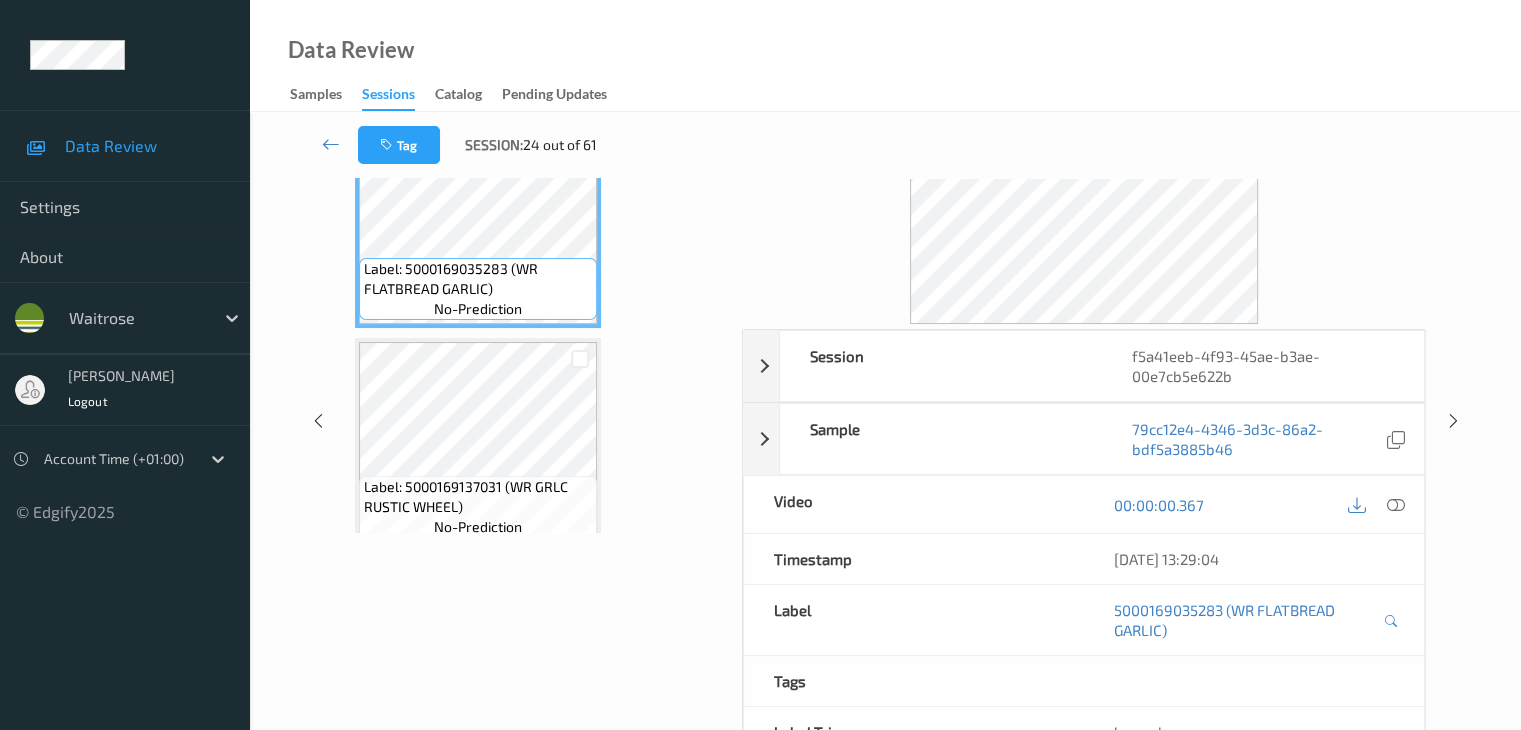 scroll, scrollTop: 0, scrollLeft: 0, axis: both 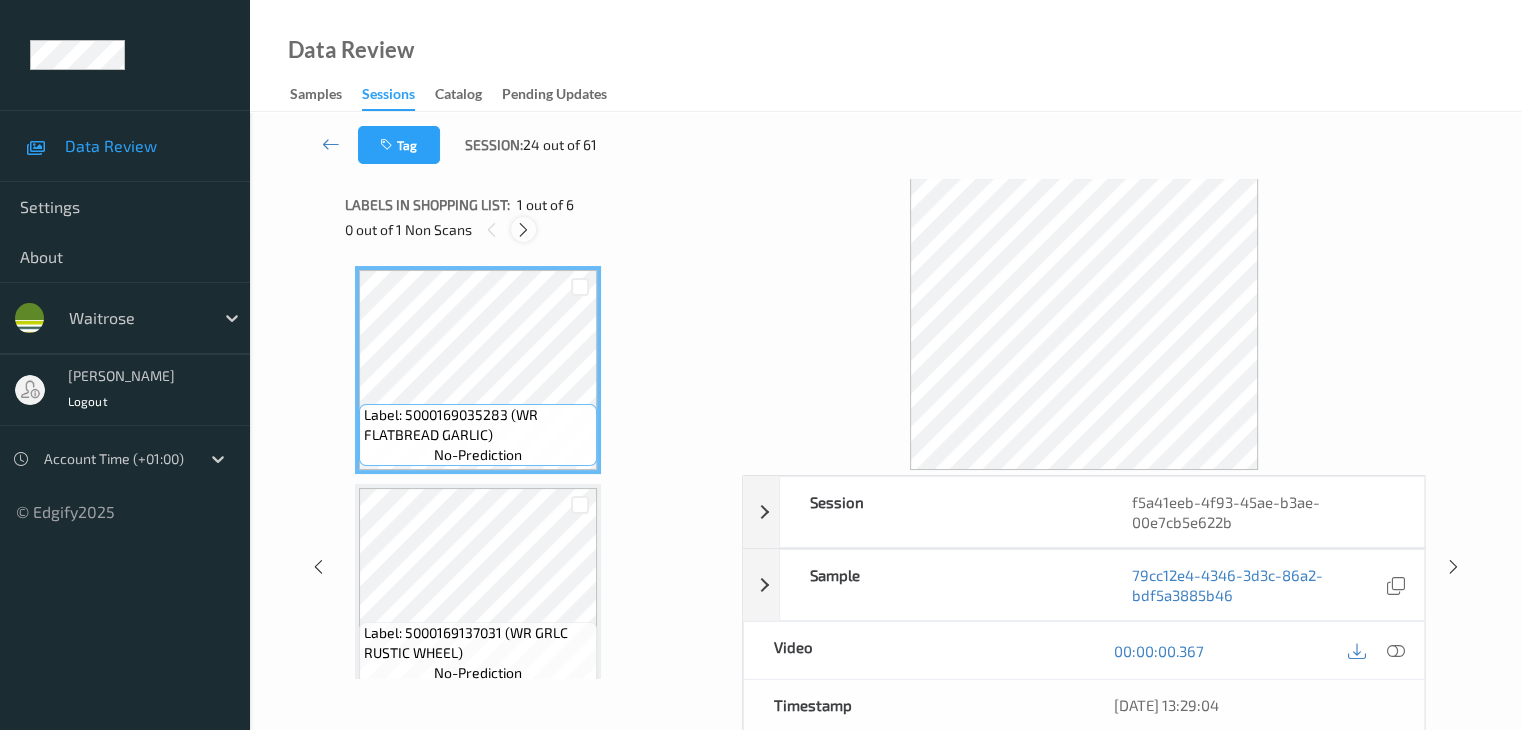 click at bounding box center [523, 230] 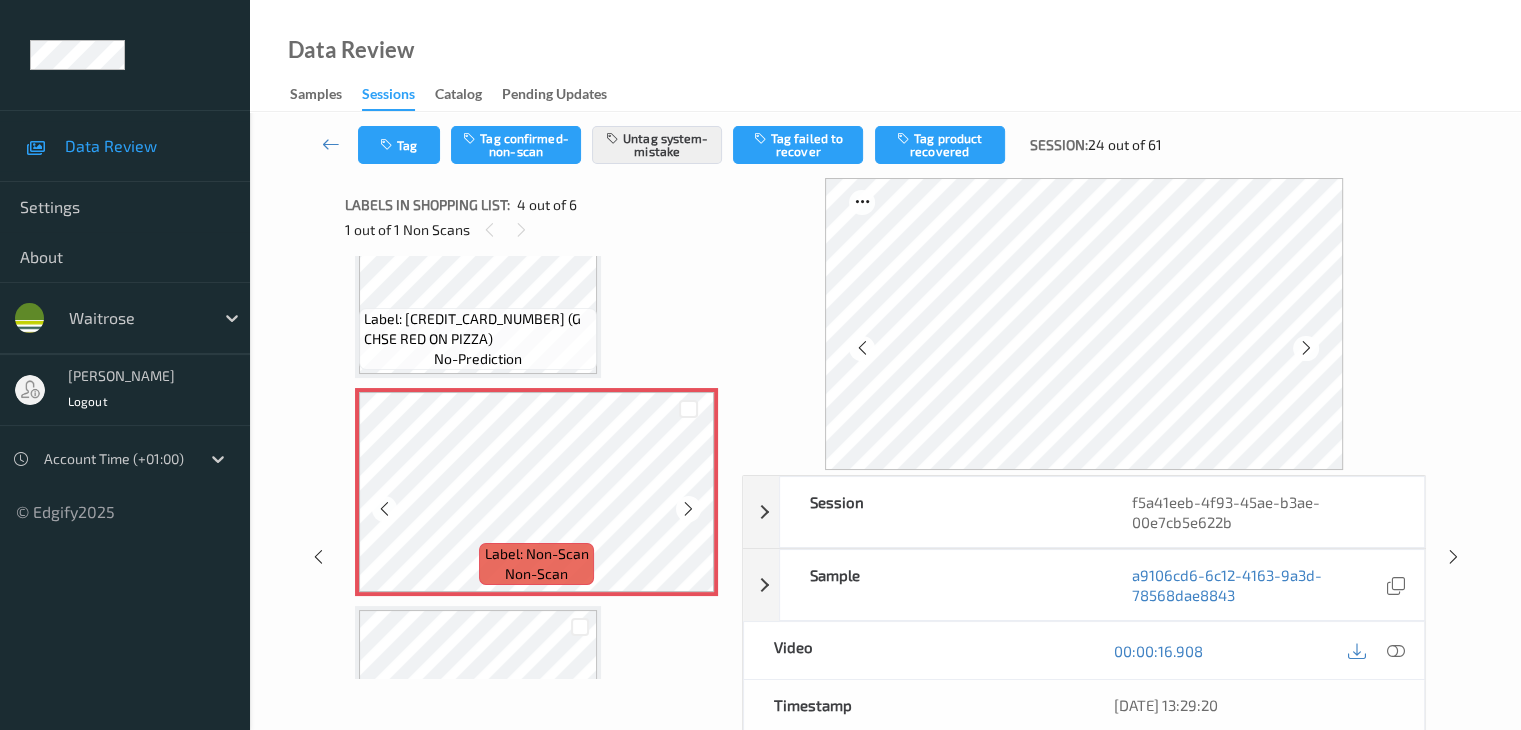 scroll, scrollTop: 546, scrollLeft: 0, axis: vertical 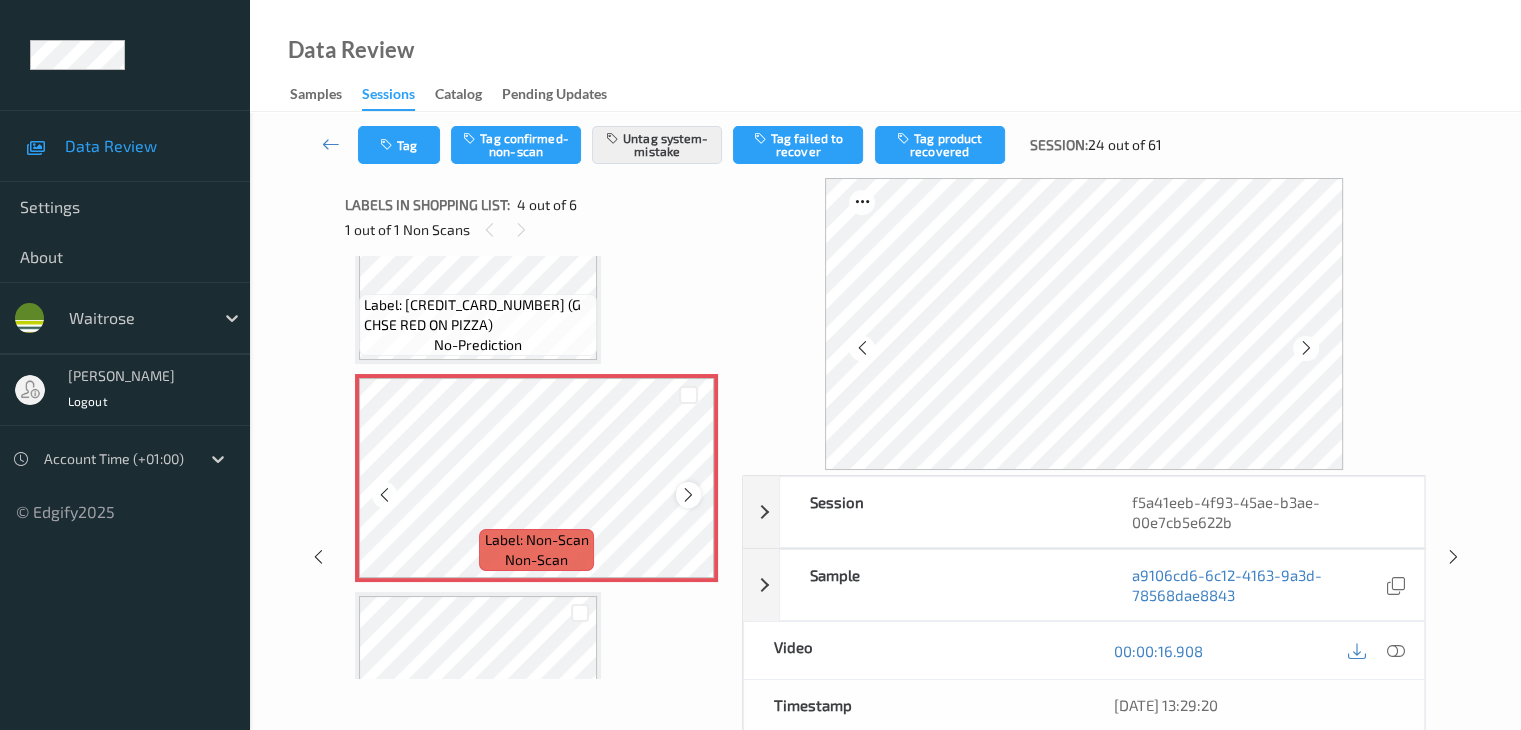 click at bounding box center [688, 495] 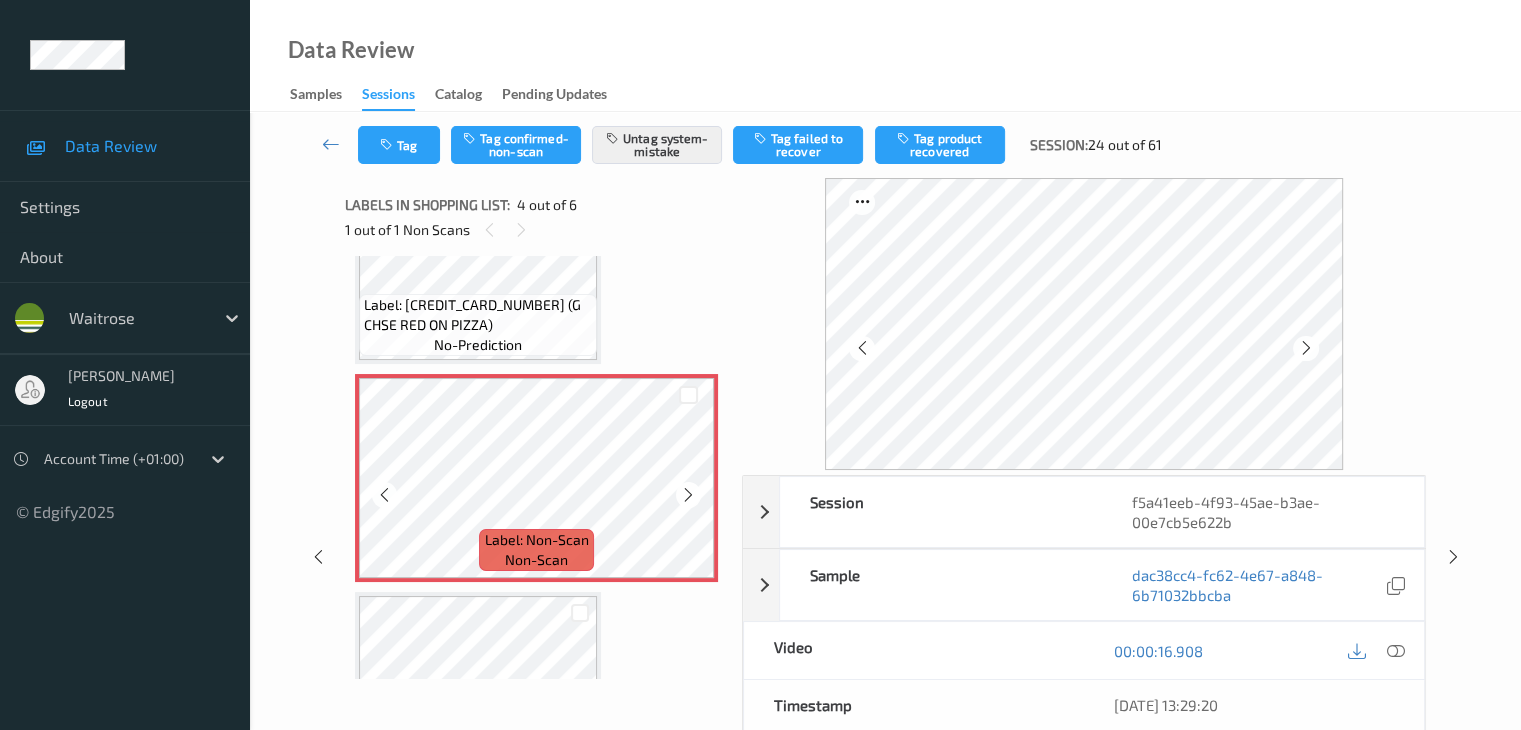 click at bounding box center (688, 495) 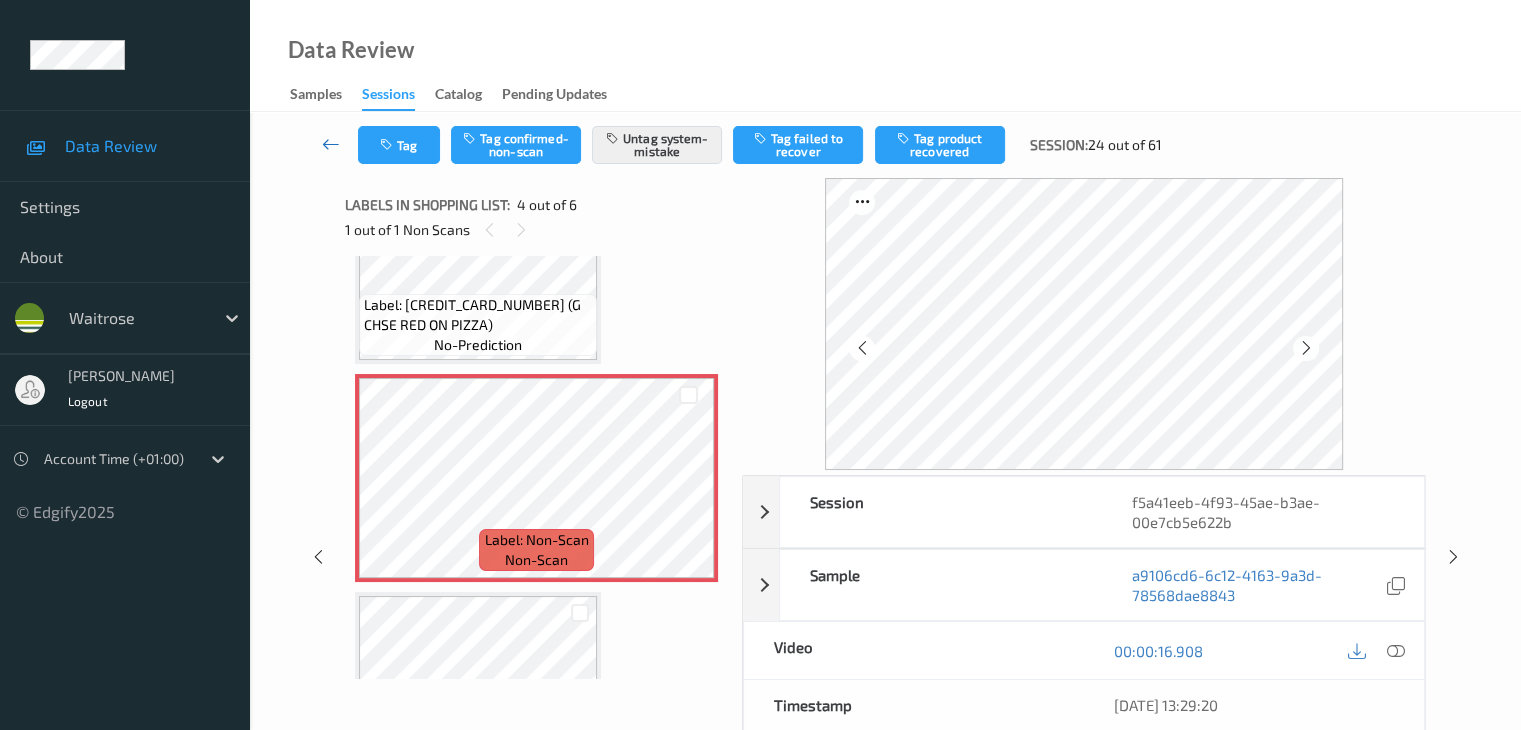 click at bounding box center (331, 144) 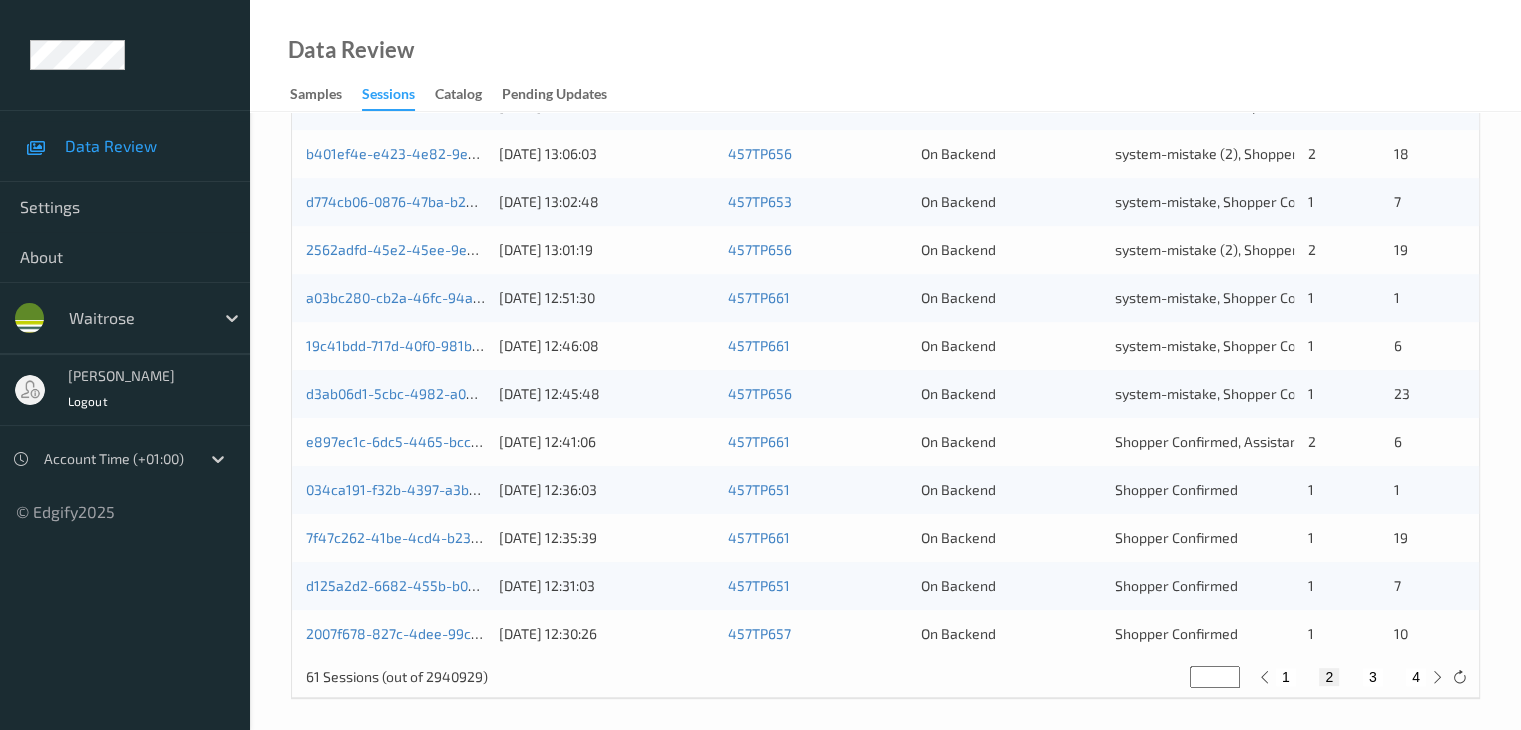 scroll, scrollTop: 932, scrollLeft: 0, axis: vertical 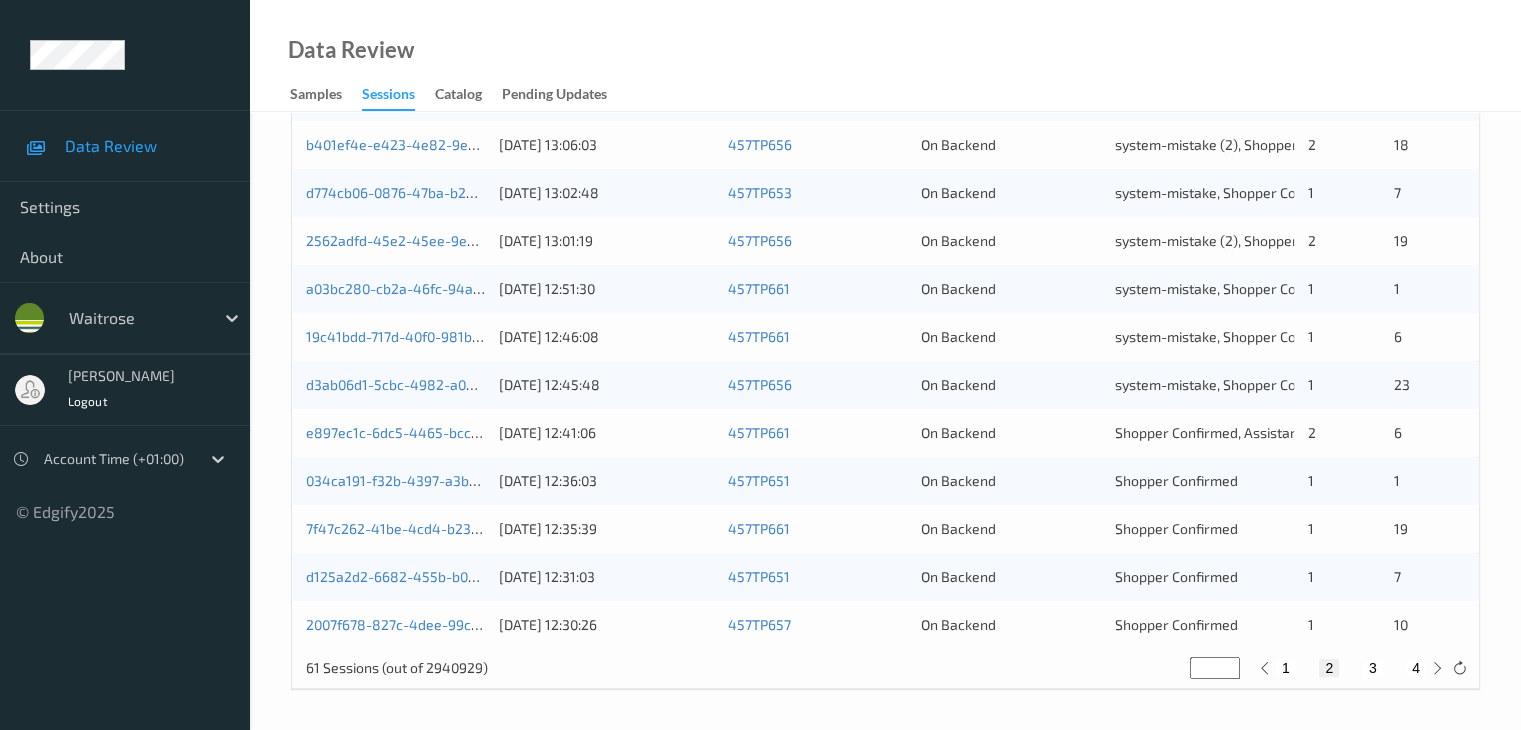 click on "3" at bounding box center (1373, 668) 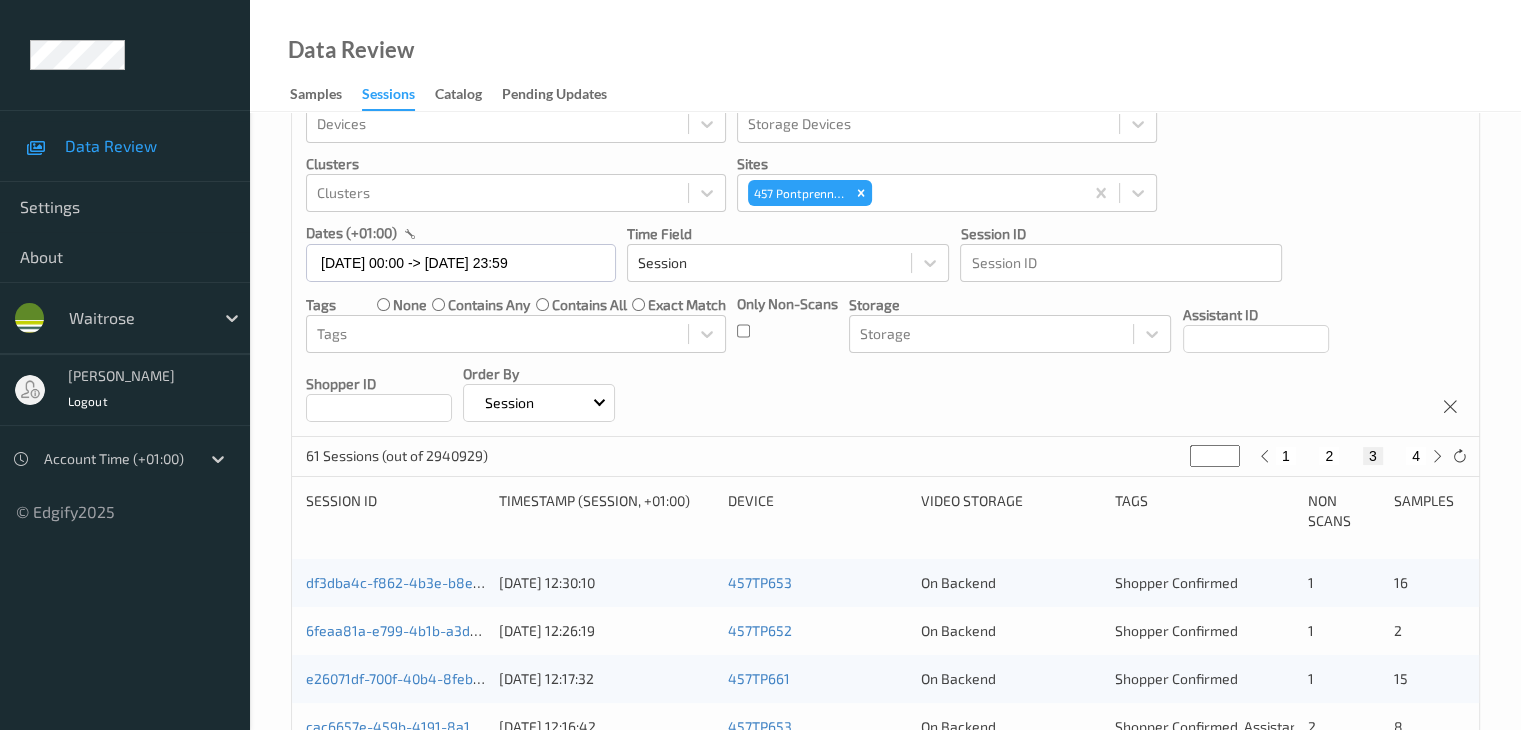 scroll, scrollTop: 0, scrollLeft: 0, axis: both 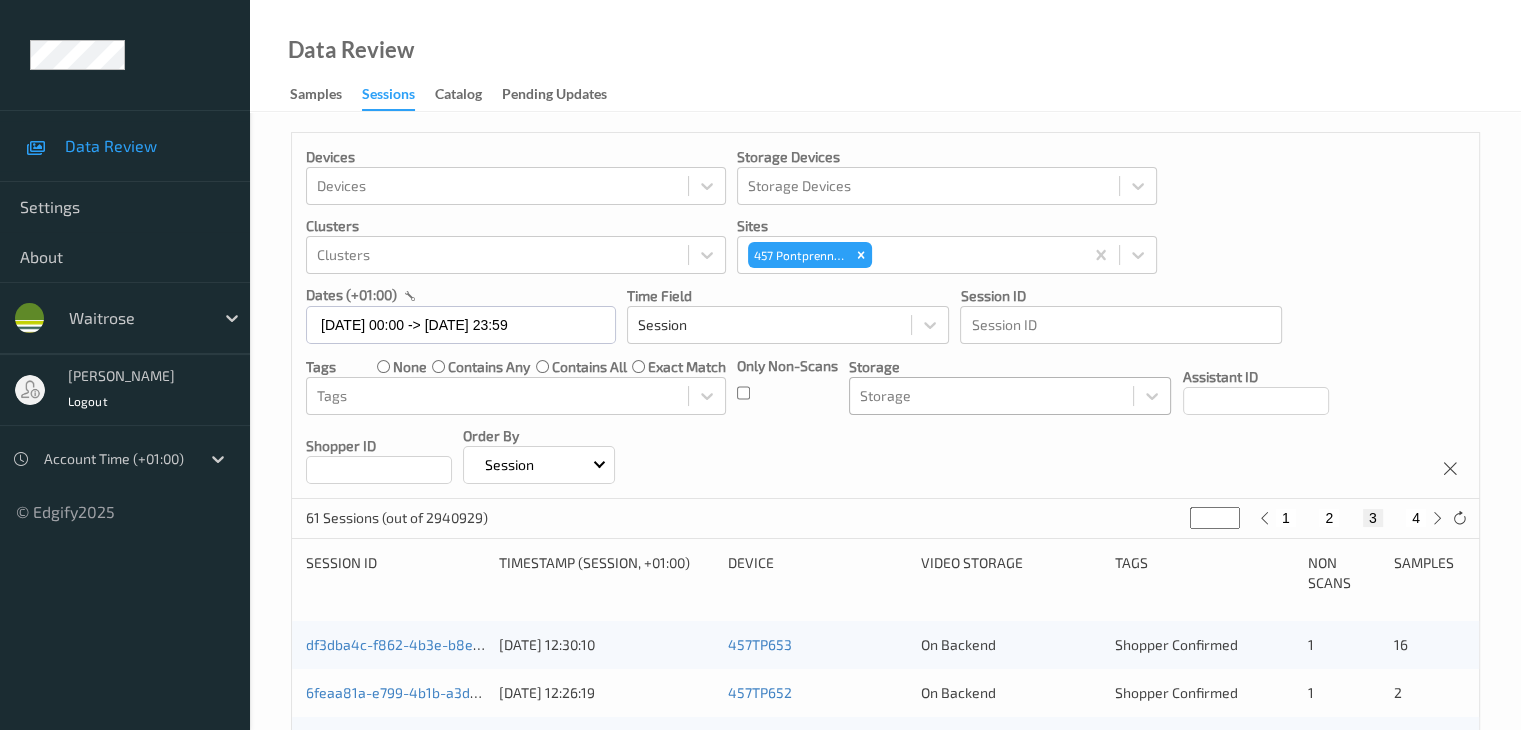 type 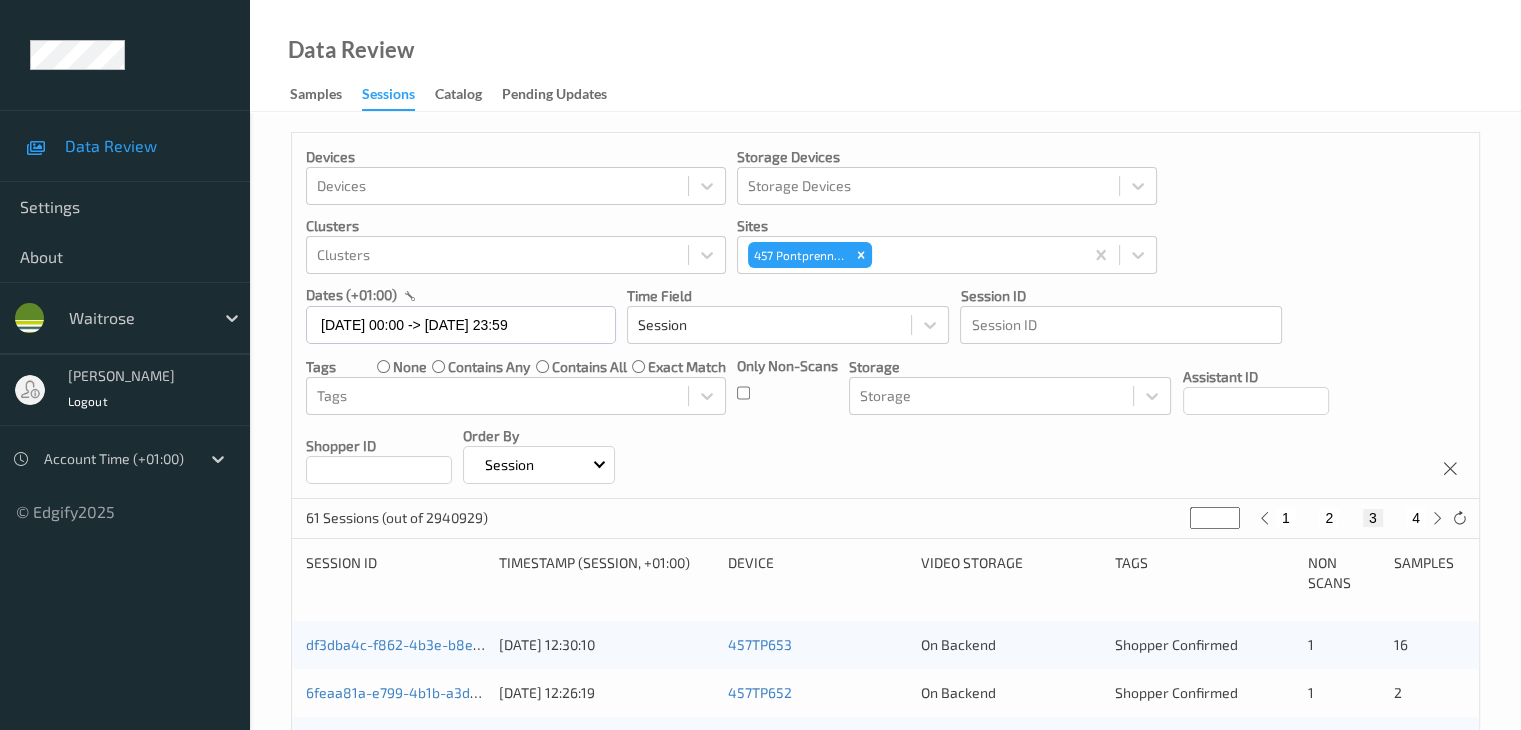 click on "2" at bounding box center [1329, 518] 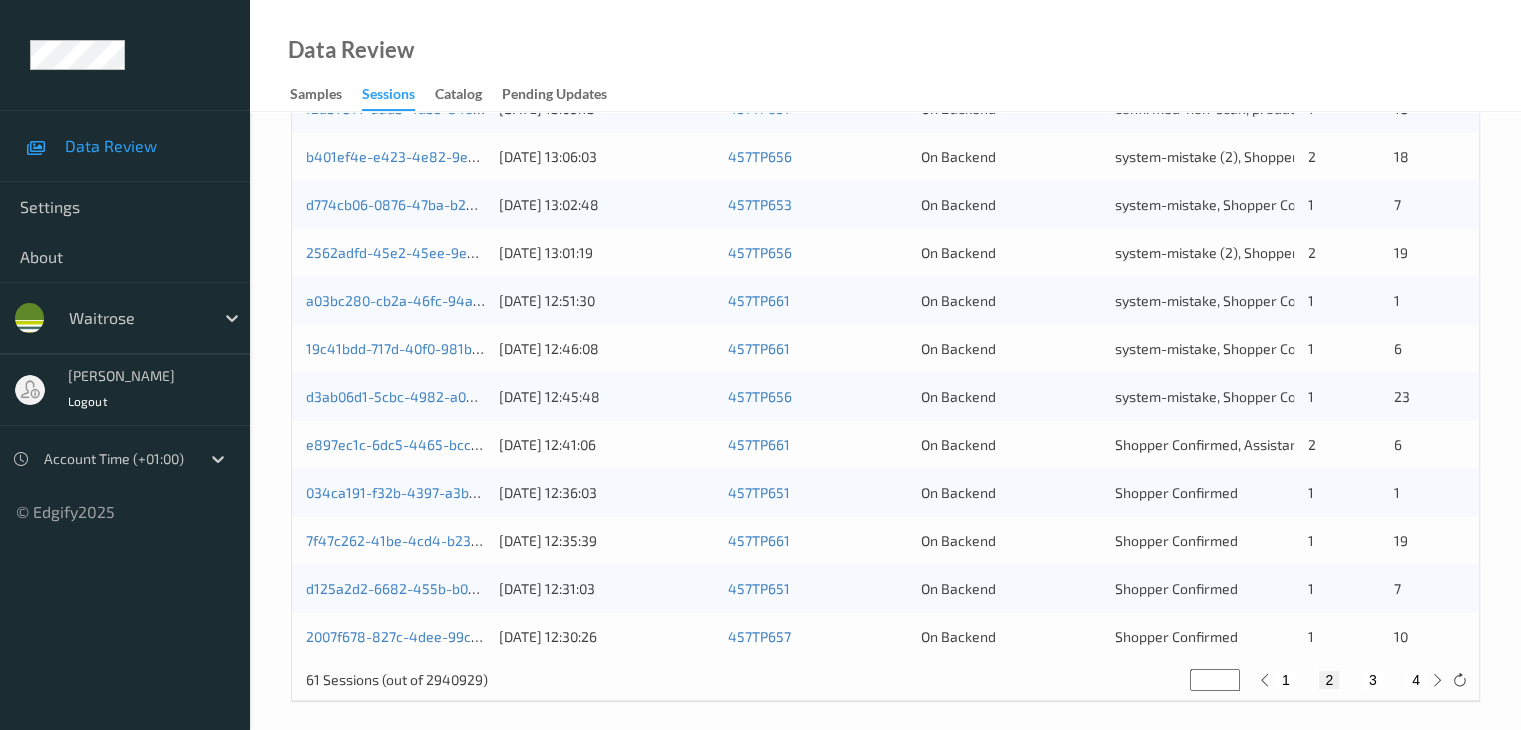 scroll, scrollTop: 932, scrollLeft: 0, axis: vertical 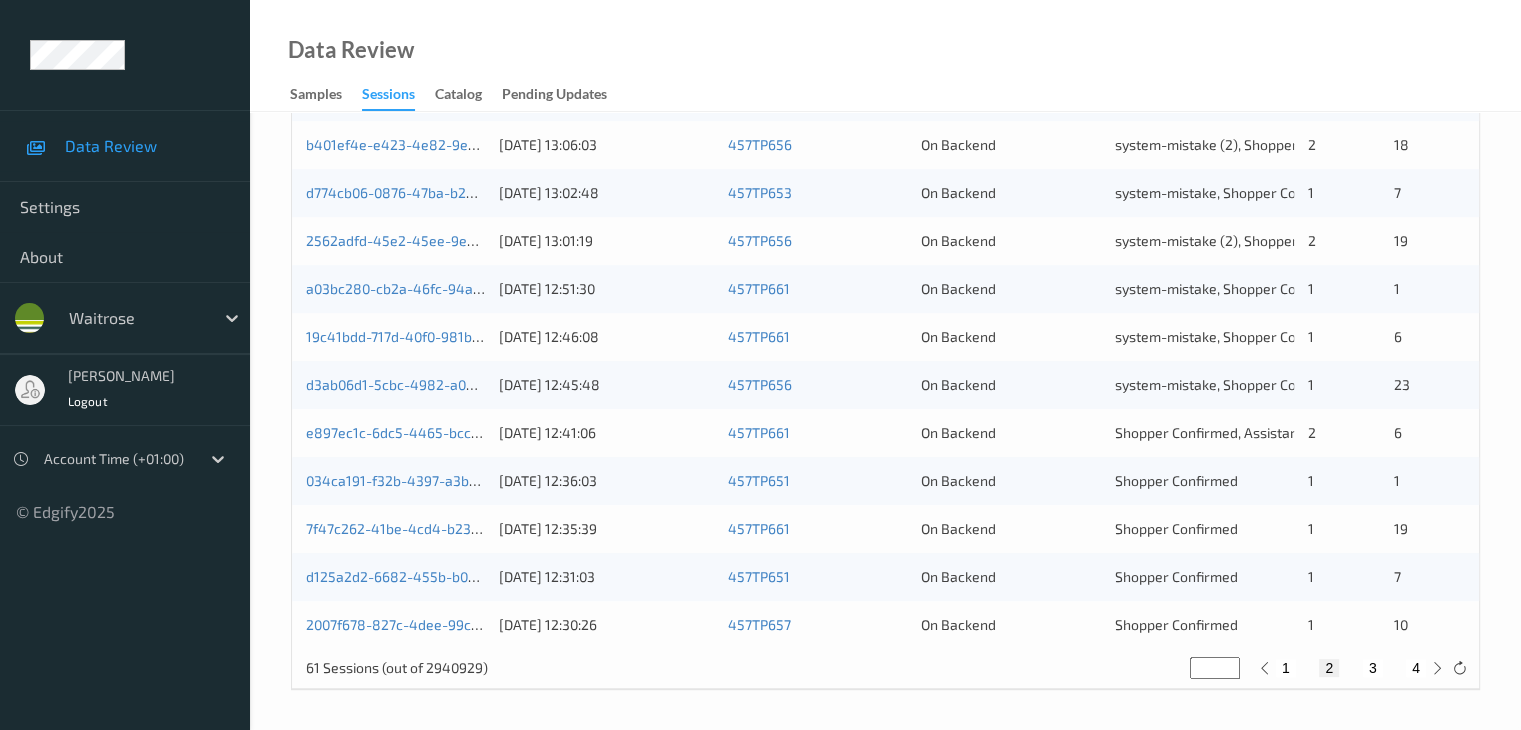 type 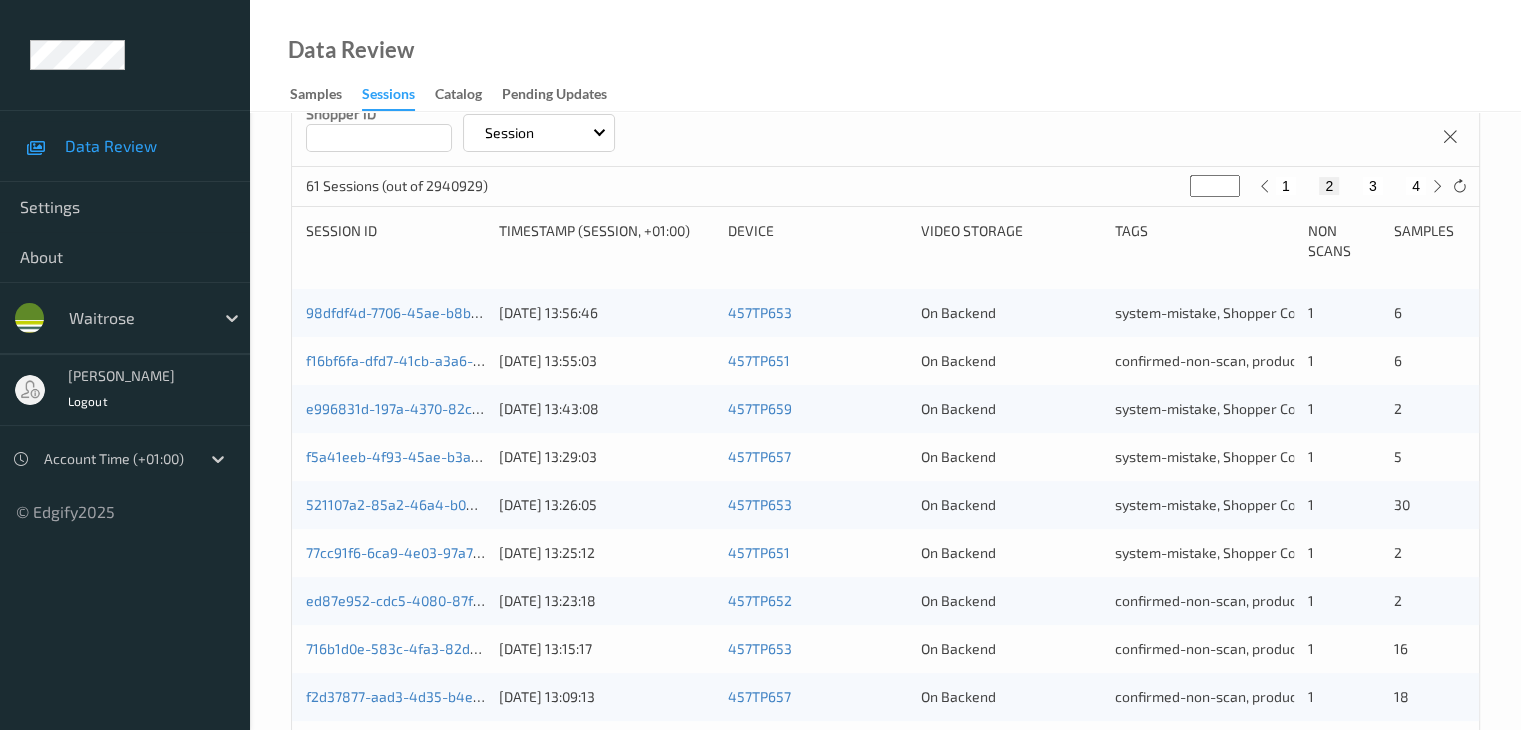 scroll, scrollTop: 332, scrollLeft: 0, axis: vertical 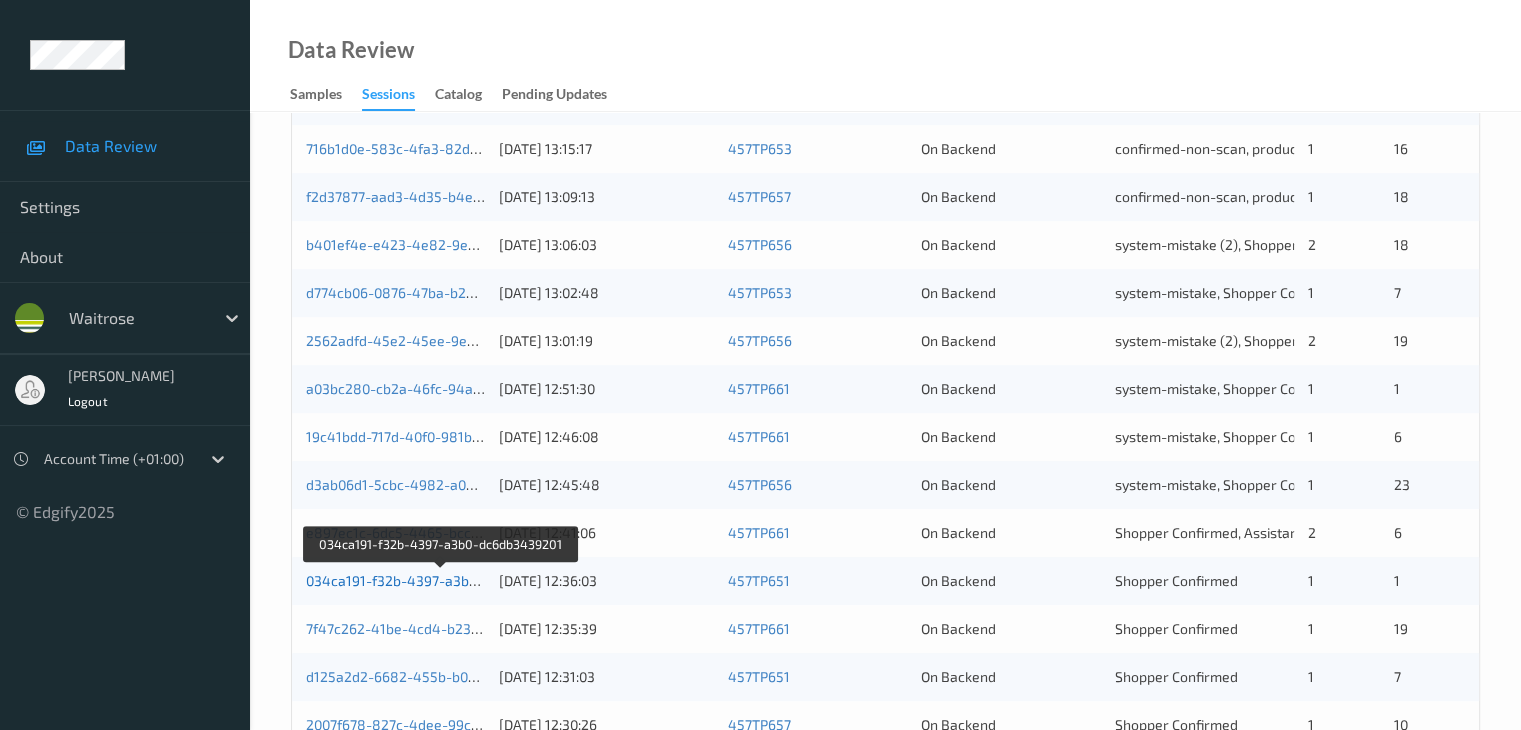 click on "034ca191-f32b-4397-a3b0-dc6db3439201" at bounding box center [441, 580] 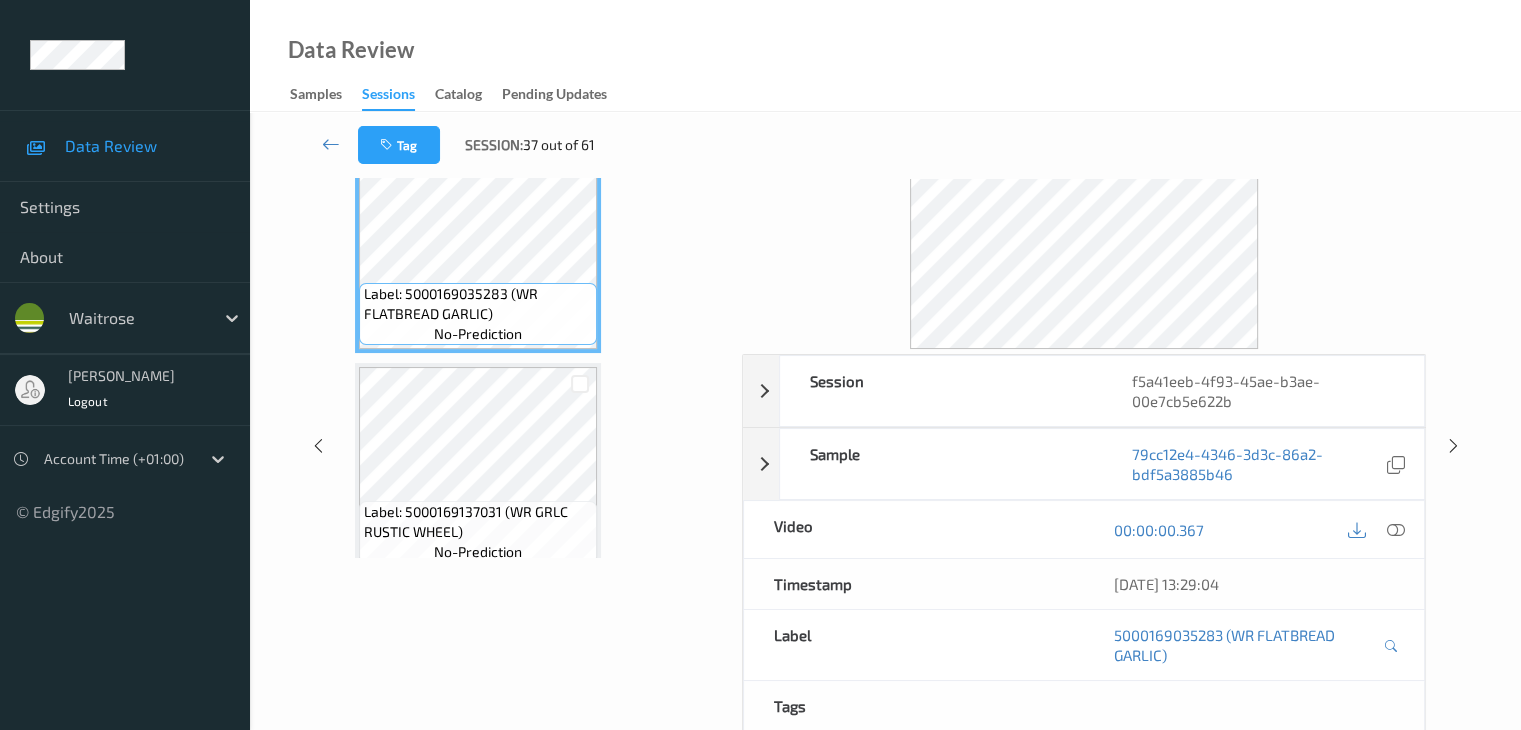 scroll, scrollTop: 0, scrollLeft: 0, axis: both 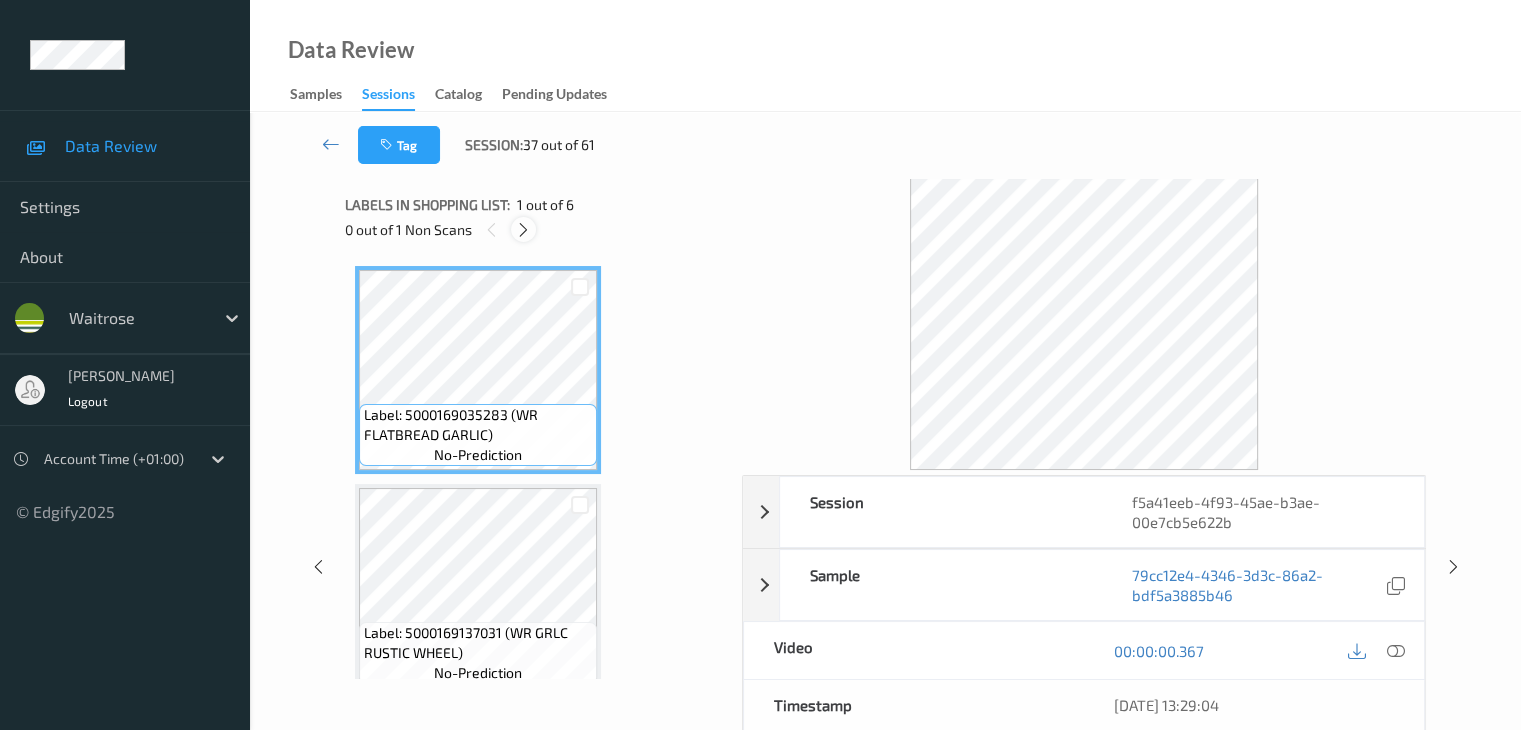 click at bounding box center [523, 230] 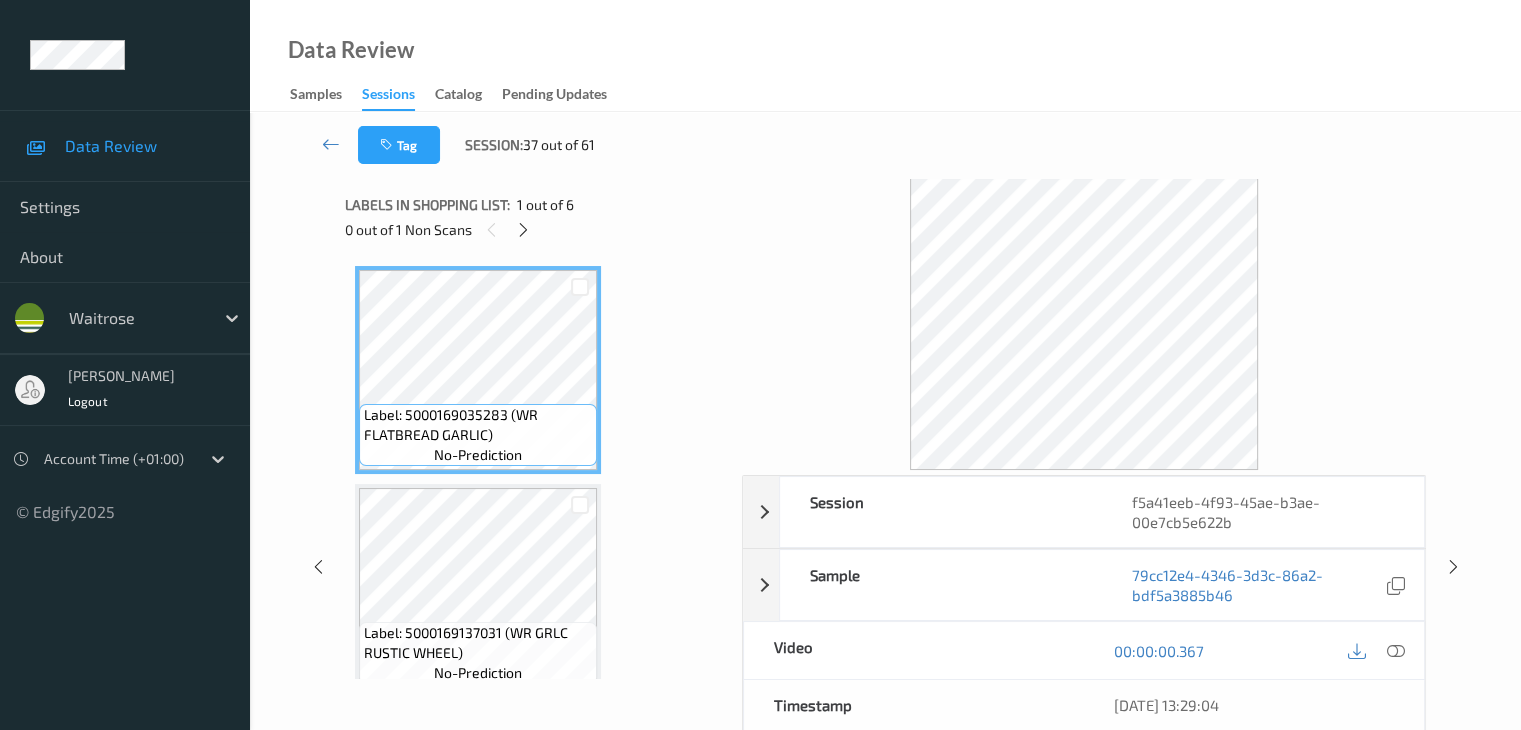 scroll, scrollTop: 446, scrollLeft: 0, axis: vertical 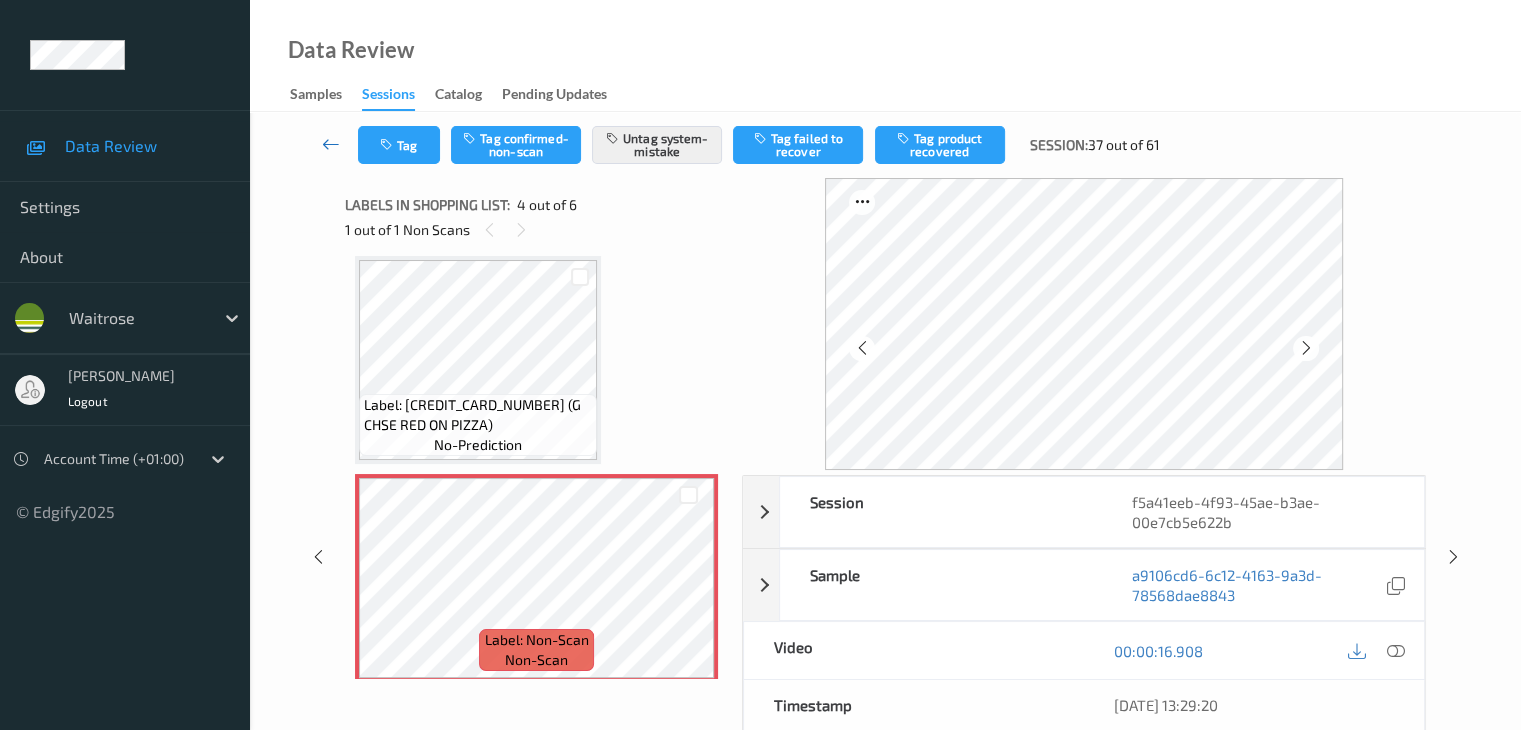 click at bounding box center [331, 144] 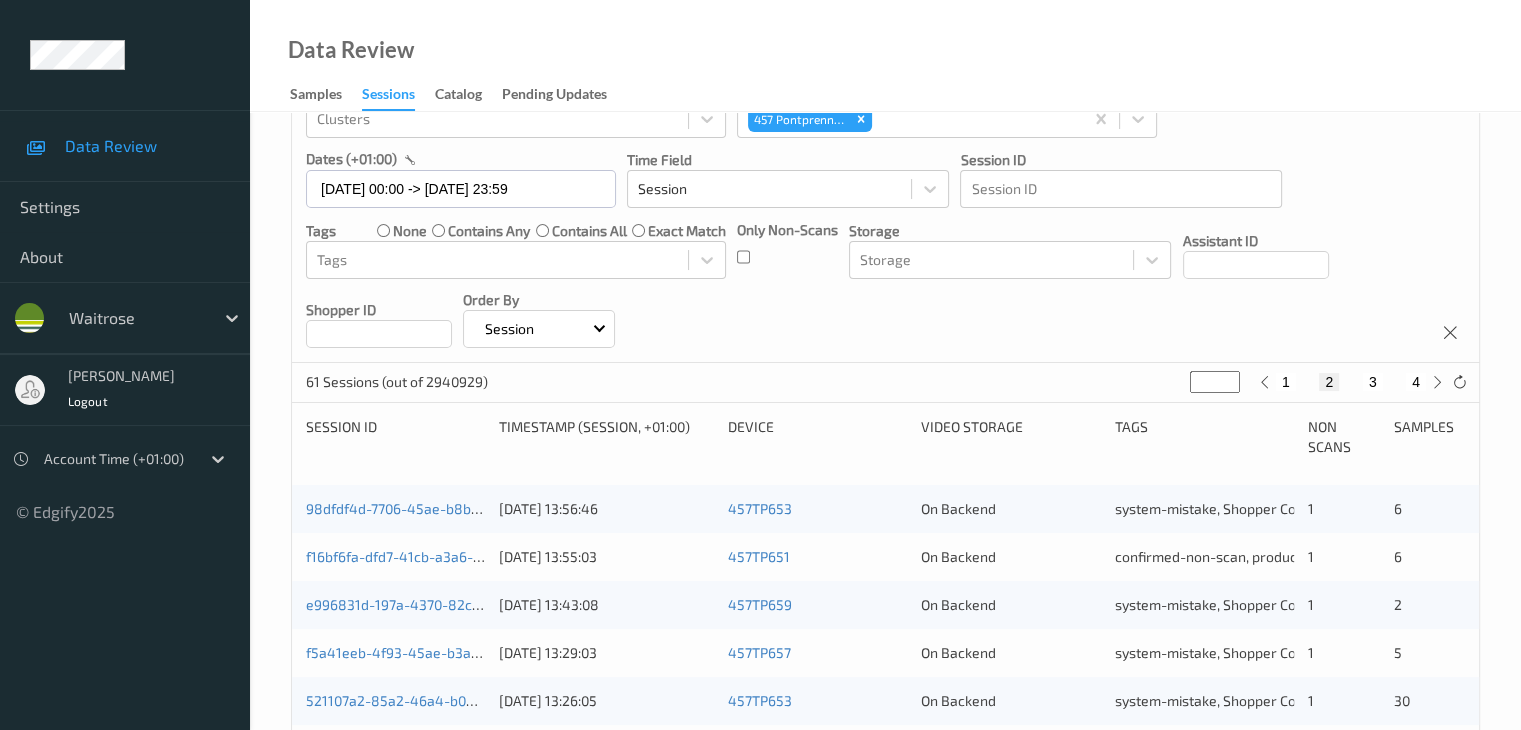 scroll, scrollTop: 300, scrollLeft: 0, axis: vertical 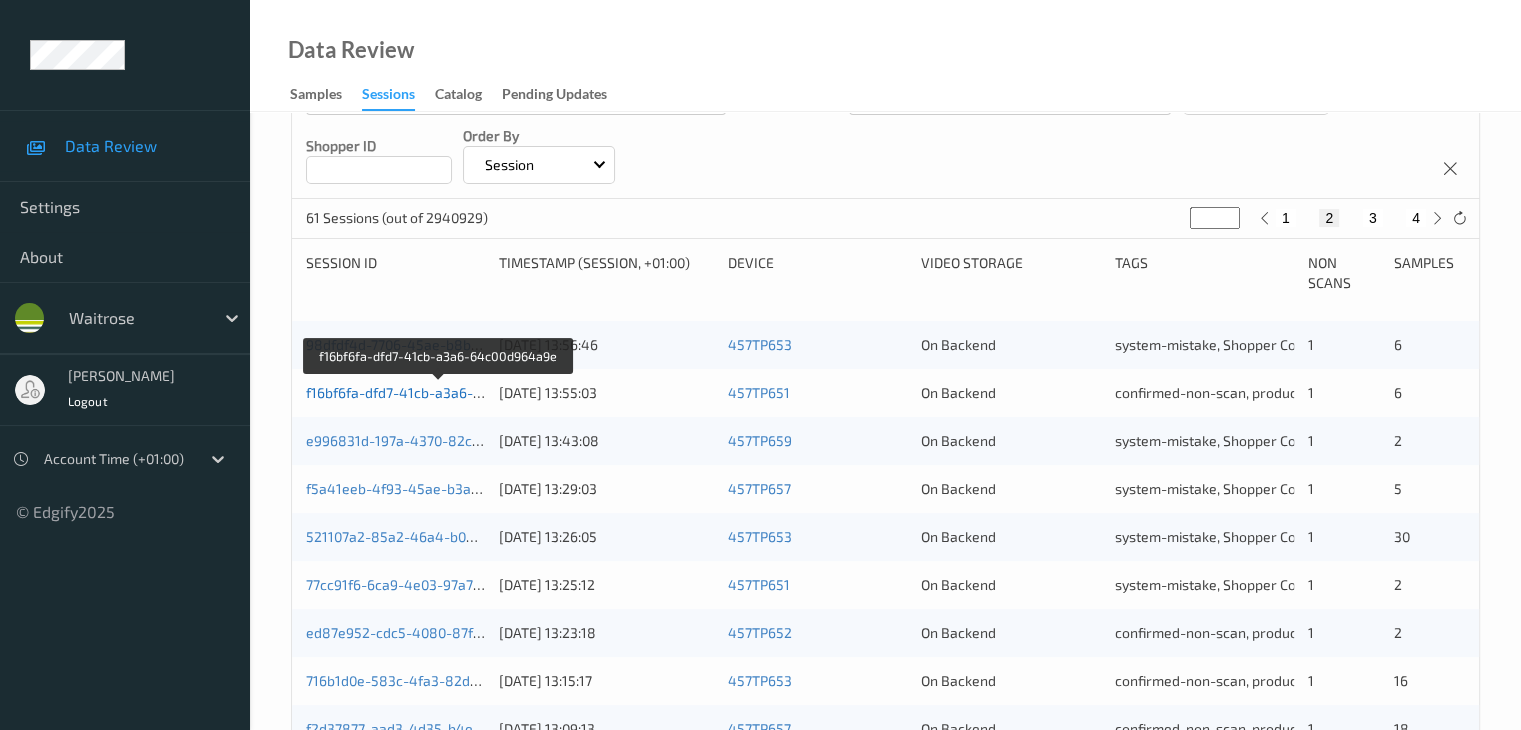click on "f16bf6fa-dfd7-41cb-a3a6-64c00d964a9e" at bounding box center [438, 392] 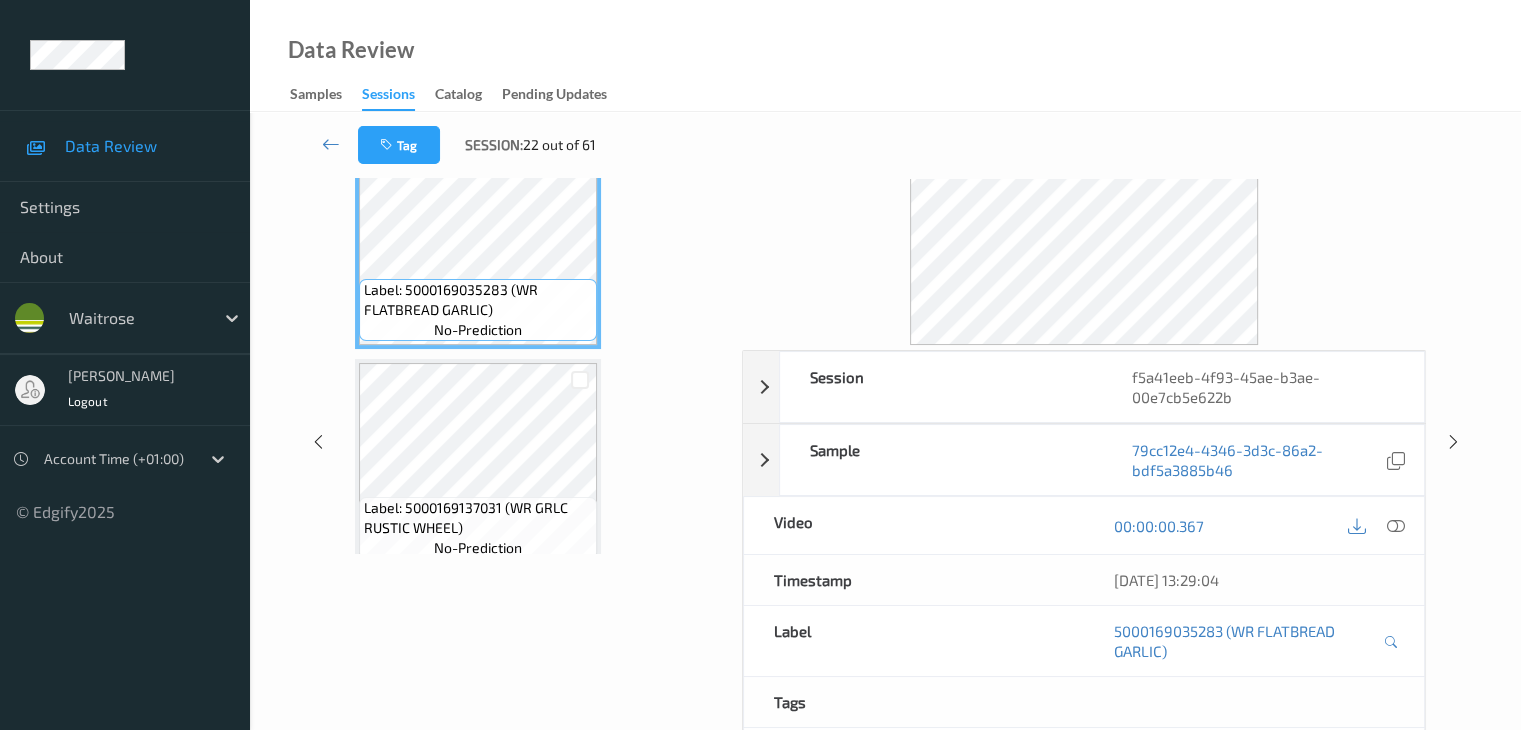 scroll, scrollTop: 0, scrollLeft: 0, axis: both 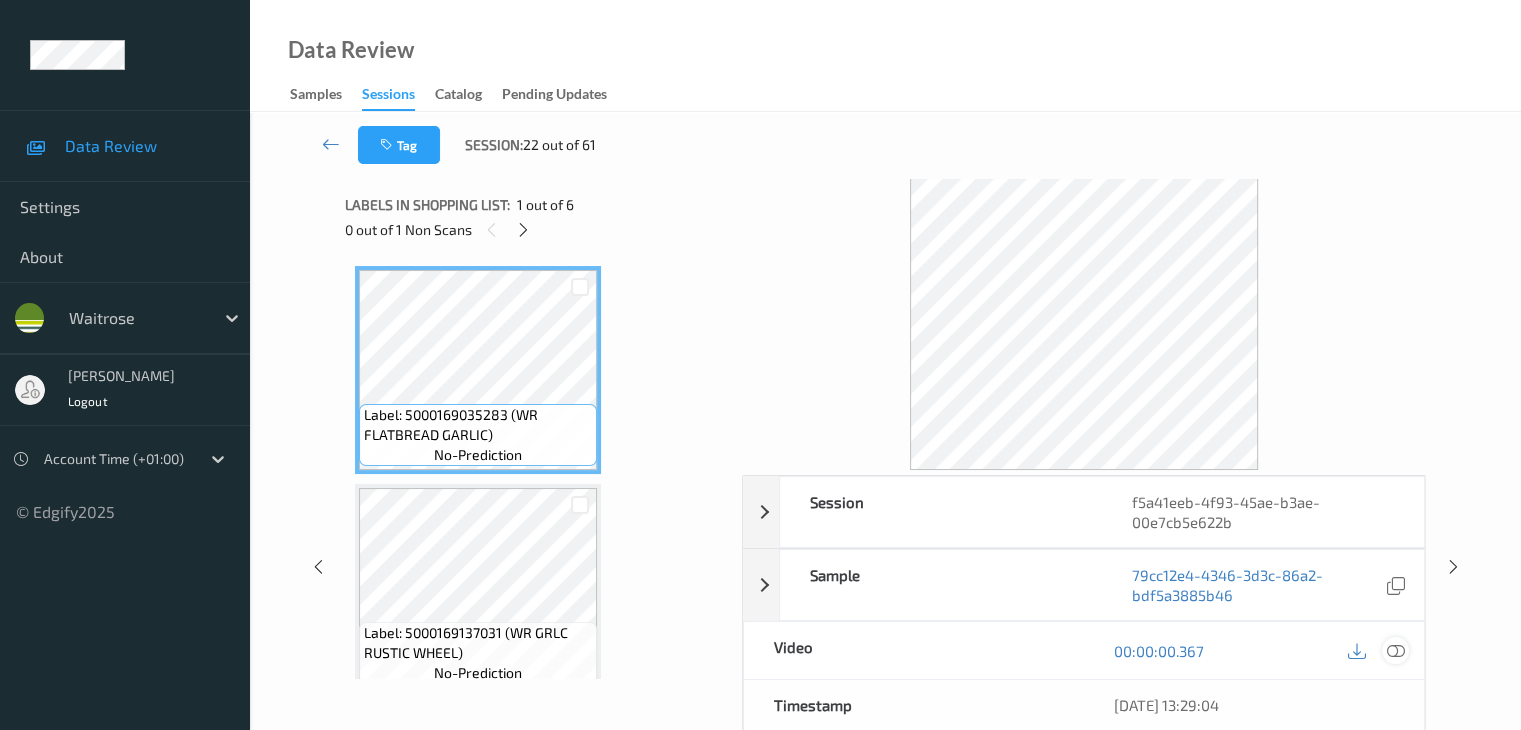 click at bounding box center (1395, 651) 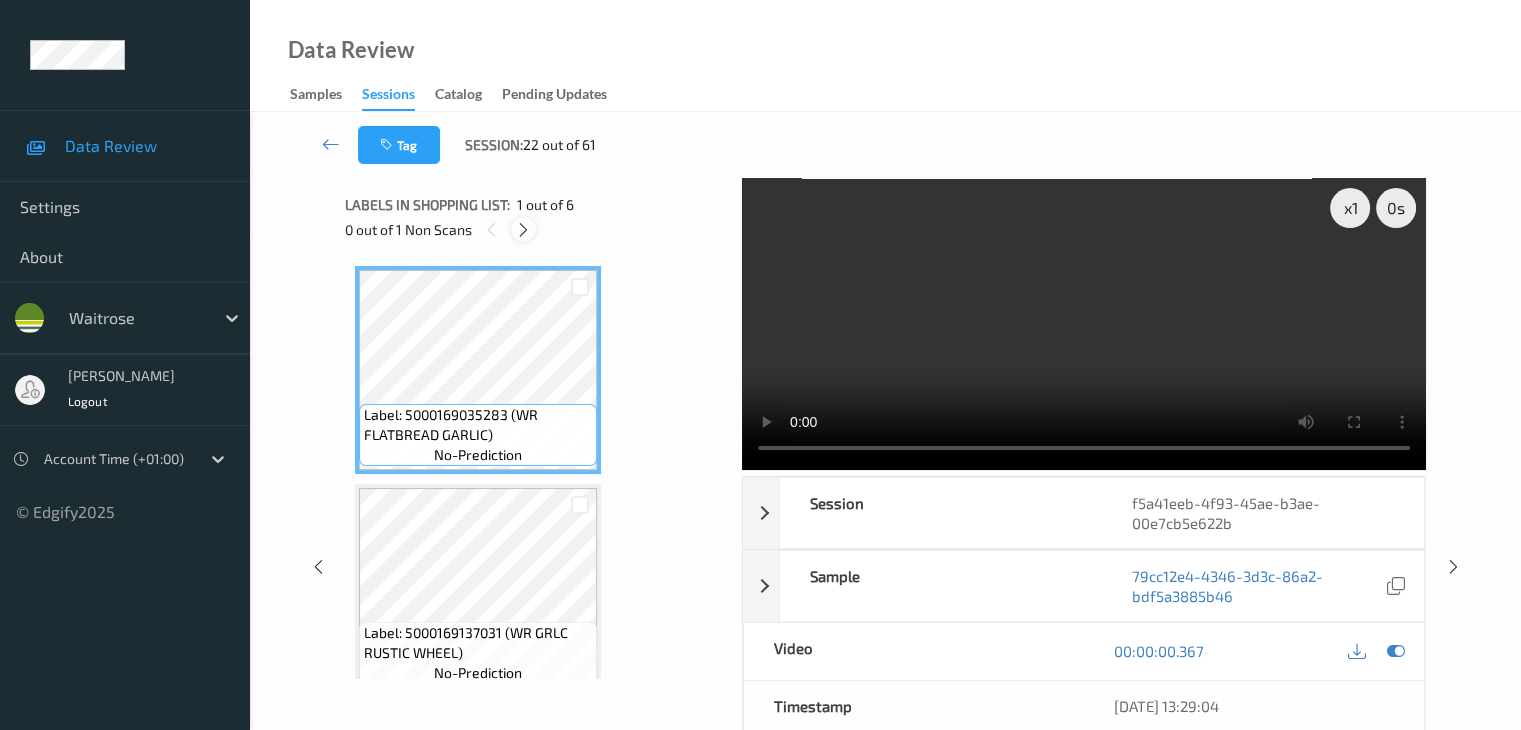 click at bounding box center (523, 230) 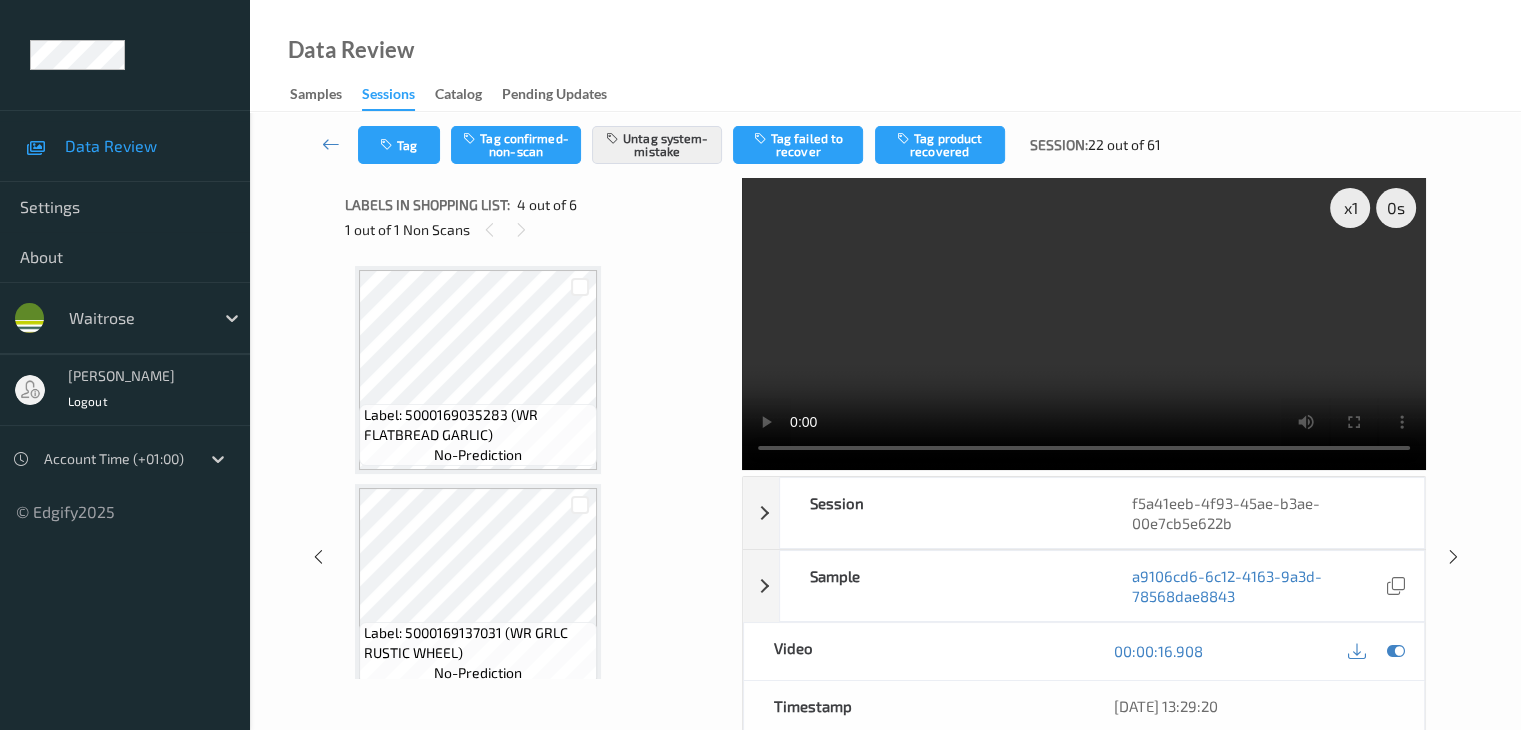 scroll, scrollTop: 446, scrollLeft: 0, axis: vertical 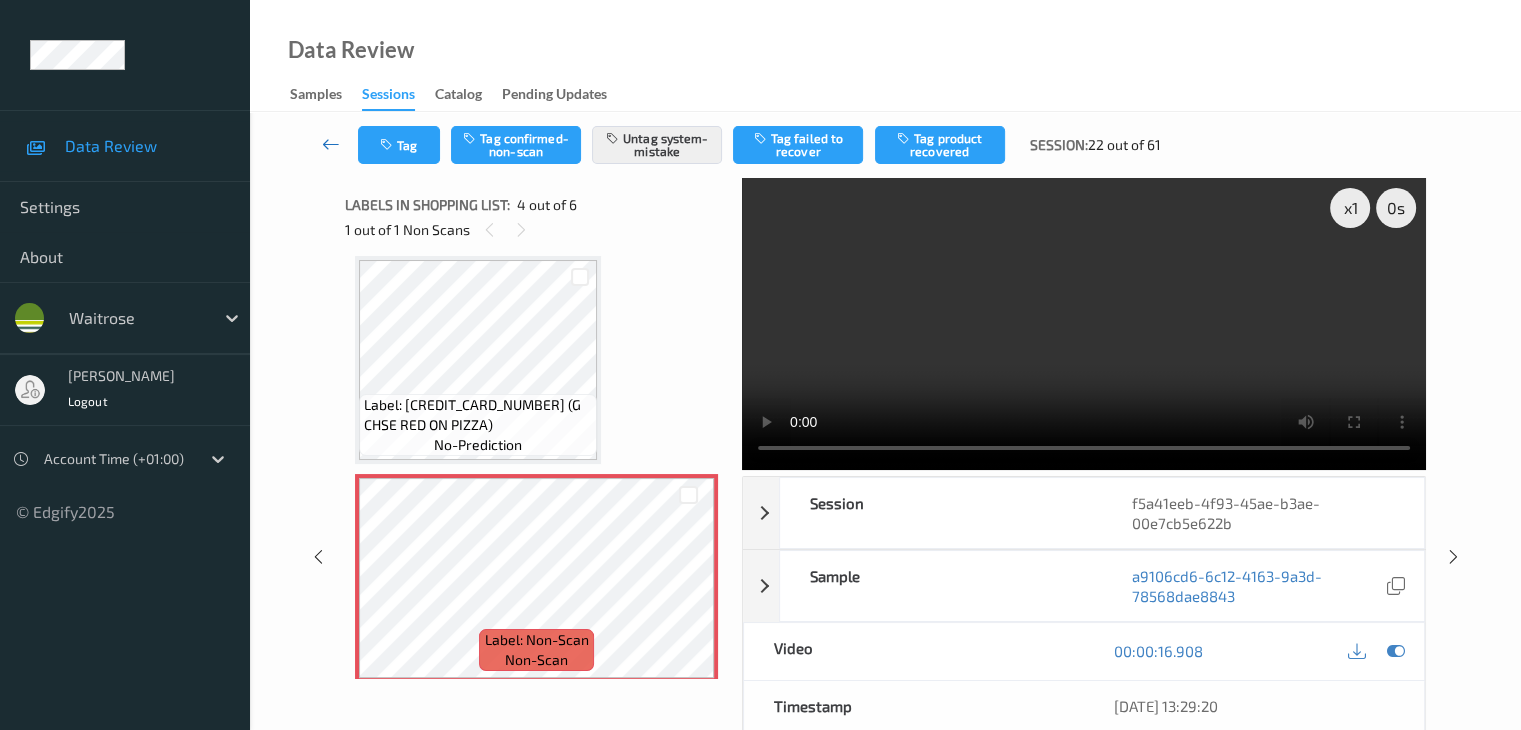 click at bounding box center [331, 144] 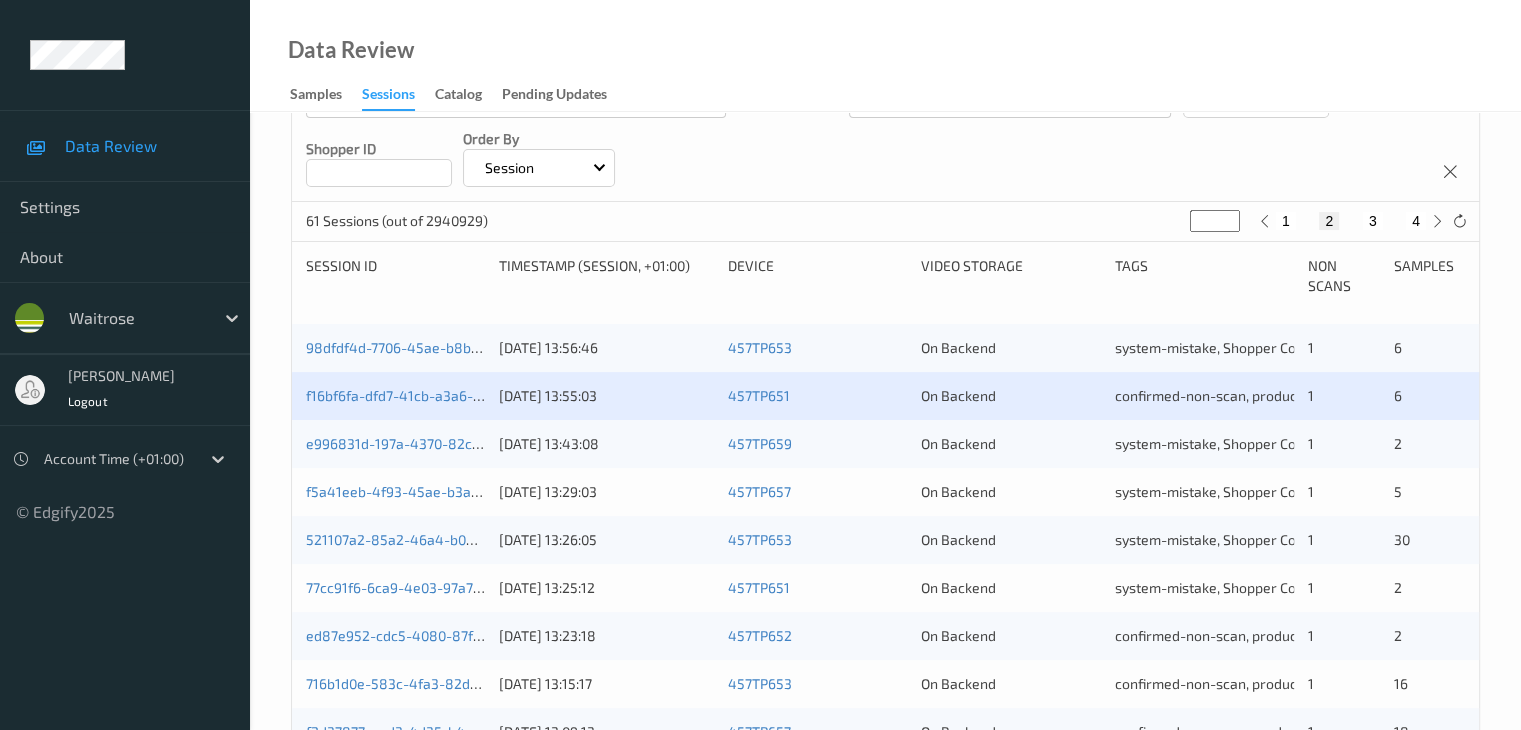 scroll, scrollTop: 300, scrollLeft: 0, axis: vertical 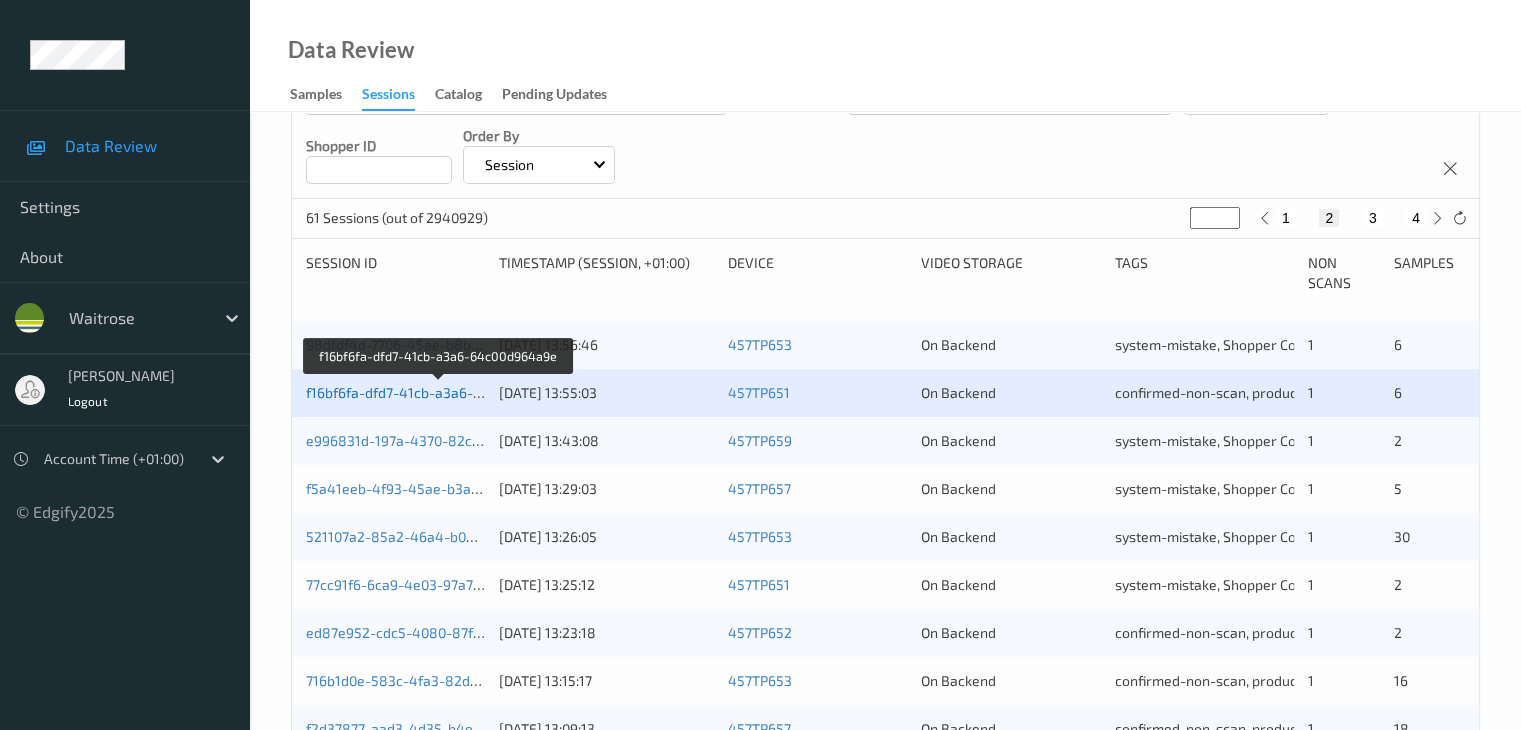 click on "f16bf6fa-dfd7-41cb-a3a6-64c00d964a9e" at bounding box center [438, 392] 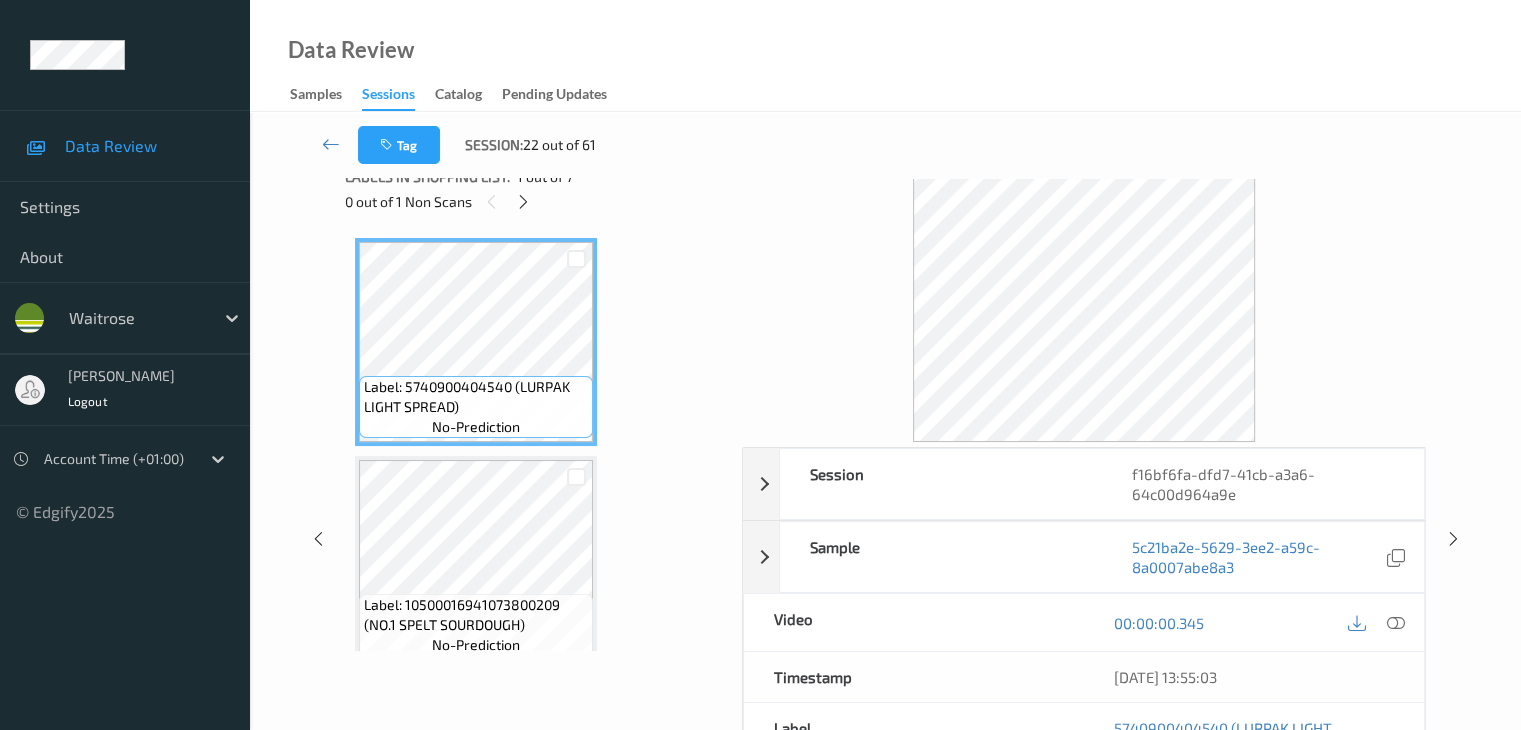 scroll, scrollTop: 0, scrollLeft: 0, axis: both 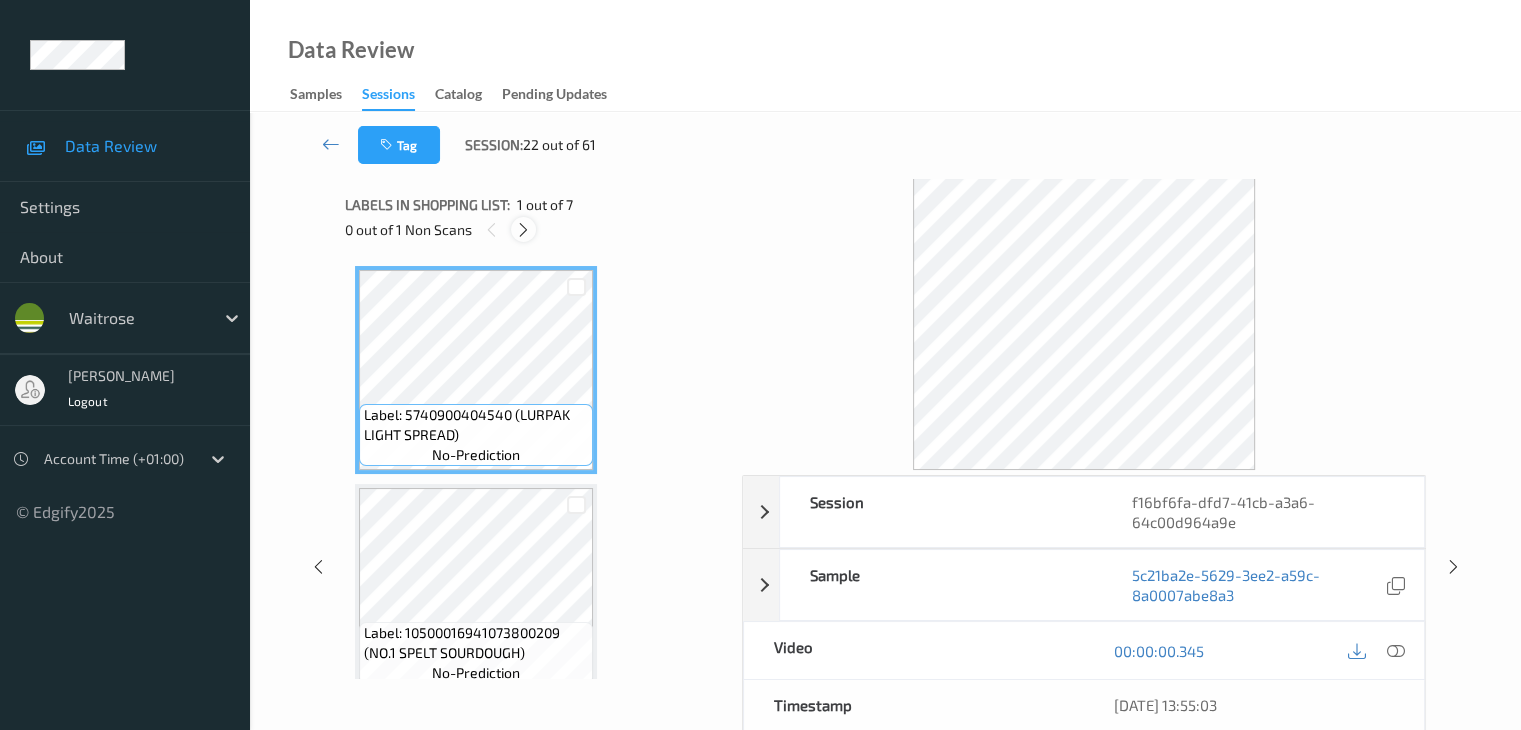 click at bounding box center [523, 230] 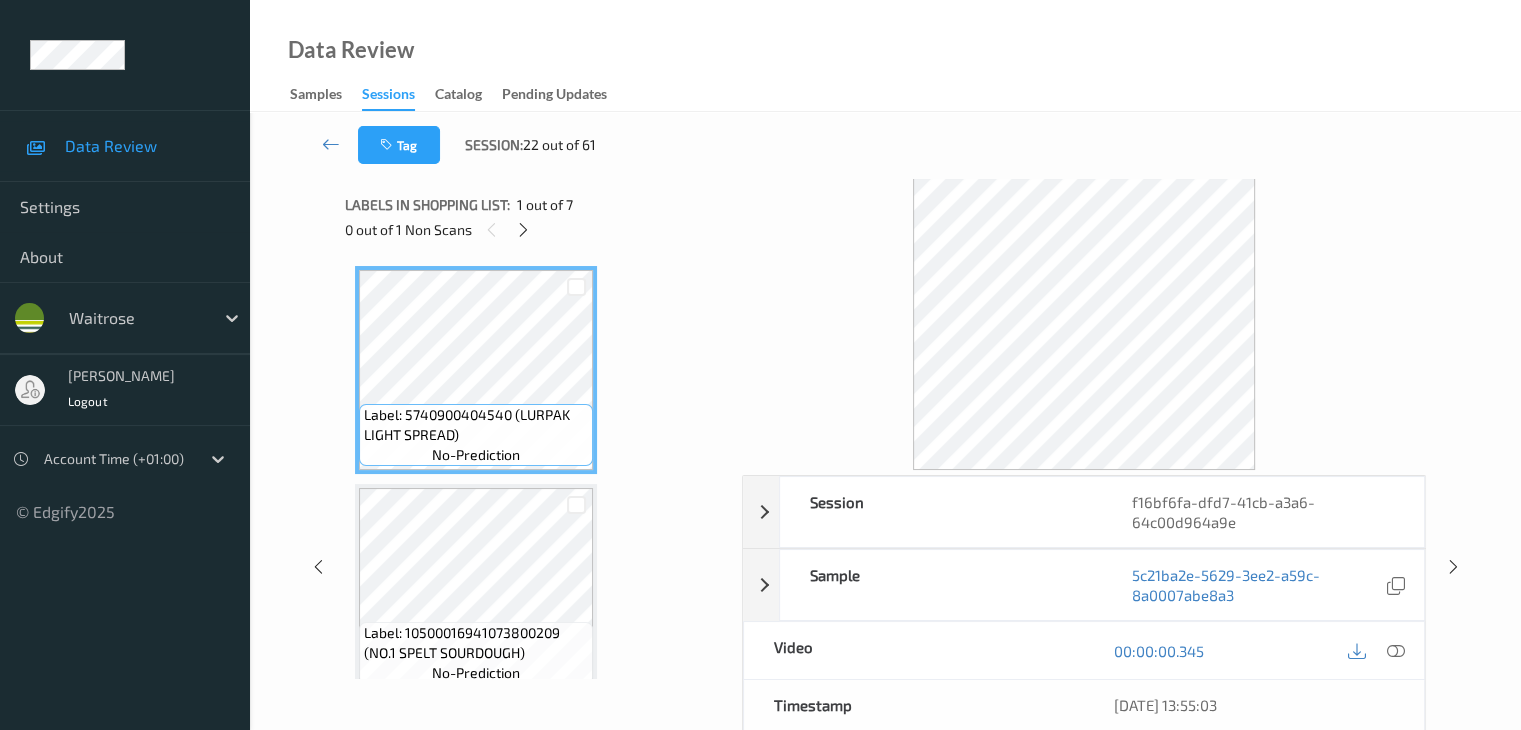 scroll, scrollTop: 664, scrollLeft: 0, axis: vertical 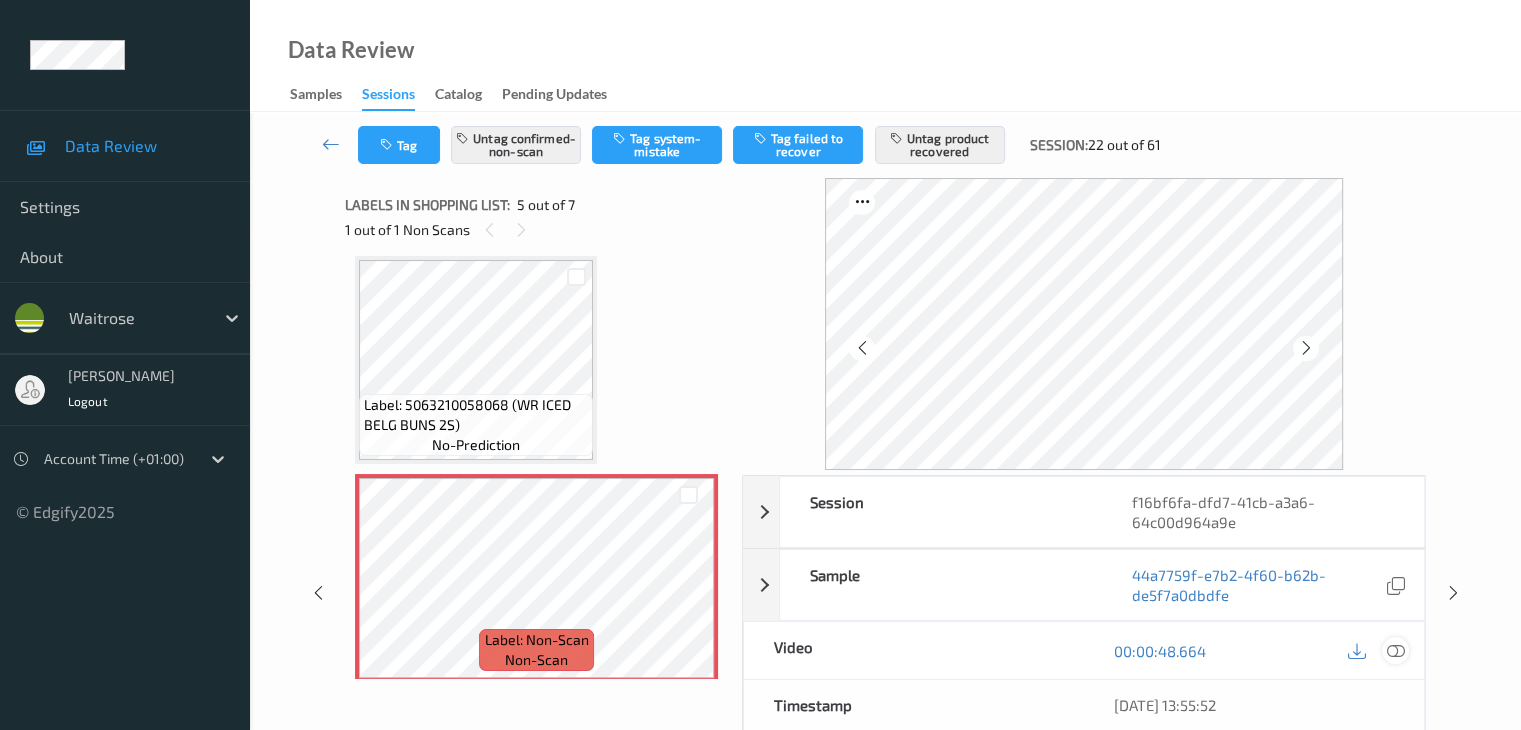 click at bounding box center [1395, 651] 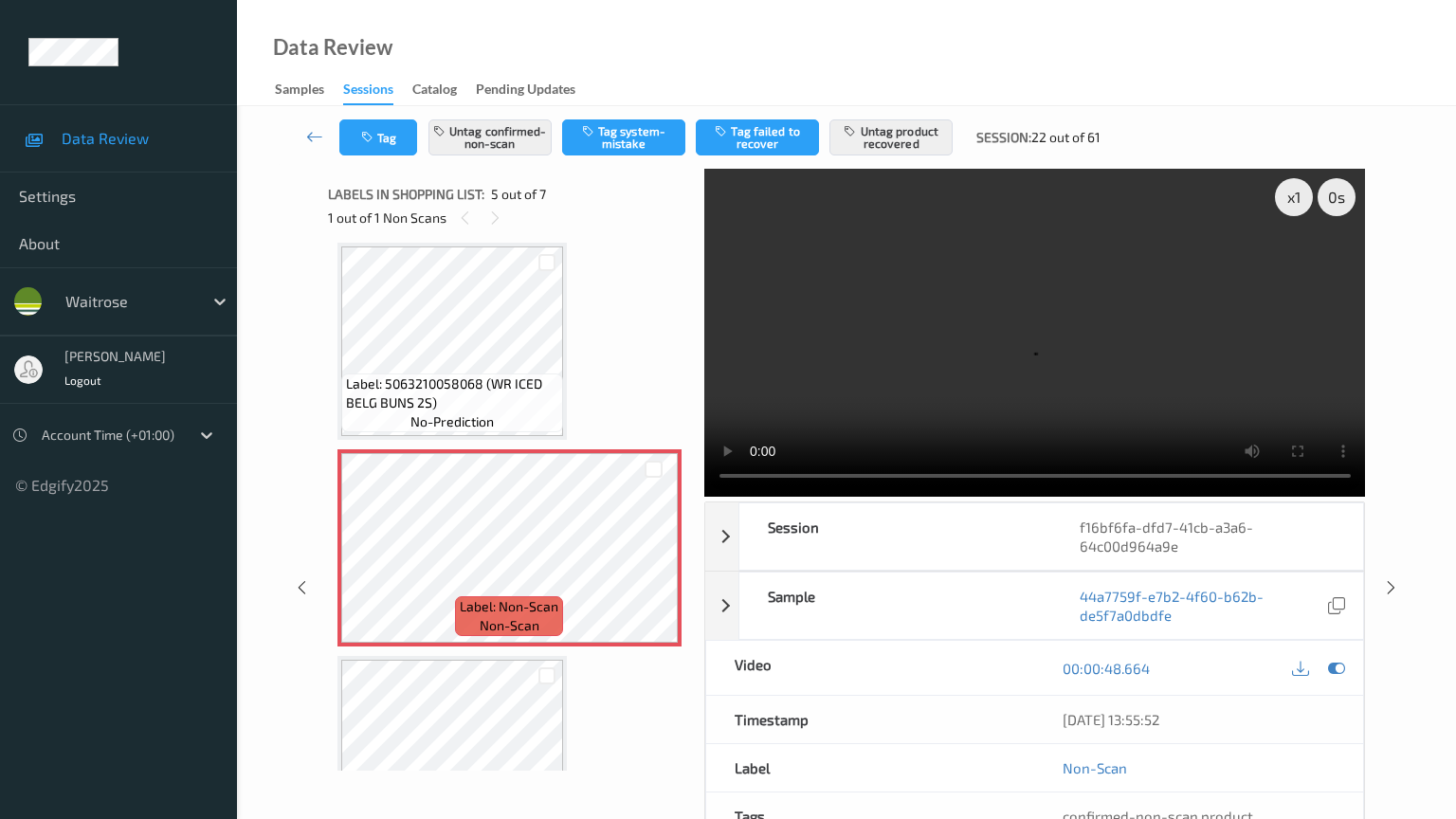type 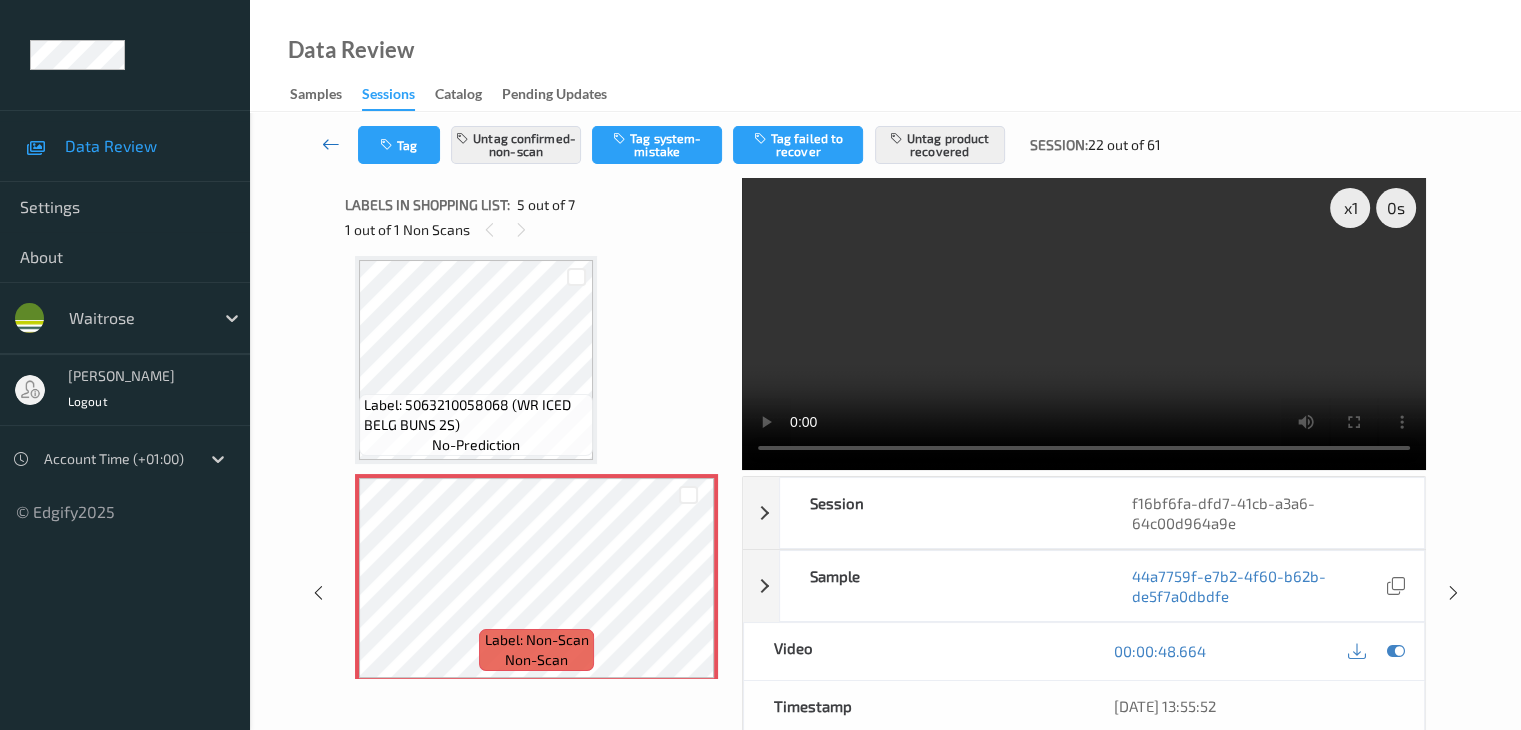 click at bounding box center (331, 144) 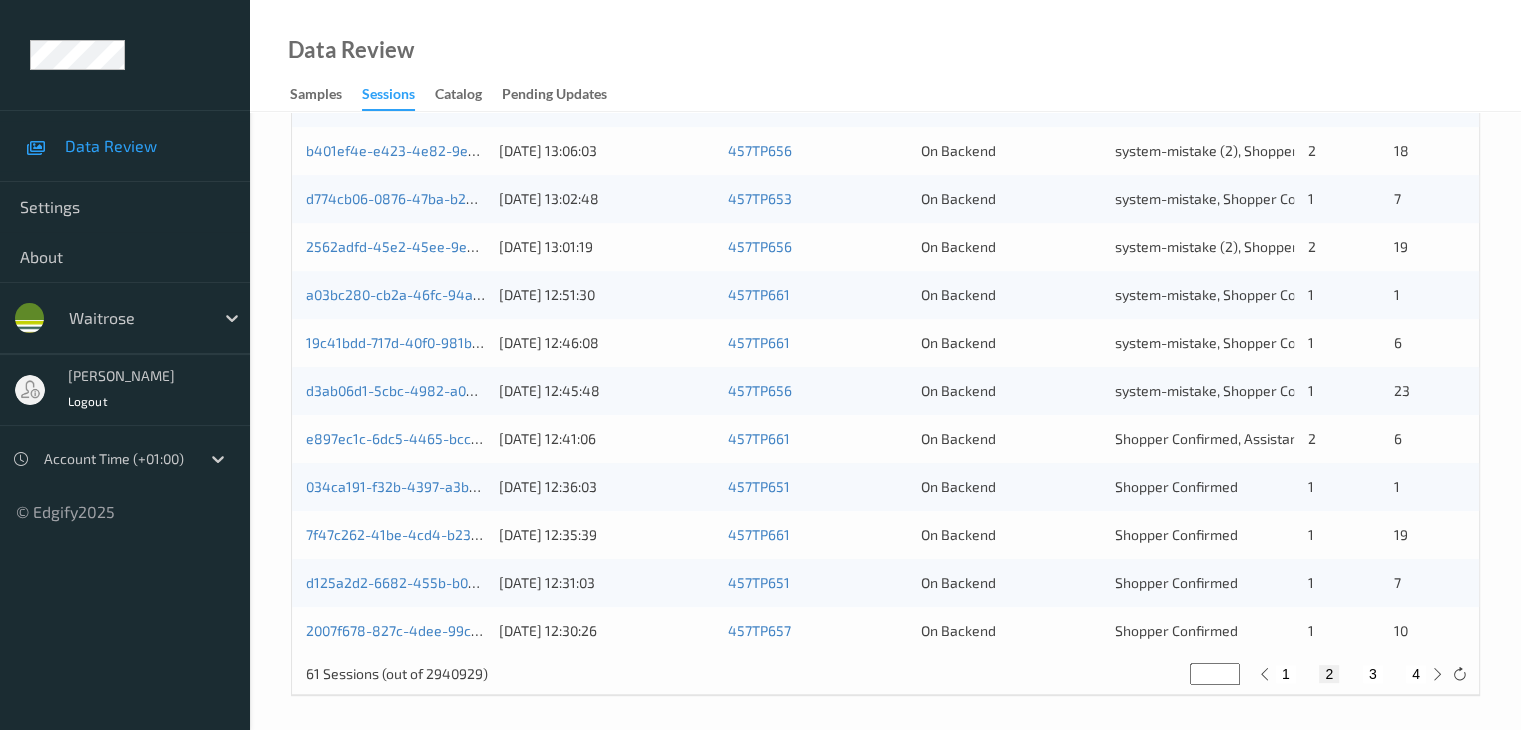 scroll, scrollTop: 932, scrollLeft: 0, axis: vertical 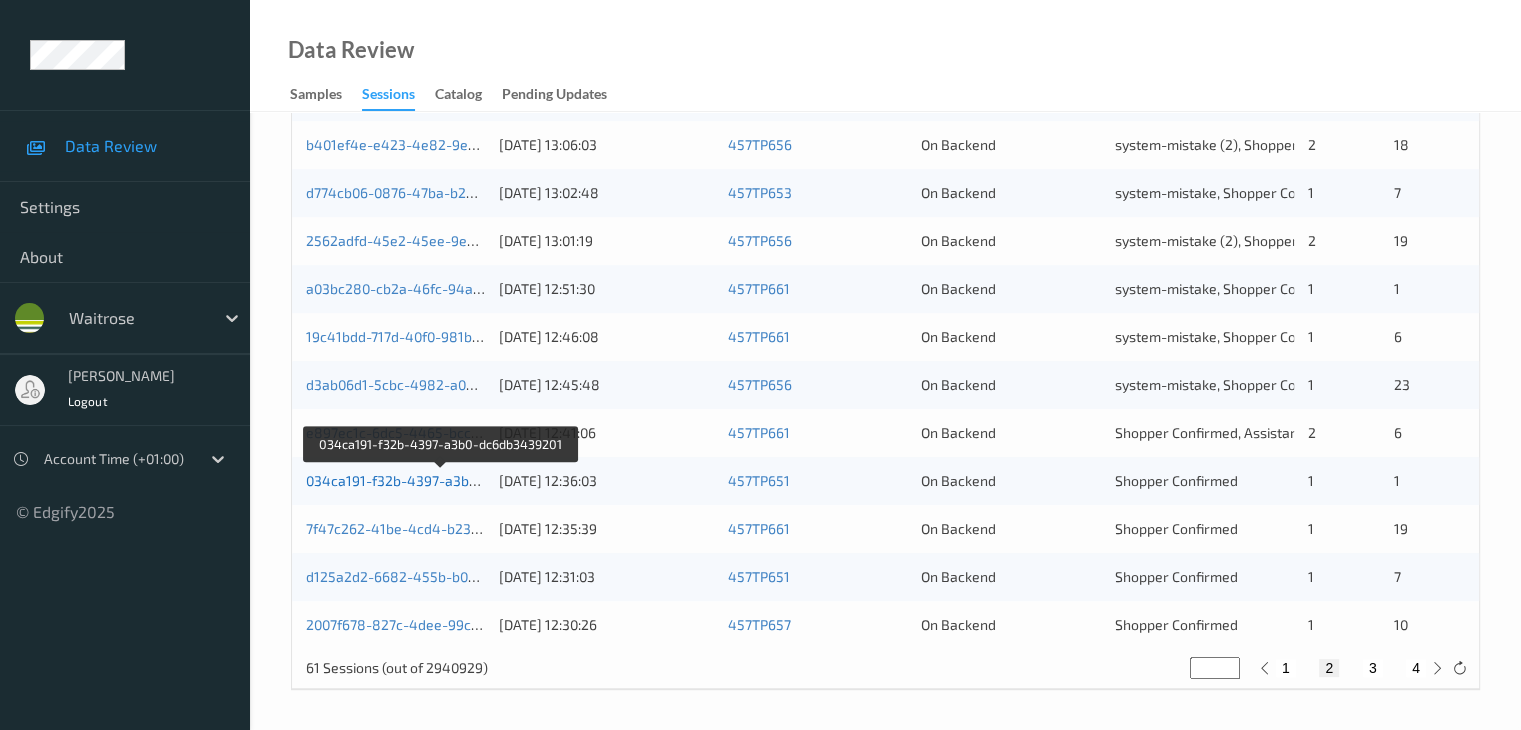 click on "034ca191-f32b-4397-a3b0-dc6db3439201" at bounding box center [441, 480] 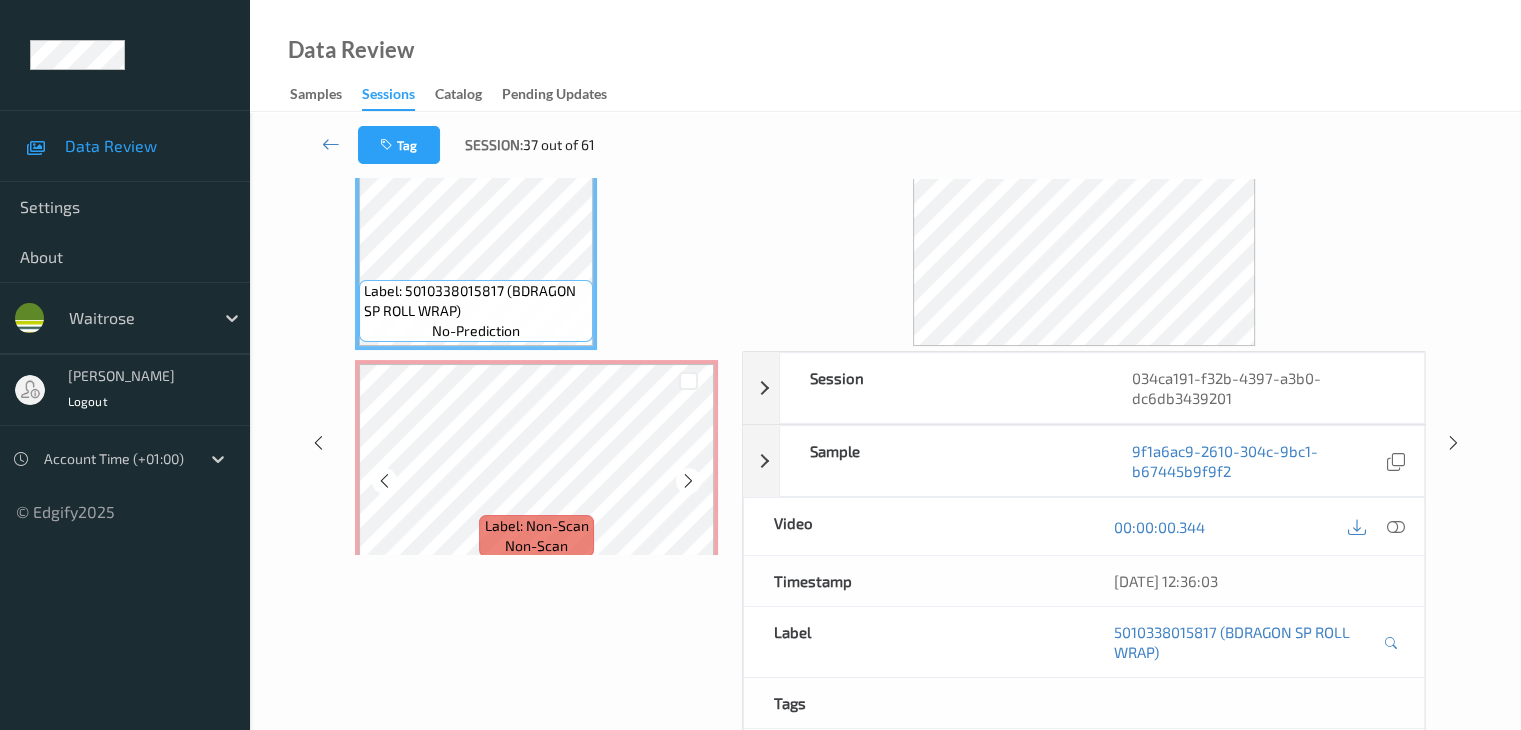 scroll, scrollTop: 0, scrollLeft: 0, axis: both 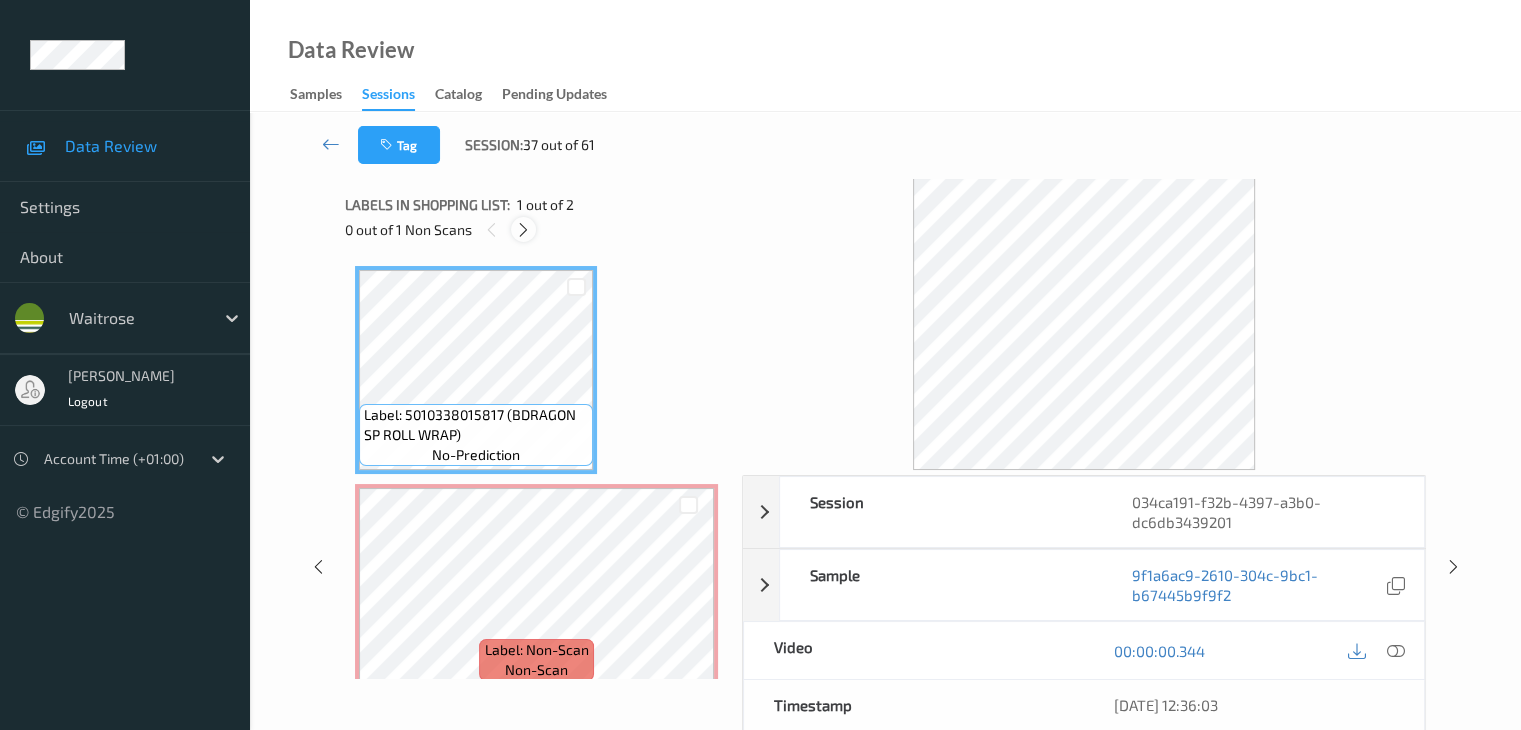 click at bounding box center (523, 229) 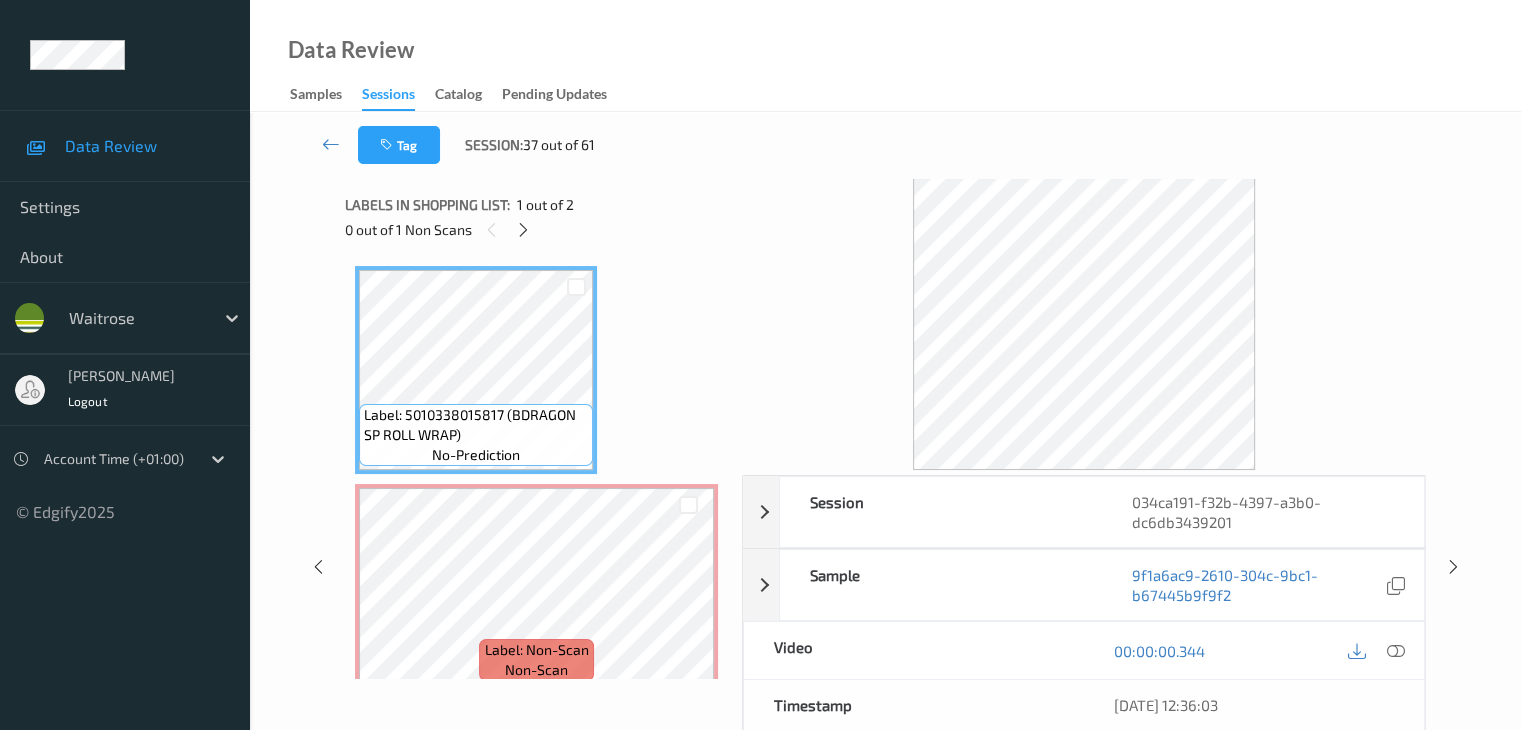 scroll, scrollTop: 10, scrollLeft: 0, axis: vertical 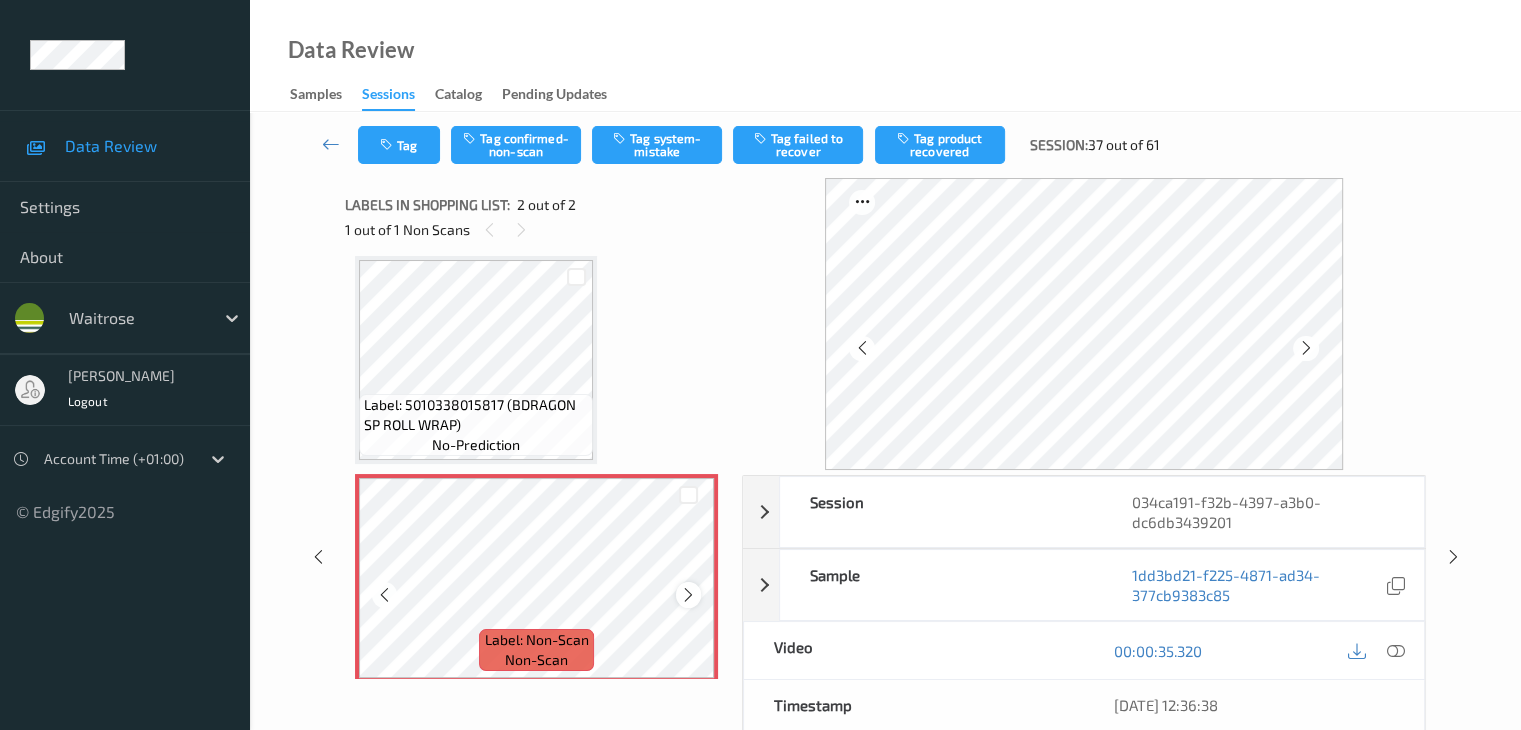click at bounding box center [688, 595] 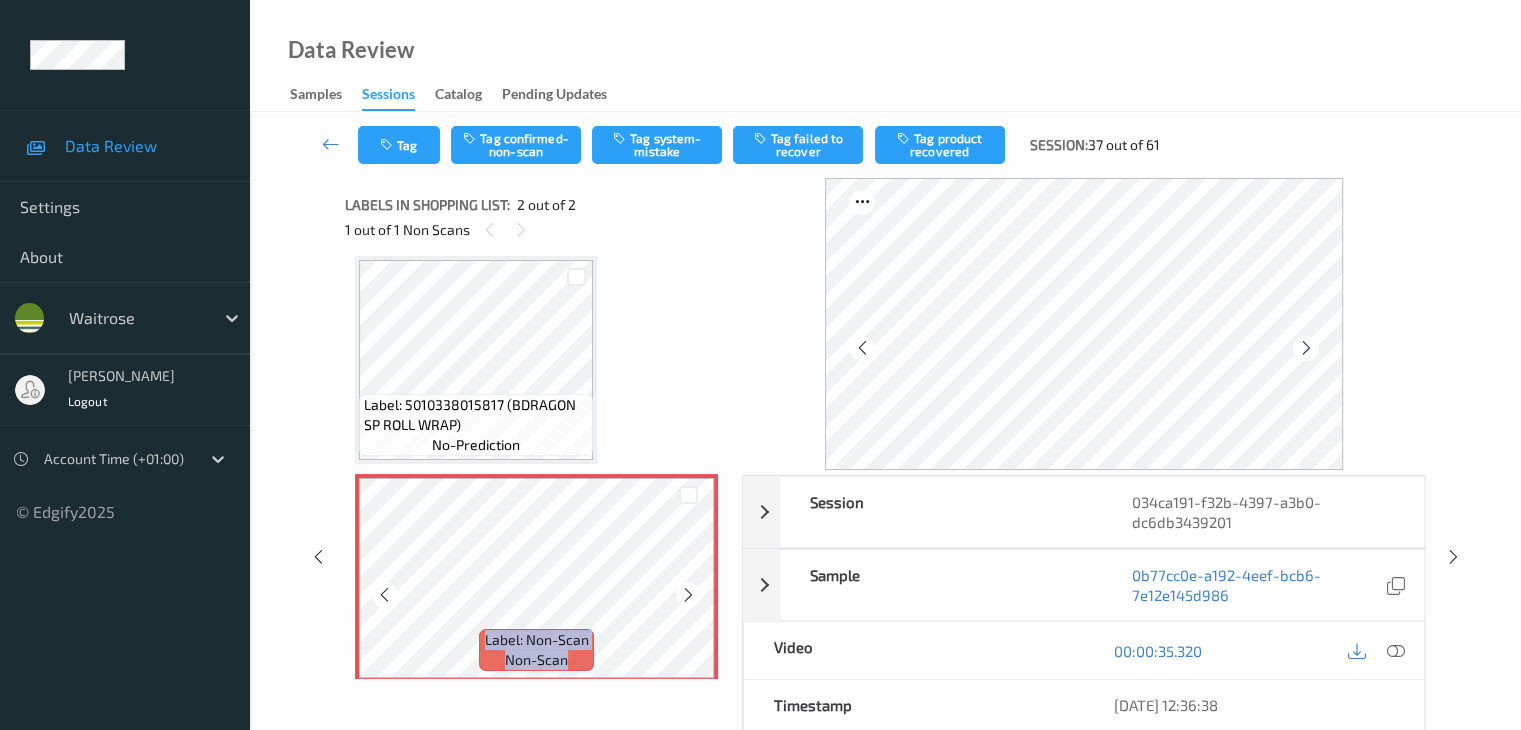 click at bounding box center [688, 595] 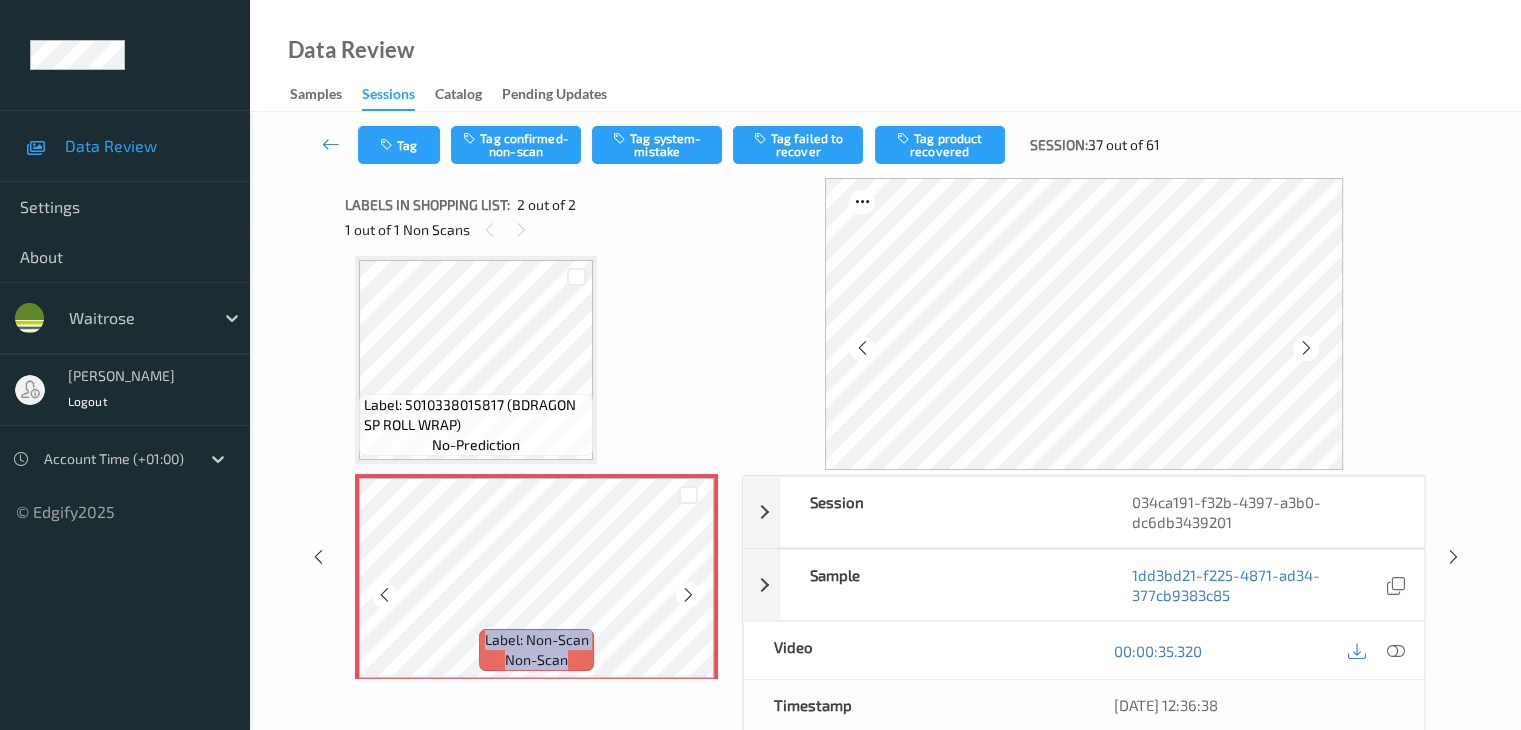 click at bounding box center (688, 595) 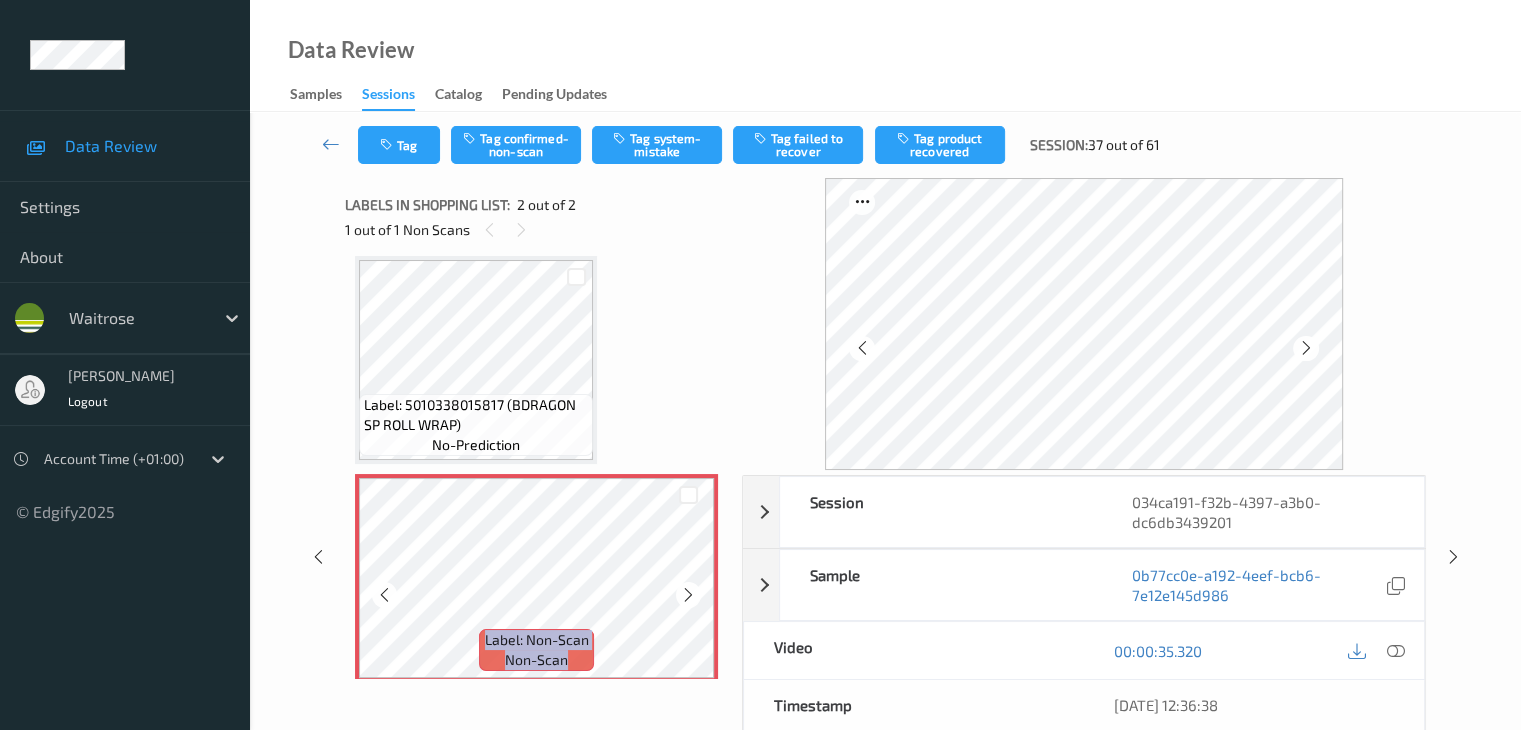 click at bounding box center [688, 595] 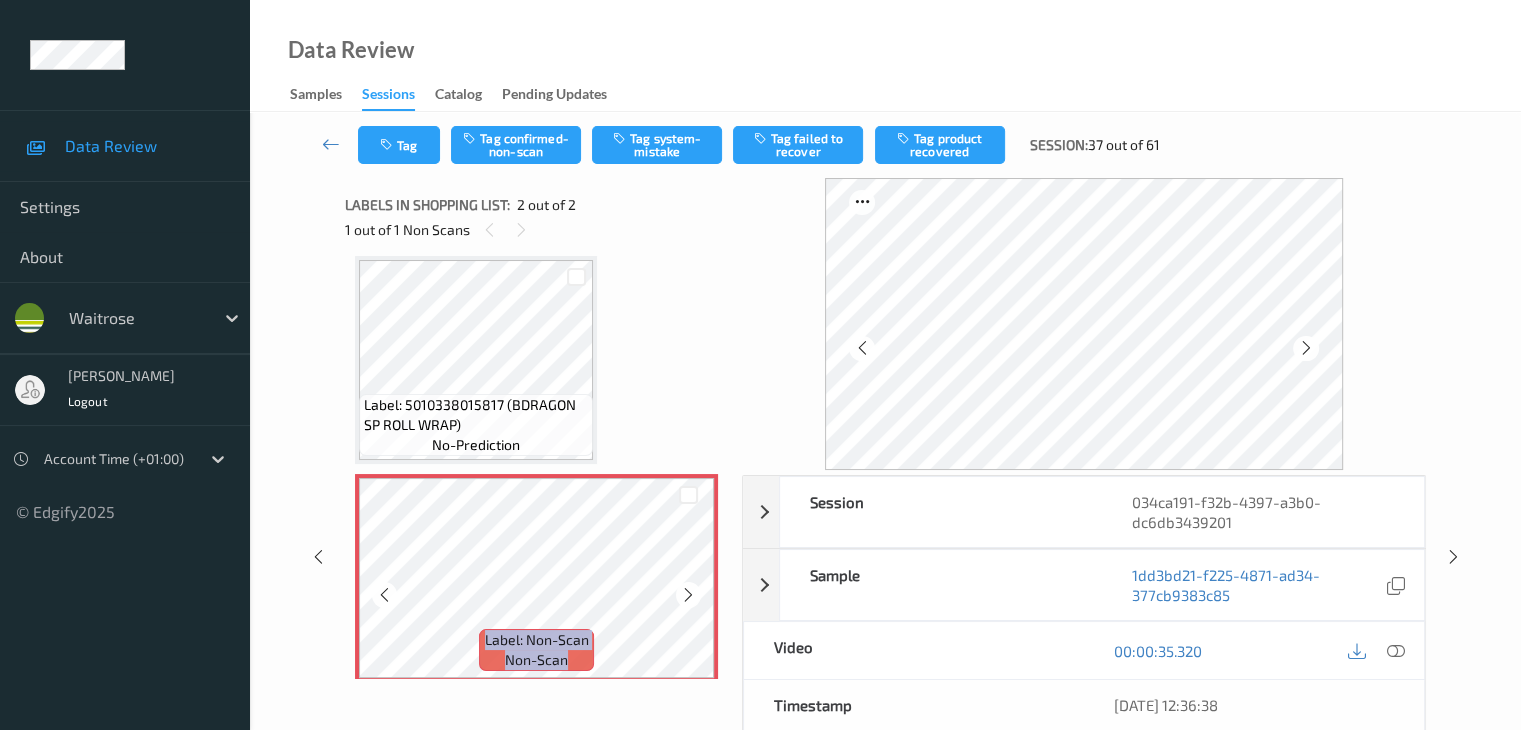 click at bounding box center (688, 595) 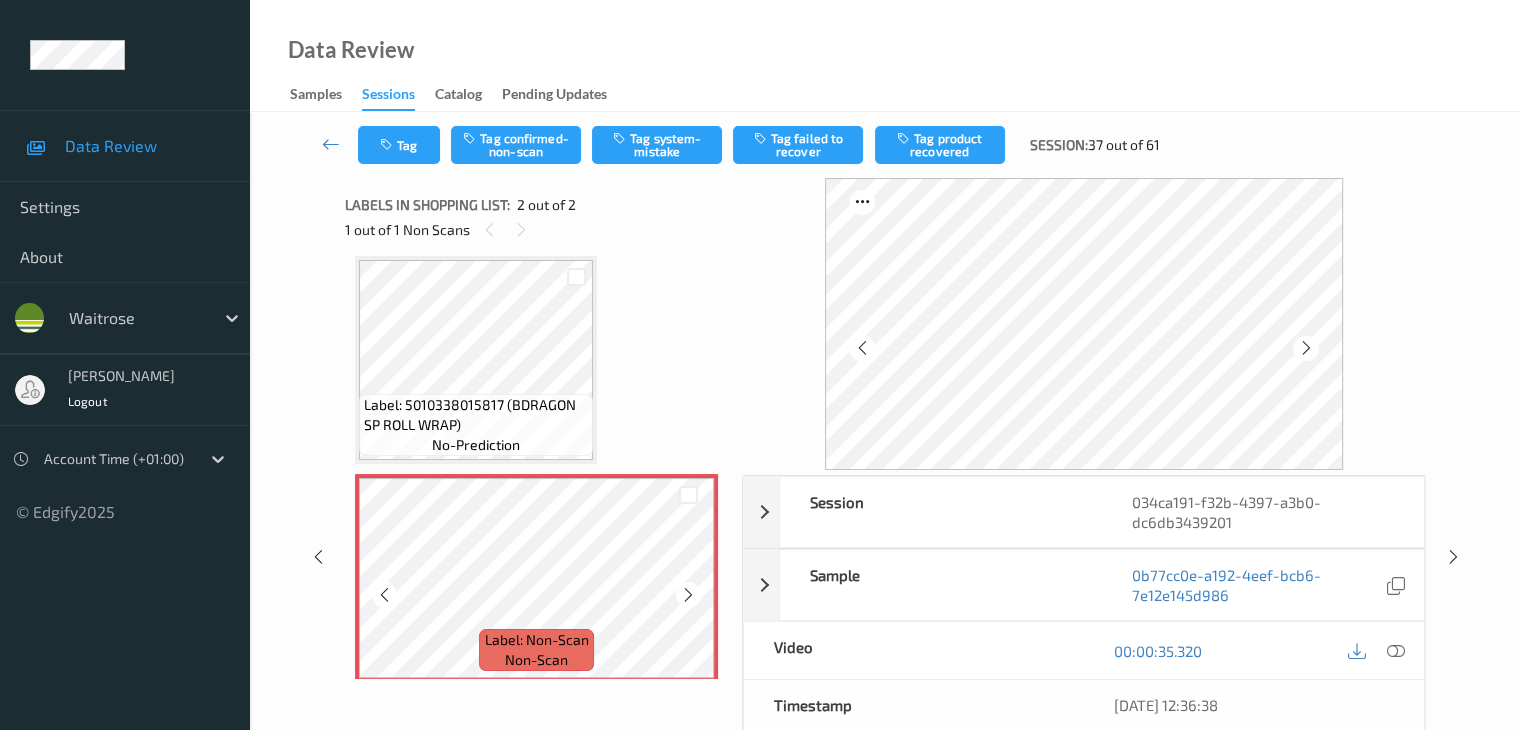 click at bounding box center (688, 595) 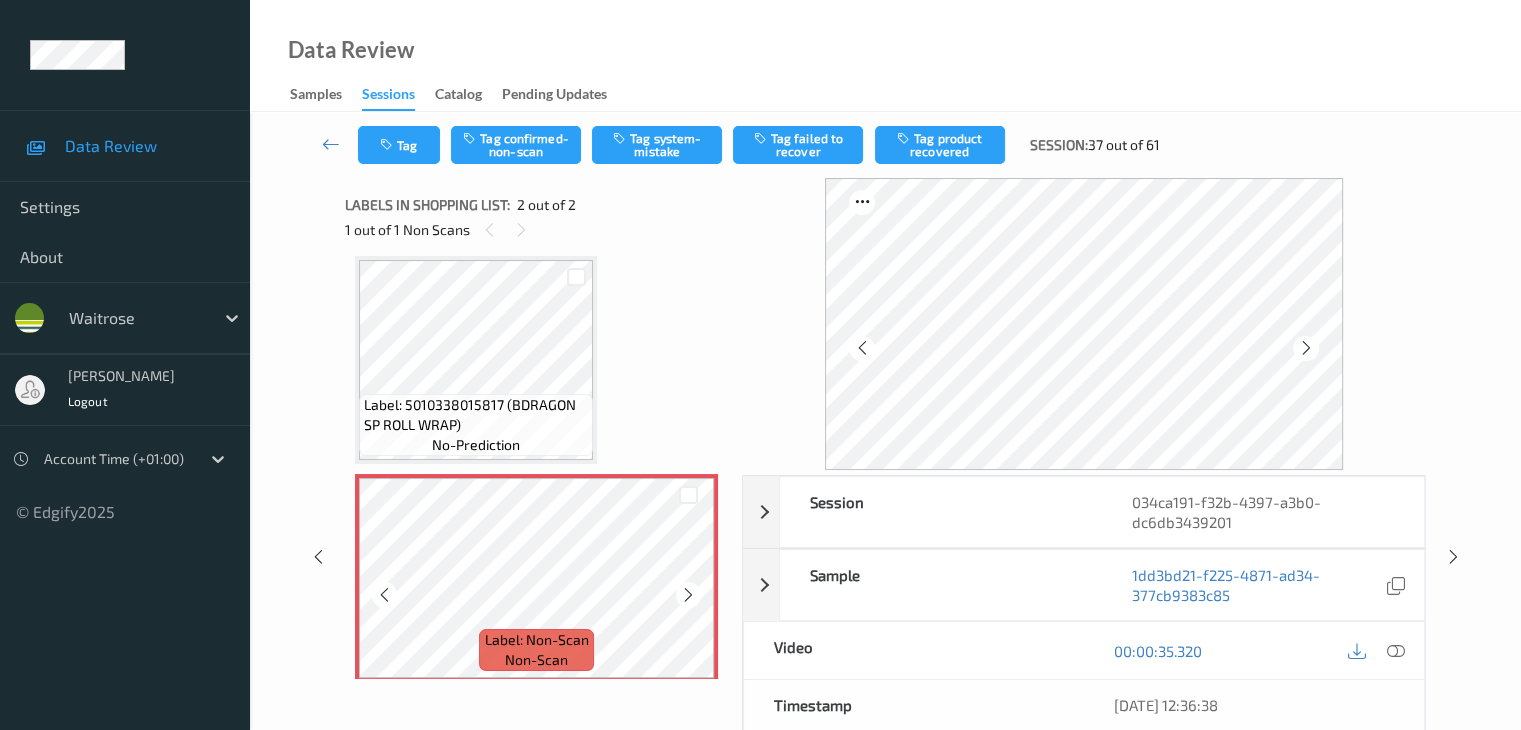click at bounding box center (688, 595) 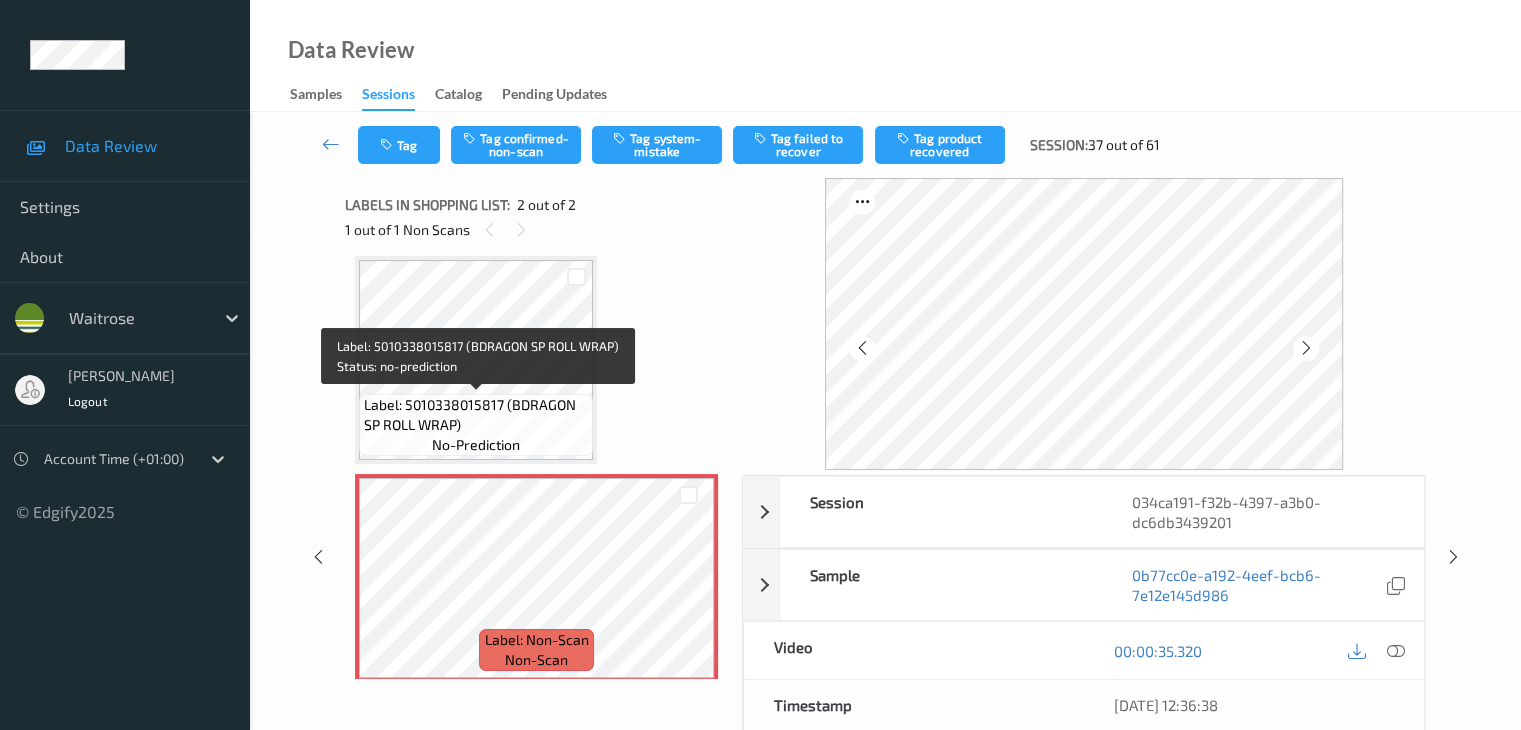 click on "Label: 5010338015817 (BDRAGON SP ROLL WRAP)" at bounding box center (476, 415) 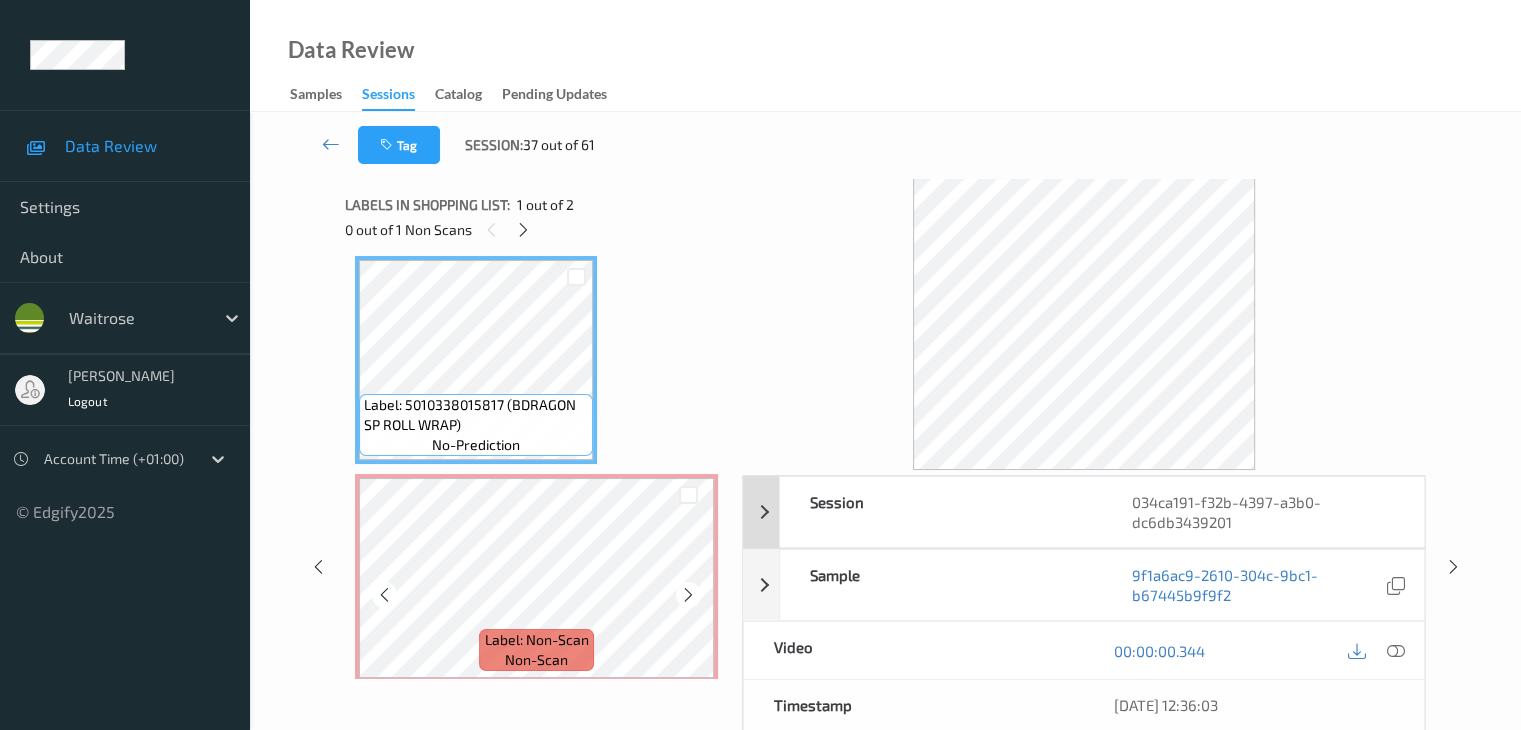 scroll, scrollTop: 23, scrollLeft: 0, axis: vertical 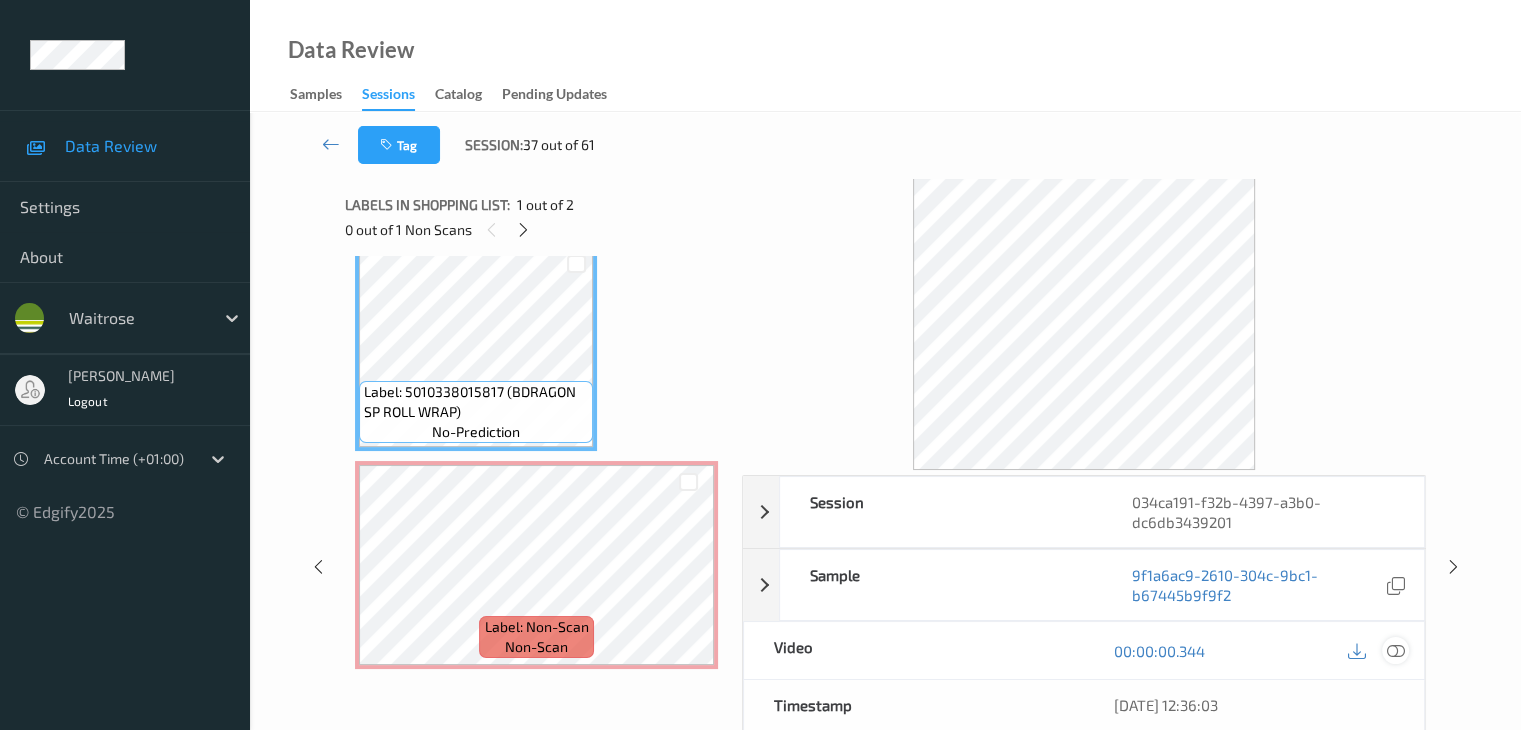 click at bounding box center (1395, 651) 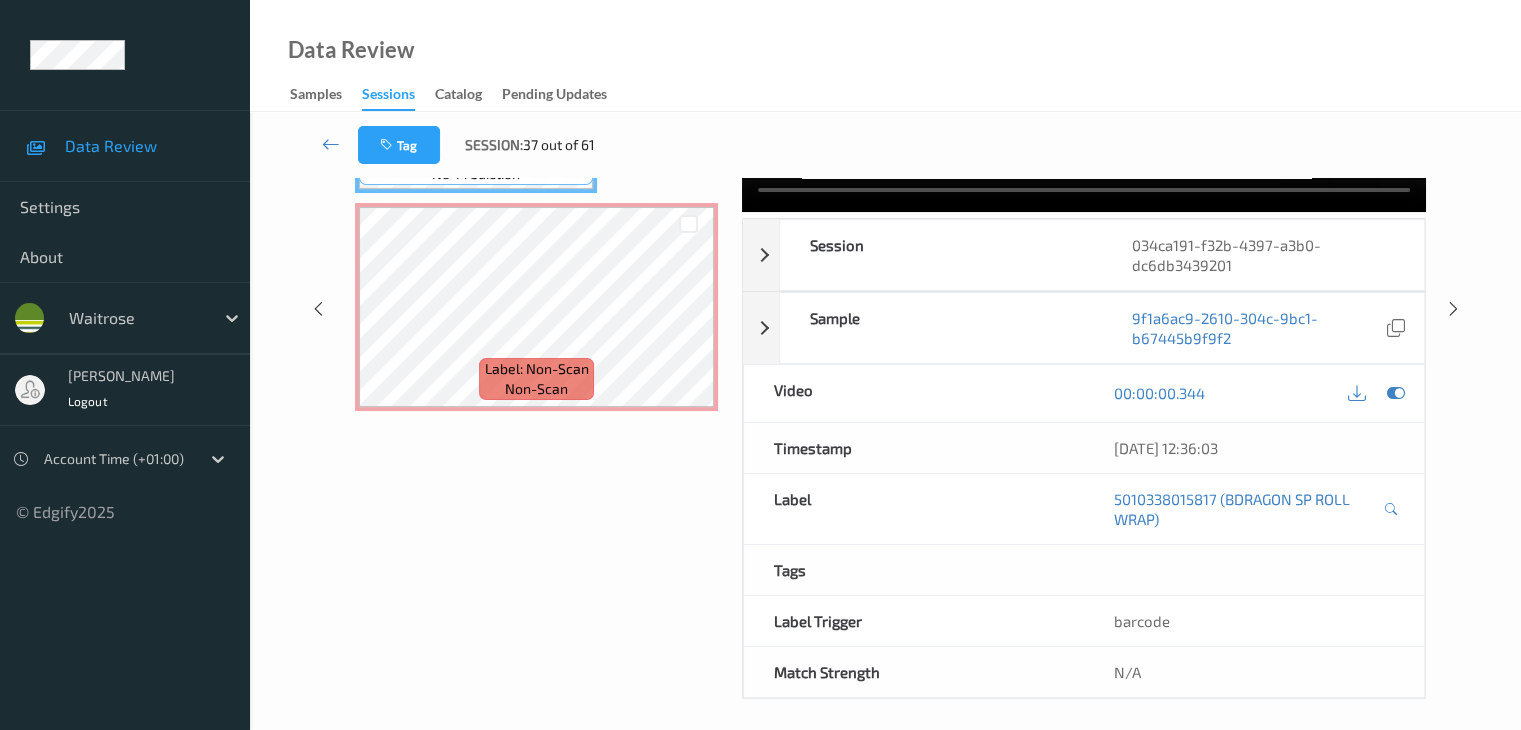 scroll, scrollTop: 264, scrollLeft: 0, axis: vertical 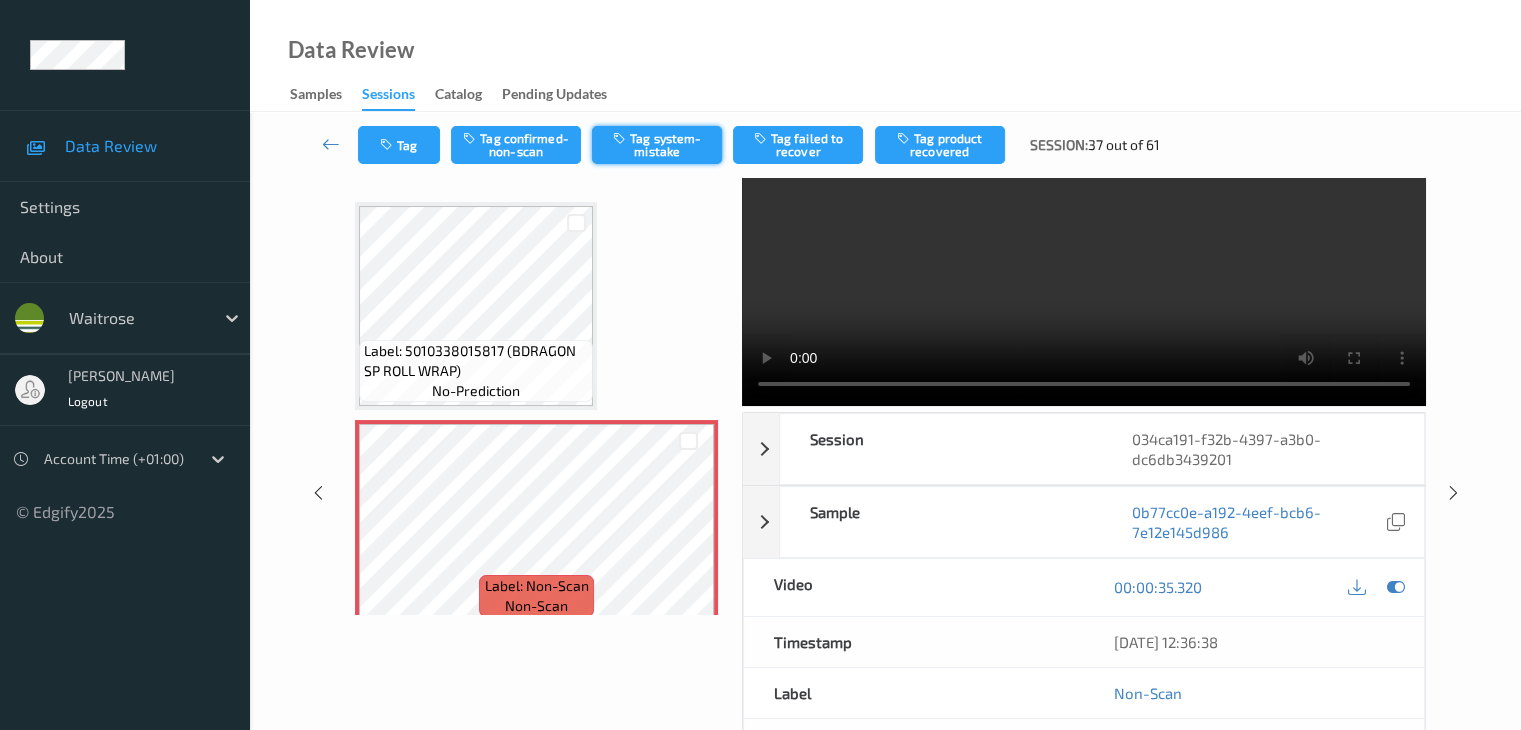 click on "Tag   system-mistake" at bounding box center (657, 145) 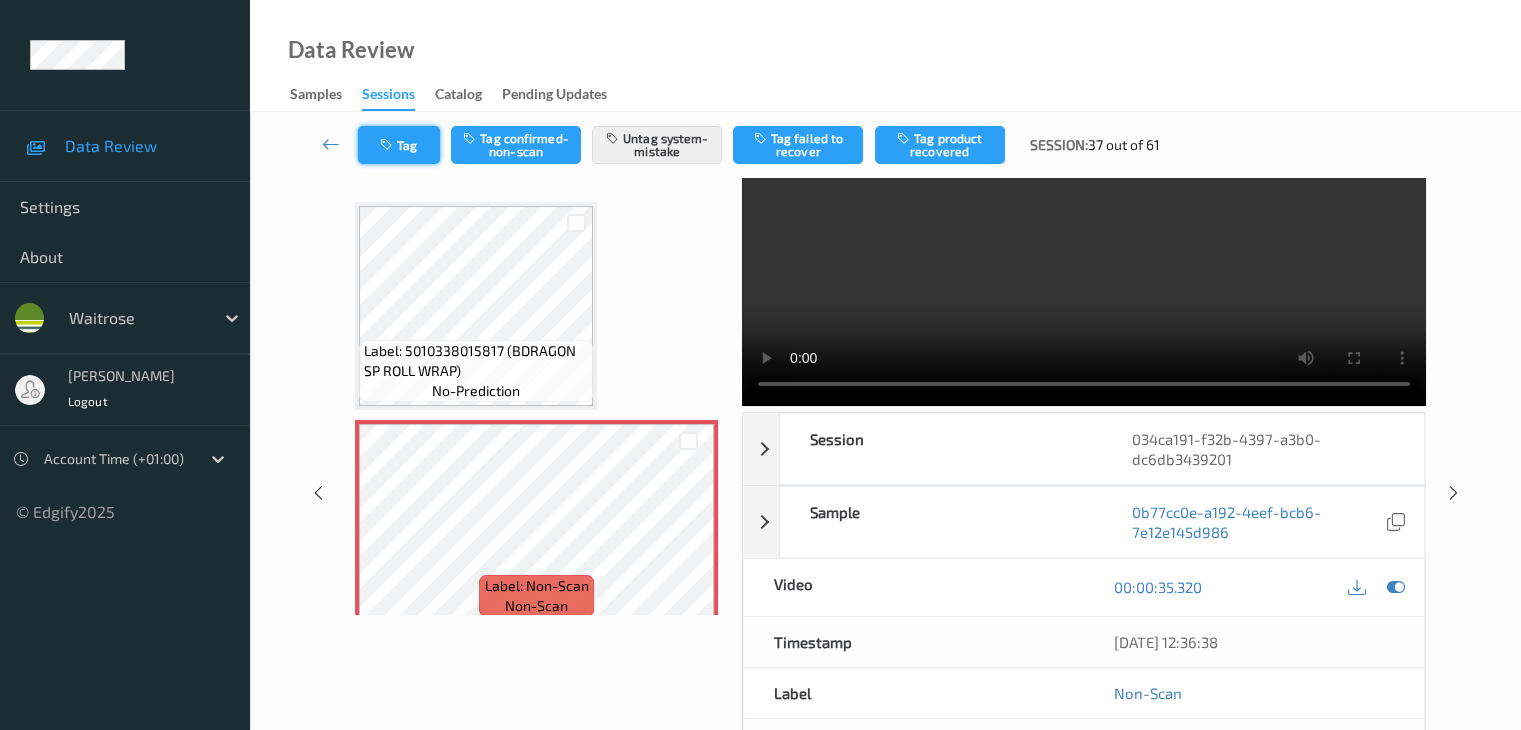 click on "Tag" at bounding box center [399, 145] 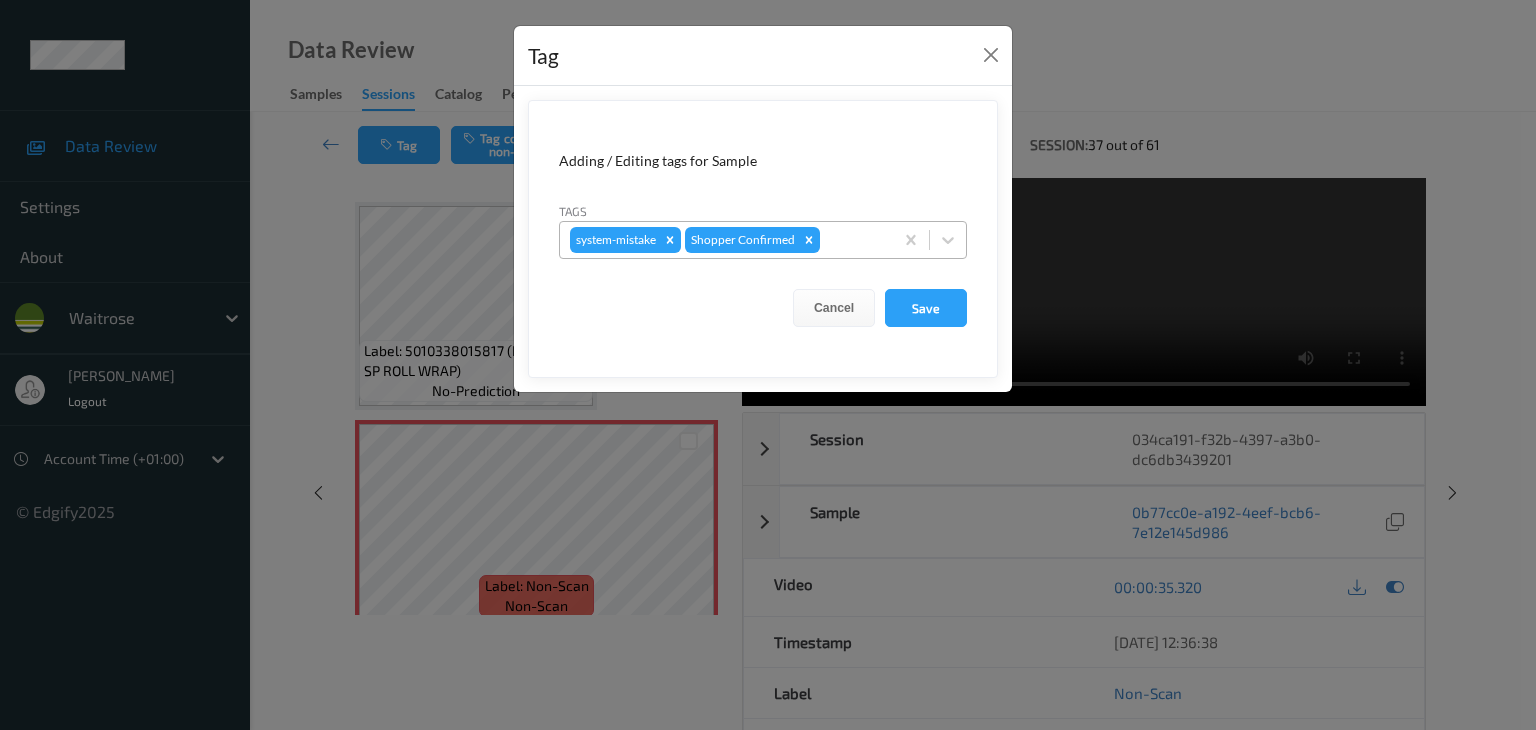 click on "system-mistake Shopper Confirmed" at bounding box center (726, 240) 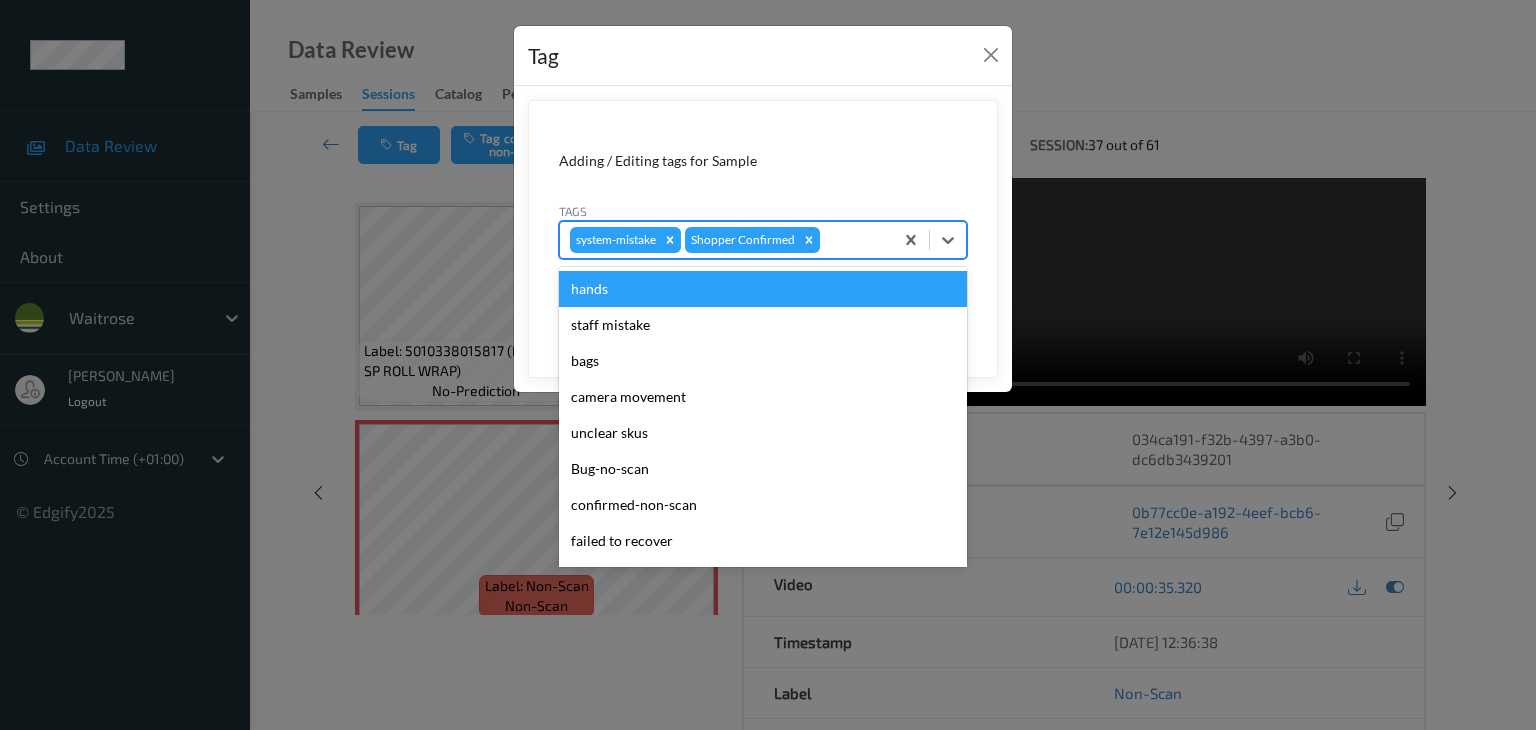 type on "i" 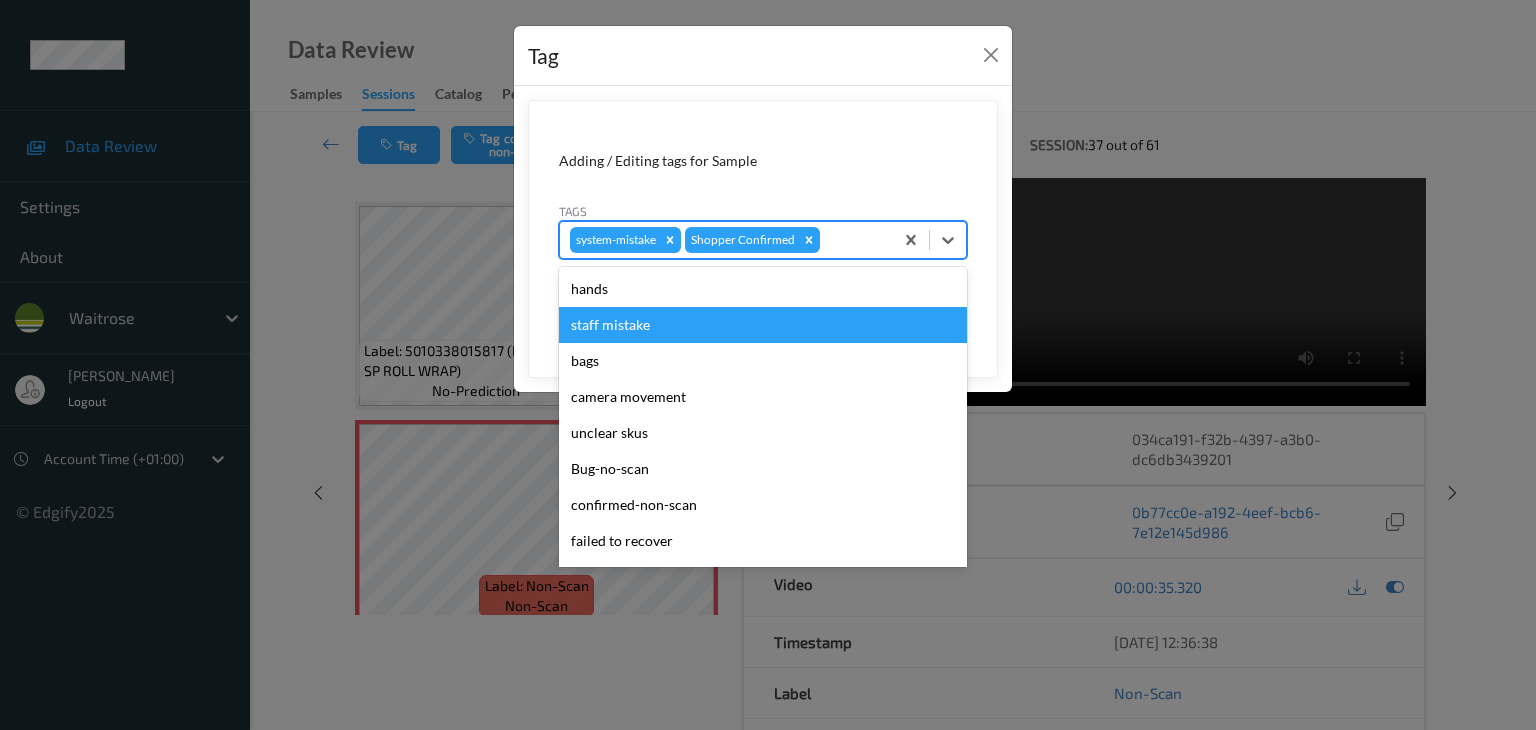 type on "u" 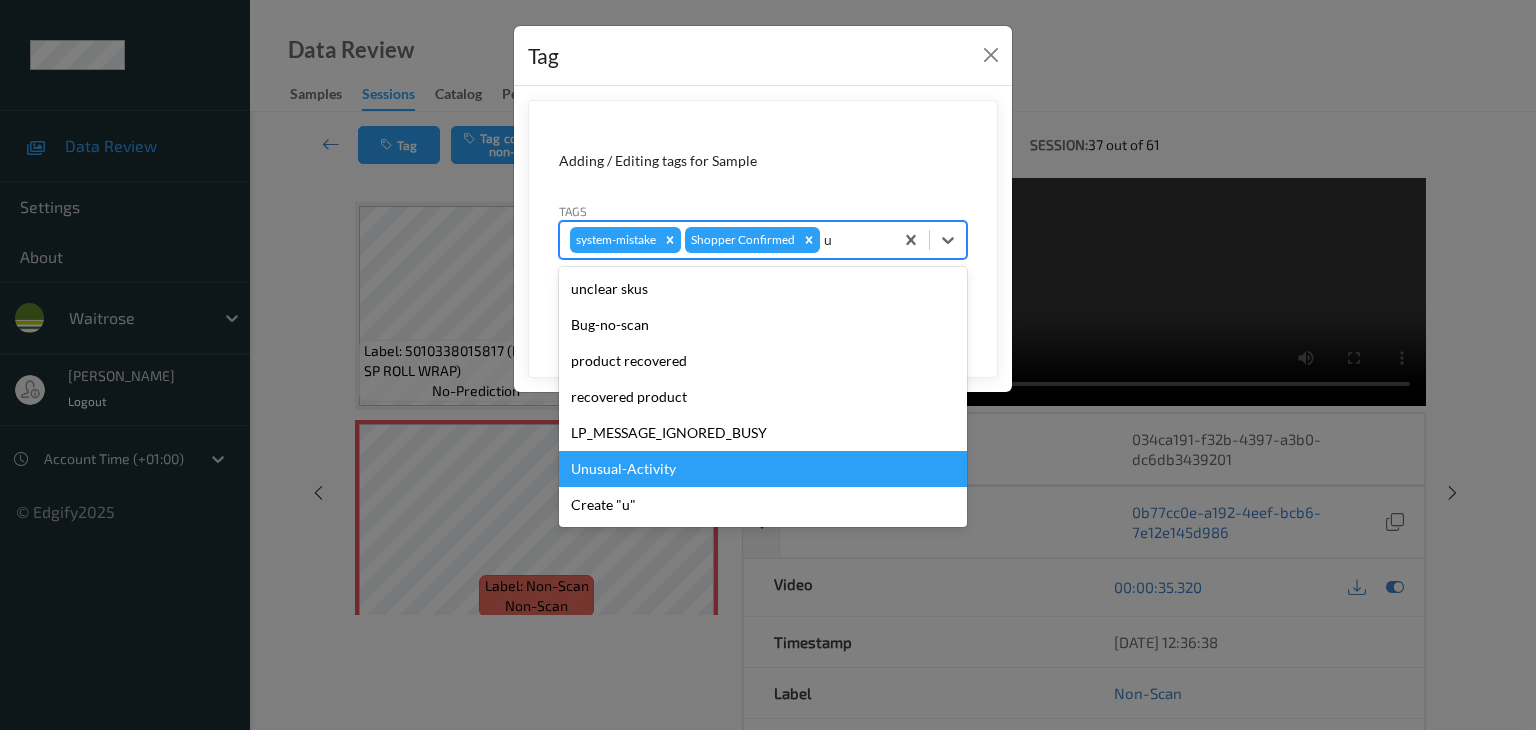 click on "Unusual-Activity" at bounding box center [763, 469] 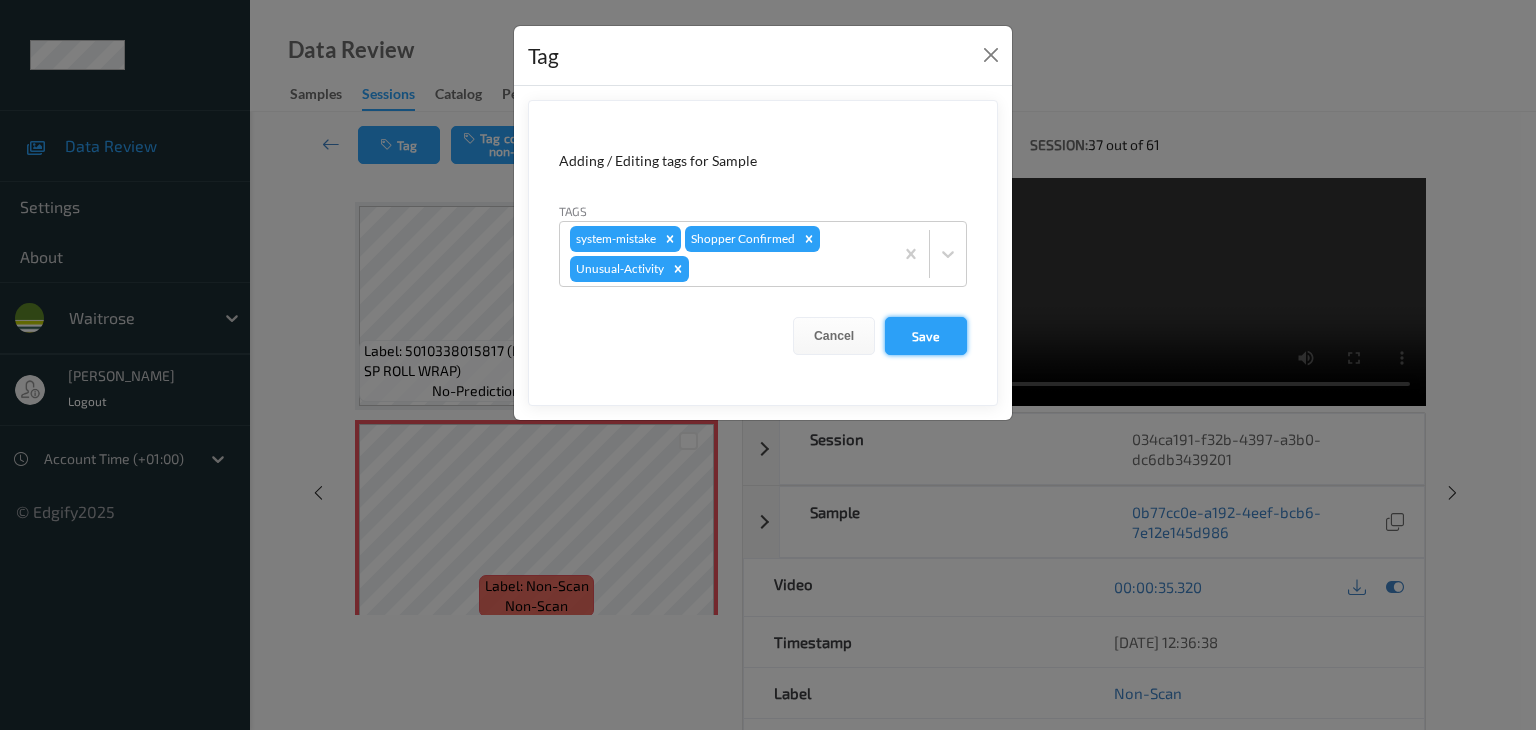 click on "Save" at bounding box center [926, 336] 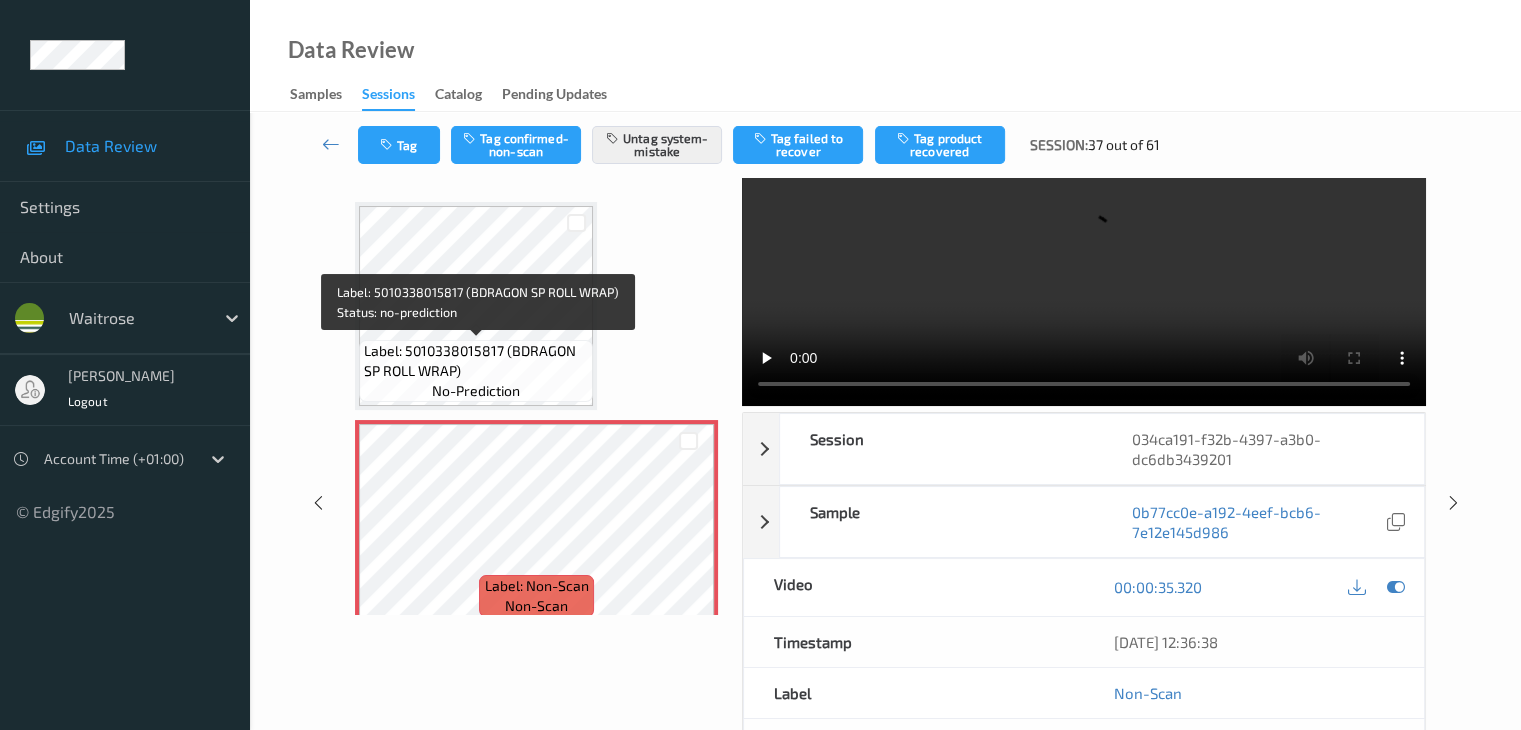 scroll, scrollTop: 0, scrollLeft: 0, axis: both 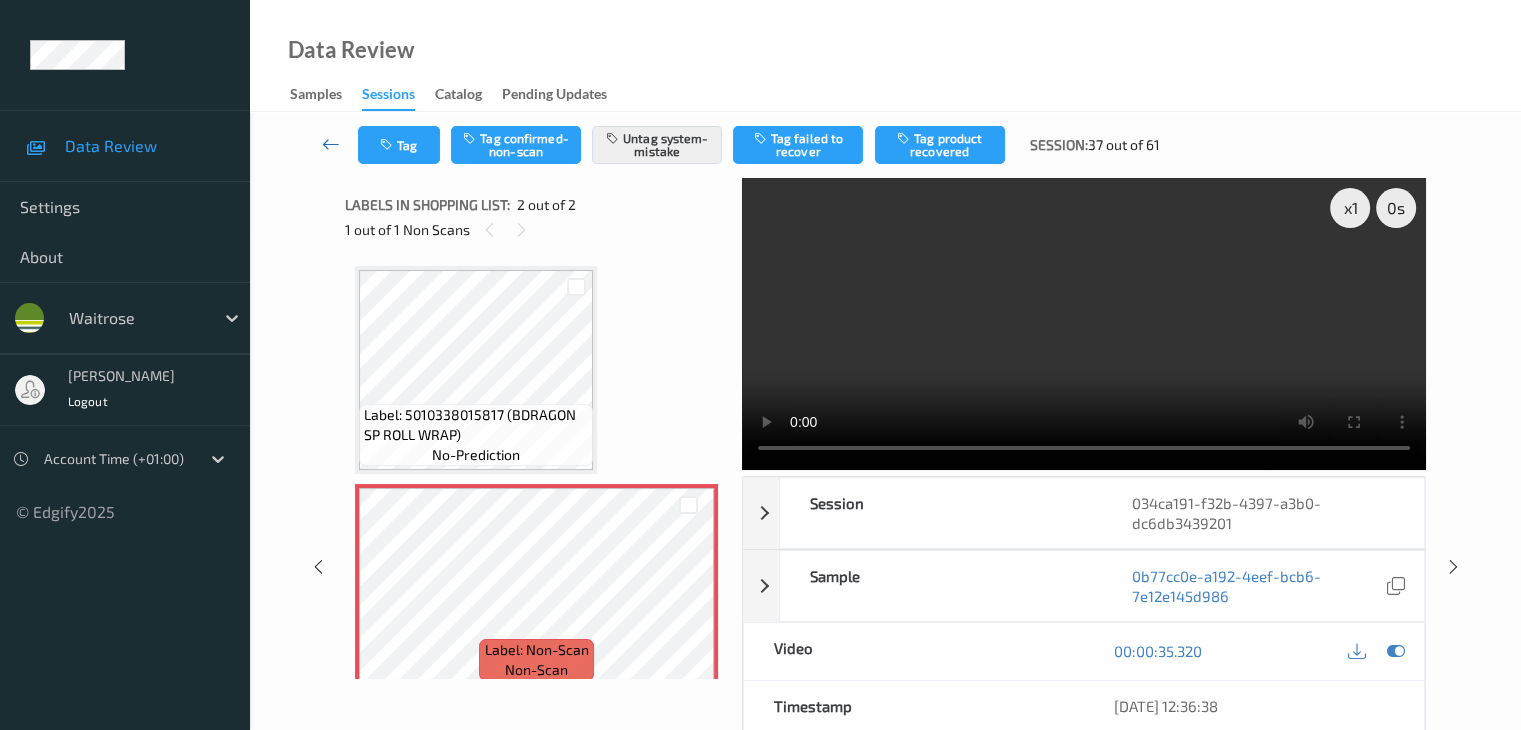 click at bounding box center (331, 144) 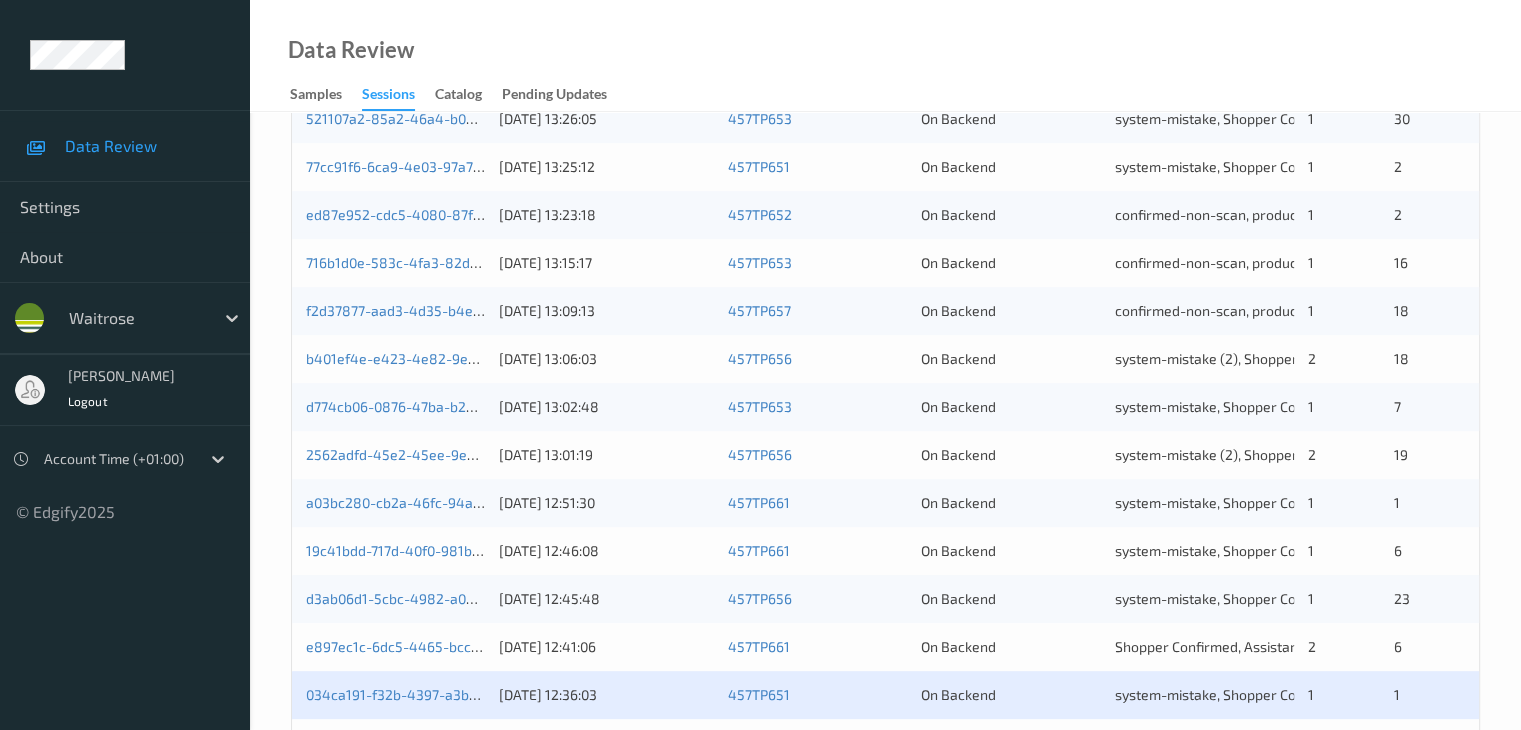 scroll, scrollTop: 932, scrollLeft: 0, axis: vertical 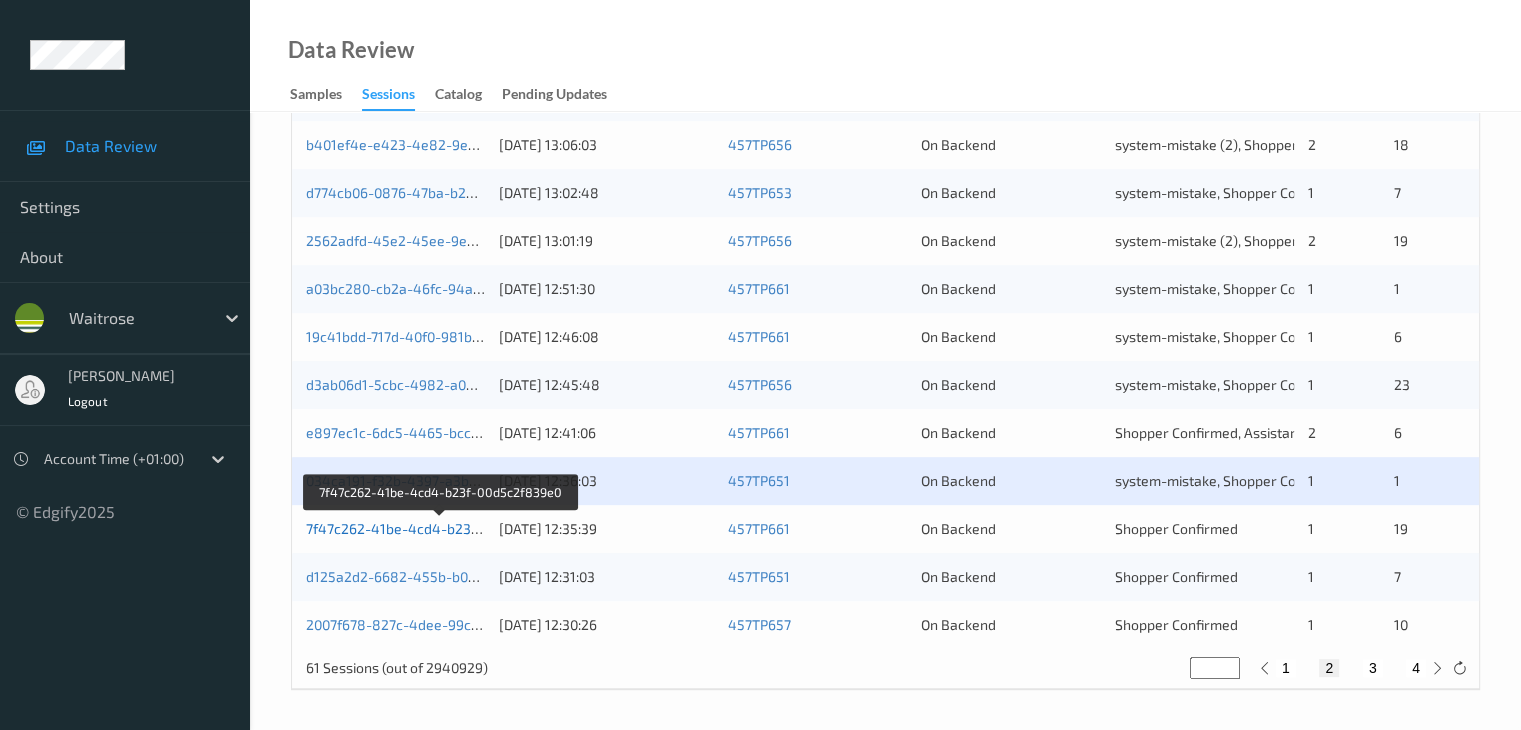 click on "7f47c262-41be-4cd4-b23f-00d5c2f839e0" at bounding box center (440, 528) 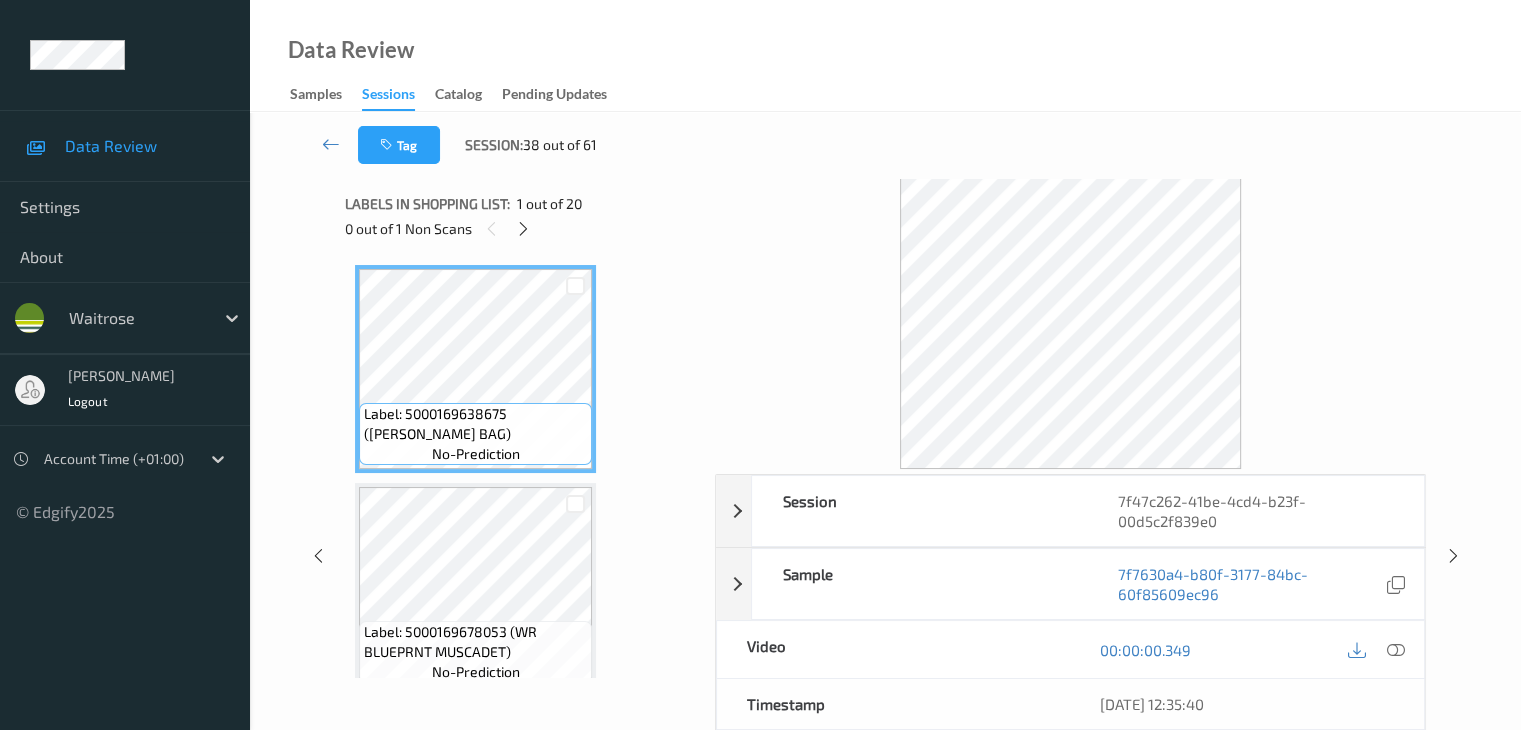 scroll, scrollTop: 0, scrollLeft: 0, axis: both 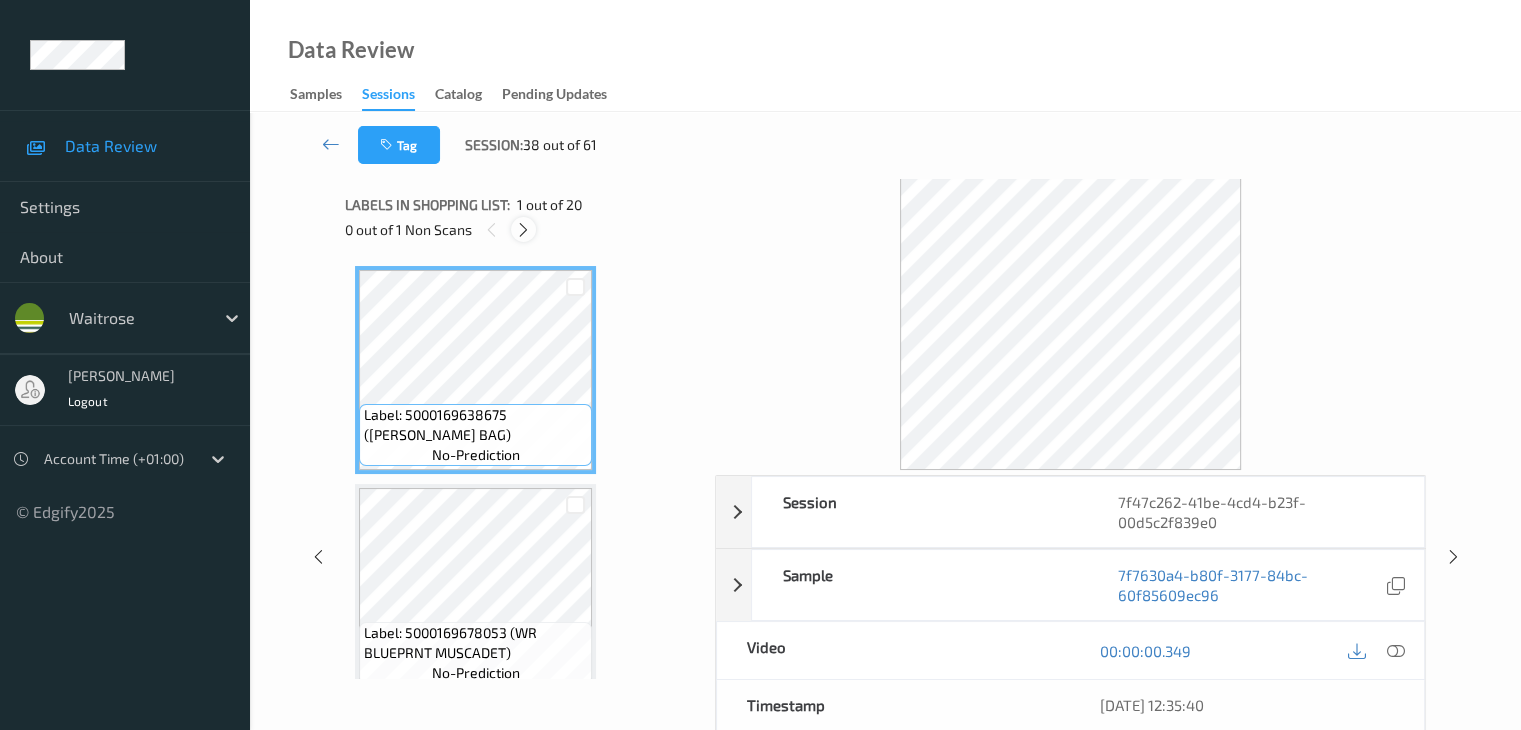 click at bounding box center (523, 230) 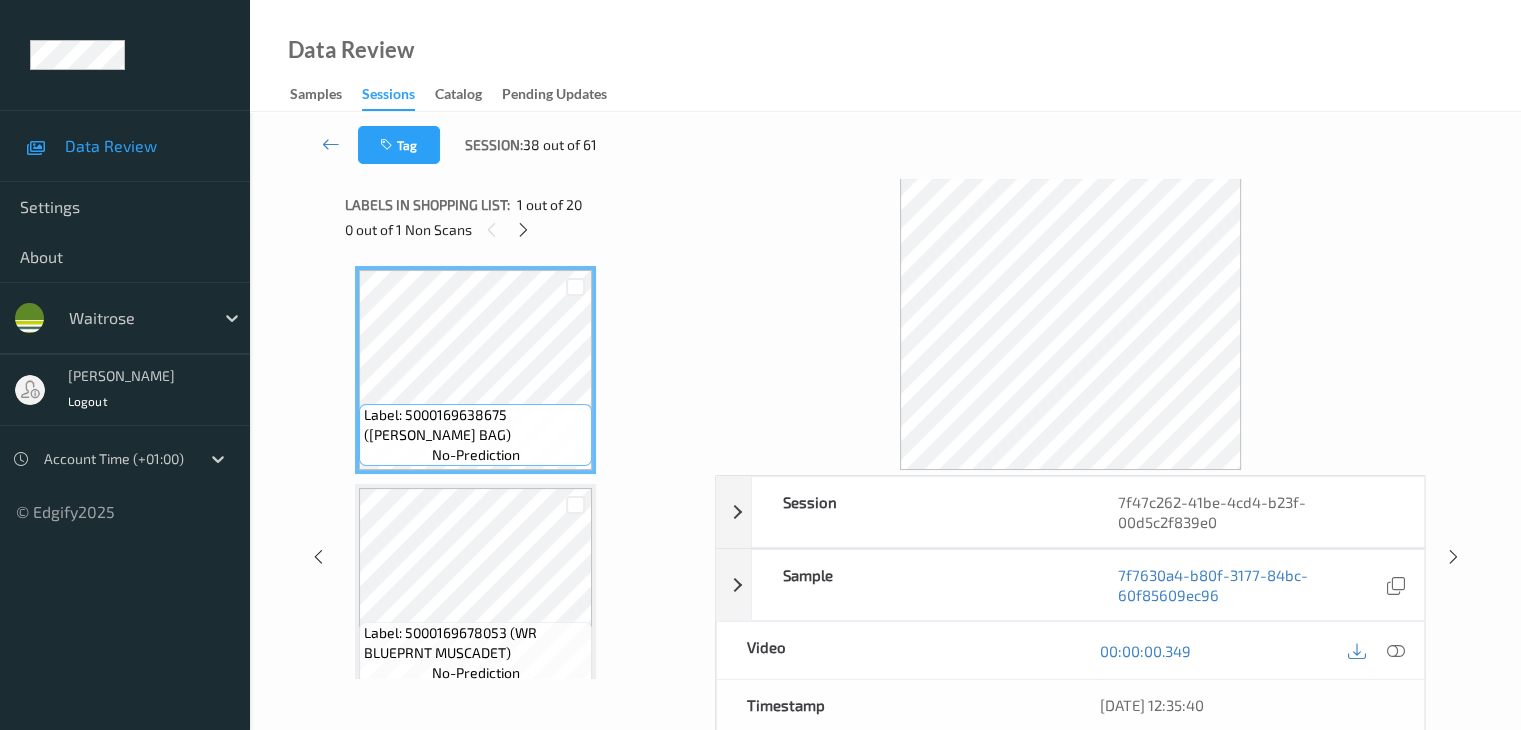 scroll, scrollTop: 3871, scrollLeft: 0, axis: vertical 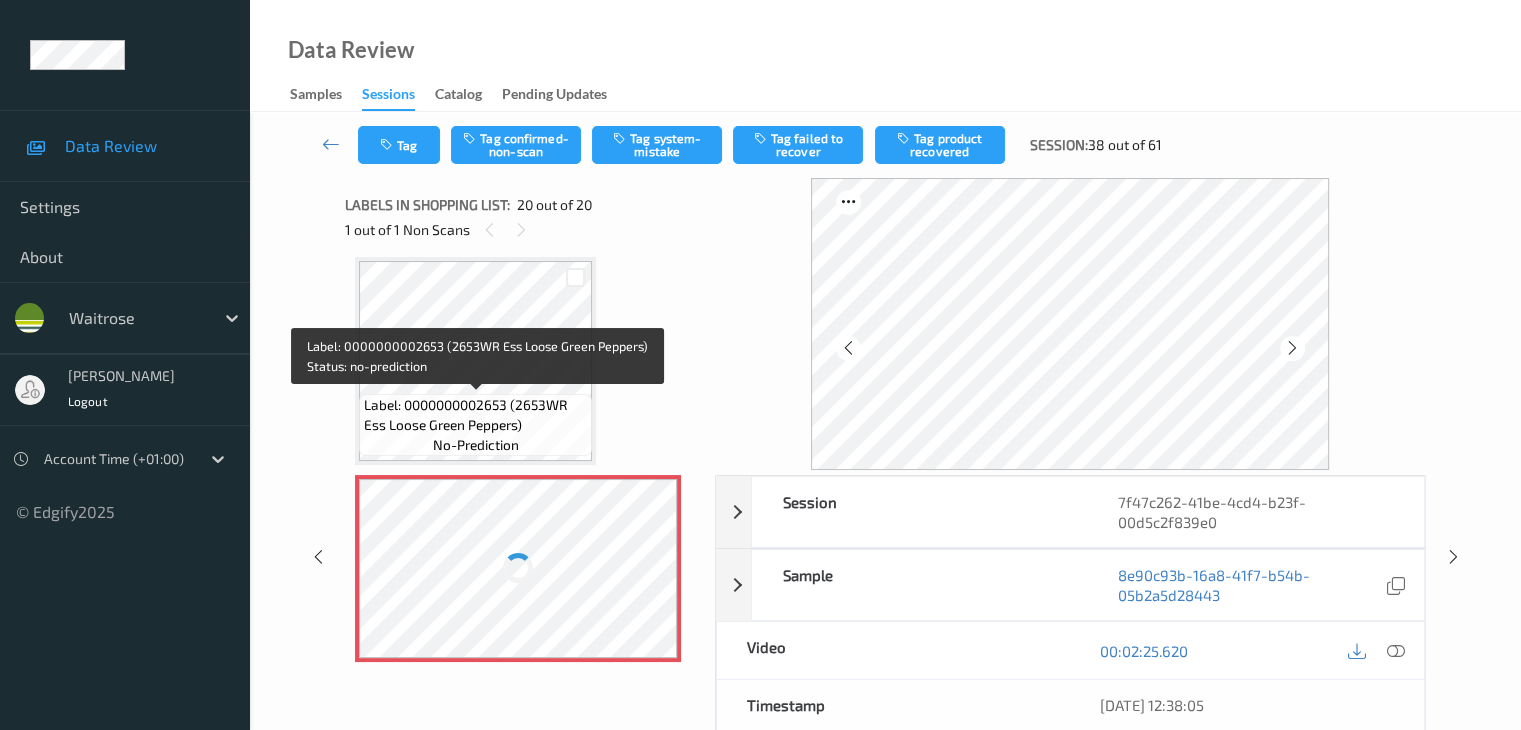 click on "Label: 0000000002653 (2653WR Ess Loose Green Peppers)" at bounding box center [475, 415] 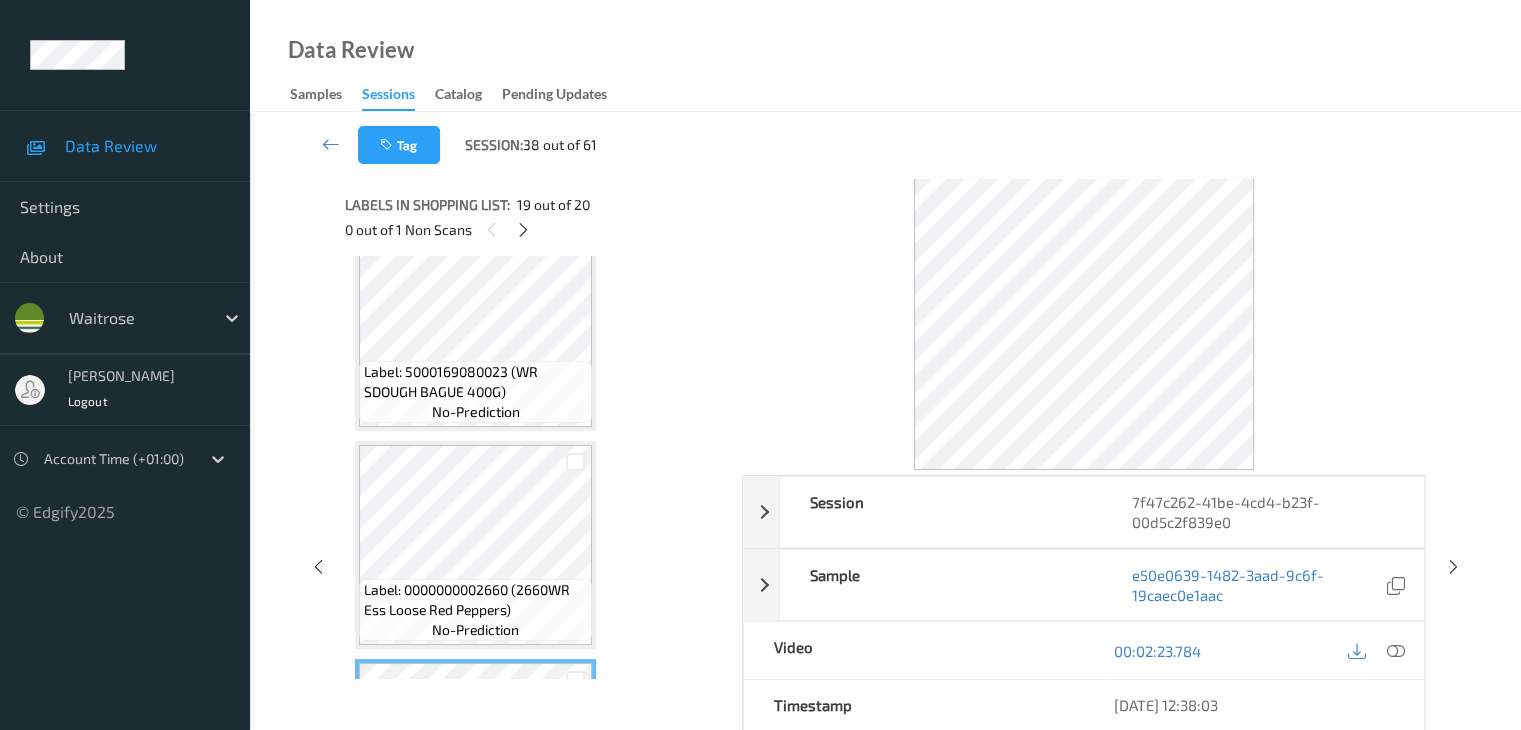 scroll, scrollTop: 3535, scrollLeft: 0, axis: vertical 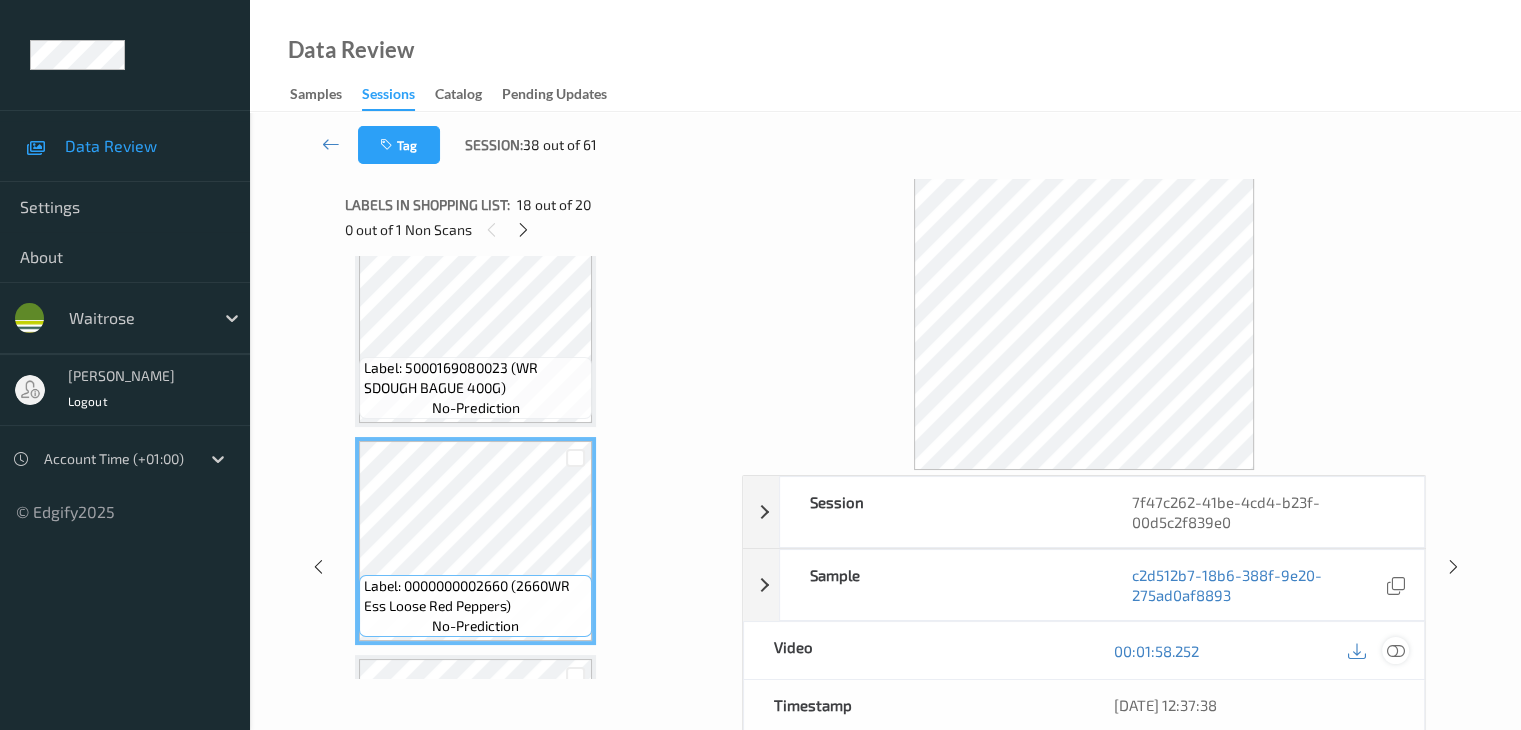 click at bounding box center [1395, 651] 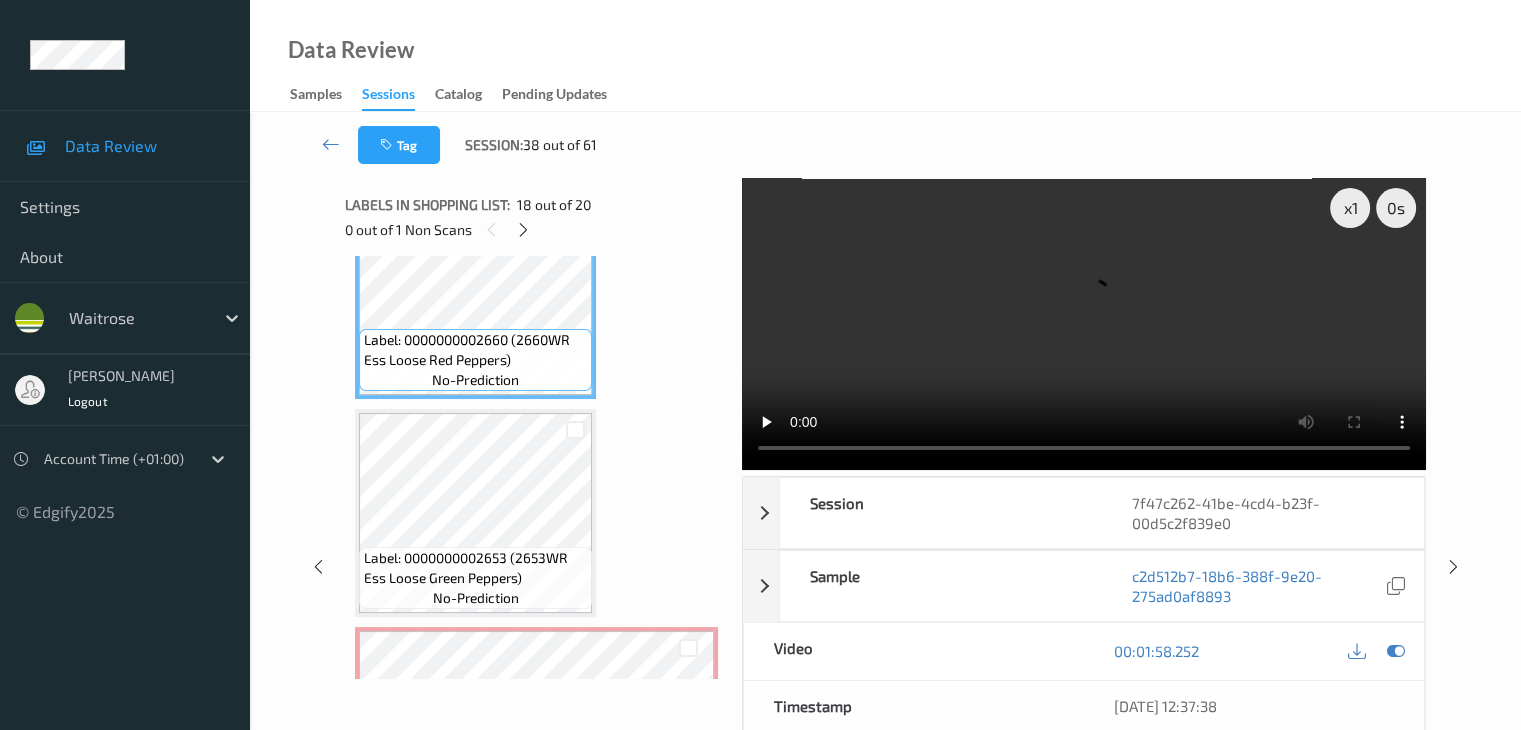 scroll, scrollTop: 3947, scrollLeft: 0, axis: vertical 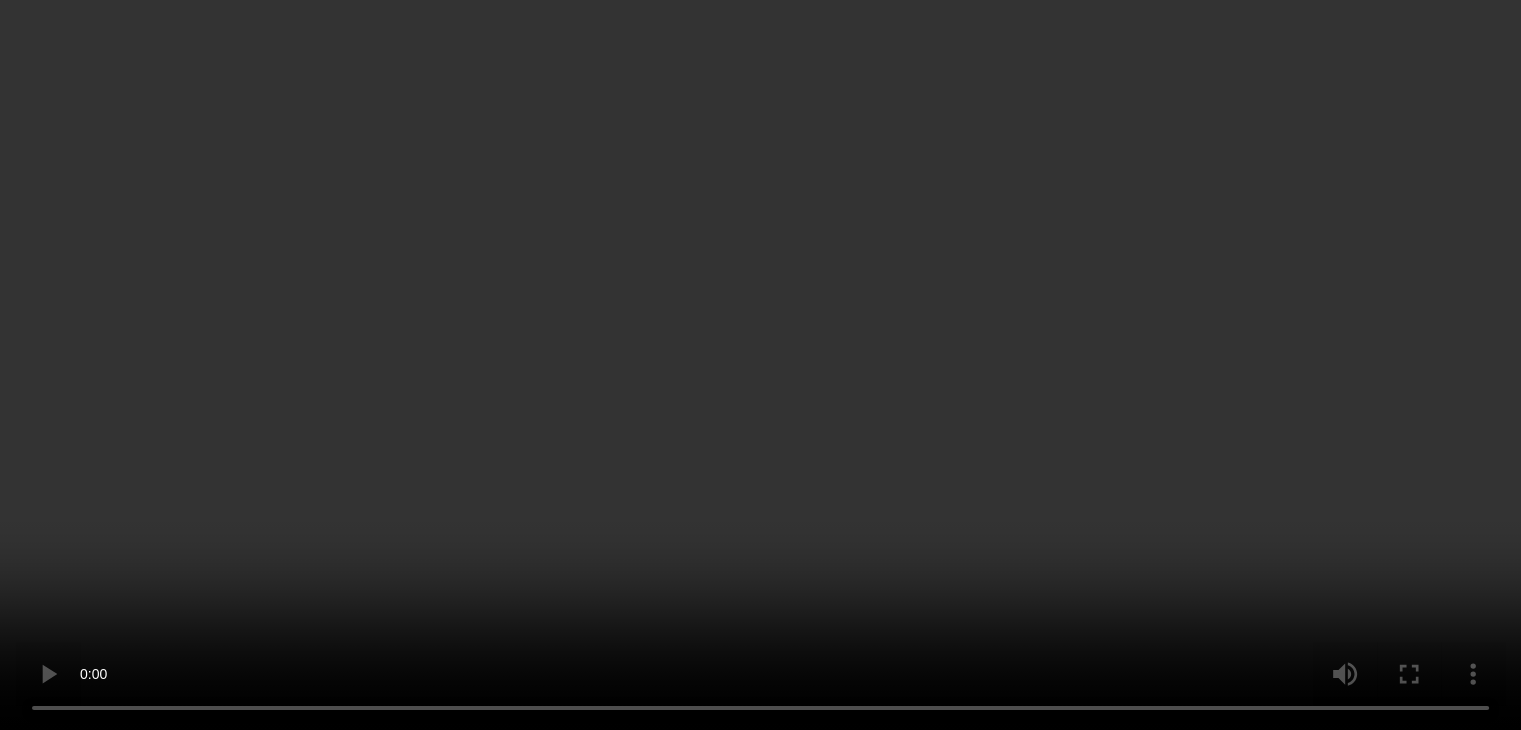 type 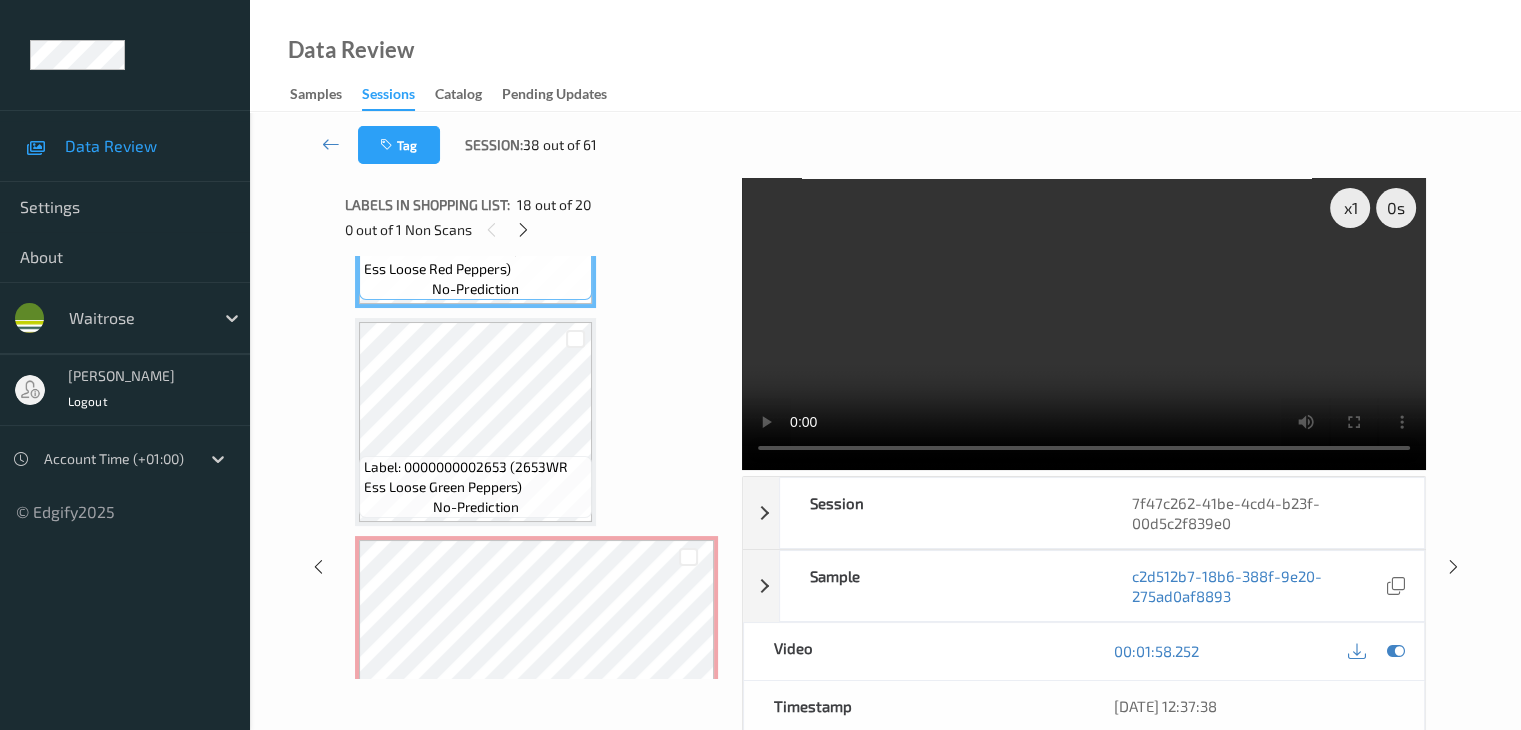 scroll, scrollTop: 3947, scrollLeft: 0, axis: vertical 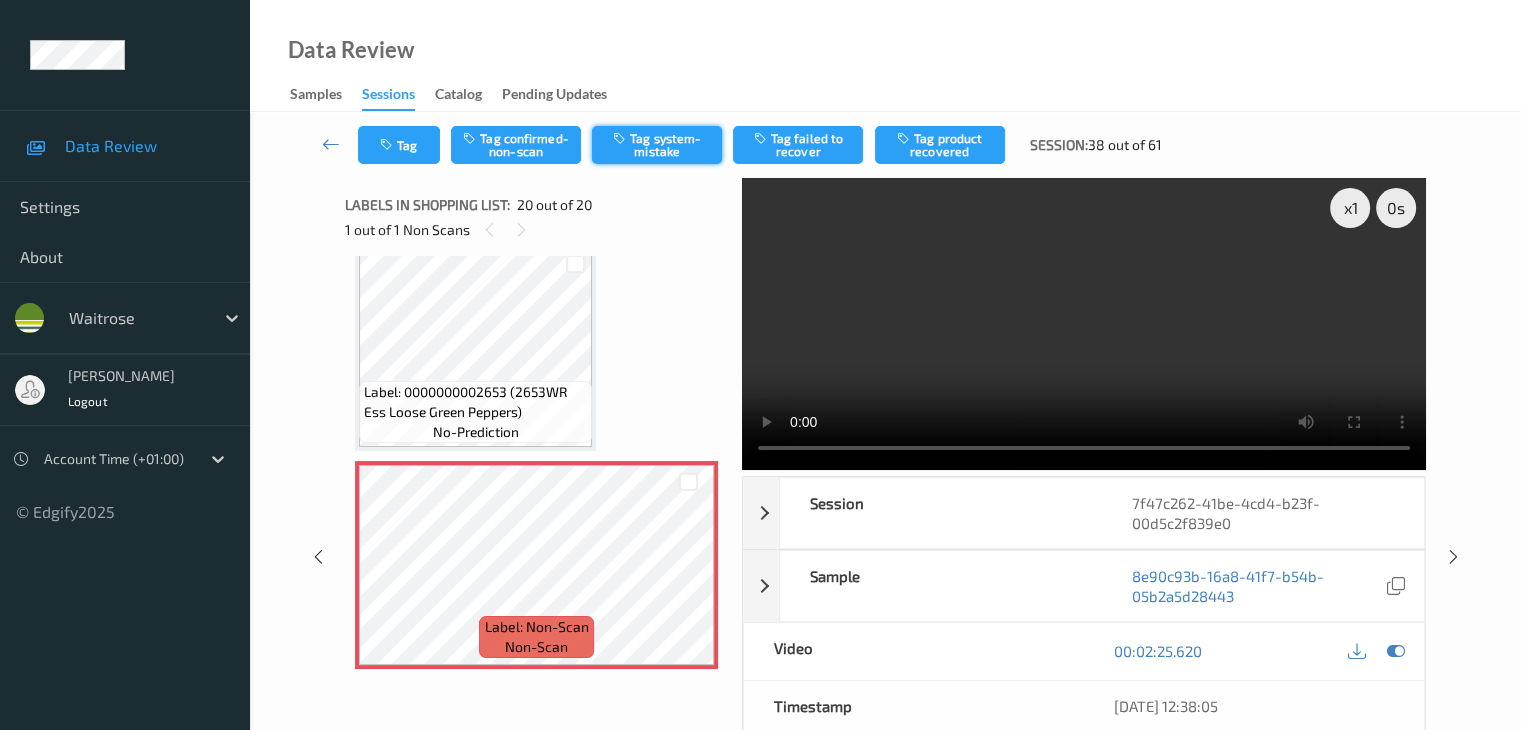click on "Tag   system-mistake" at bounding box center (657, 145) 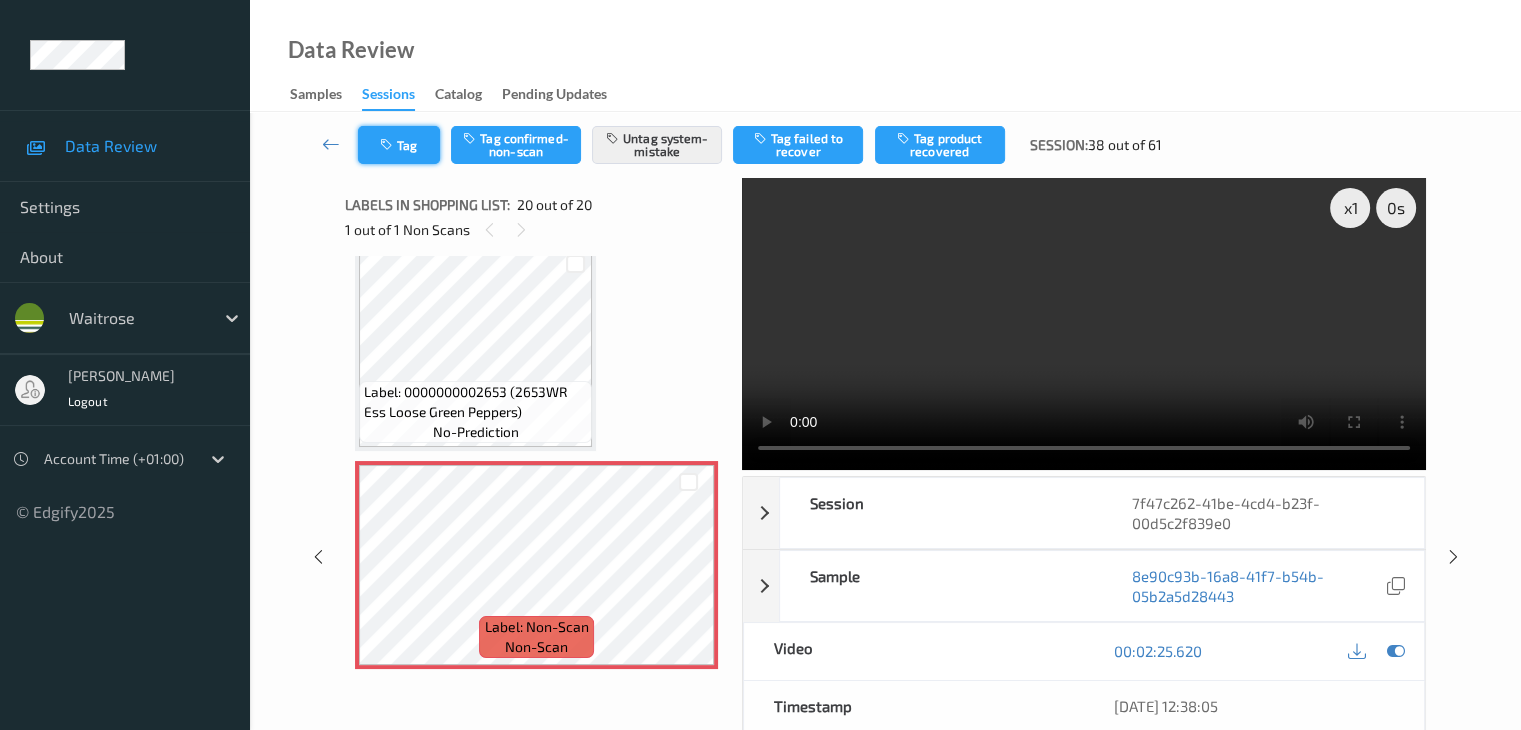 click on "Tag" at bounding box center [399, 145] 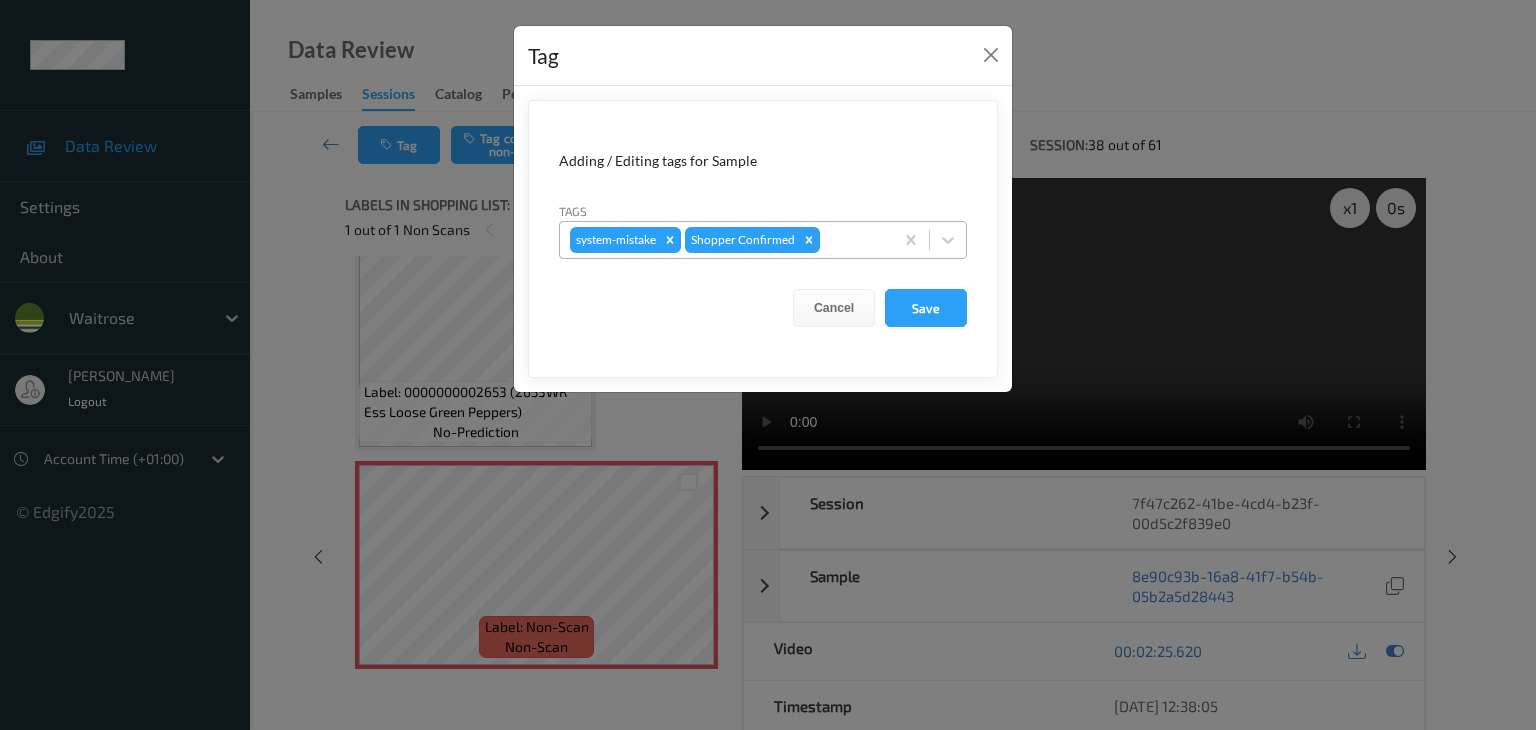 click at bounding box center (853, 240) 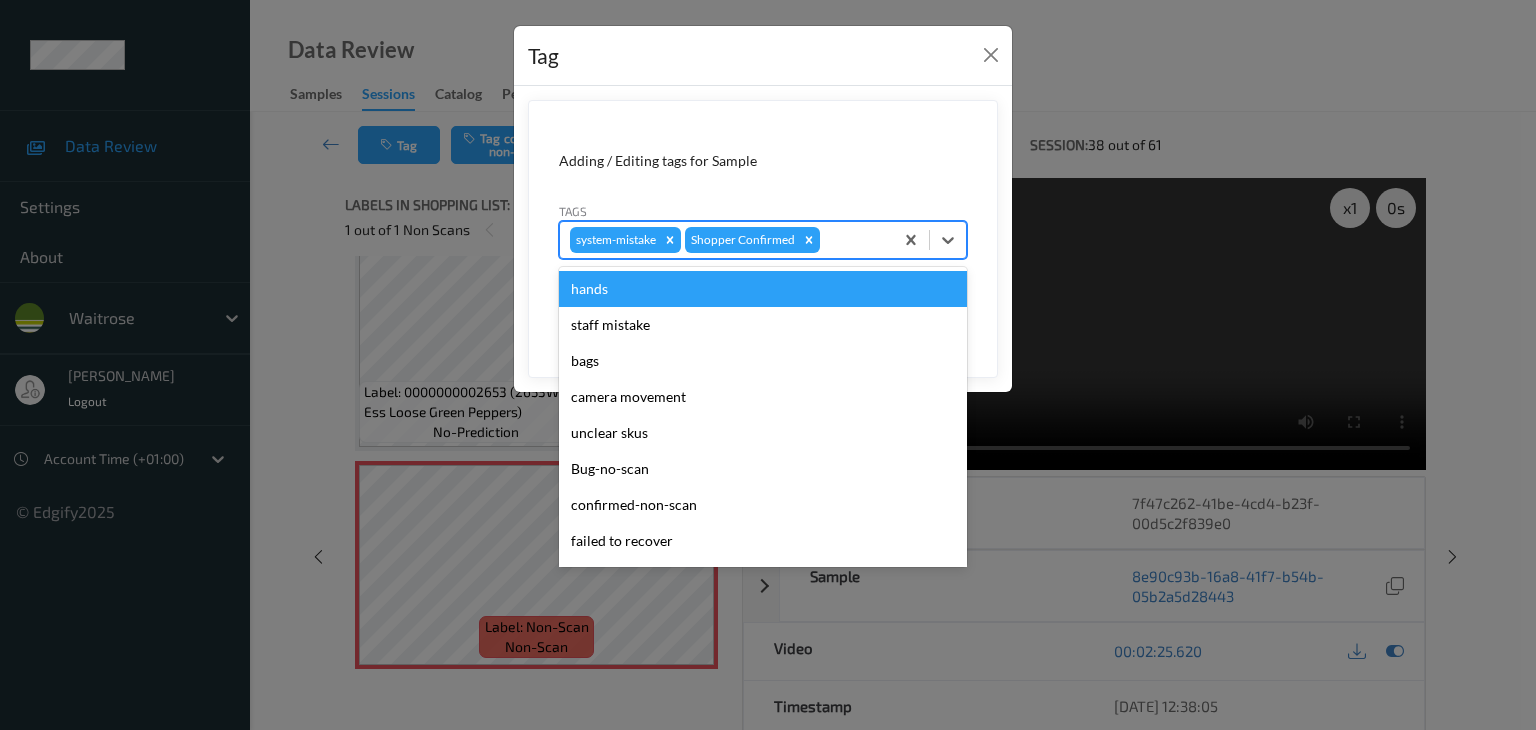 type on "u" 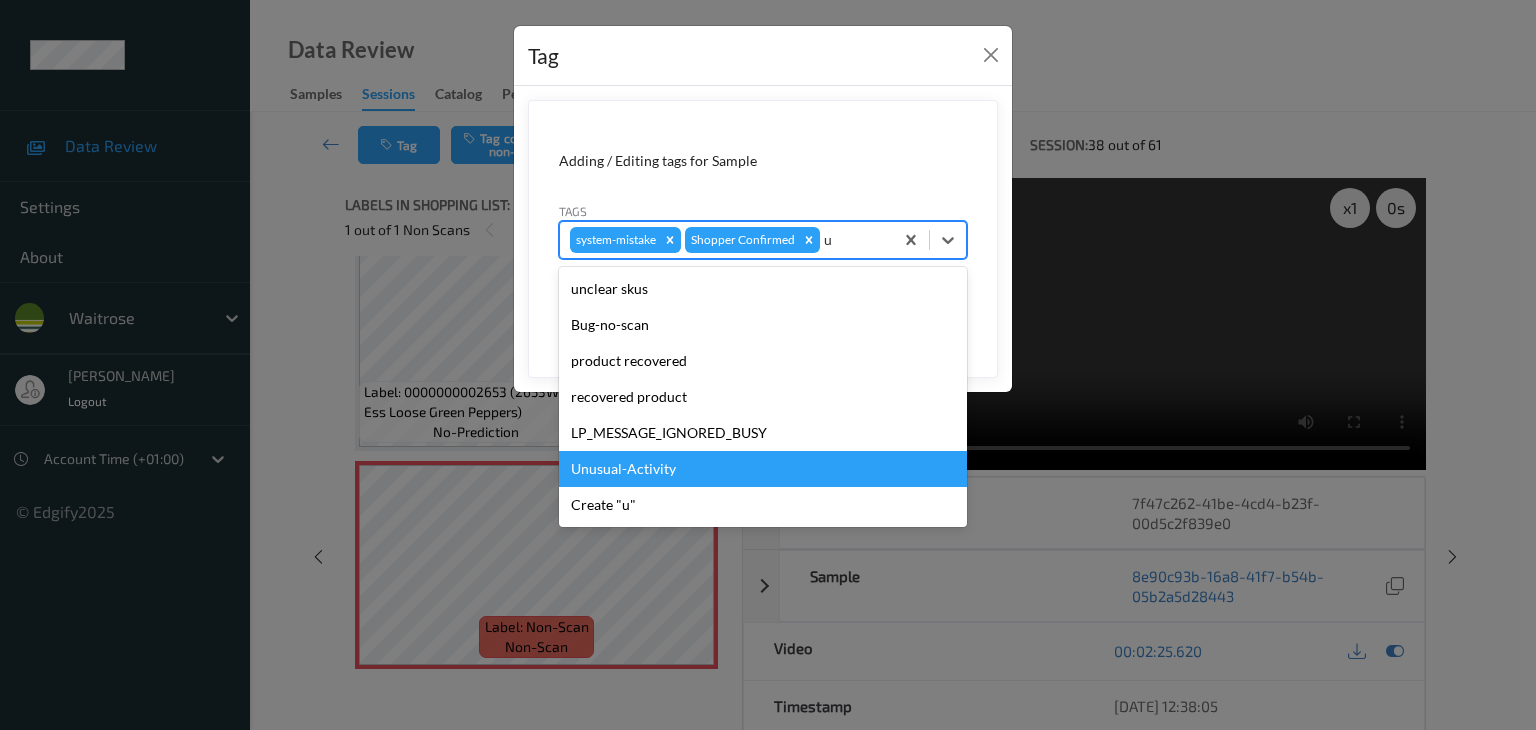 click on "Unusual-Activity" at bounding box center (763, 469) 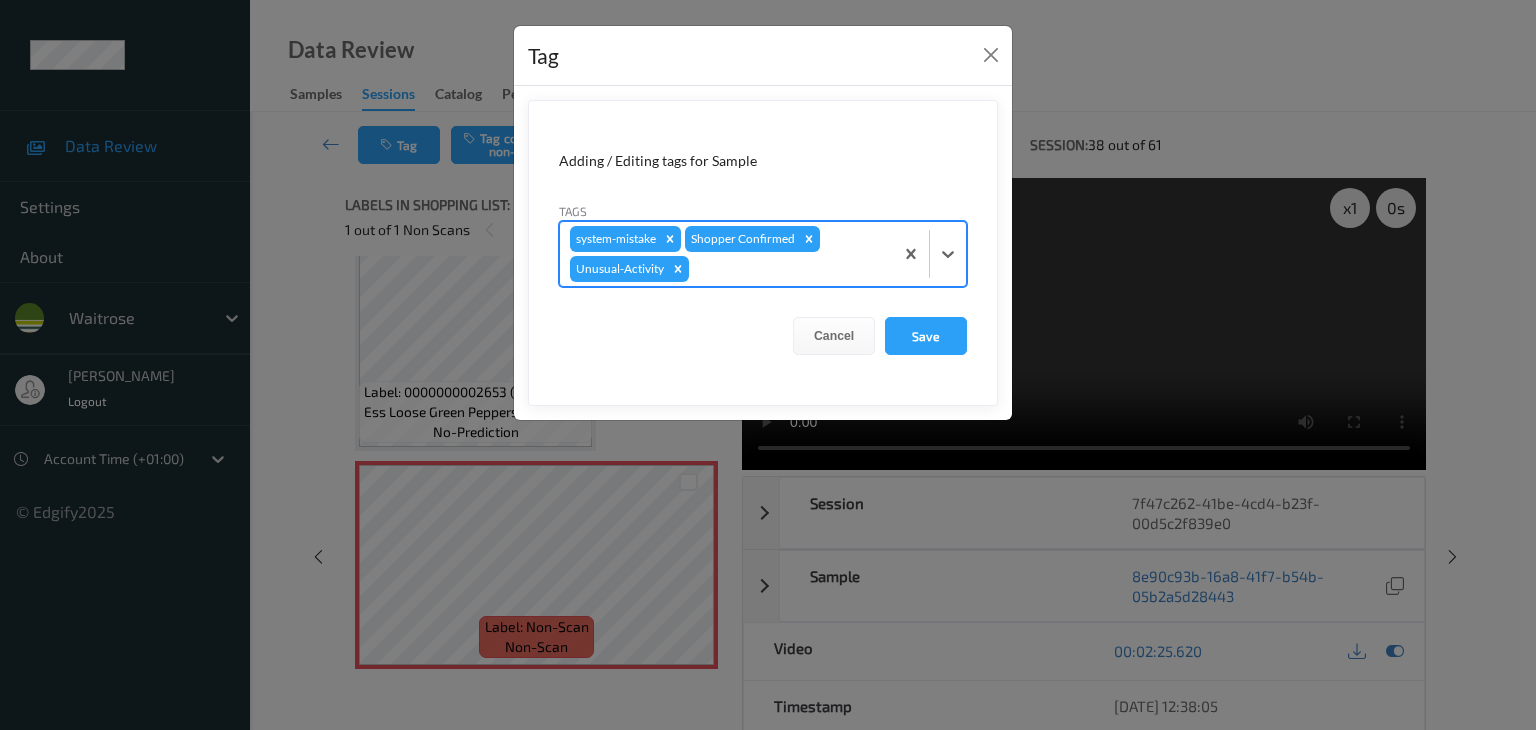 type on "p" 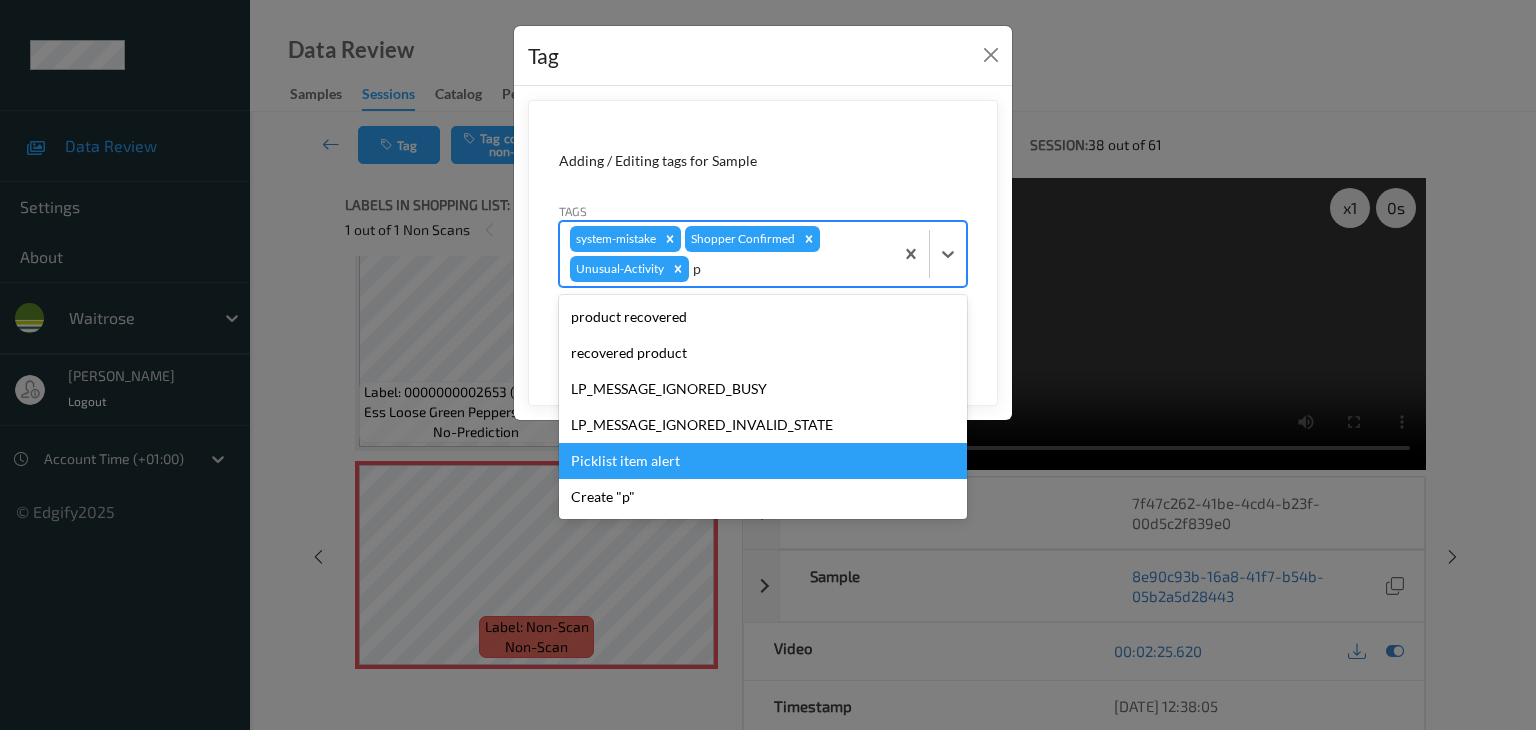 click on "Picklist item alert" at bounding box center (763, 461) 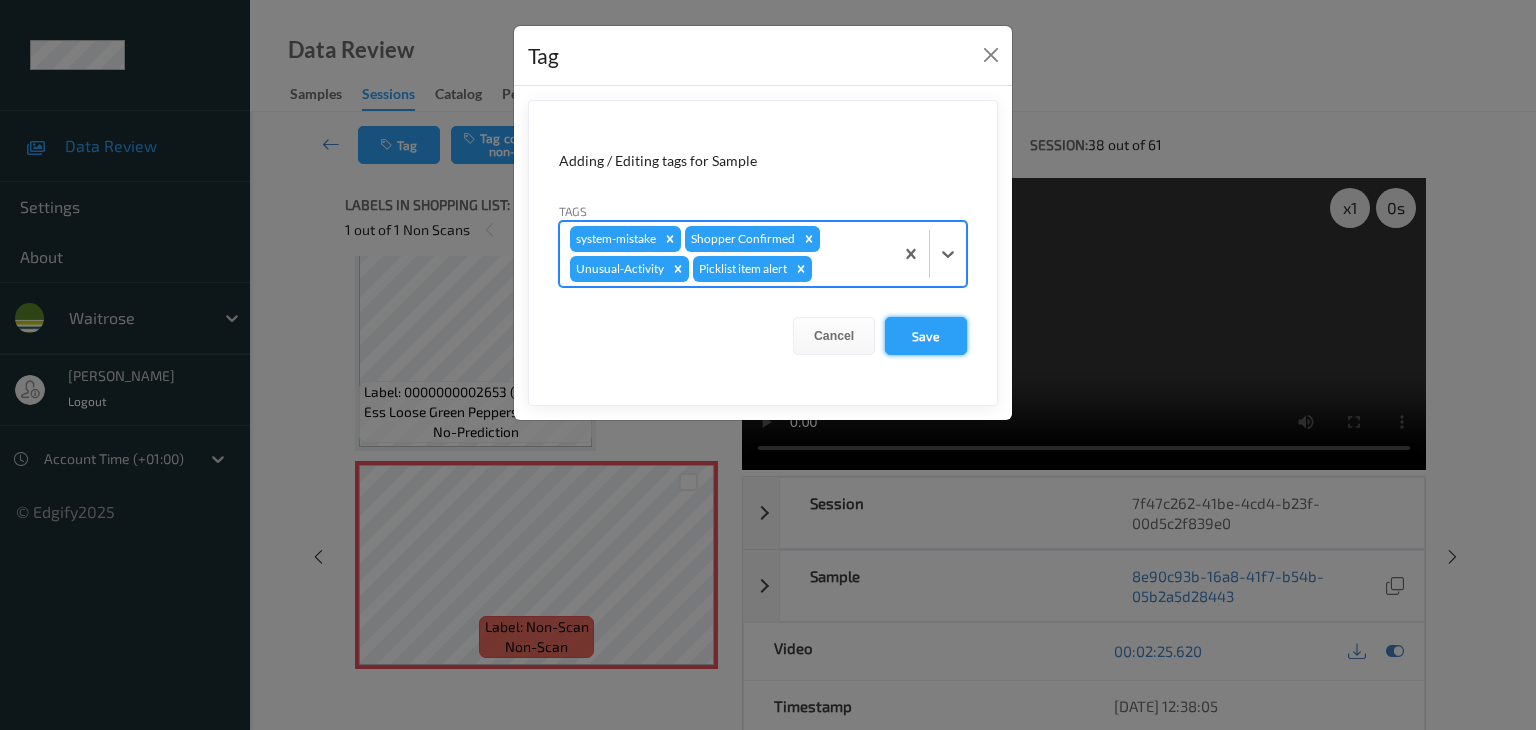 click on "Save" at bounding box center [926, 336] 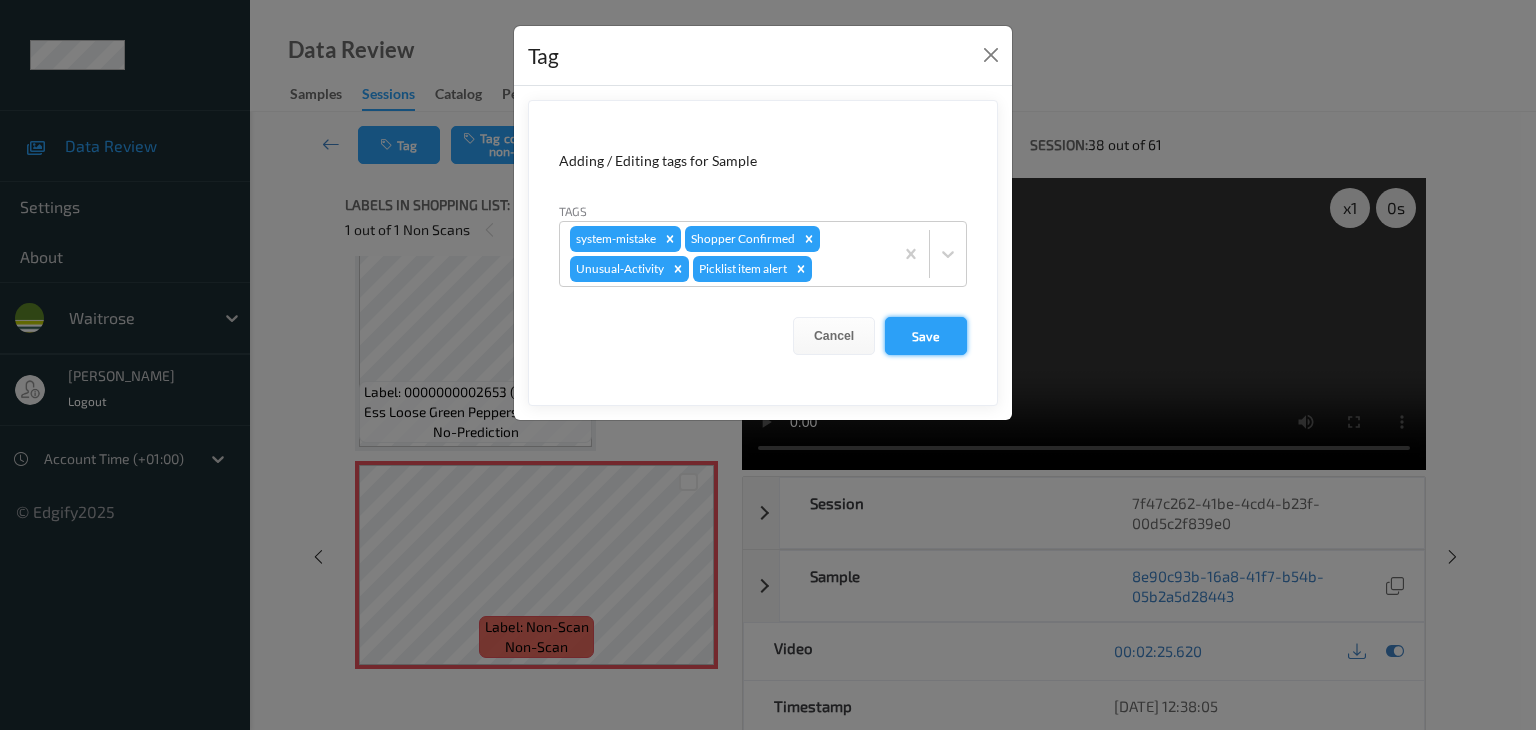 click on "Save" at bounding box center [926, 336] 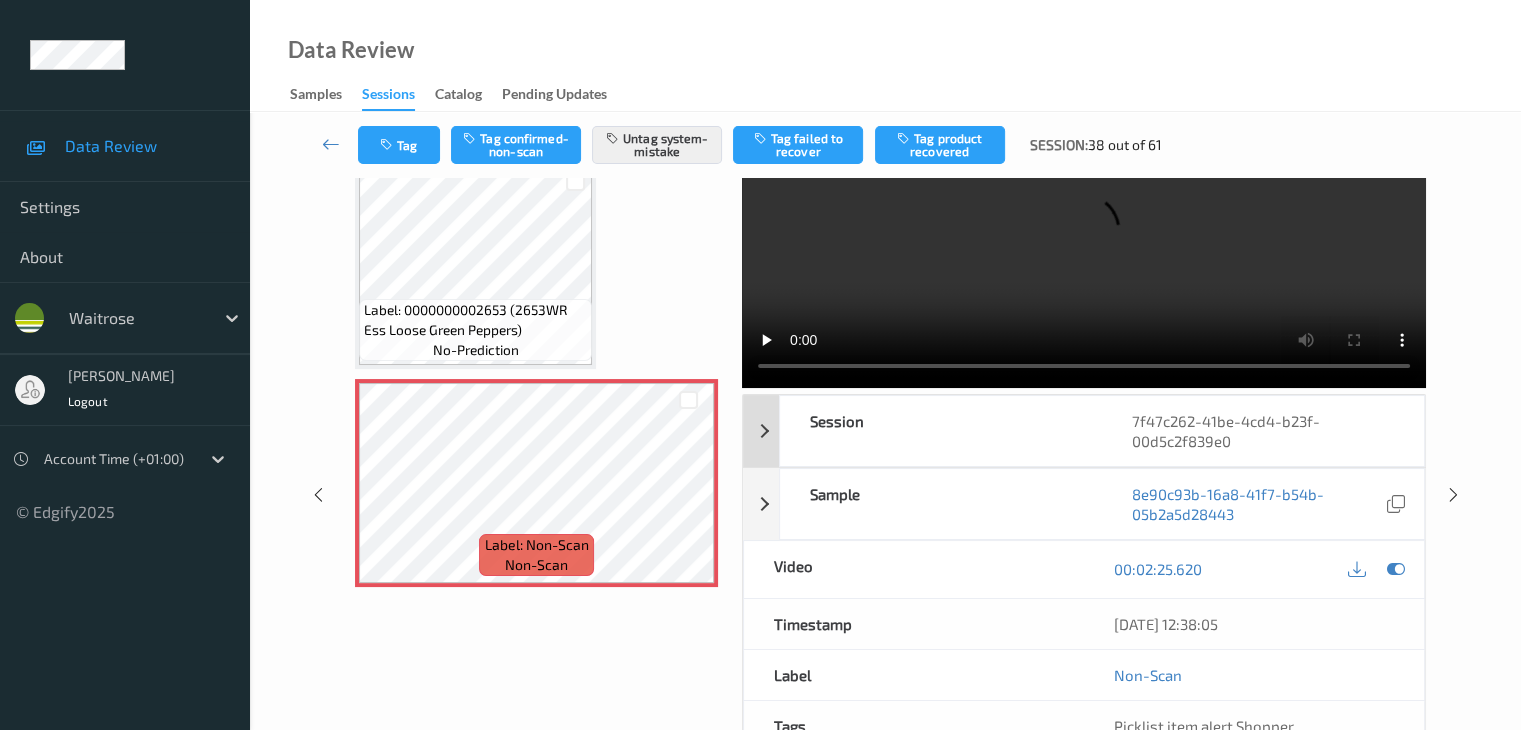 scroll, scrollTop: 0, scrollLeft: 0, axis: both 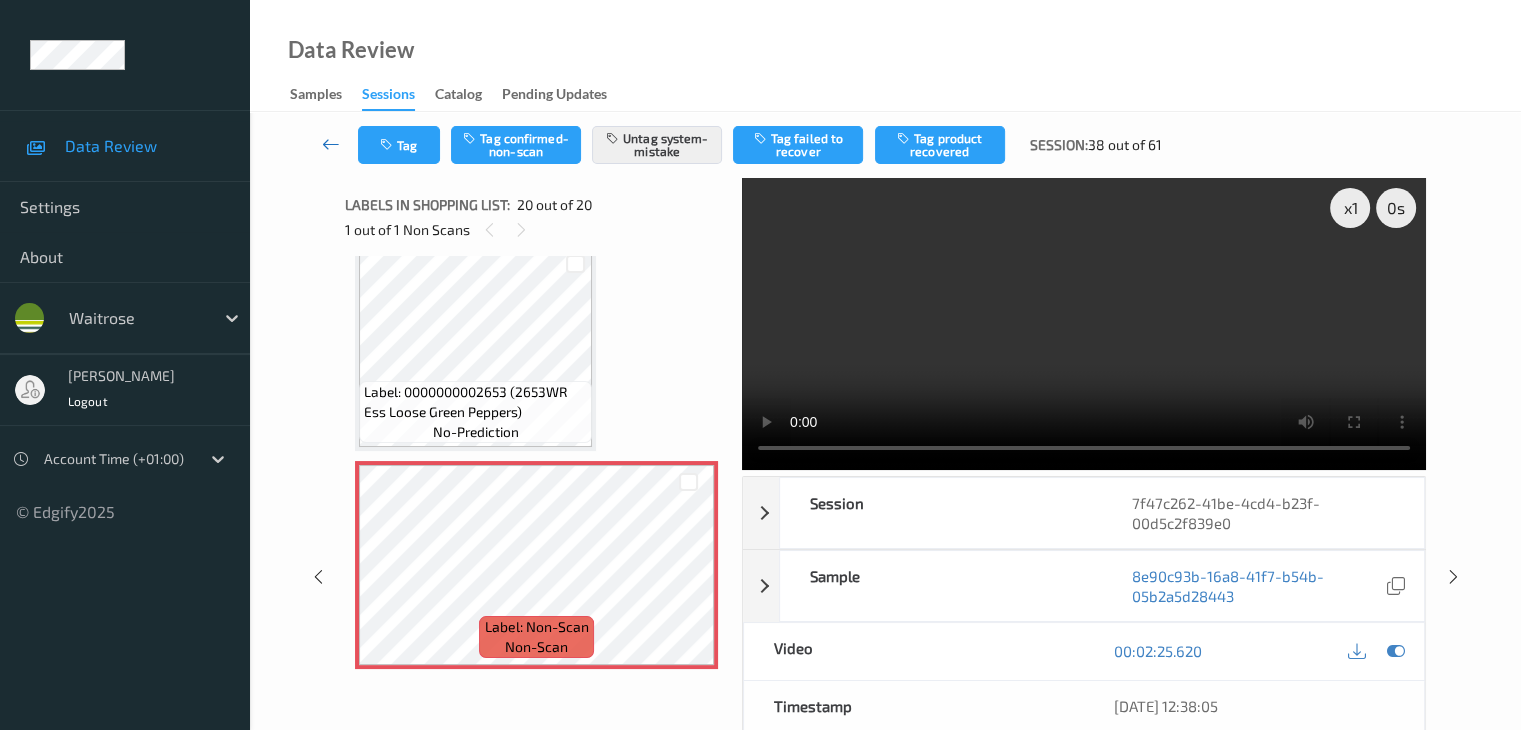 click at bounding box center (331, 144) 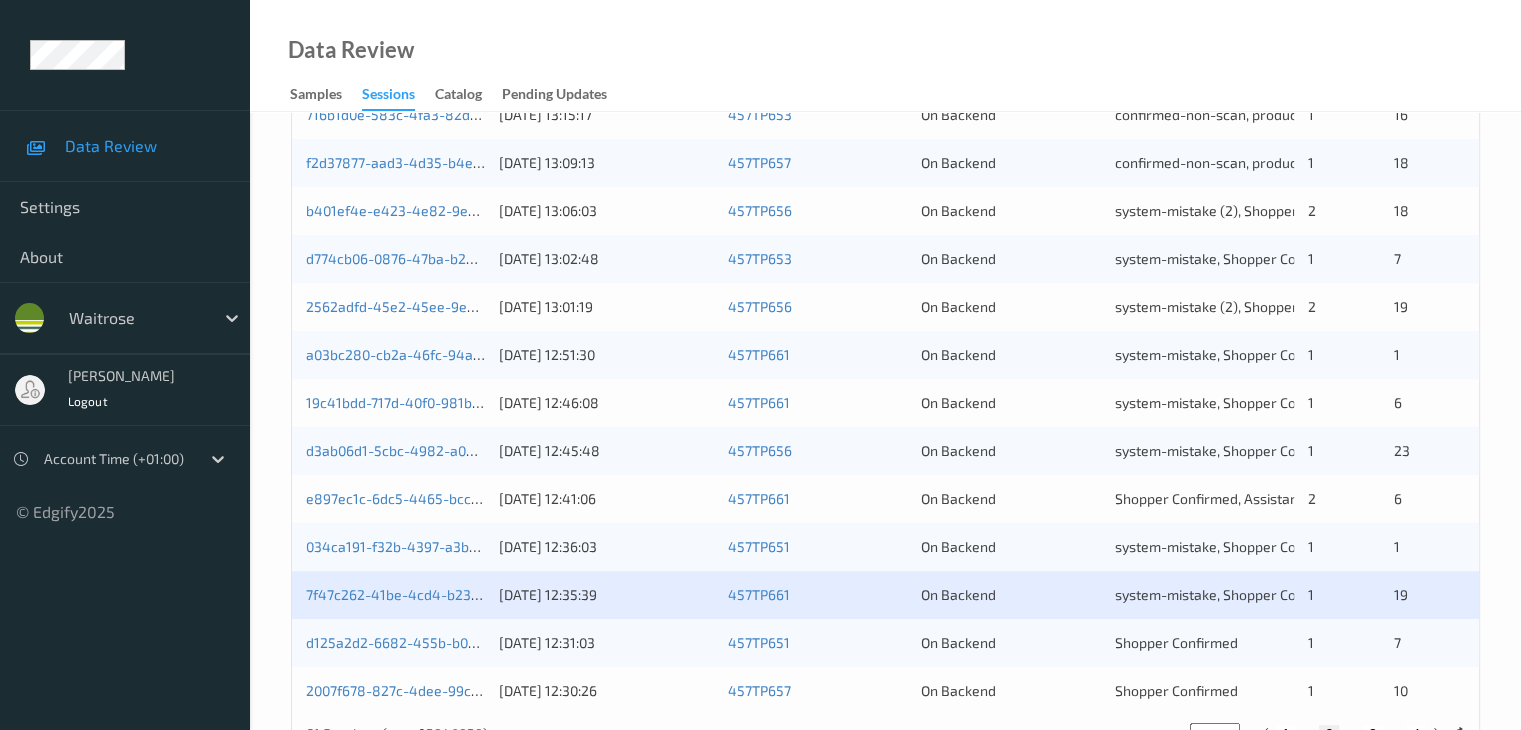 scroll, scrollTop: 932, scrollLeft: 0, axis: vertical 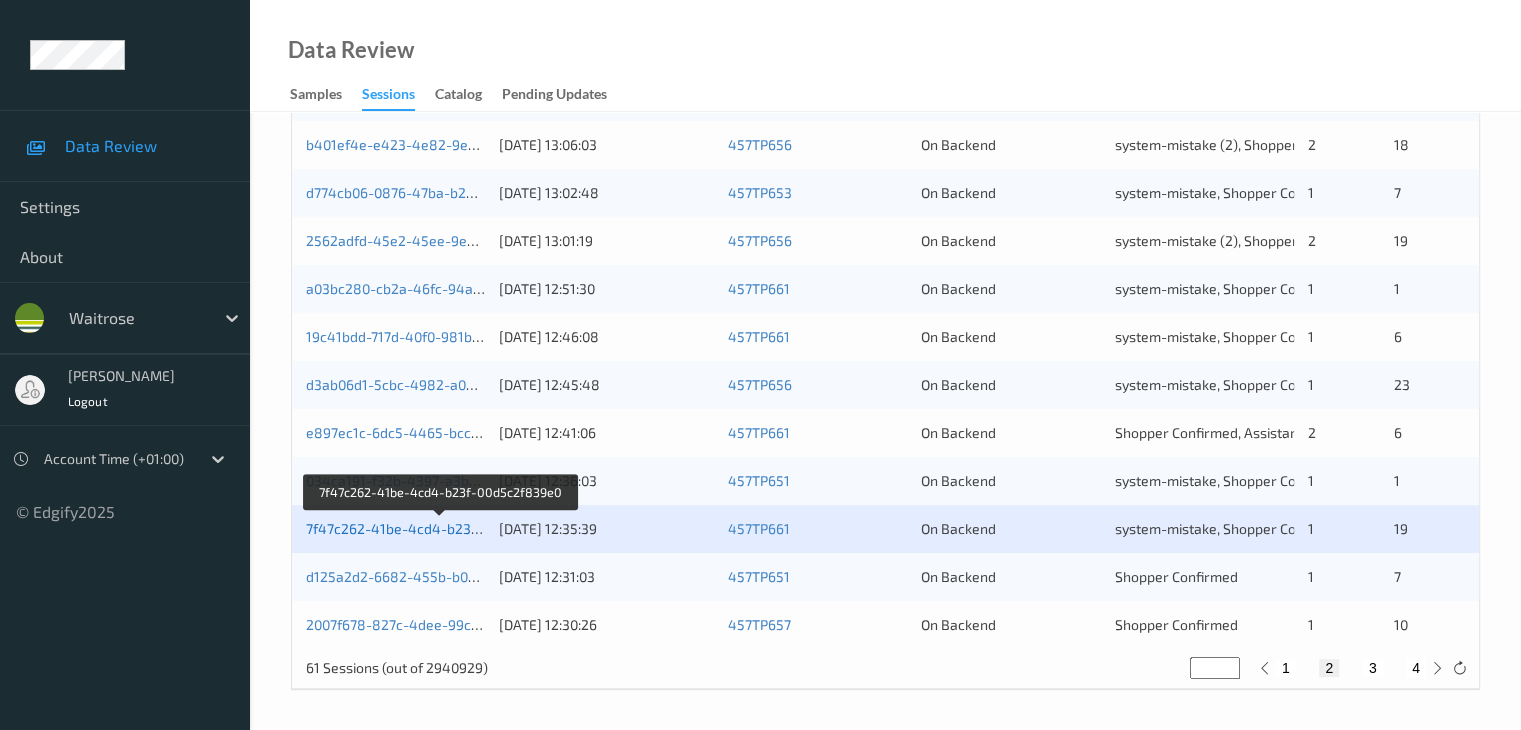 click on "7f47c262-41be-4cd4-b23f-00d5c2f839e0" at bounding box center [440, 528] 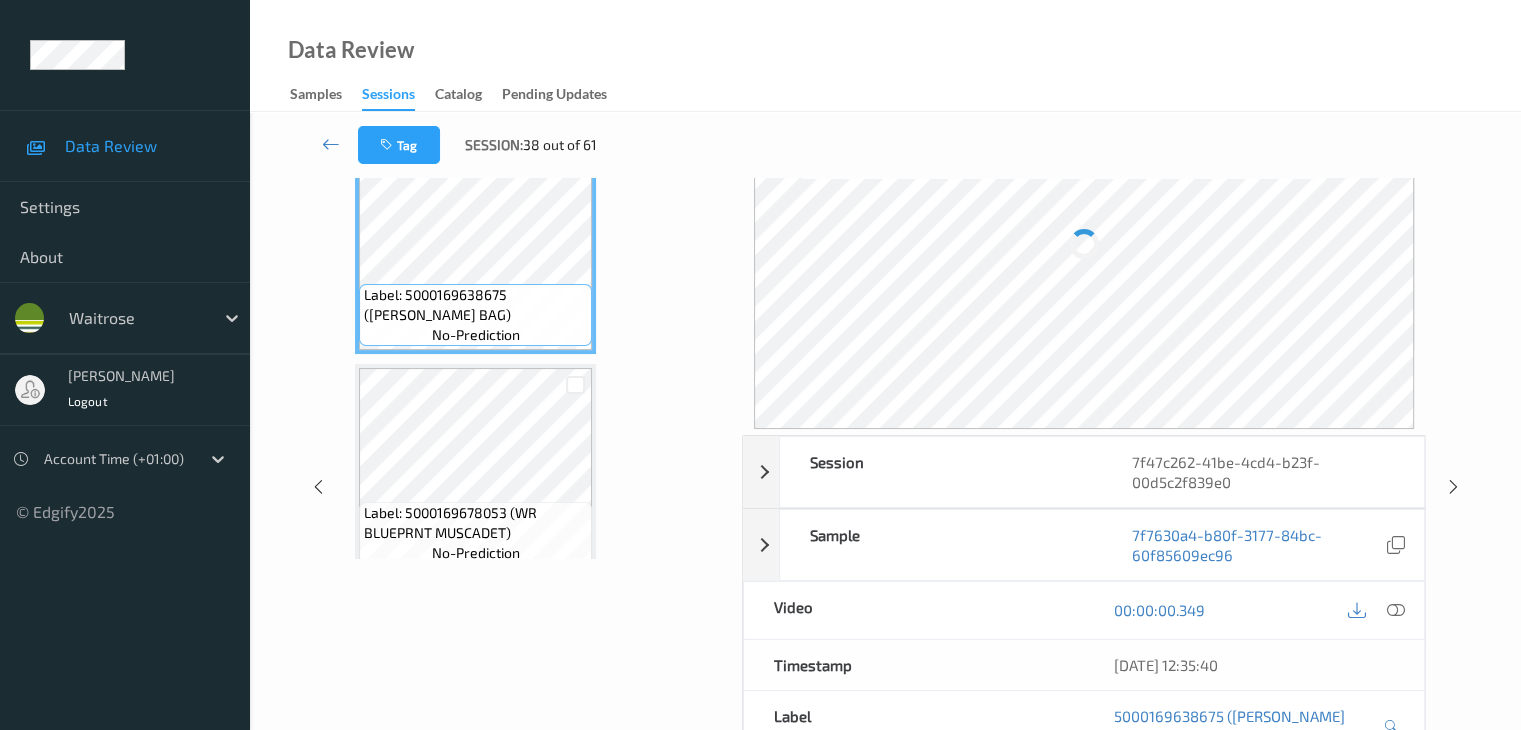 scroll, scrollTop: 24, scrollLeft: 0, axis: vertical 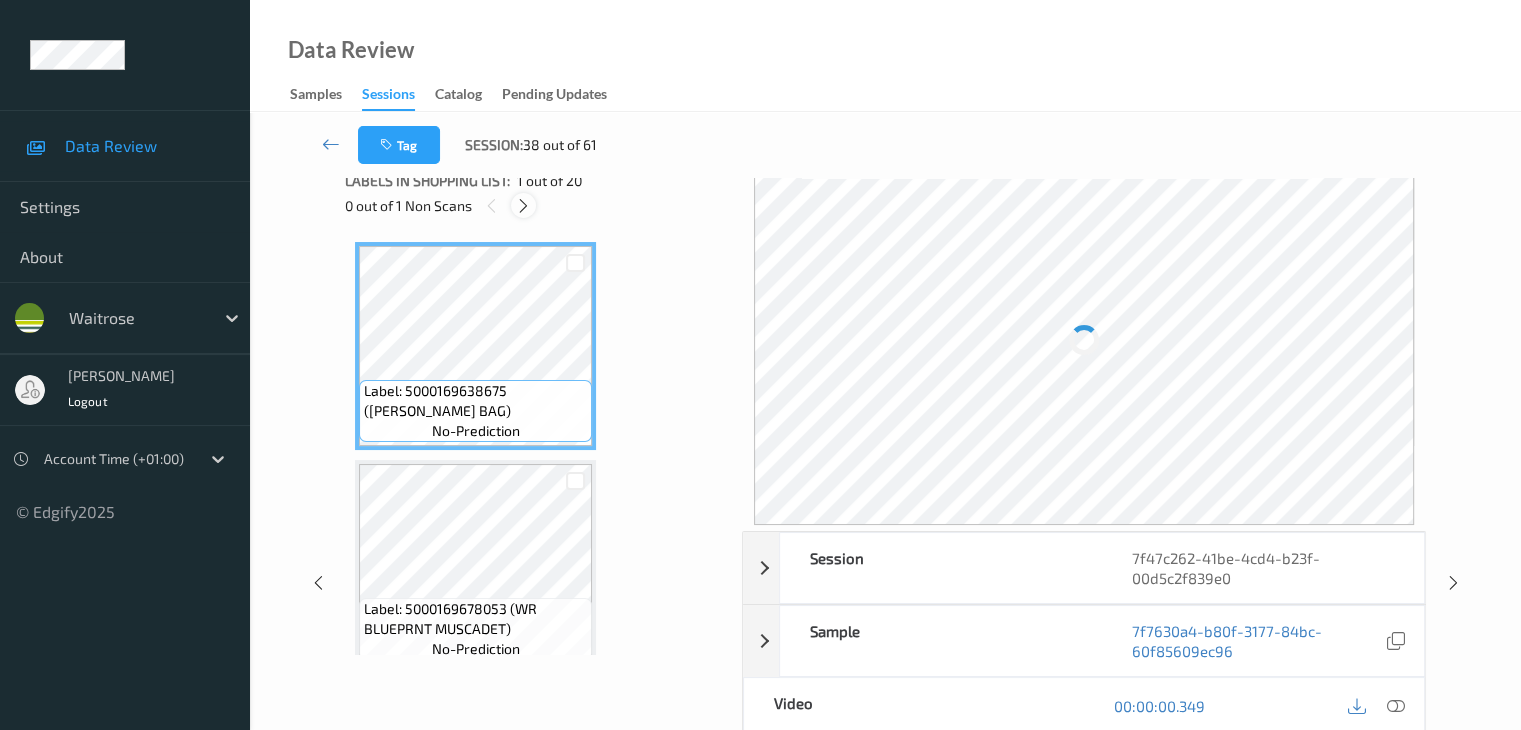 click at bounding box center (523, 206) 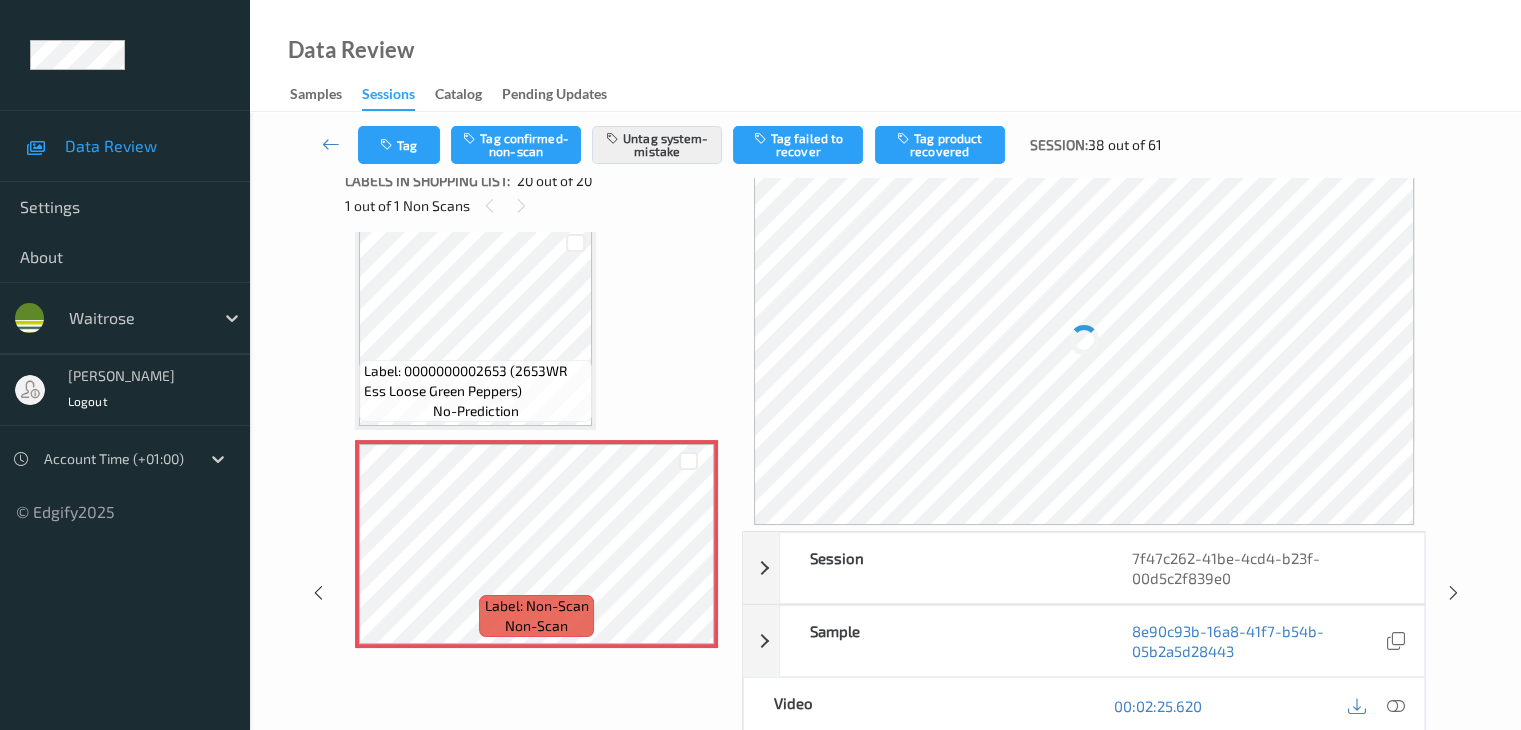 scroll, scrollTop: 3947, scrollLeft: 0, axis: vertical 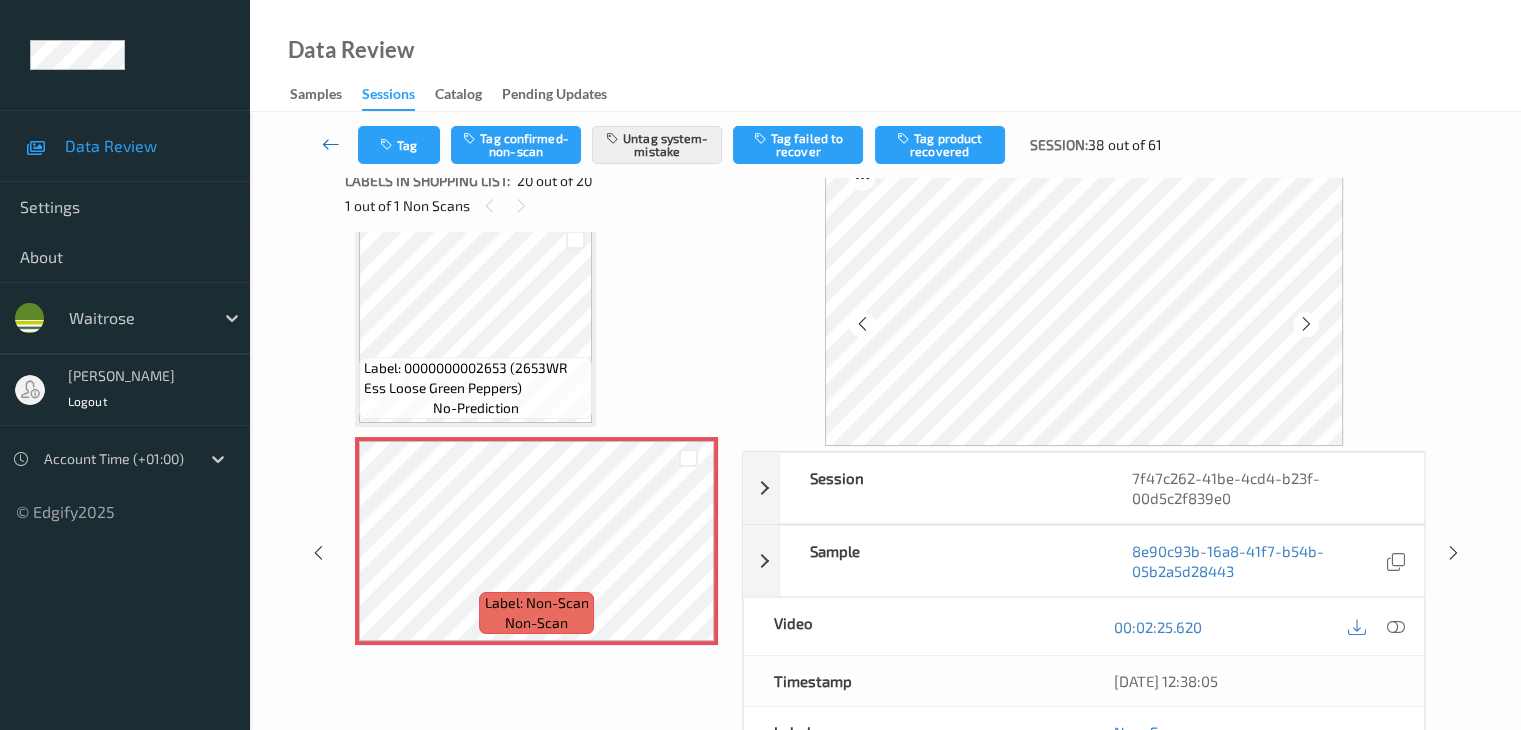 click at bounding box center (331, 144) 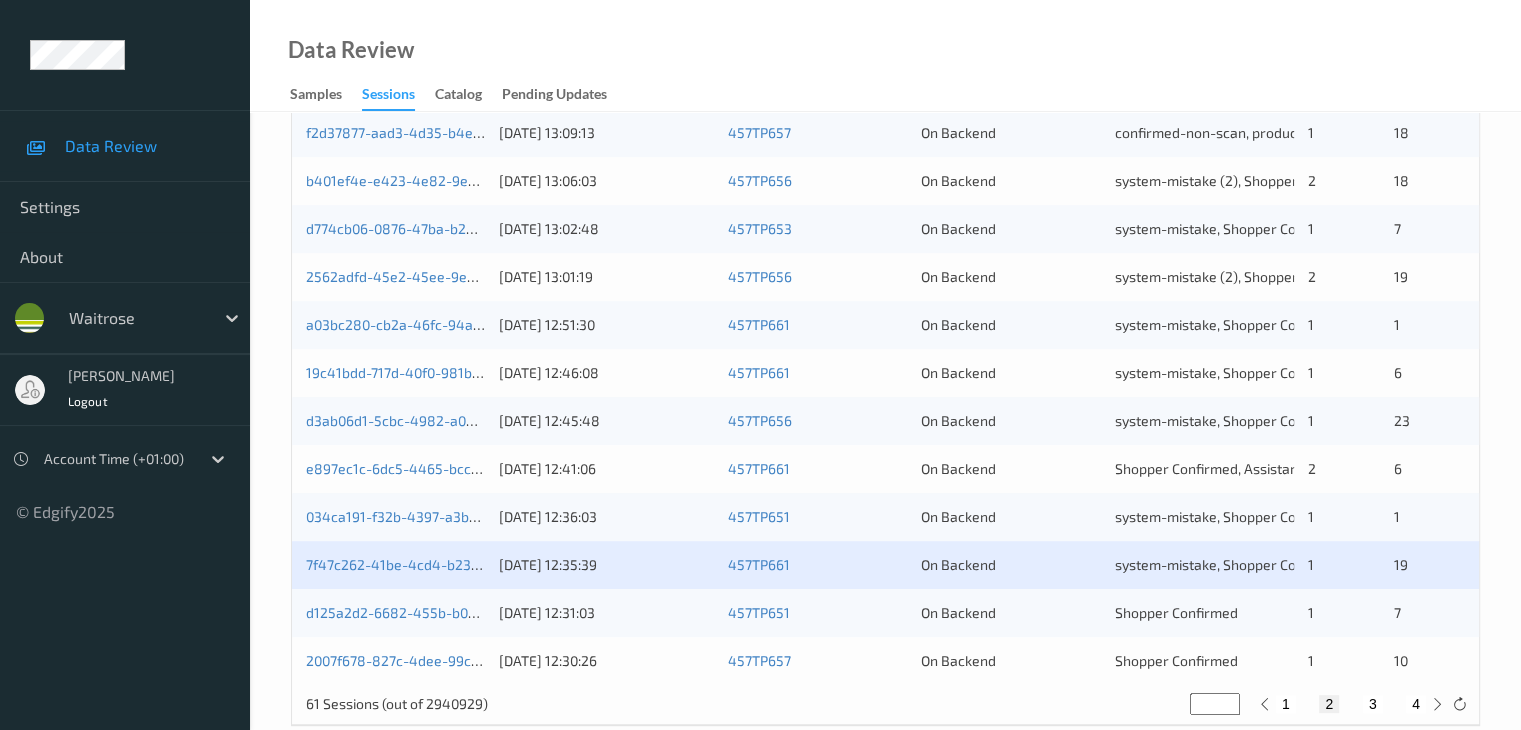 scroll, scrollTop: 900, scrollLeft: 0, axis: vertical 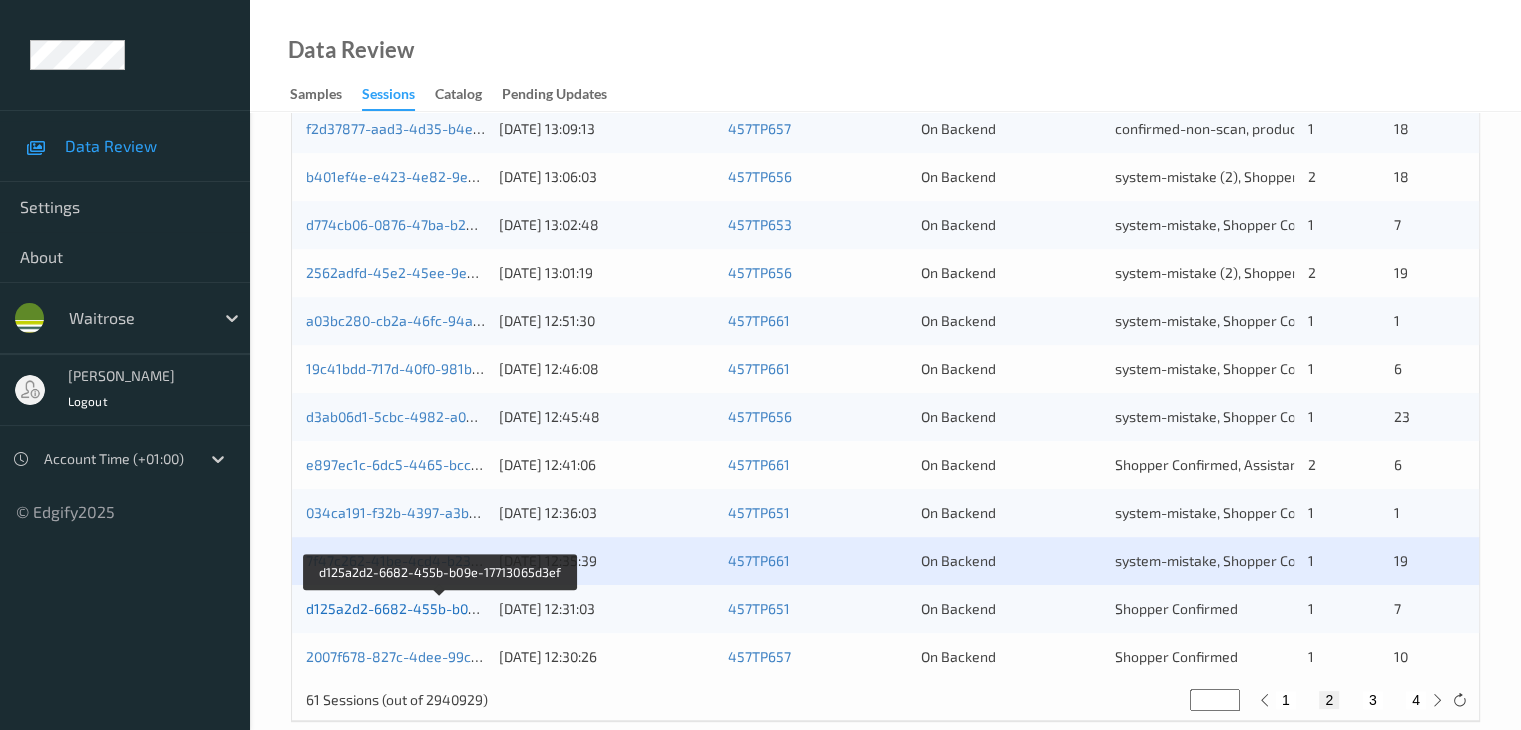 click on "d125a2d2-6682-455b-b09e-17713065d3ef" at bounding box center [441, 608] 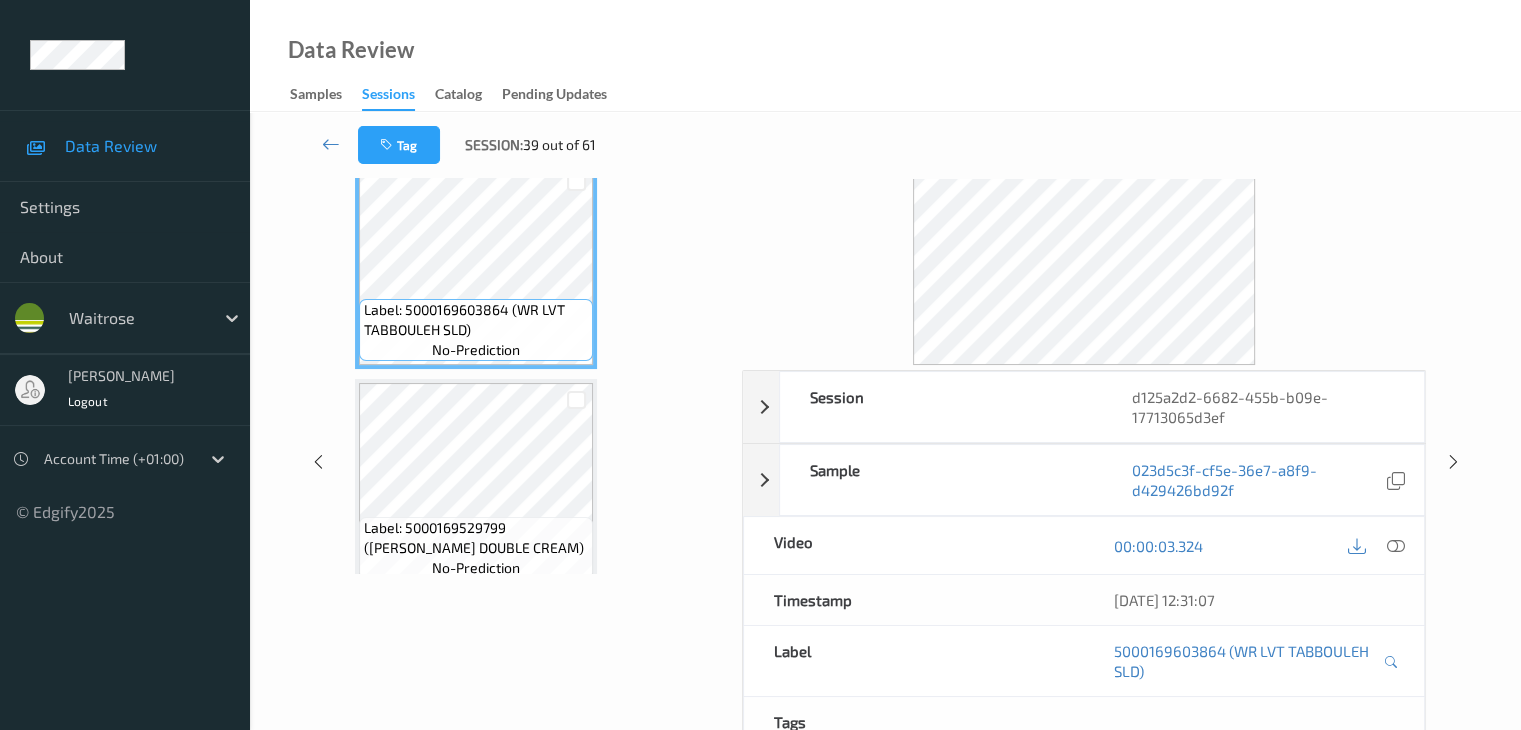 scroll, scrollTop: 0, scrollLeft: 0, axis: both 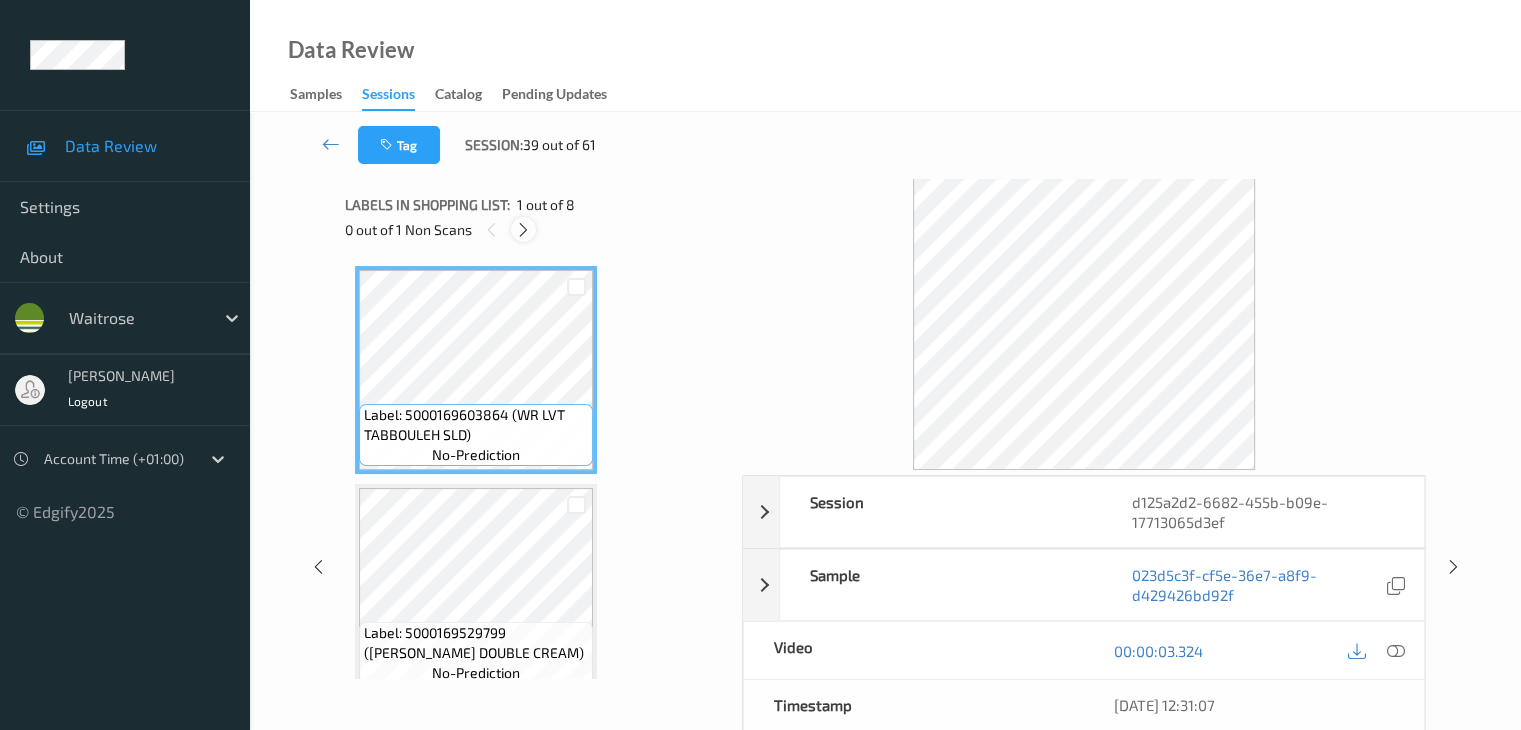 click at bounding box center [523, 230] 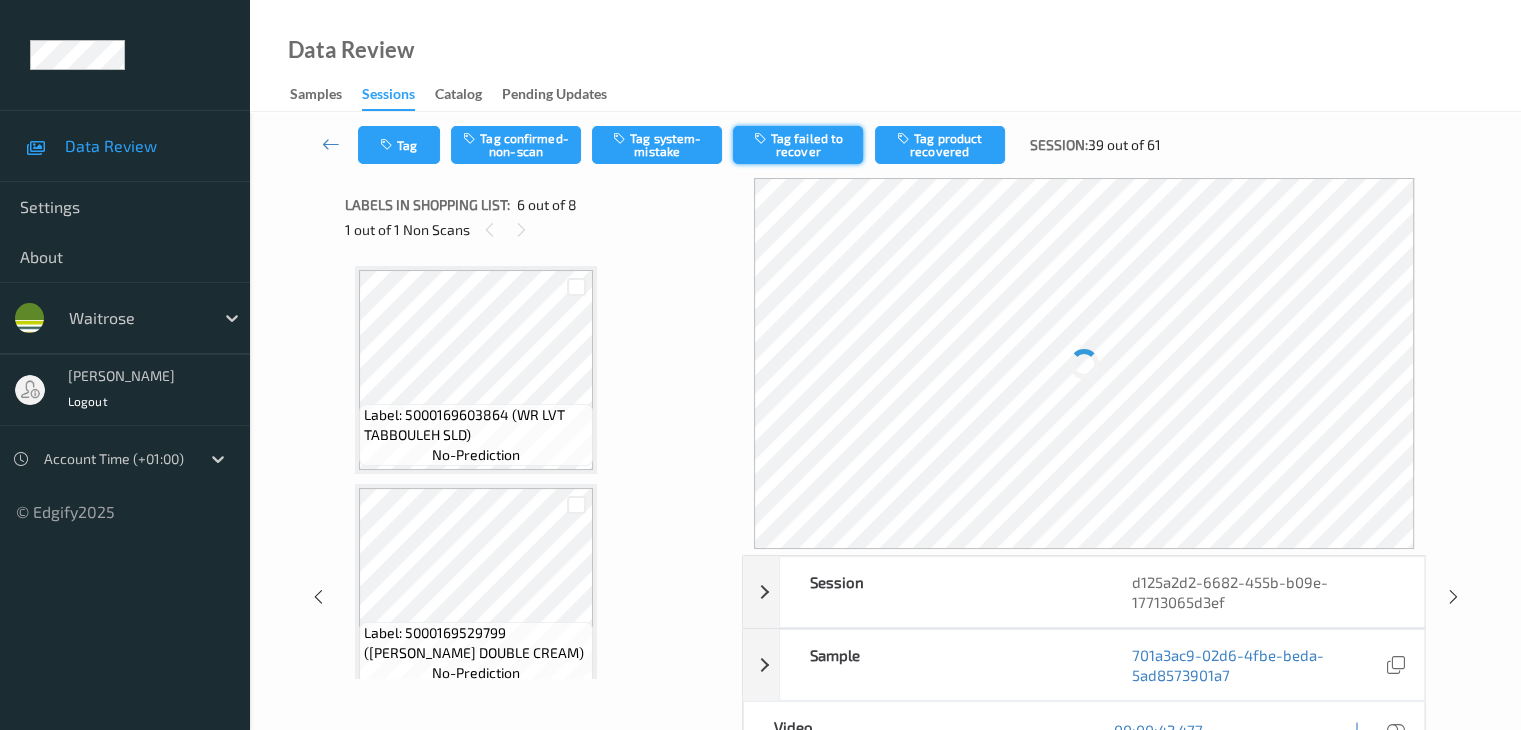 scroll, scrollTop: 882, scrollLeft: 0, axis: vertical 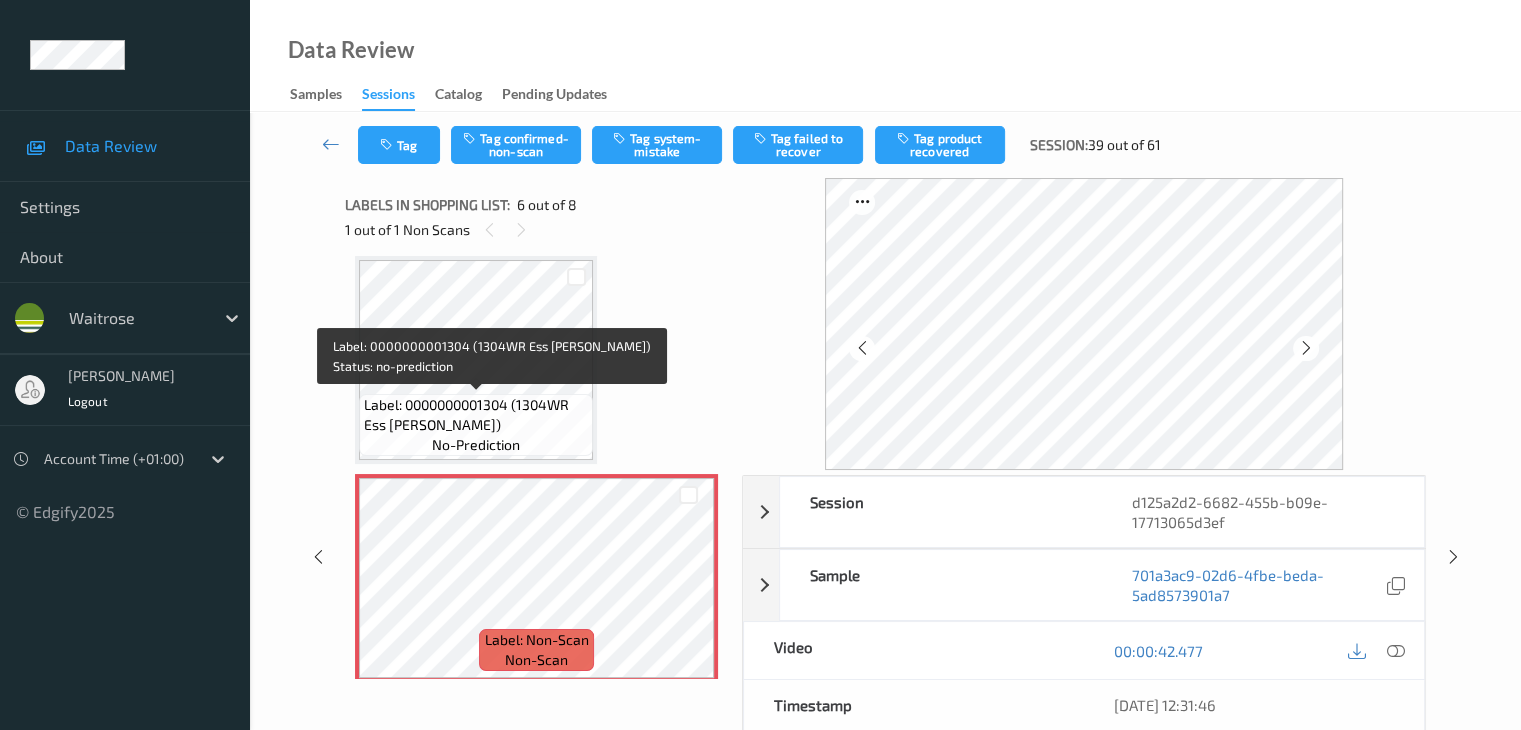 click on "Label: 0000000001304 (1304WR Ess [PERSON_NAME])" at bounding box center (476, 415) 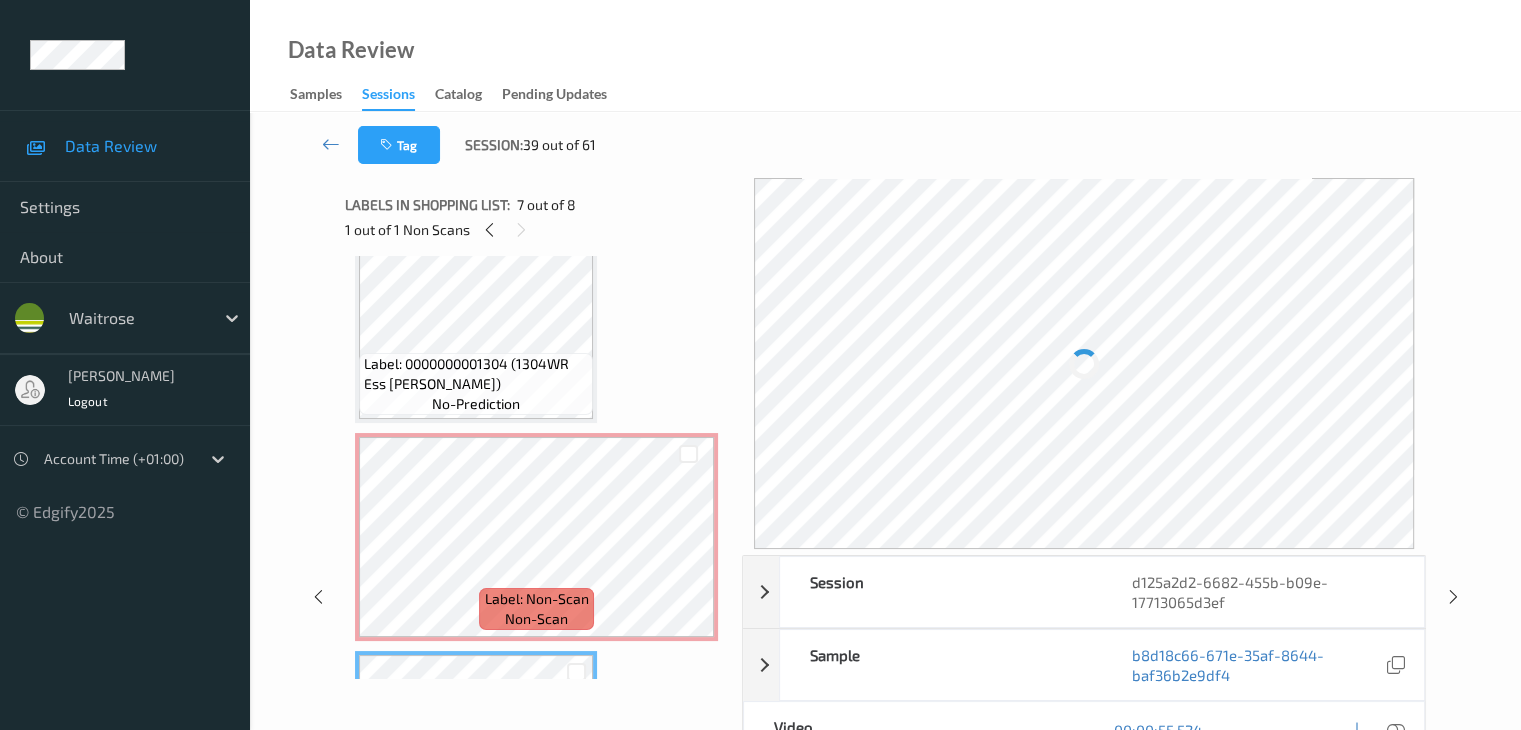 scroll, scrollTop: 882, scrollLeft: 0, axis: vertical 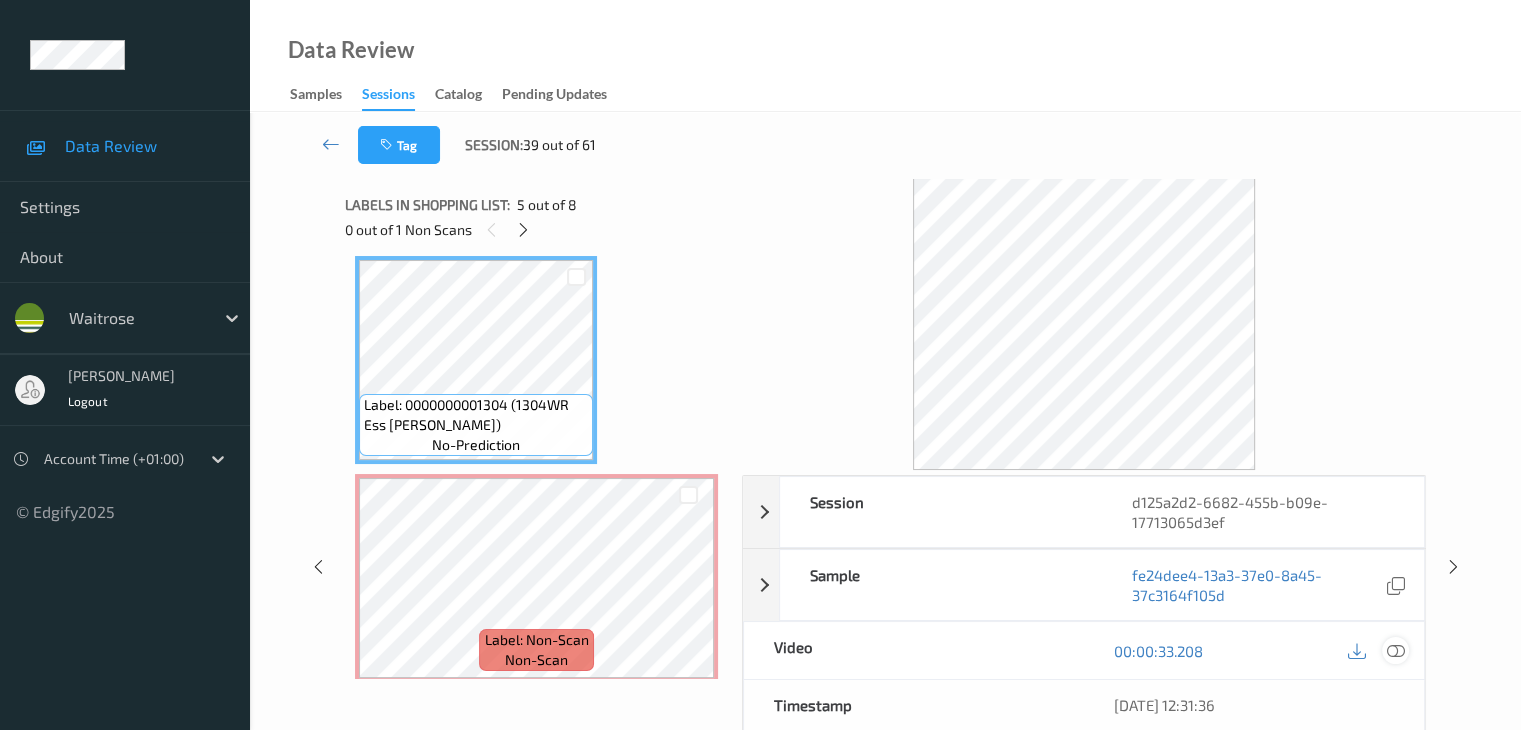 click at bounding box center (1395, 650) 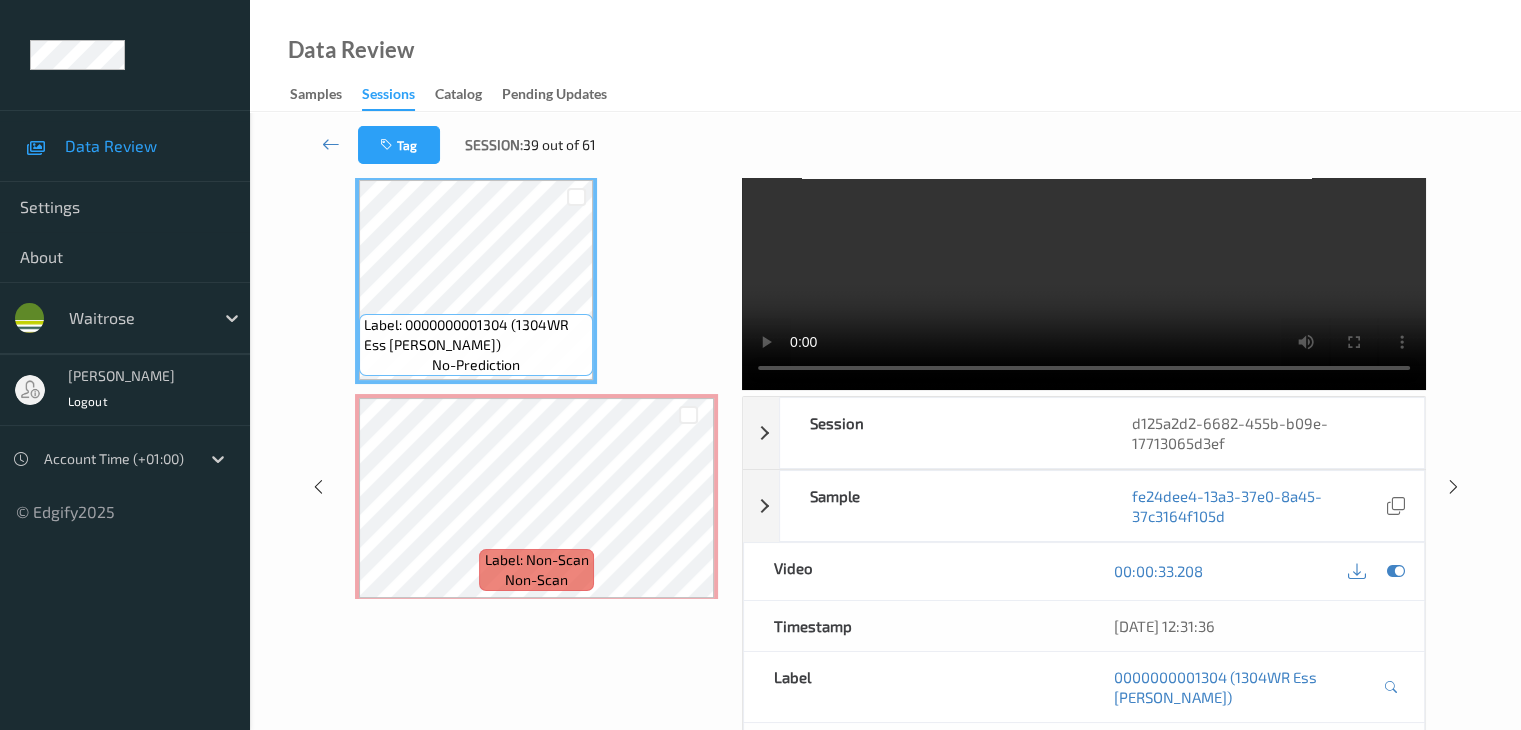 scroll, scrollTop: 0, scrollLeft: 0, axis: both 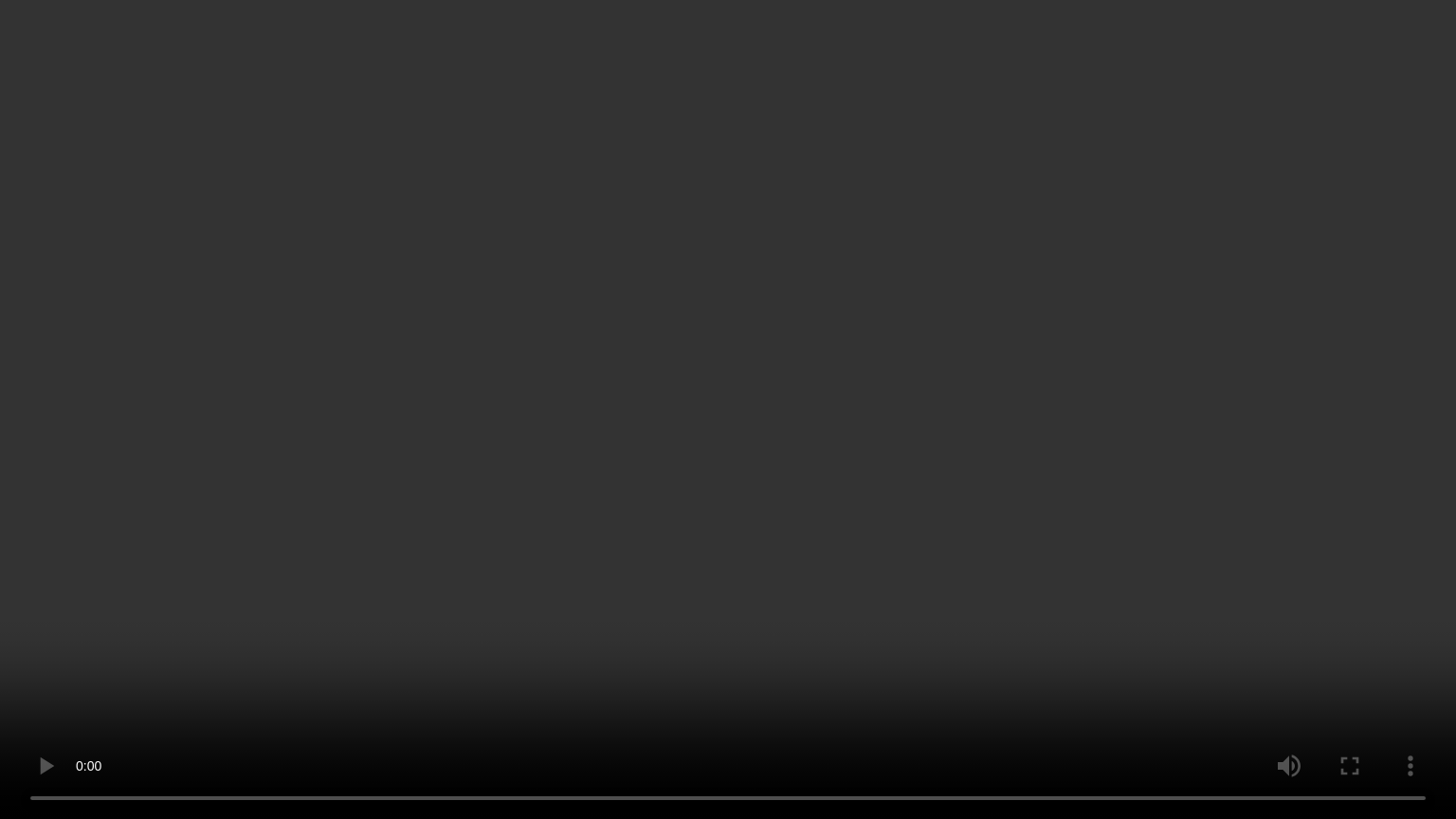 type 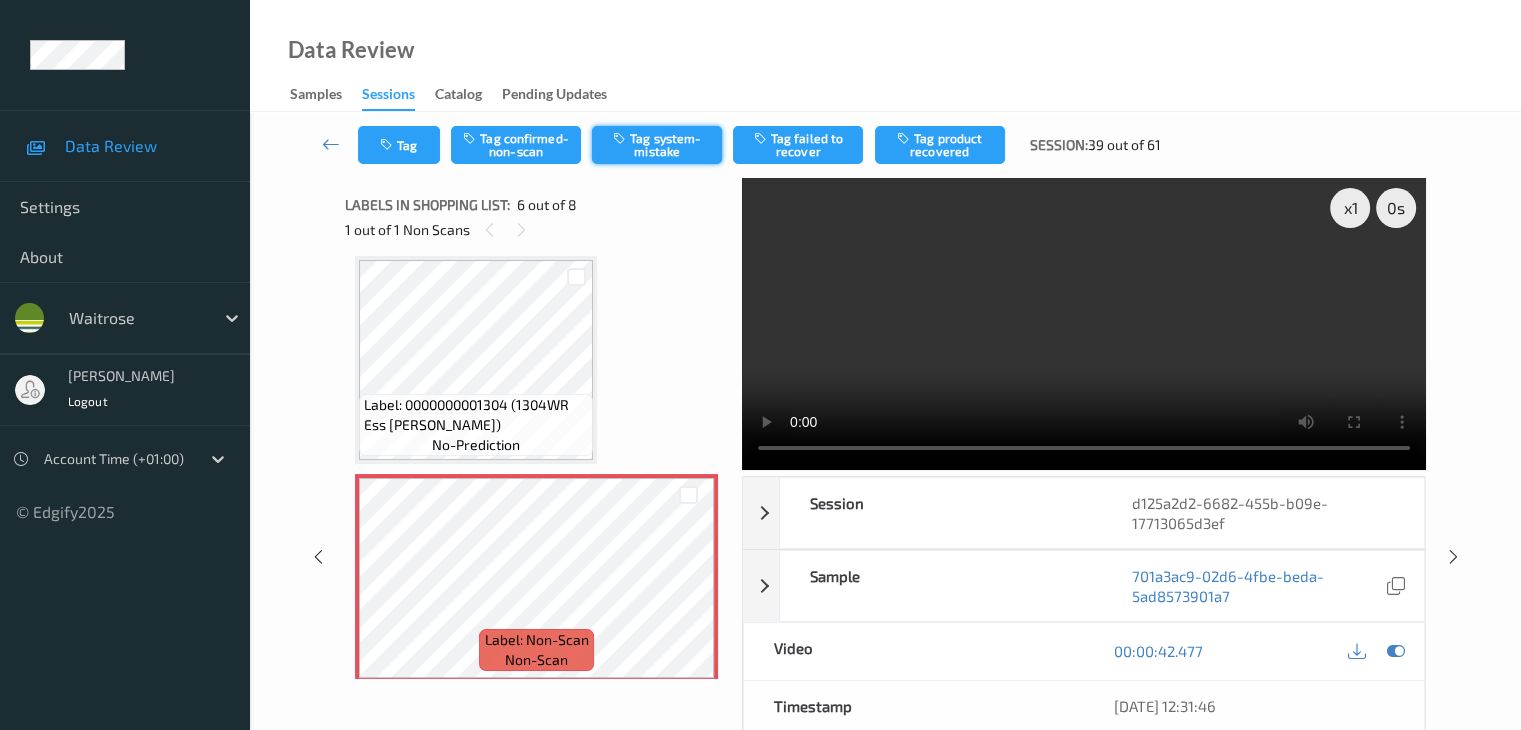 click on "Tag   system-mistake" at bounding box center [657, 145] 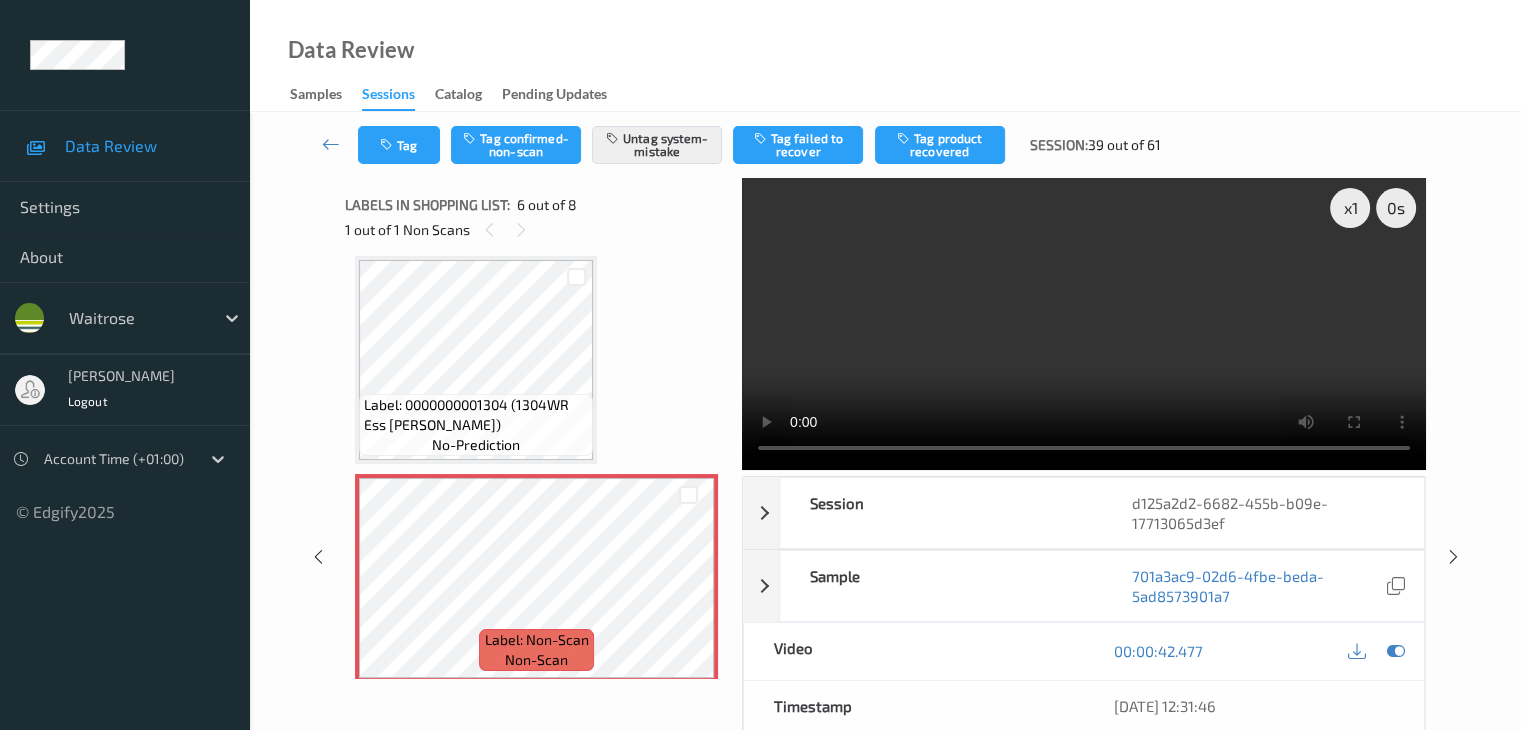 click on "Tag Tag   confirmed-non-scan Untag   system-mistake Tag   failed to recover Tag   product recovered Session: 39 out of 61" at bounding box center (885, 145) 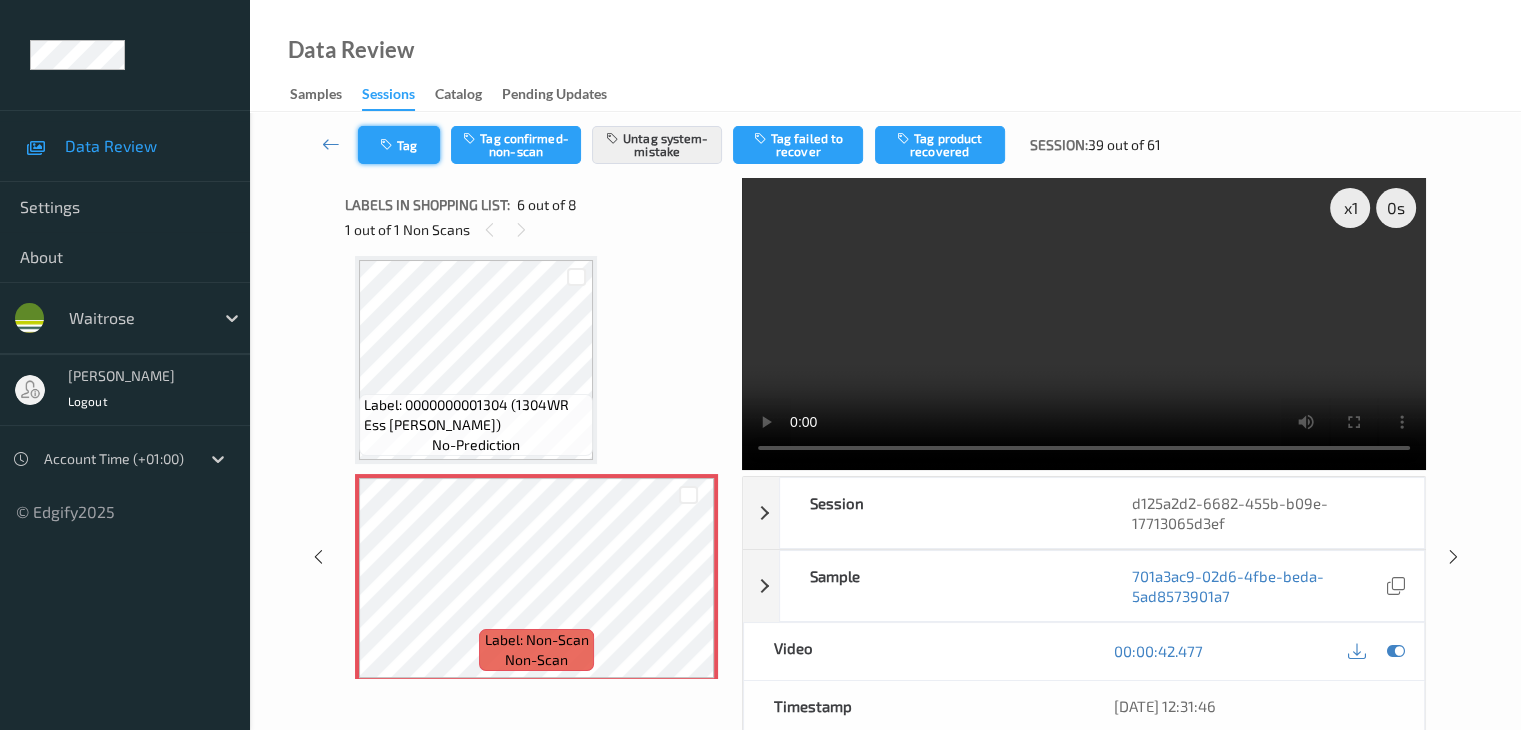 click on "Tag" at bounding box center [399, 145] 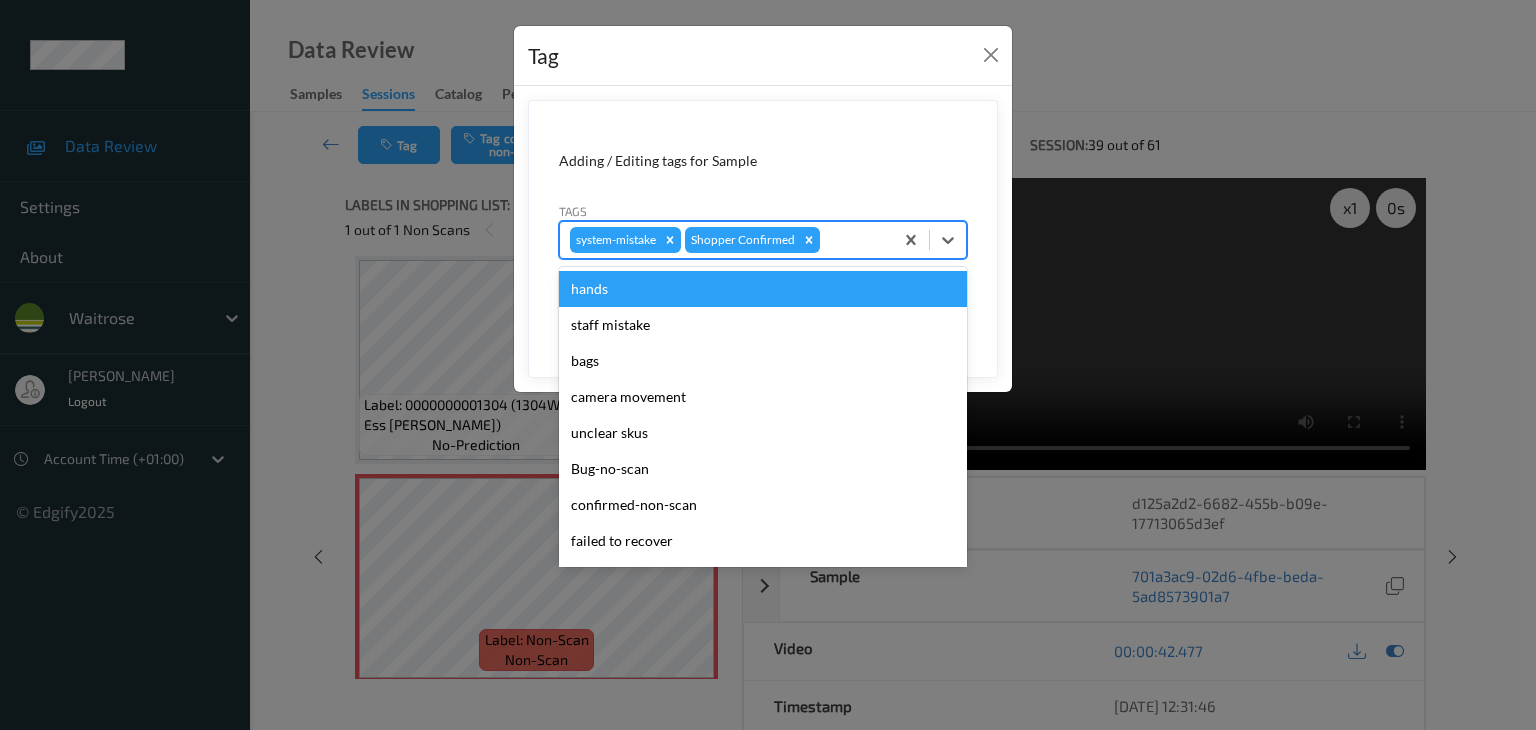click at bounding box center [853, 240] 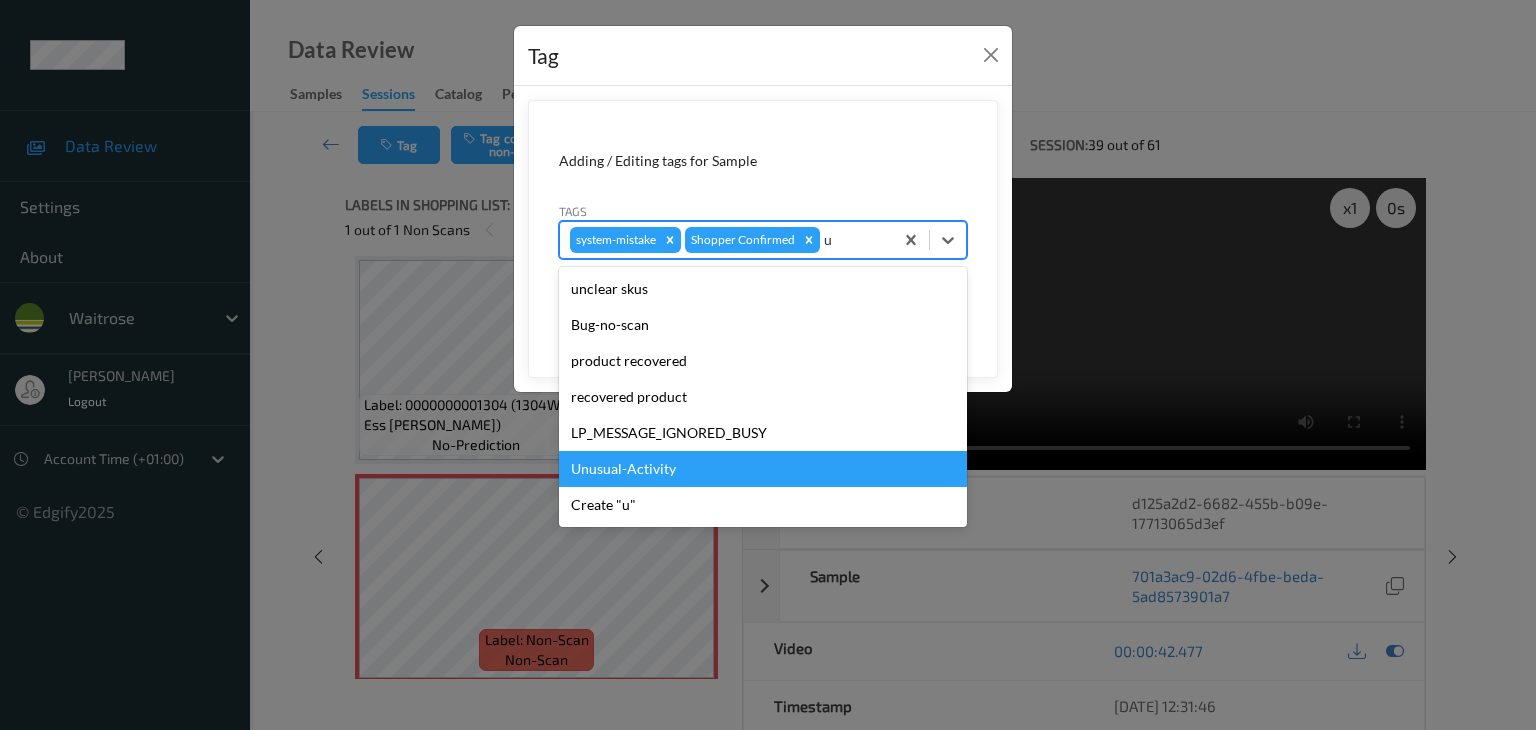 click on "Unusual-Activity" at bounding box center [763, 469] 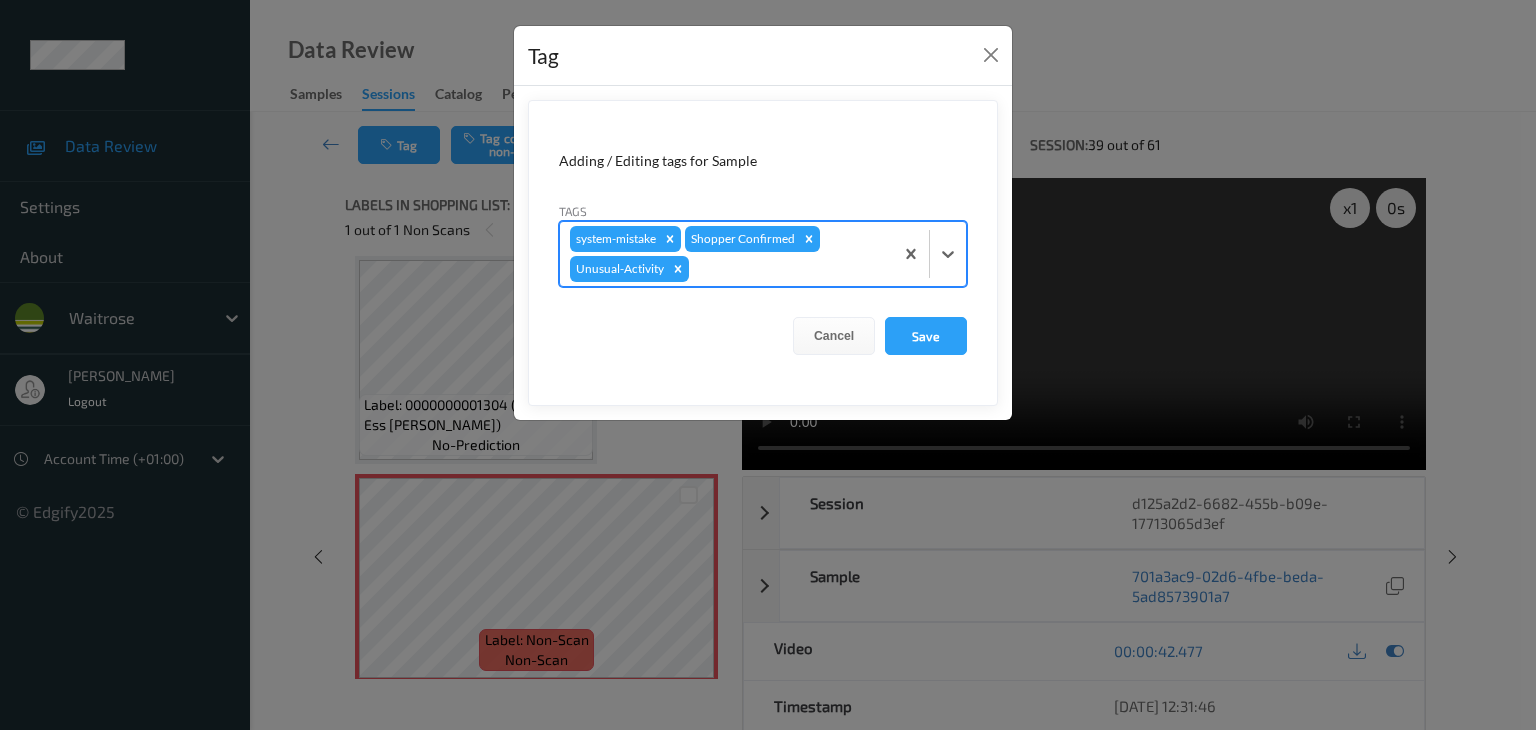 type on "p" 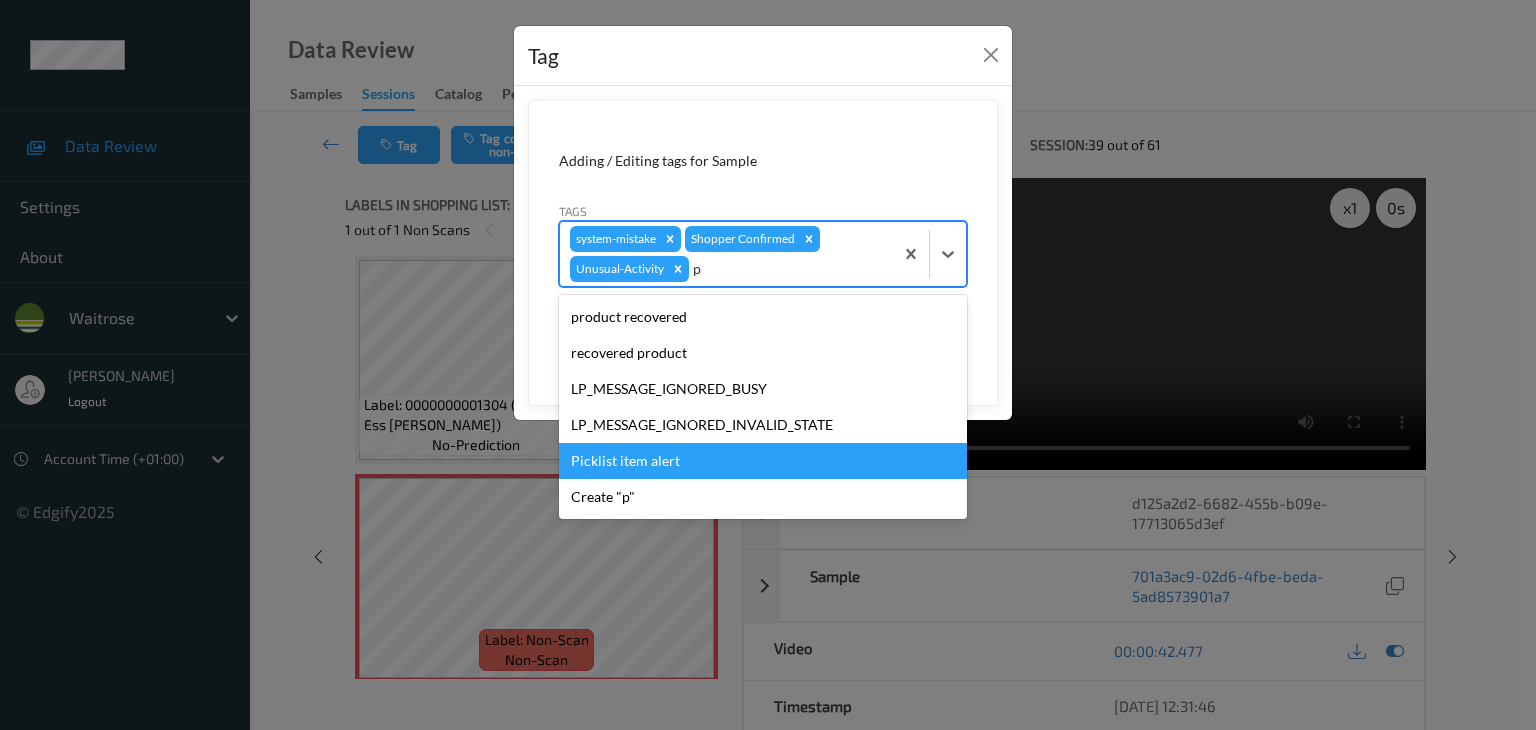 click on "Picklist item alert" at bounding box center [763, 461] 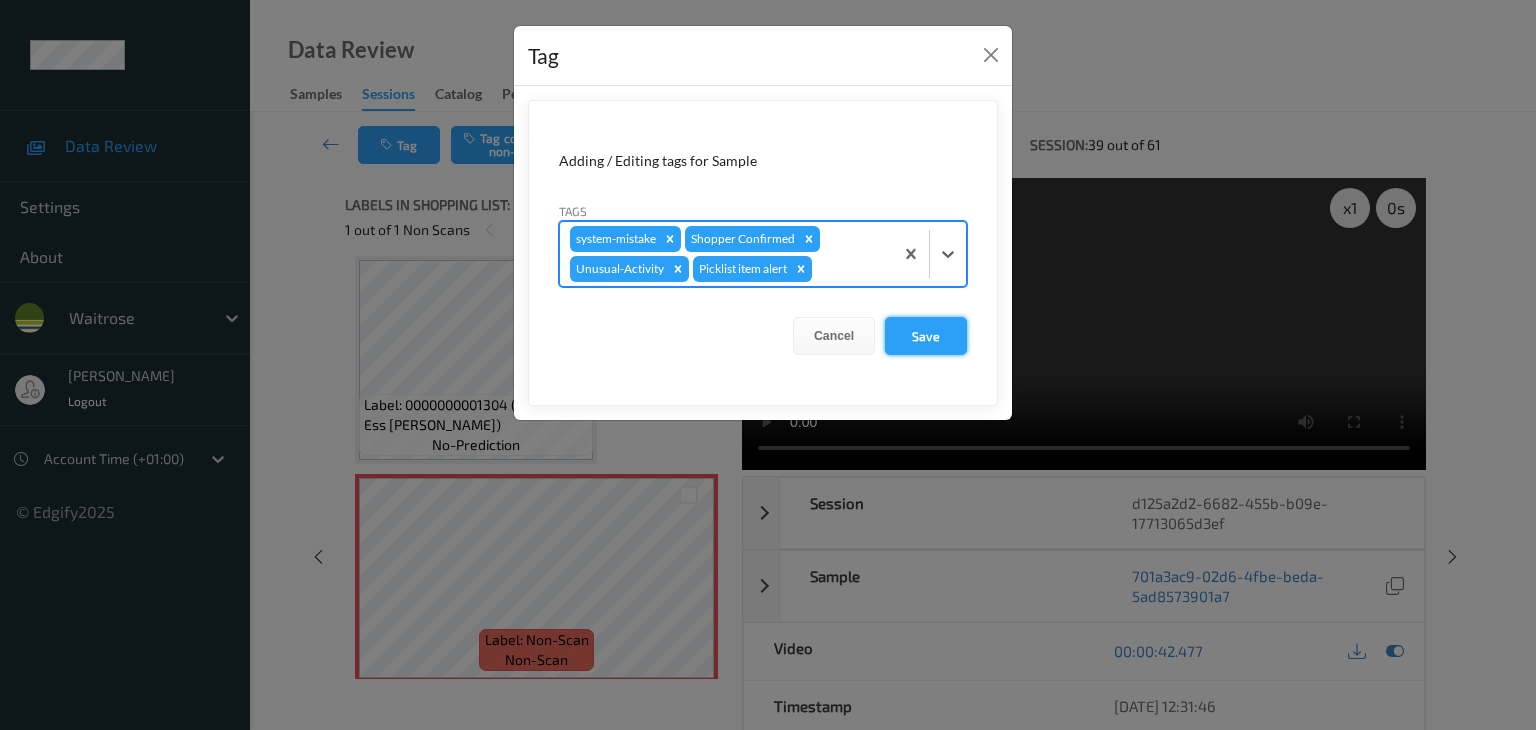 click on "Save" at bounding box center [926, 336] 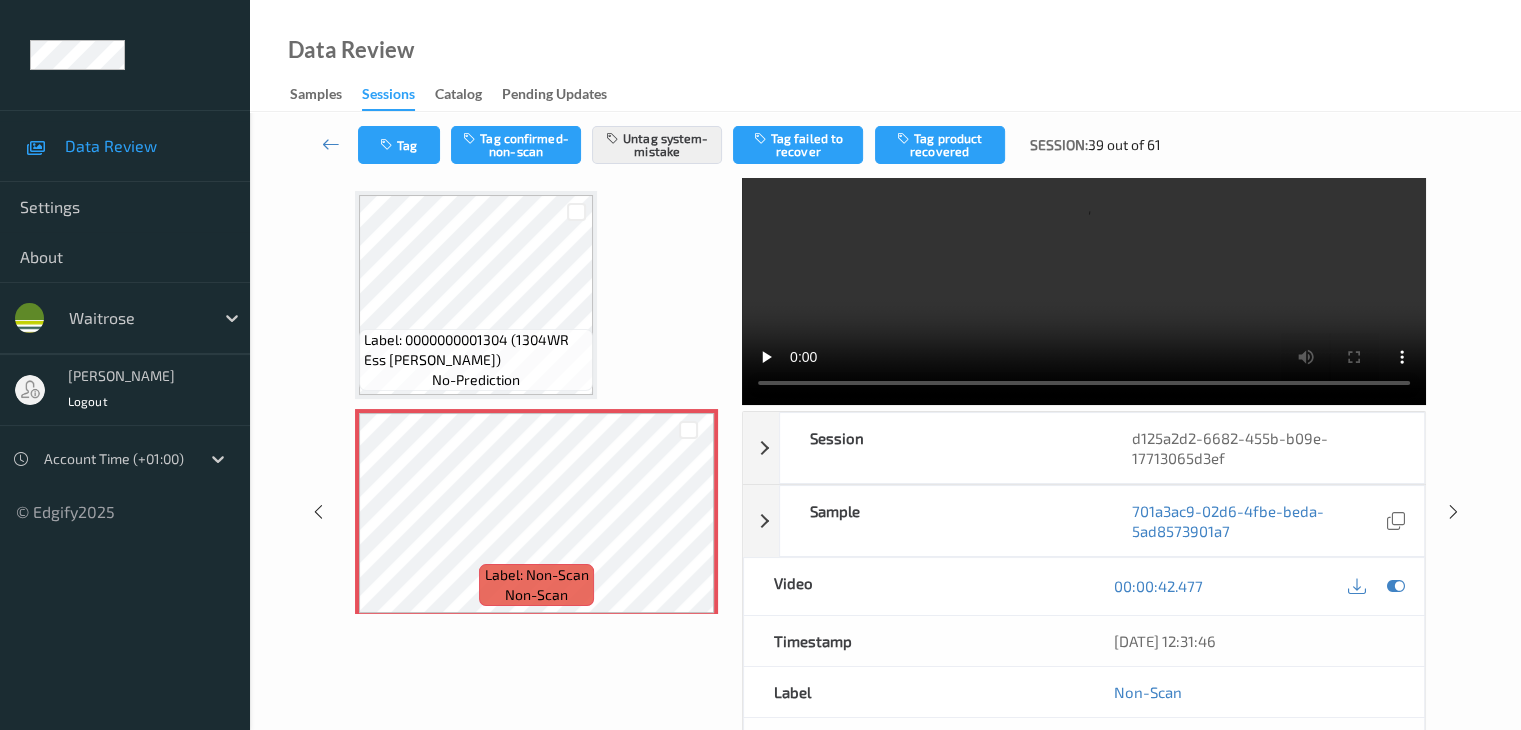 scroll, scrollTop: 100, scrollLeft: 0, axis: vertical 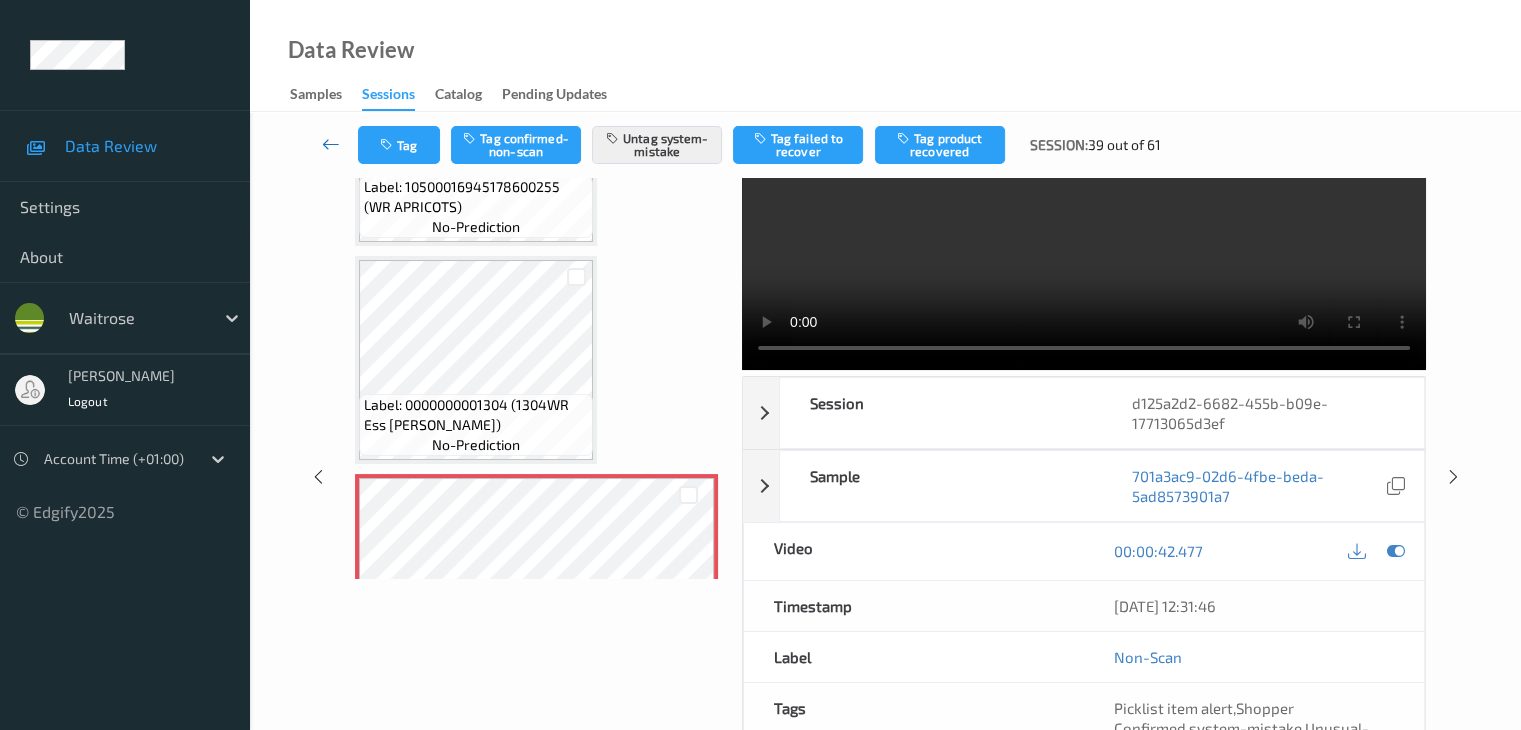 click at bounding box center (331, 144) 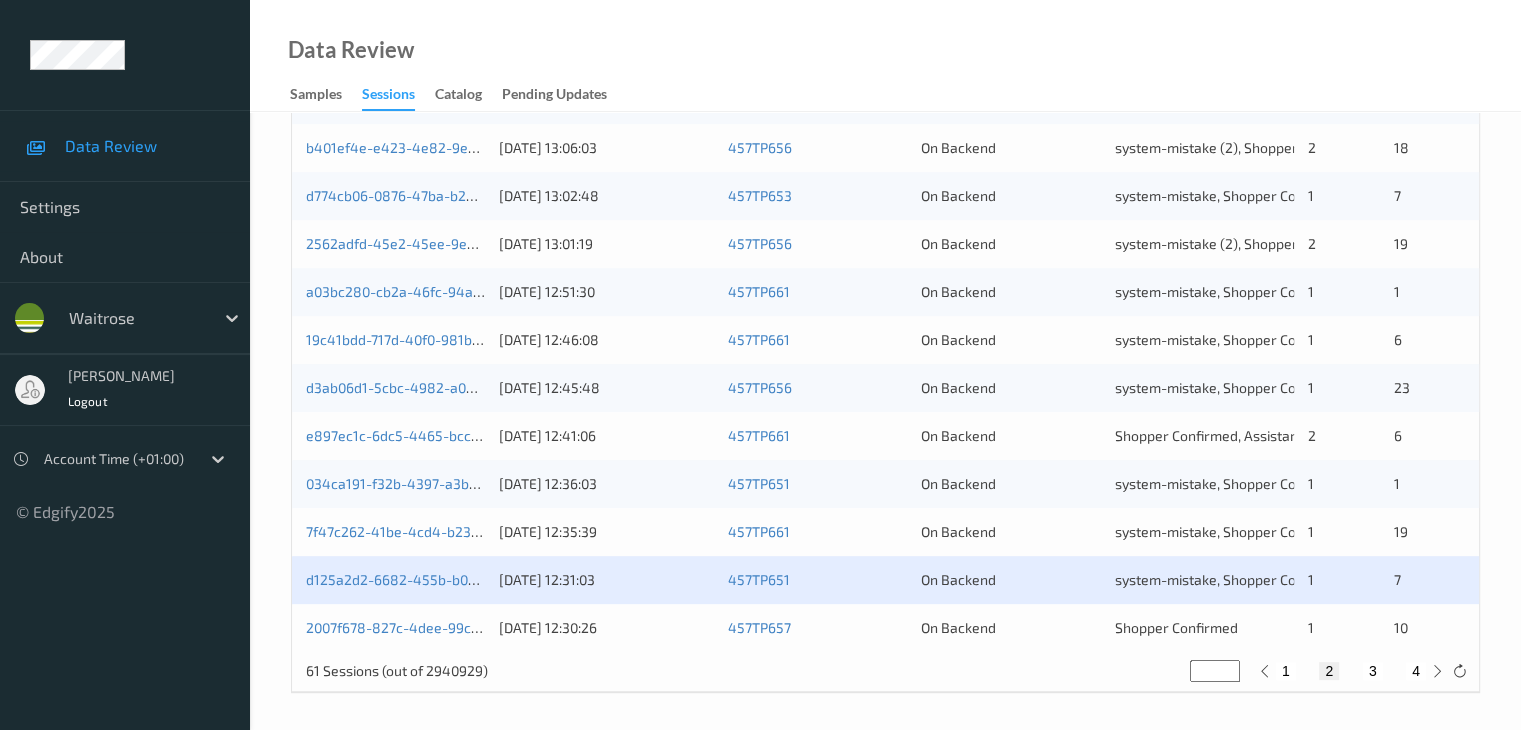 scroll, scrollTop: 932, scrollLeft: 0, axis: vertical 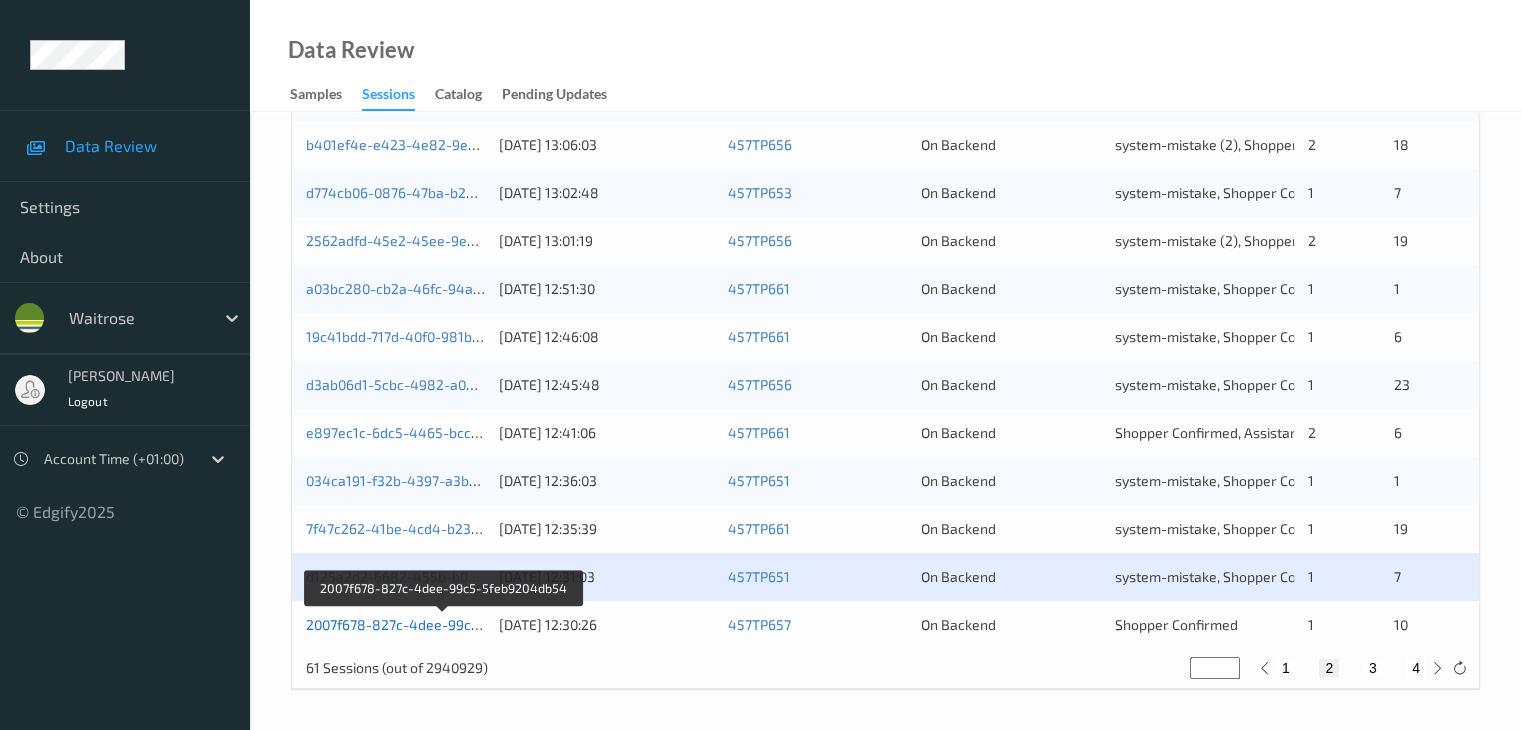 click on "2007f678-827c-4dee-99c5-5feb9204db54" at bounding box center [443, 624] 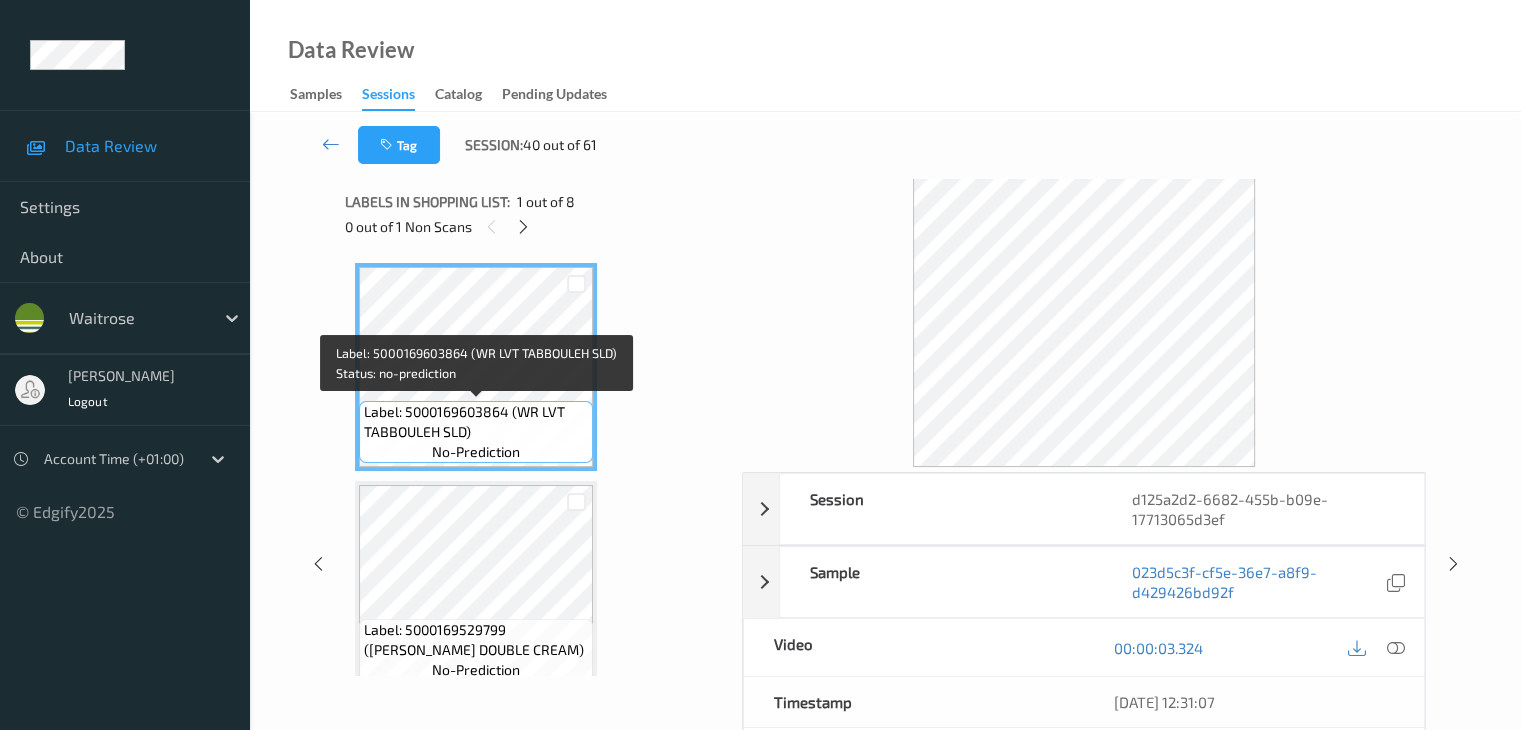 scroll, scrollTop: 0, scrollLeft: 0, axis: both 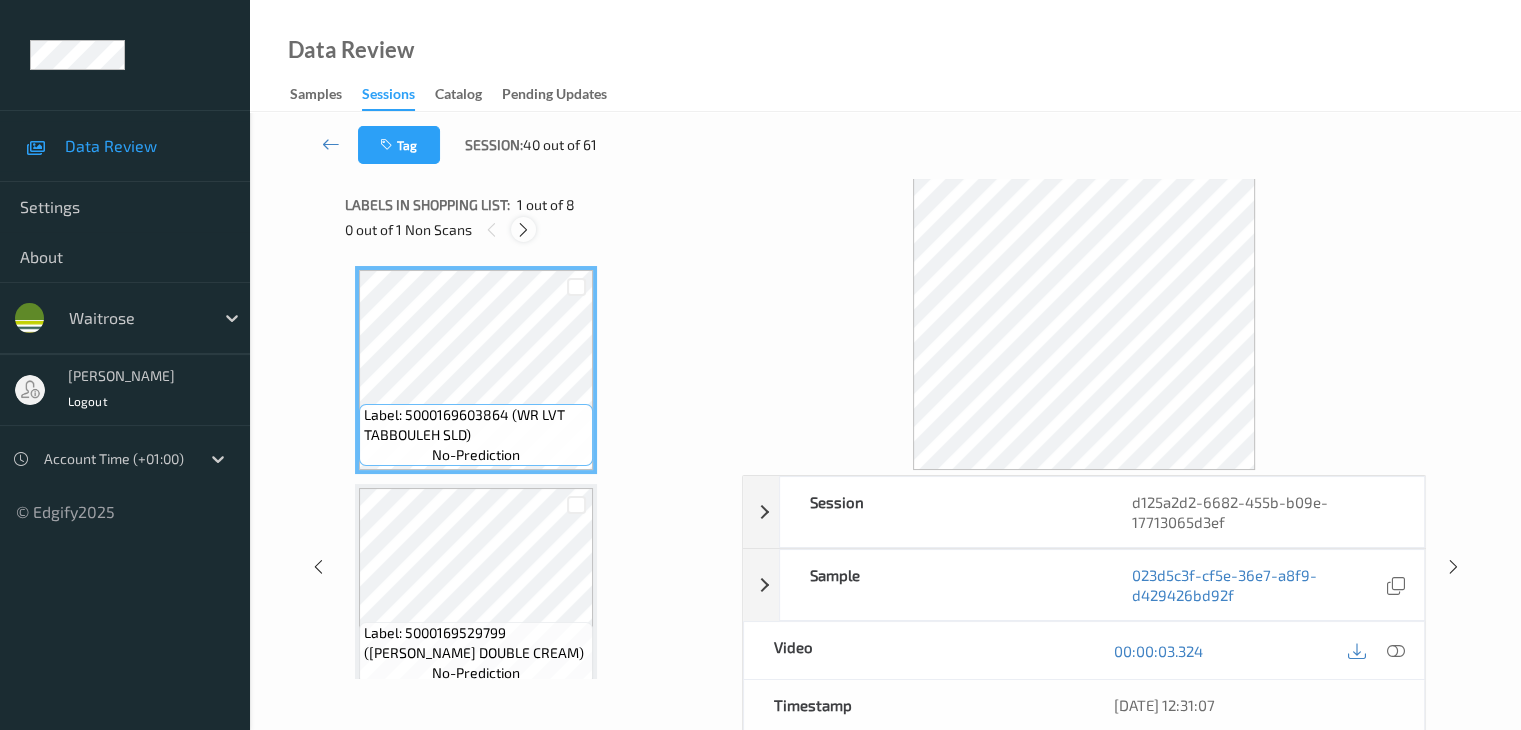 click at bounding box center (523, 230) 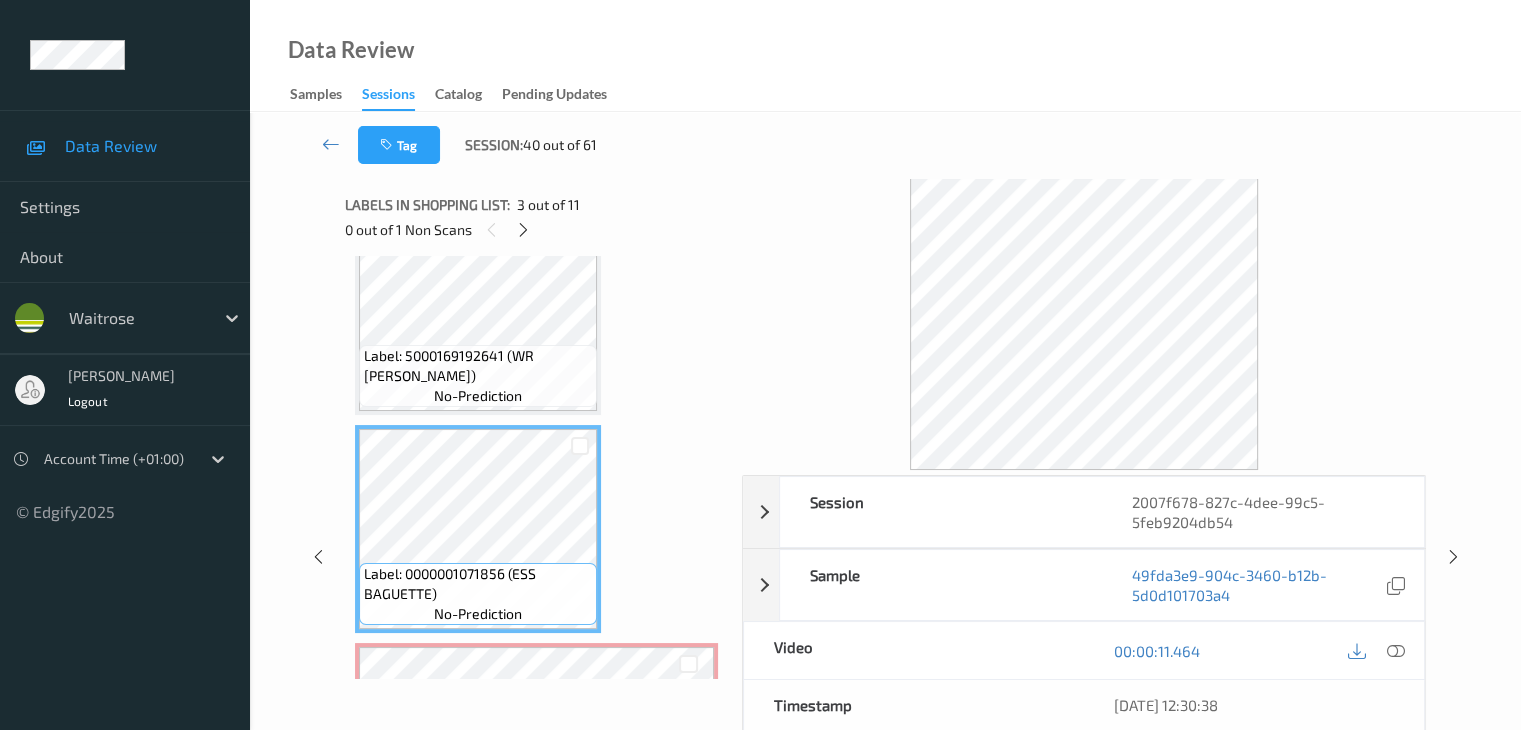 scroll, scrollTop: 246, scrollLeft: 0, axis: vertical 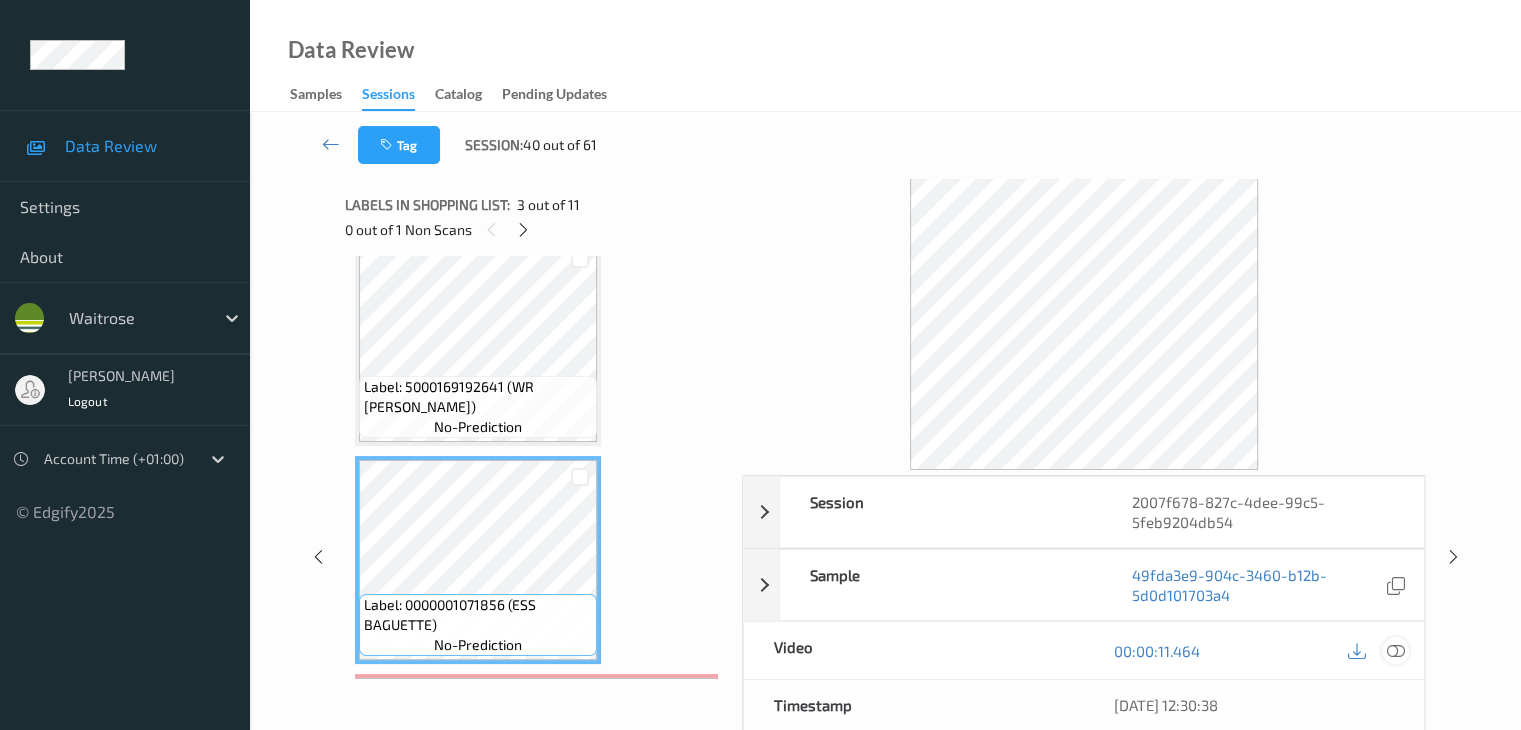click at bounding box center (1395, 651) 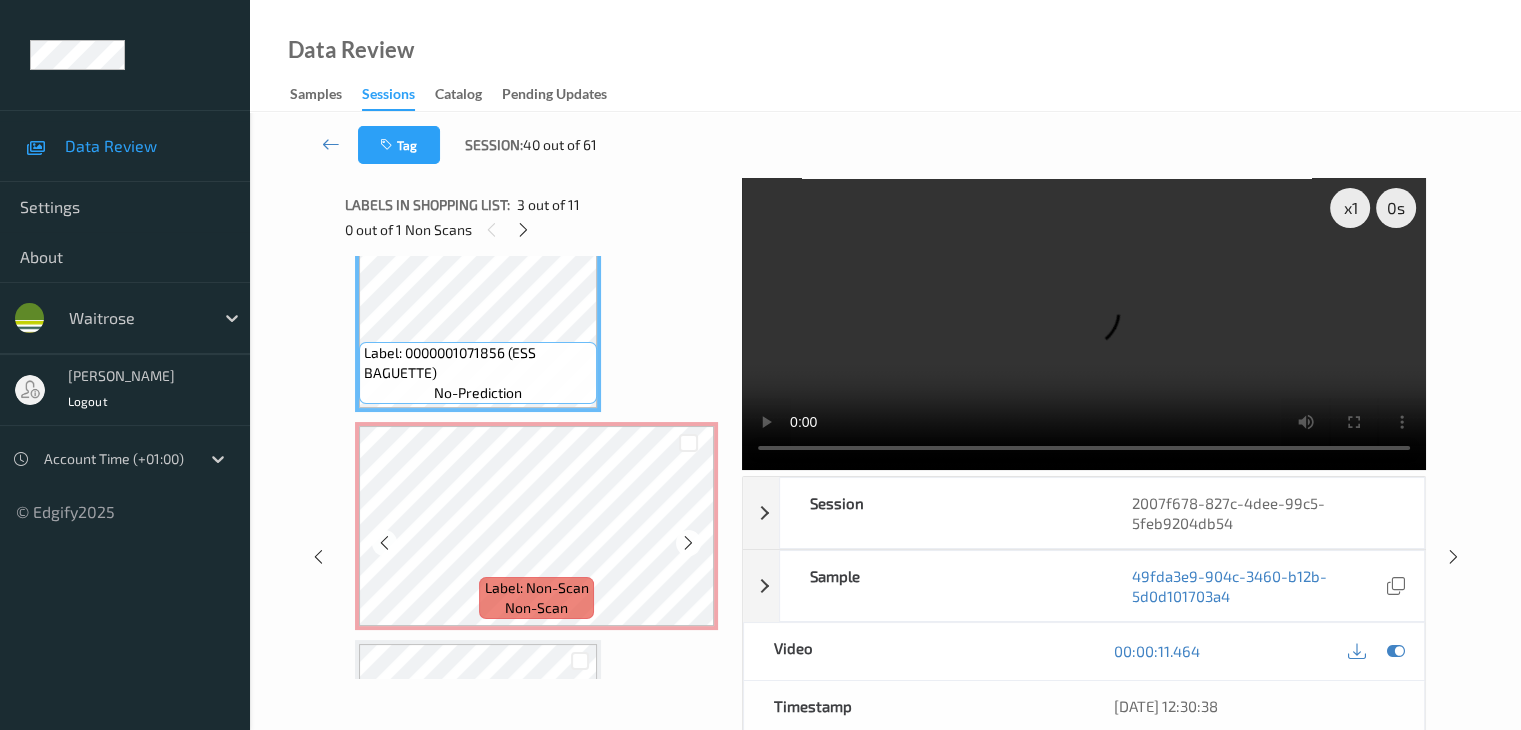 scroll, scrollTop: 546, scrollLeft: 0, axis: vertical 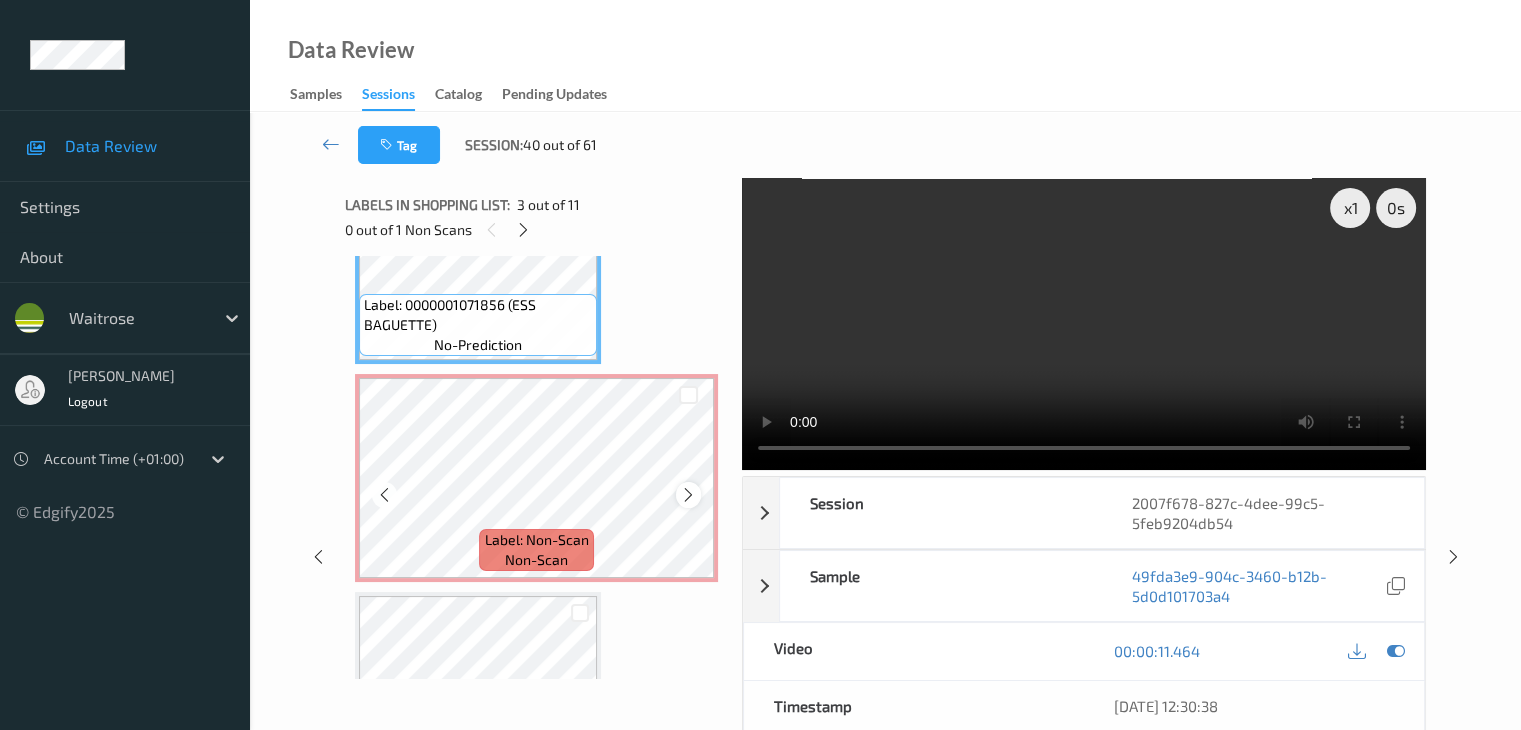click at bounding box center [688, 495] 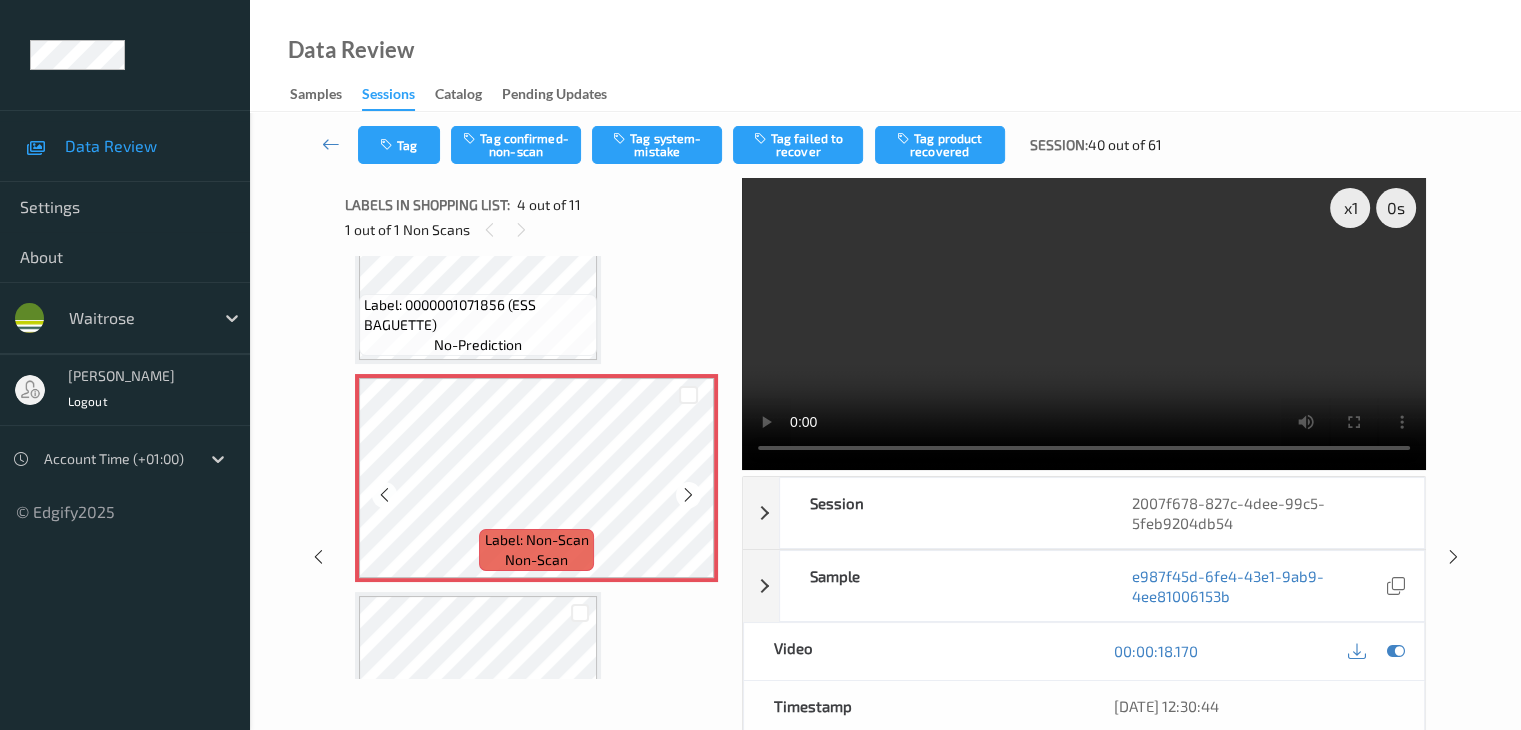 click at bounding box center (688, 495) 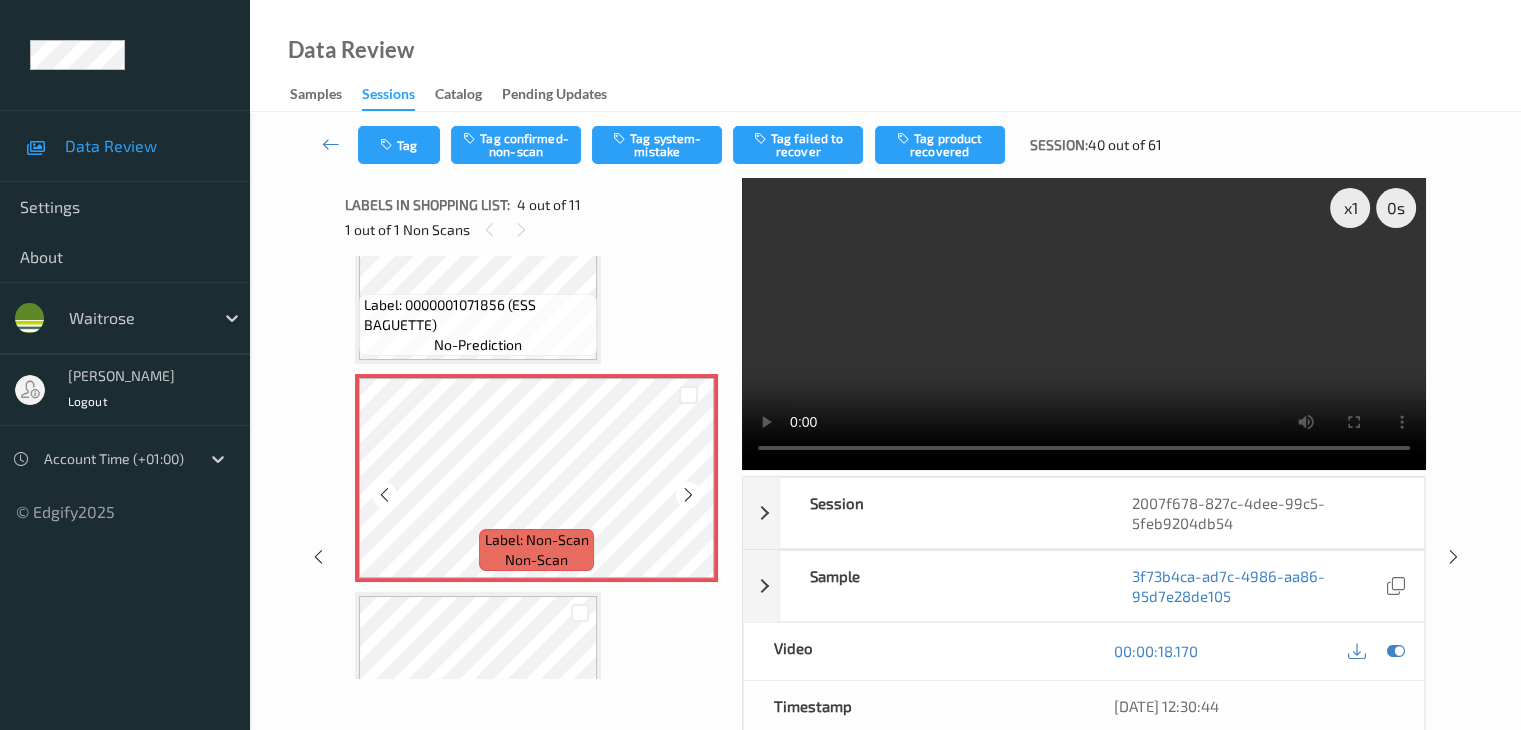 click at bounding box center [688, 495] 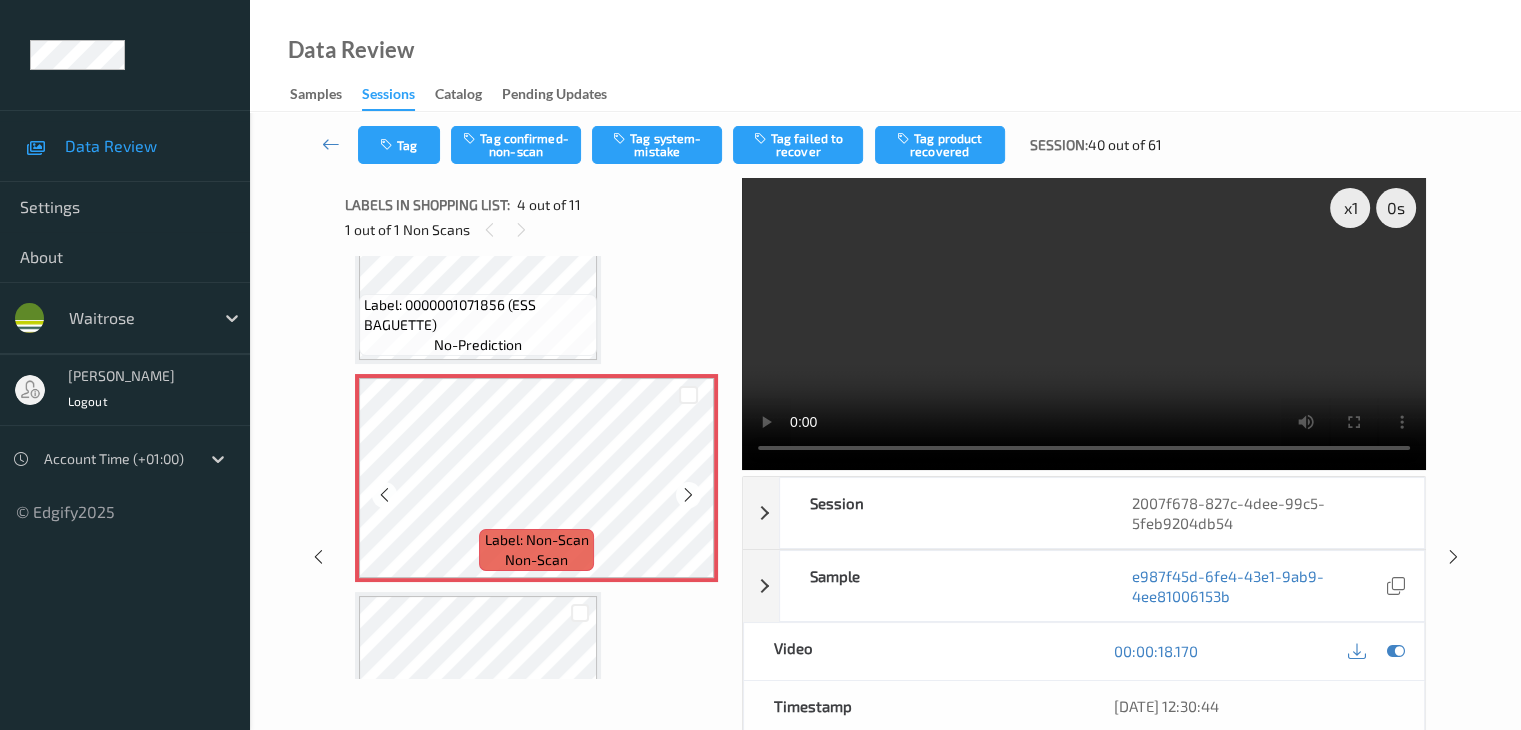 click at bounding box center [688, 495] 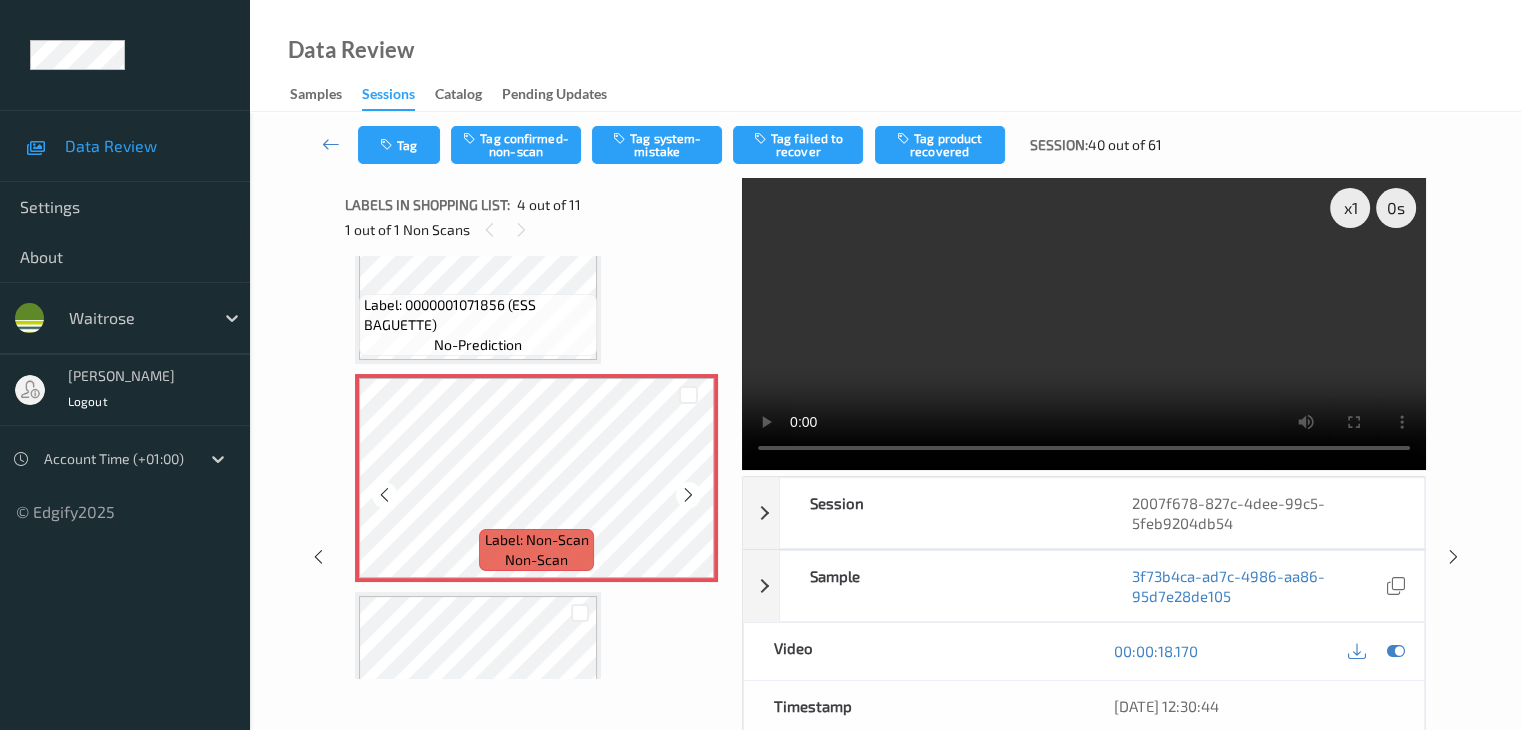 click at bounding box center [688, 495] 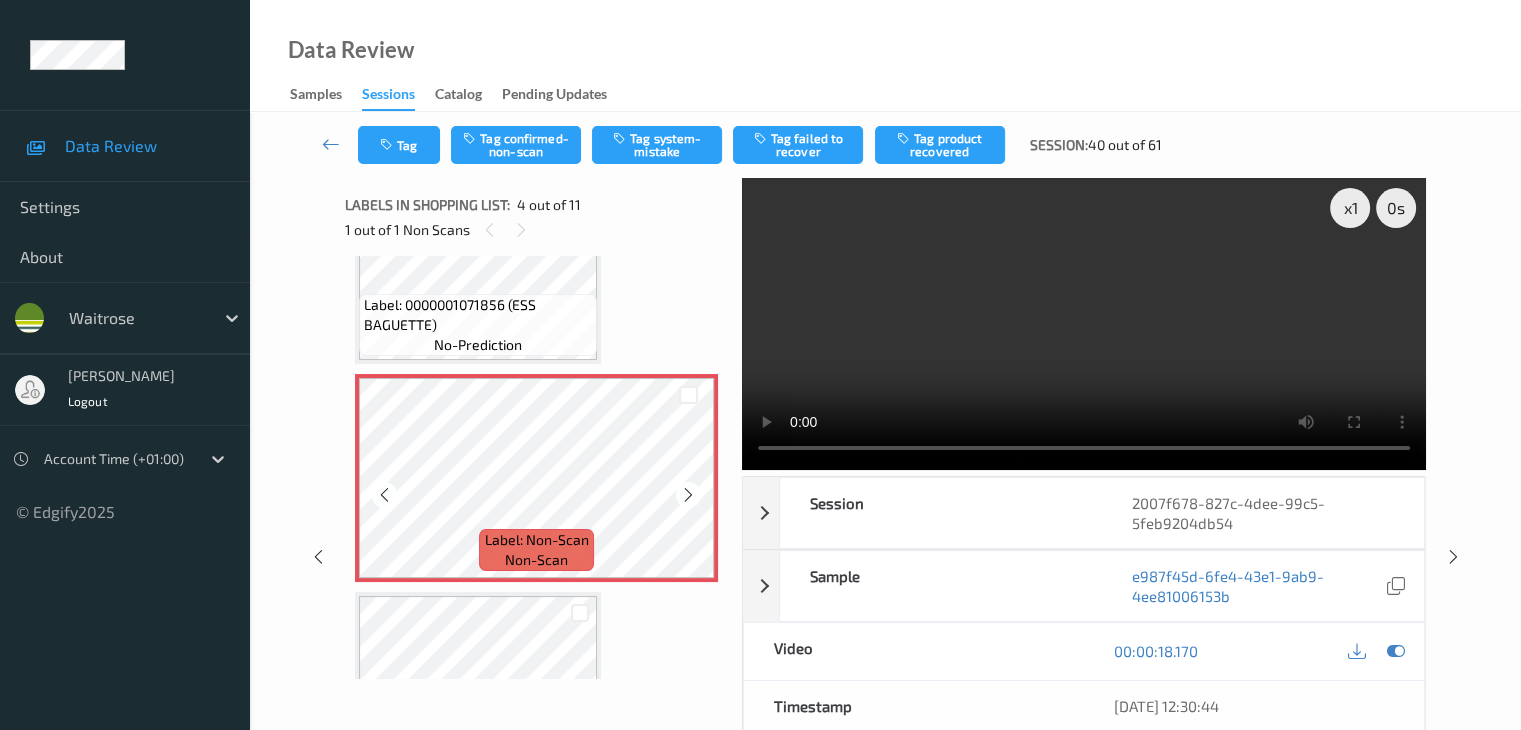click at bounding box center [688, 495] 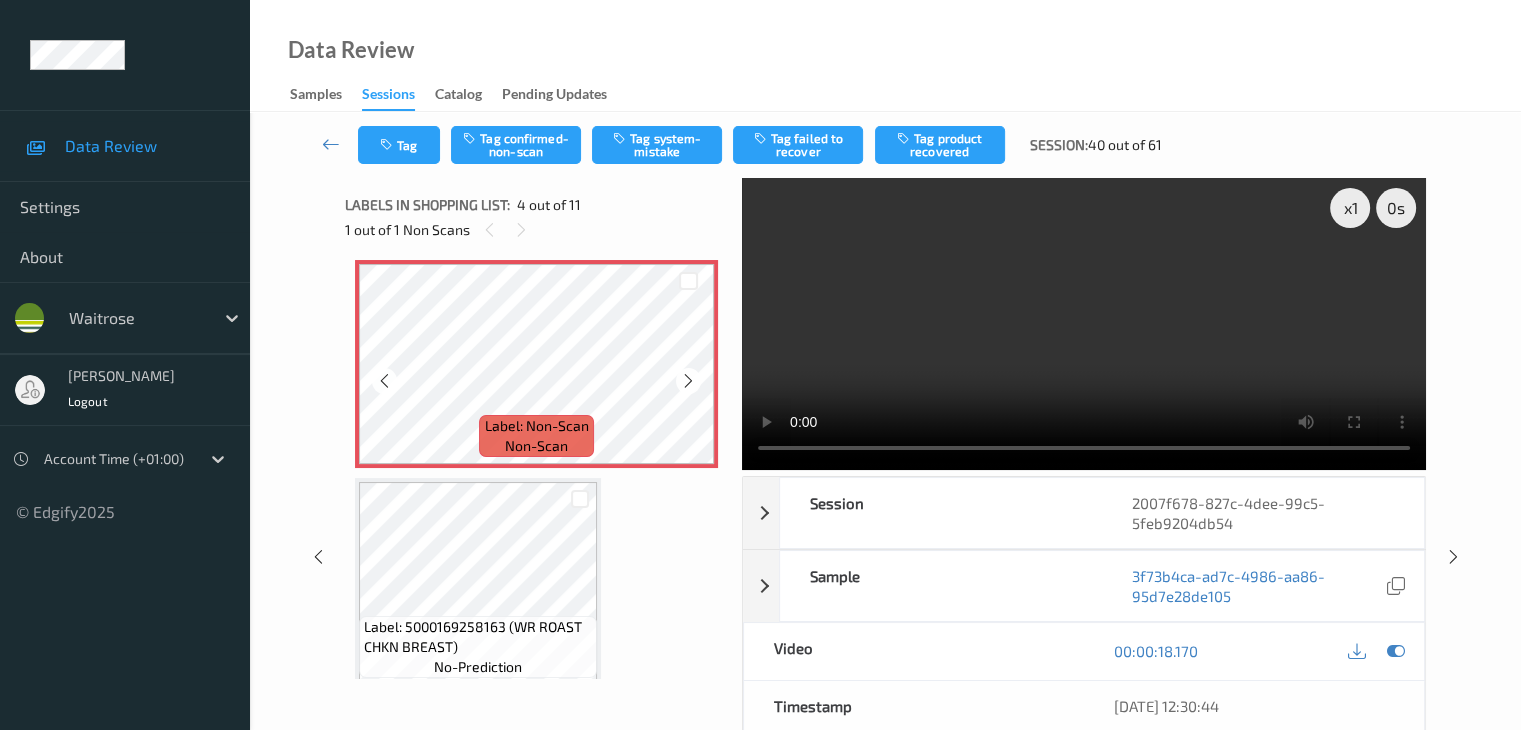 scroll, scrollTop: 746, scrollLeft: 0, axis: vertical 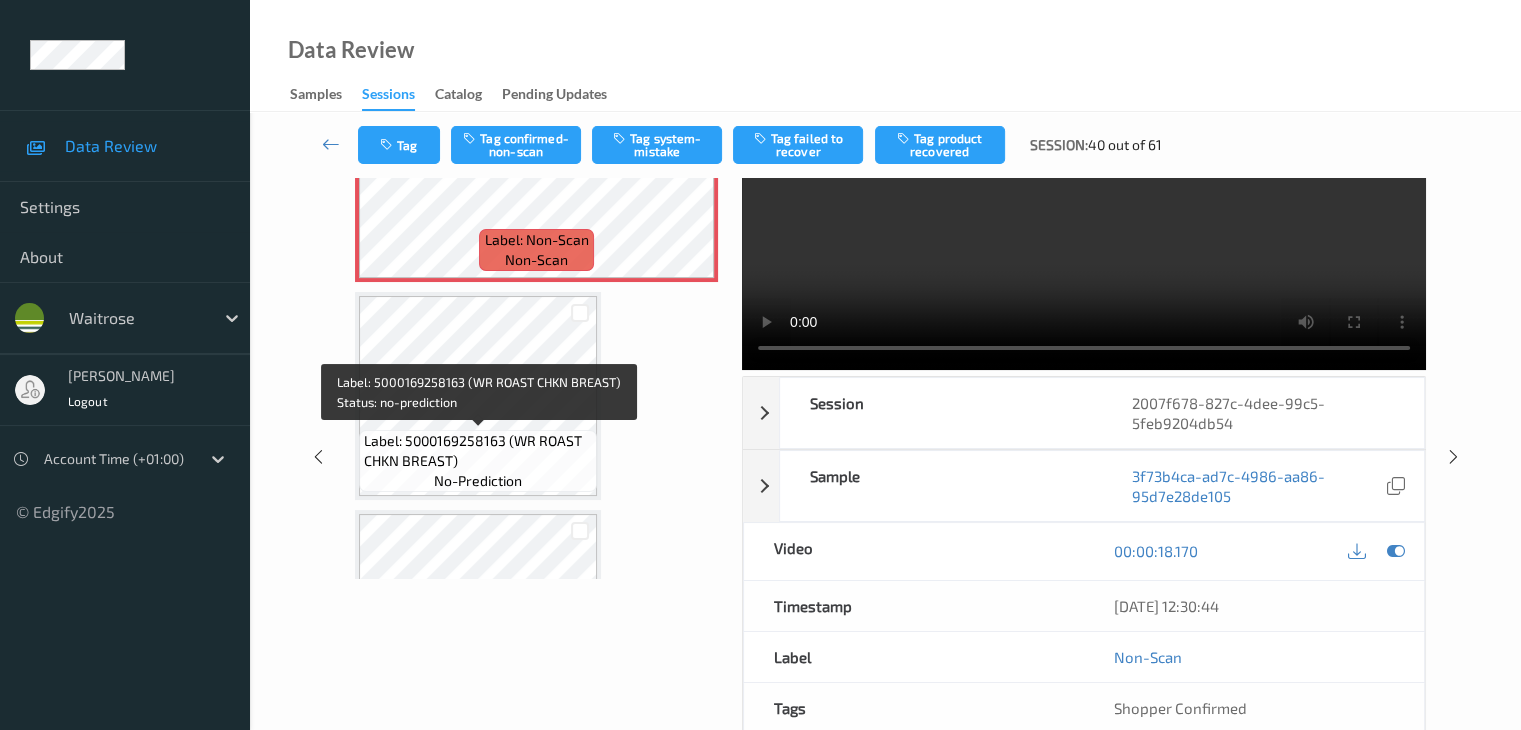 click on "Label: 5000169258163 (WR ROAST CHKN BREAST)" at bounding box center (478, 451) 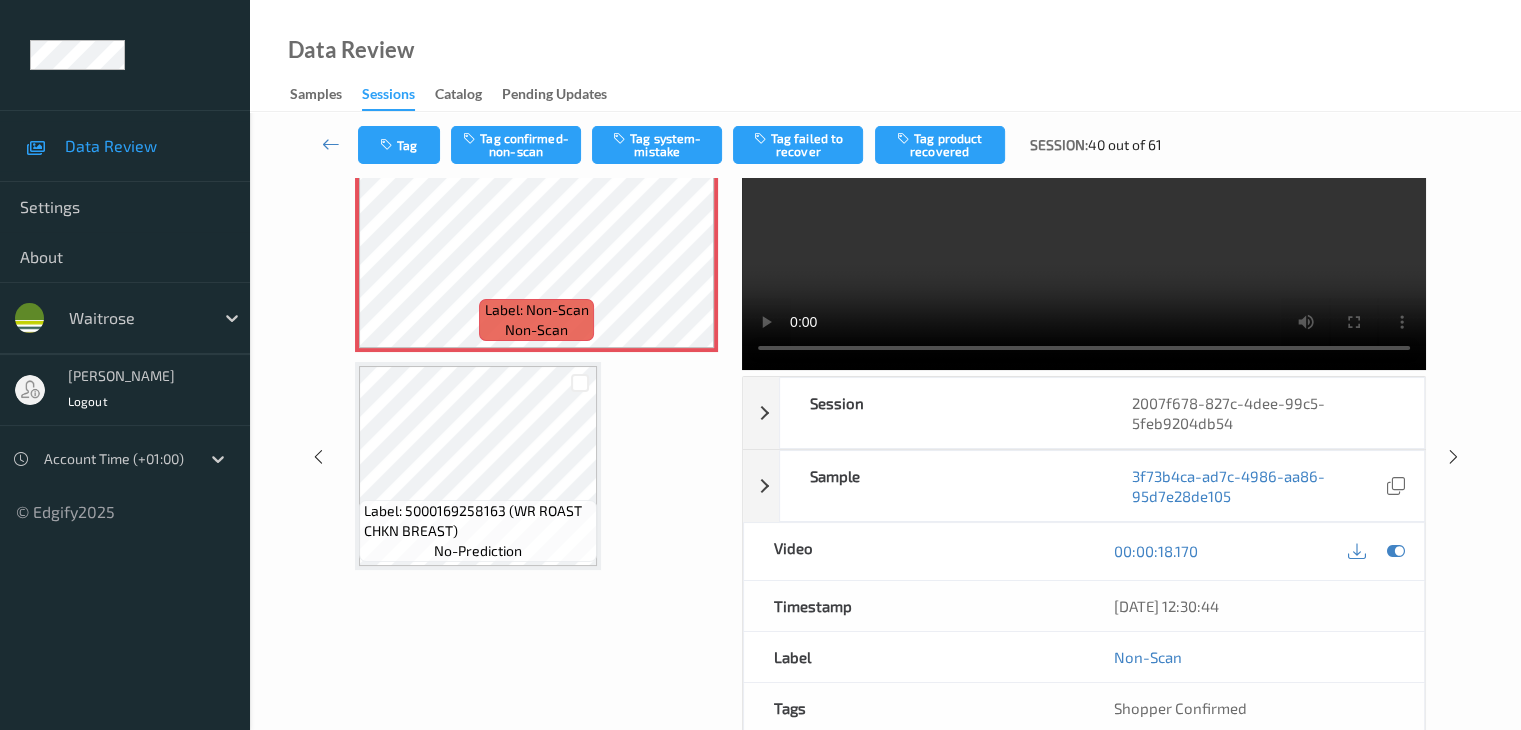 scroll, scrollTop: 646, scrollLeft: 0, axis: vertical 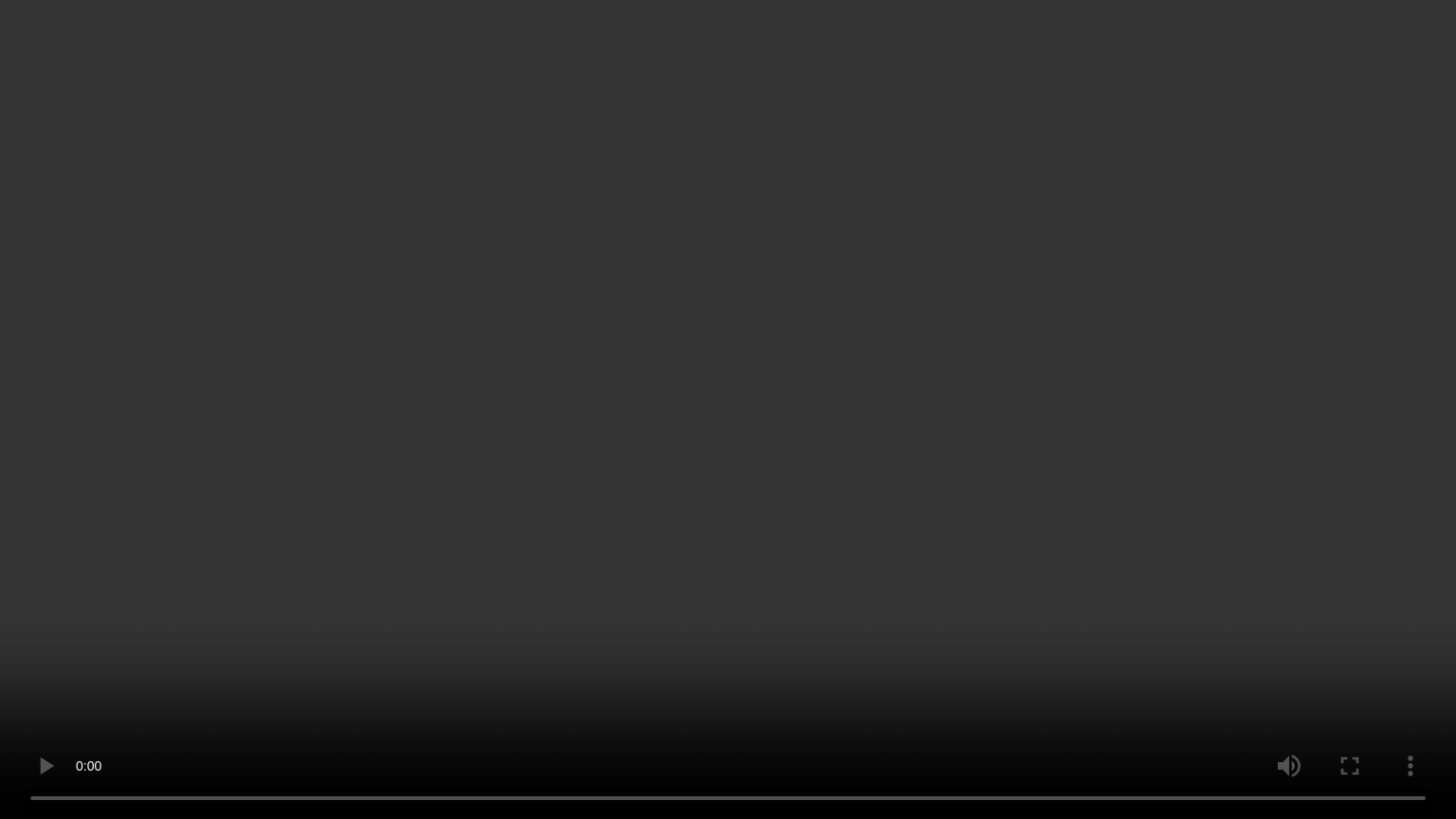 type 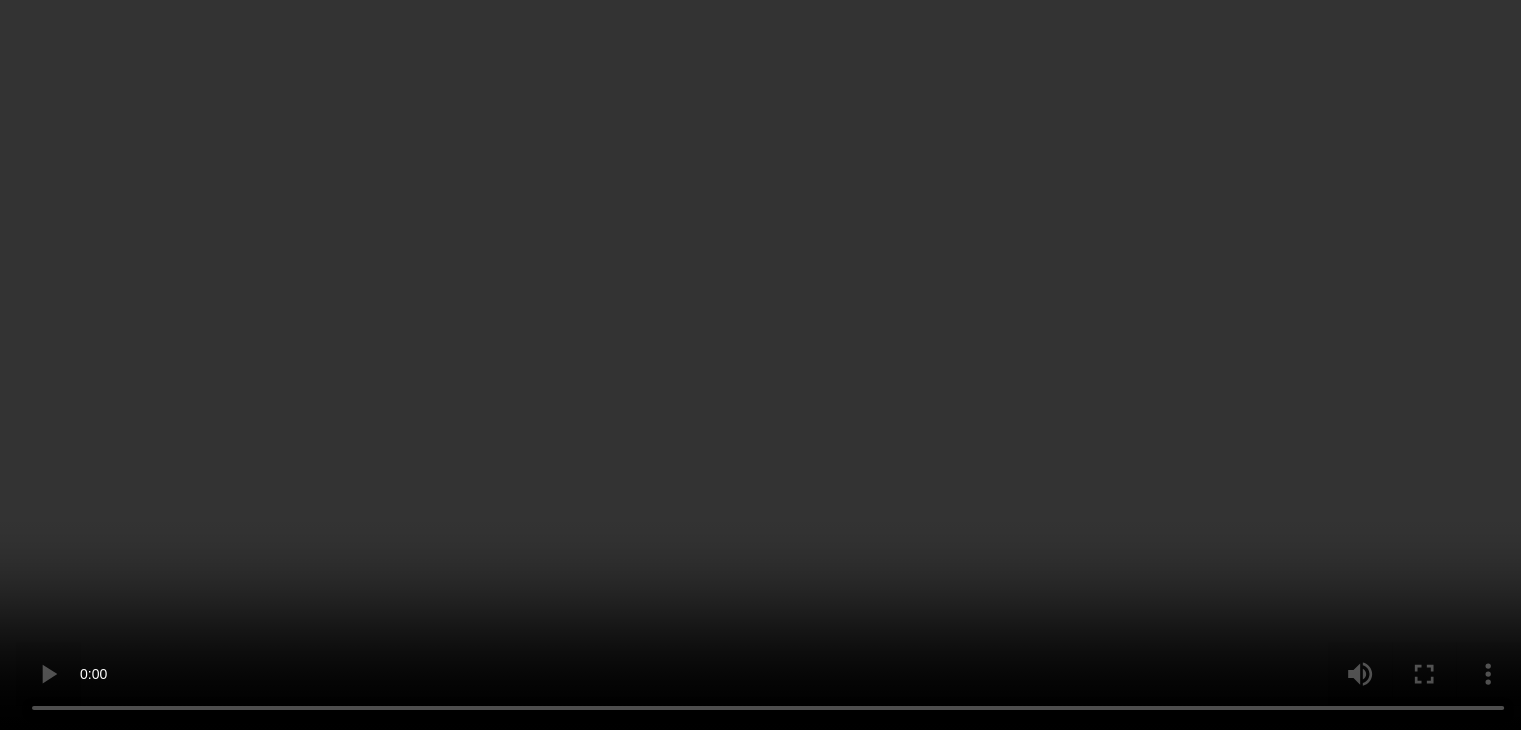 scroll, scrollTop: 446, scrollLeft: 0, axis: vertical 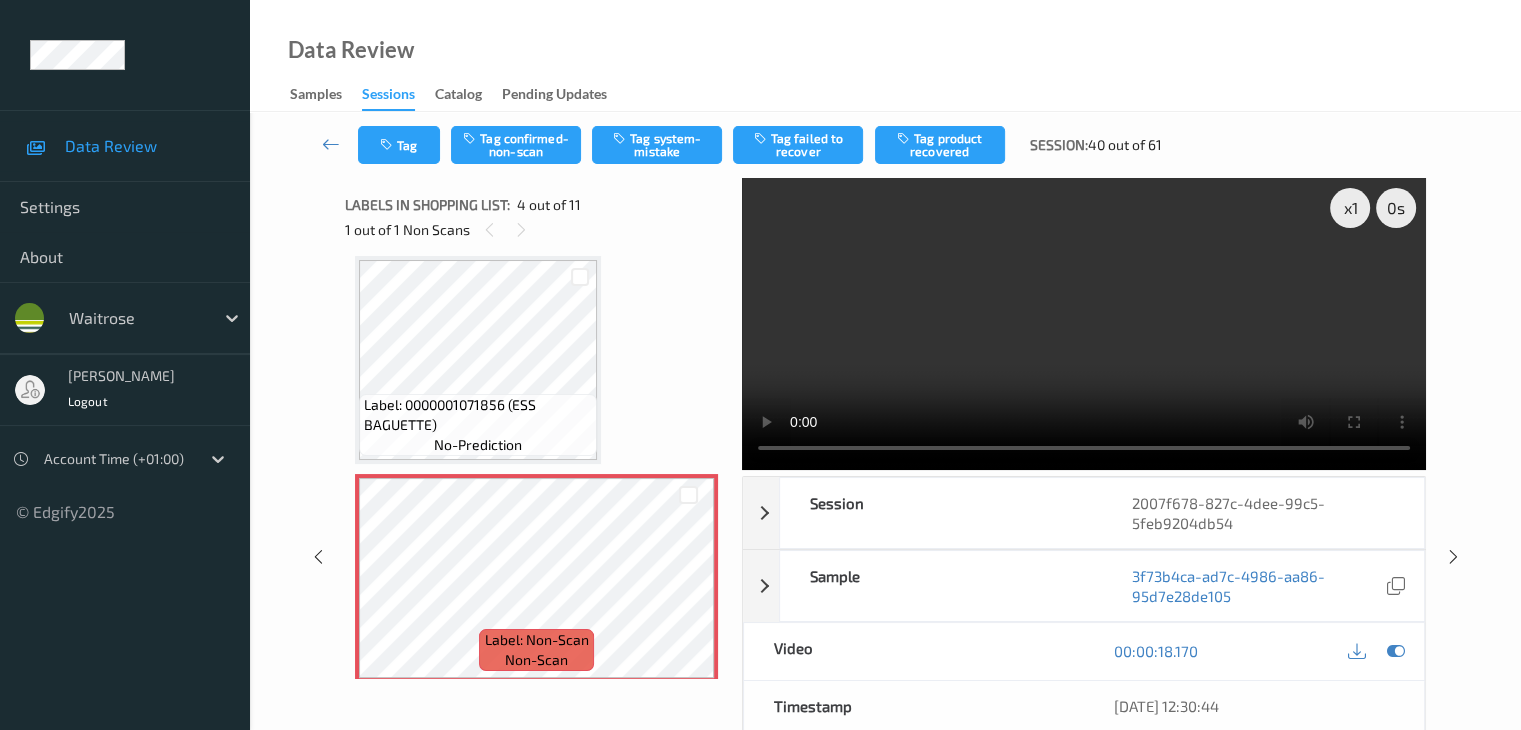 click on "Tag Tag   confirmed-non-scan Tag   system-mistake Tag   failed to recover Tag   product recovered Session: 40 out of 61" at bounding box center (885, 145) 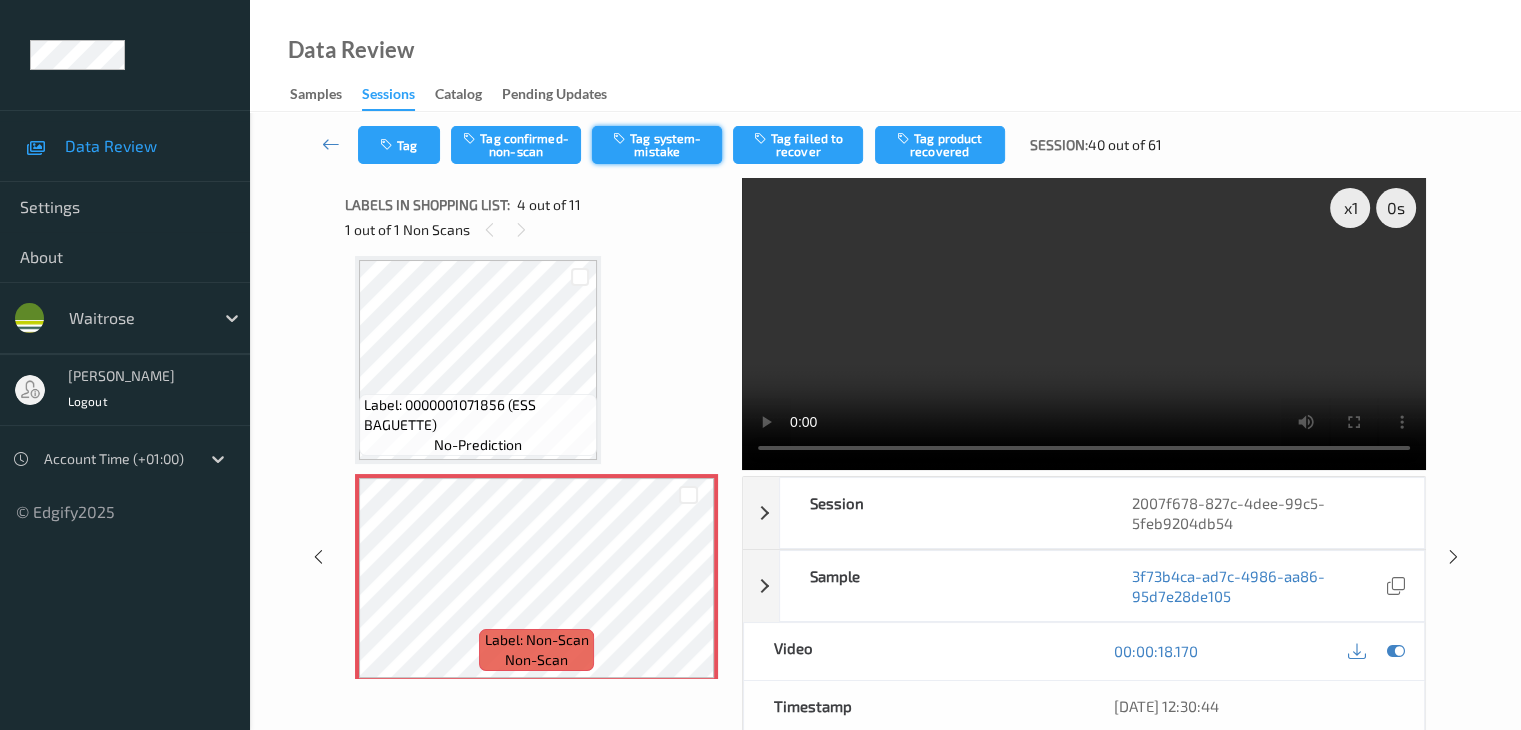 click on "Tag   system-mistake" at bounding box center [657, 145] 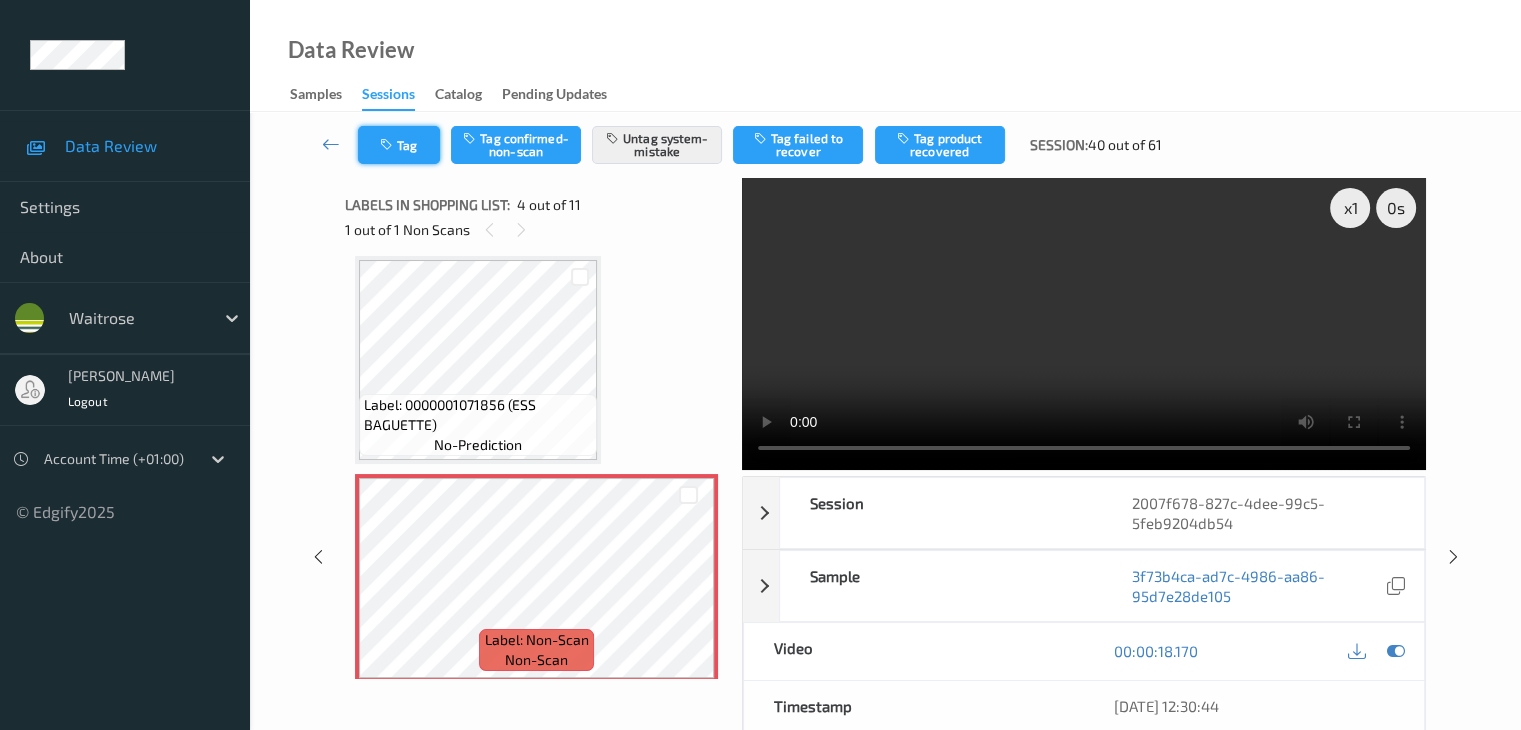 click on "Tag" at bounding box center [399, 145] 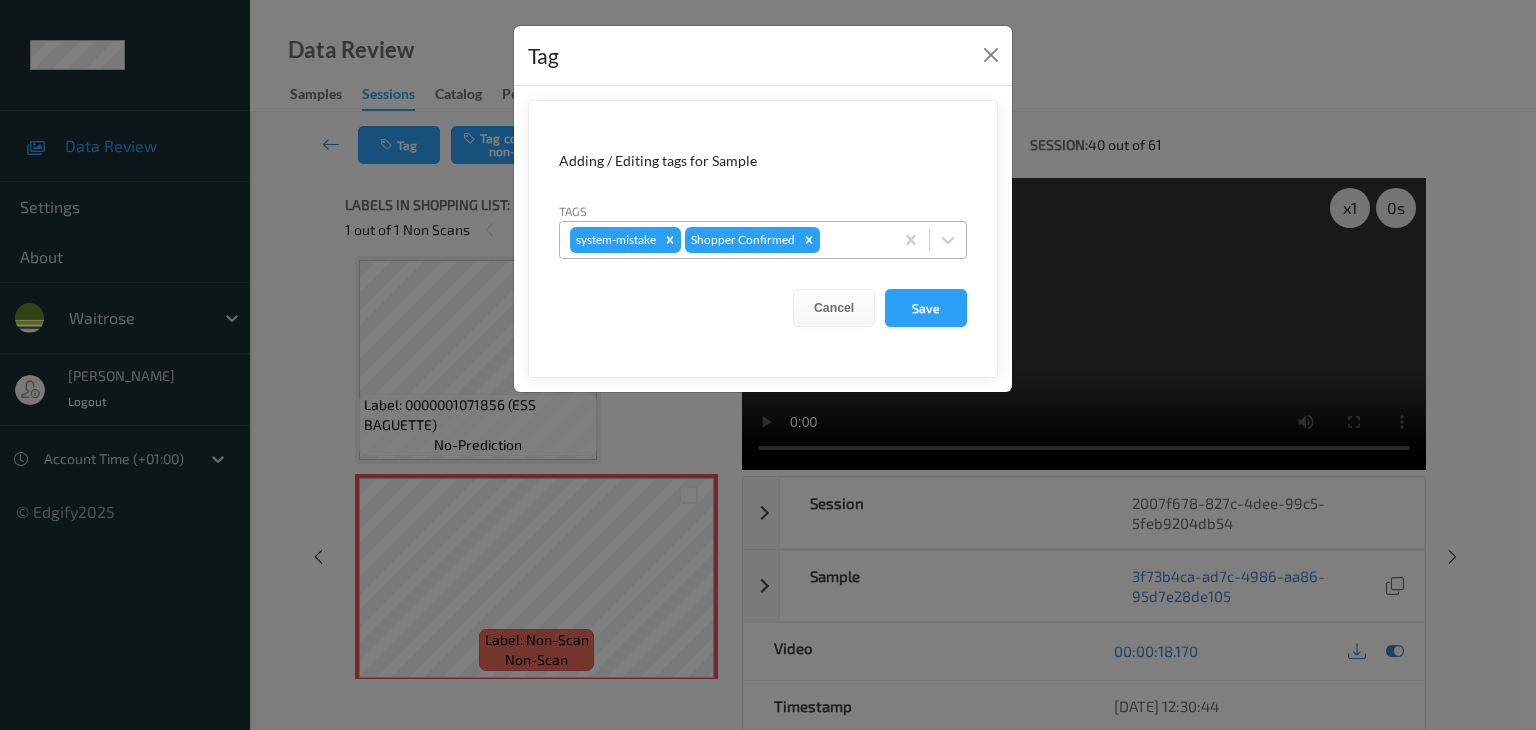click at bounding box center (853, 240) 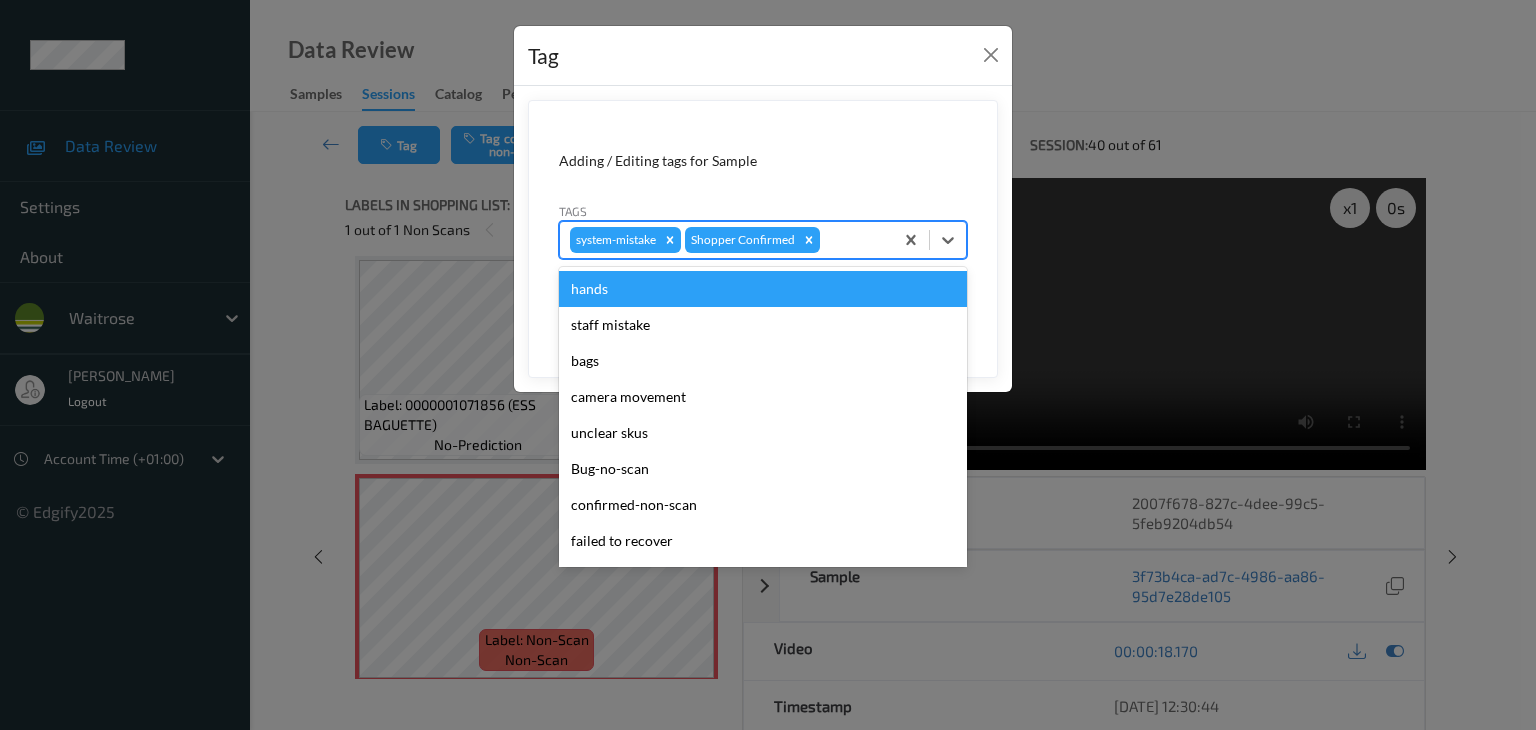 type on "u" 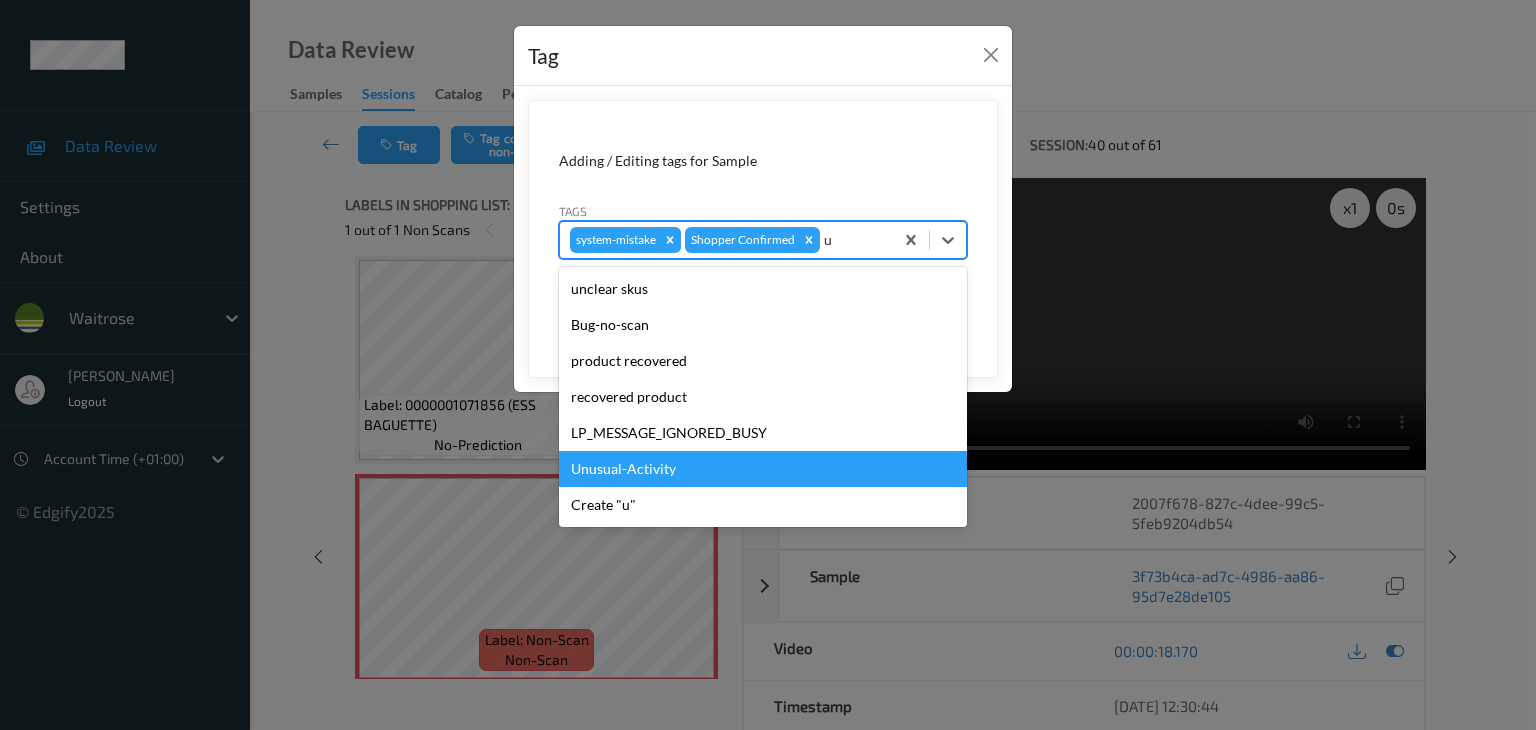 click on "Unusual-Activity" at bounding box center (763, 469) 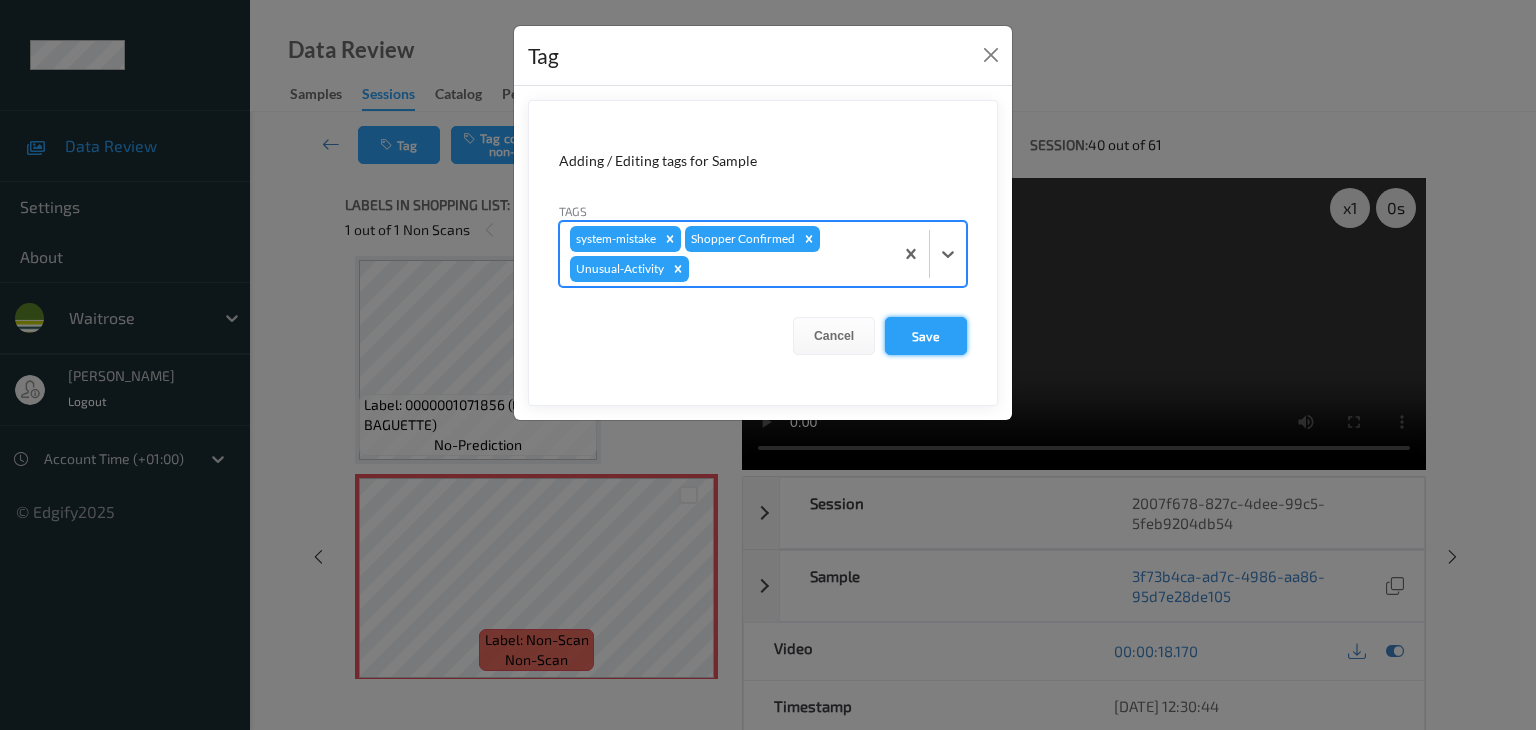 click on "Save" at bounding box center [926, 336] 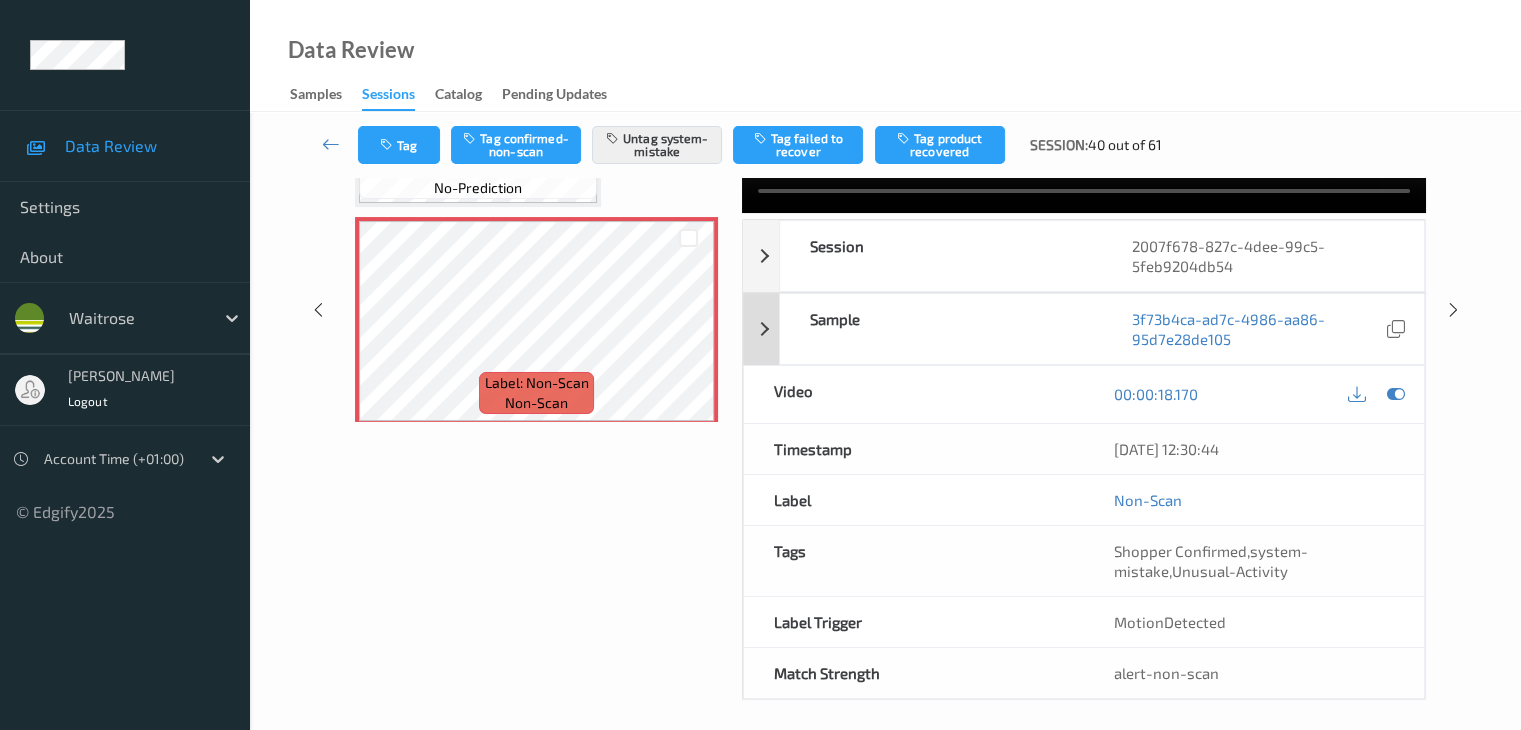 scroll, scrollTop: 264, scrollLeft: 0, axis: vertical 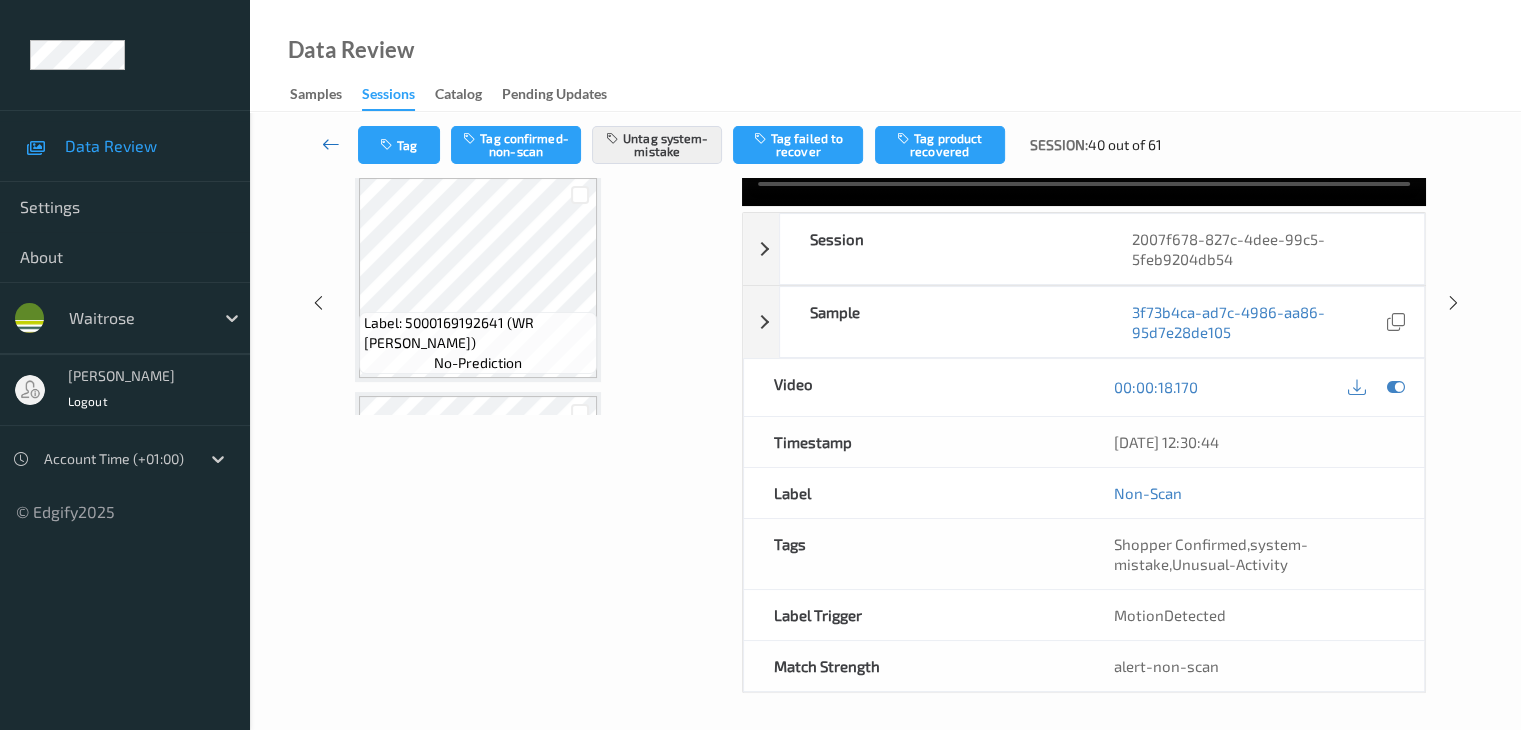 click at bounding box center (331, 144) 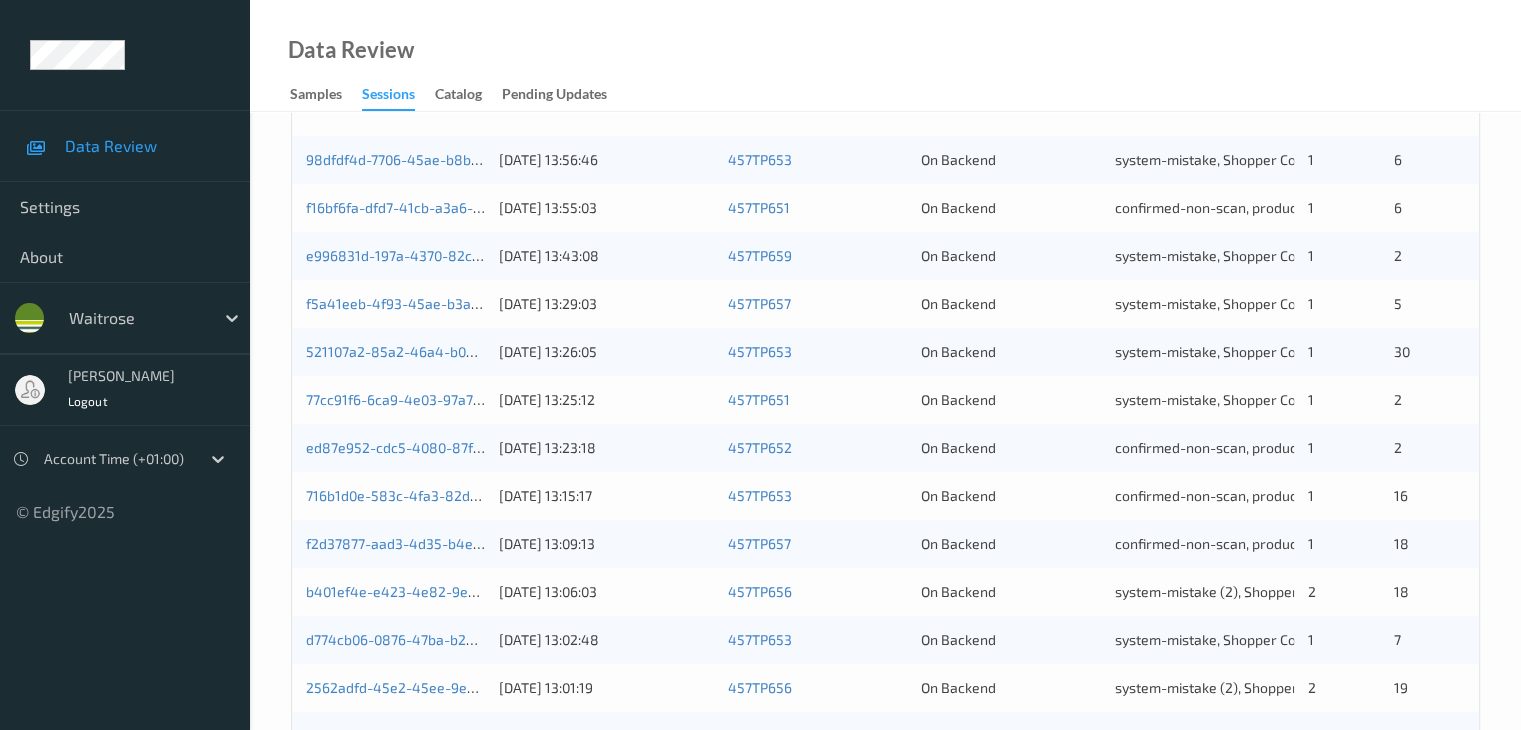scroll, scrollTop: 332, scrollLeft: 0, axis: vertical 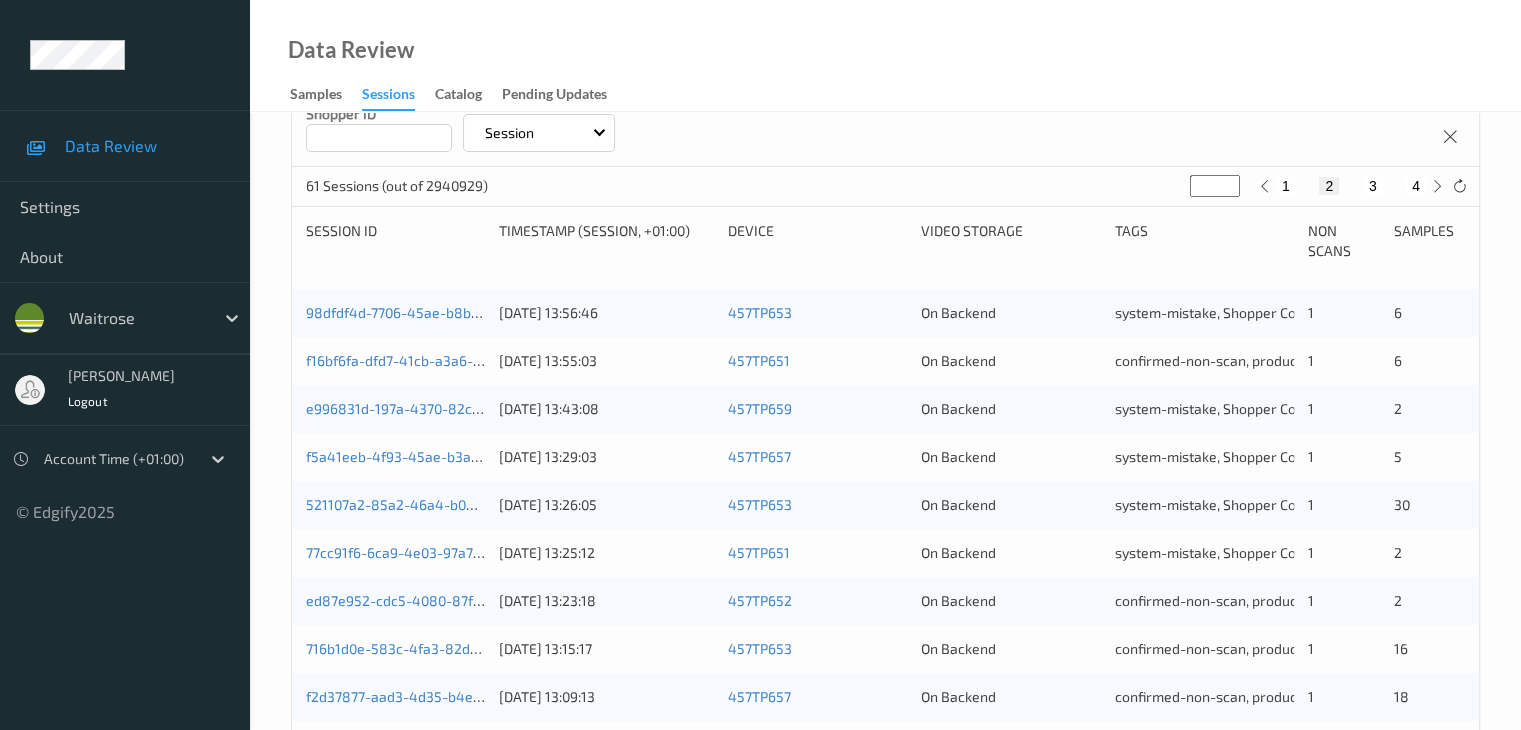click on "3" at bounding box center (1373, 186) 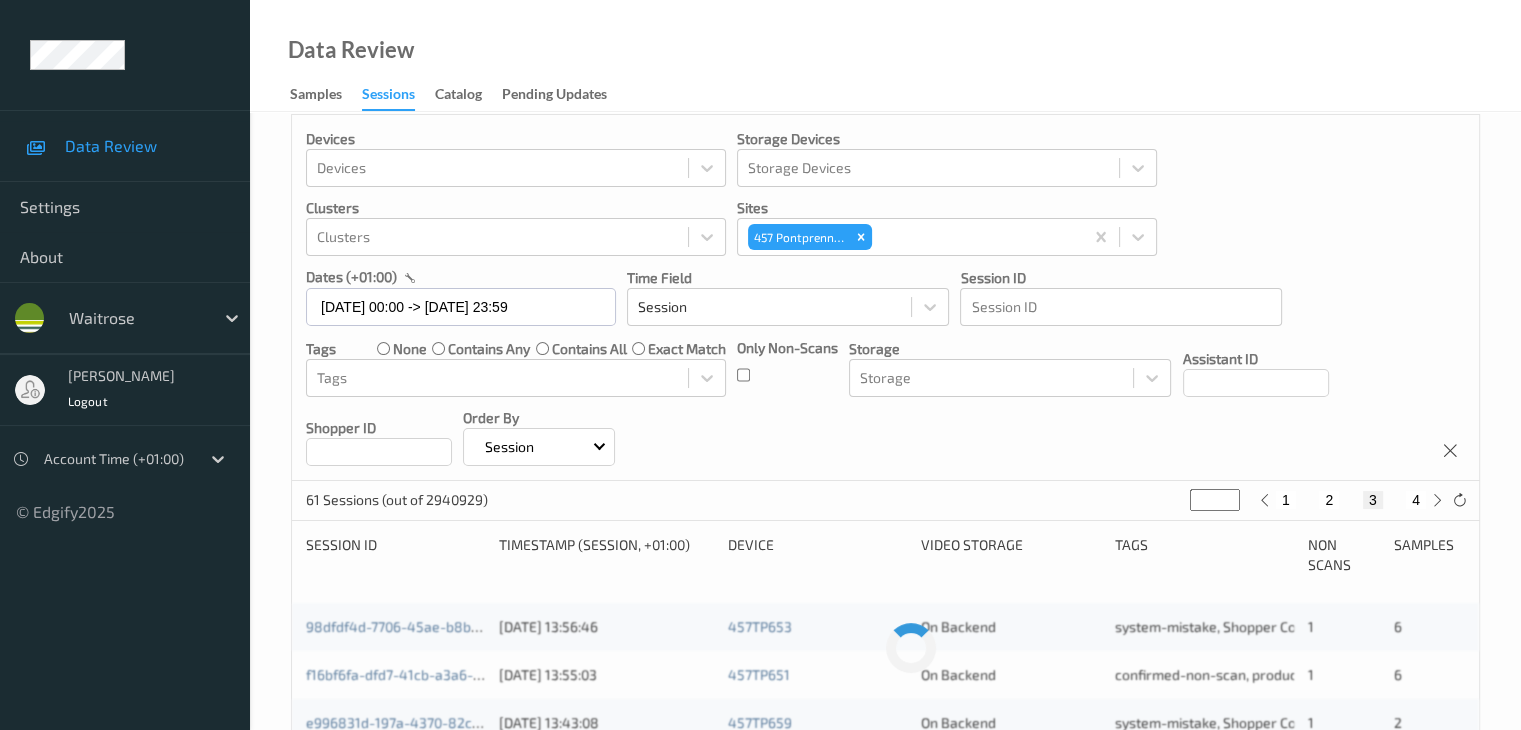 scroll, scrollTop: 0, scrollLeft: 0, axis: both 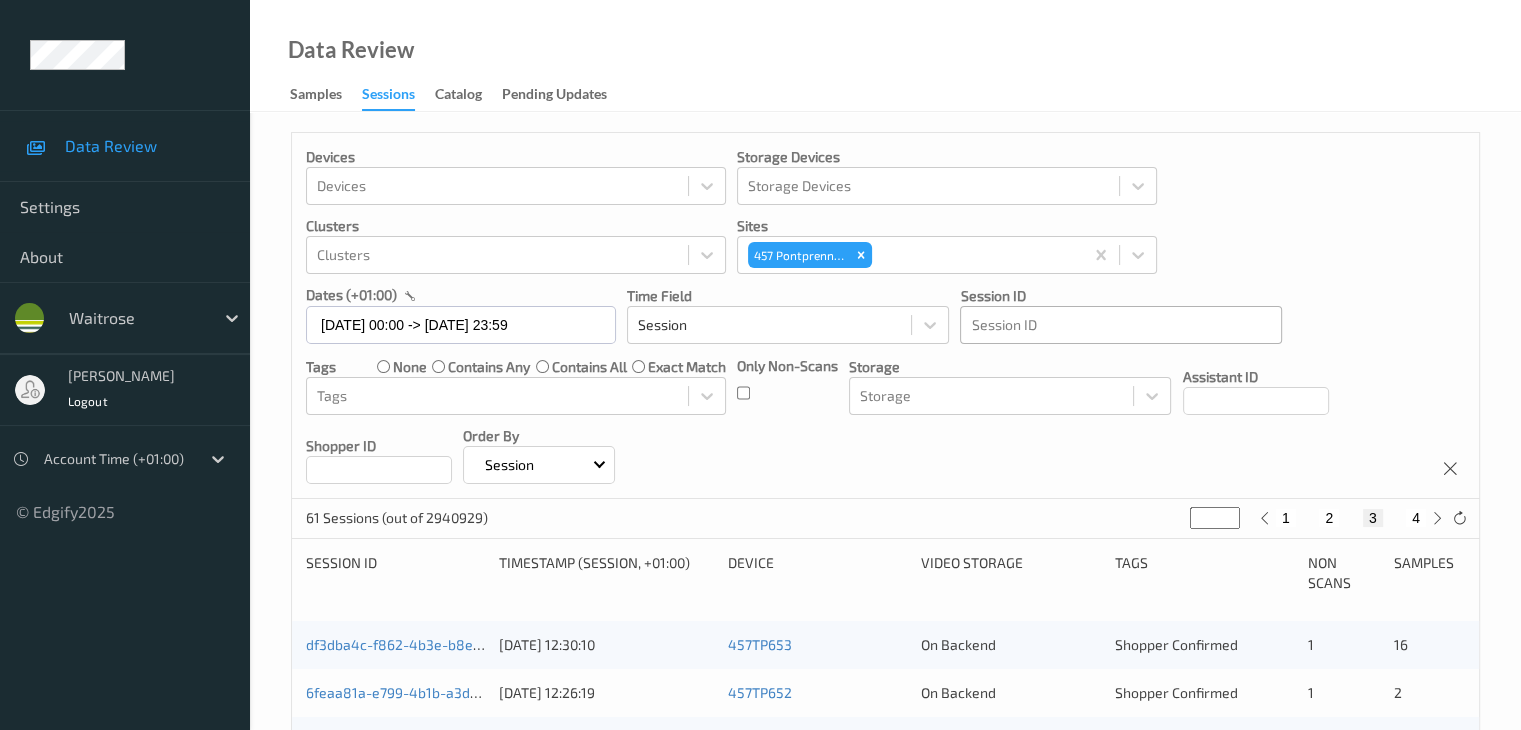 type 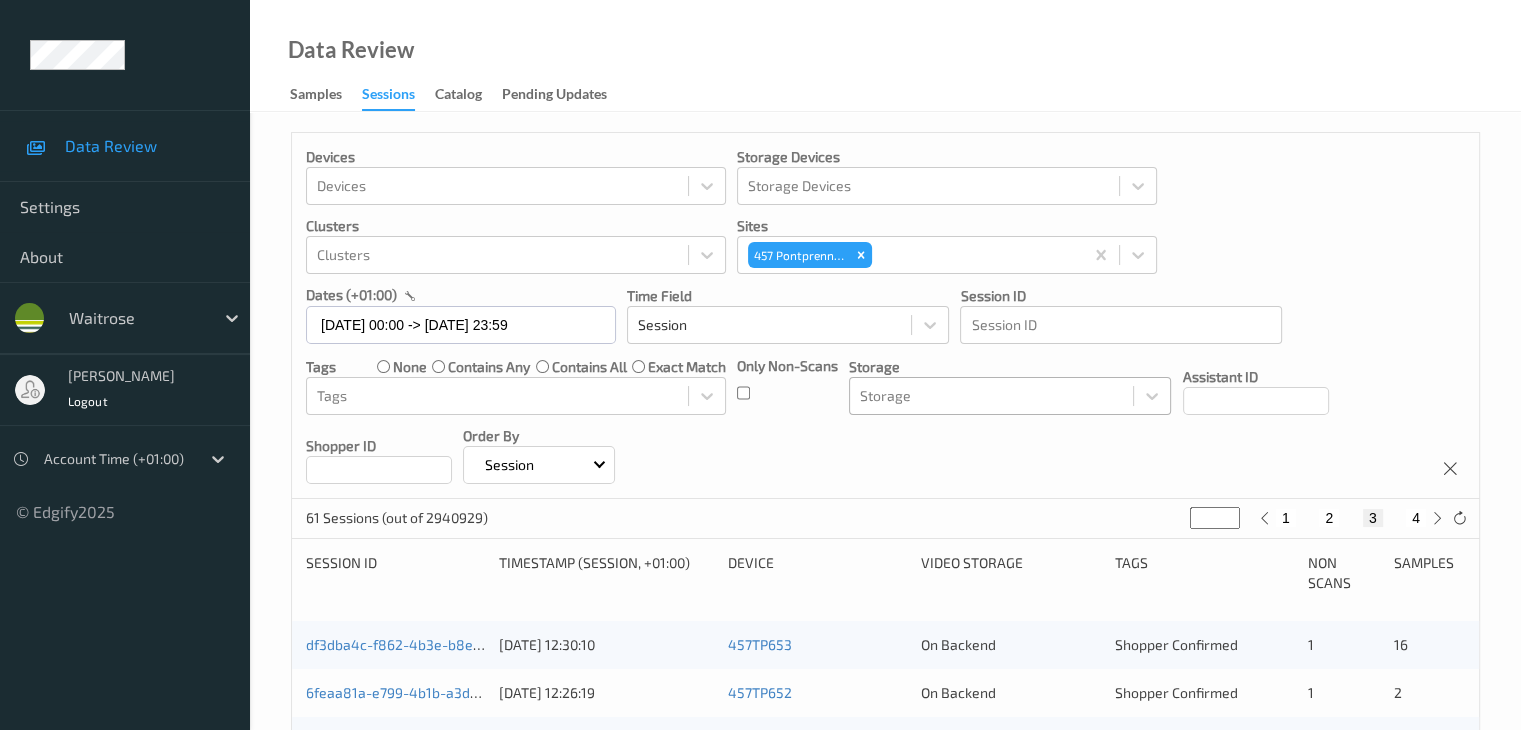 scroll, scrollTop: 100, scrollLeft: 0, axis: vertical 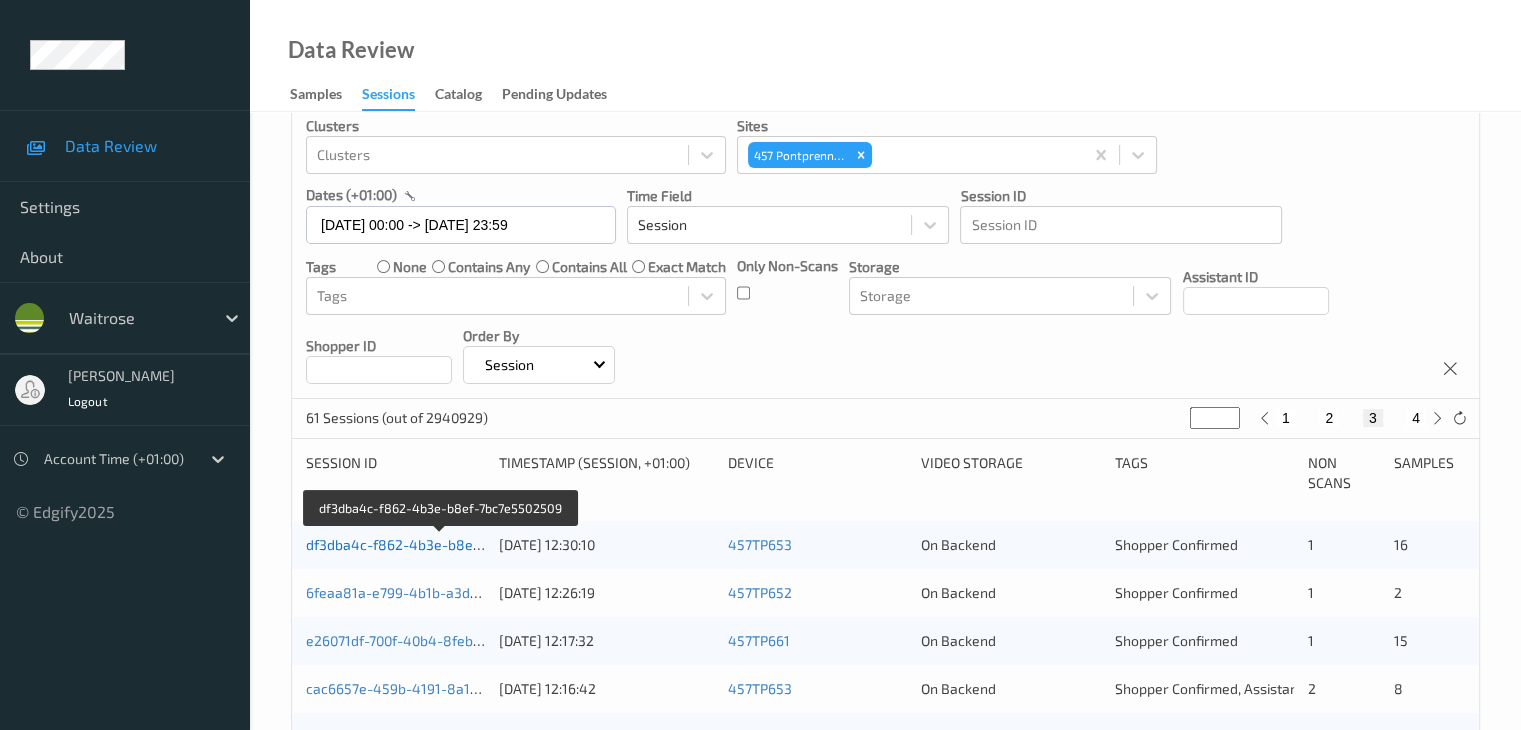 click on "df3dba4c-f862-4b3e-b8ef-7bc7e5502509" at bounding box center (441, 544) 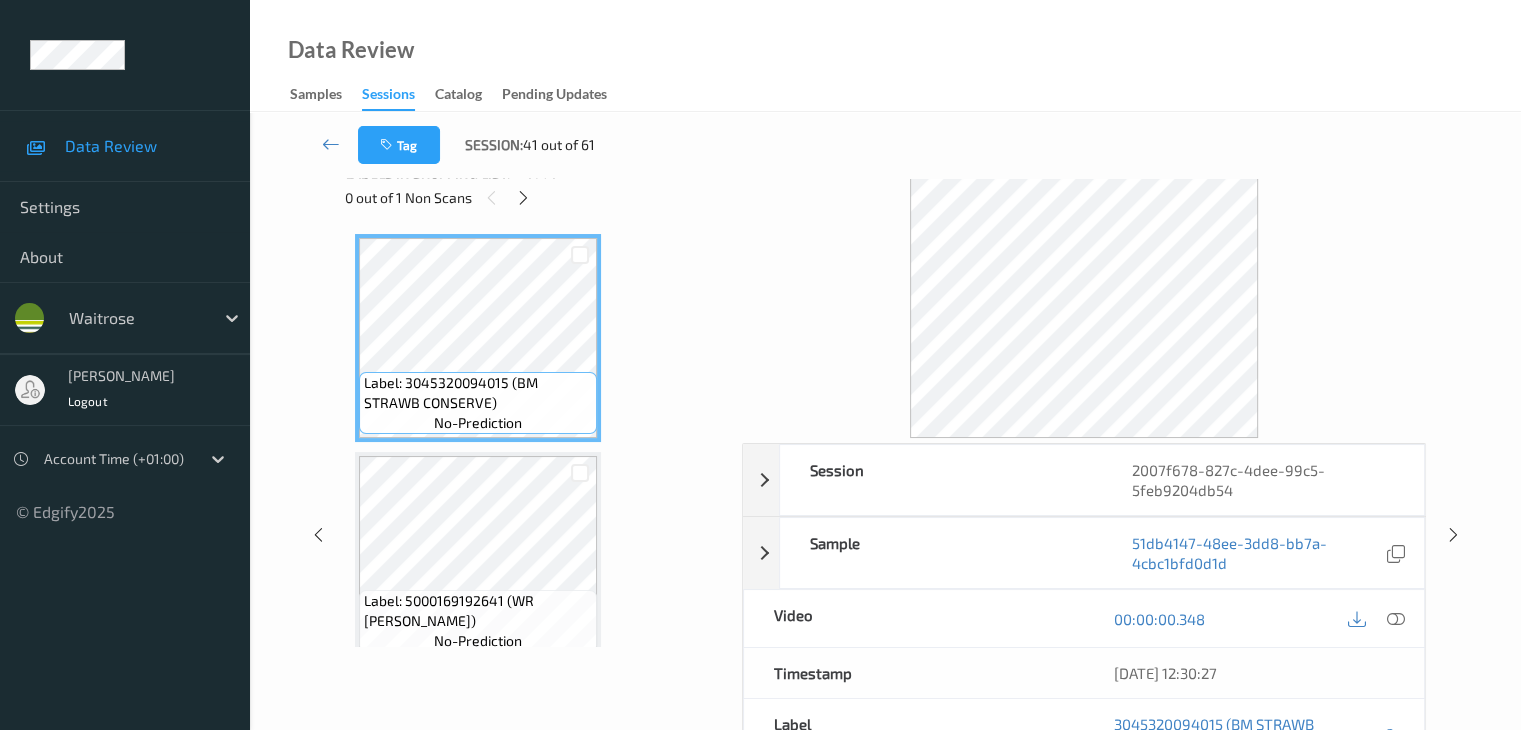 scroll, scrollTop: 0, scrollLeft: 0, axis: both 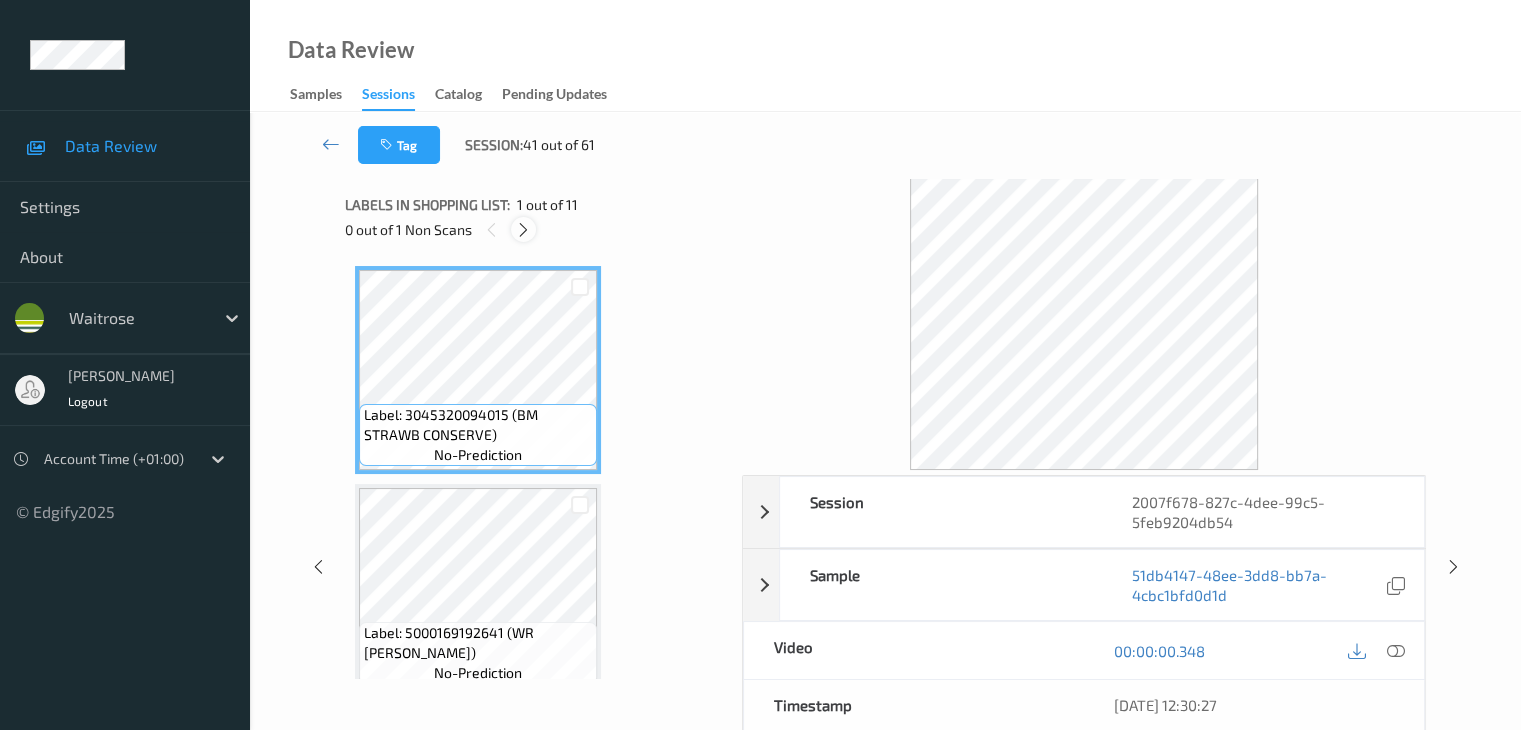 click at bounding box center [523, 230] 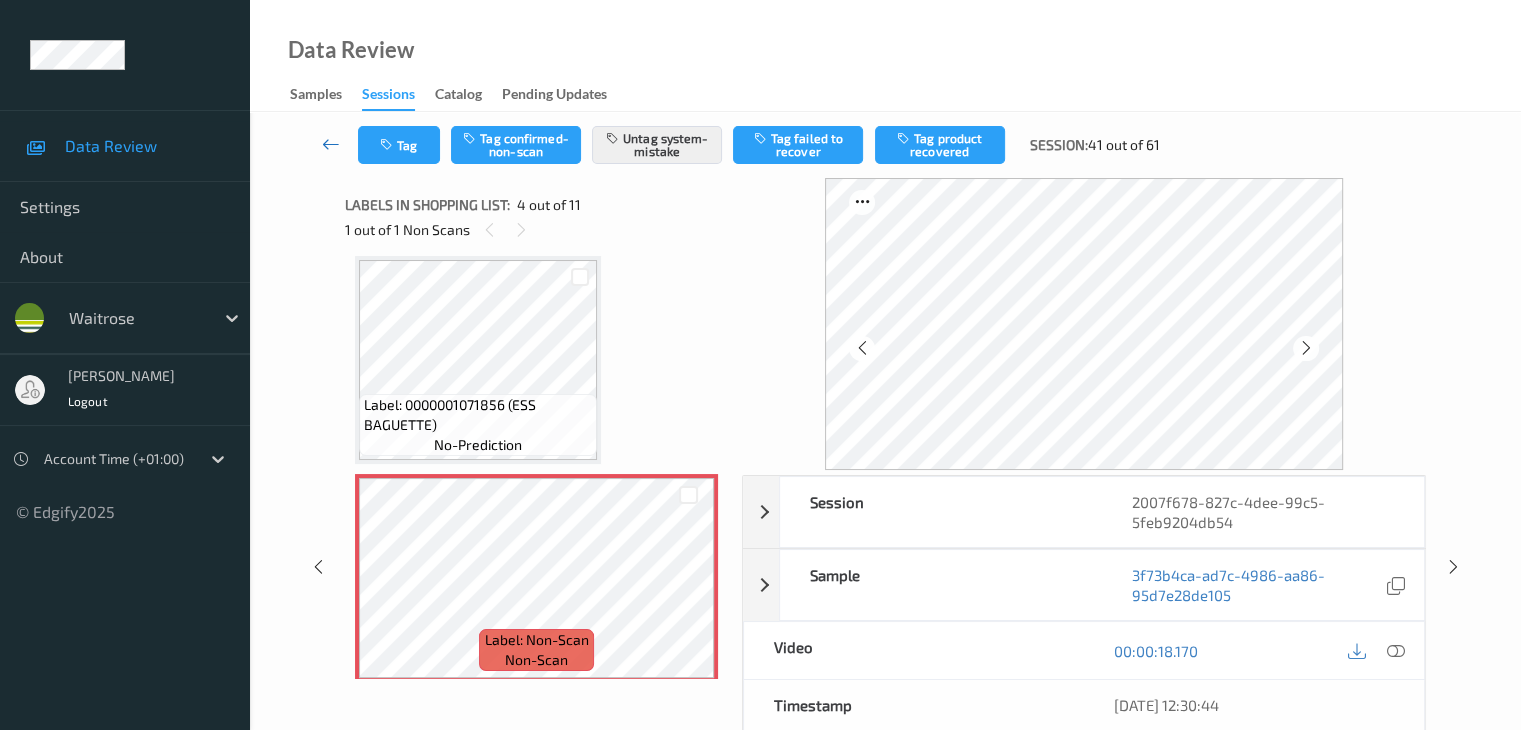 click at bounding box center [331, 144] 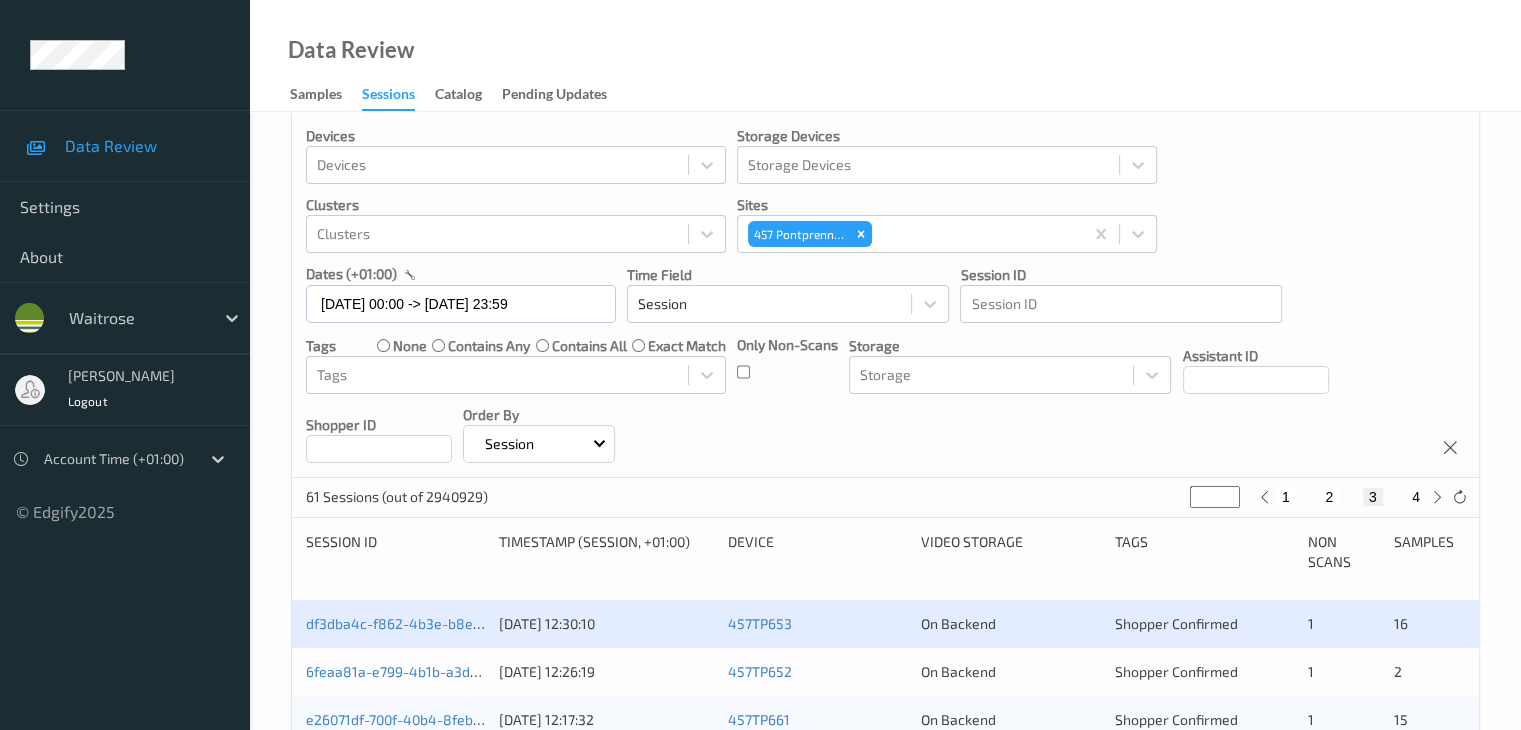 scroll, scrollTop: 0, scrollLeft: 0, axis: both 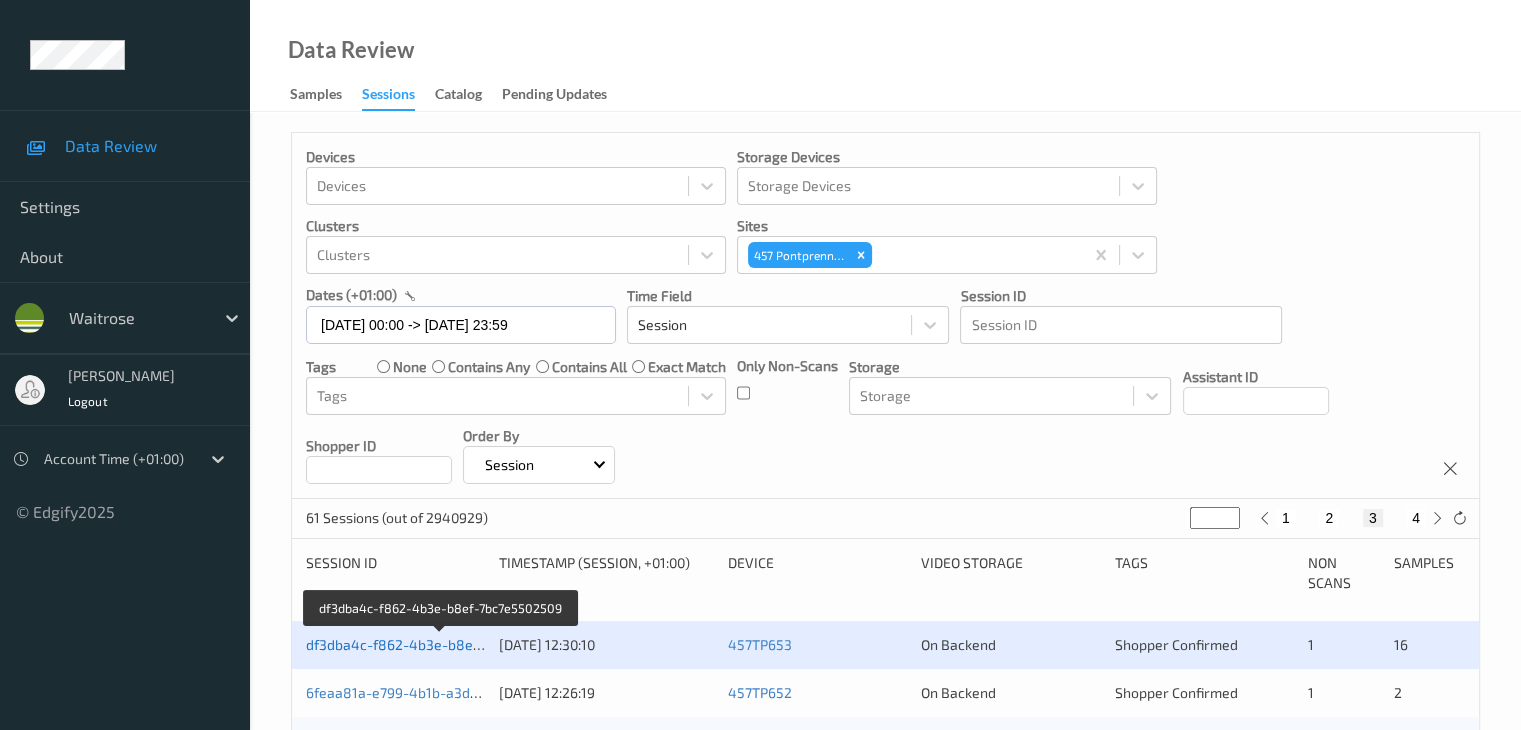 click on "df3dba4c-f862-4b3e-b8ef-7bc7e5502509" at bounding box center (441, 644) 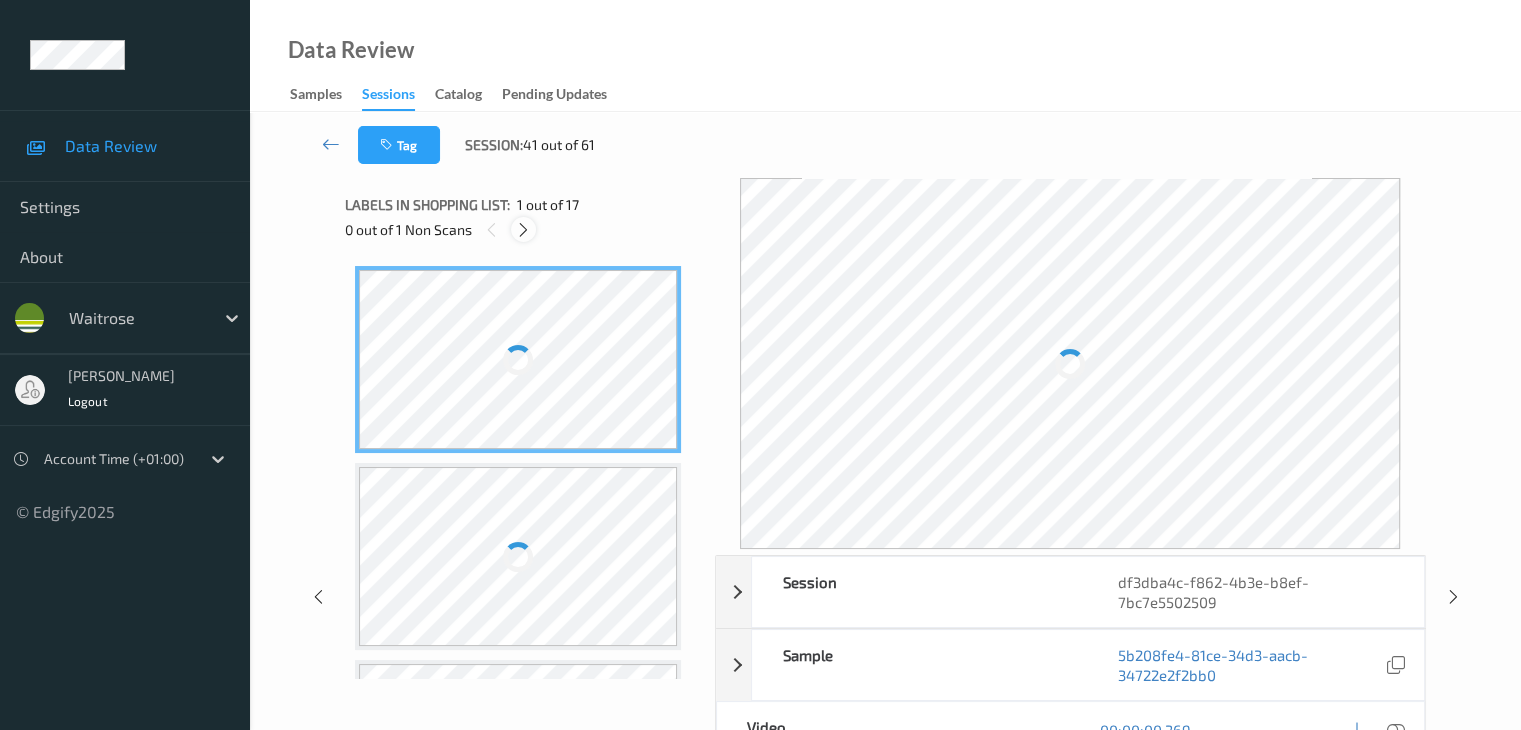 click at bounding box center (523, 230) 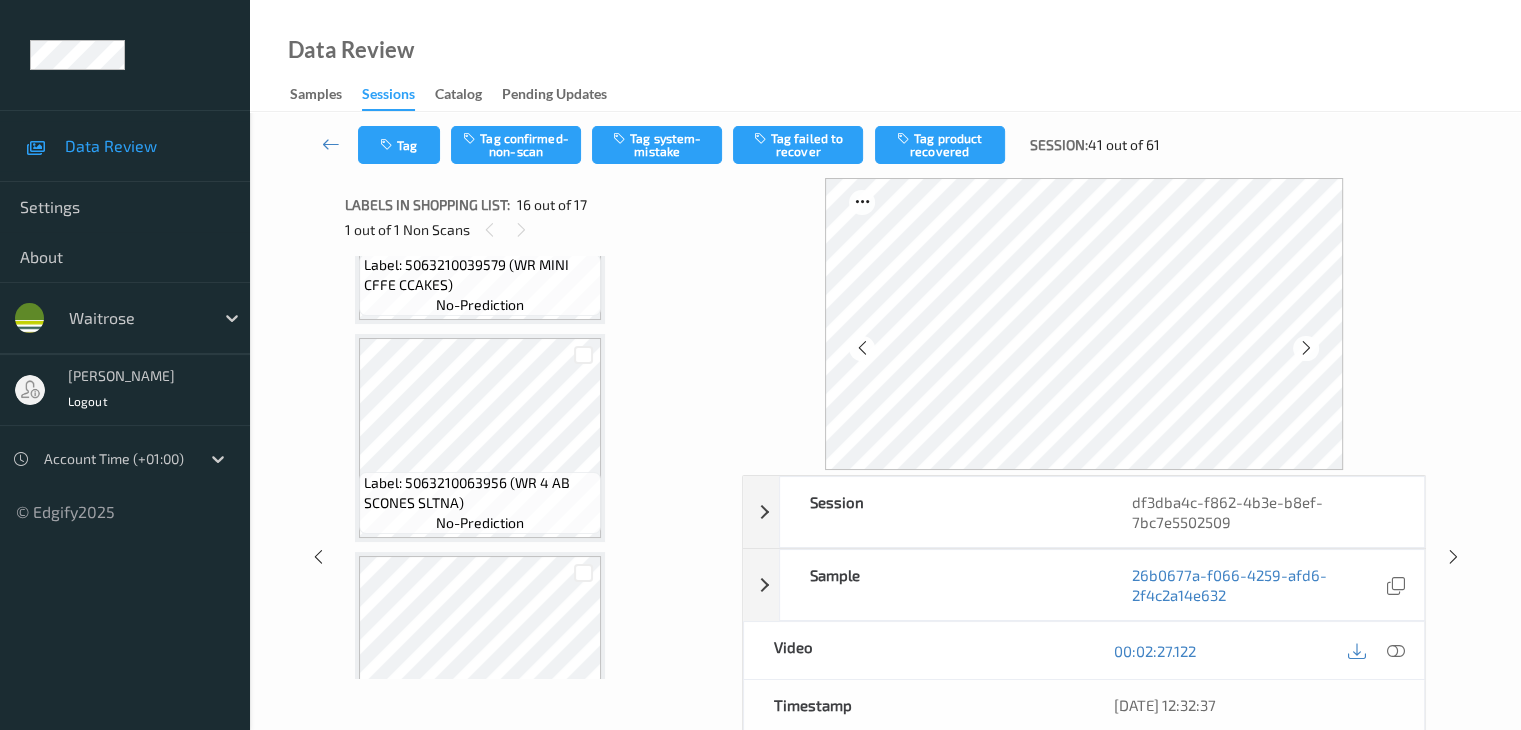 scroll, scrollTop: 3063, scrollLeft: 0, axis: vertical 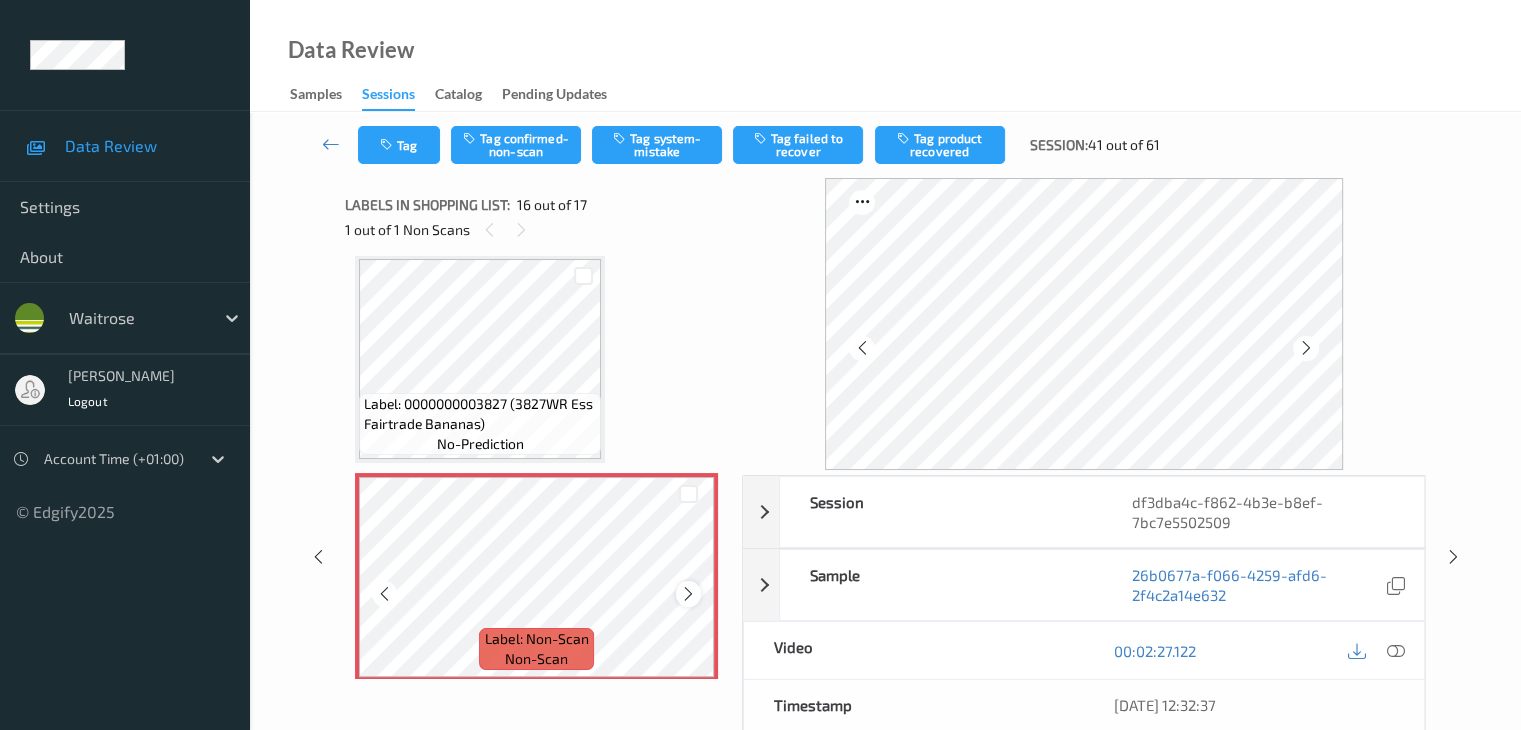 click at bounding box center [688, 594] 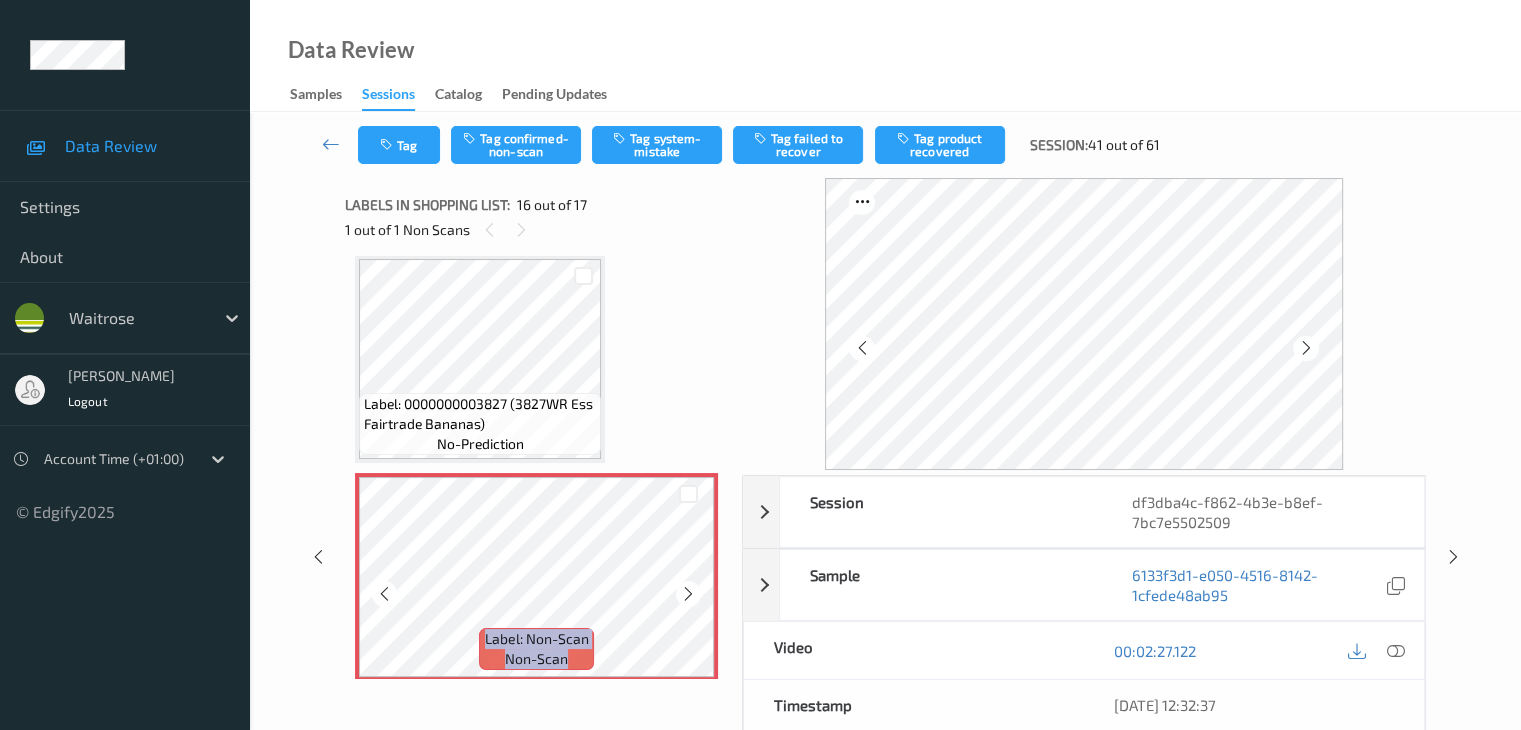 click at bounding box center (688, 594) 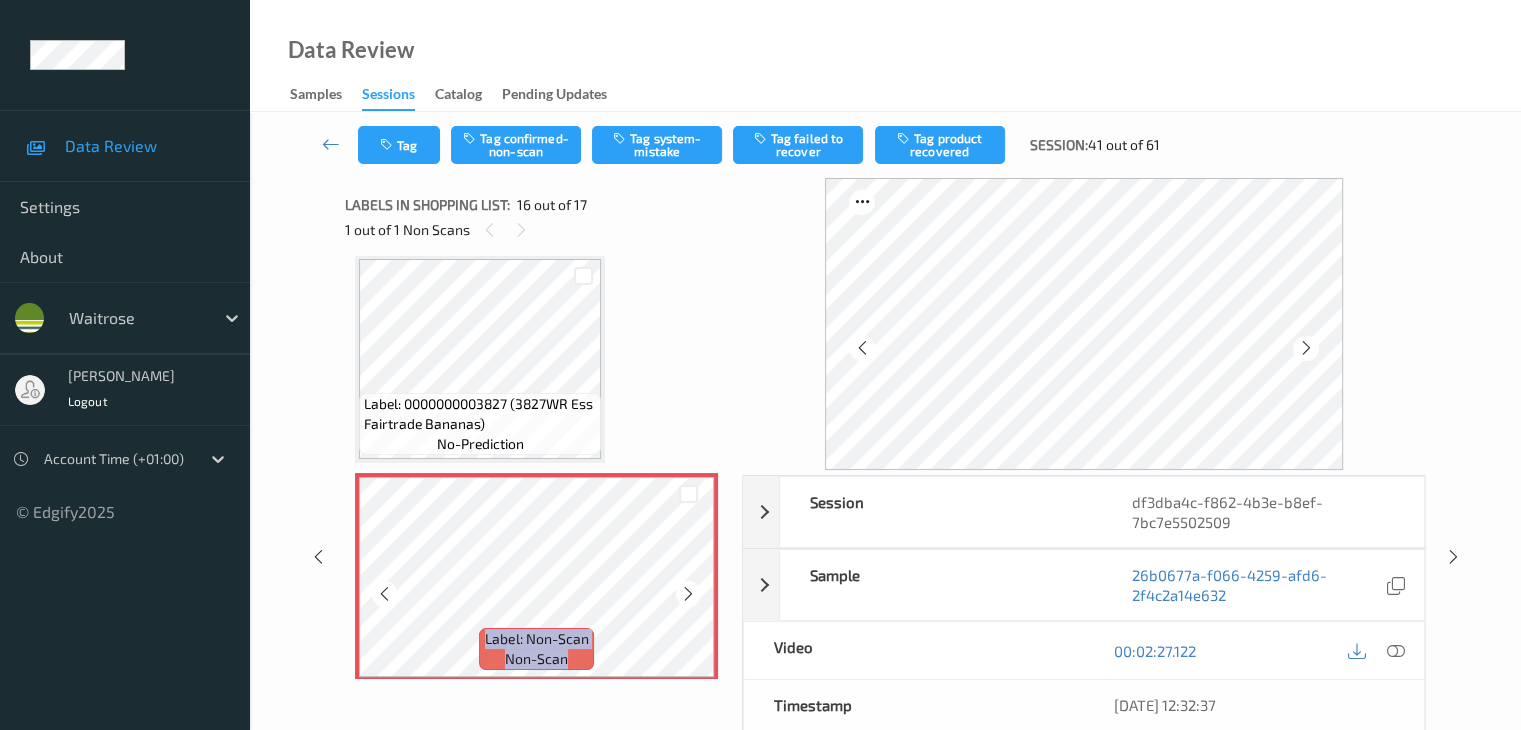 click at bounding box center [688, 594] 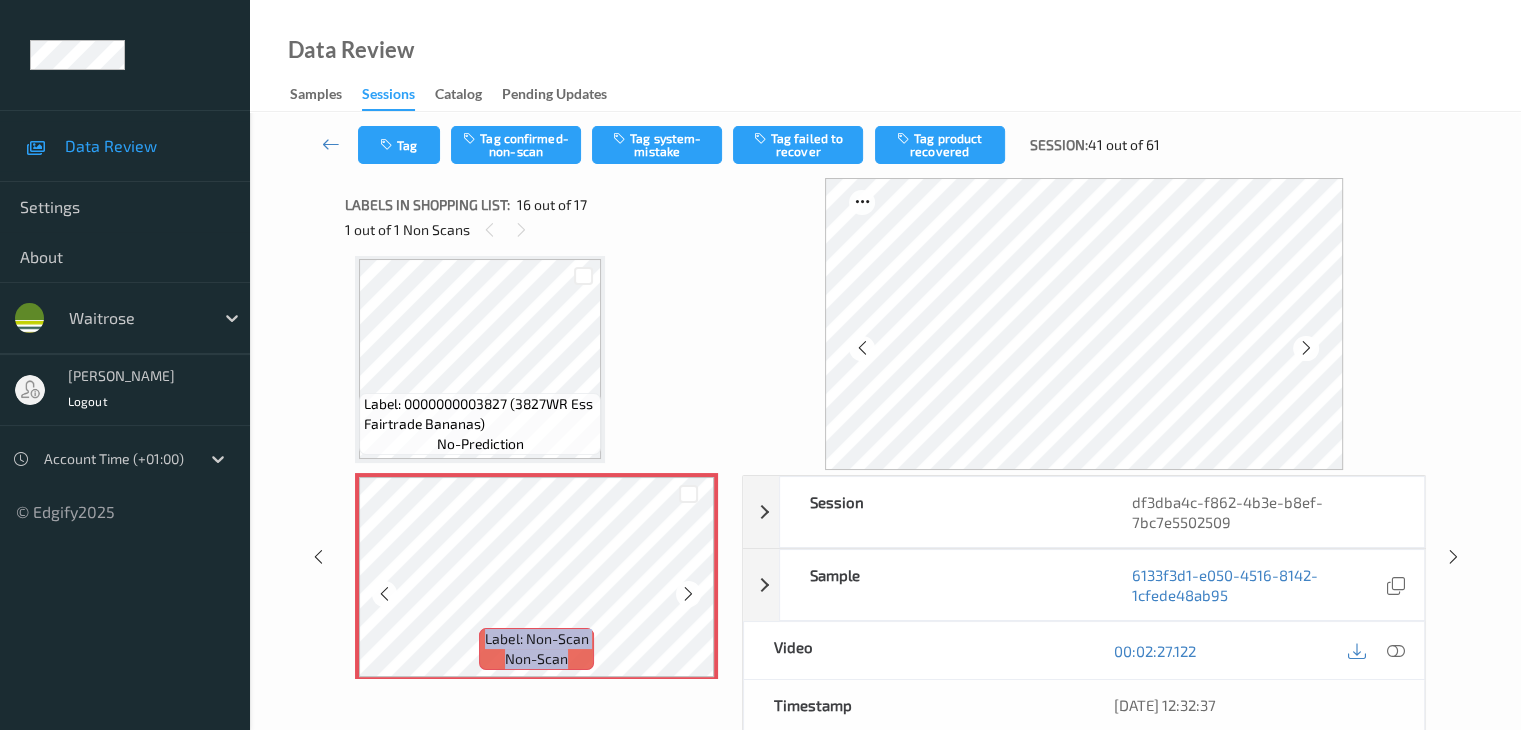 click at bounding box center [688, 594] 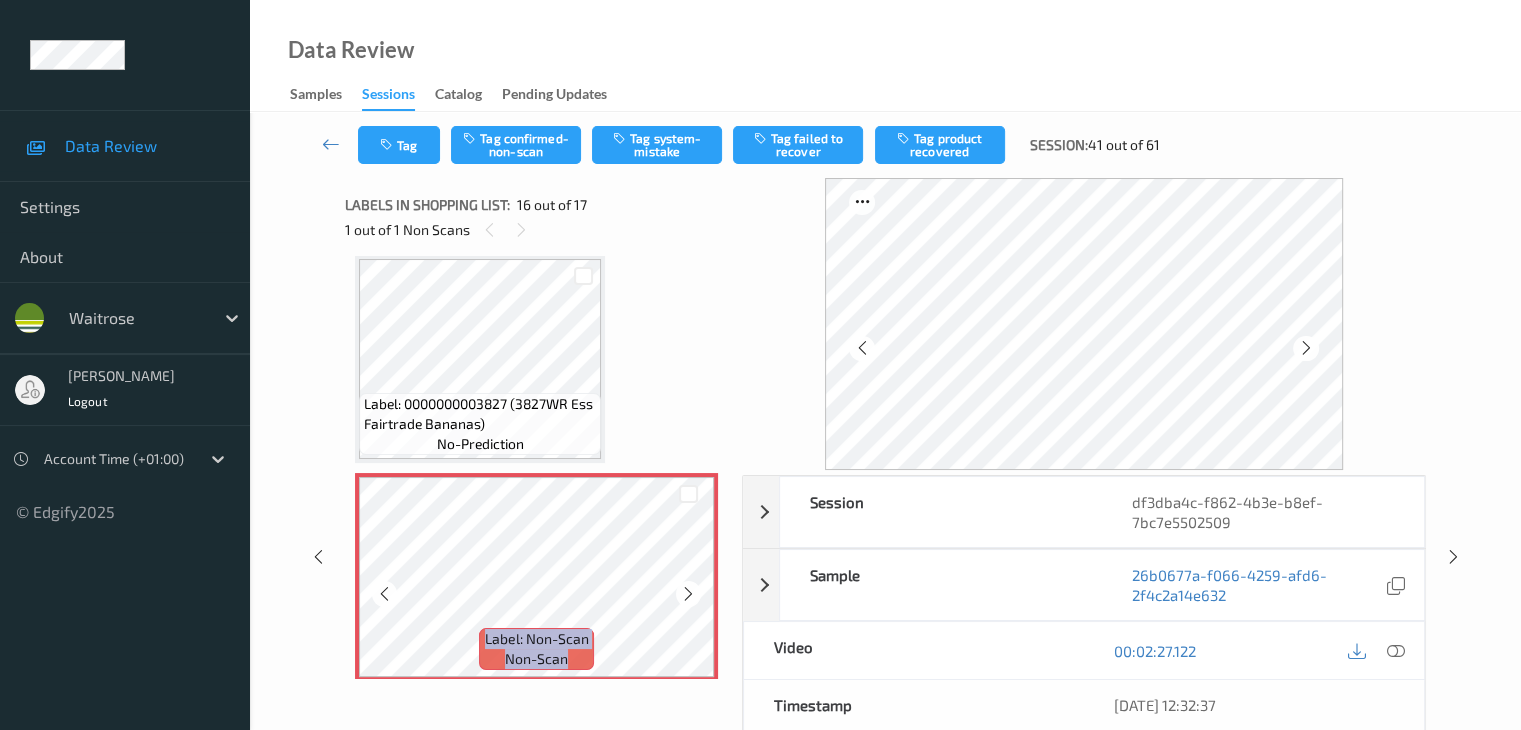 click at bounding box center [688, 594] 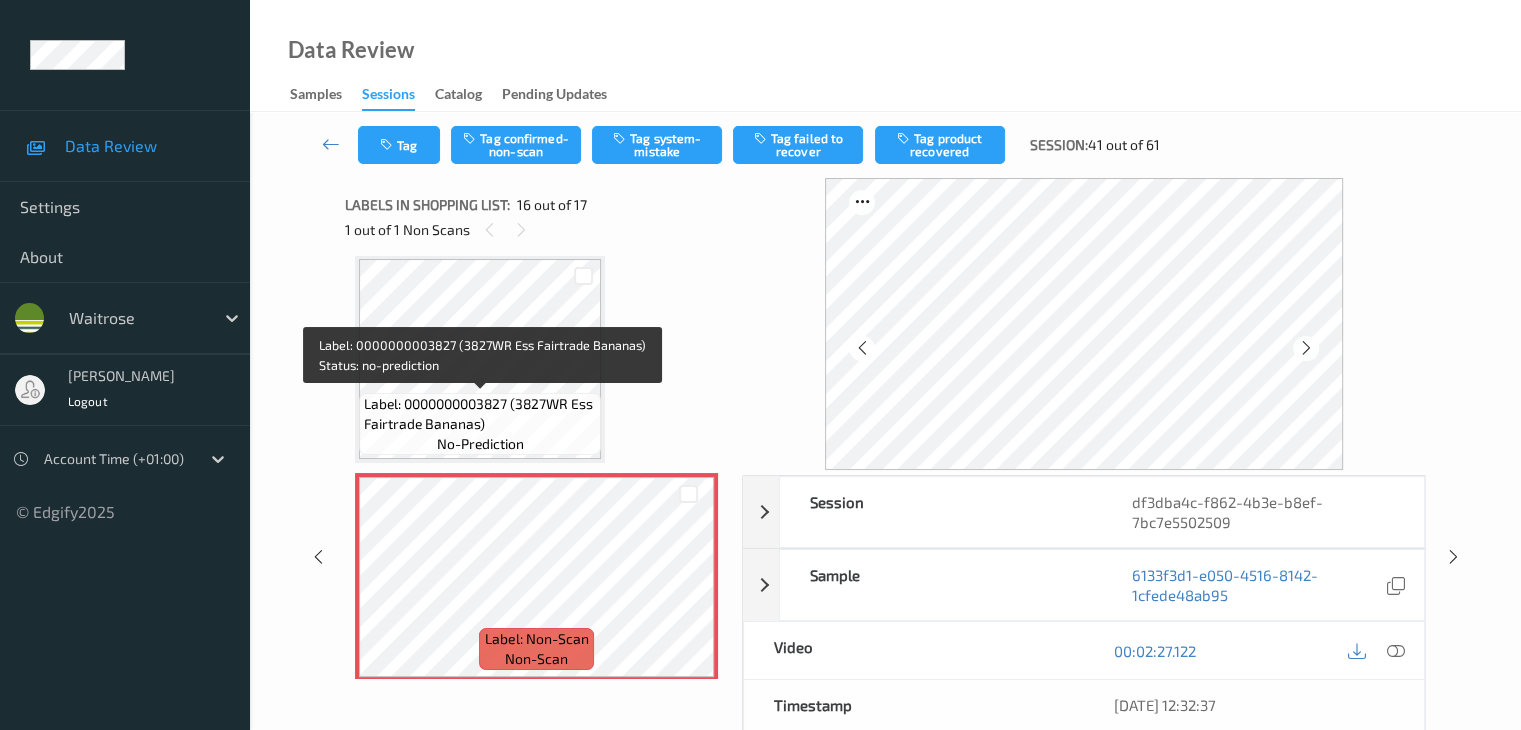click on "Label: 0000000003827 (3827WR Ess Fairtrade Bananas)" at bounding box center [480, 414] 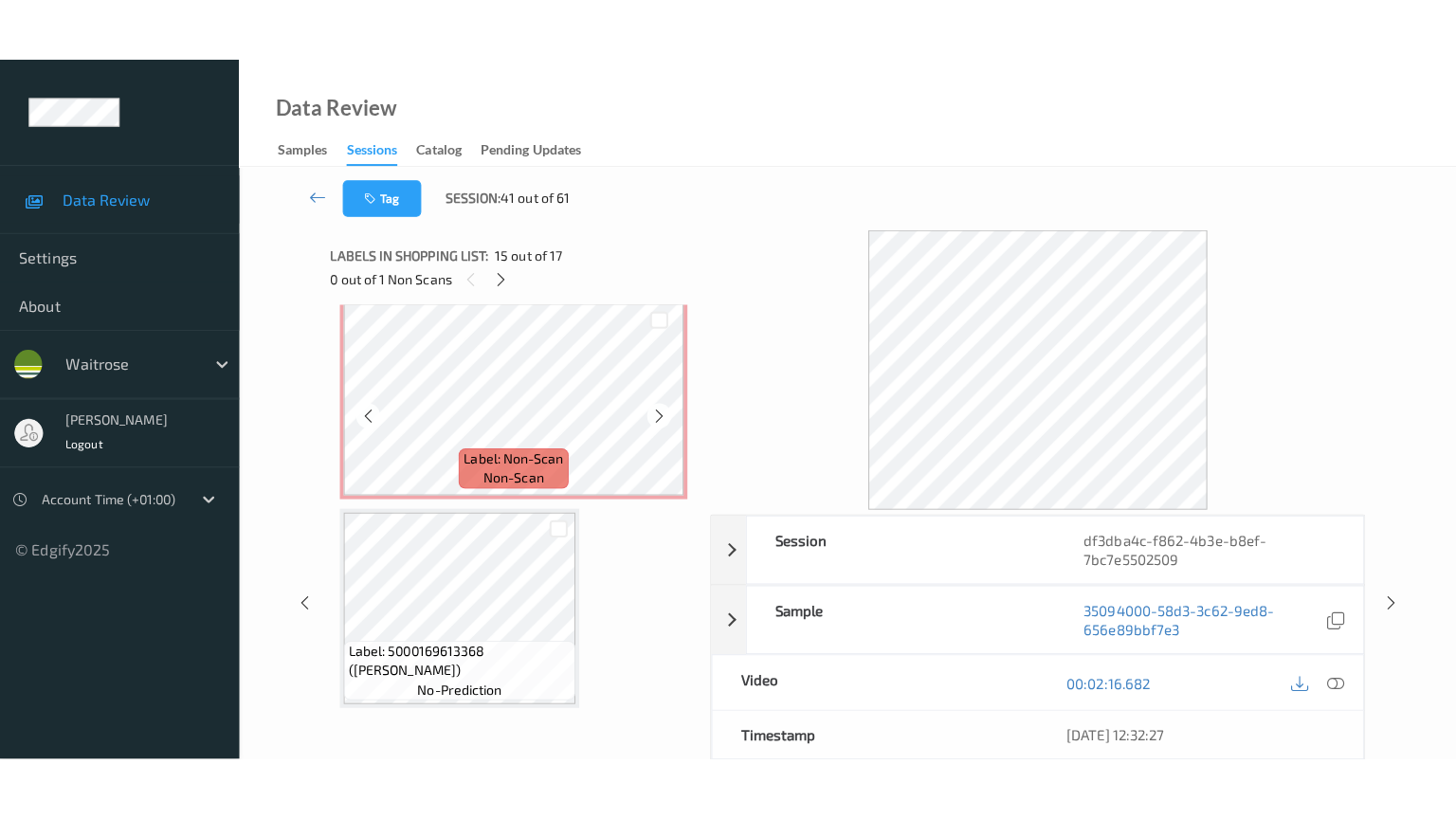 scroll, scrollTop: 3121, scrollLeft: 0, axis: vertical 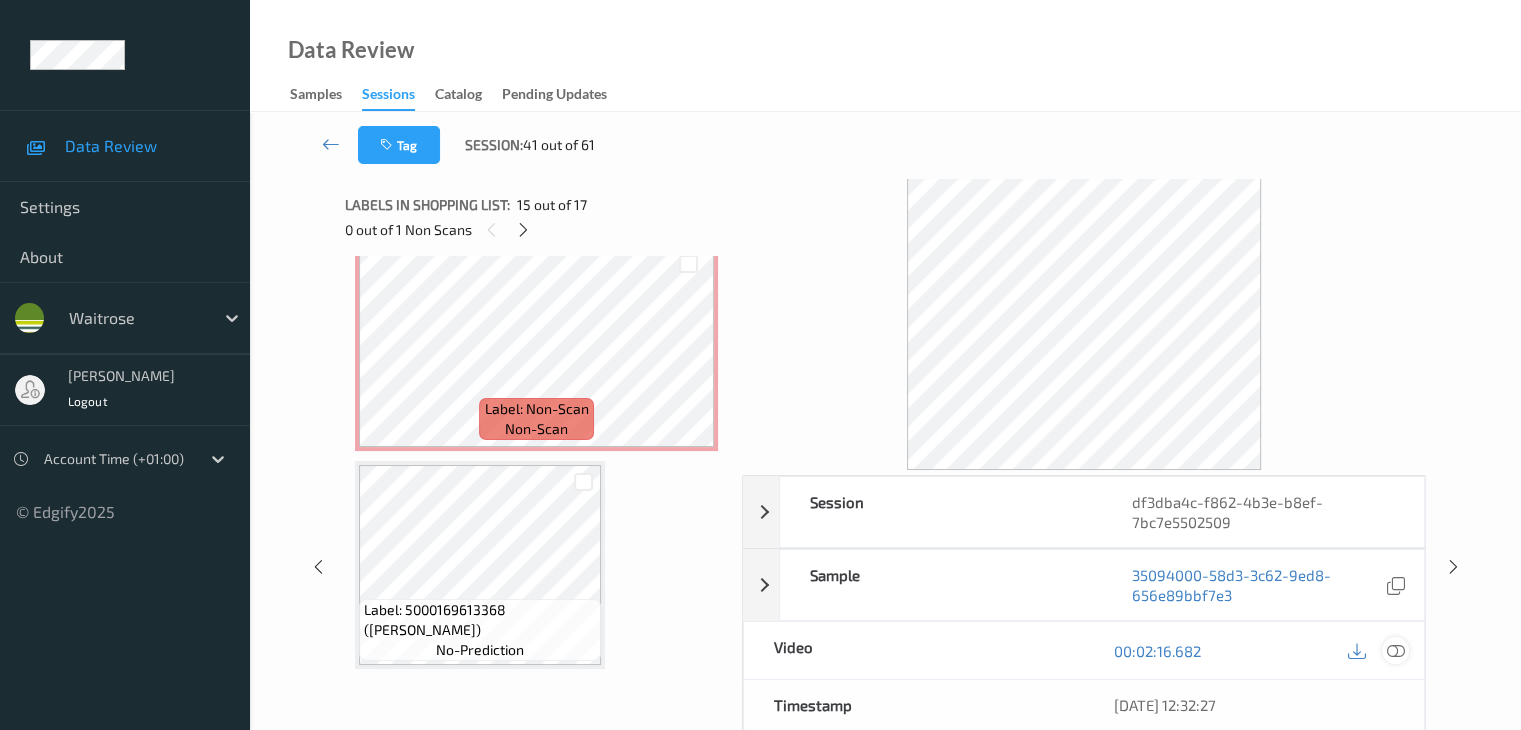 click at bounding box center (1395, 651) 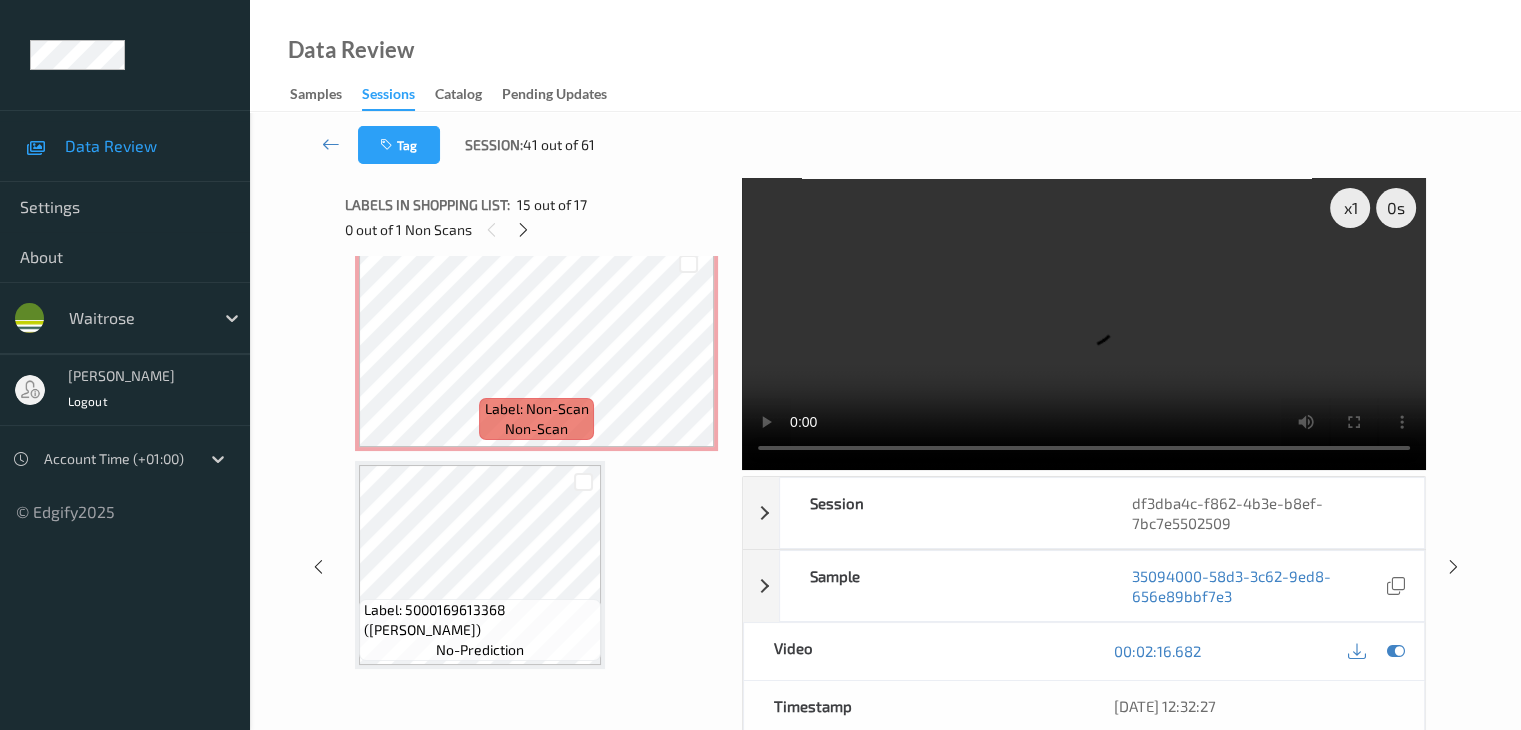 scroll, scrollTop: 3159, scrollLeft: 0, axis: vertical 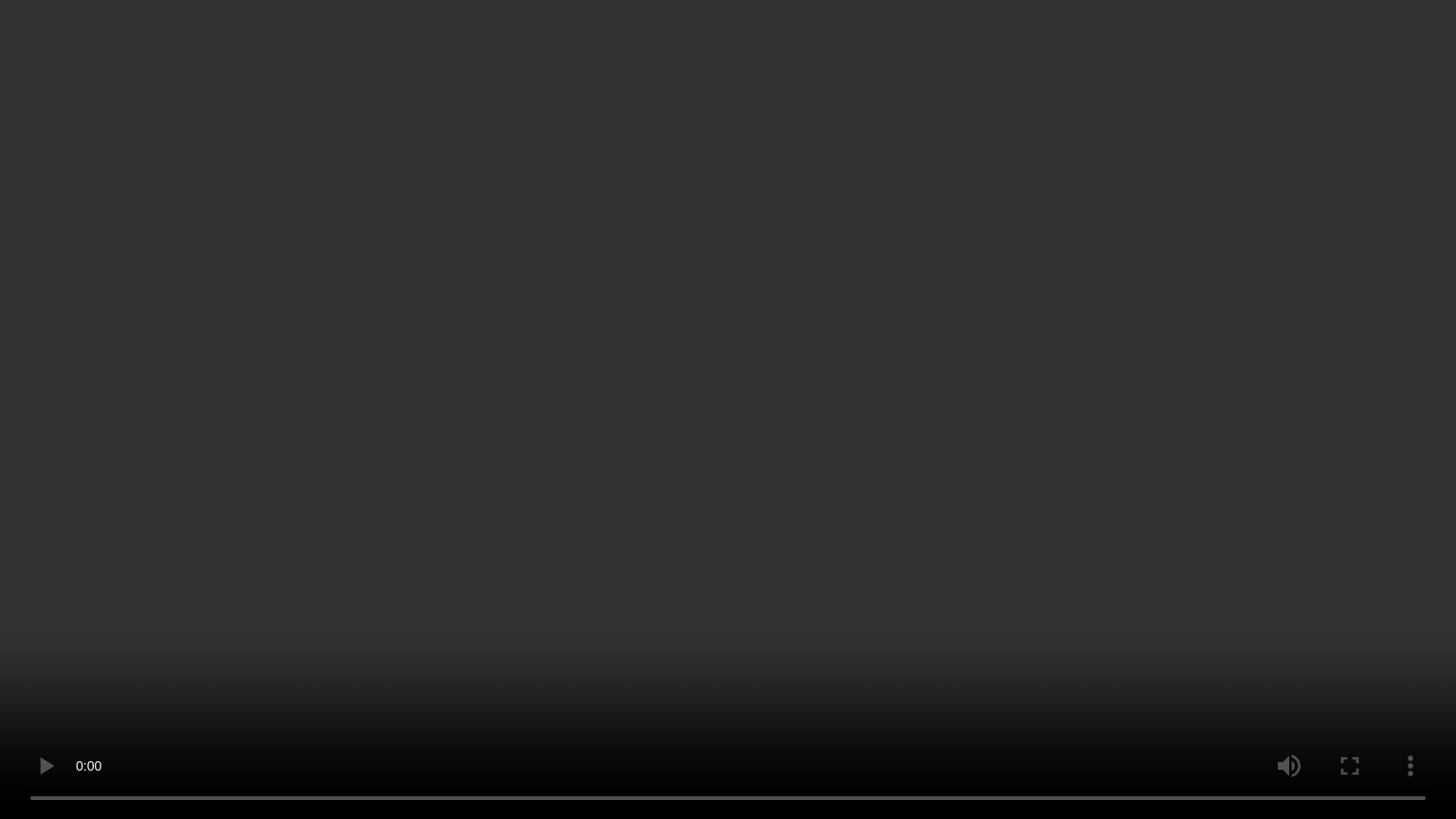 type 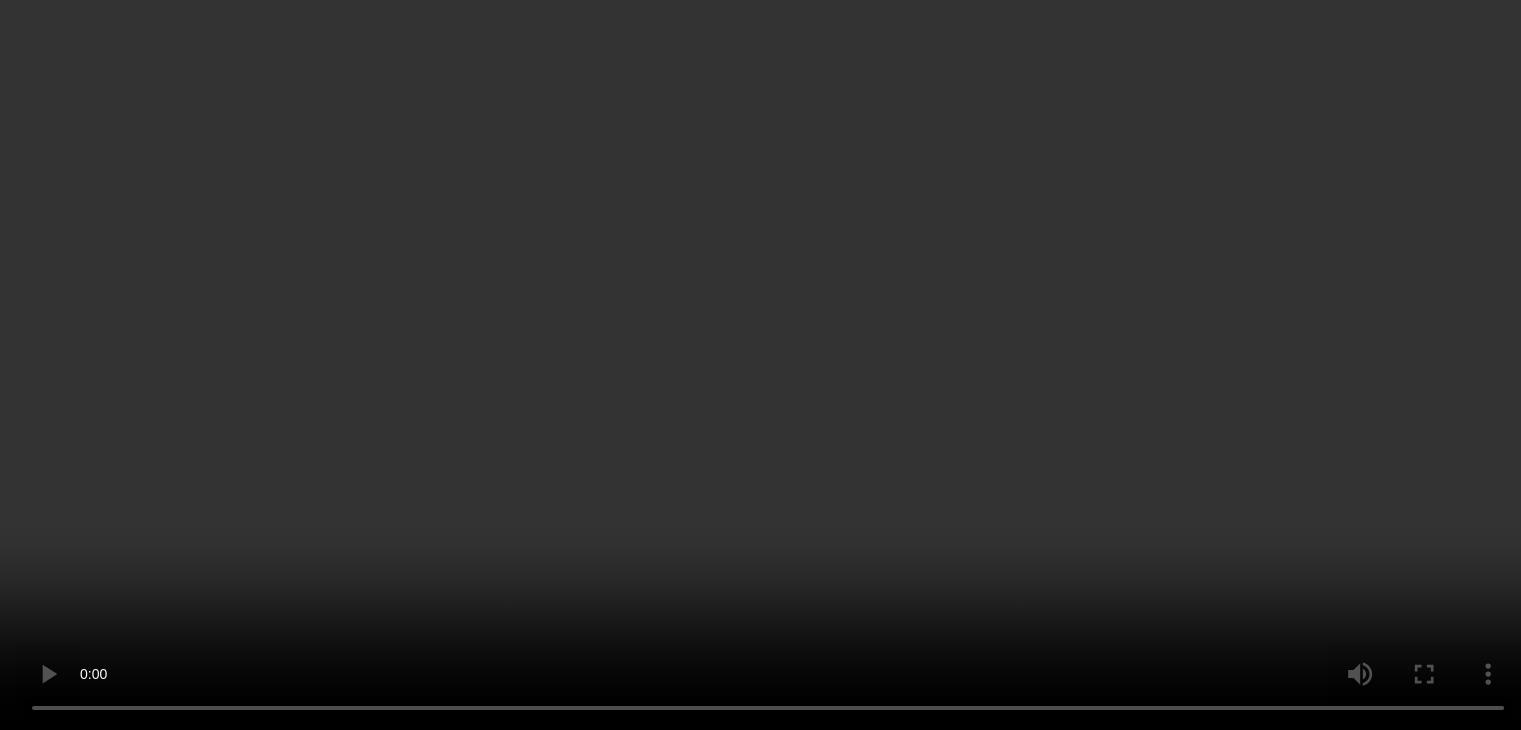 scroll, scrollTop: 3293, scrollLeft: 0, axis: vertical 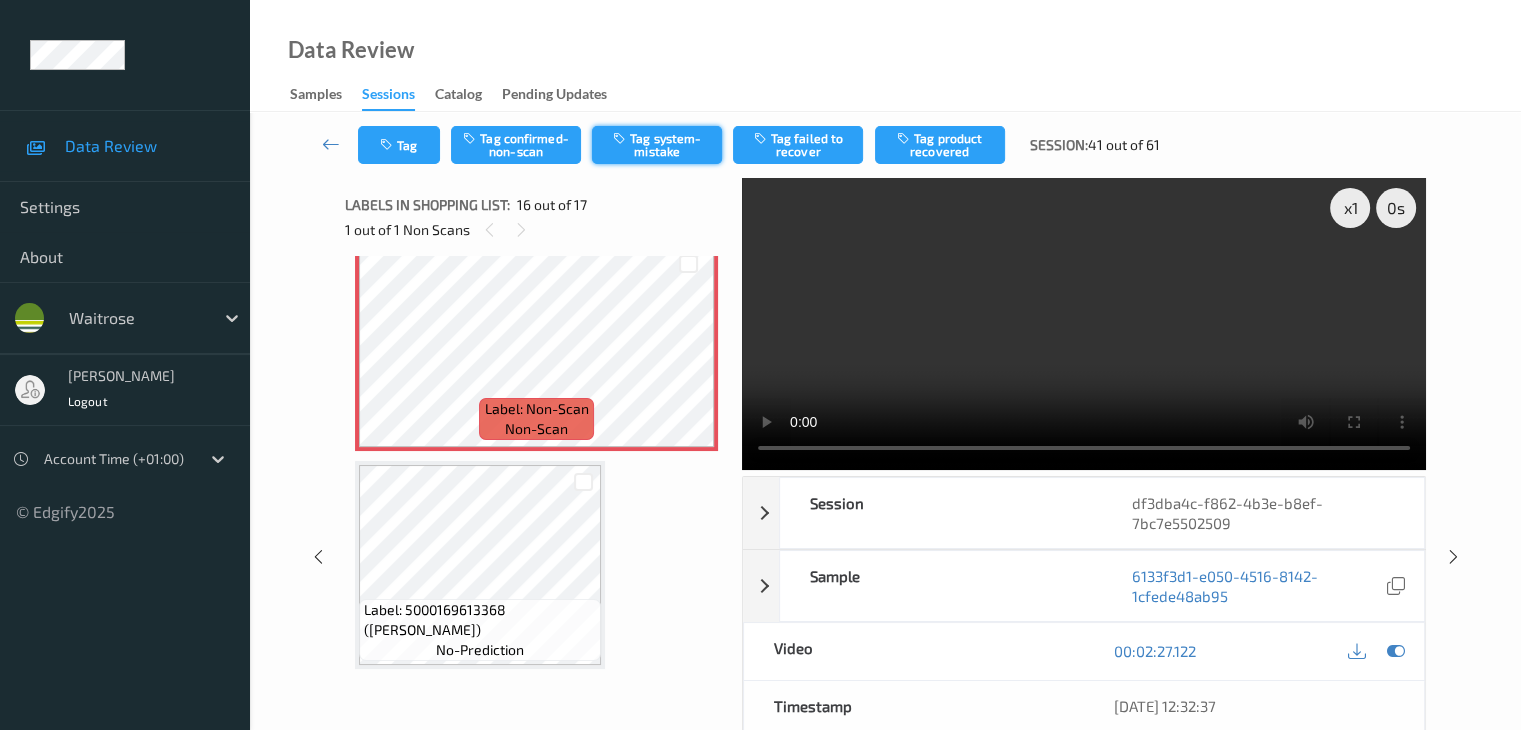 click on "Tag   system-mistake" at bounding box center (657, 145) 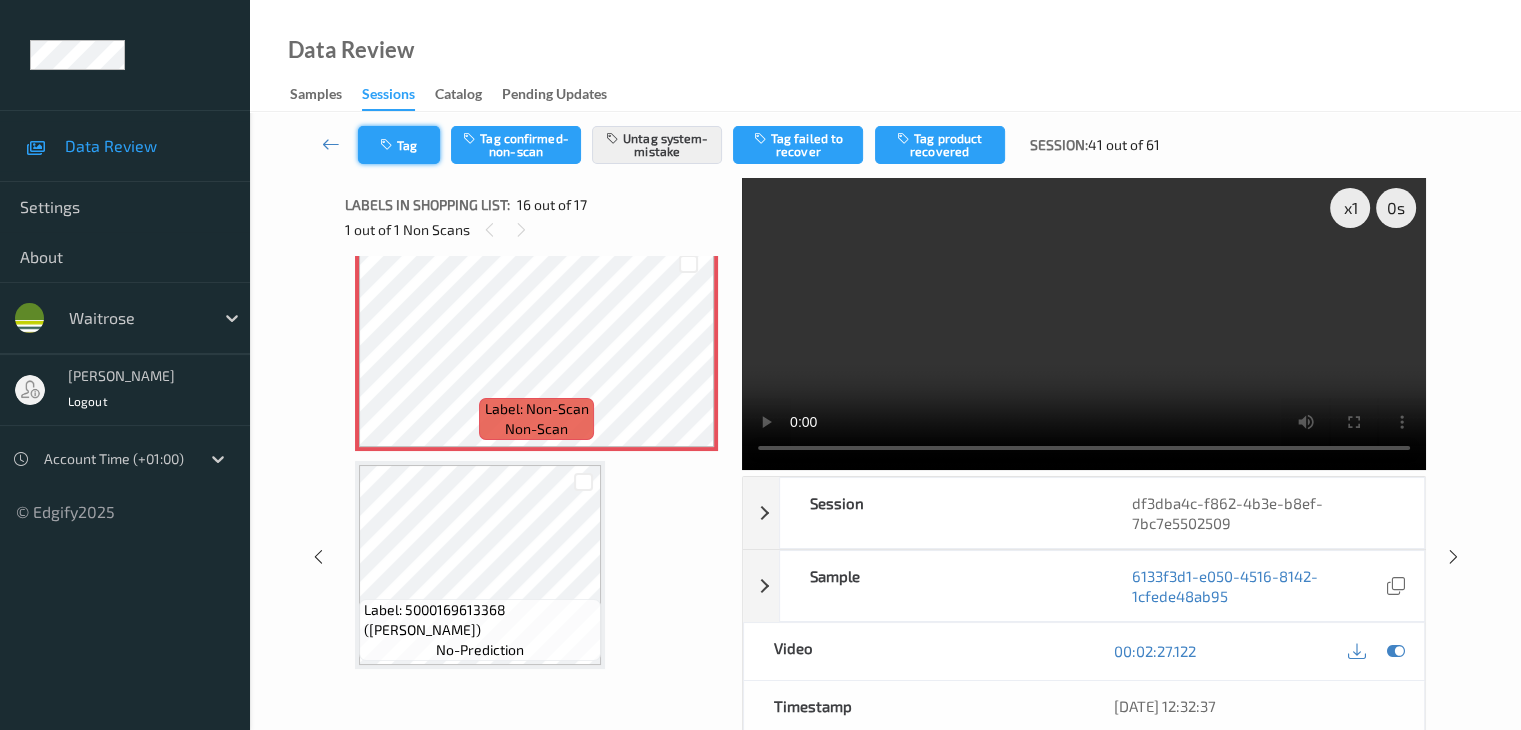 click on "Tag" at bounding box center [399, 145] 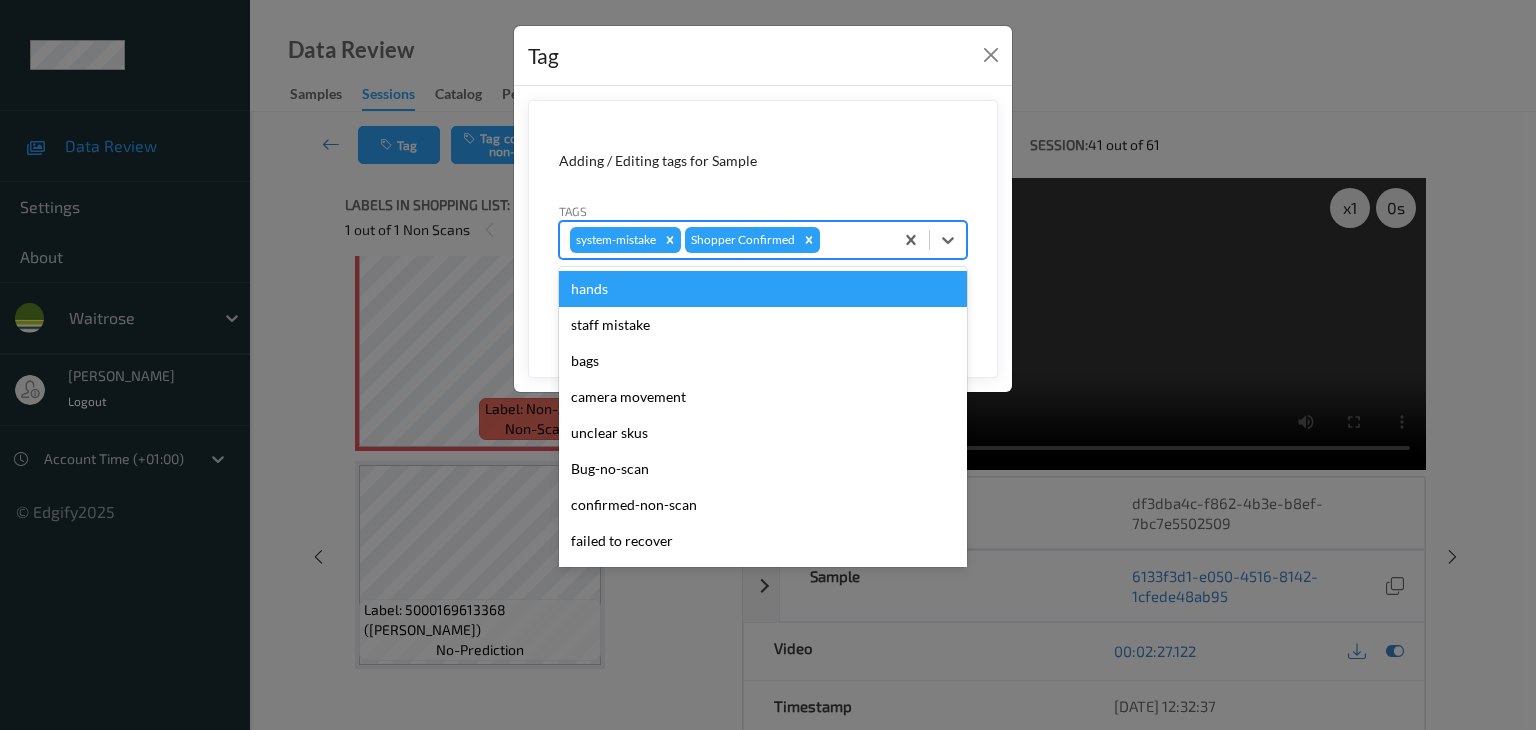 click at bounding box center (853, 240) 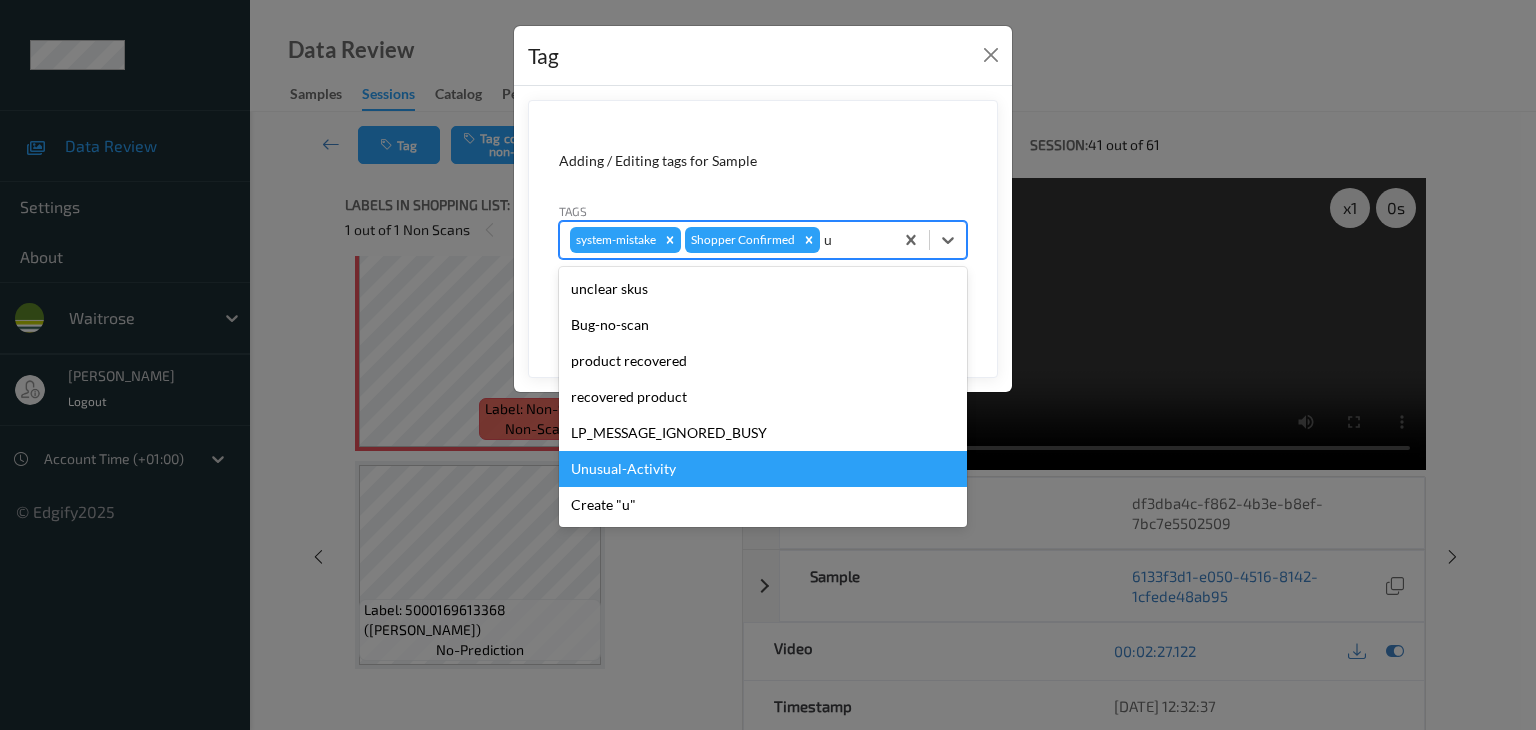 click on "Unusual-Activity" at bounding box center (763, 469) 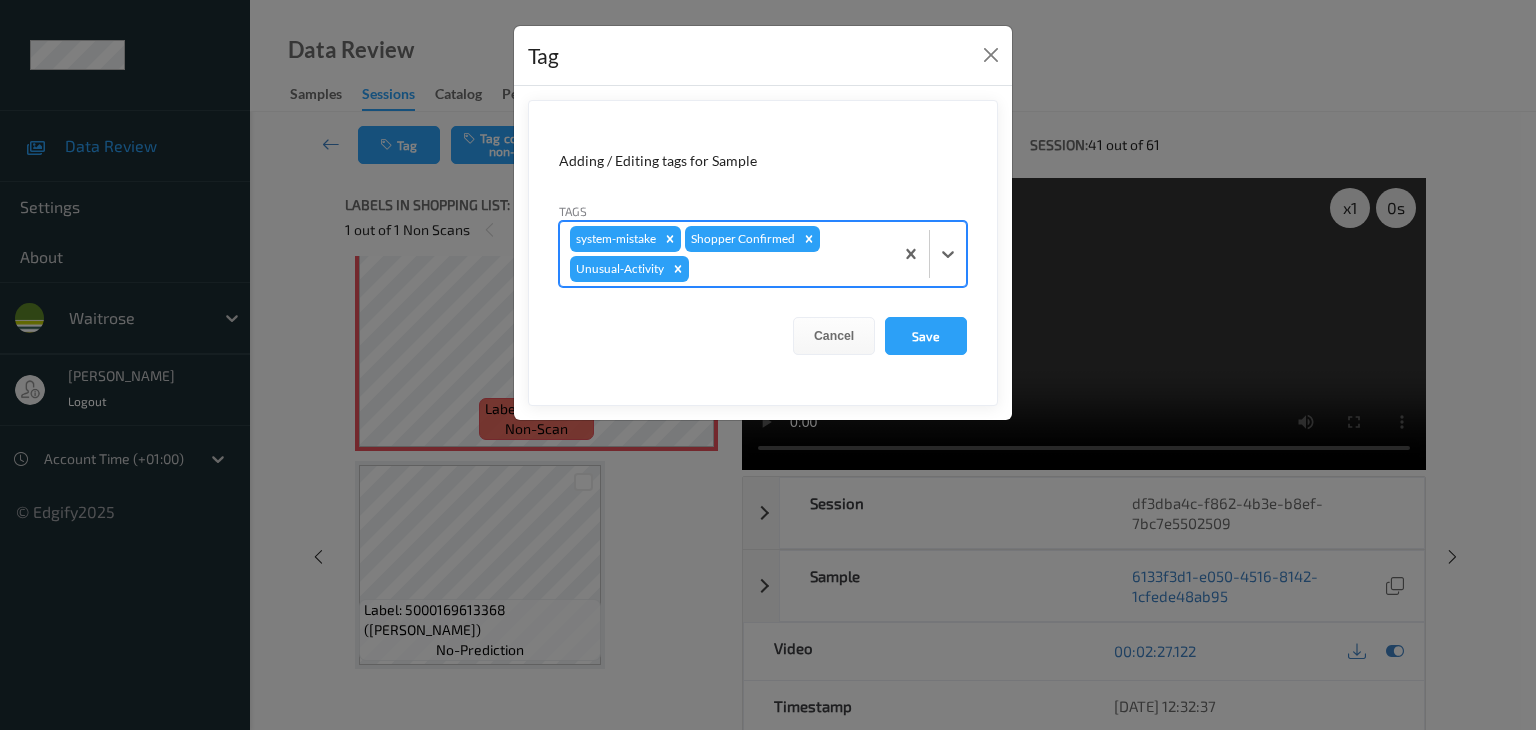 type on "p" 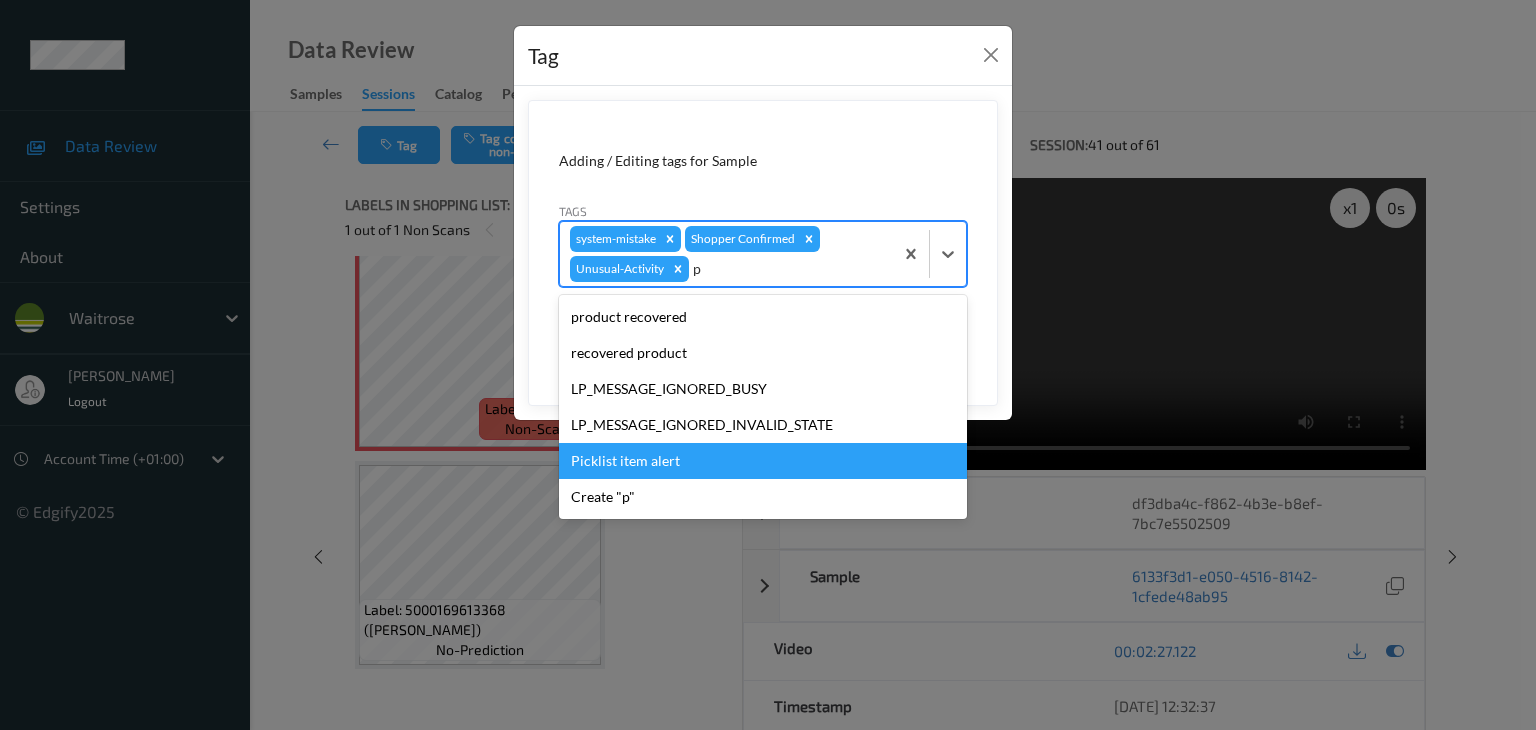 click on "Picklist item alert" at bounding box center (763, 461) 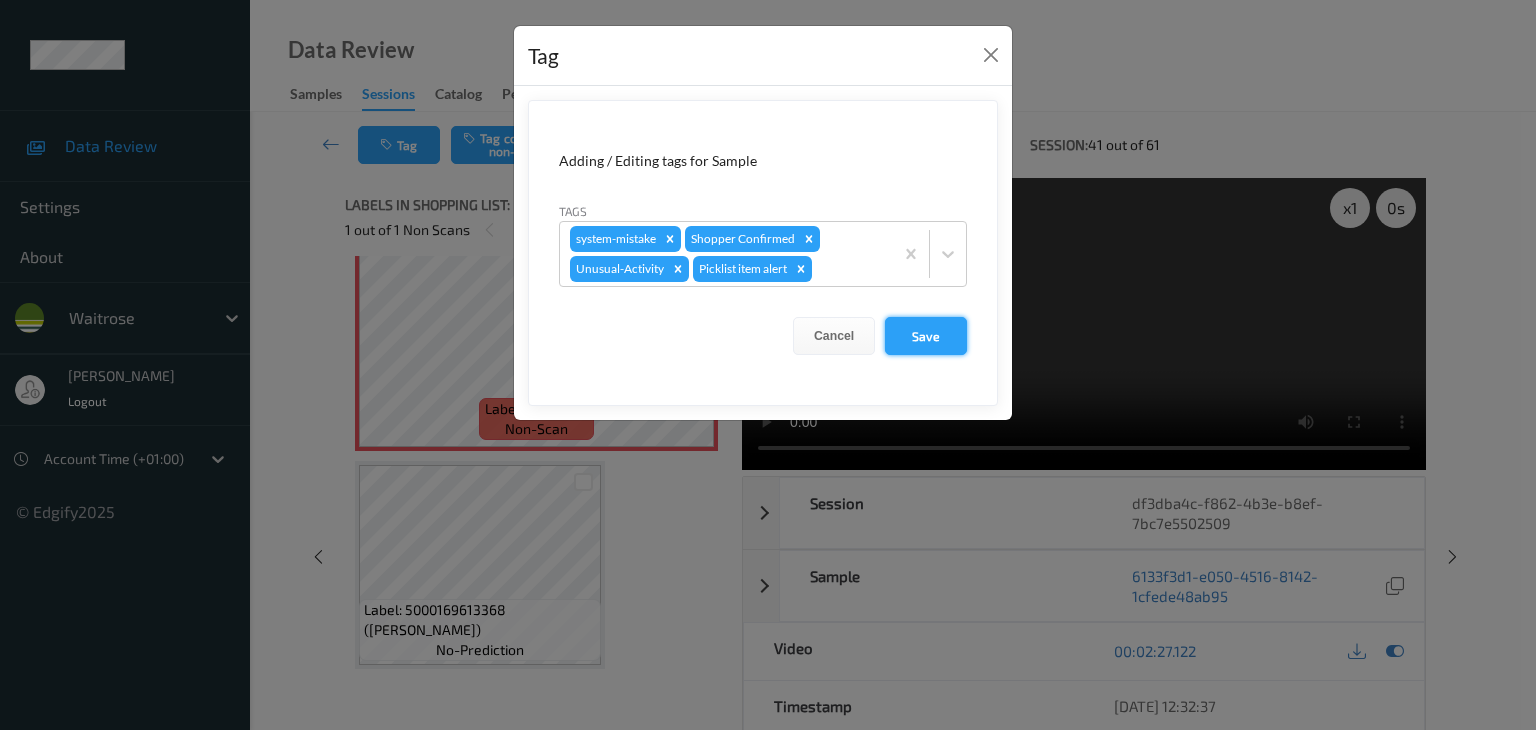 click on "Save" at bounding box center (926, 336) 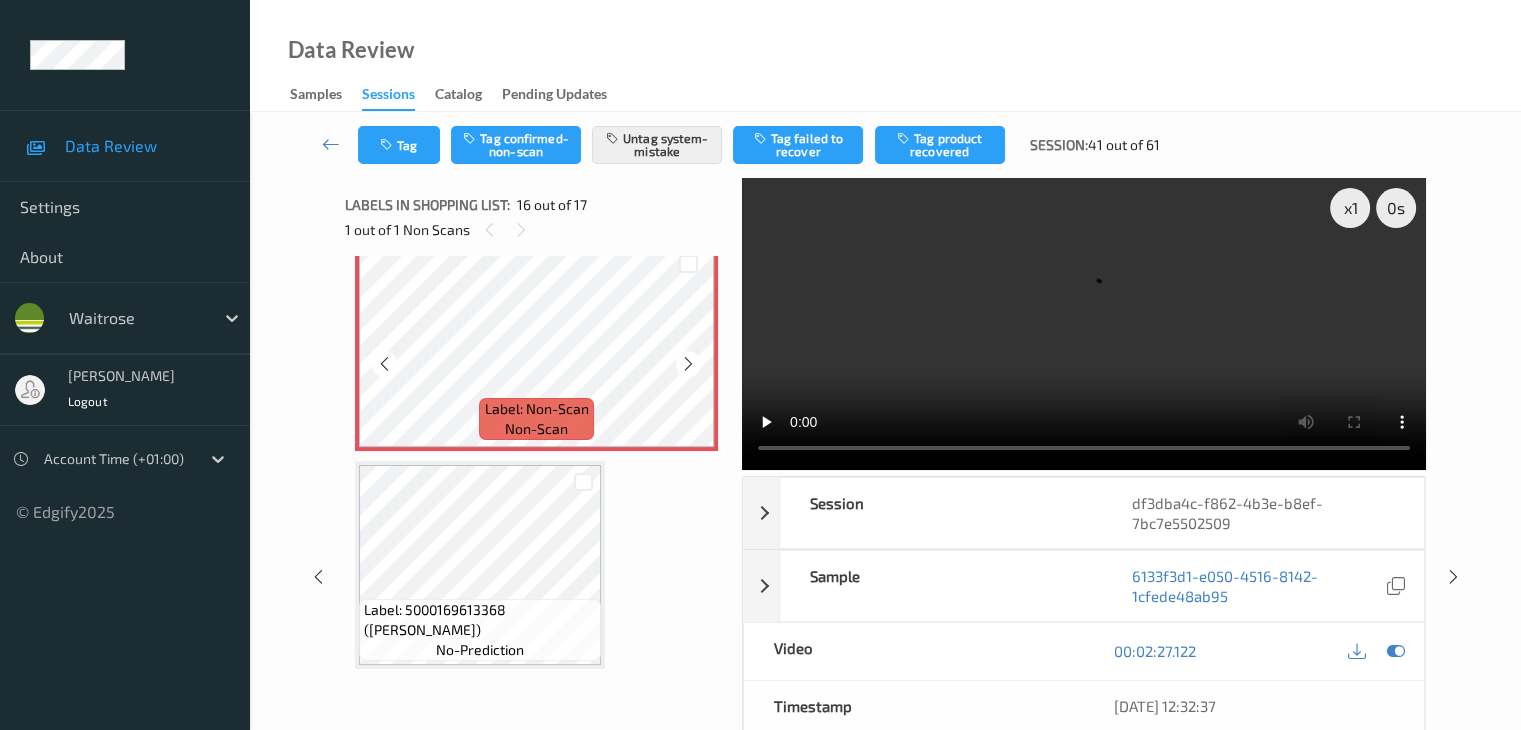 scroll, scrollTop: 284, scrollLeft: 0, axis: vertical 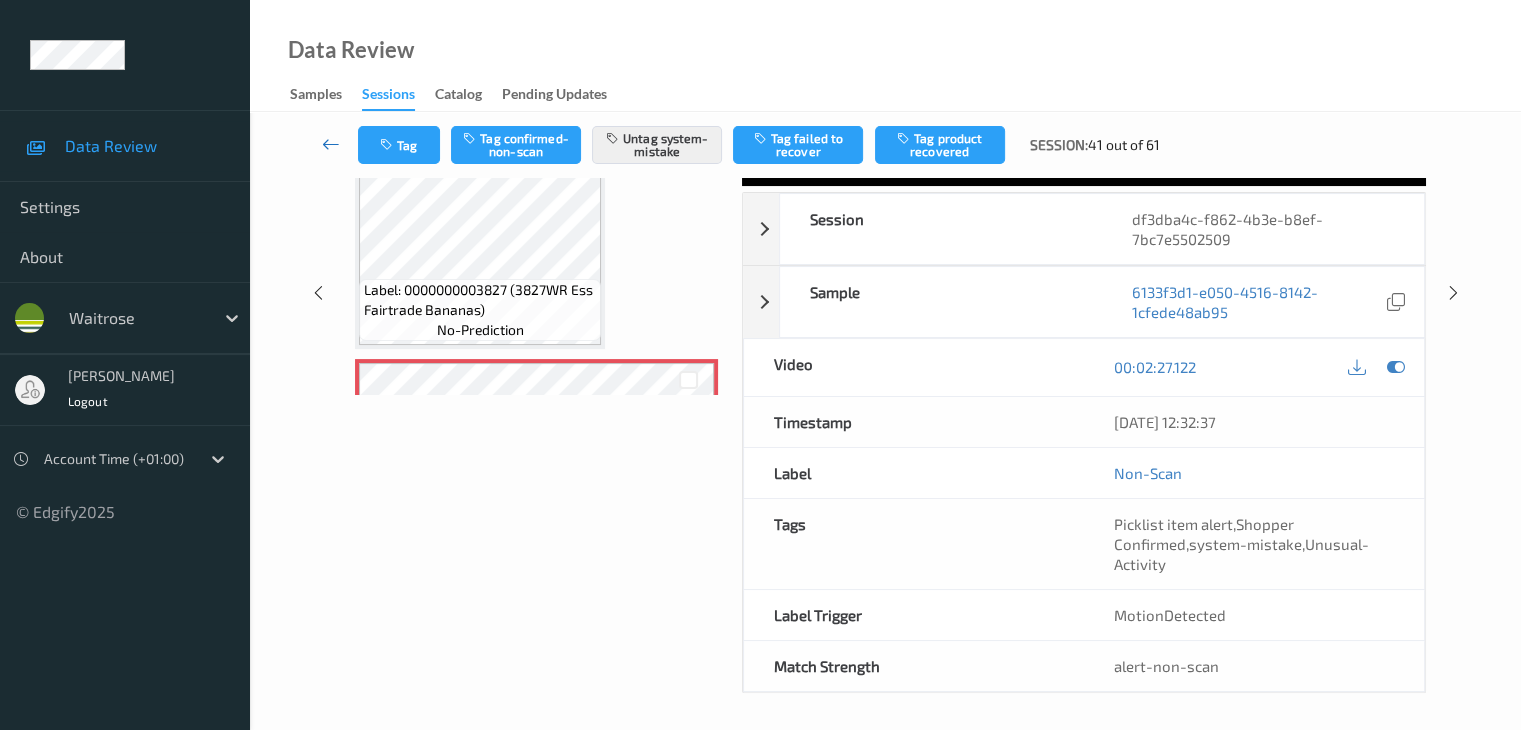 click at bounding box center (331, 144) 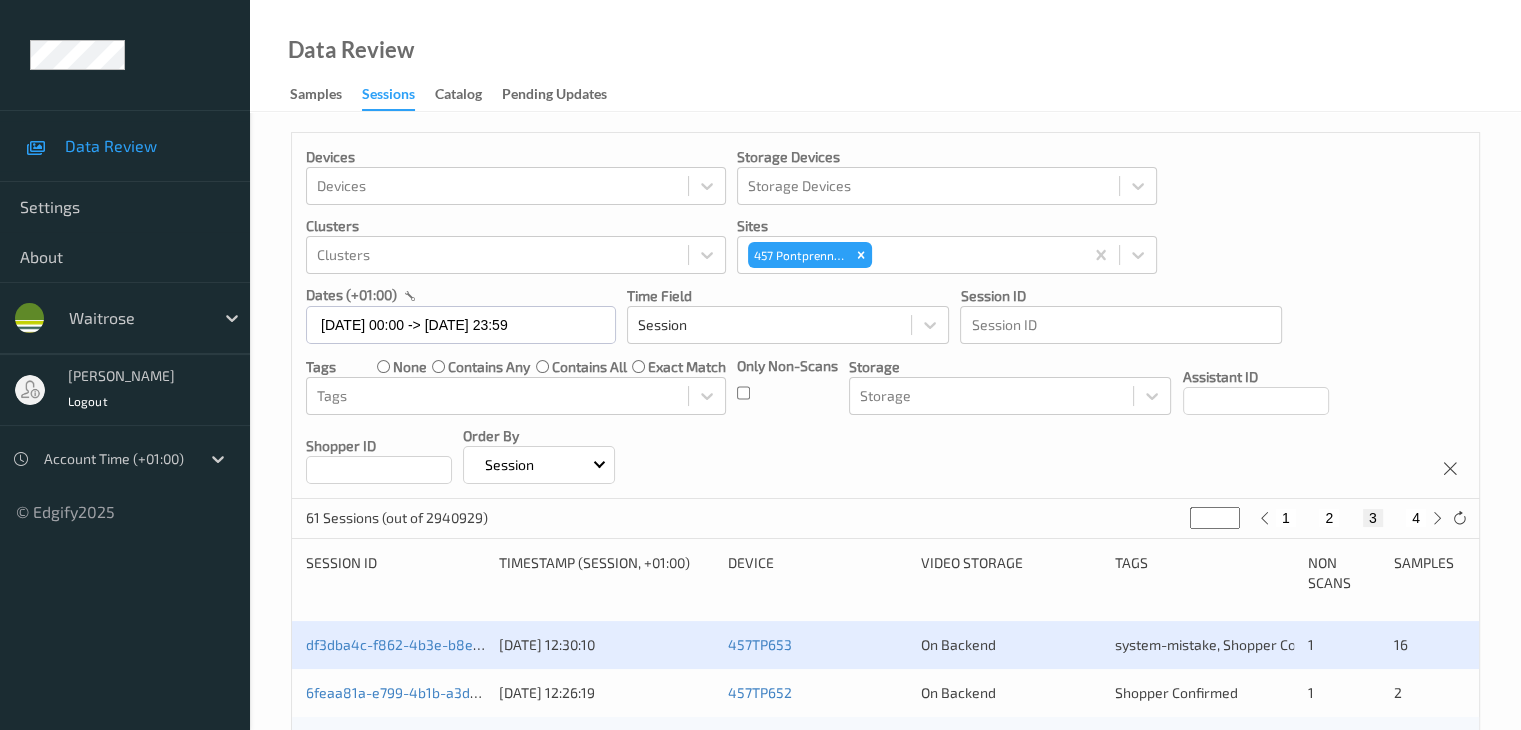 scroll, scrollTop: 300, scrollLeft: 0, axis: vertical 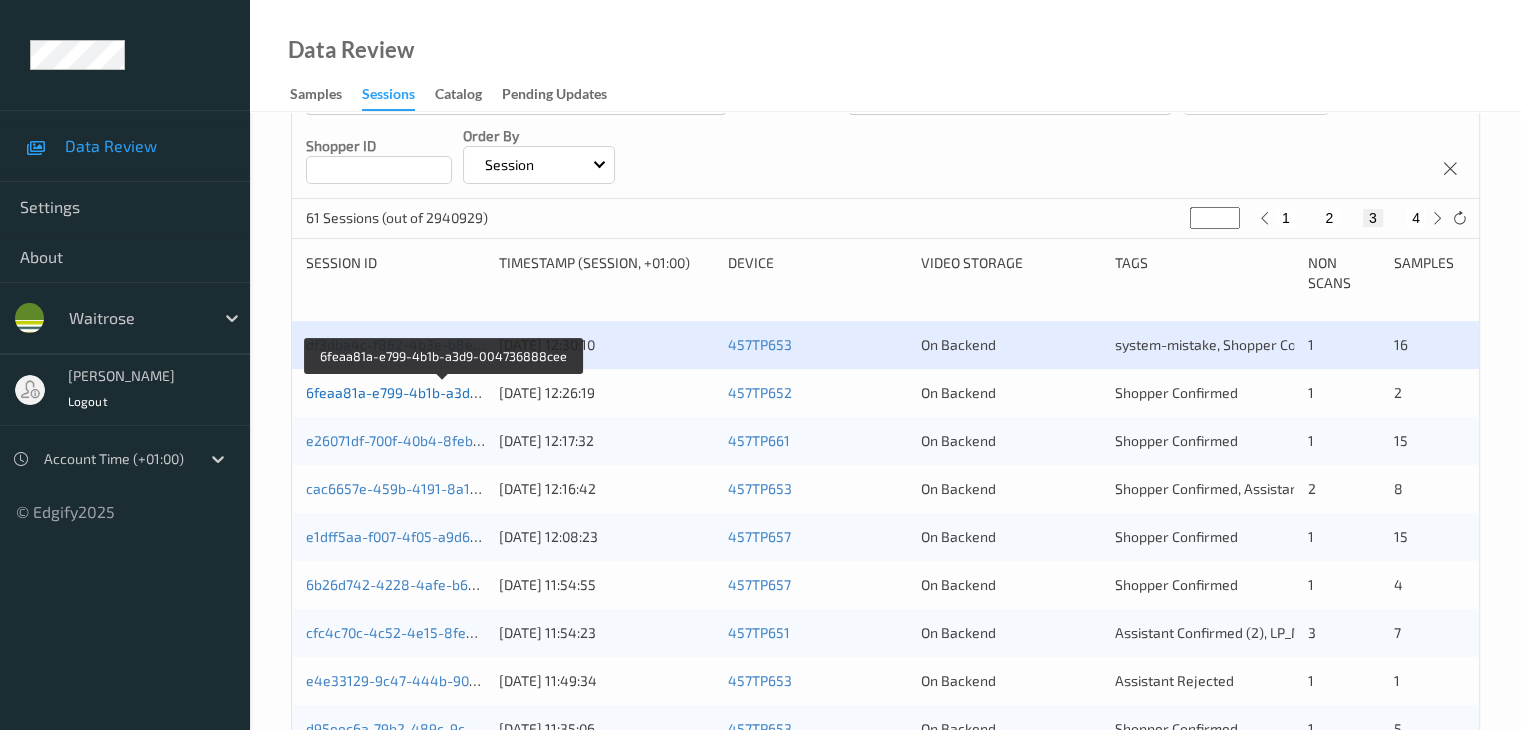 click on "6feaa81a-e799-4b1b-a3d9-004736888cee" at bounding box center (444, 392) 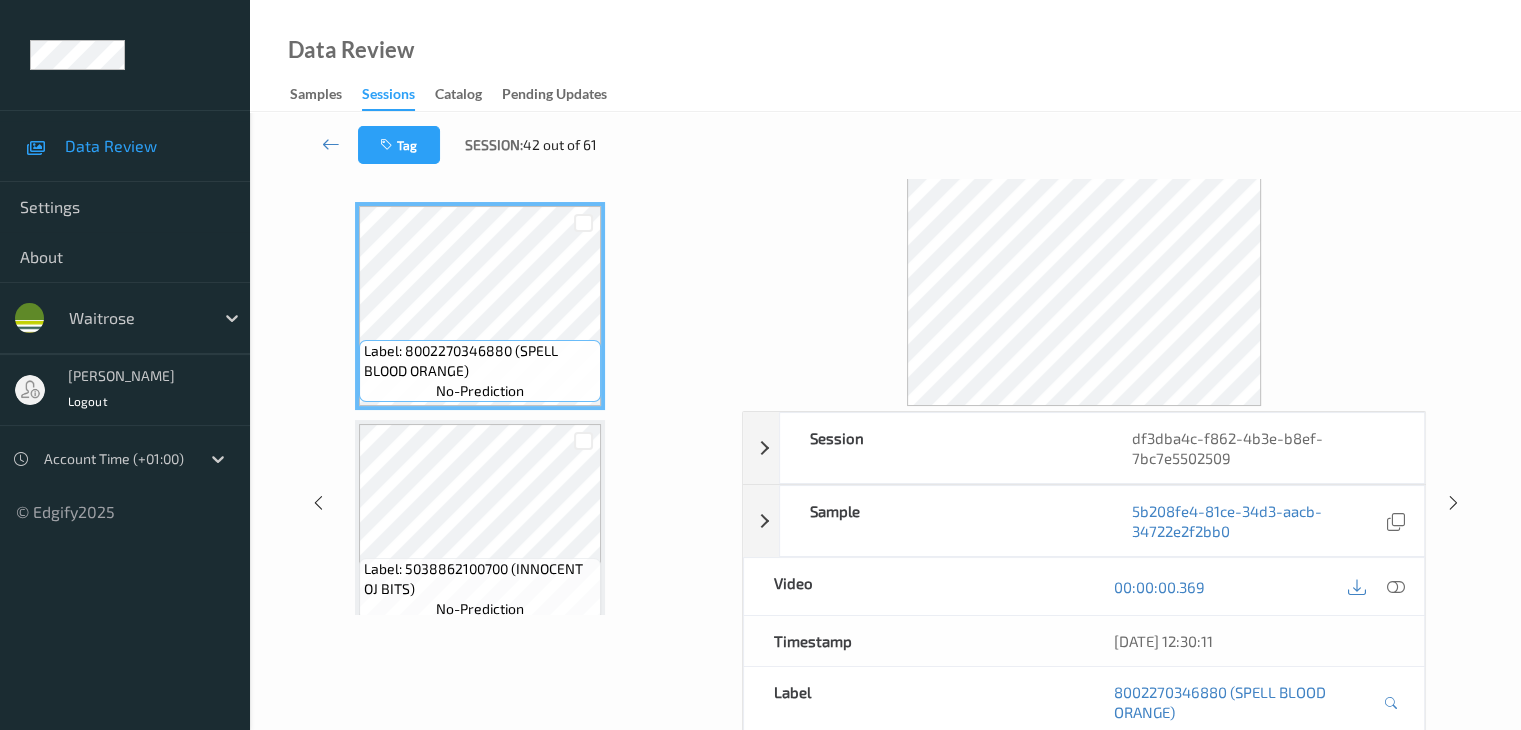 scroll, scrollTop: 0, scrollLeft: 0, axis: both 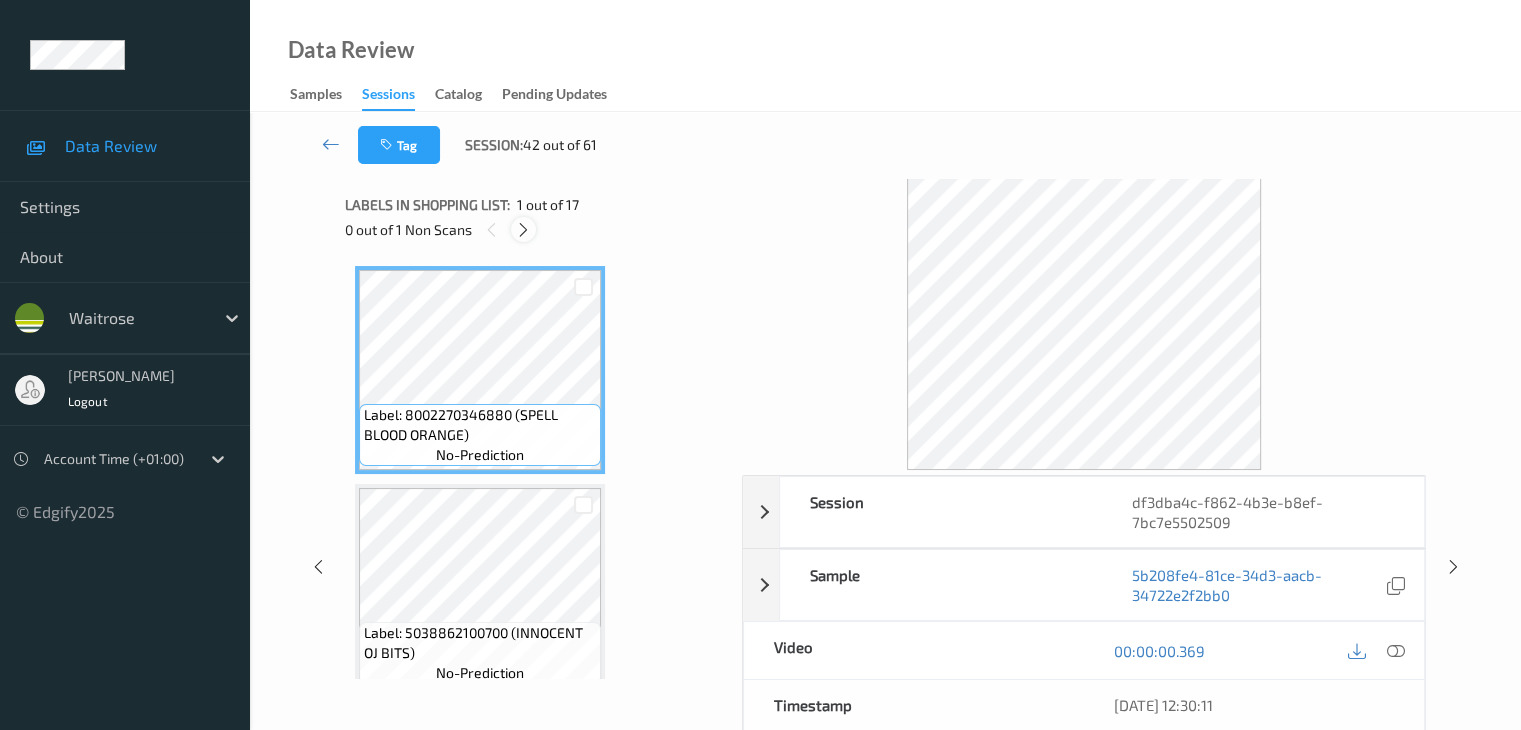 click at bounding box center [523, 230] 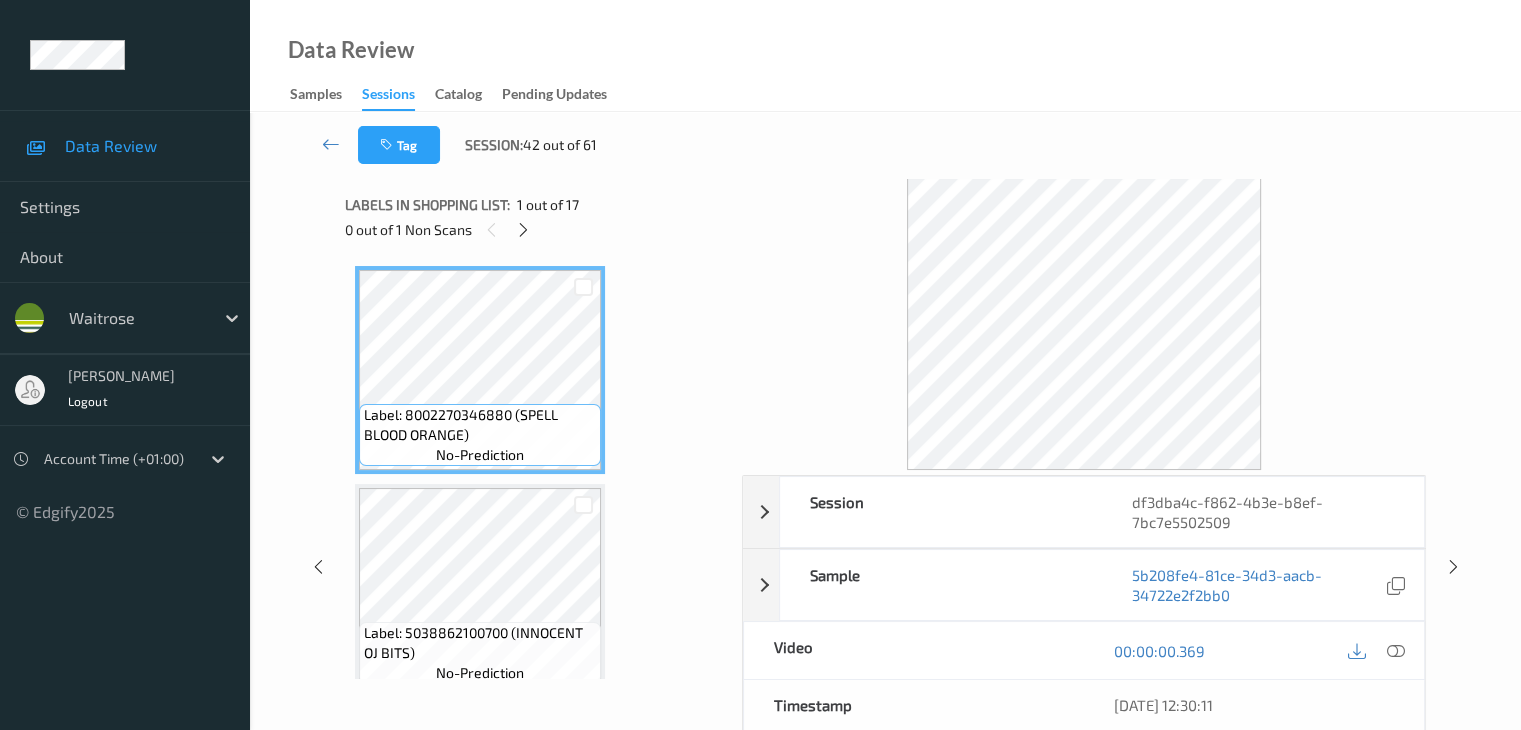scroll, scrollTop: 3062, scrollLeft: 0, axis: vertical 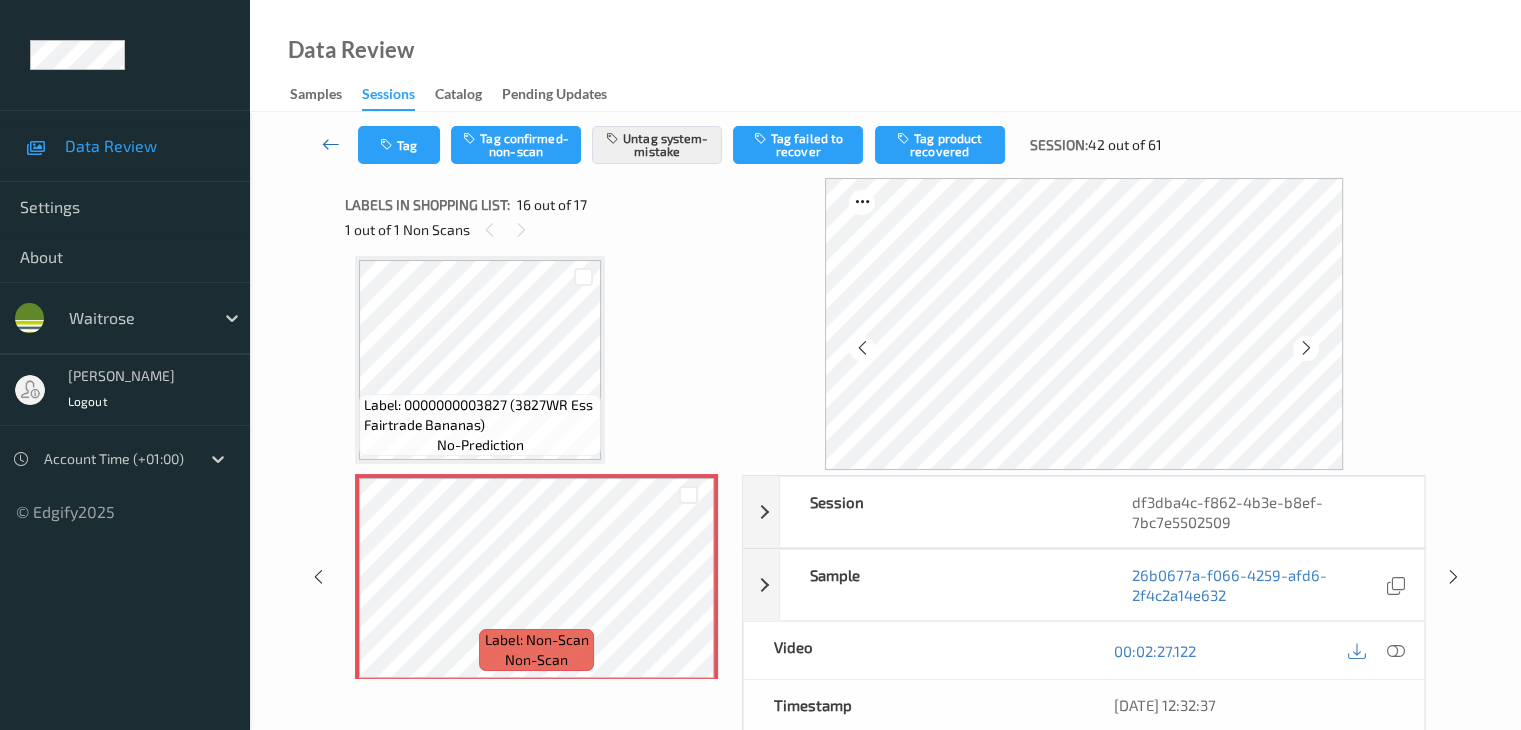 click at bounding box center (331, 144) 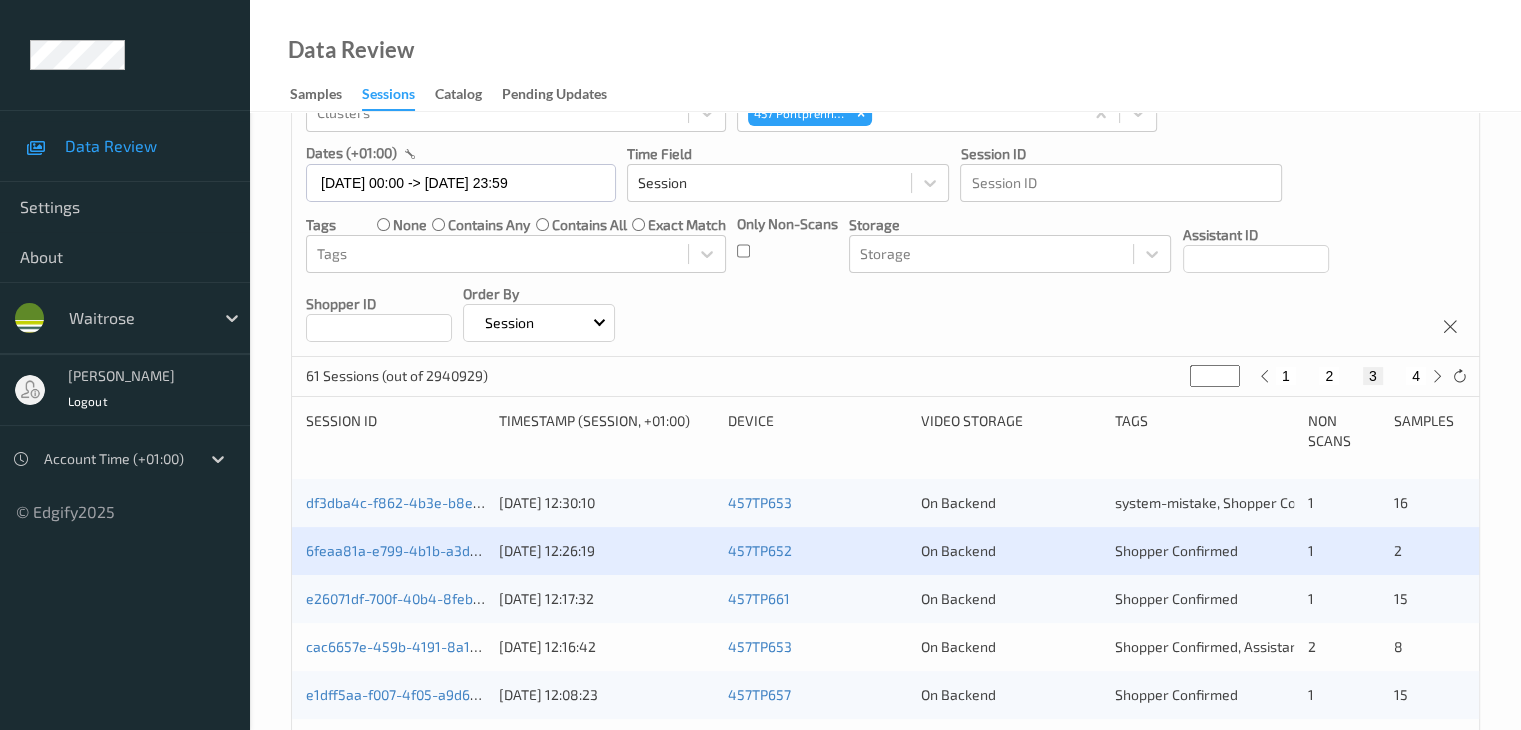 scroll, scrollTop: 300, scrollLeft: 0, axis: vertical 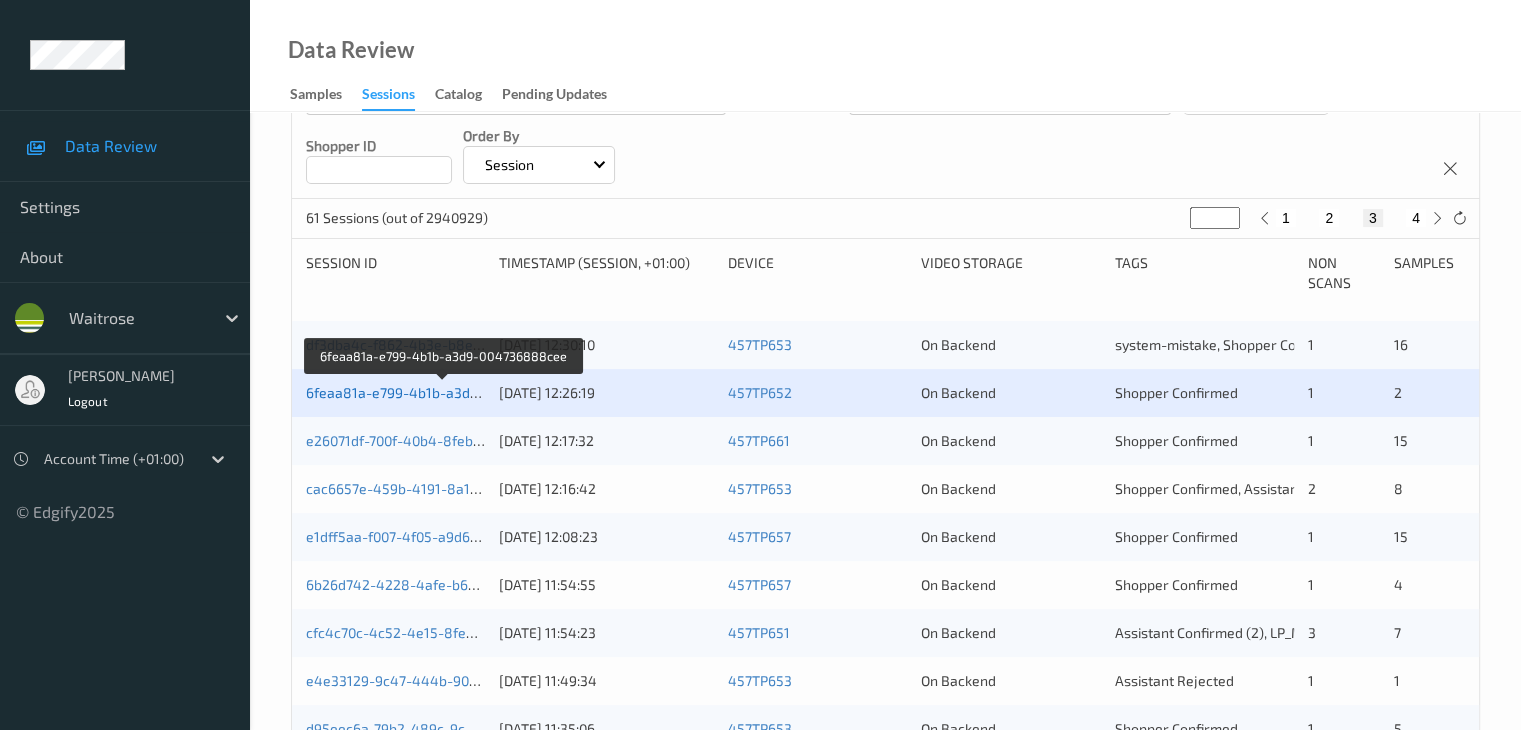click on "6feaa81a-e799-4b1b-a3d9-004736888cee" at bounding box center (444, 392) 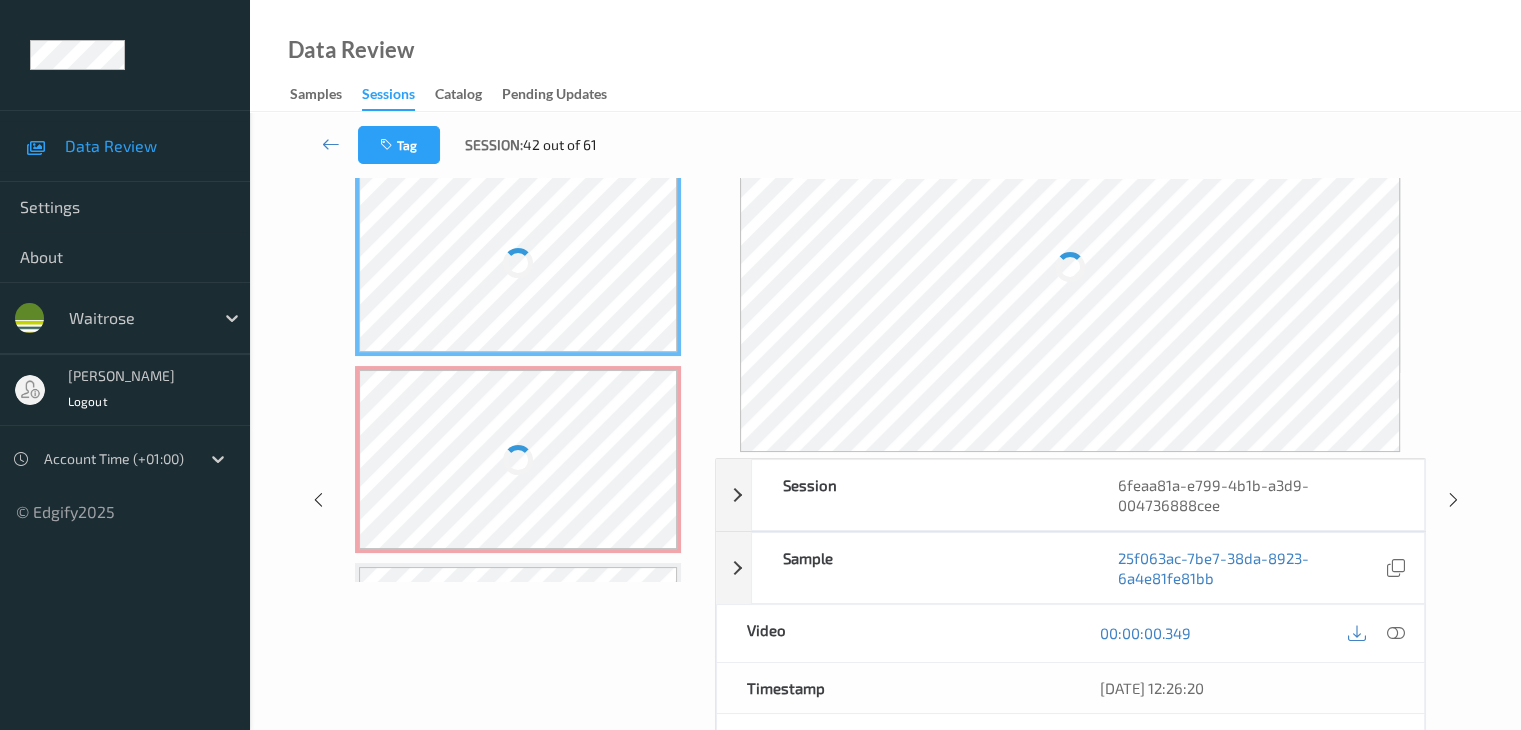 scroll, scrollTop: 0, scrollLeft: 0, axis: both 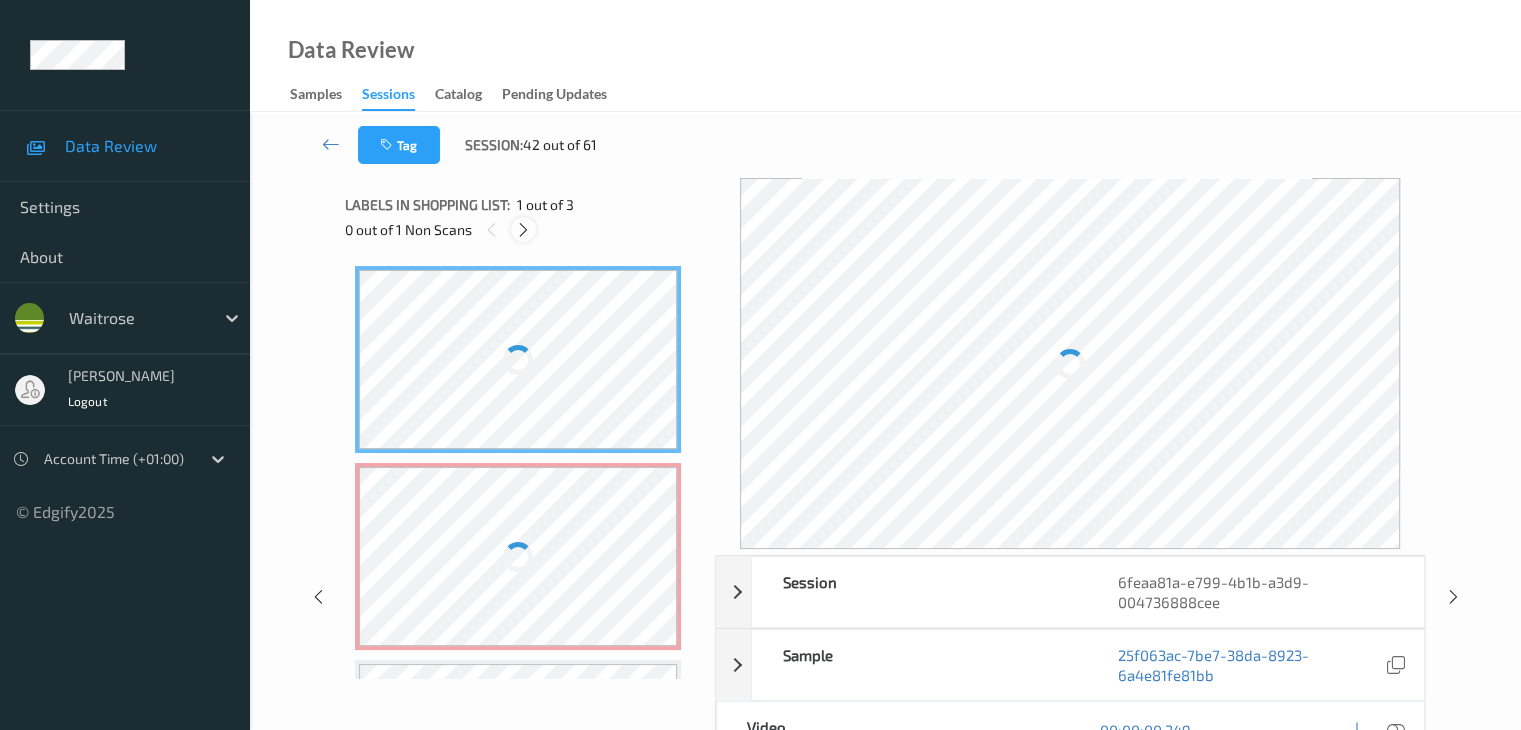 click at bounding box center [523, 230] 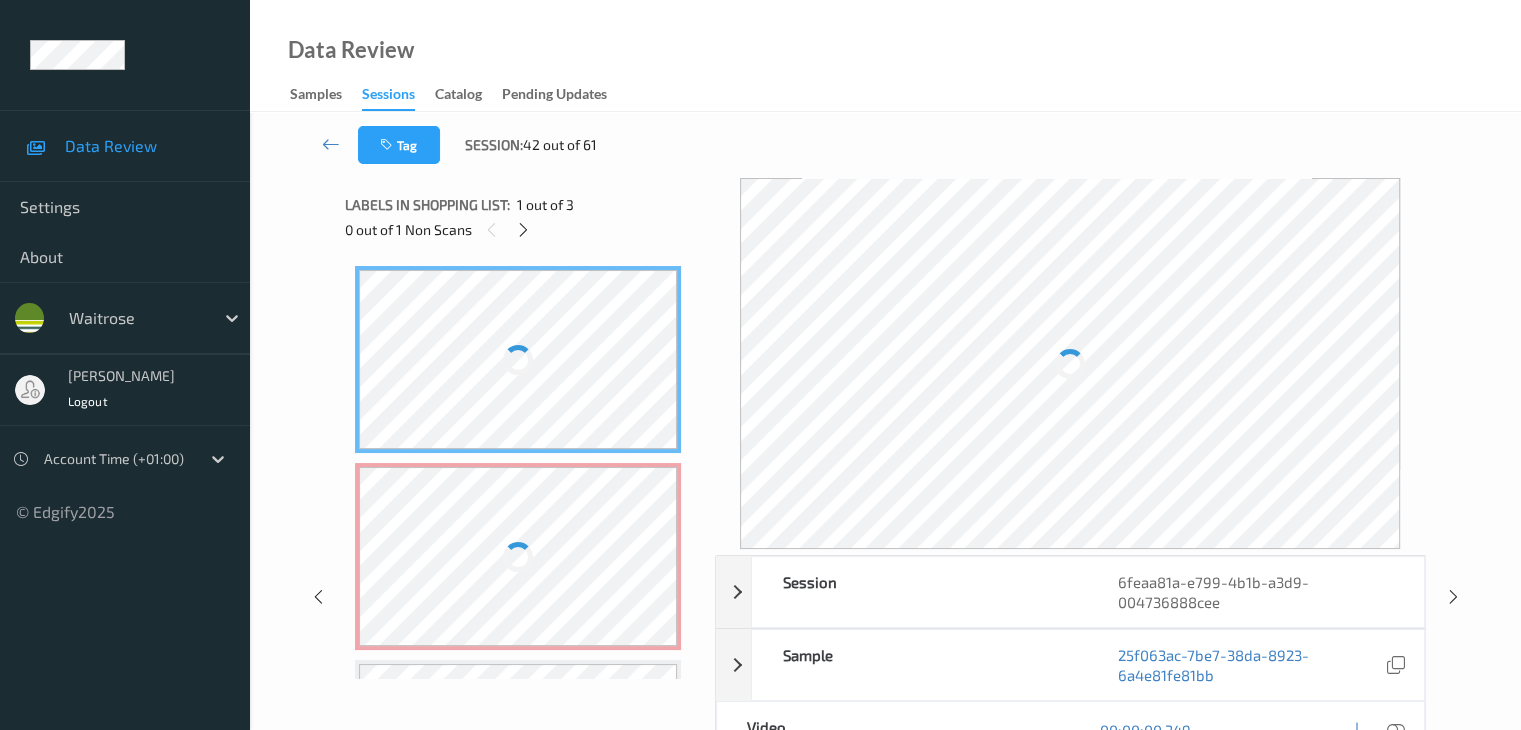 scroll, scrollTop: 10, scrollLeft: 0, axis: vertical 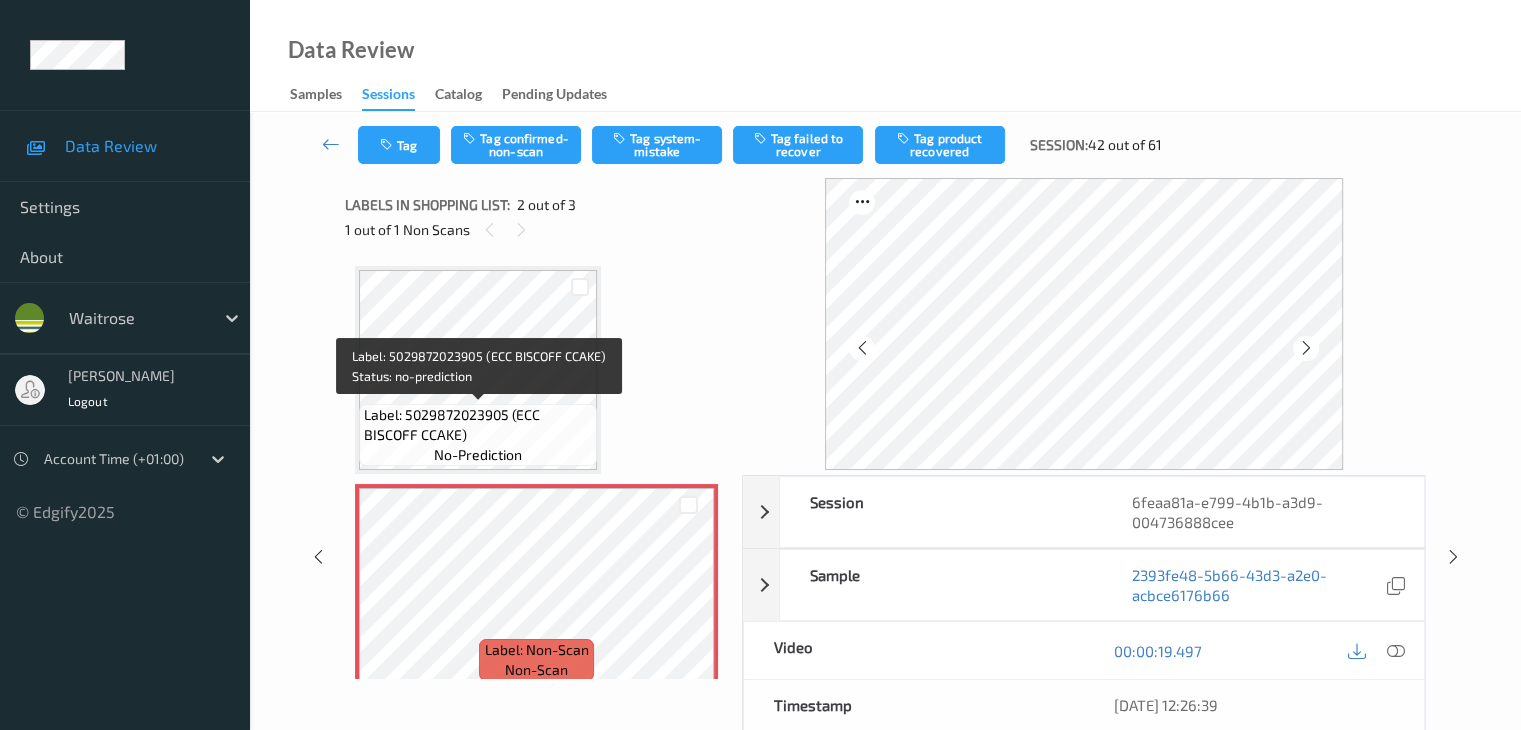 click on "Label: 5029872023905 (ECC BISCOFF CCAKE)" at bounding box center [478, 425] 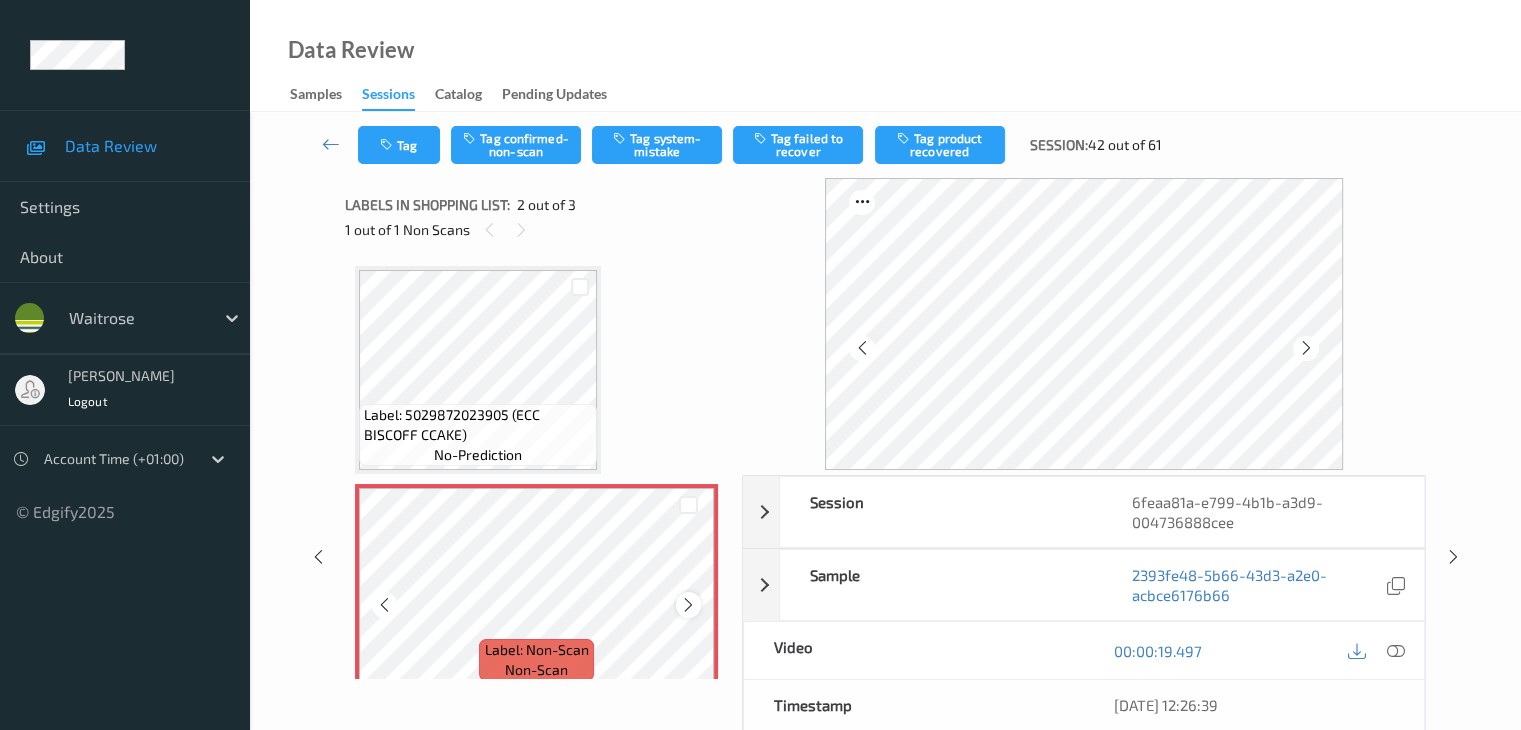 click at bounding box center [688, 605] 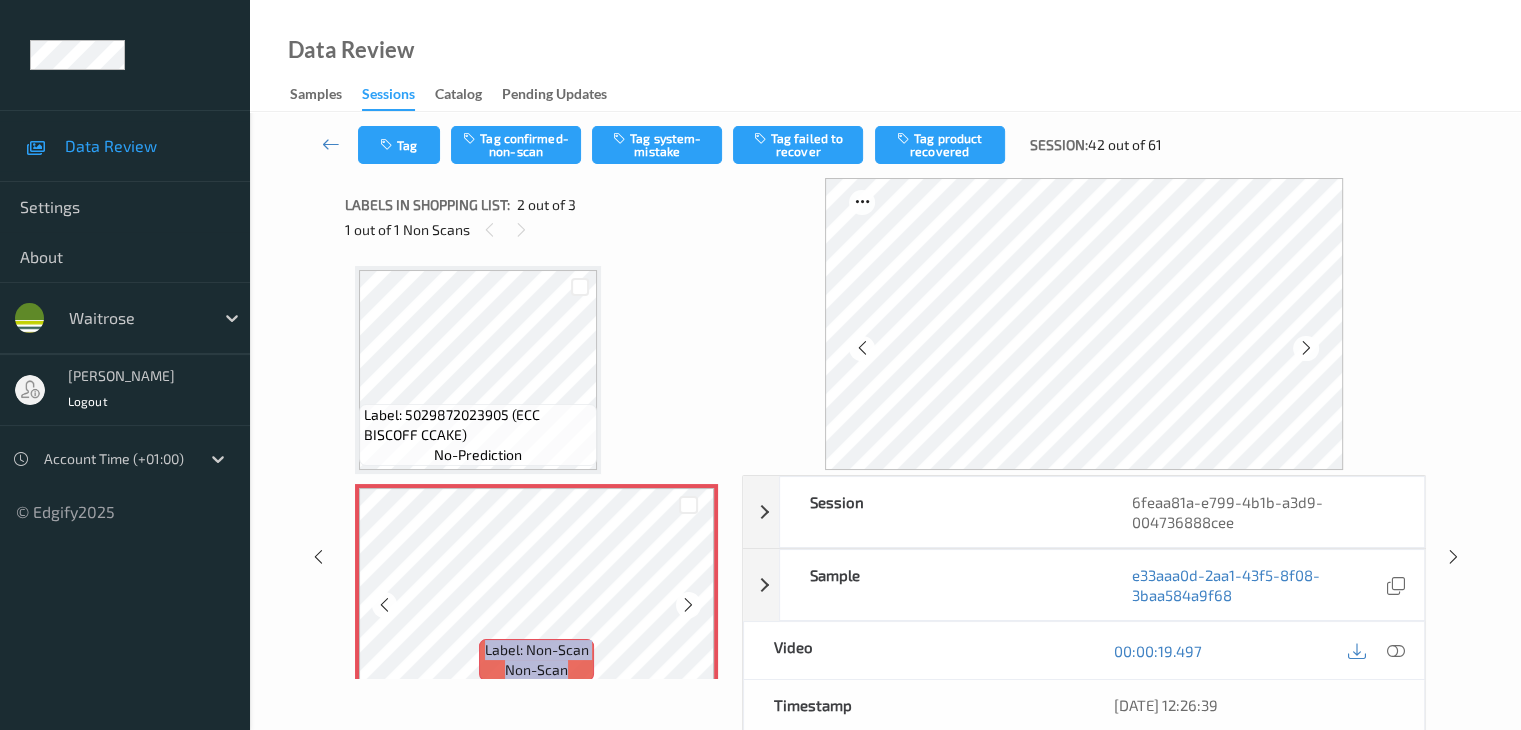 click at bounding box center [688, 605] 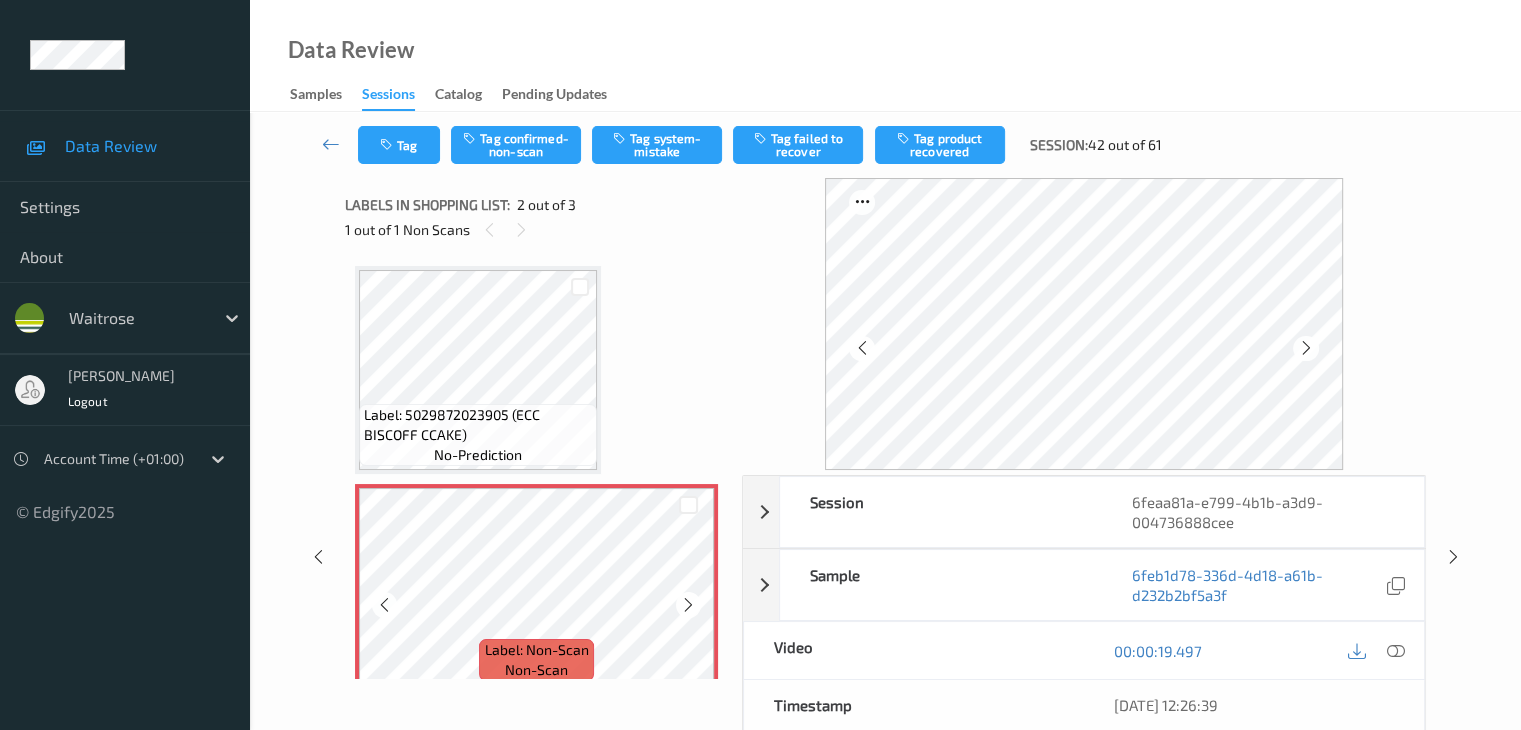 click at bounding box center (688, 605) 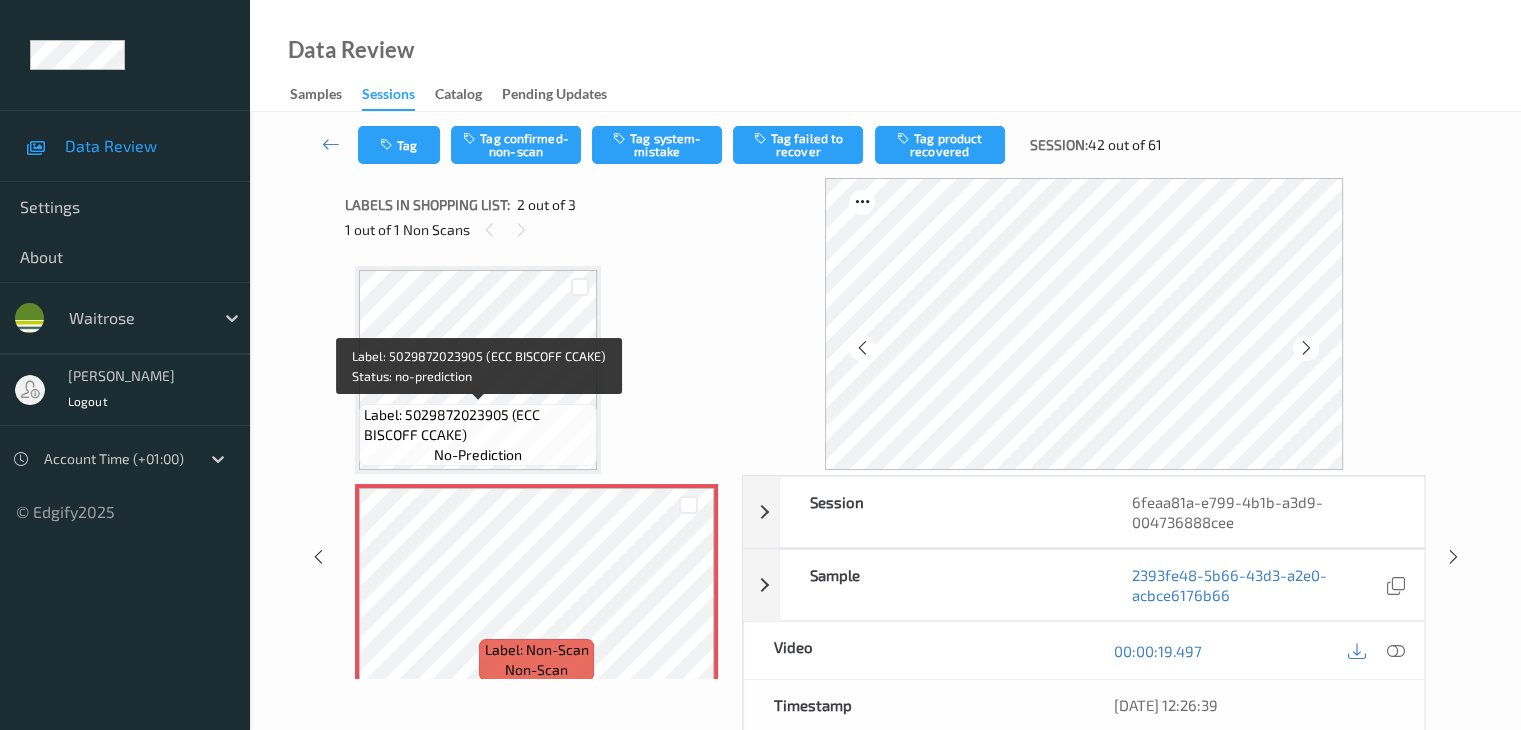 click on "Label: 5029872023905 (ECC BISCOFF CCAKE)" at bounding box center [478, 425] 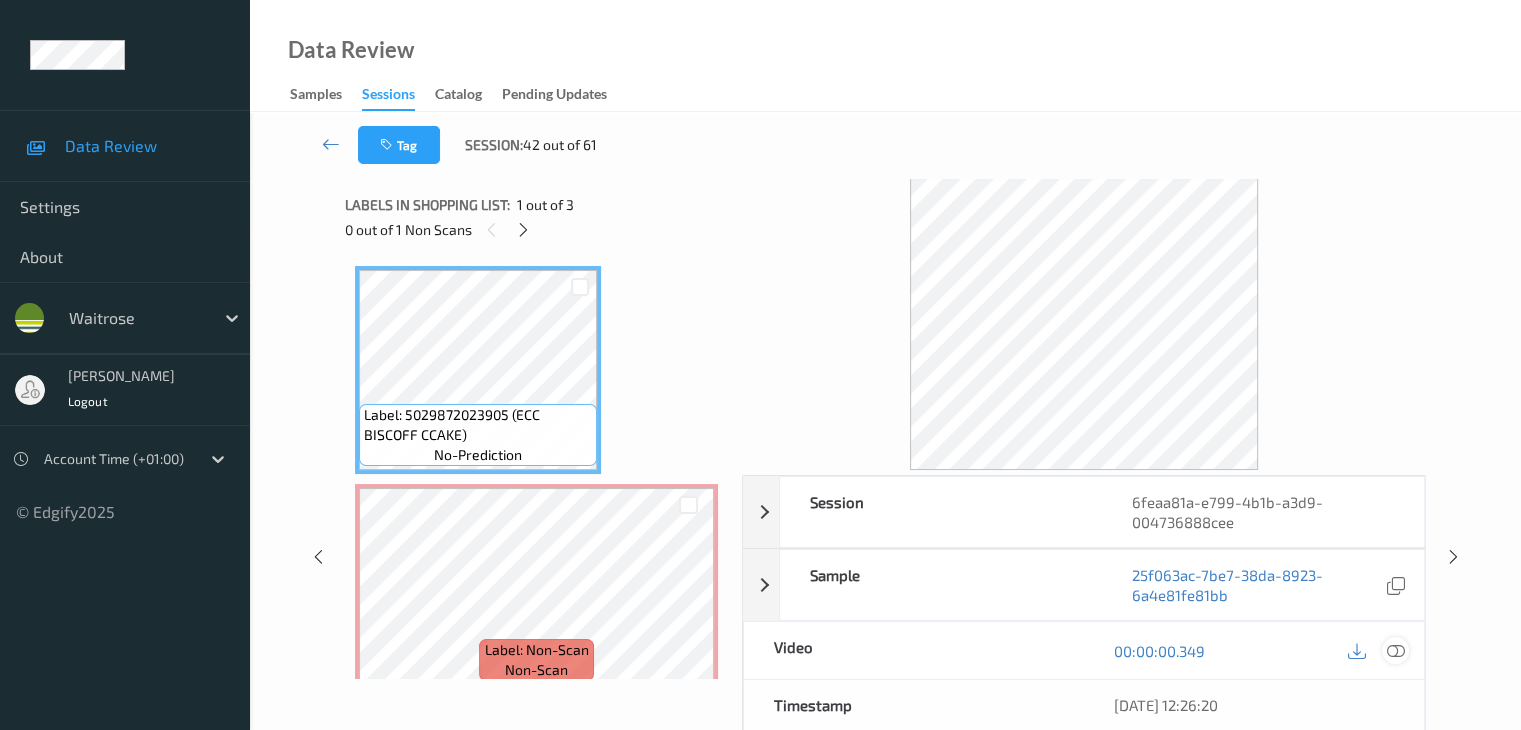 click at bounding box center (1395, 651) 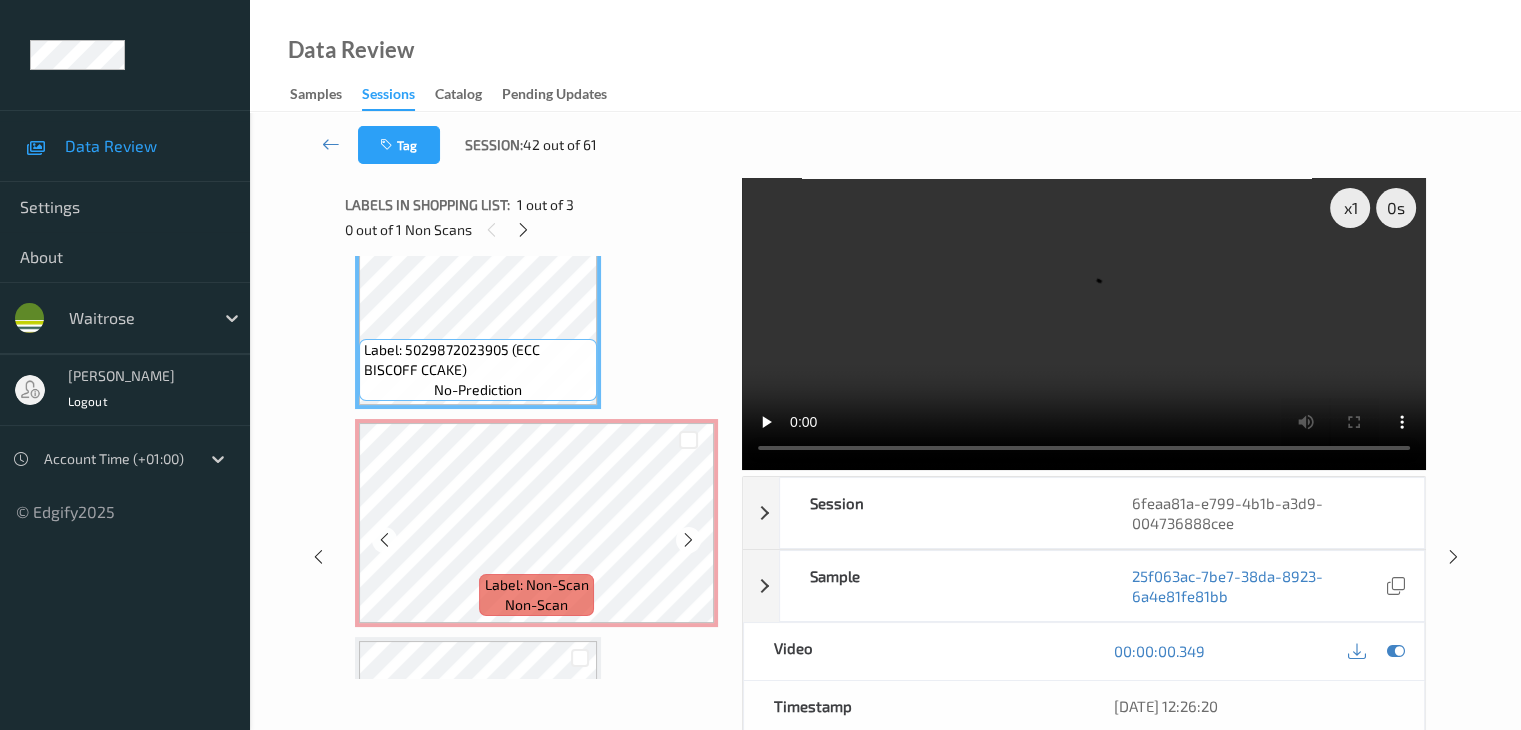 scroll, scrollTop: 100, scrollLeft: 0, axis: vertical 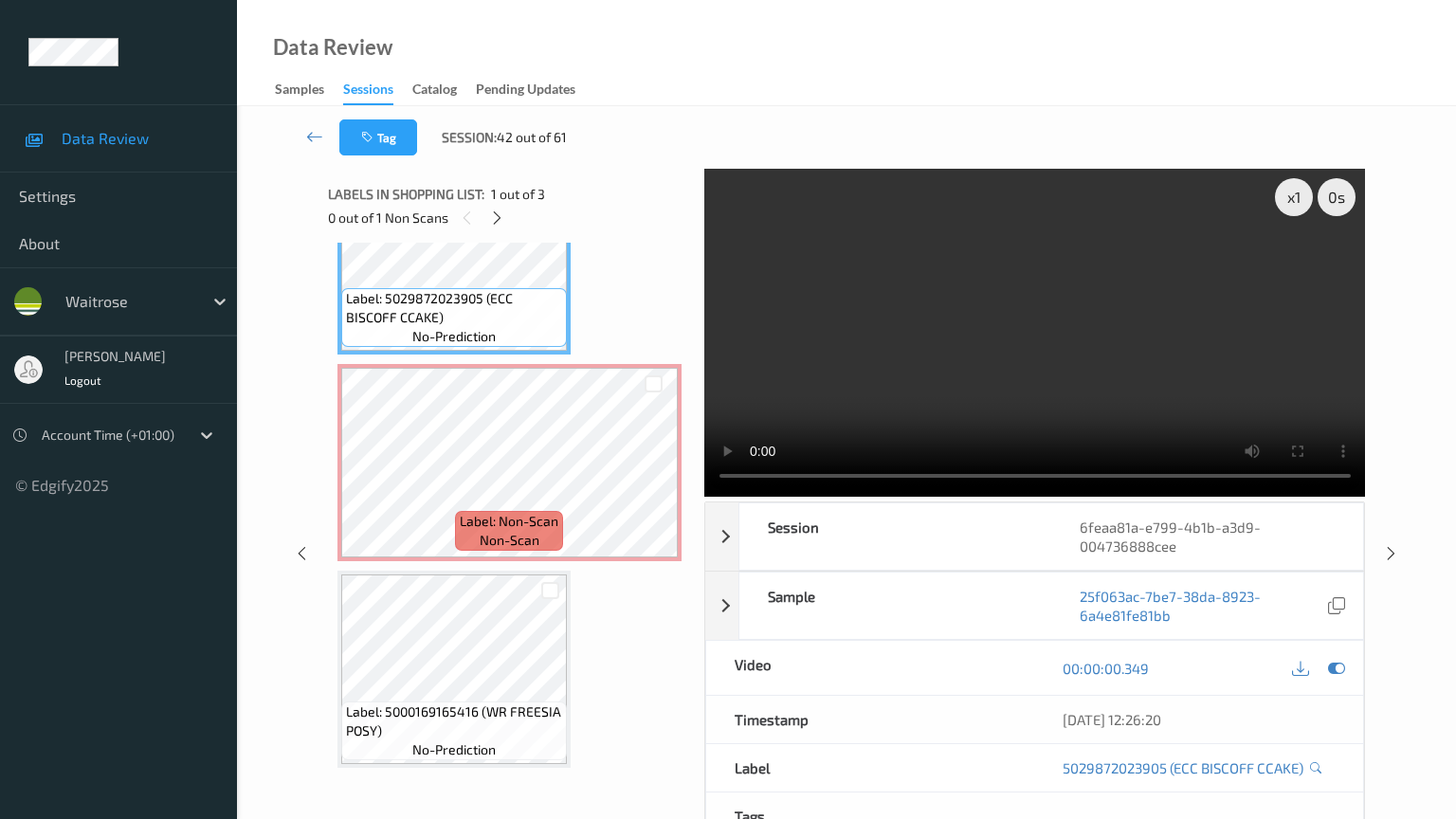 type 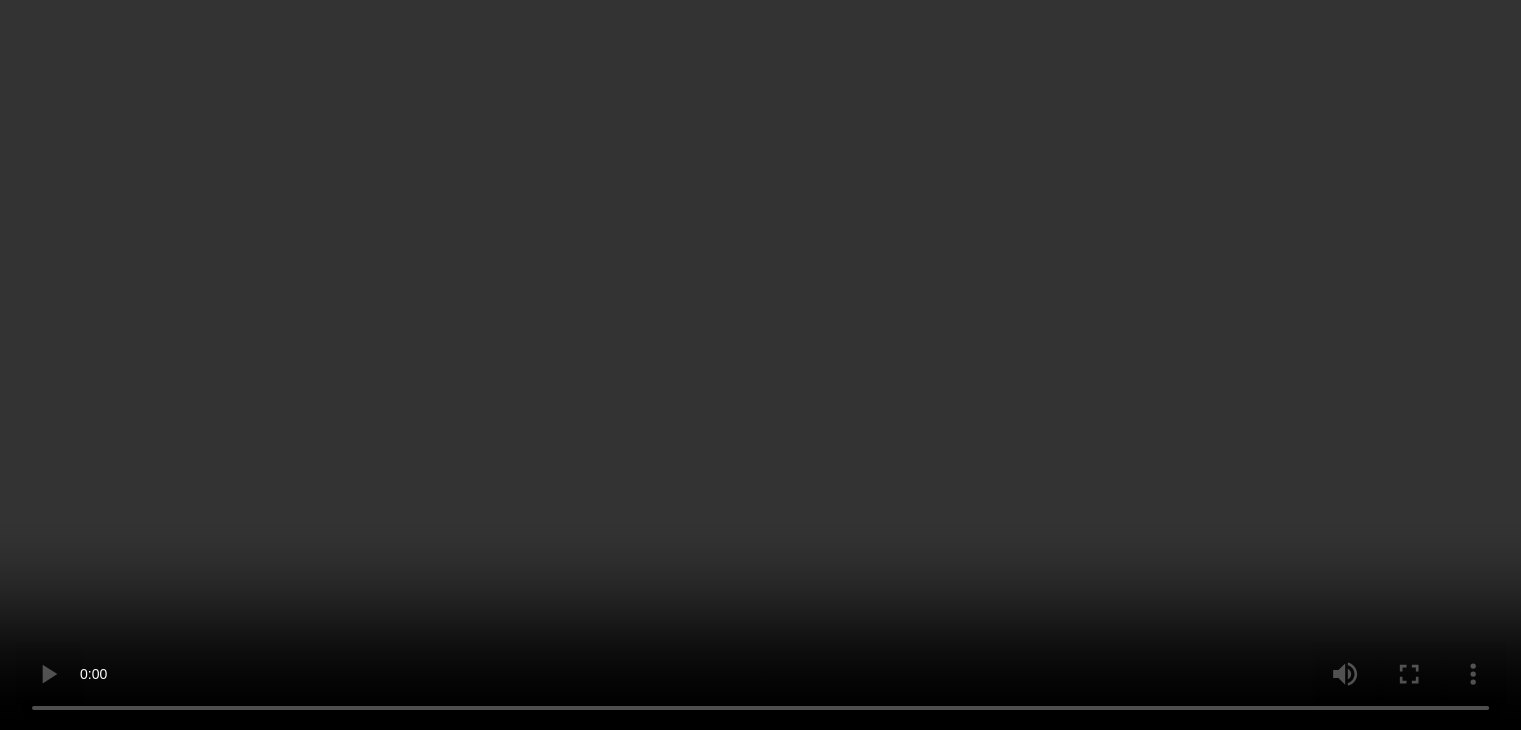 scroll, scrollTop: 241, scrollLeft: 0, axis: vertical 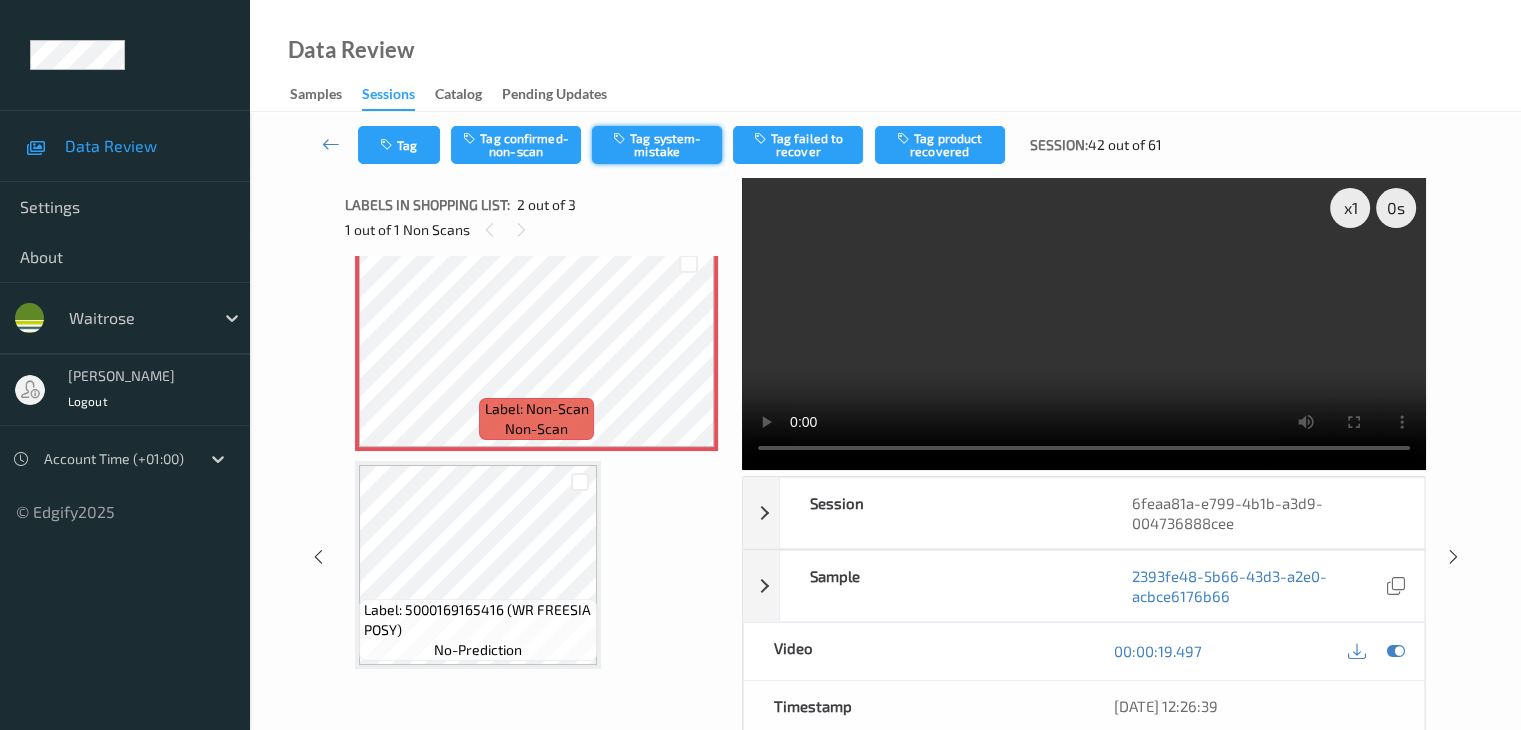 click on "Tag   system-mistake" at bounding box center [657, 145] 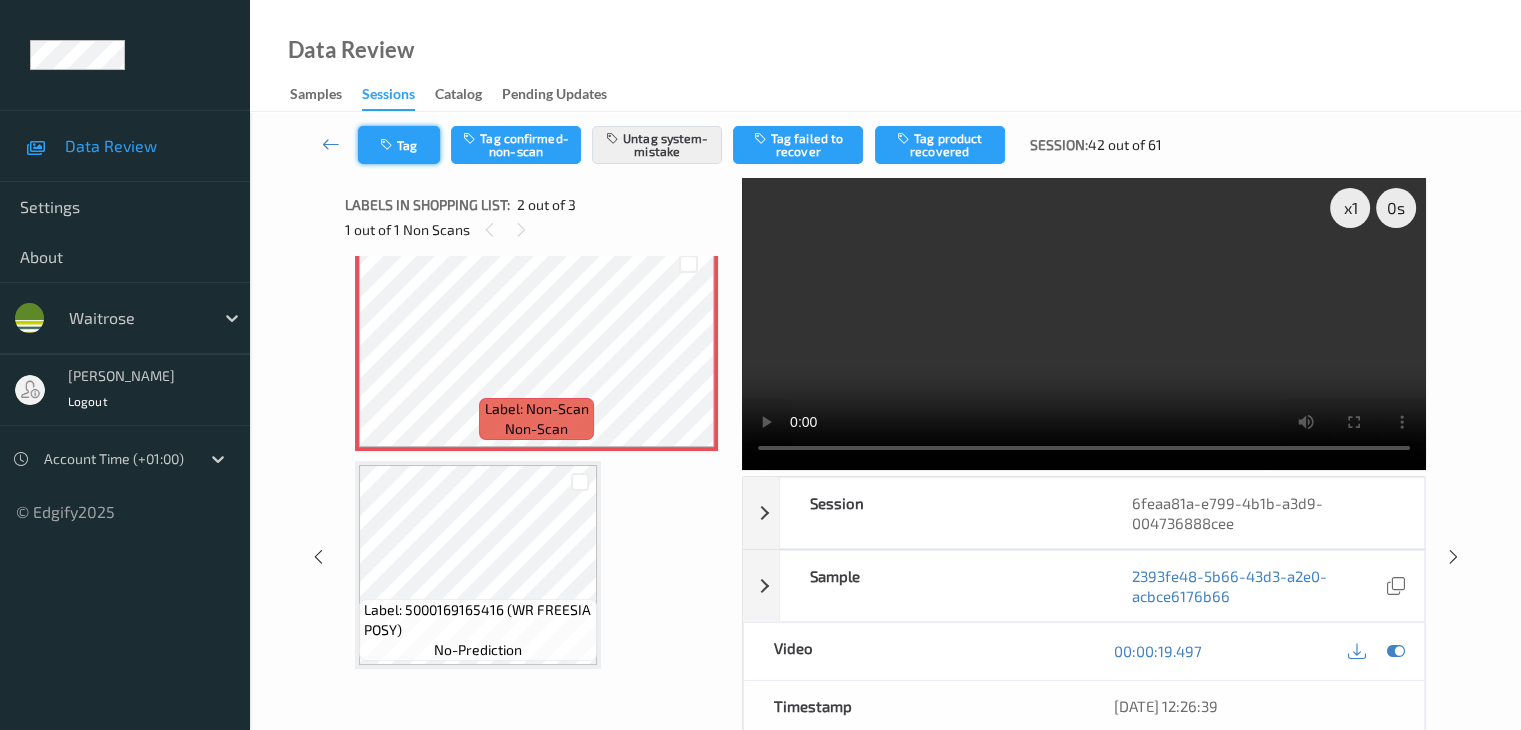click at bounding box center [388, 145] 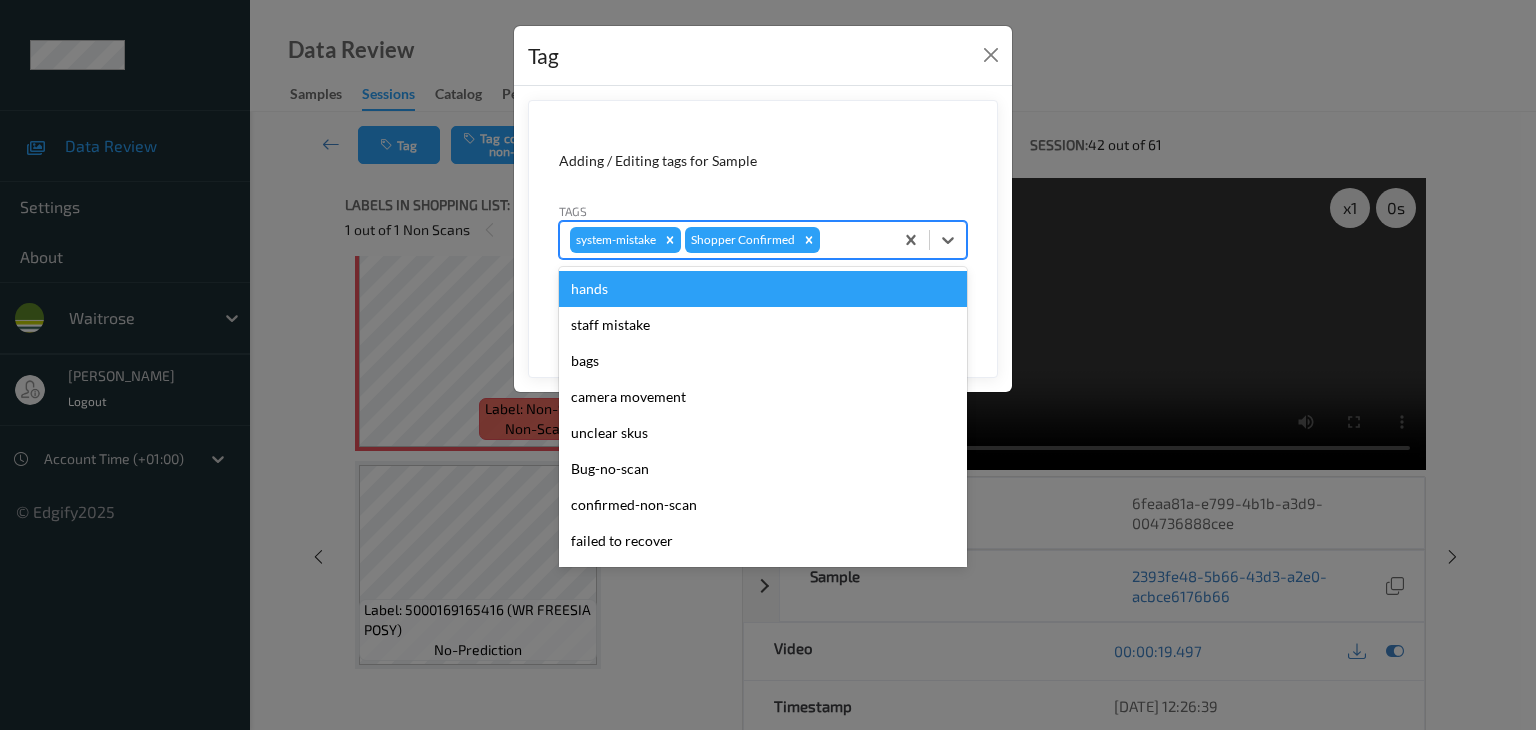 click at bounding box center (853, 240) 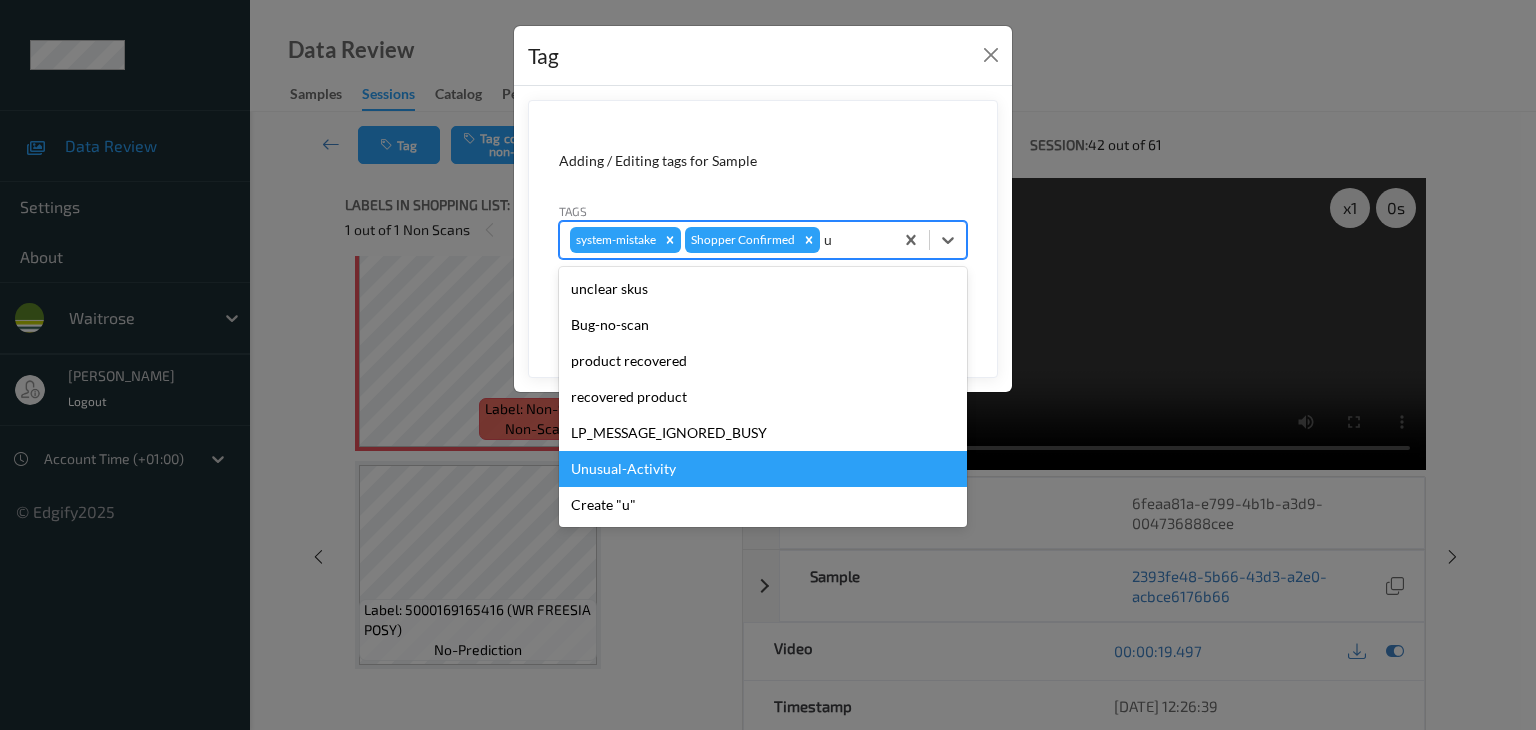click on "Unusual-Activity" at bounding box center (763, 469) 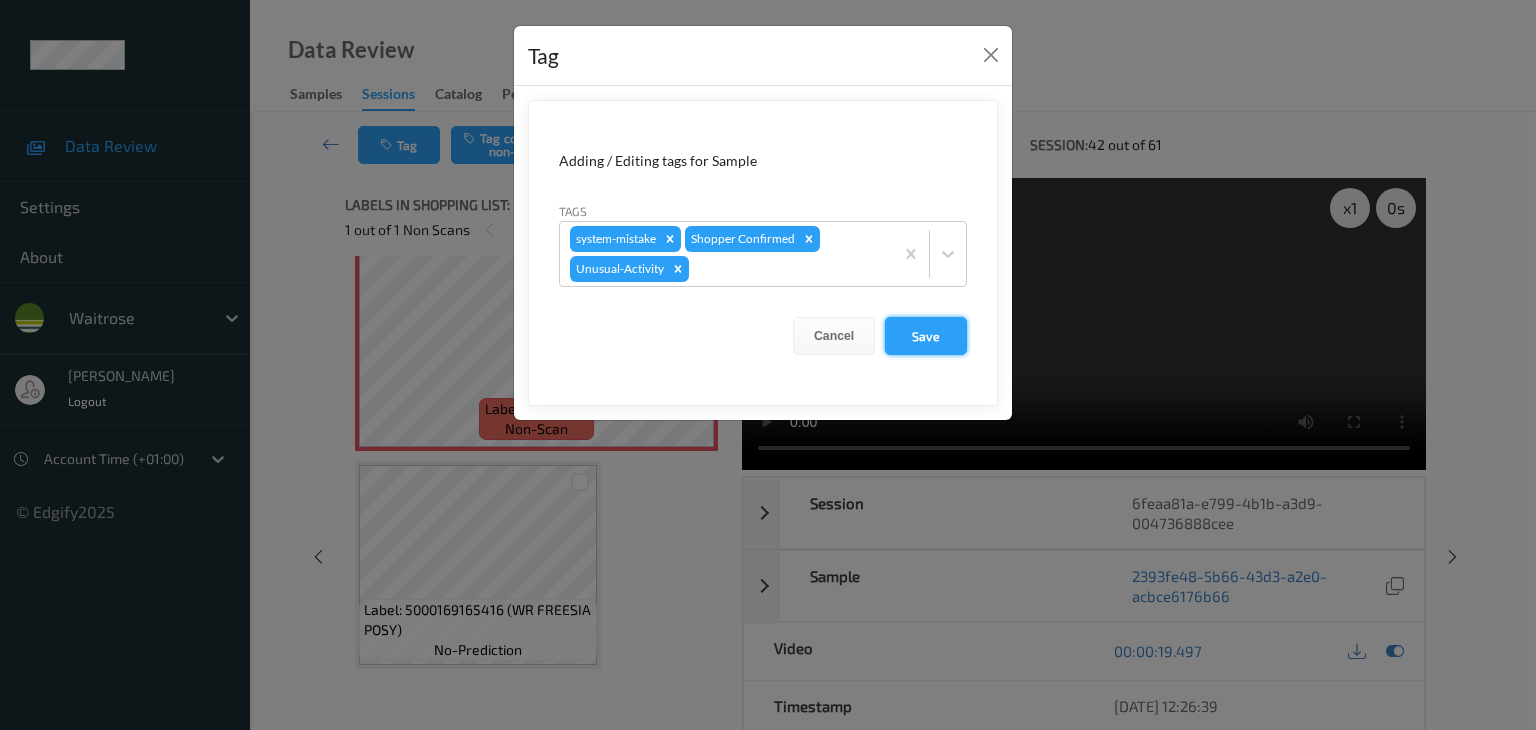 click on "Save" at bounding box center [926, 336] 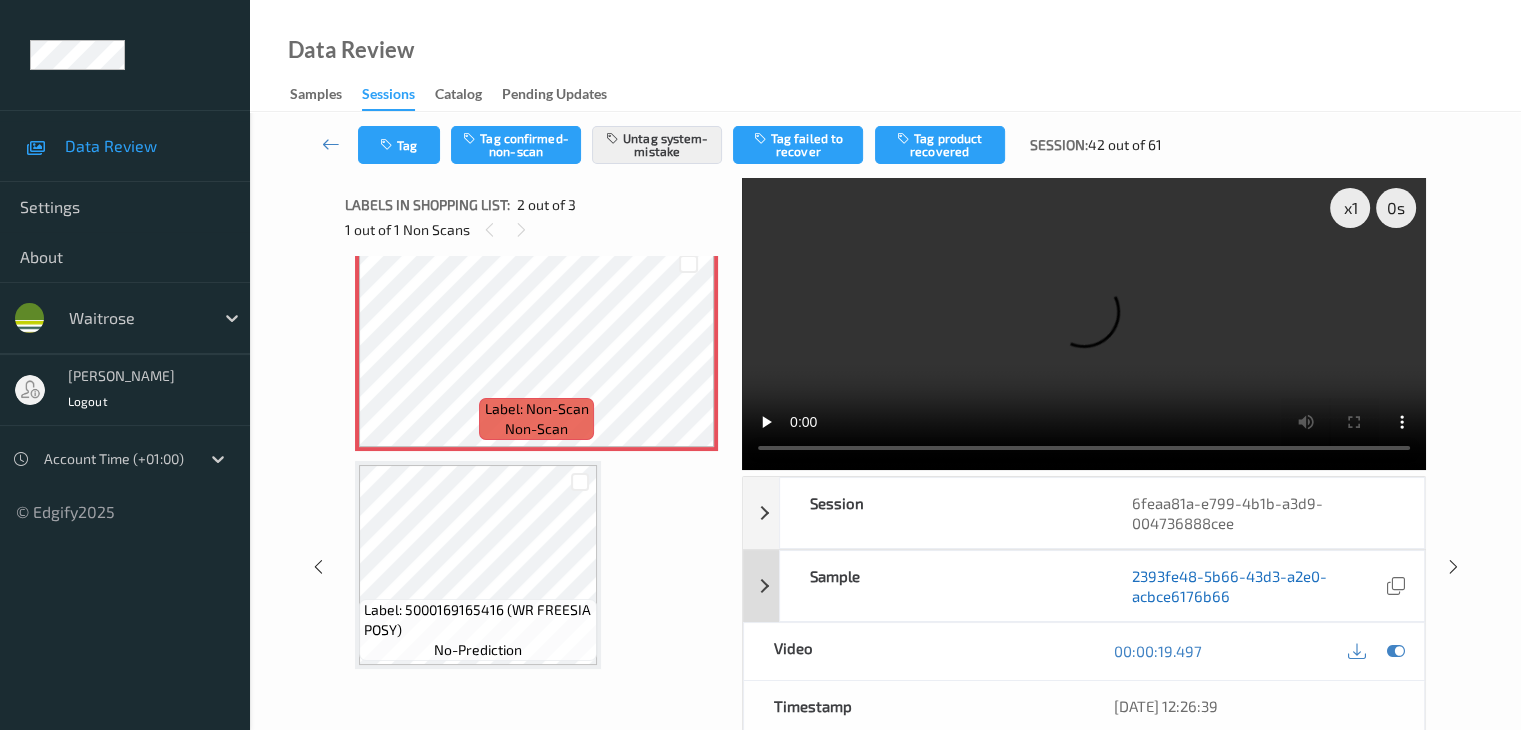 scroll, scrollTop: 264, scrollLeft: 0, axis: vertical 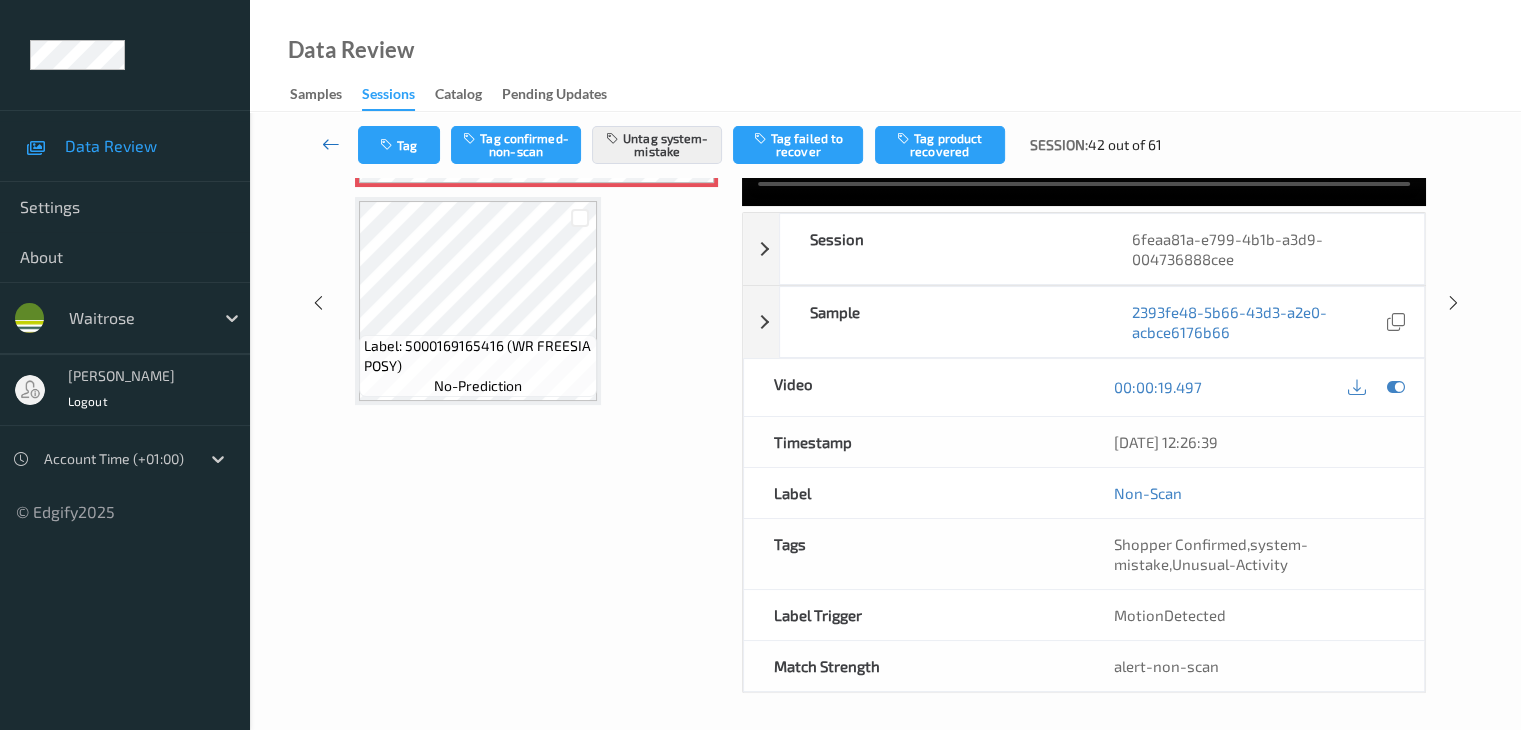 click at bounding box center (331, 144) 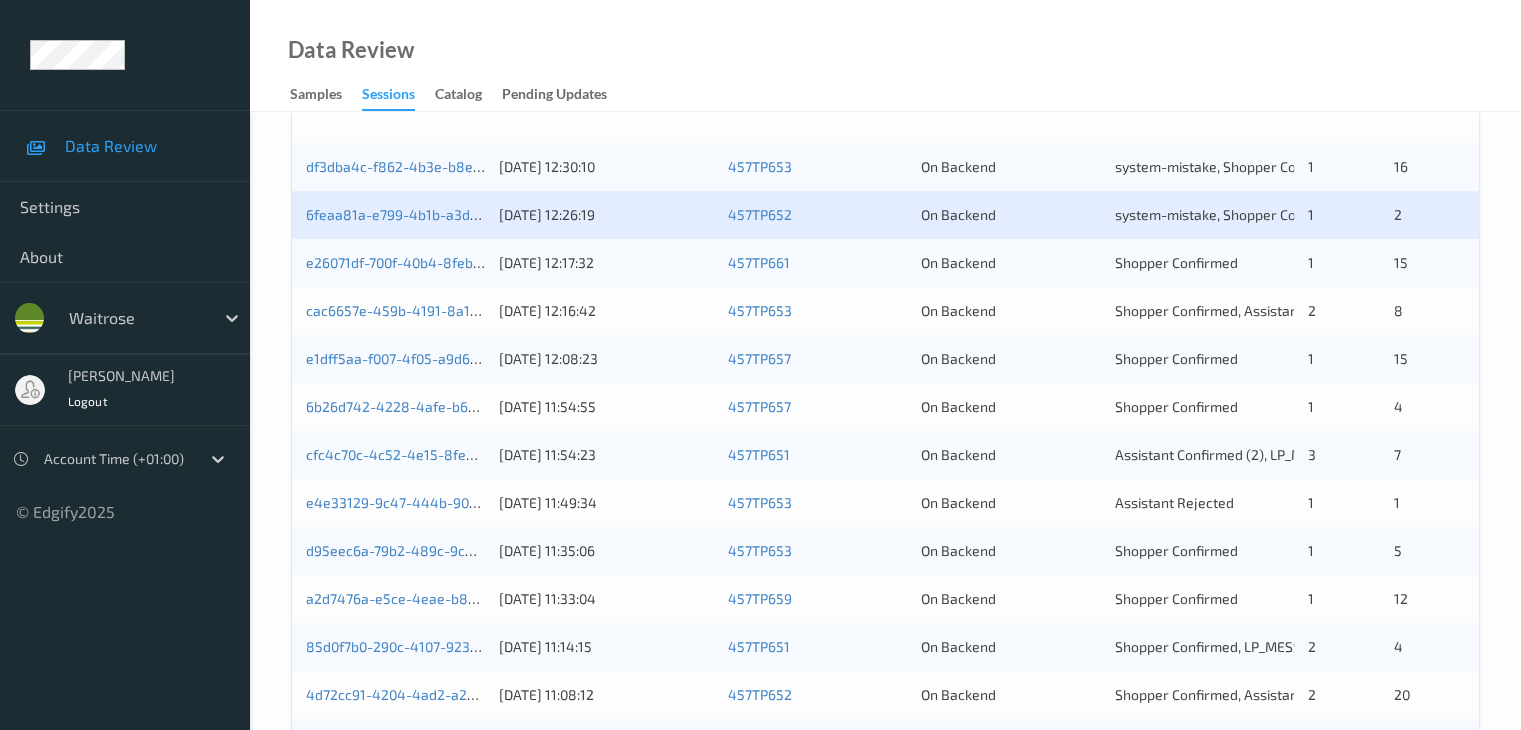 scroll, scrollTop: 285, scrollLeft: 0, axis: vertical 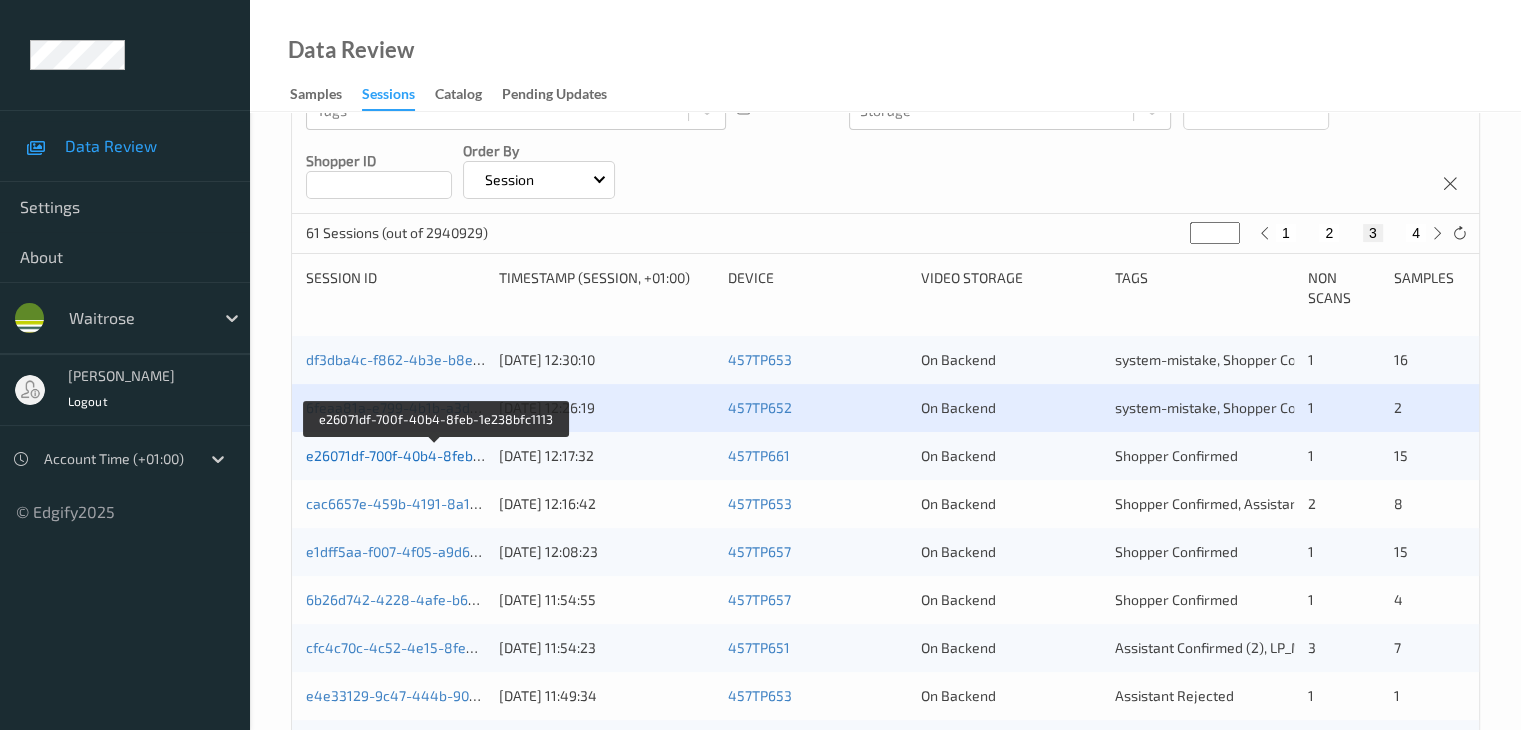 click on "e26071df-700f-40b4-8feb-1e238bfc1113" at bounding box center [435, 455] 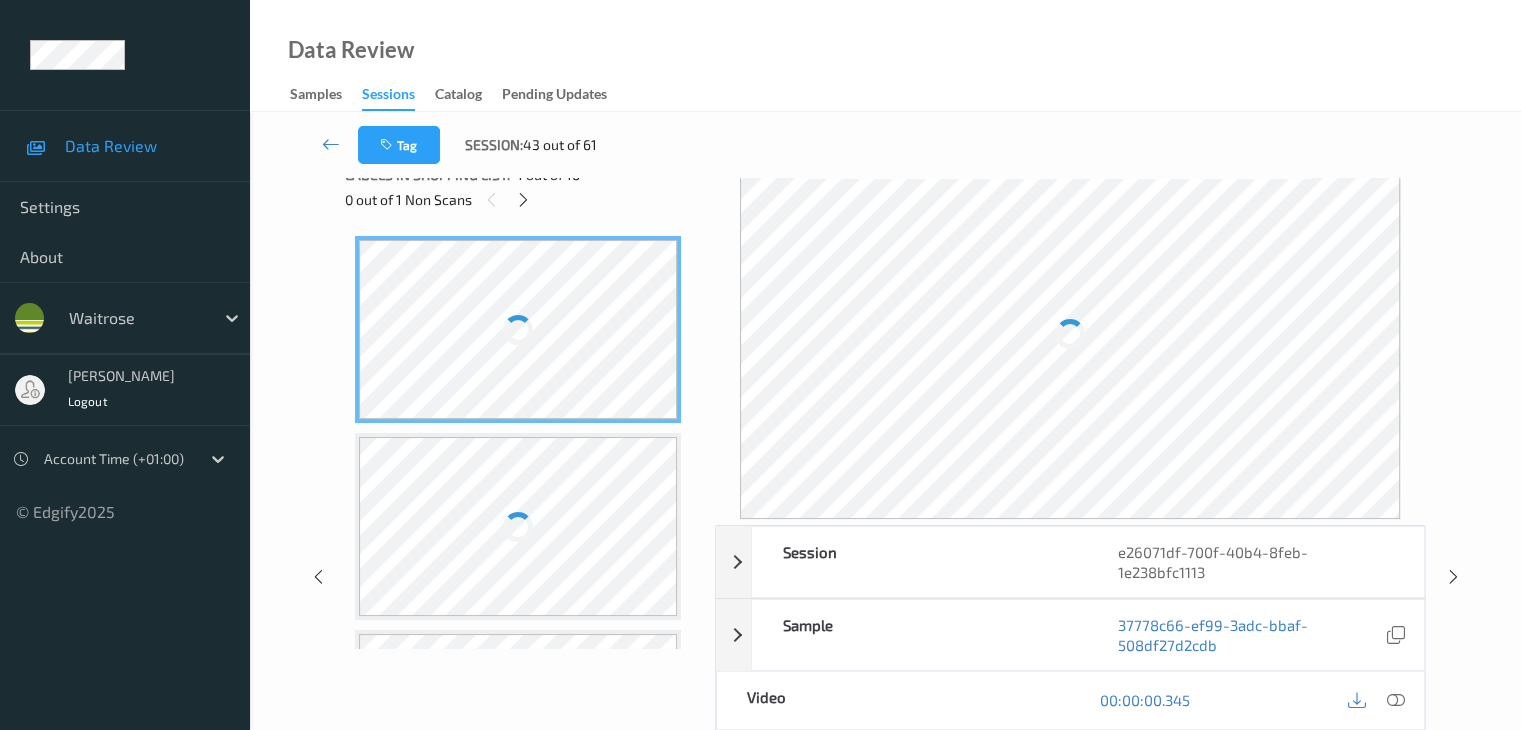 scroll, scrollTop: 0, scrollLeft: 0, axis: both 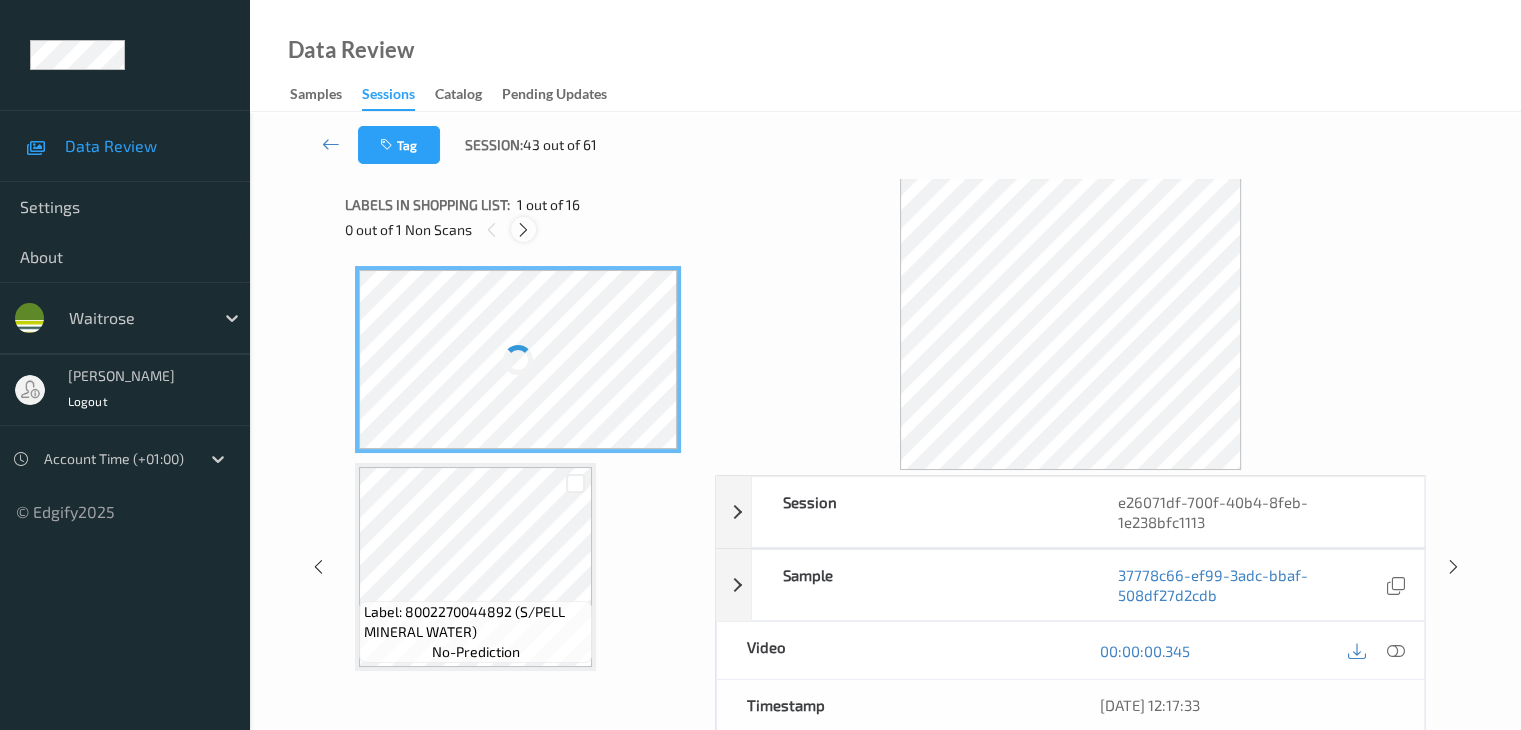 click at bounding box center (523, 230) 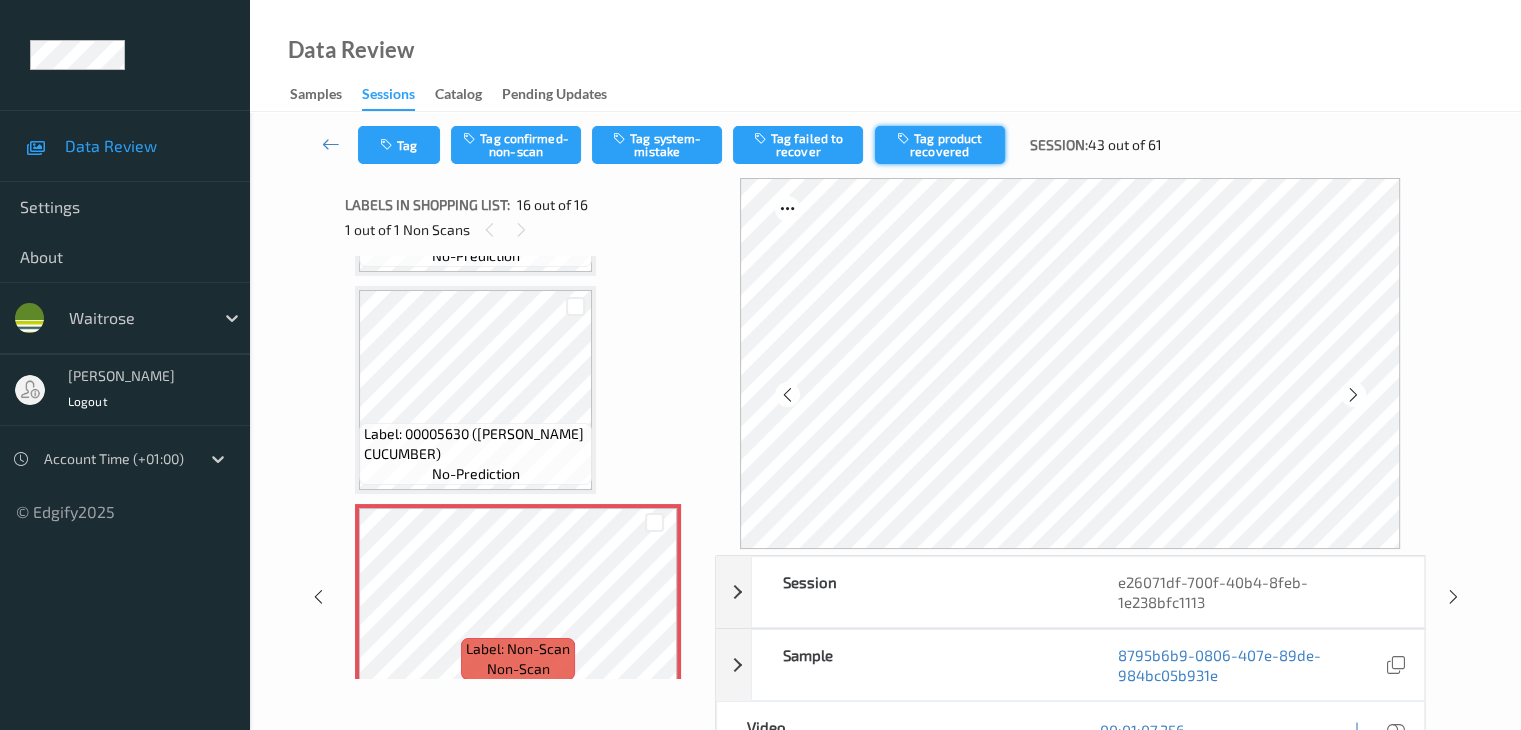 scroll, scrollTop: 2990, scrollLeft: 0, axis: vertical 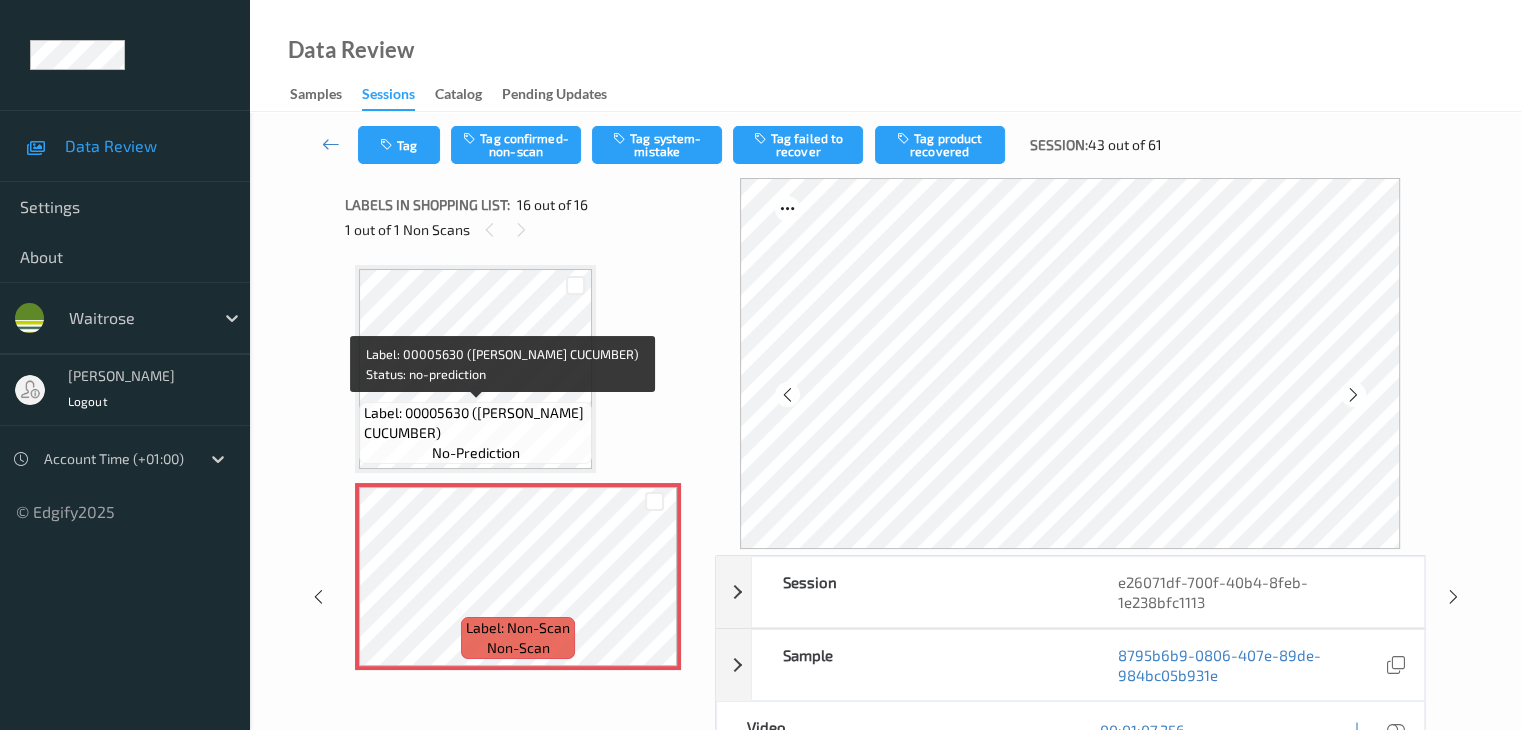 click on "Label: 00005630 ([PERSON_NAME] CUCUMBER)" at bounding box center [475, 423] 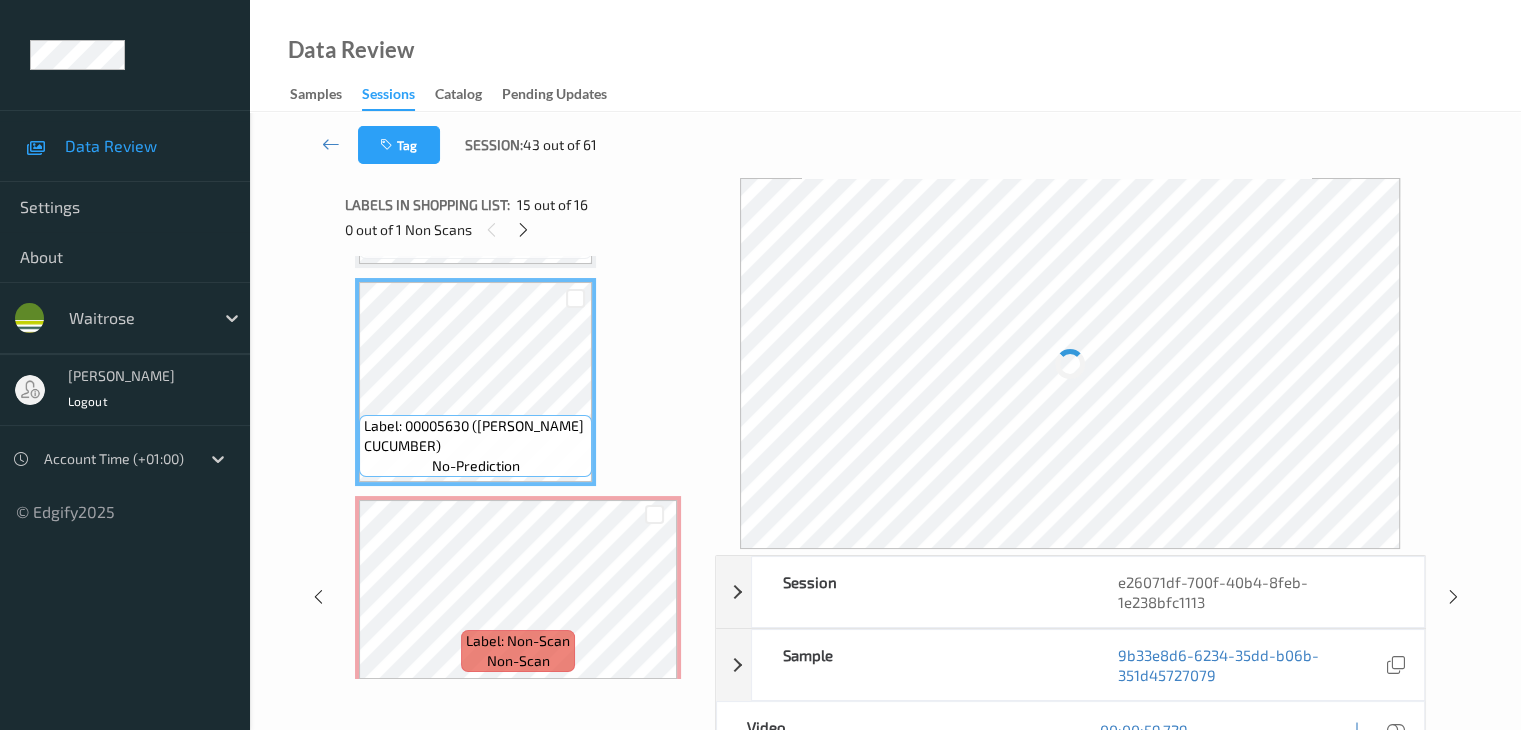 scroll, scrollTop: 2990, scrollLeft: 0, axis: vertical 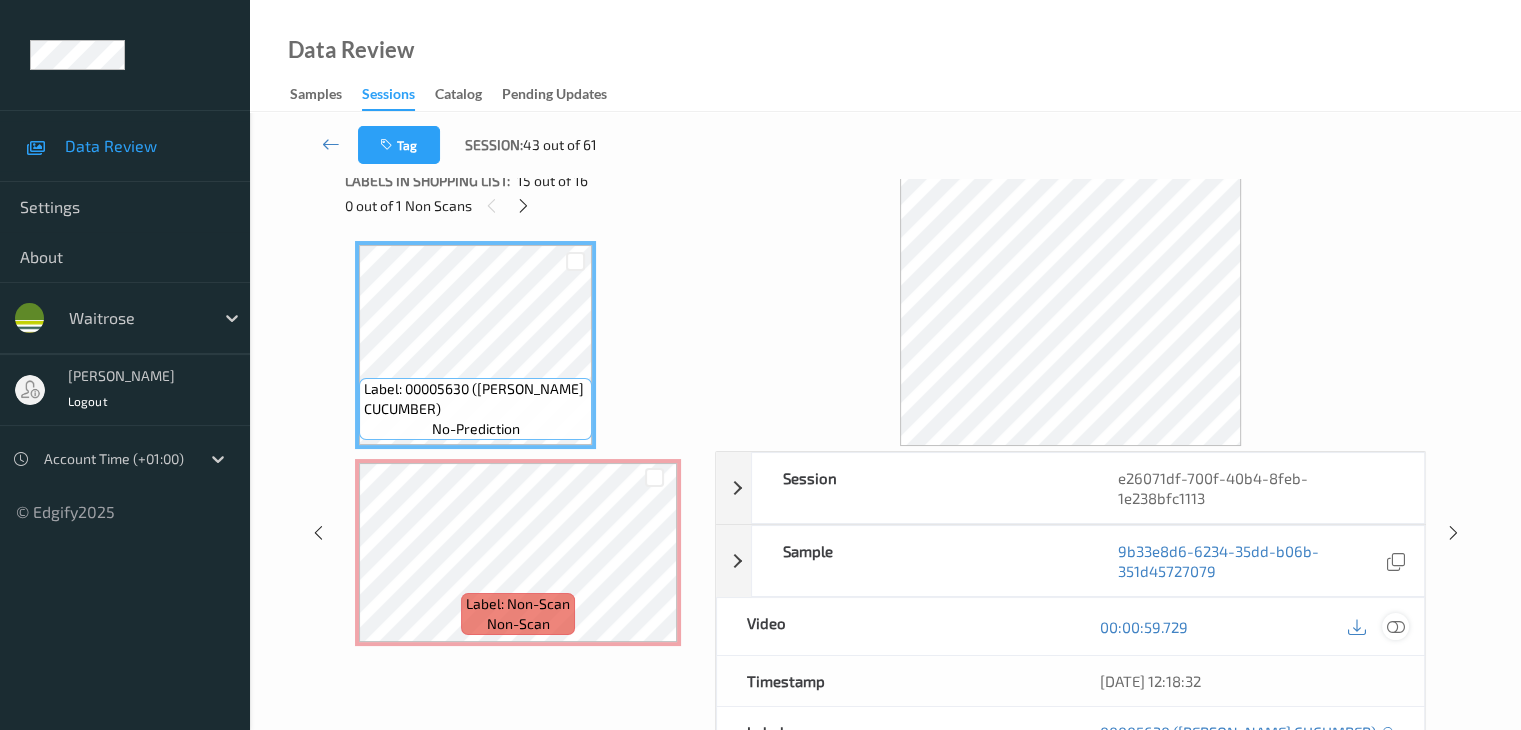 click at bounding box center [1395, 627] 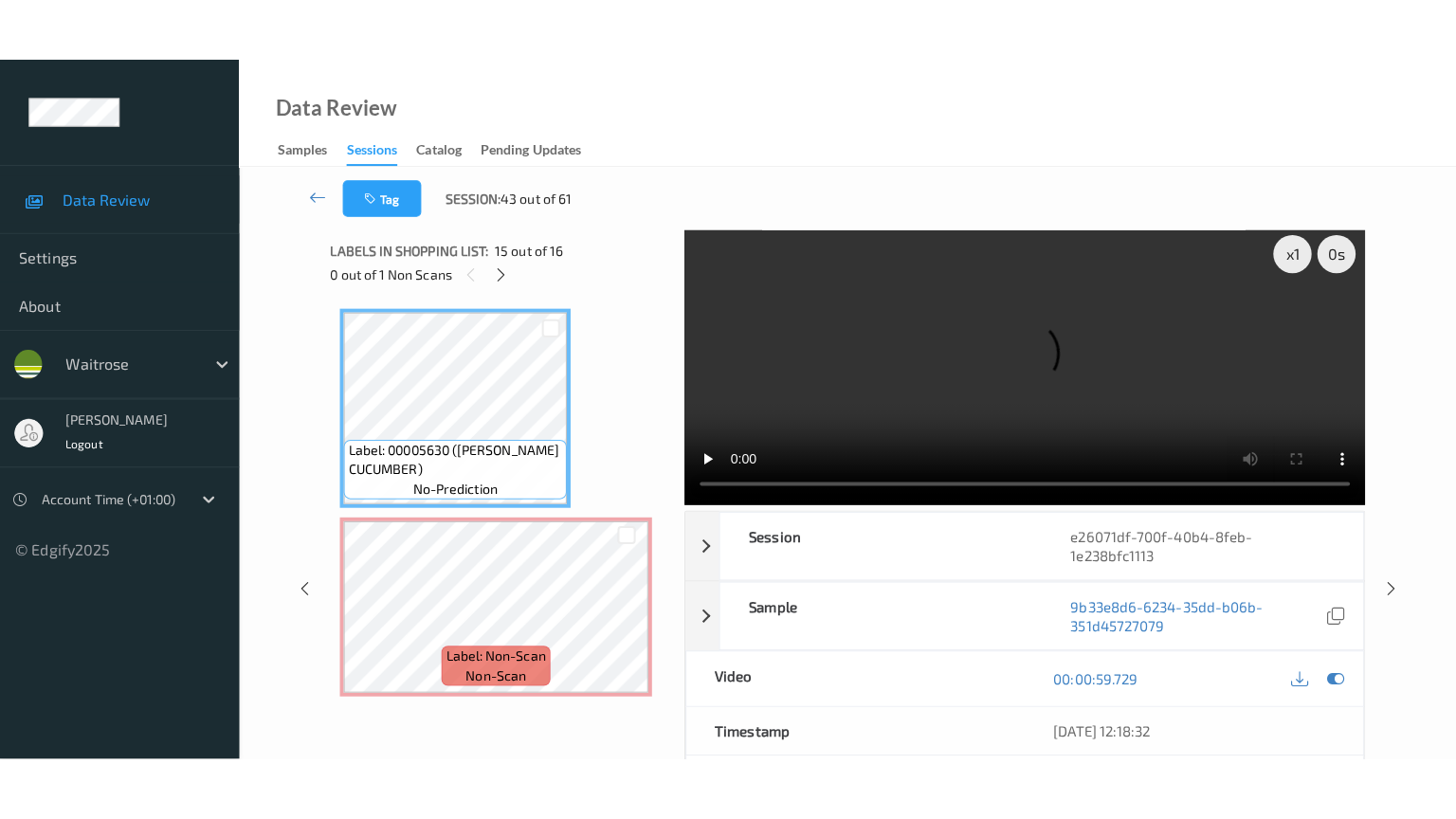 scroll, scrollTop: 0, scrollLeft: 0, axis: both 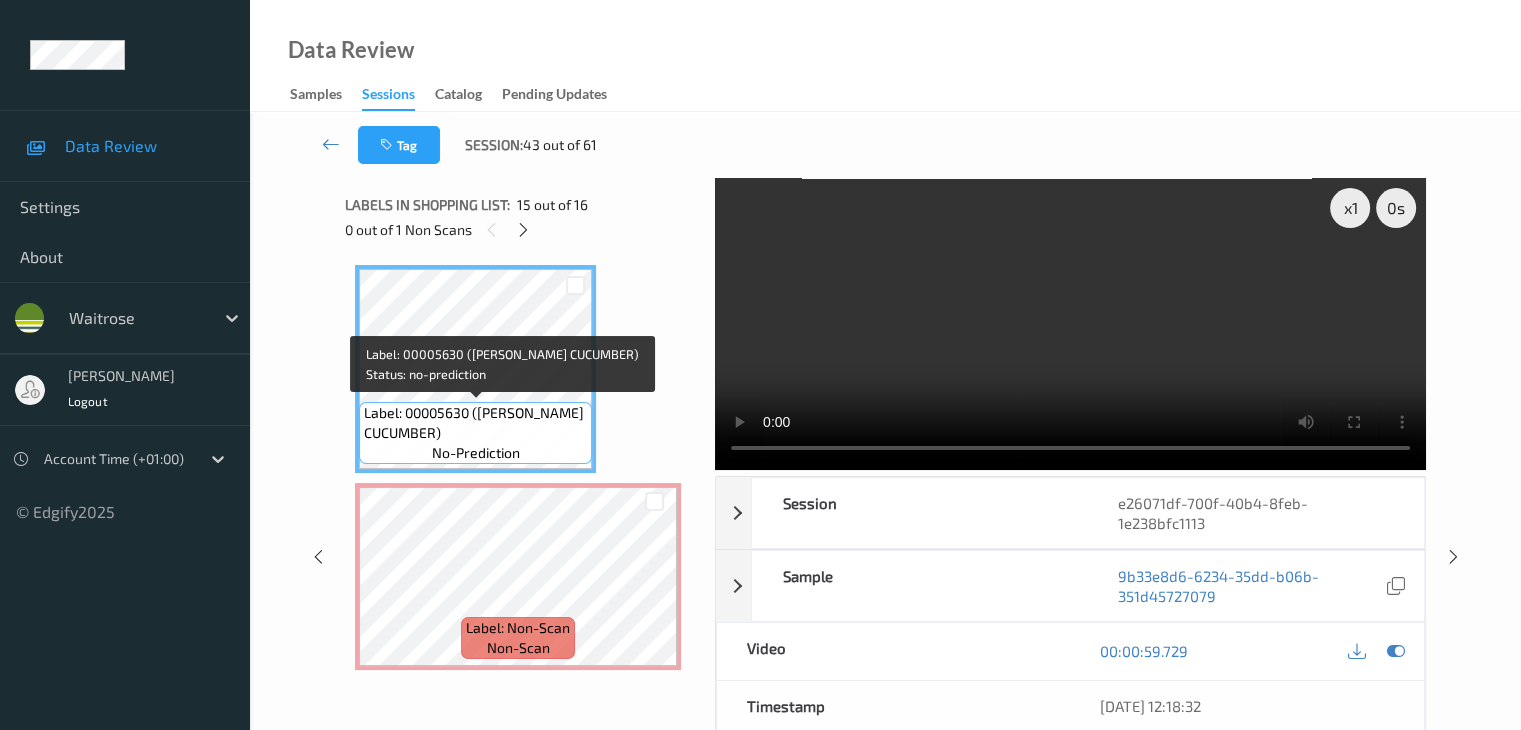 click on "Label: 00005630 ([PERSON_NAME] CUCUMBER)" at bounding box center (475, 423) 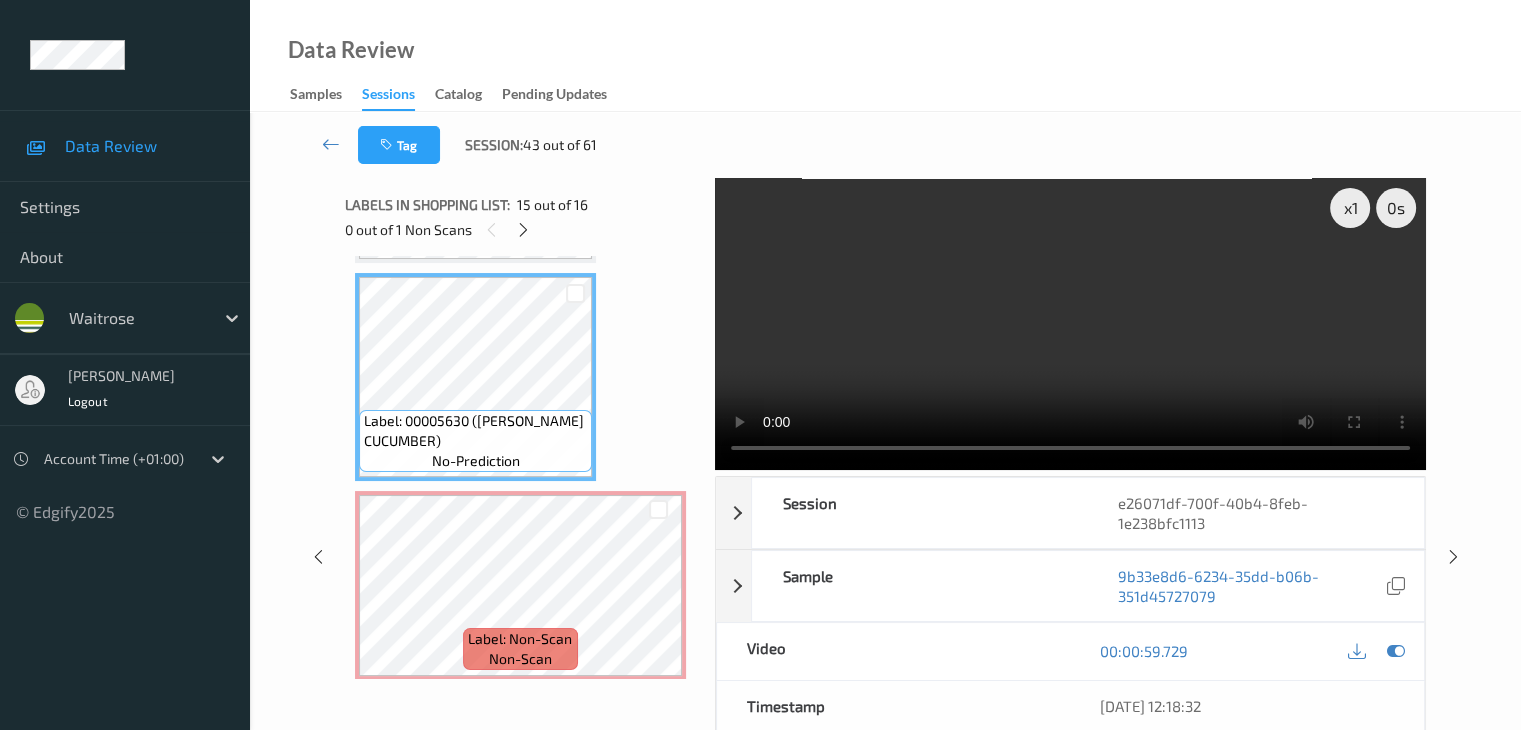 scroll, scrollTop: 2867, scrollLeft: 0, axis: vertical 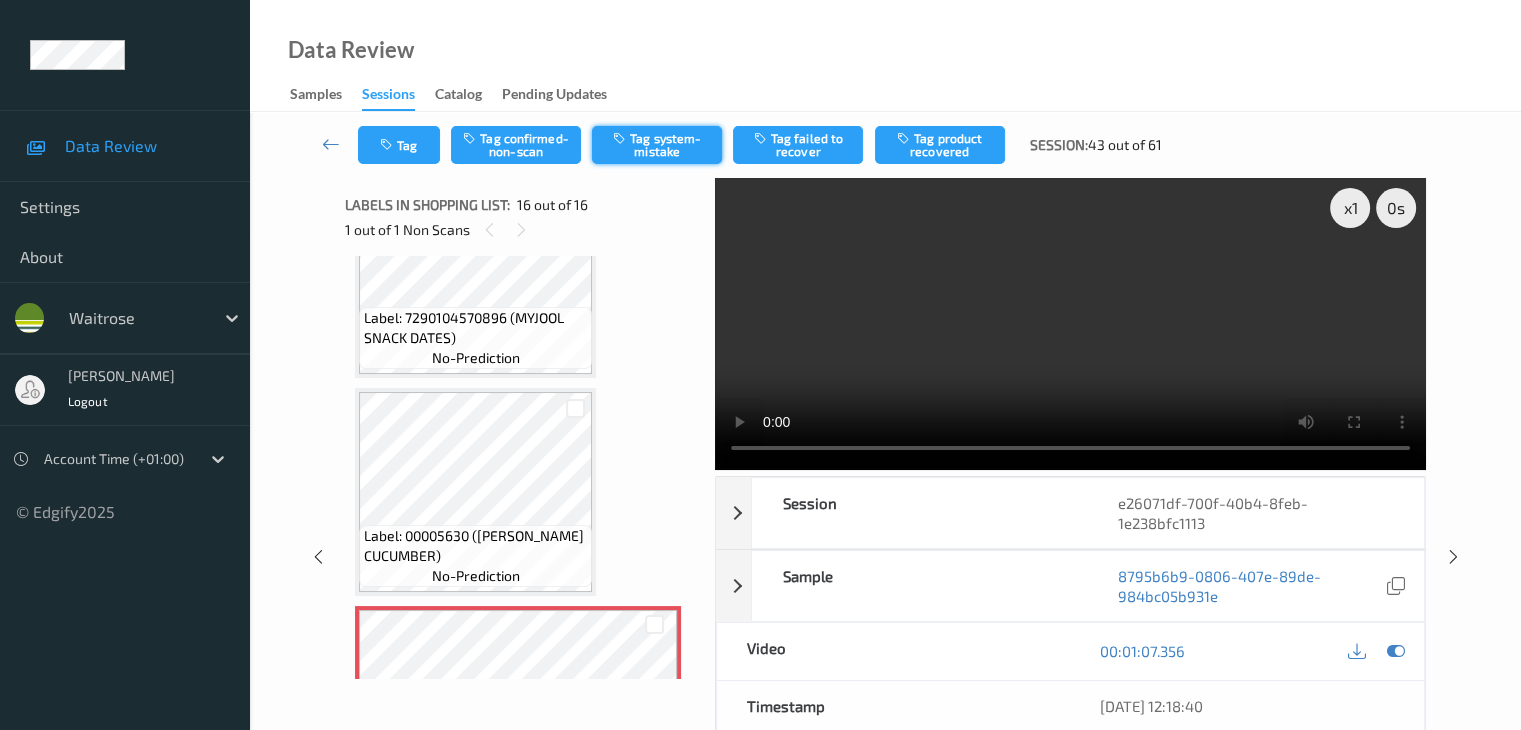 click on "Tag   system-mistake" at bounding box center (657, 145) 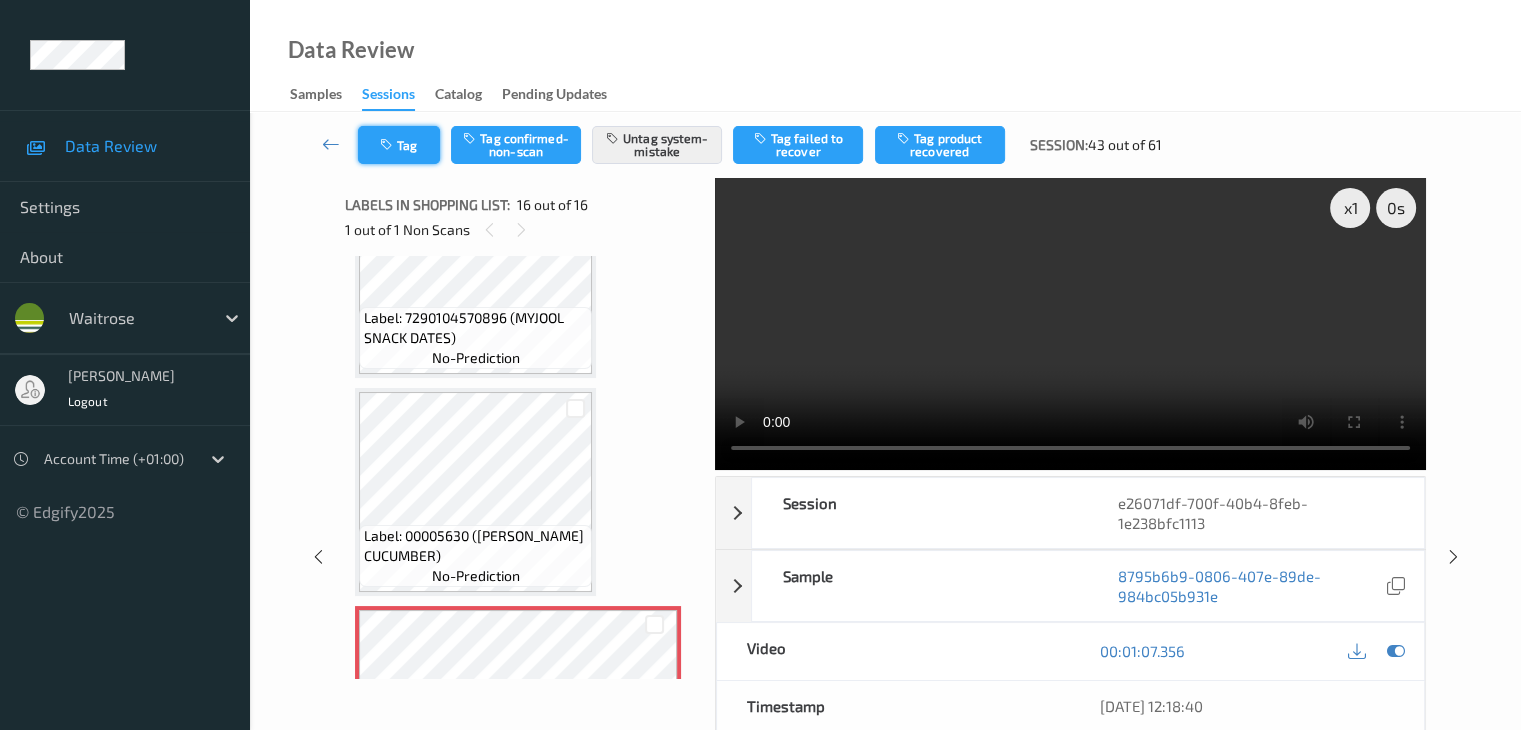 click on "Tag" at bounding box center (399, 145) 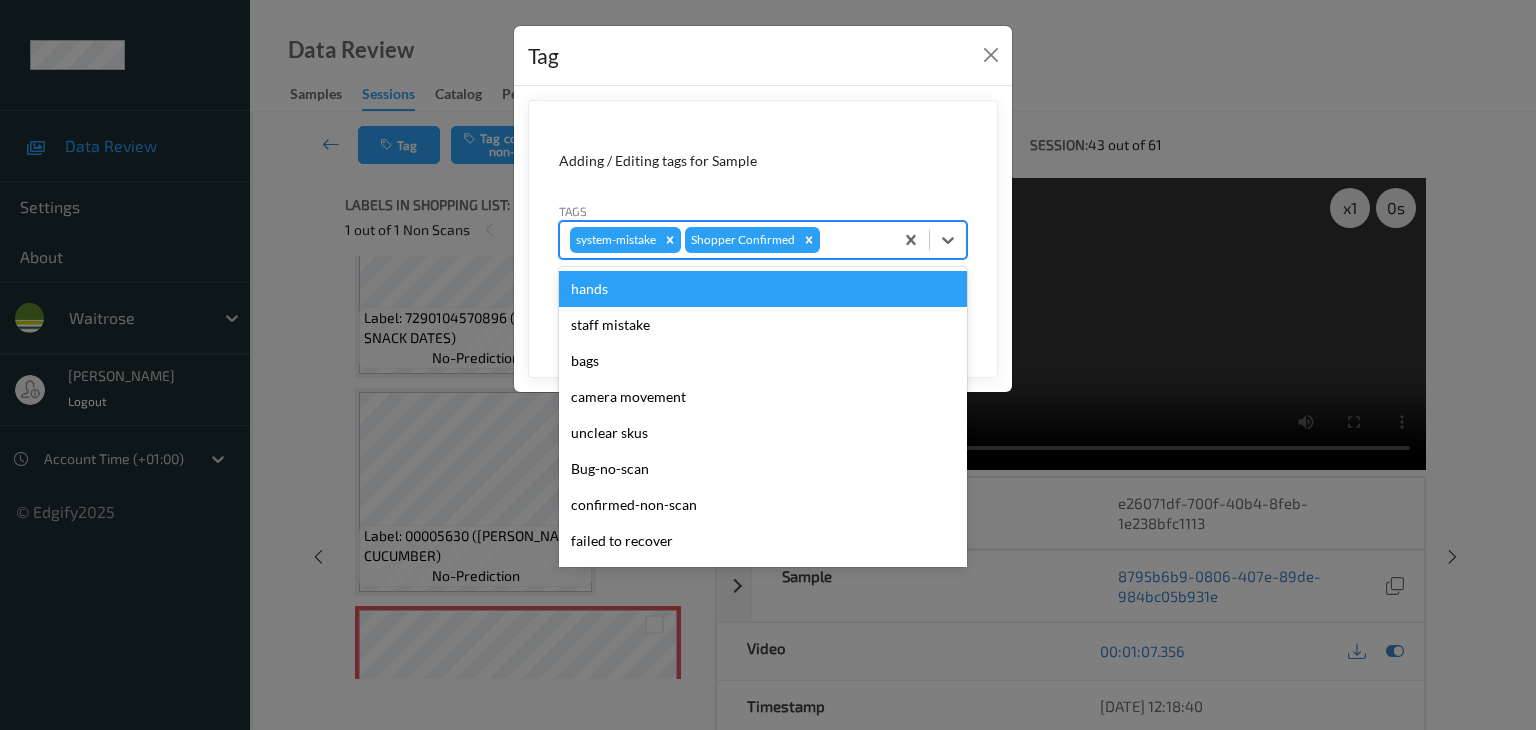click at bounding box center [853, 240] 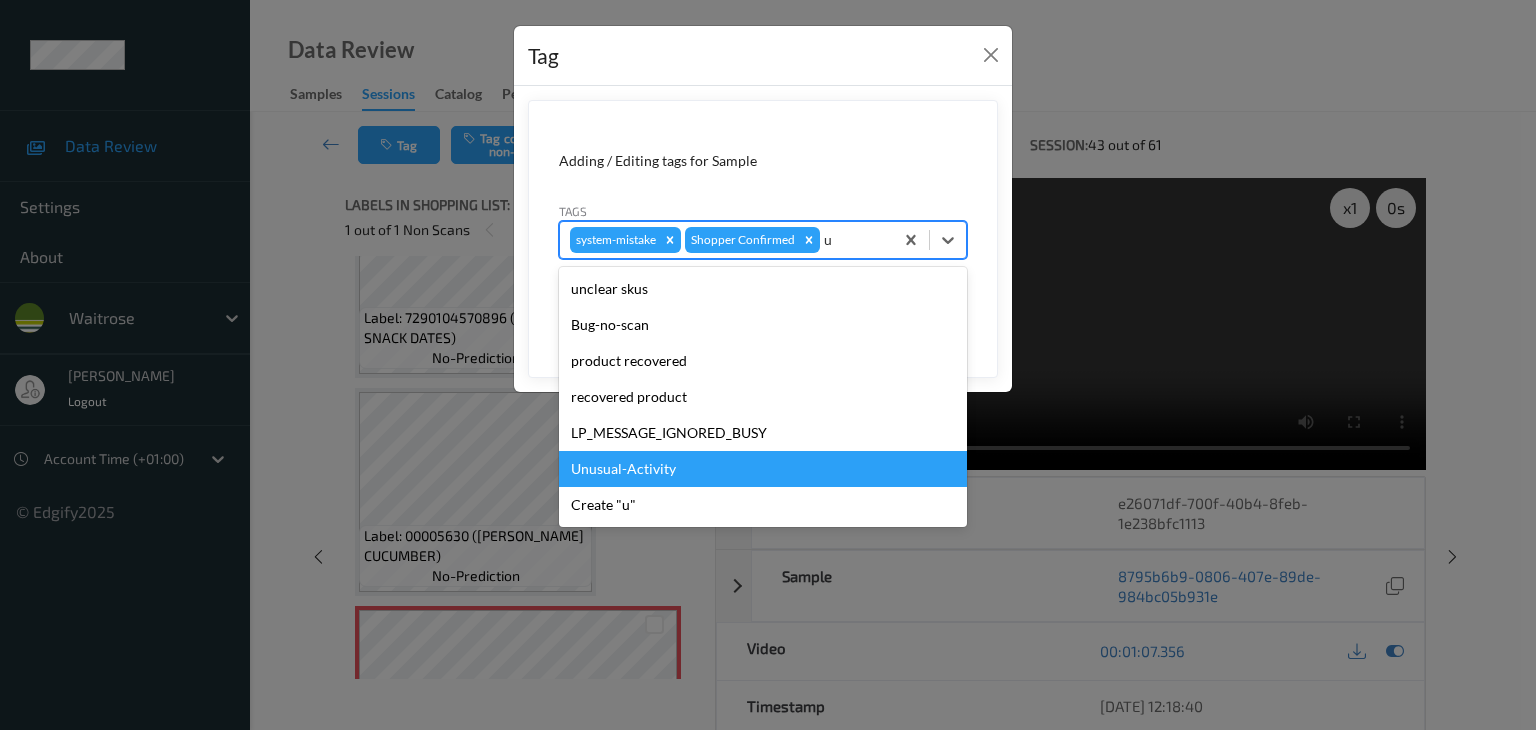 click on "Unusual-Activity" at bounding box center [763, 469] 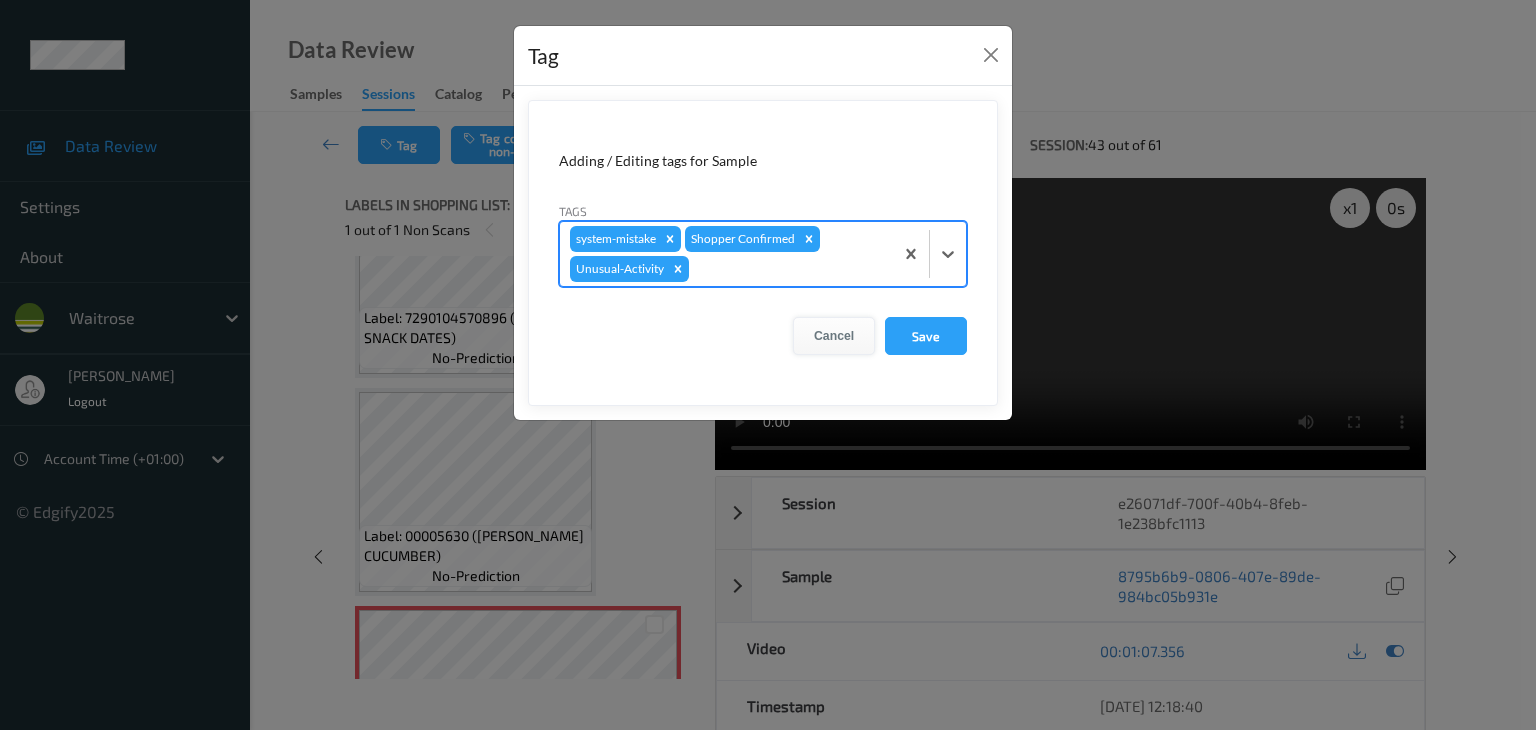 type on "p" 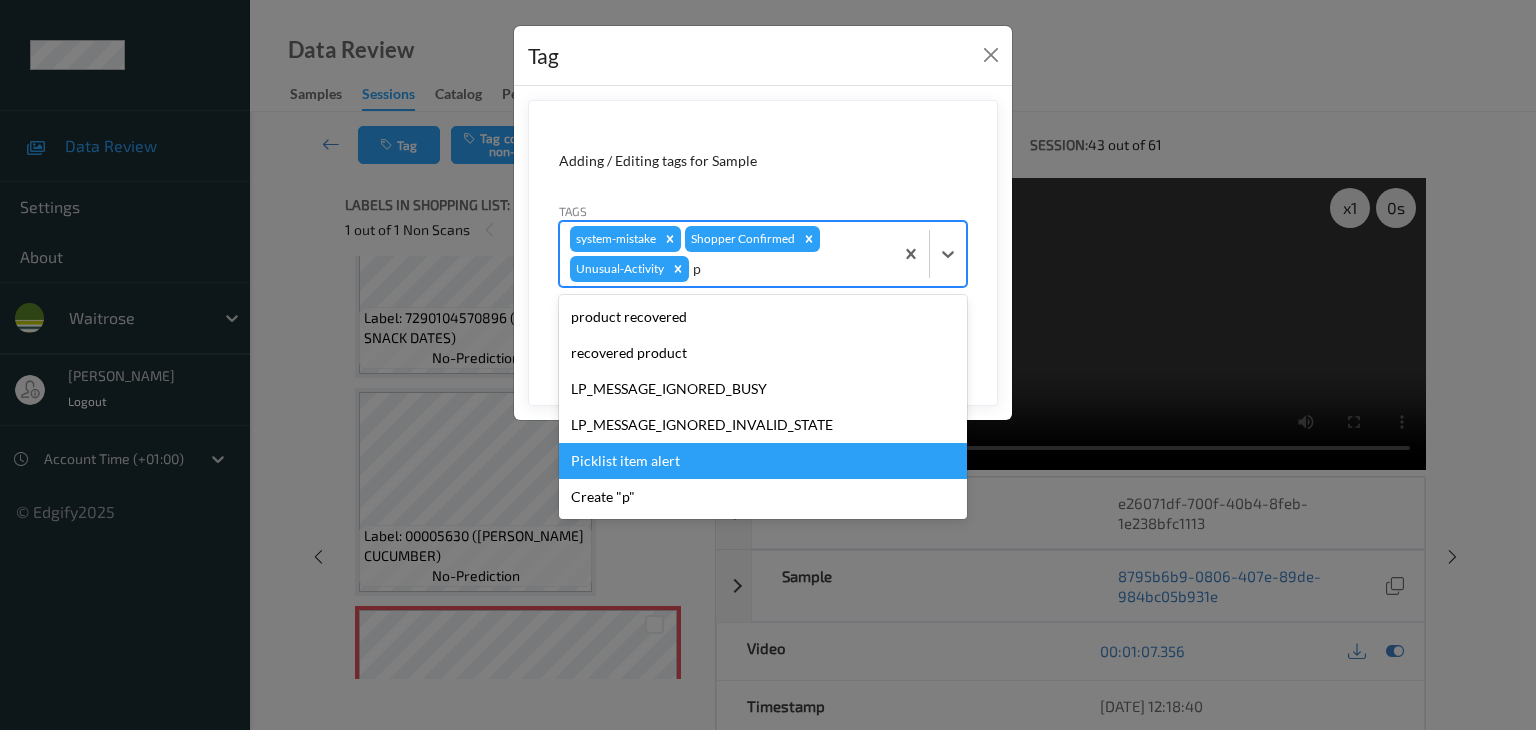 click on "Picklist item alert" at bounding box center [763, 461] 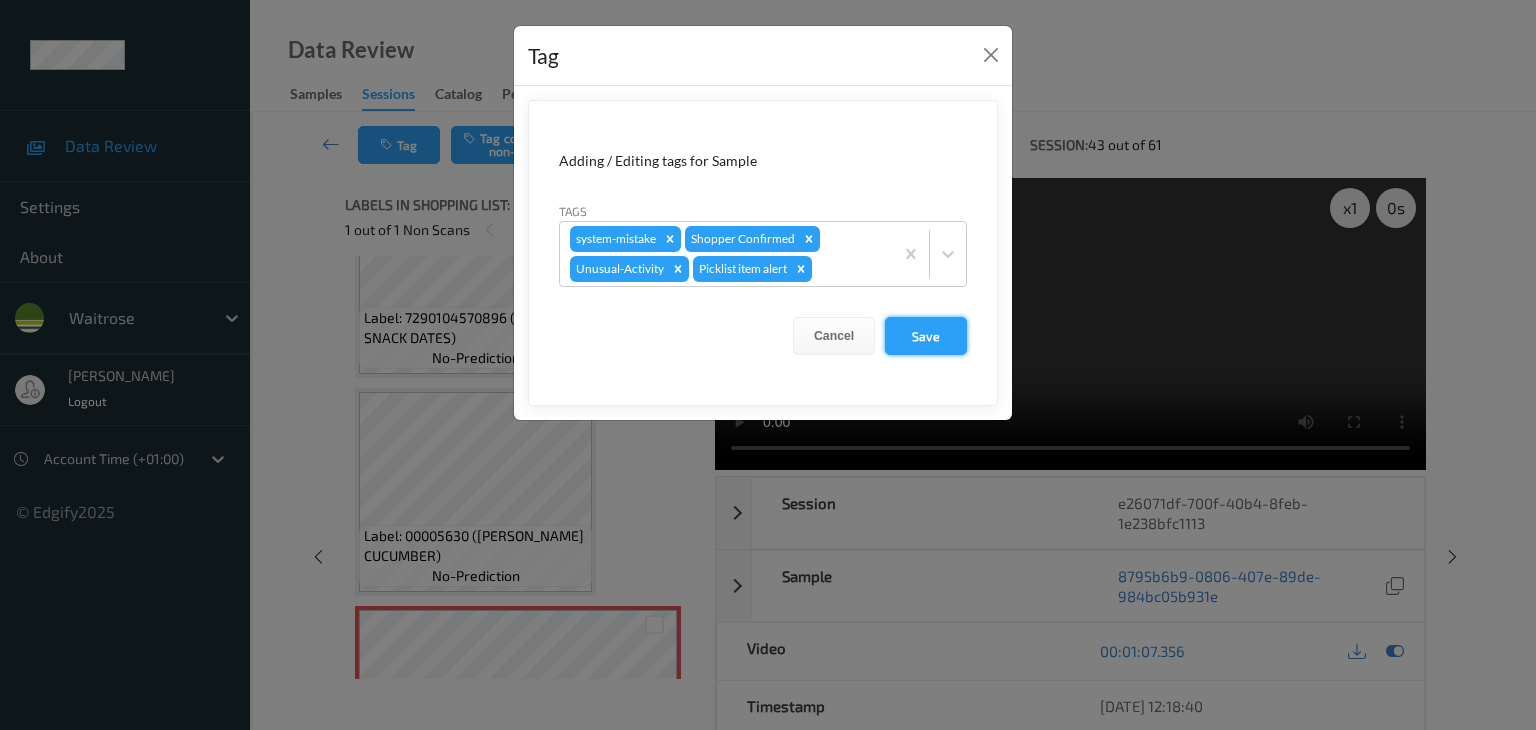click on "Save" at bounding box center [926, 336] 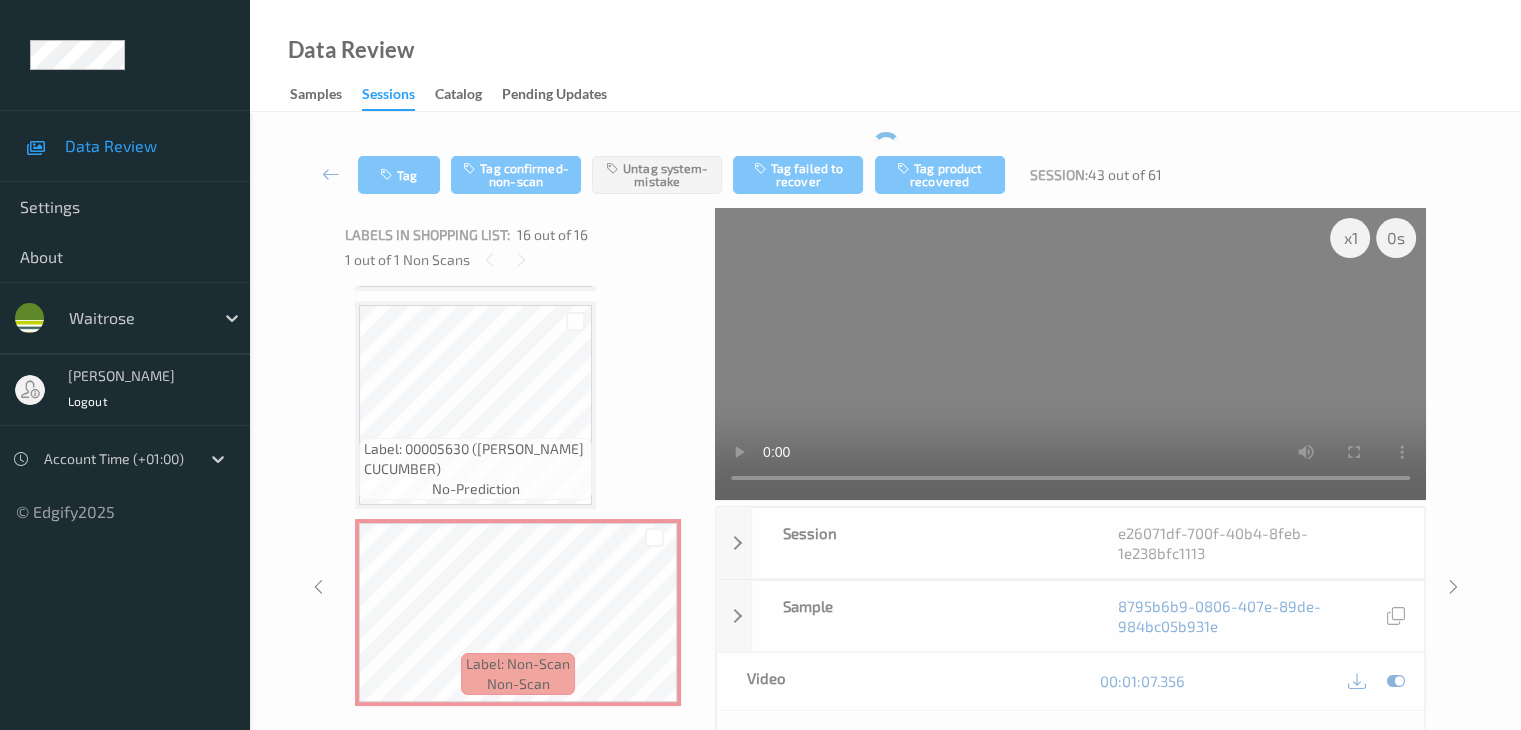 scroll, scrollTop: 2991, scrollLeft: 0, axis: vertical 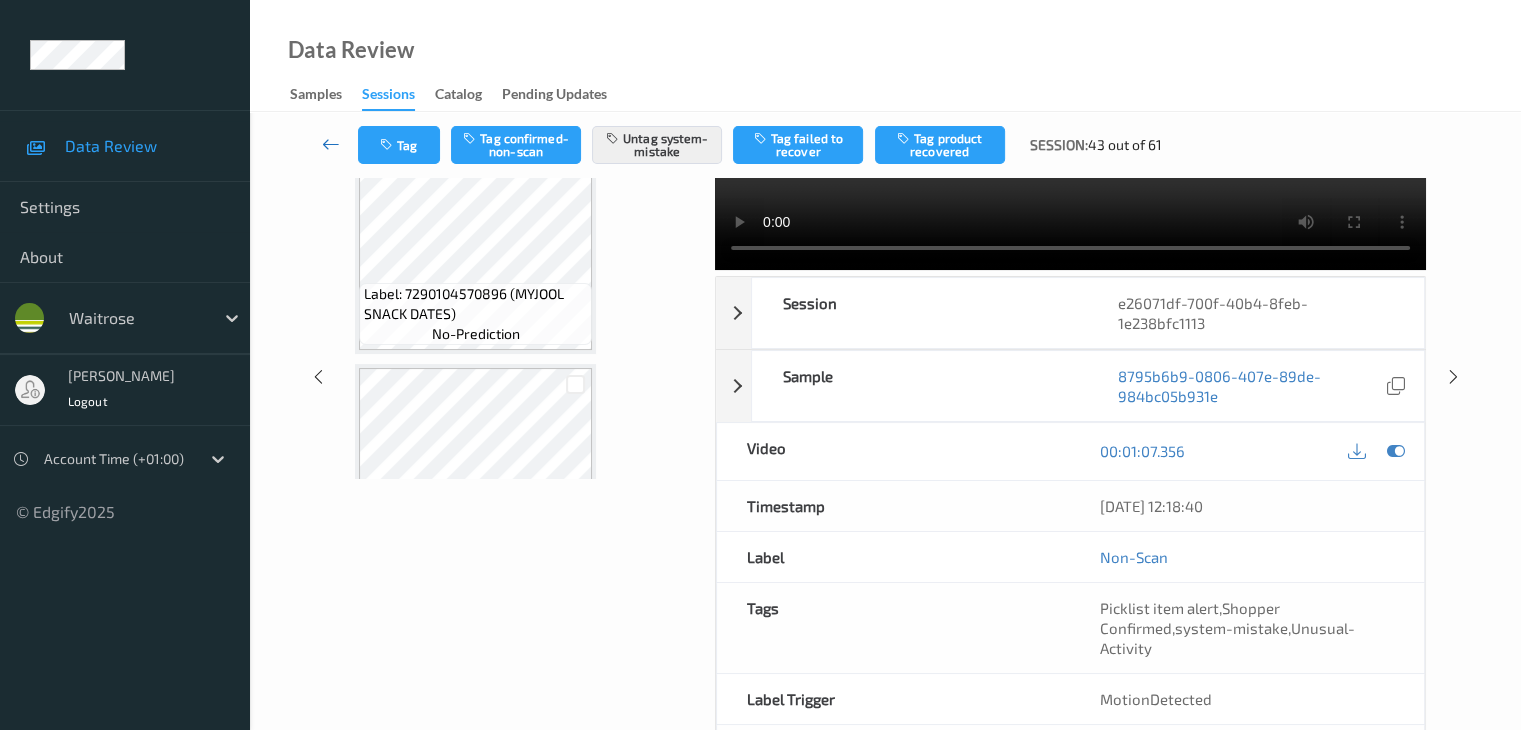 click at bounding box center [331, 144] 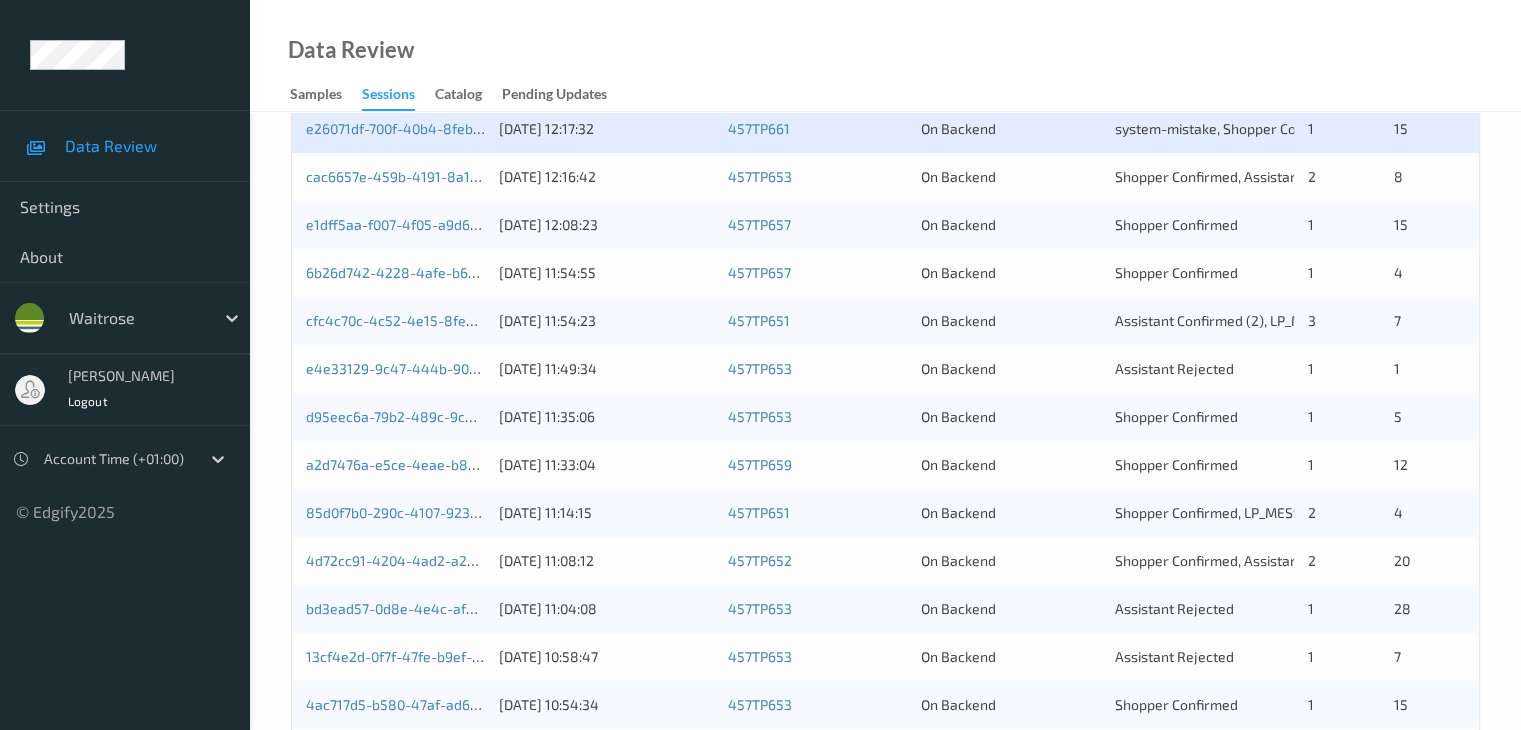 scroll, scrollTop: 500, scrollLeft: 0, axis: vertical 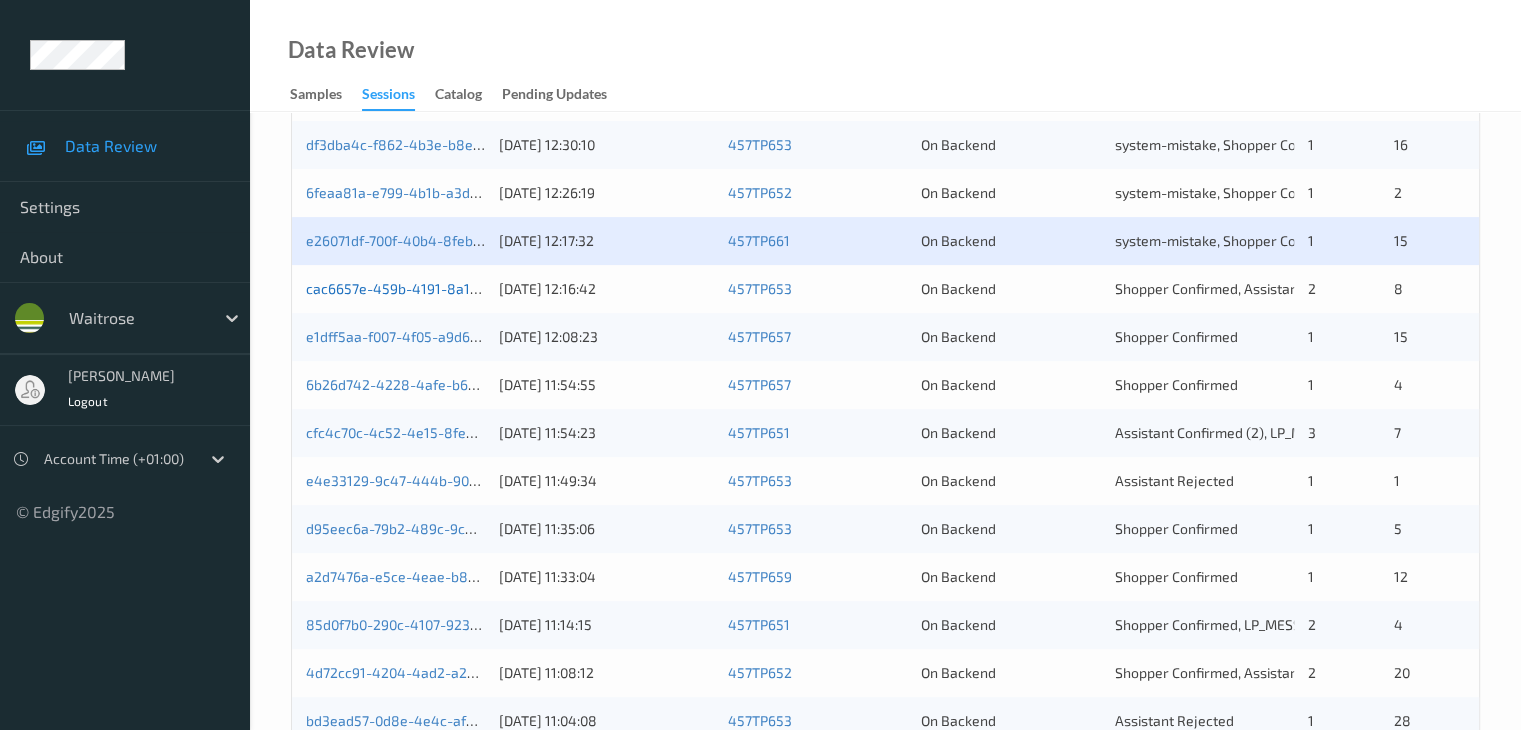 click on "cac6657e-459b-4191-8a1b-1d8ba07f590c" at bounding box center (440, 288) 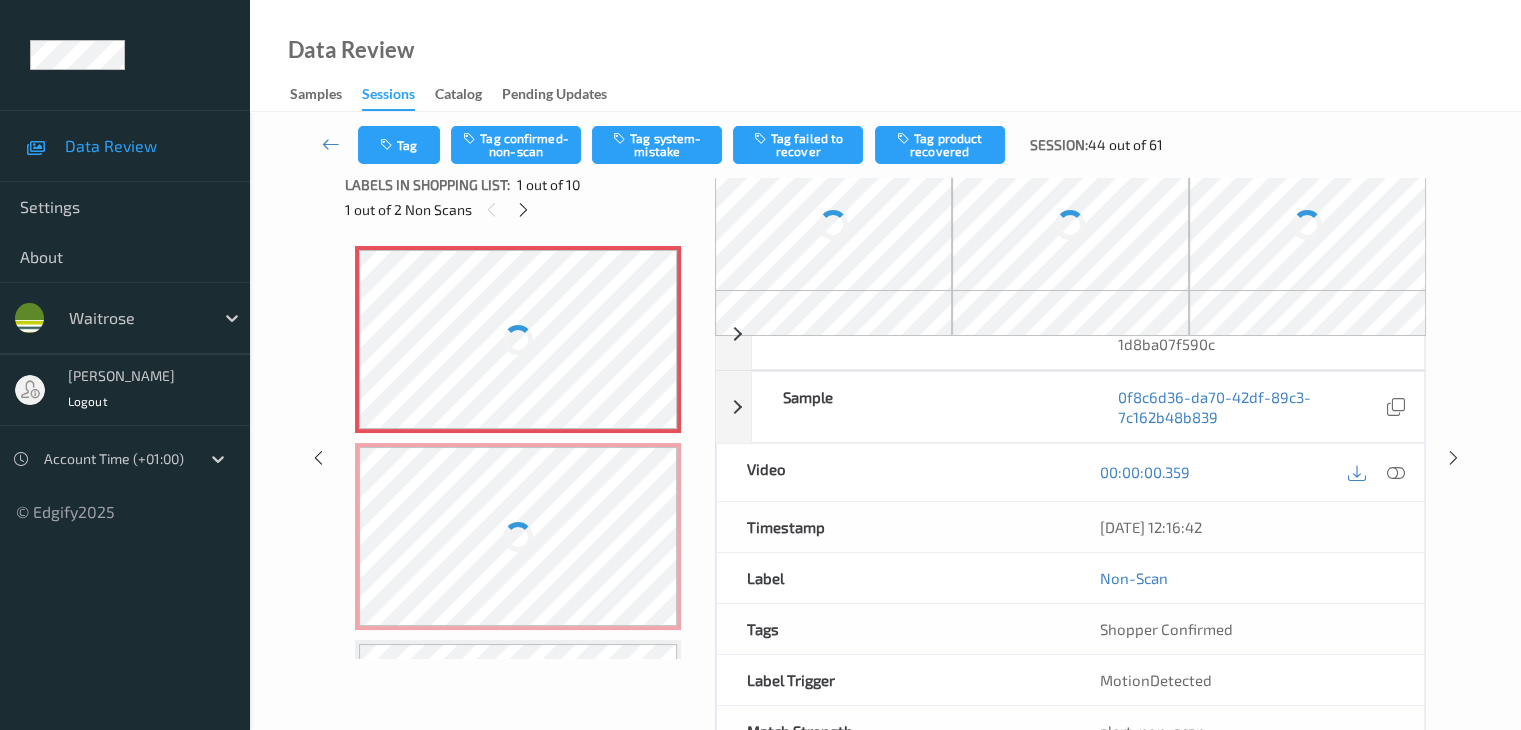 scroll, scrollTop: 0, scrollLeft: 0, axis: both 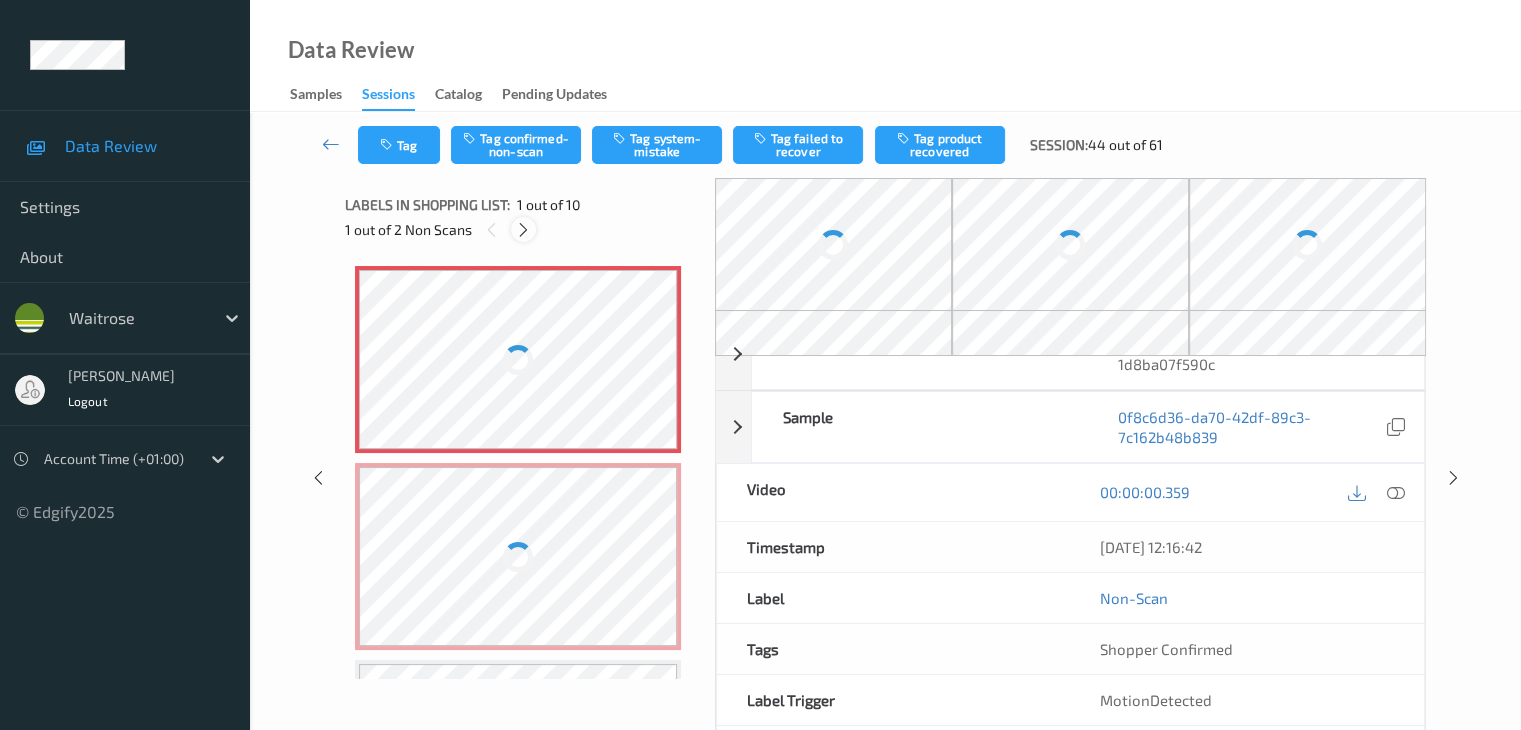 click at bounding box center [523, 230] 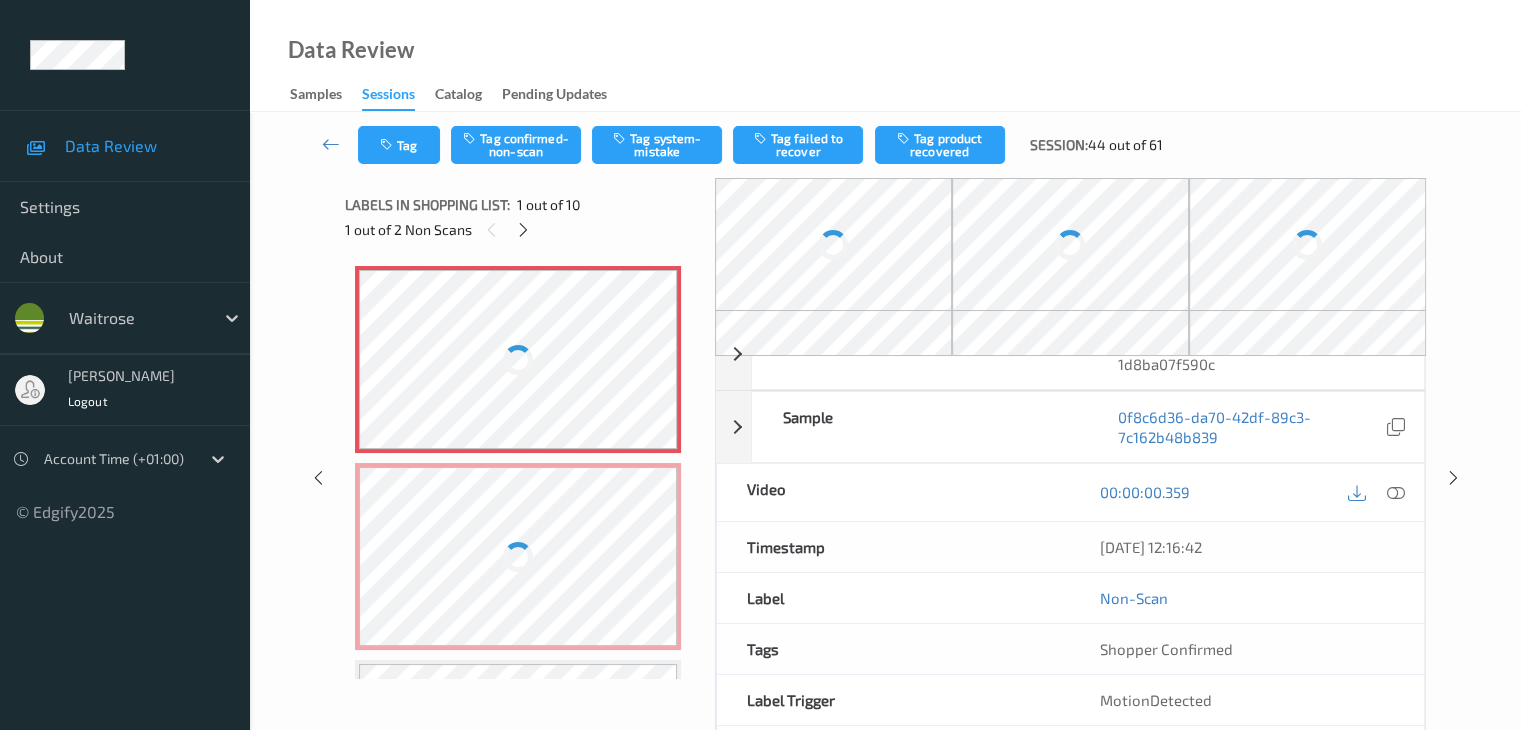 scroll, scrollTop: 10, scrollLeft: 0, axis: vertical 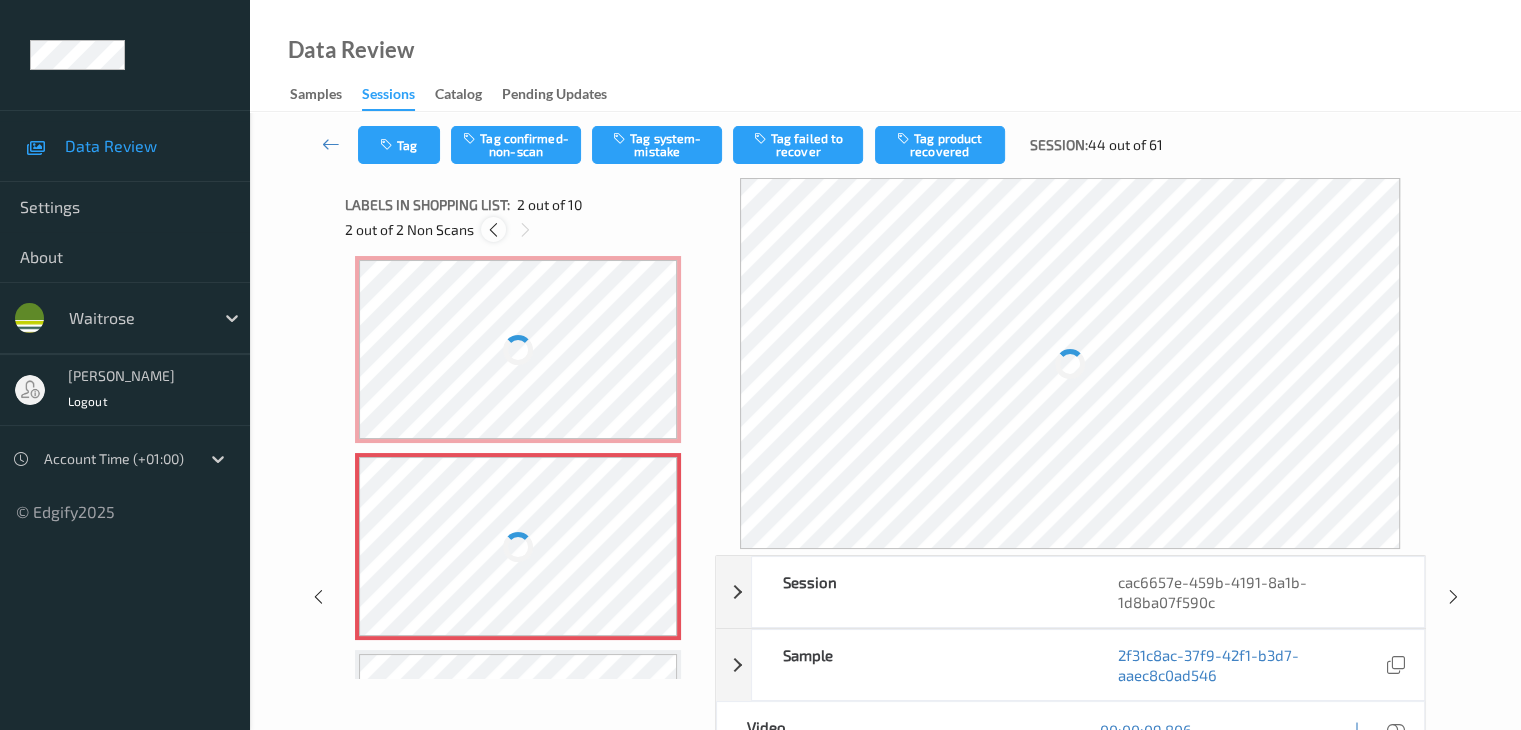 click at bounding box center (493, 230) 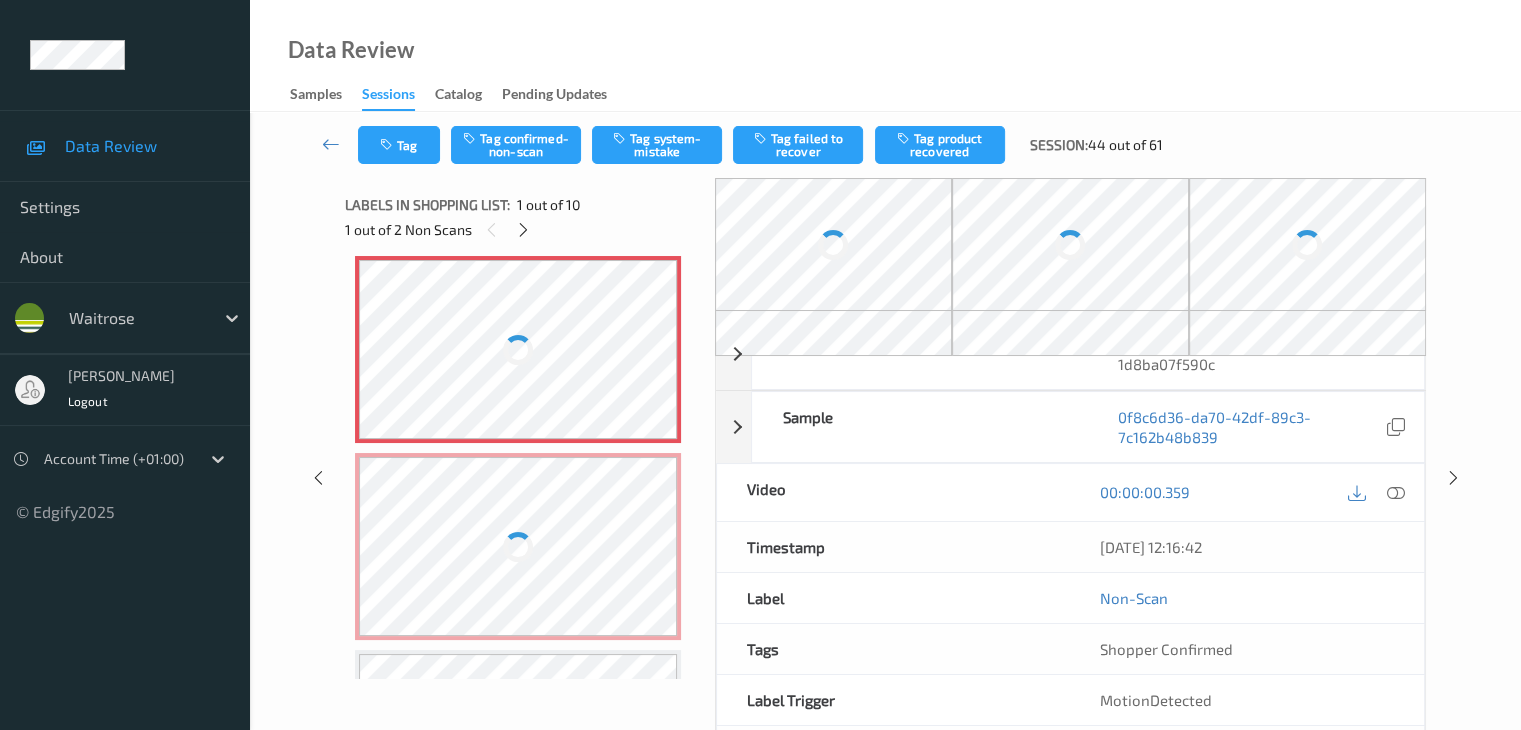 scroll, scrollTop: 0, scrollLeft: 0, axis: both 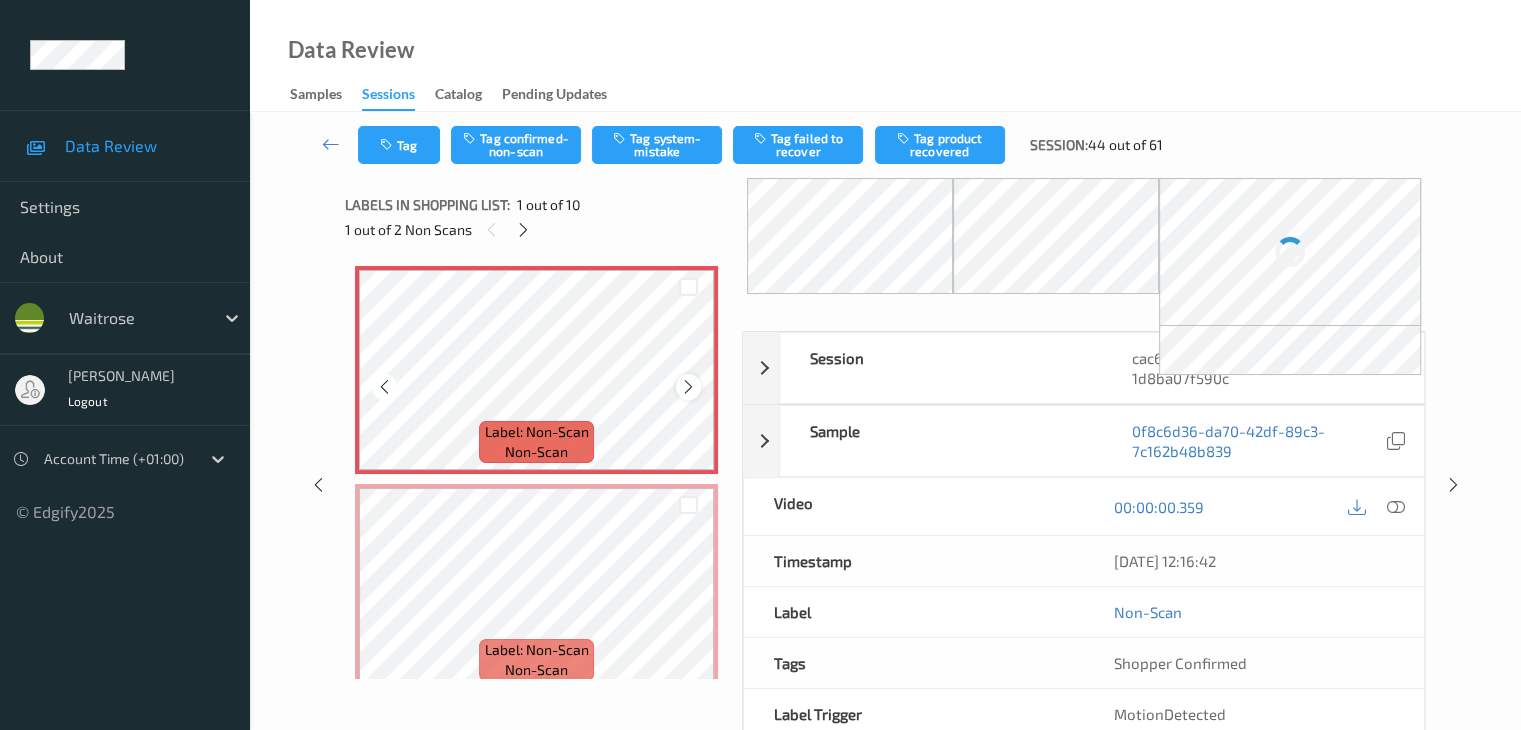 click at bounding box center [688, 387] 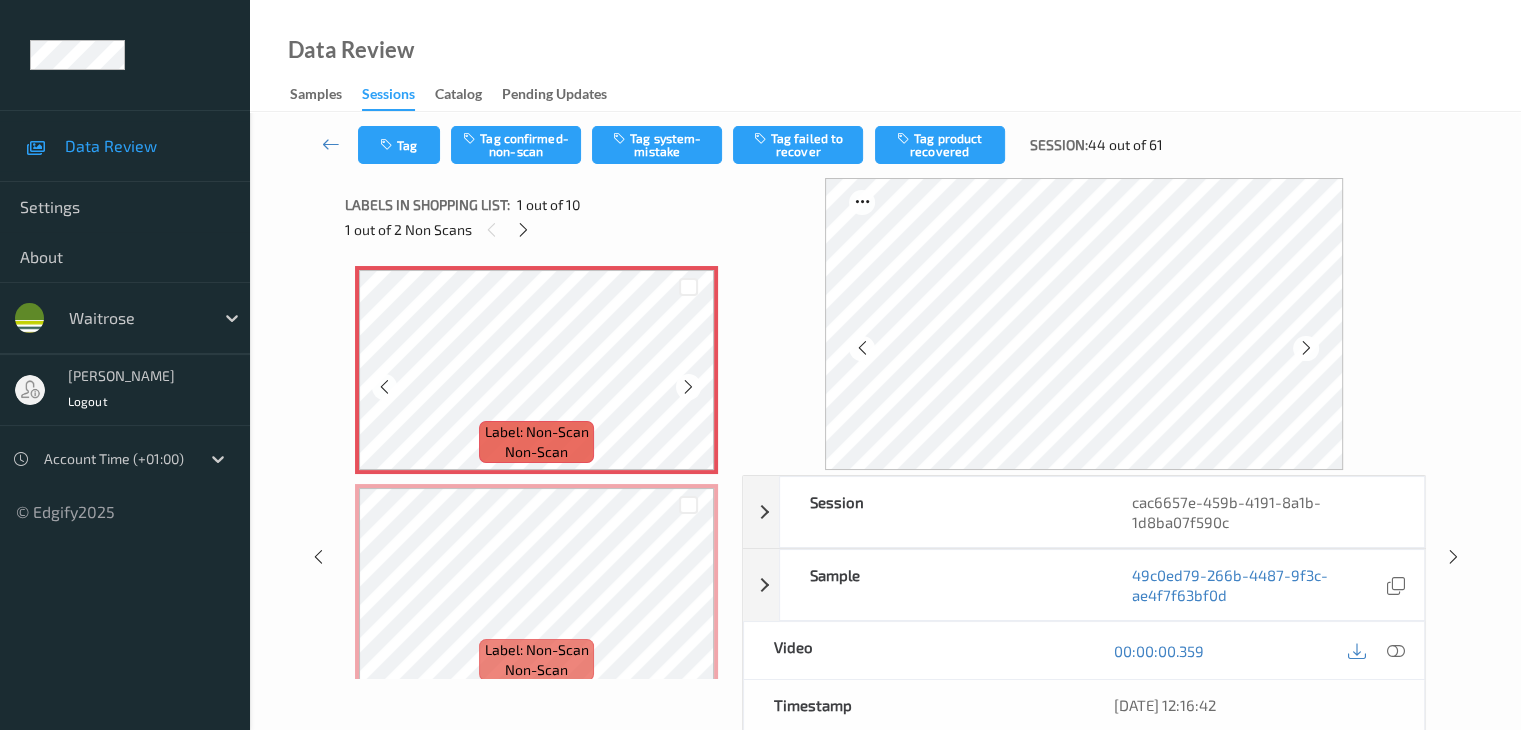 click at bounding box center (688, 387) 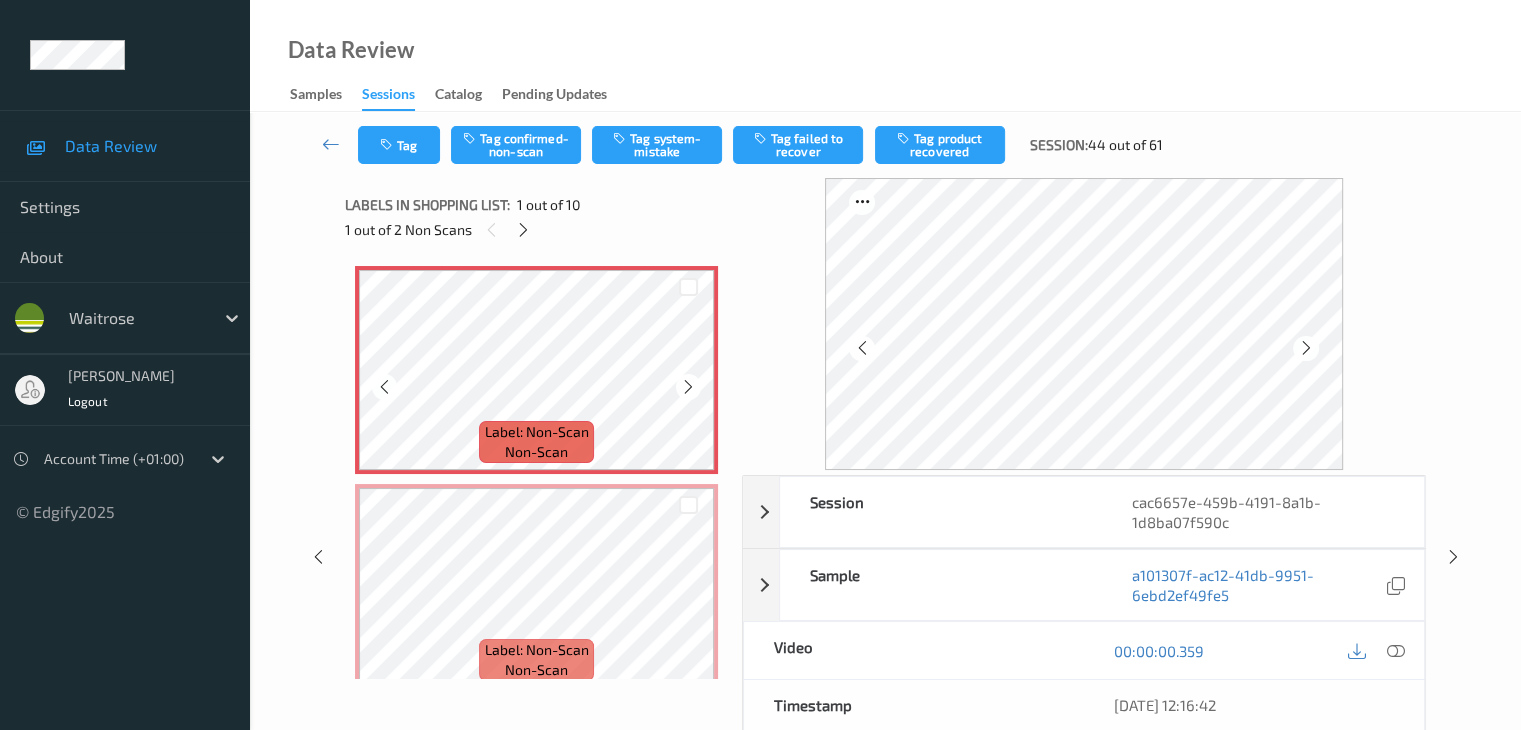 click at bounding box center [688, 387] 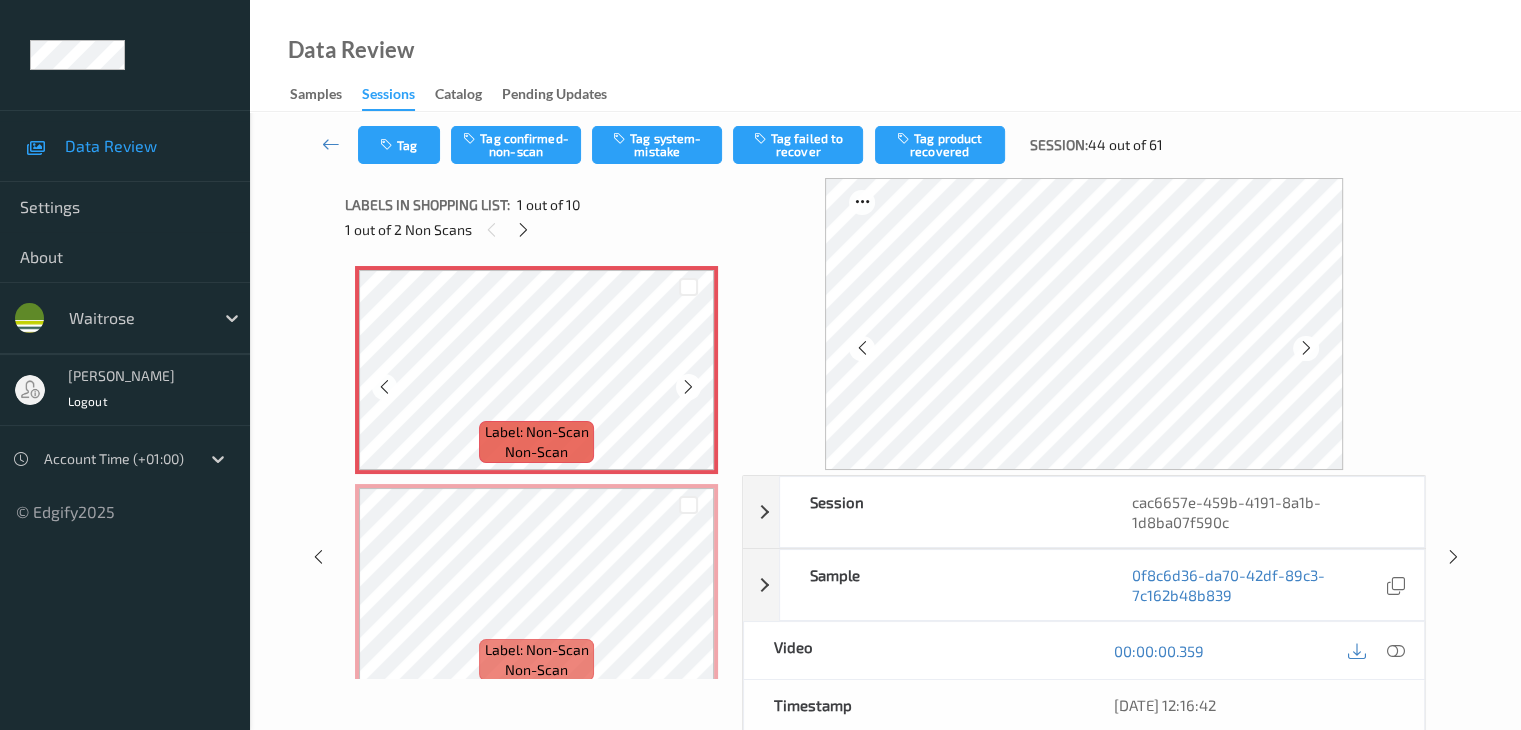 click at bounding box center (688, 387) 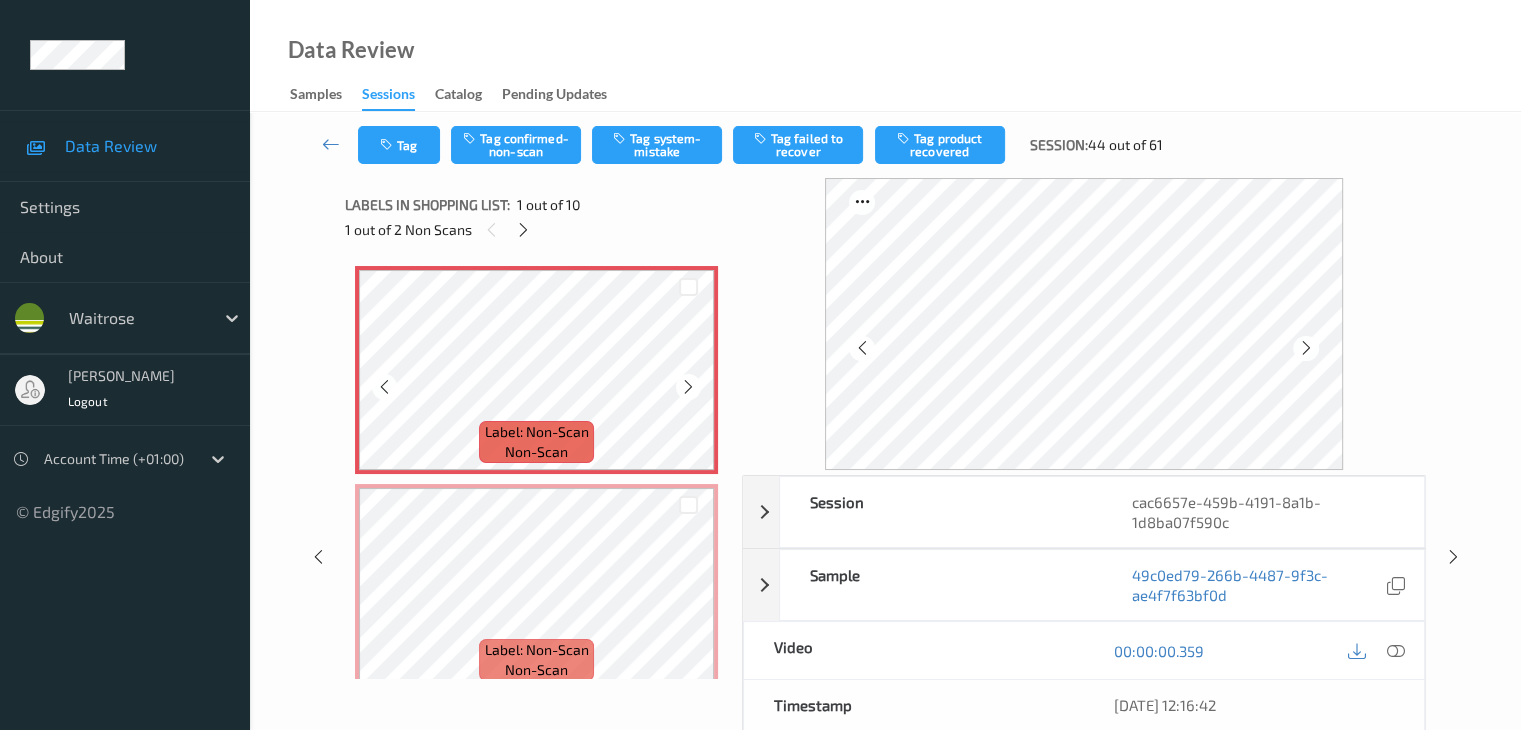 click at bounding box center [688, 387] 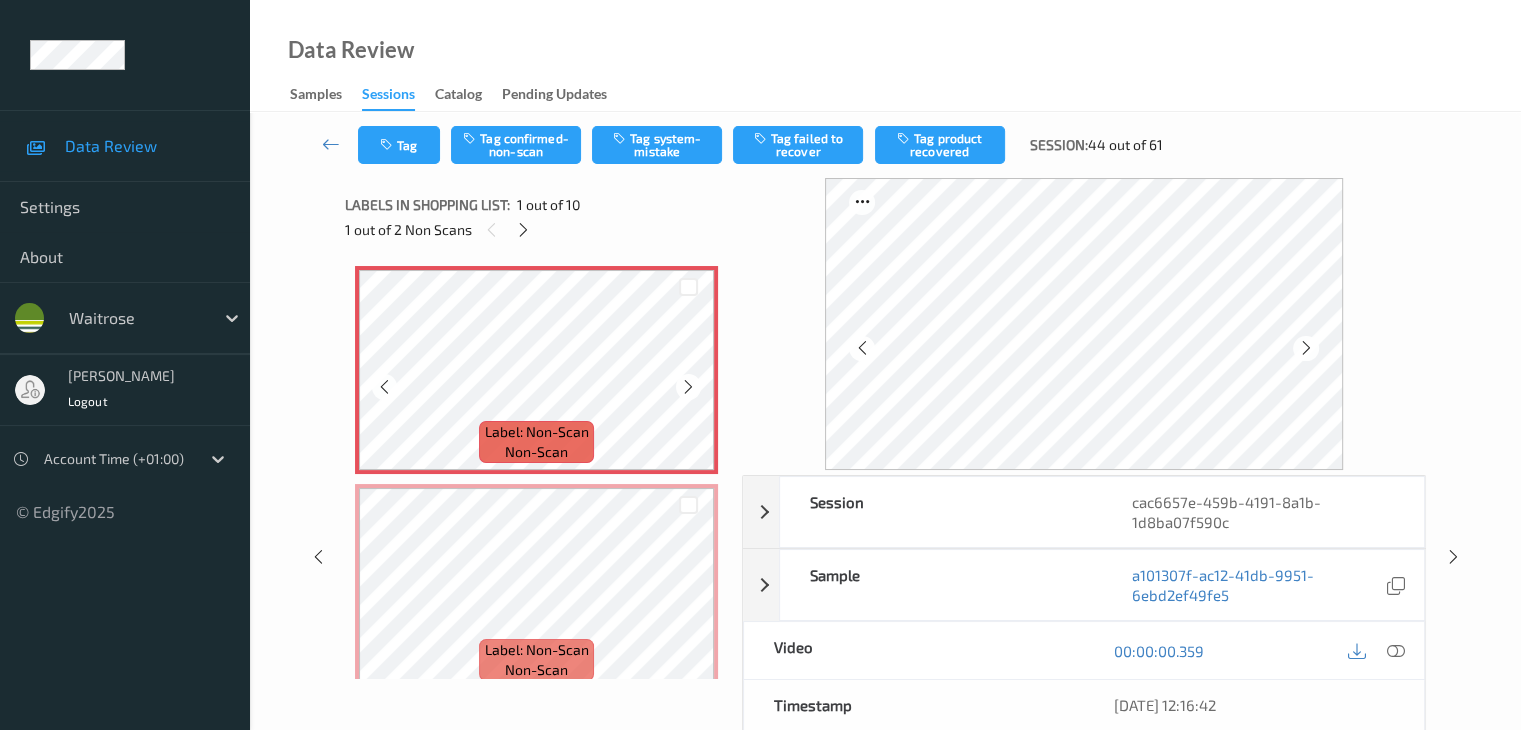 click at bounding box center [688, 387] 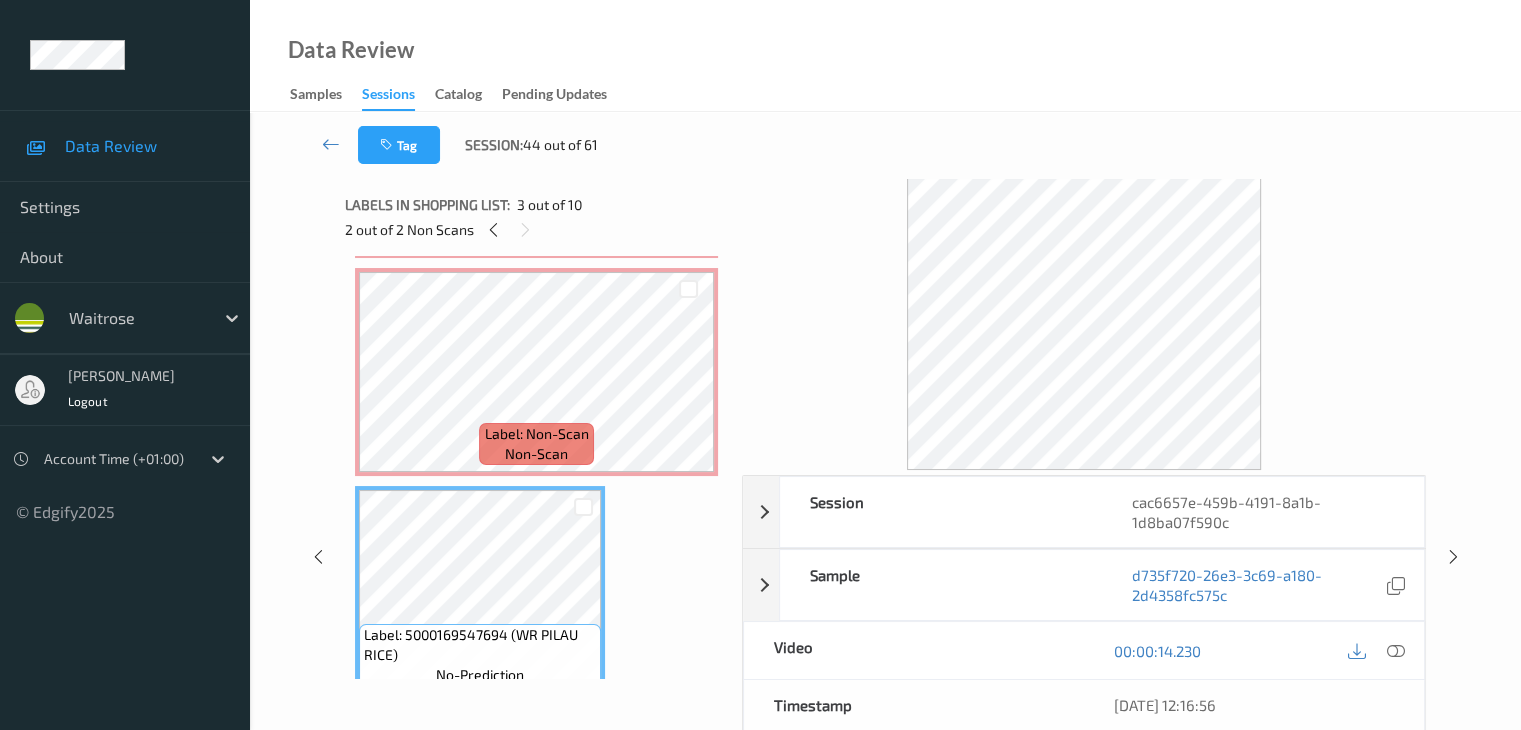 scroll, scrollTop: 100, scrollLeft: 0, axis: vertical 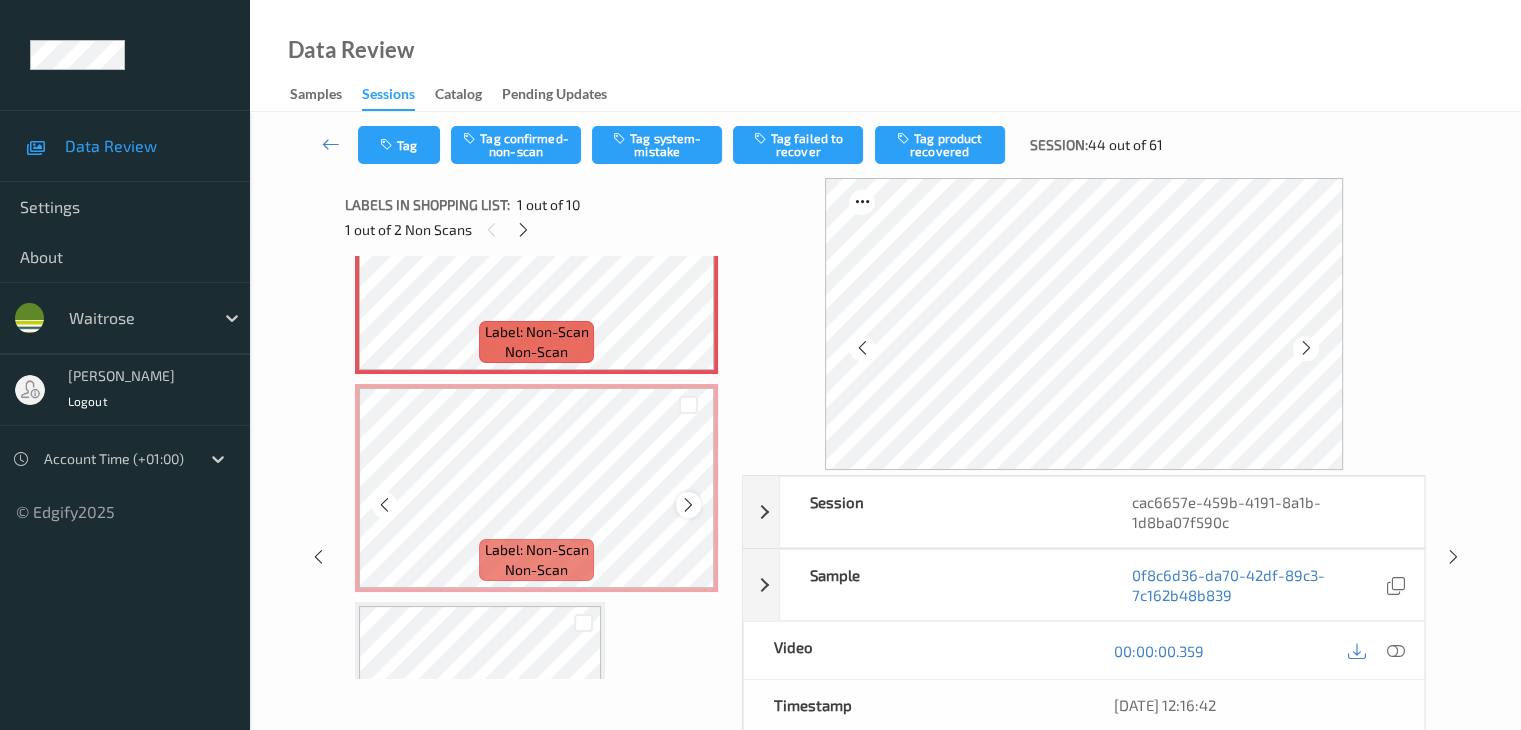 click at bounding box center [688, 505] 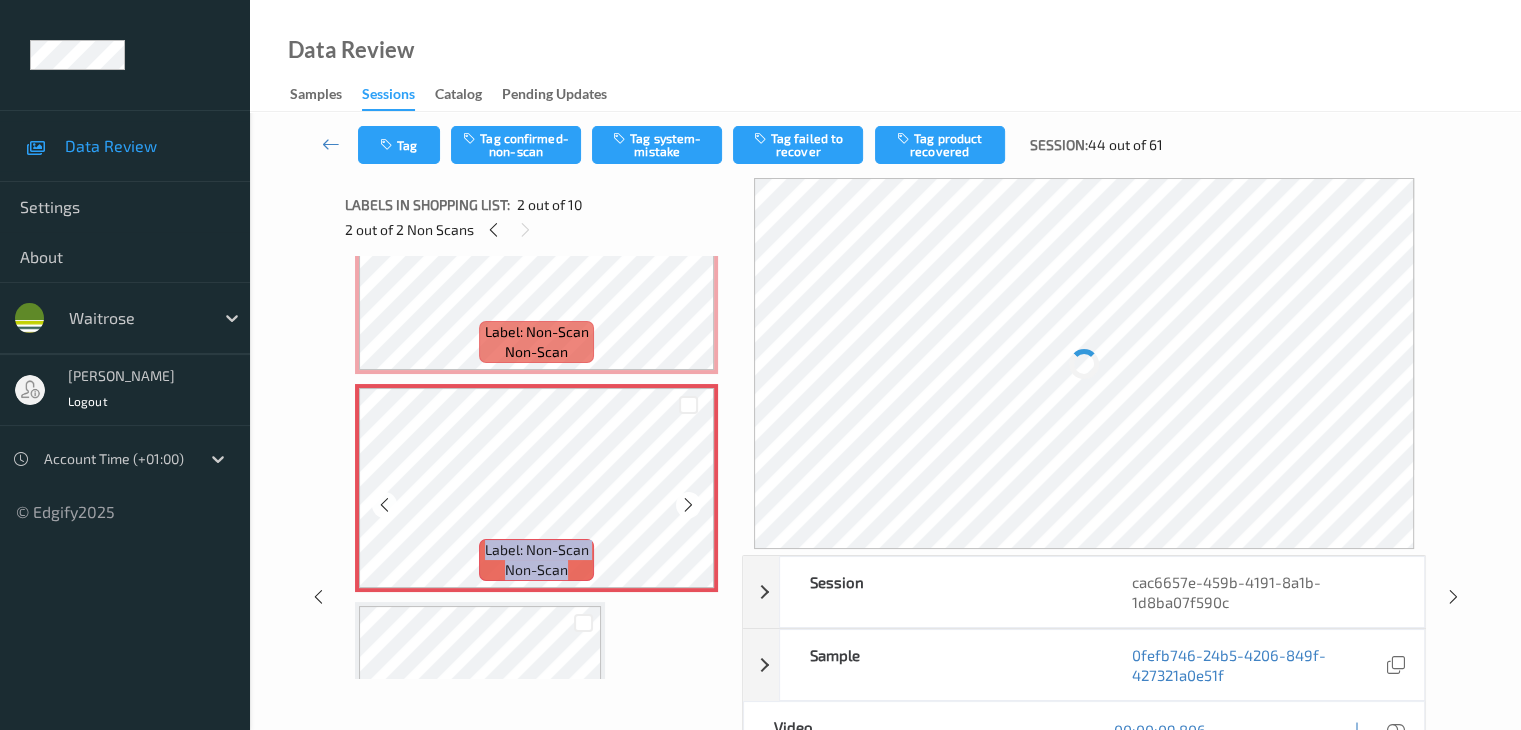 click at bounding box center [688, 505] 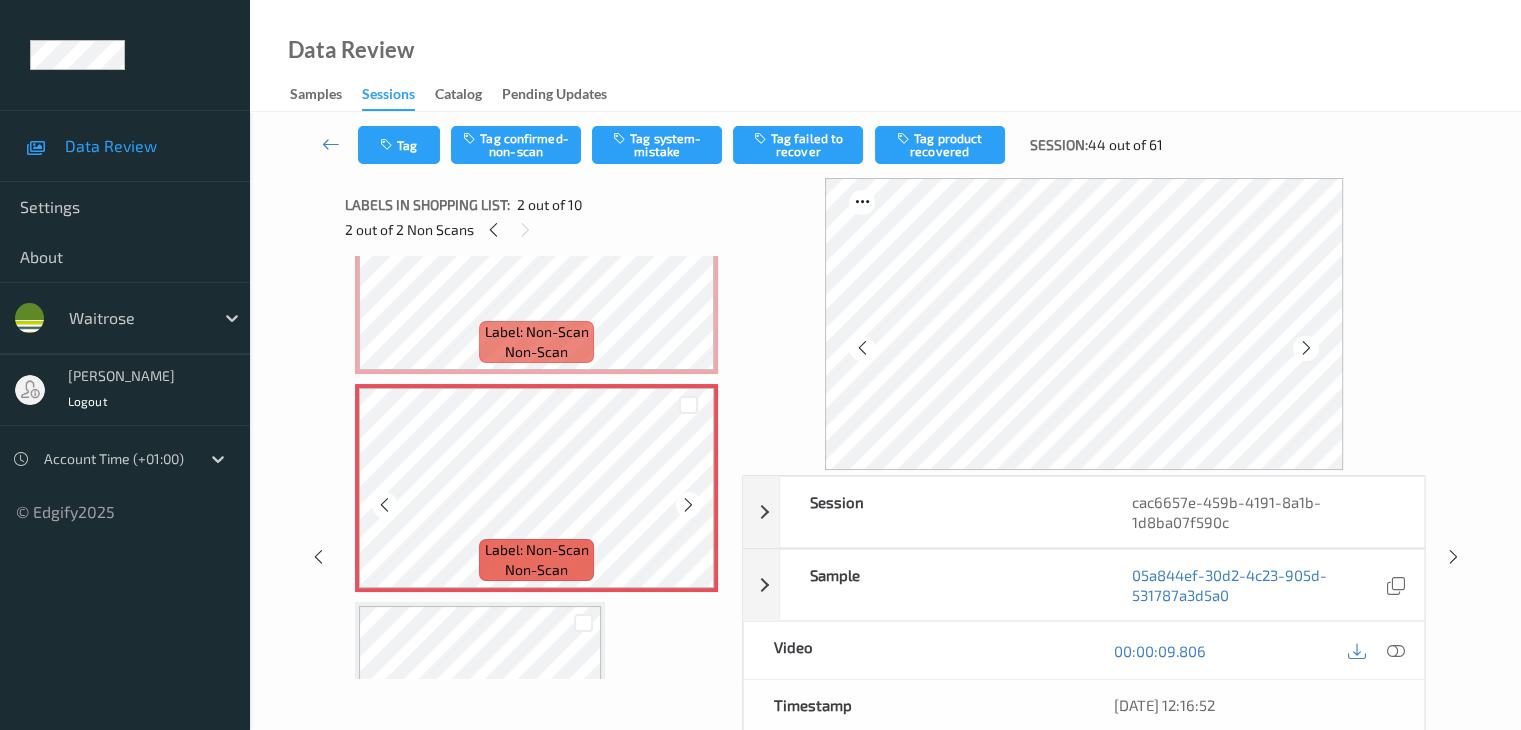 click at bounding box center [688, 505] 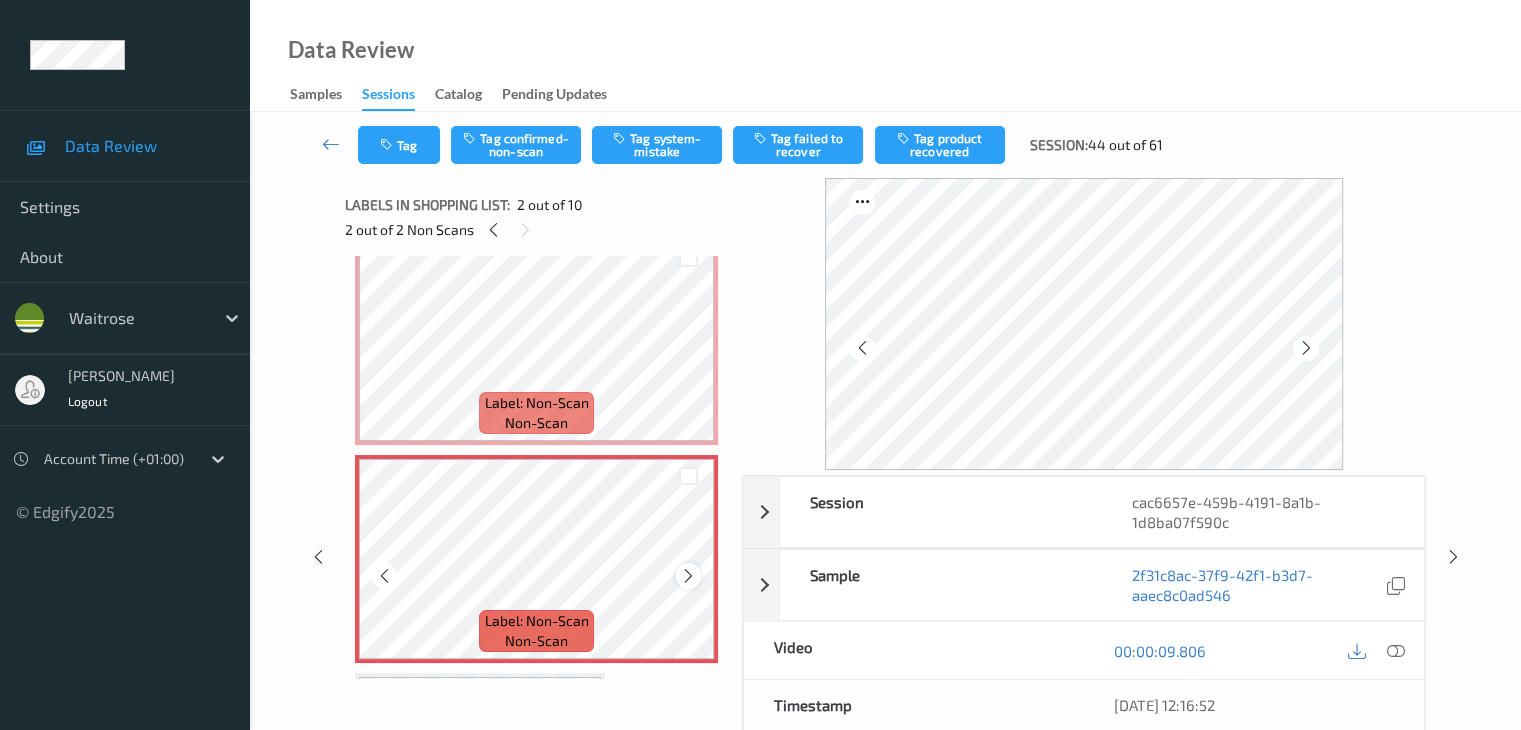 scroll, scrollTop: 0, scrollLeft: 0, axis: both 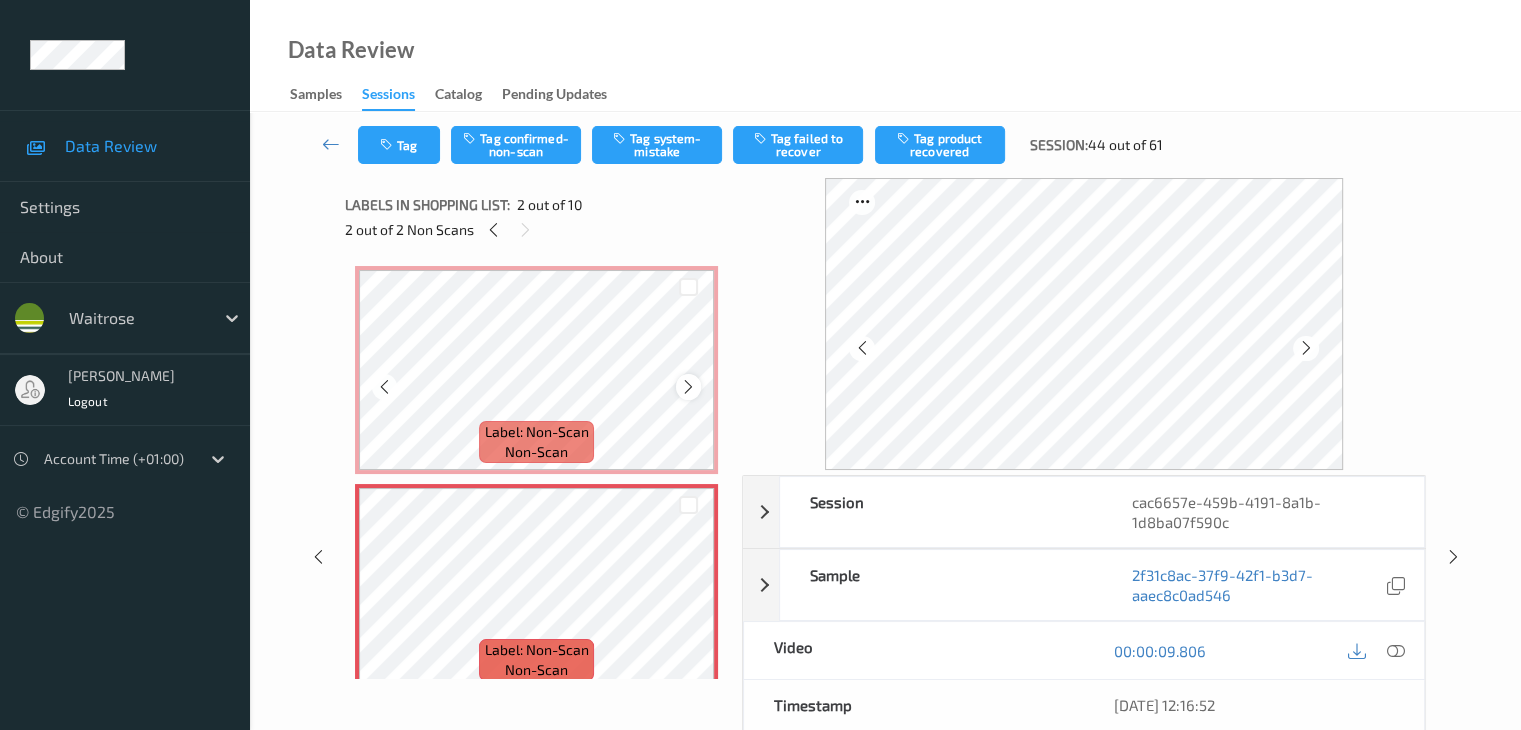 click at bounding box center (688, 387) 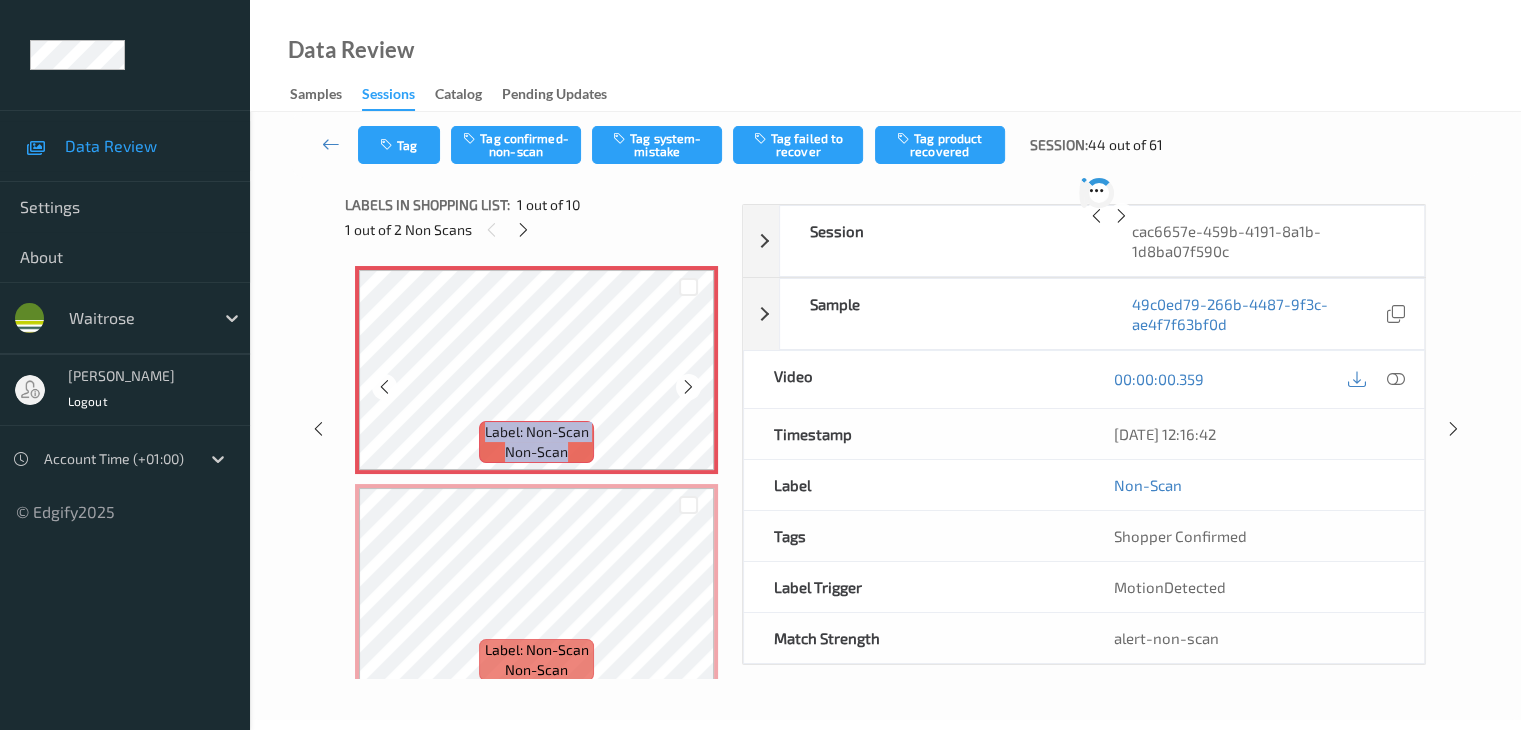 click at bounding box center [688, 387] 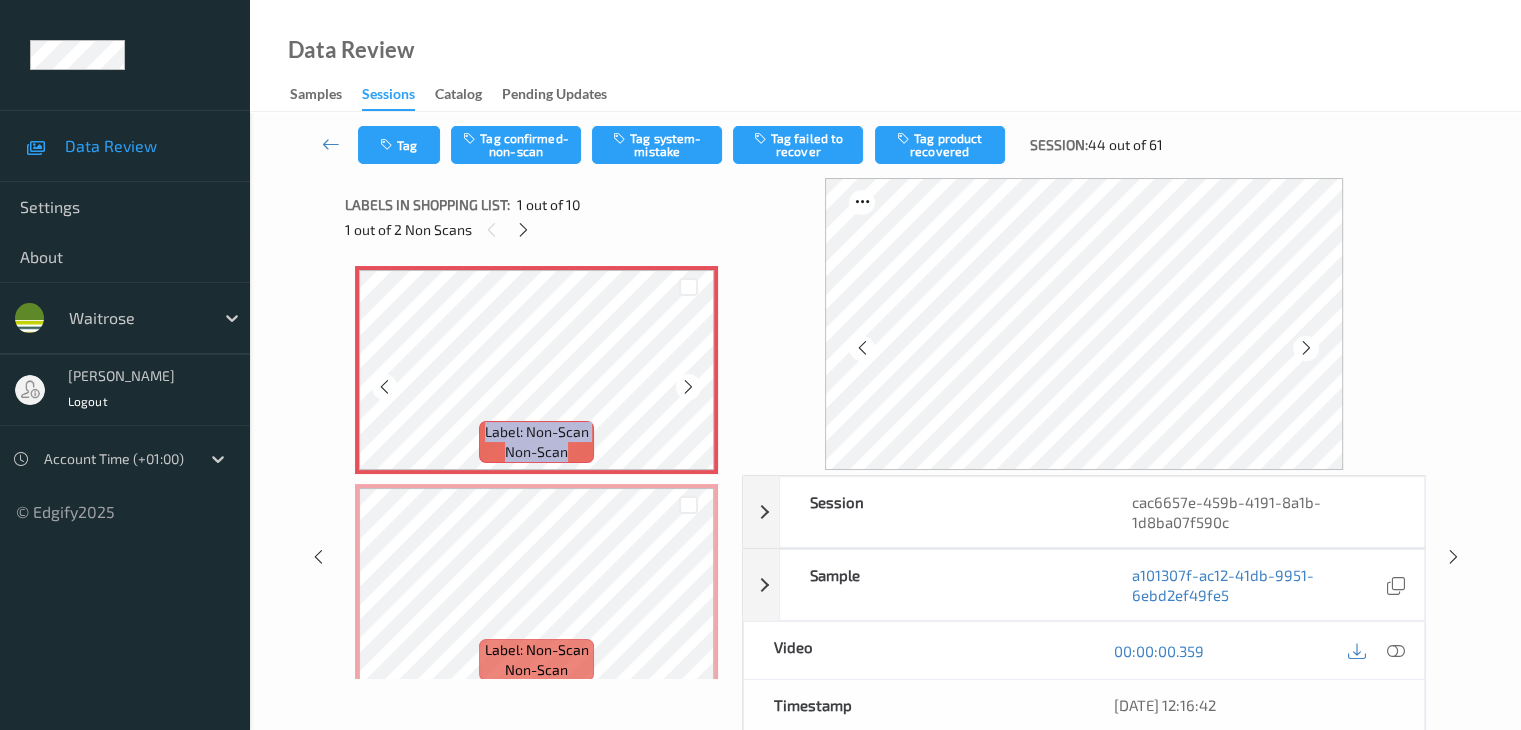 click at bounding box center (688, 387) 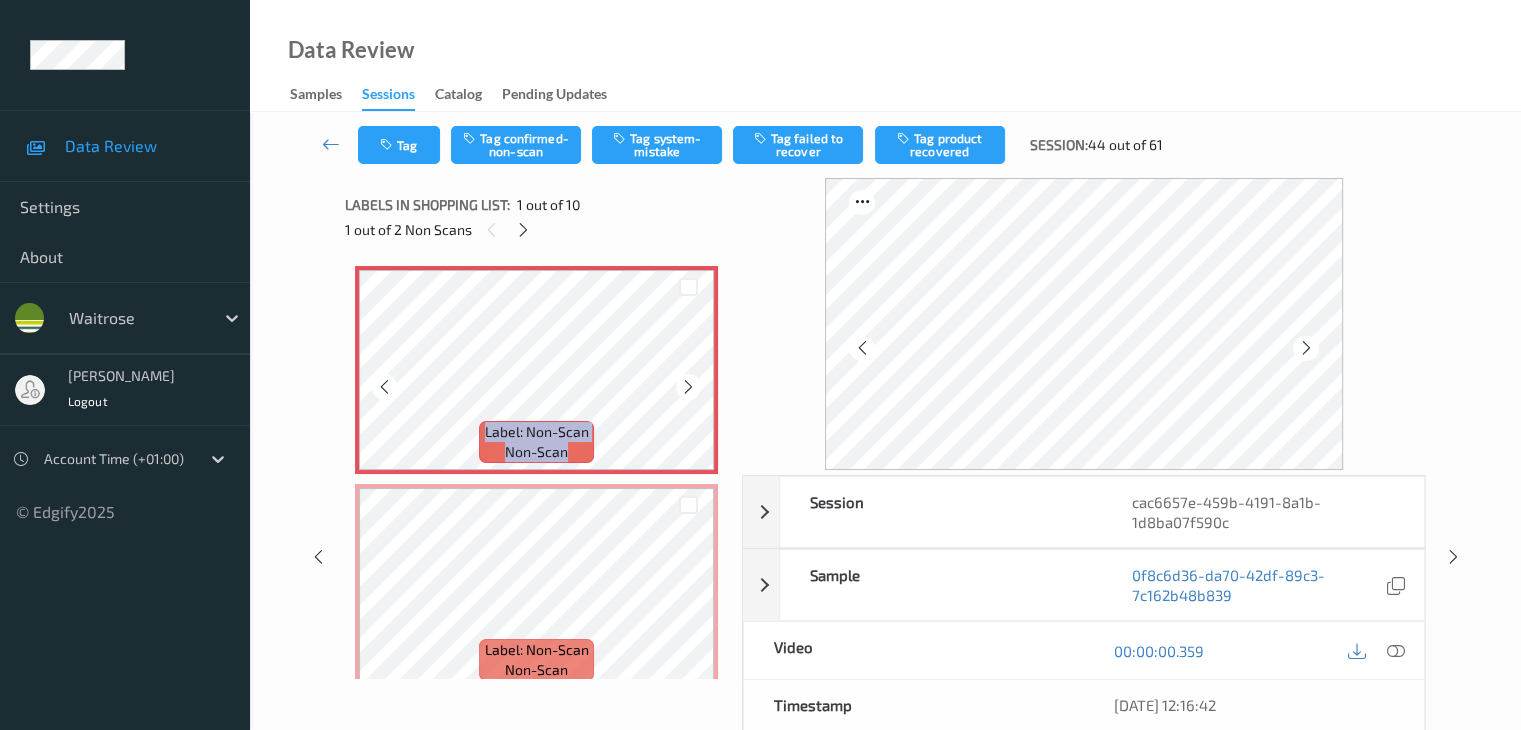 click at bounding box center (688, 387) 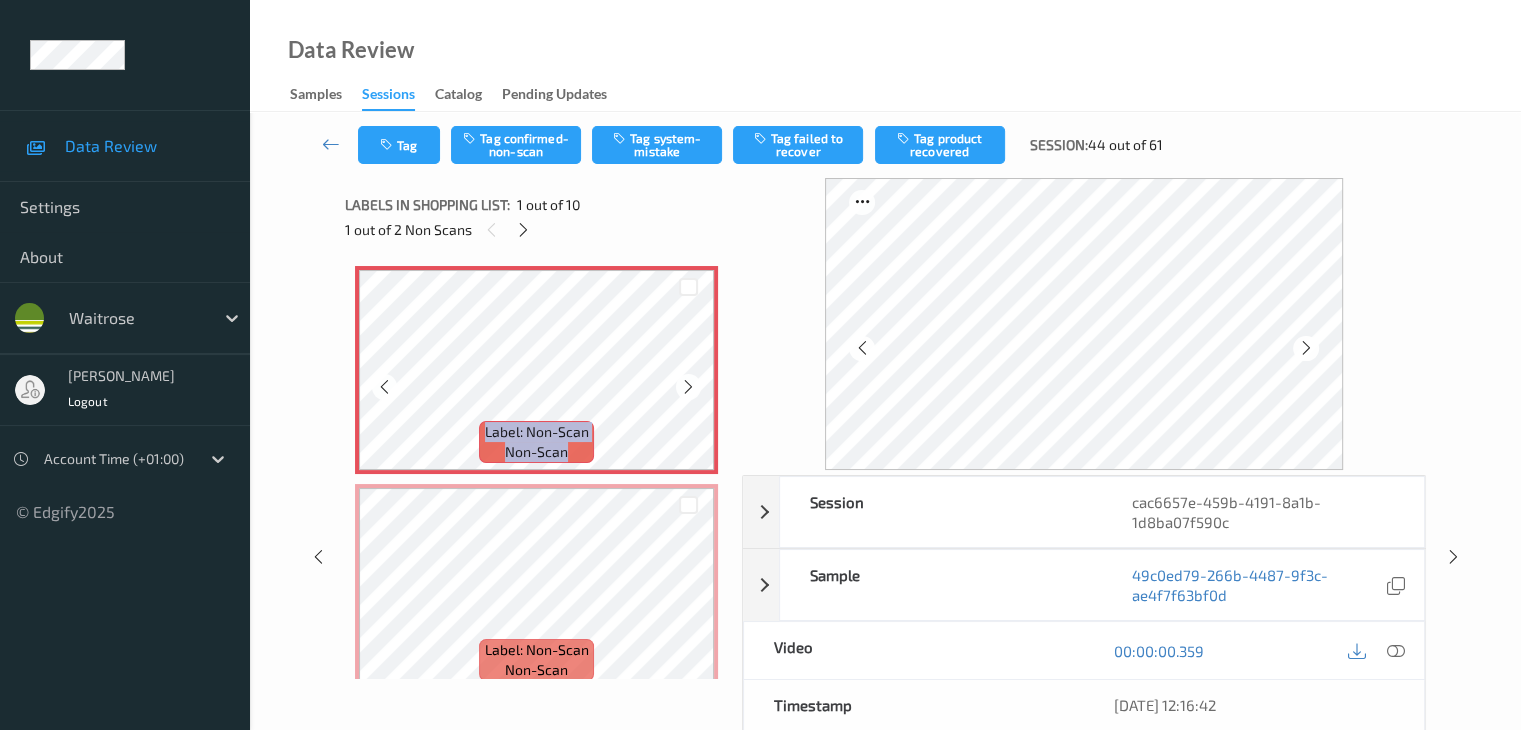 click at bounding box center (688, 387) 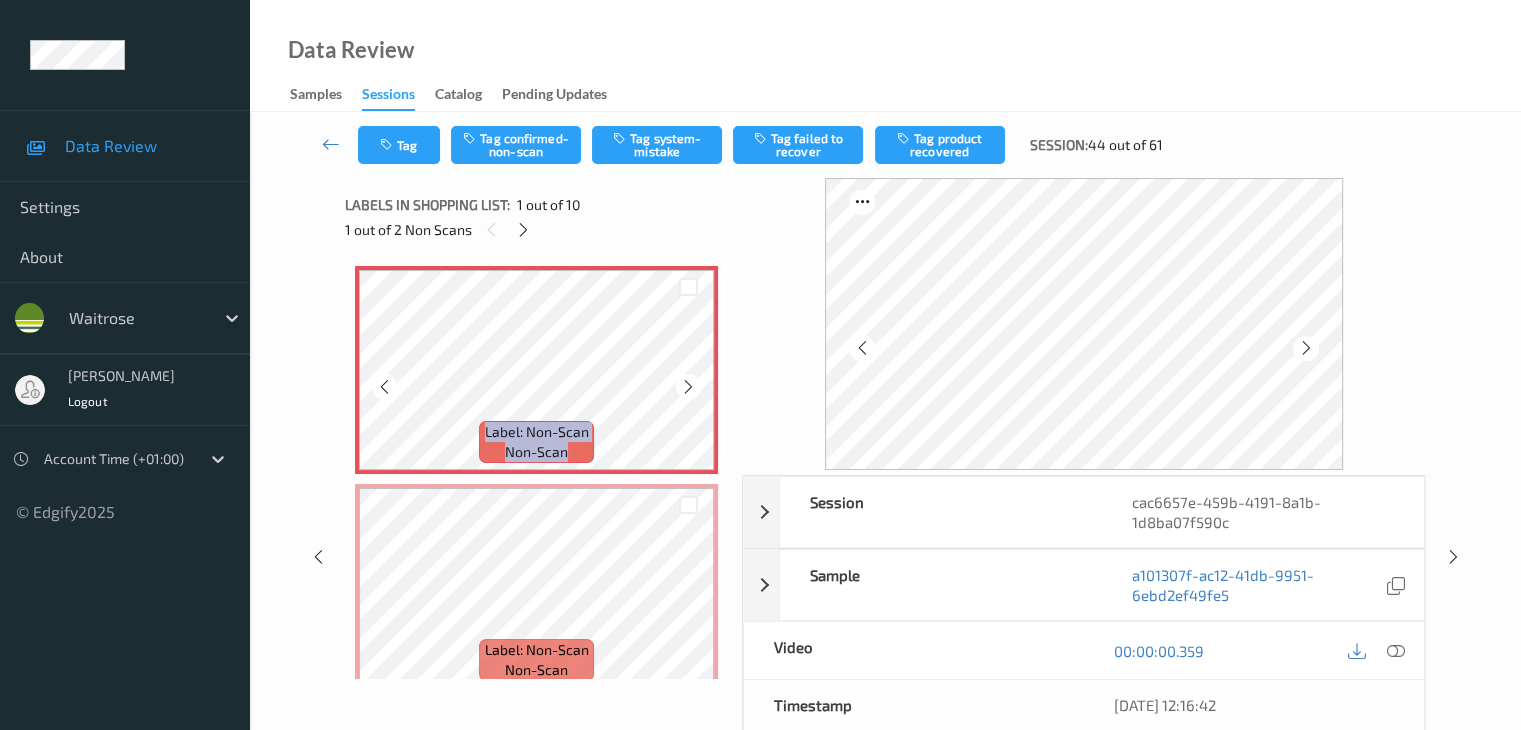 click at bounding box center (688, 387) 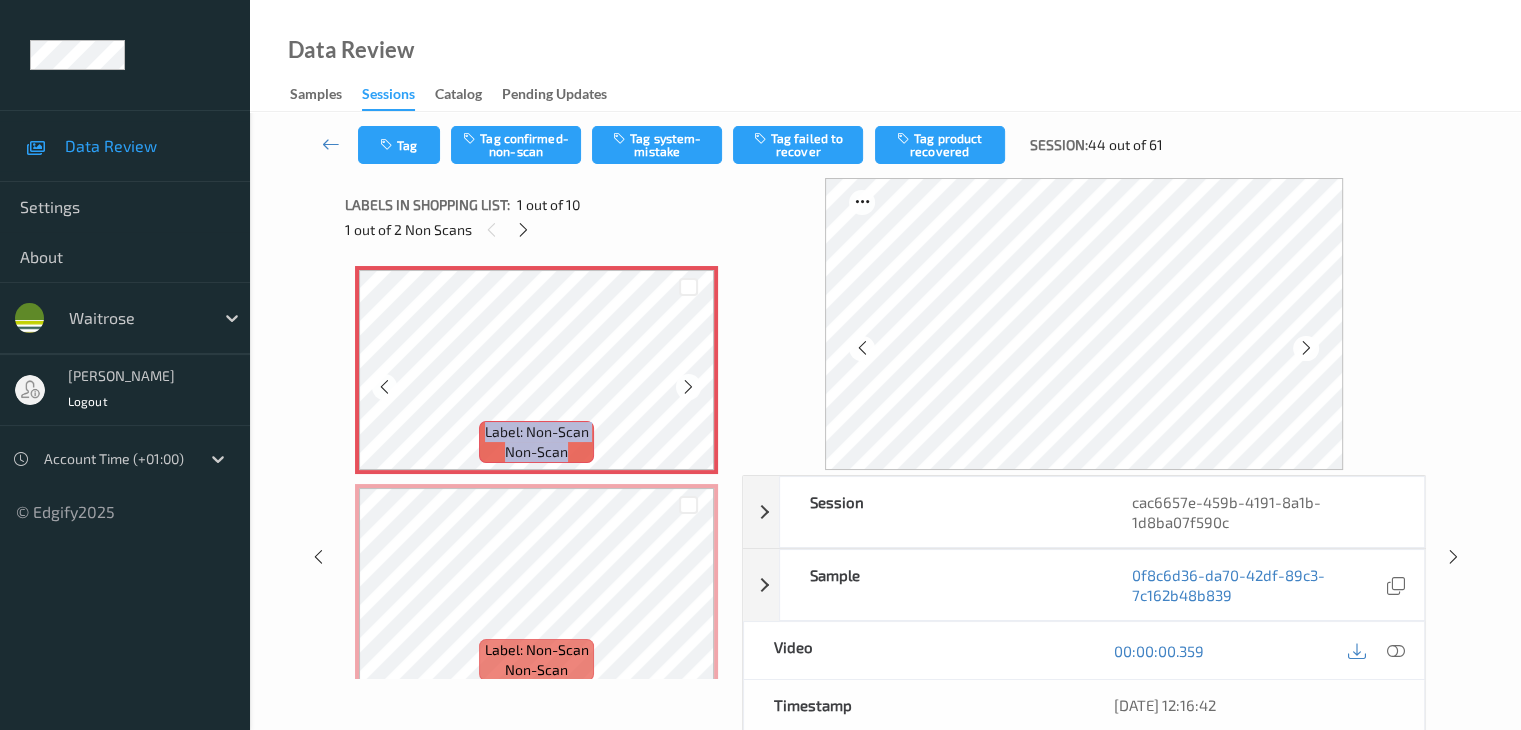 click at bounding box center [688, 387] 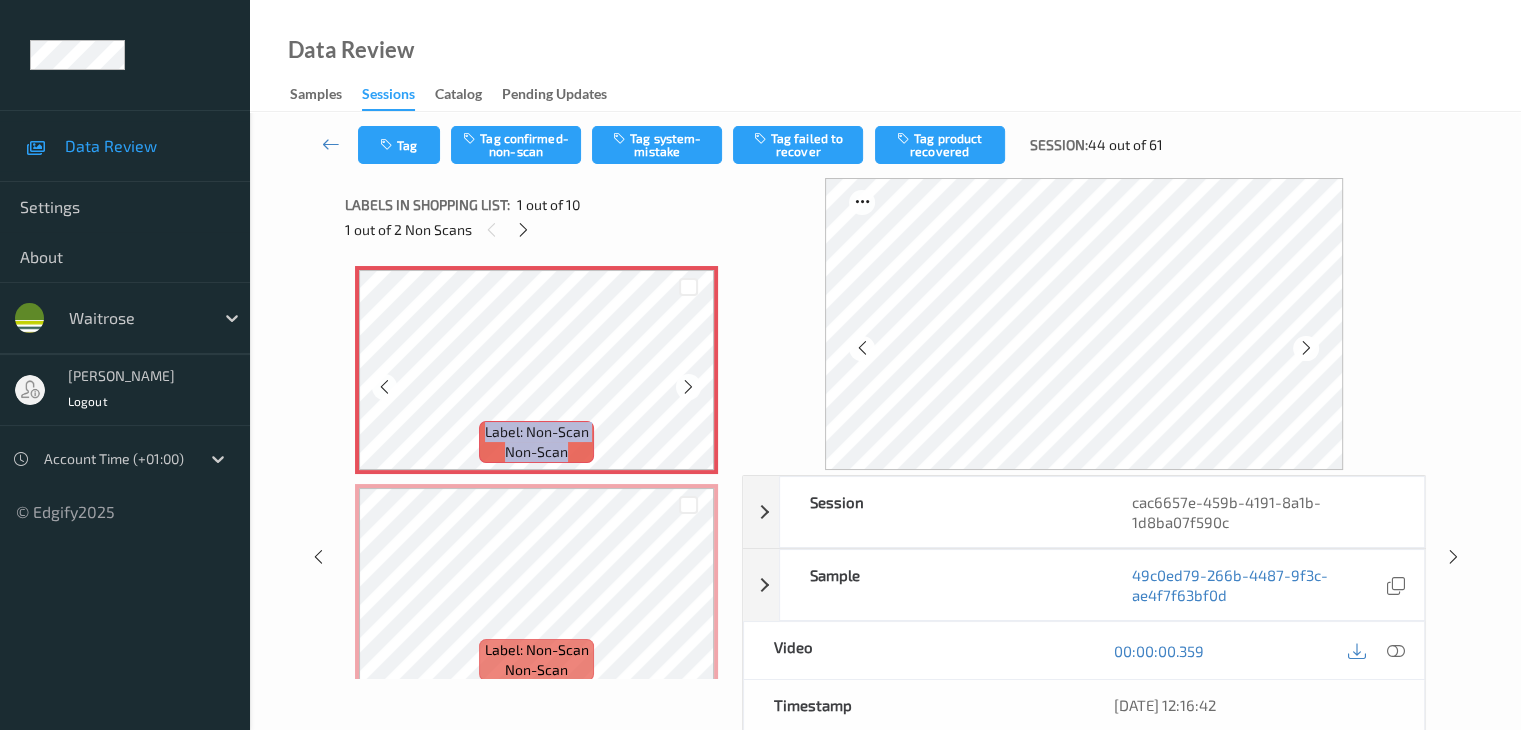 click at bounding box center [688, 387] 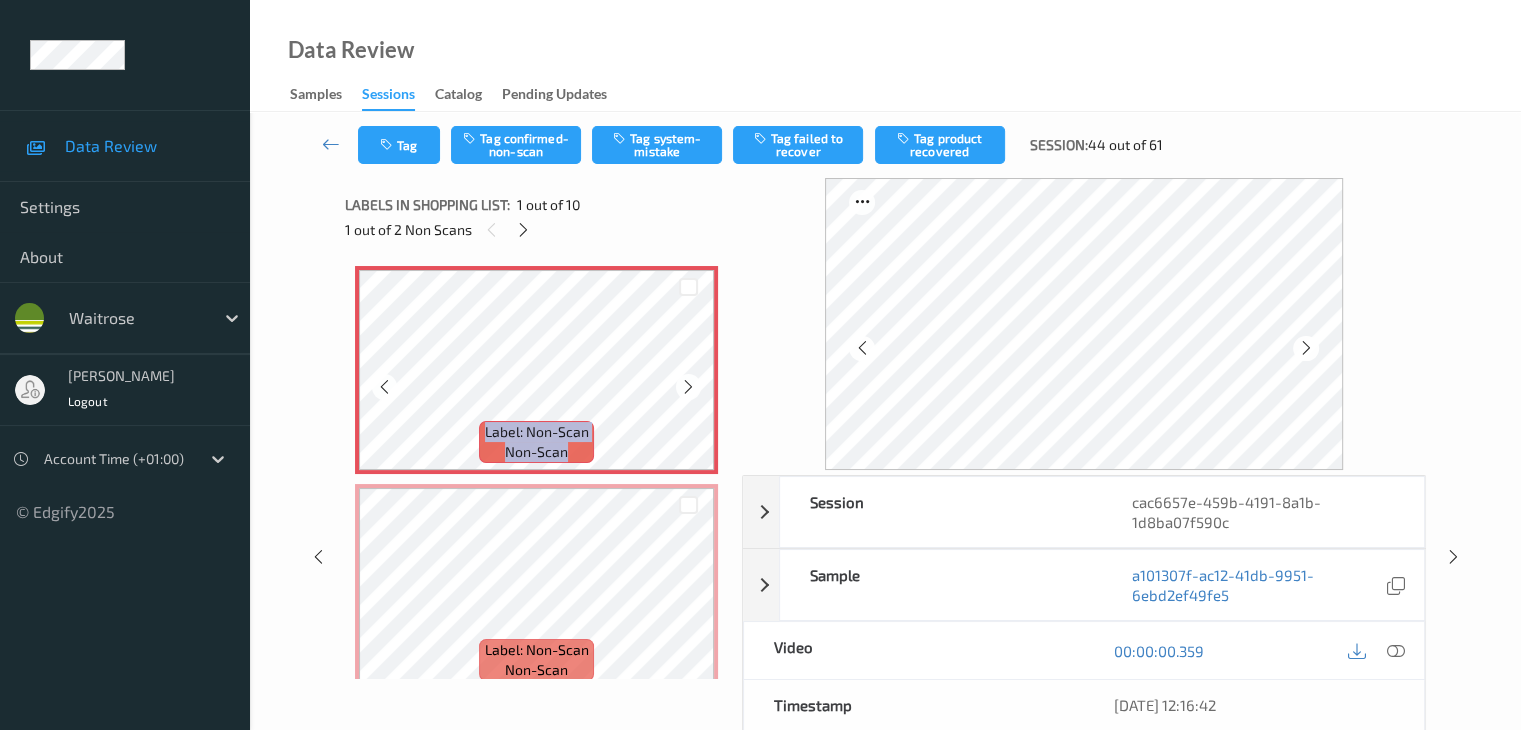 click at bounding box center [688, 387] 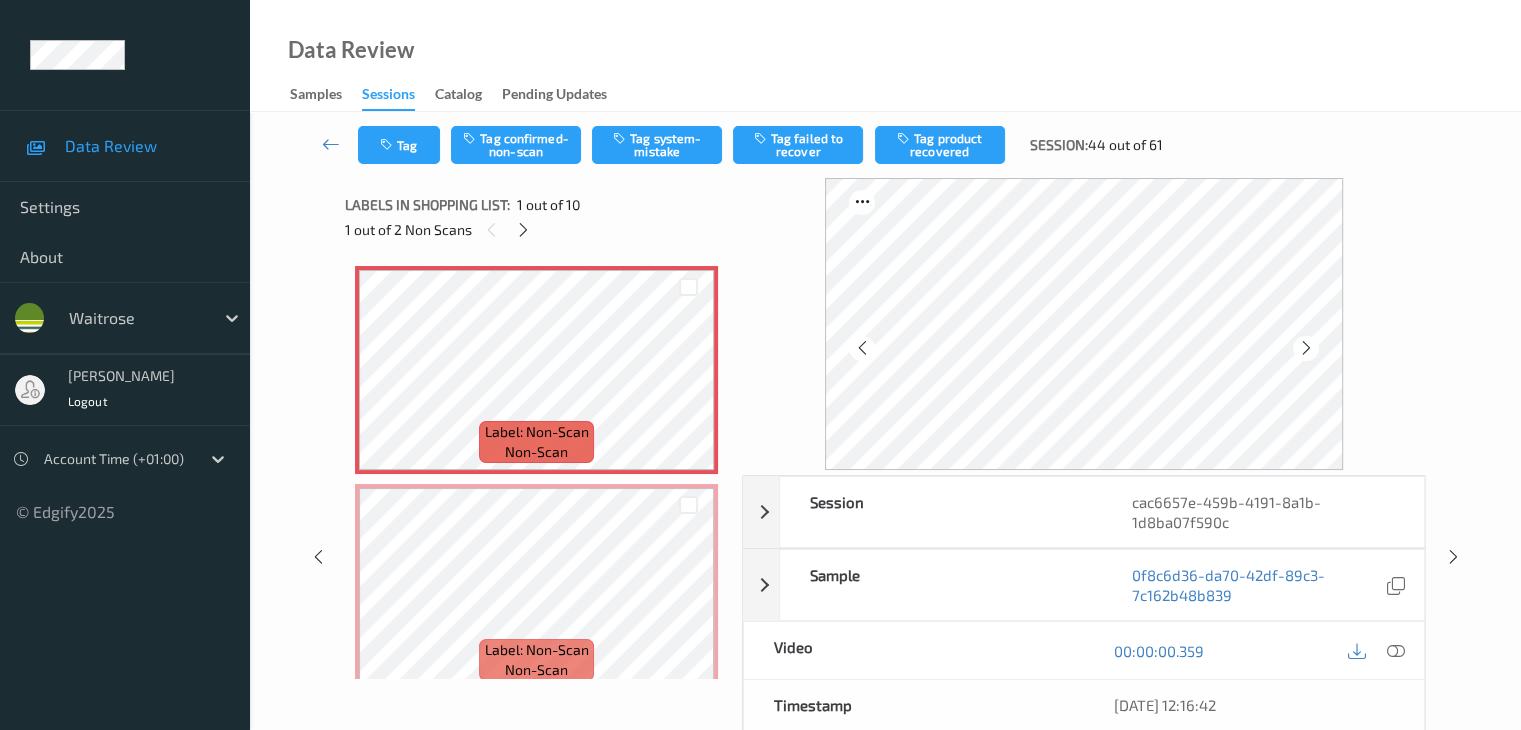 click on "Tag Tag   confirmed-non-scan Tag   system-mistake Tag   failed to recover Tag   product recovered Session: 44 out of 61" at bounding box center (885, 145) 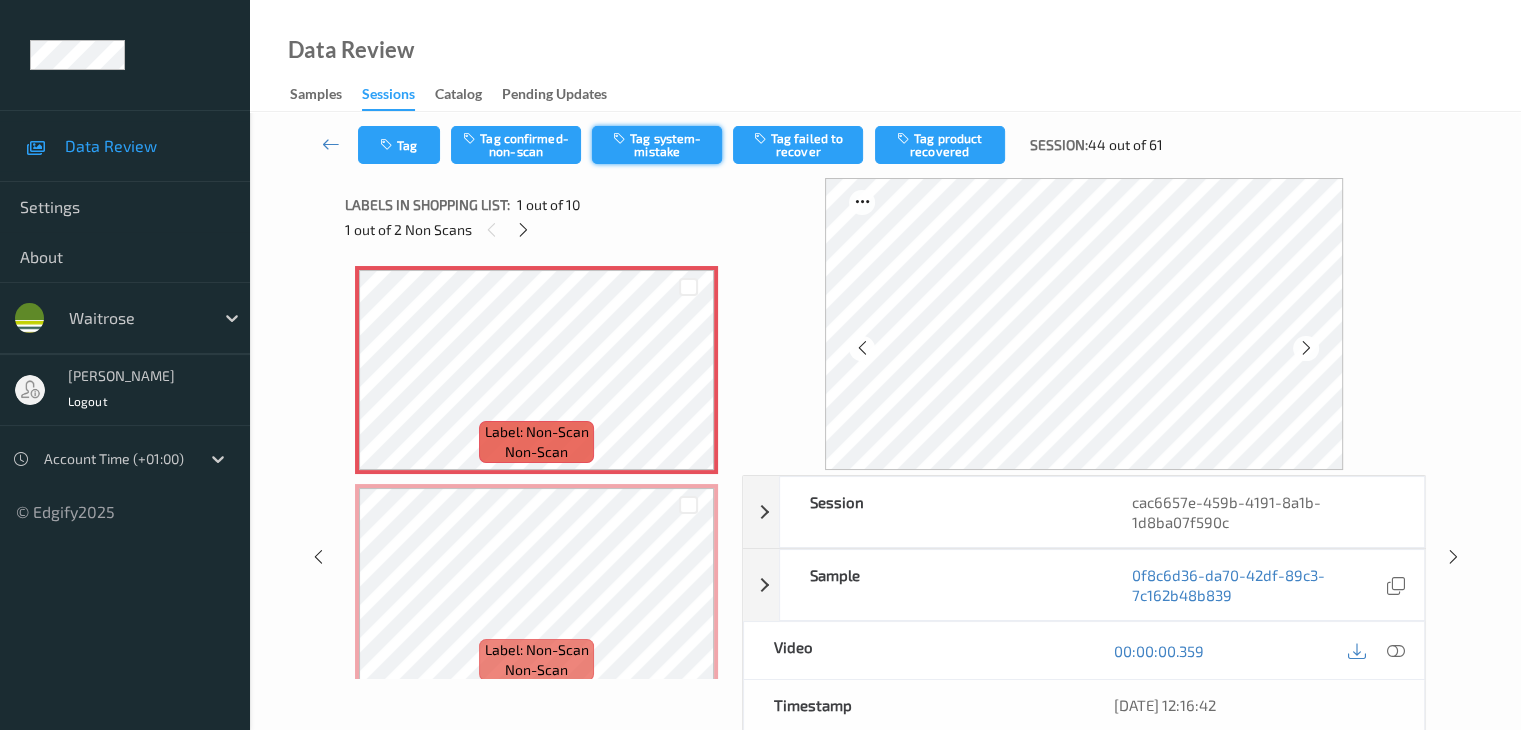 click on "Tag   system-mistake" at bounding box center [657, 145] 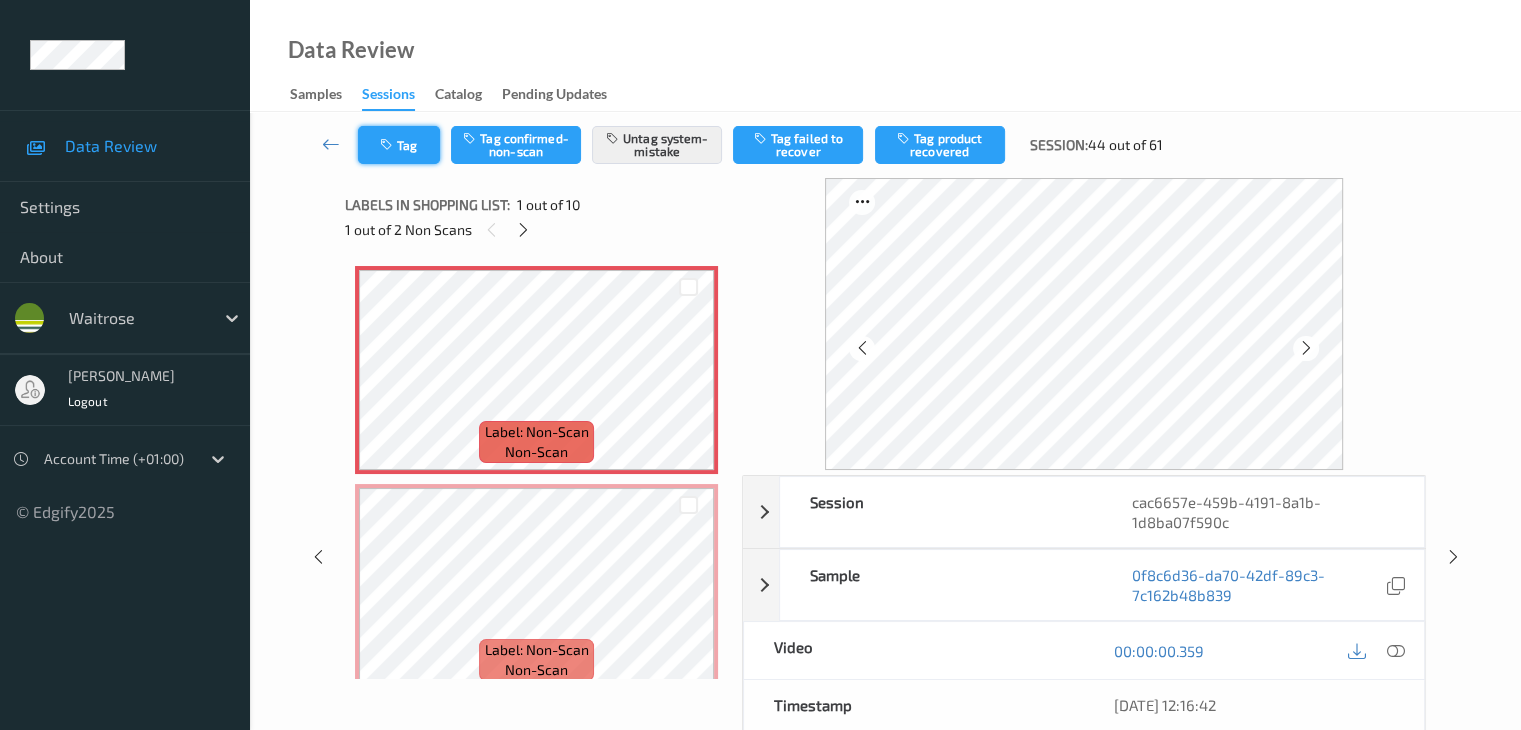 click on "Tag" at bounding box center (399, 145) 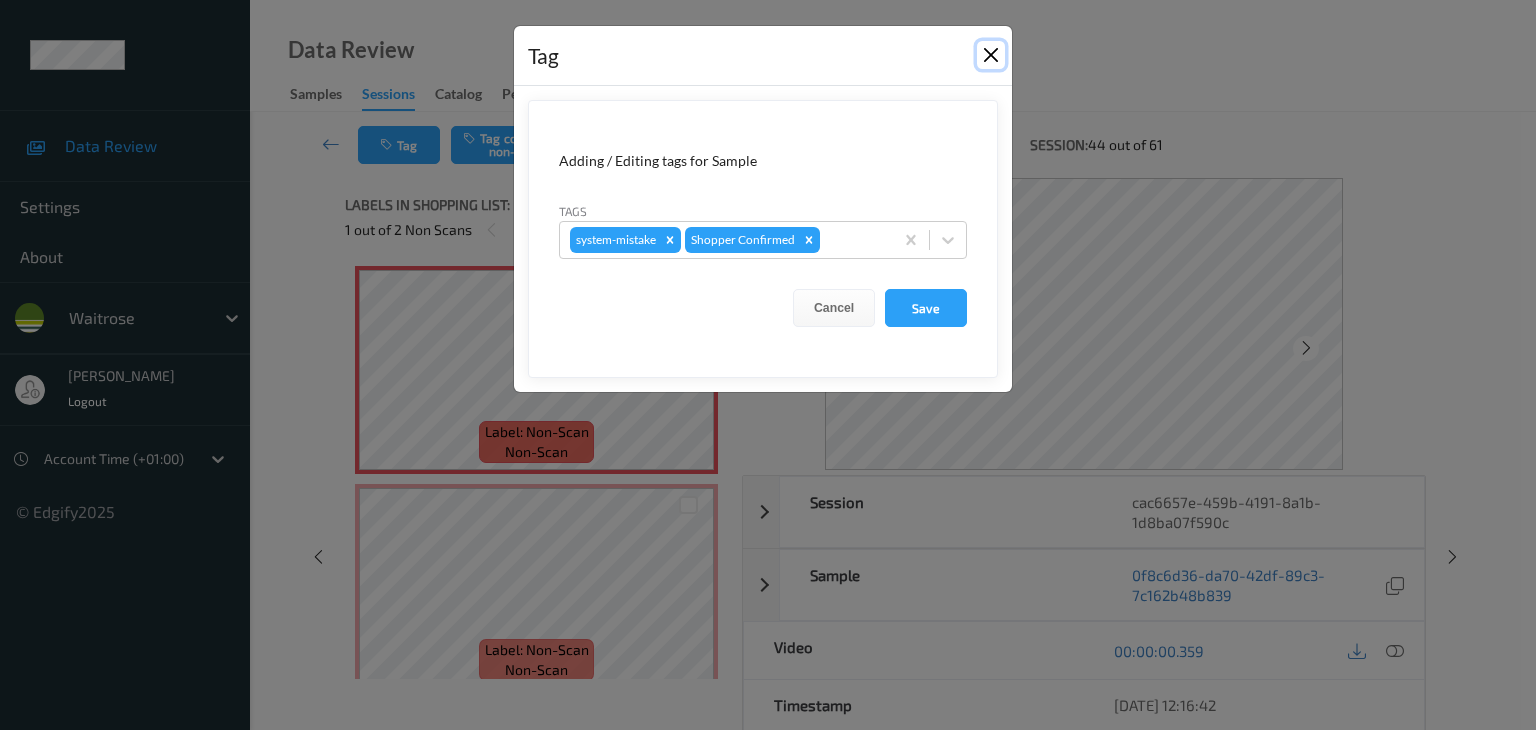click at bounding box center [991, 55] 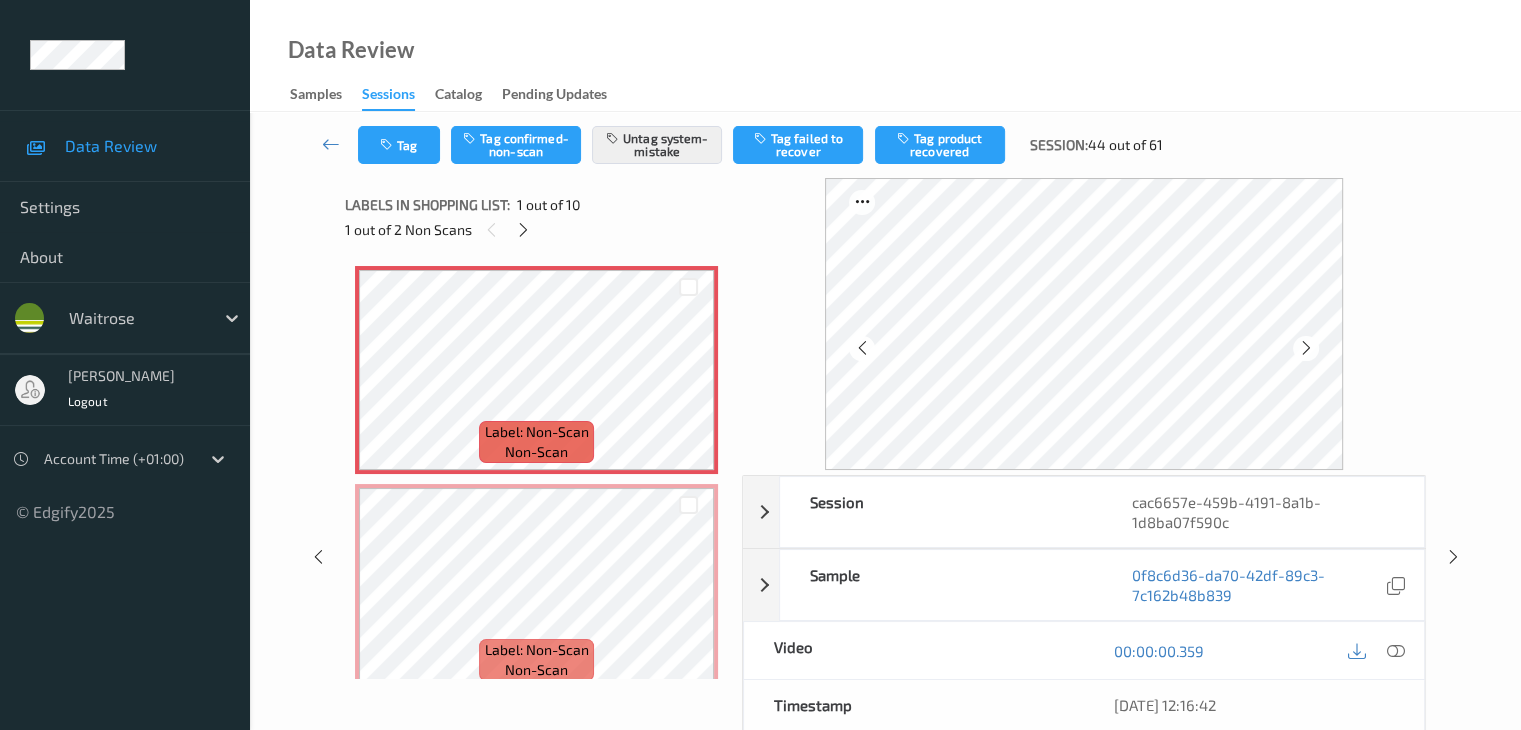 scroll, scrollTop: 200, scrollLeft: 0, axis: vertical 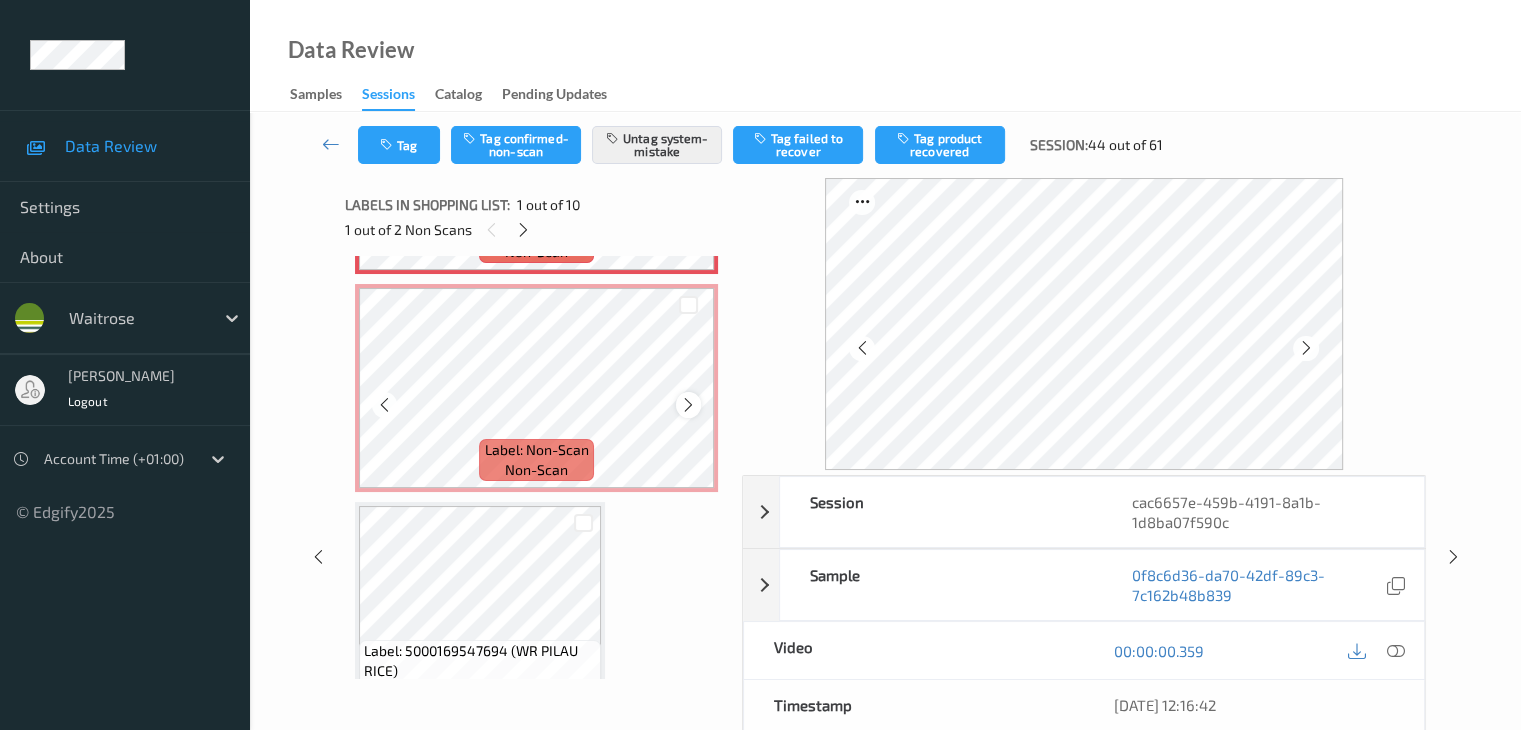 click at bounding box center [688, 405] 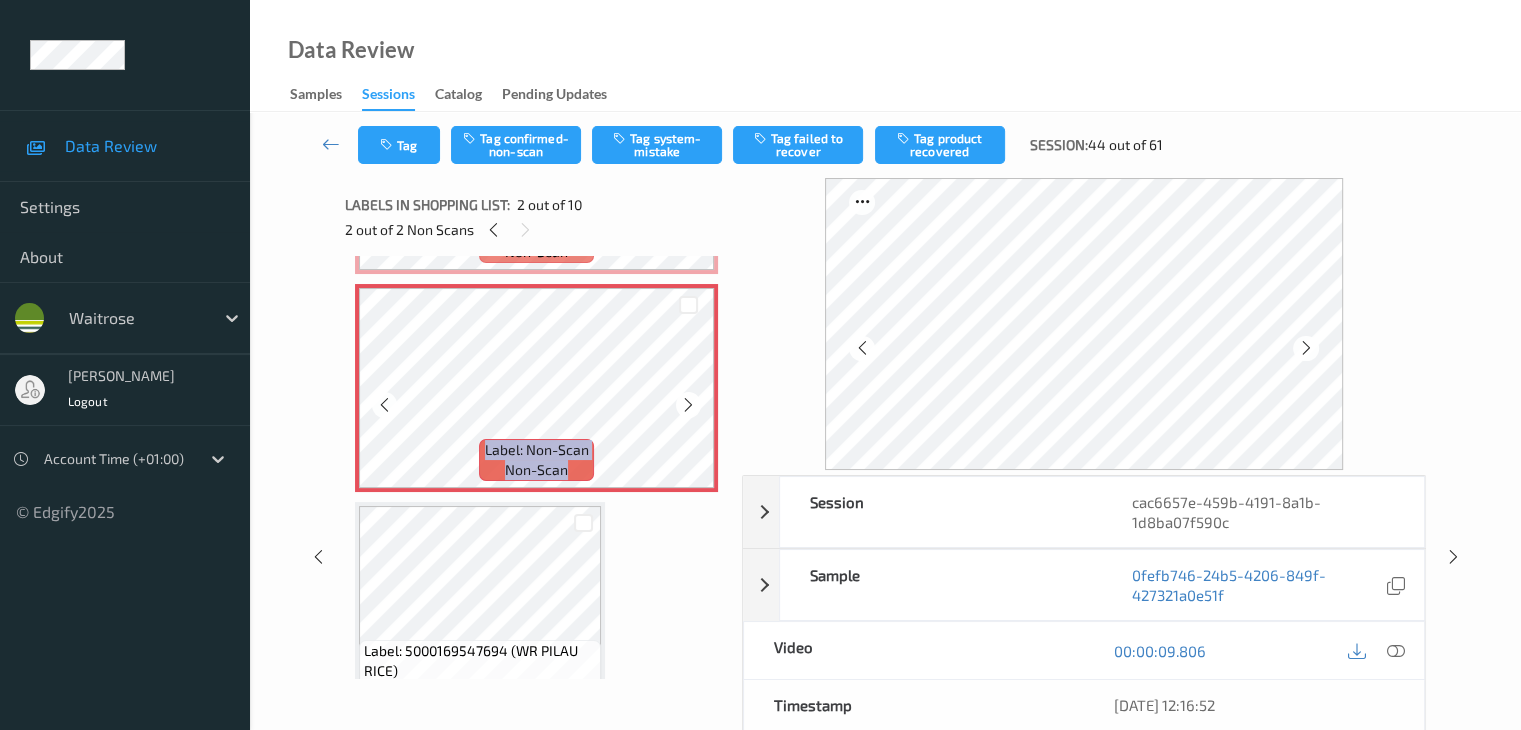 click at bounding box center (688, 405) 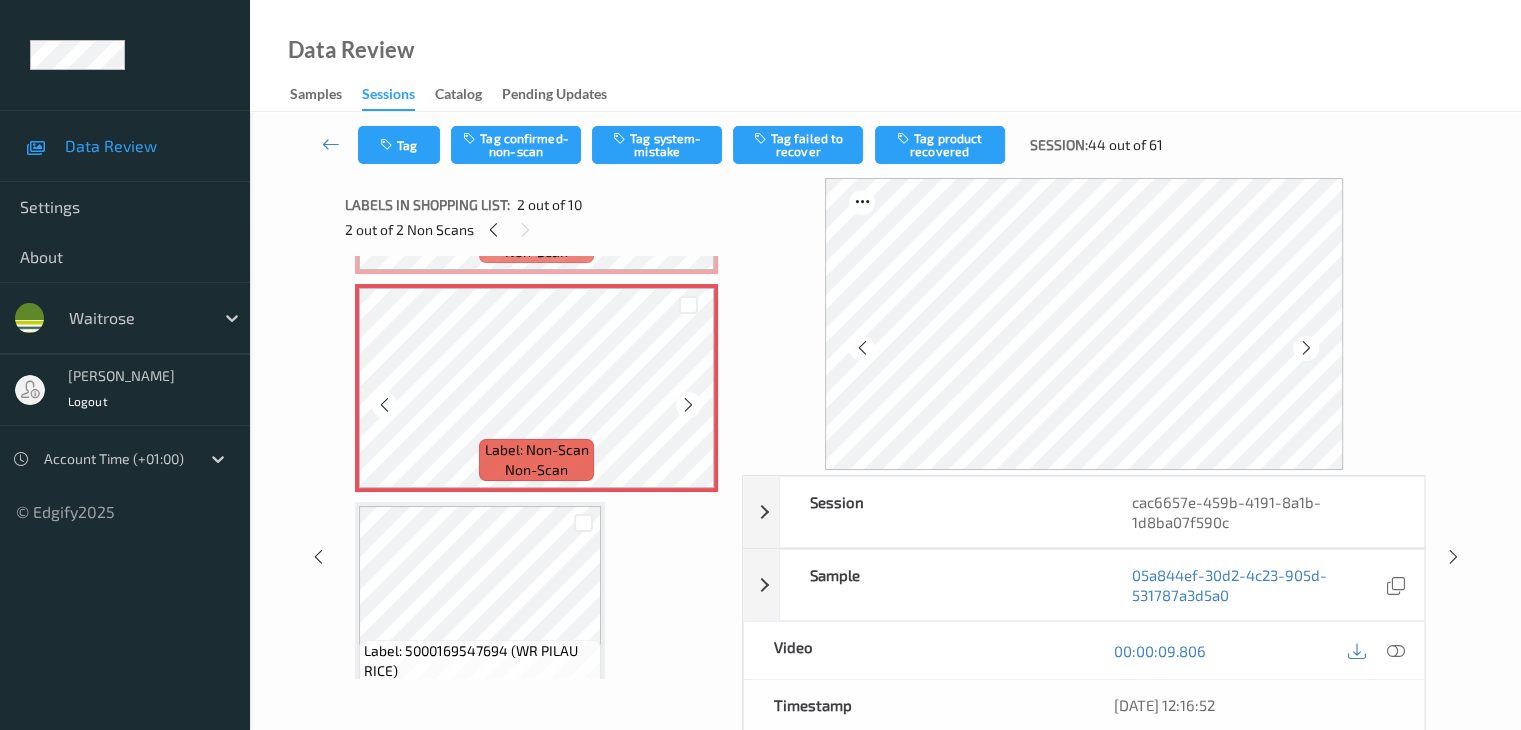 click at bounding box center [688, 405] 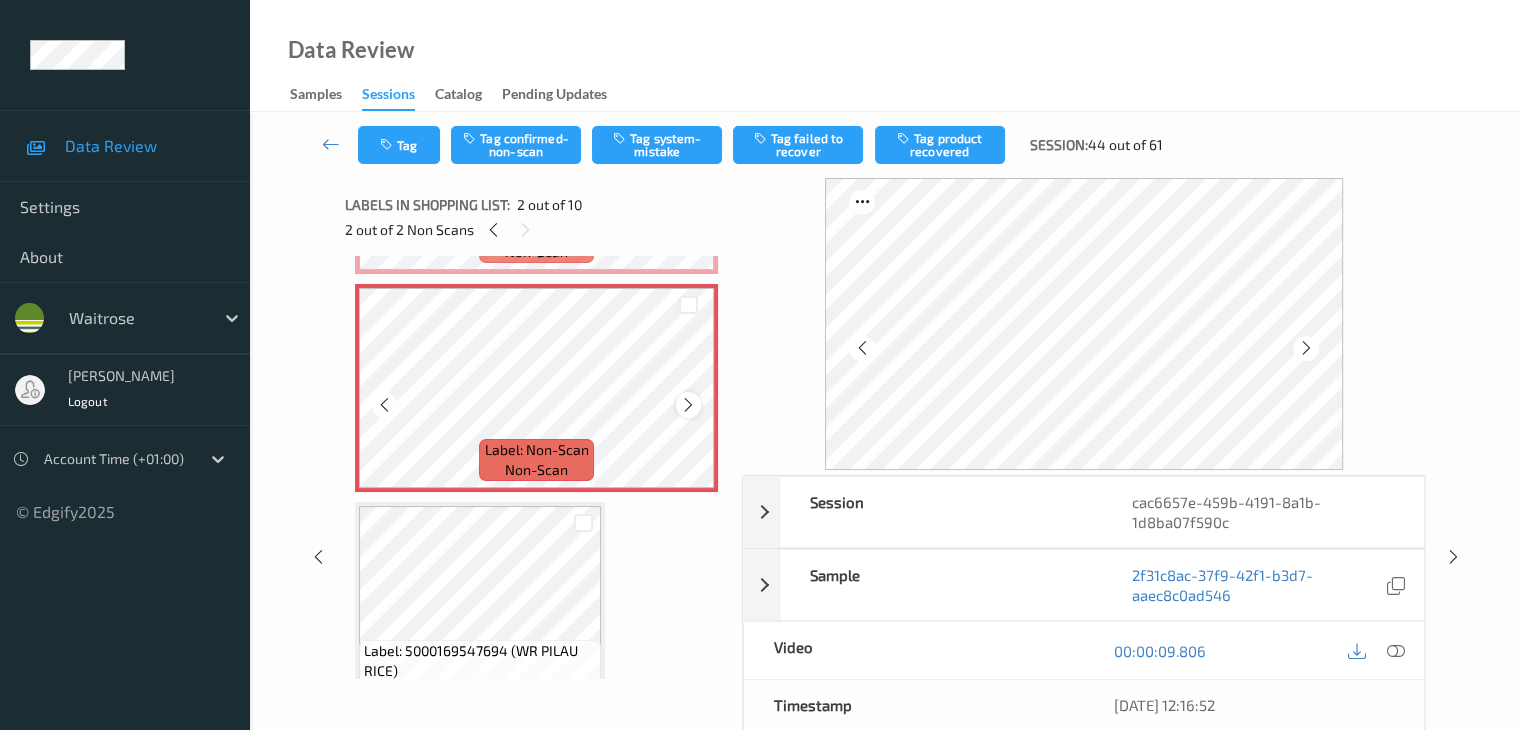 click at bounding box center (688, 405) 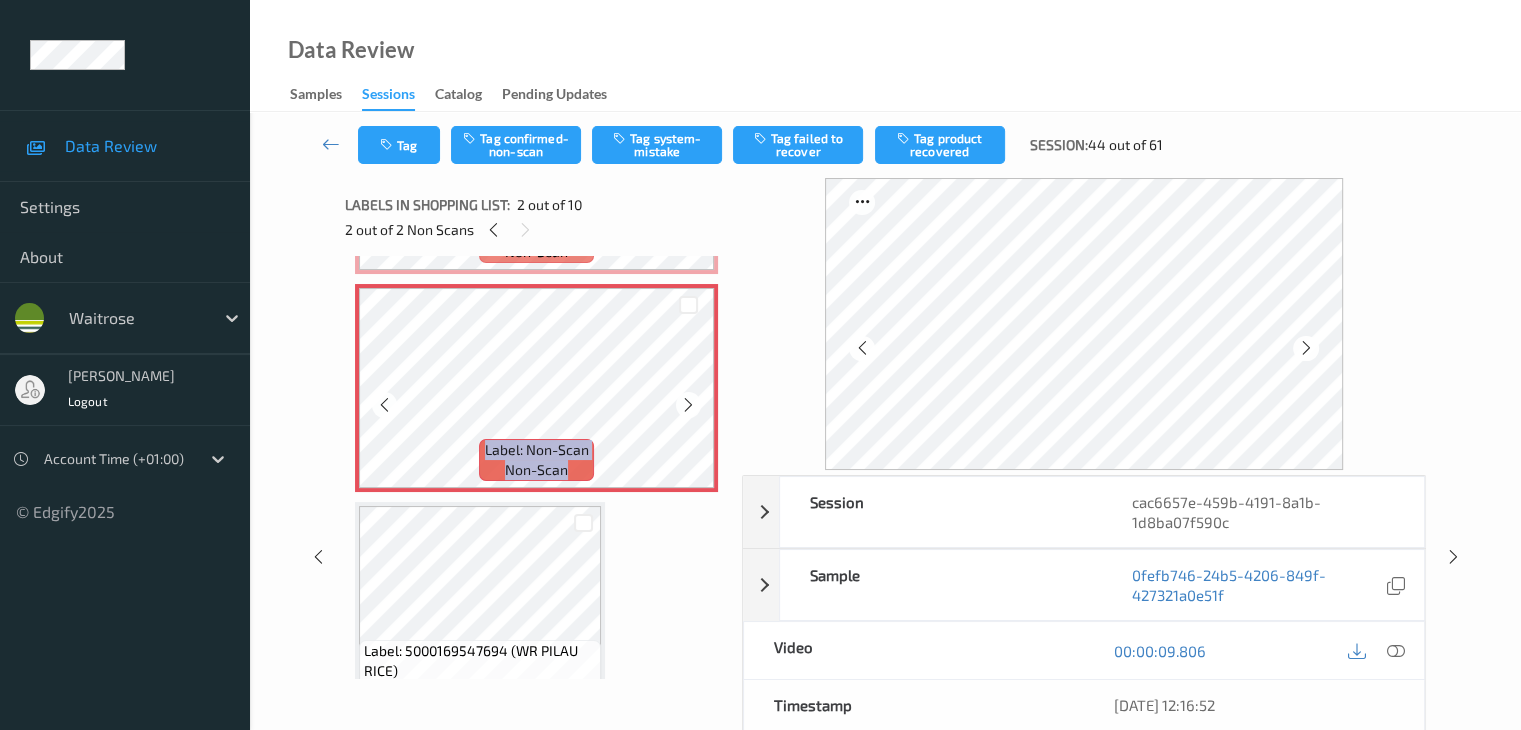 click at bounding box center (688, 405) 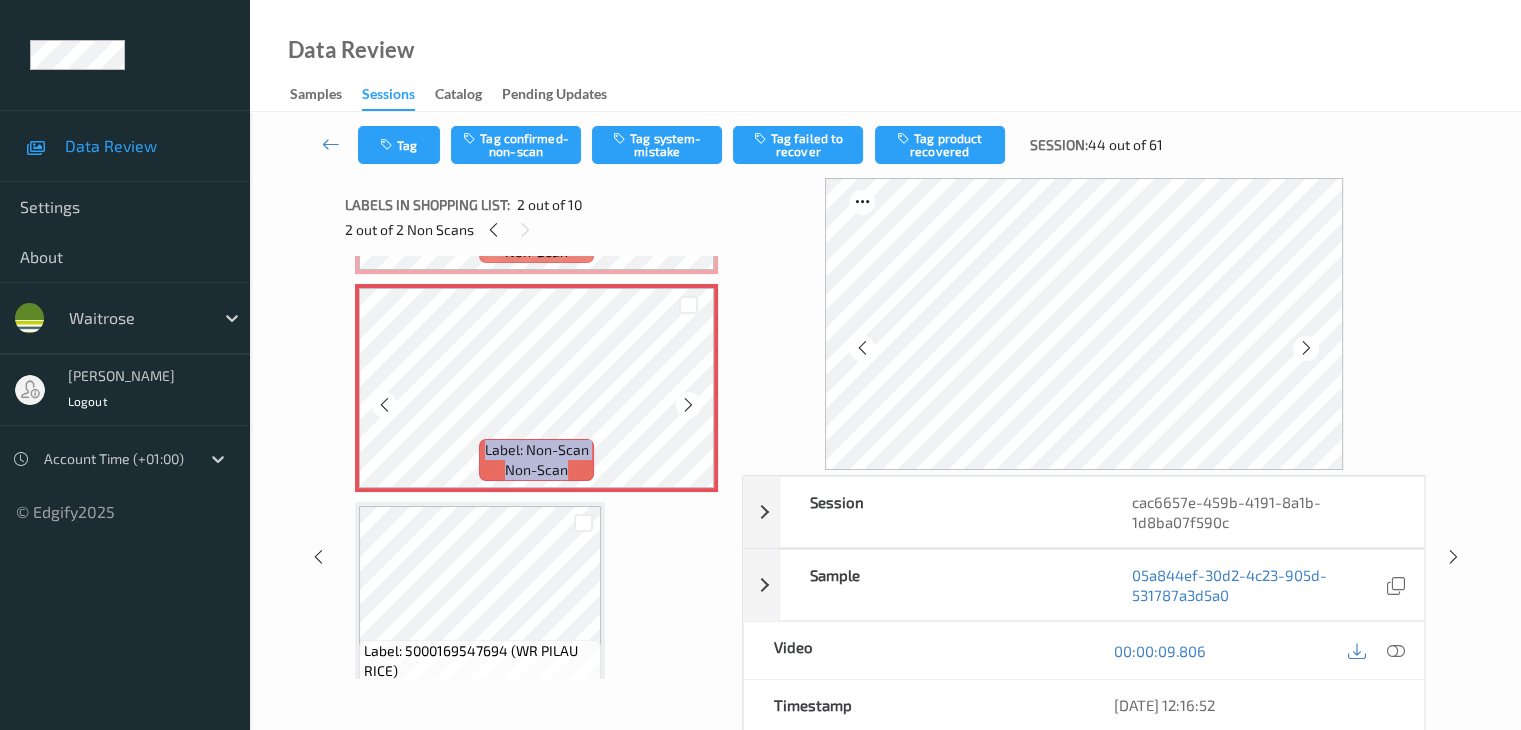 click at bounding box center (688, 405) 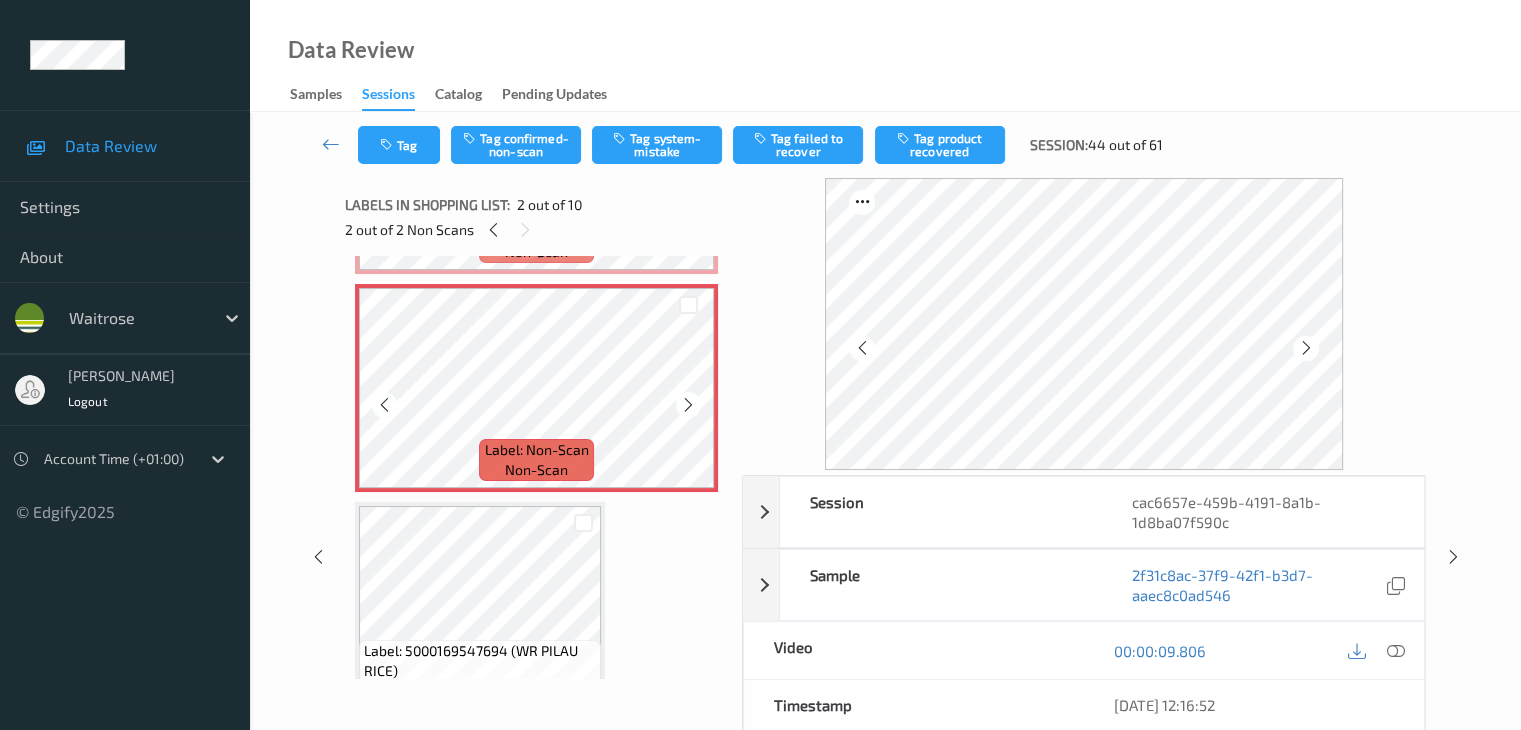 click at bounding box center [688, 405] 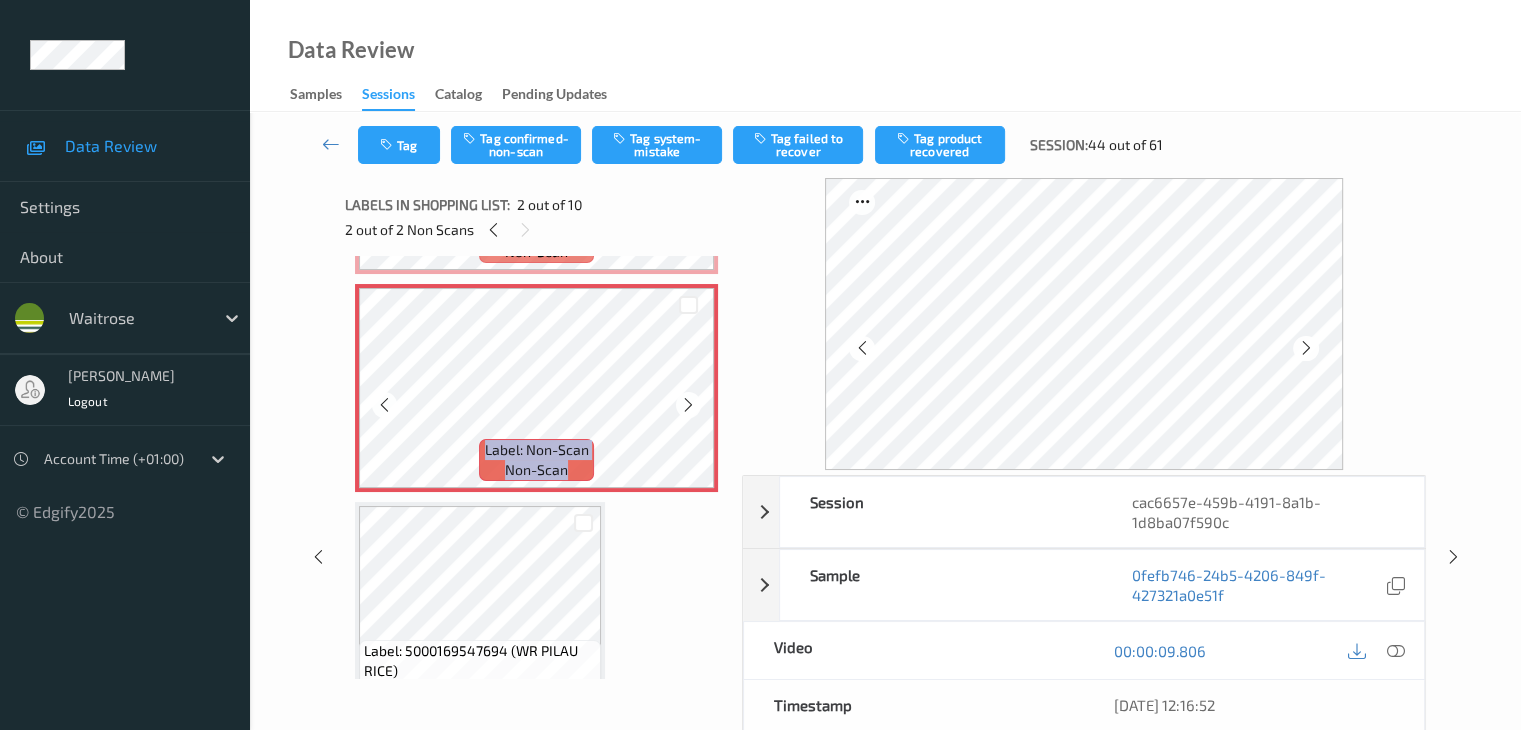 click at bounding box center [688, 405] 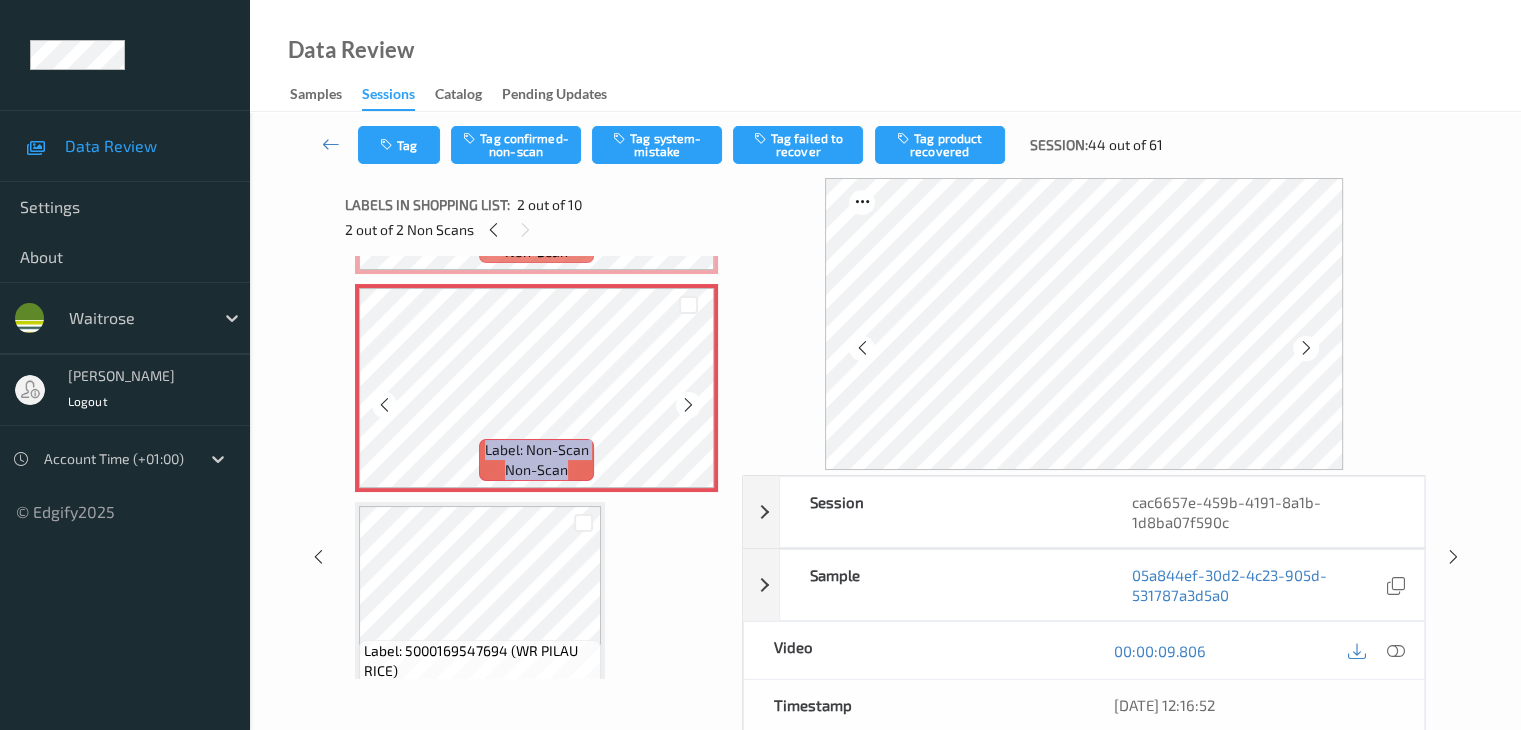click at bounding box center [688, 405] 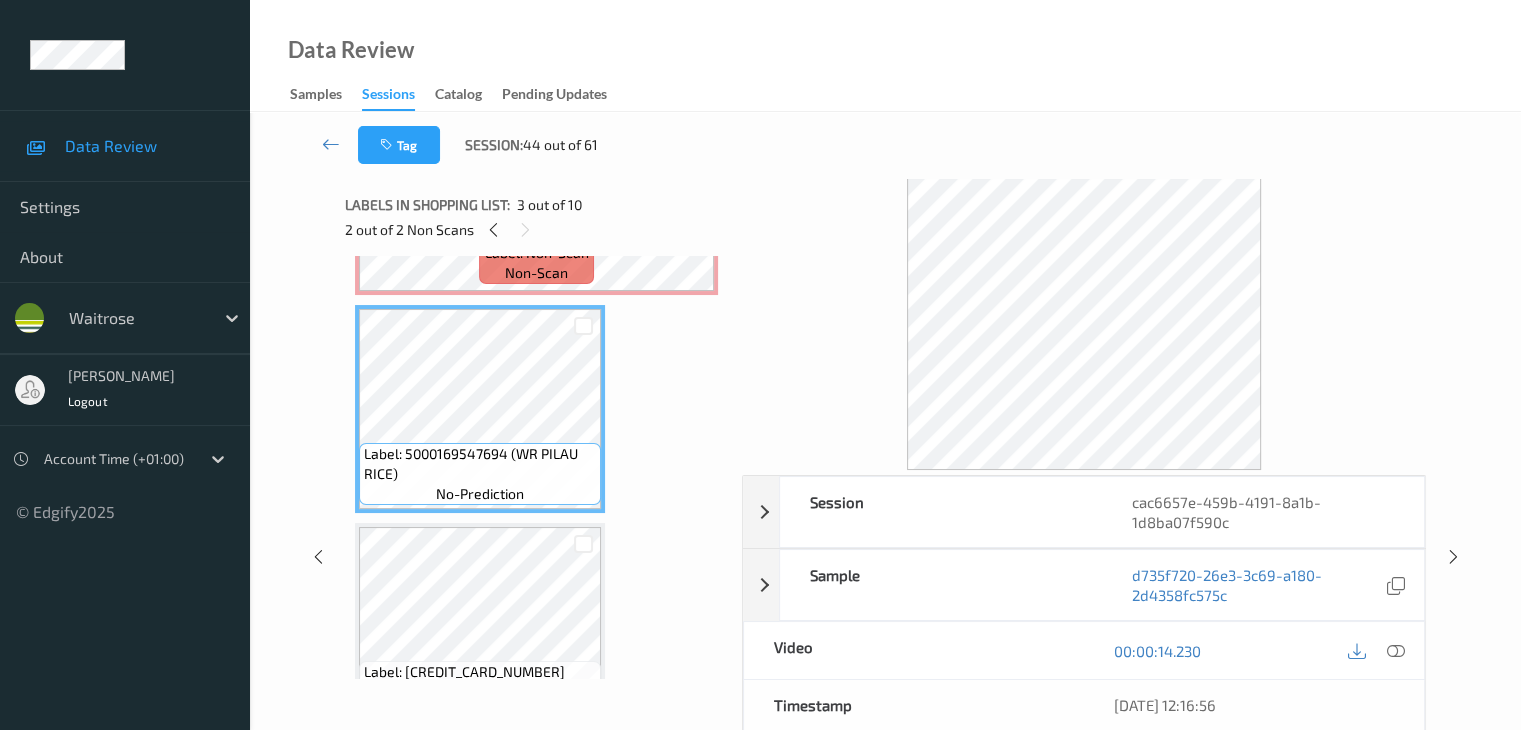 scroll, scrollTop: 400, scrollLeft: 0, axis: vertical 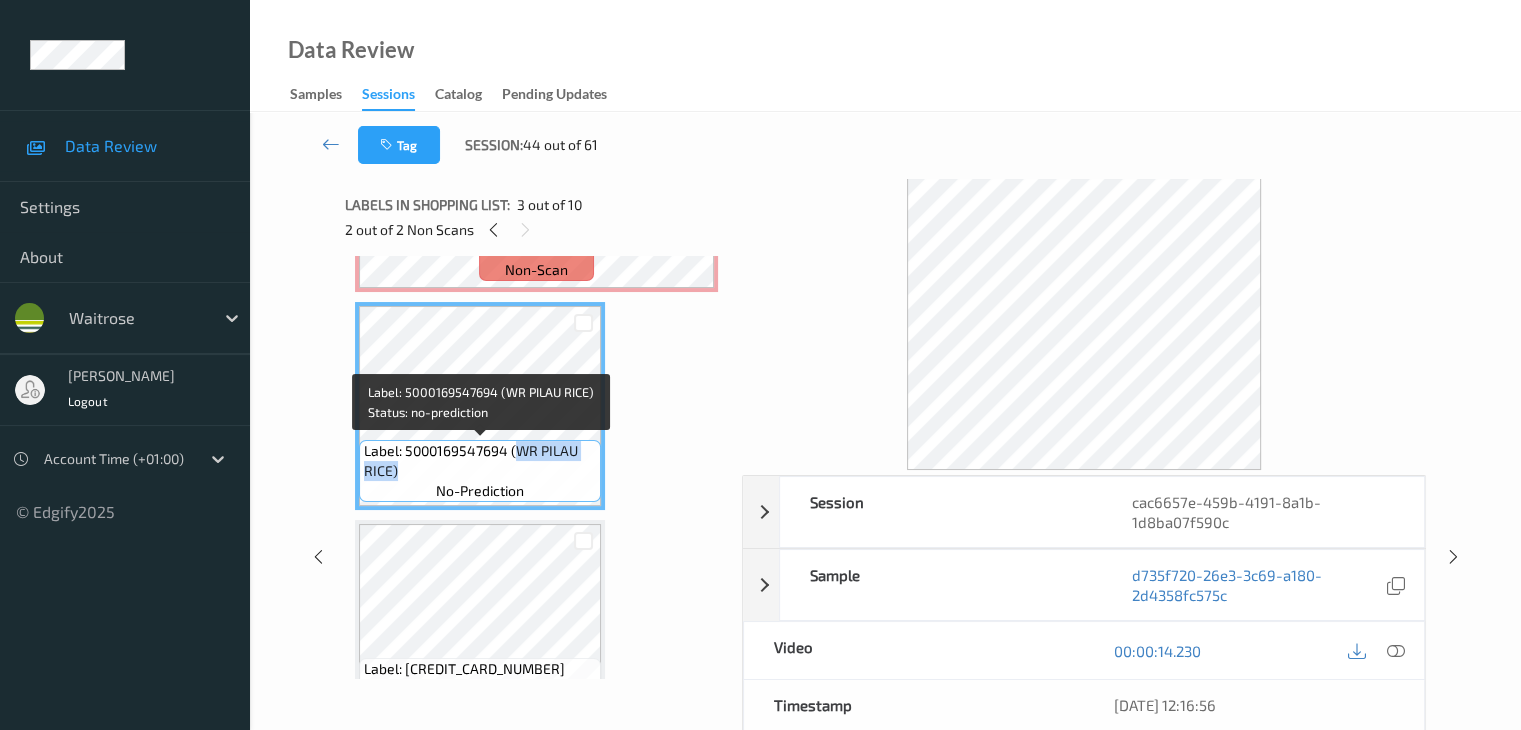 drag, startPoint x: 517, startPoint y: 453, endPoint x: 396, endPoint y: 469, distance: 122.05327 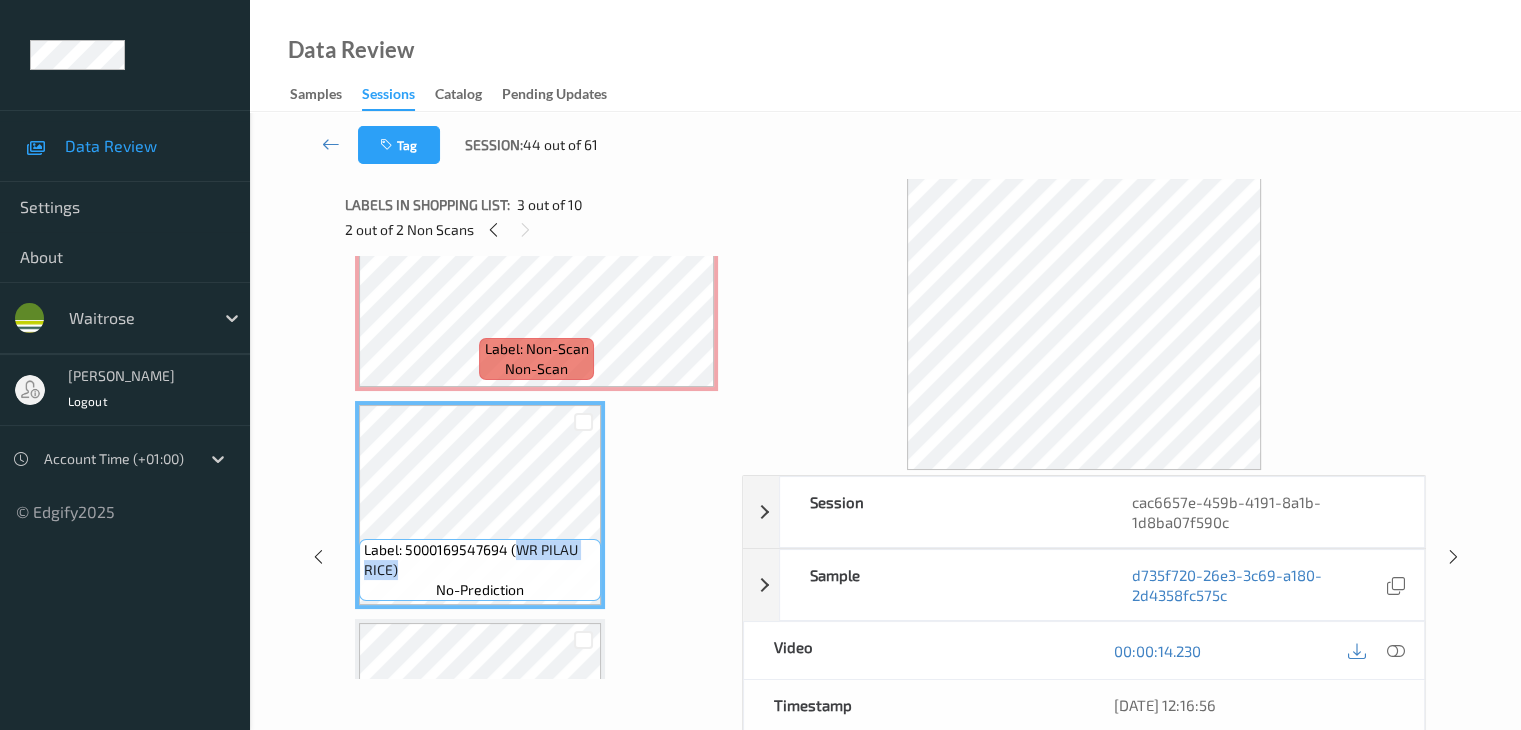 scroll, scrollTop: 200, scrollLeft: 0, axis: vertical 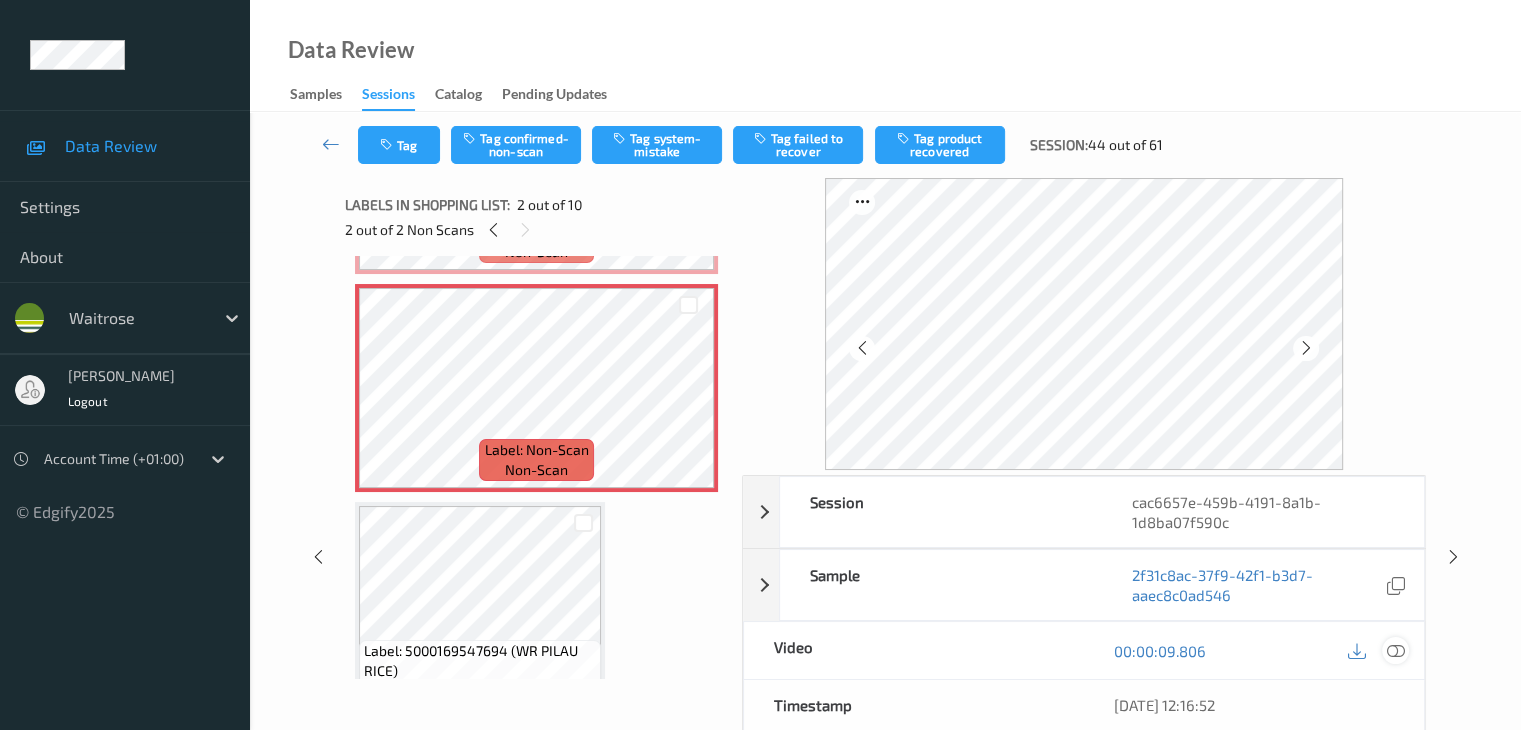 click at bounding box center [1395, 651] 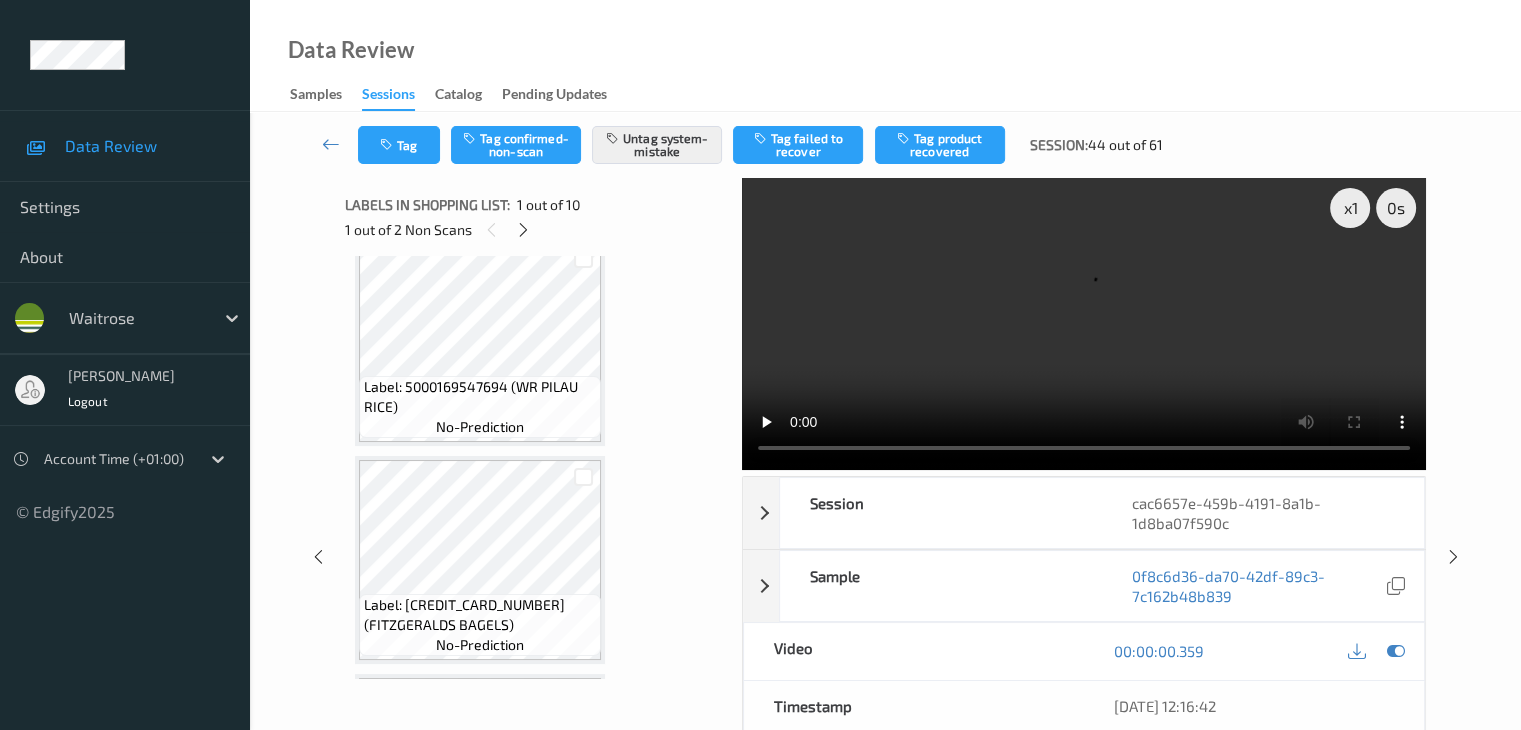 scroll, scrollTop: 500, scrollLeft: 0, axis: vertical 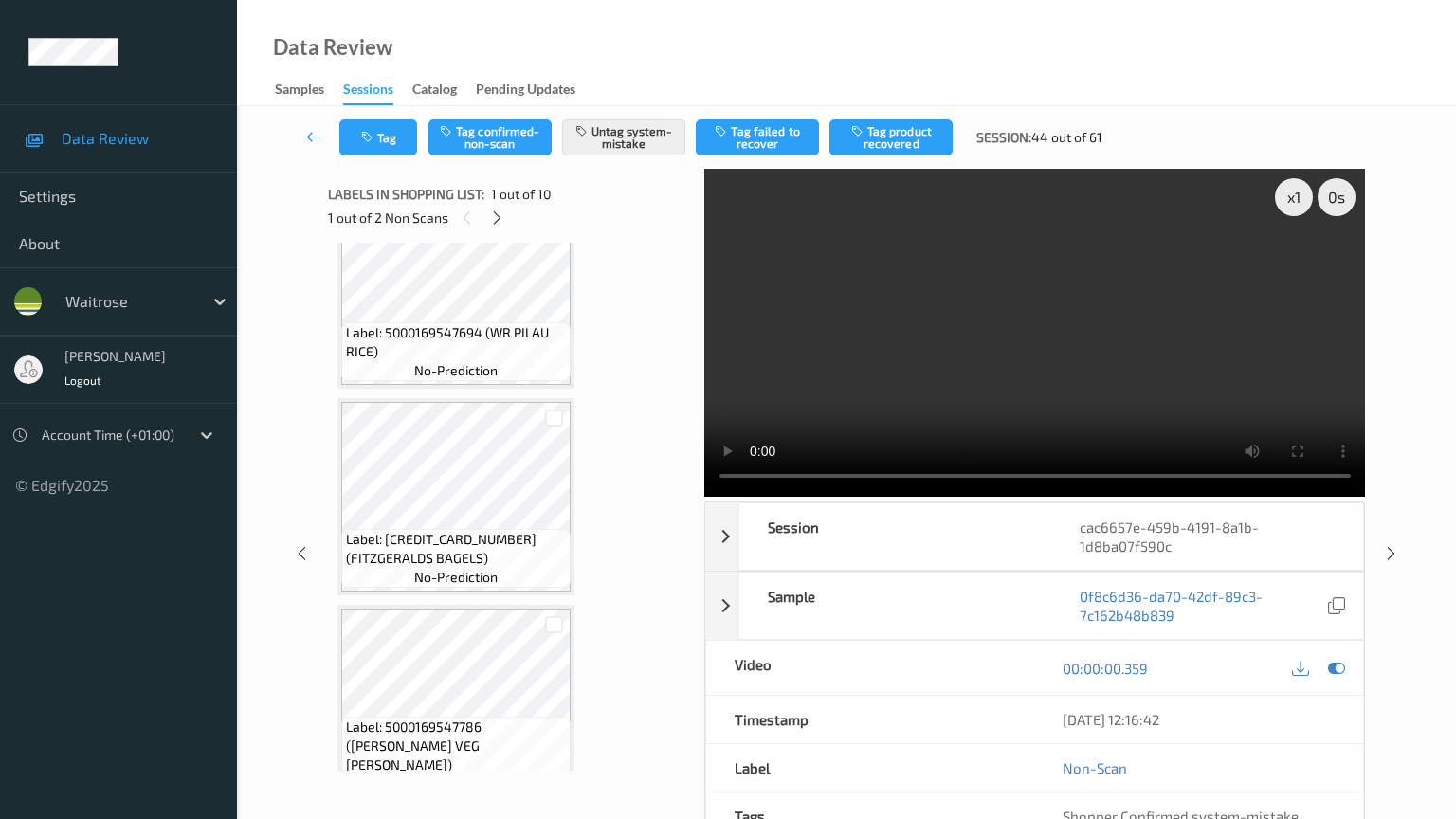 type 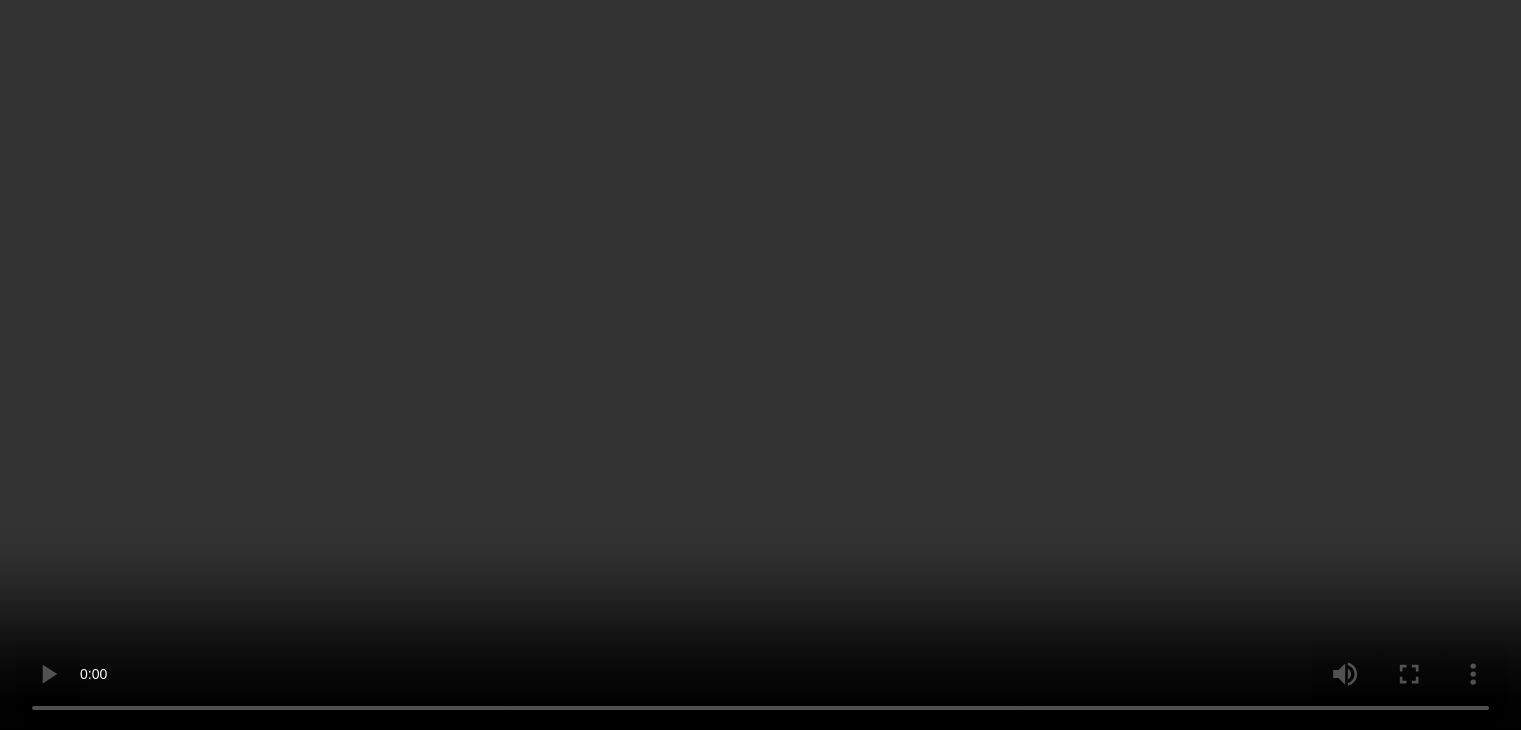 scroll, scrollTop: 0, scrollLeft: 0, axis: both 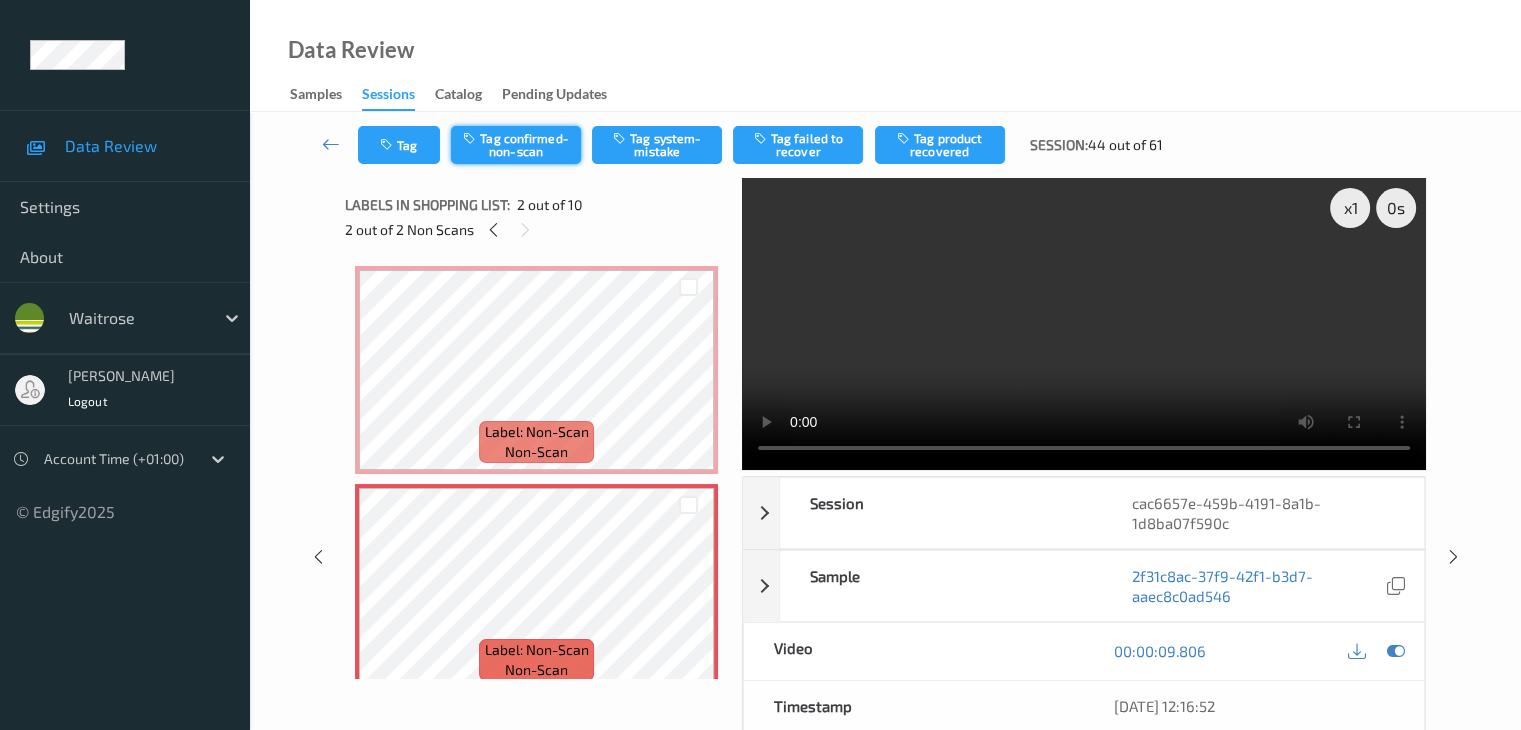 click on "Tag   confirmed-non-scan" at bounding box center (516, 145) 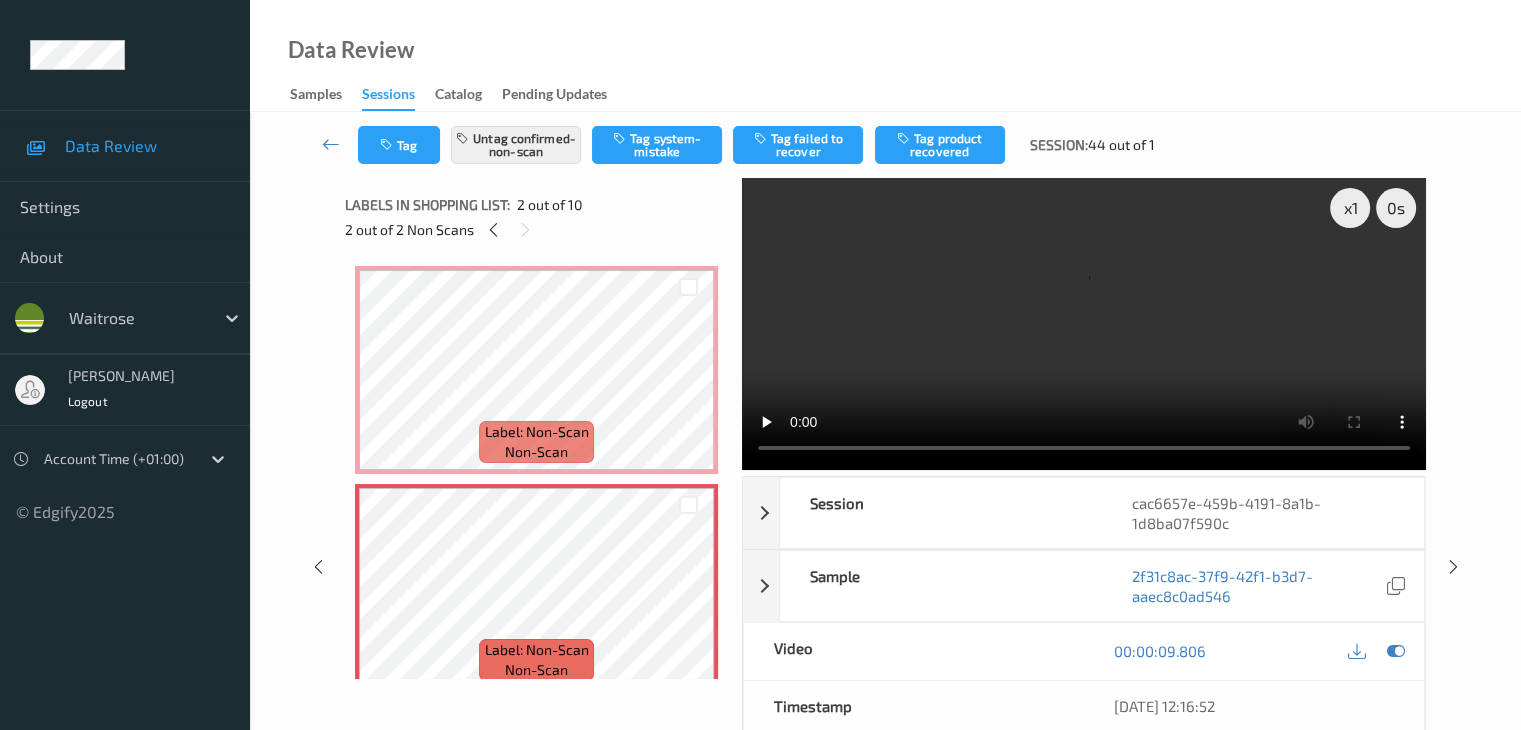 scroll, scrollTop: 100, scrollLeft: 0, axis: vertical 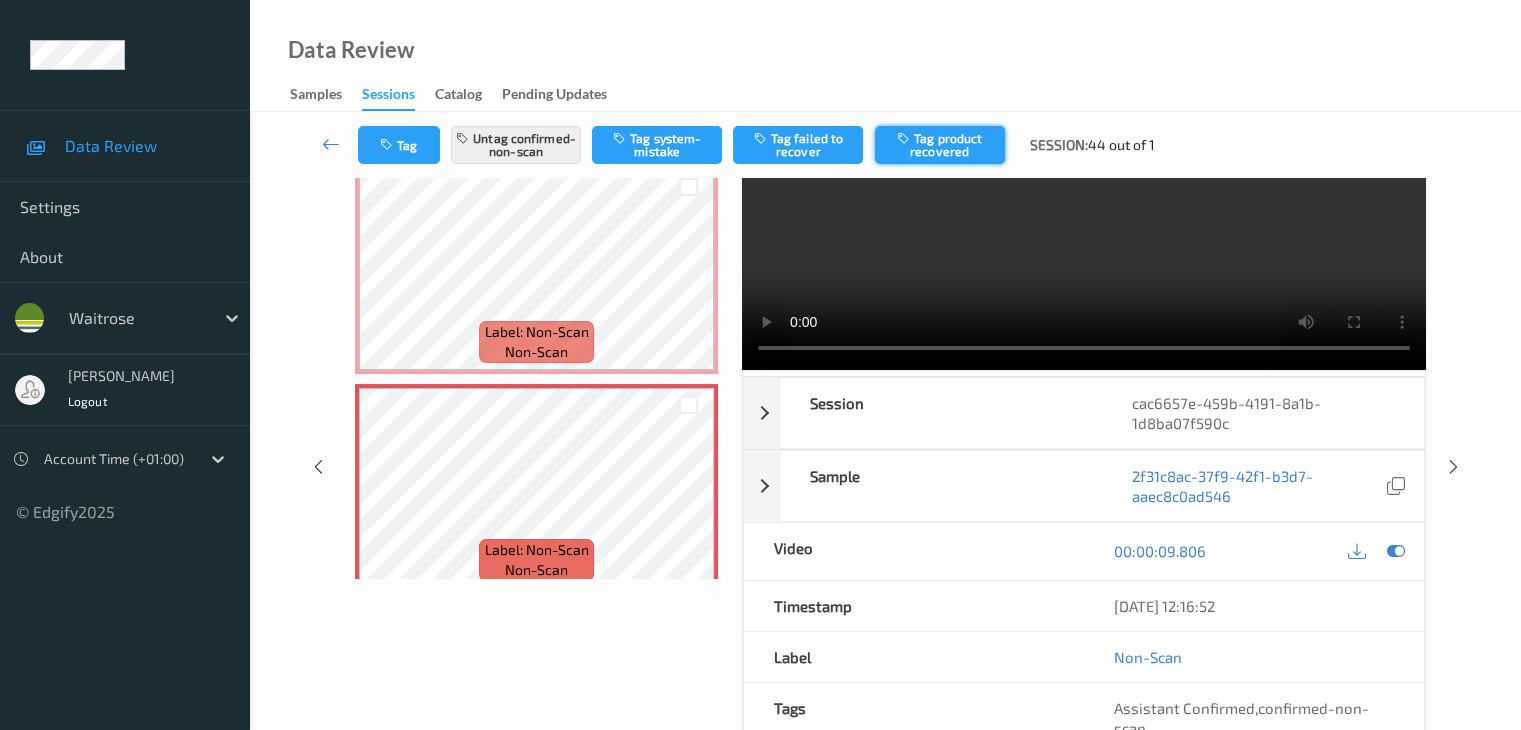 click on "Tag   product recovered" at bounding box center [940, 145] 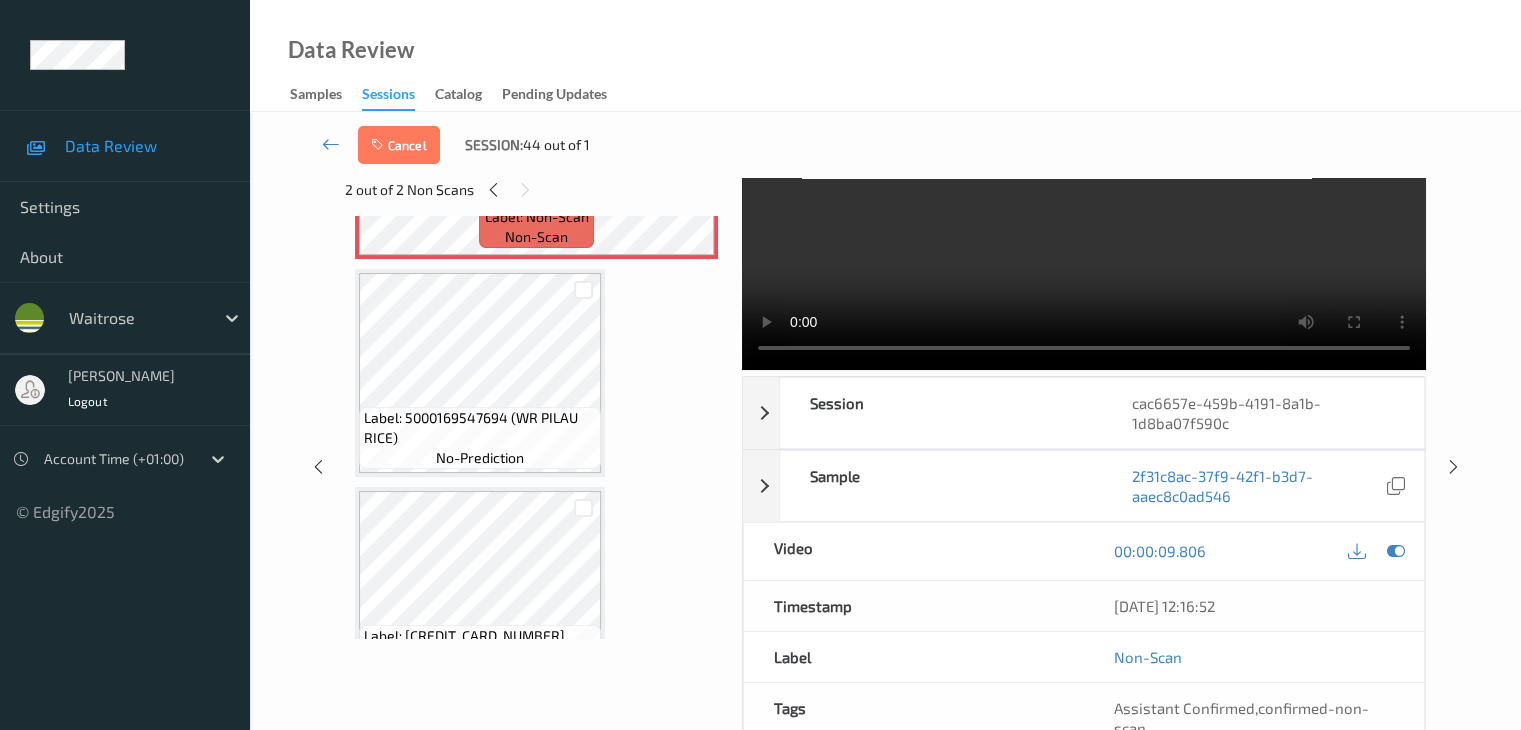 scroll, scrollTop: 500, scrollLeft: 0, axis: vertical 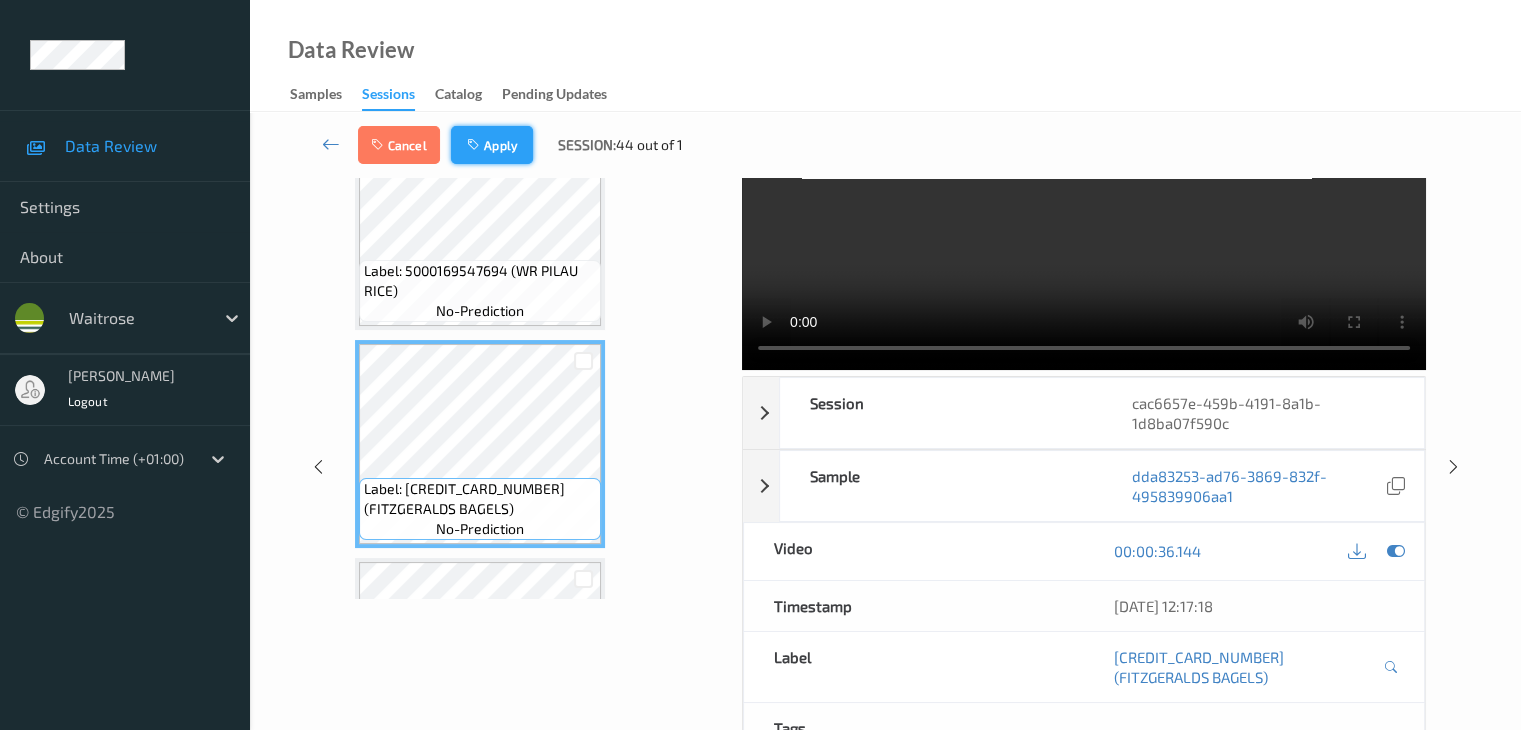 click on "Apply" at bounding box center (492, 145) 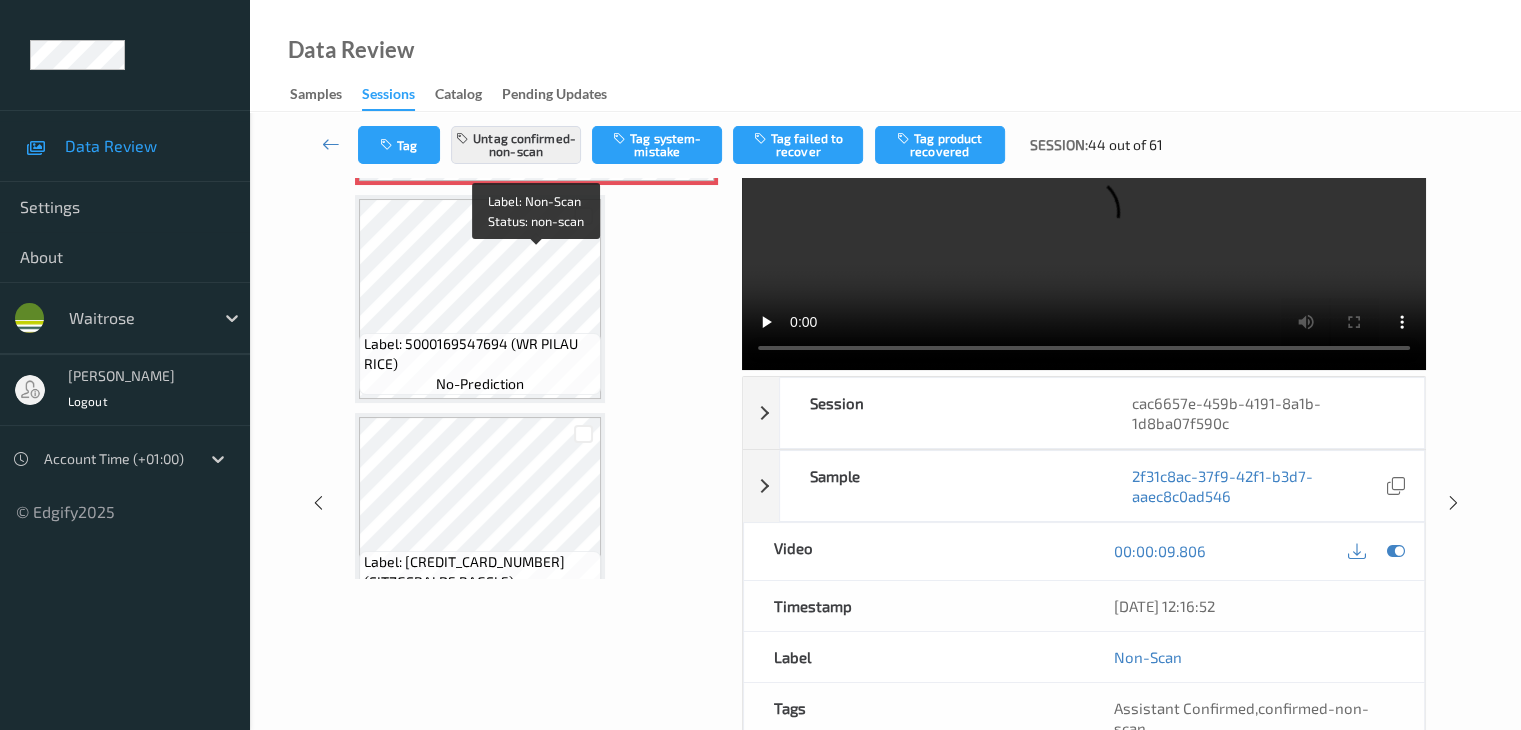 scroll, scrollTop: 410, scrollLeft: 0, axis: vertical 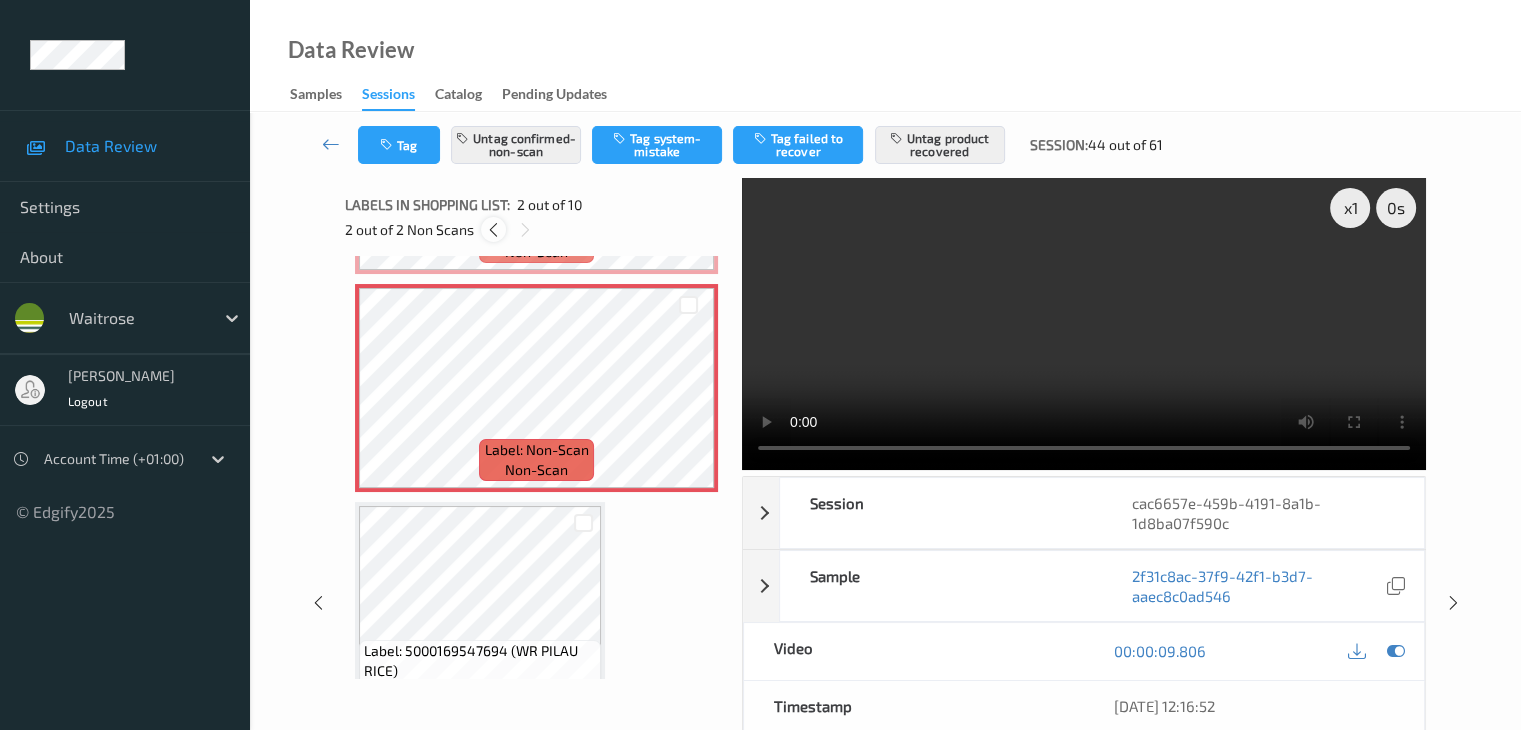 click at bounding box center (493, 230) 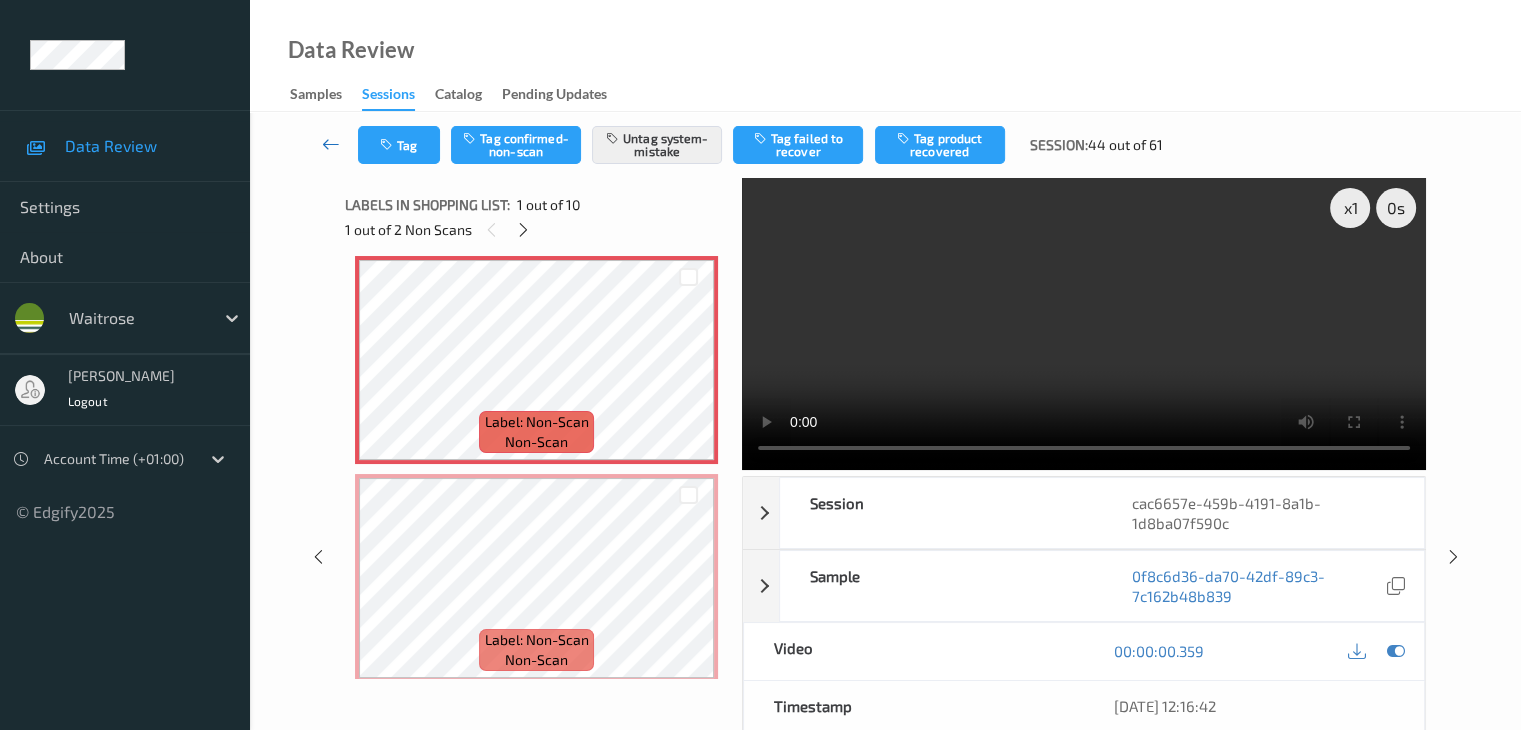 click at bounding box center [331, 144] 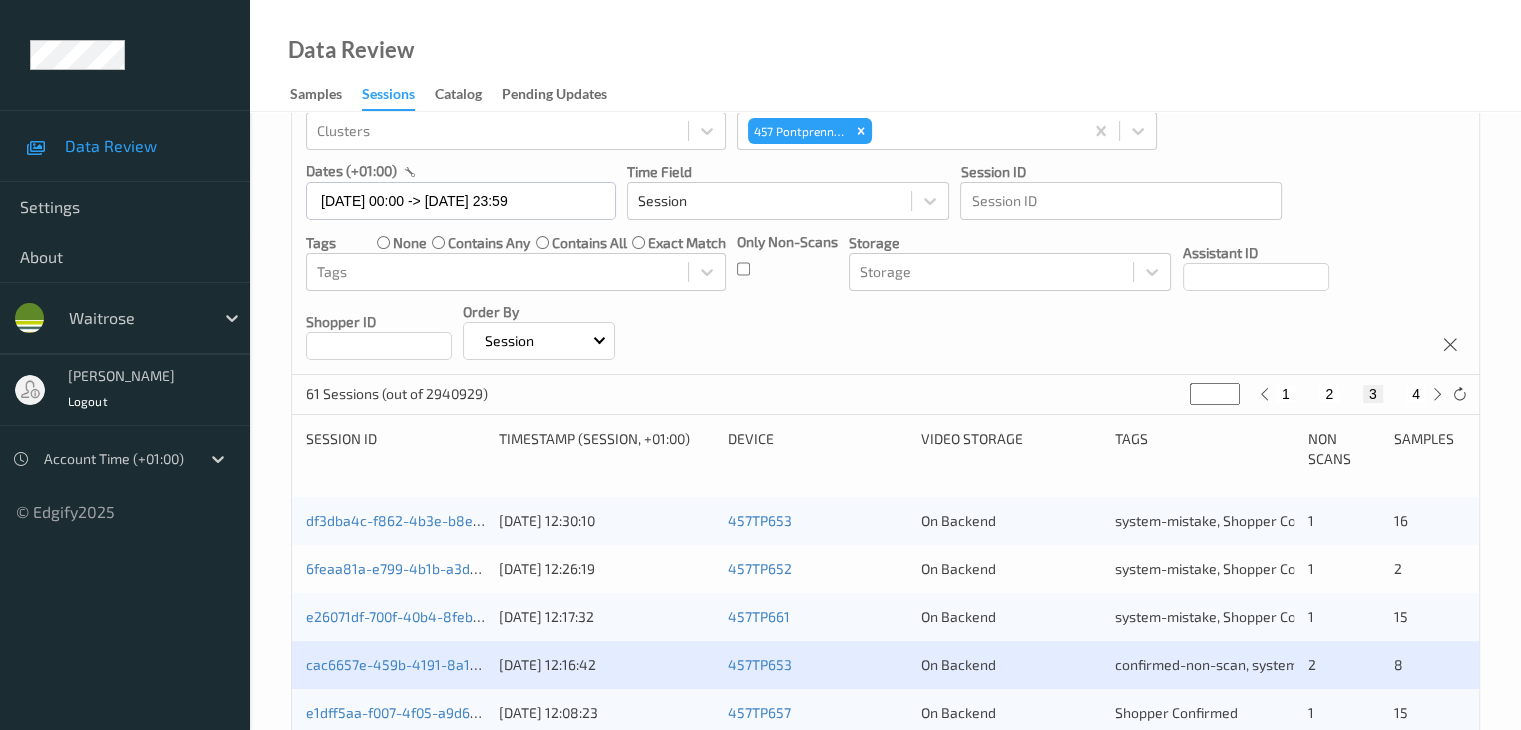 scroll, scrollTop: 300, scrollLeft: 0, axis: vertical 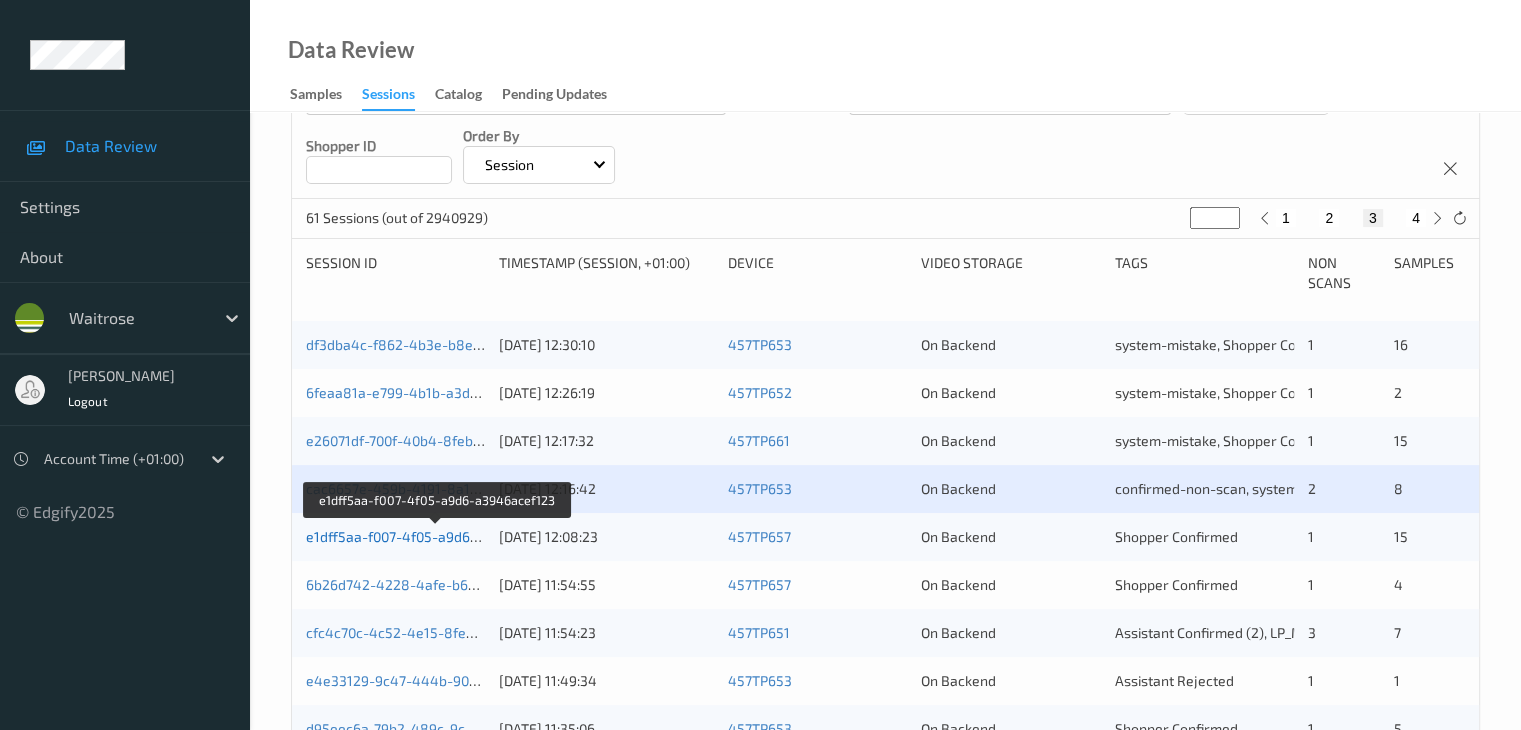 click on "e1dff5aa-f007-4f05-a9d6-a3946acef123" at bounding box center [436, 536] 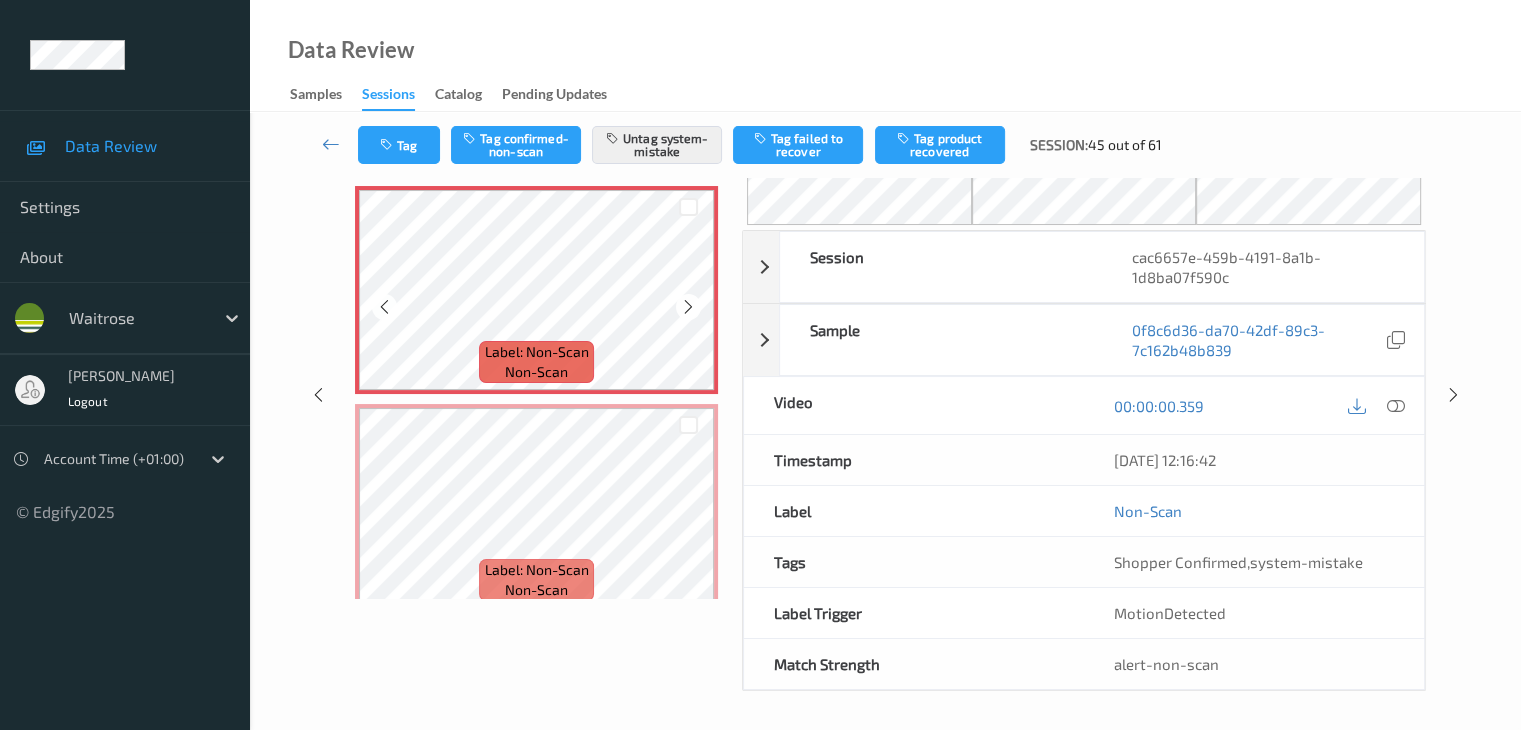 scroll, scrollTop: 0, scrollLeft: 0, axis: both 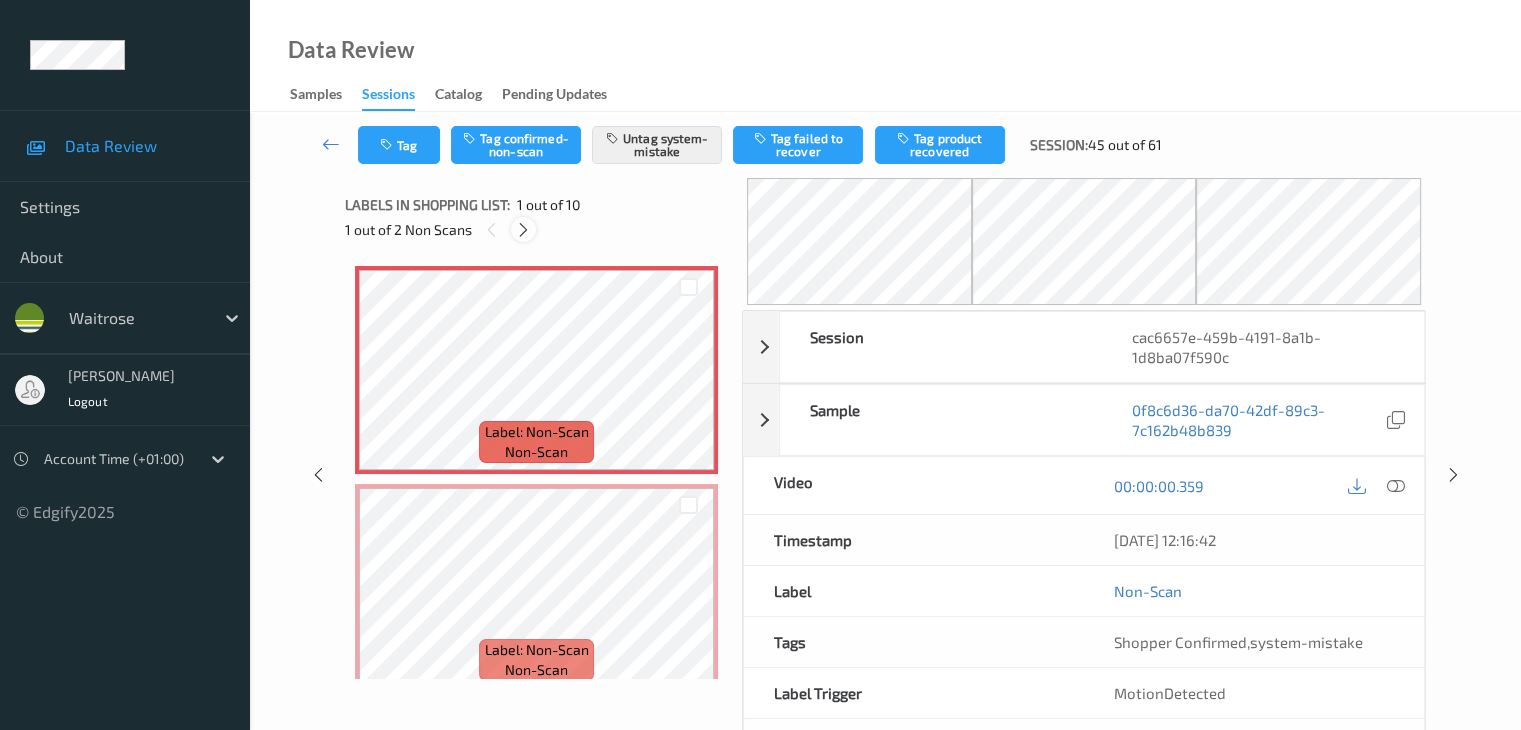click at bounding box center [523, 229] 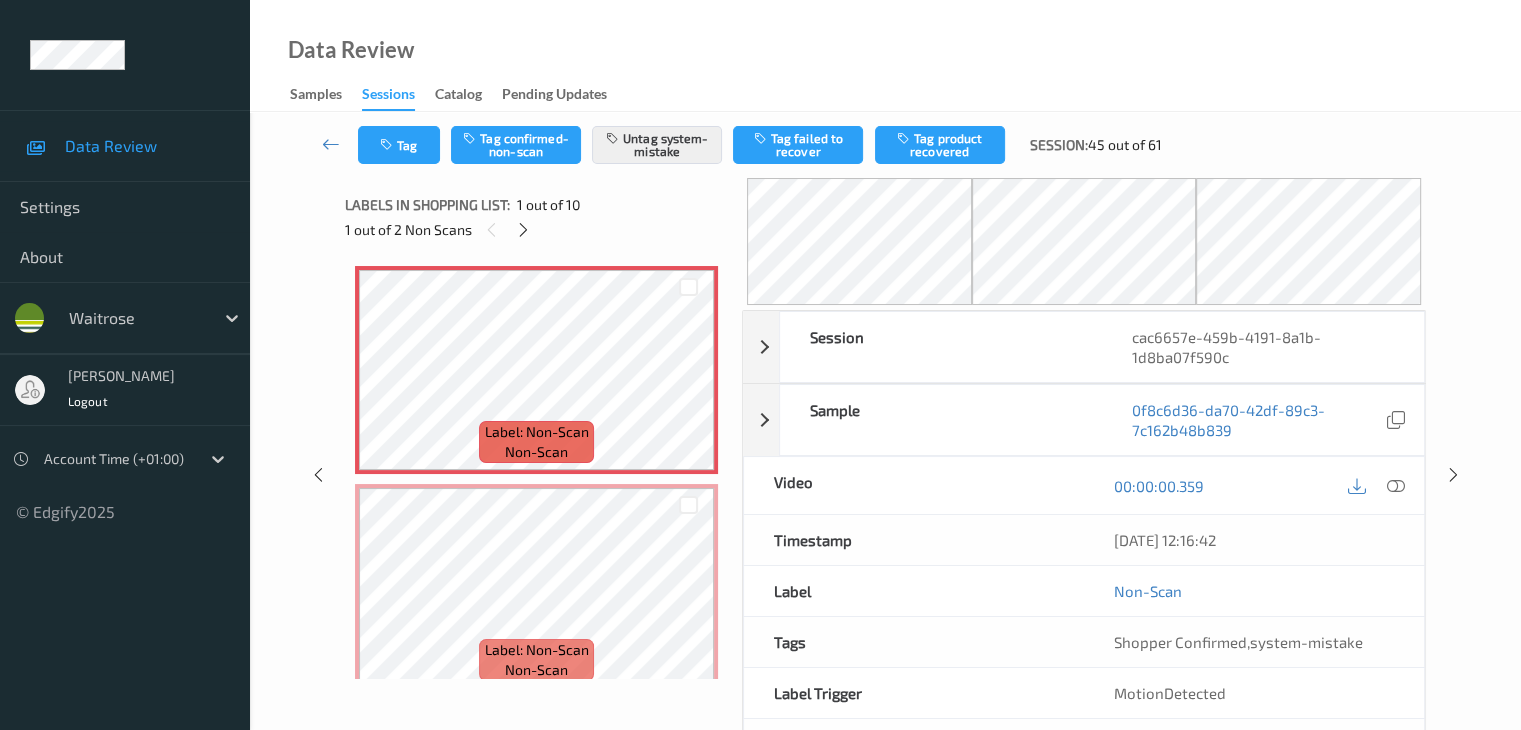scroll, scrollTop: 10, scrollLeft: 0, axis: vertical 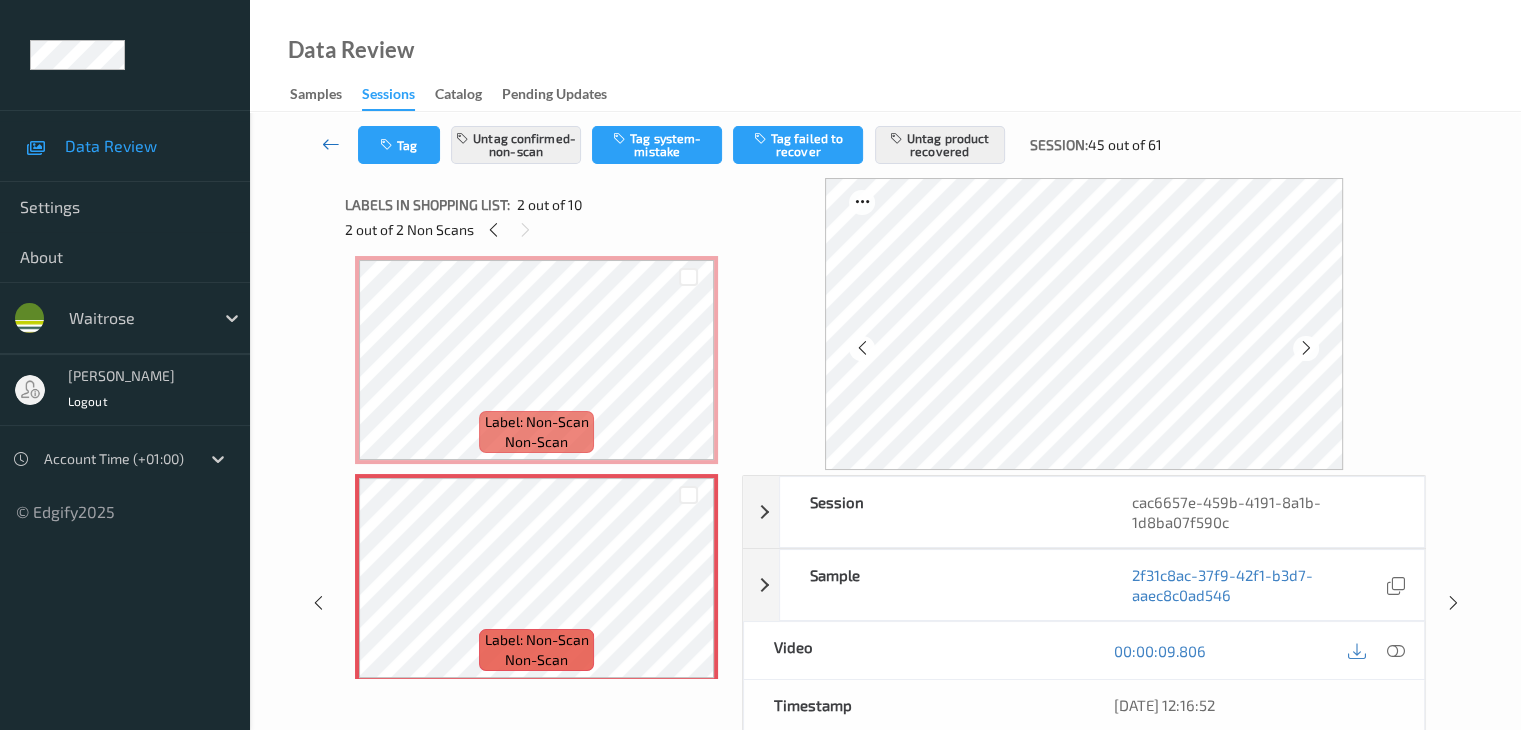 click at bounding box center (331, 144) 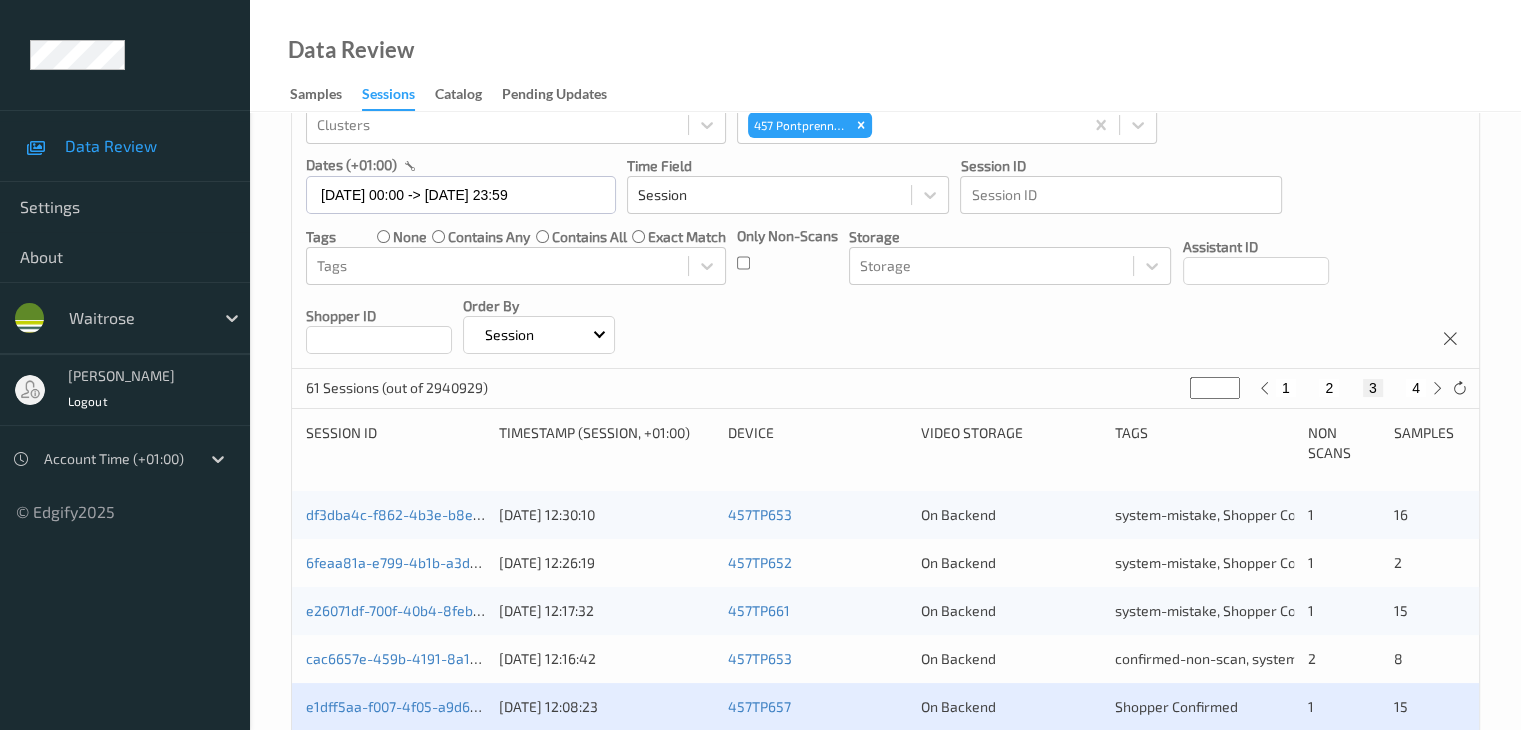 scroll, scrollTop: 400, scrollLeft: 0, axis: vertical 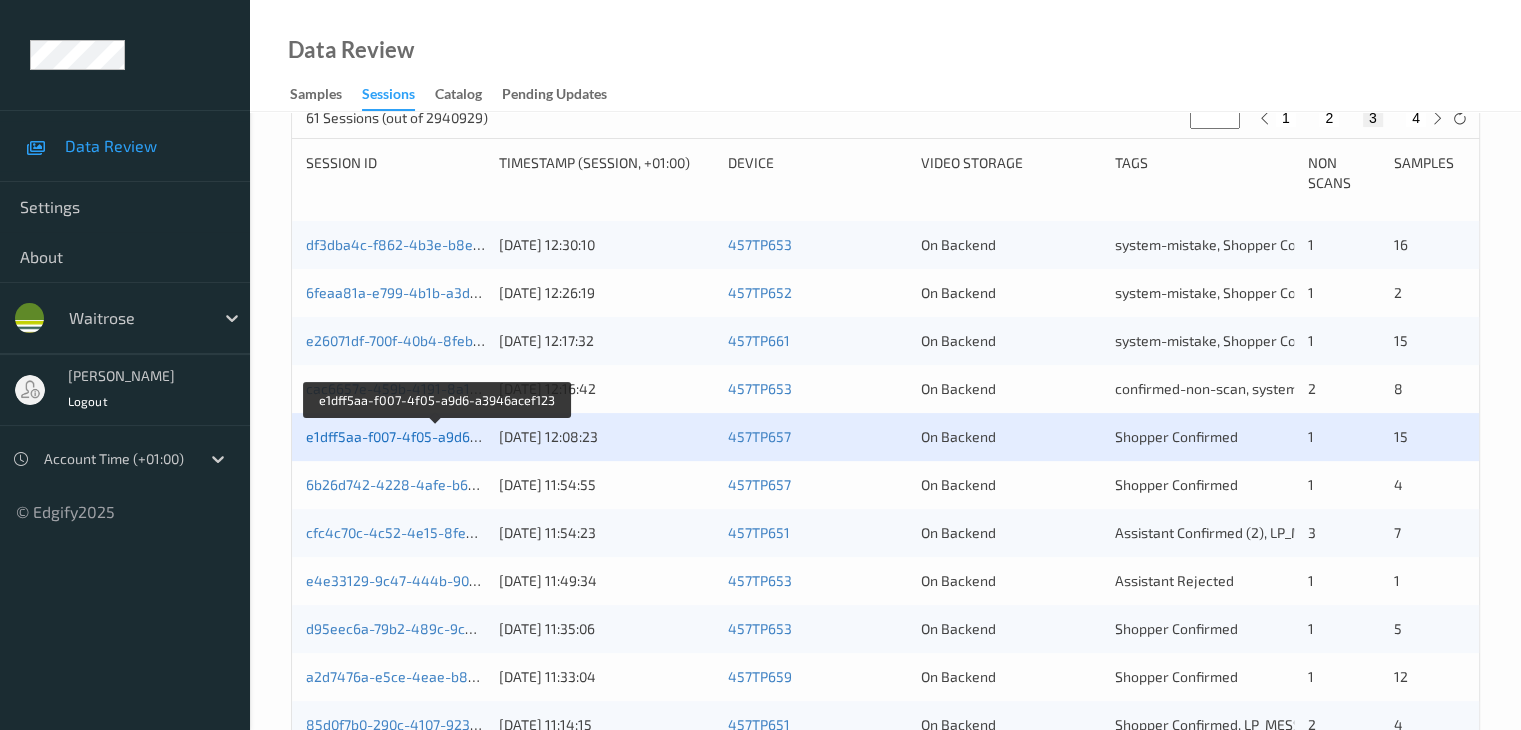 click on "e1dff5aa-f007-4f05-a9d6-a3946acef123" at bounding box center (436, 436) 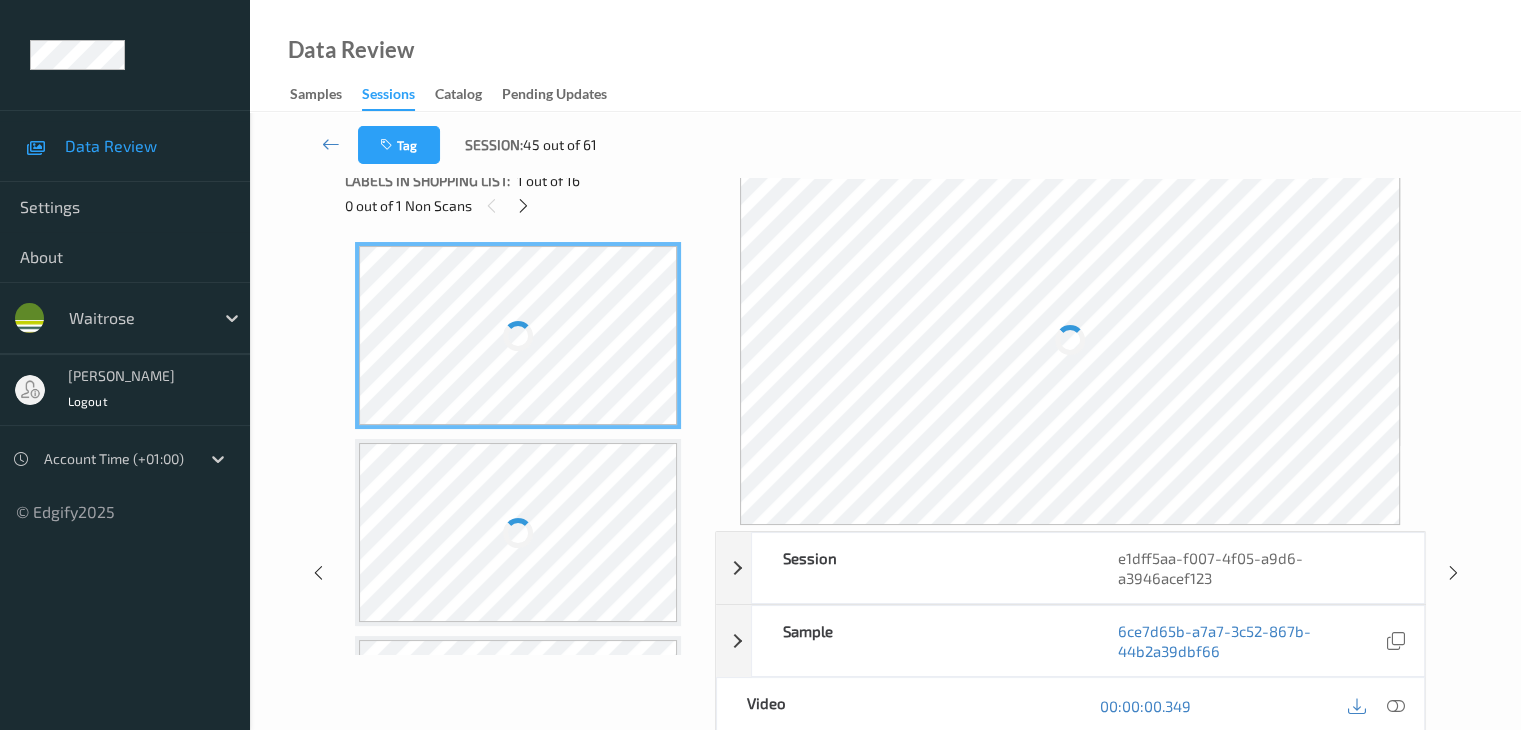 scroll, scrollTop: 0, scrollLeft: 0, axis: both 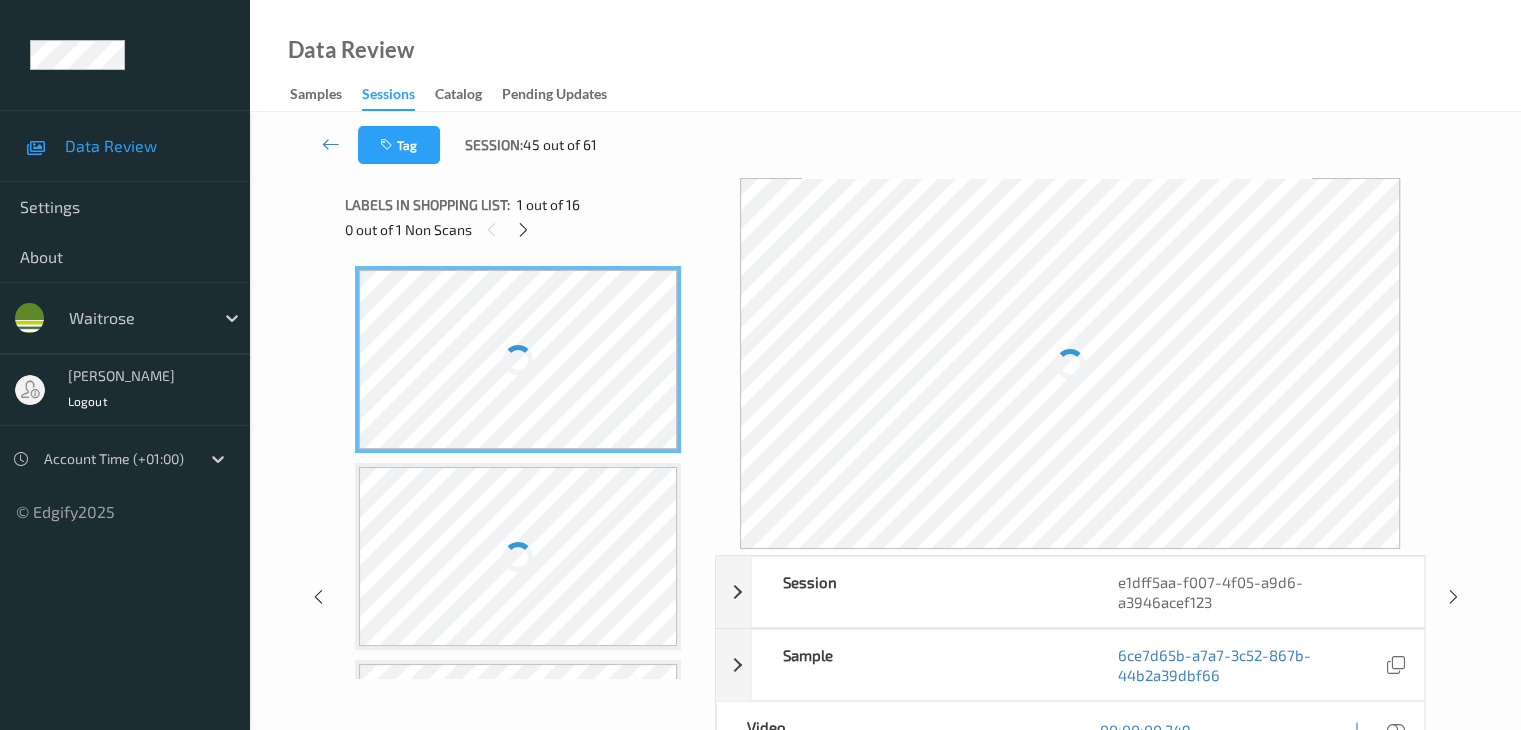 click on "Labels in shopping list: 1 out of 16 0 out of 1 Non Scans" at bounding box center (523, 217) 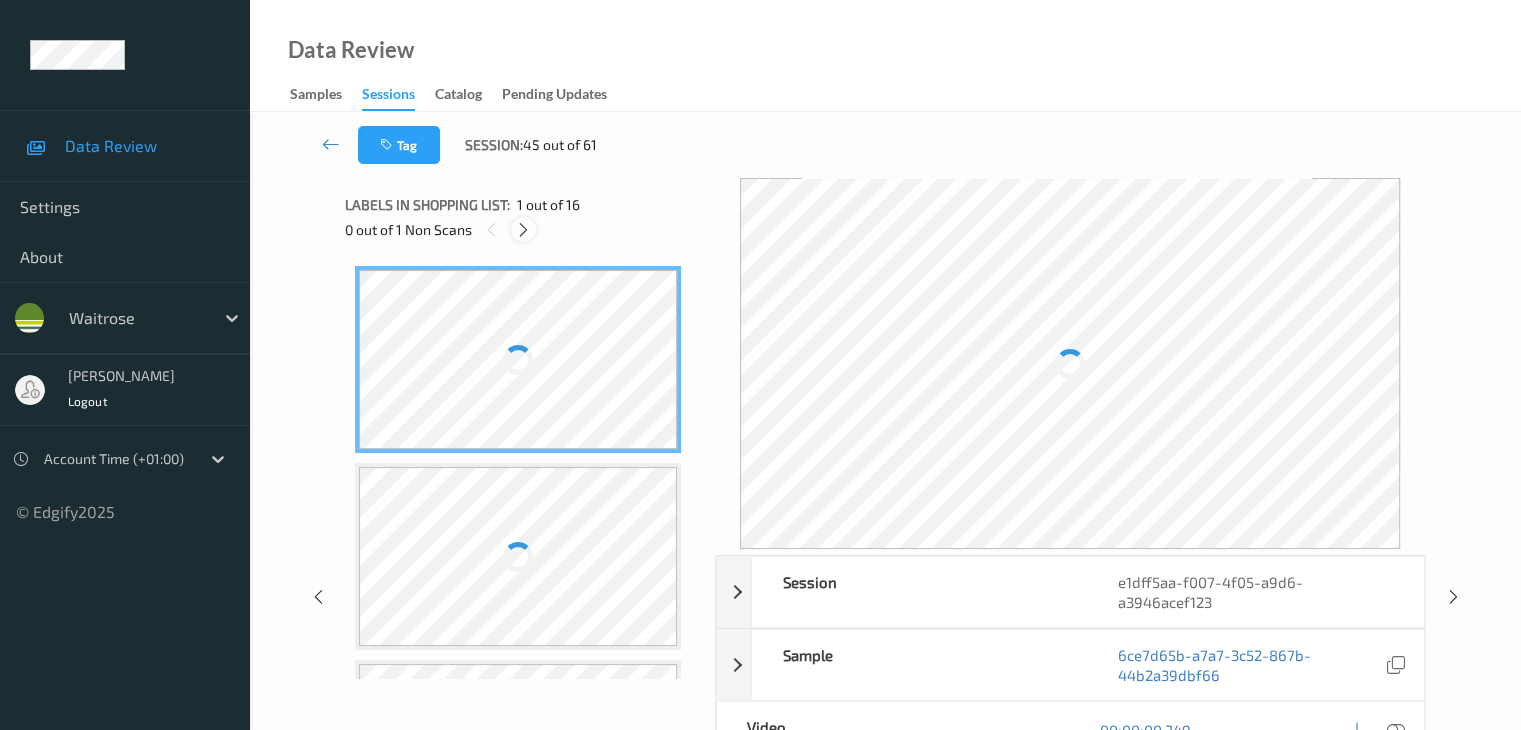 click at bounding box center (523, 230) 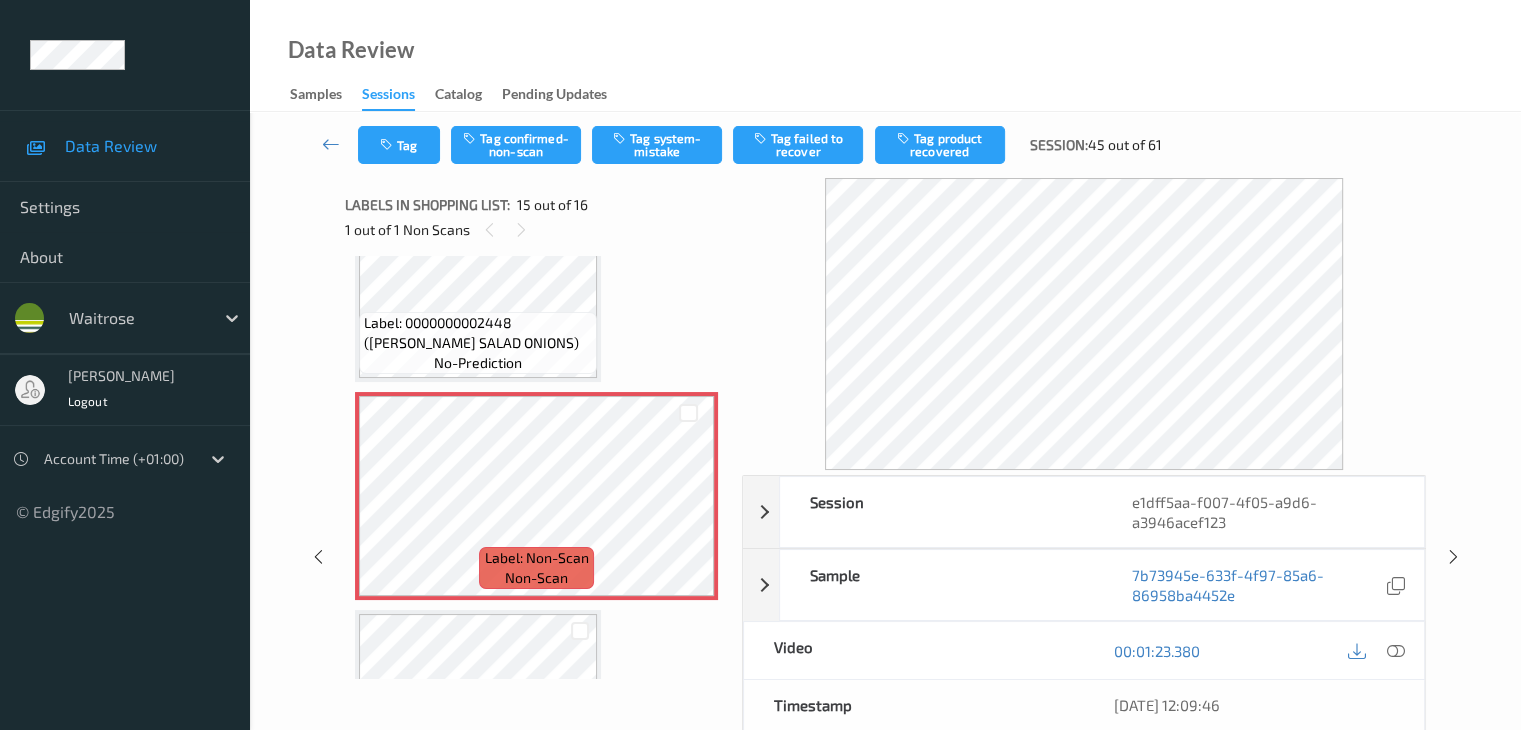 scroll, scrollTop: 2844, scrollLeft: 0, axis: vertical 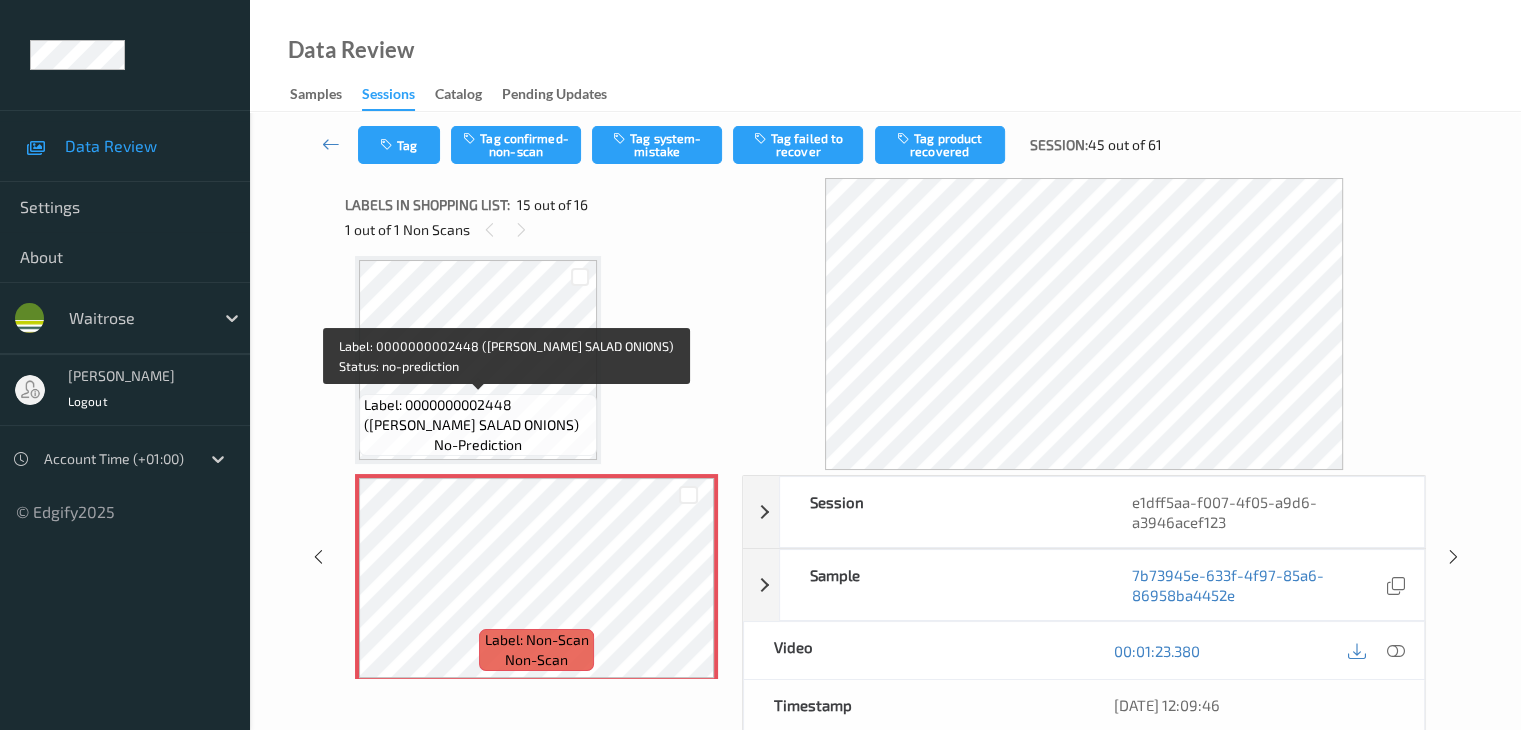 click on "Label: 0000000002448 ([PERSON_NAME] SALAD ONIONS)" at bounding box center (478, 415) 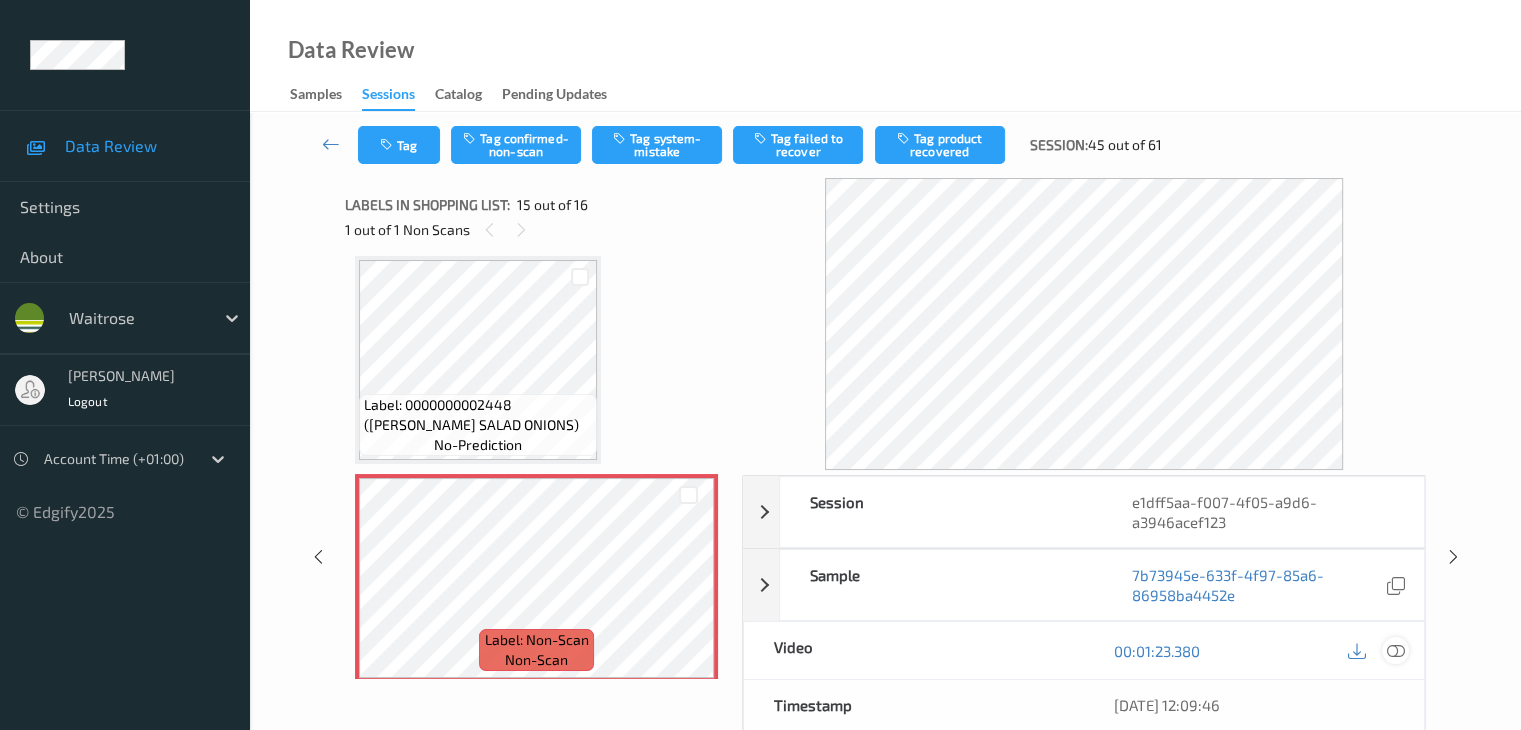 click at bounding box center [1395, 651] 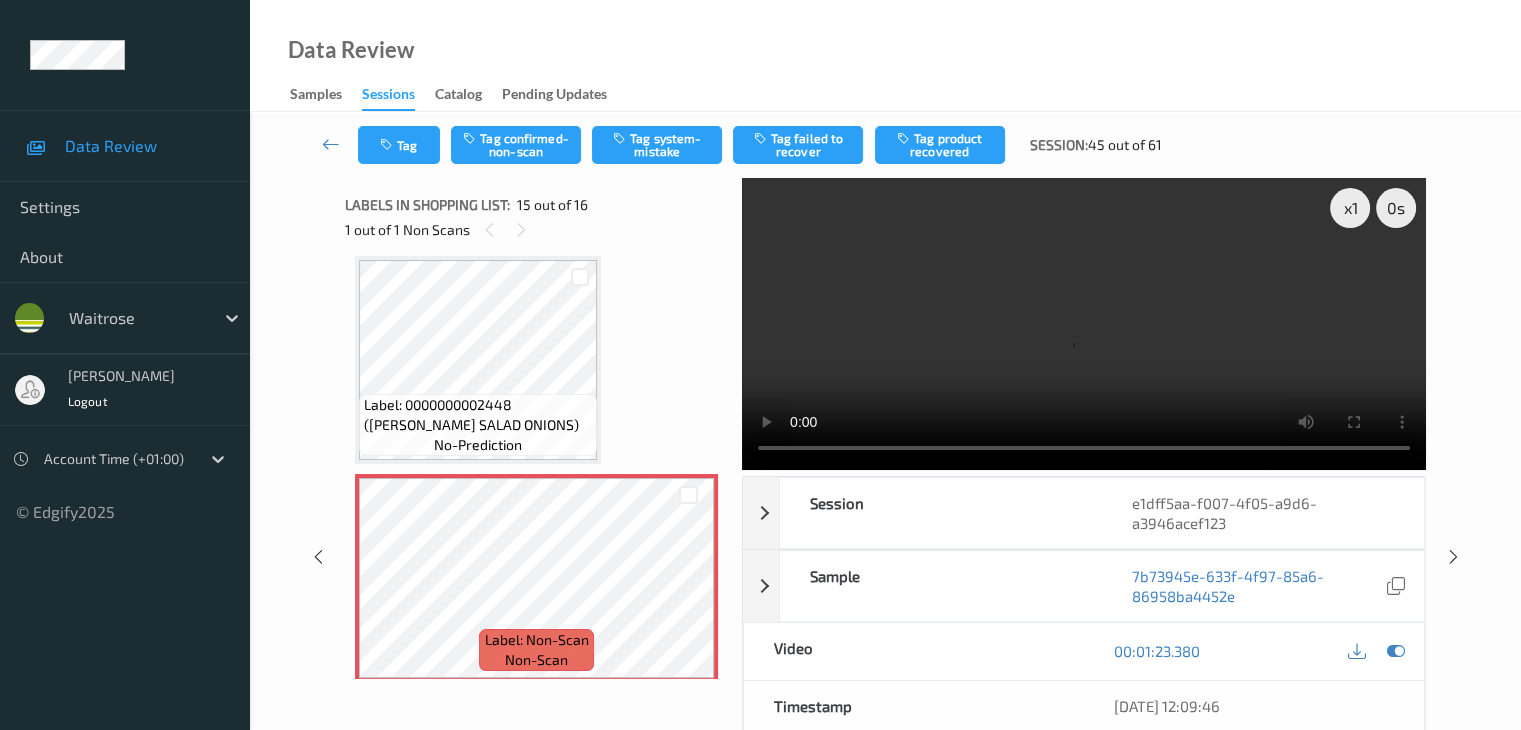 click on "Label: 0000000002448 ([PERSON_NAME] SALAD ONIONS)" at bounding box center [478, 415] 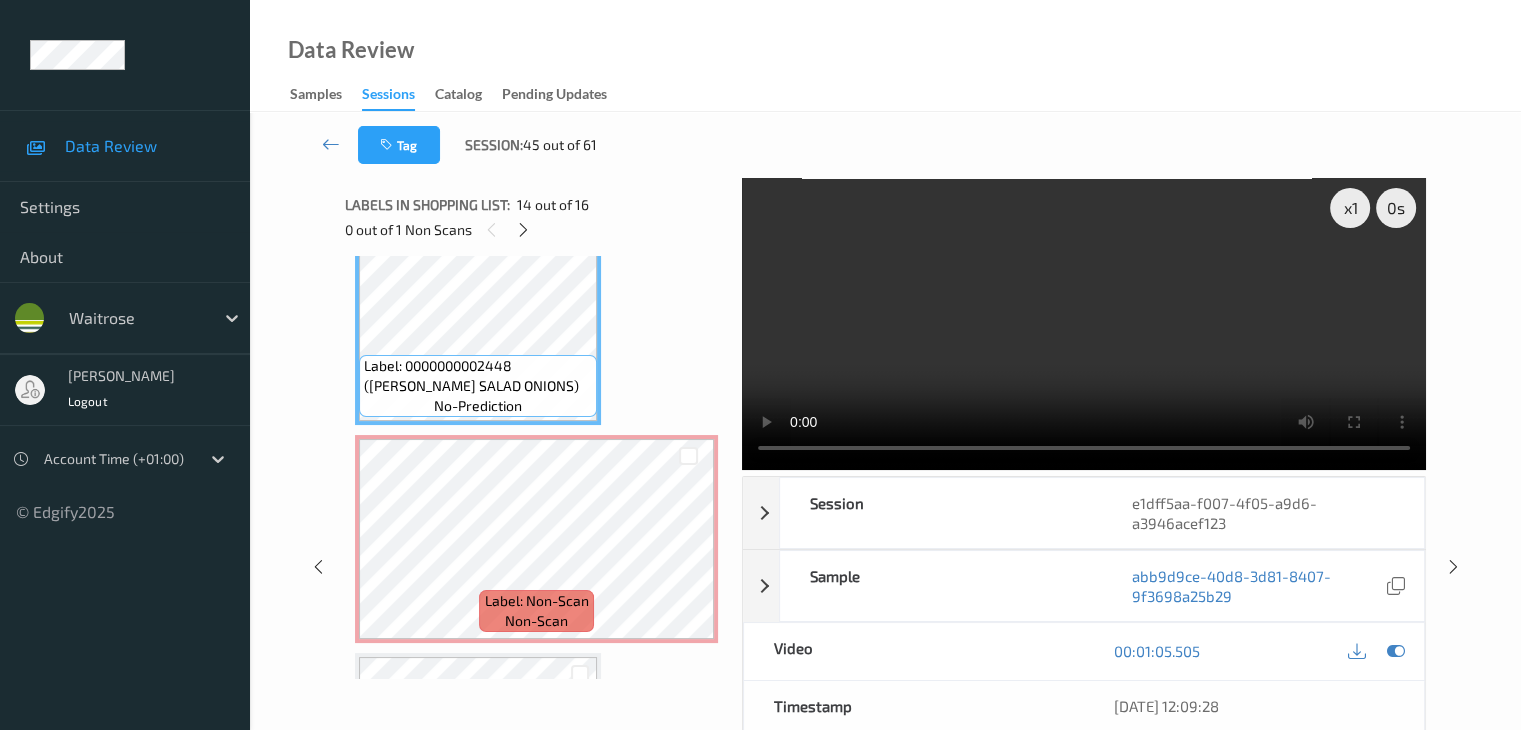 scroll, scrollTop: 2775, scrollLeft: 0, axis: vertical 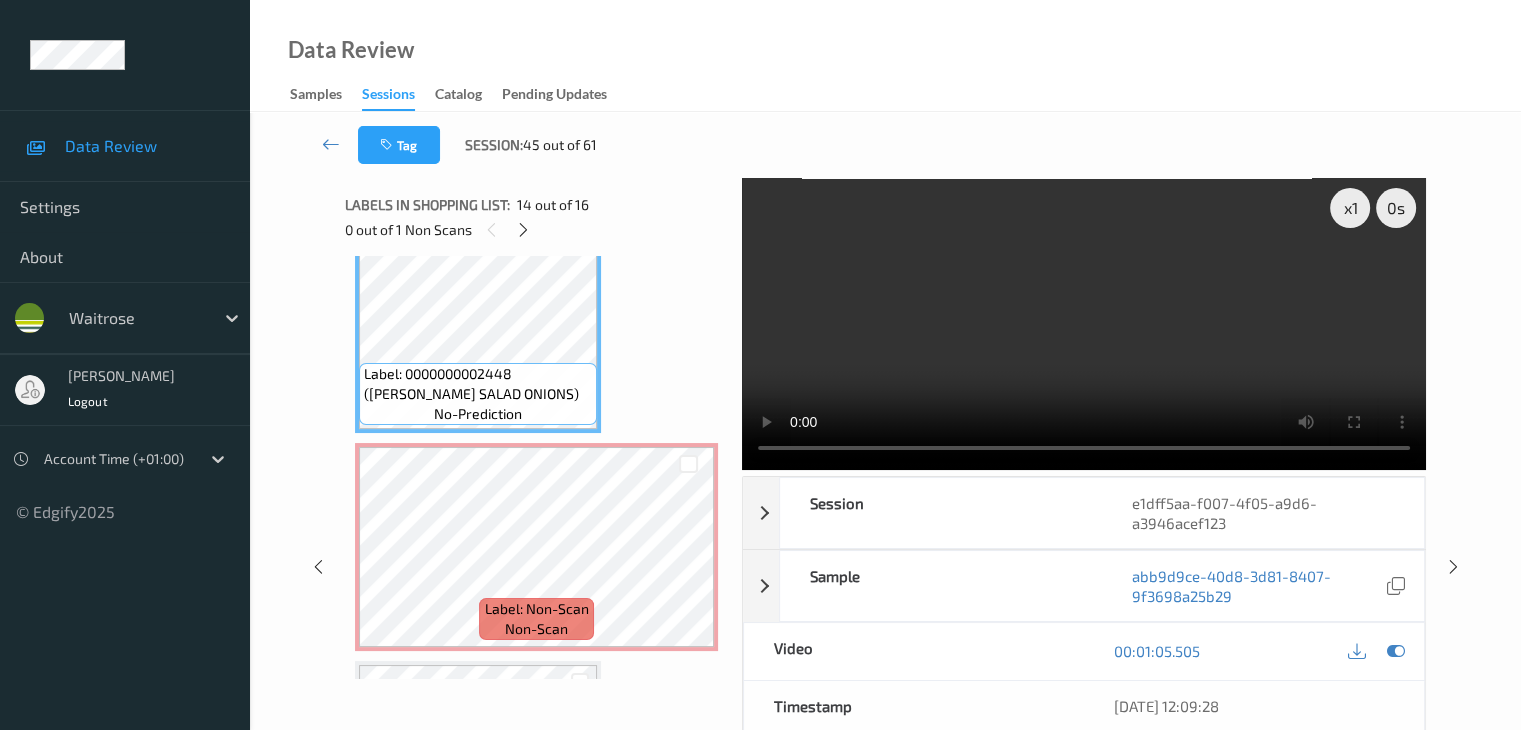 type 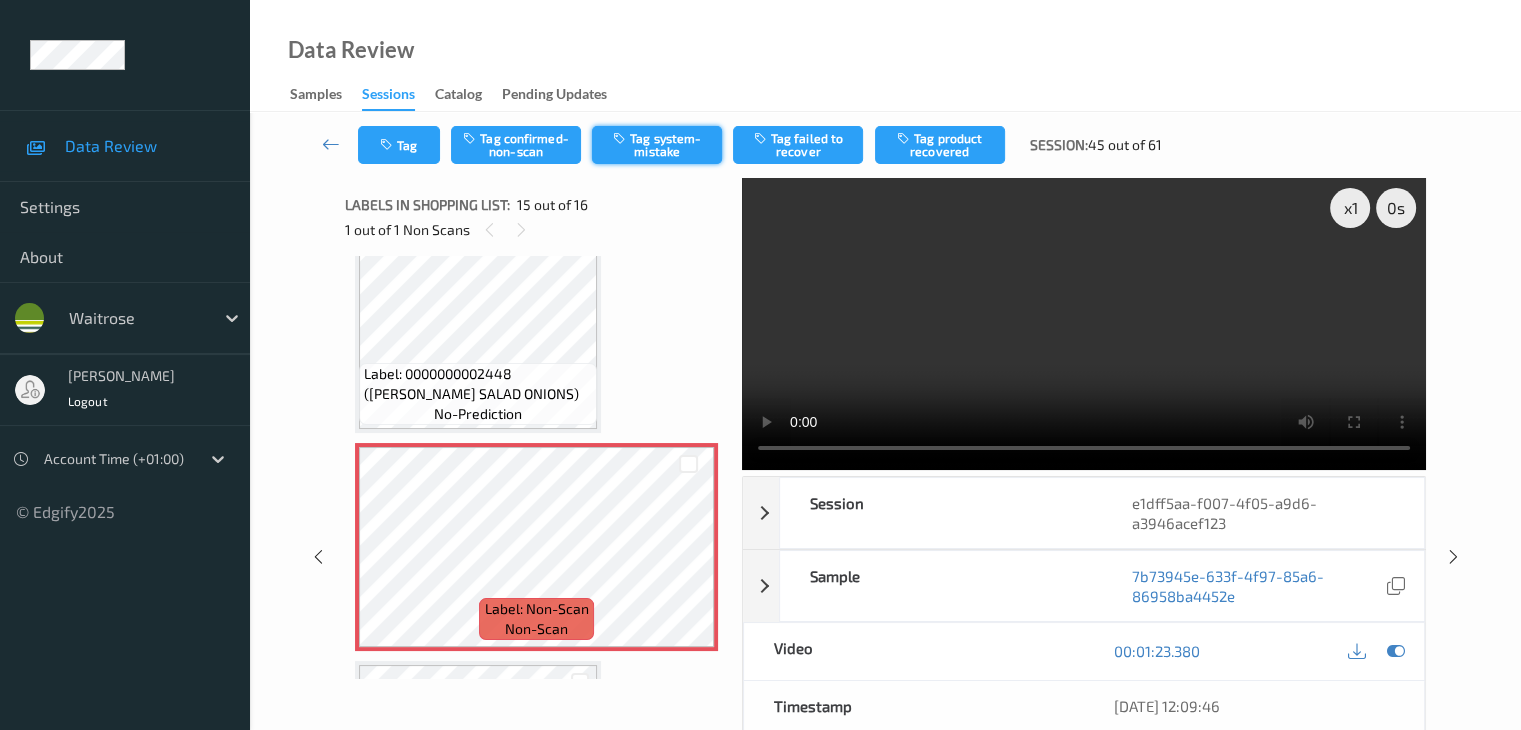 click on "Tag   system-mistake" at bounding box center [657, 145] 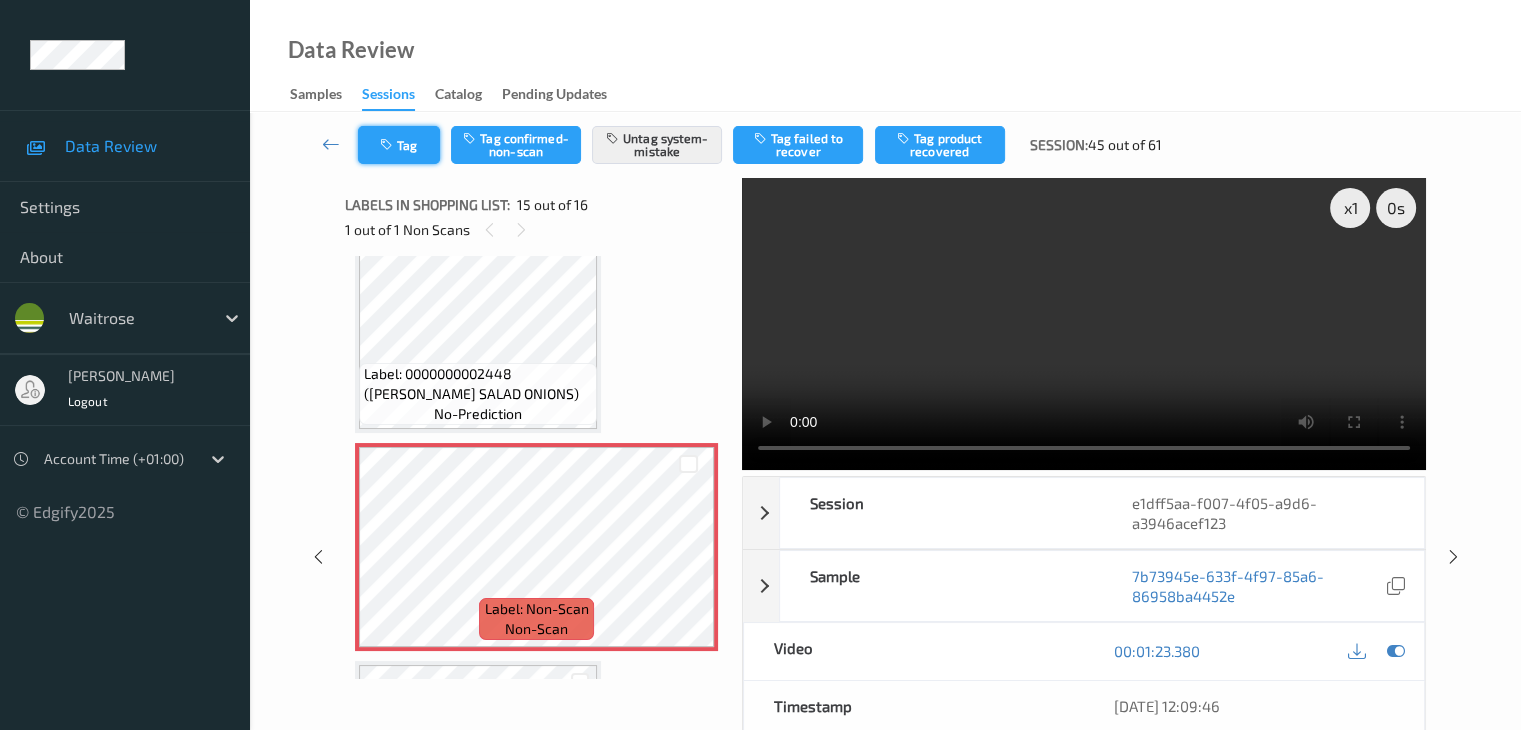 click on "Tag" at bounding box center (399, 145) 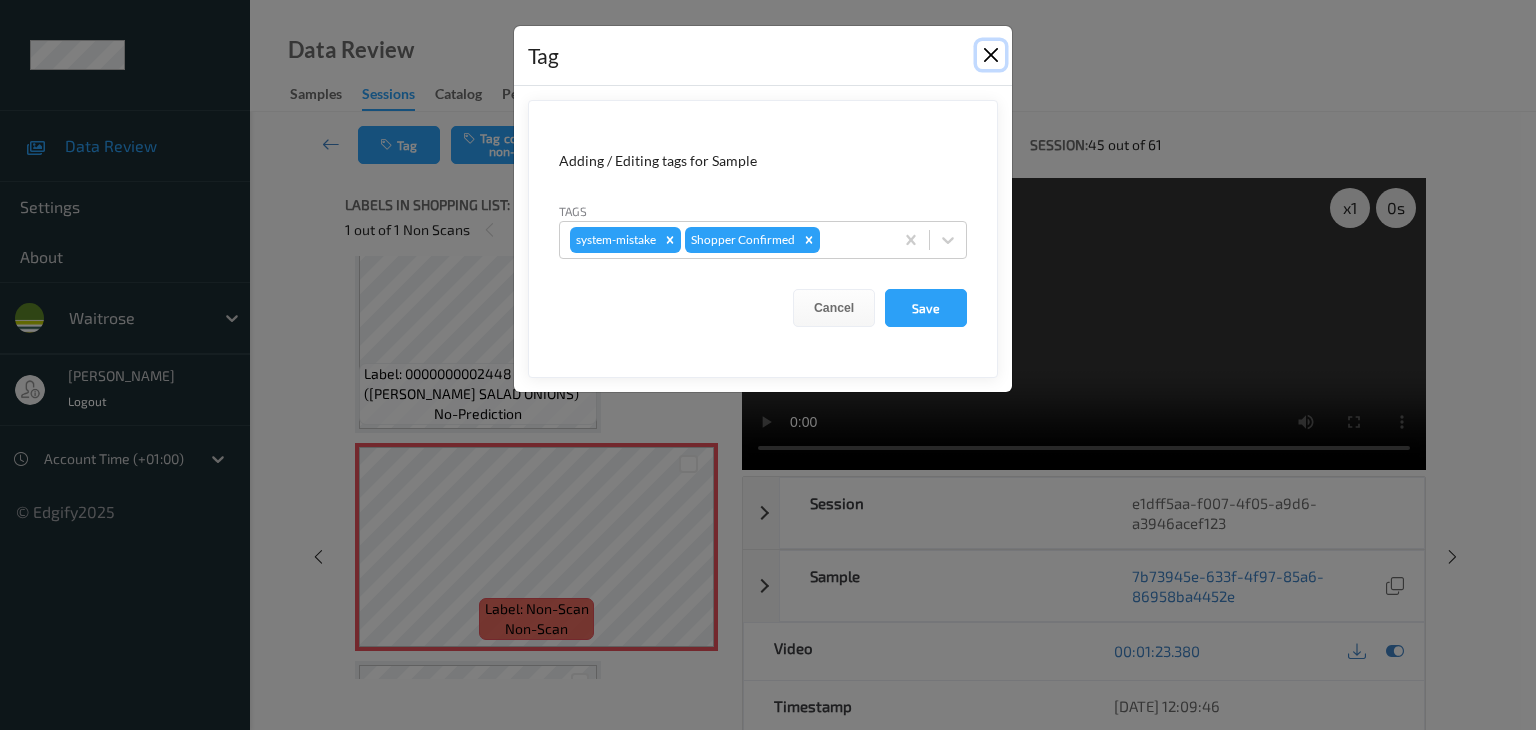 click at bounding box center (991, 55) 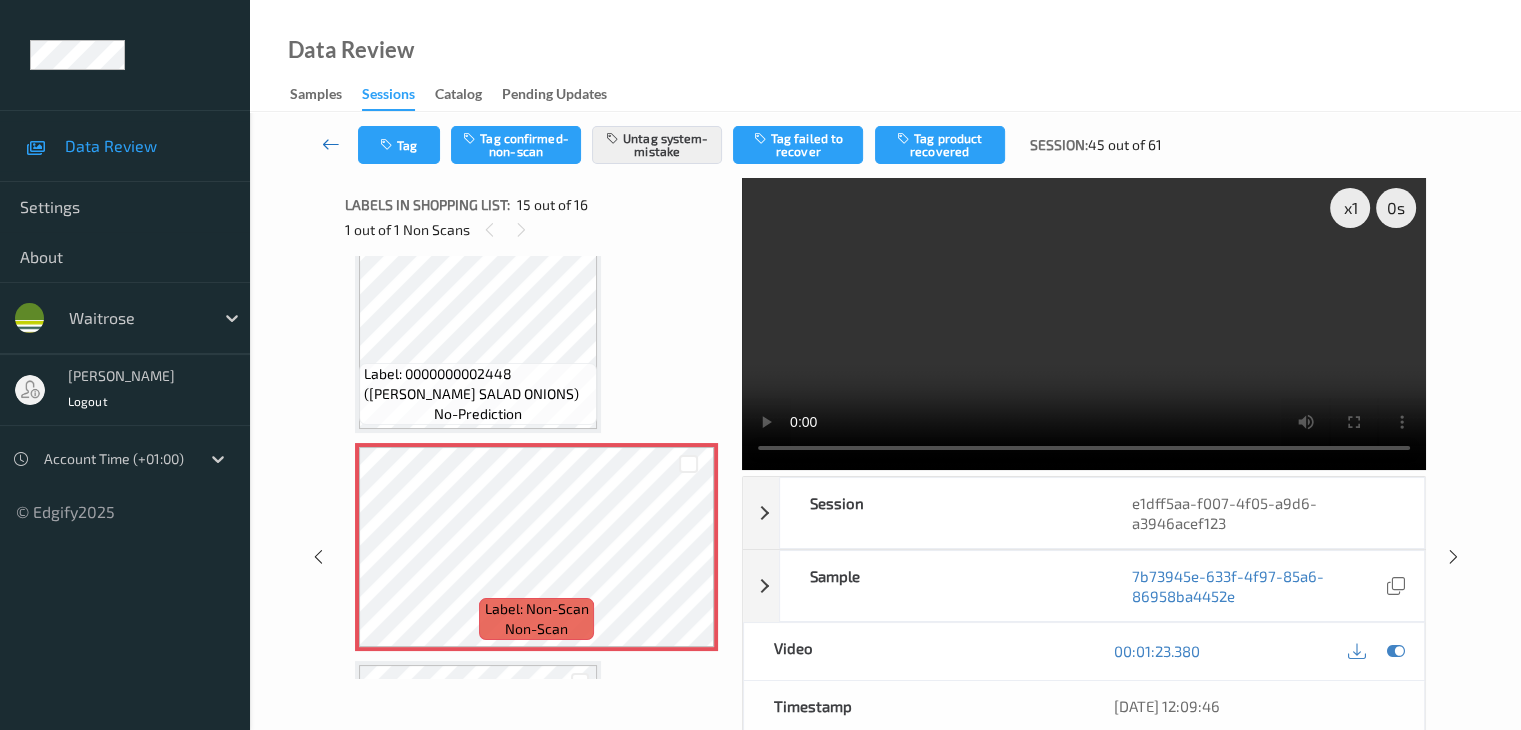 click at bounding box center (331, 144) 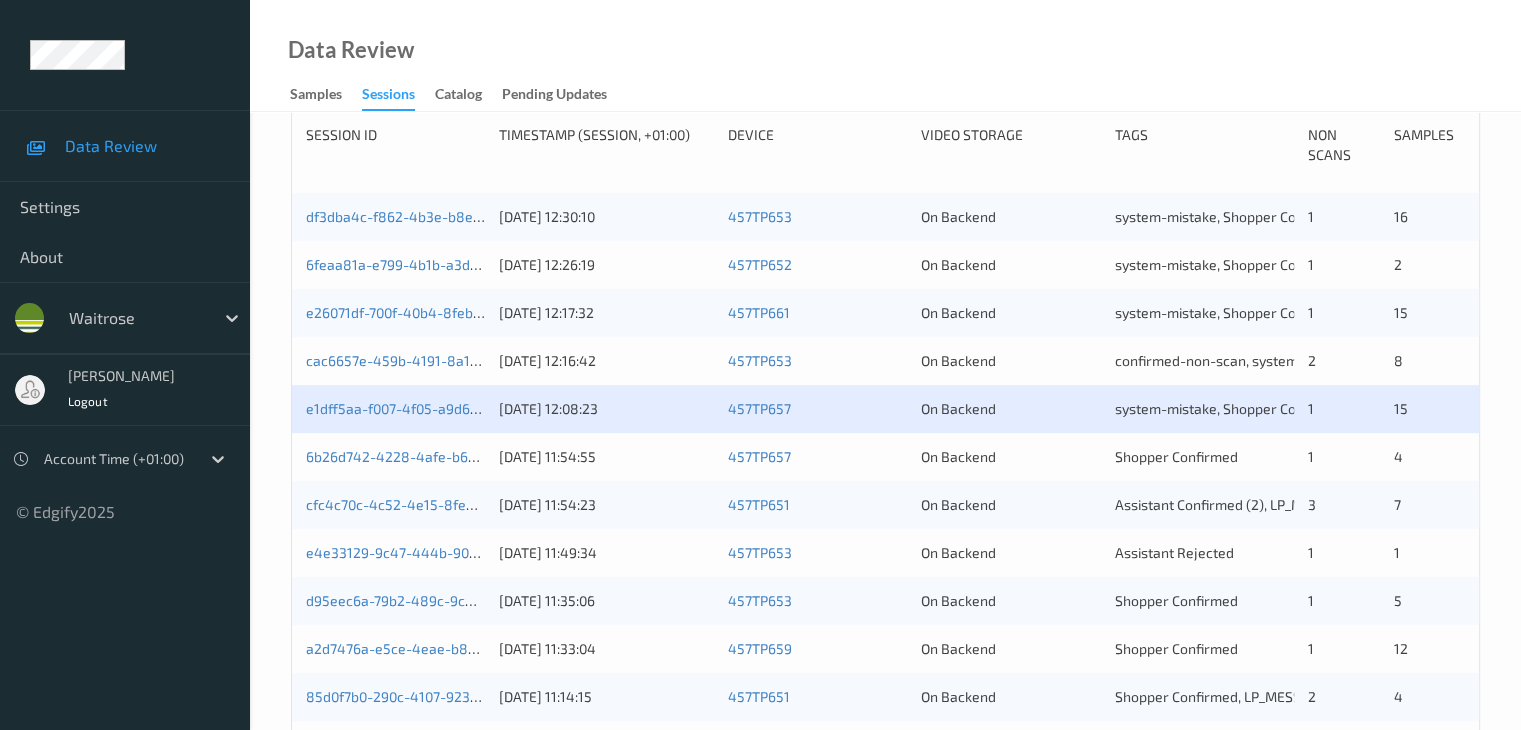 scroll, scrollTop: 500, scrollLeft: 0, axis: vertical 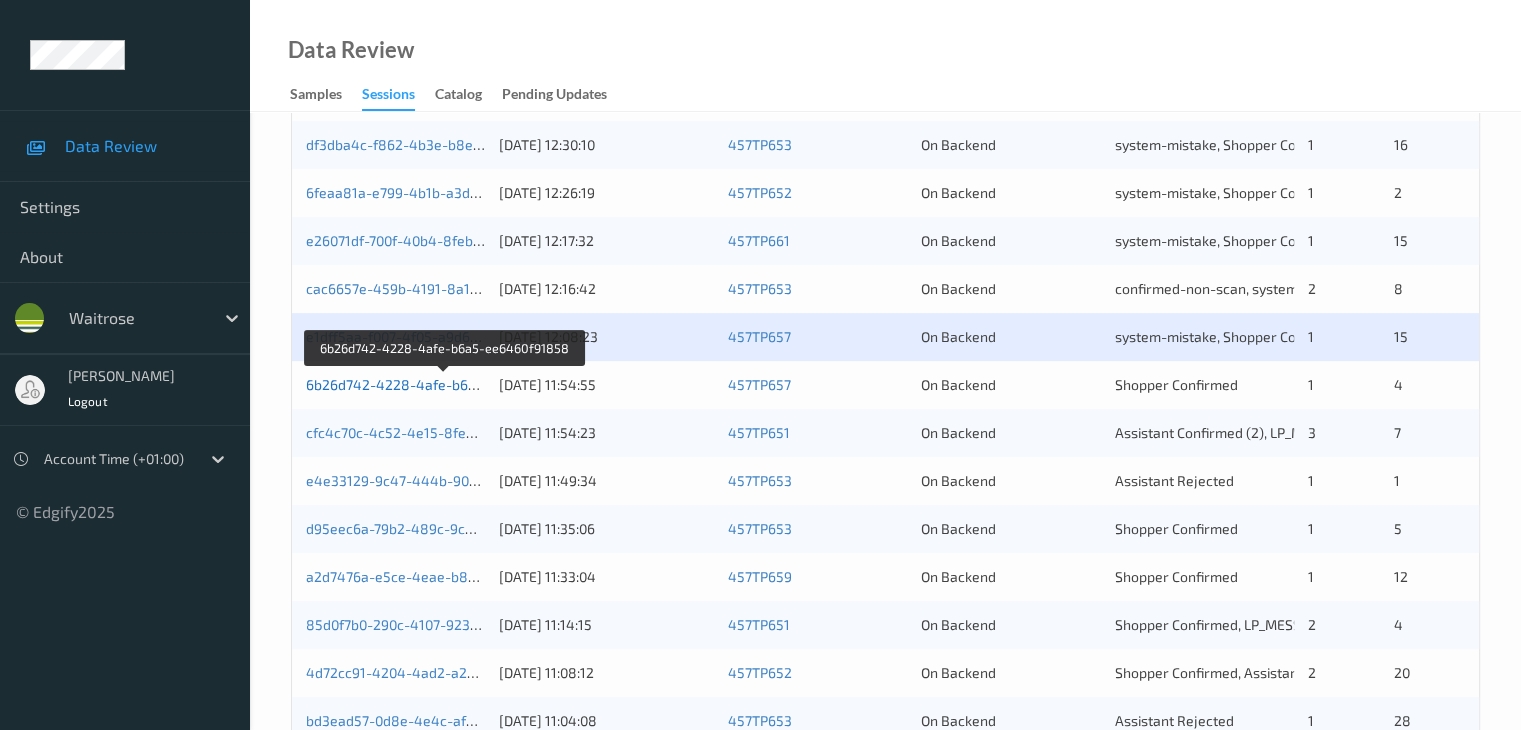 click on "6b26d742-4228-4afe-b6a5-ee6460f91858" at bounding box center [445, 384] 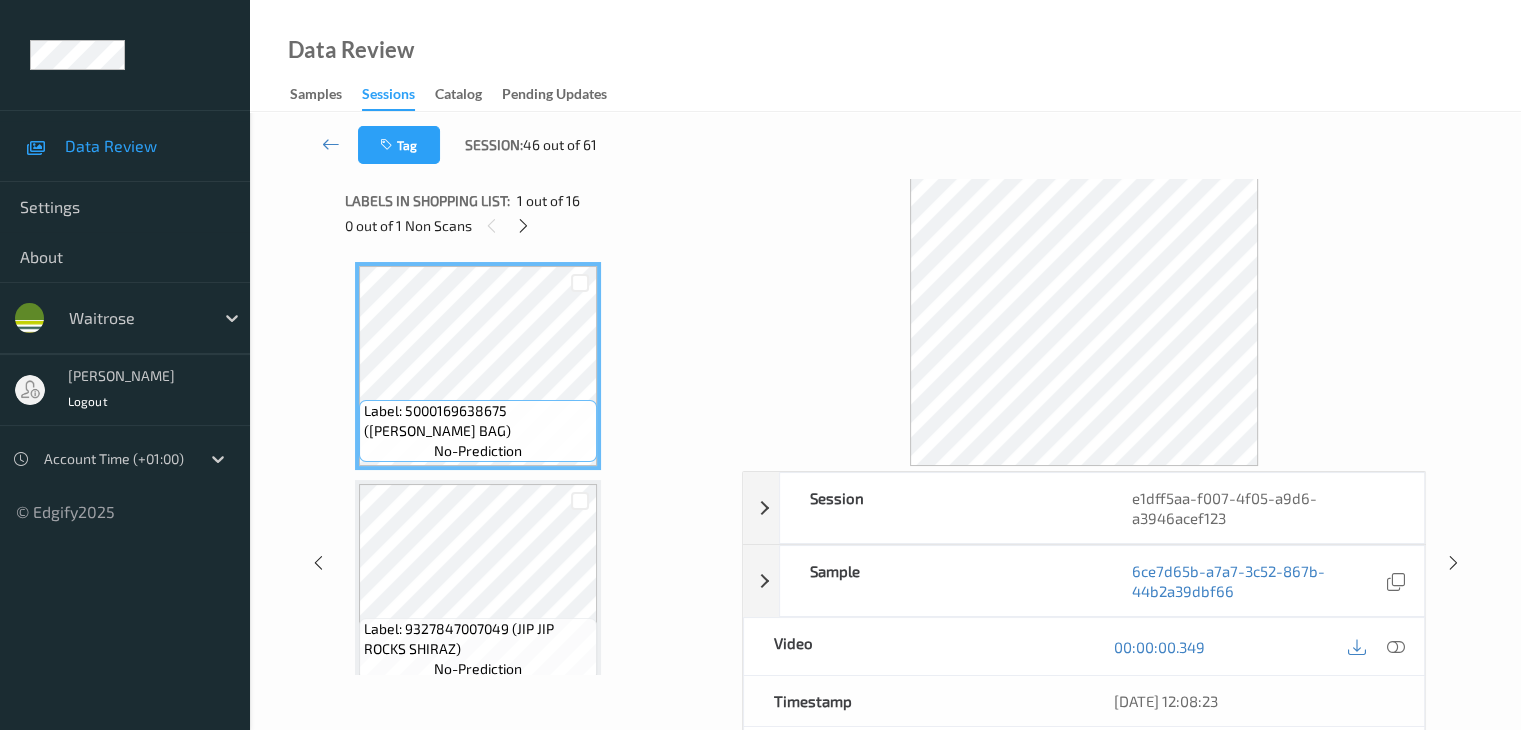 scroll, scrollTop: 0, scrollLeft: 0, axis: both 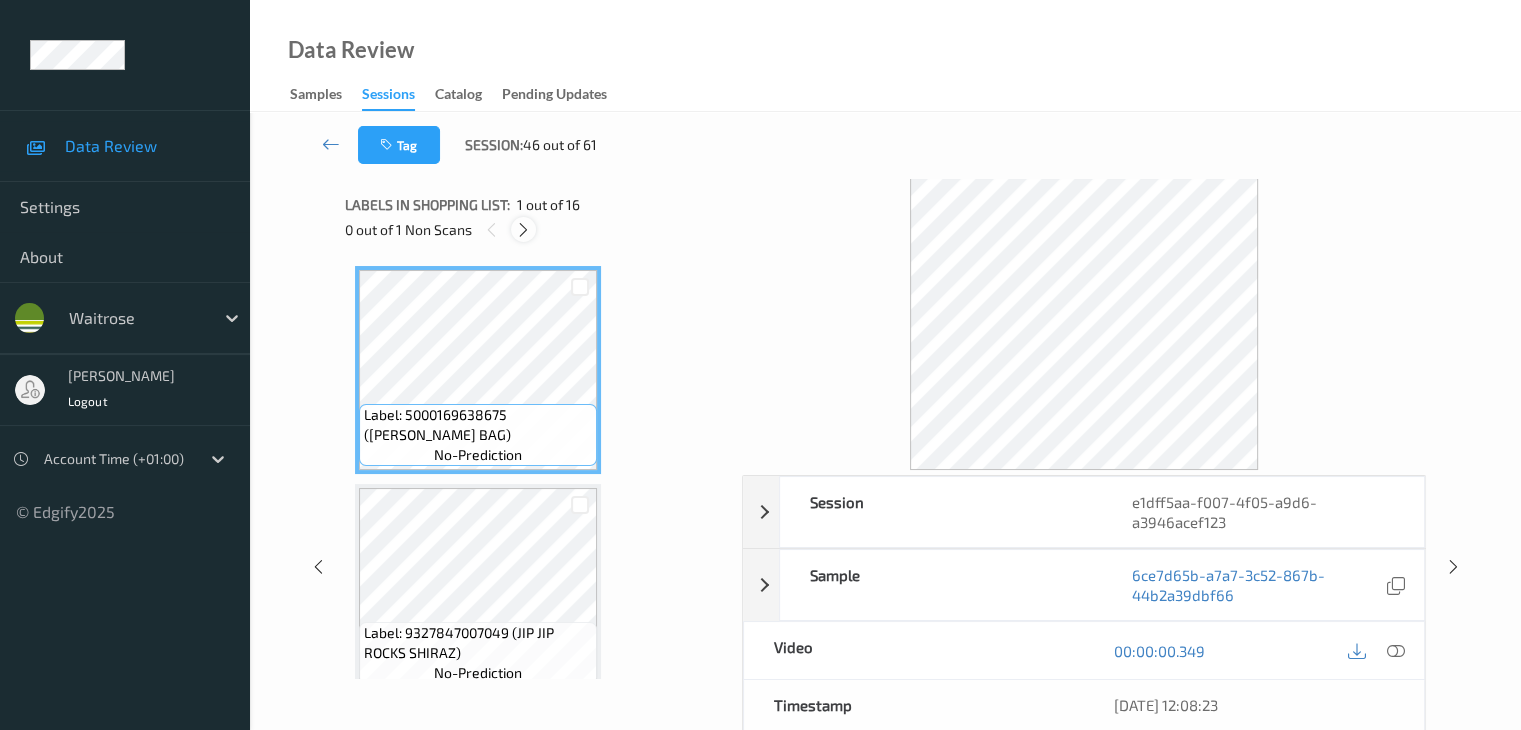 click at bounding box center [523, 230] 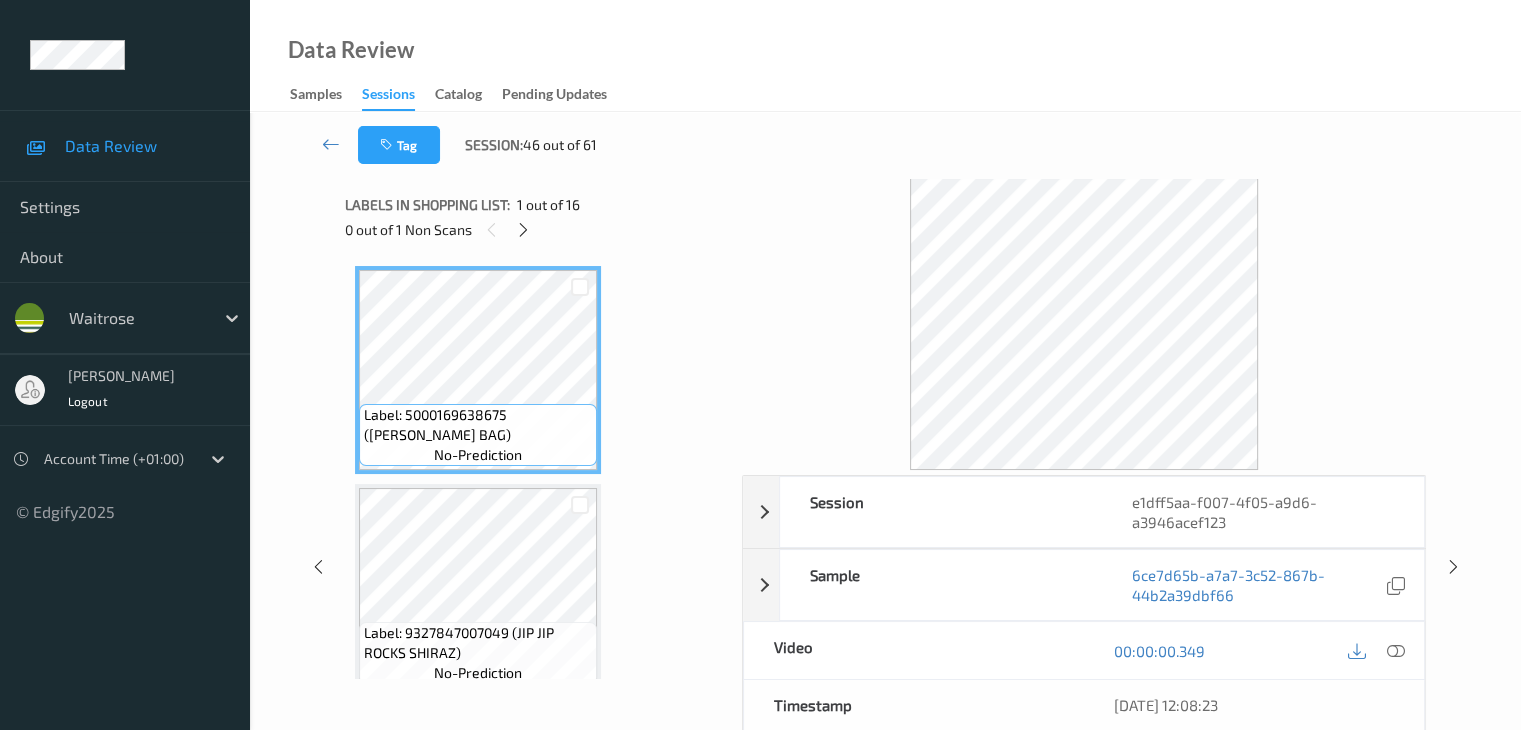 scroll, scrollTop: 2844, scrollLeft: 0, axis: vertical 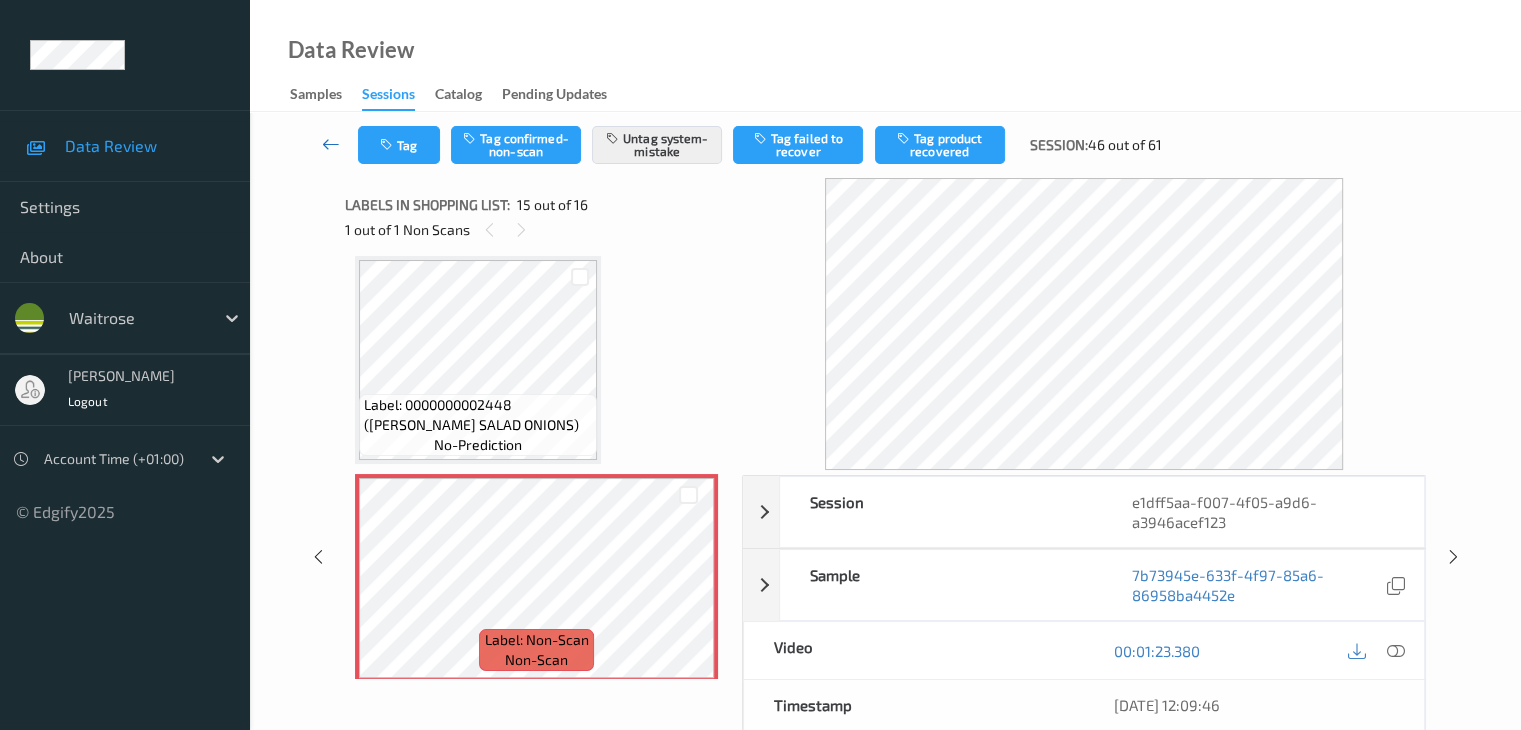 click at bounding box center (331, 144) 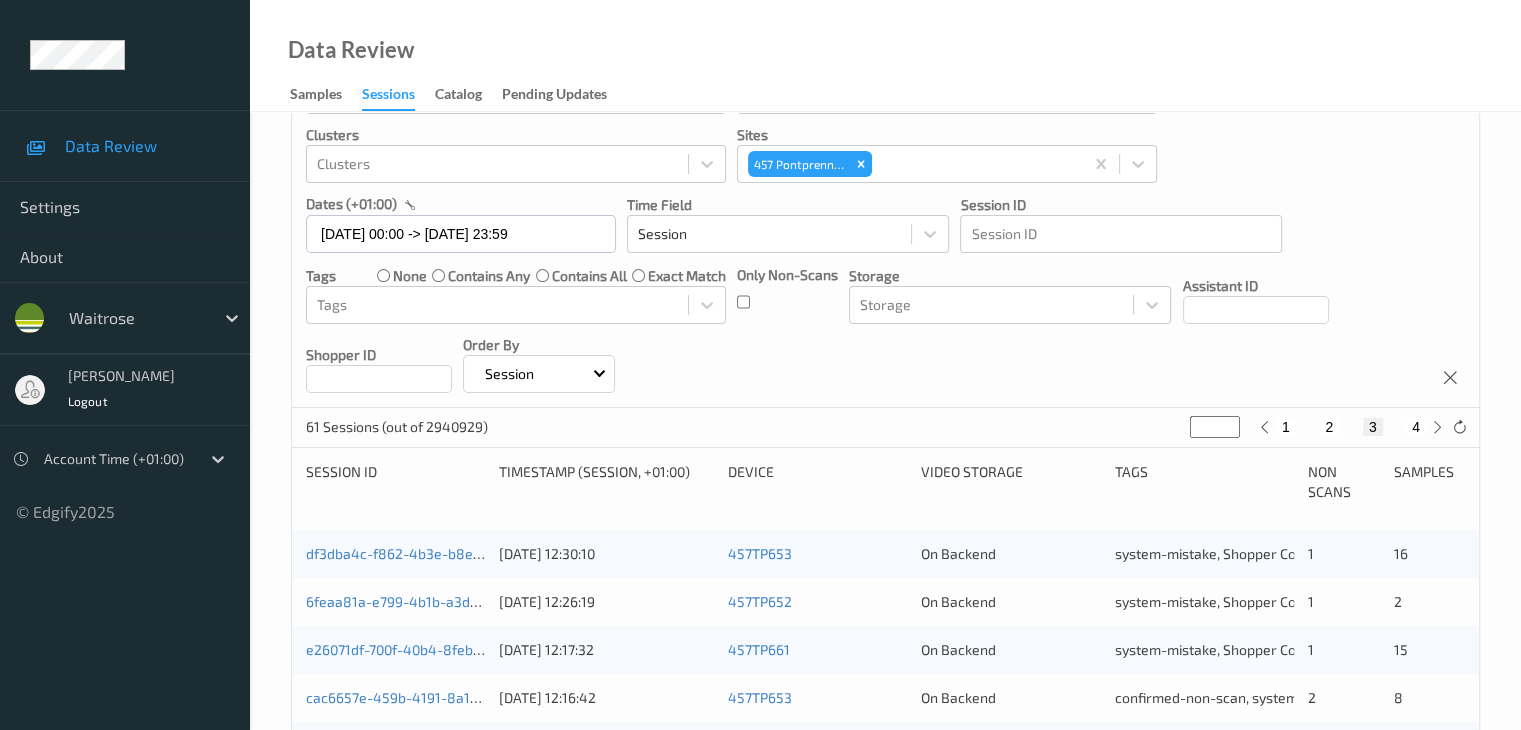 scroll, scrollTop: 300, scrollLeft: 0, axis: vertical 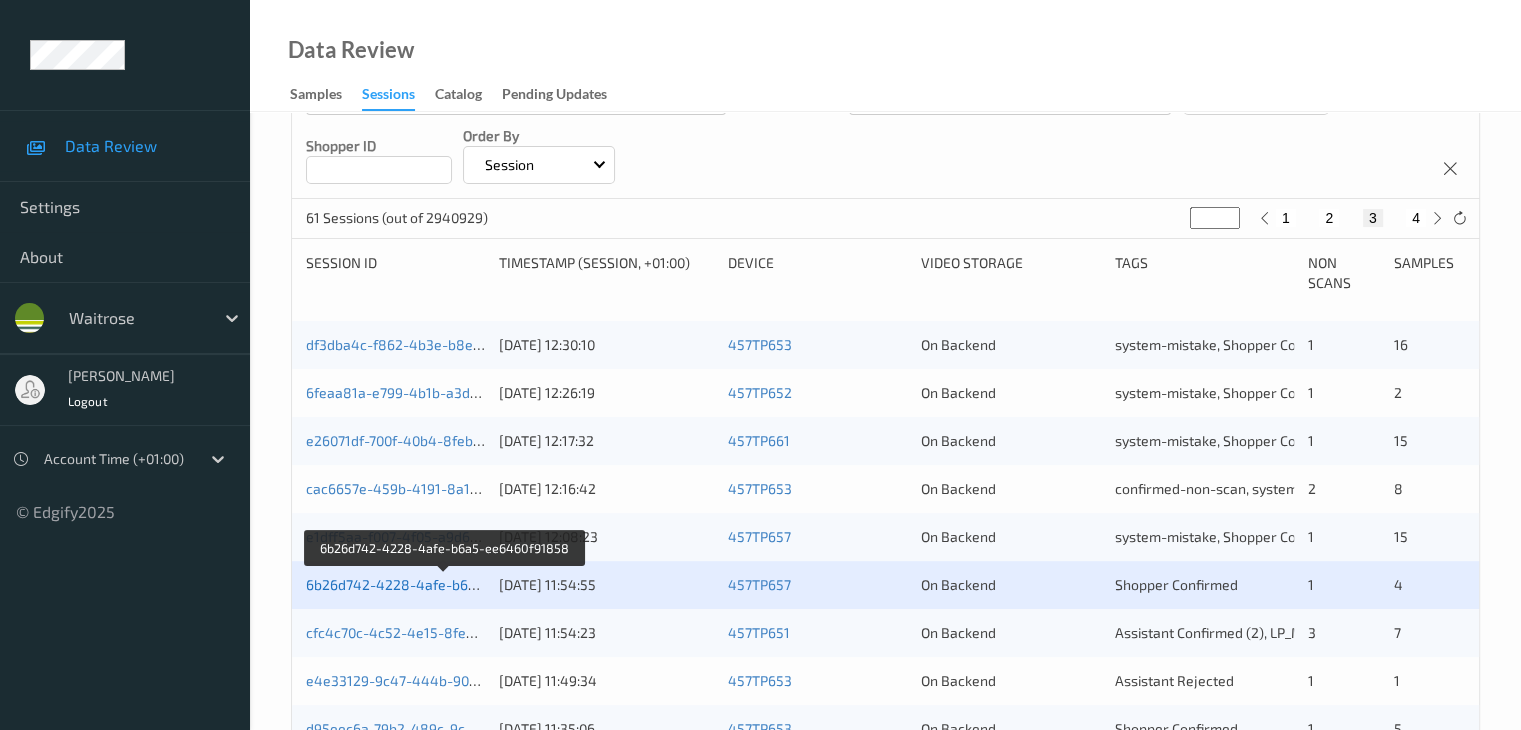 click on "6b26d742-4228-4afe-b6a5-ee6460f91858" at bounding box center (445, 584) 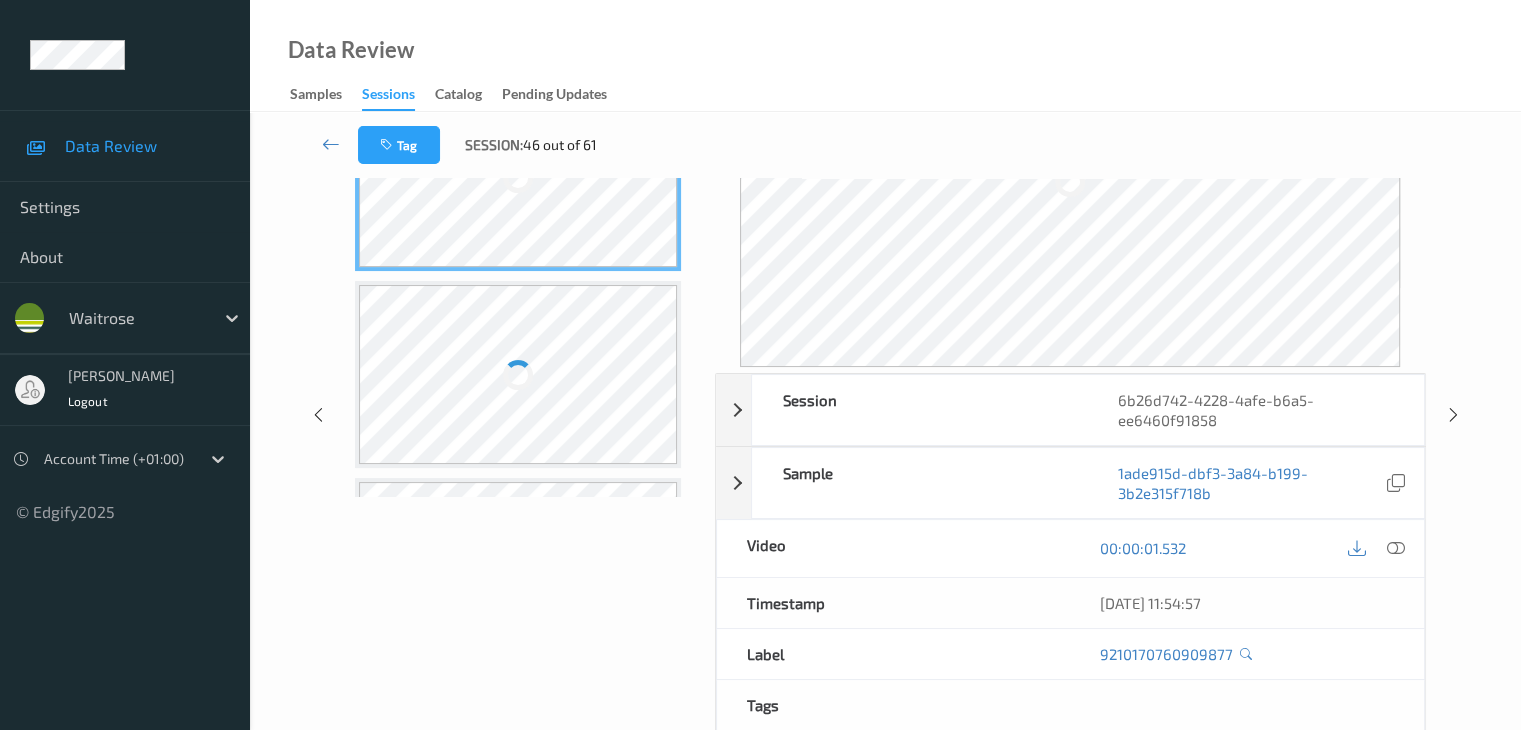 scroll, scrollTop: 0, scrollLeft: 0, axis: both 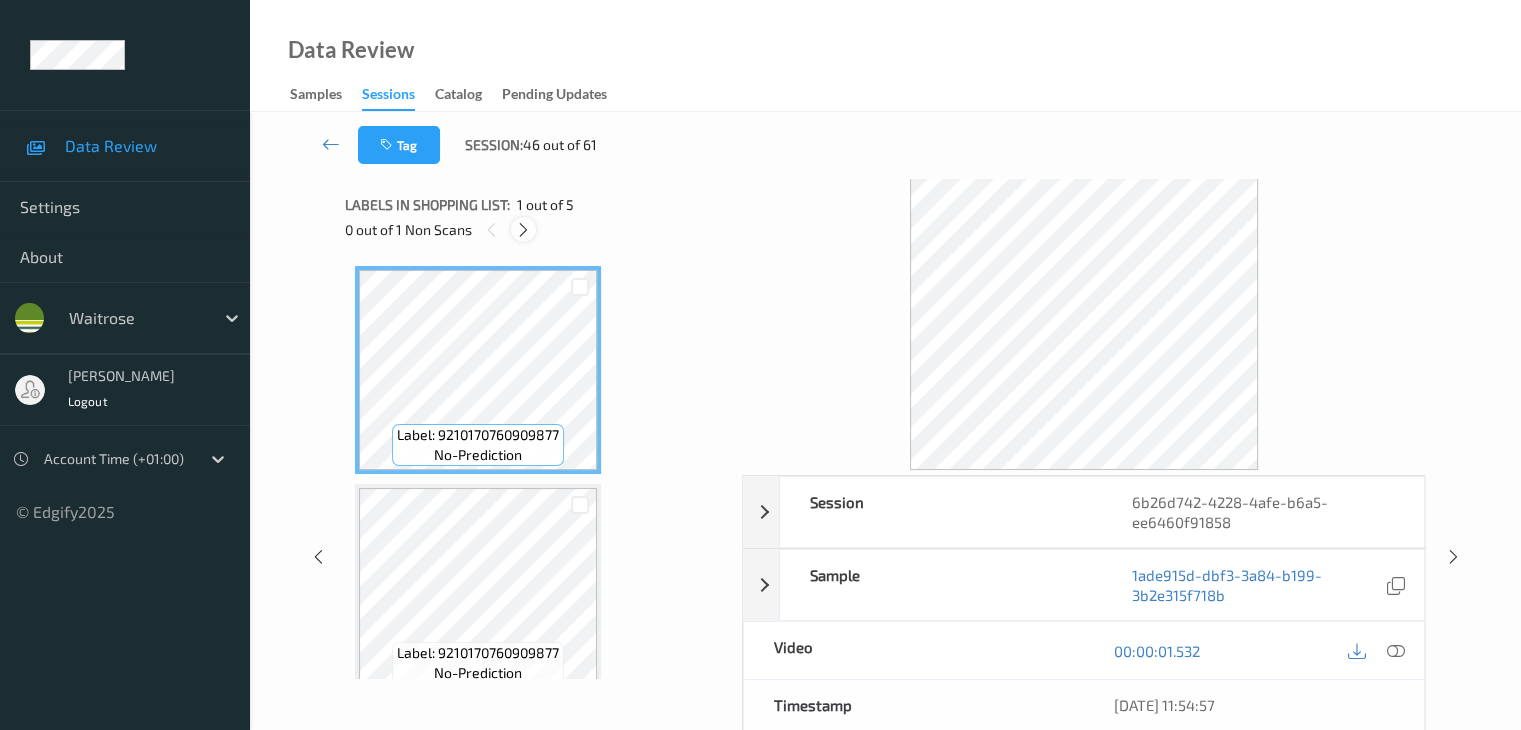 click at bounding box center (523, 230) 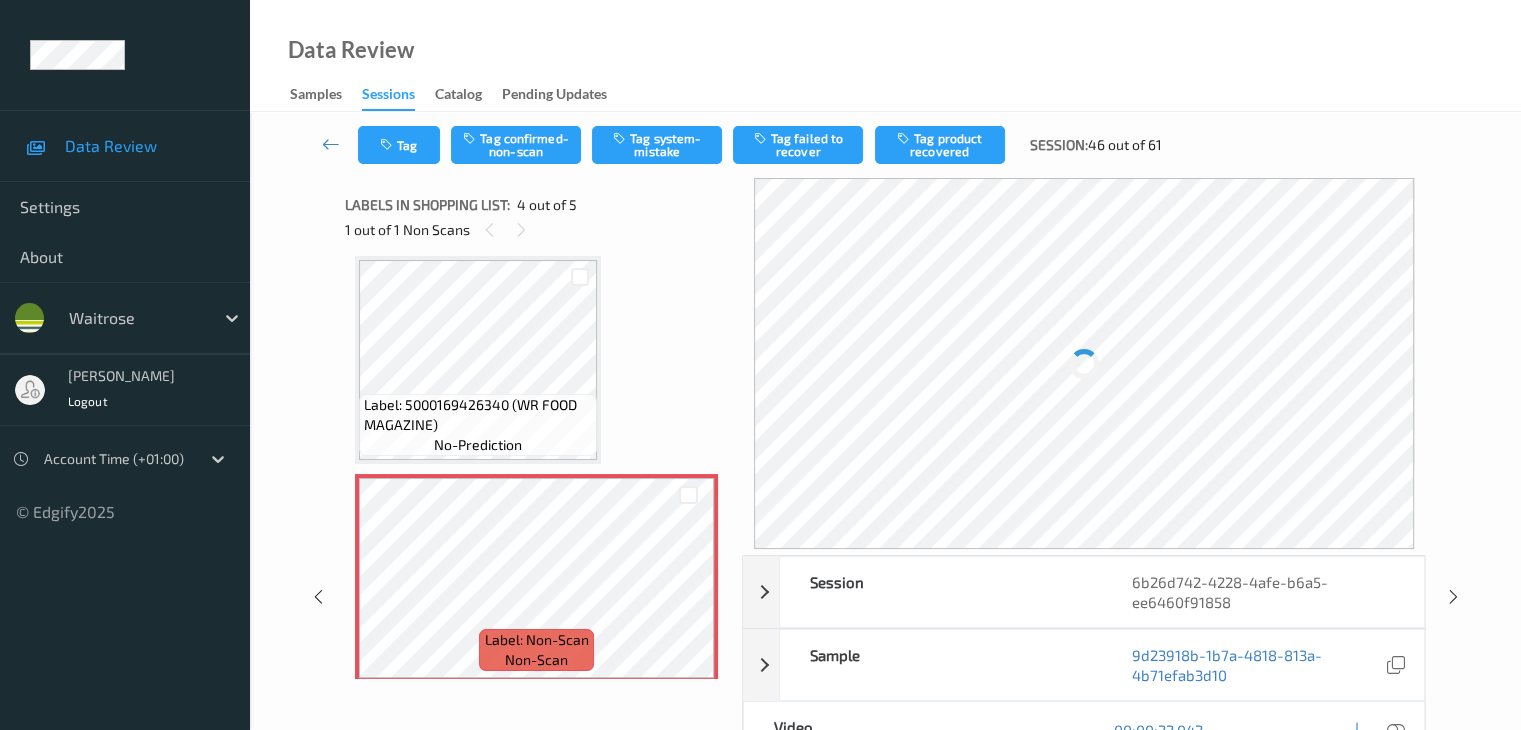 scroll, scrollTop: 546, scrollLeft: 0, axis: vertical 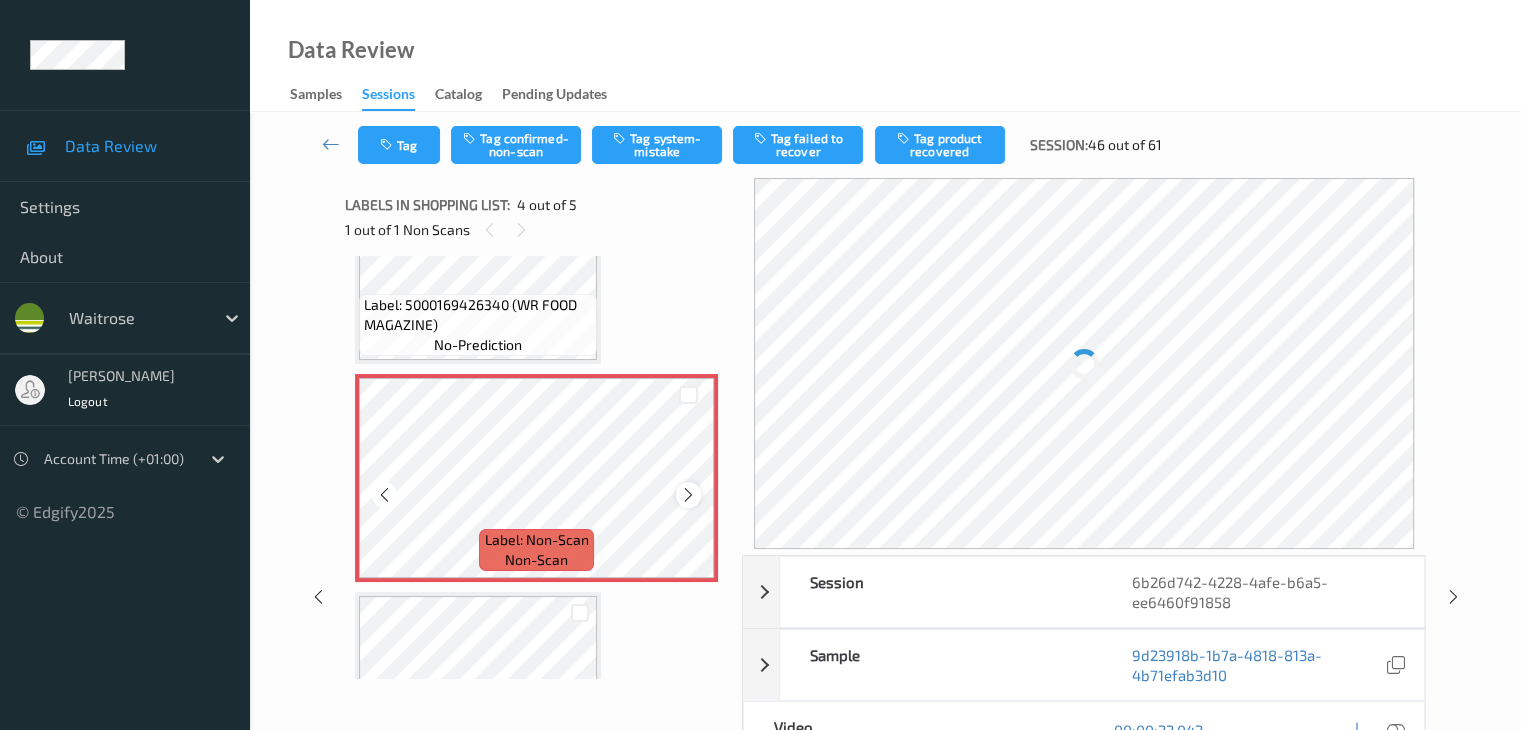 click at bounding box center [688, 495] 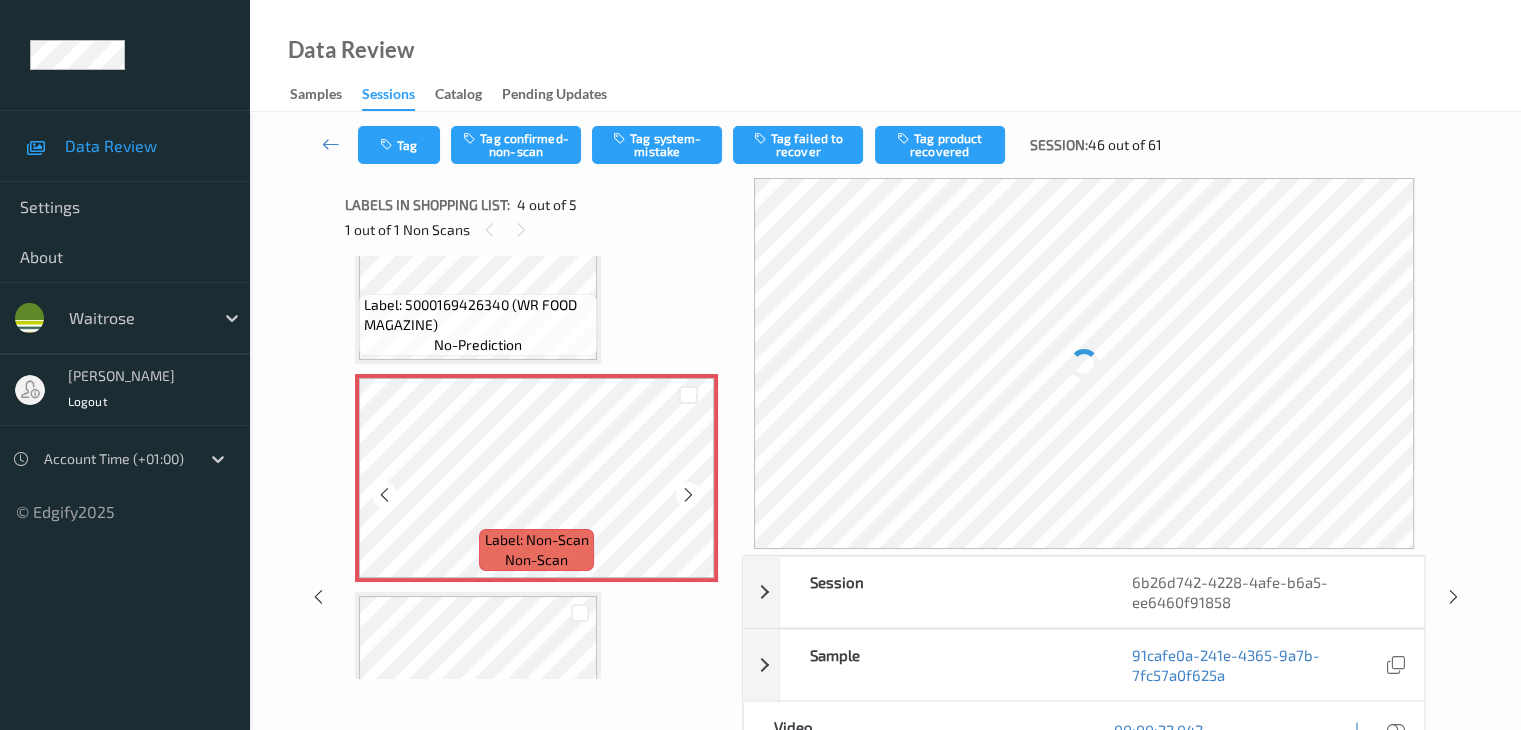 click at bounding box center (688, 495) 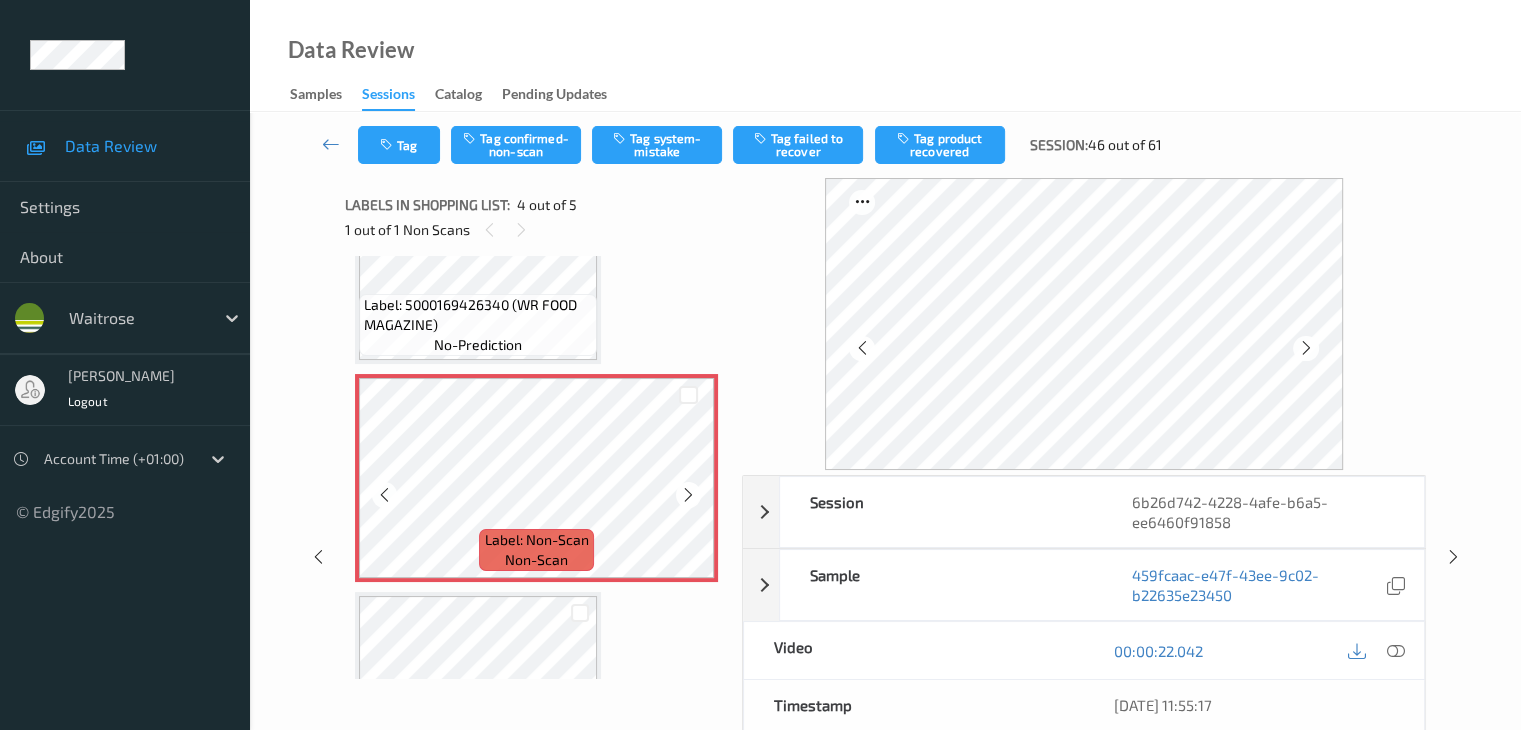 click at bounding box center (688, 495) 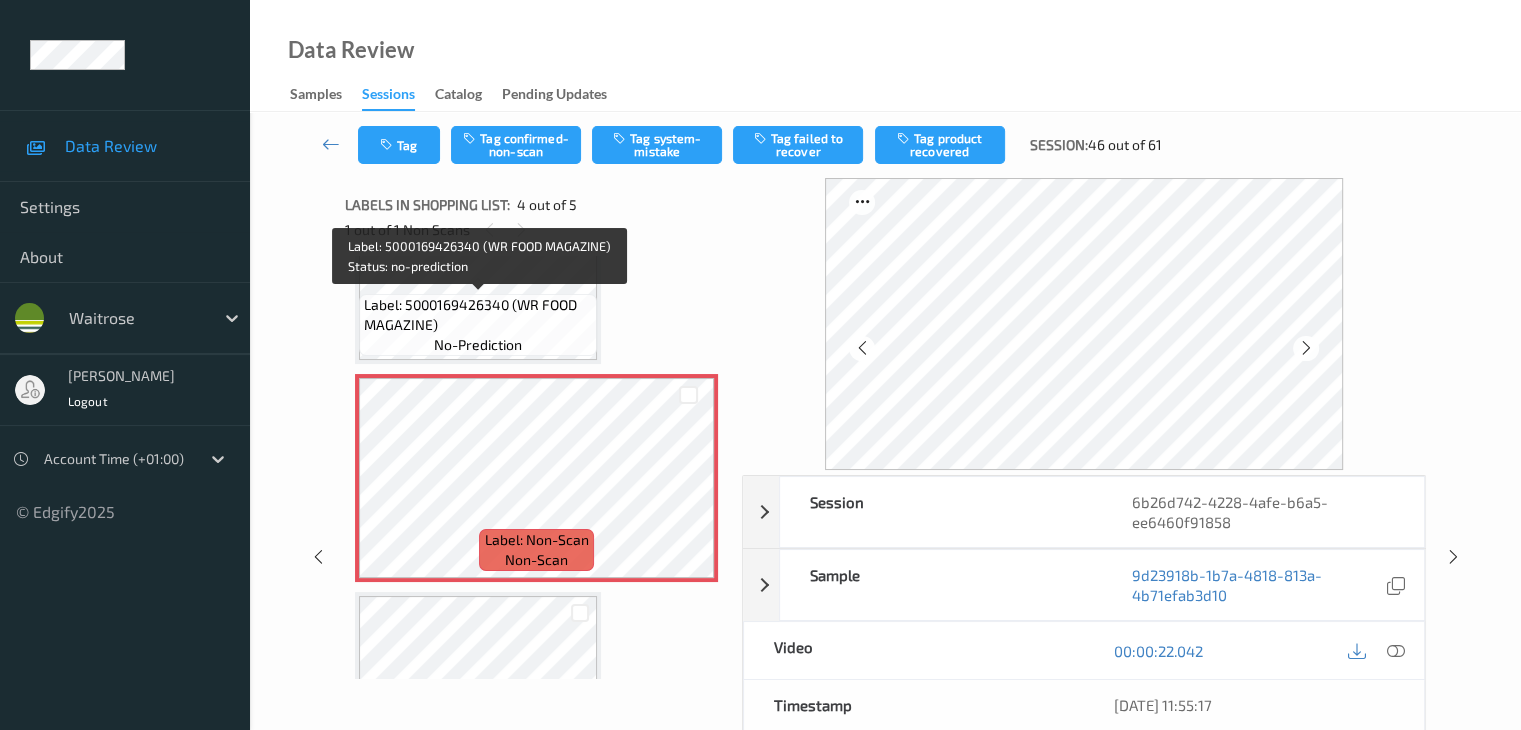 click on "Label: 5000169426340 (WR FOOD MAGAZINE)" at bounding box center [478, 315] 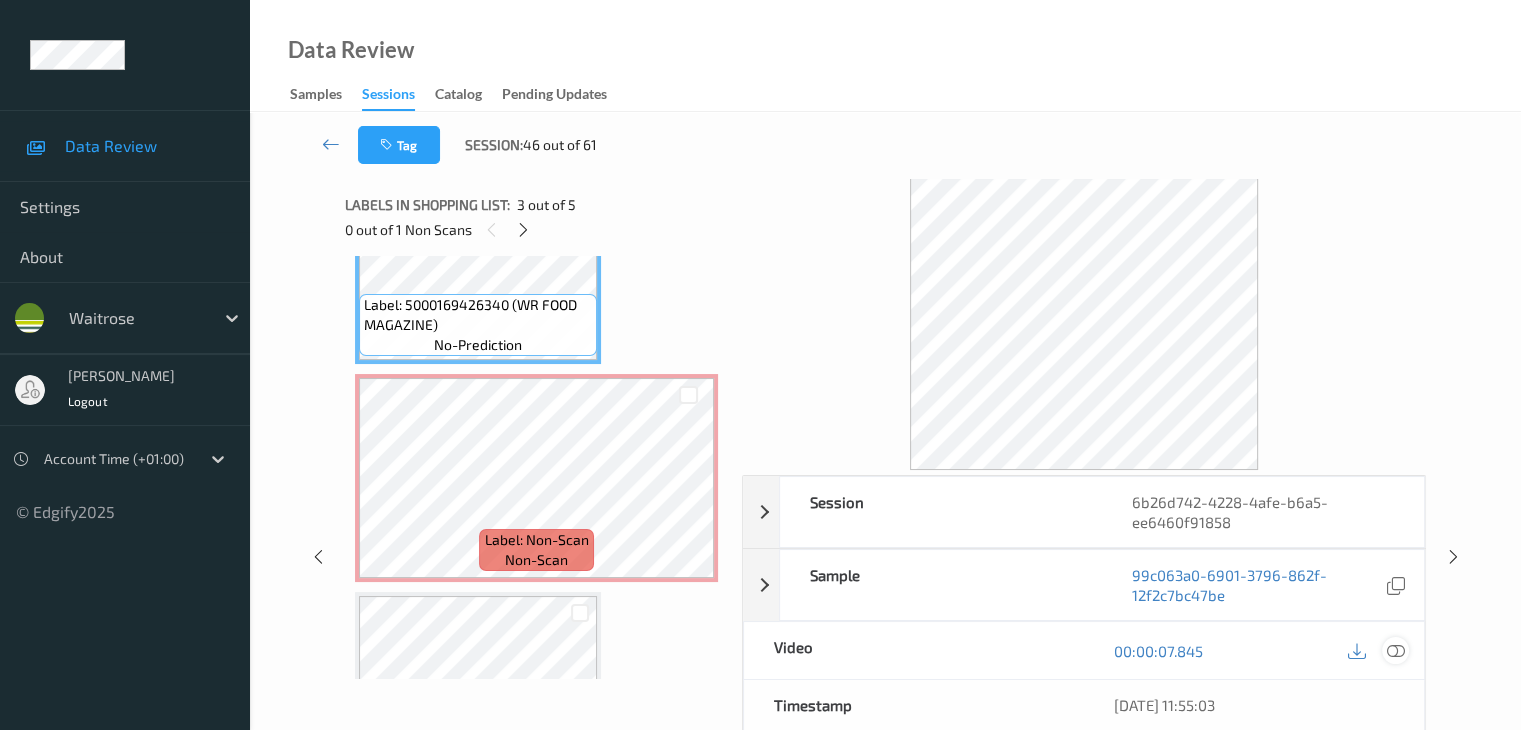 click at bounding box center [1395, 651] 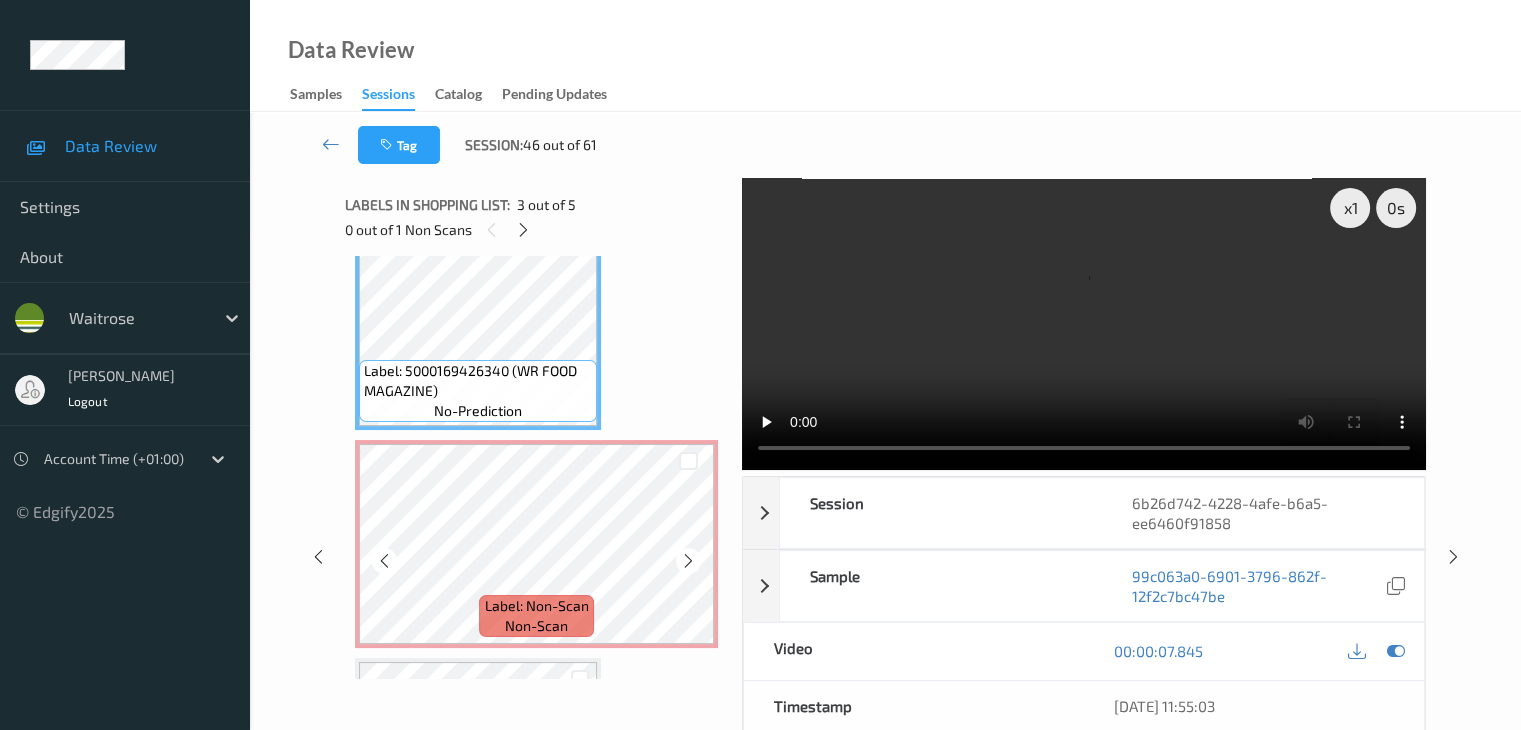 scroll, scrollTop: 446, scrollLeft: 0, axis: vertical 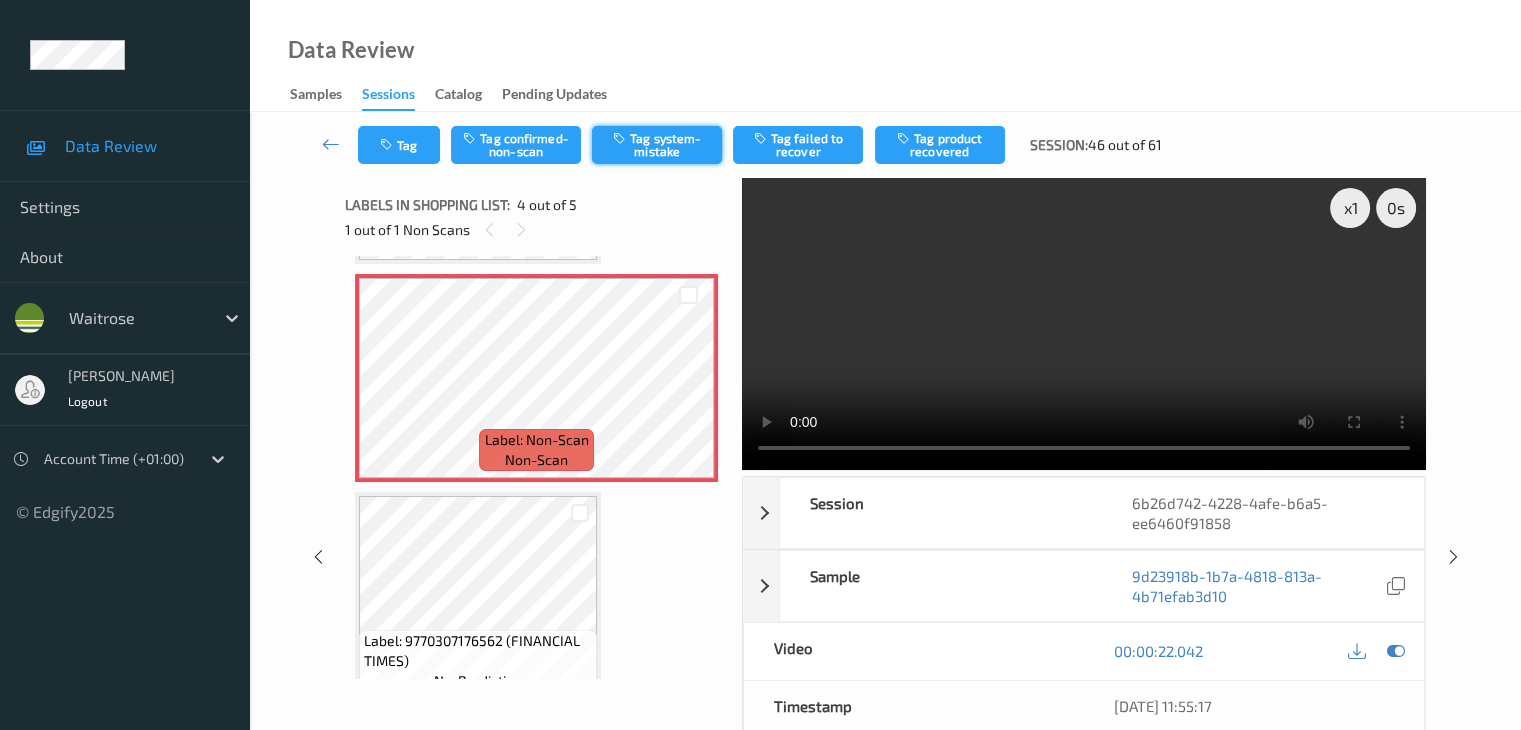 click on "Tag   system-mistake" at bounding box center [657, 145] 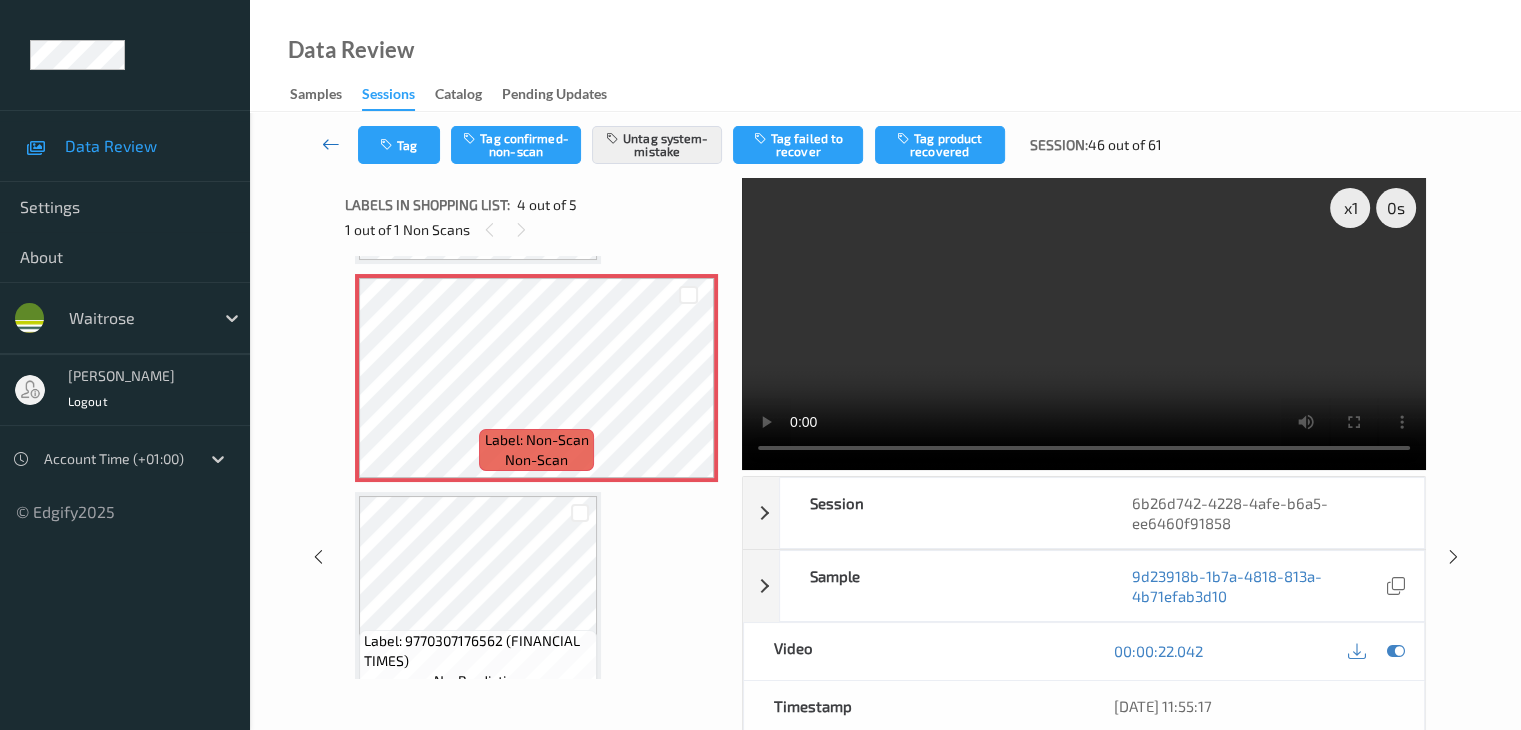 click at bounding box center (331, 144) 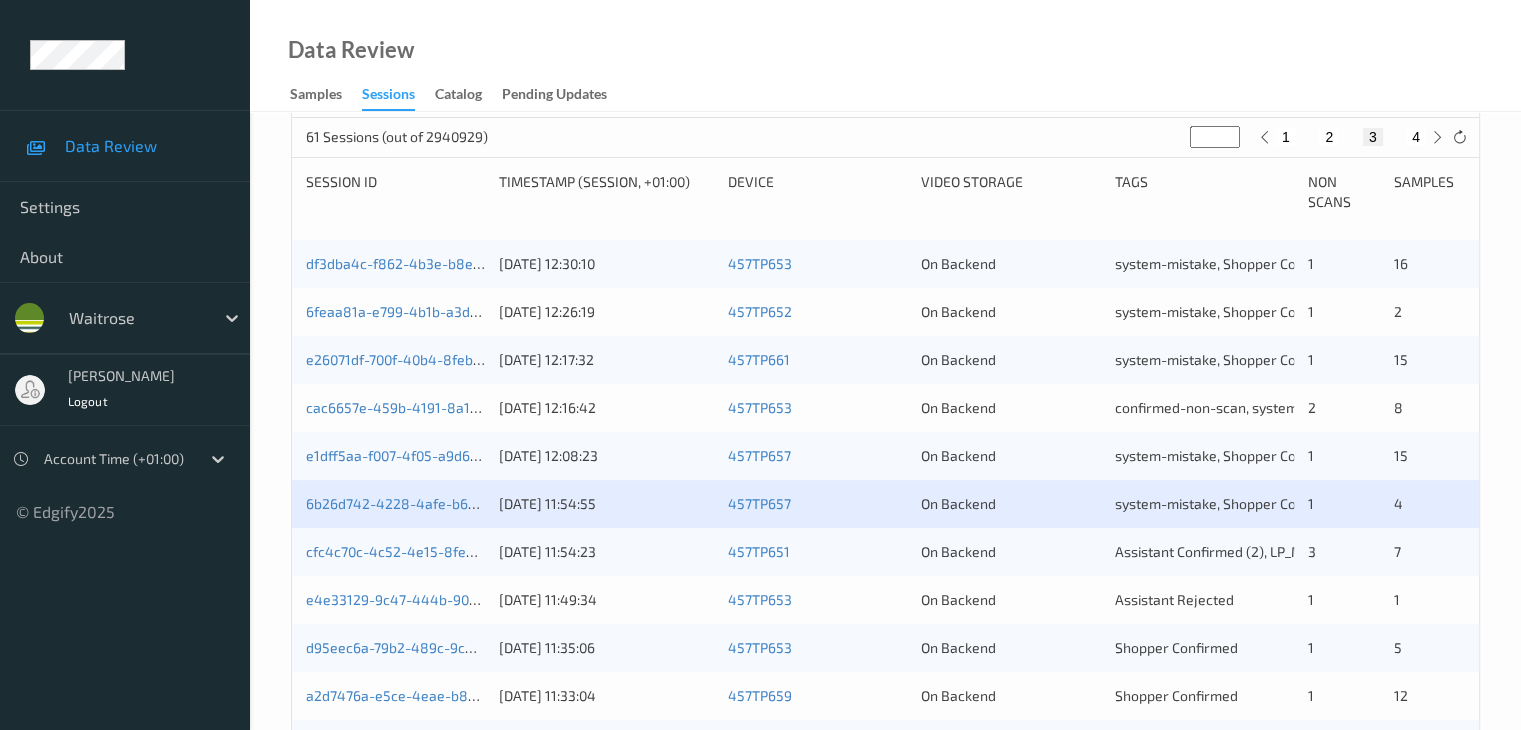 scroll, scrollTop: 500, scrollLeft: 0, axis: vertical 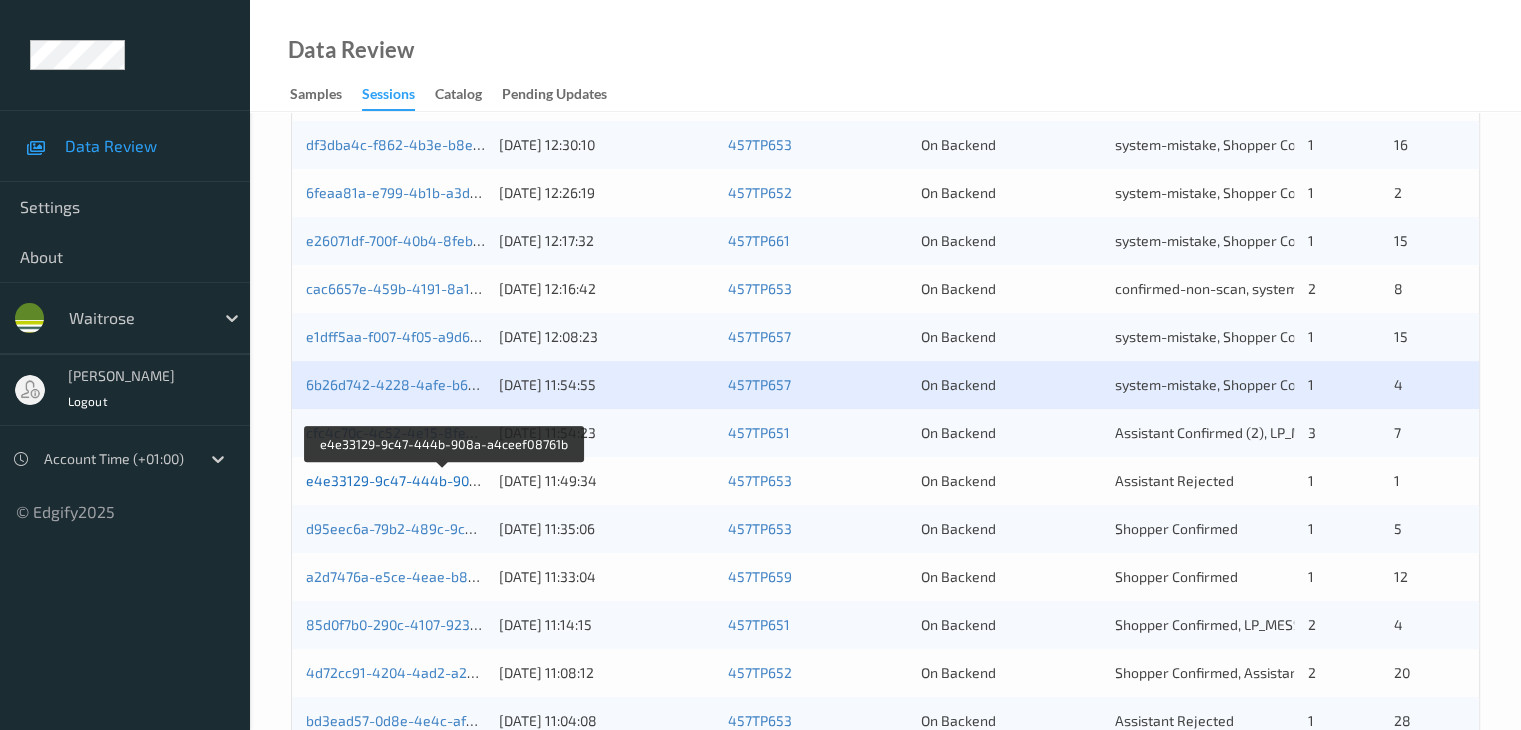 click on "e4e33129-9c47-444b-908a-a4ceef08761b" at bounding box center (444, 480) 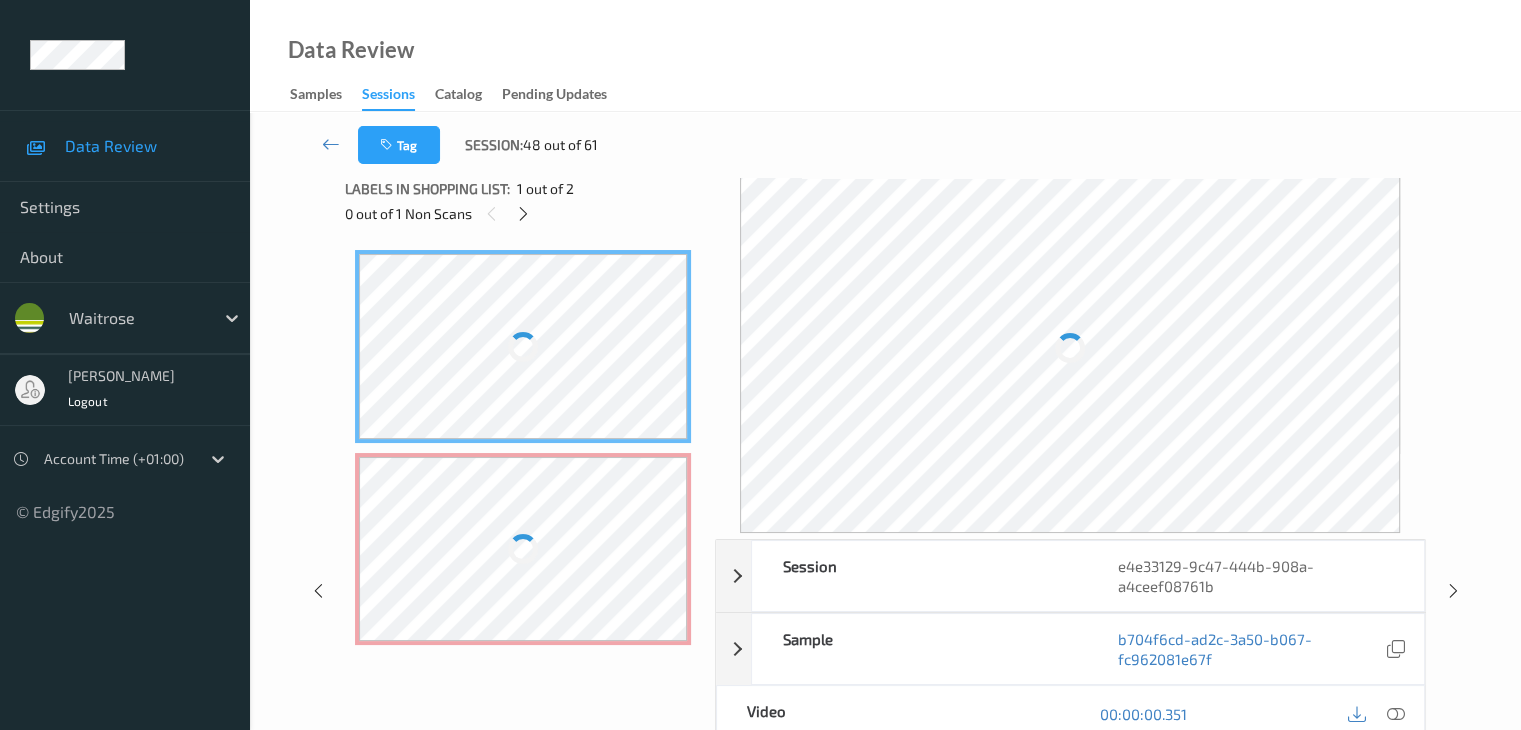 scroll, scrollTop: 0, scrollLeft: 0, axis: both 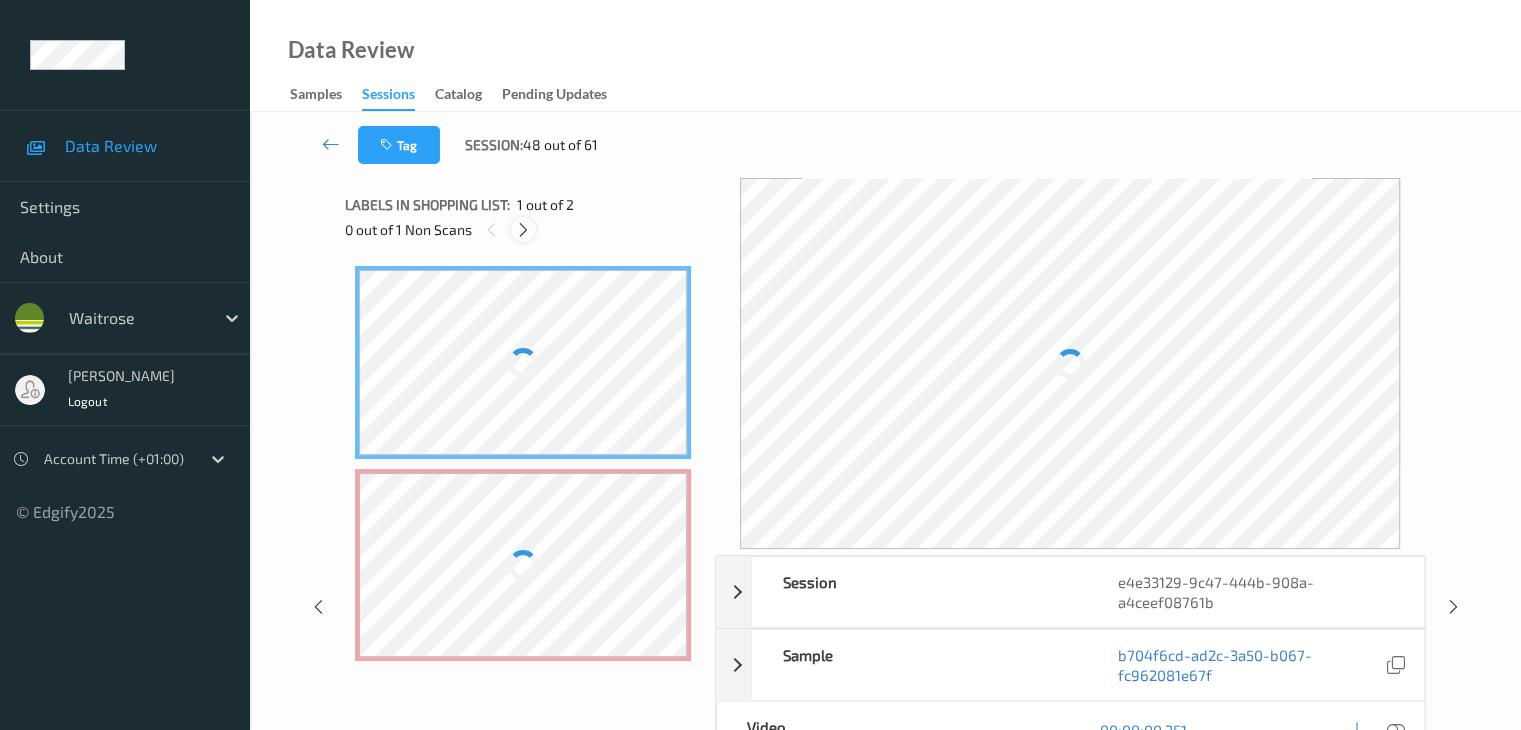 click at bounding box center (523, 230) 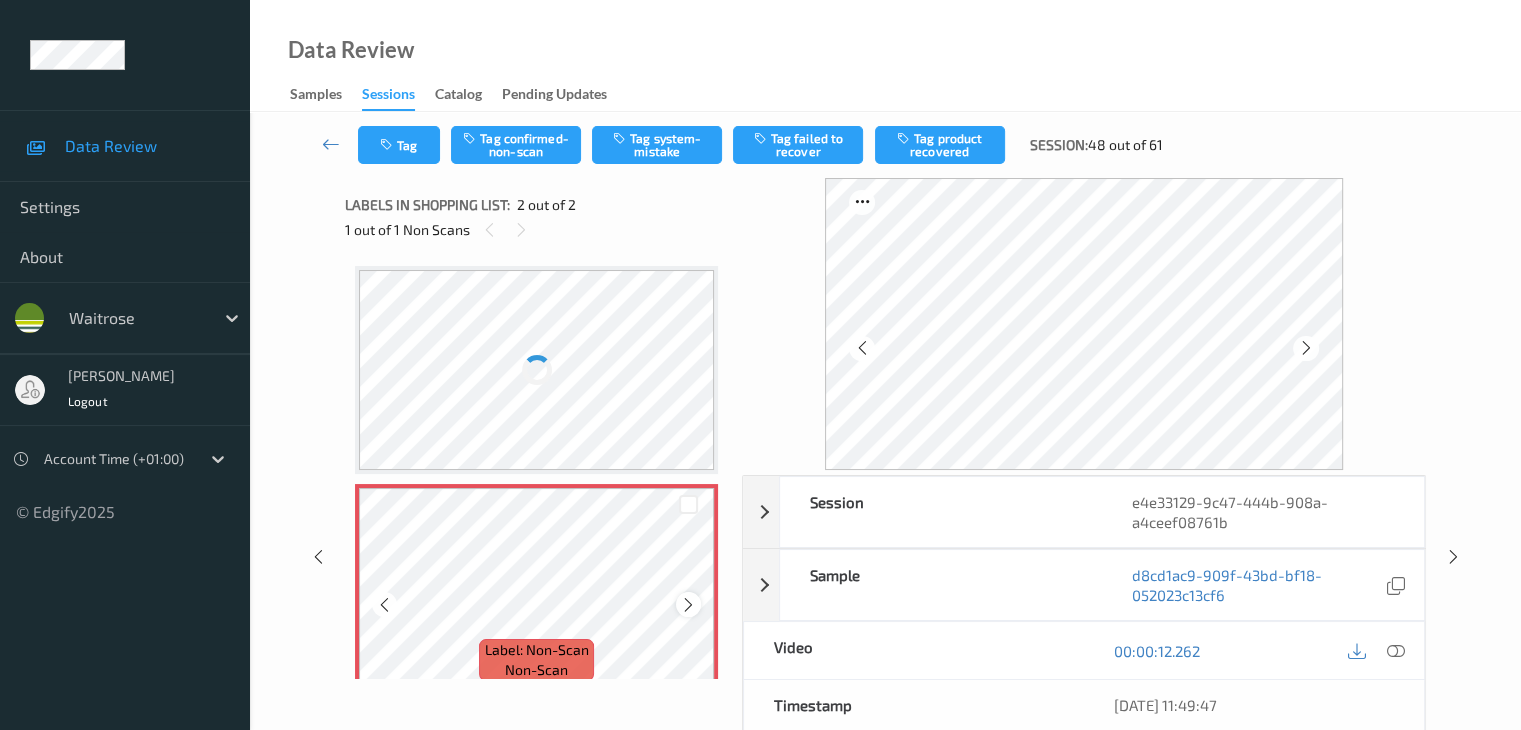 click at bounding box center [688, 605] 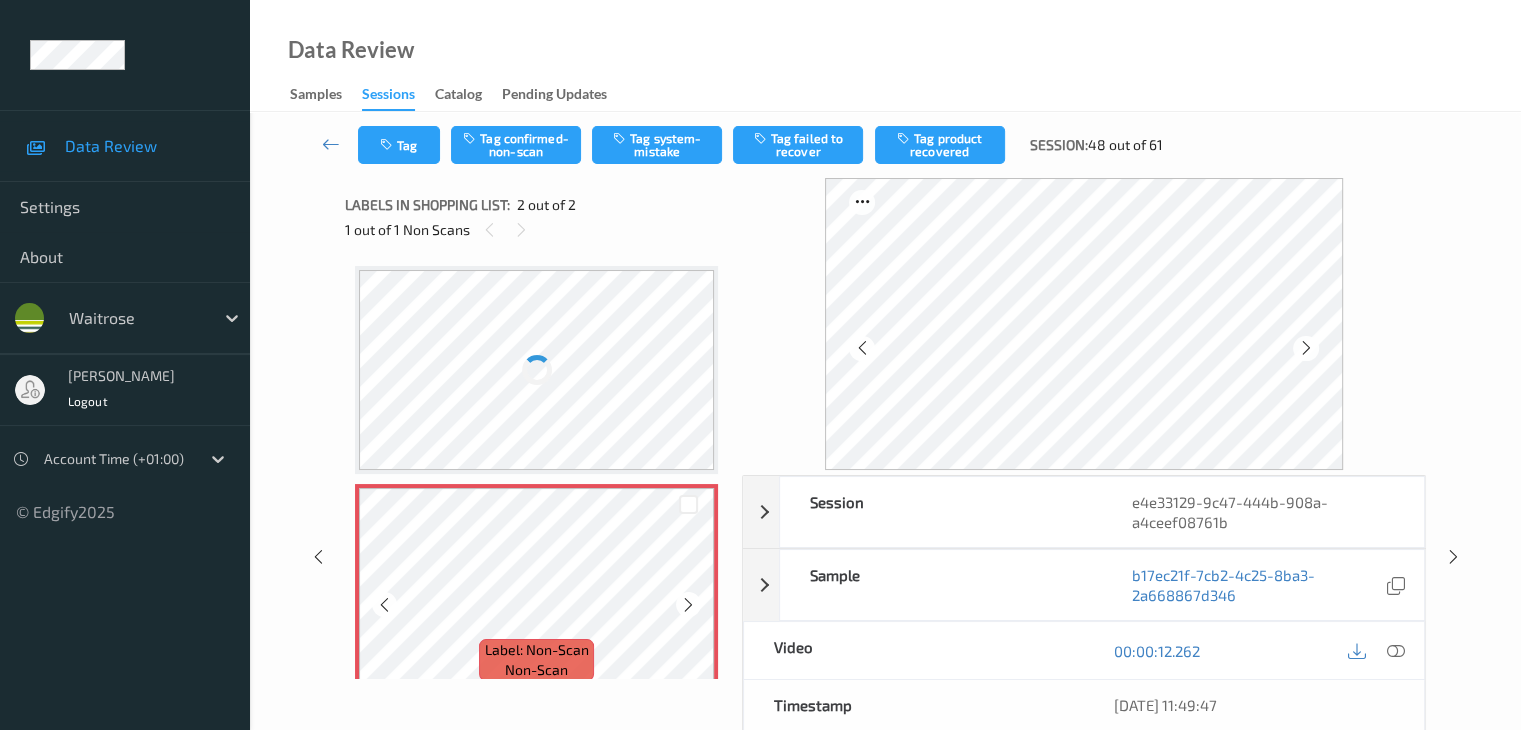 click at bounding box center [688, 605] 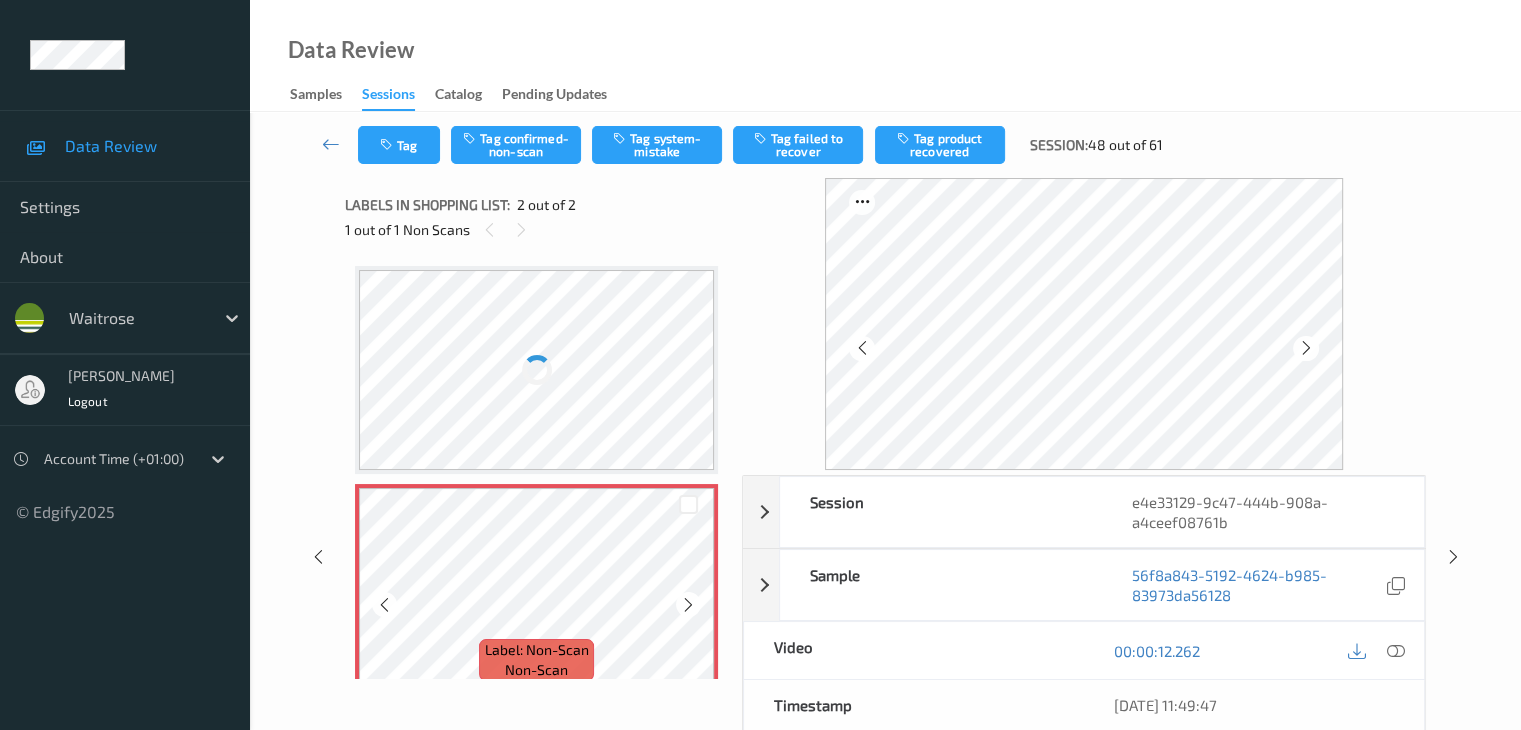 click at bounding box center [688, 605] 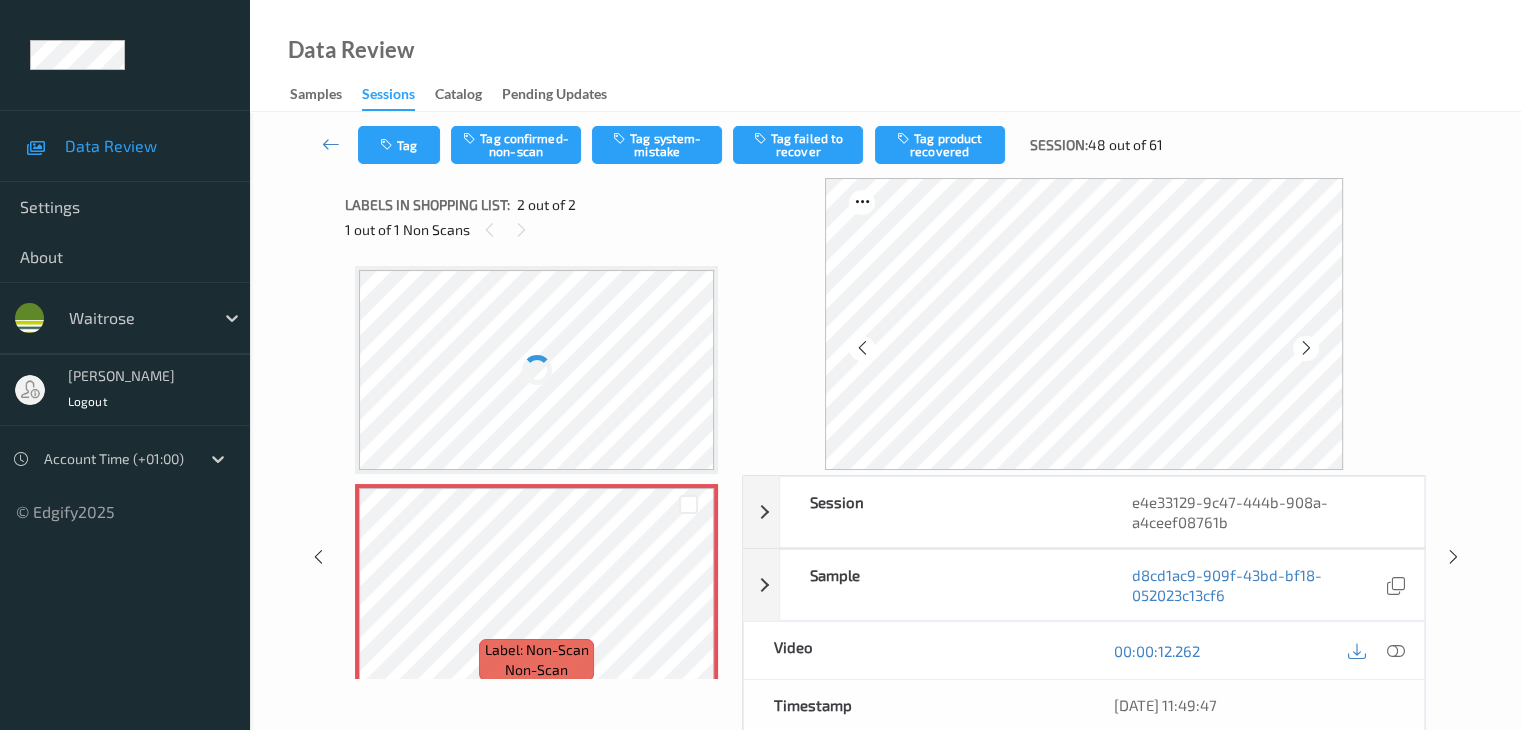 click at bounding box center [536, 370] 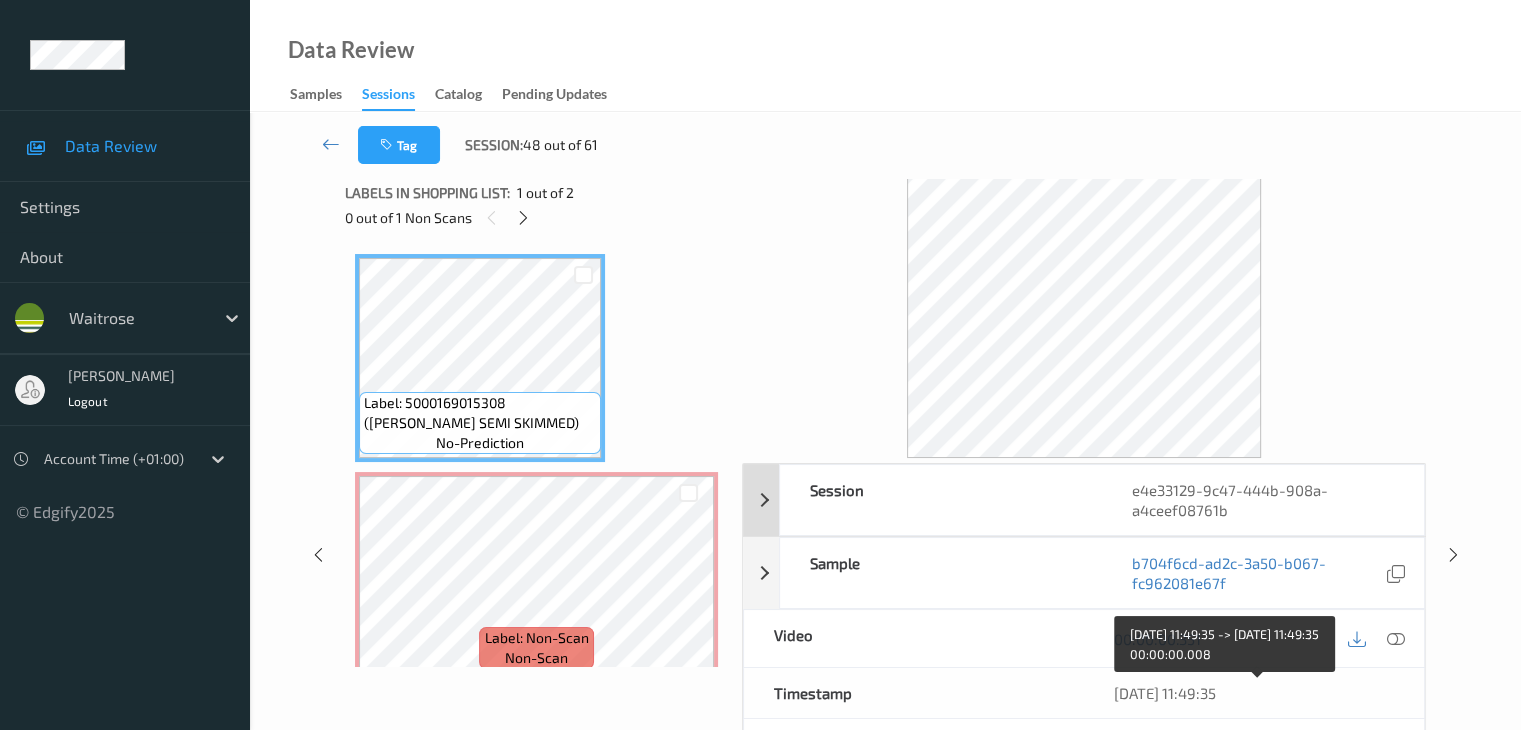 scroll, scrollTop: 0, scrollLeft: 0, axis: both 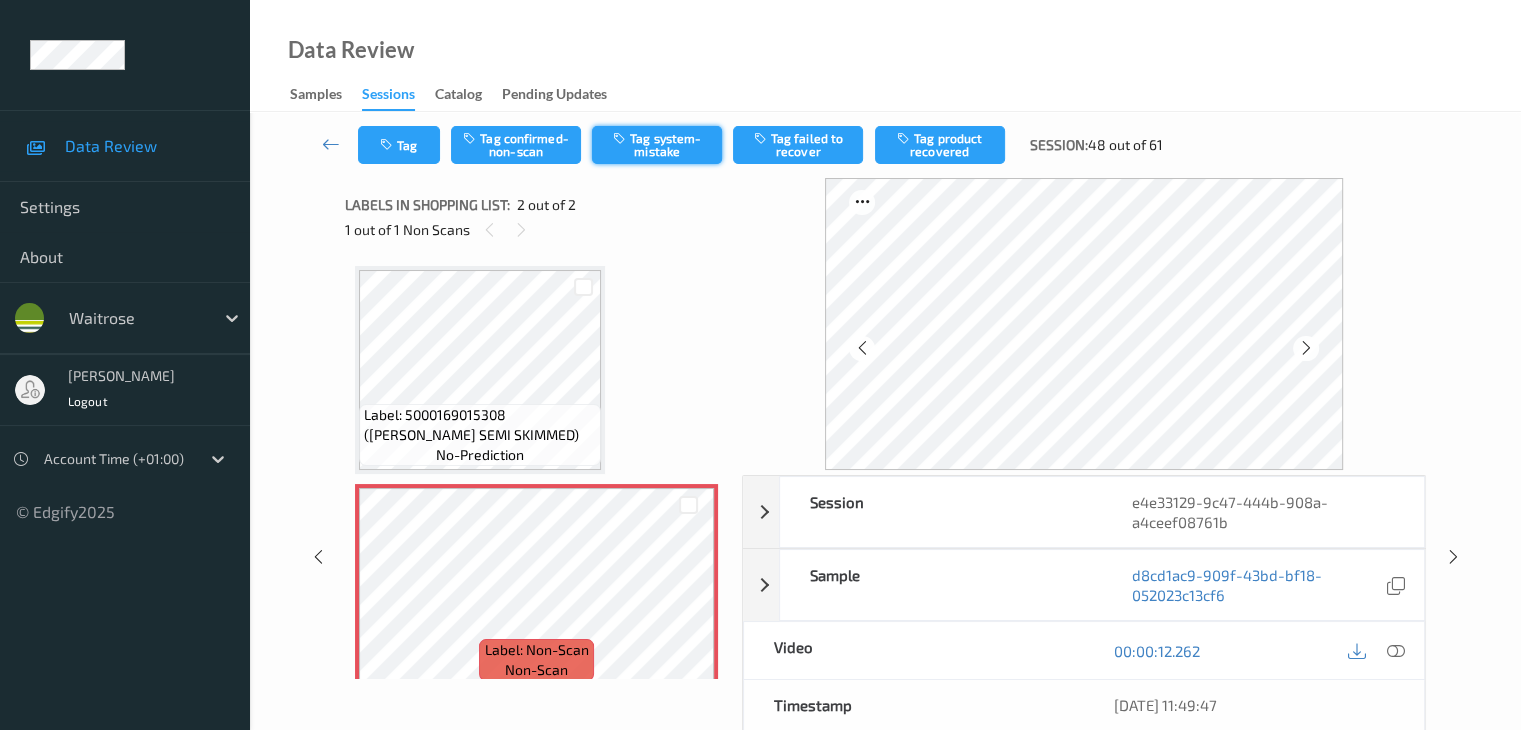 click on "Tag   system-mistake" at bounding box center (657, 145) 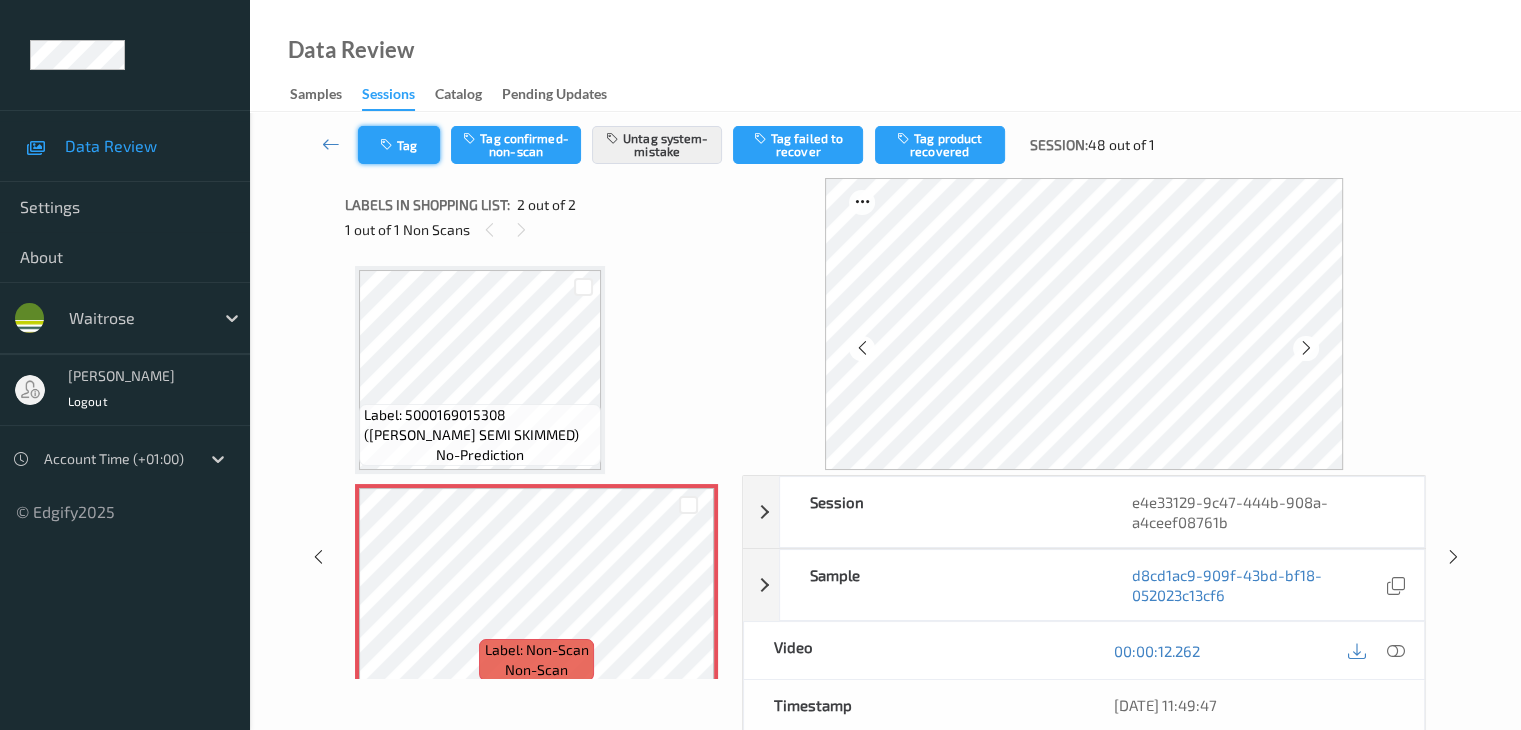 click on "Tag" at bounding box center [399, 145] 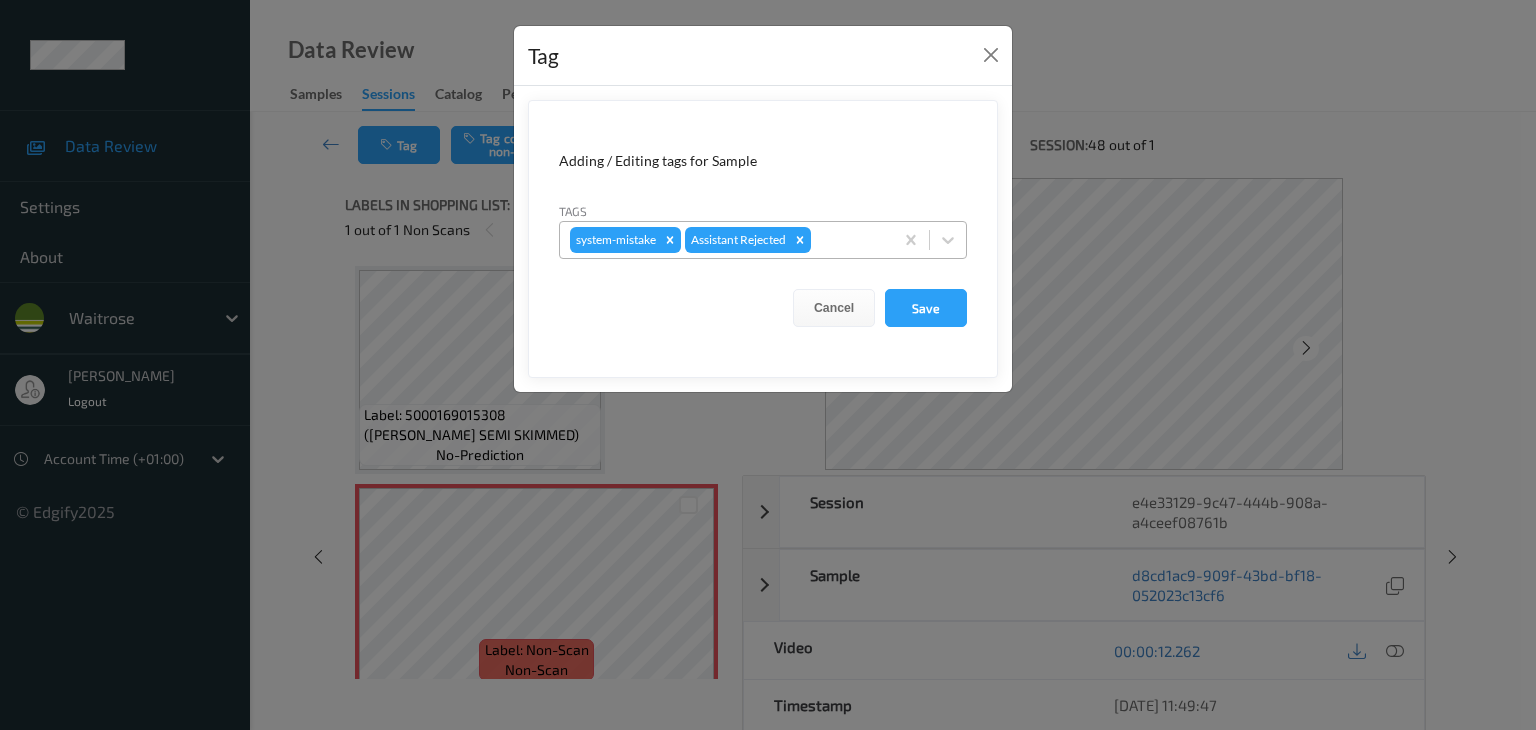 click at bounding box center [849, 240] 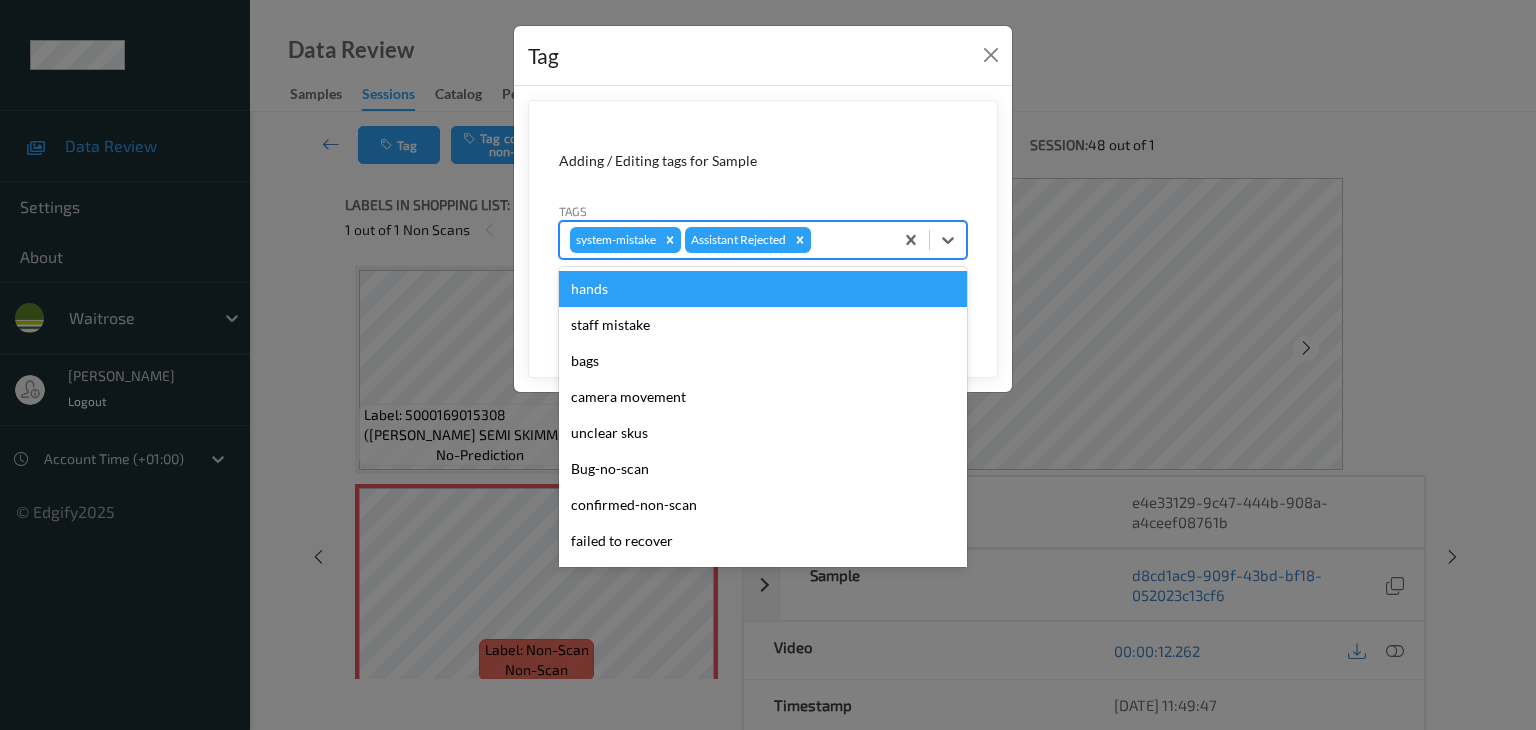 type on "u" 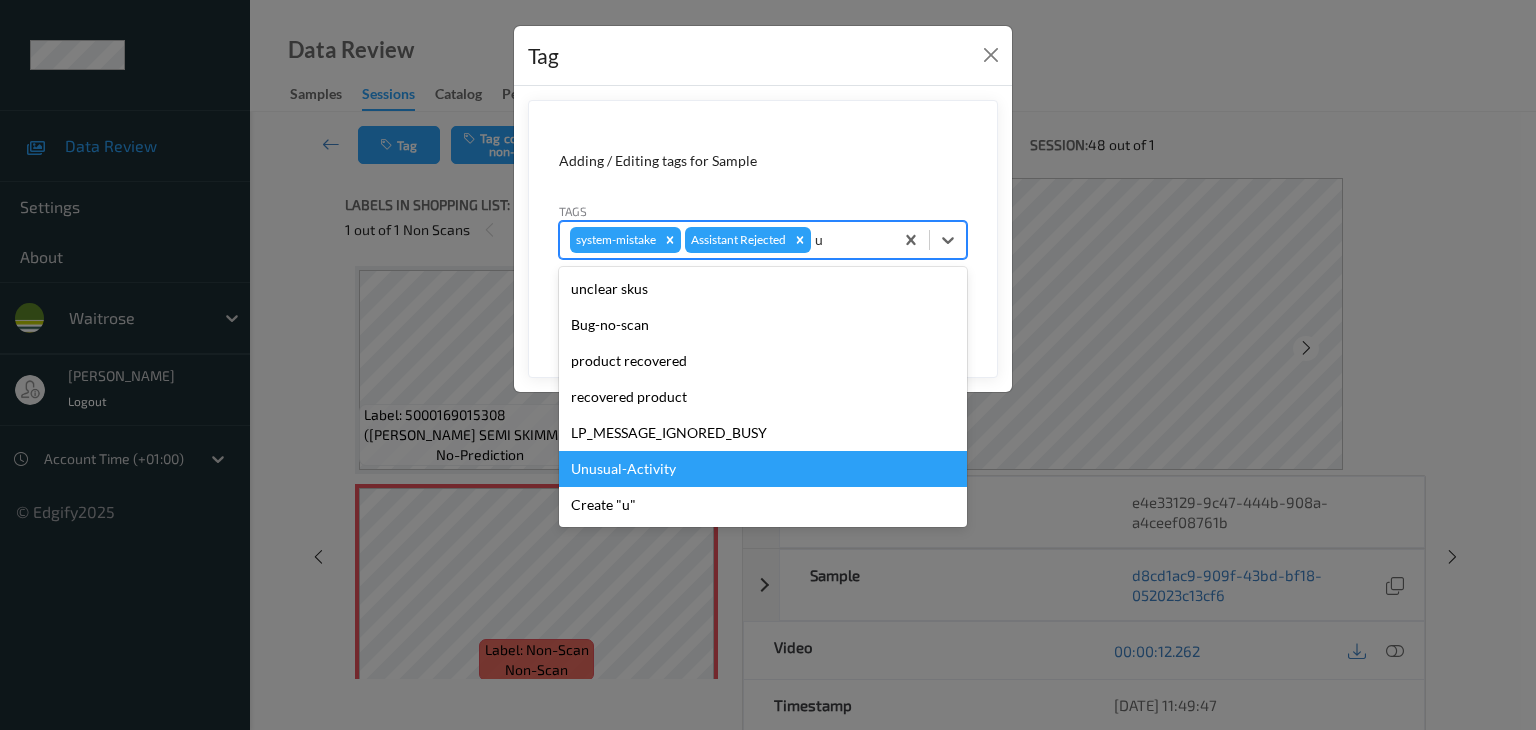click on "Unusual-Activity" at bounding box center (763, 469) 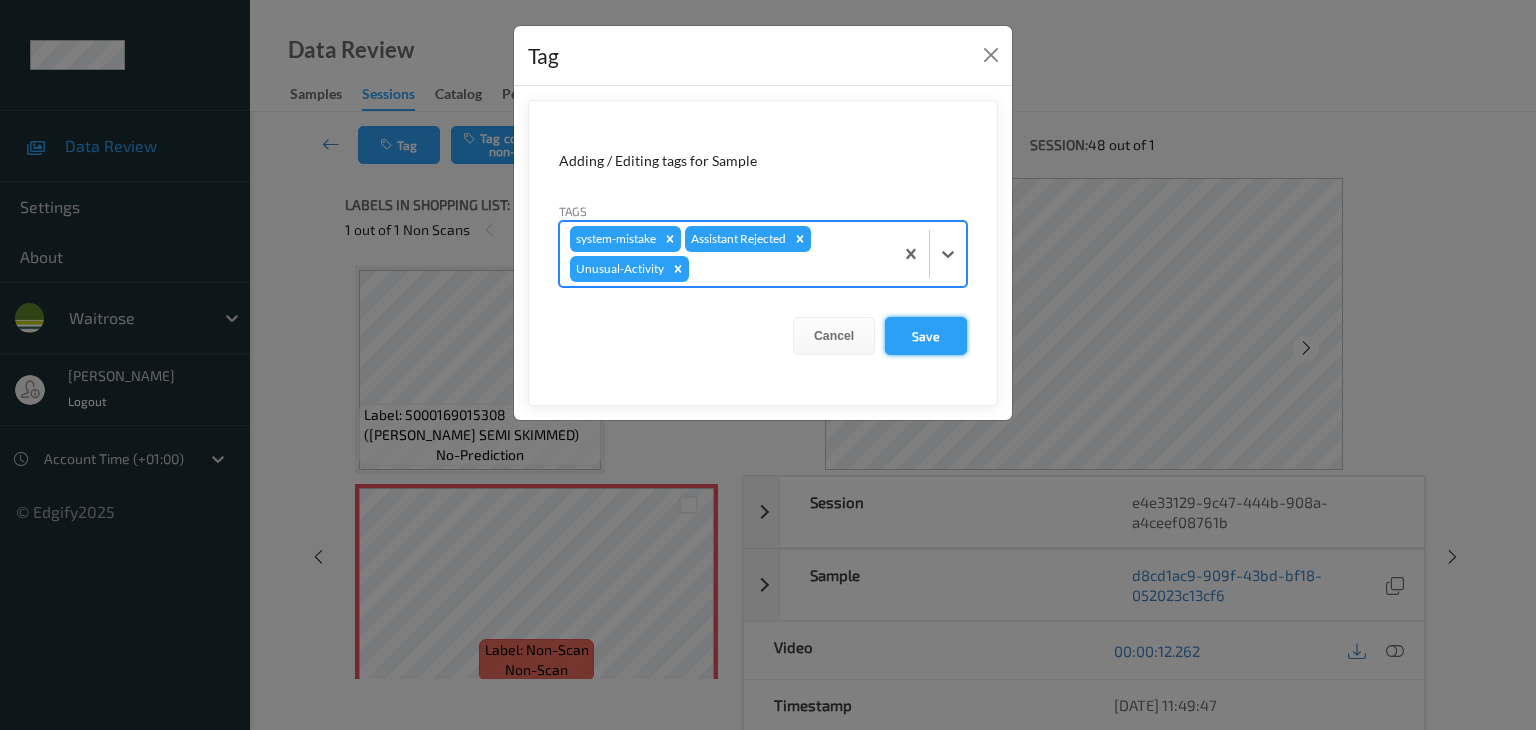 click on "Save" at bounding box center (926, 336) 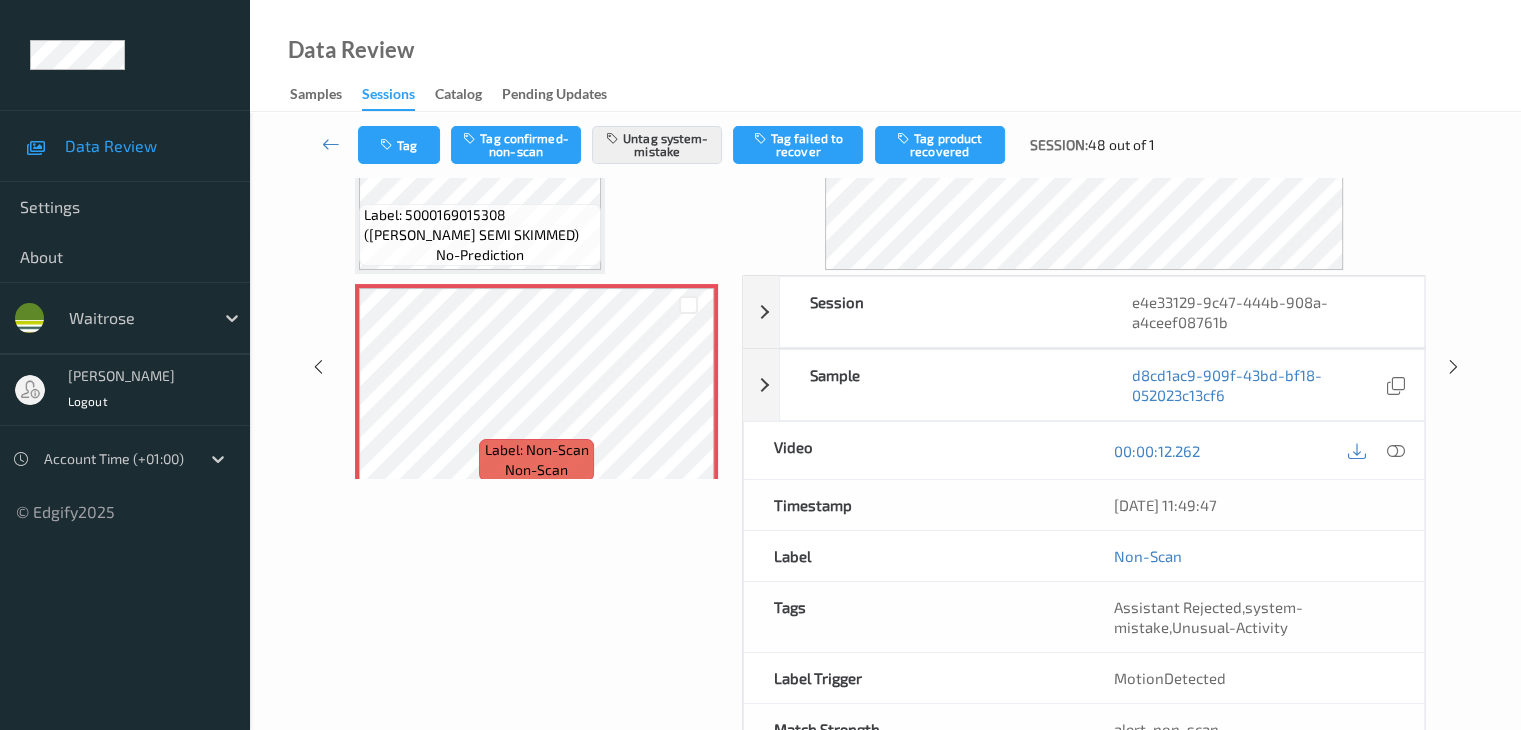 scroll, scrollTop: 100, scrollLeft: 0, axis: vertical 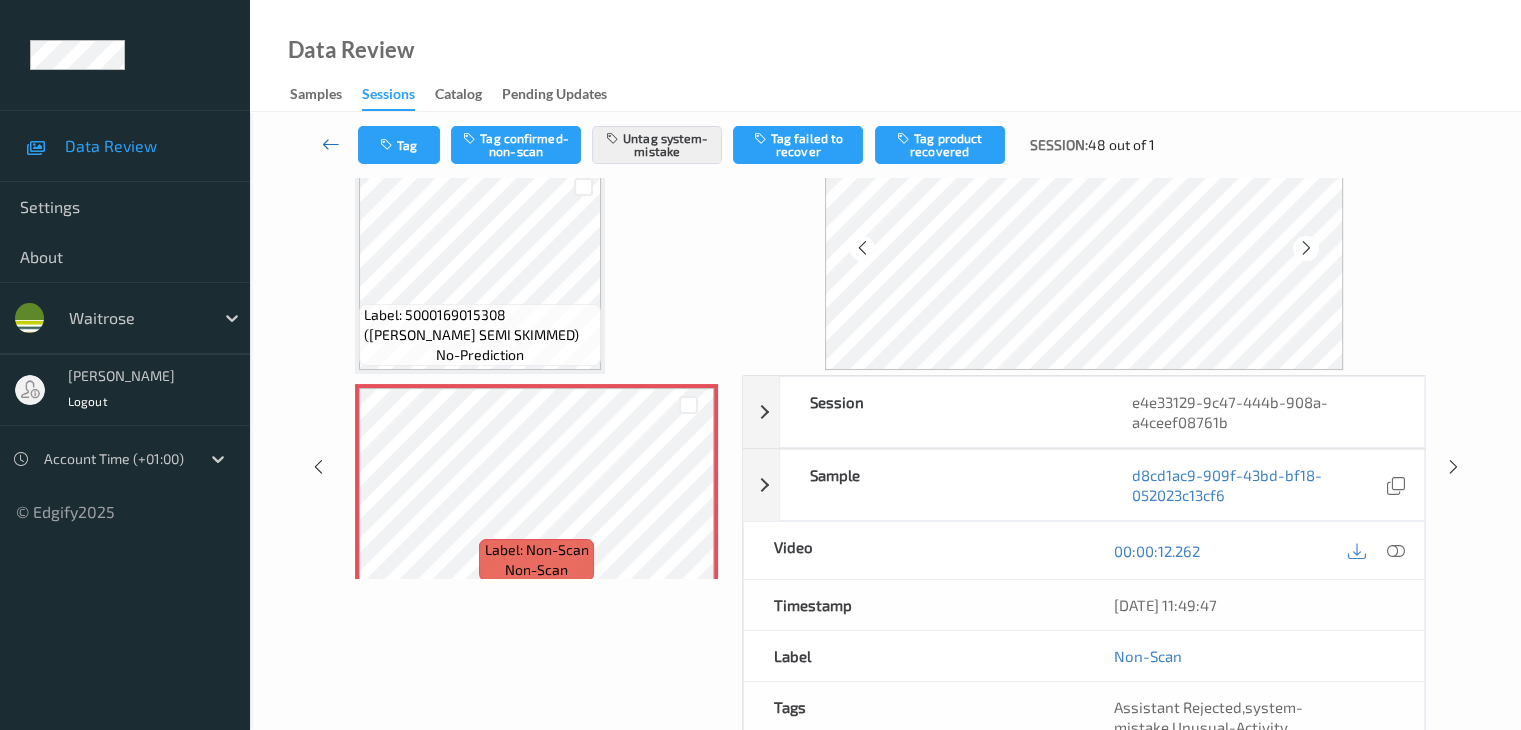 click at bounding box center (331, 144) 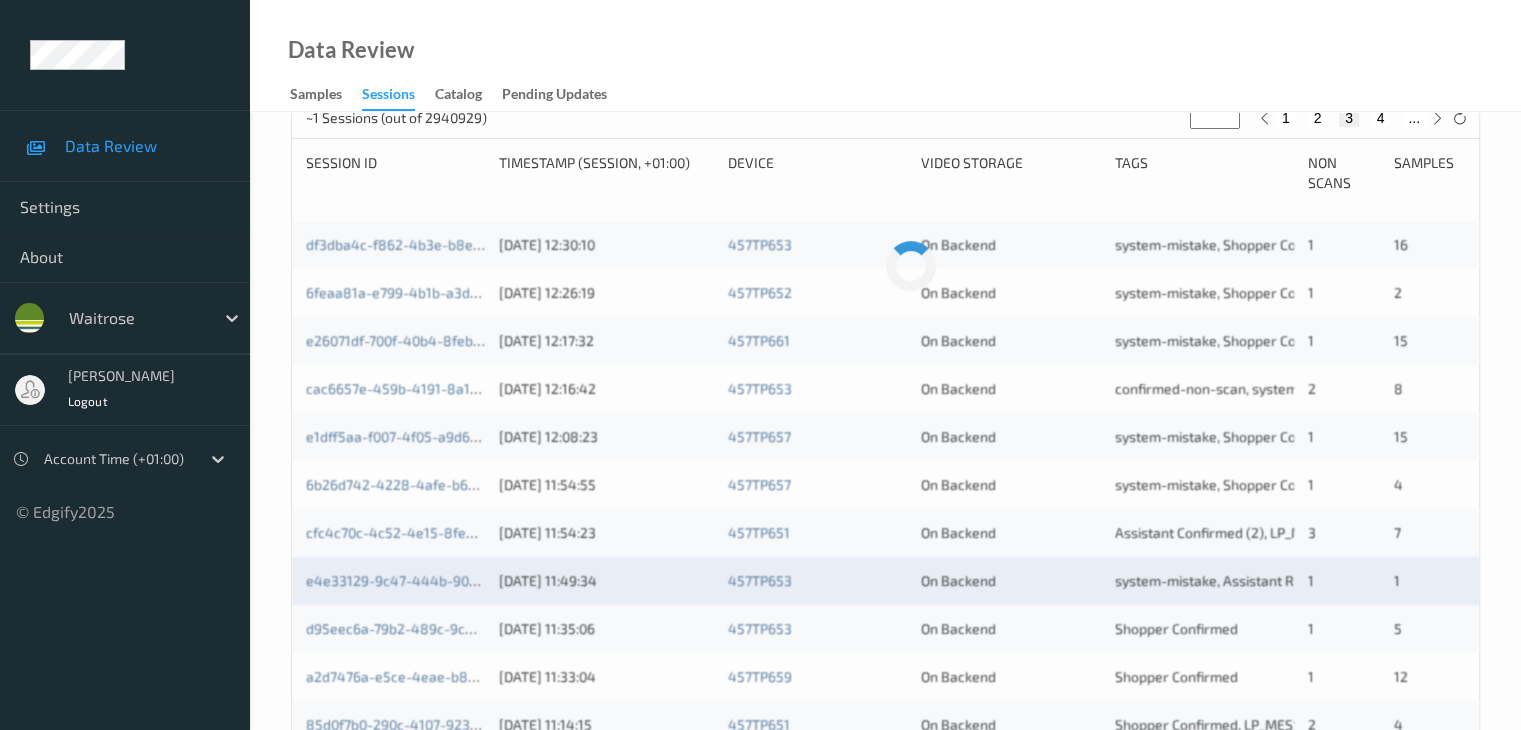 scroll, scrollTop: 500, scrollLeft: 0, axis: vertical 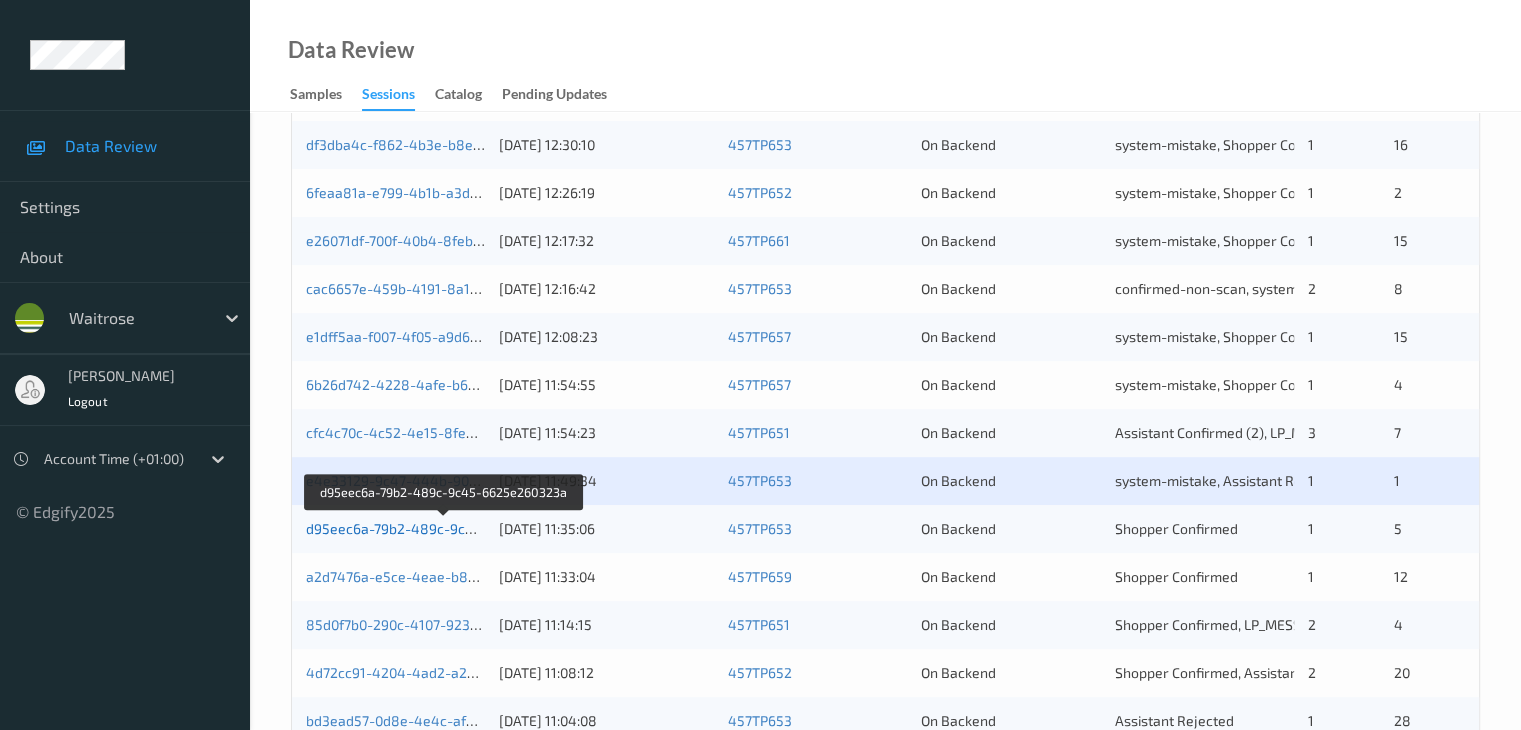 click on "d95eec6a-79b2-489c-9c45-6625e260323a" at bounding box center [445, 528] 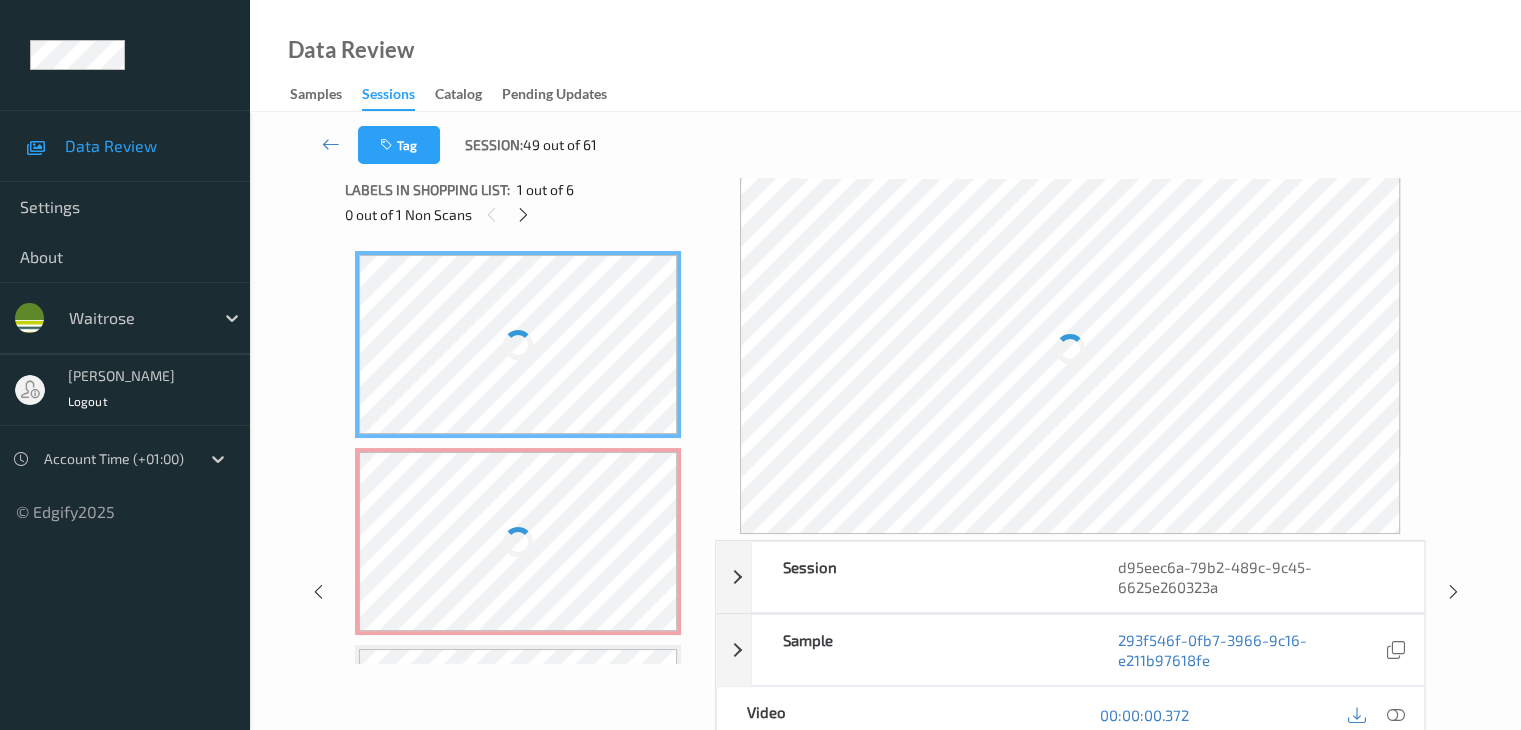 scroll, scrollTop: 0, scrollLeft: 0, axis: both 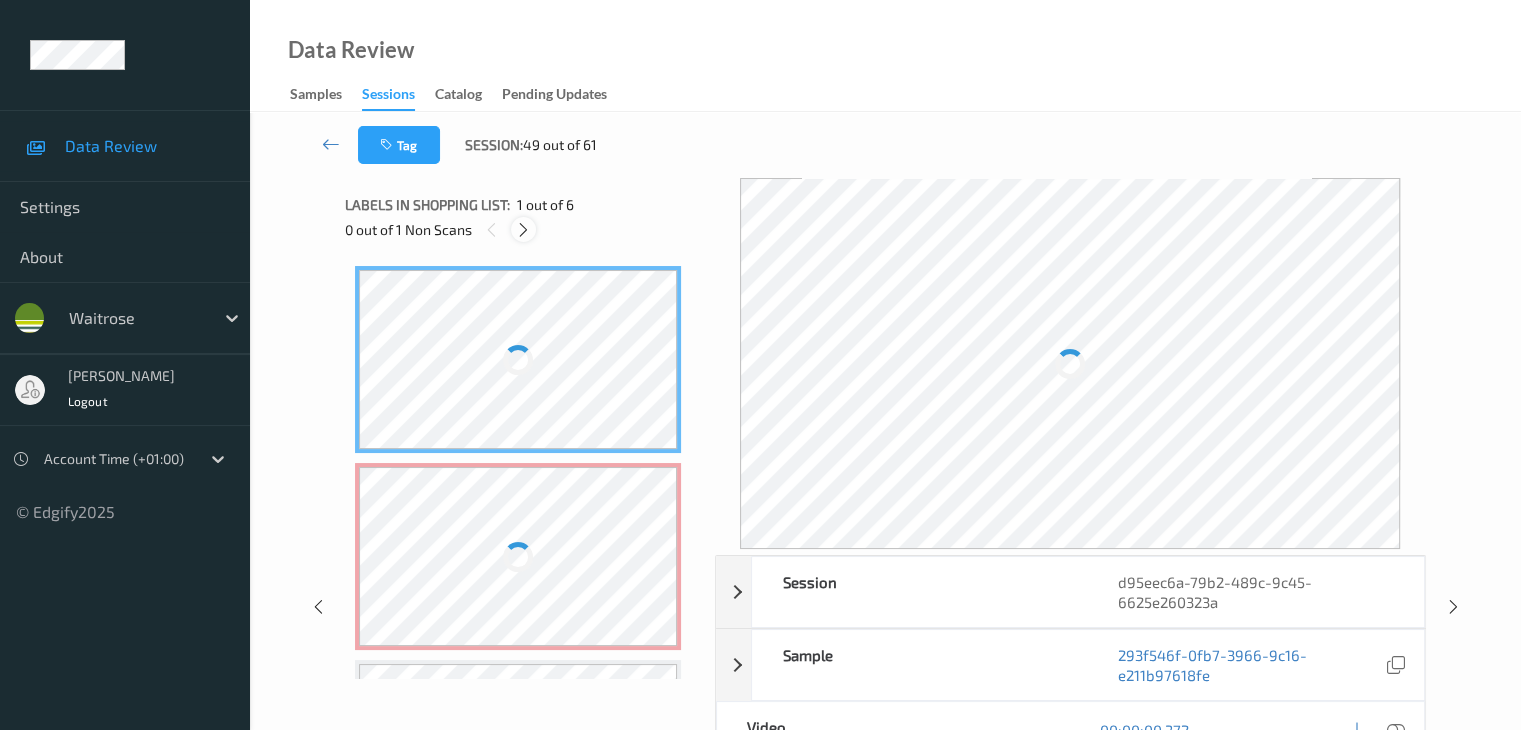 click at bounding box center [523, 230] 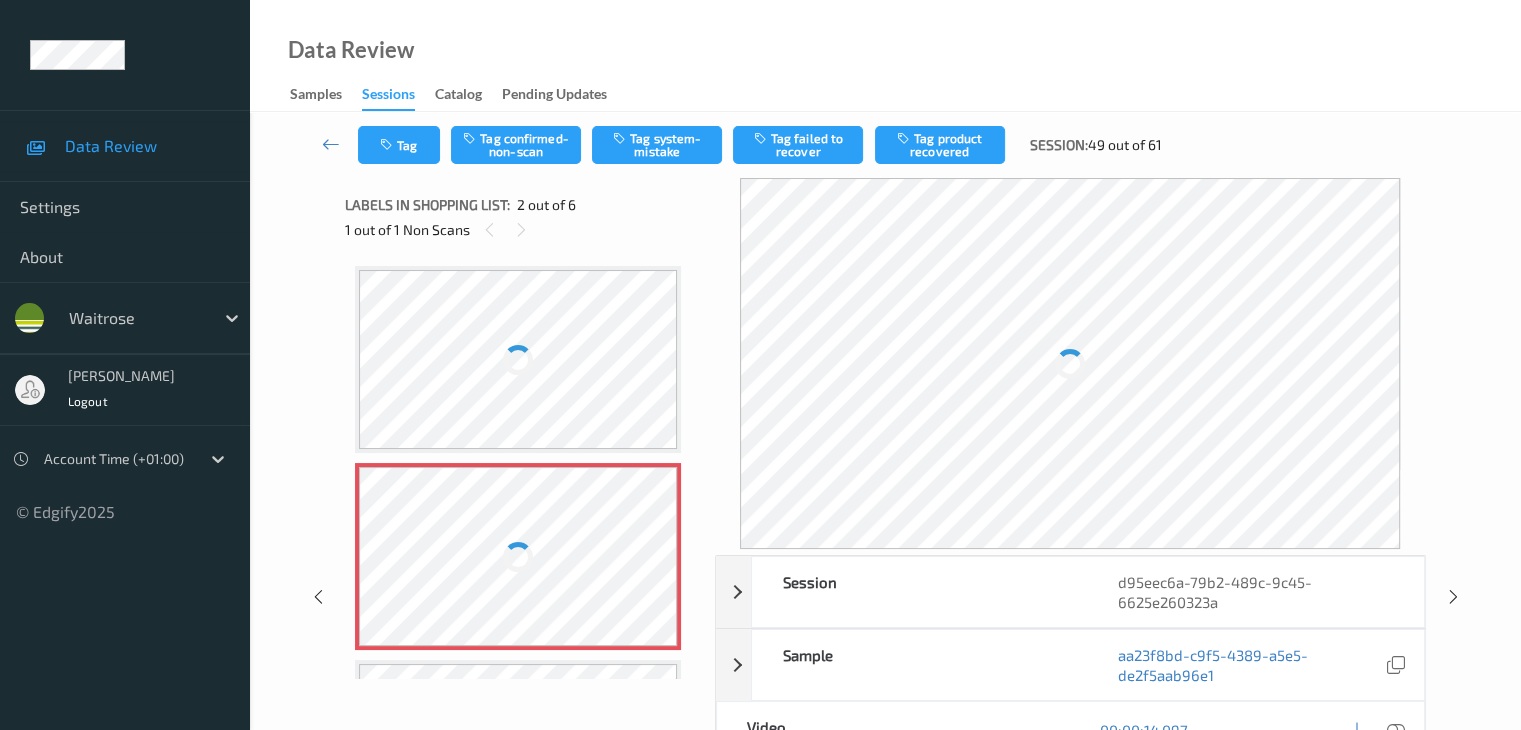 scroll, scrollTop: 10, scrollLeft: 0, axis: vertical 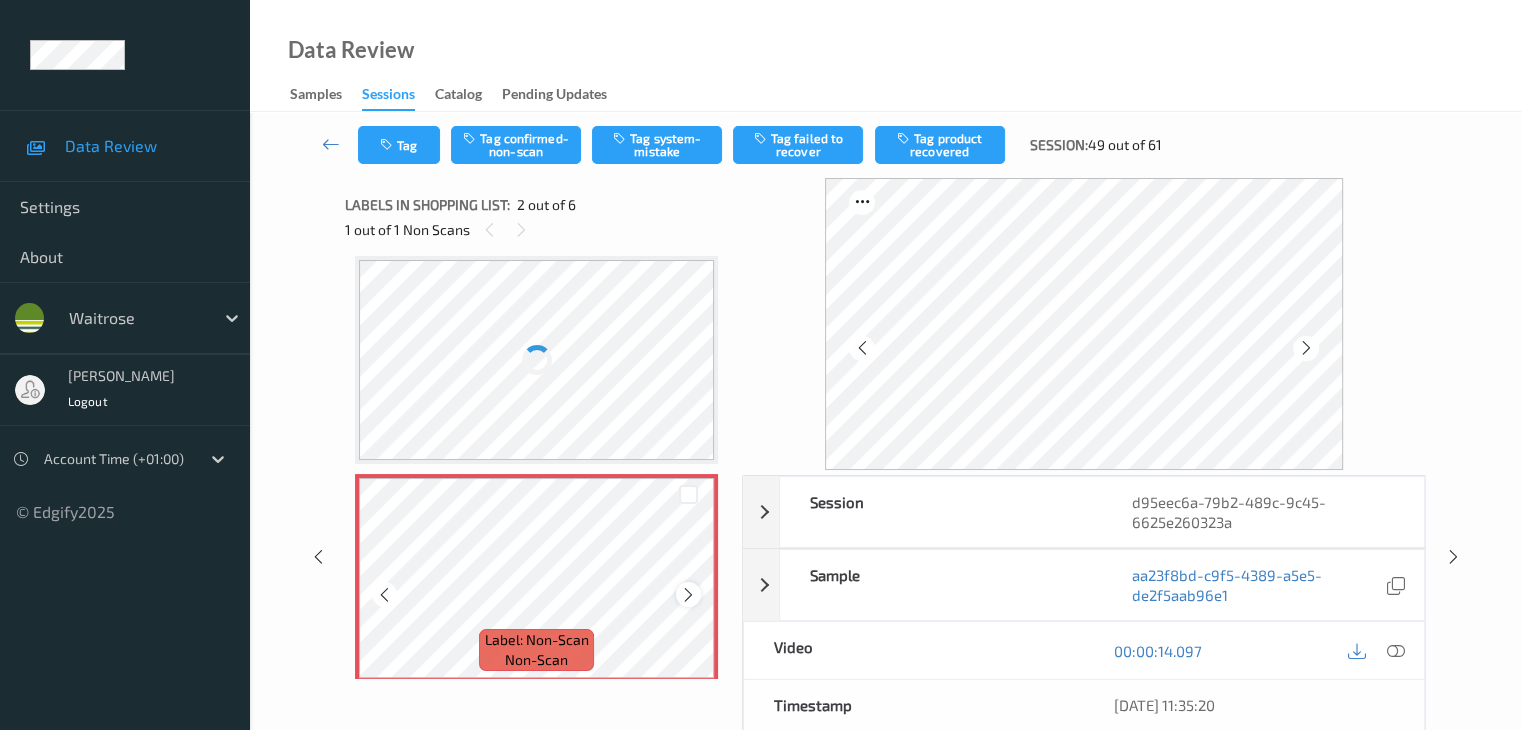 click at bounding box center (688, 595) 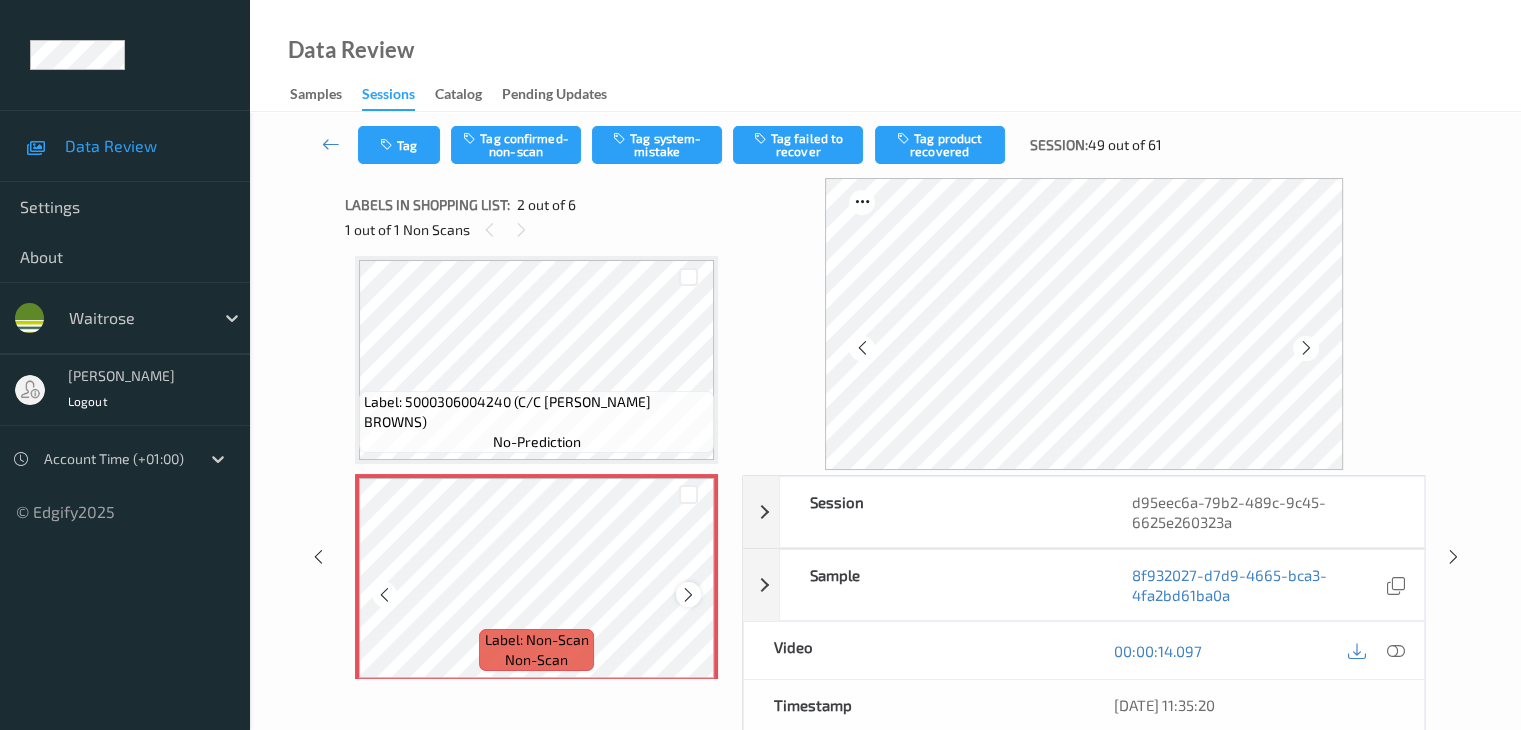 click at bounding box center (688, 595) 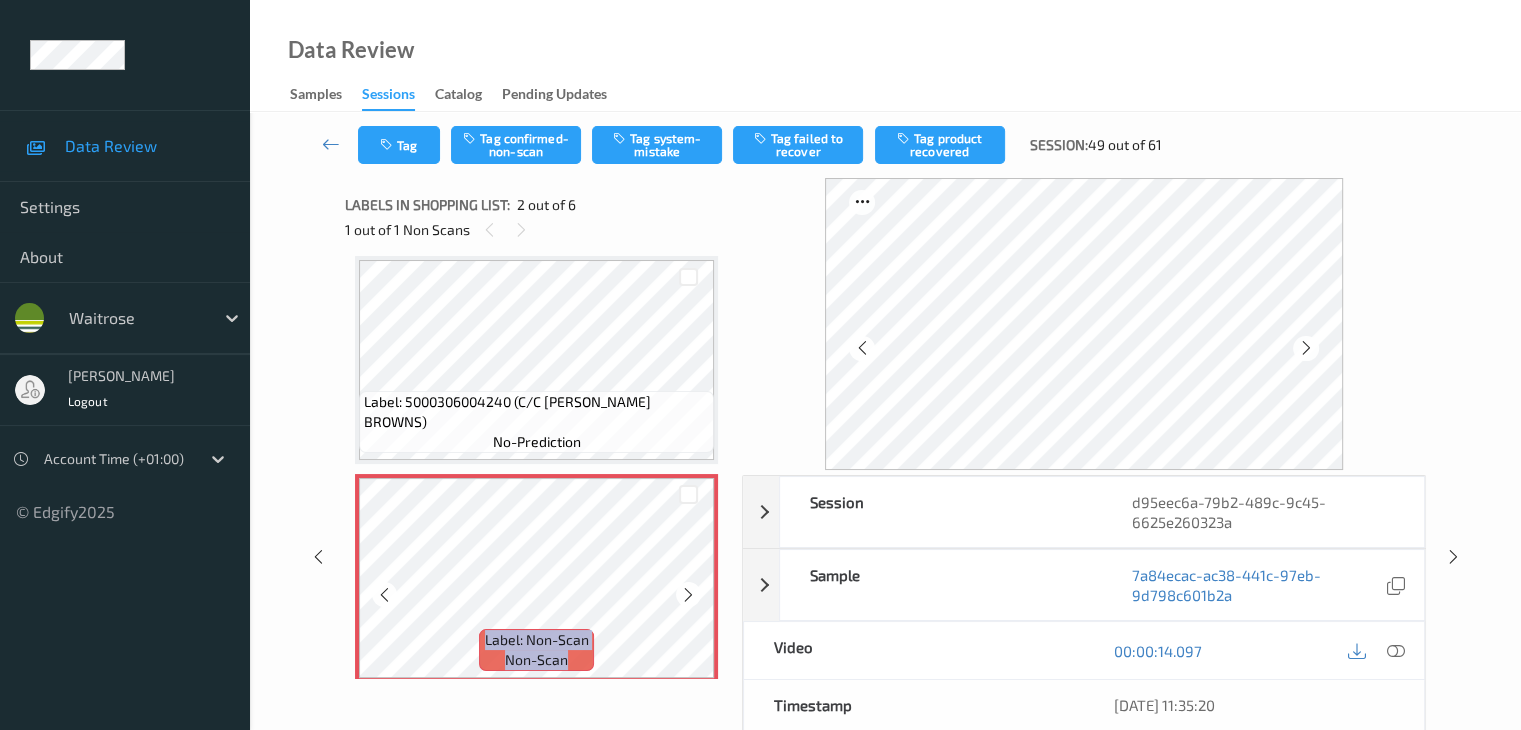click at bounding box center (688, 595) 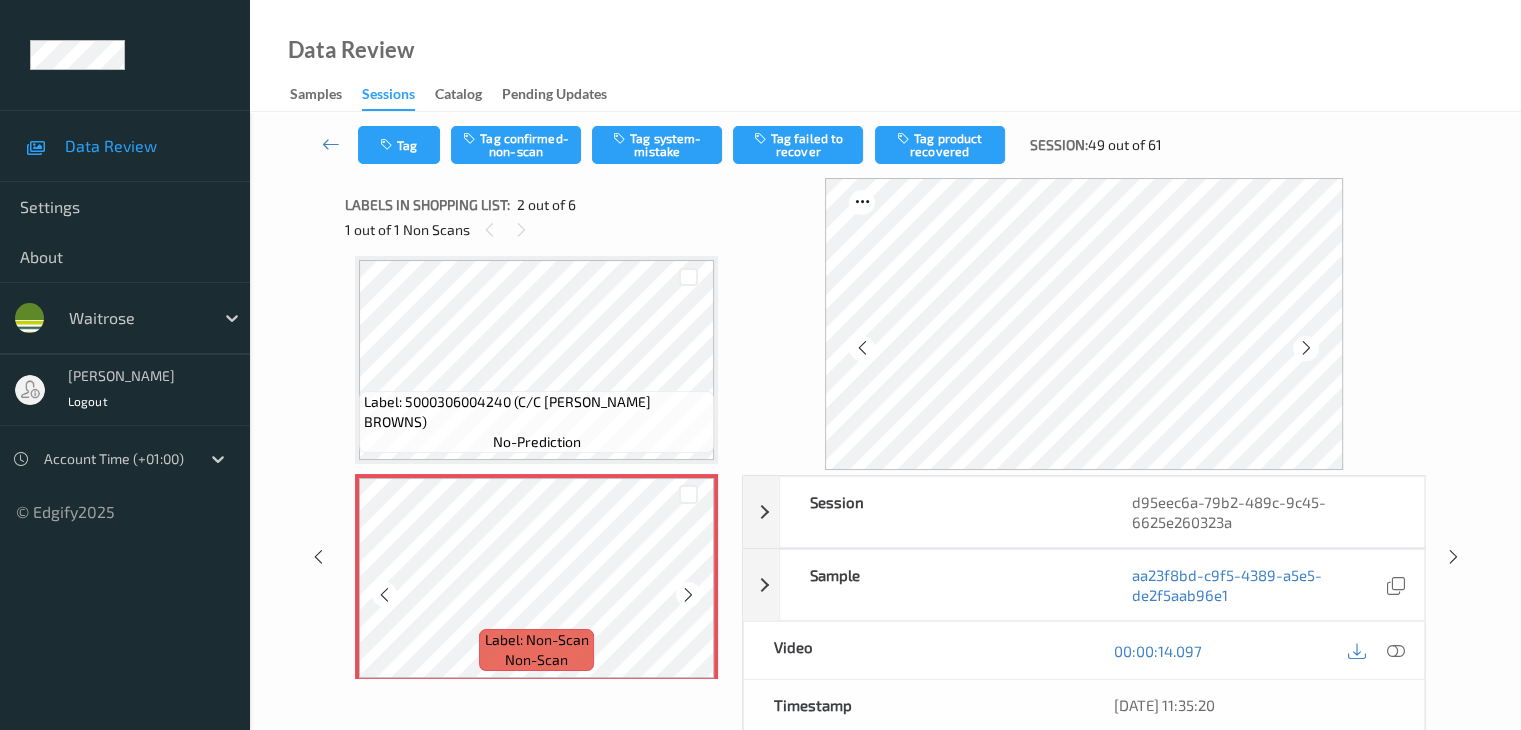 click at bounding box center [688, 595] 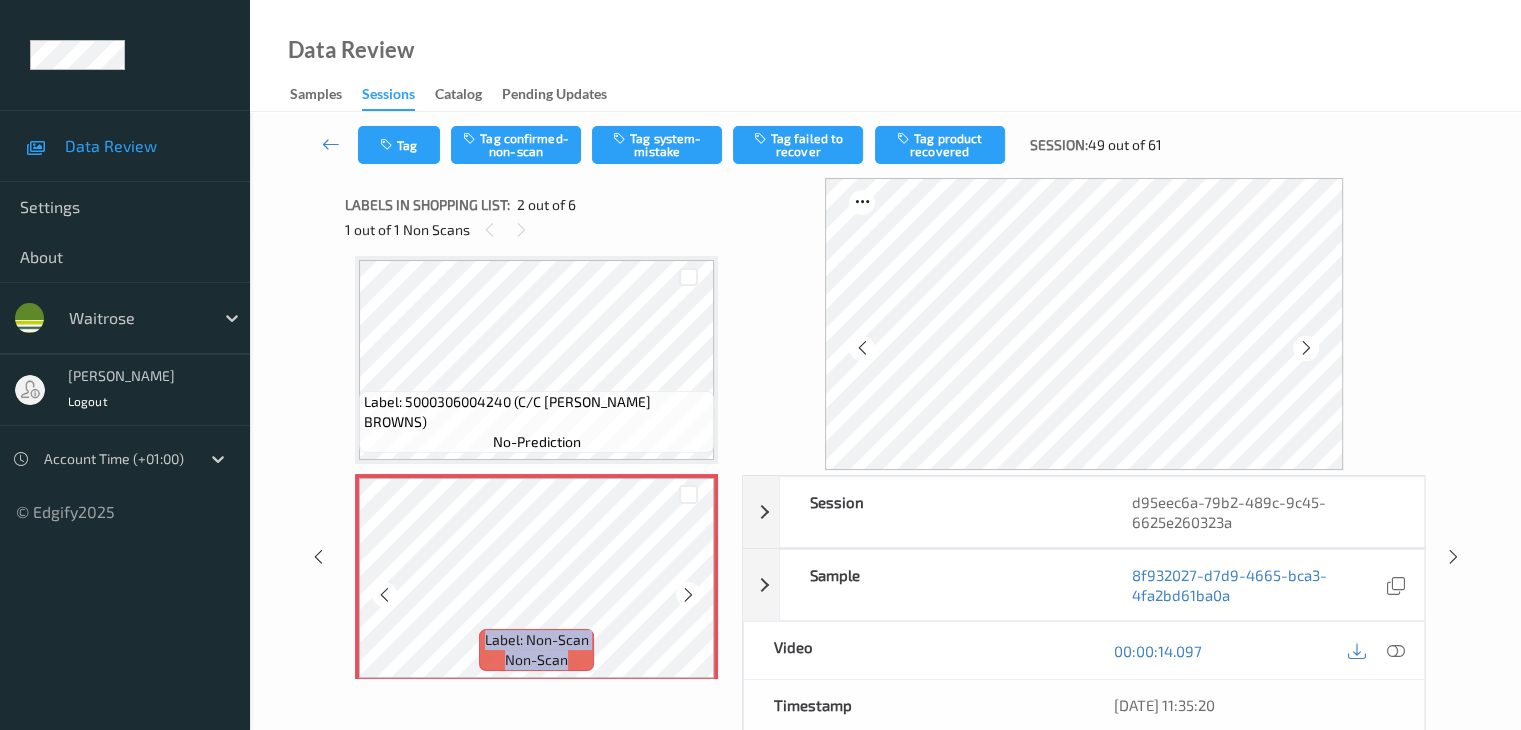 click at bounding box center (688, 595) 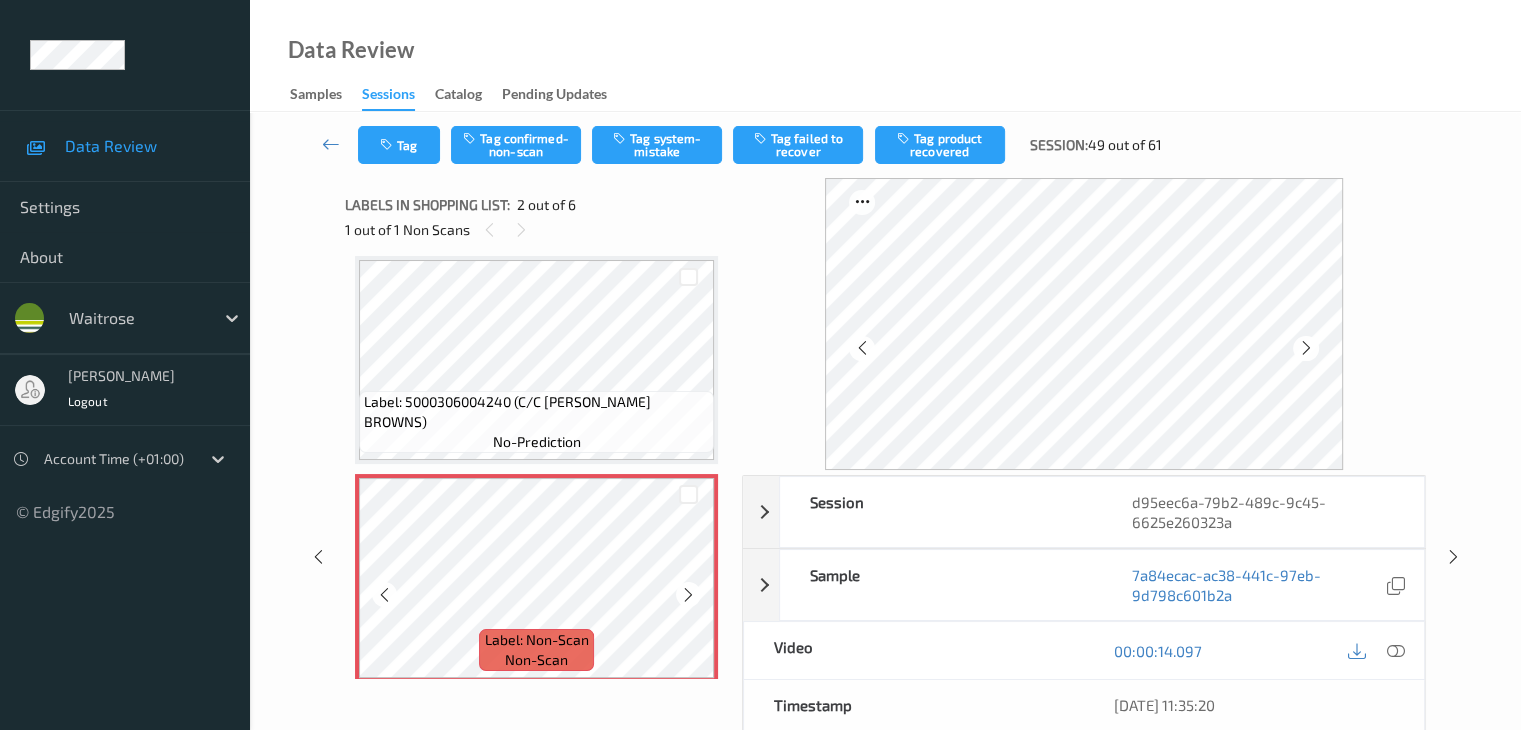 click at bounding box center (688, 595) 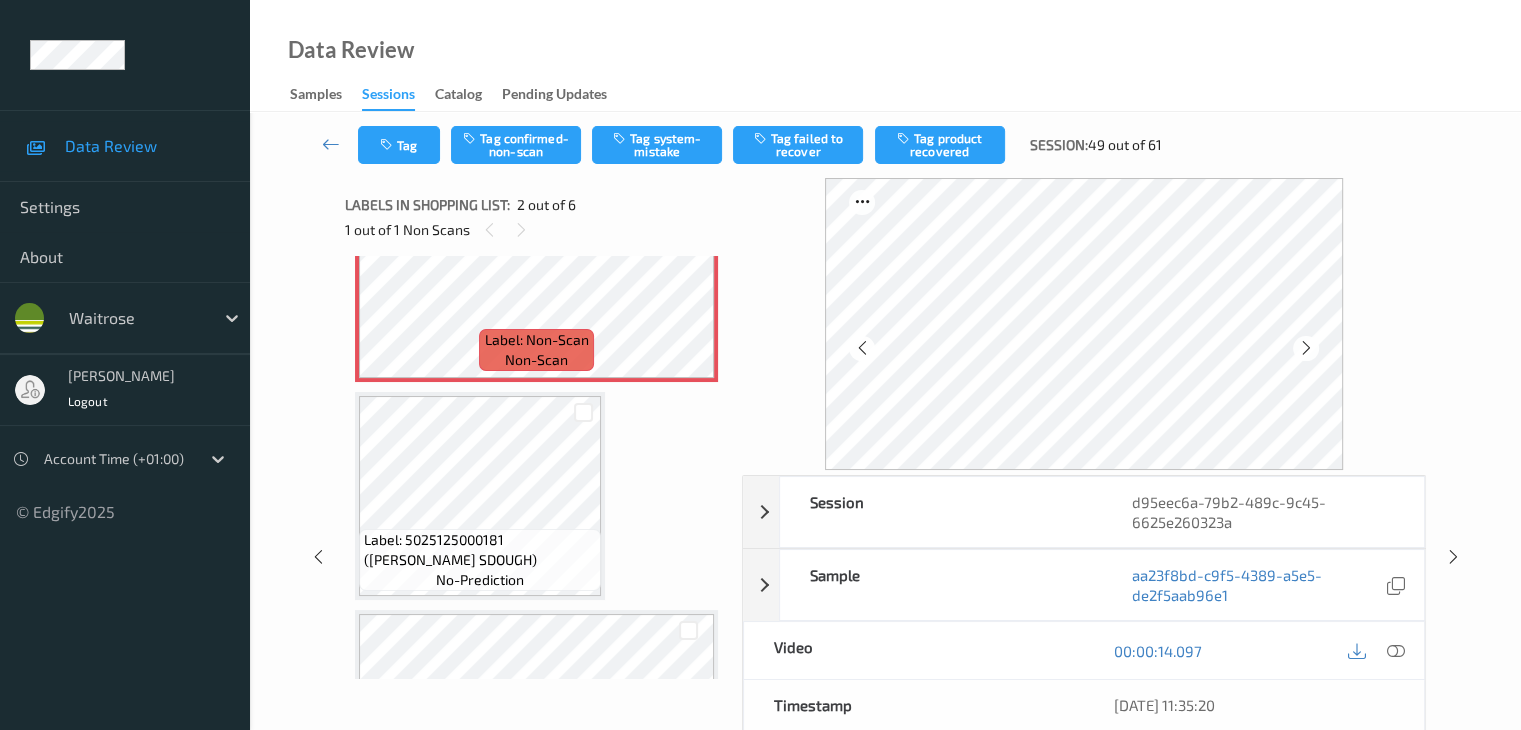 scroll, scrollTop: 110, scrollLeft: 0, axis: vertical 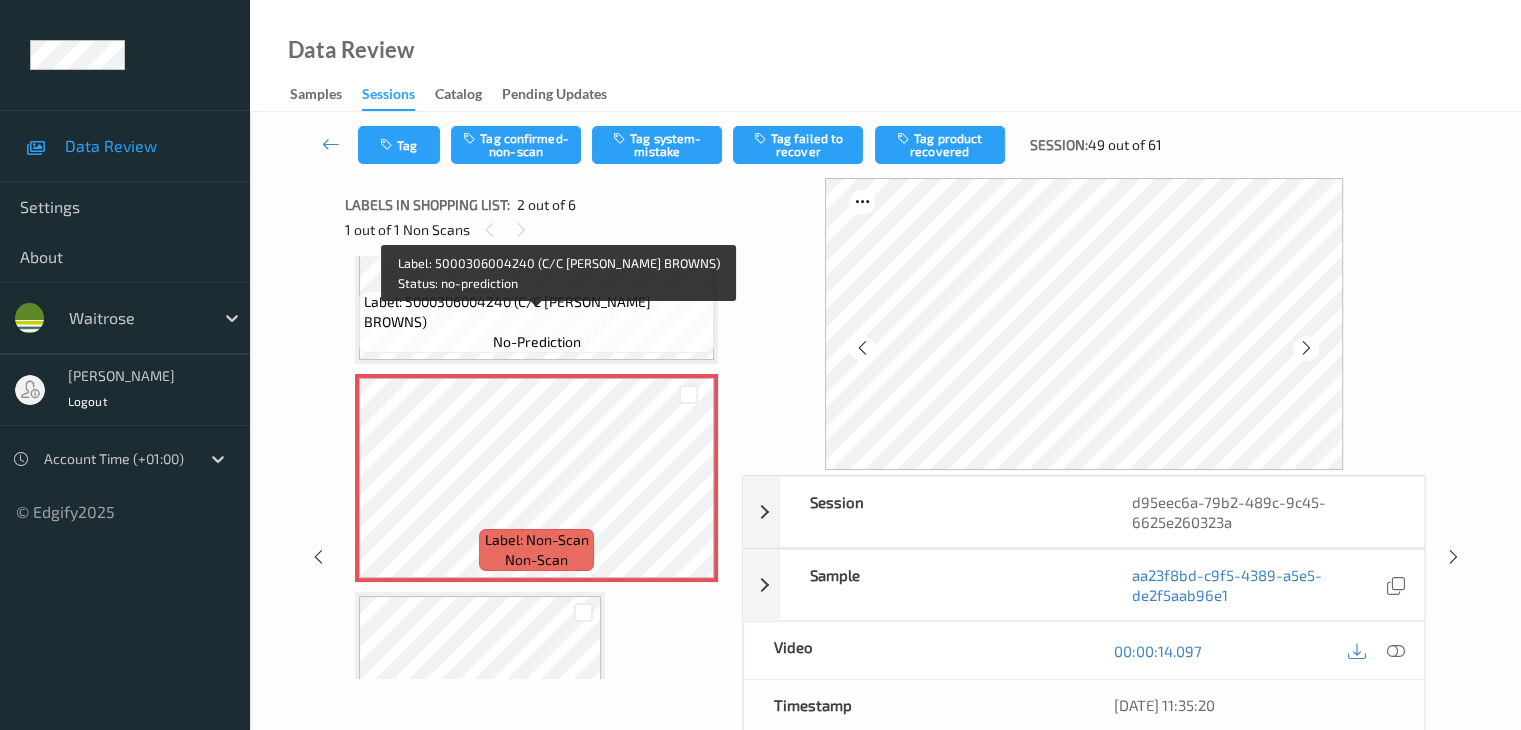 click on "Label: 5000306004240 (C/C [PERSON_NAME] BROWNS) no-prediction" at bounding box center [536, 322] 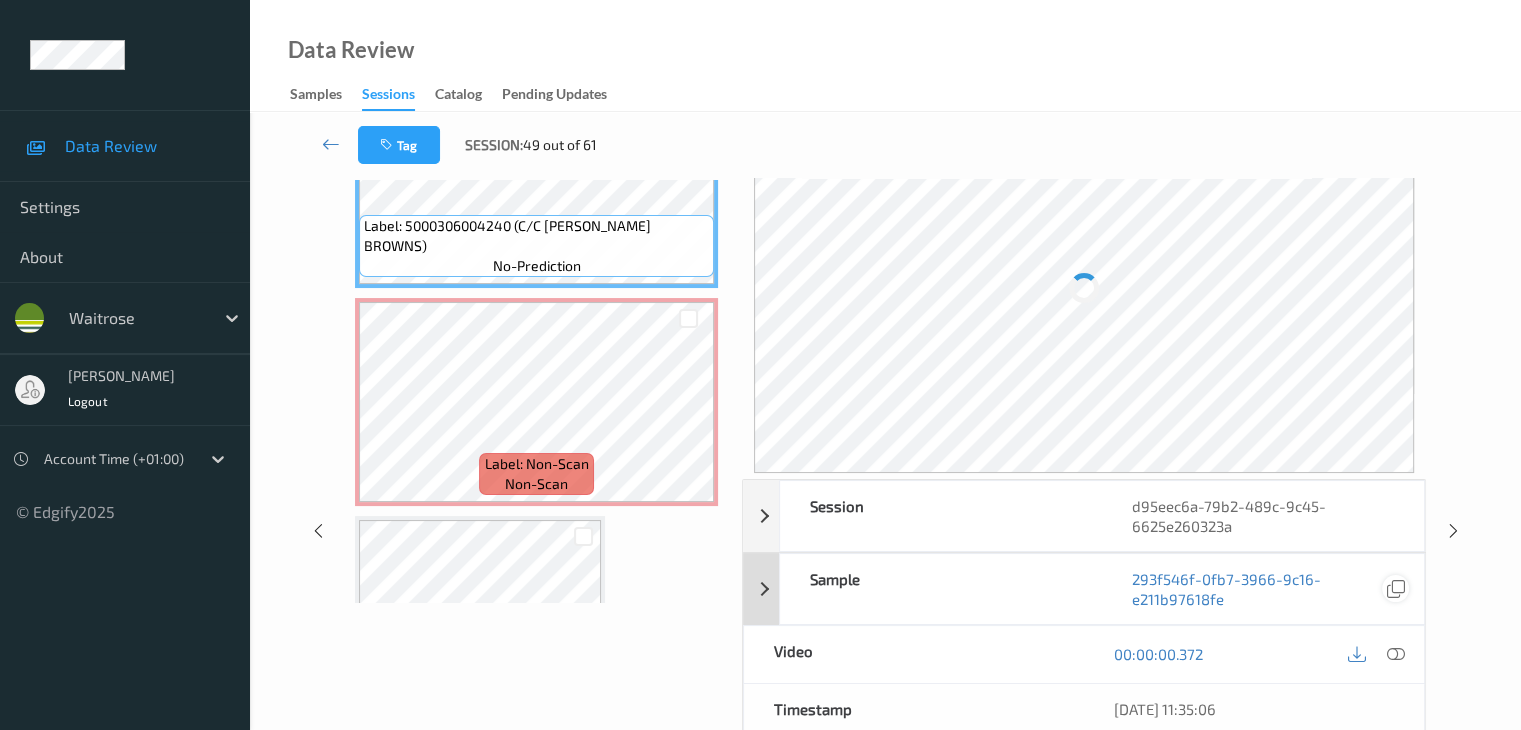scroll, scrollTop: 200, scrollLeft: 0, axis: vertical 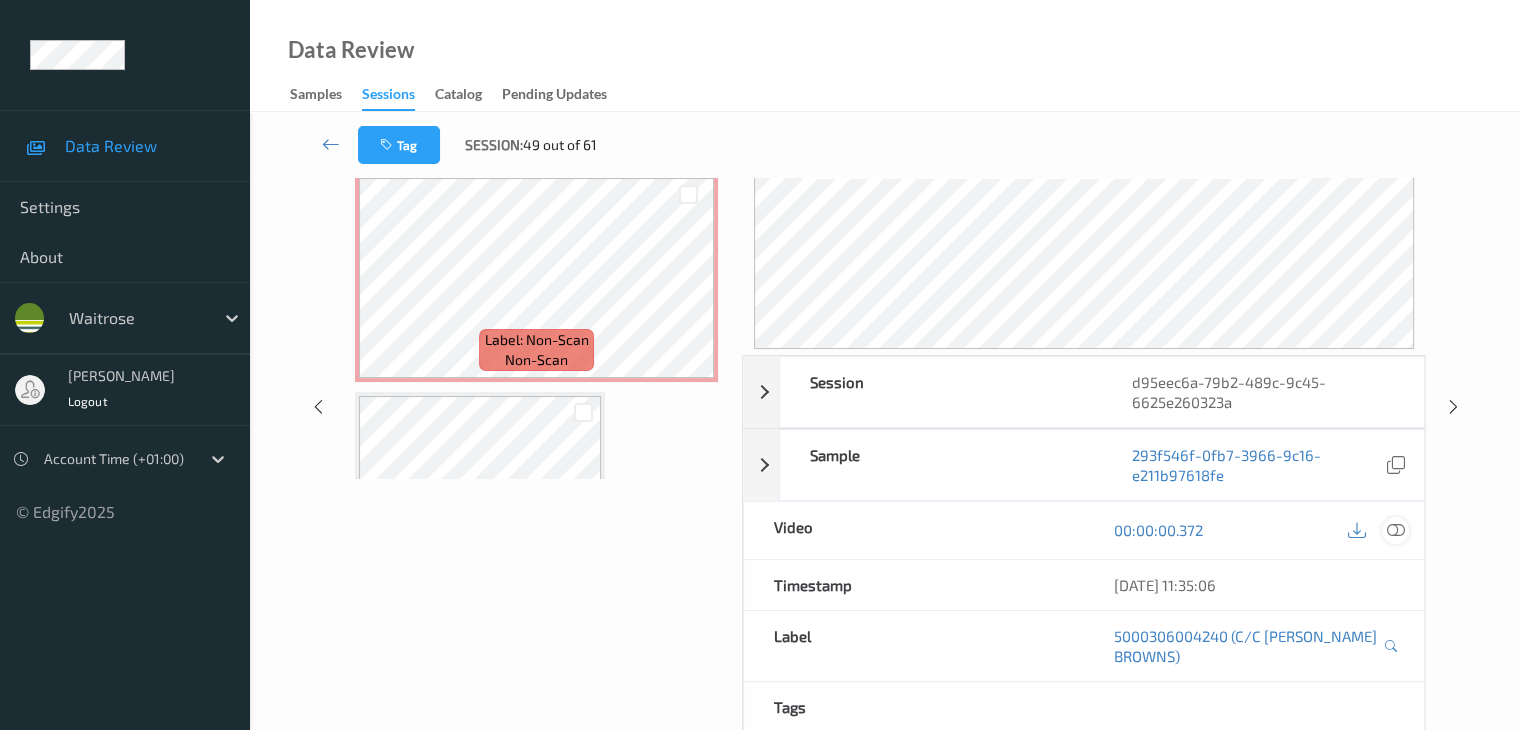 click at bounding box center [1395, 530] 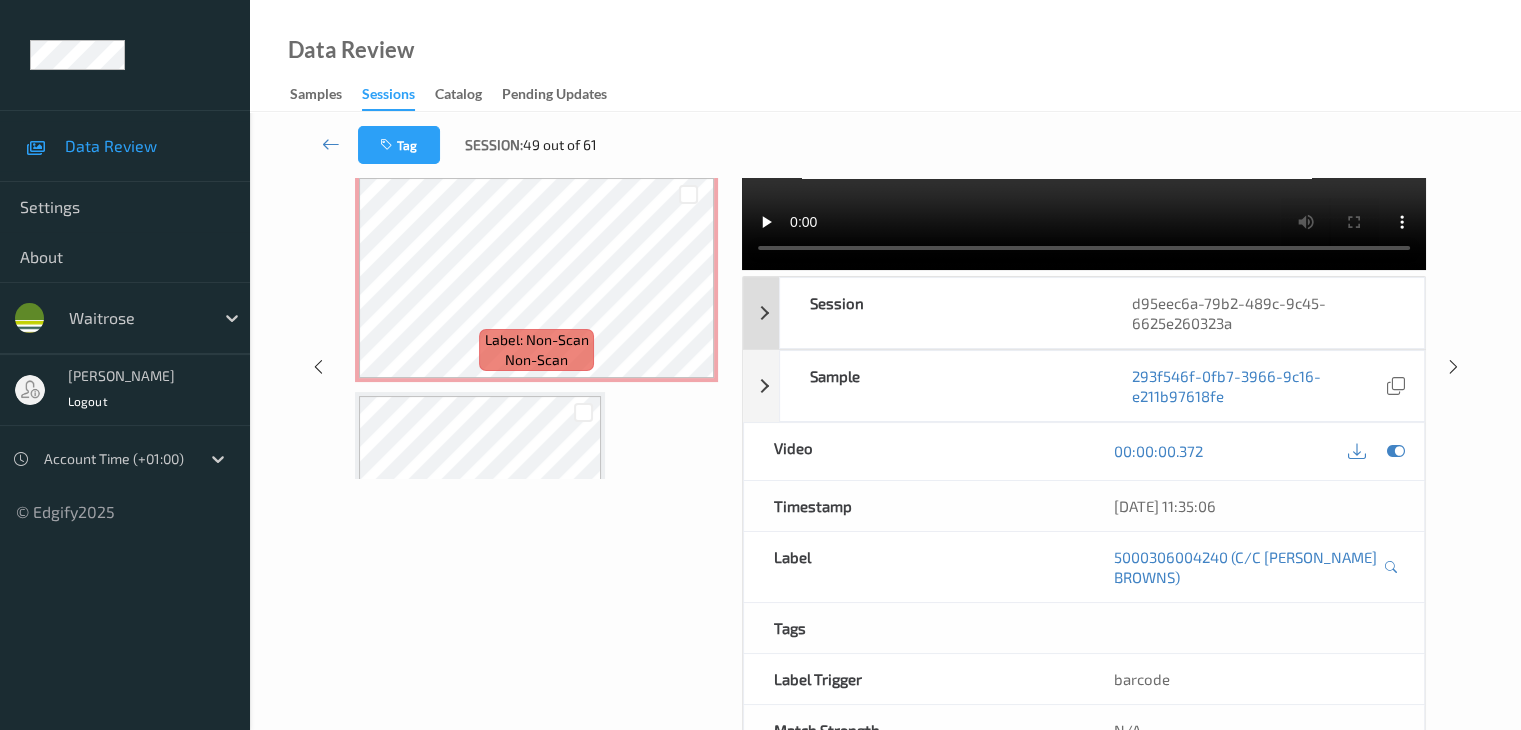 scroll, scrollTop: 0, scrollLeft: 0, axis: both 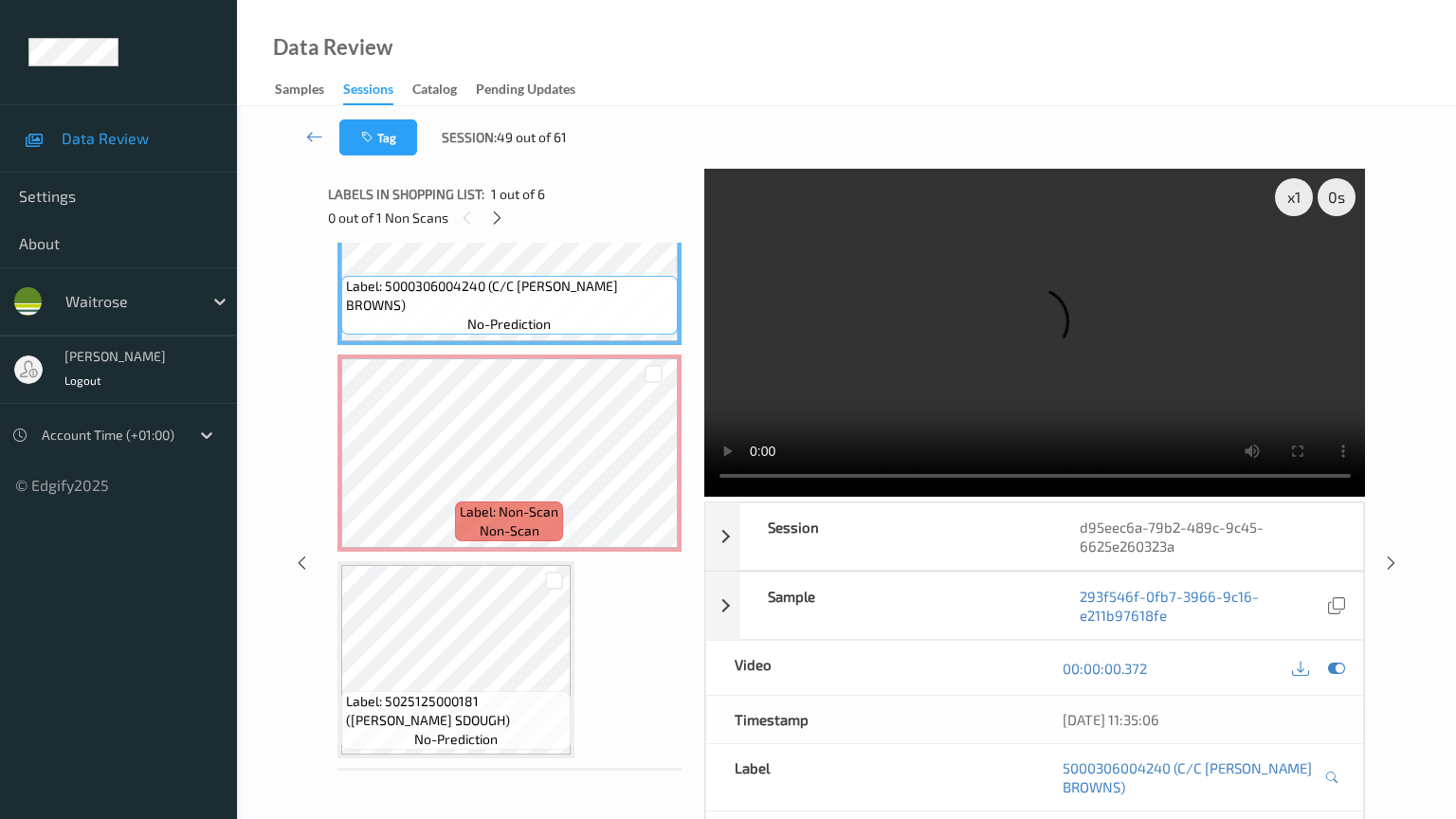 type 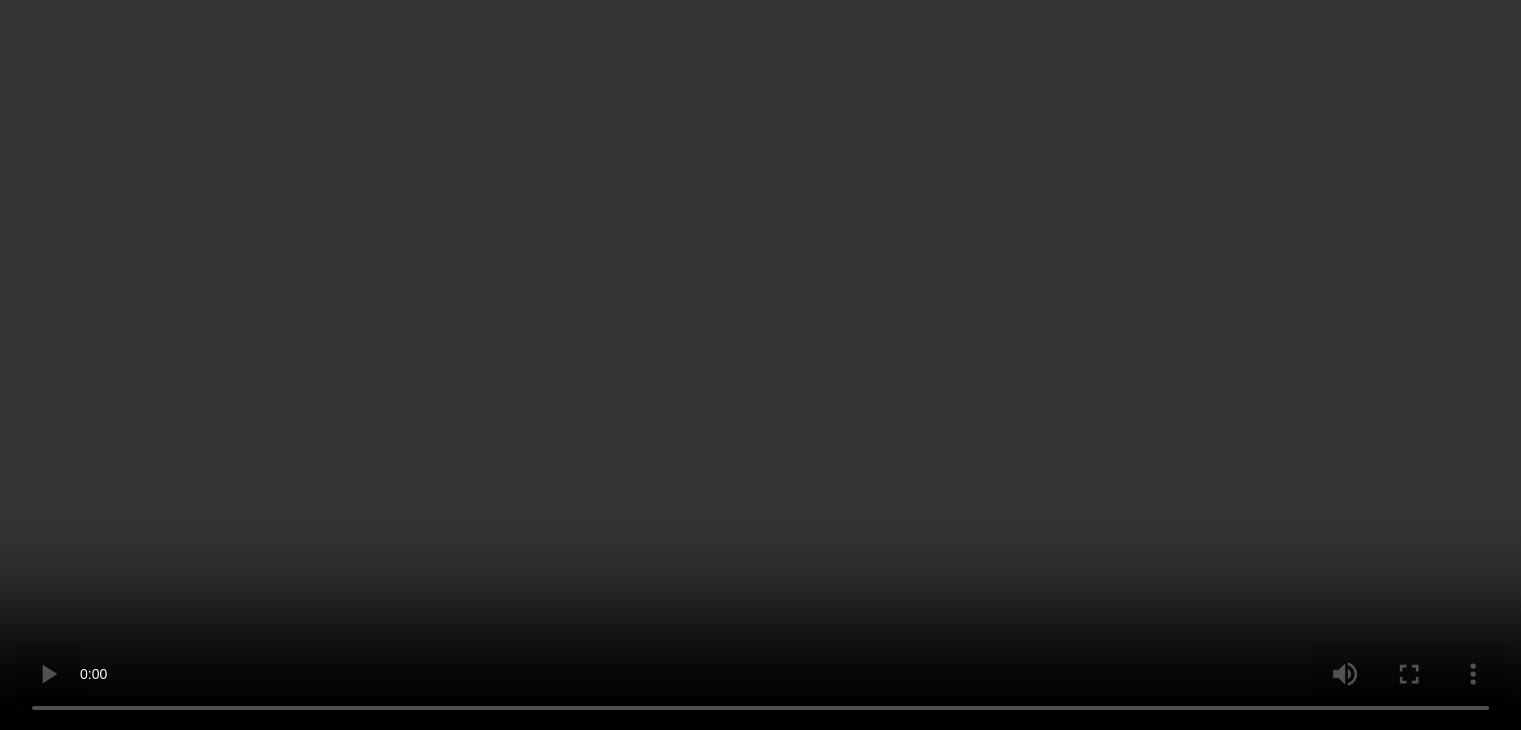 scroll, scrollTop: 10, scrollLeft: 0, axis: vertical 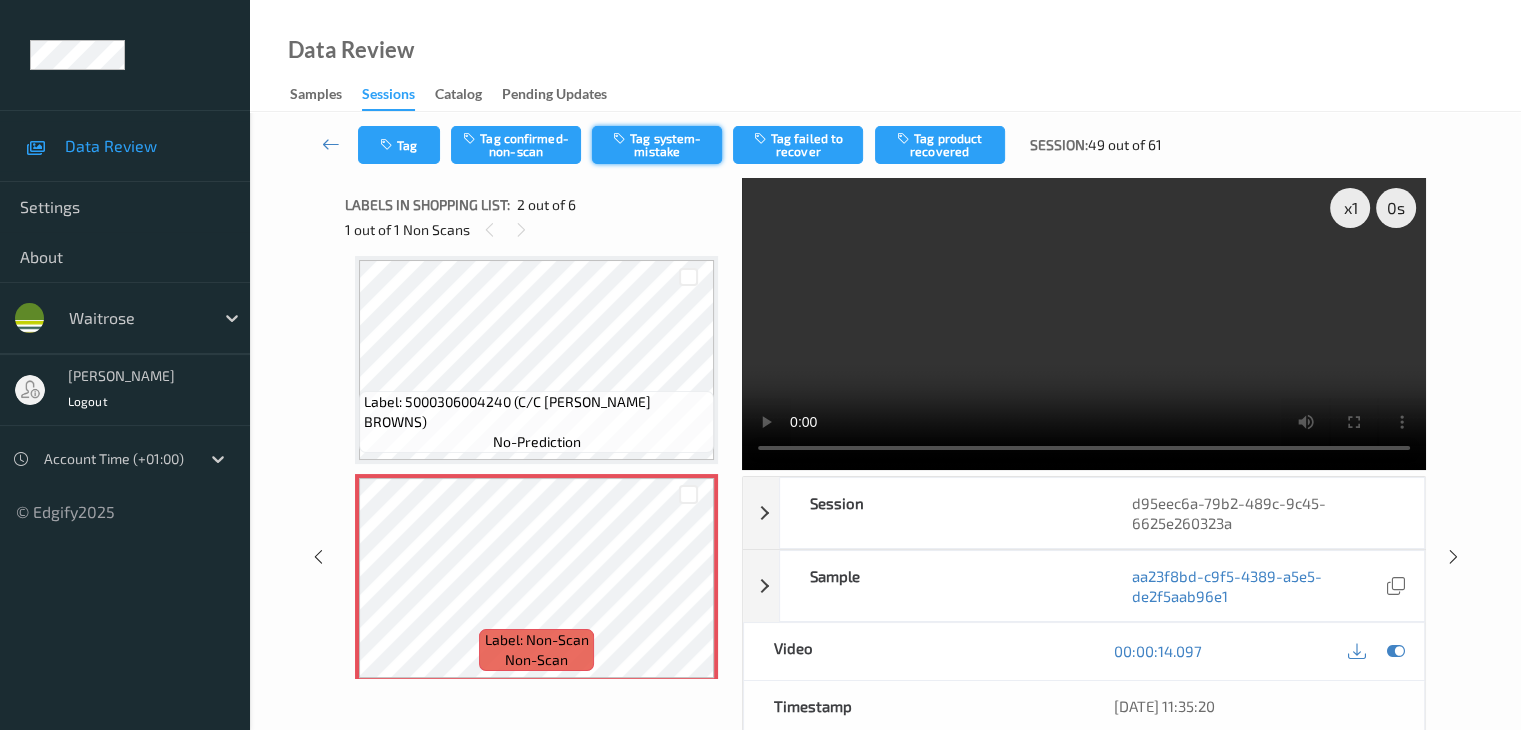click on "Tag   system-mistake" at bounding box center (657, 145) 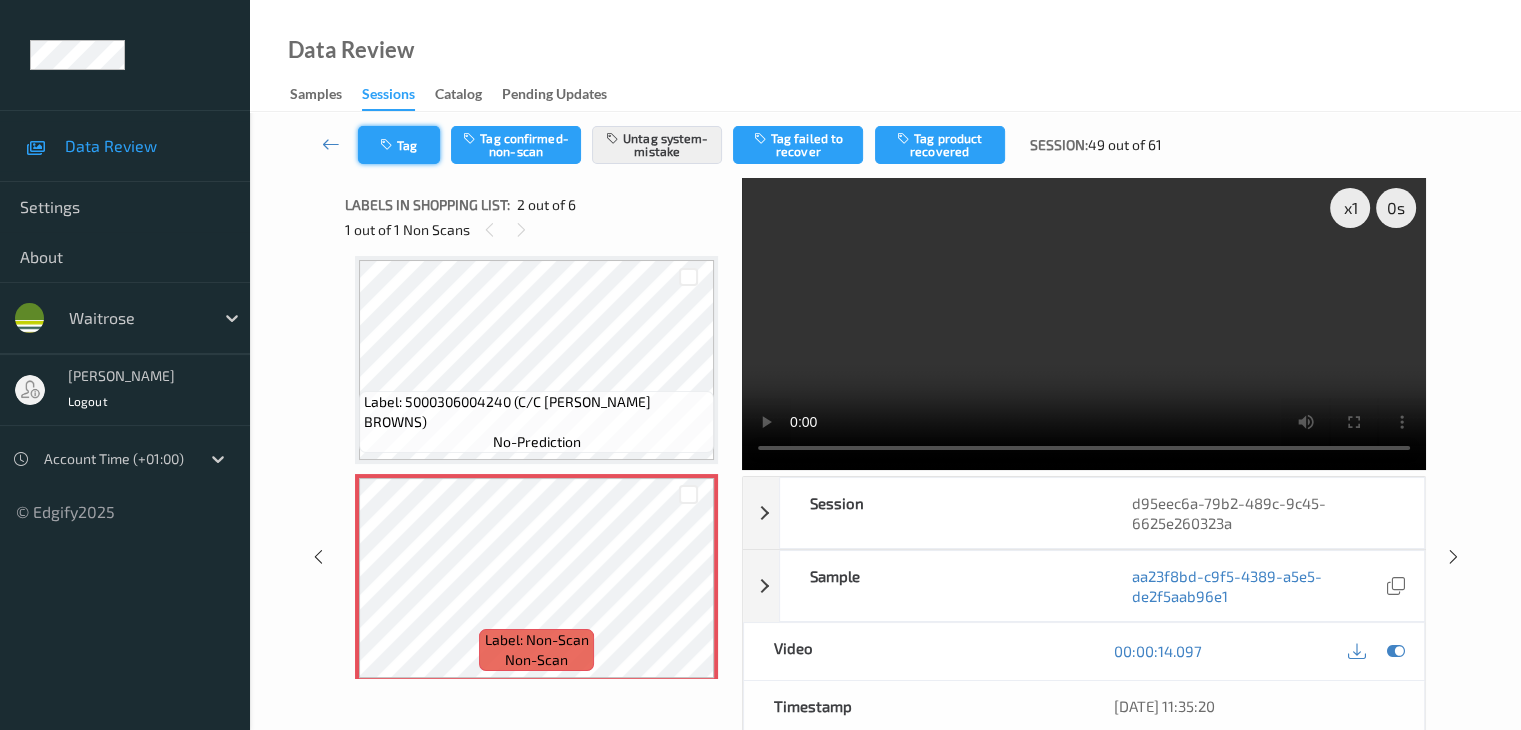 click on "Tag" at bounding box center (399, 145) 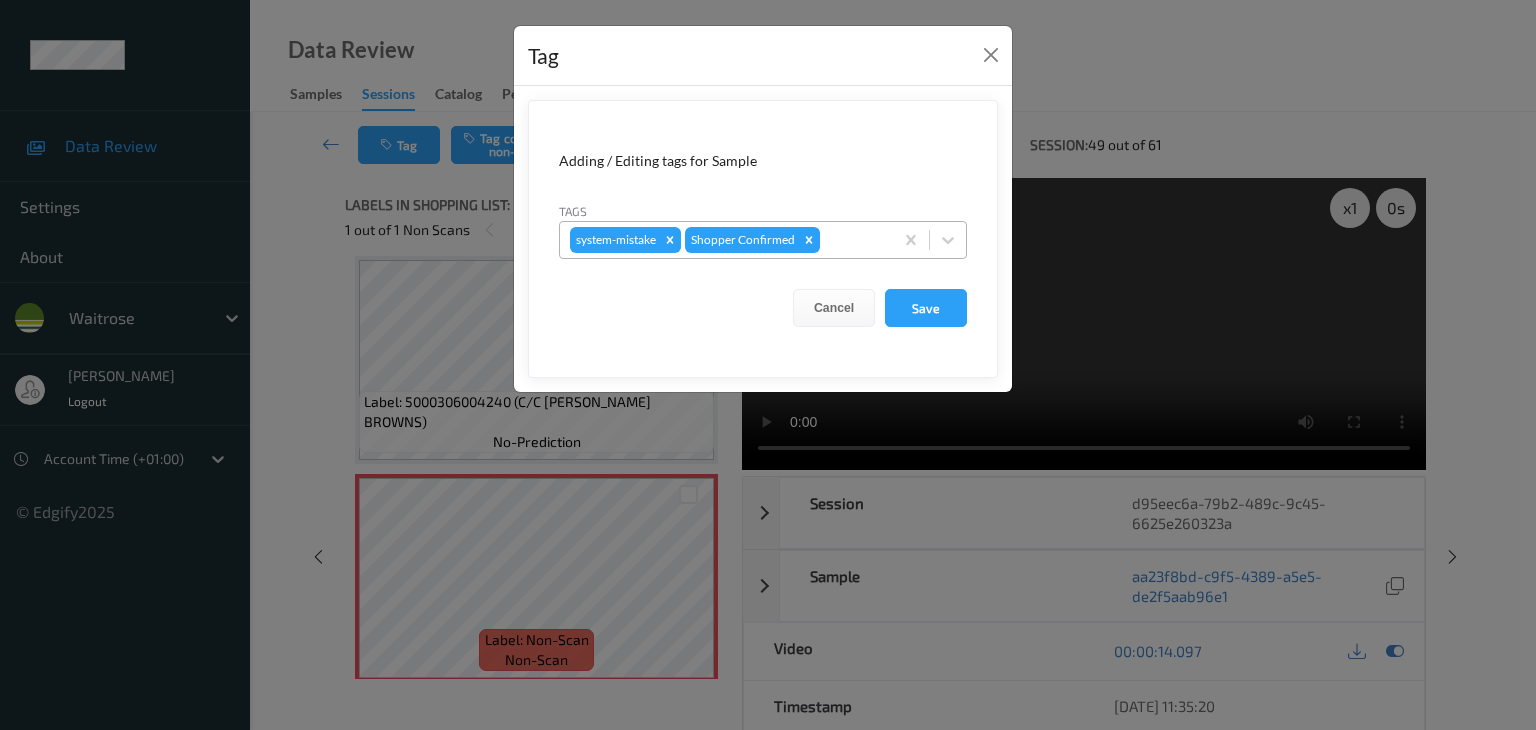 click at bounding box center [853, 240] 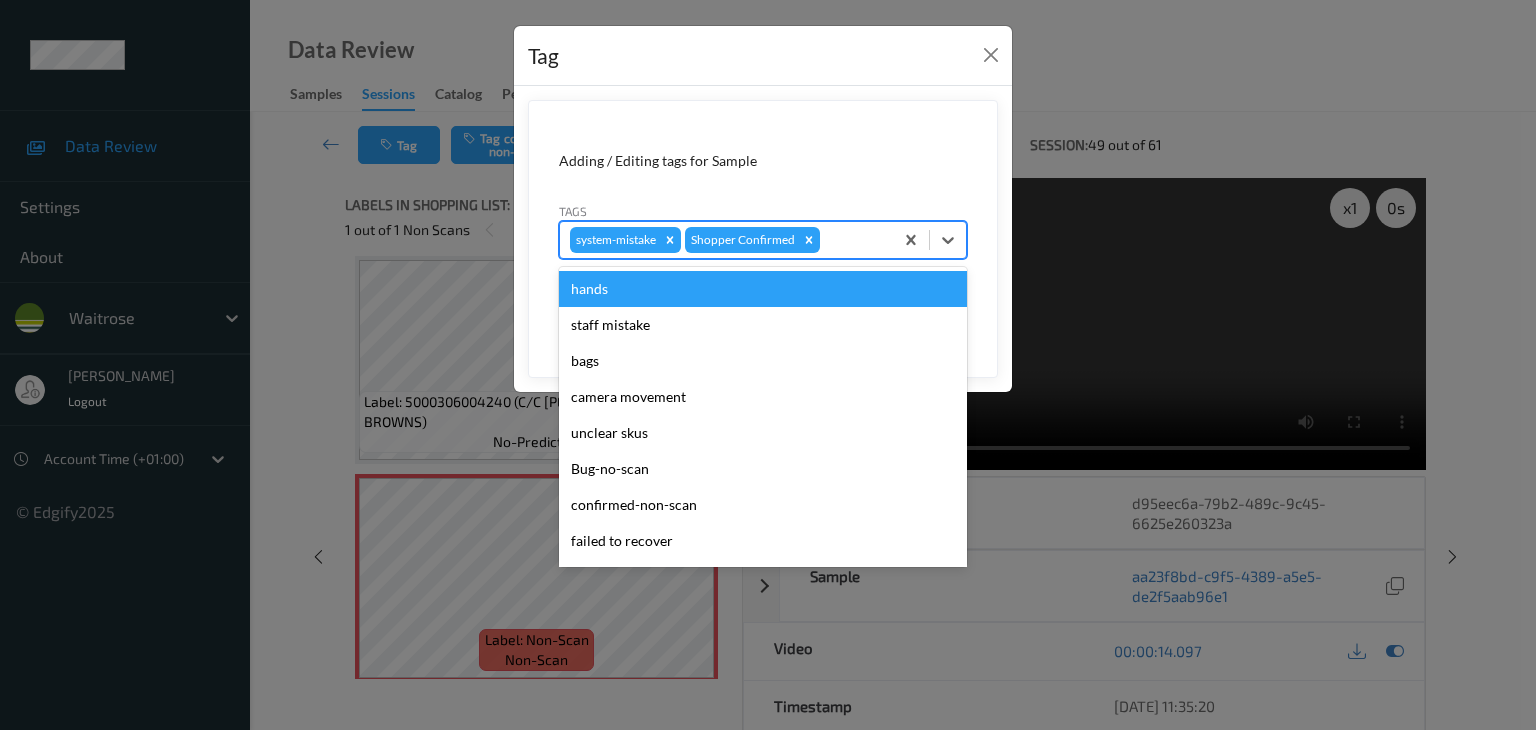 type on "u" 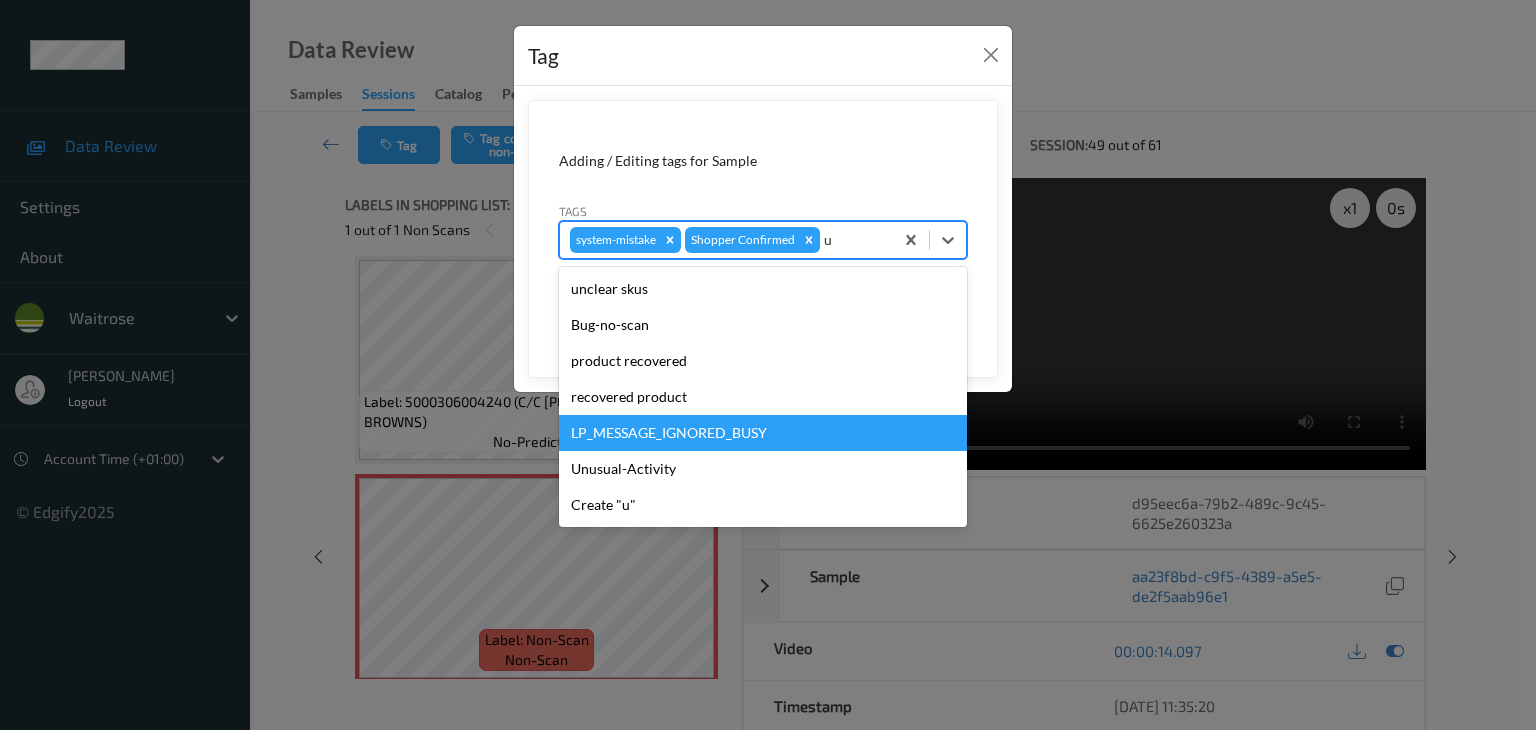 click on "LP_MESSAGE_IGNORED_BUSY" at bounding box center (763, 433) 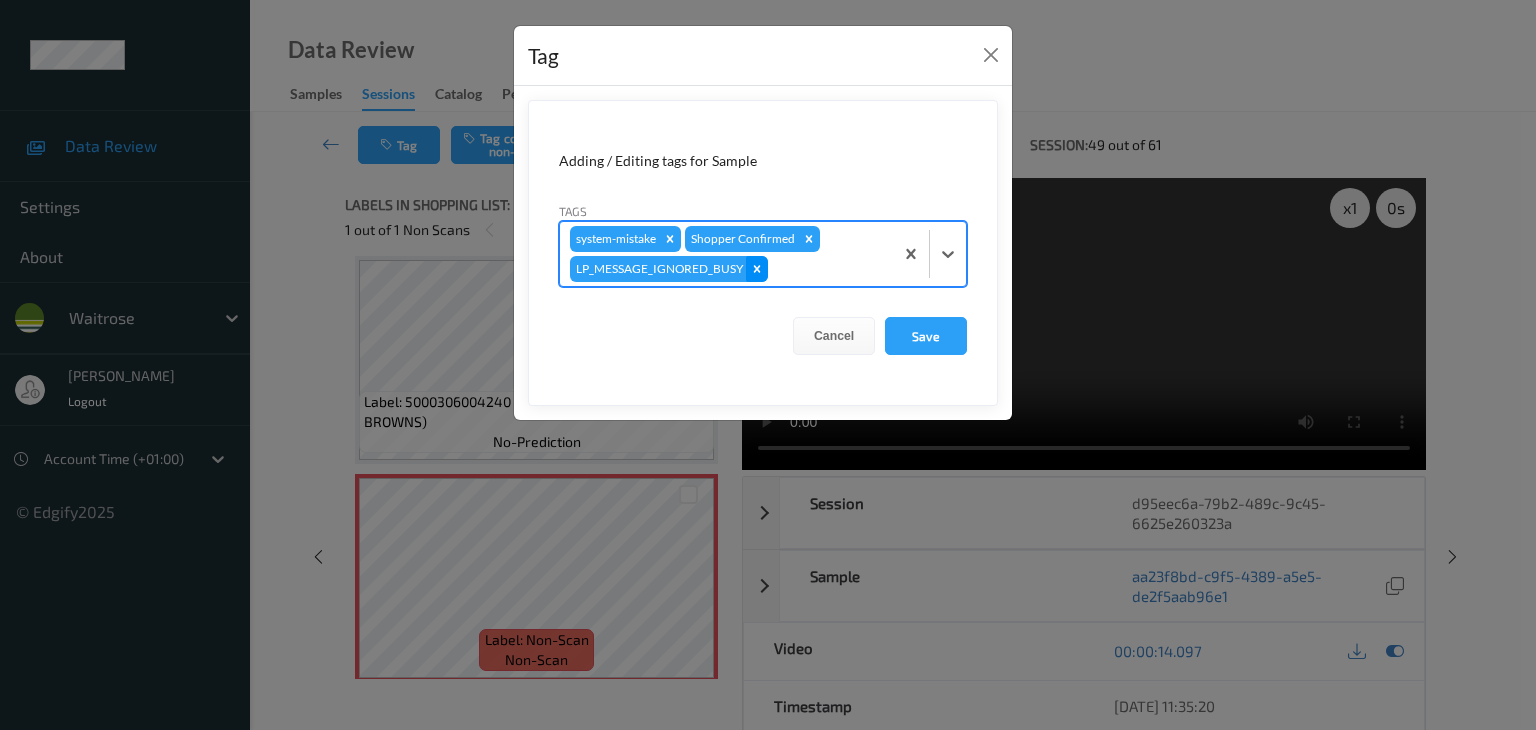 click 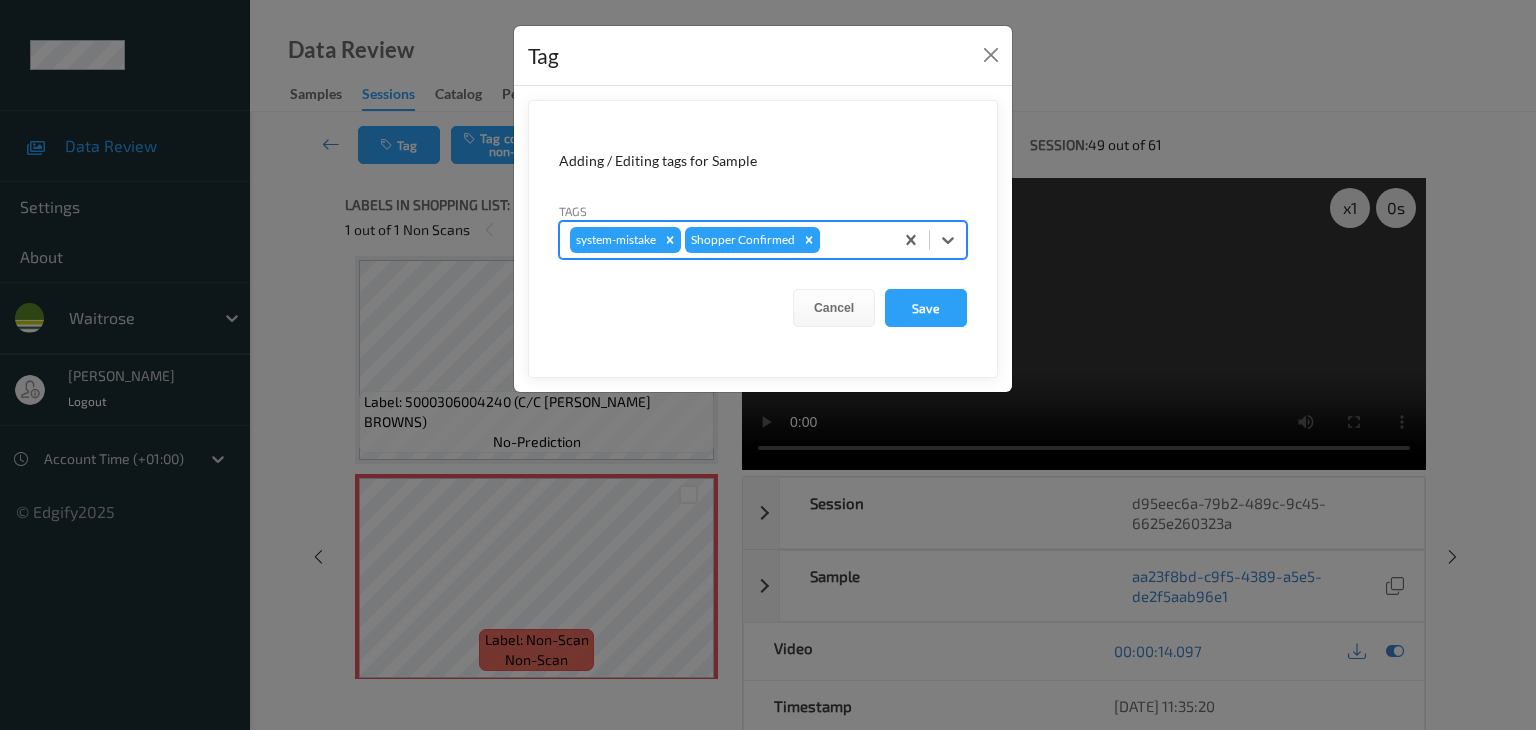 type on "u" 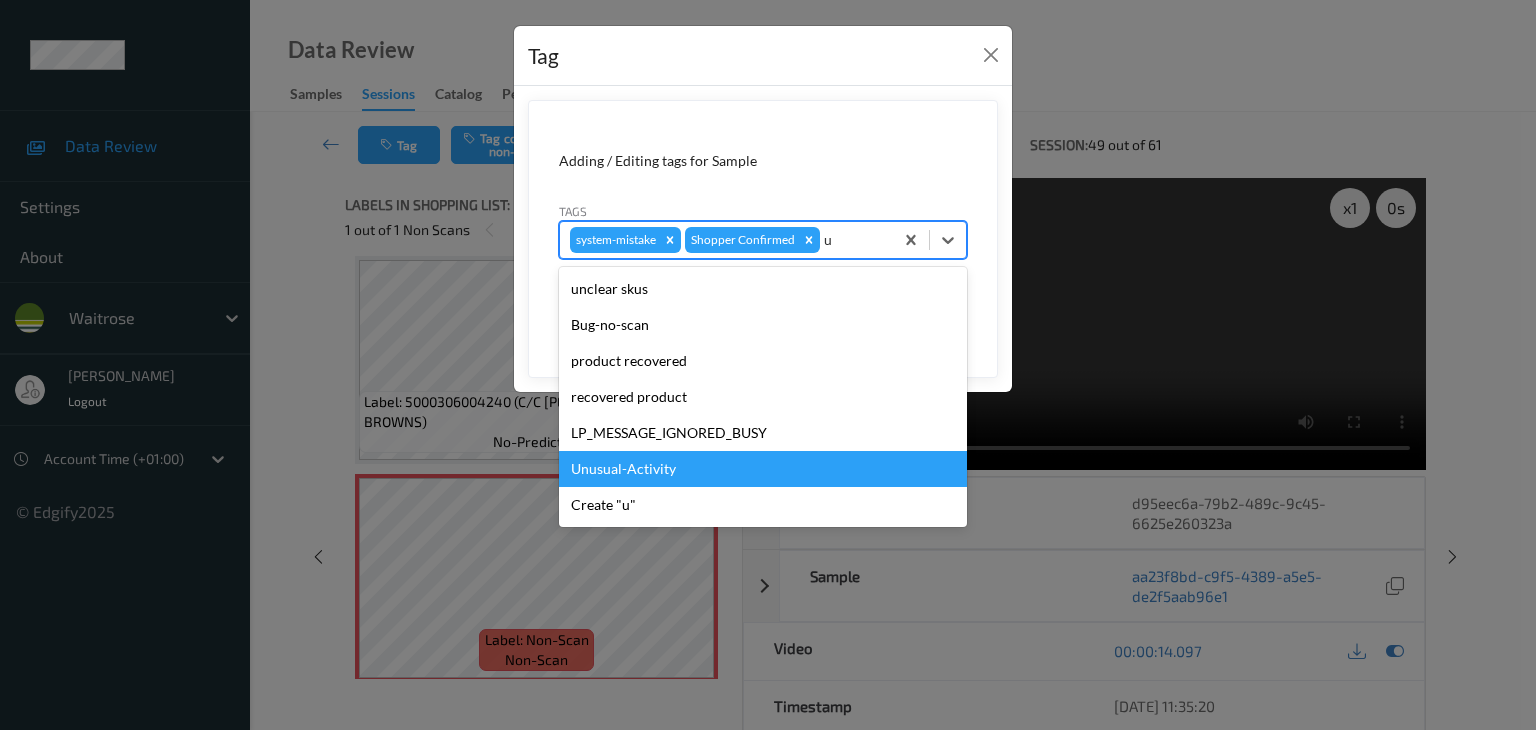 click on "Unusual-Activity" at bounding box center [763, 469] 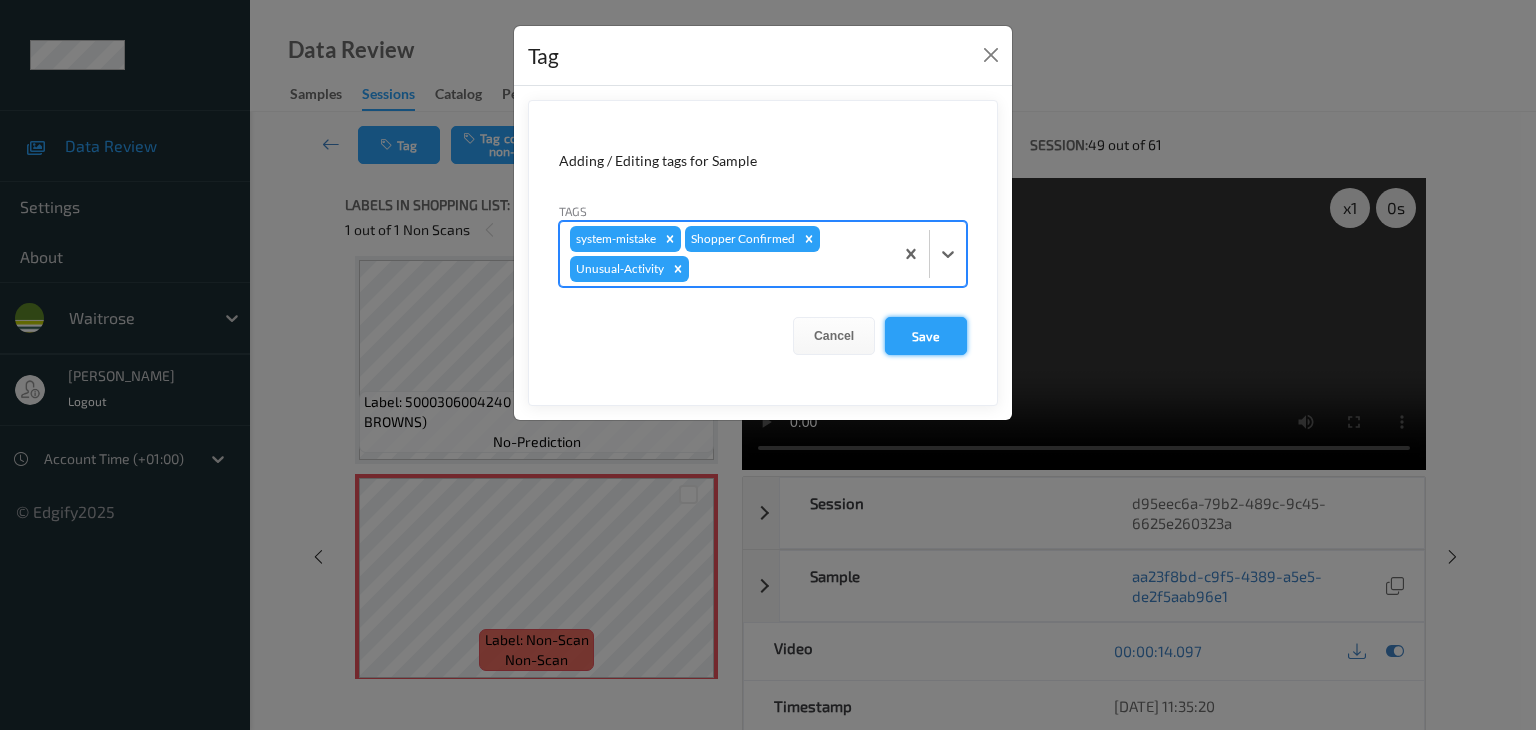 click on "Save" at bounding box center [926, 336] 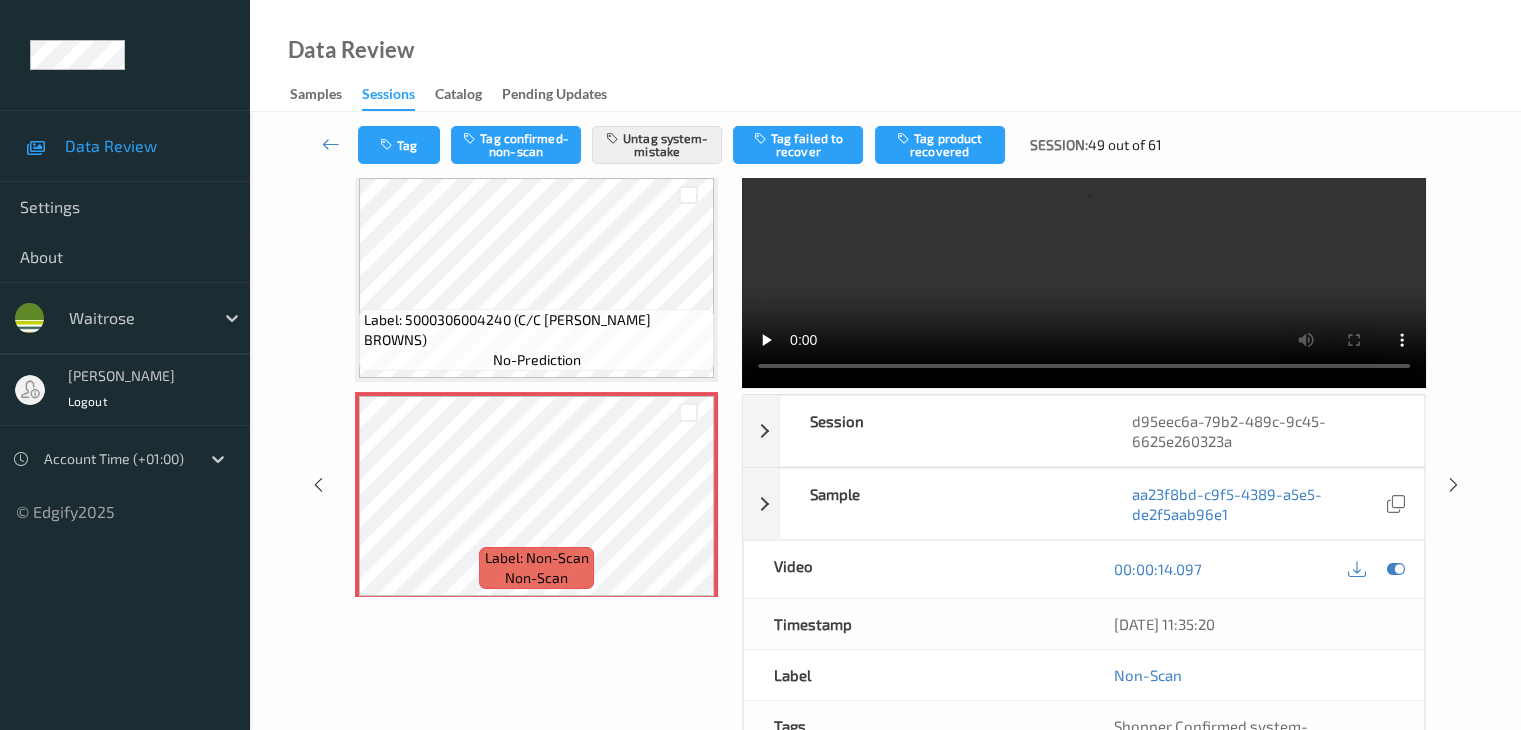 scroll, scrollTop: 0, scrollLeft: 0, axis: both 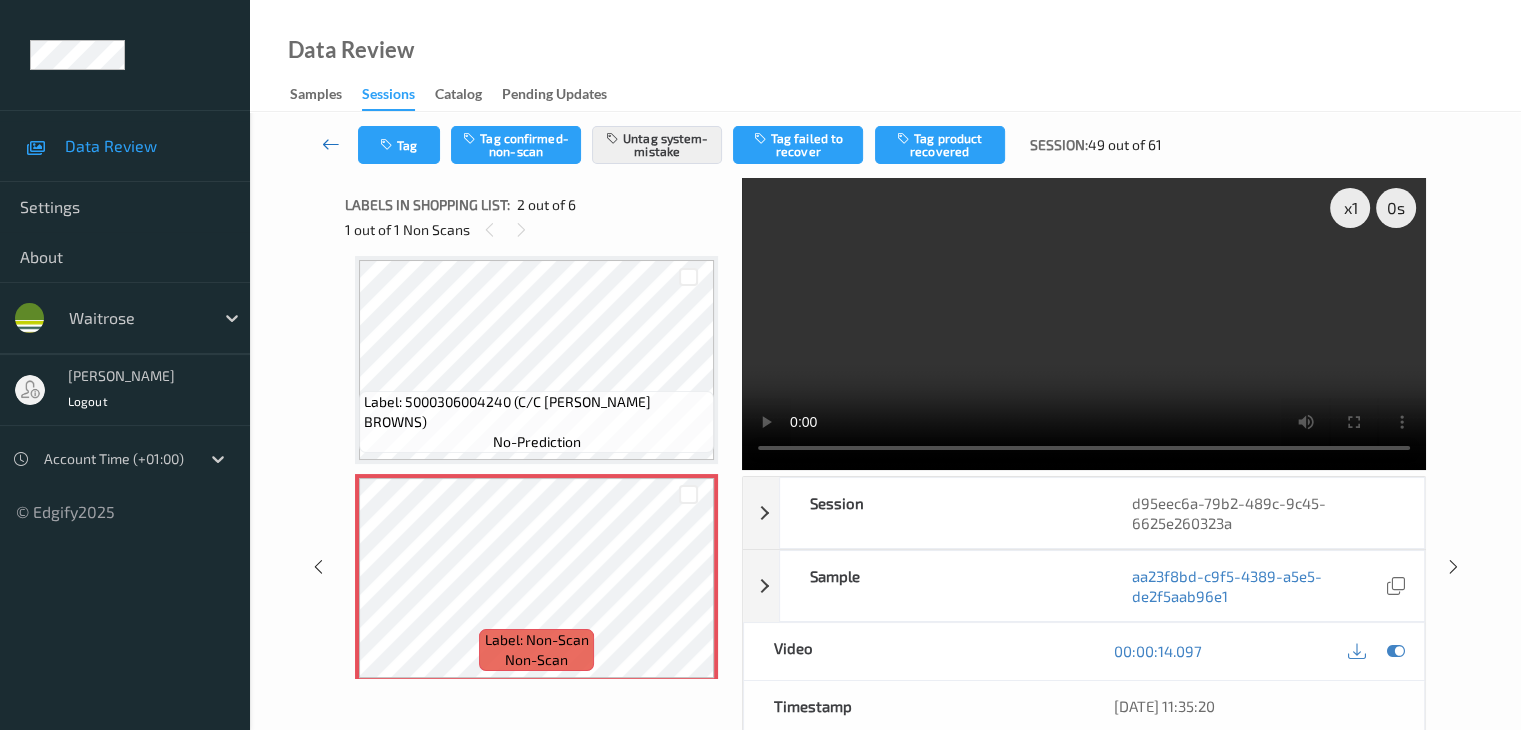 click at bounding box center [331, 144] 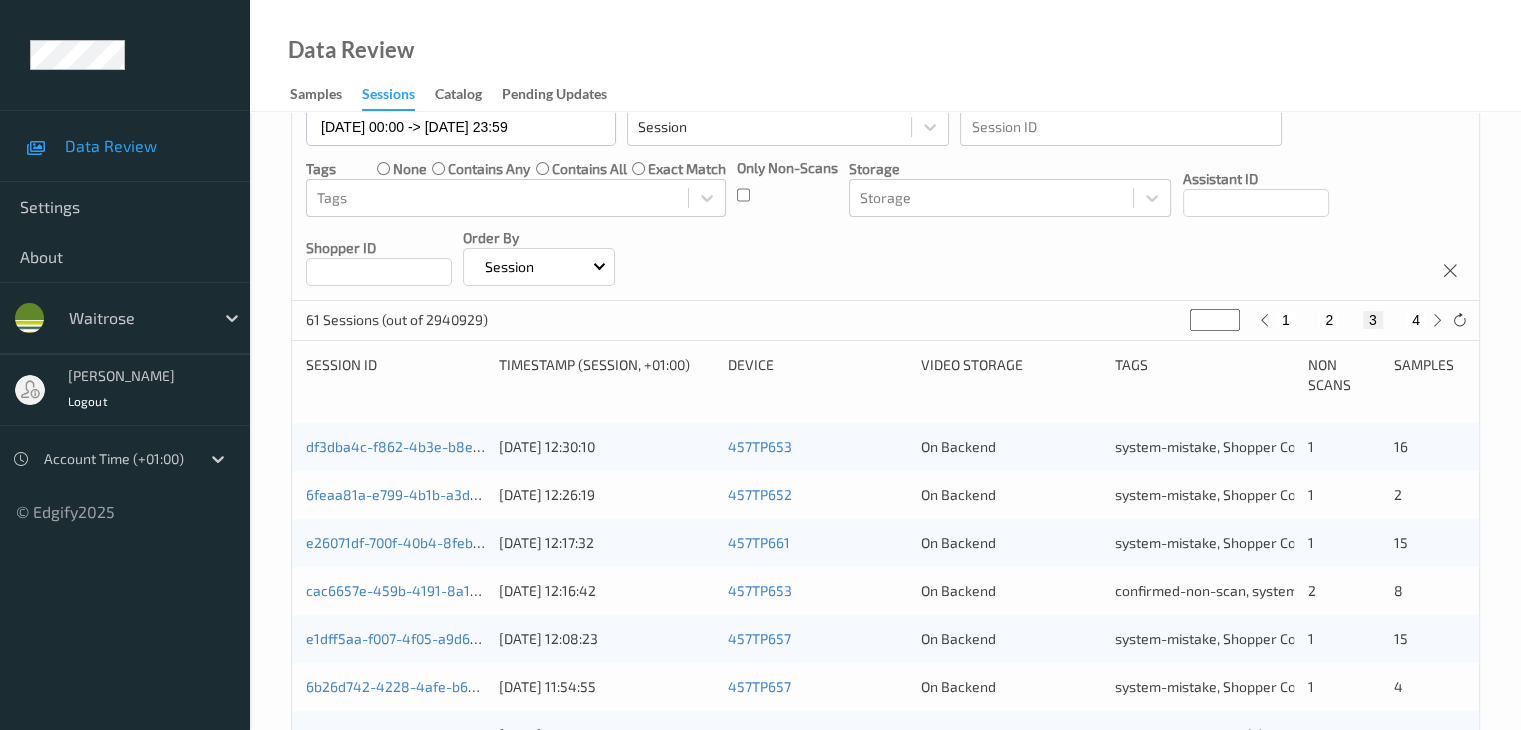 scroll, scrollTop: 400, scrollLeft: 0, axis: vertical 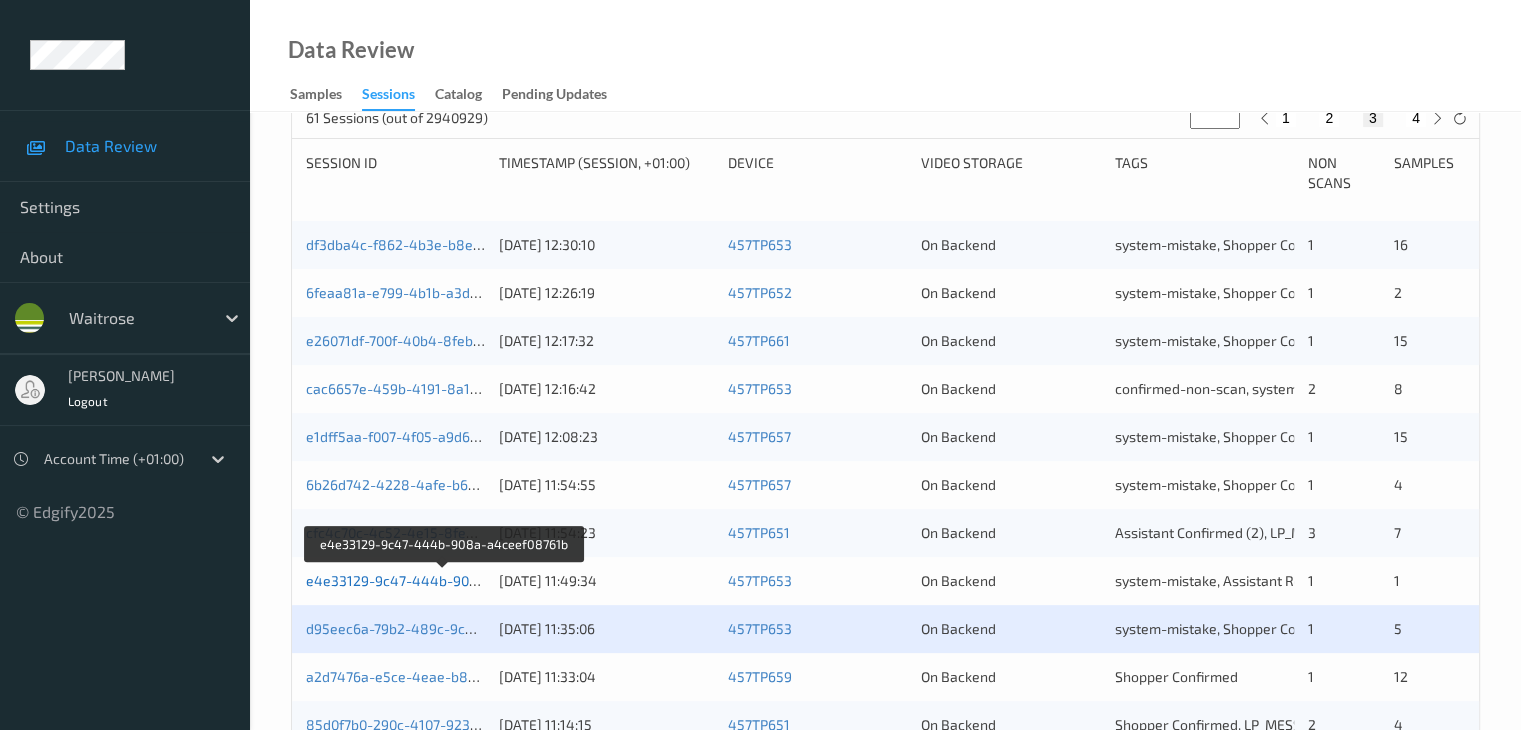 click on "e4e33129-9c47-444b-908a-a4ceef08761b" at bounding box center (444, 580) 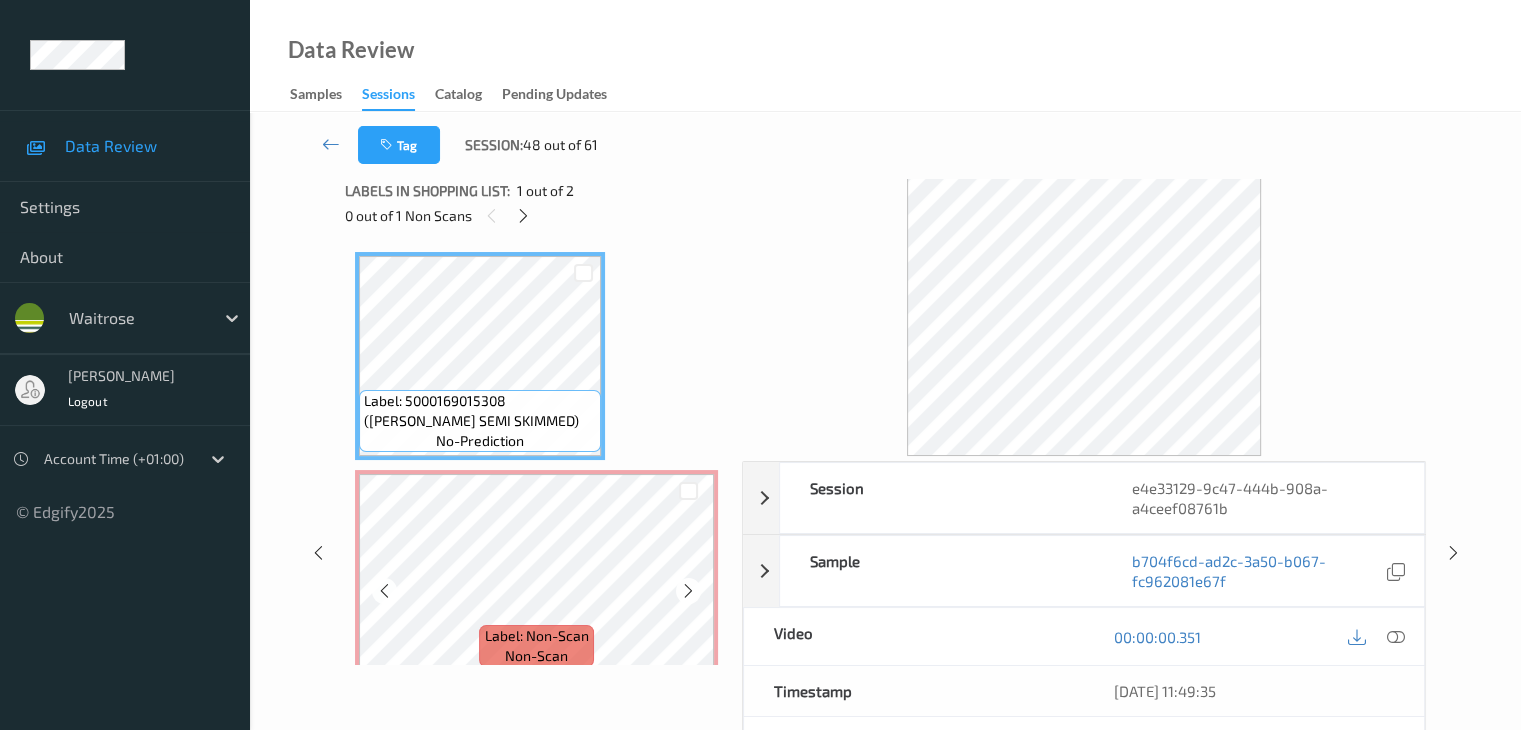 scroll, scrollTop: 0, scrollLeft: 0, axis: both 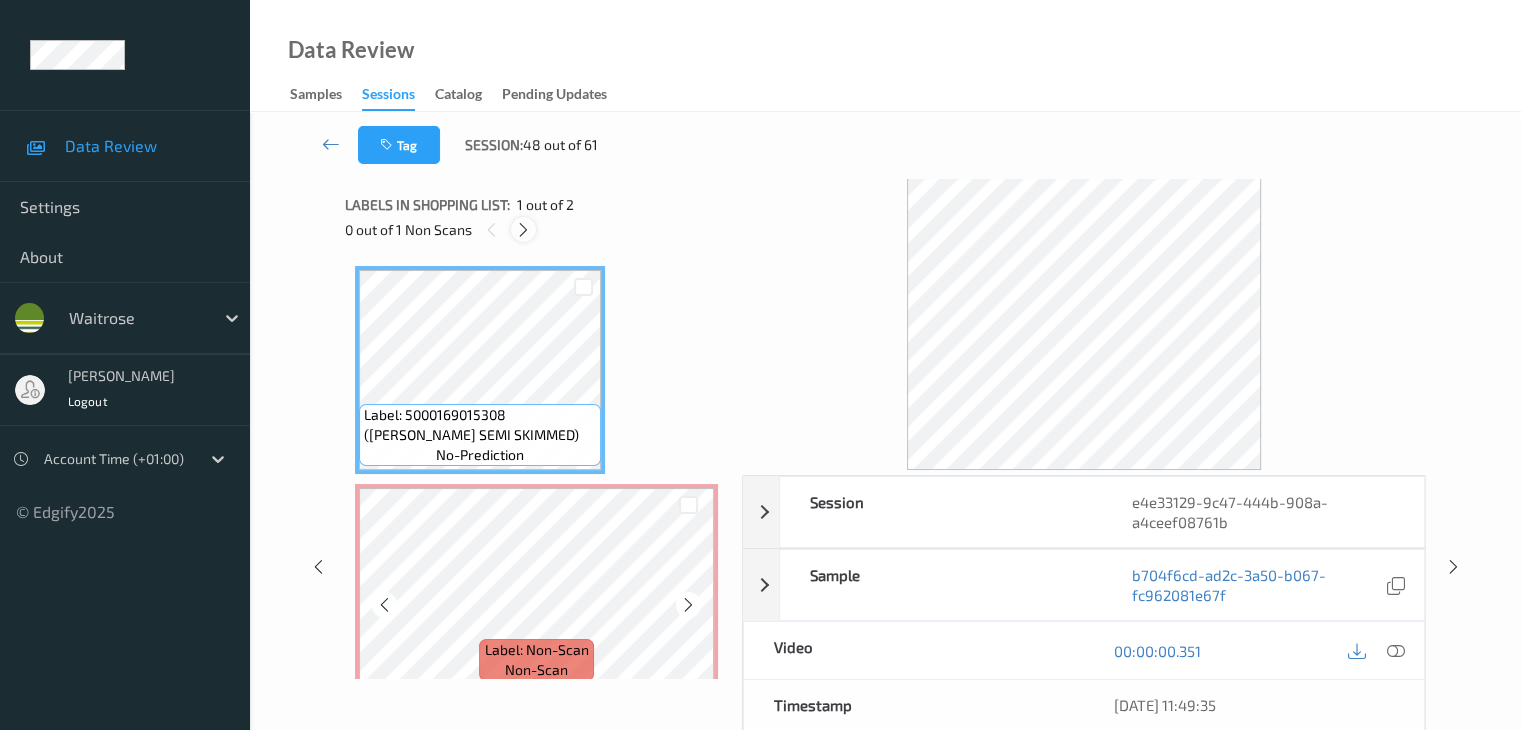 click at bounding box center (523, 230) 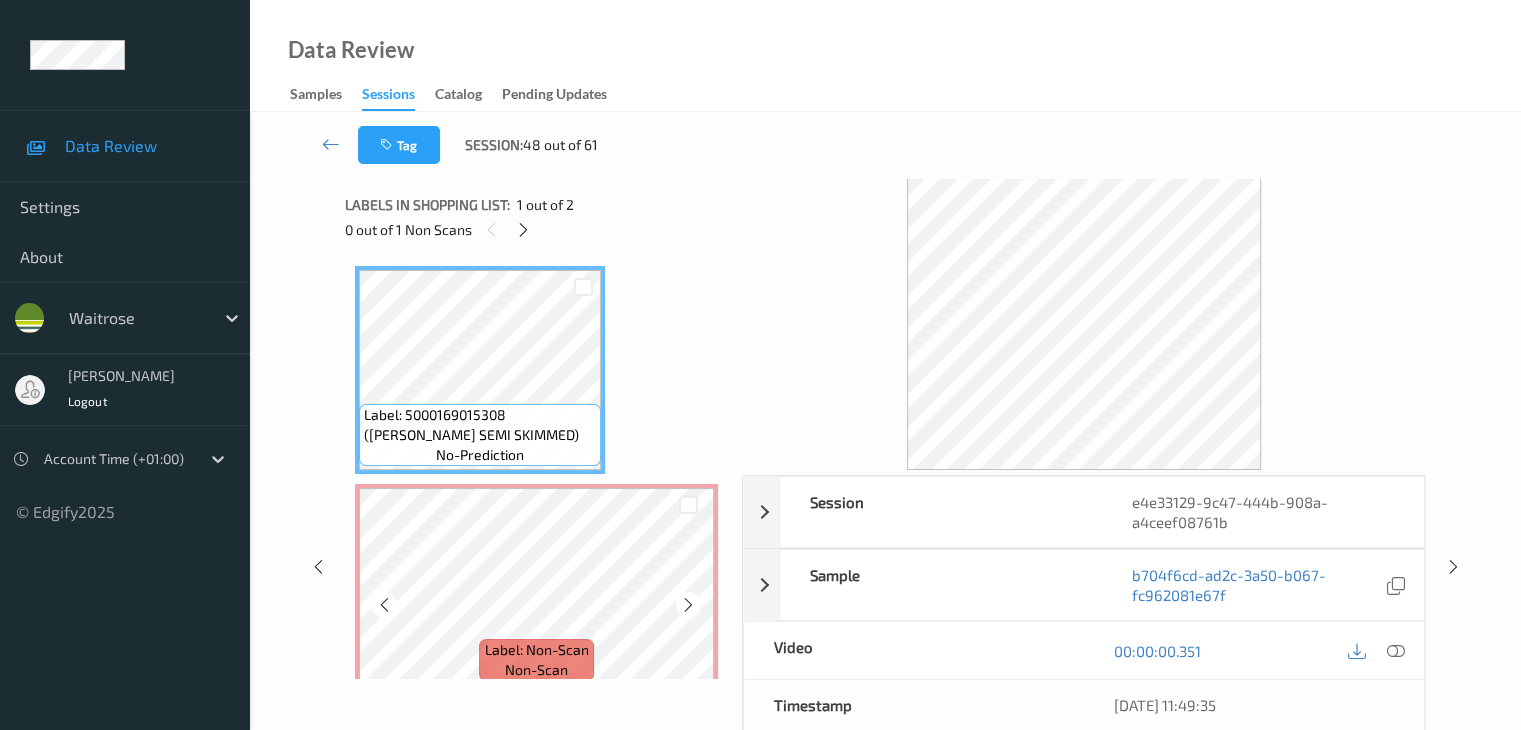 scroll, scrollTop: 10, scrollLeft: 0, axis: vertical 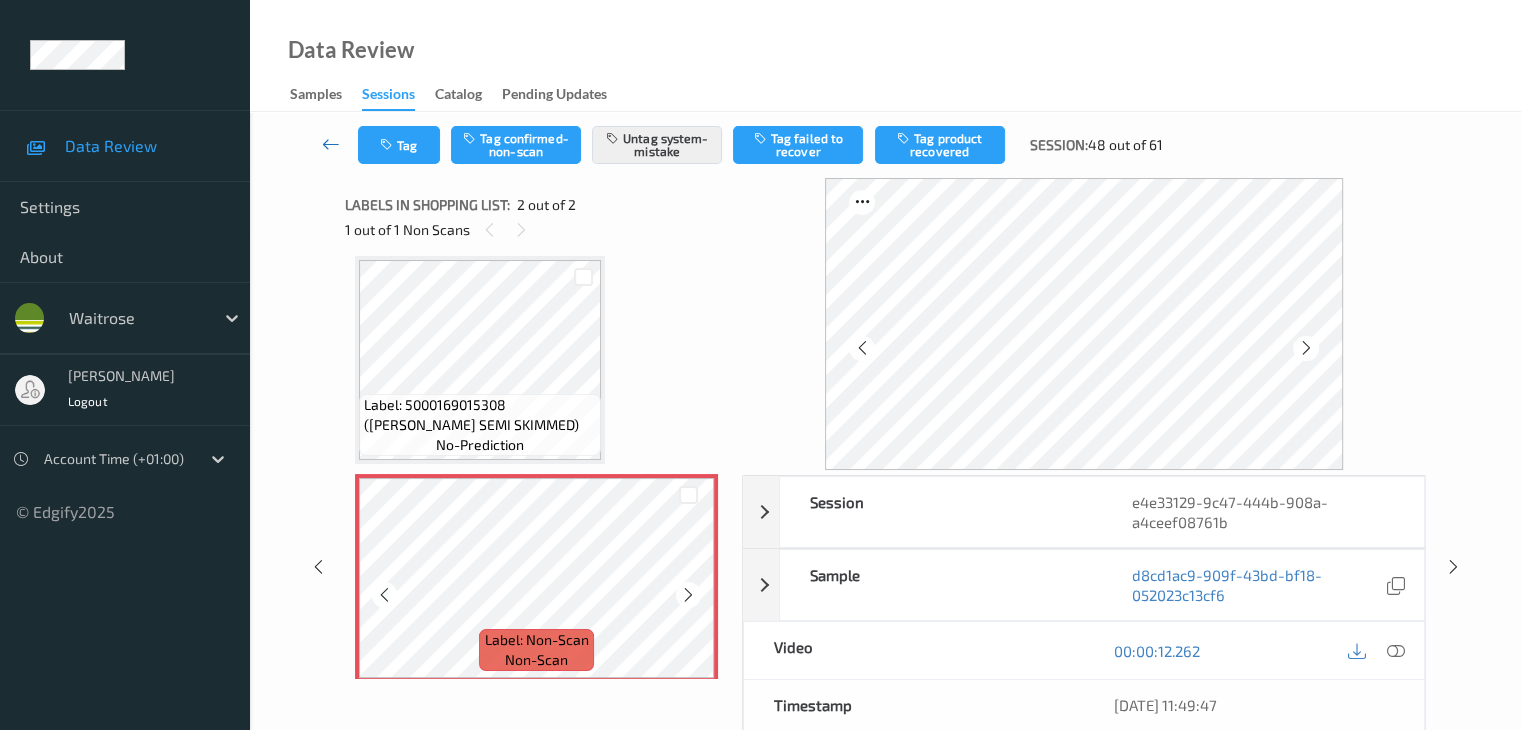 click at bounding box center [331, 144] 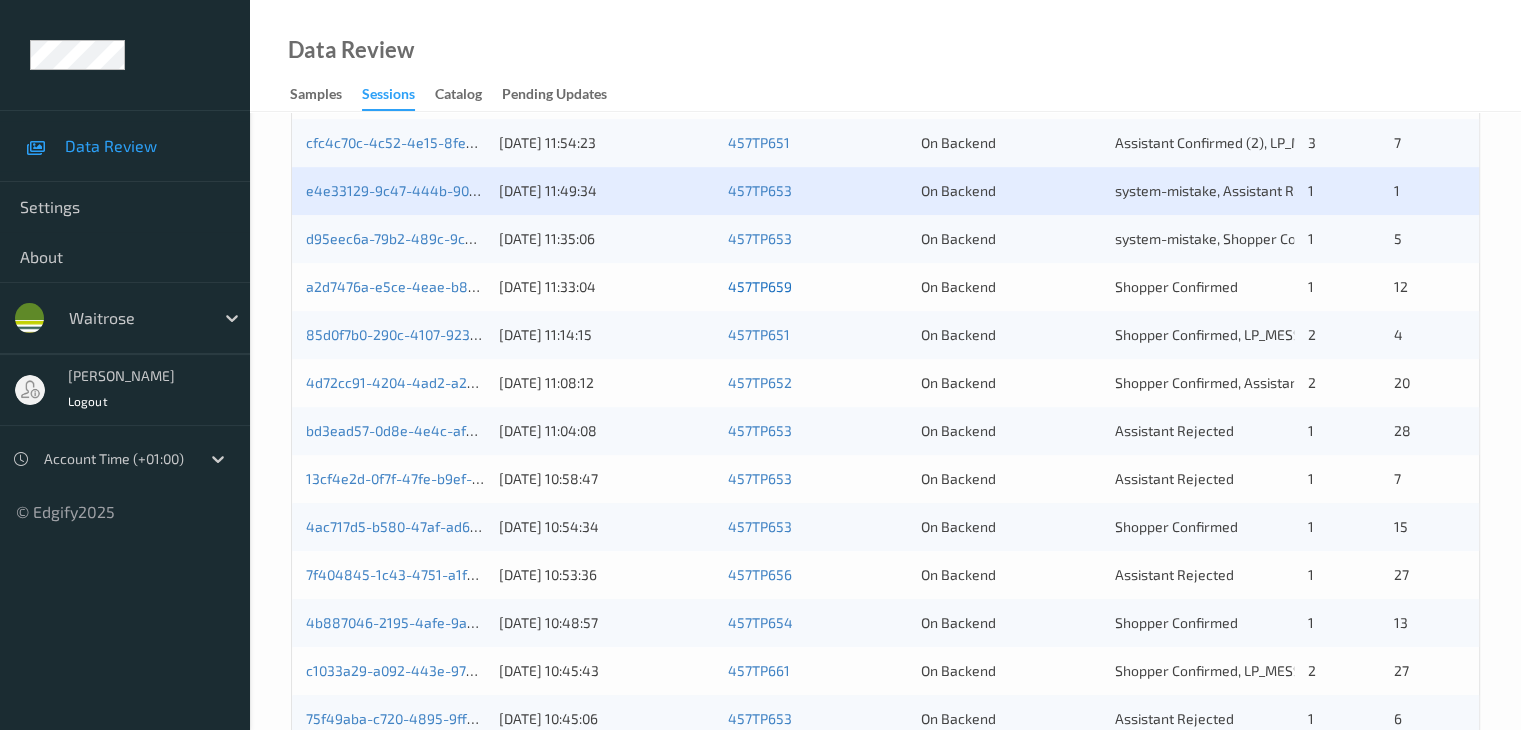 scroll, scrollTop: 800, scrollLeft: 0, axis: vertical 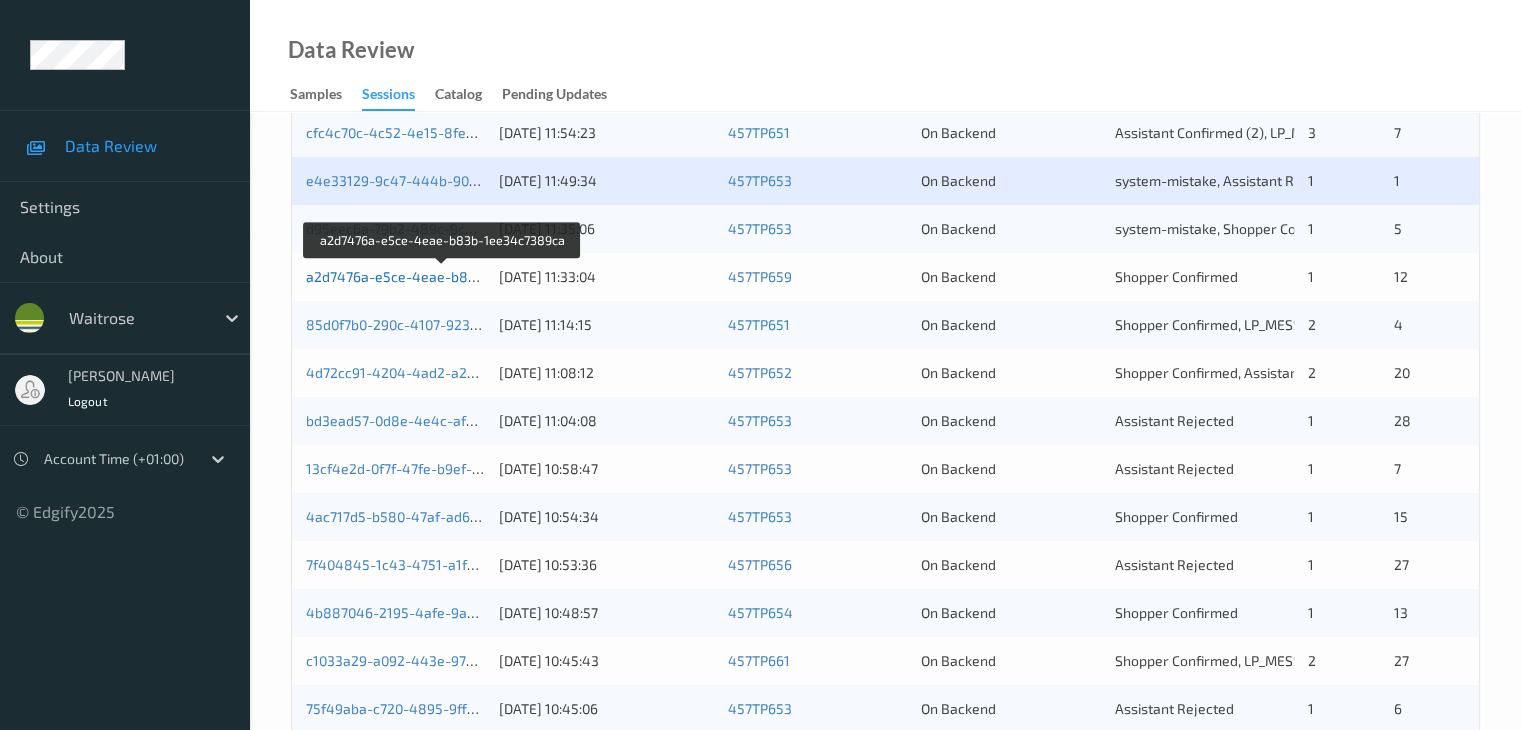 click on "a2d7476a-e5ce-4eae-b83b-1ee34c7389ca" at bounding box center [444, 276] 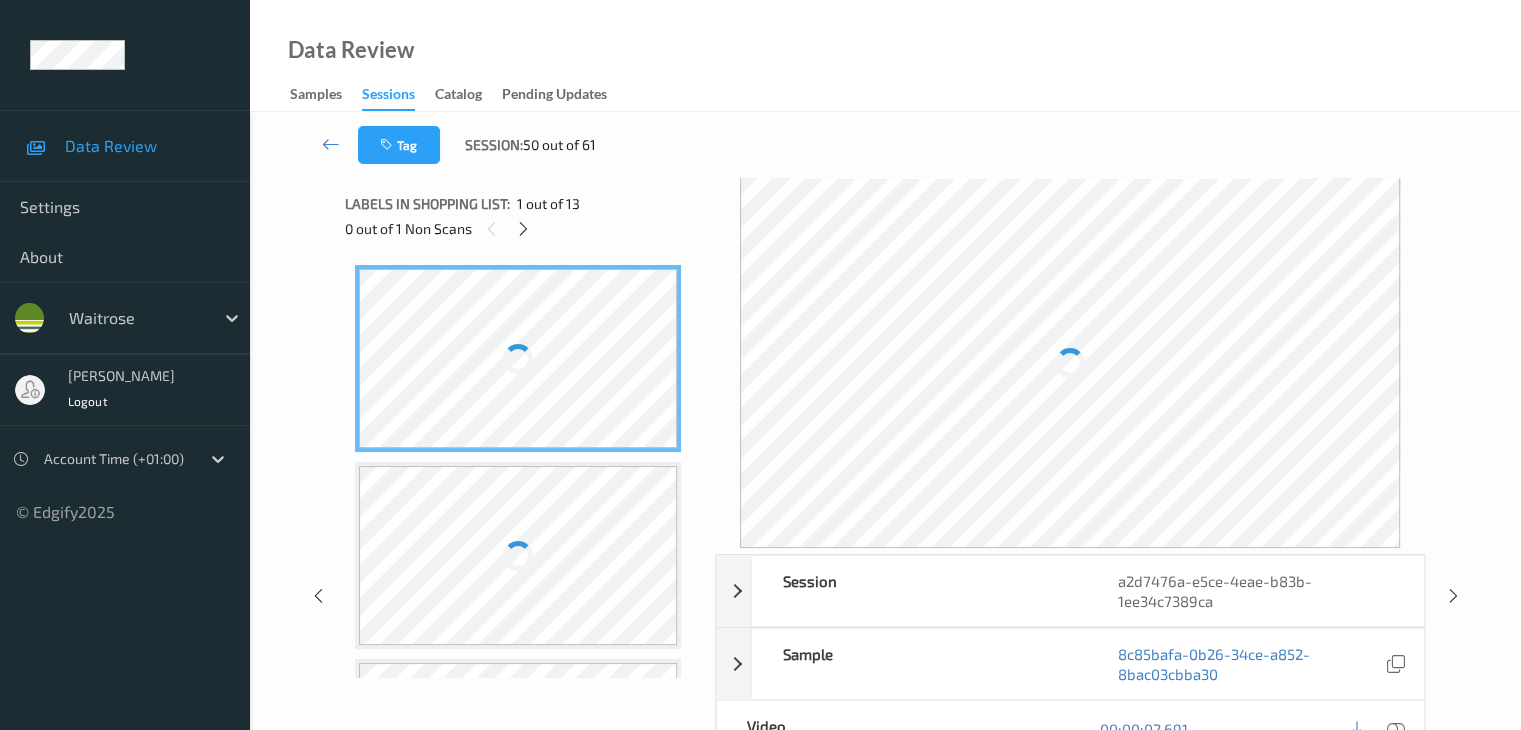 scroll, scrollTop: 0, scrollLeft: 0, axis: both 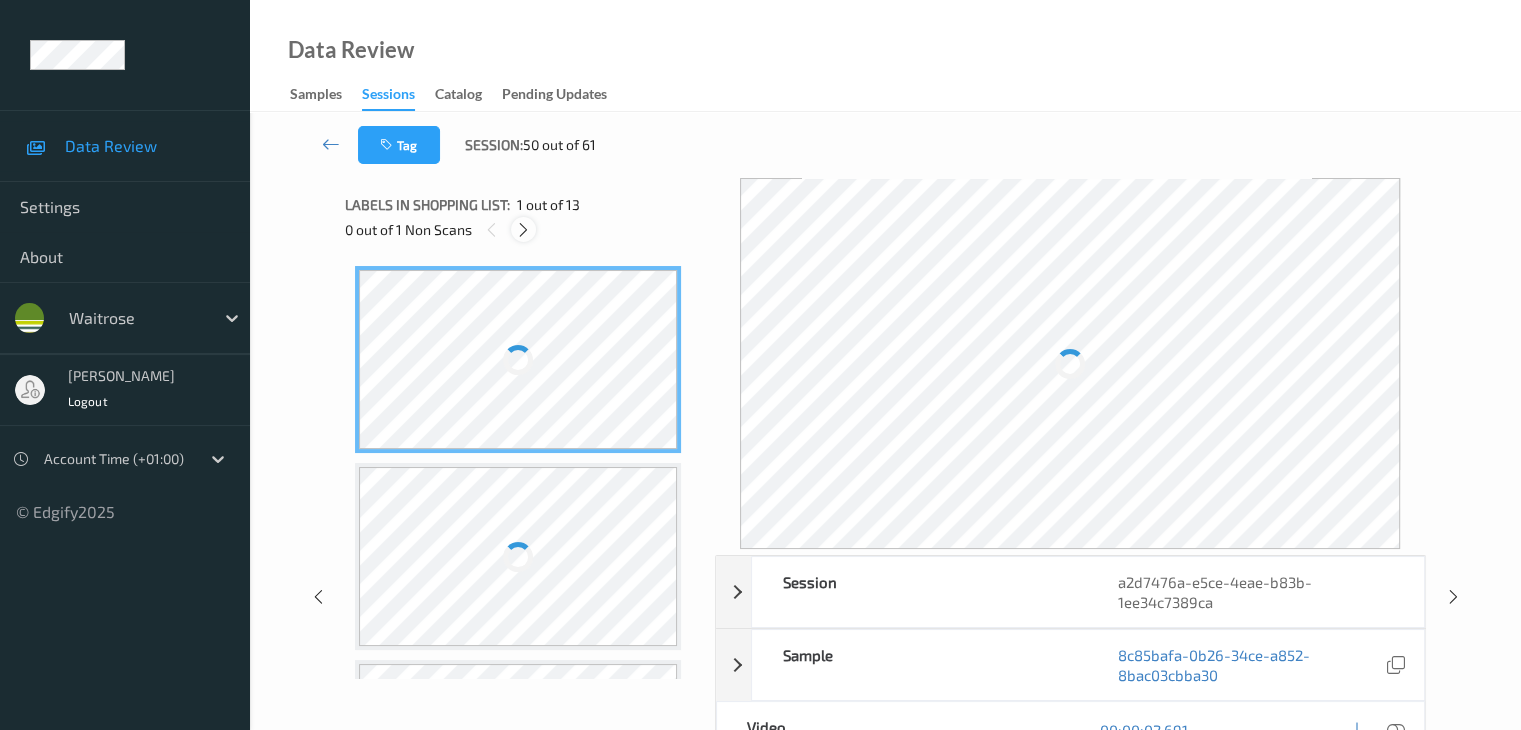 click at bounding box center [523, 230] 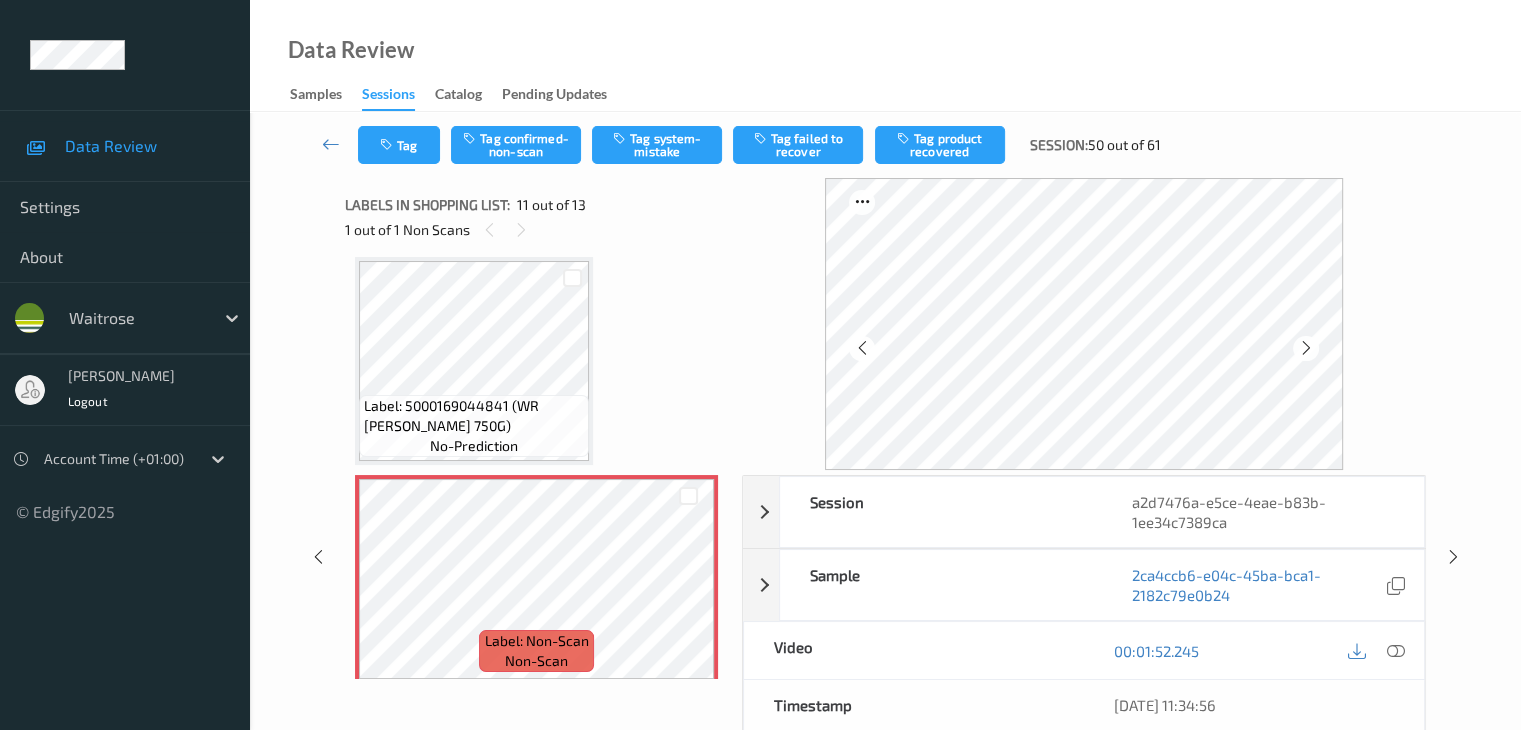 scroll, scrollTop: 1972, scrollLeft: 0, axis: vertical 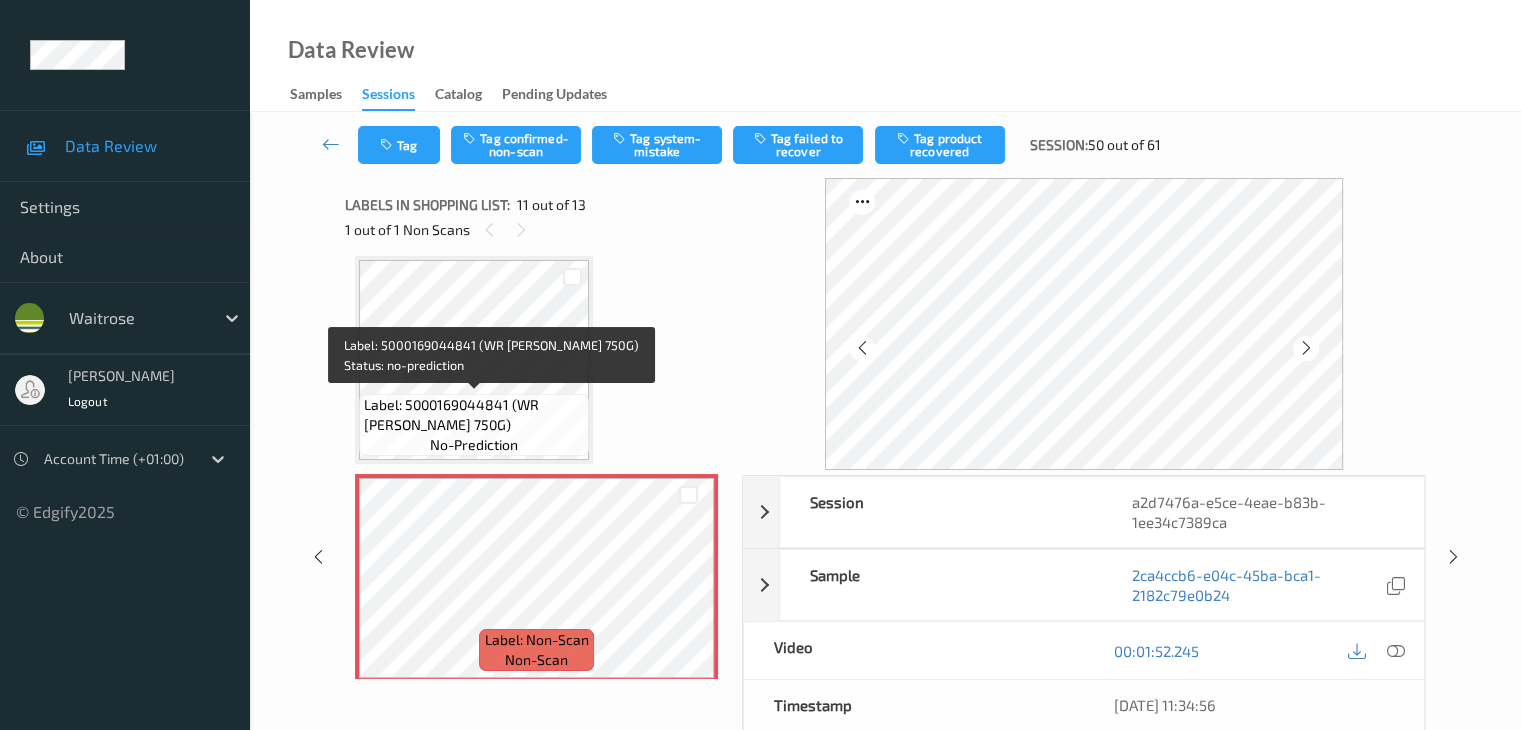 click on "Label: 5000169044841 (WR [PERSON_NAME] 750G)" at bounding box center [474, 415] 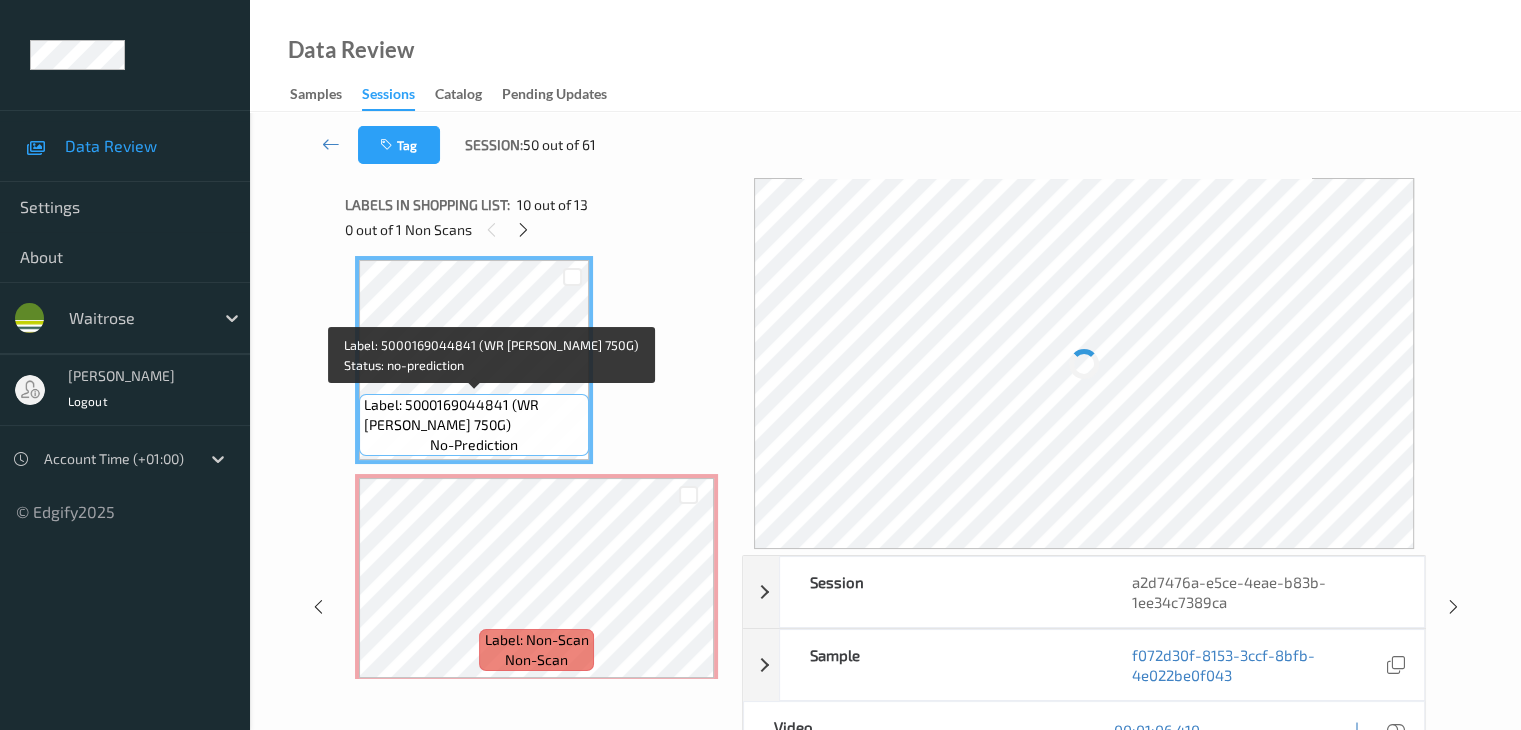click on "Label: 5000169044841 (WR [PERSON_NAME] 750G)" at bounding box center (474, 415) 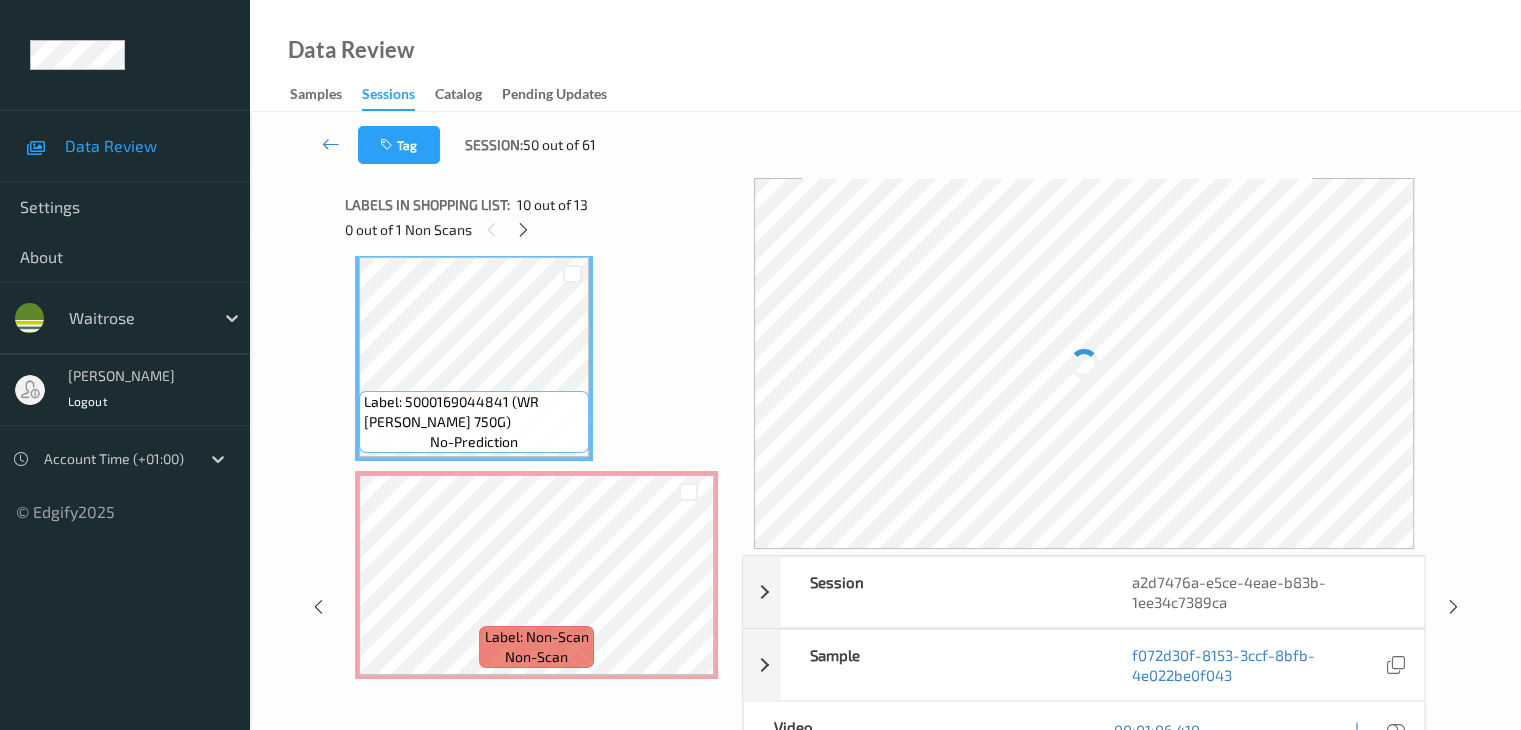 scroll, scrollTop: 1972, scrollLeft: 0, axis: vertical 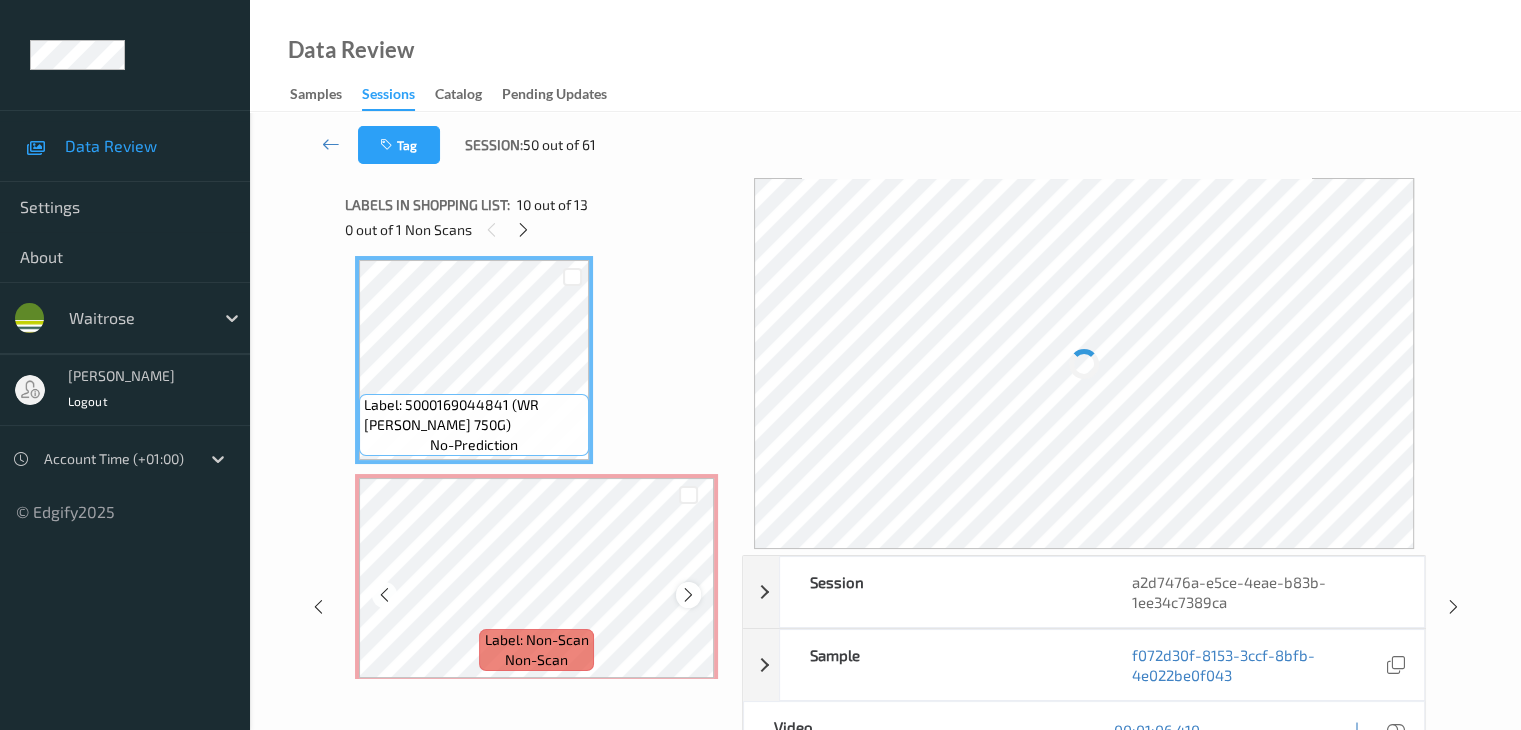 click at bounding box center (688, 595) 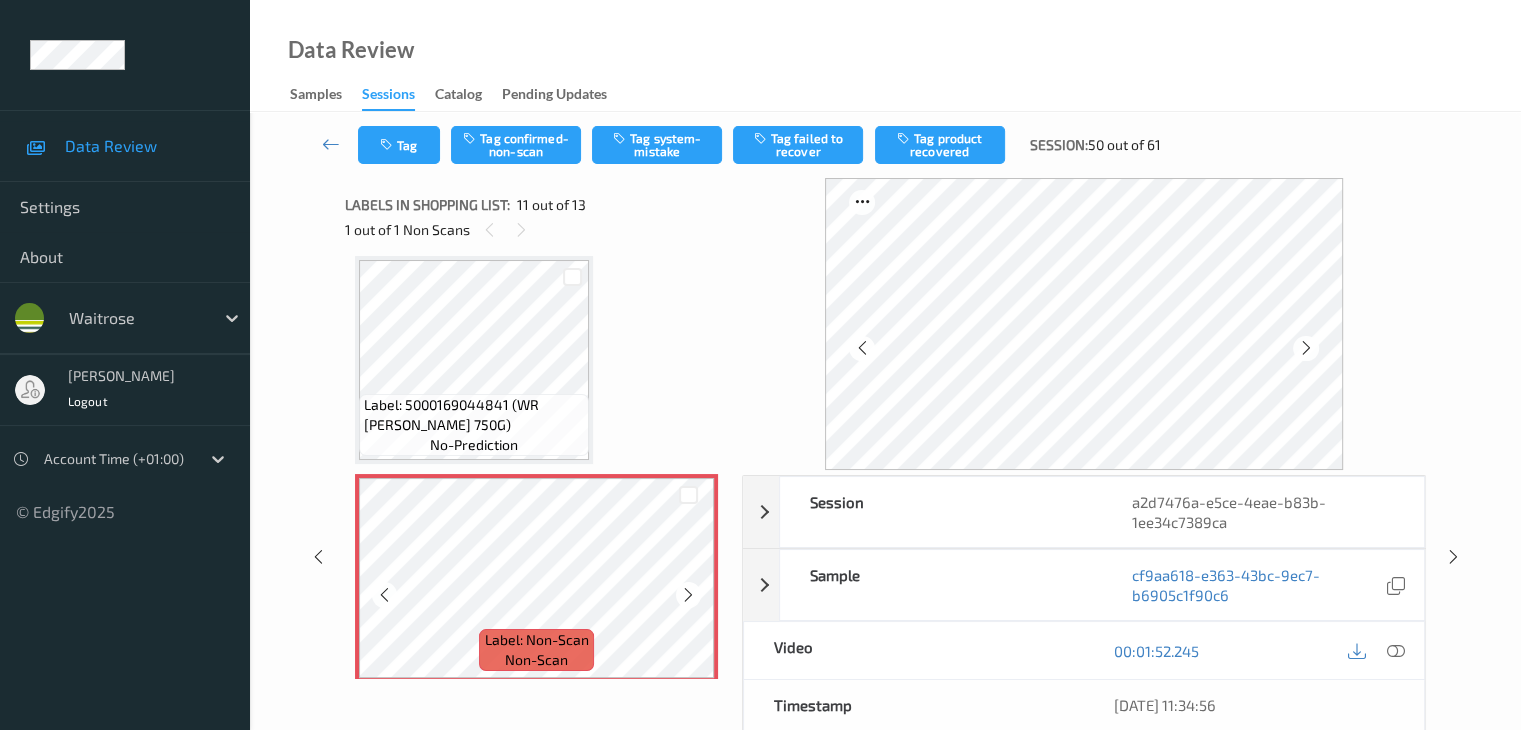 click at bounding box center (688, 595) 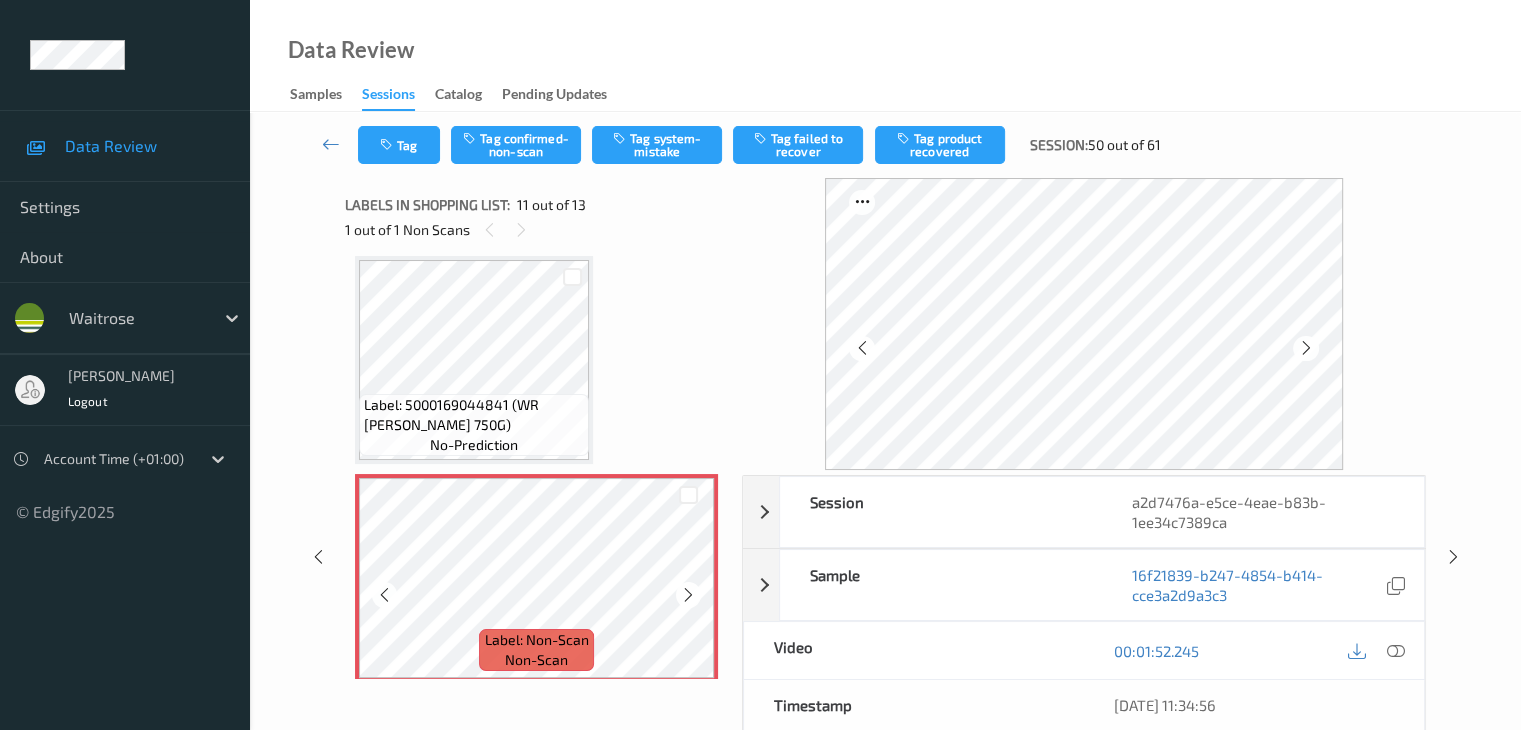 click at bounding box center (688, 595) 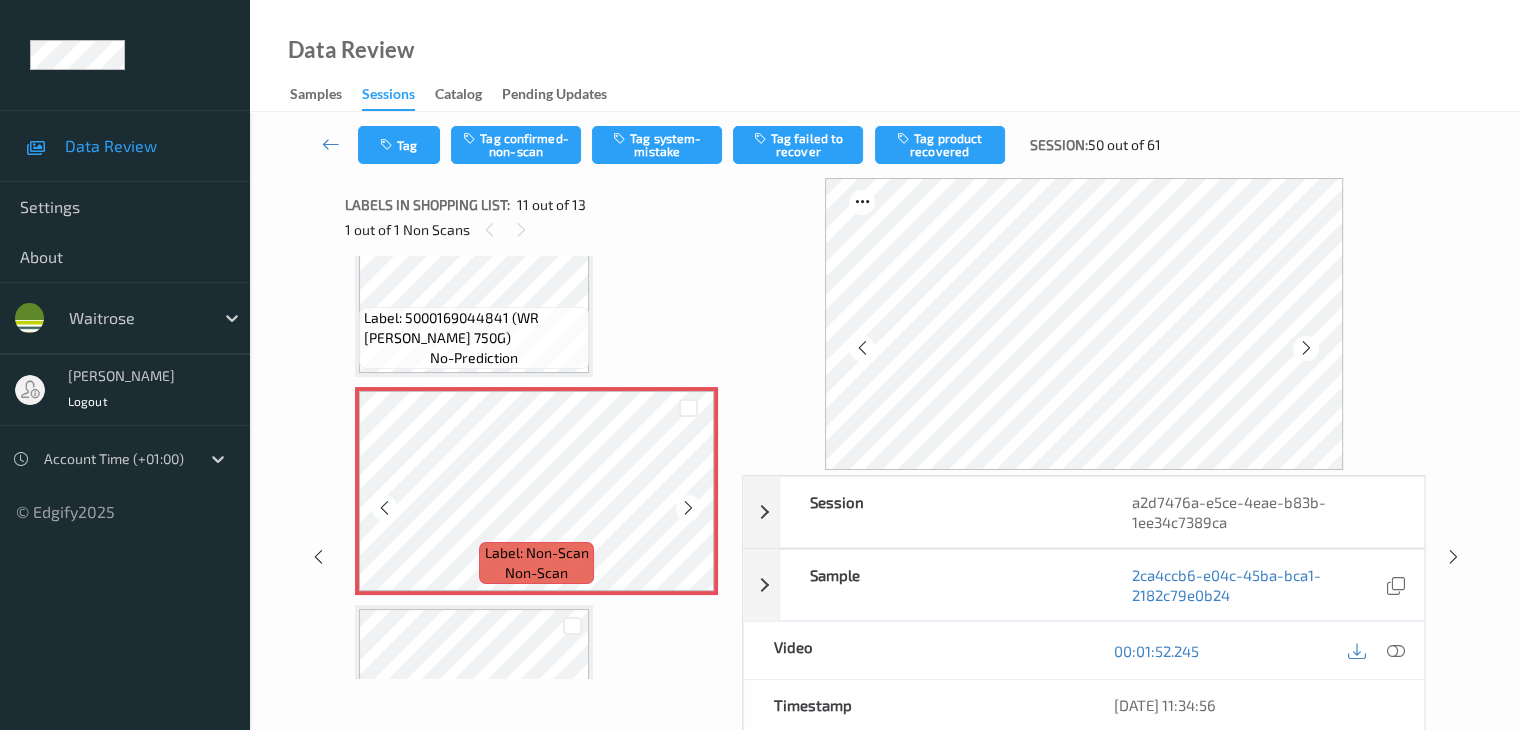scroll, scrollTop: 1972, scrollLeft: 0, axis: vertical 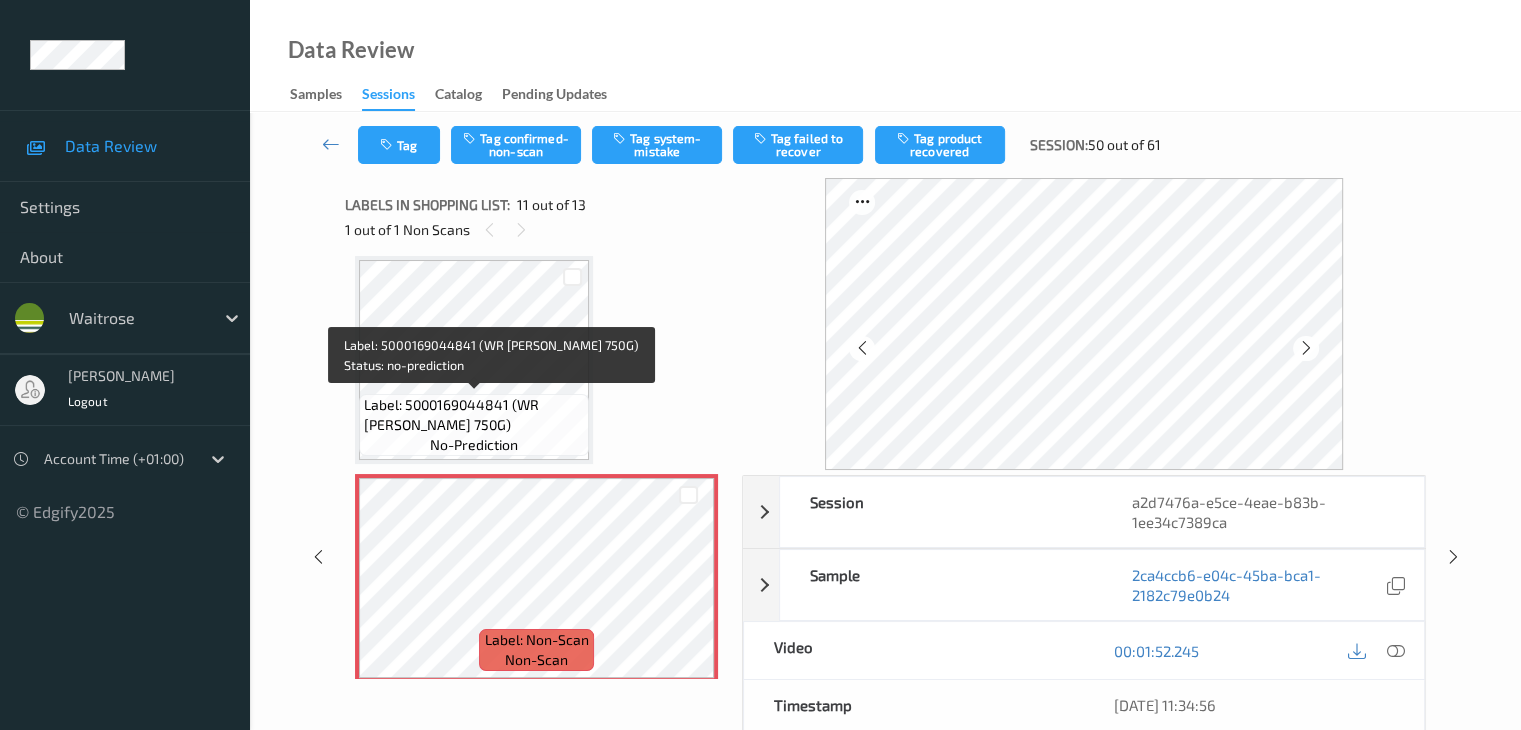click on "Label: 5000169044841 (WR [PERSON_NAME] 750G)" at bounding box center [474, 415] 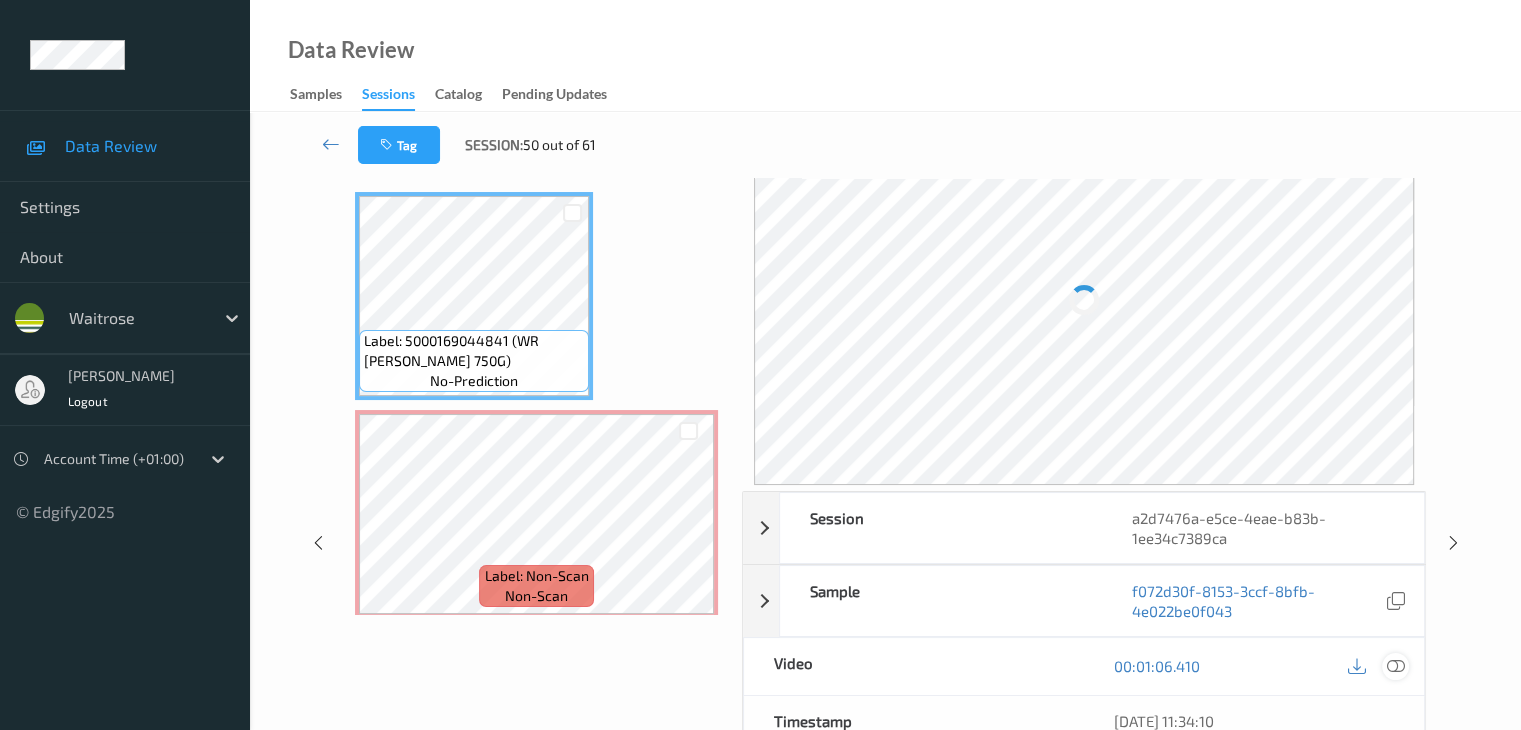scroll, scrollTop: 100, scrollLeft: 0, axis: vertical 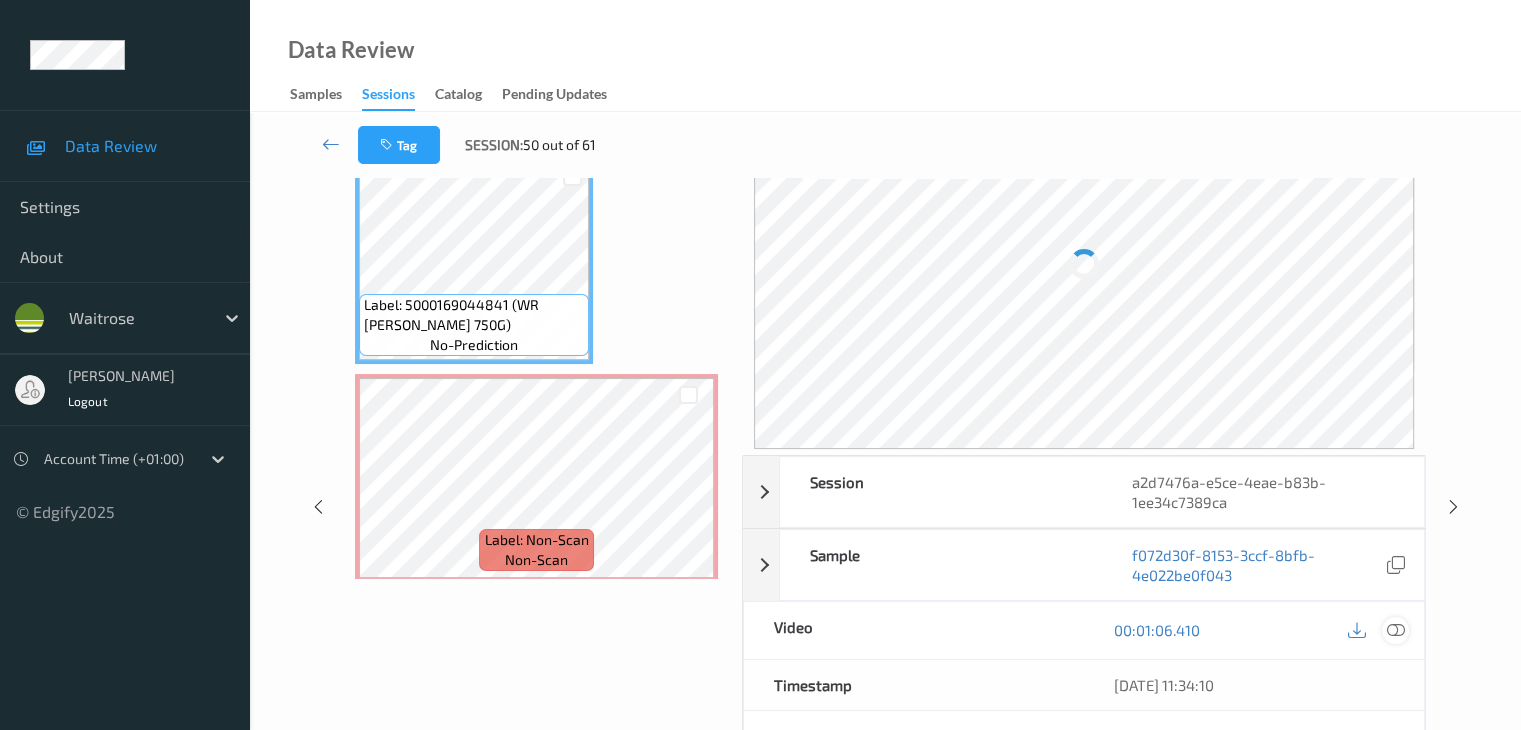 click at bounding box center [1395, 630] 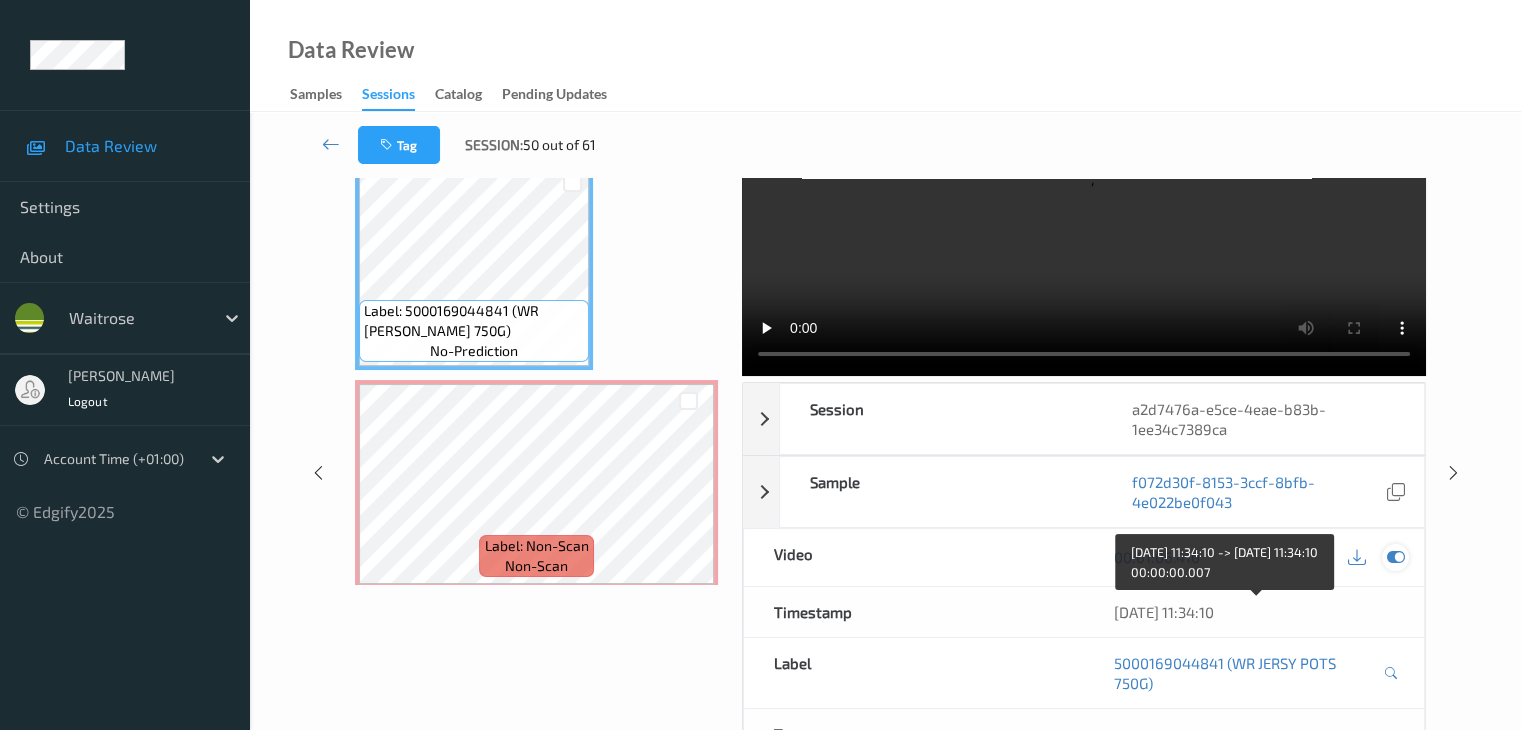 scroll, scrollTop: 0, scrollLeft: 0, axis: both 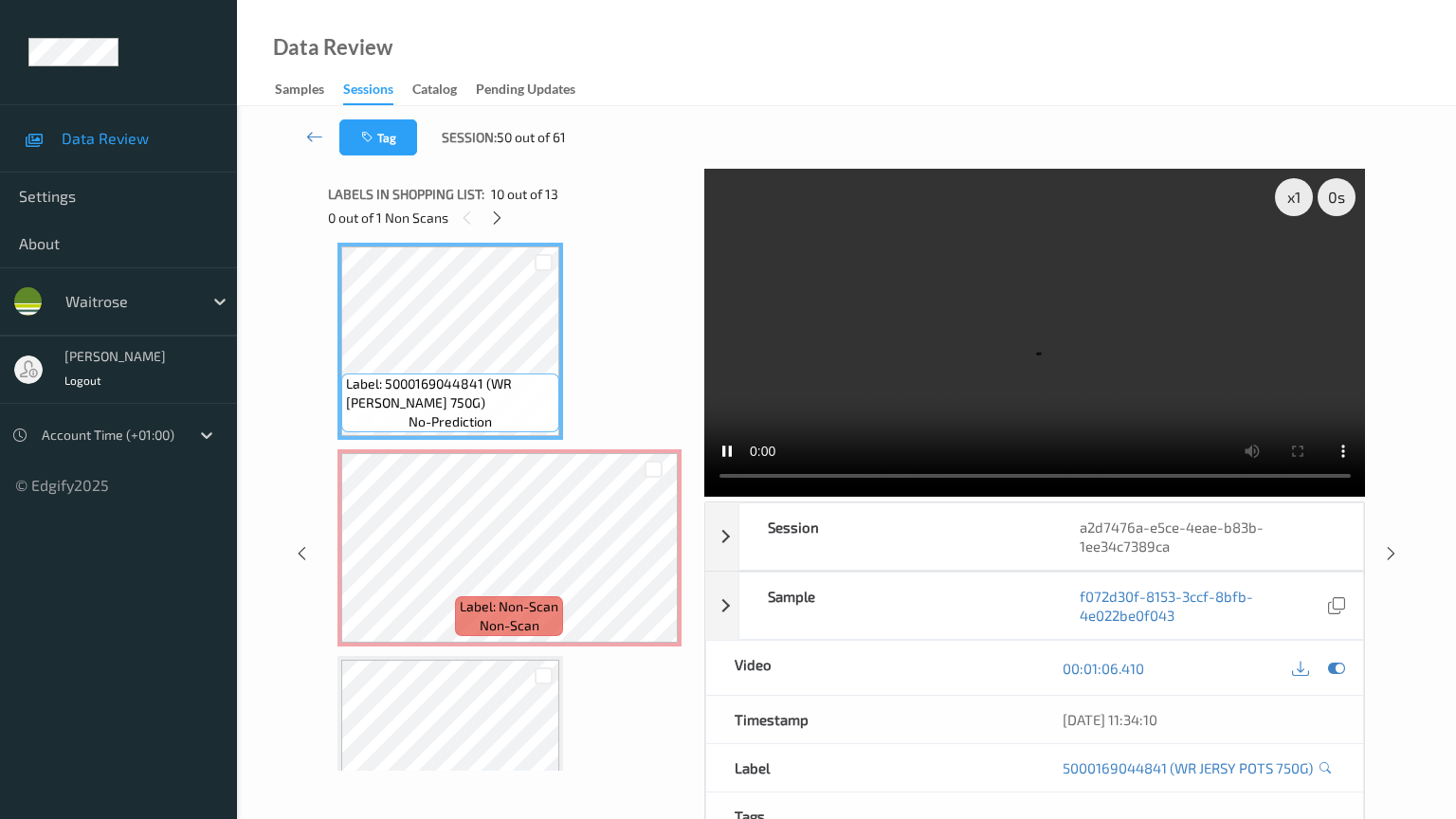 type 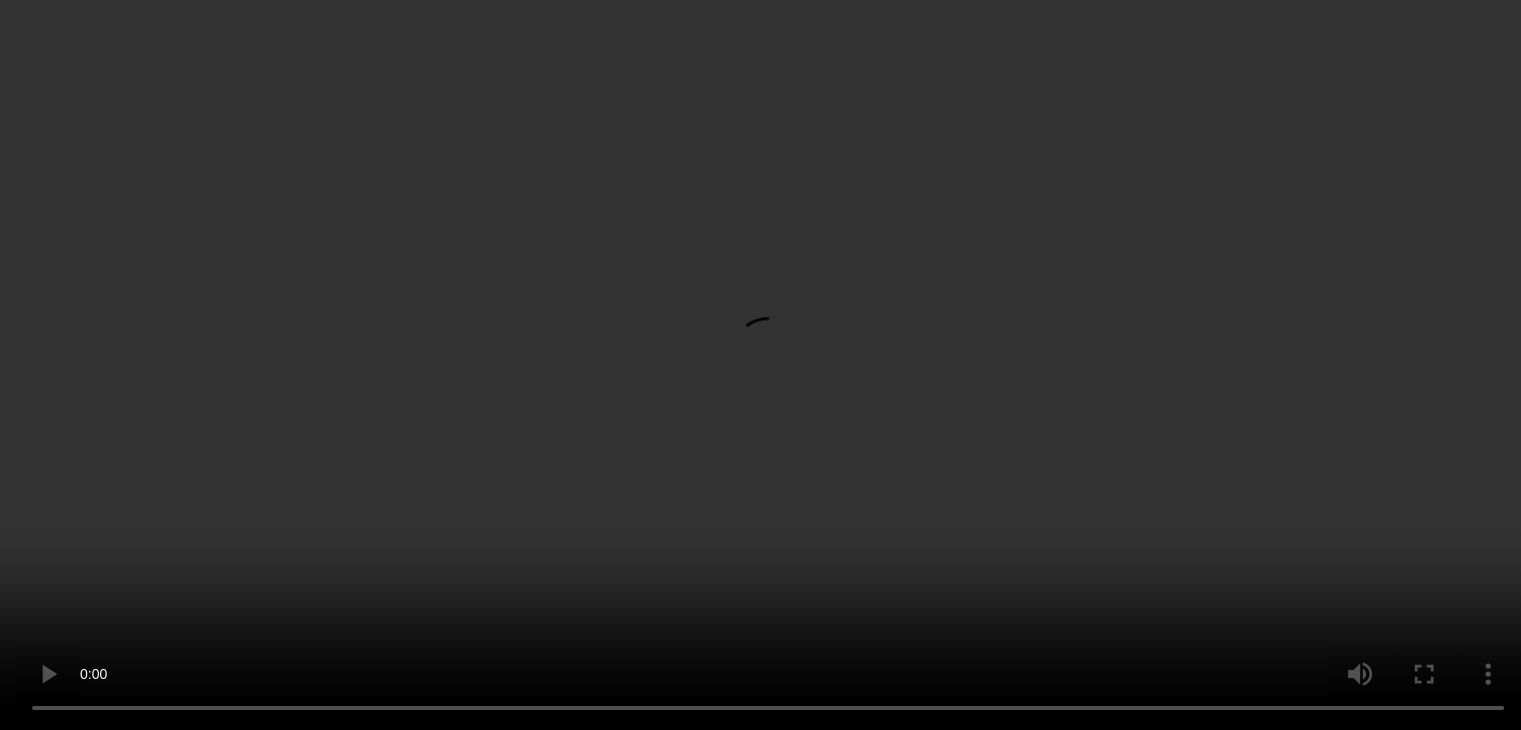 scroll, scrollTop: 2172, scrollLeft: 0, axis: vertical 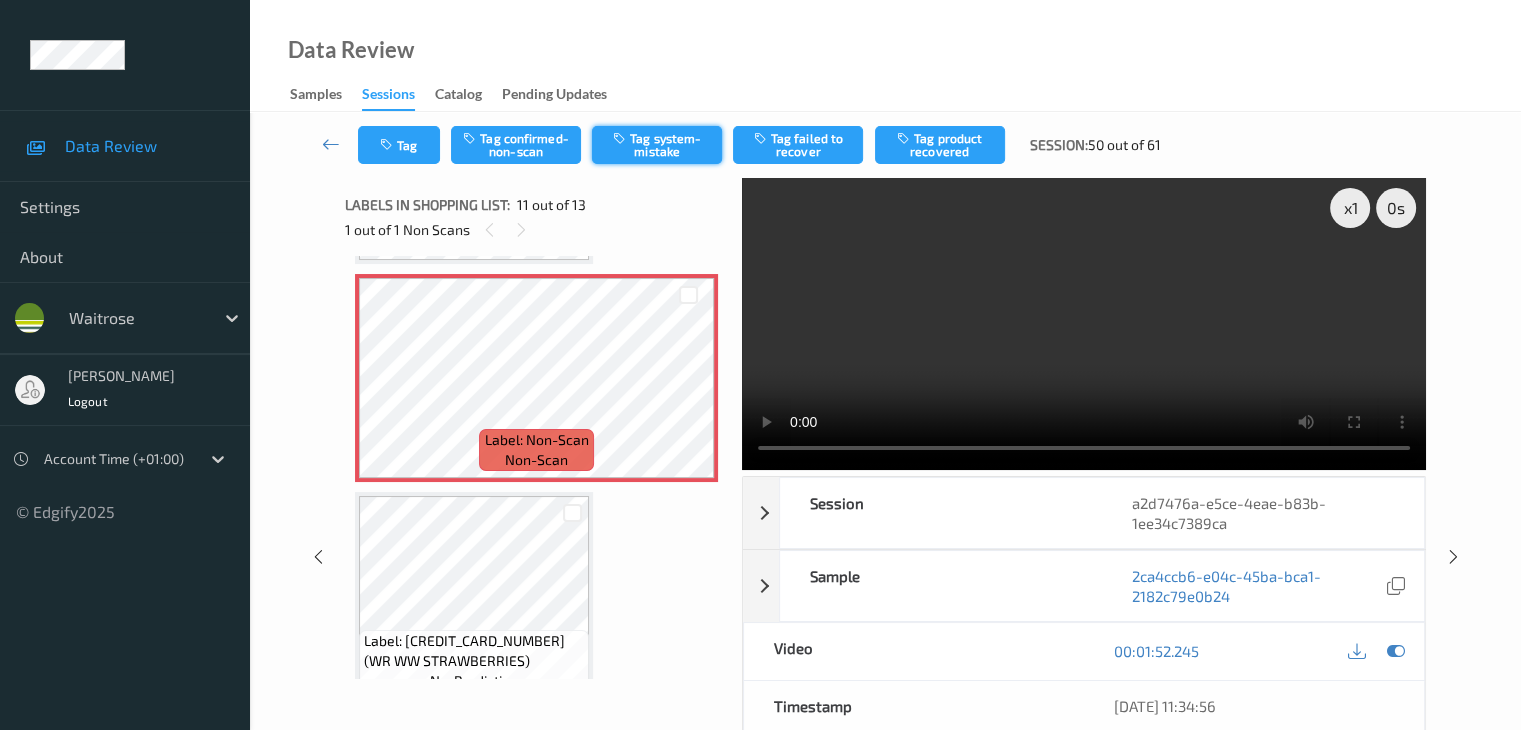 click on "Tag   system-mistake" at bounding box center (657, 145) 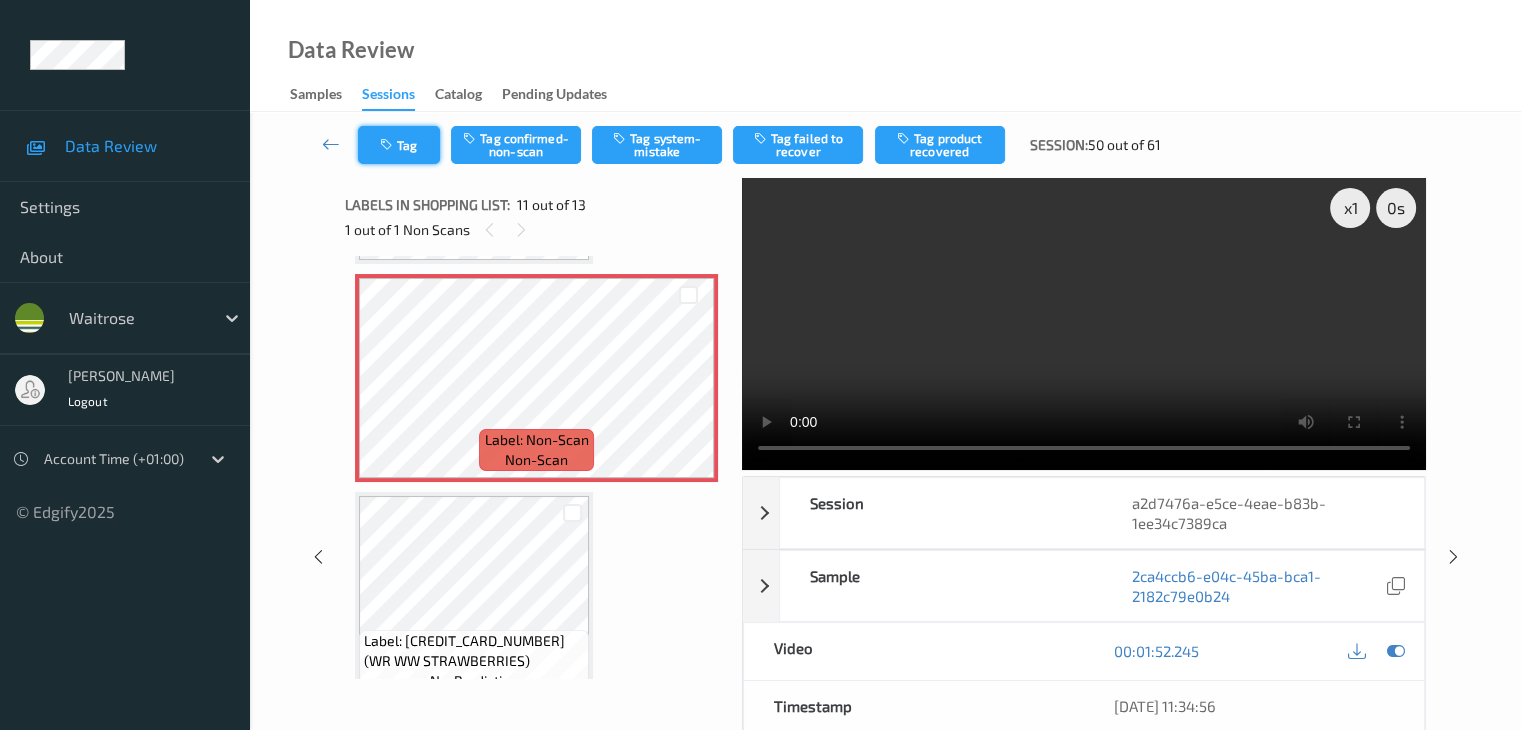 click on "Labels in shopping list: 11 out of 13 1 out of 1 Non Scans" at bounding box center (536, 217) 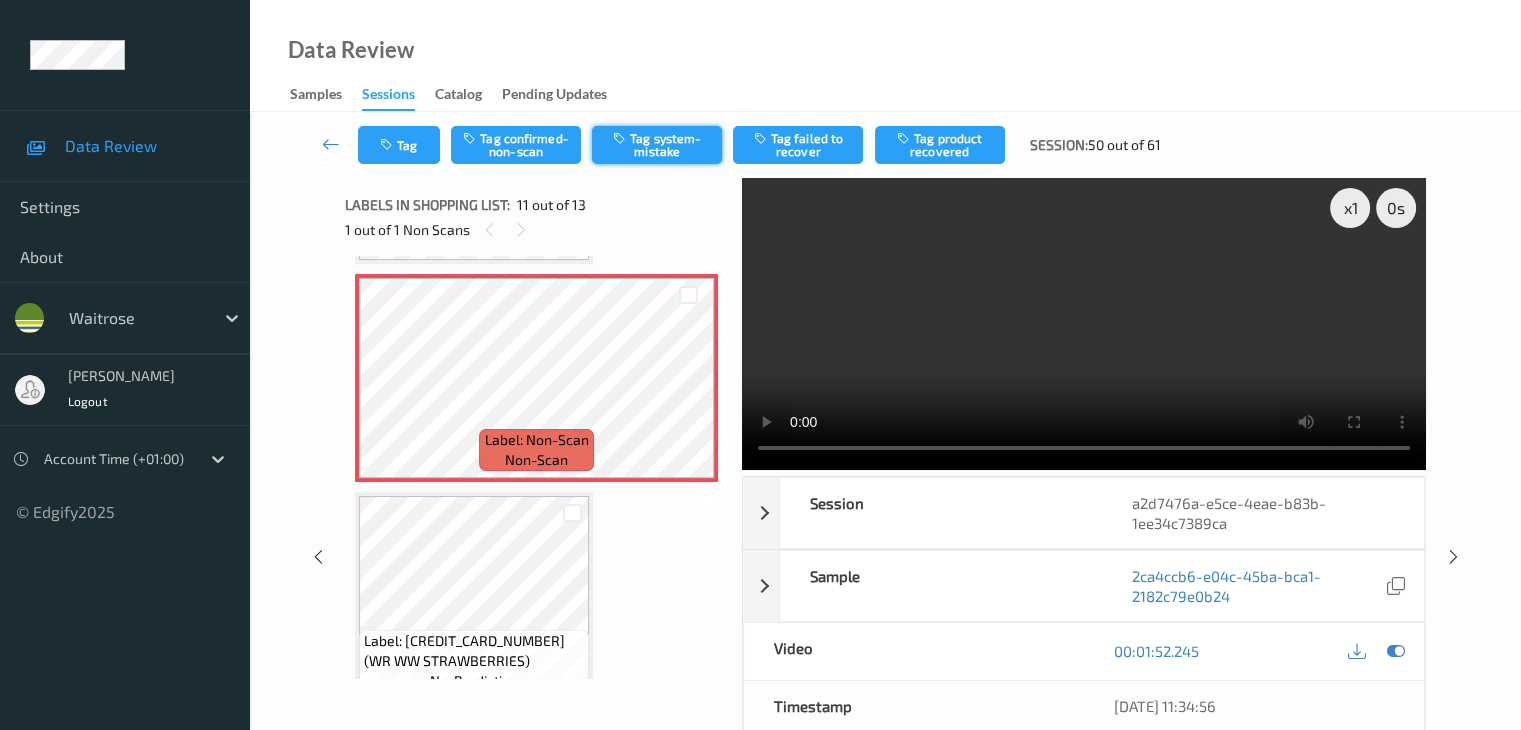 click on "Tag   system-mistake" at bounding box center (657, 145) 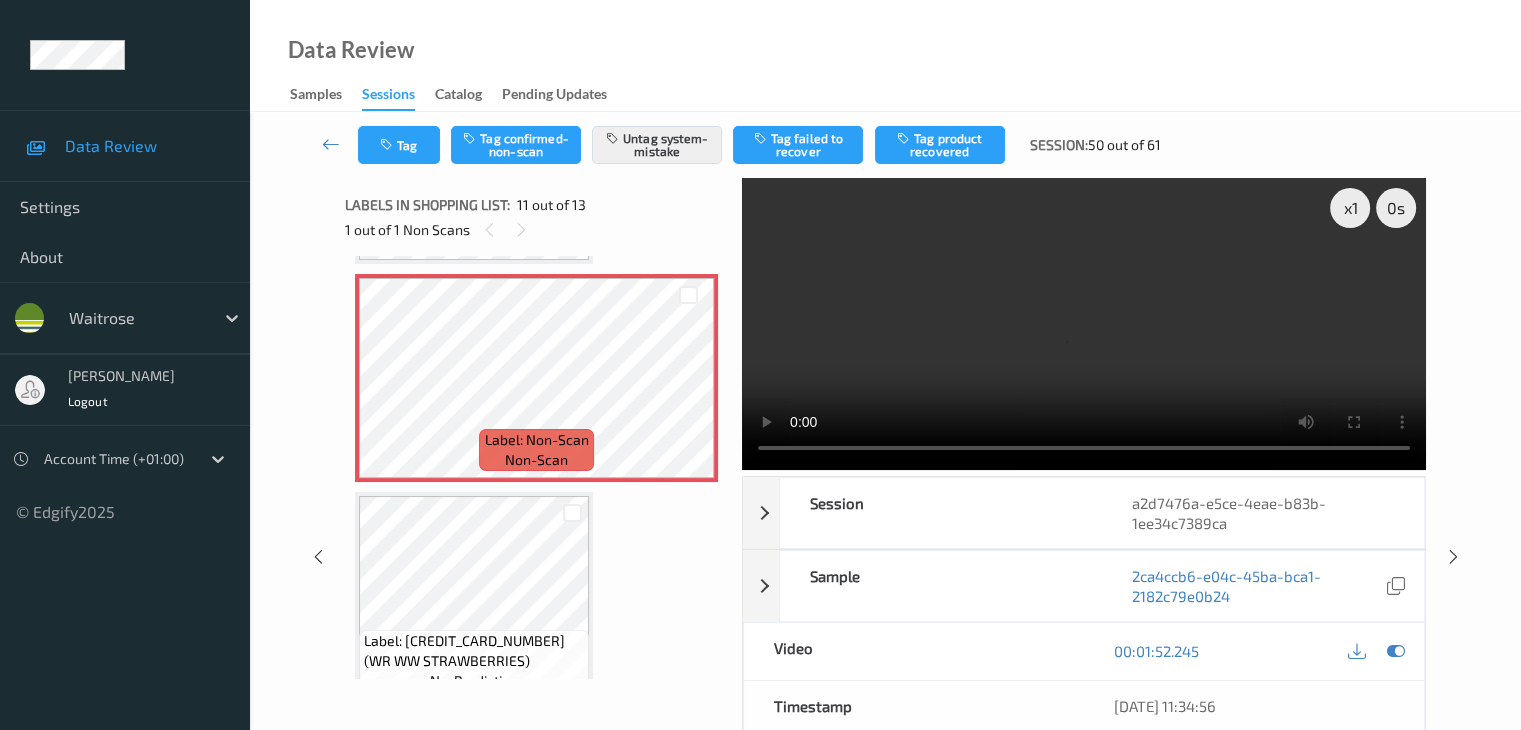 click on "Tag Tag   confirmed-non-scan Untag   system-mistake Tag   failed to recover Tag   product recovered Session: 50 out of 61" at bounding box center [885, 145] 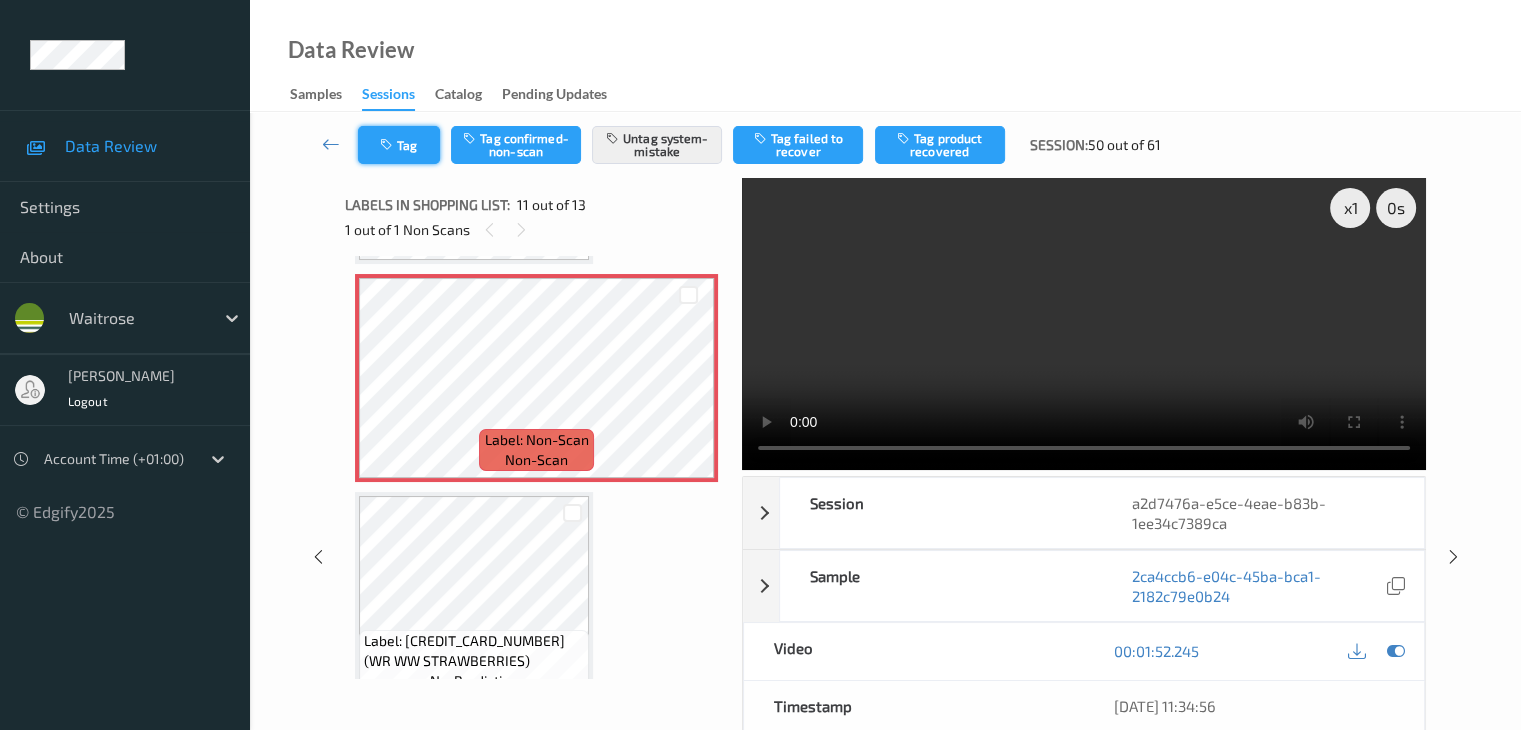 click on "Tag" at bounding box center (399, 145) 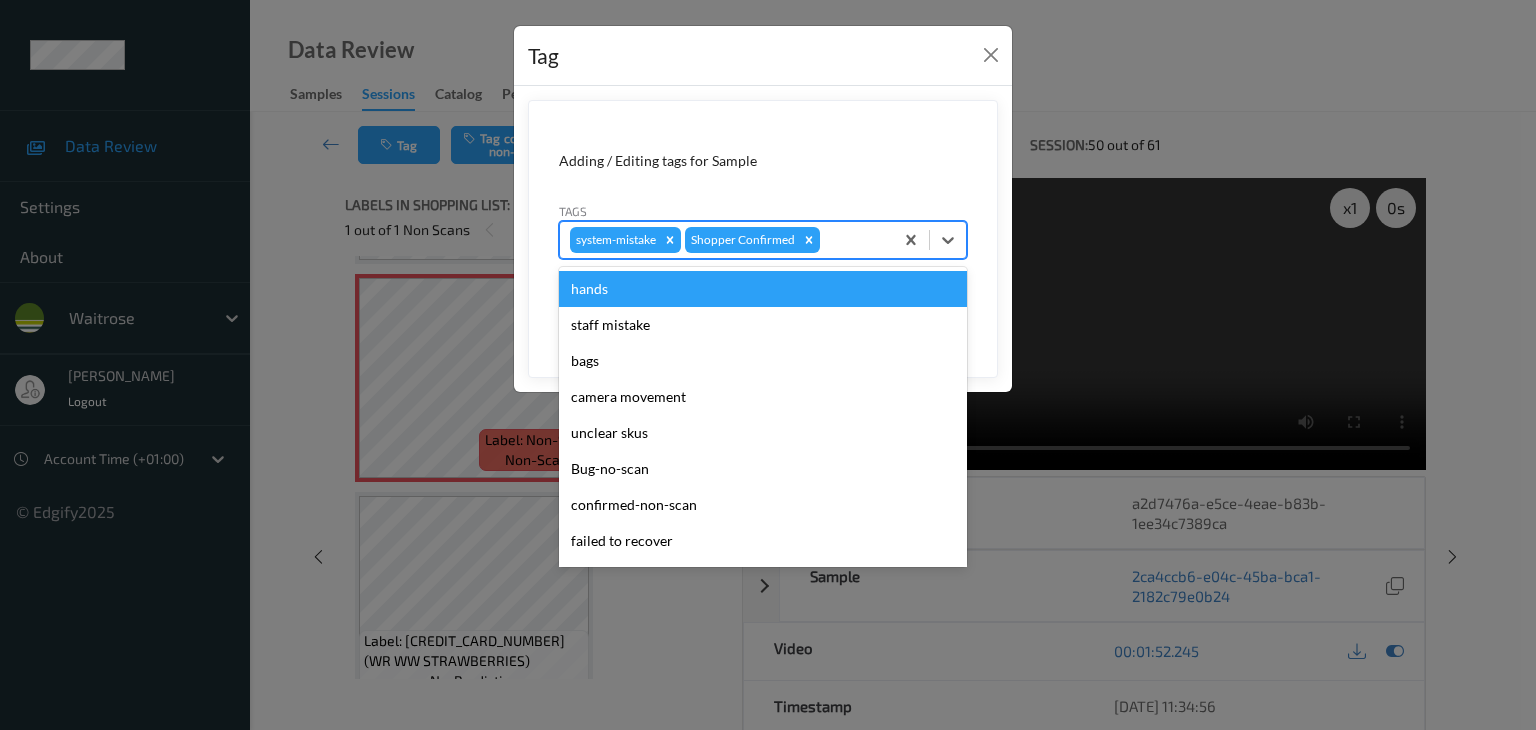 click at bounding box center (853, 240) 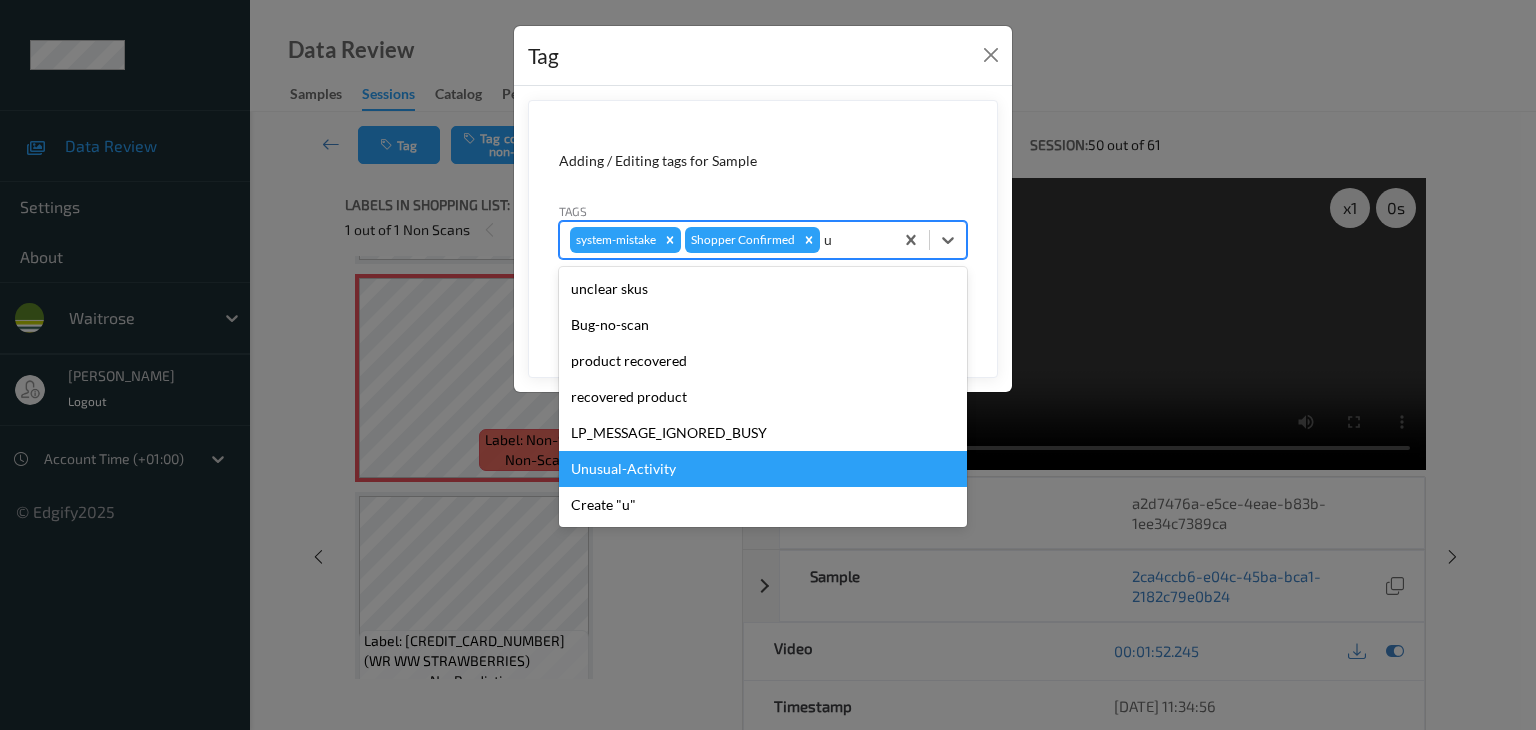 click on "Unusual-Activity" at bounding box center (763, 469) 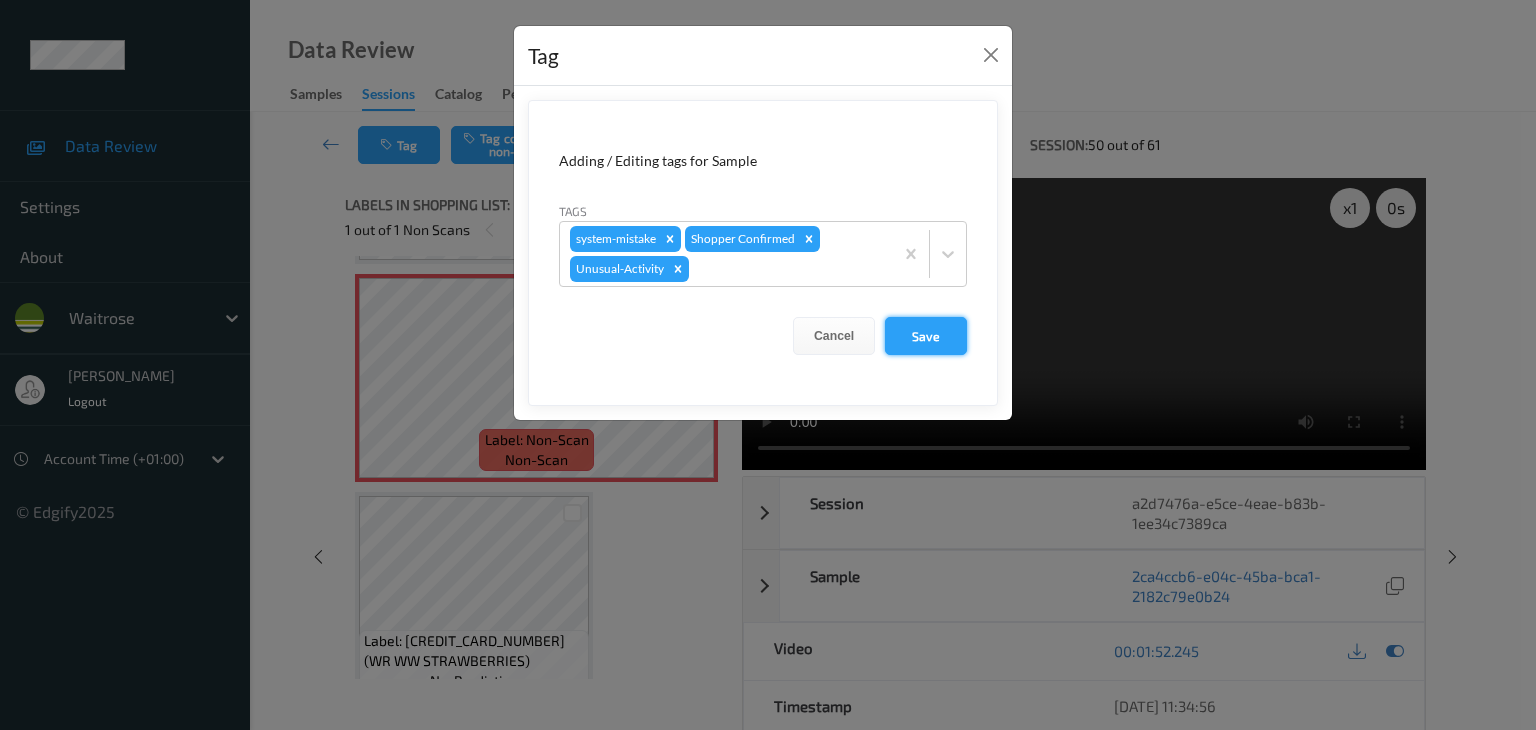 click on "Save" at bounding box center (926, 336) 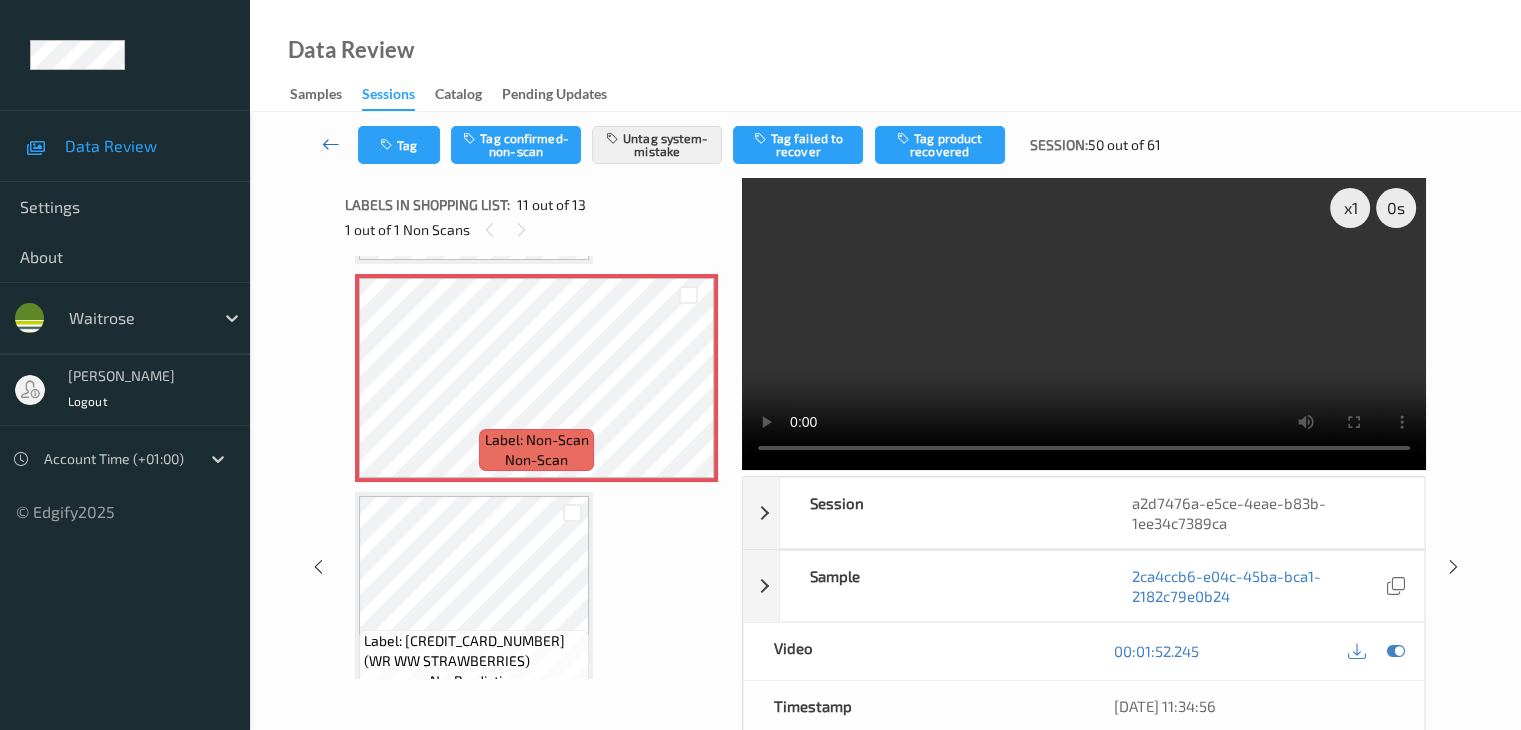click at bounding box center [331, 144] 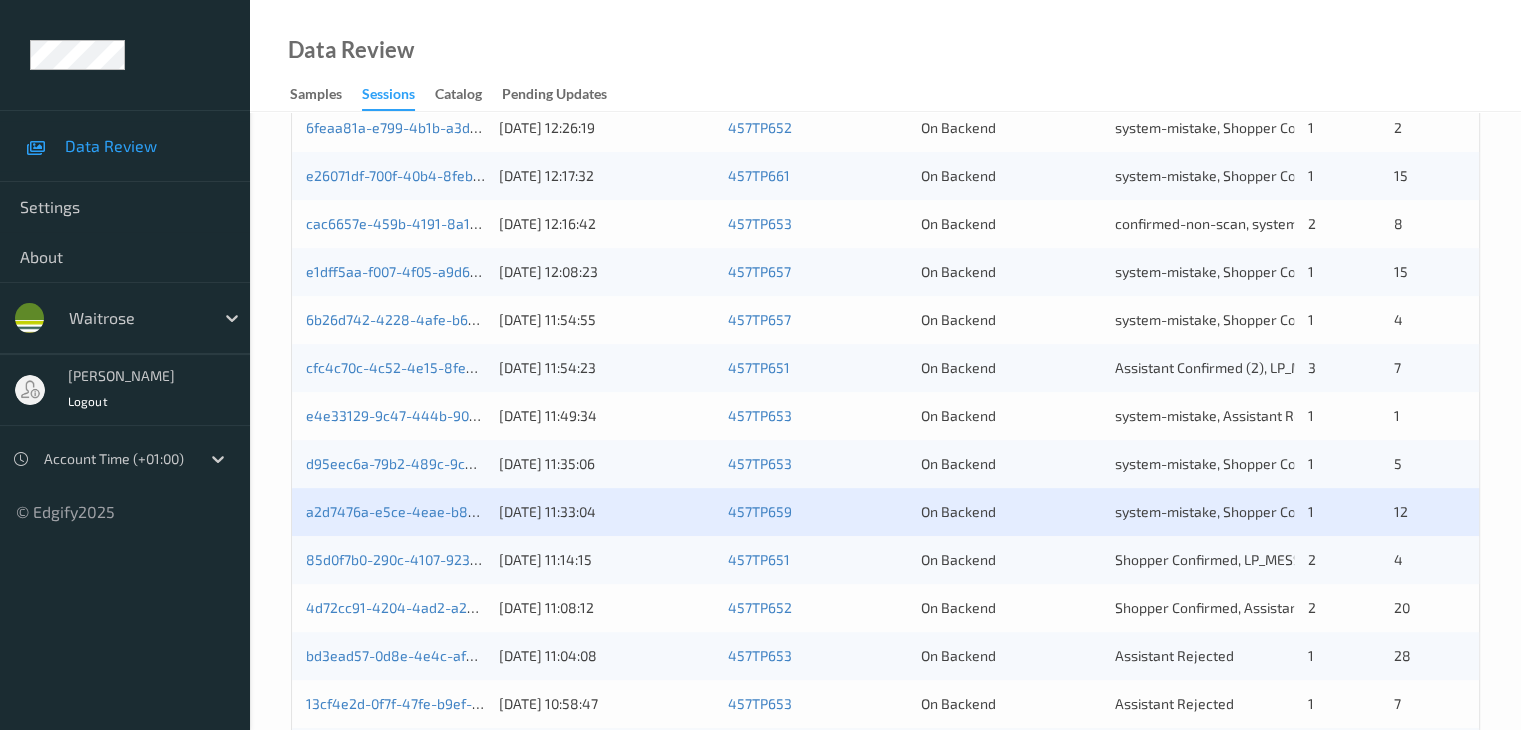 scroll, scrollTop: 600, scrollLeft: 0, axis: vertical 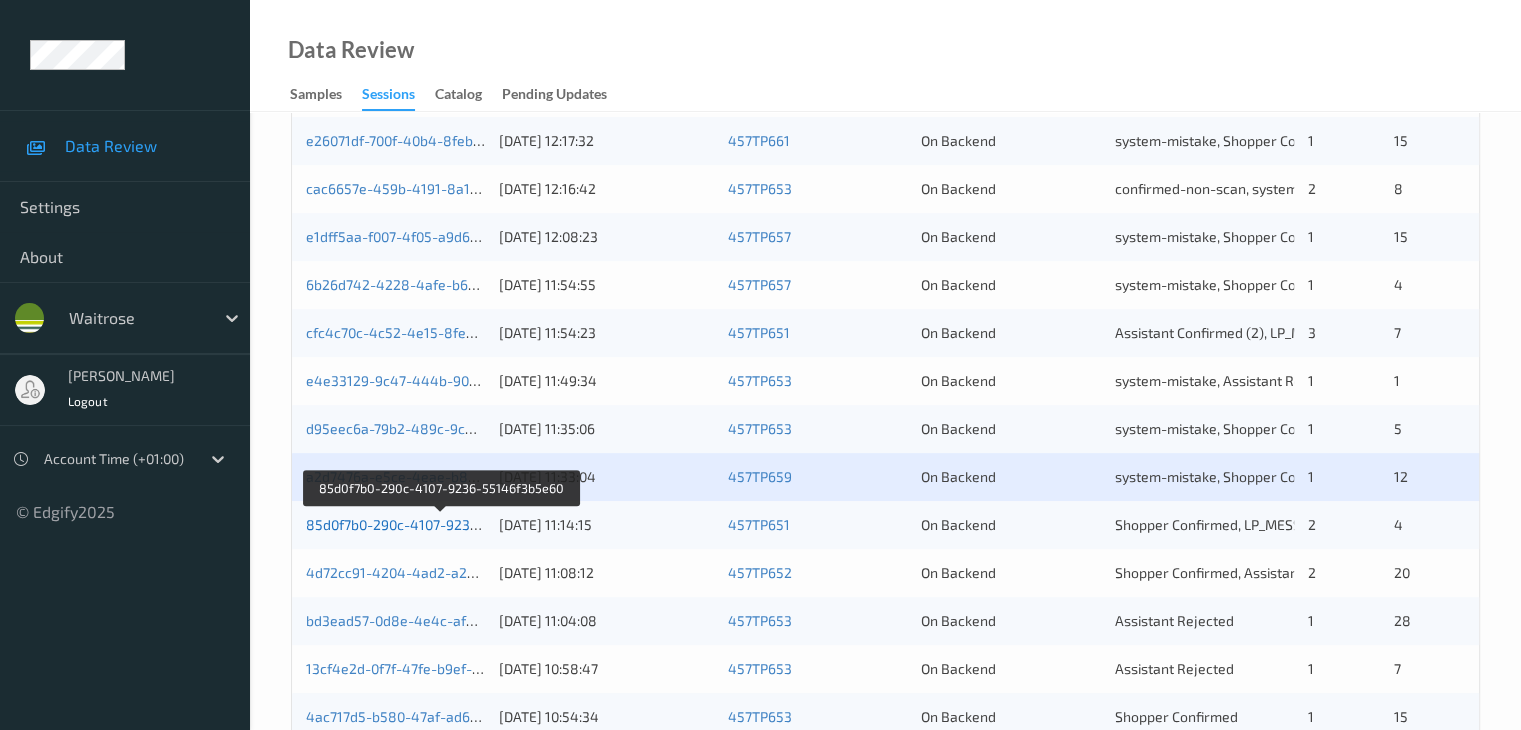 click on "85d0f7b0-290c-4107-9236-55146f3b5e60" at bounding box center [441, 524] 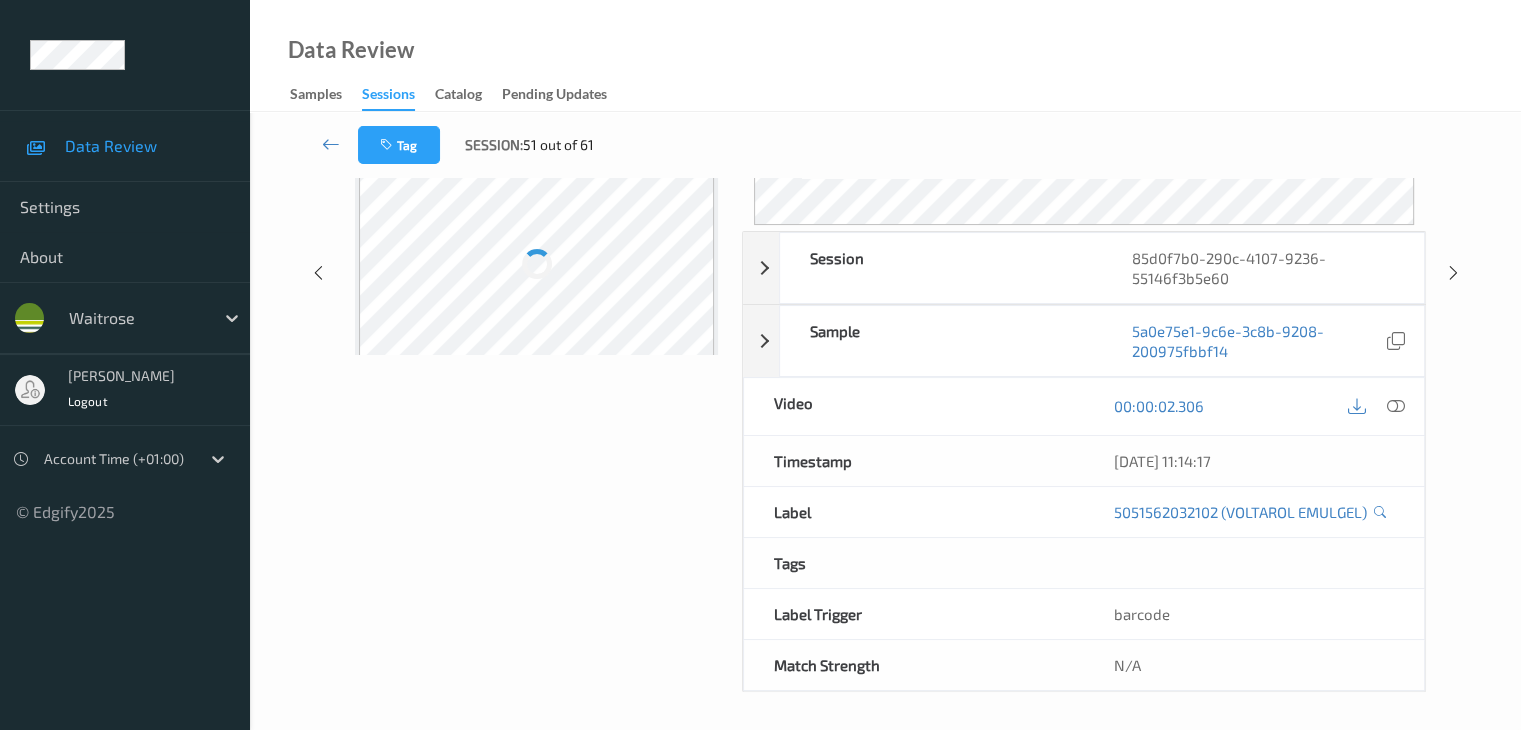 scroll, scrollTop: 244, scrollLeft: 0, axis: vertical 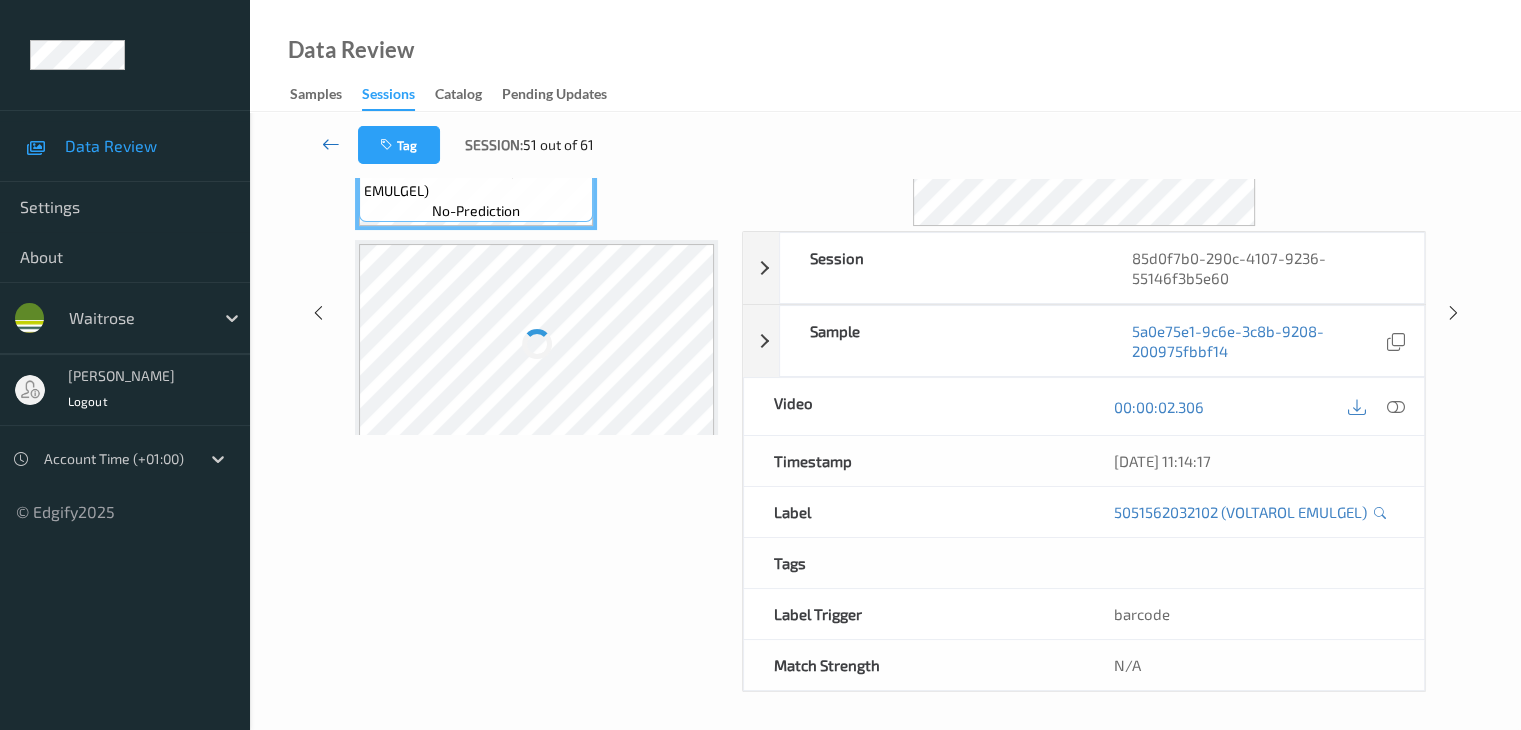click at bounding box center (331, 144) 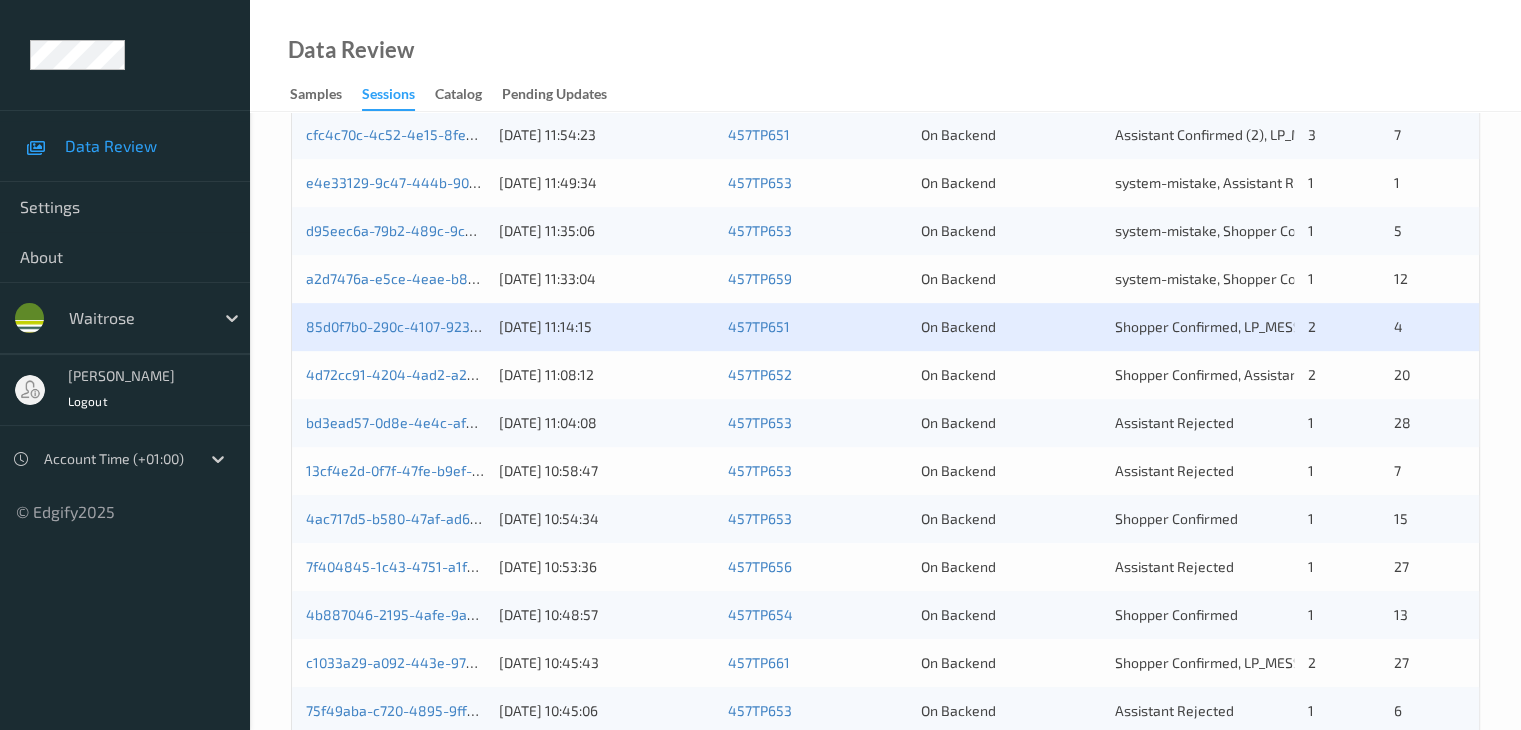 scroll, scrollTop: 800, scrollLeft: 0, axis: vertical 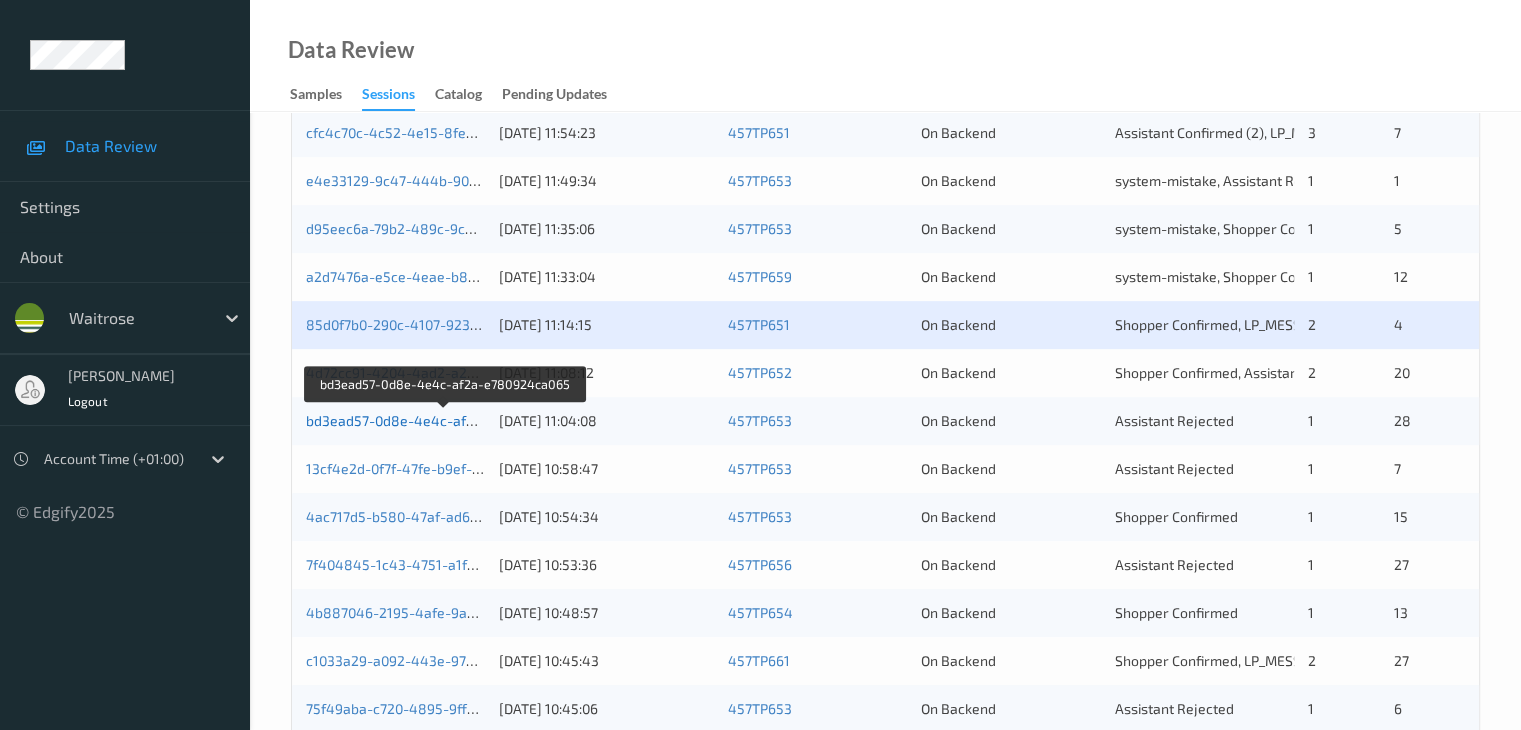 click on "bd3ead57-0d8e-4e4c-af2a-e780924ca065" at bounding box center [445, 420] 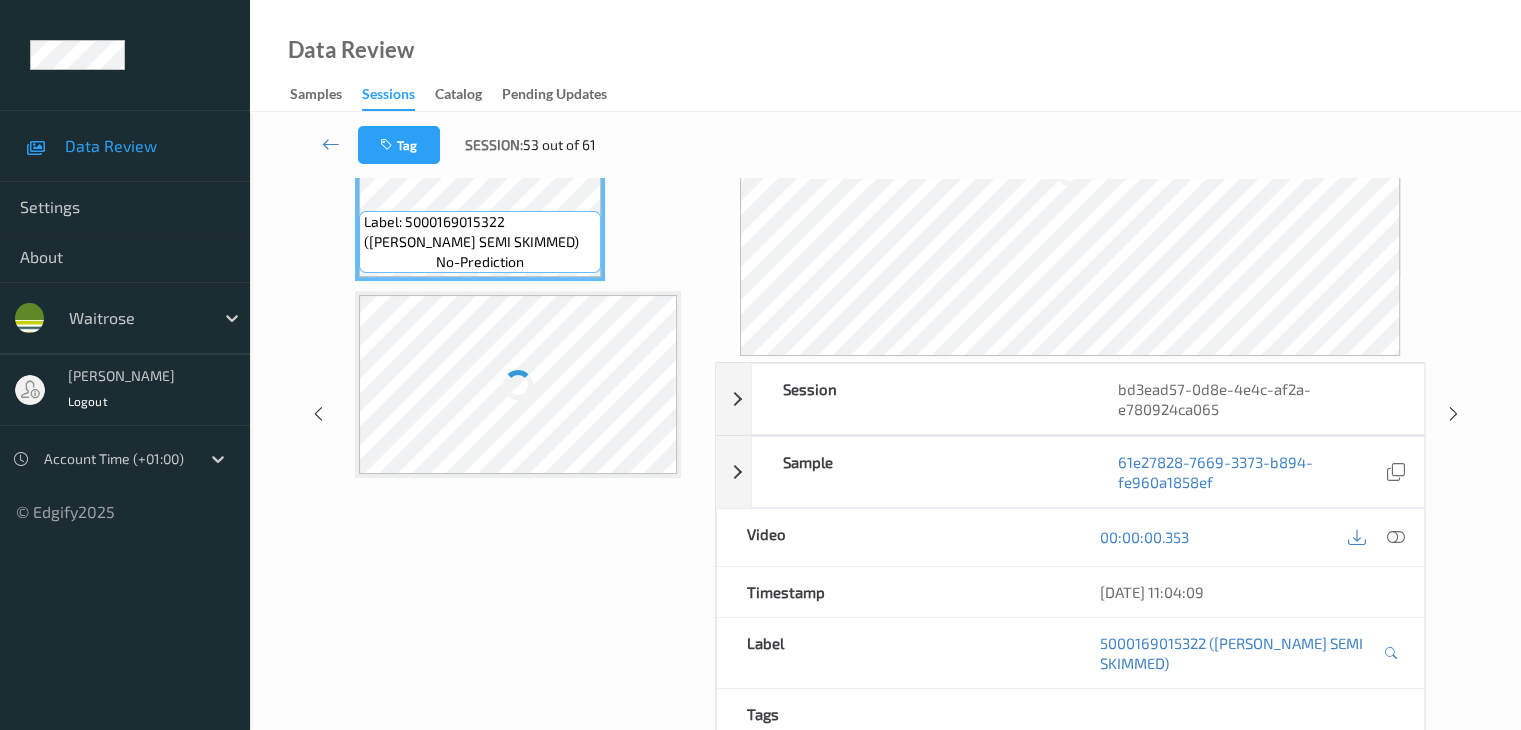 scroll, scrollTop: 0, scrollLeft: 0, axis: both 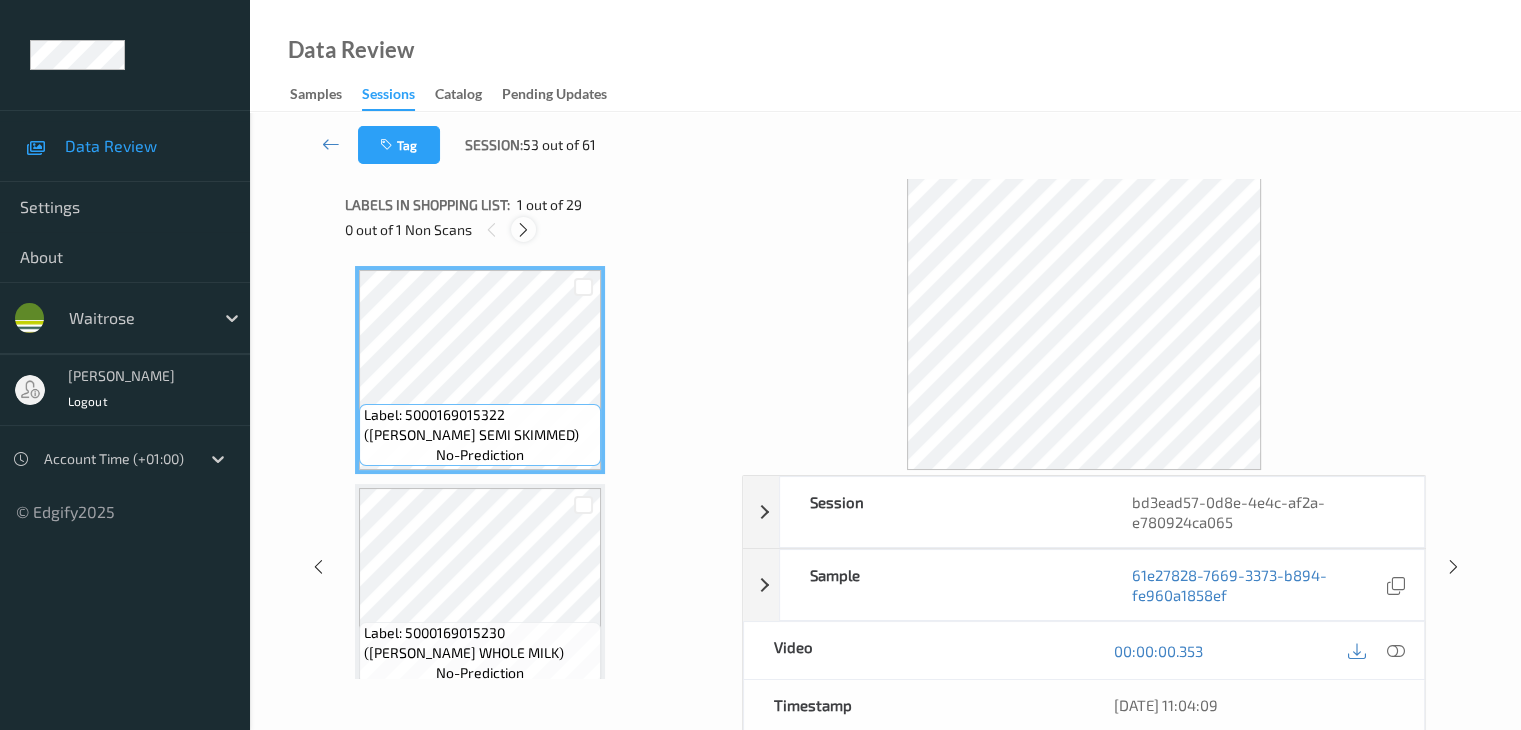 click at bounding box center (523, 230) 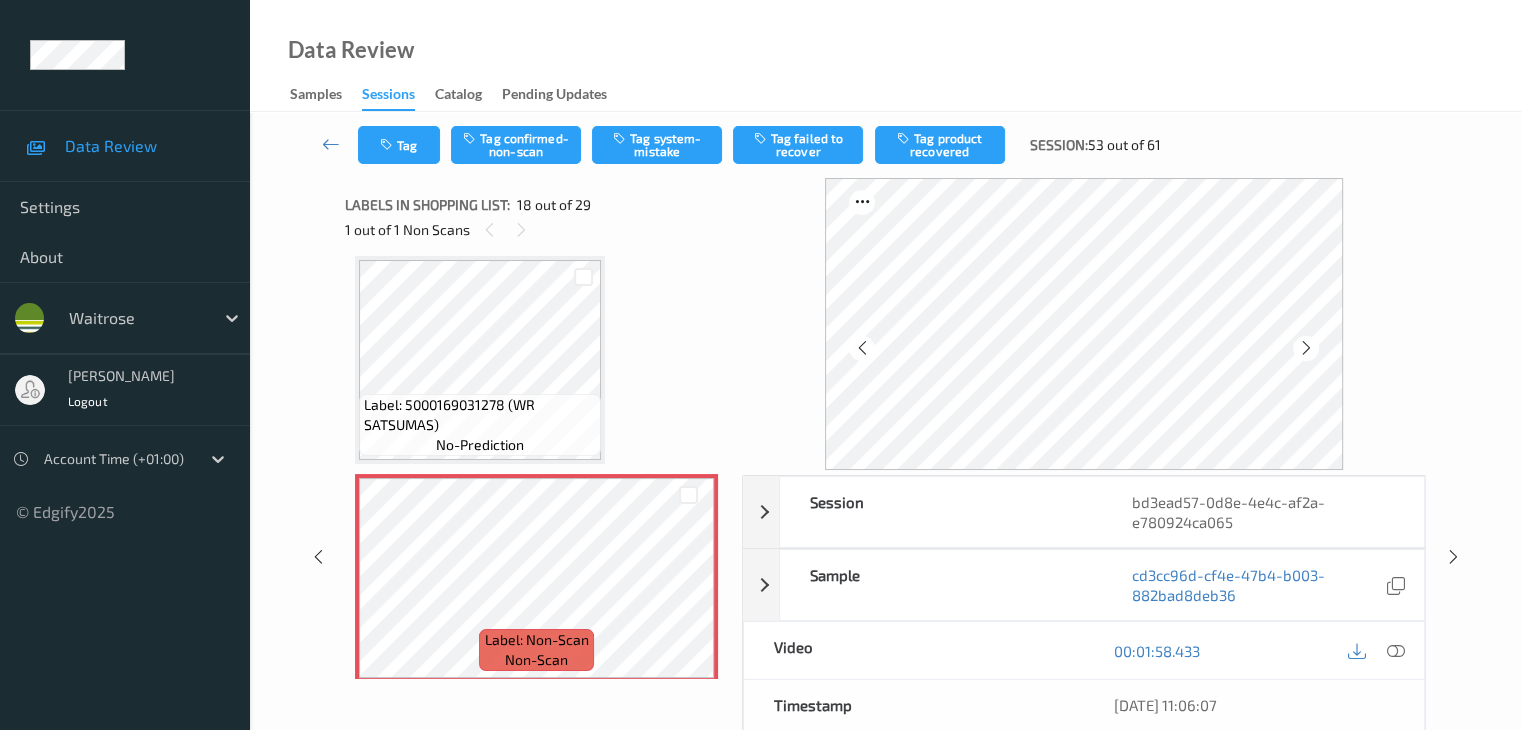 scroll, scrollTop: 3499, scrollLeft: 0, axis: vertical 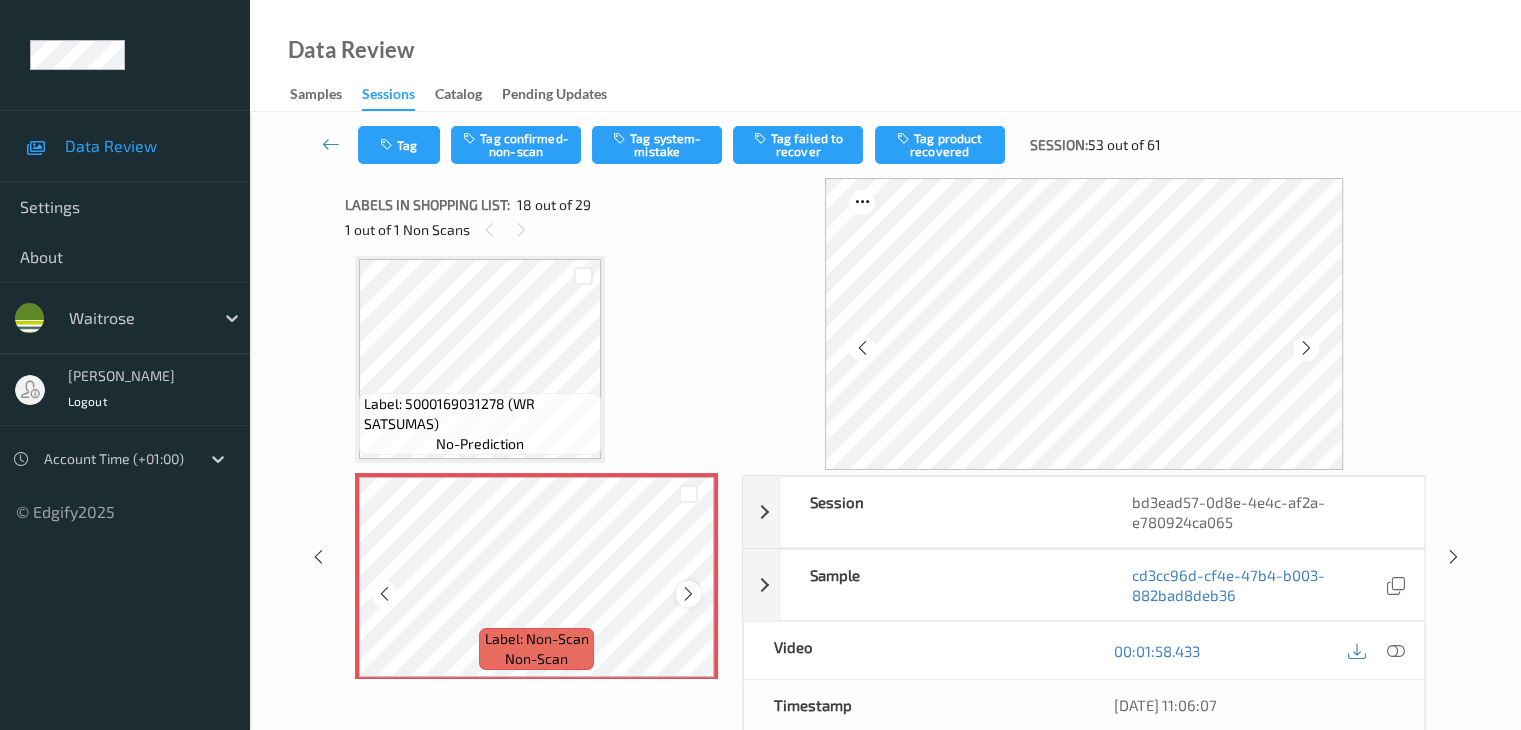 click at bounding box center [688, 594] 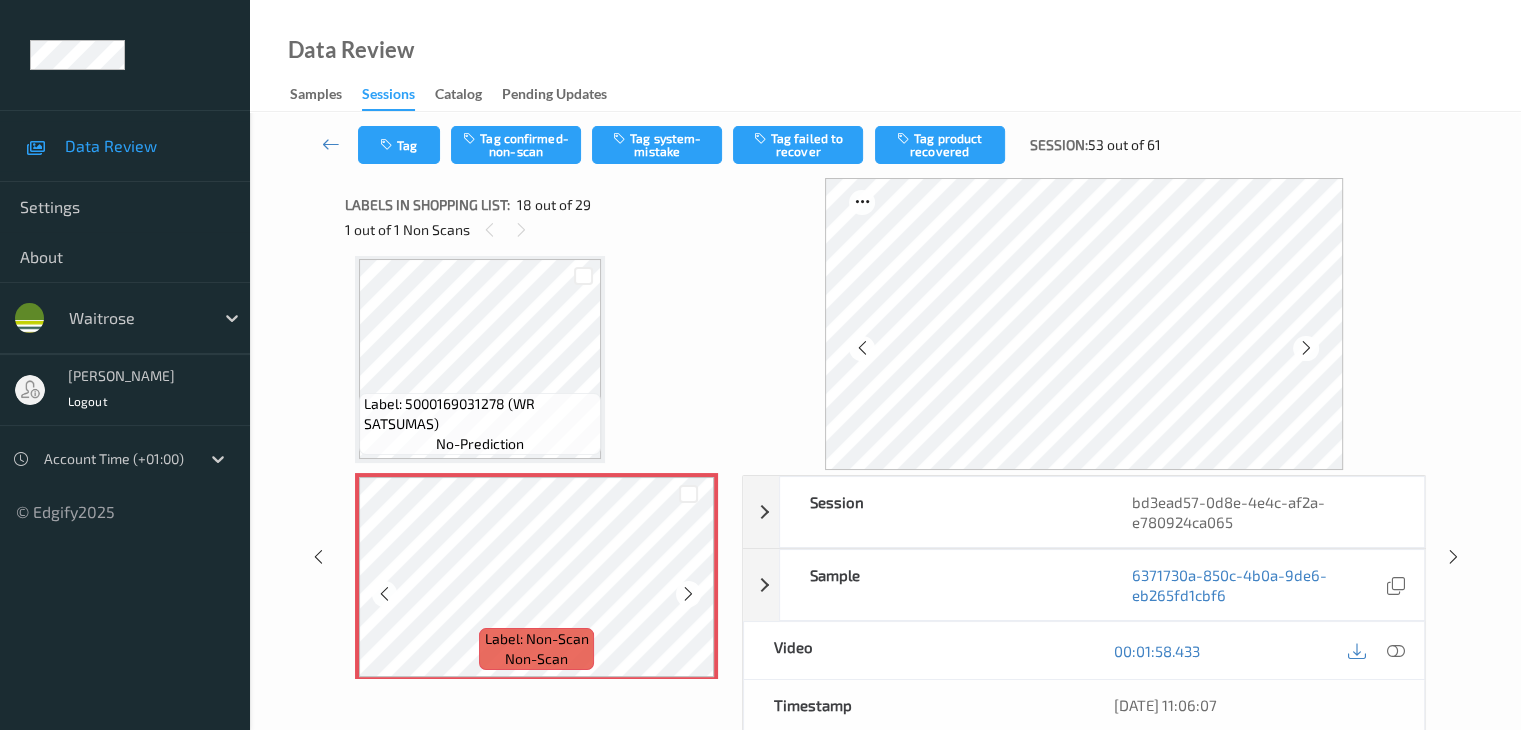 click at bounding box center (688, 594) 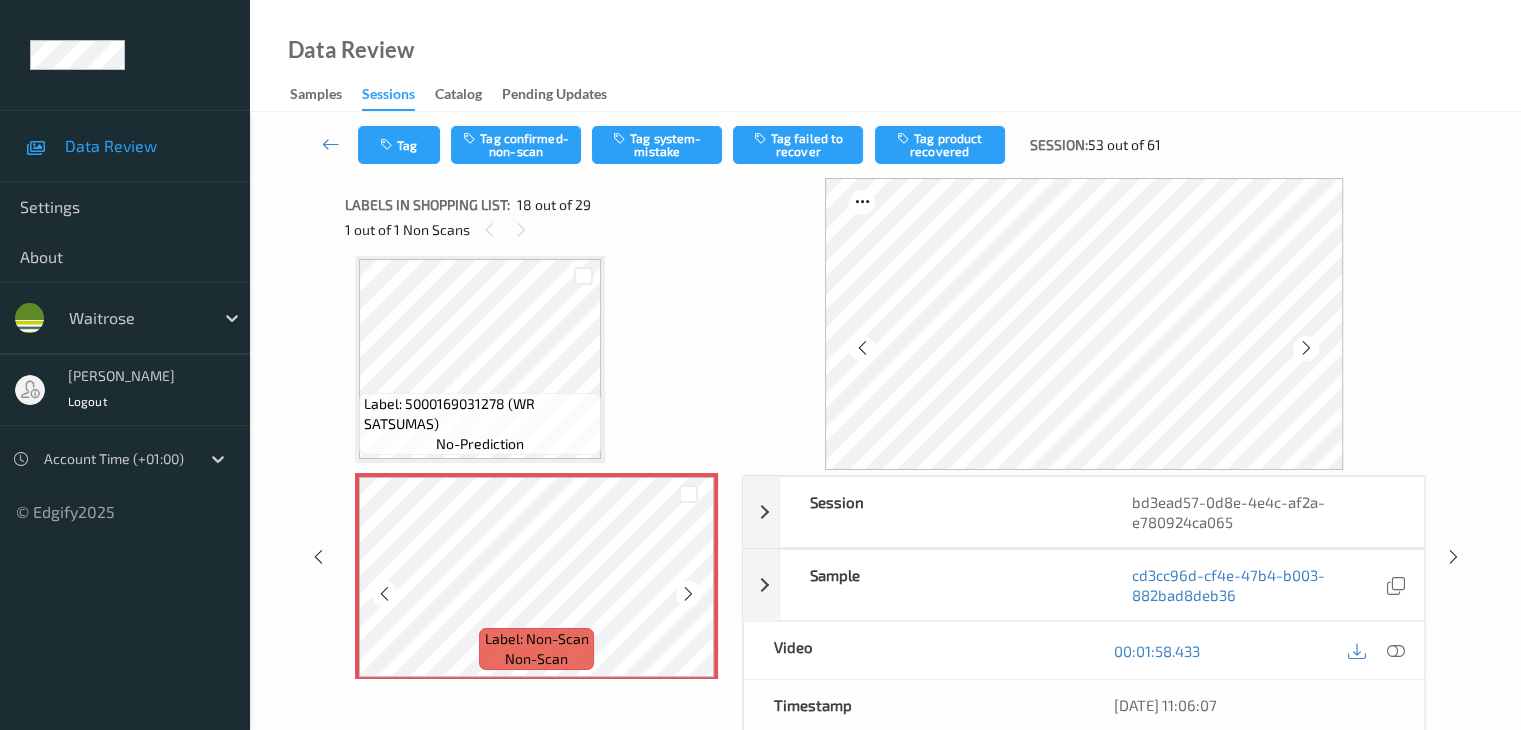 click at bounding box center [688, 594] 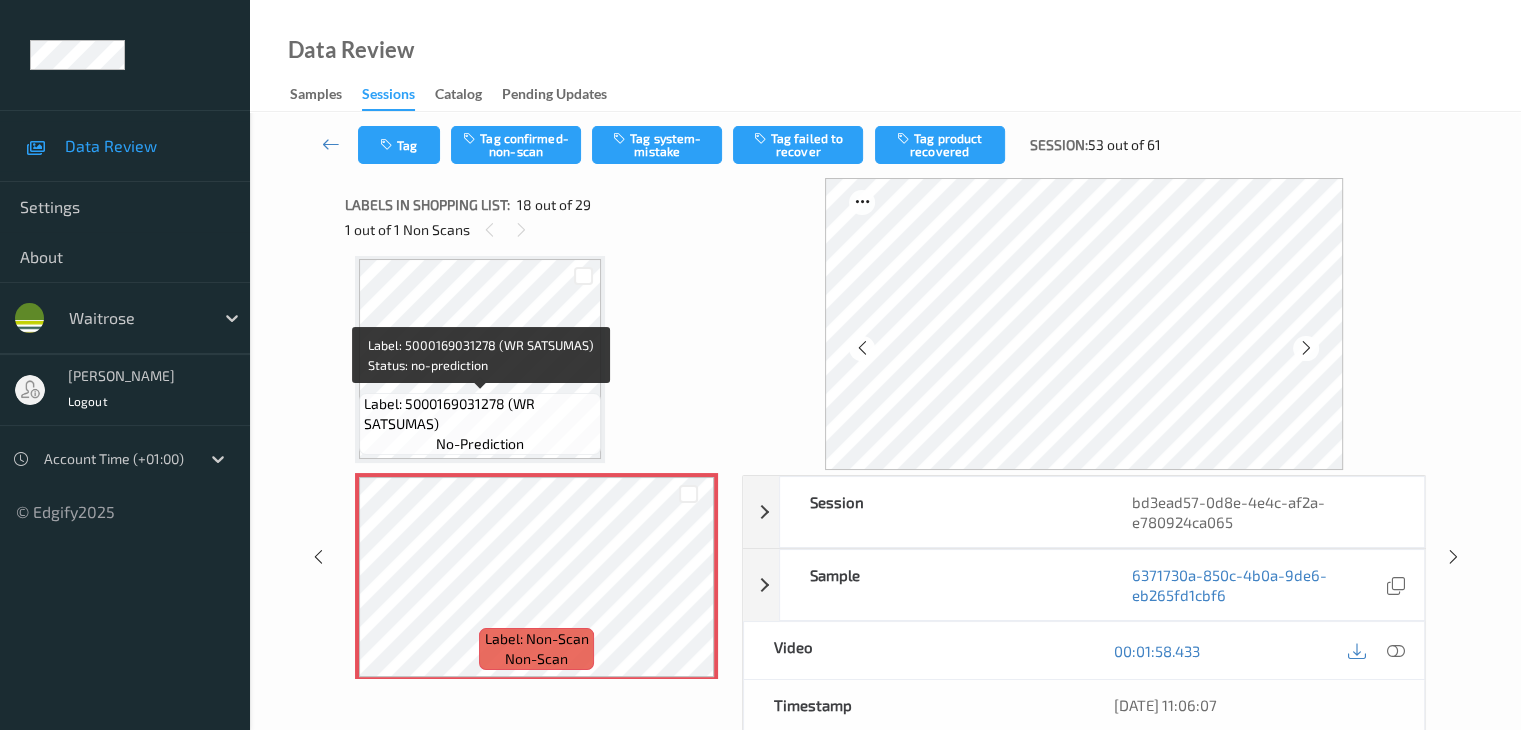 click on "Label: 5000169031278 (WR SATSUMAS)" at bounding box center (480, 414) 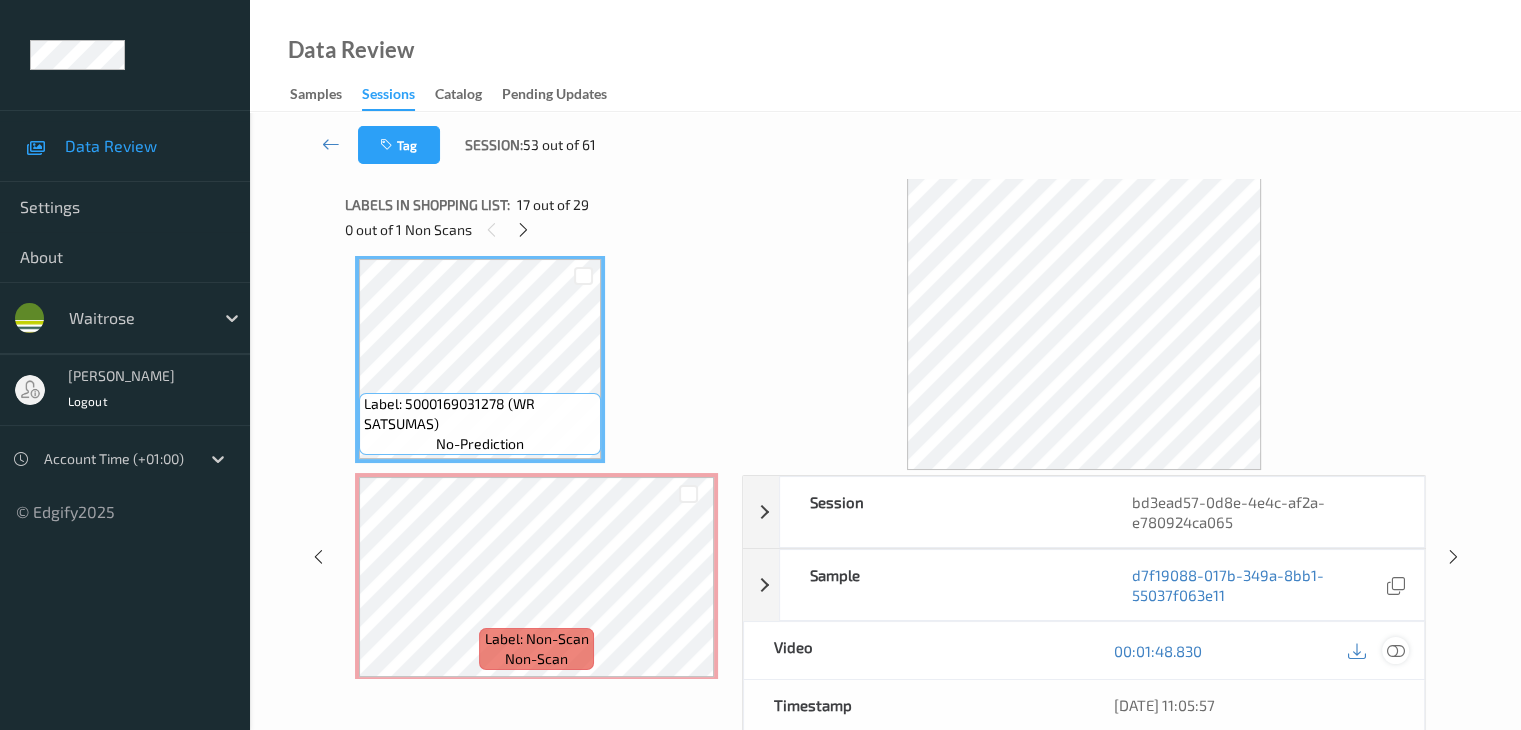 click at bounding box center (1395, 651) 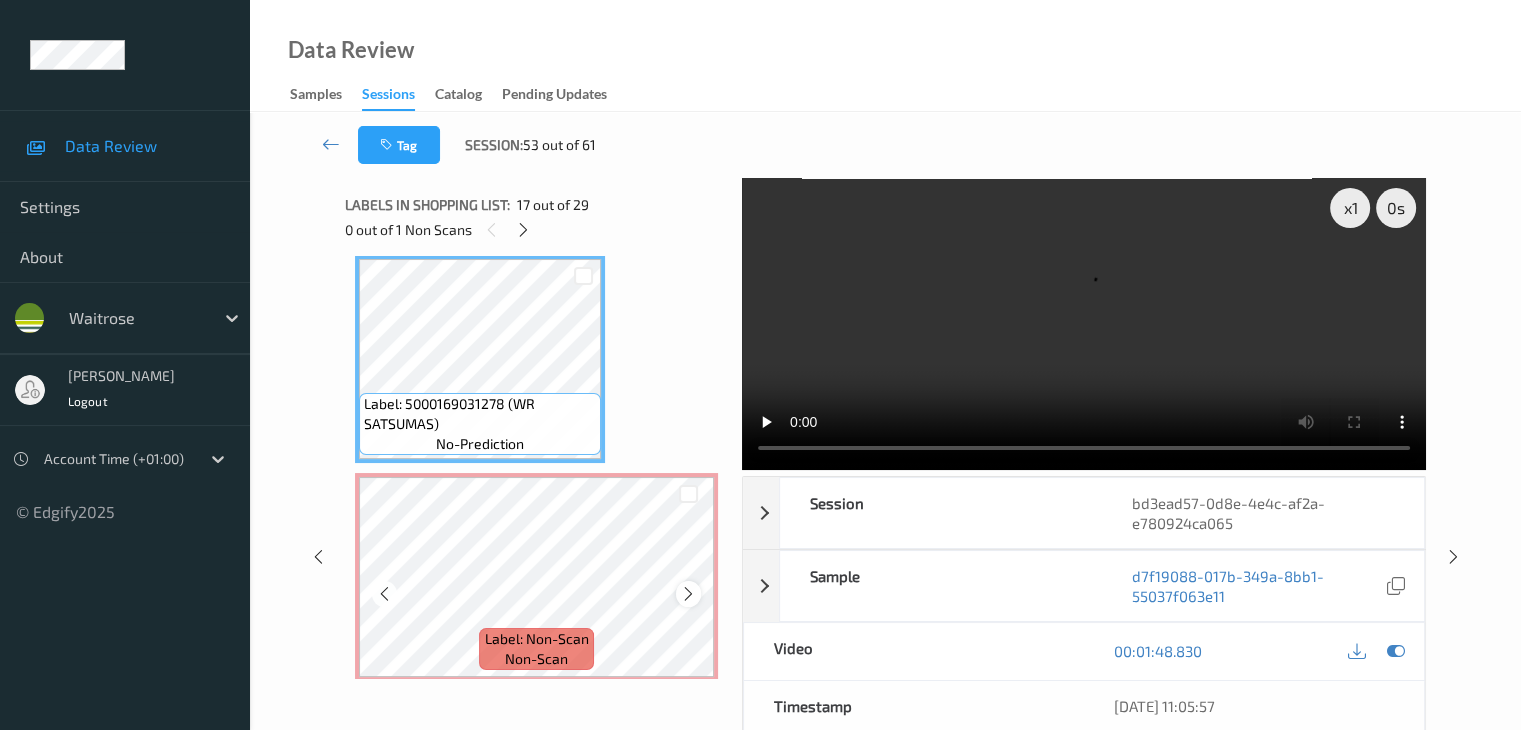 click at bounding box center [688, 594] 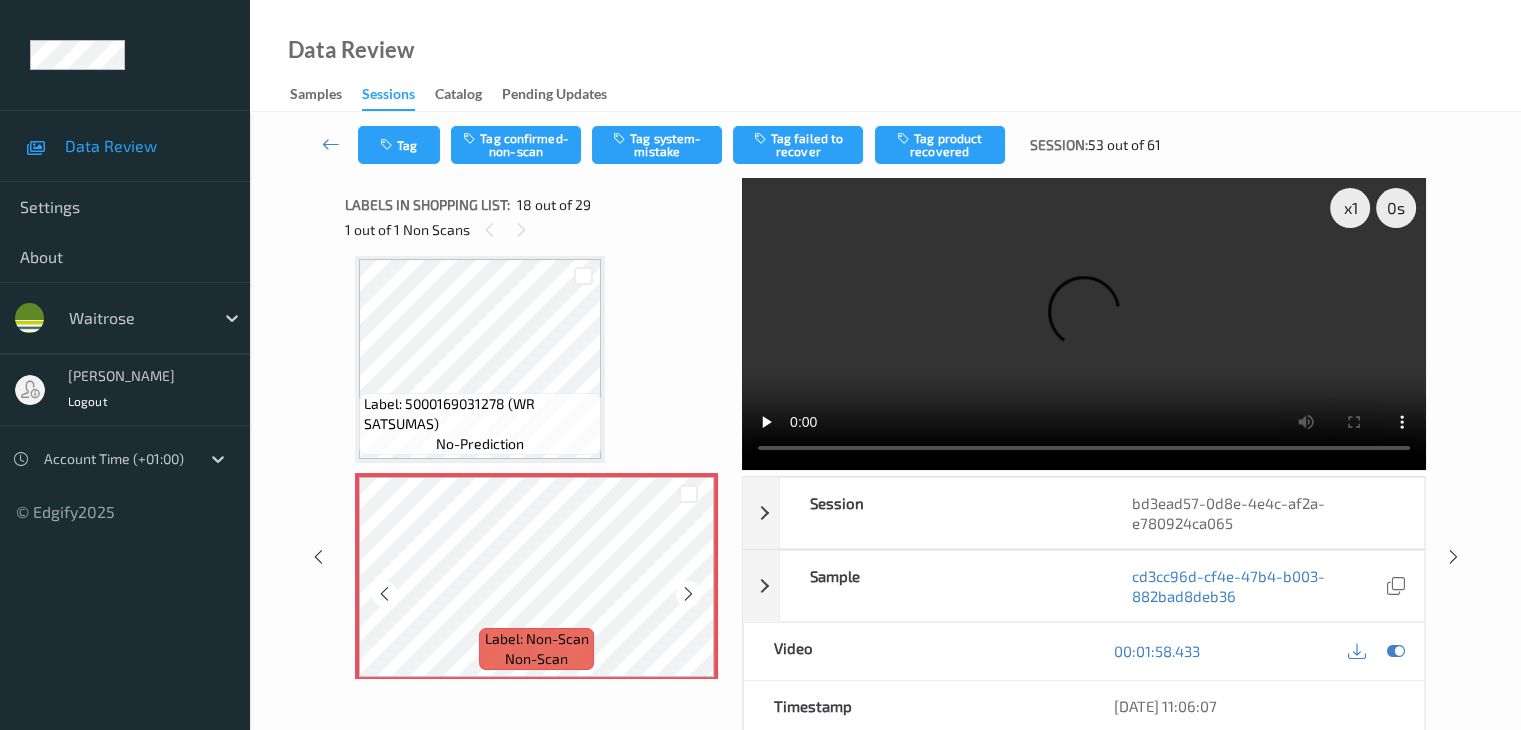 click at bounding box center [688, 594] 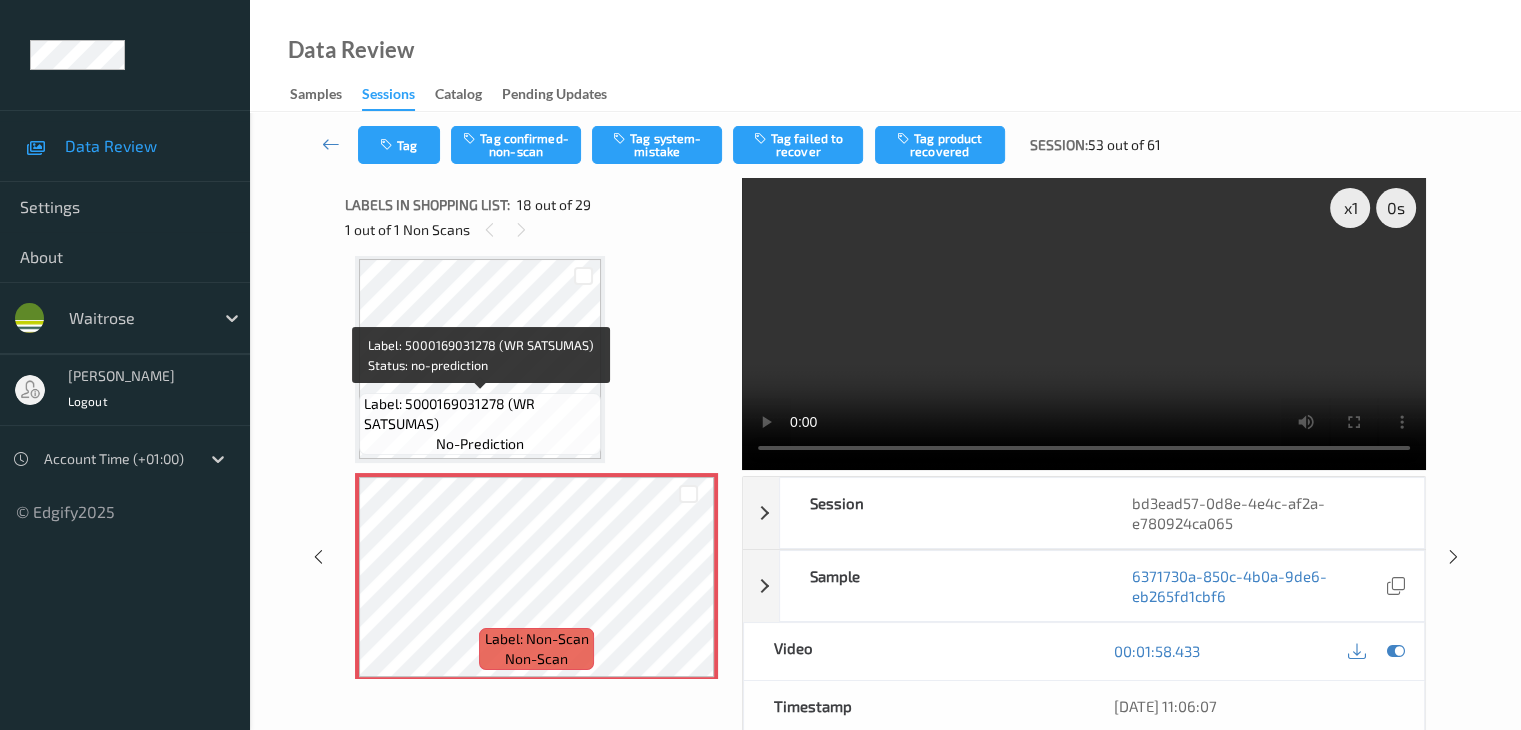 click on "Label: 5000169031278 (WR SATSUMAS)" at bounding box center [480, 414] 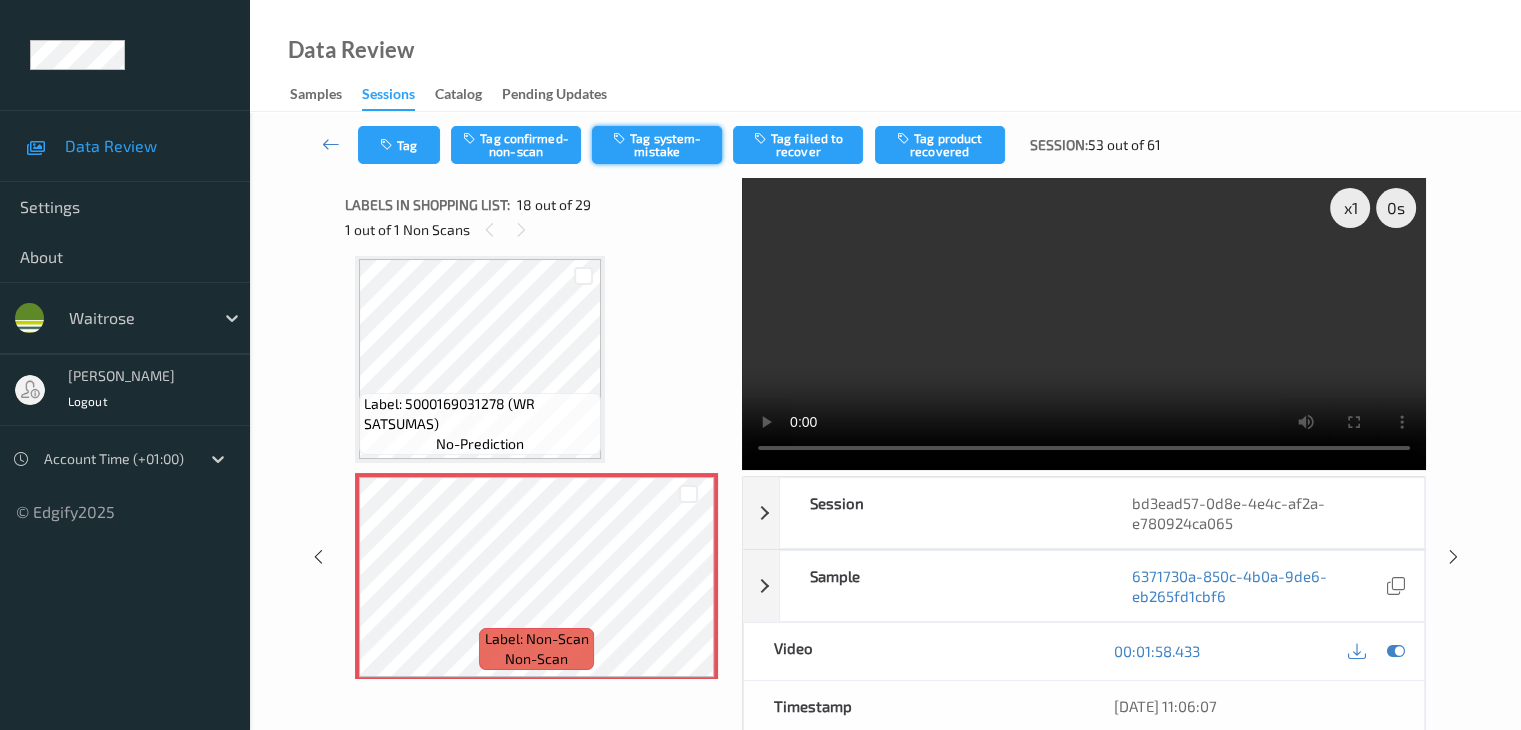 click on "Tag   system-mistake" at bounding box center (657, 145) 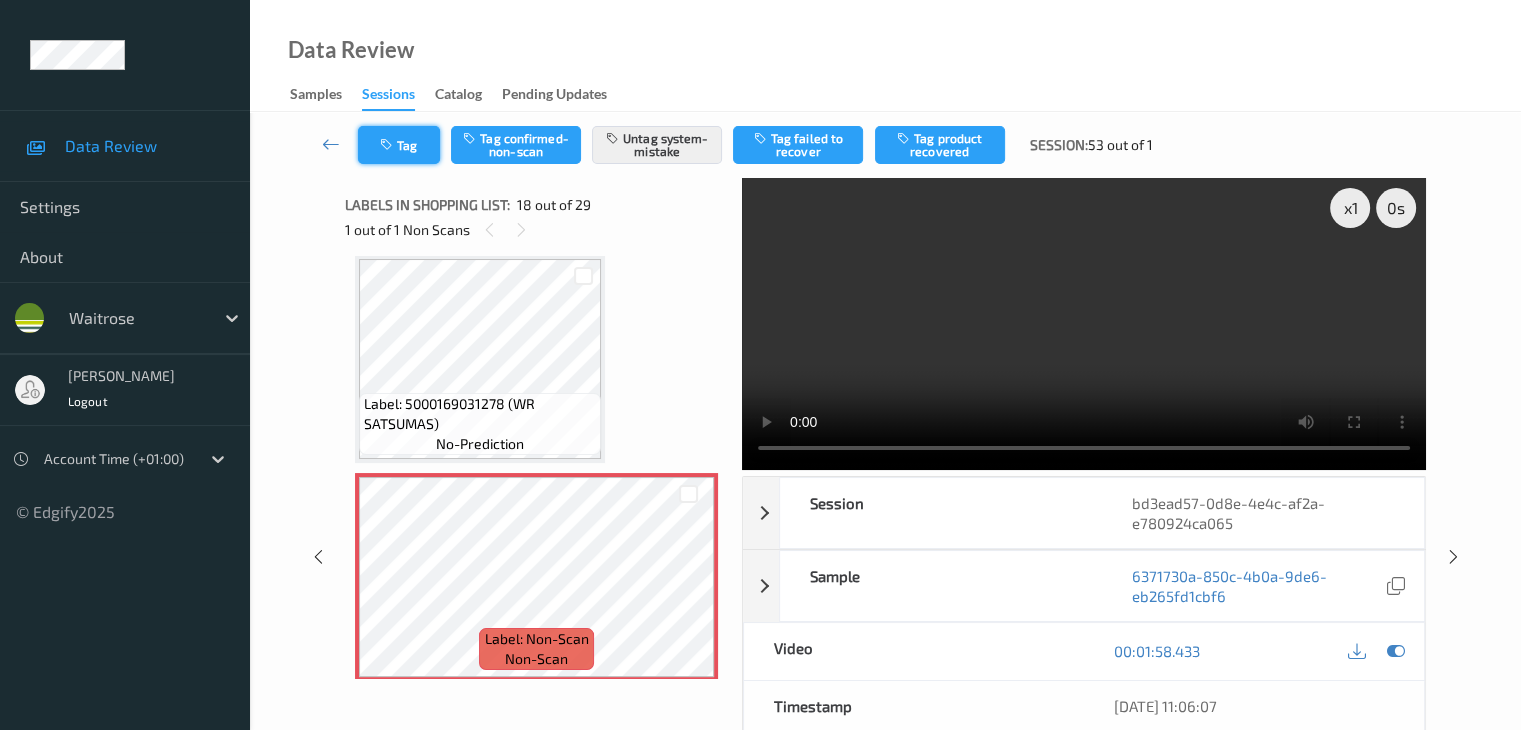 click on "Tag" at bounding box center (399, 145) 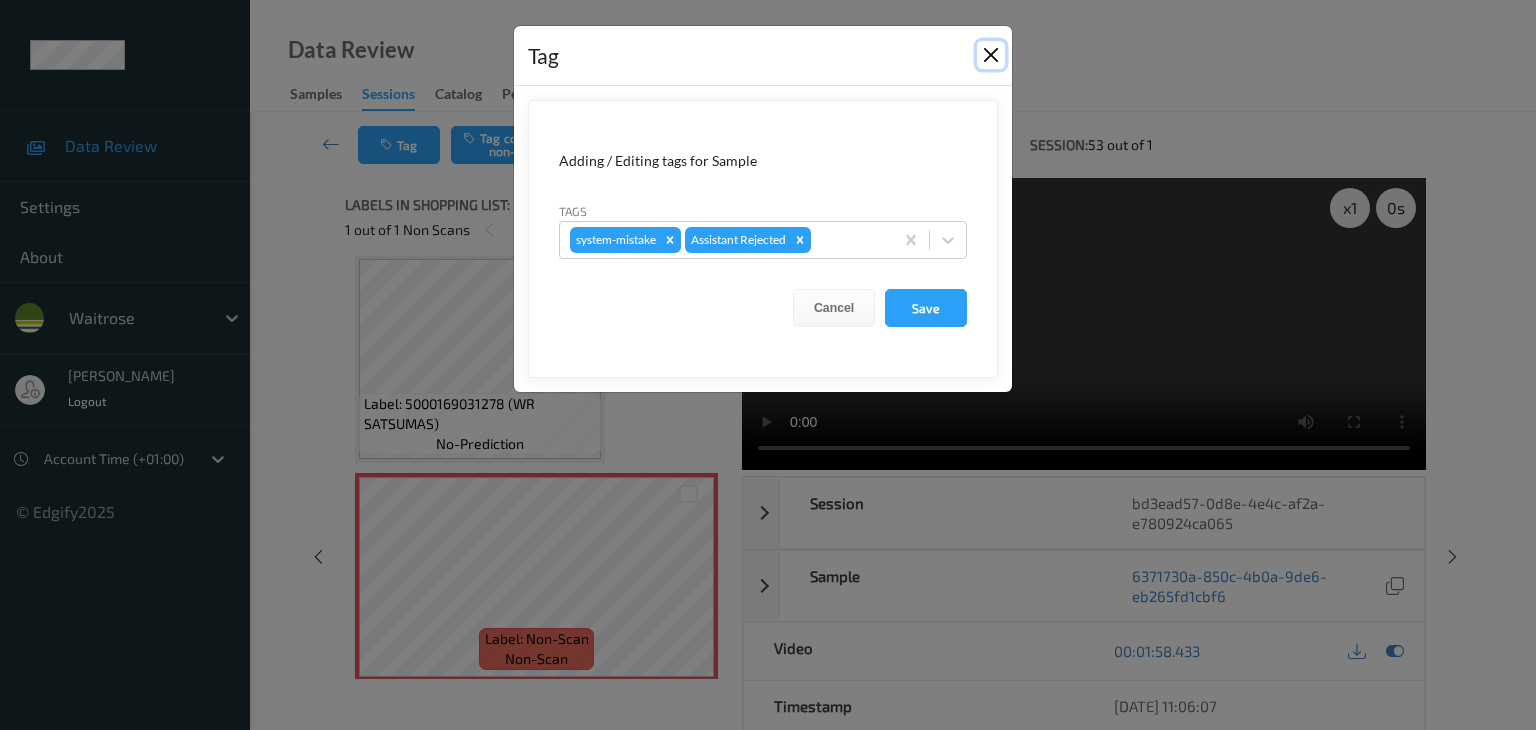click at bounding box center [991, 55] 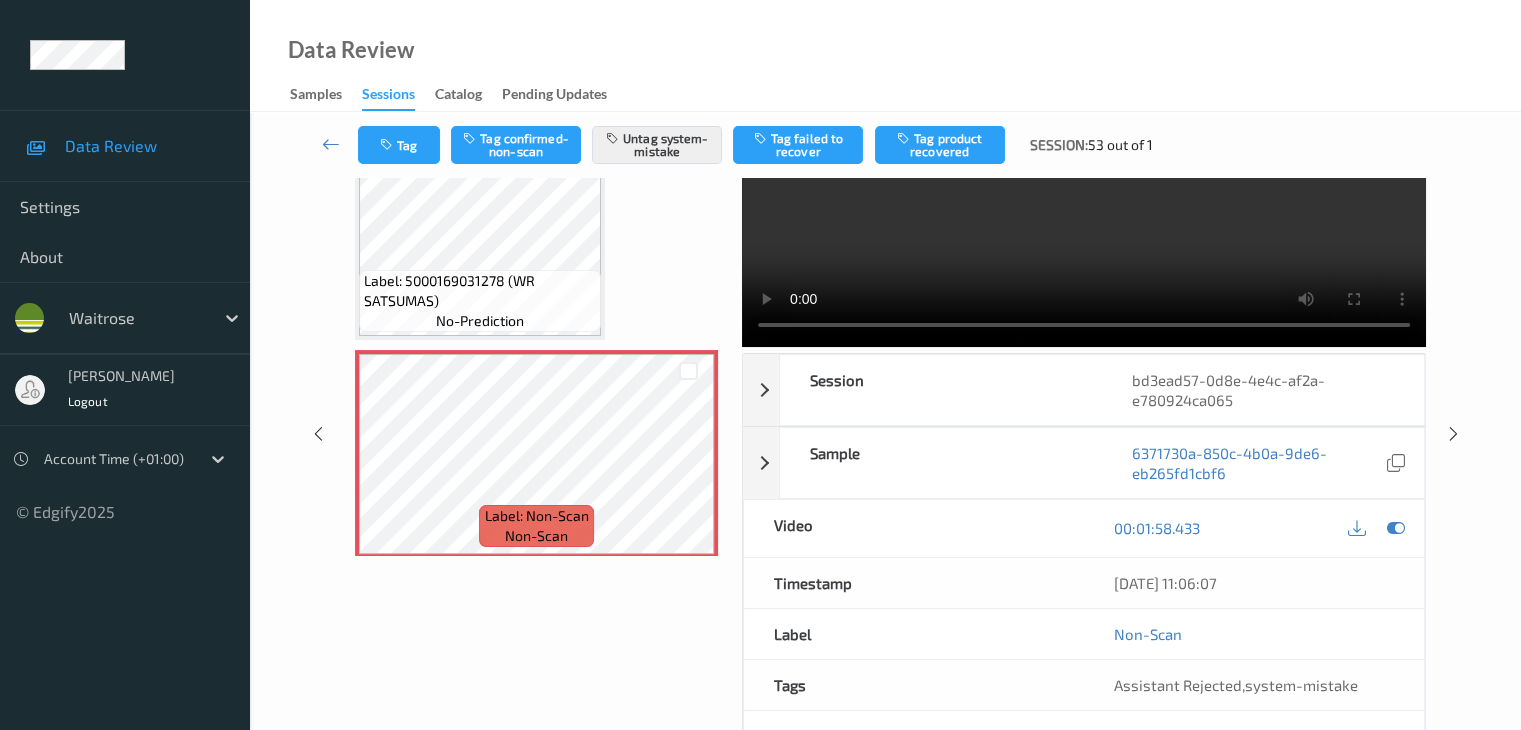 scroll, scrollTop: 0, scrollLeft: 0, axis: both 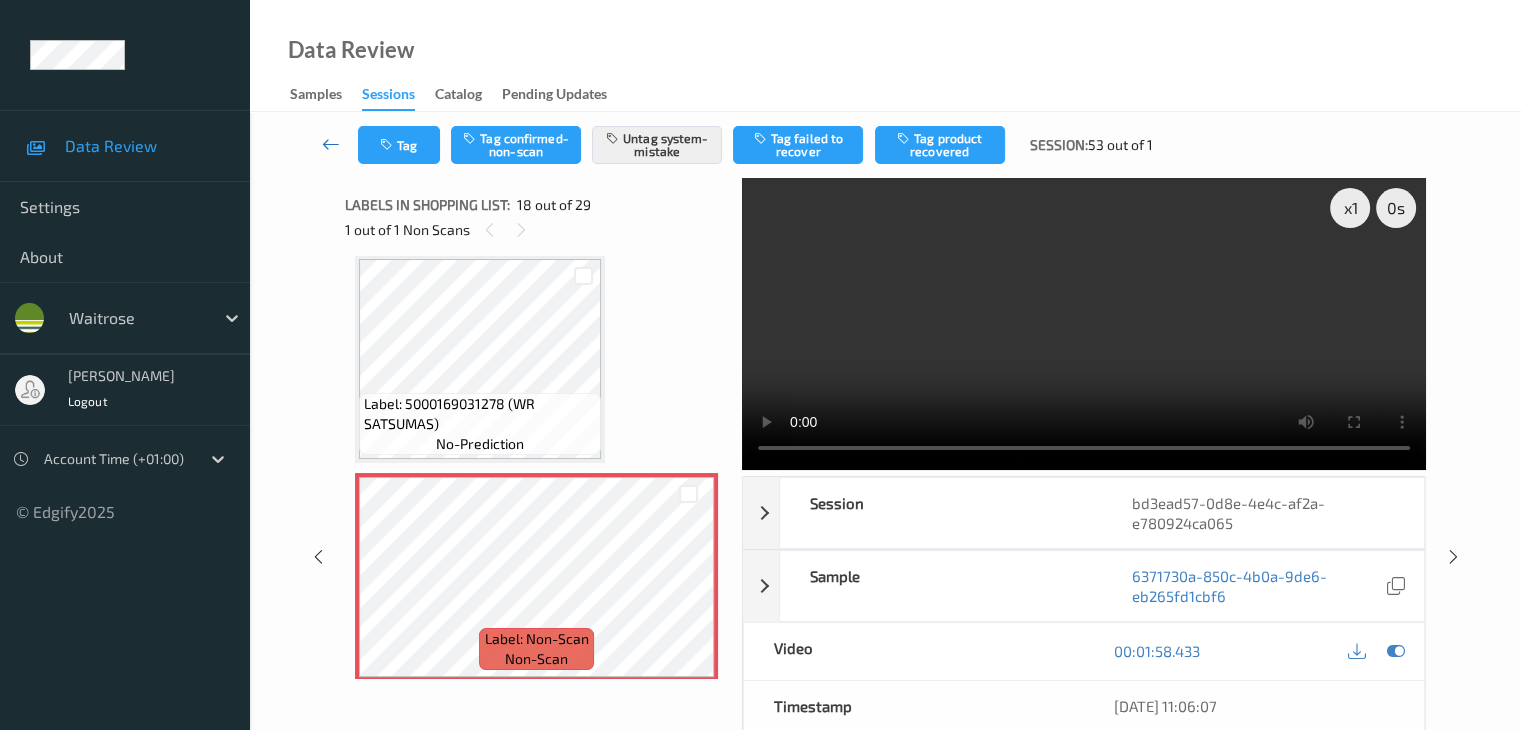 click at bounding box center (331, 145) 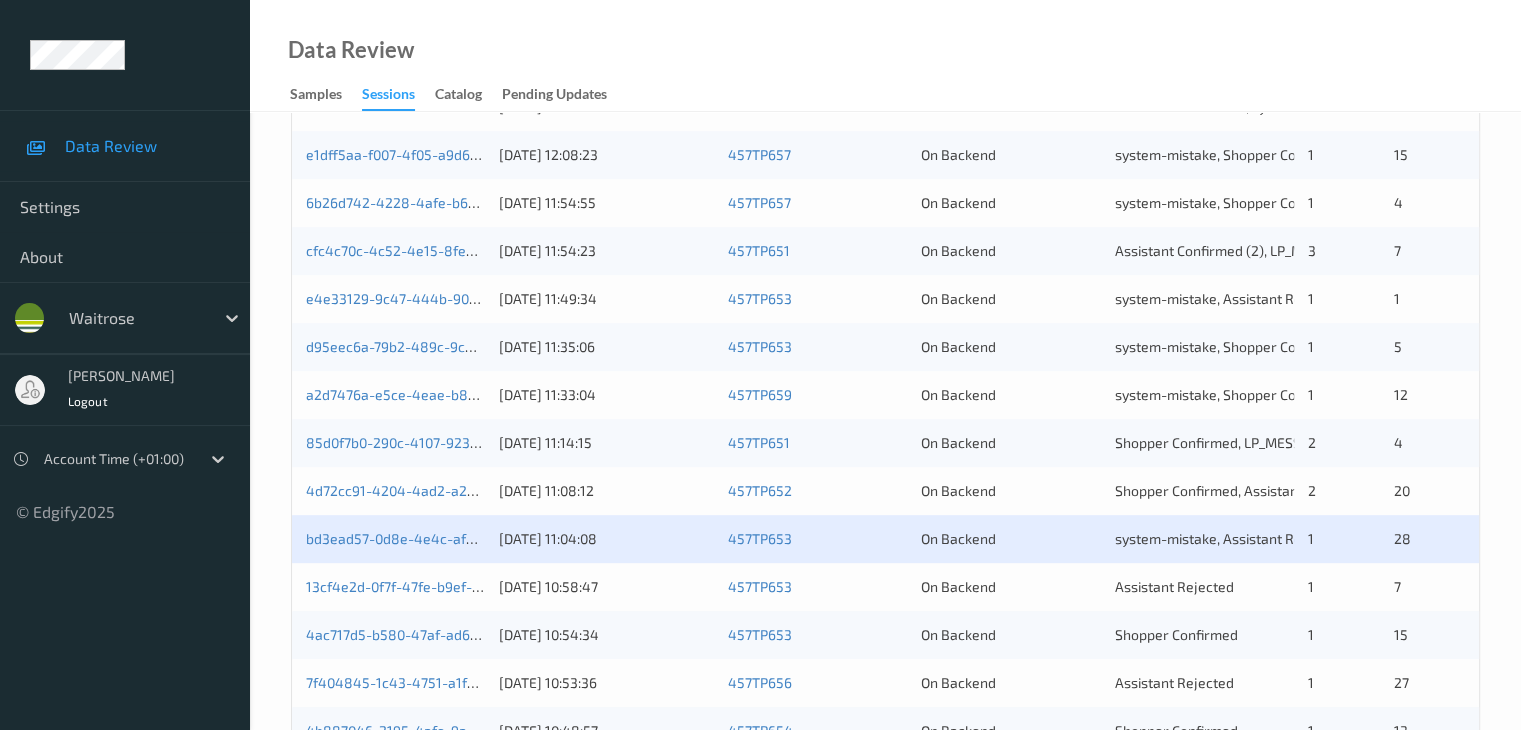 scroll, scrollTop: 800, scrollLeft: 0, axis: vertical 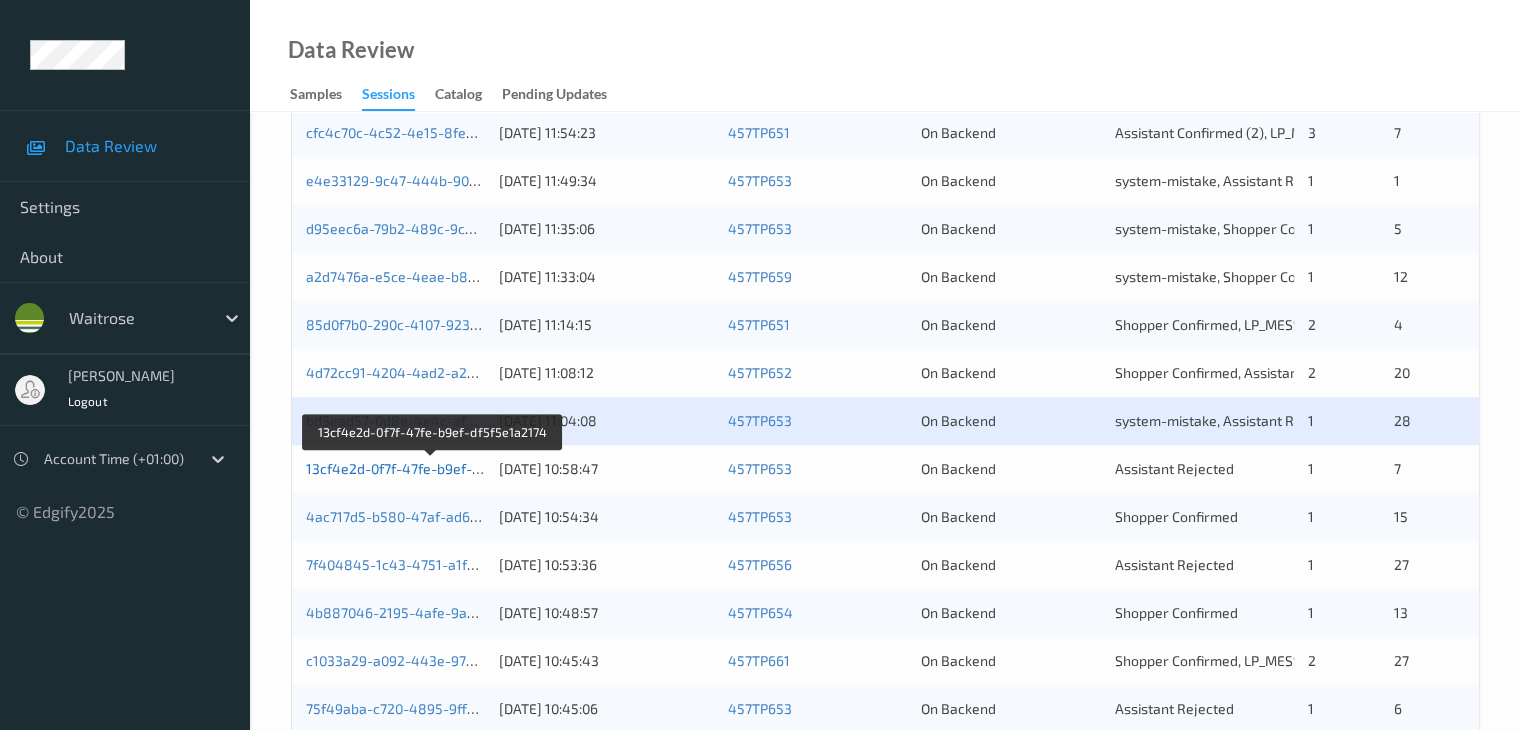 click on "13cf4e2d-0f7f-47fe-b9ef-df5f5e1a2174" at bounding box center (432, 468) 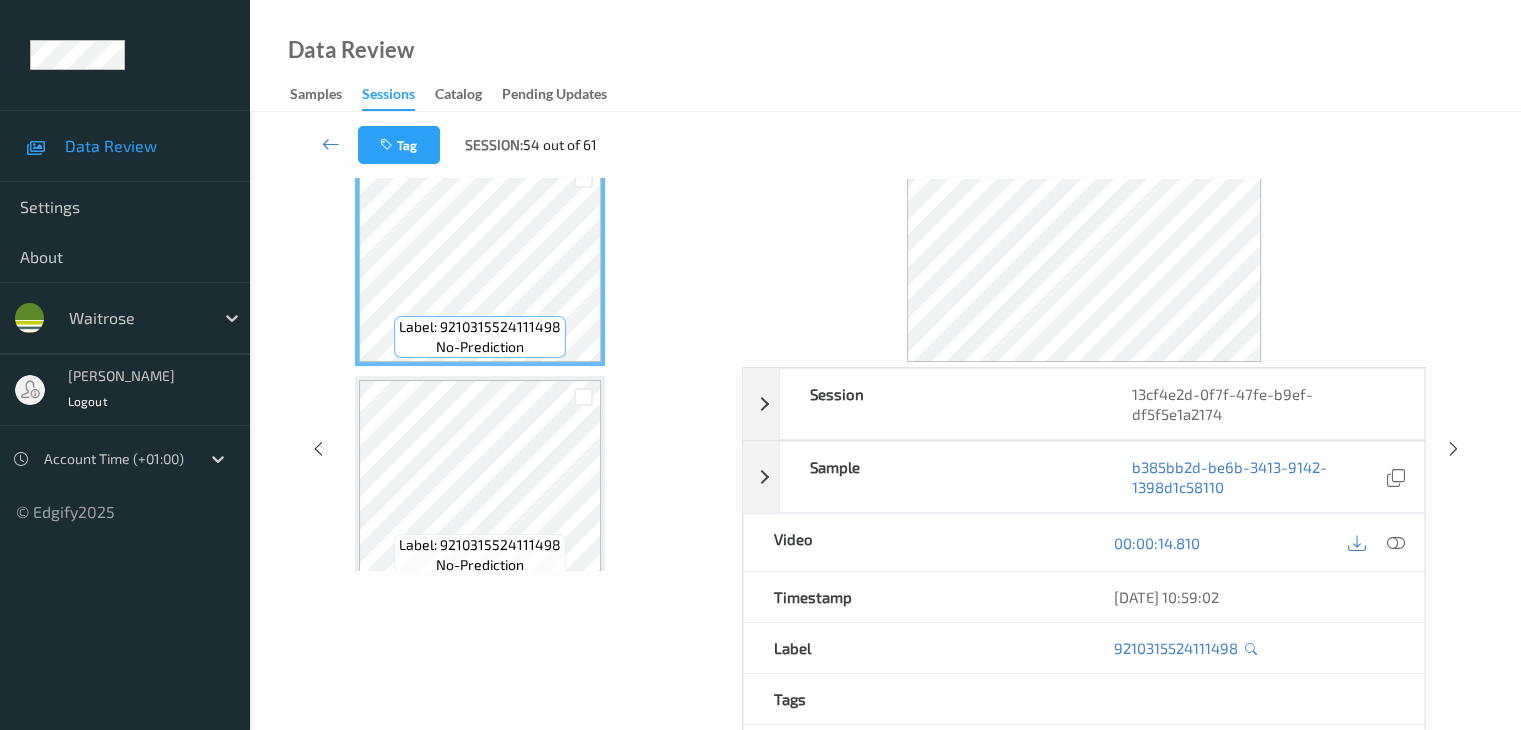 scroll, scrollTop: 0, scrollLeft: 0, axis: both 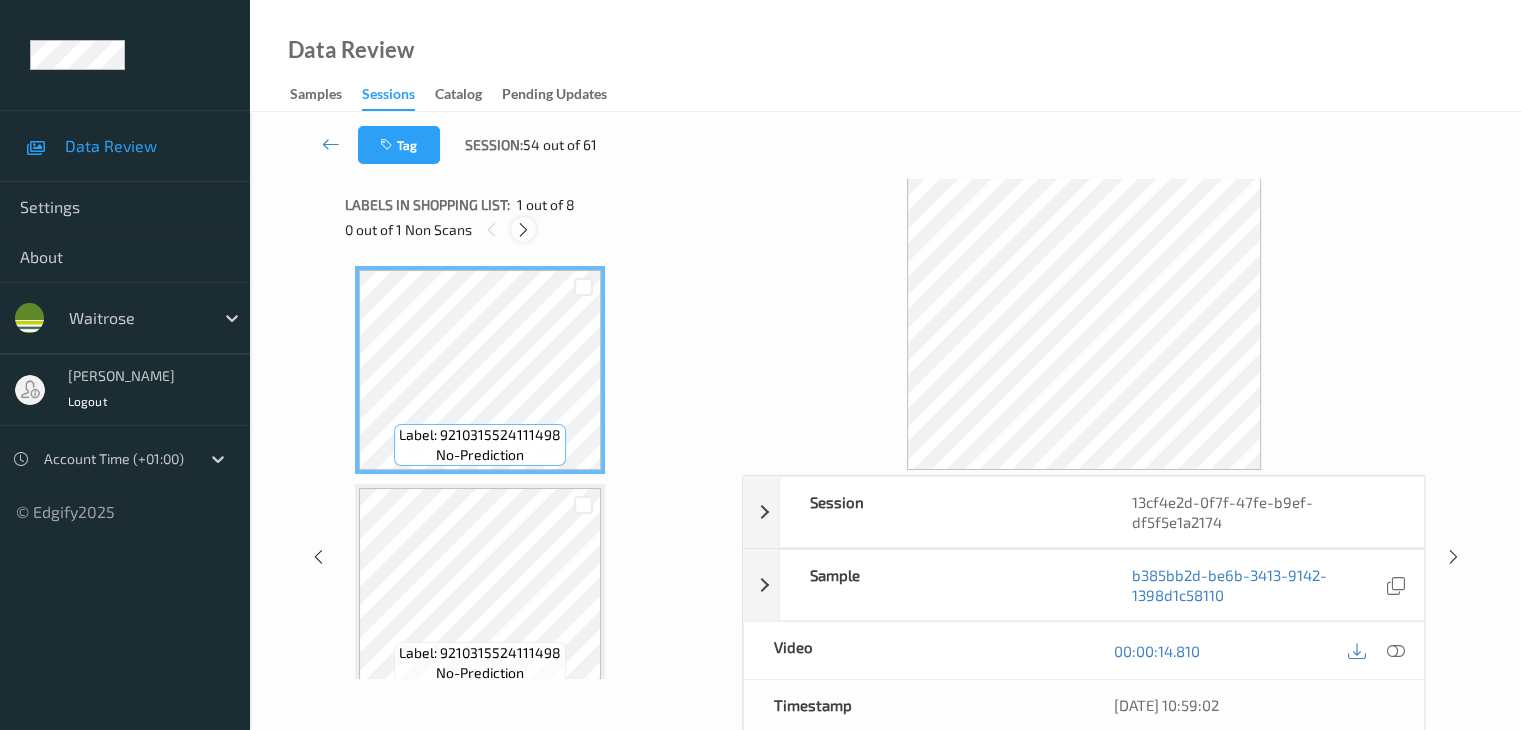 click at bounding box center [523, 230] 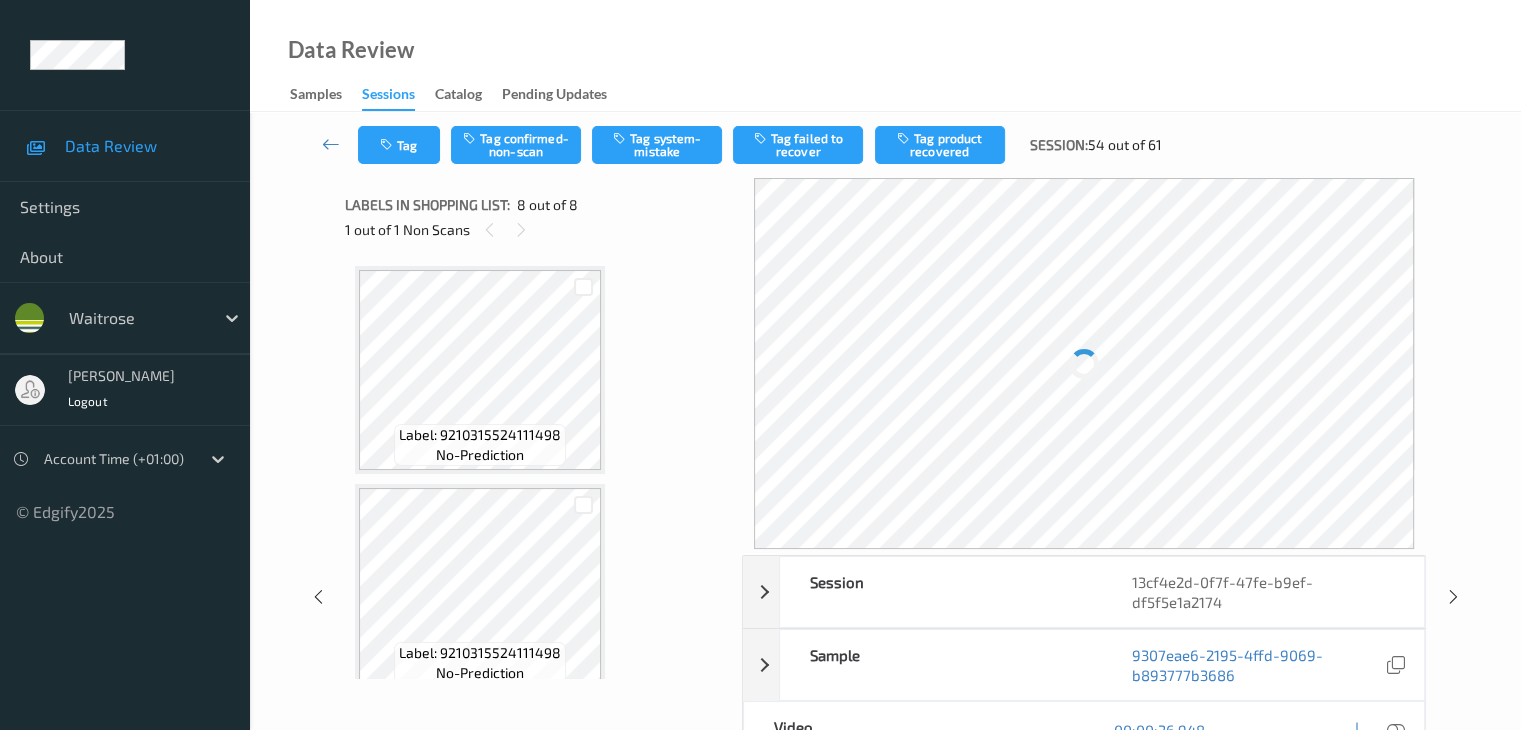 scroll, scrollTop: 1318, scrollLeft: 0, axis: vertical 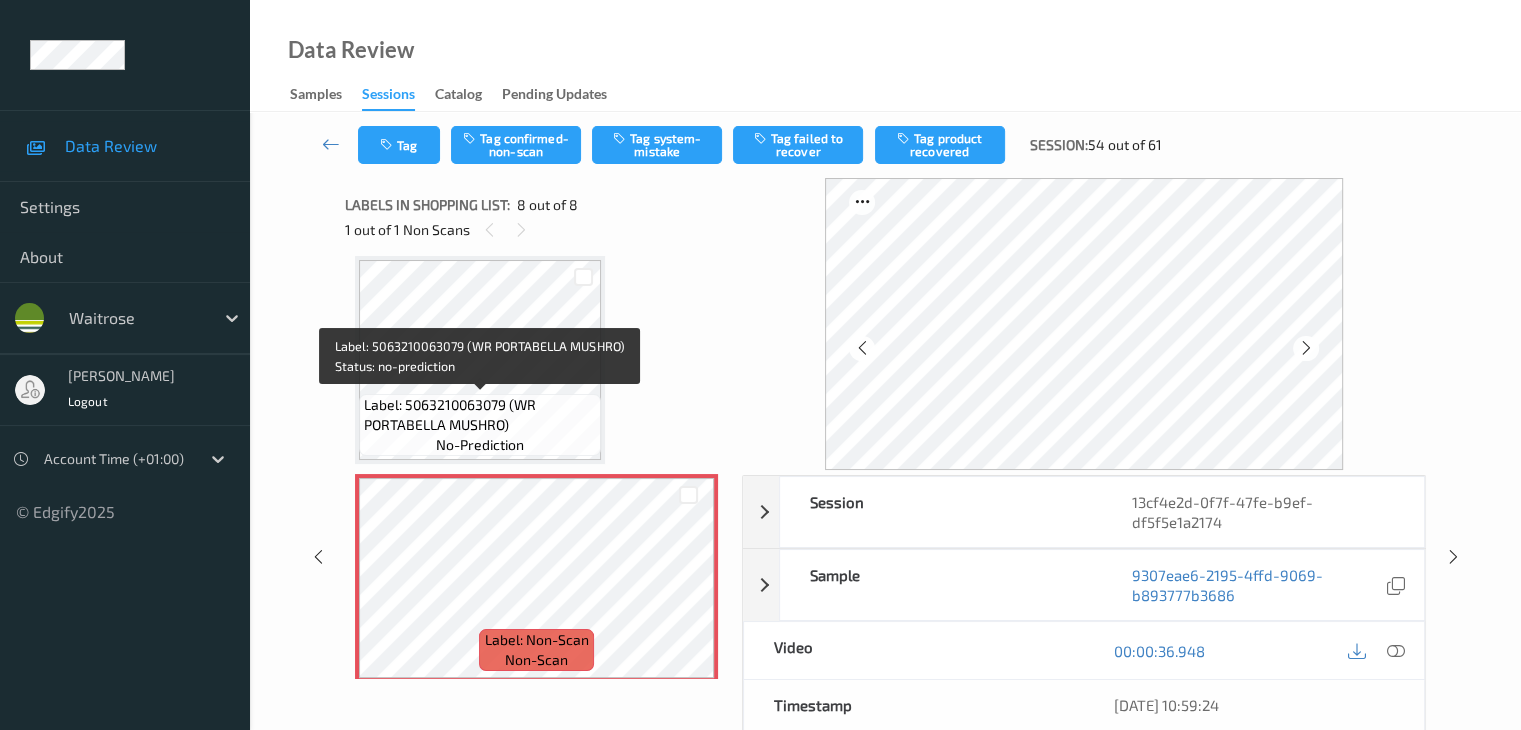 click on "Label: 5063210063079 (WR PORTABELLA MUSHRO)" at bounding box center (480, 415) 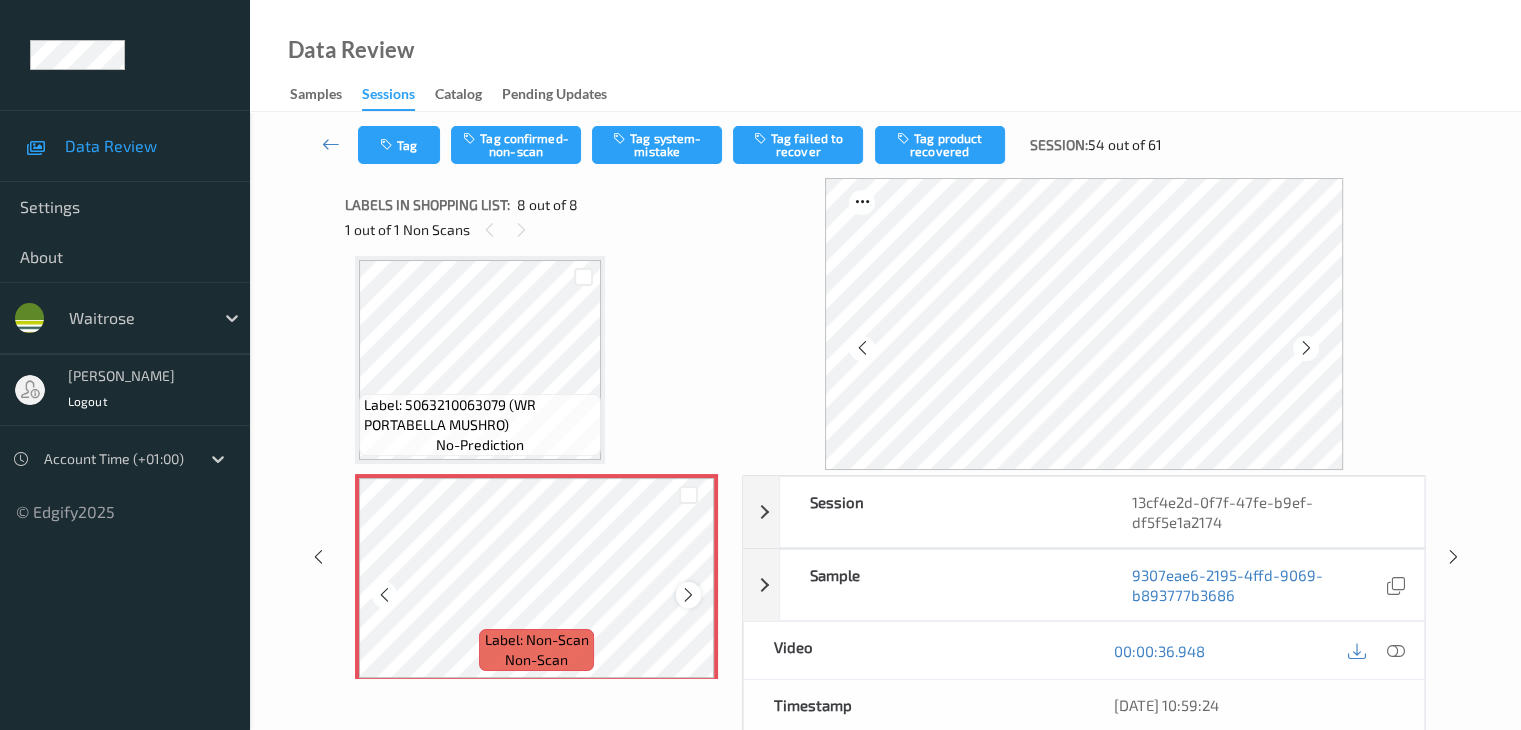 click at bounding box center (688, 595) 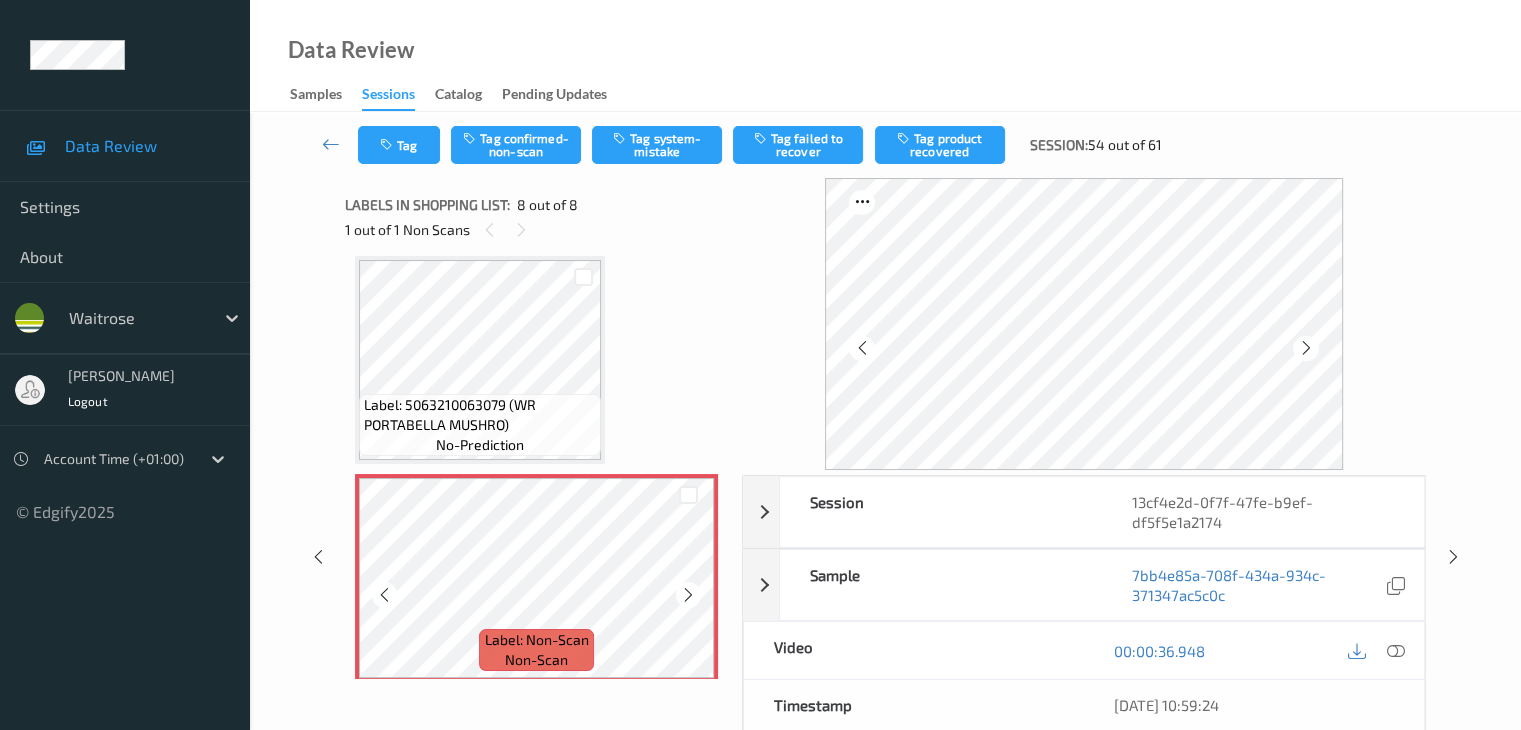 click at bounding box center [688, 595] 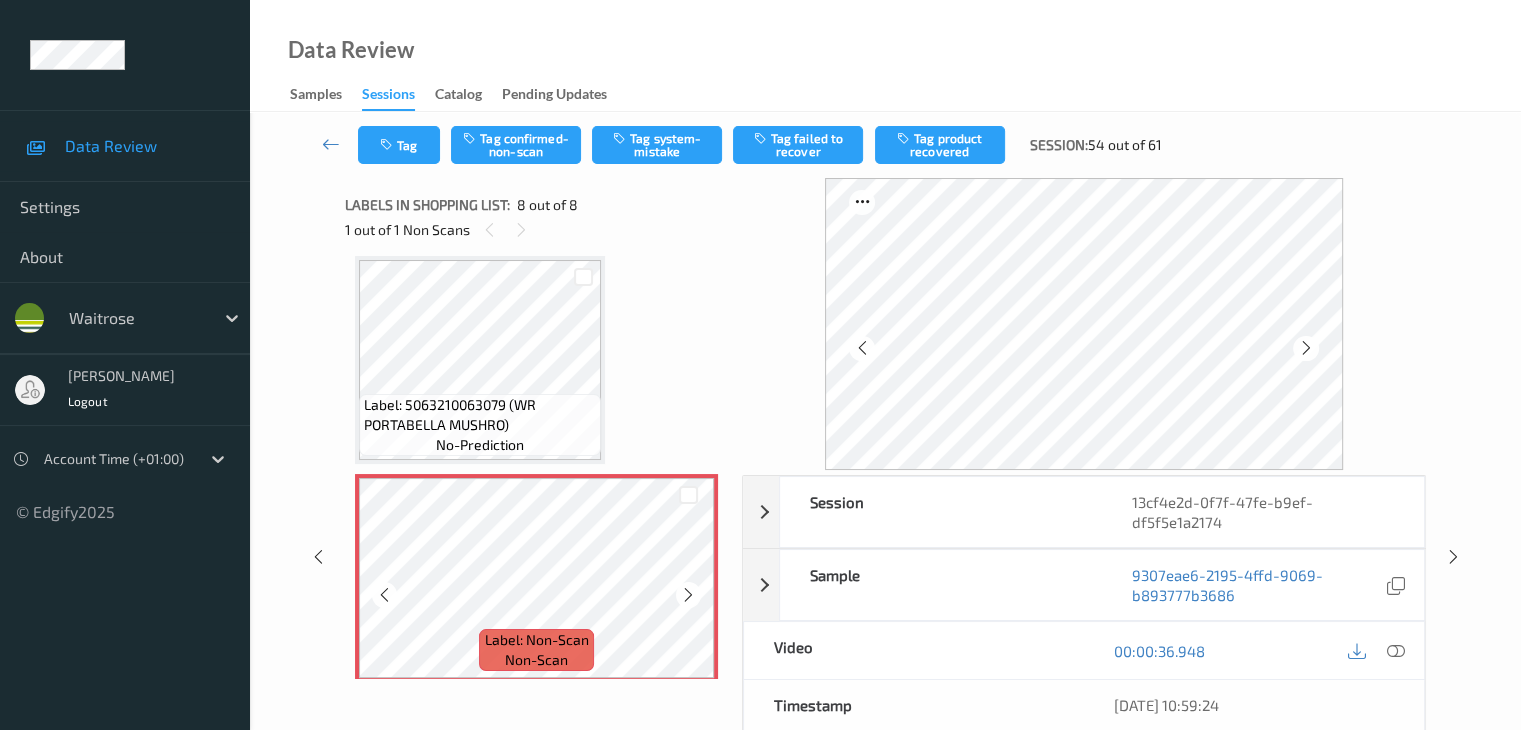 click at bounding box center [688, 595] 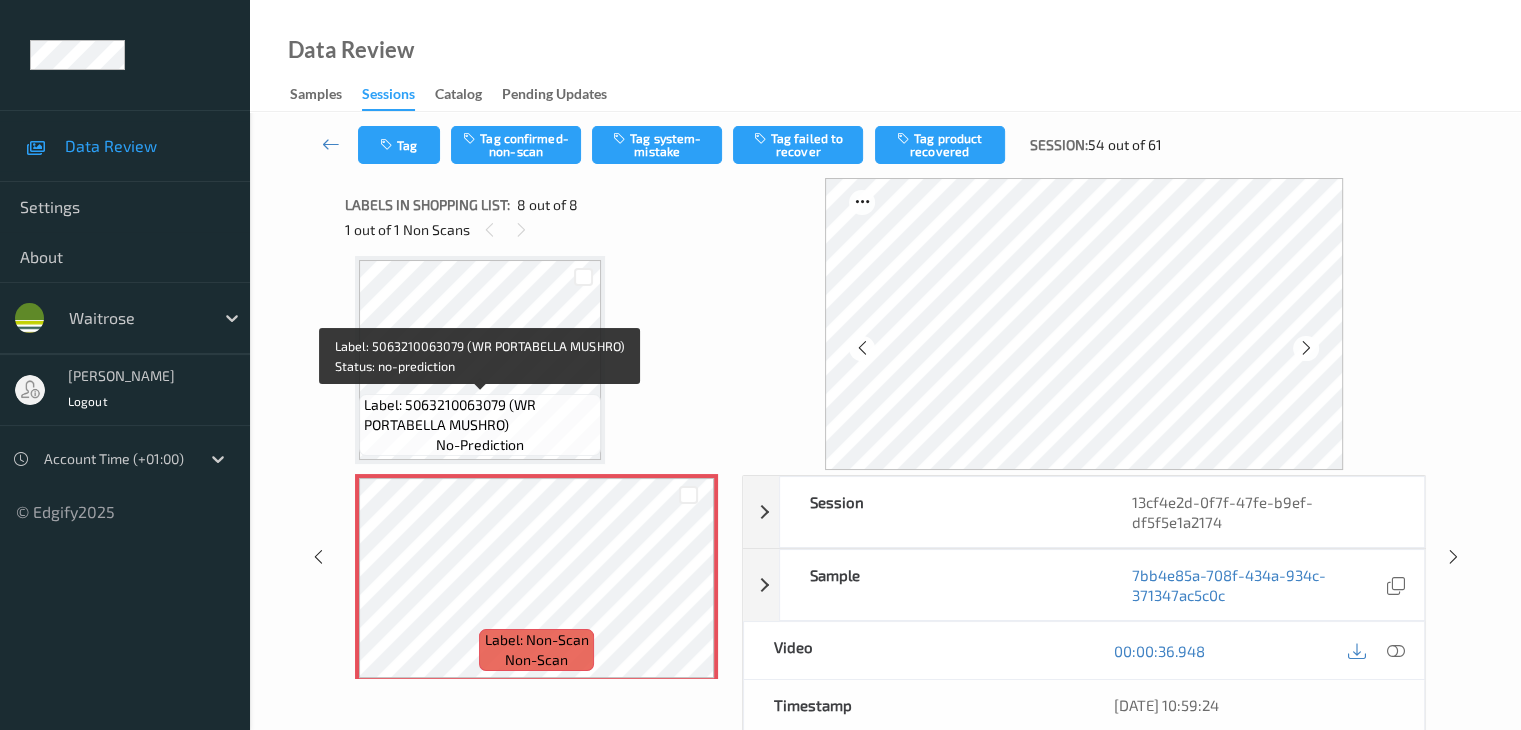 click on "Label: 5063210063079 (WR PORTABELLA MUSHRO)" at bounding box center [480, 415] 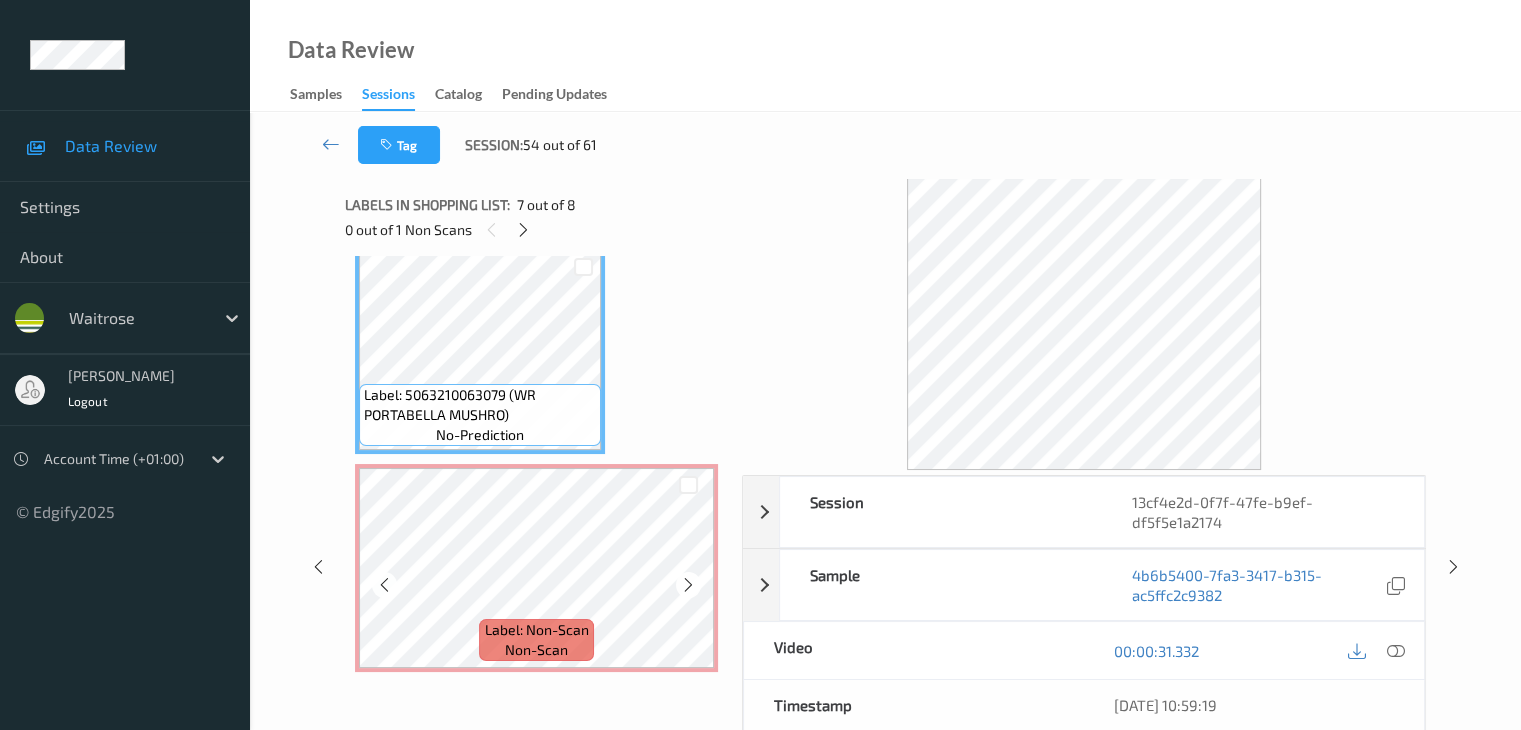 scroll, scrollTop: 1331, scrollLeft: 0, axis: vertical 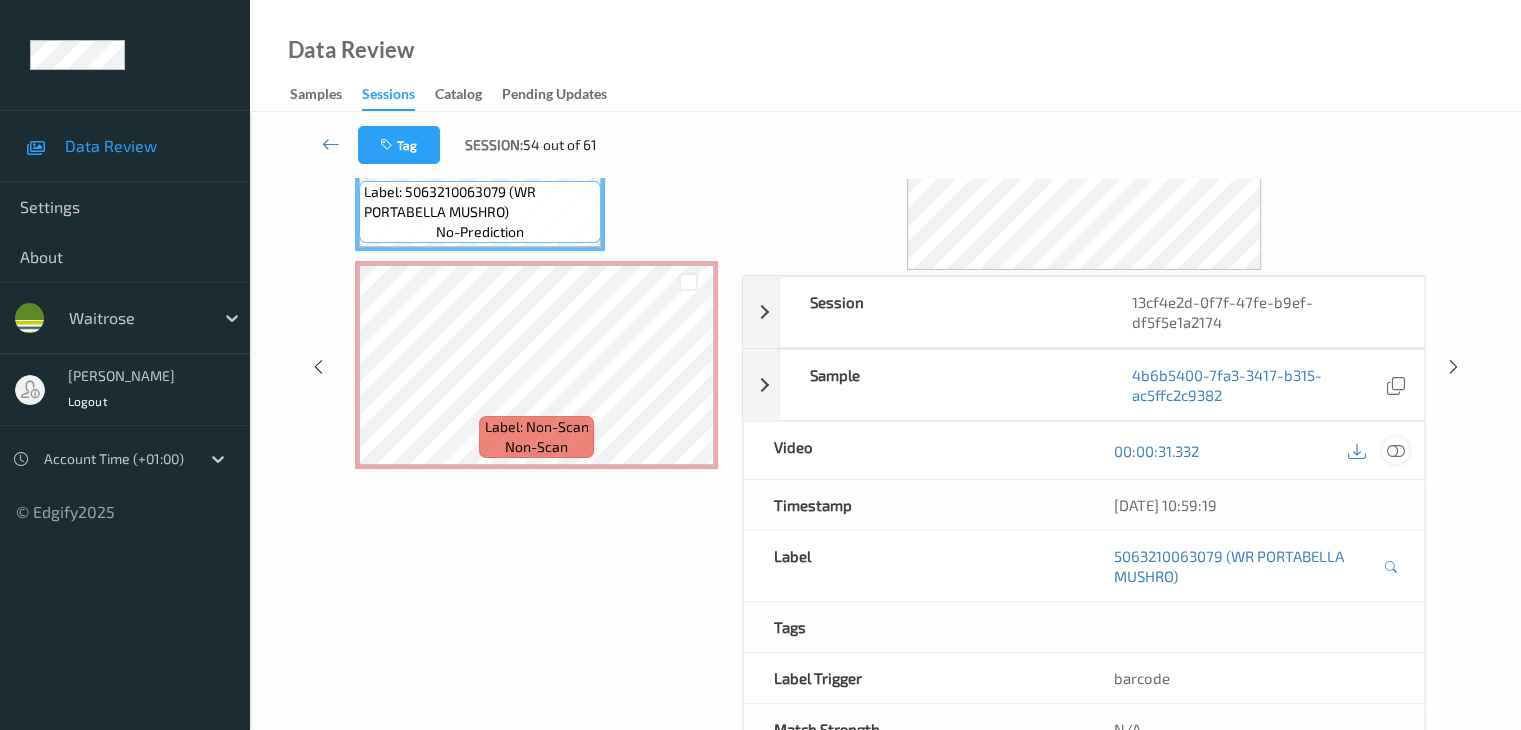 click at bounding box center (1395, 450) 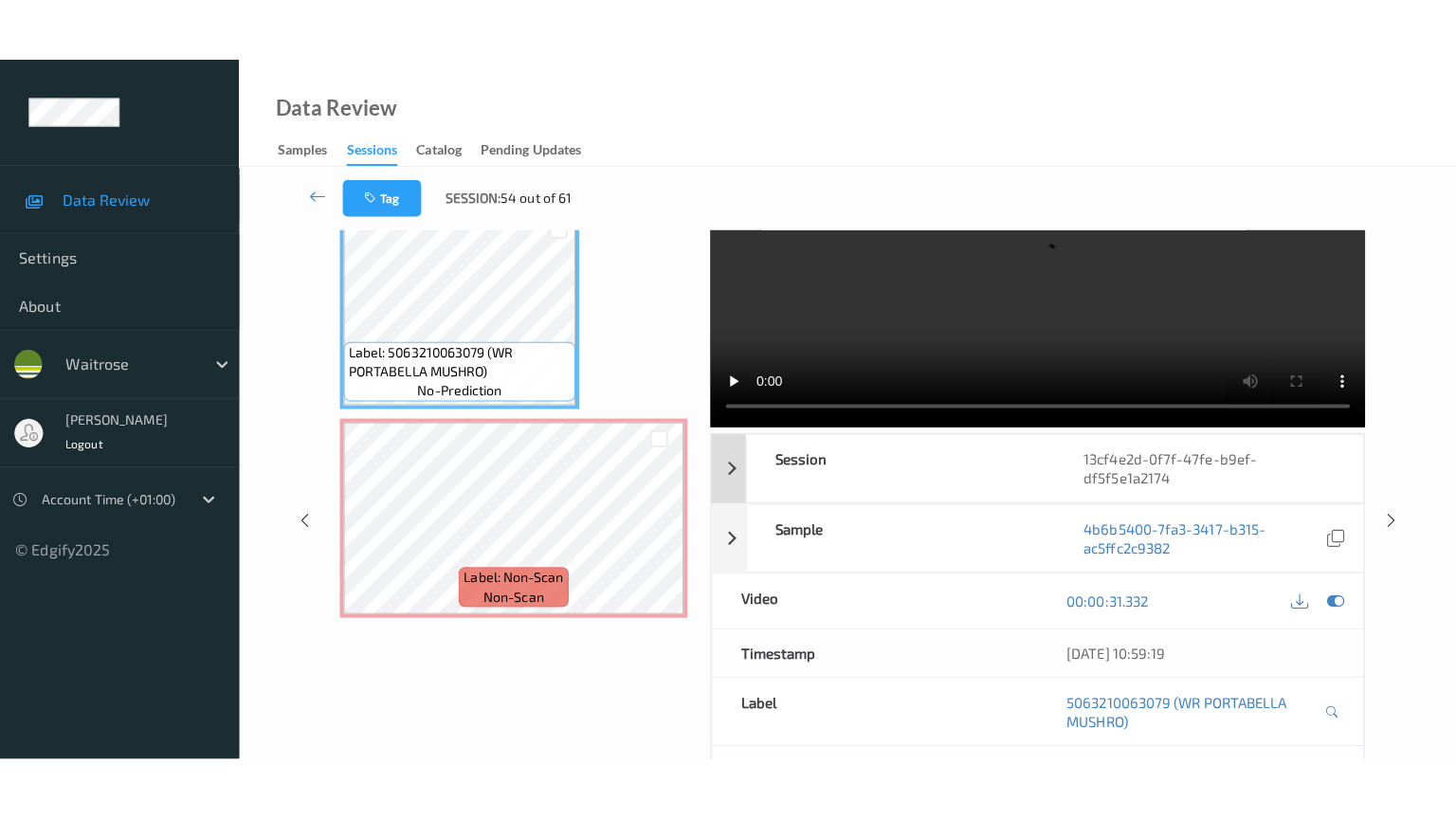 scroll, scrollTop: 0, scrollLeft: 0, axis: both 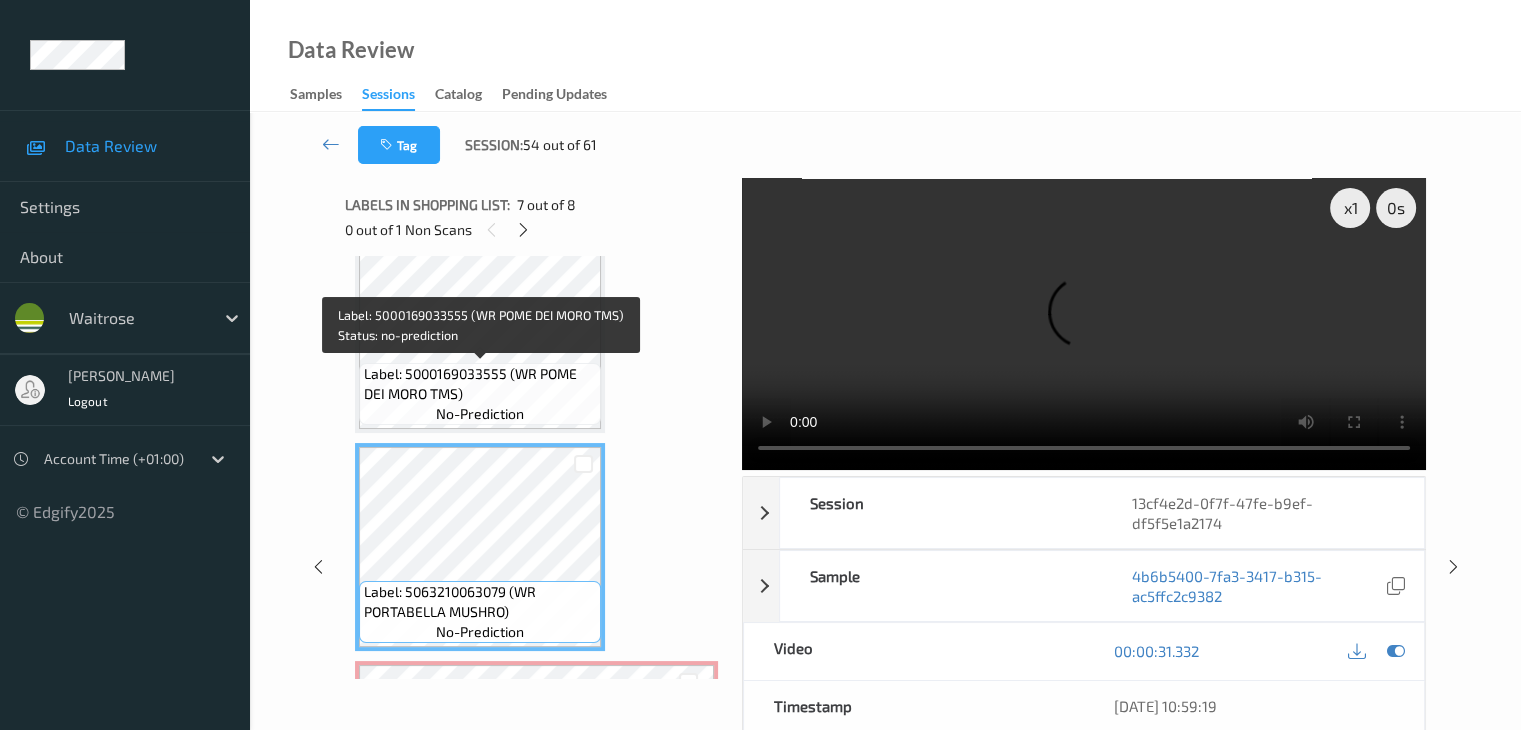 click on "Label: 5000169033555 (WR POME DEI MORO TMS)" at bounding box center (480, 384) 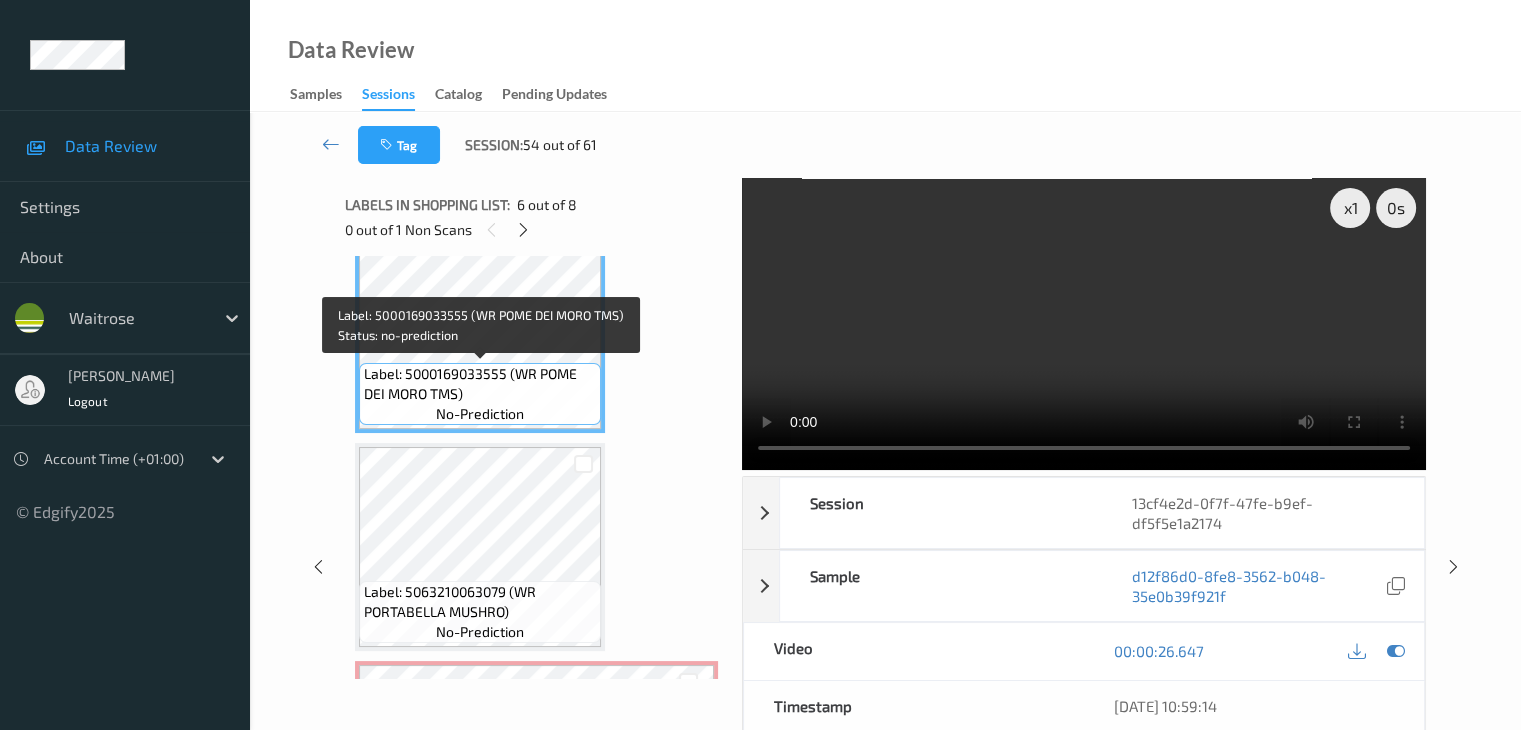 click on "Label: 5000169033555 (WR POME DEI MORO TMS)" at bounding box center [480, 384] 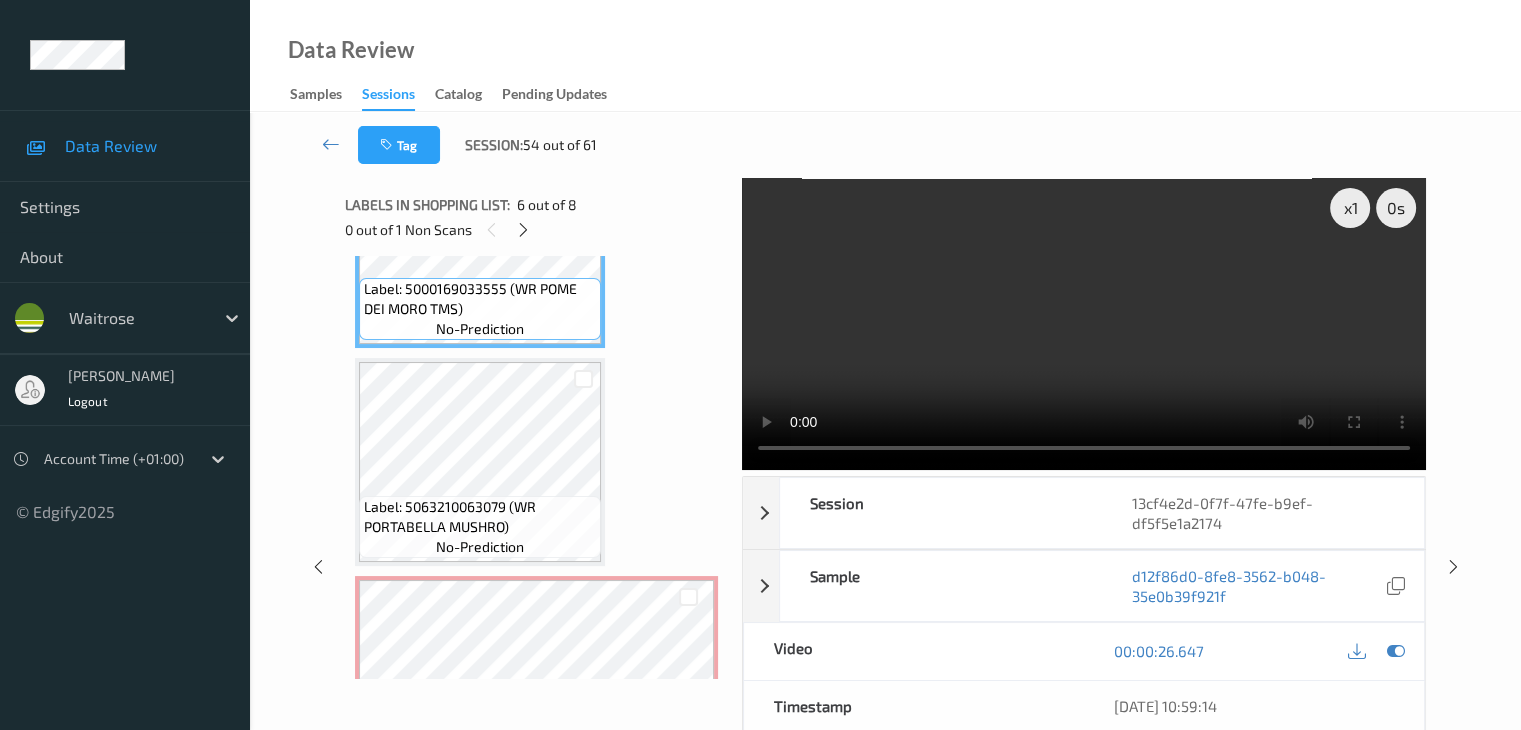 scroll, scrollTop: 1331, scrollLeft: 0, axis: vertical 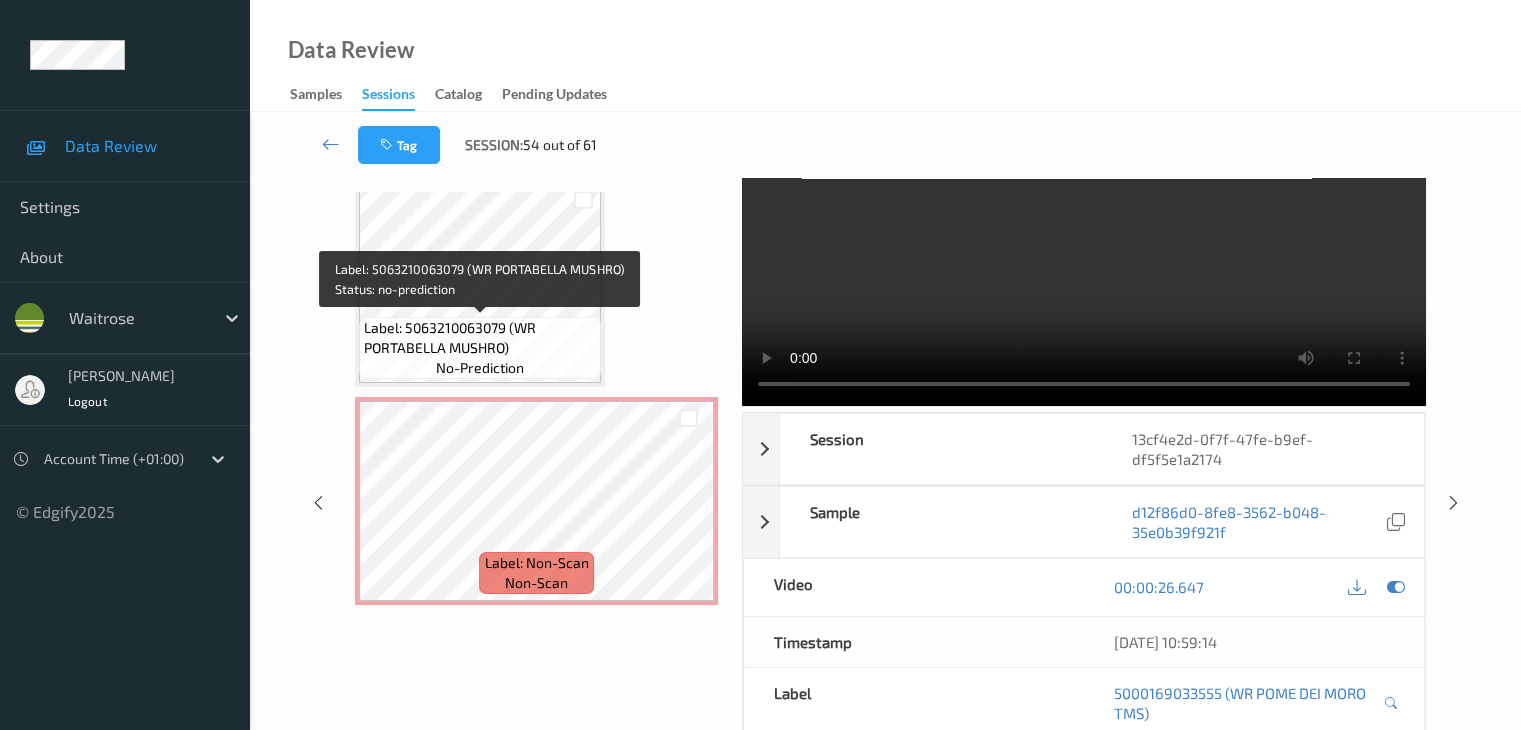 click on "Label: 5063210063079 (WR PORTABELLA MUSHRO)" at bounding box center (480, 338) 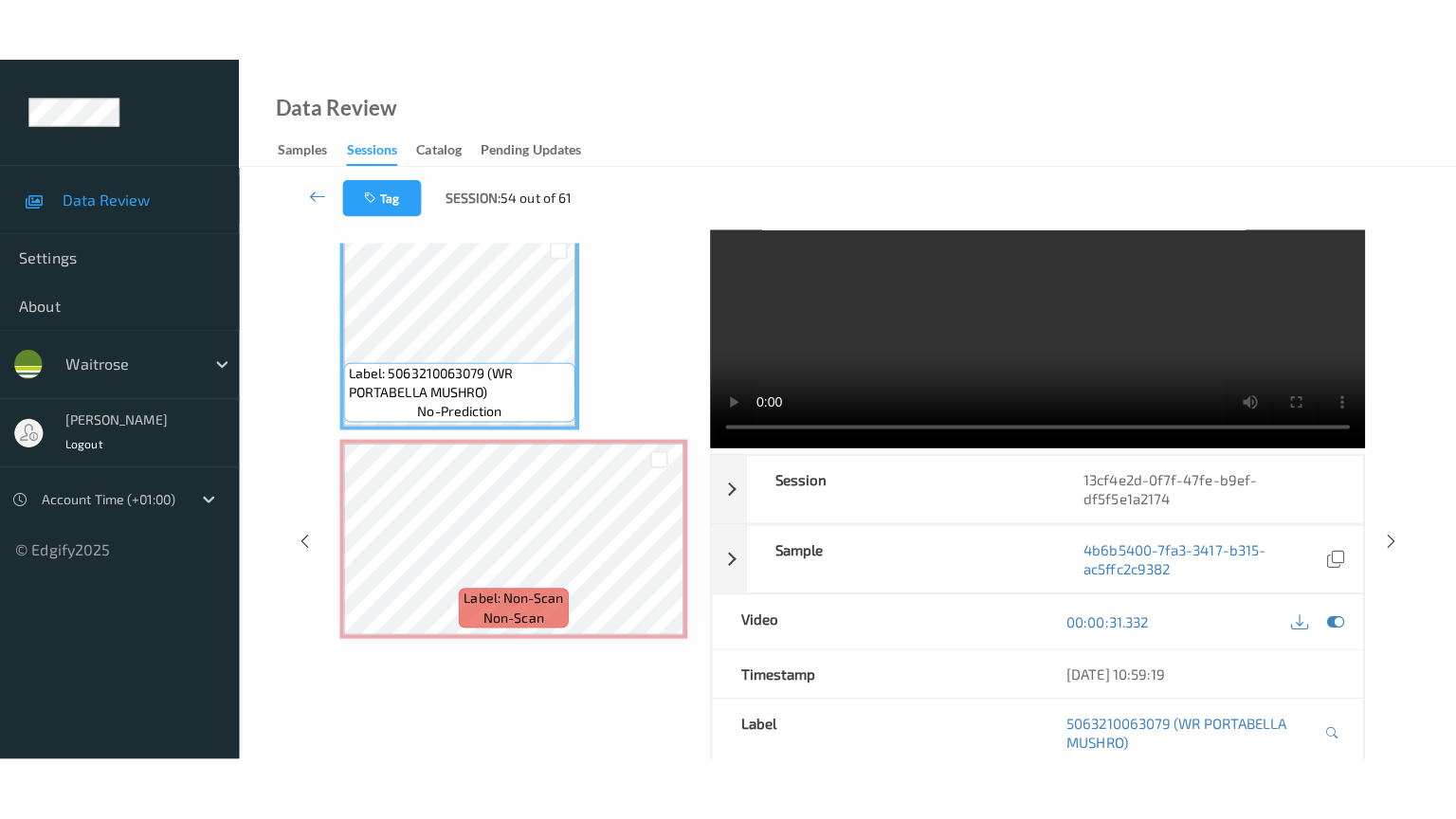scroll, scrollTop: 0, scrollLeft: 0, axis: both 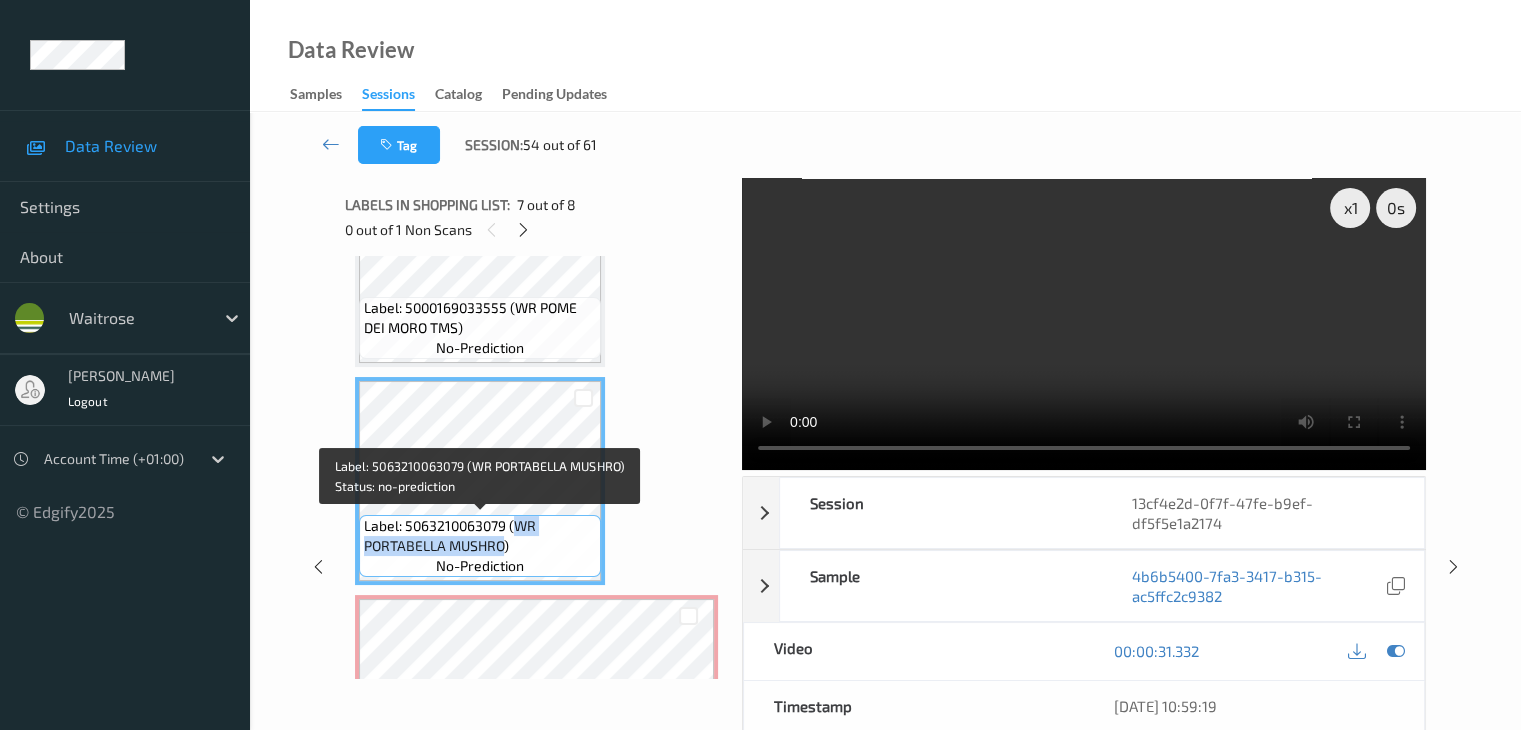 drag, startPoint x: 512, startPoint y: 523, endPoint x: 504, endPoint y: 540, distance: 18.788294 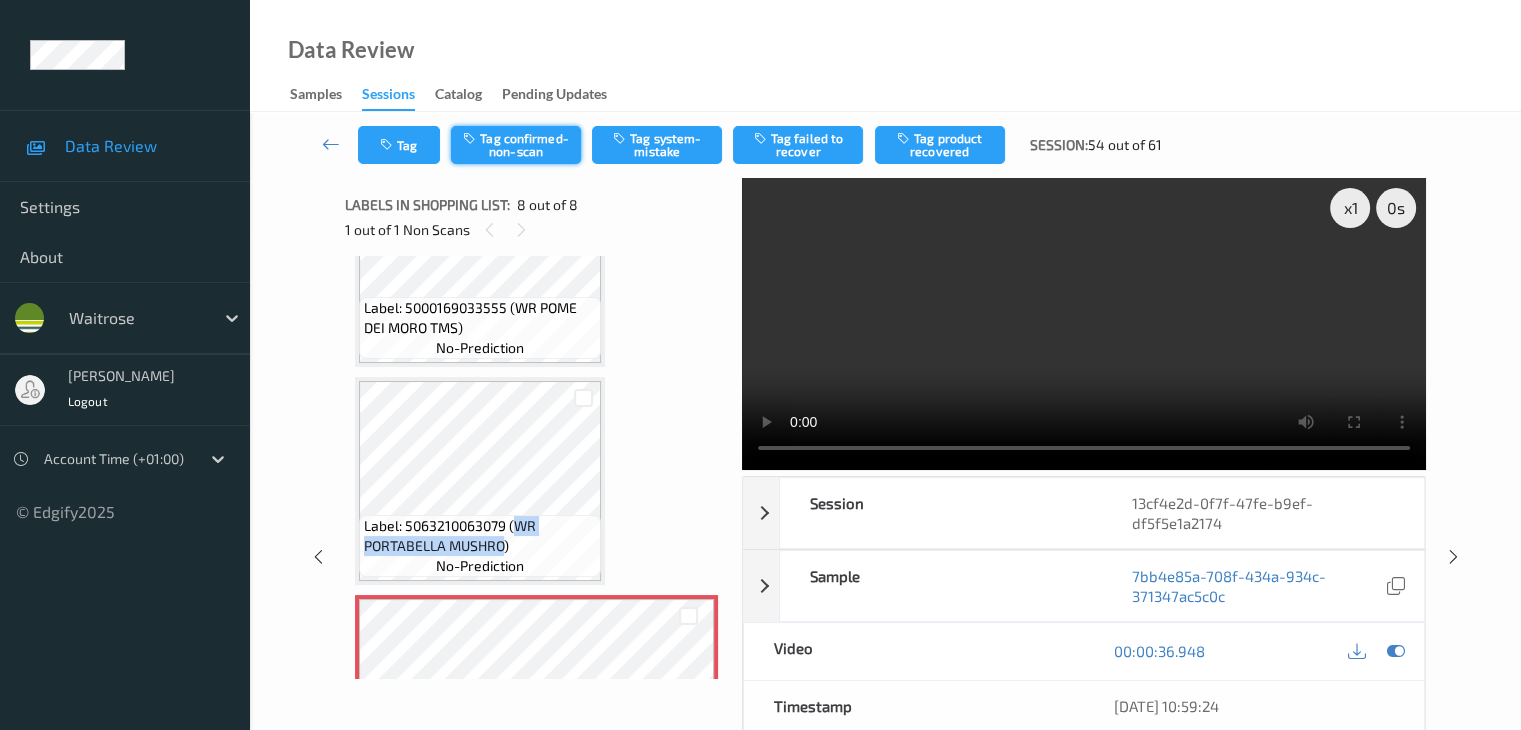 click on "Tag   confirmed-non-scan" at bounding box center [516, 145] 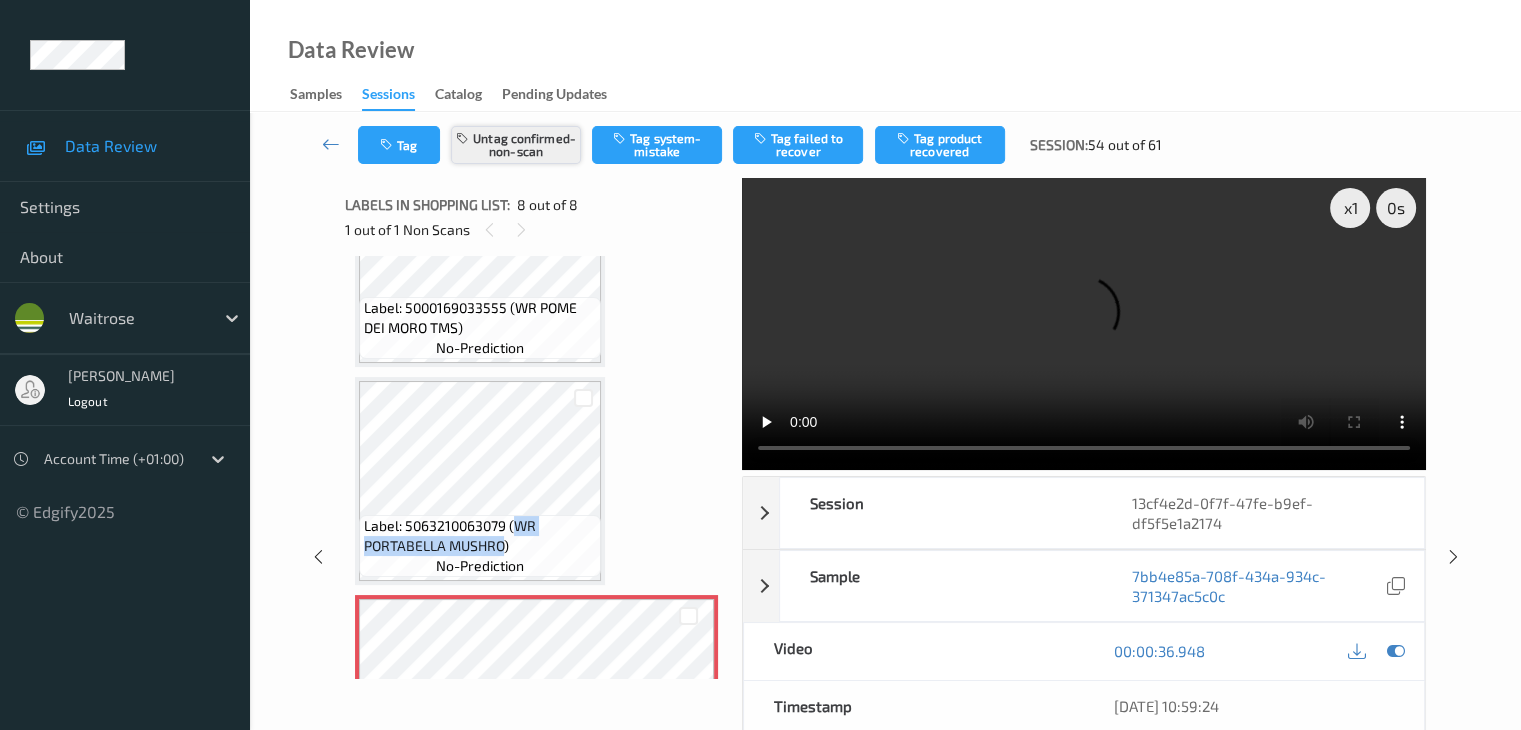 click on "Untag   confirmed-non-scan" at bounding box center (516, 145) 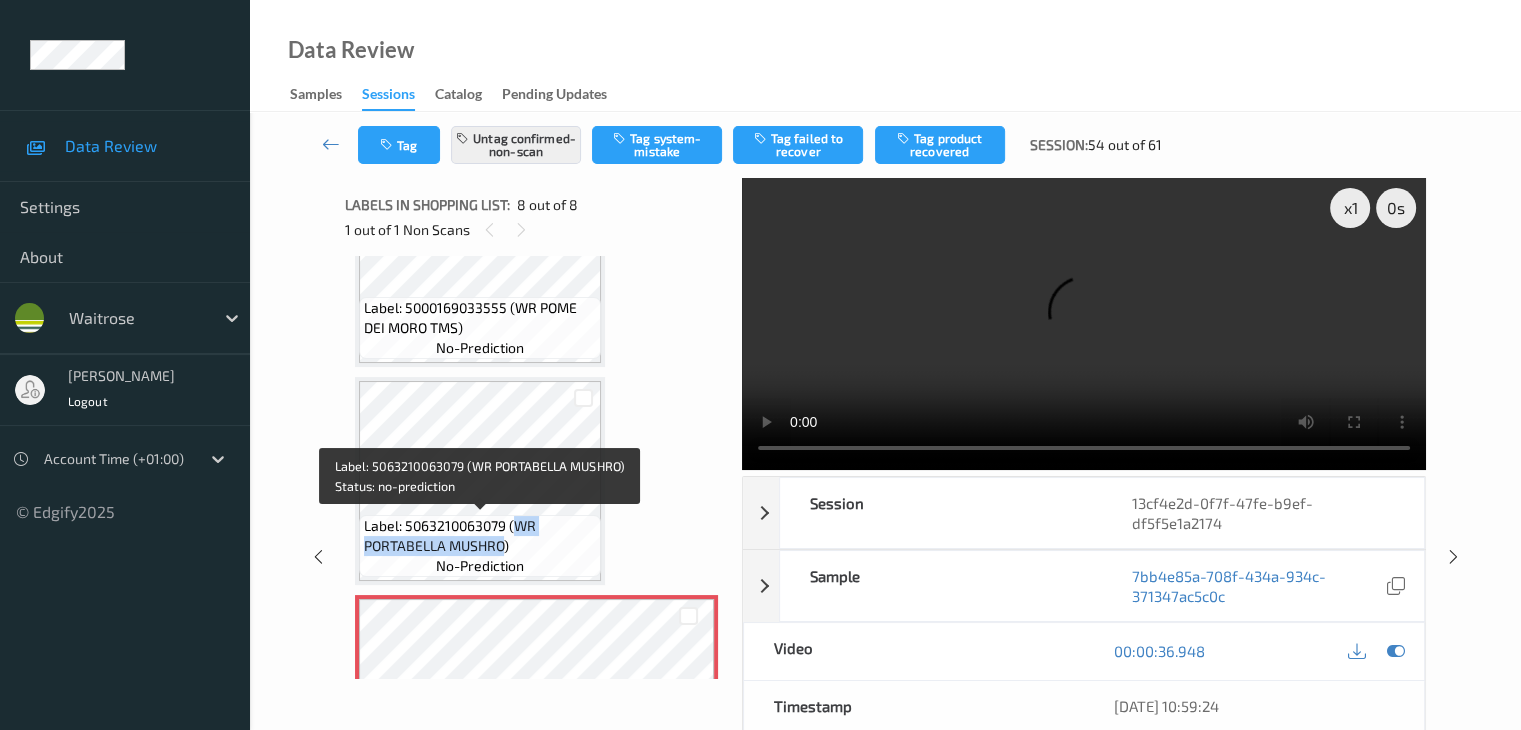 click on "Label: 5063210063079 (WR PORTABELLA MUSHRO)" at bounding box center [480, 536] 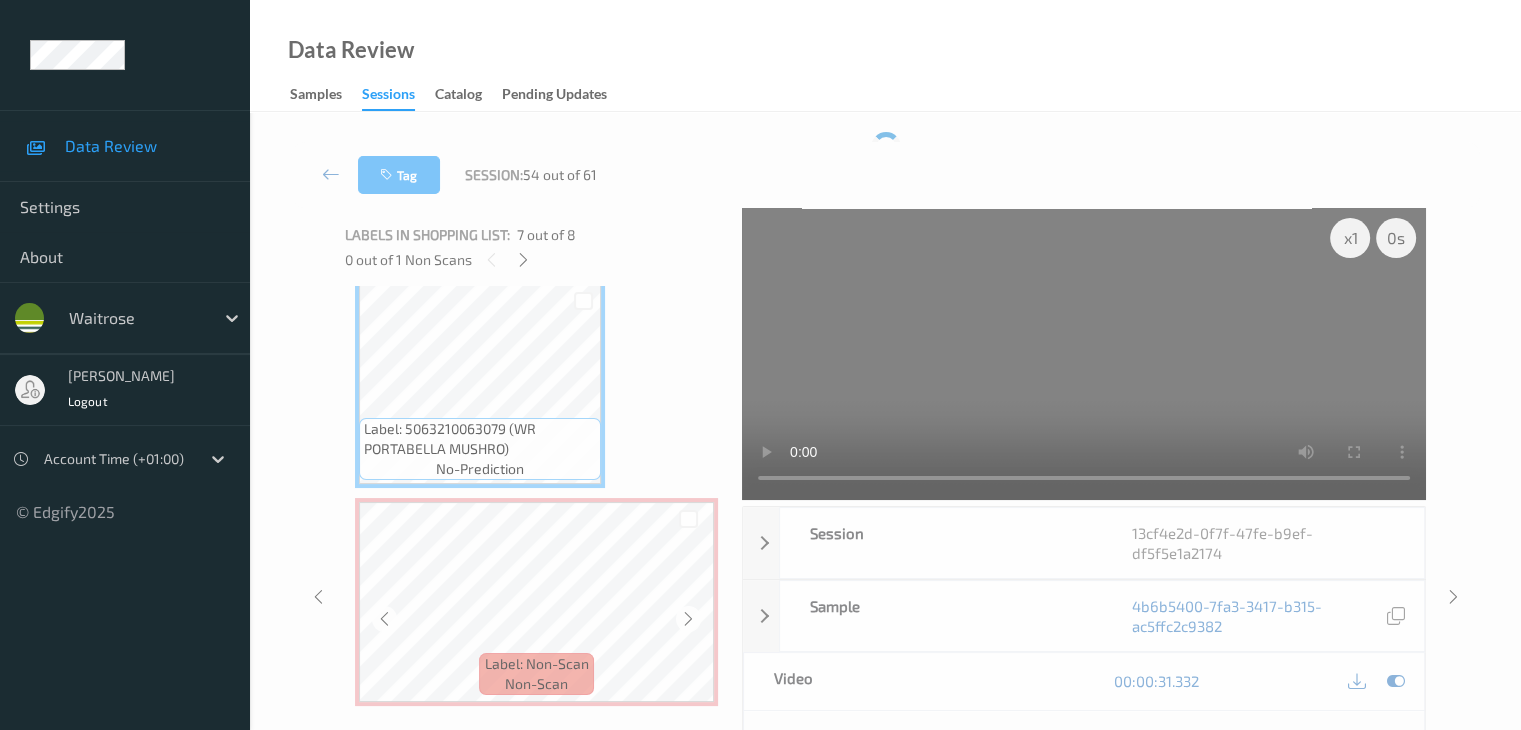 scroll, scrollTop: 1332, scrollLeft: 0, axis: vertical 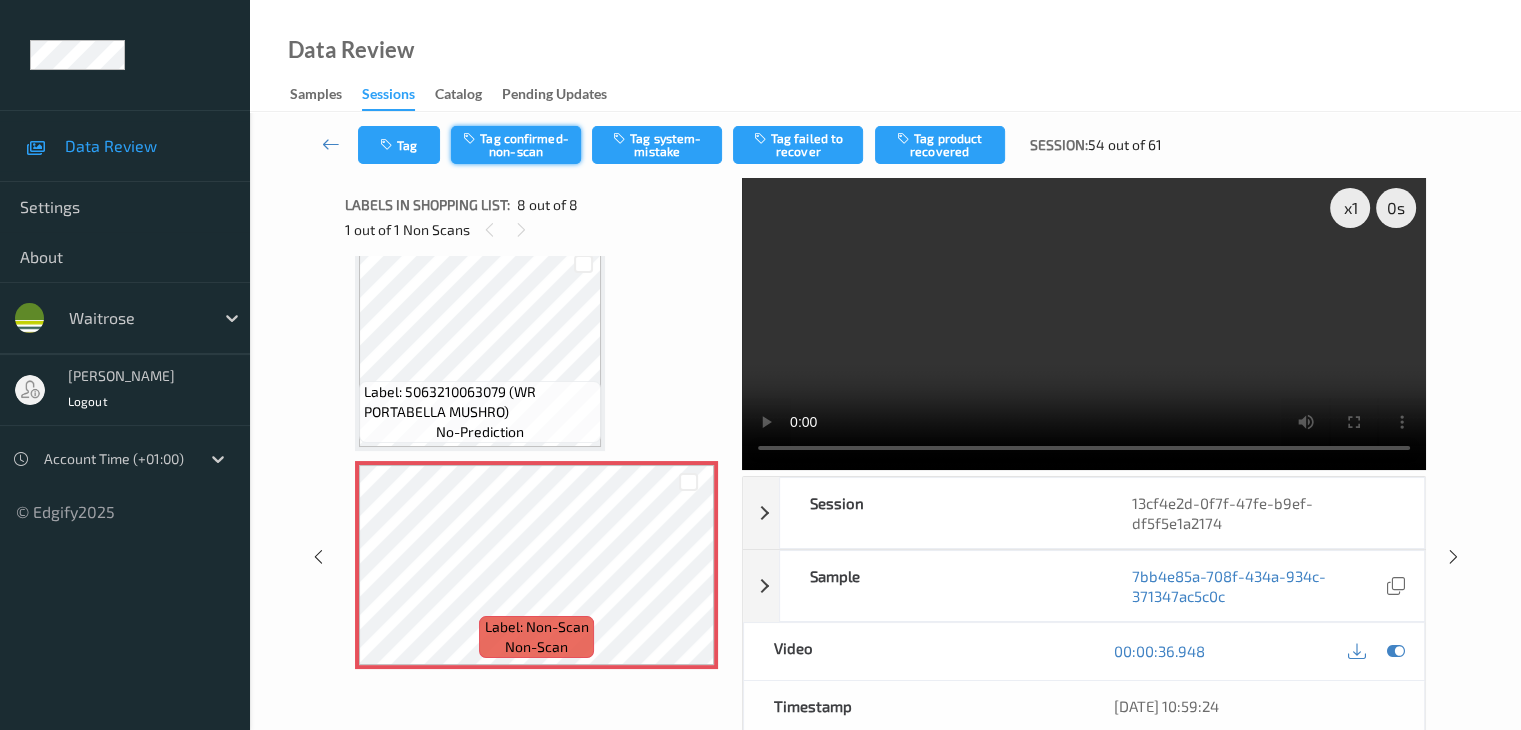 click on "Tag   confirmed-non-scan" at bounding box center [516, 145] 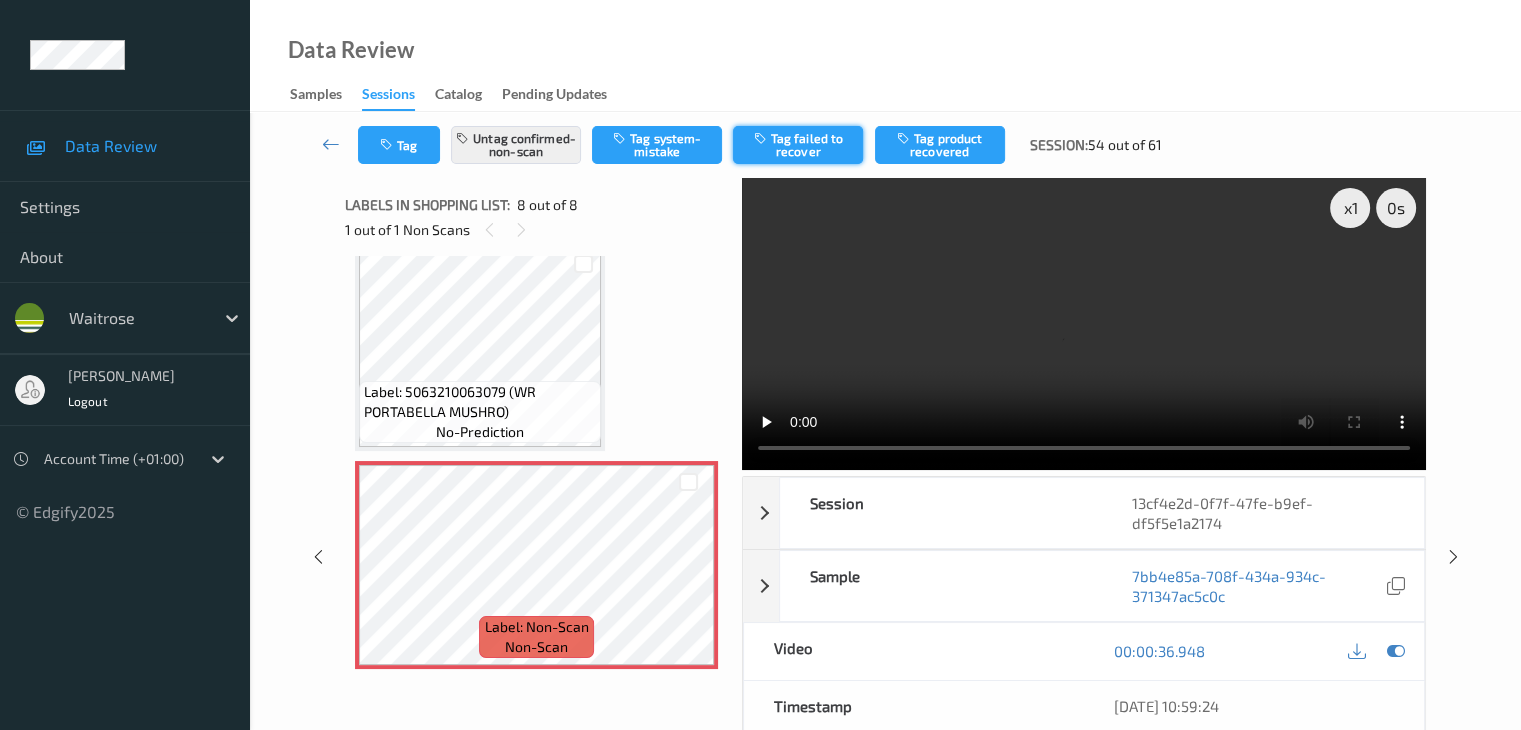 click on "Tag   failed to recover" at bounding box center (798, 145) 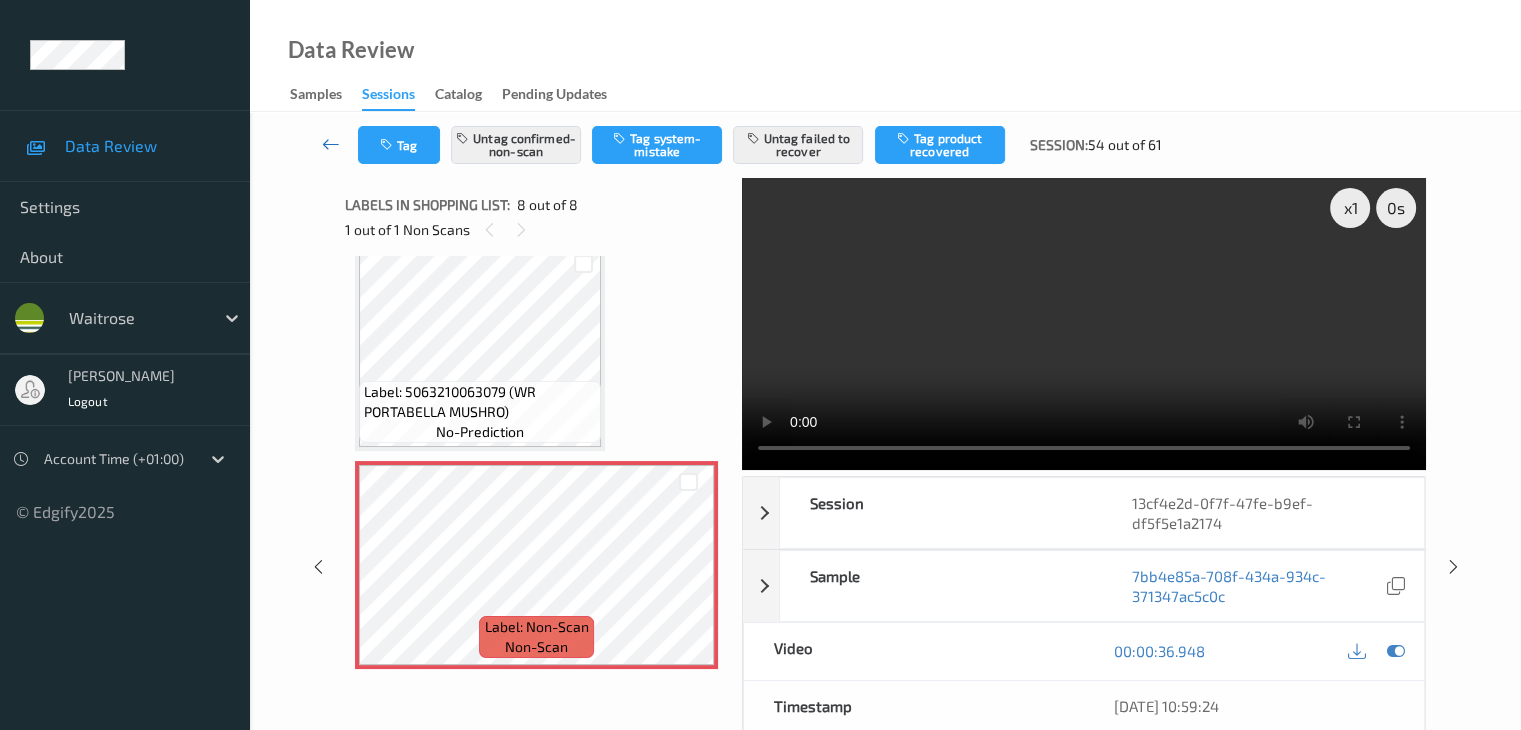 click at bounding box center (331, 144) 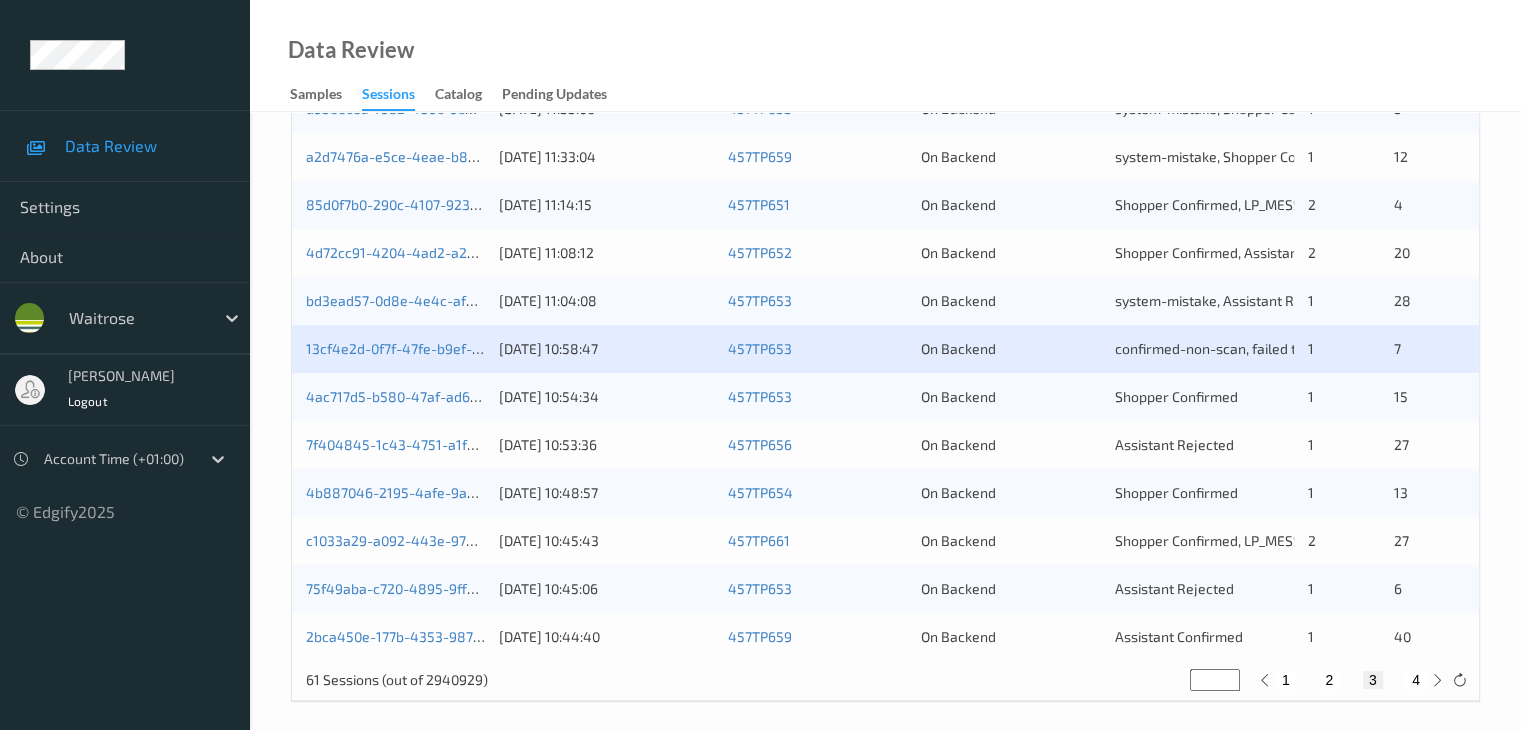 scroll, scrollTop: 932, scrollLeft: 0, axis: vertical 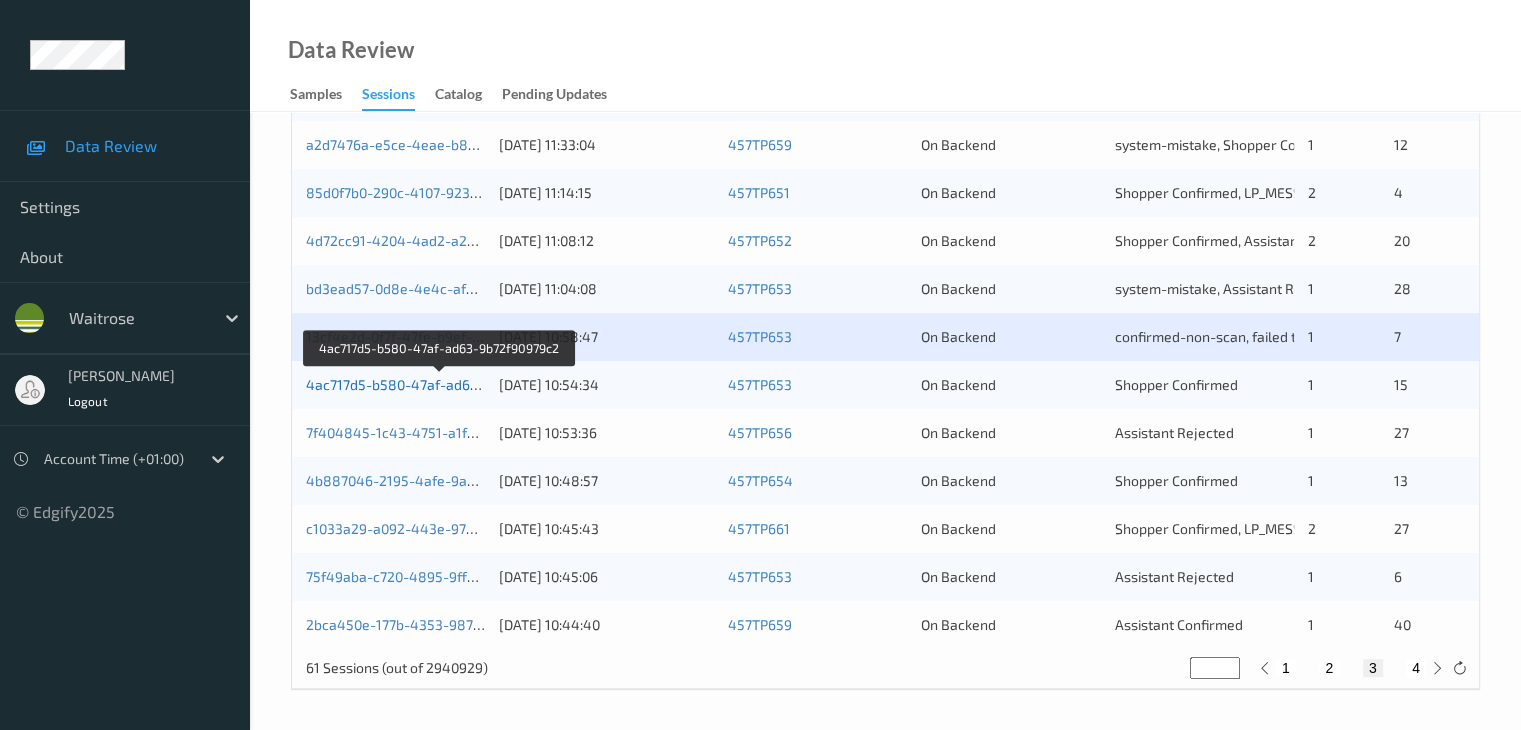 click on "4ac717d5-b580-47af-ad63-9b72f90979c2" at bounding box center (440, 384) 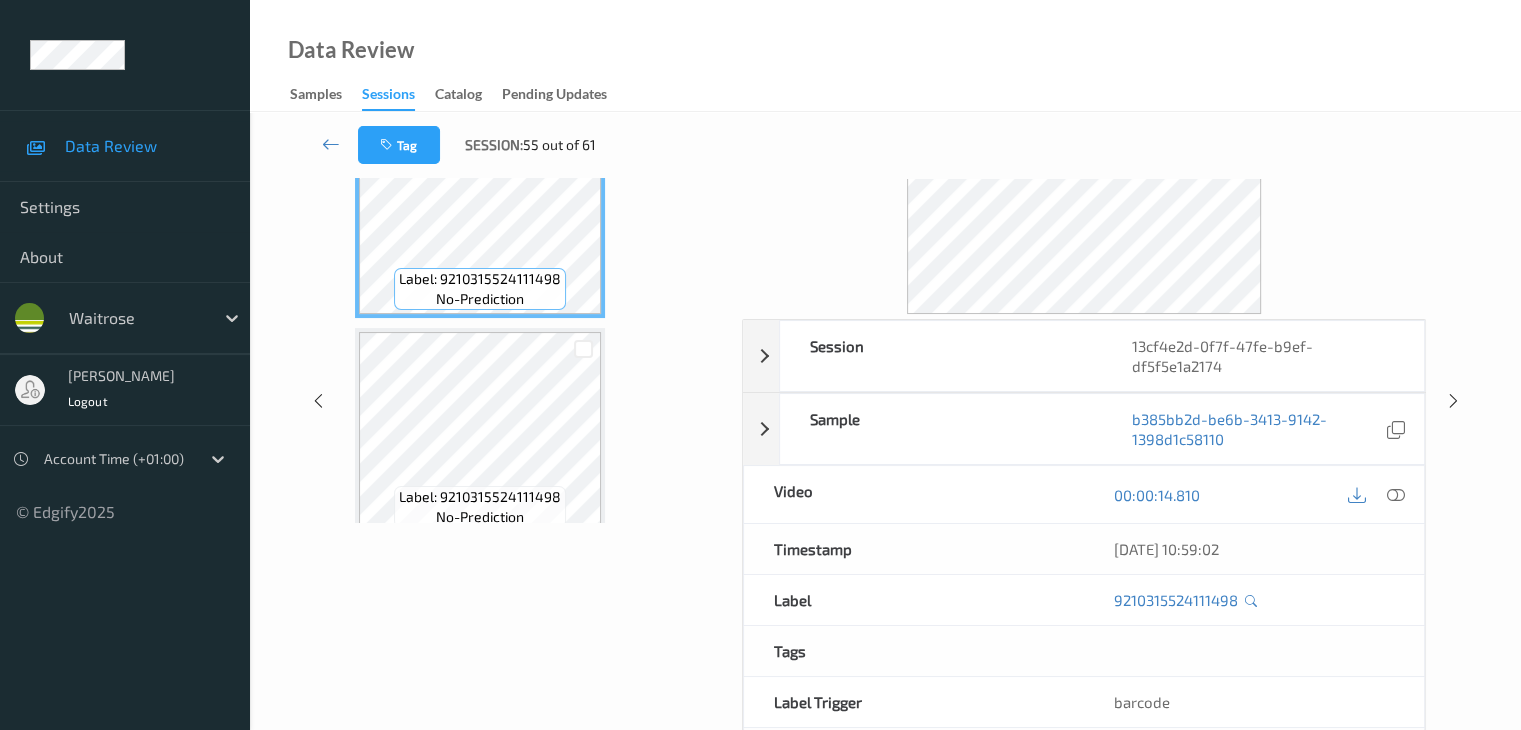 scroll, scrollTop: 0, scrollLeft: 0, axis: both 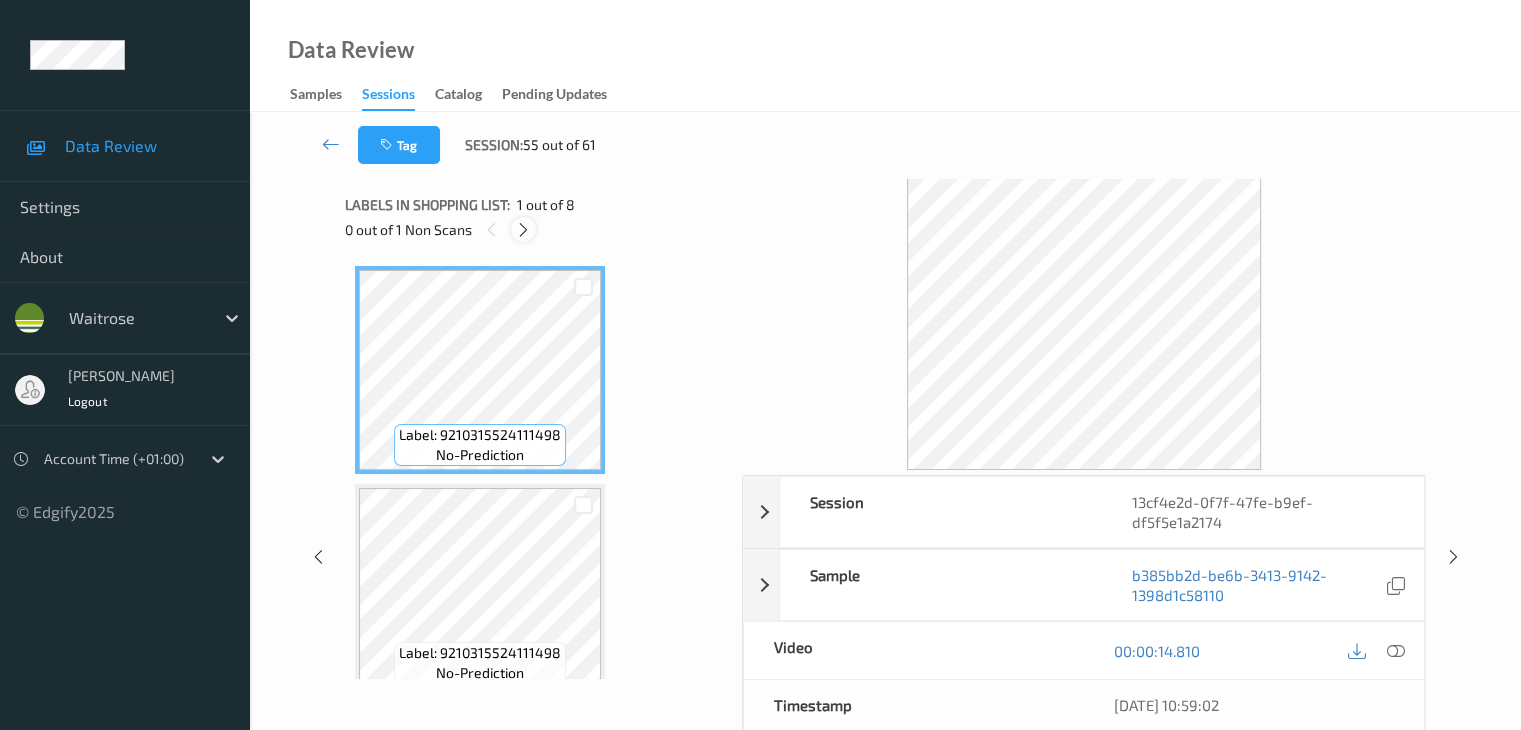 click at bounding box center [523, 230] 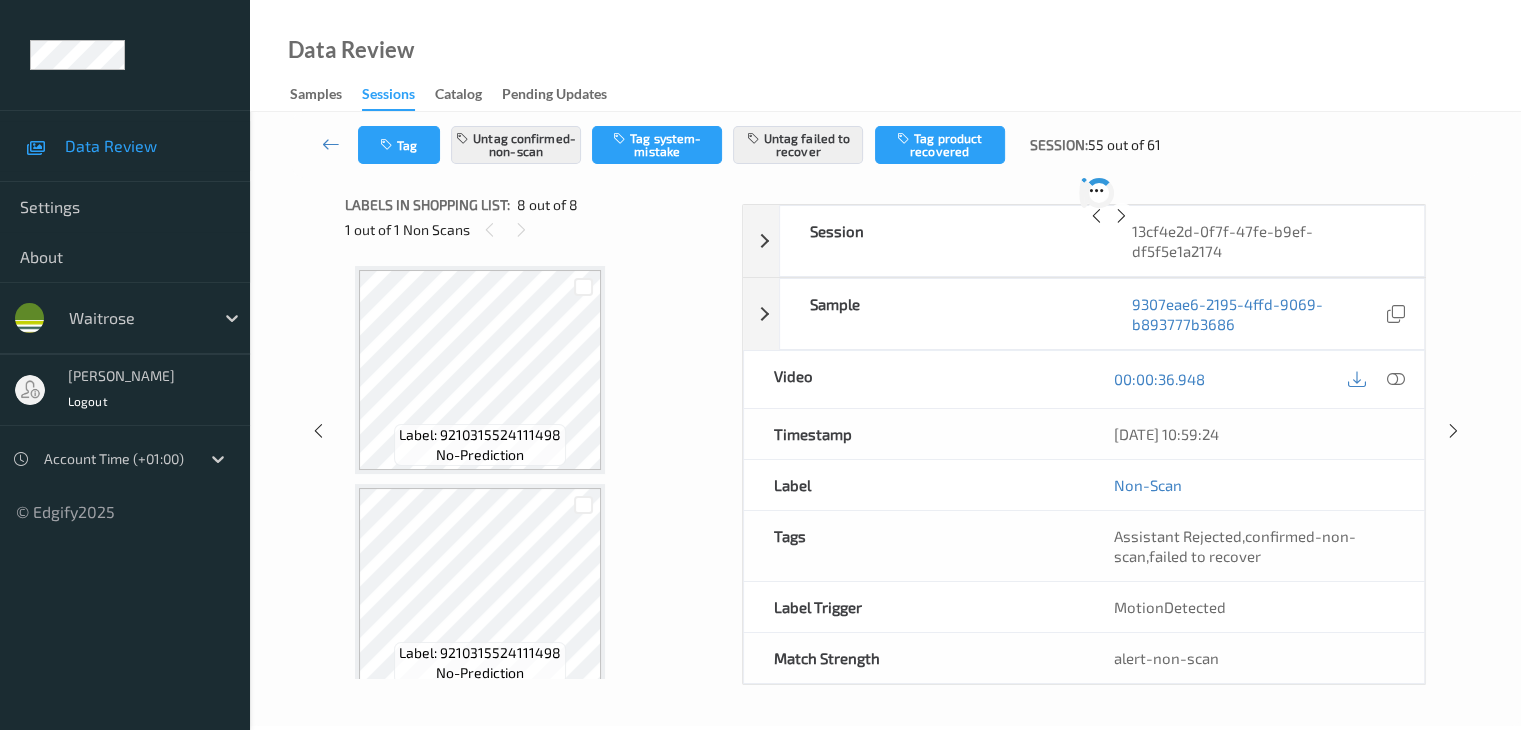 scroll, scrollTop: 1318, scrollLeft: 0, axis: vertical 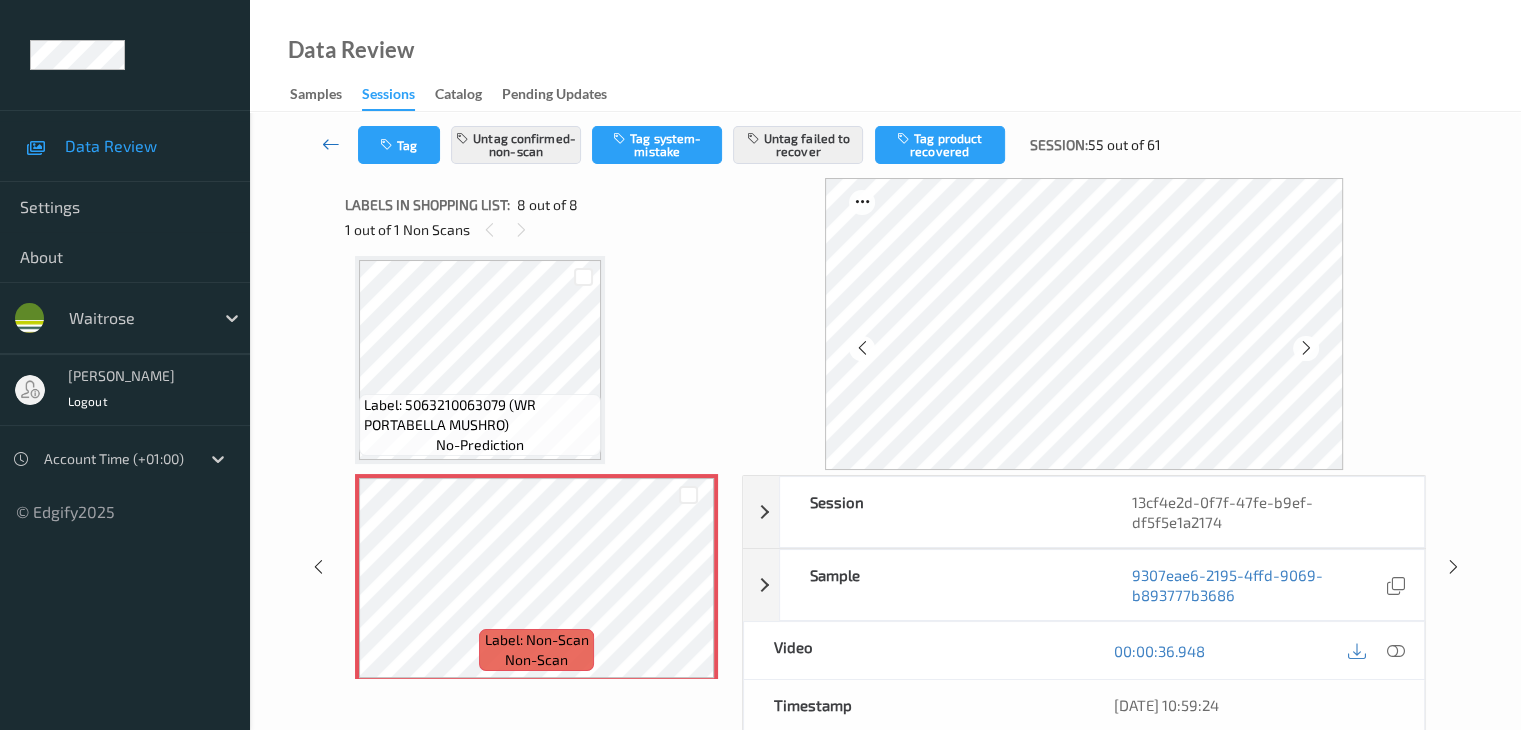 click at bounding box center (331, 144) 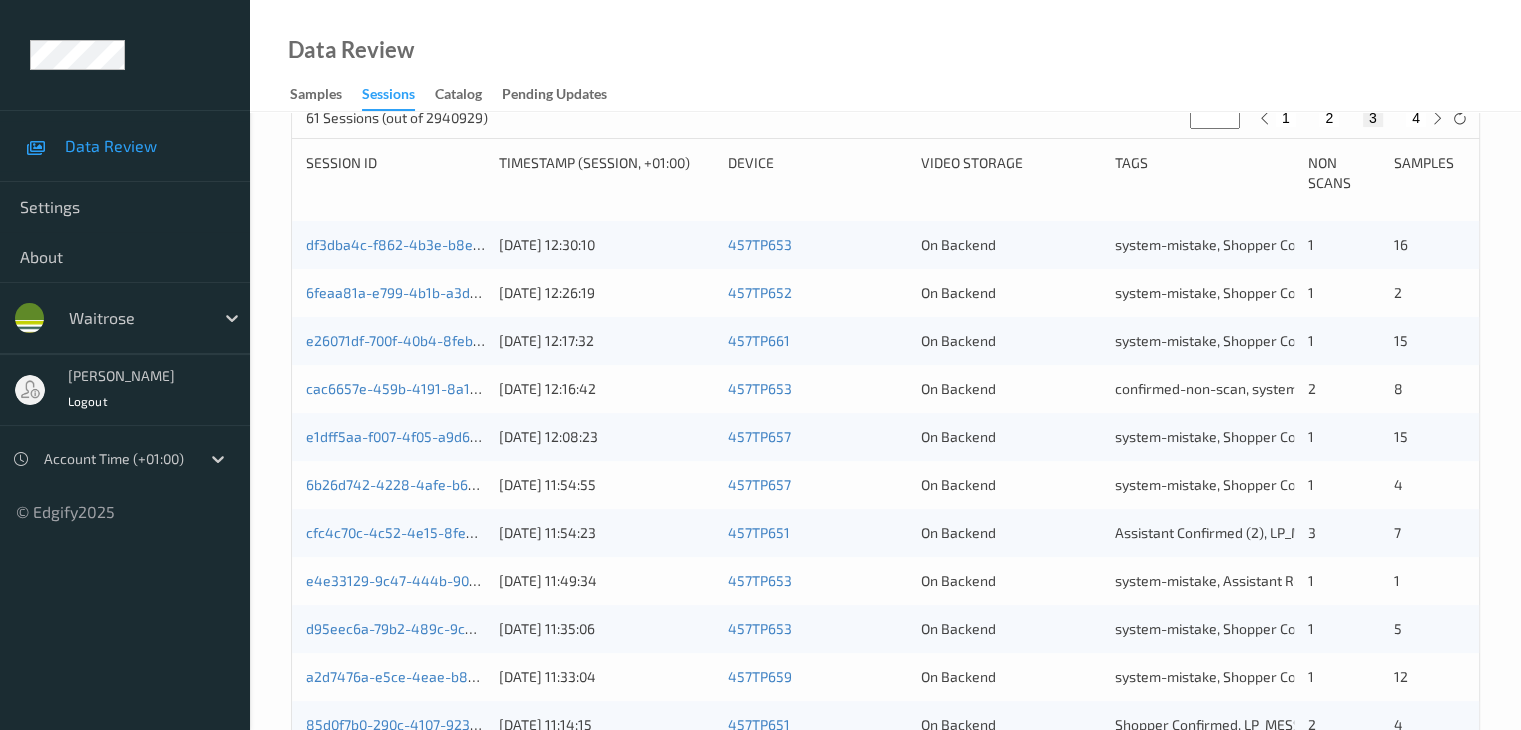 scroll, scrollTop: 800, scrollLeft: 0, axis: vertical 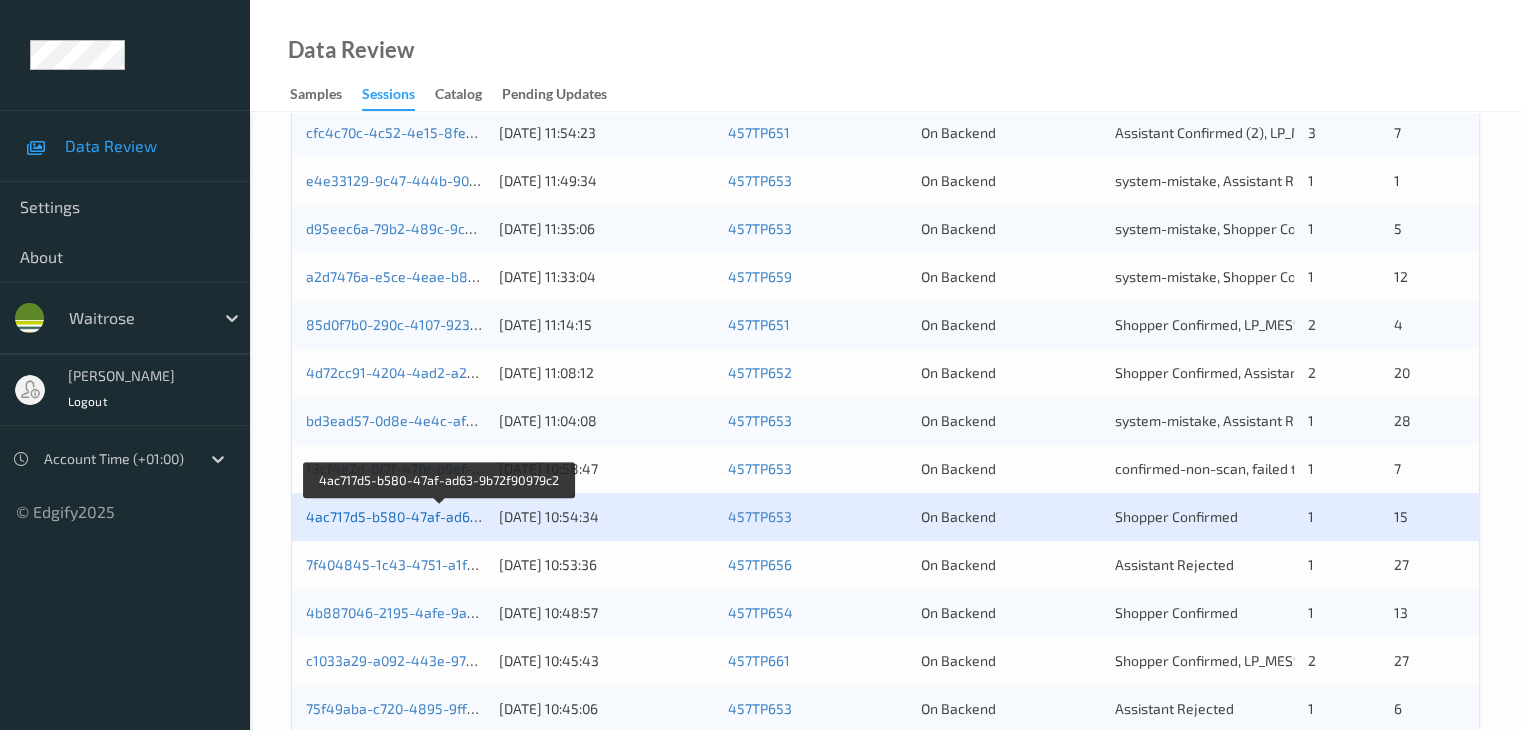 click on "4ac717d5-b580-47af-ad63-9b72f90979c2" at bounding box center [440, 516] 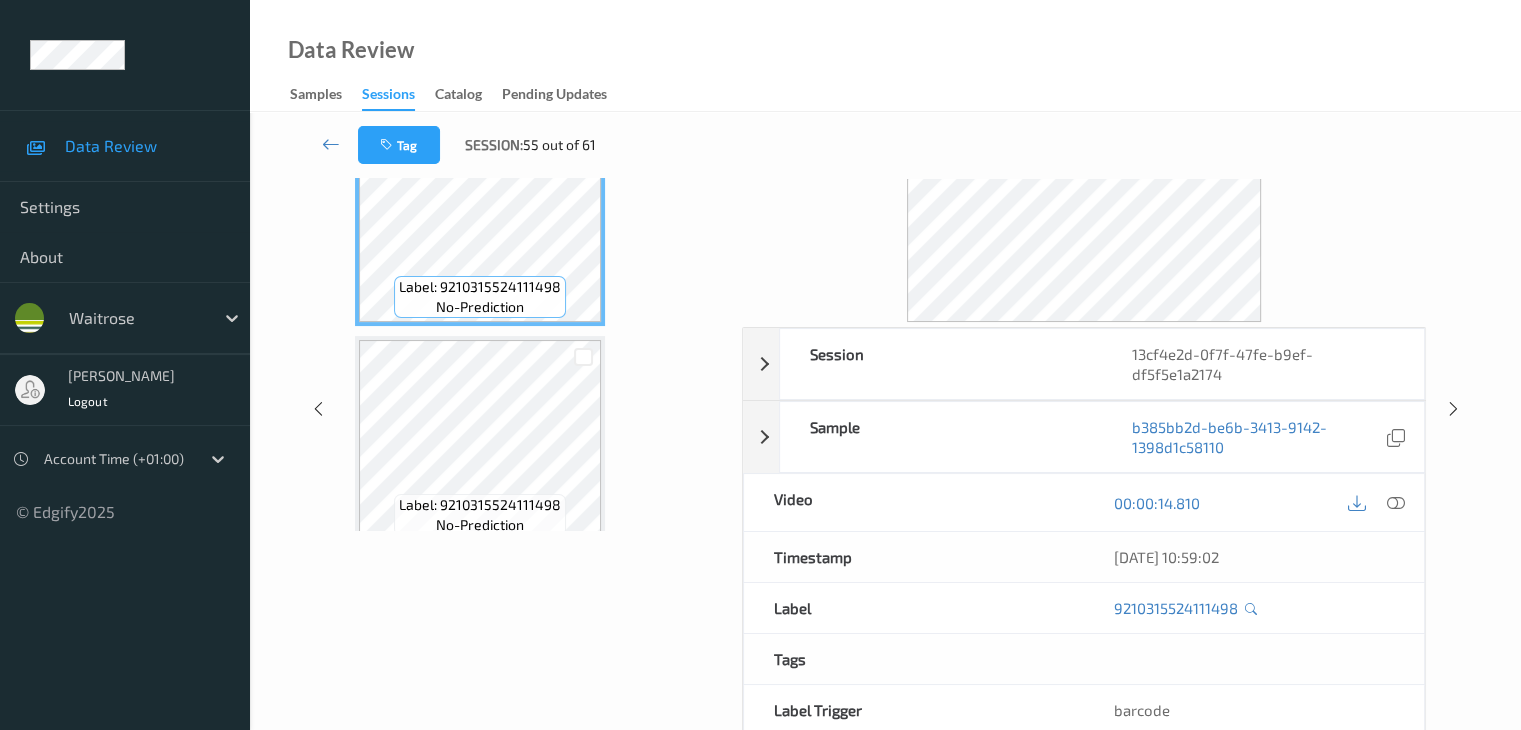 scroll, scrollTop: 44, scrollLeft: 0, axis: vertical 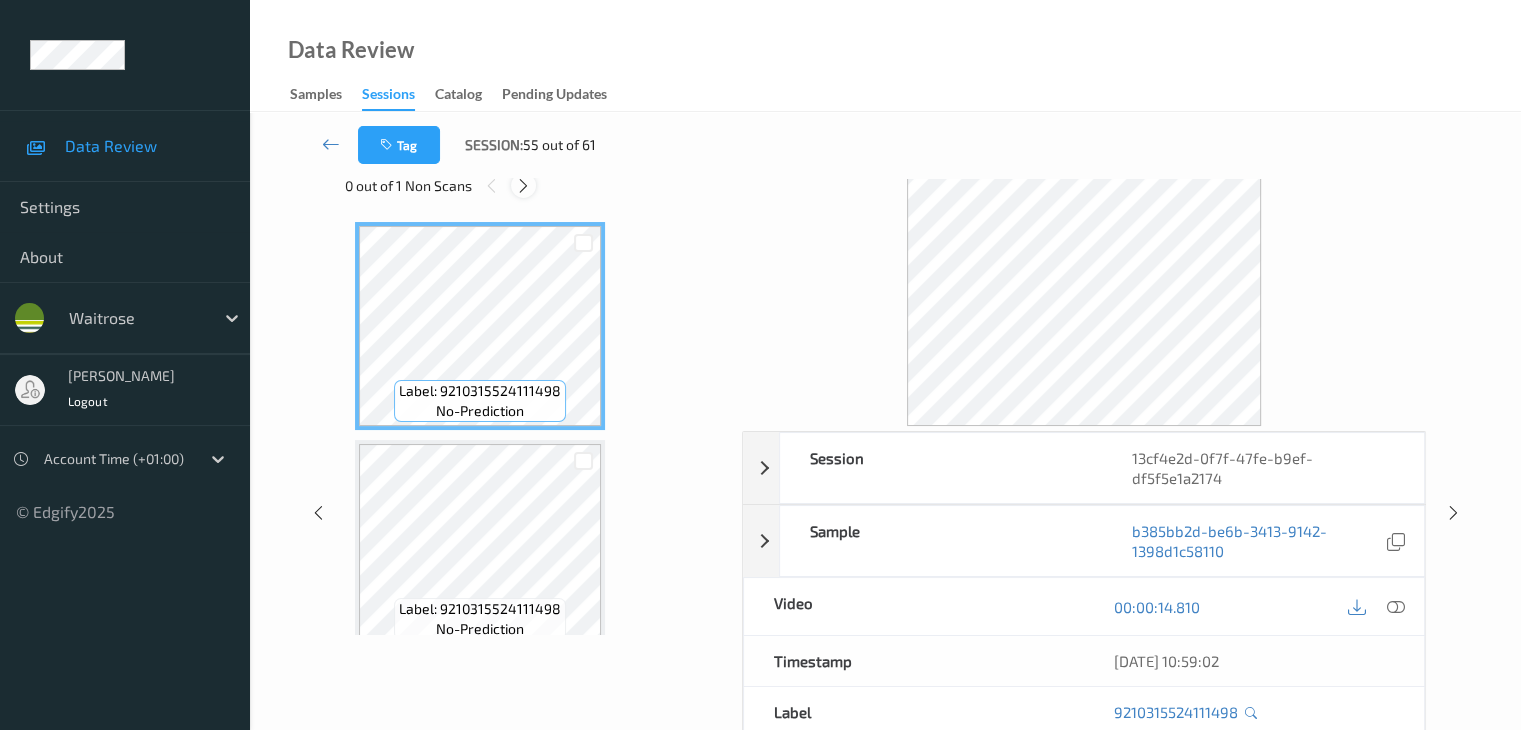 click at bounding box center [523, 186] 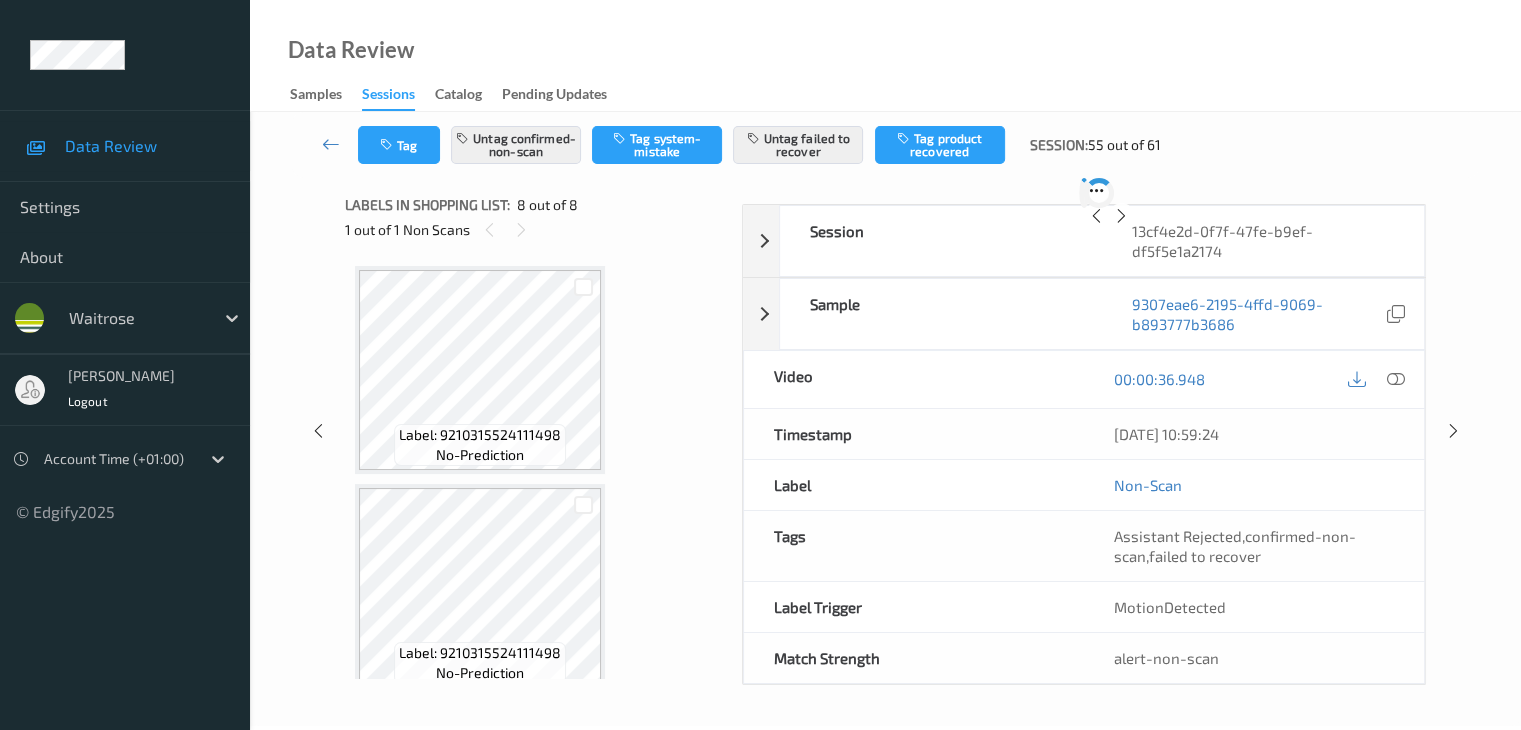 scroll, scrollTop: 1318, scrollLeft: 0, axis: vertical 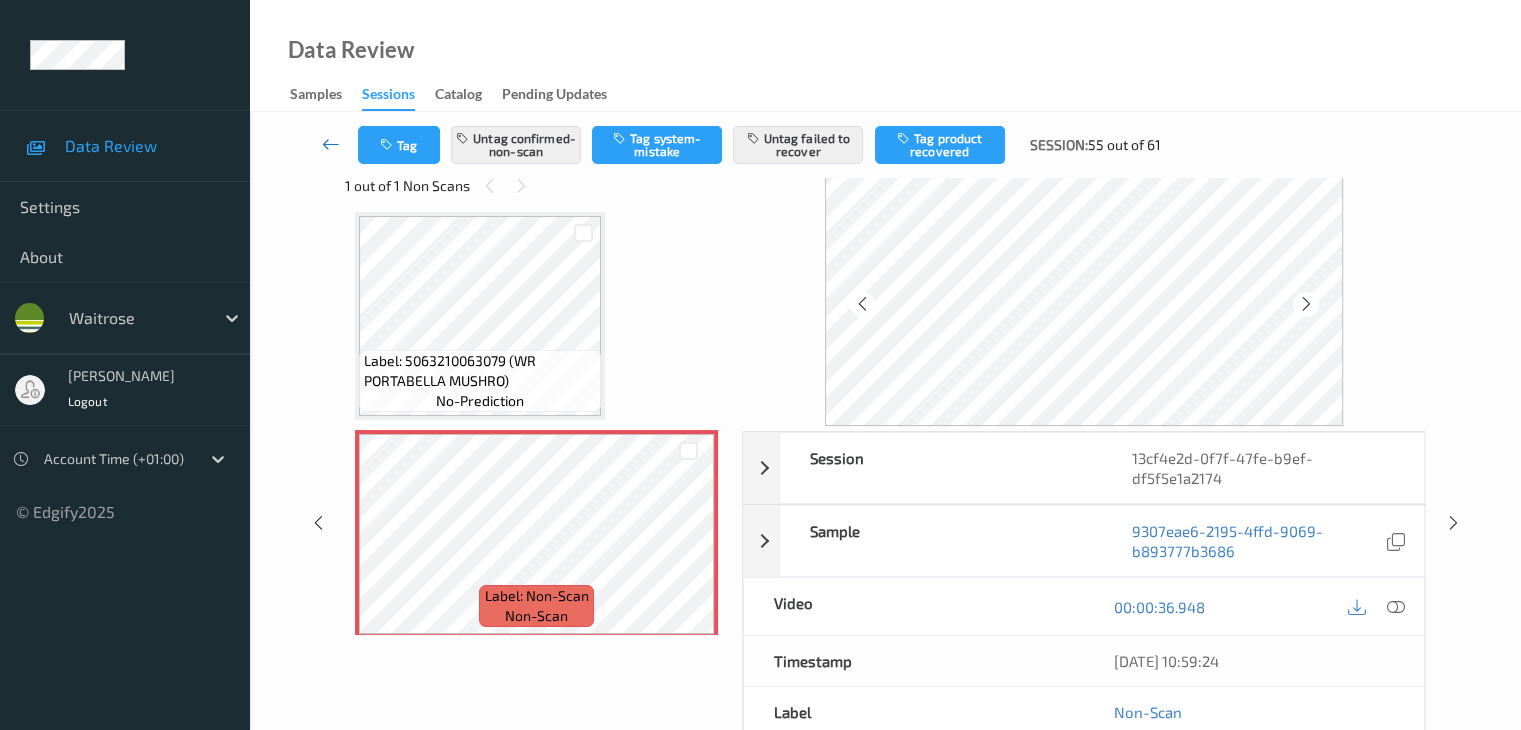 click at bounding box center [331, 144] 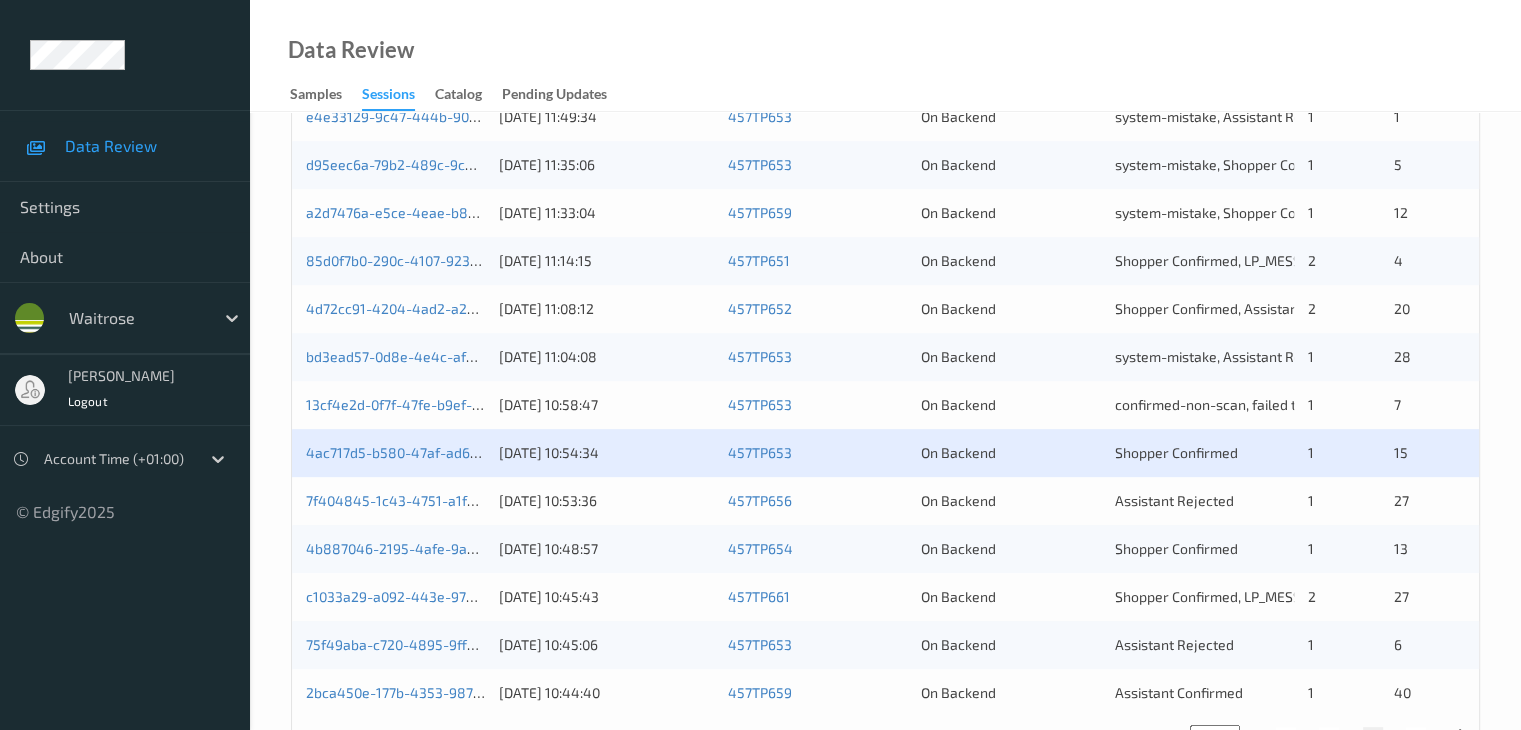 scroll, scrollTop: 932, scrollLeft: 0, axis: vertical 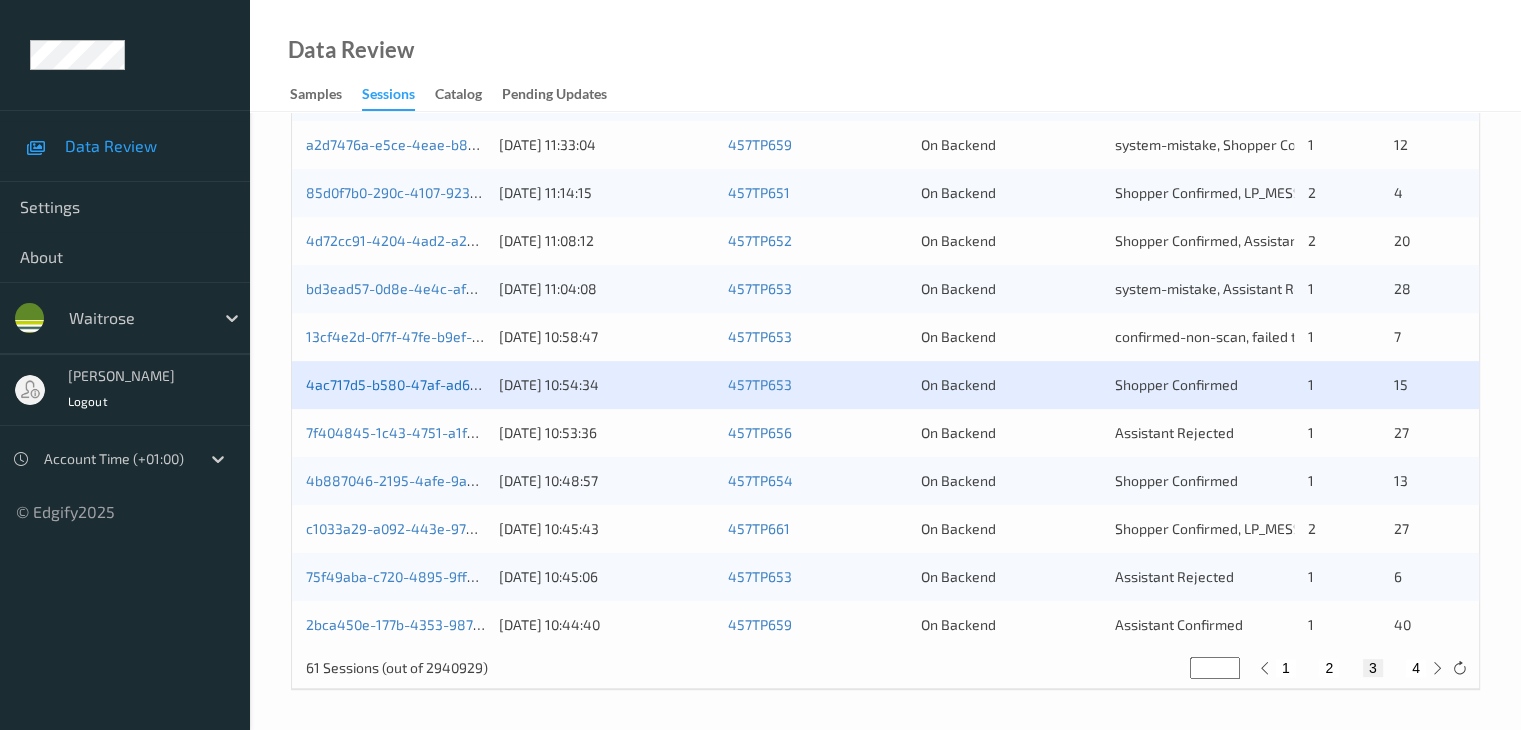 click on "4ac717d5-b580-47af-ad63-9b72f90979c2" at bounding box center [440, 384] 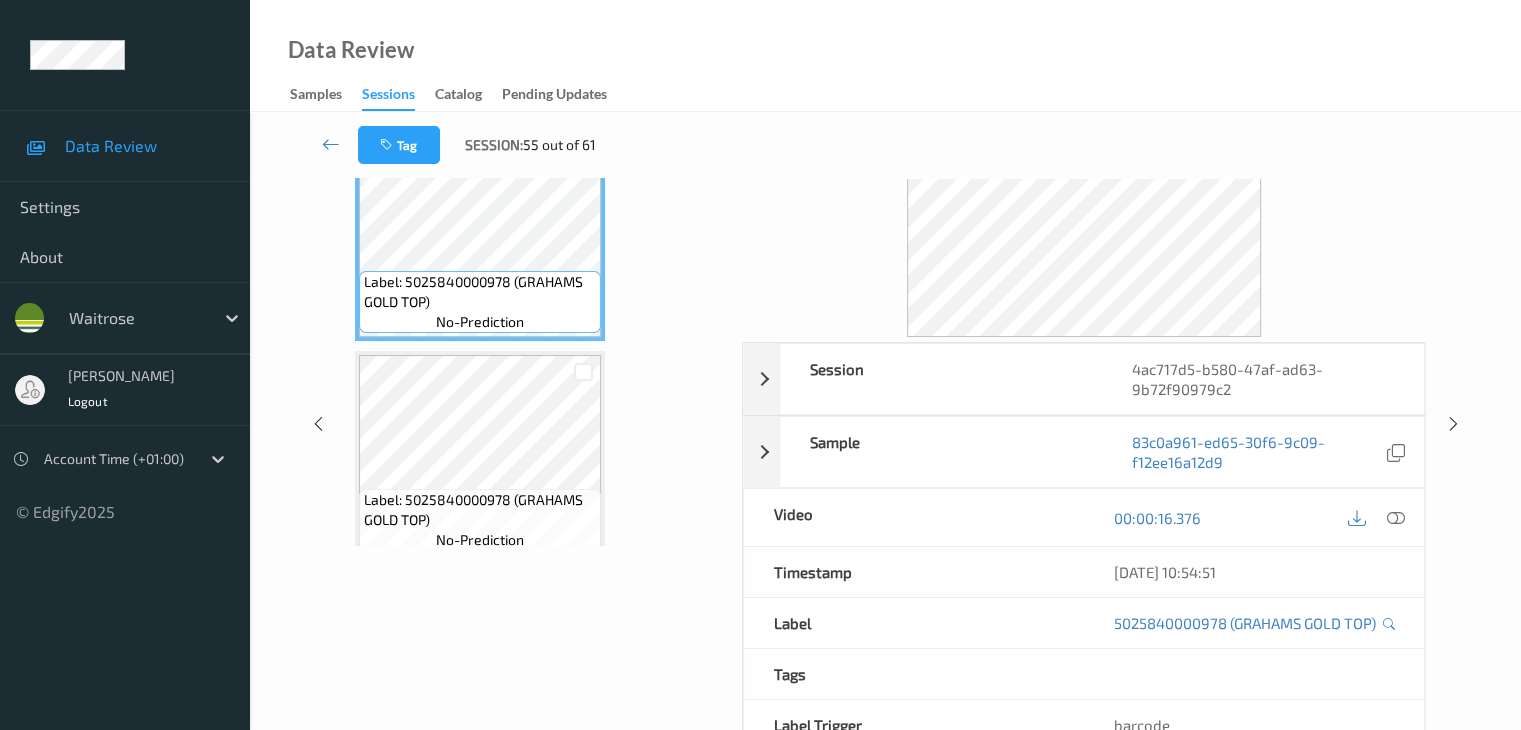 scroll, scrollTop: 0, scrollLeft: 0, axis: both 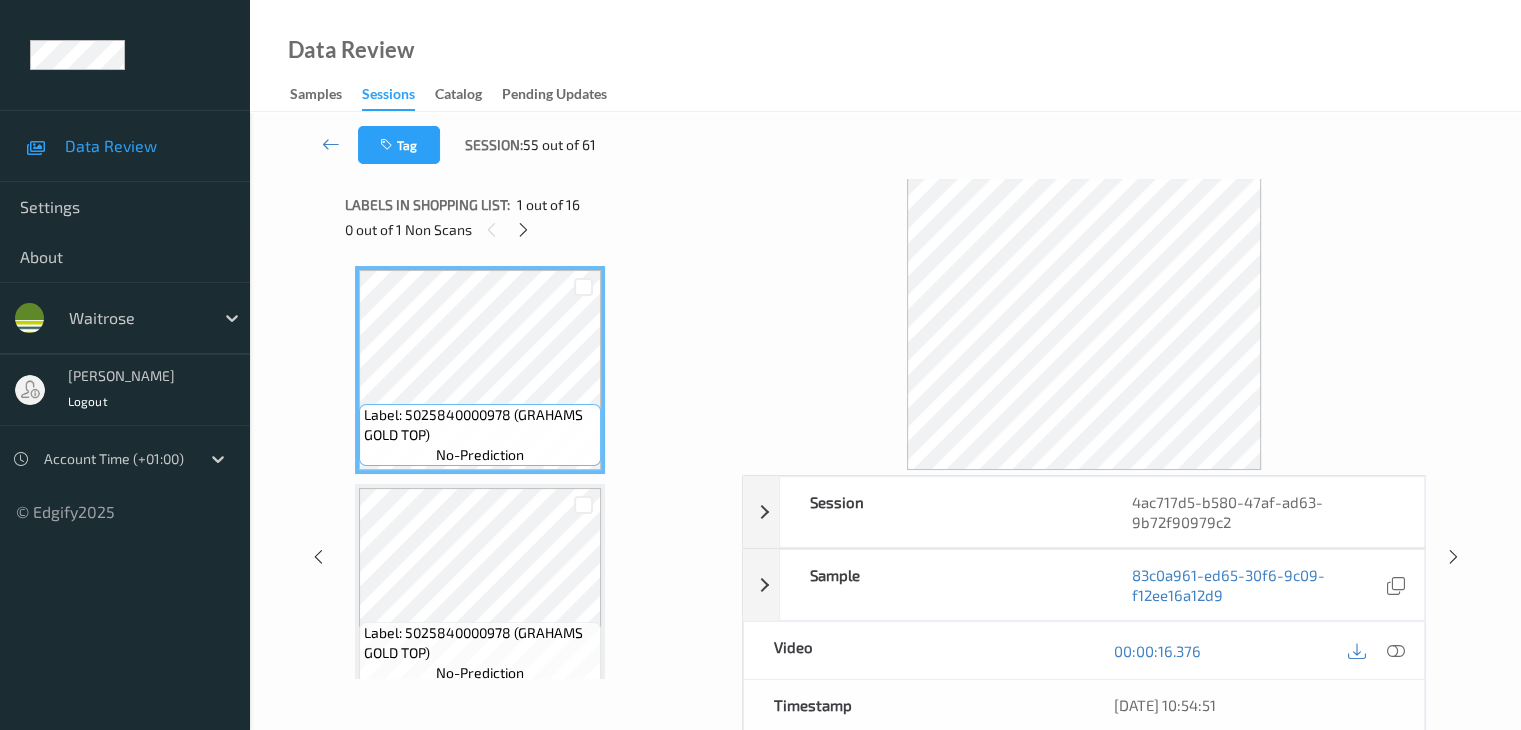 click on "0 out of 1 Non Scans" at bounding box center [536, 229] 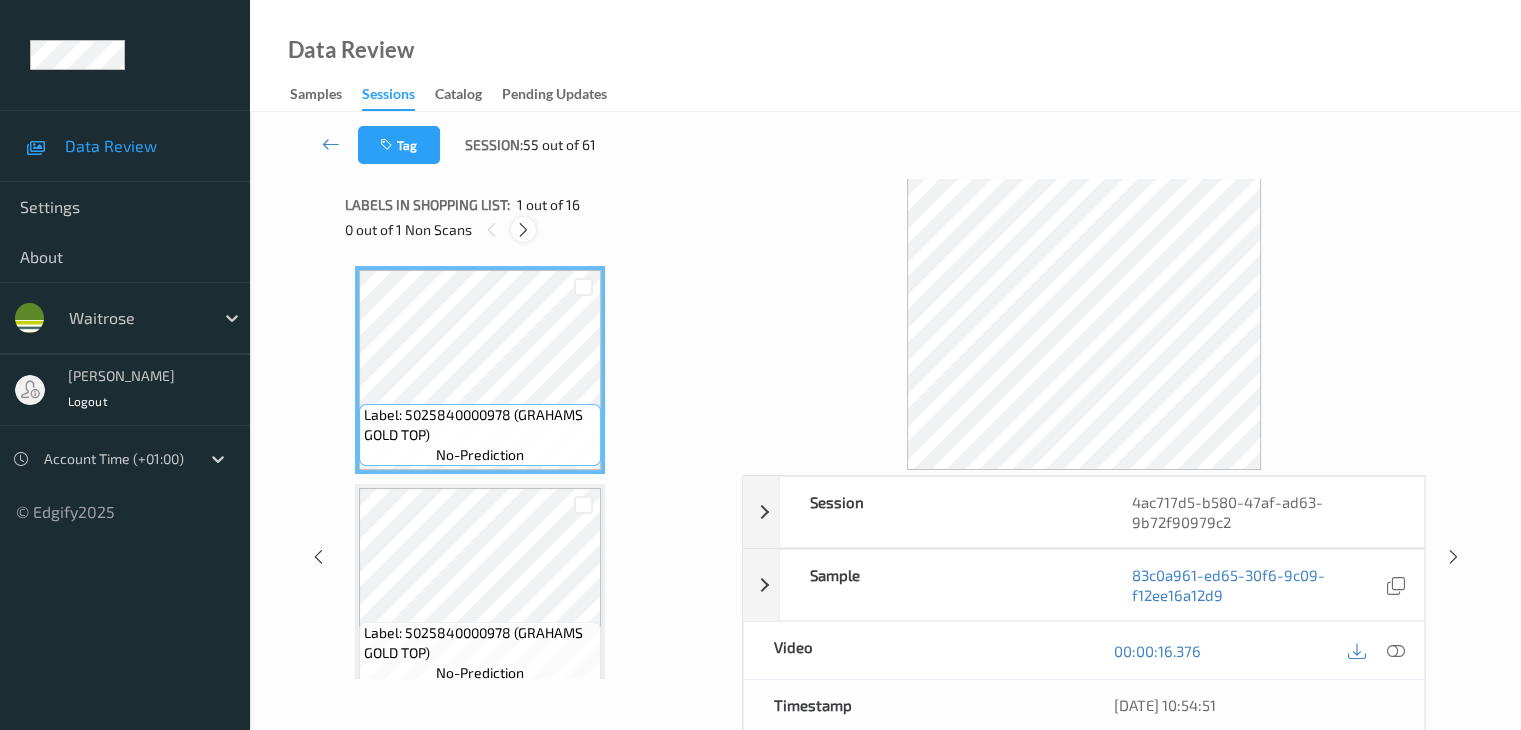 click at bounding box center (523, 229) 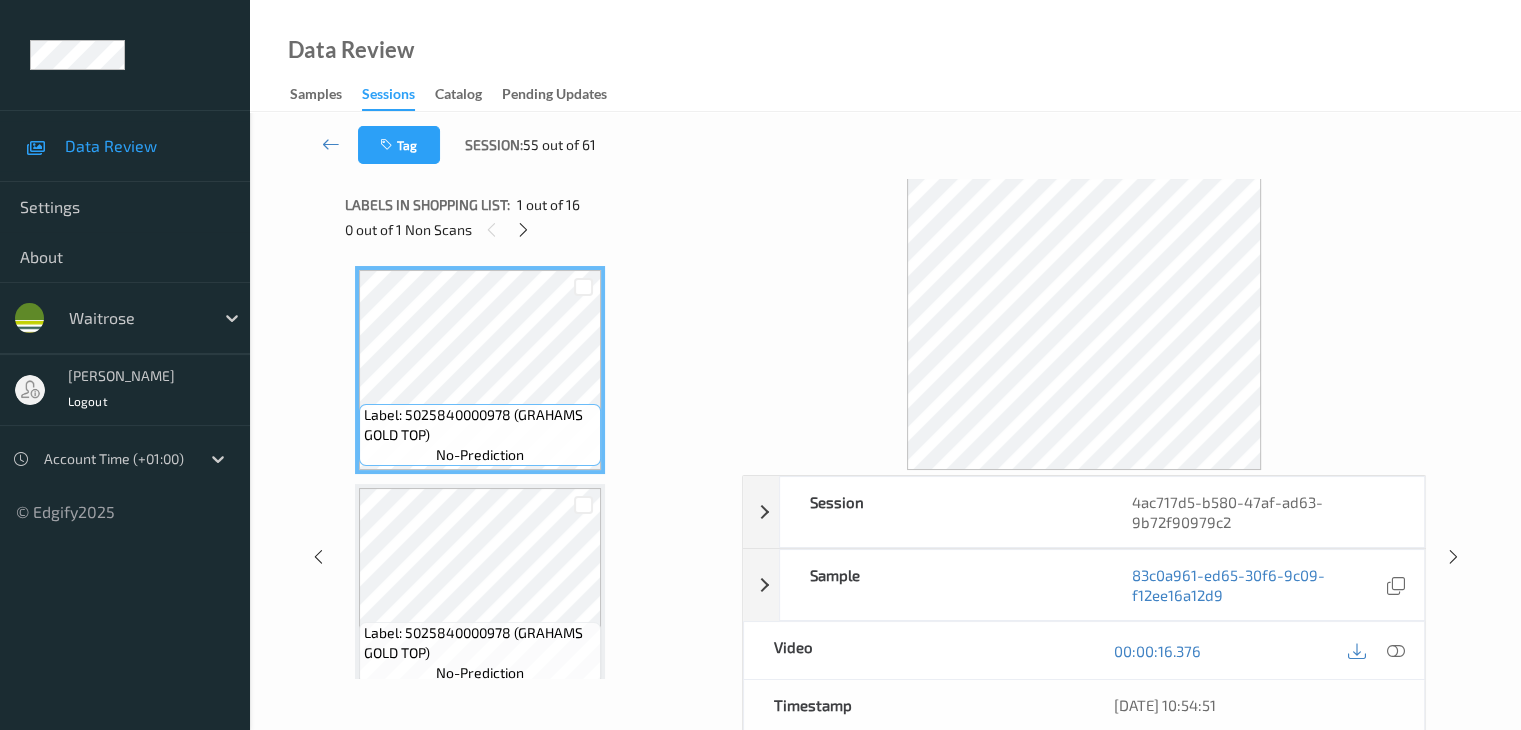 scroll, scrollTop: 1318, scrollLeft: 0, axis: vertical 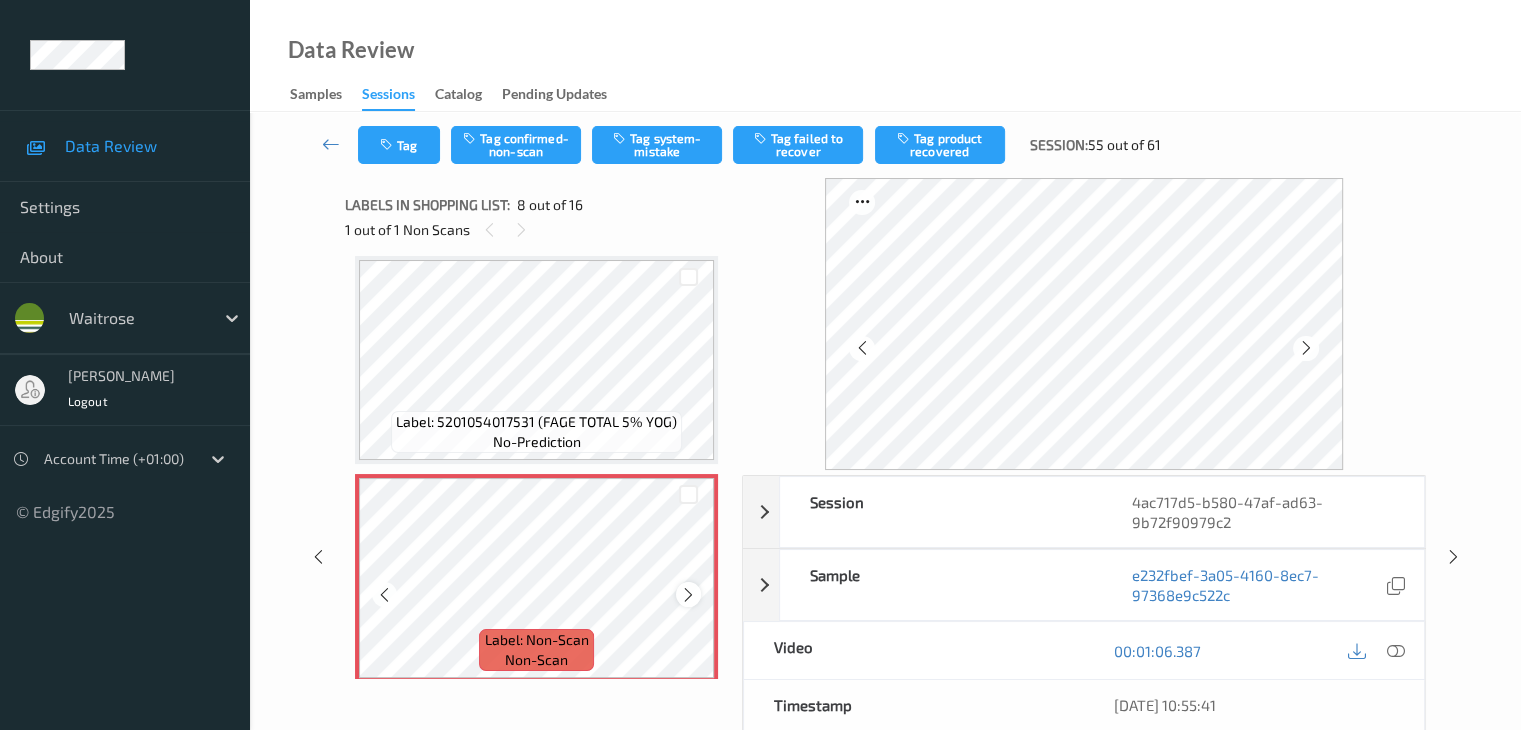 click at bounding box center (688, 595) 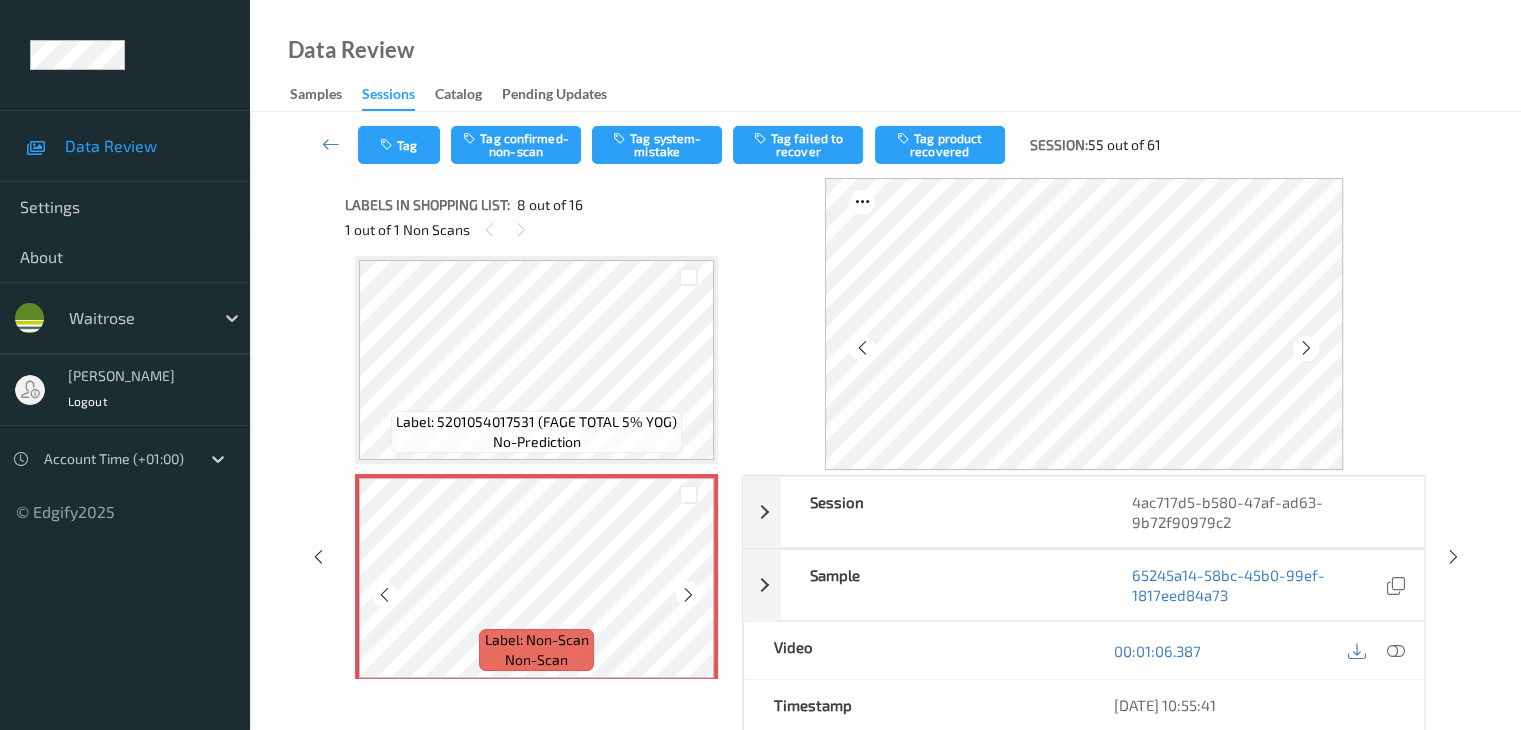 click at bounding box center (688, 595) 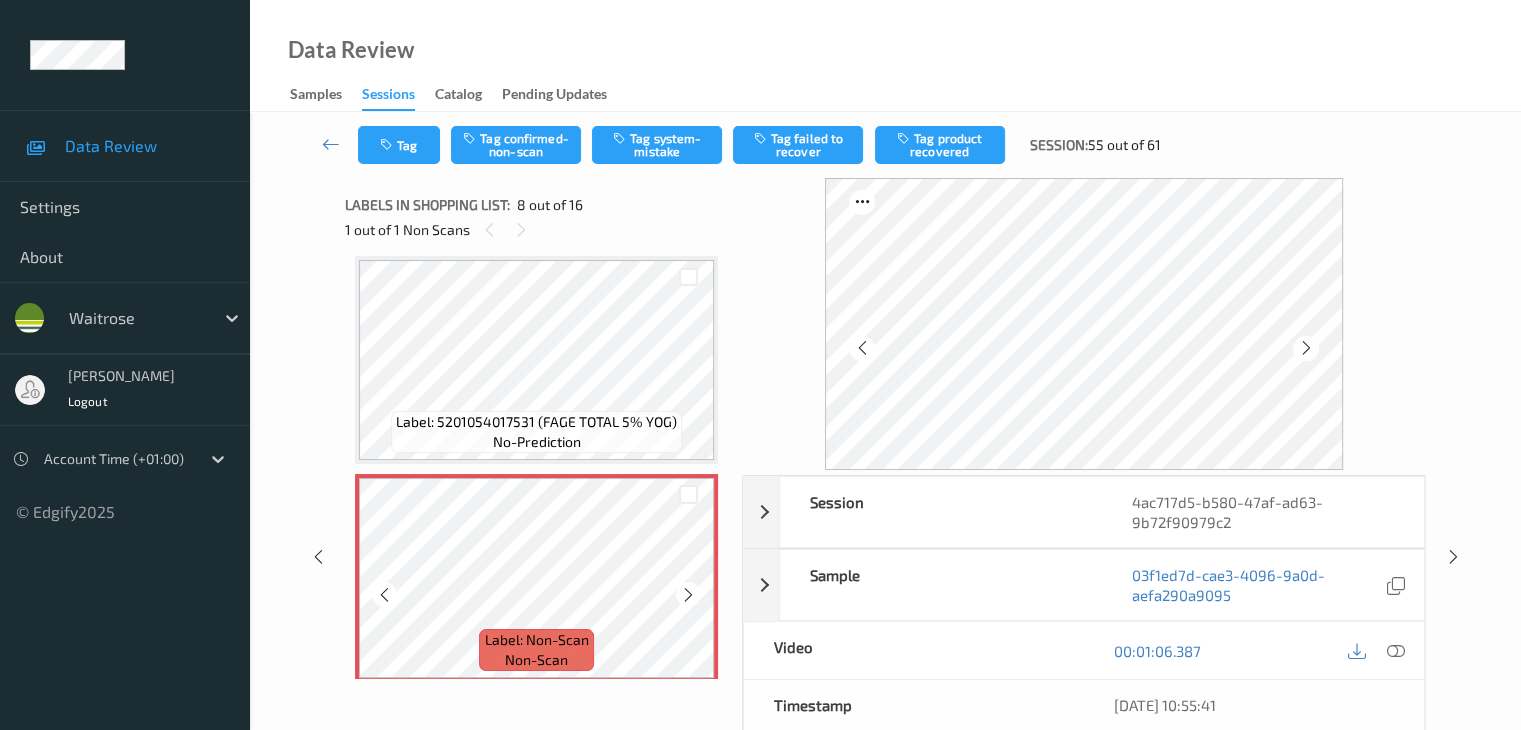 click at bounding box center [688, 595] 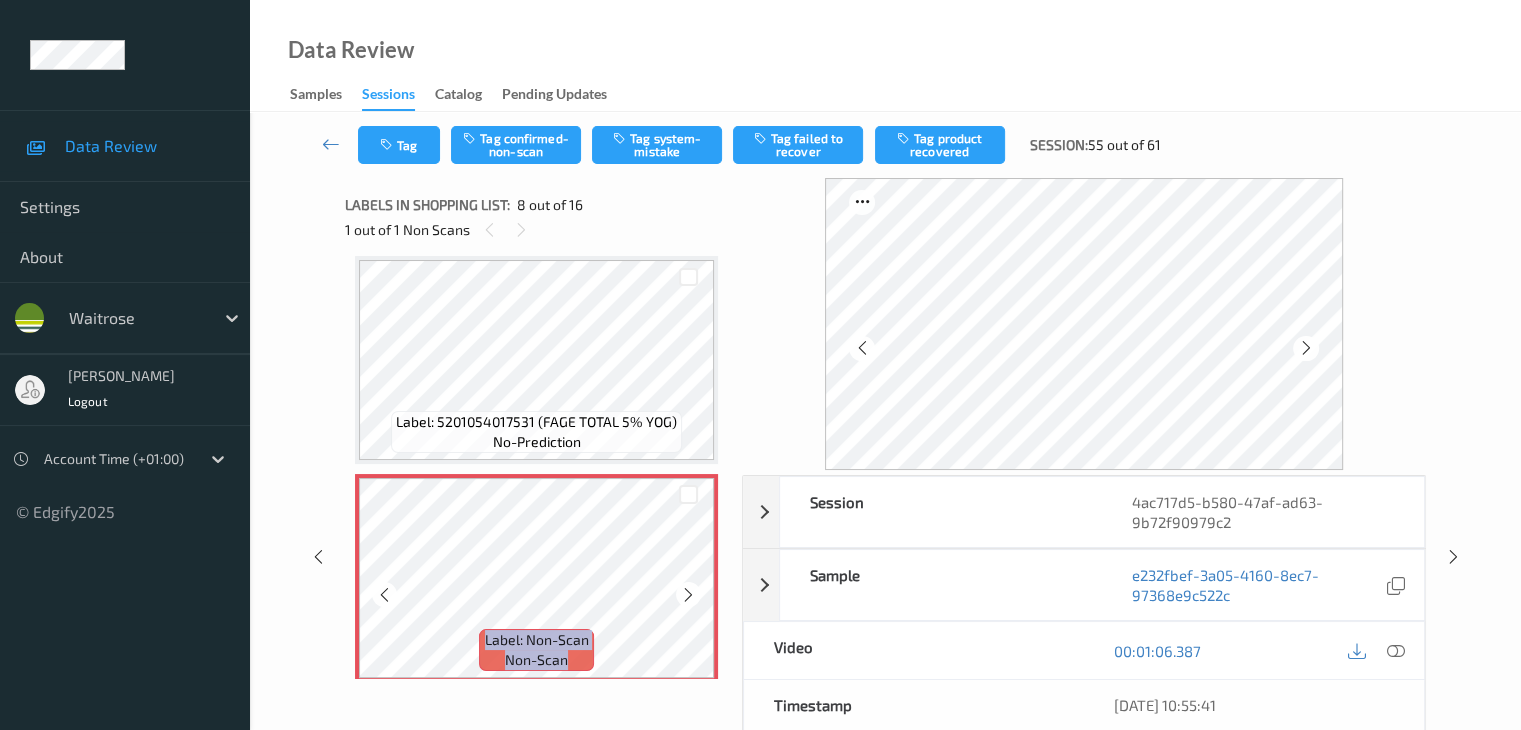 click at bounding box center [688, 595] 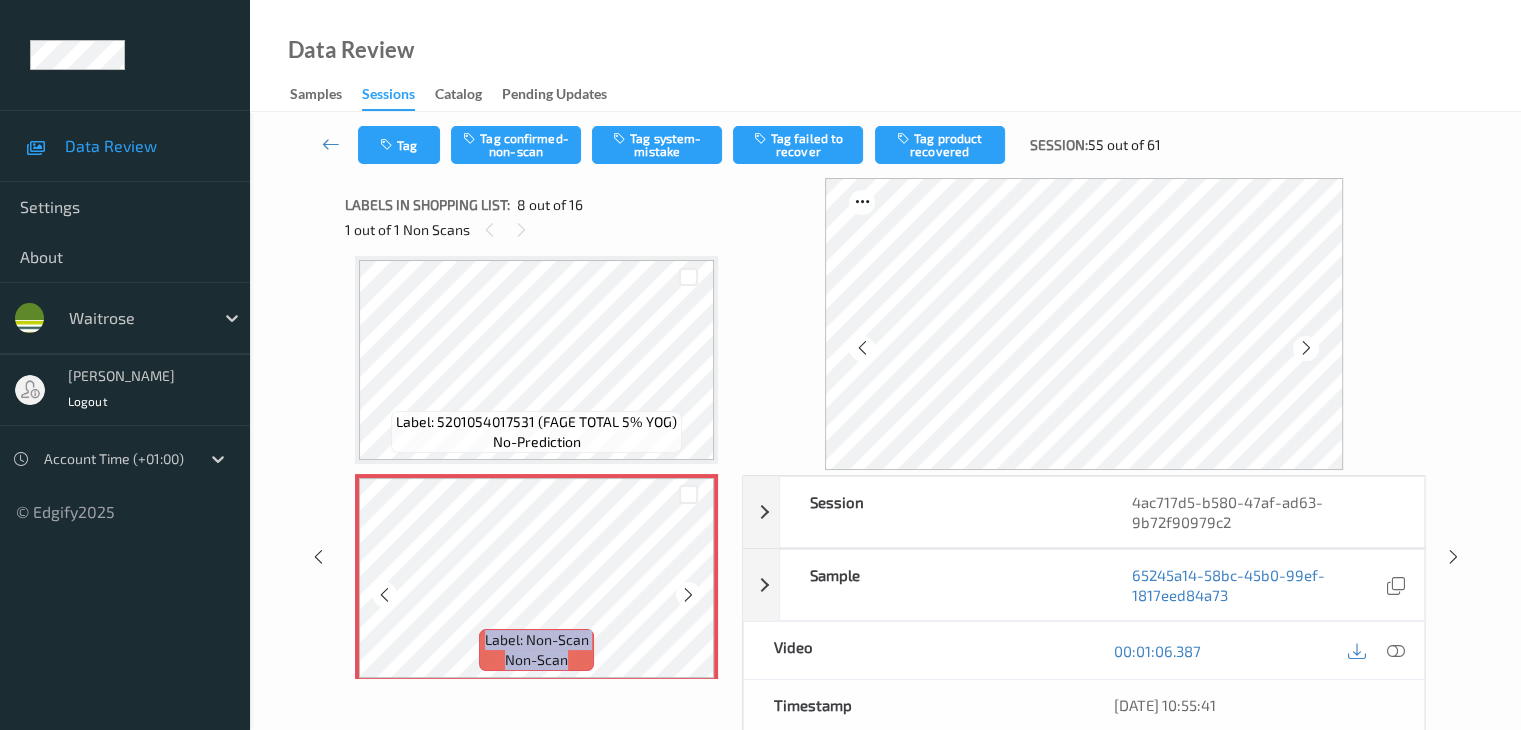 click at bounding box center (688, 595) 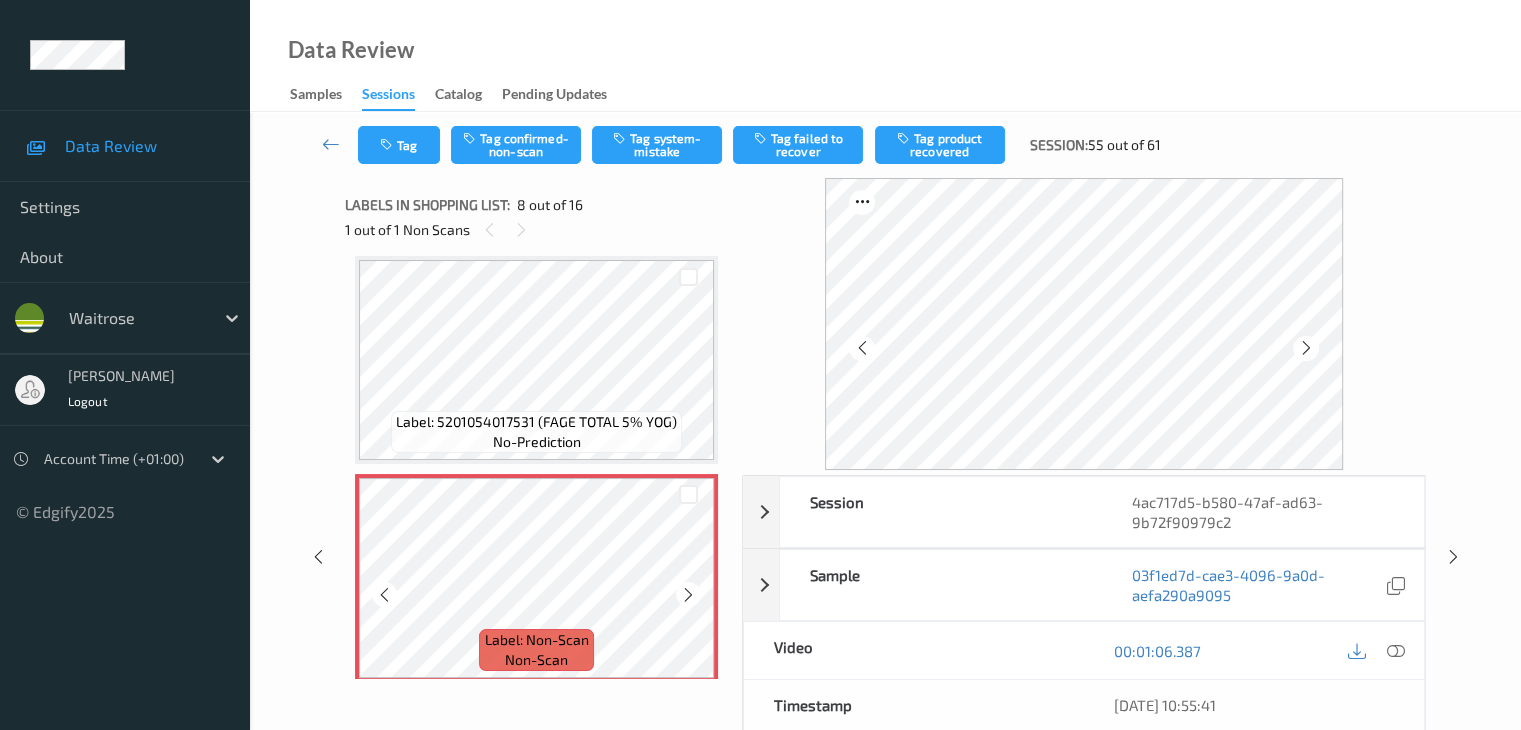 click at bounding box center (688, 595) 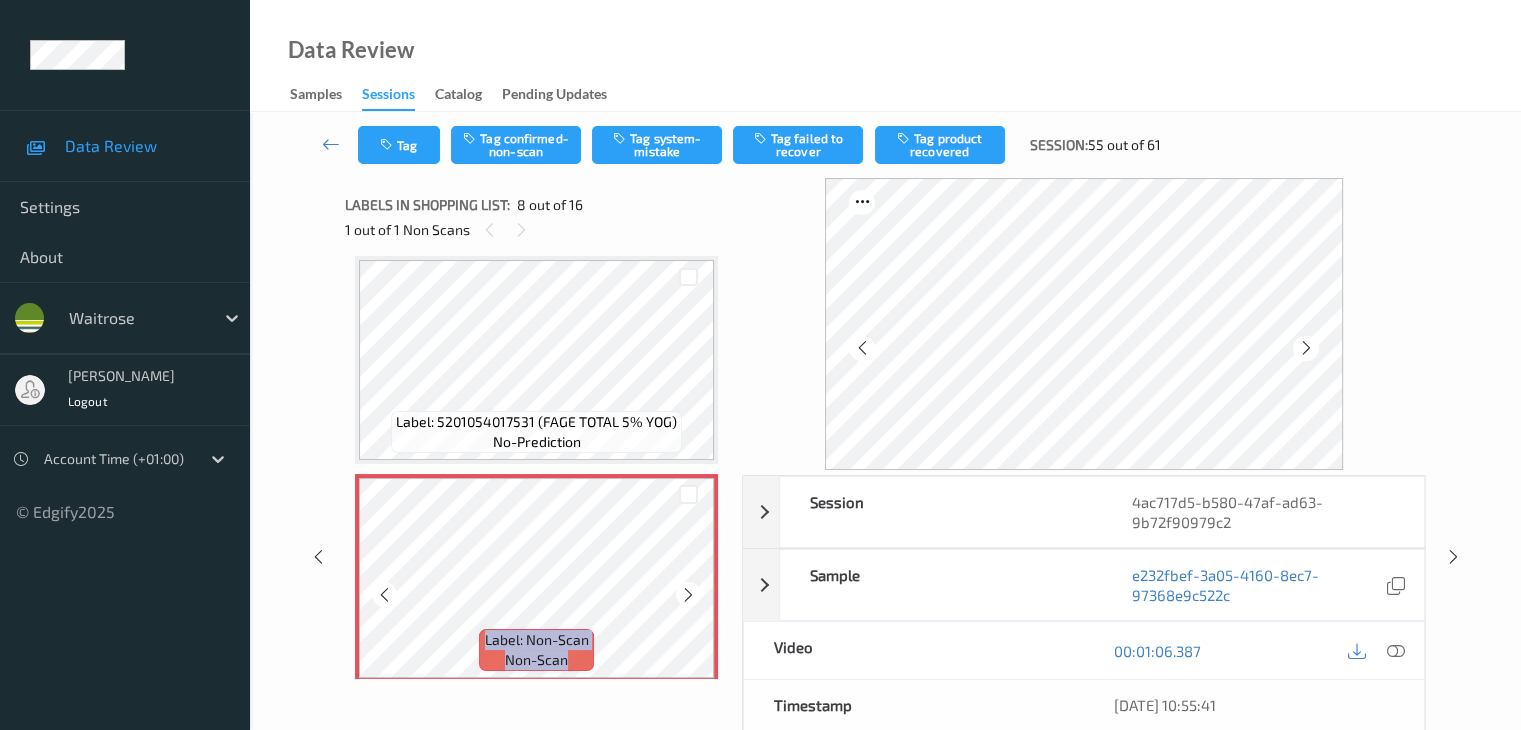 click at bounding box center (688, 595) 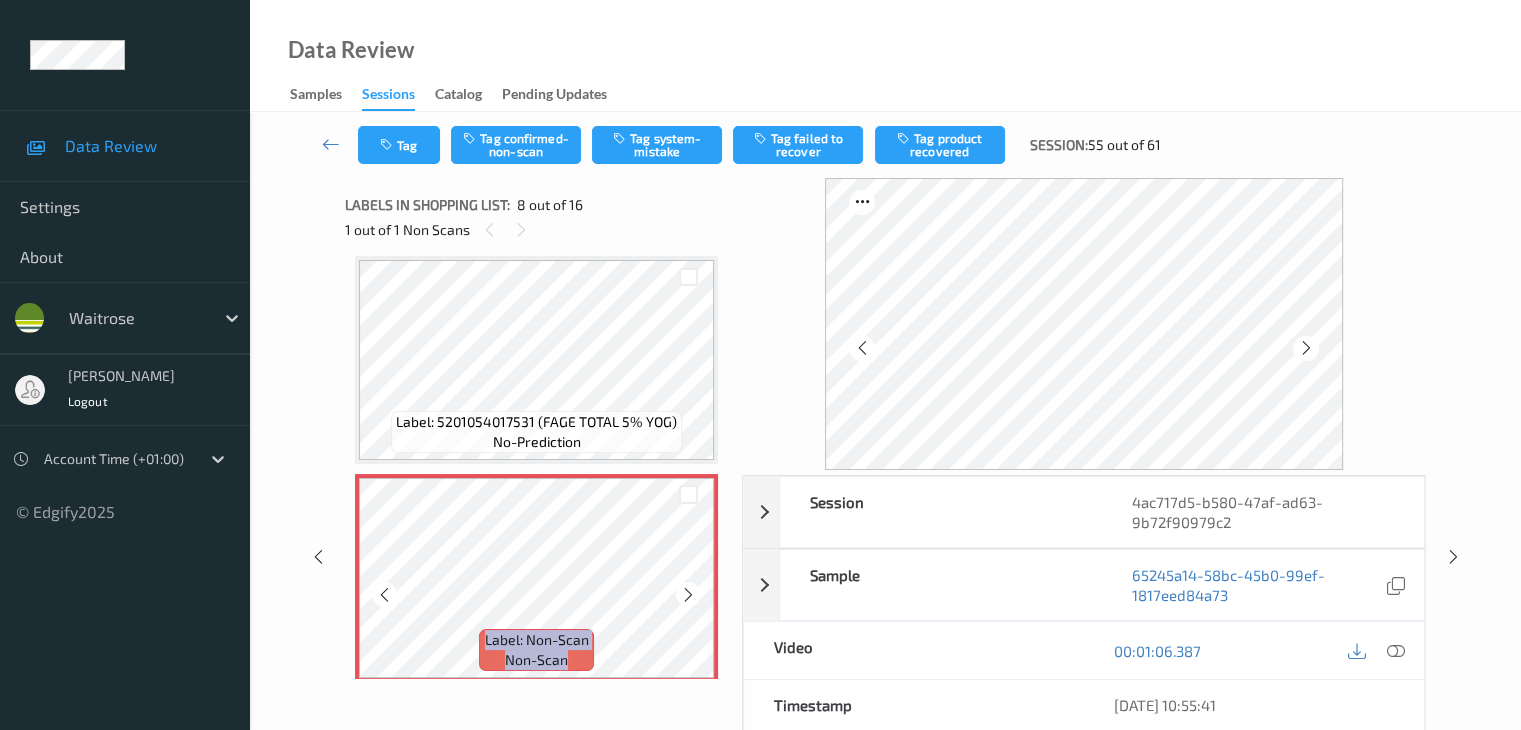 click at bounding box center (688, 595) 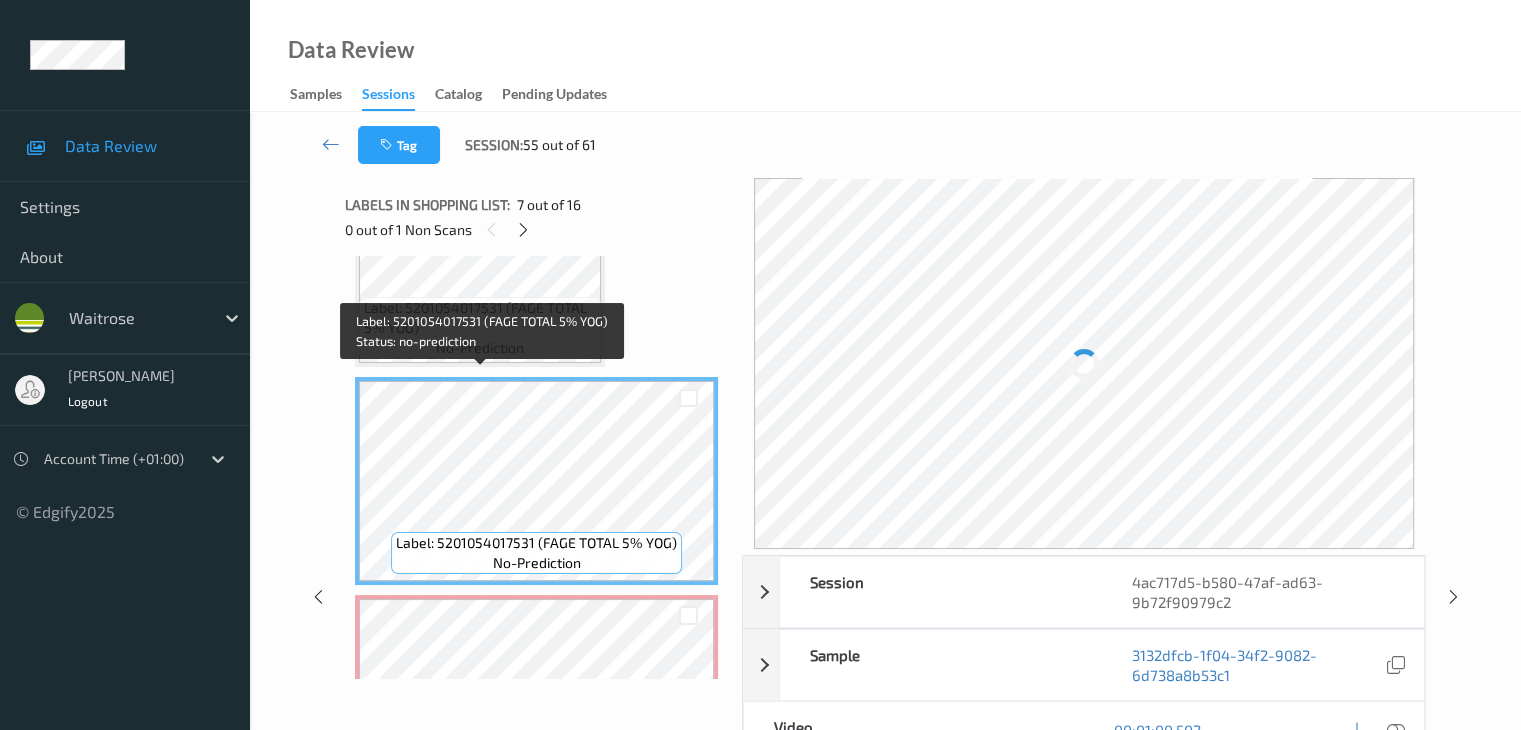 scroll, scrollTop: 1318, scrollLeft: 0, axis: vertical 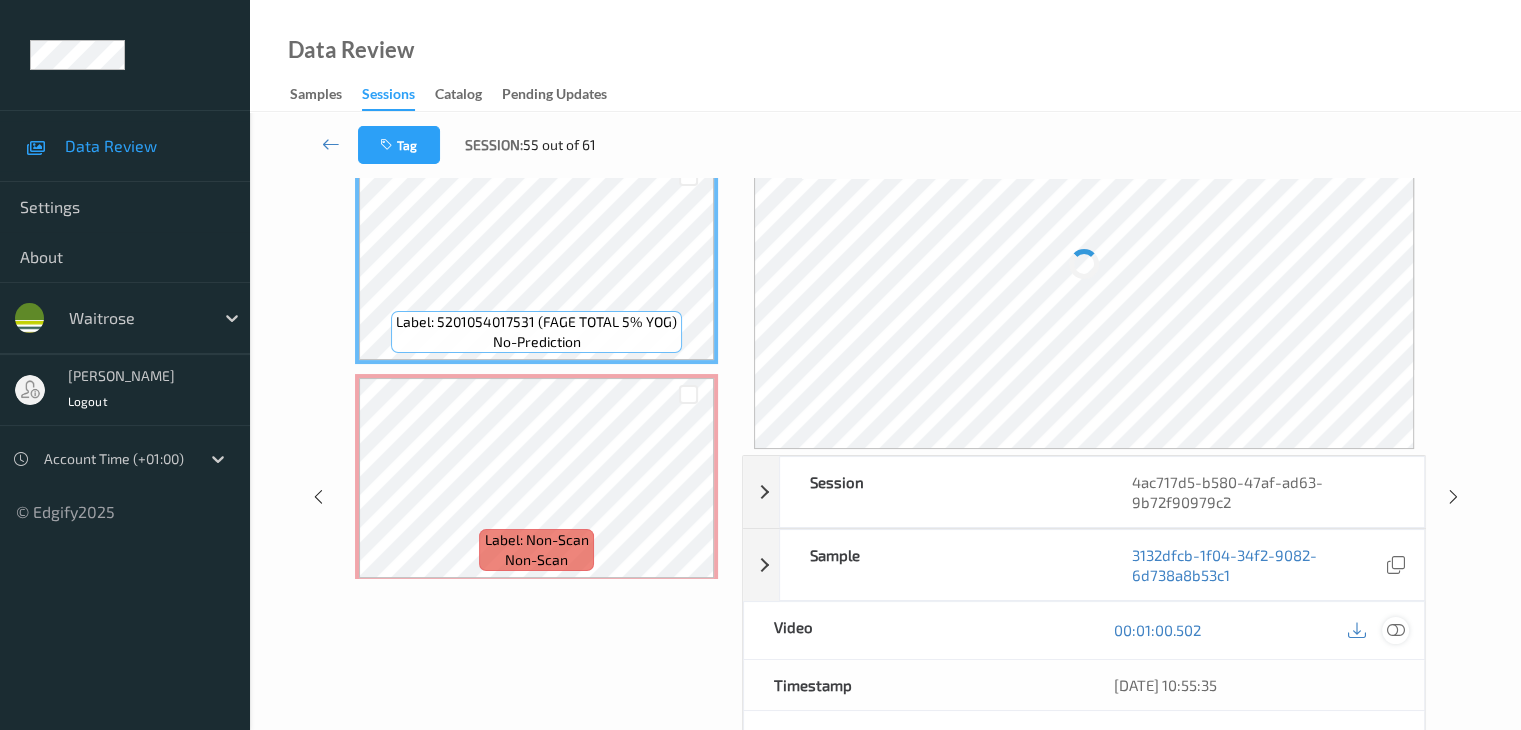 click at bounding box center (1395, 630) 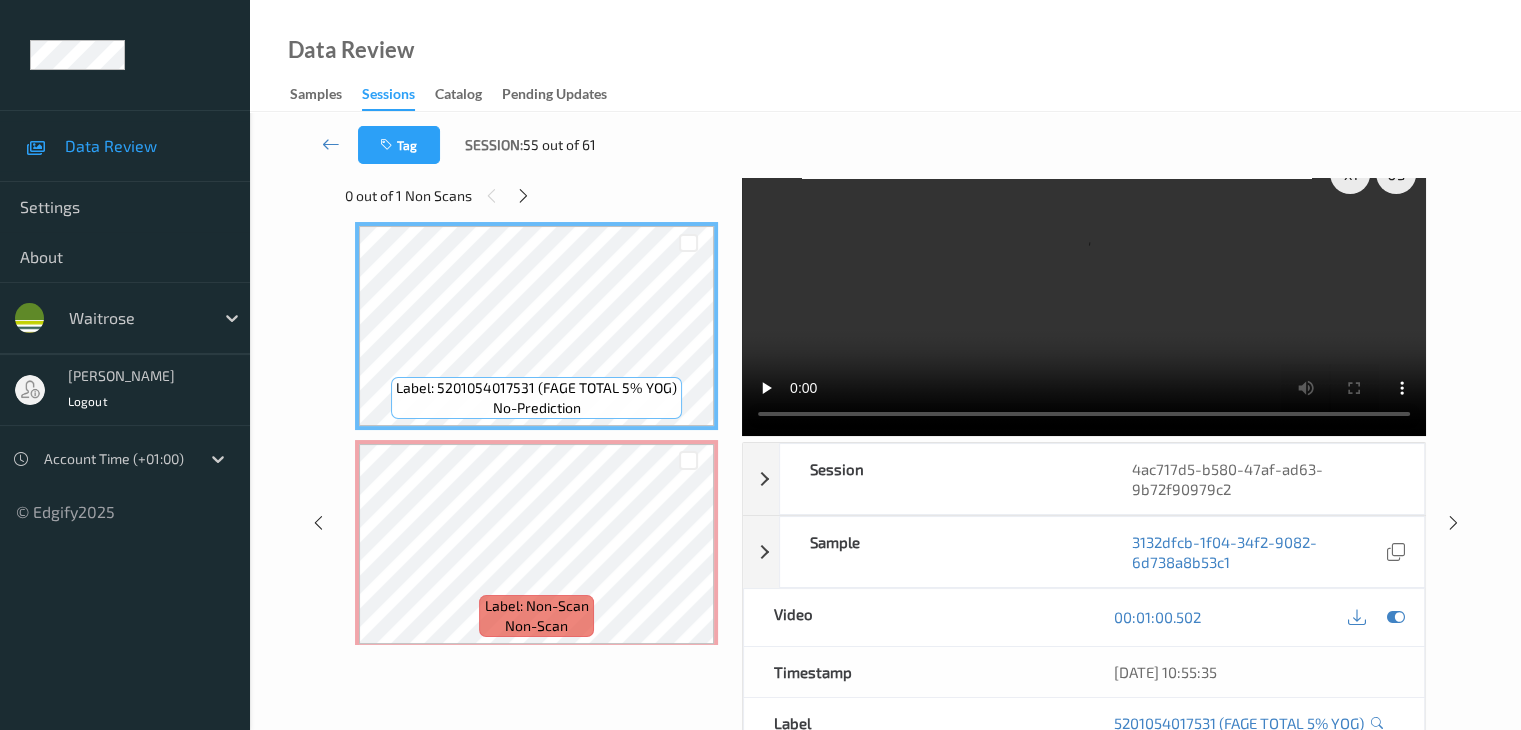 scroll, scrollTop: 0, scrollLeft: 0, axis: both 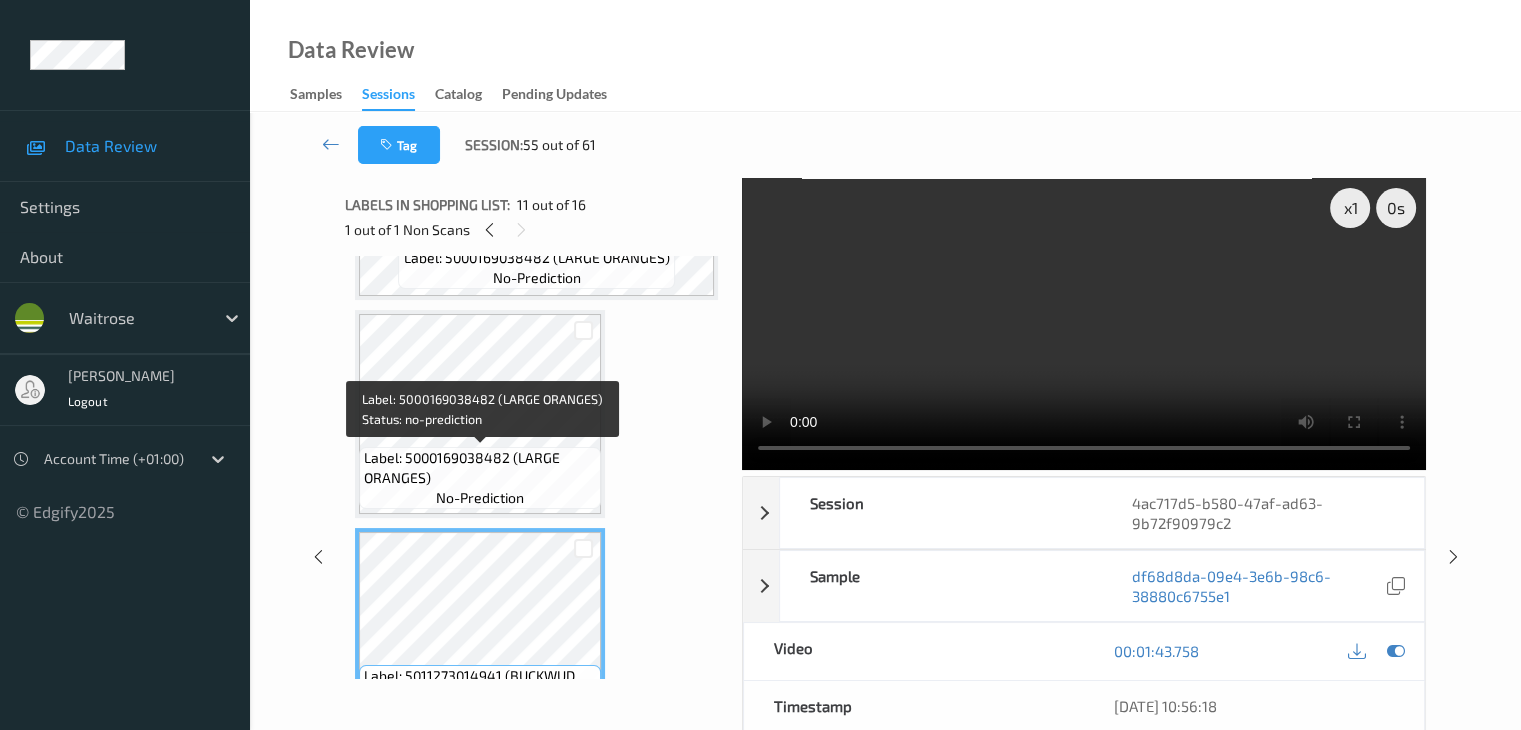 click on "Label: 5000169038482 (LARGE ORANGES)" at bounding box center [480, 468] 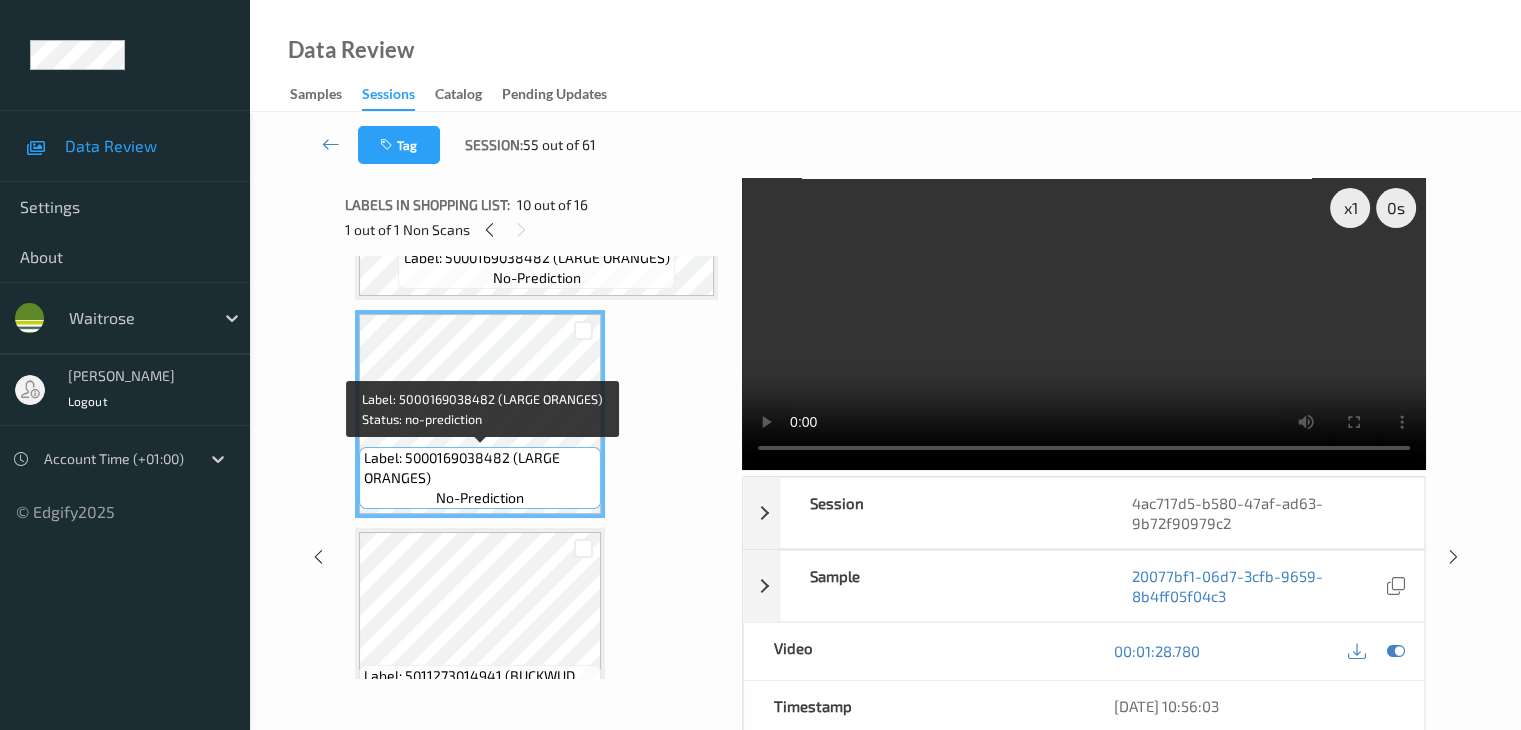 click on "Label: 5000169038482 (LARGE ORANGES)" at bounding box center (480, 468) 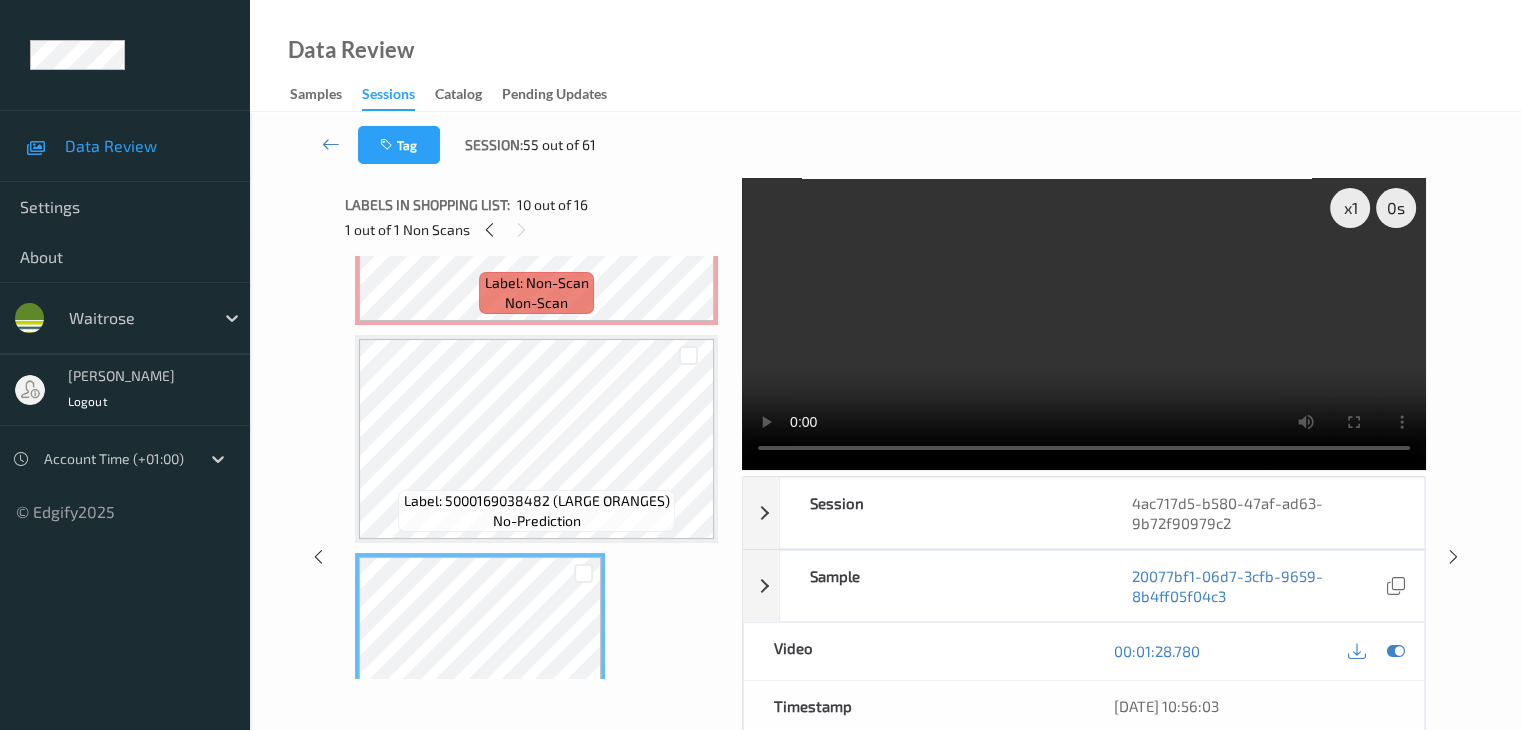 scroll, scrollTop: 1618, scrollLeft: 0, axis: vertical 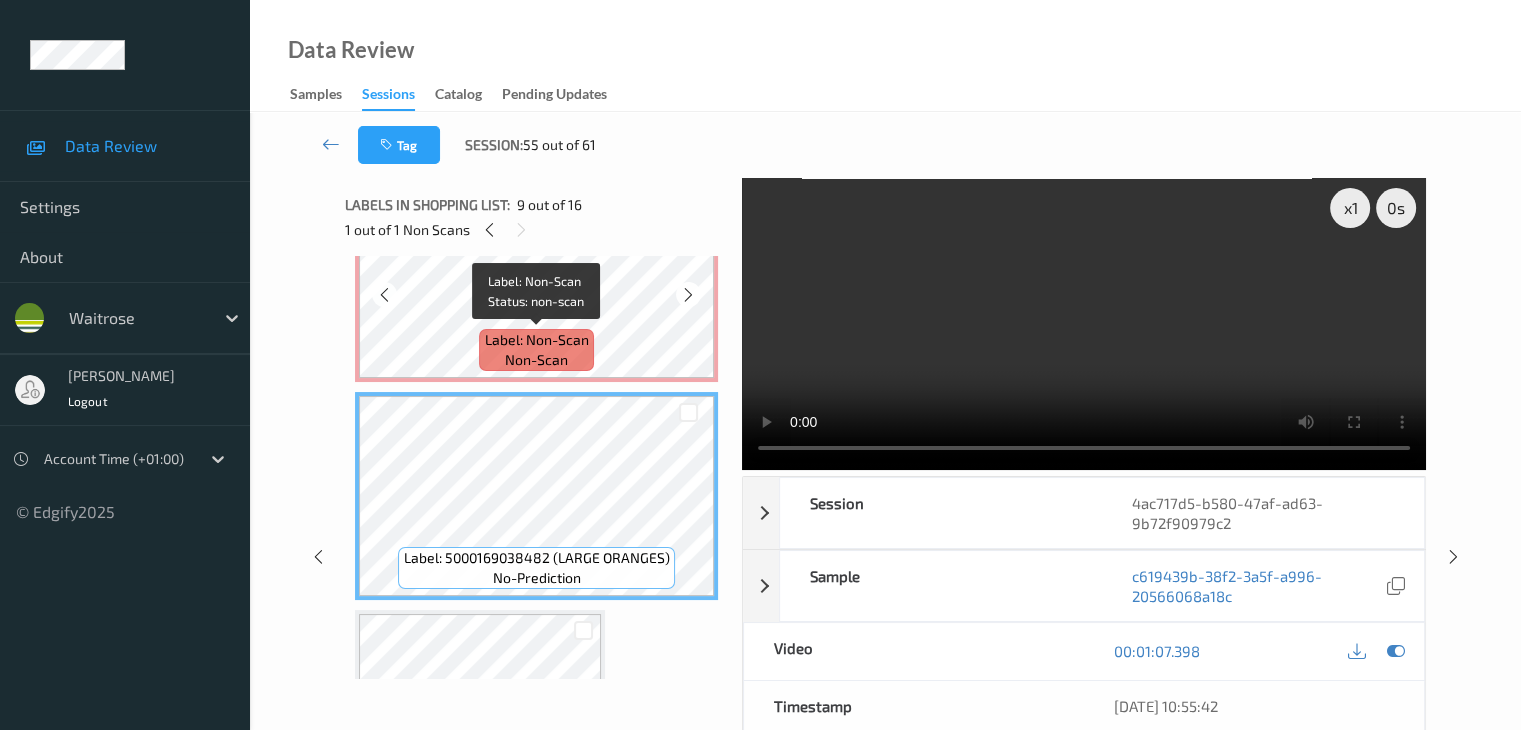click on "Label: Non-Scan non-scan" at bounding box center (536, 350) 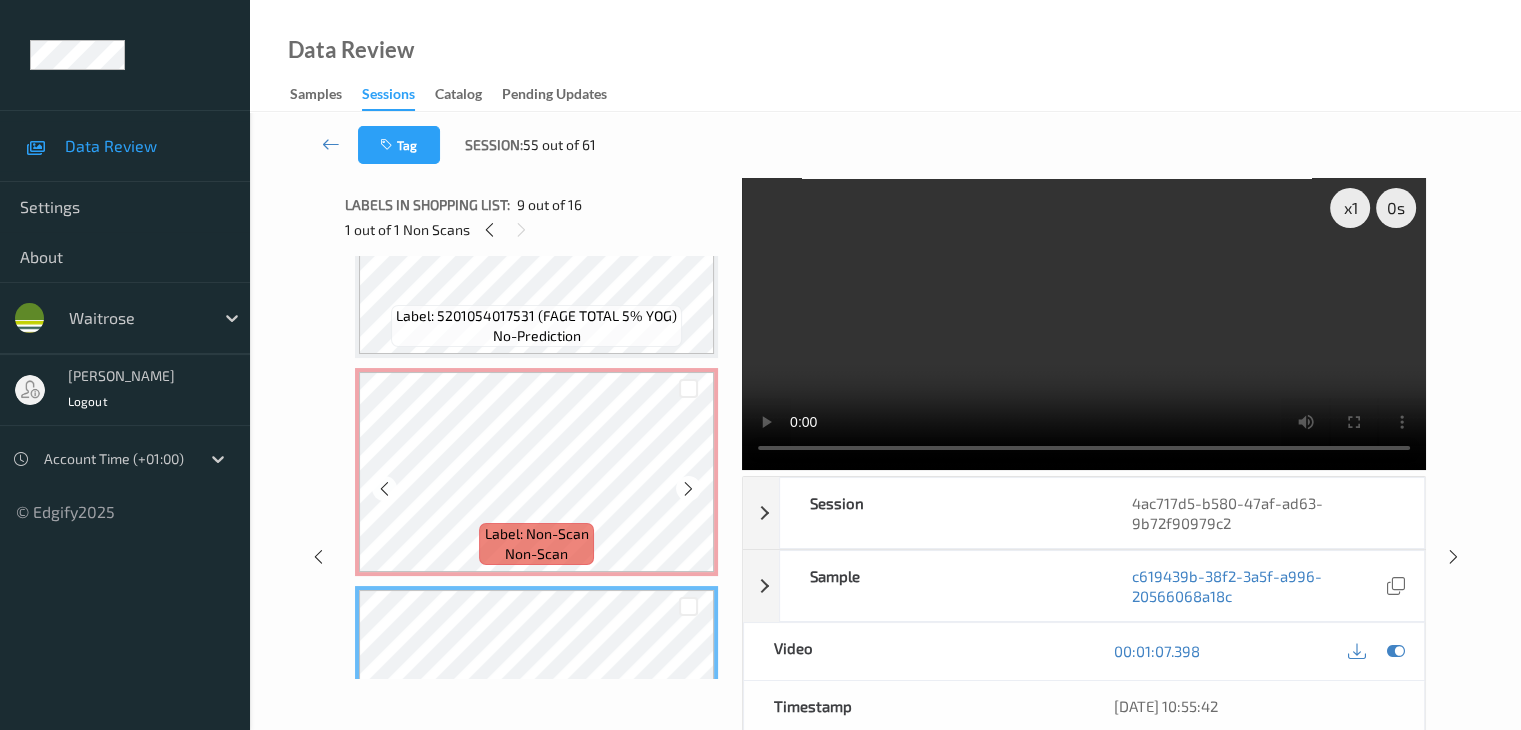 scroll, scrollTop: 1418, scrollLeft: 0, axis: vertical 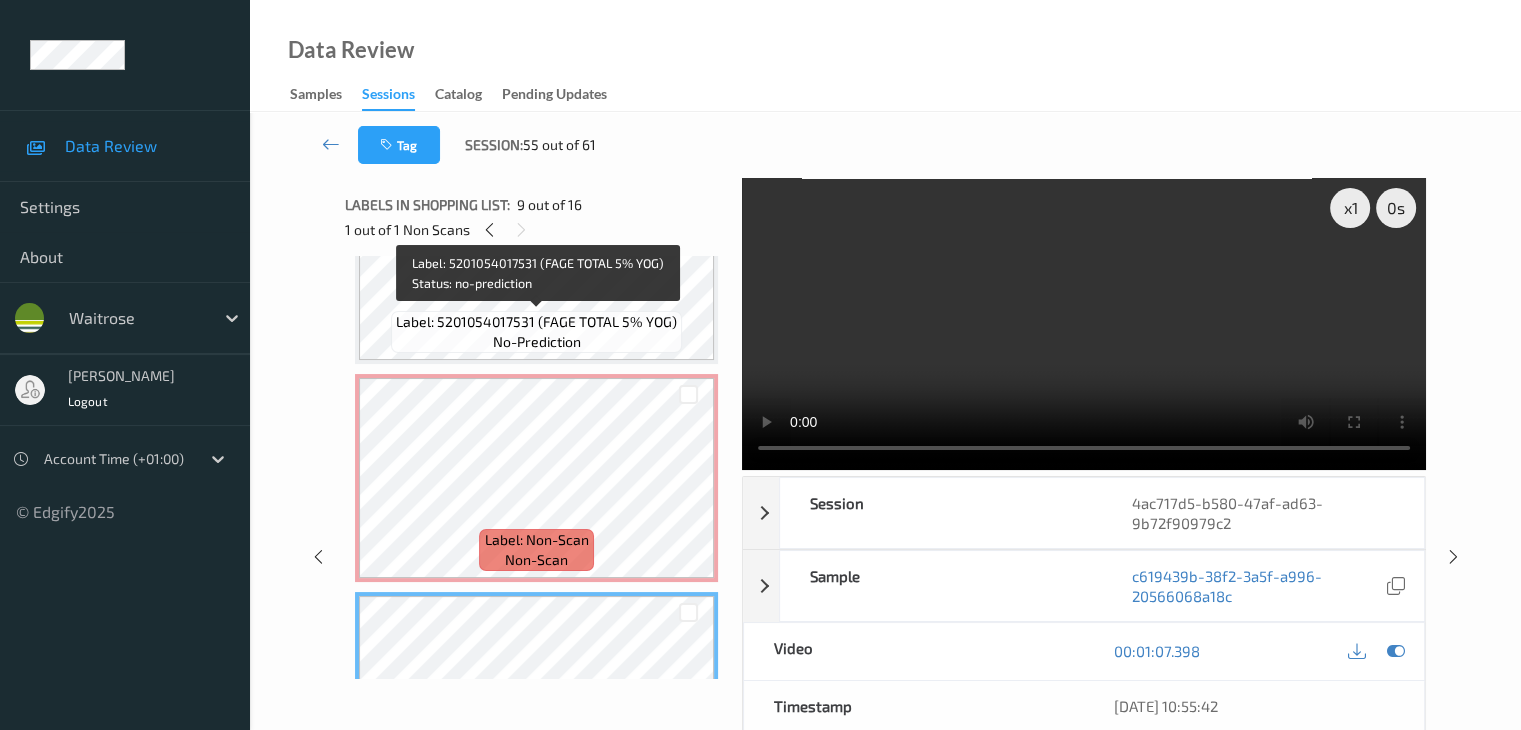 click on "Label: 5201054017531 (FAGE TOTAL 5% YOG) no-prediction" at bounding box center [536, 332] 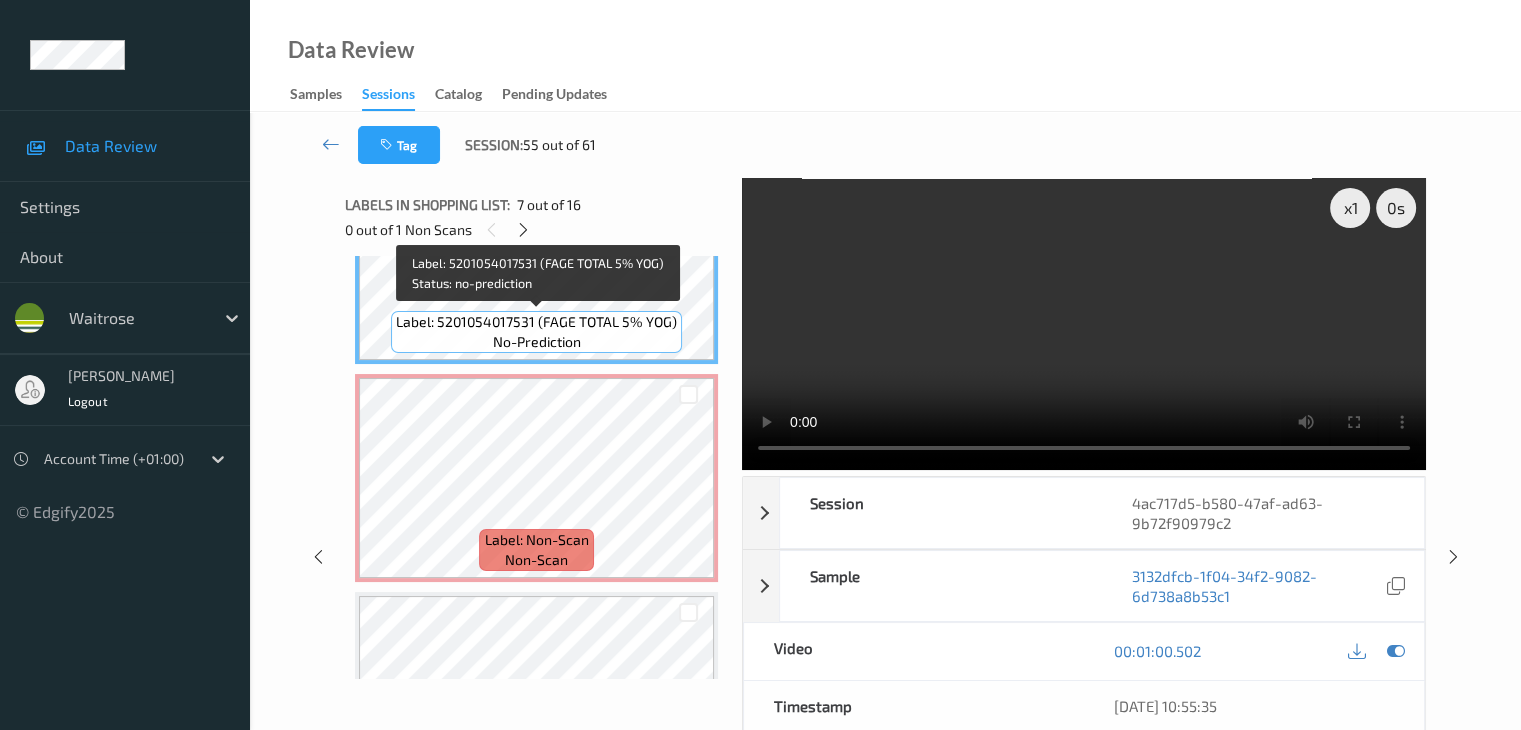 click on "Label: 5201054017531 (FAGE TOTAL 5% YOG)" at bounding box center (536, 322) 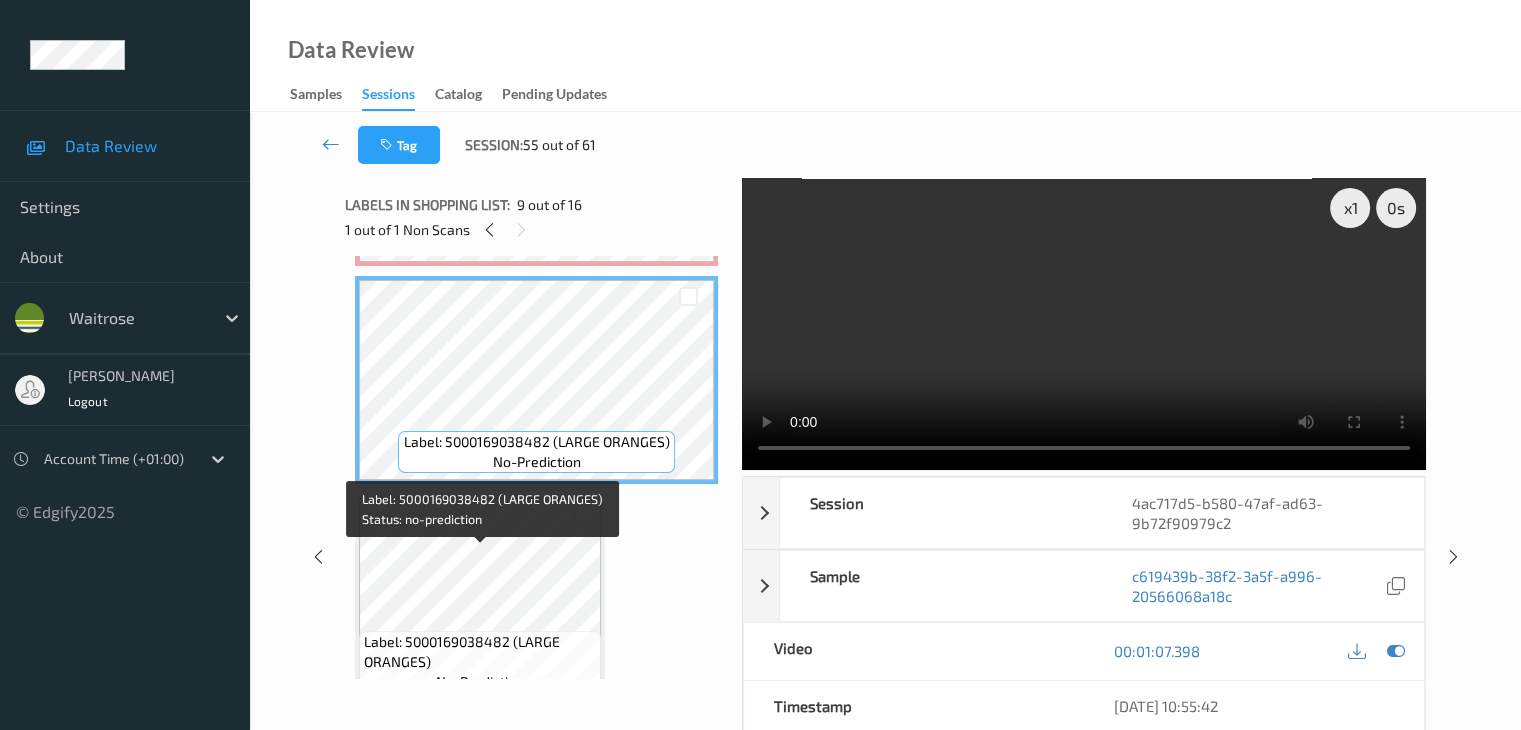 scroll, scrollTop: 1618, scrollLeft: 0, axis: vertical 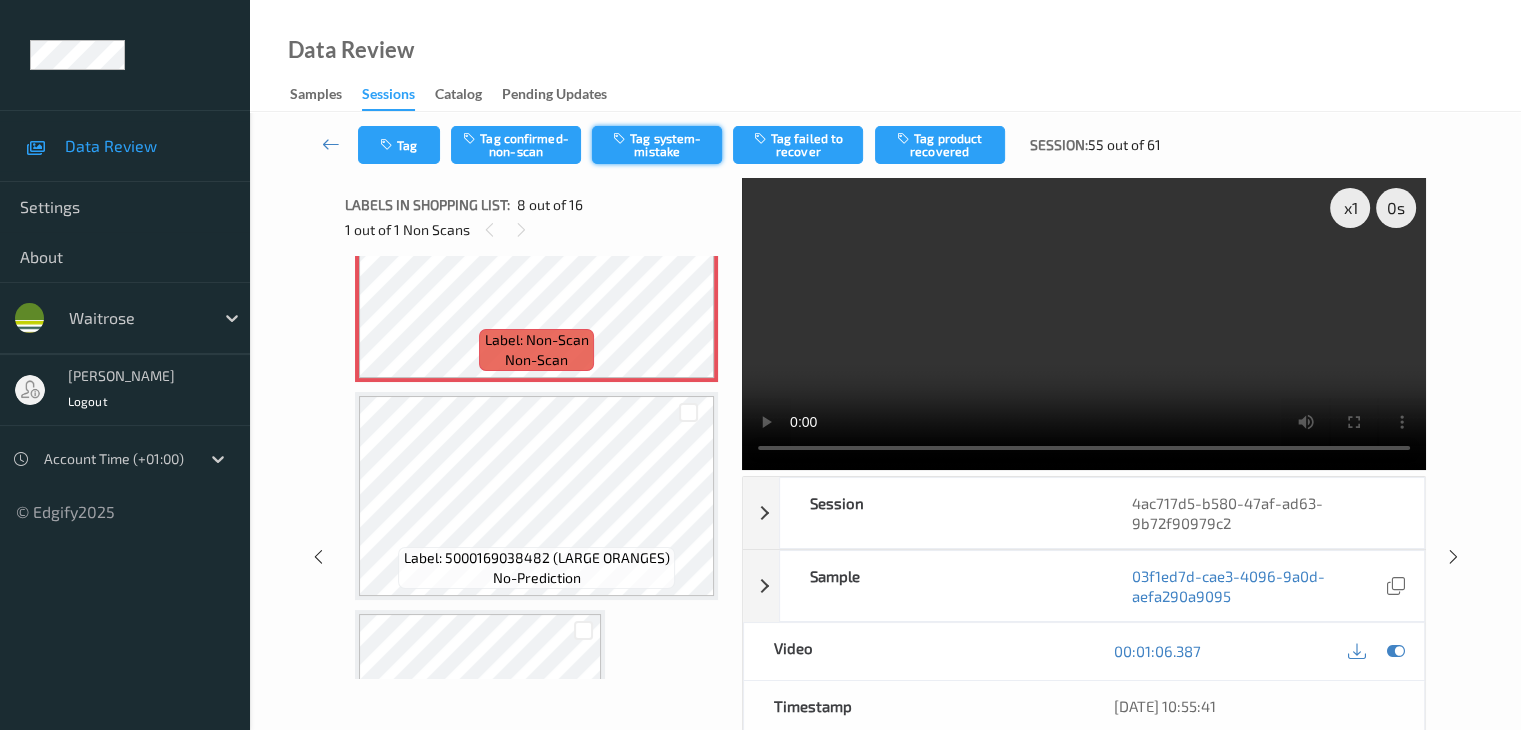 click at bounding box center (621, 138) 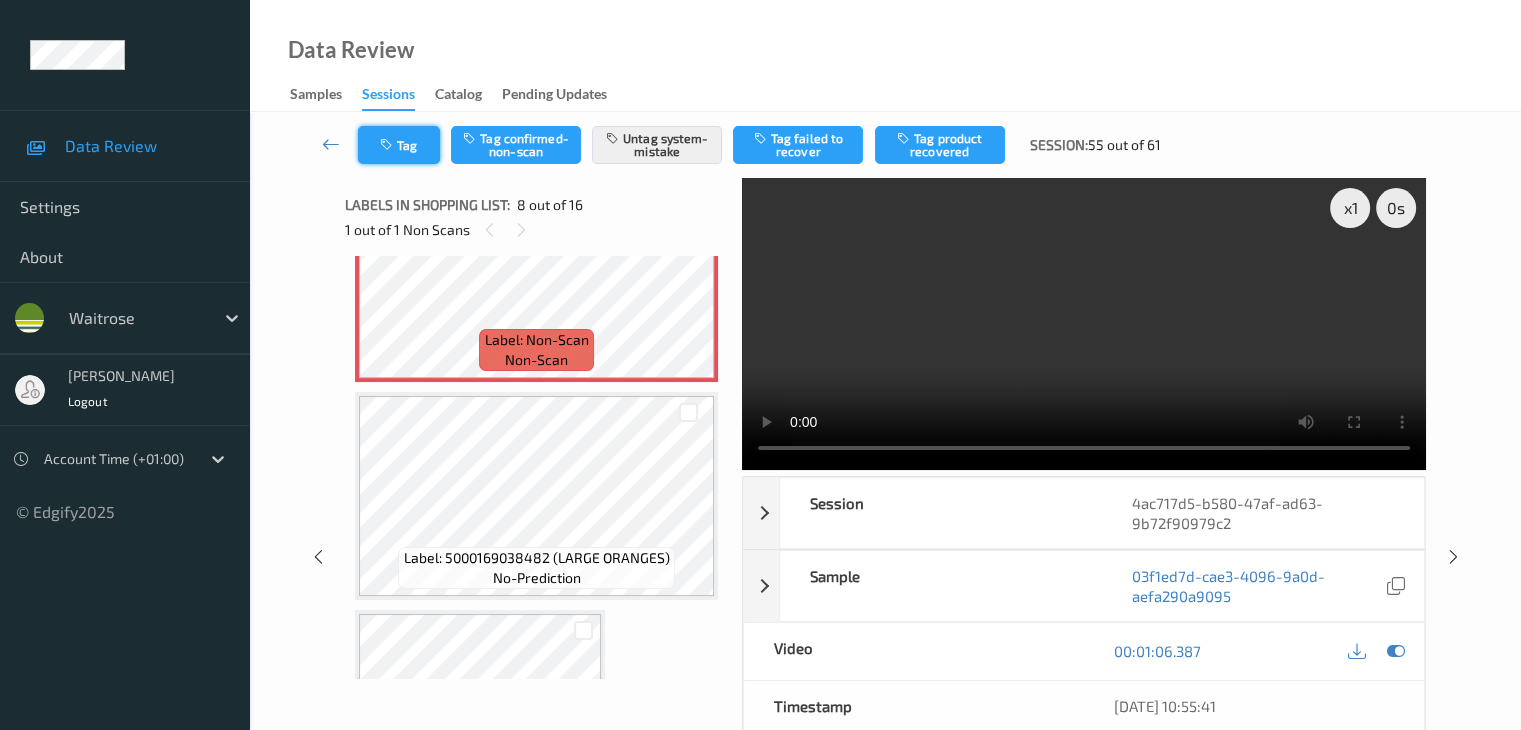 click on "Tag" at bounding box center (399, 145) 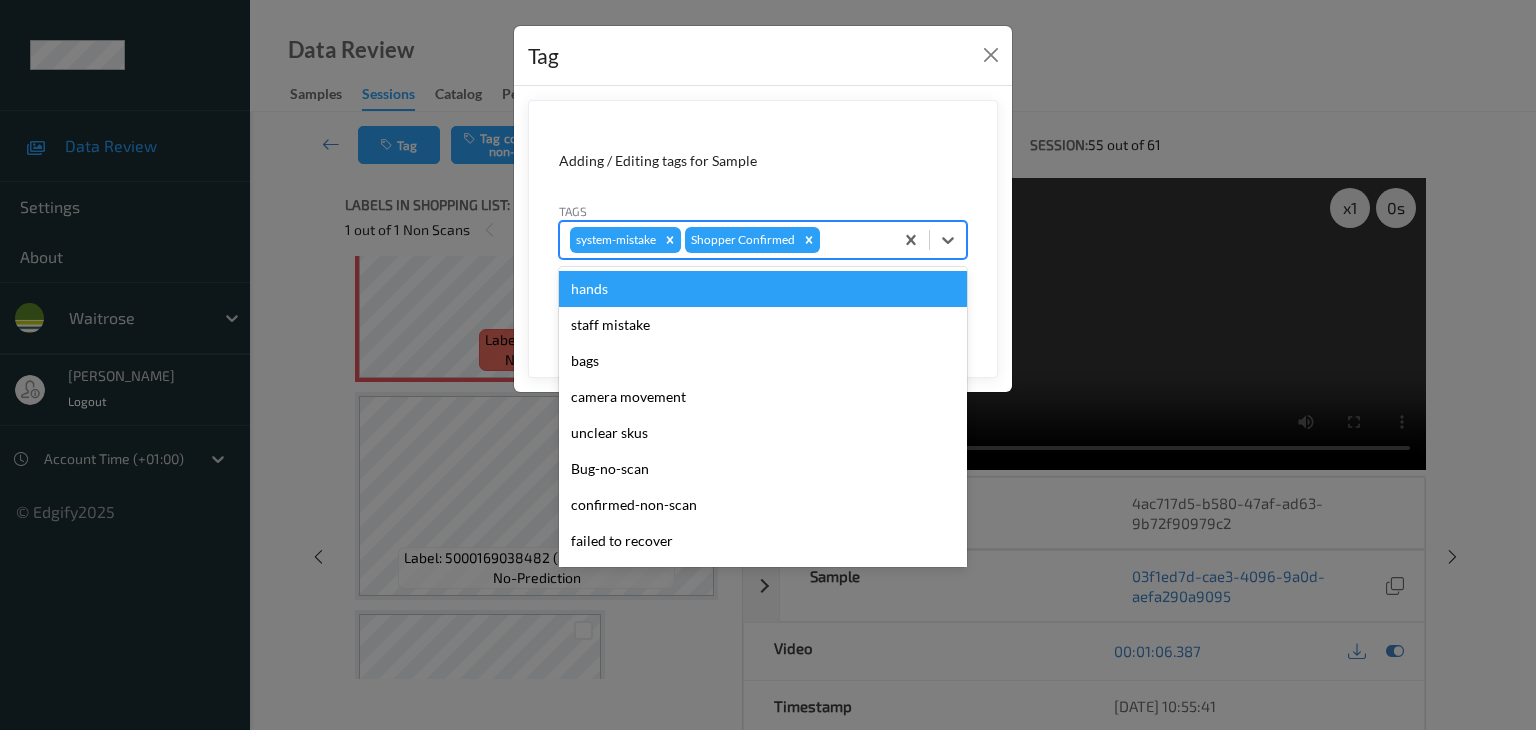 click at bounding box center (853, 240) 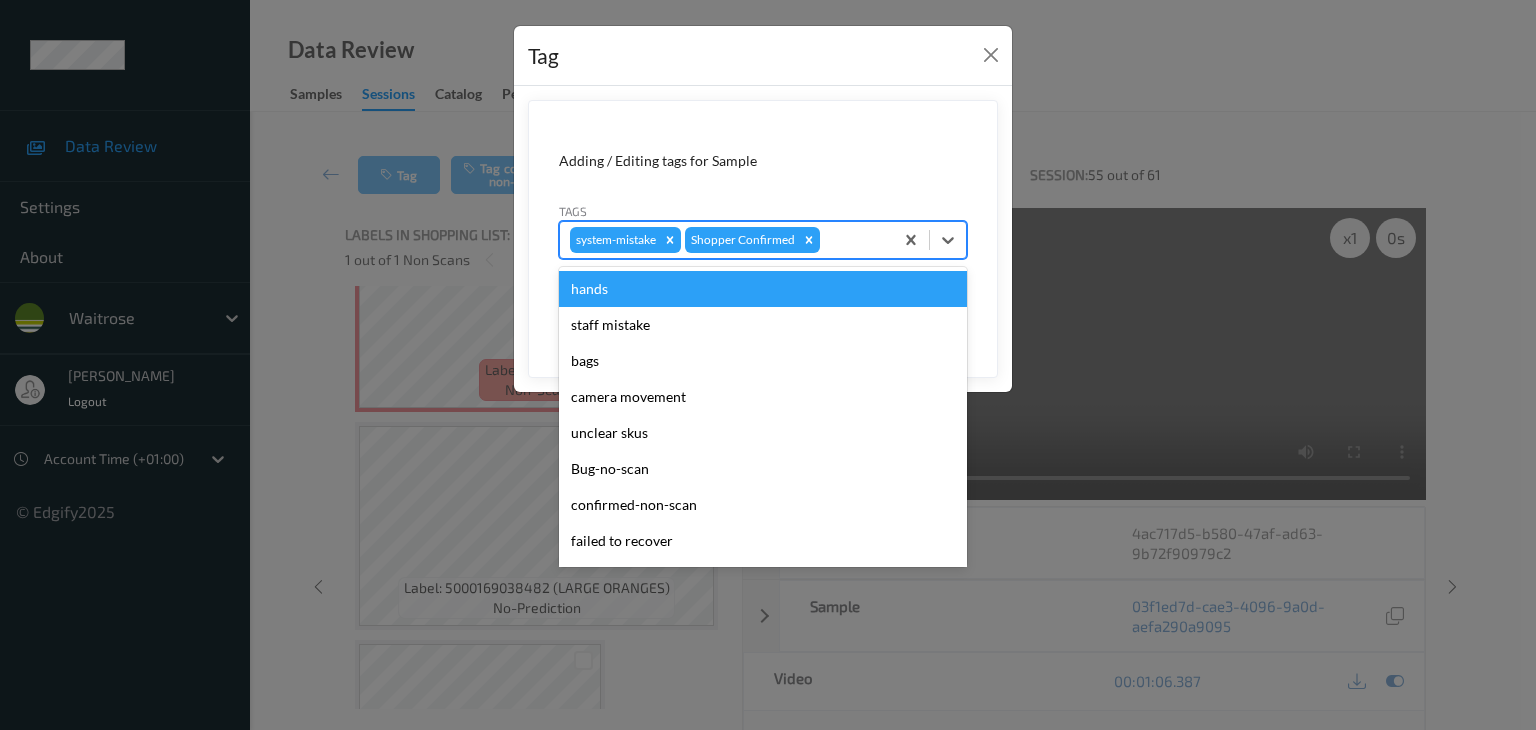 type on "u" 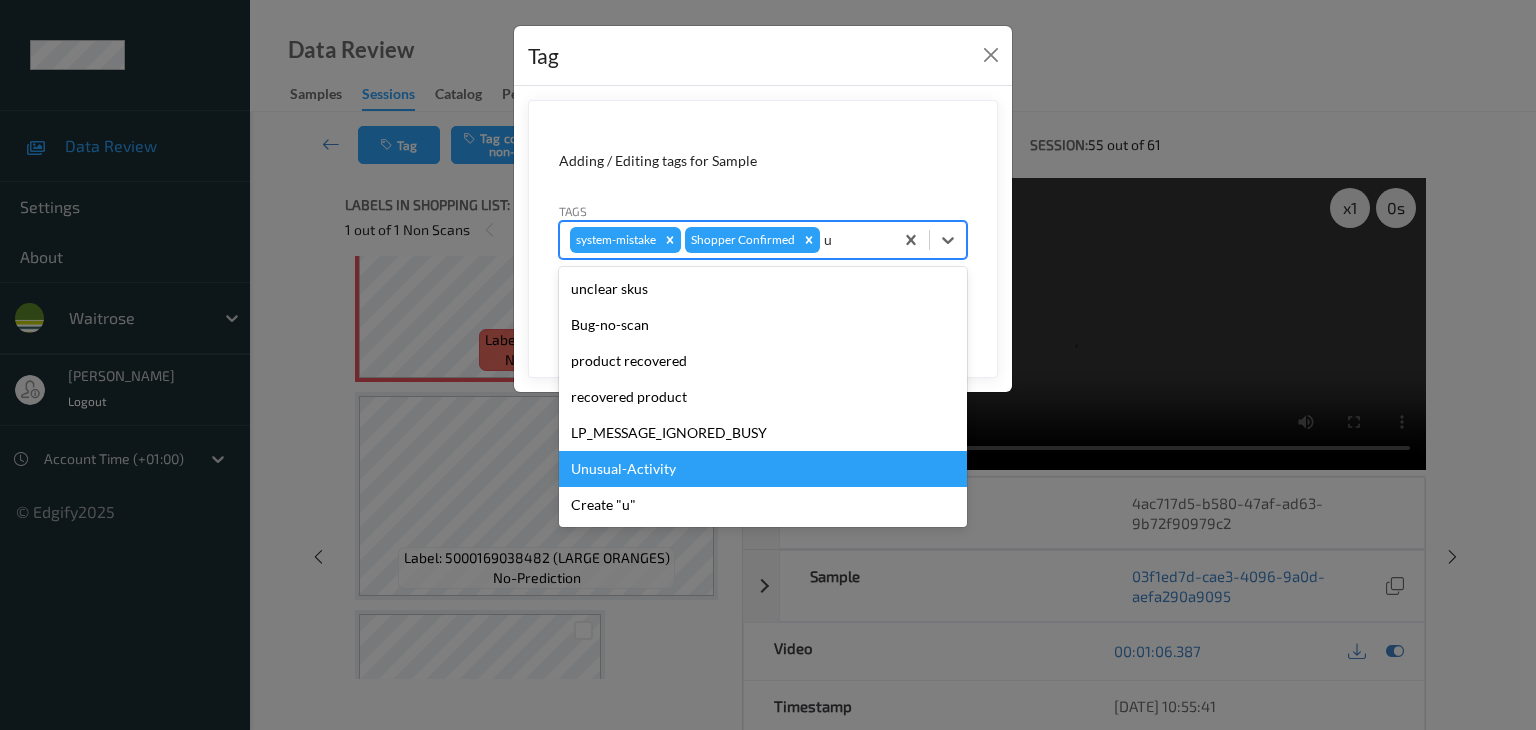 click on "Unusual-Activity" at bounding box center (763, 469) 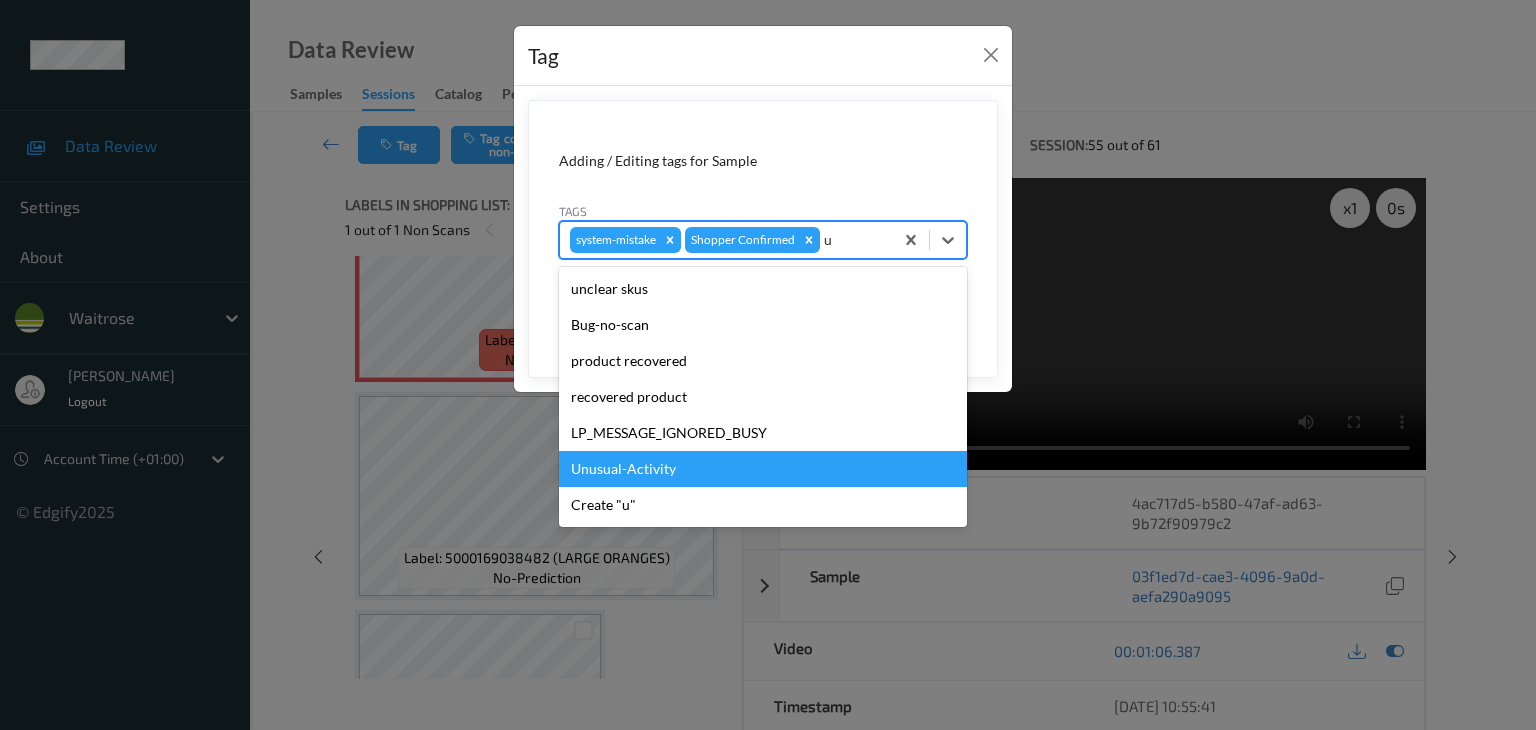 type 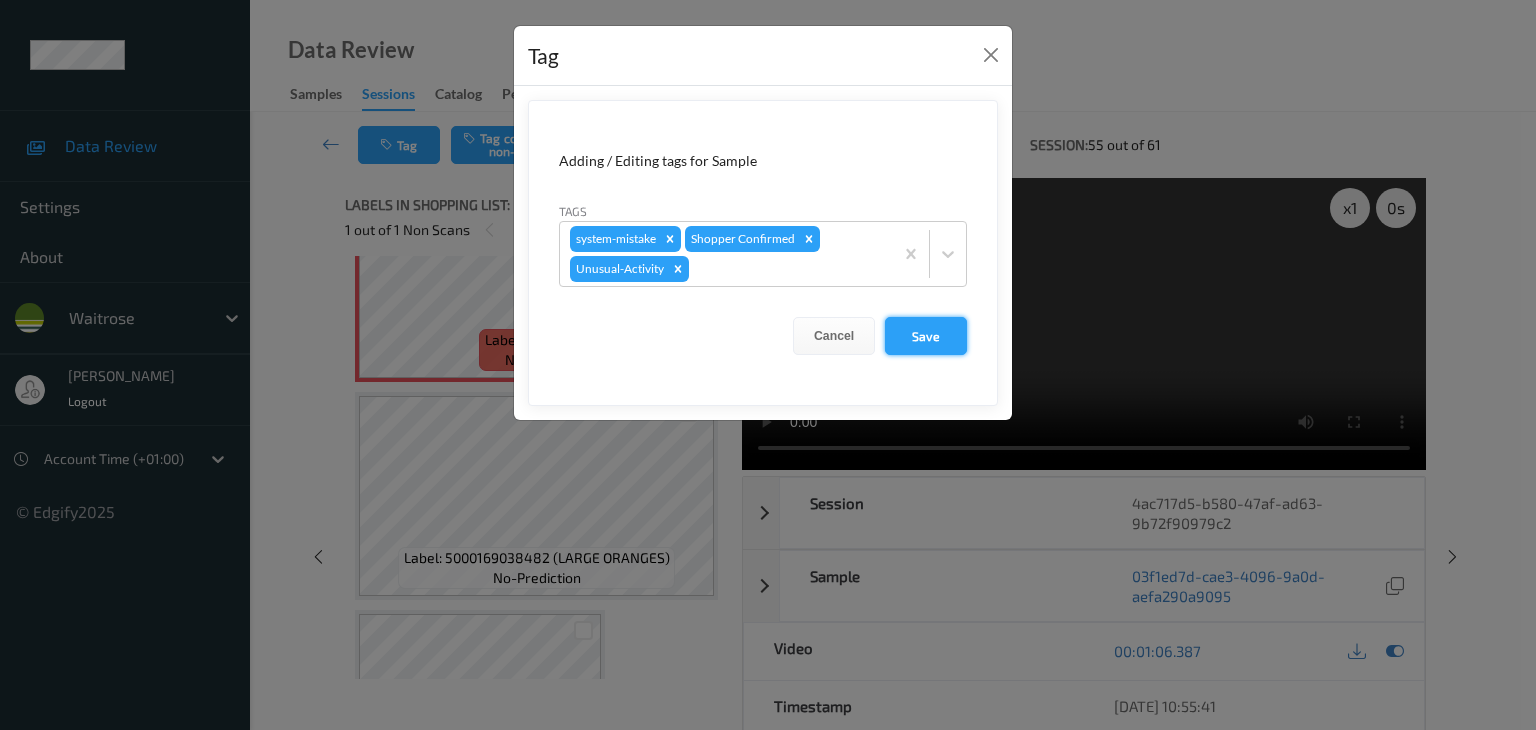 click on "Save" at bounding box center (926, 336) 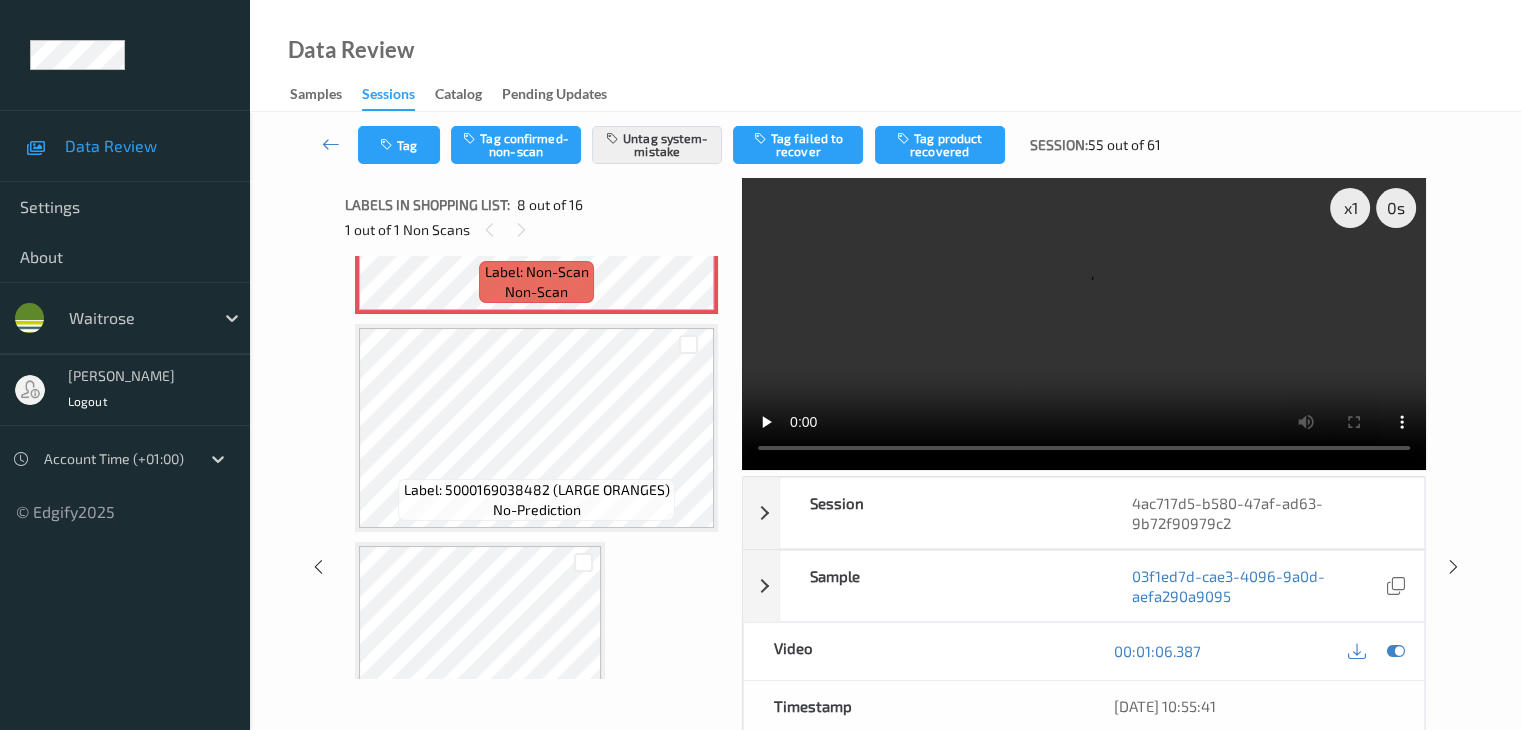 scroll, scrollTop: 1718, scrollLeft: 0, axis: vertical 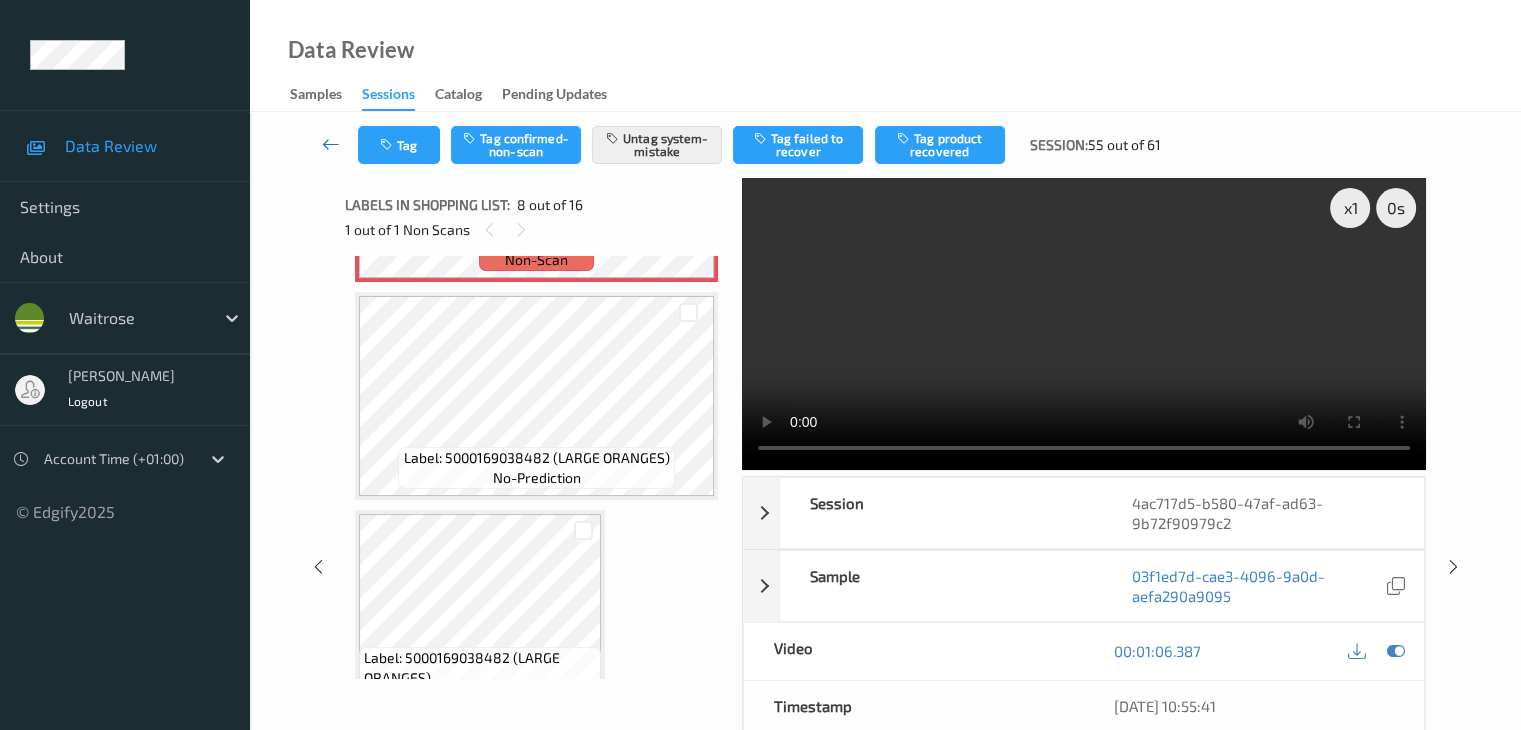click at bounding box center [331, 144] 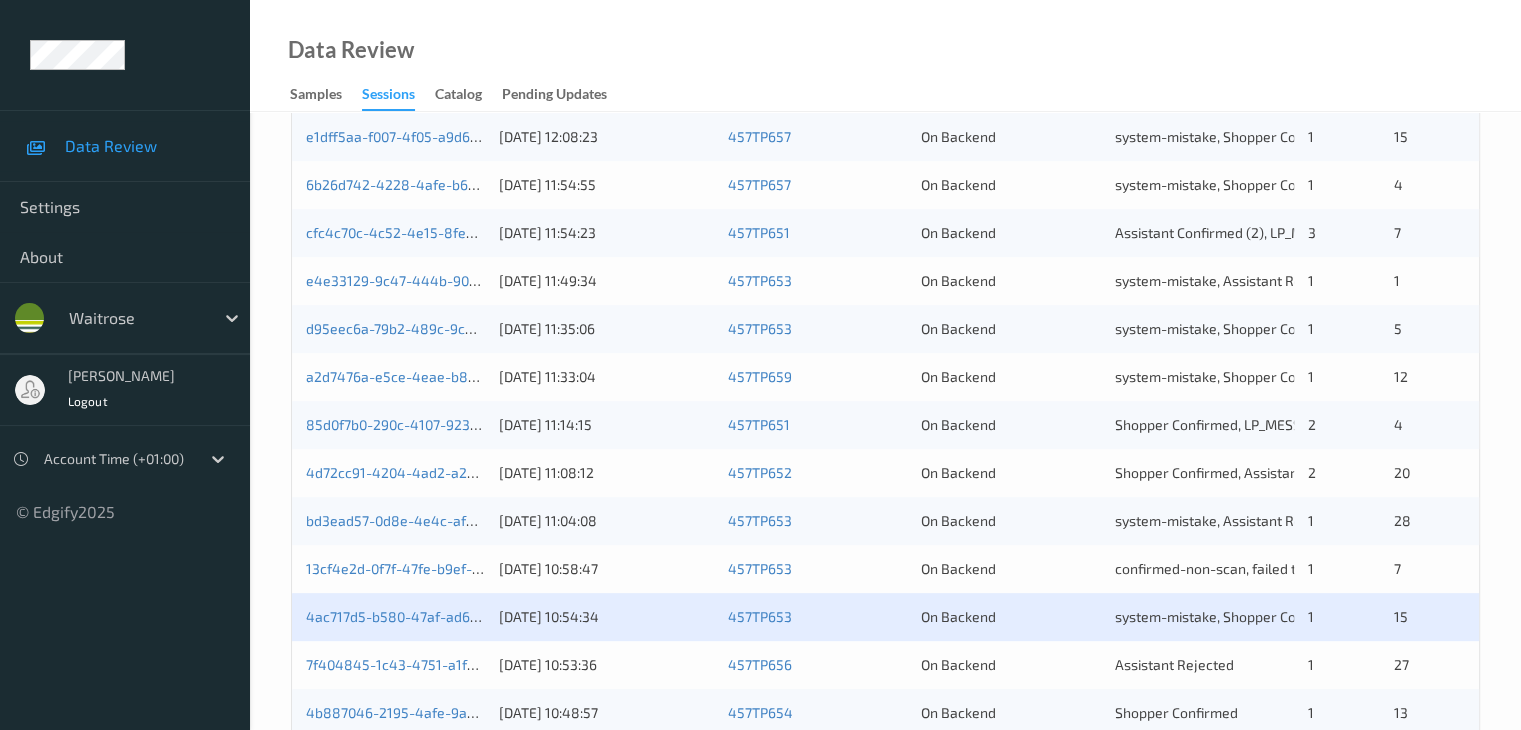 scroll, scrollTop: 900, scrollLeft: 0, axis: vertical 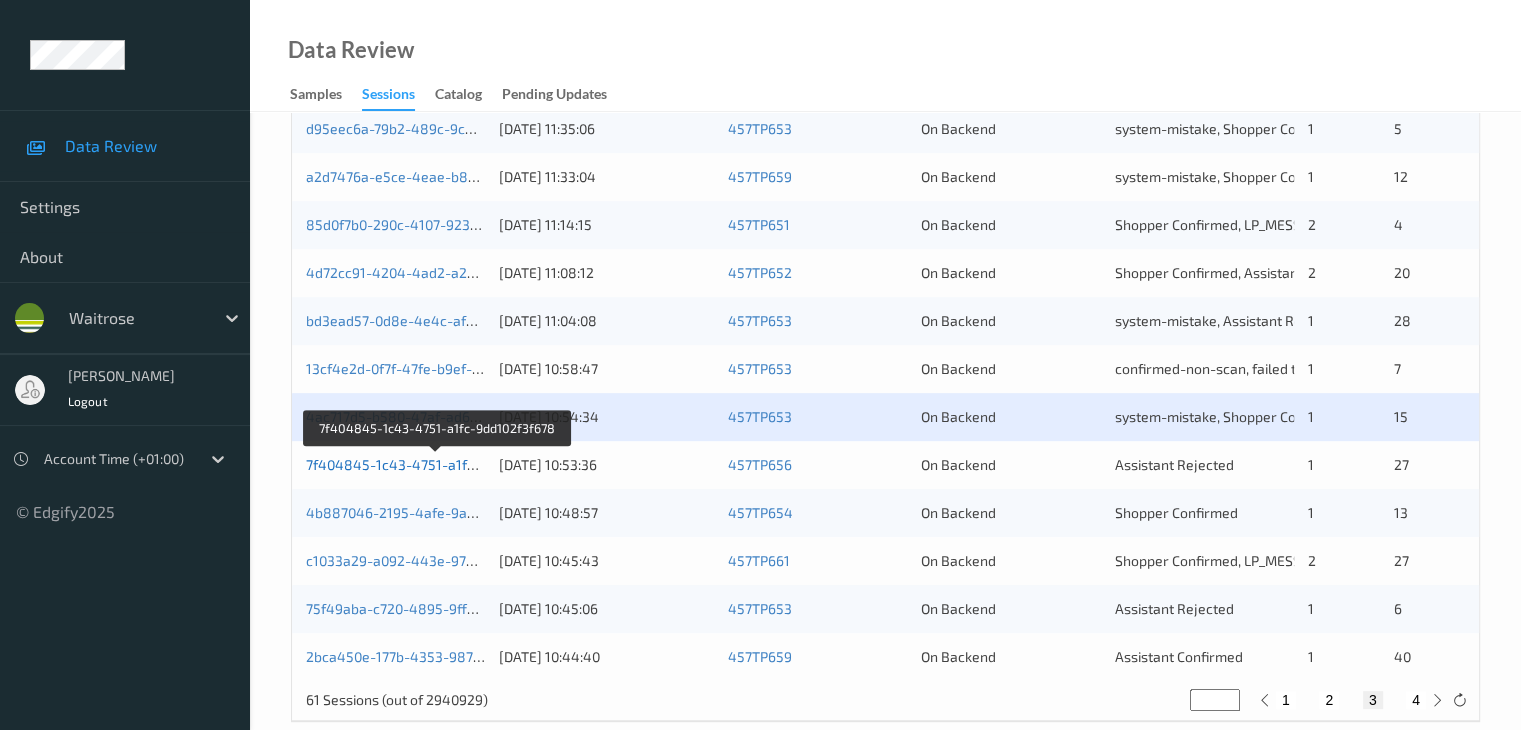 click on "7f404845-1c43-4751-a1fc-9dd102f3f678" at bounding box center (437, 464) 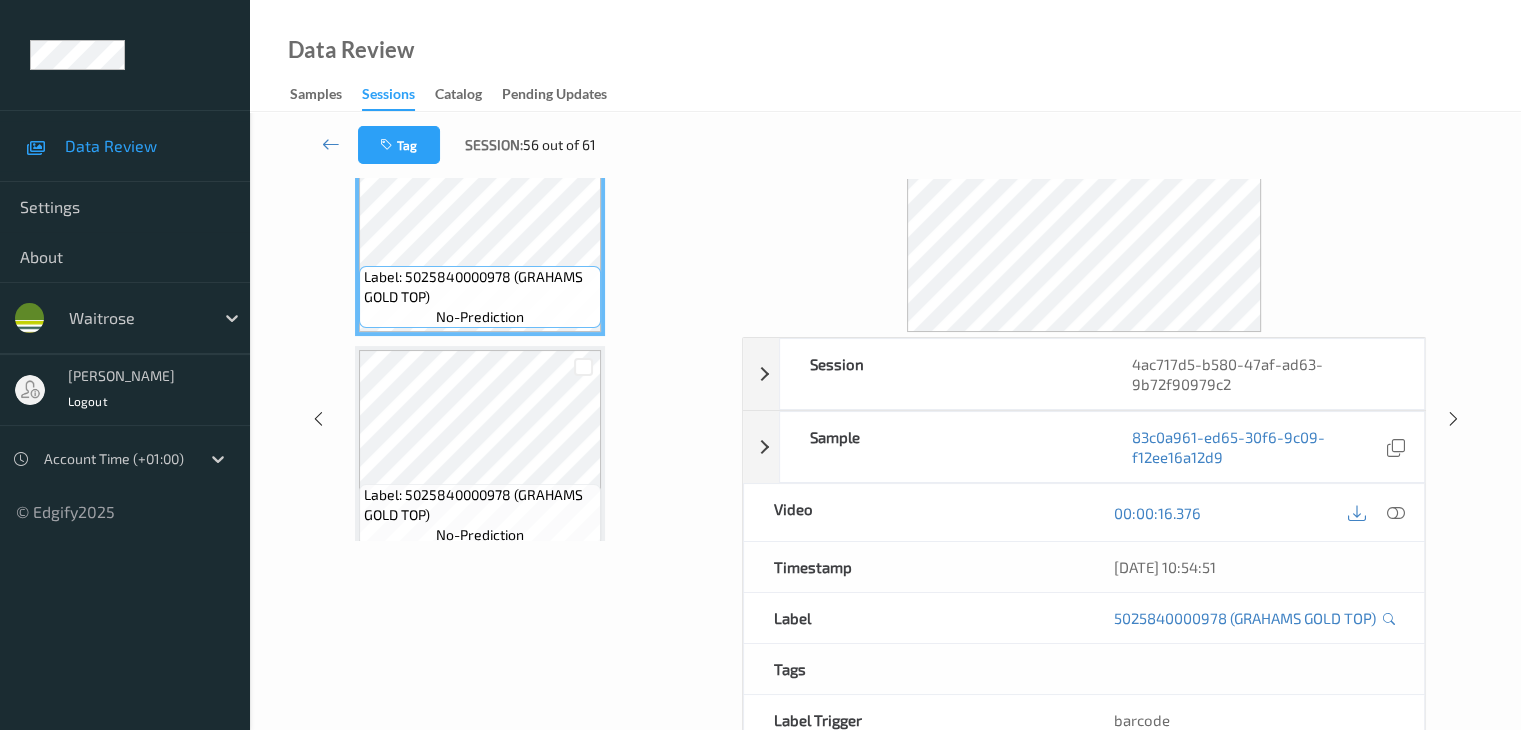 scroll, scrollTop: 0, scrollLeft: 0, axis: both 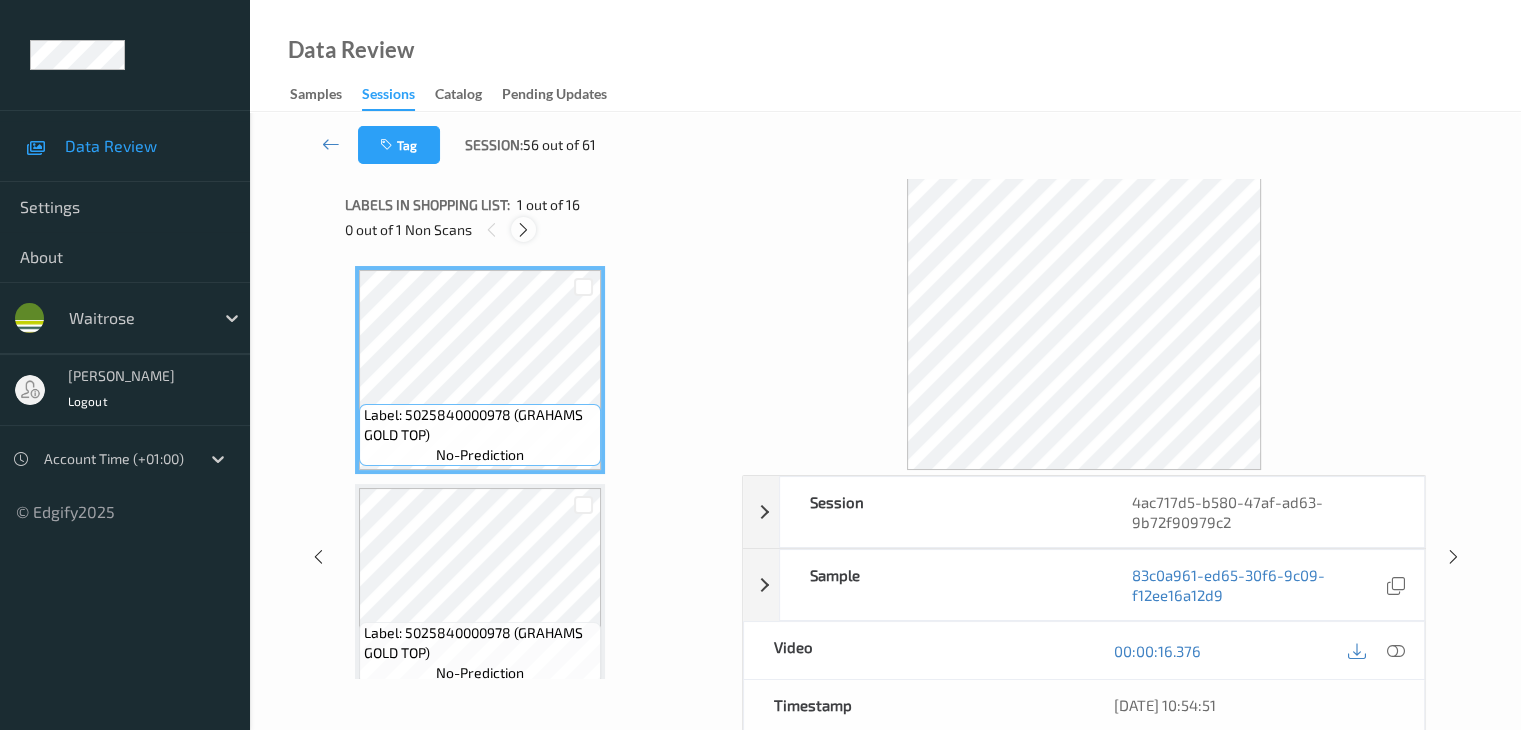 click at bounding box center [523, 230] 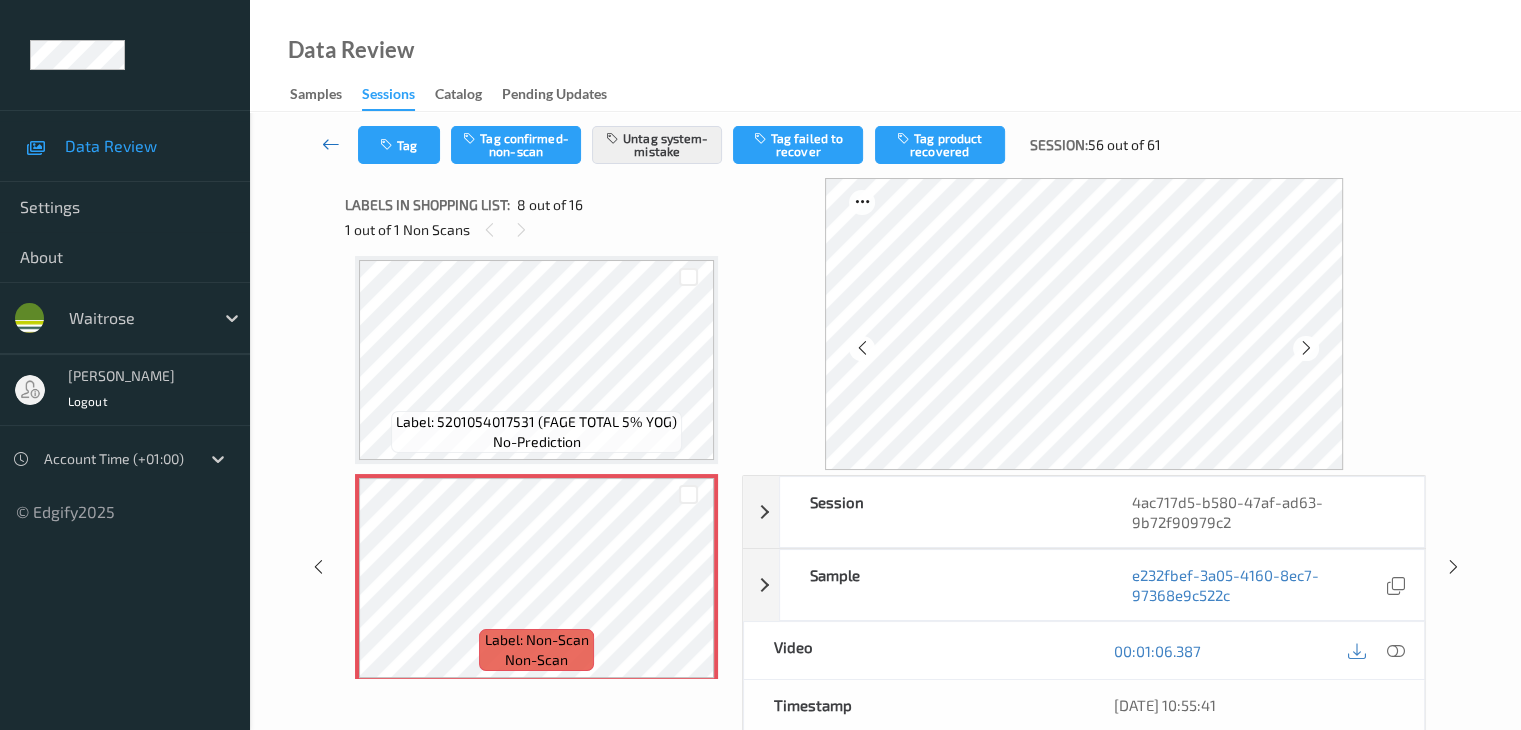 click at bounding box center [331, 144] 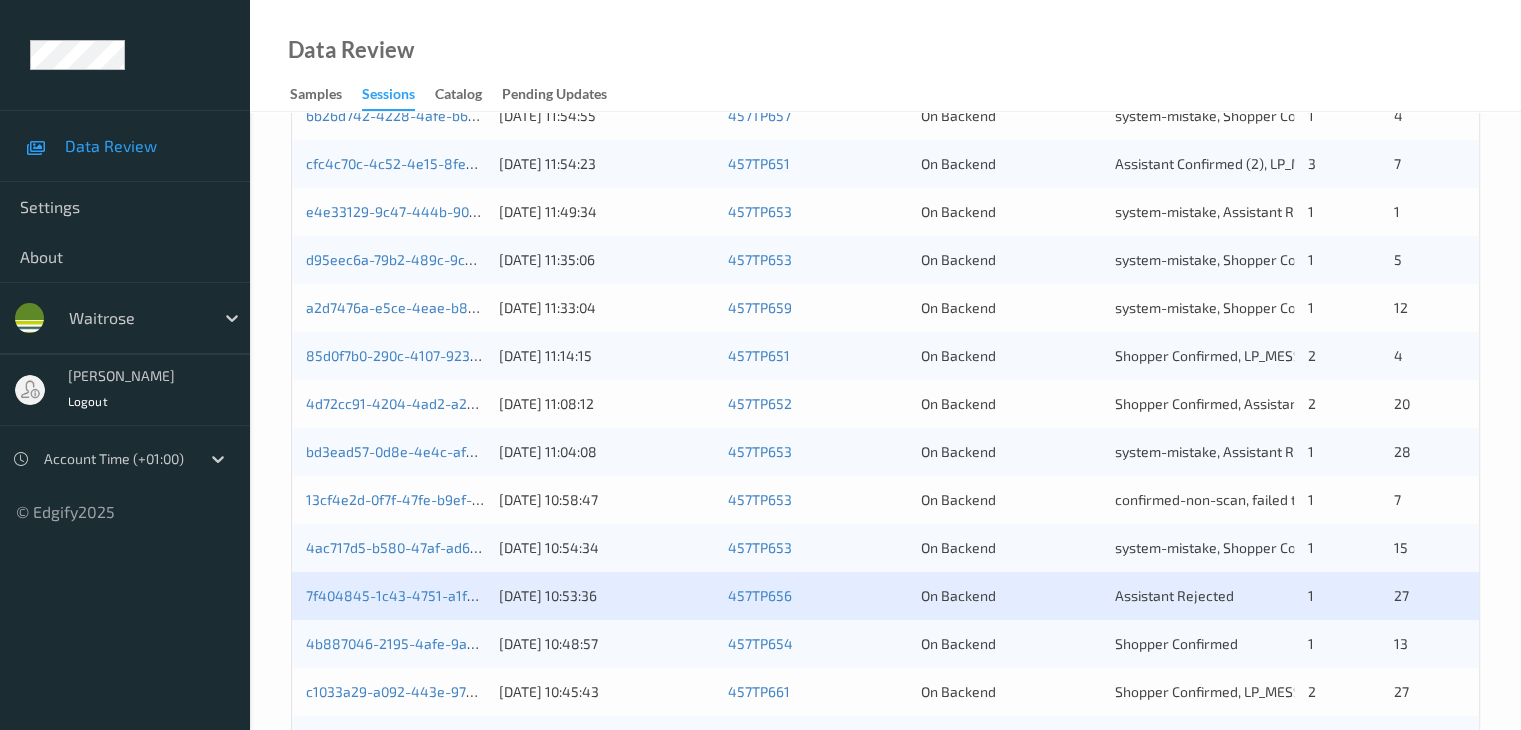 scroll, scrollTop: 800, scrollLeft: 0, axis: vertical 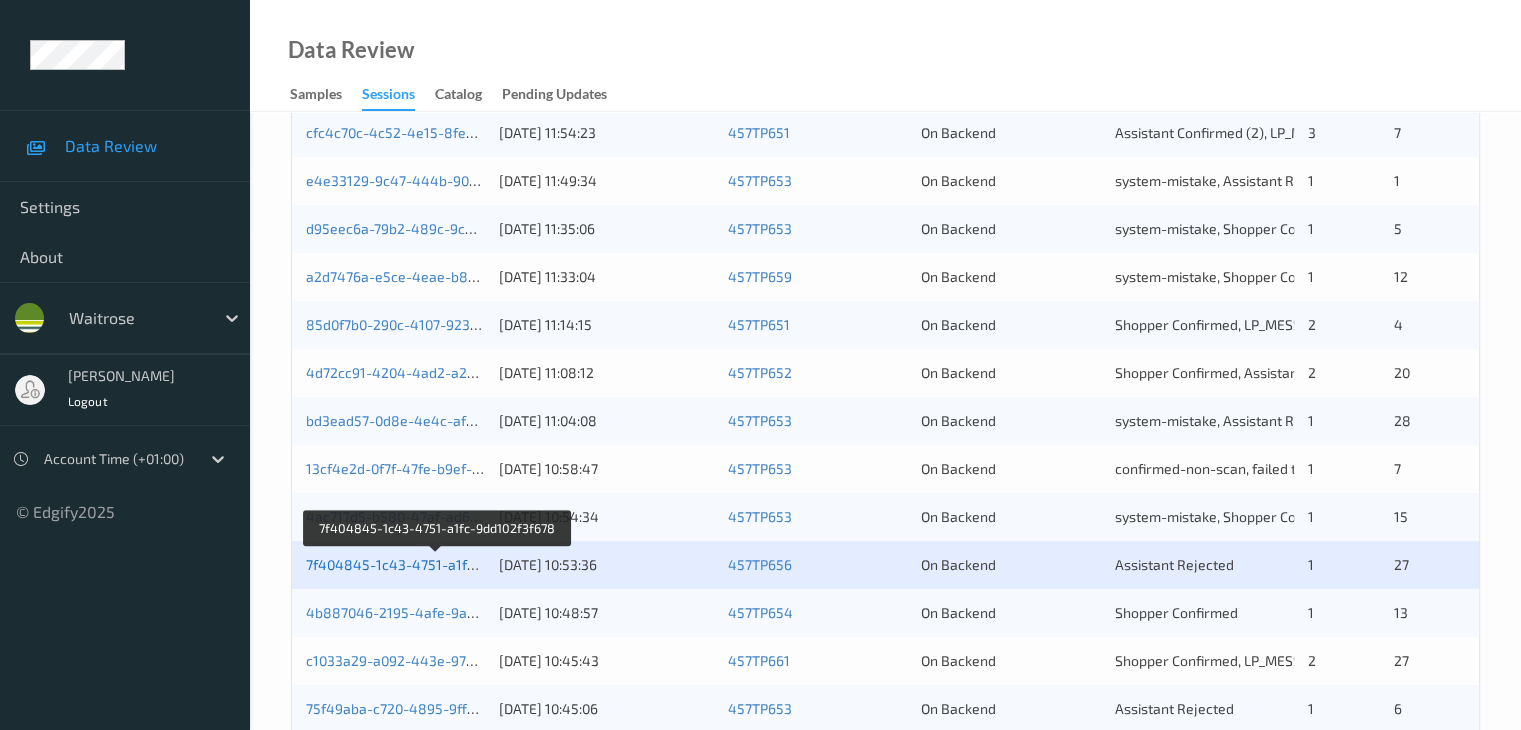 click on "7f404845-1c43-4751-a1fc-9dd102f3f678" at bounding box center [437, 564] 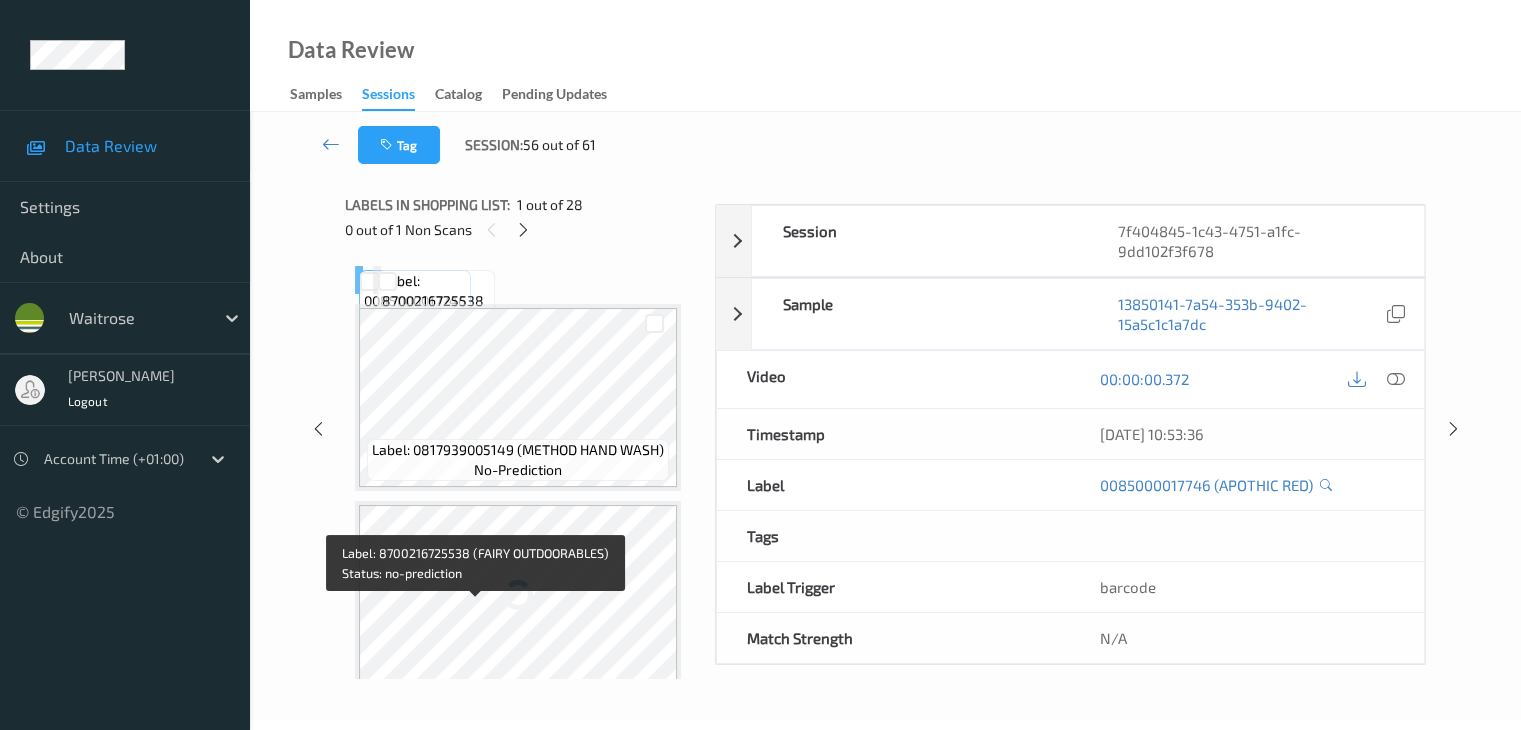 scroll, scrollTop: 144, scrollLeft: 0, axis: vertical 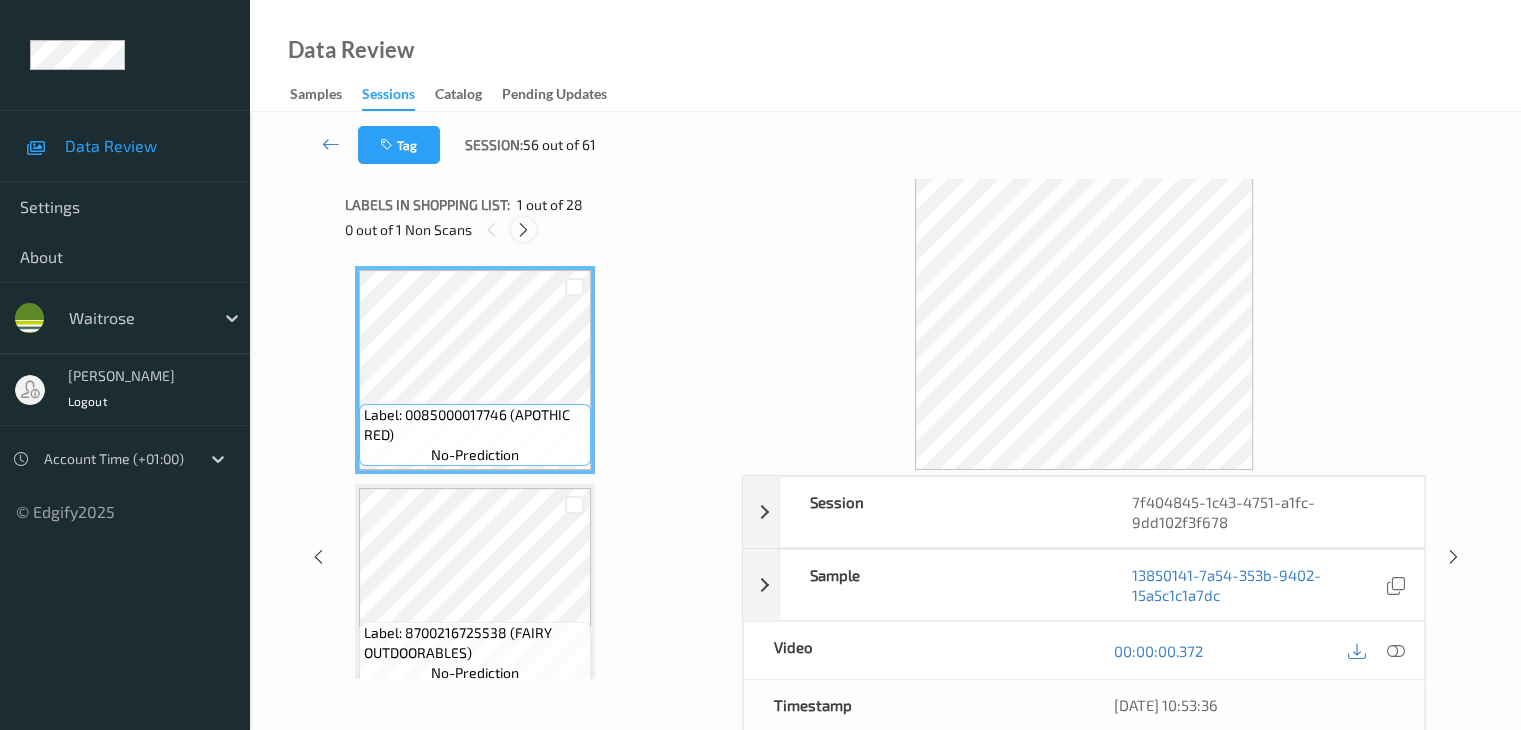 click at bounding box center (523, 230) 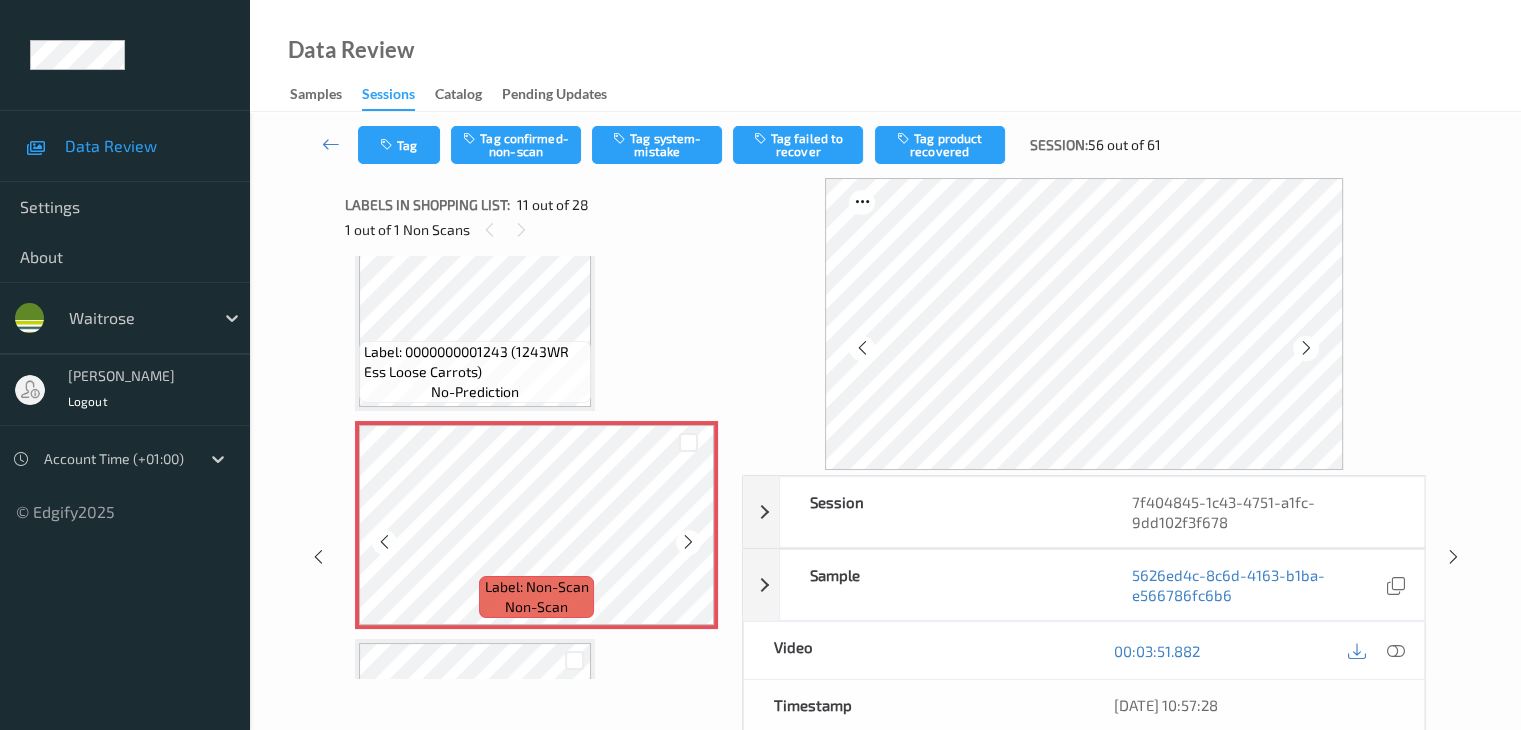 scroll, scrollTop: 2071, scrollLeft: 0, axis: vertical 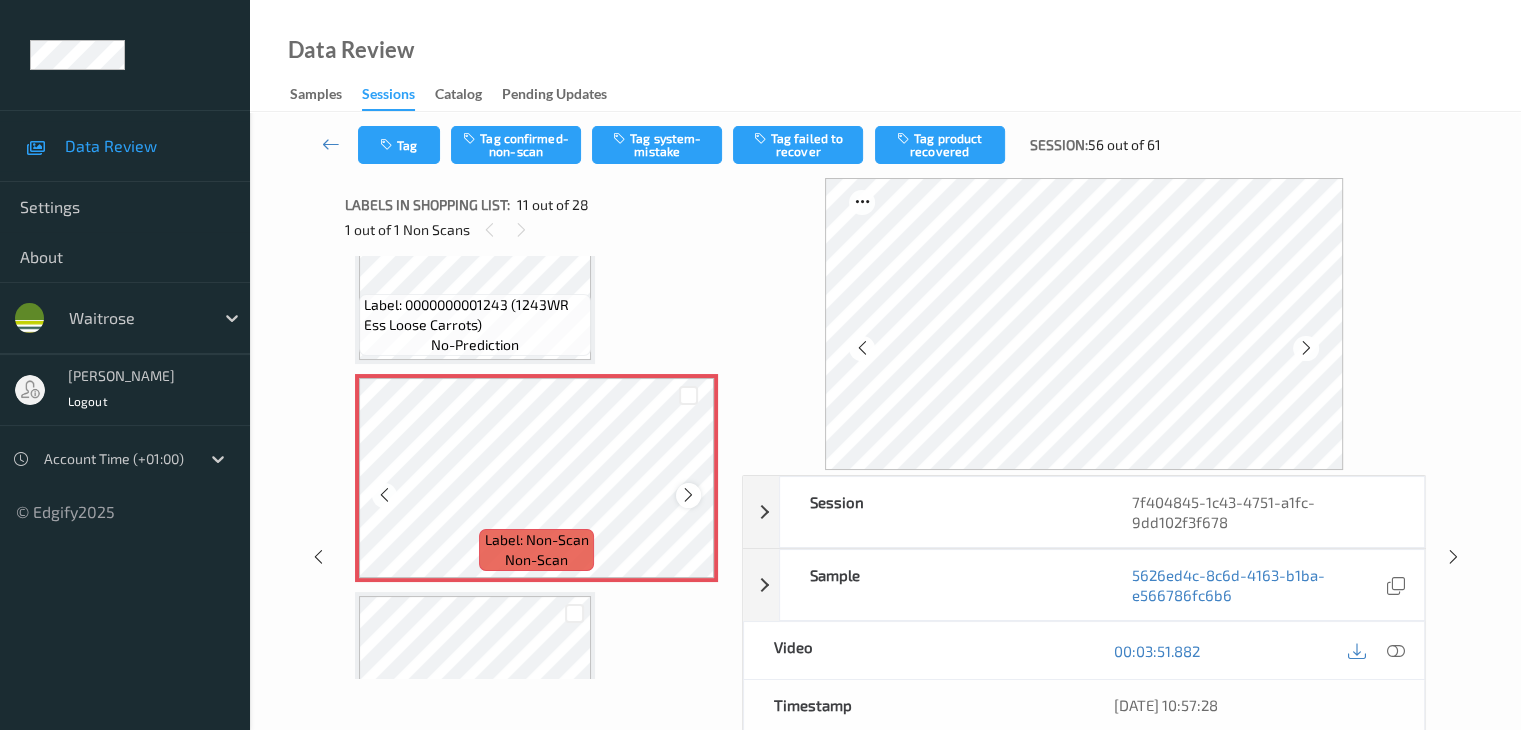 click at bounding box center (688, 495) 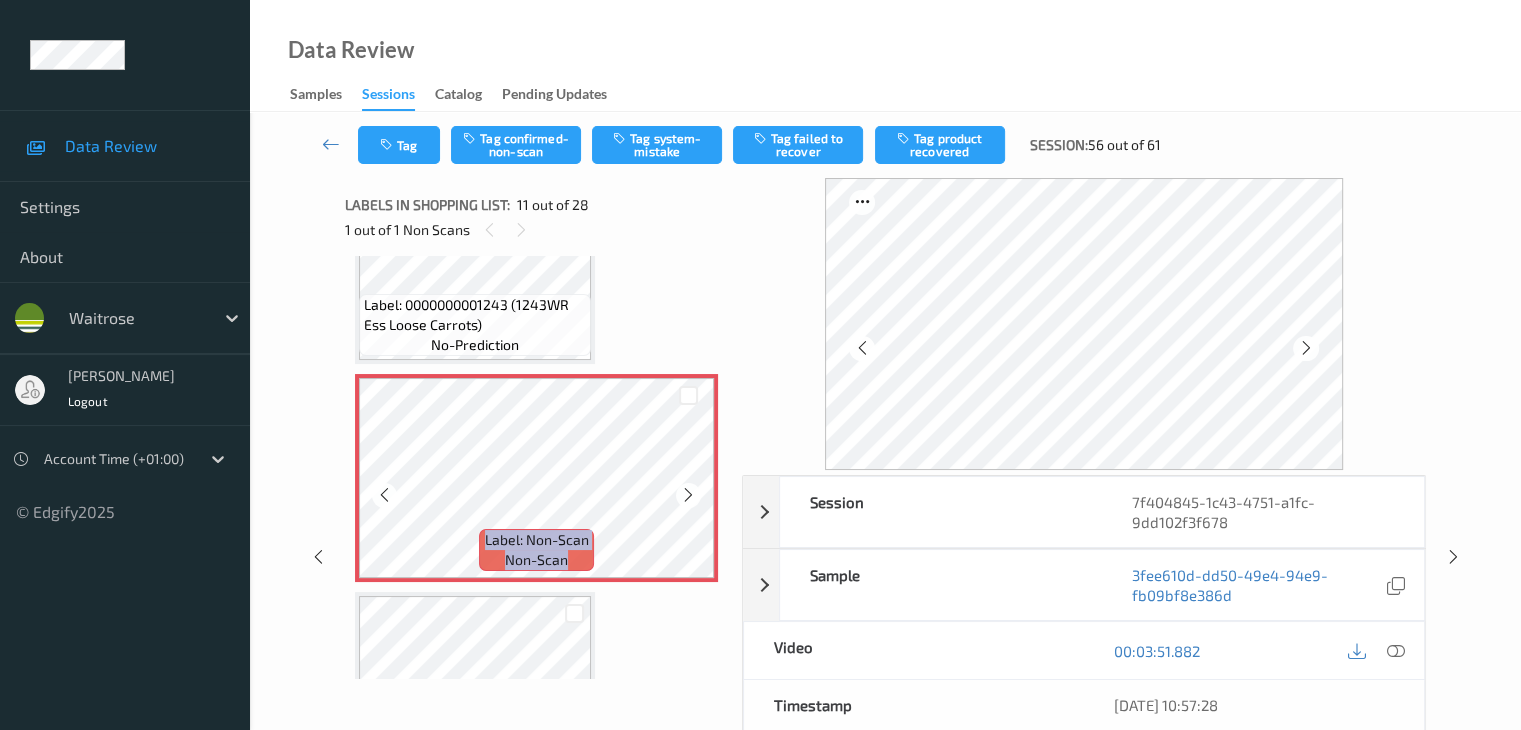 click at bounding box center (688, 495) 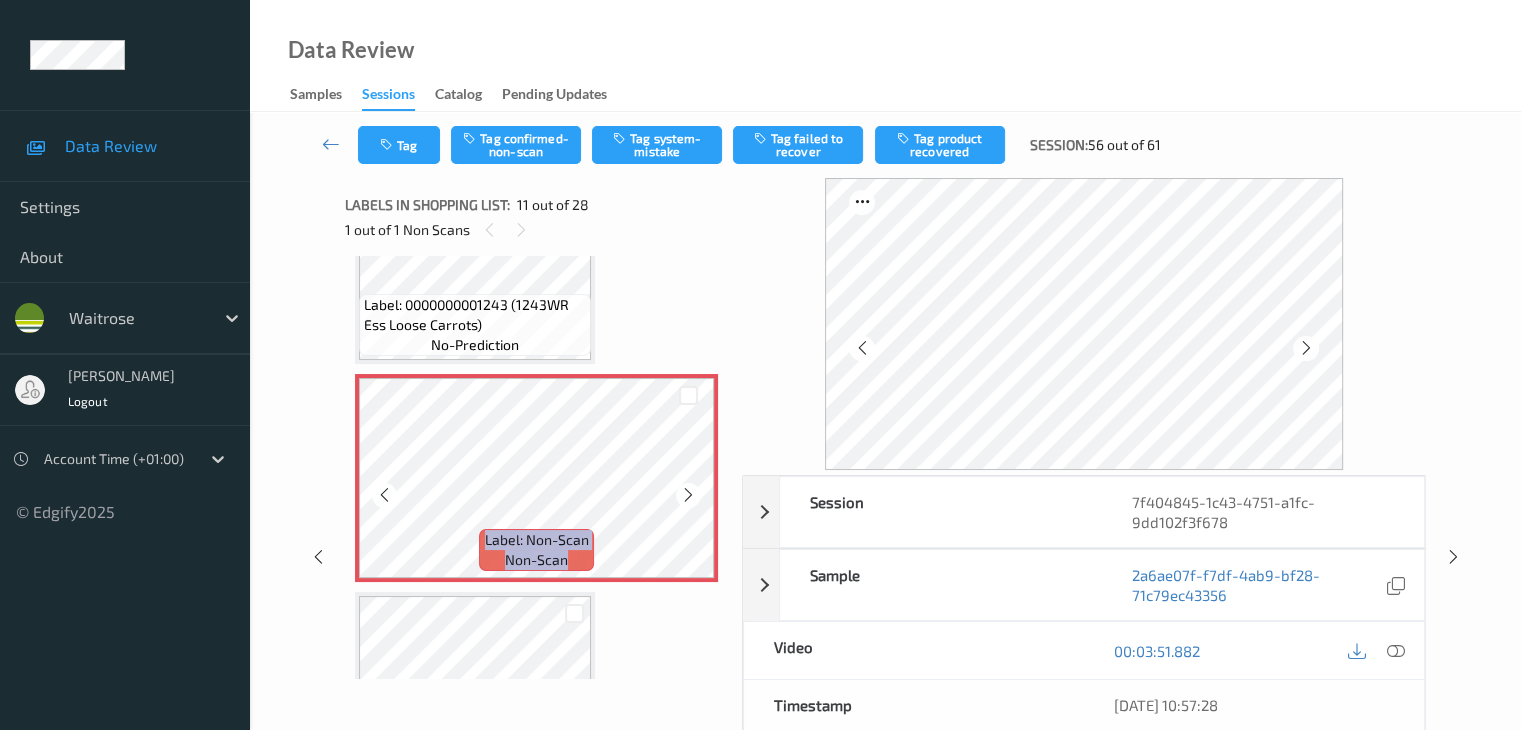 click at bounding box center [688, 495] 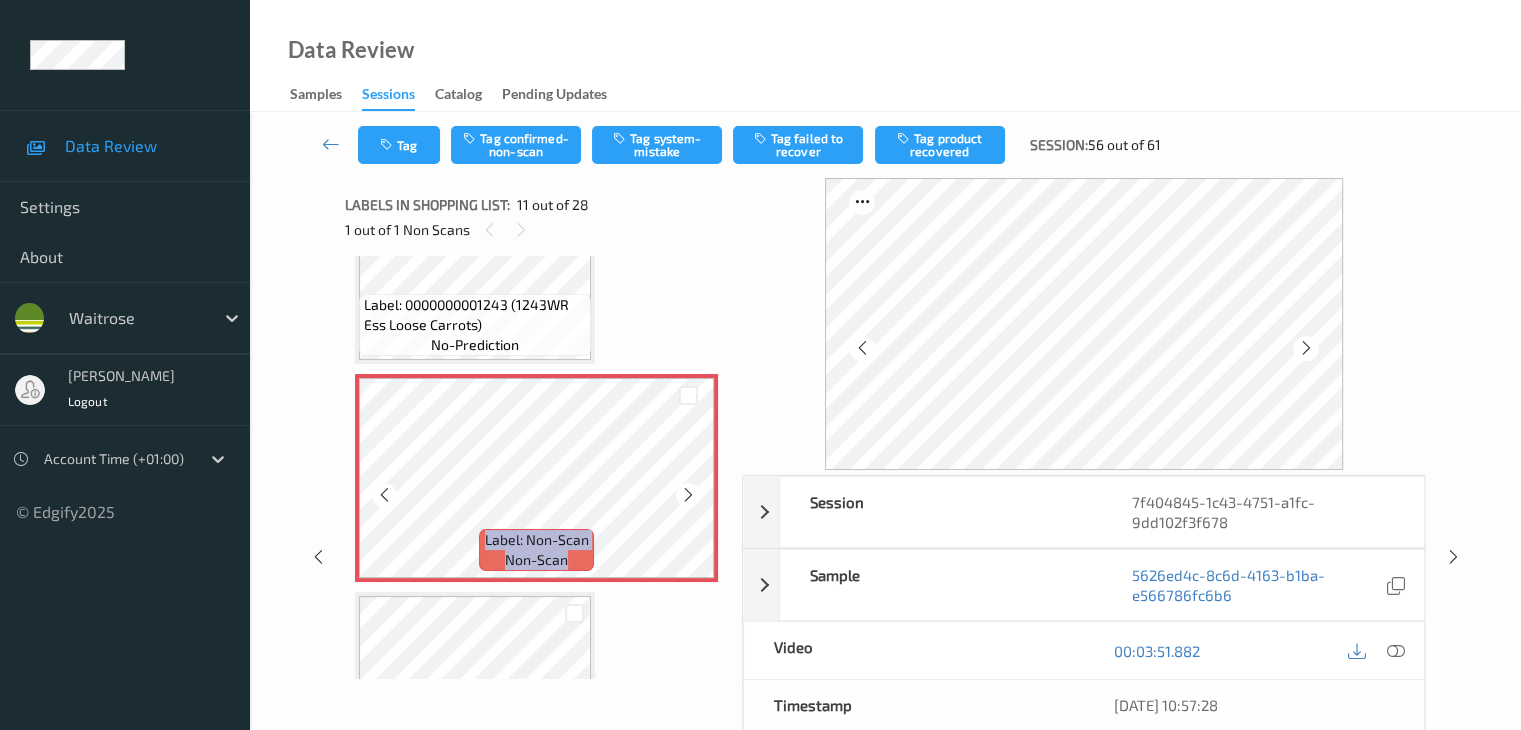click at bounding box center (688, 495) 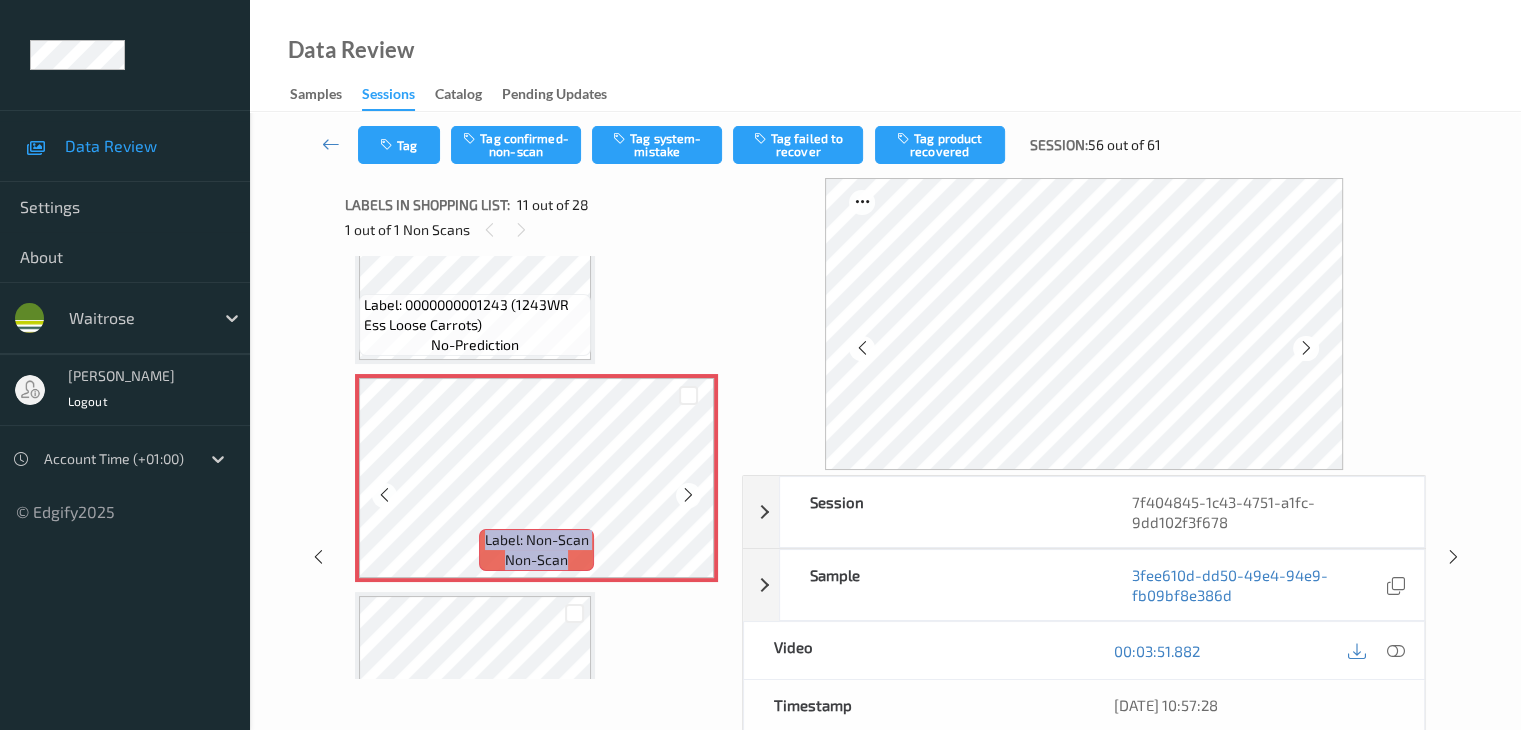 click at bounding box center [688, 495] 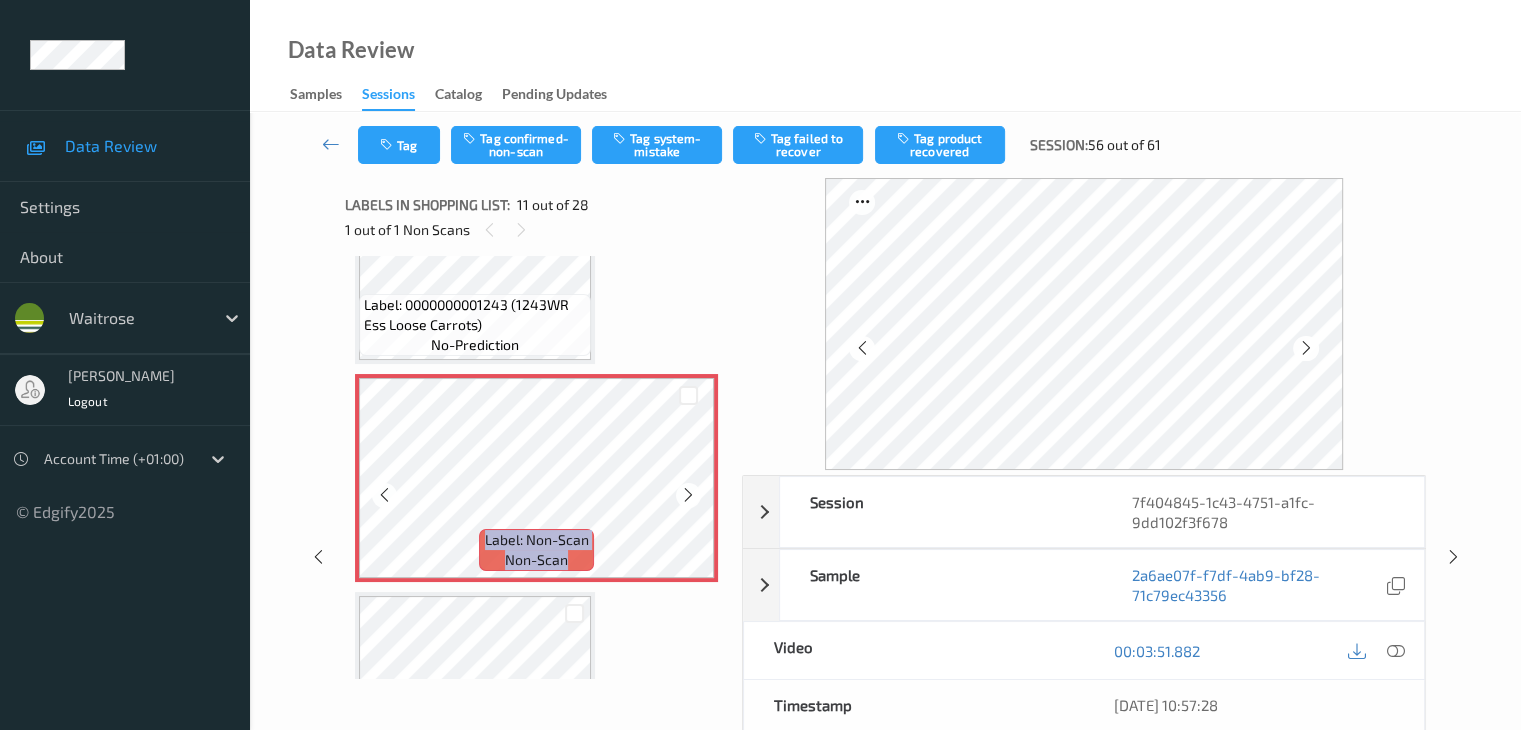 click at bounding box center [688, 495] 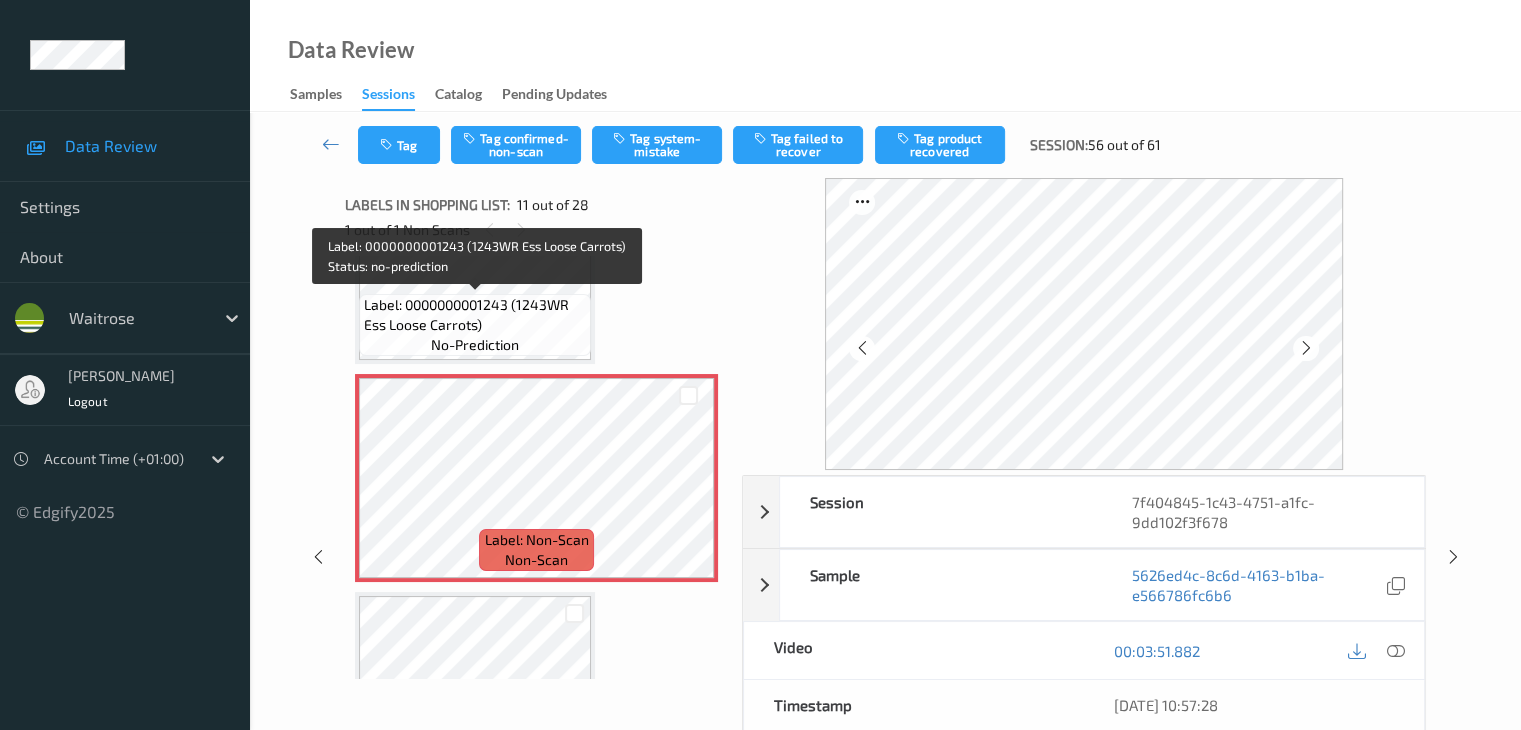 click on "Label: 0000000001243 (1243WR Ess Loose Carrots) no-prediction" at bounding box center [475, 325] 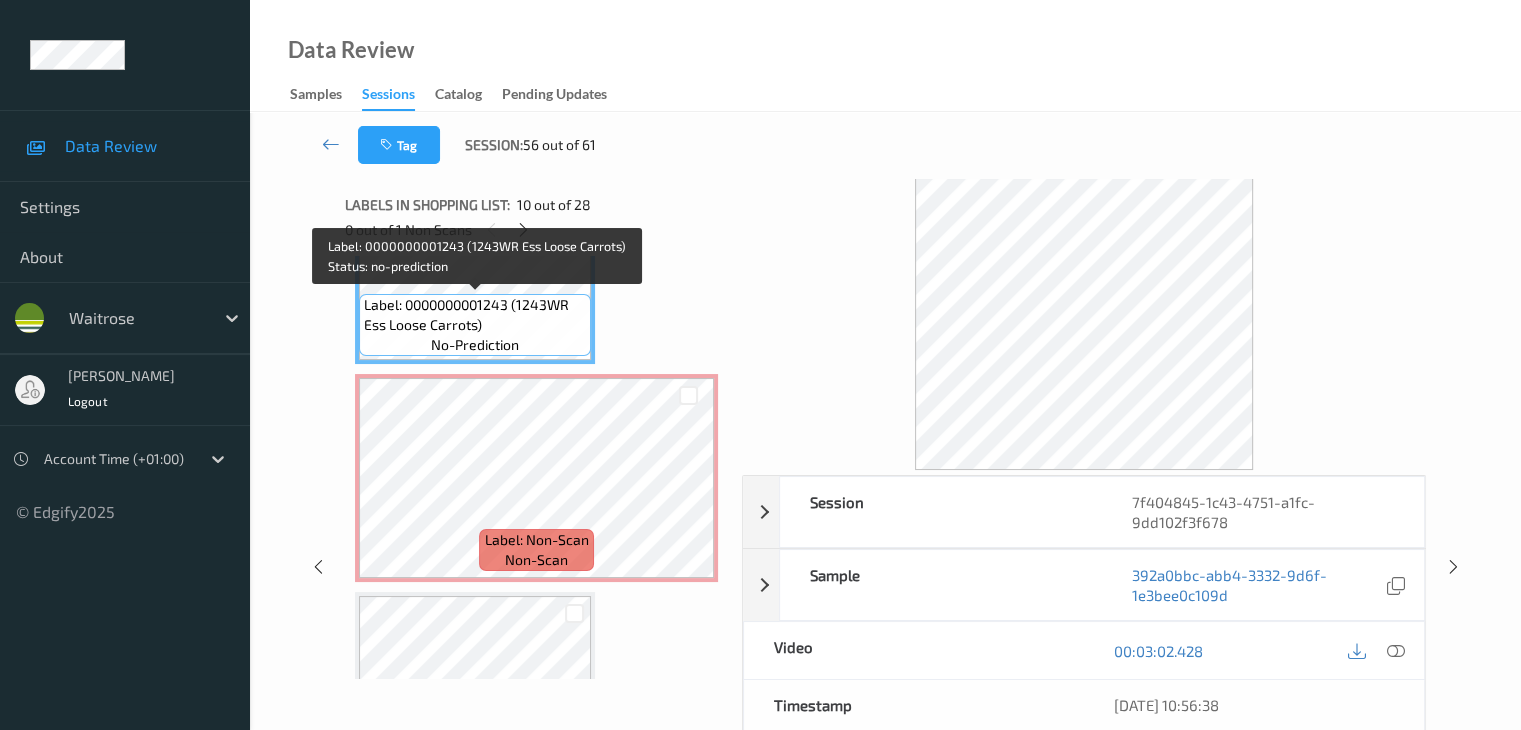 scroll, scrollTop: 1871, scrollLeft: 0, axis: vertical 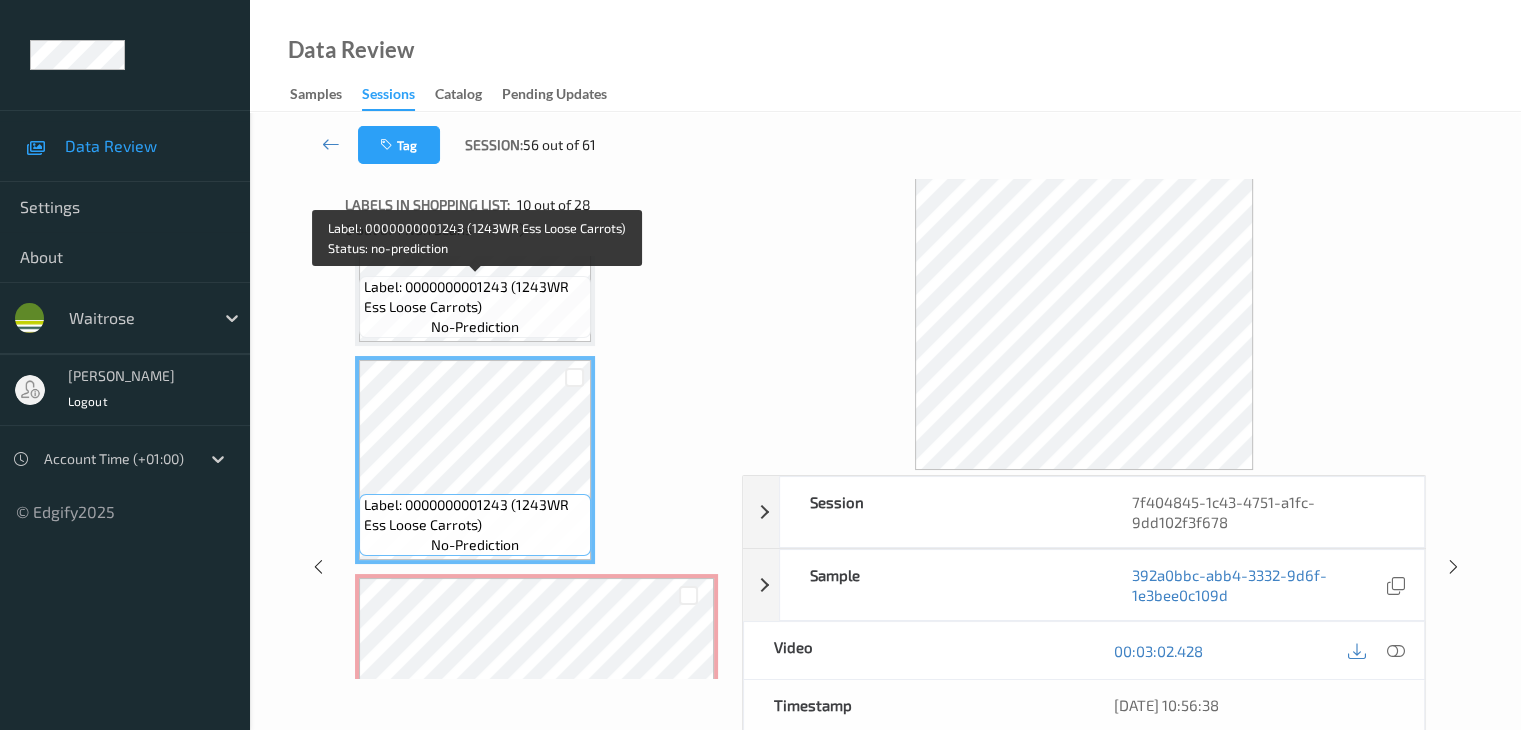 click on "Label: 0000000001243 (1243WR Ess Loose Carrots) no-prediction" at bounding box center [475, 307] 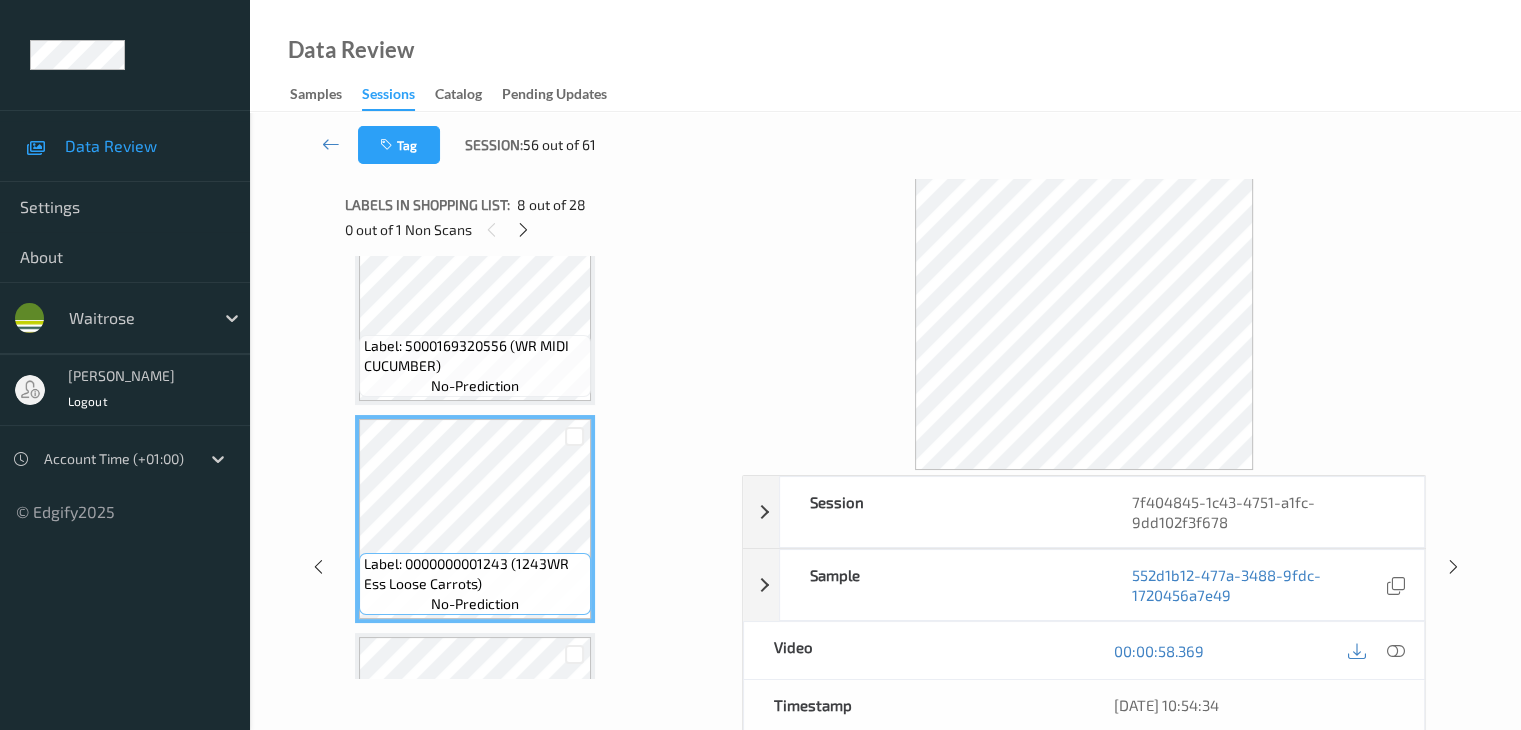 scroll, scrollTop: 1371, scrollLeft: 0, axis: vertical 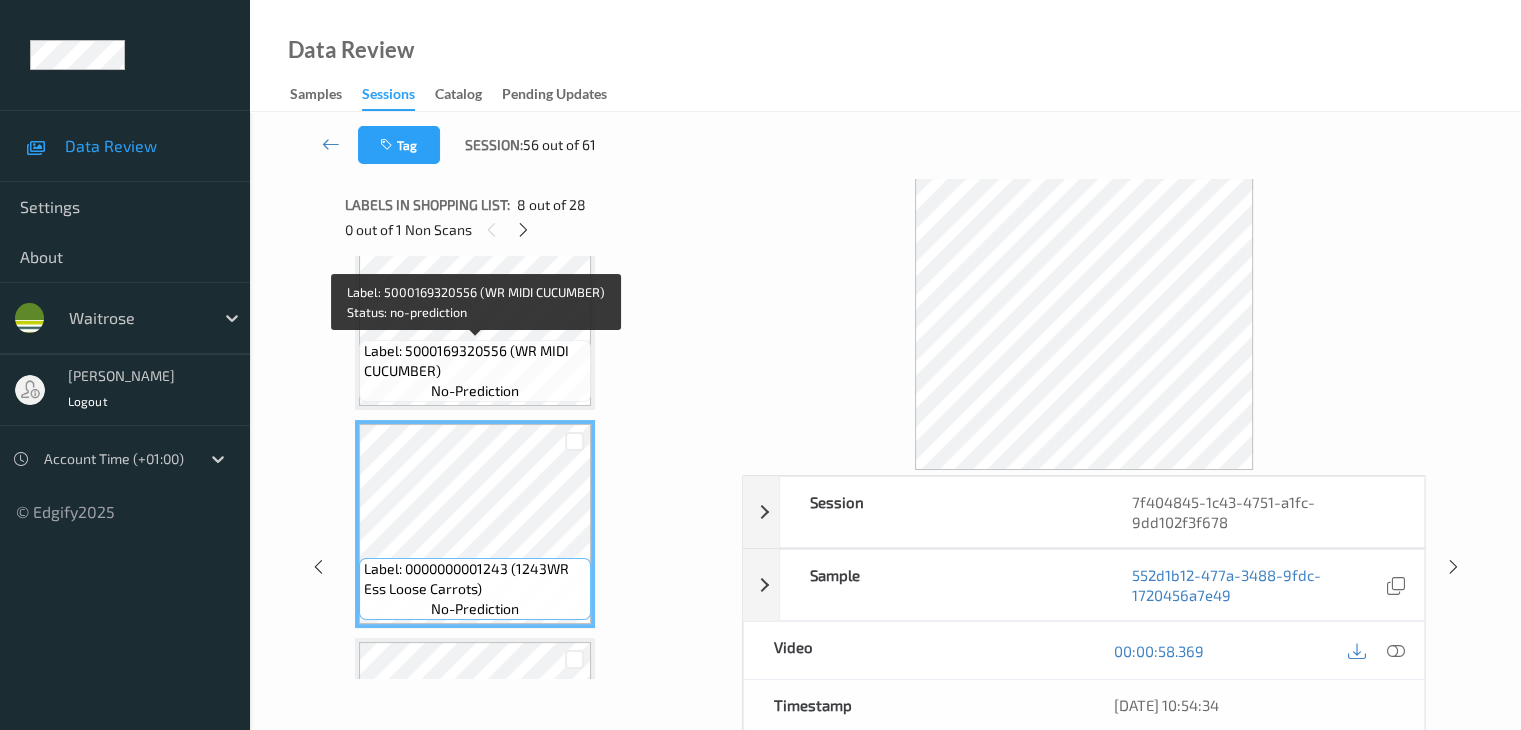 click on "Label: 5000169320556 (WR MIDI CUCUMBER)" at bounding box center (475, 361) 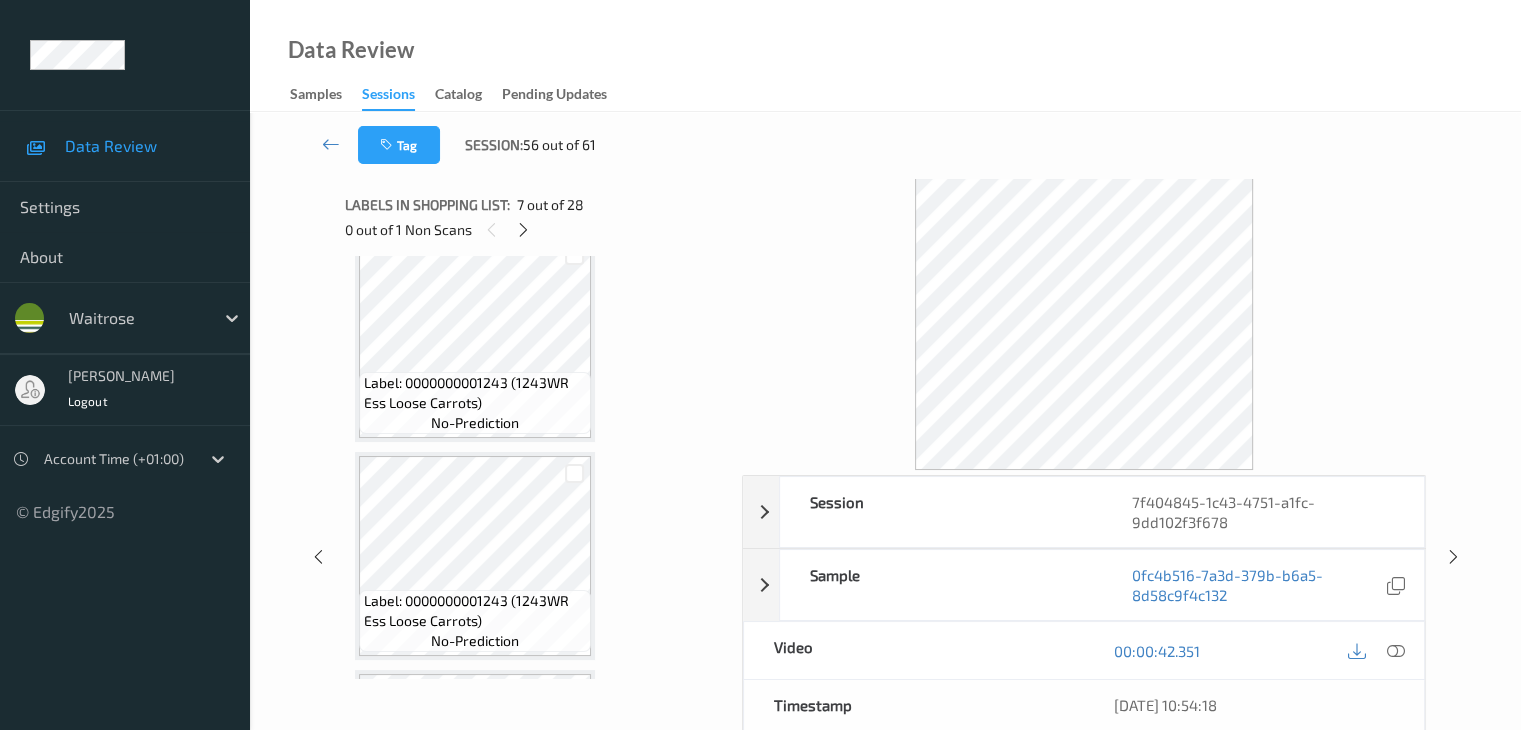 scroll, scrollTop: 1471, scrollLeft: 0, axis: vertical 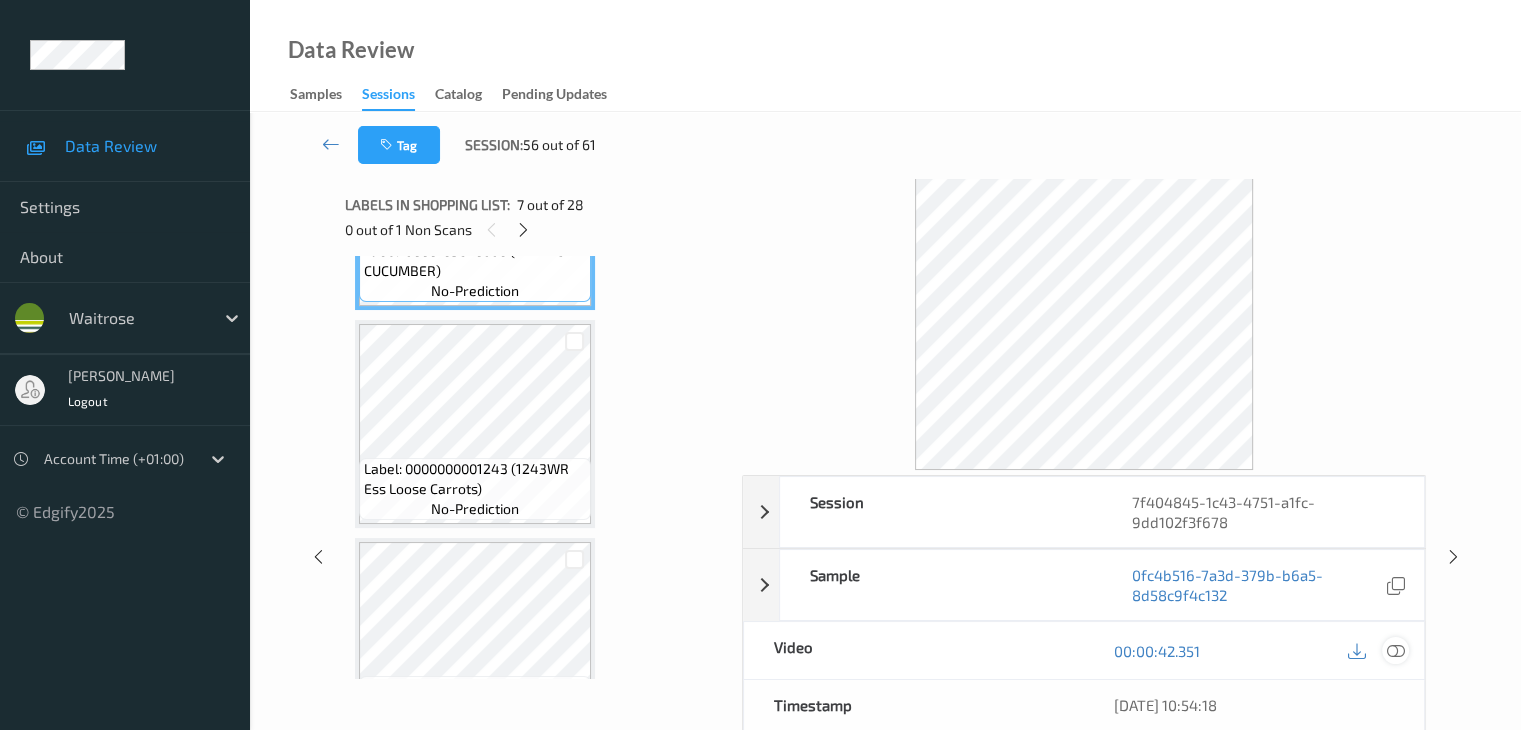 click at bounding box center [1395, 651] 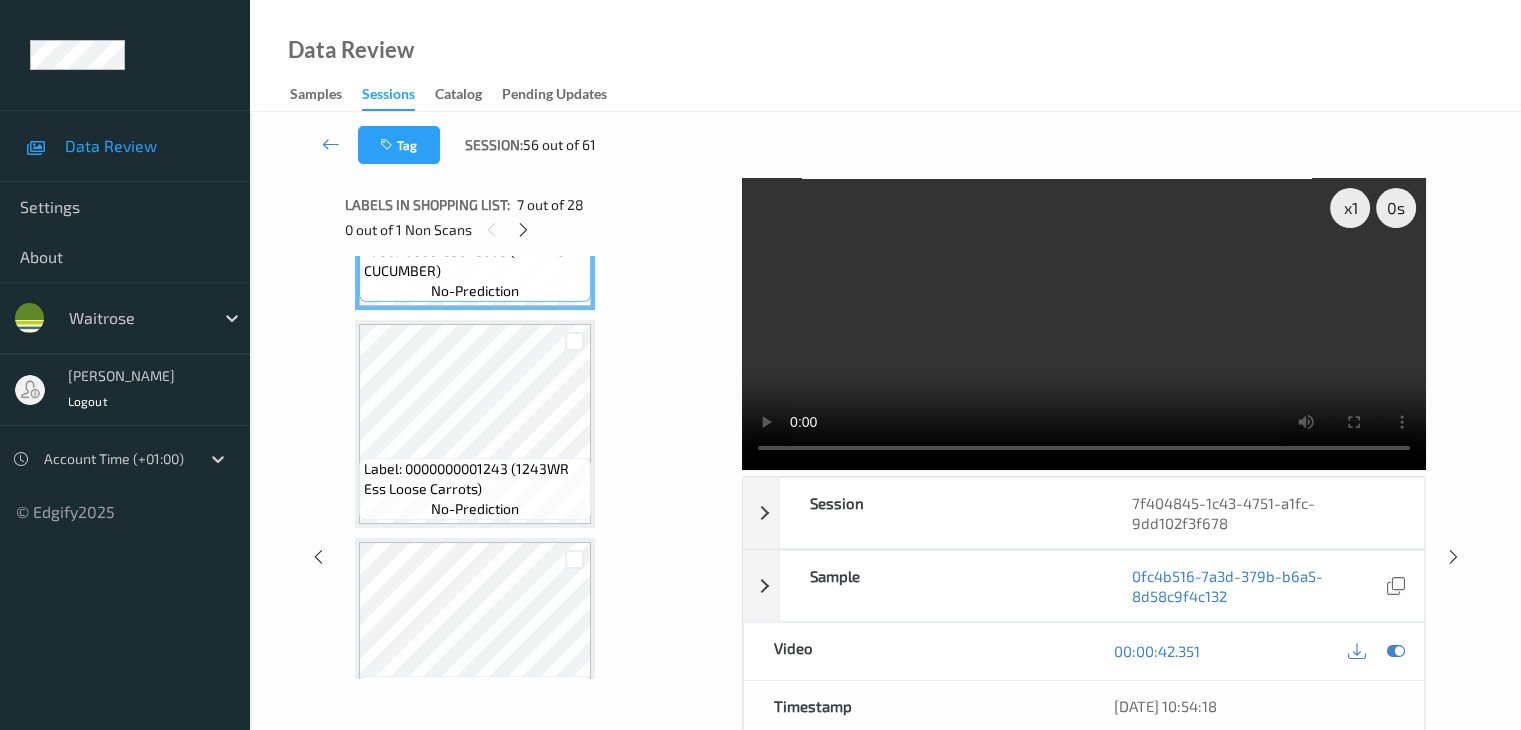 type 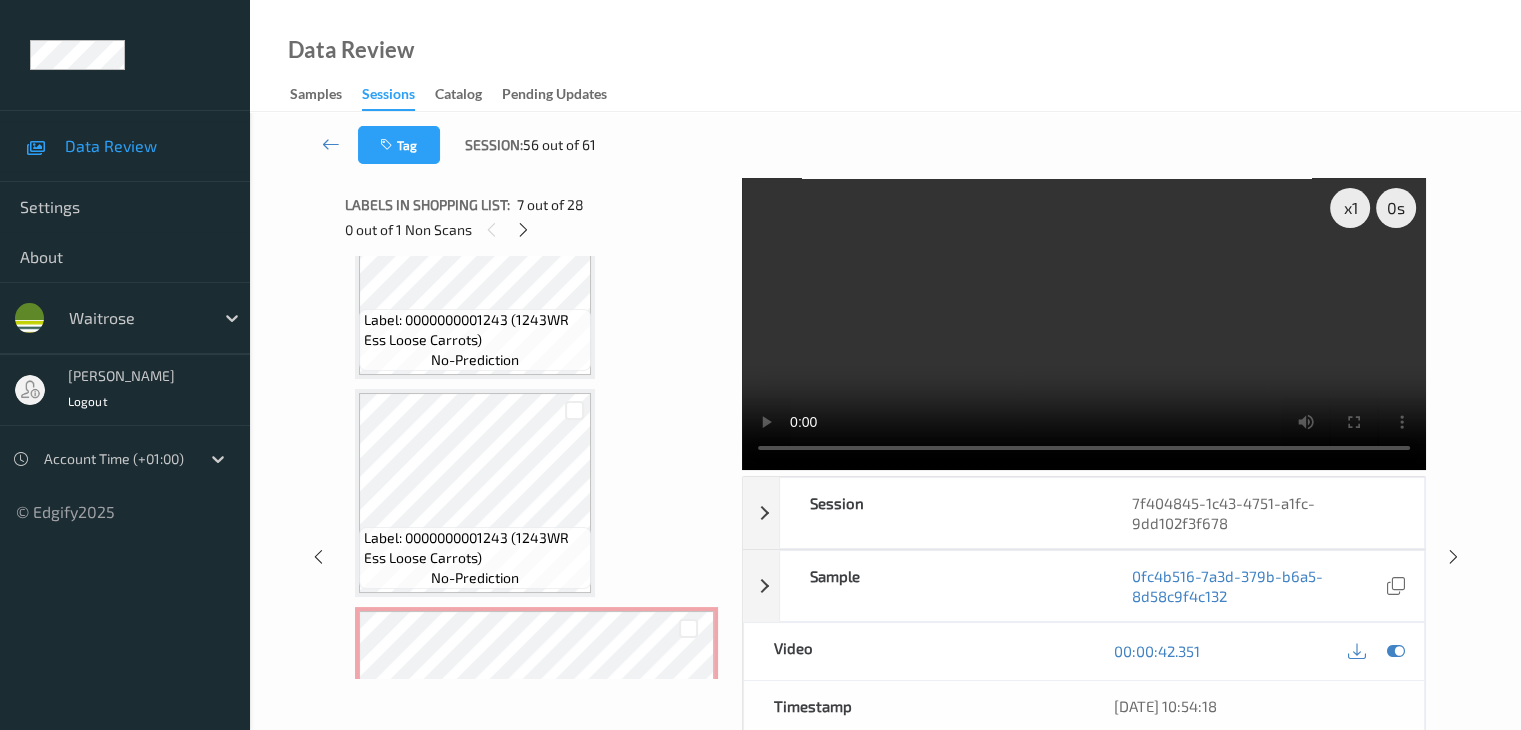 scroll, scrollTop: 1971, scrollLeft: 0, axis: vertical 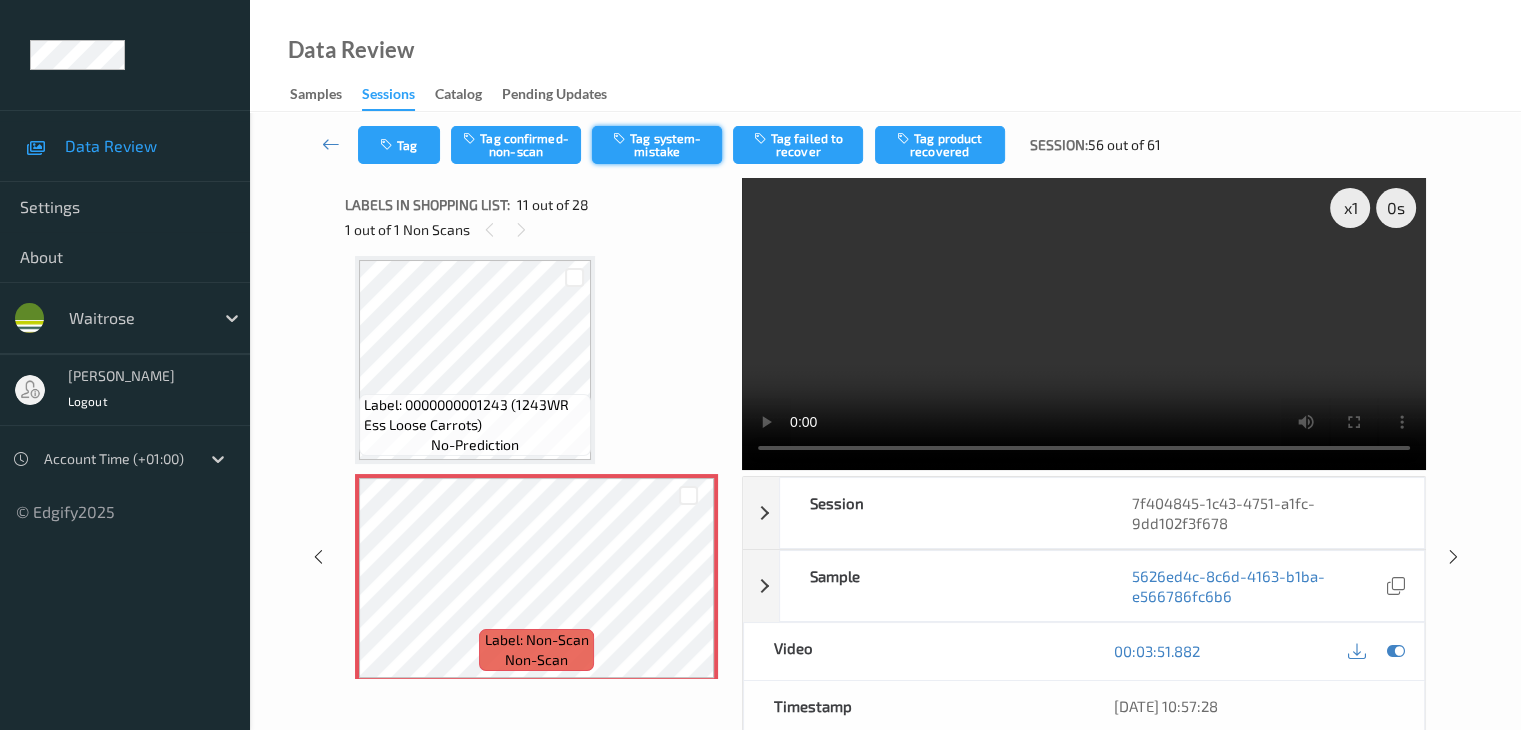 click on "Tag   system-mistake" at bounding box center (657, 145) 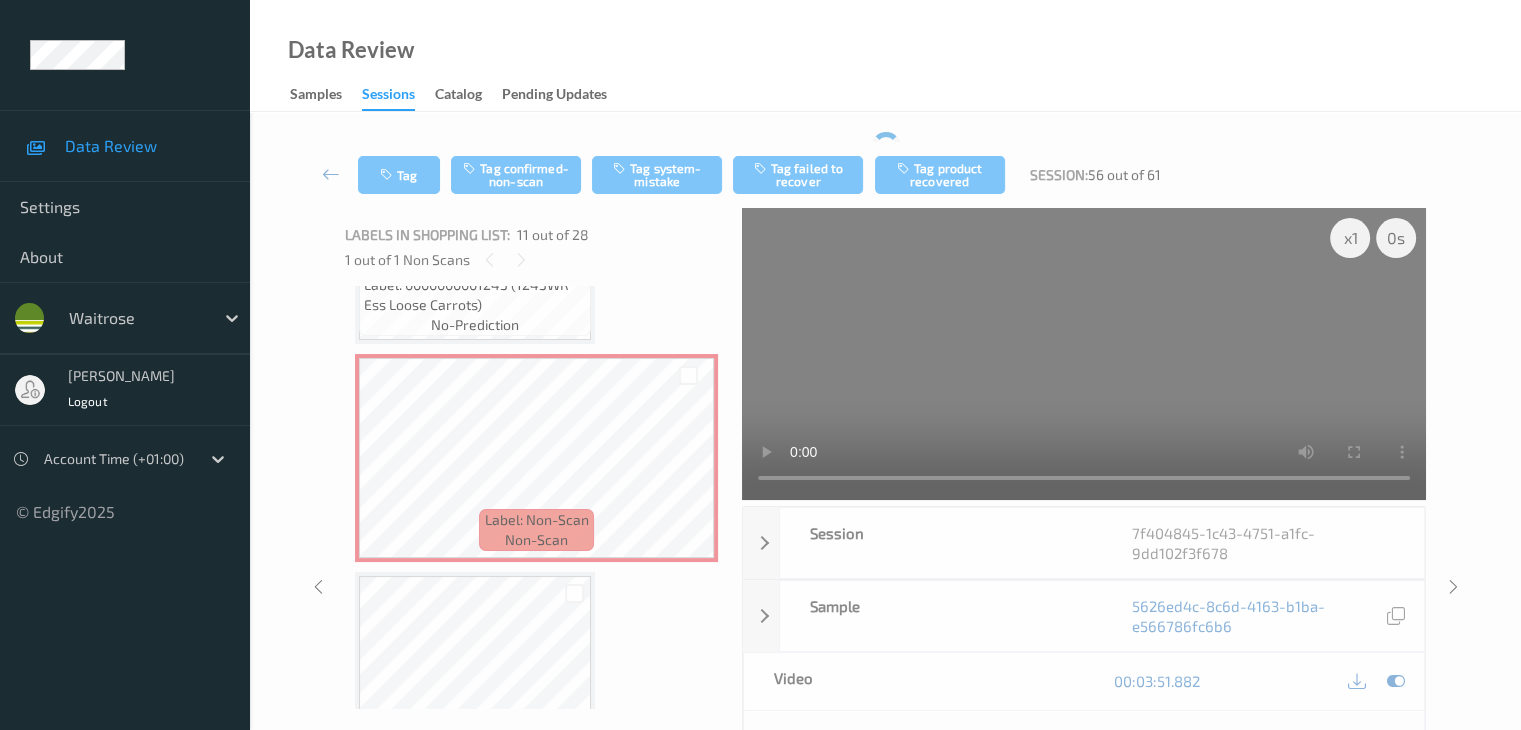 scroll, scrollTop: 2171, scrollLeft: 0, axis: vertical 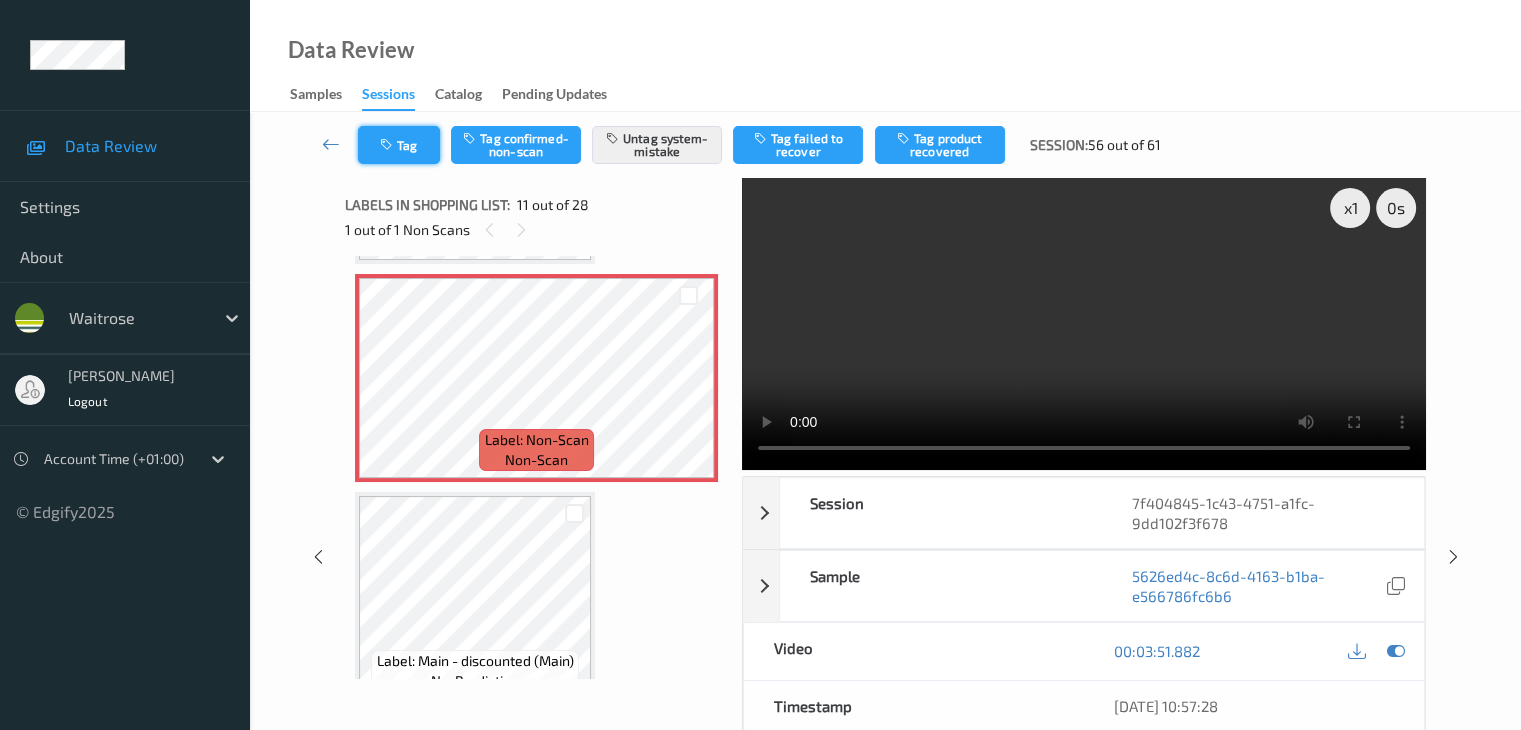 click on "Tag" at bounding box center (399, 145) 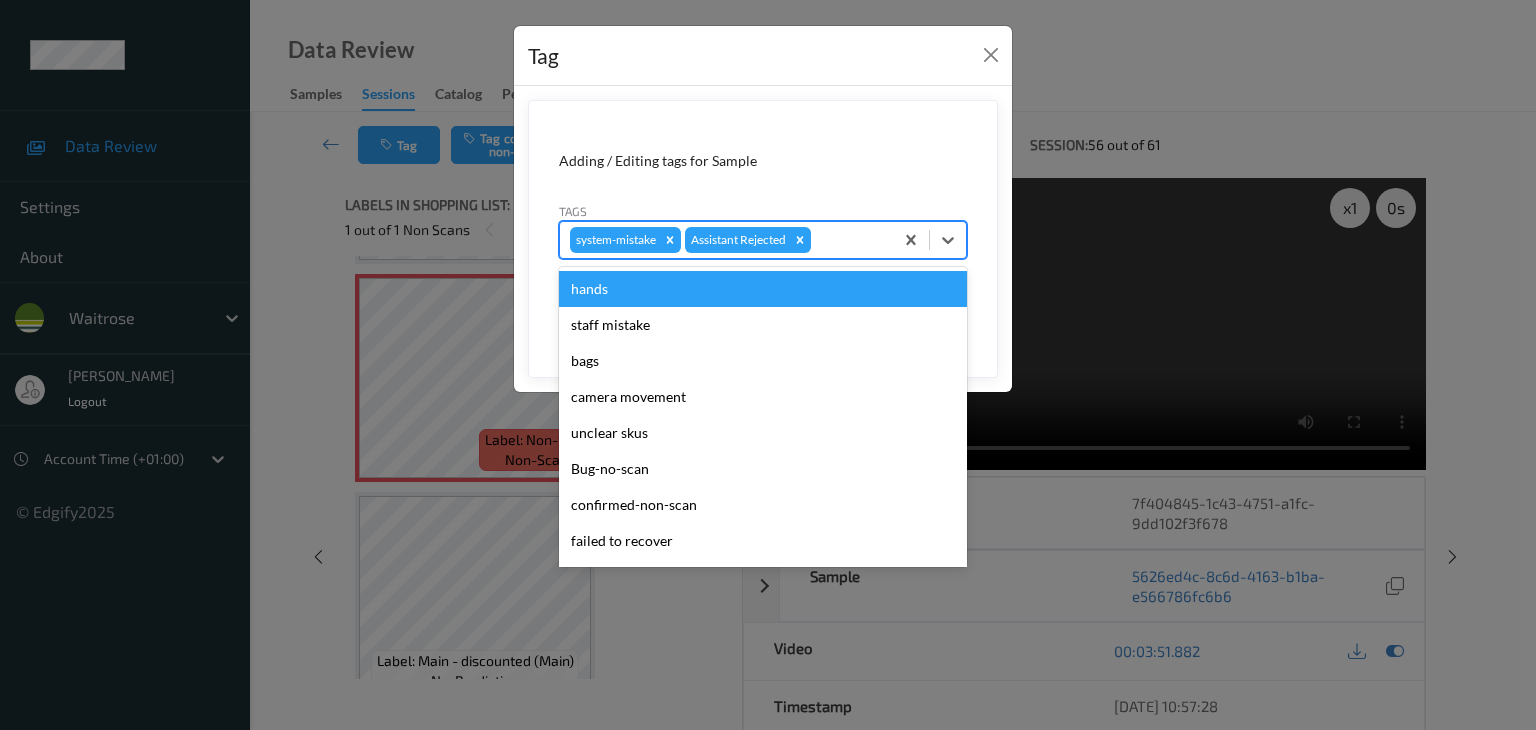 click at bounding box center (849, 240) 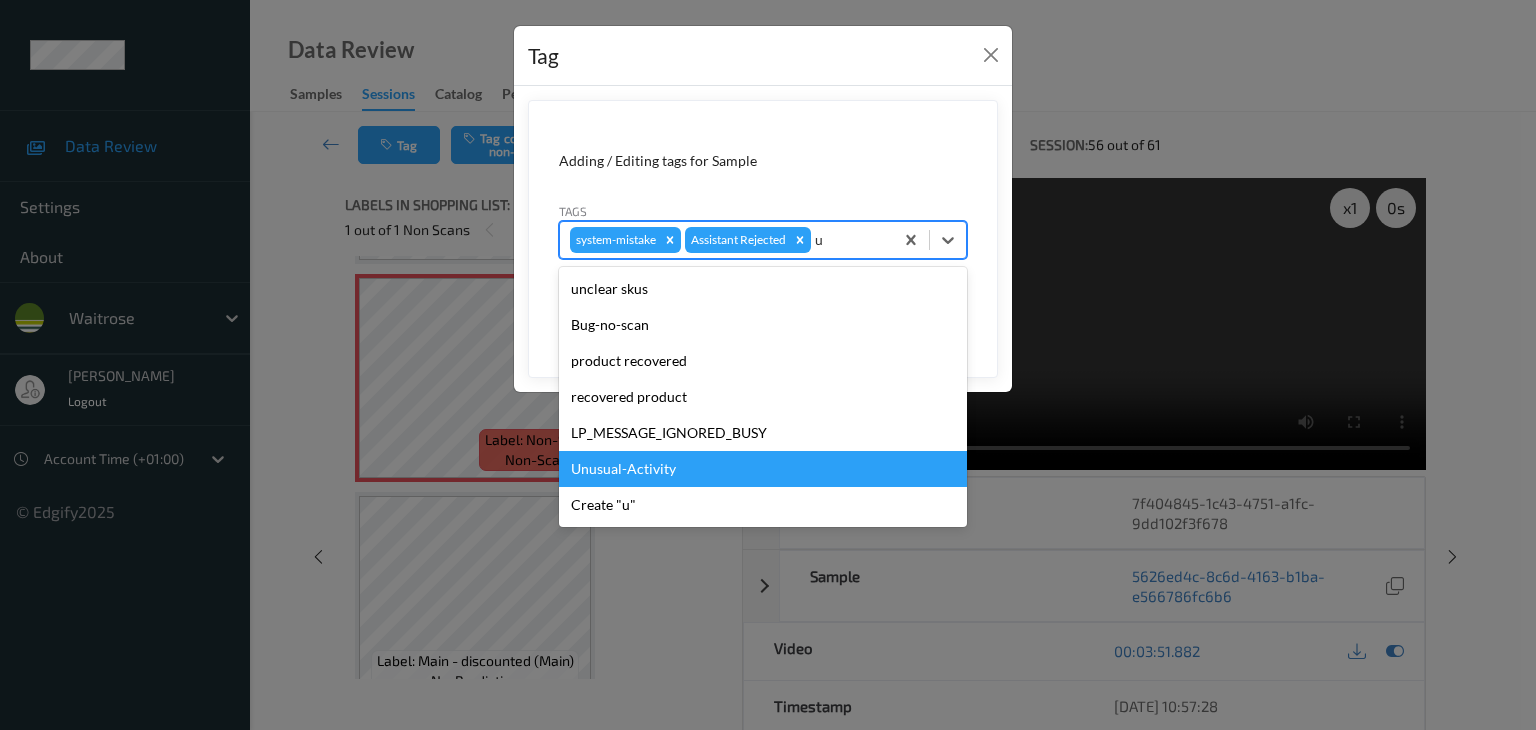 click on "Unusual-Activity" at bounding box center (763, 469) 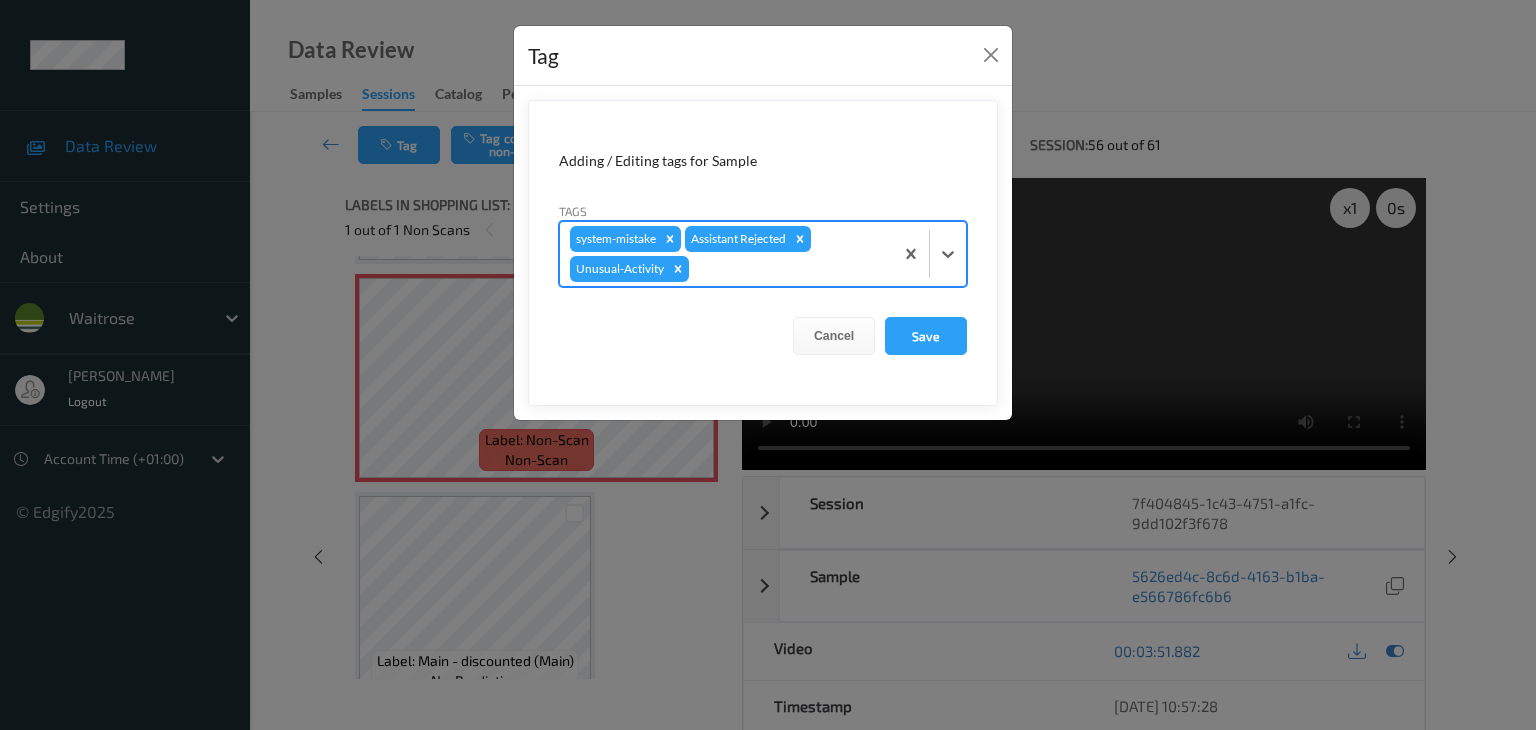 type on "p" 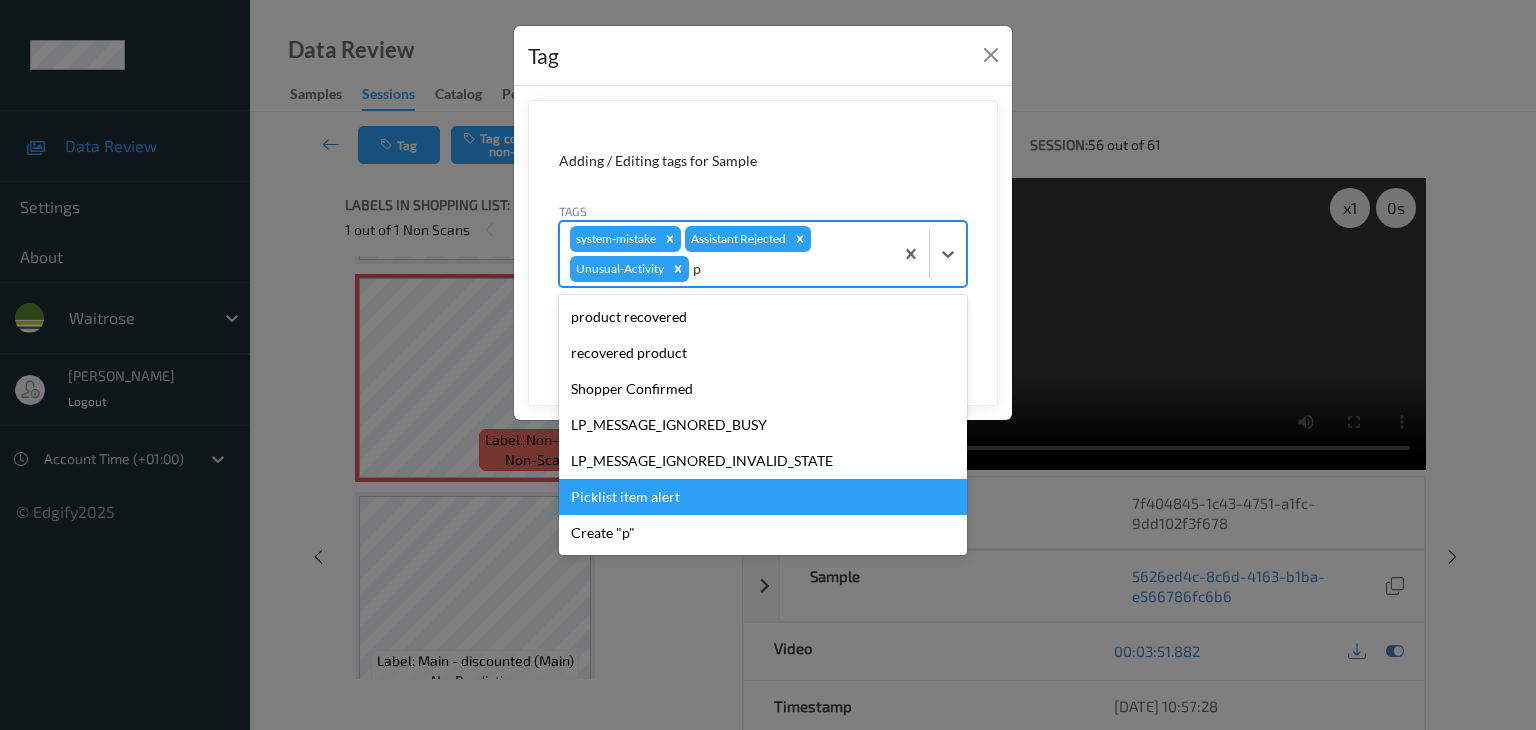 click on "Picklist item alert" at bounding box center [763, 497] 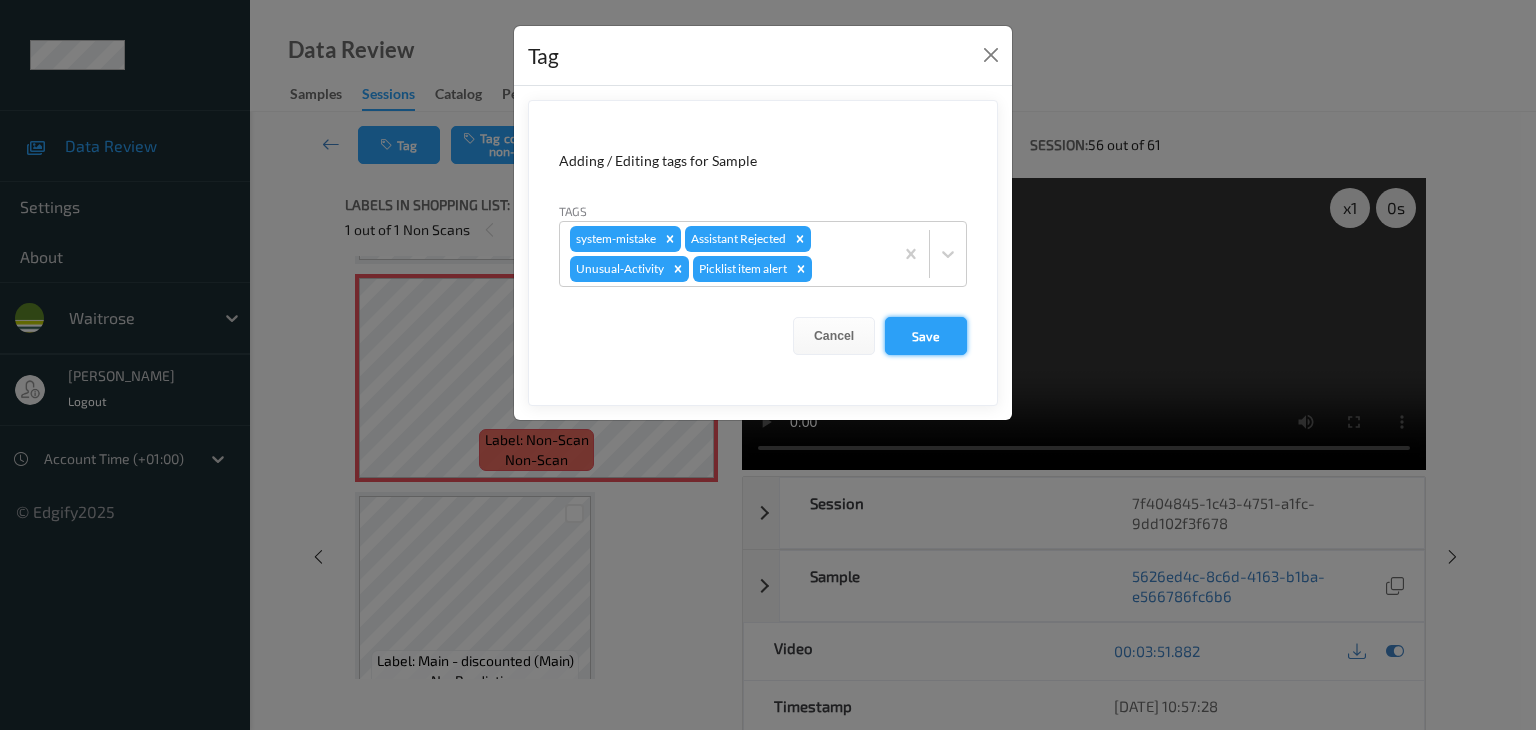click on "Save" at bounding box center (926, 336) 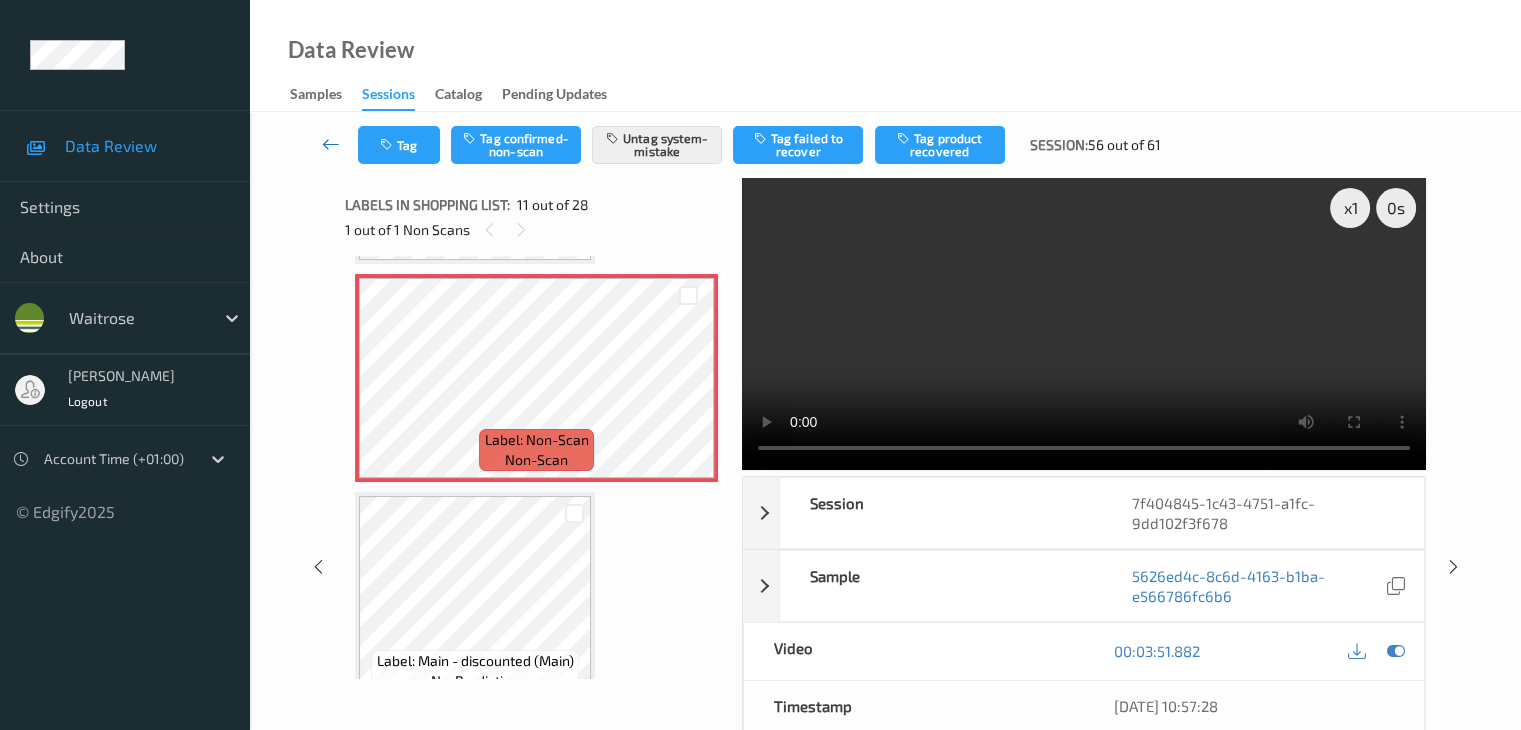 click at bounding box center (331, 144) 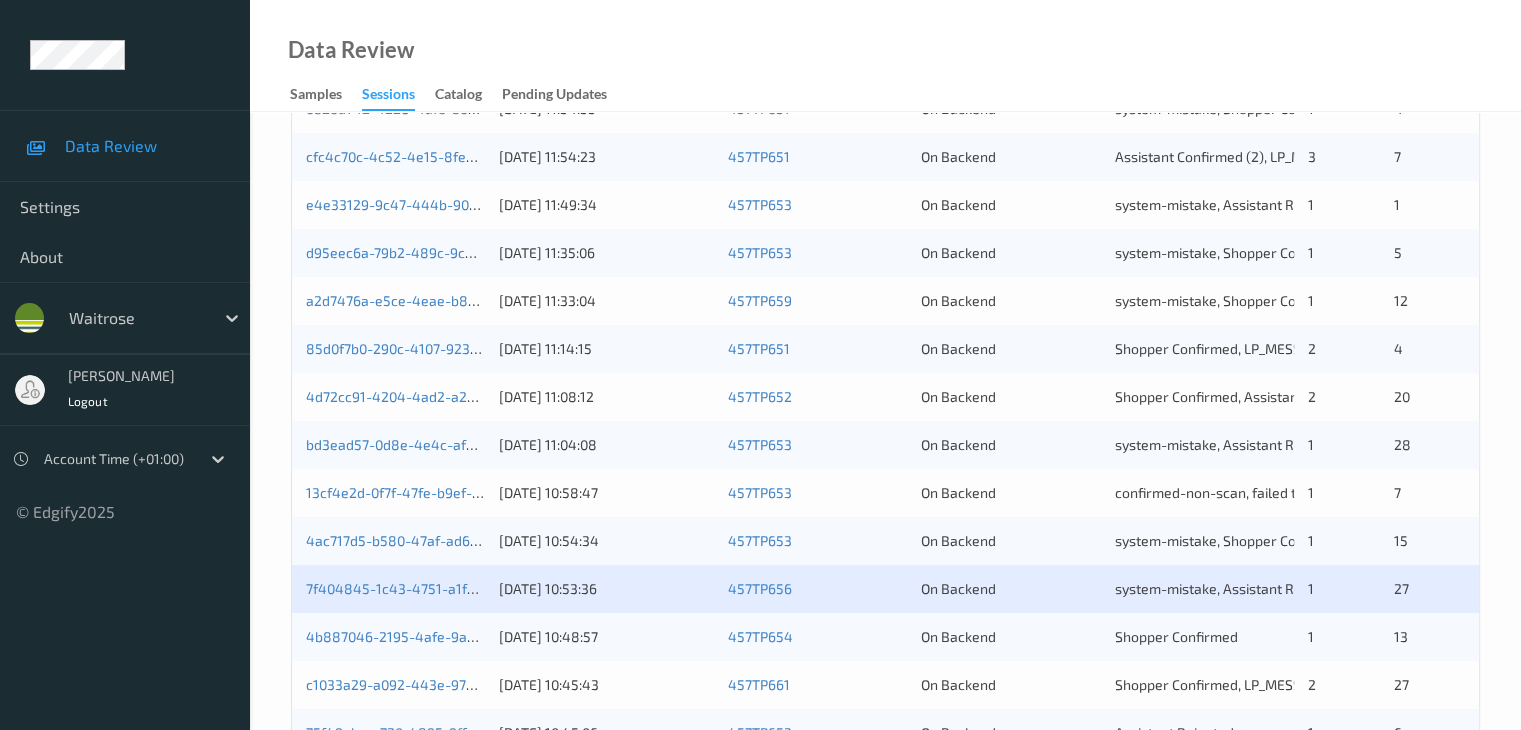 scroll, scrollTop: 932, scrollLeft: 0, axis: vertical 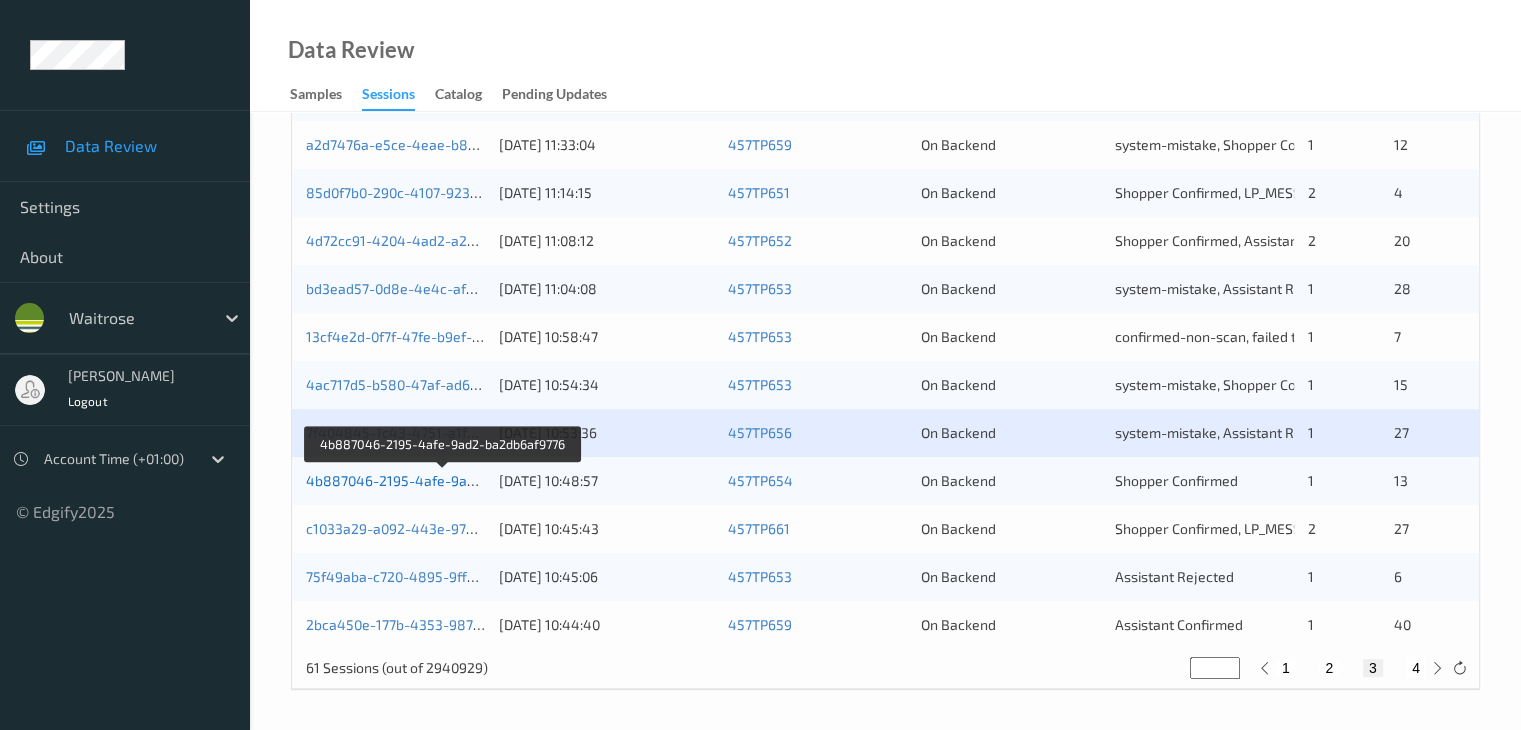 click on "4b887046-2195-4afe-9ad2-ba2db6af9776" at bounding box center [443, 480] 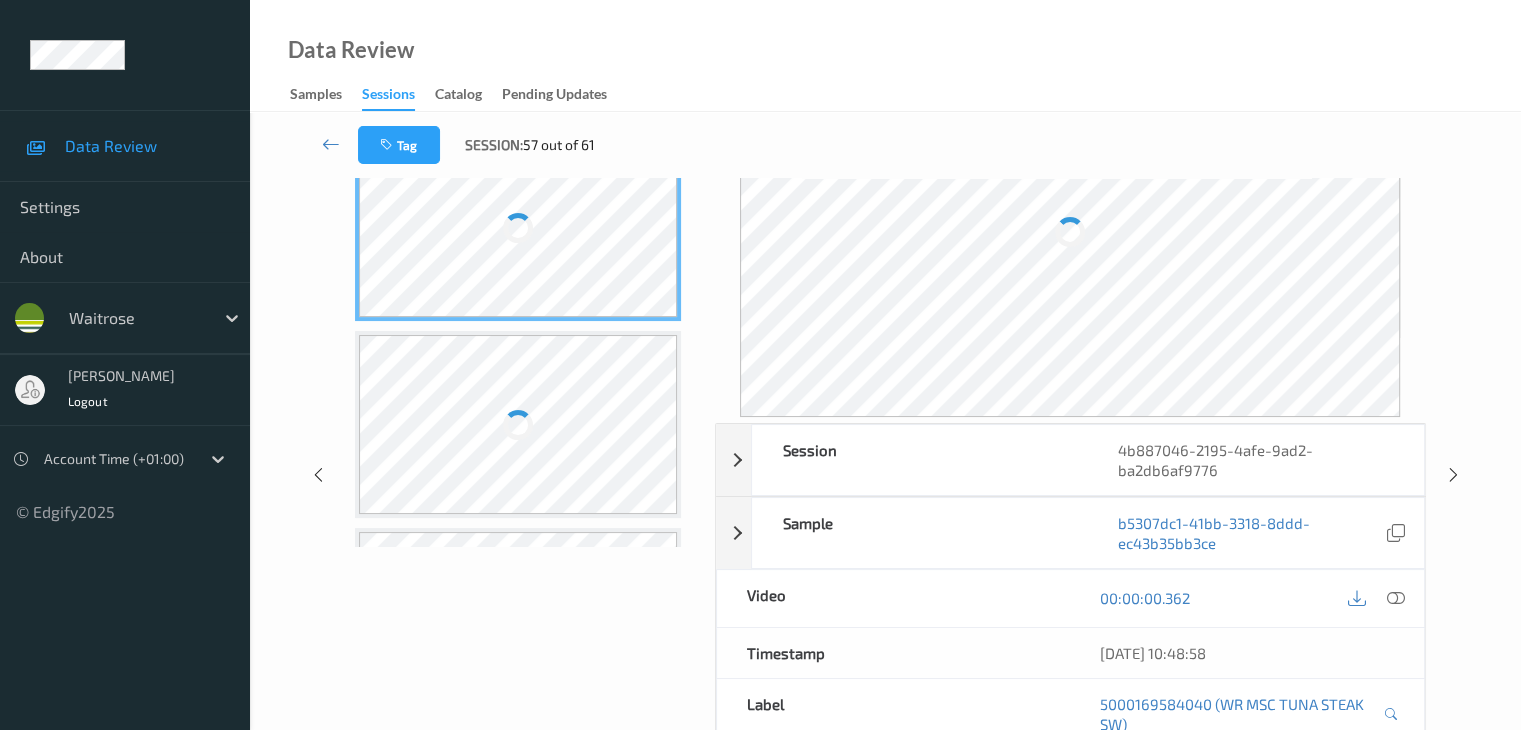scroll, scrollTop: 0, scrollLeft: 0, axis: both 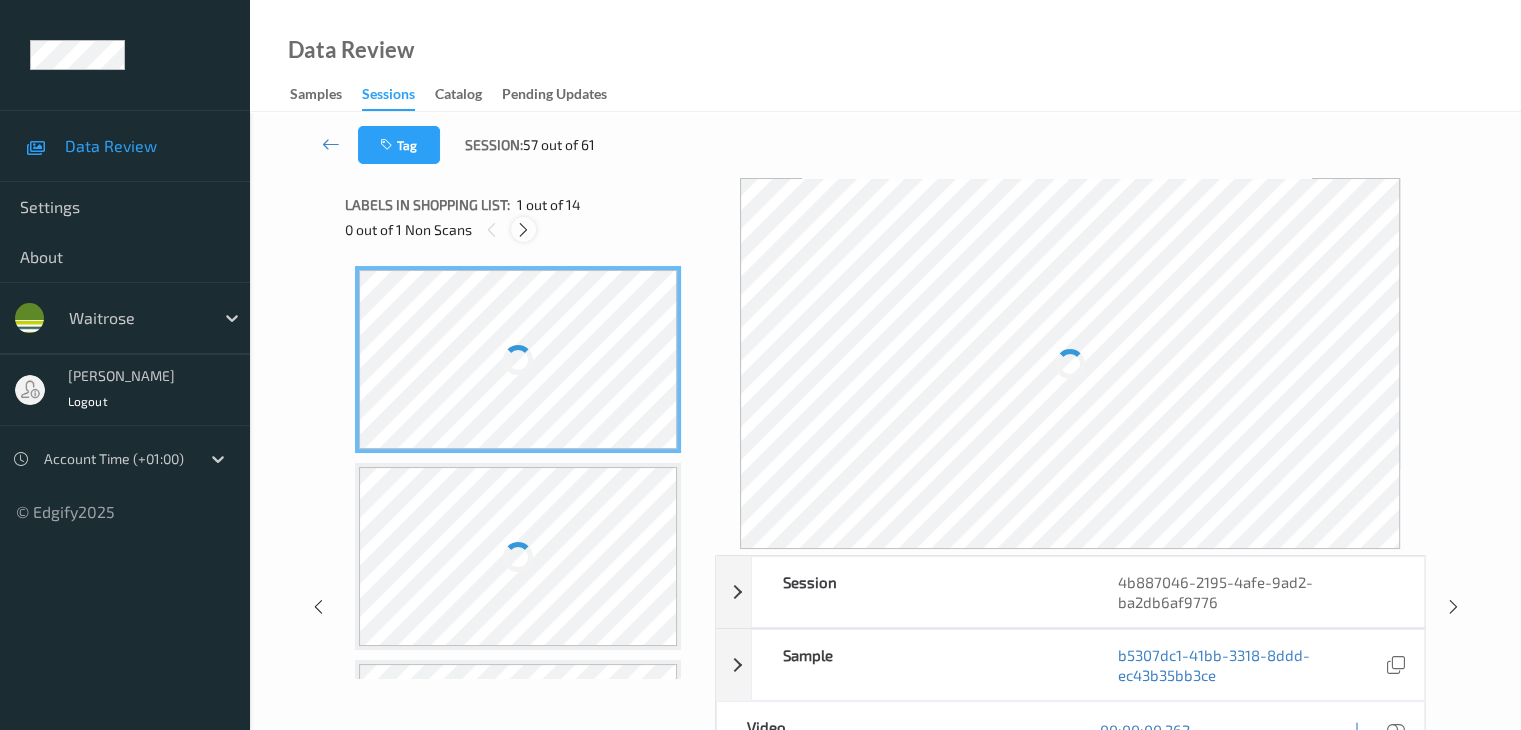 click at bounding box center [523, 230] 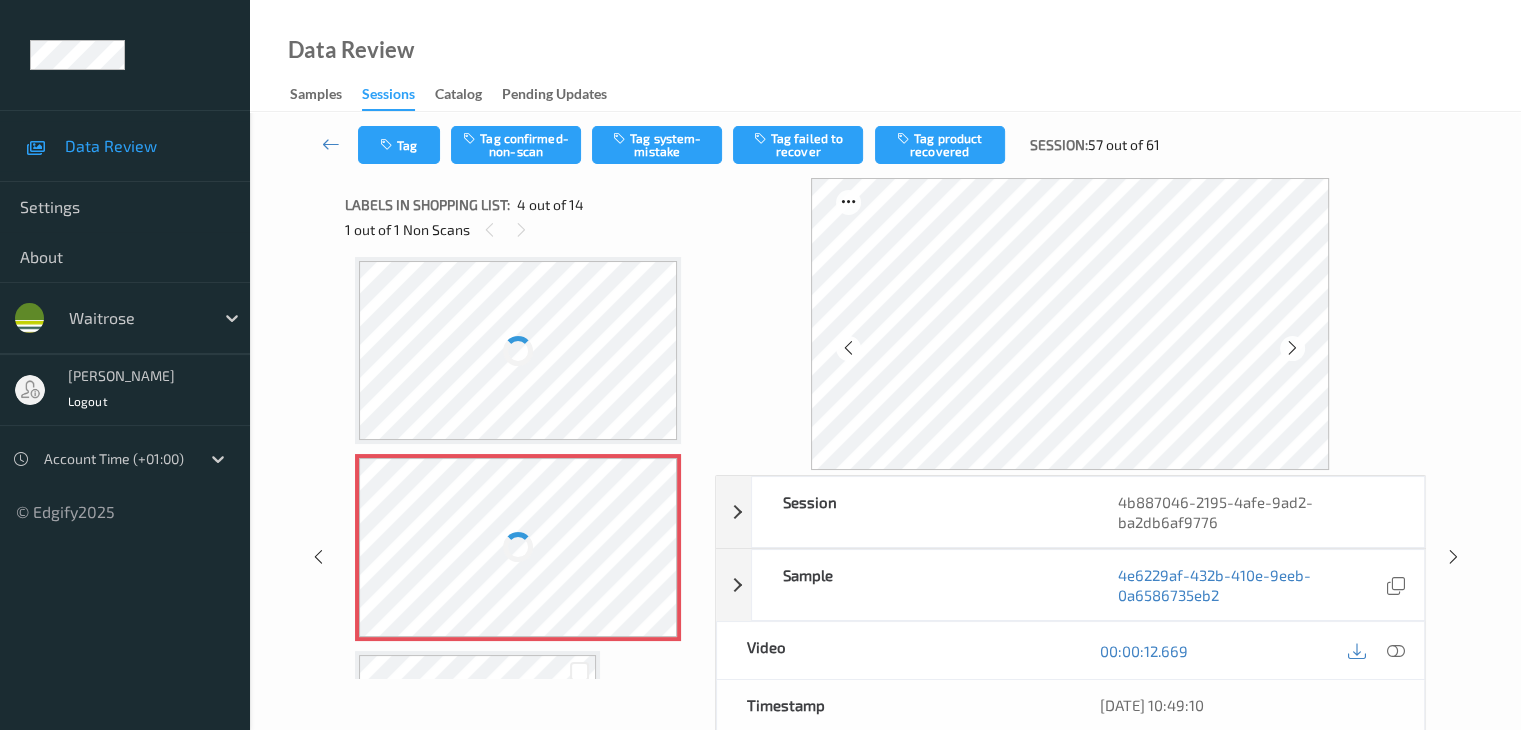 scroll, scrollTop: 446, scrollLeft: 0, axis: vertical 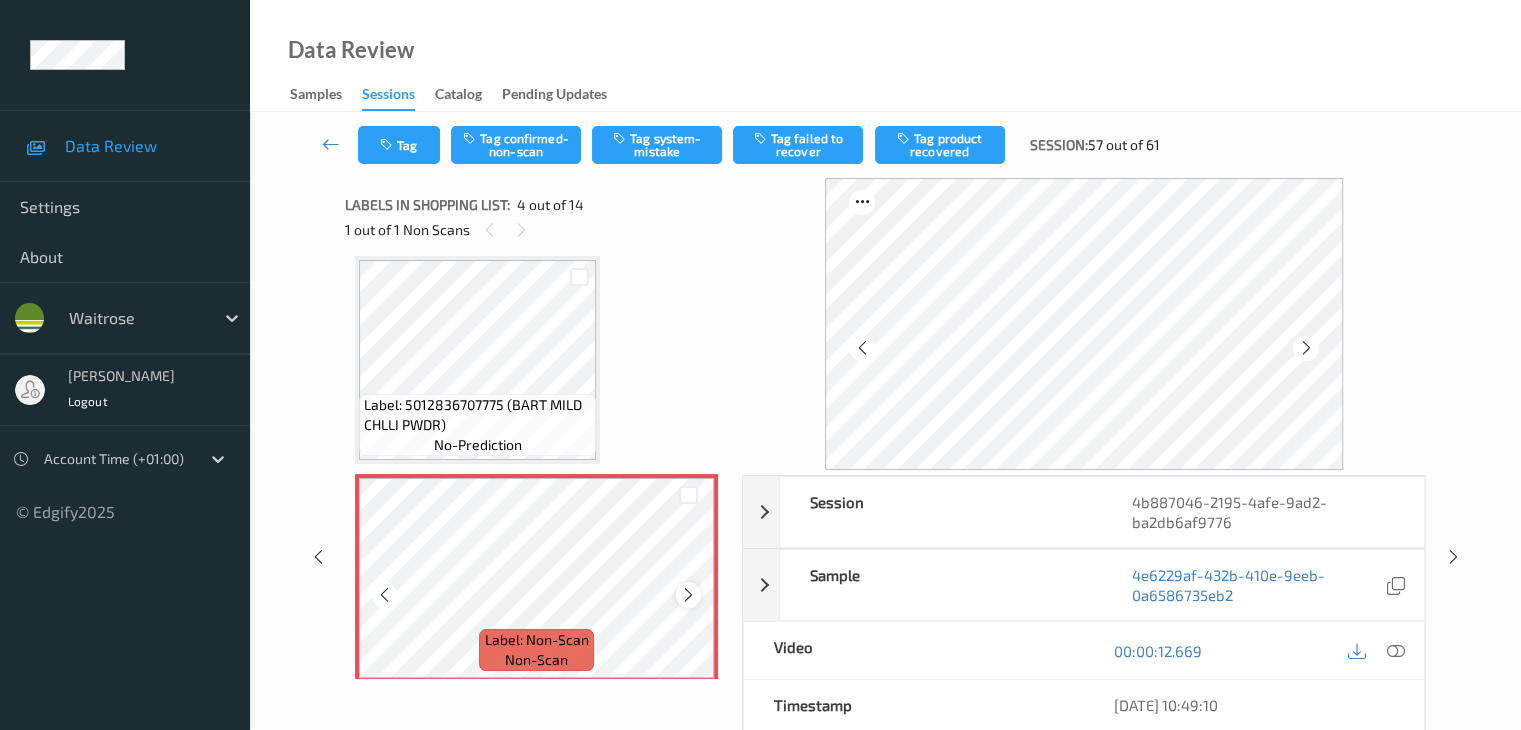 click at bounding box center (688, 595) 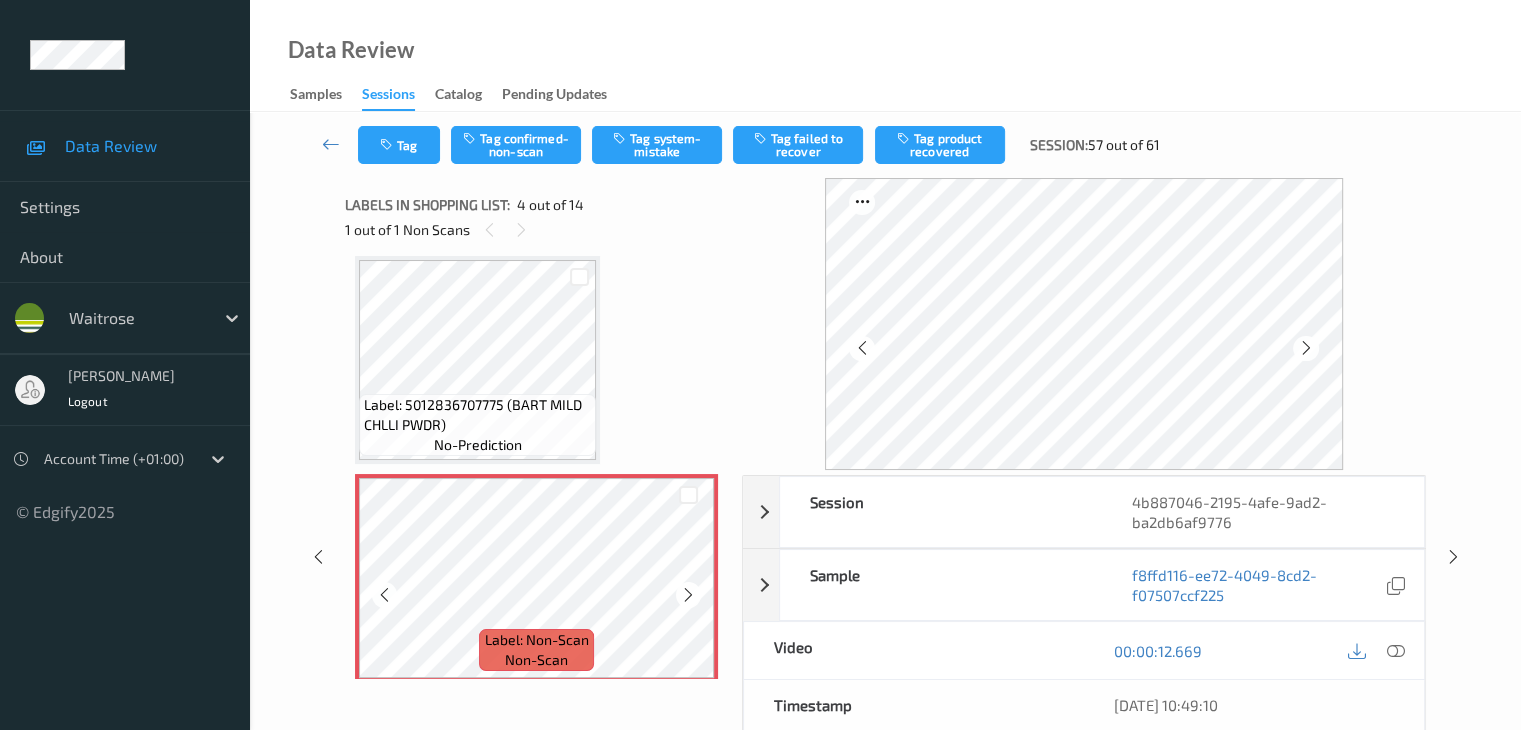 click at bounding box center (688, 595) 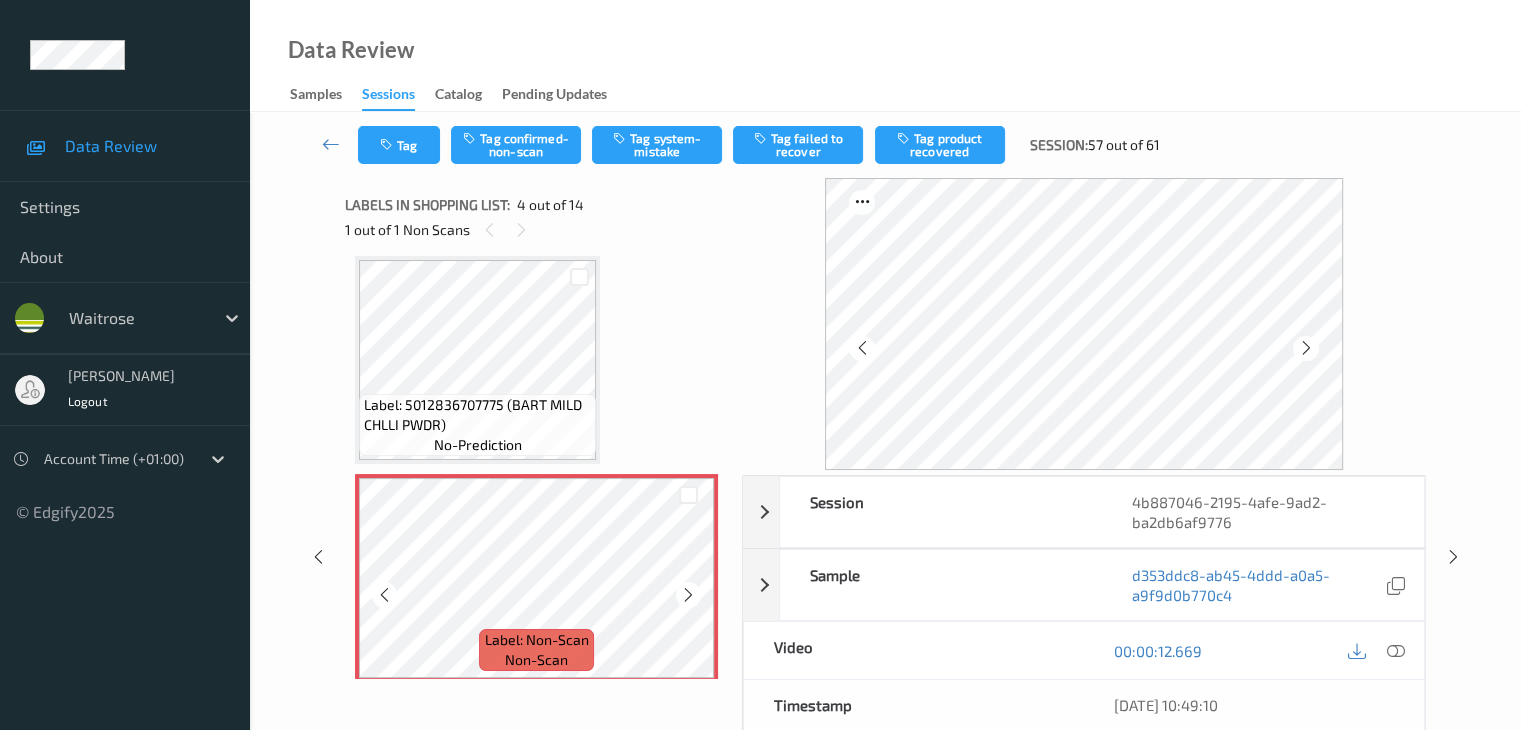 click at bounding box center (688, 595) 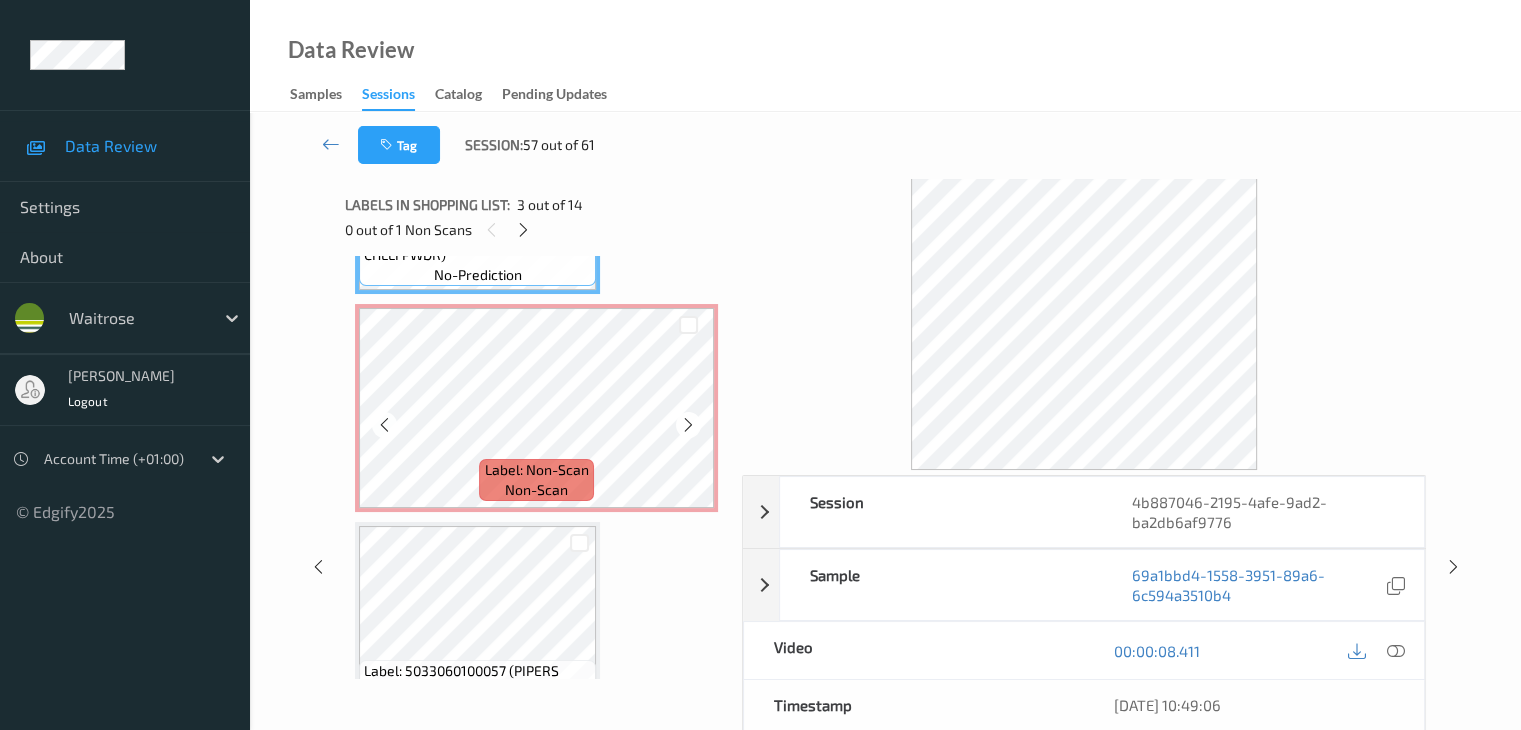 scroll, scrollTop: 646, scrollLeft: 0, axis: vertical 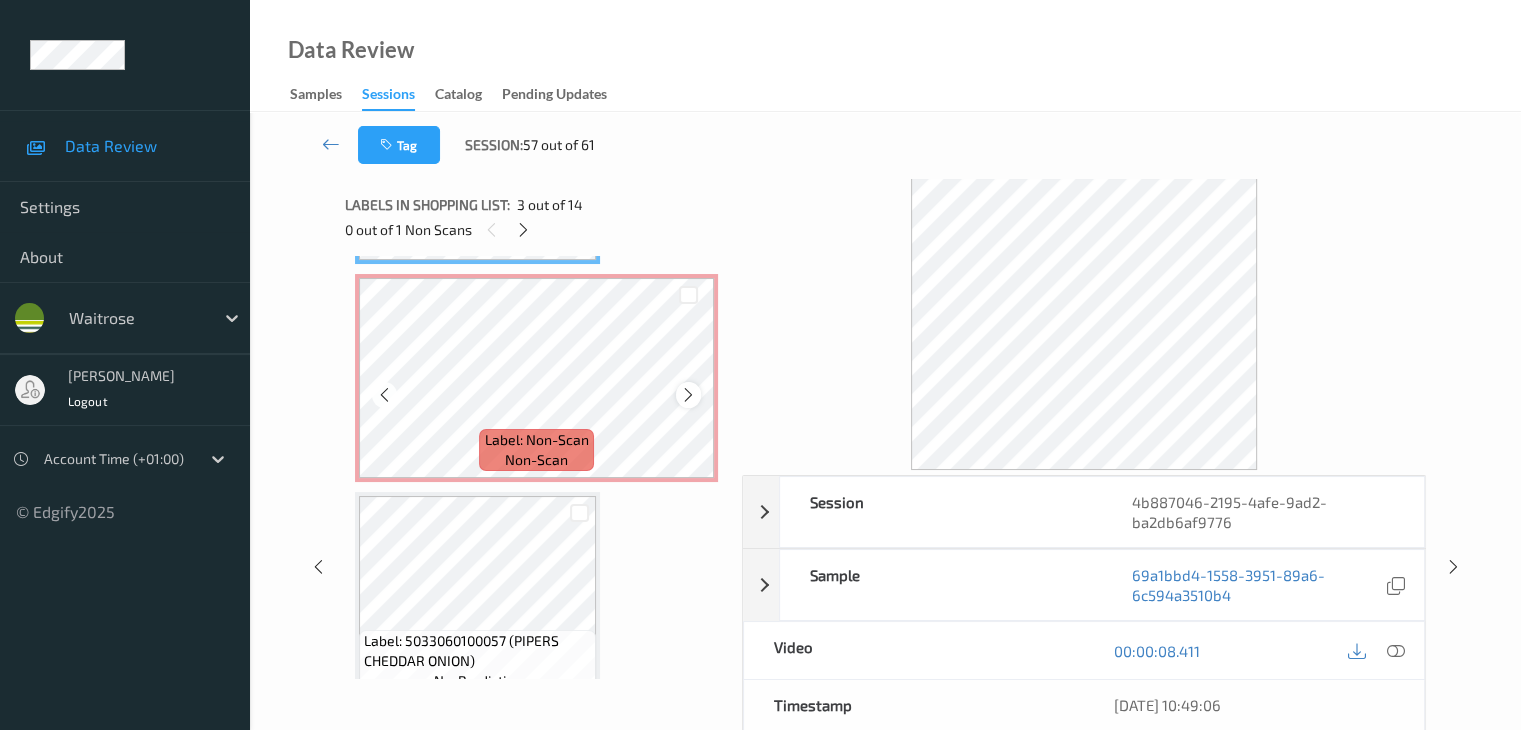 click at bounding box center [688, 394] 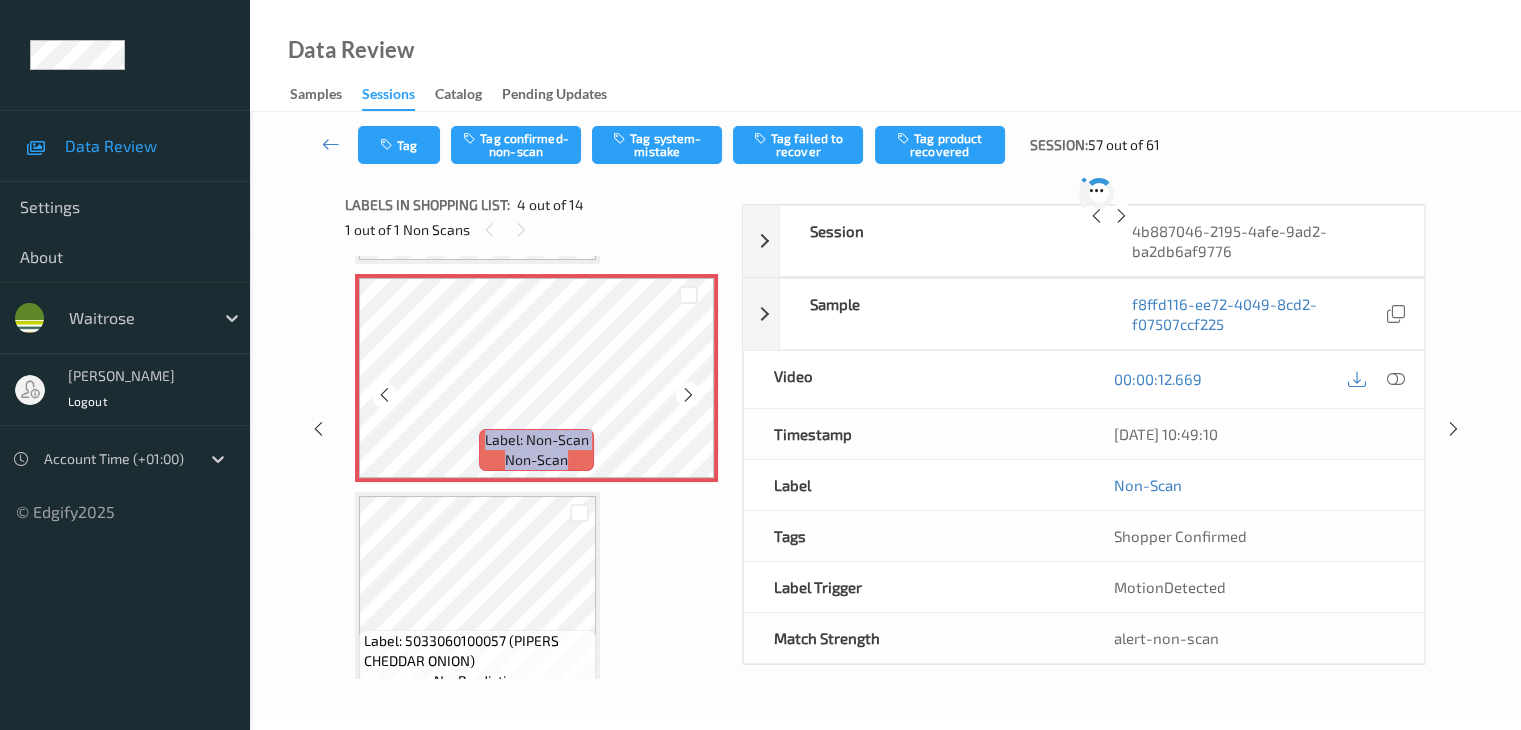 click at bounding box center (688, 394) 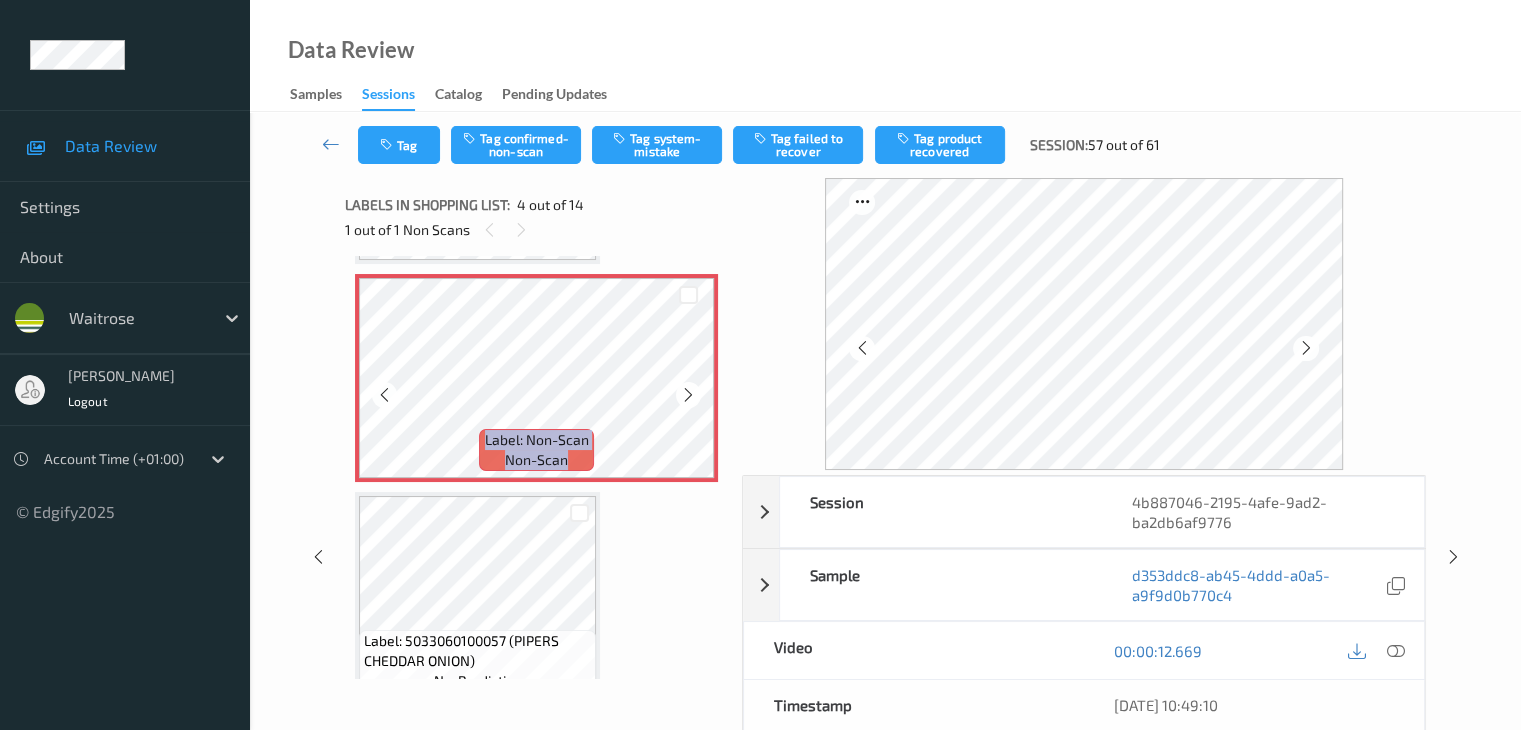 click at bounding box center [688, 394] 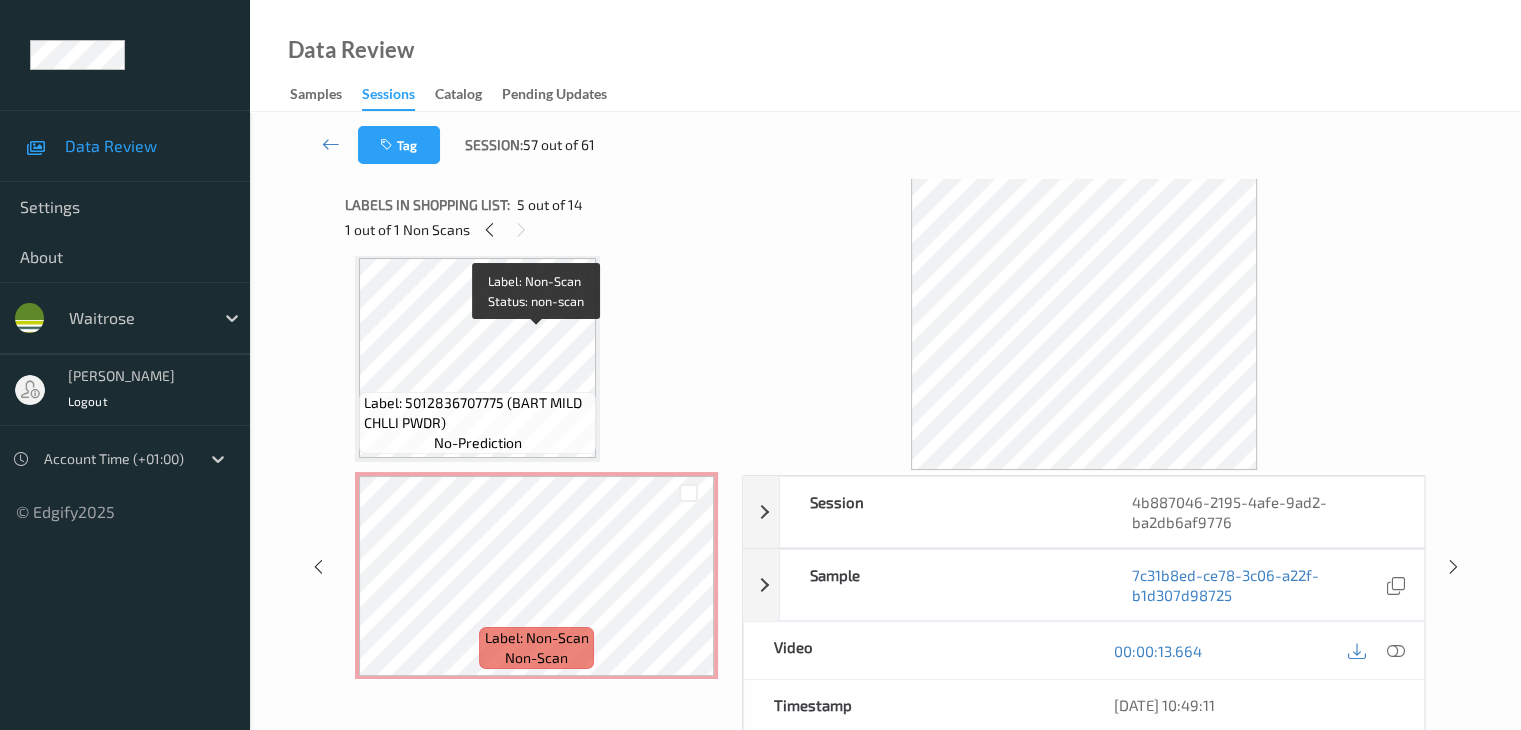 scroll, scrollTop: 446, scrollLeft: 0, axis: vertical 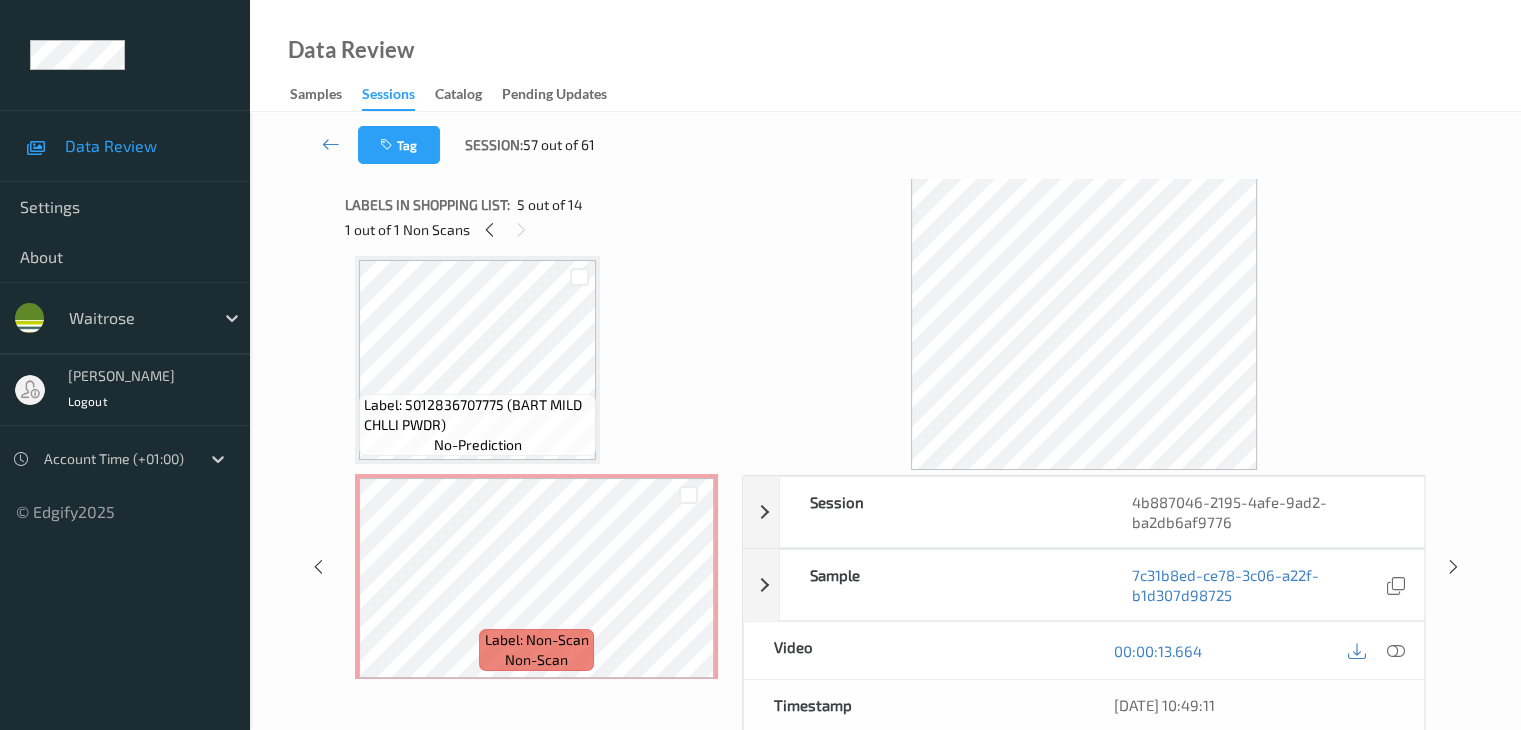 click on "Label: 5012836707775 (BART MILD CHLLI PWDR)" at bounding box center (477, 415) 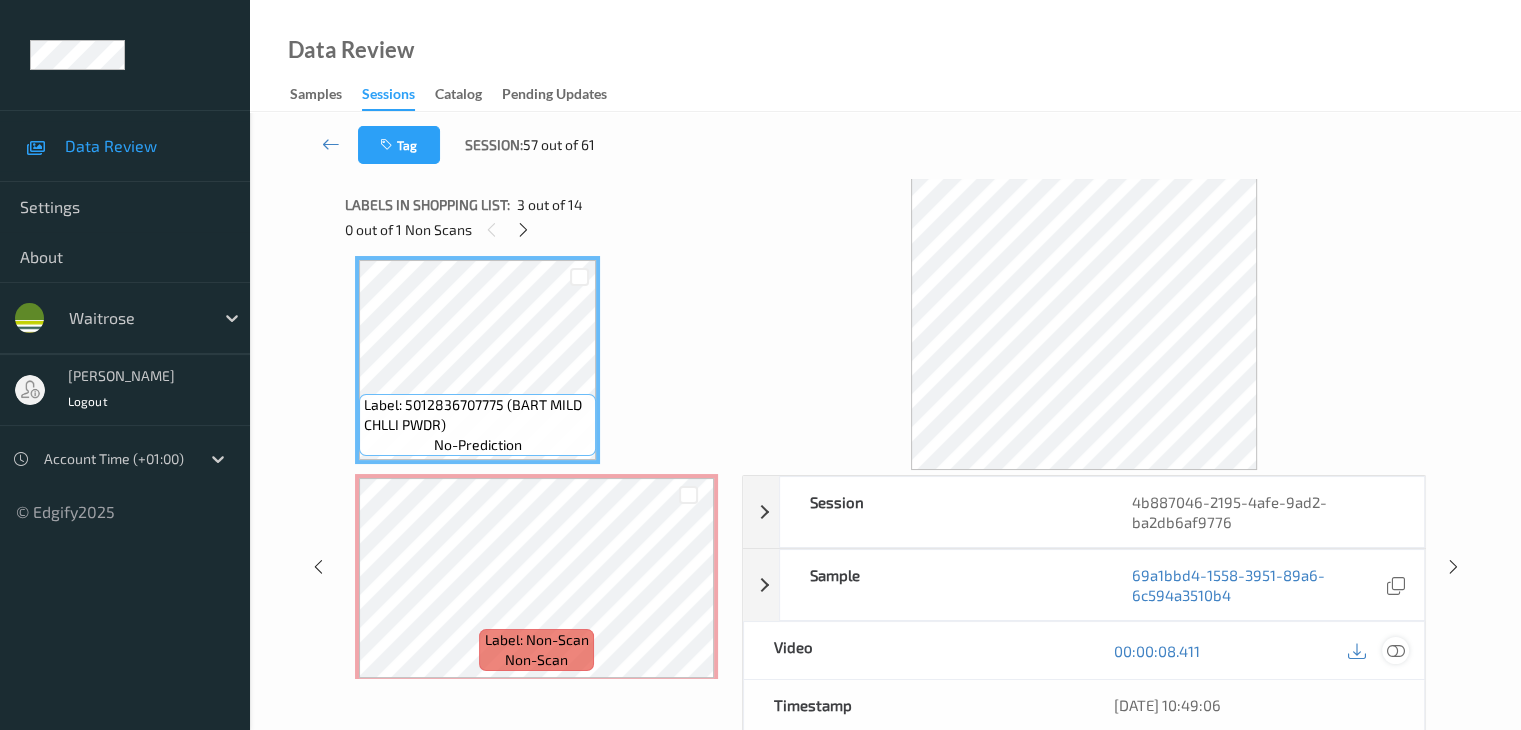 click at bounding box center [1395, 651] 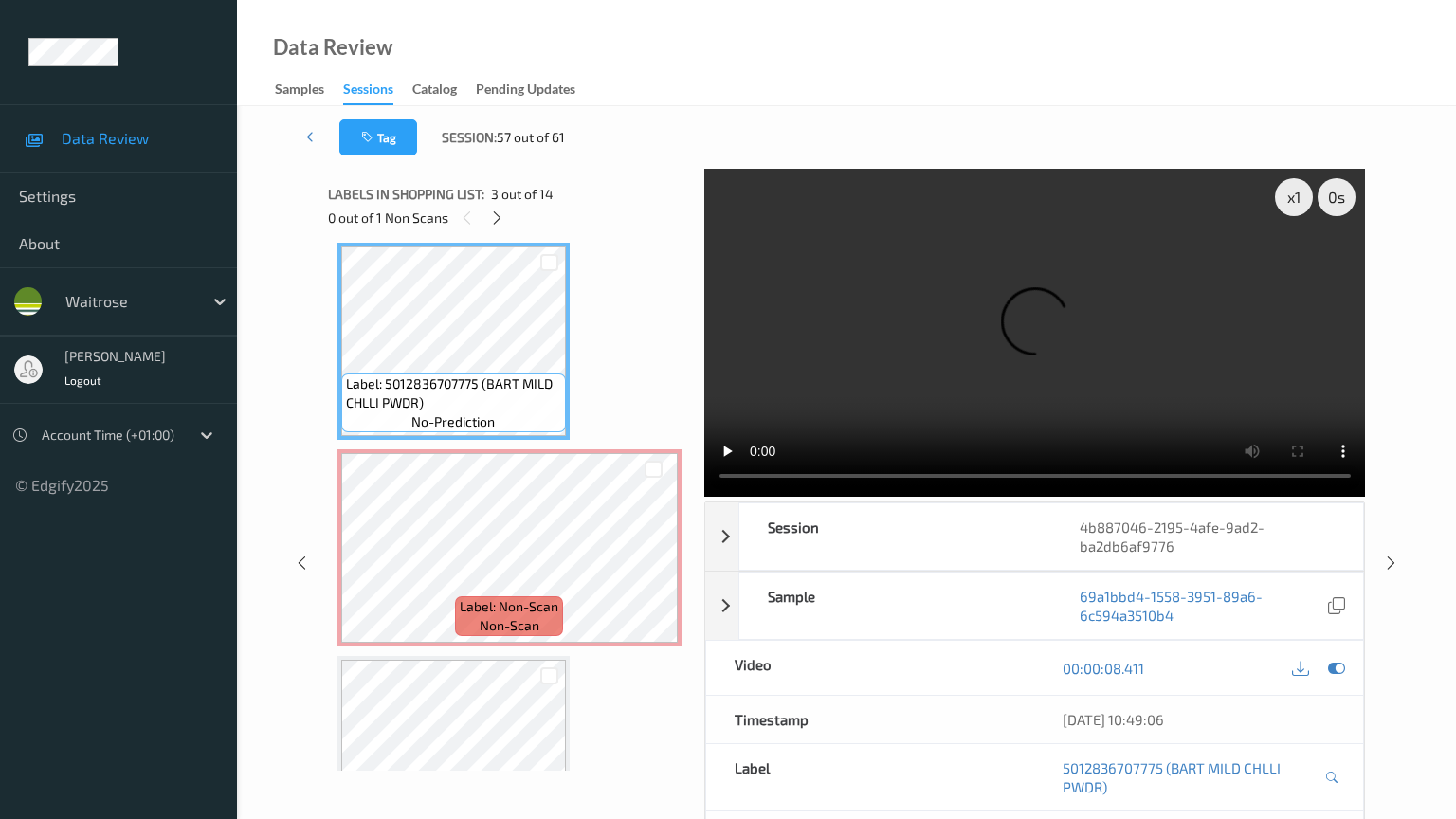 type 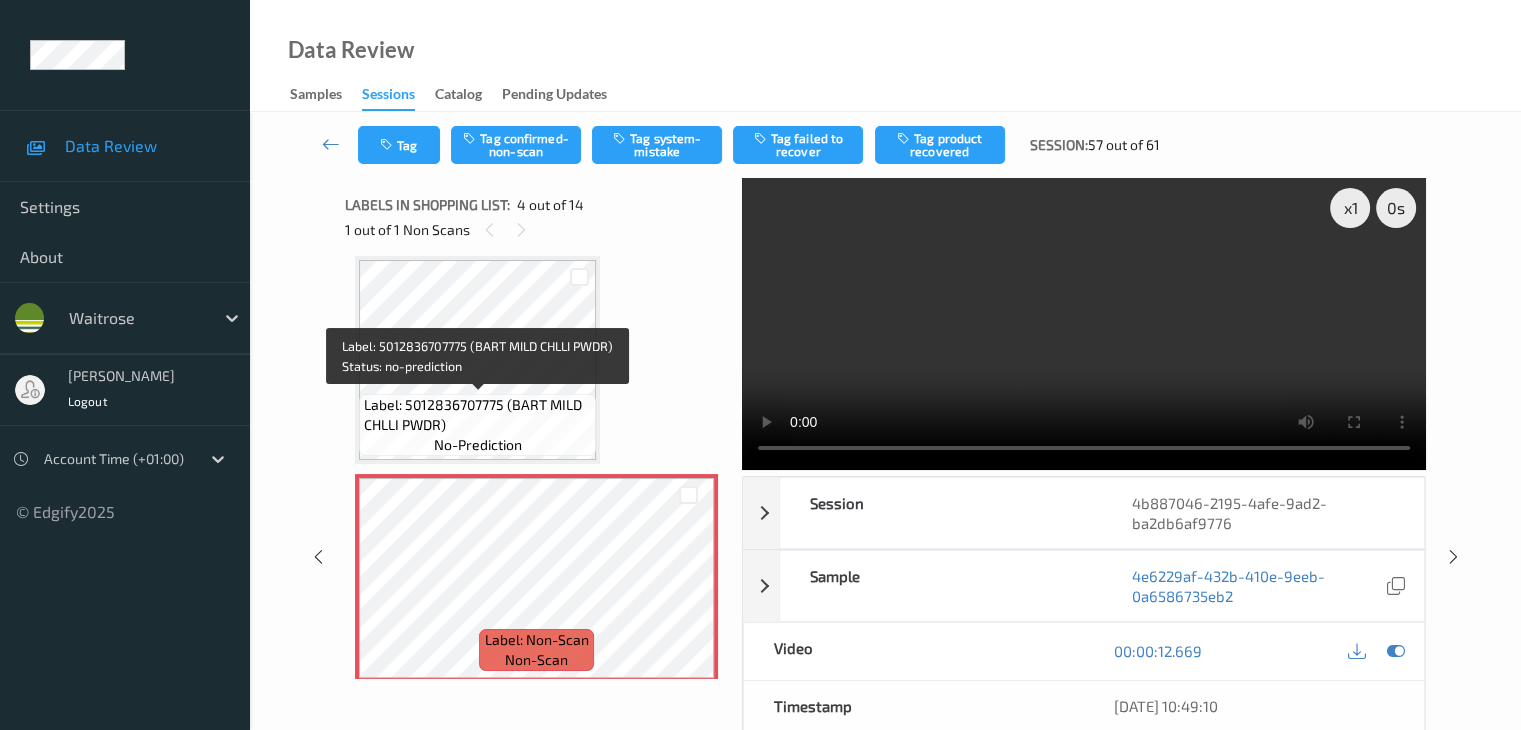 click on "Label: 5012836707775 (BART MILD CHLLI PWDR)" at bounding box center [477, 415] 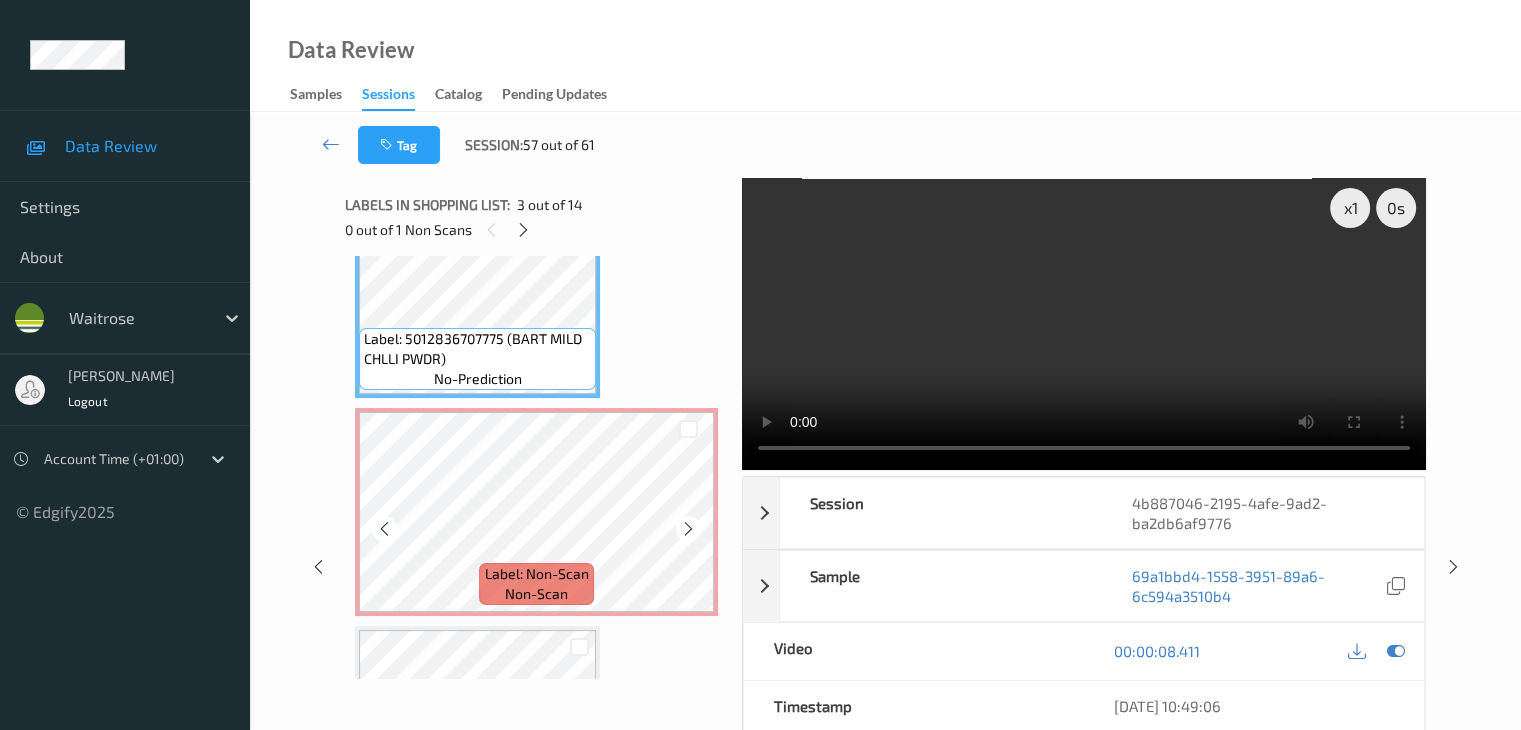 scroll, scrollTop: 546, scrollLeft: 0, axis: vertical 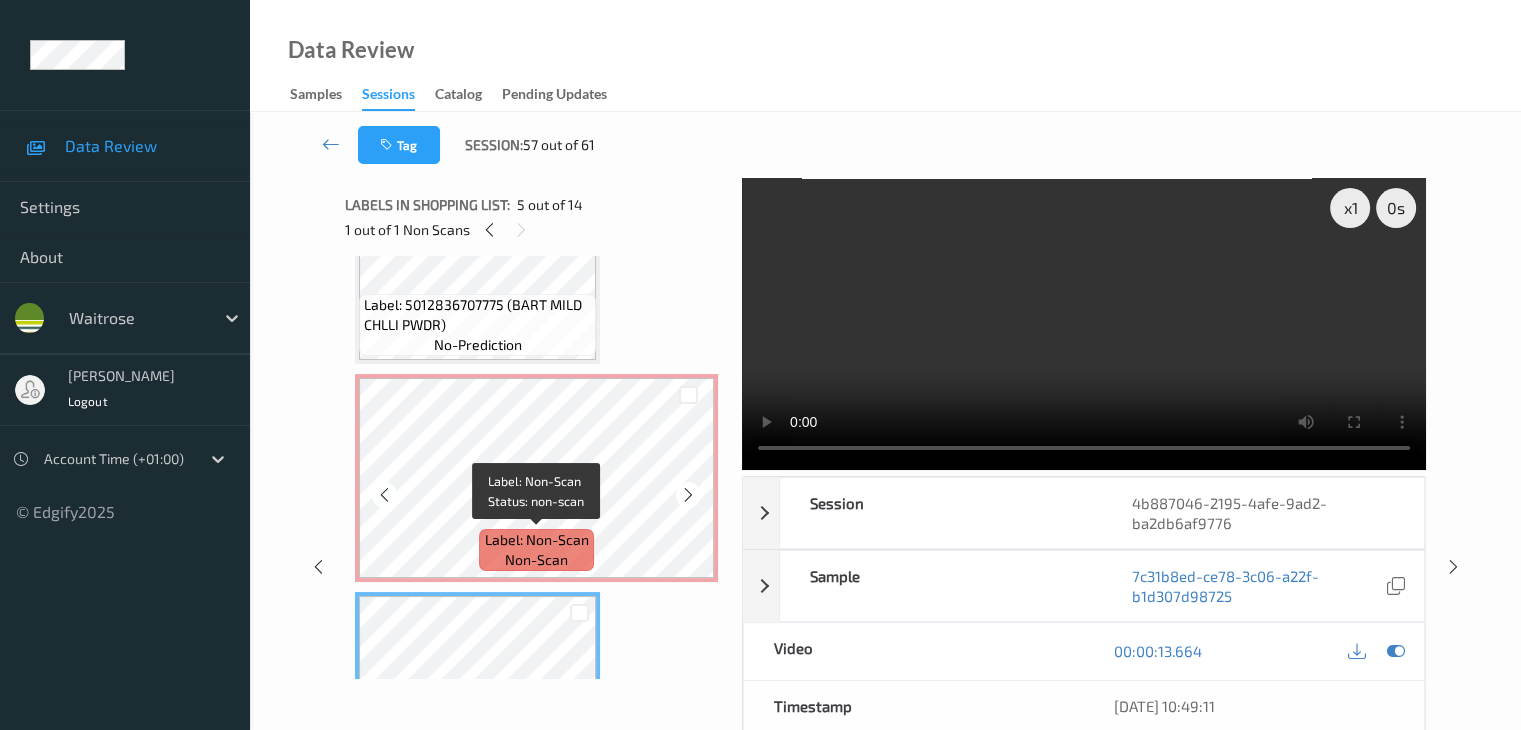 click on "Label: Non-Scan" at bounding box center (537, 540) 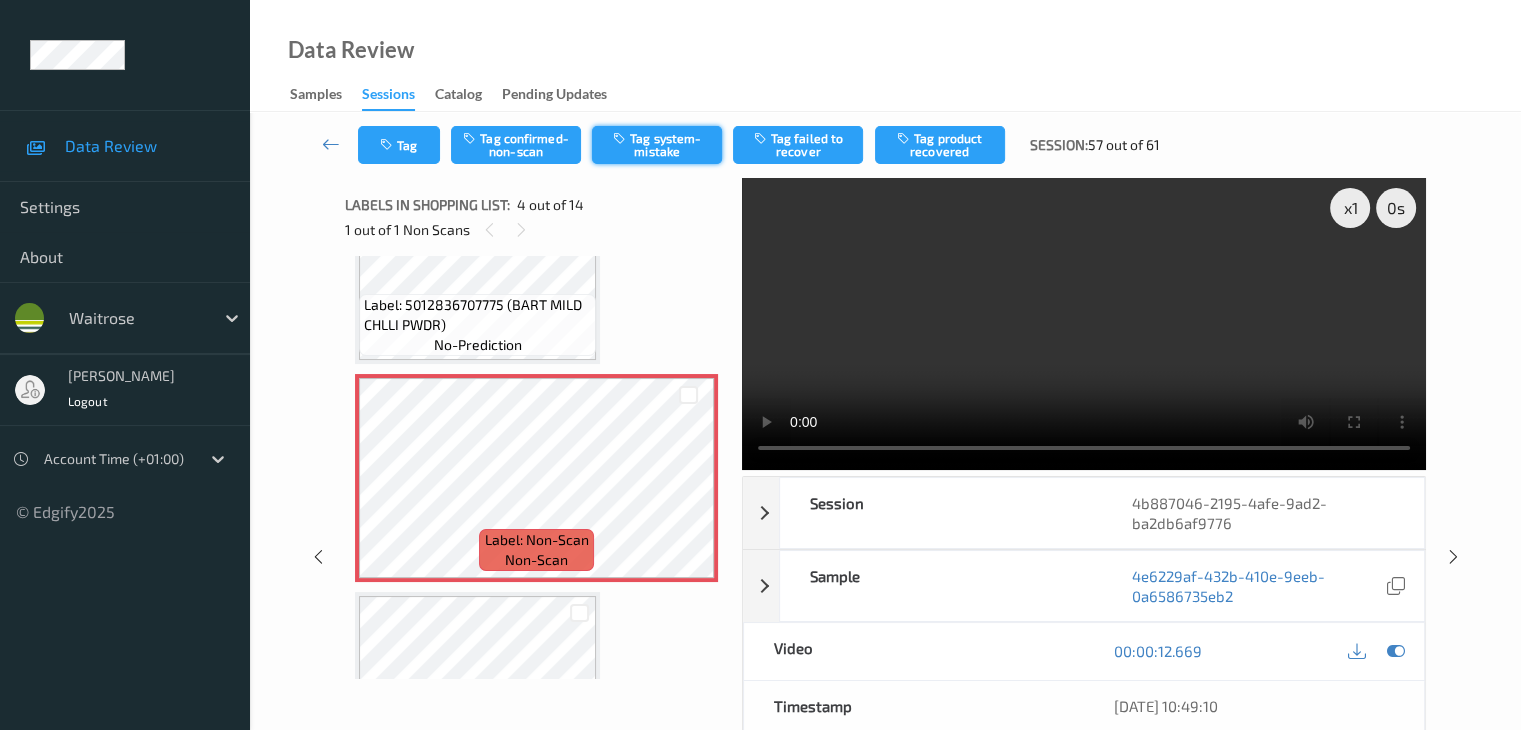 click on "Tag   system-mistake" at bounding box center (657, 145) 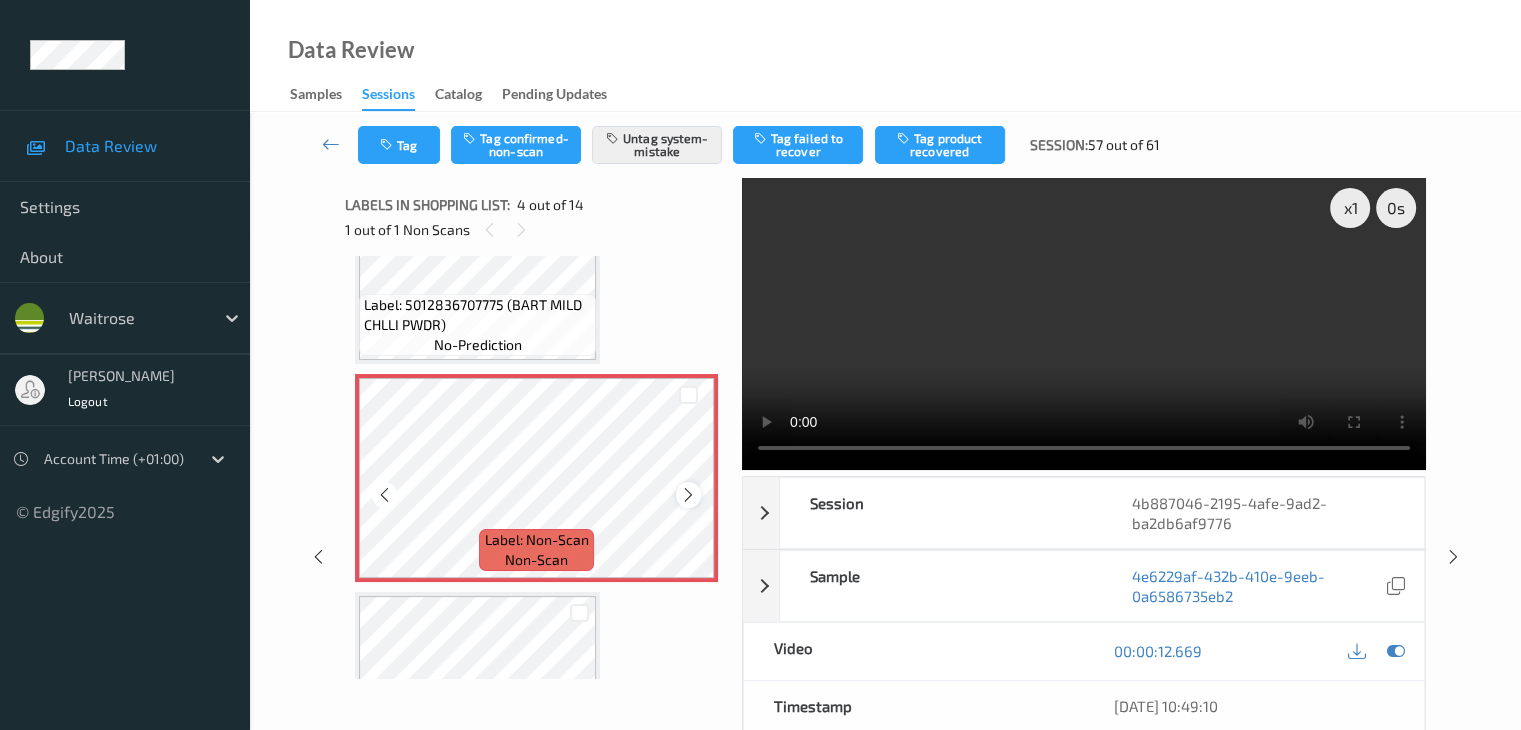 click at bounding box center [688, 495] 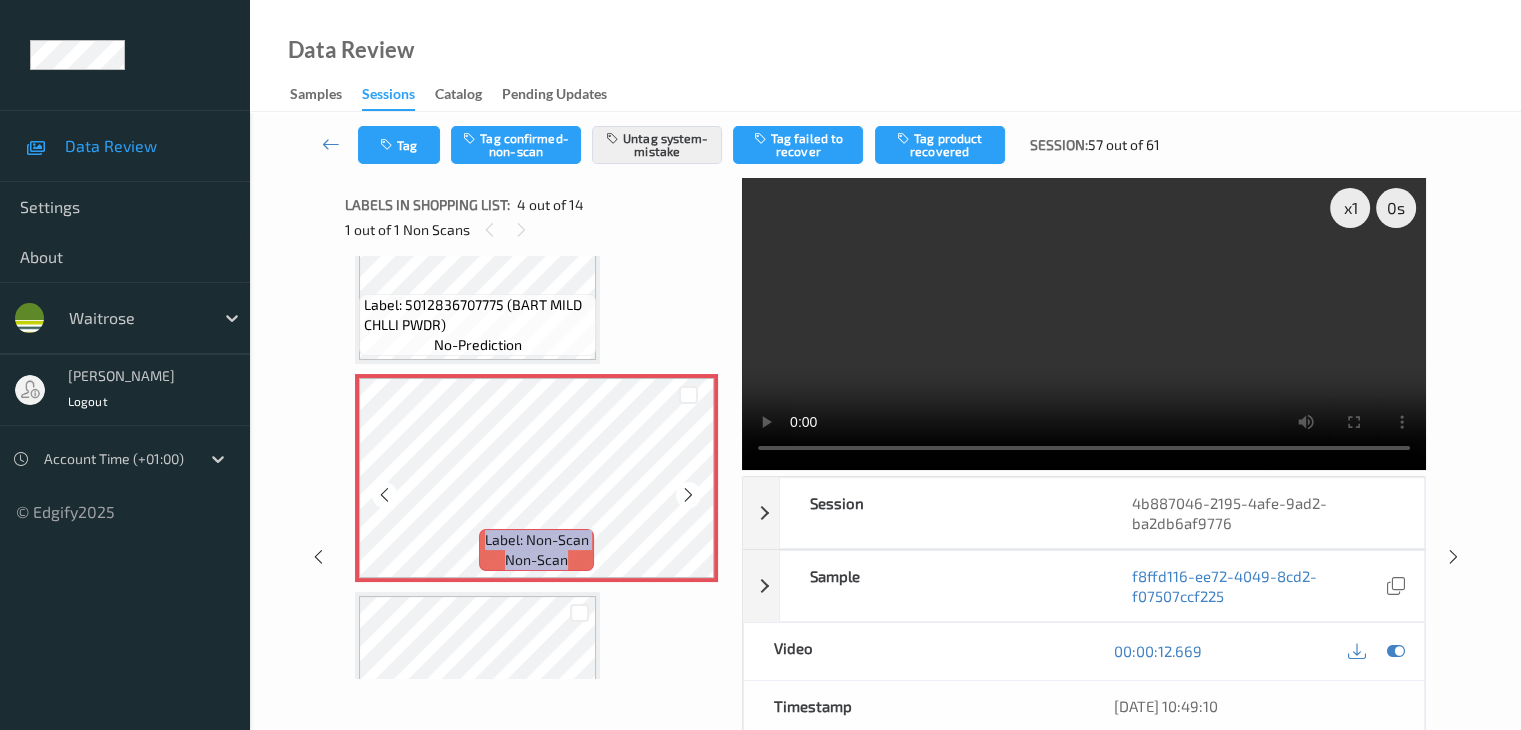 click at bounding box center [688, 495] 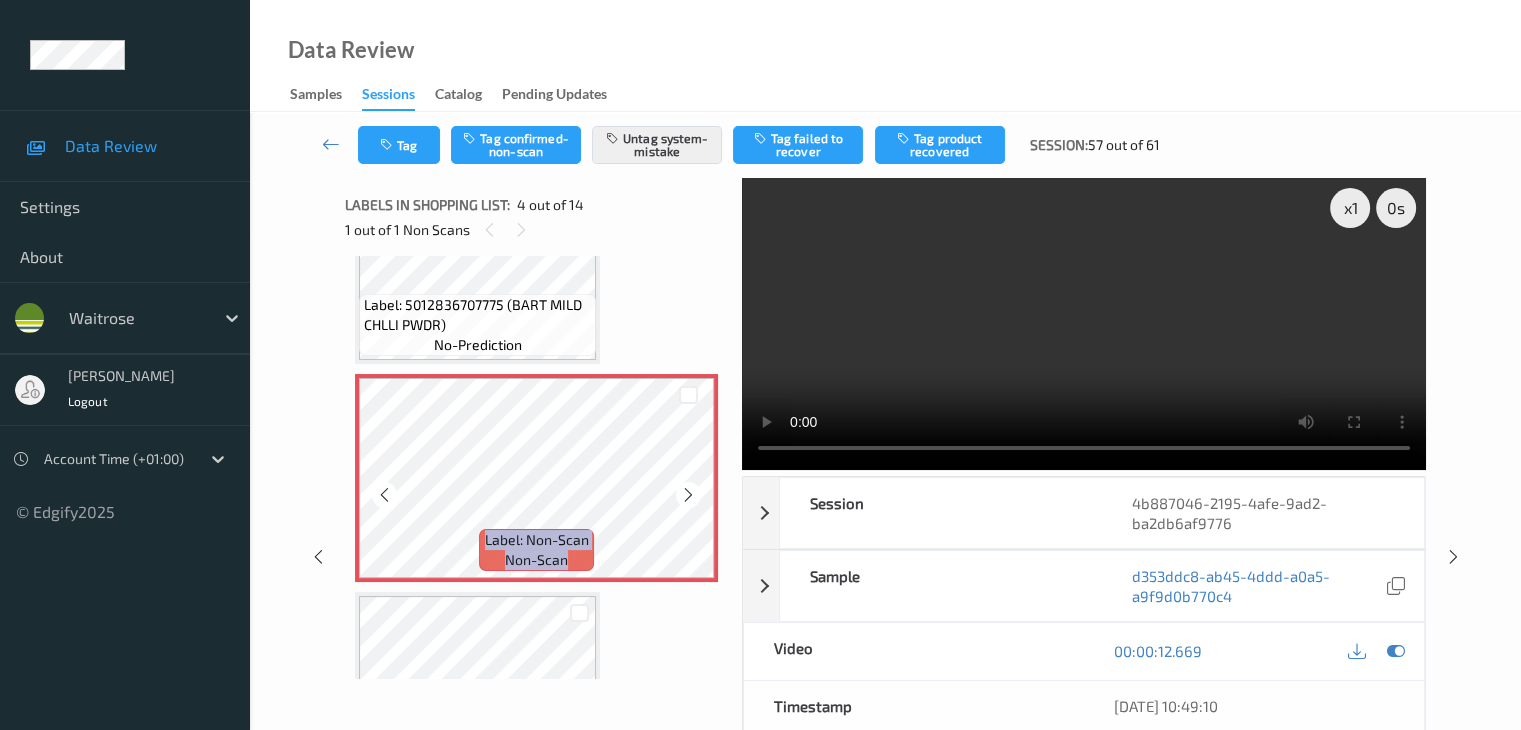 click at bounding box center (688, 495) 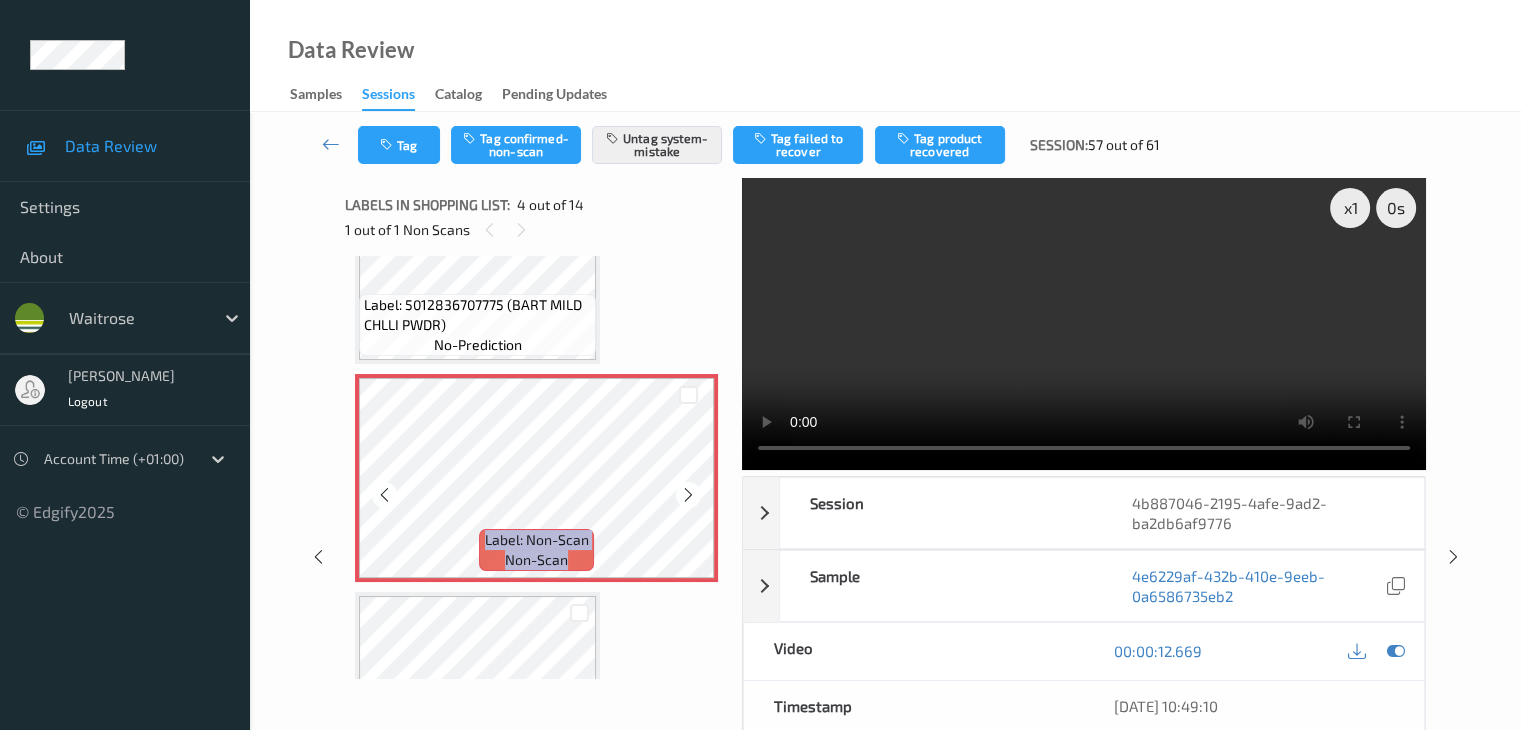 click at bounding box center (688, 495) 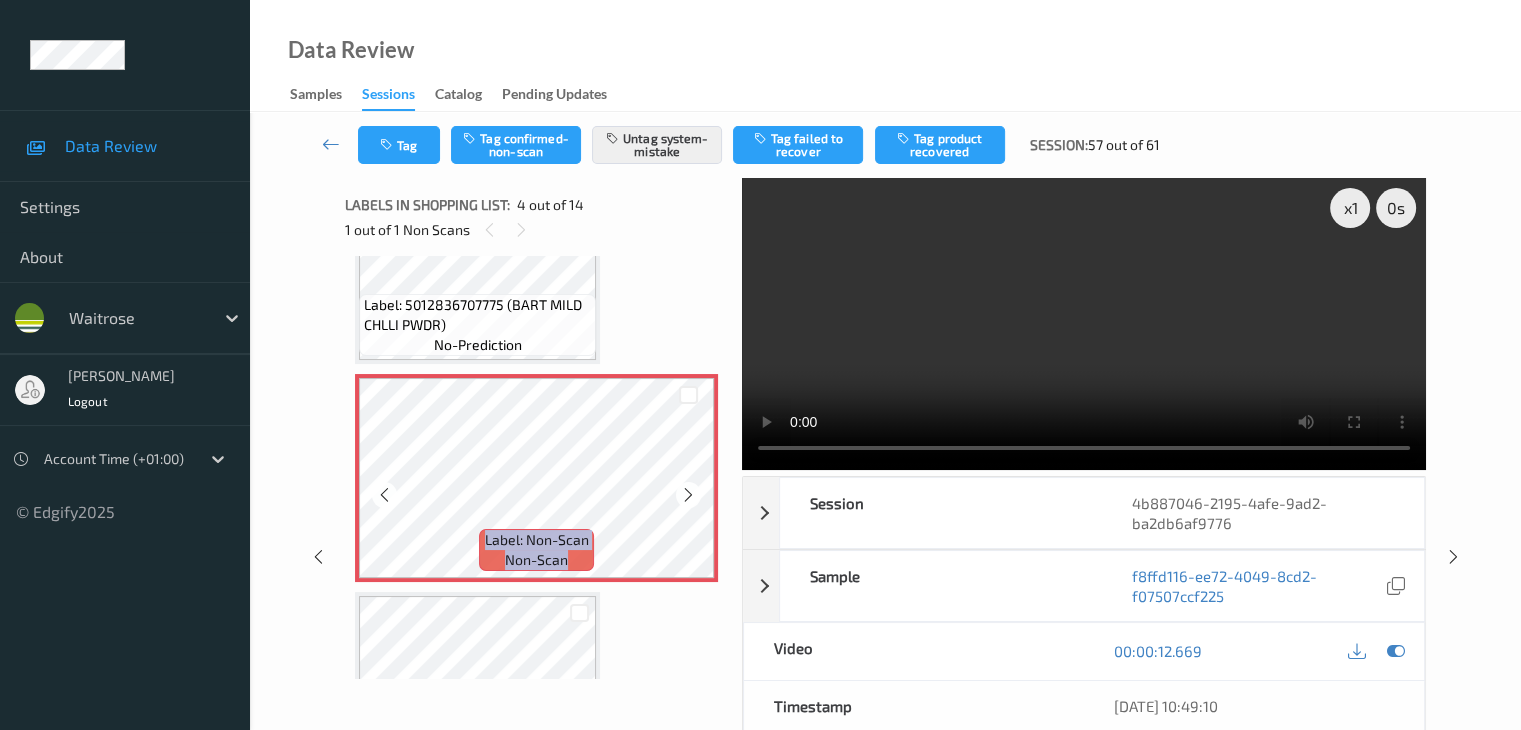 click at bounding box center [688, 495] 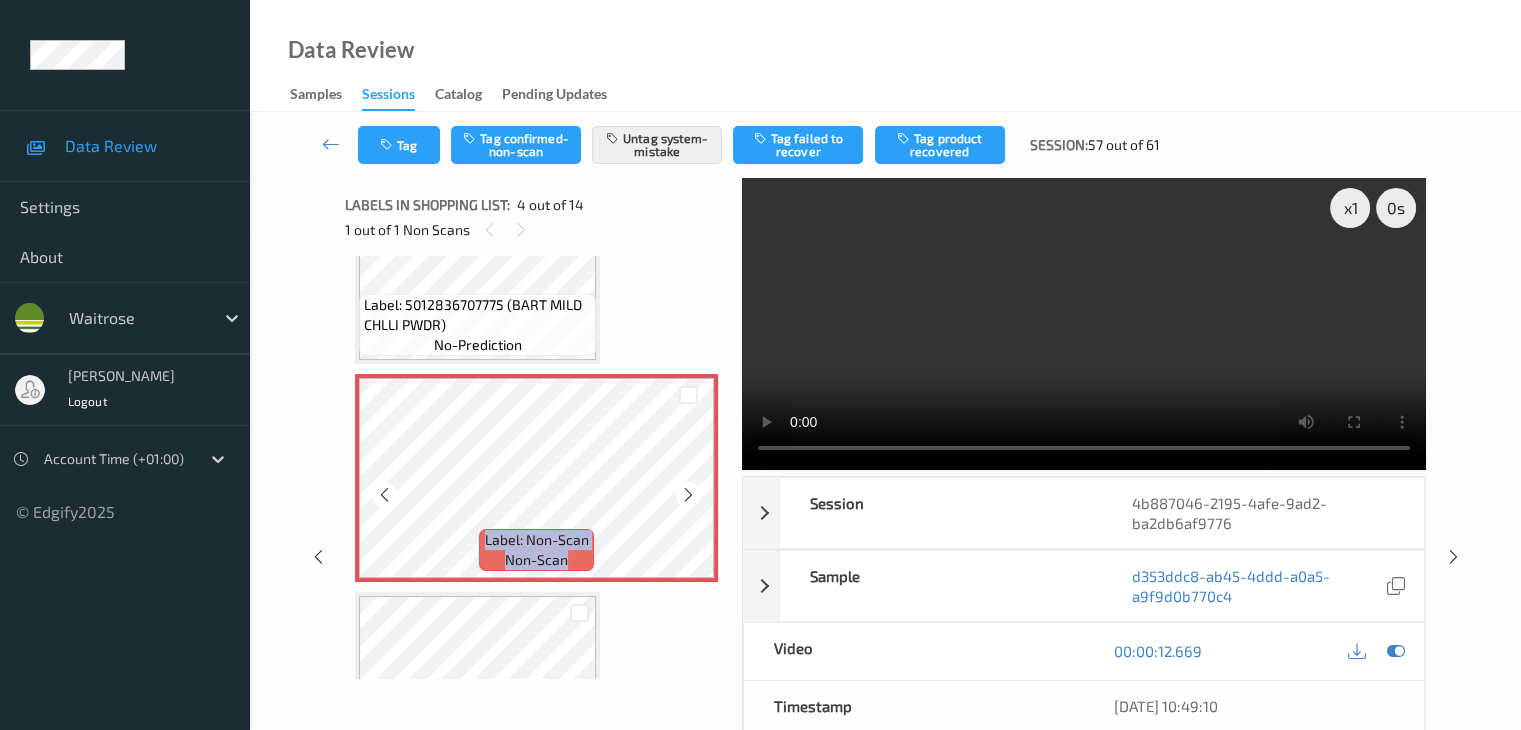 click at bounding box center [688, 495] 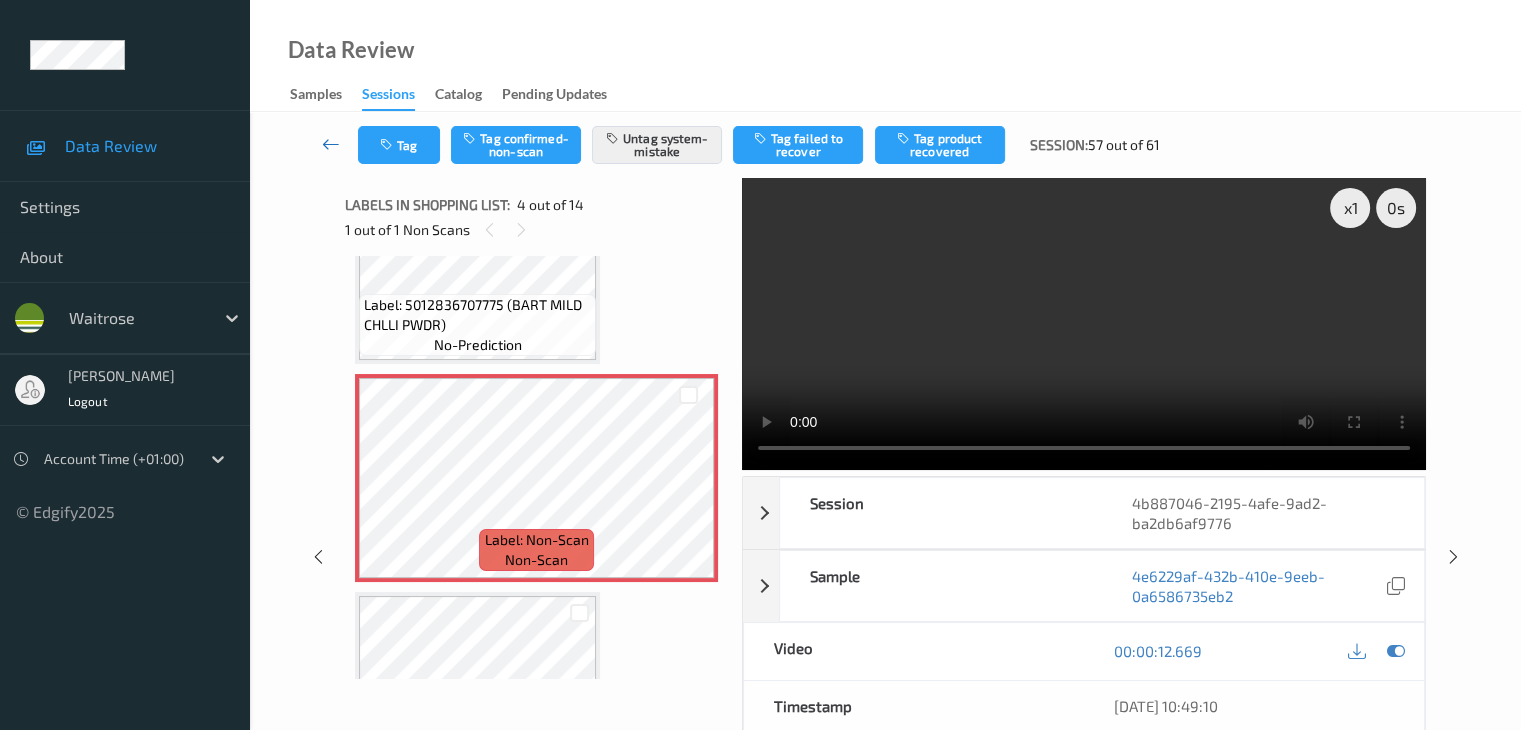 click at bounding box center (331, 144) 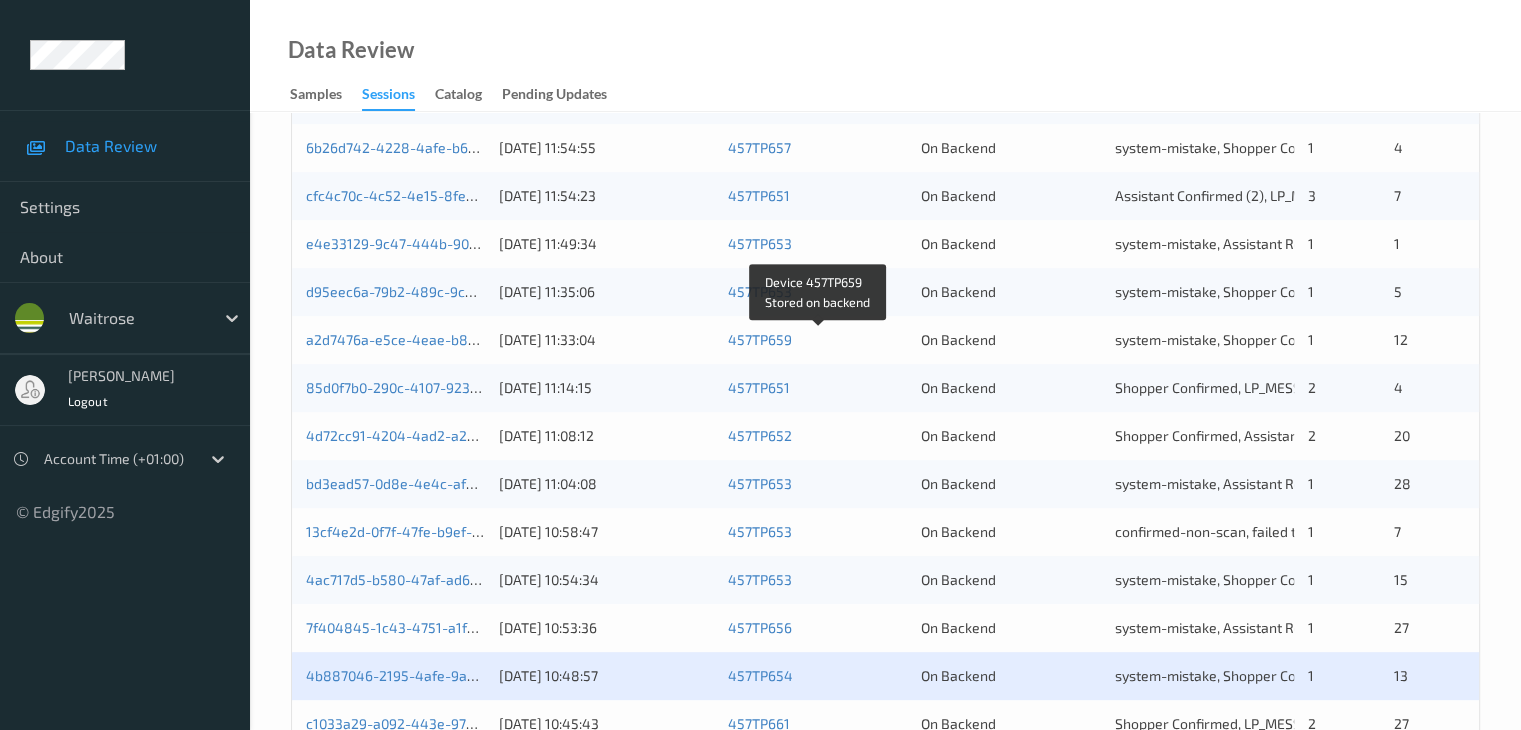 scroll, scrollTop: 932, scrollLeft: 0, axis: vertical 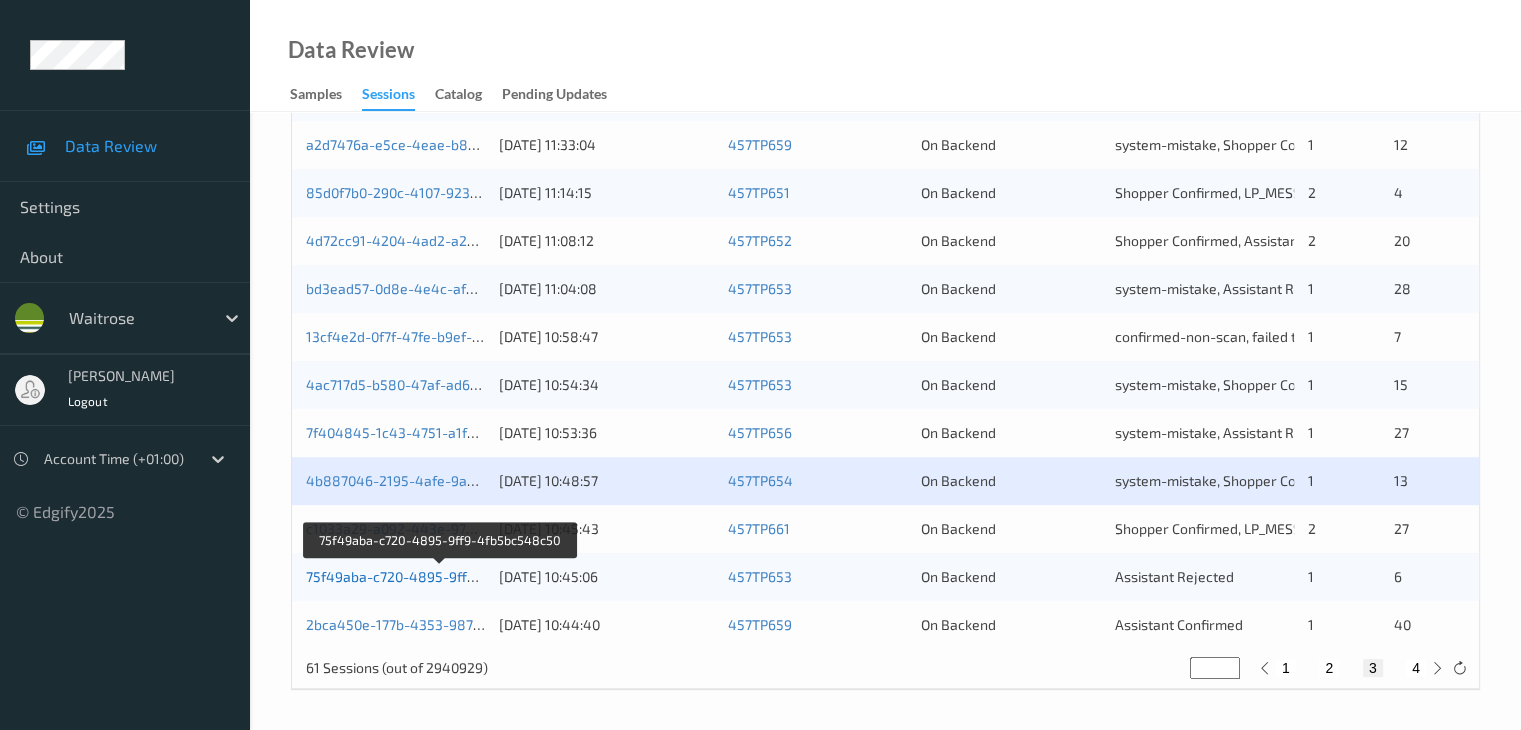 click on "75f49aba-c720-4895-9ff9-4fb5bc548c50" at bounding box center [440, 576] 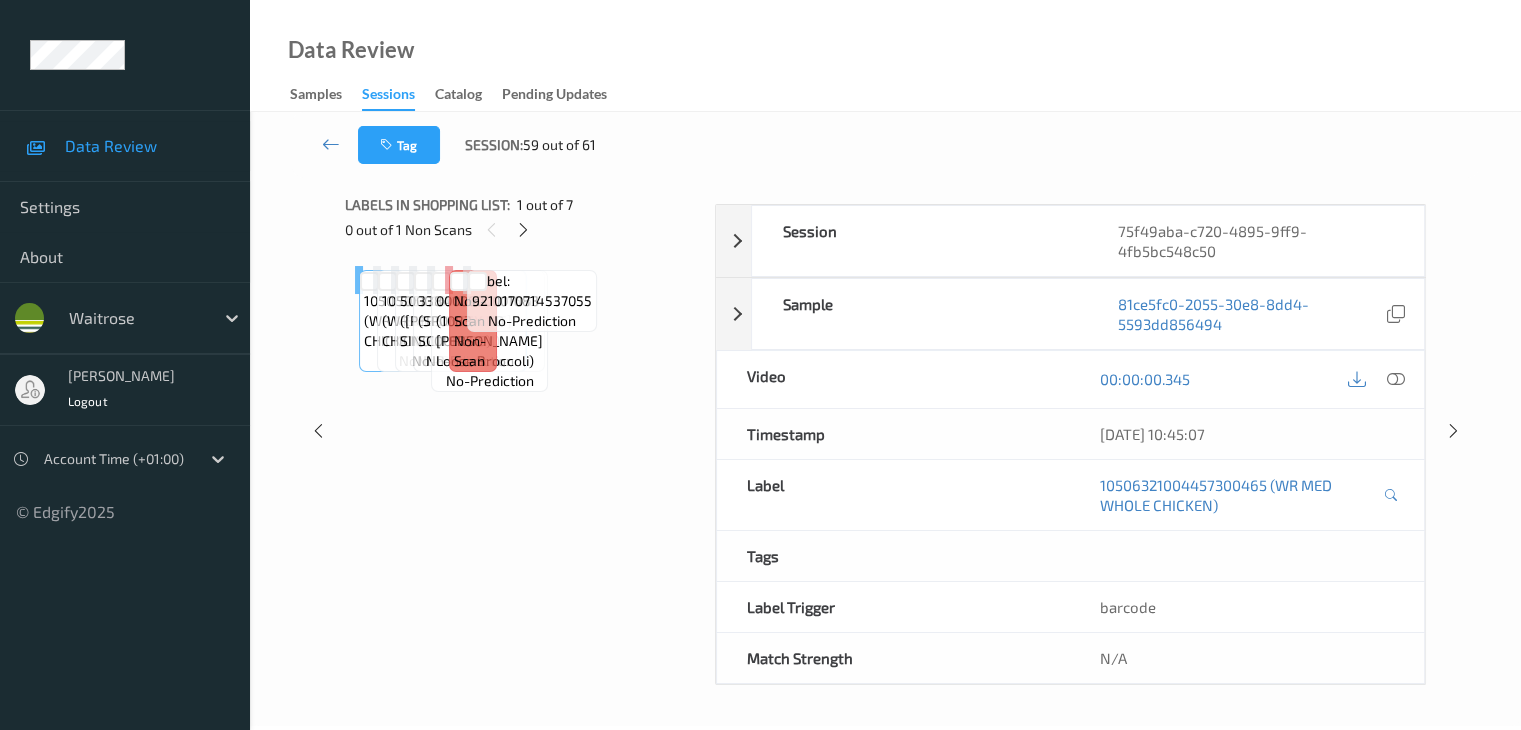 scroll, scrollTop: 0, scrollLeft: 0, axis: both 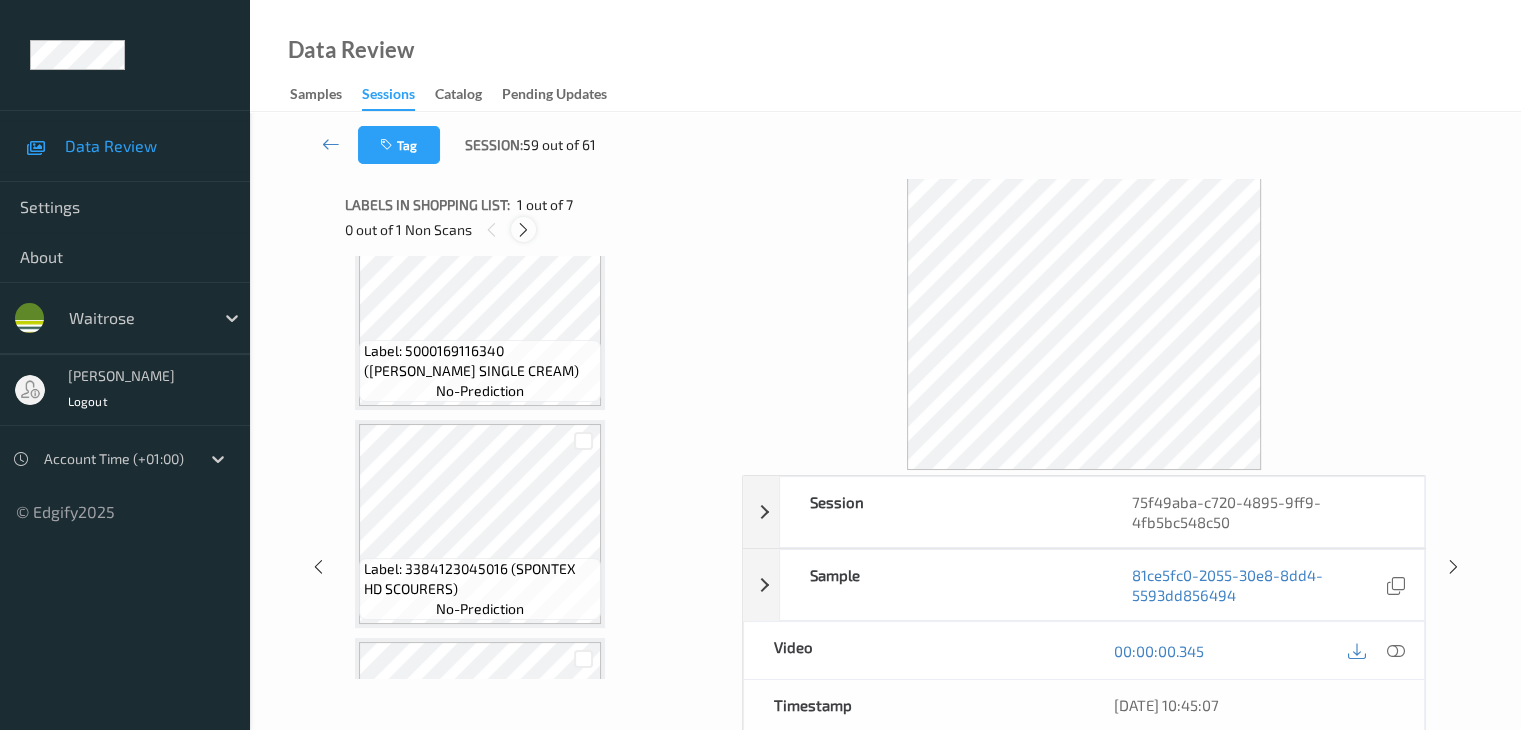 click at bounding box center [523, 230] 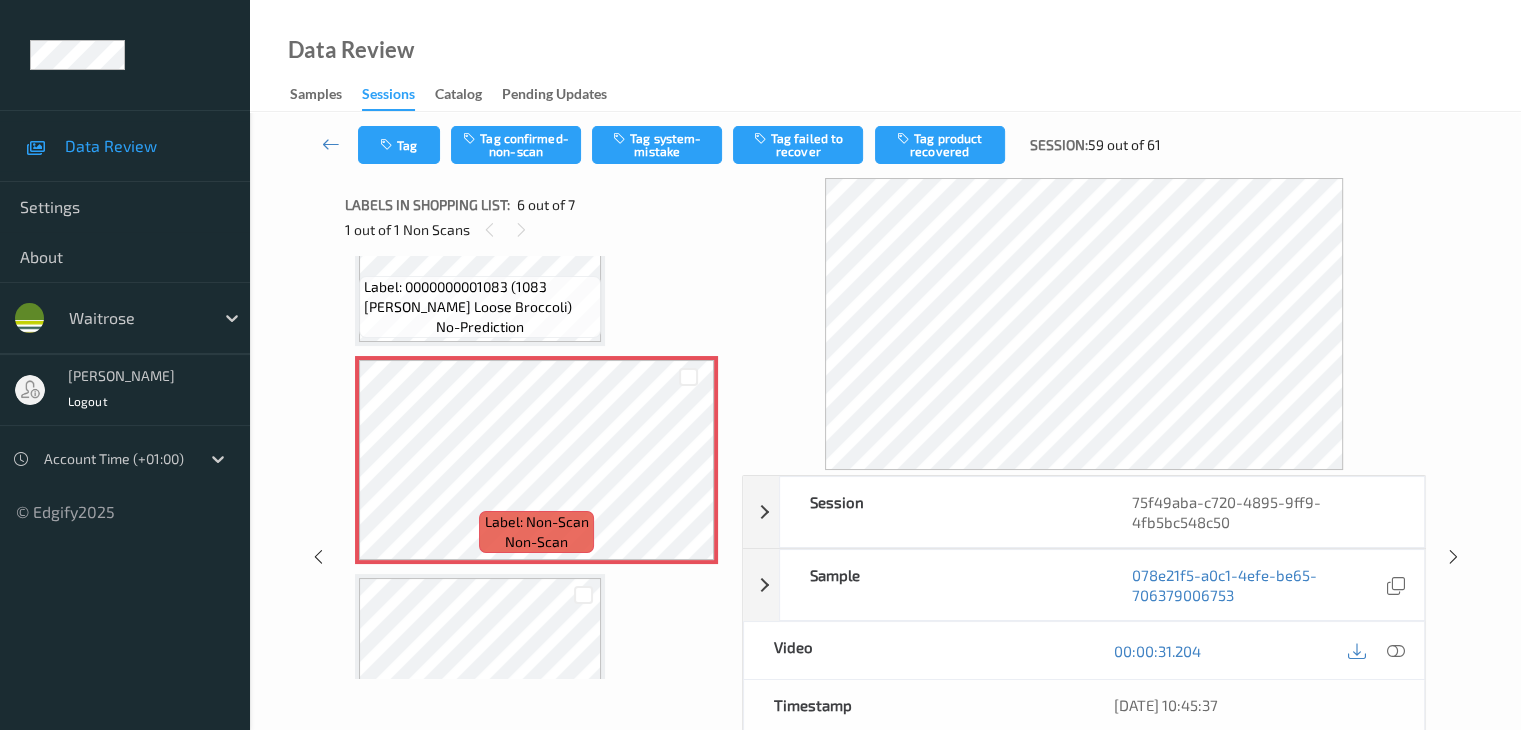 scroll, scrollTop: 882, scrollLeft: 0, axis: vertical 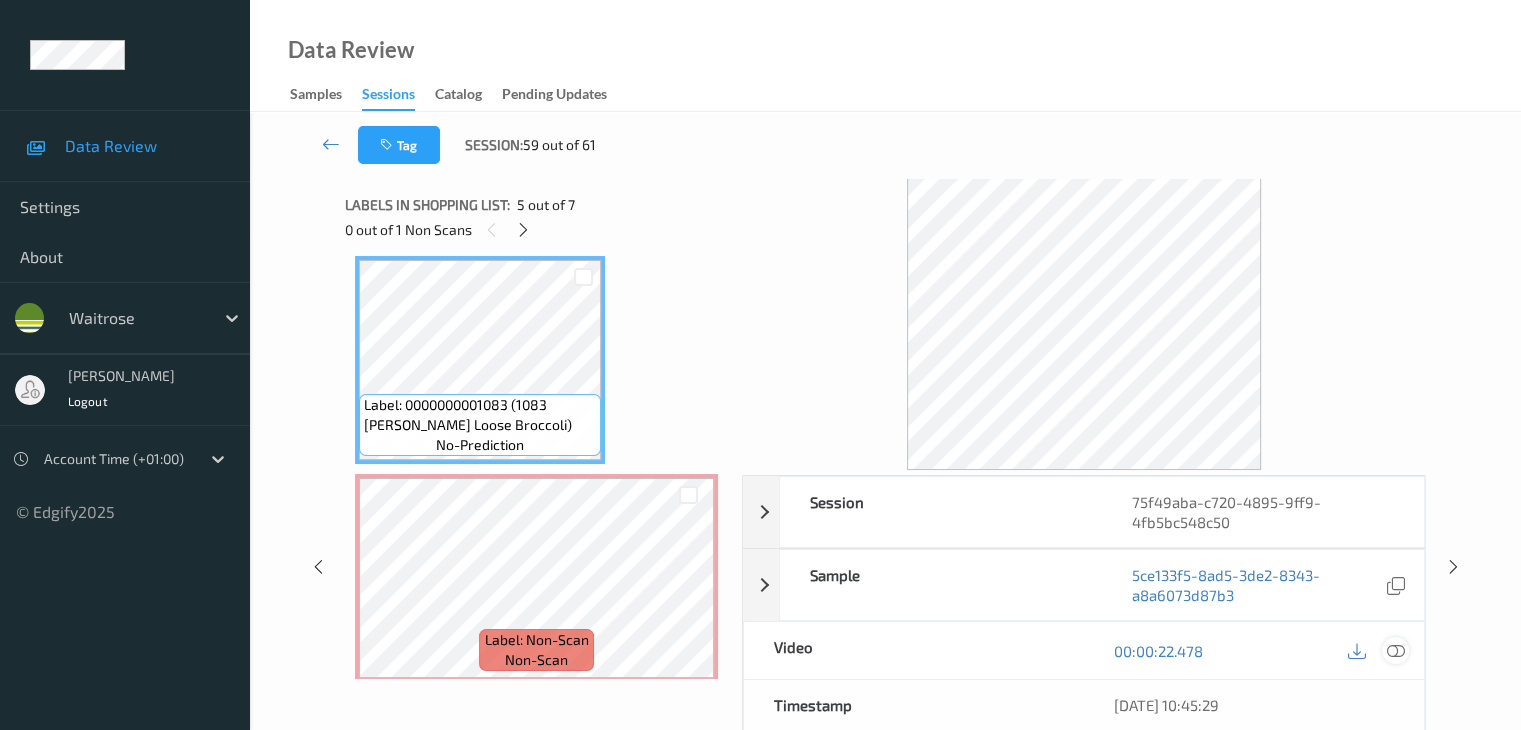 click at bounding box center [1395, 651] 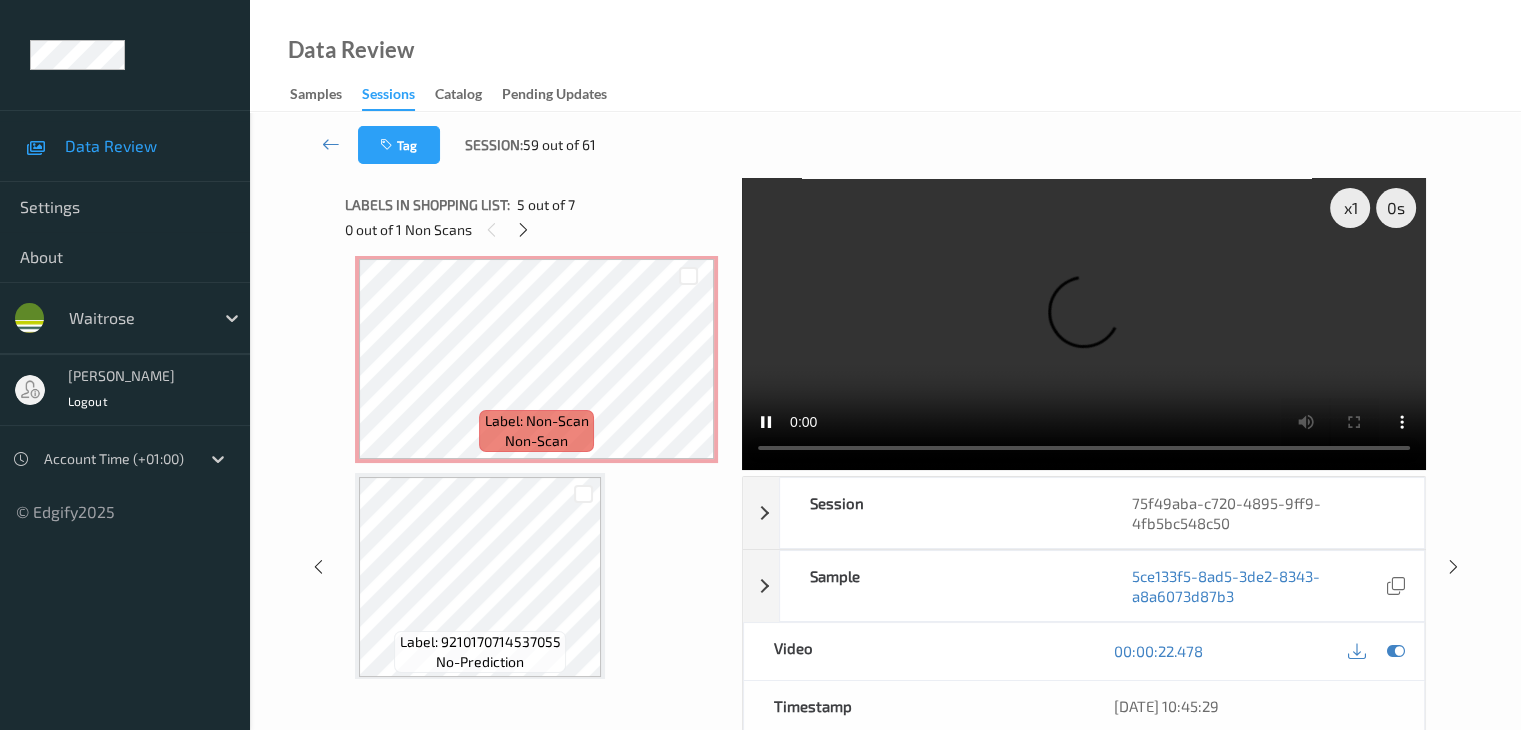 scroll, scrollTop: 1113, scrollLeft: 0, axis: vertical 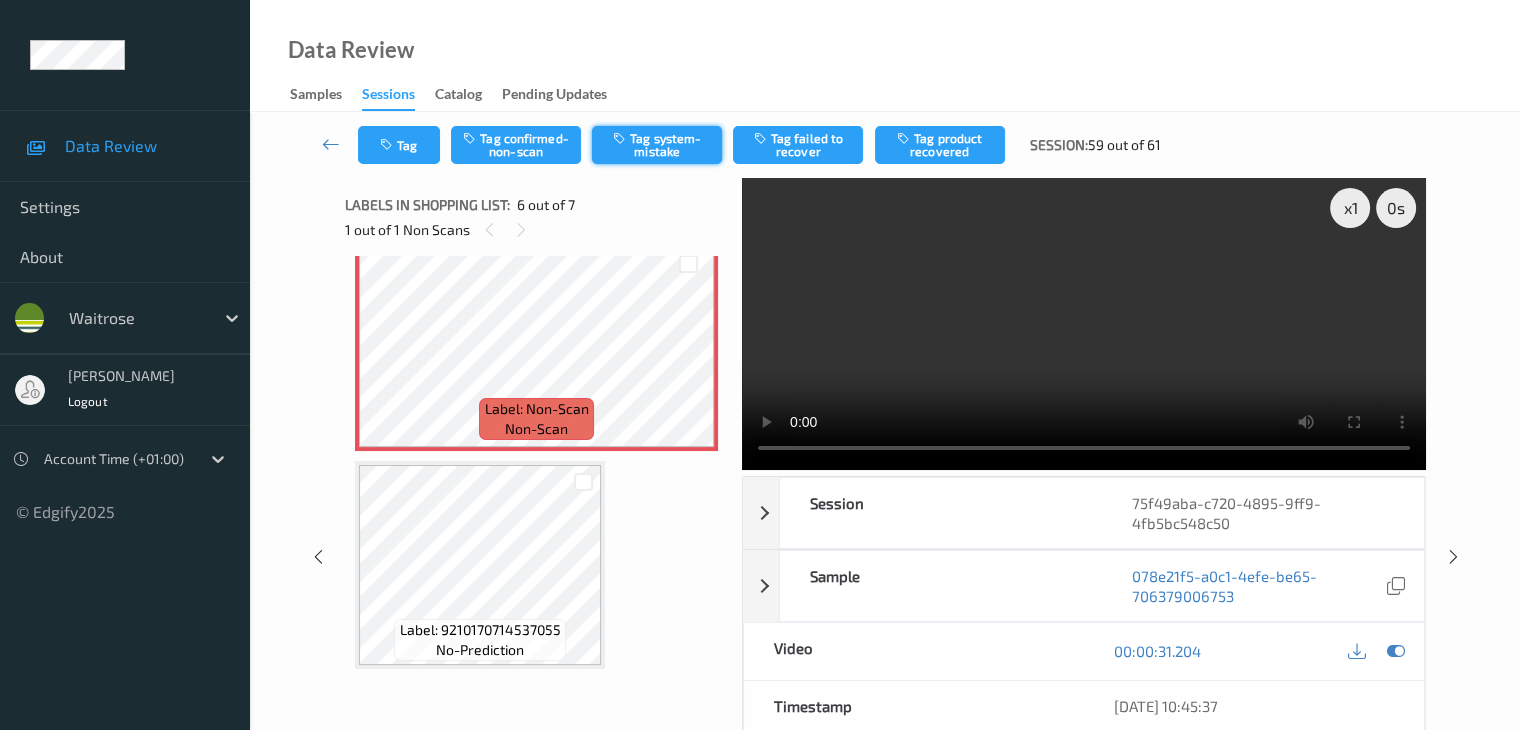 click on "Tag   system-mistake" at bounding box center [657, 145] 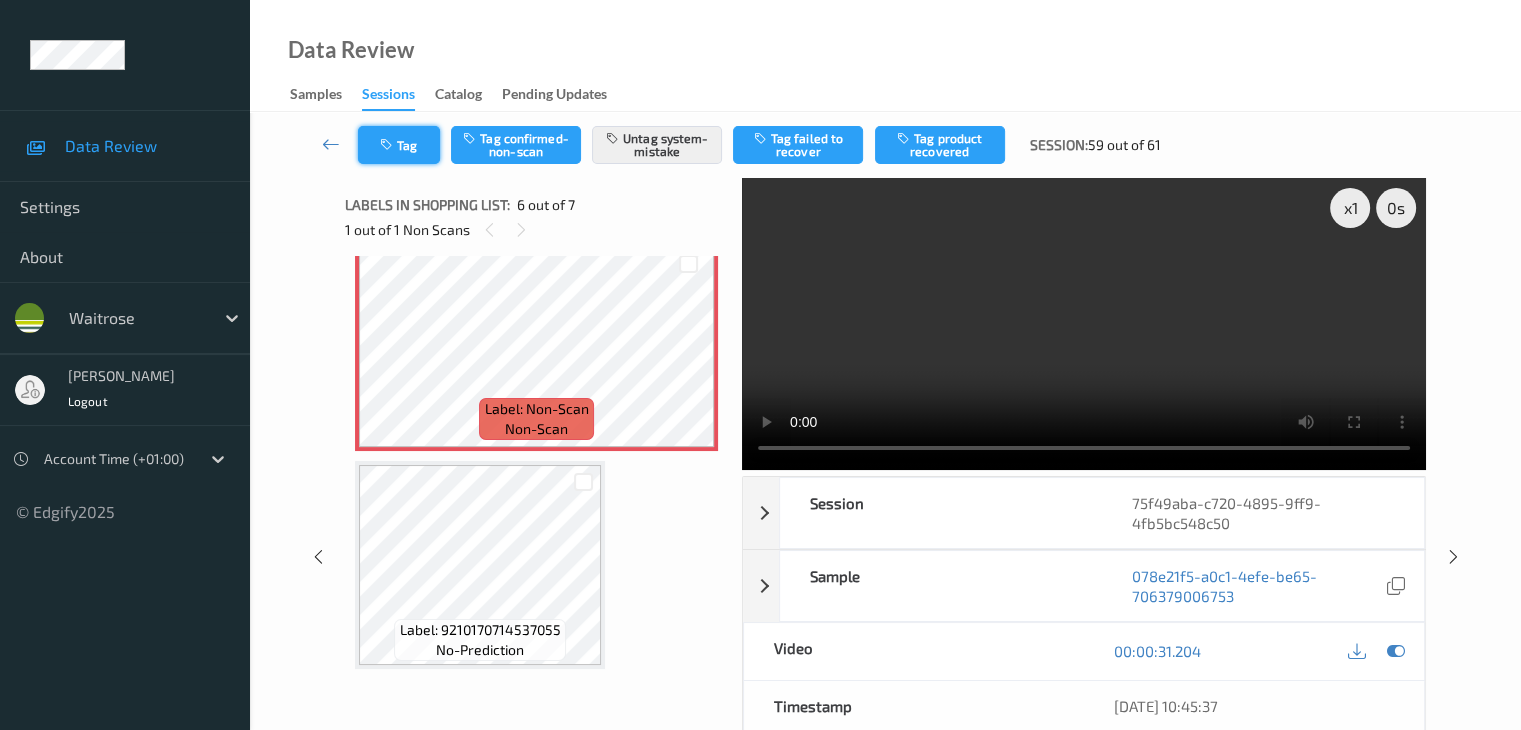click at bounding box center [388, 145] 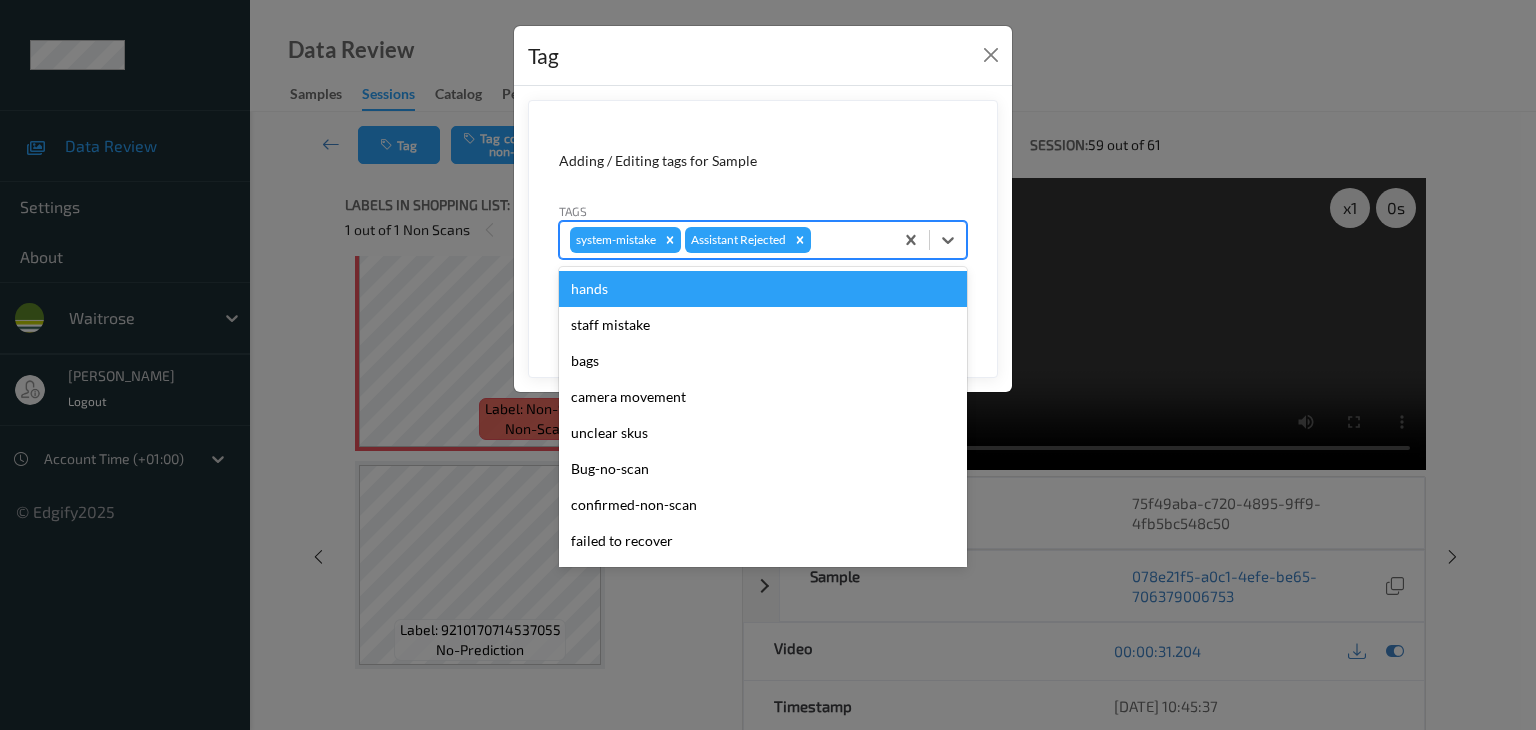 click at bounding box center [849, 240] 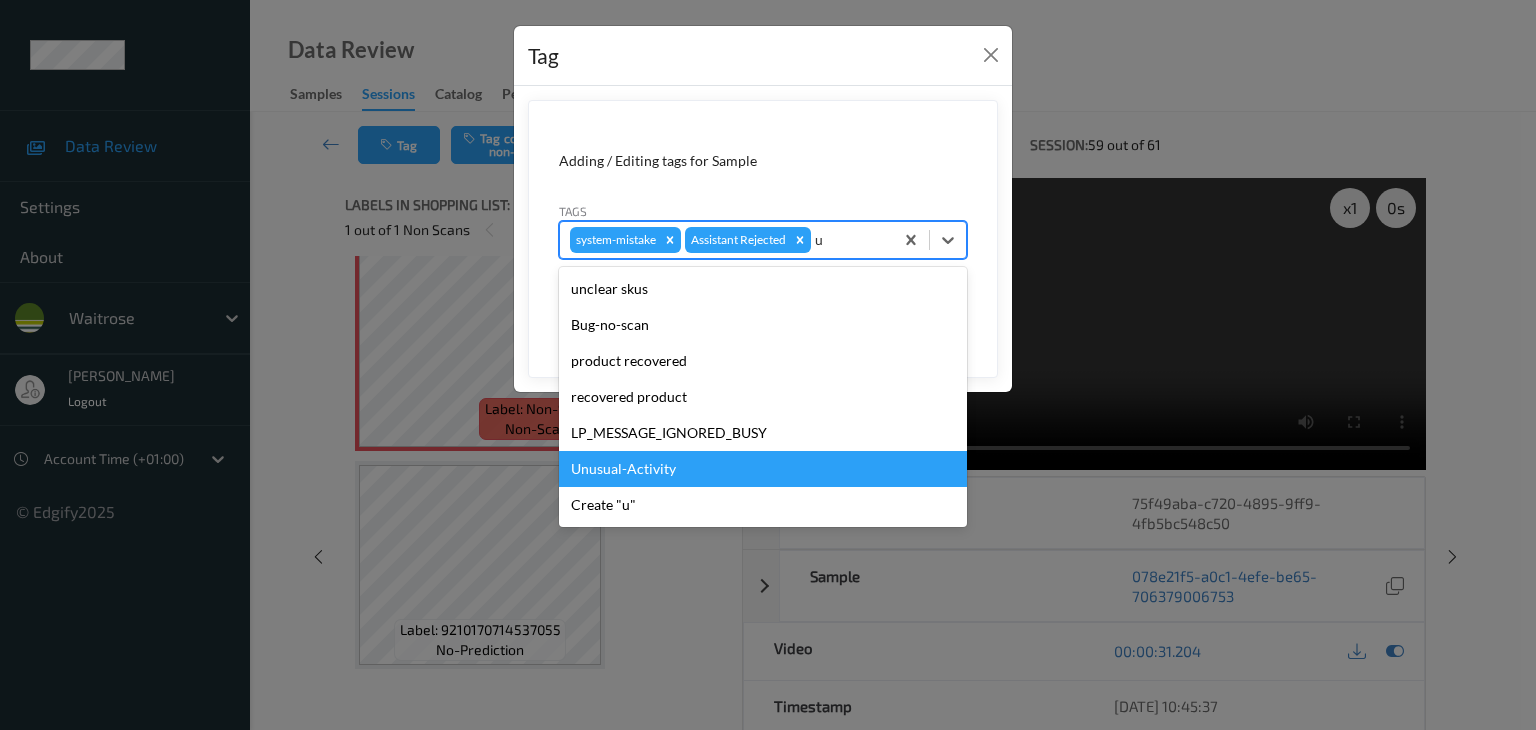 click on "Unusual-Activity" at bounding box center [763, 469] 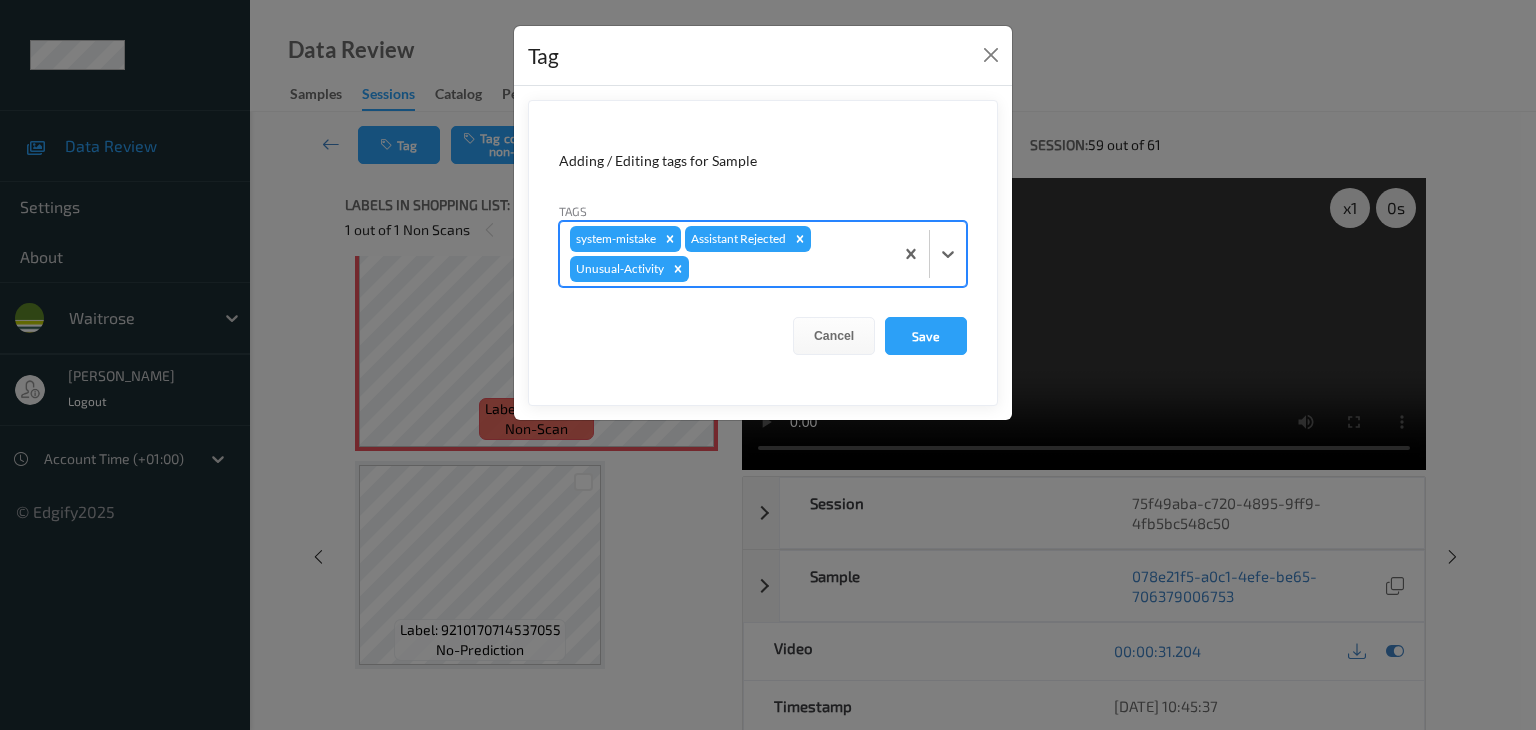 type on "p" 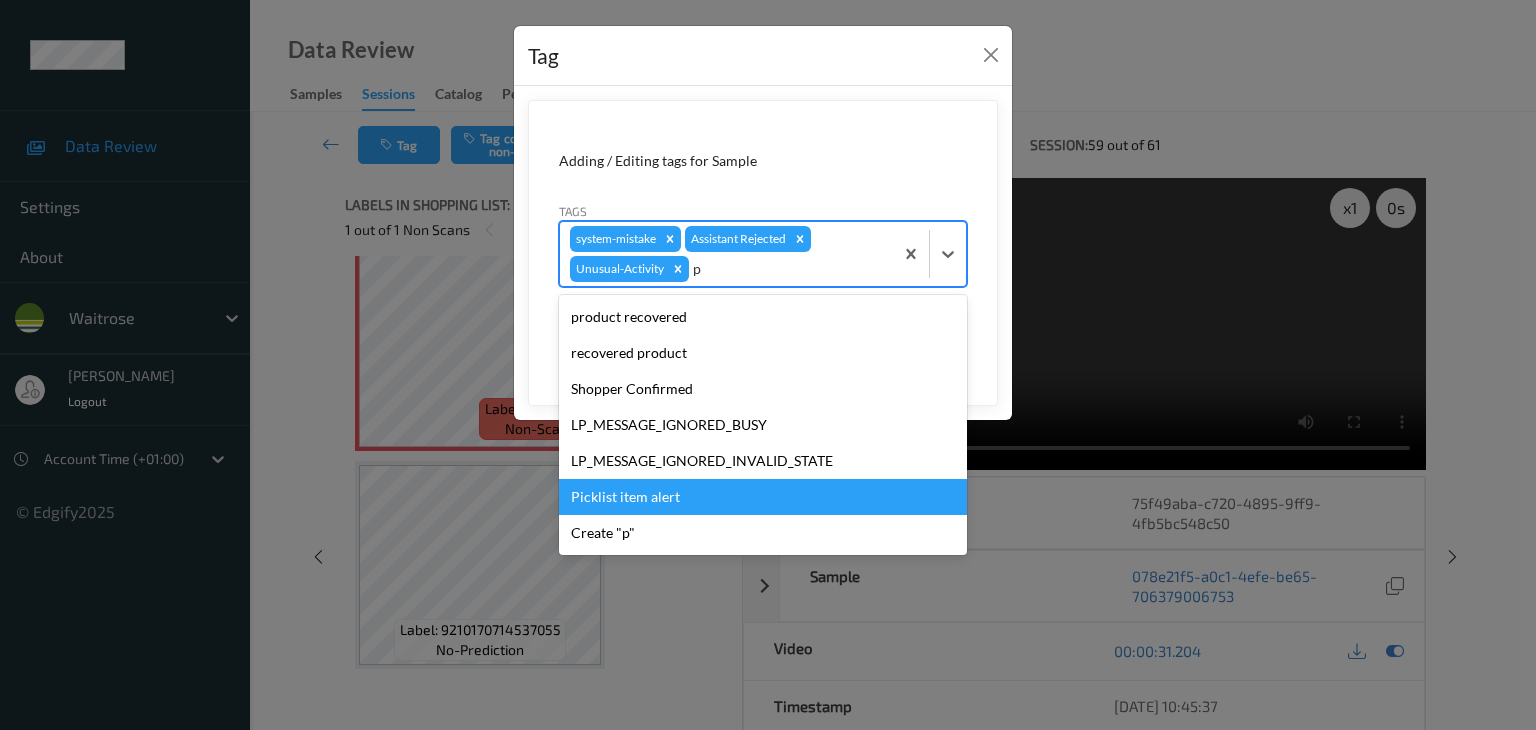 click on "Picklist item alert" at bounding box center [763, 497] 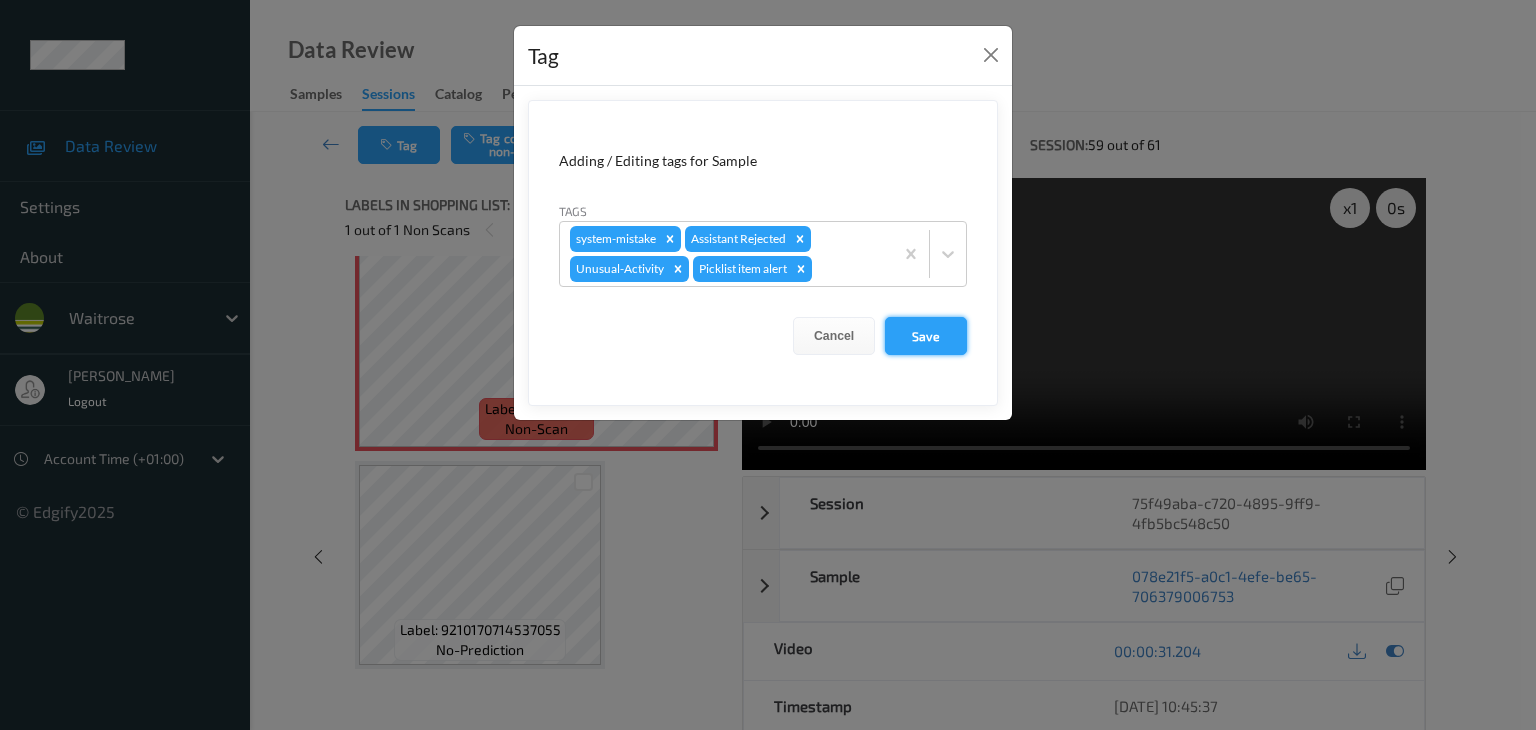 click on "Save" at bounding box center [926, 336] 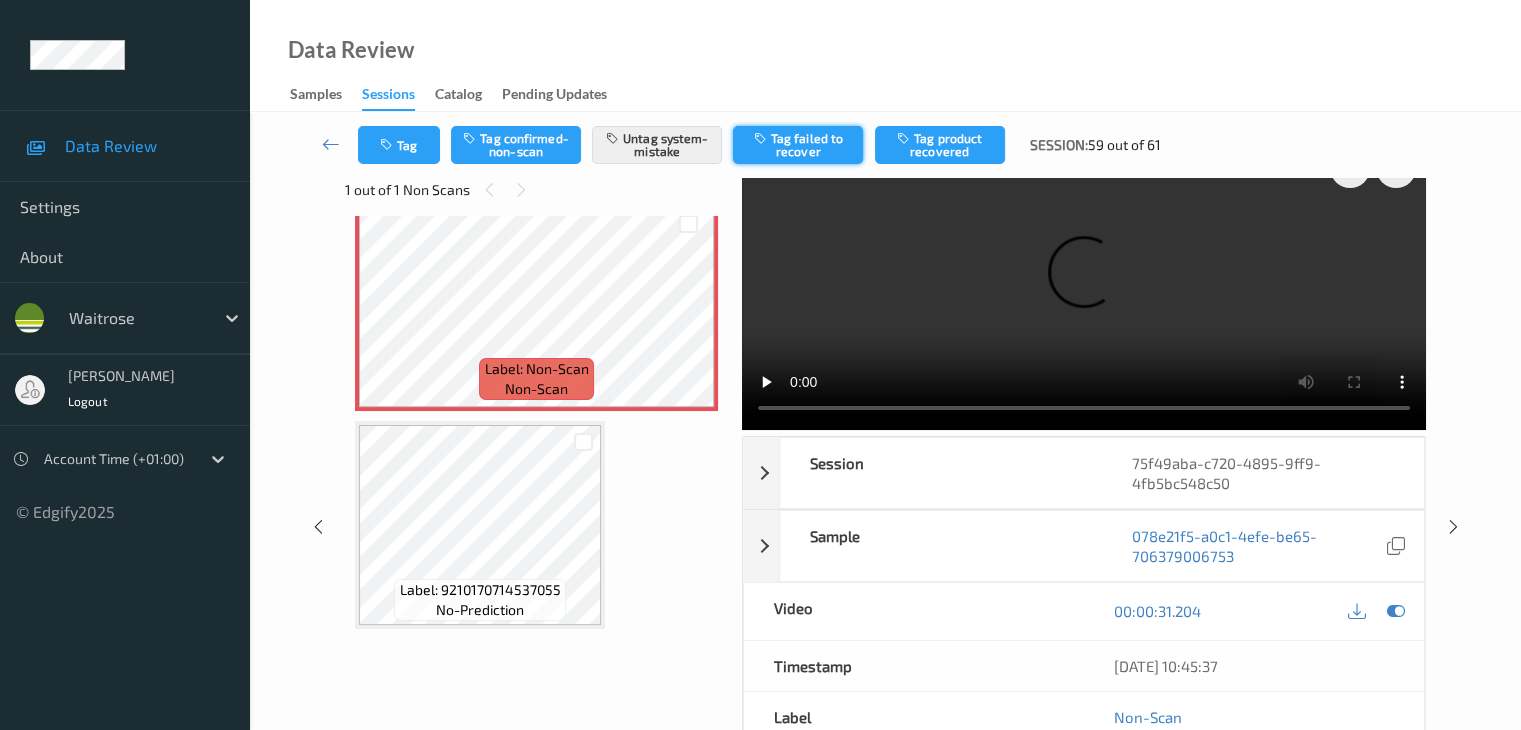 scroll, scrollTop: 0, scrollLeft: 0, axis: both 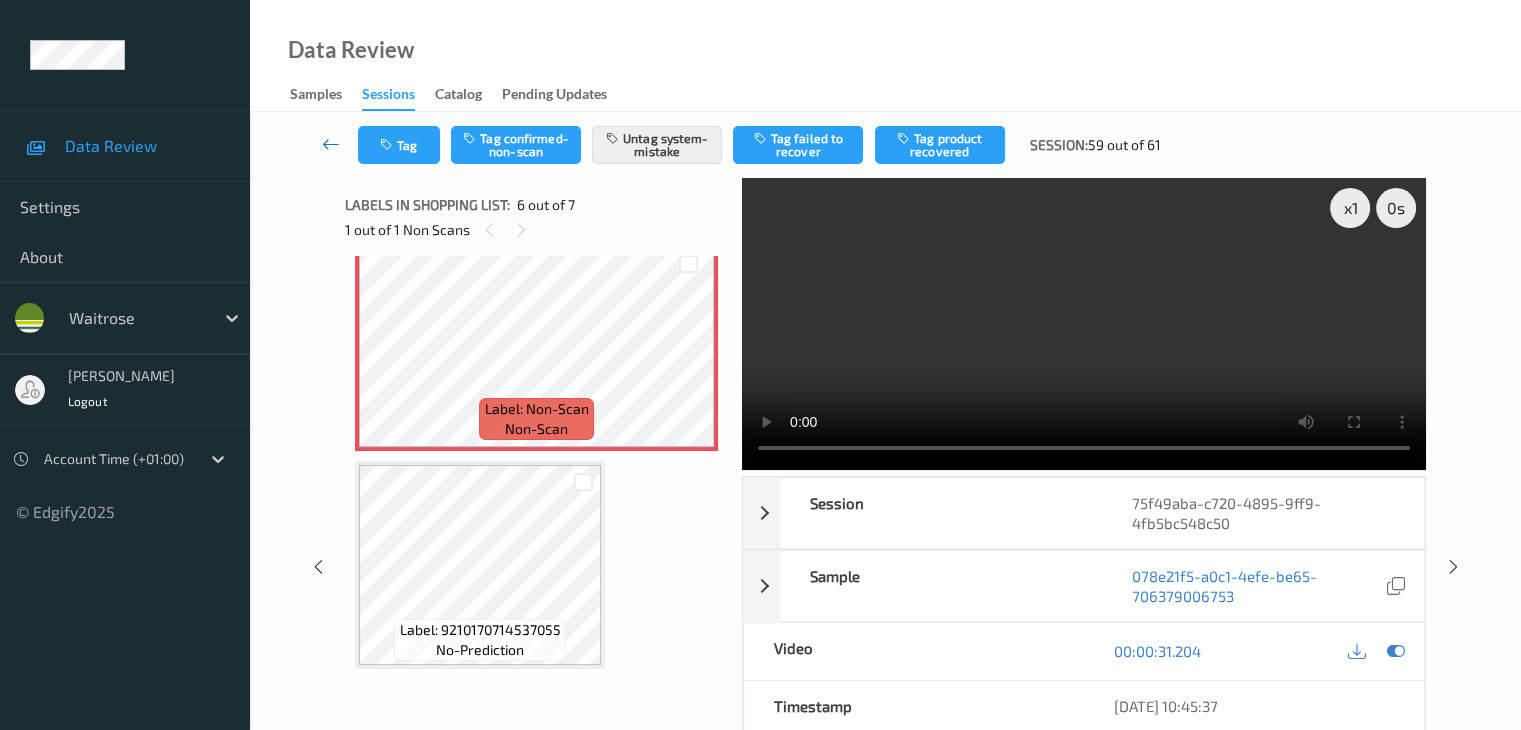 click at bounding box center [331, 144] 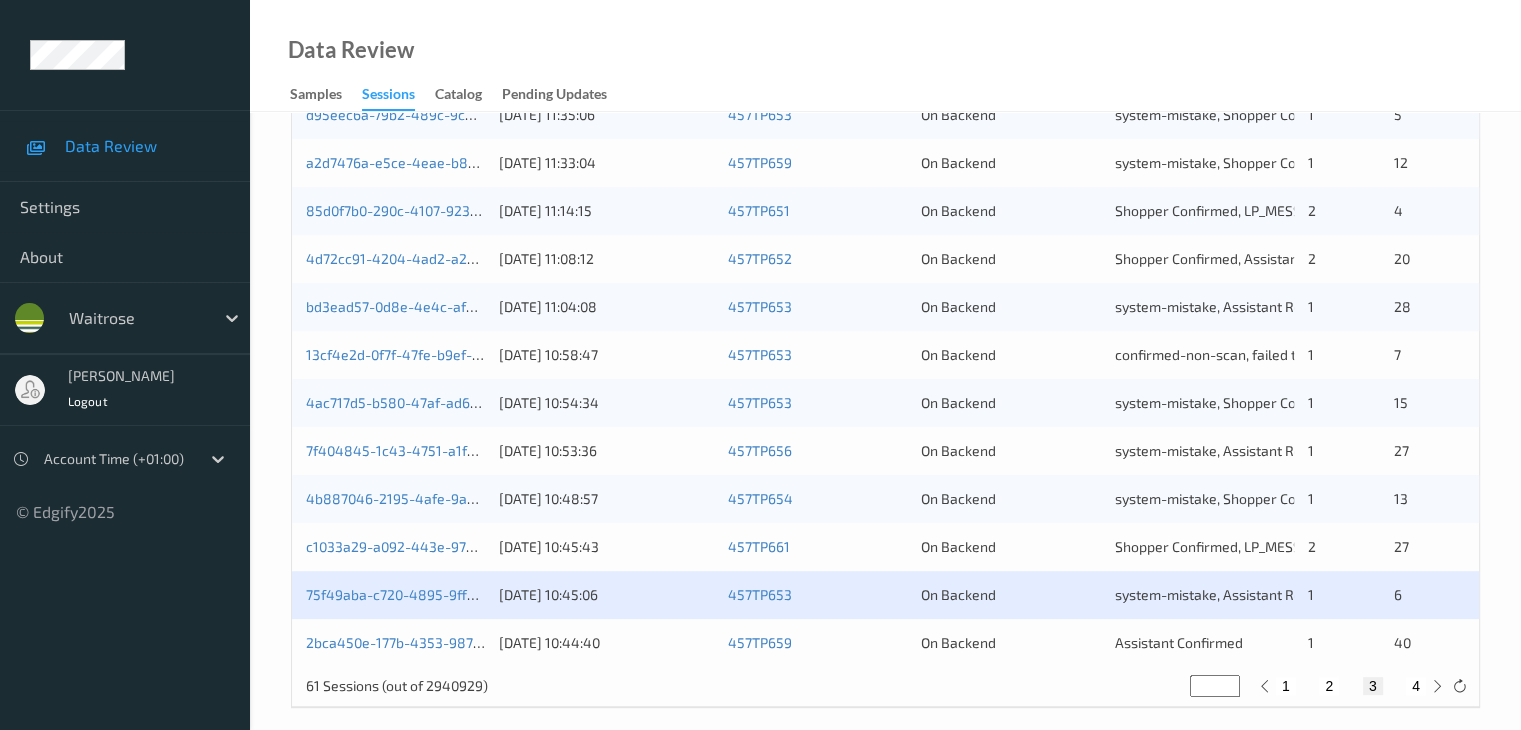 scroll, scrollTop: 932, scrollLeft: 0, axis: vertical 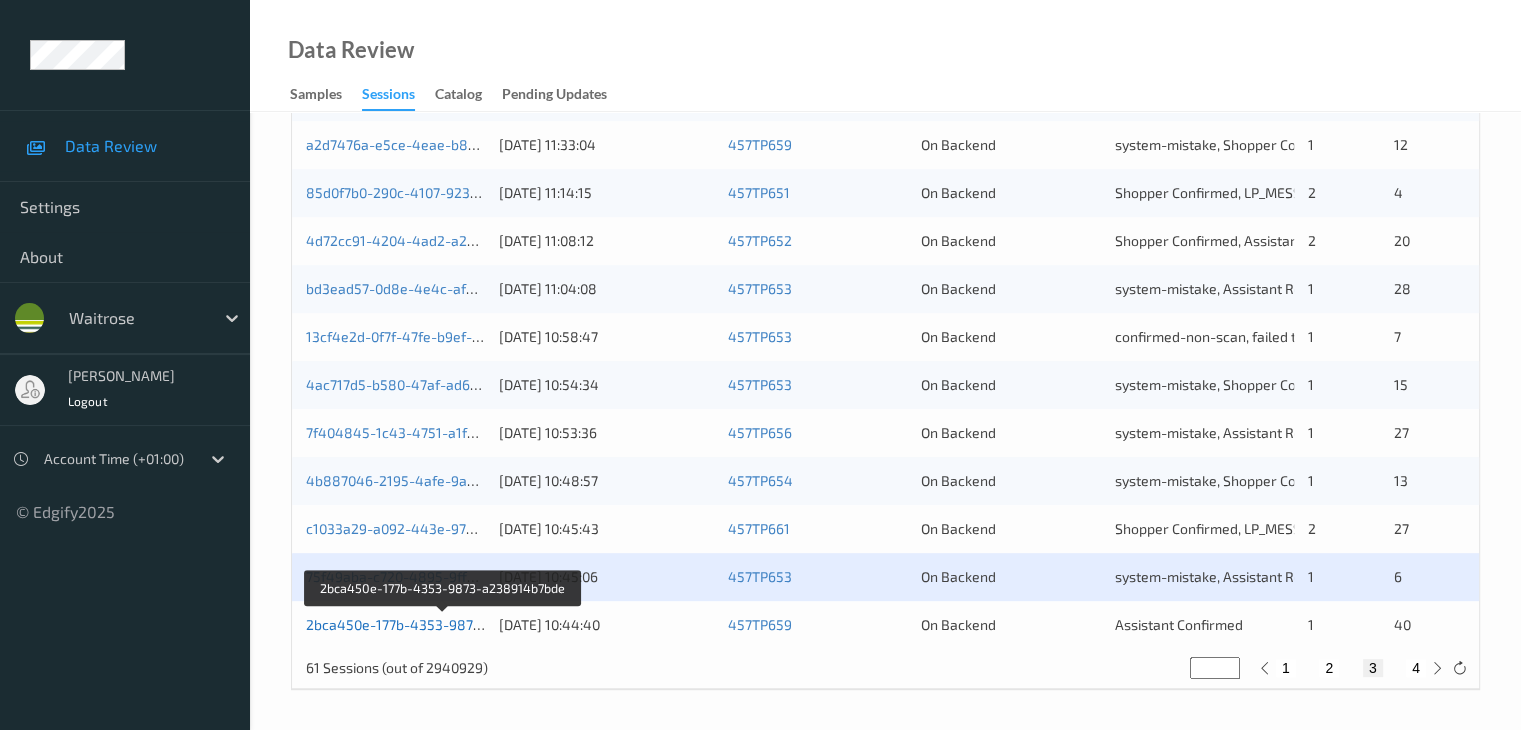 click on "2bca450e-177b-4353-9873-a238914b7bde" at bounding box center [444, 624] 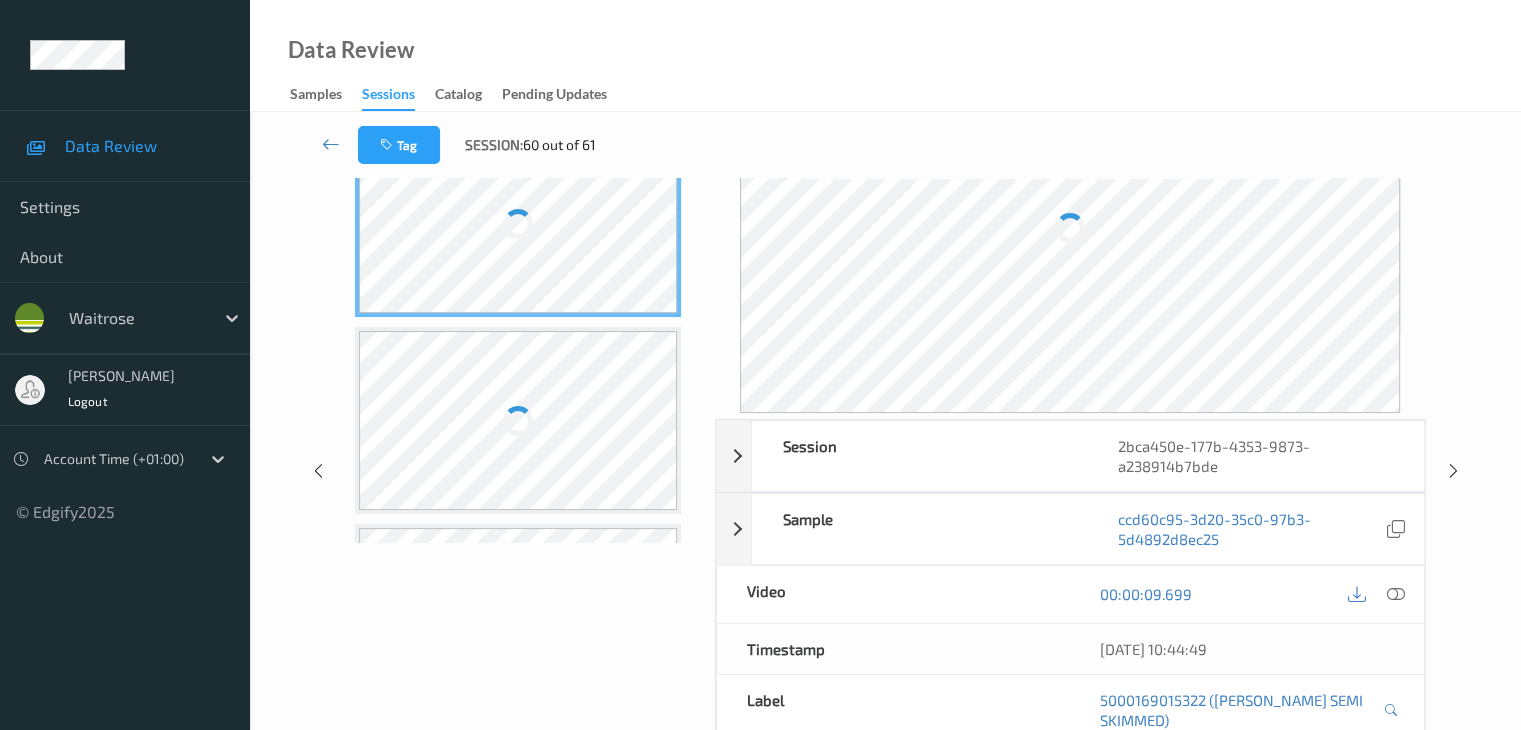 scroll, scrollTop: 0, scrollLeft: 0, axis: both 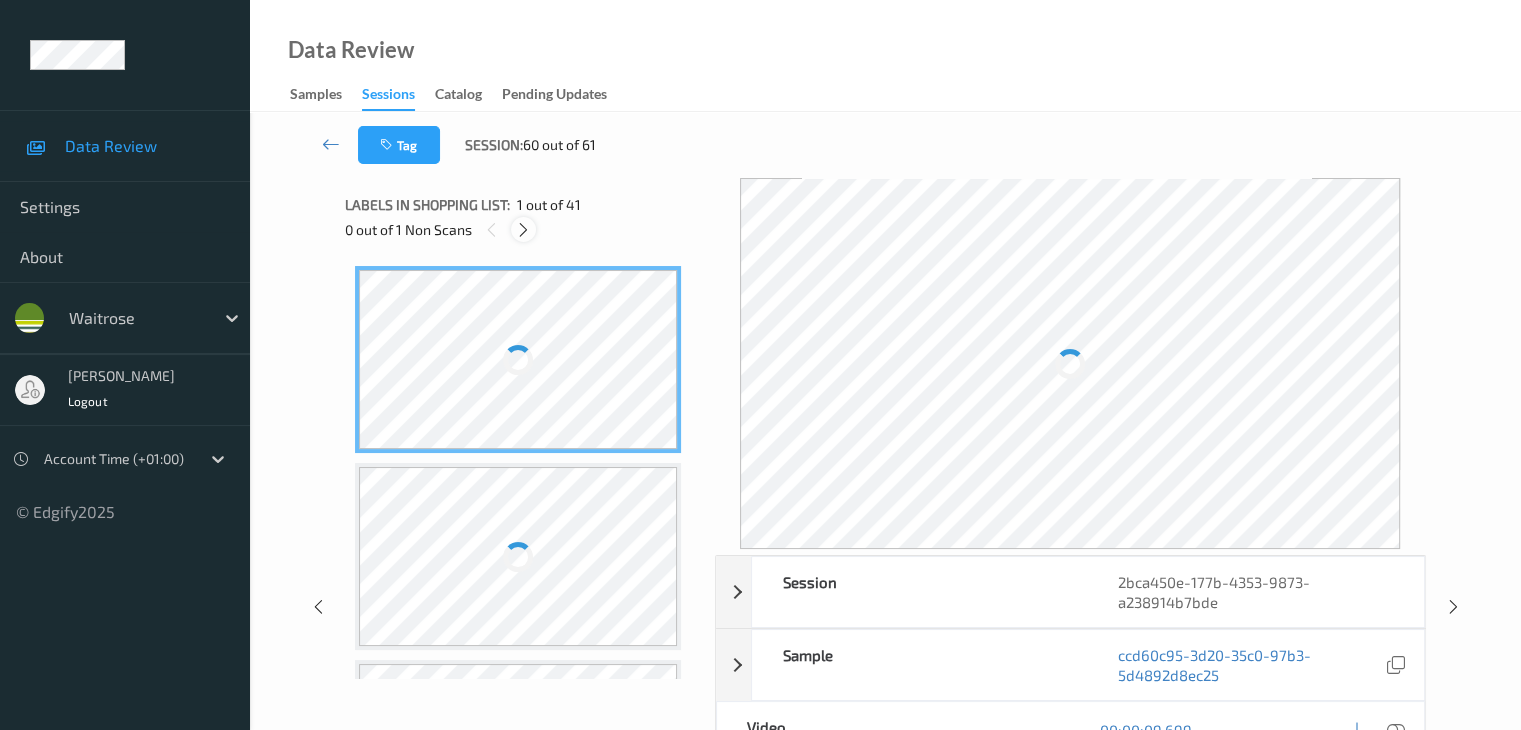 click at bounding box center [523, 230] 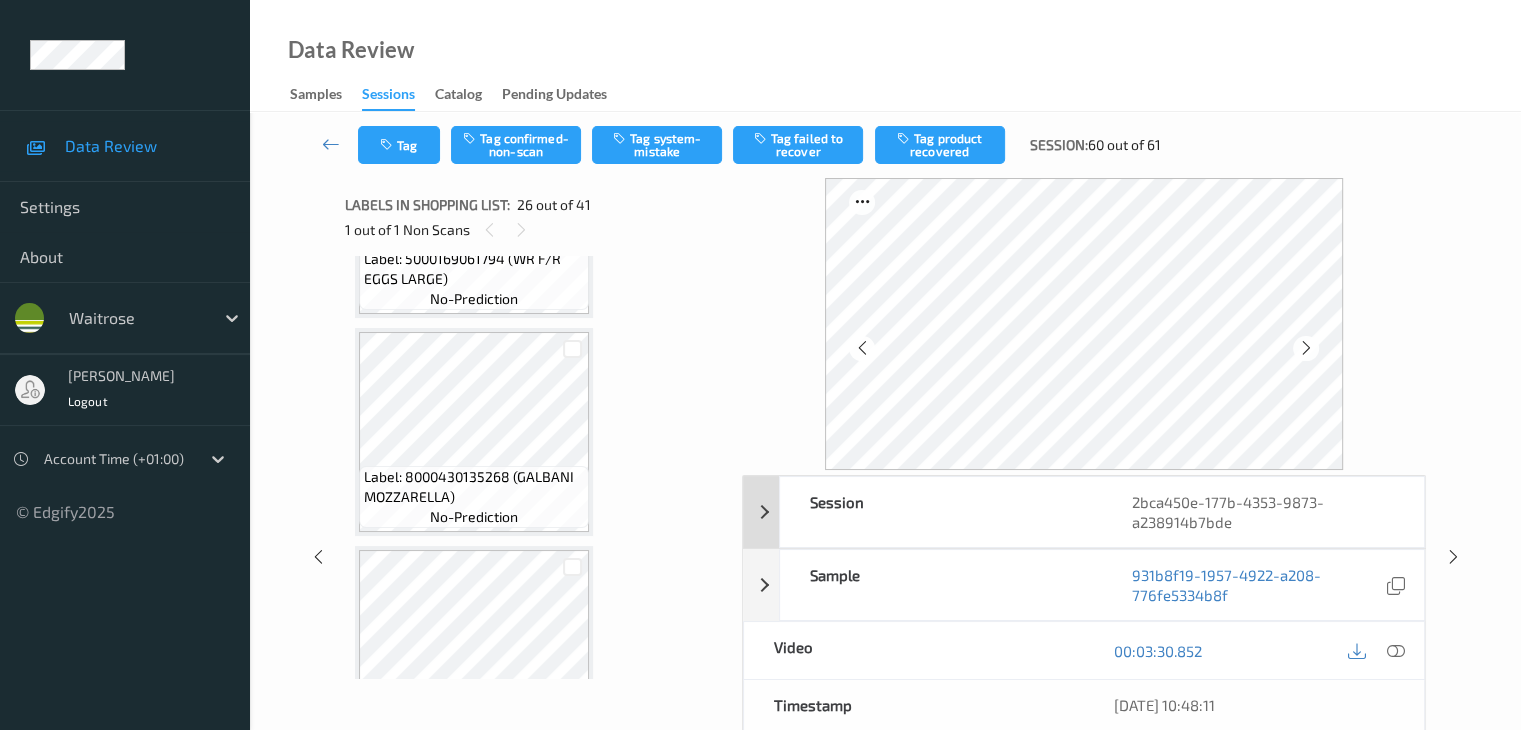 scroll, scrollTop: 5242, scrollLeft: 0, axis: vertical 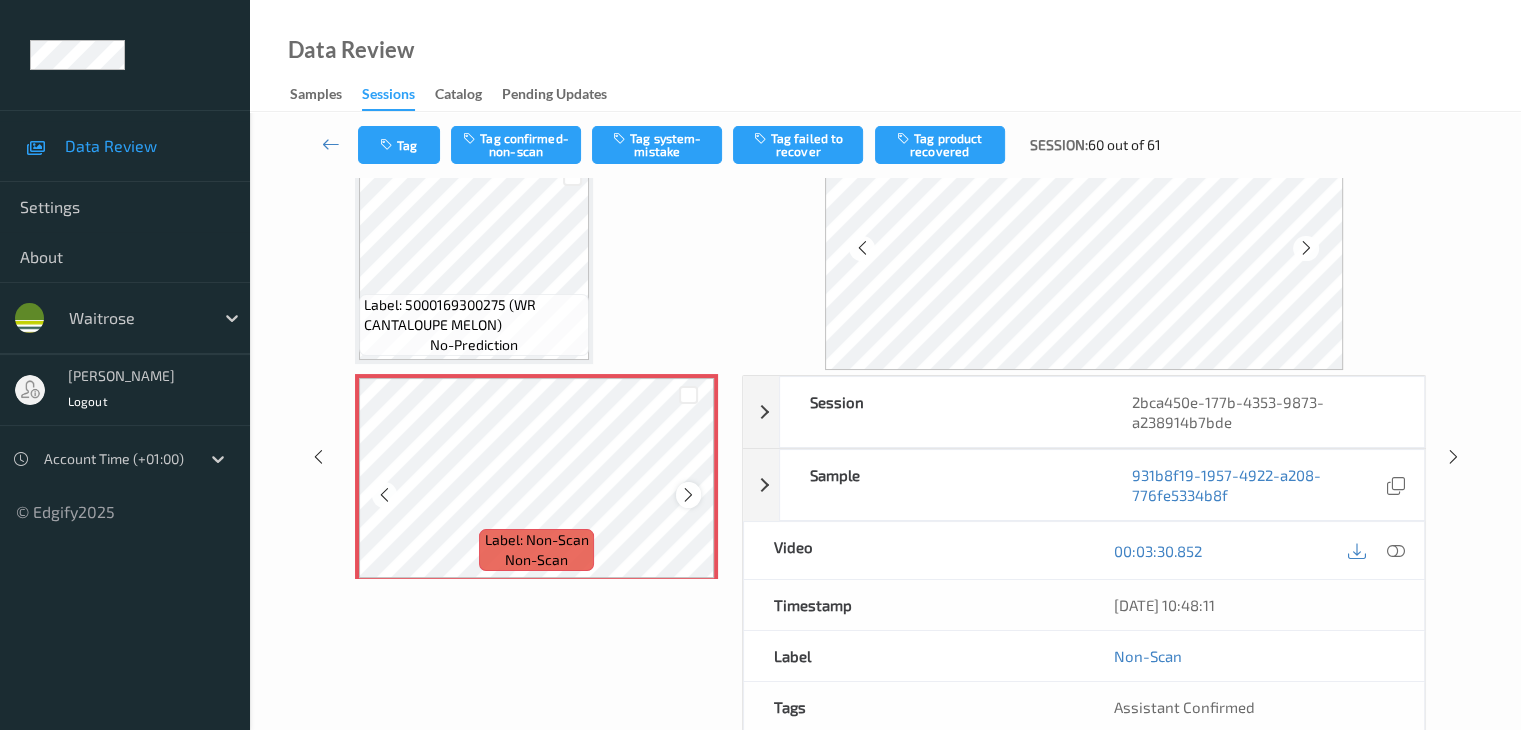 click at bounding box center (688, 495) 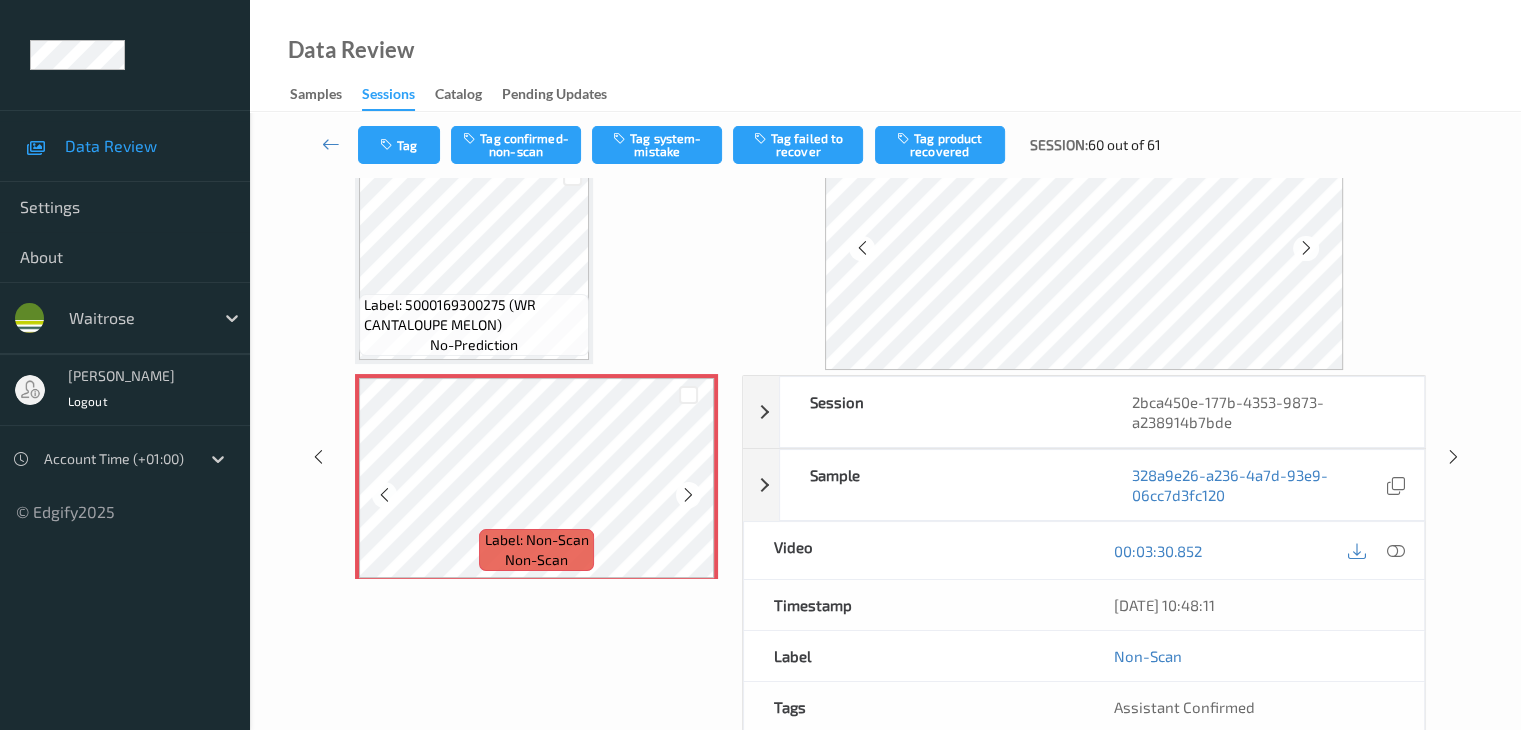 click at bounding box center (688, 495) 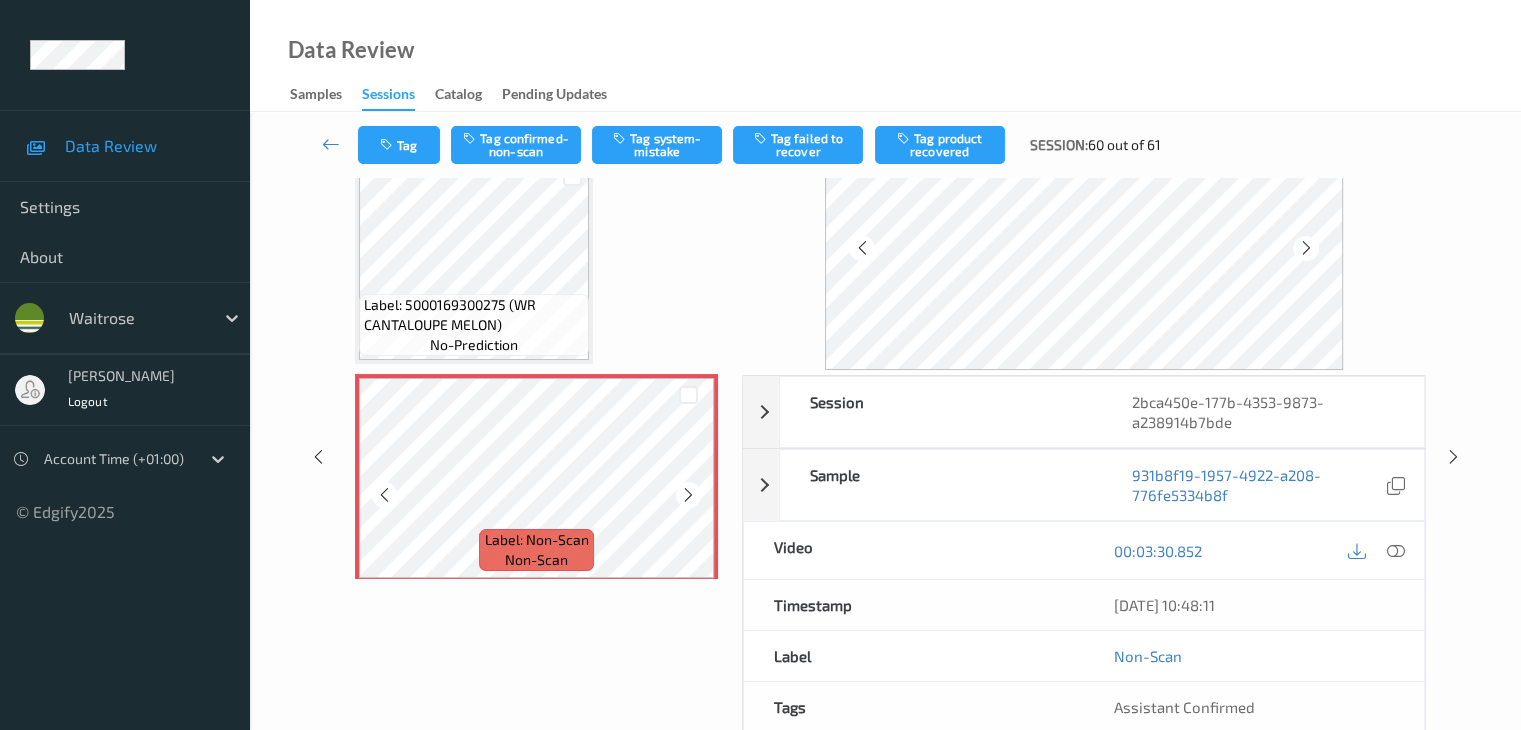 click at bounding box center [688, 495] 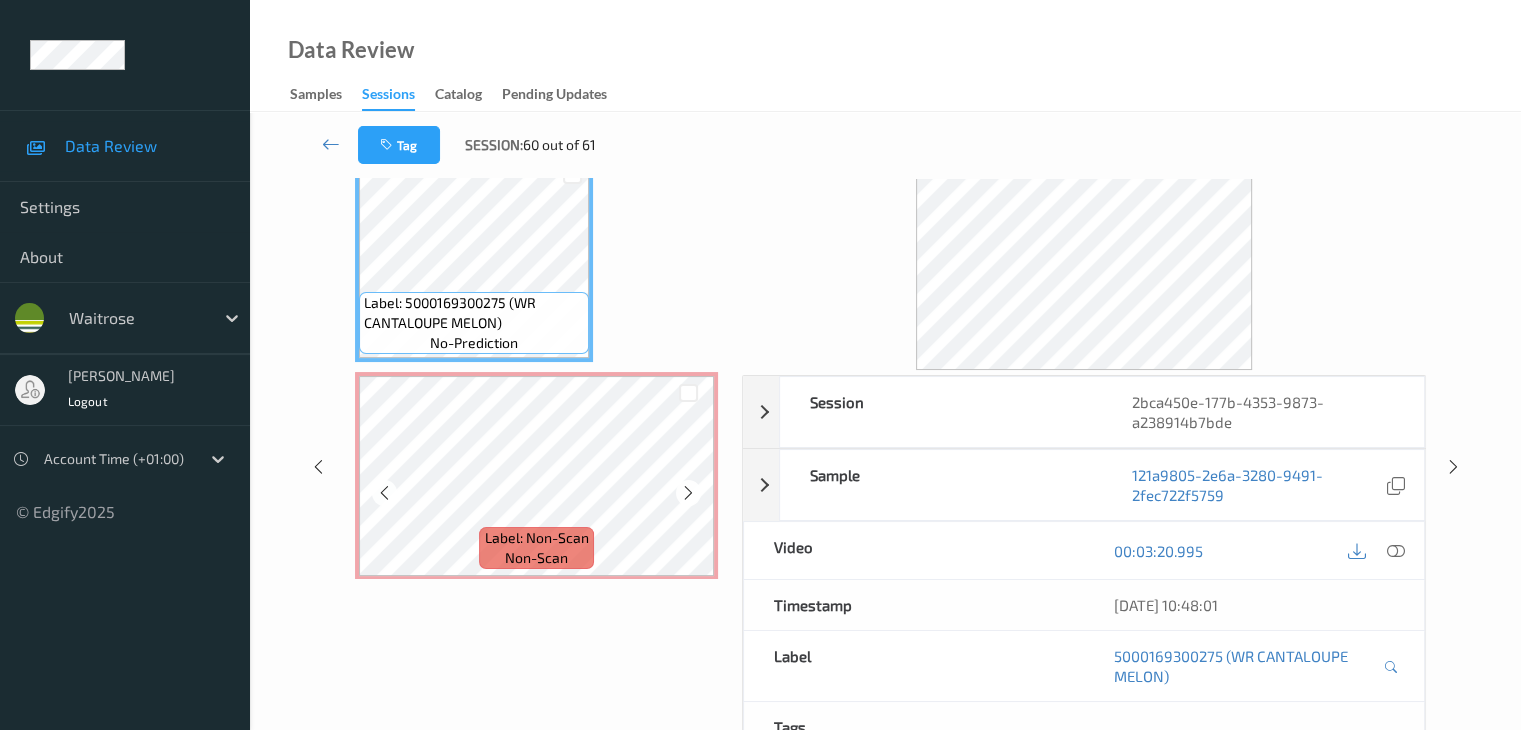 scroll, scrollTop: 5242, scrollLeft: 0, axis: vertical 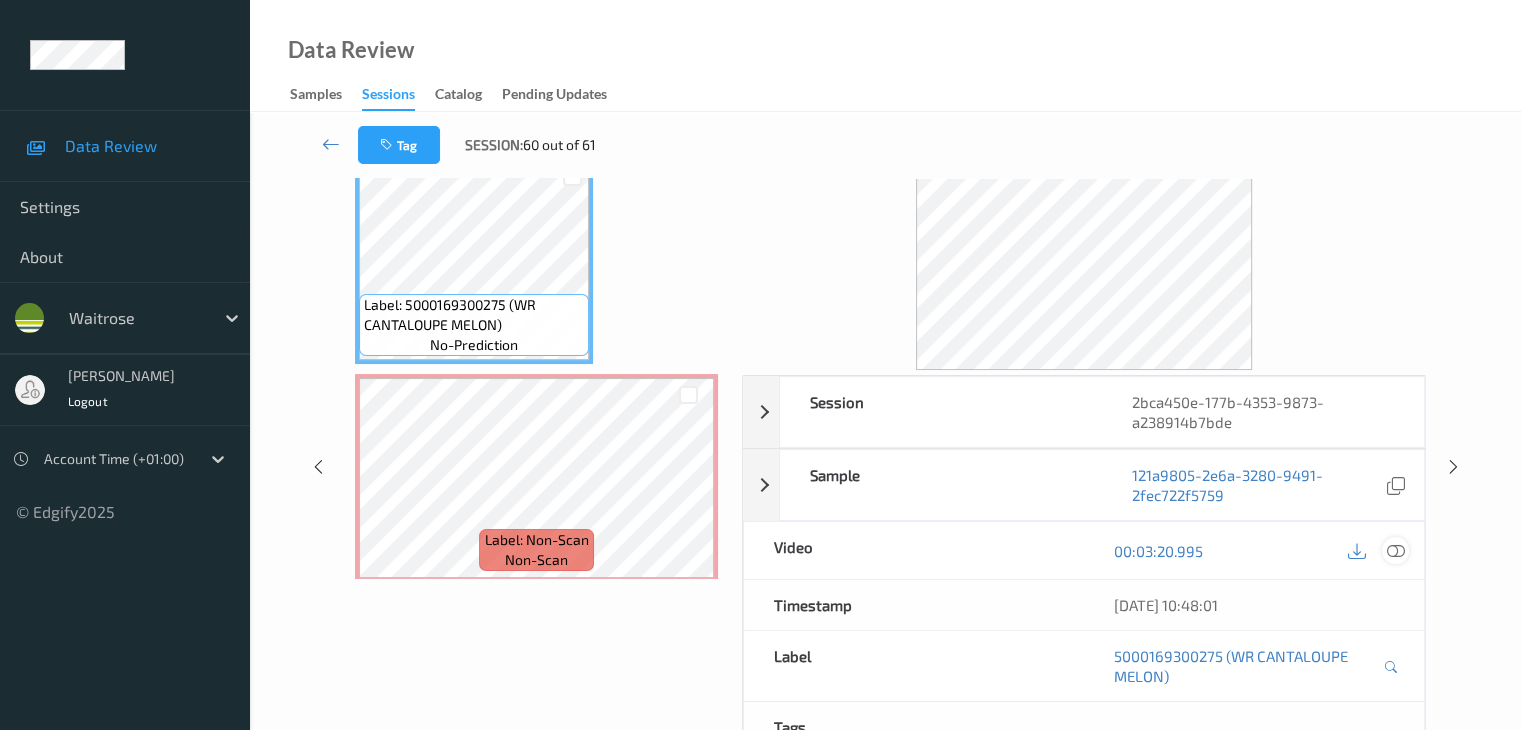 click at bounding box center [1395, 551] 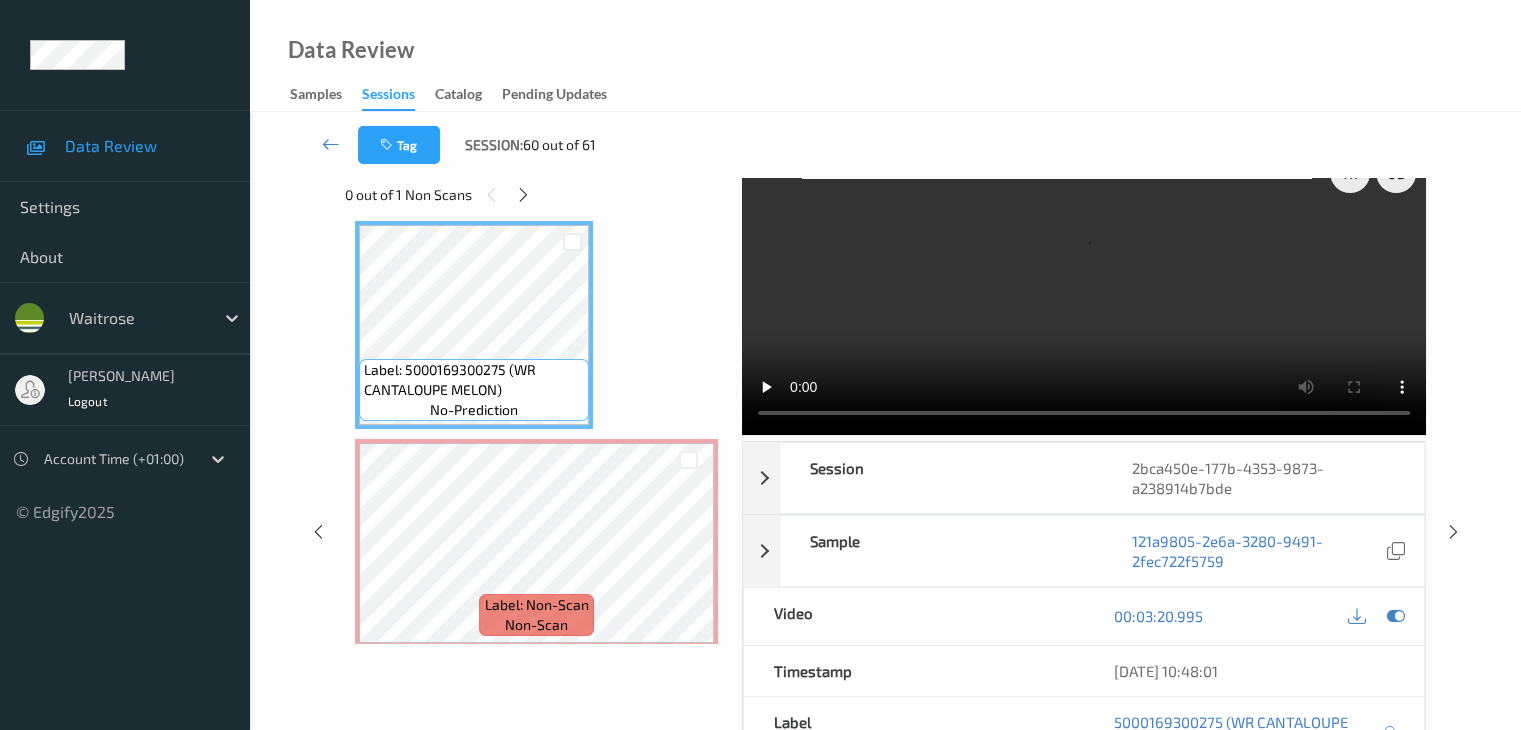 scroll, scrollTop: 0, scrollLeft: 0, axis: both 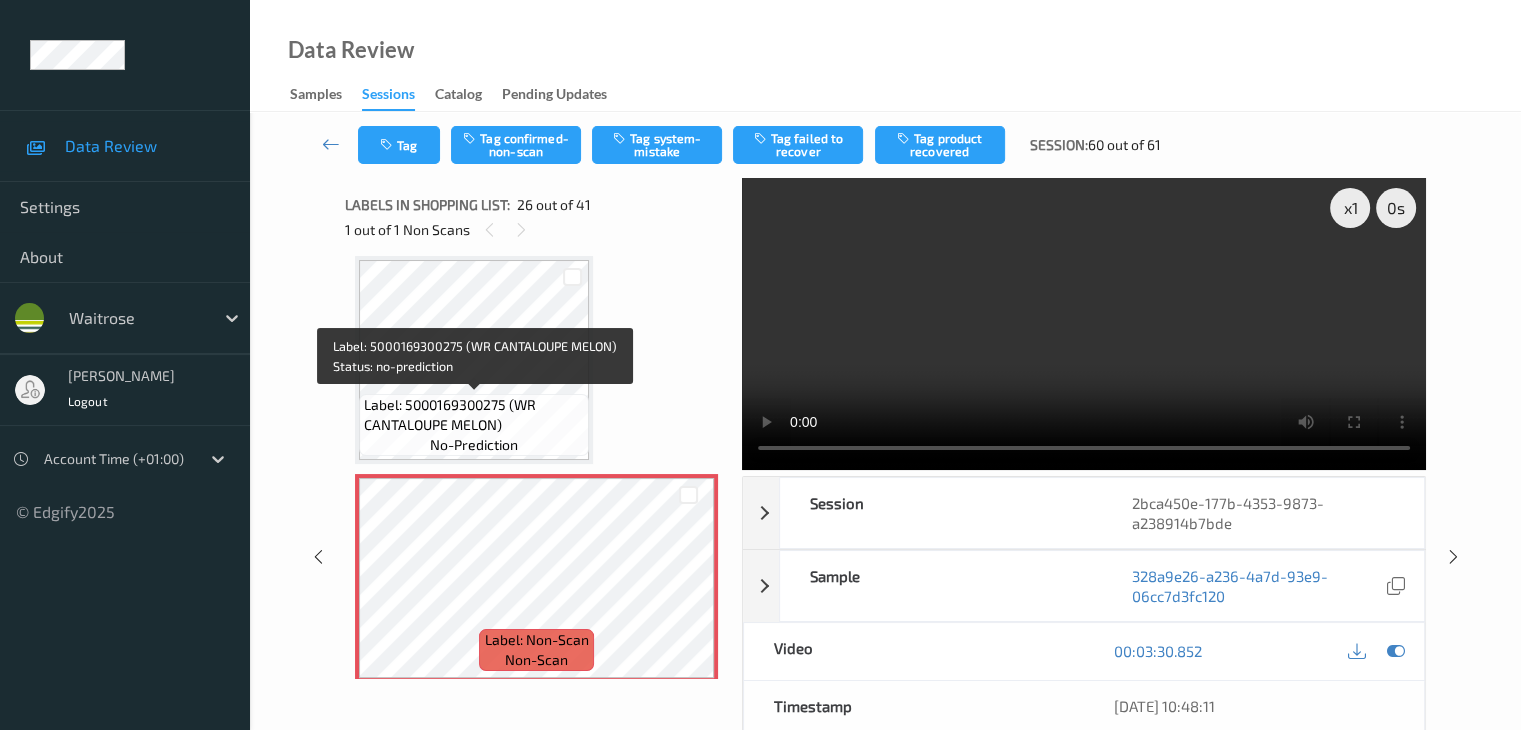 click on "Label: 5000169300275 (WR CANTALOUPE MELON)" at bounding box center (474, 415) 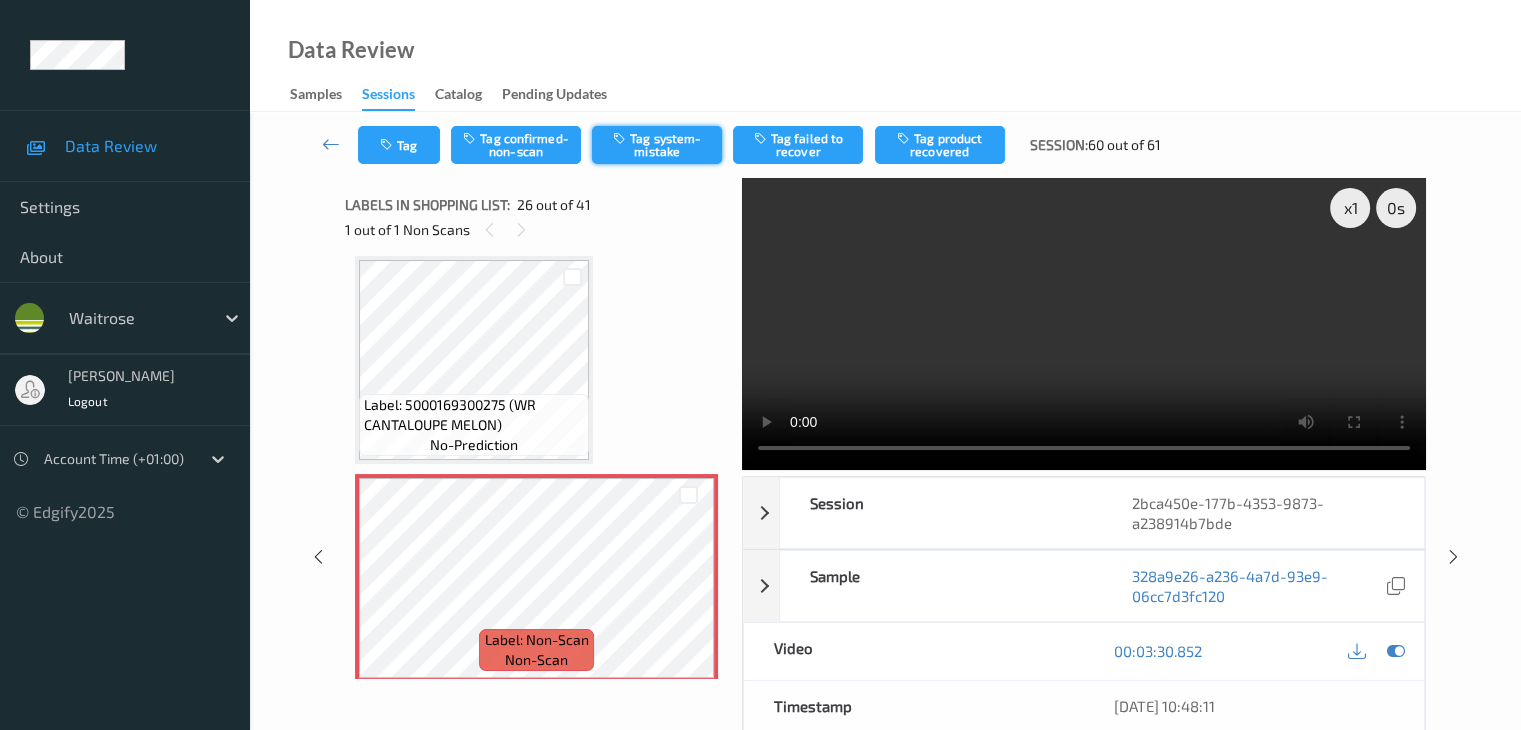 click on "Tag   system-mistake" at bounding box center (657, 145) 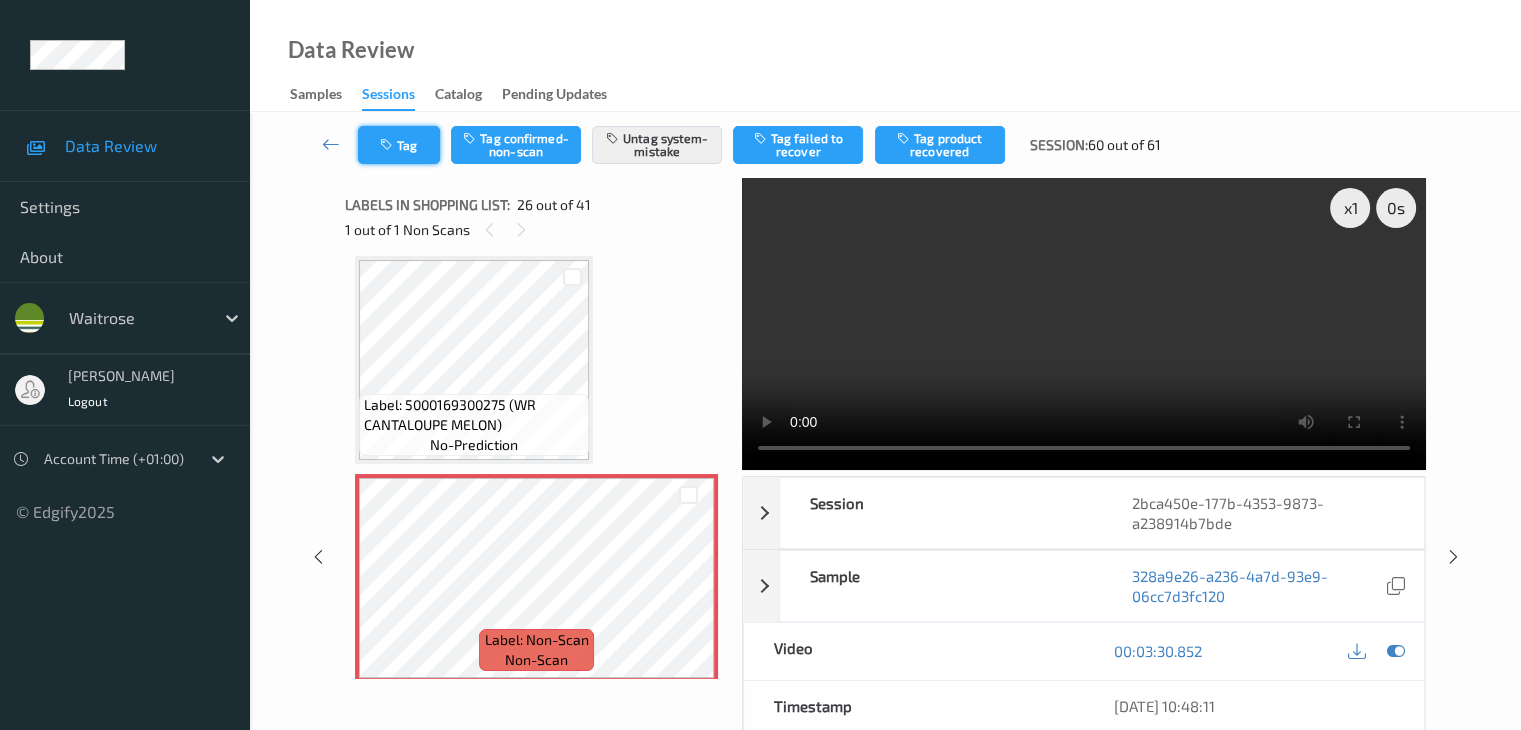 click on "Tag" at bounding box center (399, 145) 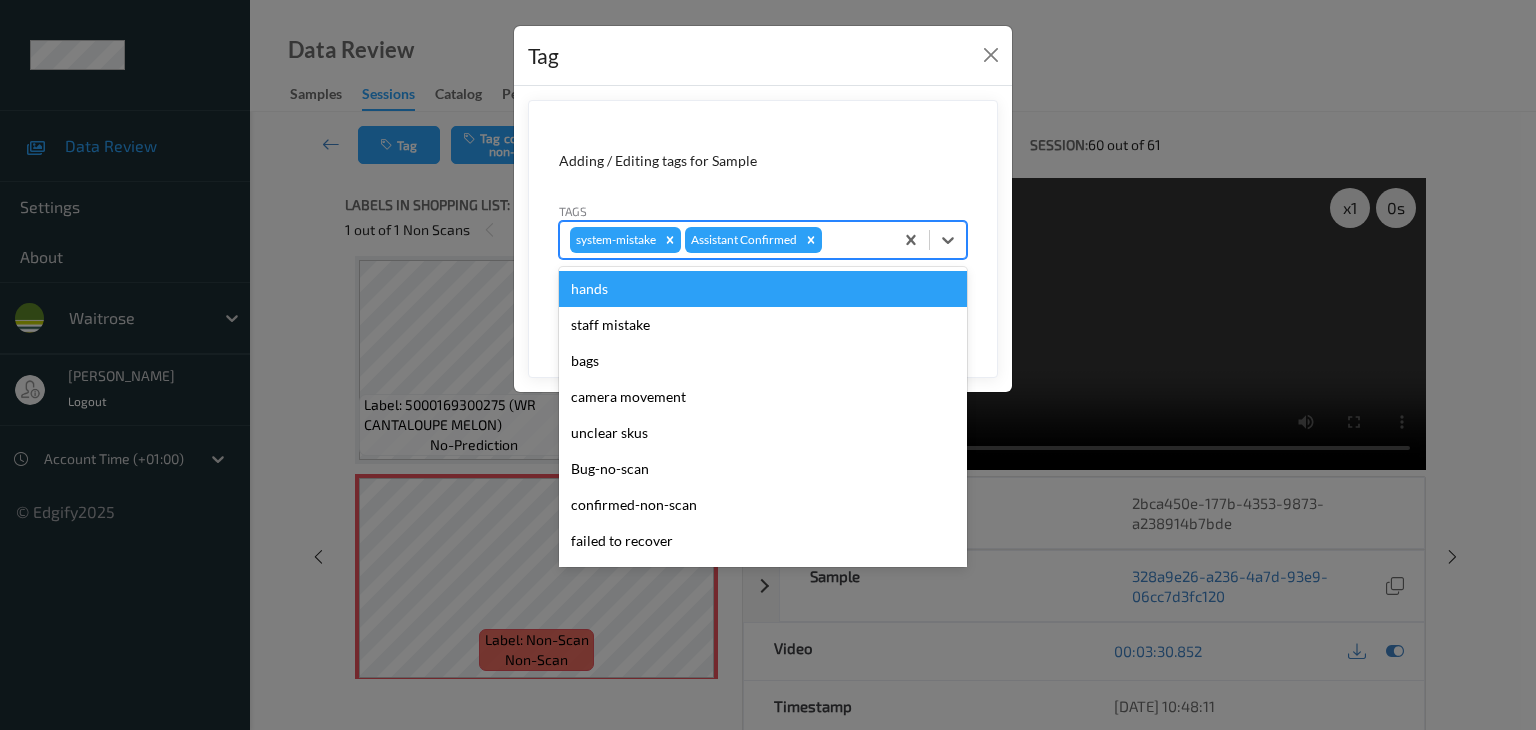 click at bounding box center [854, 240] 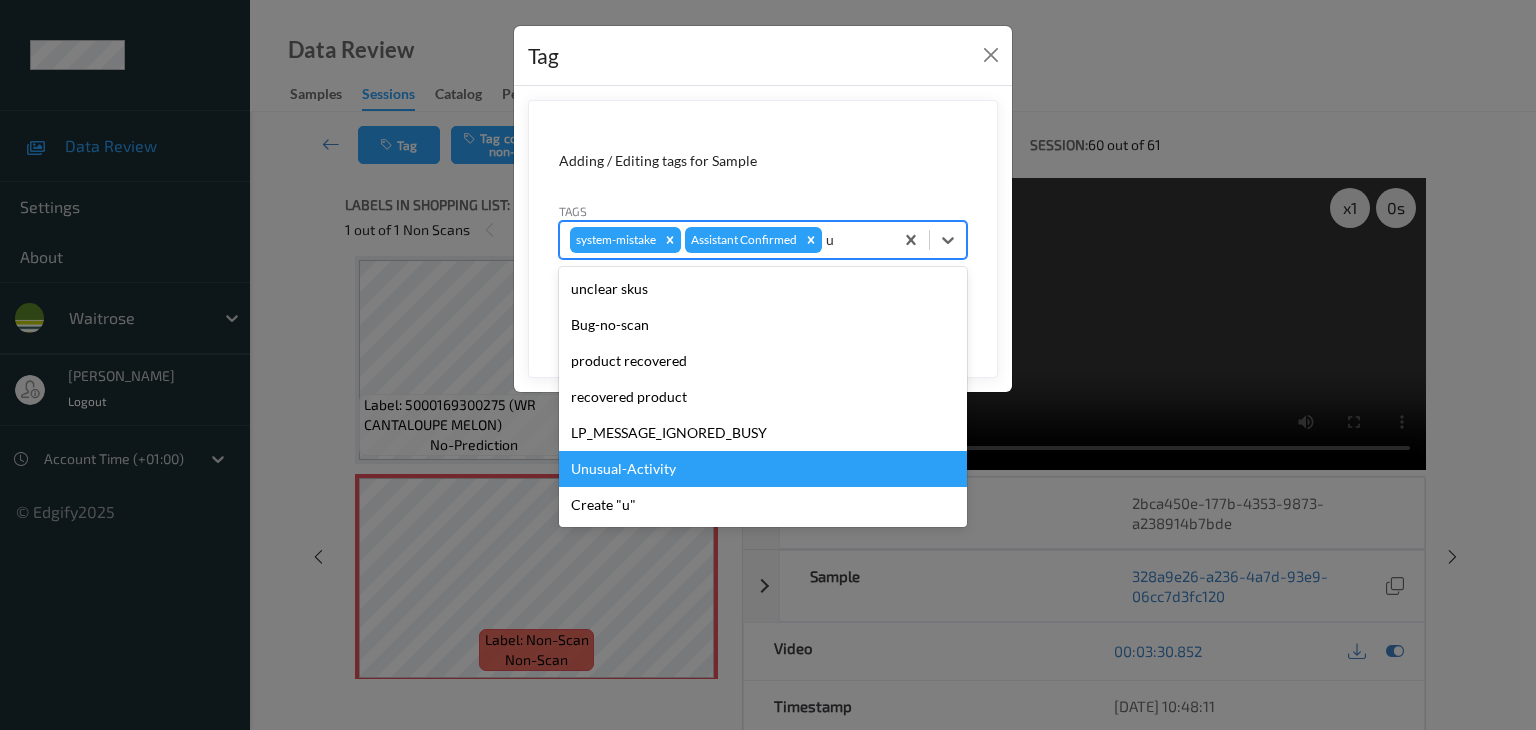 click on "Unusual-Activity" at bounding box center [763, 469] 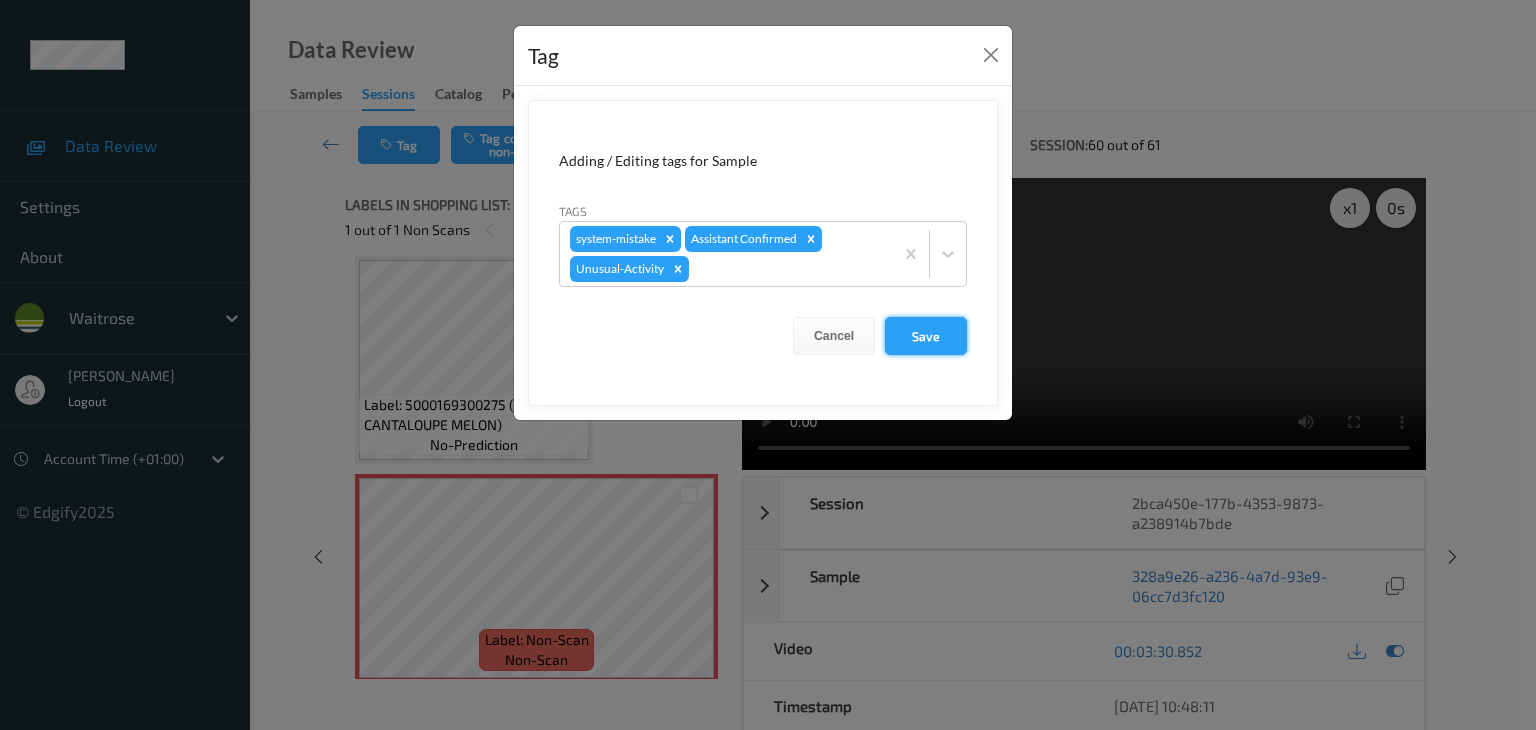 click on "Save" at bounding box center (926, 336) 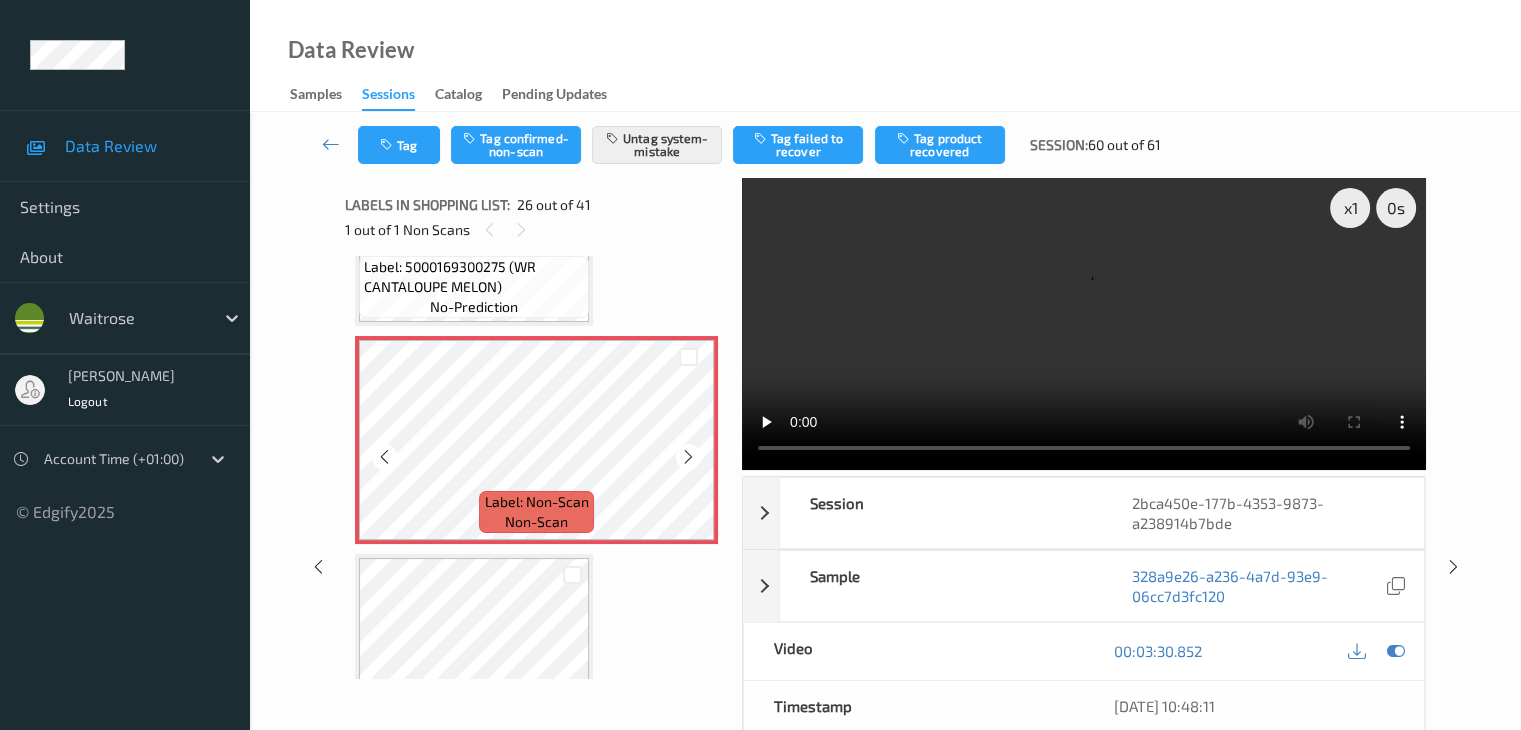 scroll, scrollTop: 5542, scrollLeft: 0, axis: vertical 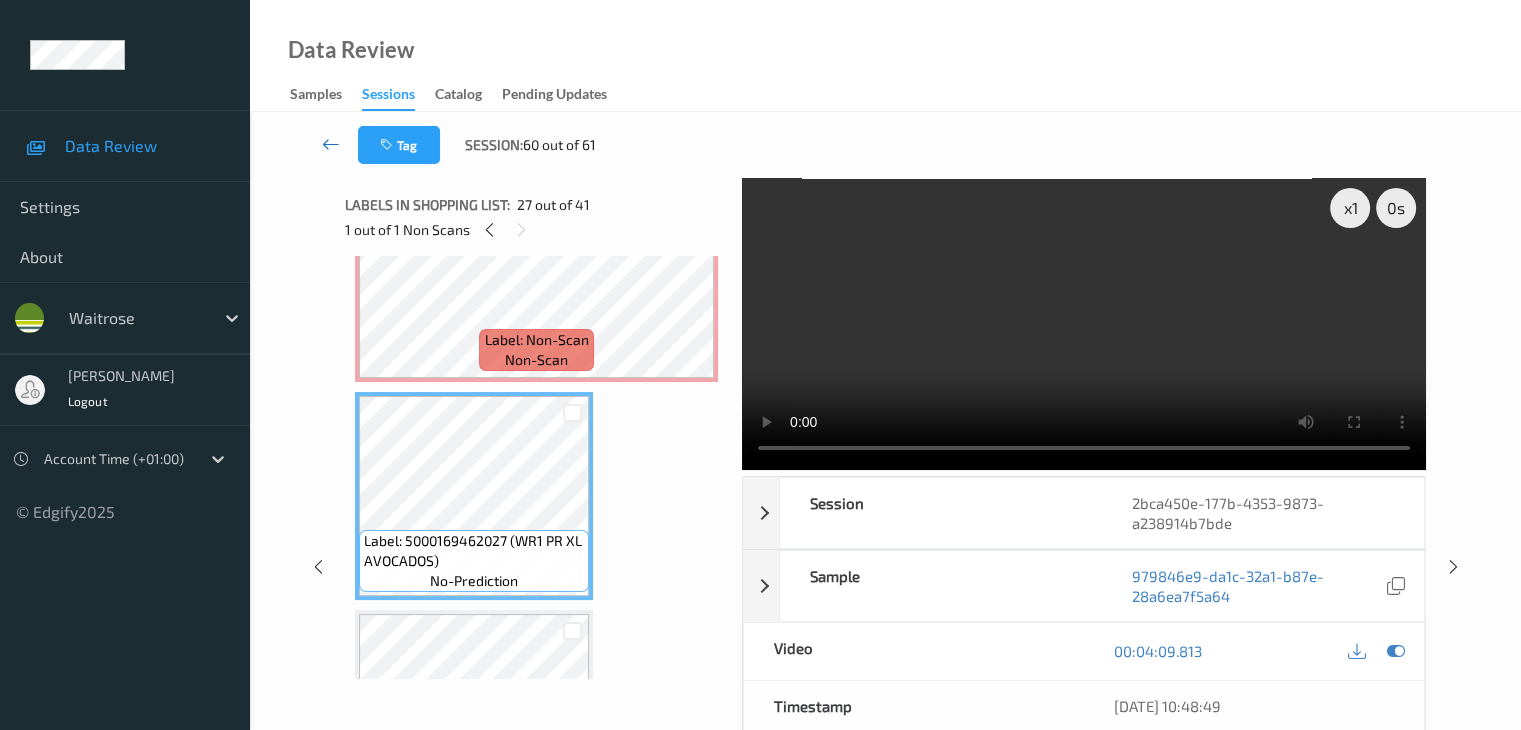 click at bounding box center (331, 144) 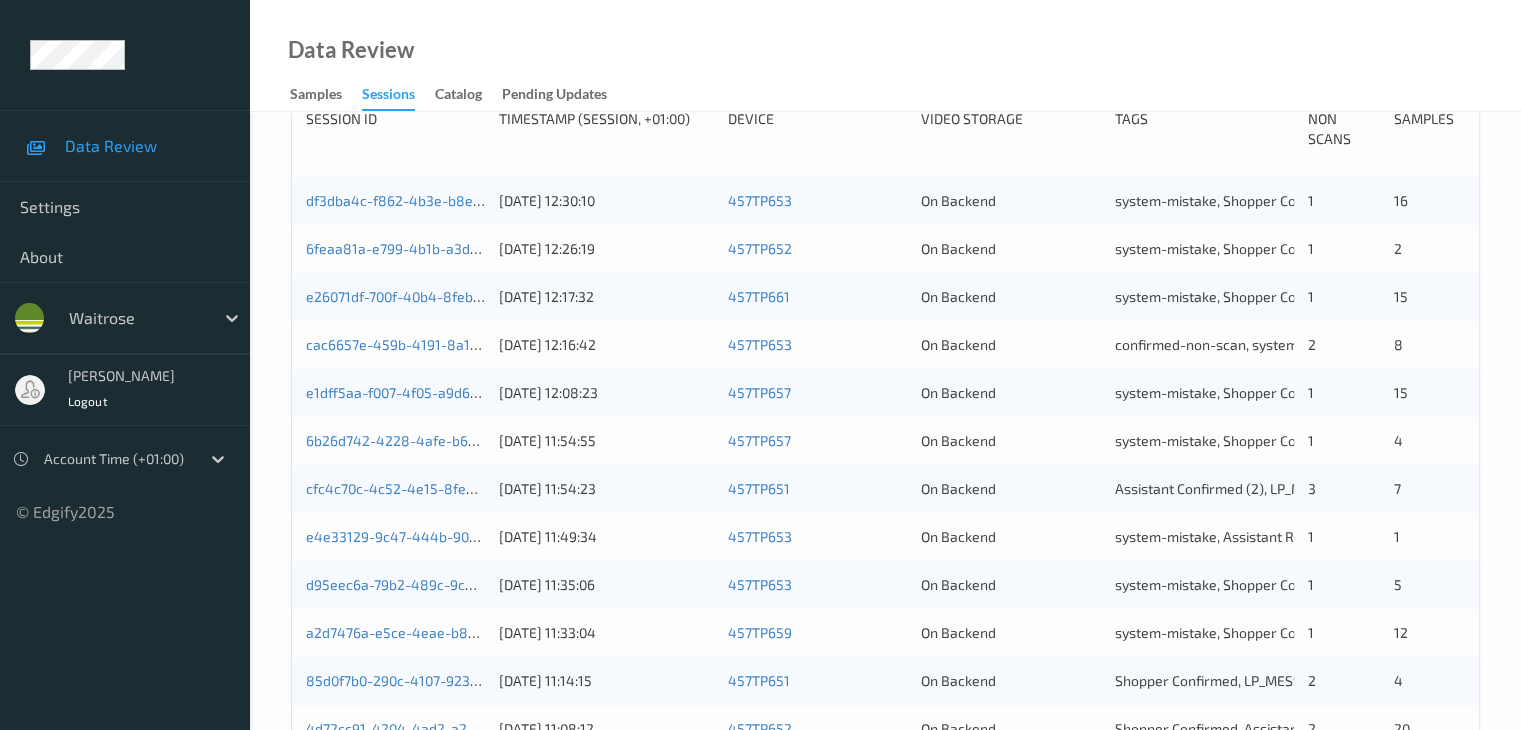scroll, scrollTop: 432, scrollLeft: 0, axis: vertical 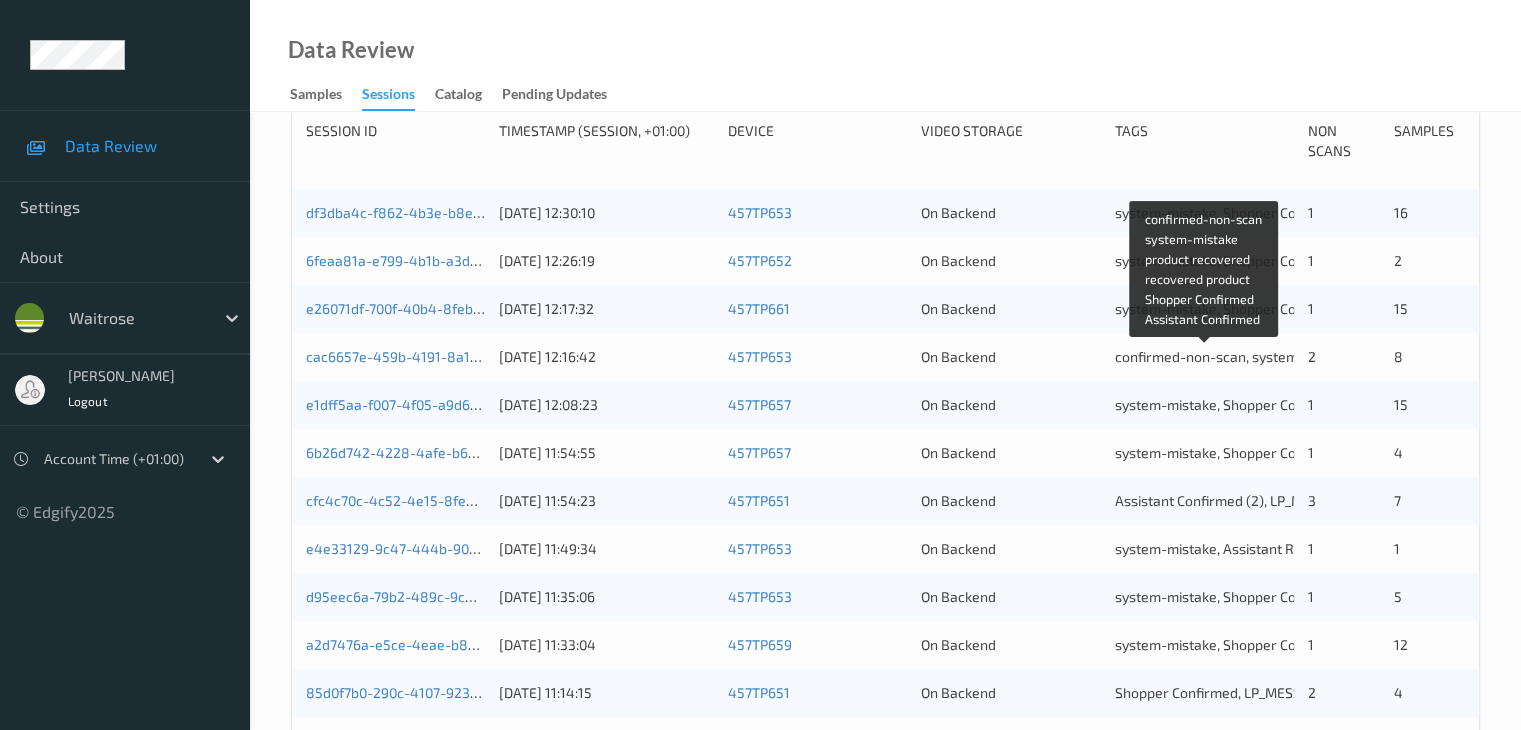 click on "confirmed-non-scan, system-mistake, product recovered, recovered product, Shopper Confirmed, Assistant Confirmed" at bounding box center [1491, 356] 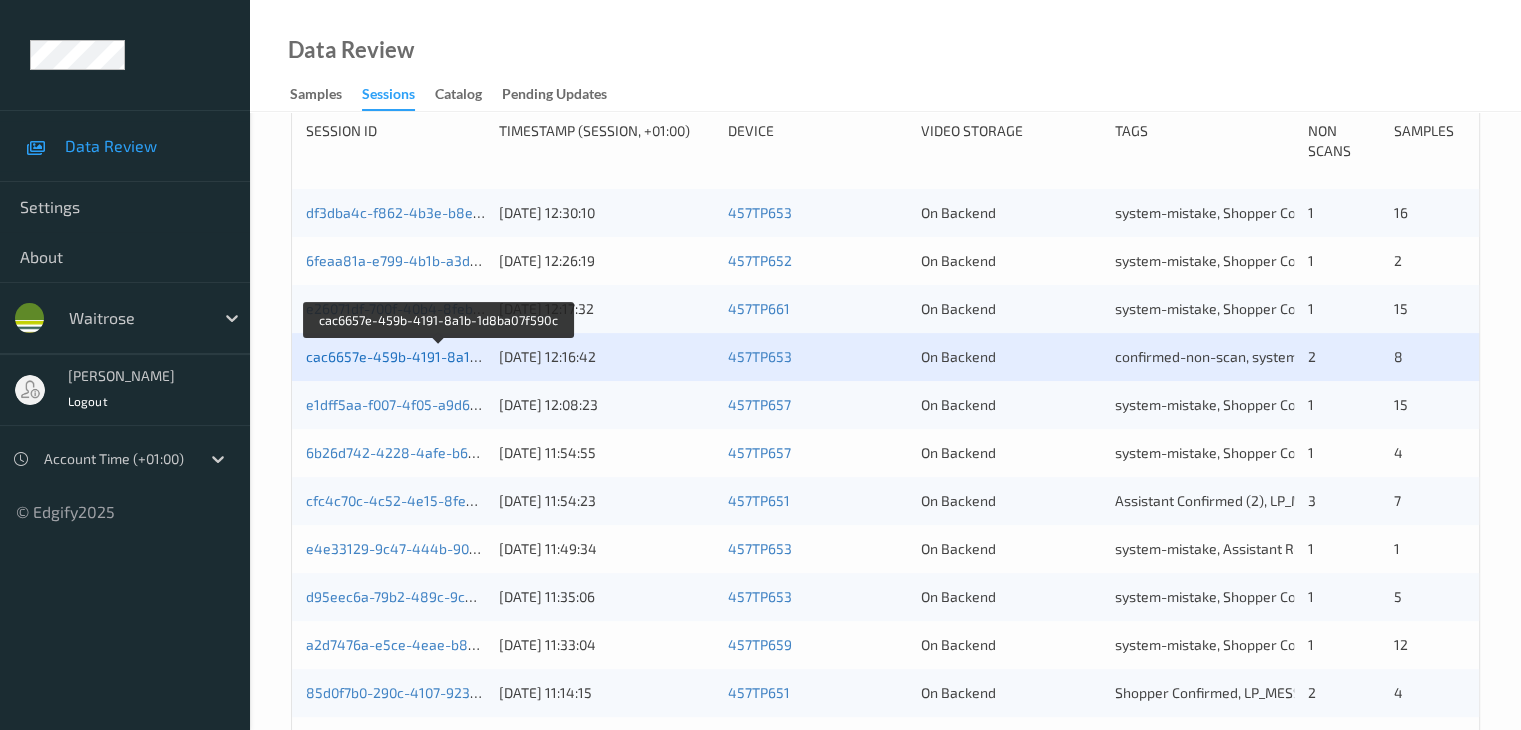 click on "cac6657e-459b-4191-8a1b-1d8ba07f590c" at bounding box center (440, 356) 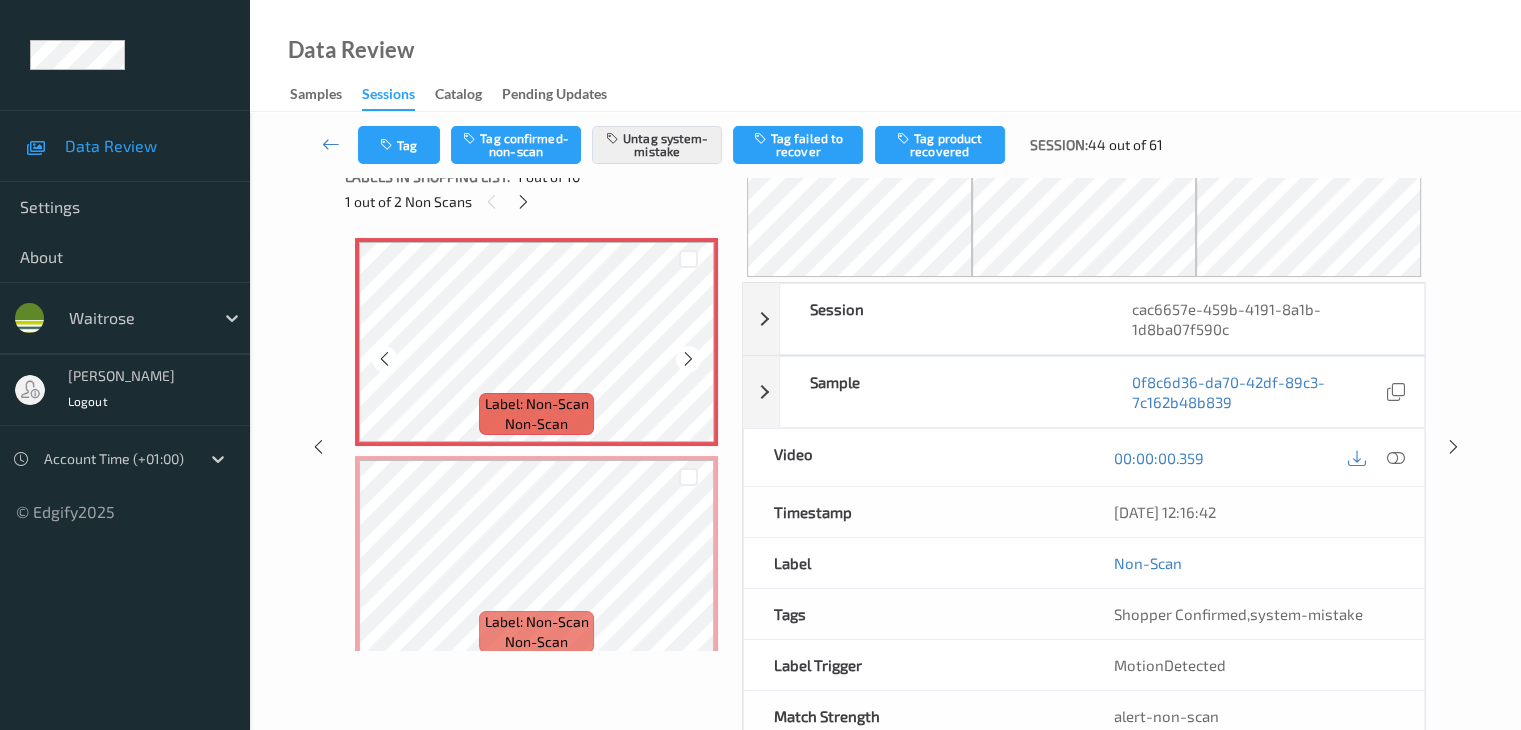scroll, scrollTop: 0, scrollLeft: 0, axis: both 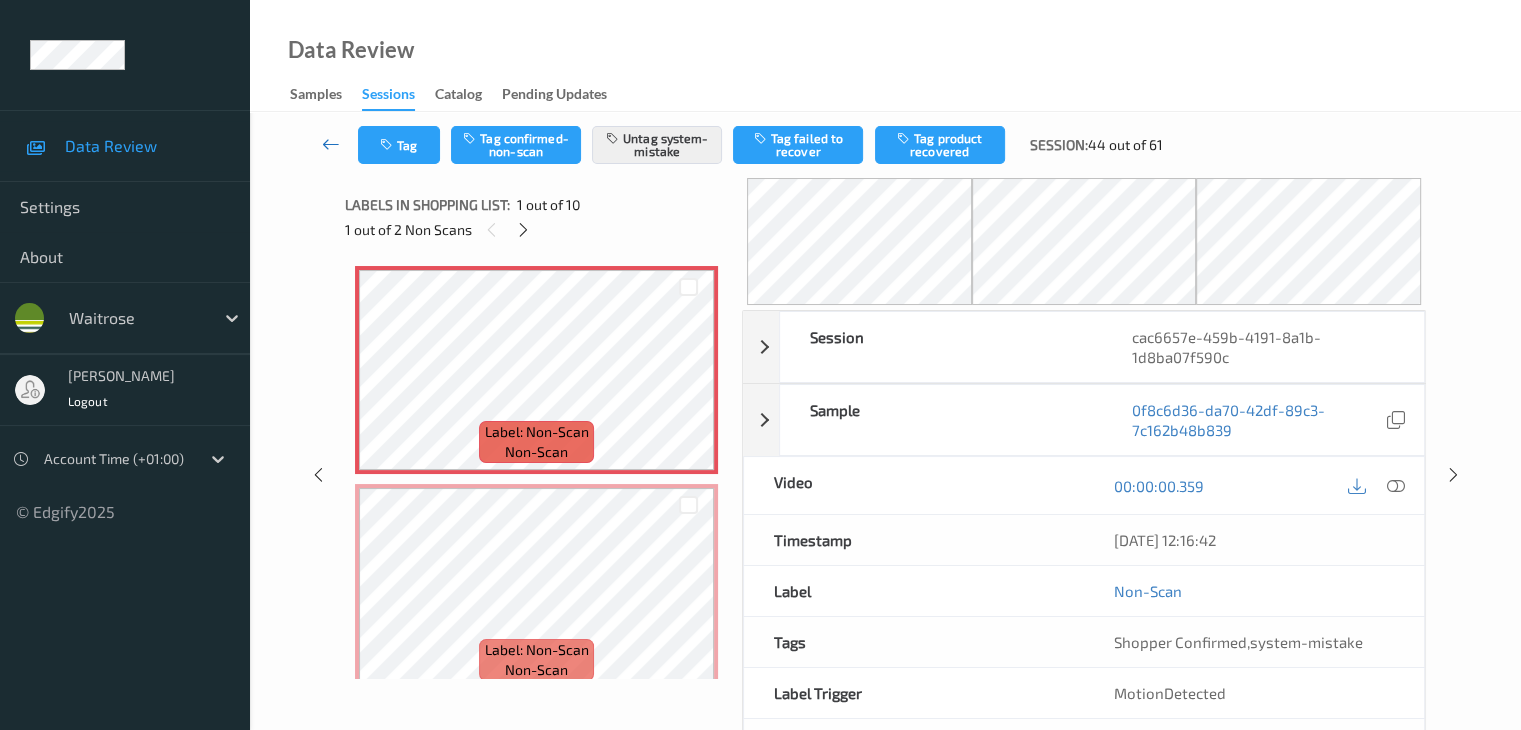 click at bounding box center (331, 144) 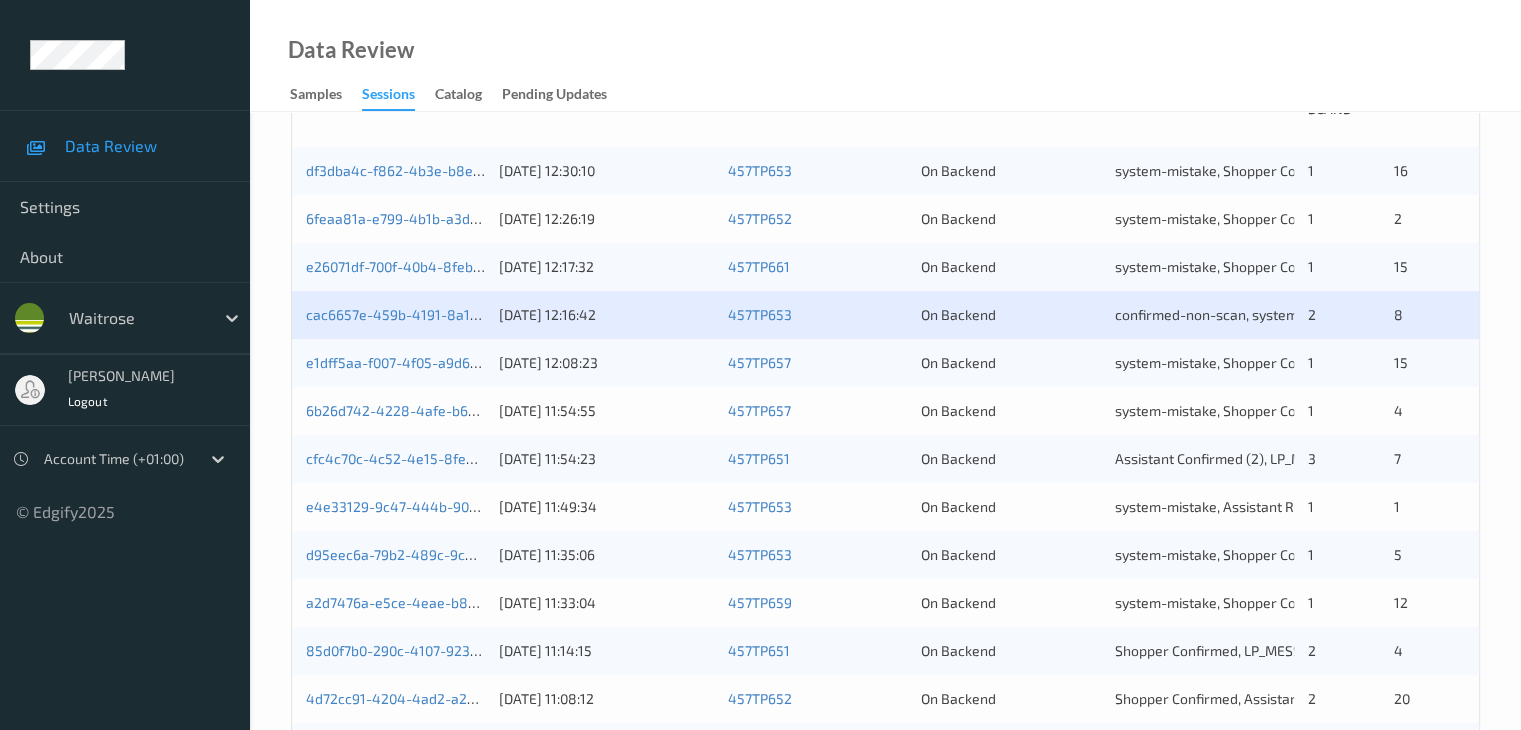 scroll, scrollTop: 600, scrollLeft: 0, axis: vertical 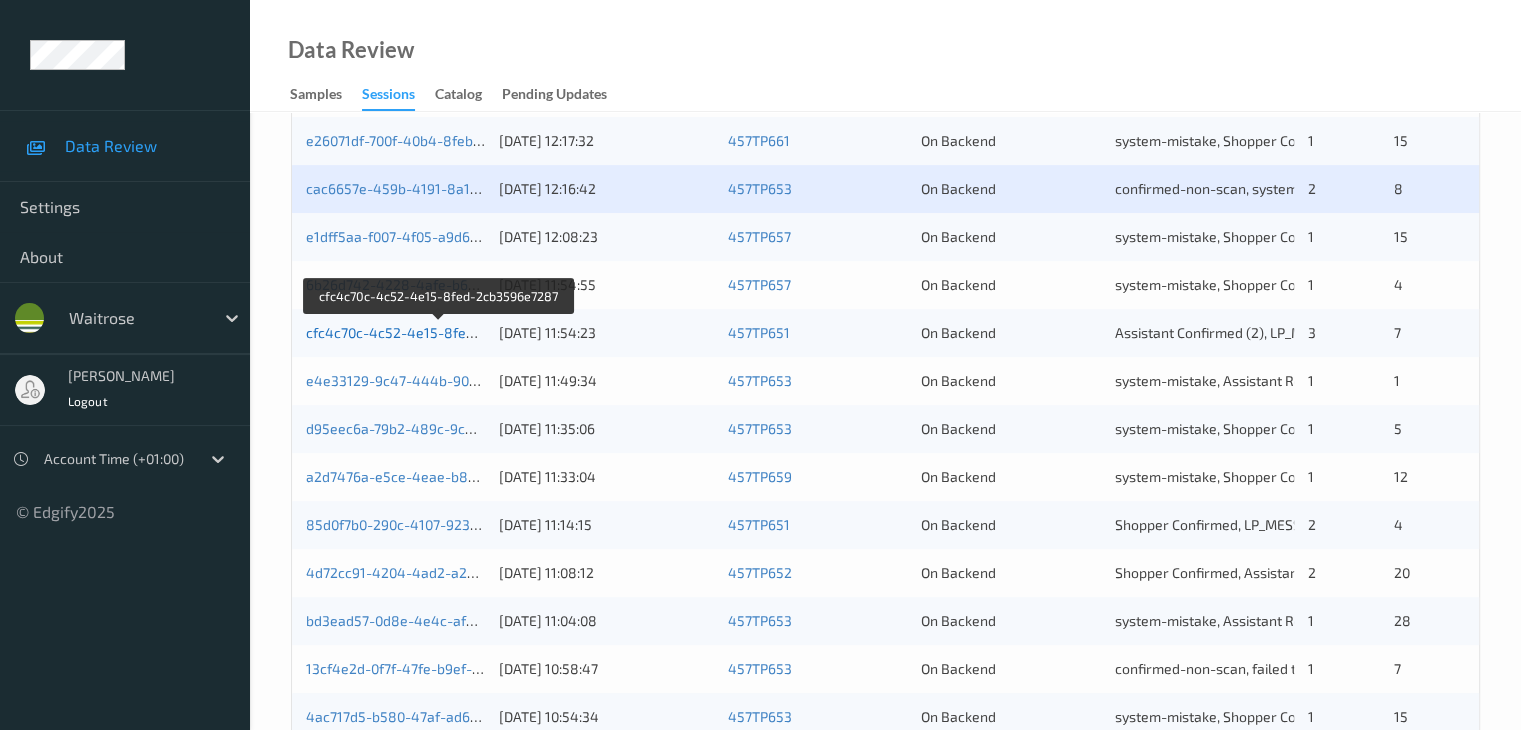 click on "cfc4c70c-4c52-4e15-8fed-2cb3596e7287" at bounding box center (440, 332) 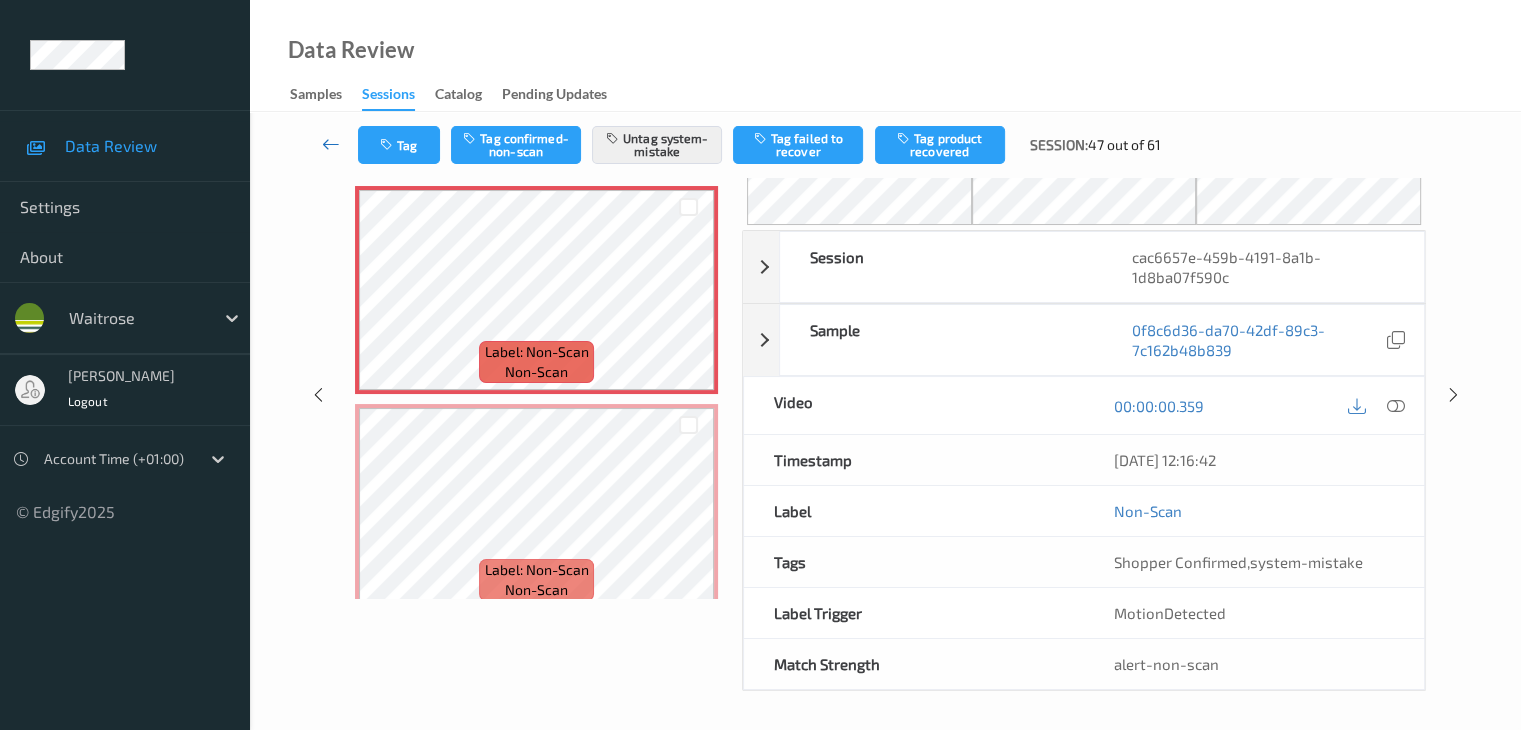 click at bounding box center (331, 144) 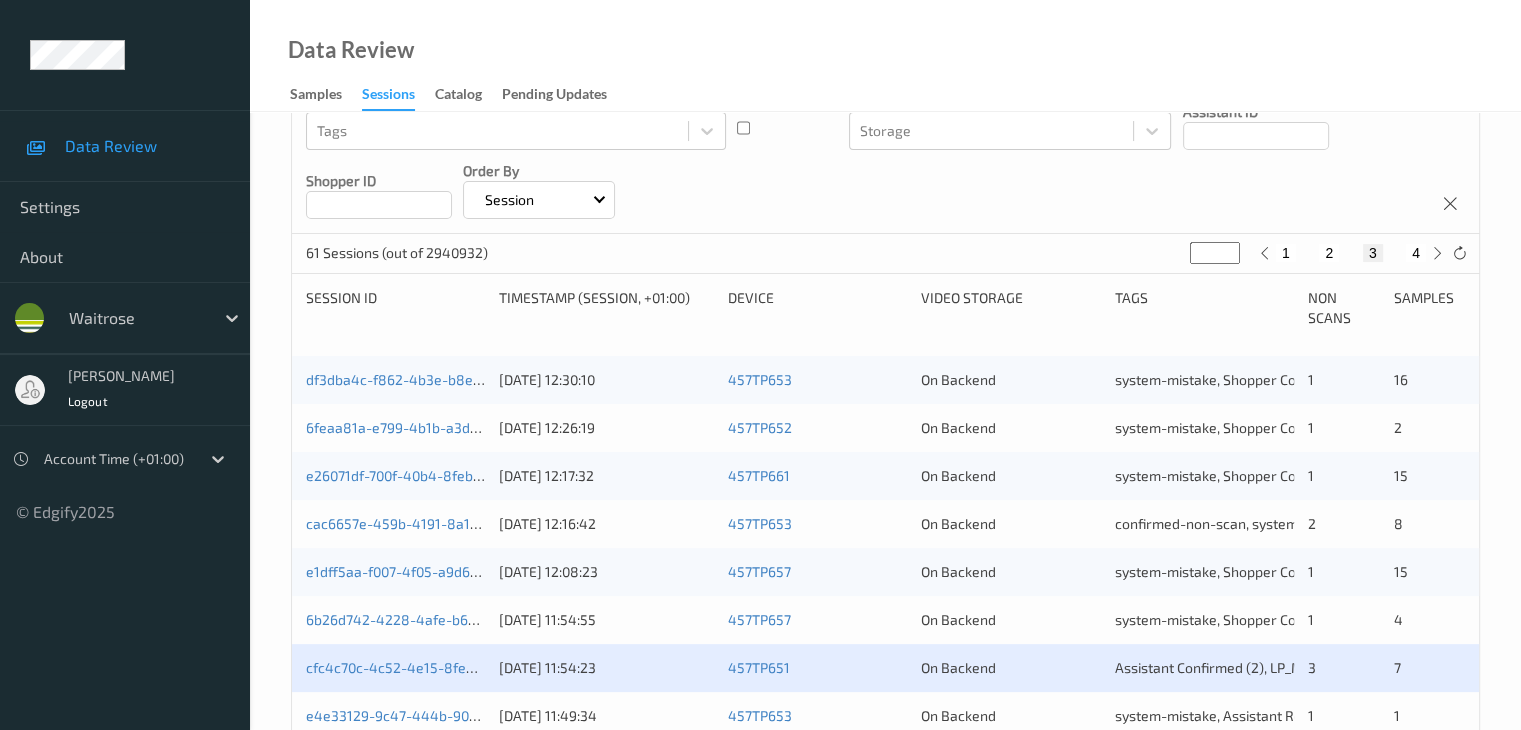 scroll, scrollTop: 300, scrollLeft: 0, axis: vertical 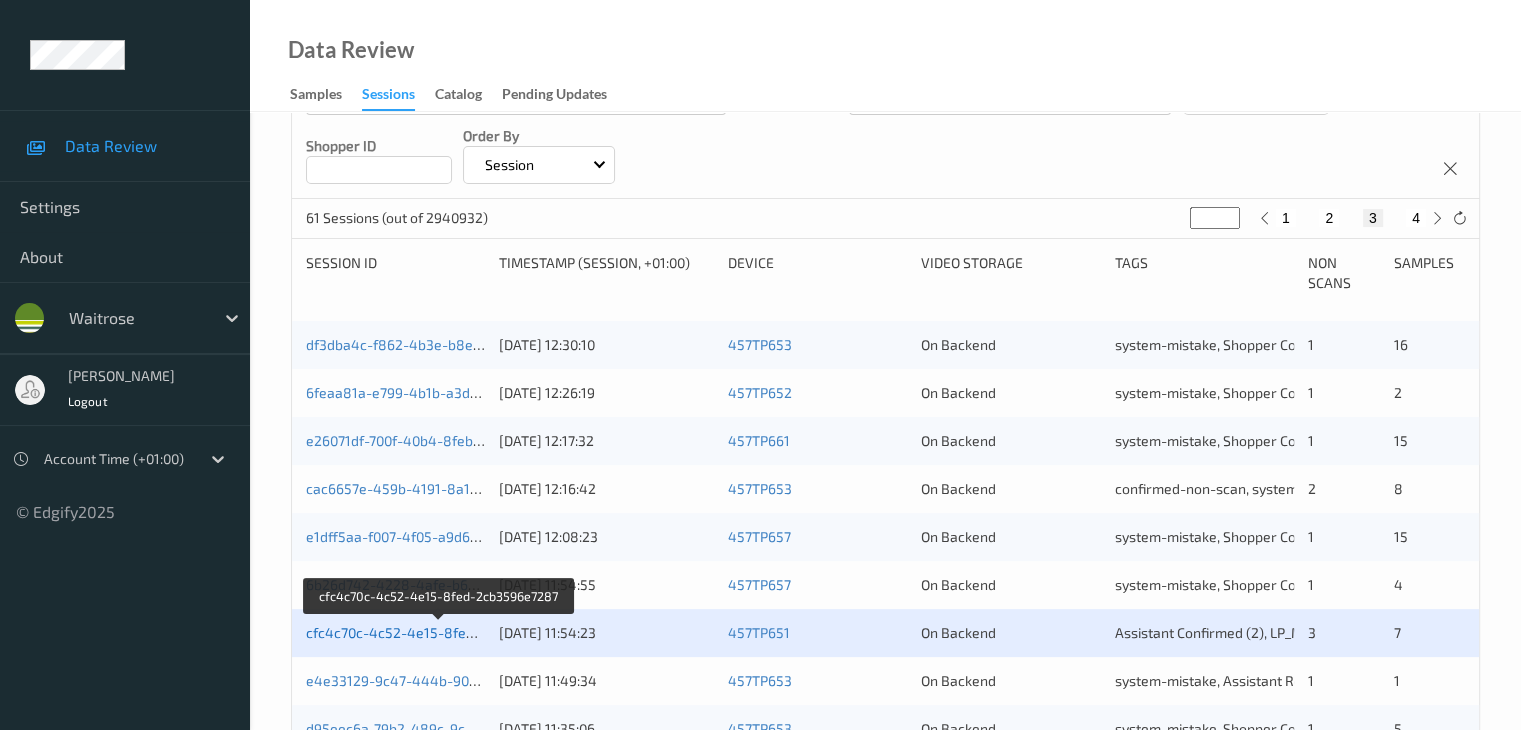 click on "cfc4c70c-4c52-4e15-8fed-2cb3596e7287" at bounding box center (440, 632) 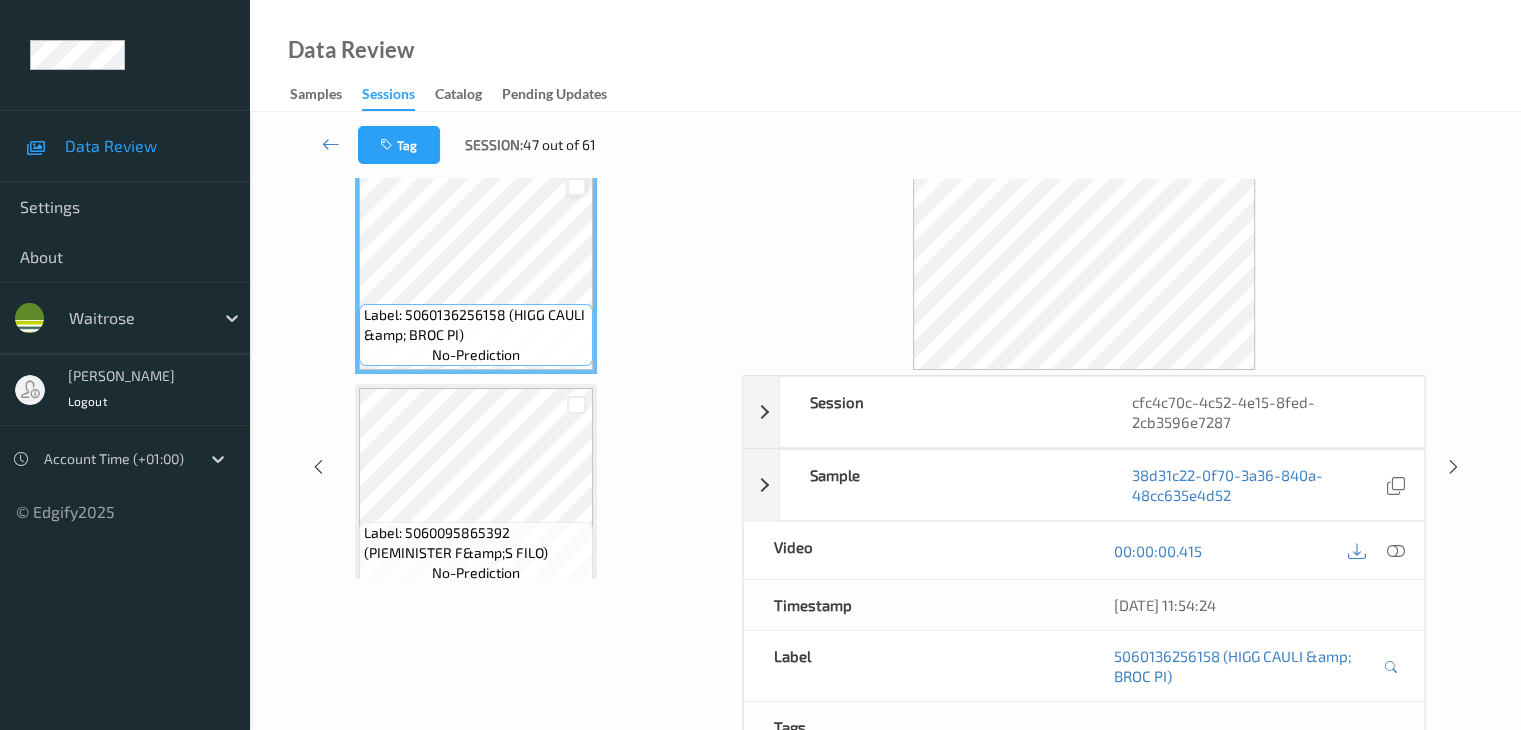 scroll, scrollTop: 0, scrollLeft: 0, axis: both 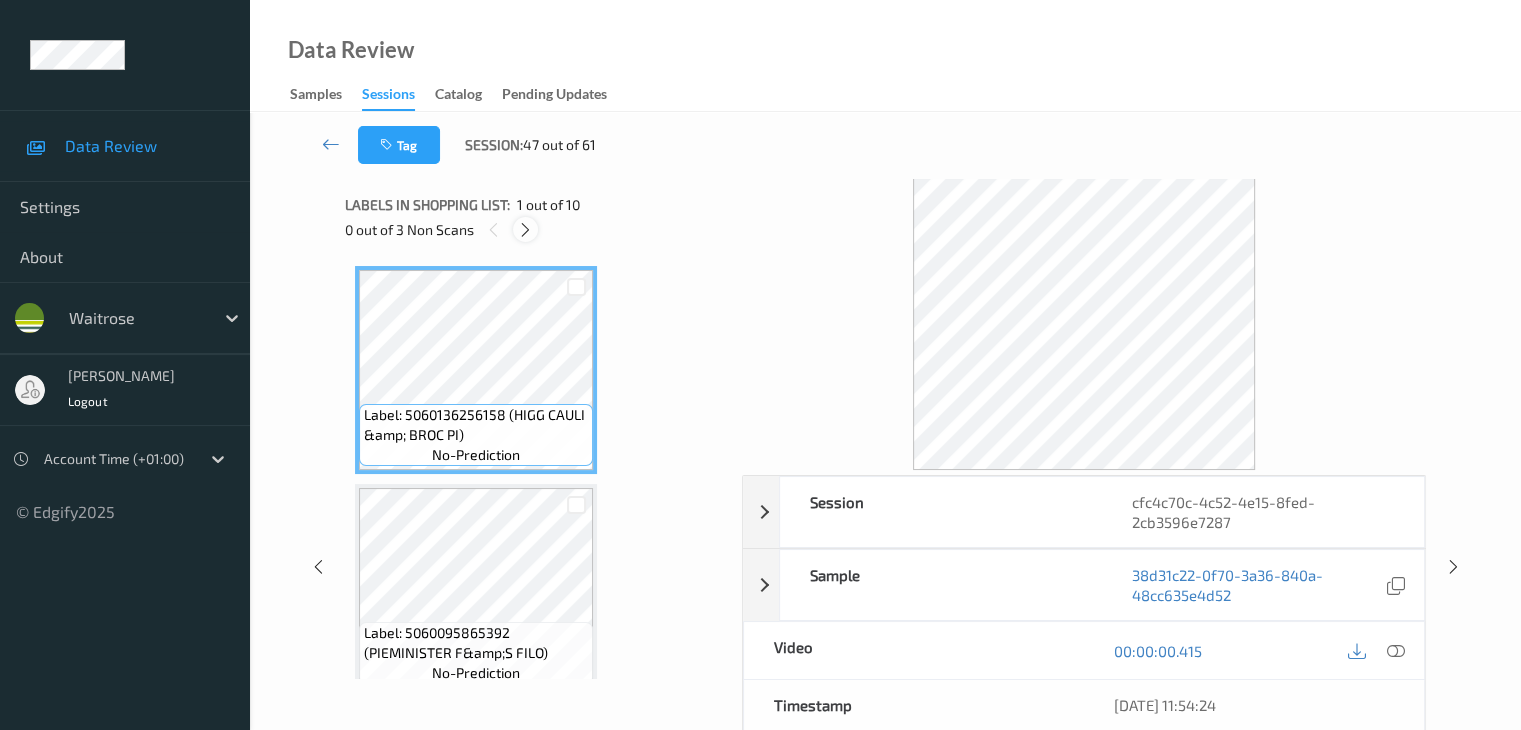 click at bounding box center (525, 230) 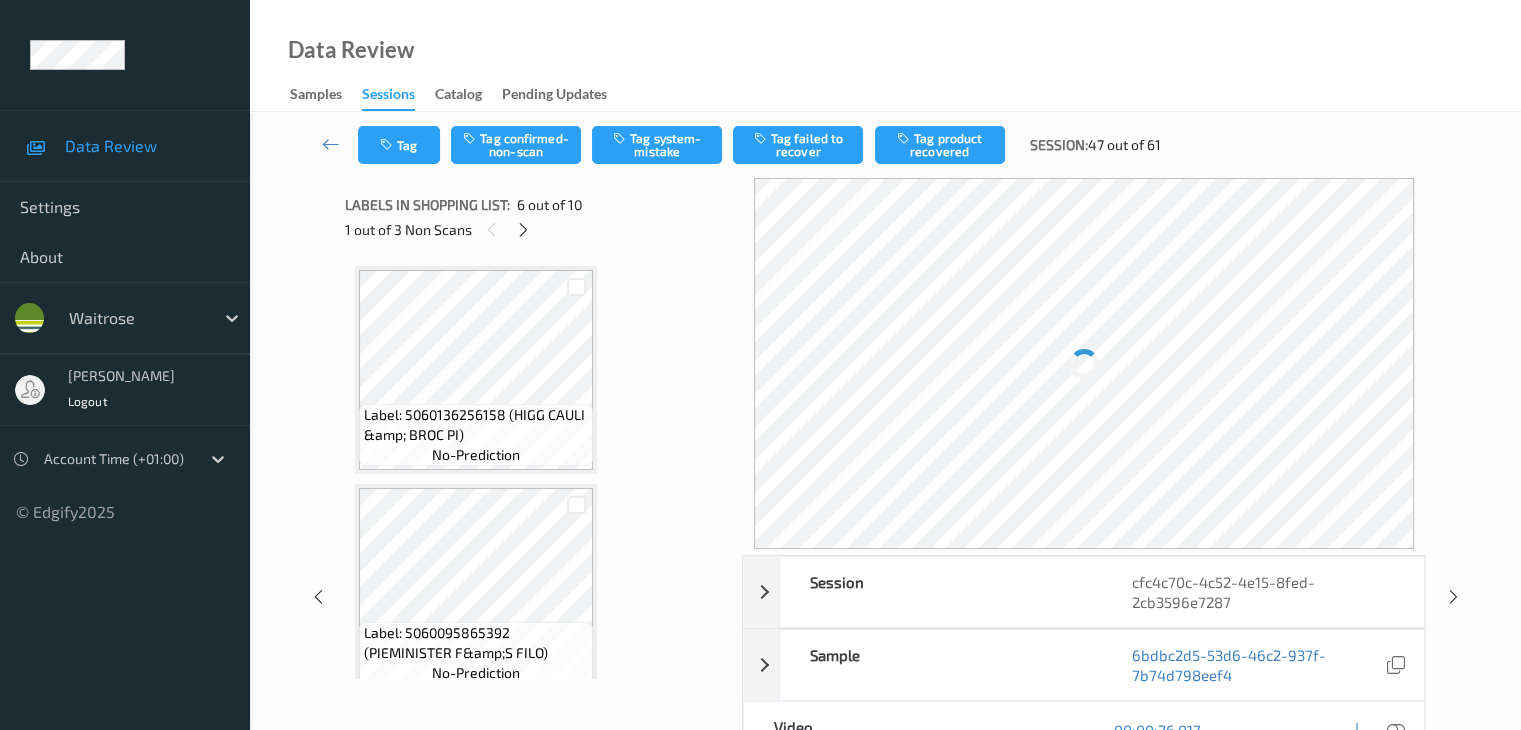 scroll, scrollTop: 882, scrollLeft: 0, axis: vertical 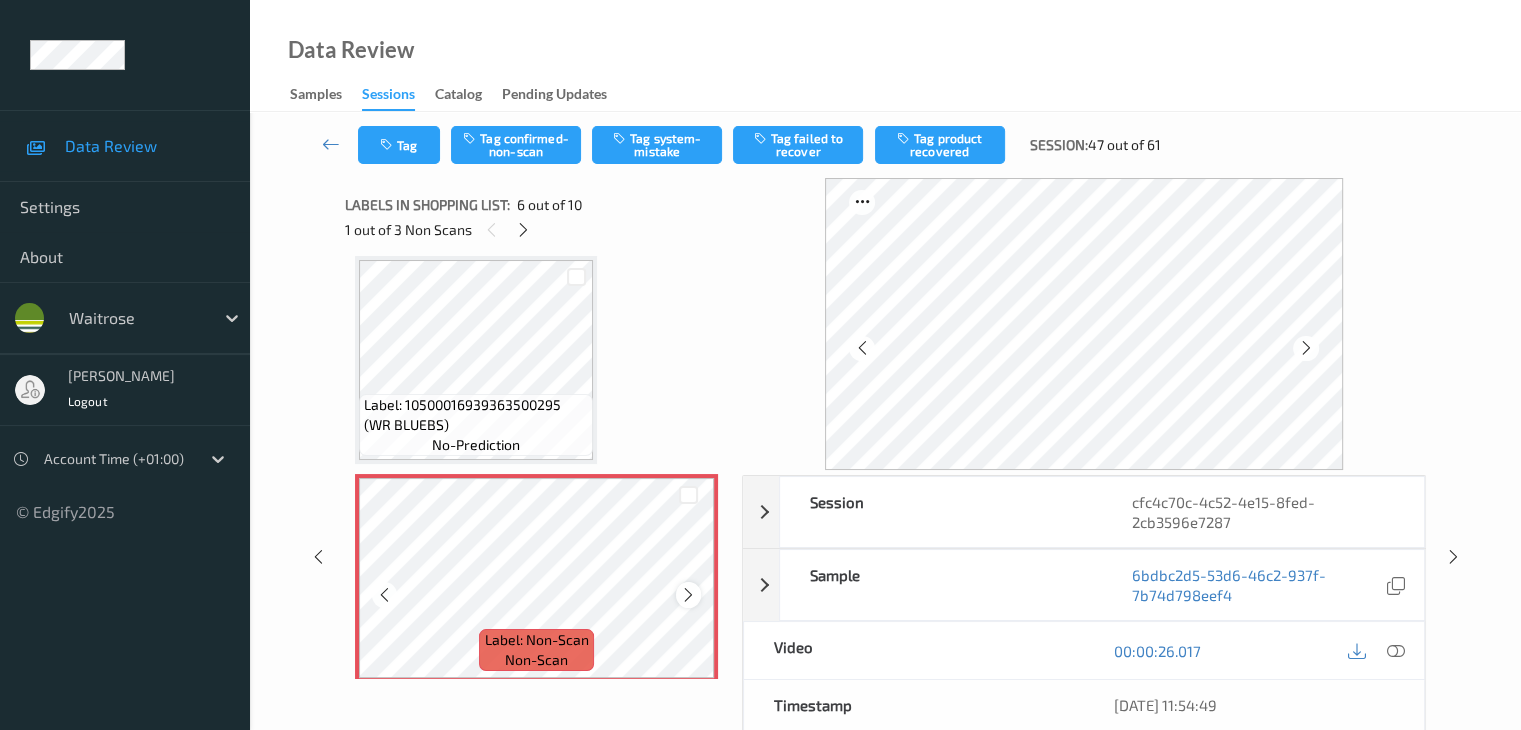 click at bounding box center (688, 595) 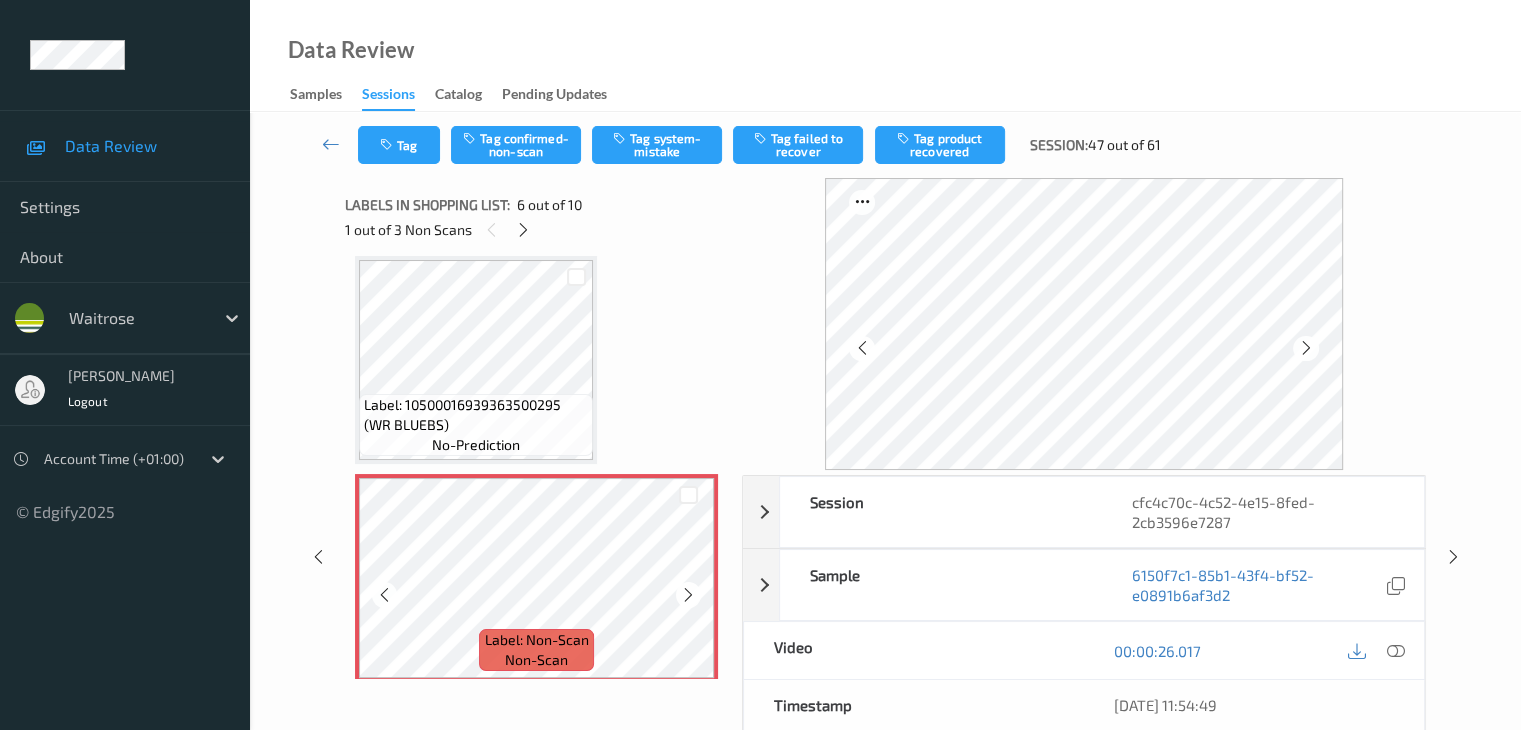 click at bounding box center [688, 595] 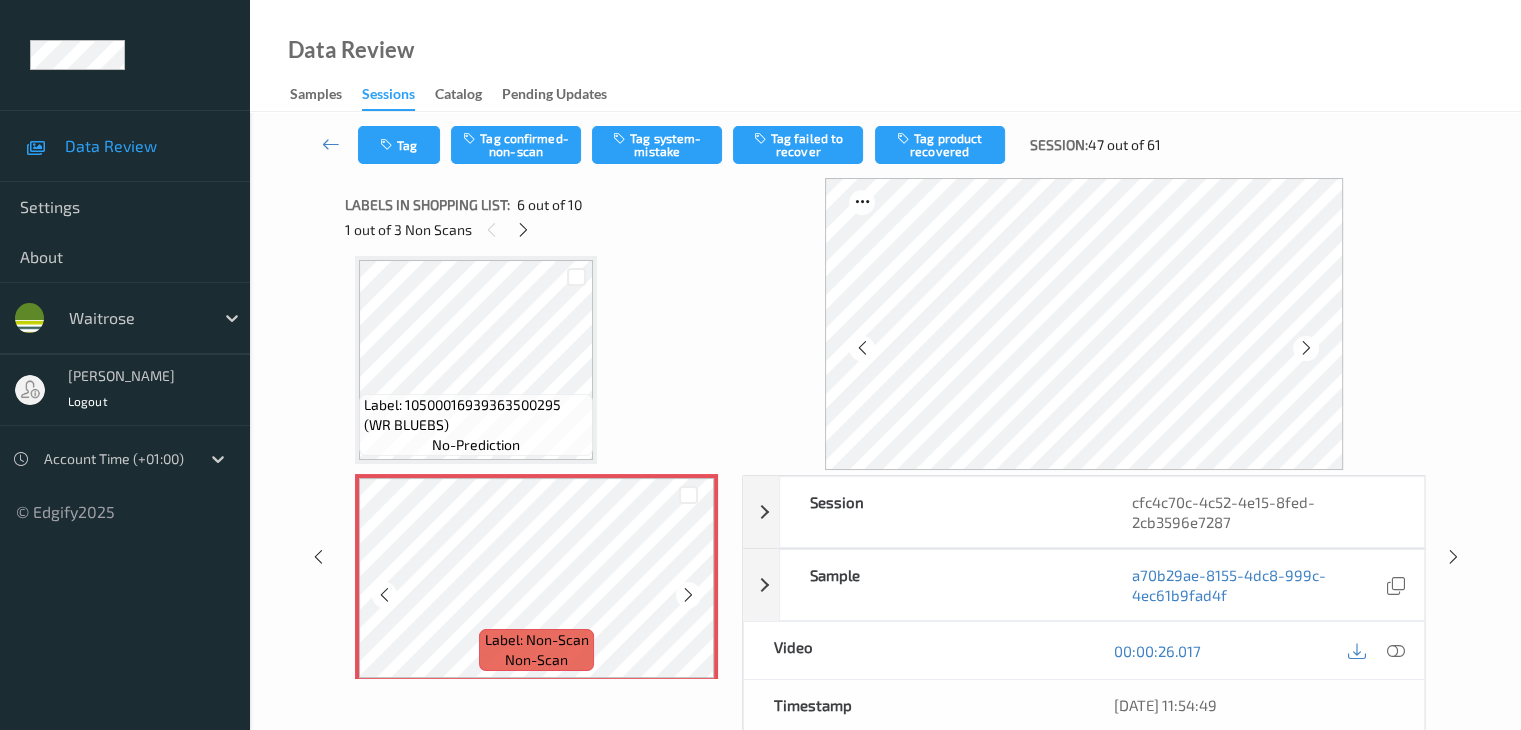 click at bounding box center (688, 595) 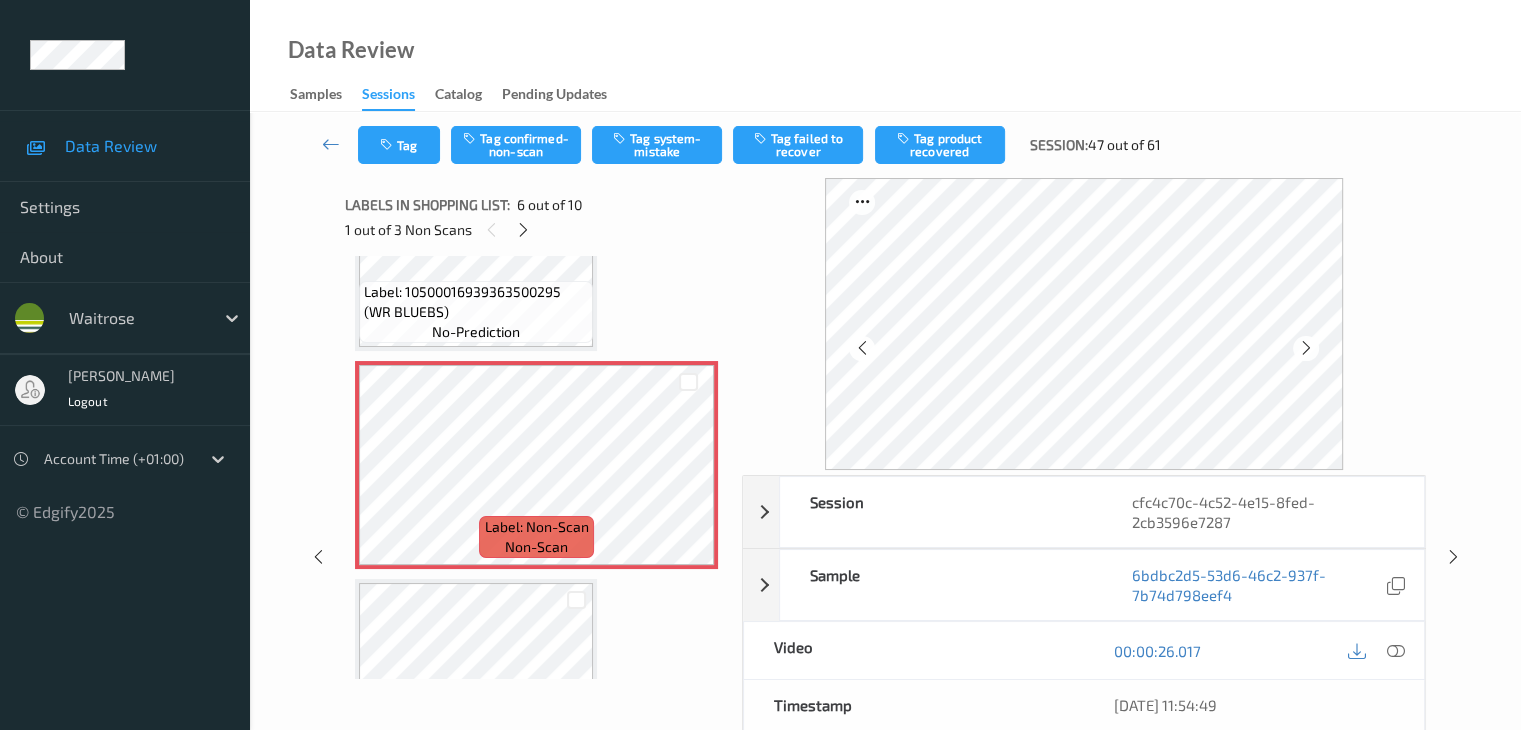 scroll, scrollTop: 982, scrollLeft: 0, axis: vertical 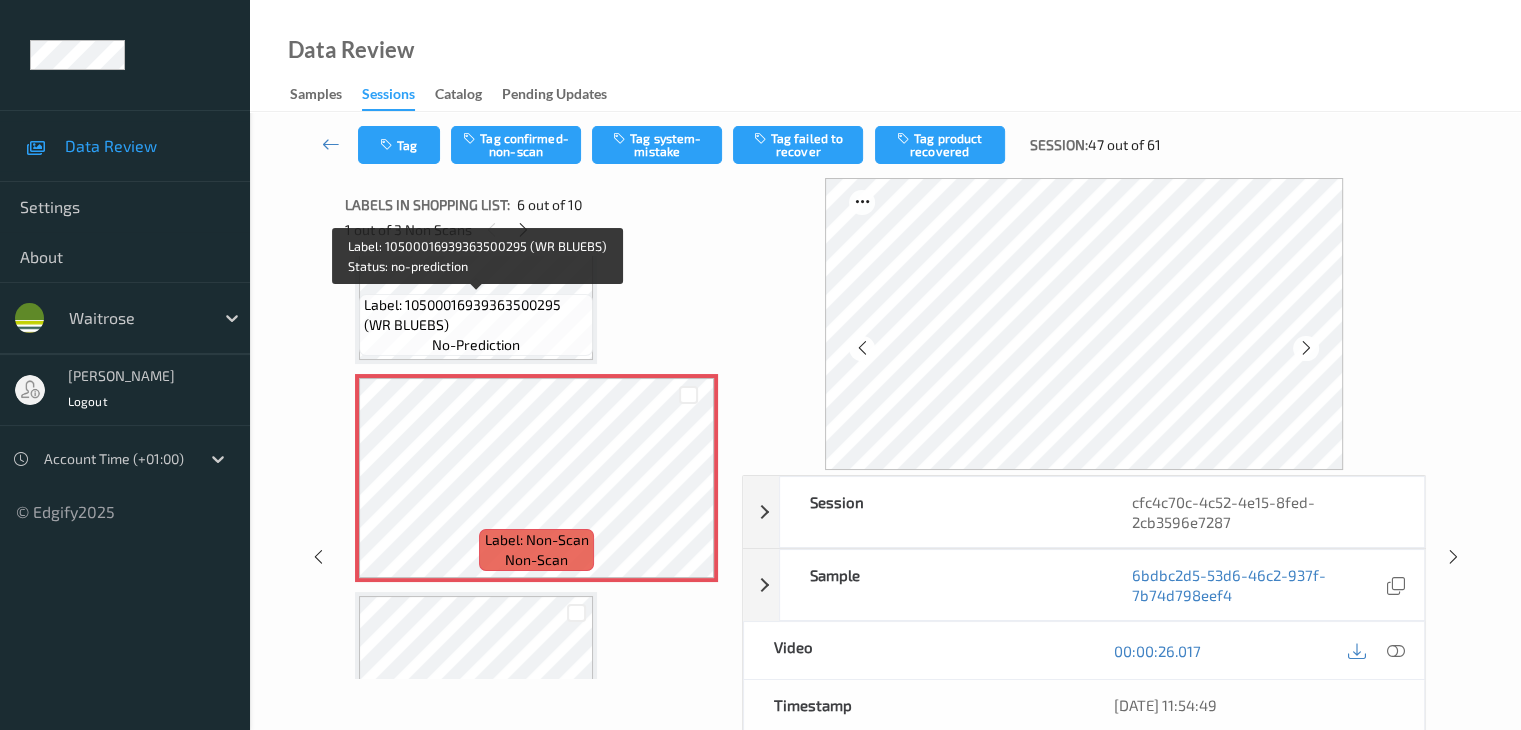 click on "Label: 10500016939363500295 (WR BLUEBS)" at bounding box center [476, 315] 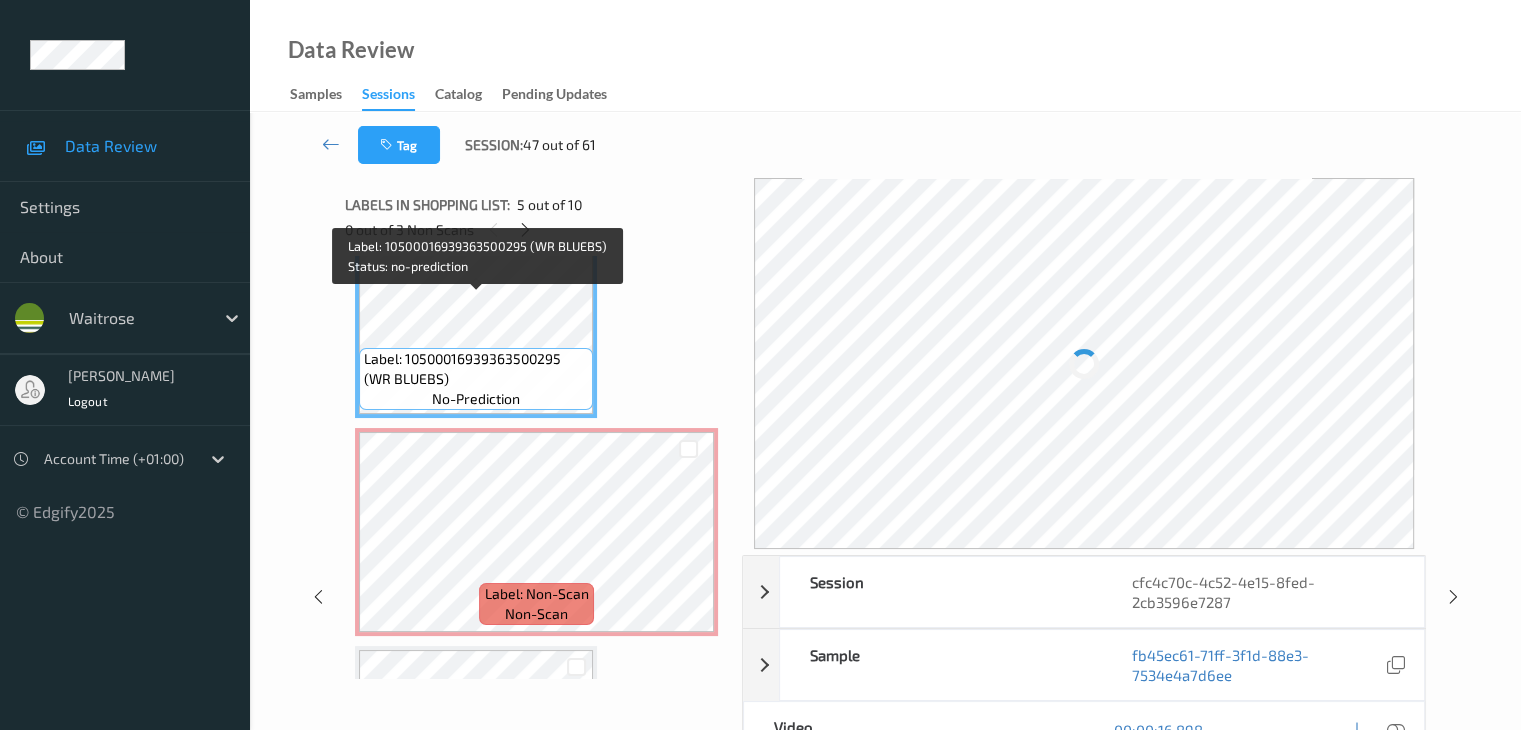 scroll, scrollTop: 882, scrollLeft: 0, axis: vertical 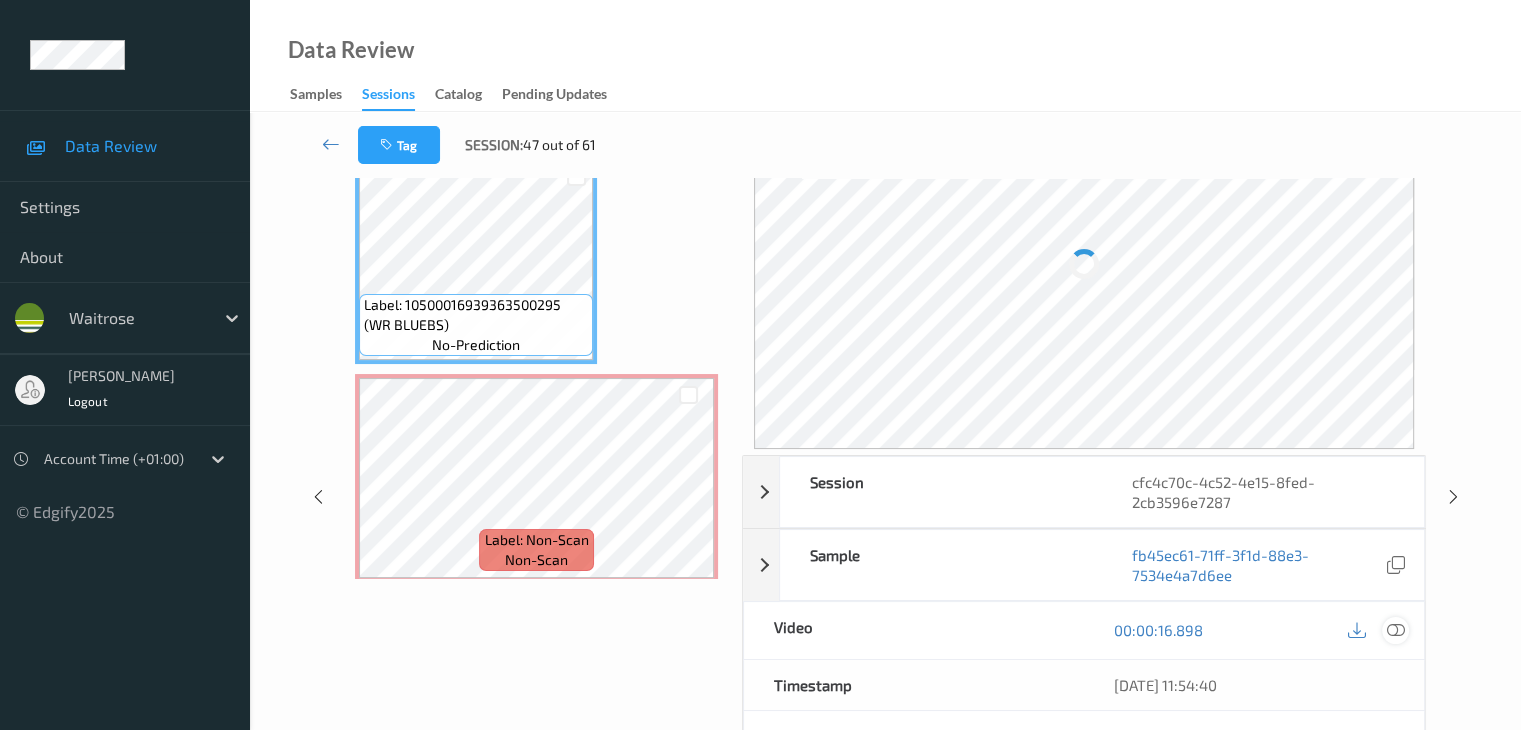 click at bounding box center [1395, 630] 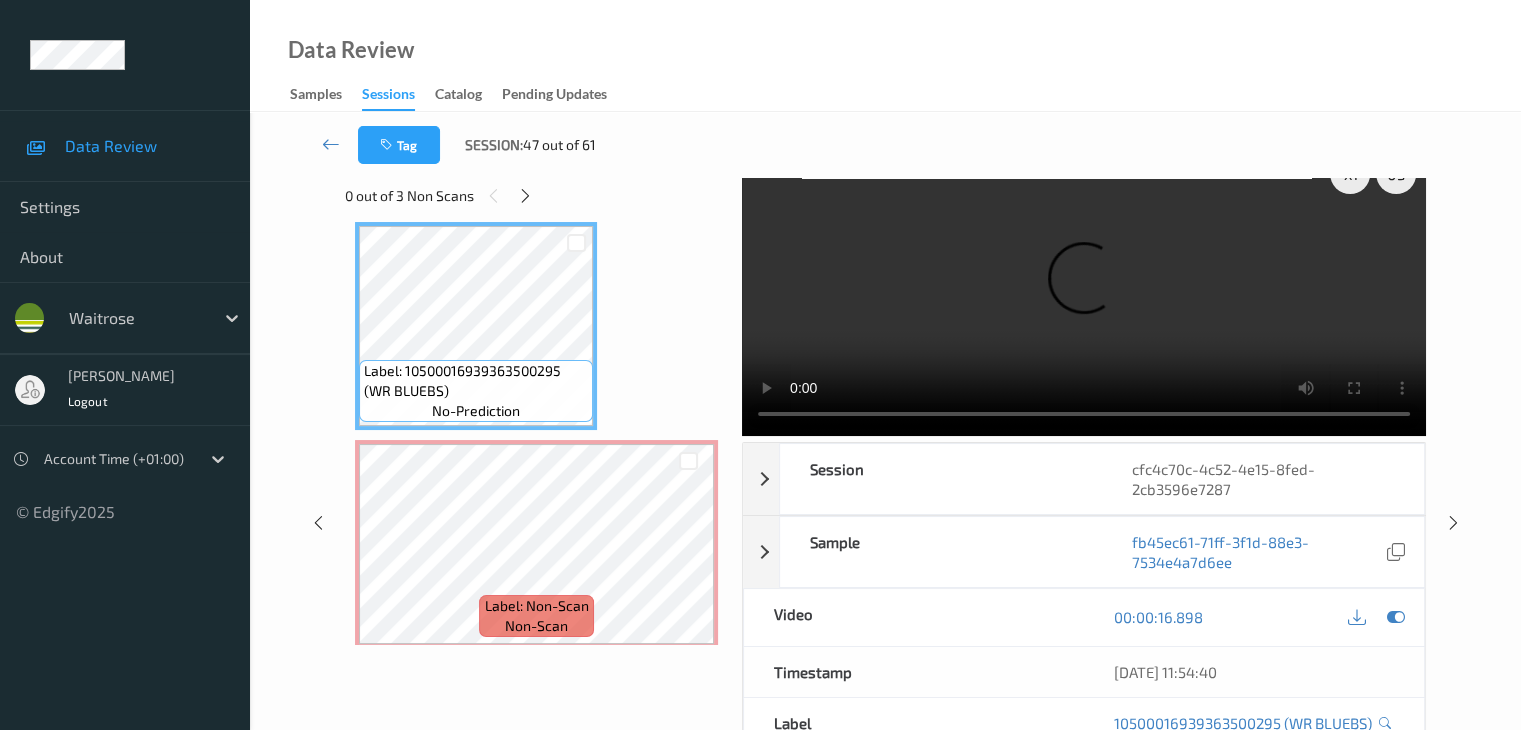 scroll, scrollTop: 0, scrollLeft: 0, axis: both 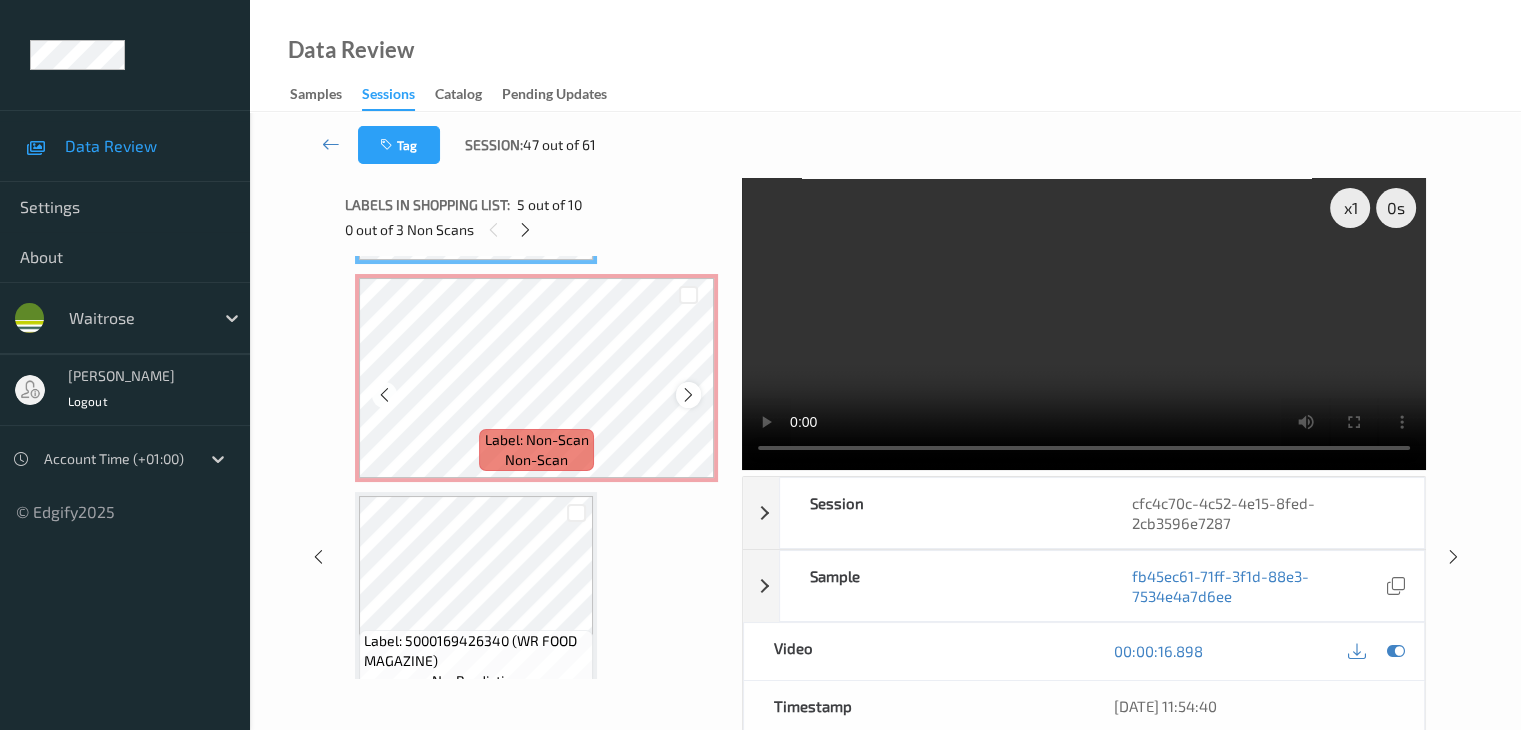 click at bounding box center [688, 395] 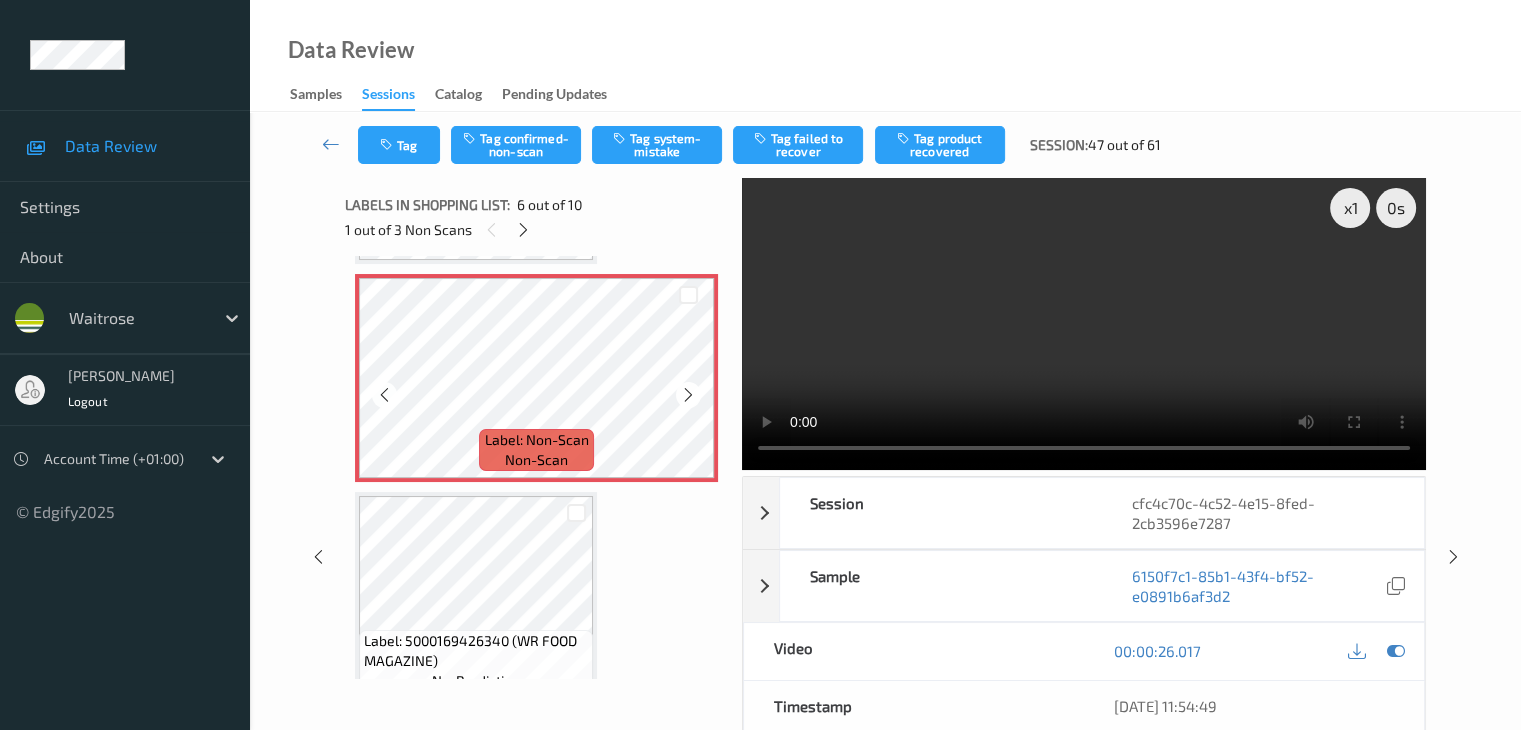 click at bounding box center [688, 395] 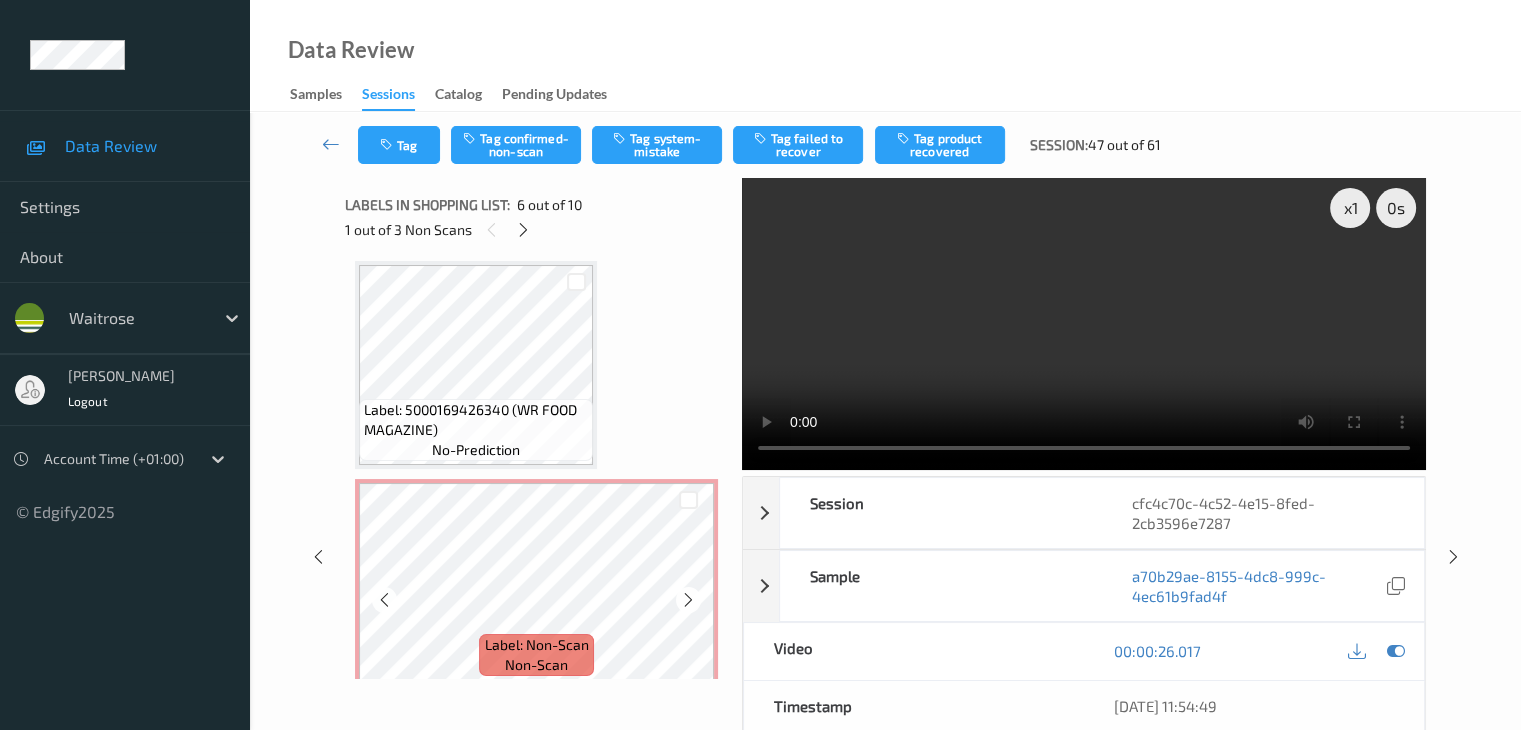 scroll, scrollTop: 1282, scrollLeft: 0, axis: vertical 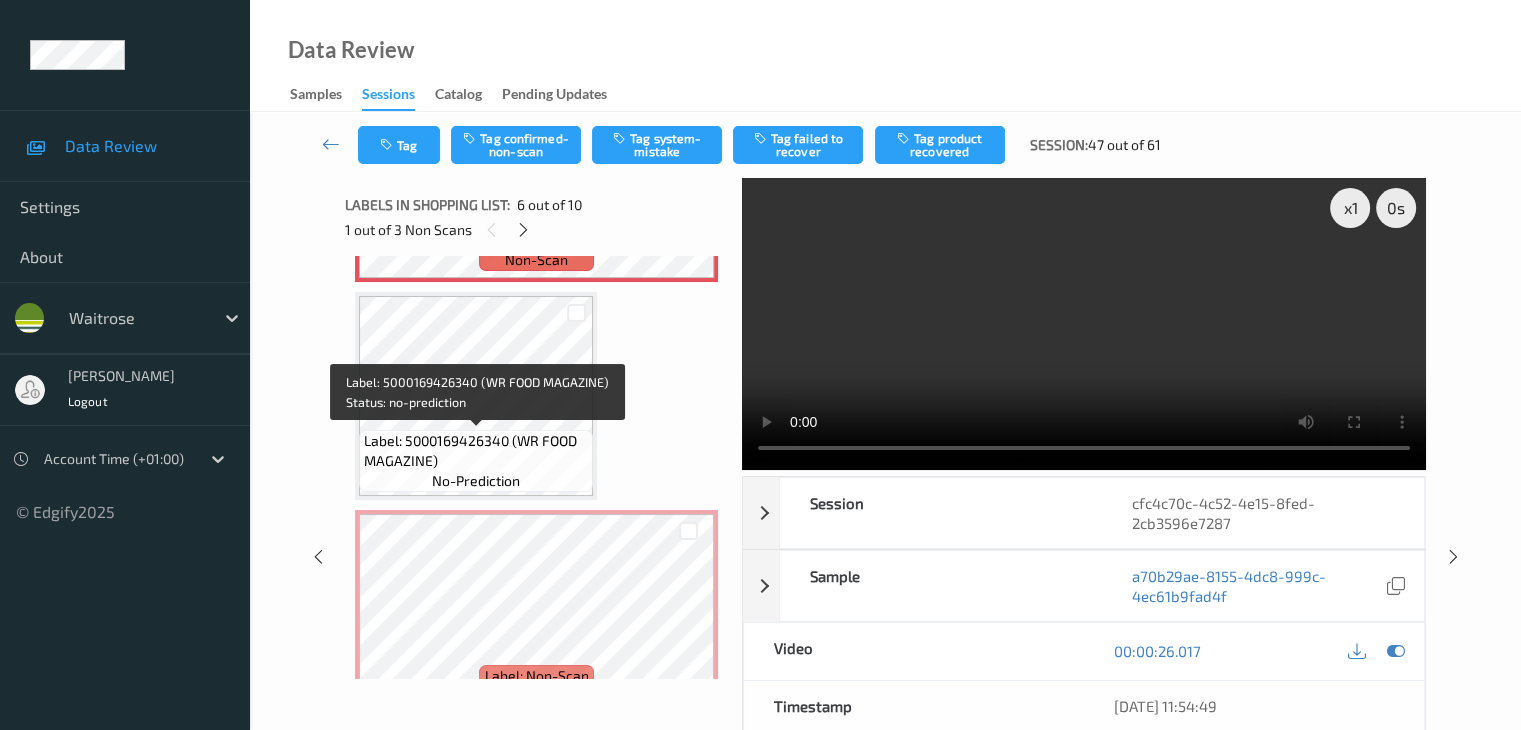 click on "Label: 5000169426340 (WR FOOD MAGAZINE)" at bounding box center [476, 451] 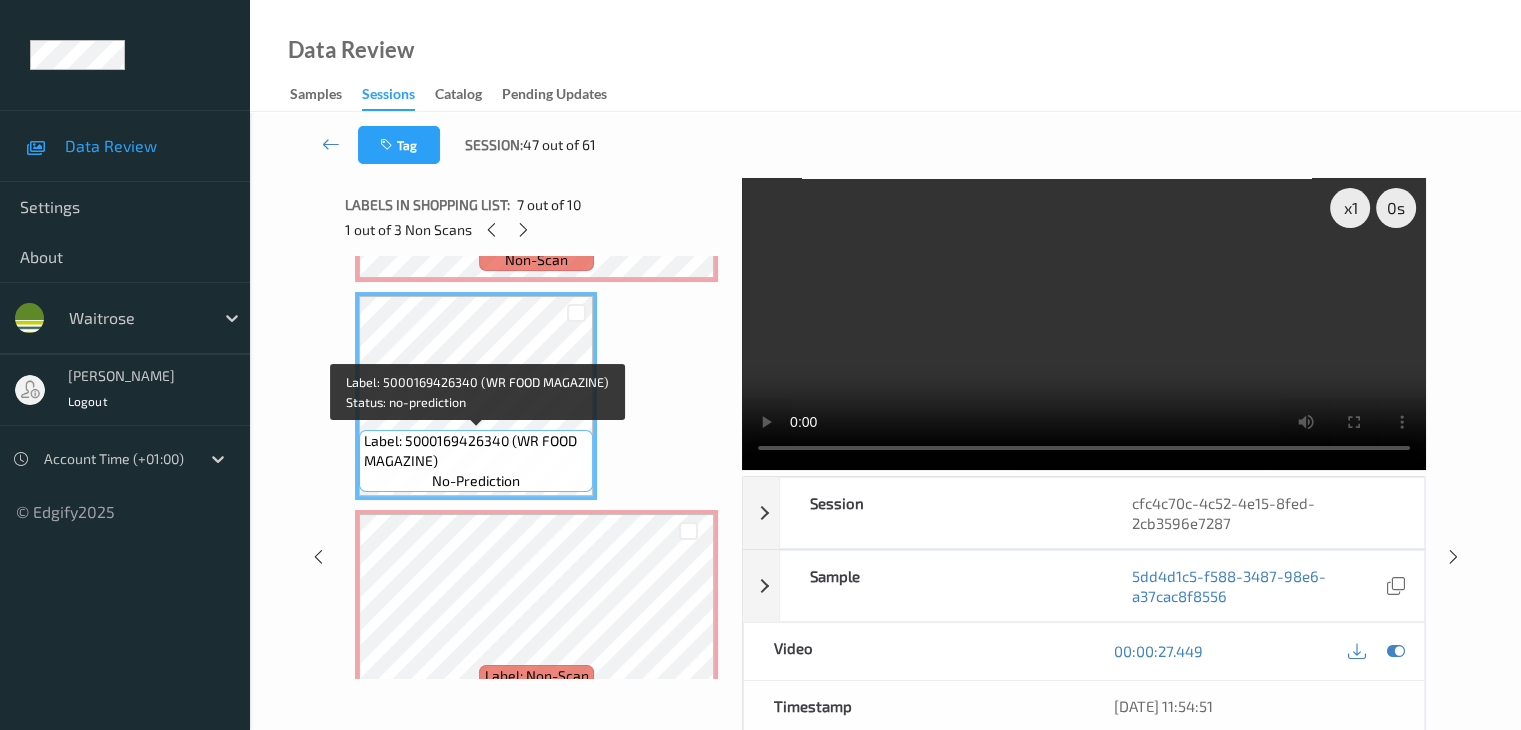 click on "Label: 5000169426340 (WR FOOD MAGAZINE)" at bounding box center [476, 451] 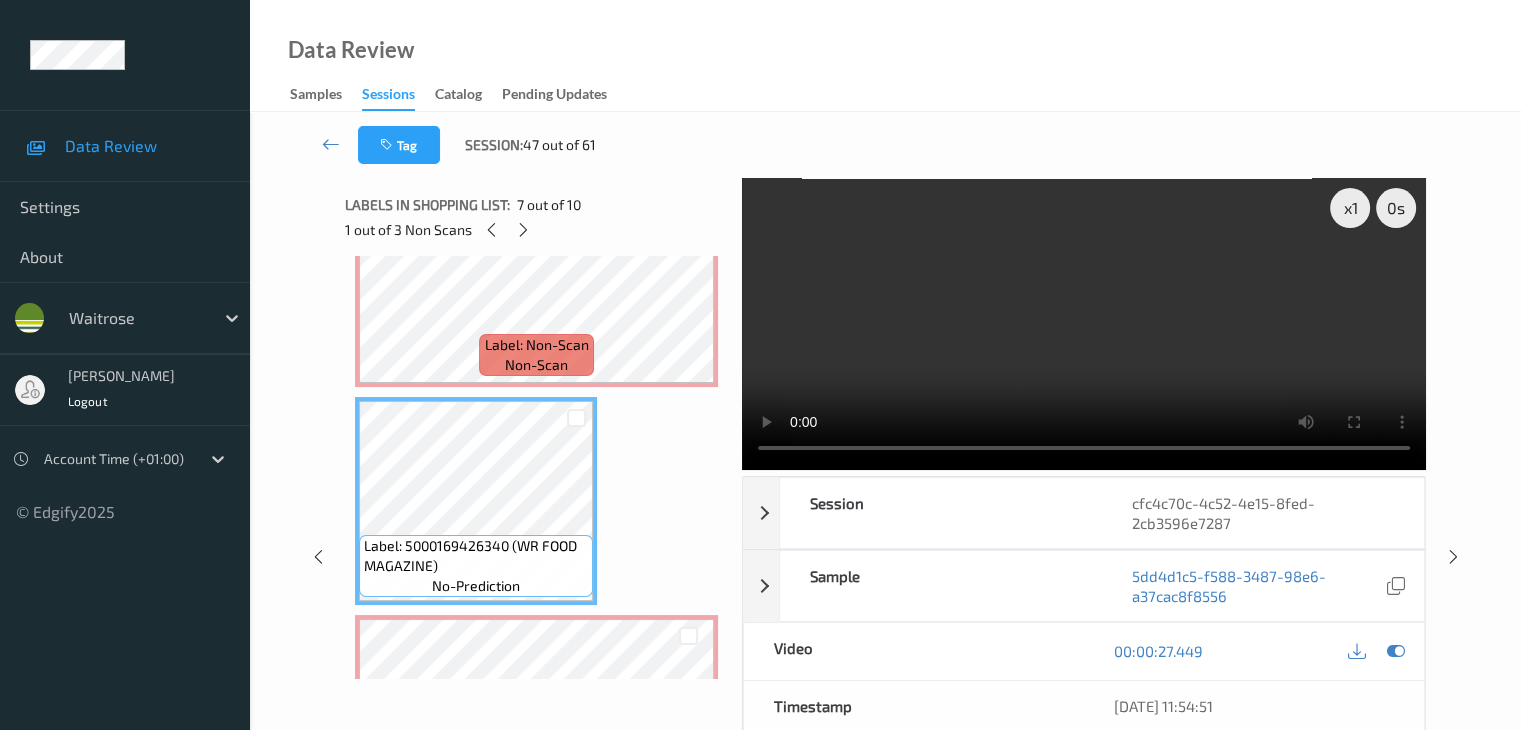 scroll, scrollTop: 1082, scrollLeft: 0, axis: vertical 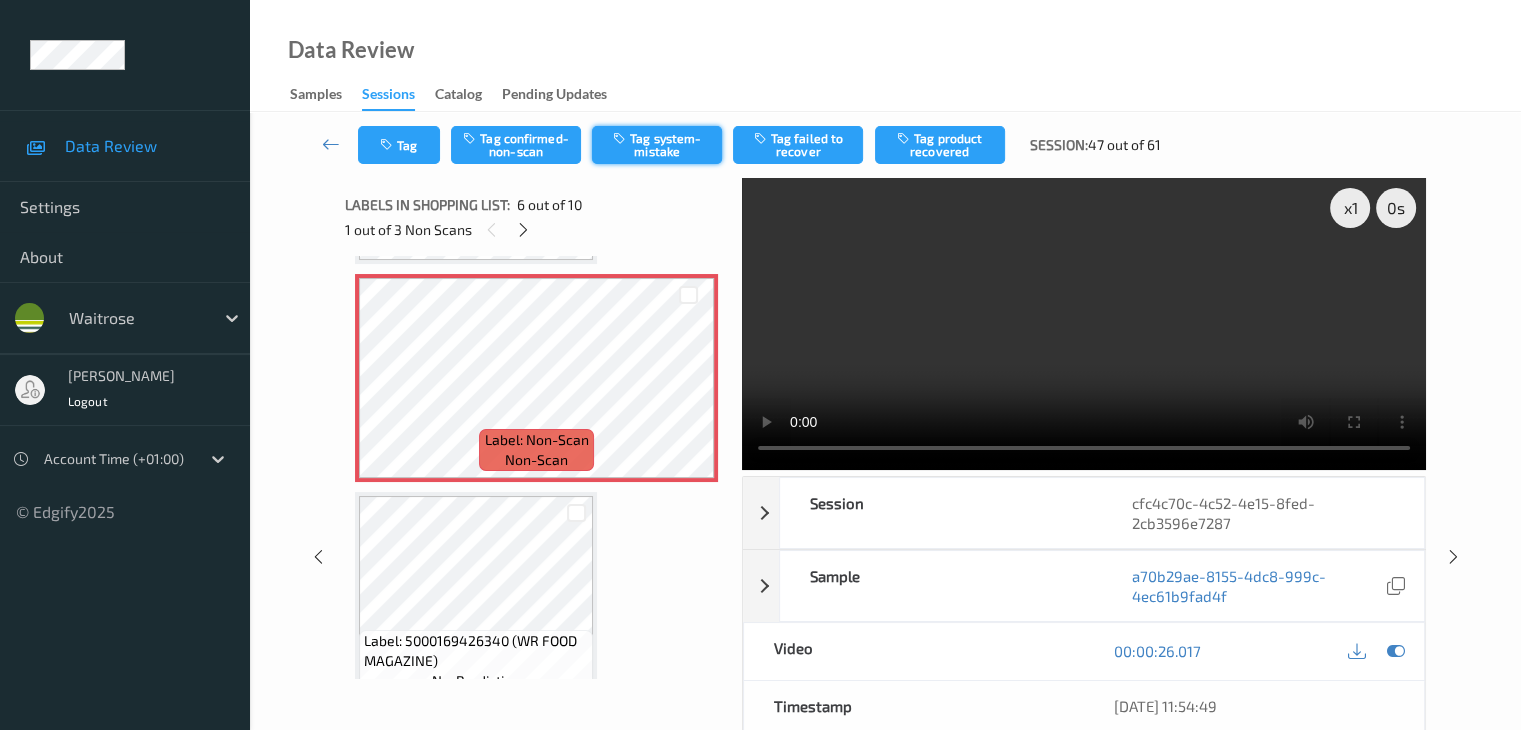 click on "Tag   system-mistake" at bounding box center [657, 145] 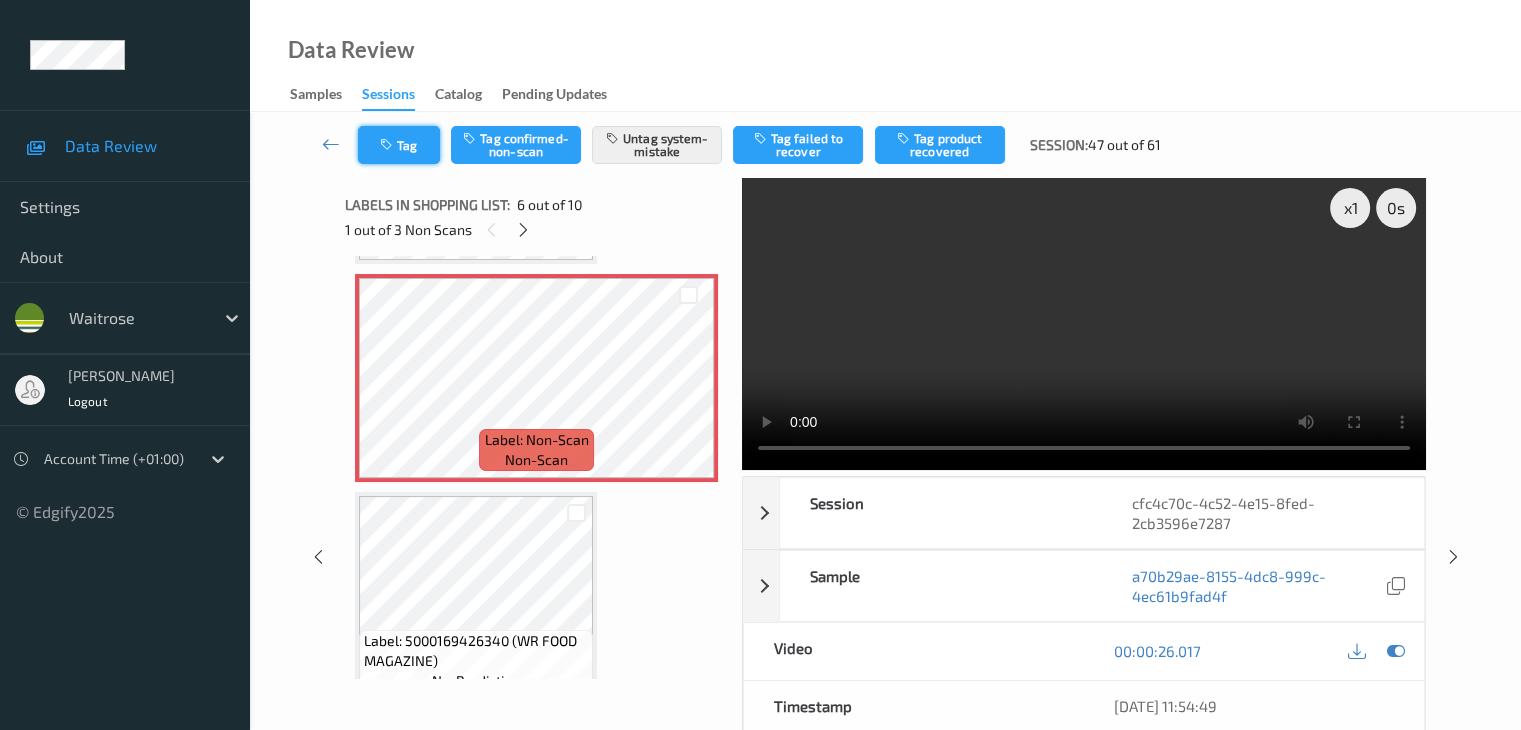 click on "Tag" at bounding box center (399, 145) 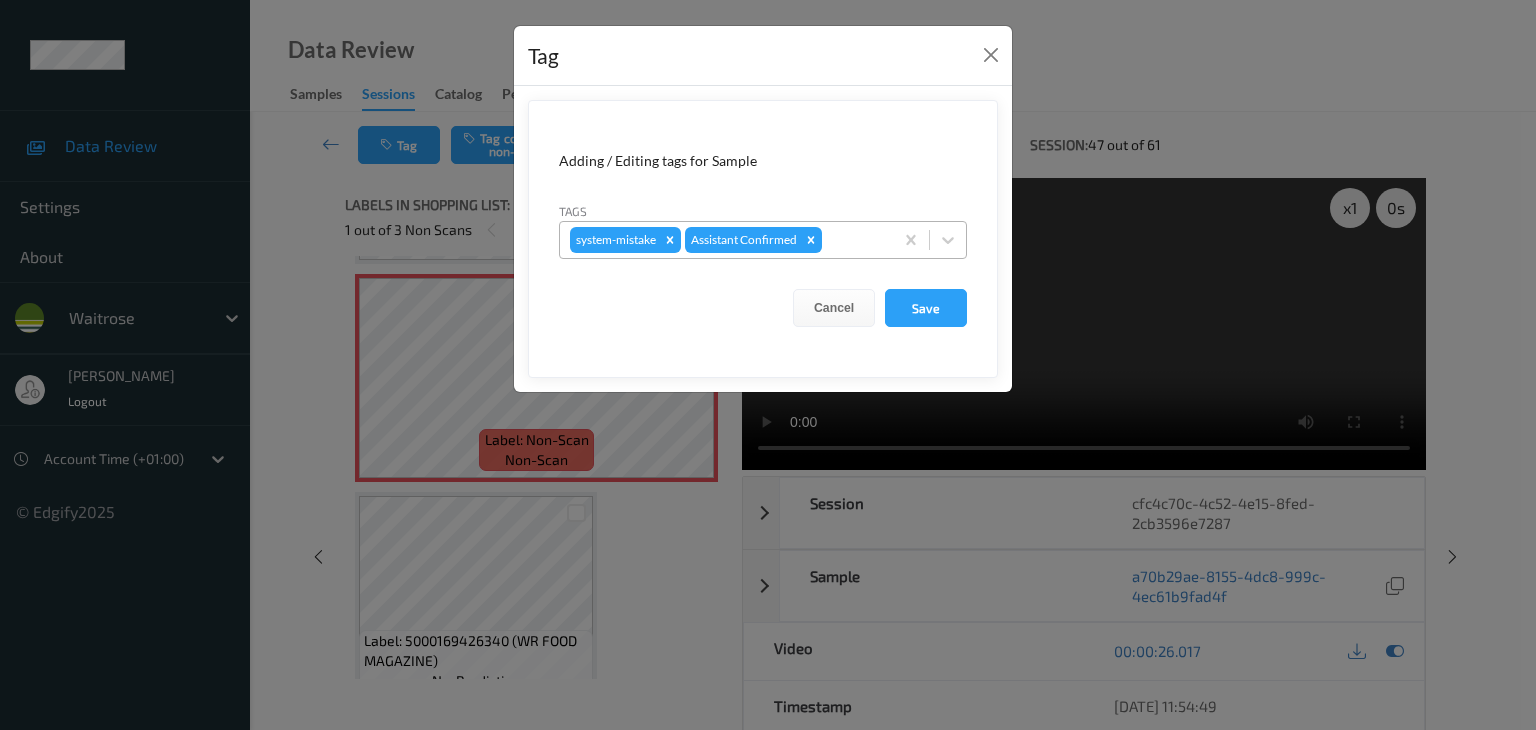 click on "system-mistake Assistant Confirmed" at bounding box center [726, 240] 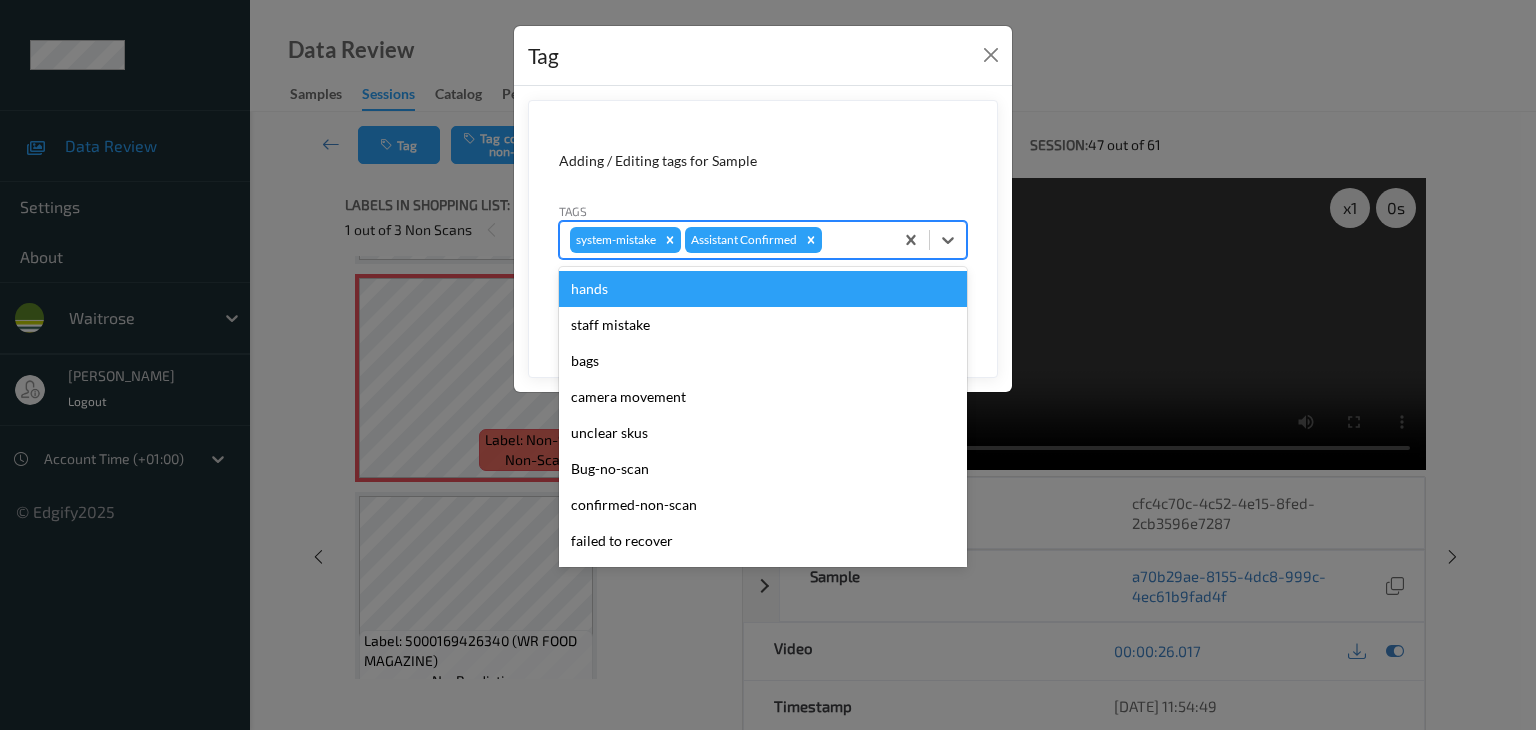 type on "u" 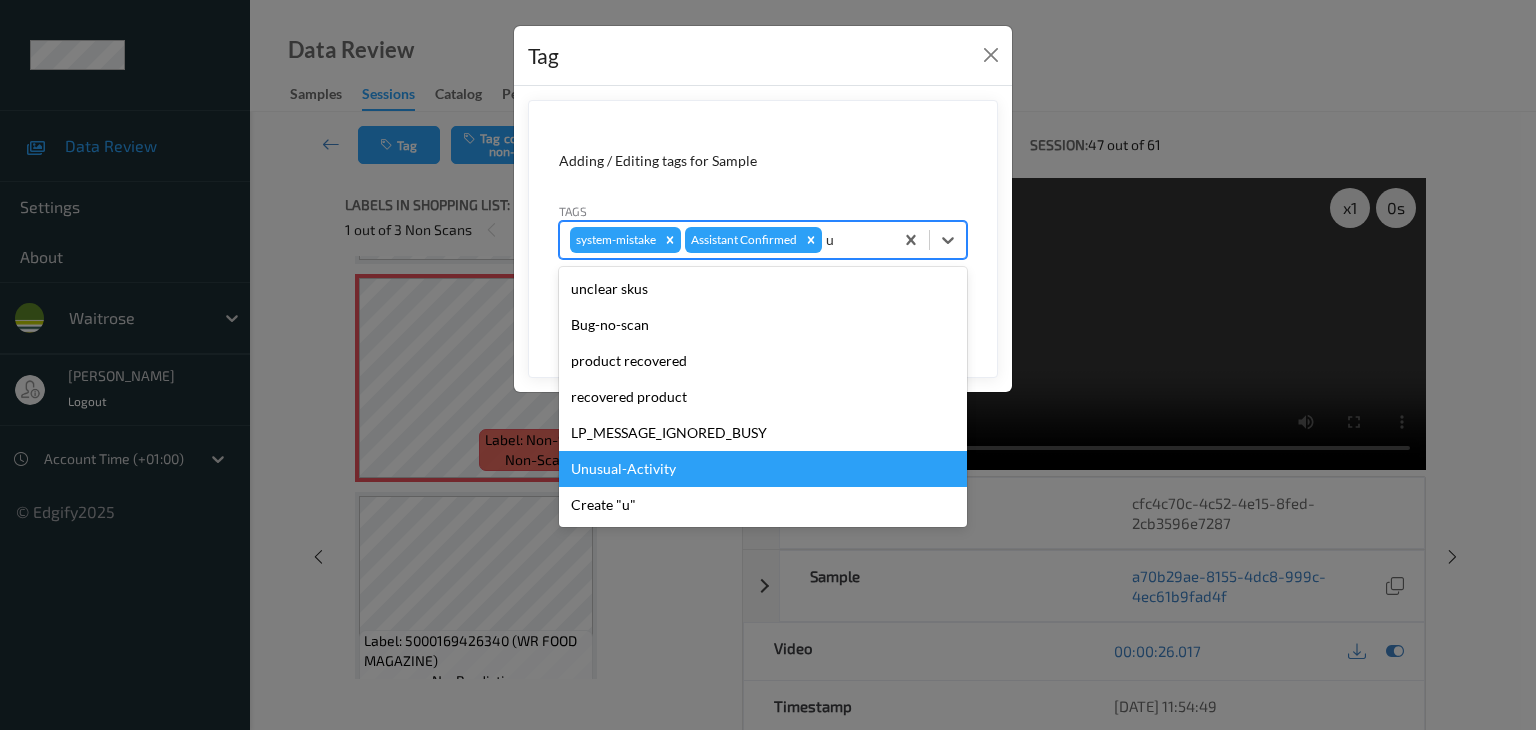 click on "Unusual-Activity" at bounding box center (763, 469) 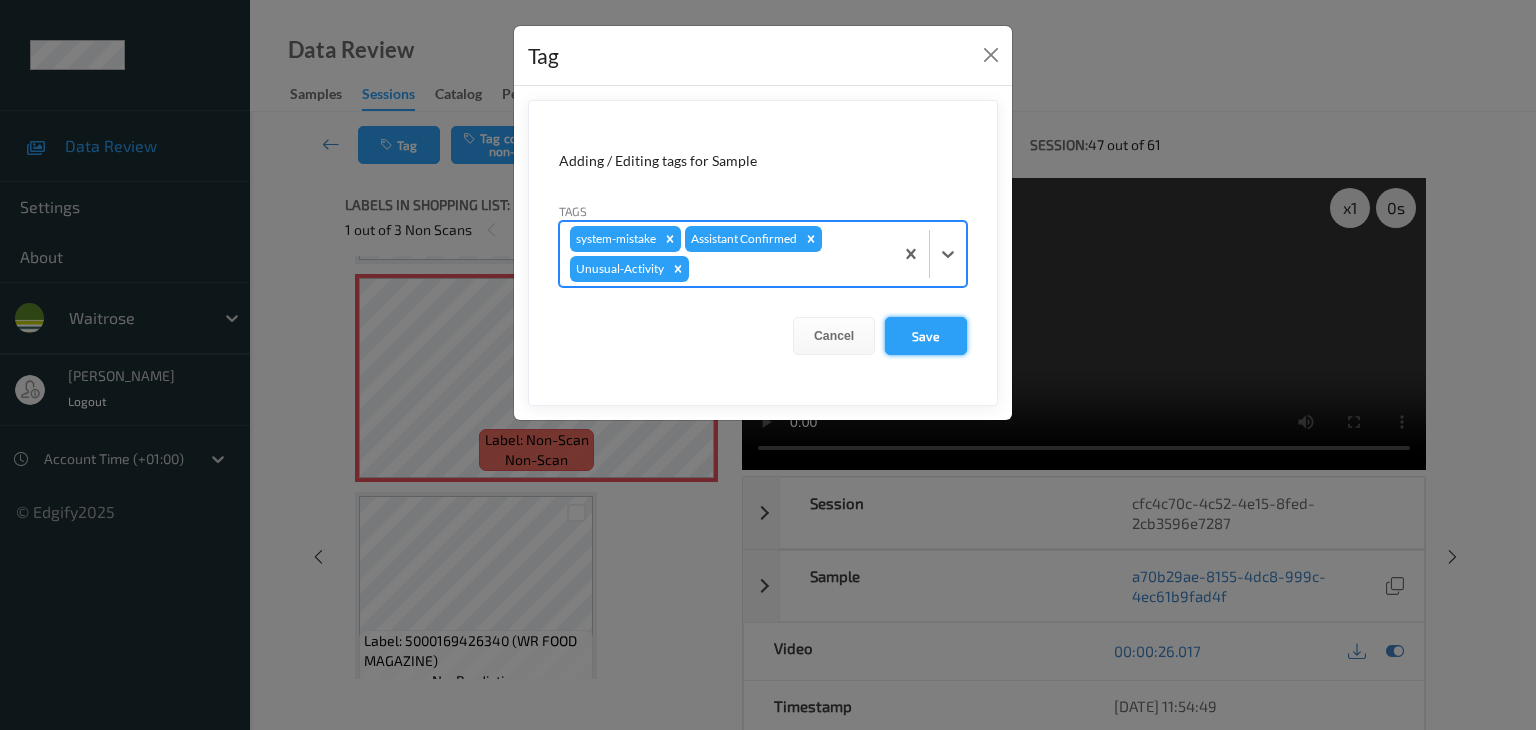 click on "Save" at bounding box center [926, 336] 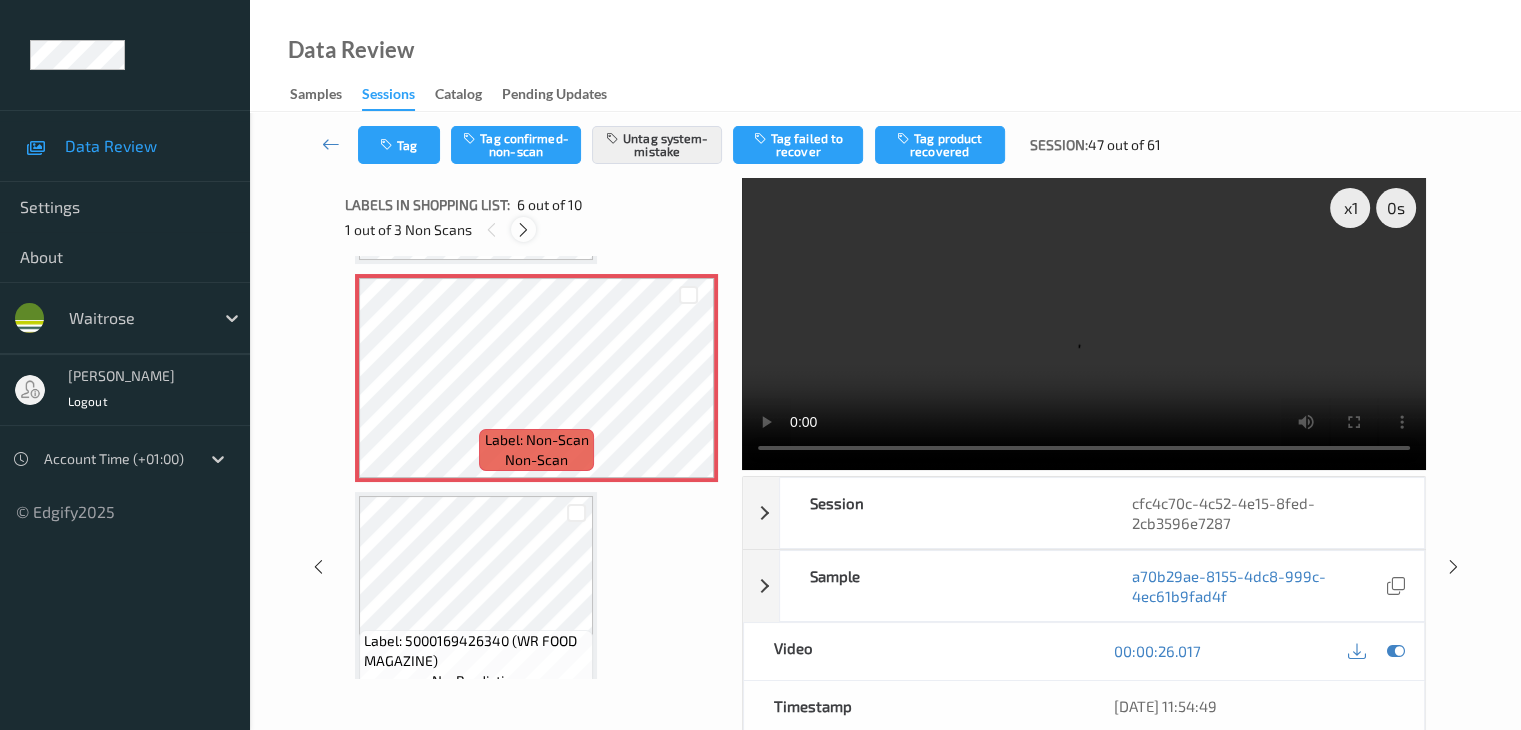 click at bounding box center [523, 230] 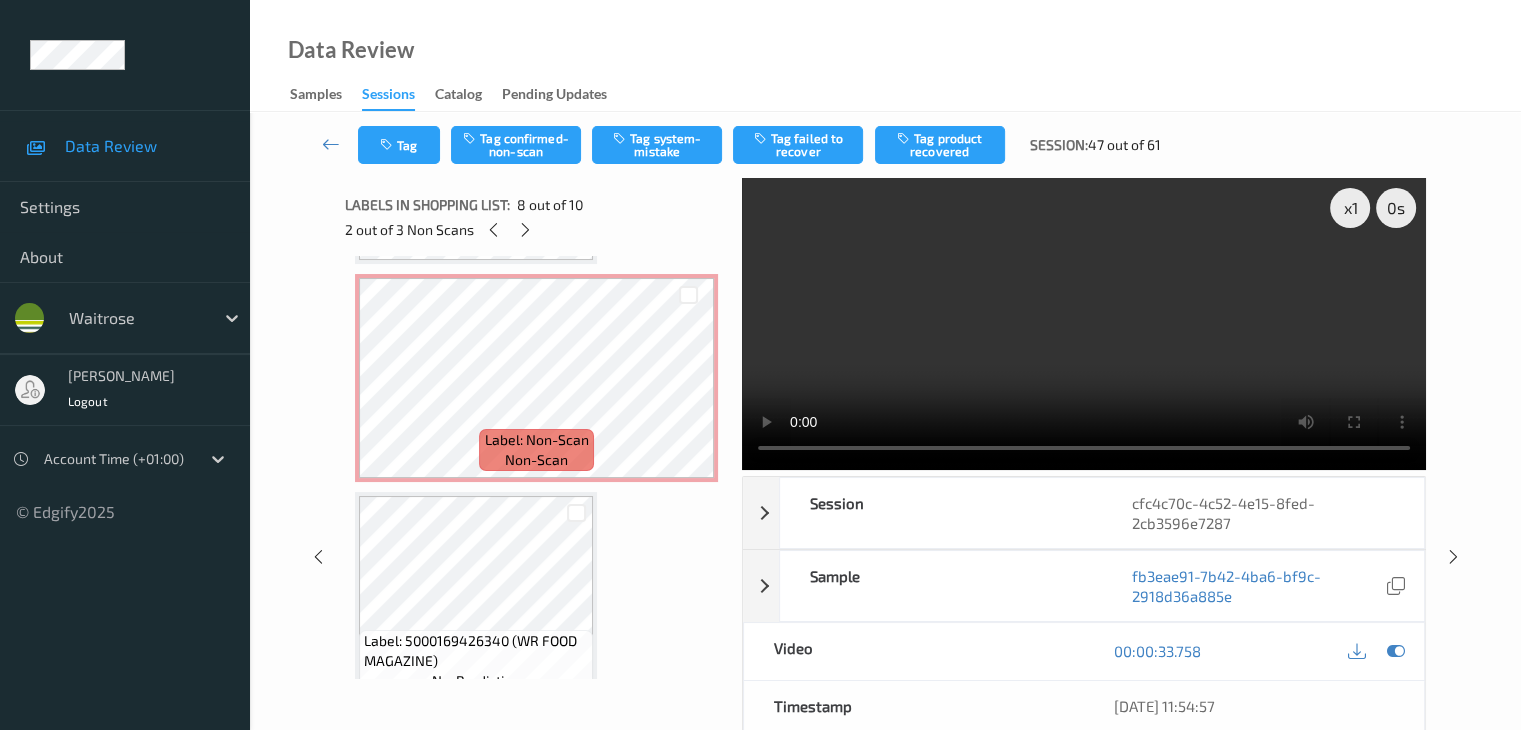 scroll, scrollTop: 1318, scrollLeft: 0, axis: vertical 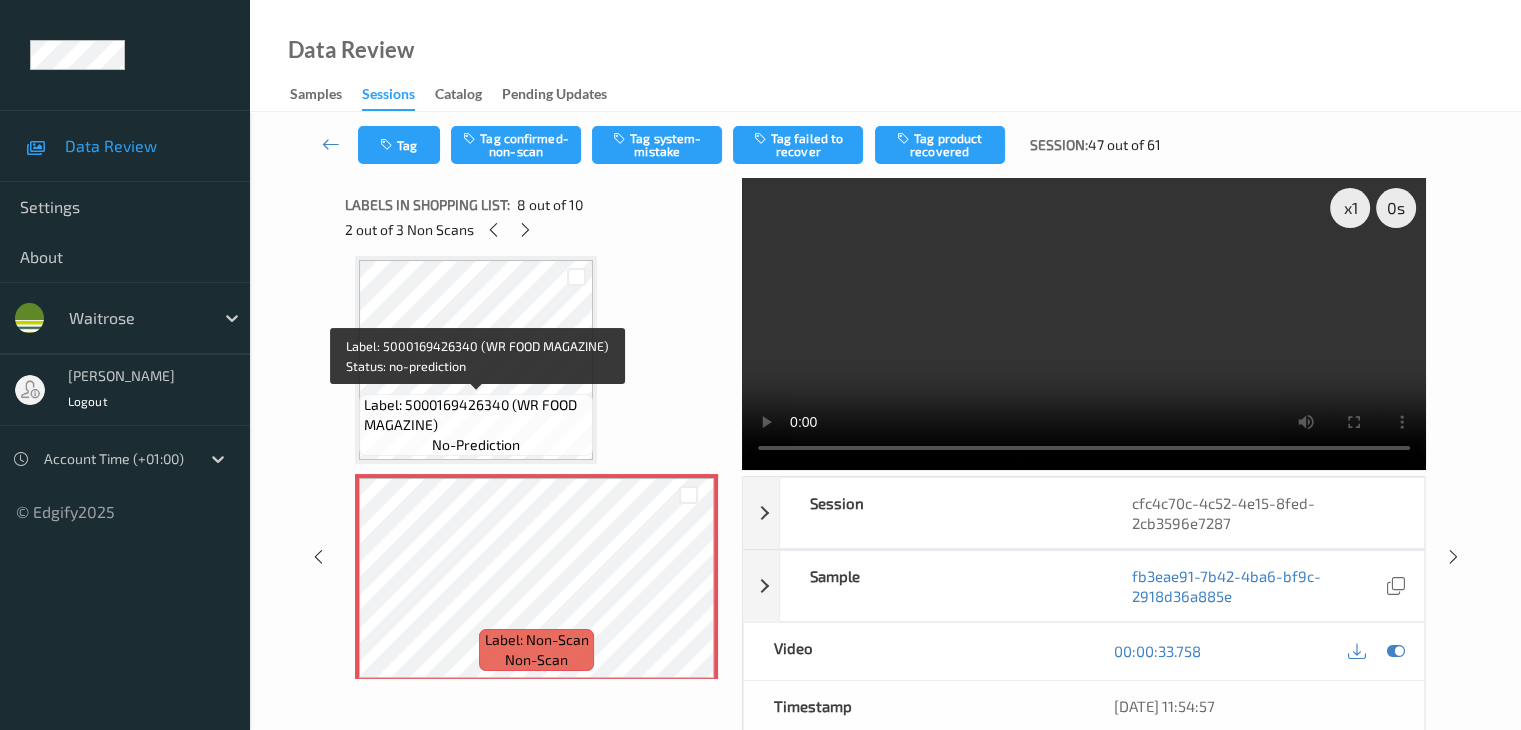 click on "Label: 5000169426340 (WR FOOD MAGAZINE)" at bounding box center [476, 415] 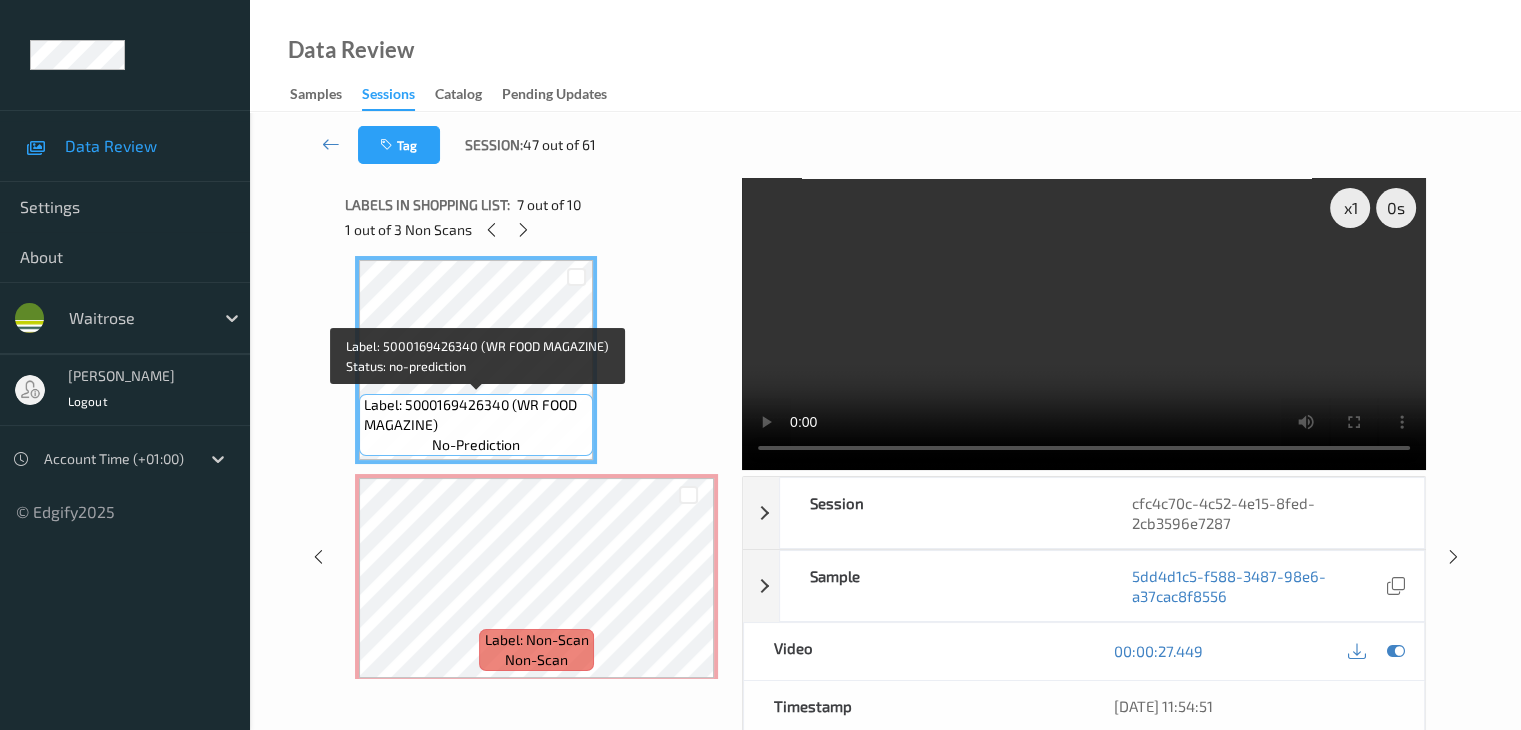 click on "Label: 5000169426340 (WR FOOD MAGAZINE)" at bounding box center [476, 415] 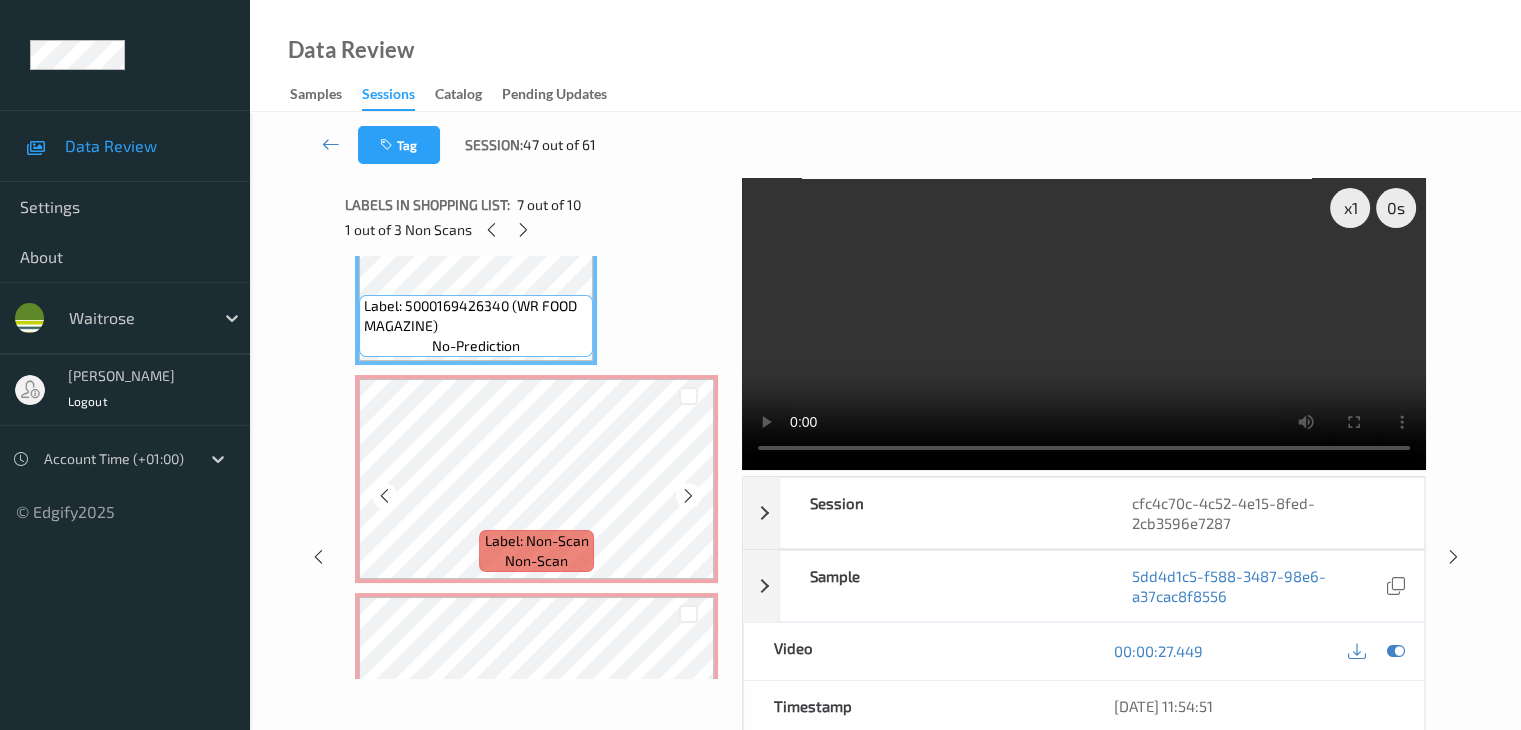 scroll, scrollTop: 1418, scrollLeft: 0, axis: vertical 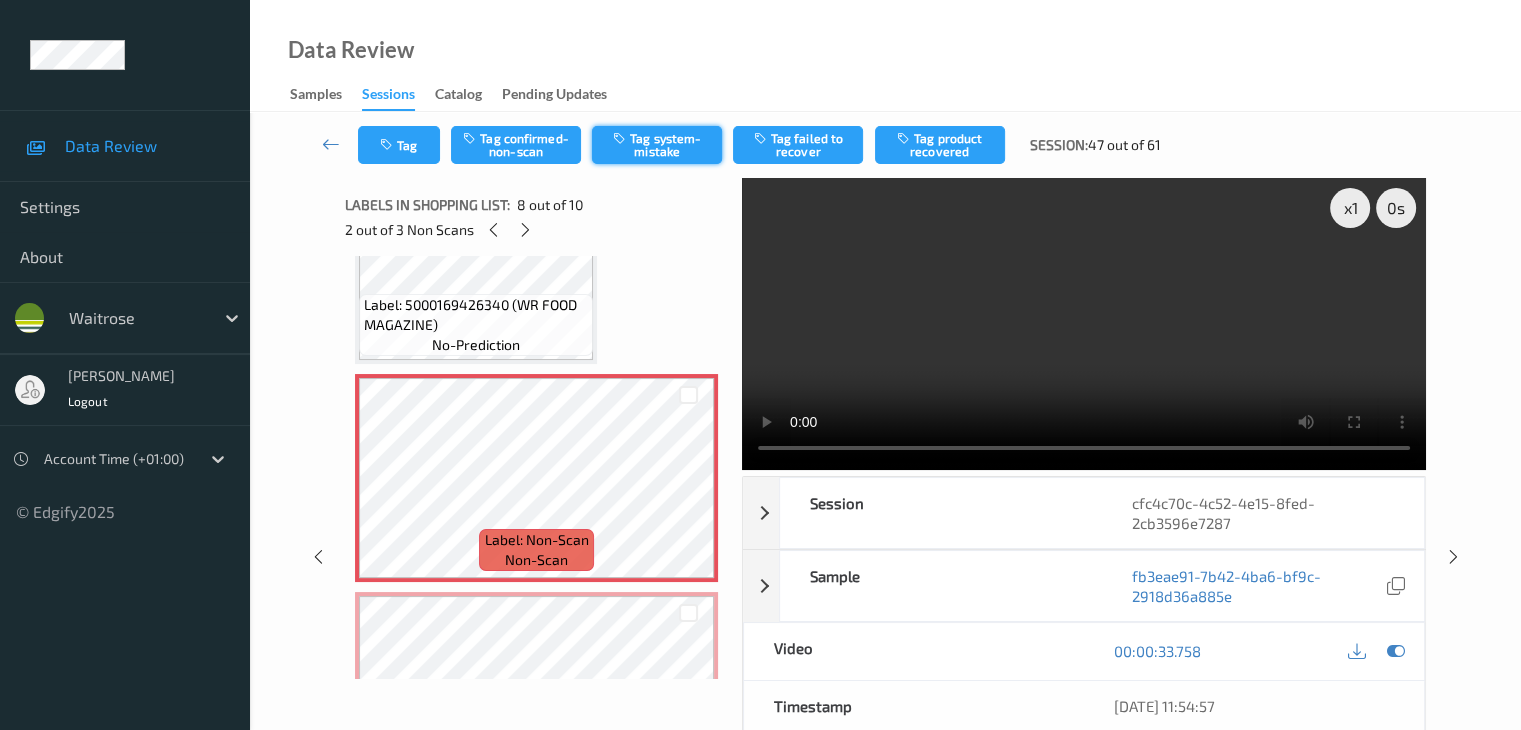 click on "Tag   system-mistake" at bounding box center (657, 145) 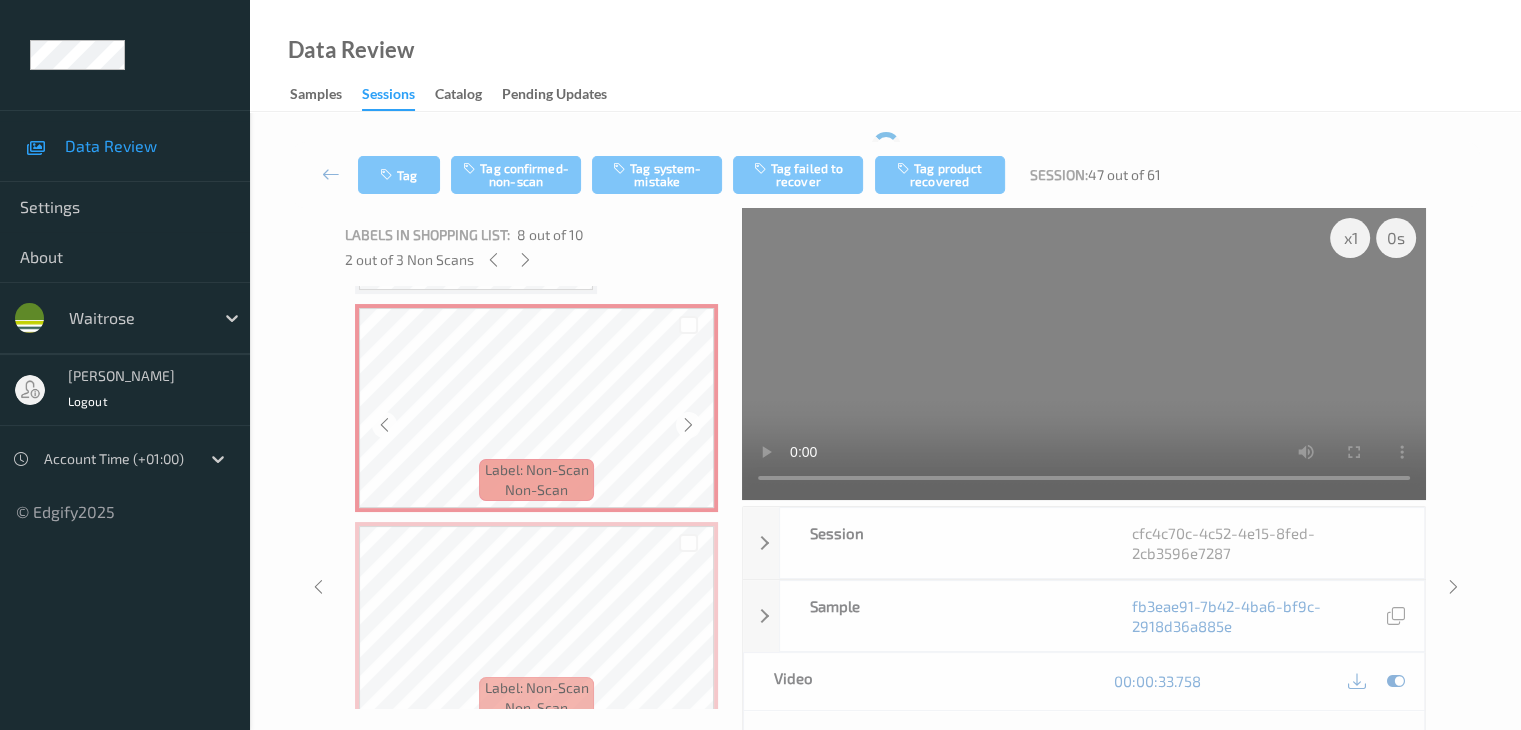 scroll, scrollTop: 1618, scrollLeft: 0, axis: vertical 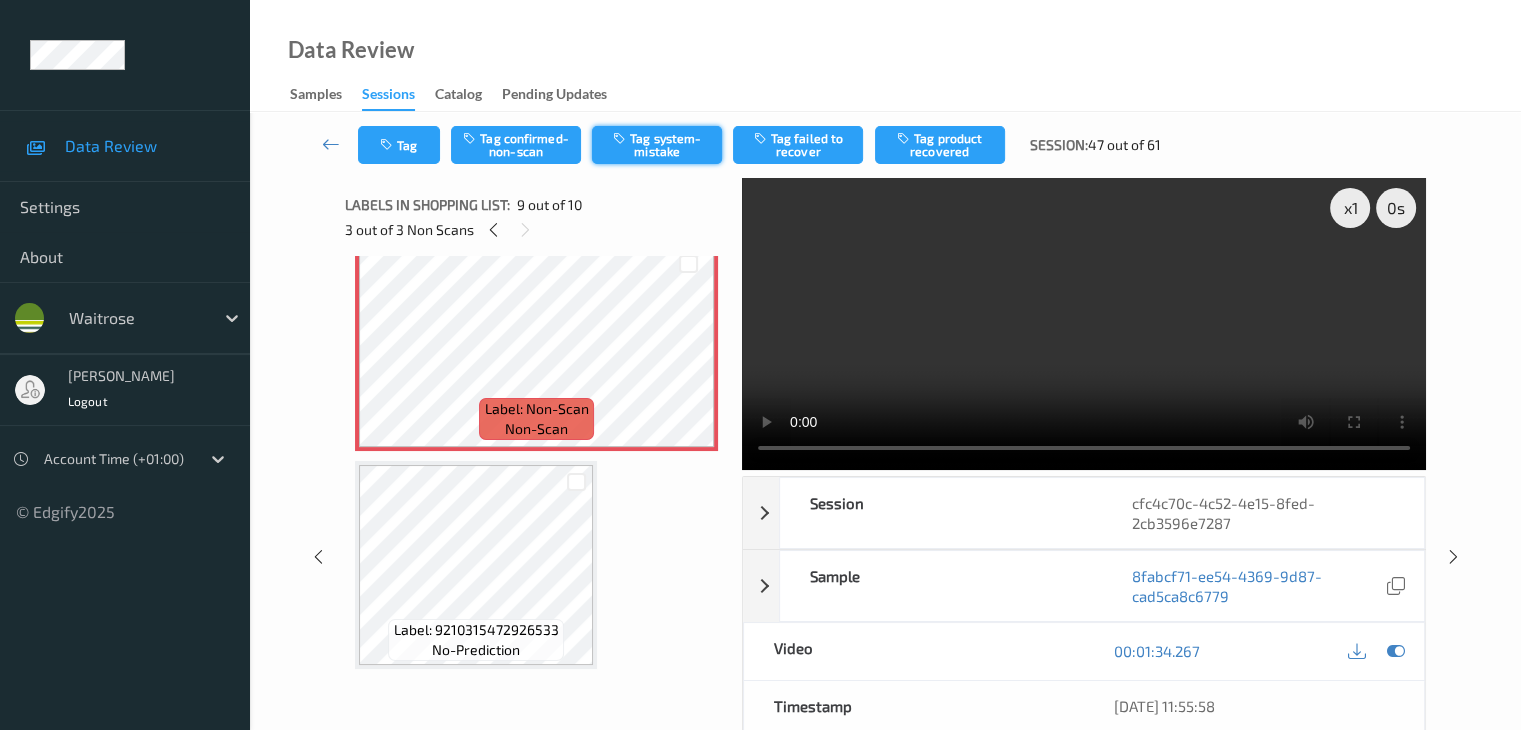 click on "Tag   system-mistake" at bounding box center [657, 145] 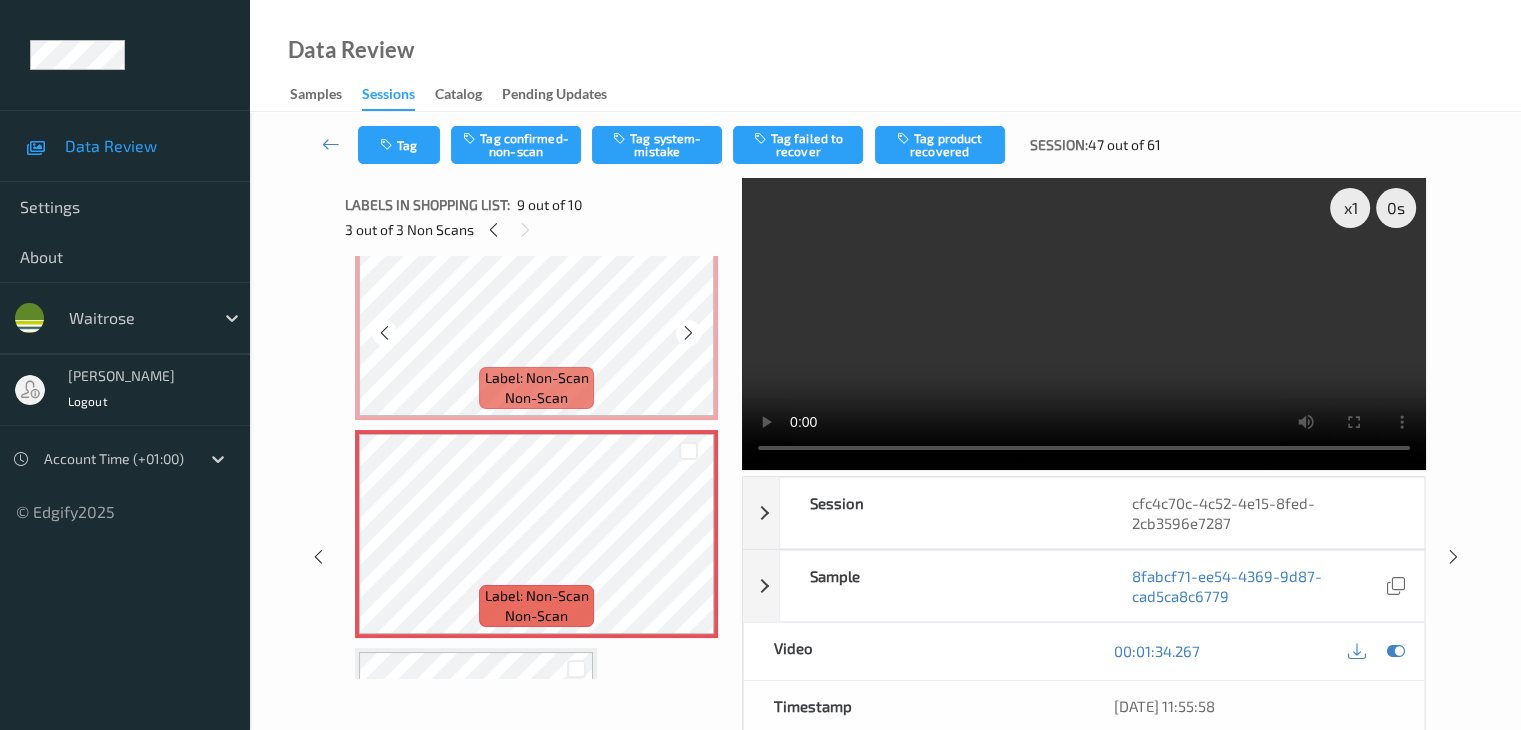 scroll, scrollTop: 1567, scrollLeft: 0, axis: vertical 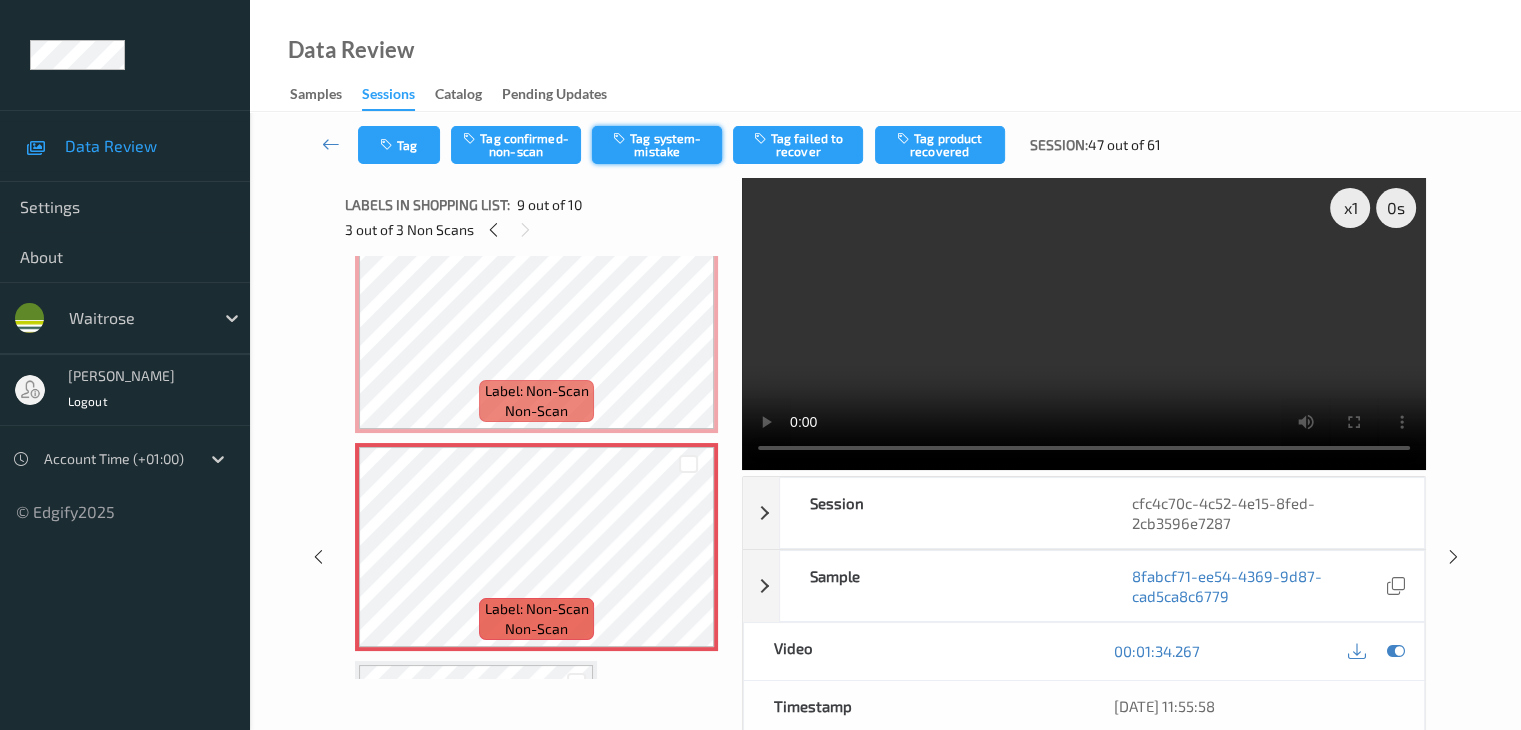 click on "Tag   system-mistake" at bounding box center [657, 145] 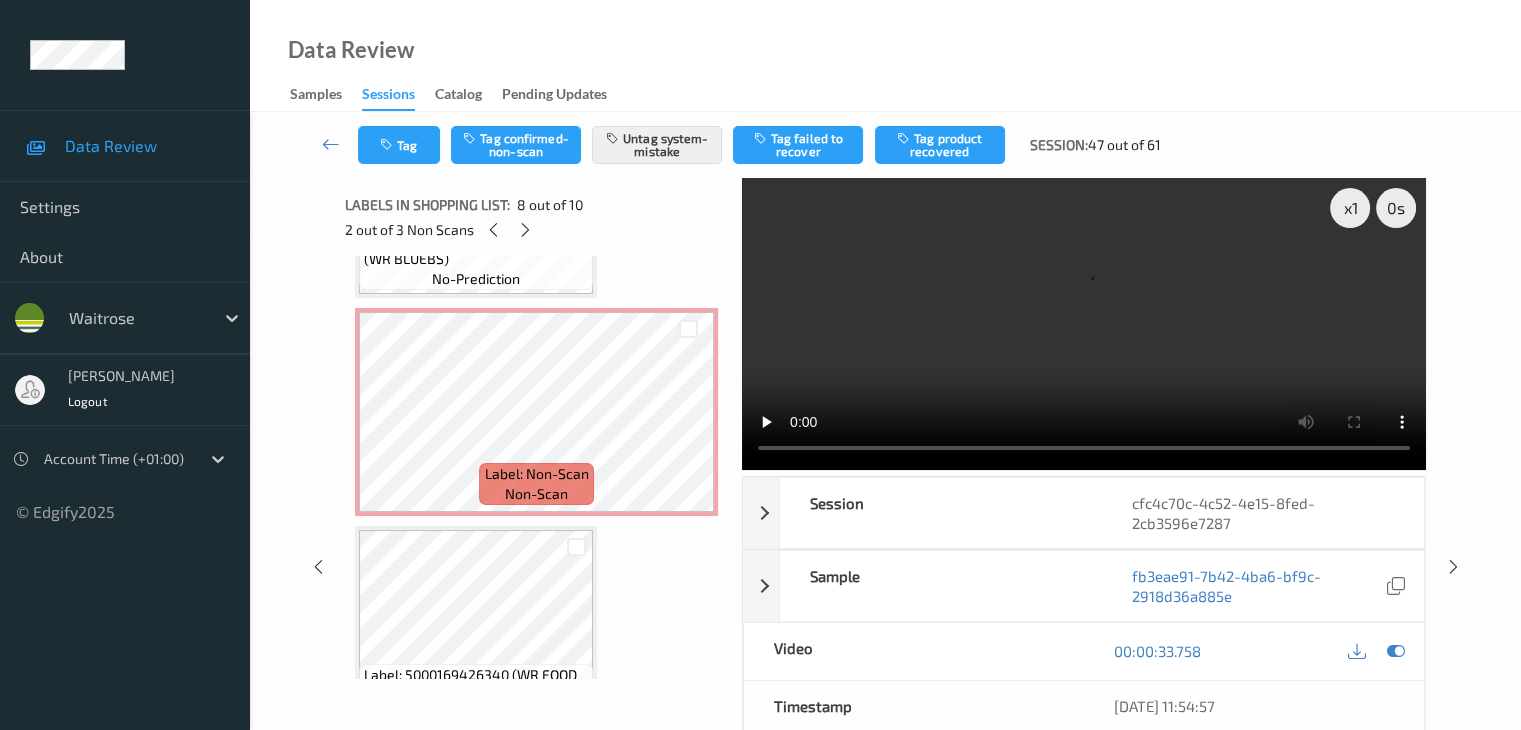 scroll, scrollTop: 967, scrollLeft: 0, axis: vertical 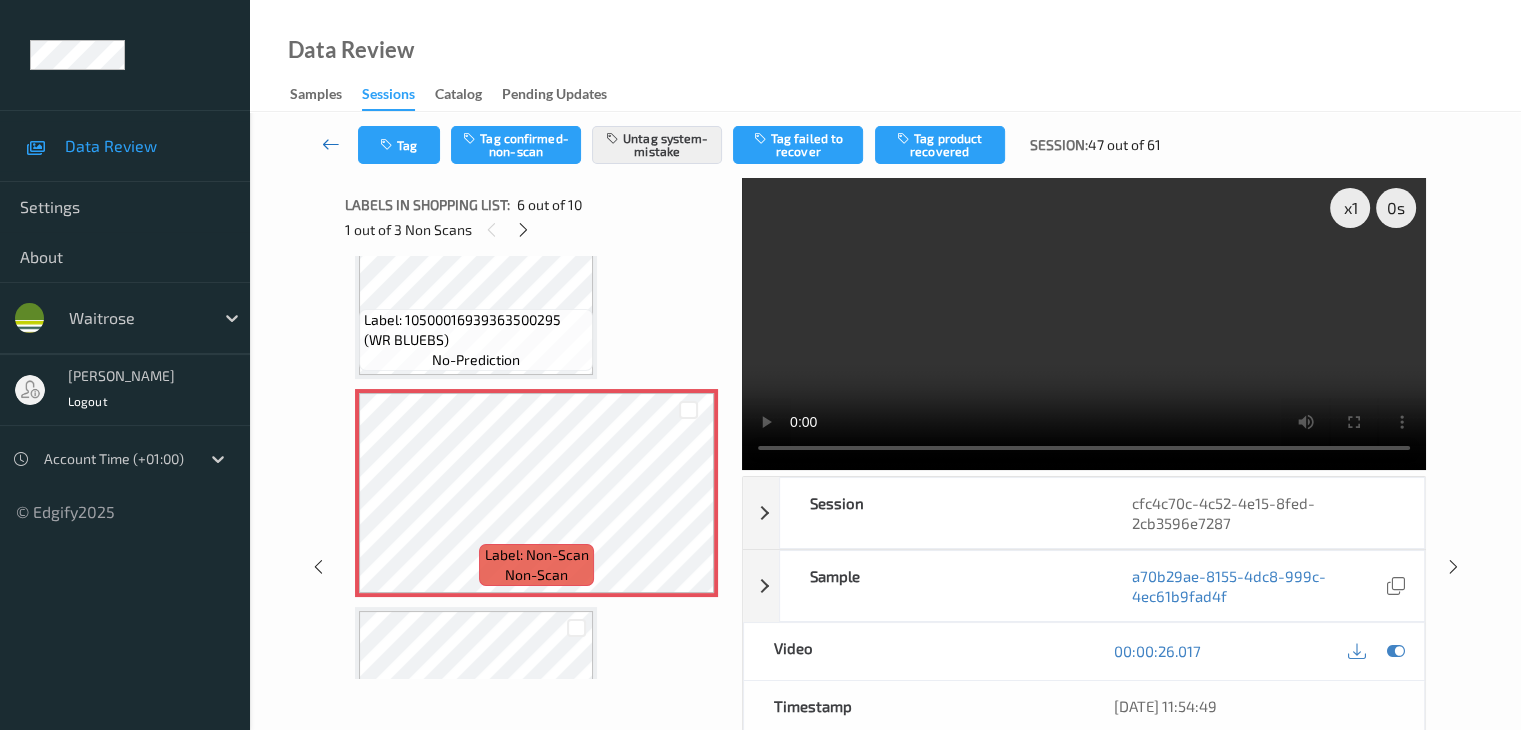 click at bounding box center [331, 144] 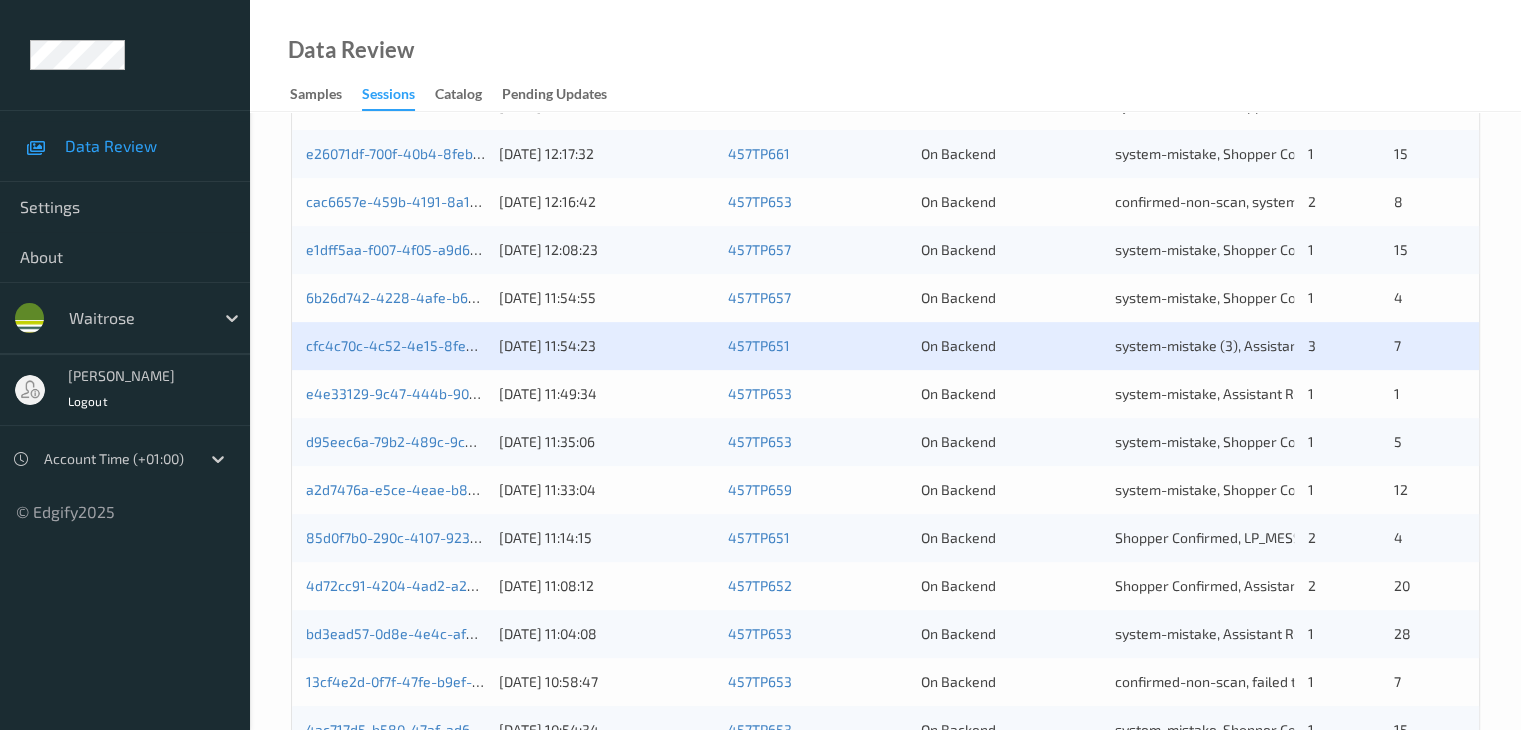 scroll, scrollTop: 600, scrollLeft: 0, axis: vertical 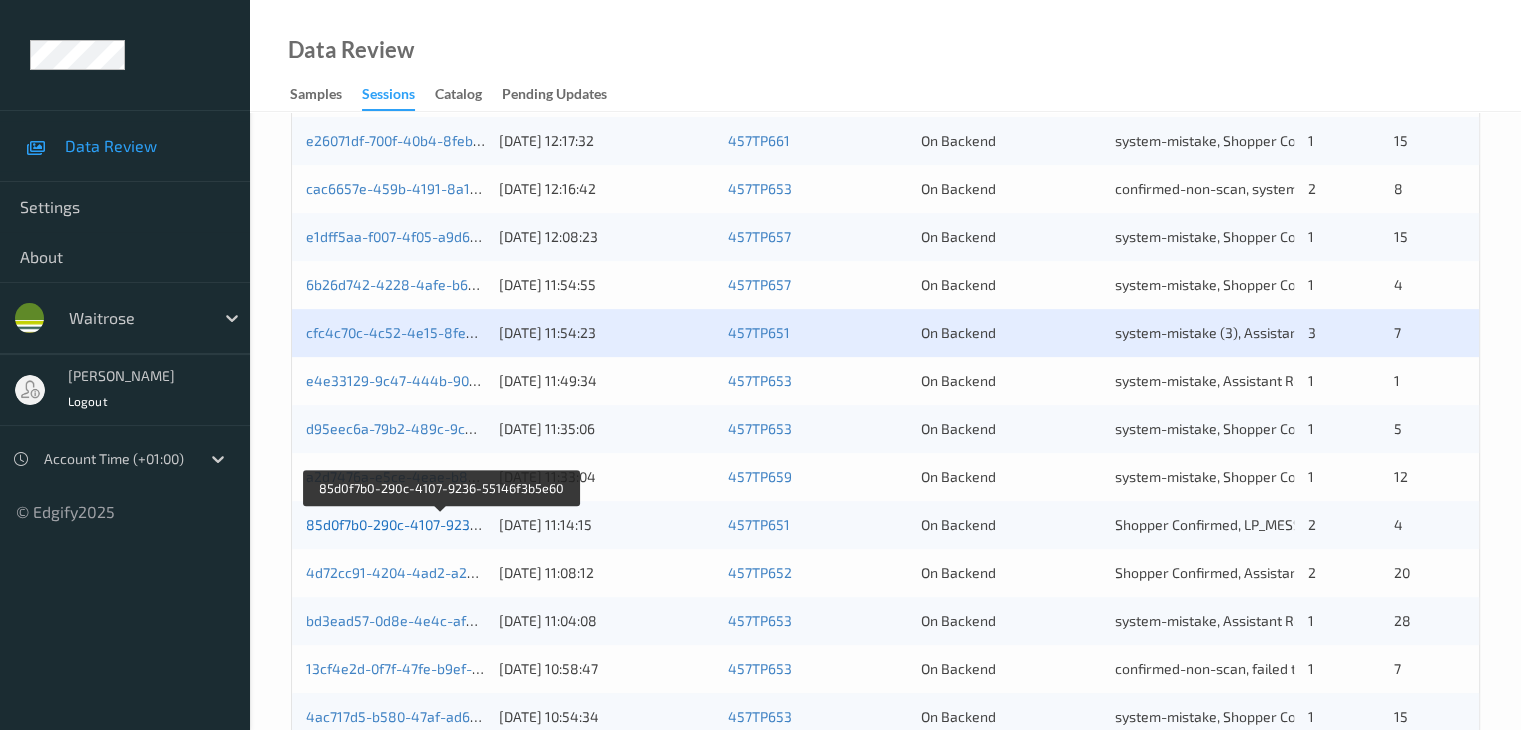 click on "85d0f7b0-290c-4107-9236-55146f3b5e60" at bounding box center [441, 524] 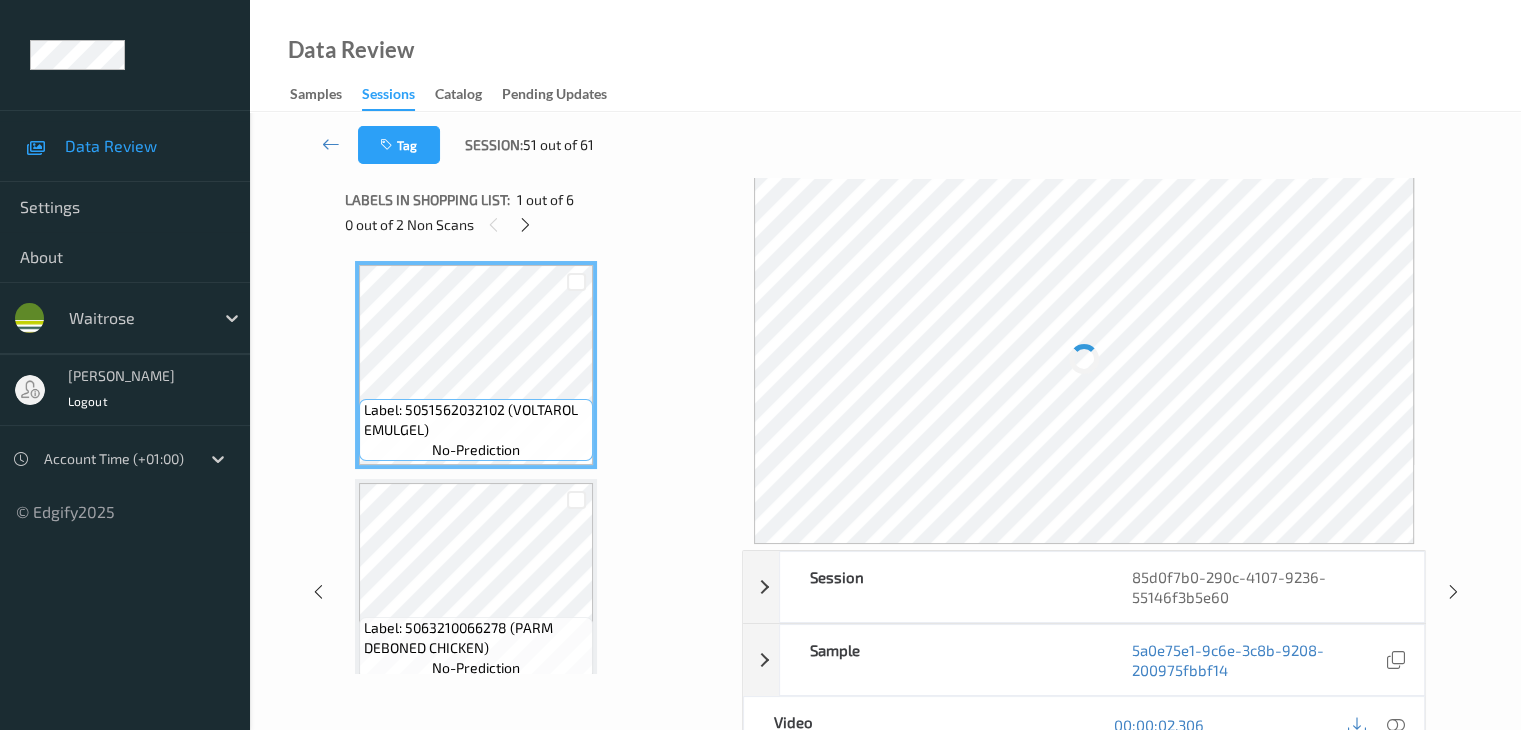 scroll, scrollTop: 0, scrollLeft: 0, axis: both 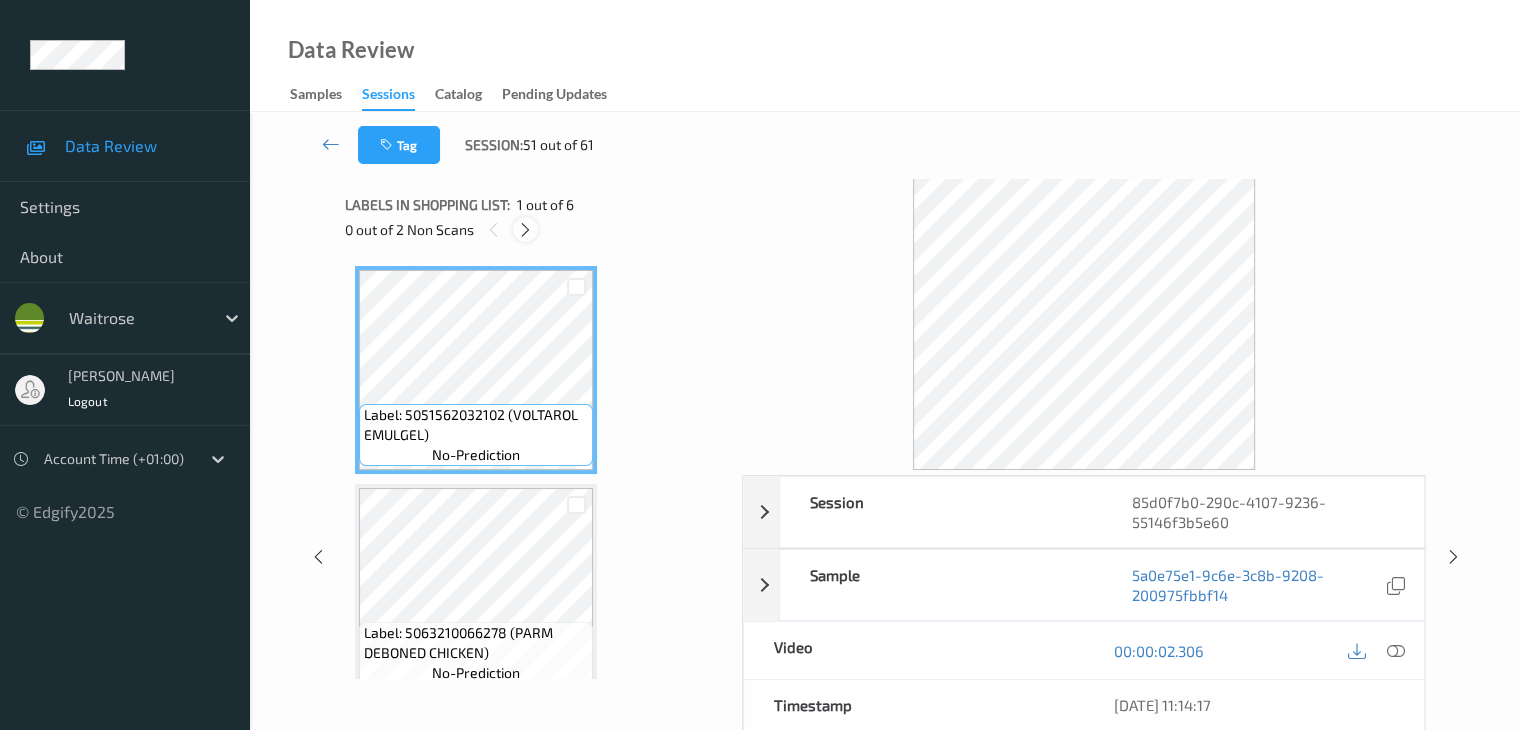 click at bounding box center [525, 229] 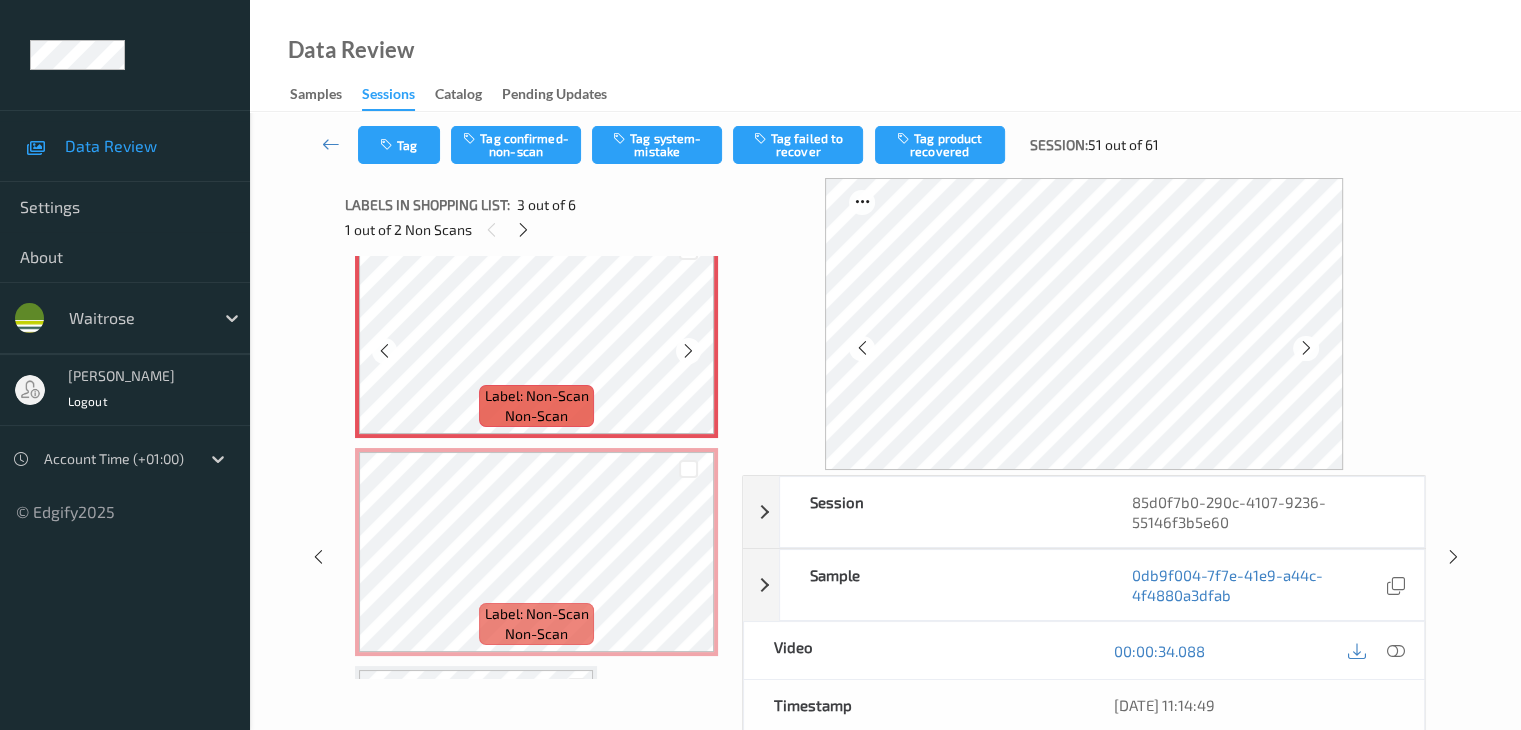 scroll, scrollTop: 428, scrollLeft: 0, axis: vertical 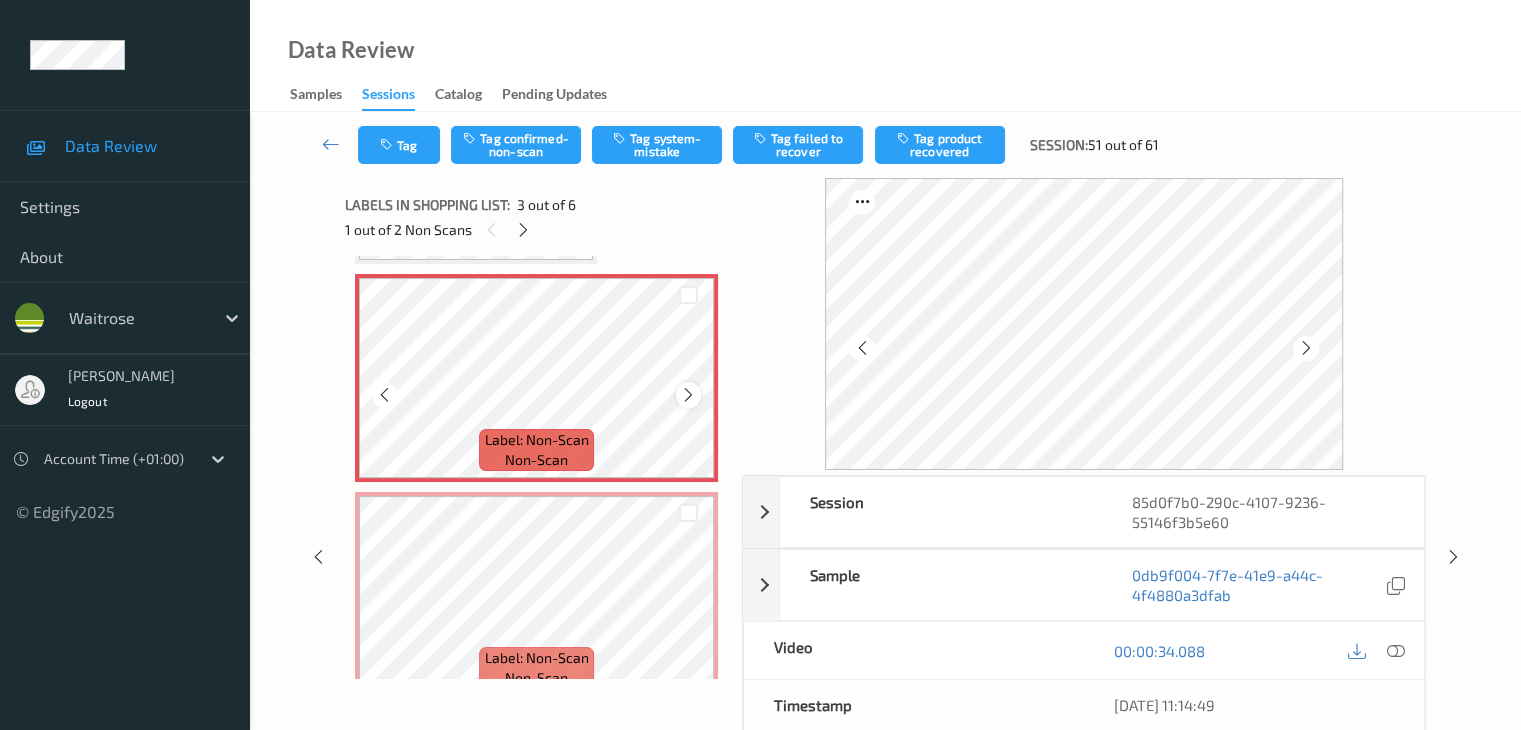 click at bounding box center [688, 395] 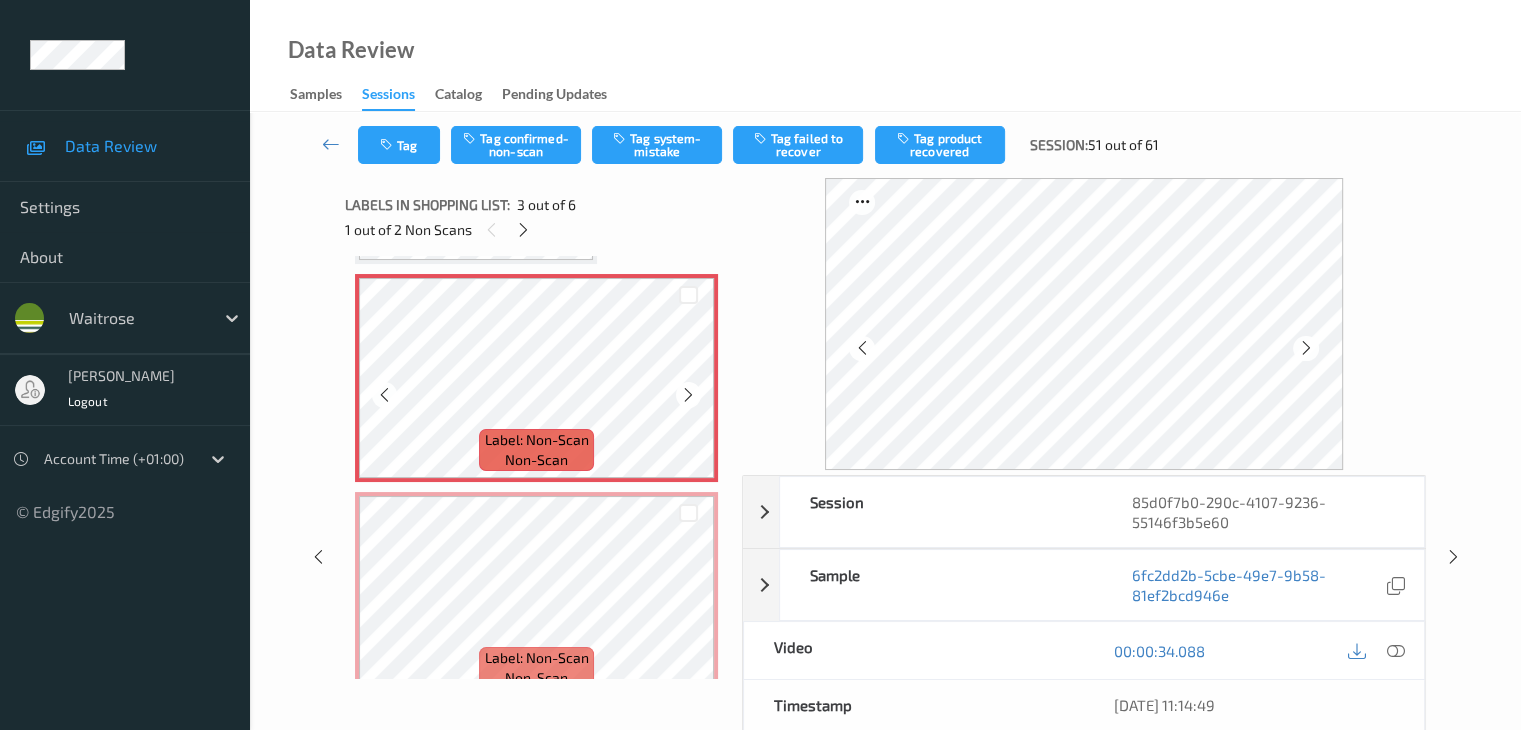 click at bounding box center [688, 395] 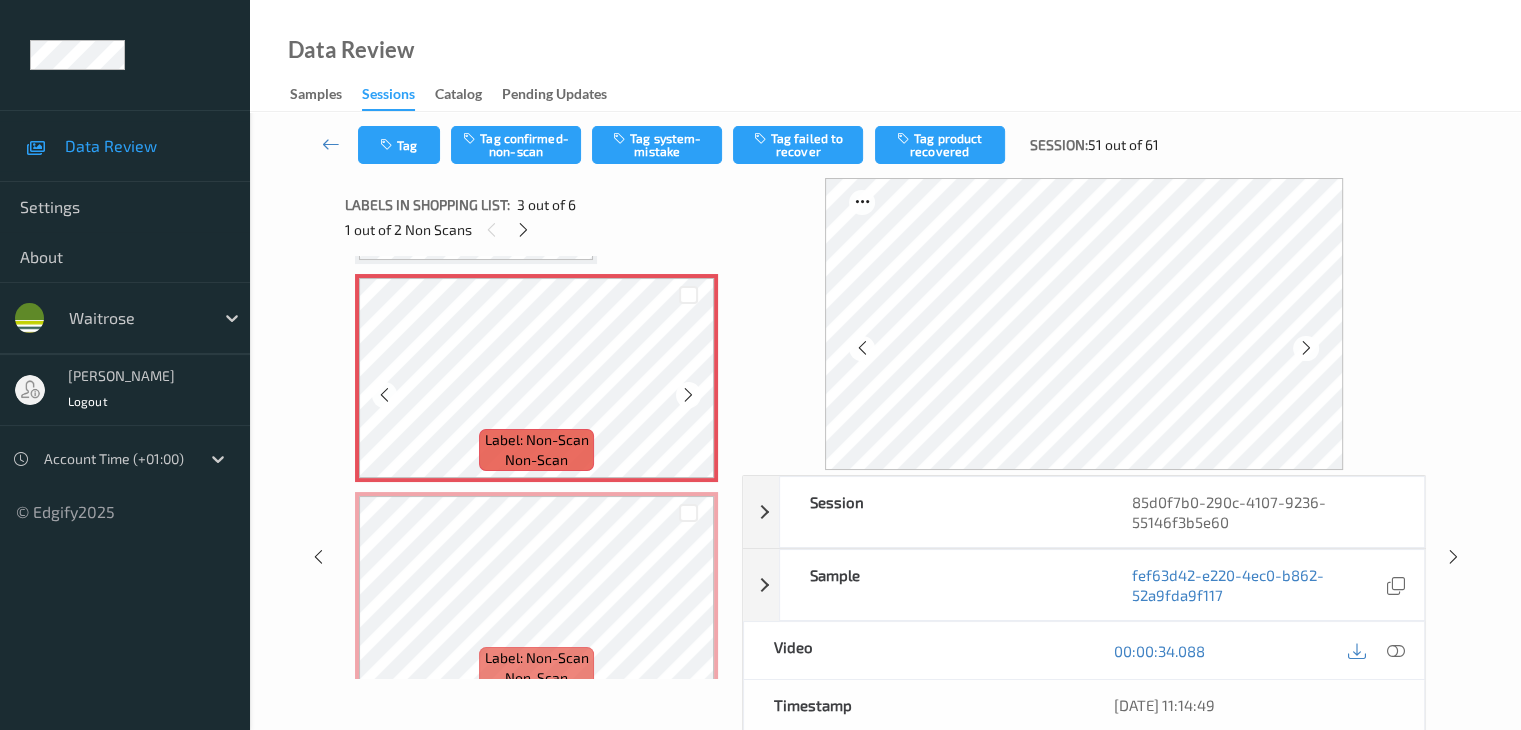 click at bounding box center (688, 395) 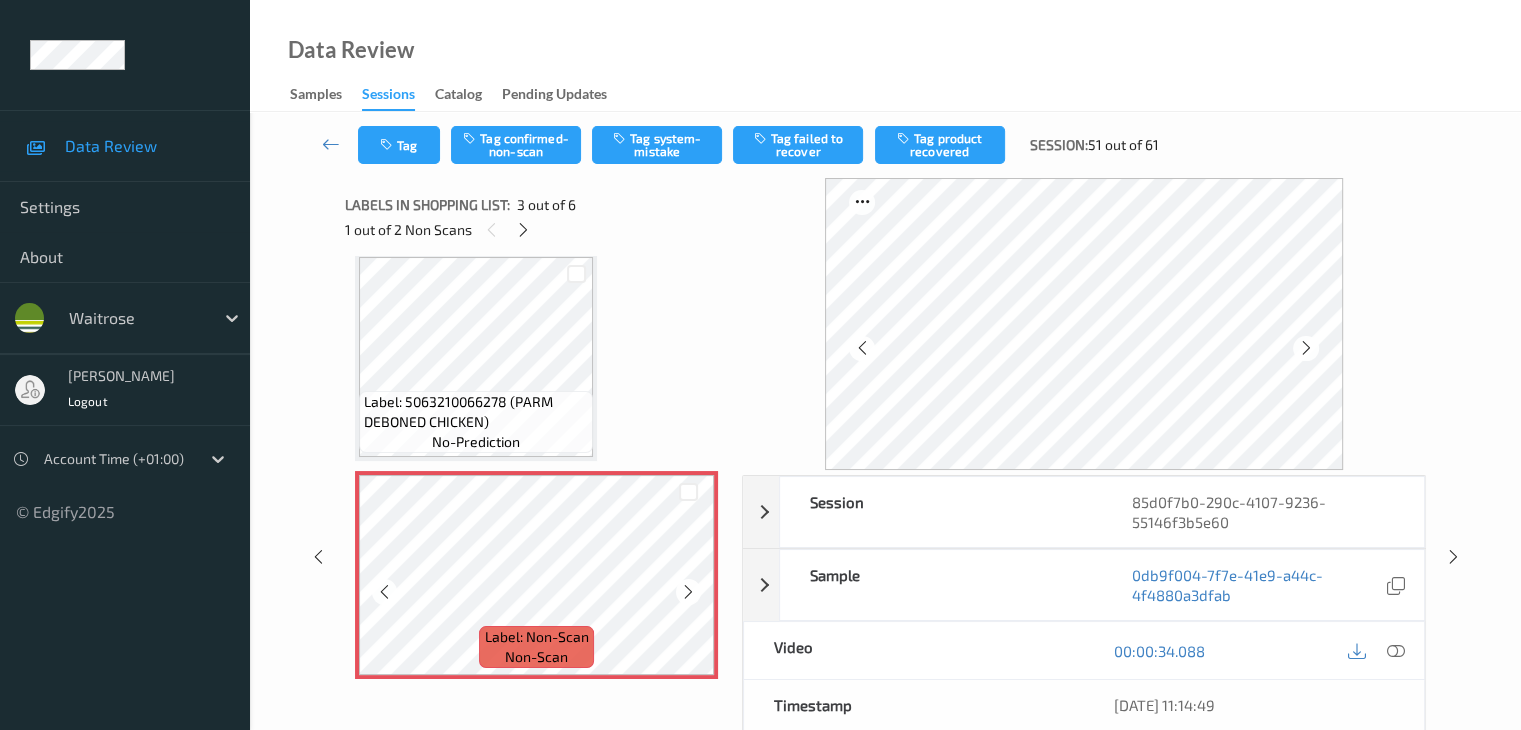 scroll, scrollTop: 228, scrollLeft: 0, axis: vertical 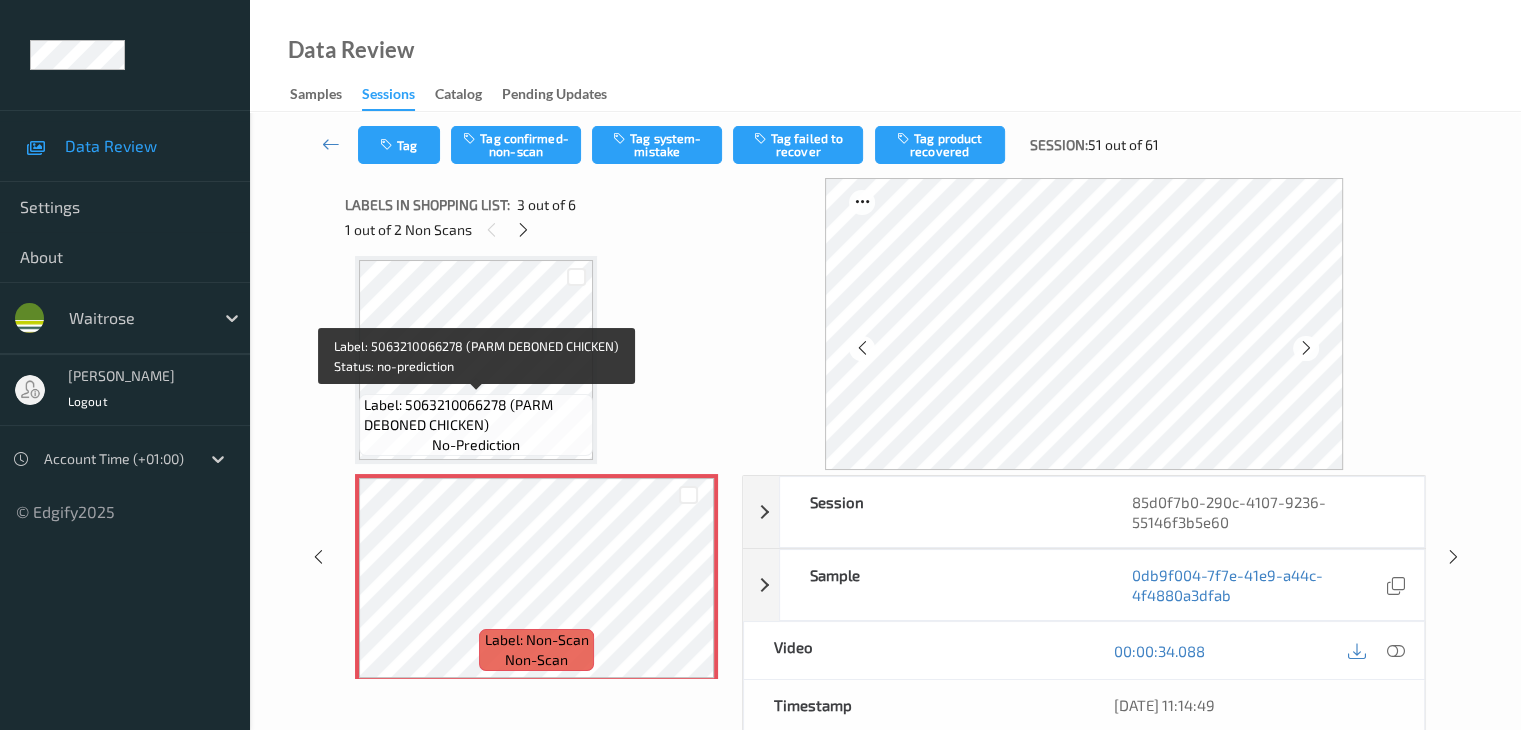 click on "Label: 5063210066278 (PARM DEBONED CHICKEN)" at bounding box center [476, 415] 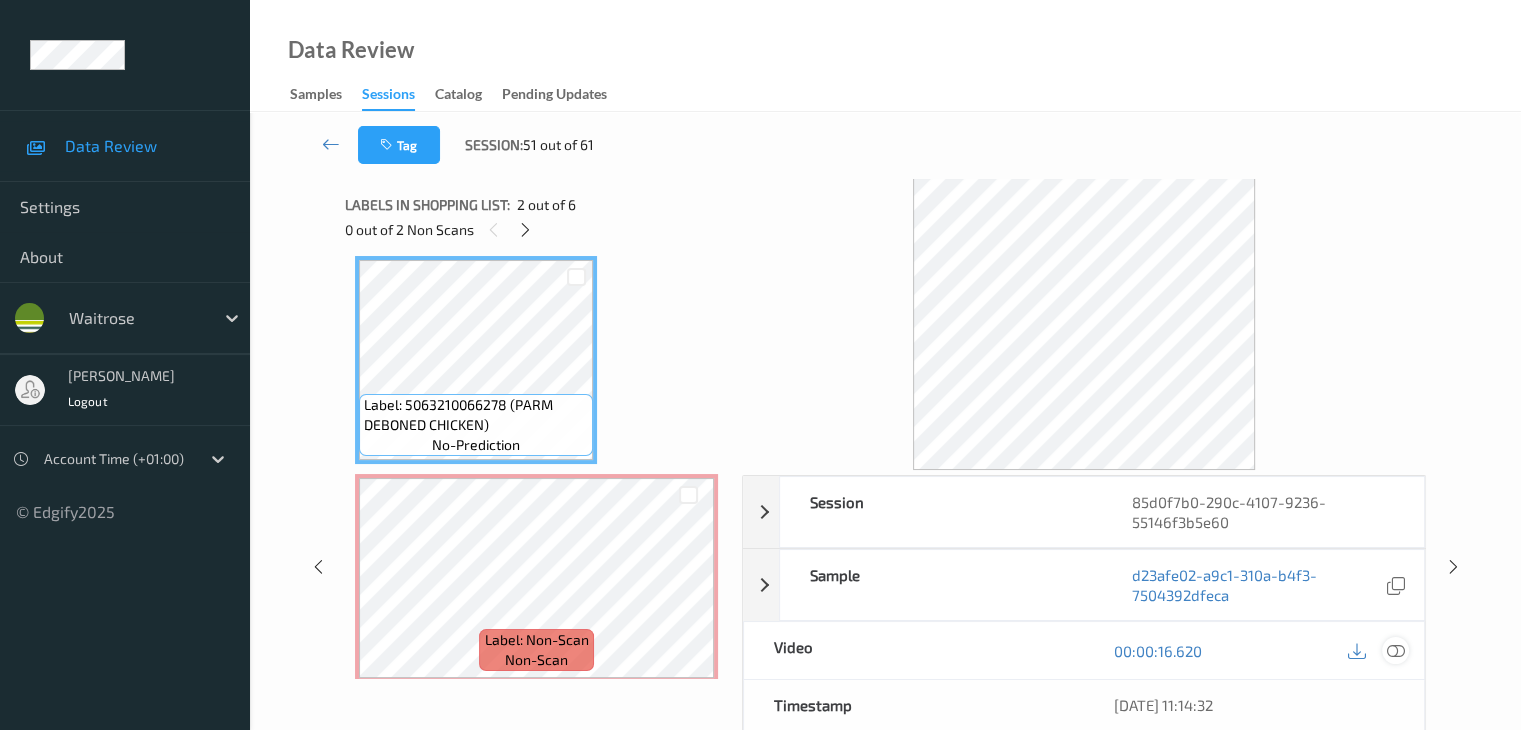 click at bounding box center [1395, 651] 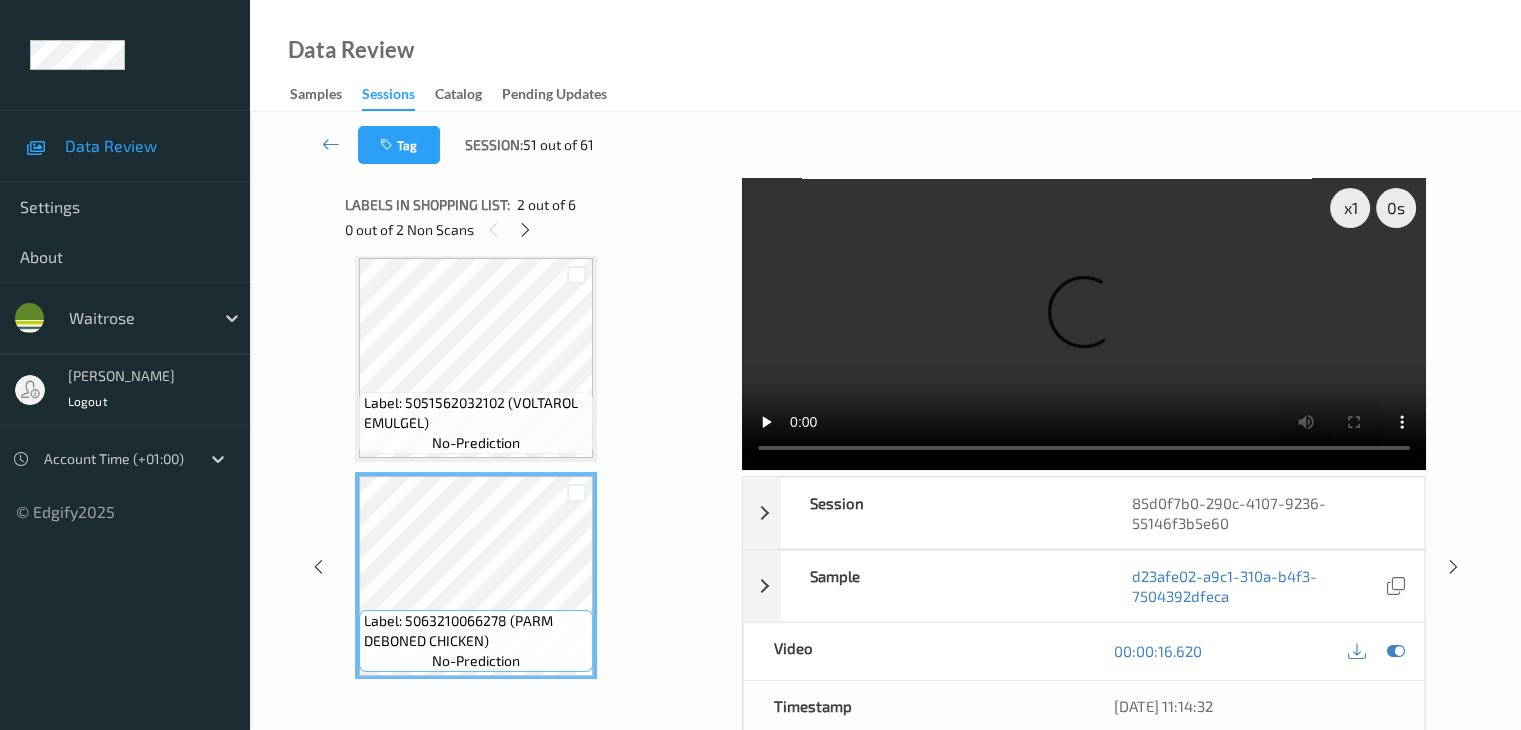 scroll, scrollTop: 0, scrollLeft: 0, axis: both 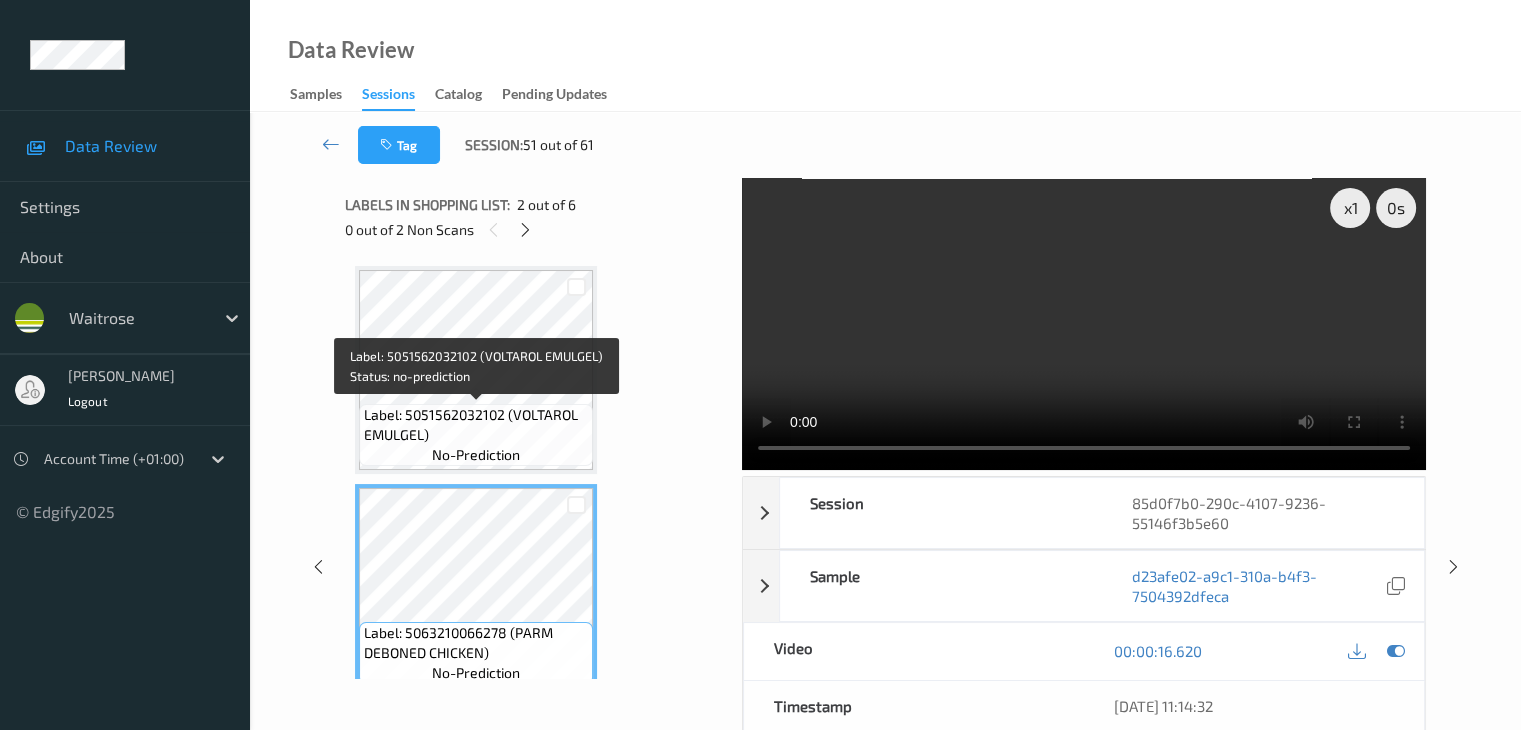 click on "Label: 5051562032102 (VOLTAROL EMULGEL)" at bounding box center (476, 425) 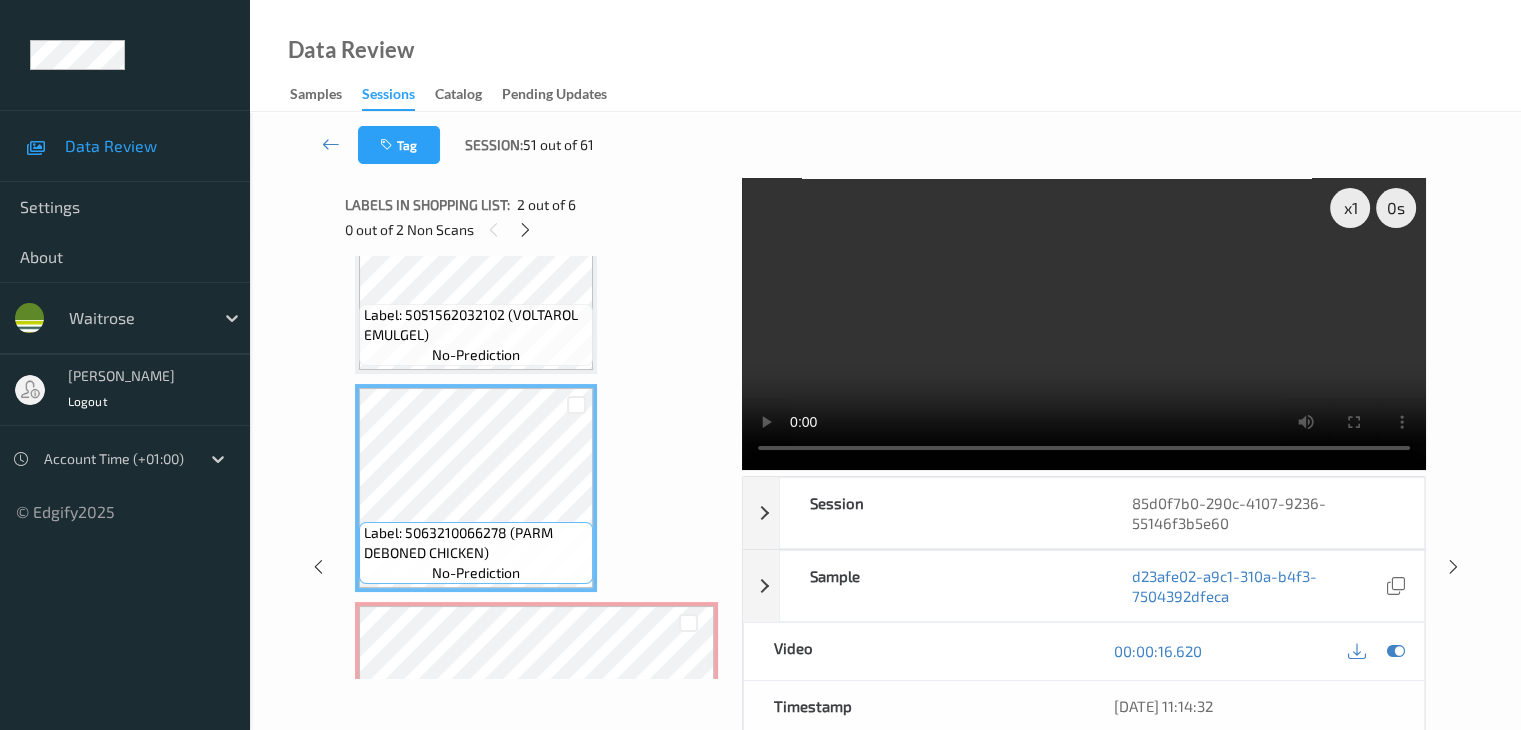 scroll, scrollTop: 0, scrollLeft: 0, axis: both 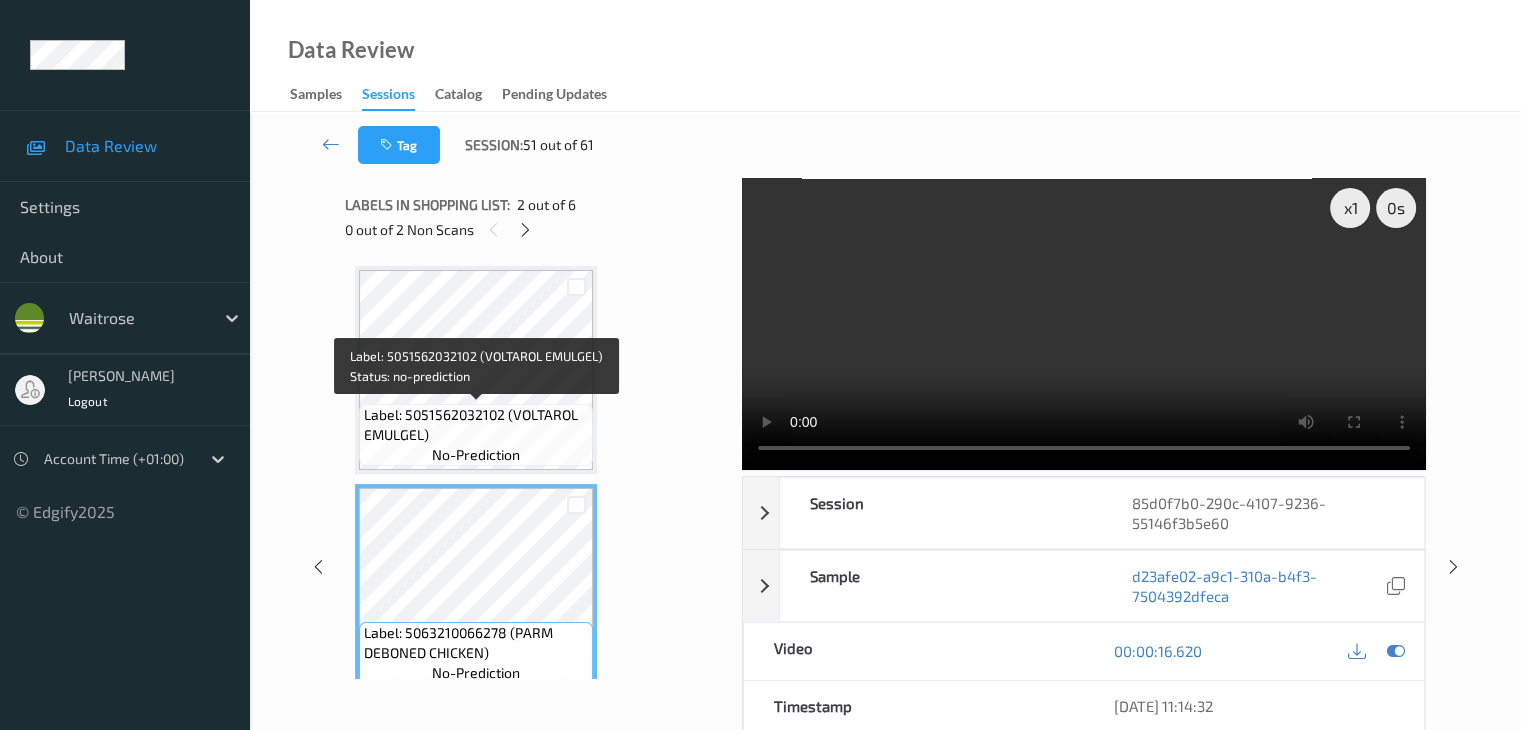click on "Label: 5051562032102 (VOLTAROL EMULGEL)" at bounding box center [476, 425] 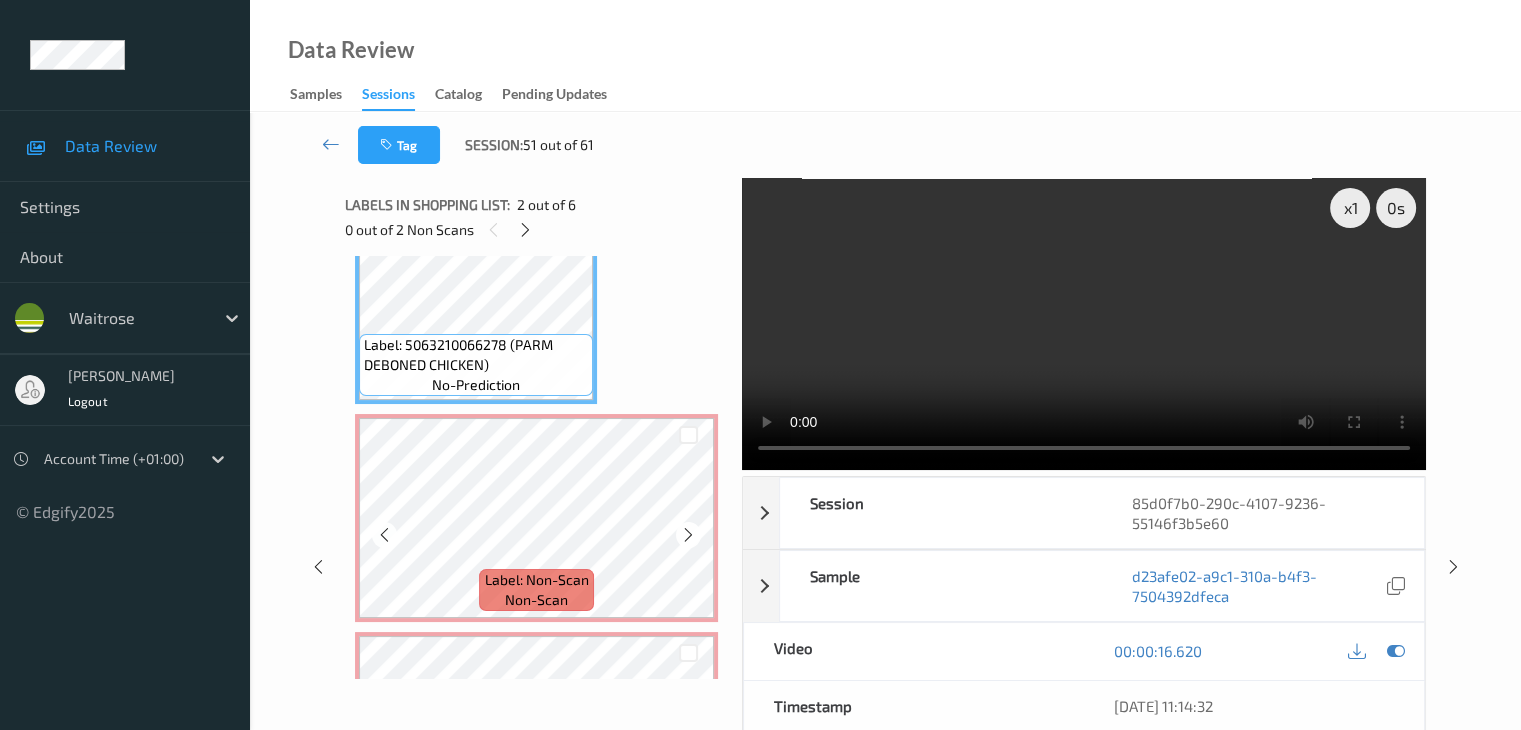 scroll, scrollTop: 300, scrollLeft: 0, axis: vertical 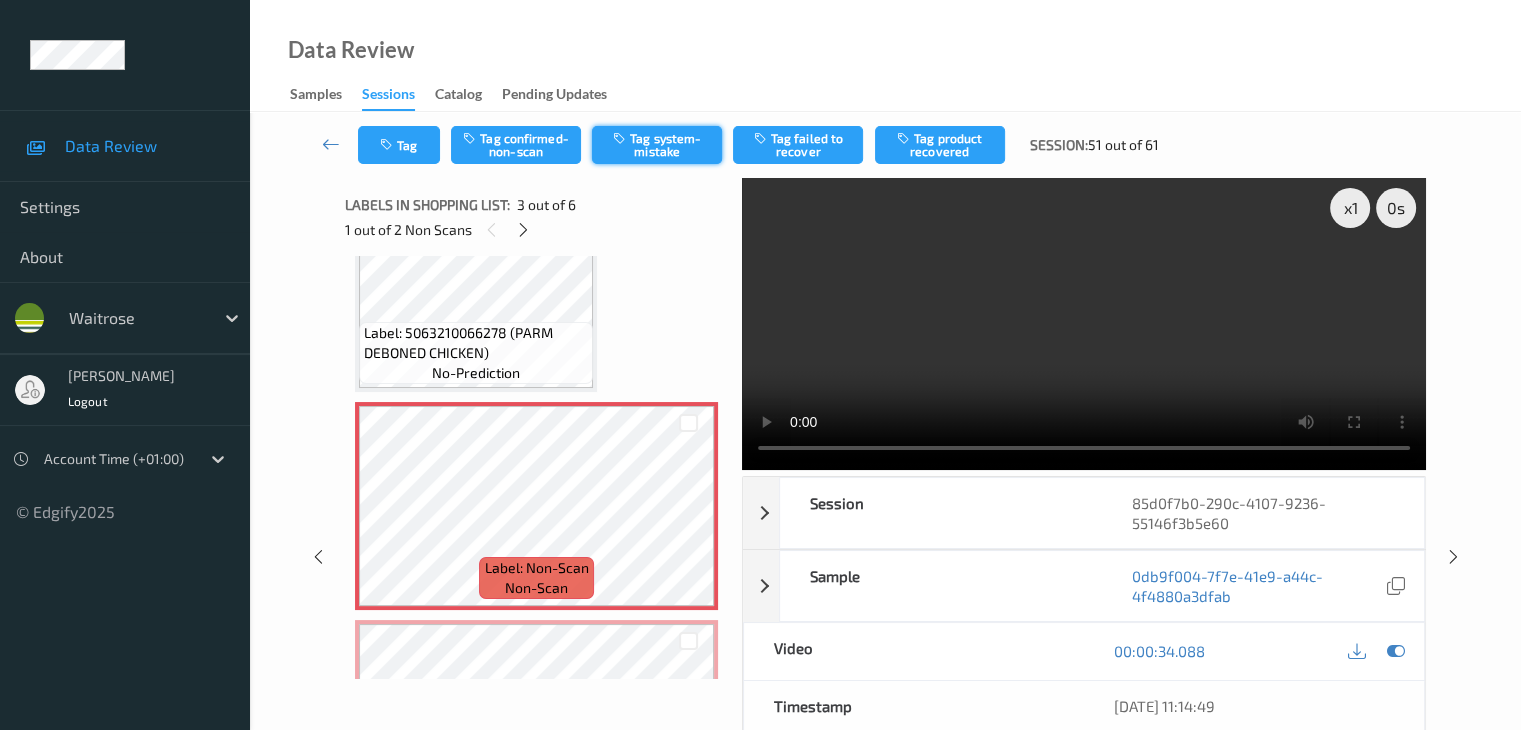click on "Tag   system-mistake" at bounding box center [657, 145] 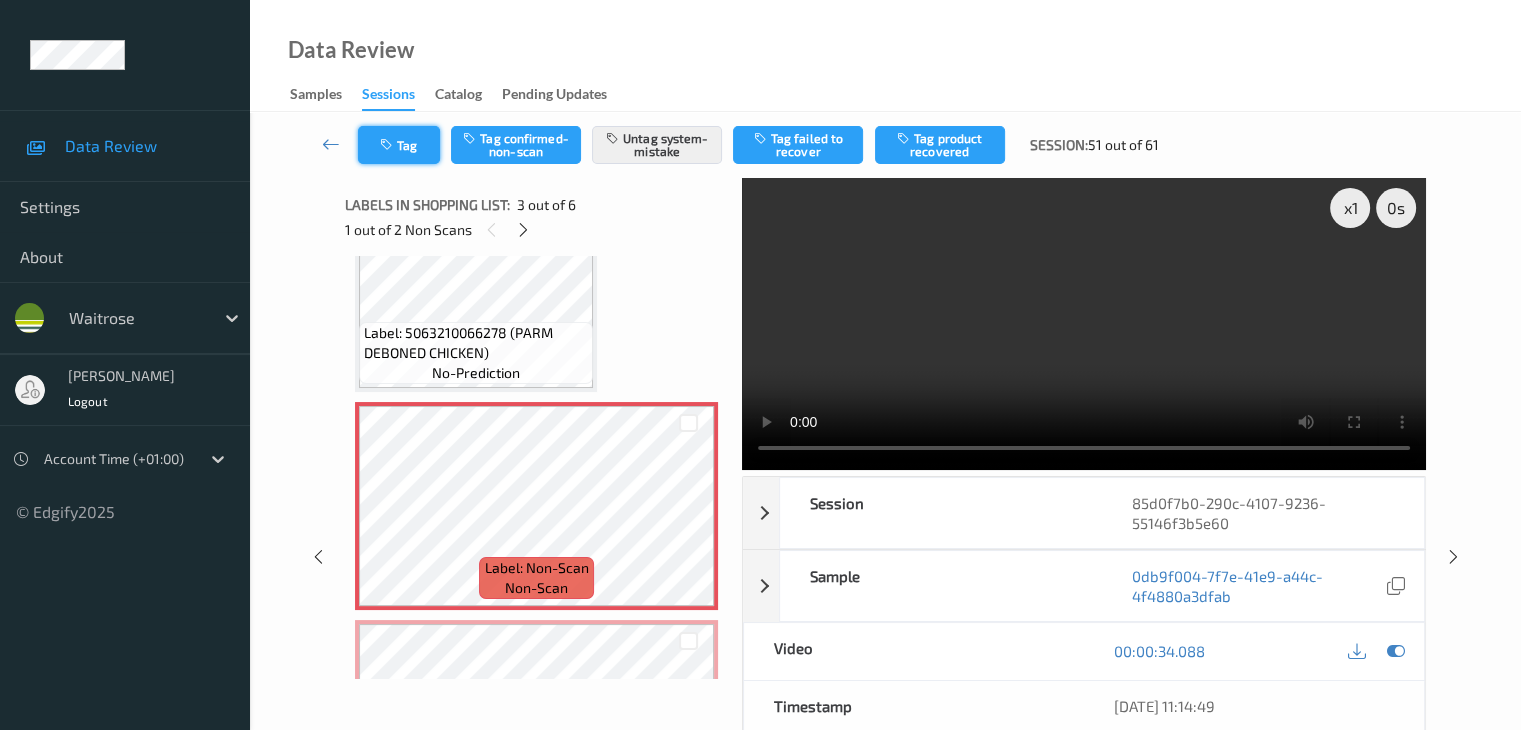 click at bounding box center (388, 145) 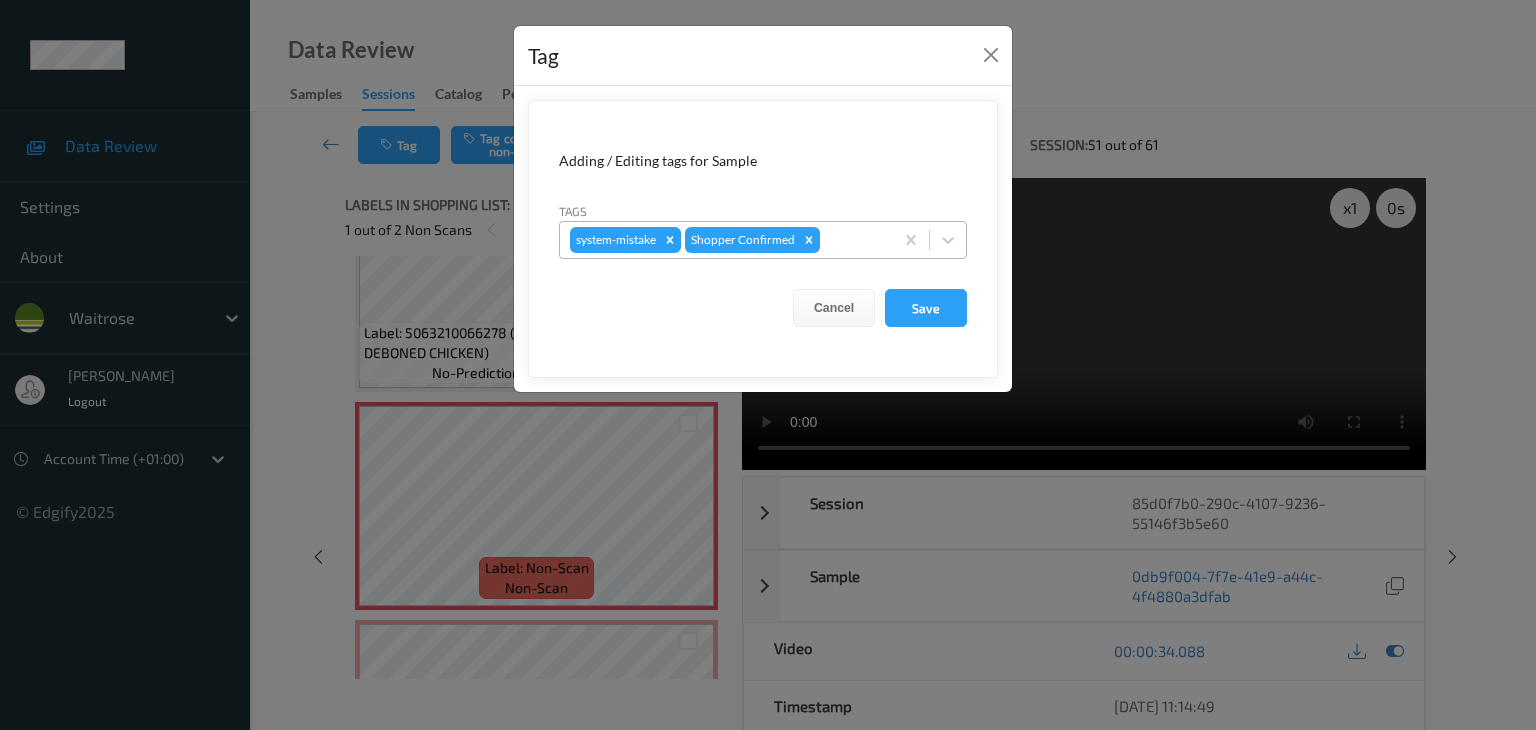 click at bounding box center [853, 240] 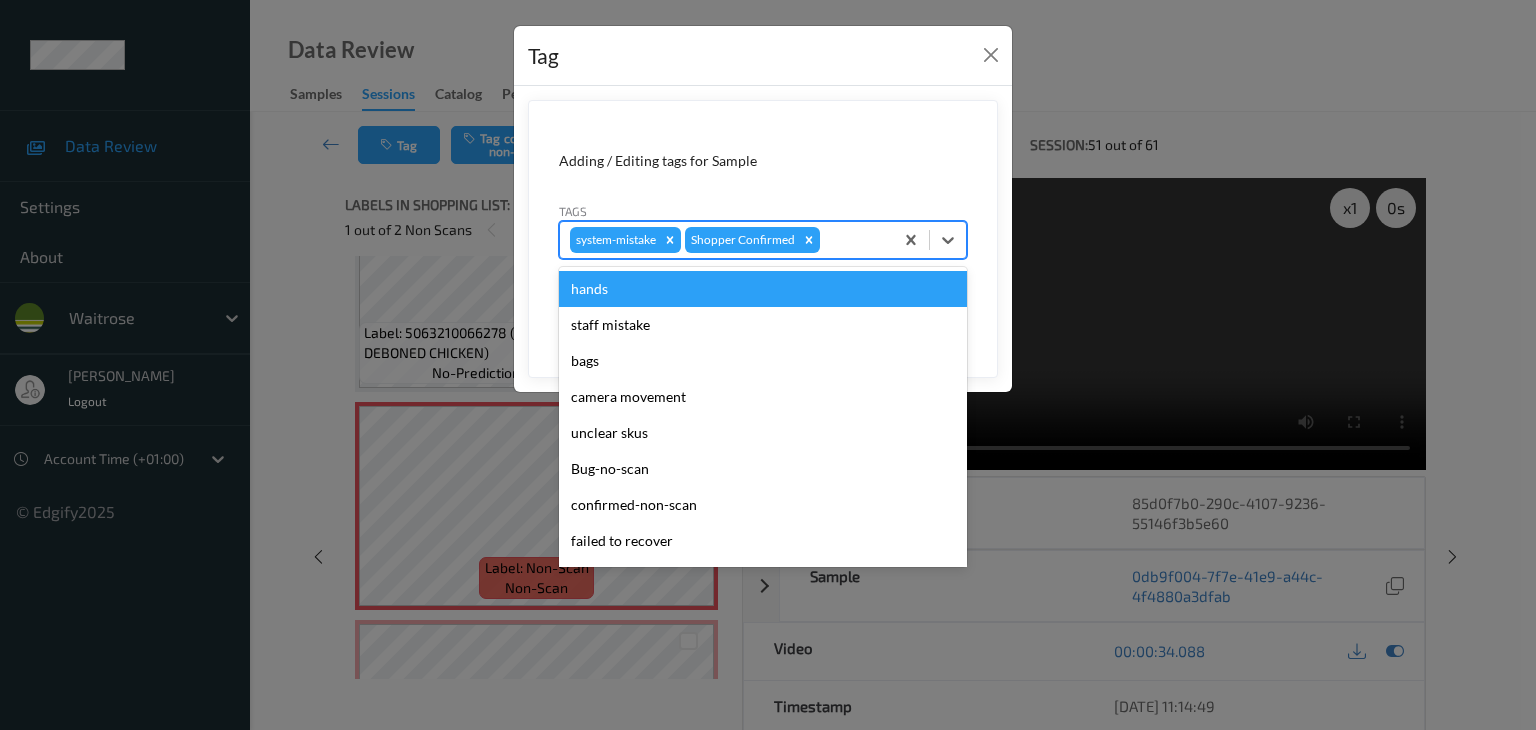 type on "u" 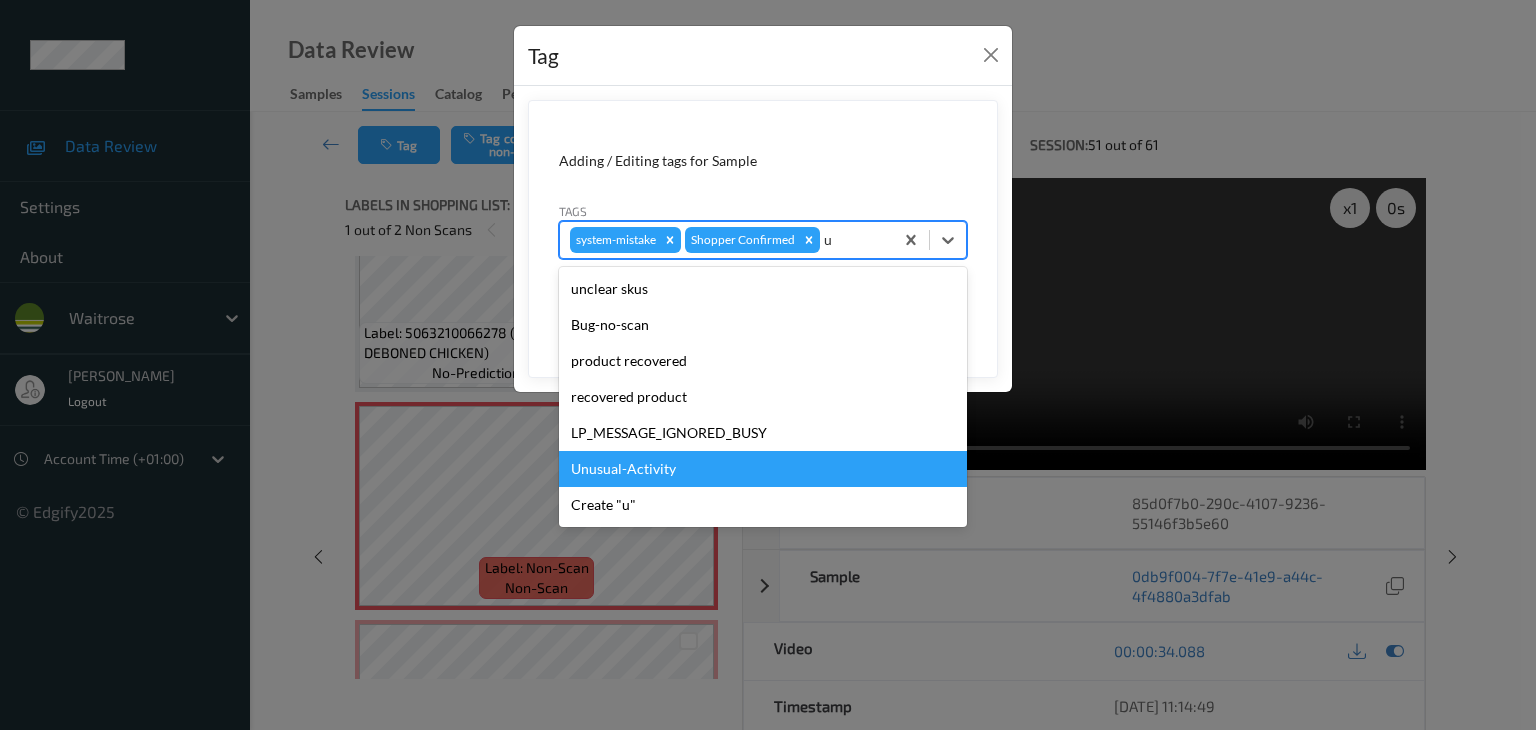 click on "Unusual-Activity" at bounding box center (763, 469) 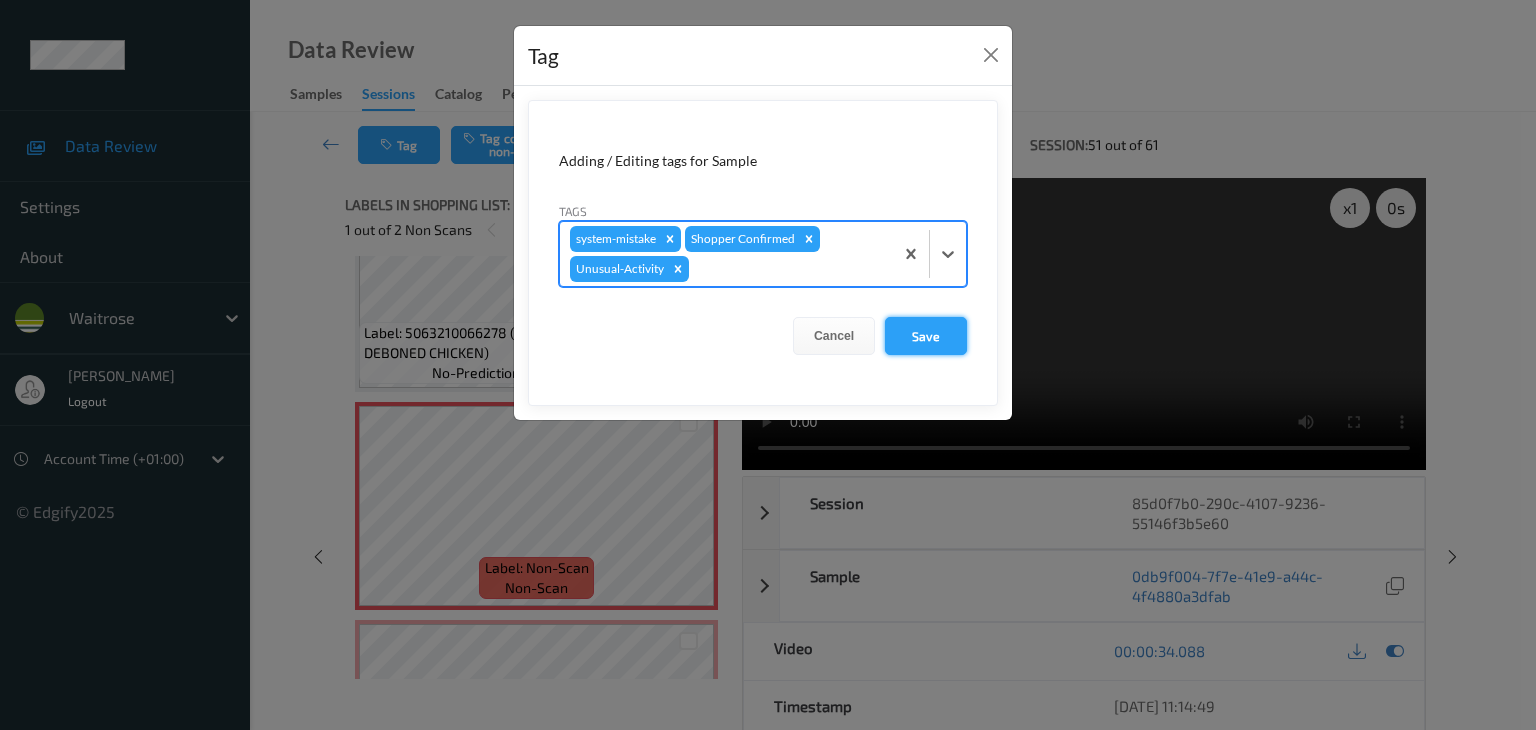 click on "Save" at bounding box center (926, 336) 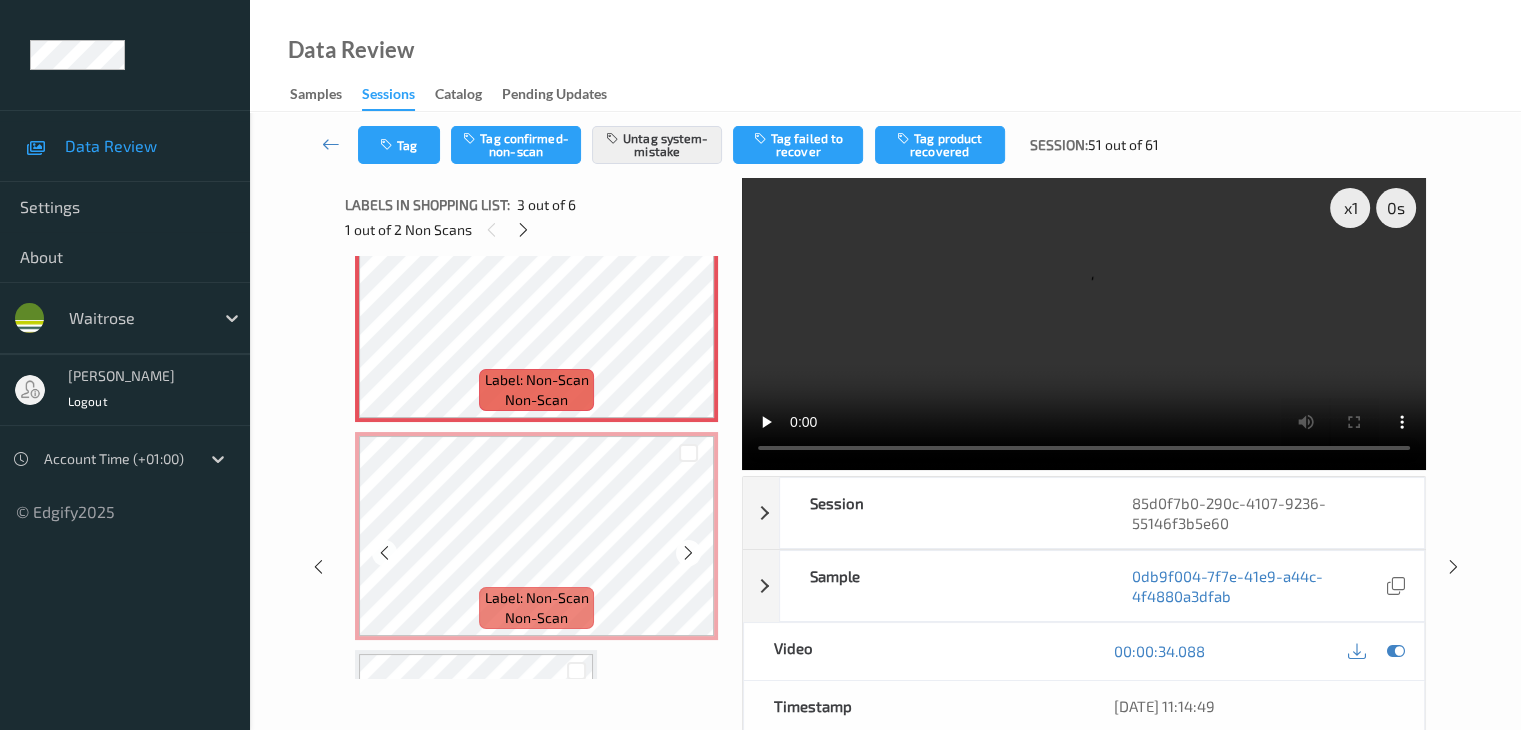 scroll, scrollTop: 500, scrollLeft: 0, axis: vertical 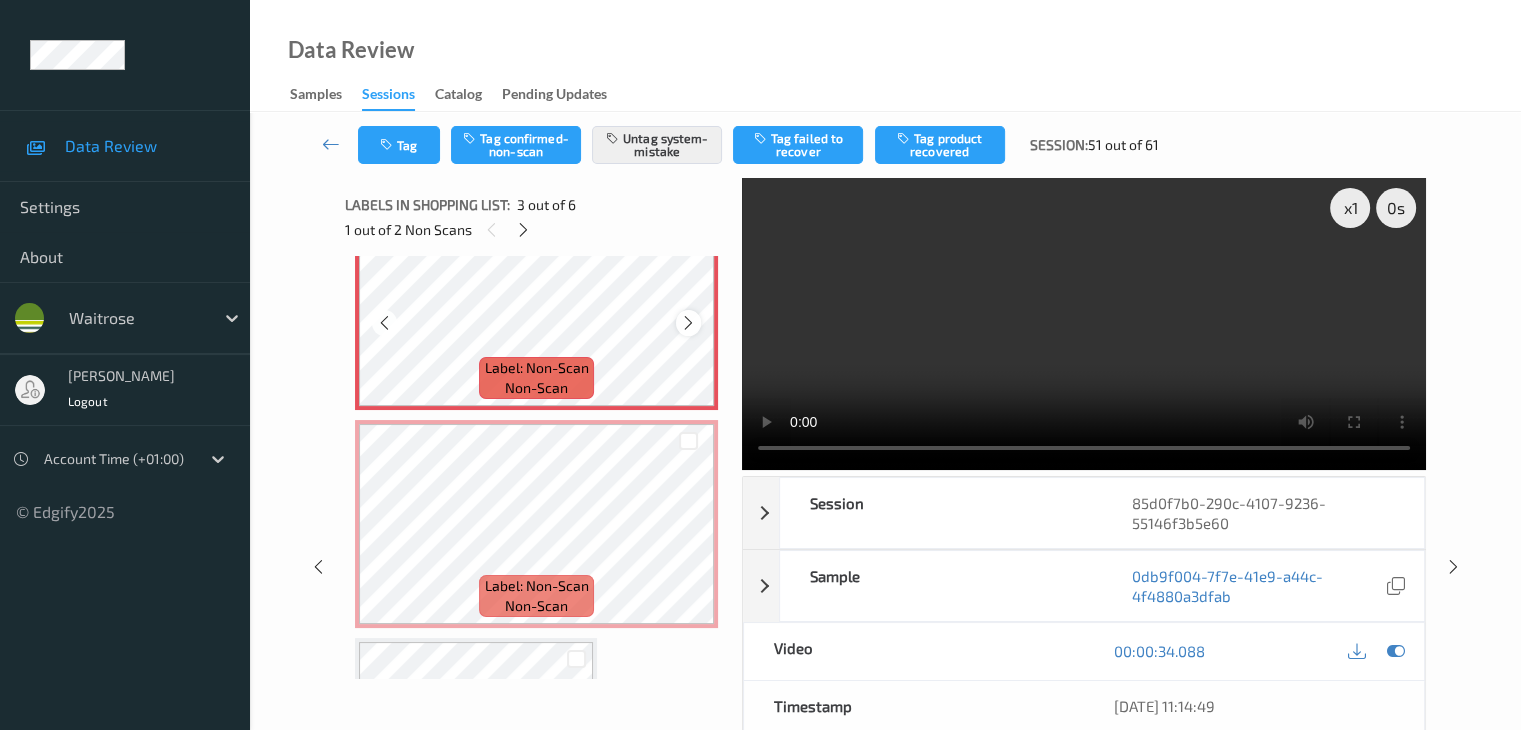 click at bounding box center [688, 322] 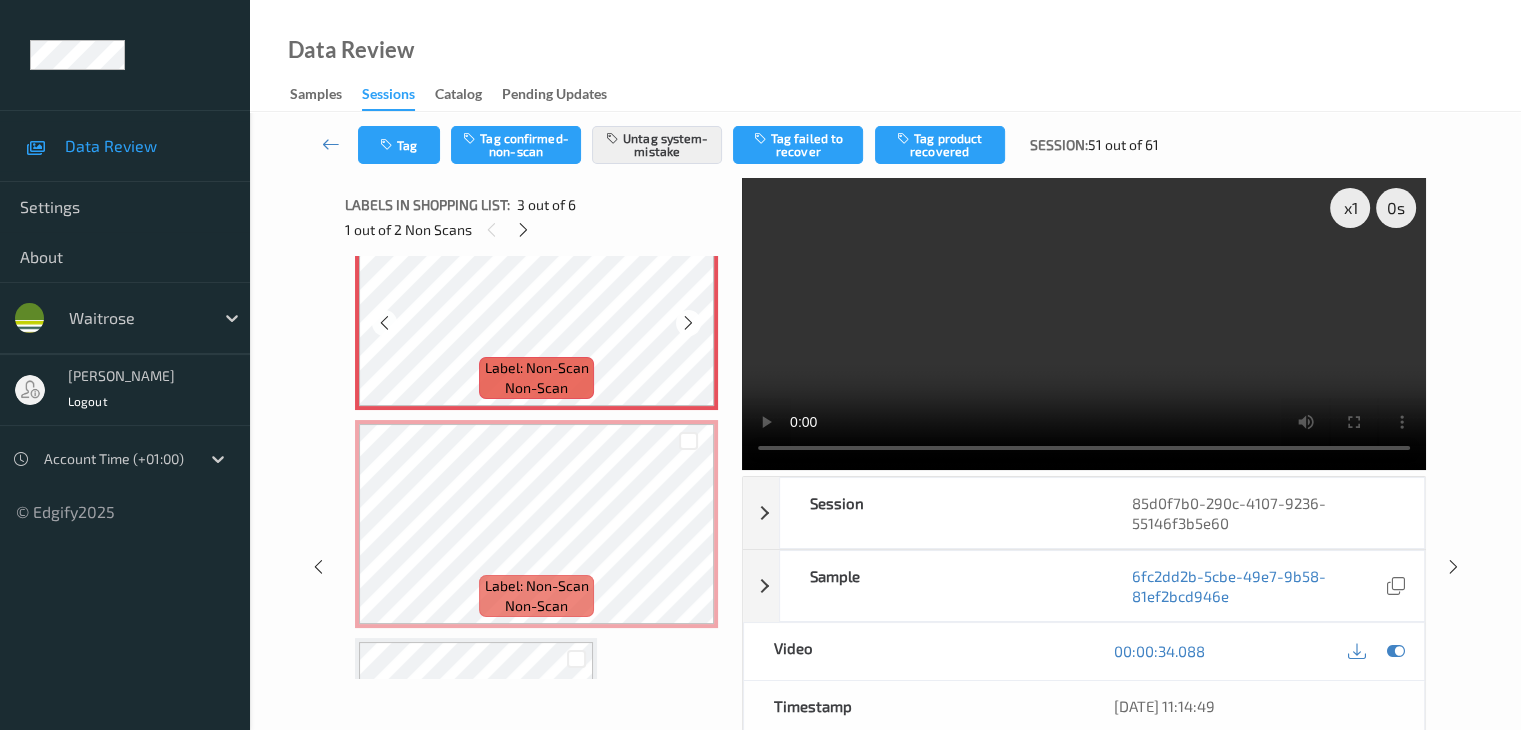 click at bounding box center (688, 322) 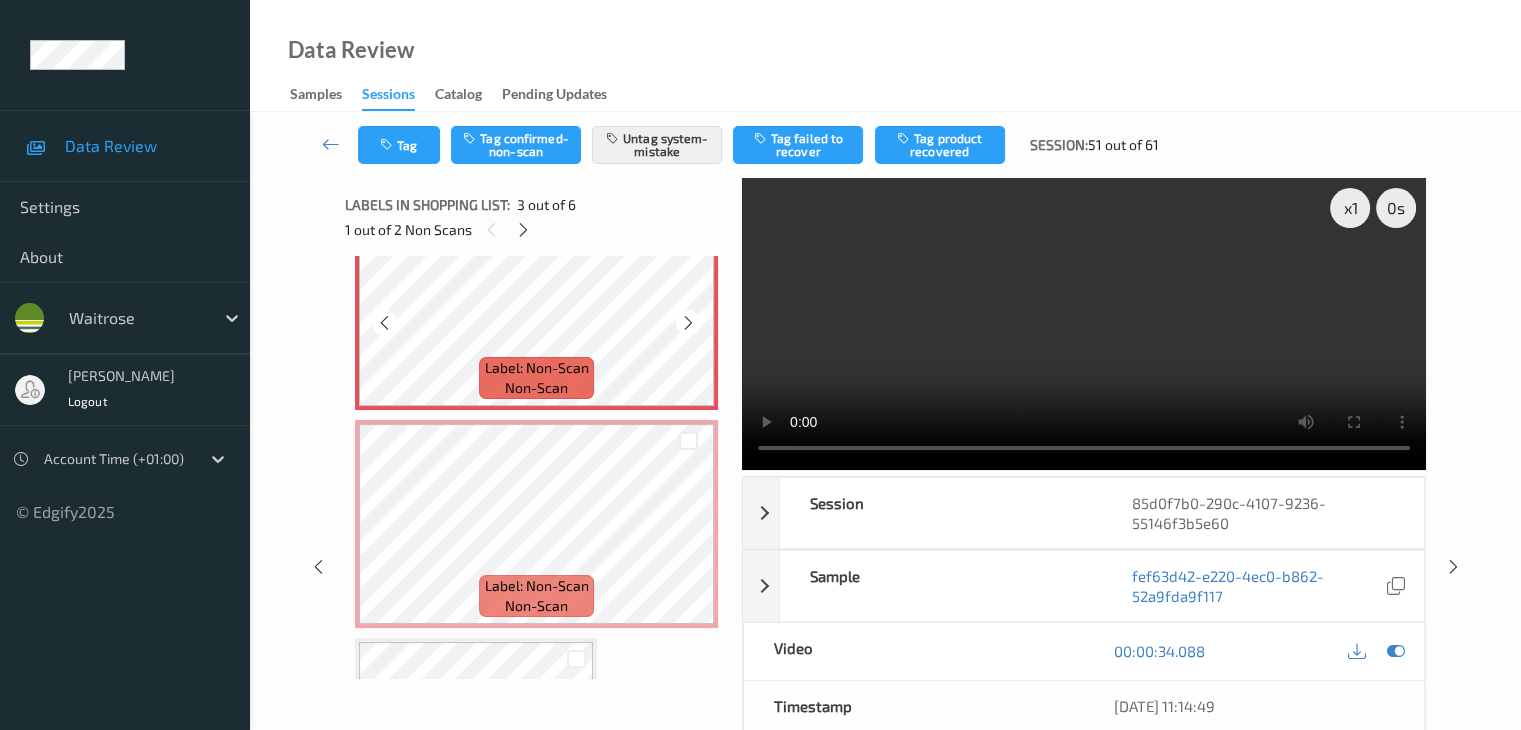click at bounding box center [688, 322] 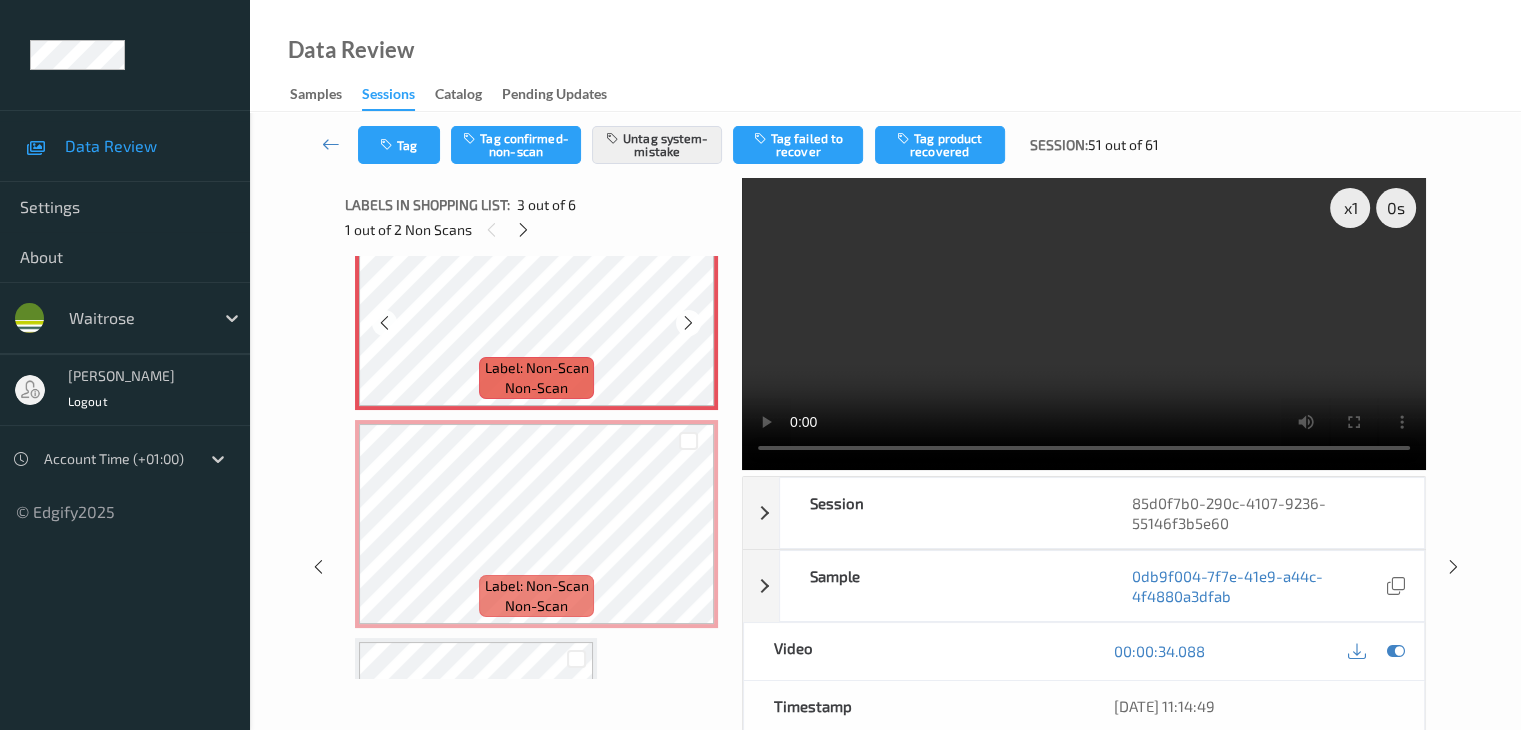 click at bounding box center [688, 322] 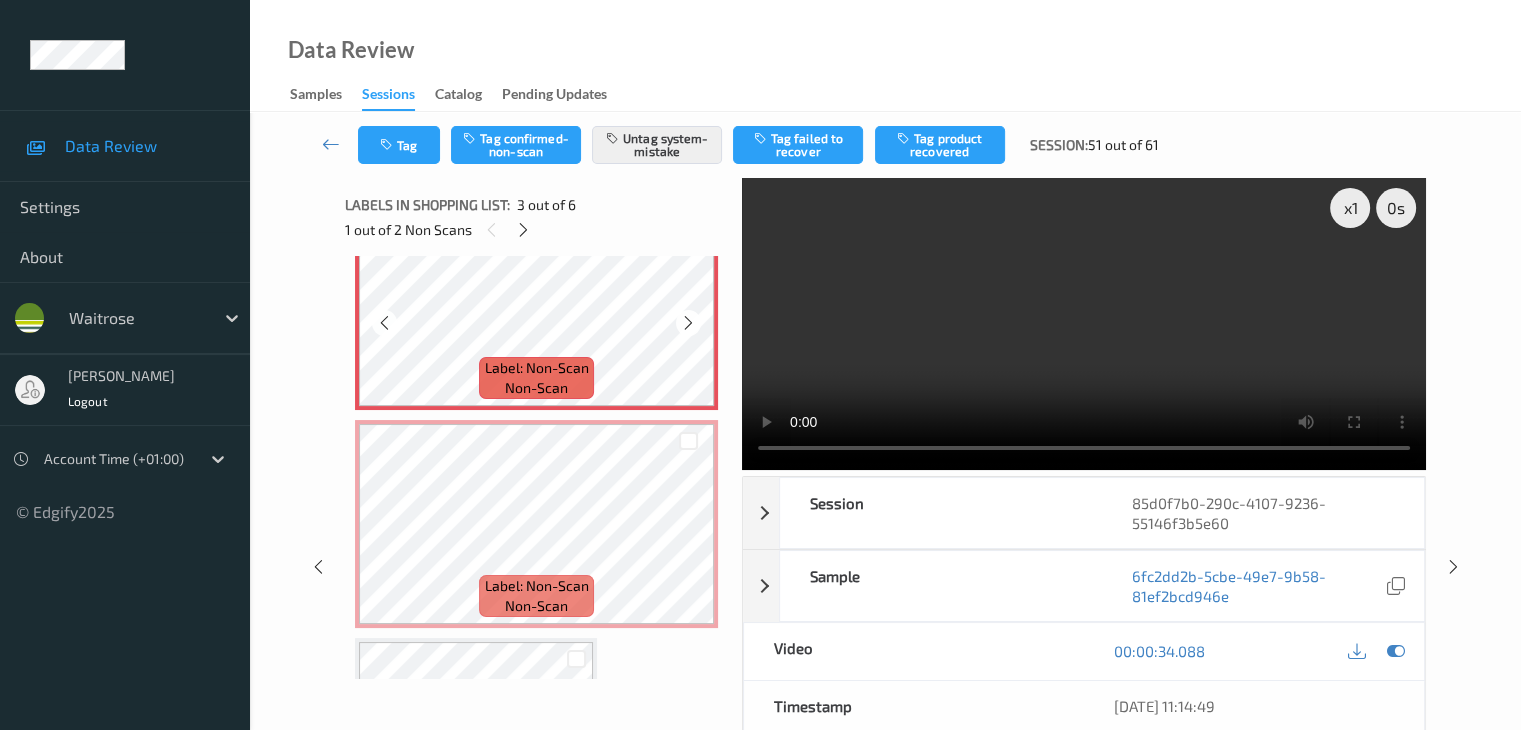 click at bounding box center (688, 322) 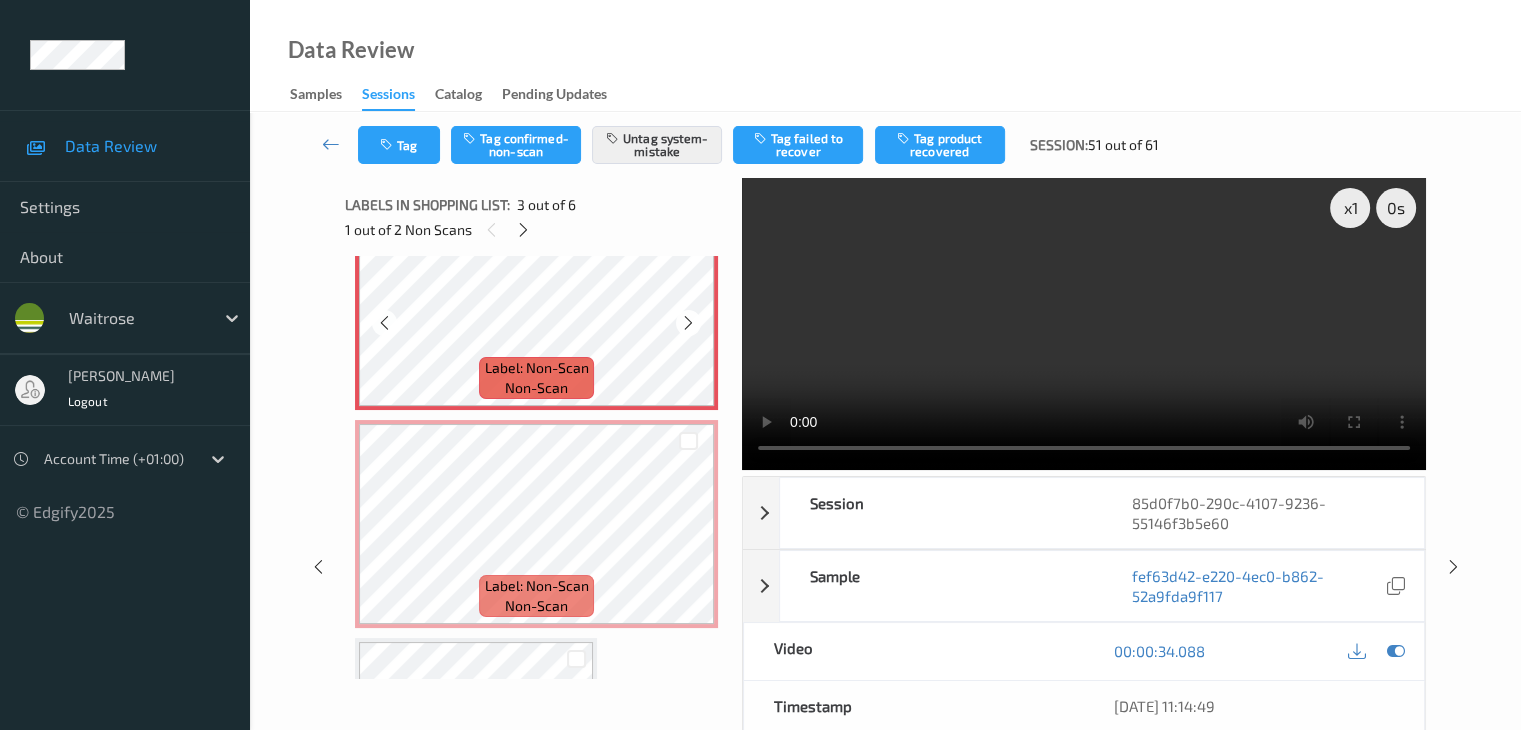 click at bounding box center (688, 322) 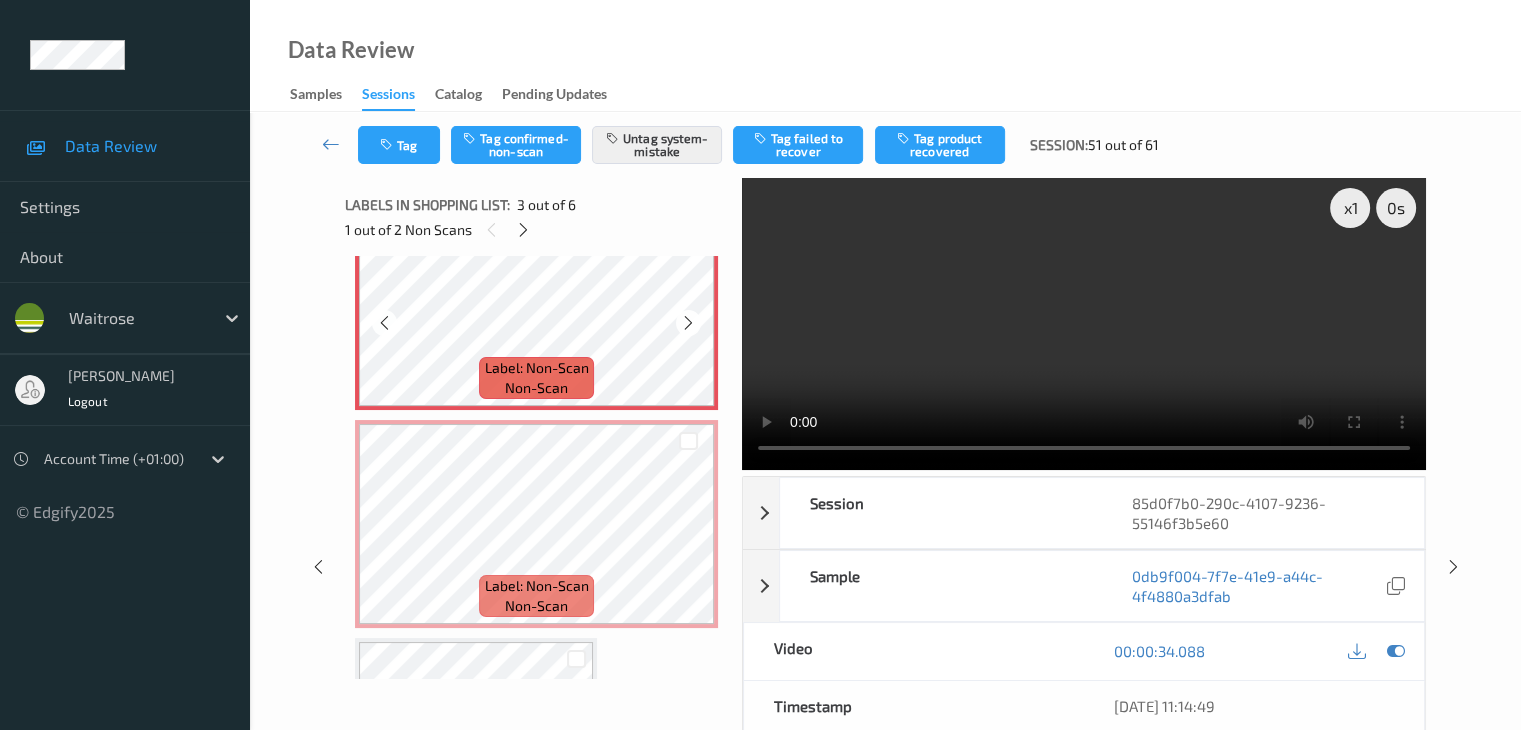 click at bounding box center [688, 322] 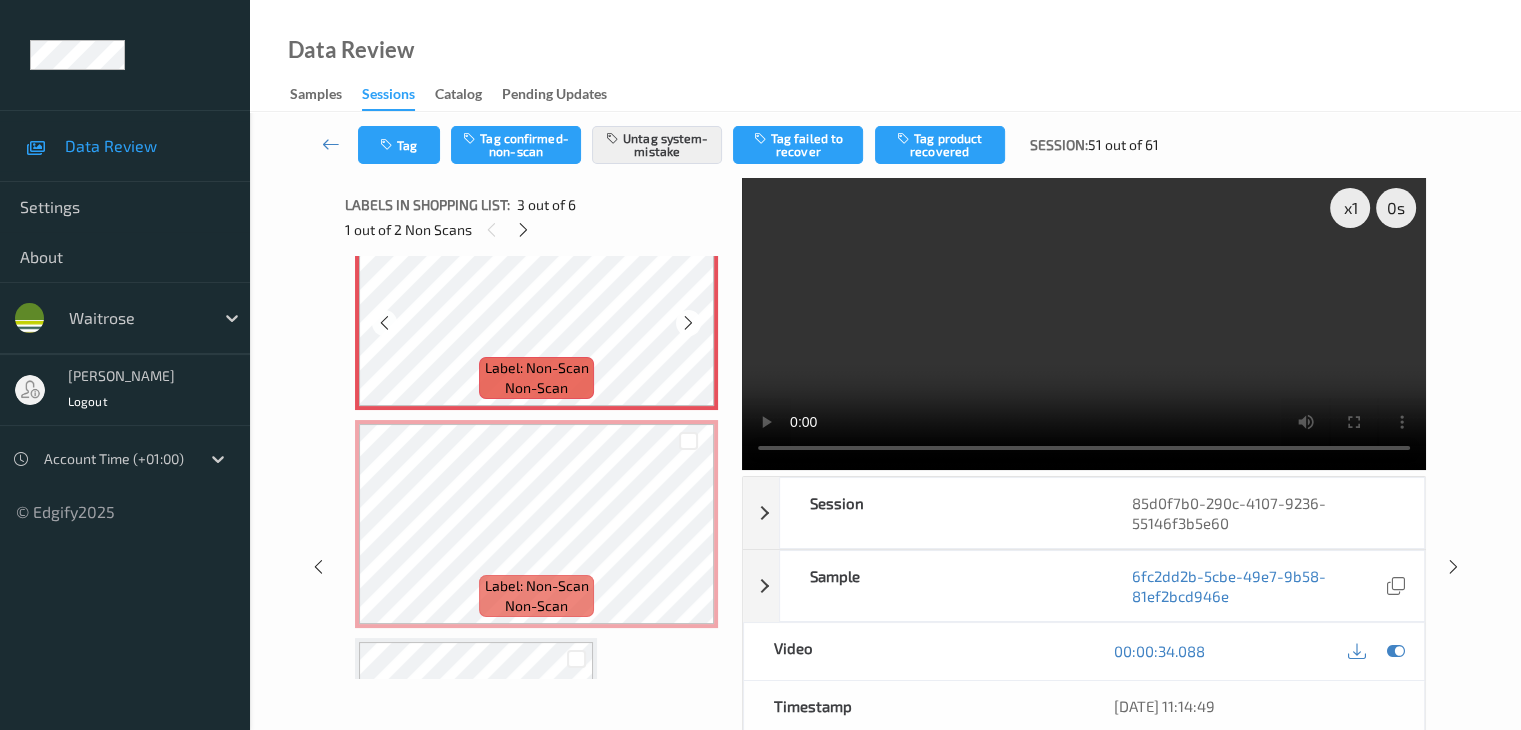 click at bounding box center [688, 322] 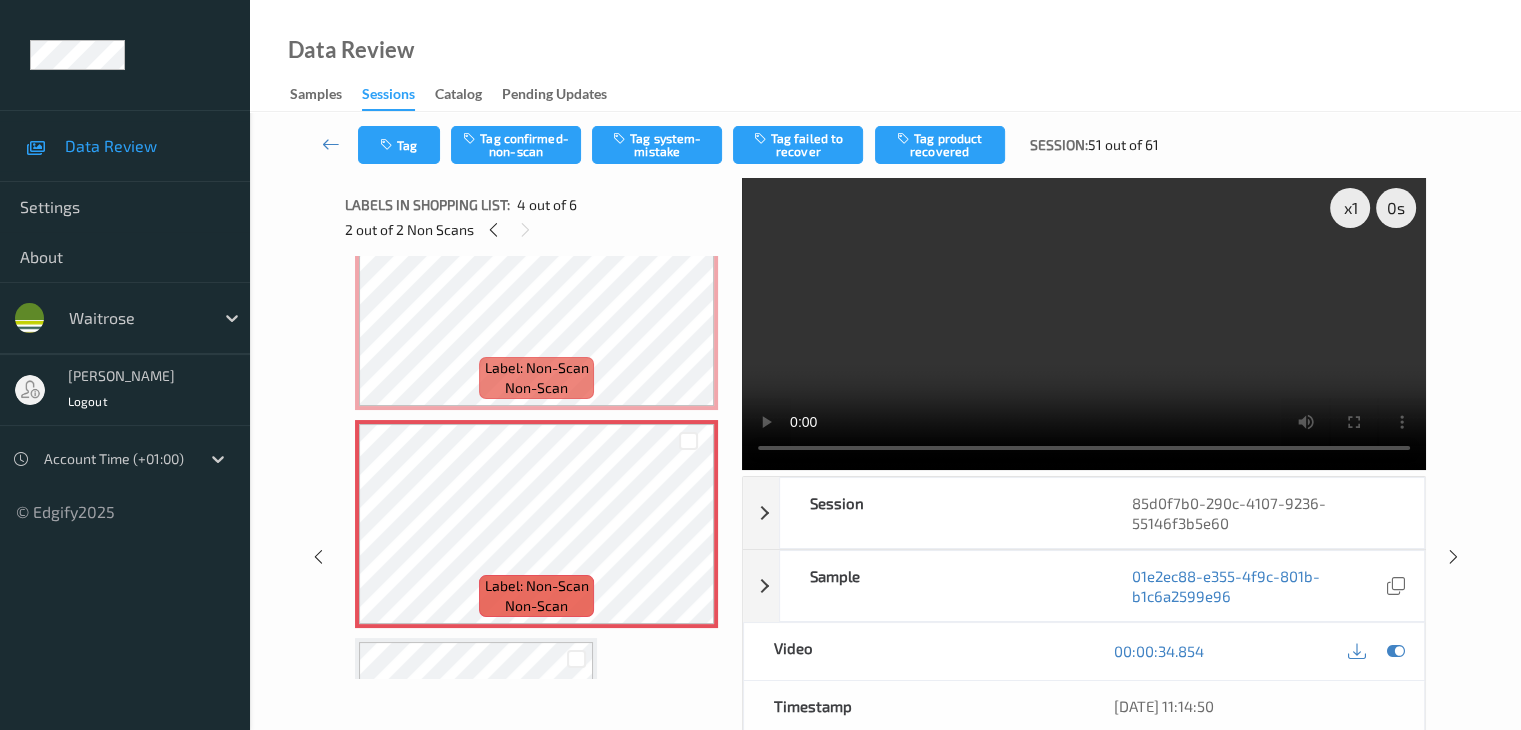 type 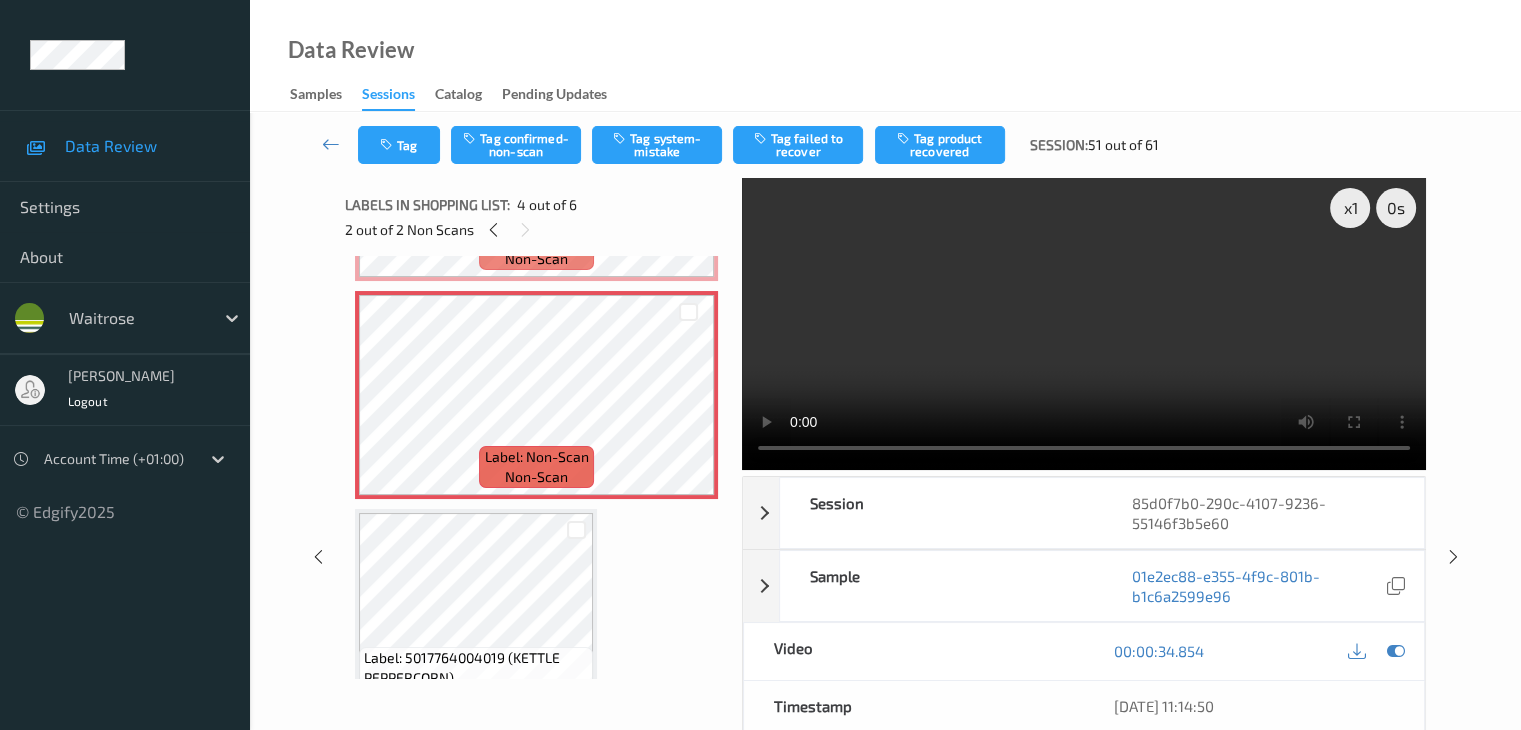 scroll, scrollTop: 600, scrollLeft: 0, axis: vertical 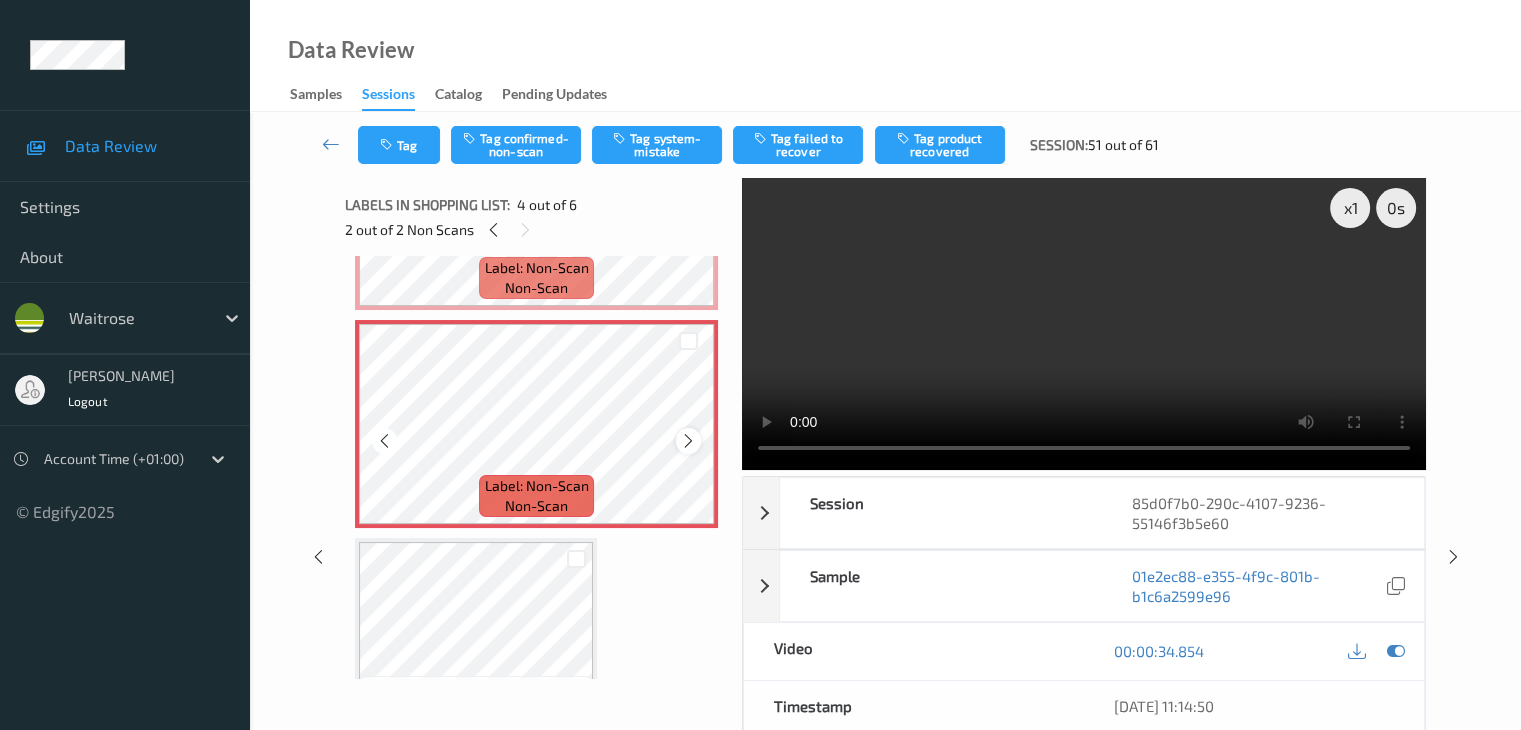 click at bounding box center [688, 441] 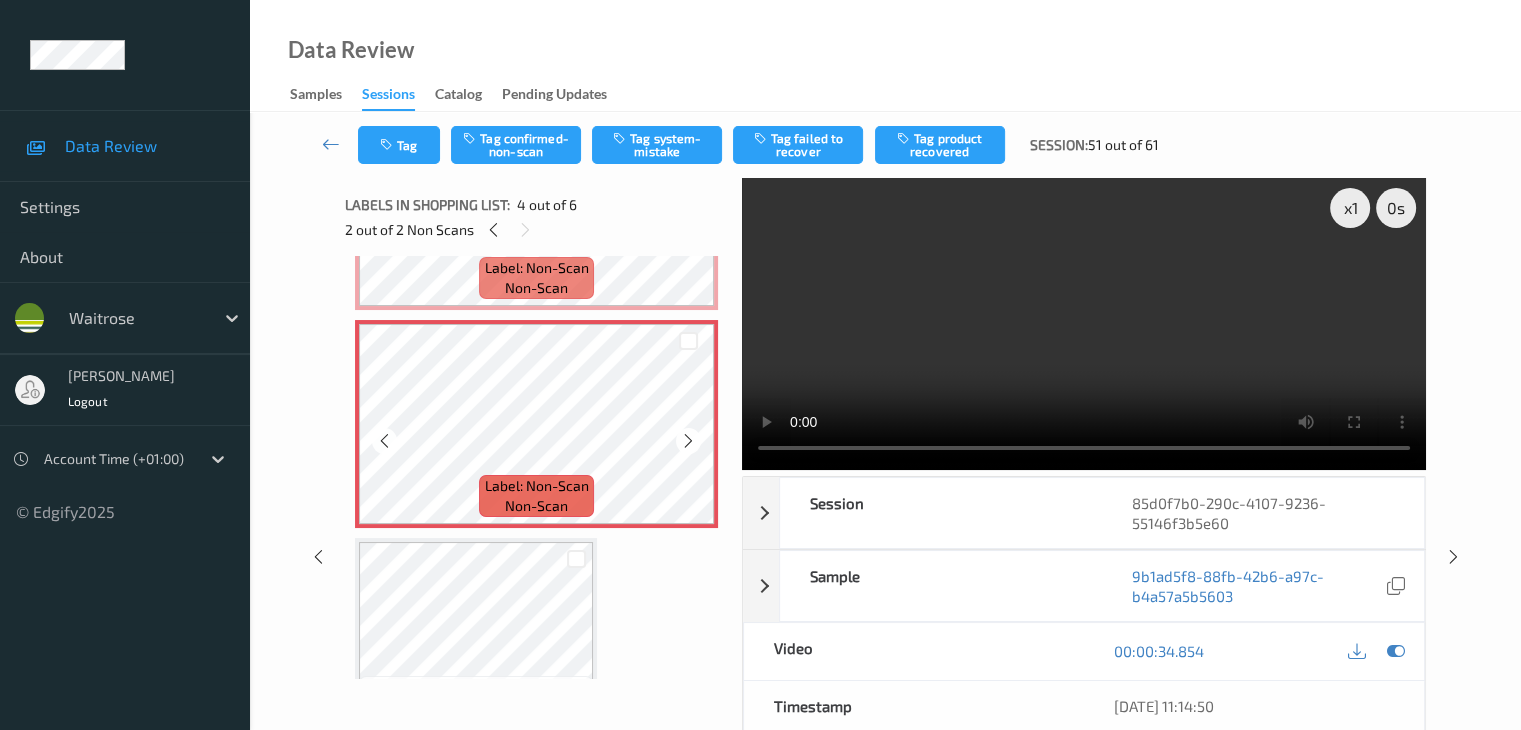 click at bounding box center [688, 441] 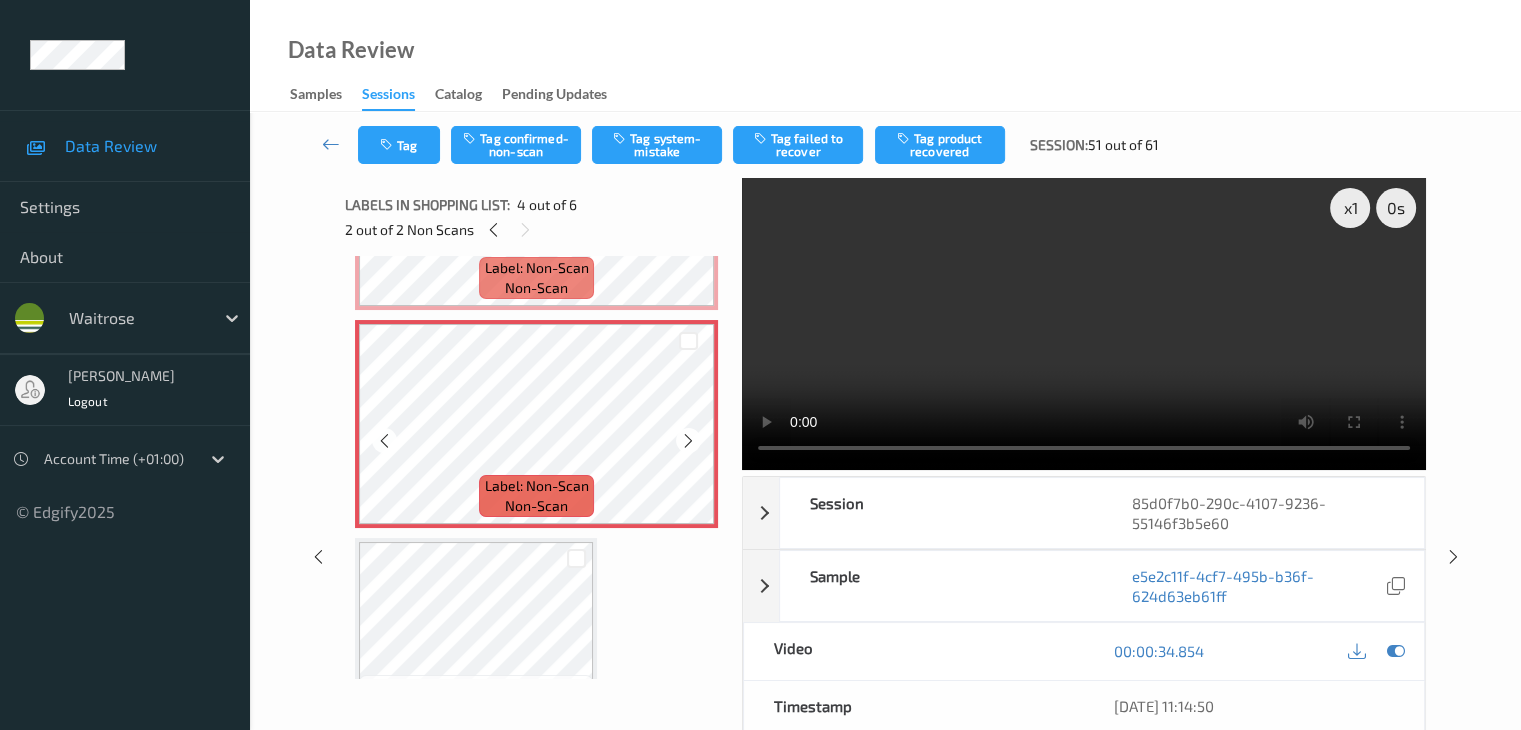 click at bounding box center (688, 441) 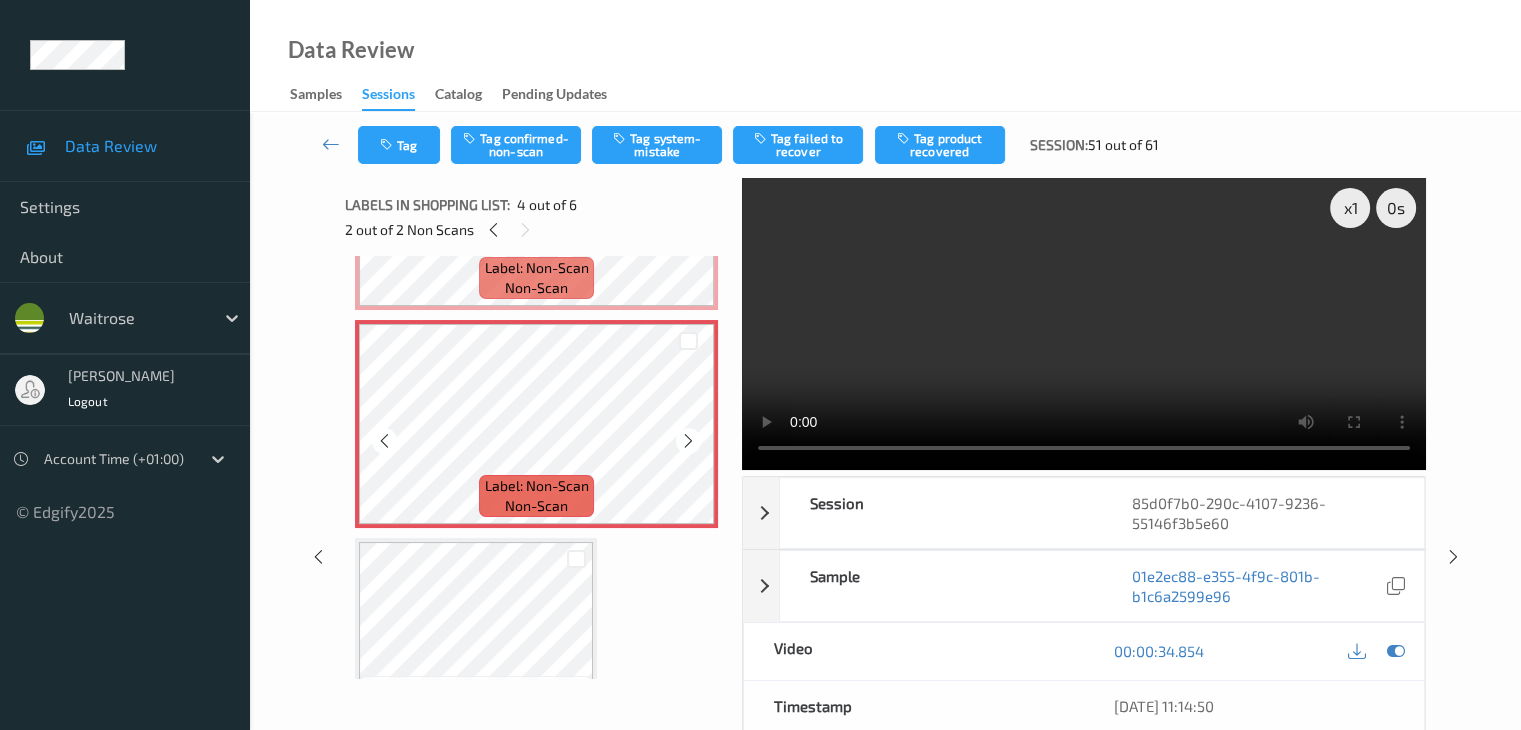 click at bounding box center (688, 441) 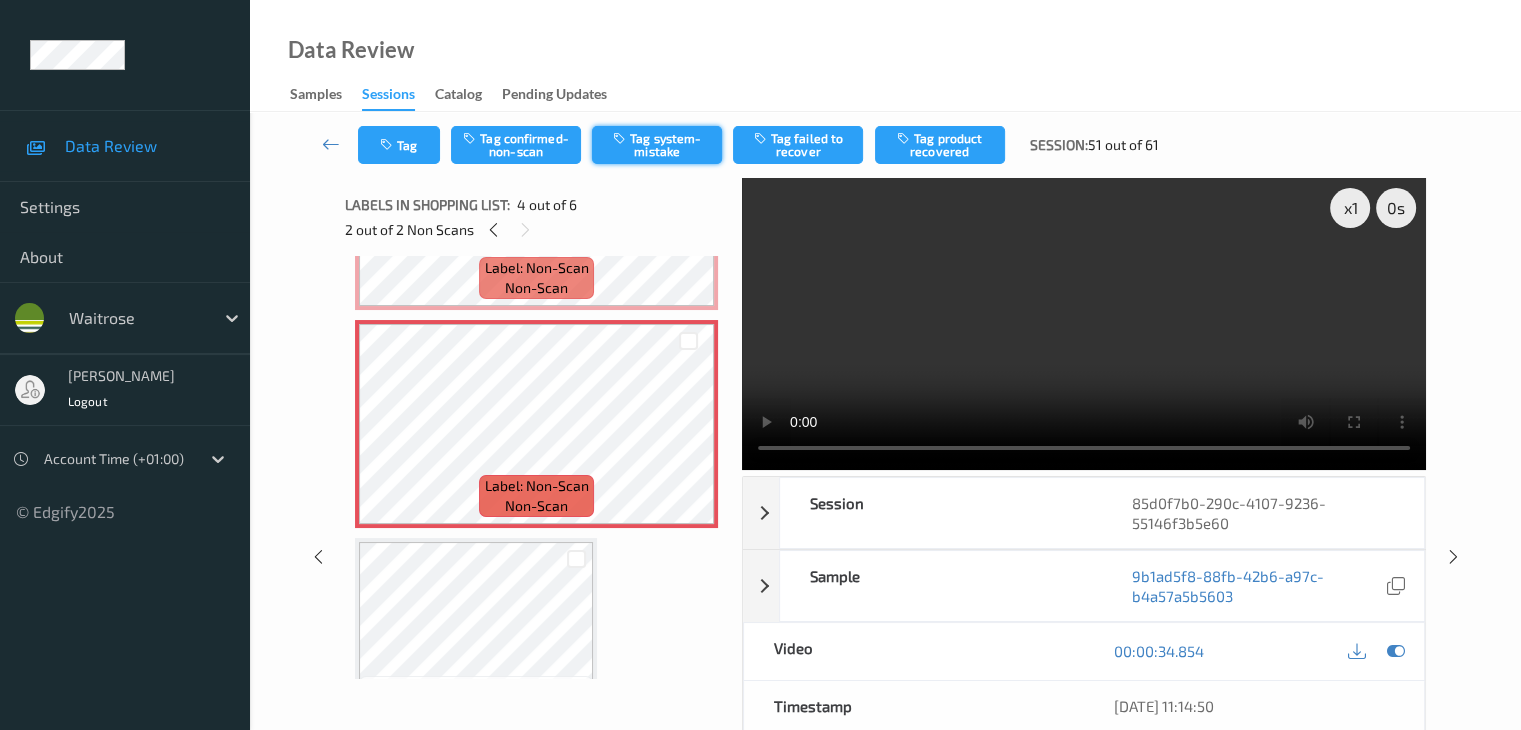 click on "Tag   system-mistake" at bounding box center [657, 145] 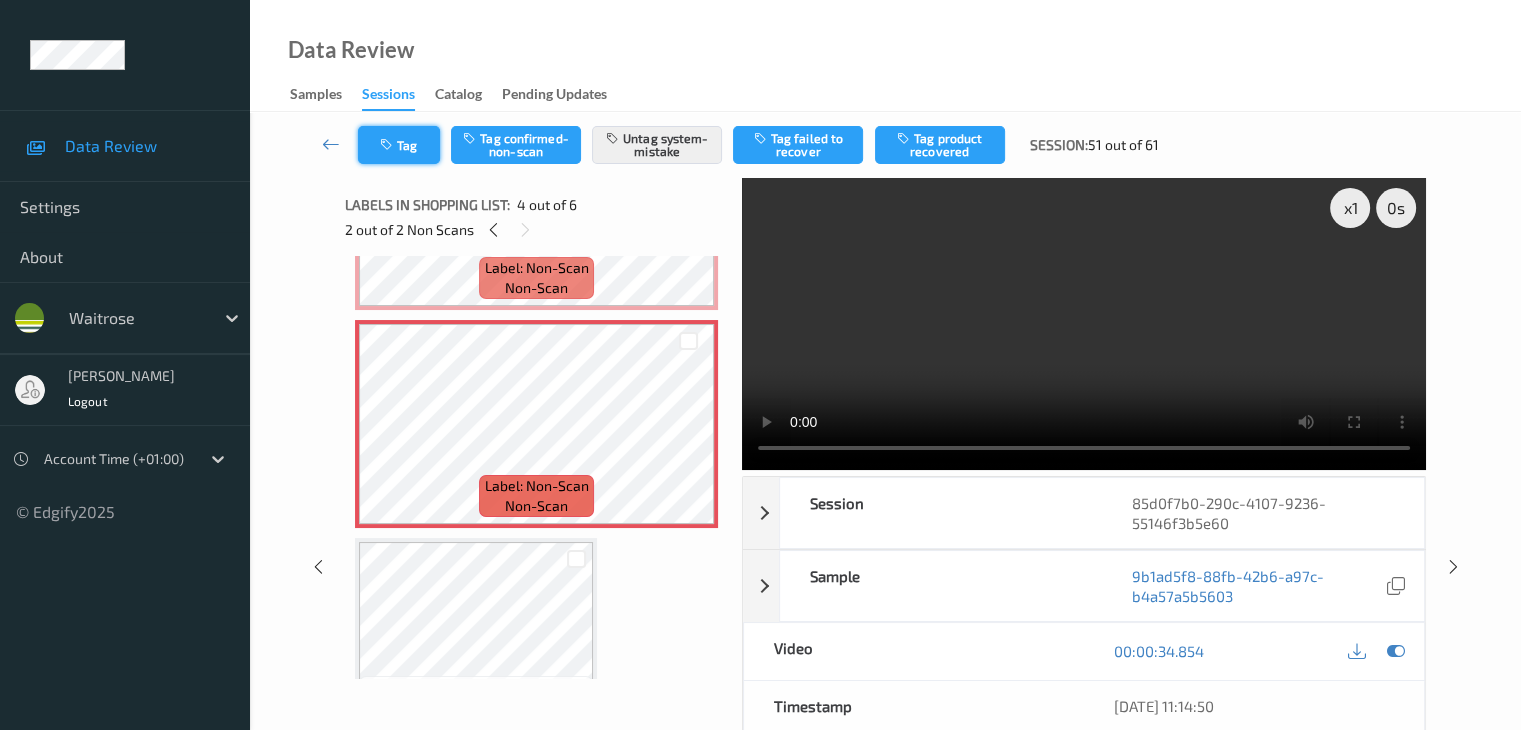 click on "Tag" at bounding box center (399, 145) 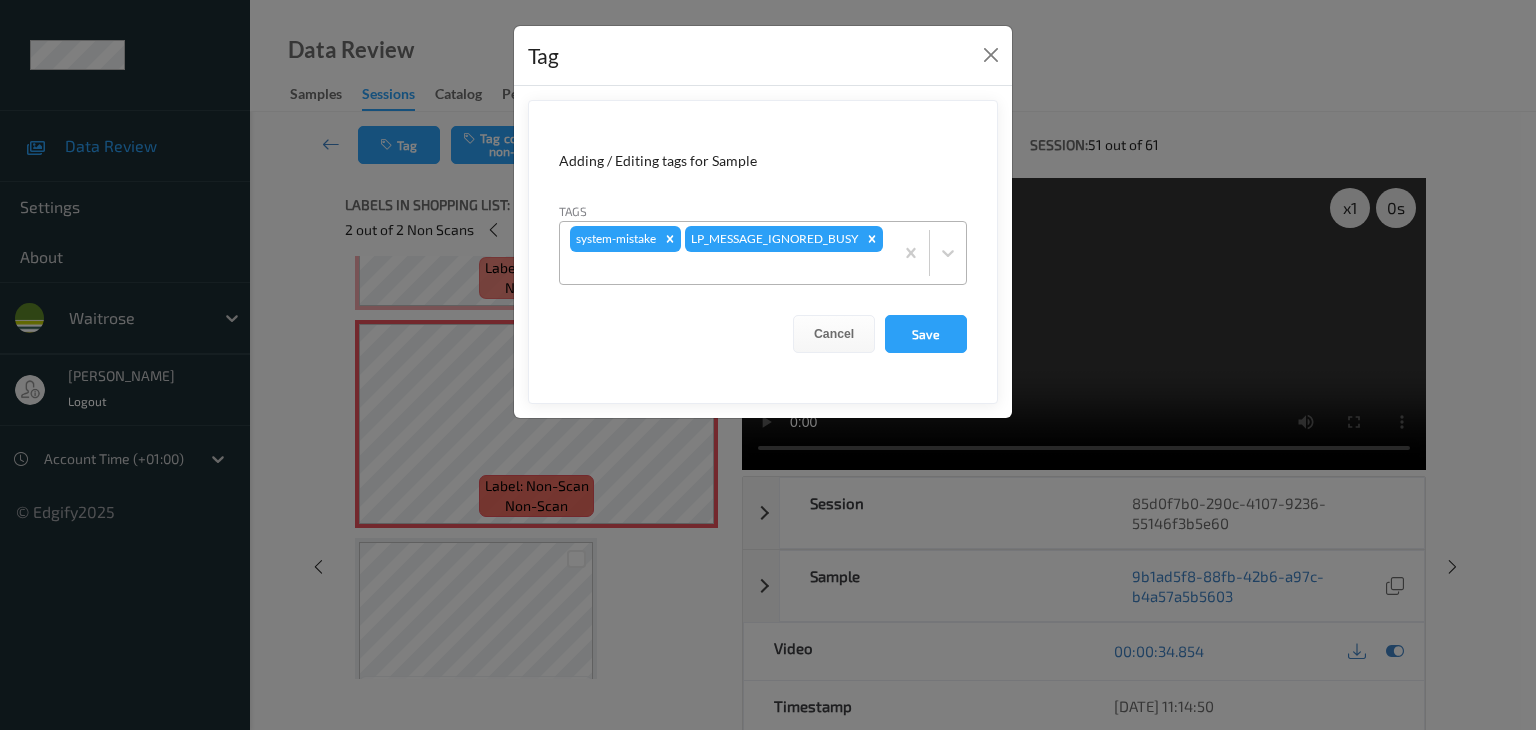 click at bounding box center (726, 268) 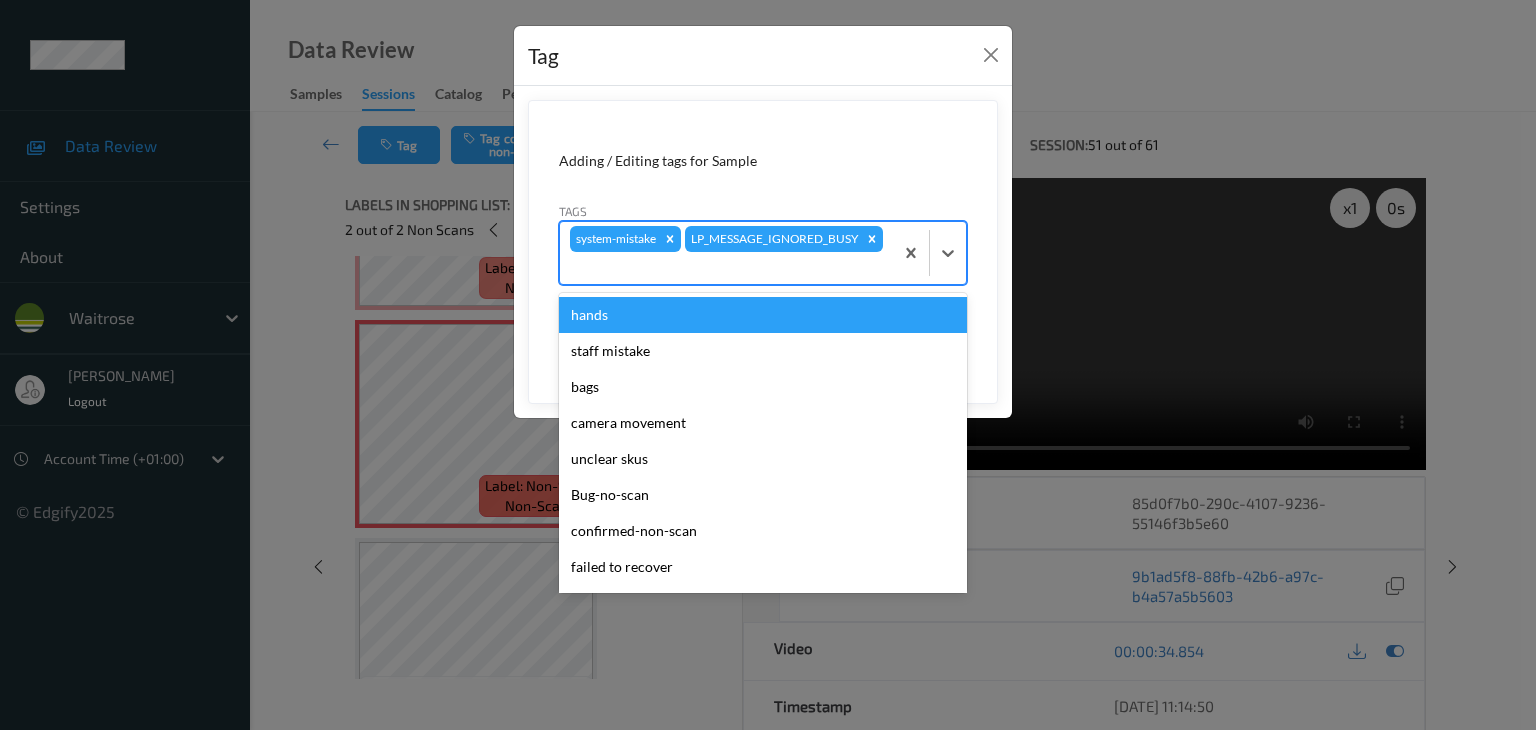 type on "u" 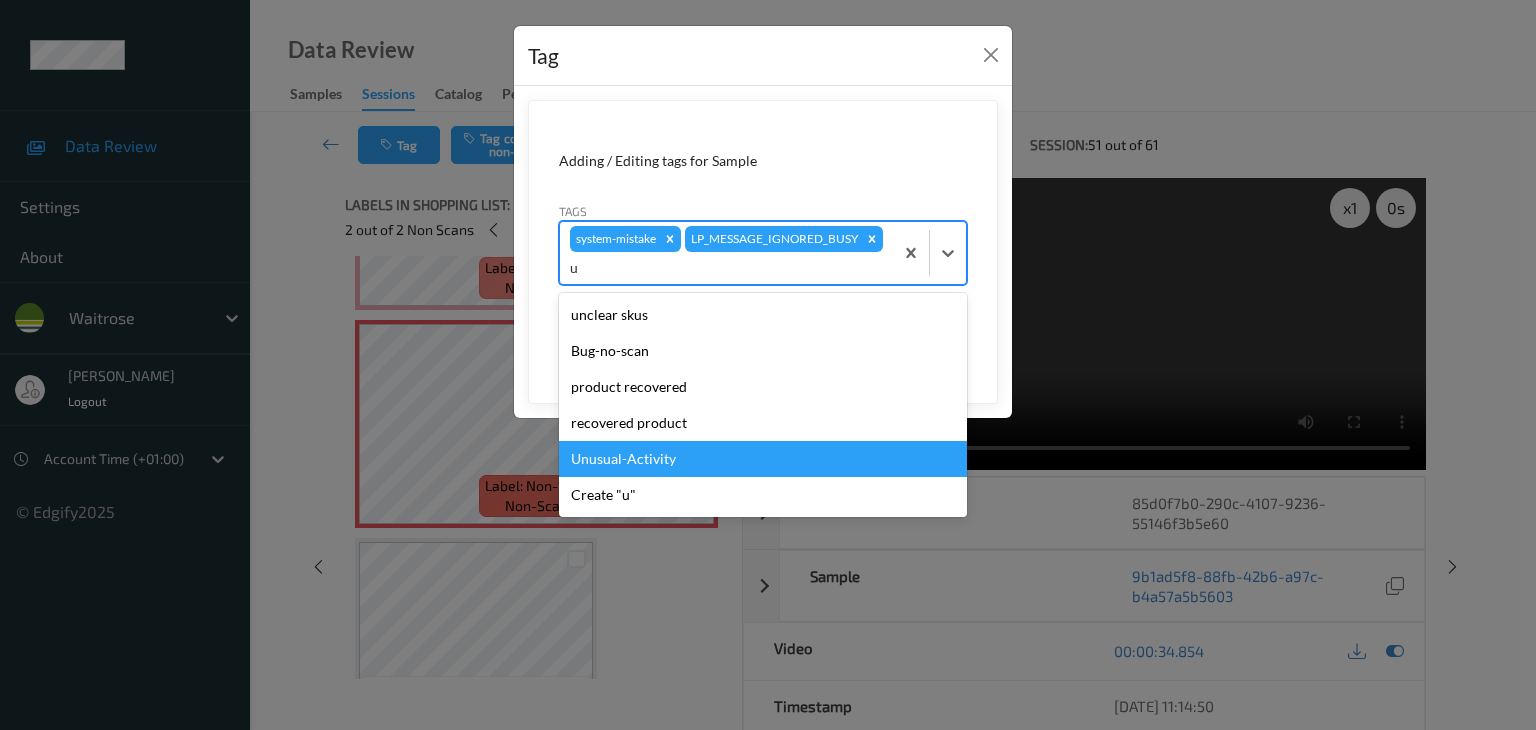 click on "Unusual-Activity" at bounding box center [763, 459] 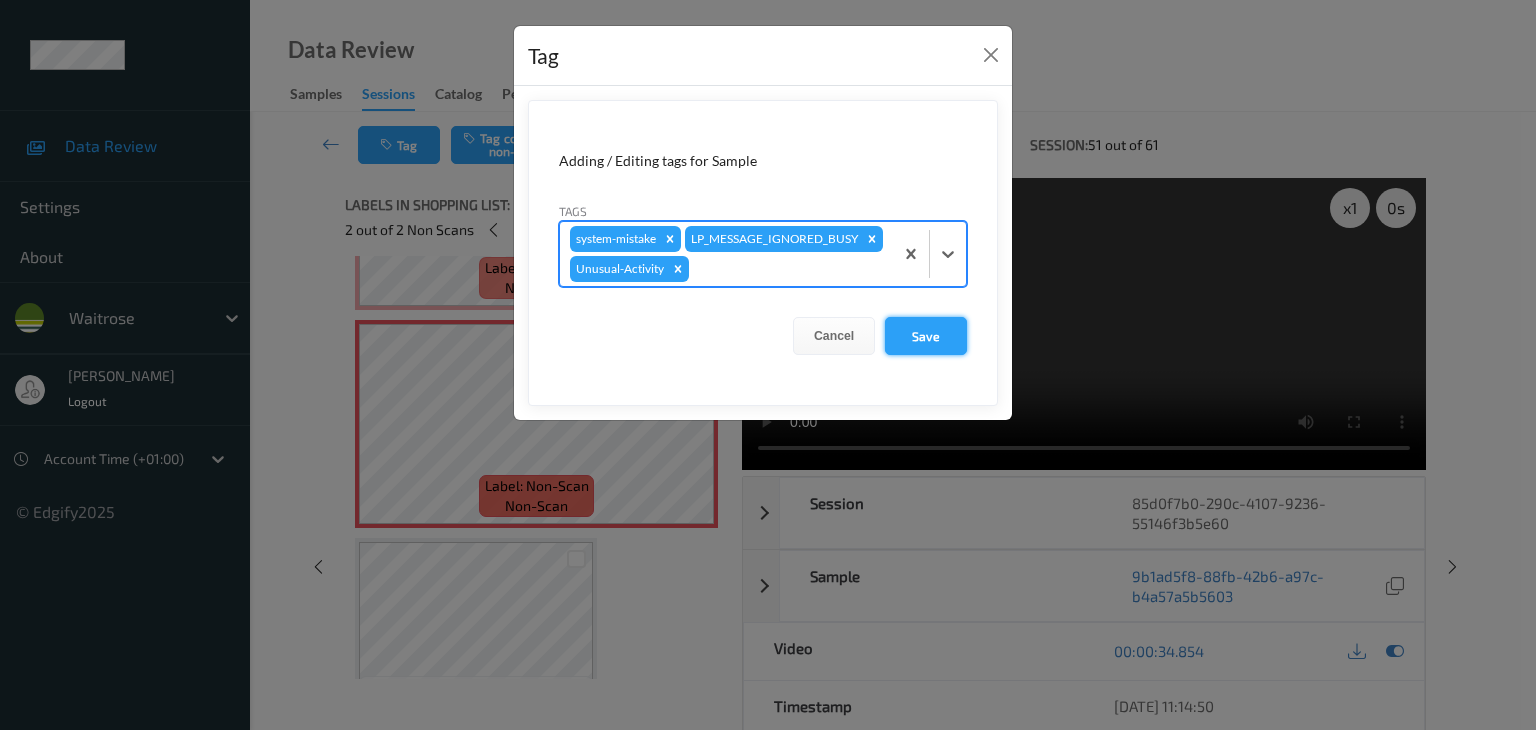 click on "Save" at bounding box center [926, 336] 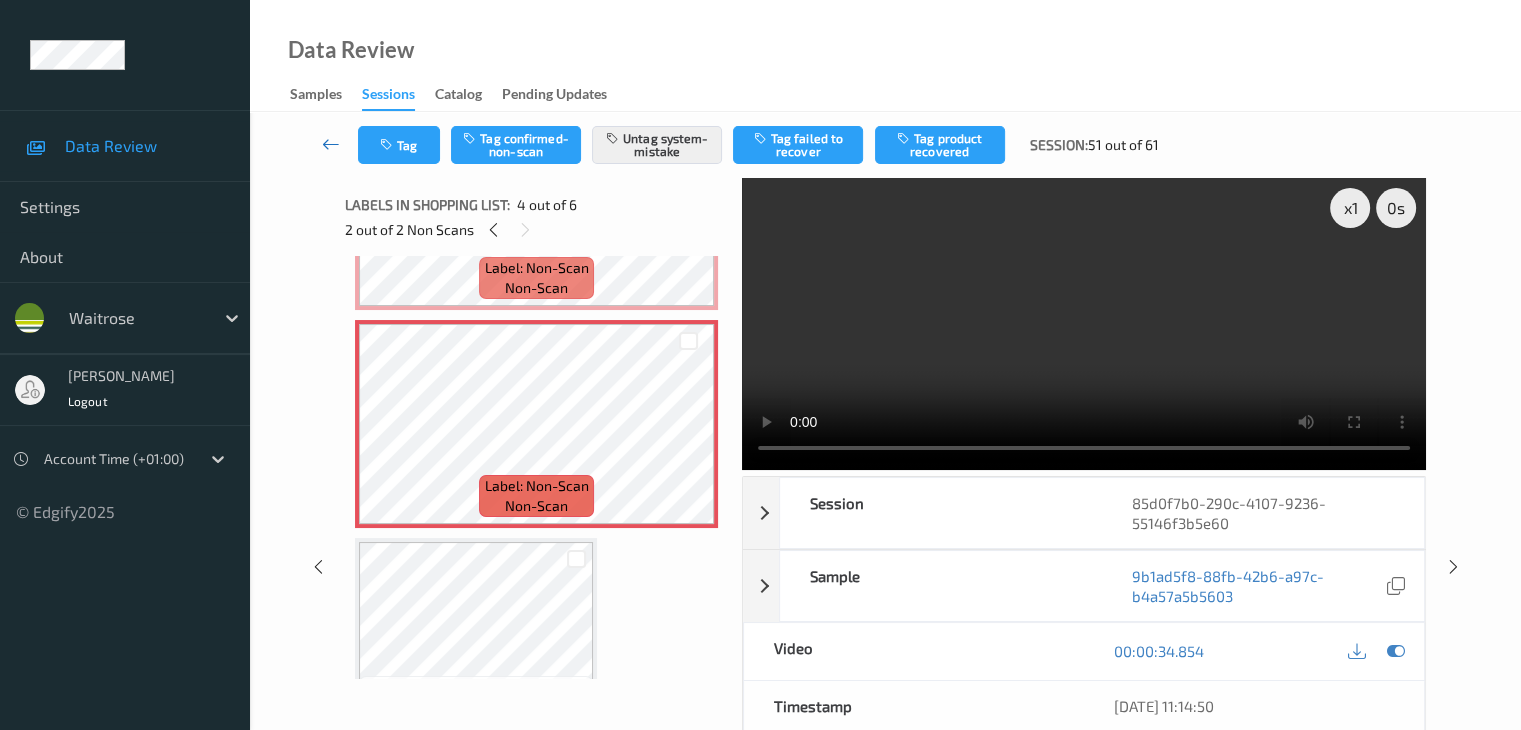 click at bounding box center [331, 144] 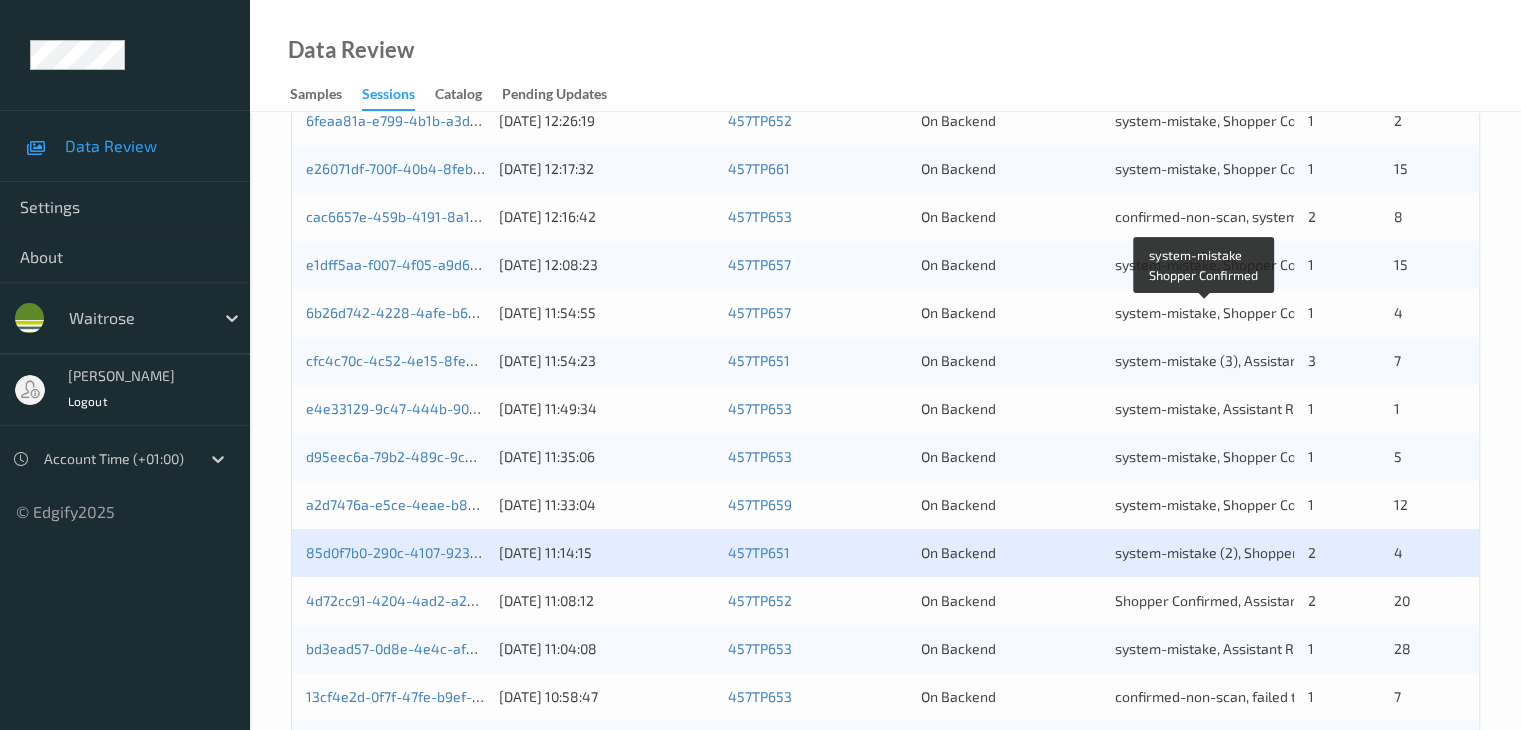 scroll, scrollTop: 700, scrollLeft: 0, axis: vertical 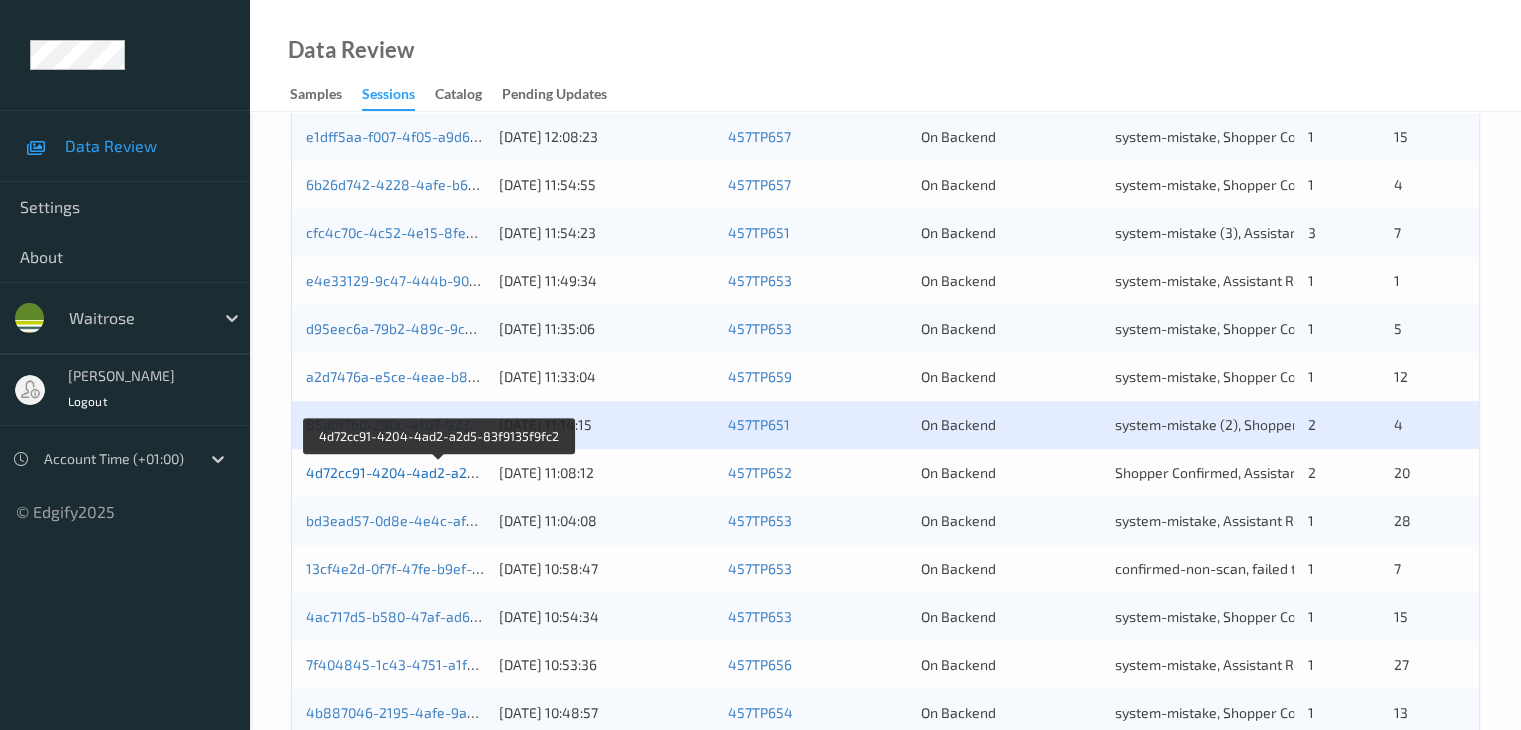 click on "4d72cc91-4204-4ad2-a2d5-83f9135f9fc2" at bounding box center (440, 472) 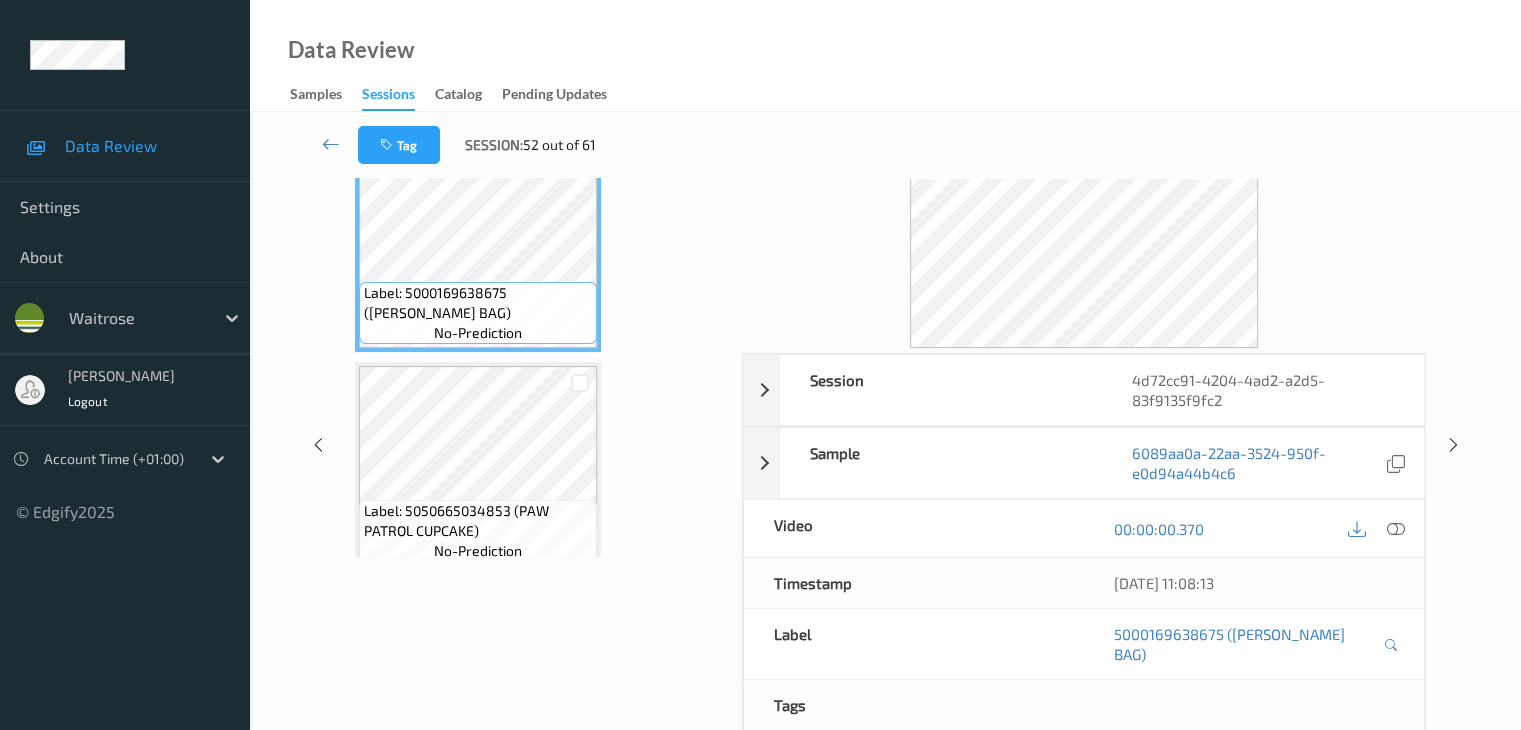 scroll, scrollTop: 44, scrollLeft: 0, axis: vertical 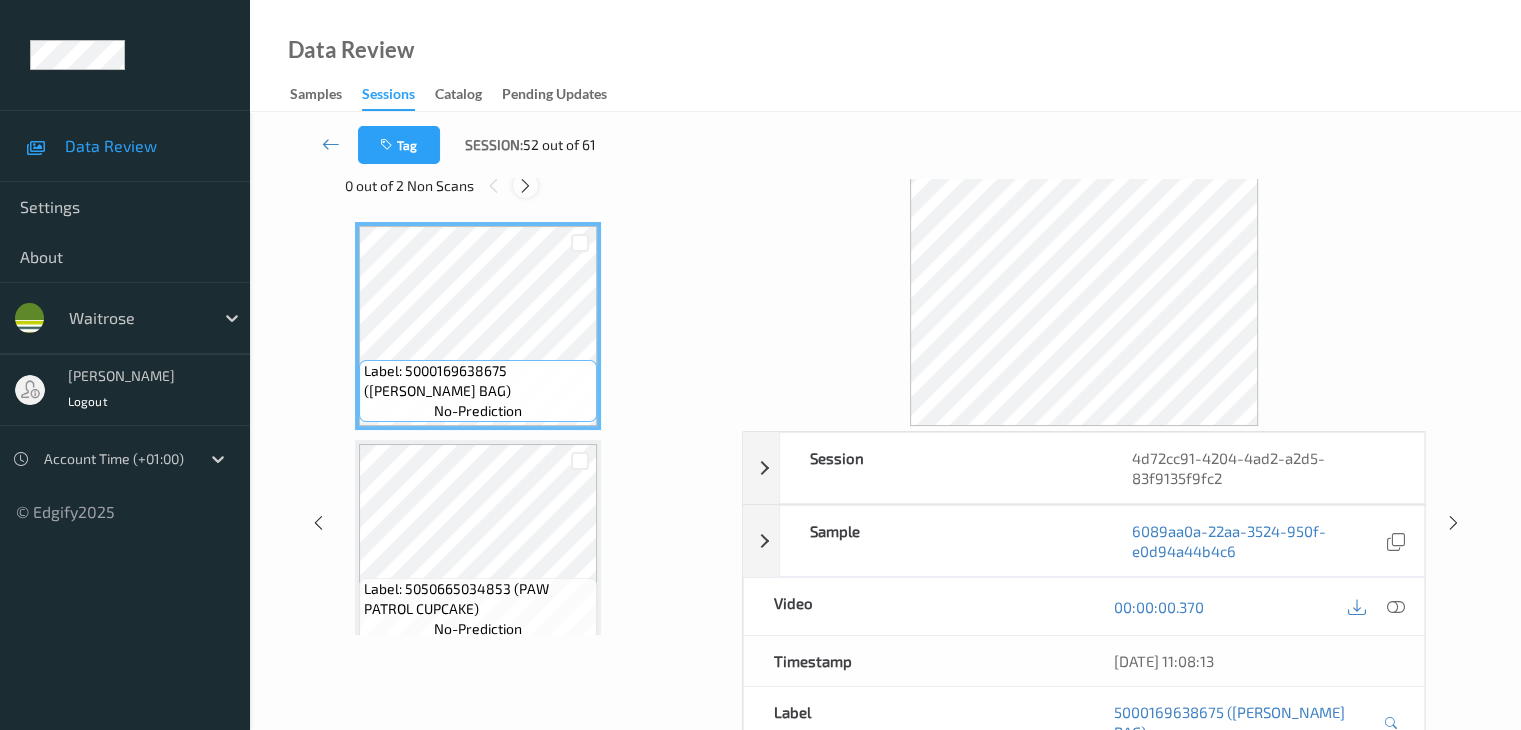 click at bounding box center (525, 186) 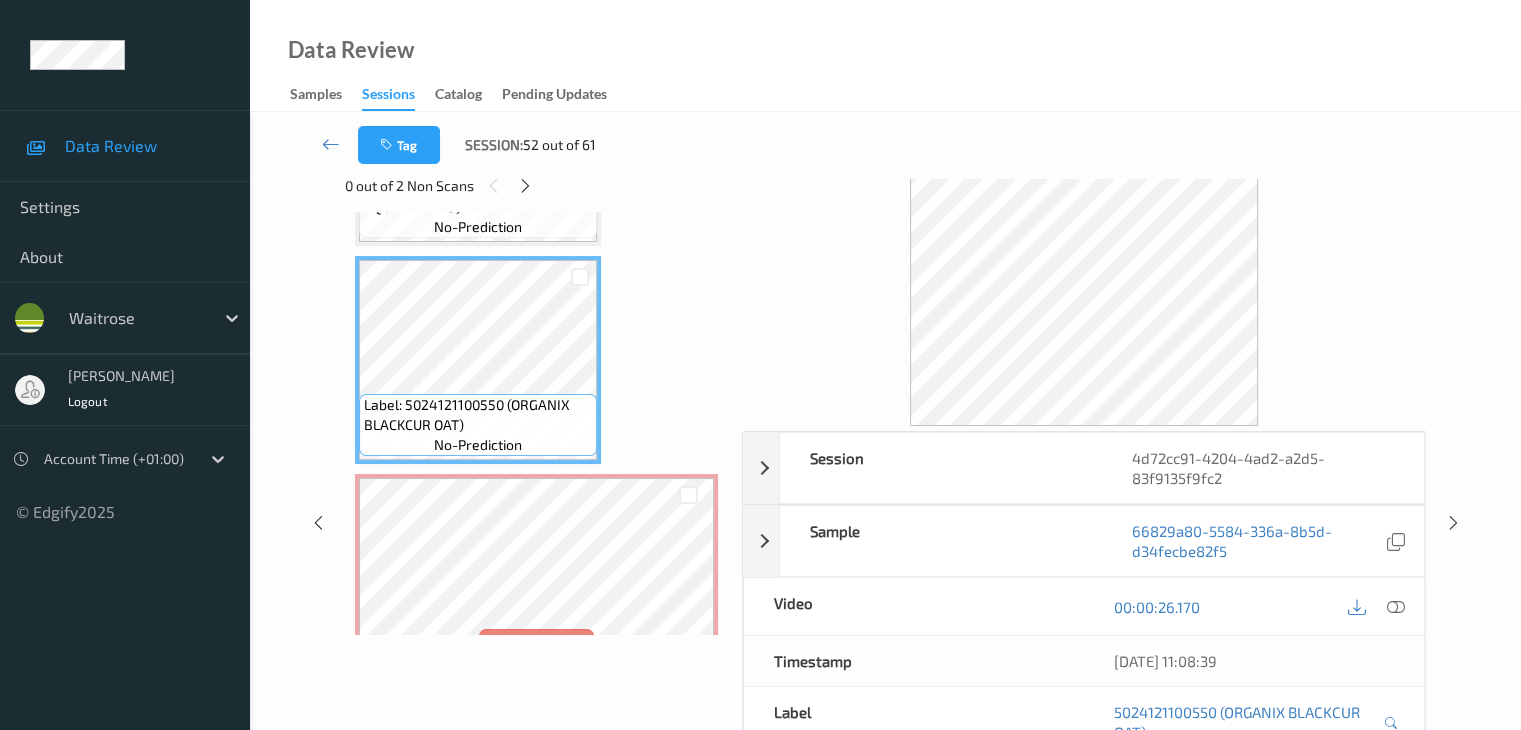 scroll, scrollTop: 664, scrollLeft: 0, axis: vertical 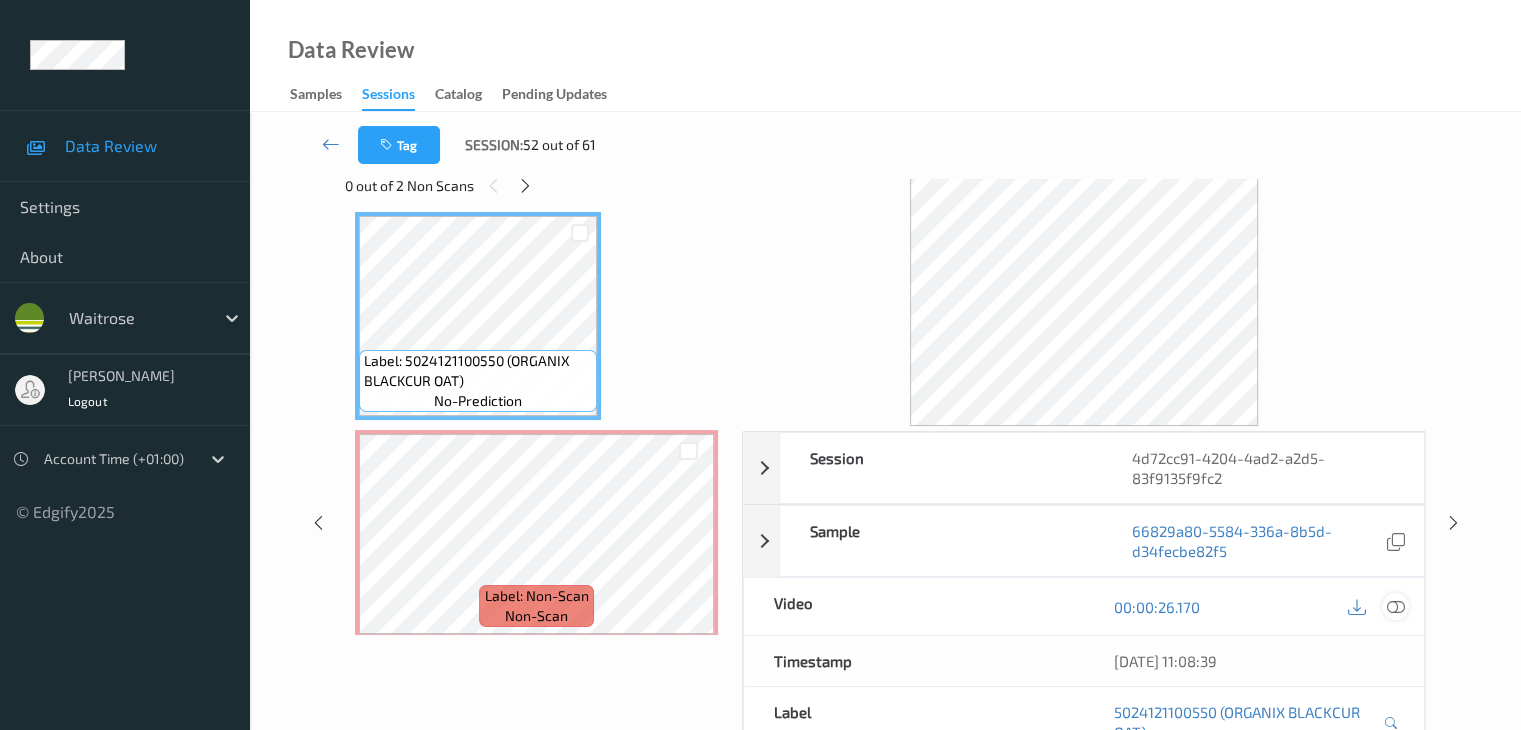 click at bounding box center (1395, 607) 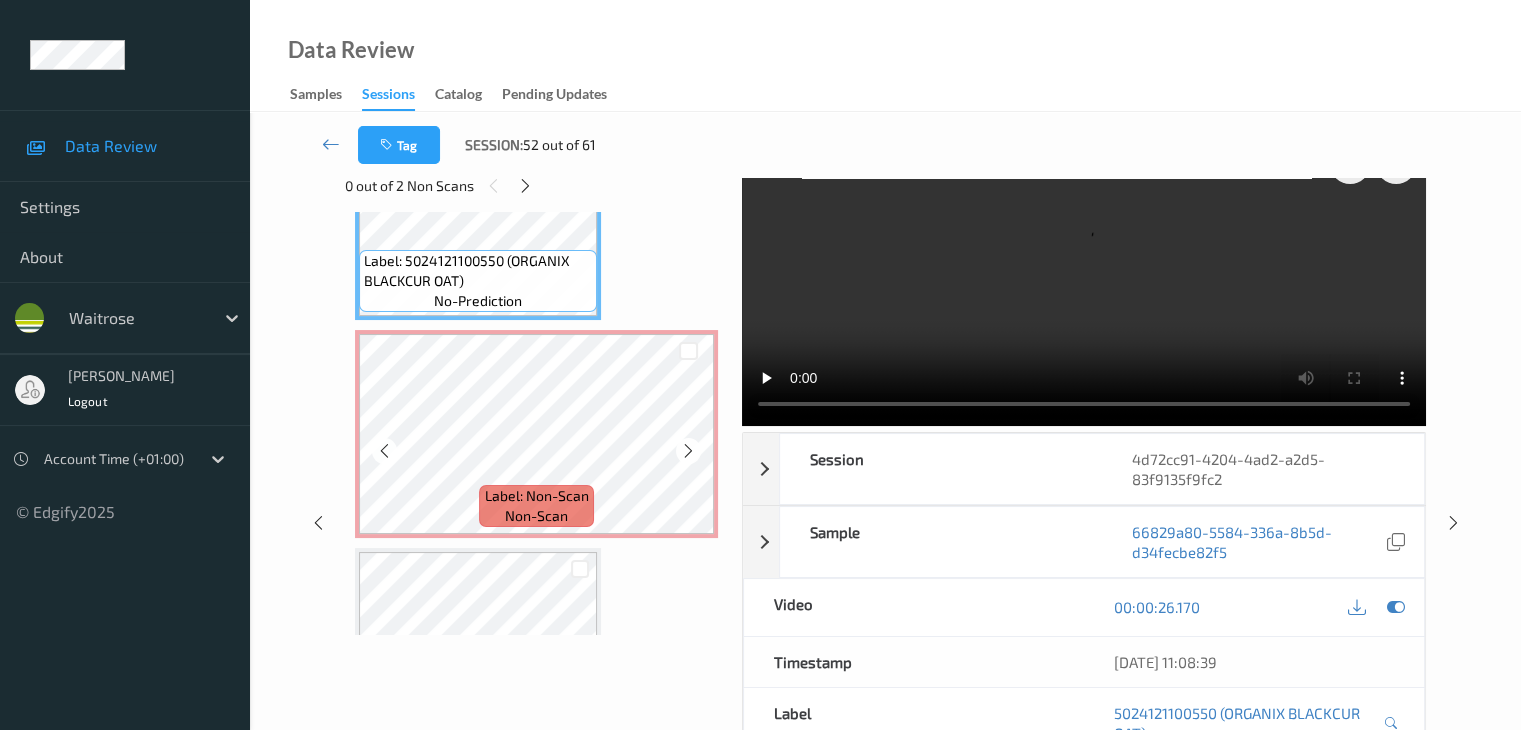 scroll, scrollTop: 864, scrollLeft: 0, axis: vertical 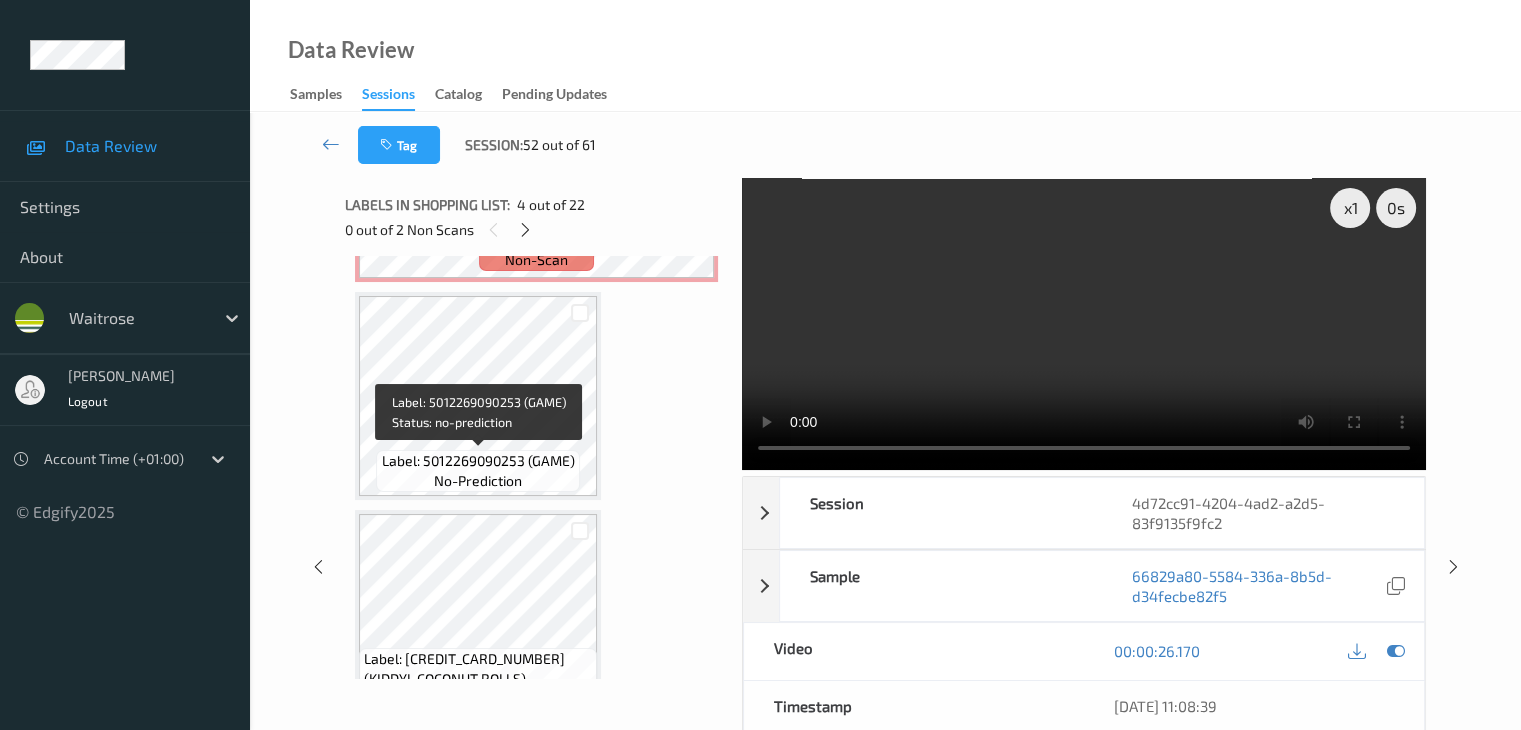 click on "Label: 5012269090253 (GAME)" at bounding box center (478, 461) 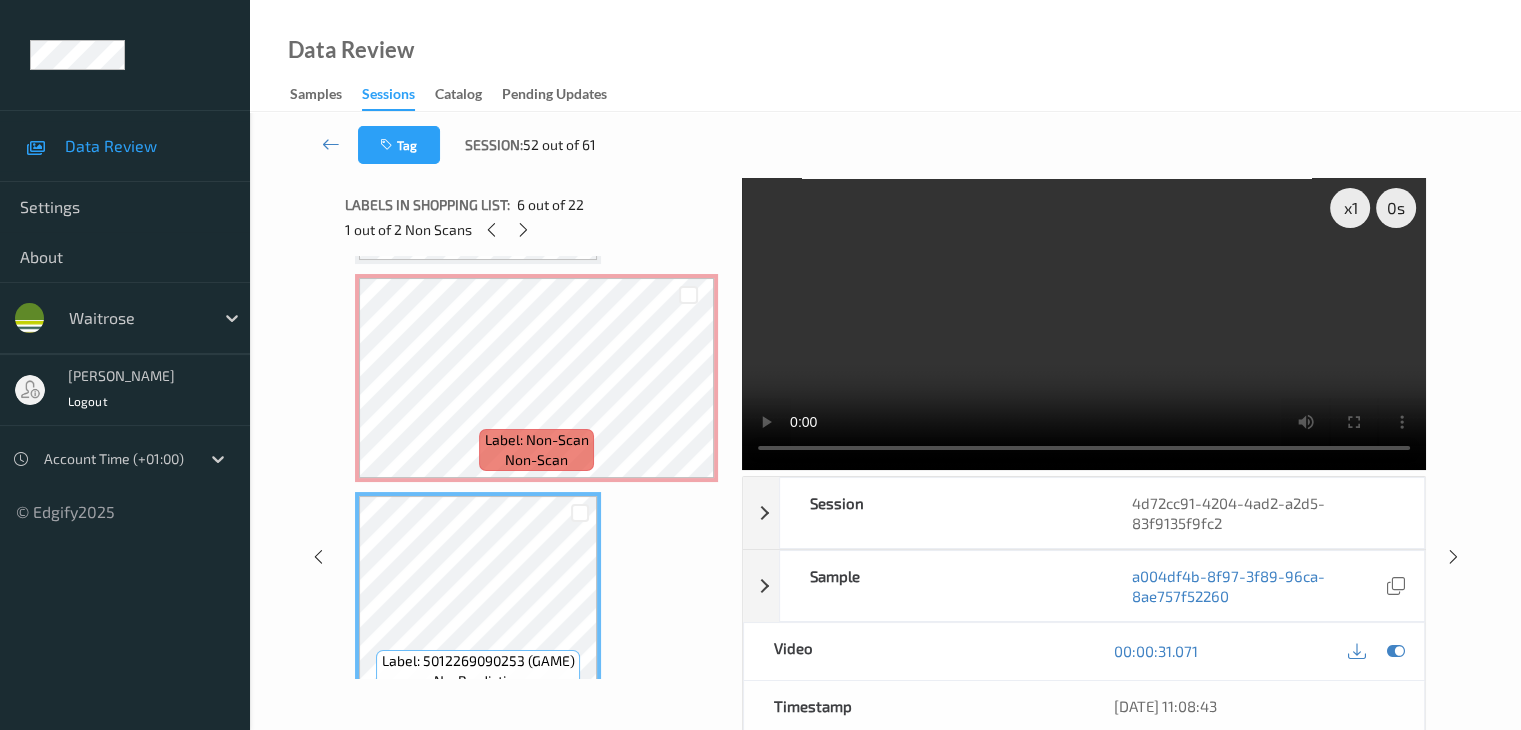 scroll, scrollTop: 864, scrollLeft: 0, axis: vertical 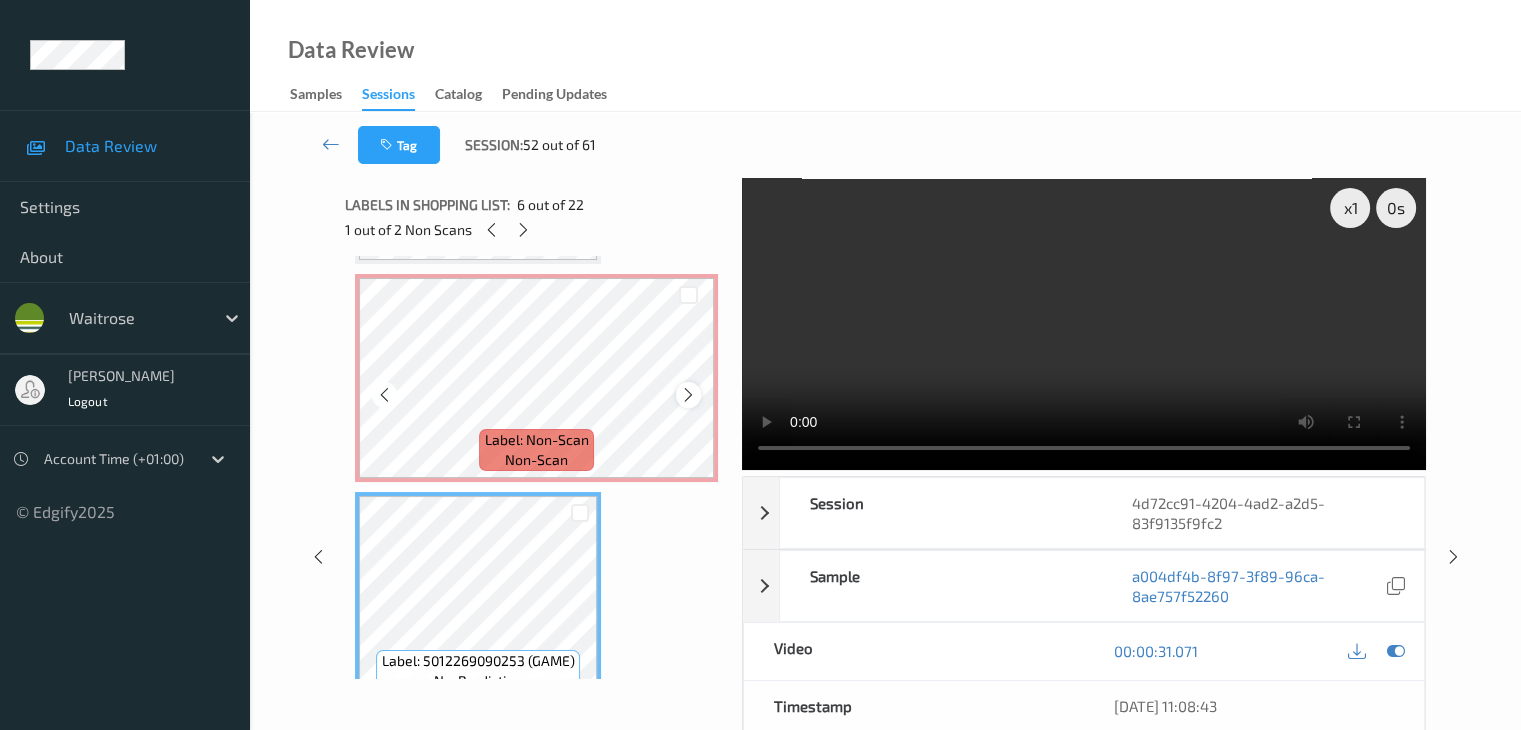 click at bounding box center [688, 395] 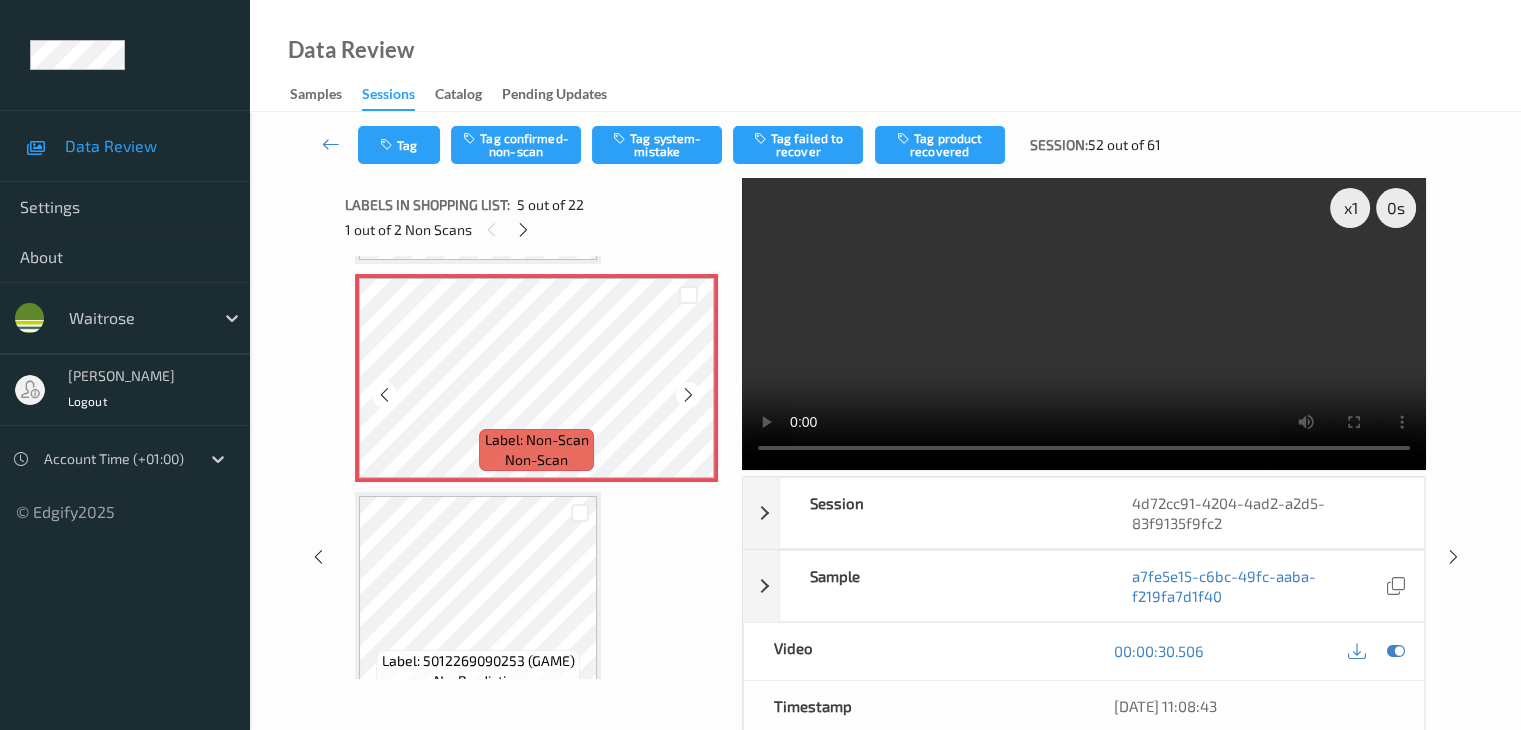 click at bounding box center [688, 395] 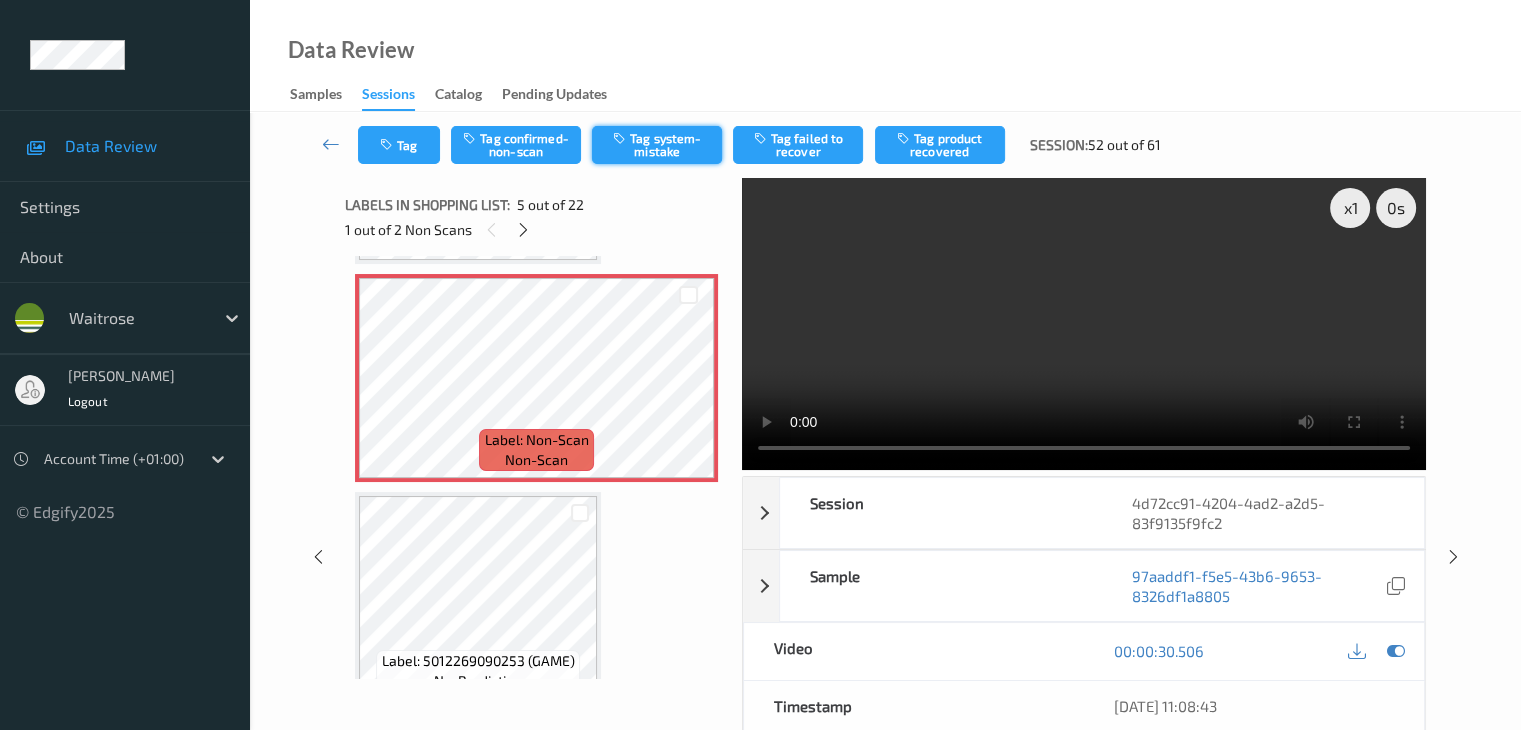 click on "Tag   system-mistake" at bounding box center (657, 145) 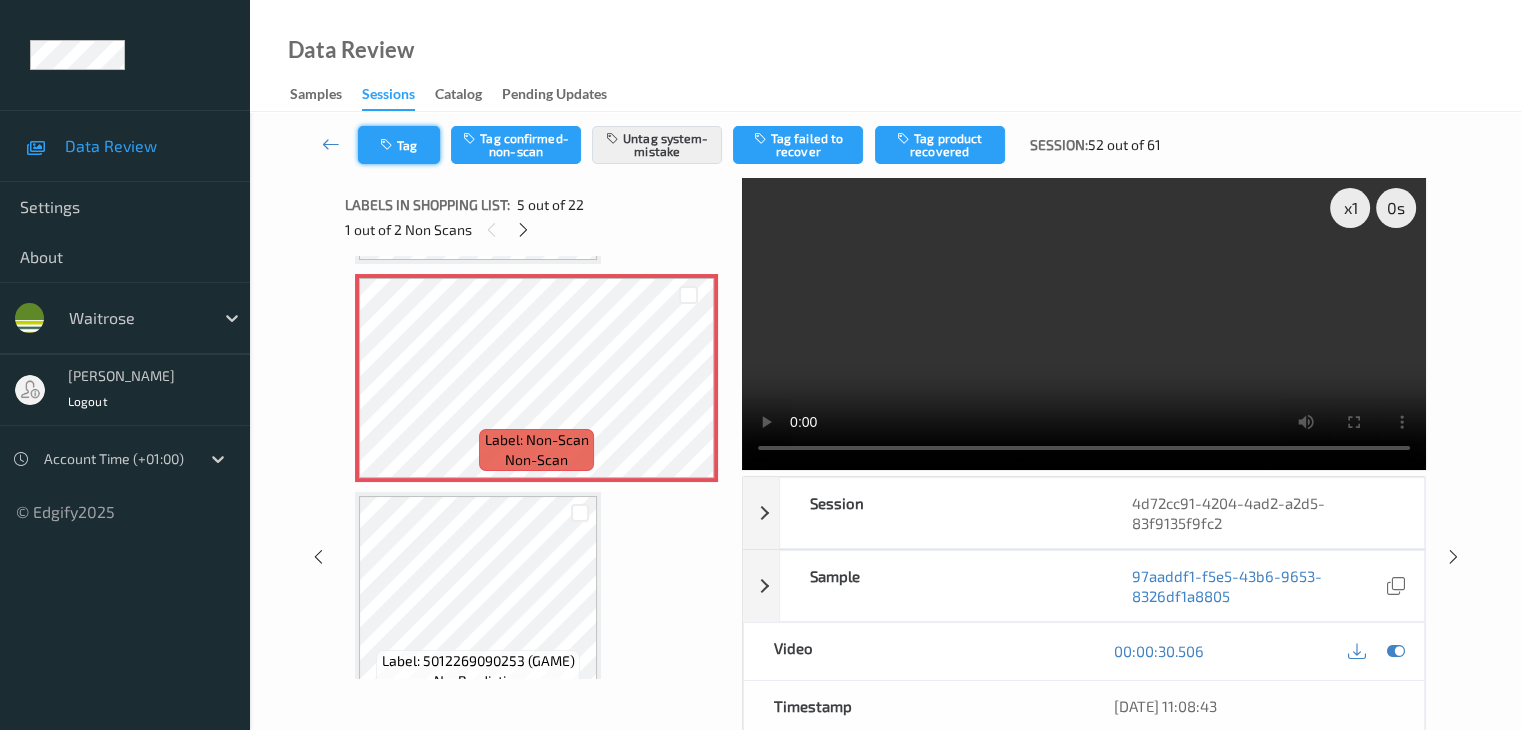 click at bounding box center [388, 145] 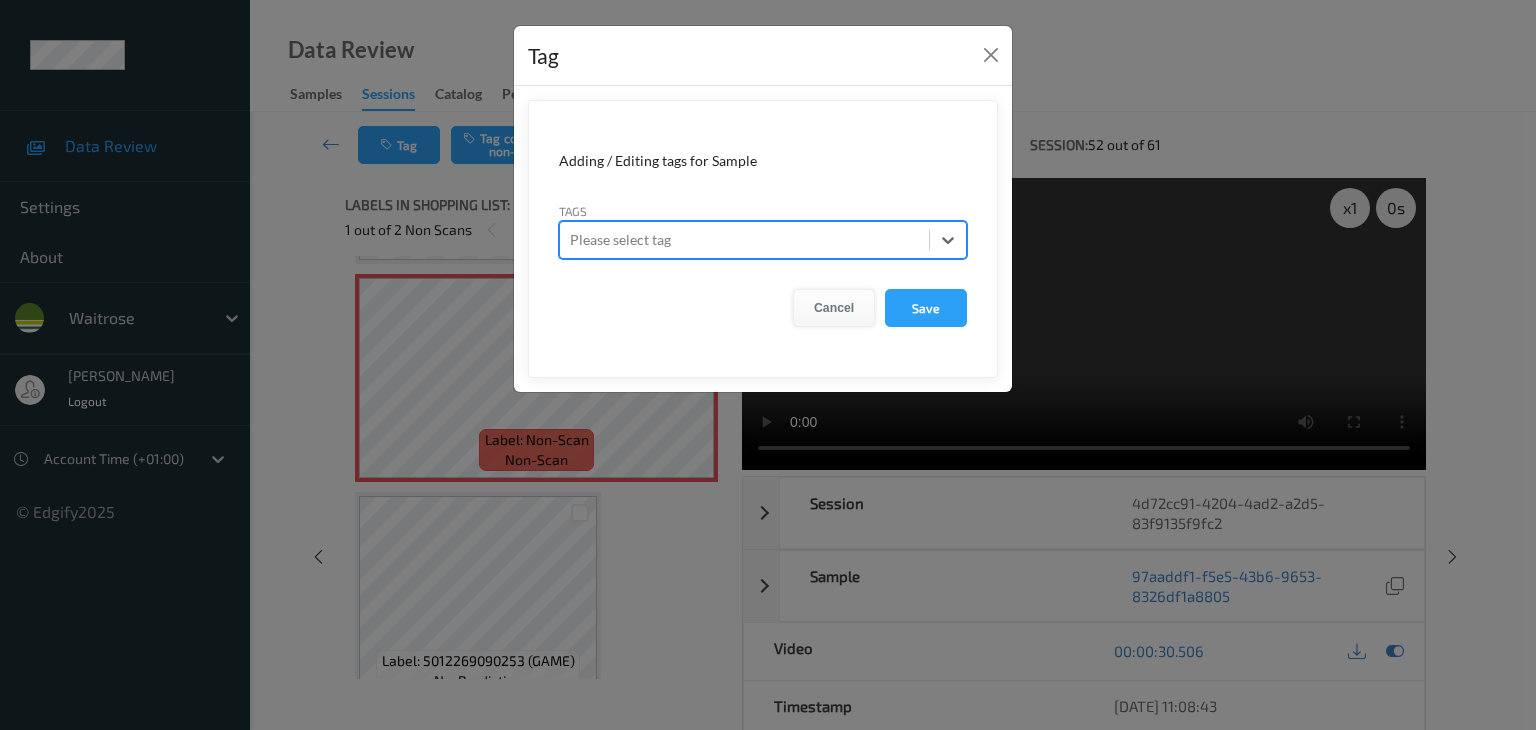 click on "Cancel" at bounding box center (834, 308) 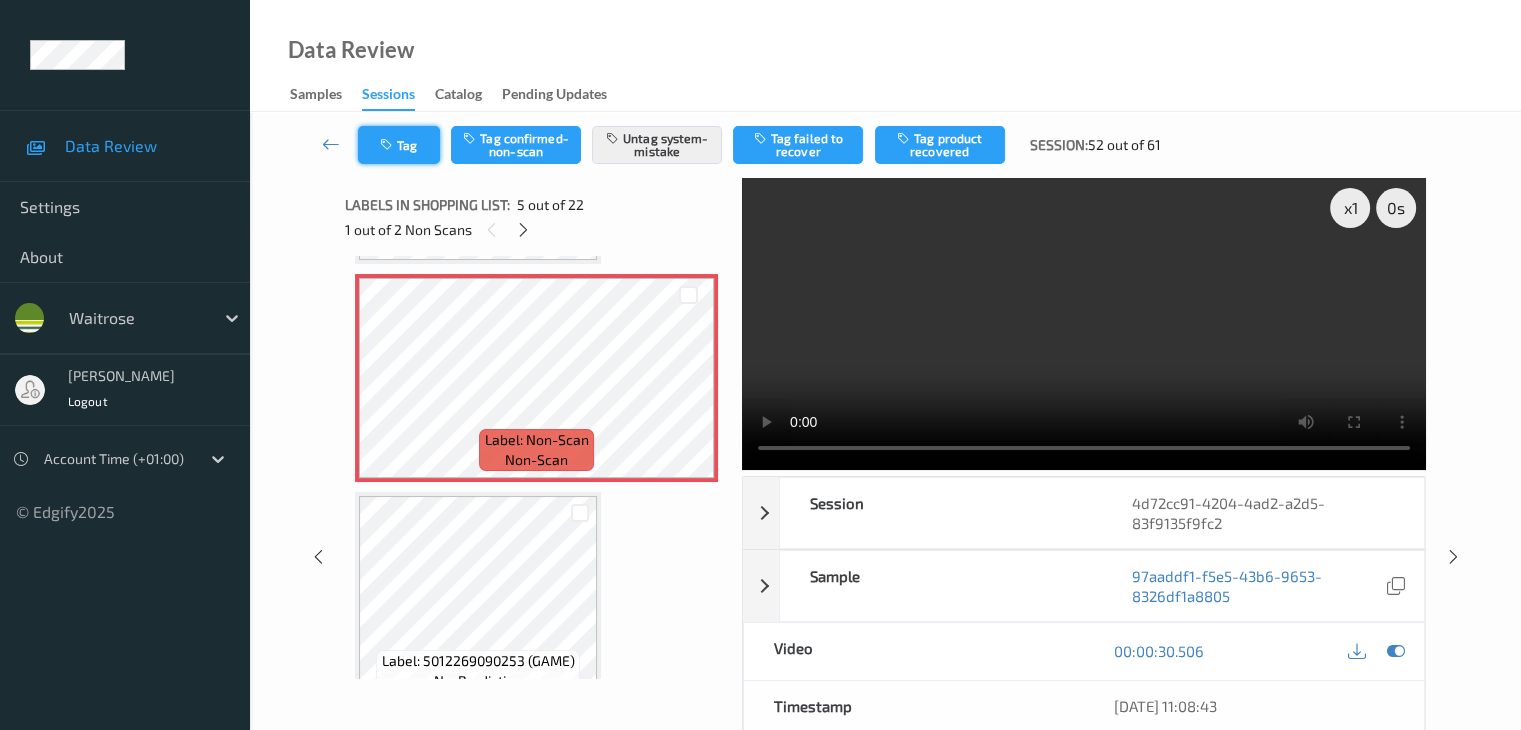 click on "Tag" at bounding box center (399, 145) 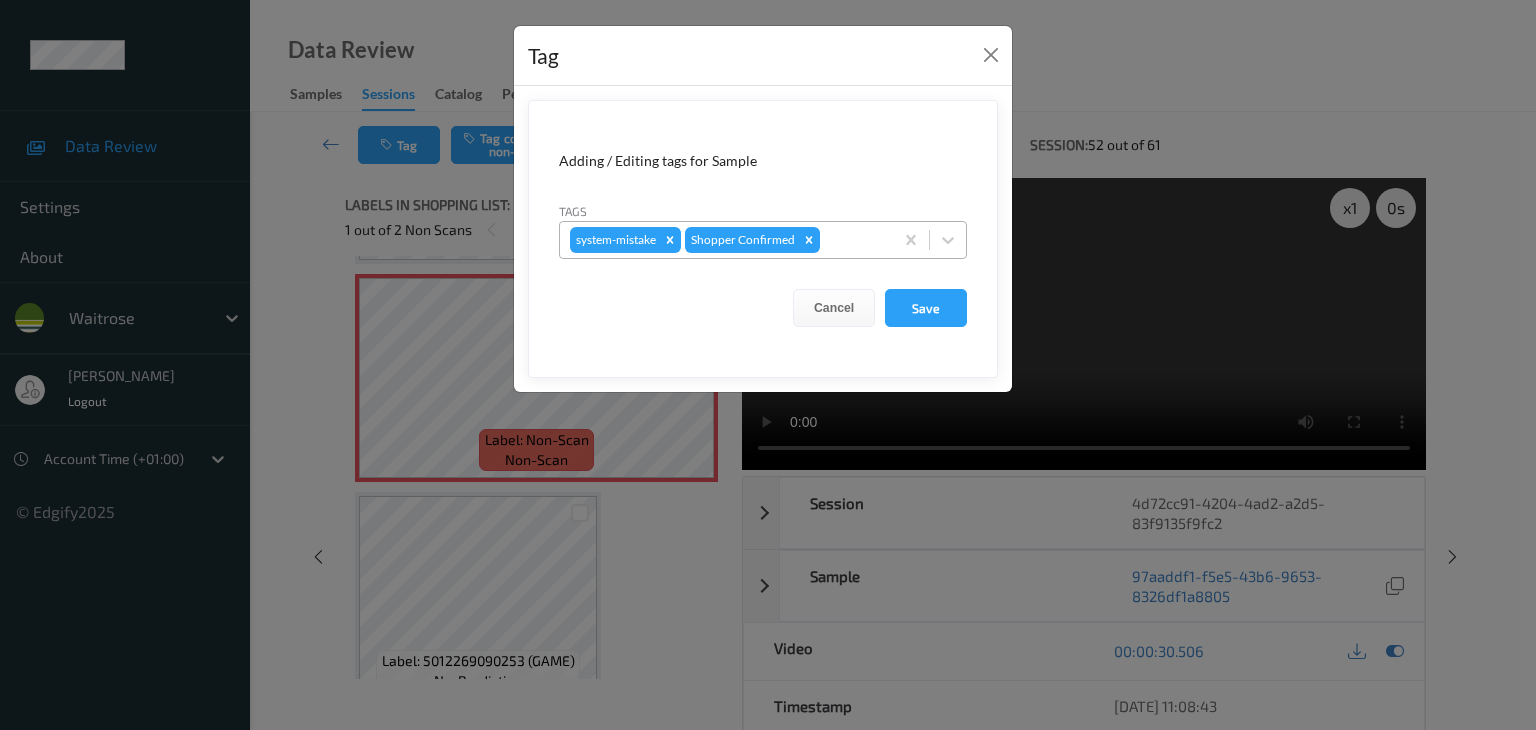 click at bounding box center (853, 240) 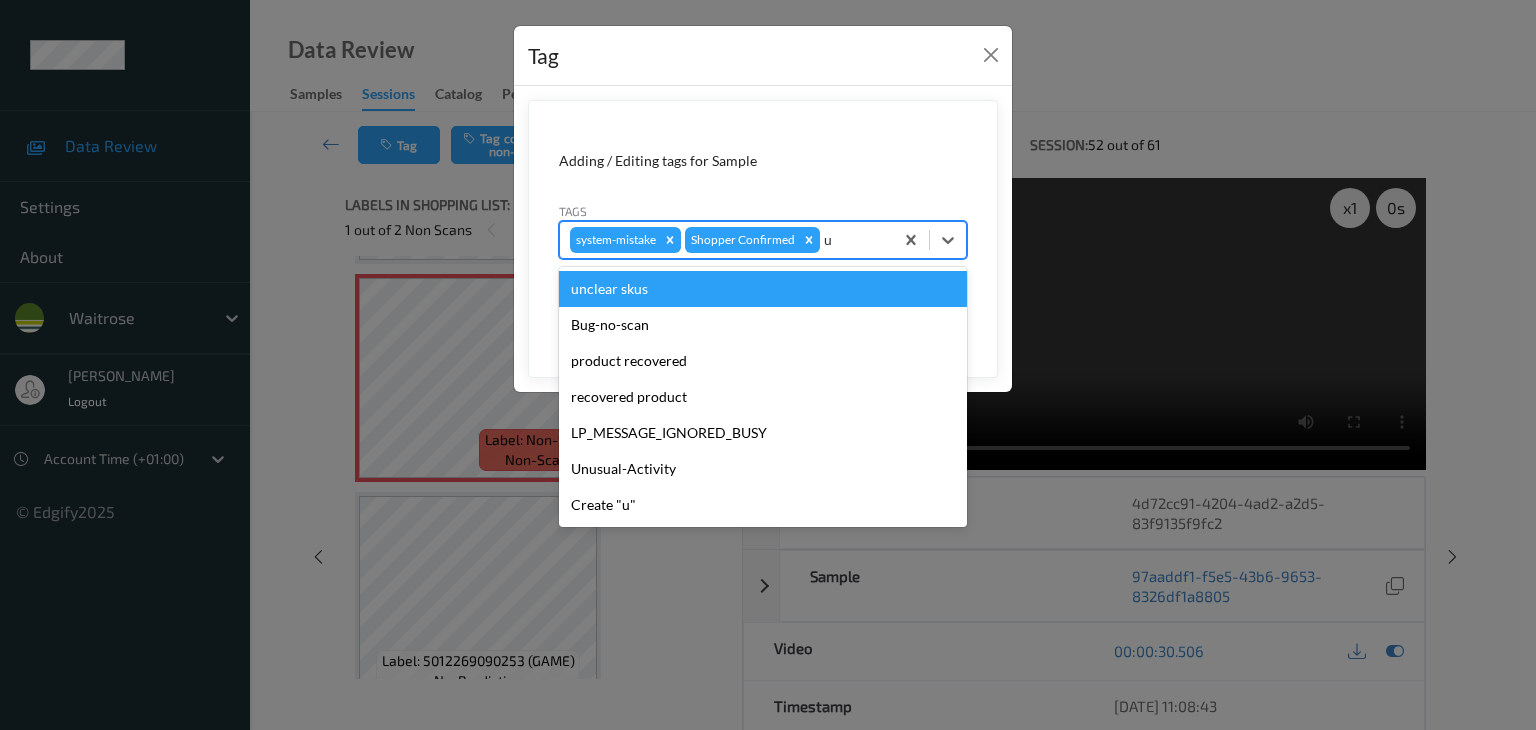 type on "u" 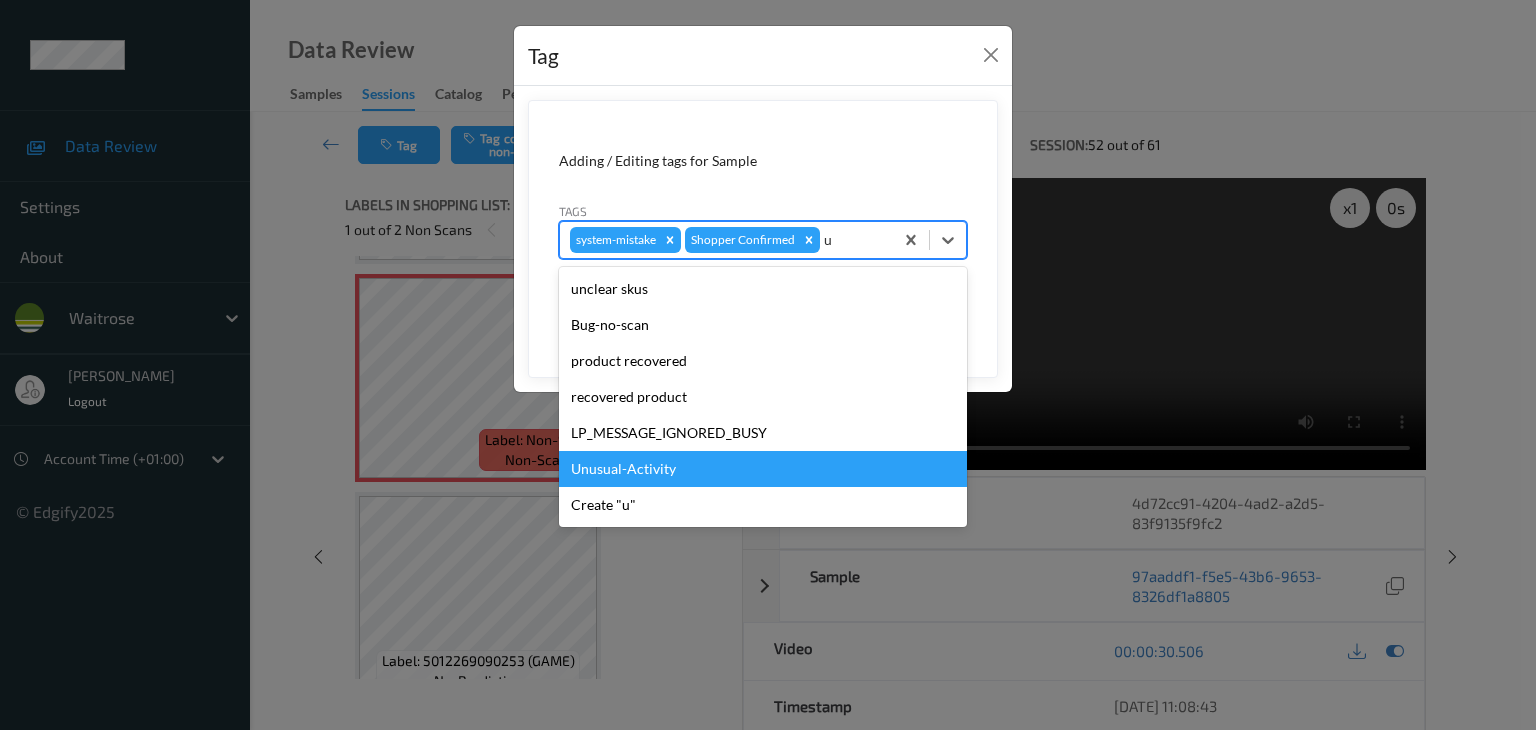 click on "Unusual-Activity" at bounding box center [763, 469] 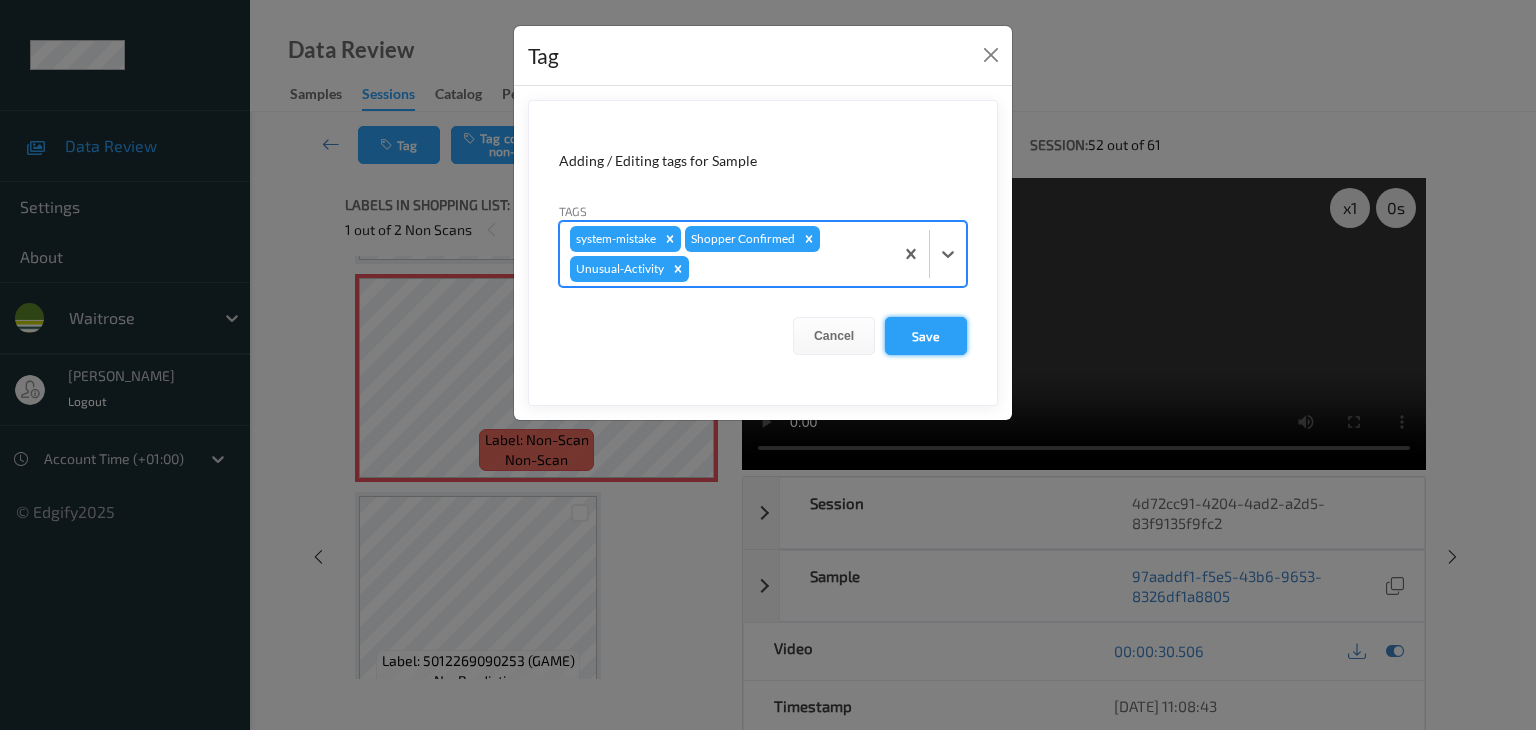 click on "Save" at bounding box center [926, 336] 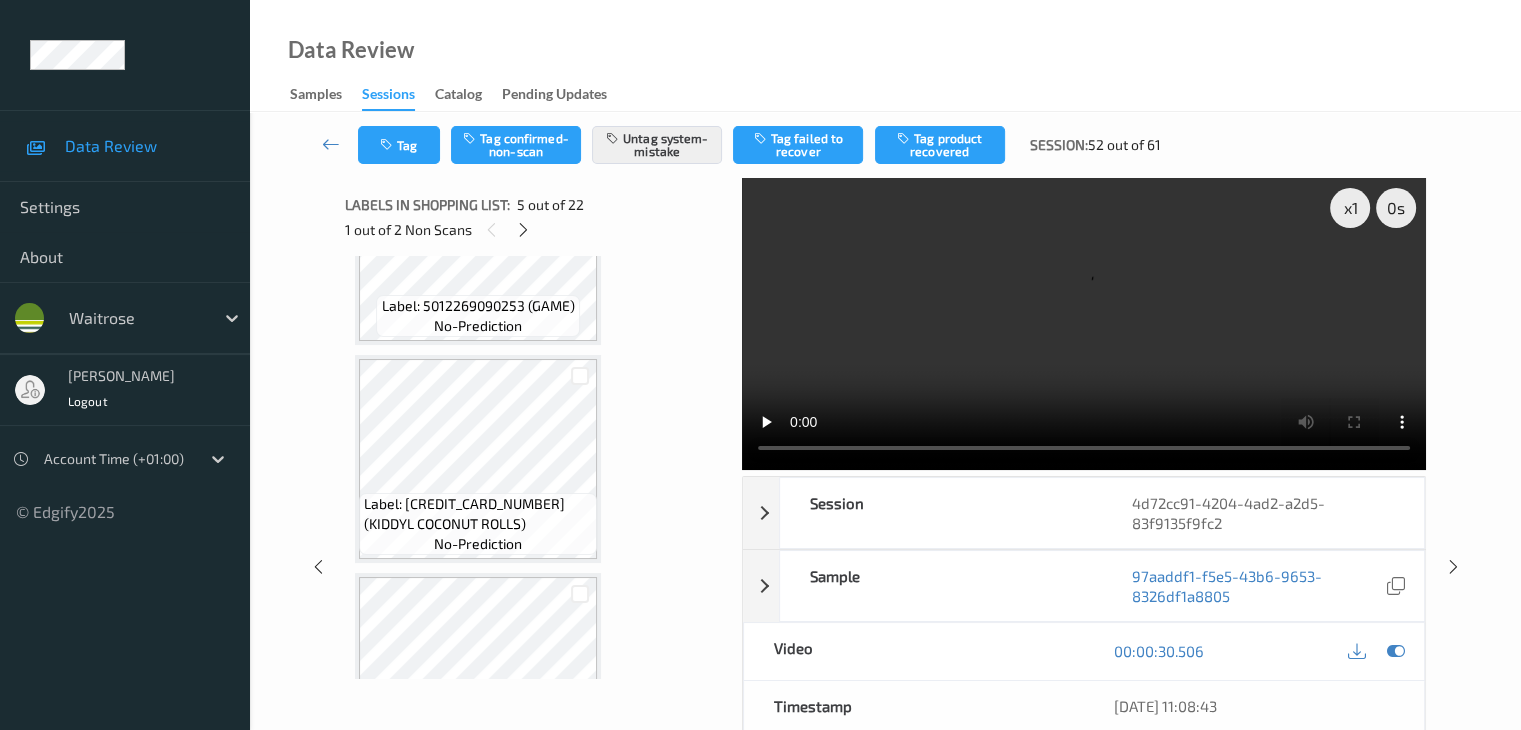 scroll, scrollTop: 1264, scrollLeft: 0, axis: vertical 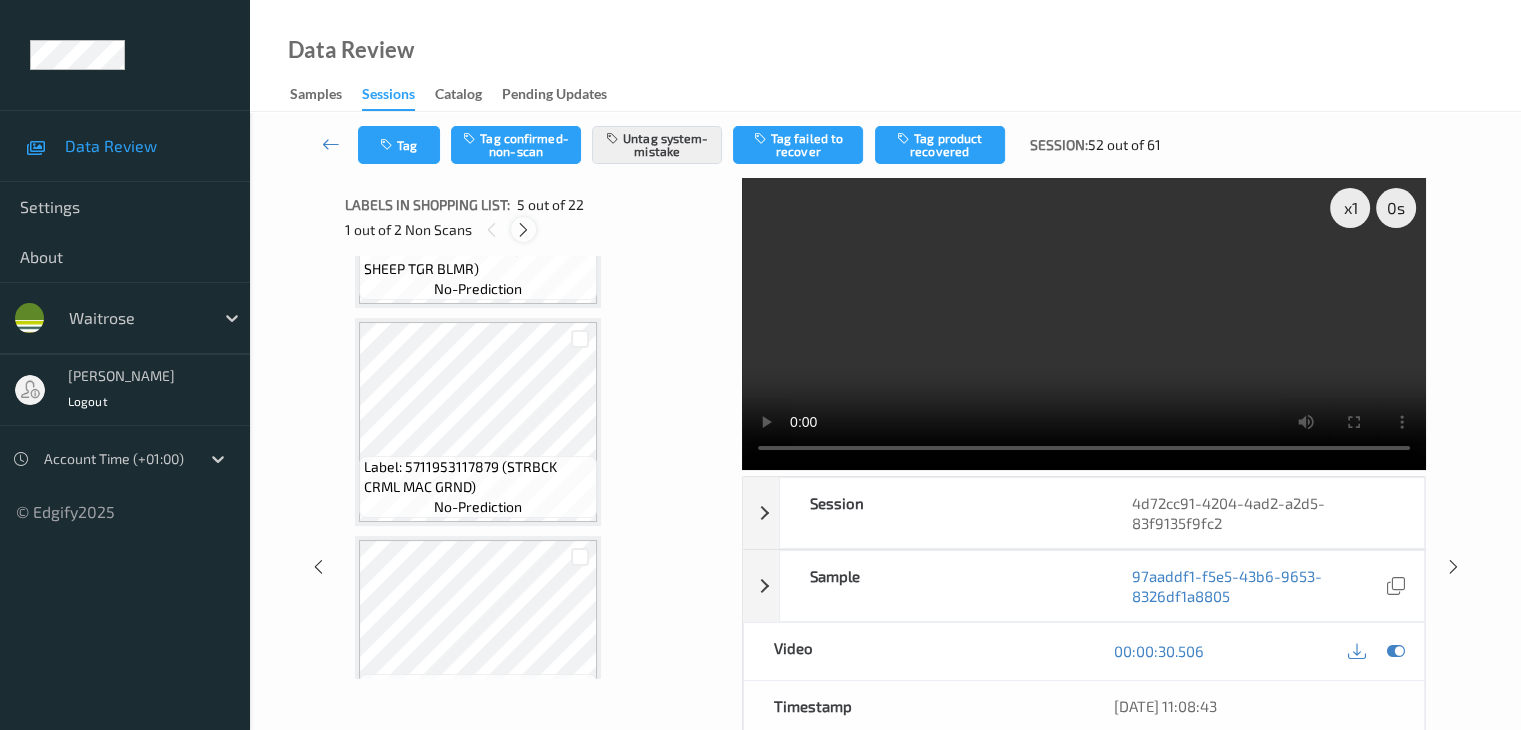 click at bounding box center (523, 230) 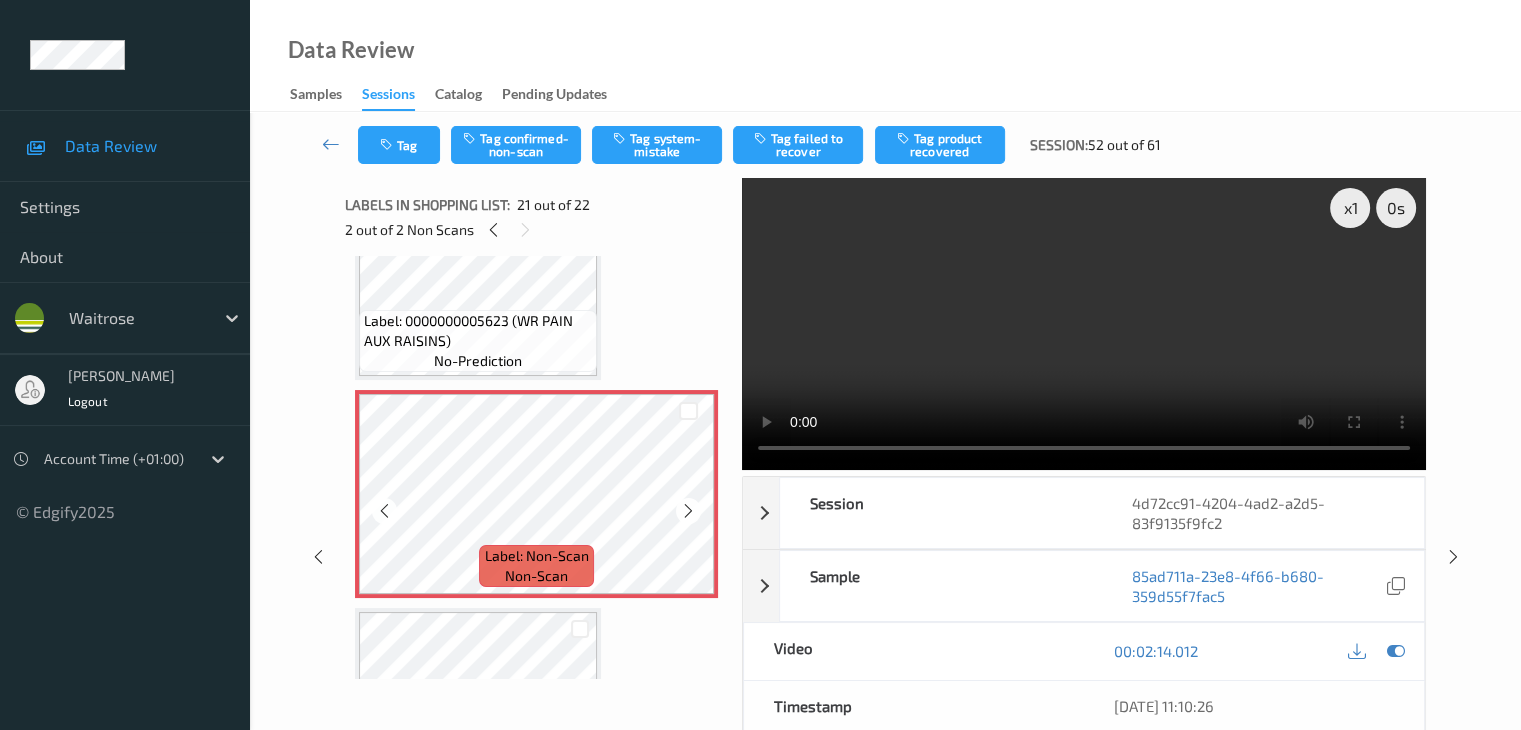 scroll, scrollTop: 4152, scrollLeft: 0, axis: vertical 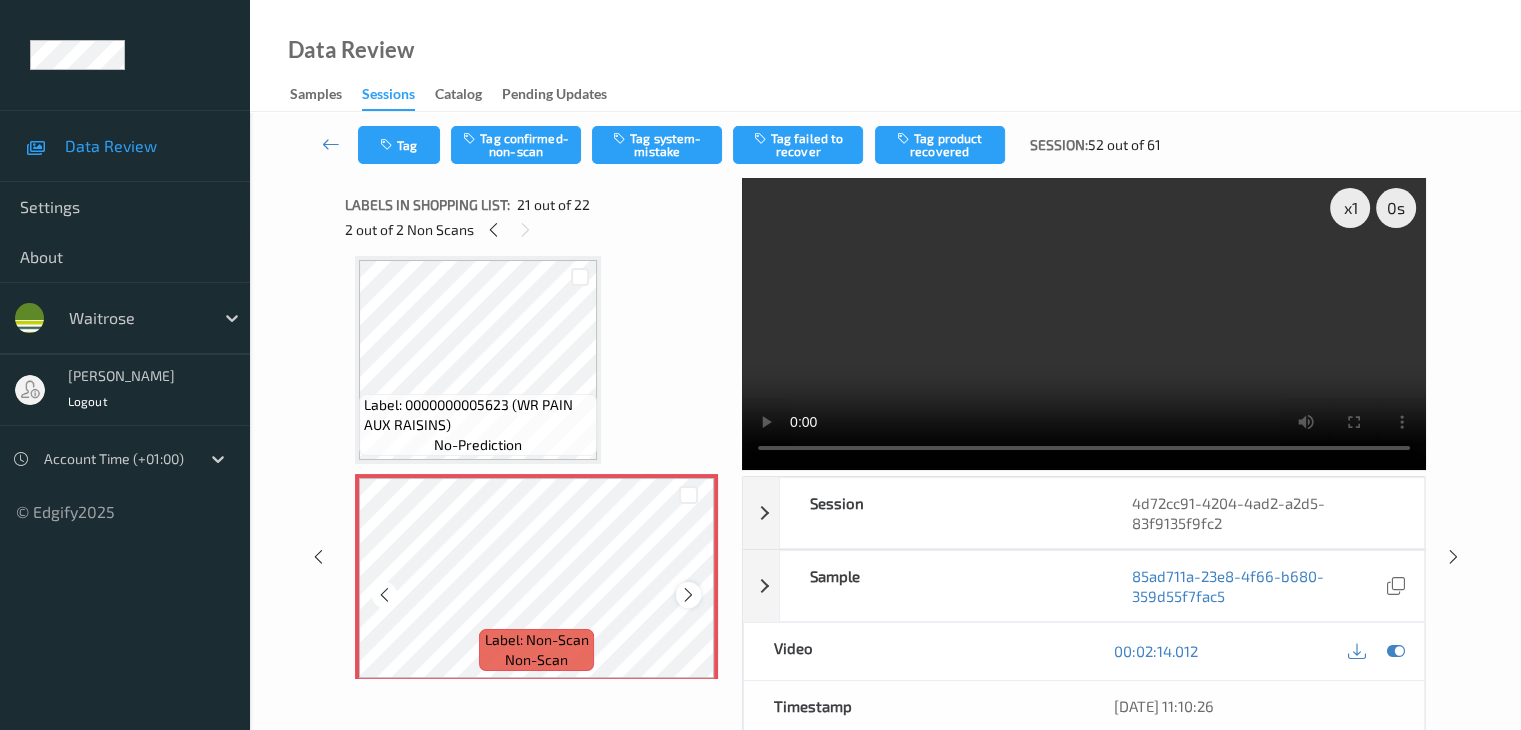 click at bounding box center (688, 595) 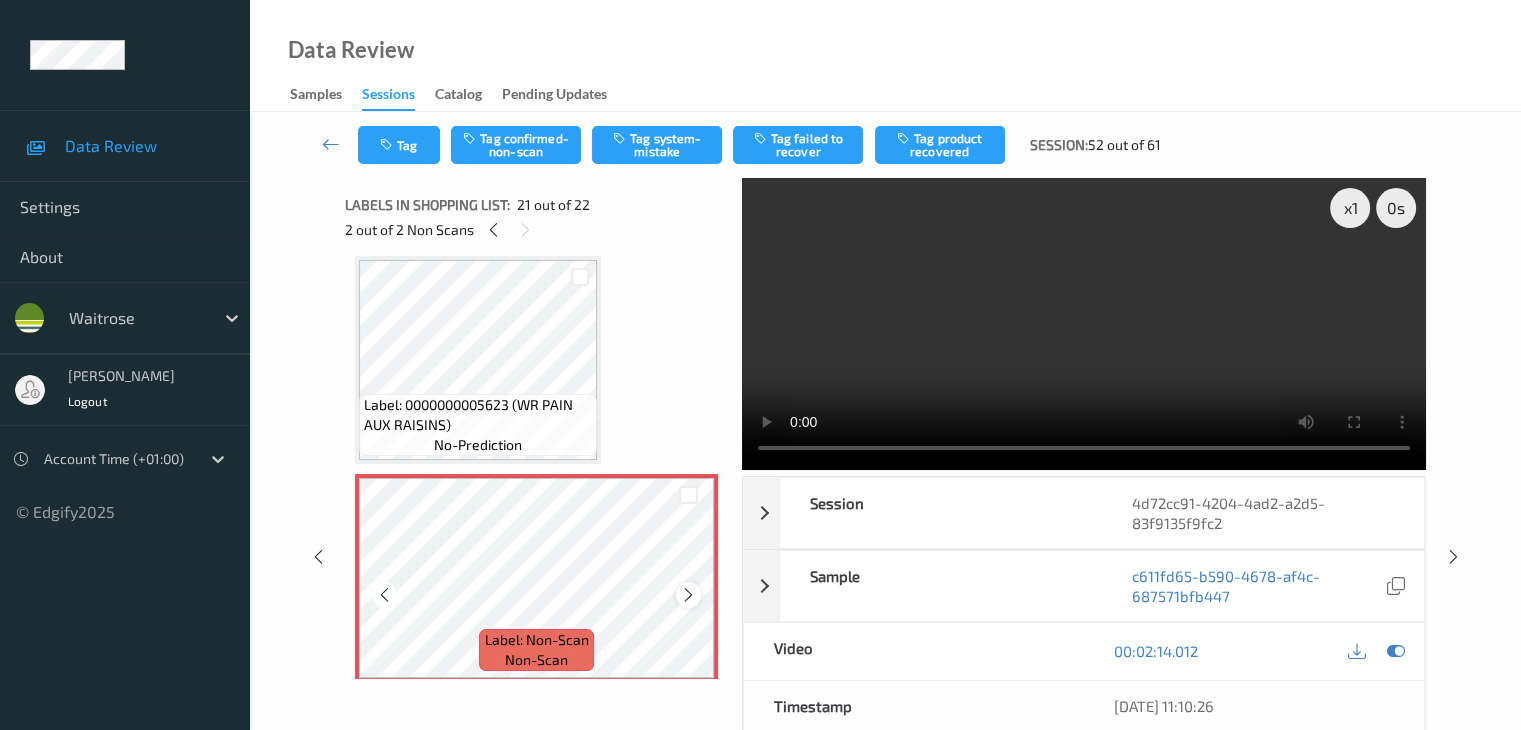 click at bounding box center (688, 595) 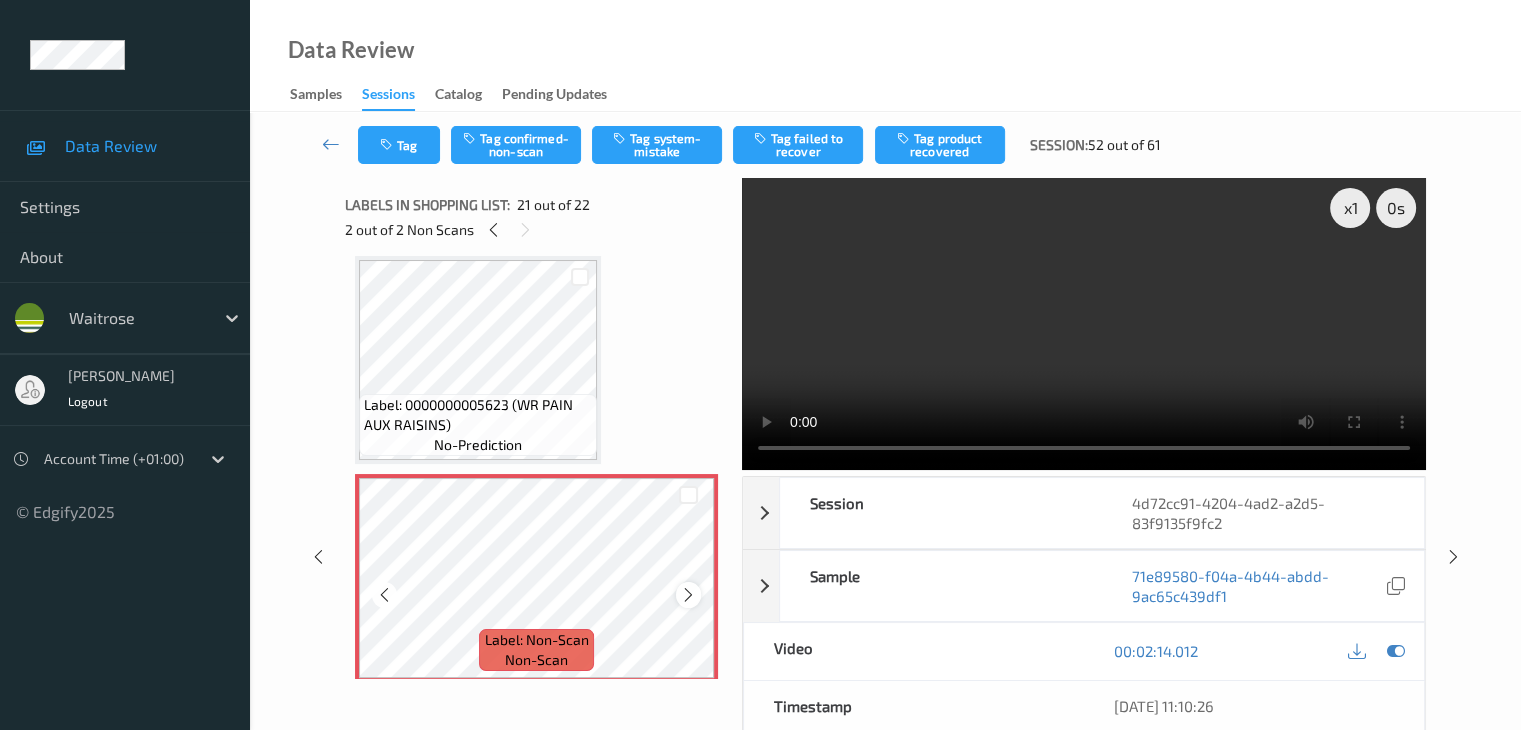 click at bounding box center [688, 595] 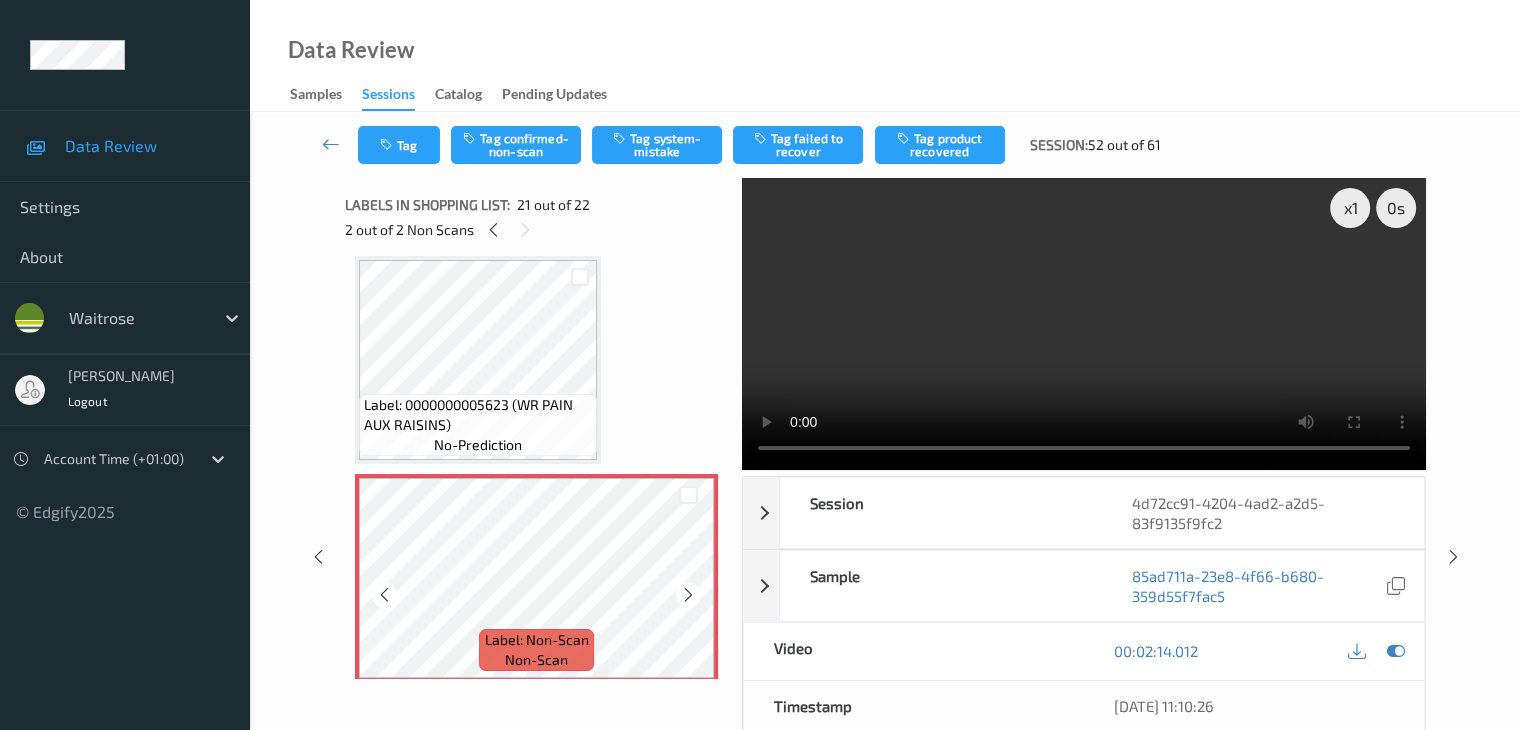 click at bounding box center [688, 595] 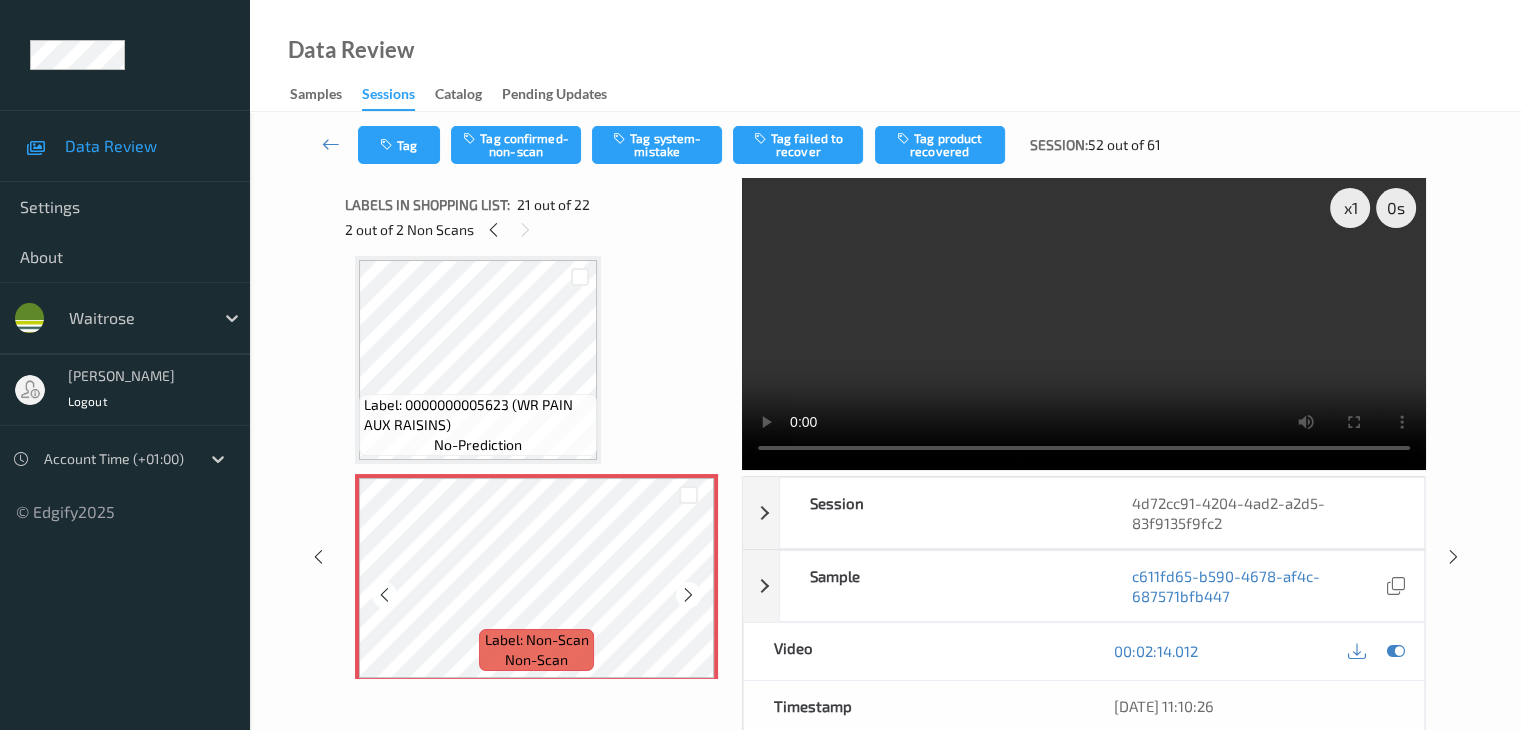 click at bounding box center [688, 595] 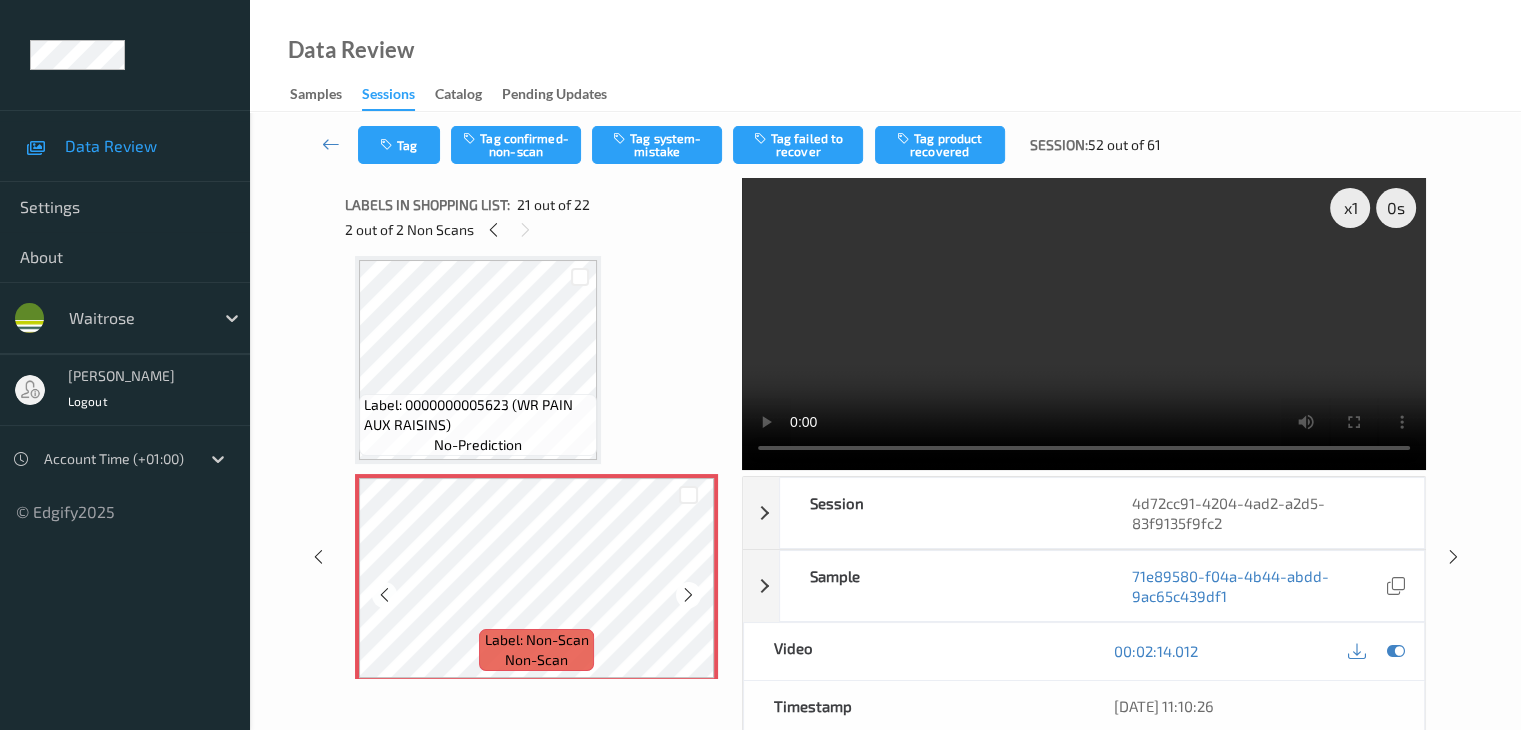 click at bounding box center (688, 595) 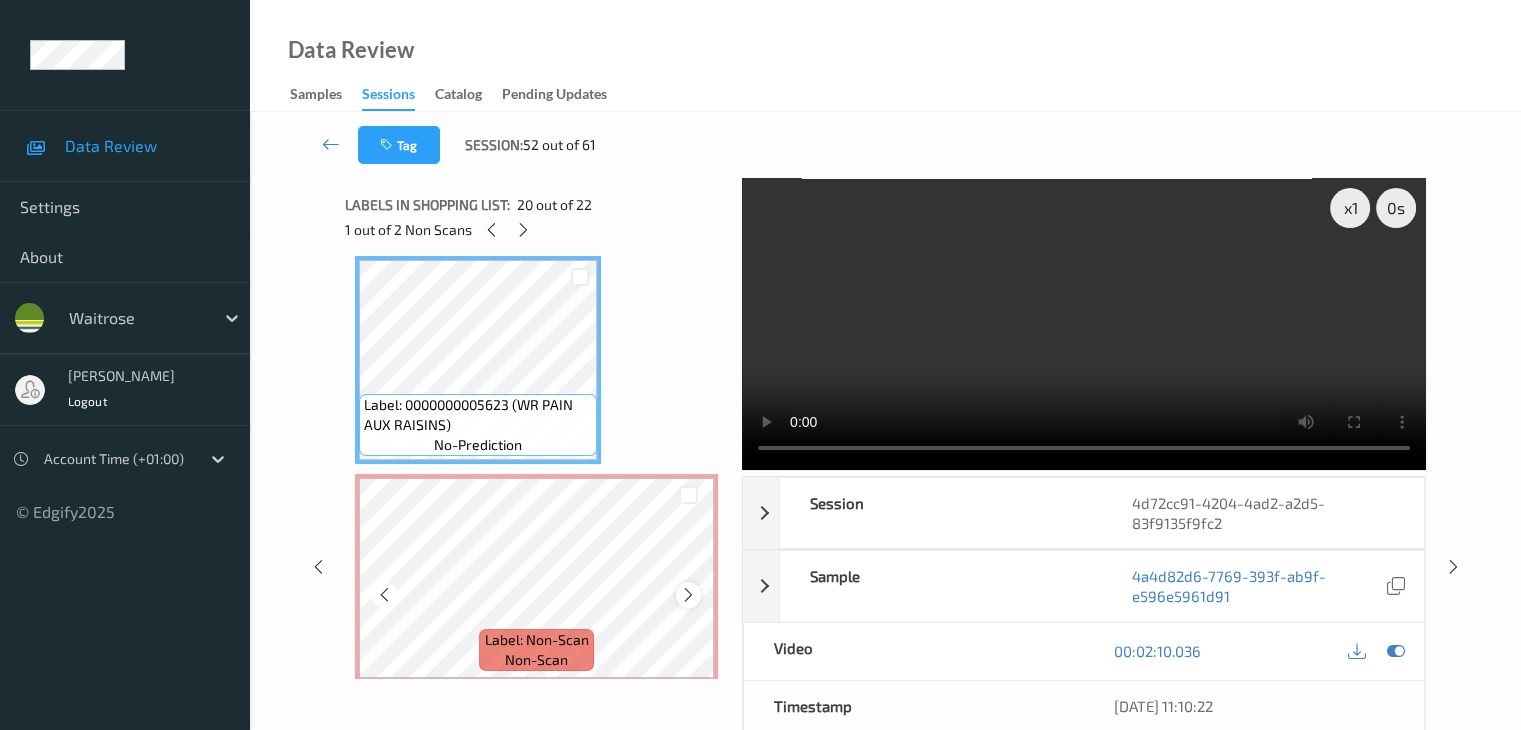 click at bounding box center (688, 595) 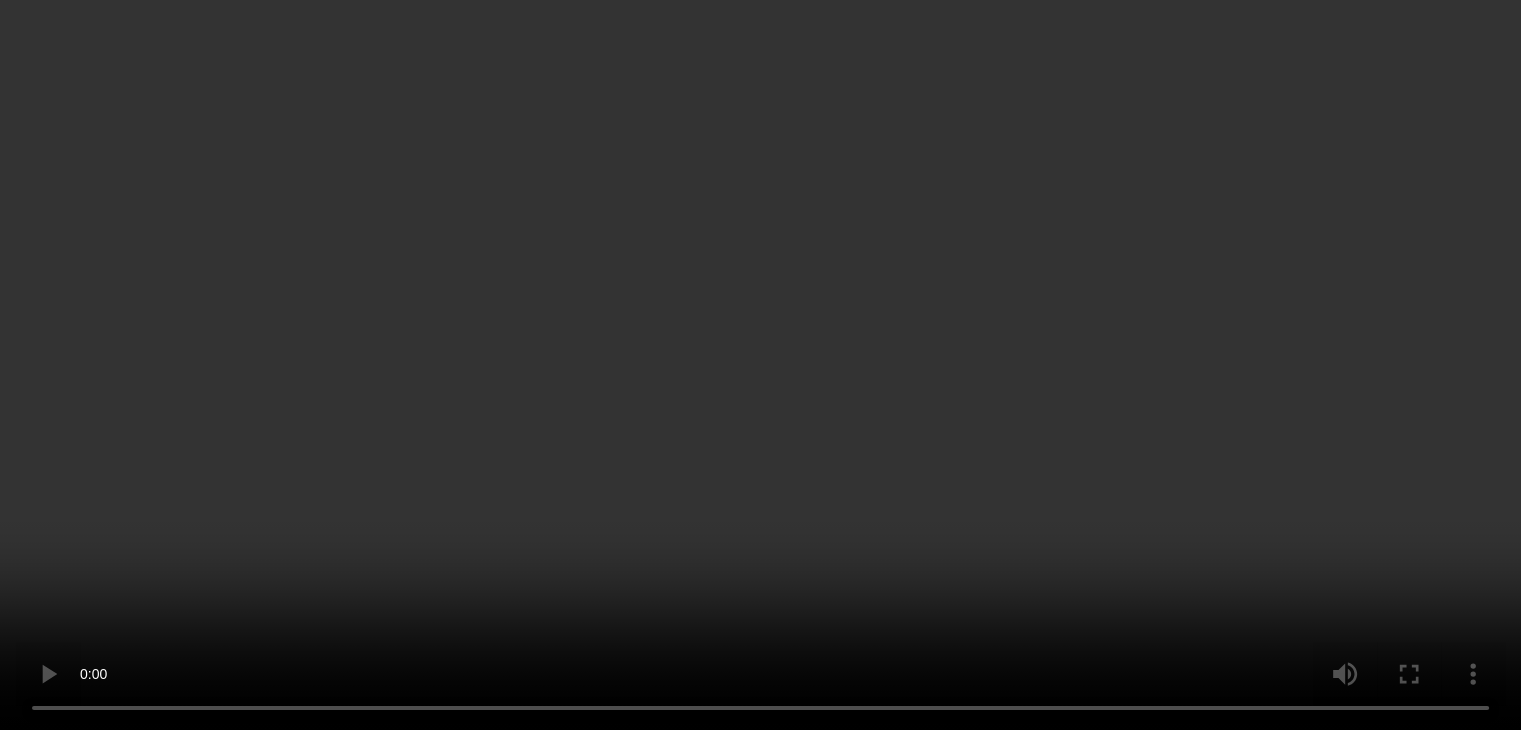 scroll, scrollTop: 4052, scrollLeft: 0, axis: vertical 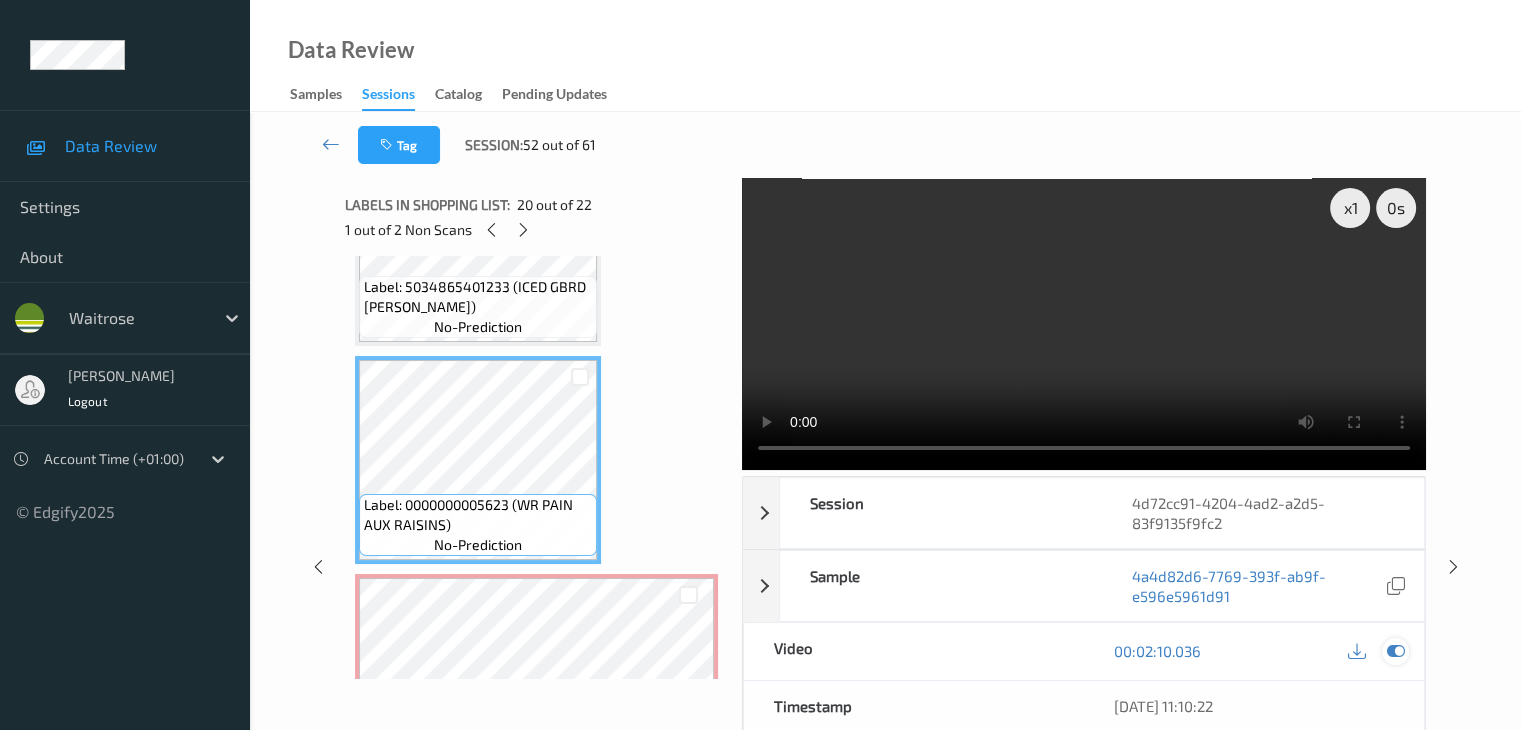 click at bounding box center [1395, 651] 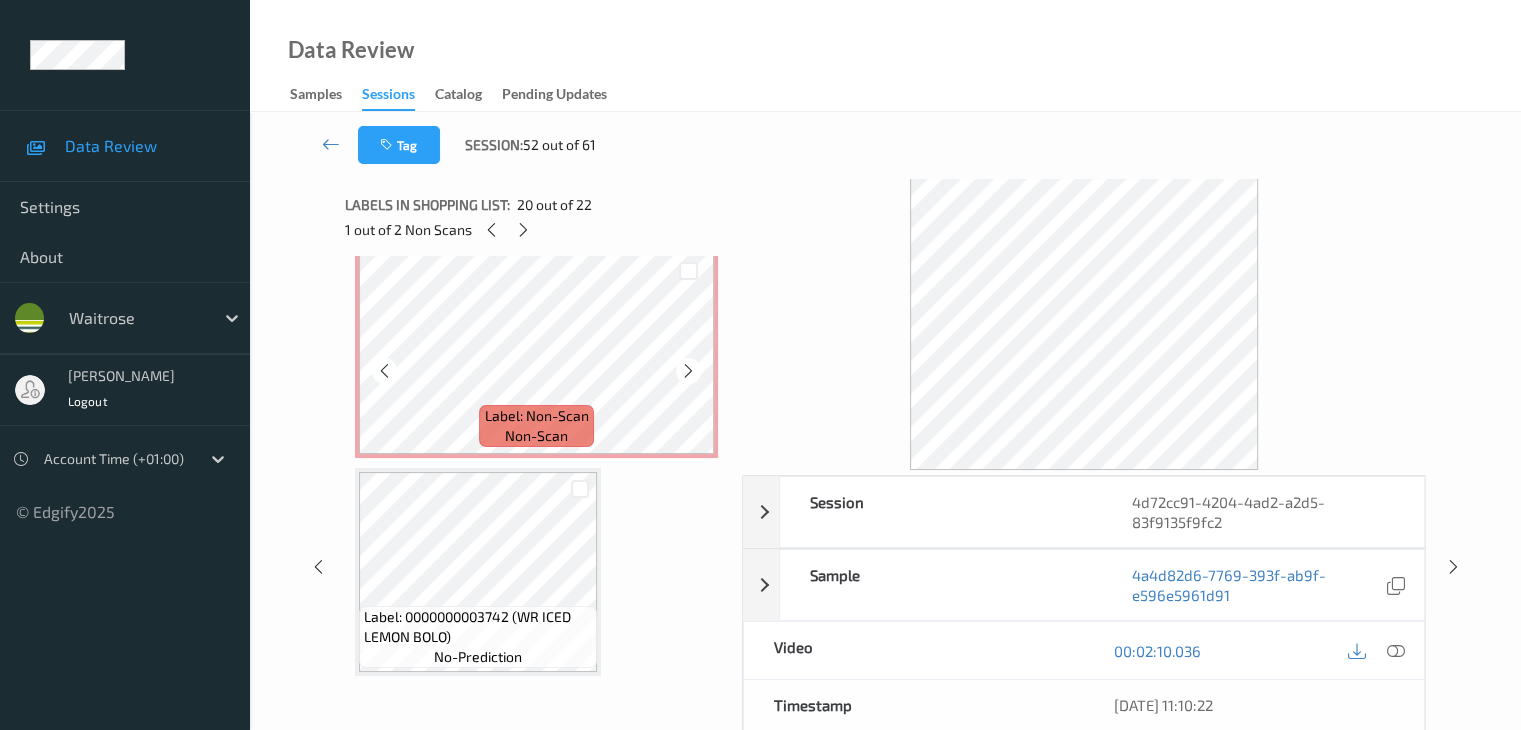 scroll, scrollTop: 4383, scrollLeft: 0, axis: vertical 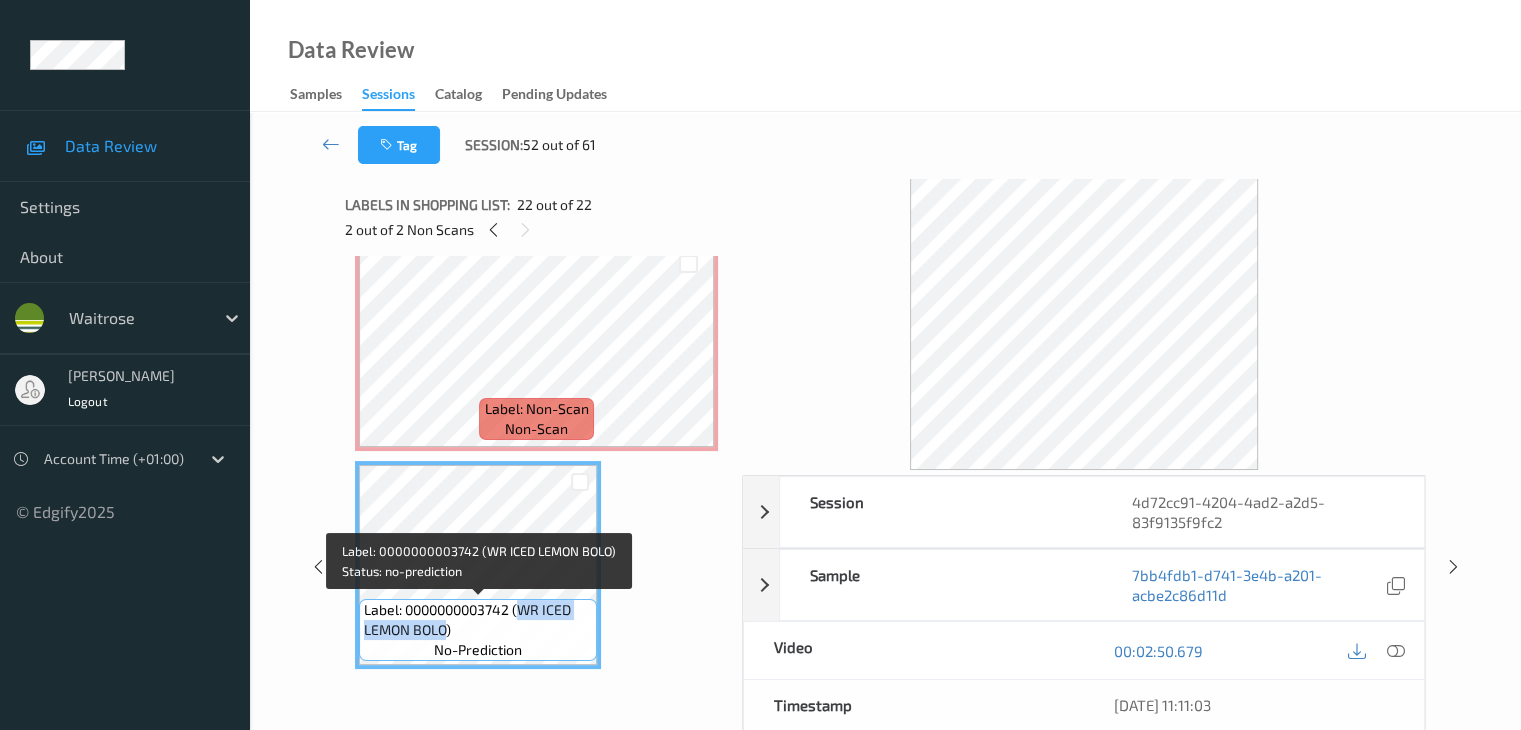 drag, startPoint x: 520, startPoint y: 613, endPoint x: 444, endPoint y: 637, distance: 79.69943 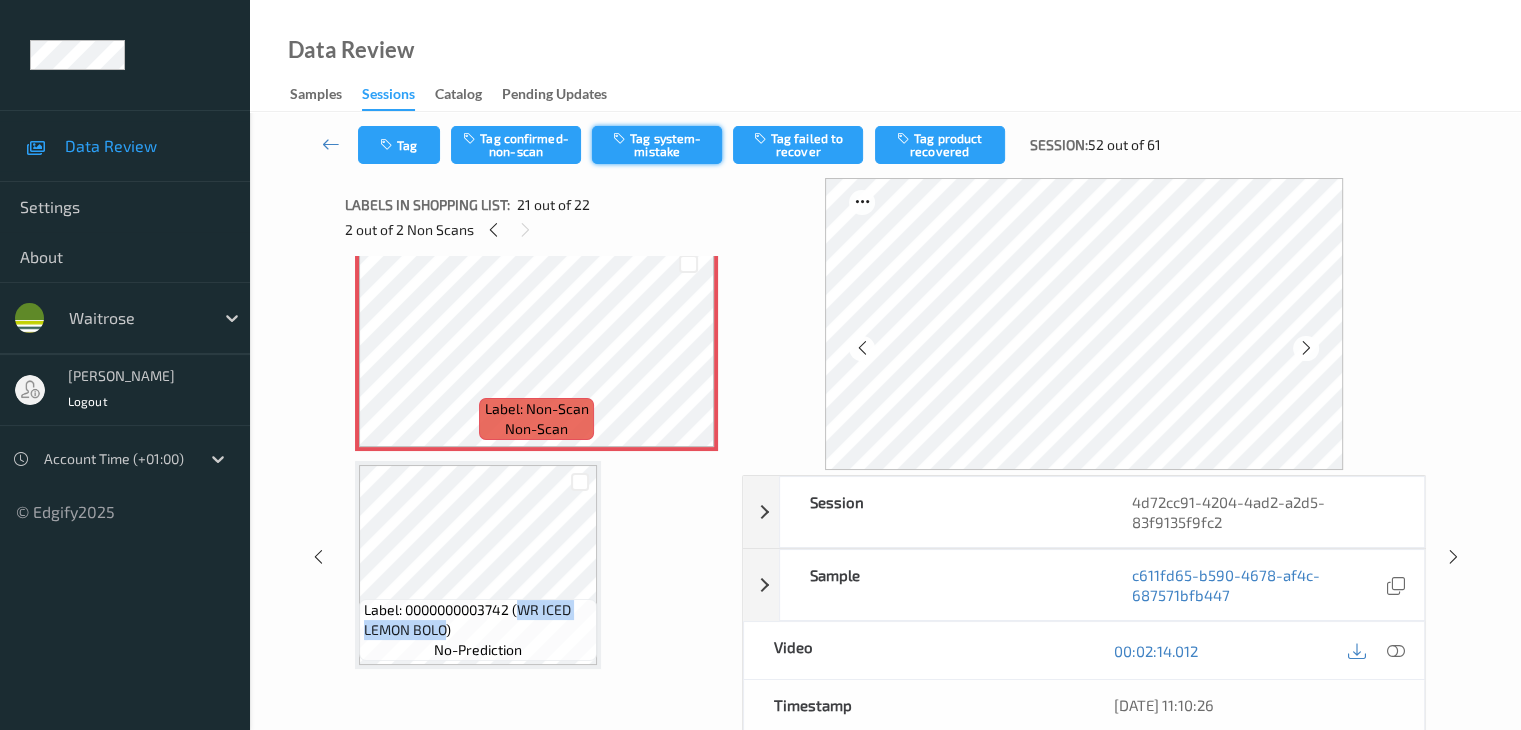 click on "Tag   system-mistake" at bounding box center (657, 145) 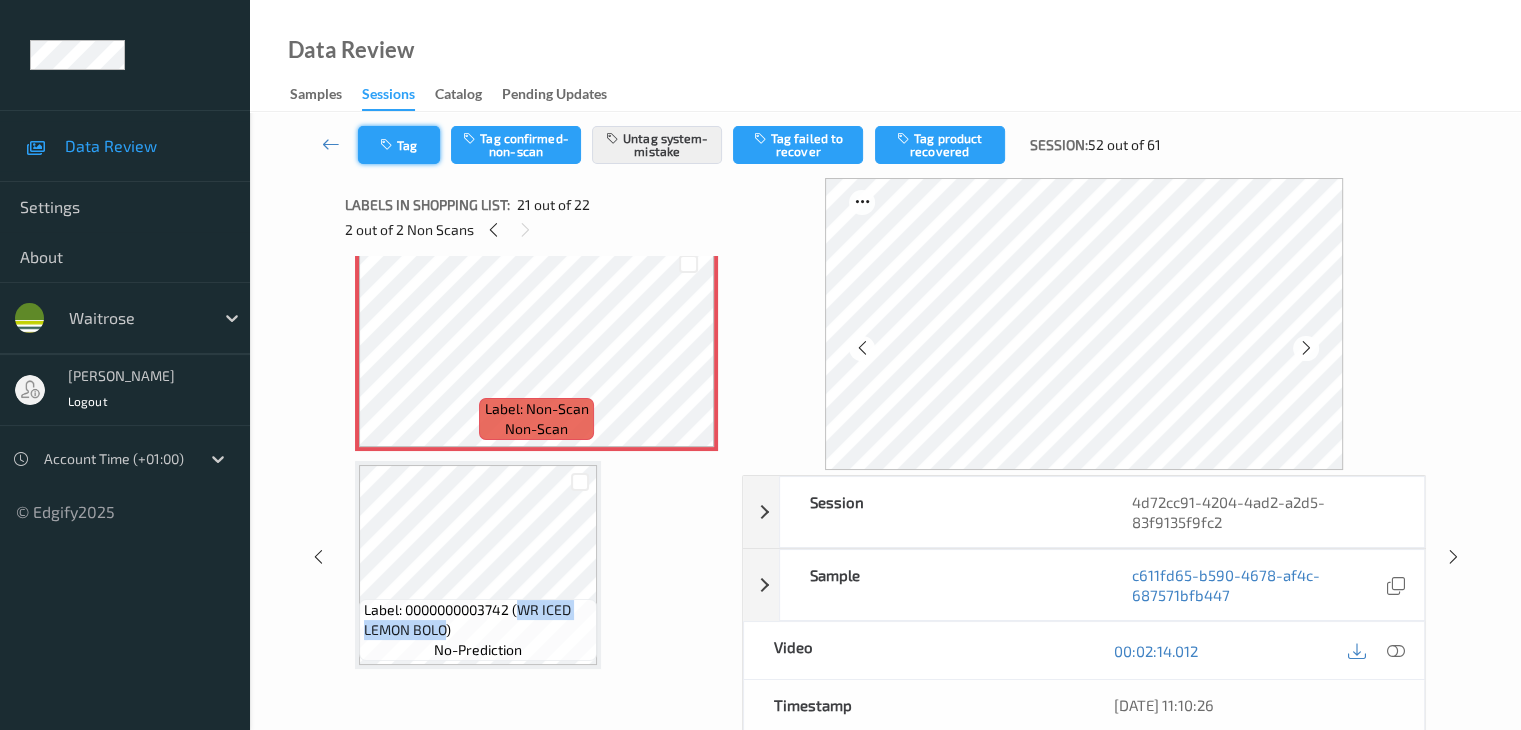 click on "Tag" at bounding box center [399, 145] 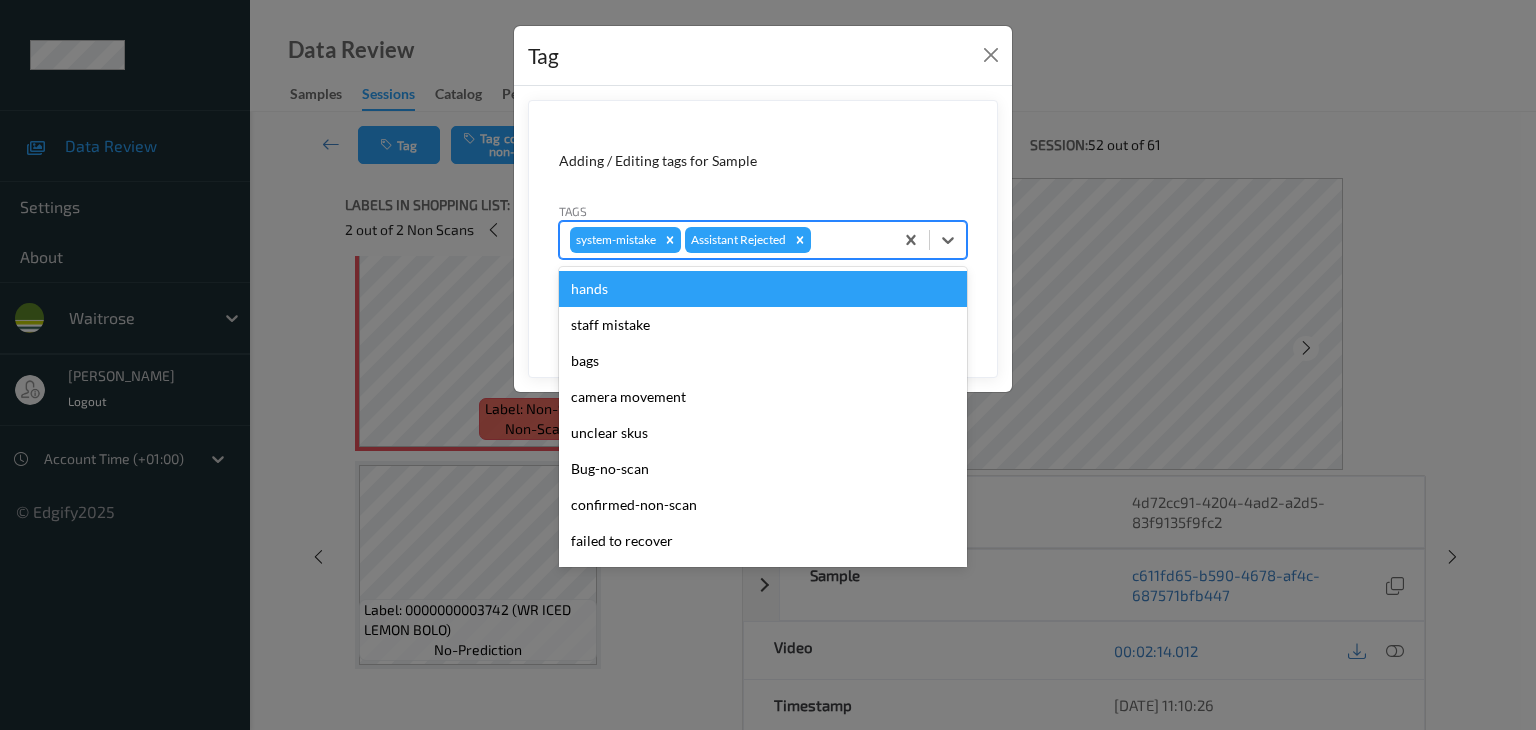 click at bounding box center [849, 240] 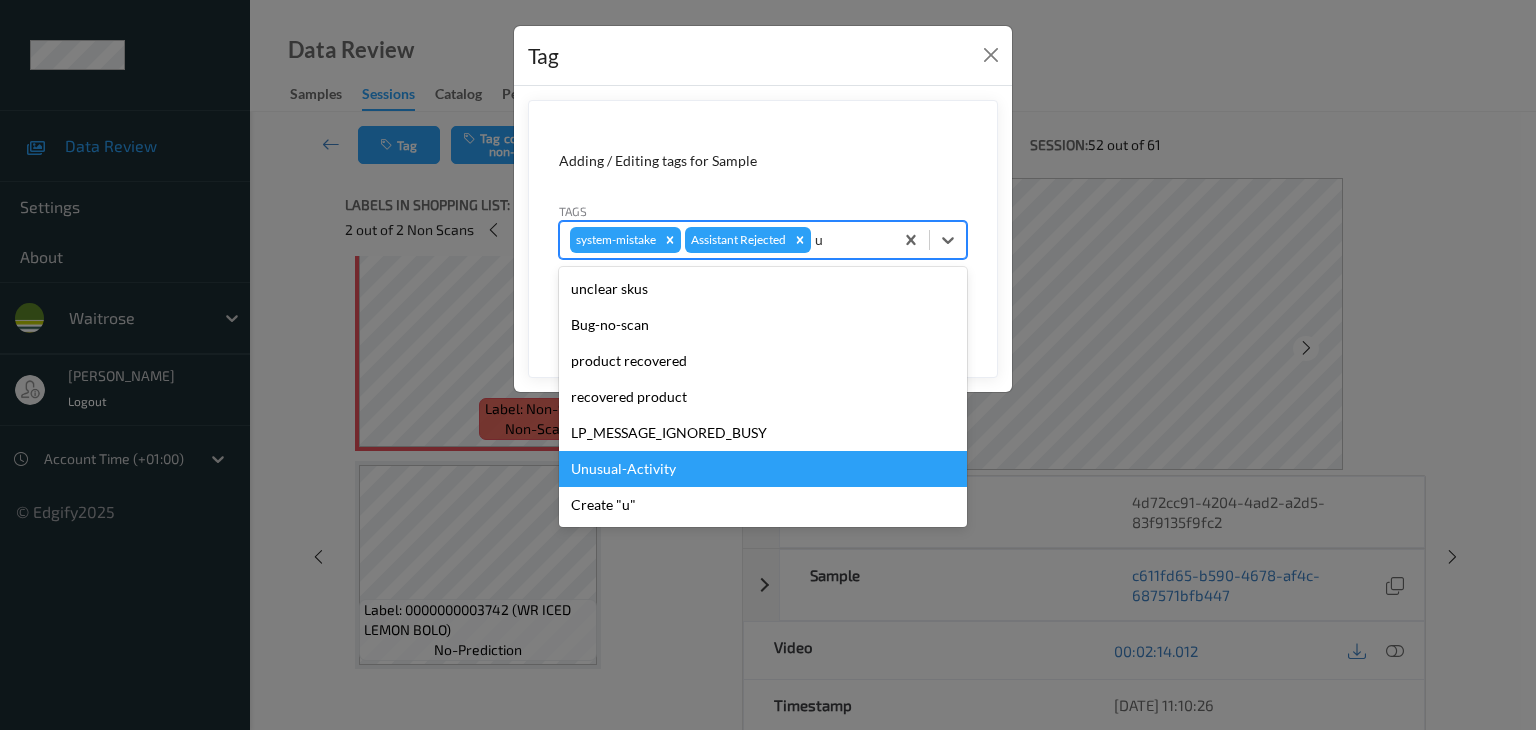 click on "Unusual-Activity" at bounding box center [763, 469] 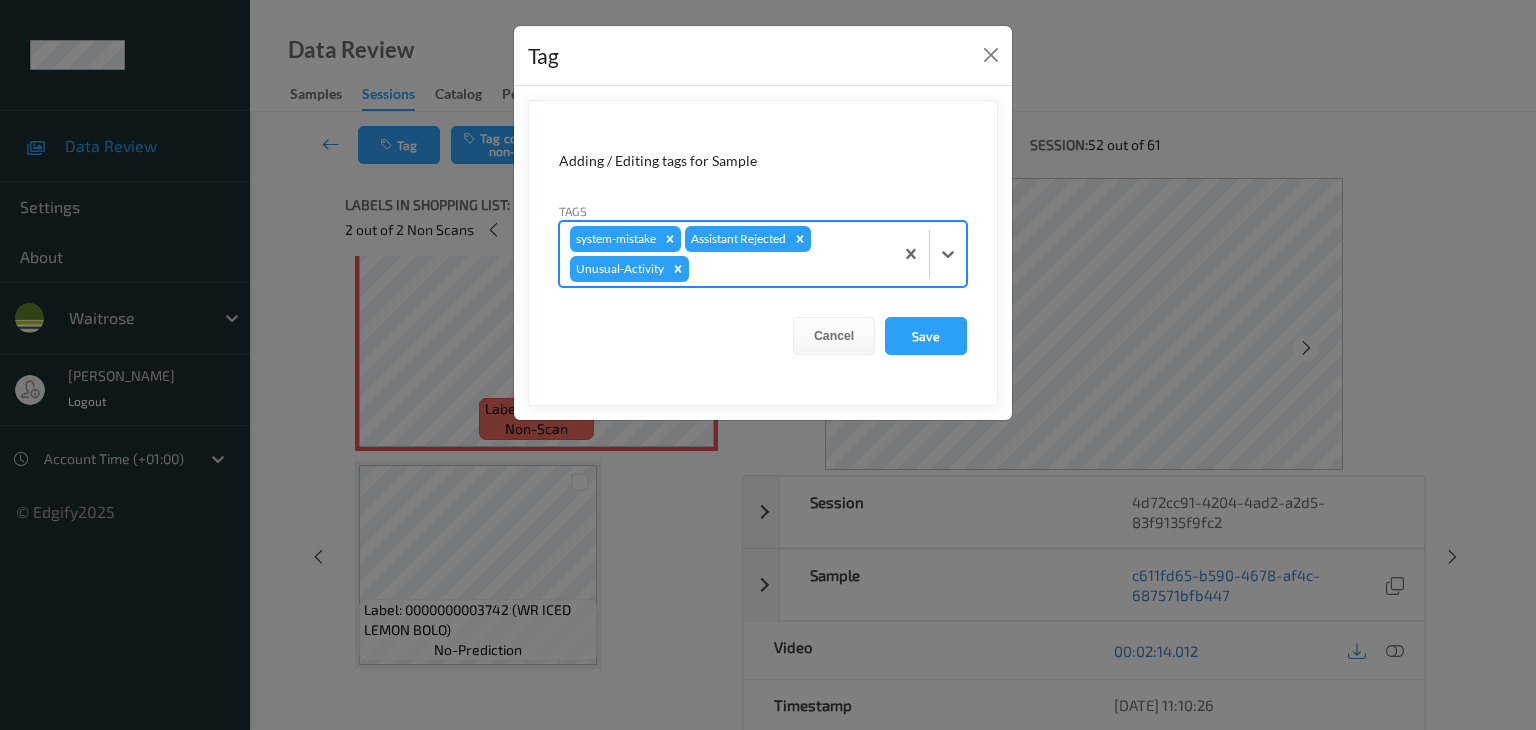 click at bounding box center (788, 269) 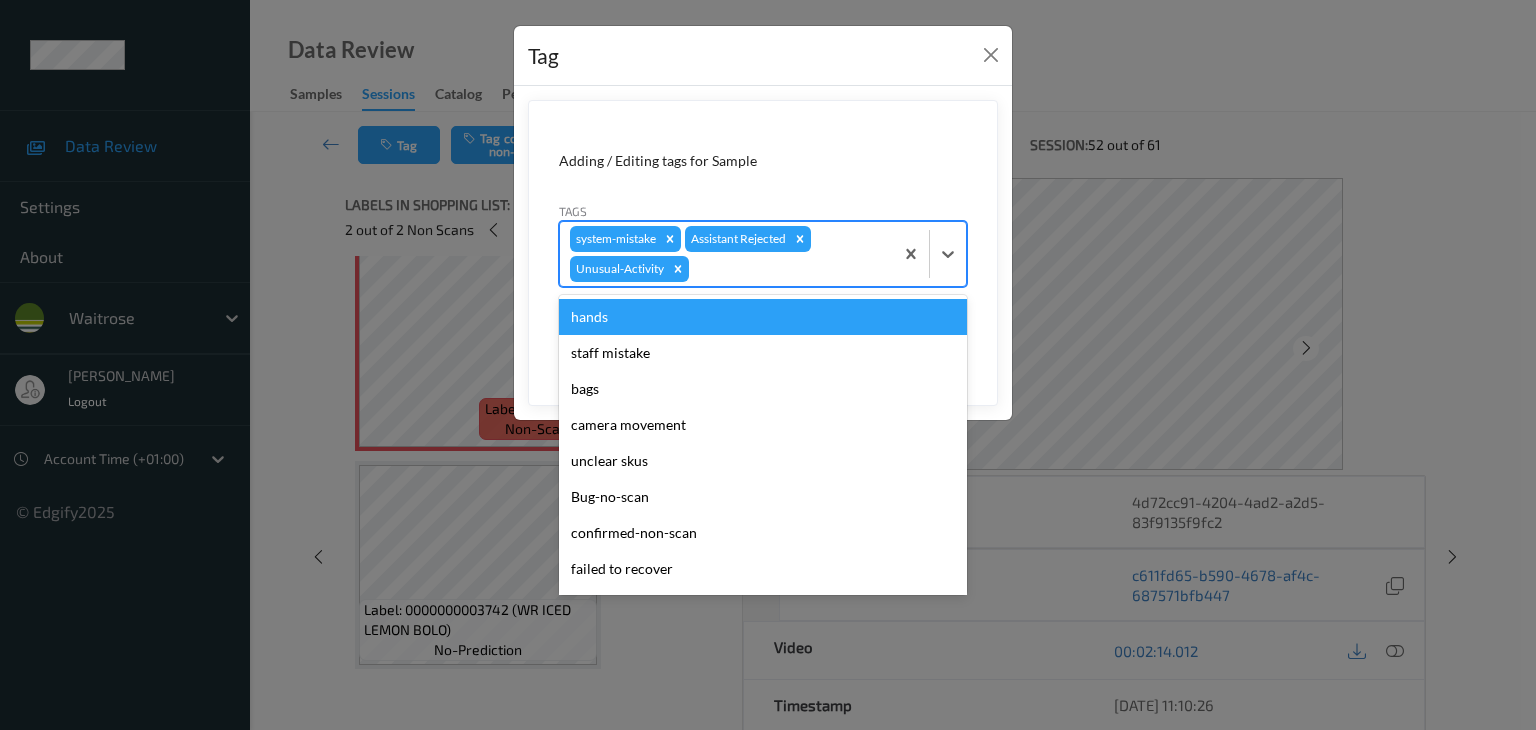 type on "p" 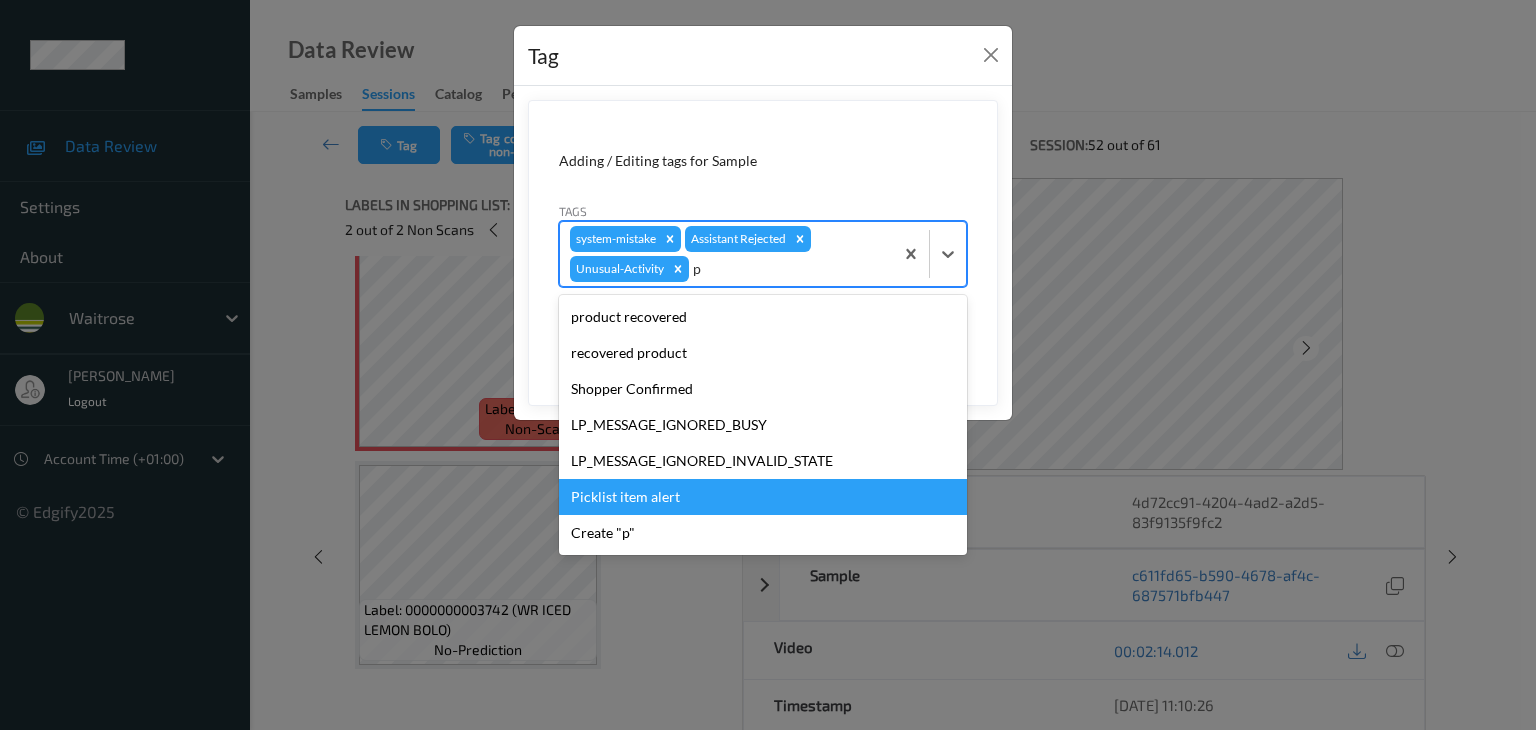 click on "Picklist item alert" at bounding box center (763, 497) 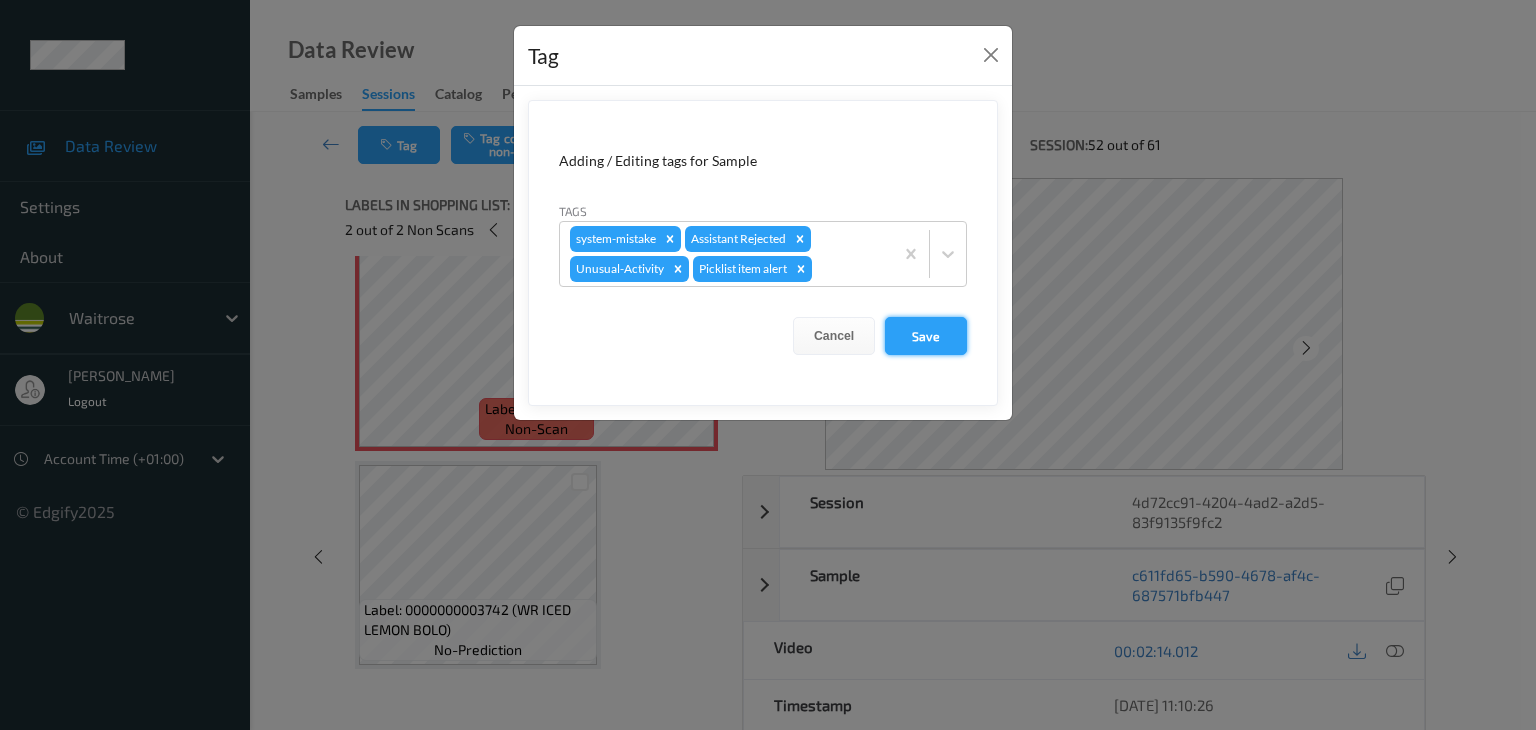 click on "Save" at bounding box center [926, 336] 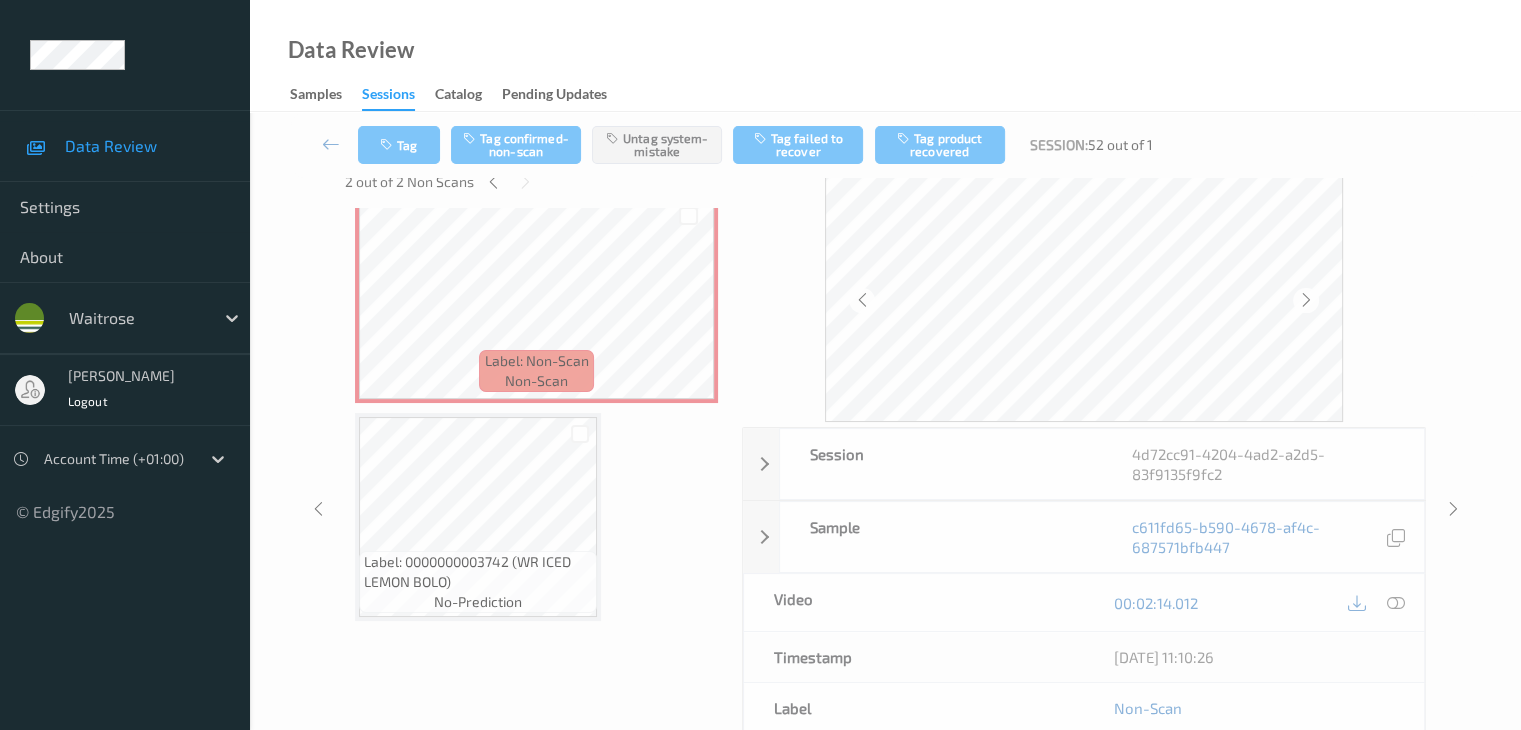scroll, scrollTop: 200, scrollLeft: 0, axis: vertical 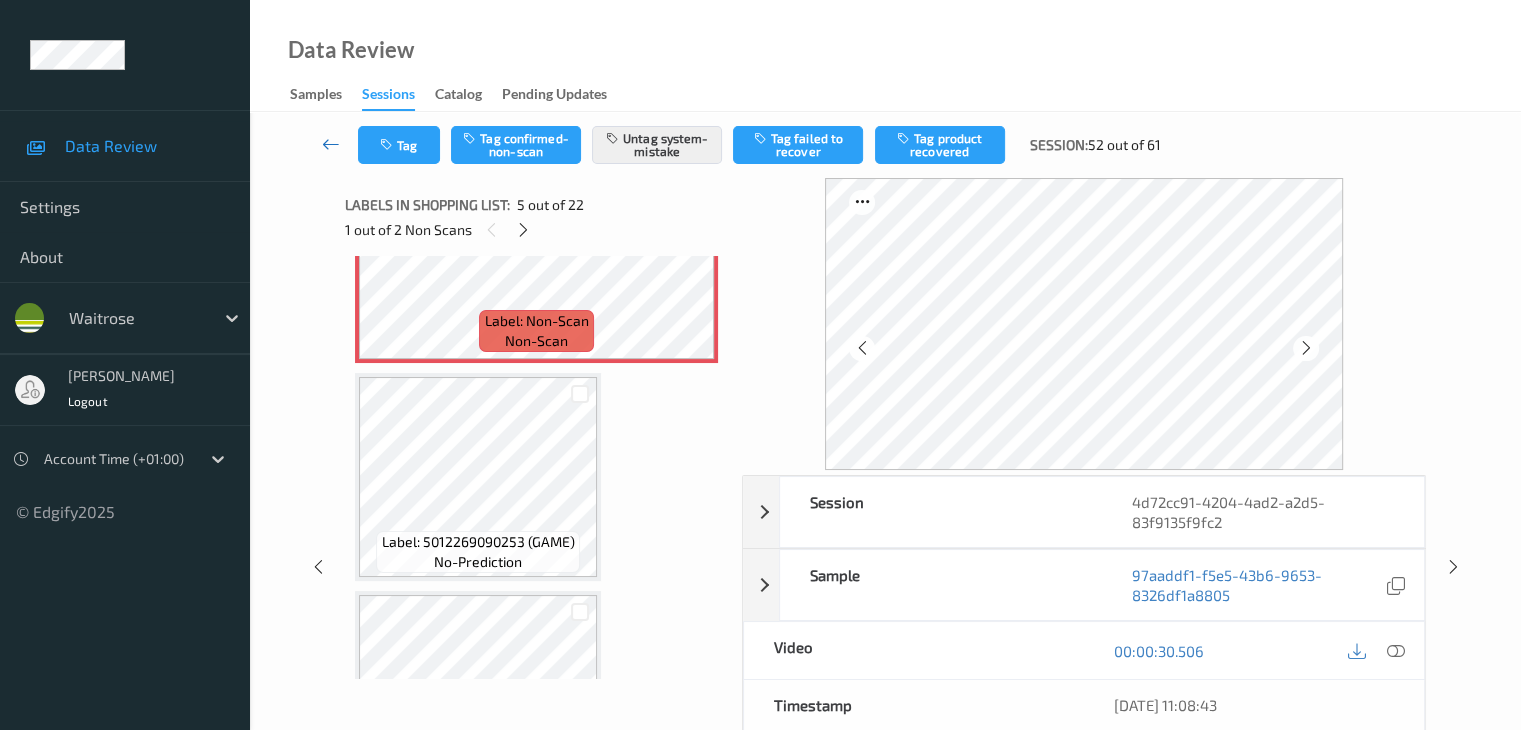 click at bounding box center [331, 144] 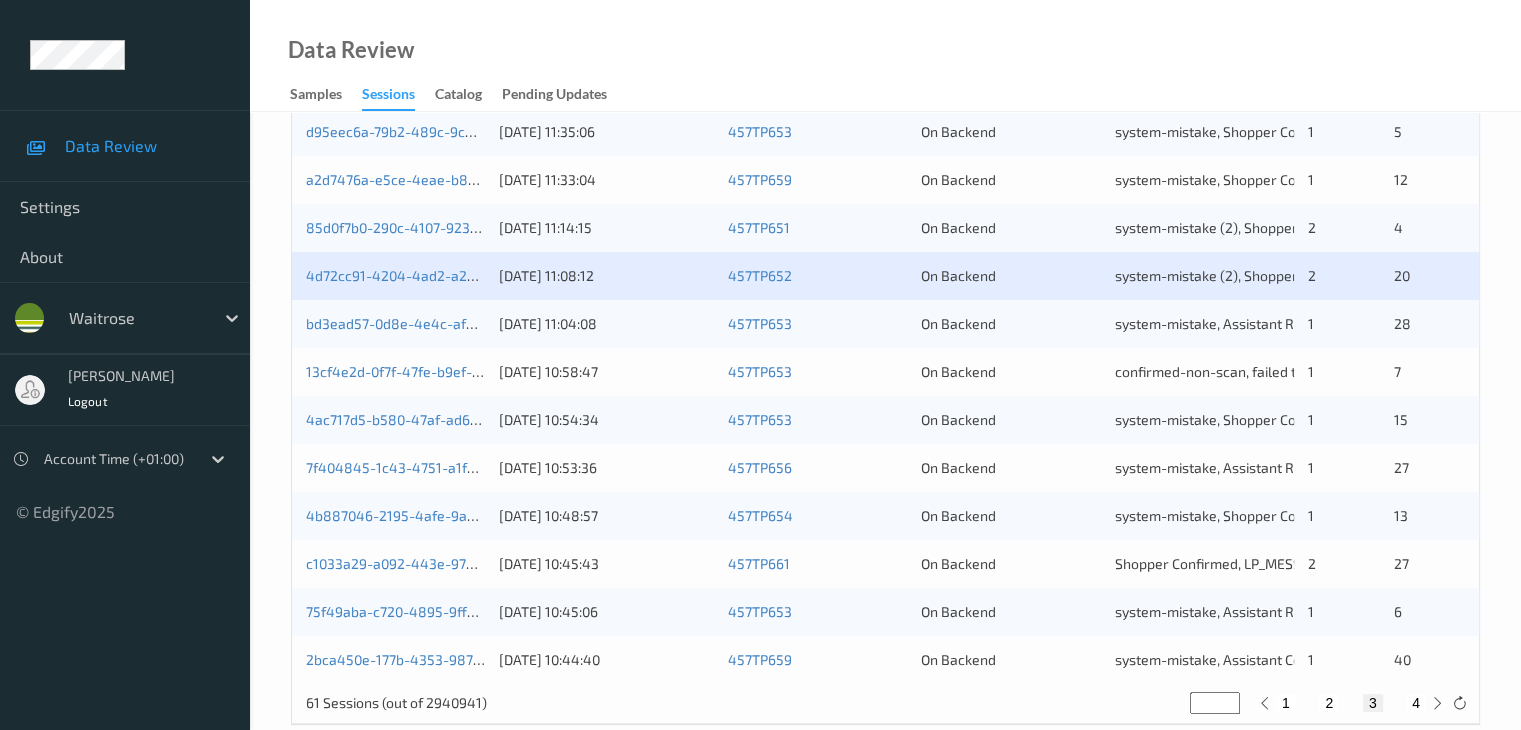 scroll, scrollTop: 932, scrollLeft: 0, axis: vertical 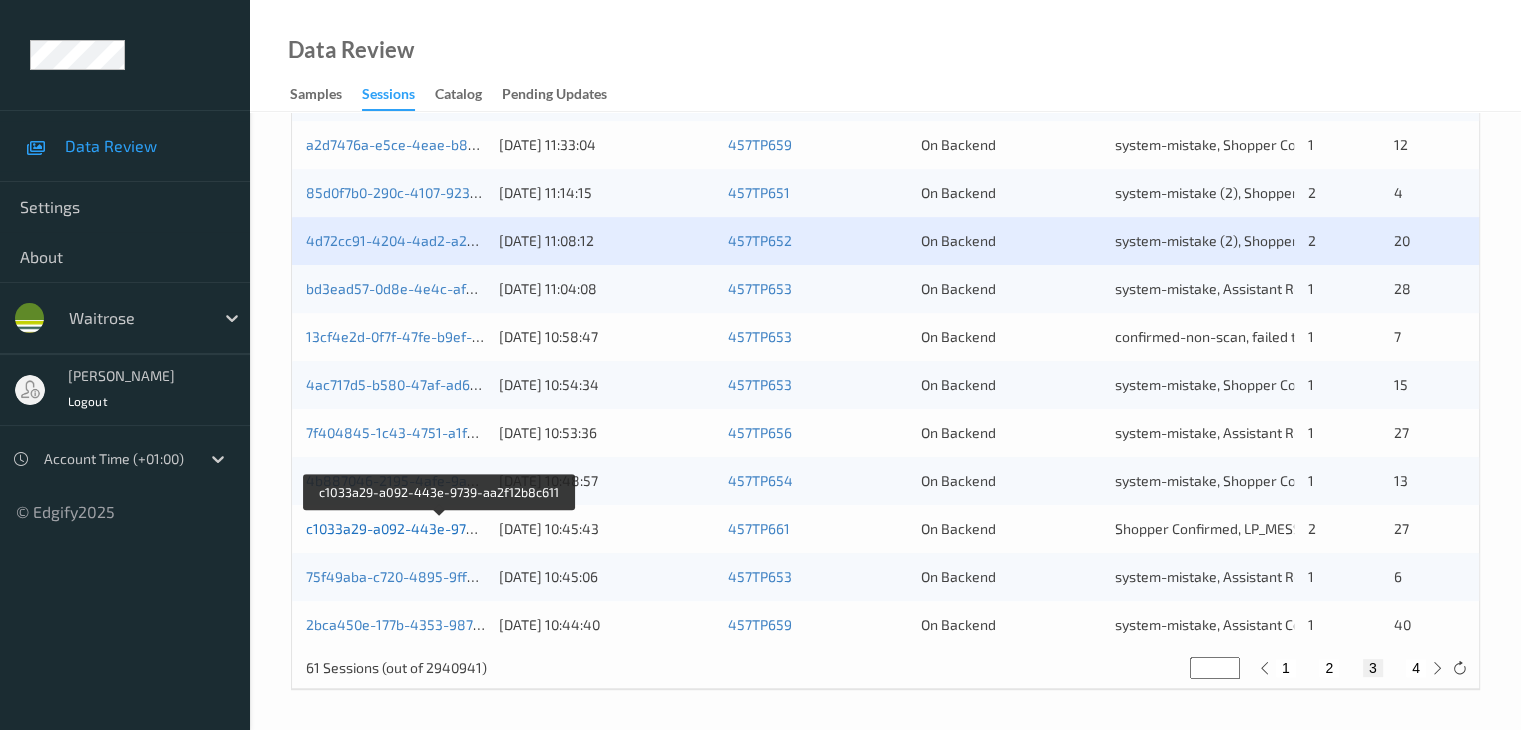 click on "c1033a29-a092-443e-9739-aa2f12b8c611" at bounding box center [440, 528] 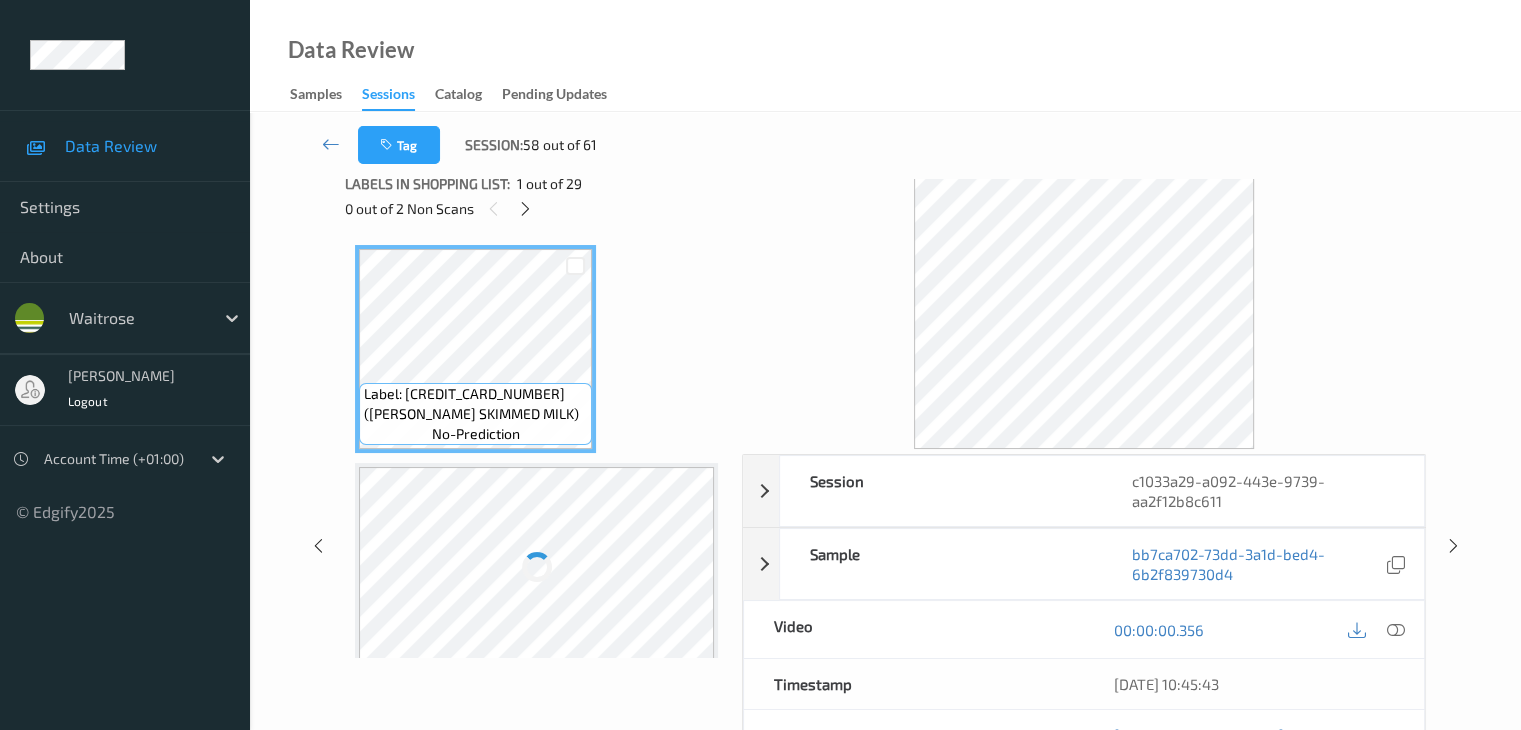 scroll, scrollTop: 0, scrollLeft: 0, axis: both 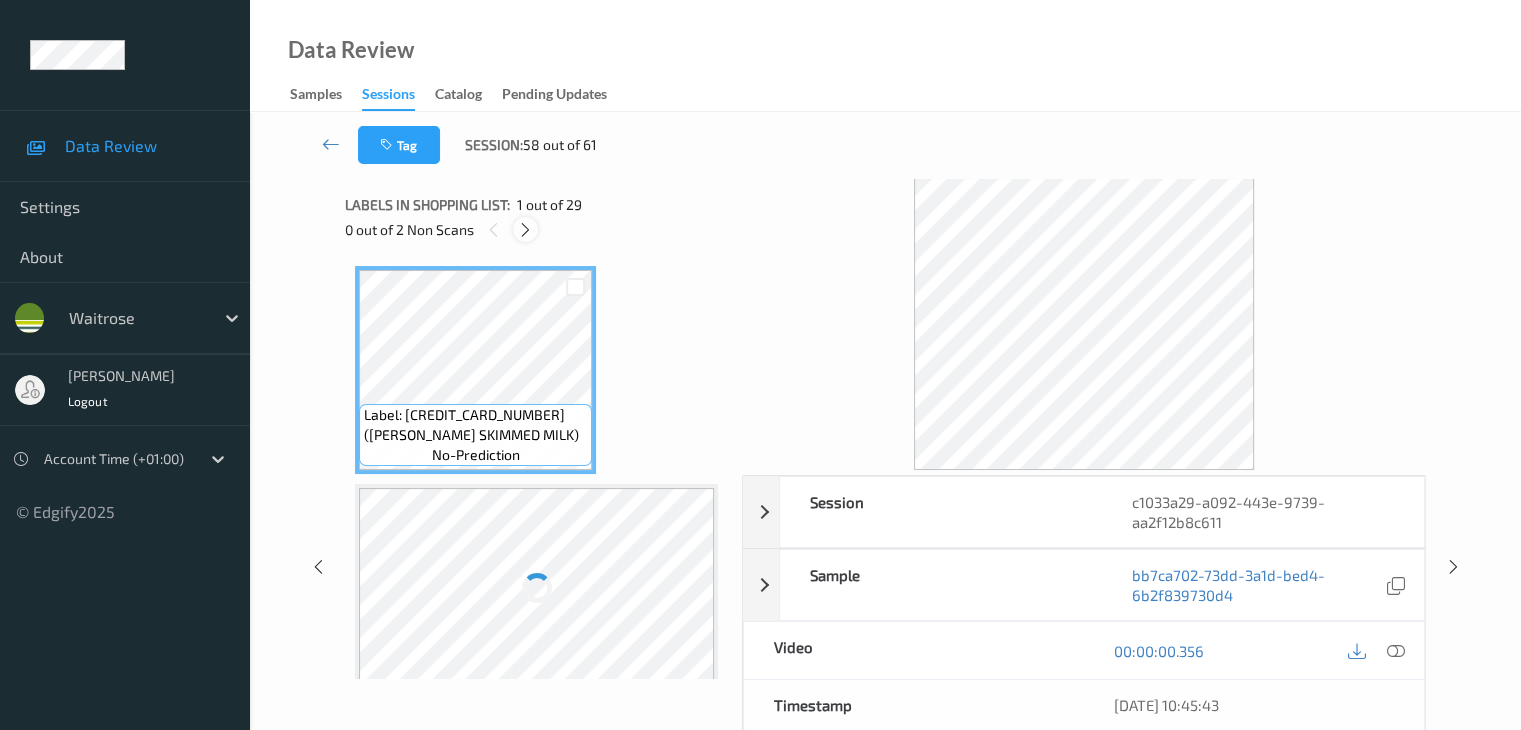 click at bounding box center [525, 230] 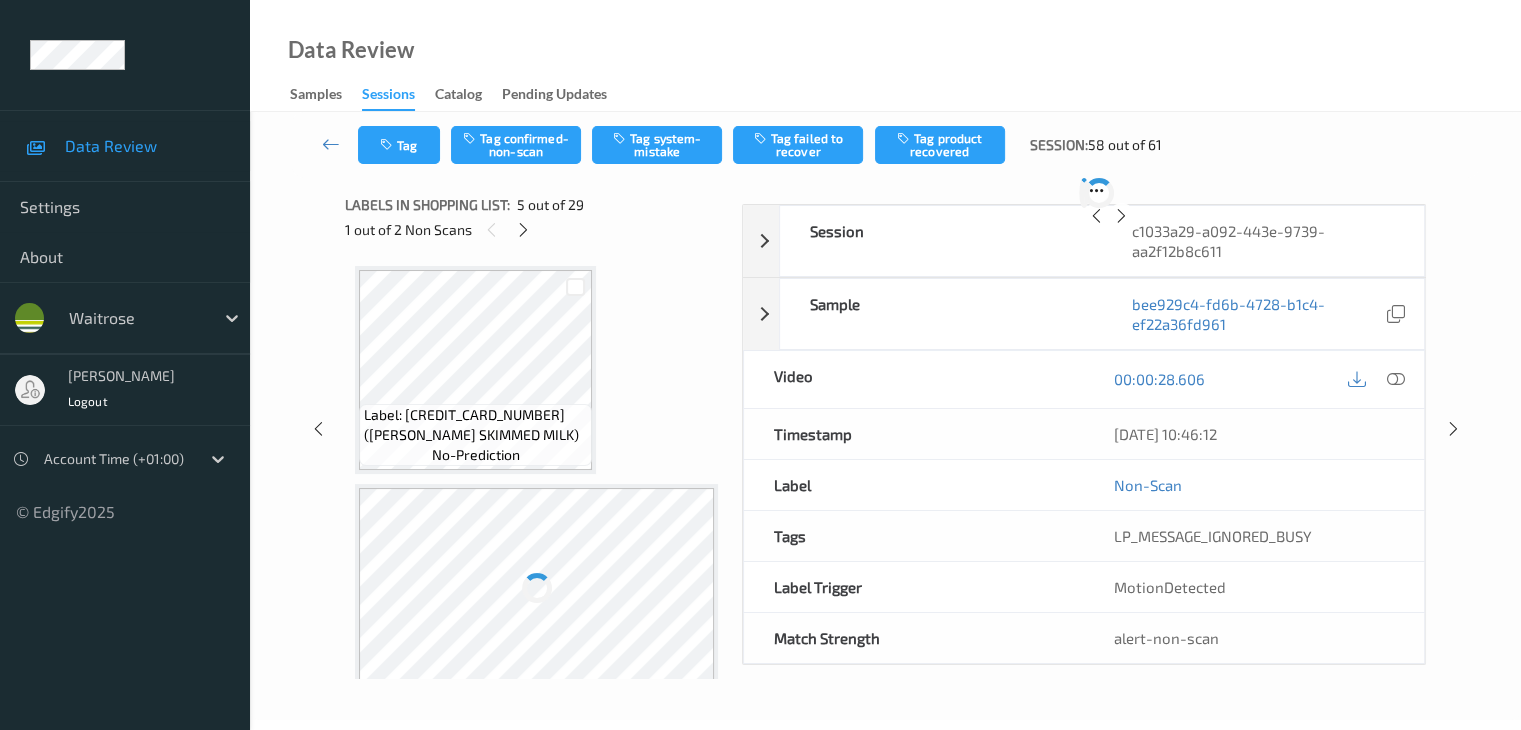 scroll, scrollTop: 664, scrollLeft: 0, axis: vertical 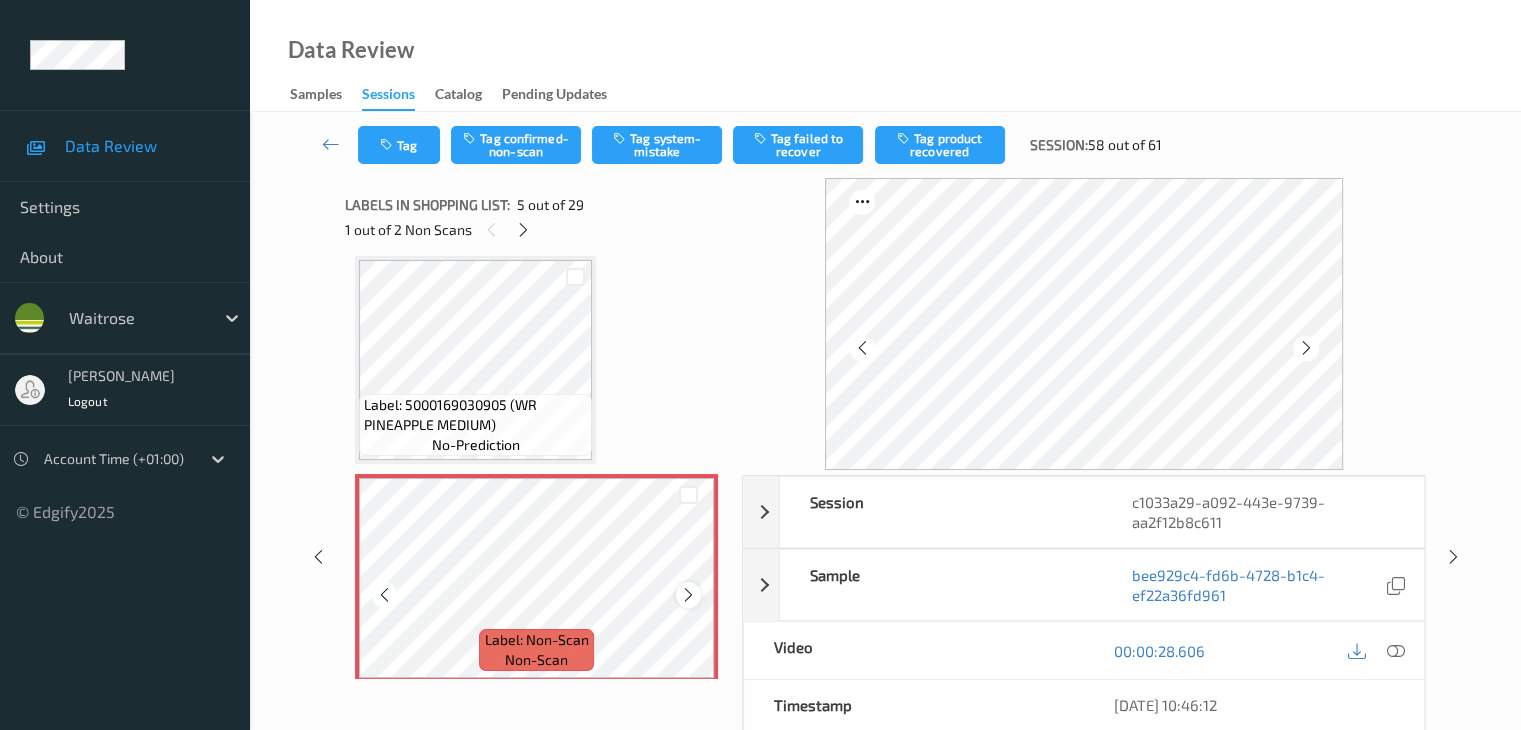 click at bounding box center [688, 595] 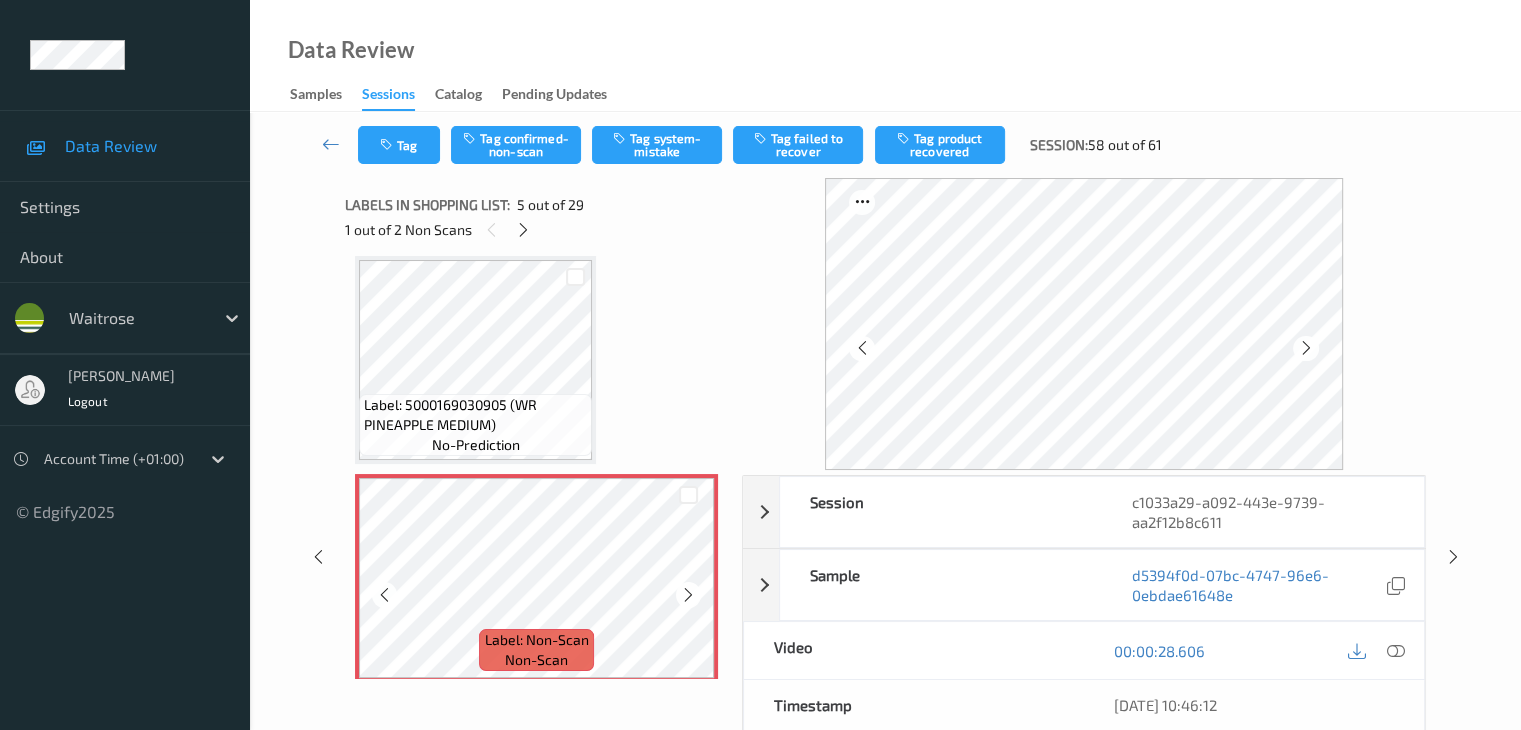 click at bounding box center (688, 595) 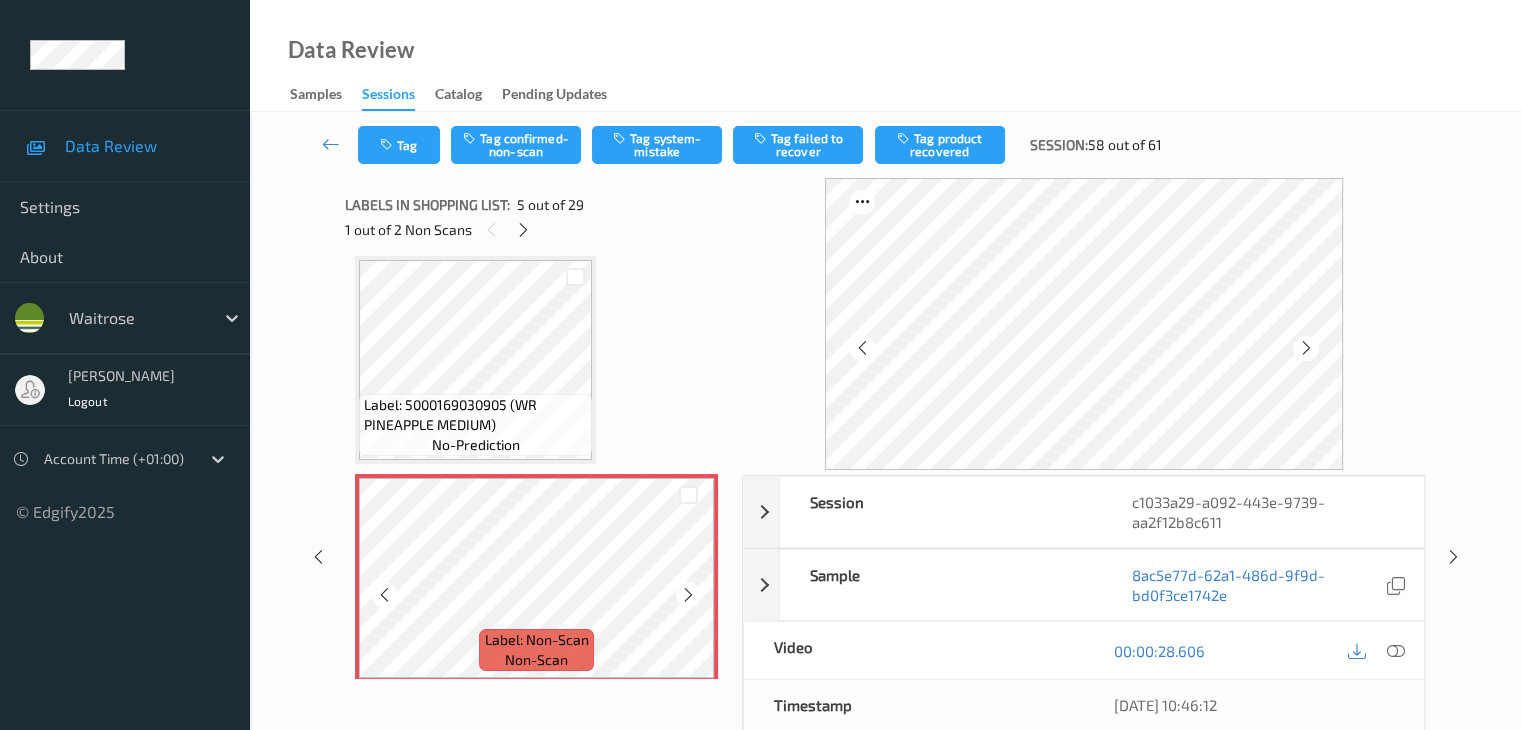 click at bounding box center [688, 595] 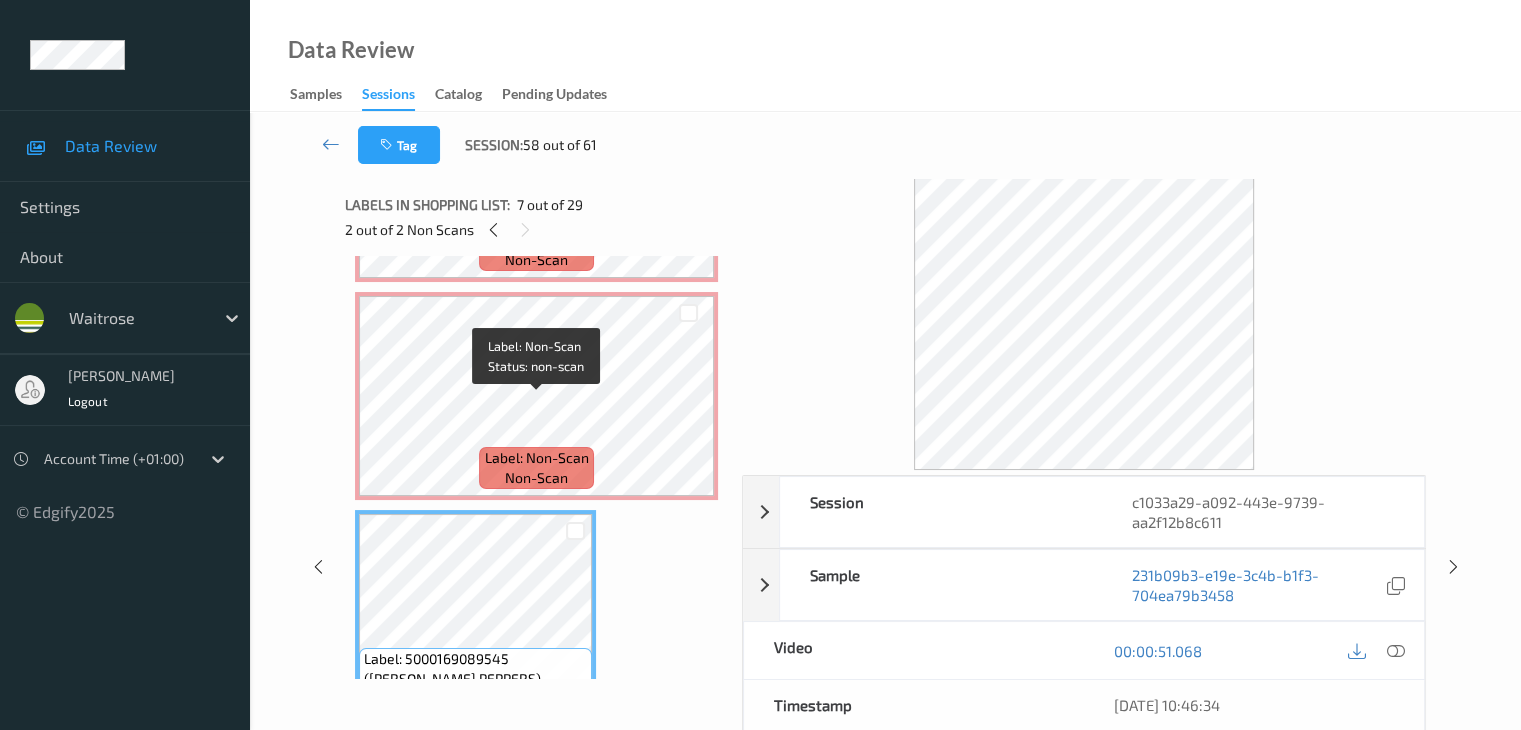 scroll, scrollTop: 964, scrollLeft: 0, axis: vertical 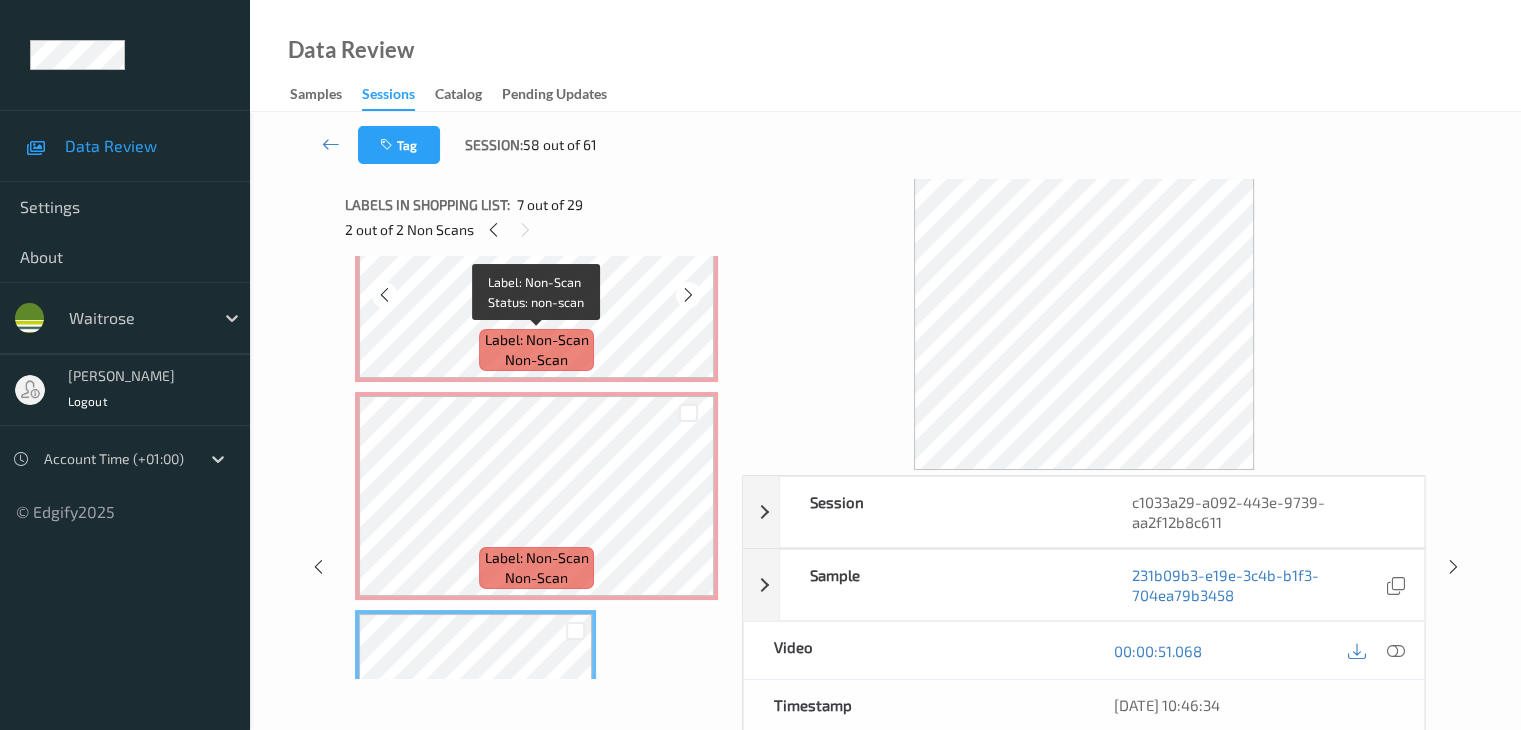 click on "Label: Non-Scan" at bounding box center (537, 340) 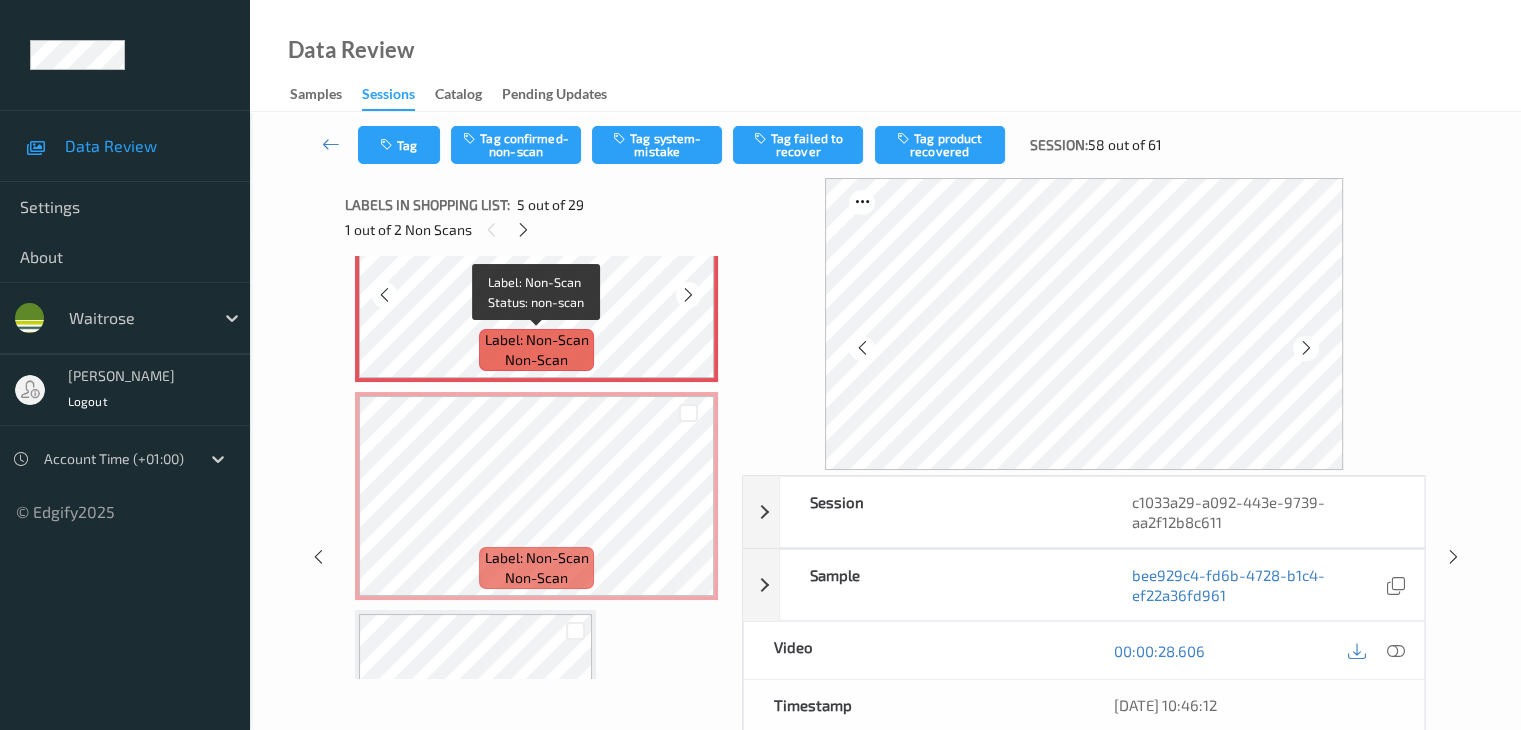 click on "Label: Non-Scan" at bounding box center [537, 340] 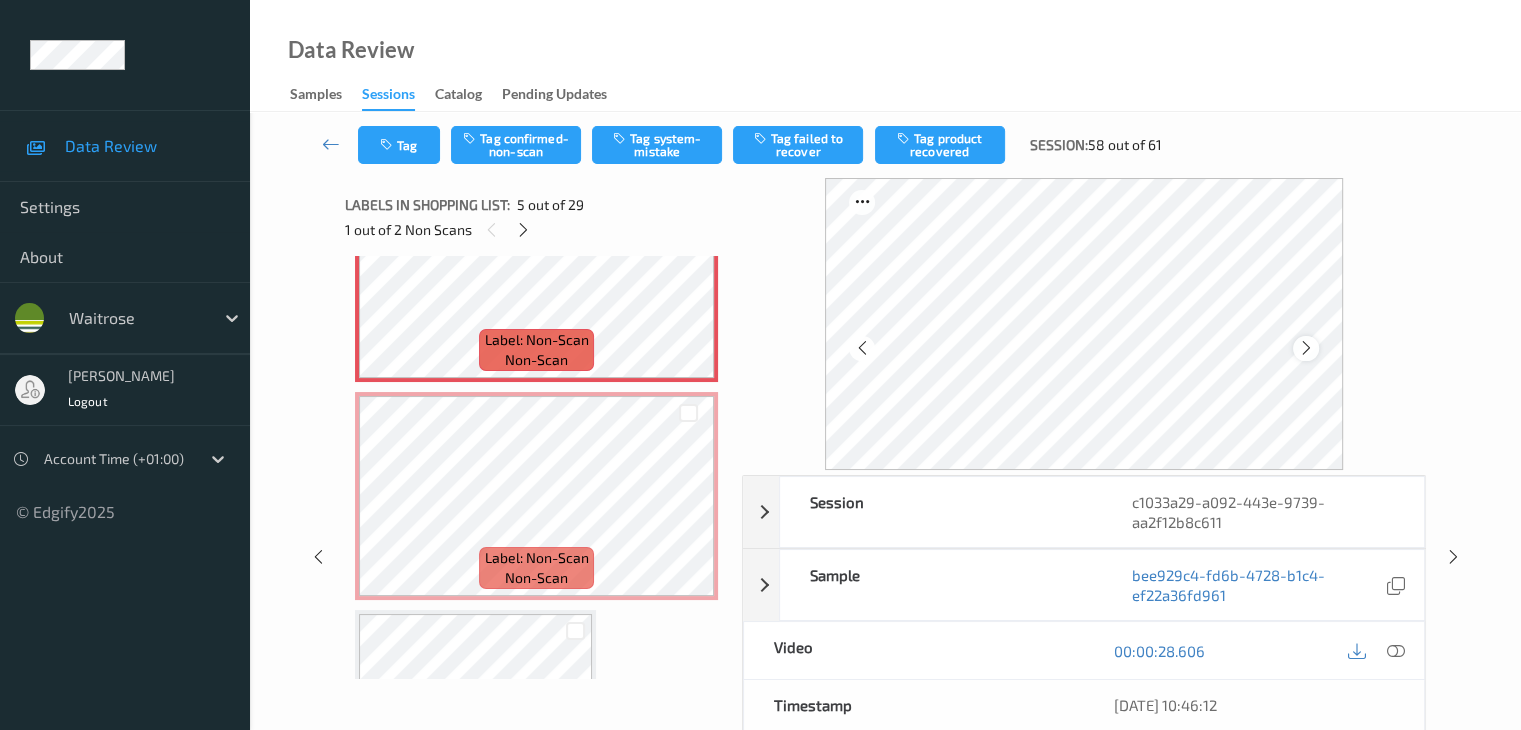 click at bounding box center (1306, 348) 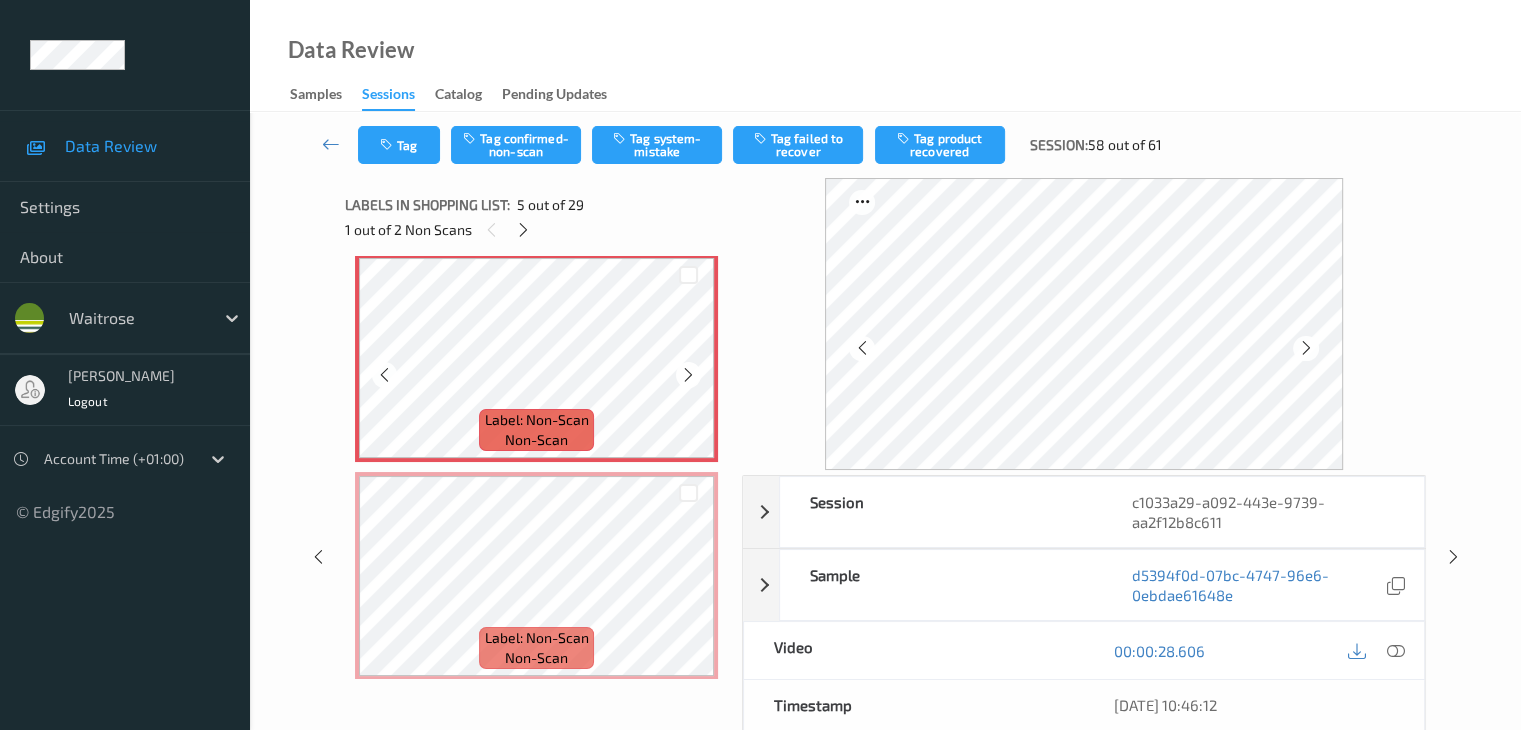 scroll, scrollTop: 764, scrollLeft: 0, axis: vertical 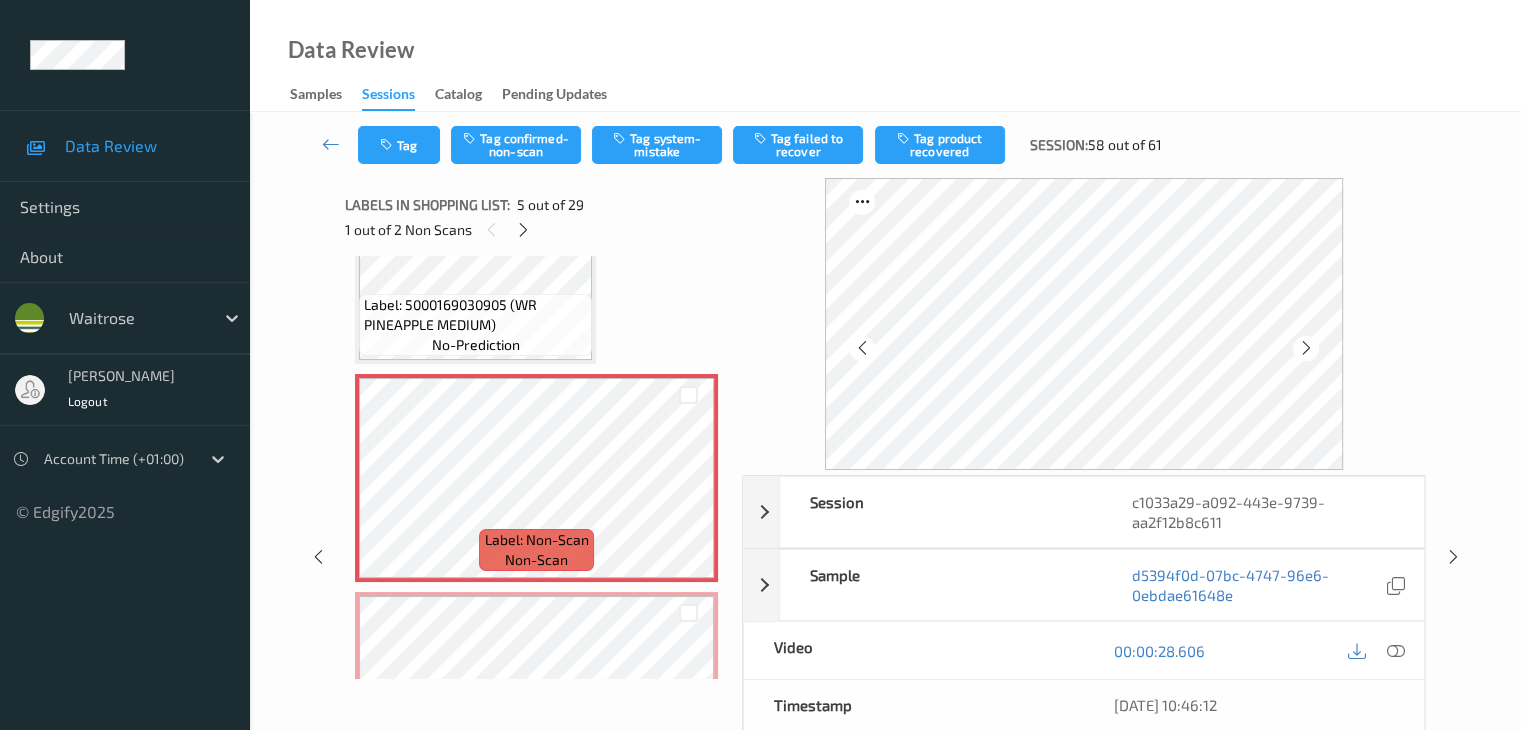 click on "Label: 5000169030905 (WR PINEAPPLE MEDIUM)" at bounding box center (475, 315) 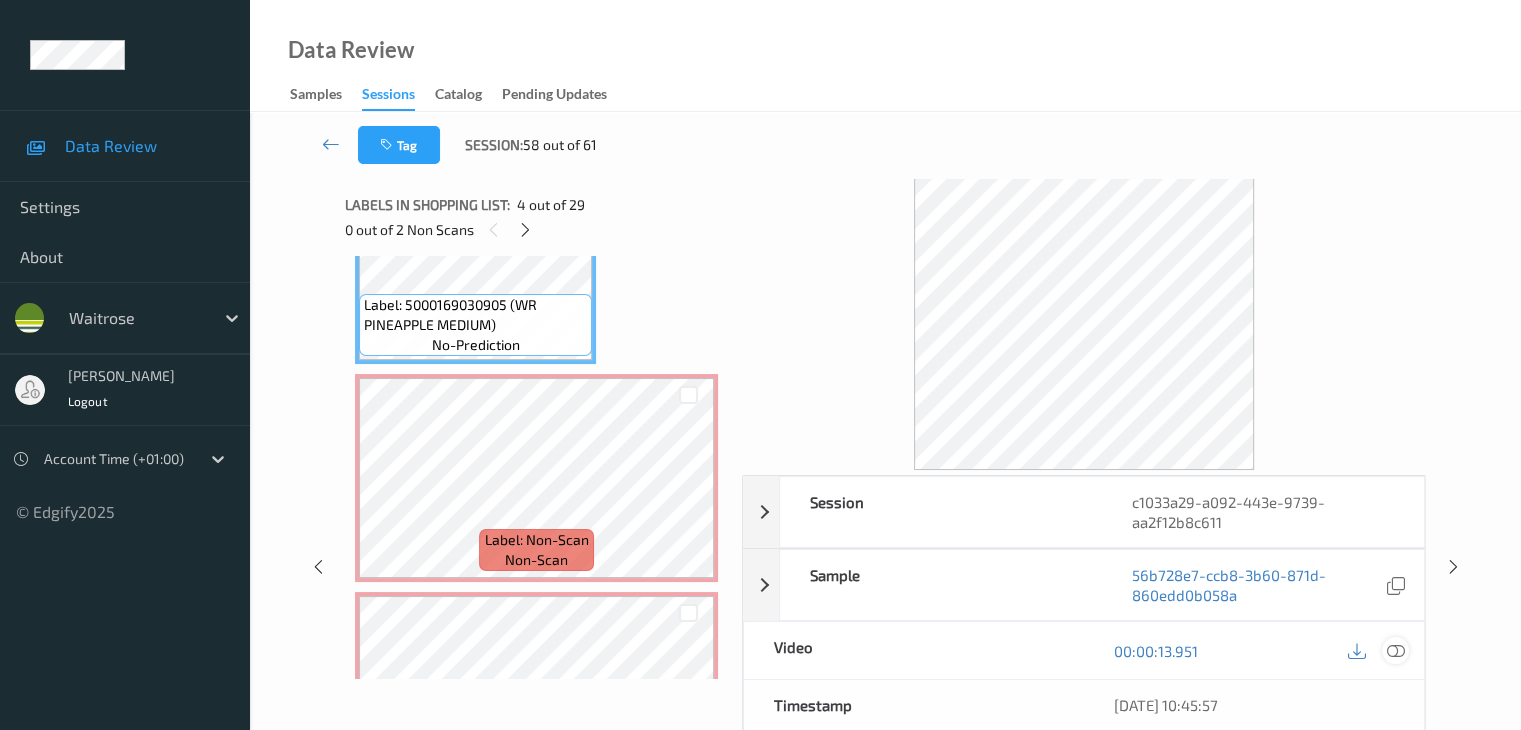 click at bounding box center (1395, 651) 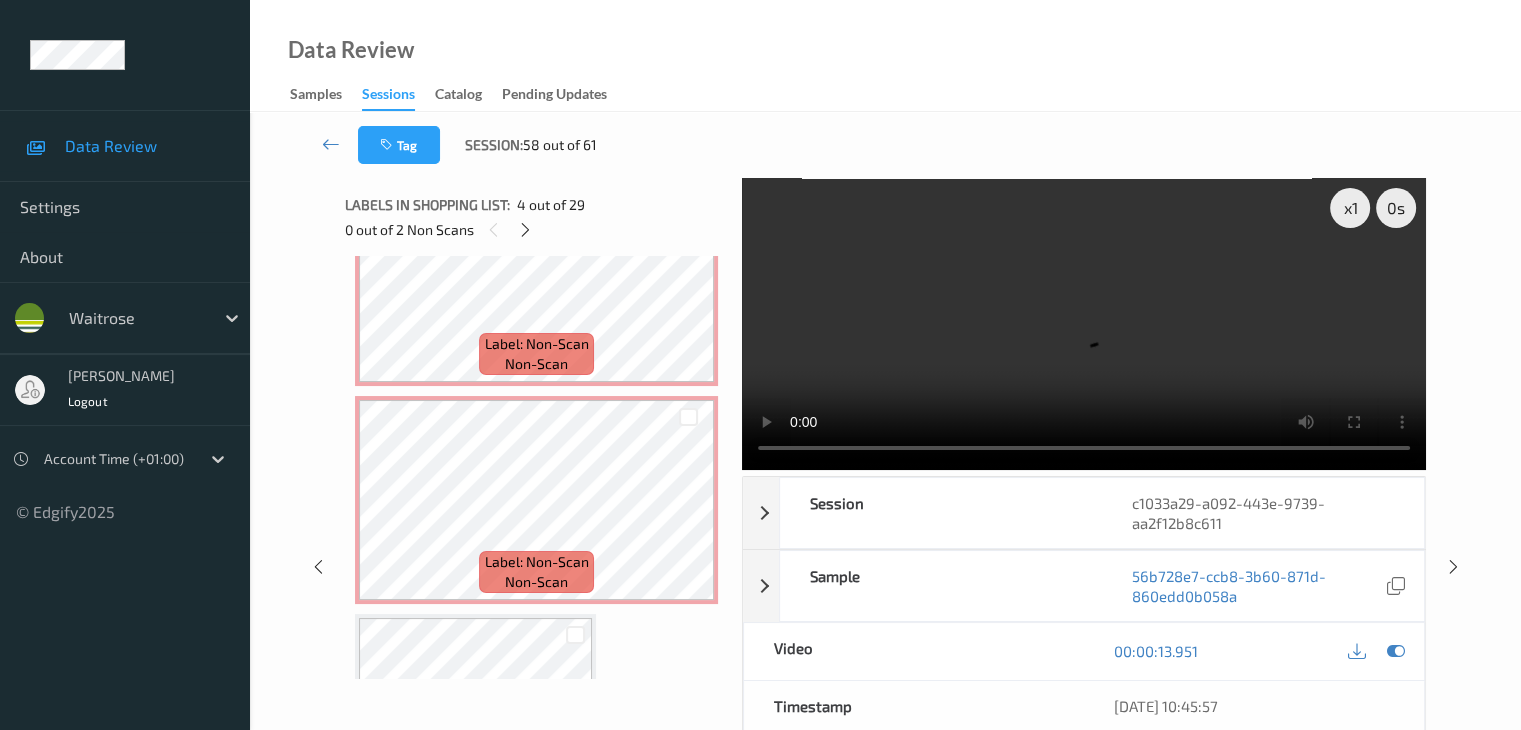 scroll, scrollTop: 1064, scrollLeft: 0, axis: vertical 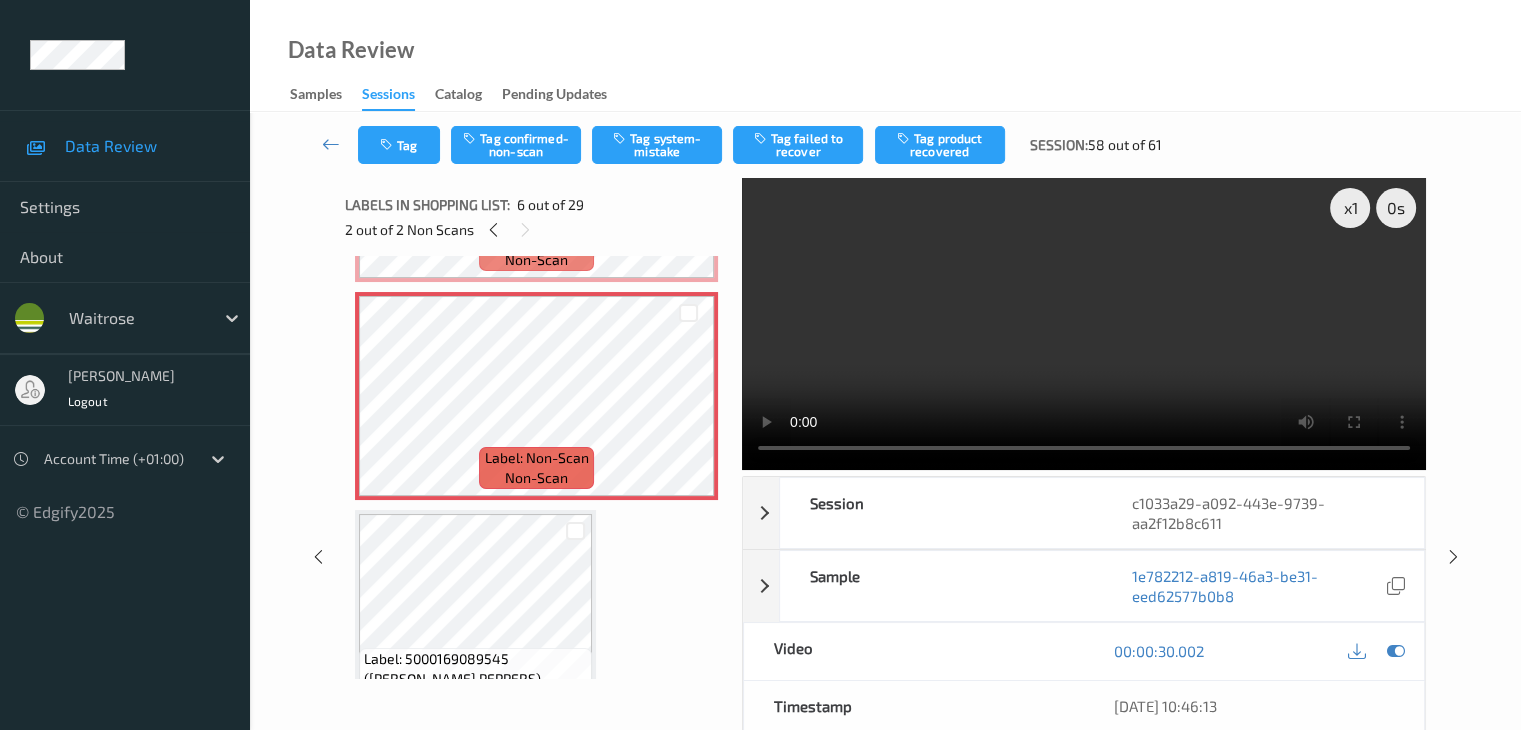 type 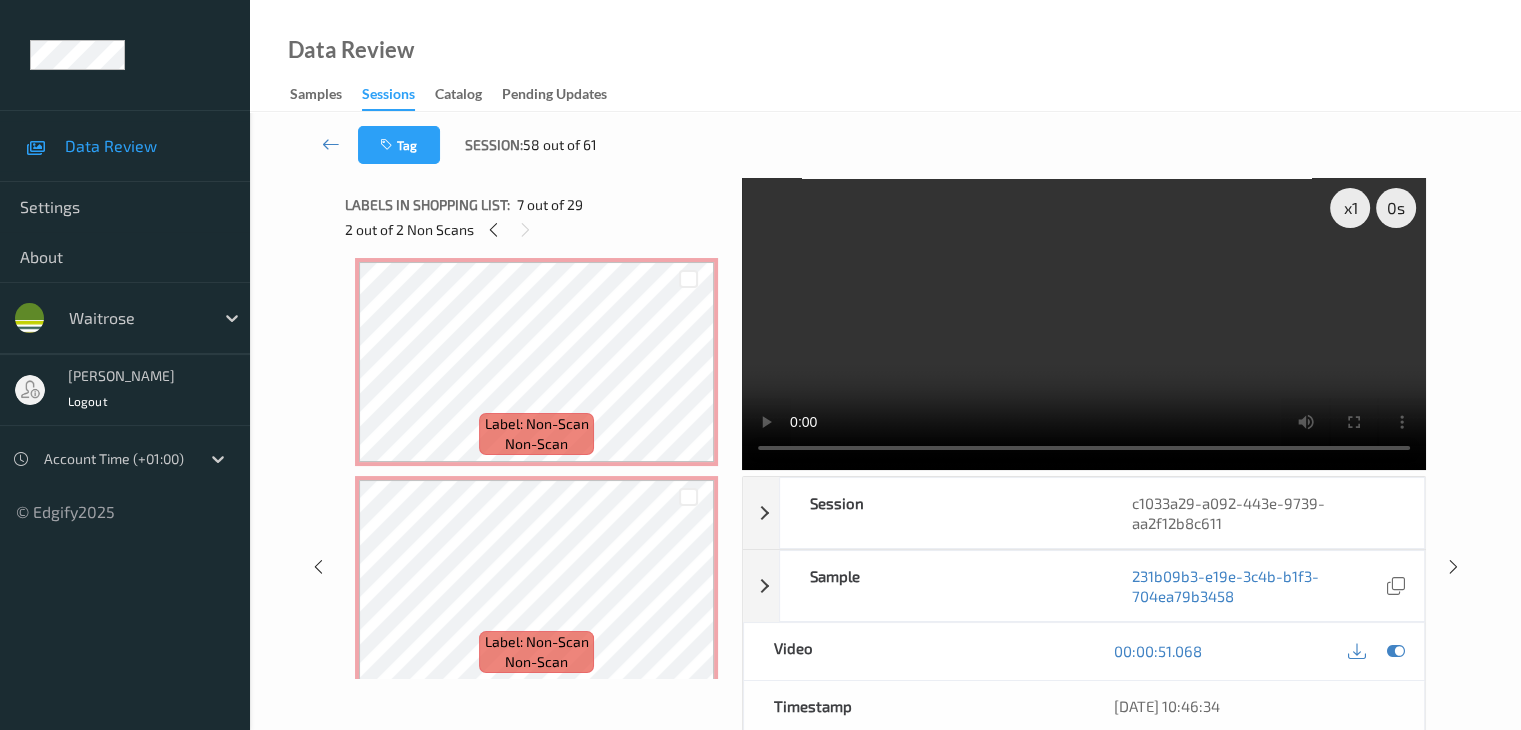 scroll, scrollTop: 864, scrollLeft: 0, axis: vertical 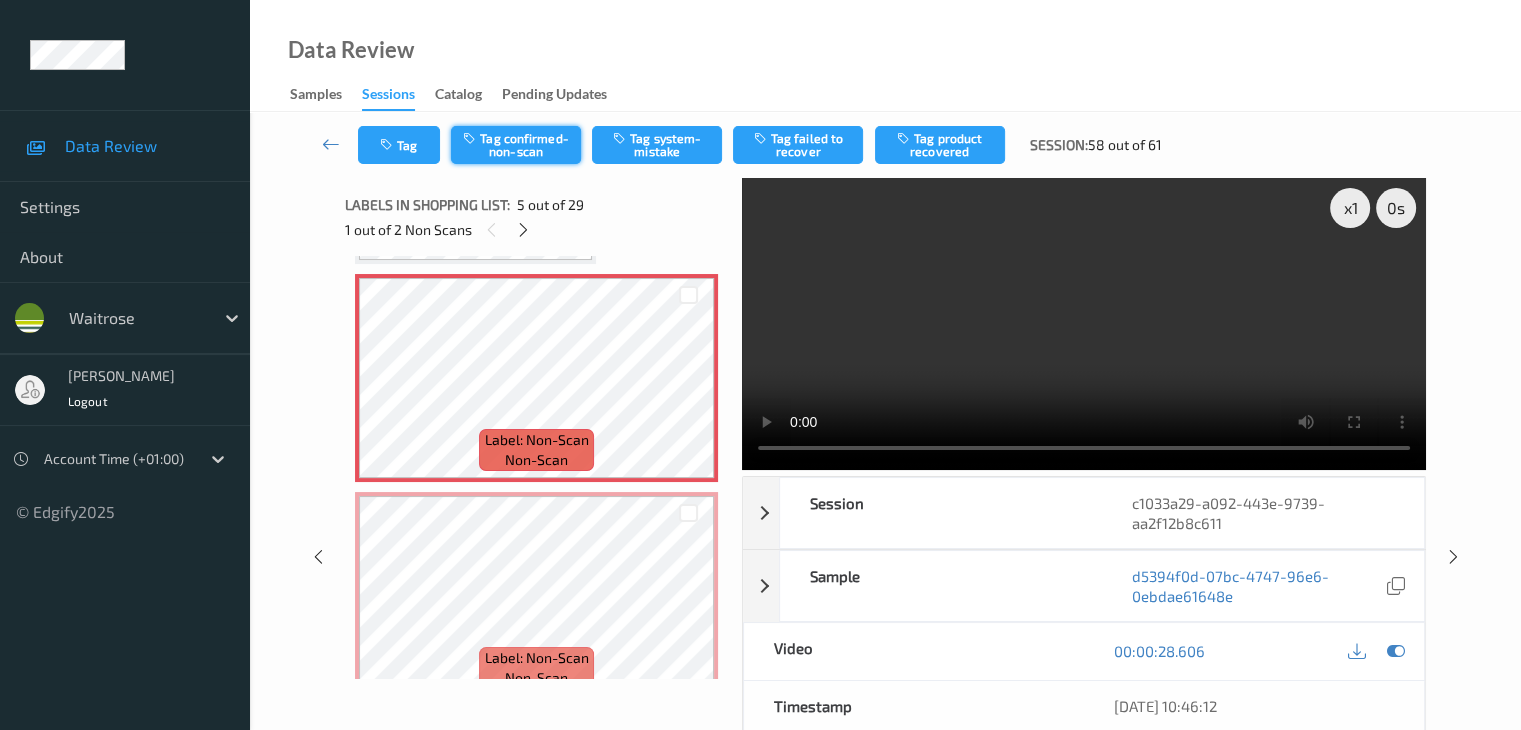 click on "Tag   confirmed-non-scan" at bounding box center [516, 145] 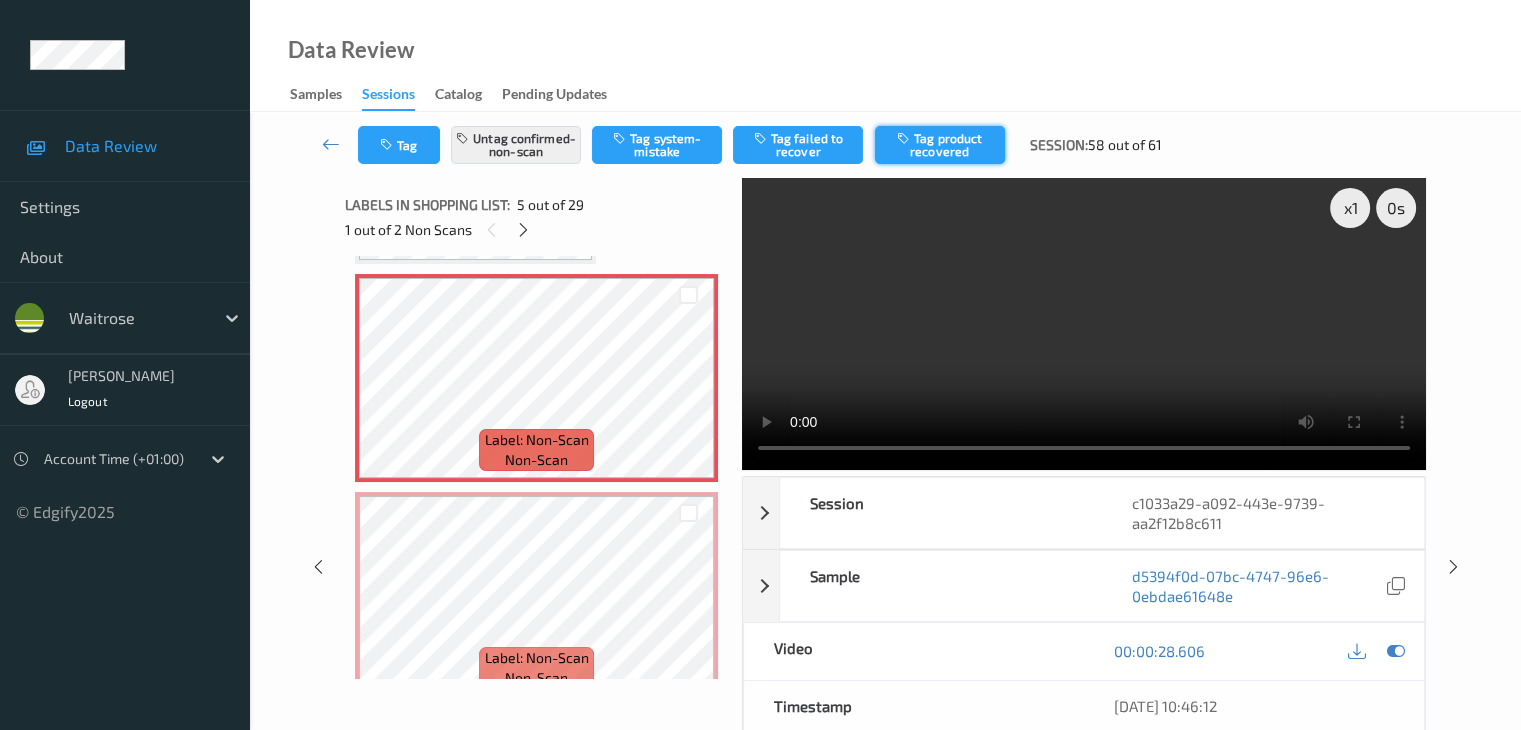 click on "Tag   product recovered" at bounding box center [940, 145] 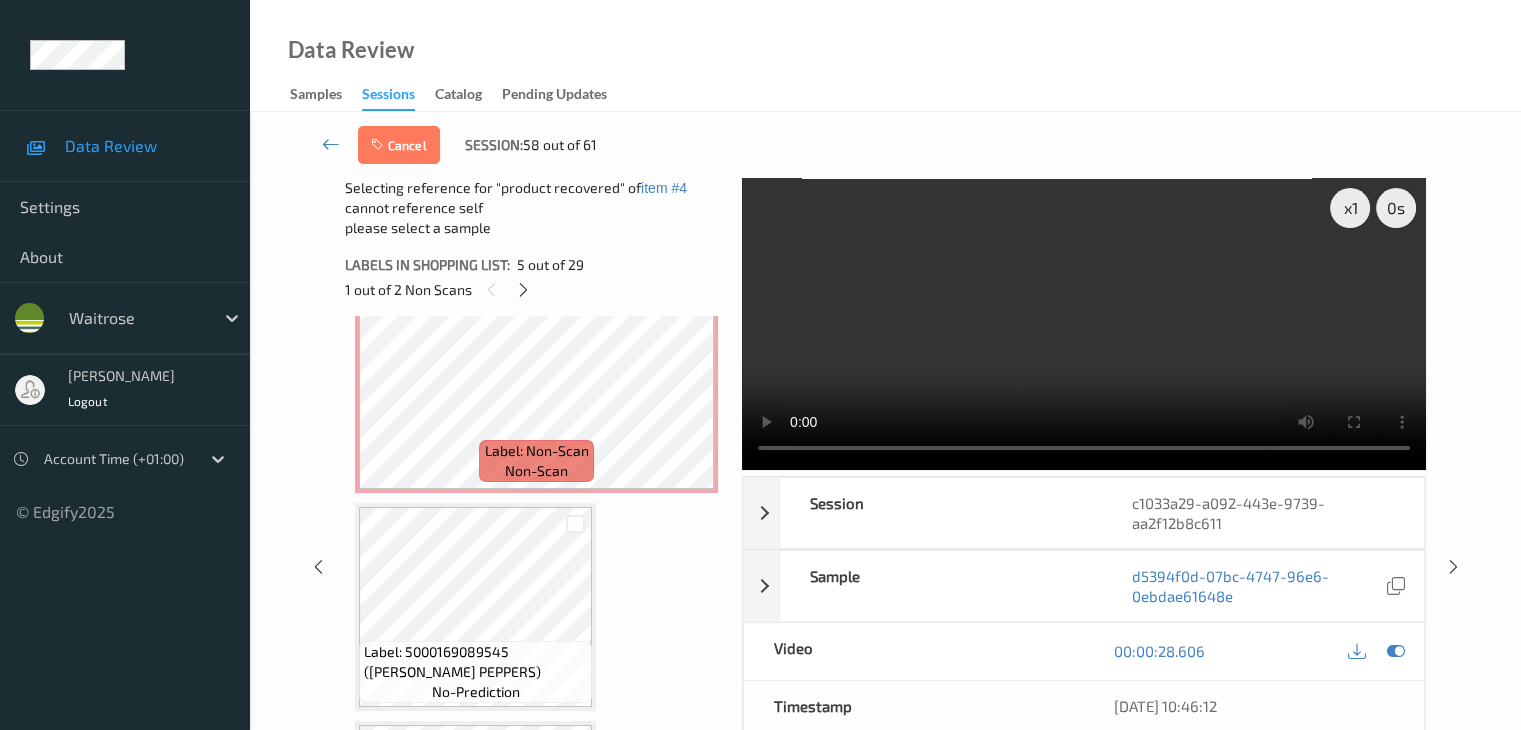 scroll, scrollTop: 1164, scrollLeft: 0, axis: vertical 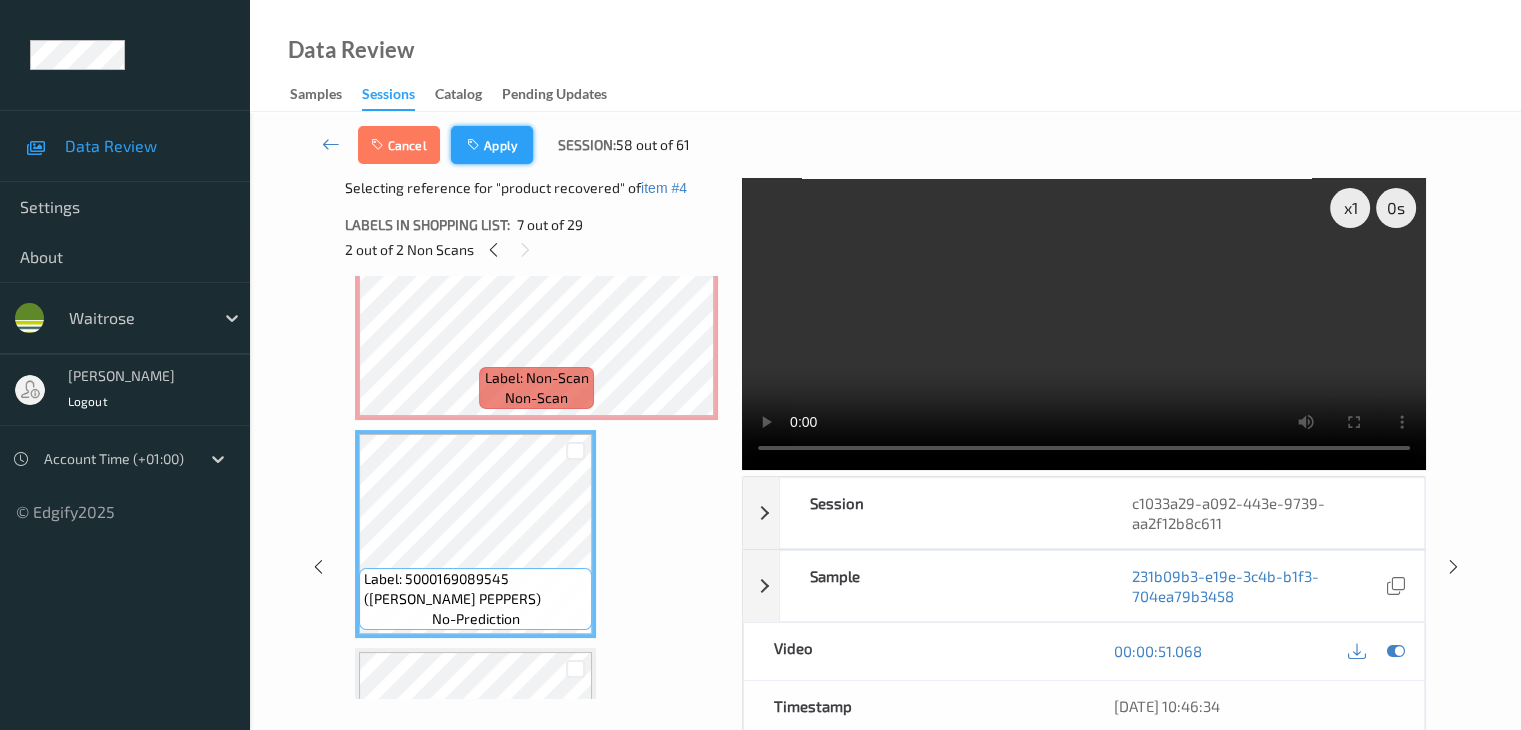 click on "Apply" at bounding box center [492, 145] 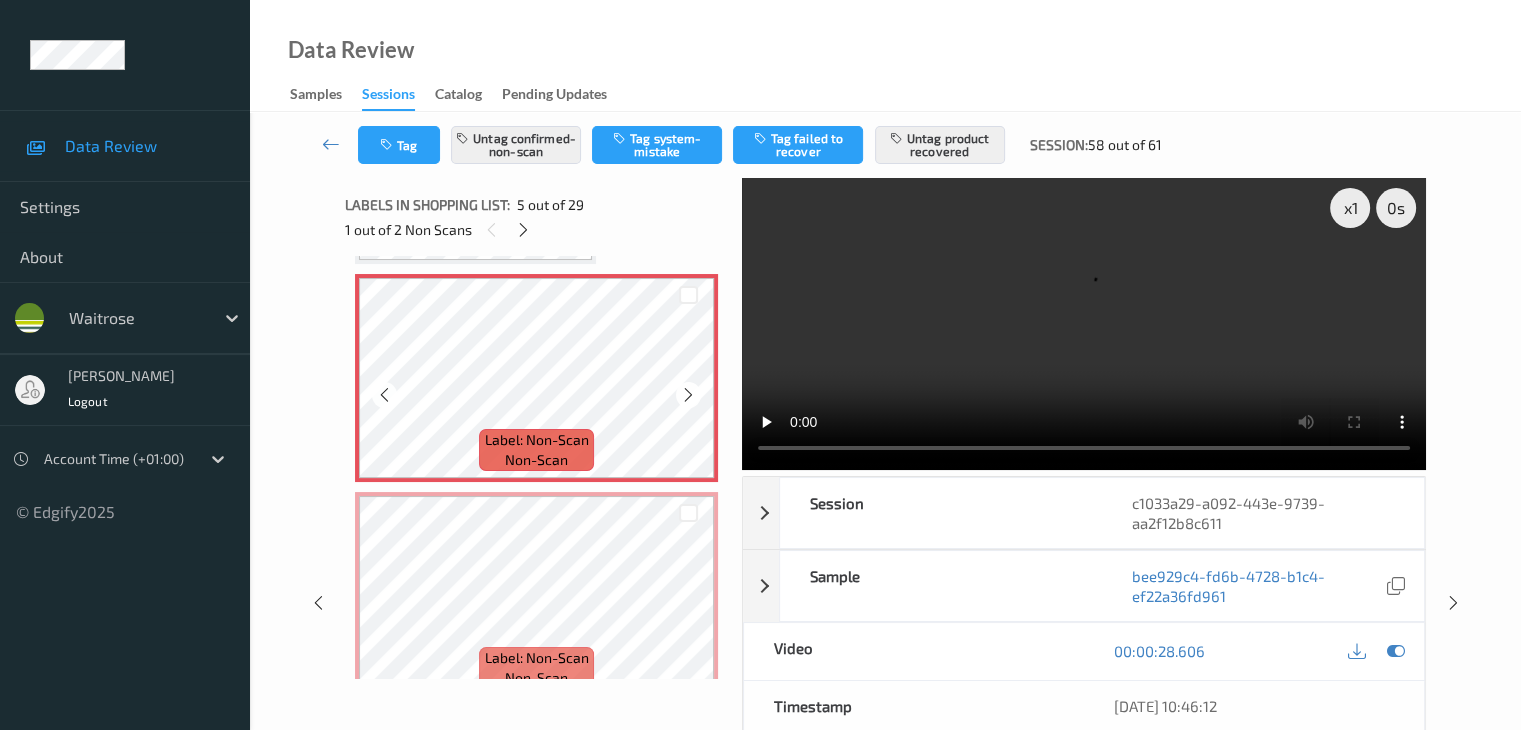 scroll, scrollTop: 964, scrollLeft: 0, axis: vertical 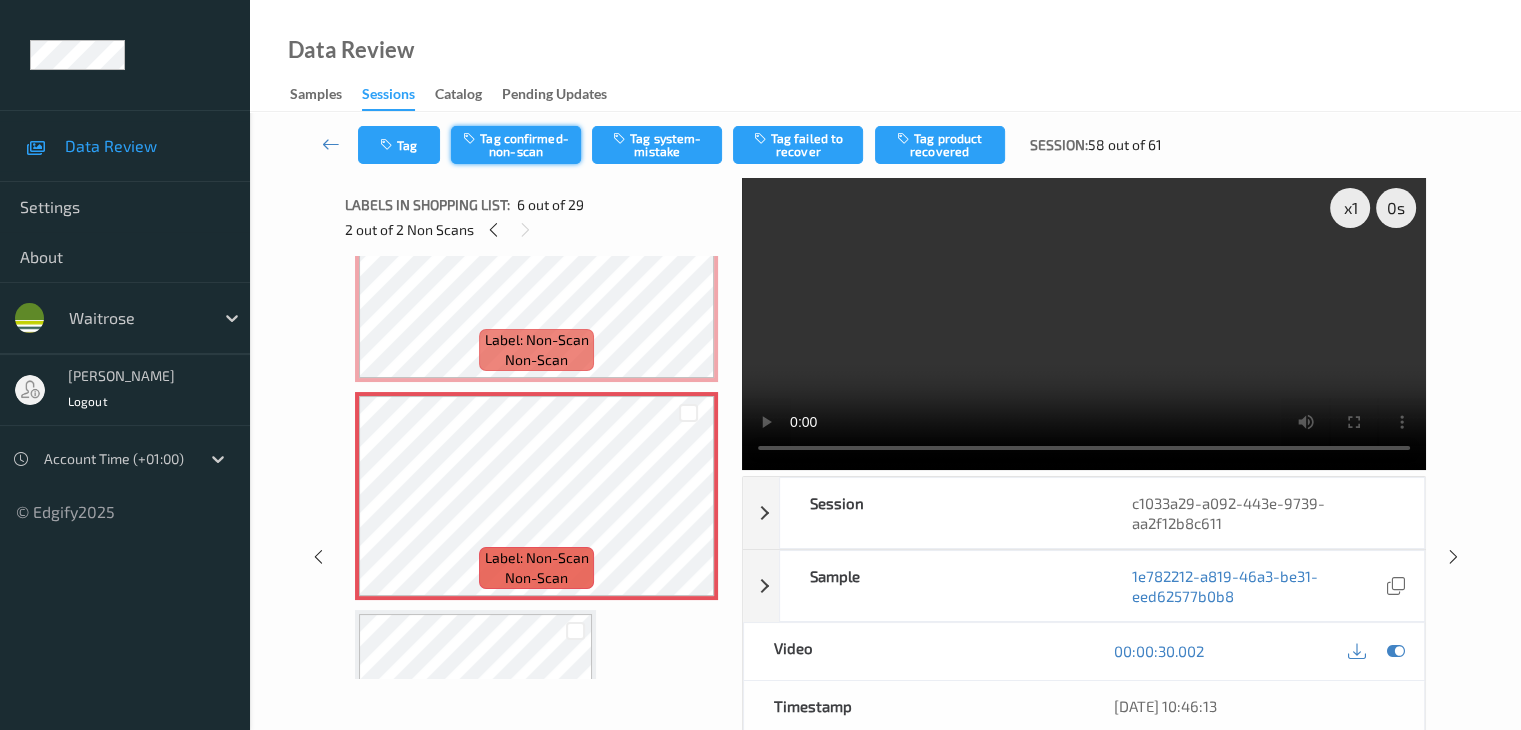 click on "Tag   confirmed-non-scan" at bounding box center (516, 145) 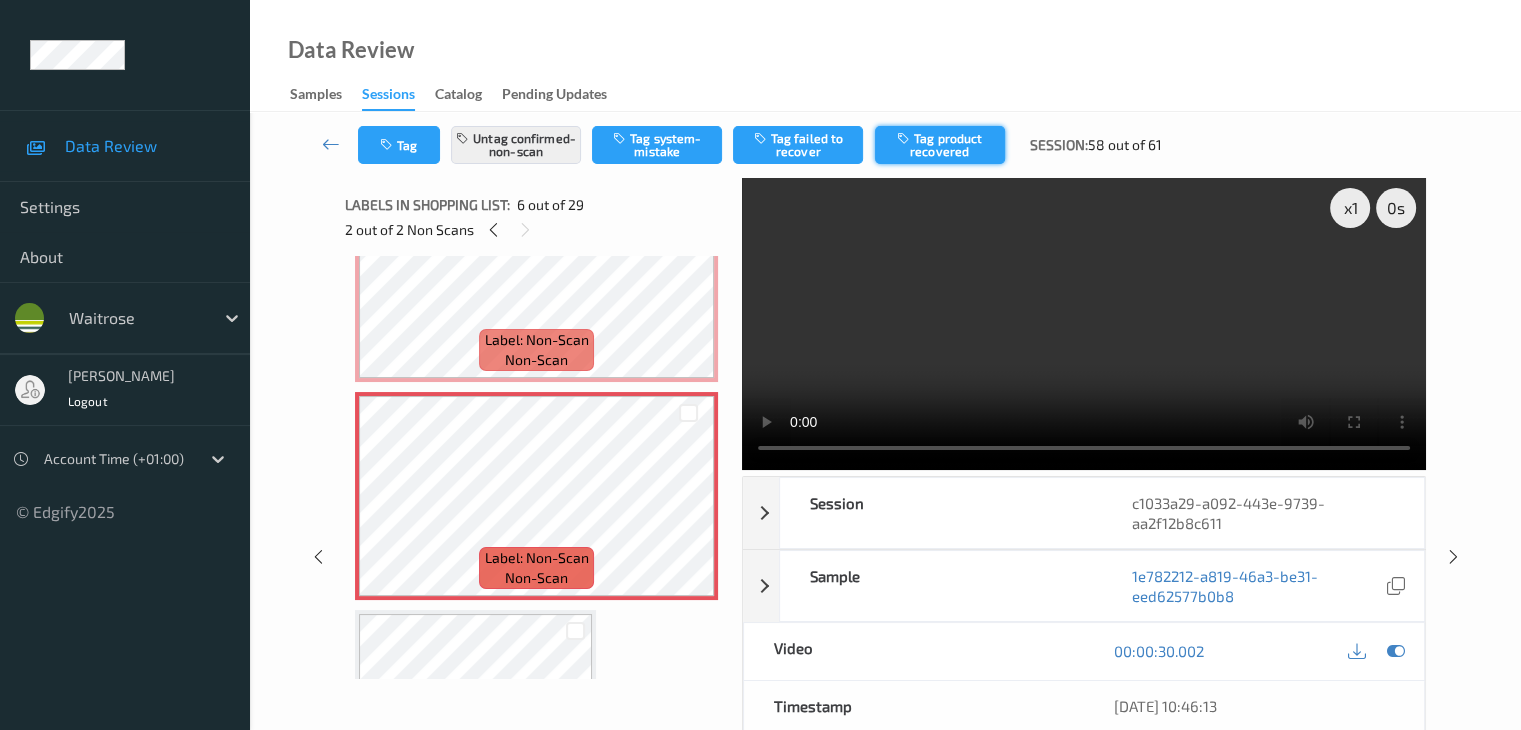 click on "Tag   product recovered" at bounding box center [940, 145] 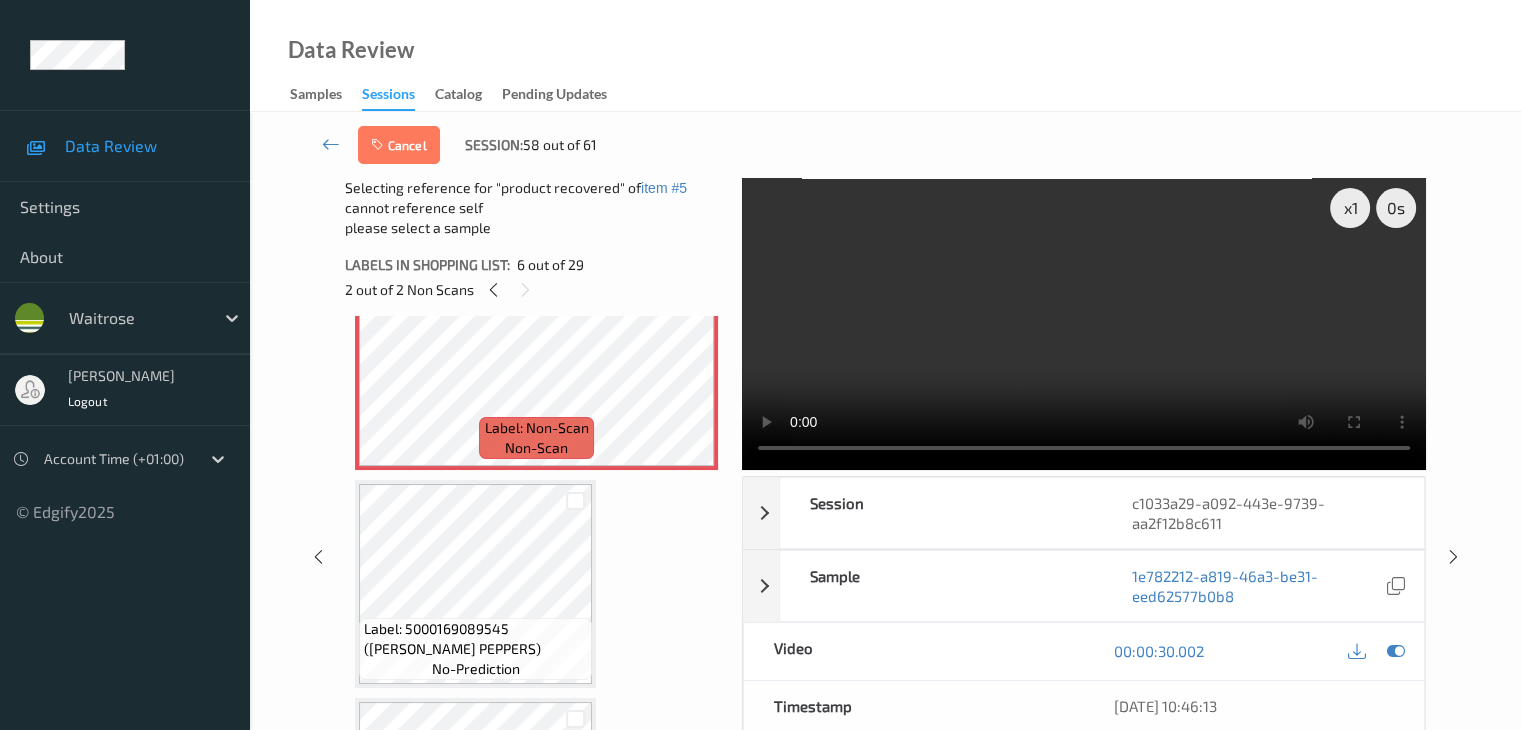 scroll, scrollTop: 1164, scrollLeft: 0, axis: vertical 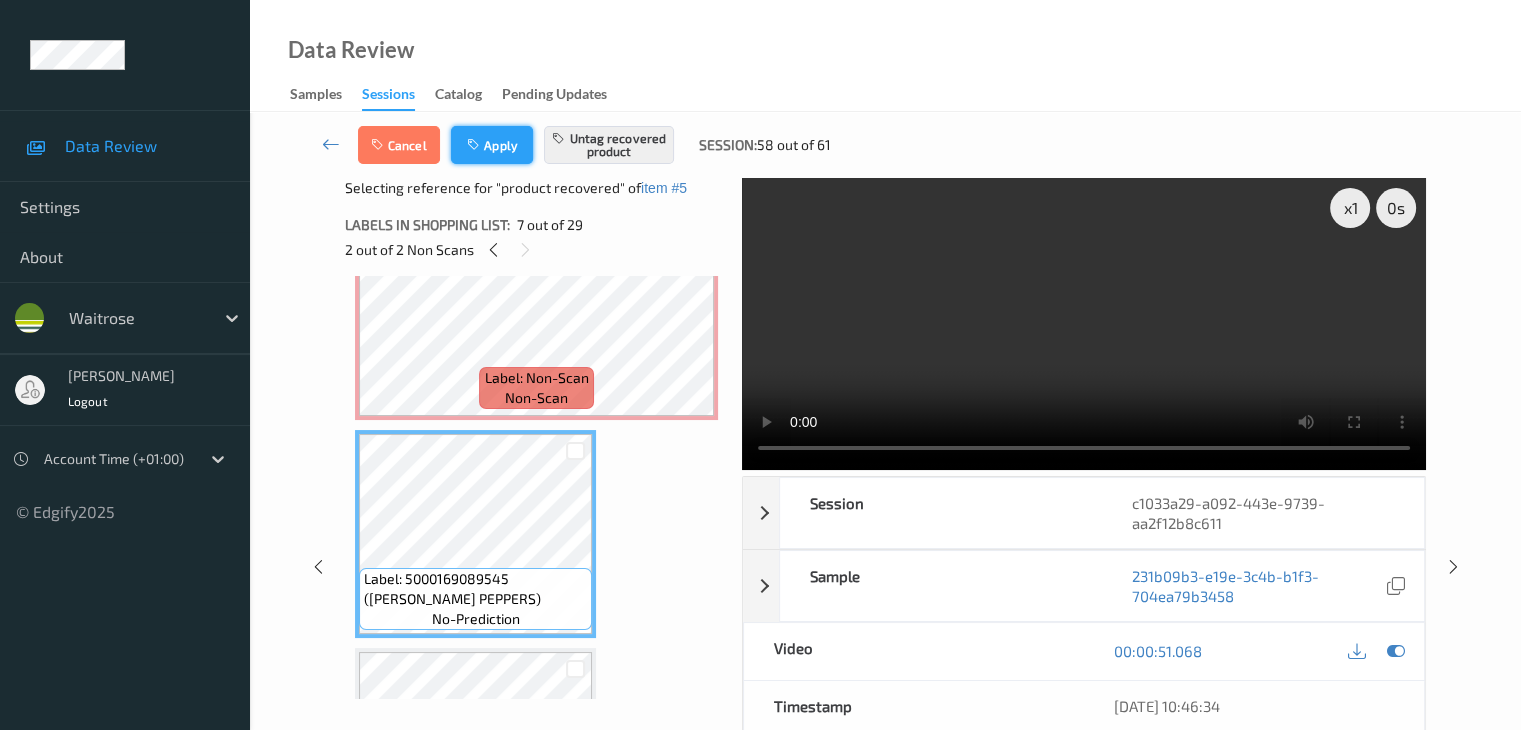 click on "Apply" at bounding box center [492, 145] 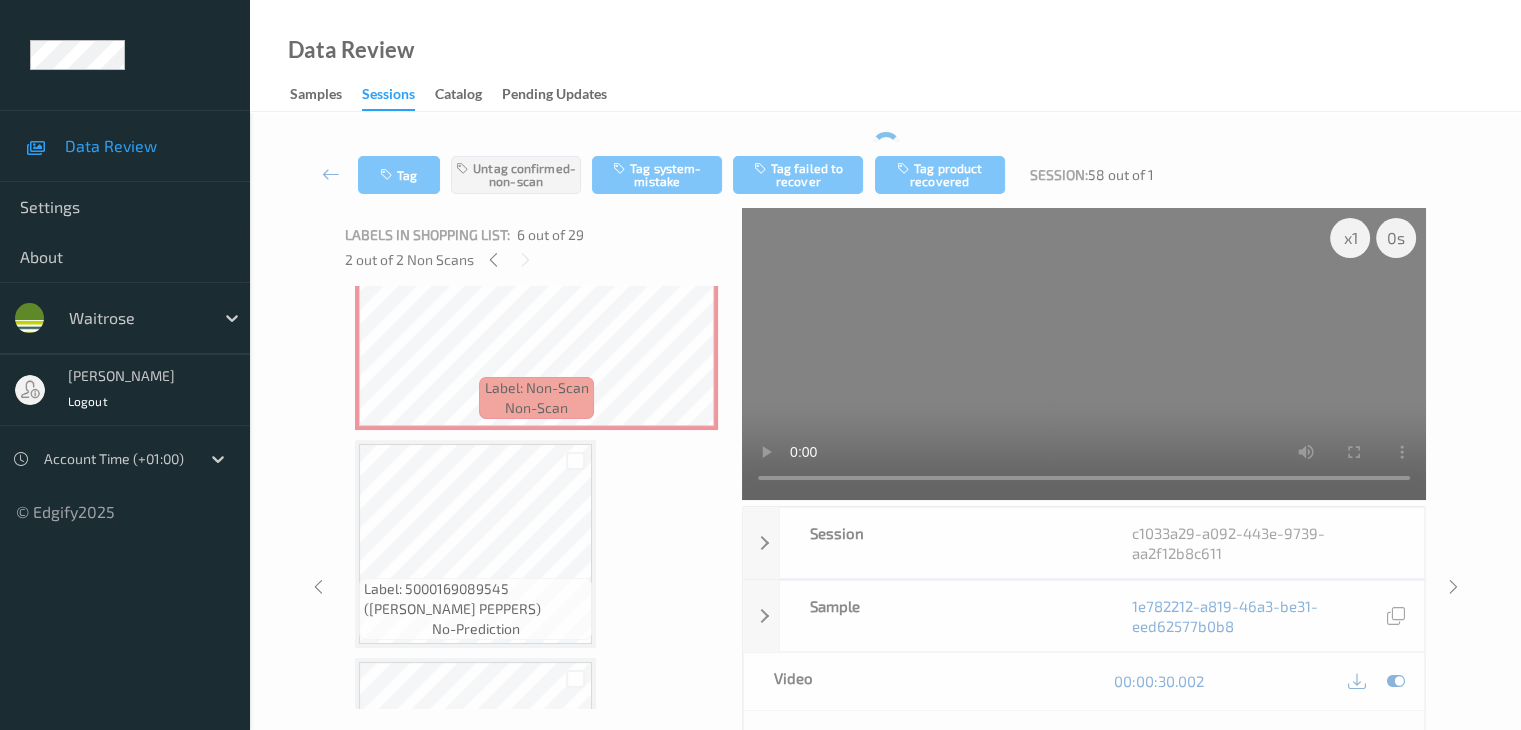 scroll, scrollTop: 882, scrollLeft: 0, axis: vertical 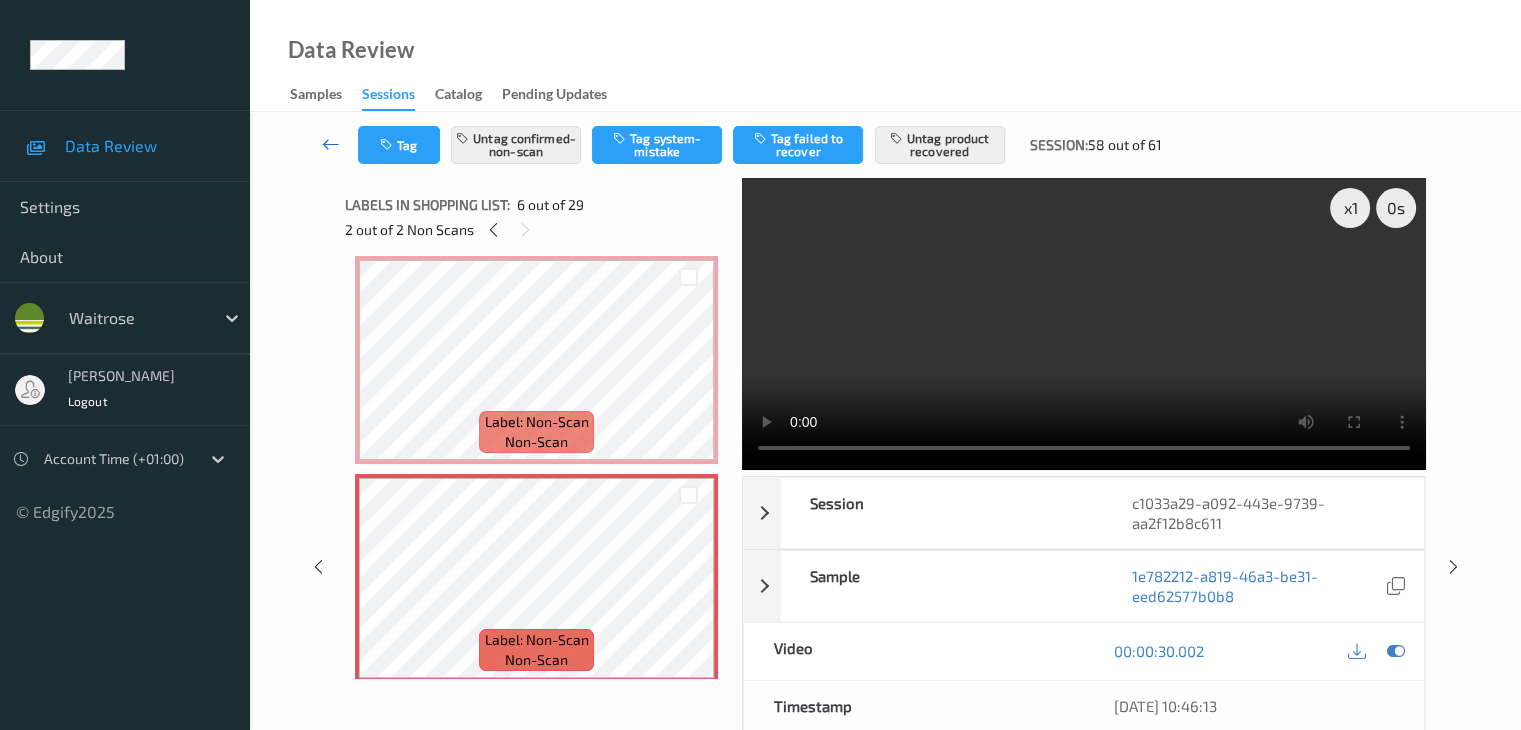 click at bounding box center (331, 144) 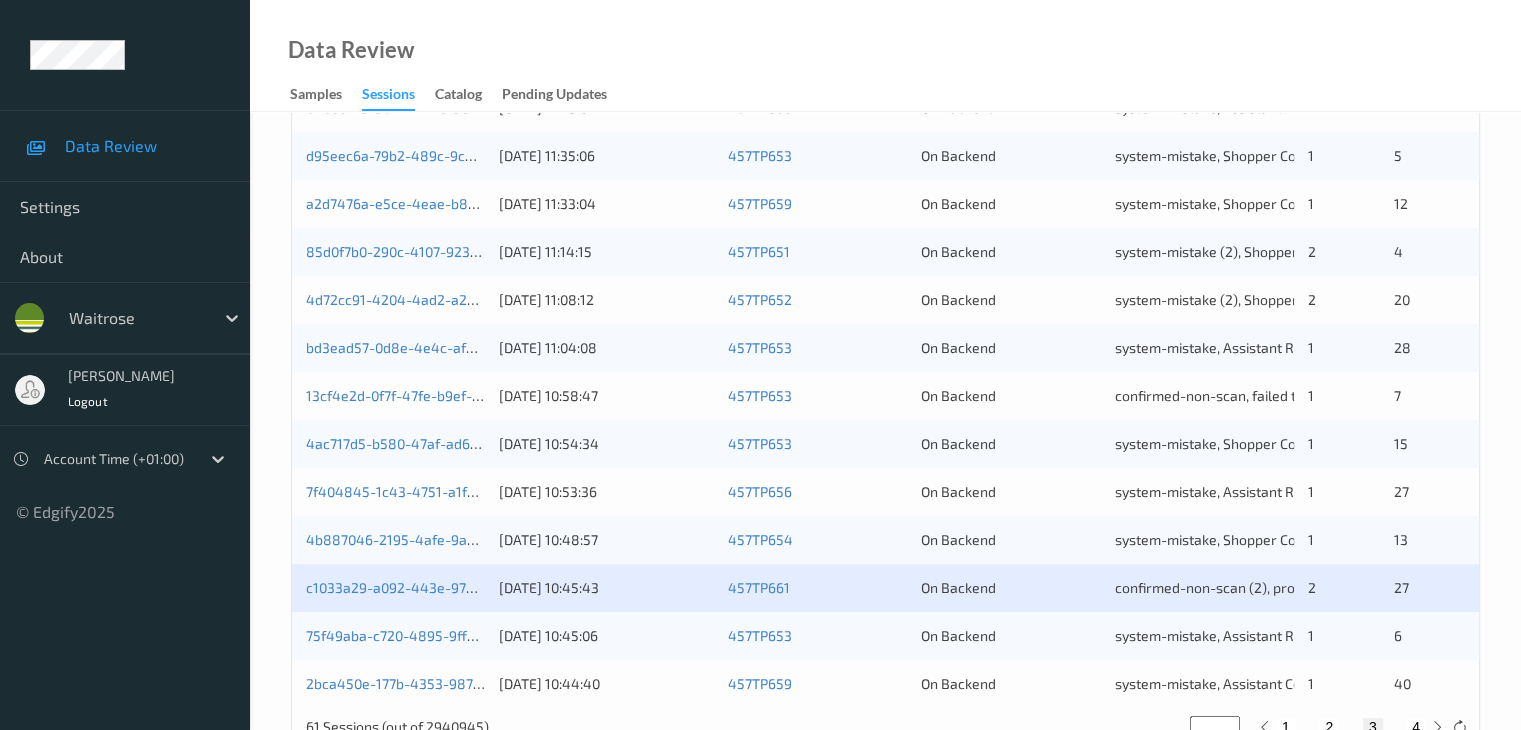 scroll, scrollTop: 932, scrollLeft: 0, axis: vertical 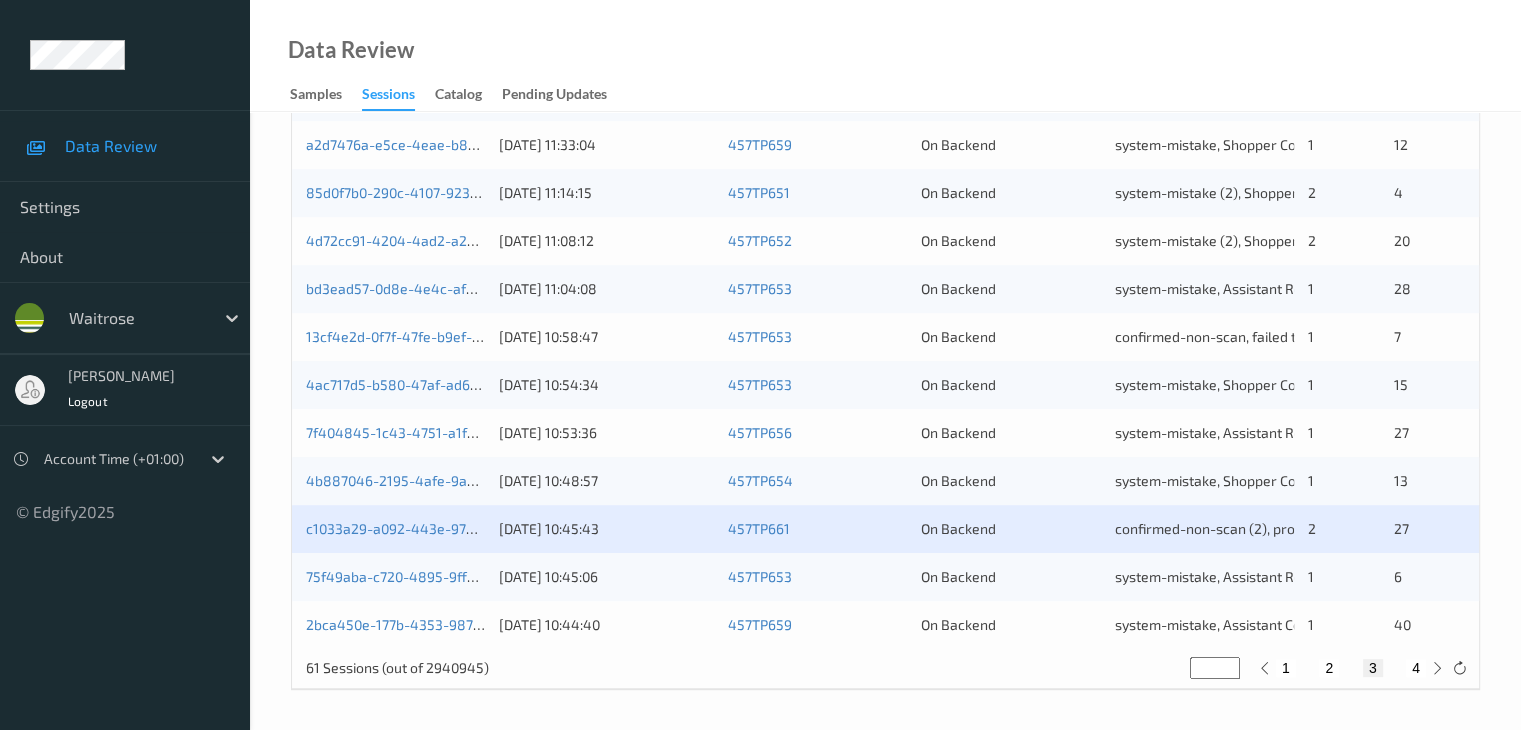 click on "4" at bounding box center [1416, 668] 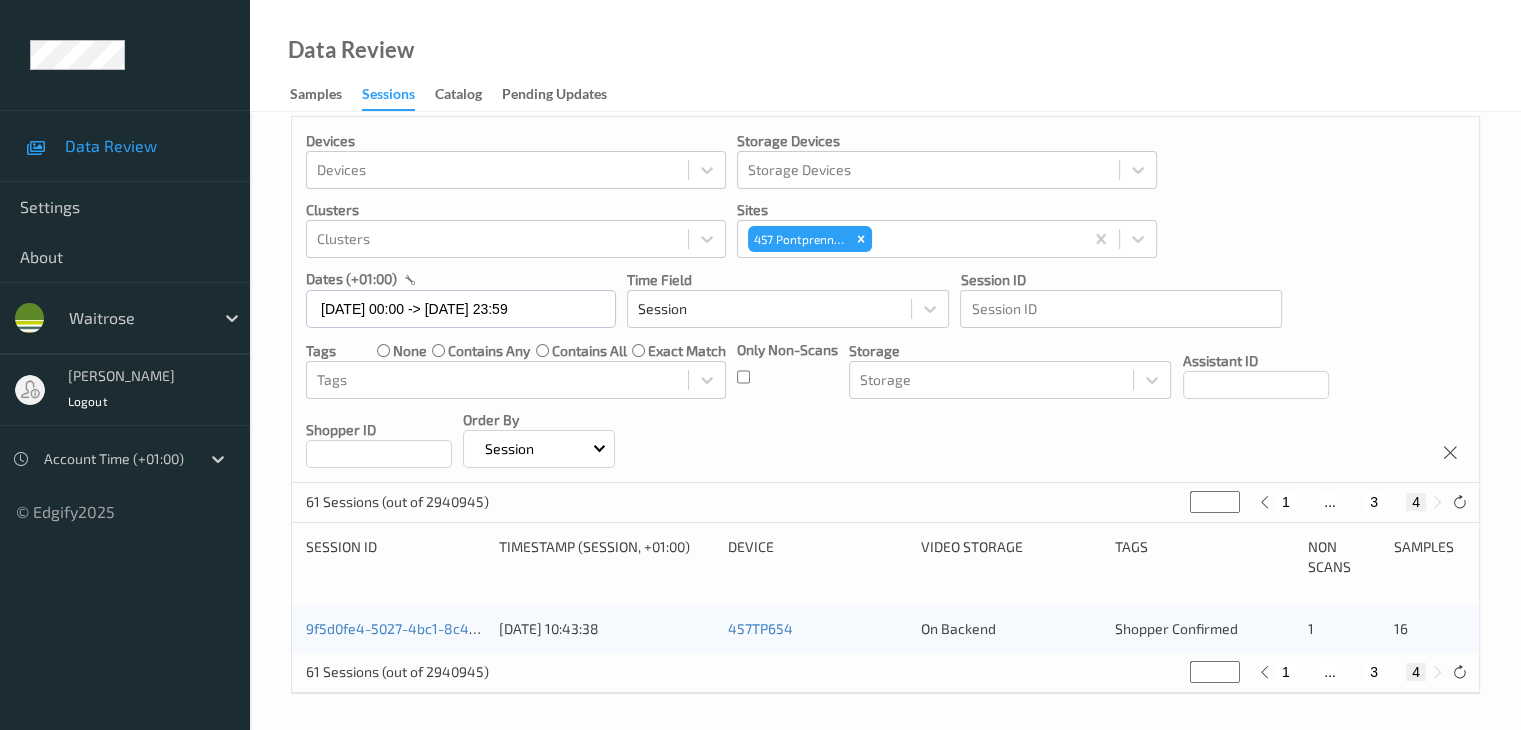 scroll, scrollTop: 20, scrollLeft: 0, axis: vertical 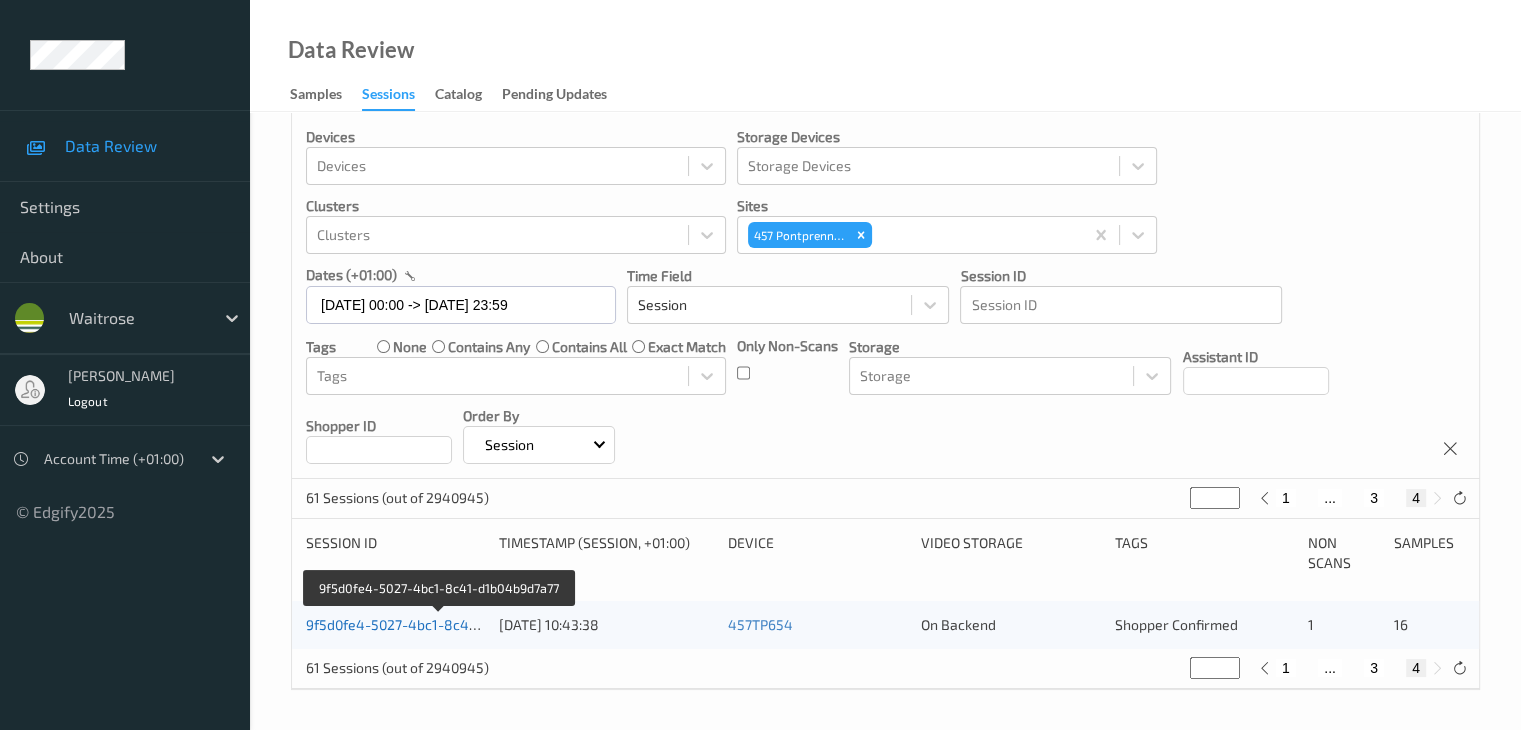 click on "9f5d0fe4-5027-4bc1-8c41-d1b04b9d7a77" at bounding box center [439, 624] 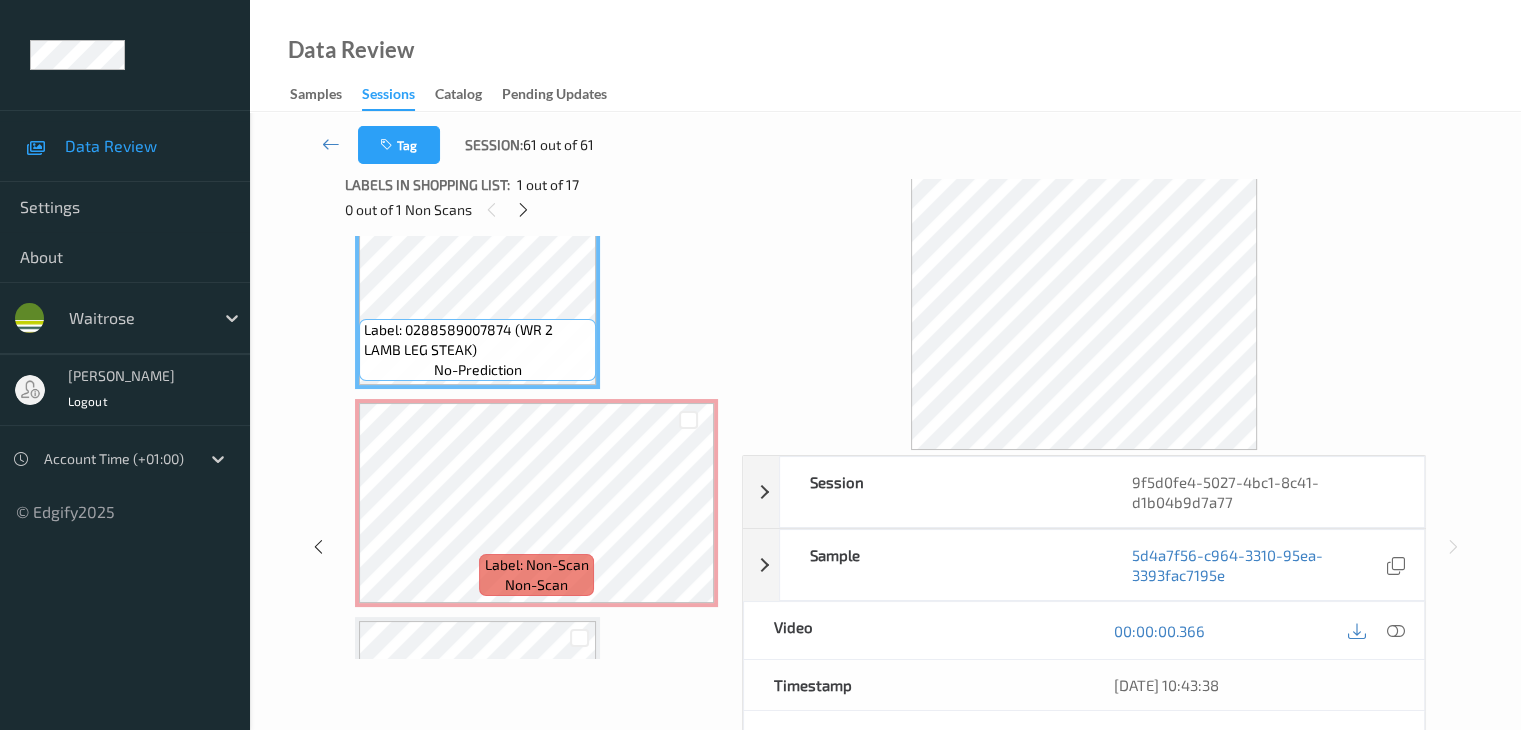 scroll, scrollTop: 100, scrollLeft: 0, axis: vertical 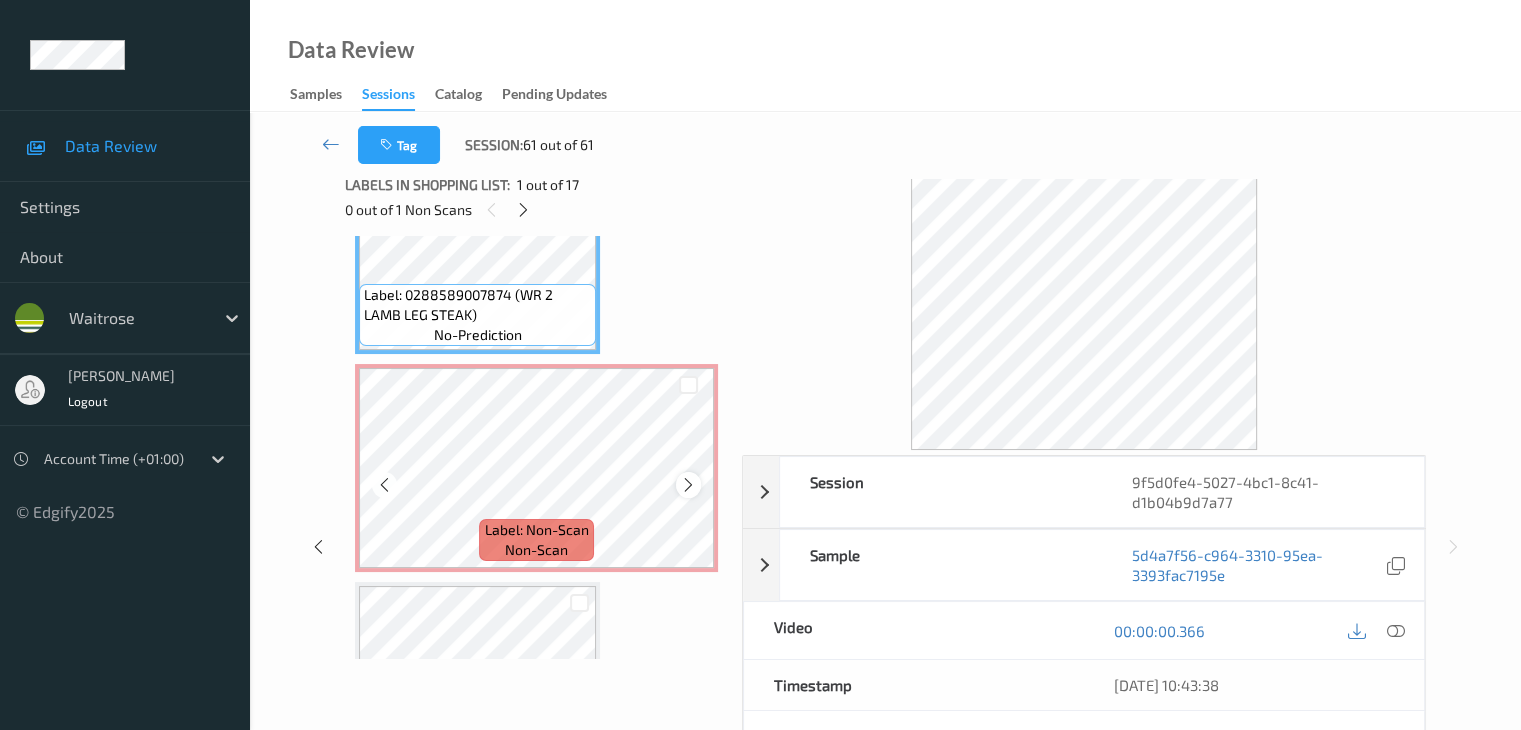 click at bounding box center [688, 485] 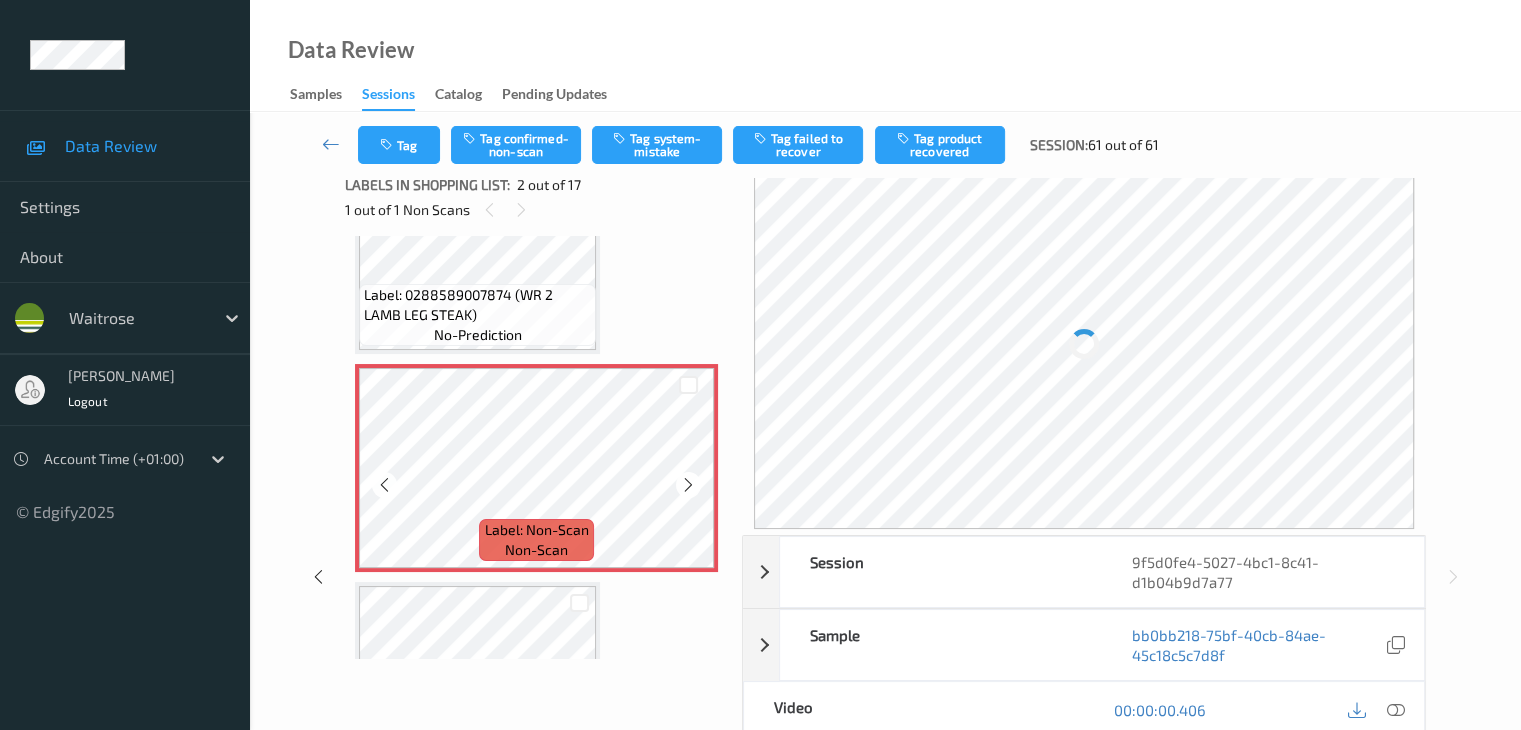 click at bounding box center [688, 485] 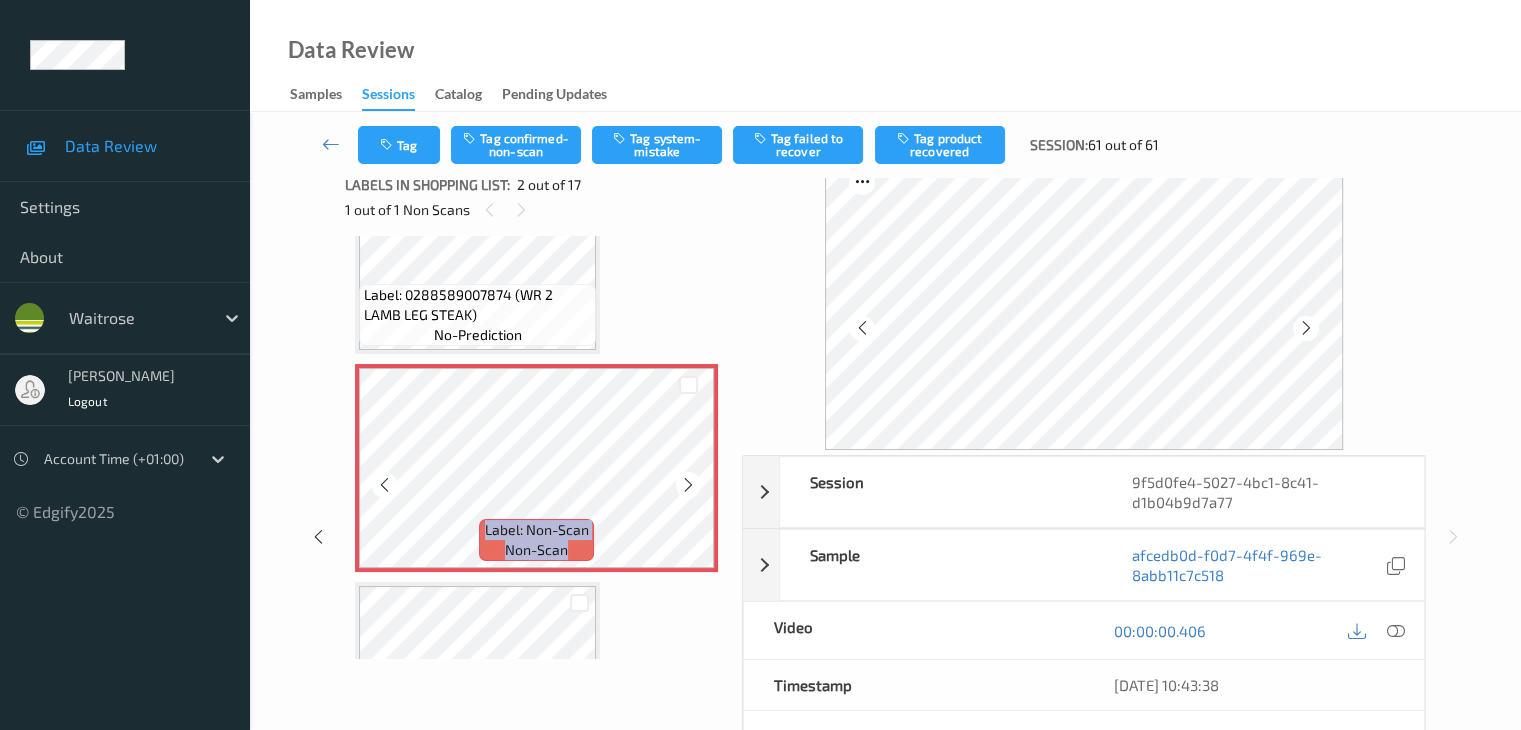 click at bounding box center [688, 485] 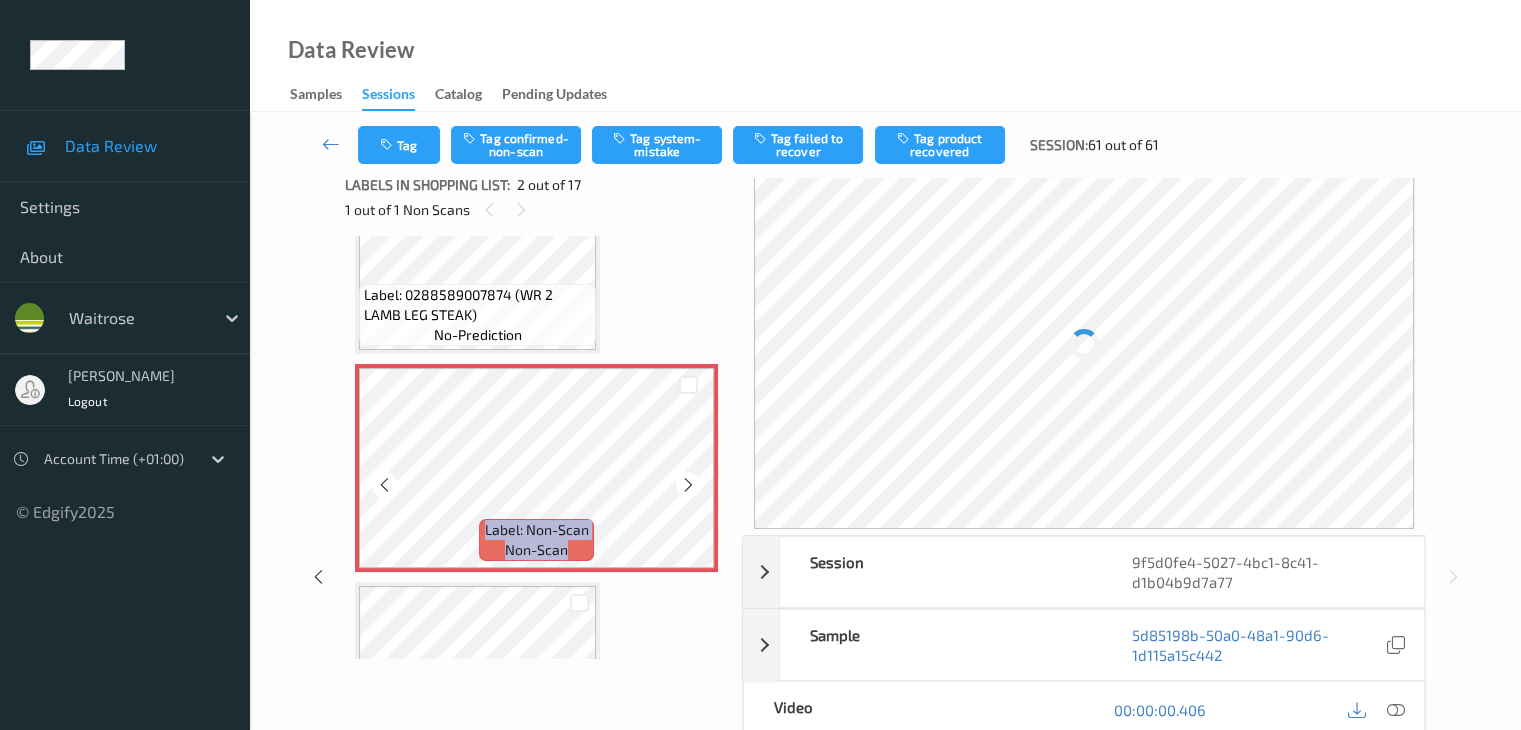 click at bounding box center [688, 485] 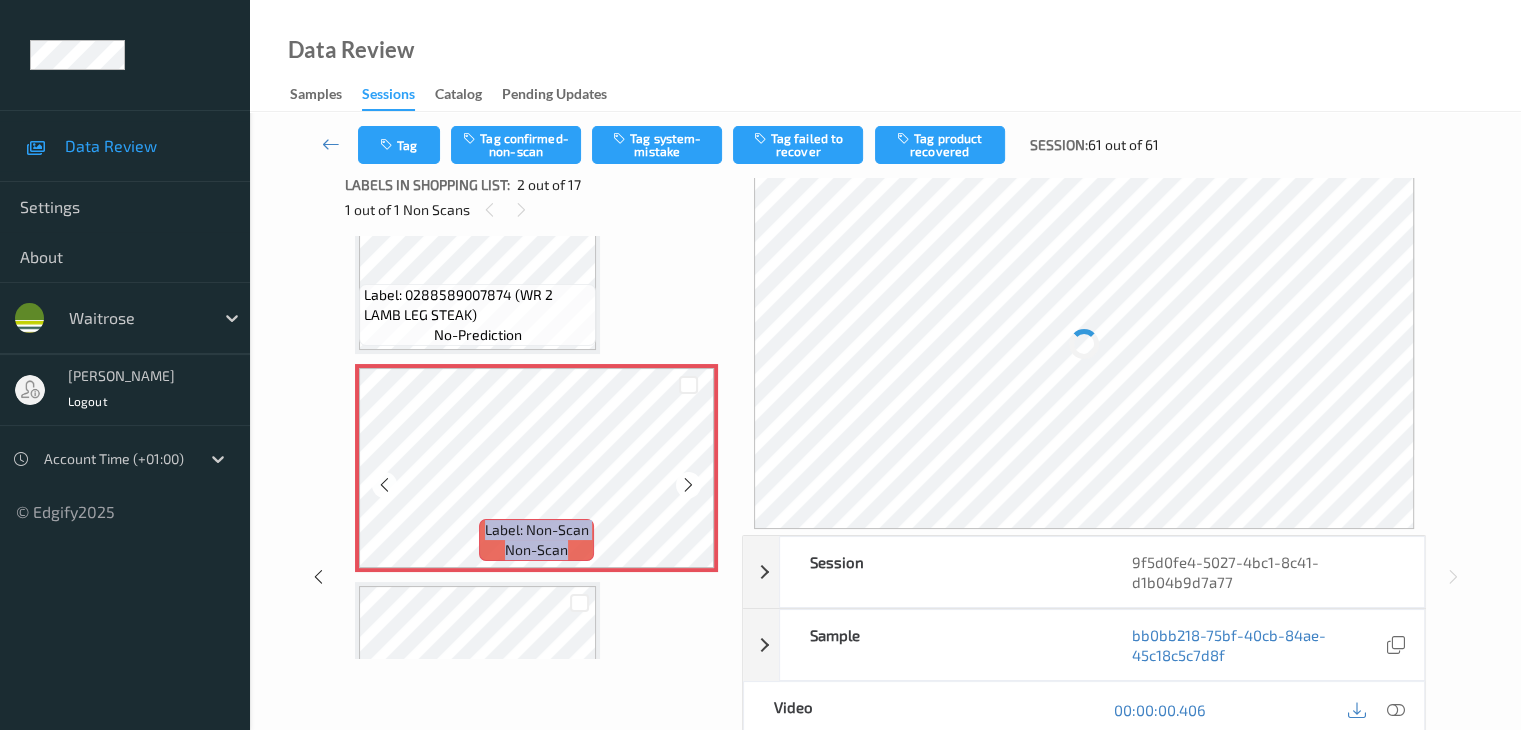 click at bounding box center [688, 485] 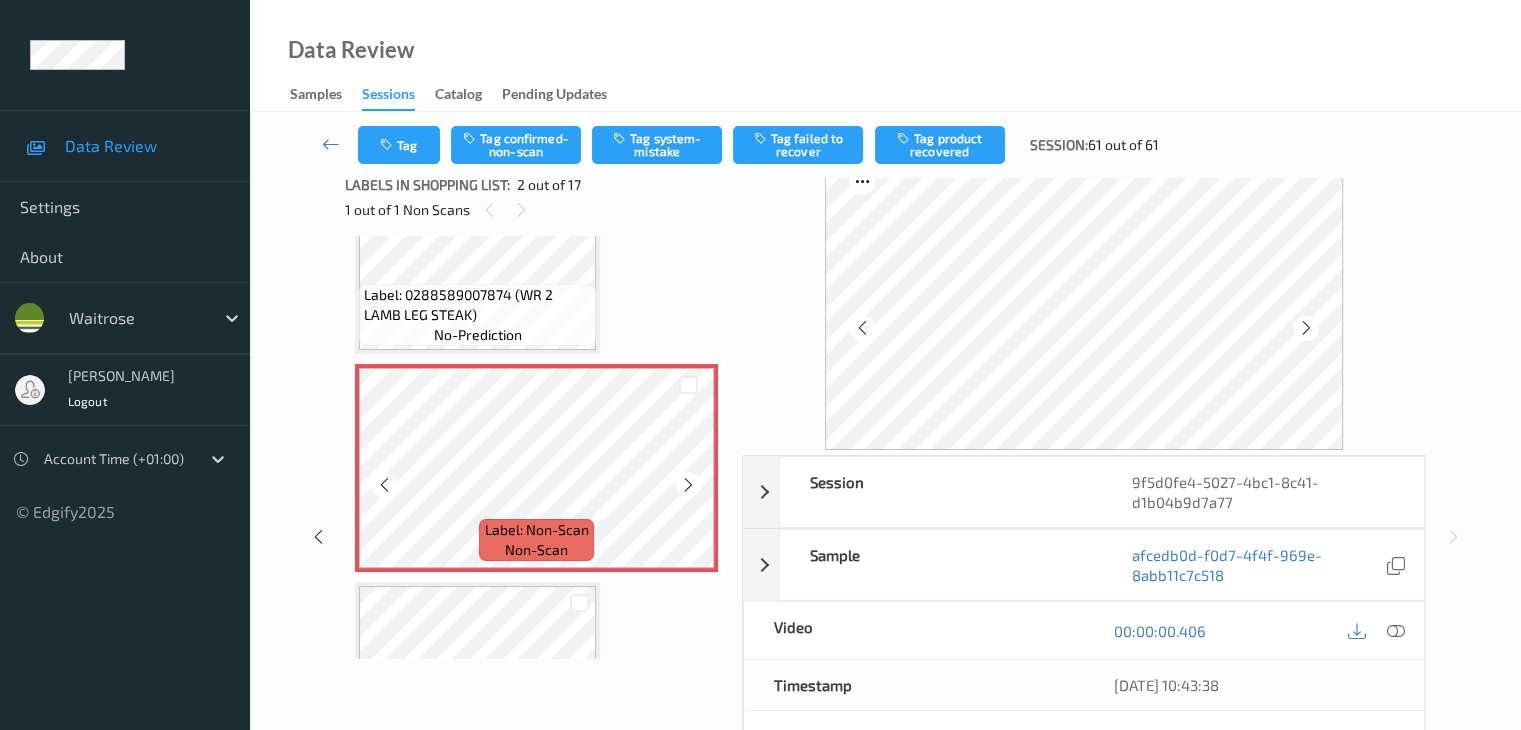click at bounding box center (688, 485) 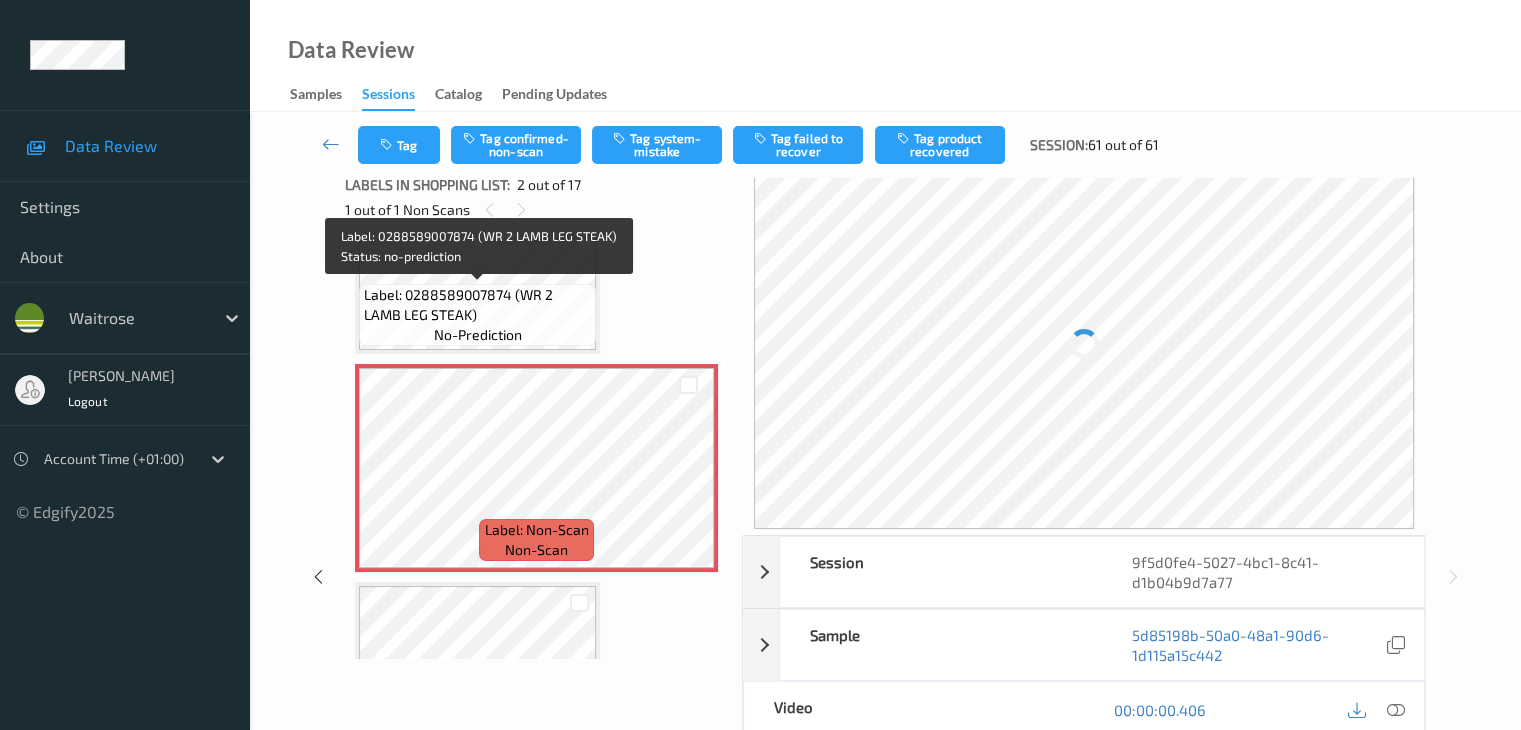 click on "Label: 0288589007874 (WR 2 LAMB LEG STEAK)" at bounding box center (477, 305) 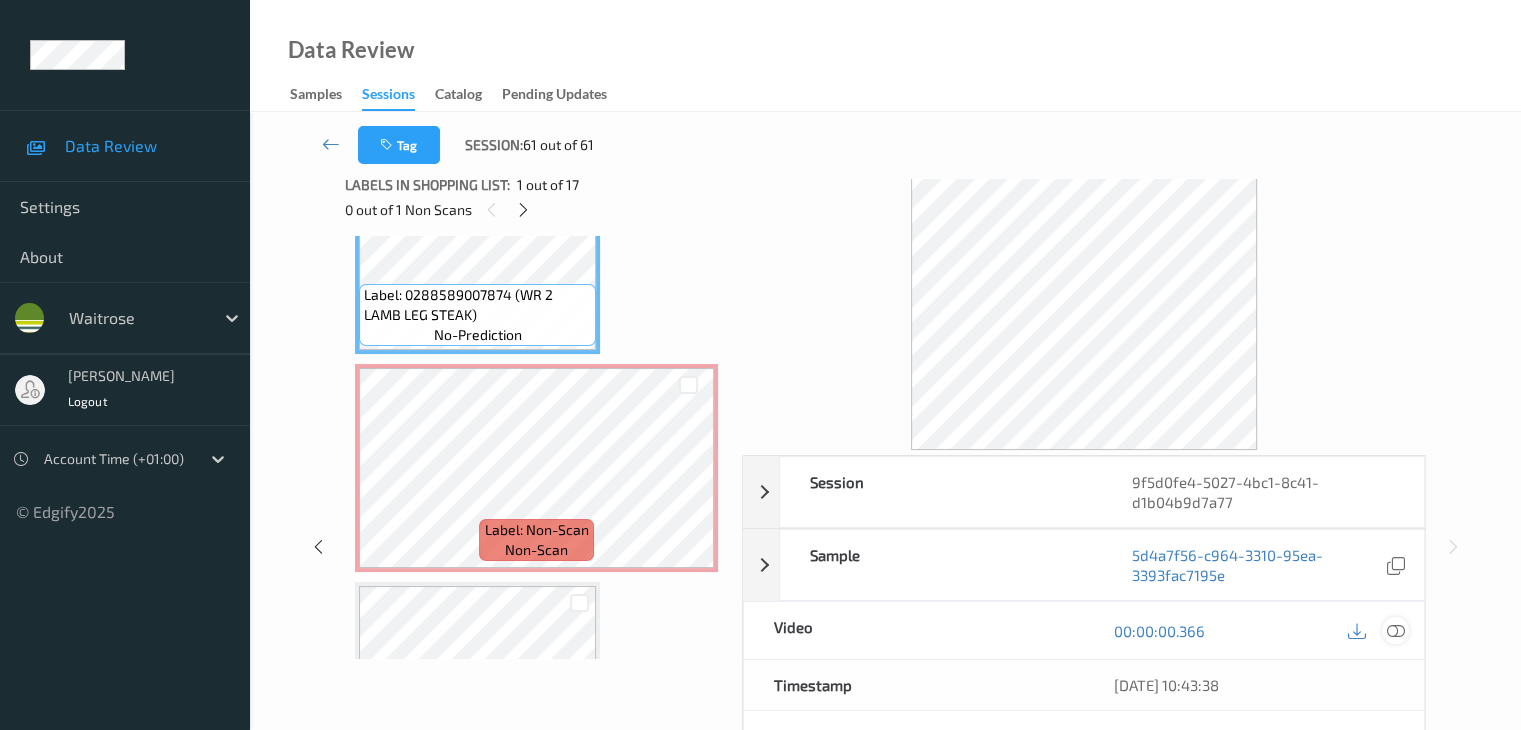 click at bounding box center [1395, 631] 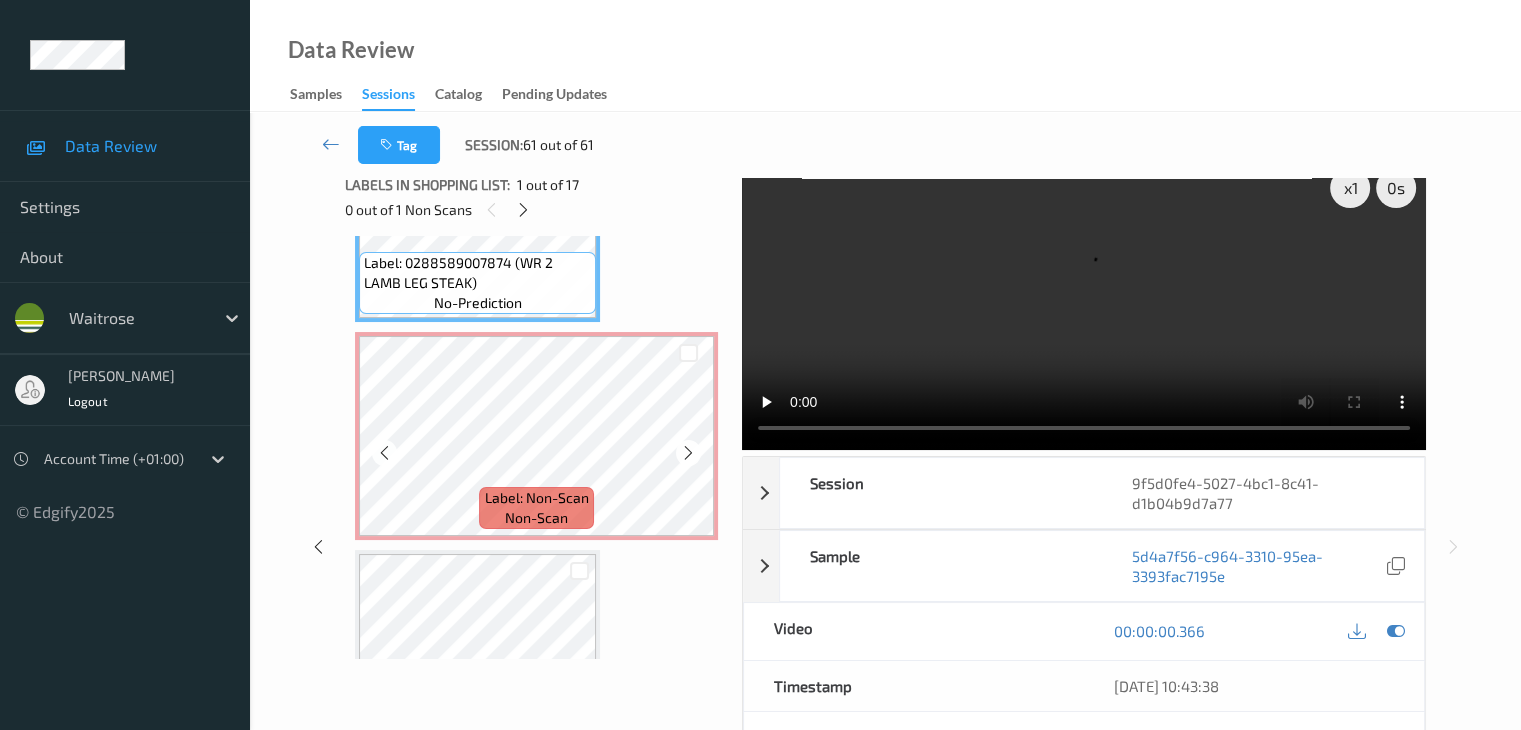 scroll, scrollTop: 100, scrollLeft: 0, axis: vertical 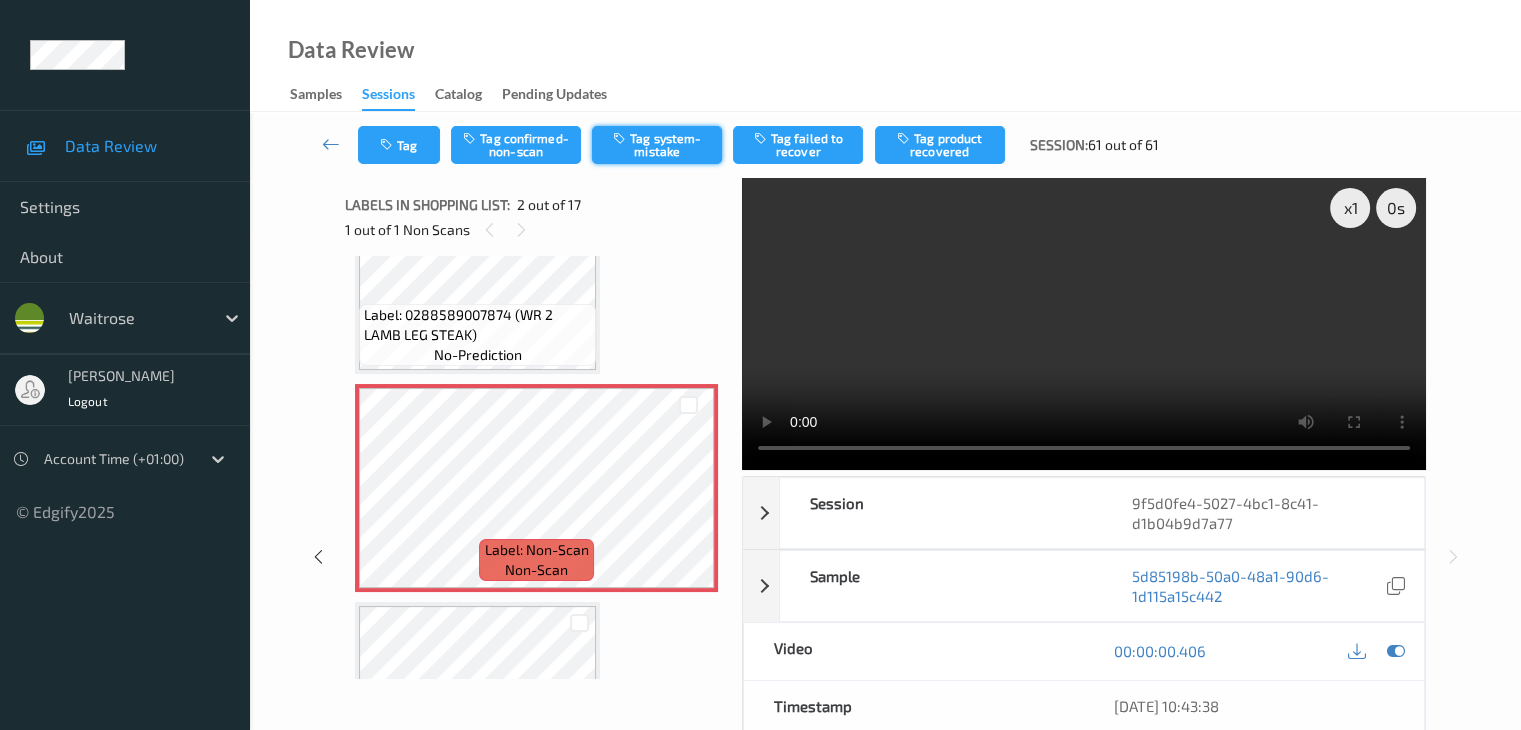 click on "Tag   system-mistake" at bounding box center (657, 145) 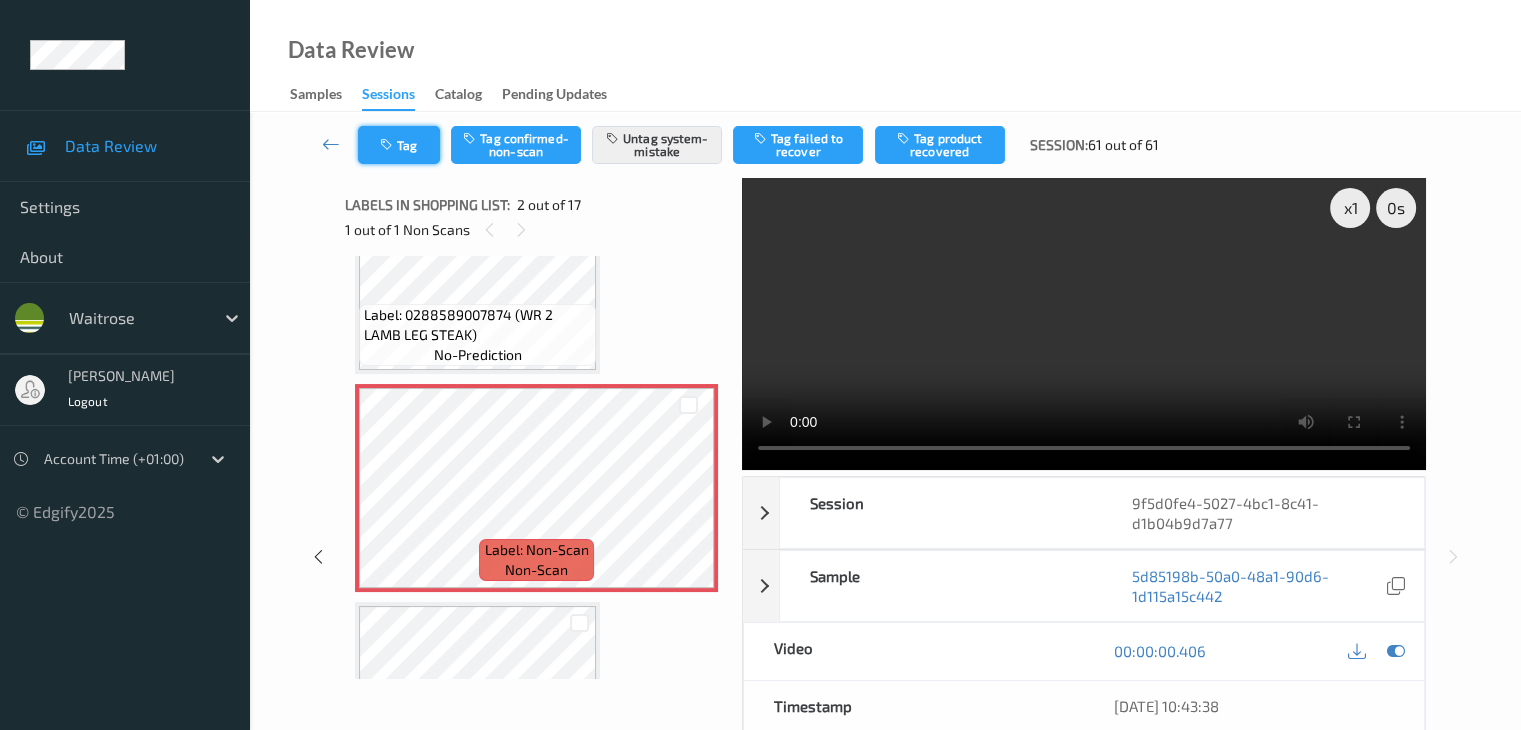 click on "Tag" at bounding box center (399, 145) 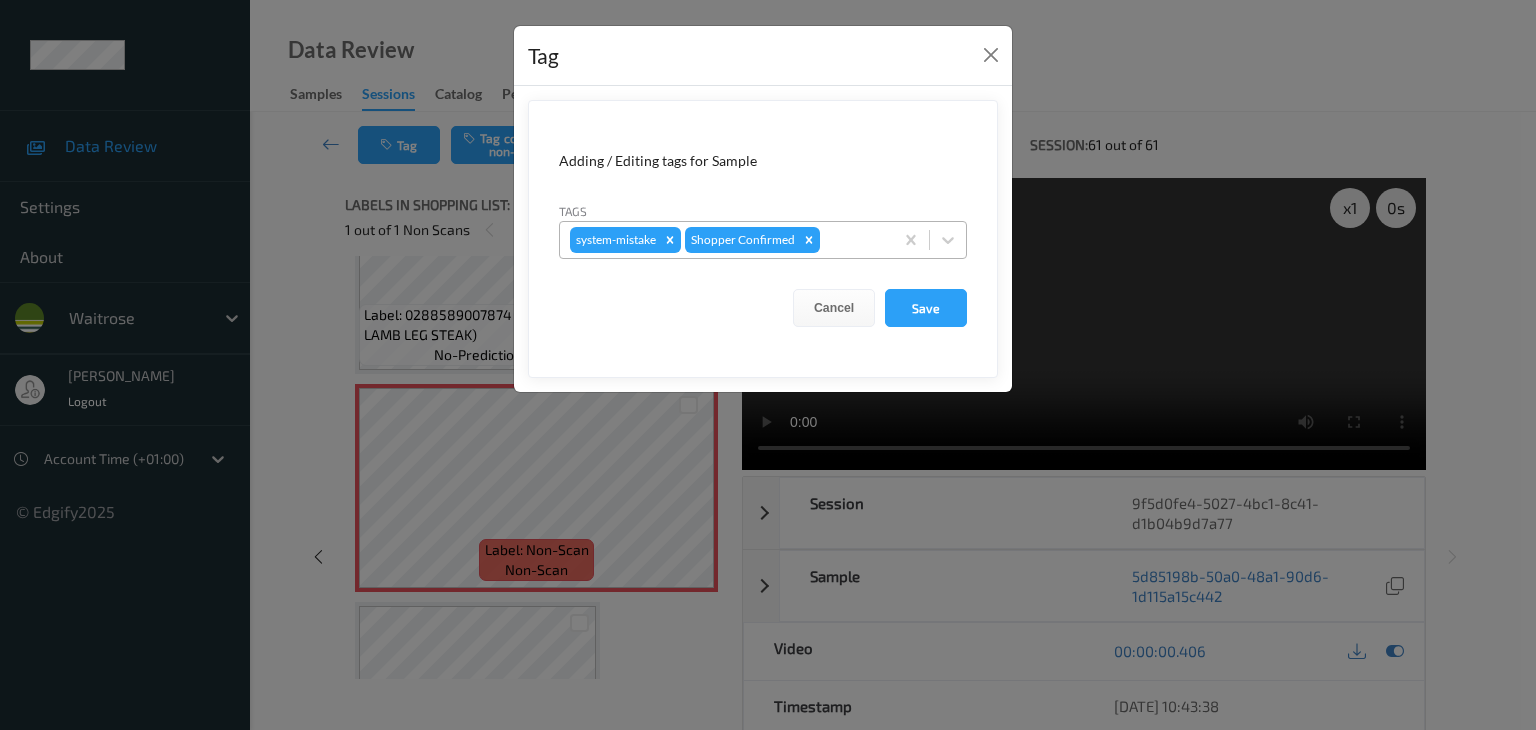 click at bounding box center (853, 240) 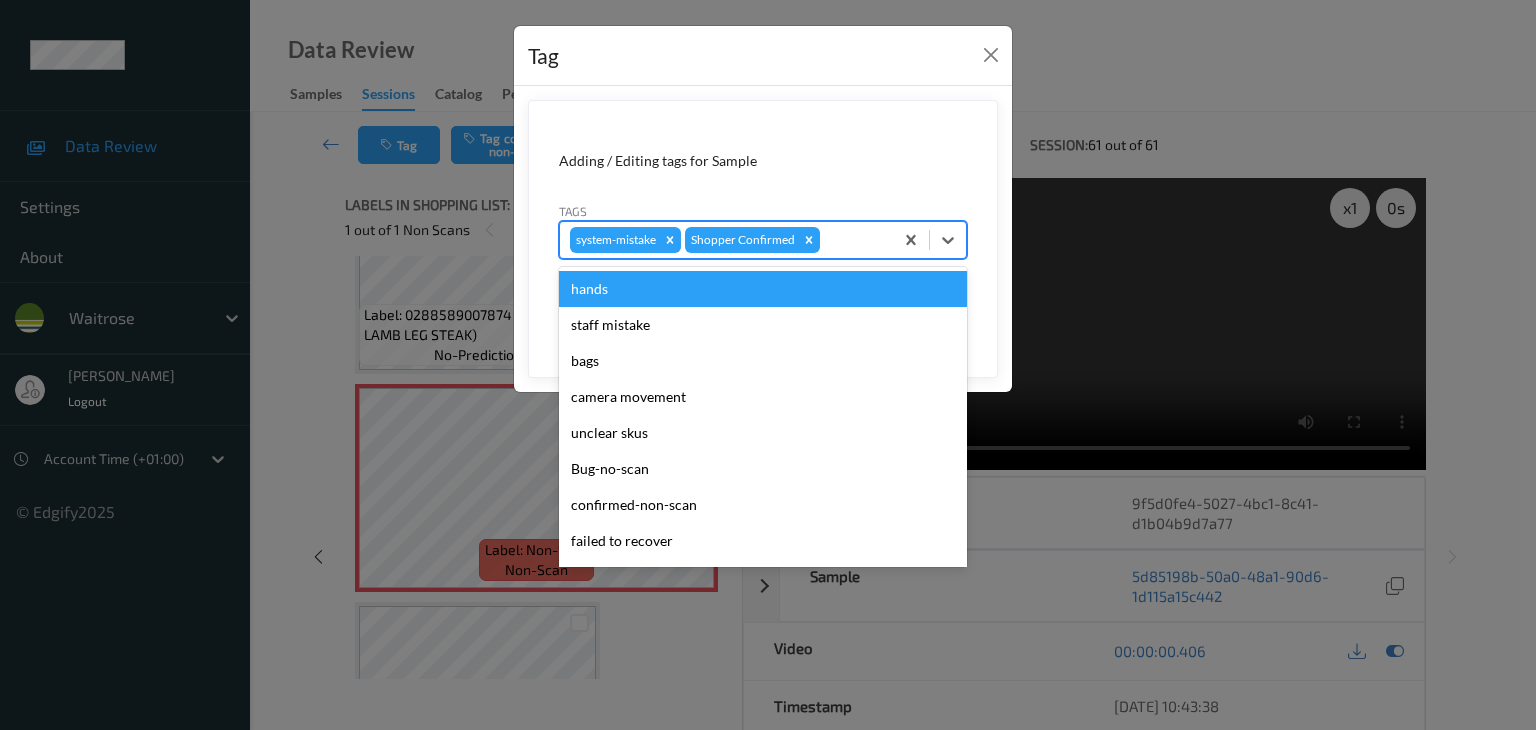 type on "u" 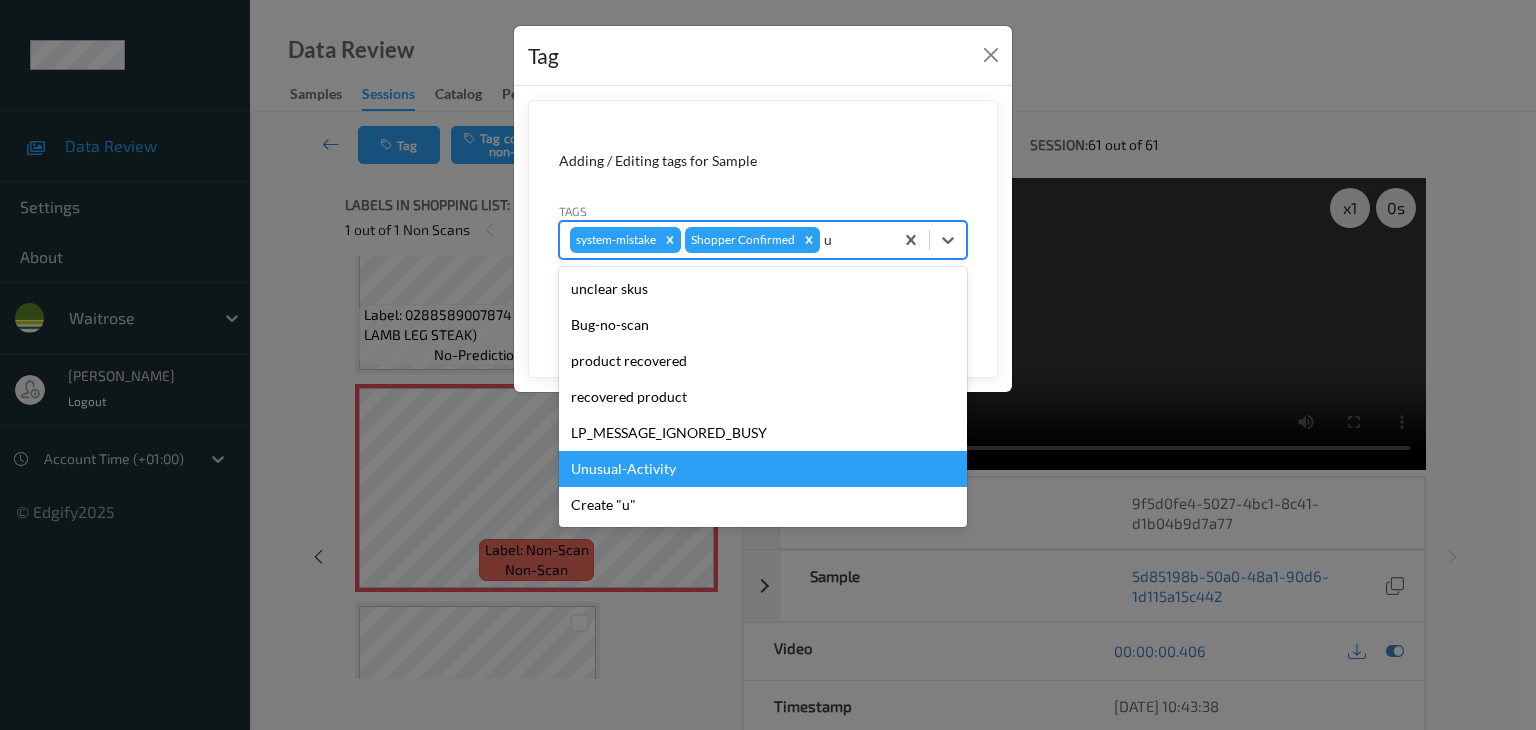 click on "Unusual-Activity" at bounding box center [763, 469] 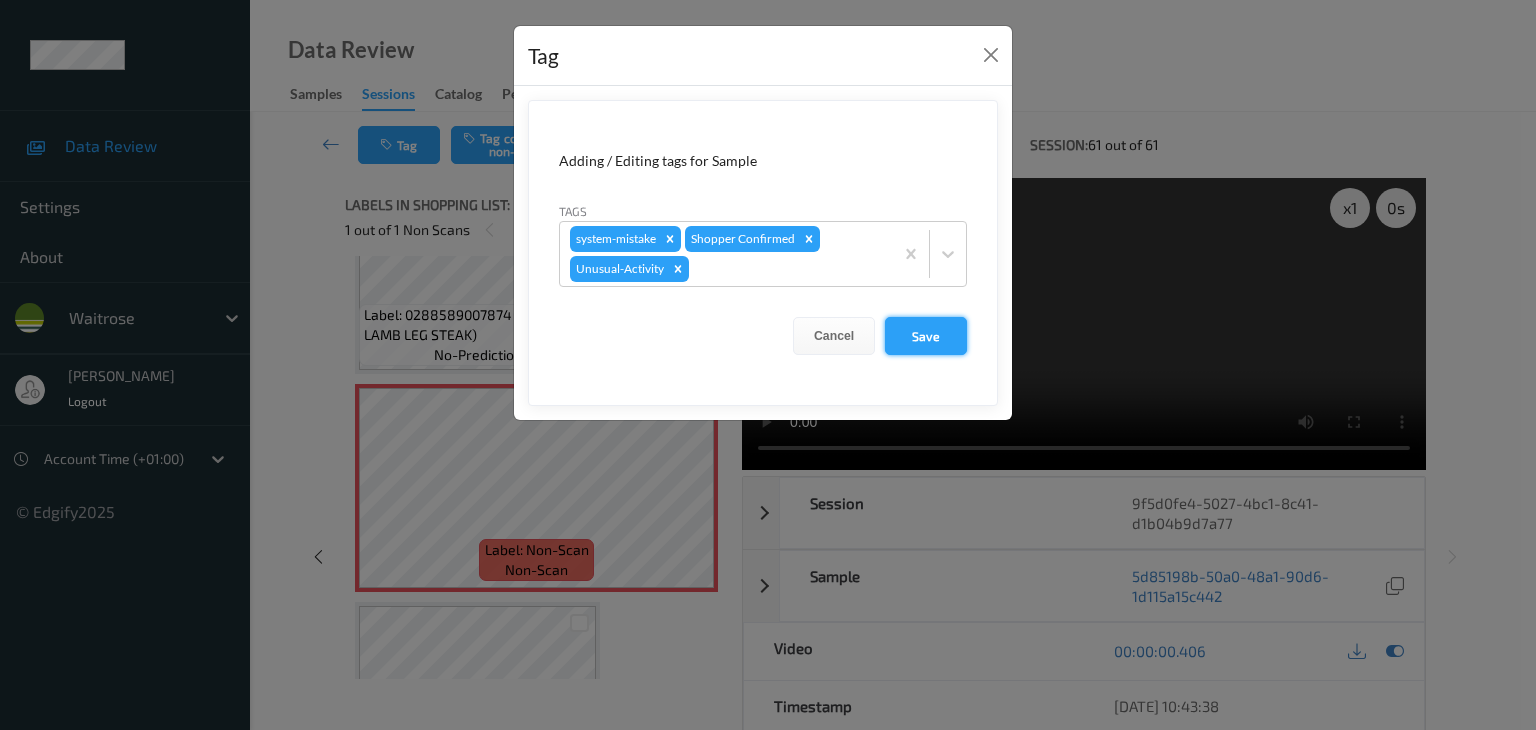 click on "Save" at bounding box center (926, 336) 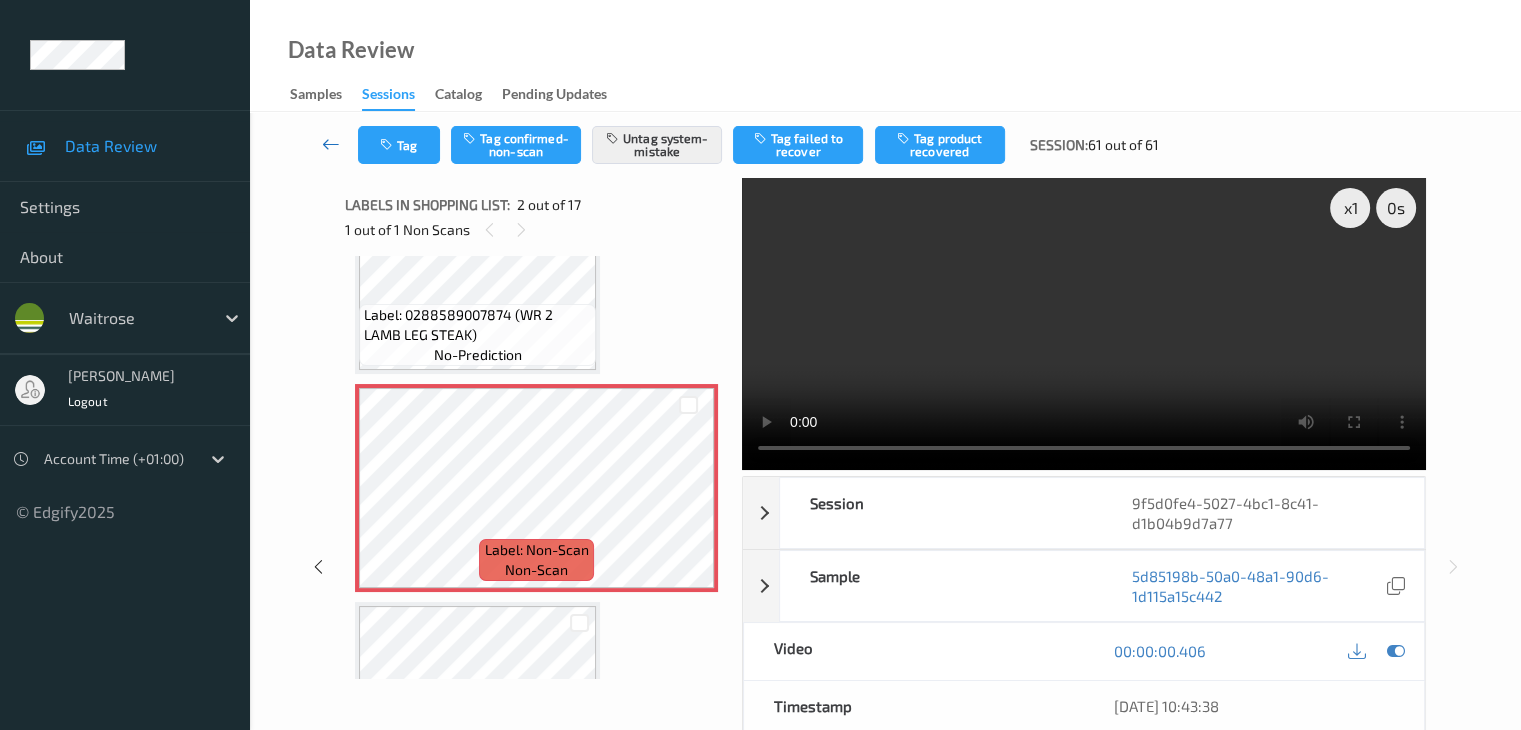 click at bounding box center [331, 144] 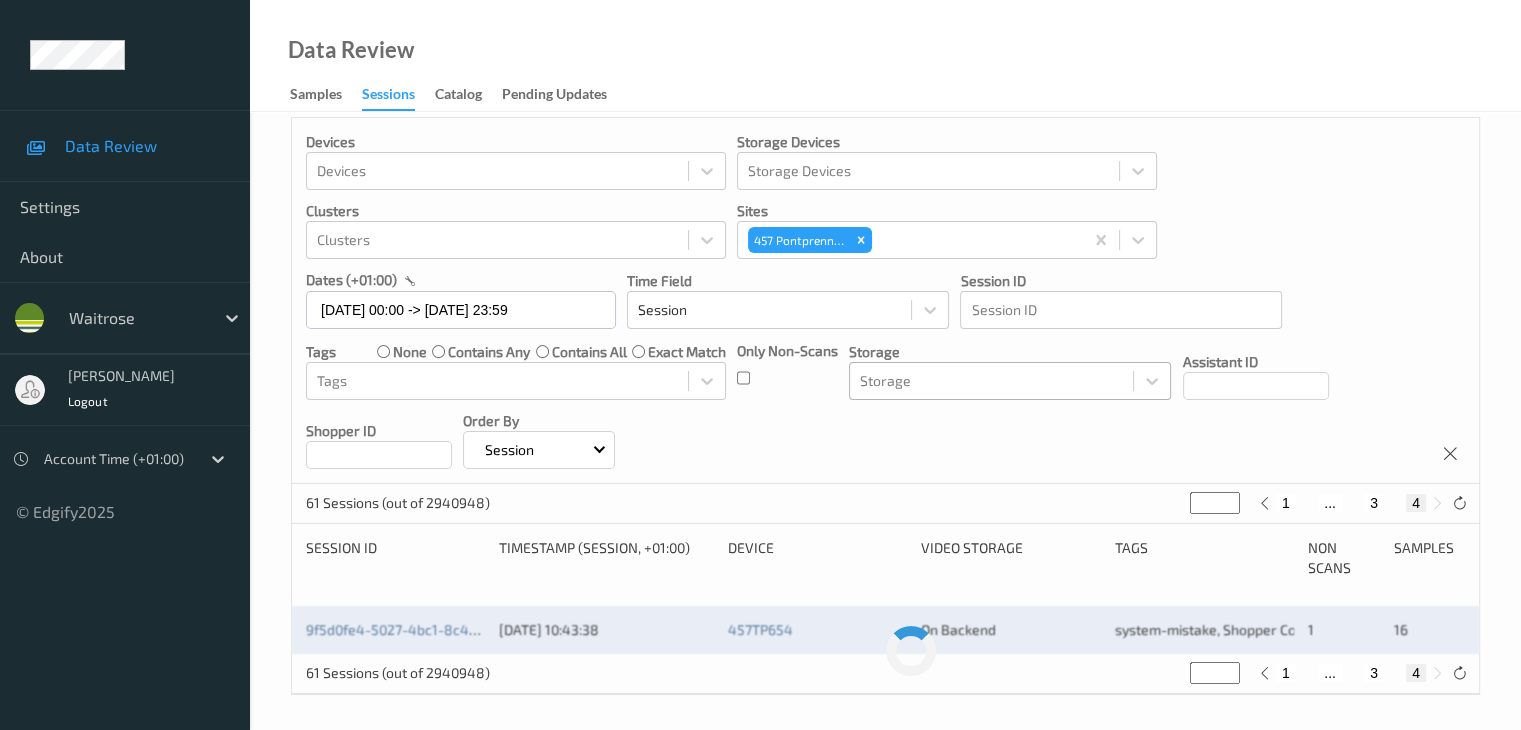 scroll, scrollTop: 20, scrollLeft: 0, axis: vertical 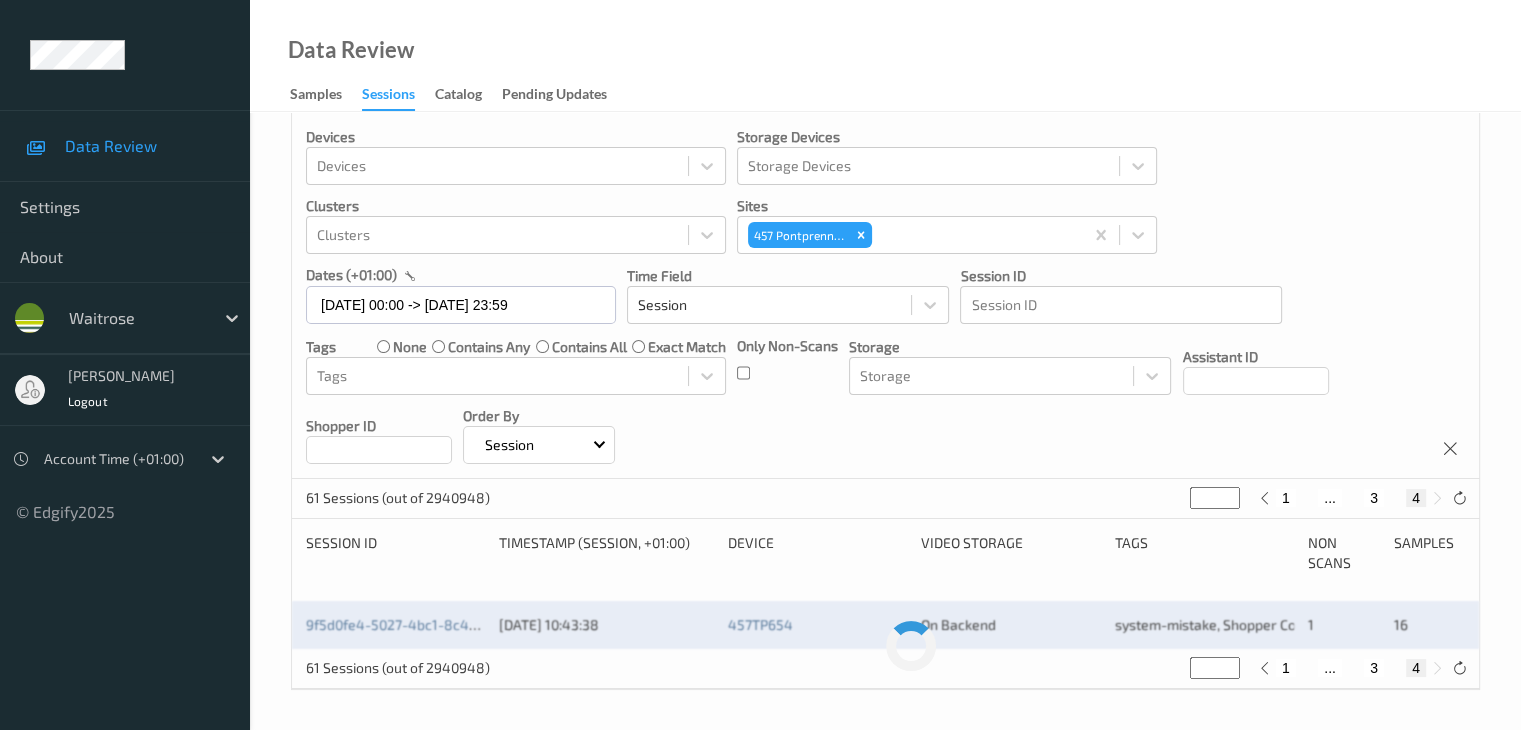 click on "3" at bounding box center [1374, 668] 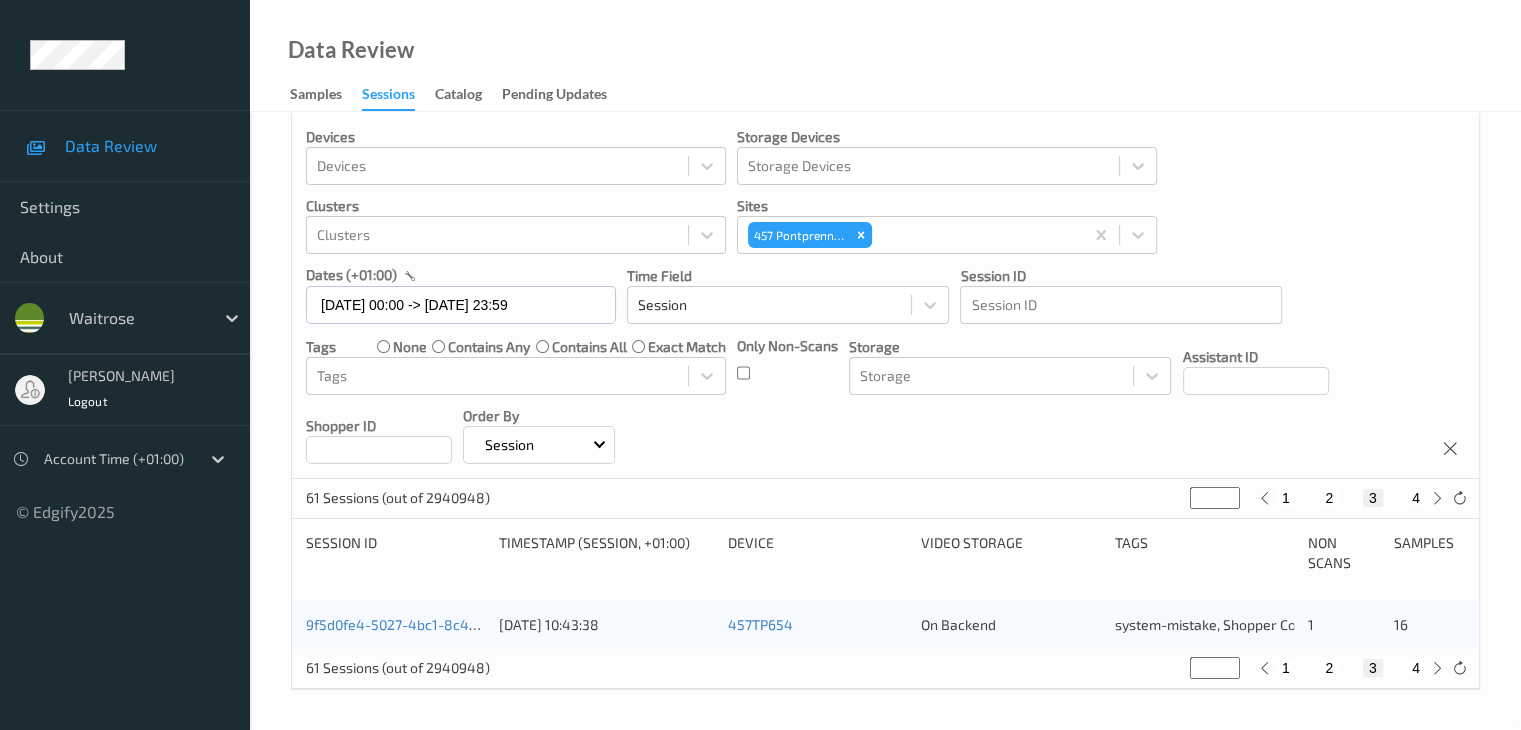 scroll, scrollTop: 0, scrollLeft: 0, axis: both 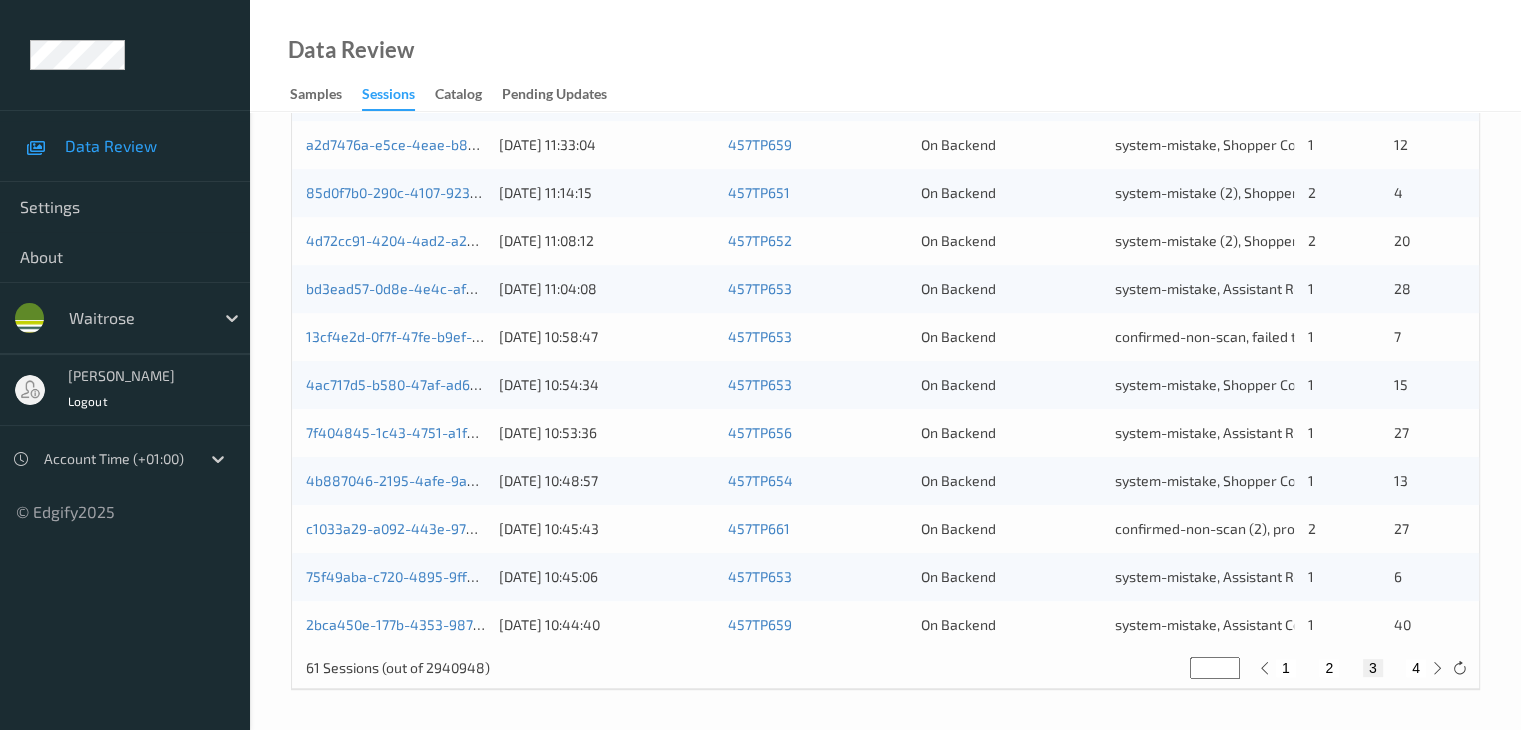 click on "2" at bounding box center (1329, 668) 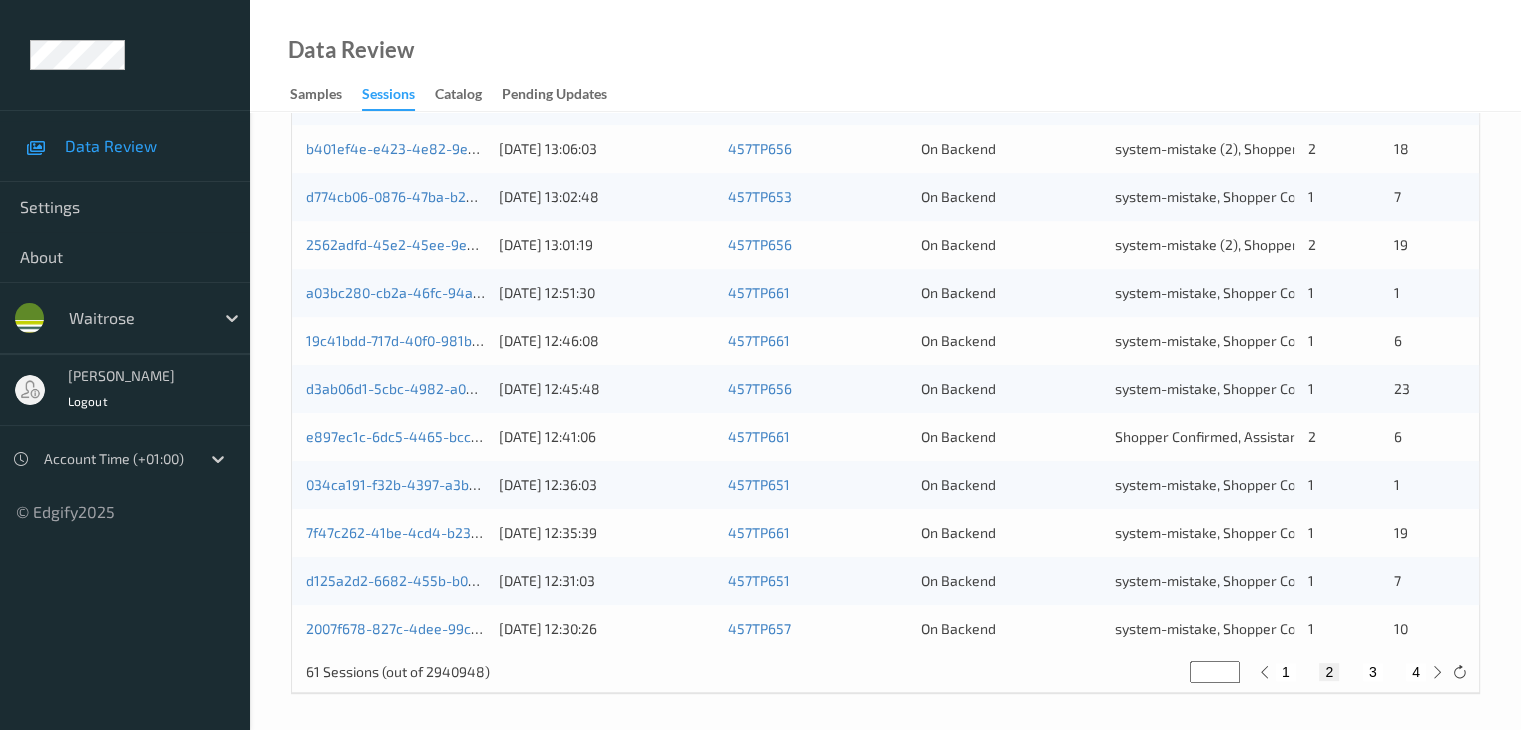scroll, scrollTop: 932, scrollLeft: 0, axis: vertical 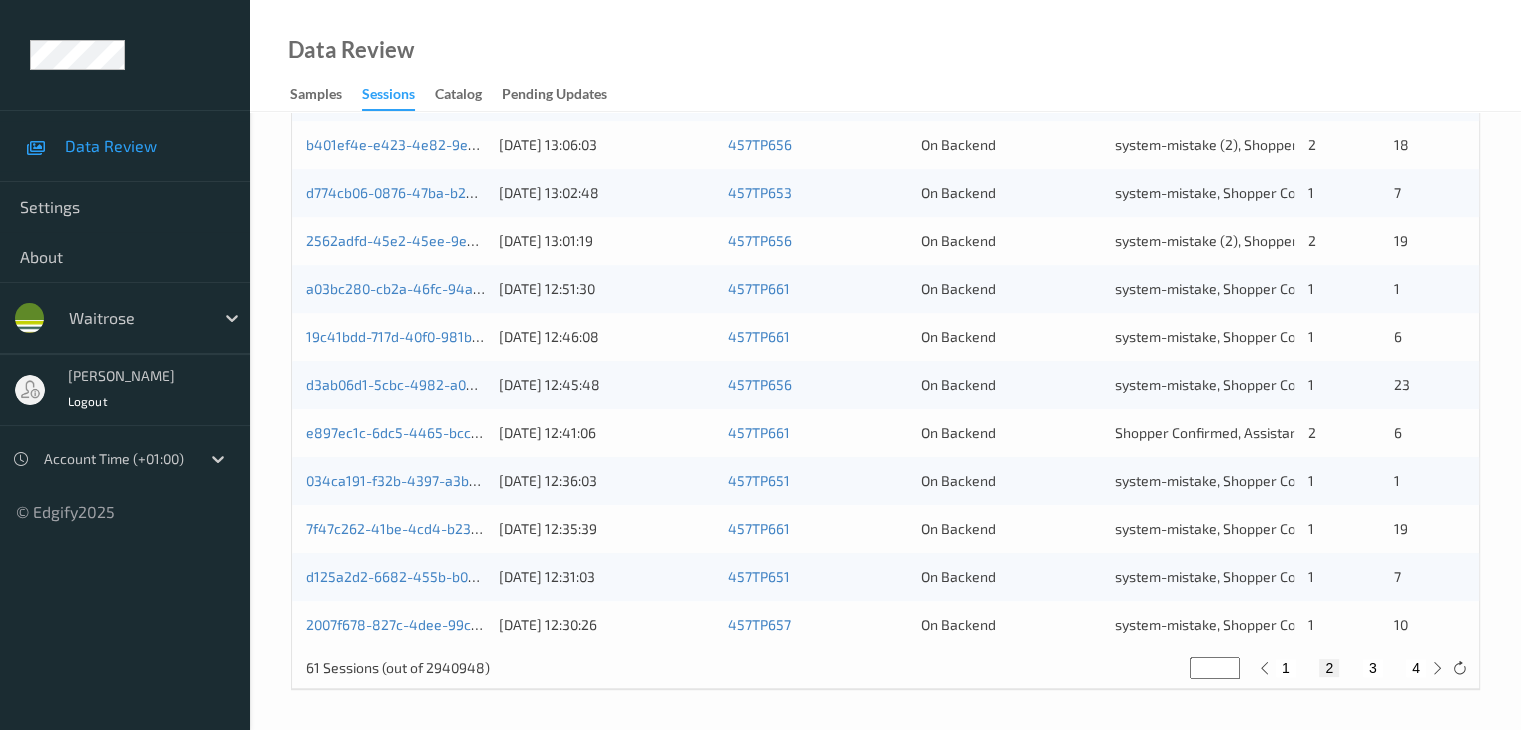 type 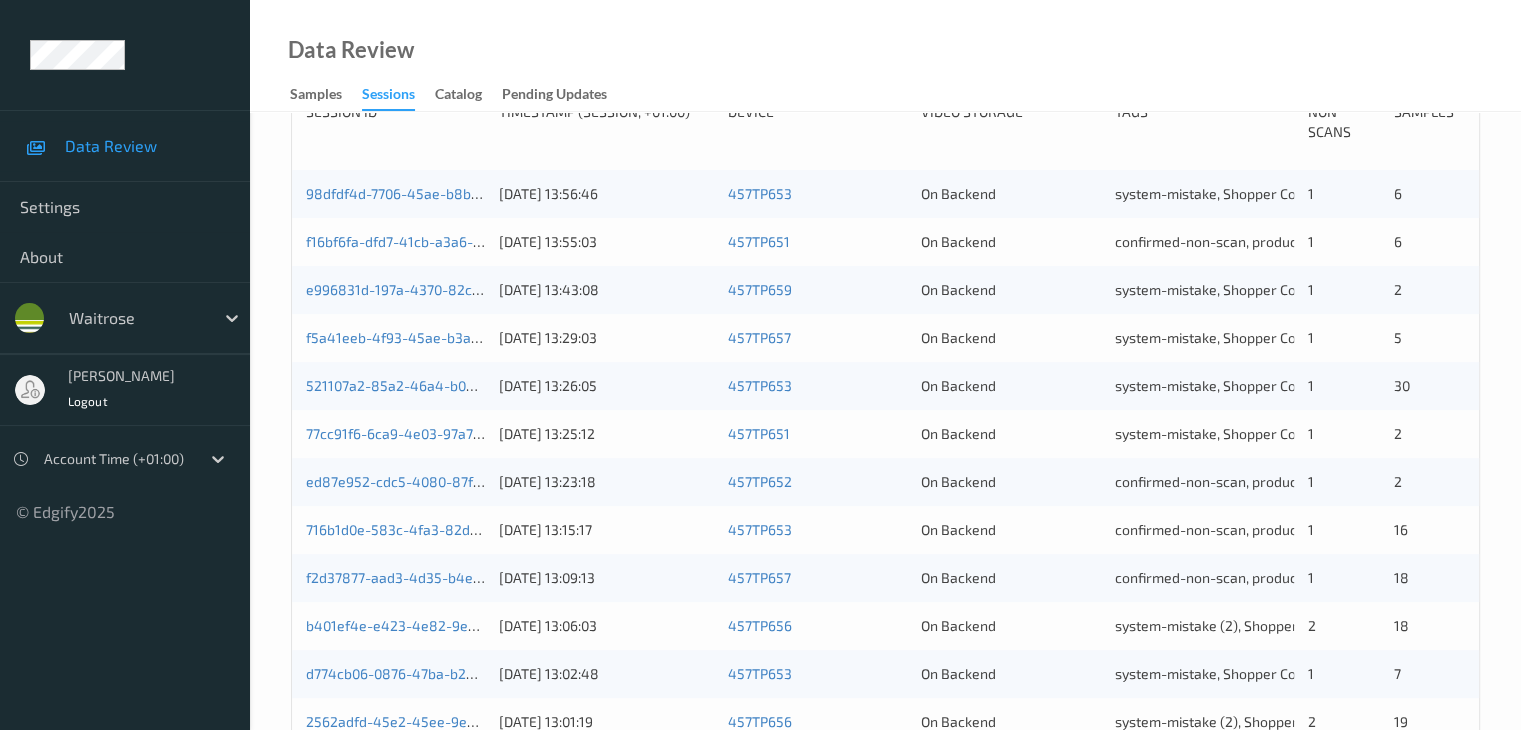 scroll, scrollTop: 432, scrollLeft: 0, axis: vertical 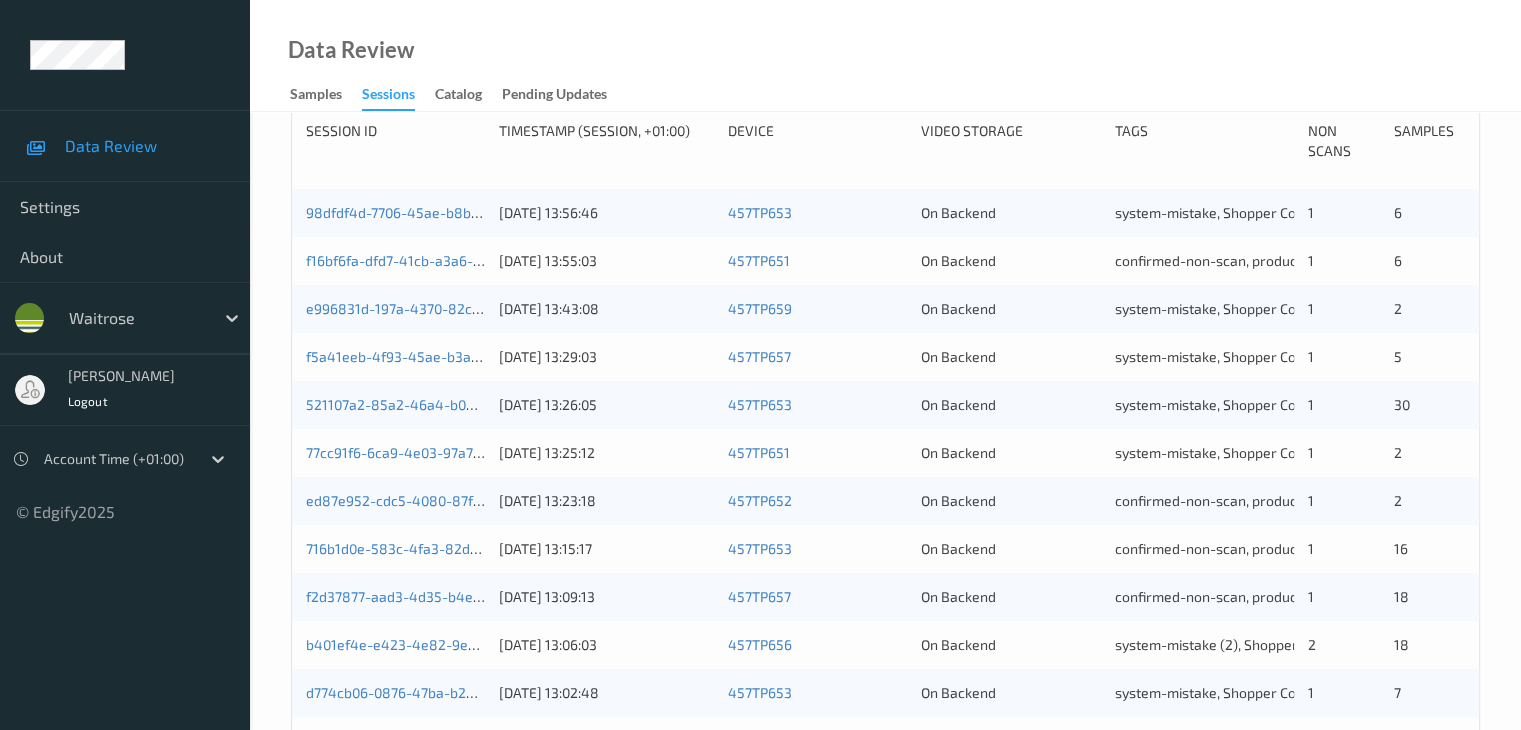 click on "18" at bounding box center (1429, 645) 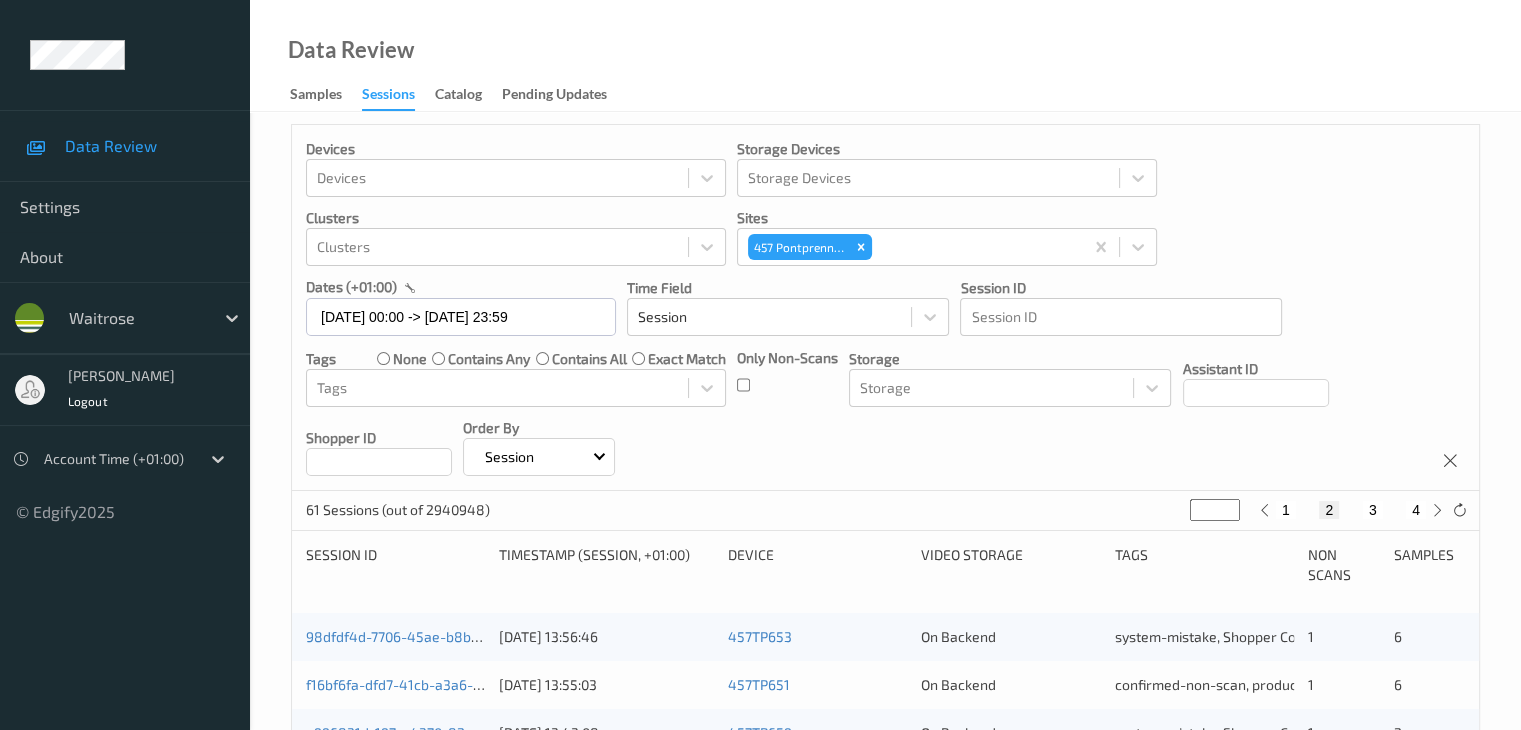 scroll, scrollTop: 0, scrollLeft: 0, axis: both 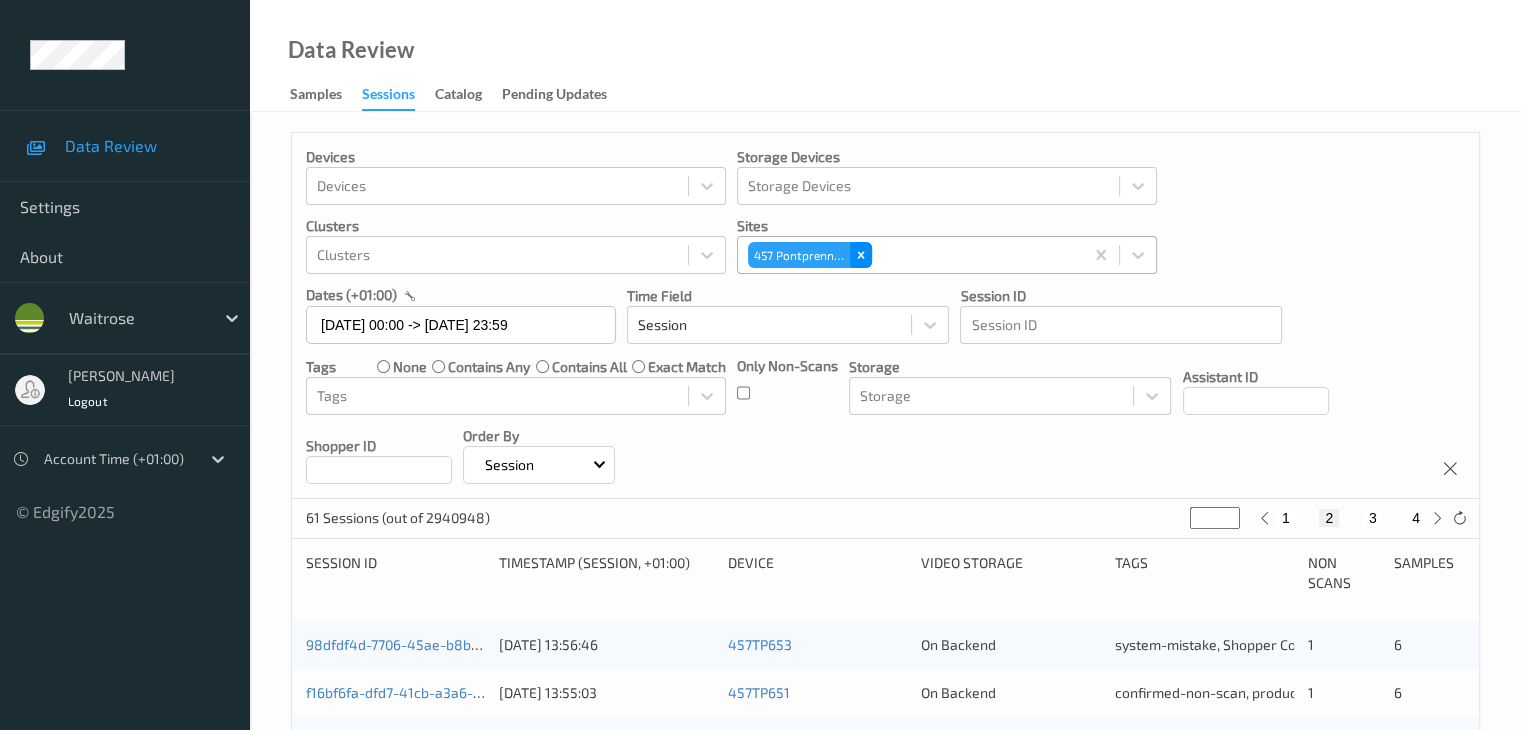 click 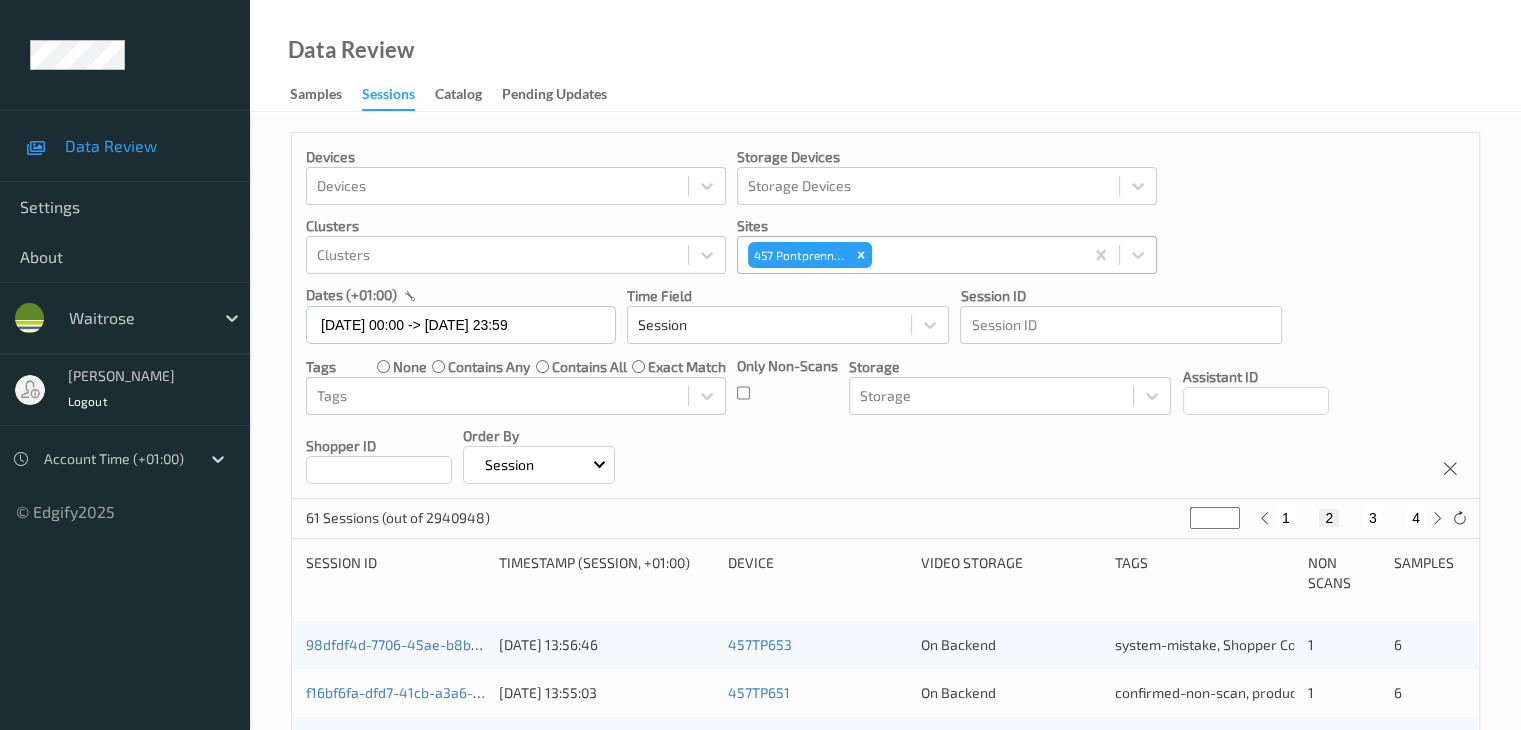 type on "*" 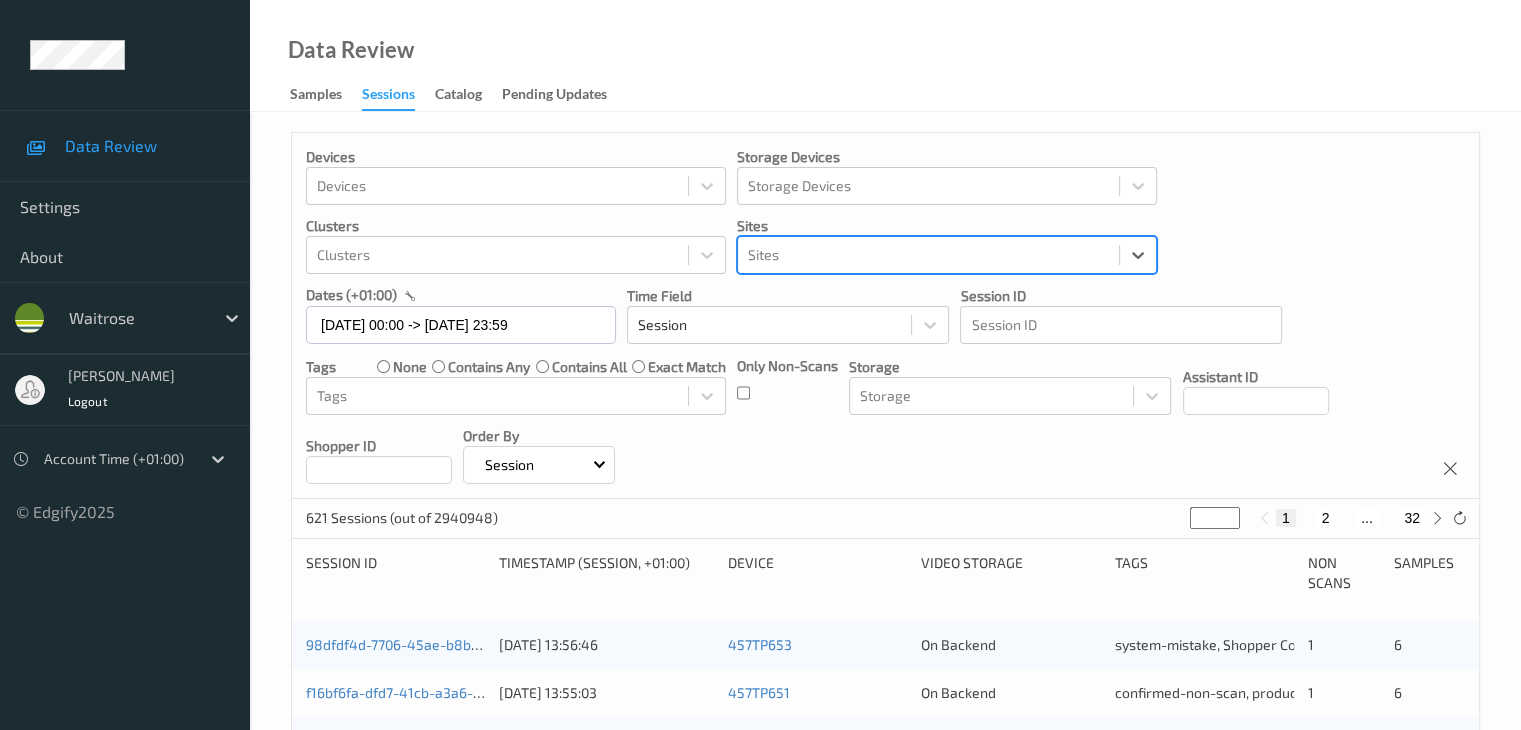 paste on "729 [PERSON_NAME]" 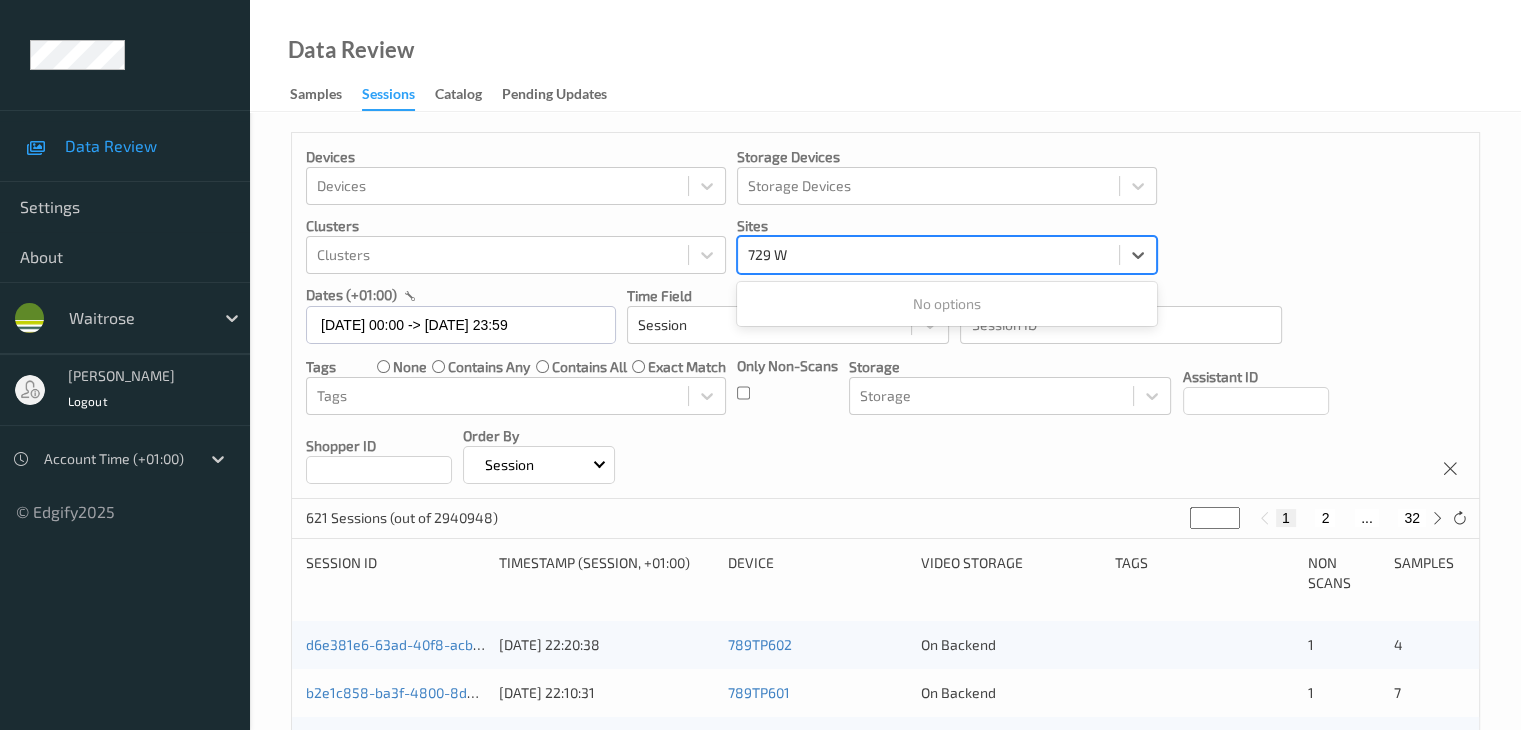 type on "729" 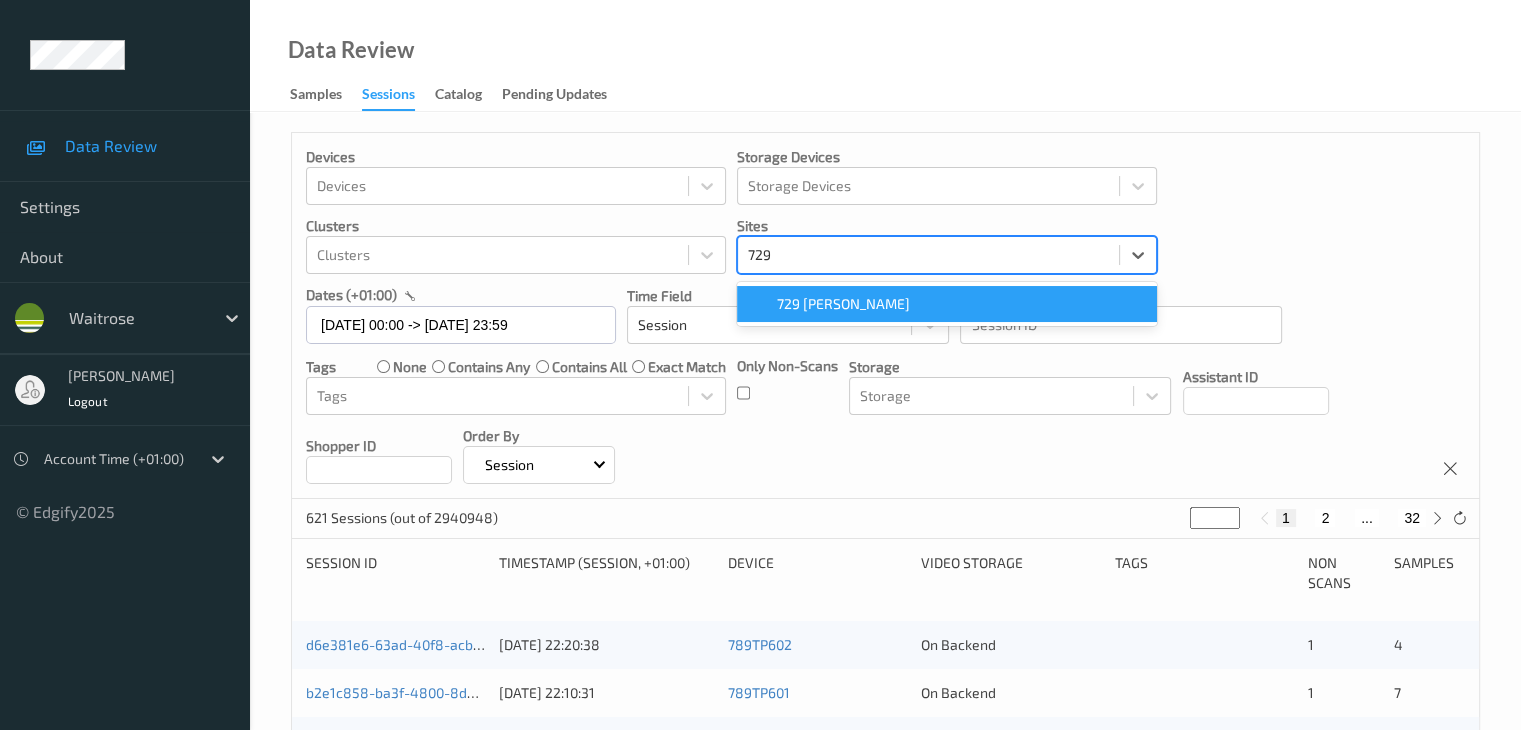 click on "729	[PERSON_NAME]" at bounding box center [947, 304] 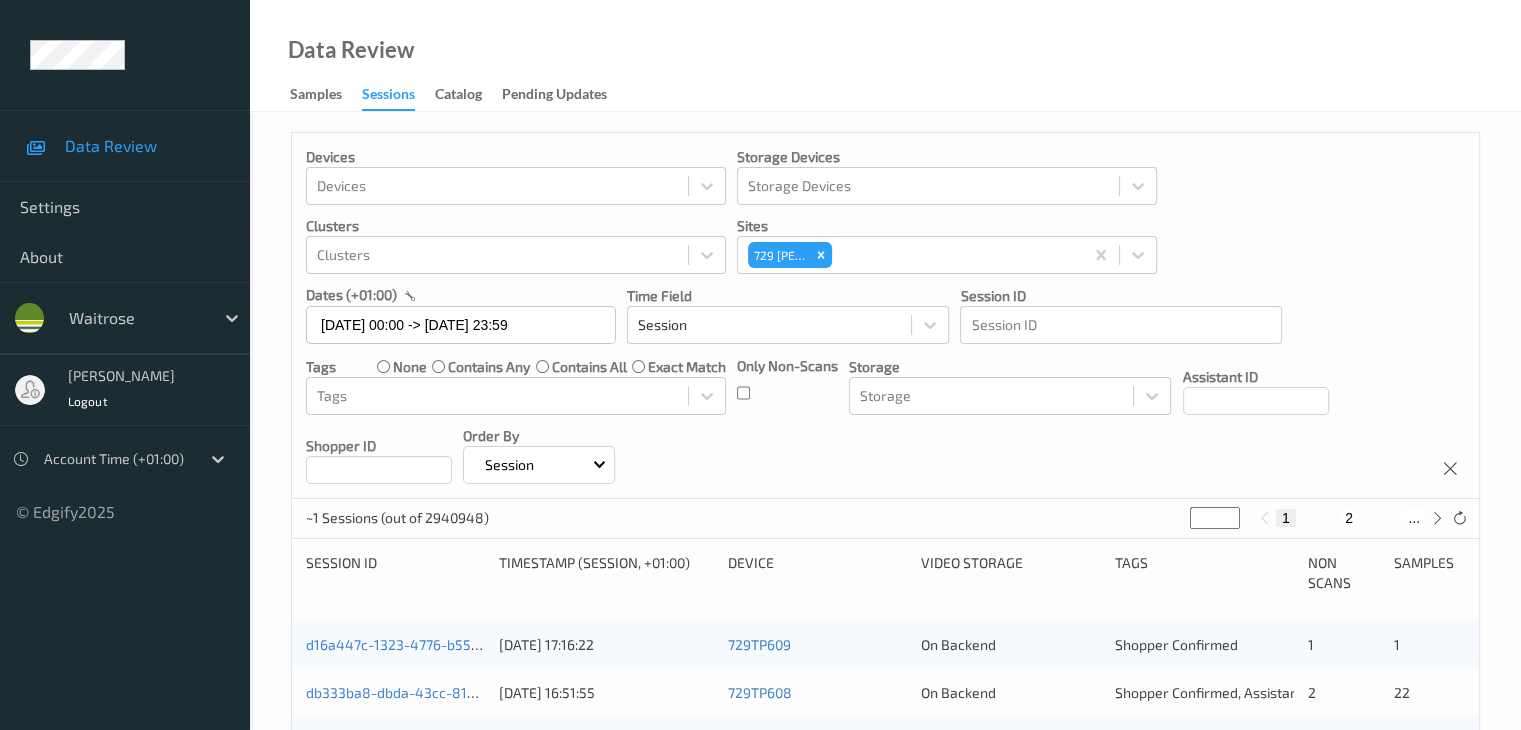 click on "Devices Devices Storage Devices Storage Devices Clusters Clusters Sites 729	[PERSON_NAME] dates (+01:00) [DATE] 00:00 -> [DATE] 23:59 Time Field Session Session ID Session ID Tags none contains any contains all exact match Tags Only Non-Scans Storage Storage Assistant ID Shopper ID Order By Session" at bounding box center [885, 316] 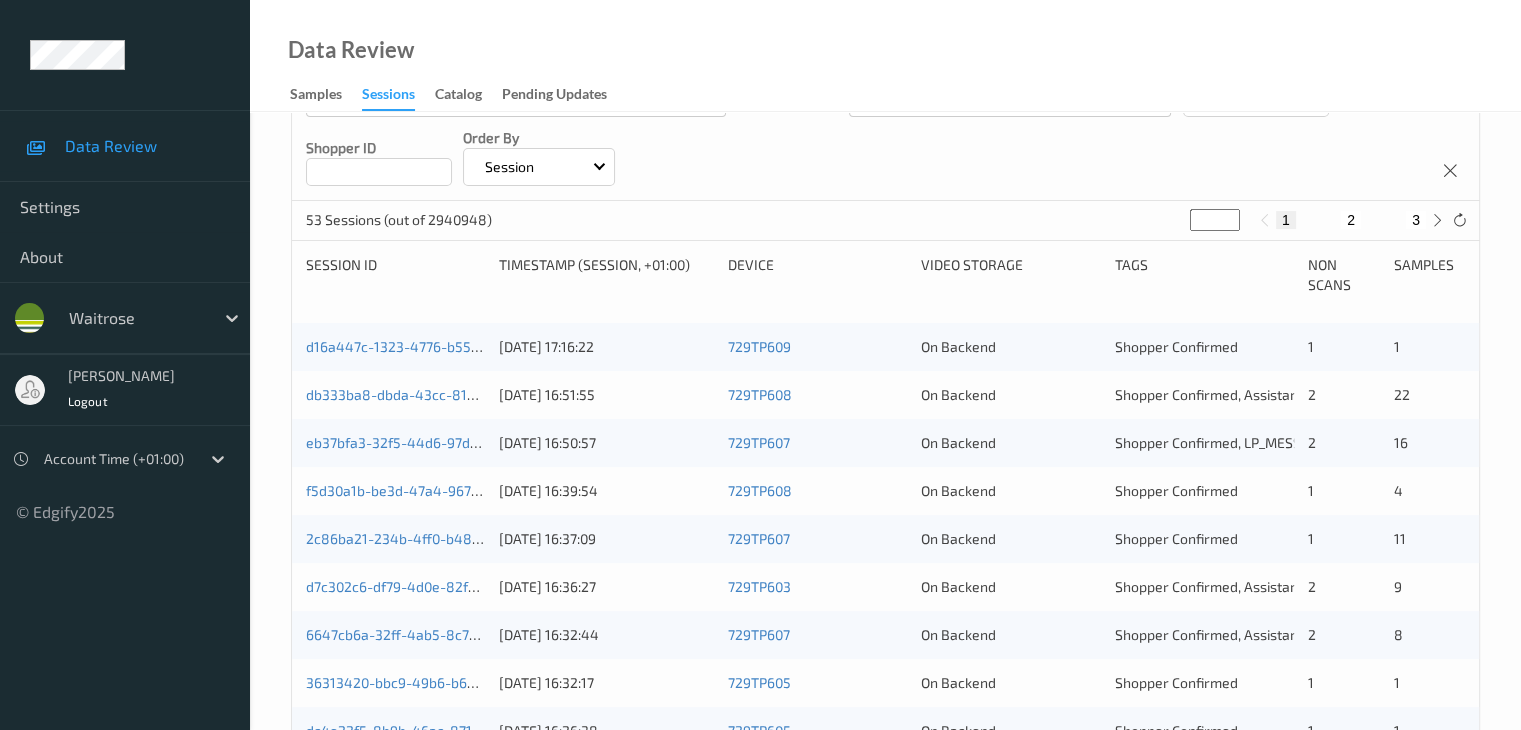 scroll, scrollTop: 200, scrollLeft: 0, axis: vertical 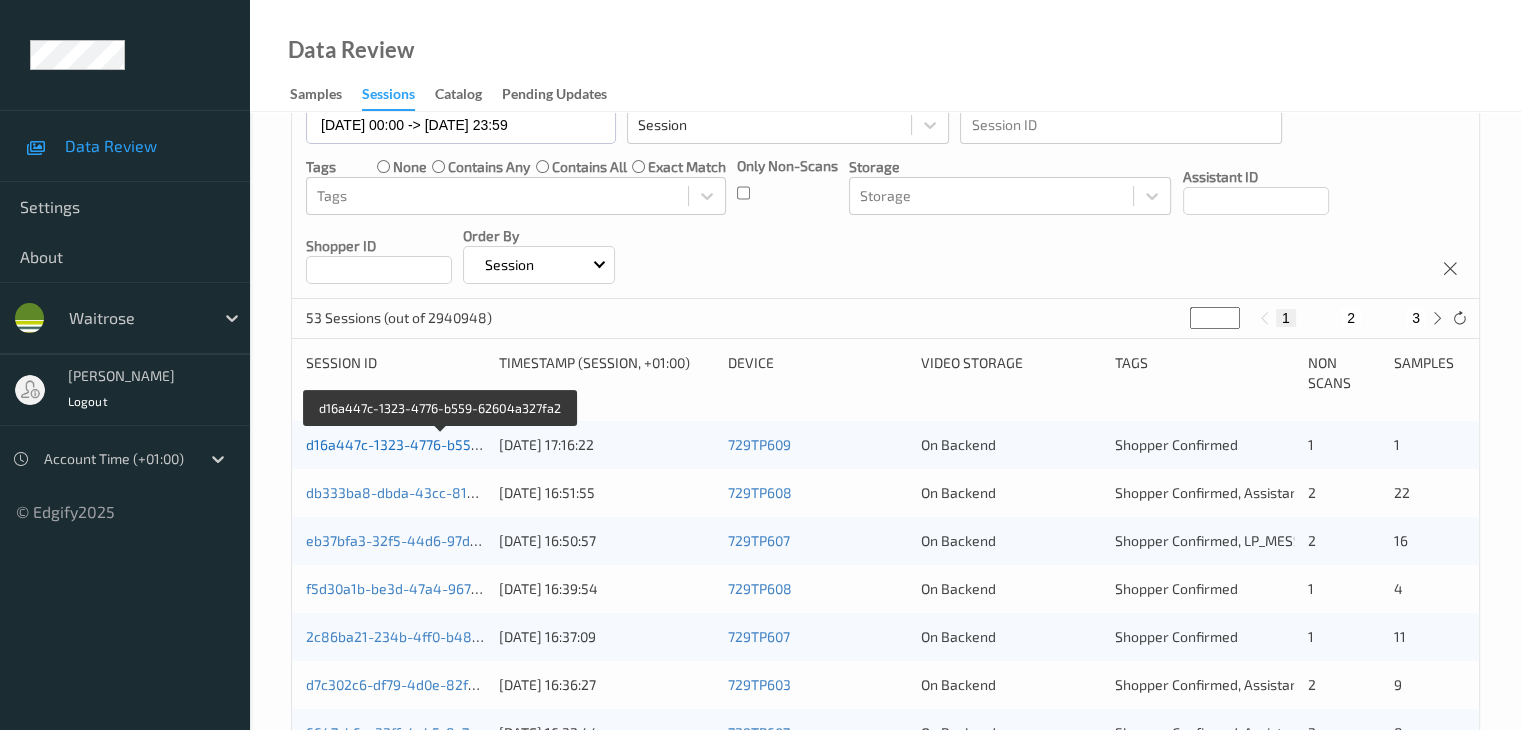 click on "d16a447c-1323-4776-b559-62604a327fa2" at bounding box center [442, 444] 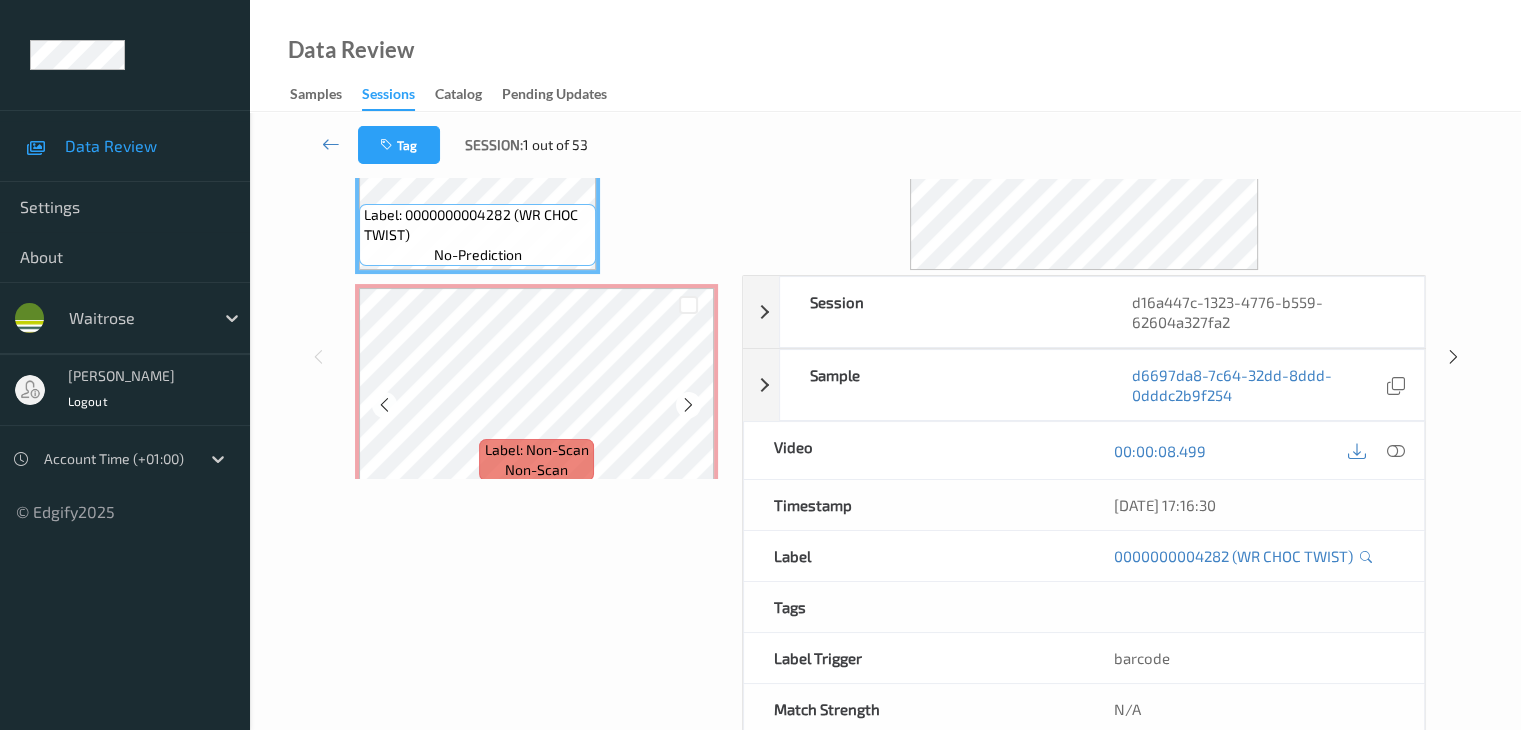 scroll, scrollTop: 0, scrollLeft: 0, axis: both 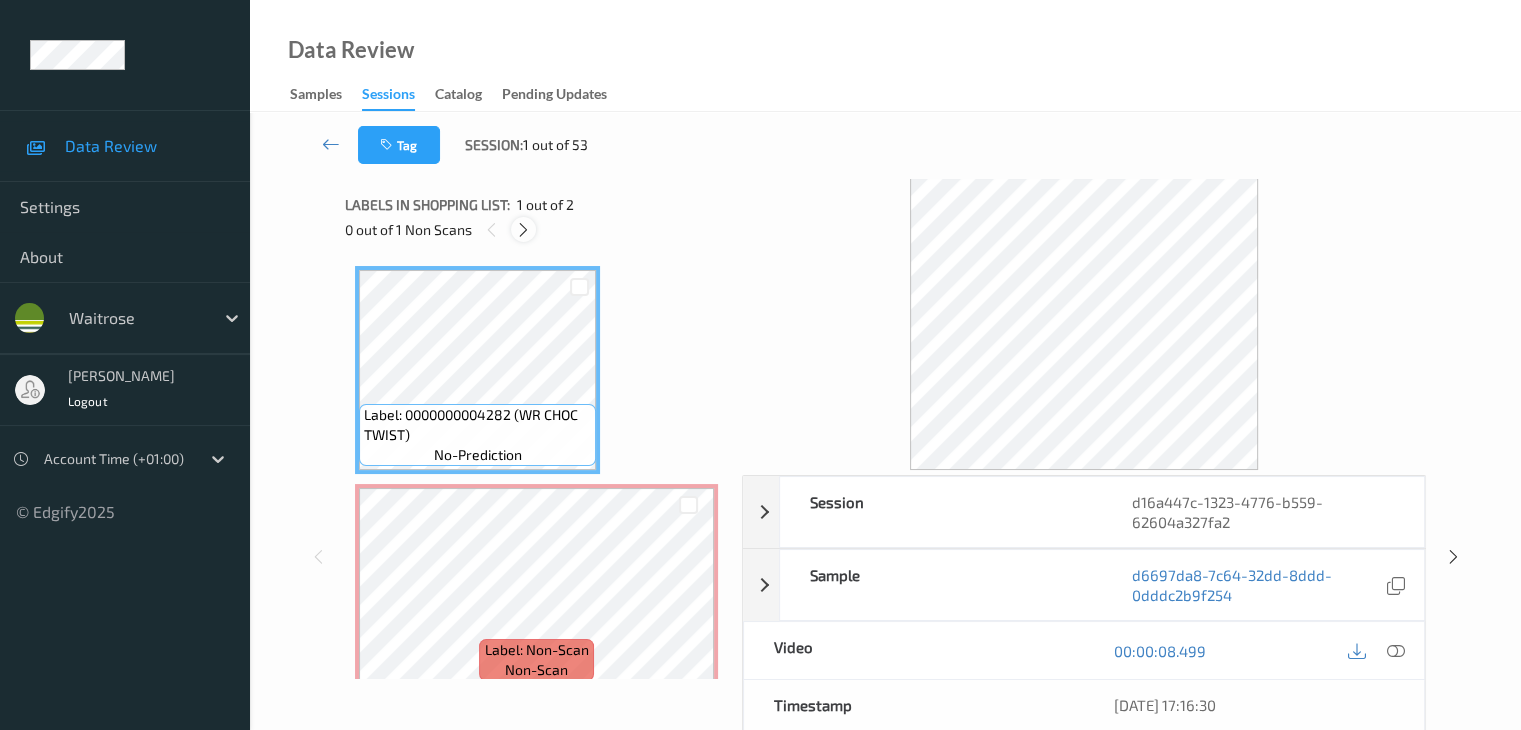 click at bounding box center [523, 229] 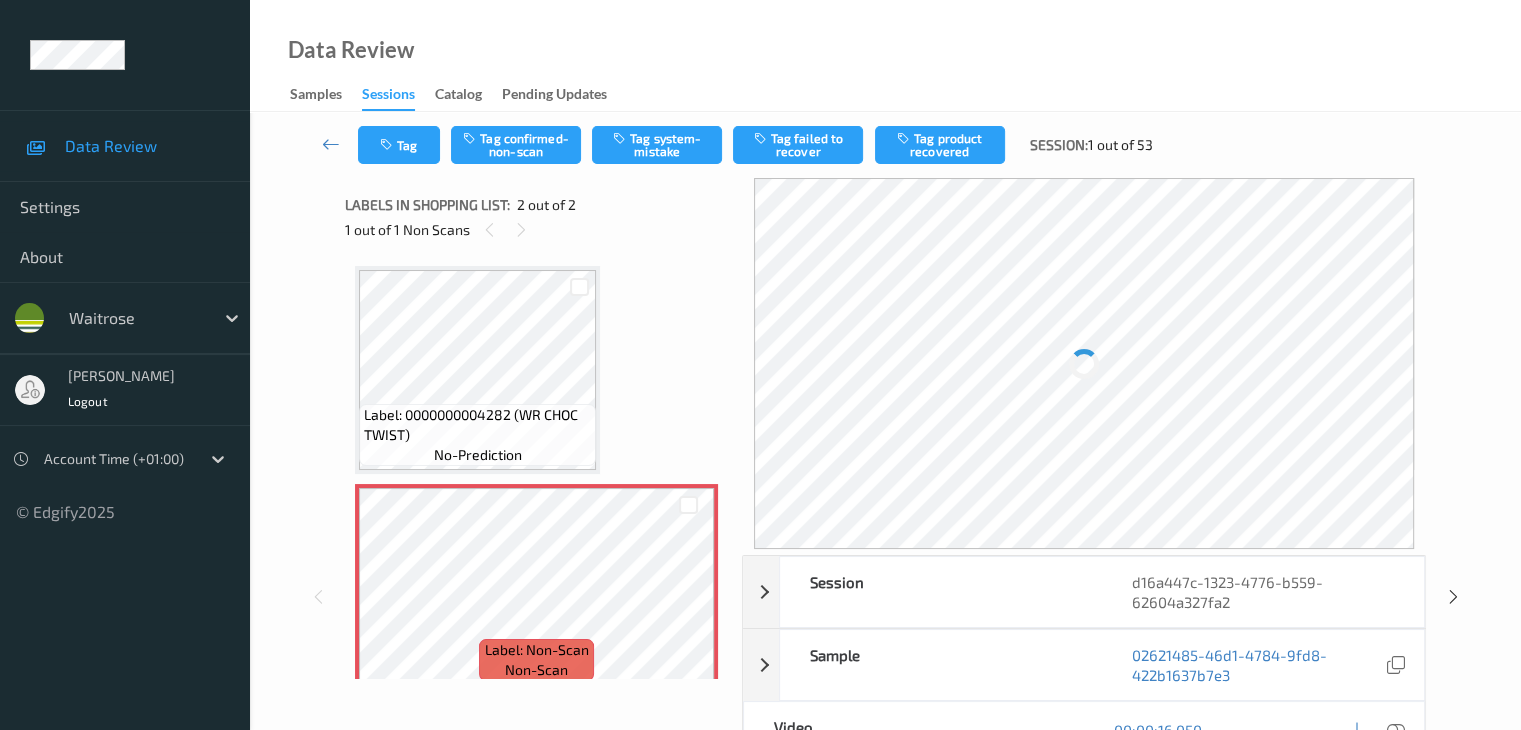 scroll, scrollTop: 10, scrollLeft: 0, axis: vertical 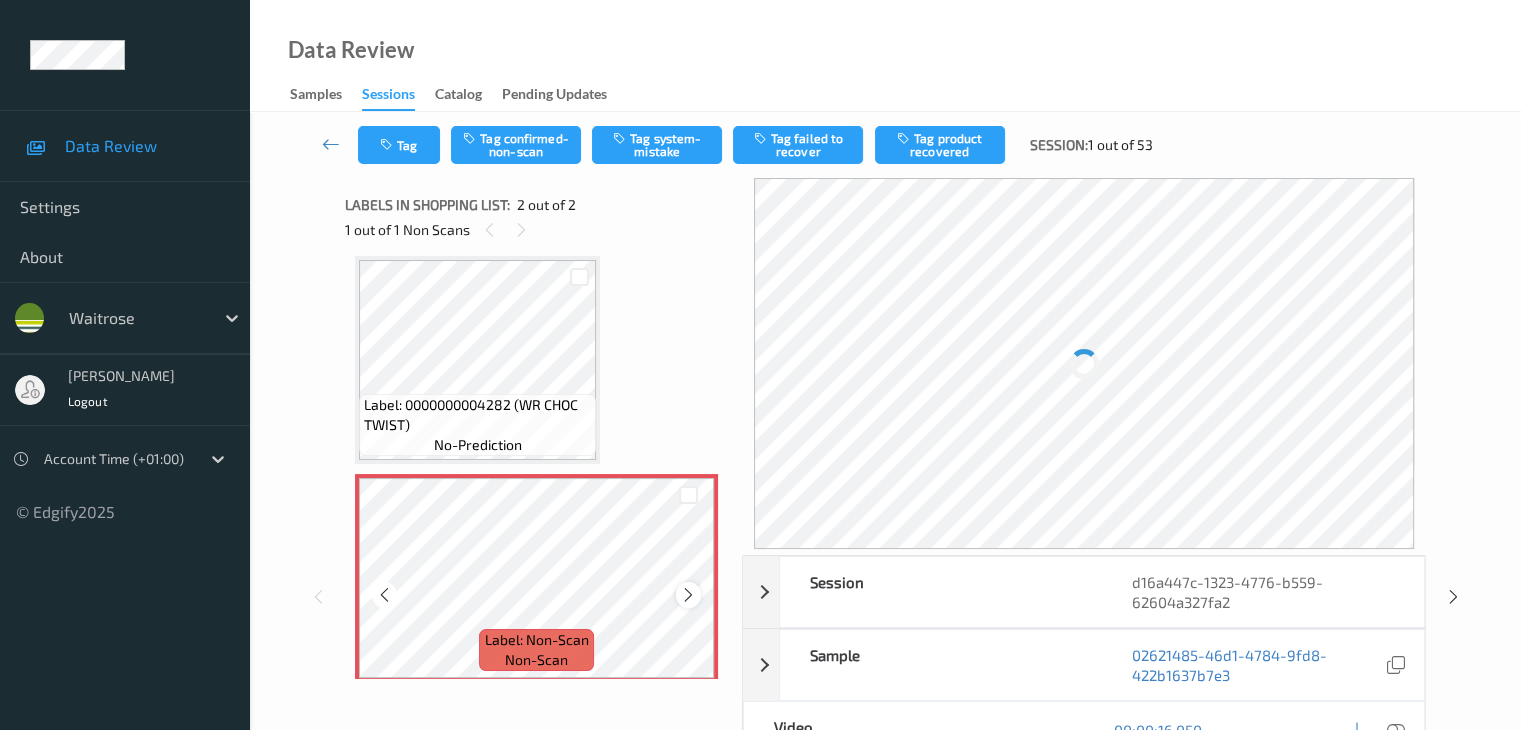 click at bounding box center (688, 595) 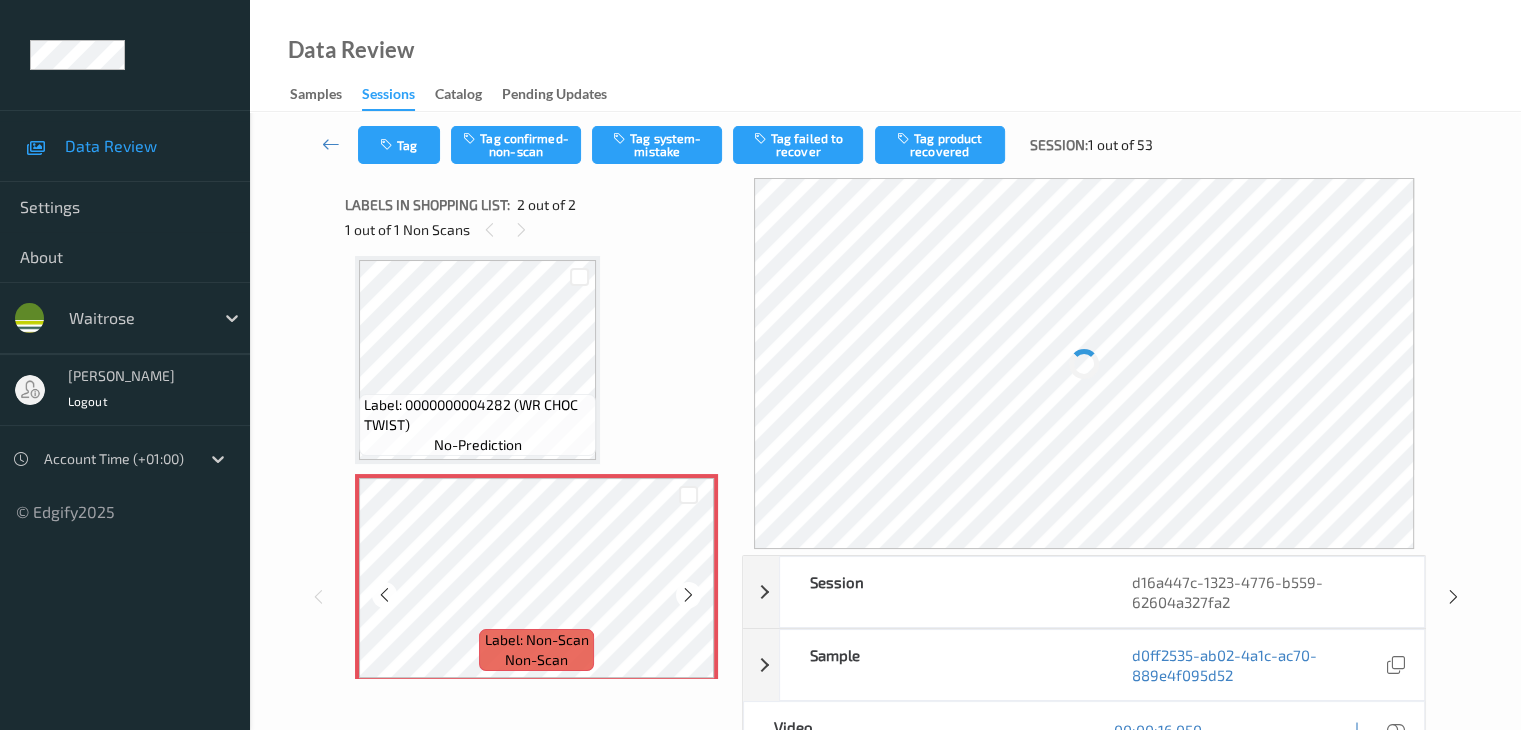 click at bounding box center [688, 595] 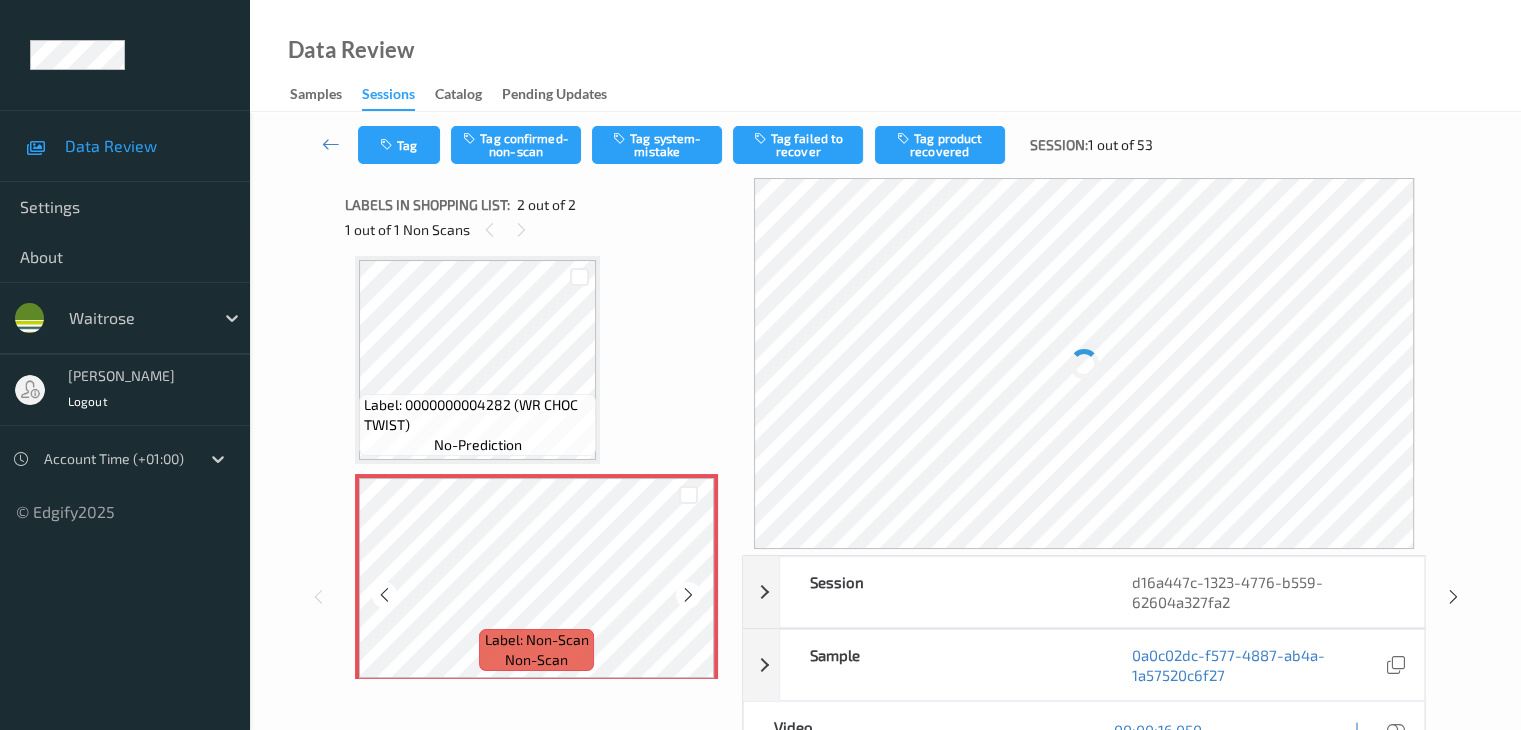 click at bounding box center [688, 595] 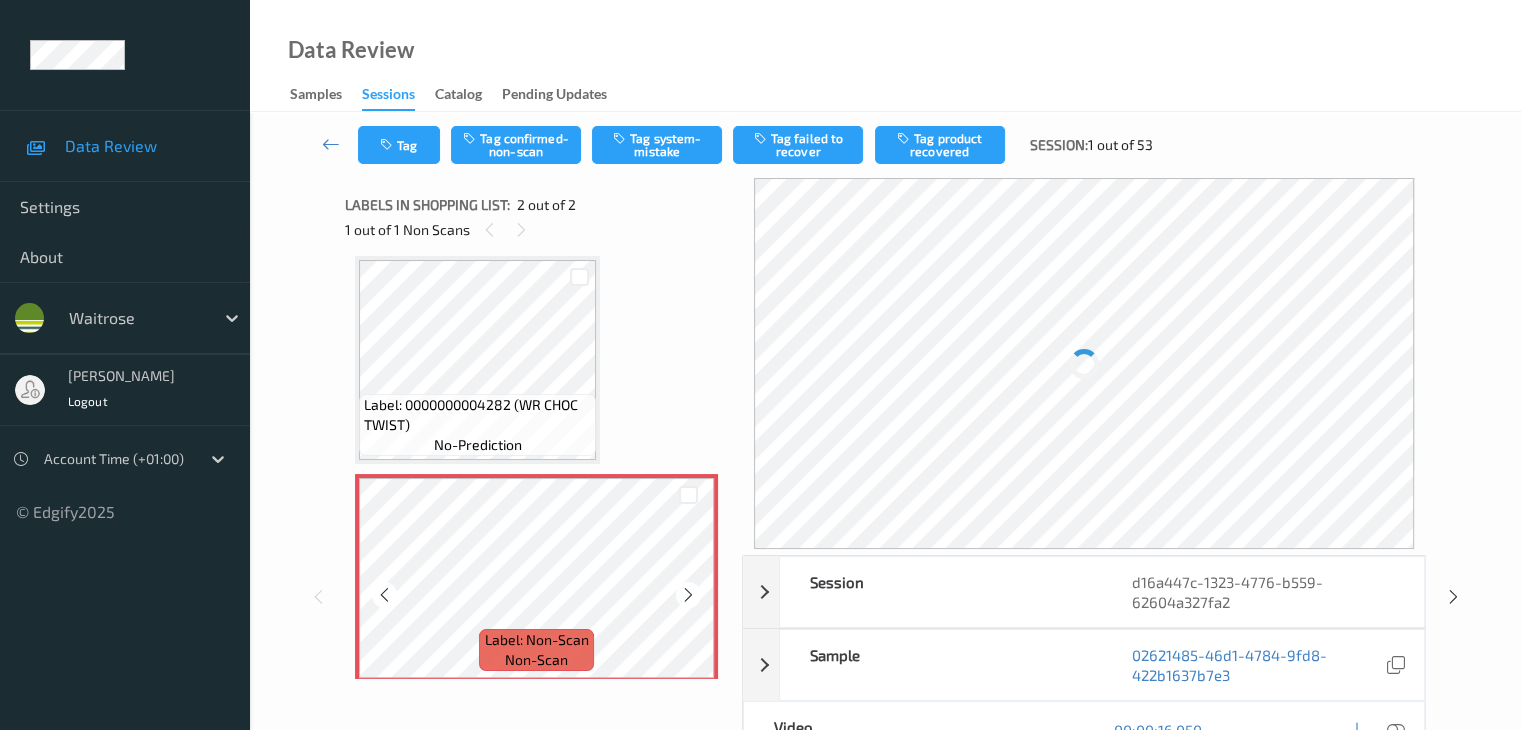 click at bounding box center [688, 595] 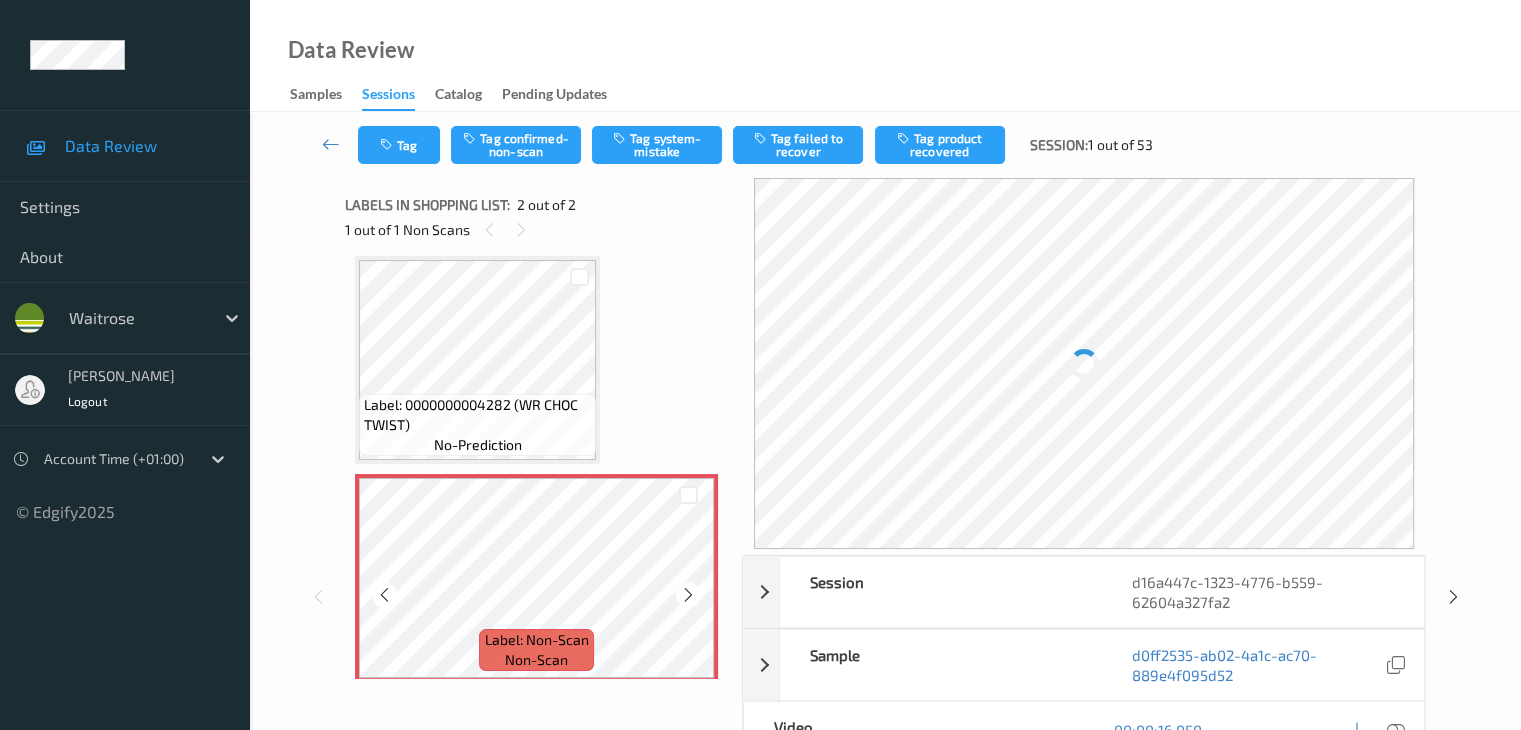 click at bounding box center [688, 595] 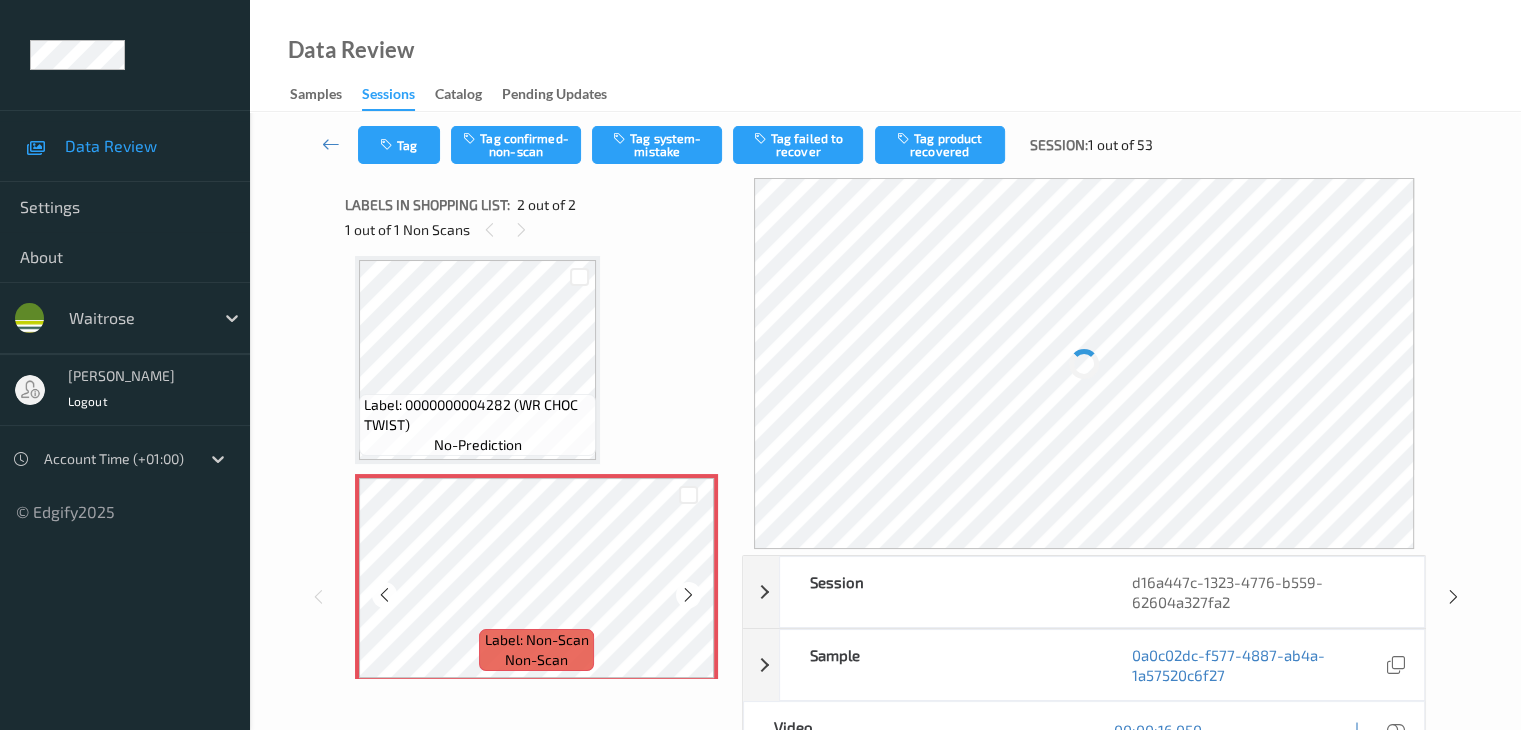 click at bounding box center (688, 595) 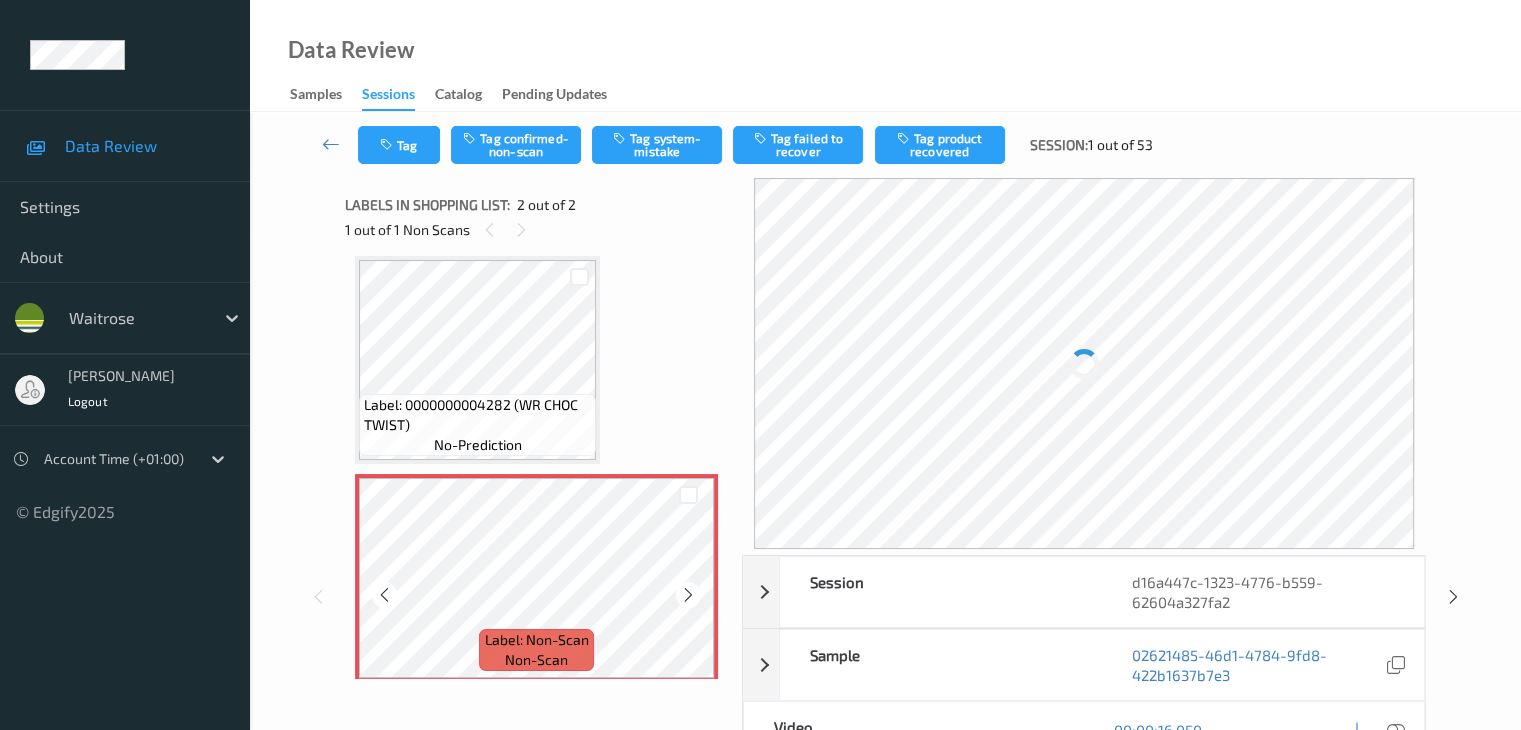 click at bounding box center (688, 595) 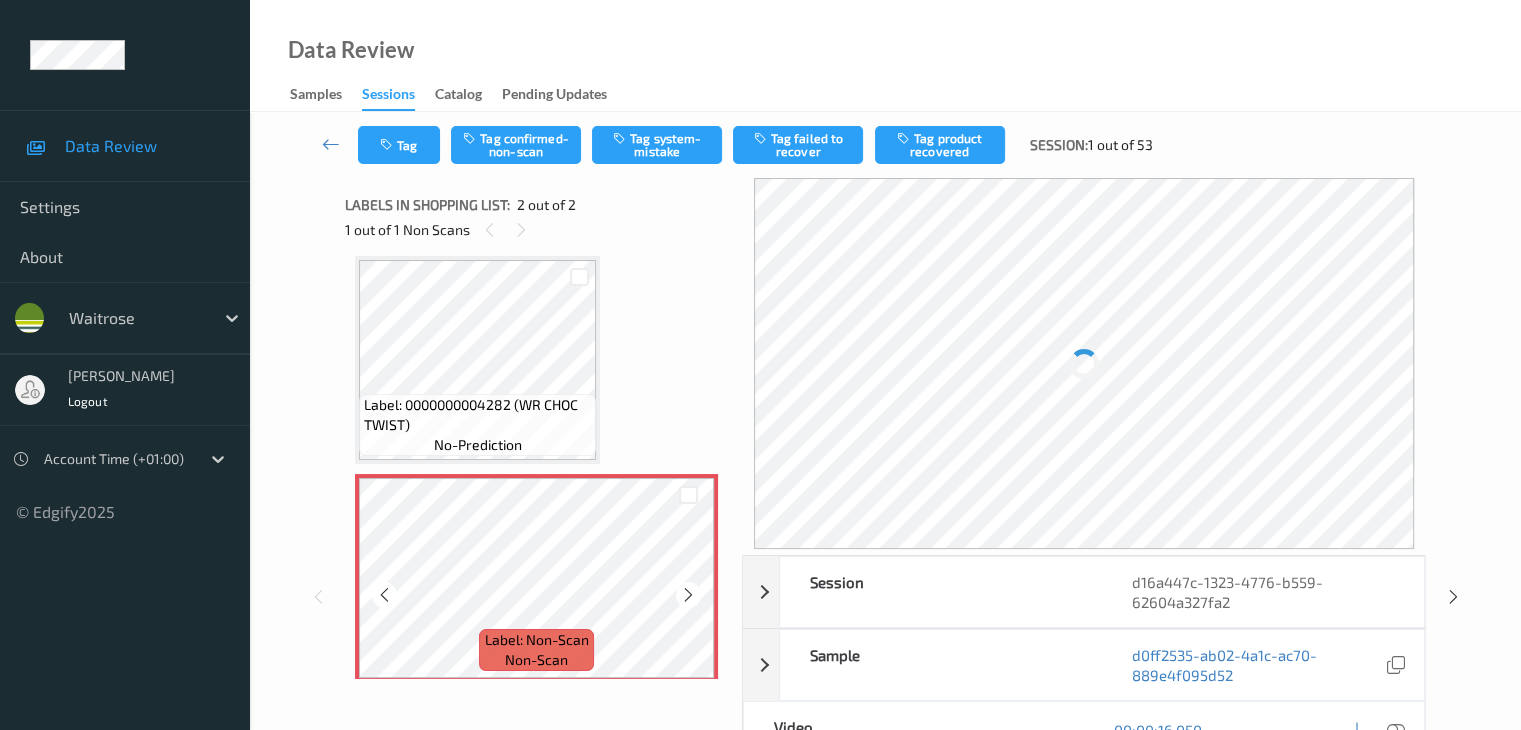 click at bounding box center [688, 595] 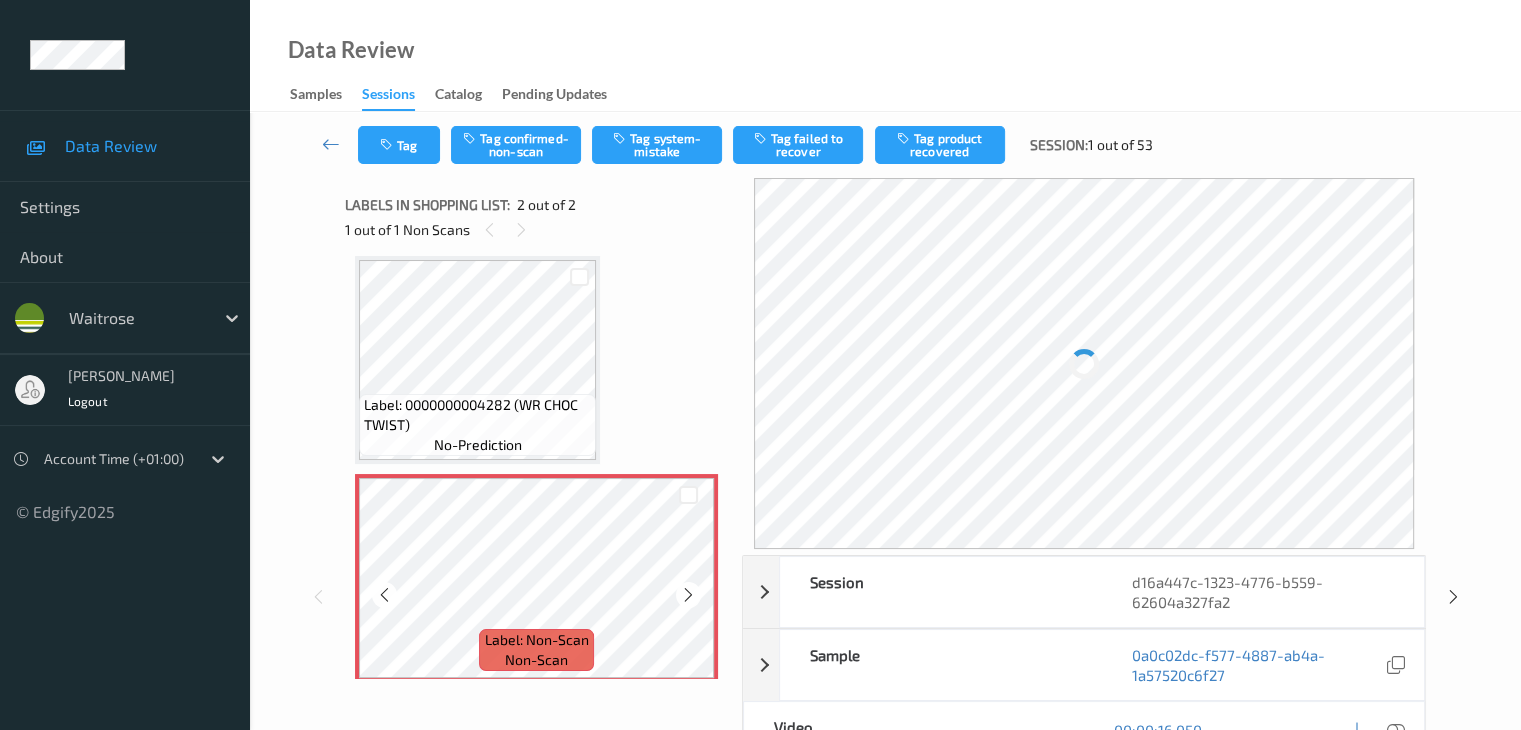 click at bounding box center (688, 595) 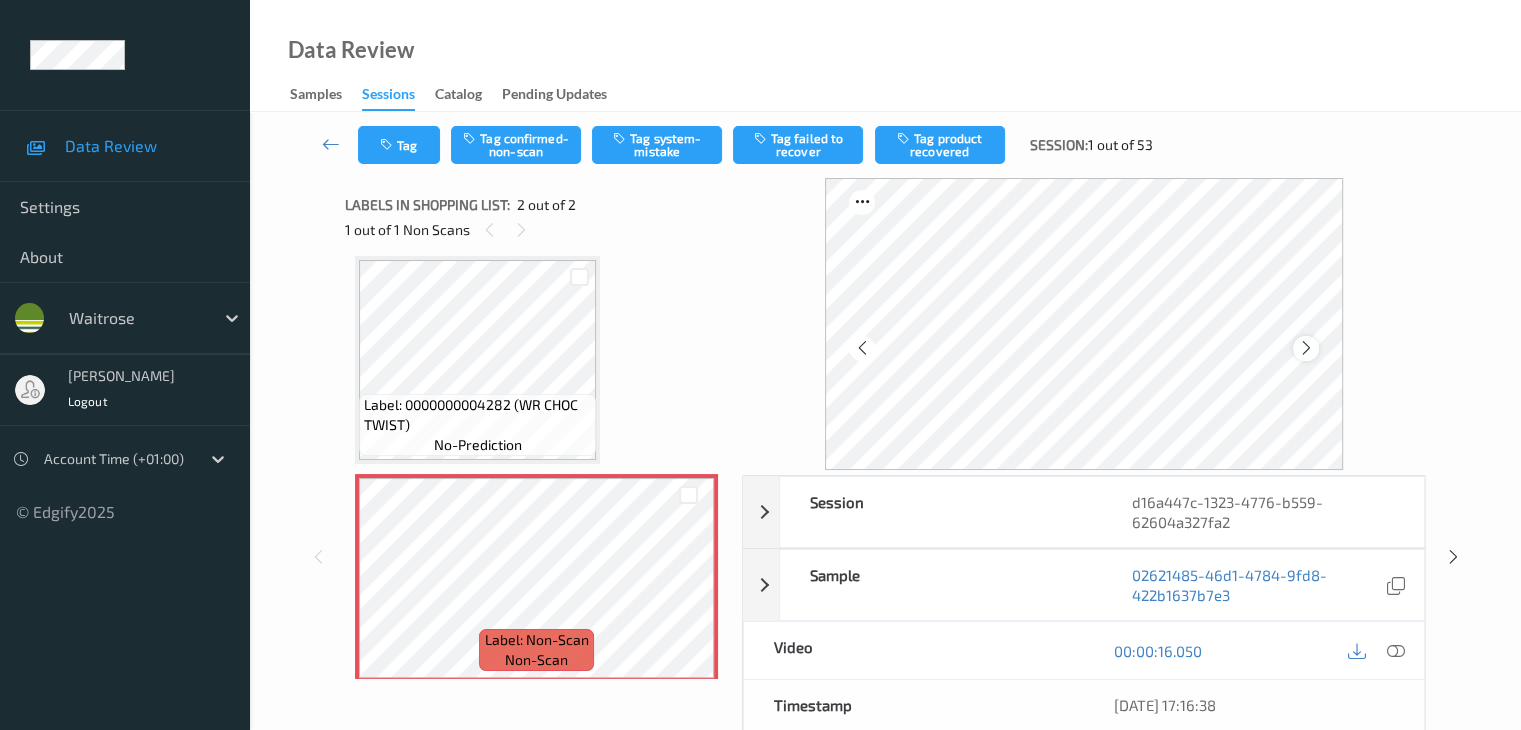 click at bounding box center [1306, 348] 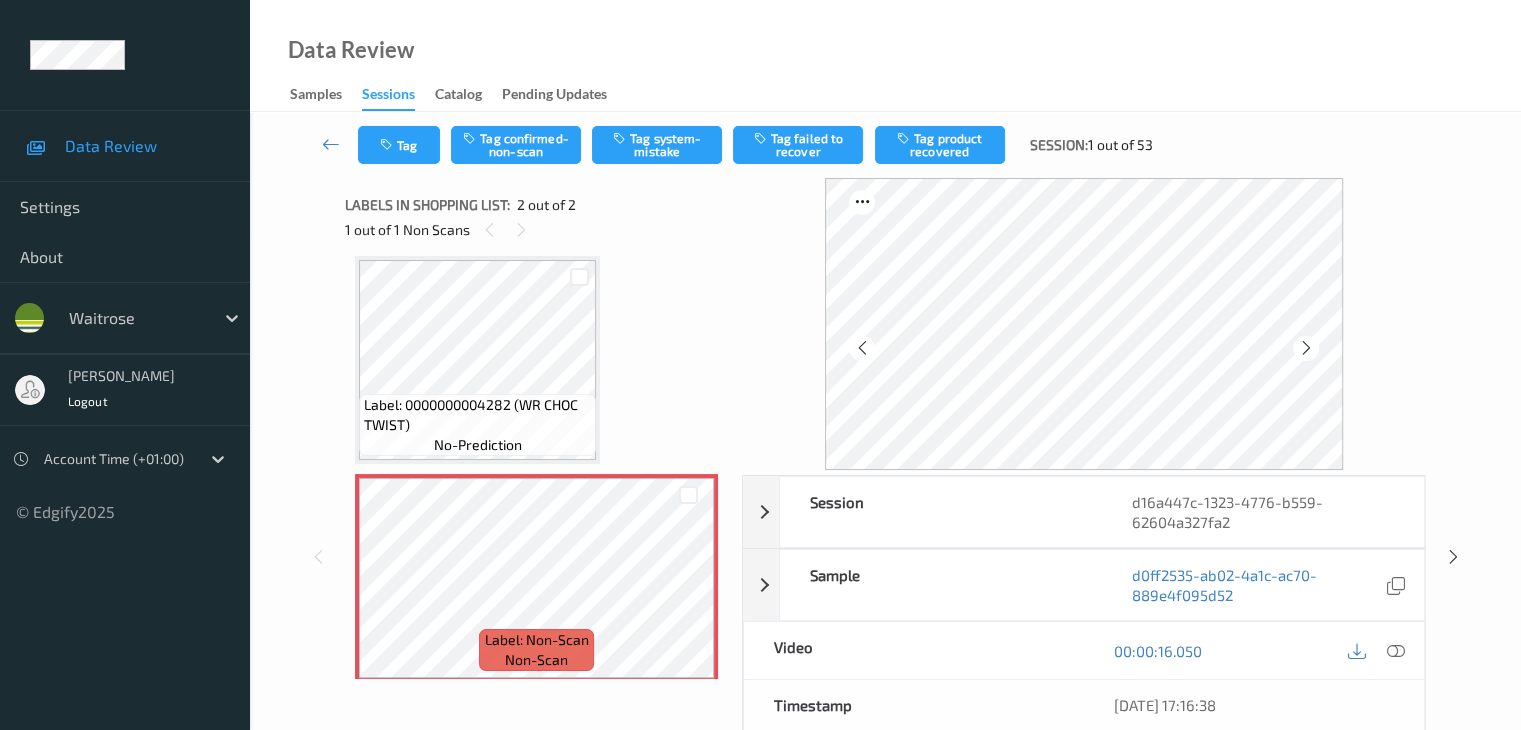 click at bounding box center [1306, 348] 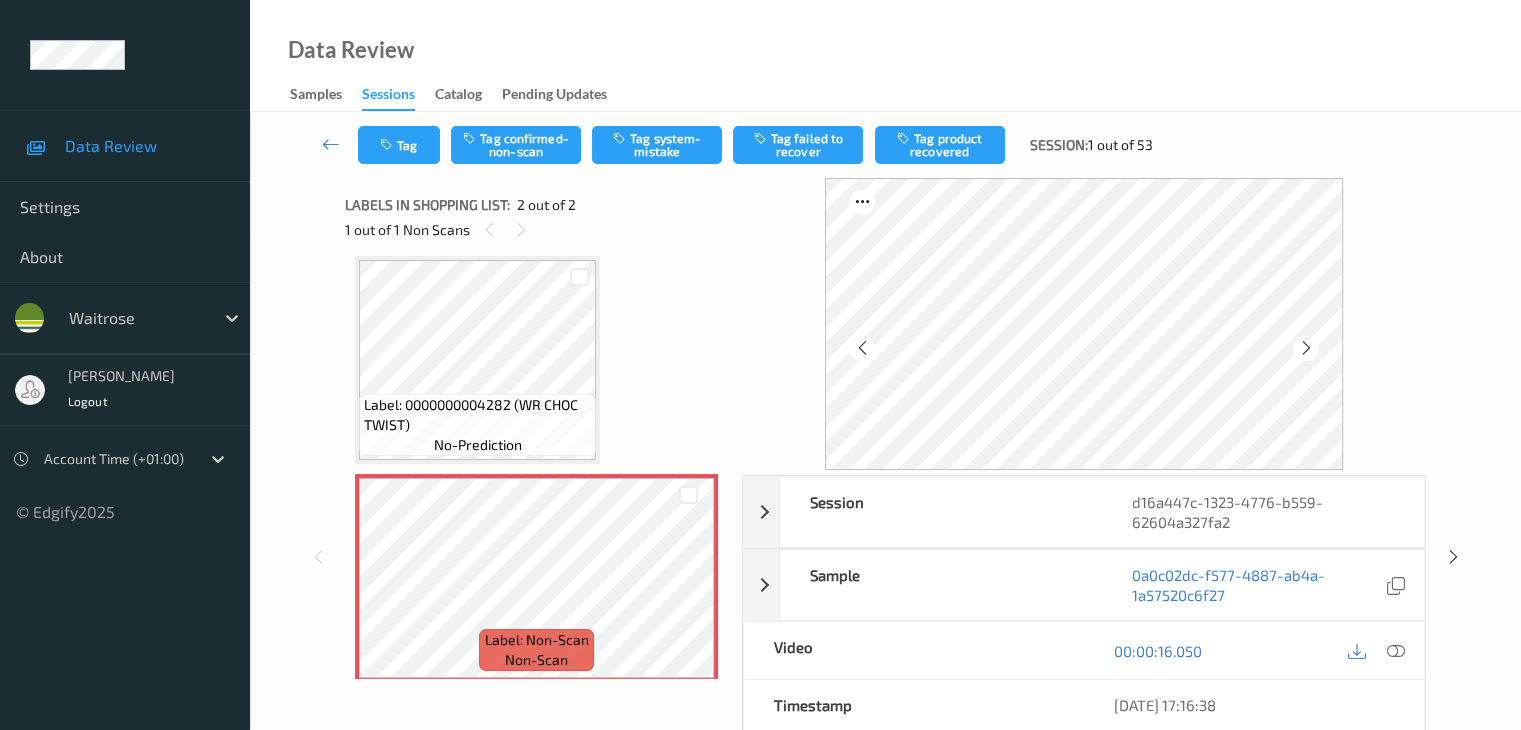 click at bounding box center (1306, 348) 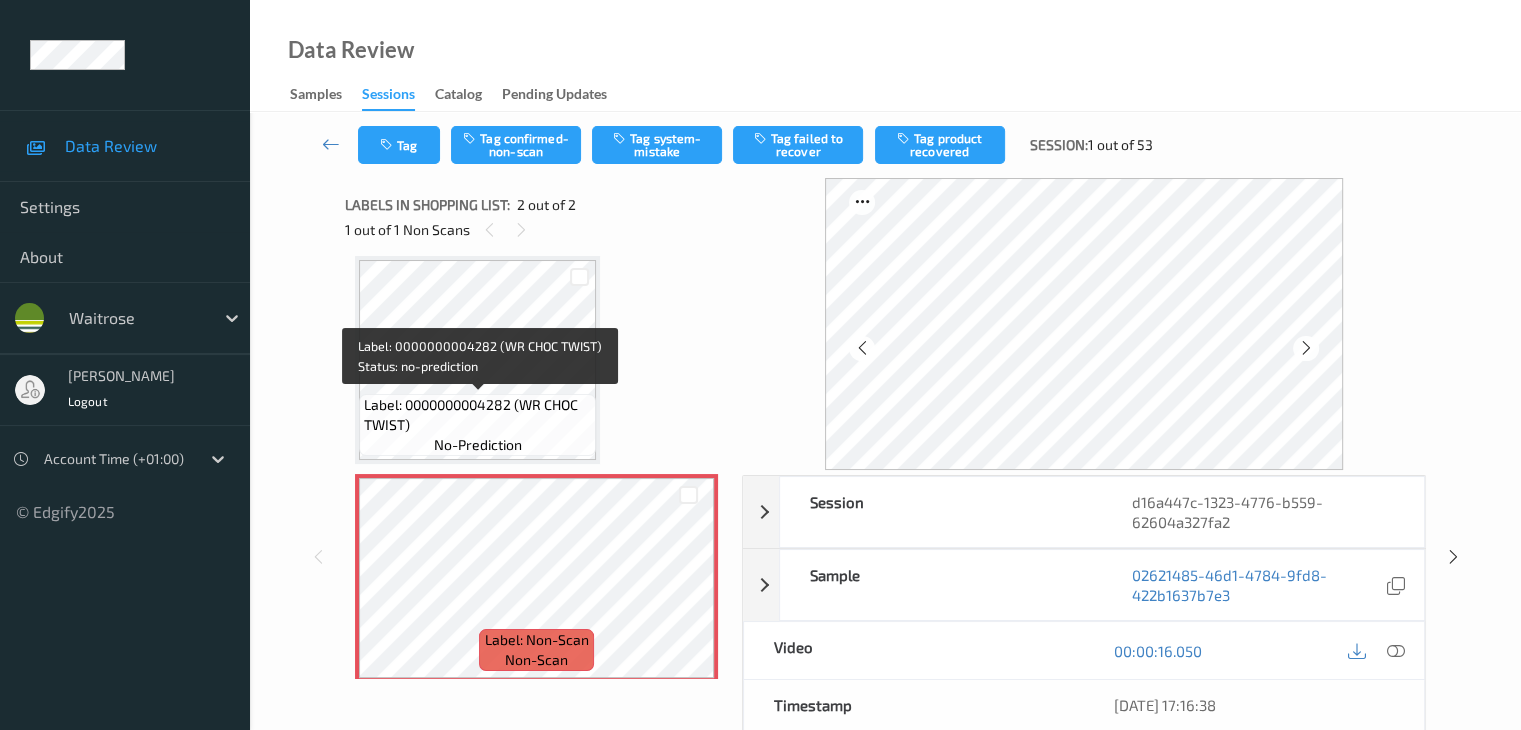 click on "Label: 0000000004282 (WR CHOC TWIST)" at bounding box center [477, 415] 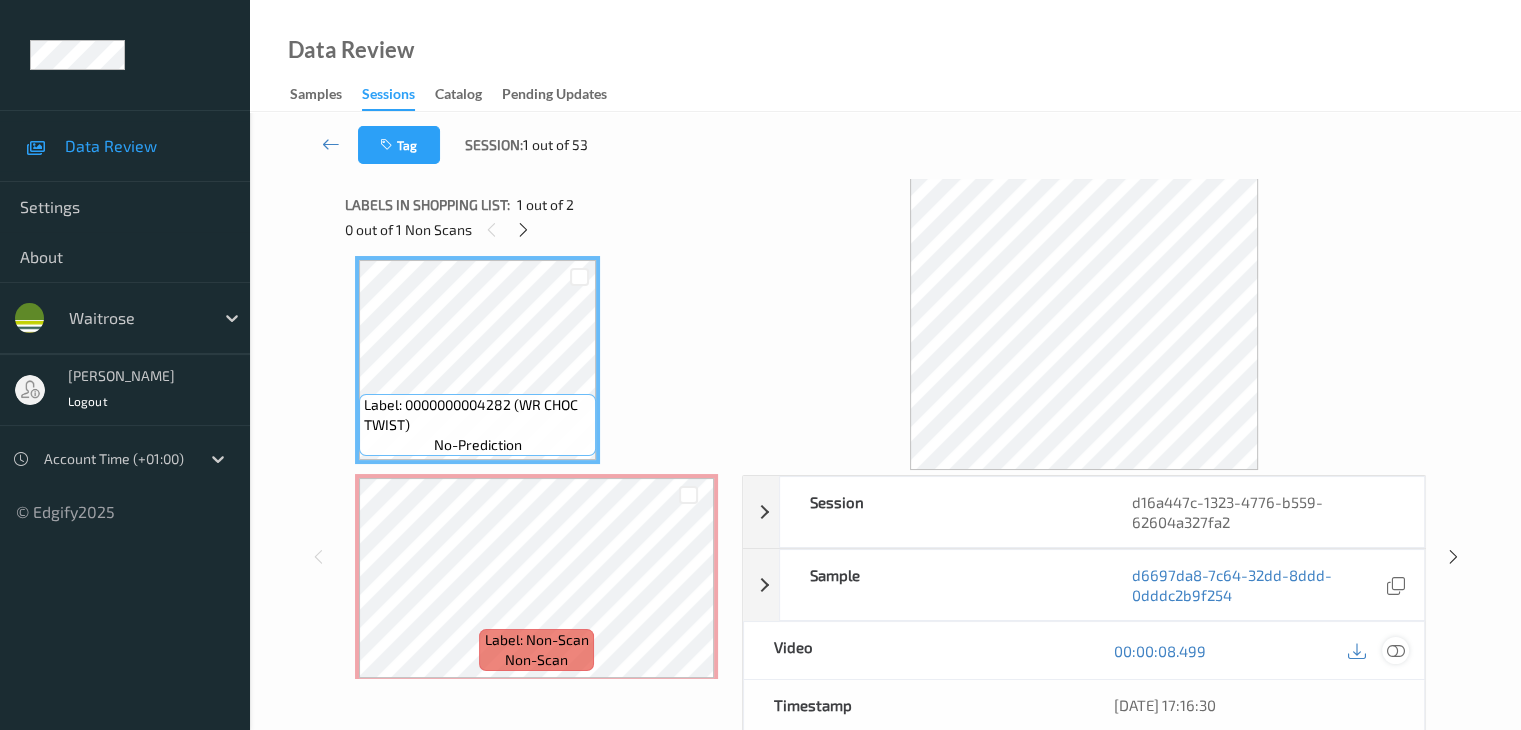 click at bounding box center (1395, 651) 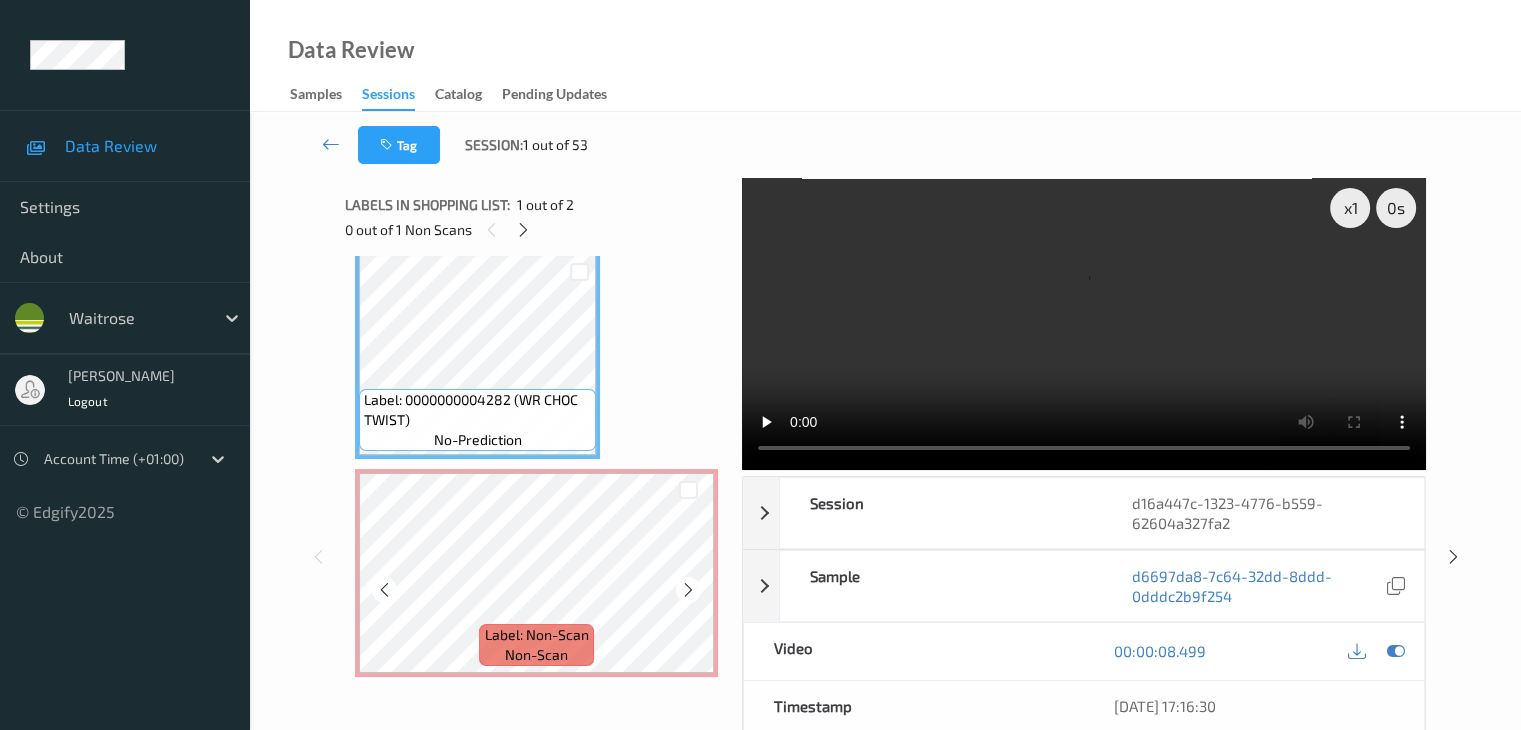 scroll, scrollTop: 0, scrollLeft: 0, axis: both 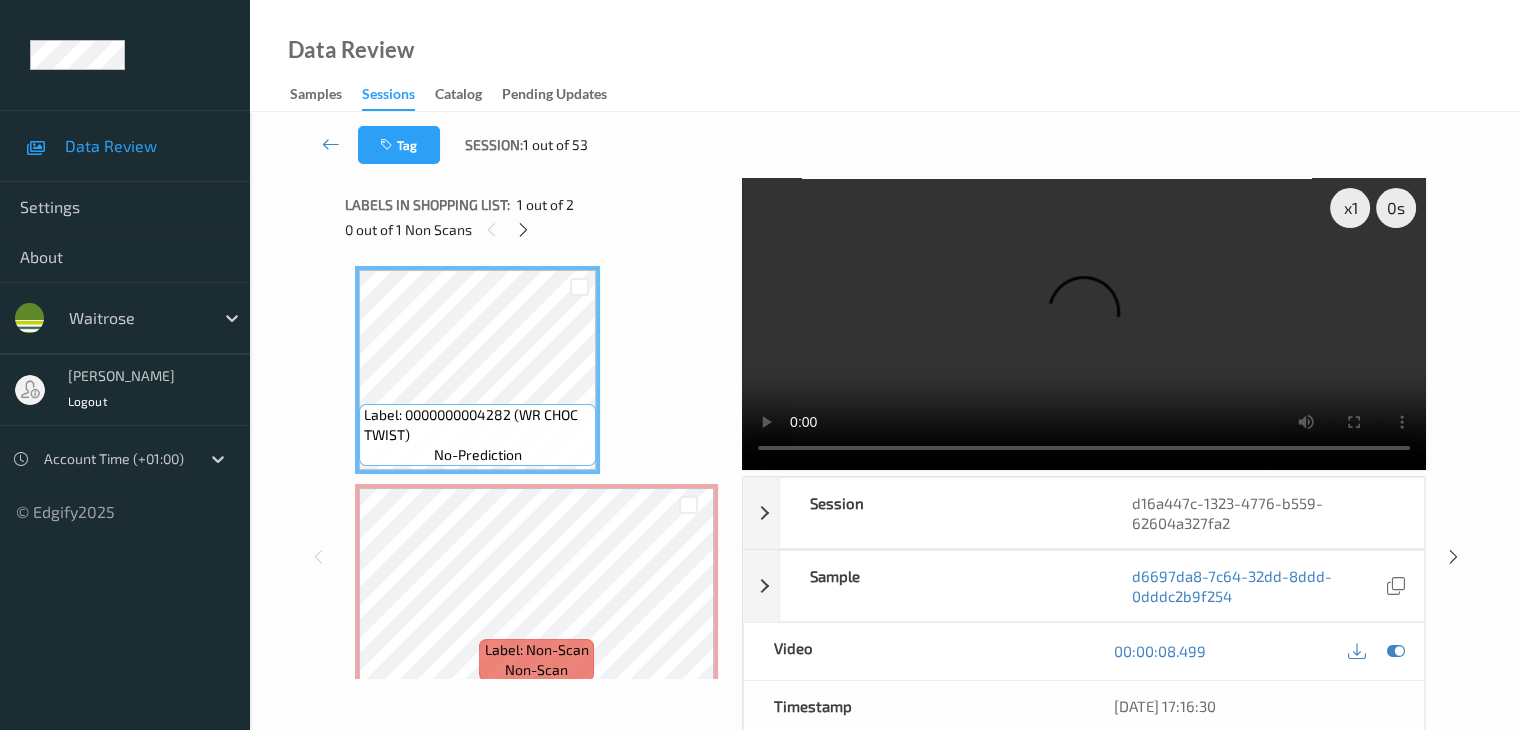 type 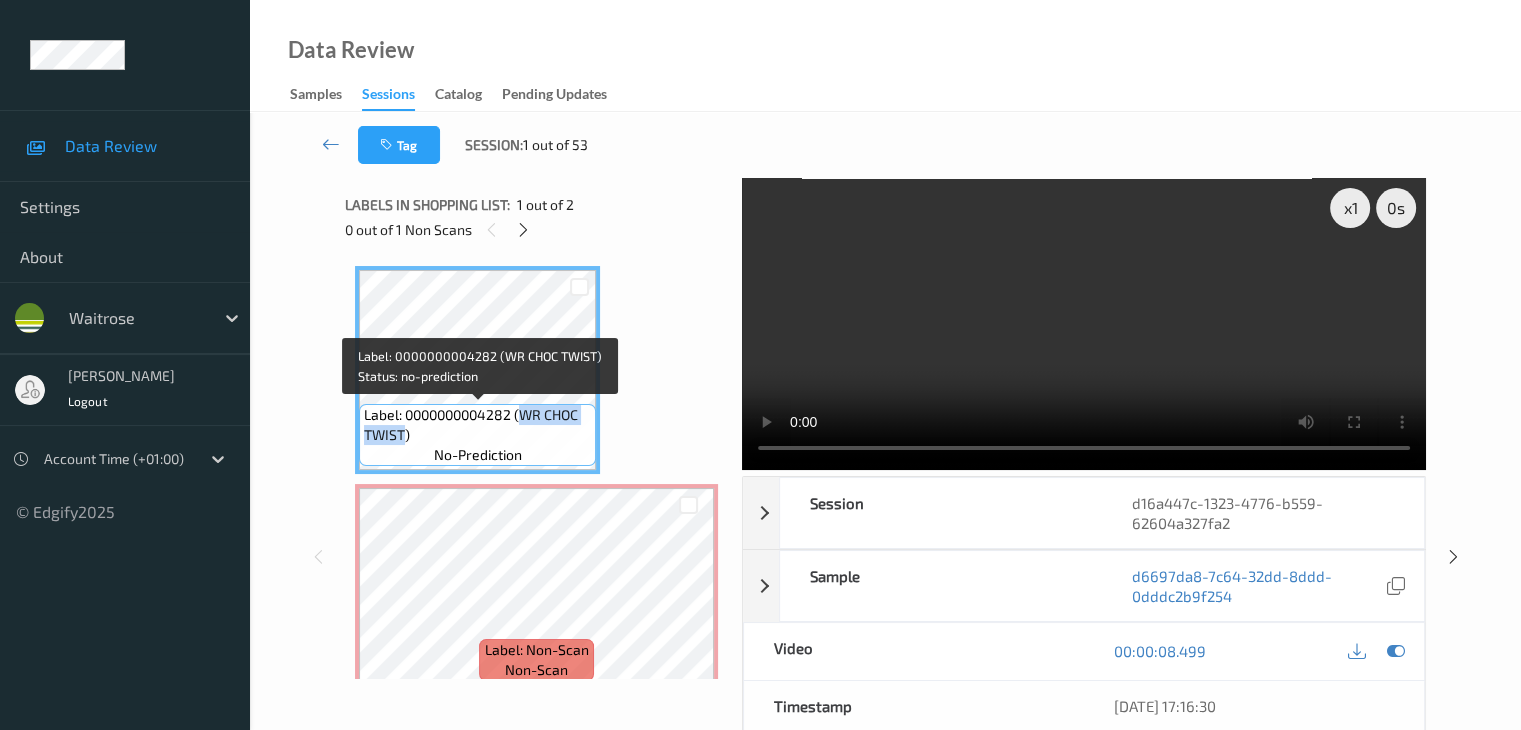 drag, startPoint x: 520, startPoint y: 415, endPoint x: 404, endPoint y: 441, distance: 118.87809 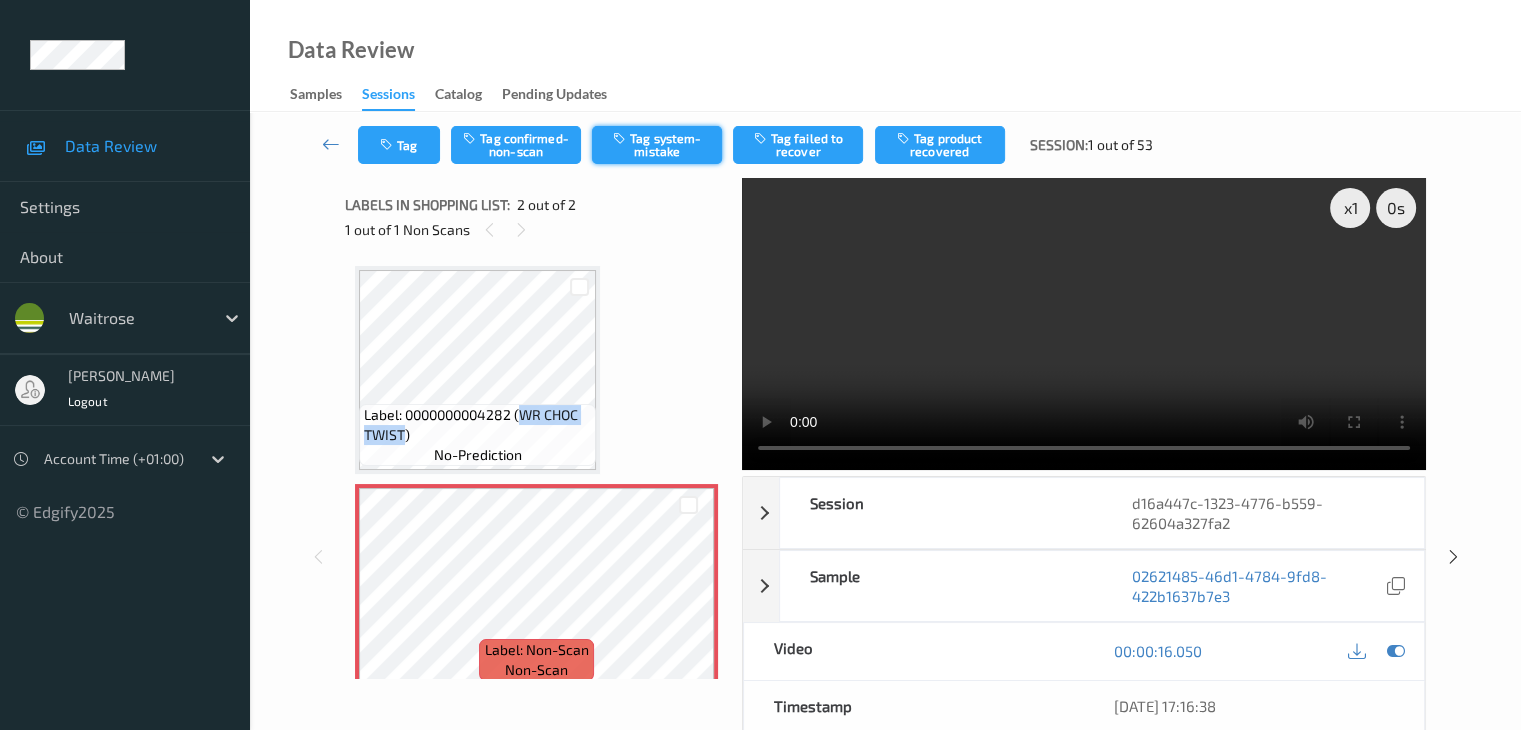 click on "Tag   system-mistake" at bounding box center [657, 145] 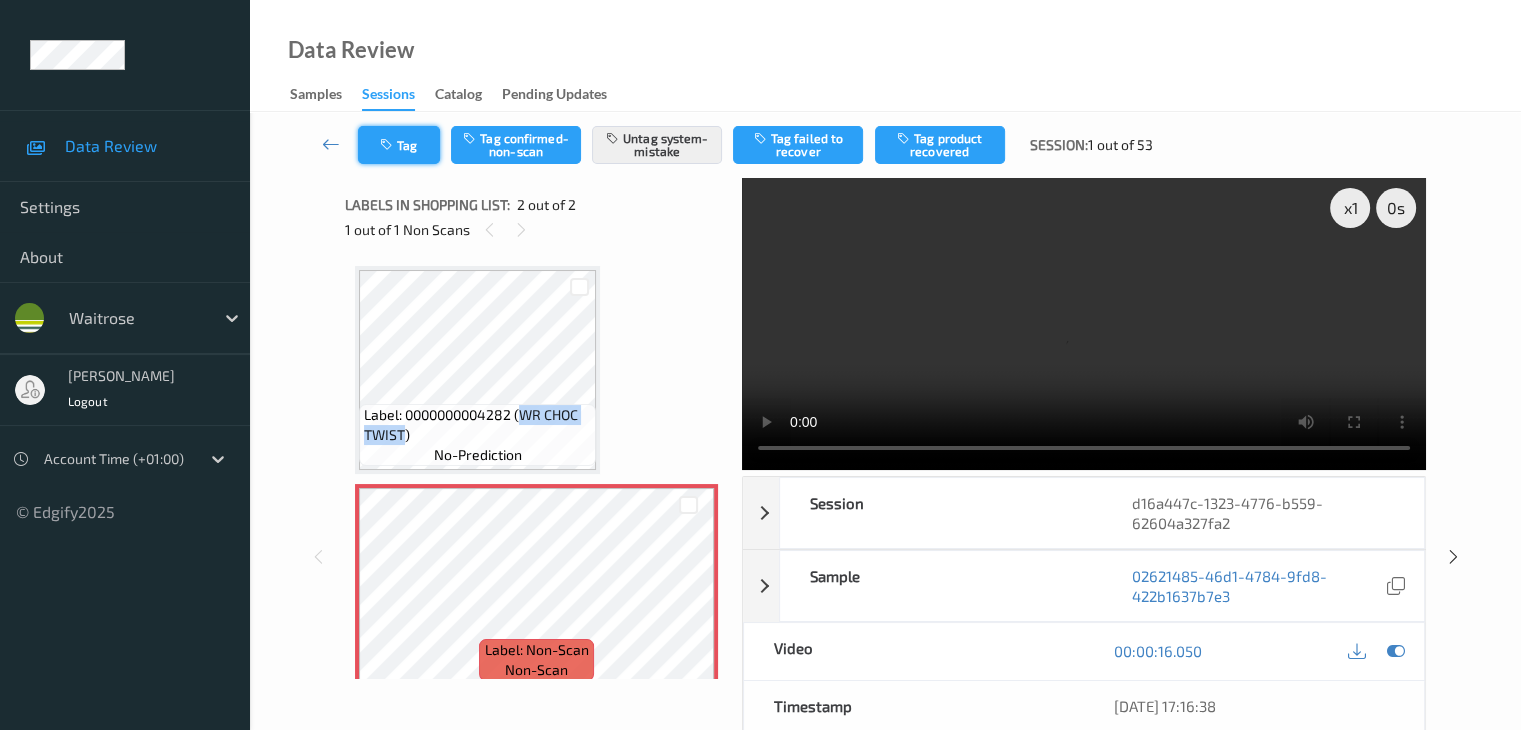 click on "Tag" at bounding box center [399, 145] 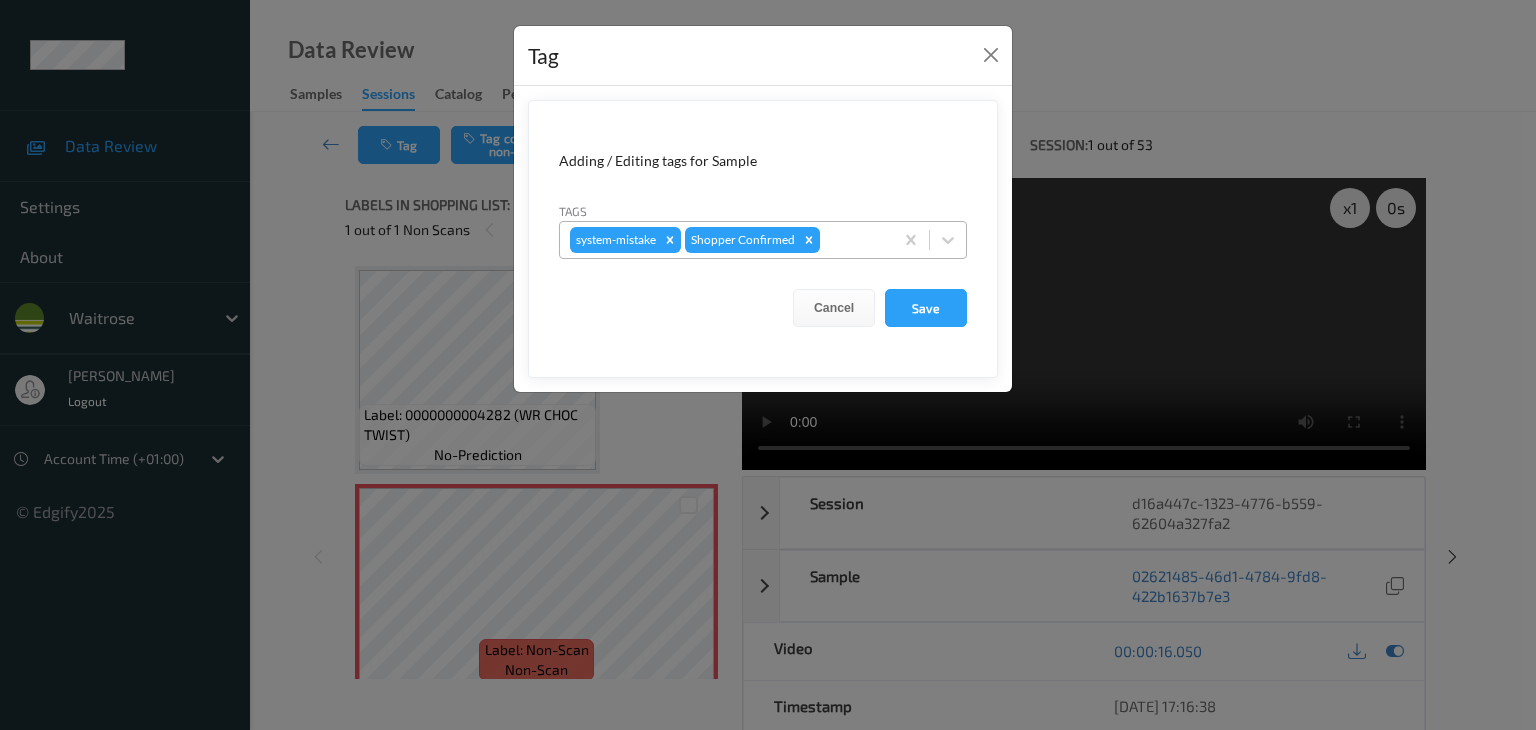 click at bounding box center (853, 240) 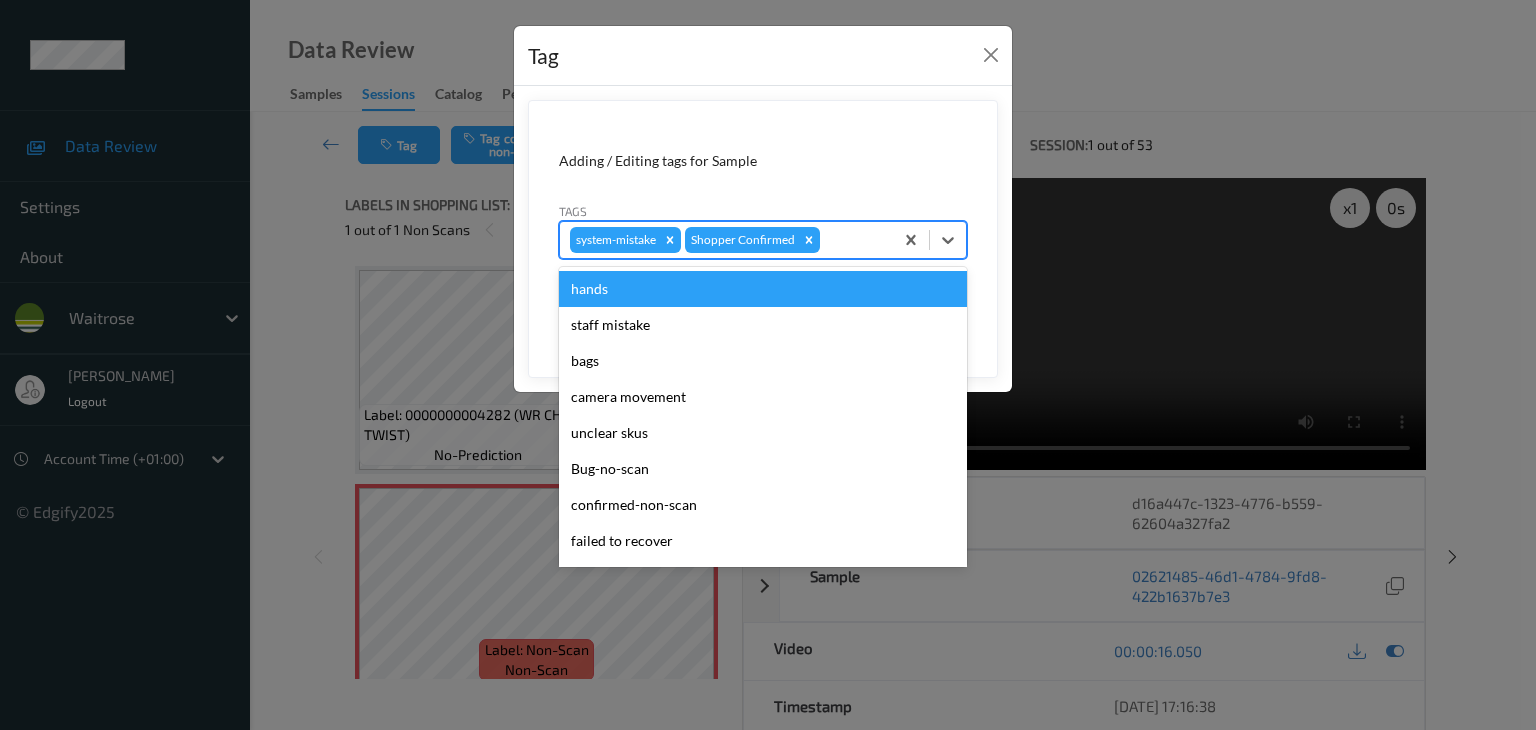 type on "u" 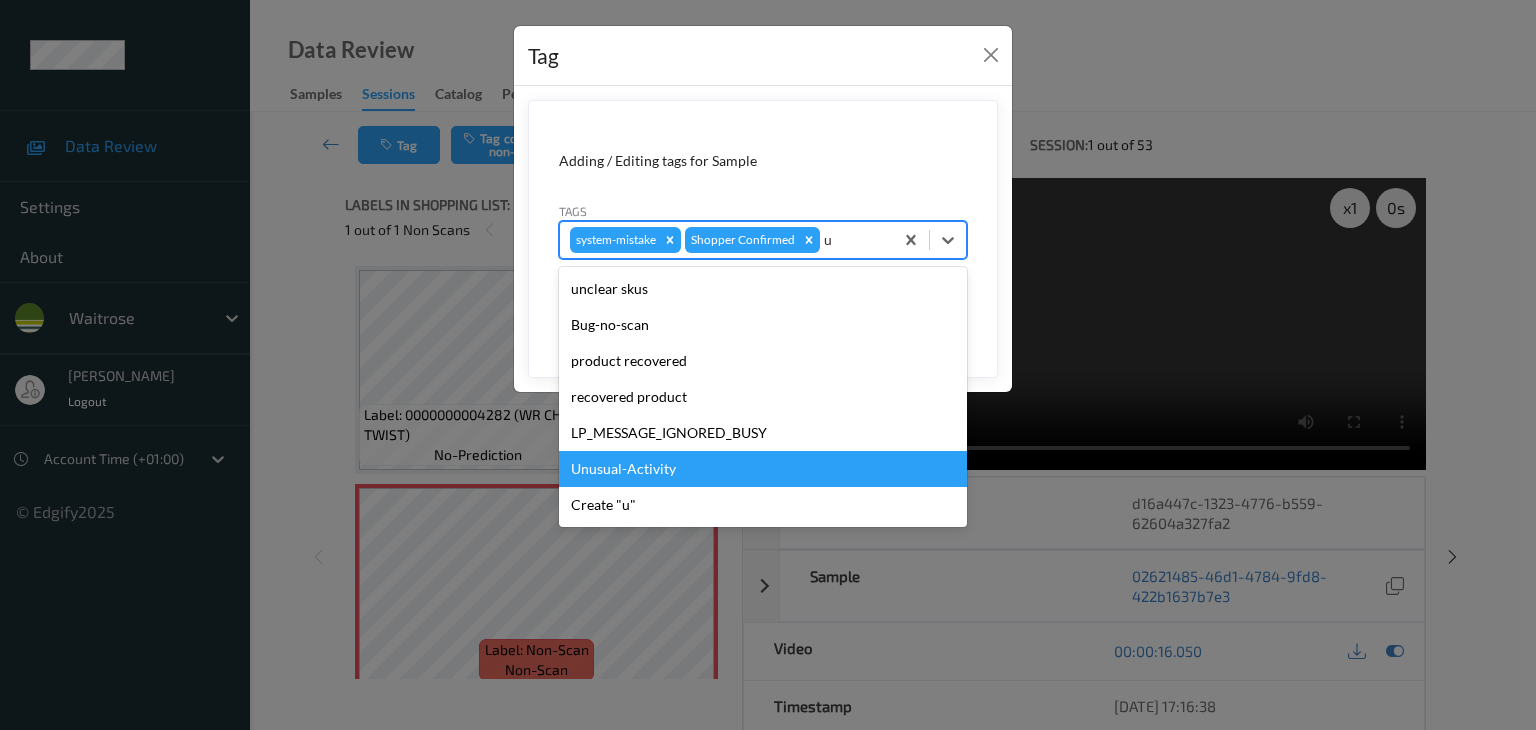 click on "Unusual-Activity" at bounding box center (763, 469) 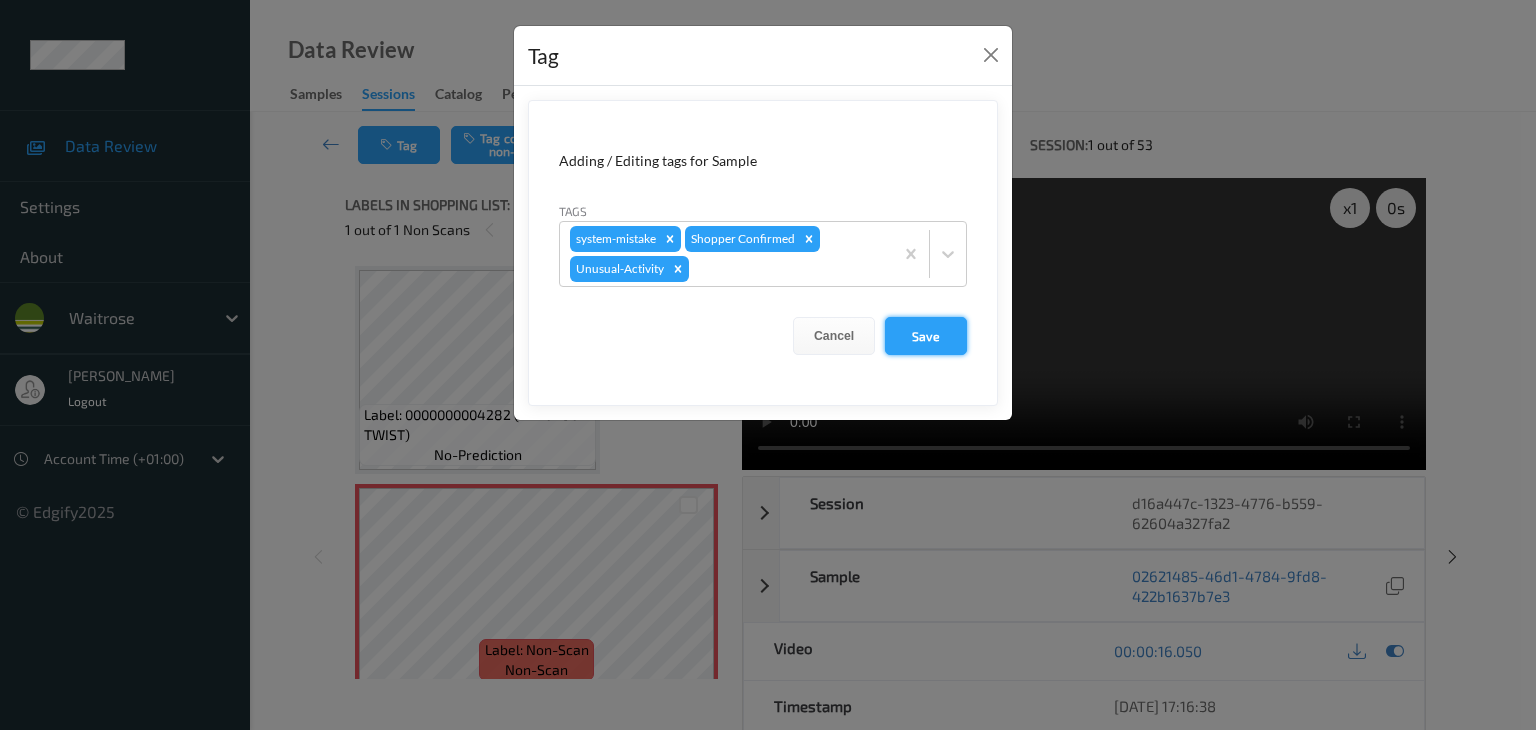 click on "Save" at bounding box center [926, 336] 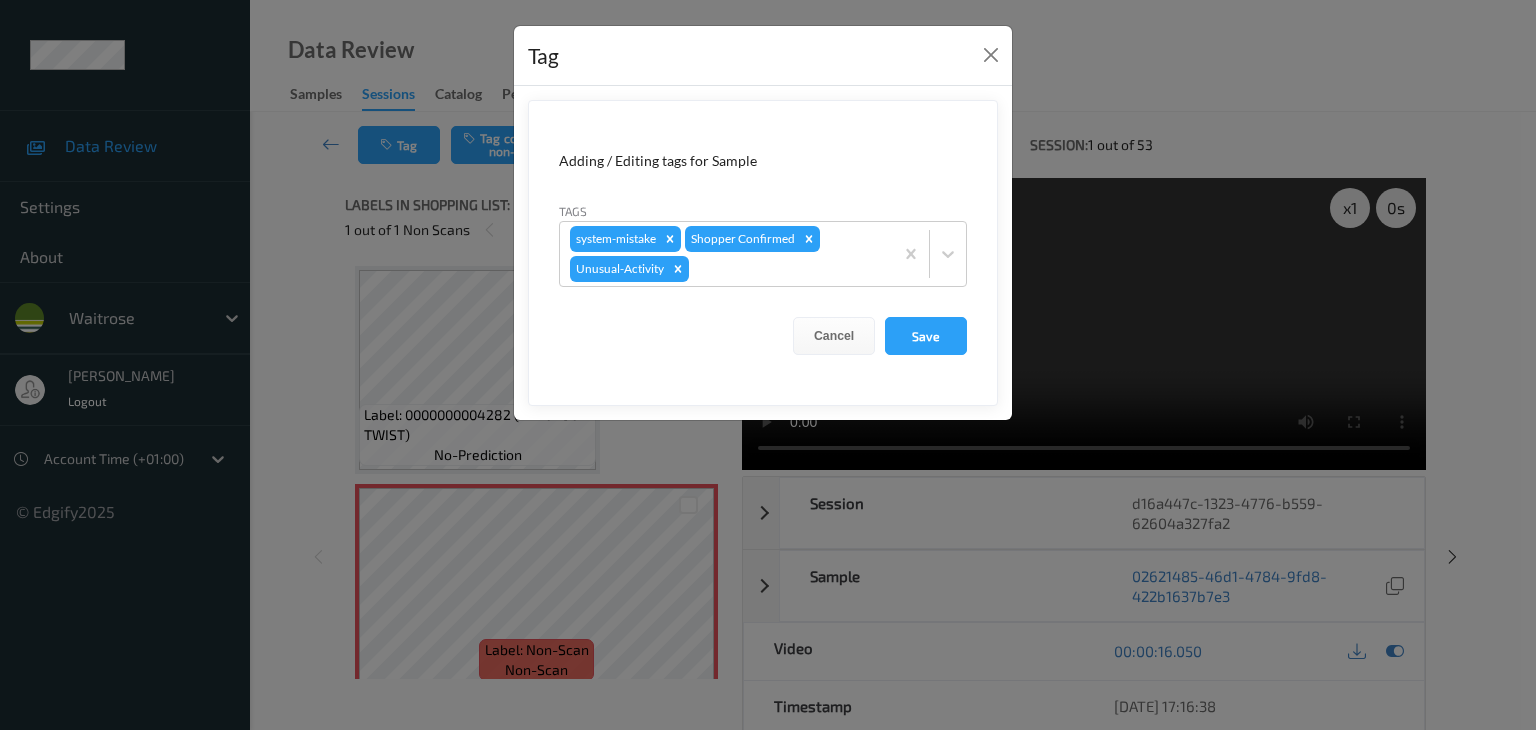 type 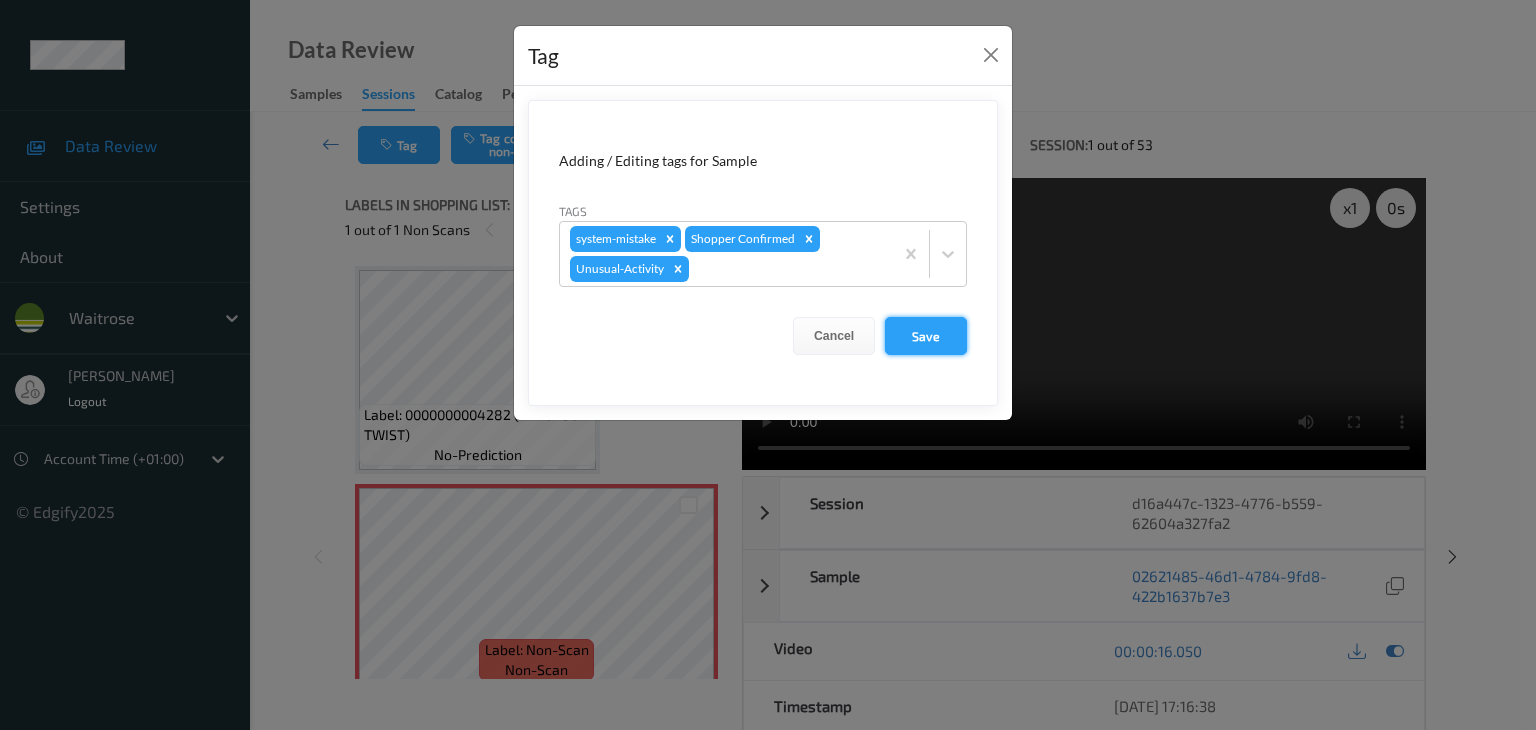click on "Save" at bounding box center [926, 336] 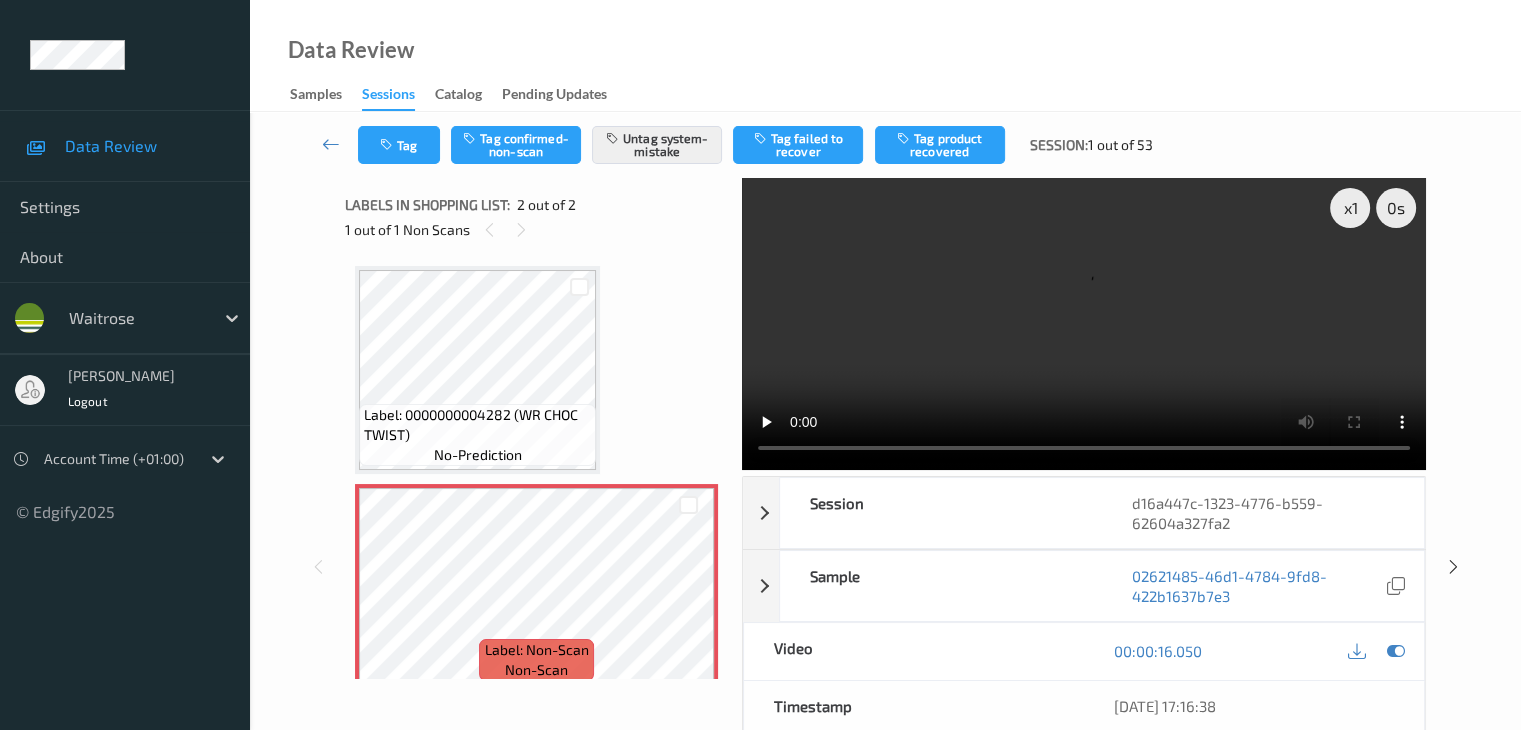 type 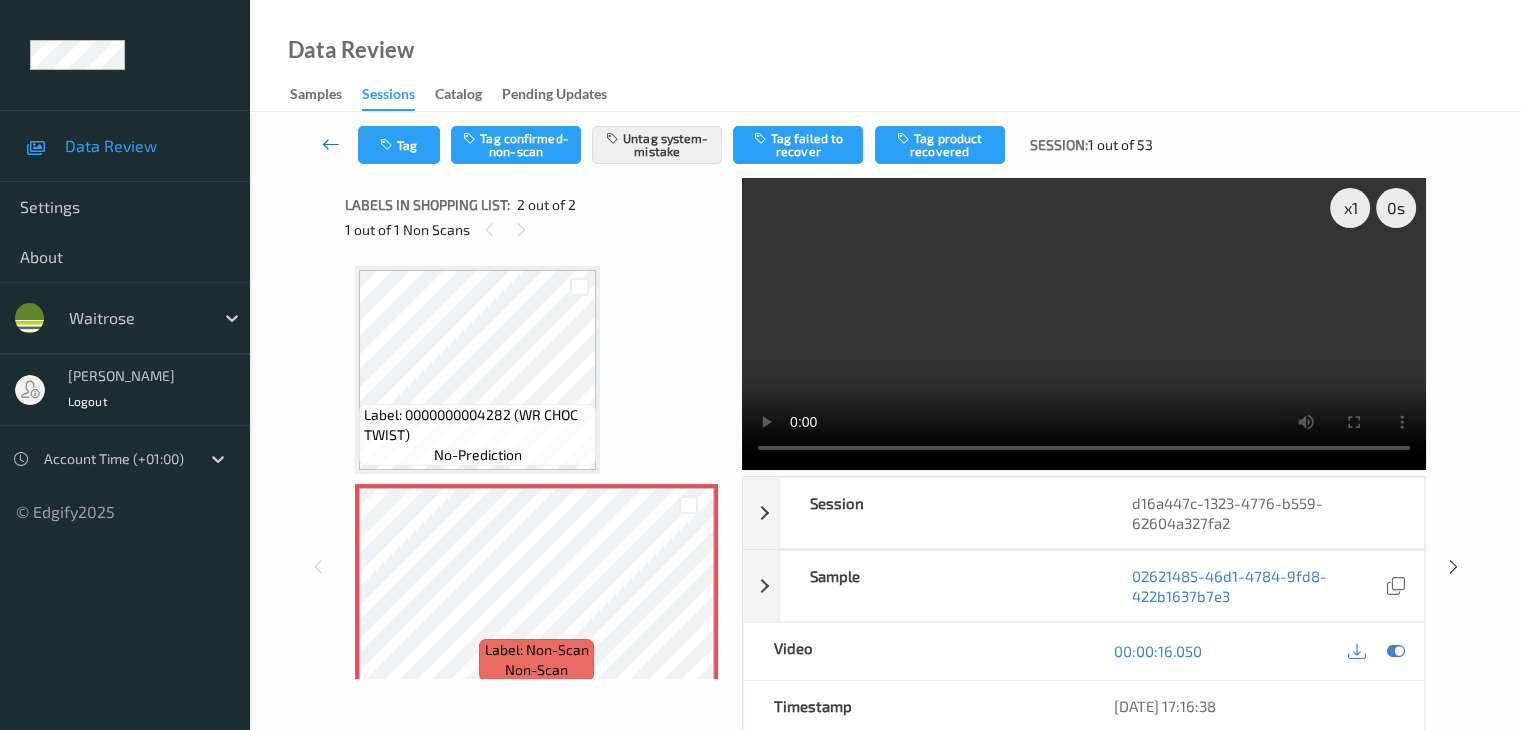 click at bounding box center [331, 144] 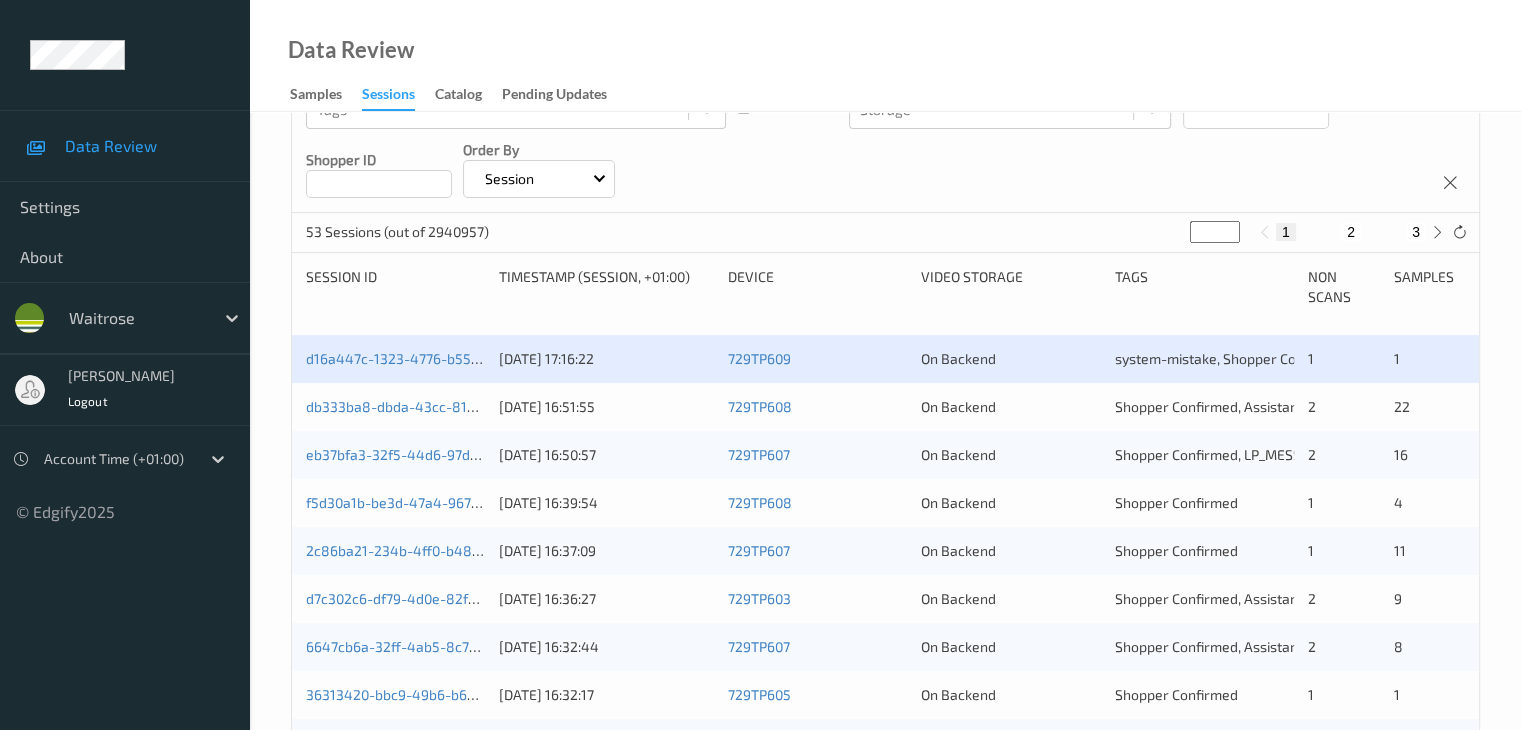 scroll, scrollTop: 300, scrollLeft: 0, axis: vertical 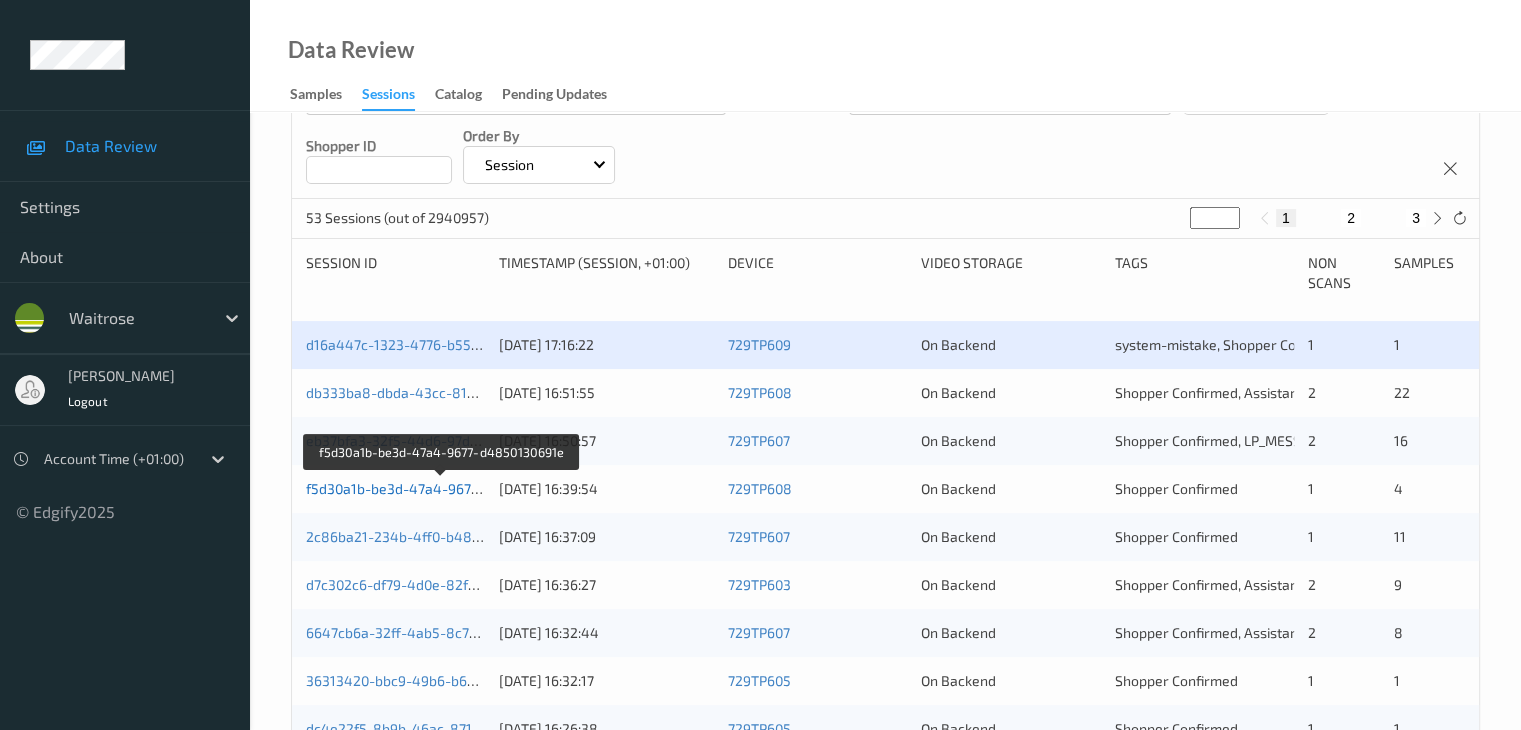 click on "f5d30a1b-be3d-47a4-9677-d4850130691e" at bounding box center (442, 488) 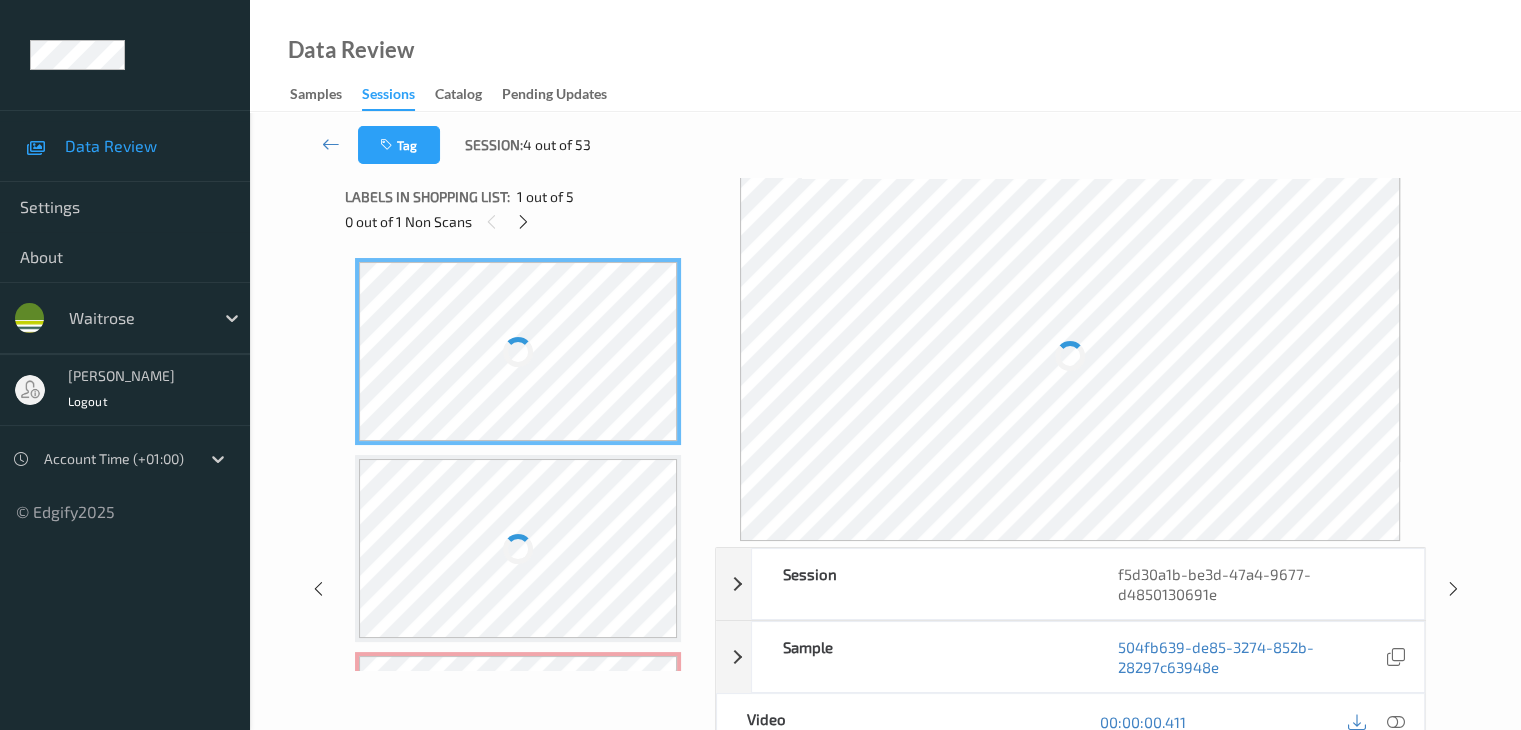 scroll, scrollTop: 0, scrollLeft: 0, axis: both 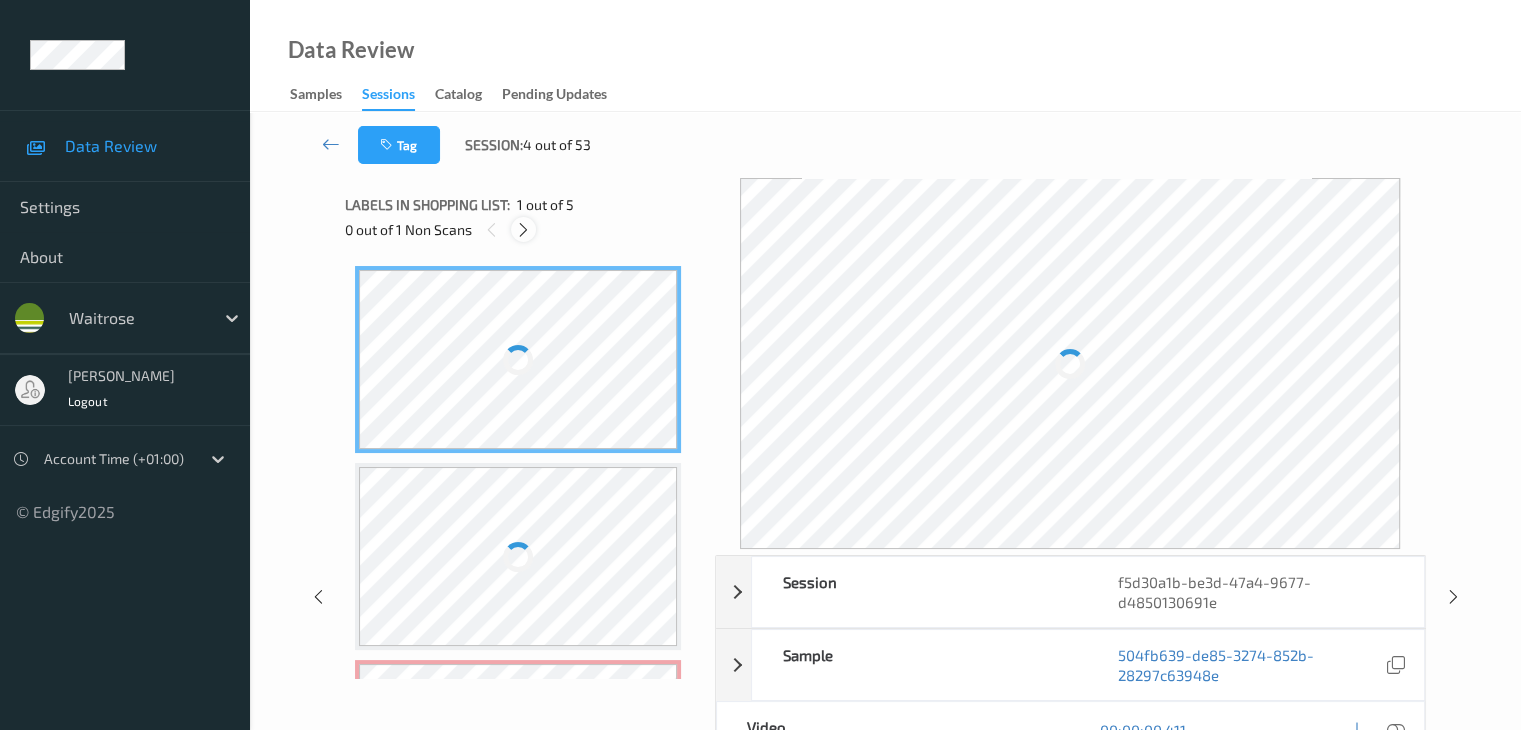 click at bounding box center (523, 230) 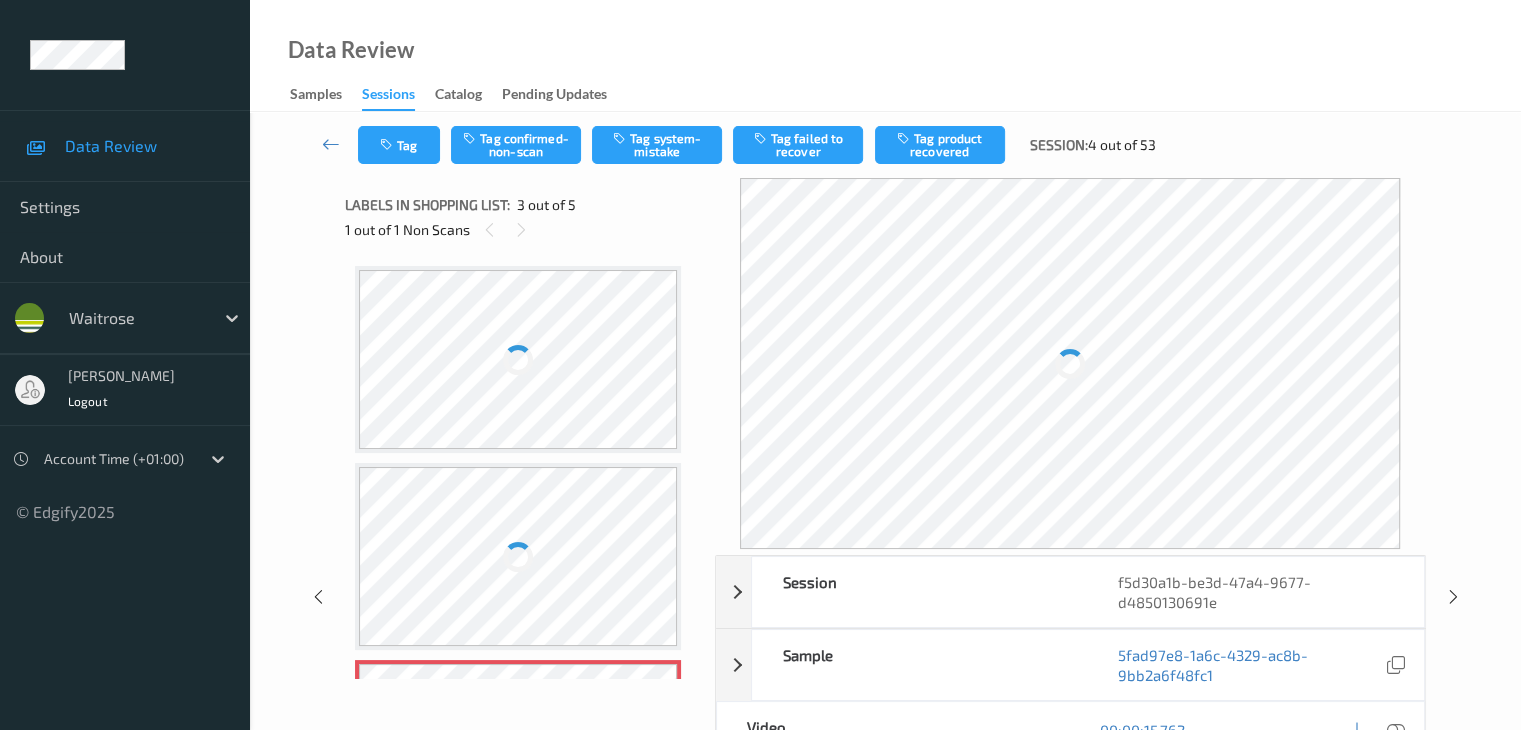 scroll, scrollTop: 207, scrollLeft: 0, axis: vertical 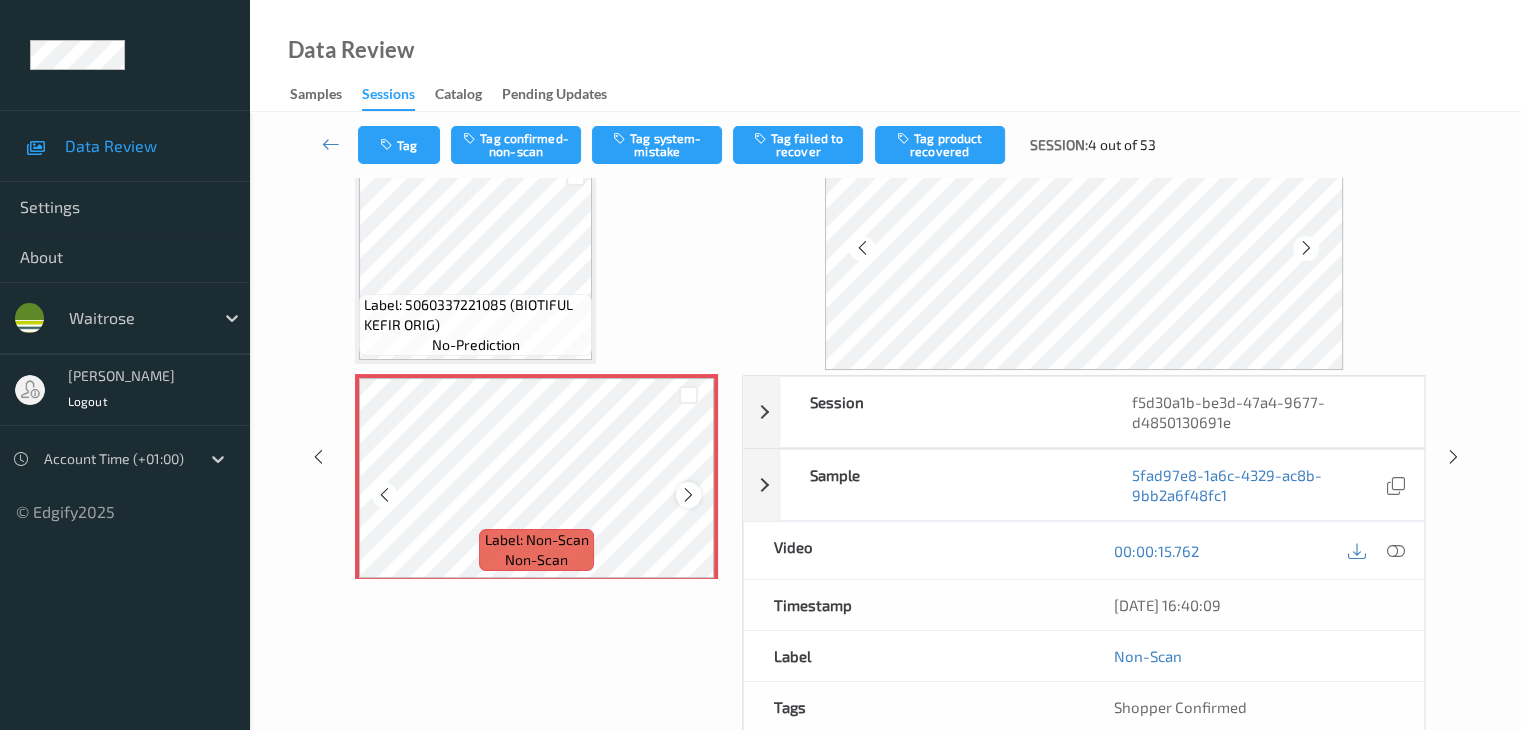click at bounding box center [688, 495] 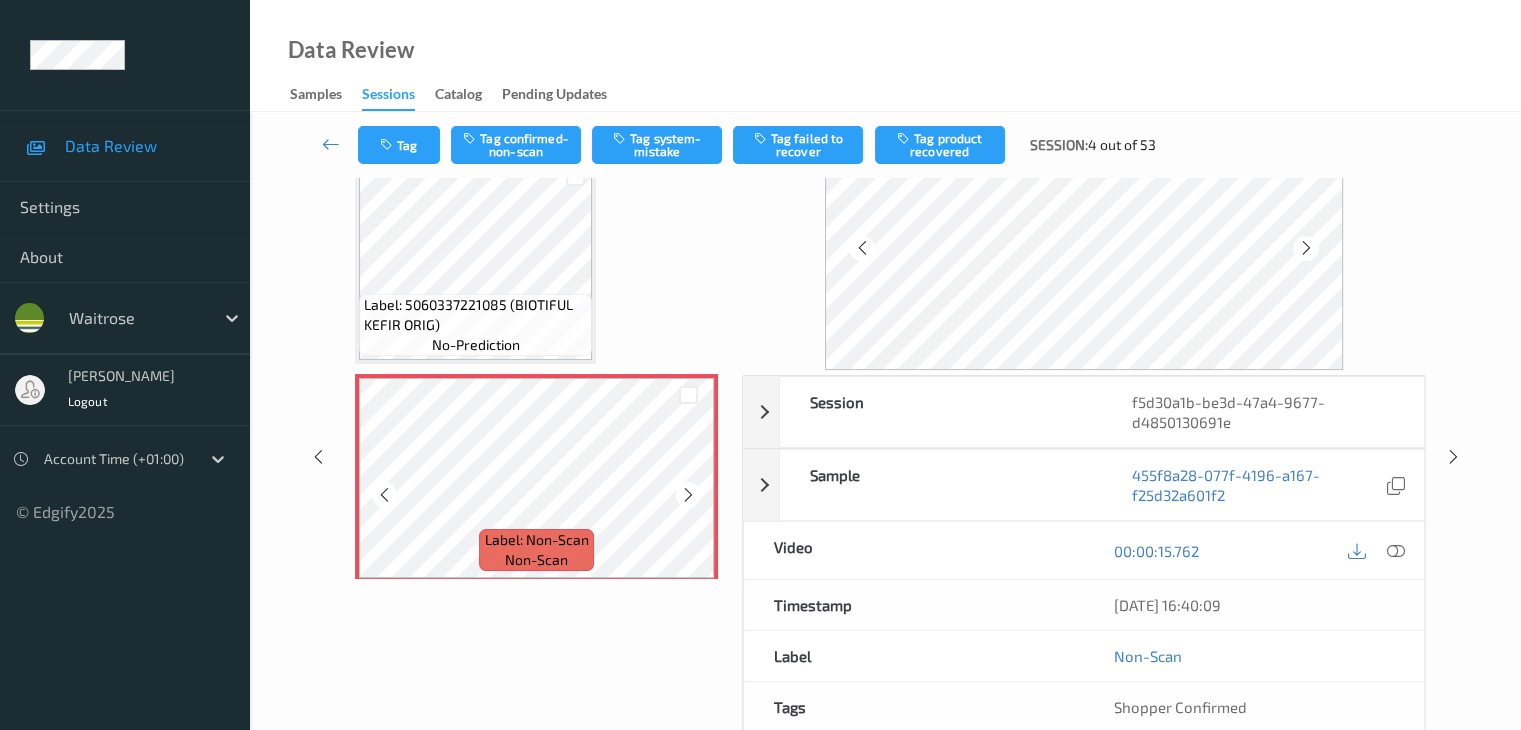 click at bounding box center (688, 495) 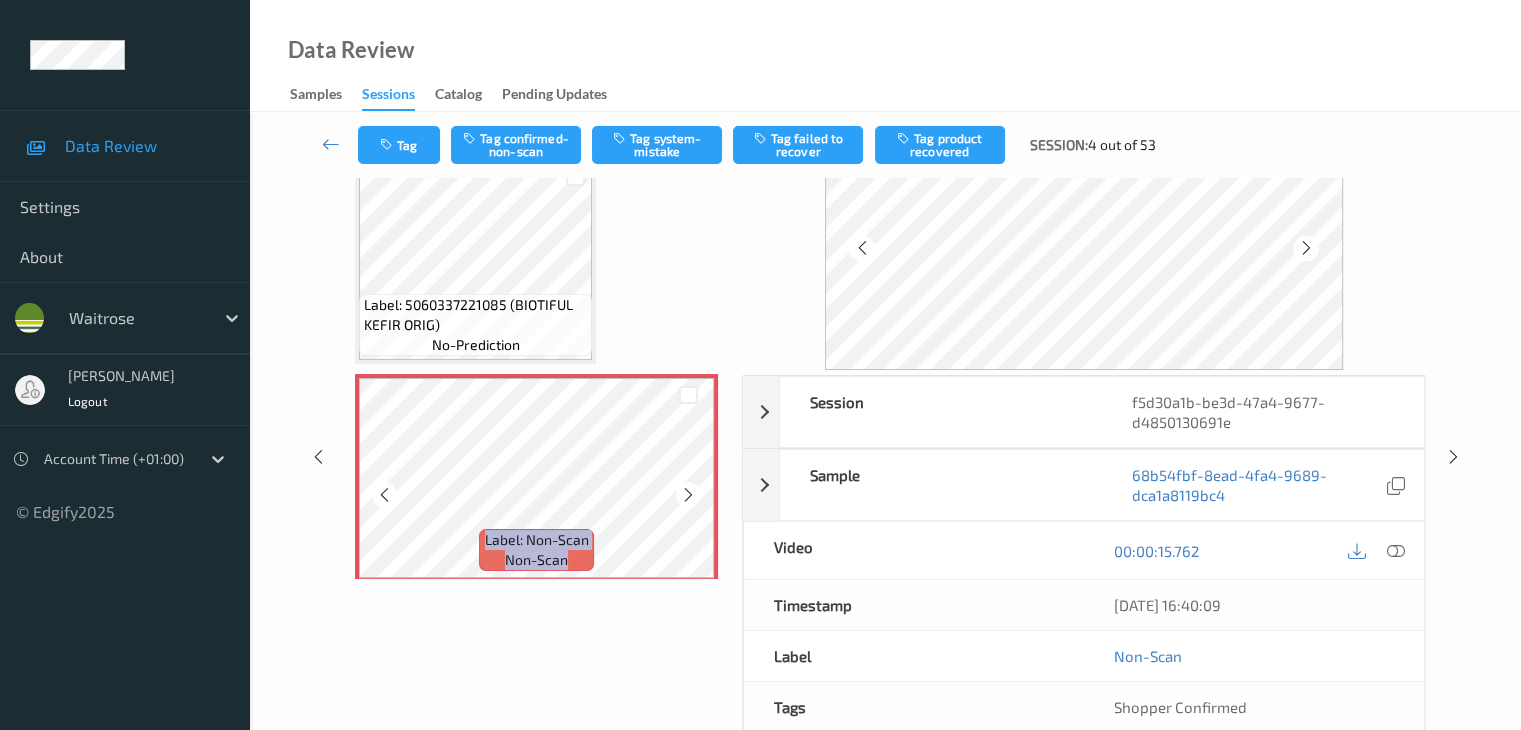 click at bounding box center (688, 495) 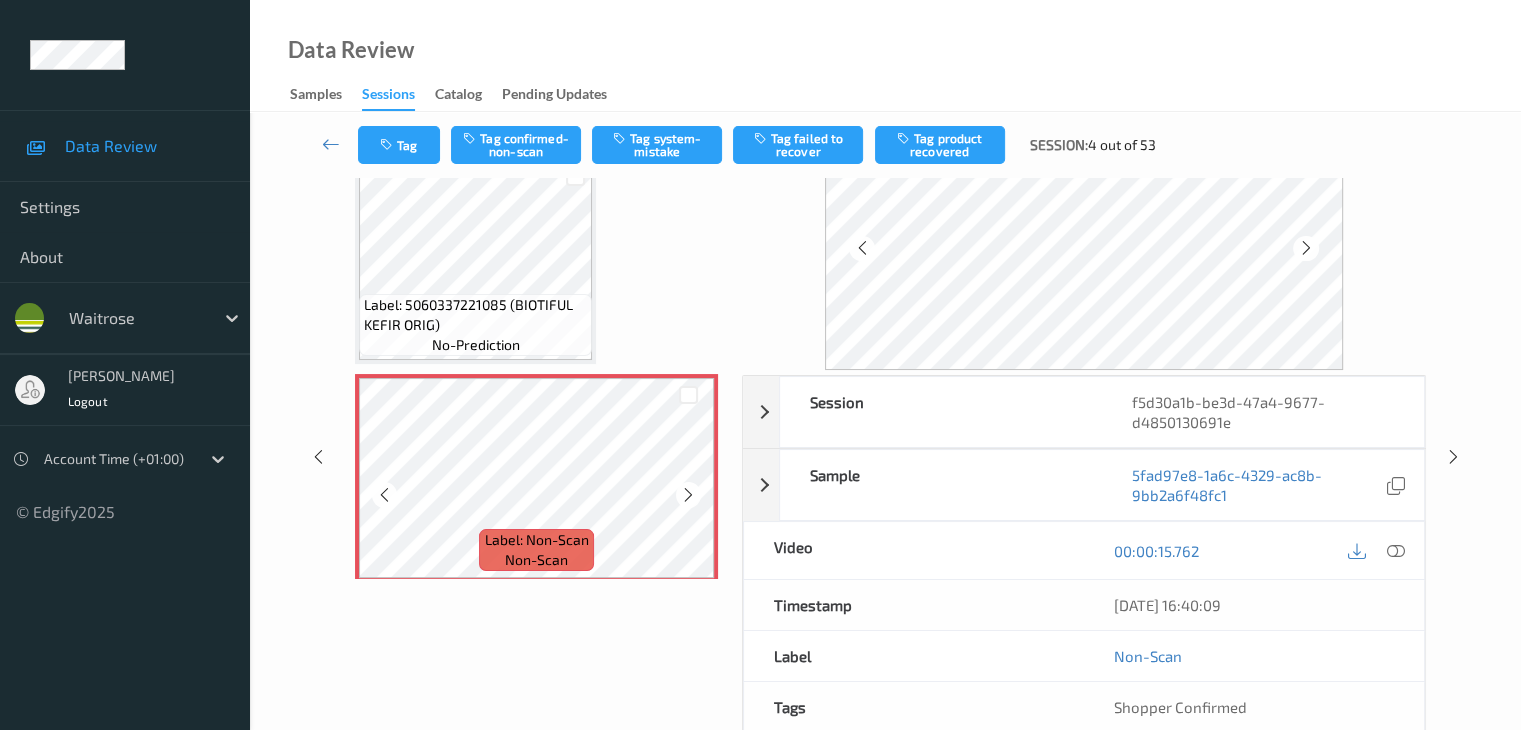 click at bounding box center [688, 495] 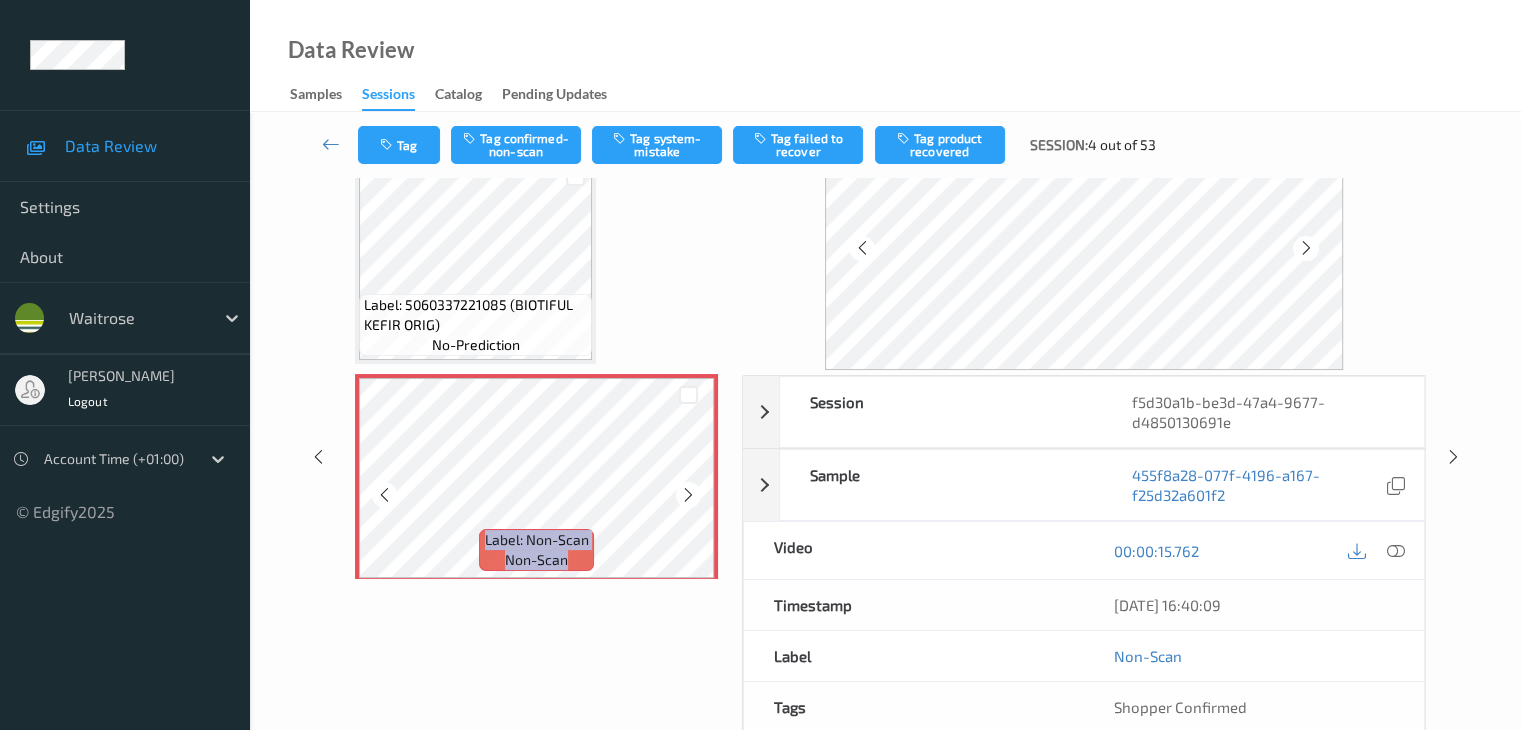 click at bounding box center [688, 495] 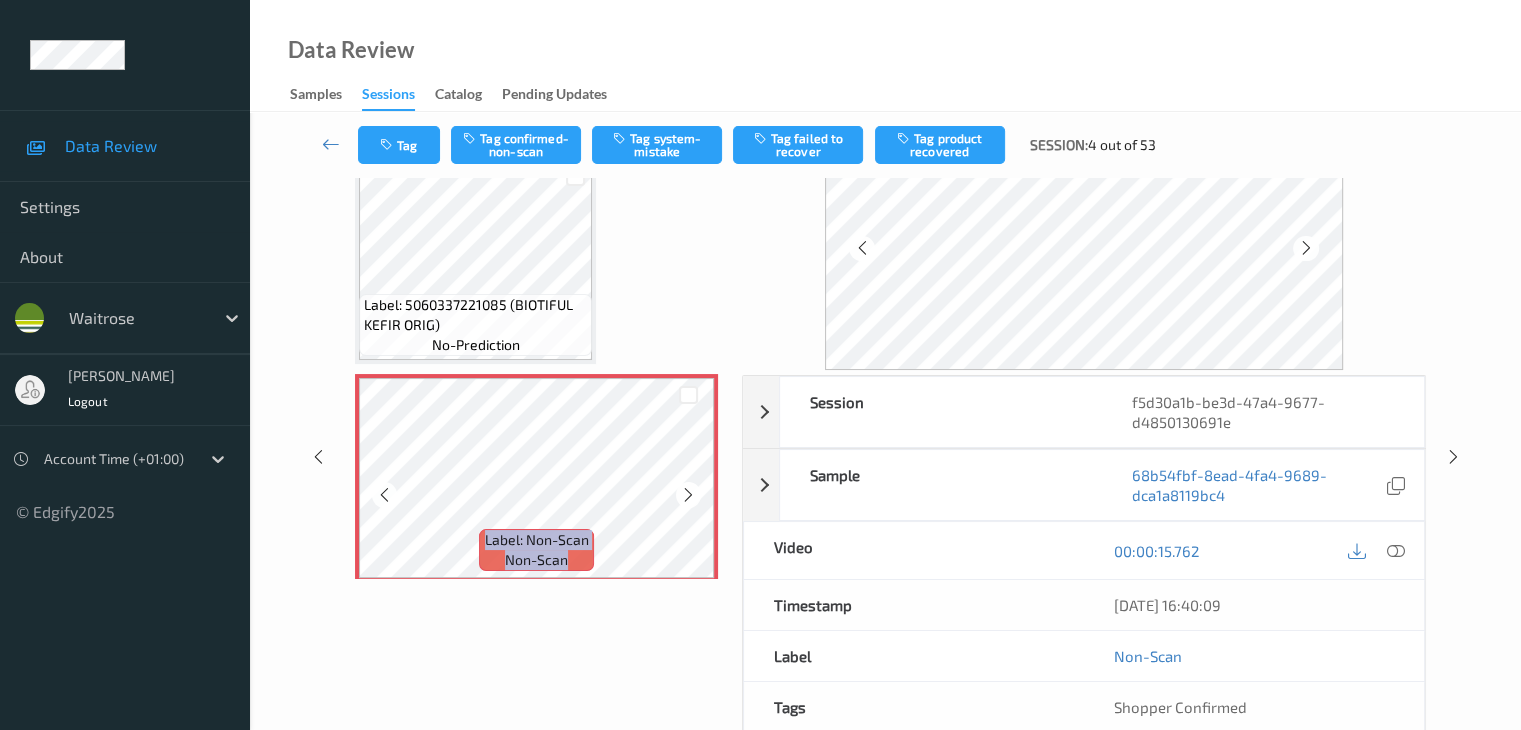 click at bounding box center [688, 495] 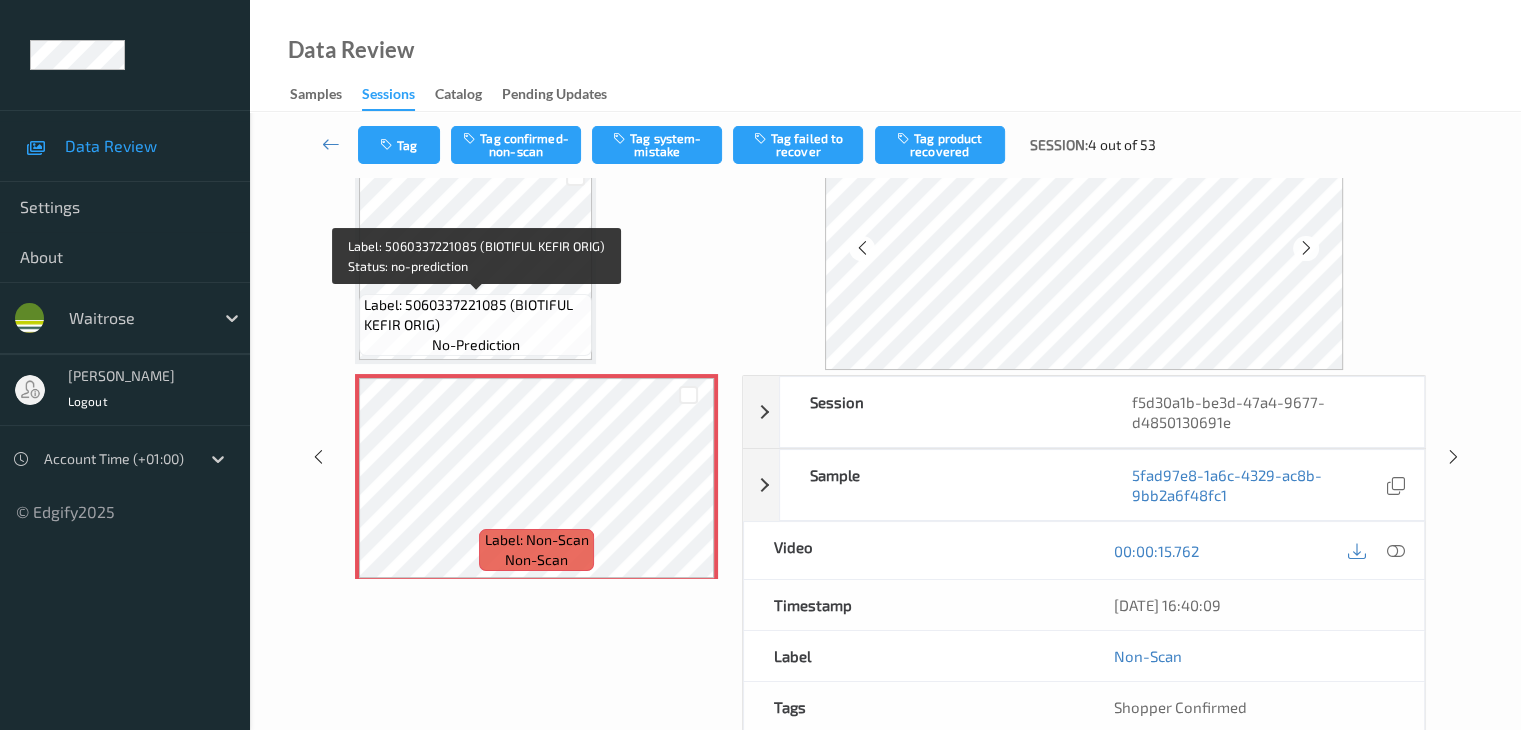 click on "Label: 5060337221085 (BIOTIFUL KEFIR ORIG)" at bounding box center [475, 315] 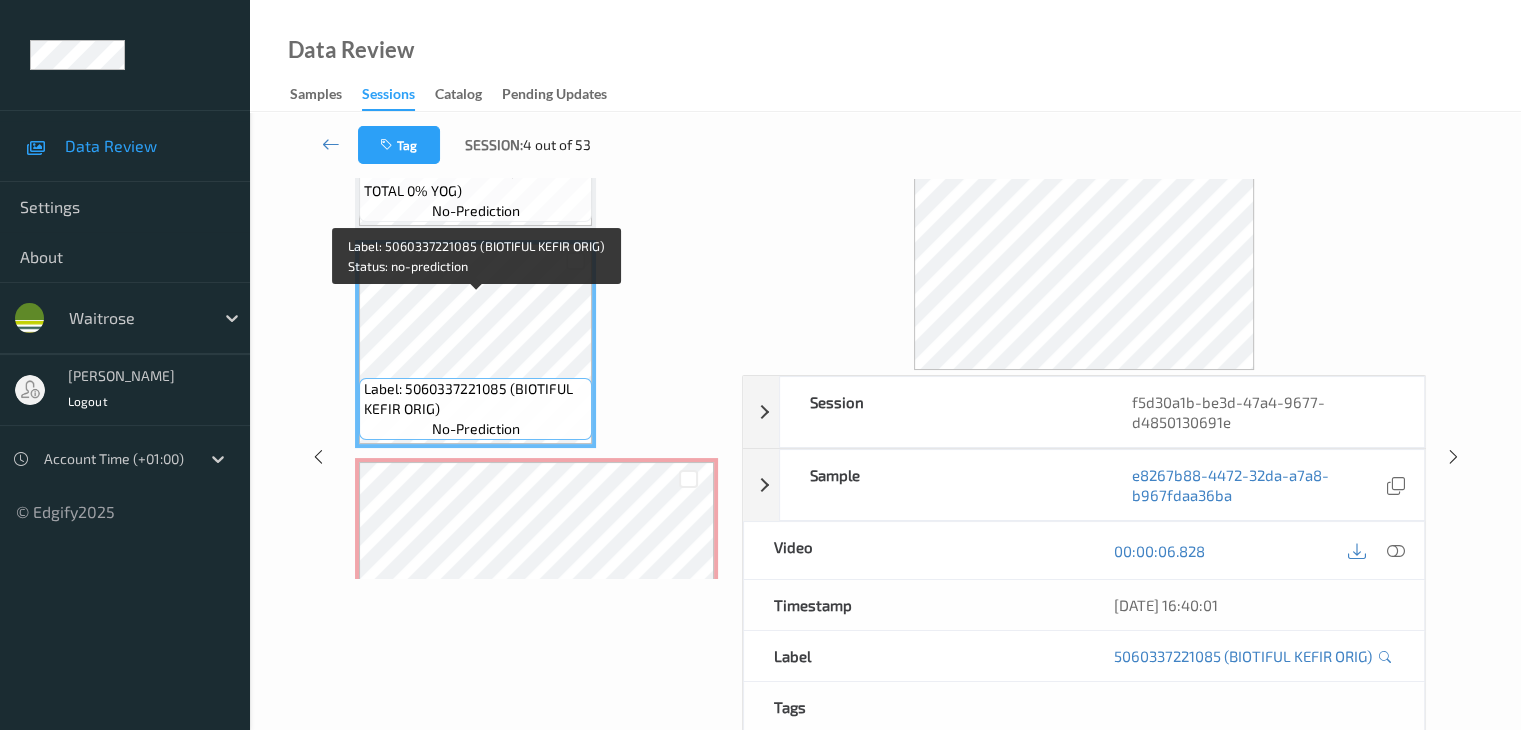 scroll, scrollTop: 28, scrollLeft: 0, axis: vertical 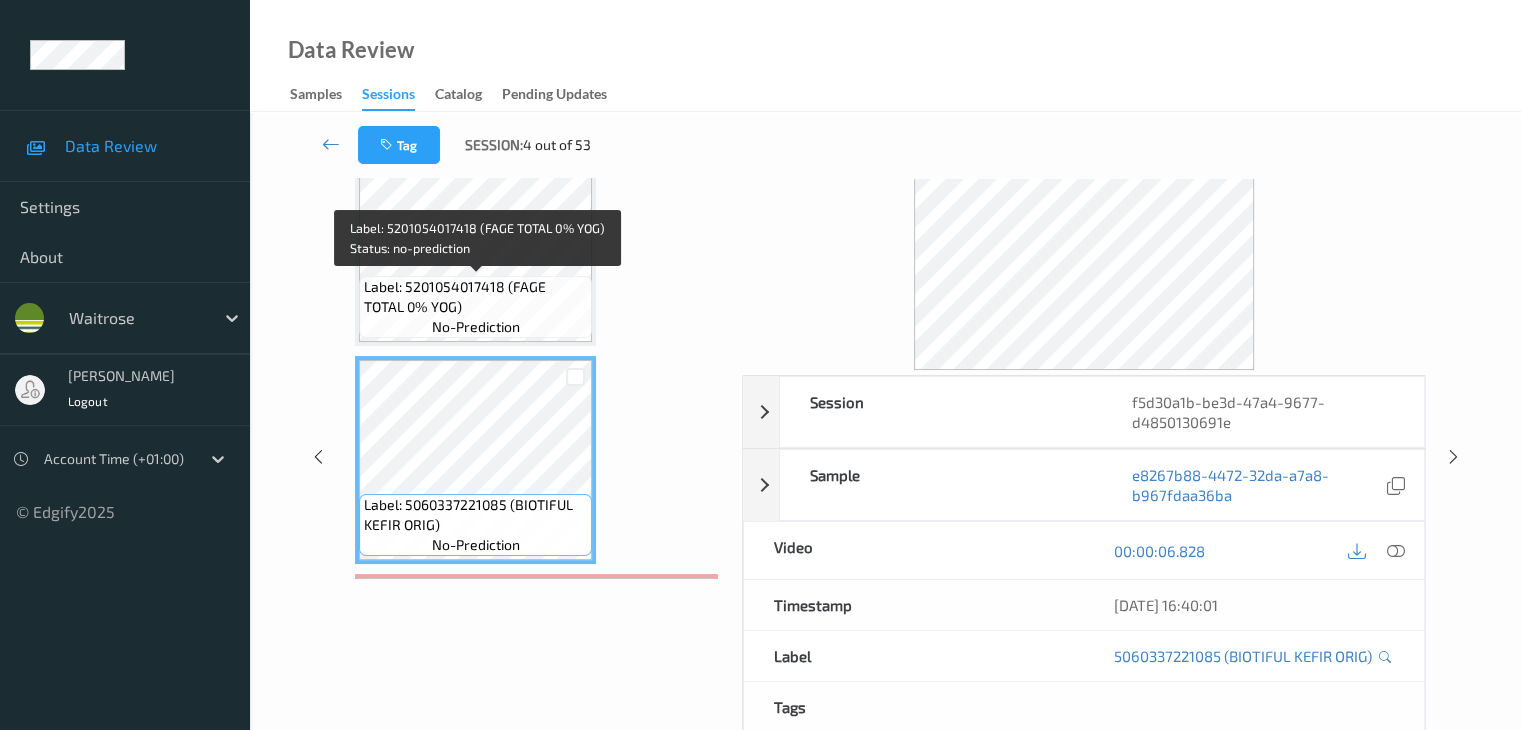 click on "Label: 5201054017418 (FAGE TOTAL 0% YOG)" at bounding box center (475, 297) 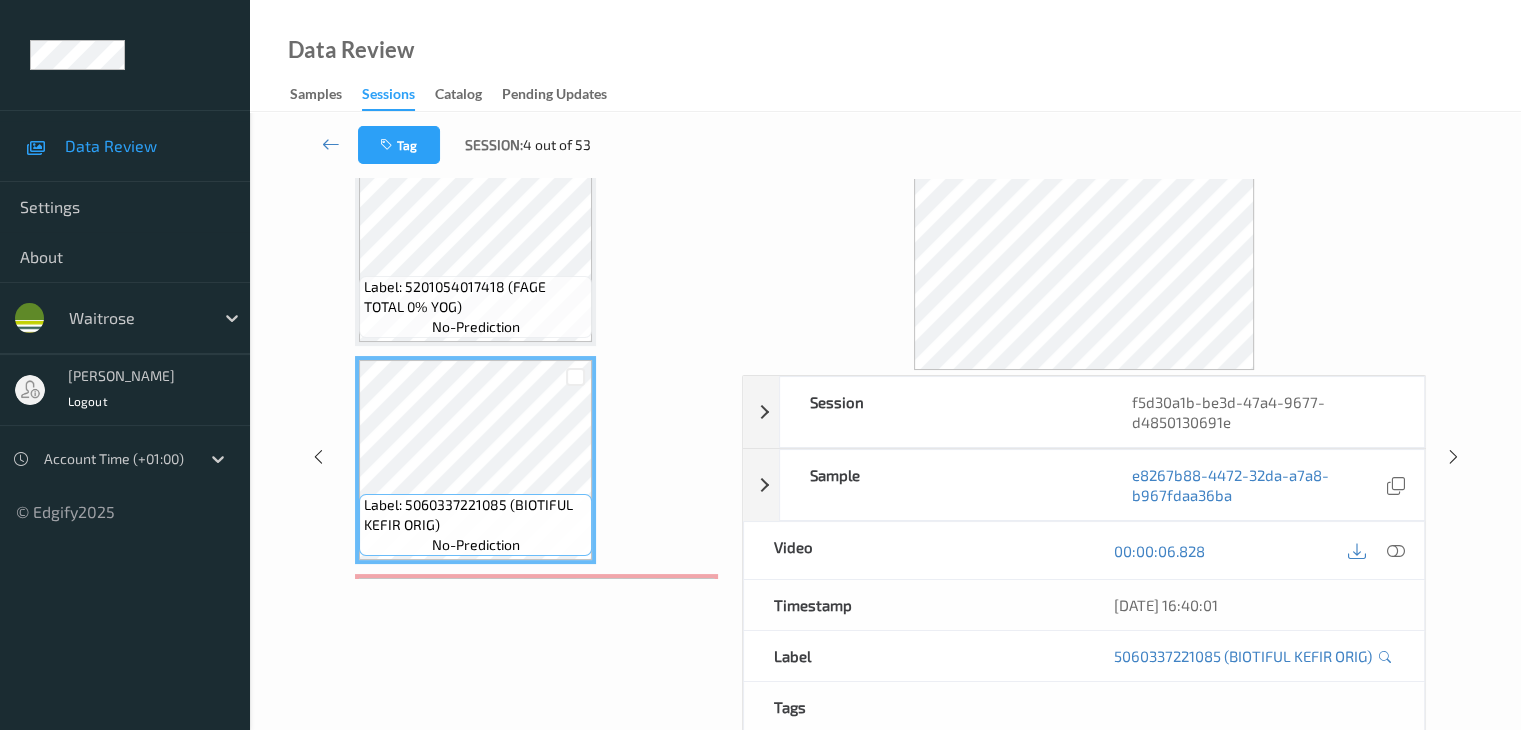 scroll, scrollTop: 0, scrollLeft: 0, axis: both 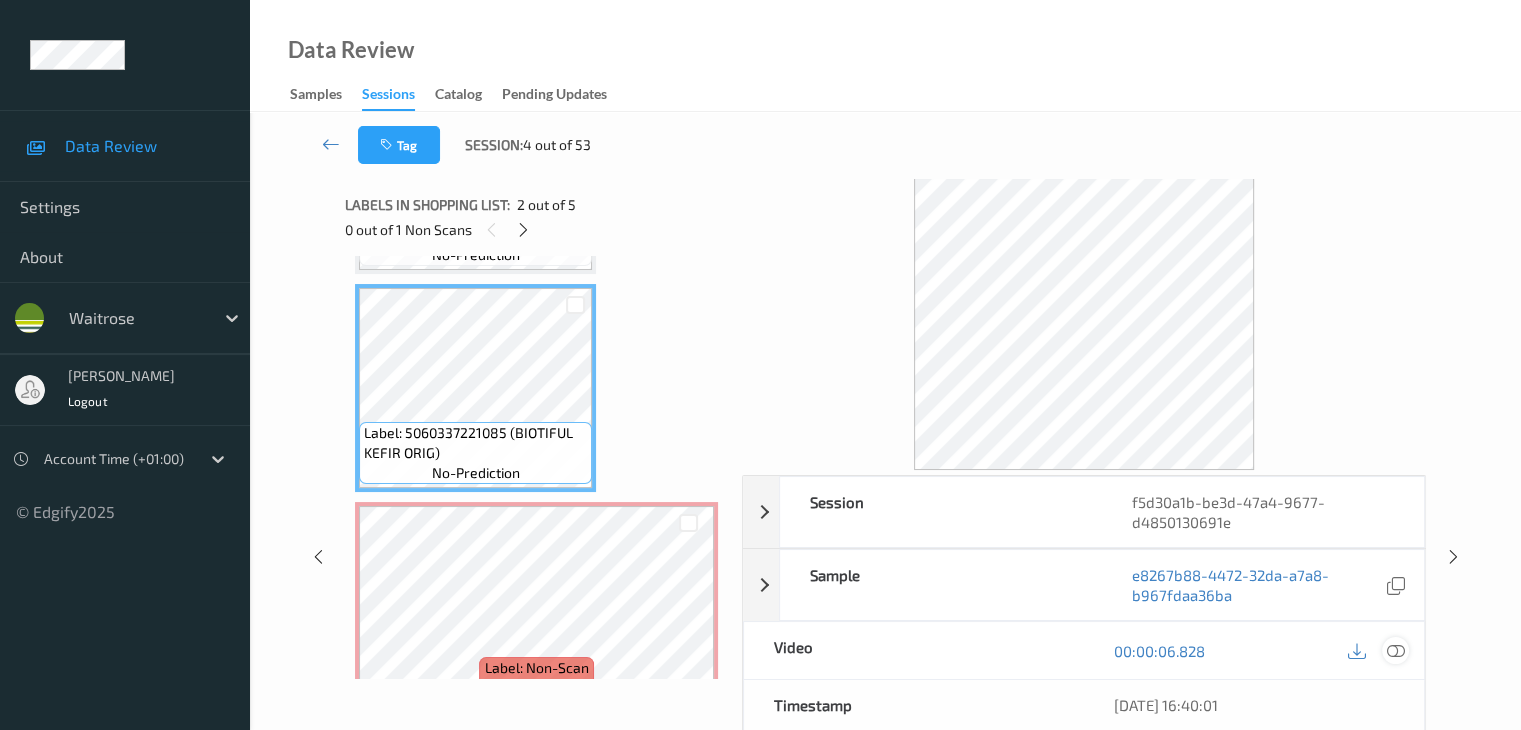 click at bounding box center (1395, 651) 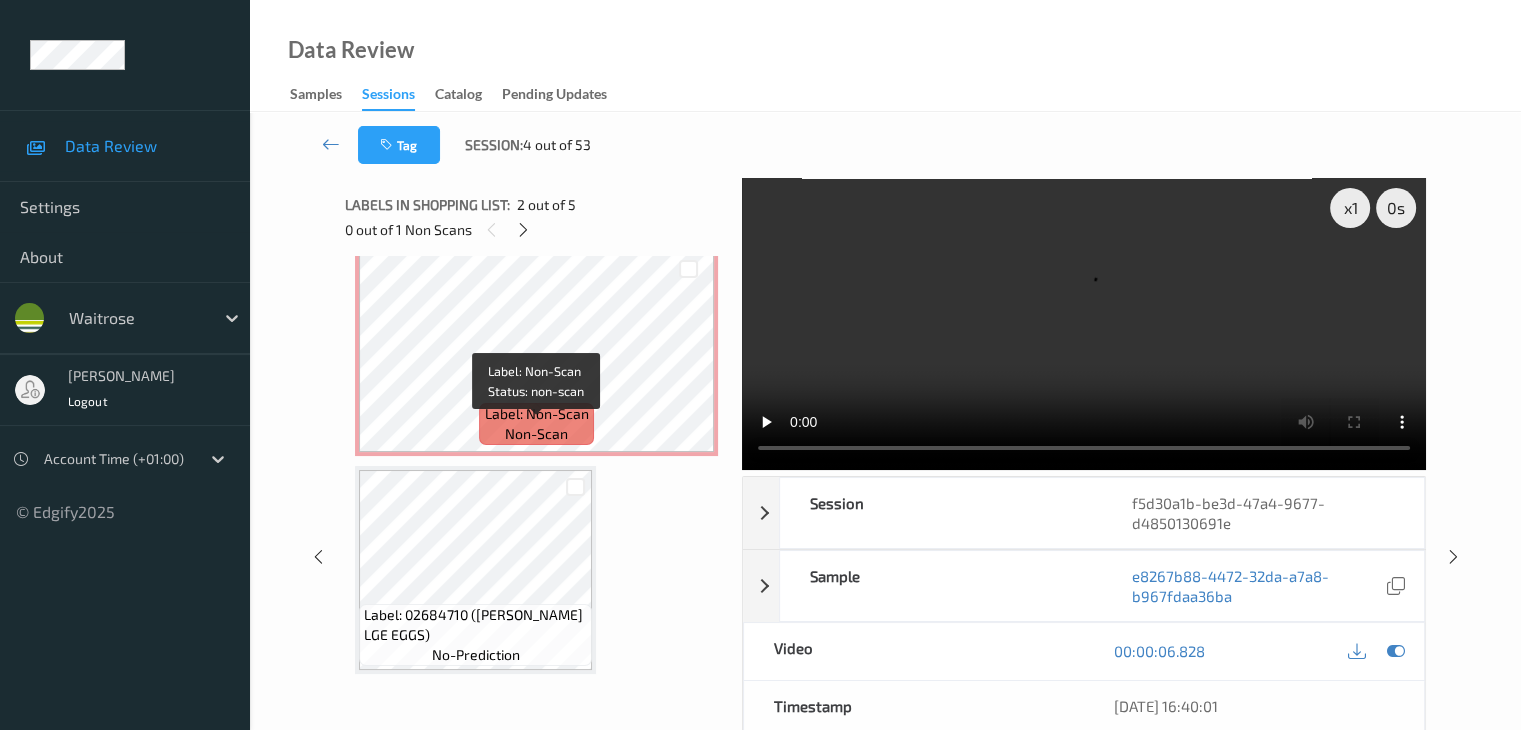 scroll, scrollTop: 500, scrollLeft: 0, axis: vertical 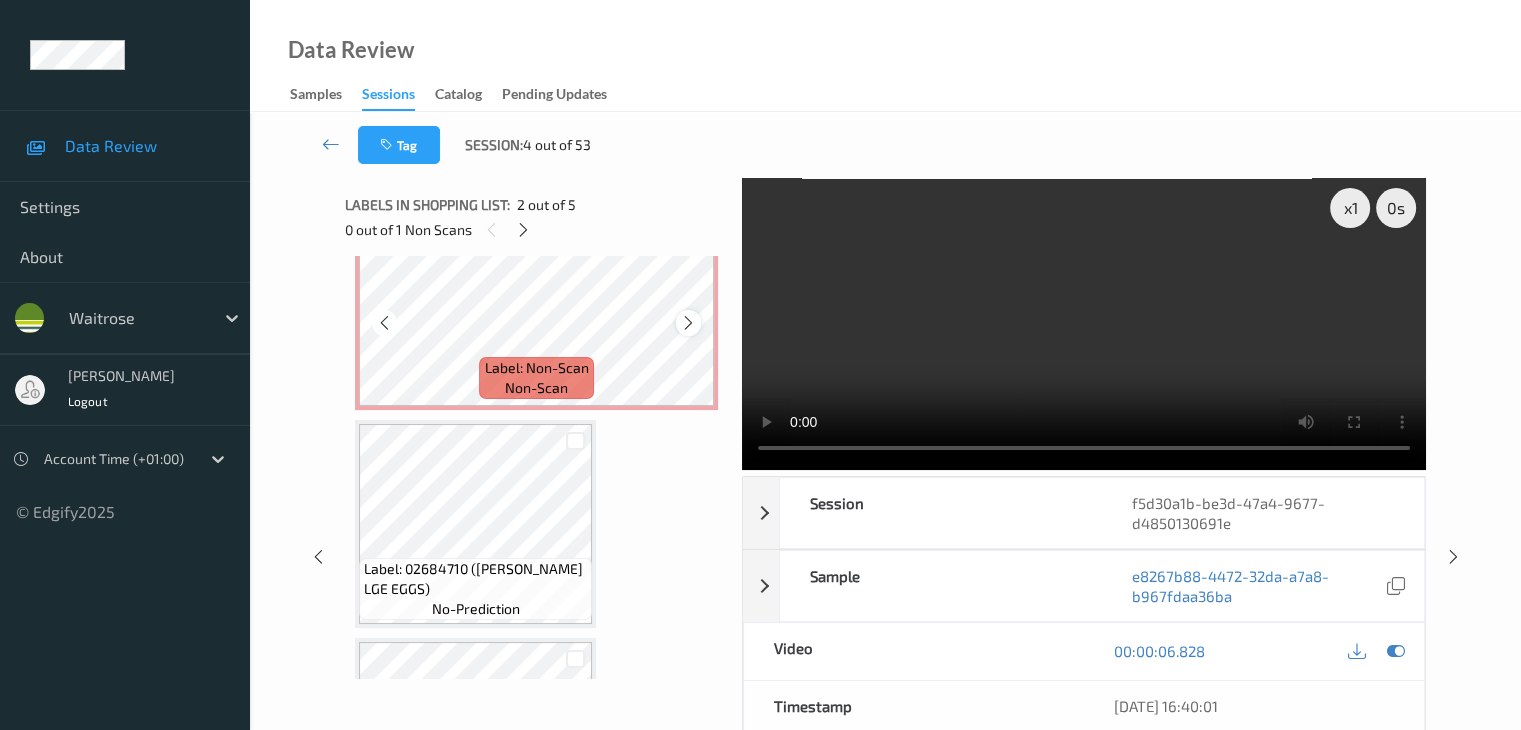 click at bounding box center [688, 323] 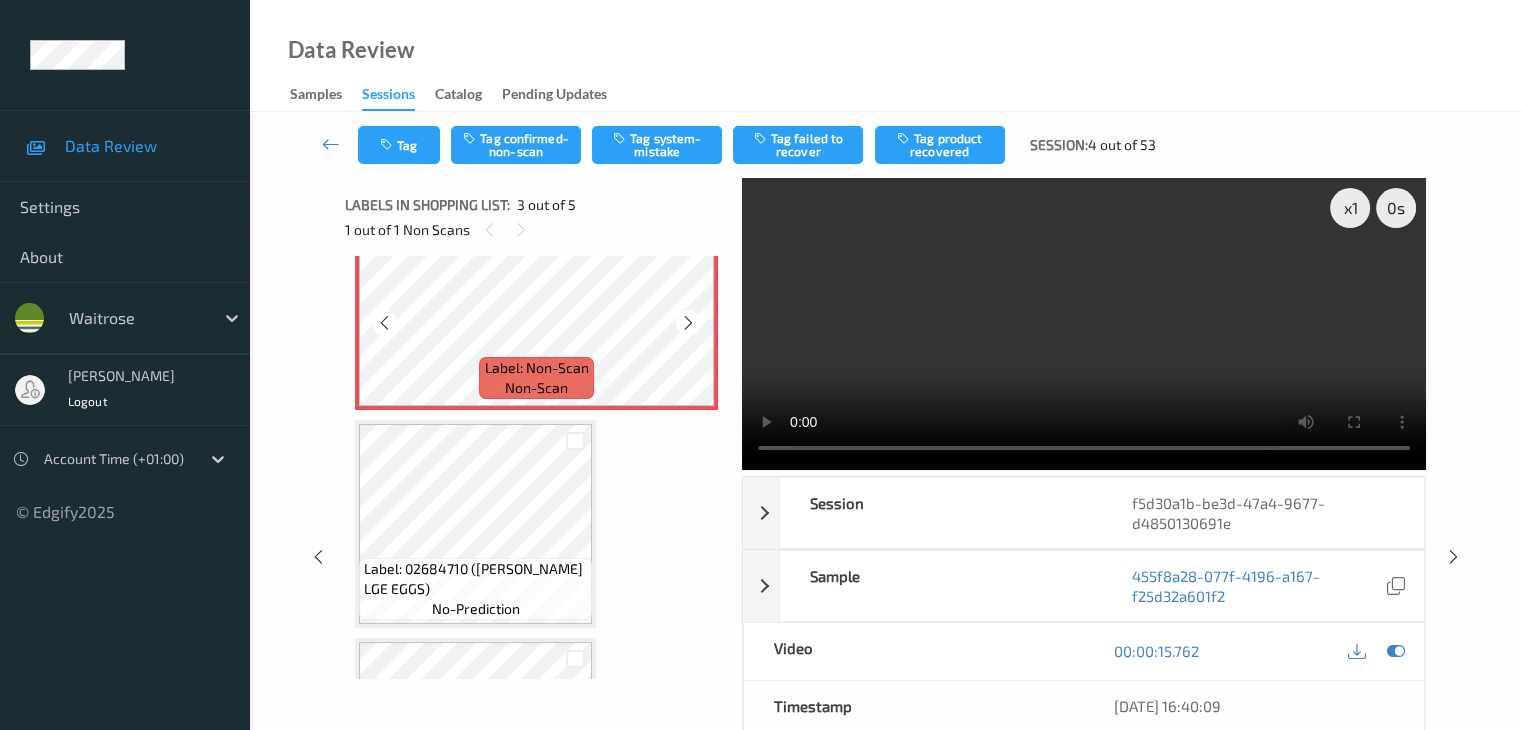 click at bounding box center [688, 323] 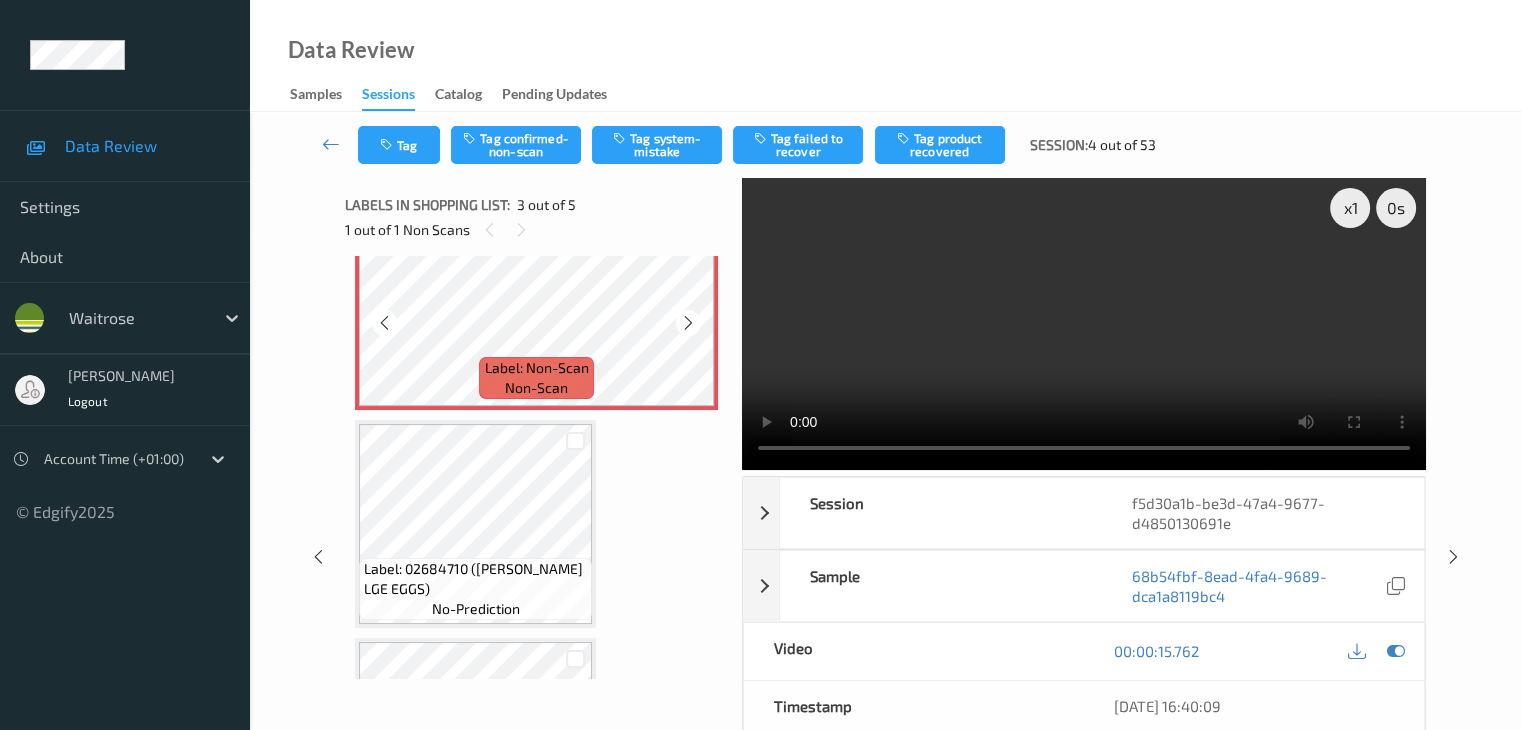 click at bounding box center [688, 323] 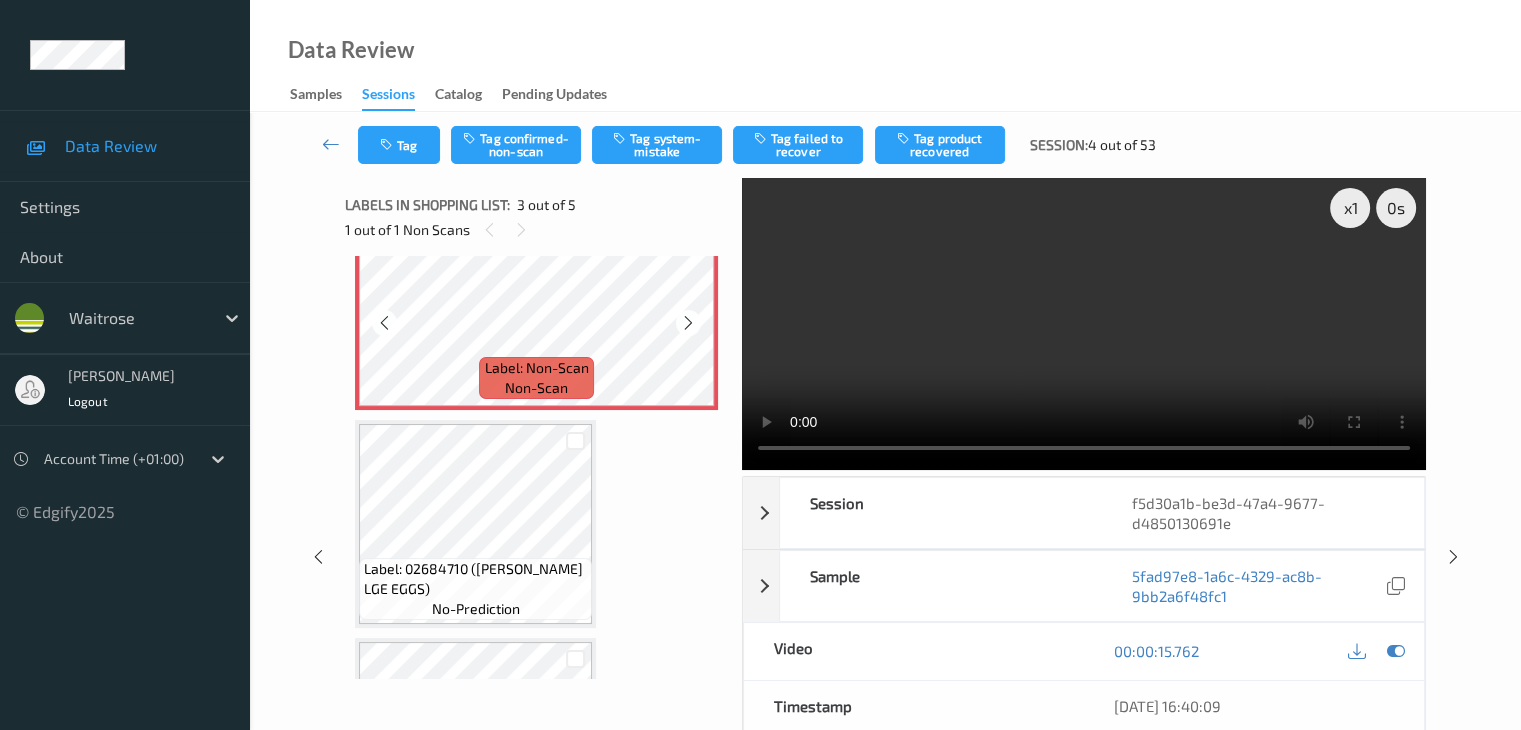 click at bounding box center [688, 323] 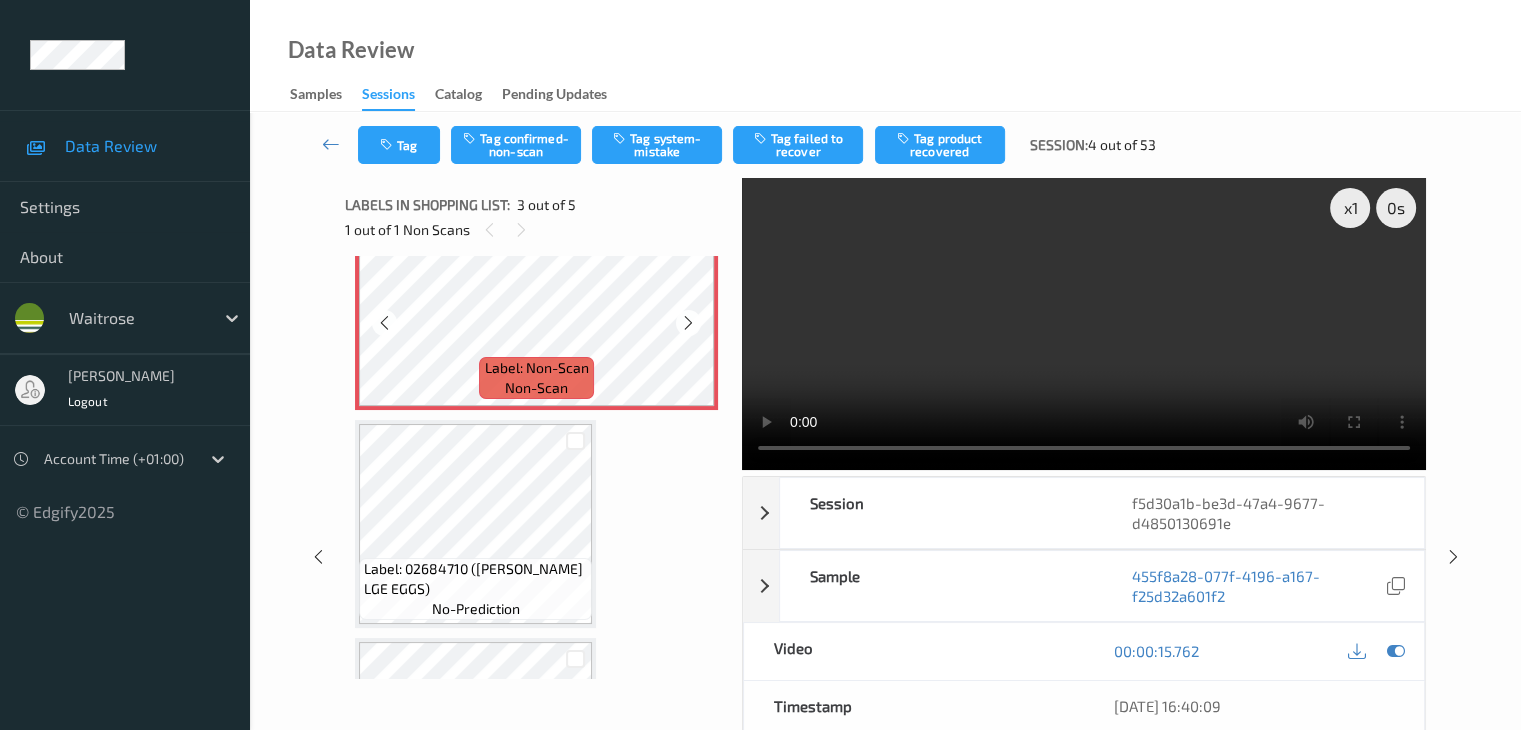 click at bounding box center (688, 323) 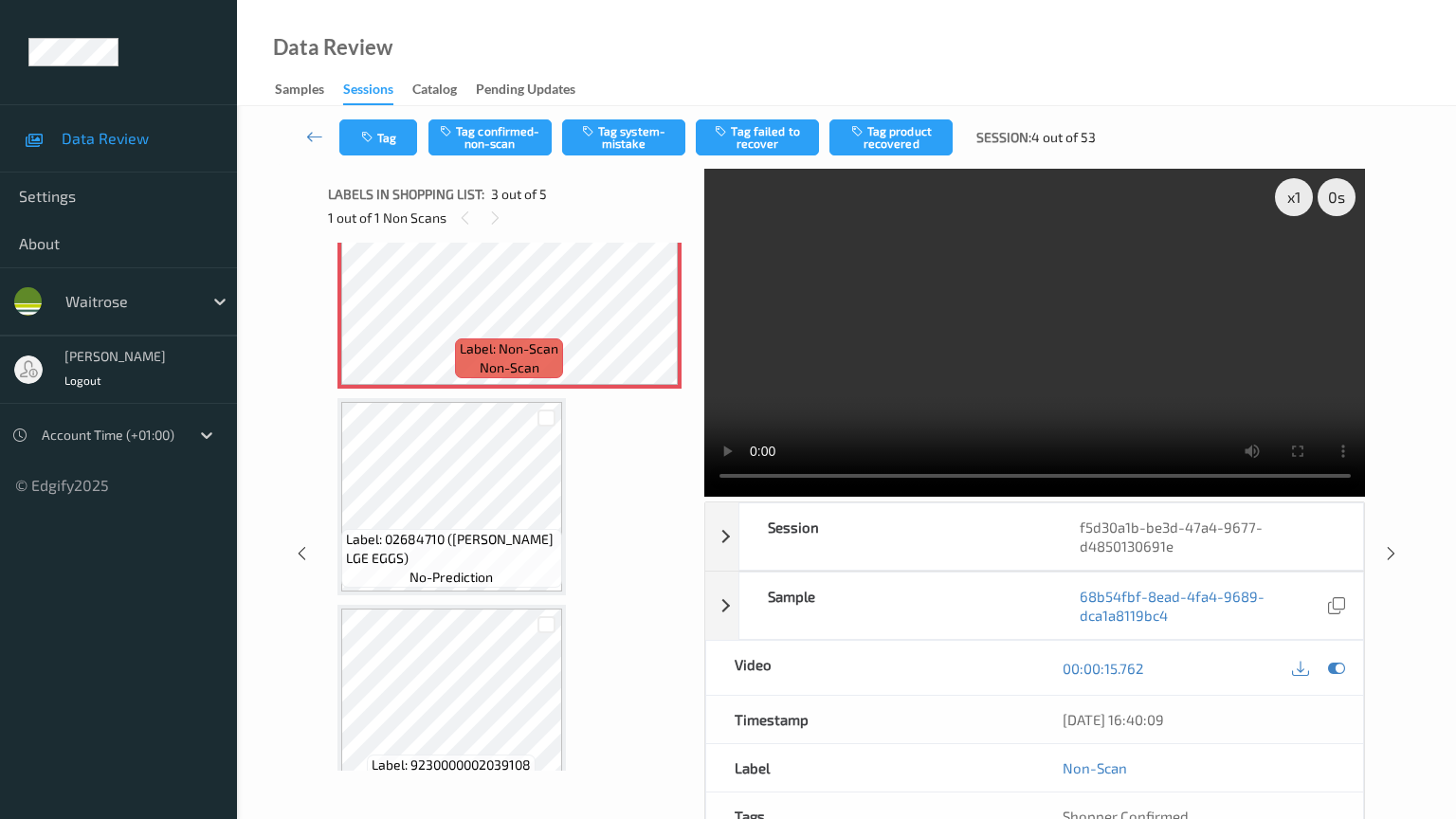 type 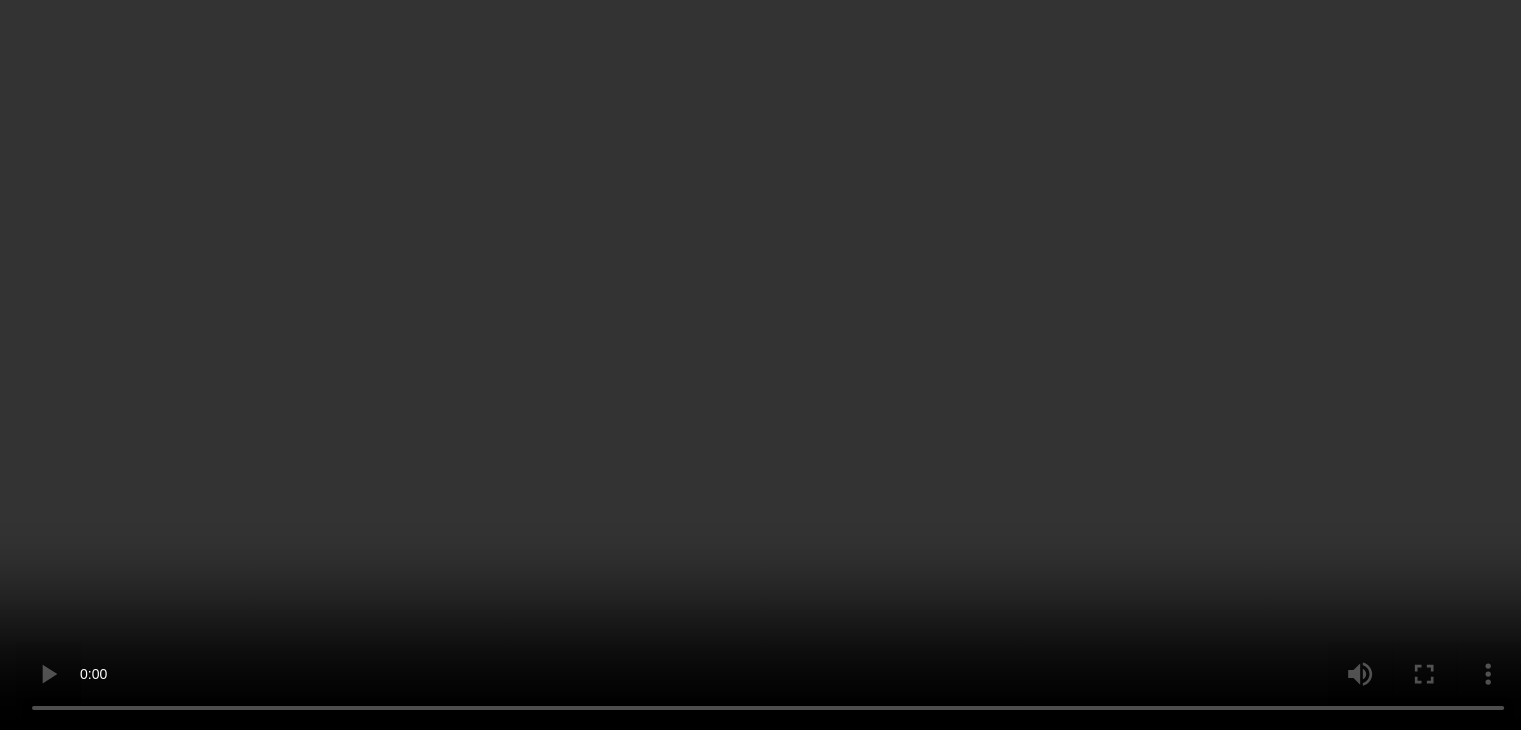scroll, scrollTop: 300, scrollLeft: 0, axis: vertical 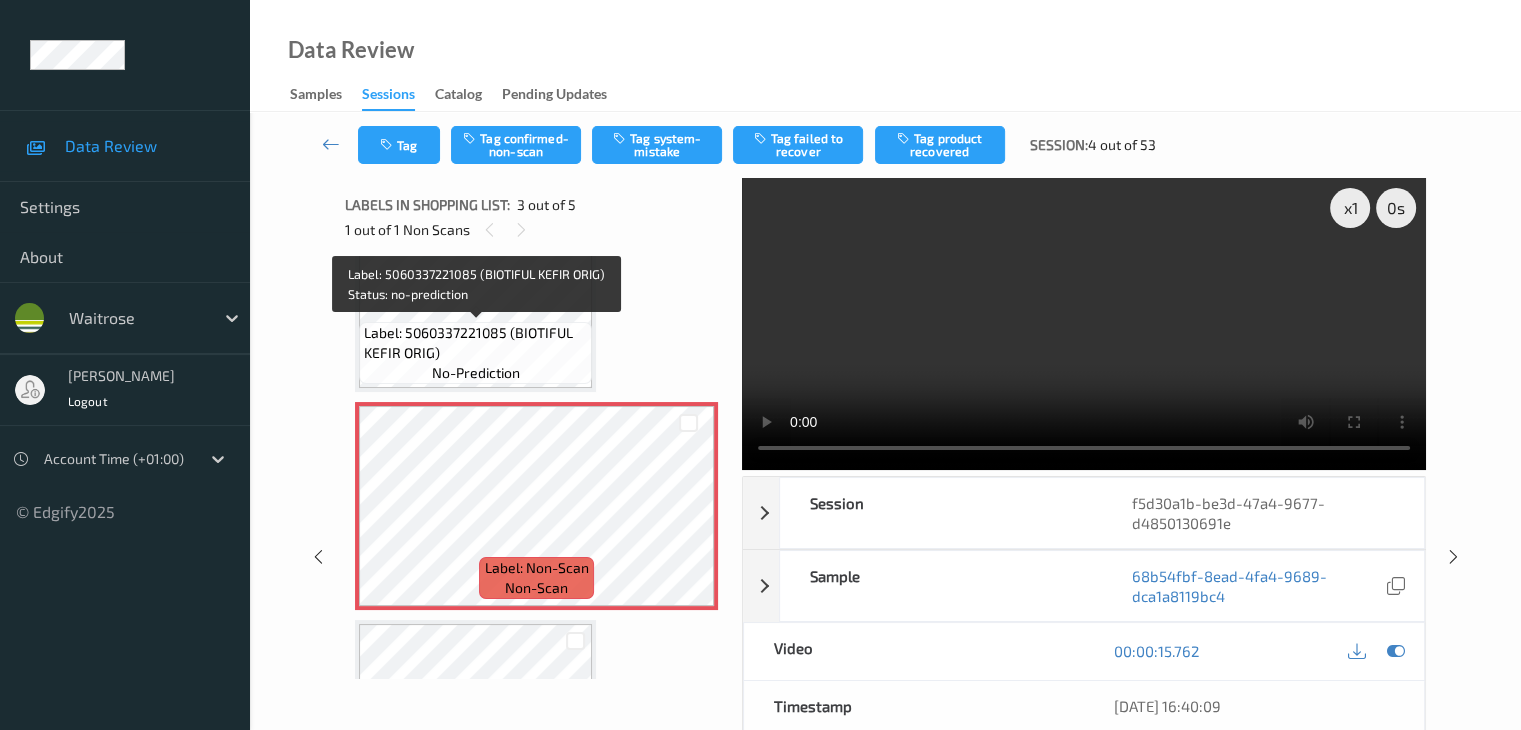 click on "Label: 5060337221085 (BIOTIFUL KEFIR ORIG)" at bounding box center (475, 343) 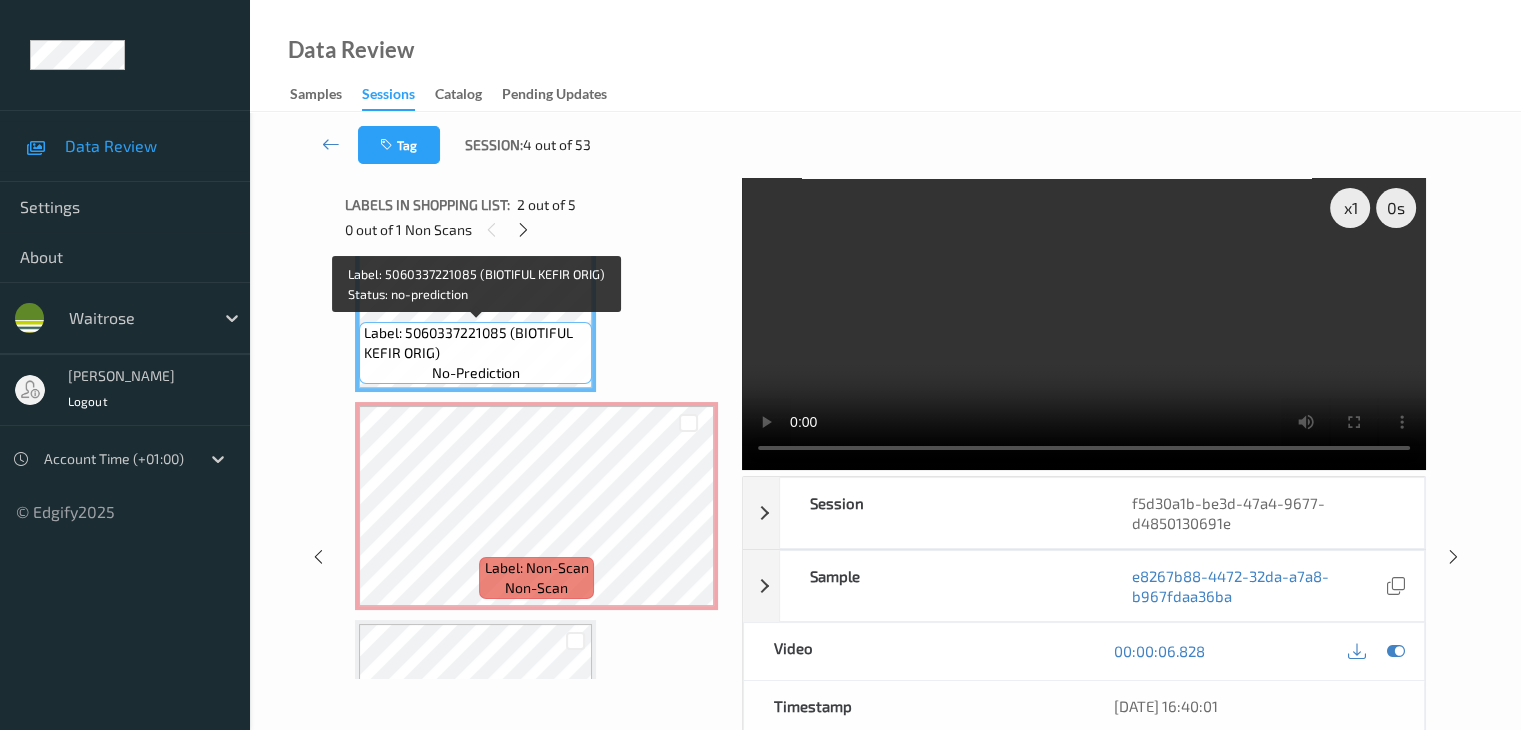 click on "Label: 5060337221085 (BIOTIFUL KEFIR ORIG)" at bounding box center [475, 343] 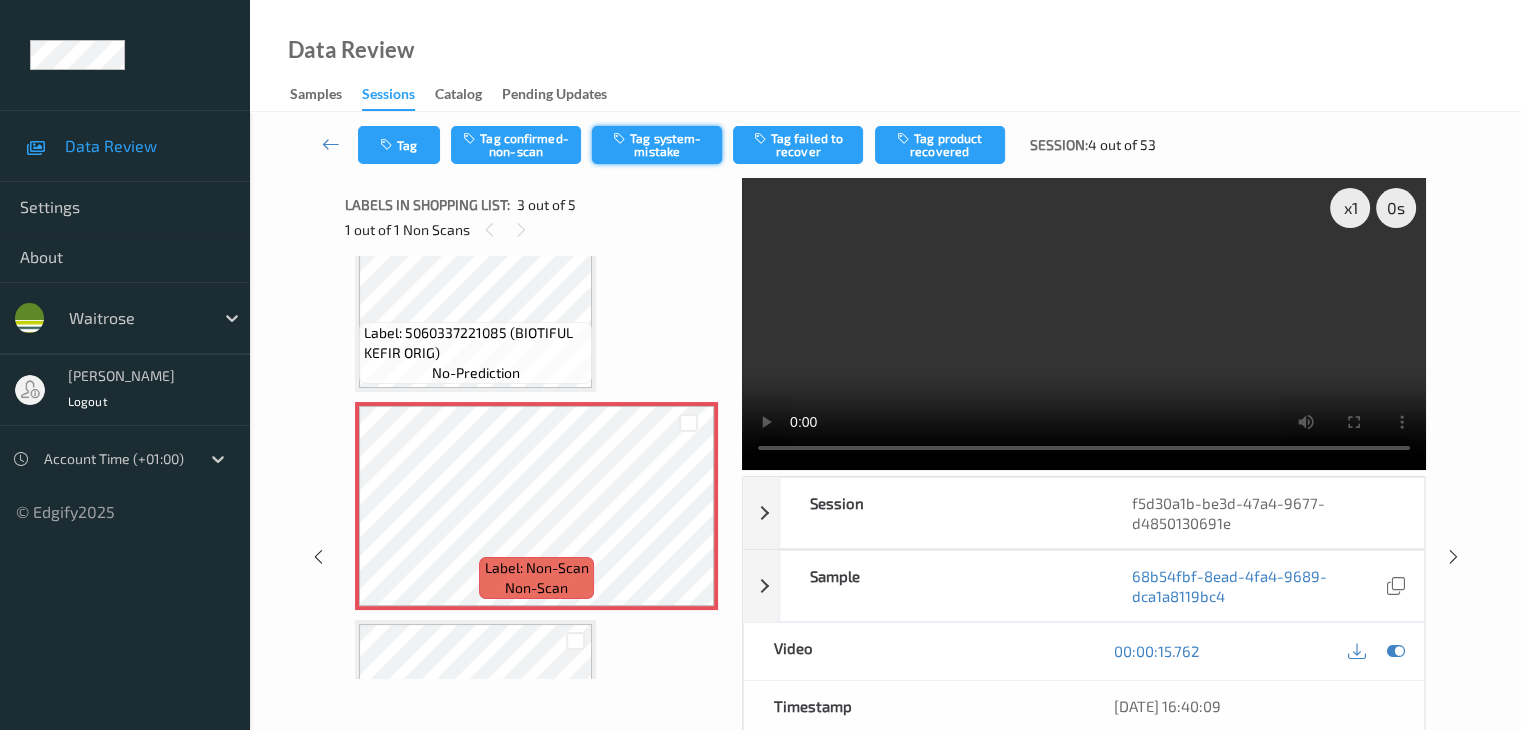 click on "Tag   system-mistake" at bounding box center (657, 145) 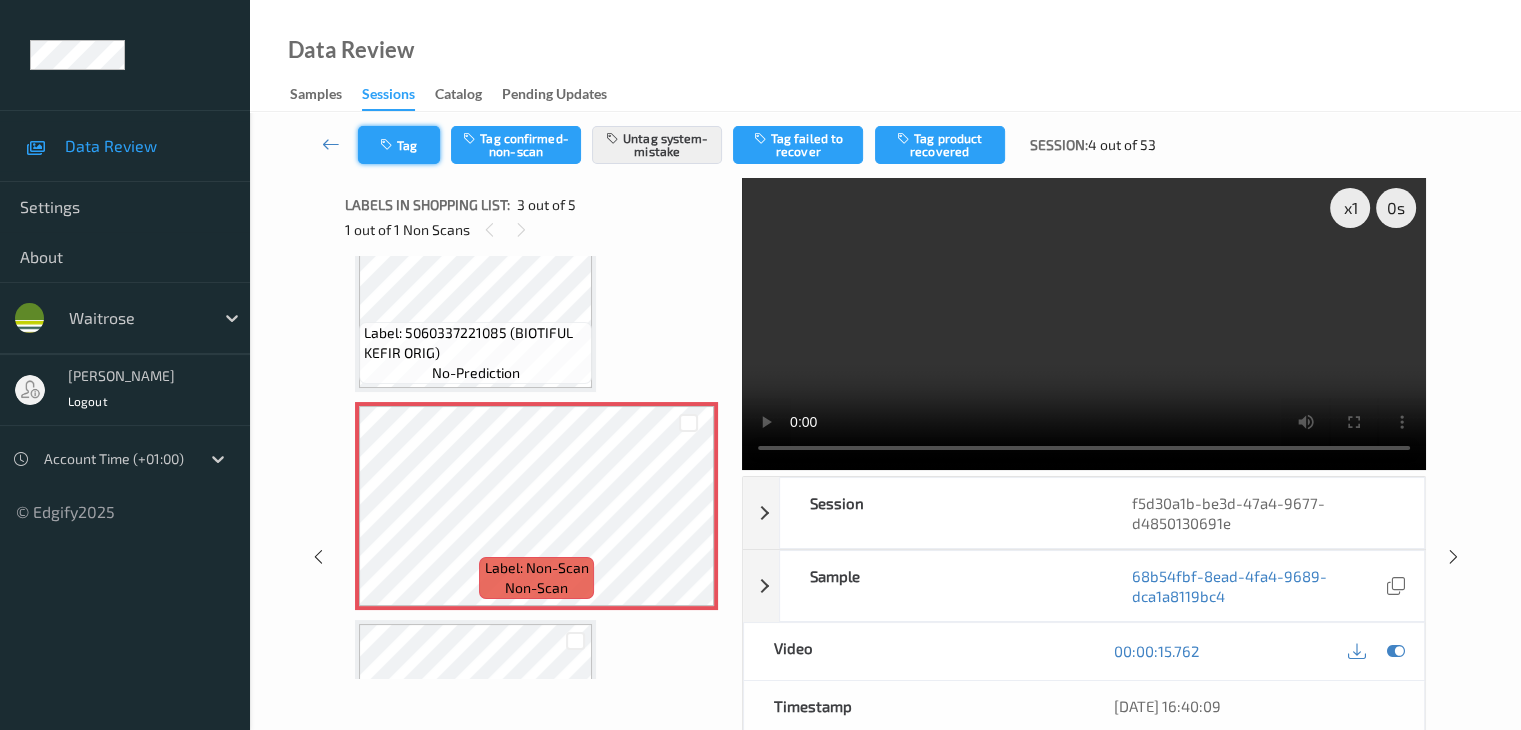 click on "Tag" at bounding box center (399, 145) 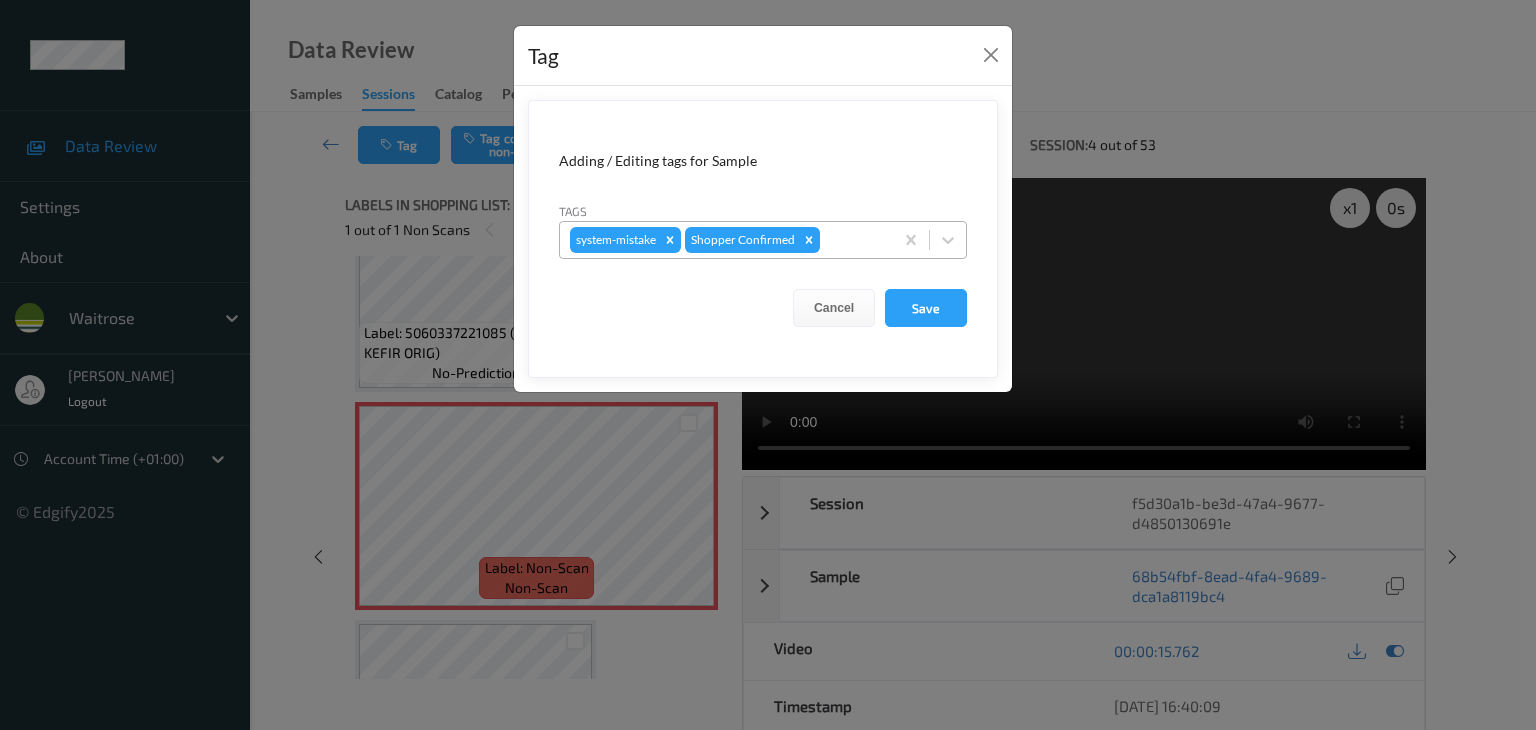 click at bounding box center [853, 240] 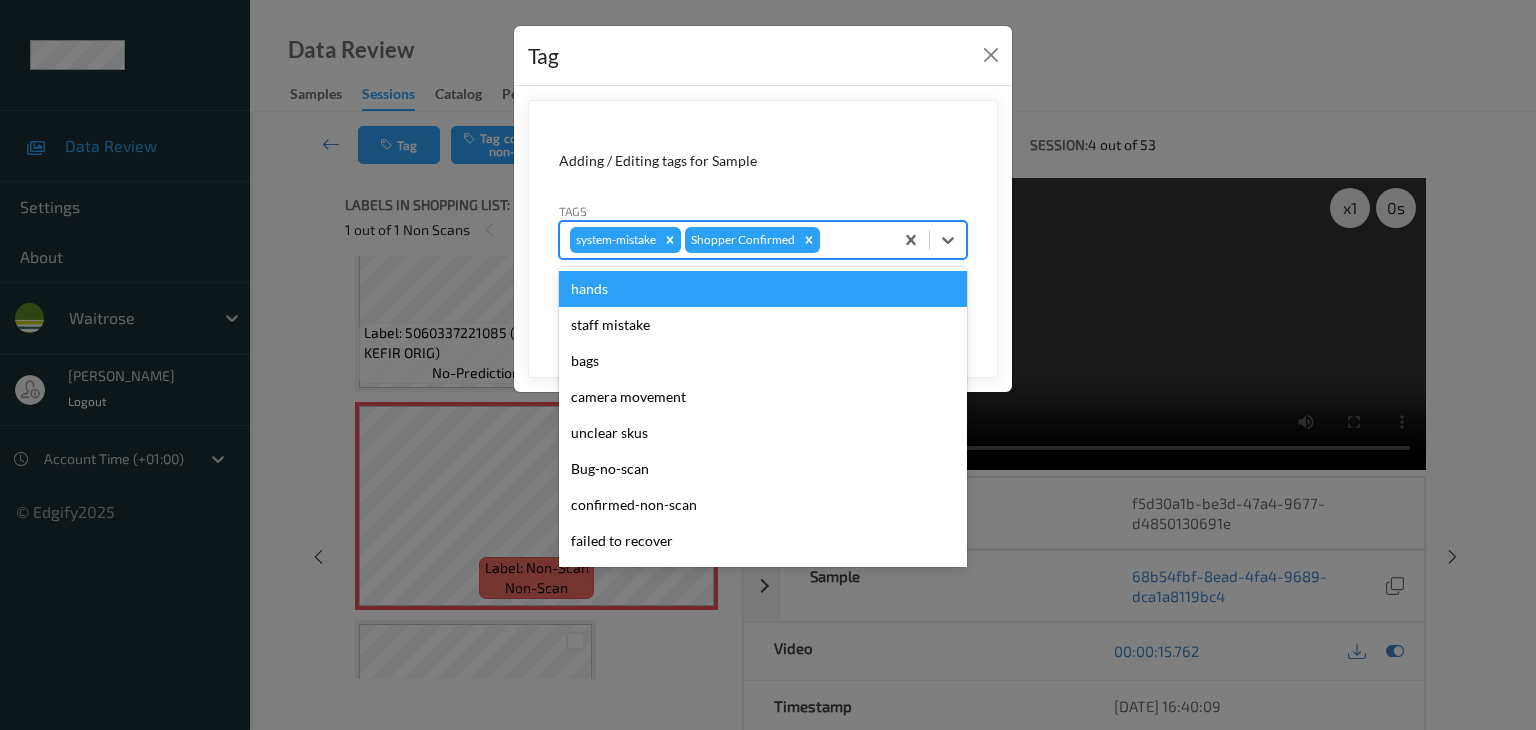 type on "u" 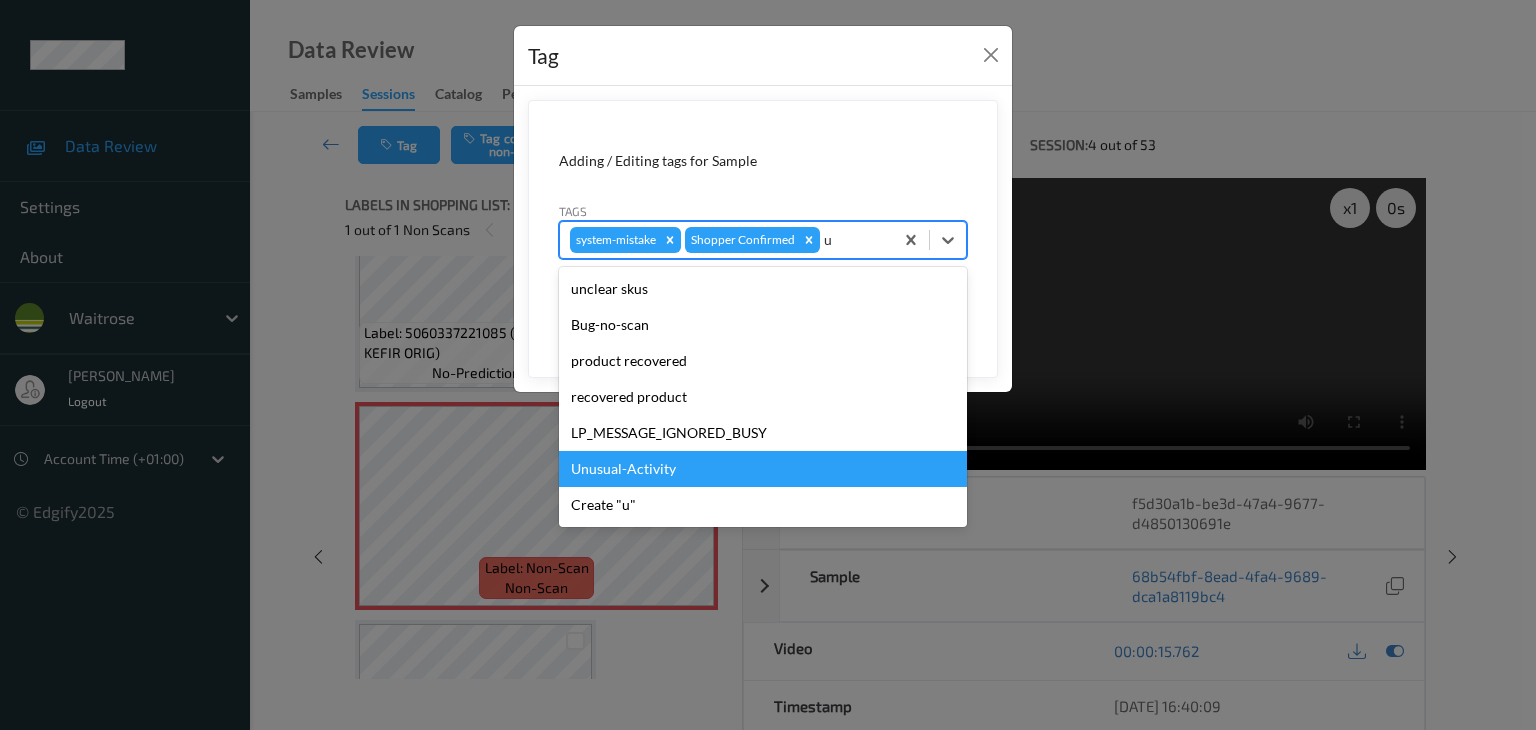 click on "Unusual-Activity" at bounding box center [763, 469] 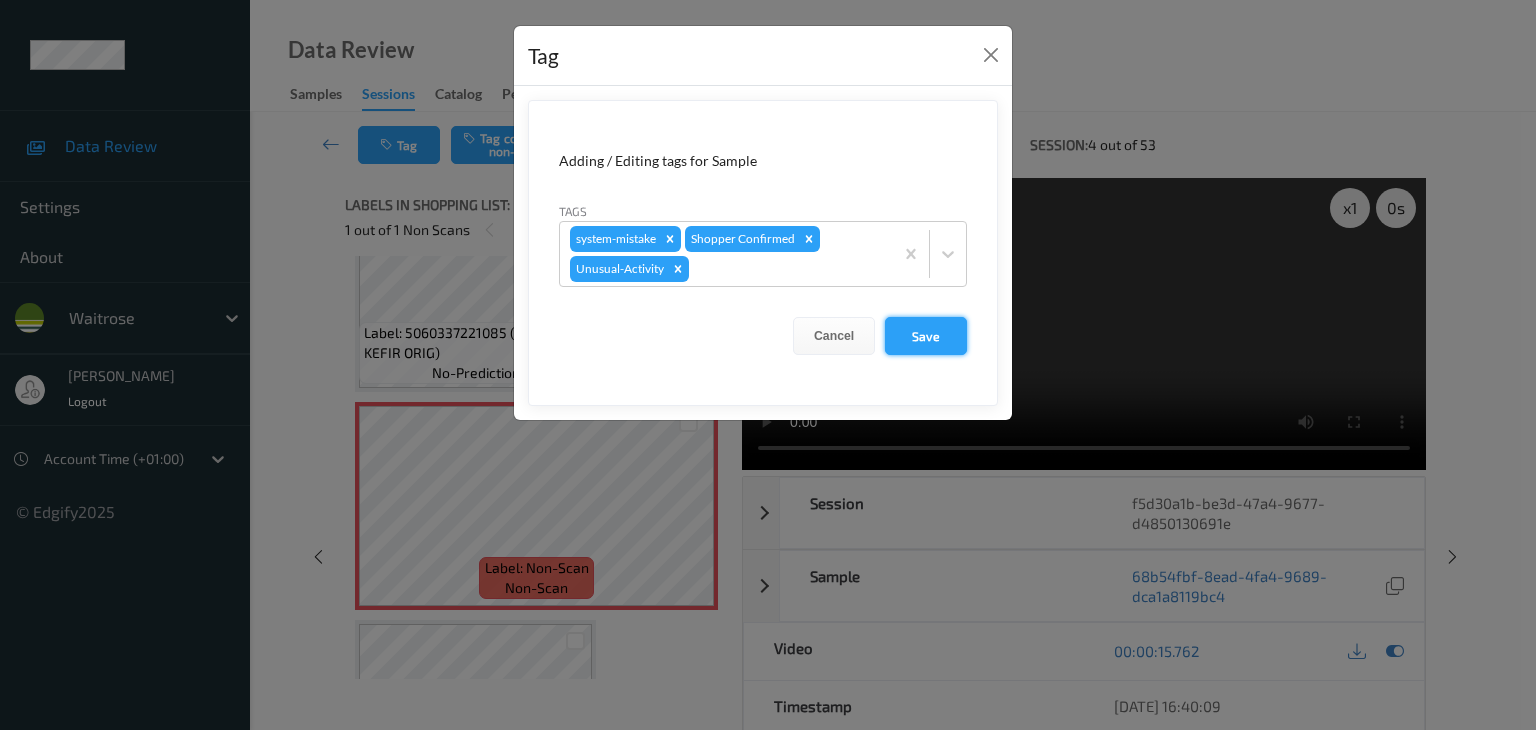 click on "Save" at bounding box center [926, 336] 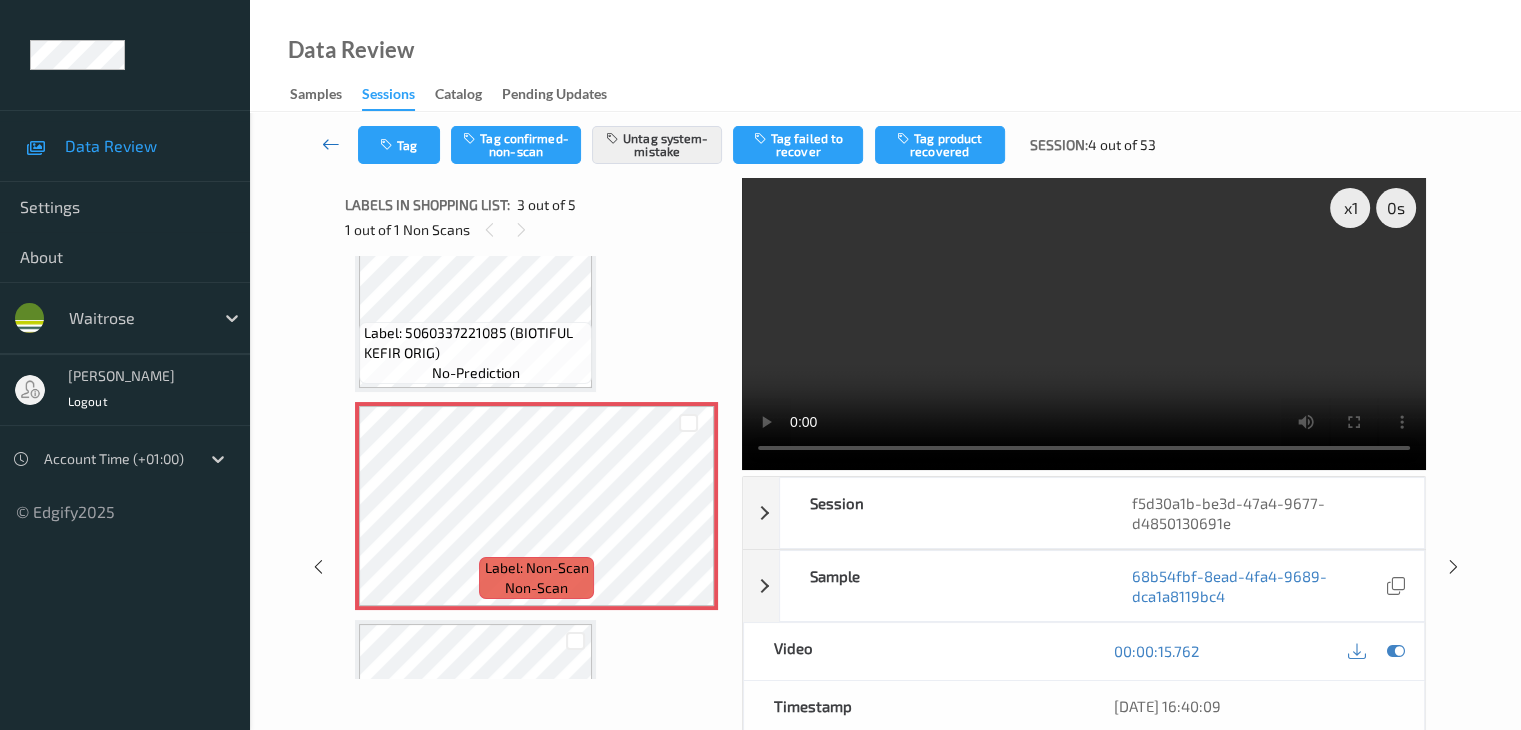 click at bounding box center (331, 144) 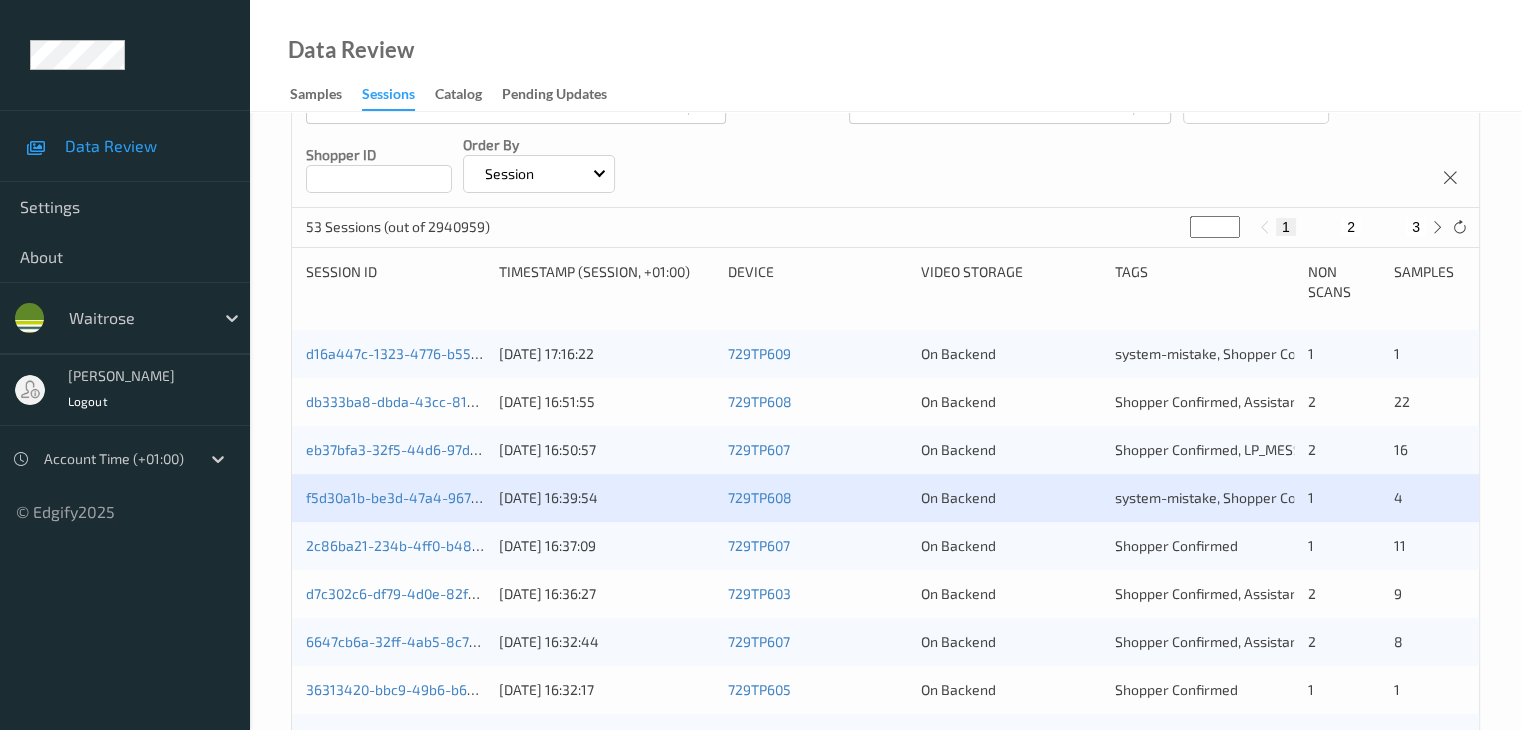 scroll, scrollTop: 400, scrollLeft: 0, axis: vertical 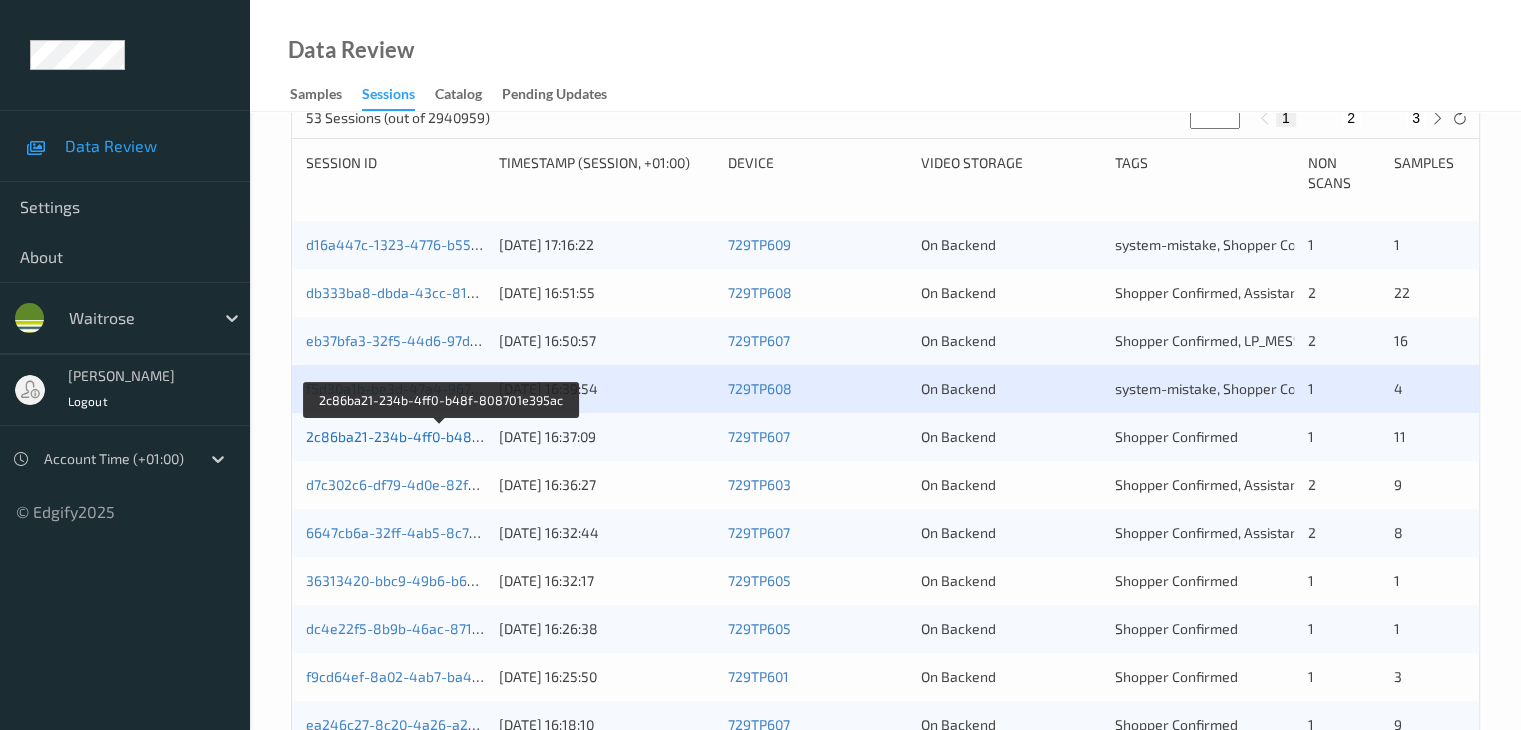 click on "2c86ba21-234b-4ff0-b48f-808701e395ac" at bounding box center [441, 436] 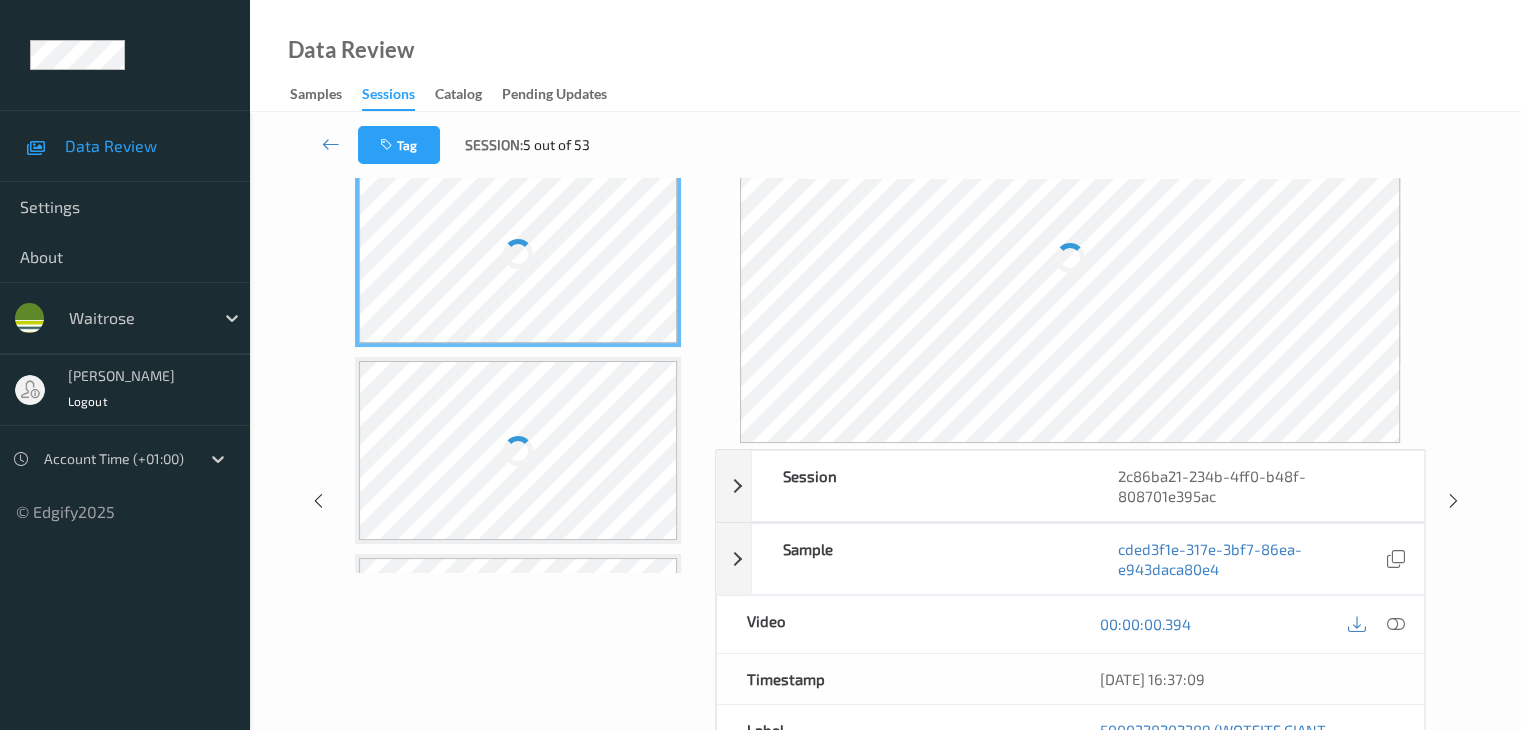 scroll, scrollTop: 20, scrollLeft: 0, axis: vertical 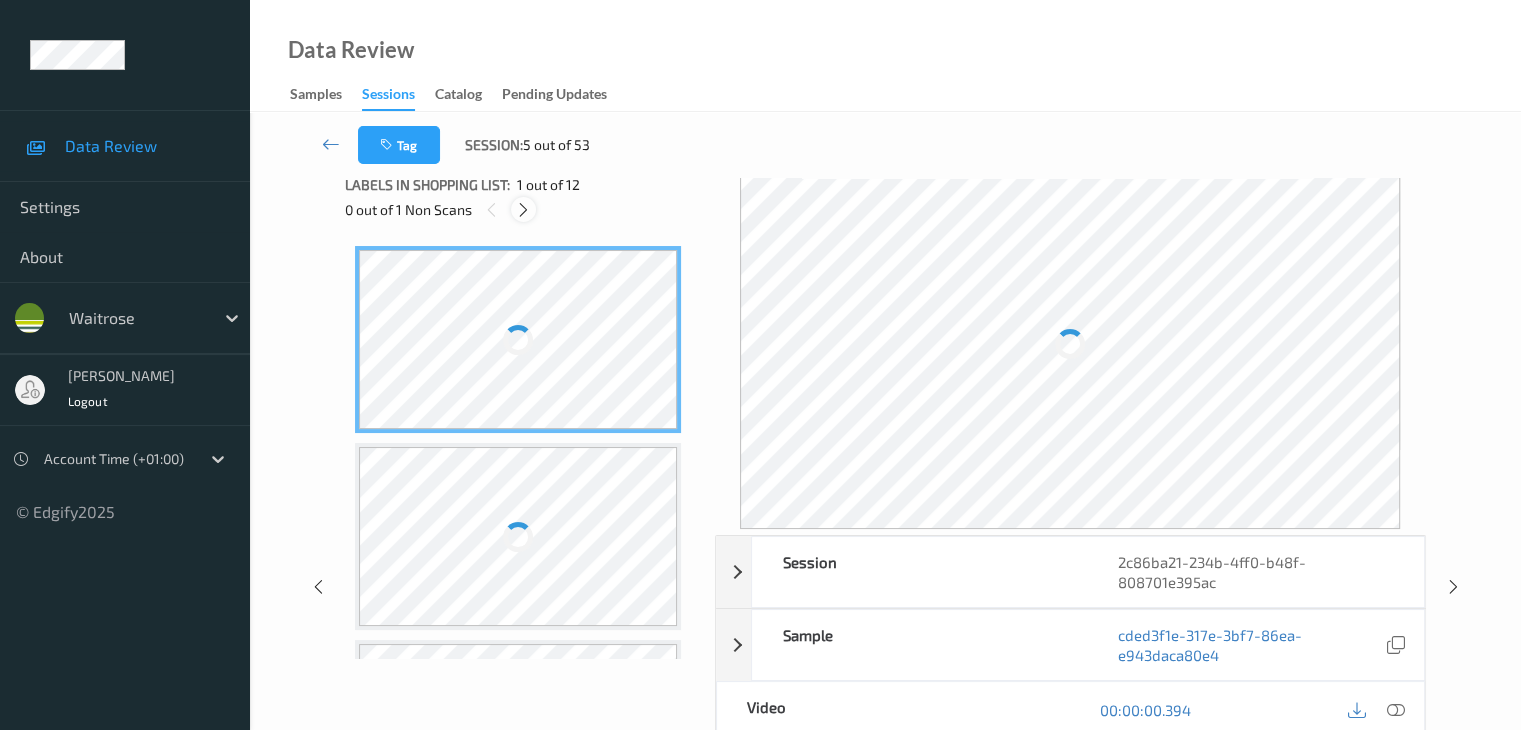 click at bounding box center (523, 210) 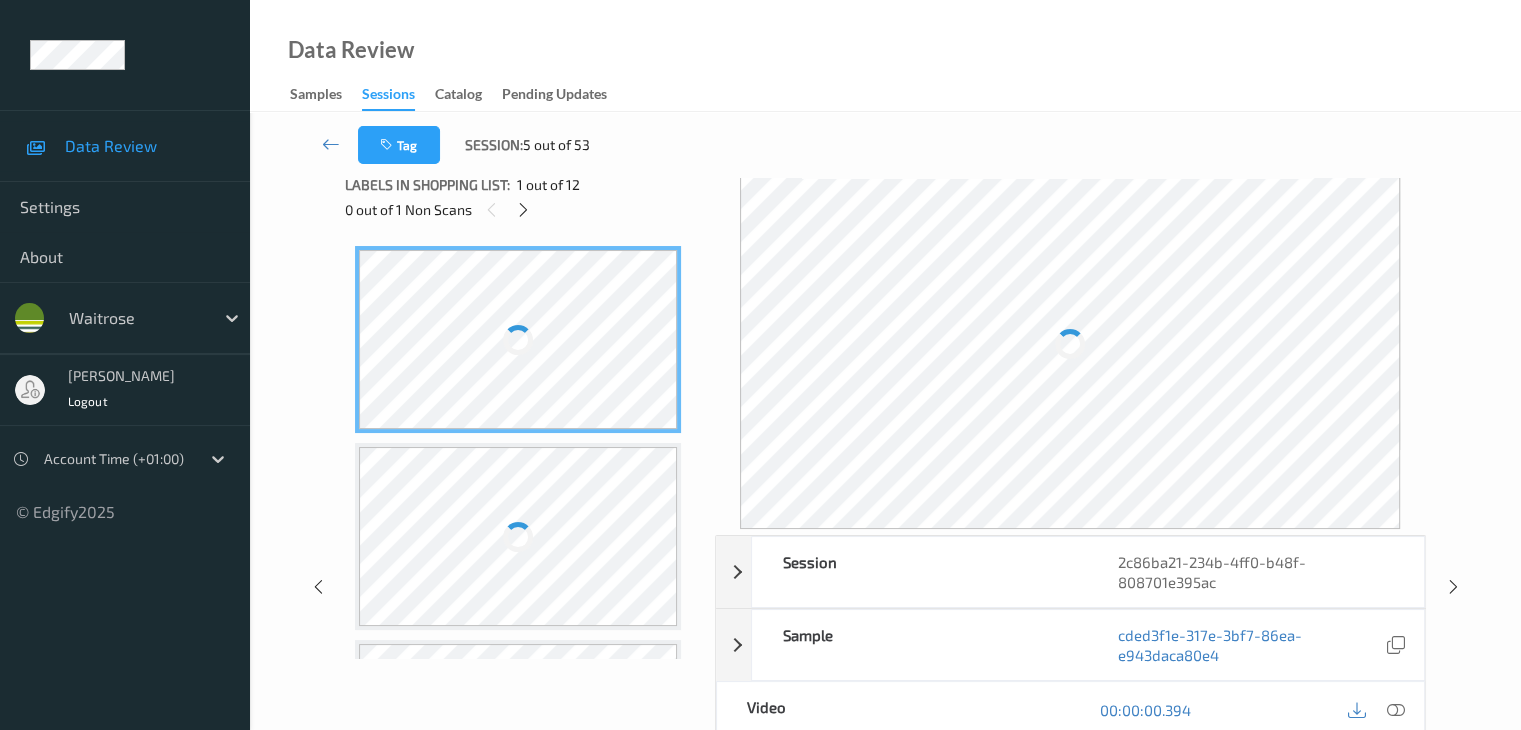 scroll, scrollTop: 796, scrollLeft: 0, axis: vertical 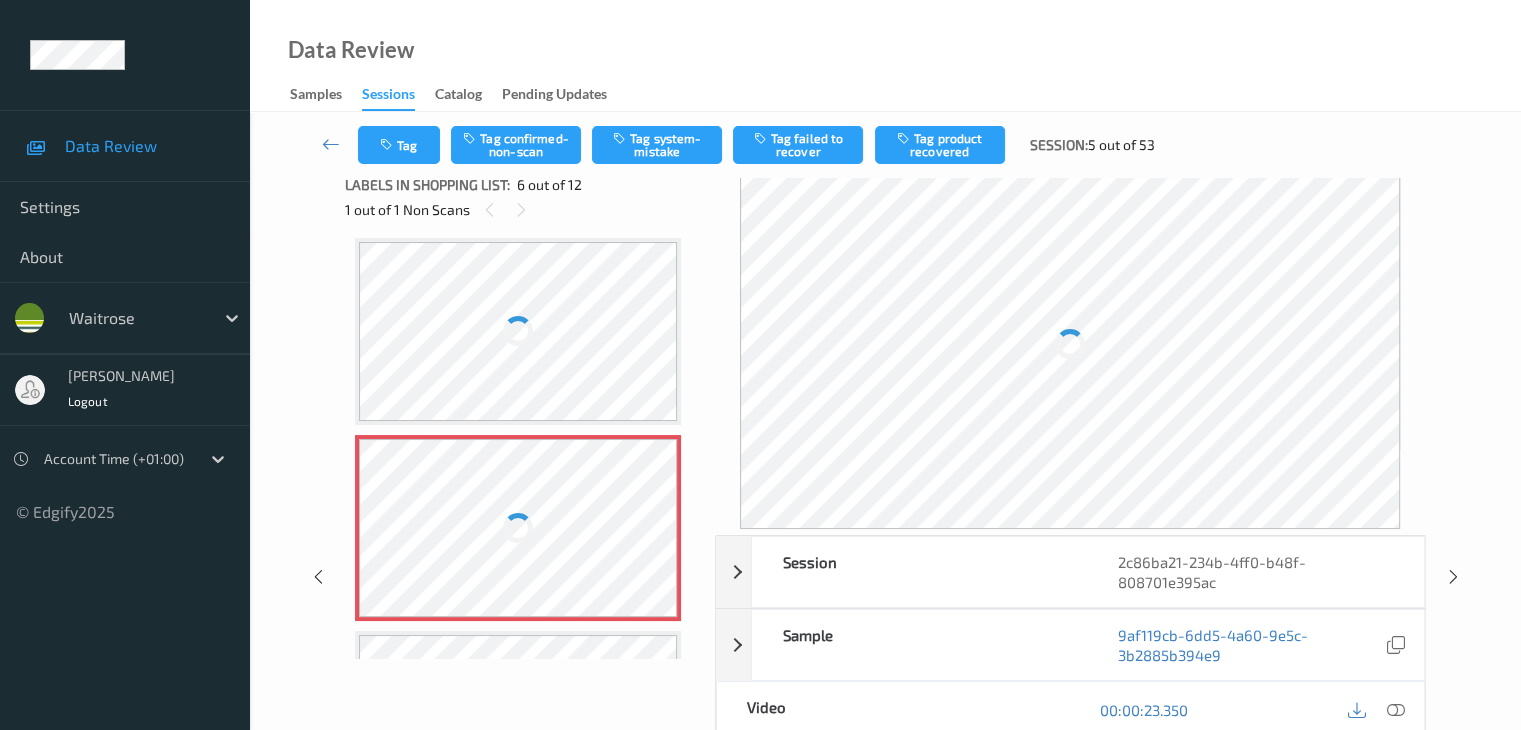 click at bounding box center [518, 331] 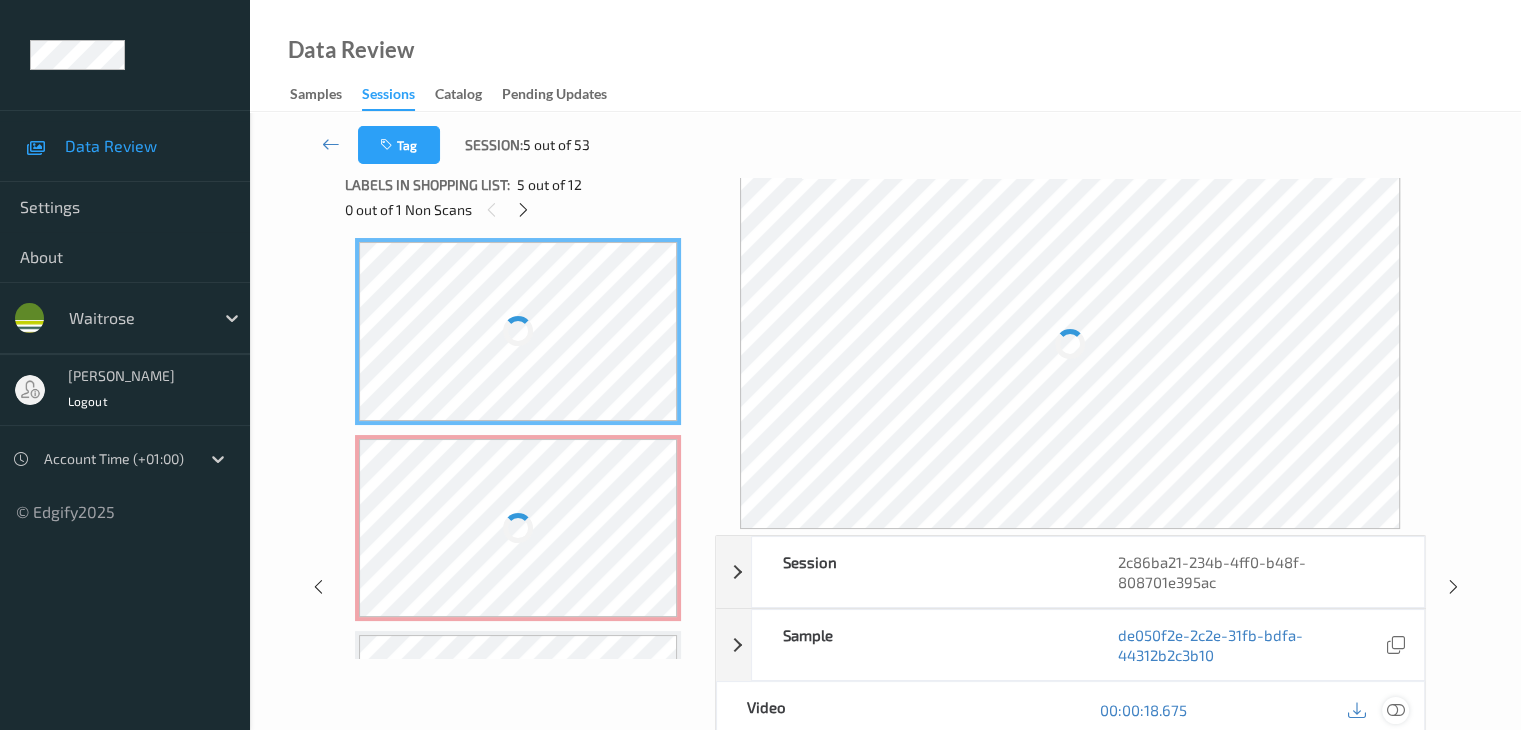 click at bounding box center [1395, 710] 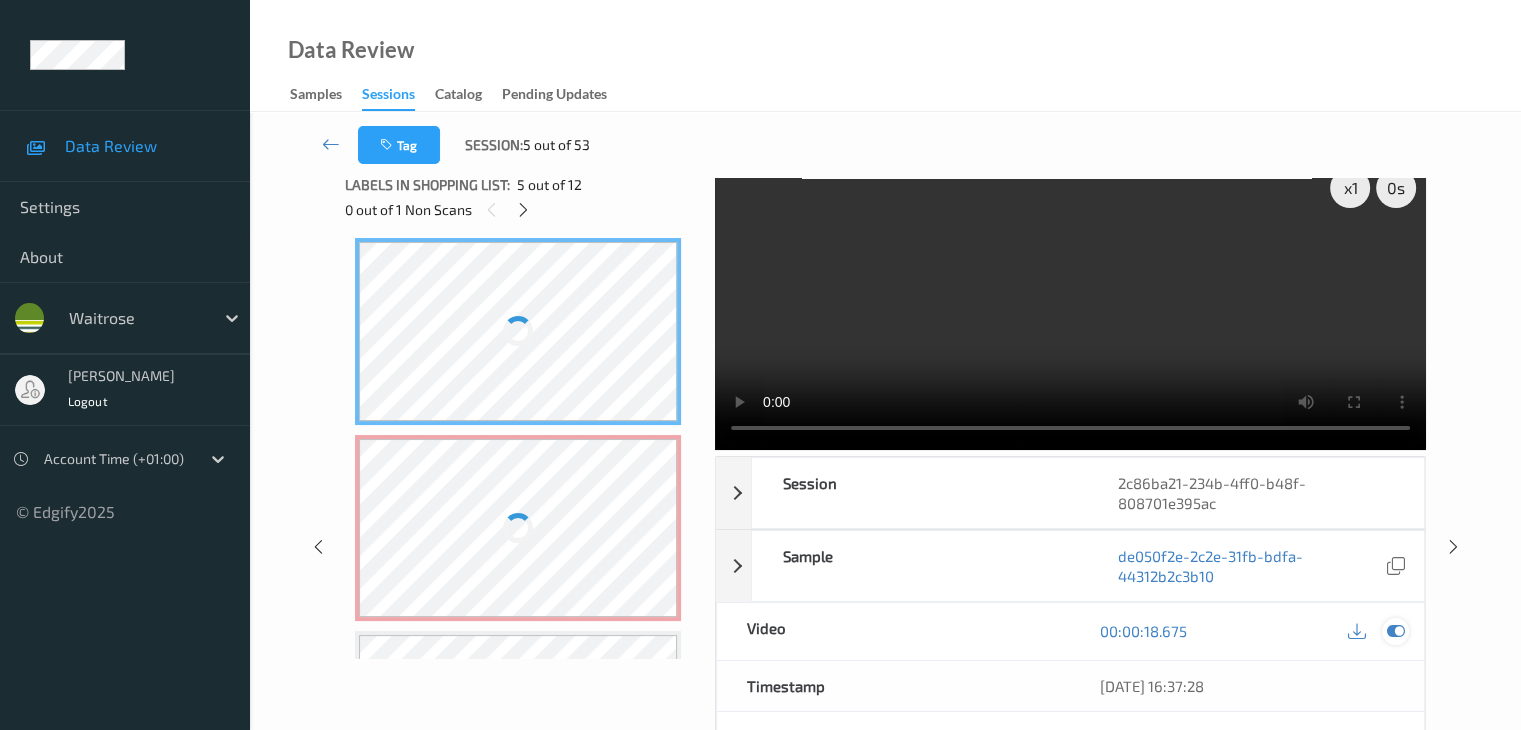 click at bounding box center (1395, 631) 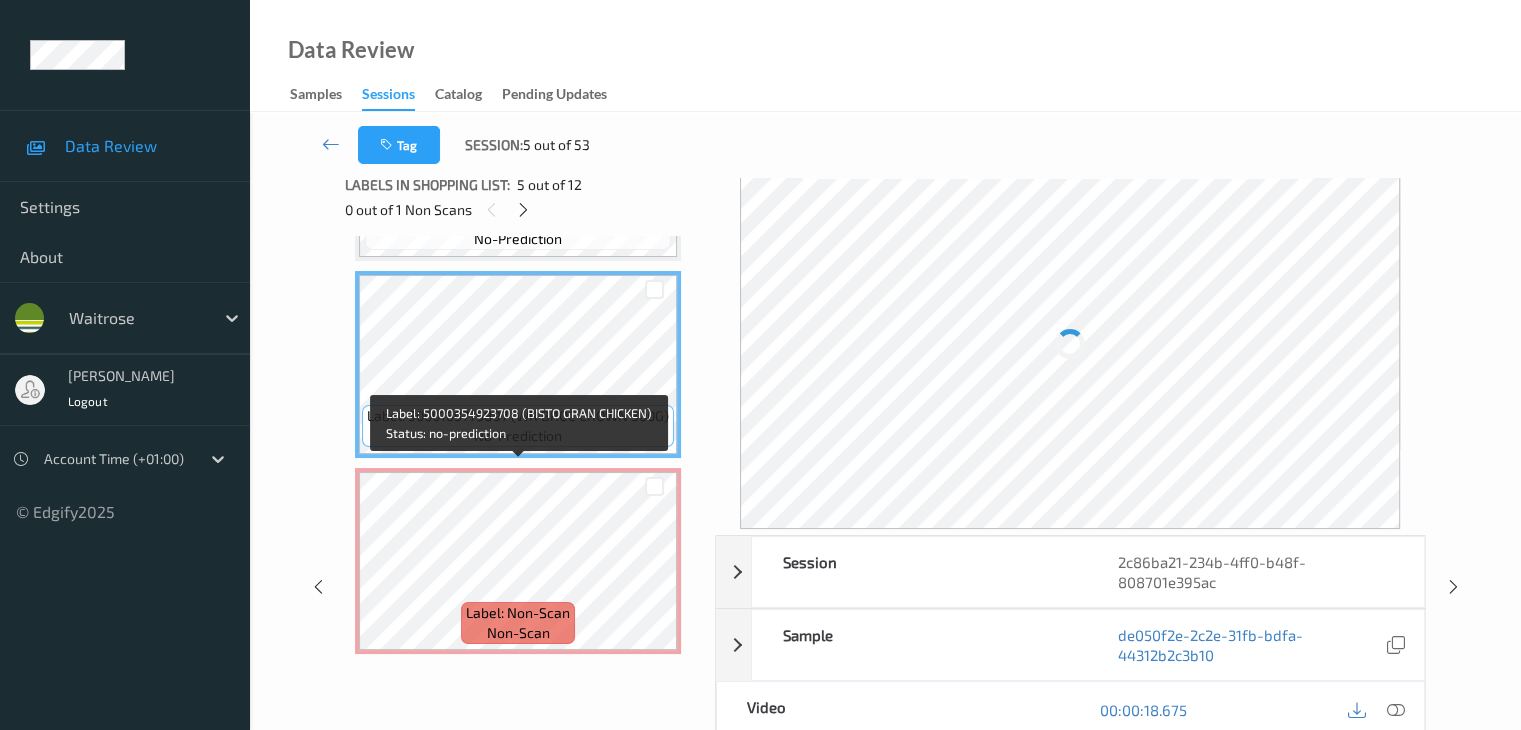scroll, scrollTop: 796, scrollLeft: 0, axis: vertical 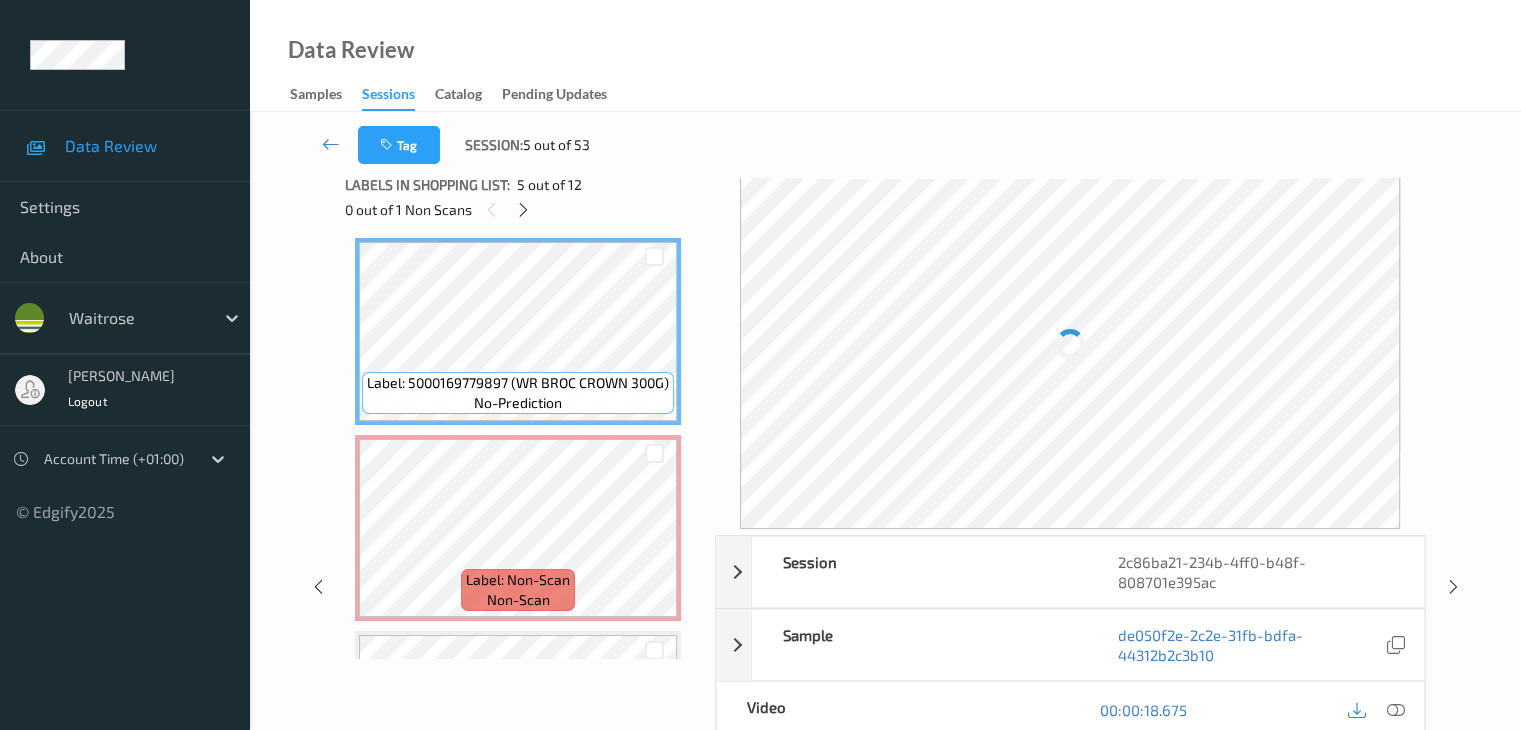 click at bounding box center [1395, 710] 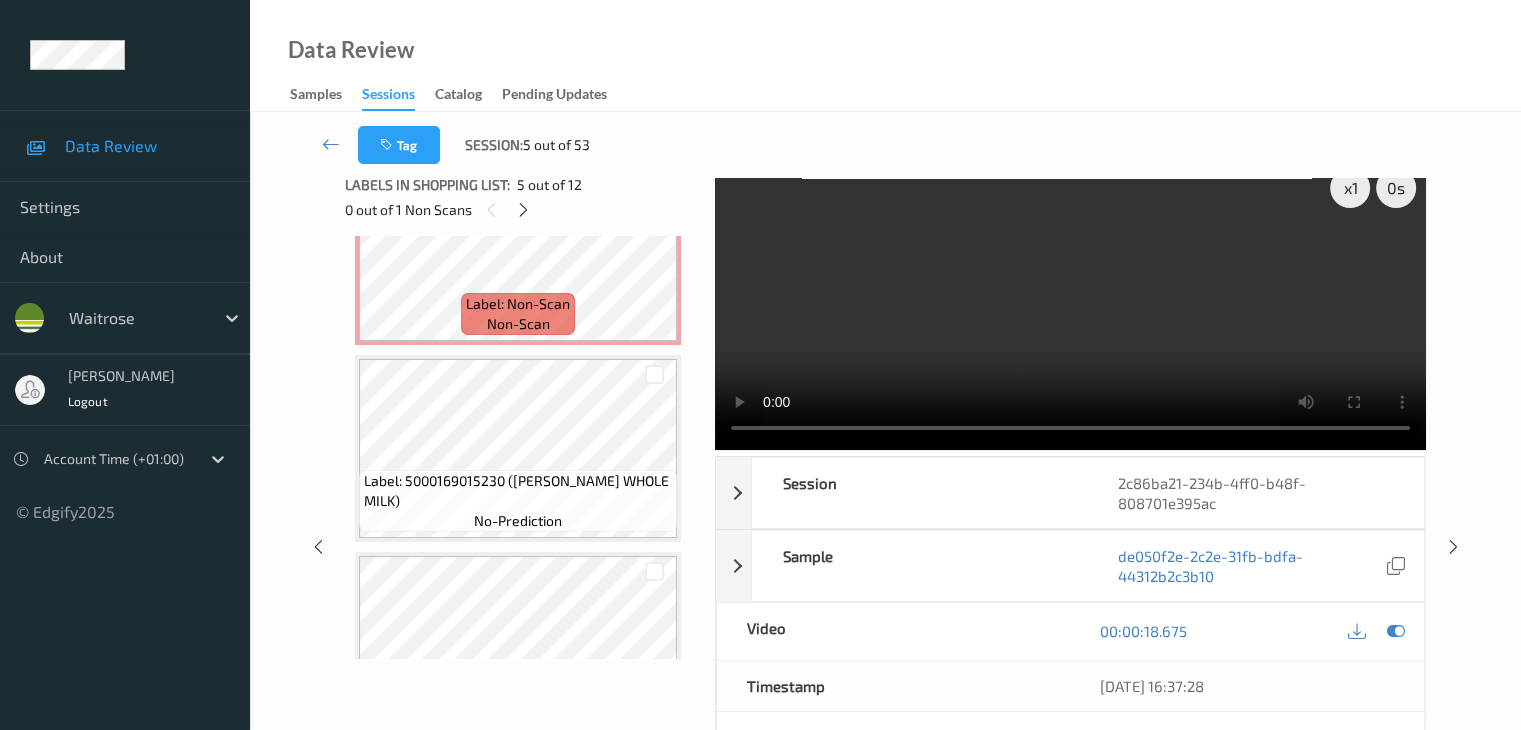 scroll, scrollTop: 1096, scrollLeft: 0, axis: vertical 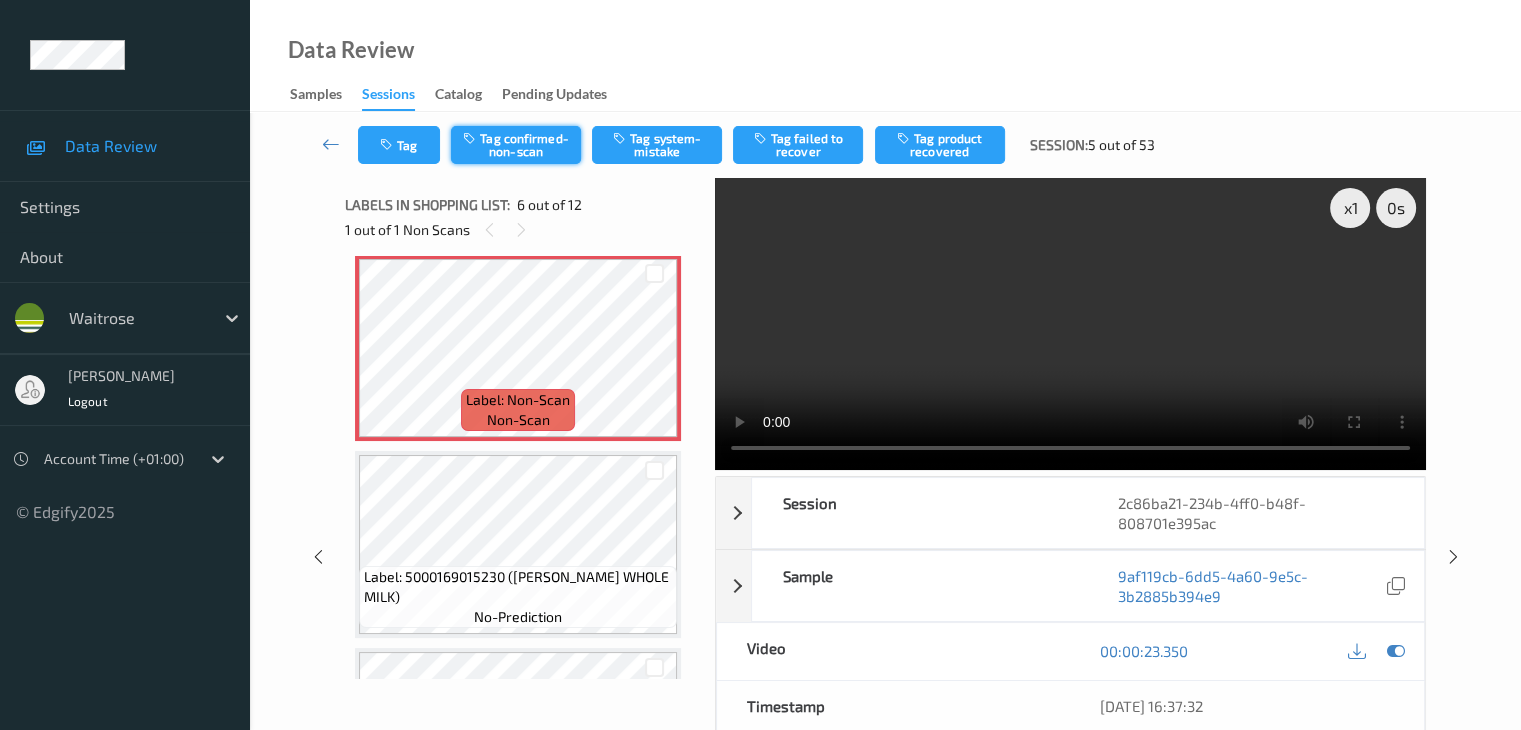 click on "Tag   confirmed-non-scan" at bounding box center (516, 145) 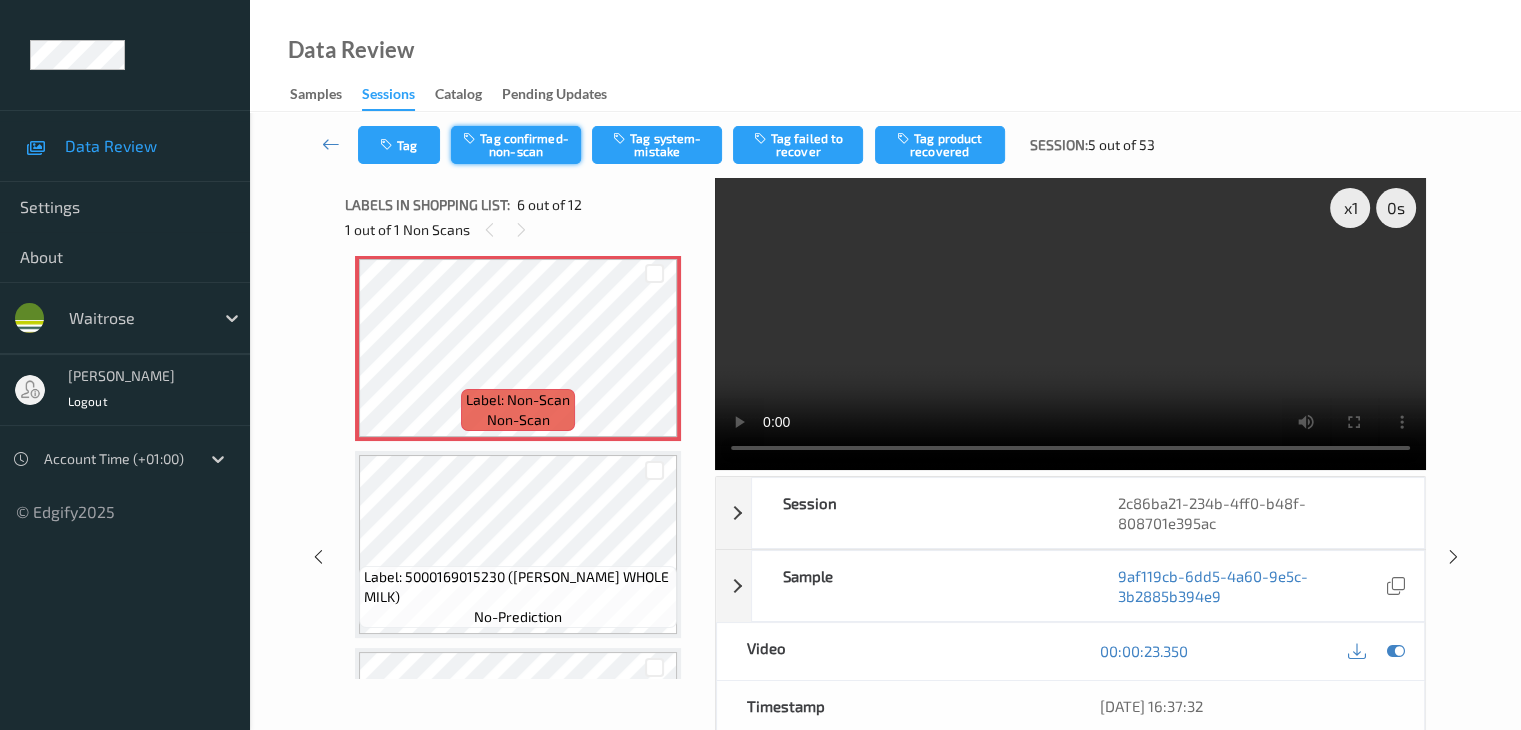 click on "Tag   confirmed-non-scan" at bounding box center [516, 145] 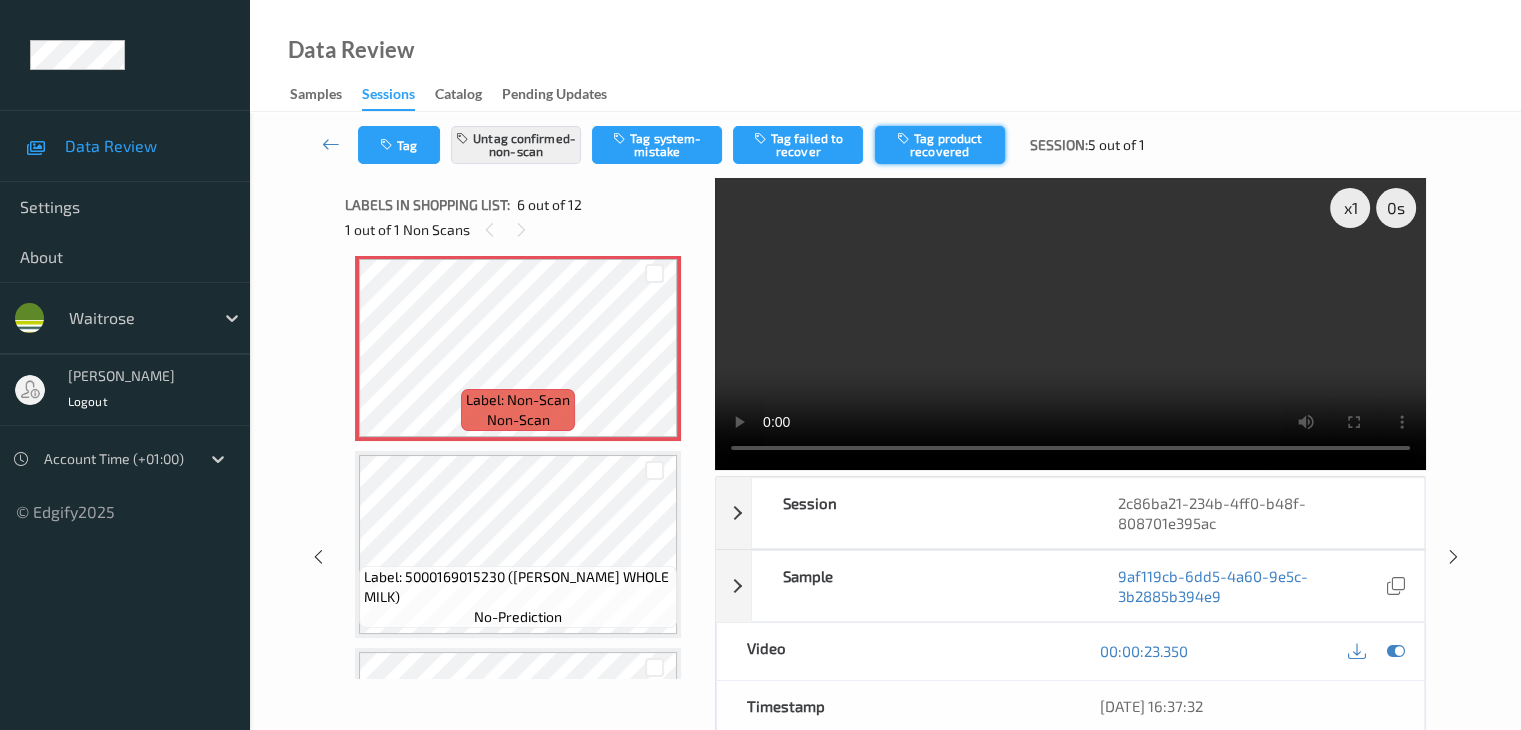click on "Tag   product recovered" at bounding box center (940, 145) 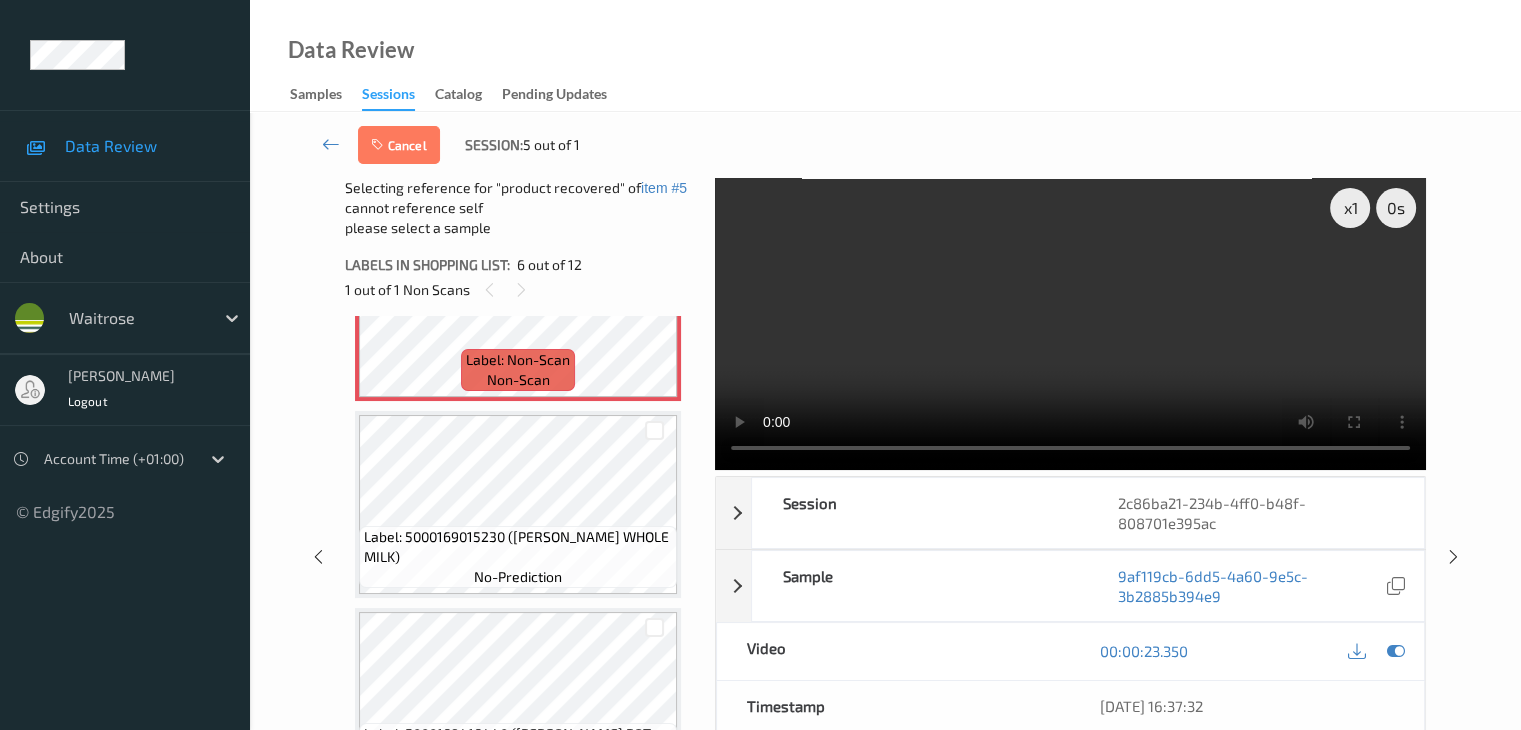 scroll, scrollTop: 996, scrollLeft: 0, axis: vertical 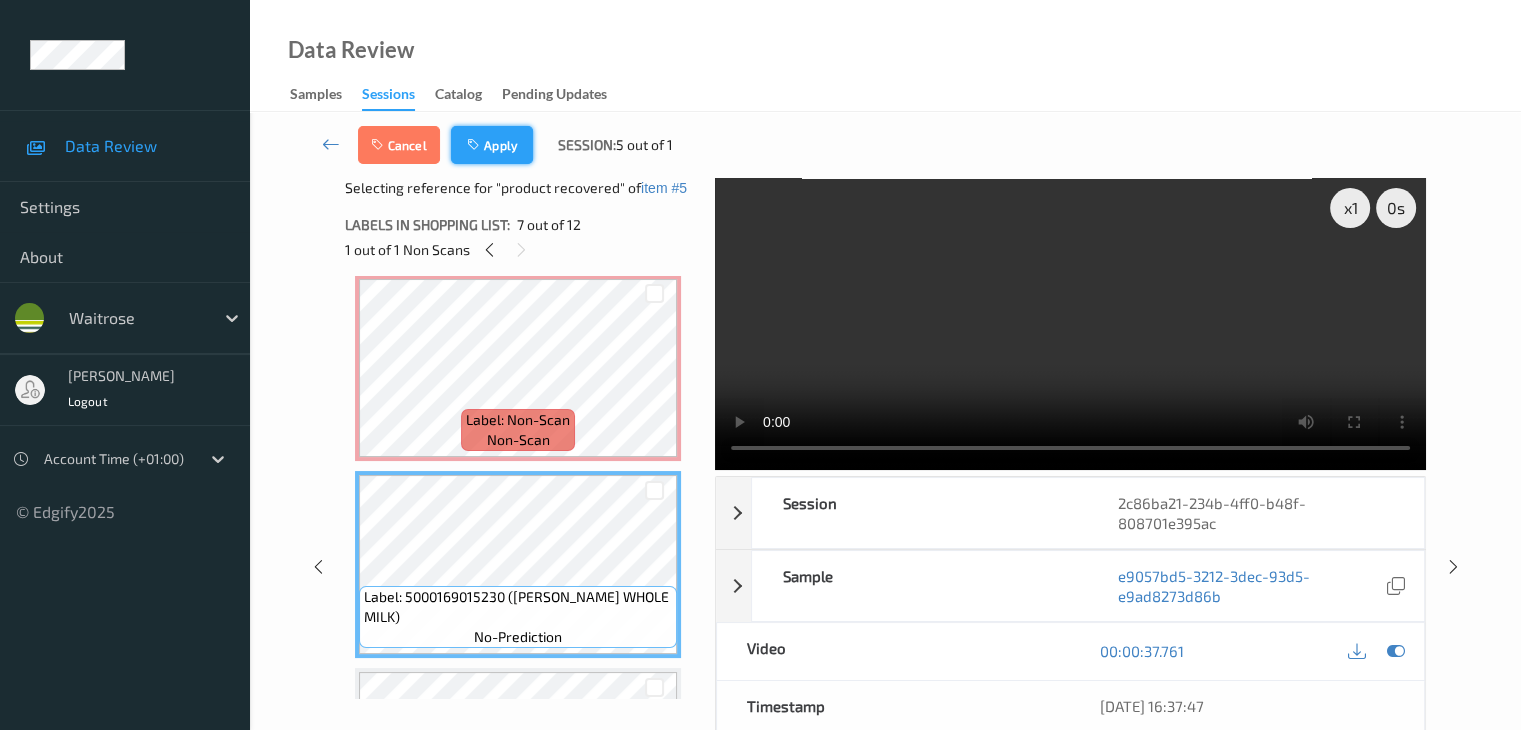 click on "Apply" at bounding box center (492, 145) 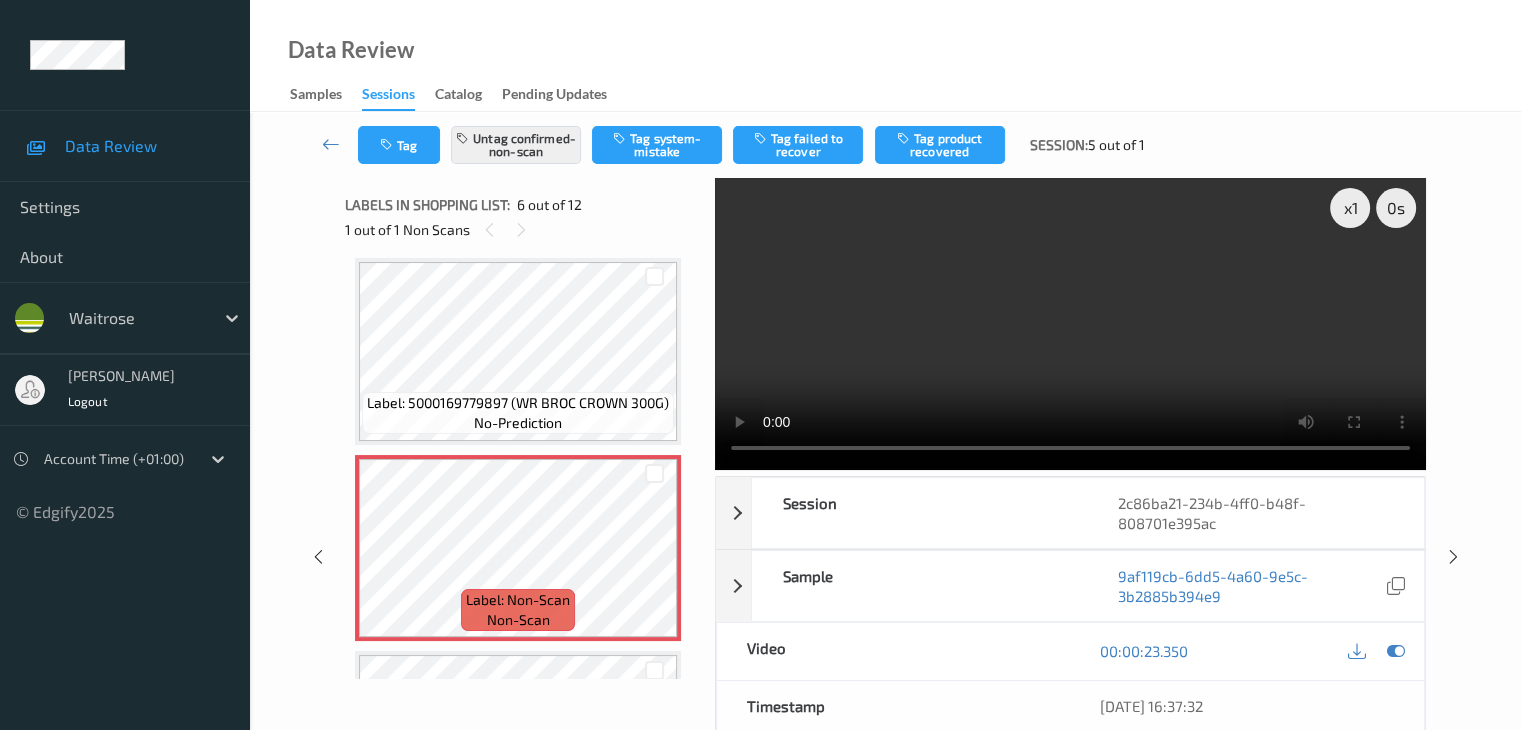 scroll, scrollTop: 817, scrollLeft: 0, axis: vertical 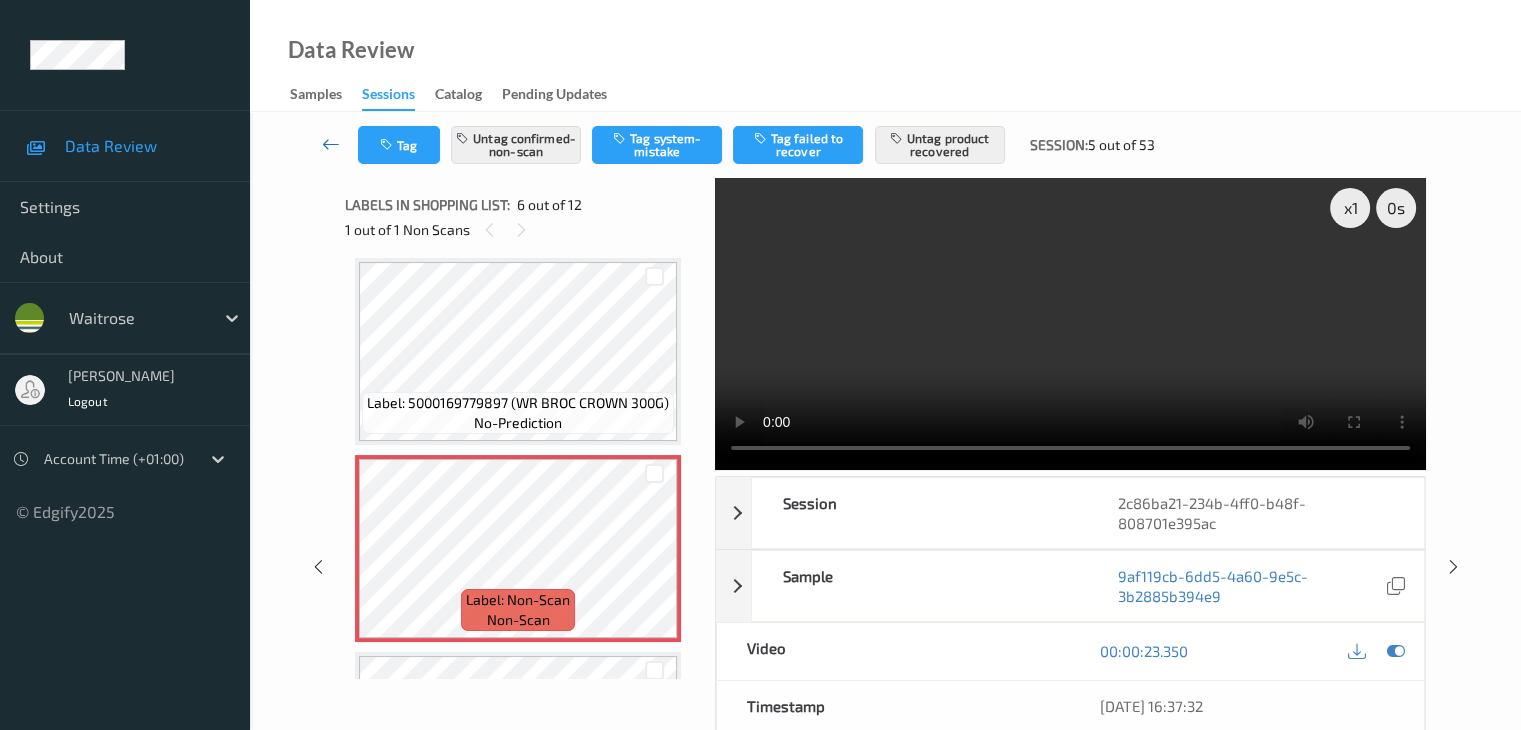 click at bounding box center (331, 144) 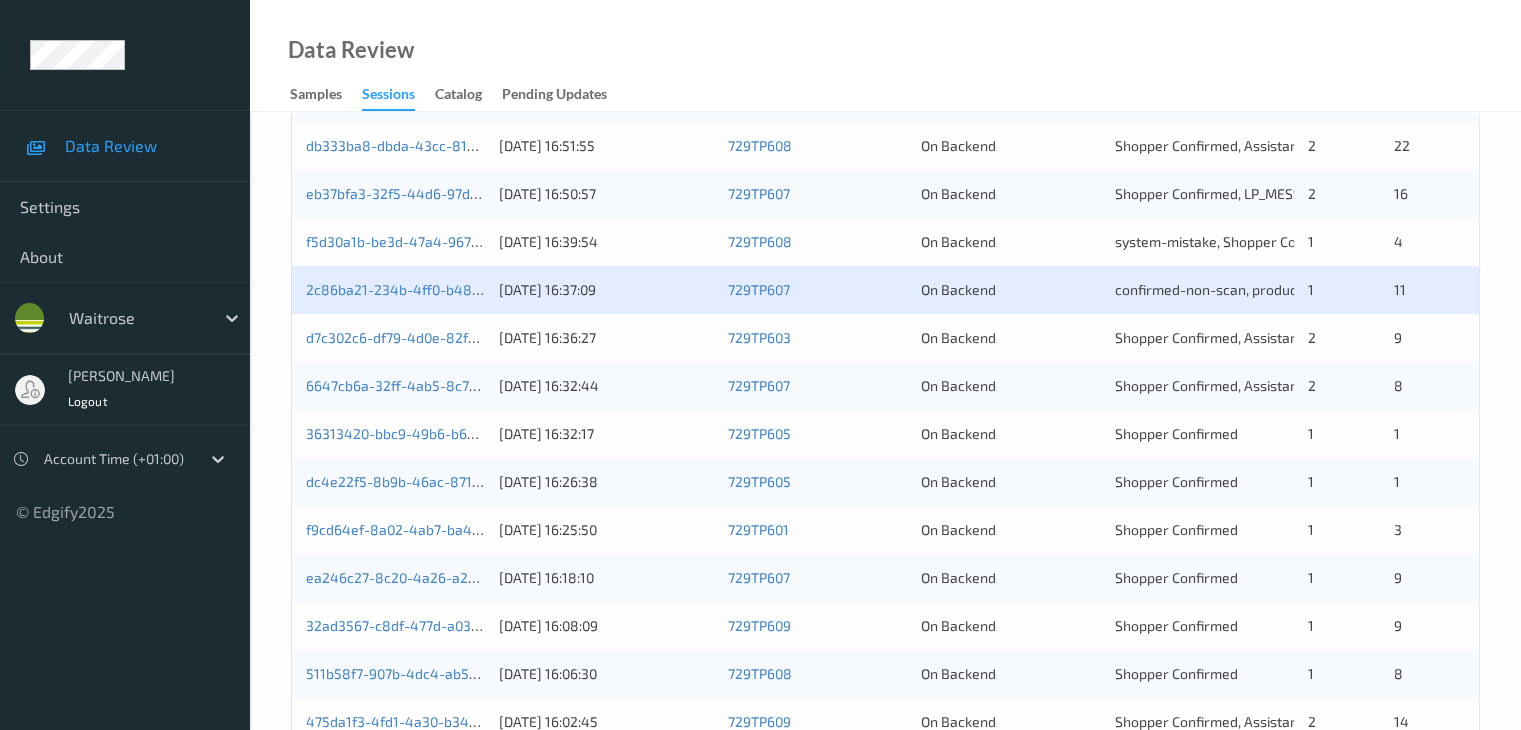 scroll, scrollTop: 600, scrollLeft: 0, axis: vertical 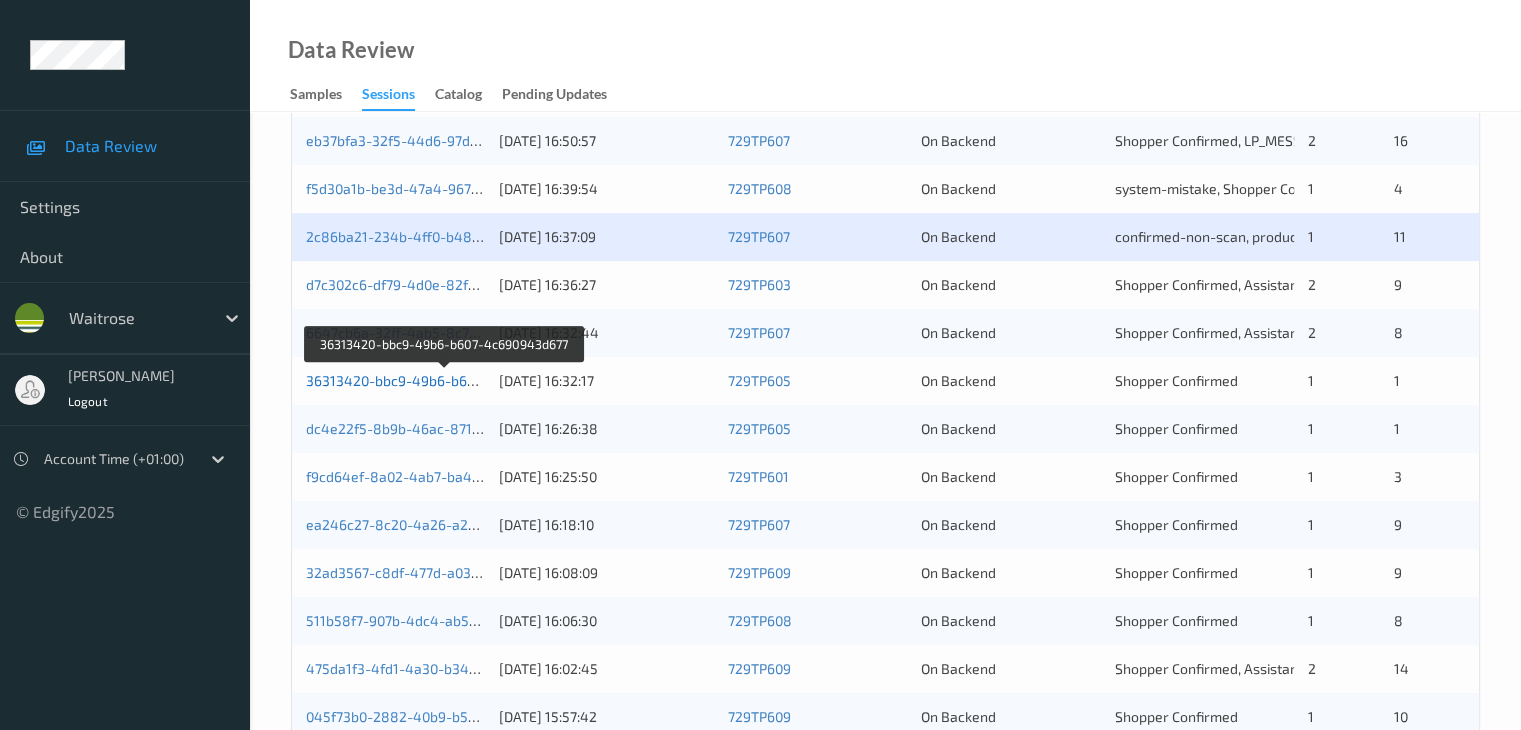 click on "36313420-bbc9-49b6-b607-4c690943d677" at bounding box center [444, 380] 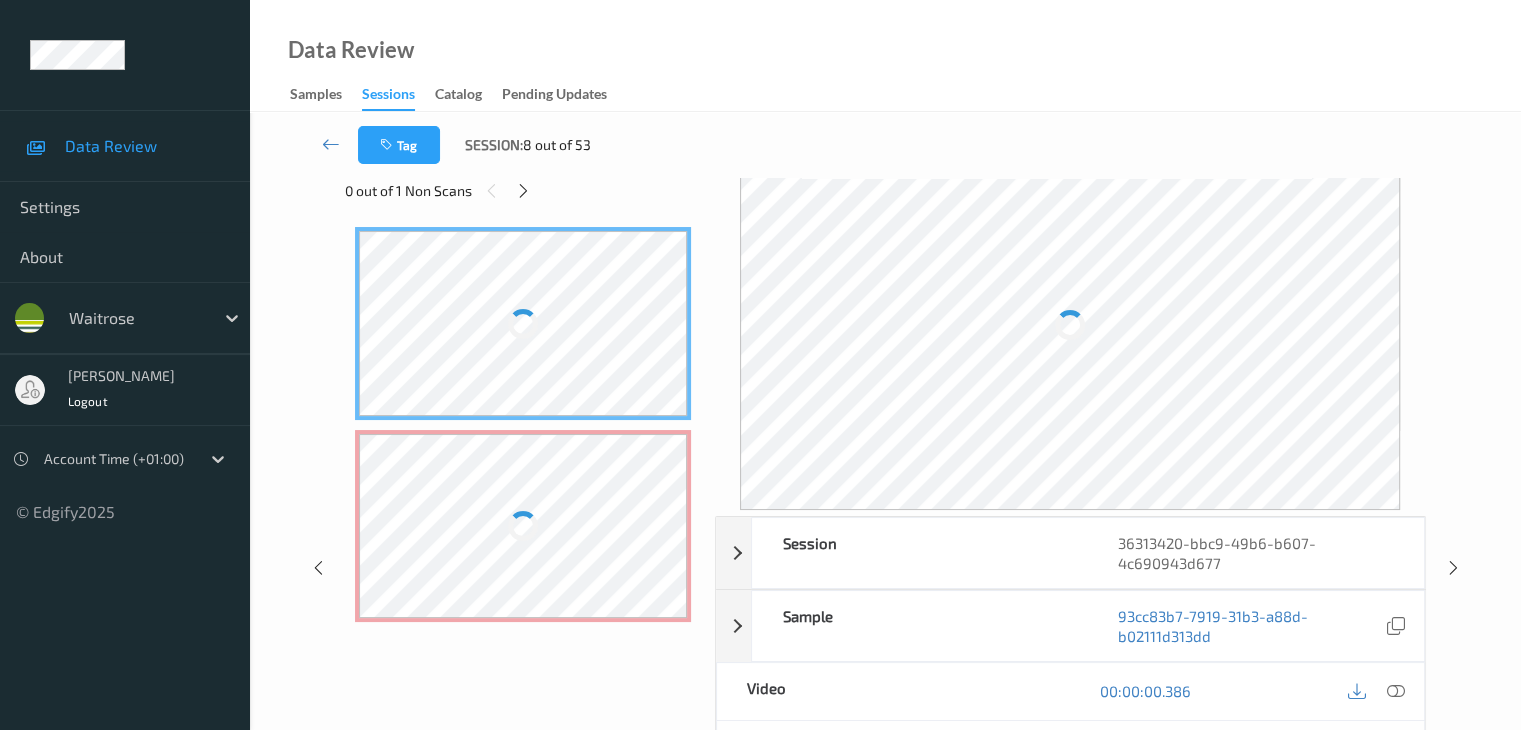 scroll, scrollTop: 0, scrollLeft: 0, axis: both 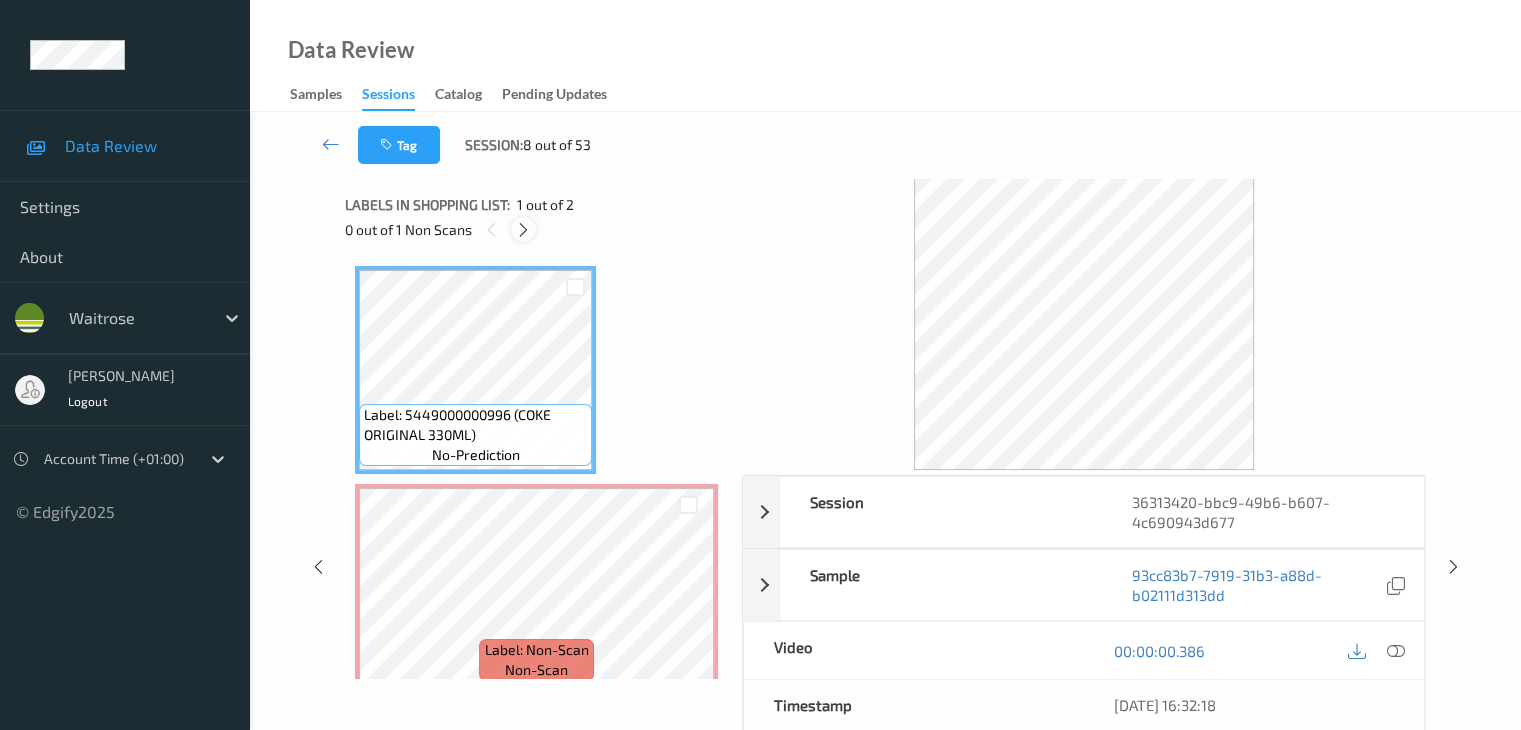 click at bounding box center (523, 230) 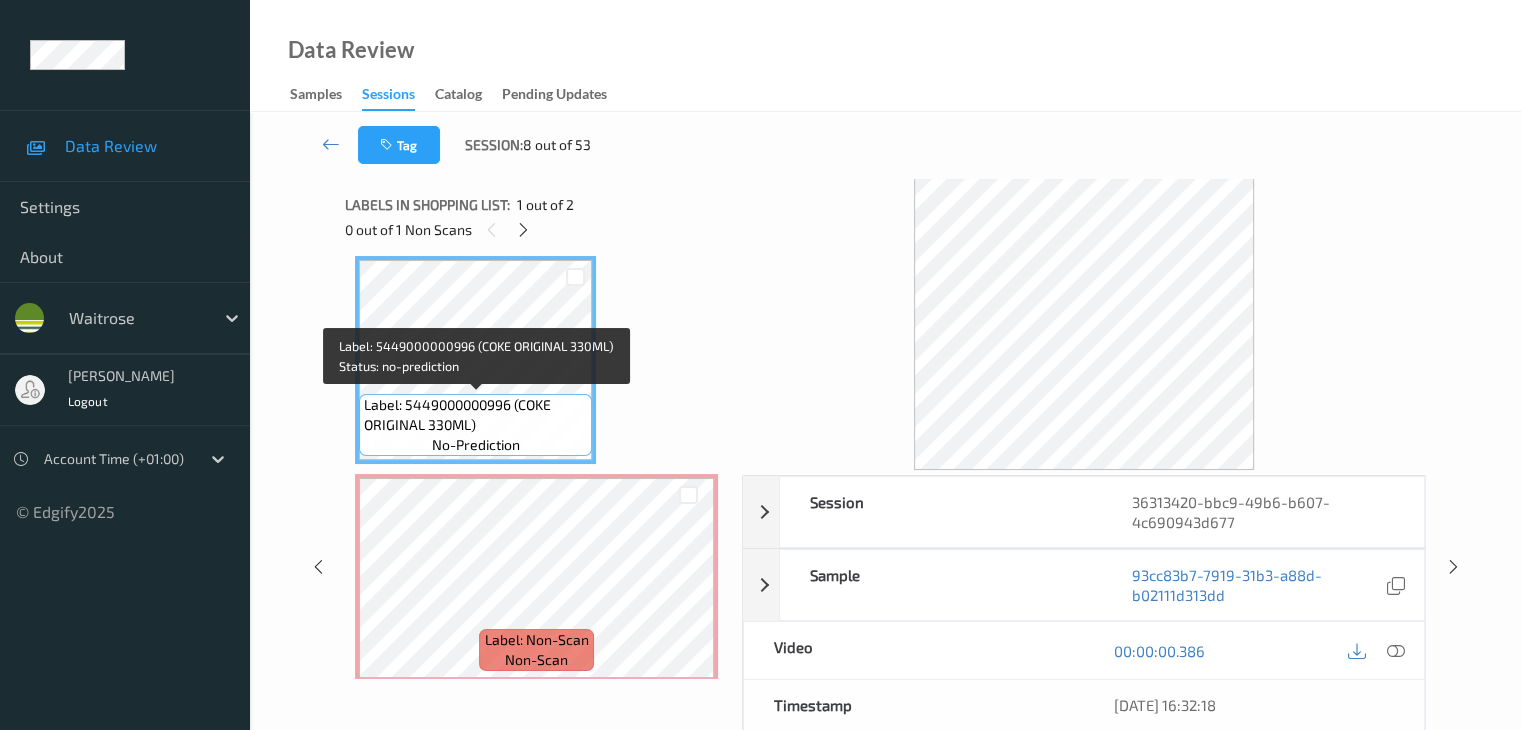 scroll, scrollTop: 23, scrollLeft: 0, axis: vertical 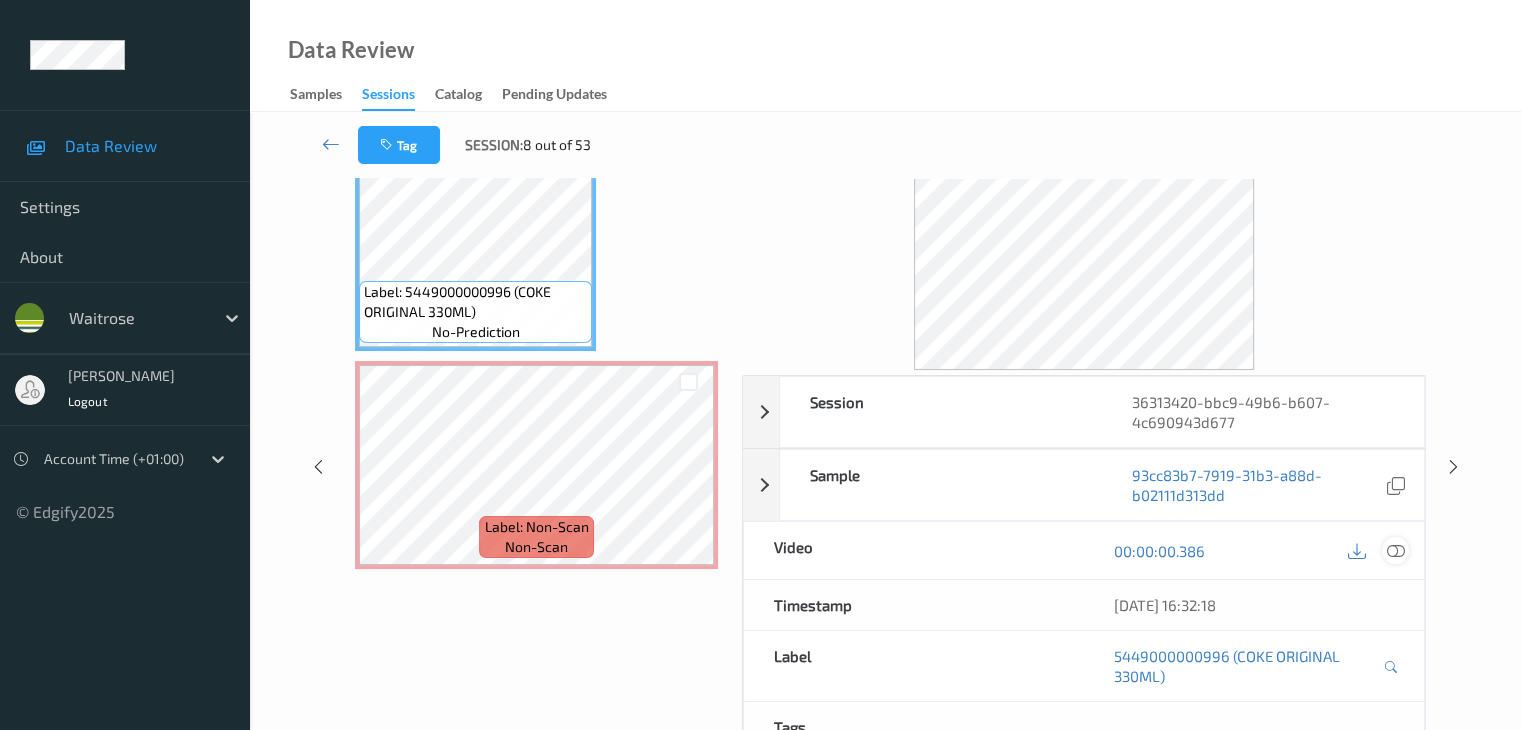 click at bounding box center (1395, 551) 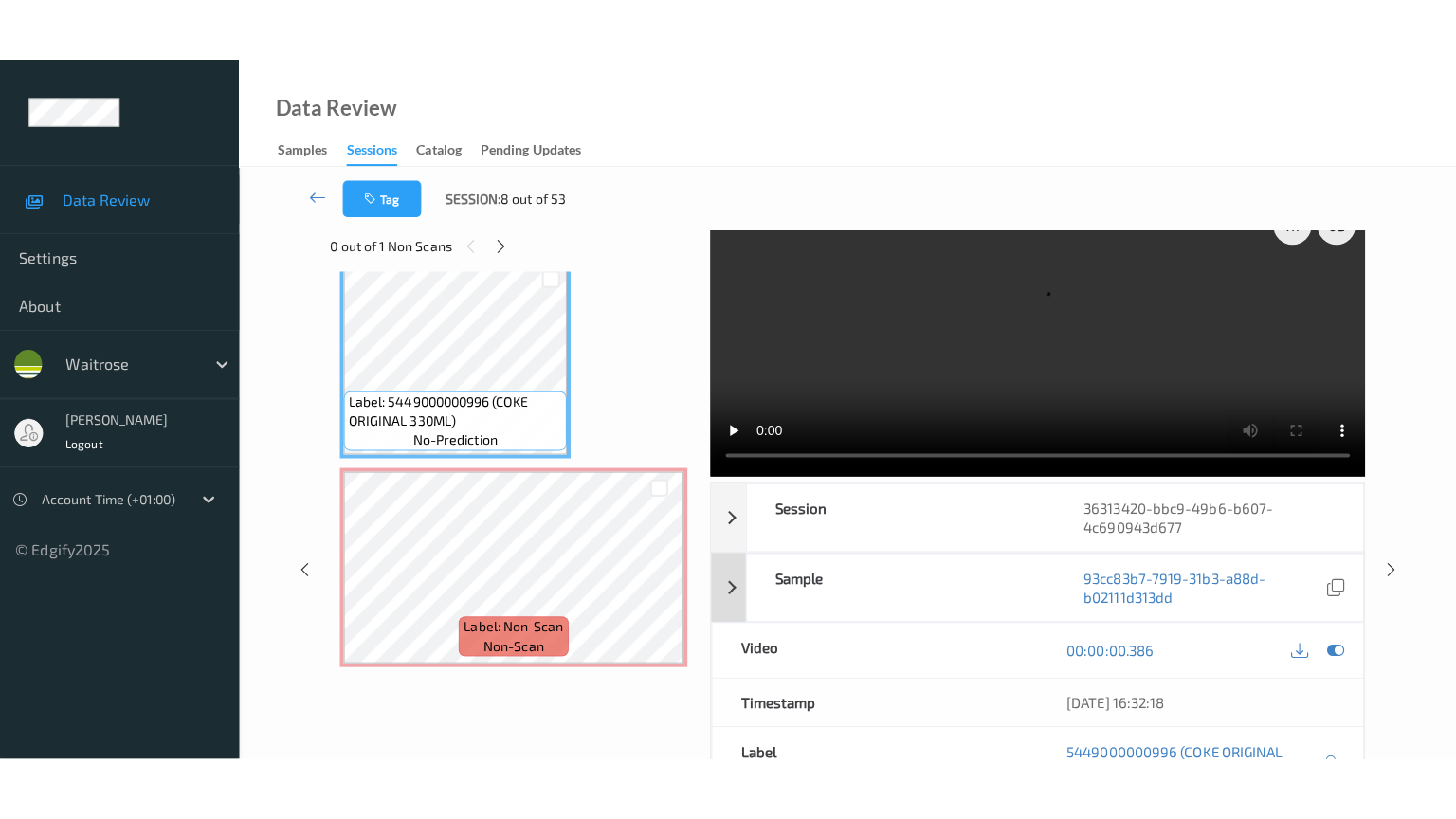 scroll, scrollTop: 0, scrollLeft: 0, axis: both 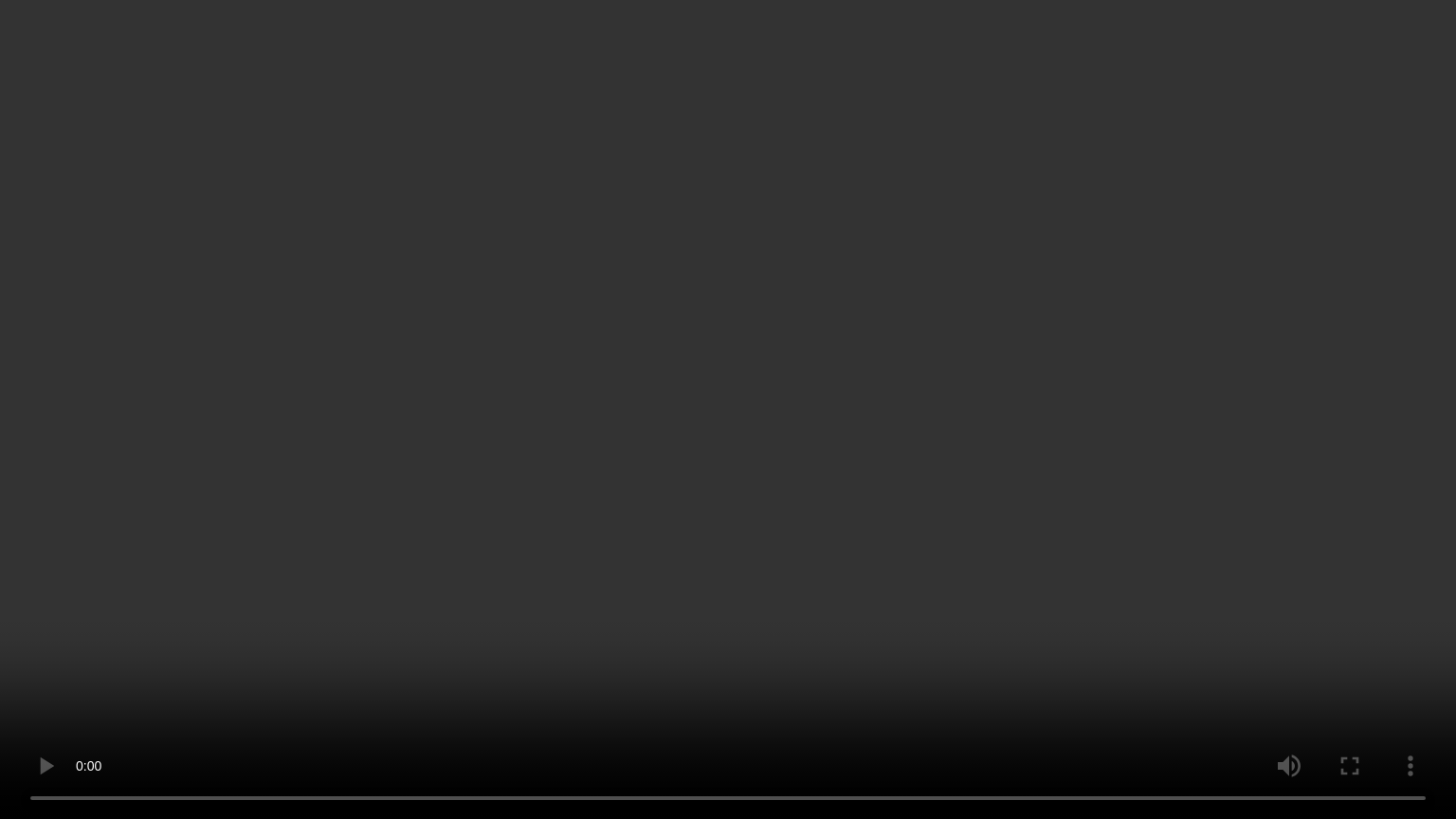 type 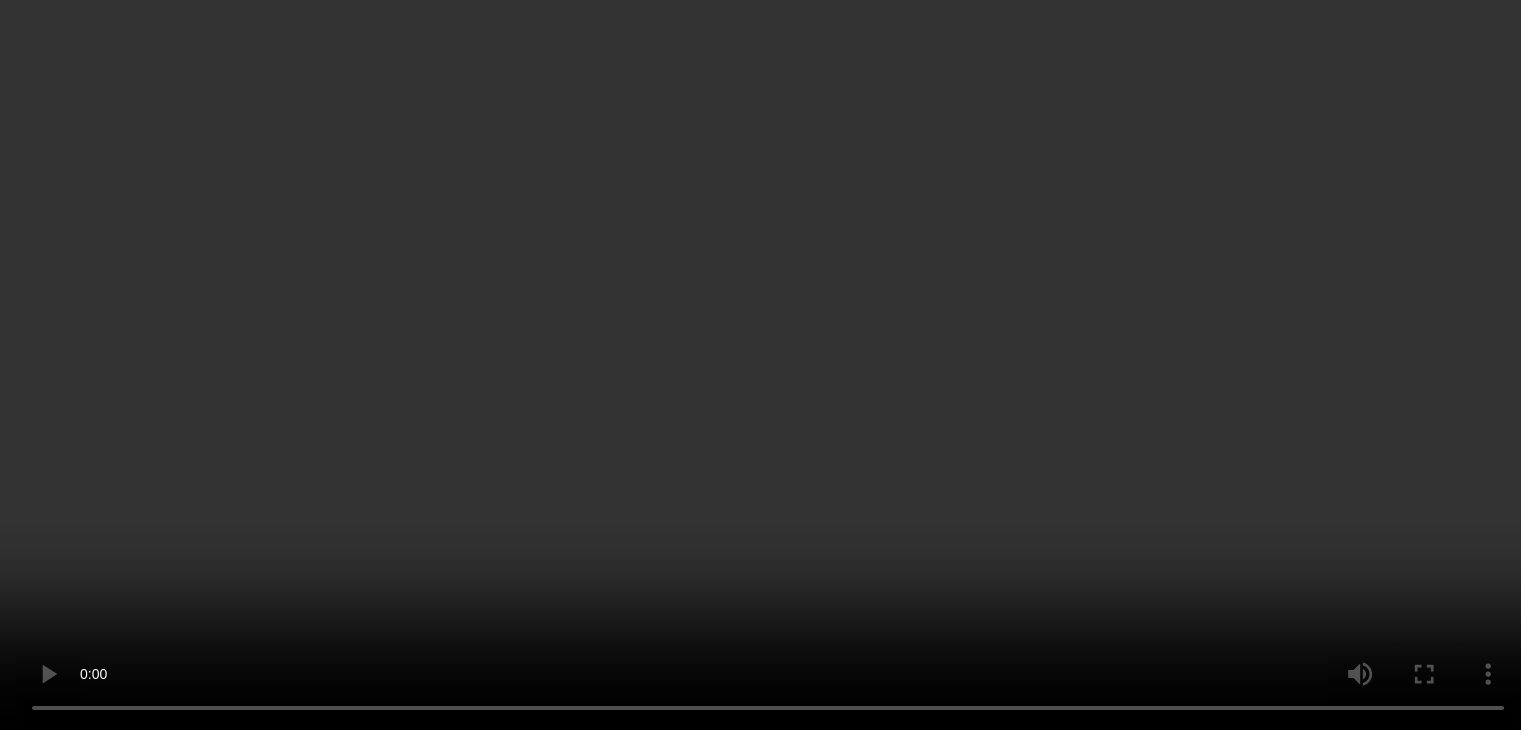 scroll, scrollTop: 23, scrollLeft: 0, axis: vertical 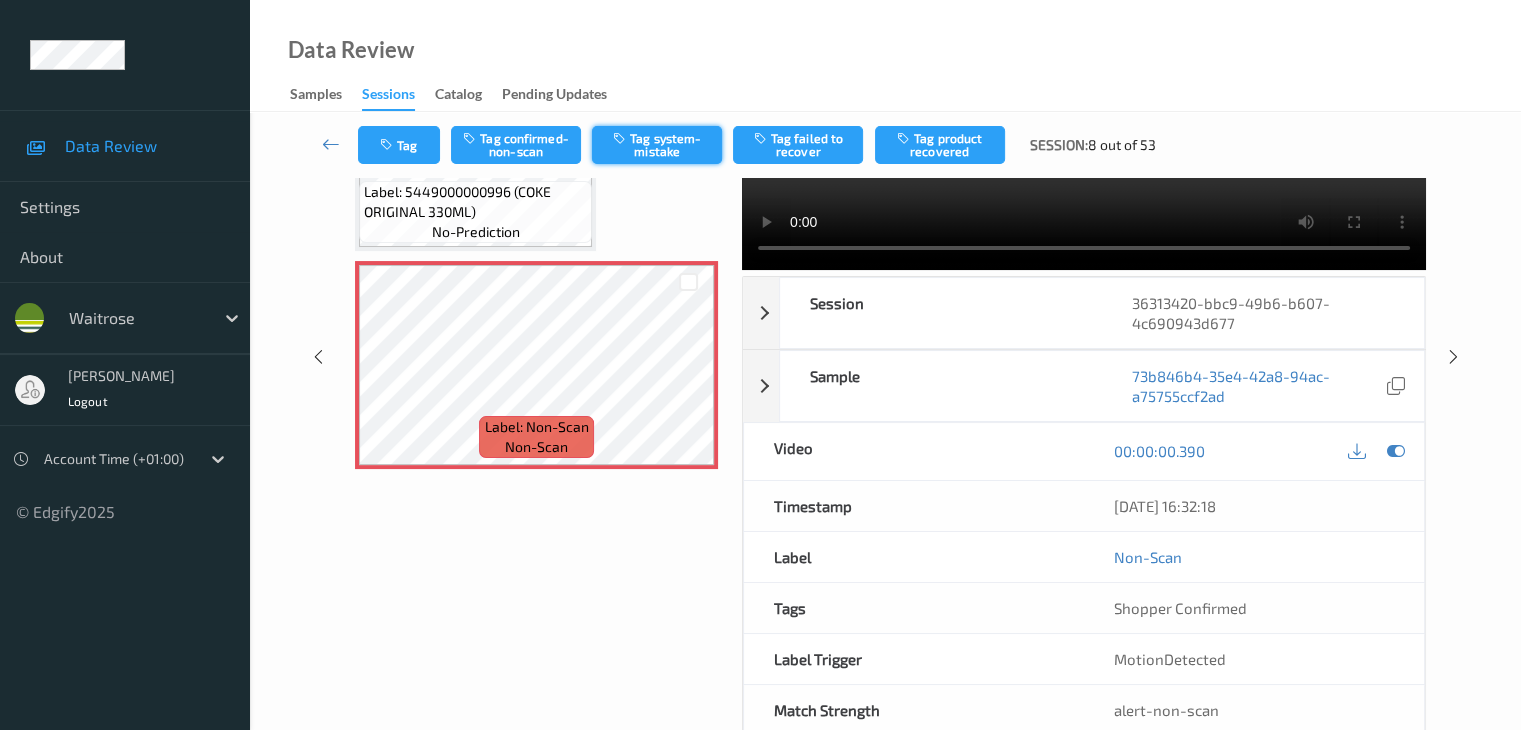 click on "Tag   system-mistake" at bounding box center (657, 145) 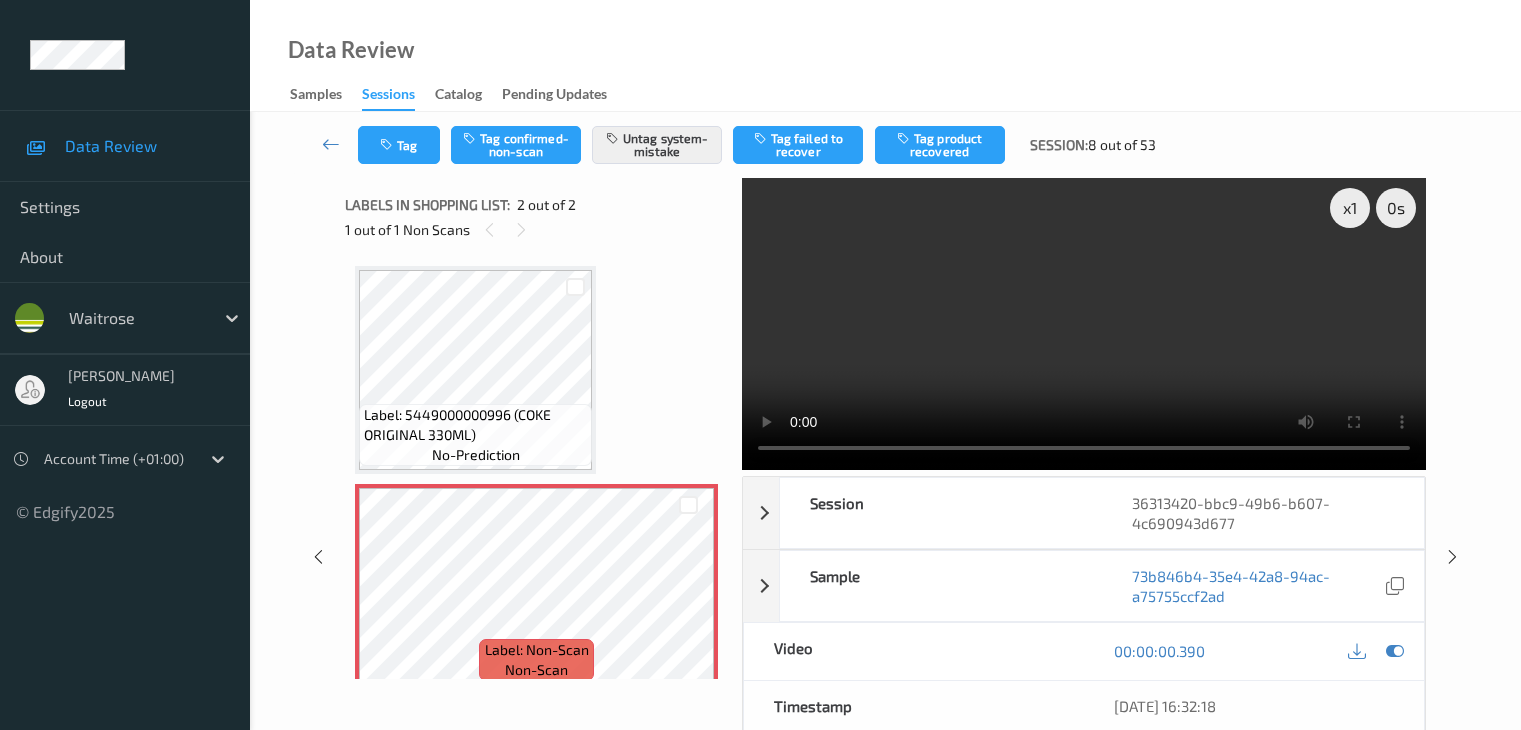 scroll, scrollTop: 200, scrollLeft: 0, axis: vertical 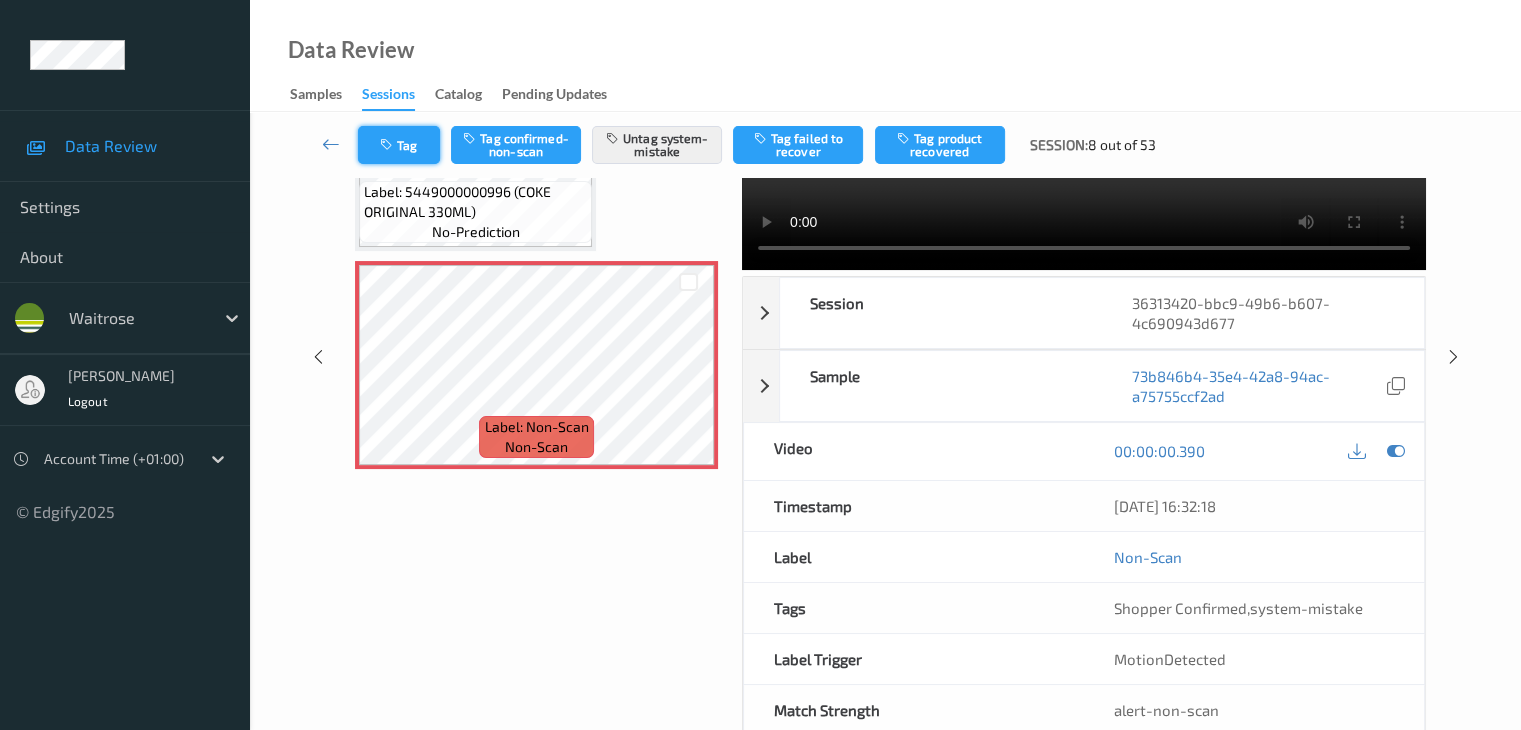 click on "Tag" at bounding box center [399, 145] 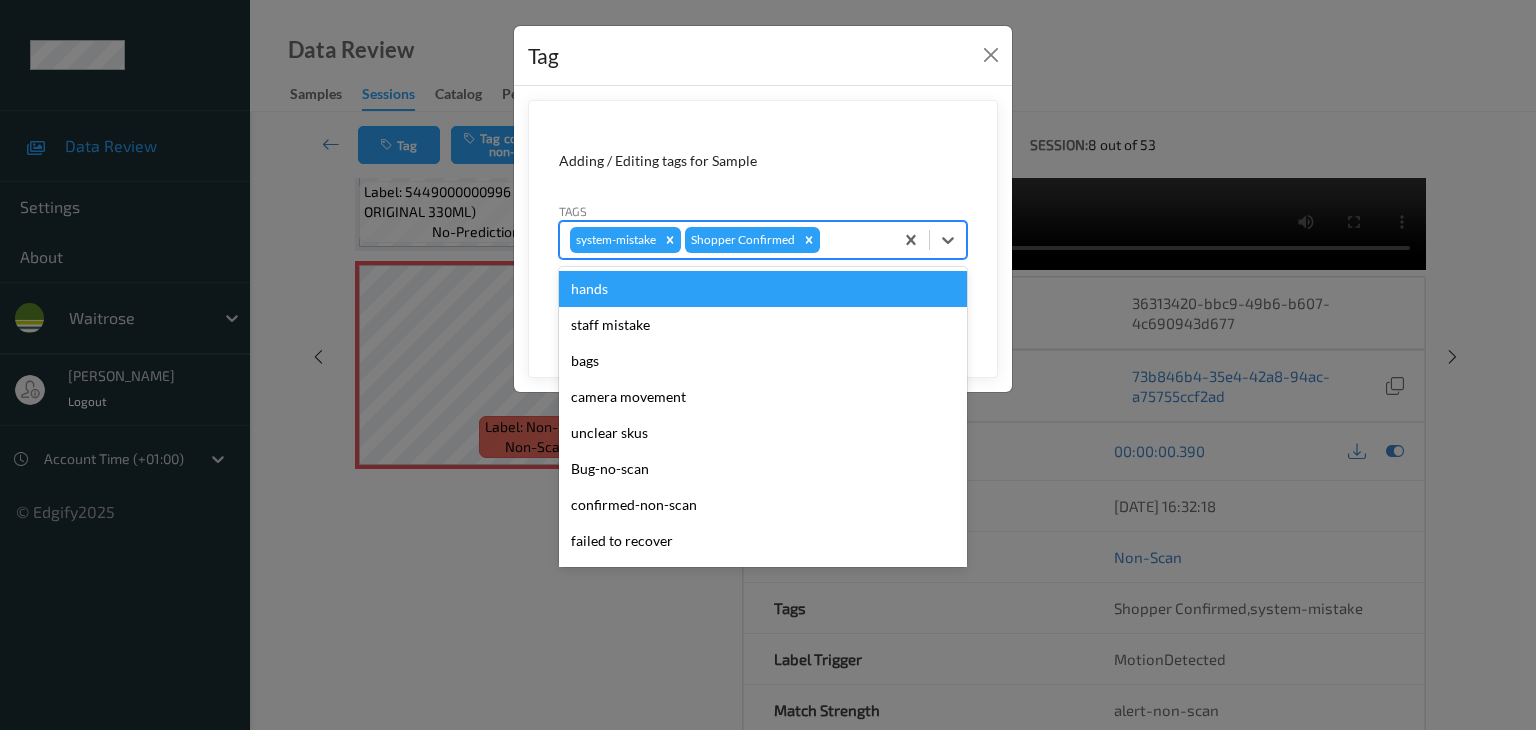 click at bounding box center (853, 240) 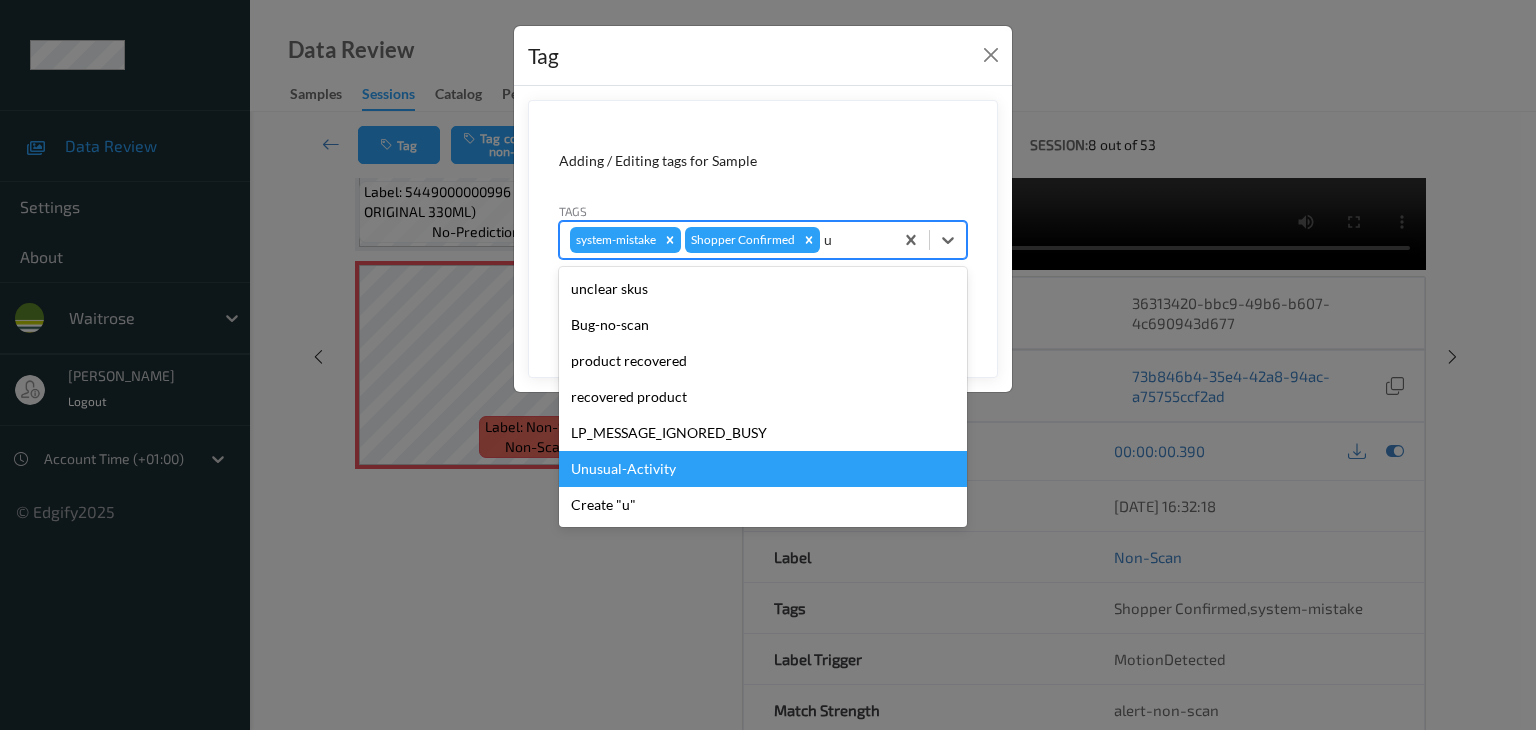 click on "Unusual-Activity" at bounding box center [763, 469] 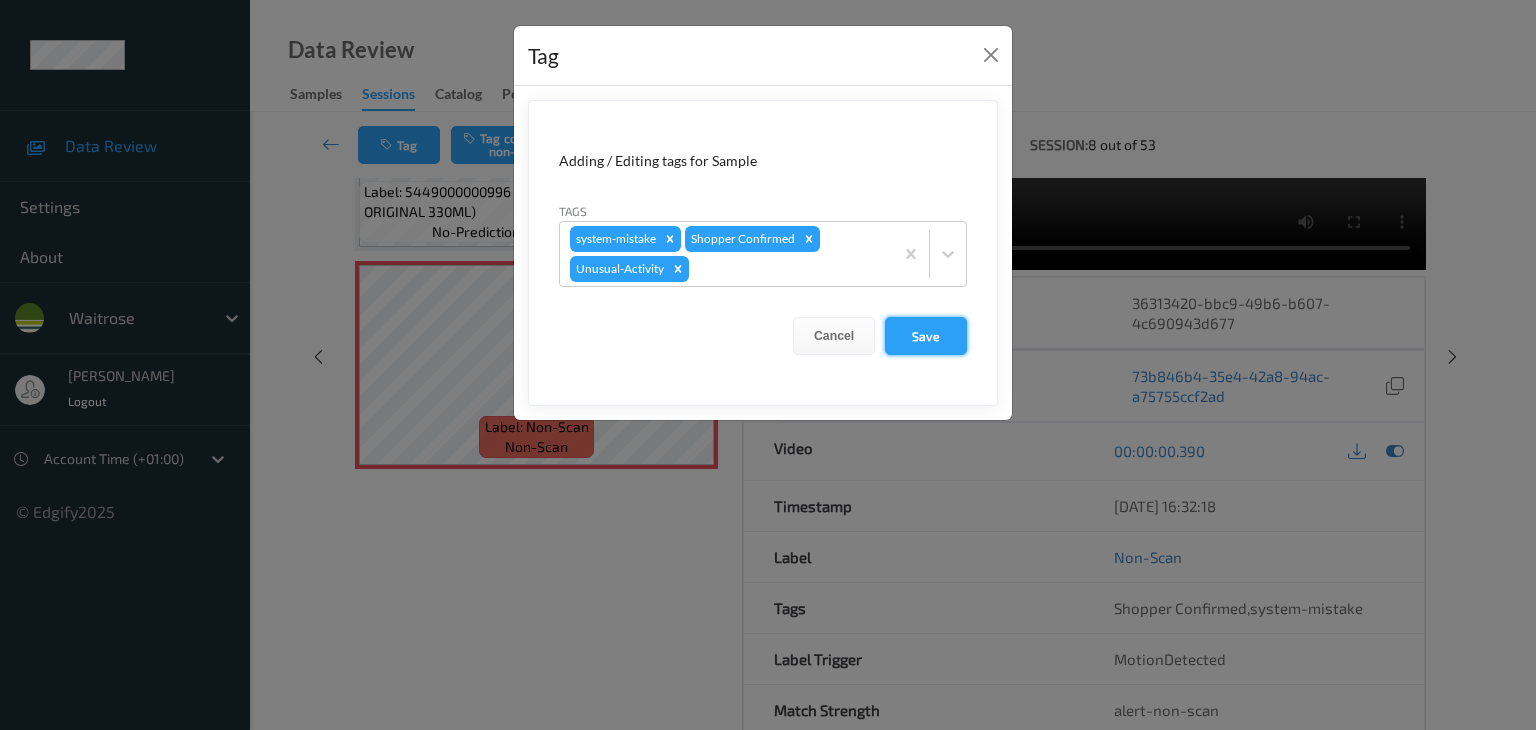 click on "Save" at bounding box center (926, 336) 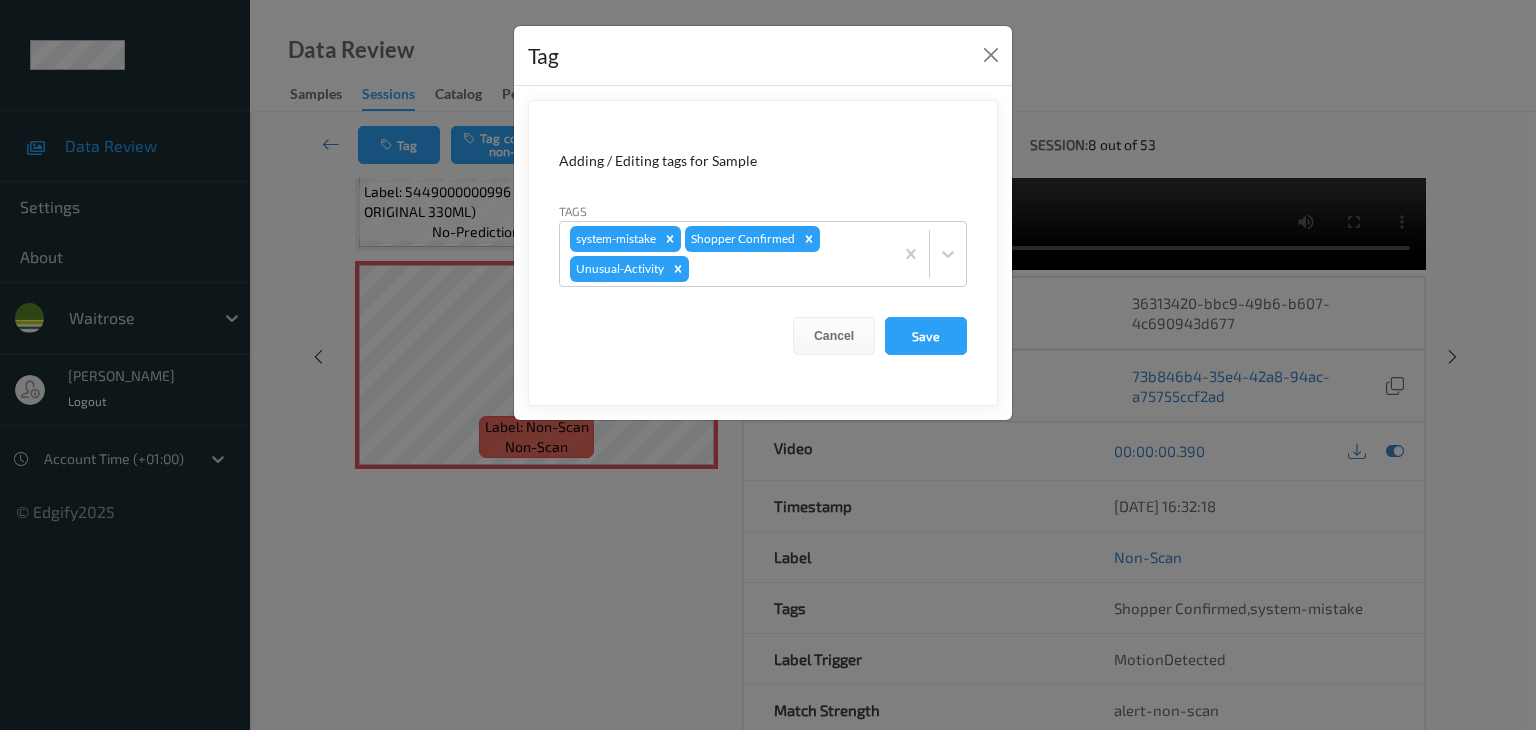 type 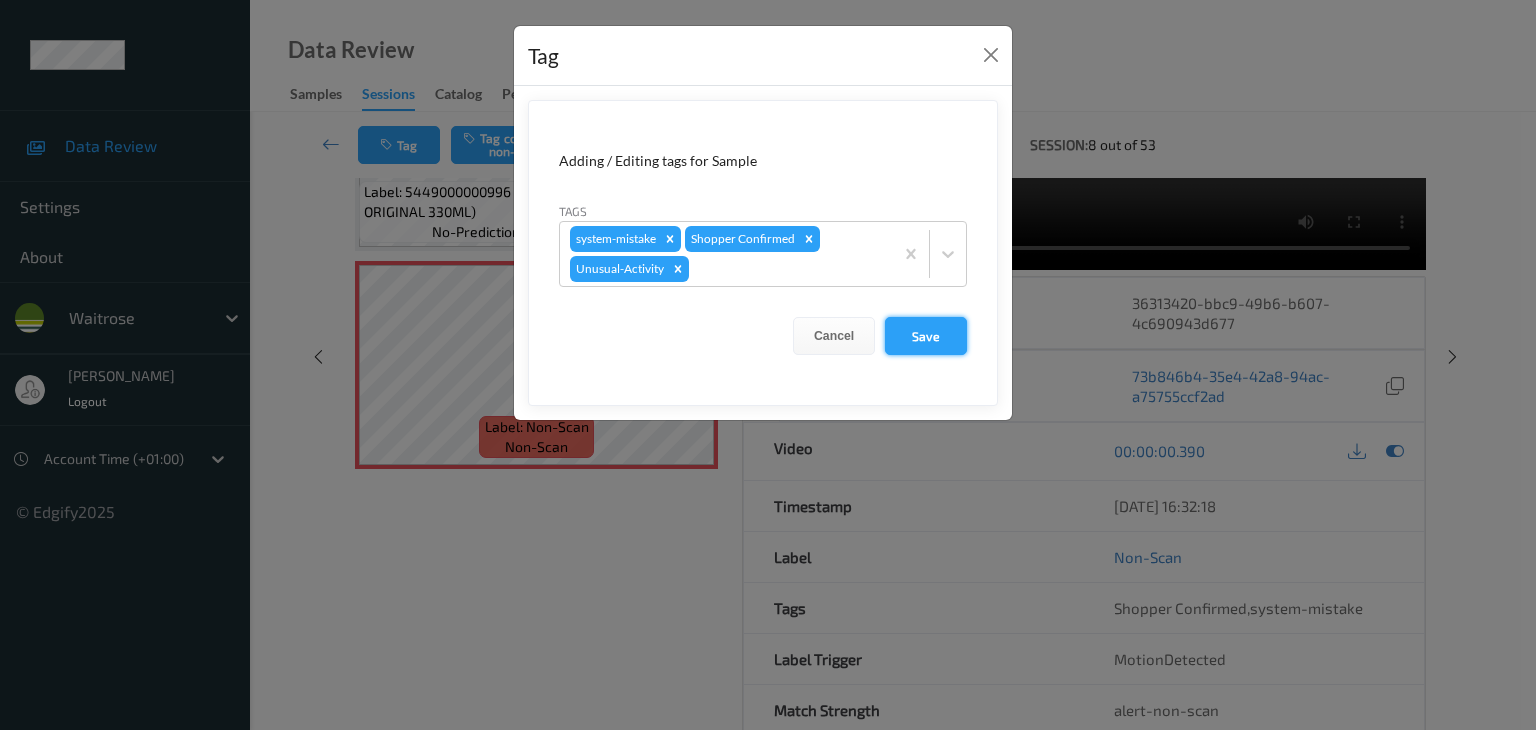 click on "Save" at bounding box center (926, 336) 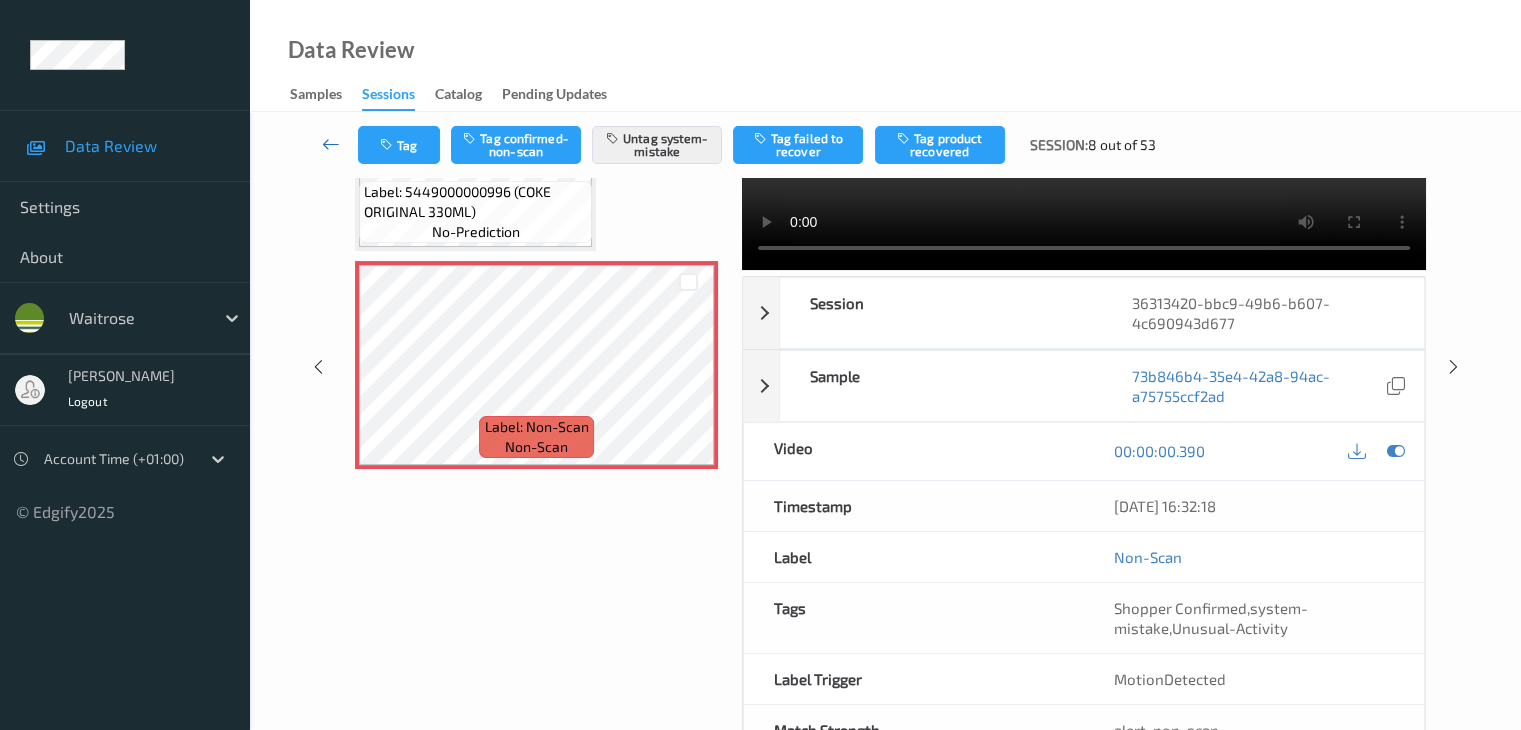 click at bounding box center [331, 144] 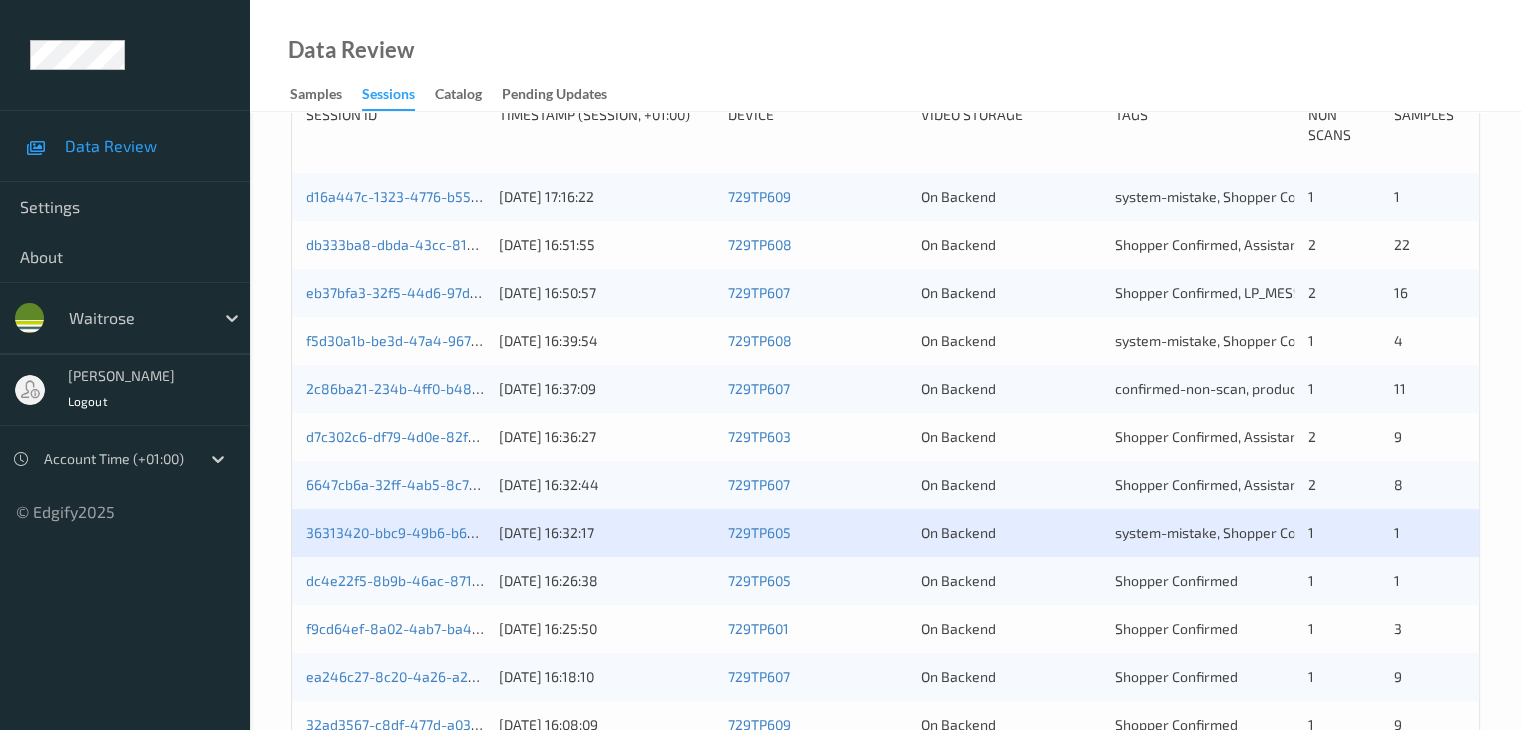 scroll, scrollTop: 500, scrollLeft: 0, axis: vertical 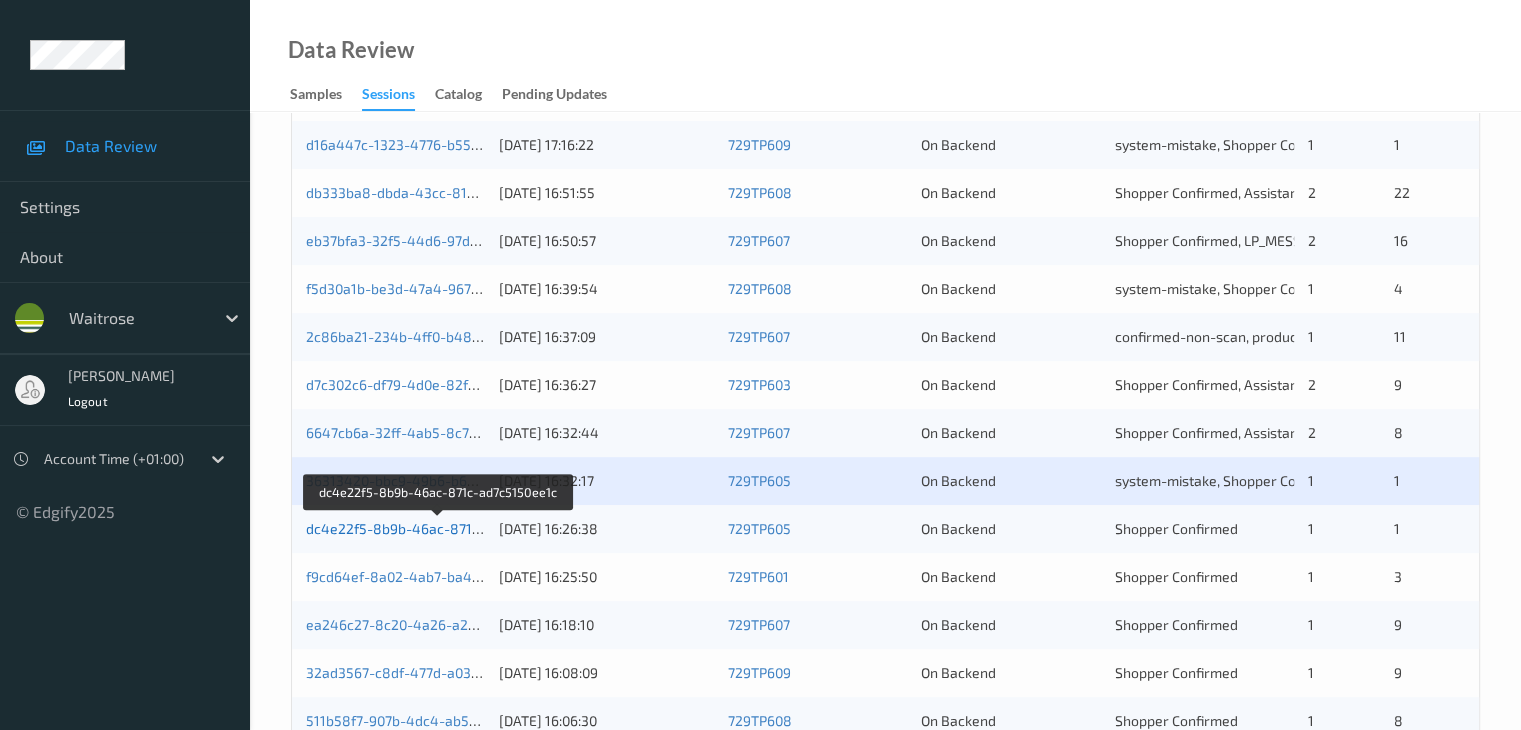 click on "dc4e22f5-8b9b-46ac-871c-ad7c5150ee1c" at bounding box center [440, 528] 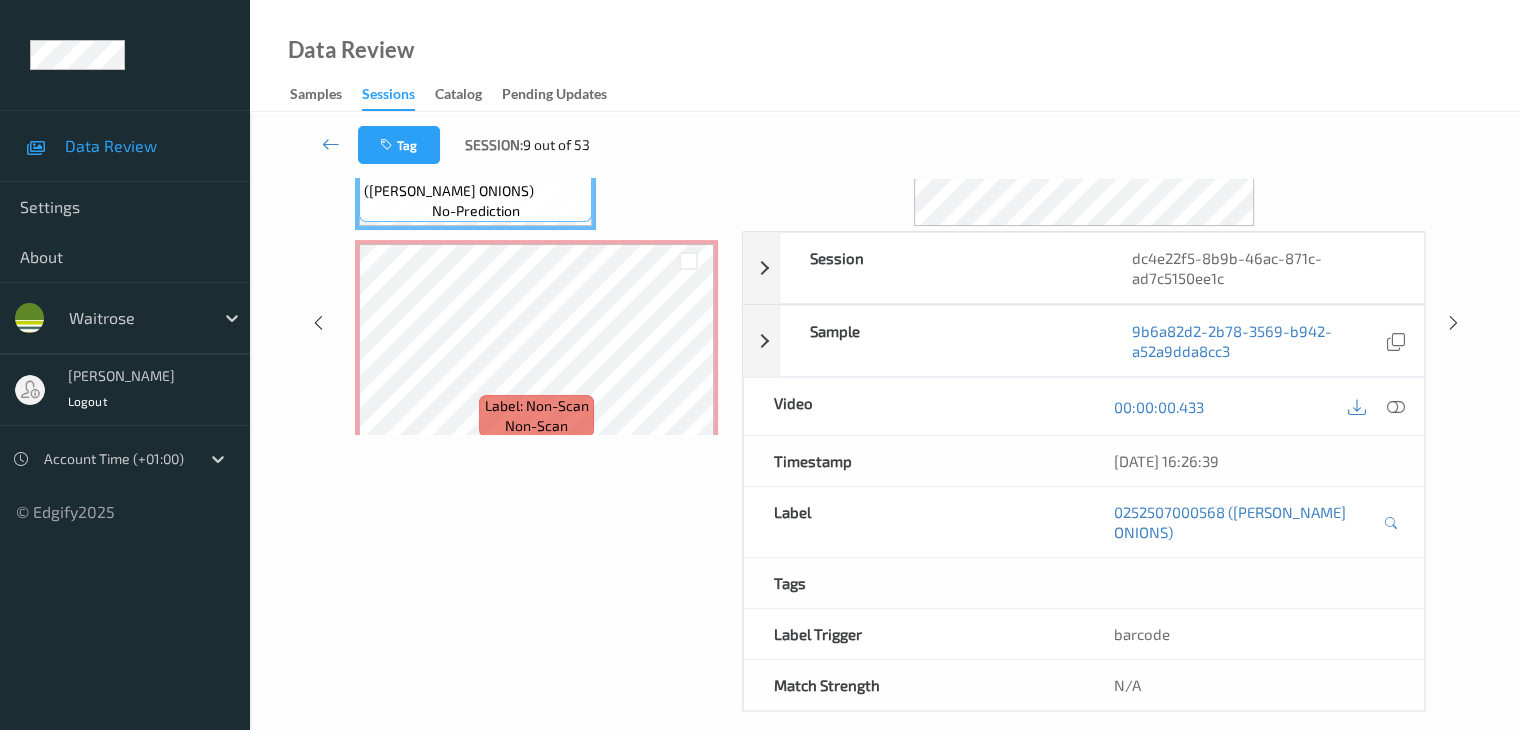 scroll, scrollTop: 0, scrollLeft: 0, axis: both 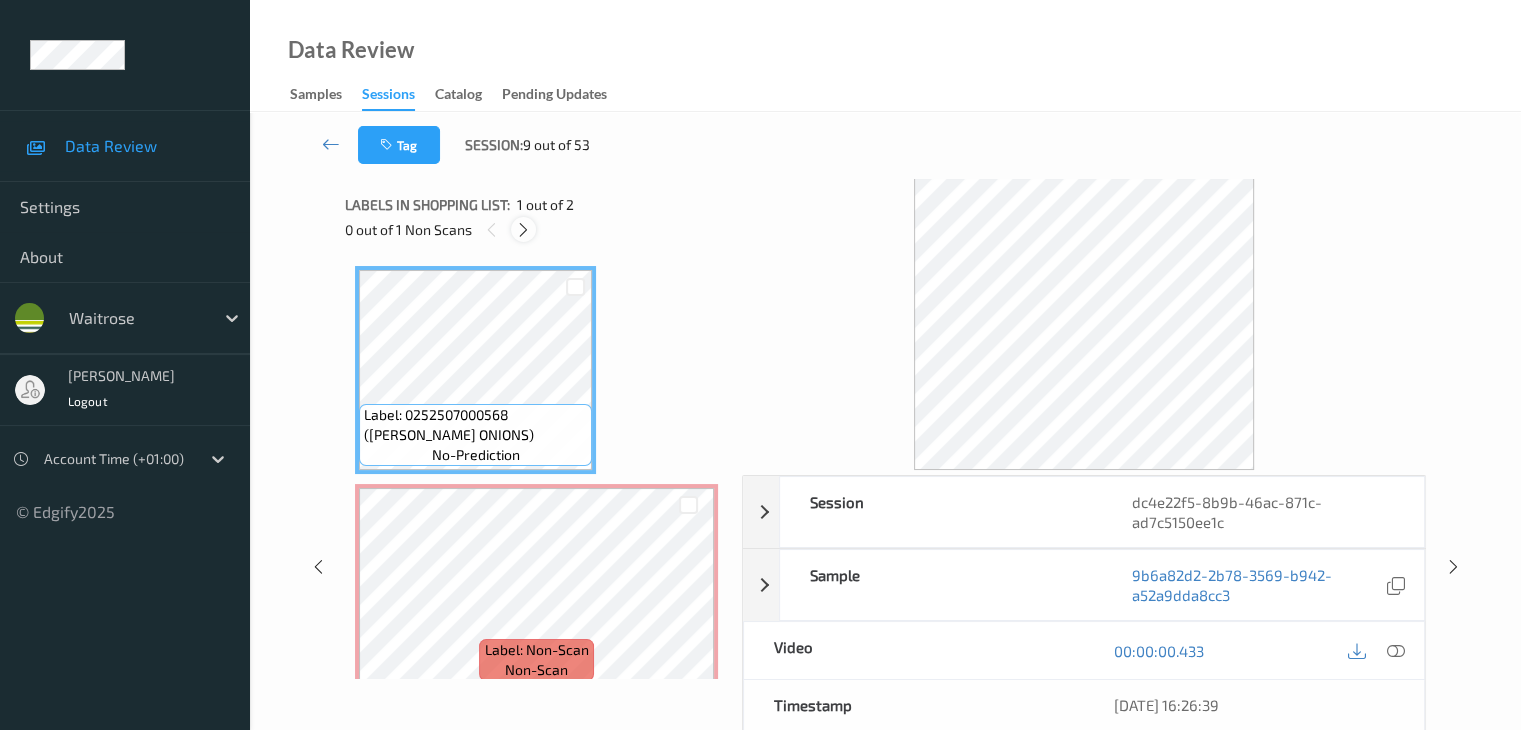 click at bounding box center (523, 230) 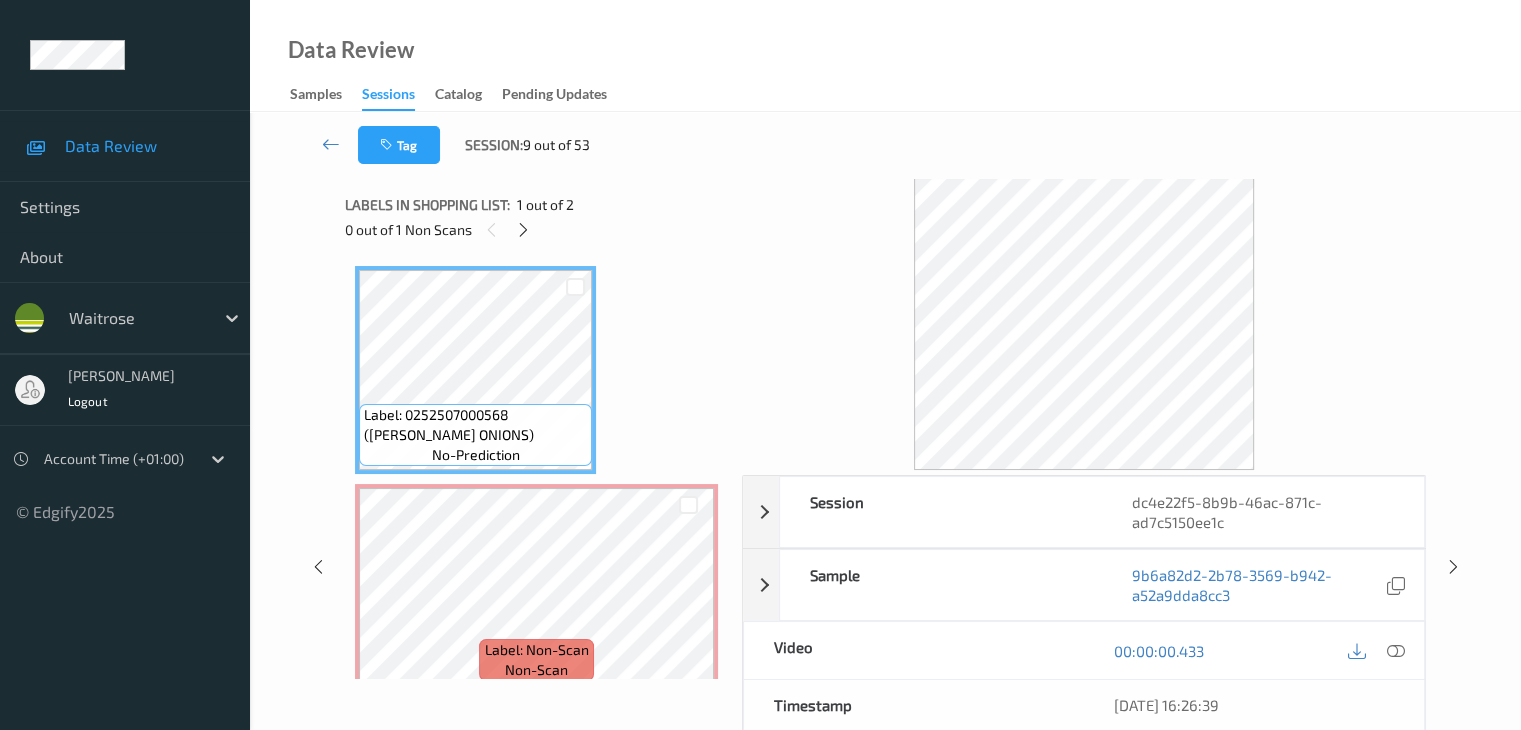 scroll, scrollTop: 10, scrollLeft: 0, axis: vertical 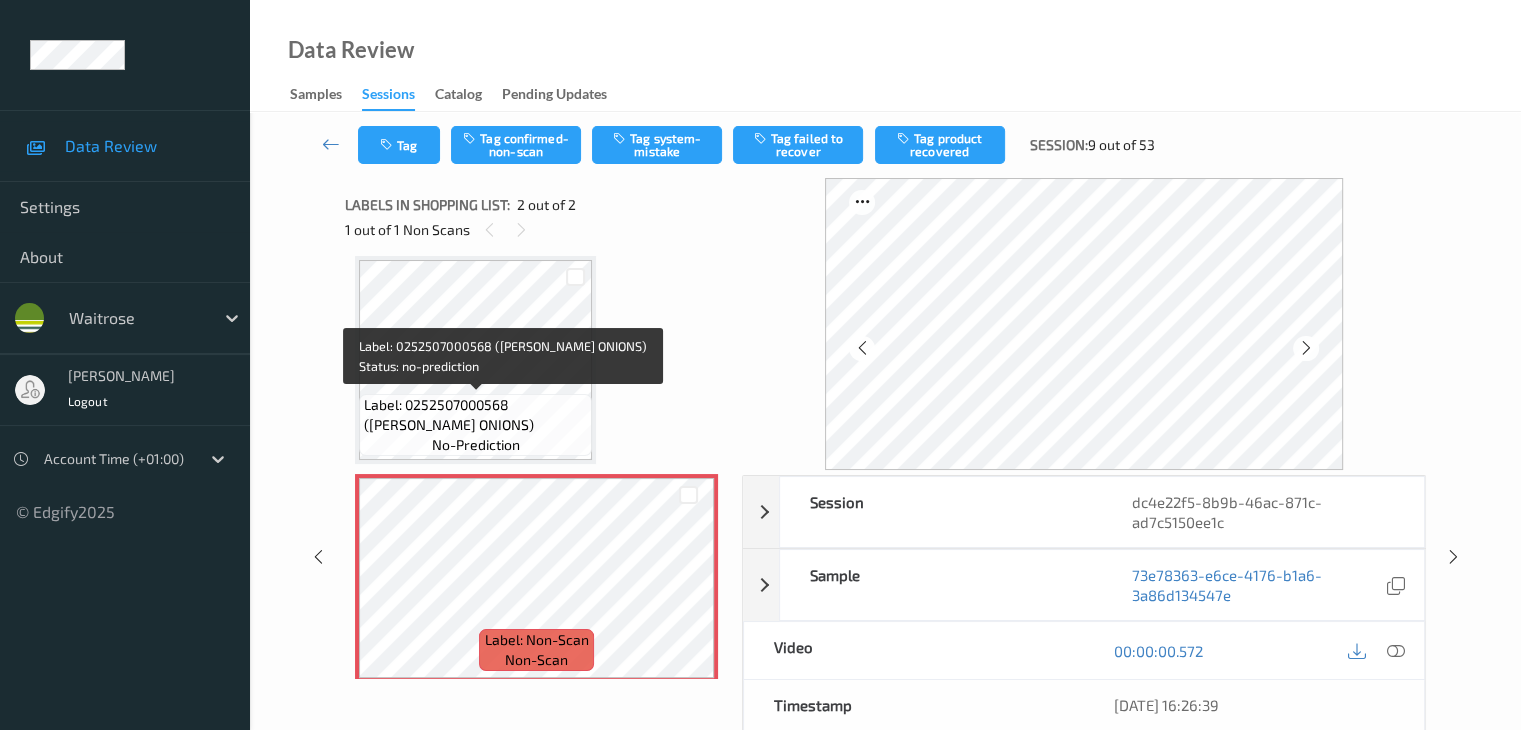 click on "Label: 0252507000568 (WR ESS ONIONS)" at bounding box center [475, 415] 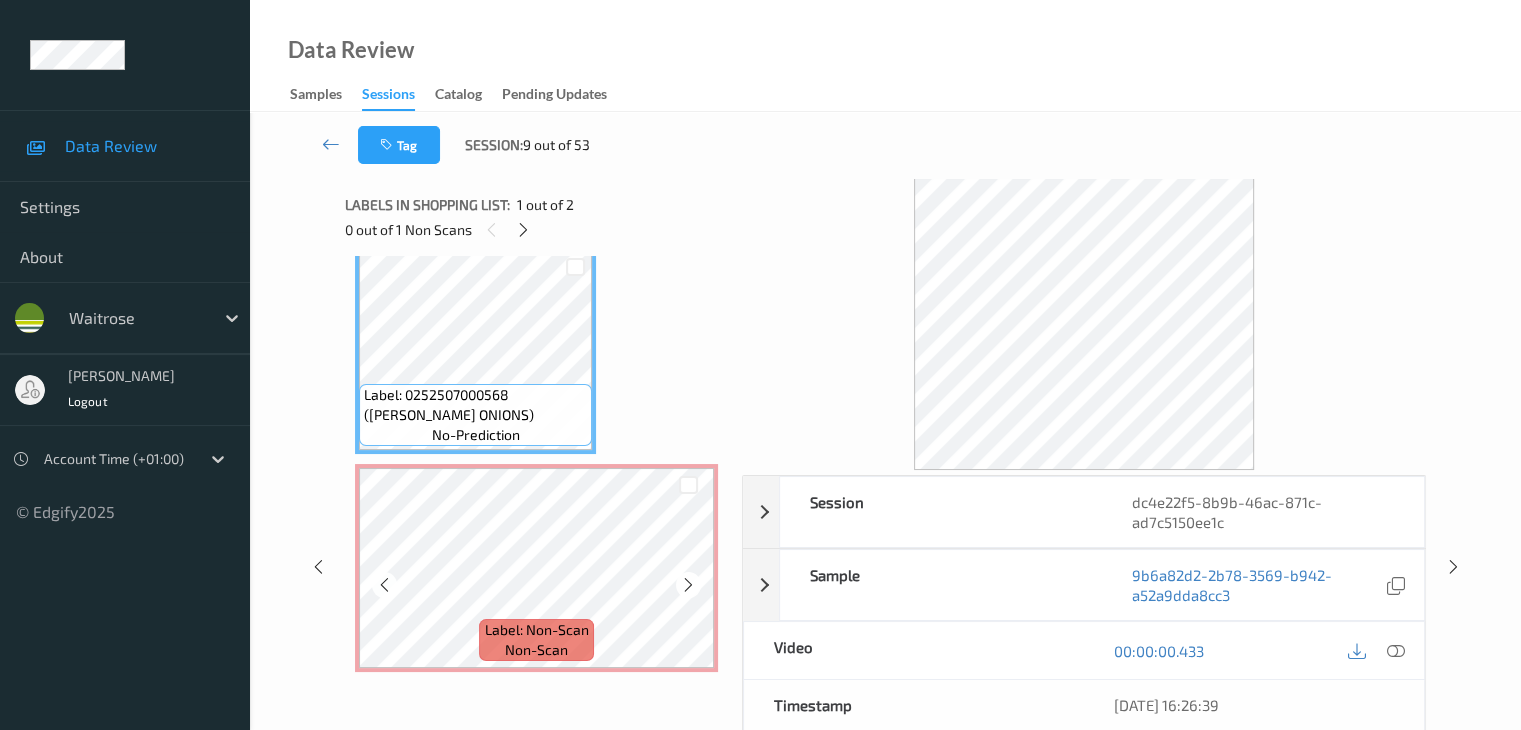 scroll, scrollTop: 23, scrollLeft: 0, axis: vertical 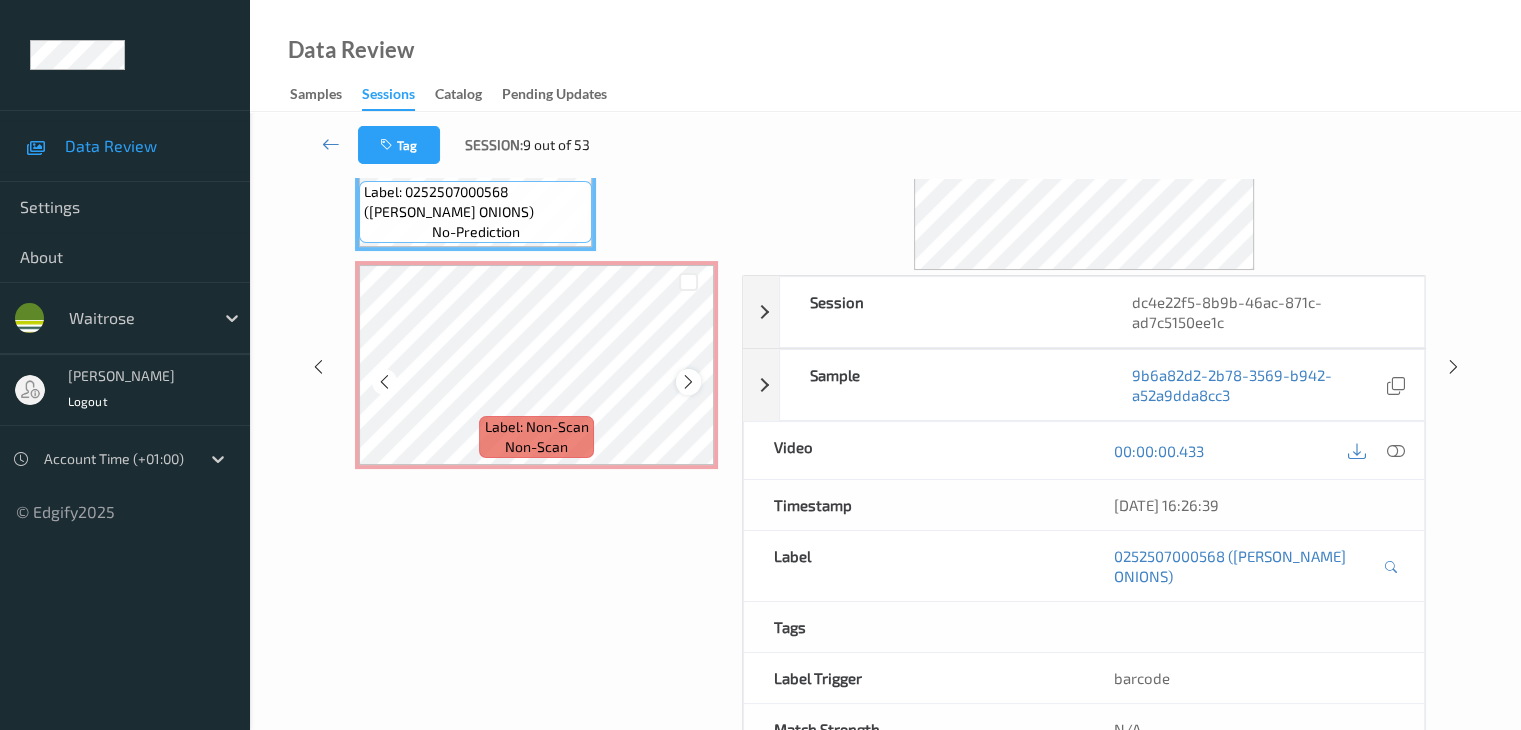 click at bounding box center (688, 382) 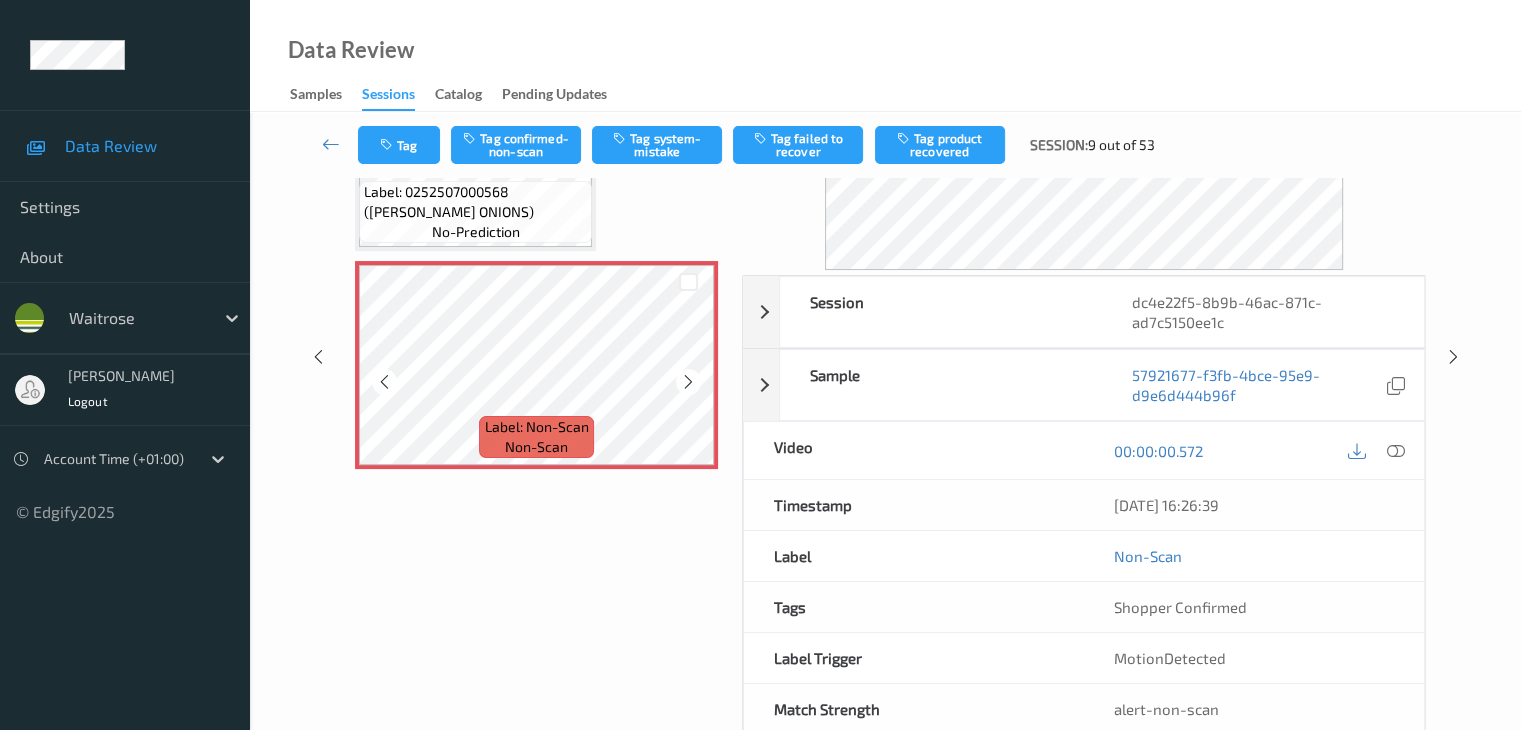 click at bounding box center (688, 382) 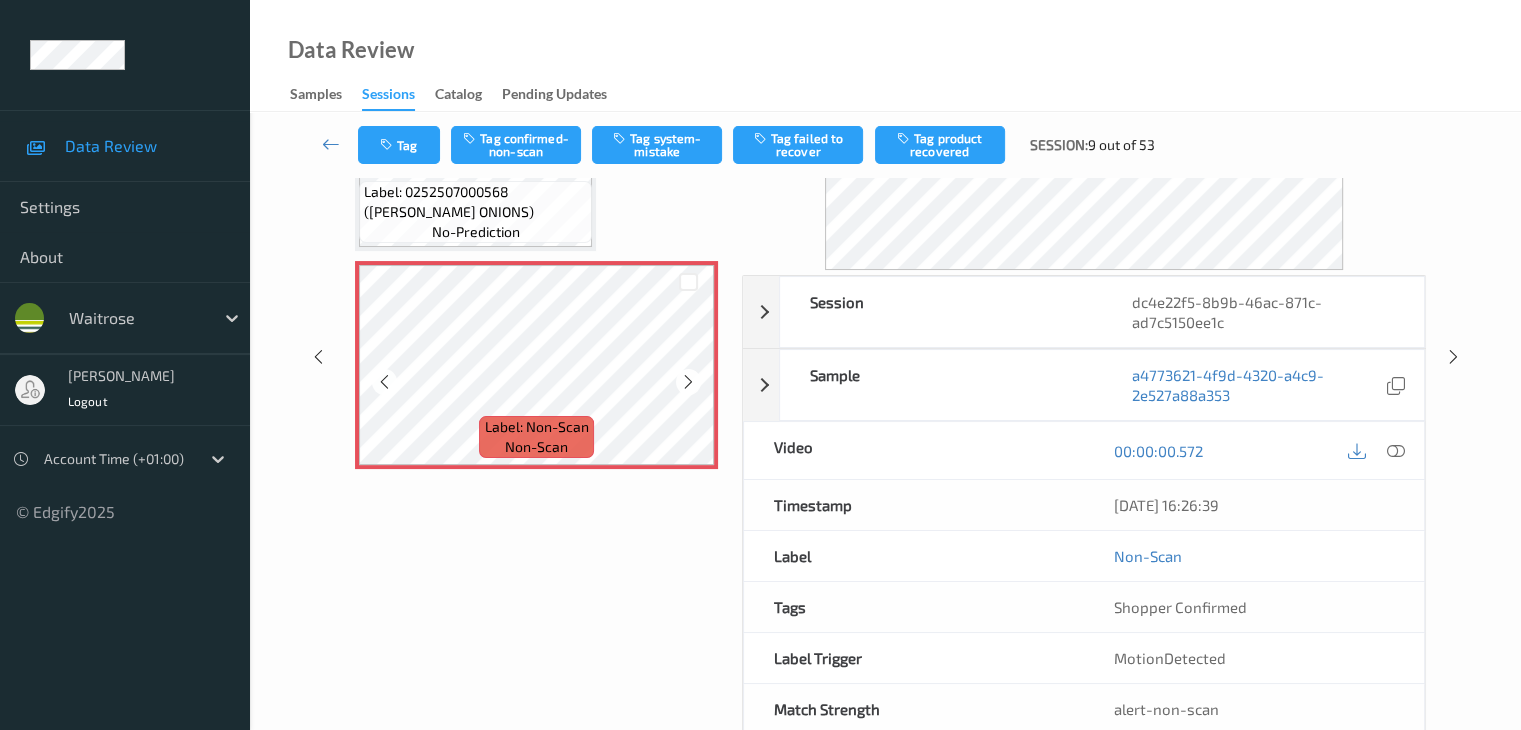 click at bounding box center (688, 382) 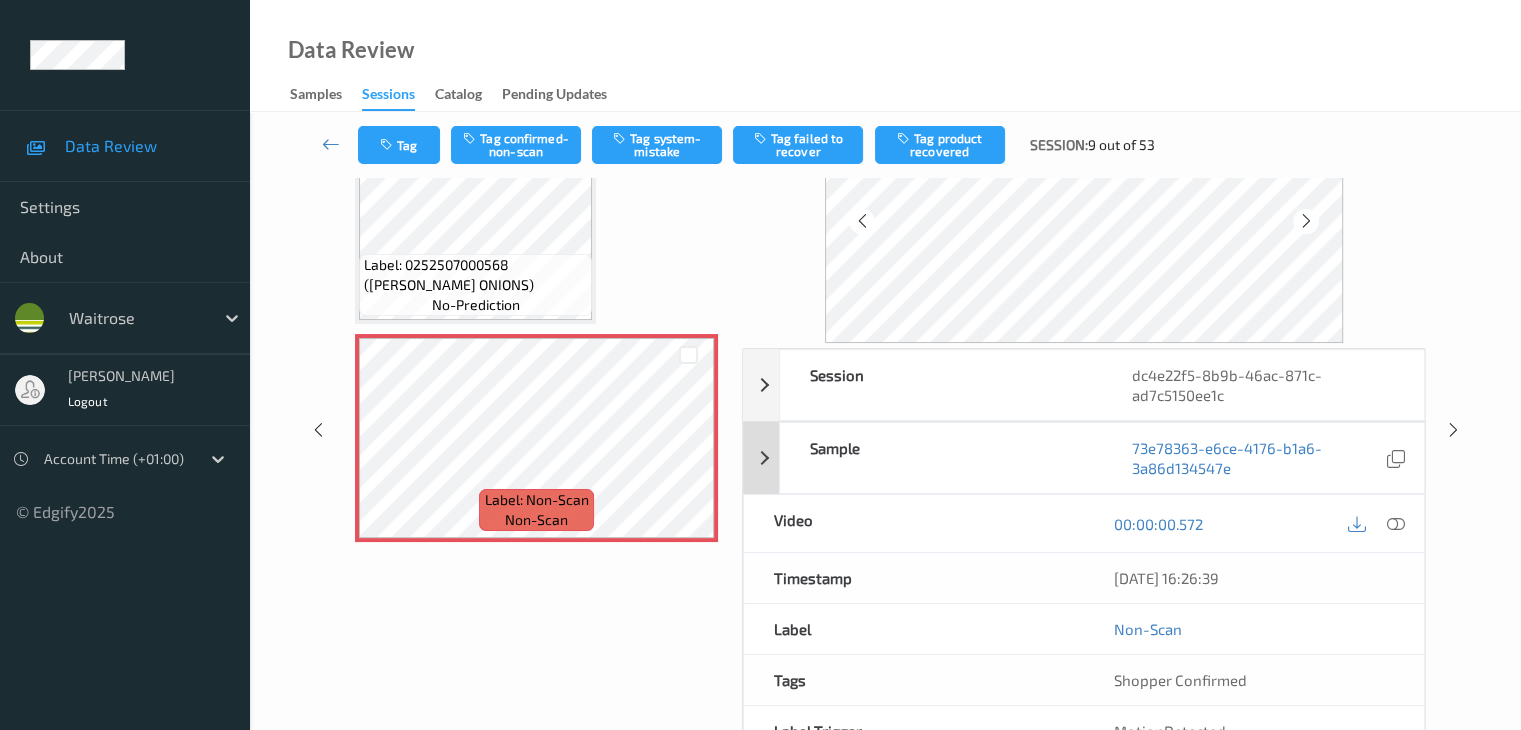 scroll, scrollTop: 0, scrollLeft: 0, axis: both 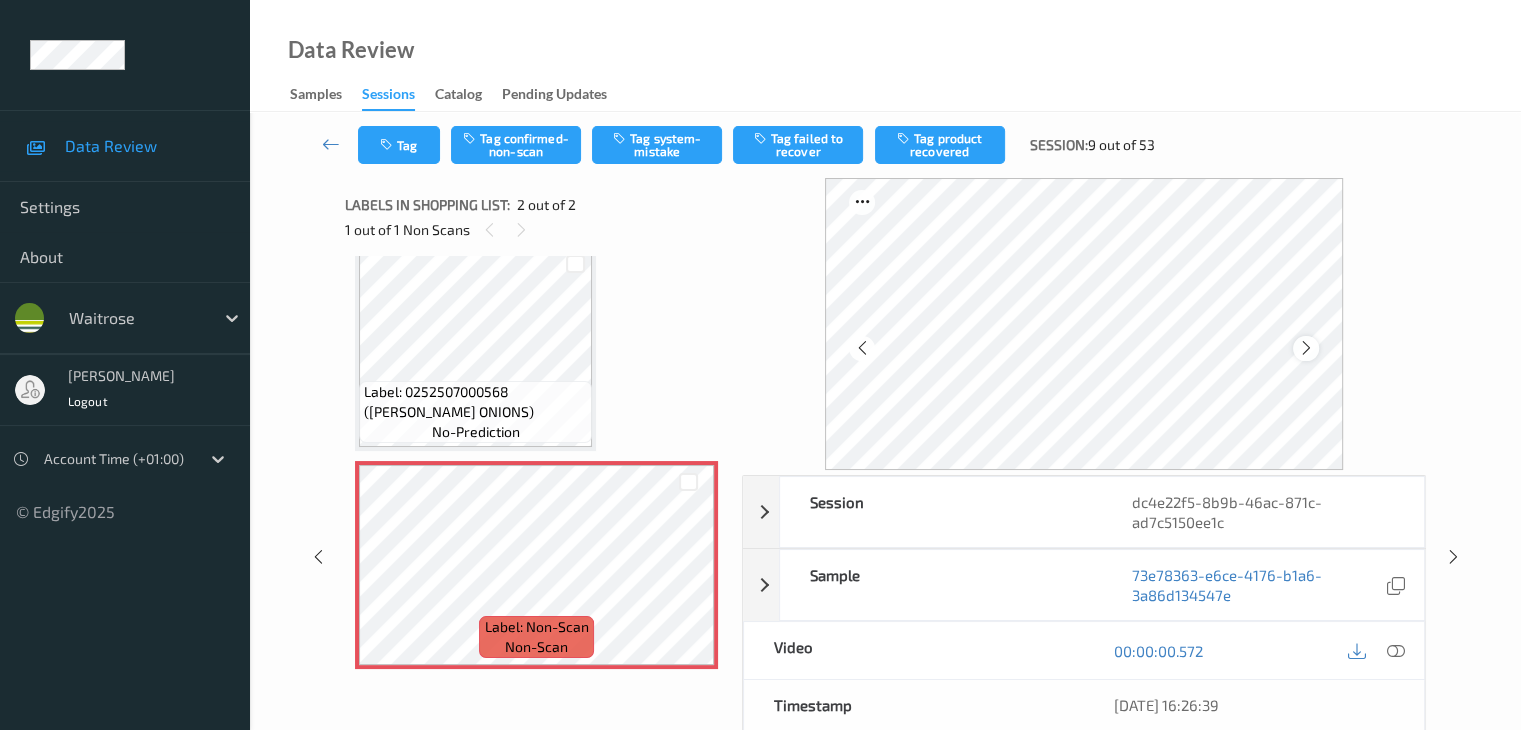 click at bounding box center (1306, 348) 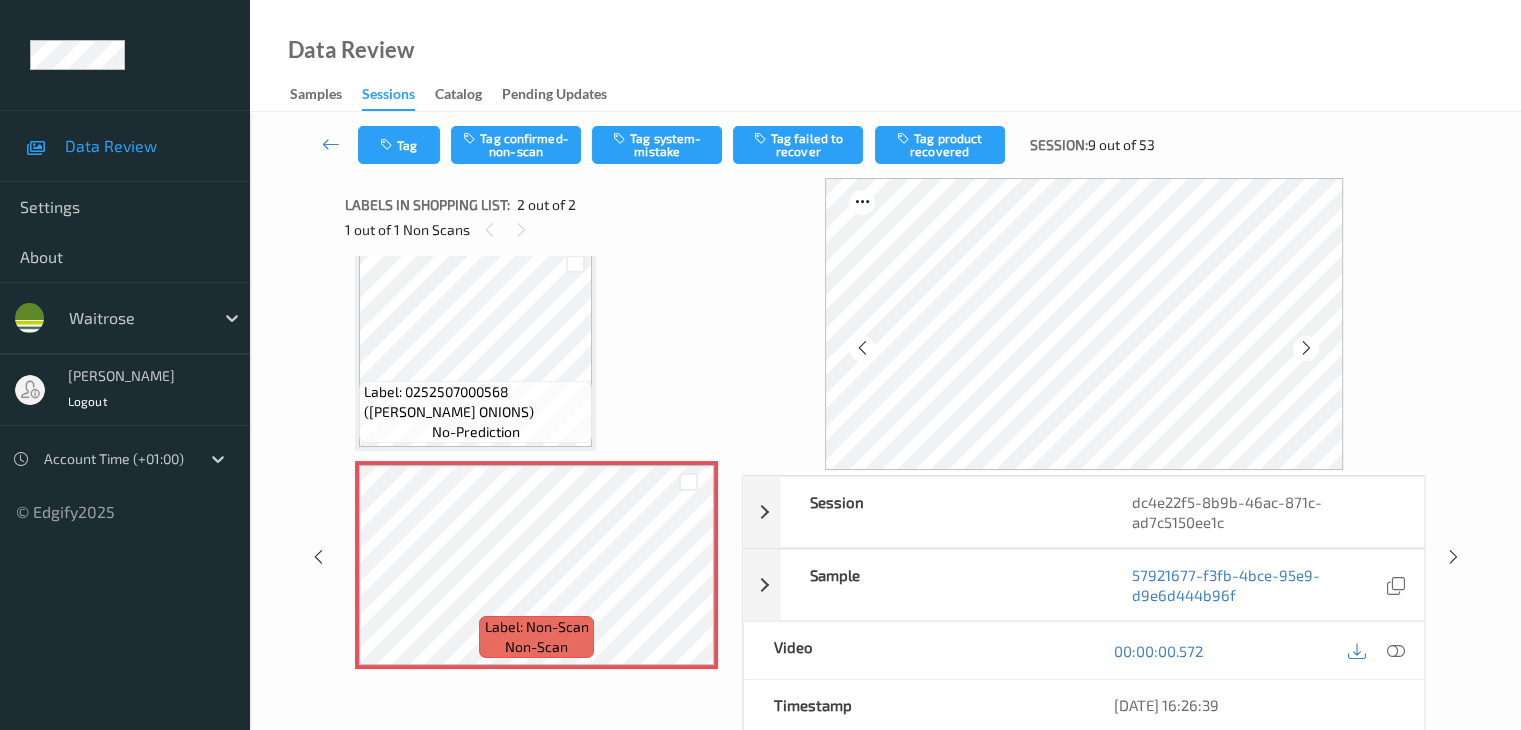 click at bounding box center [1306, 348] 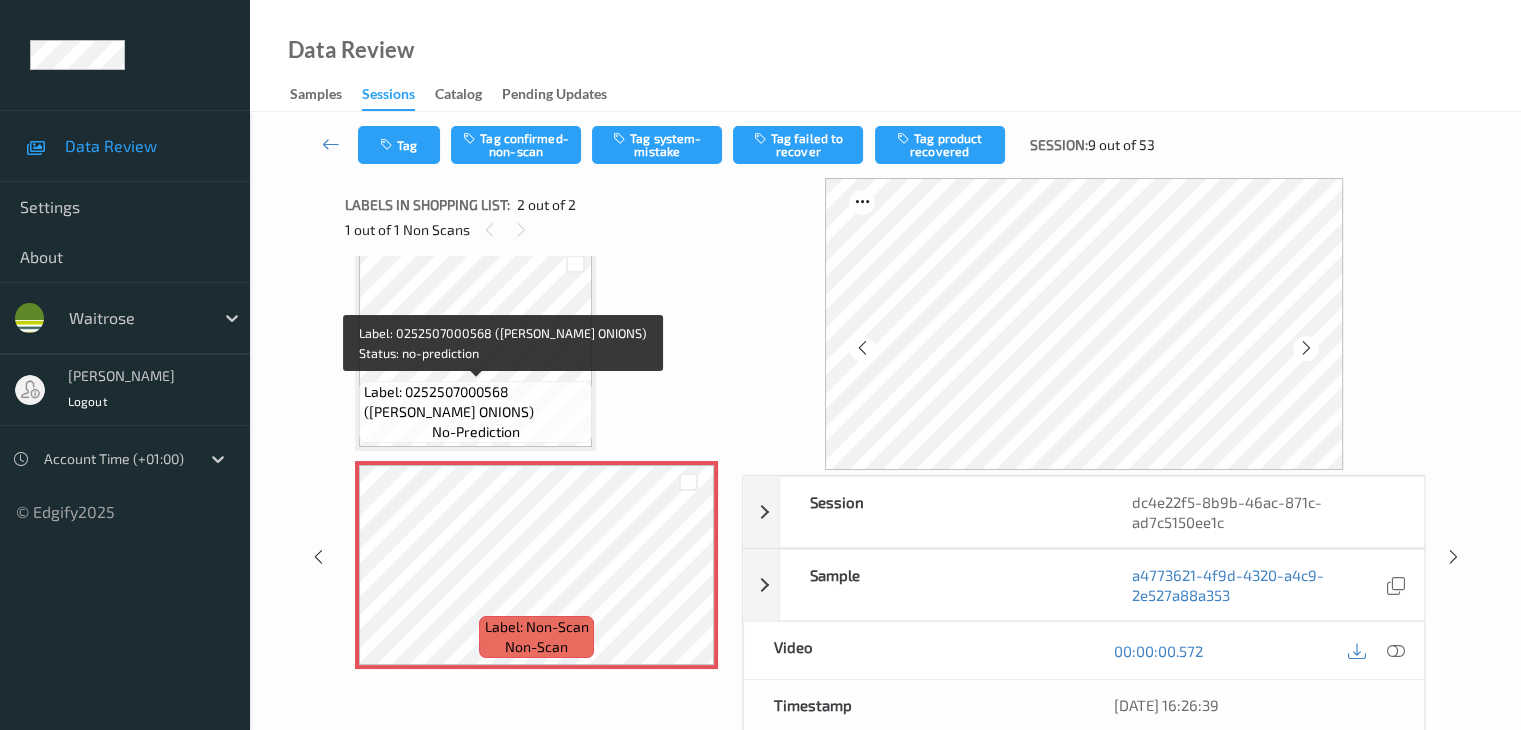 click on "Label: 0252507000568 (WR ESS ONIONS)" at bounding box center (475, 402) 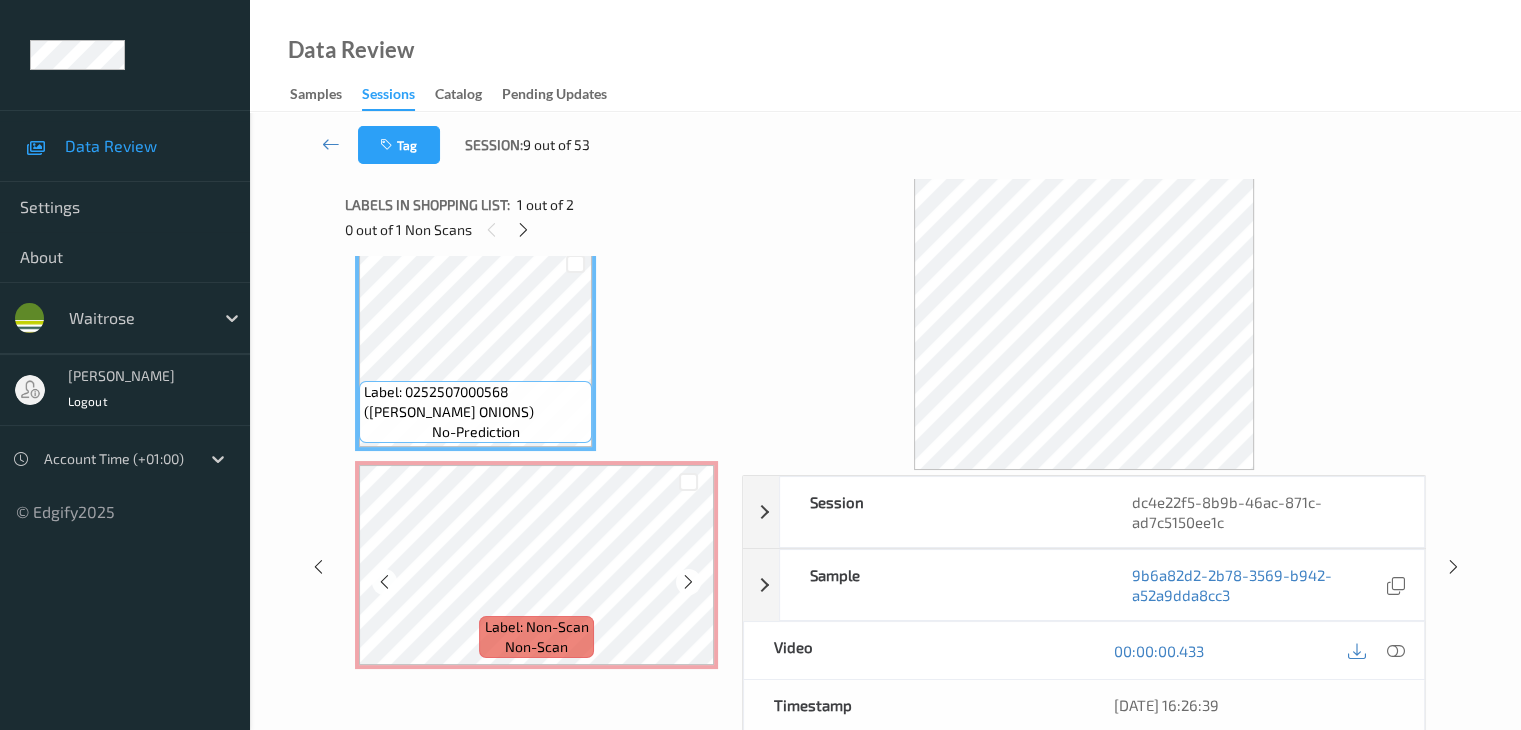 scroll, scrollTop: 100, scrollLeft: 0, axis: vertical 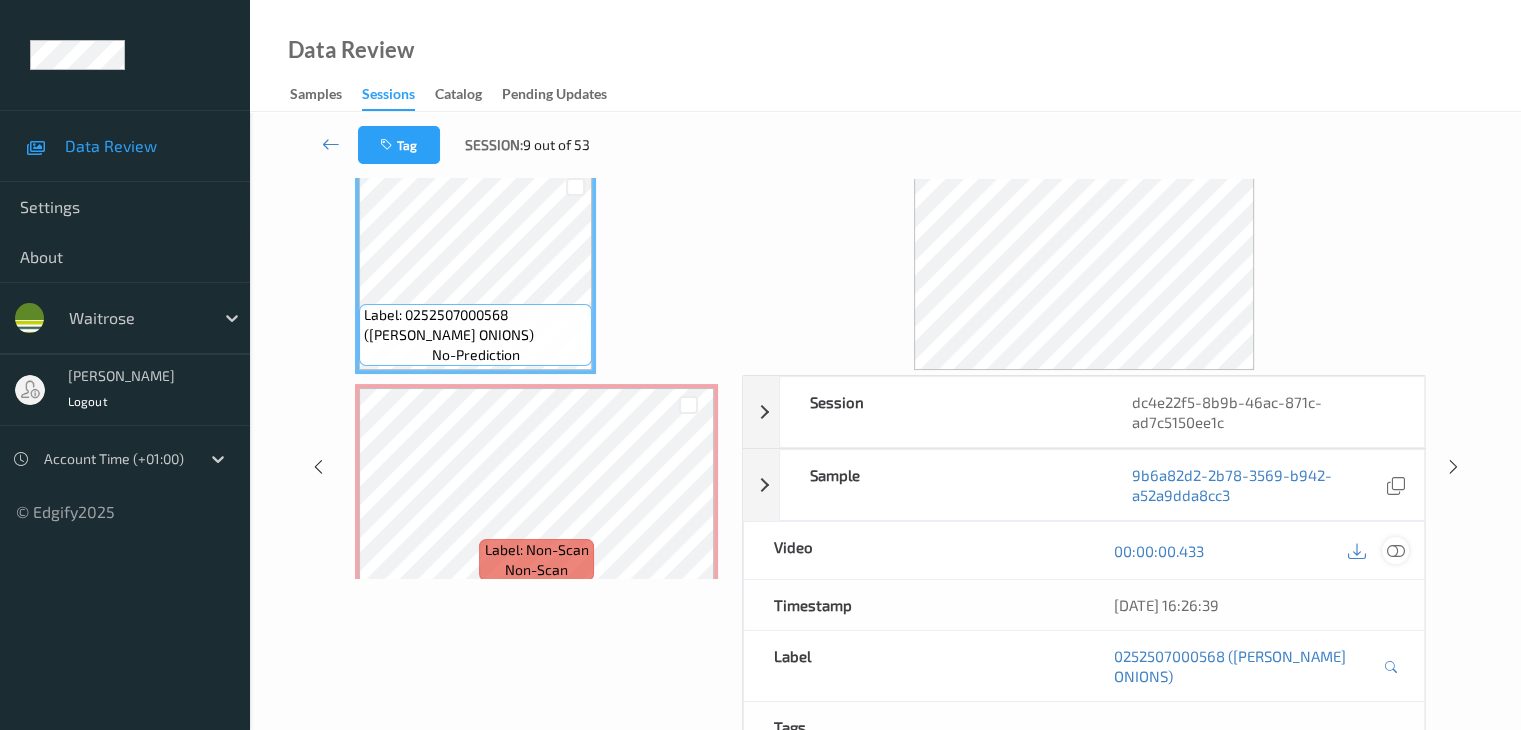 click at bounding box center (1395, 550) 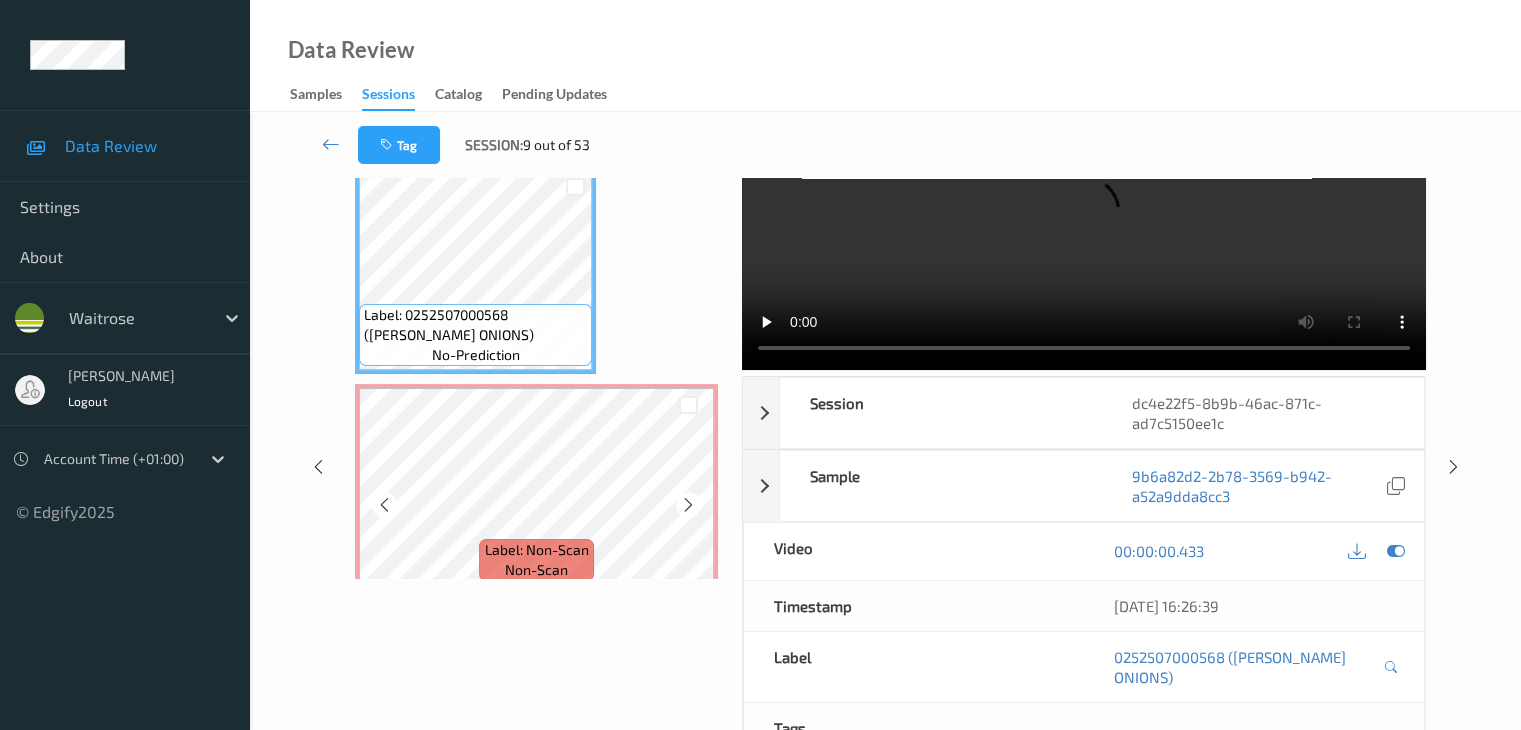scroll, scrollTop: 0, scrollLeft: 0, axis: both 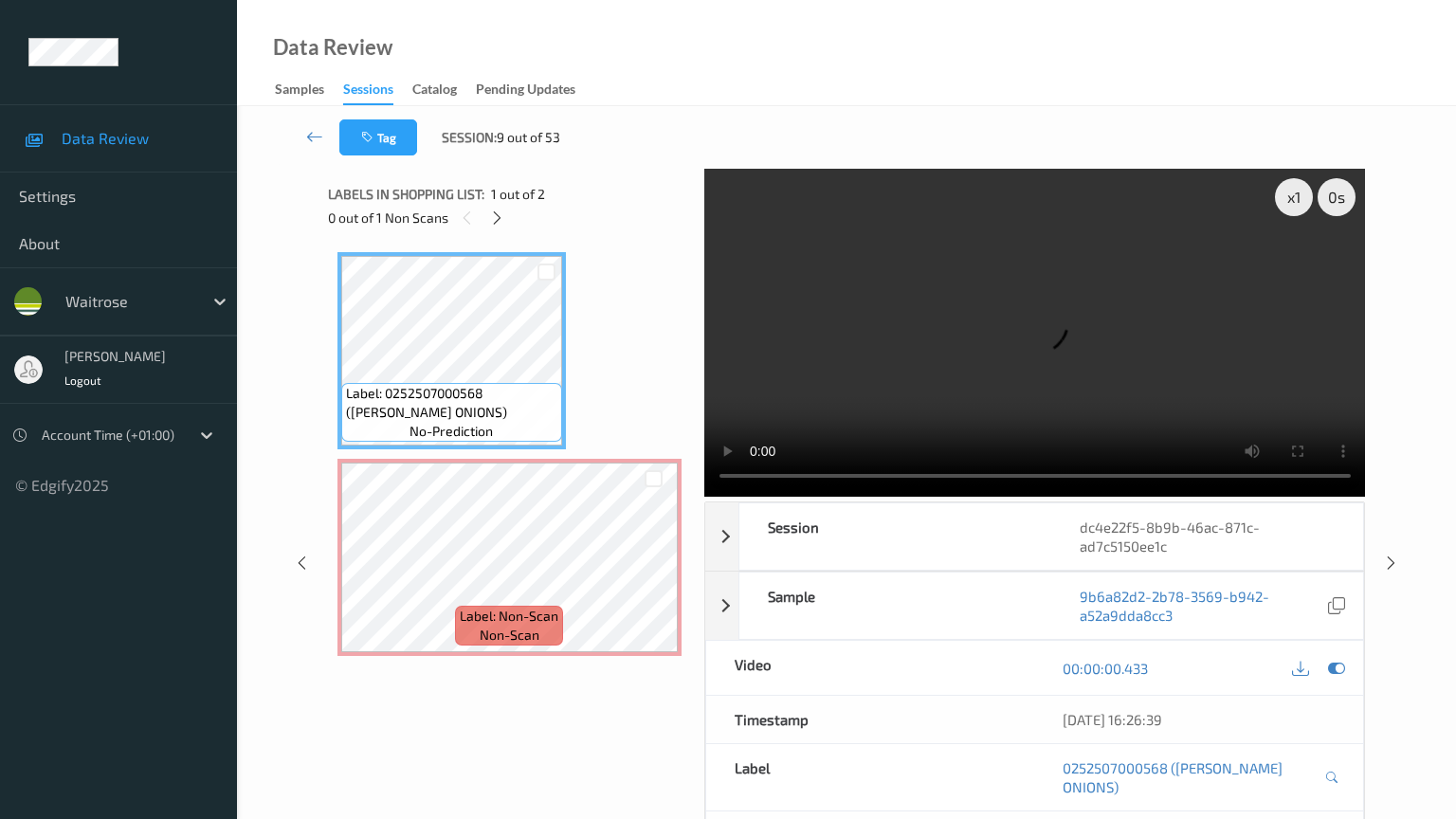 type 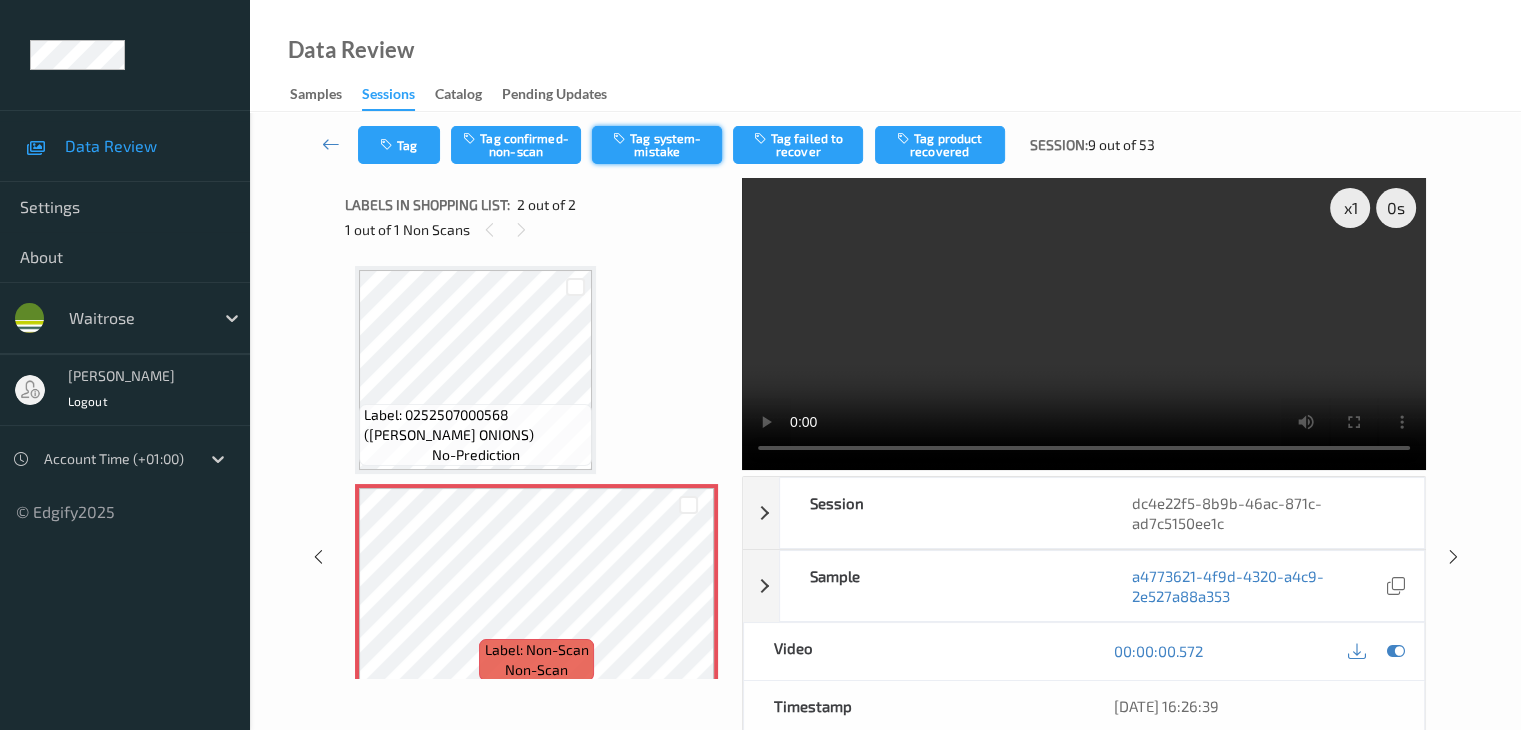 click on "Tag   system-mistake" at bounding box center (657, 145) 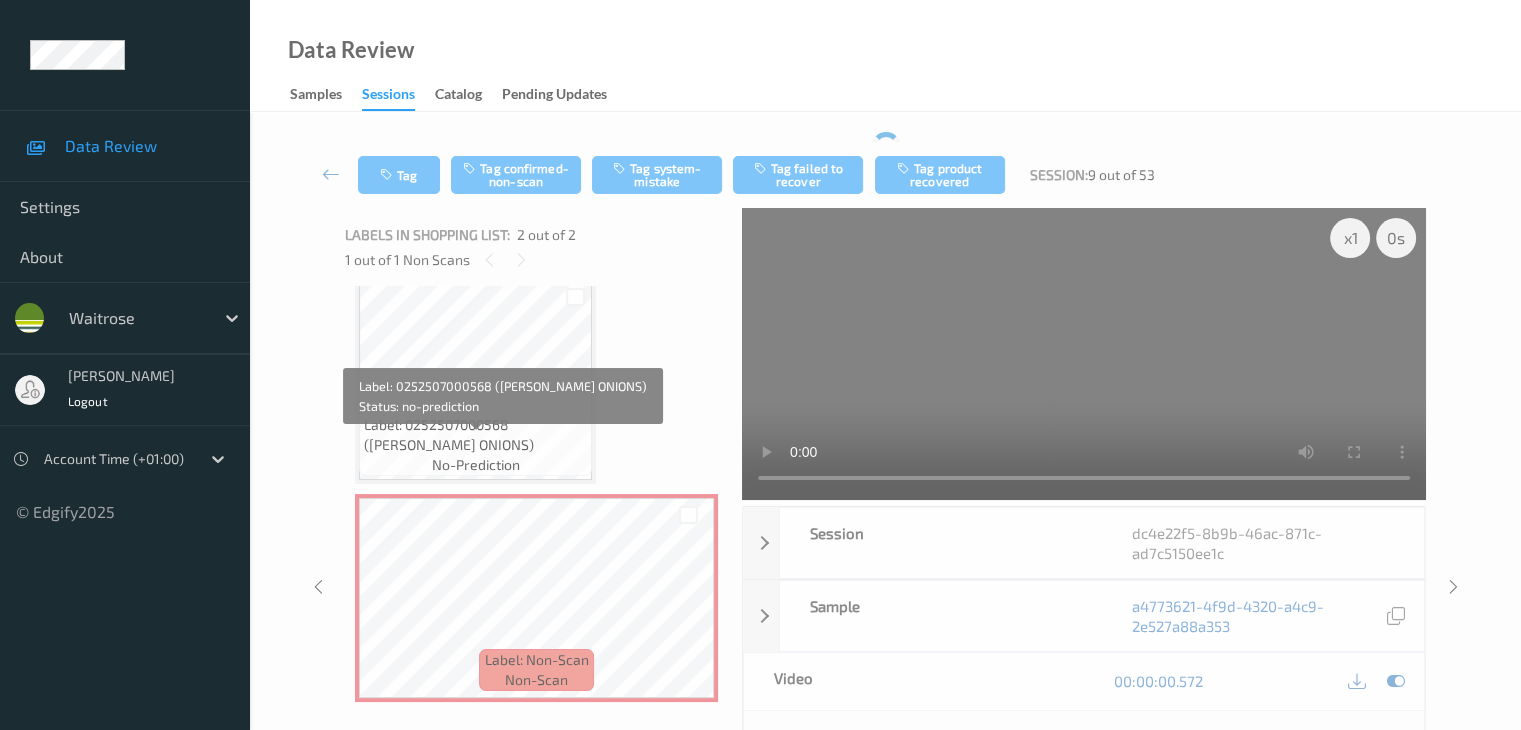scroll, scrollTop: 24, scrollLeft: 0, axis: vertical 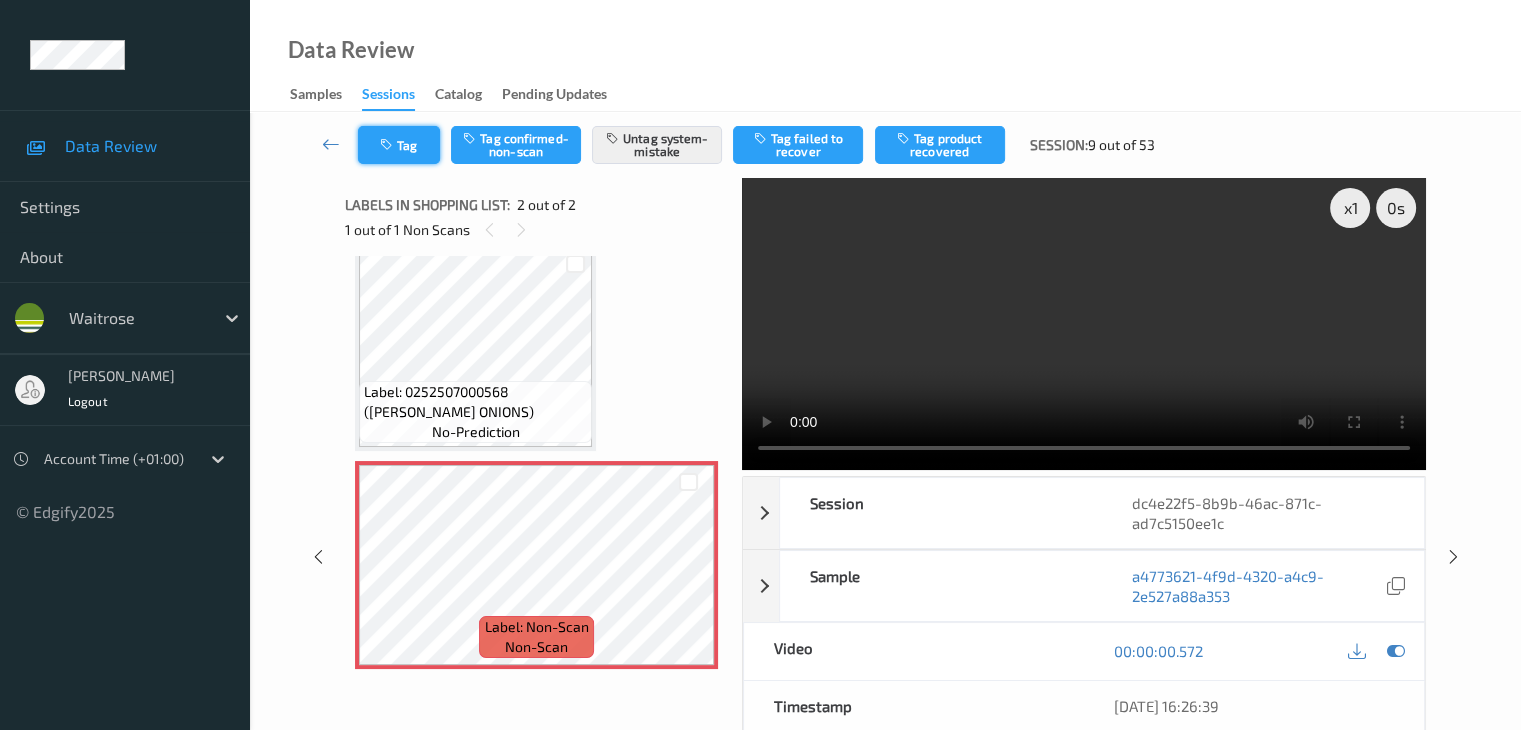 click at bounding box center (388, 145) 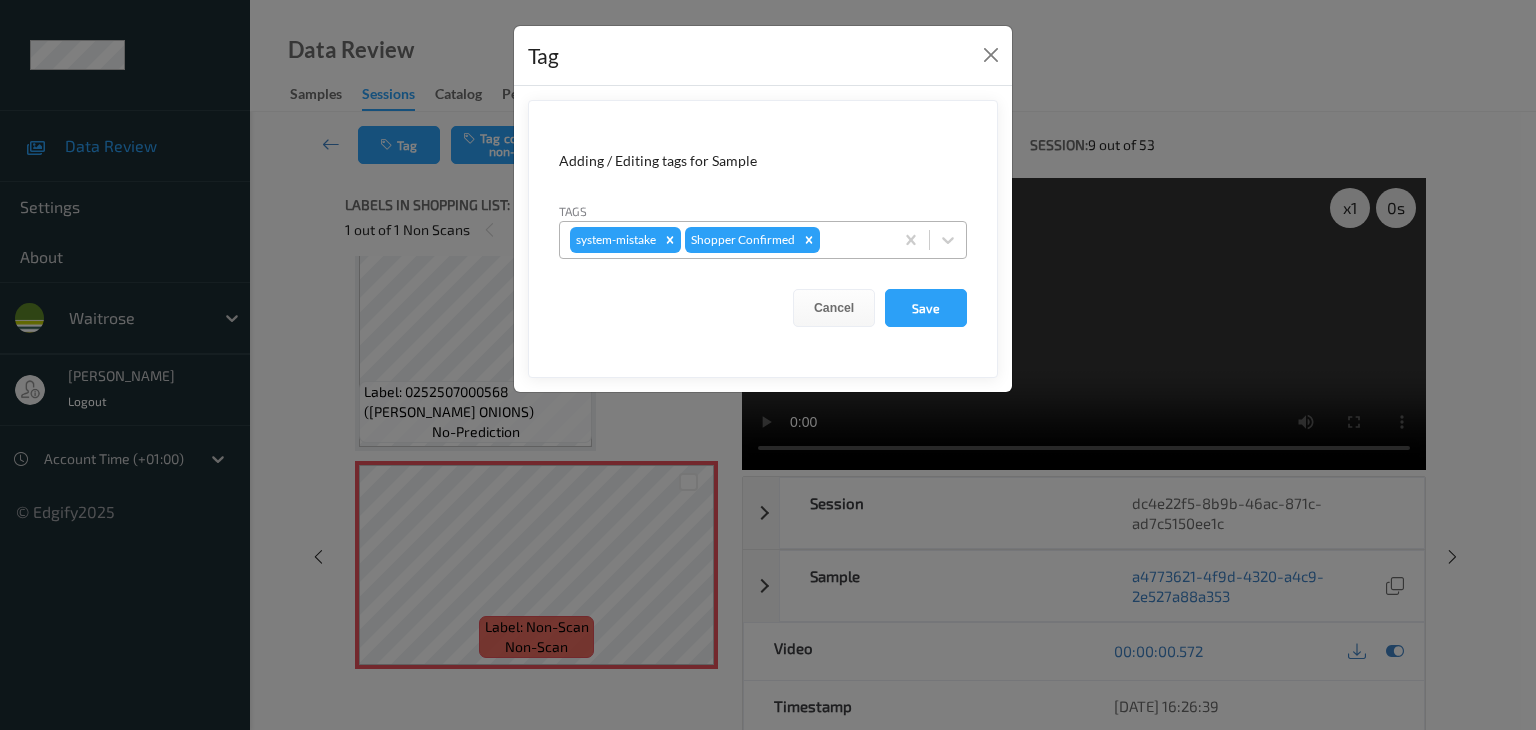 click at bounding box center [853, 240] 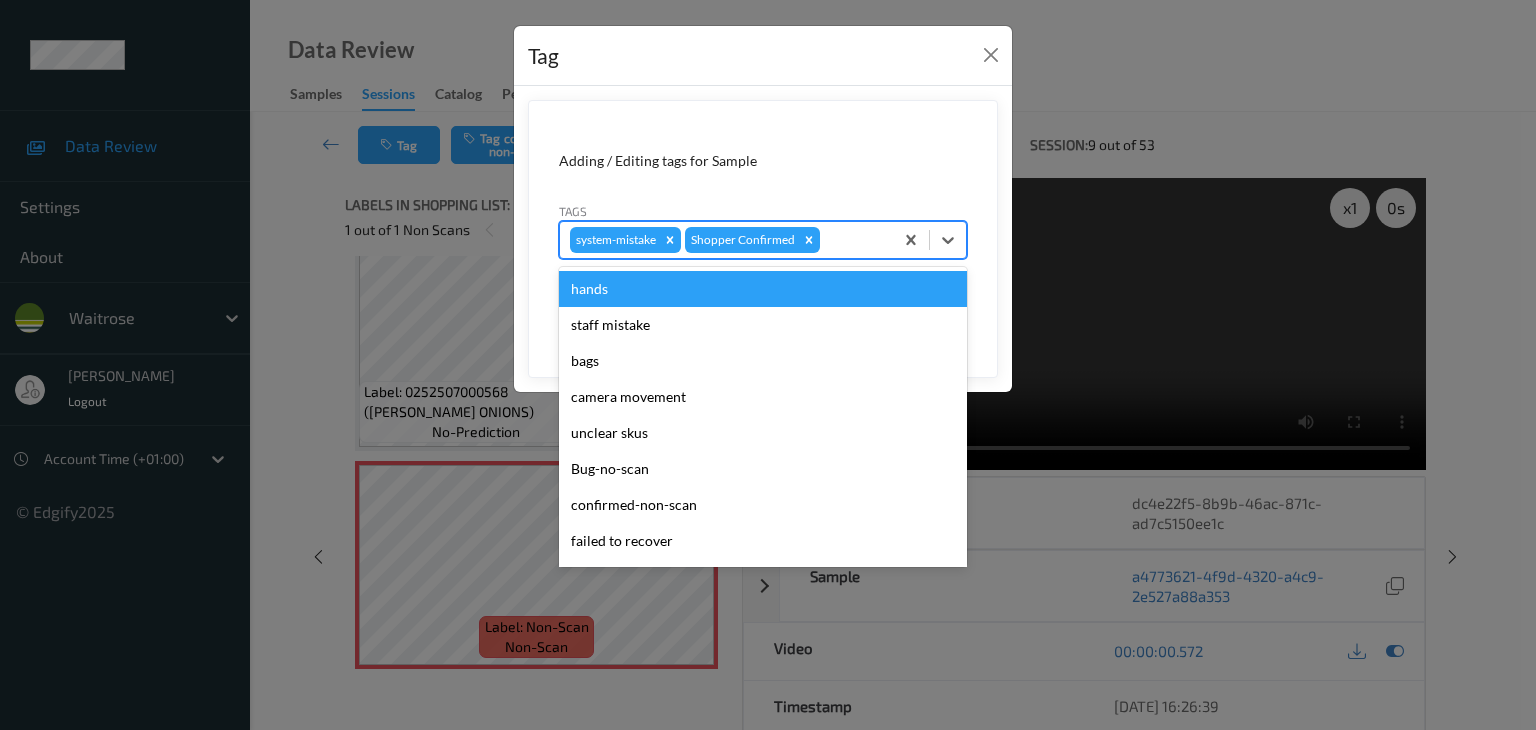 type on "u" 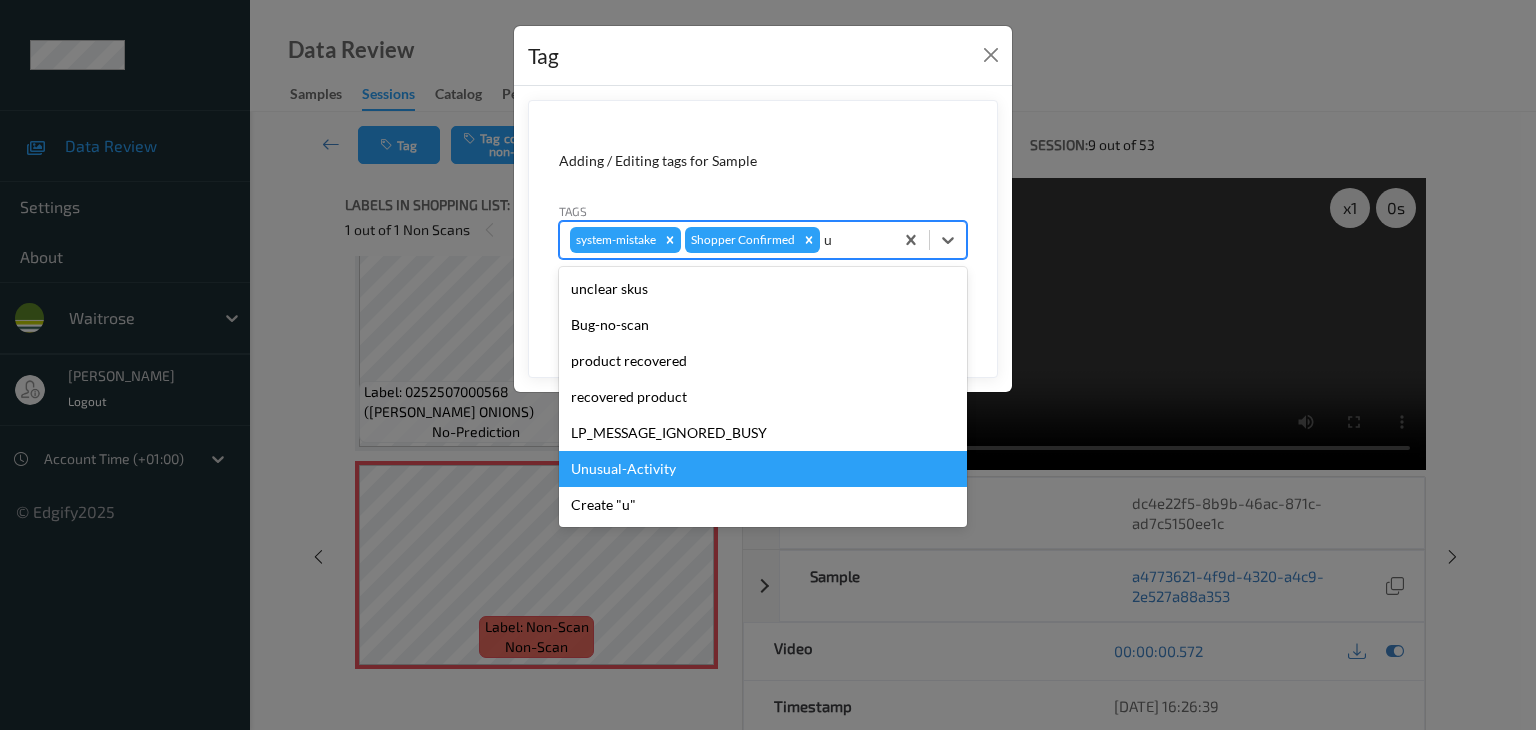 click on "Unusual-Activity" at bounding box center [763, 469] 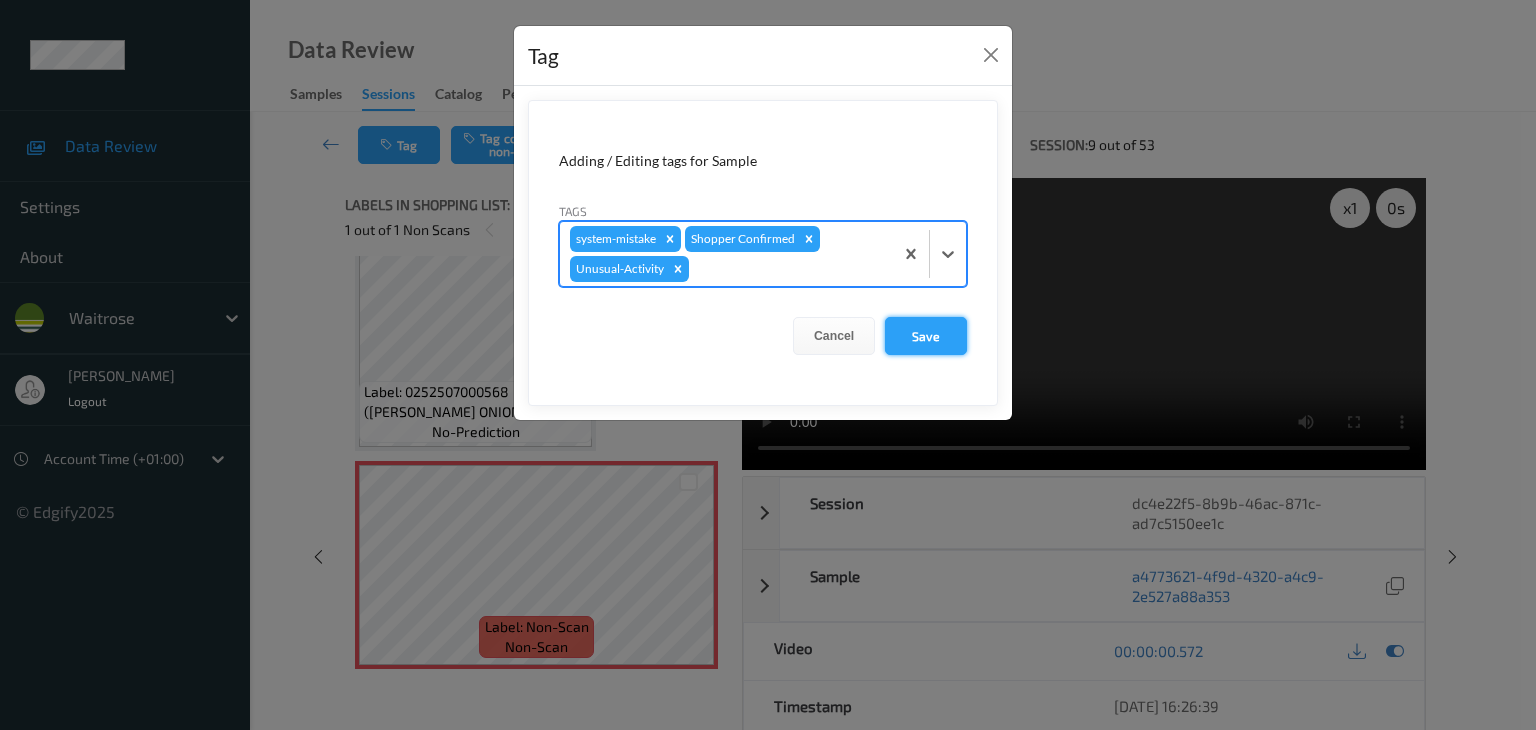 click on "Save" at bounding box center (926, 336) 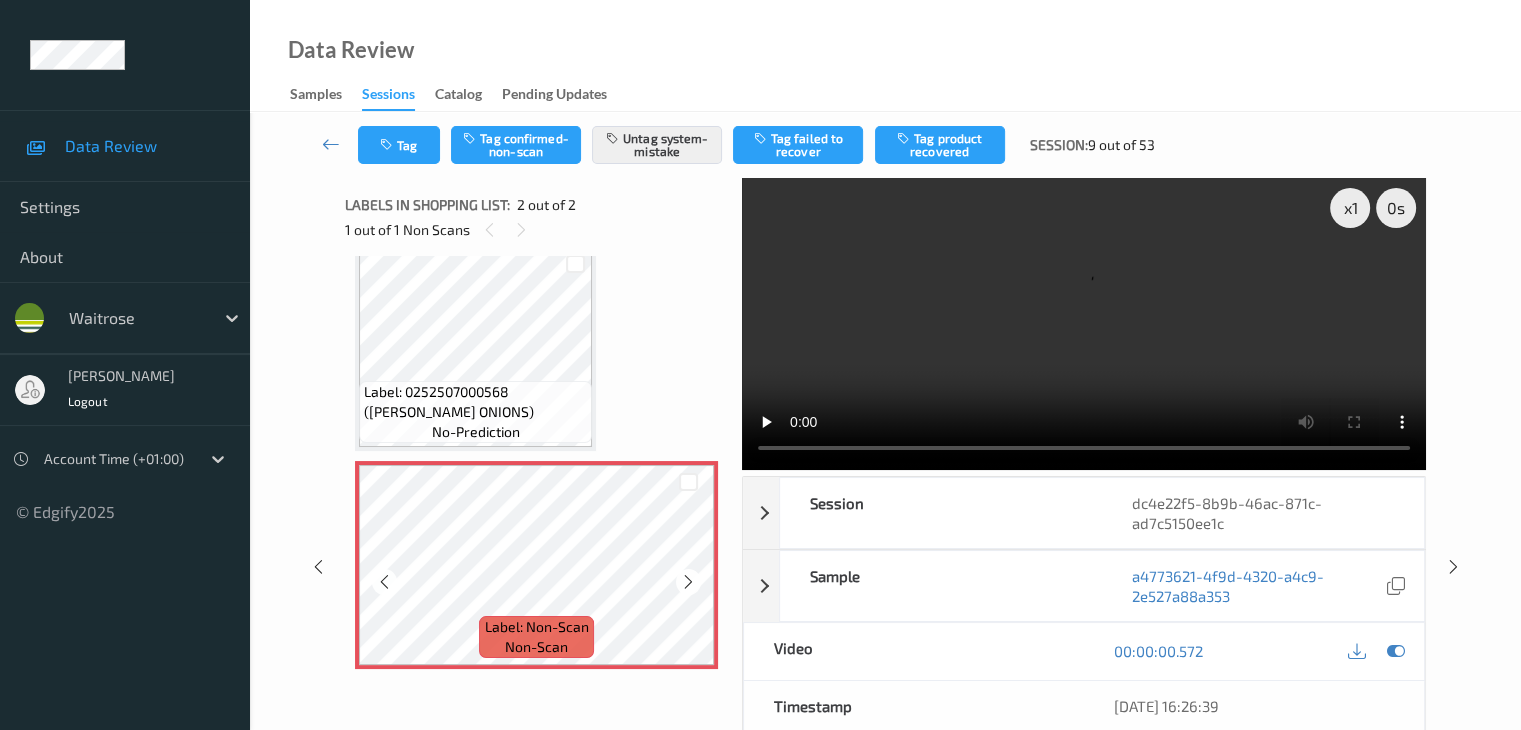 scroll, scrollTop: 23, scrollLeft: 0, axis: vertical 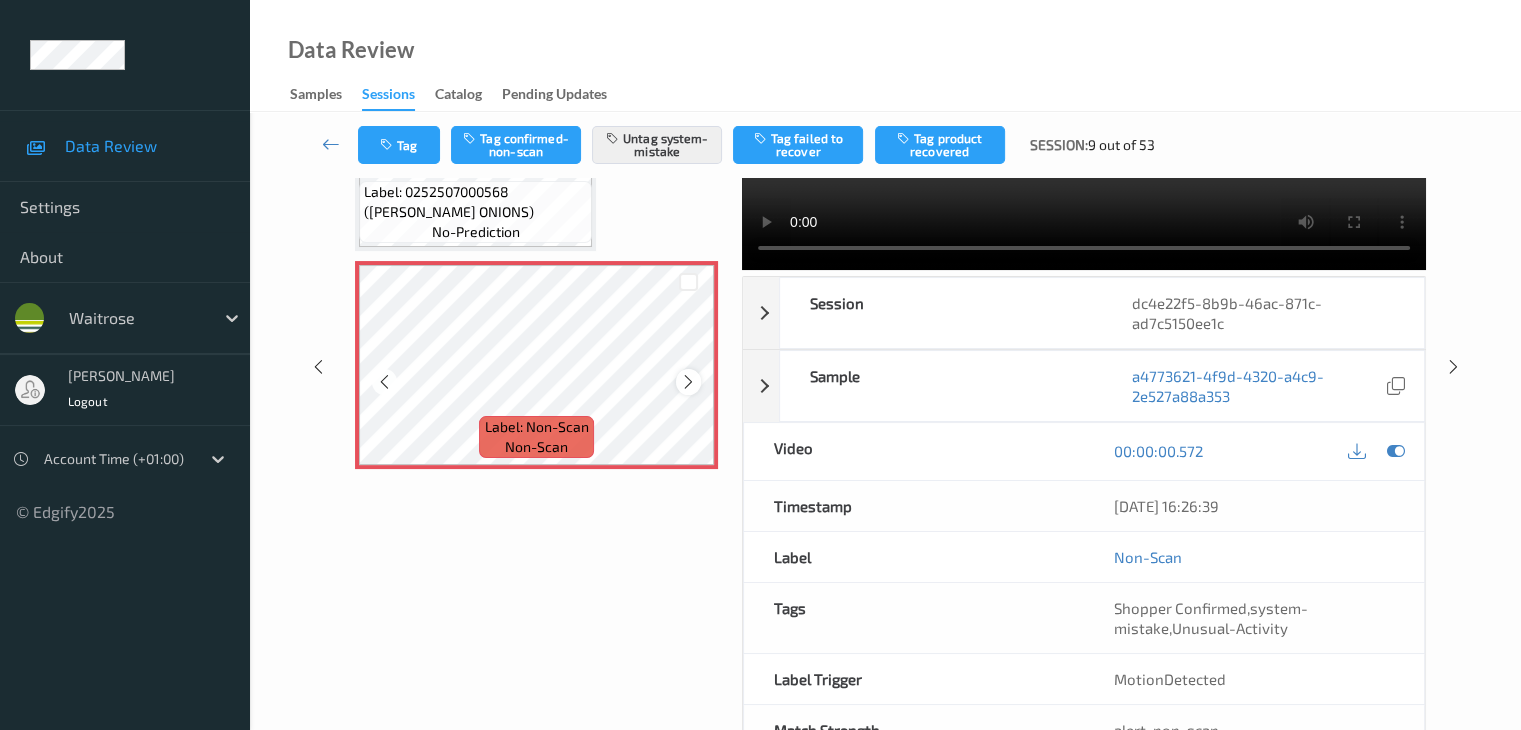 click at bounding box center (688, 382) 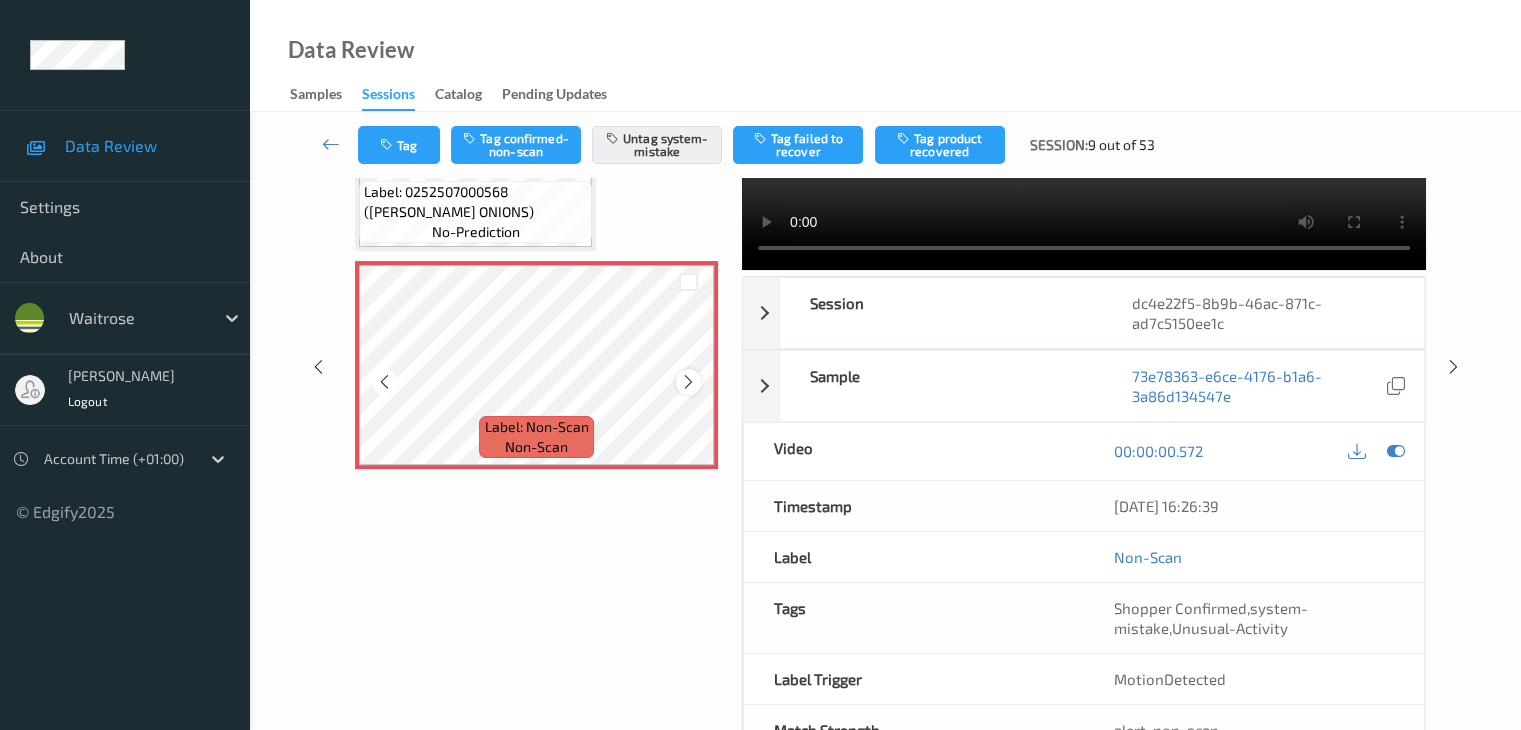 click at bounding box center [688, 382] 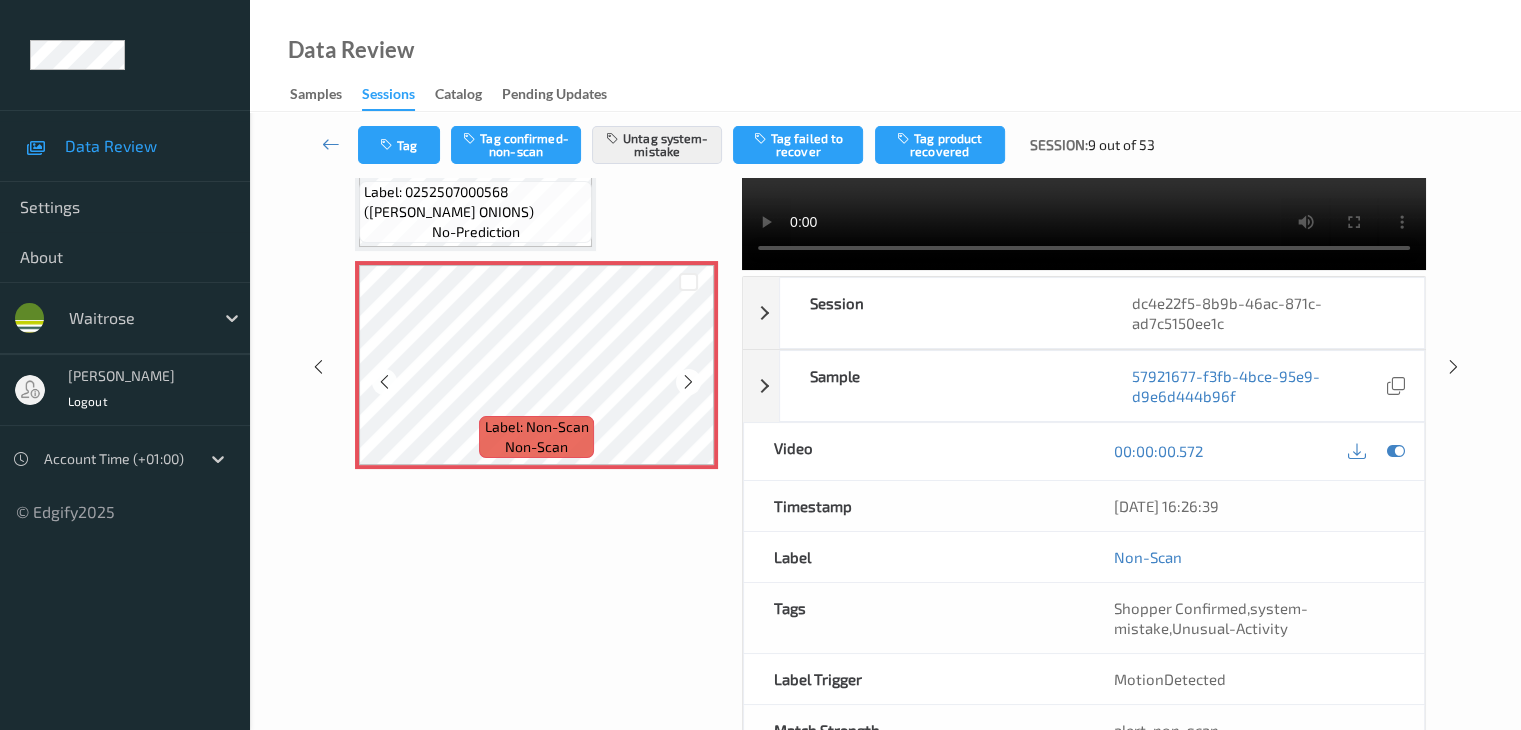 click at bounding box center (688, 382) 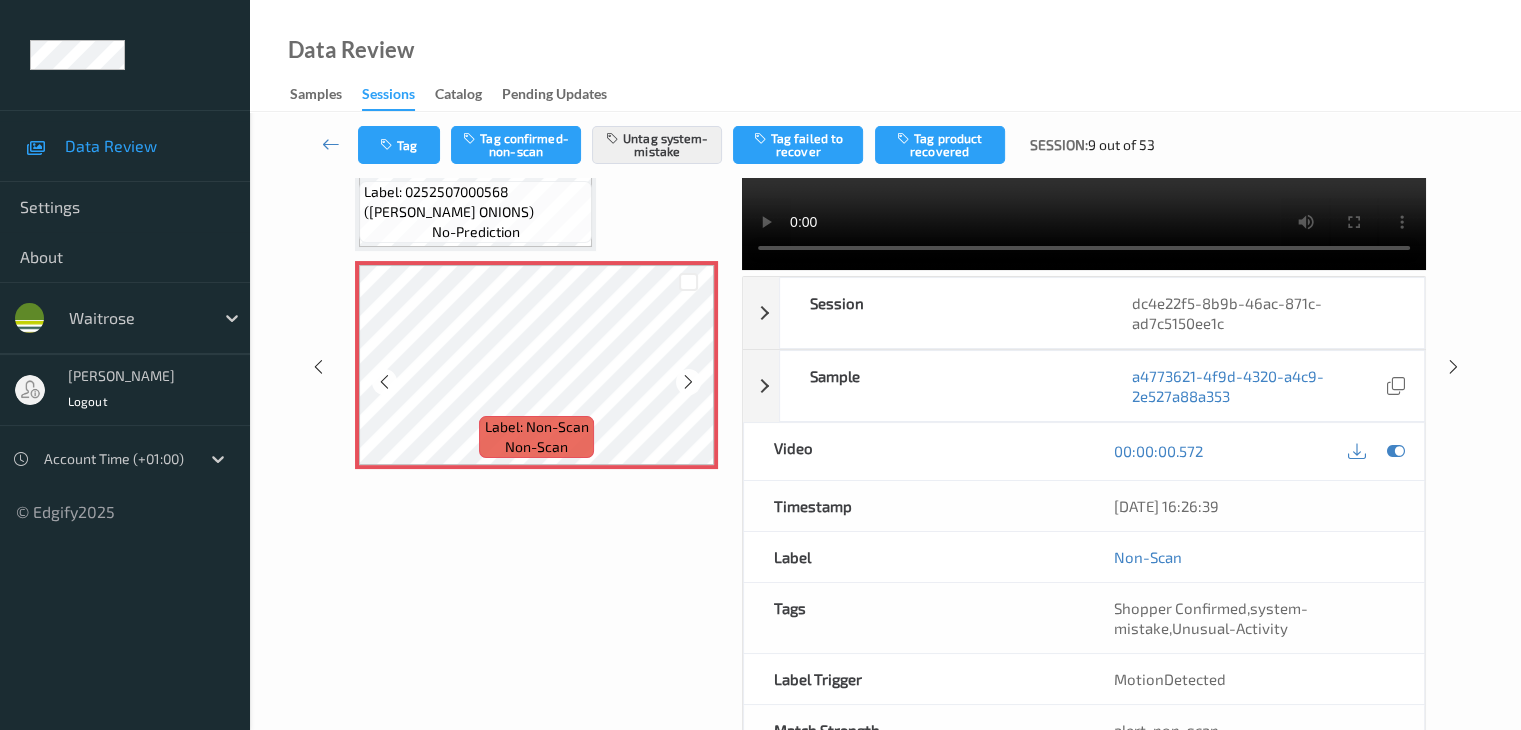 click at bounding box center (688, 382) 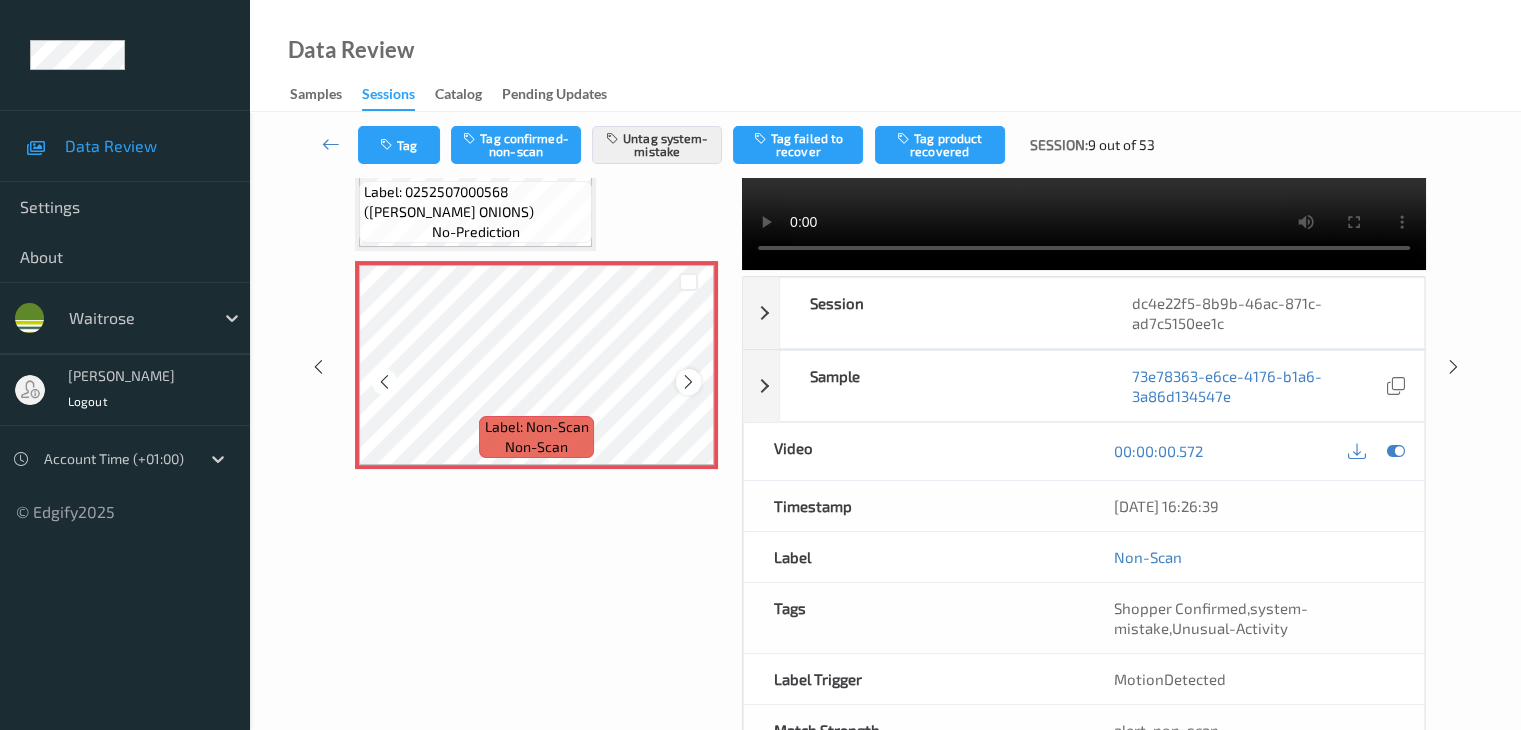 scroll, scrollTop: 0, scrollLeft: 0, axis: both 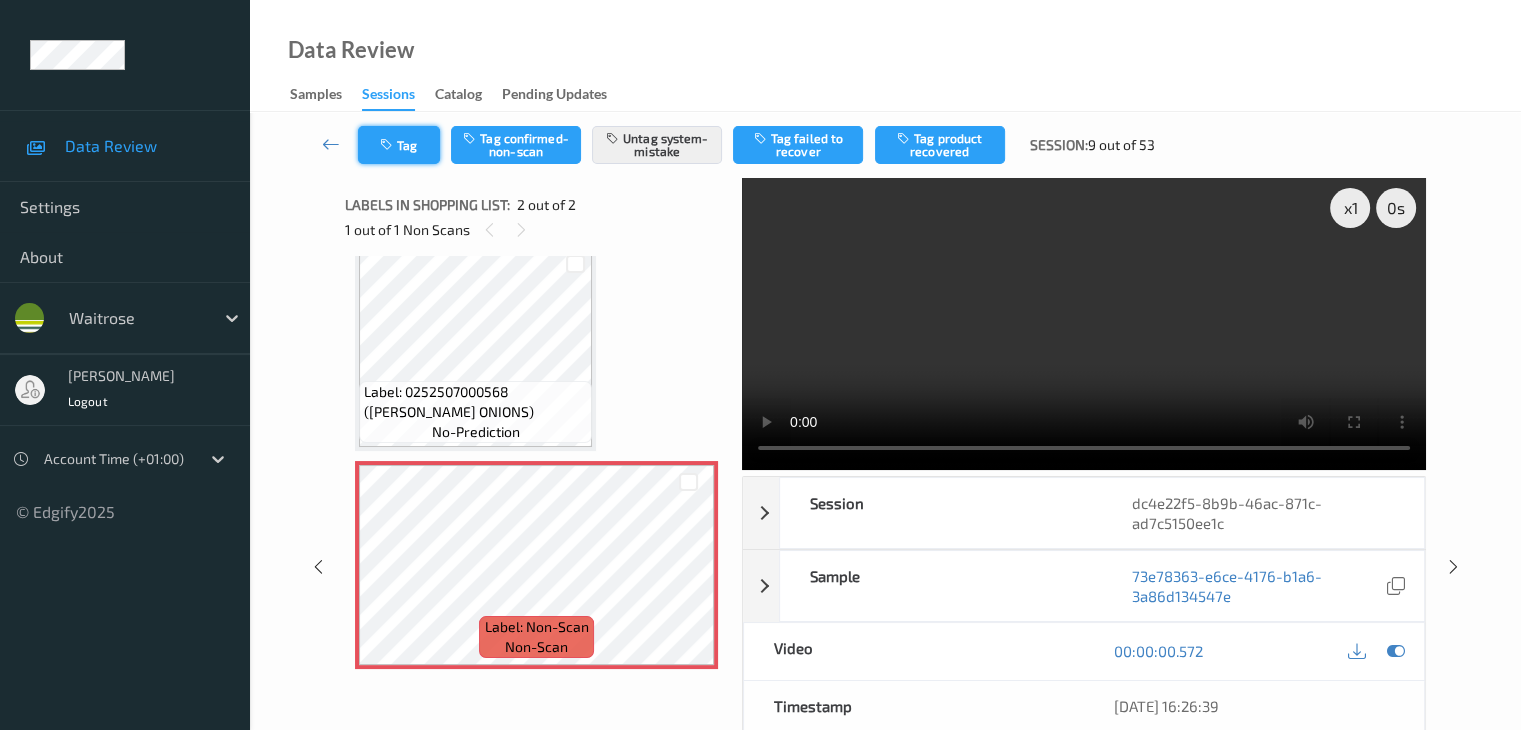 click on "Tag" at bounding box center (399, 145) 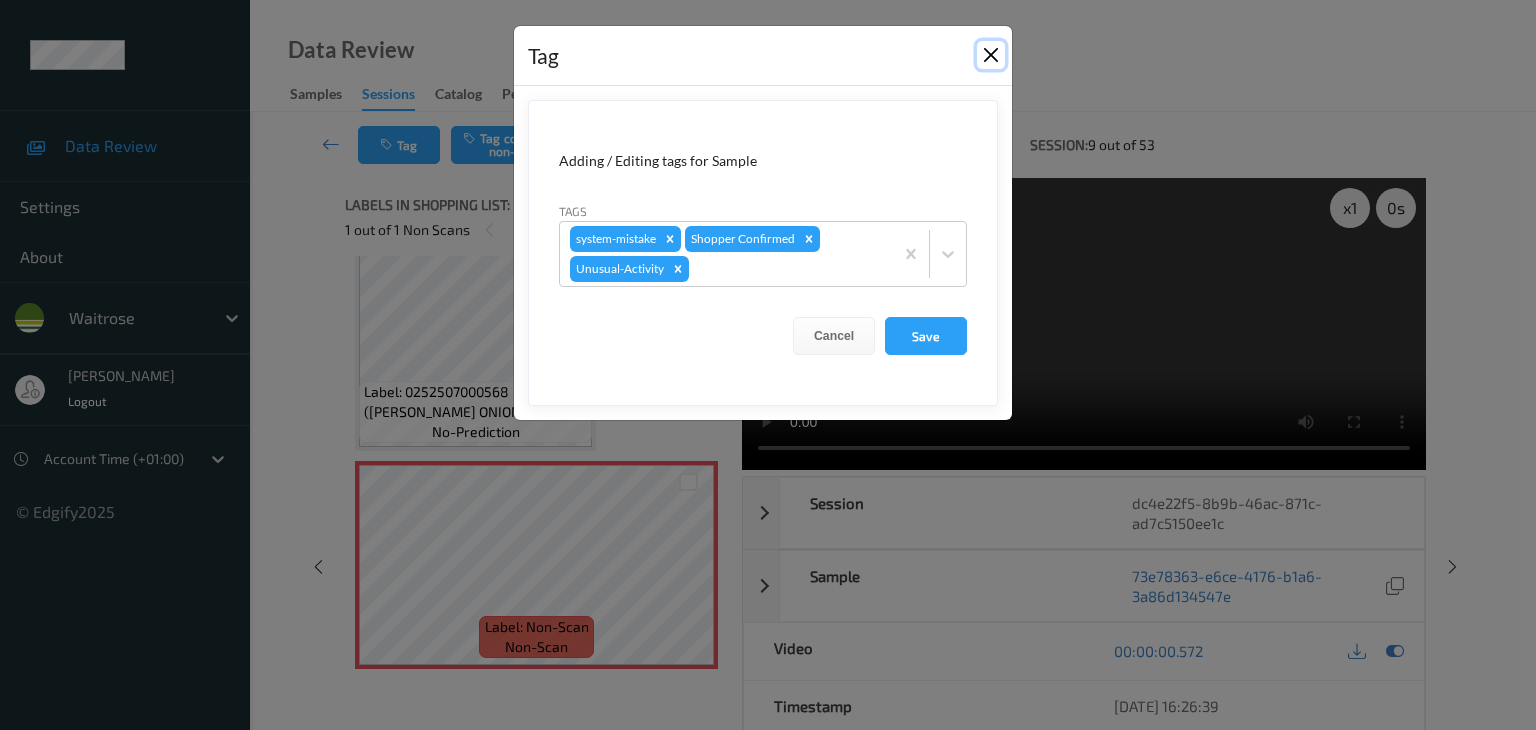 click at bounding box center (991, 55) 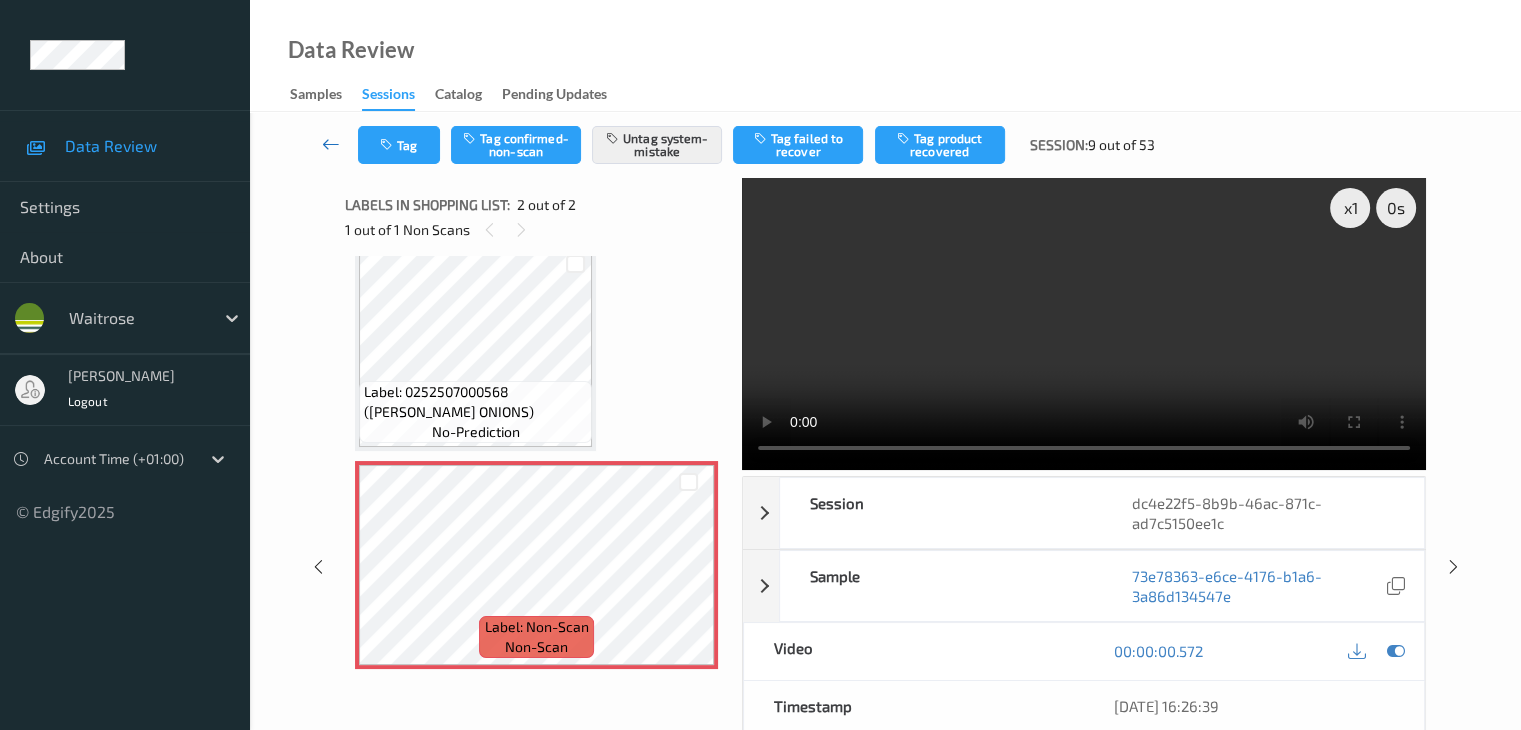 click at bounding box center (331, 145) 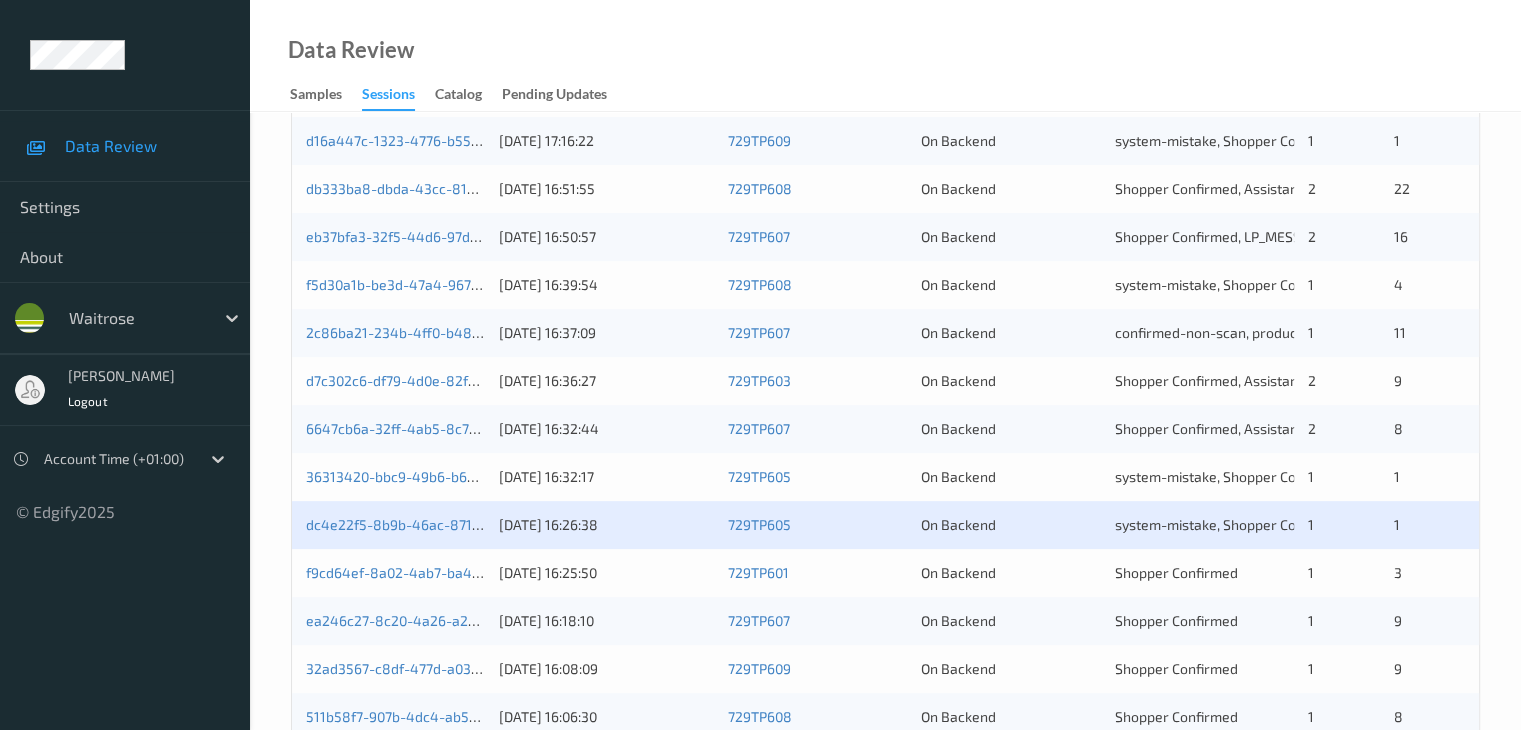 scroll, scrollTop: 700, scrollLeft: 0, axis: vertical 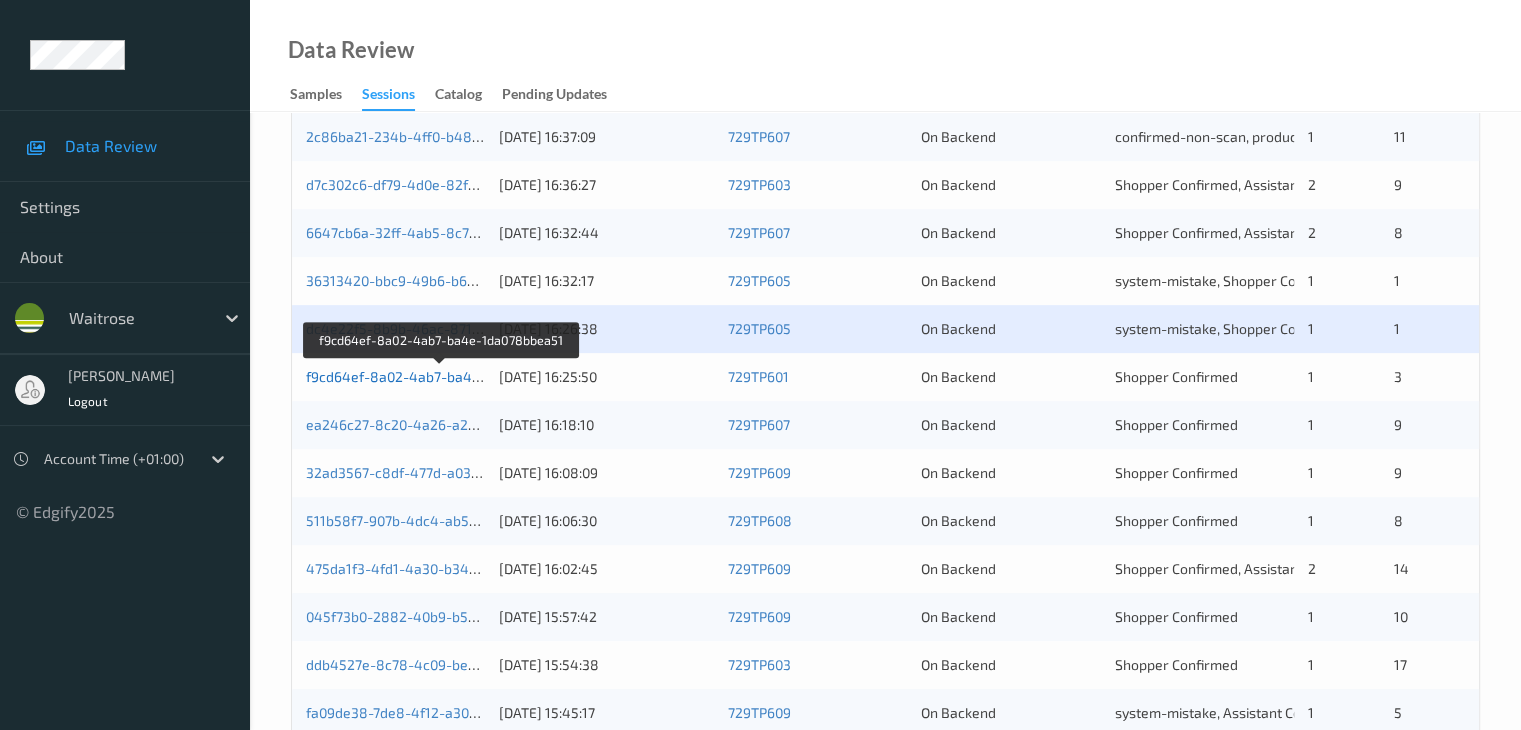 click on "f9cd64ef-8a02-4ab7-ba4e-1da078bbea51" at bounding box center [442, 376] 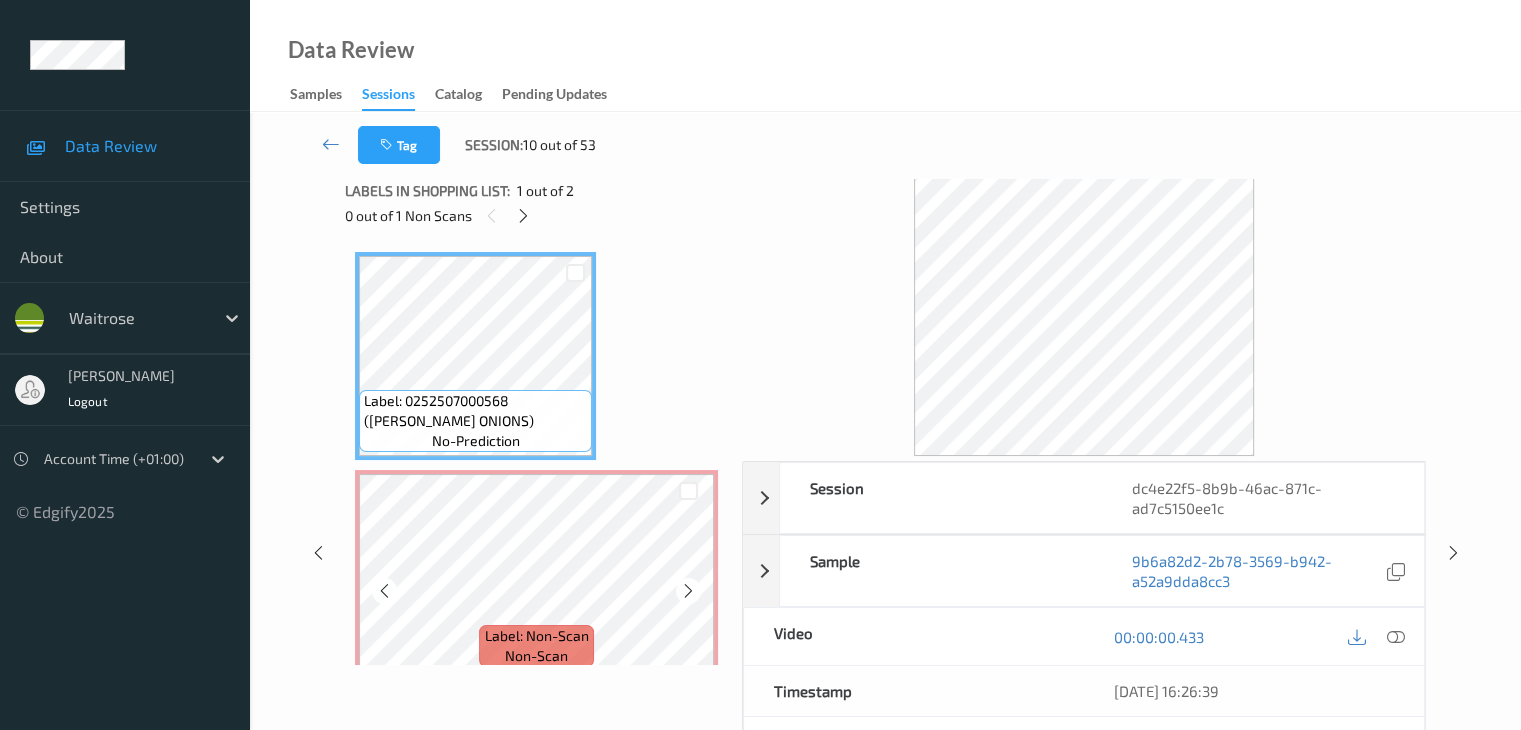 scroll, scrollTop: 0, scrollLeft: 0, axis: both 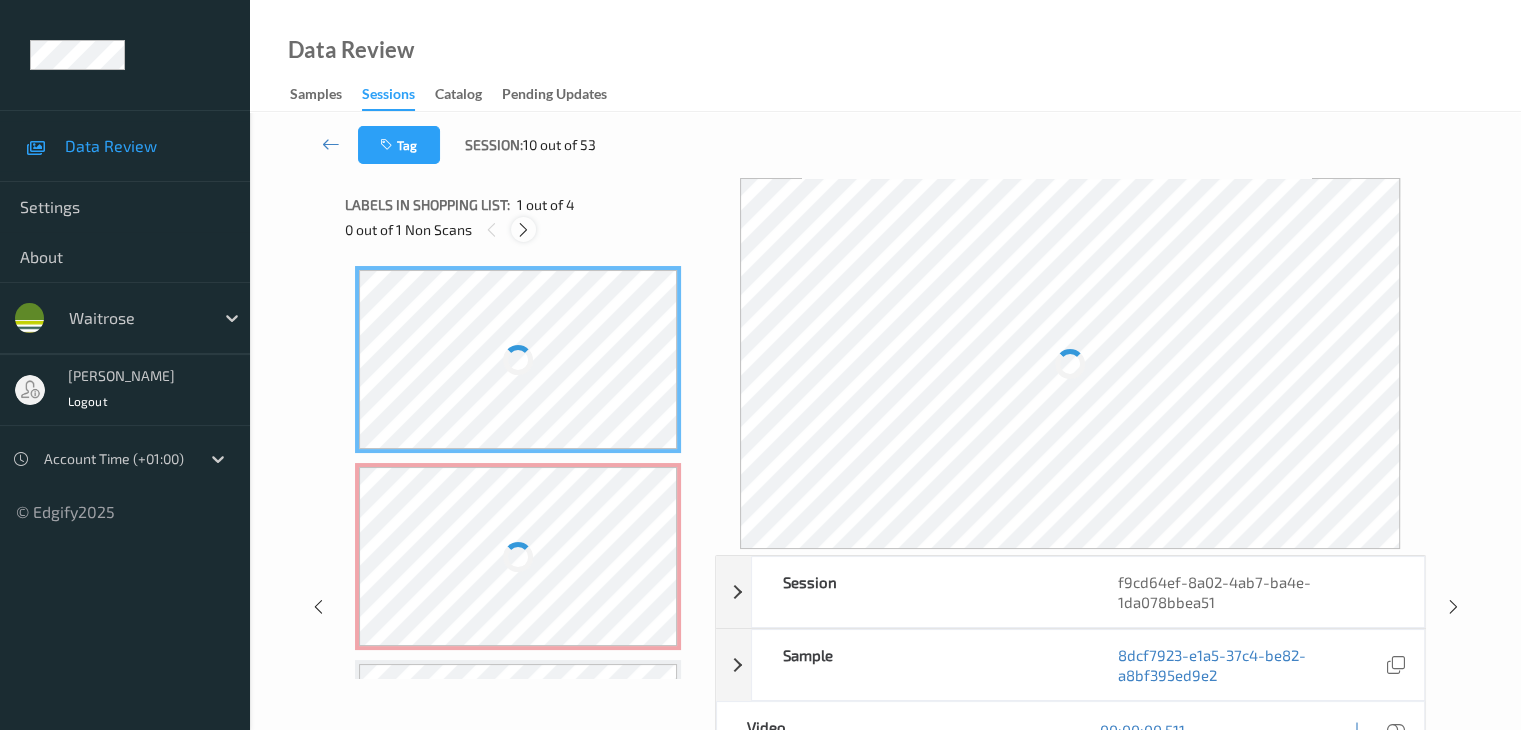 click at bounding box center (523, 230) 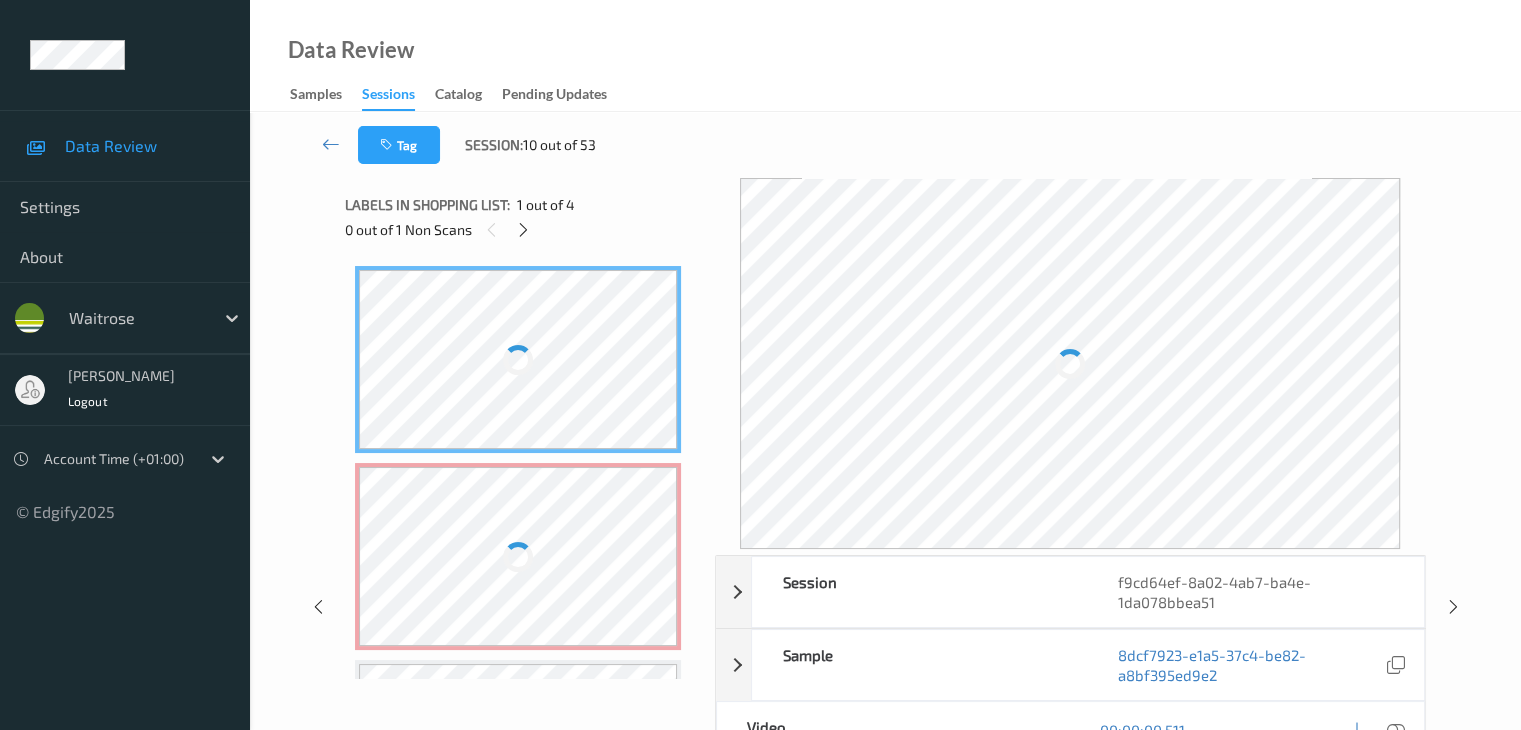 scroll, scrollTop: 10, scrollLeft: 0, axis: vertical 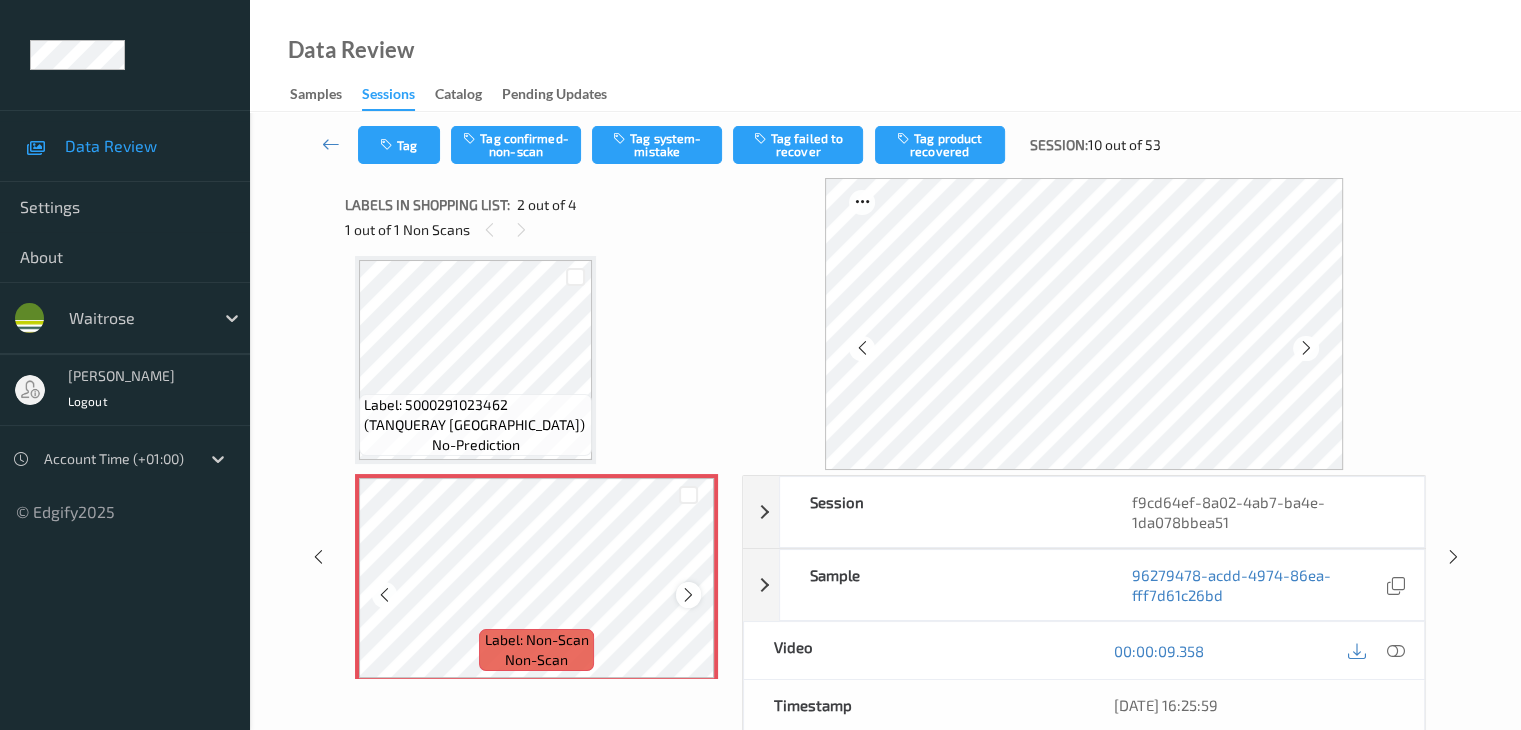 click at bounding box center [688, 595] 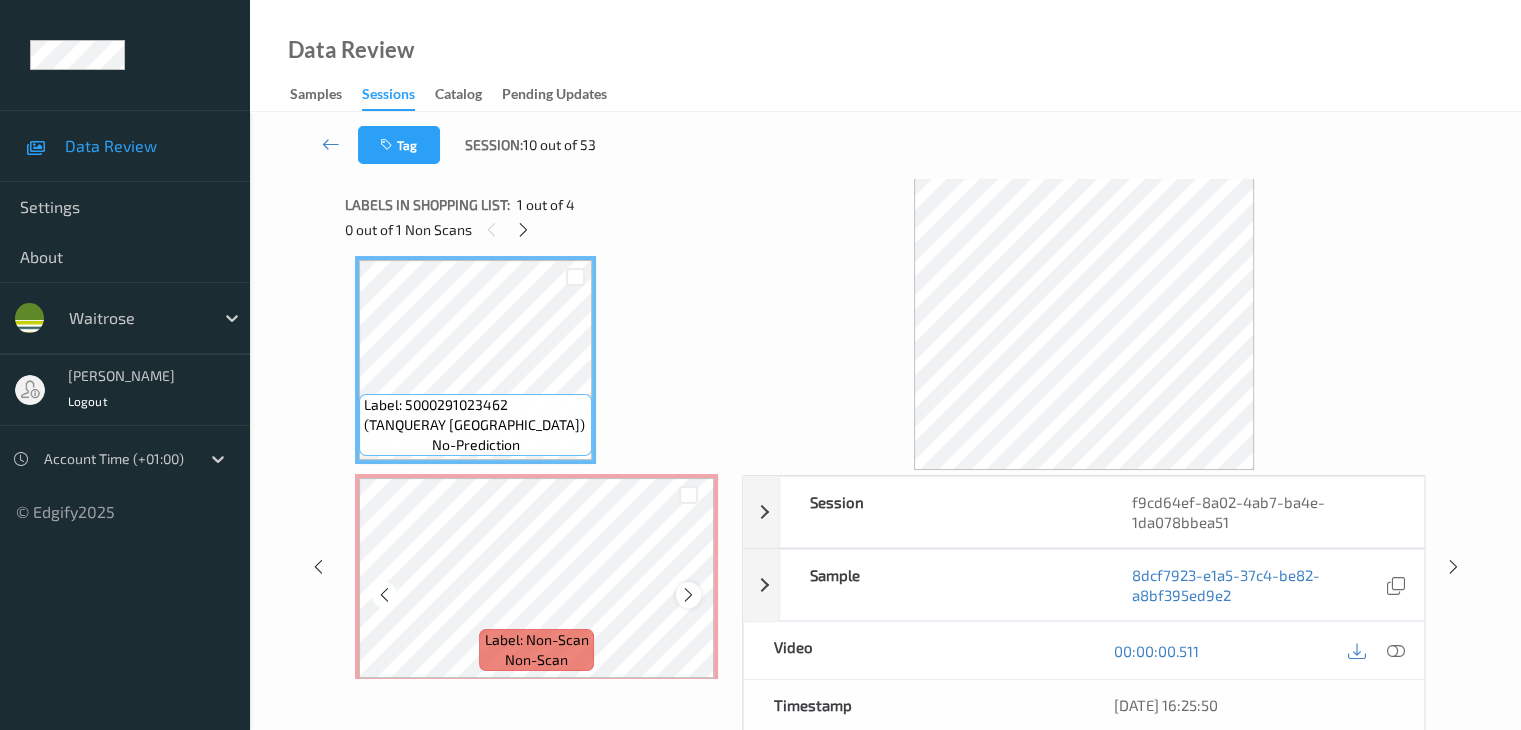 click at bounding box center (688, 595) 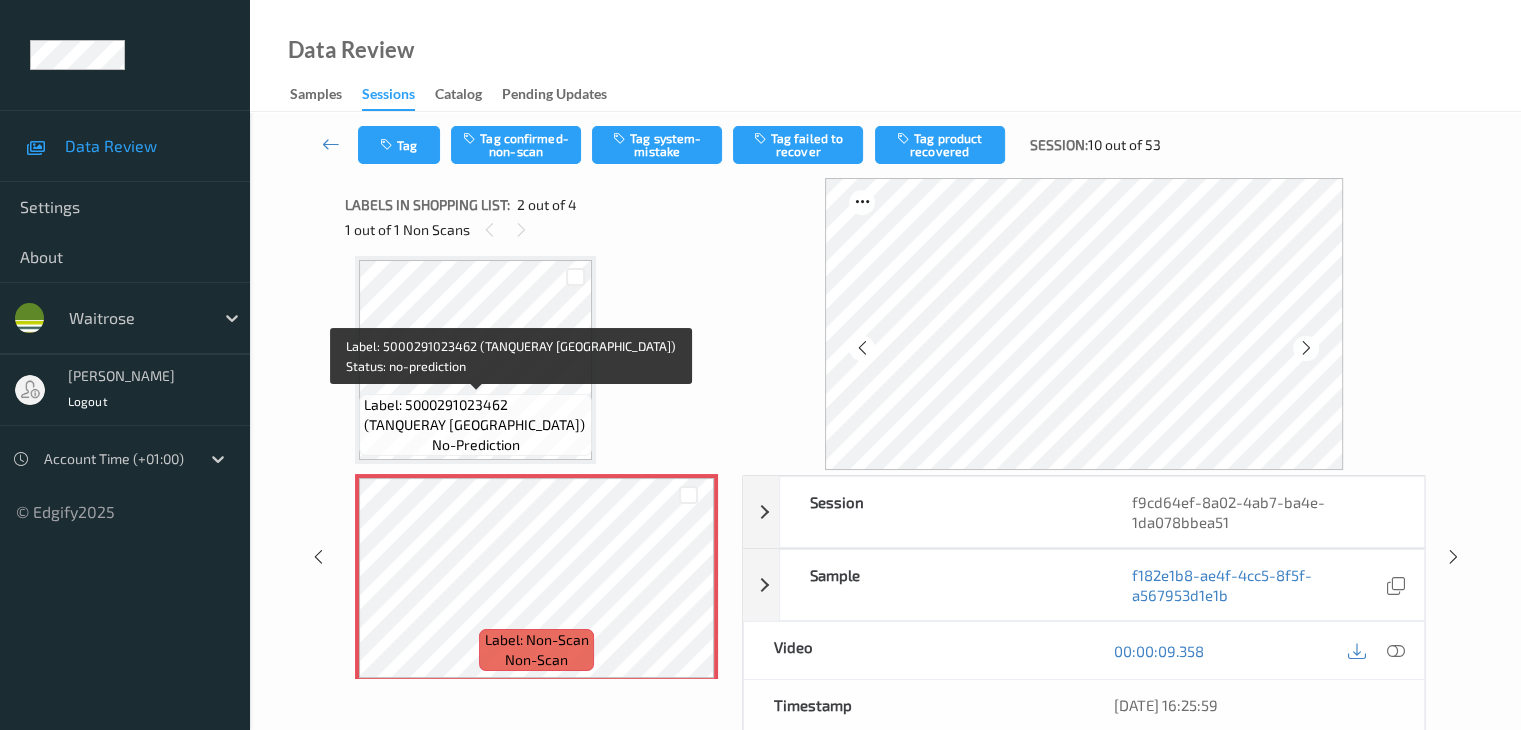 click on "Label: 5000291023462 (TANQUERAY SEVILLA)" at bounding box center (475, 415) 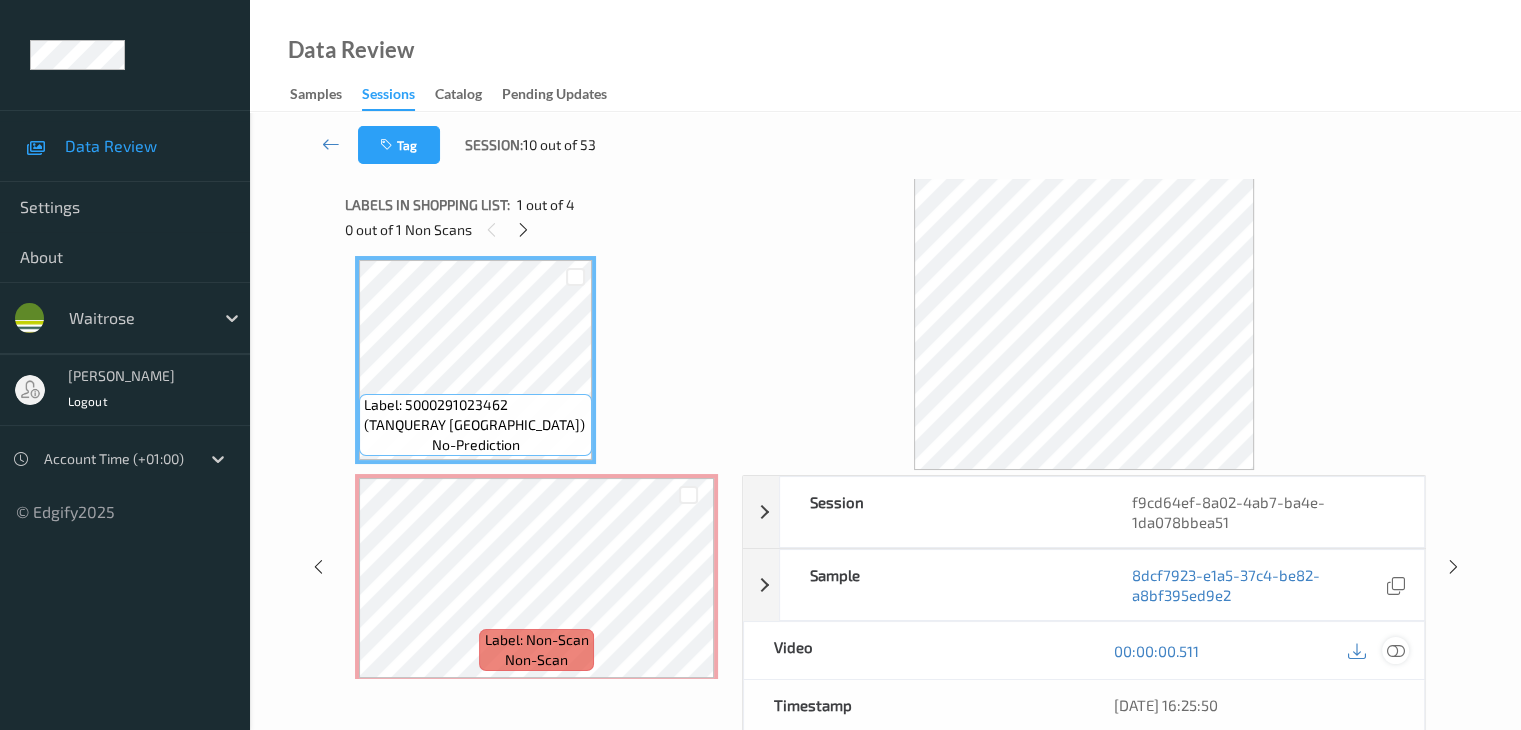 click at bounding box center [1395, 651] 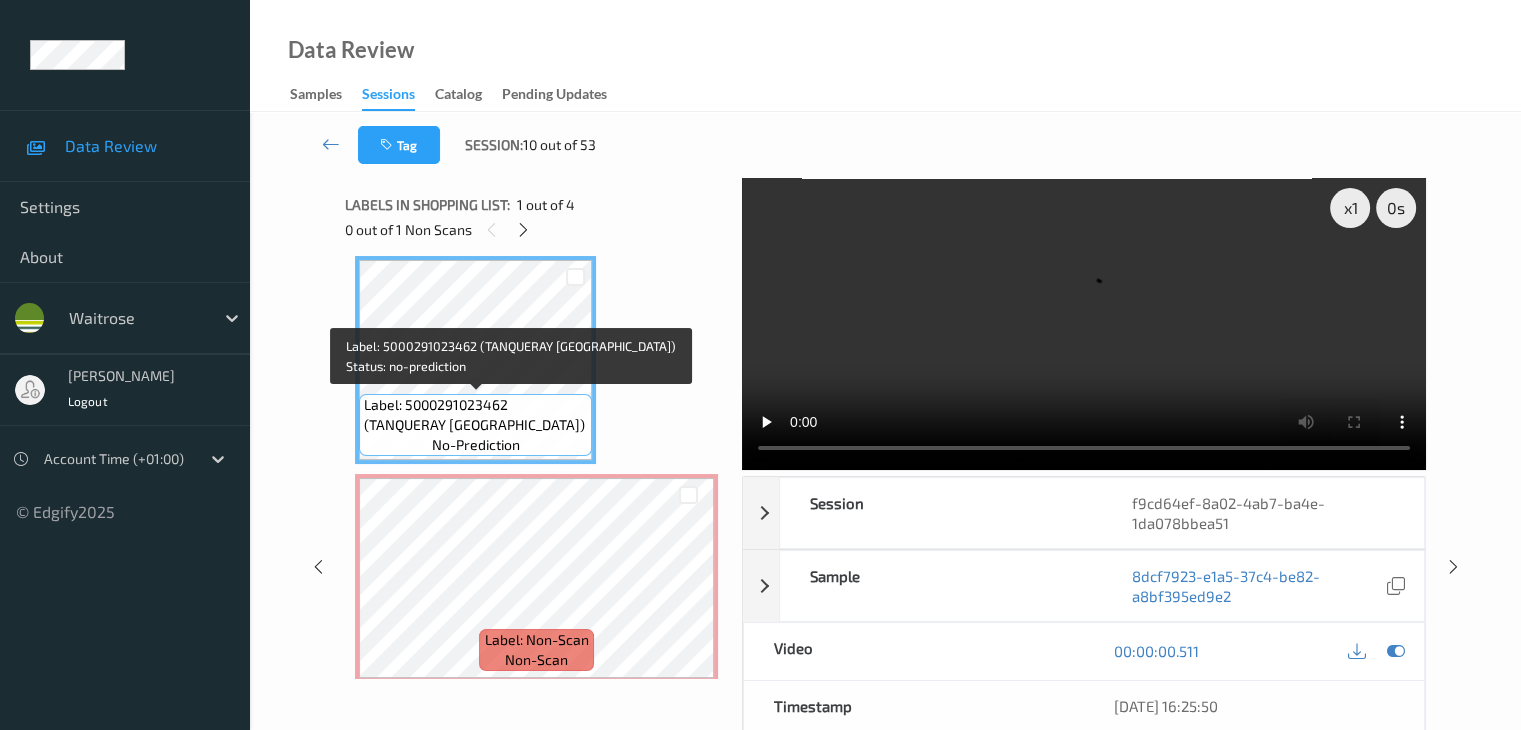 scroll, scrollTop: 210, scrollLeft: 0, axis: vertical 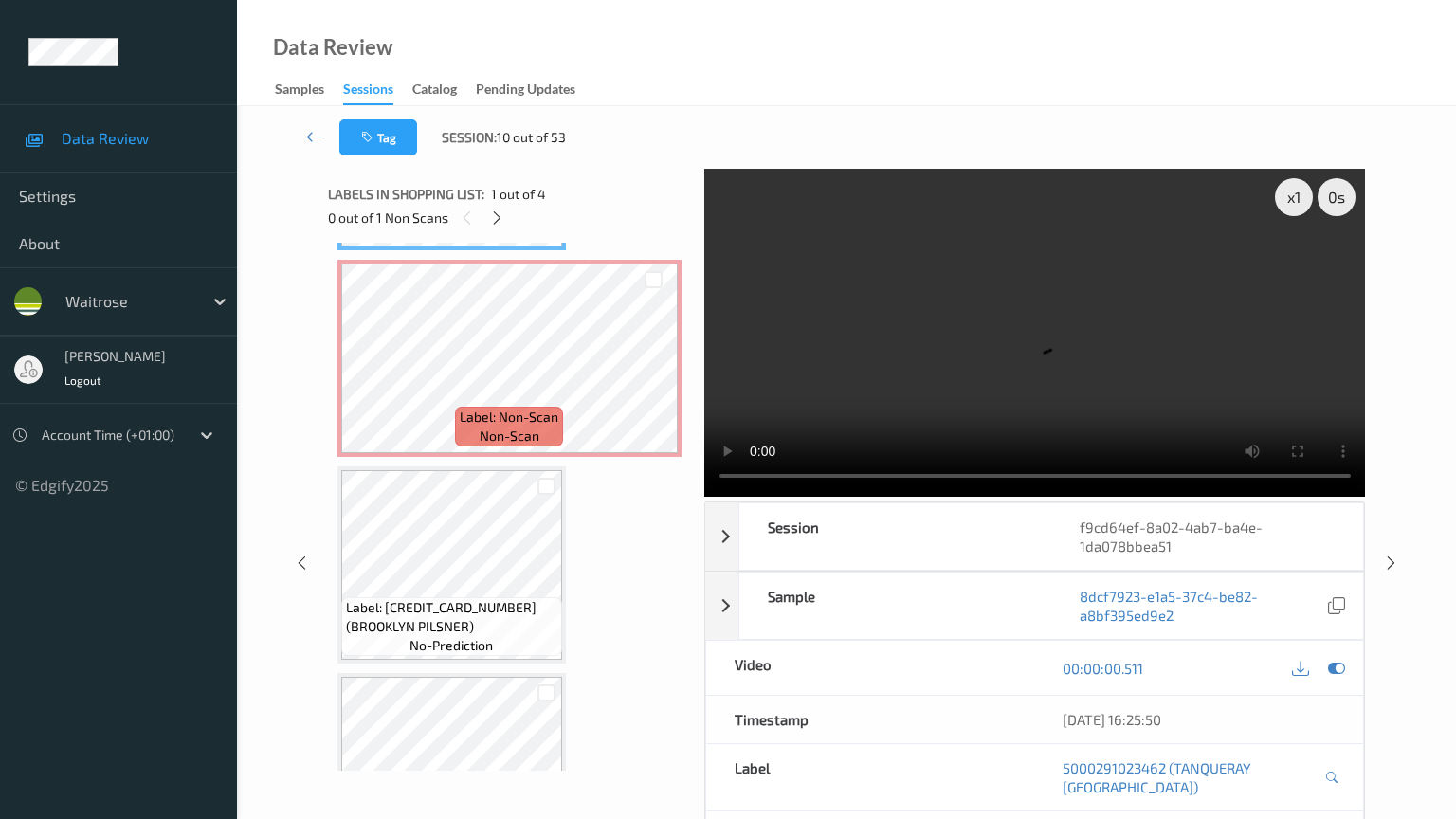 type 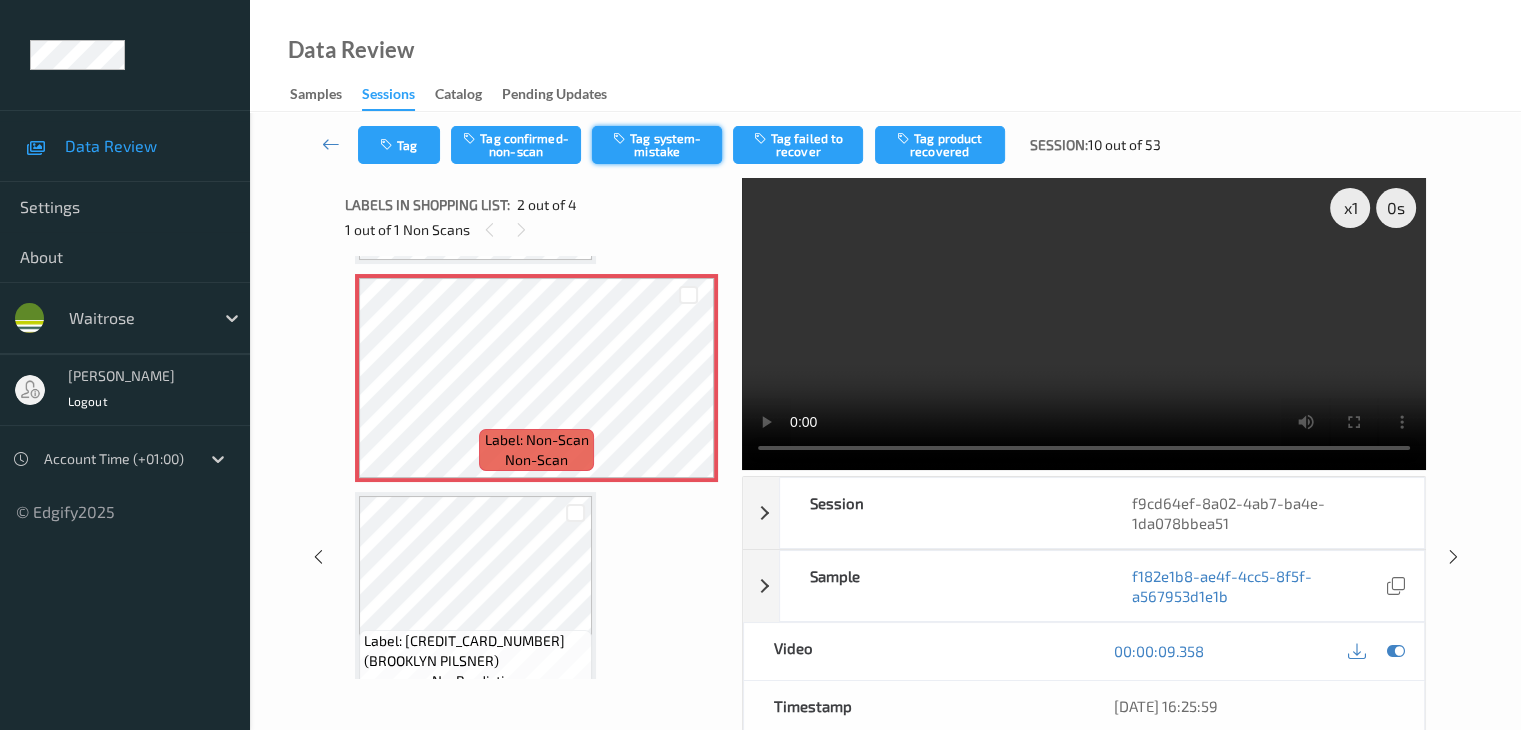 click on "Tag   system-mistake" at bounding box center (657, 145) 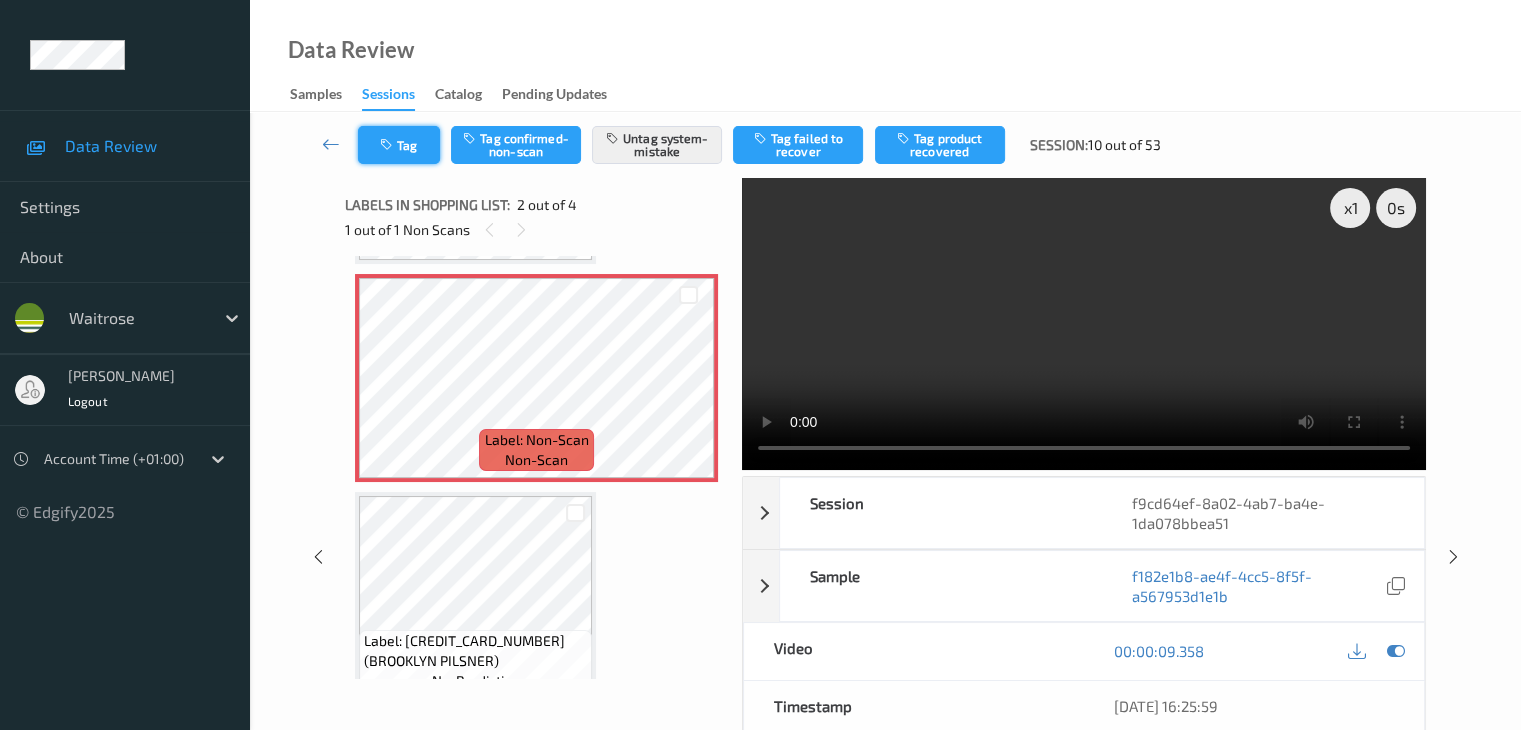 click on "Tag" at bounding box center (399, 145) 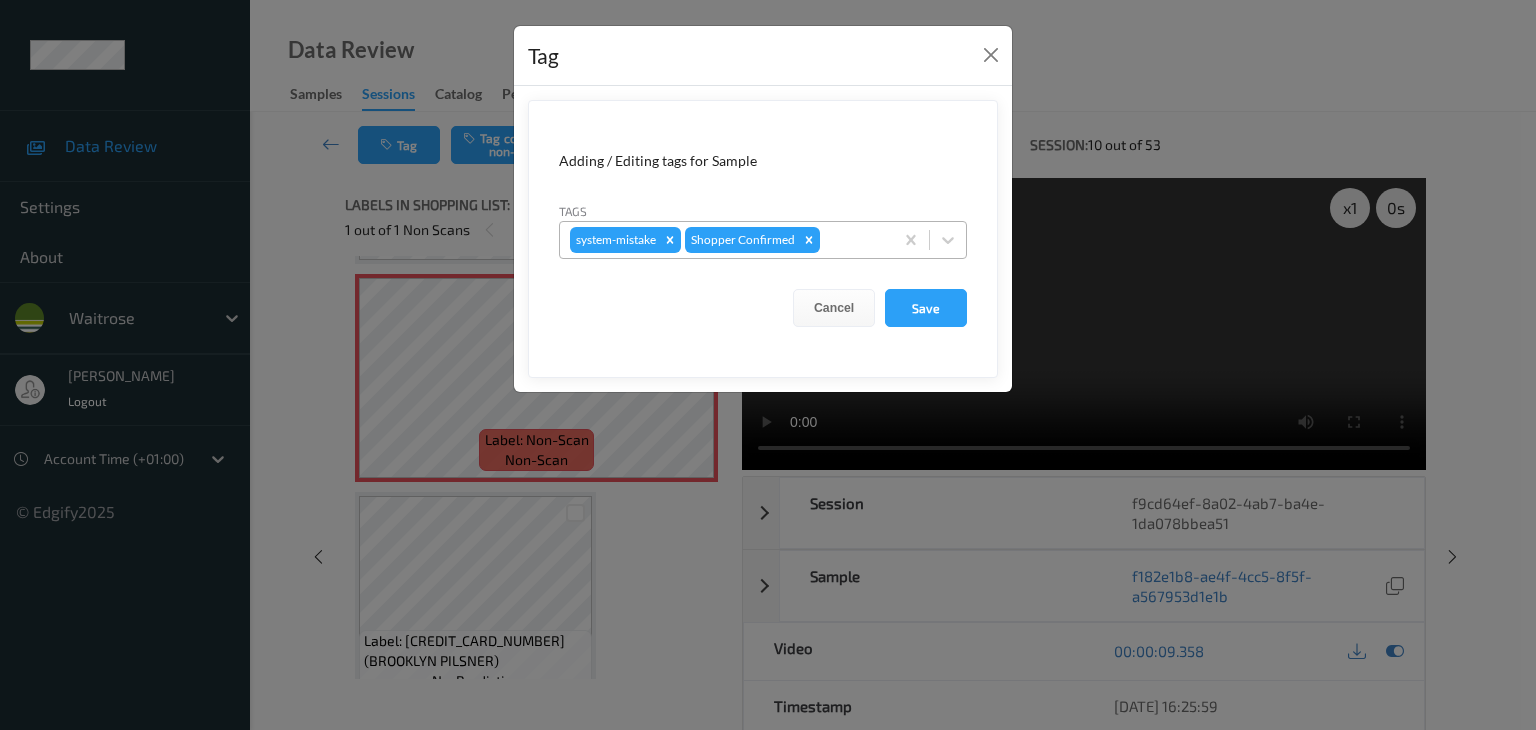 click at bounding box center (853, 240) 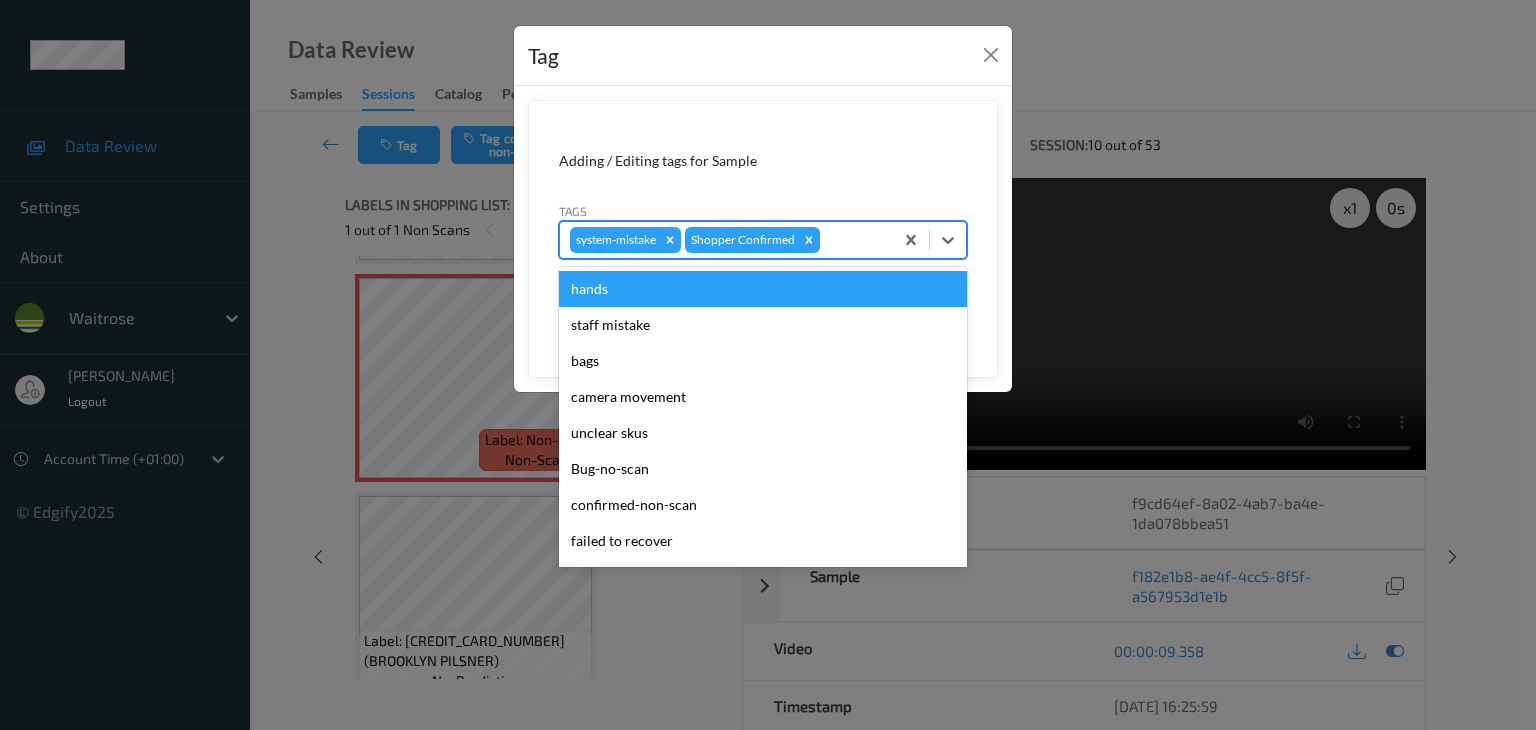 type on "u" 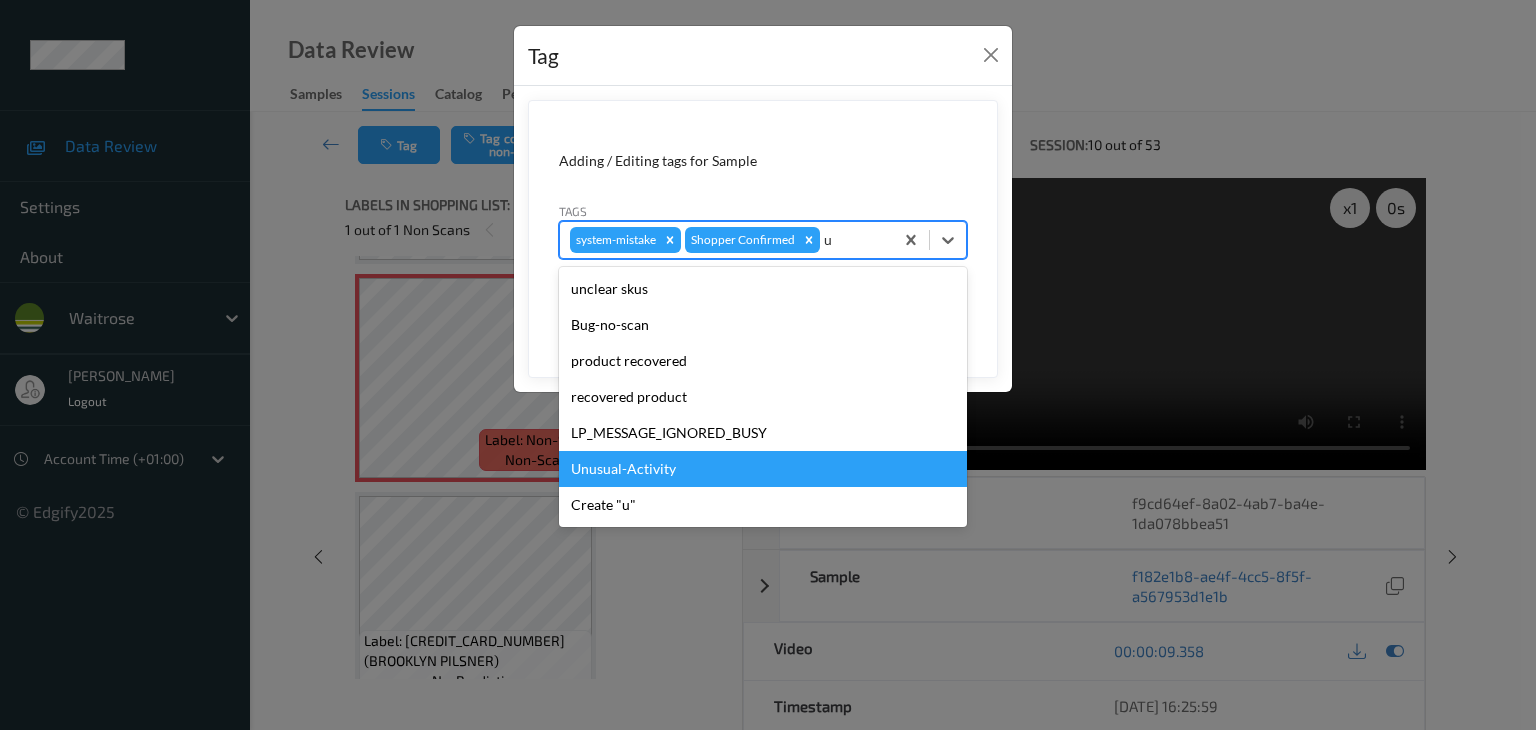 click on "Unusual-Activity" at bounding box center [763, 469] 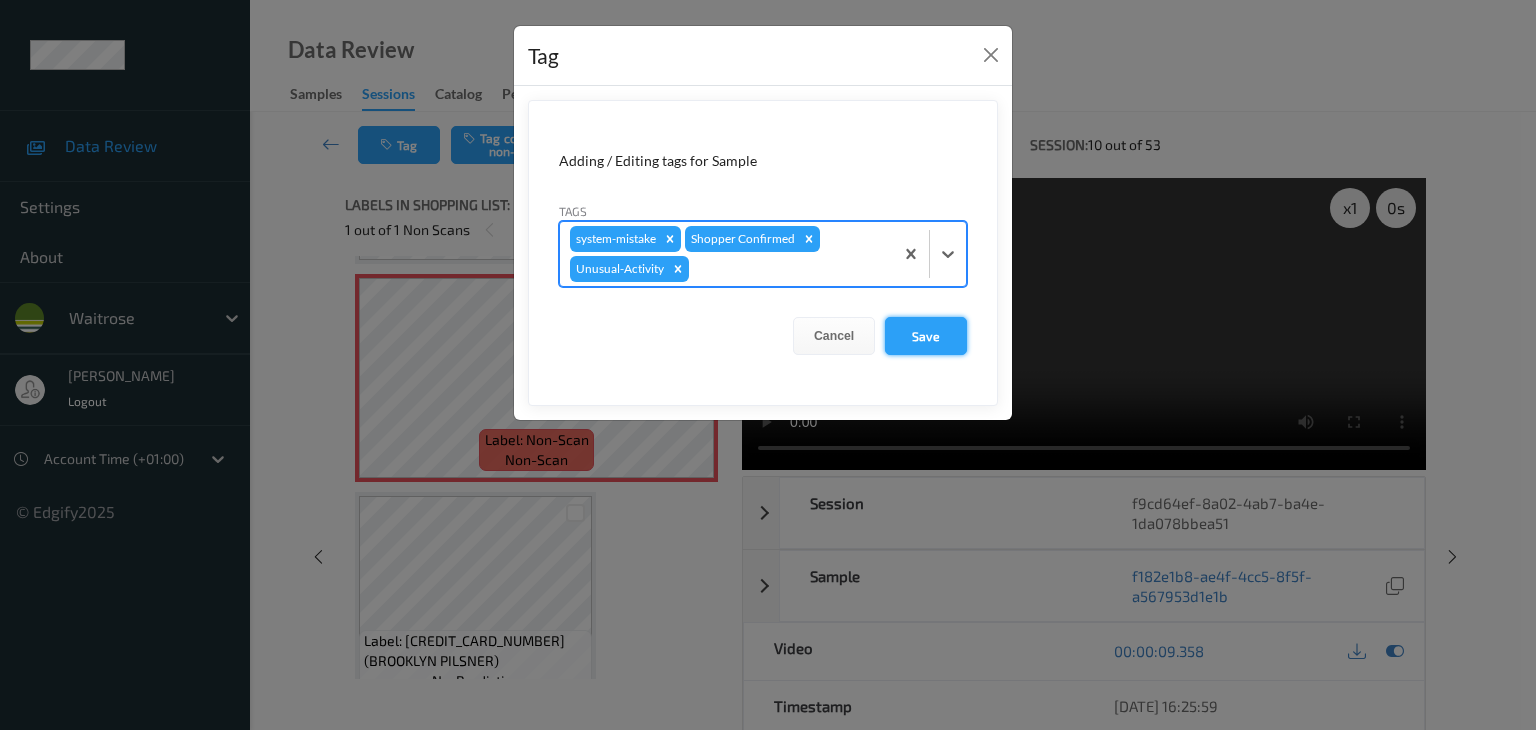 click on "Save" at bounding box center (926, 336) 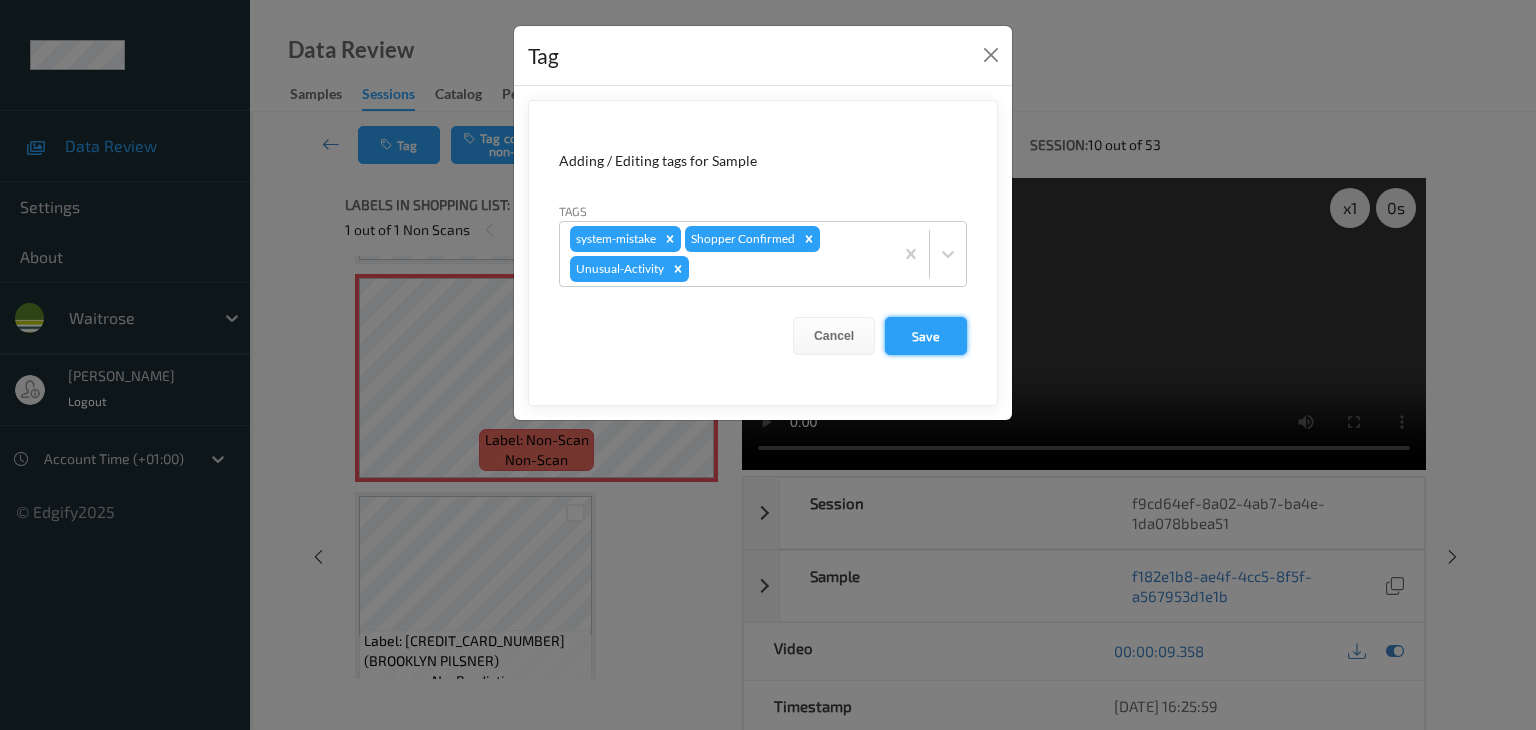 click on "Save" at bounding box center (926, 336) 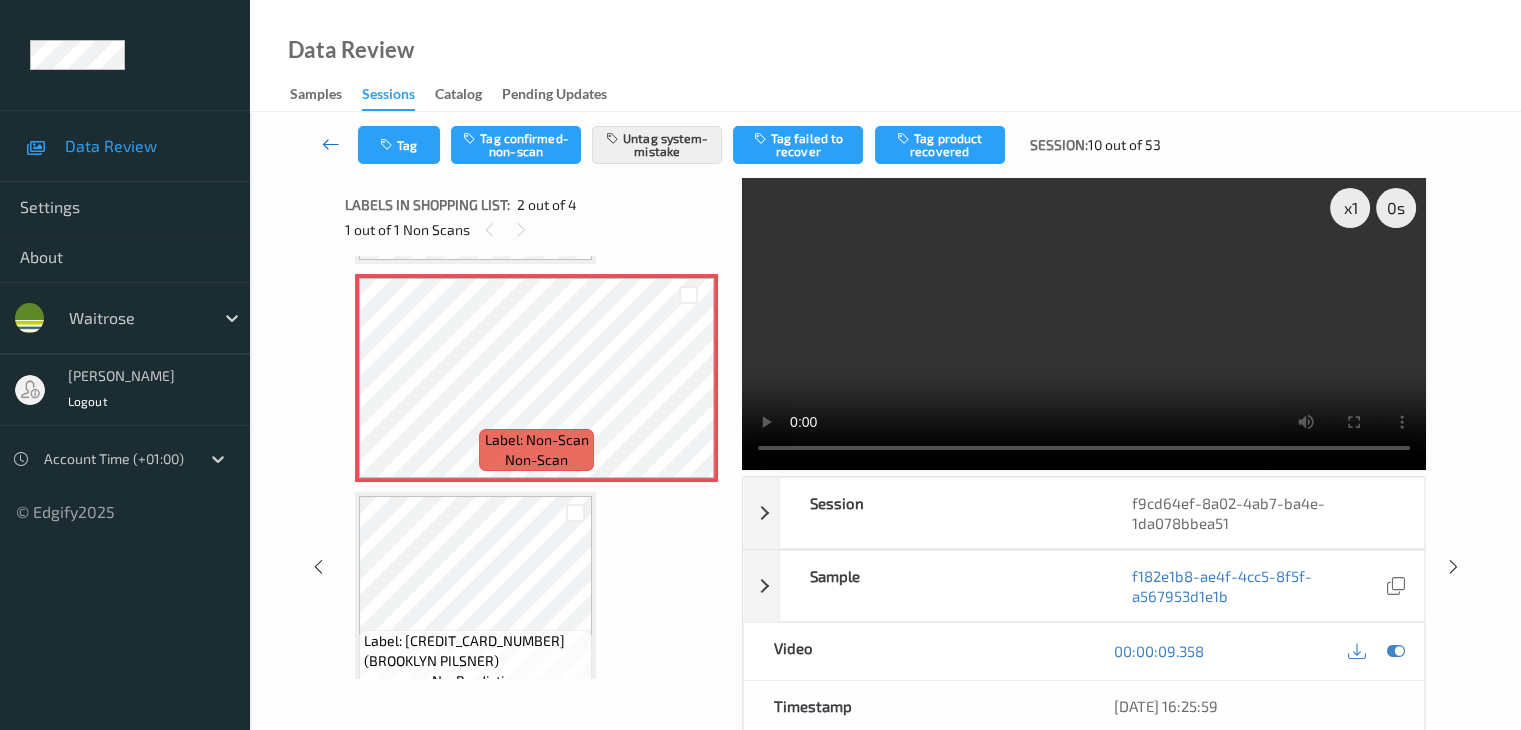 click at bounding box center [331, 144] 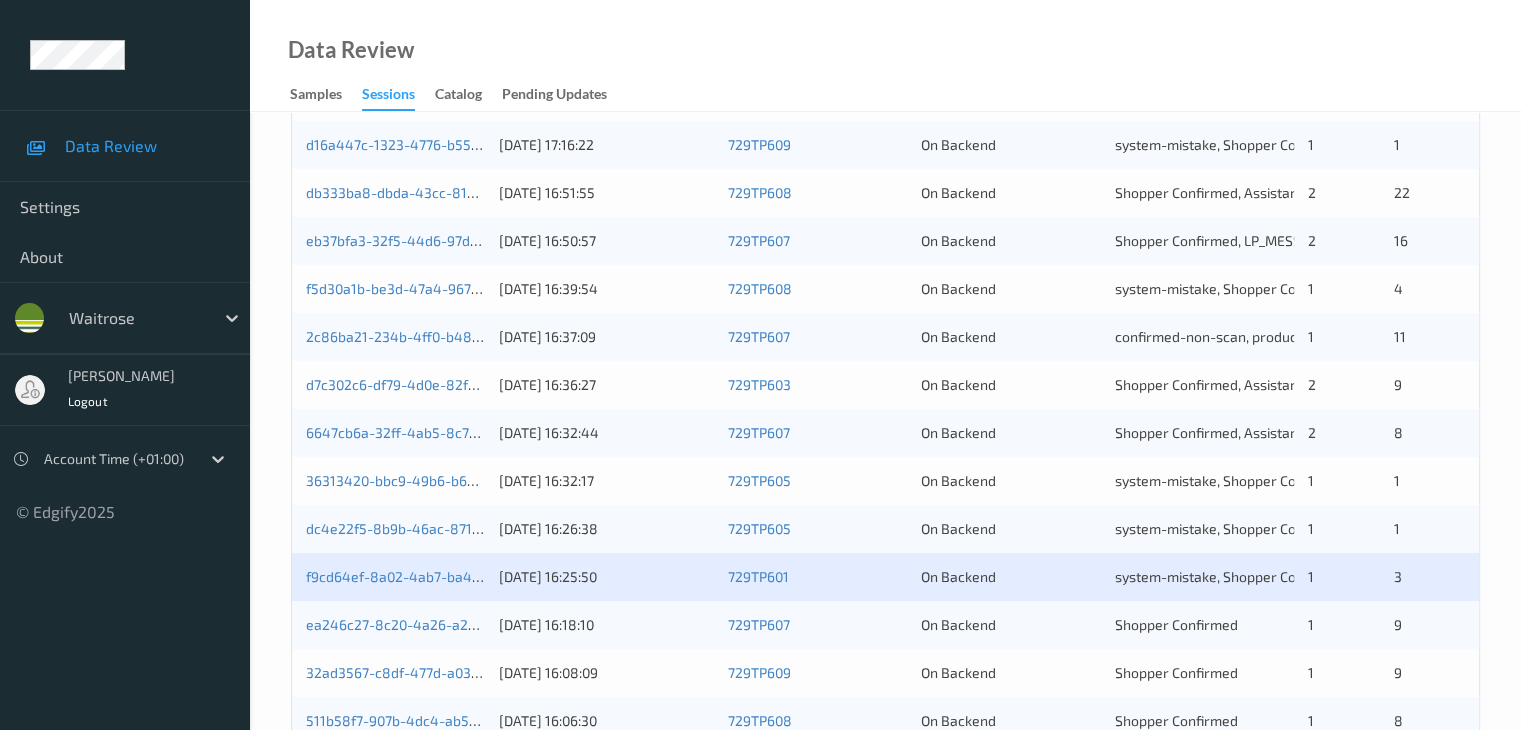 scroll, scrollTop: 600, scrollLeft: 0, axis: vertical 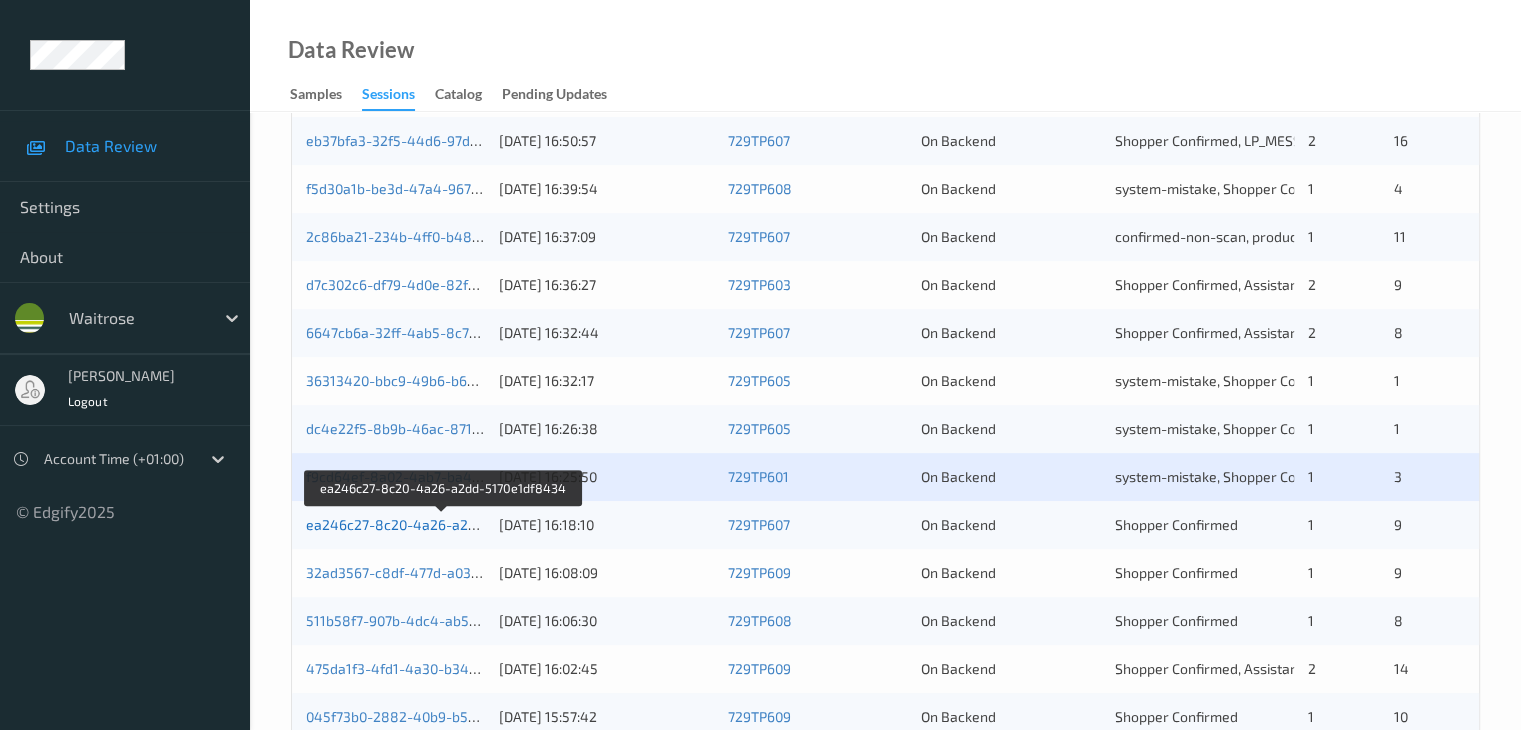 click on "ea246c27-8c20-4a26-a2dd-5170e1df8434" at bounding box center [443, 524] 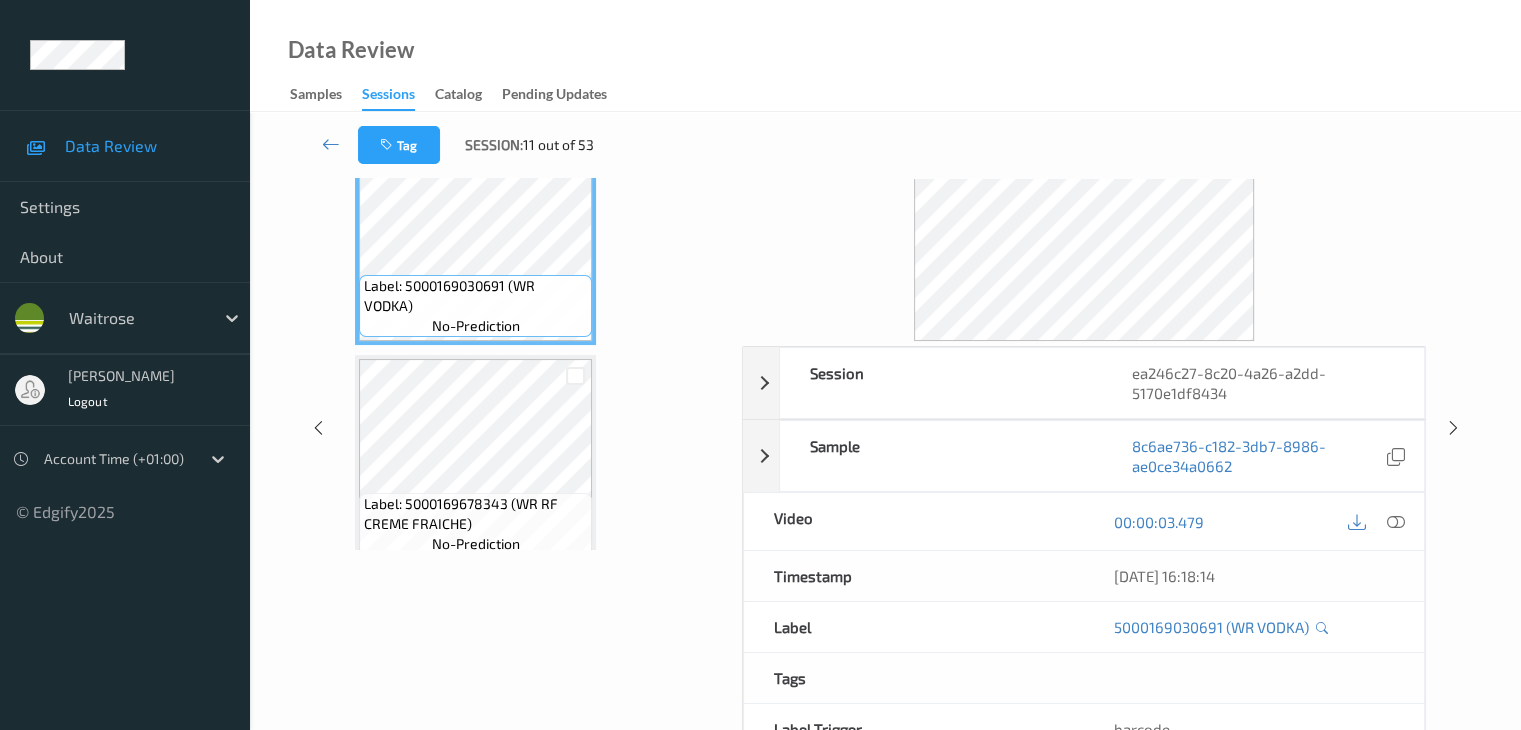 scroll, scrollTop: 44, scrollLeft: 0, axis: vertical 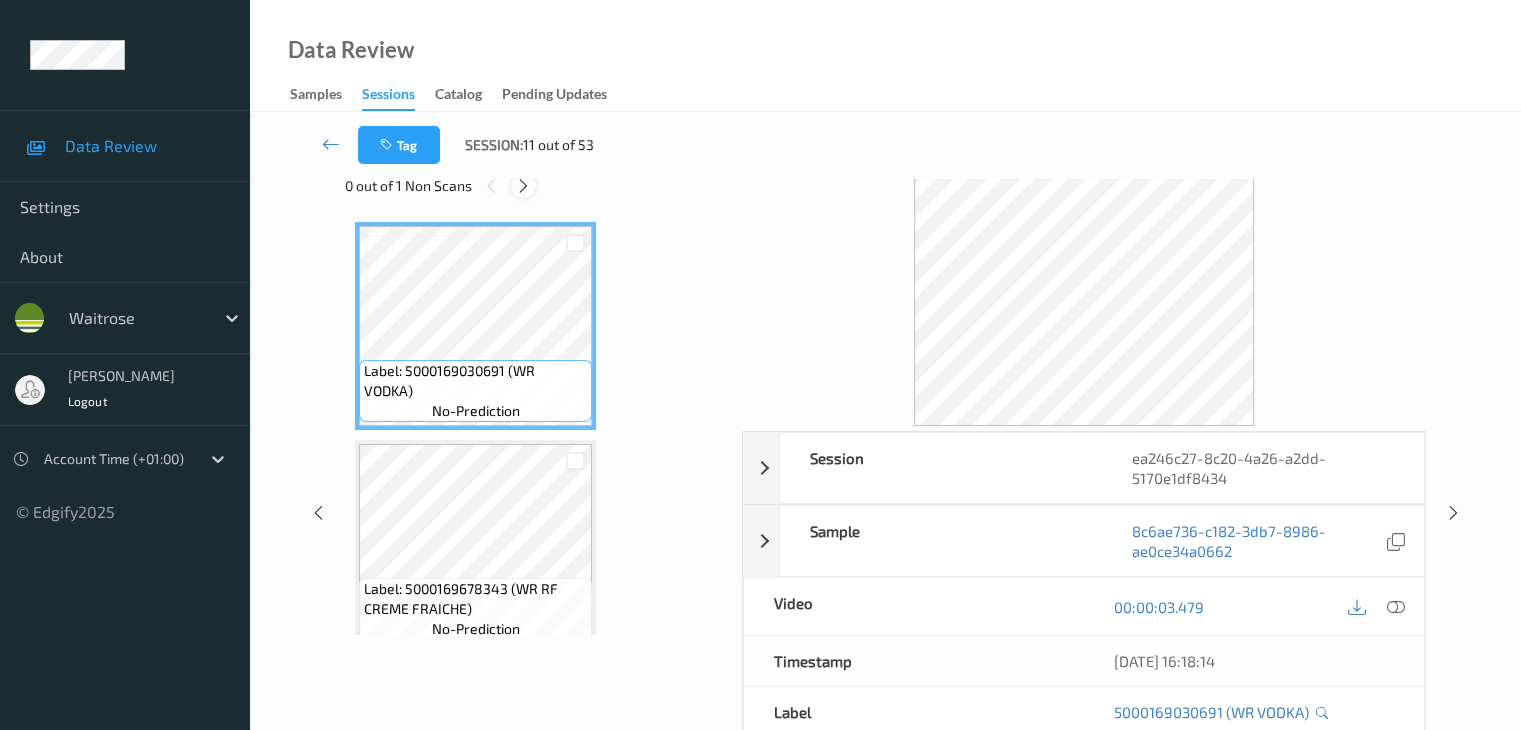 click at bounding box center (523, 186) 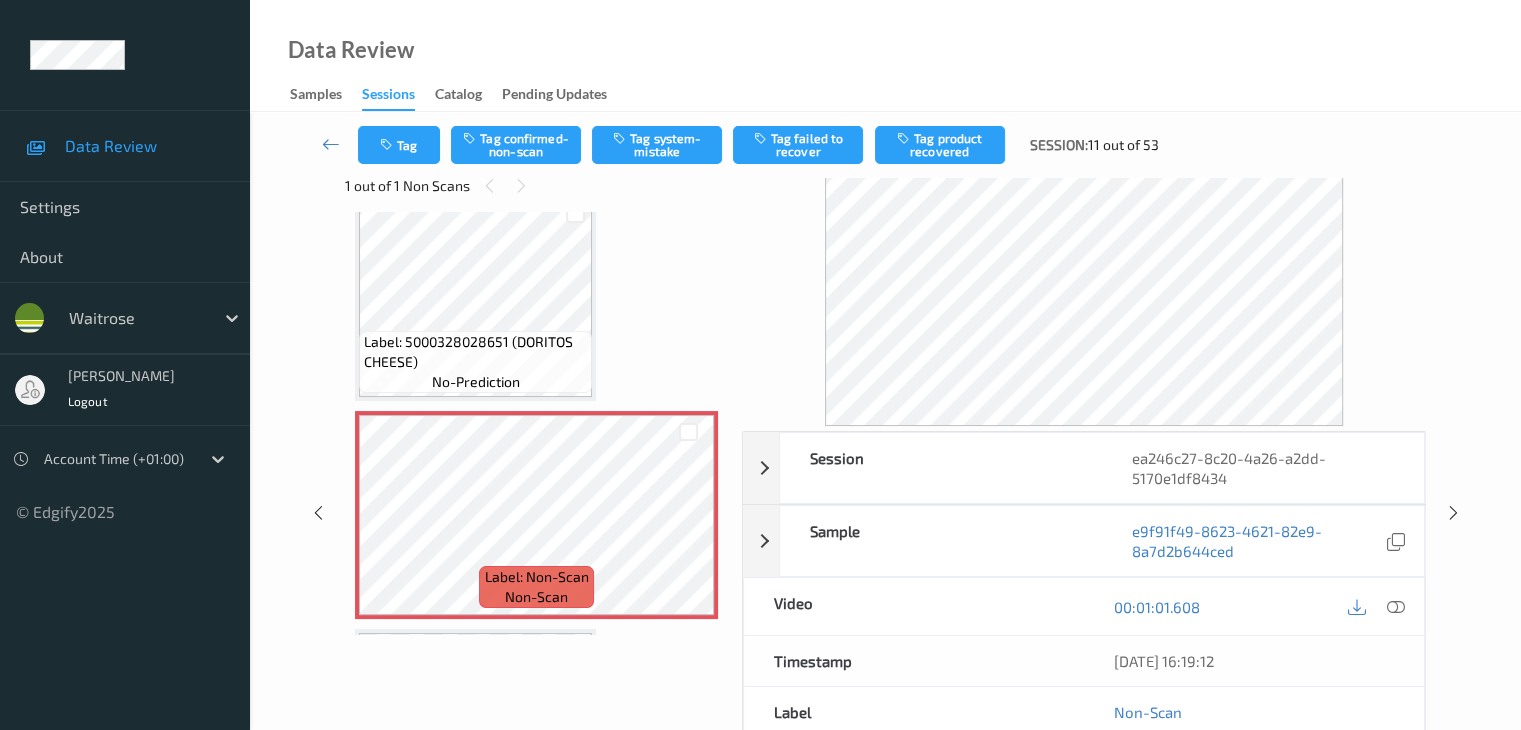 scroll, scrollTop: 1100, scrollLeft: 0, axis: vertical 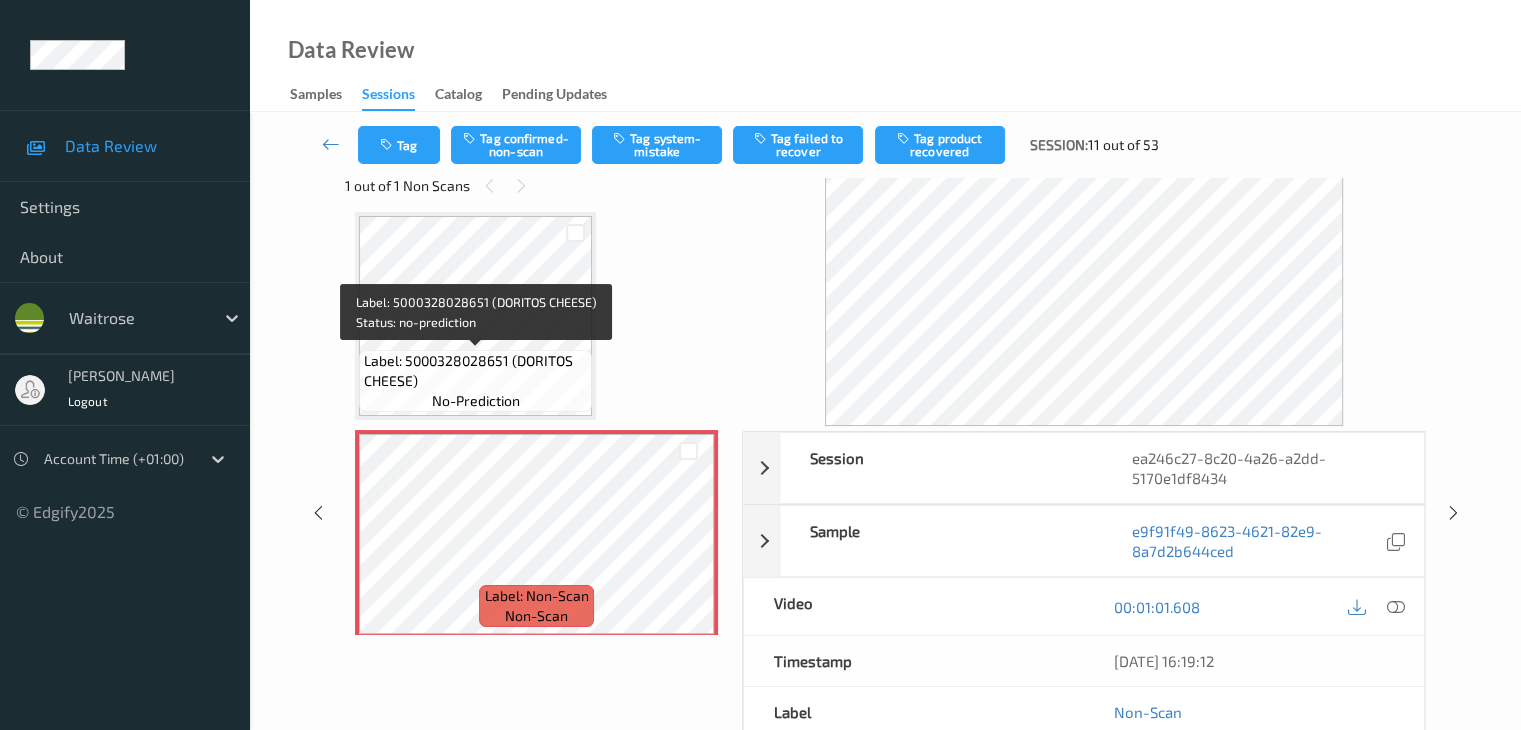 click on "Label: 5000328028651 (DORITOS CHEESE)" at bounding box center (475, 371) 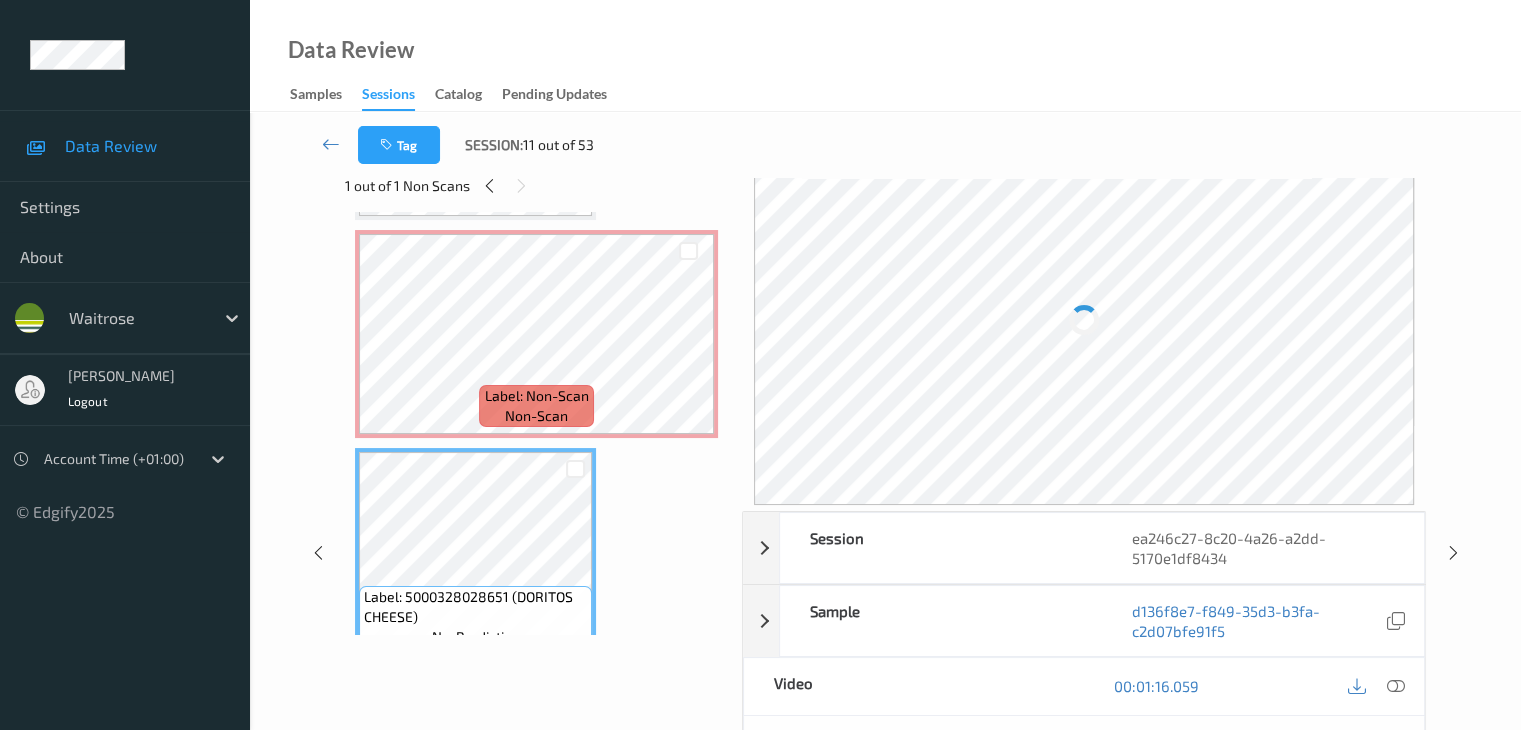 scroll, scrollTop: 1100, scrollLeft: 0, axis: vertical 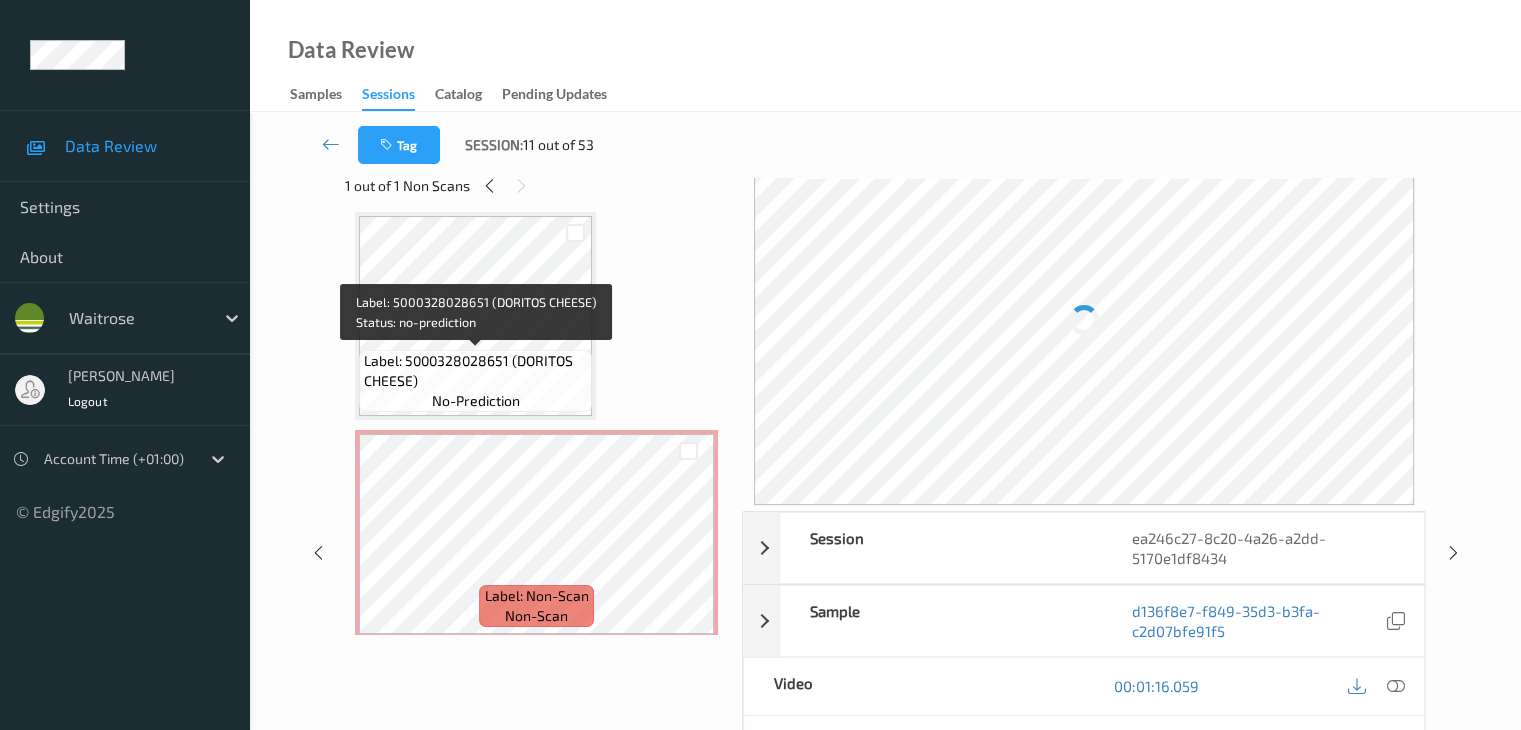 click on "Label: 5000328028651 (DORITOS CHEESE)" at bounding box center [475, 371] 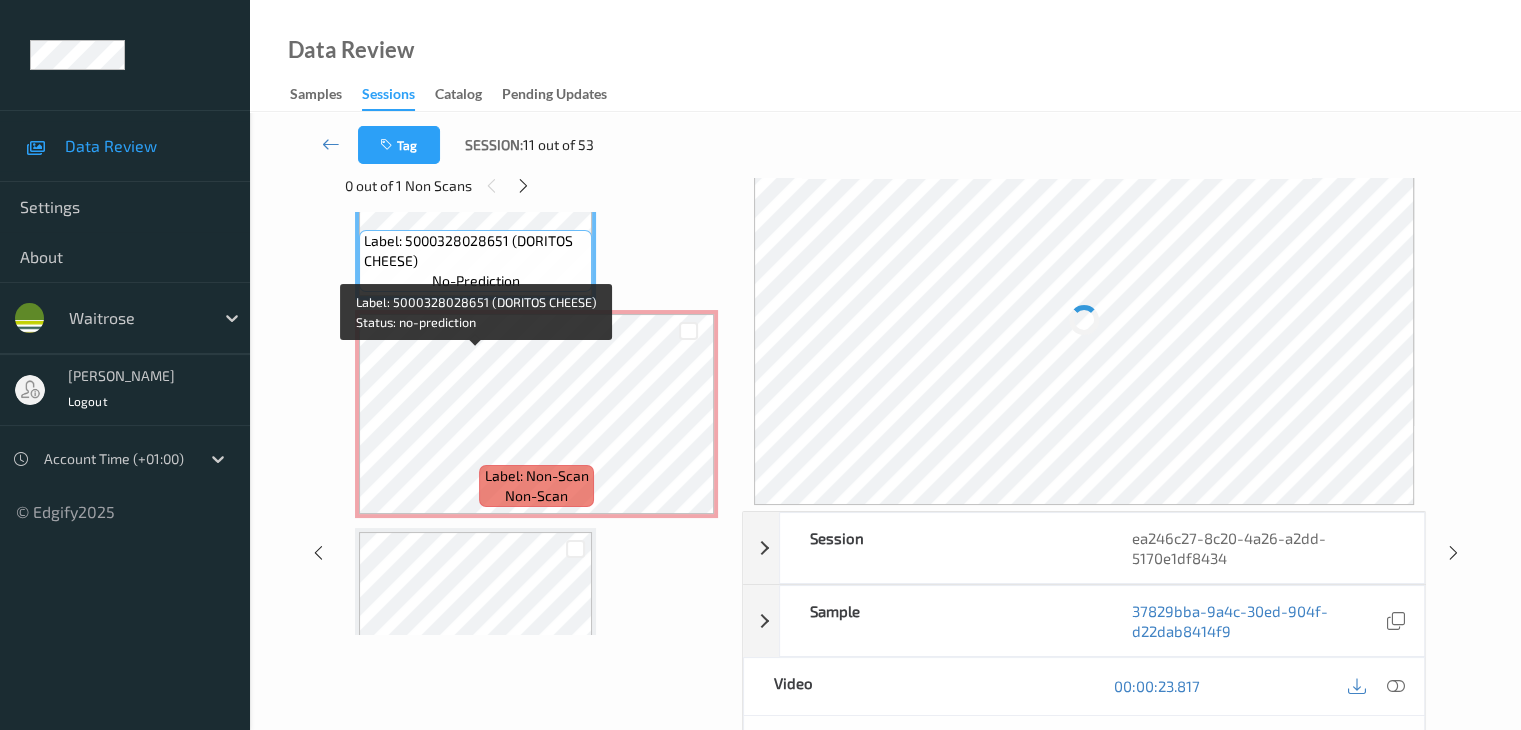 scroll, scrollTop: 1300, scrollLeft: 0, axis: vertical 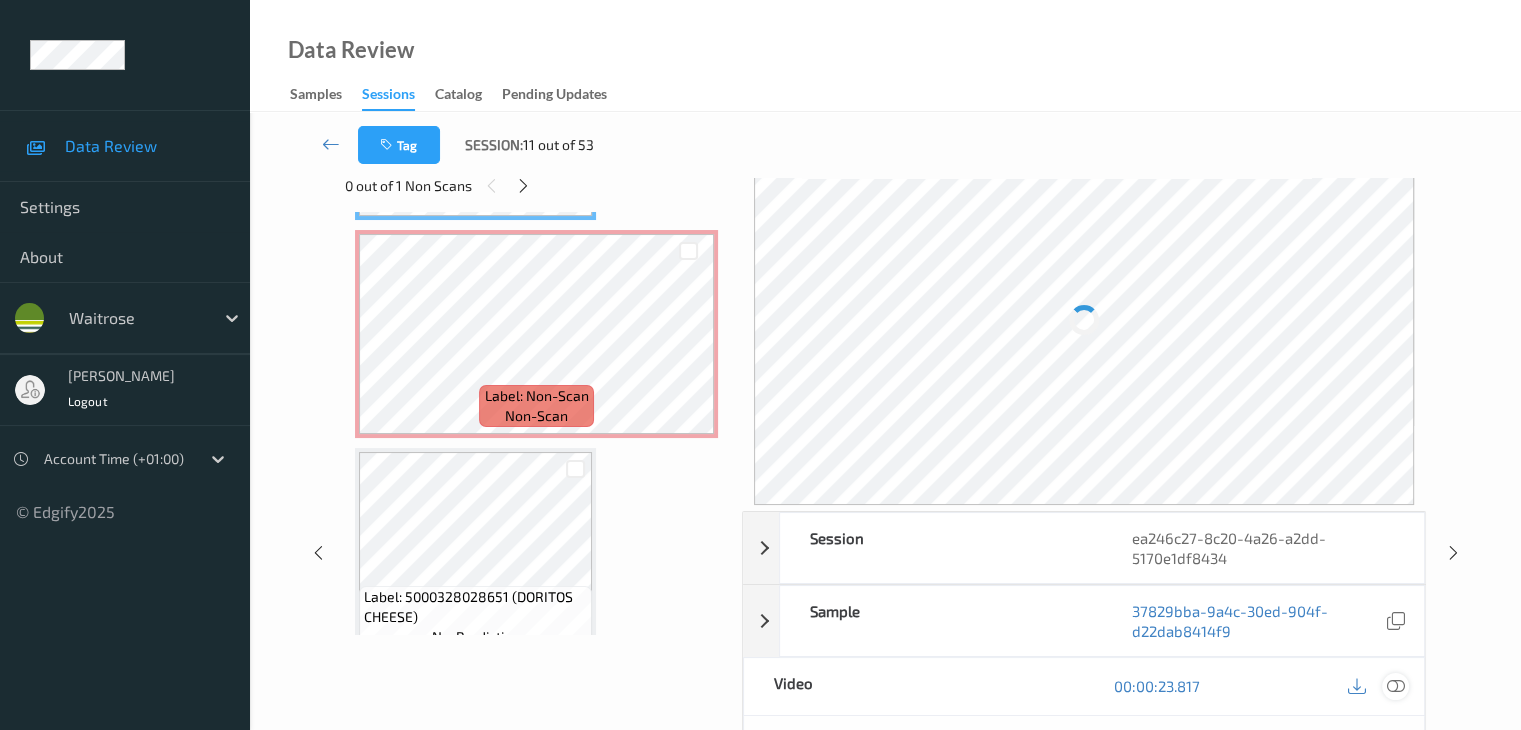 click at bounding box center (1395, 686) 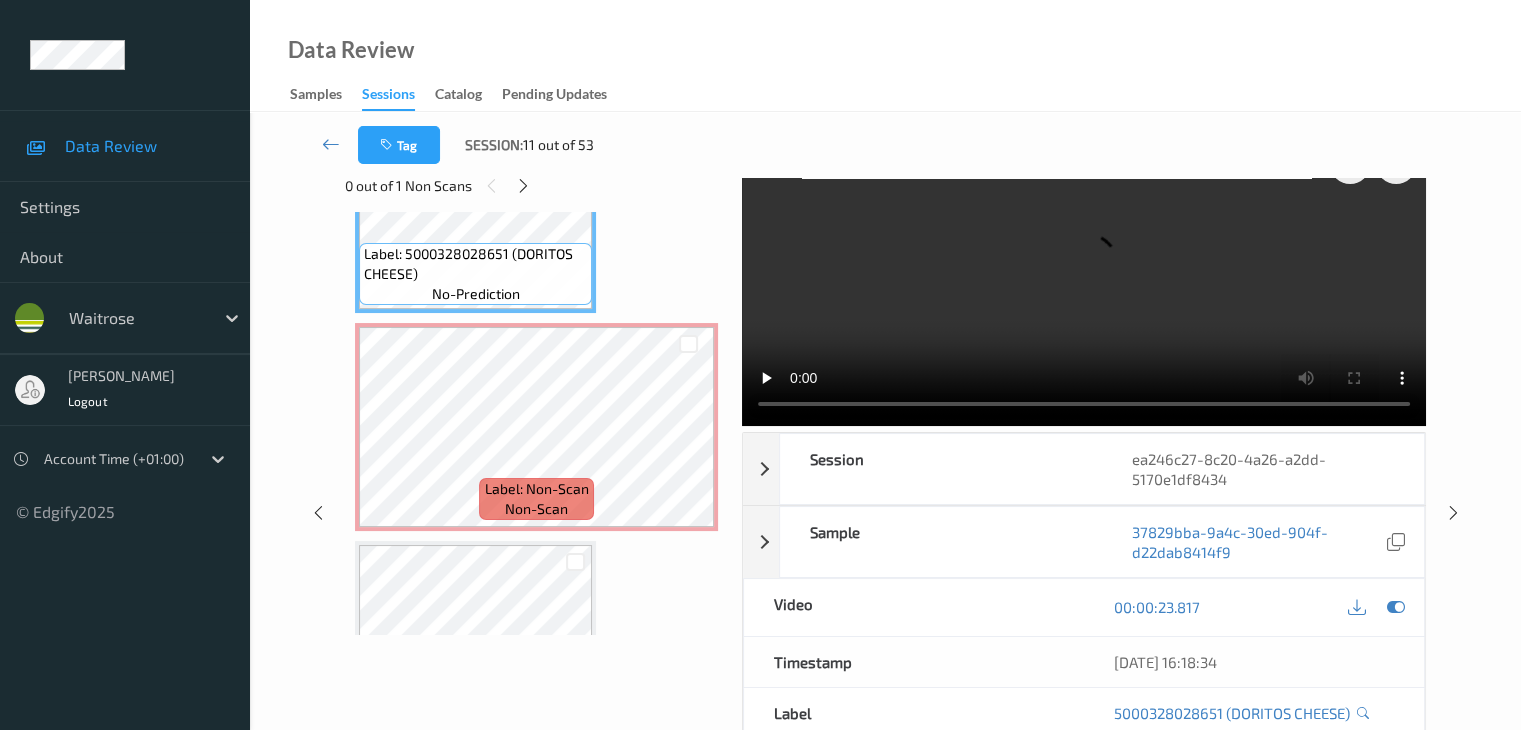 scroll, scrollTop: 1100, scrollLeft: 0, axis: vertical 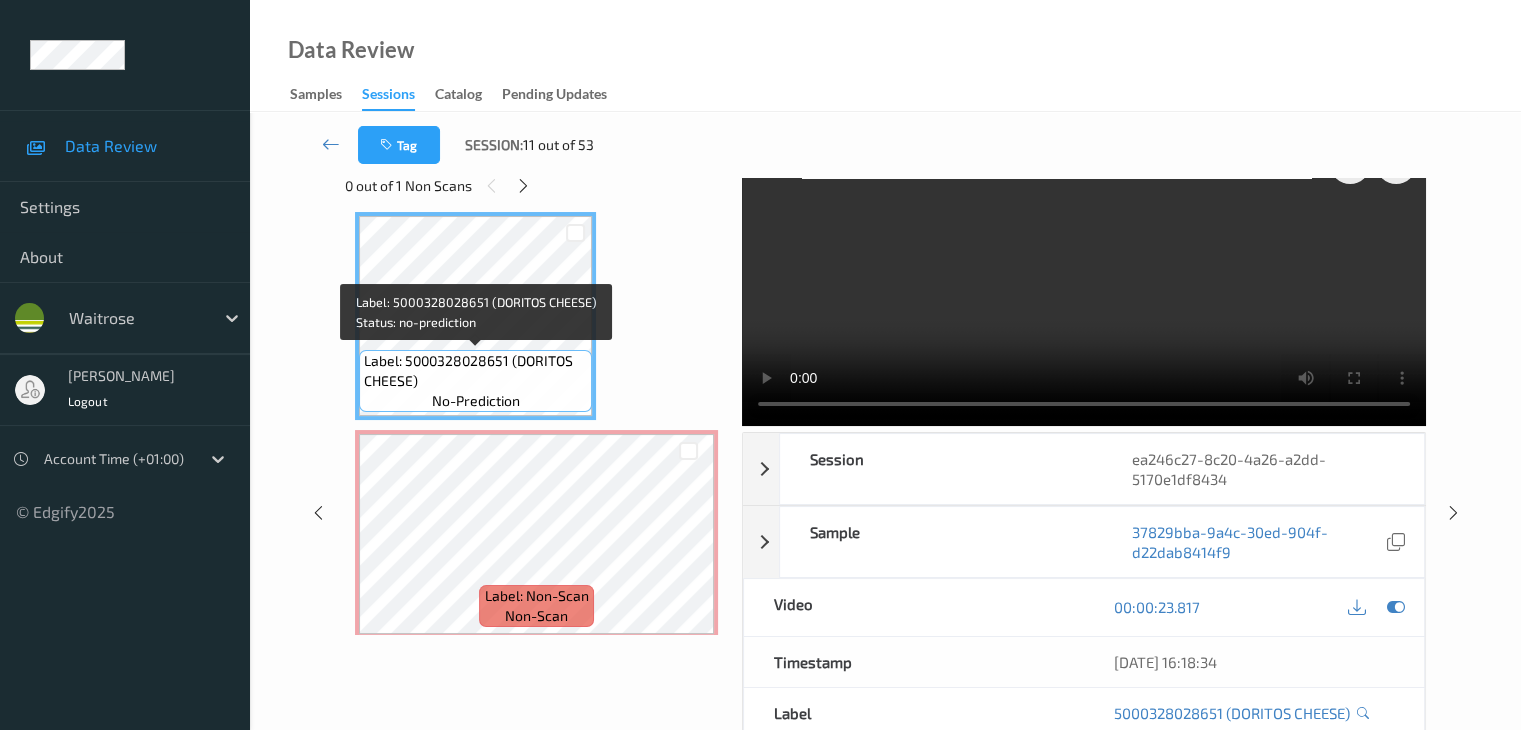 click on "Label: 5000328028651 (DORITOS CHEESE)" at bounding box center [475, 371] 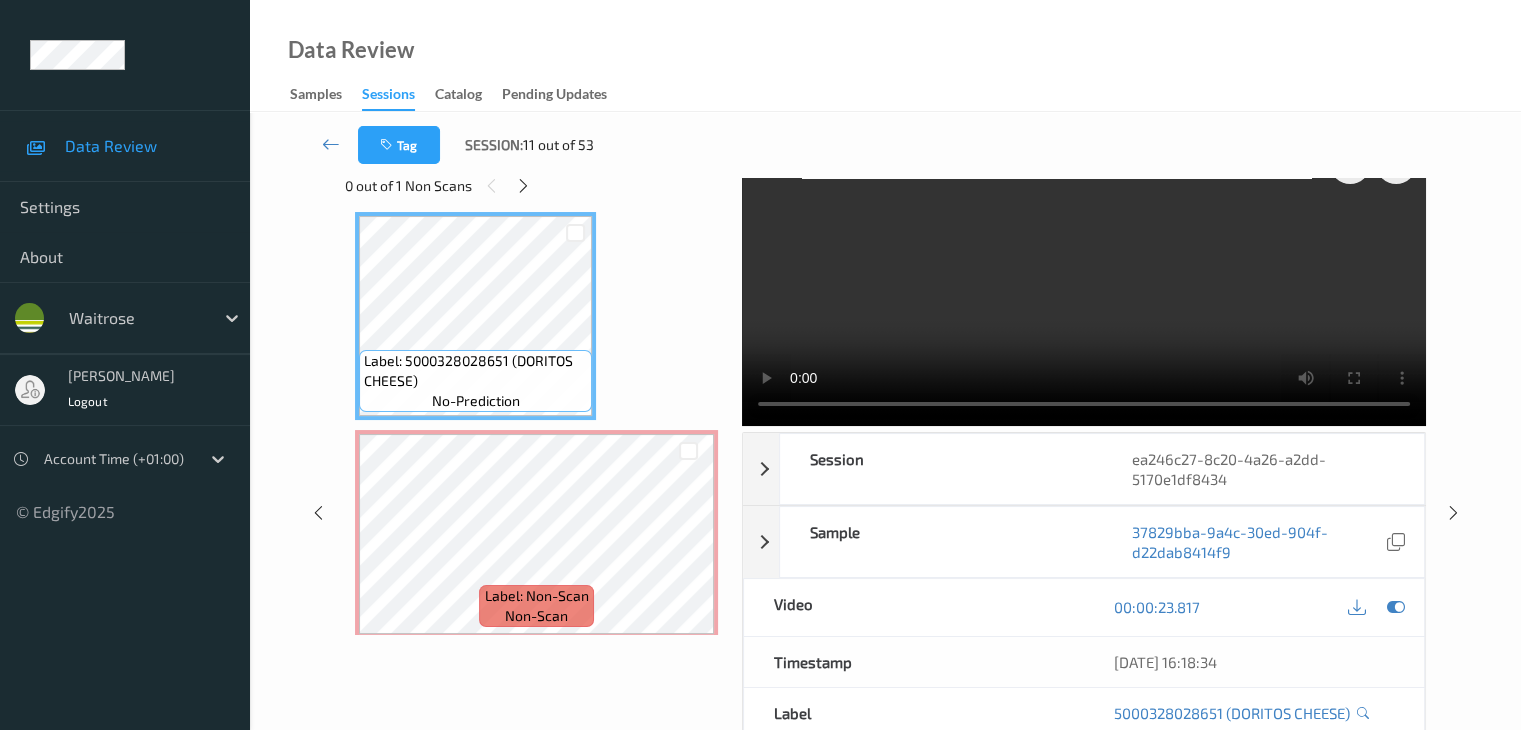 scroll, scrollTop: 0, scrollLeft: 0, axis: both 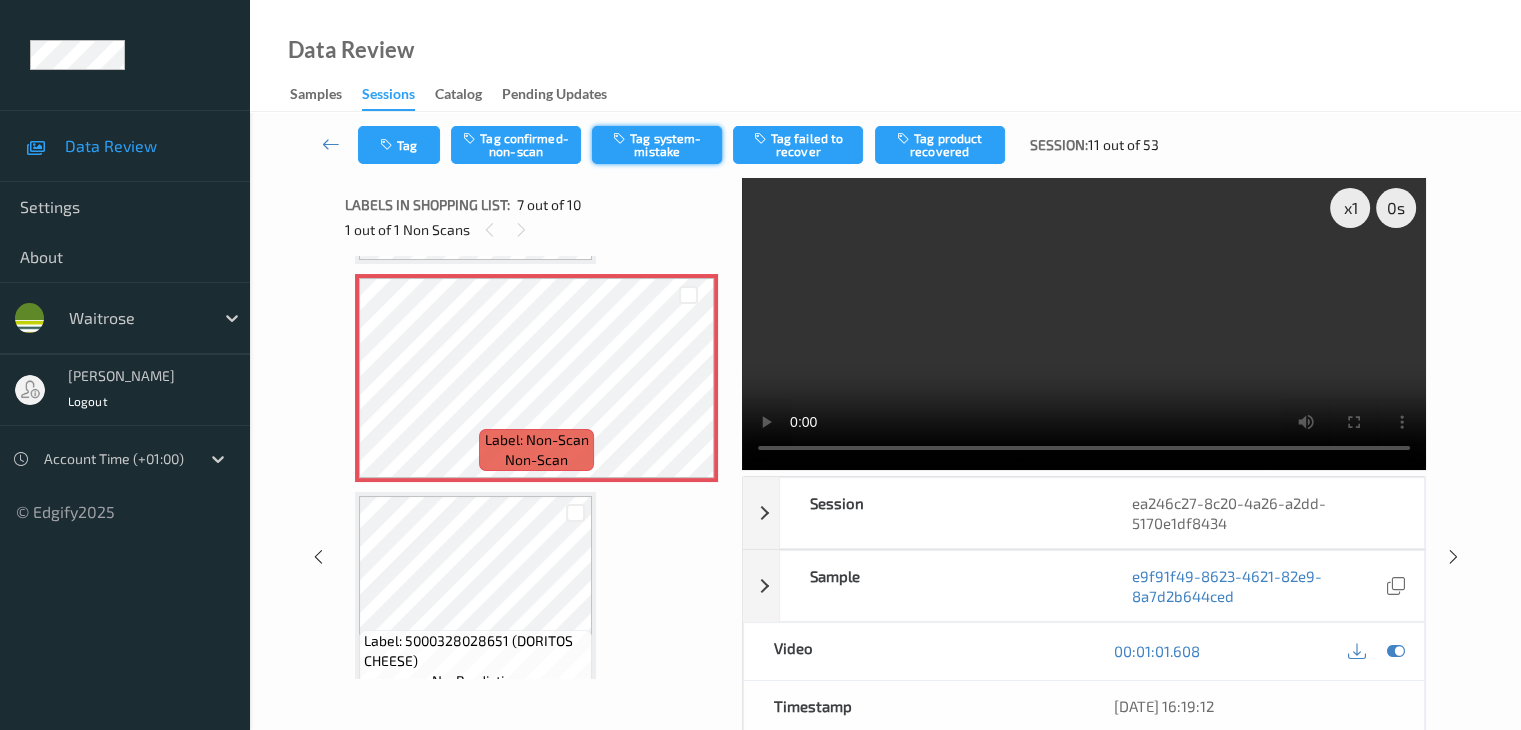 click on "Tag   system-mistake" at bounding box center (657, 145) 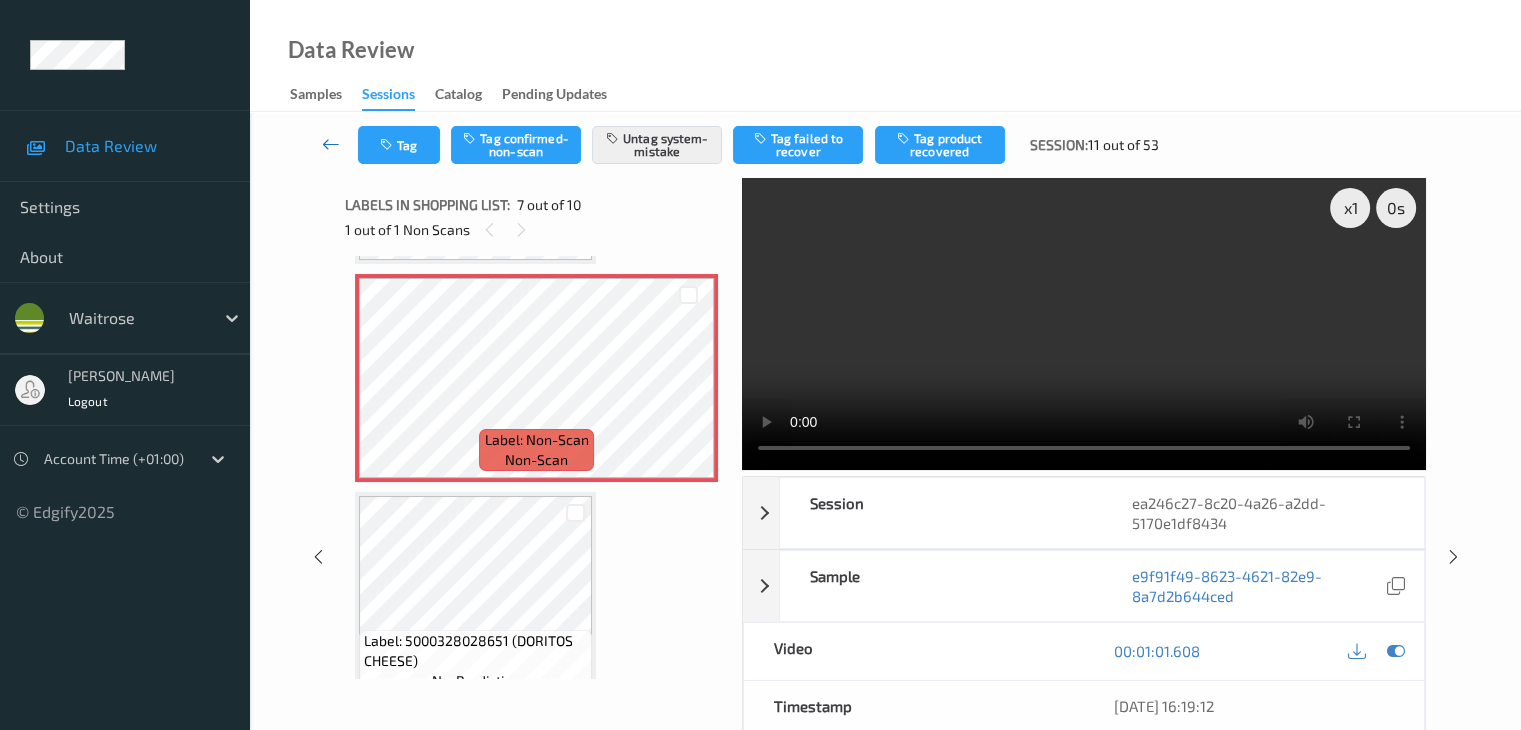click at bounding box center [331, 144] 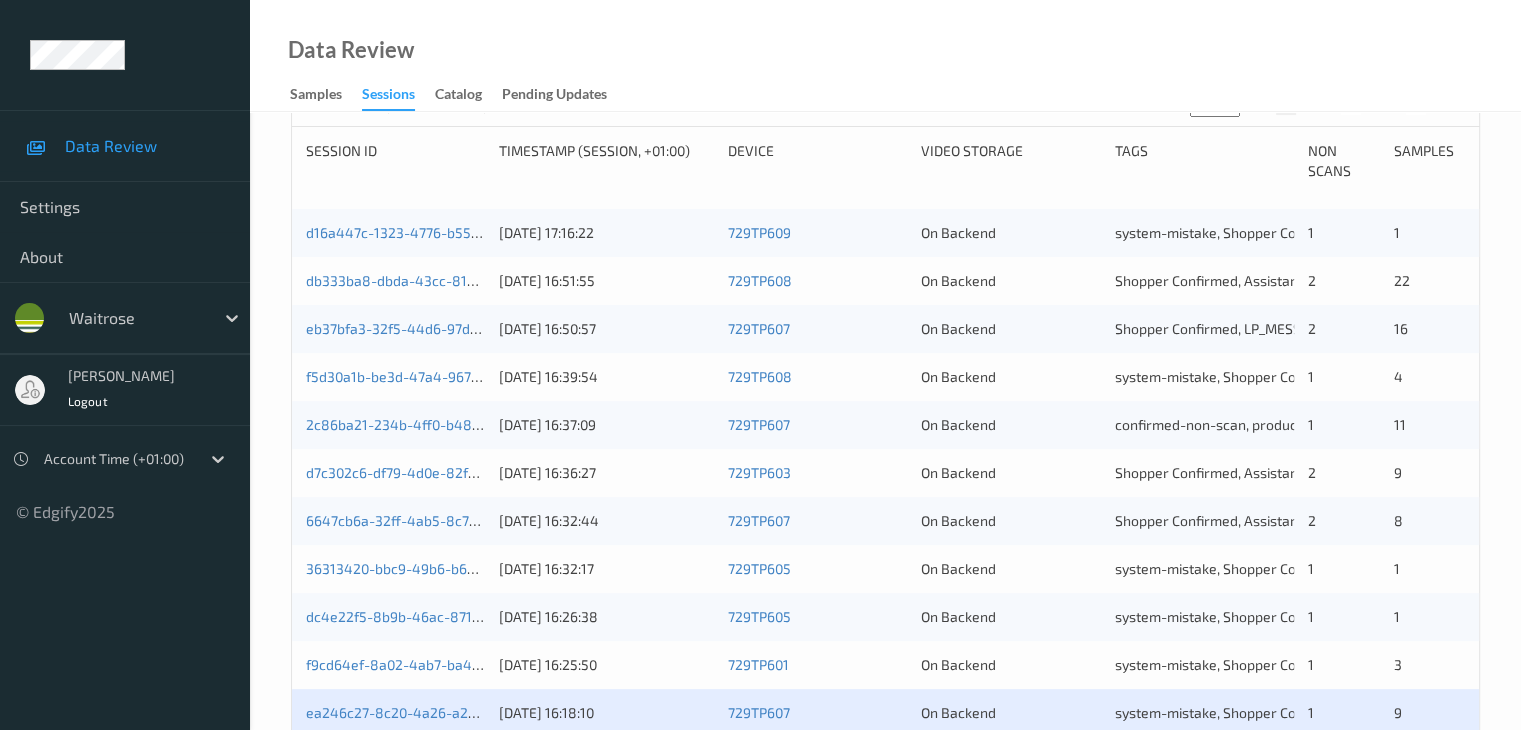 scroll, scrollTop: 600, scrollLeft: 0, axis: vertical 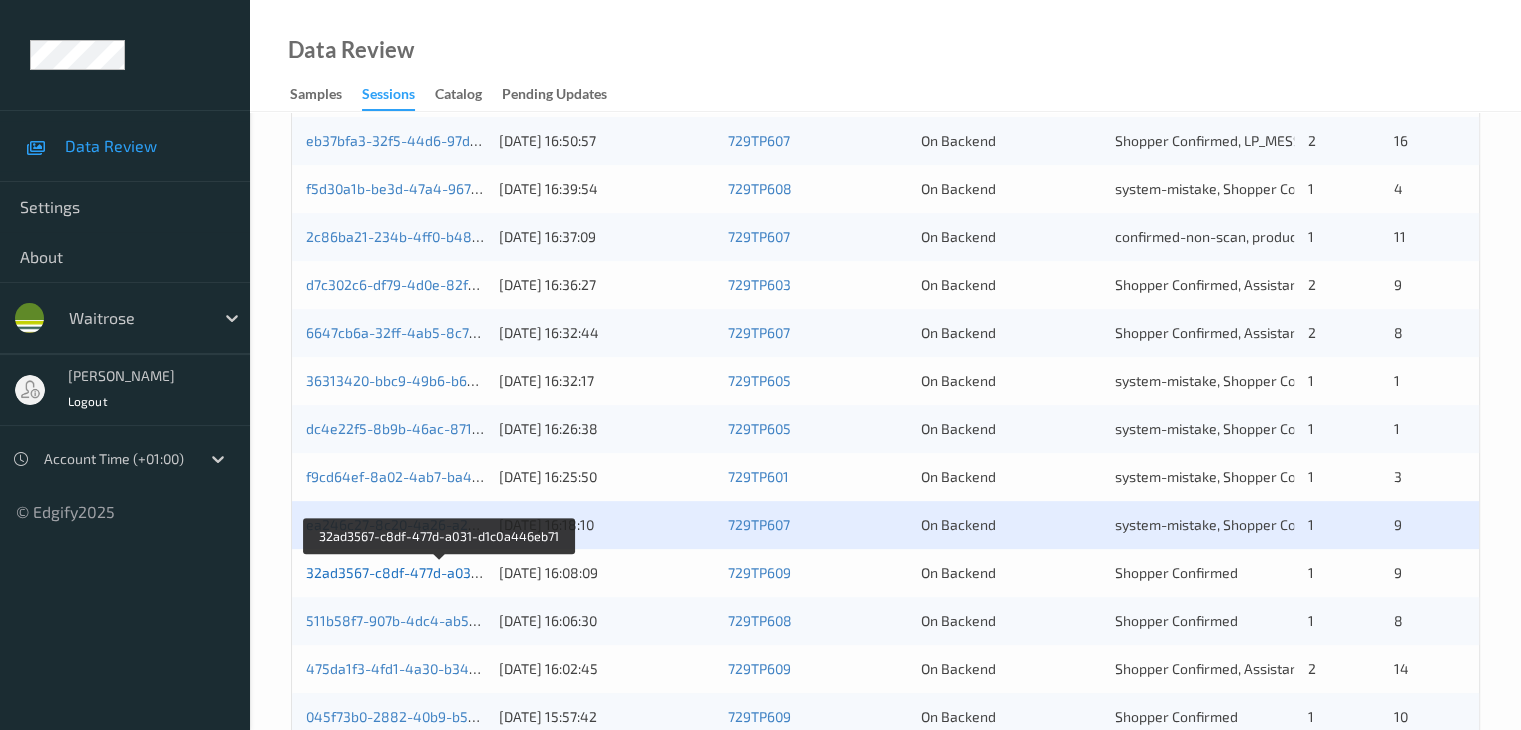 click on "32ad3567-c8df-477d-a031-d1c0a446eb71" at bounding box center (440, 572) 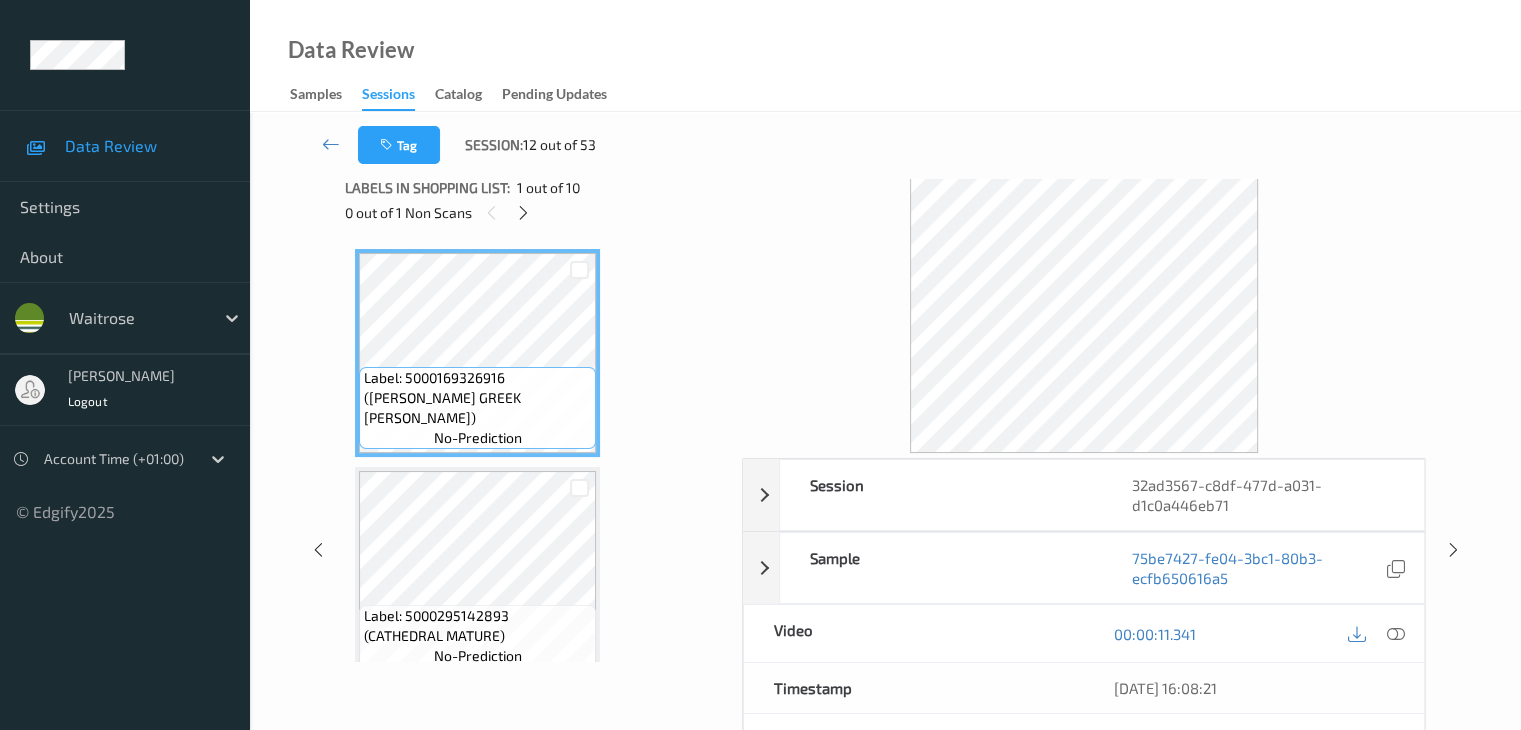 scroll, scrollTop: 0, scrollLeft: 0, axis: both 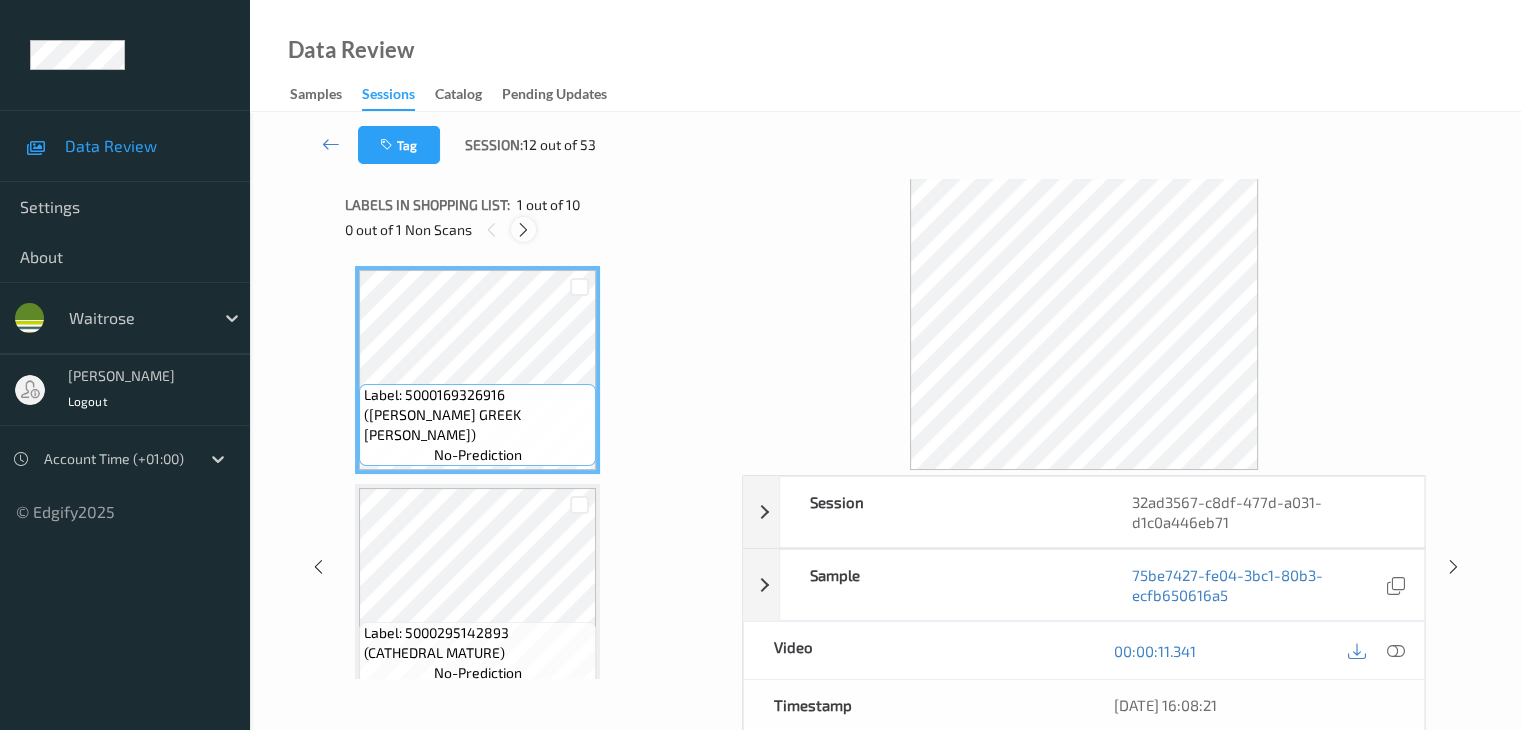 click at bounding box center [523, 230] 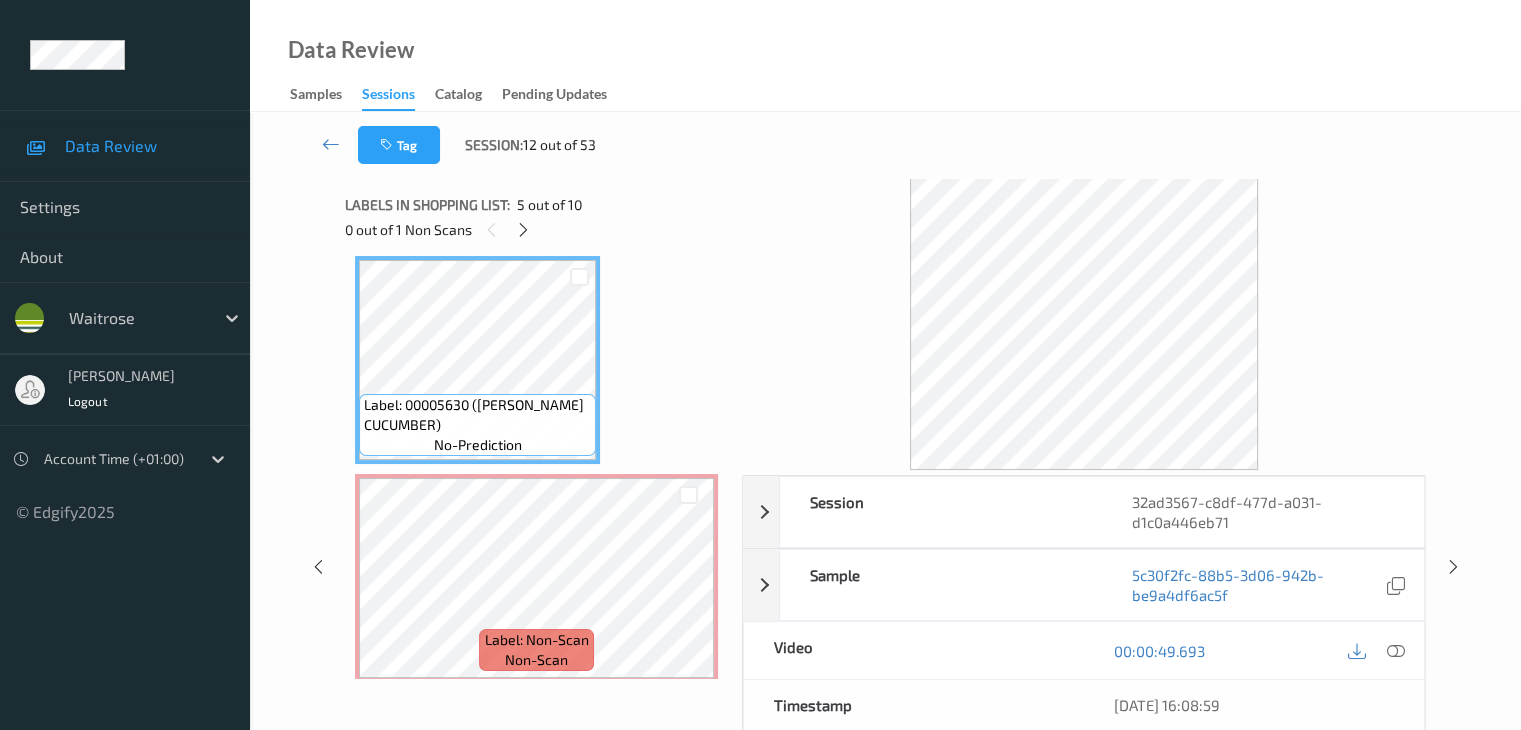 scroll, scrollTop: 982, scrollLeft: 0, axis: vertical 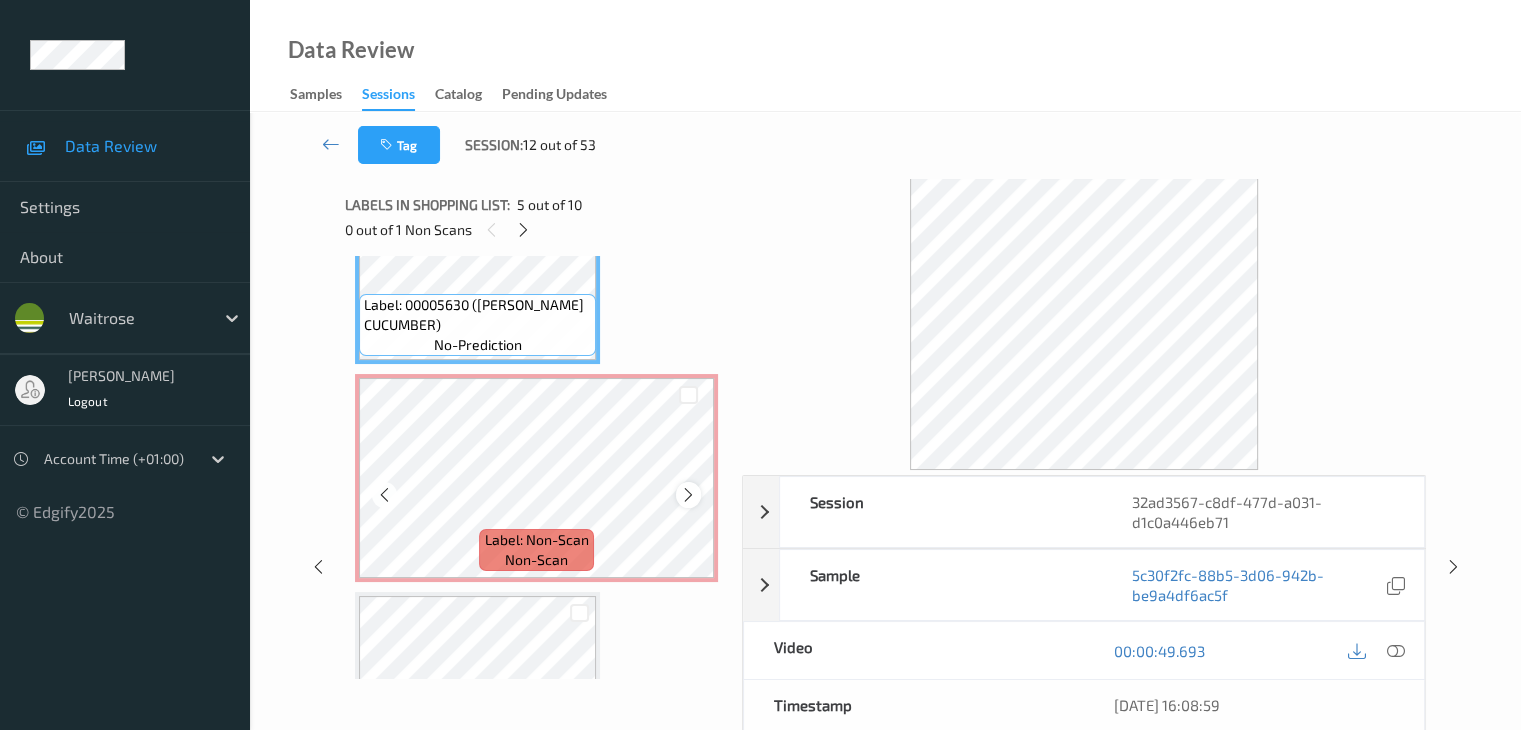 click at bounding box center (688, 494) 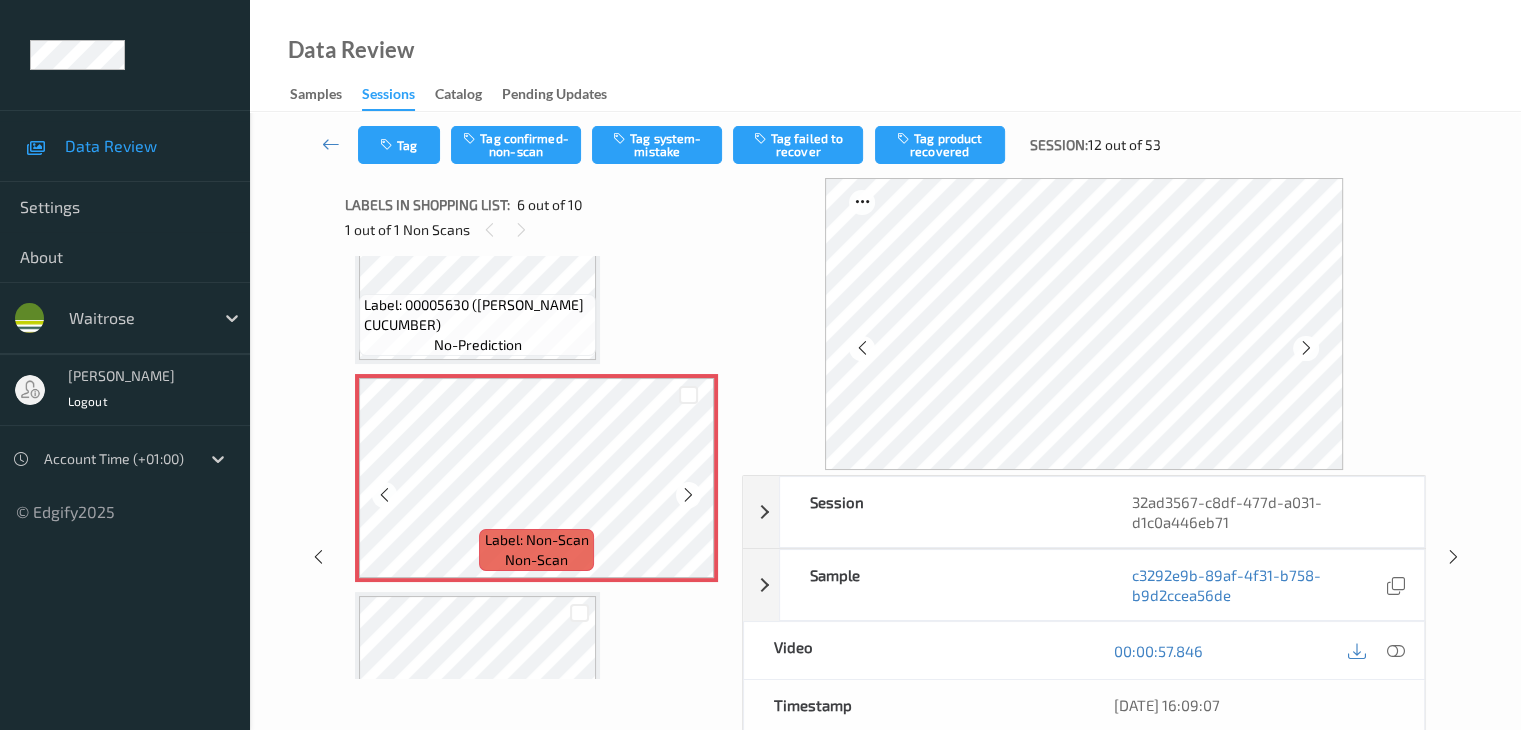 click at bounding box center [688, 494] 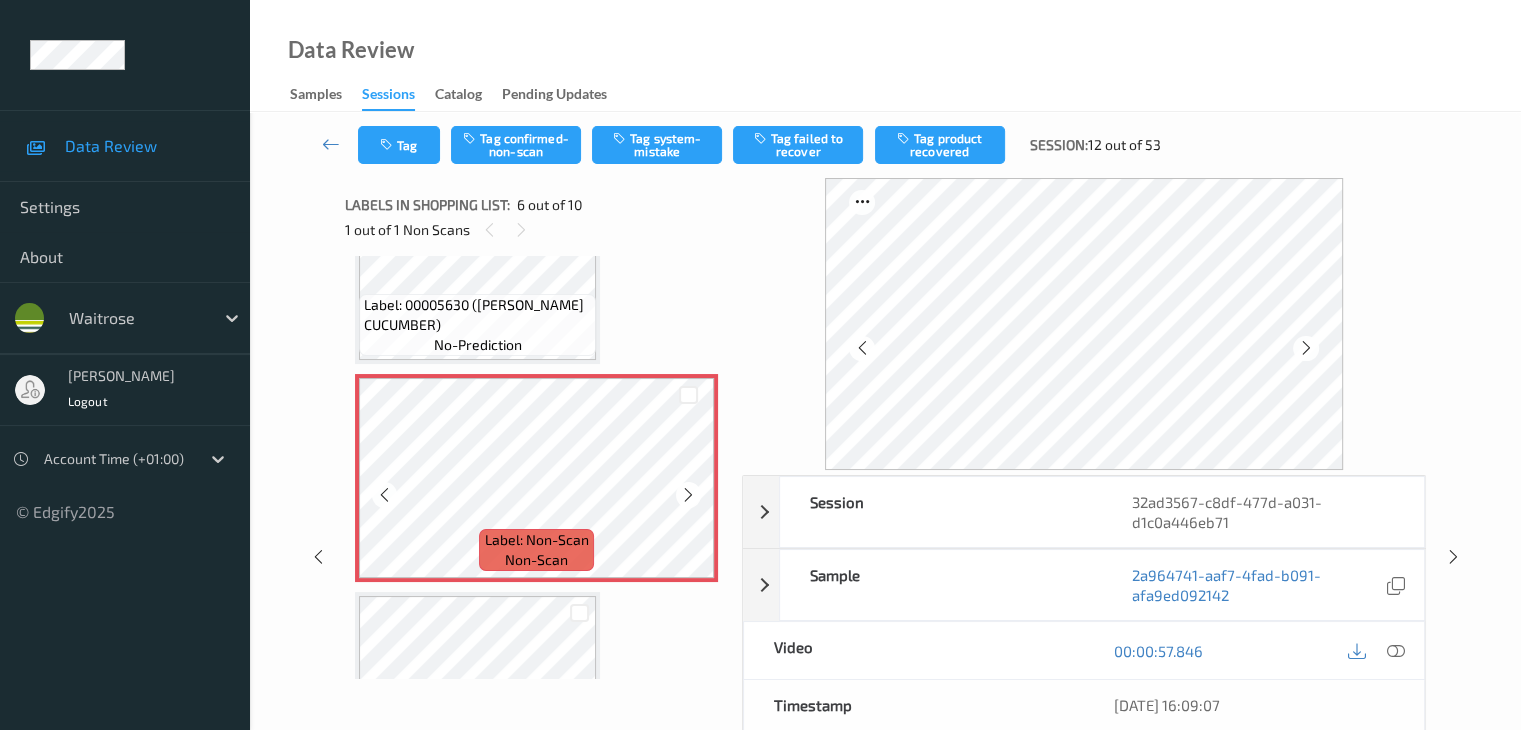 click at bounding box center (688, 494) 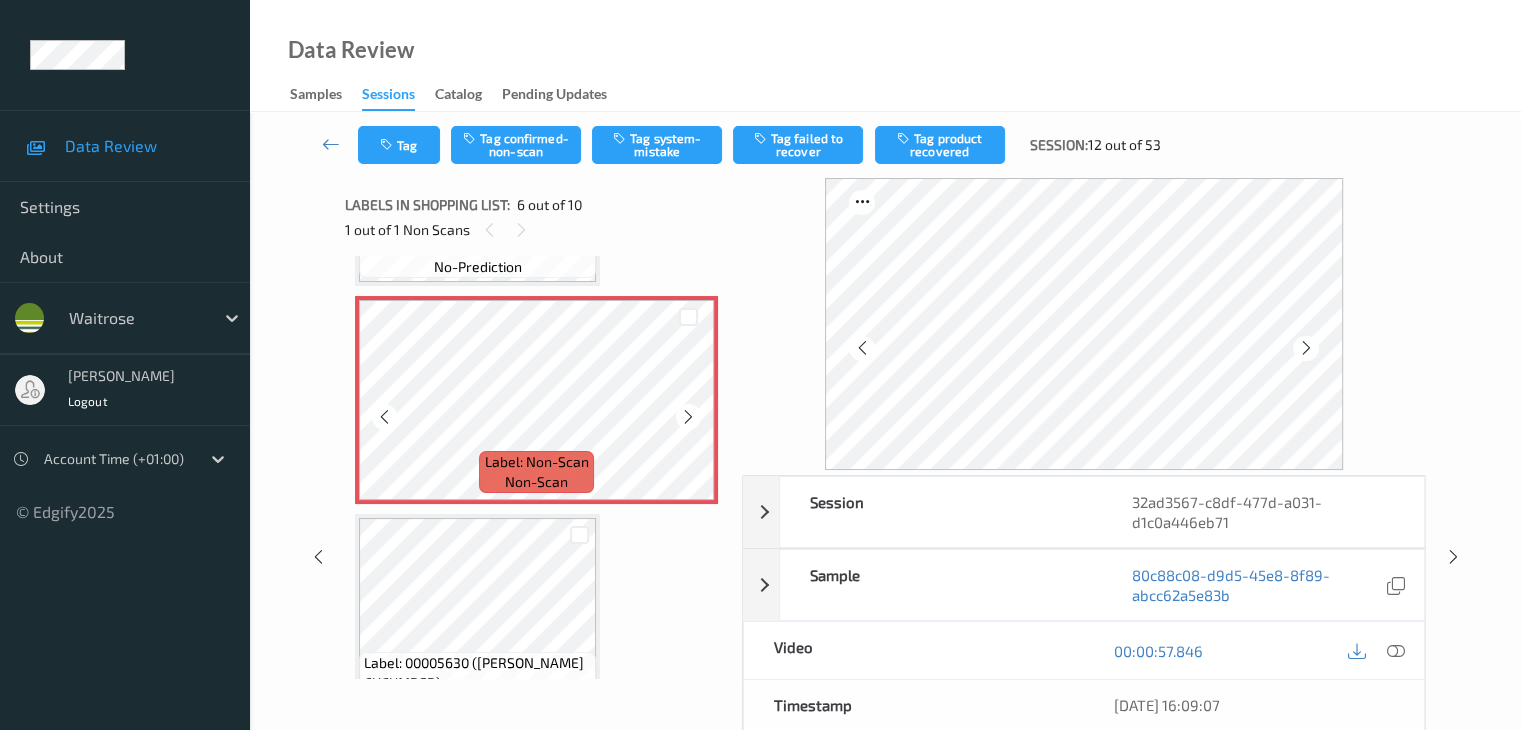 scroll, scrollTop: 982, scrollLeft: 0, axis: vertical 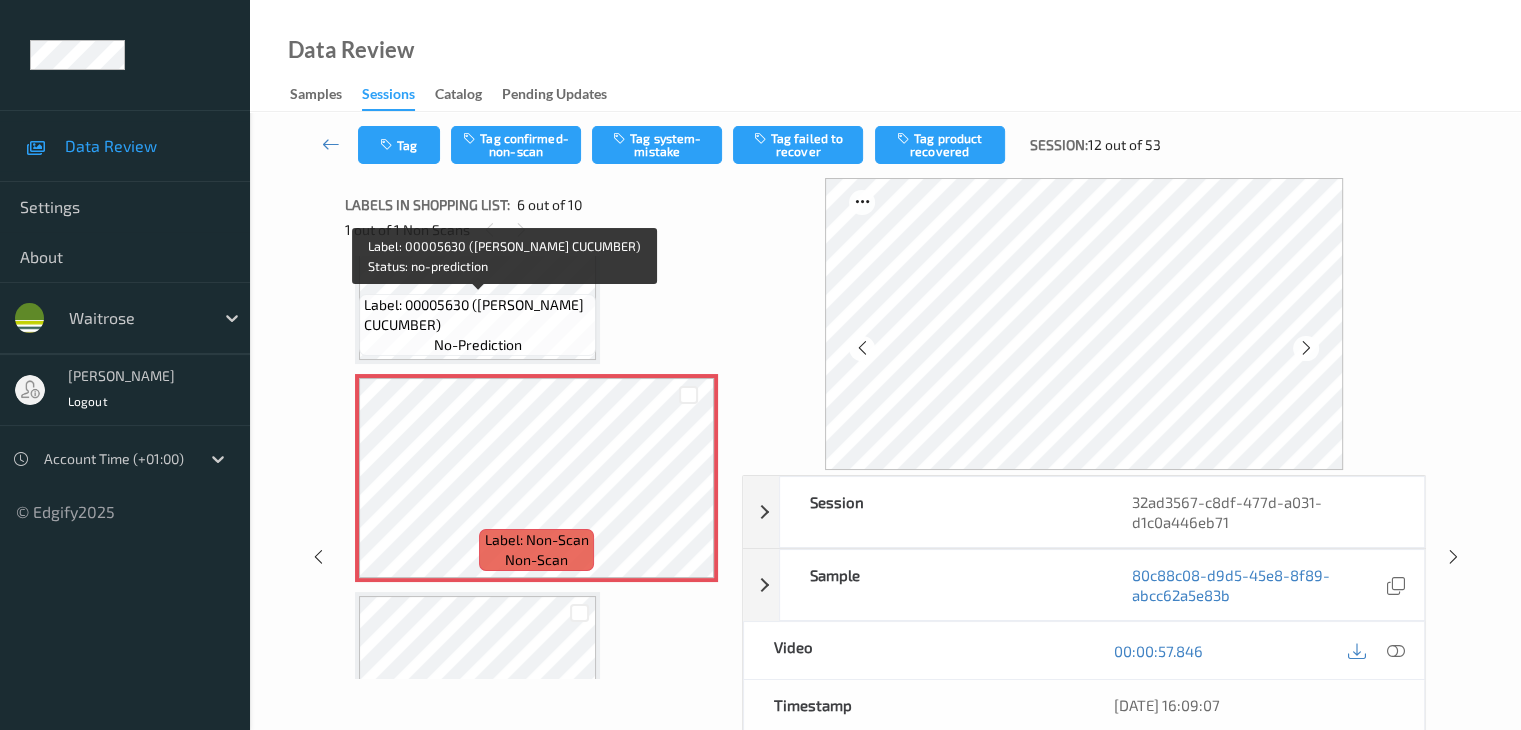 click on "Label: 00005630 (WR ESS CUCUMBER) no-prediction" at bounding box center (477, 325) 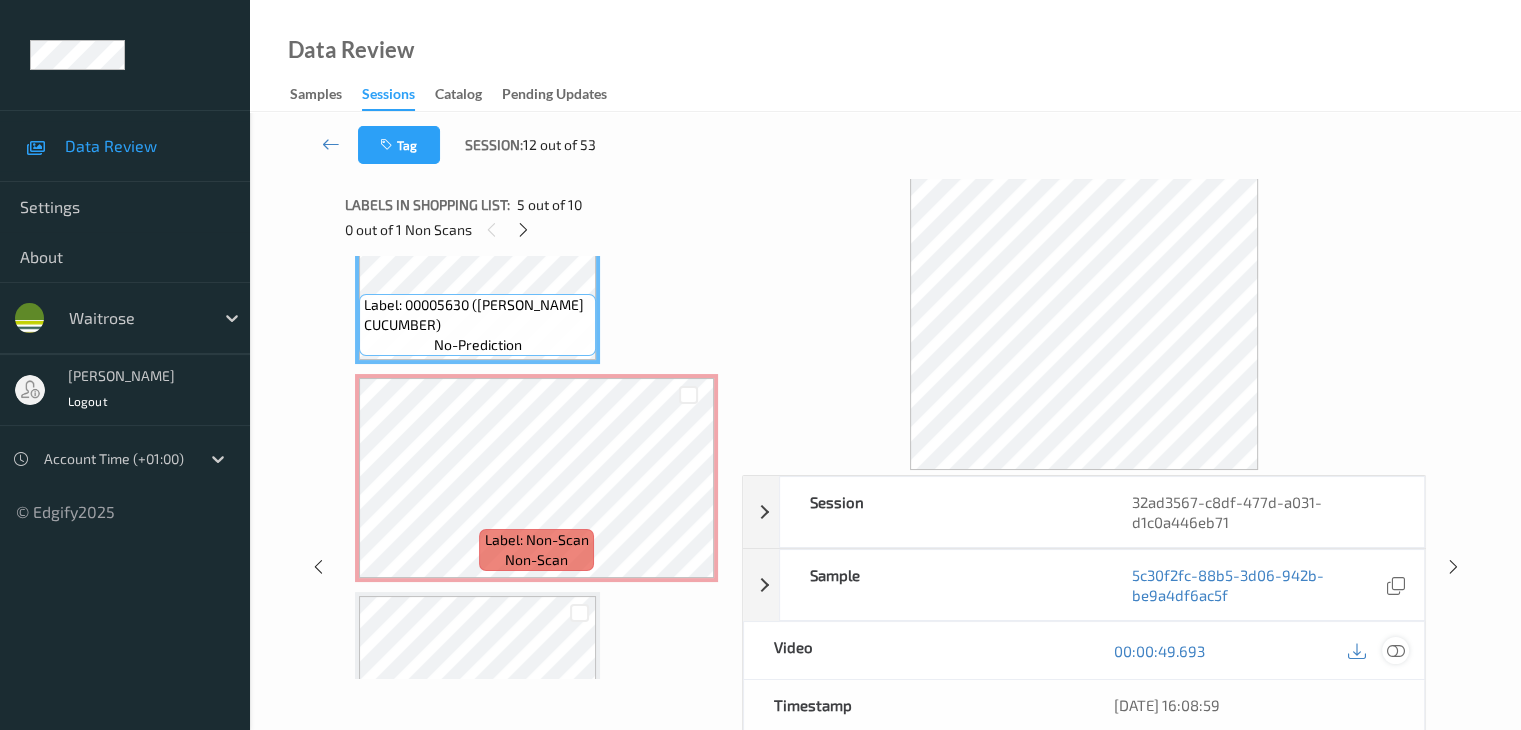 click at bounding box center [1395, 651] 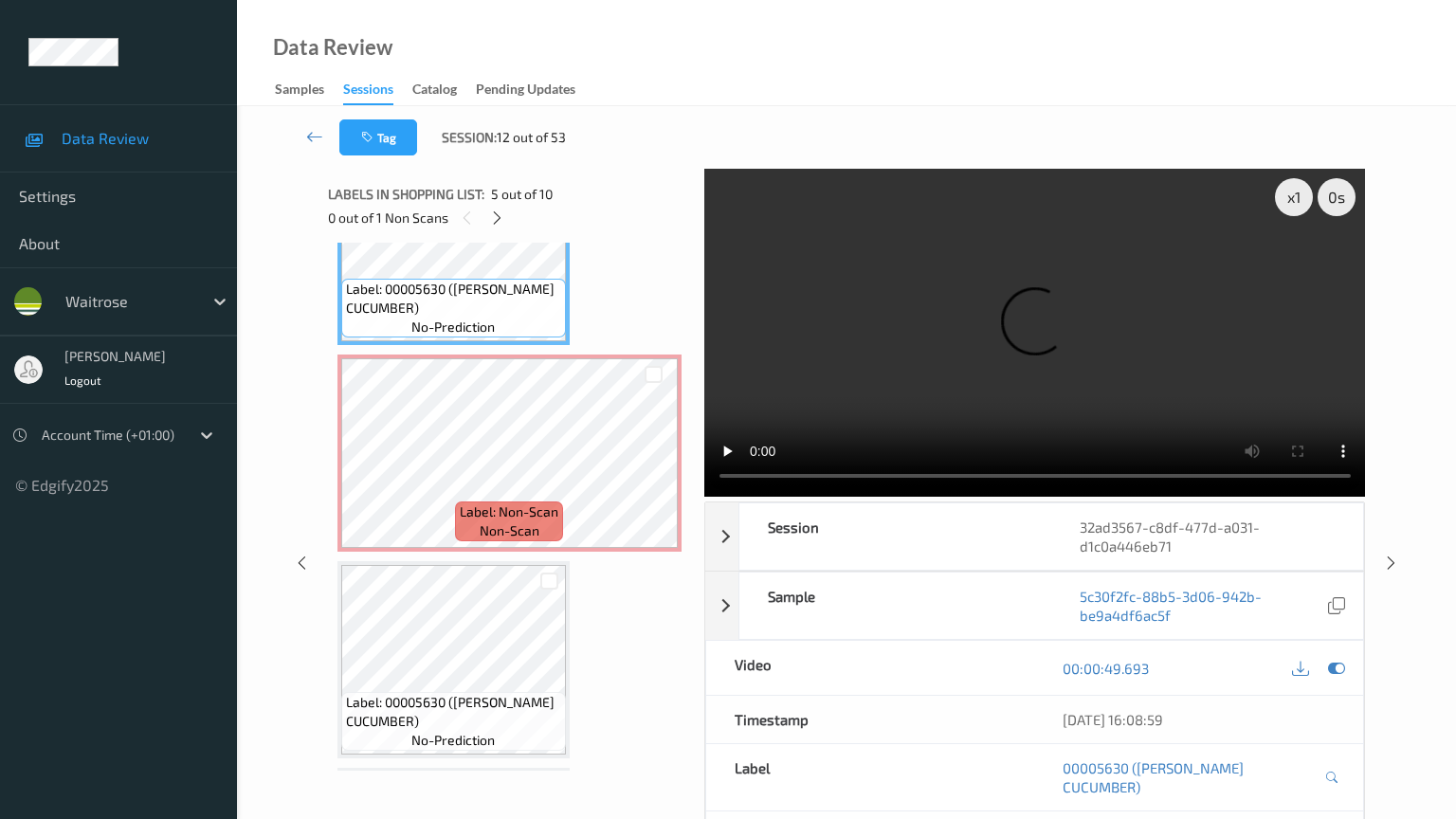 type 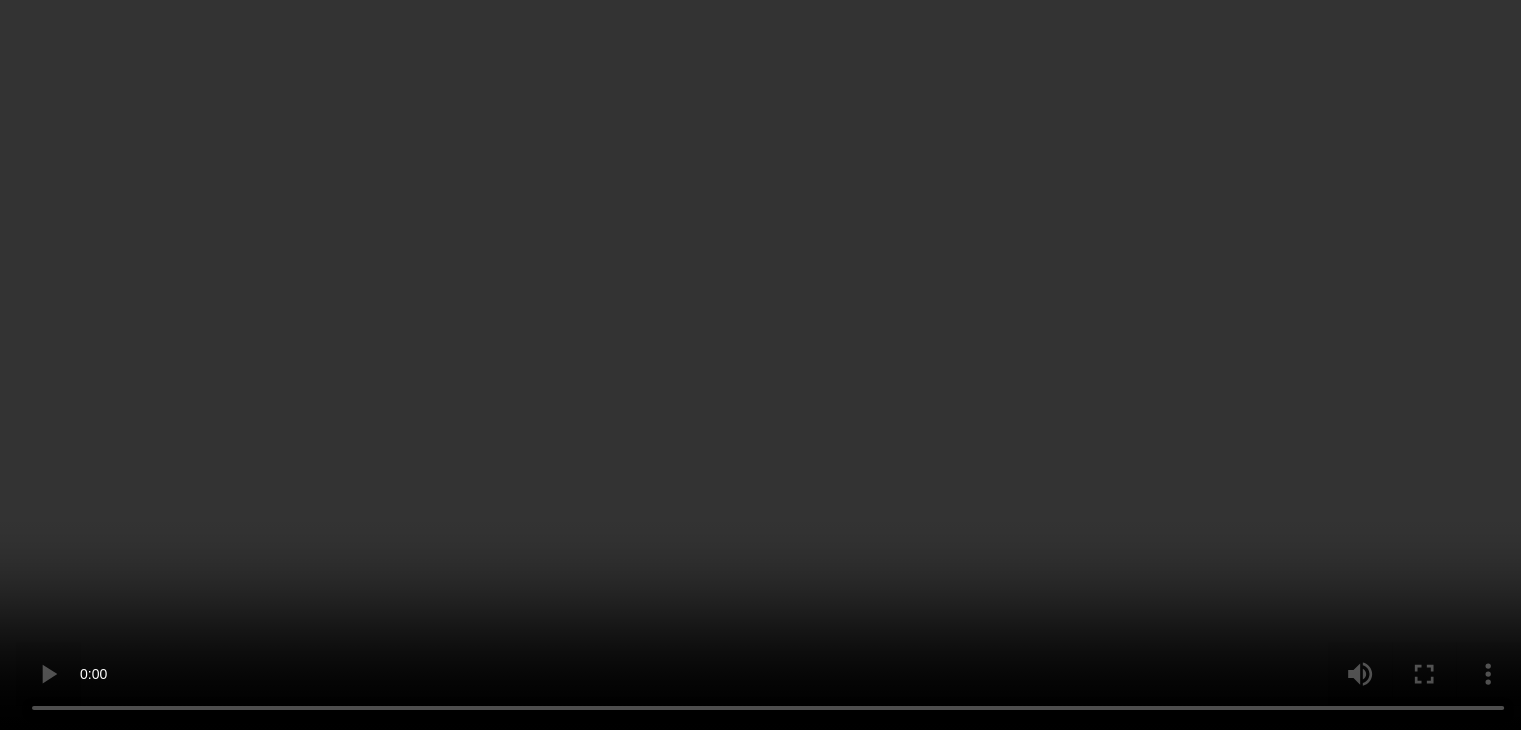 scroll, scrollTop: 1382, scrollLeft: 0, axis: vertical 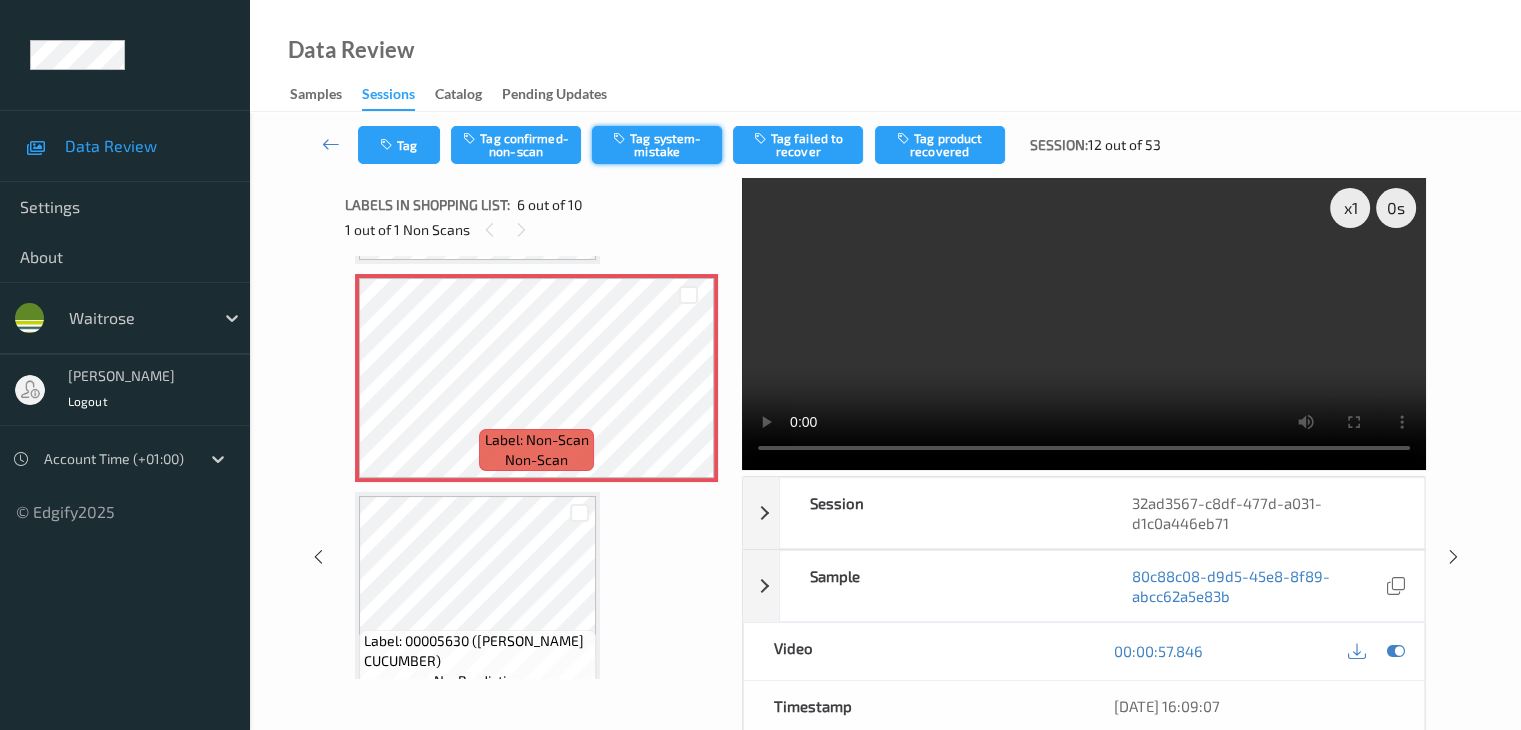click on "Tag   system-mistake" at bounding box center (657, 145) 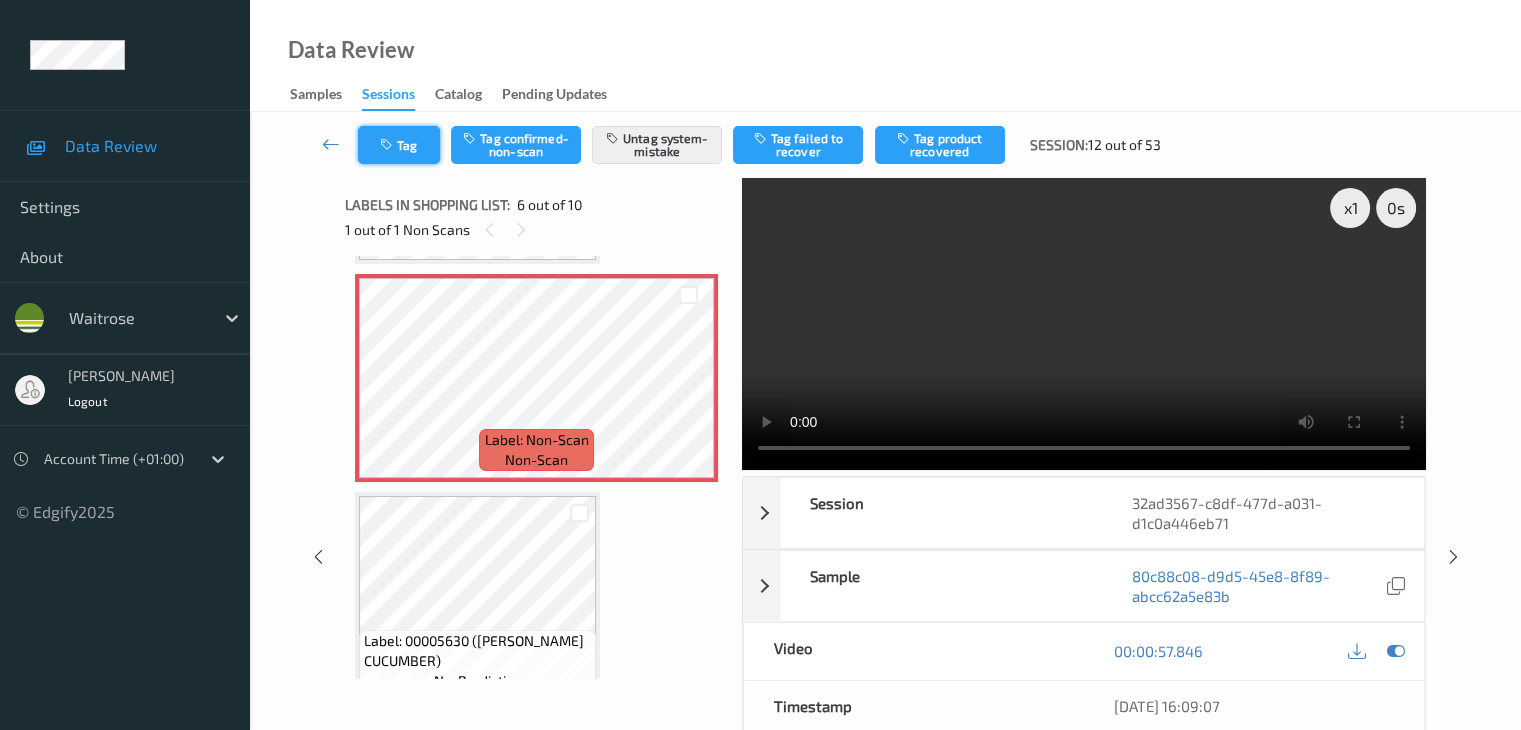 click on "Tag" at bounding box center [399, 145] 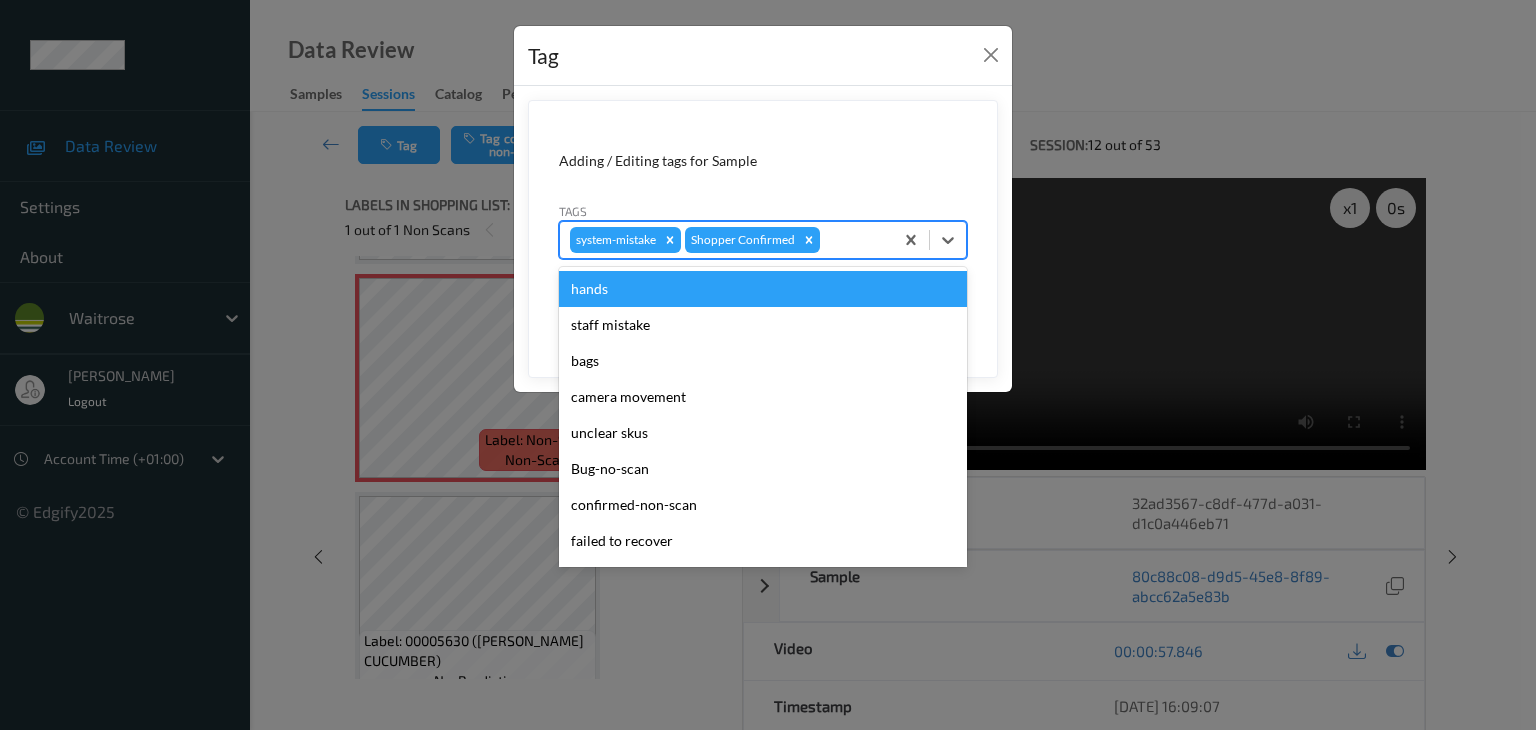 click at bounding box center (853, 240) 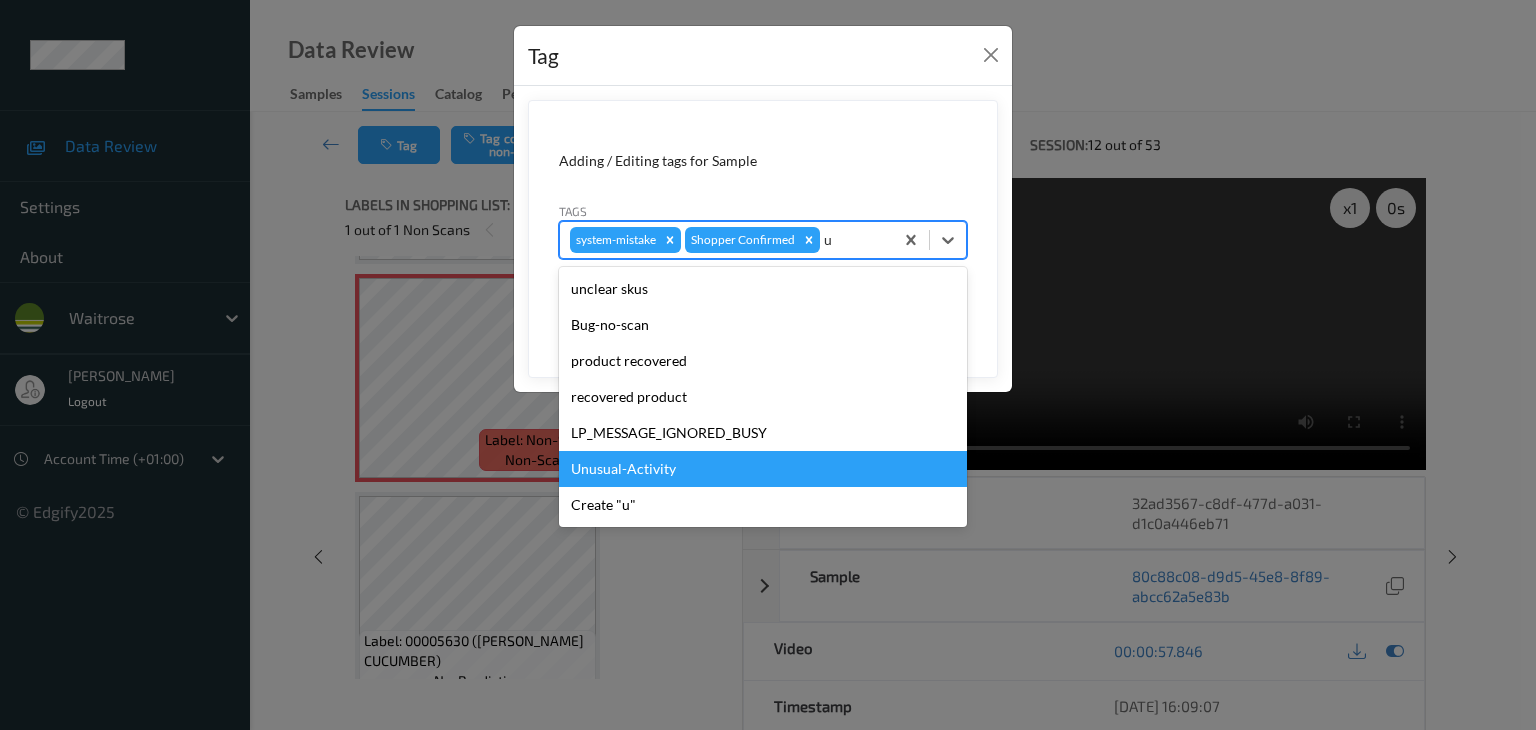click on "Unusual-Activity" at bounding box center (763, 469) 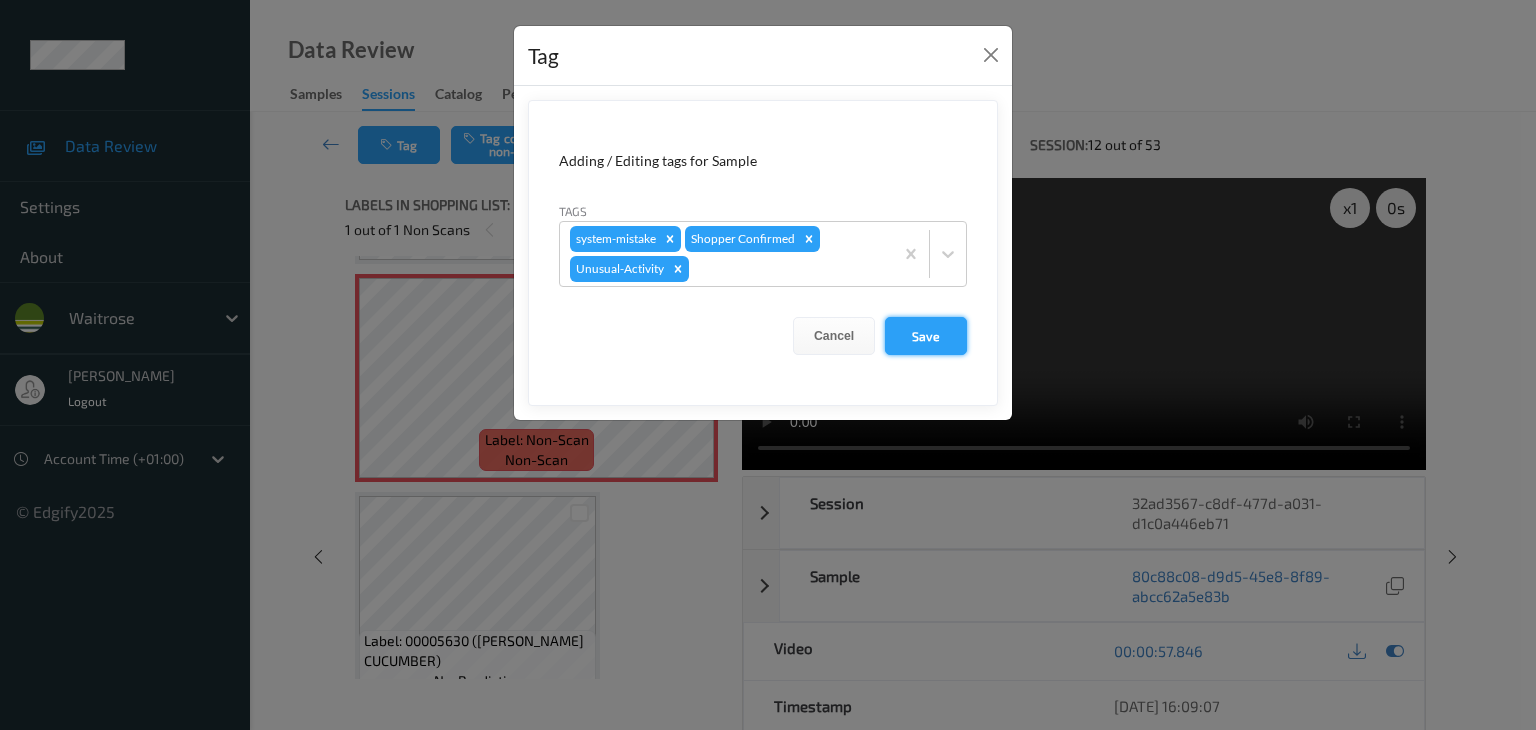 click on "Save" at bounding box center (926, 336) 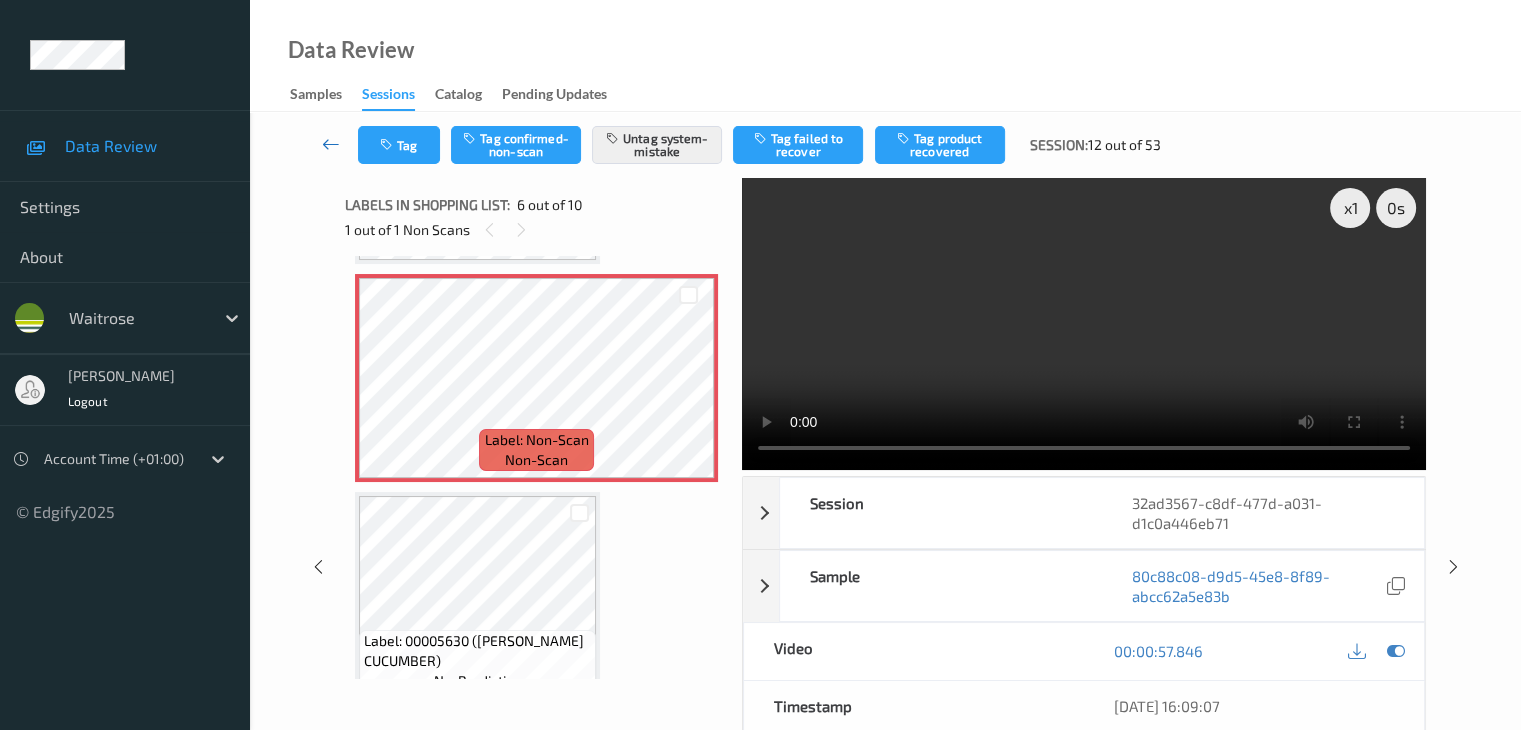 click at bounding box center (331, 144) 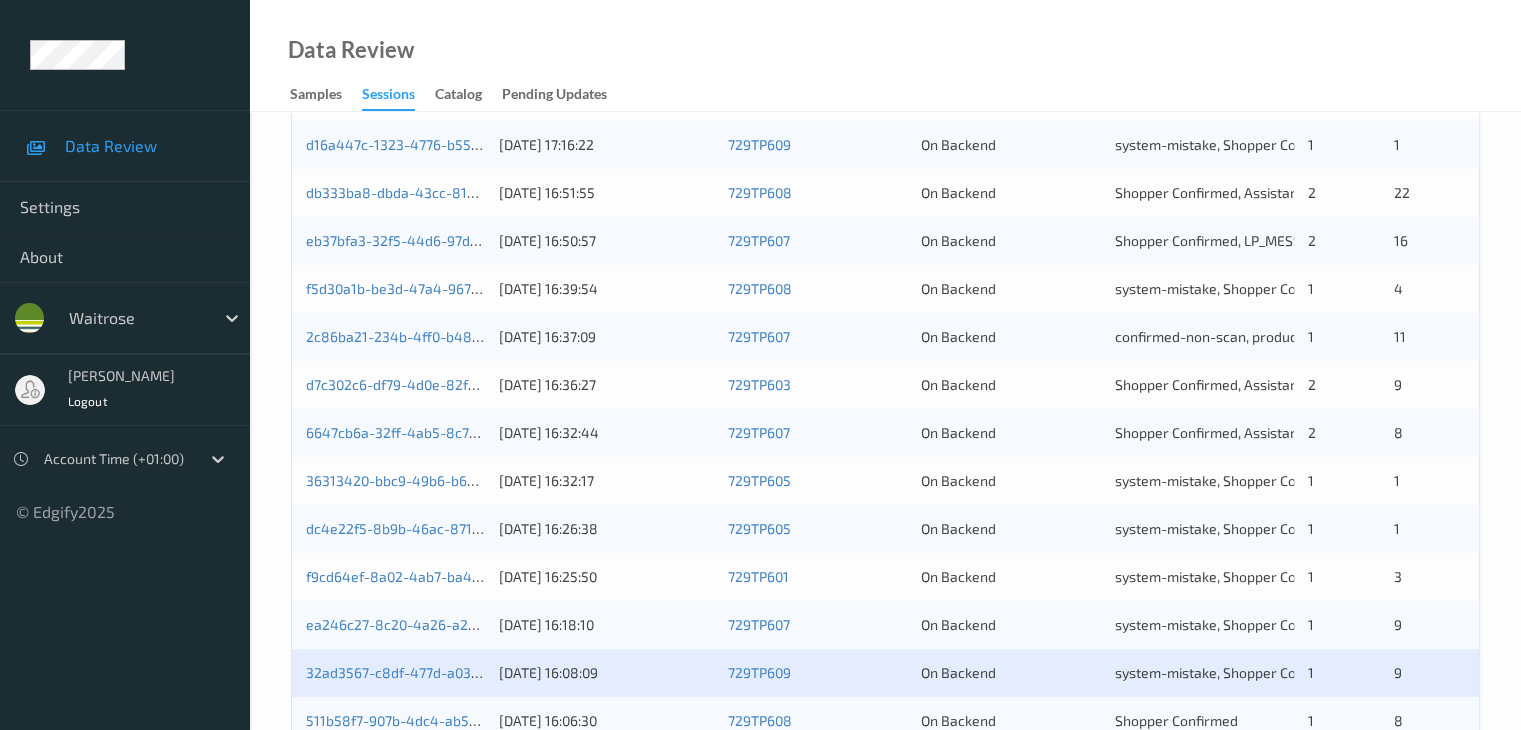 scroll, scrollTop: 800, scrollLeft: 0, axis: vertical 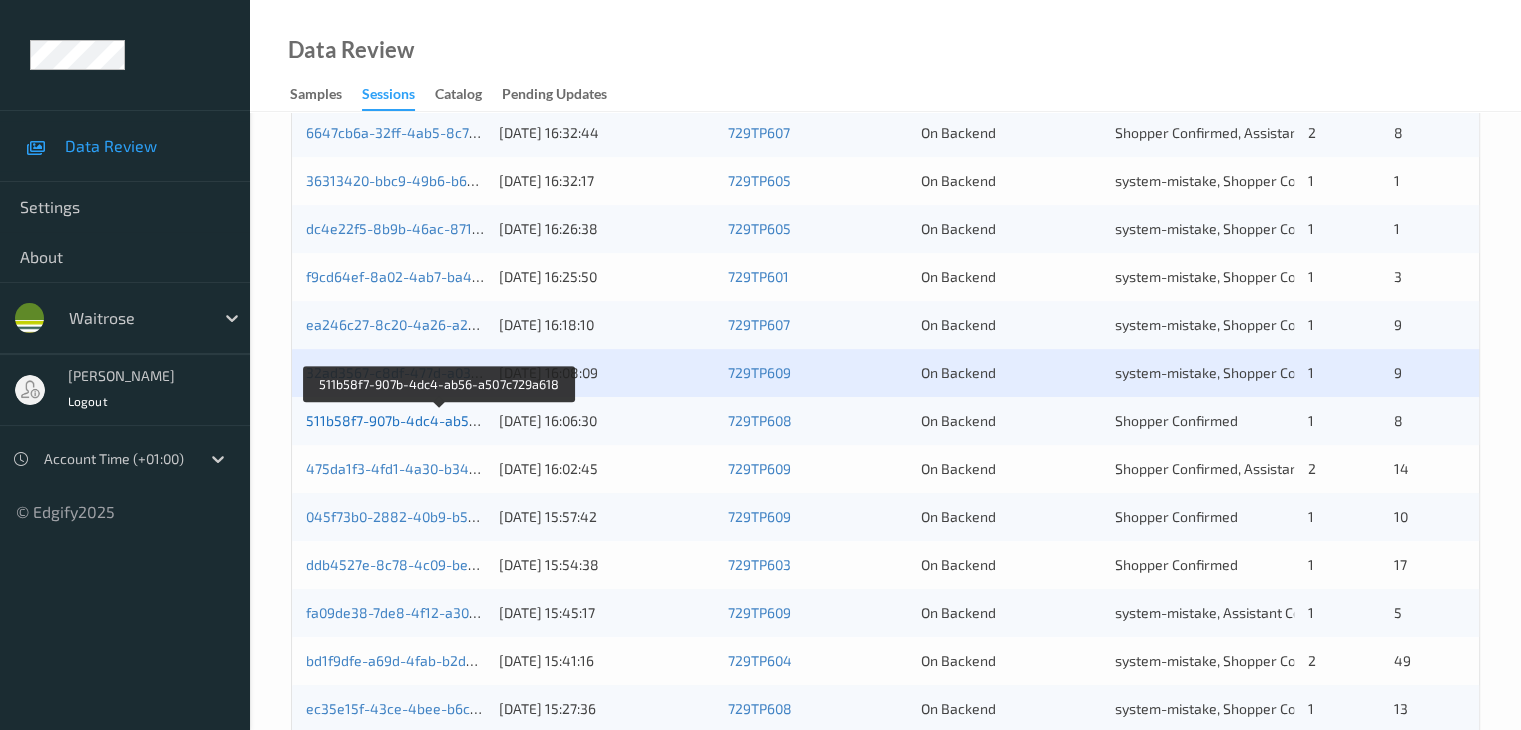 click on "511b58f7-907b-4dc4-ab56-a507c729a618" at bounding box center (440, 420) 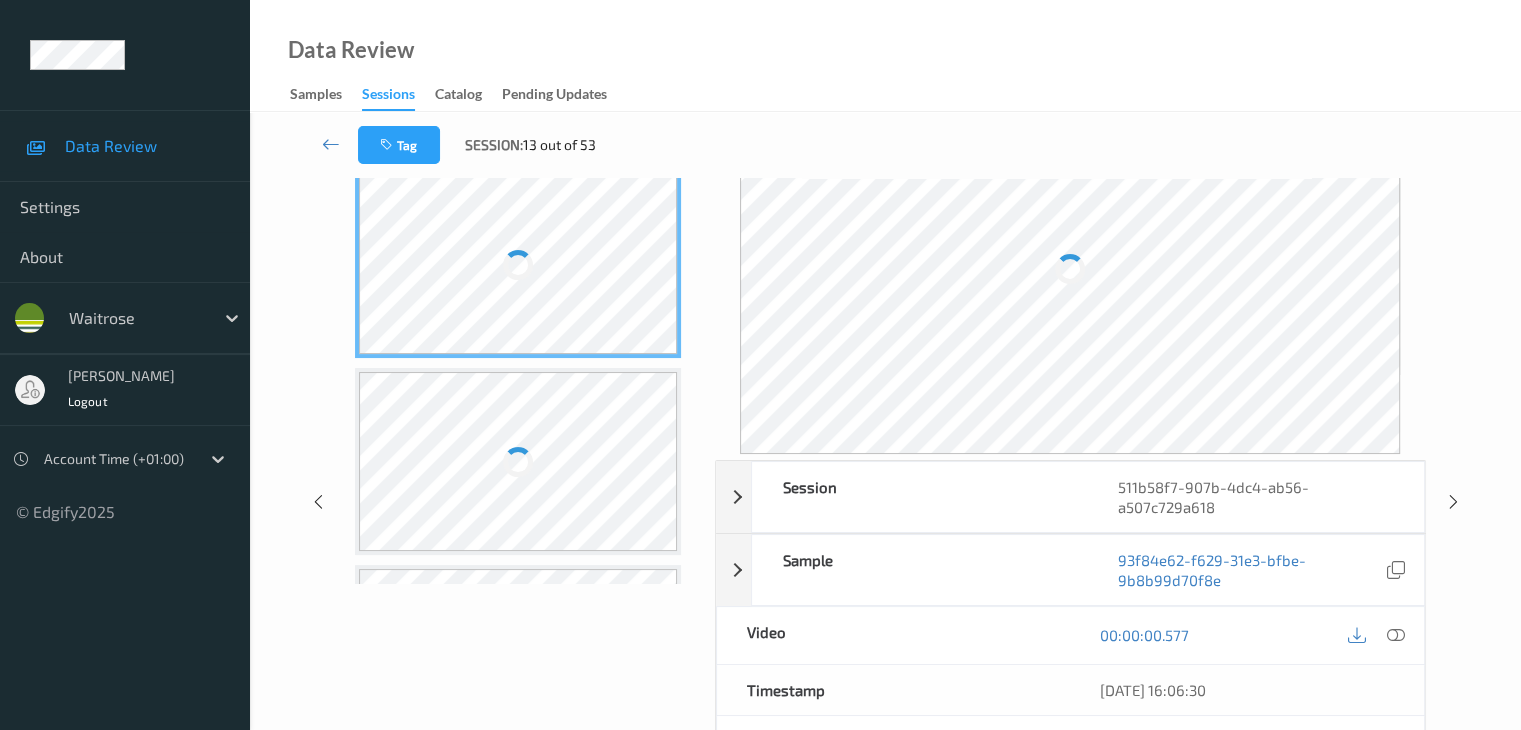 scroll, scrollTop: 24, scrollLeft: 0, axis: vertical 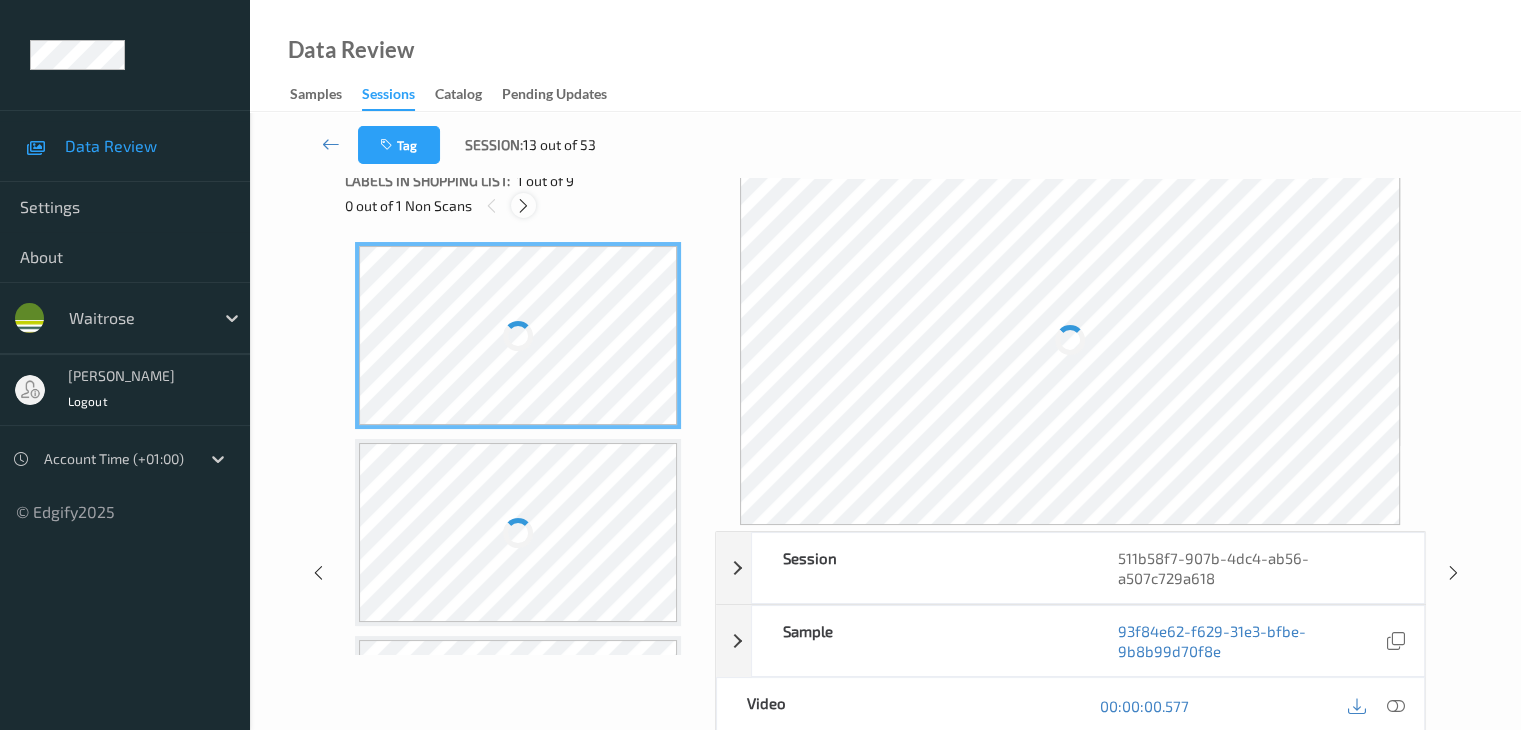 click at bounding box center (523, 206) 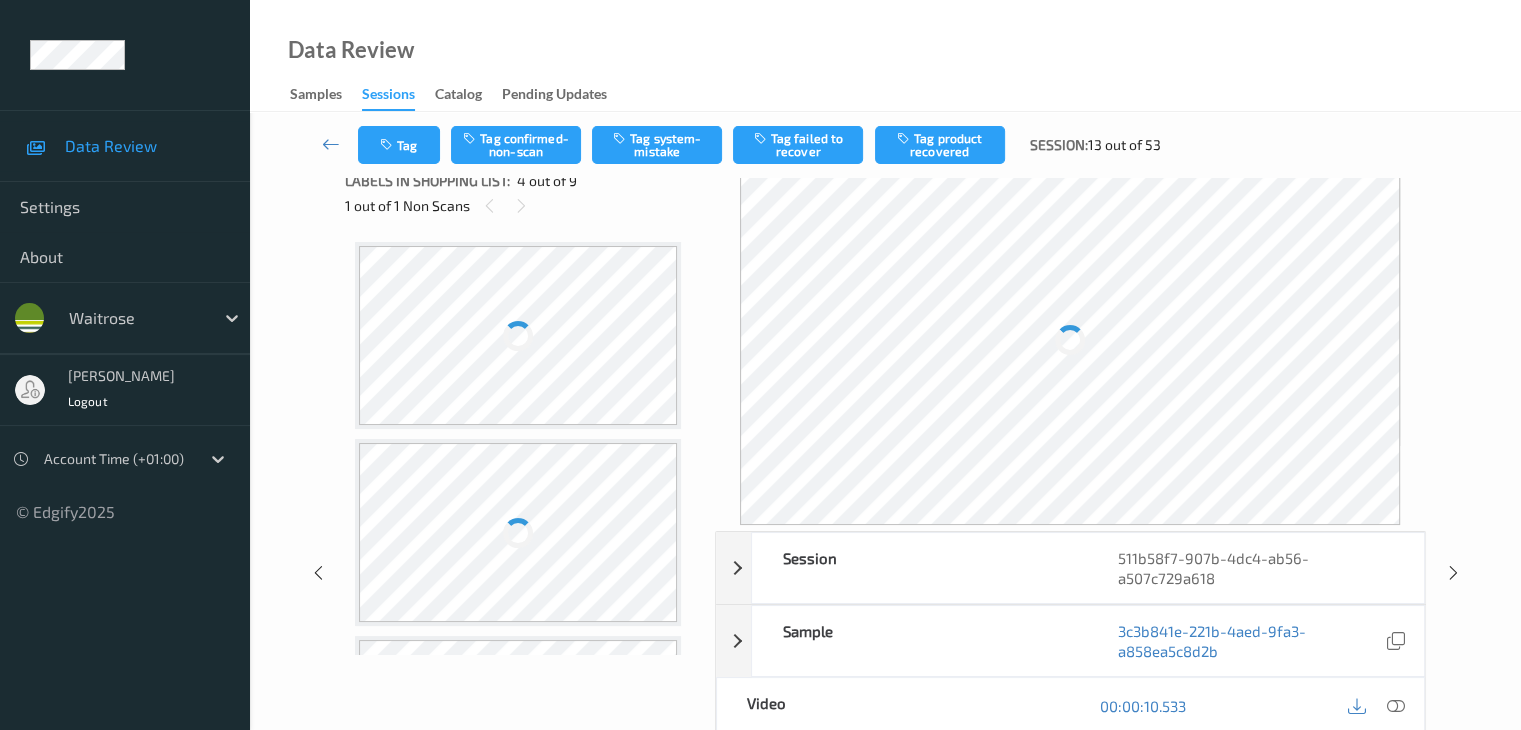 scroll, scrollTop: 404, scrollLeft: 0, axis: vertical 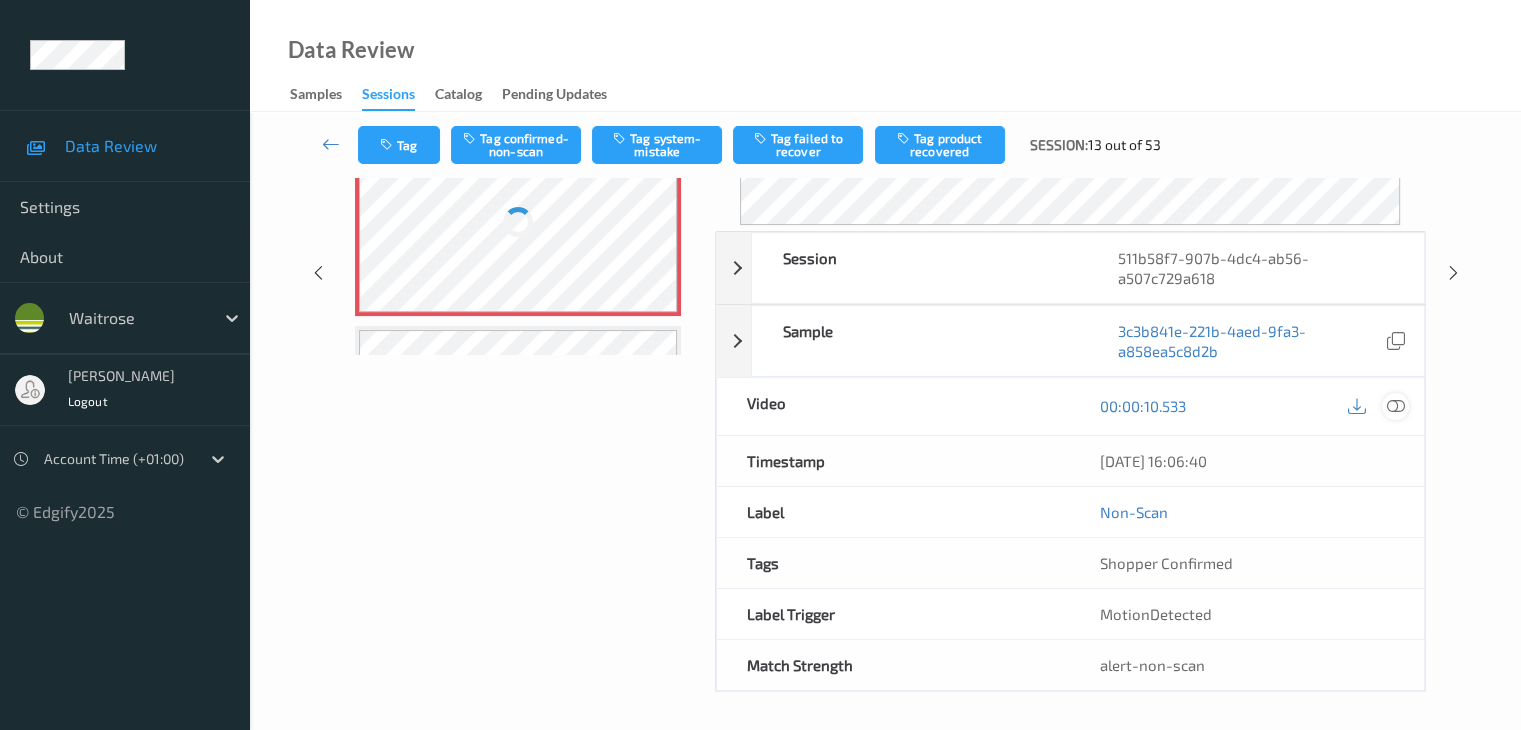 click at bounding box center [1395, 406] 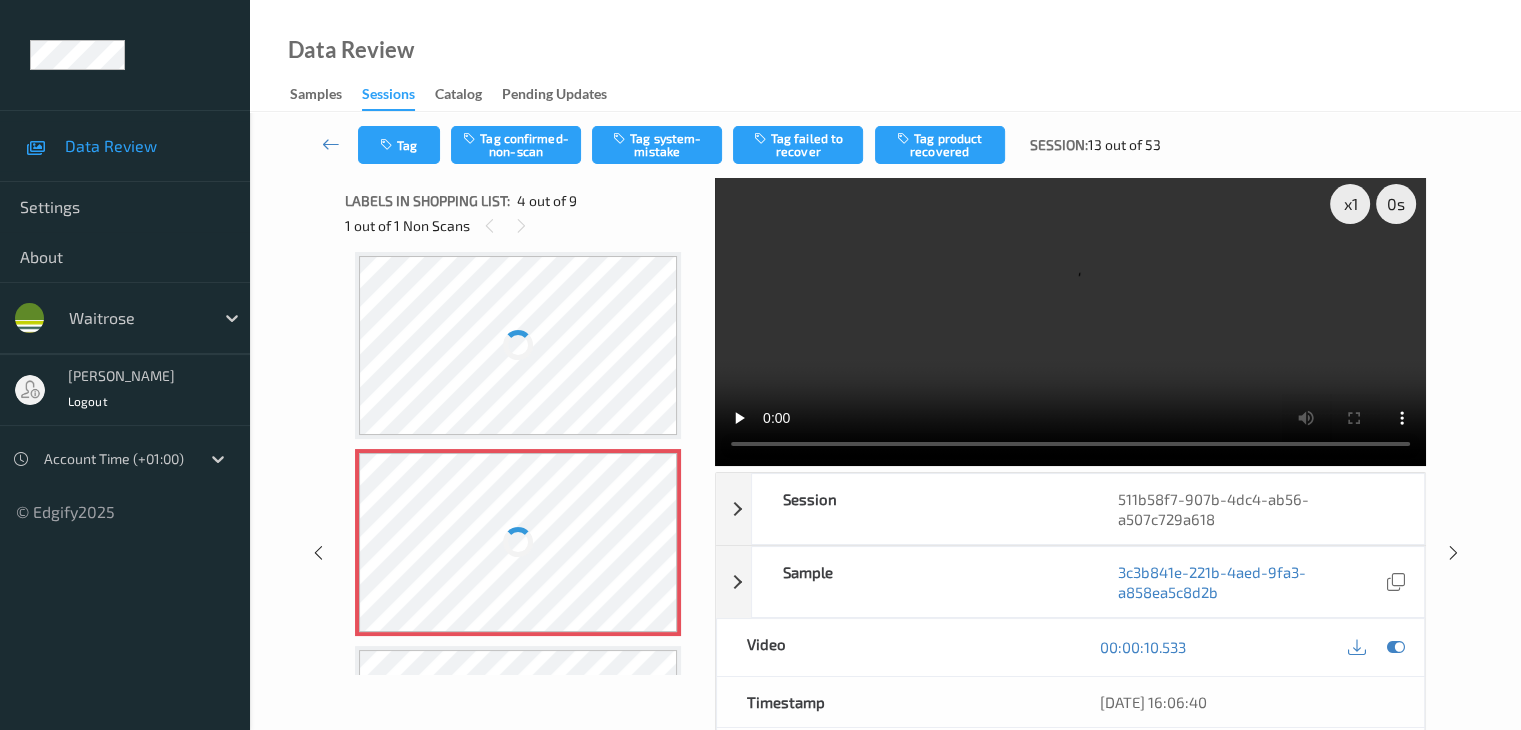scroll, scrollTop: 0, scrollLeft: 0, axis: both 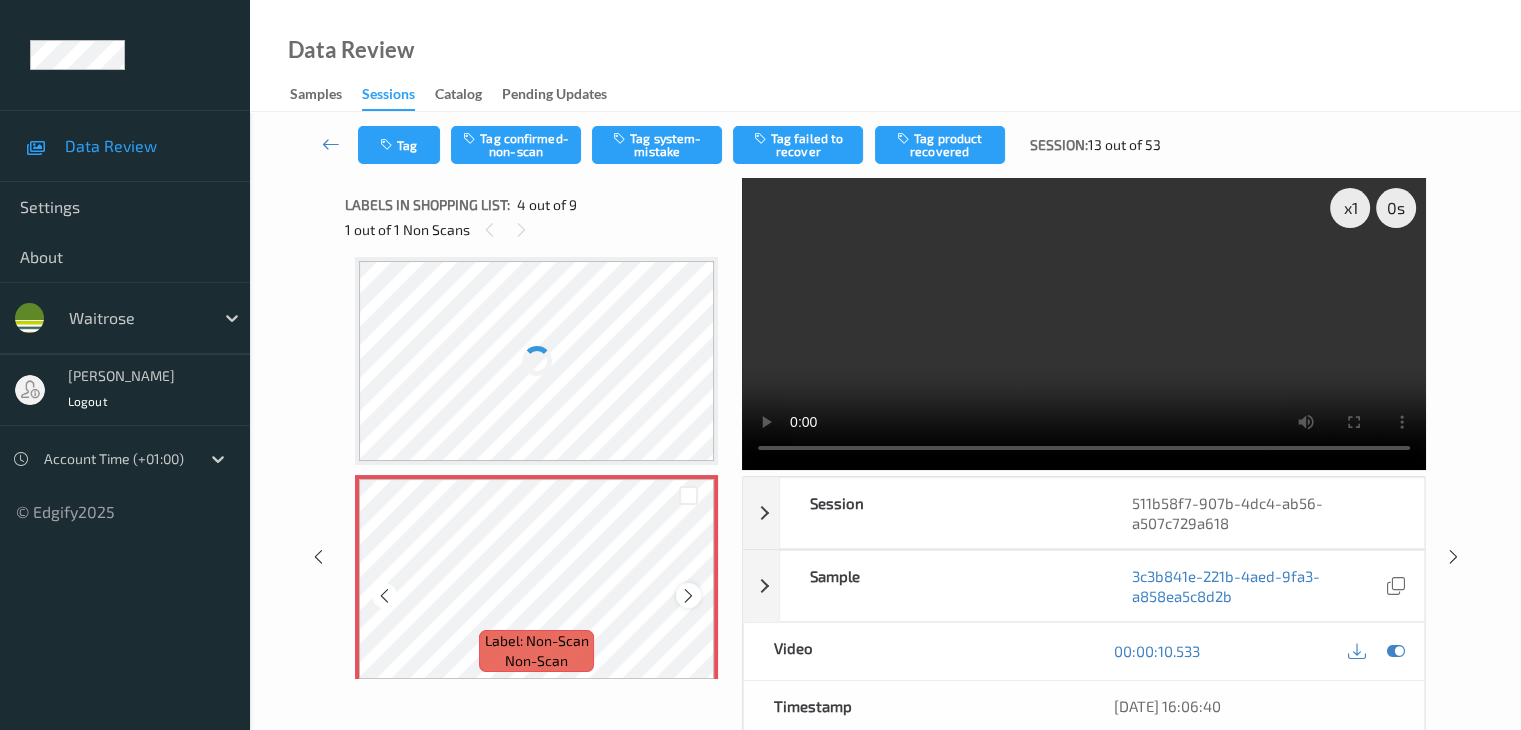 click at bounding box center [688, 595] 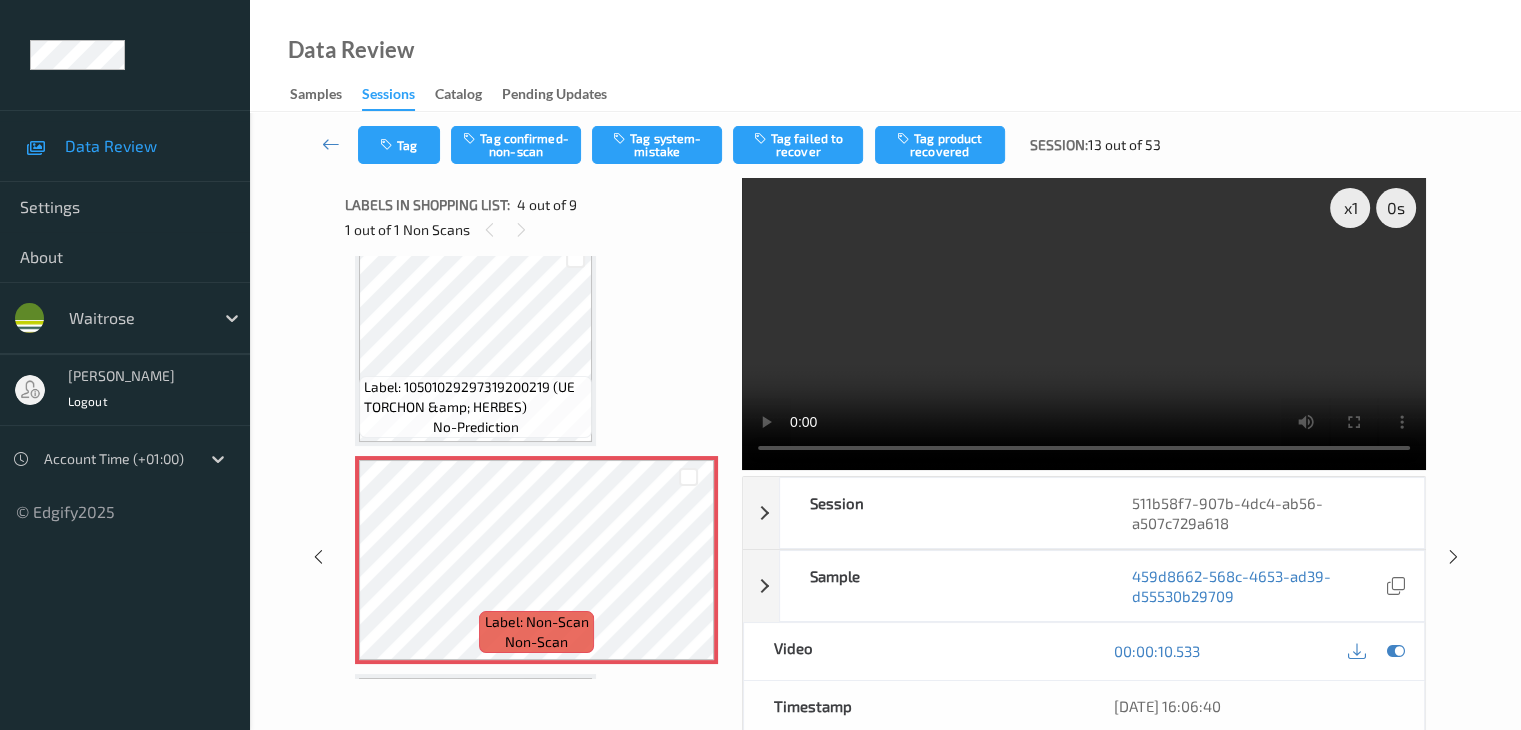 scroll, scrollTop: 489, scrollLeft: 0, axis: vertical 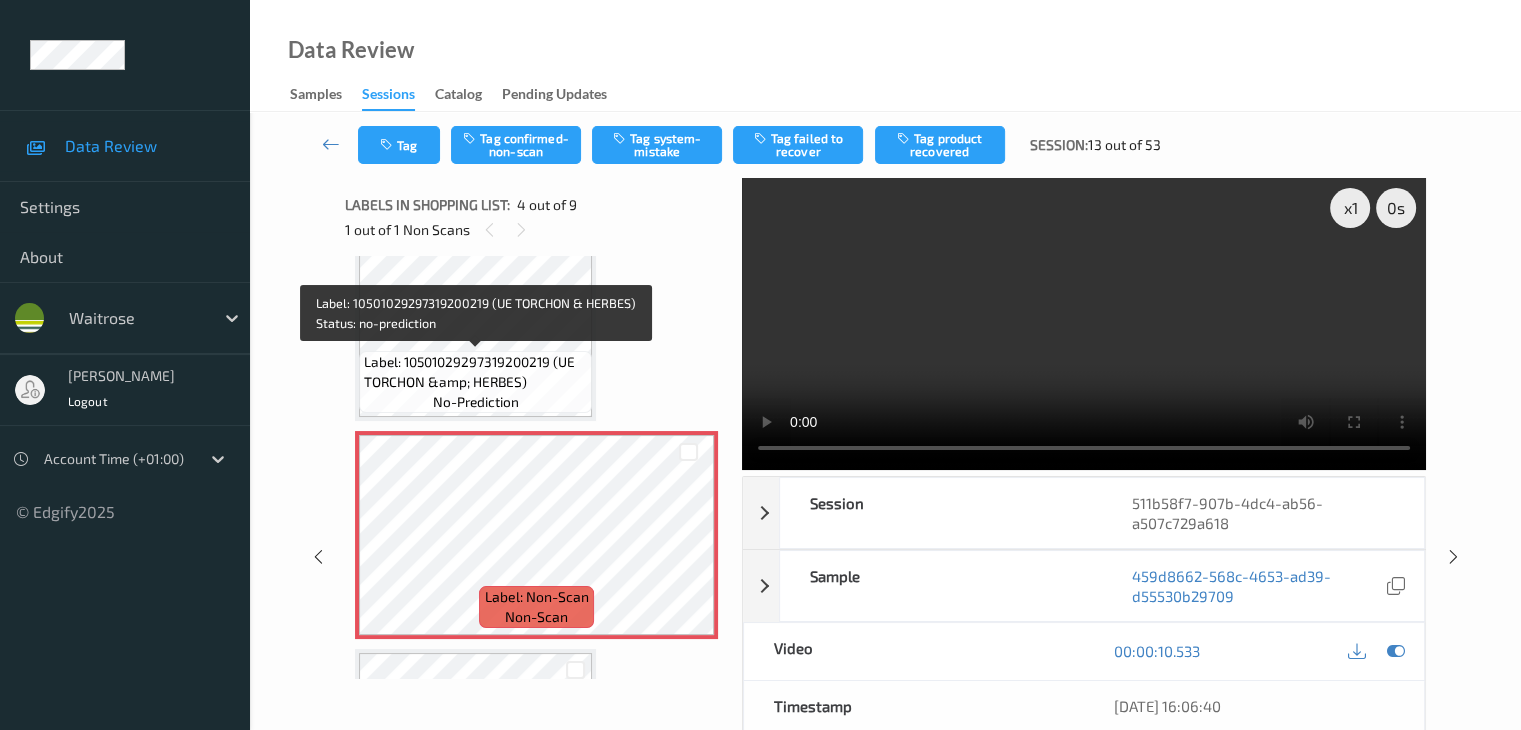 click on "Label: 10501029297319200219 (UE TORCHON &amp; HERBES)" at bounding box center [475, 372] 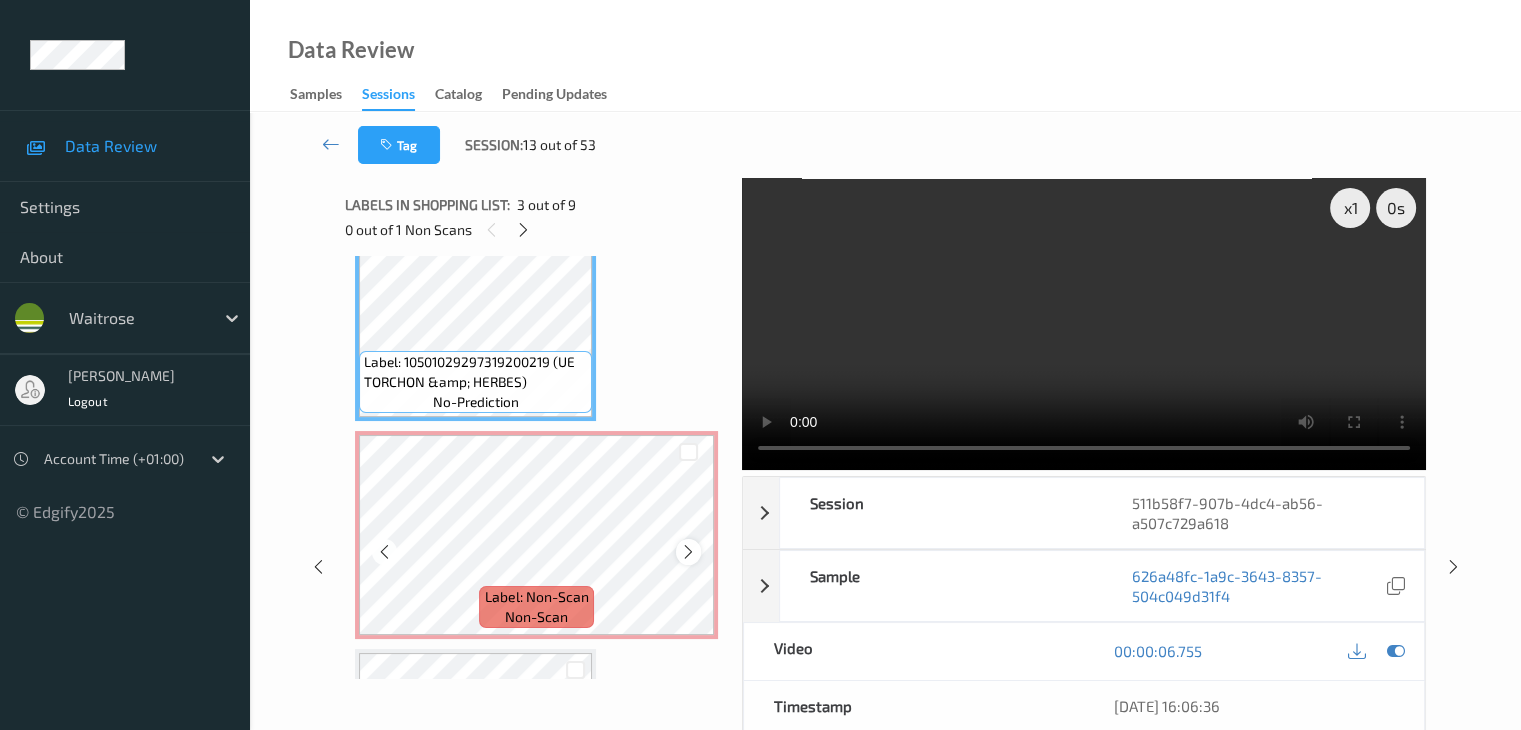 click at bounding box center [688, 552] 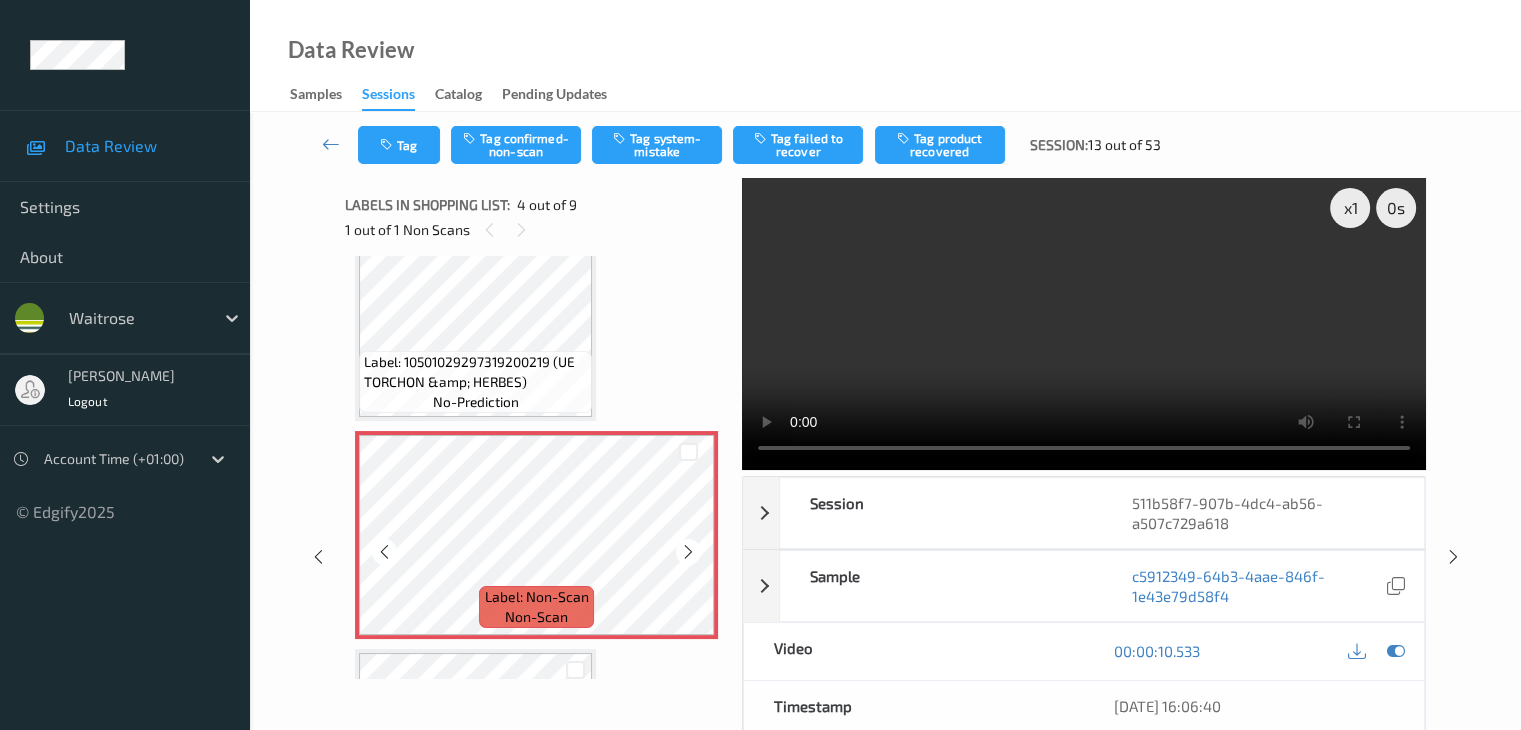 click at bounding box center [688, 552] 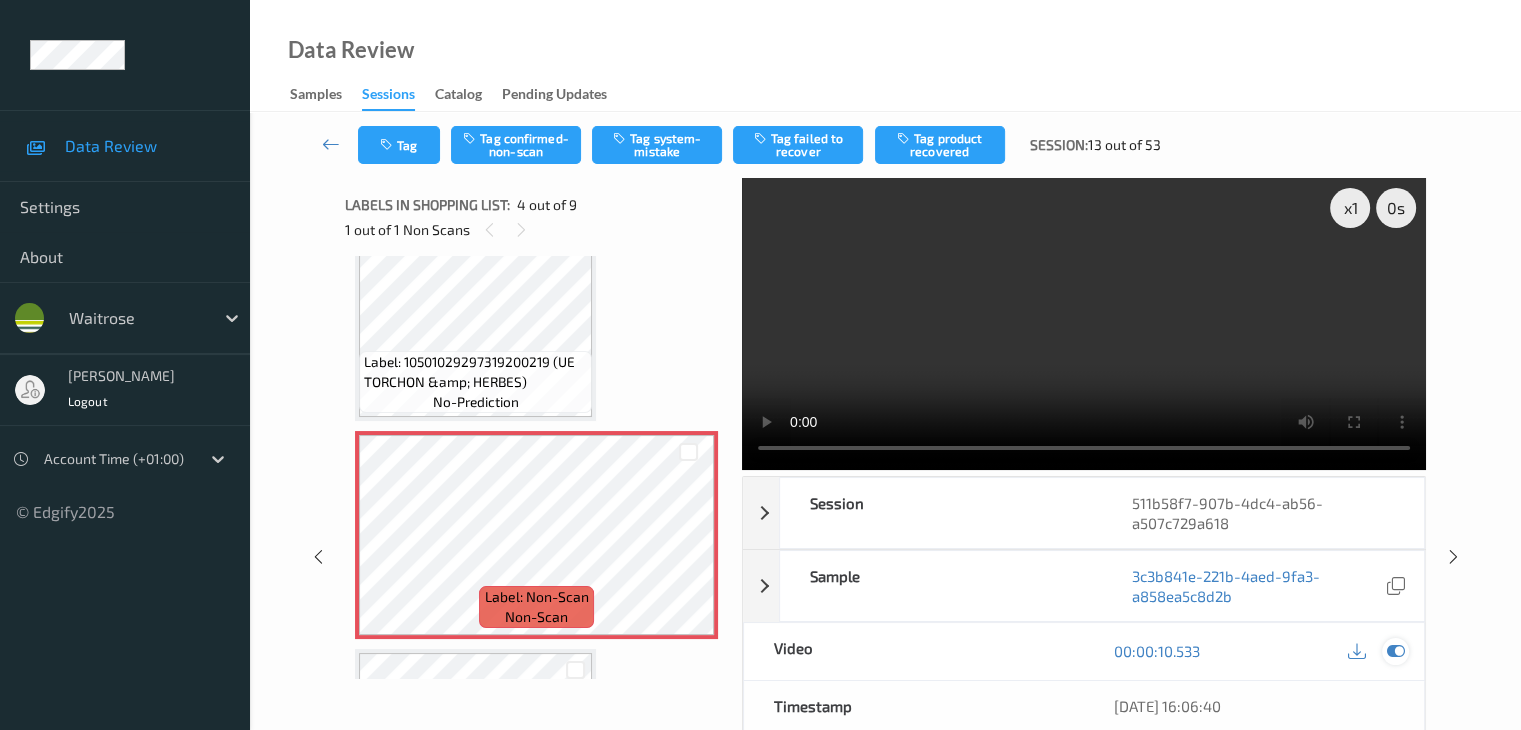 click at bounding box center [1395, 651] 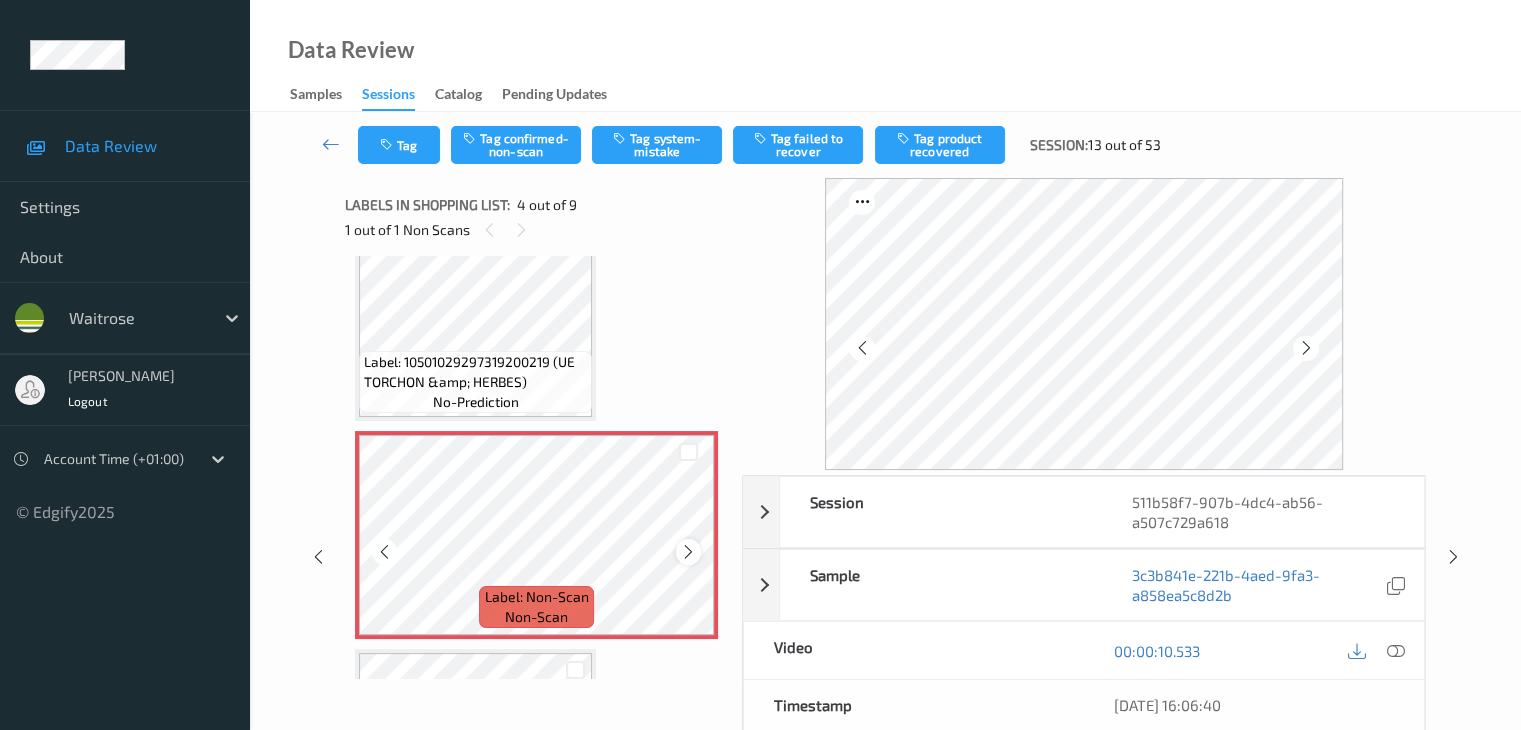 click at bounding box center (688, 552) 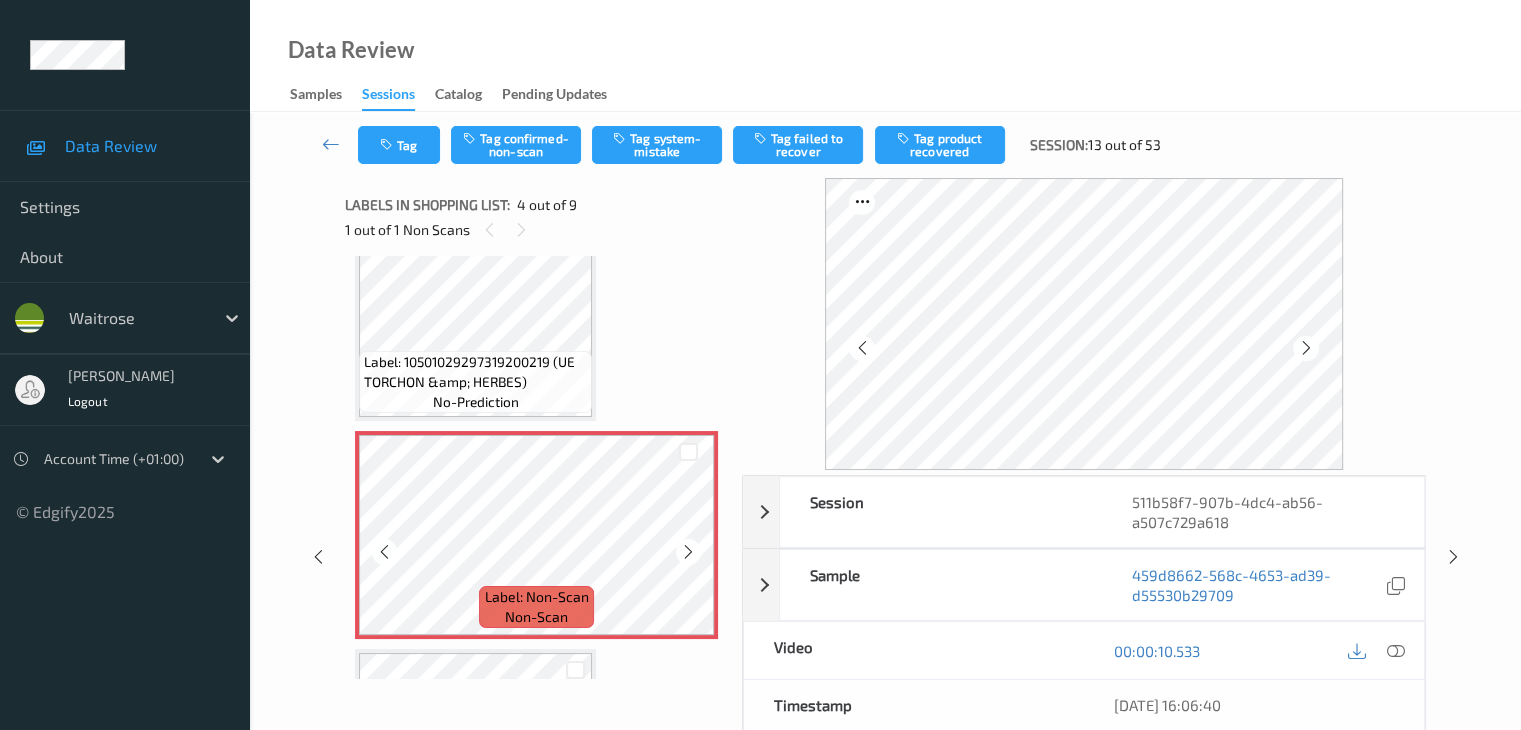 click at bounding box center (688, 552) 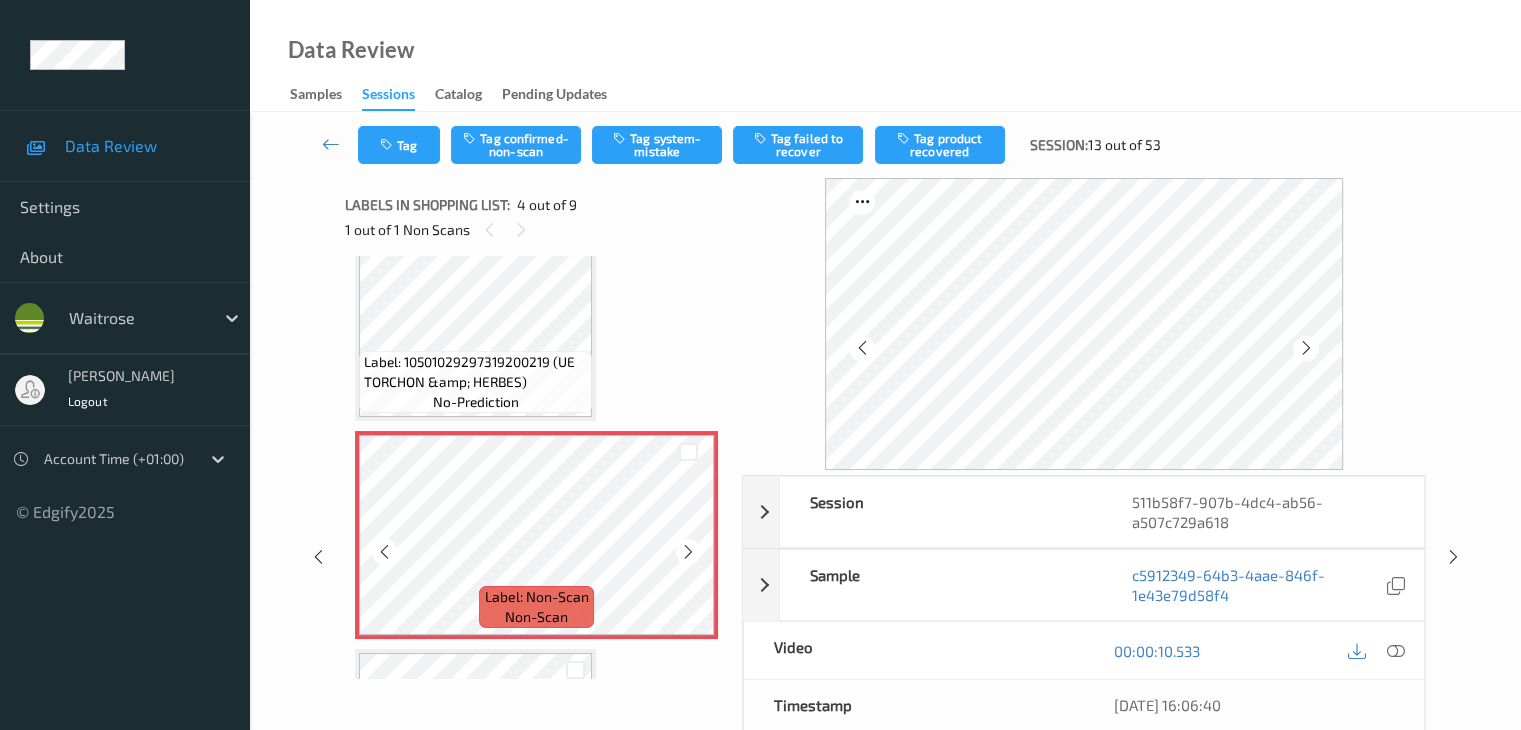 click at bounding box center [688, 552] 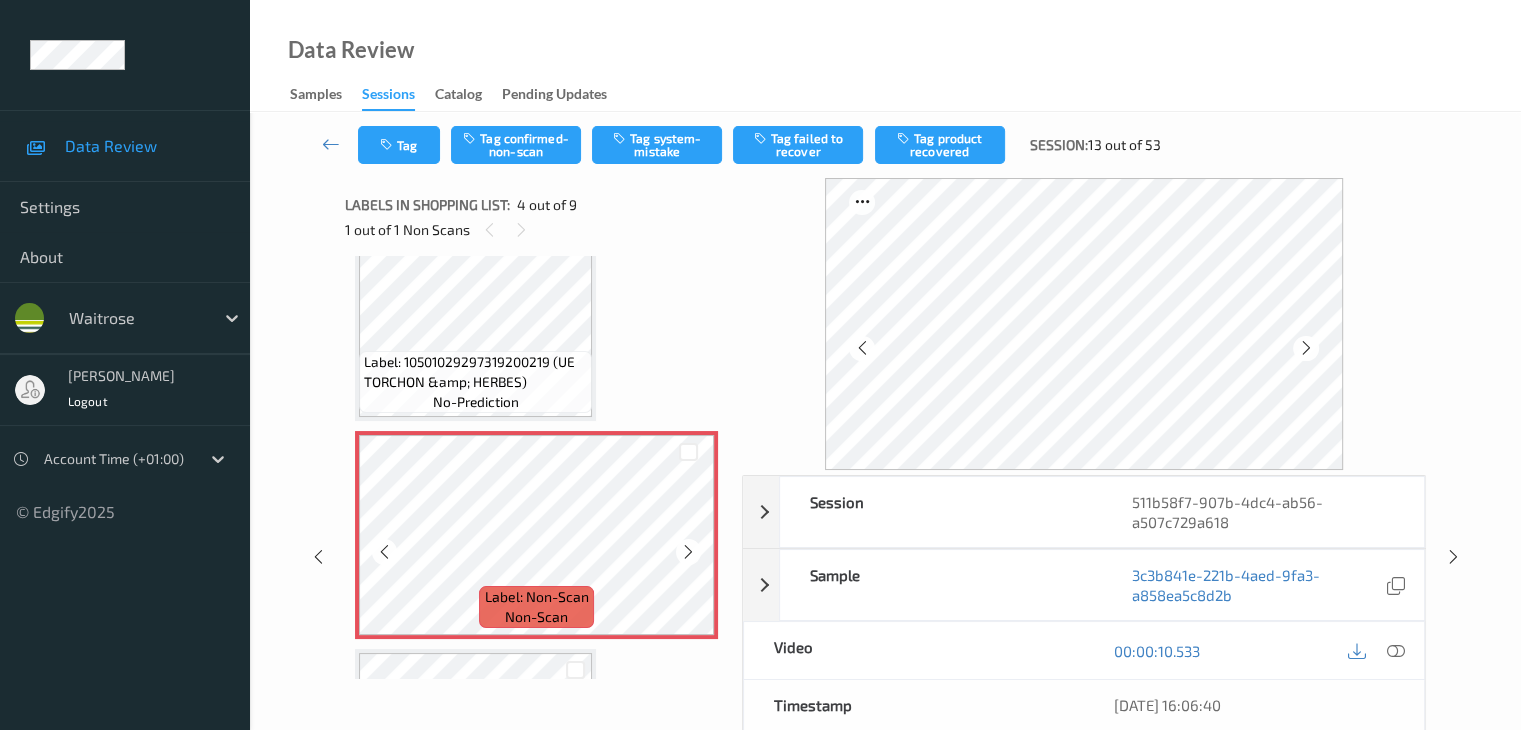 click at bounding box center (688, 552) 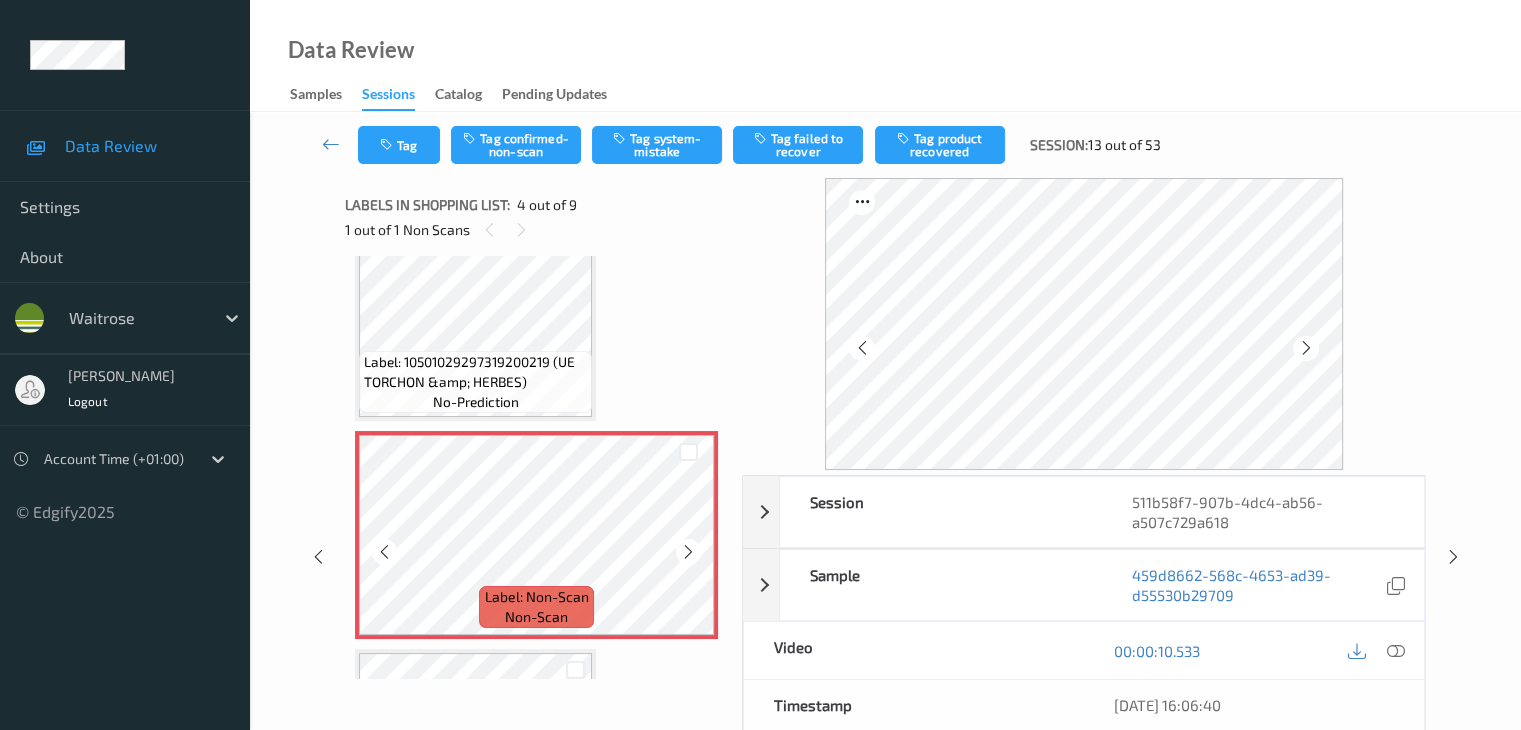 click at bounding box center [688, 552] 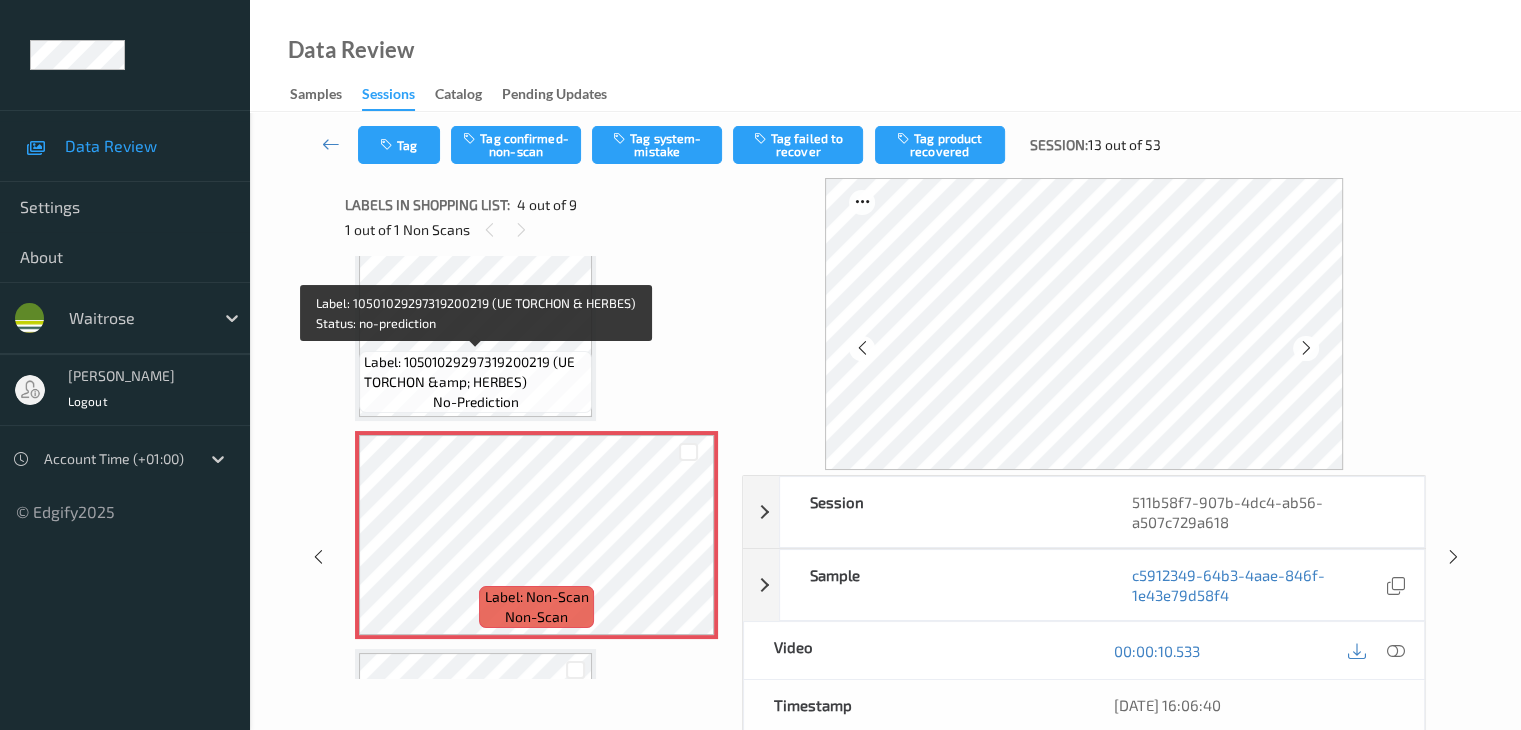 click on "no-prediction" at bounding box center [476, 402] 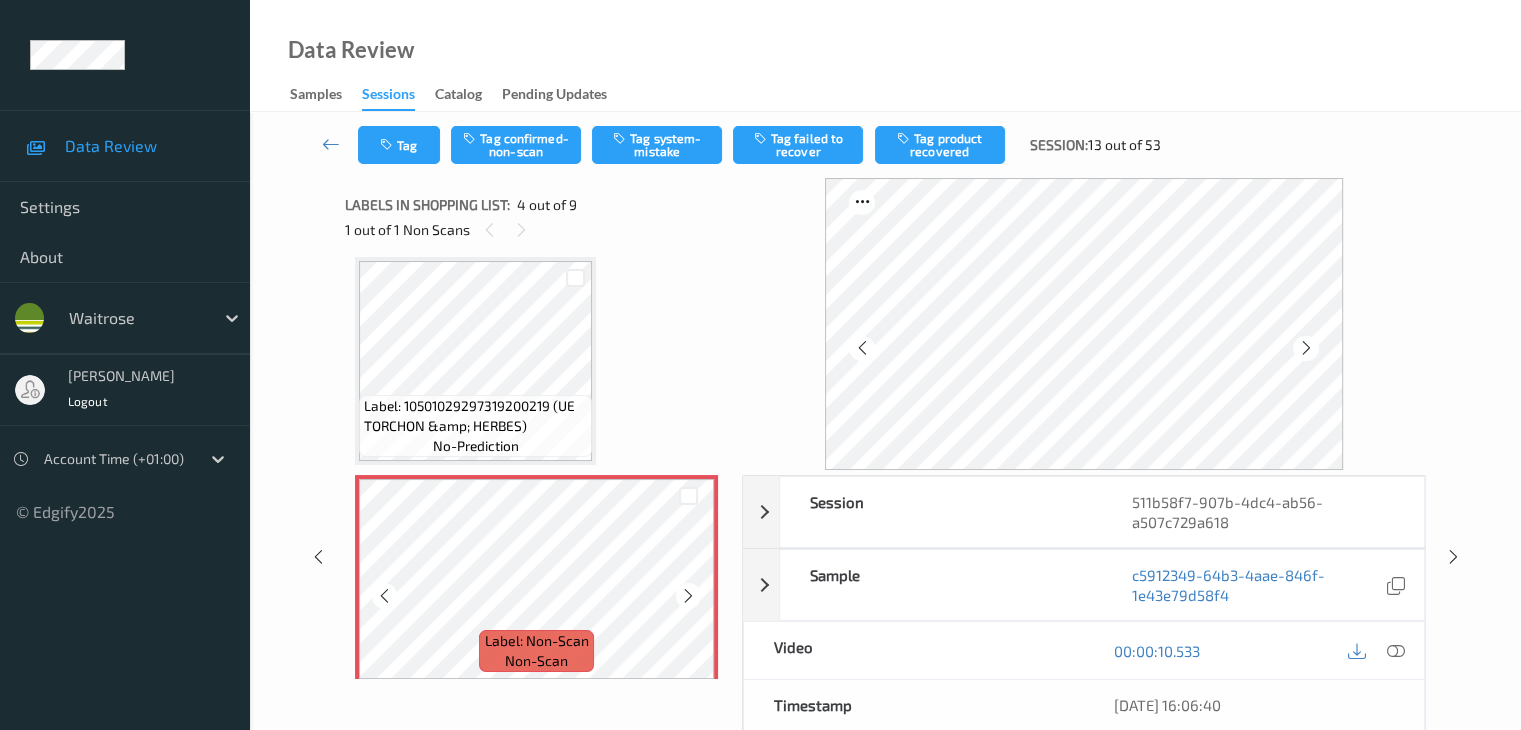 scroll, scrollTop: 389, scrollLeft: 0, axis: vertical 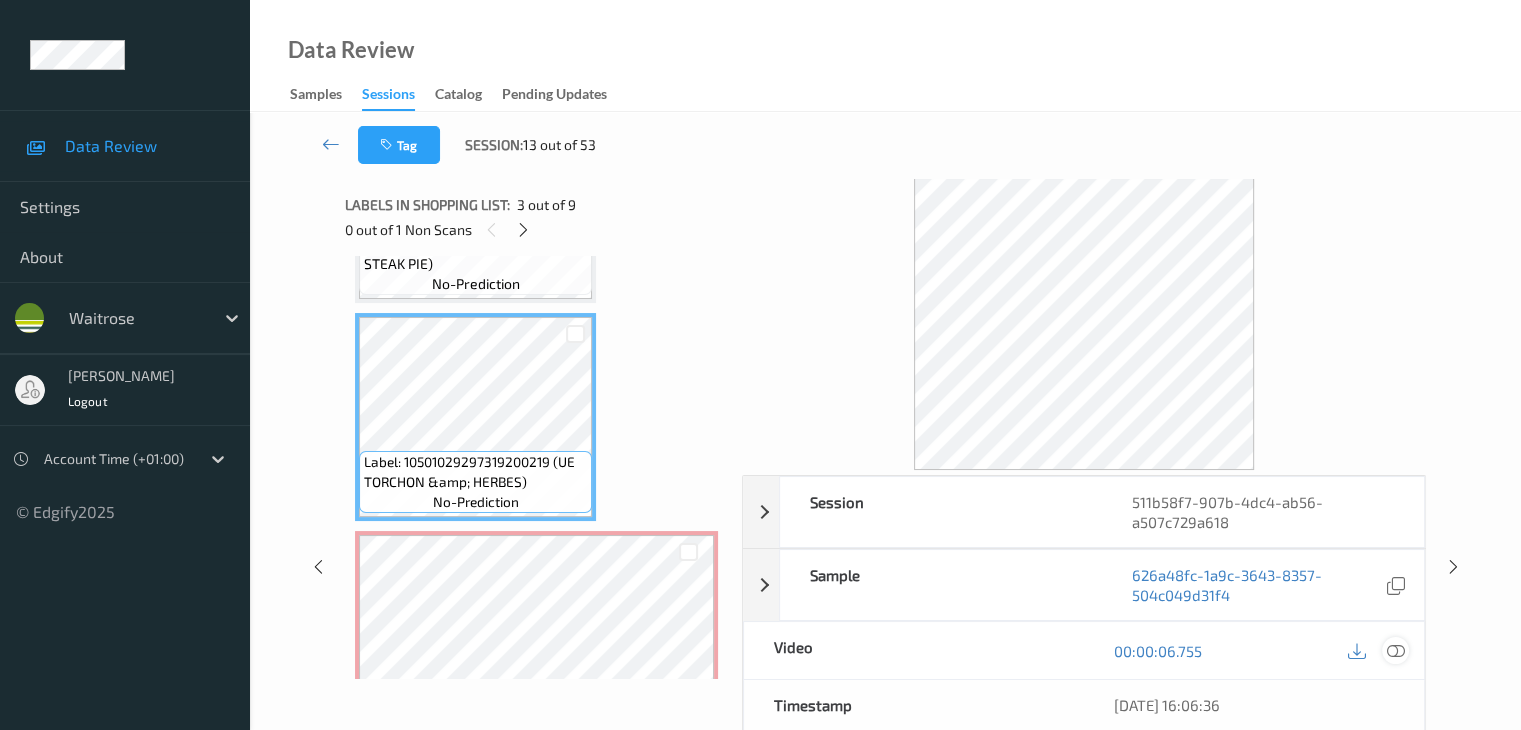 click at bounding box center (1395, 651) 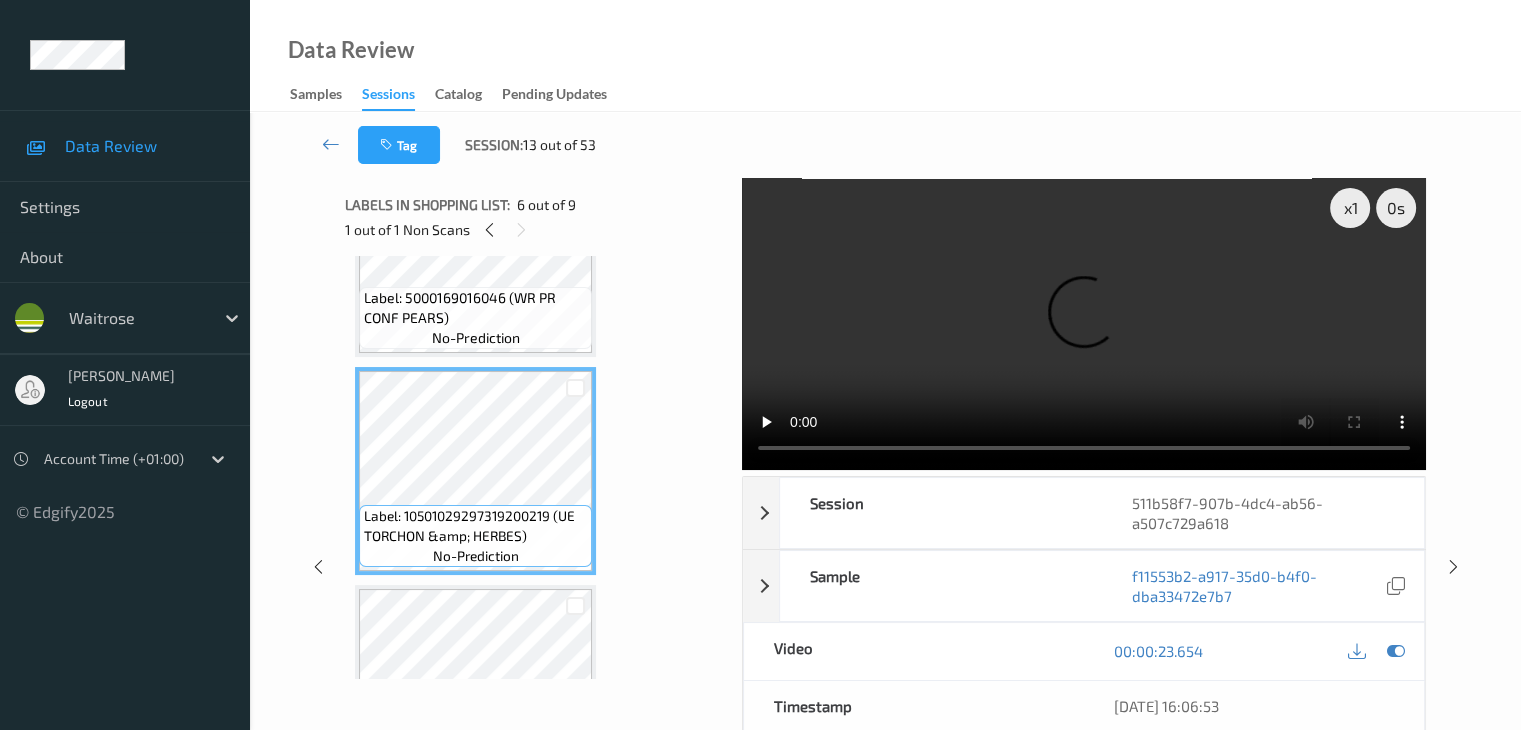 scroll, scrollTop: 689, scrollLeft: 0, axis: vertical 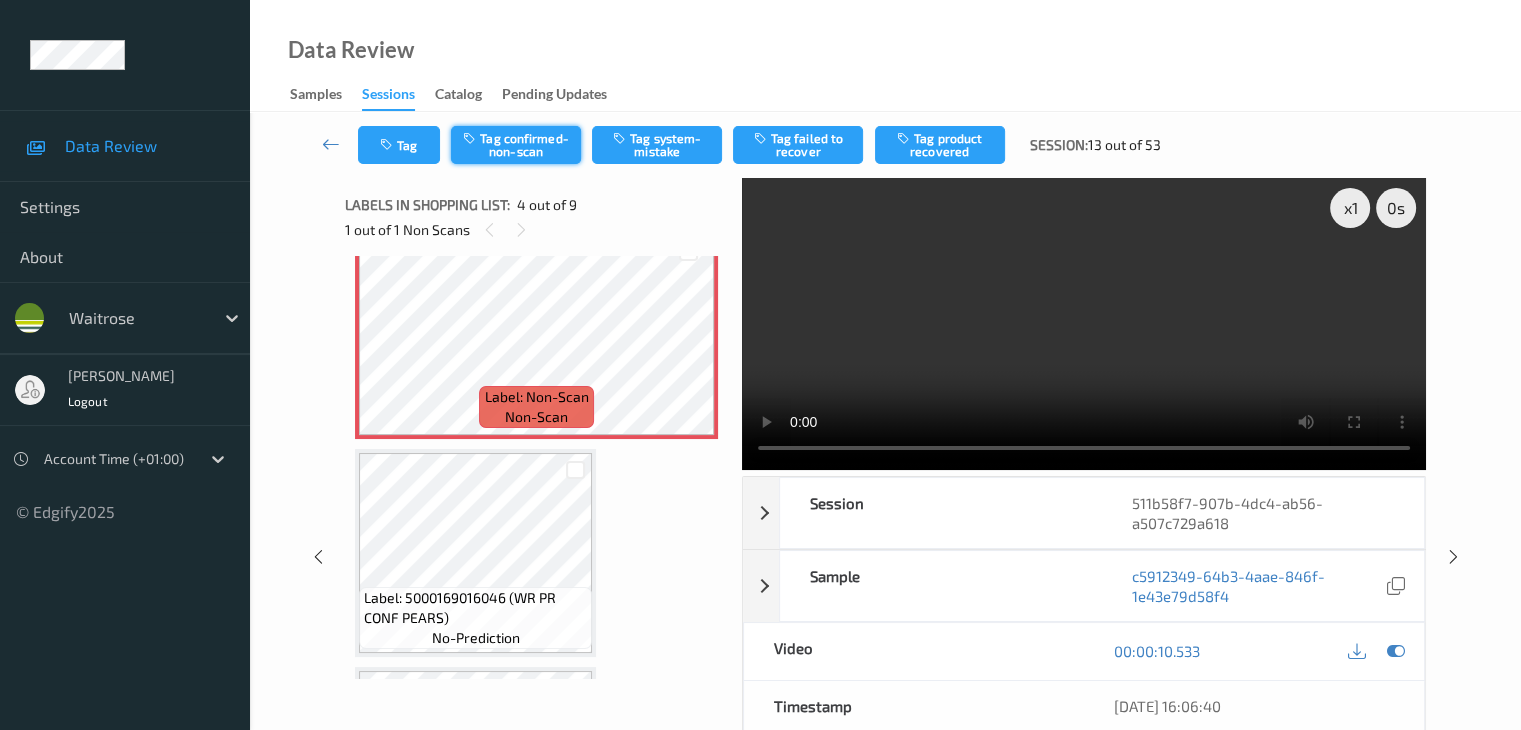 click on "Tag   confirmed-non-scan" at bounding box center (516, 145) 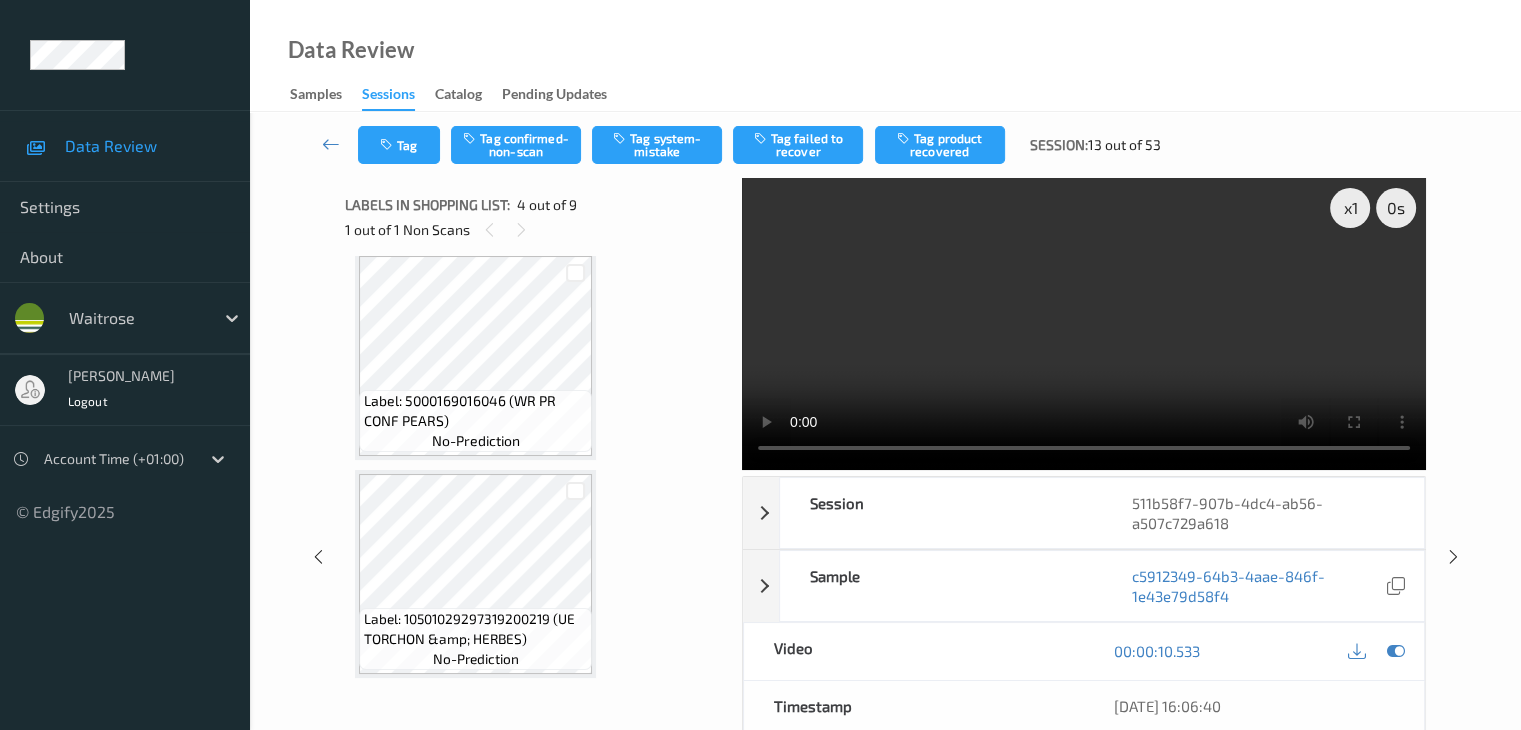 scroll, scrollTop: 889, scrollLeft: 0, axis: vertical 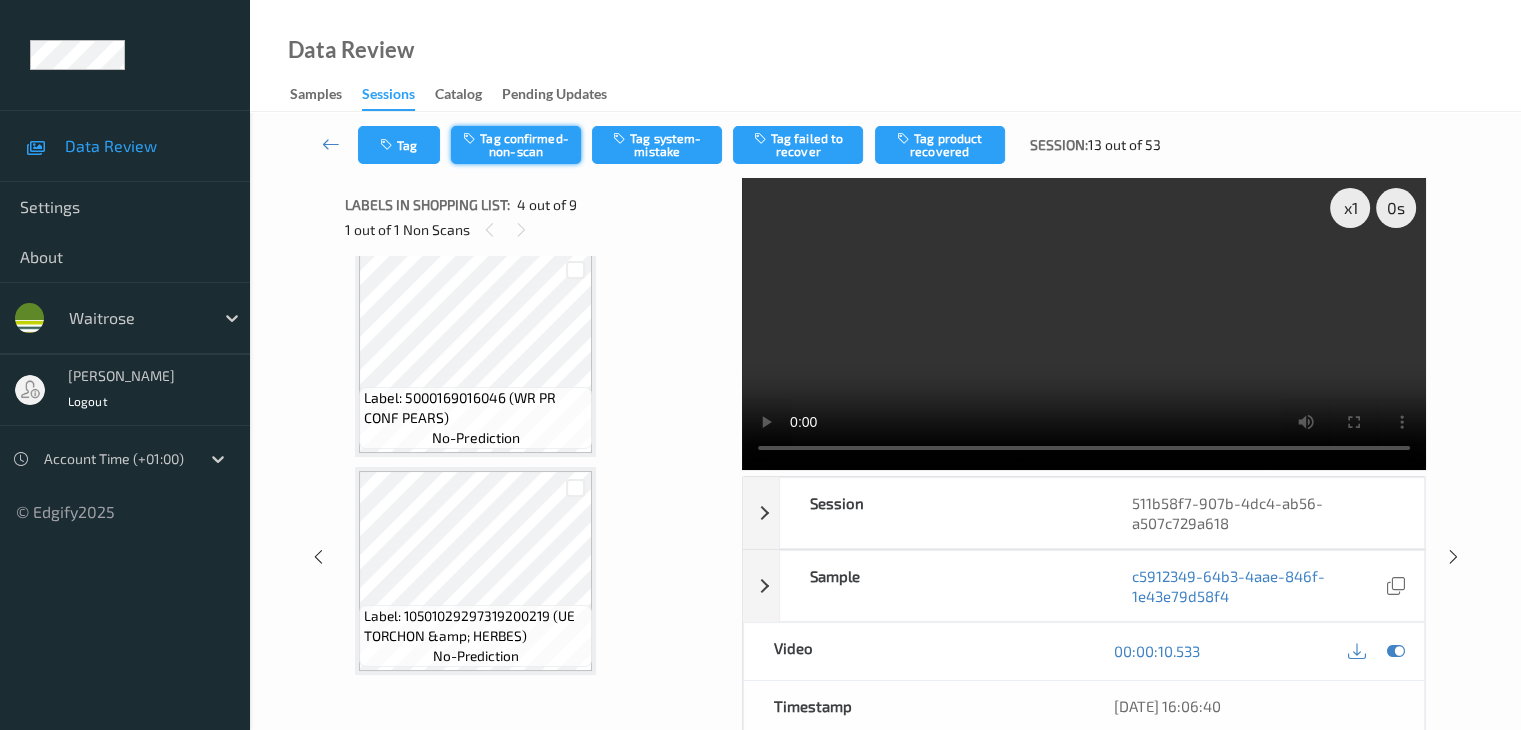 click on "Tag   confirmed-non-scan" at bounding box center (516, 145) 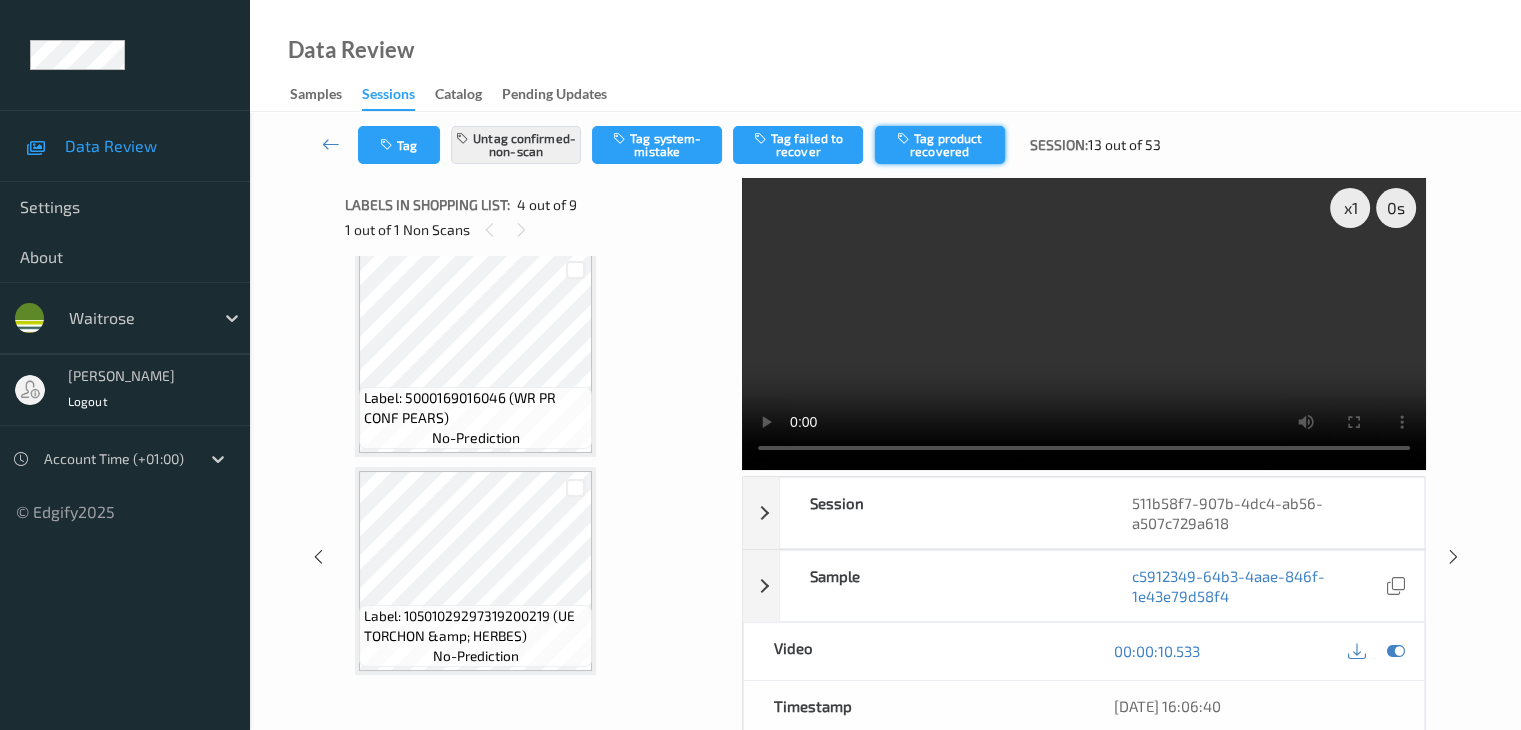 click on "Tag   product recovered" at bounding box center (940, 145) 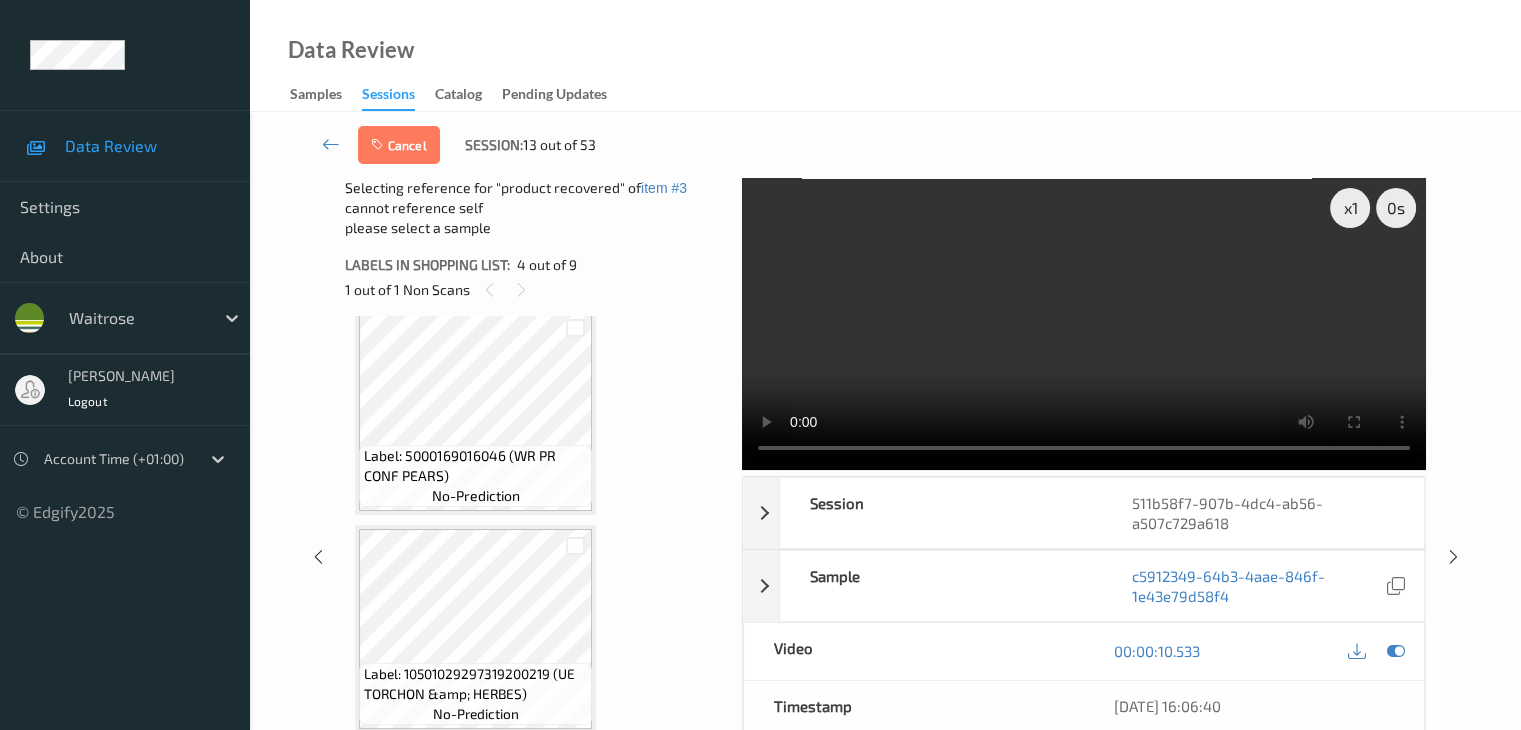 scroll, scrollTop: 889, scrollLeft: 0, axis: vertical 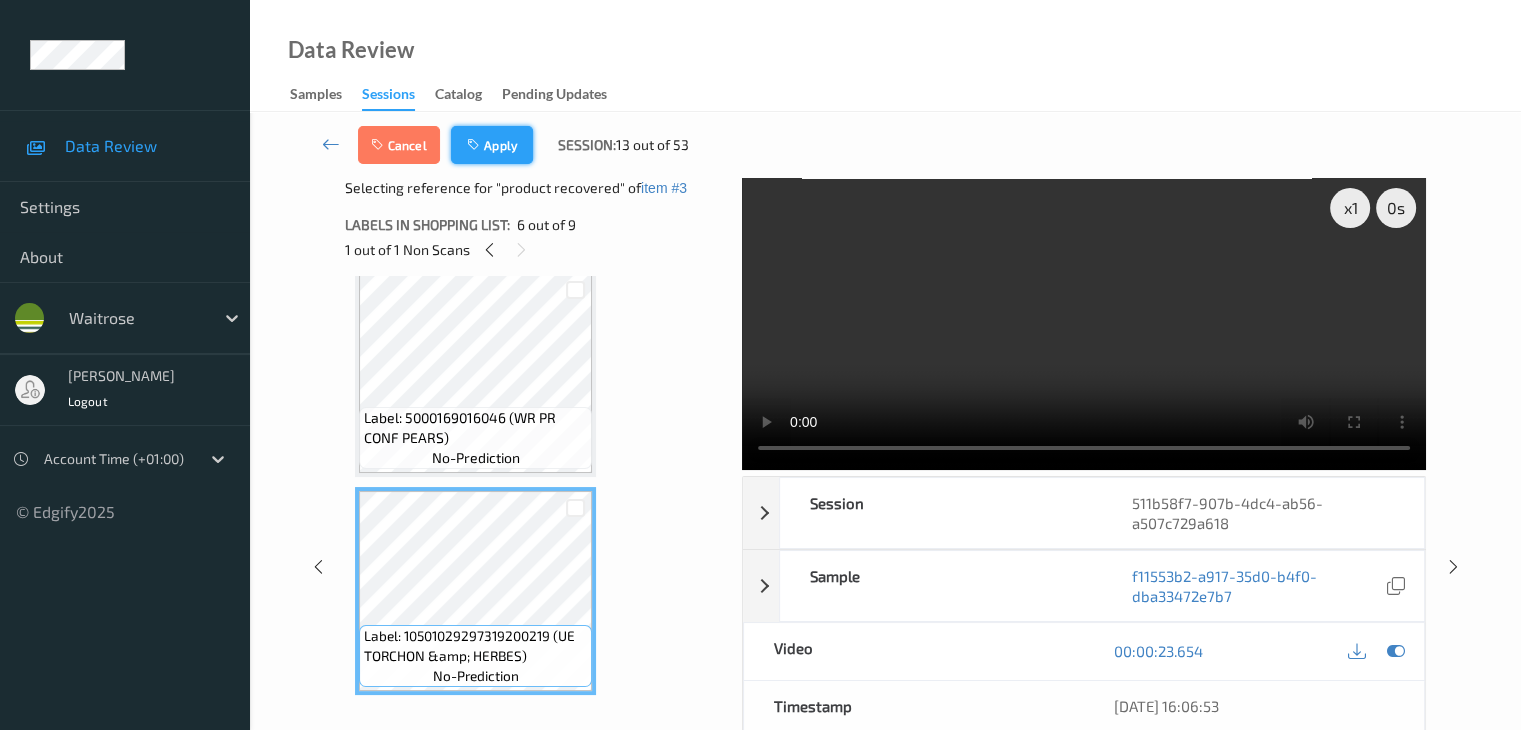 click on "Apply" at bounding box center (492, 145) 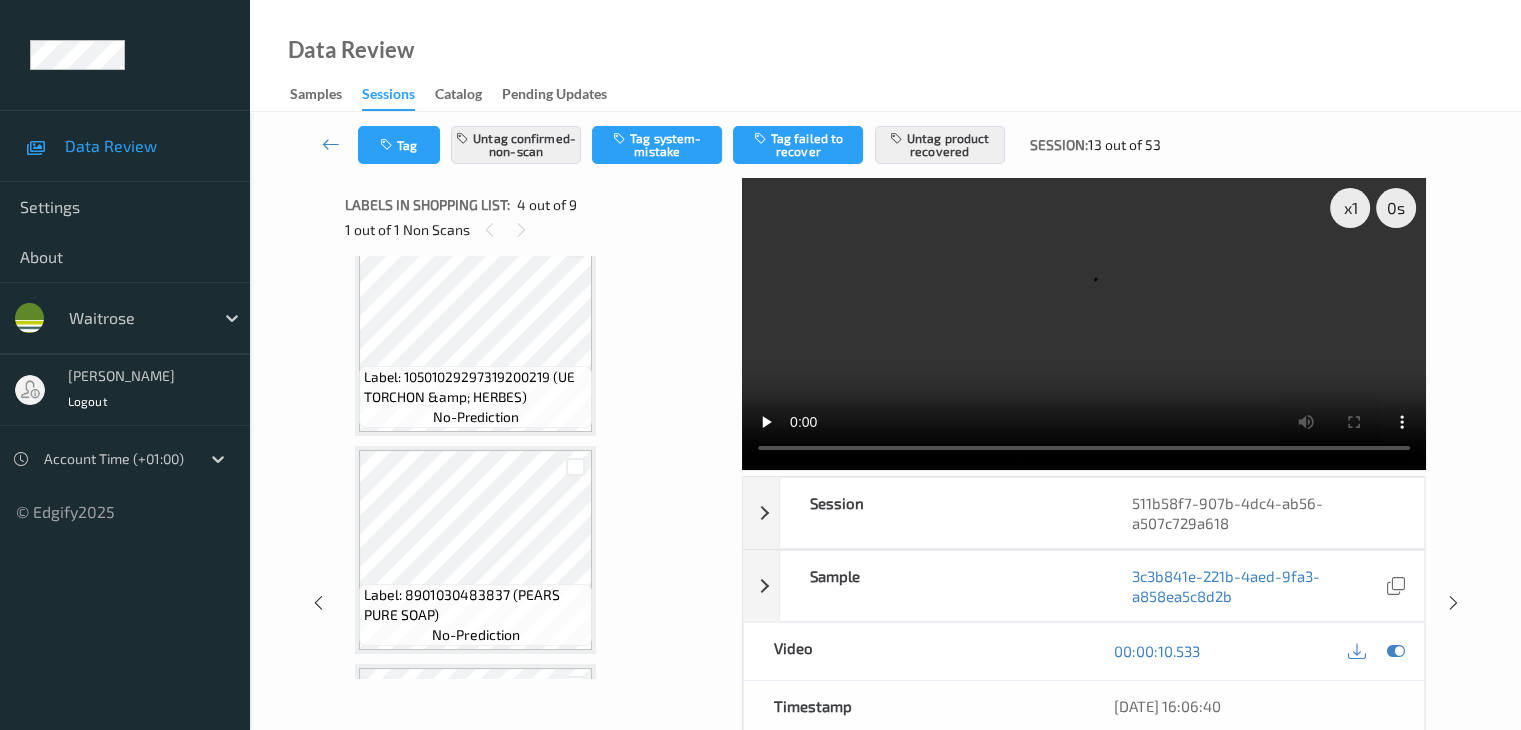 scroll, scrollTop: 1146, scrollLeft: 0, axis: vertical 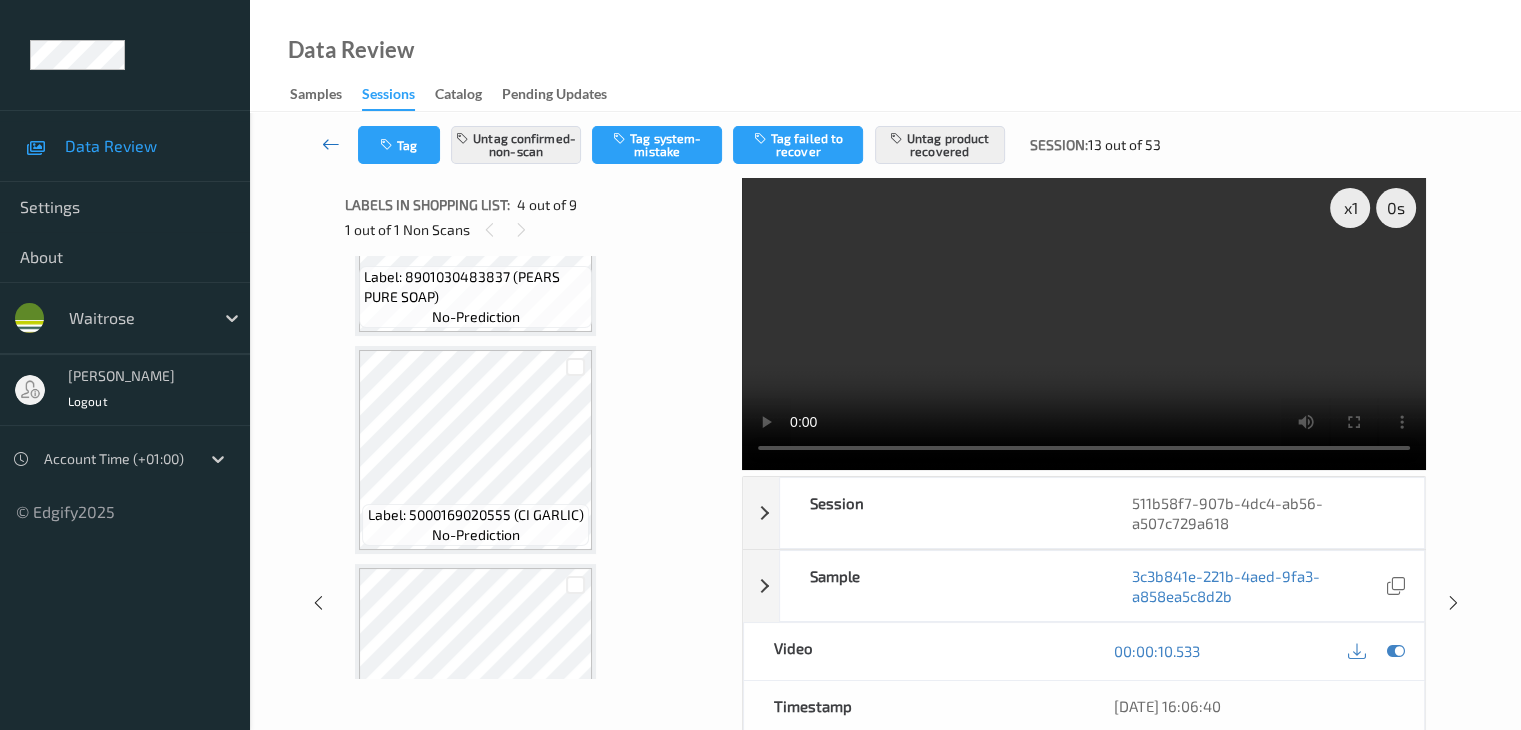 click at bounding box center (331, 144) 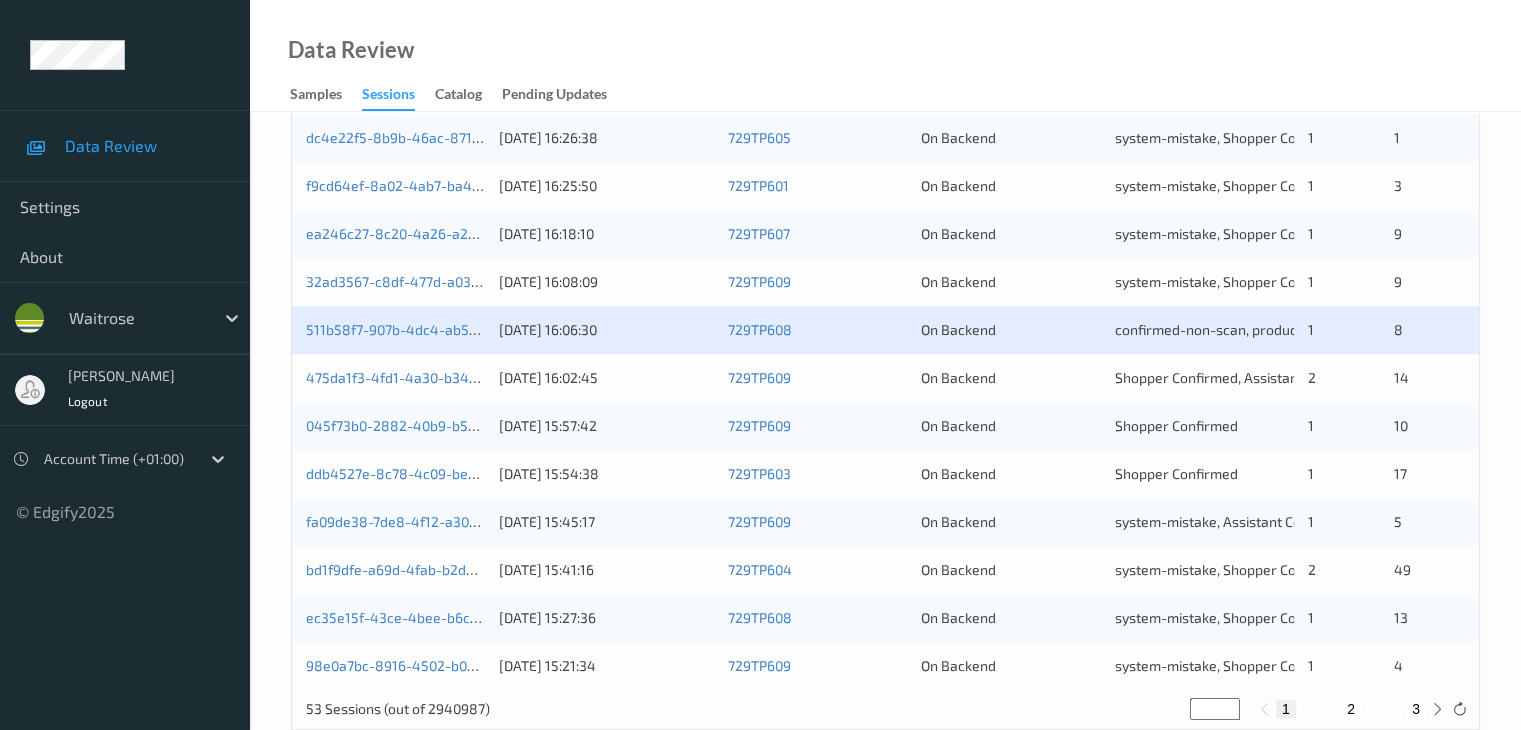 scroll, scrollTop: 900, scrollLeft: 0, axis: vertical 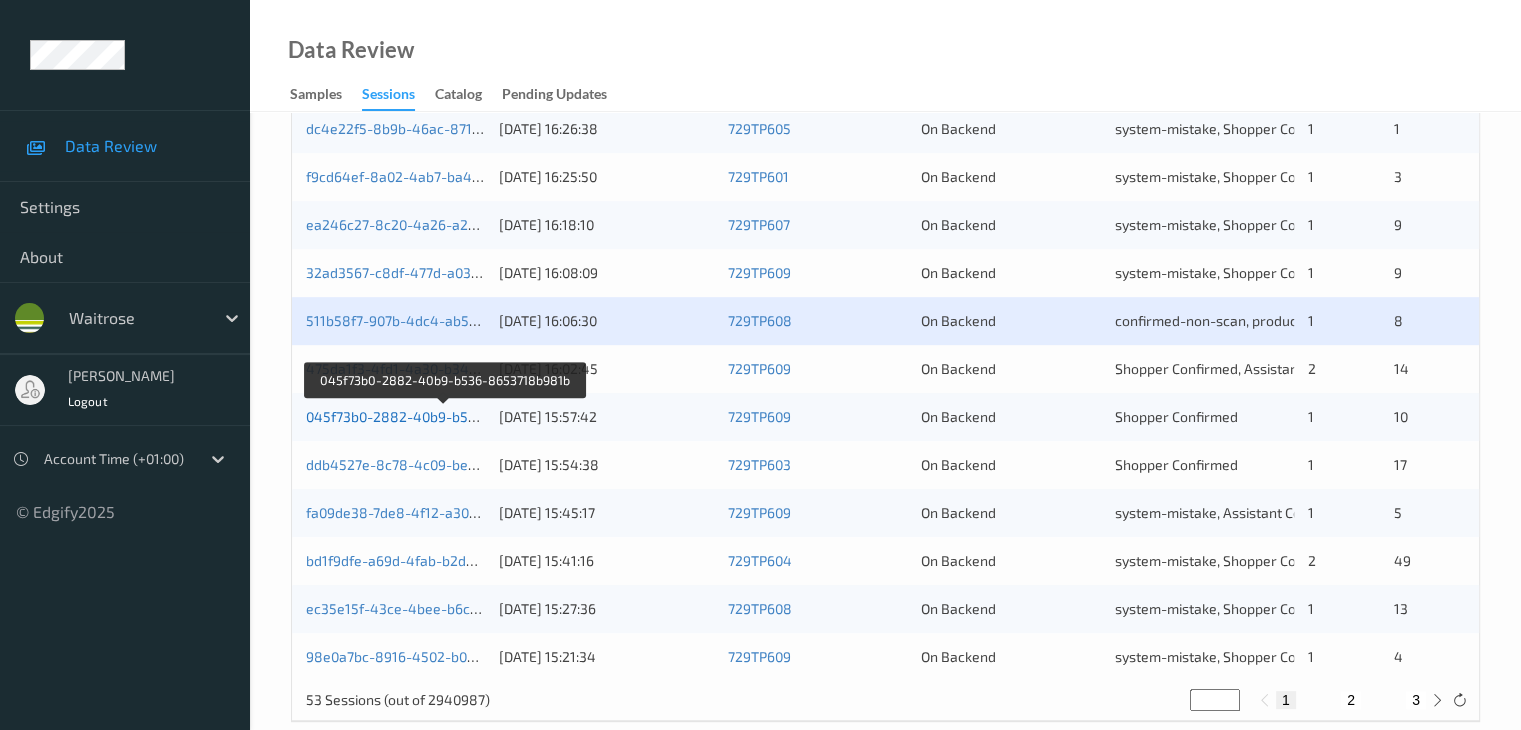 click on "045f73b0-2882-40b9-b536-8653718b981b" at bounding box center [445, 416] 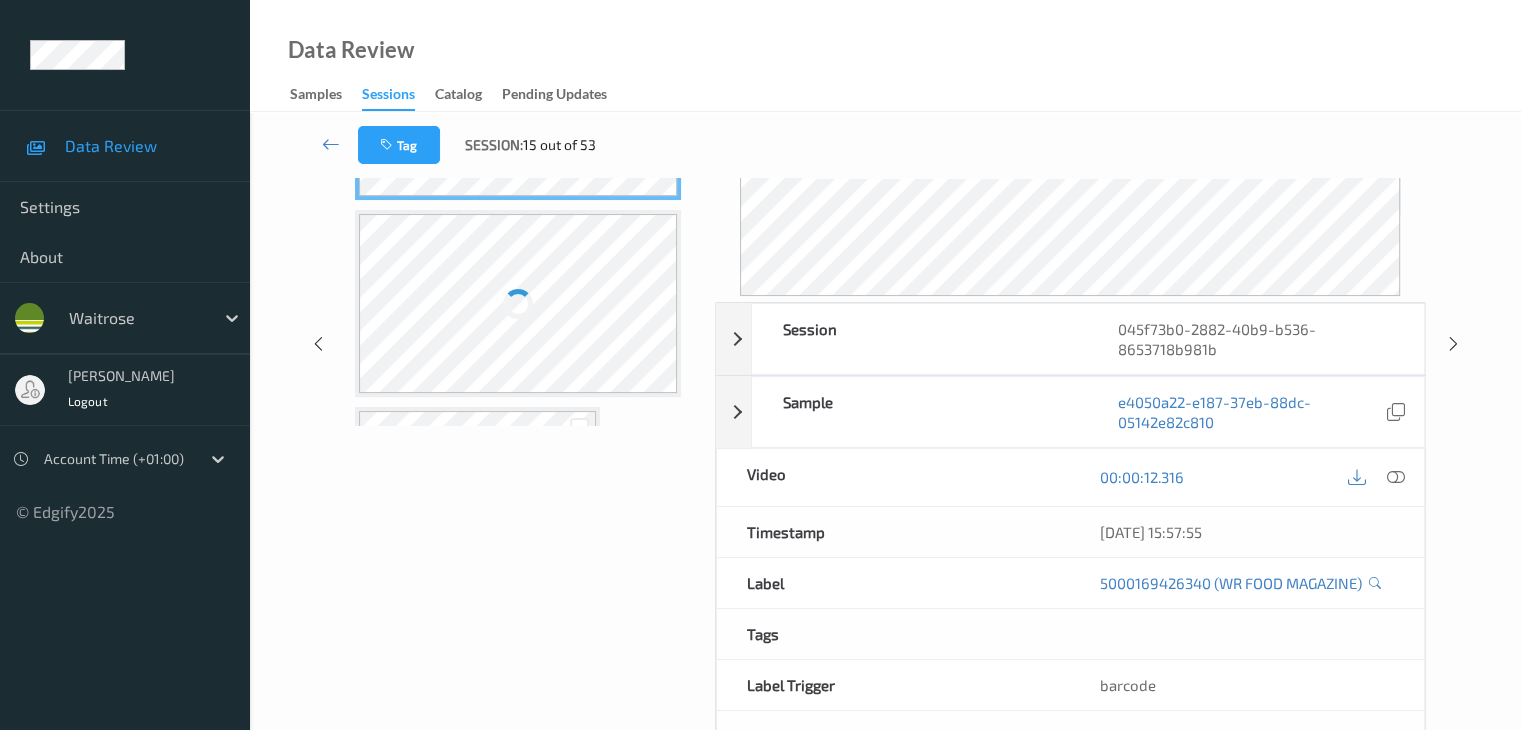 scroll, scrollTop: 24, scrollLeft: 0, axis: vertical 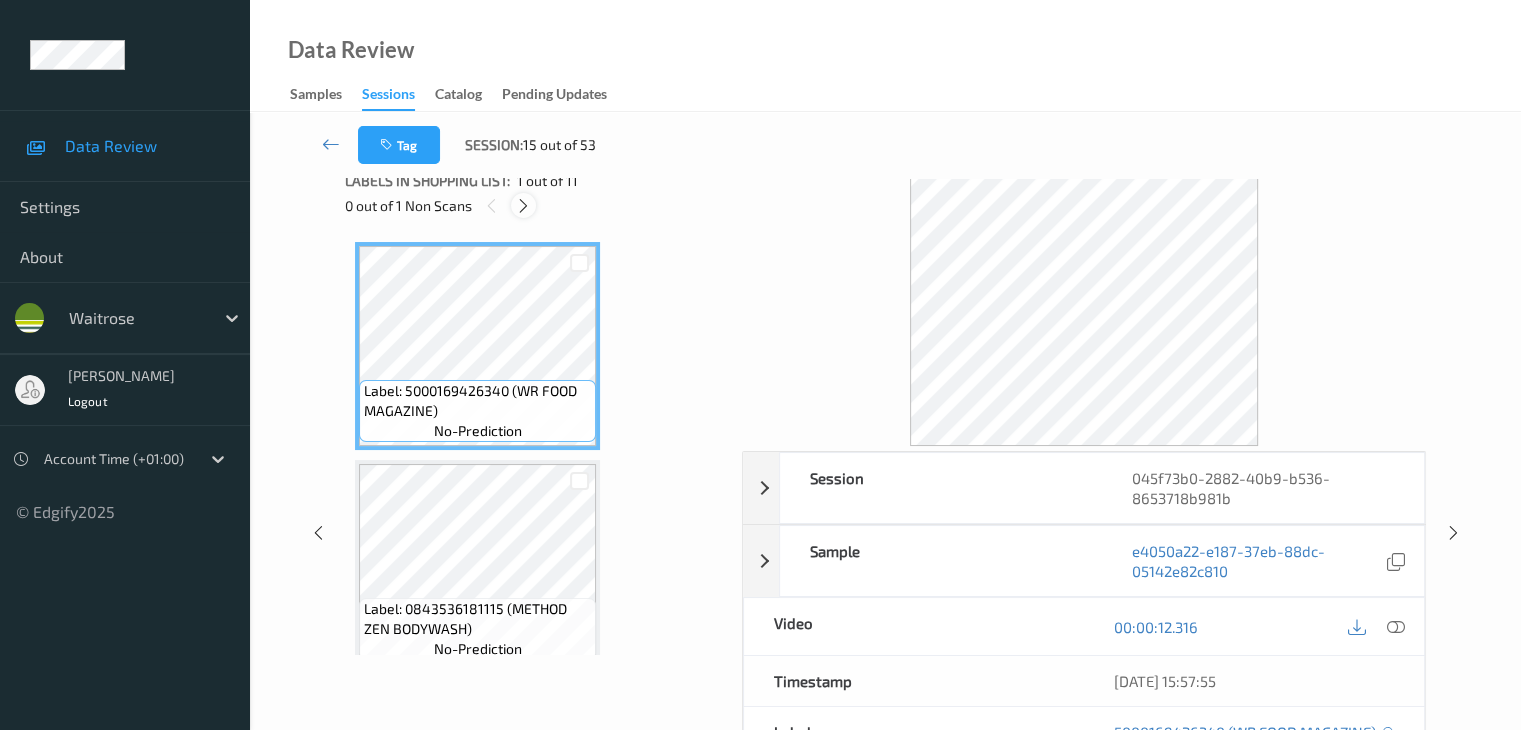 click at bounding box center (523, 205) 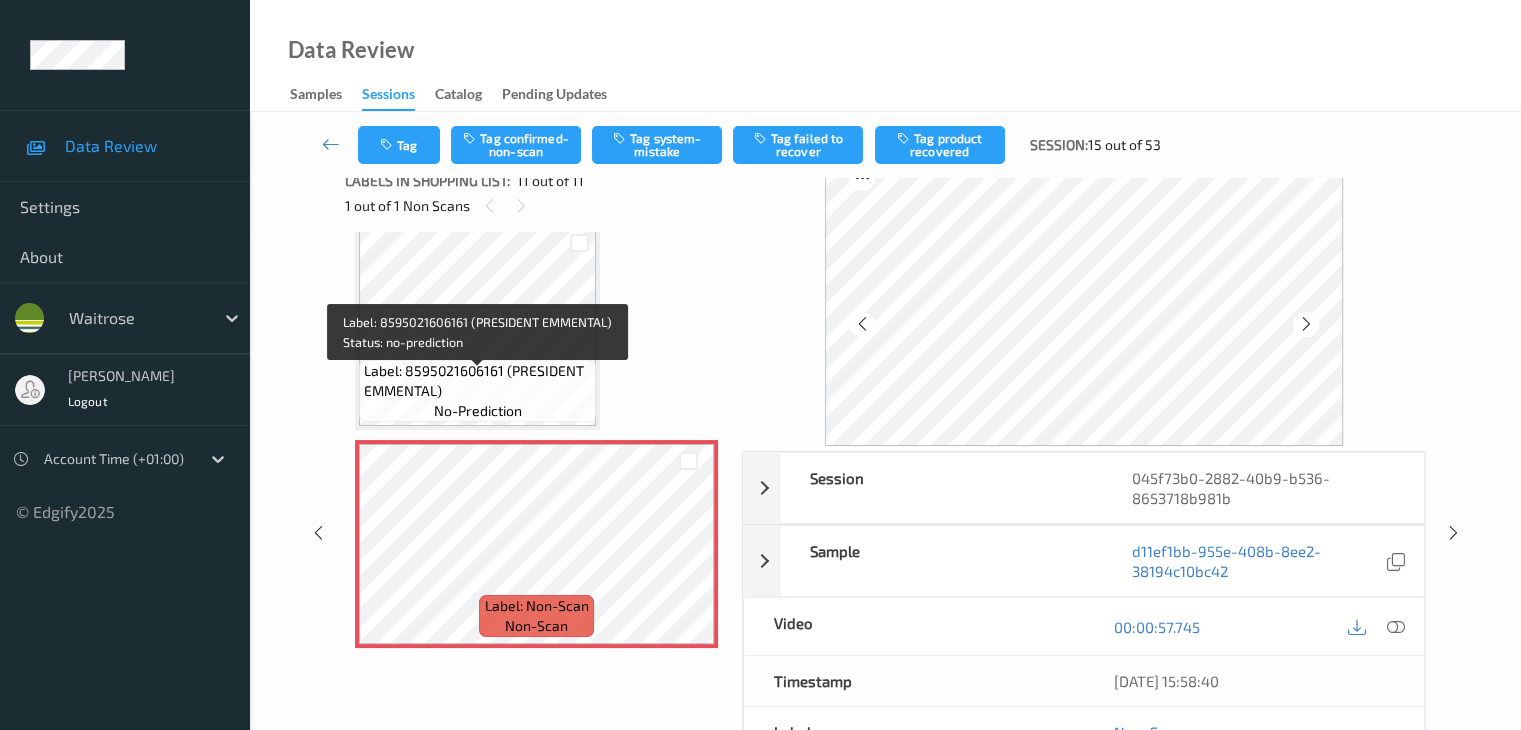 scroll, scrollTop: 1985, scrollLeft: 0, axis: vertical 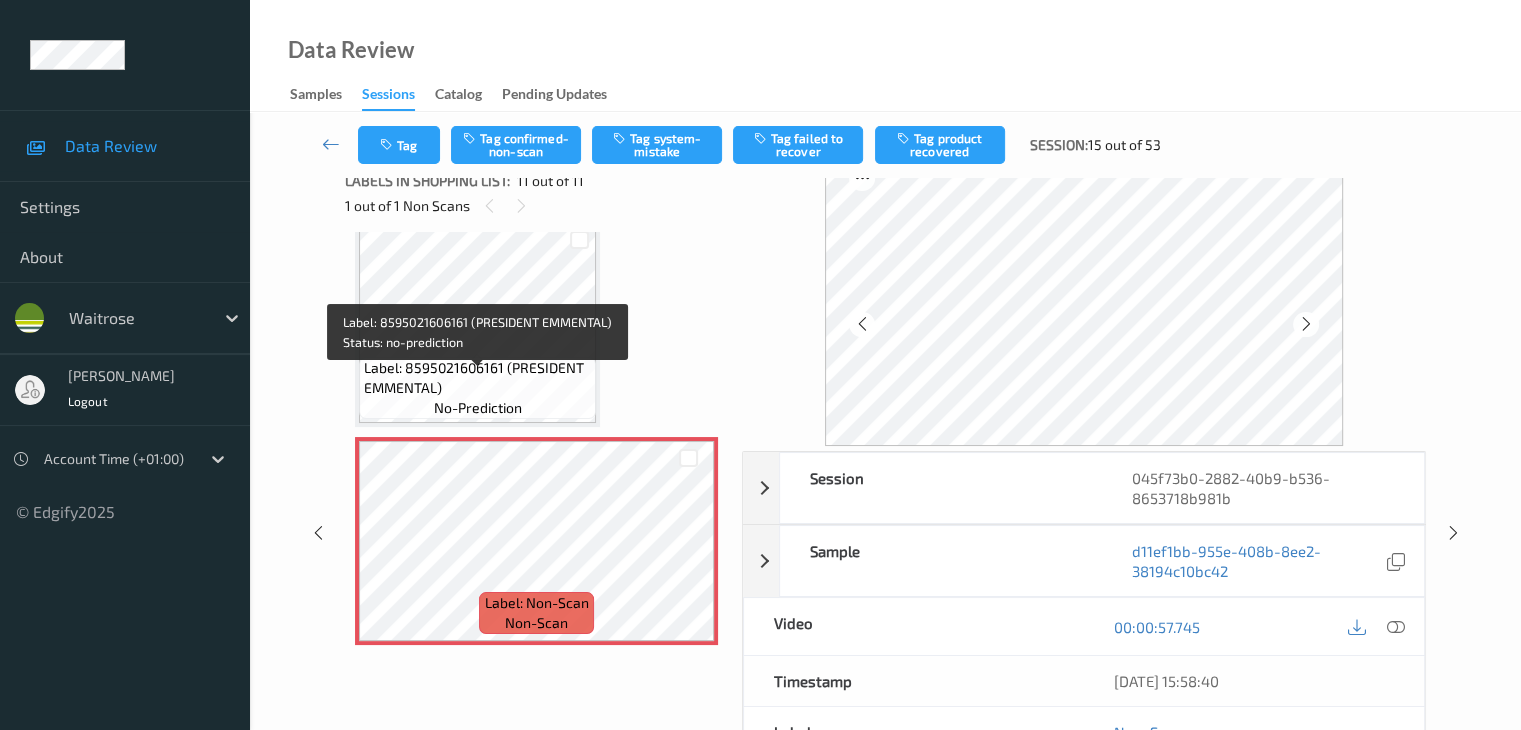 click on "Label: 8595021606161 (PRESIDENT EMMENTAL)" at bounding box center (477, 378) 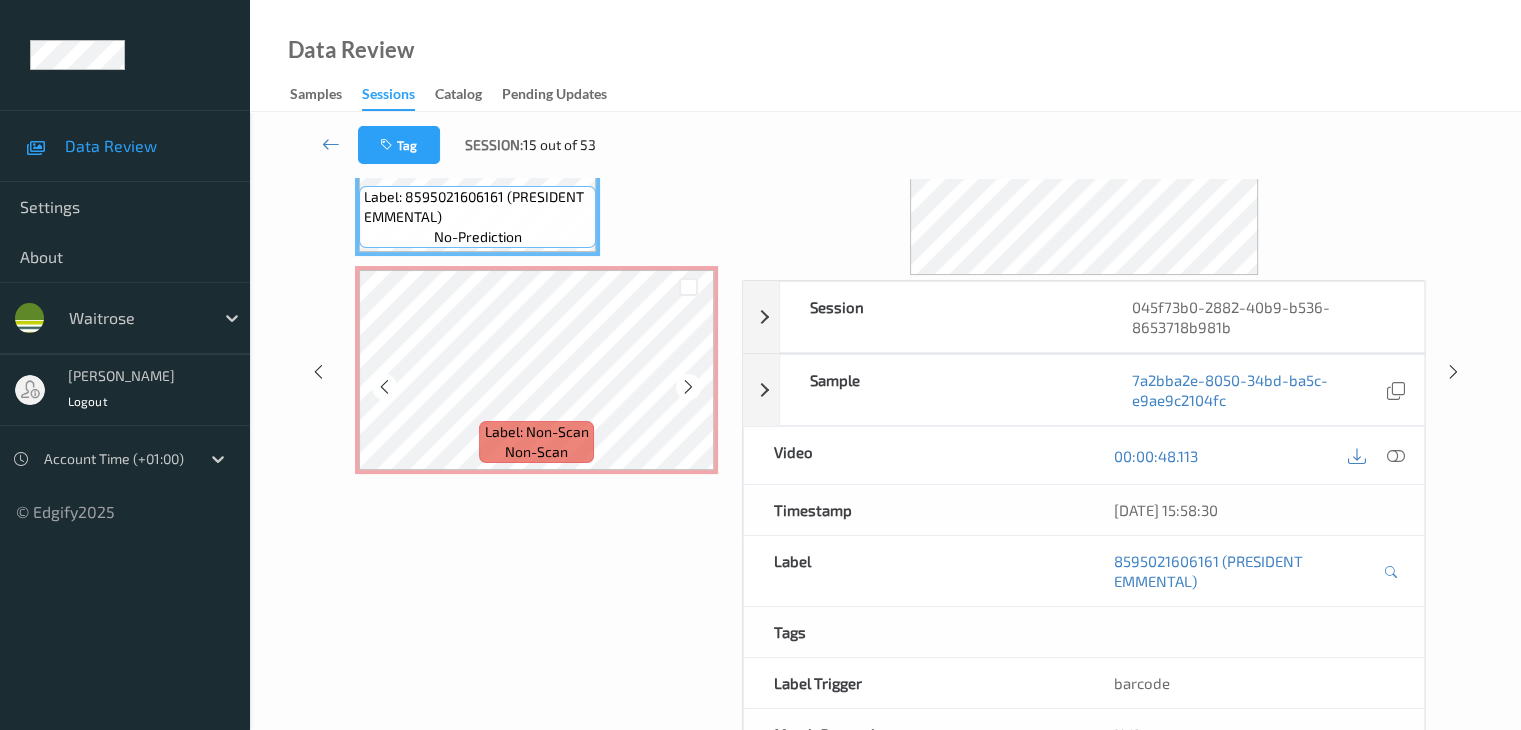 scroll, scrollTop: 224, scrollLeft: 0, axis: vertical 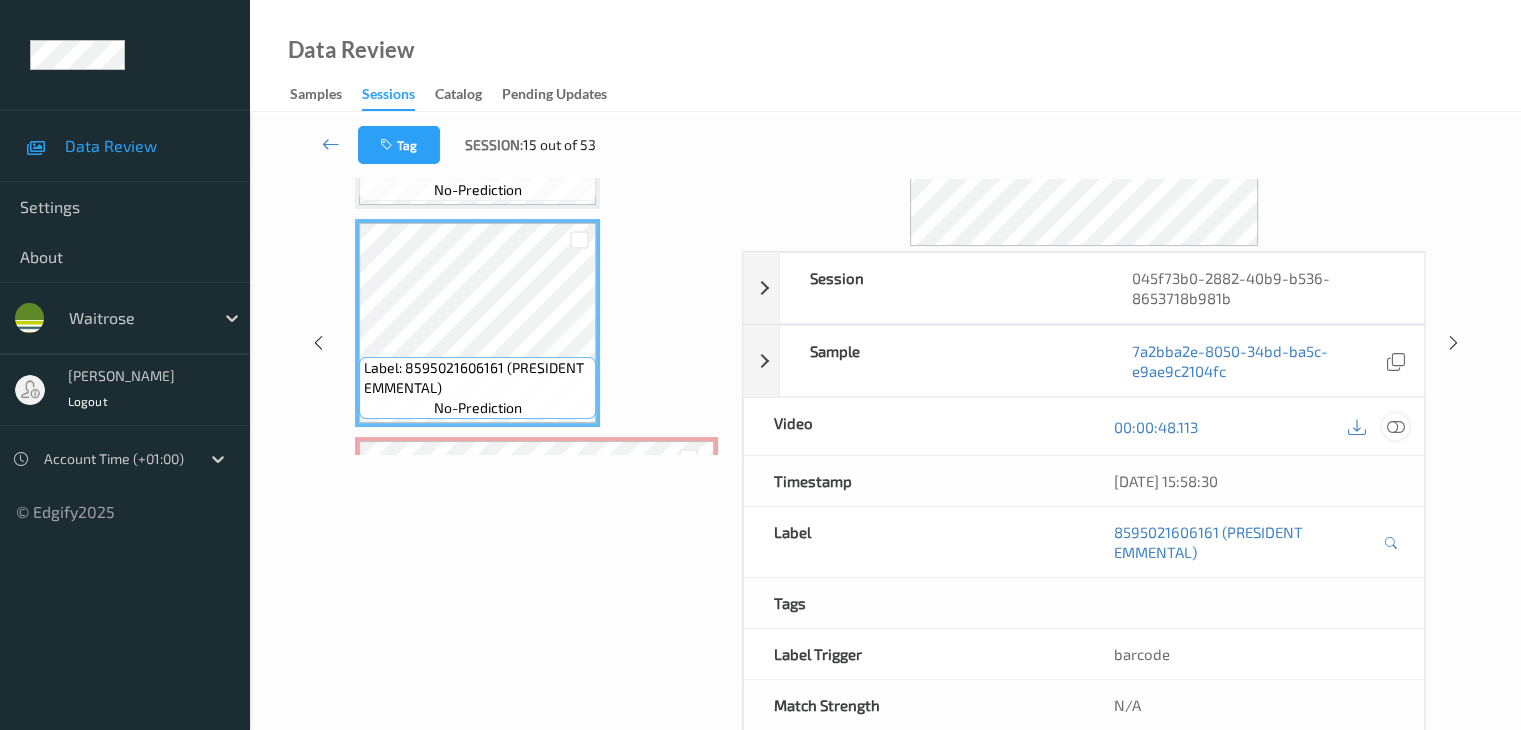 click at bounding box center (1395, 427) 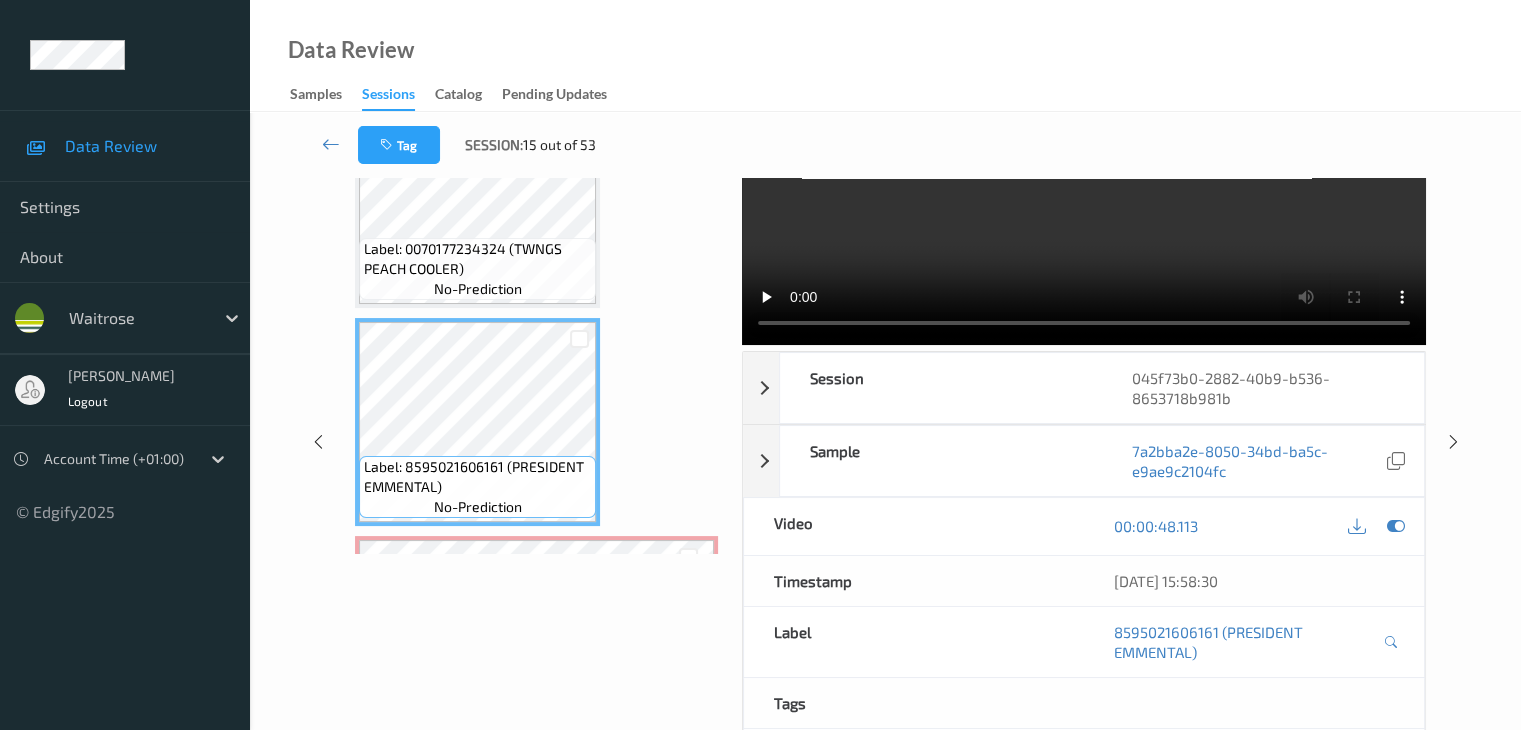 scroll, scrollTop: 24, scrollLeft: 0, axis: vertical 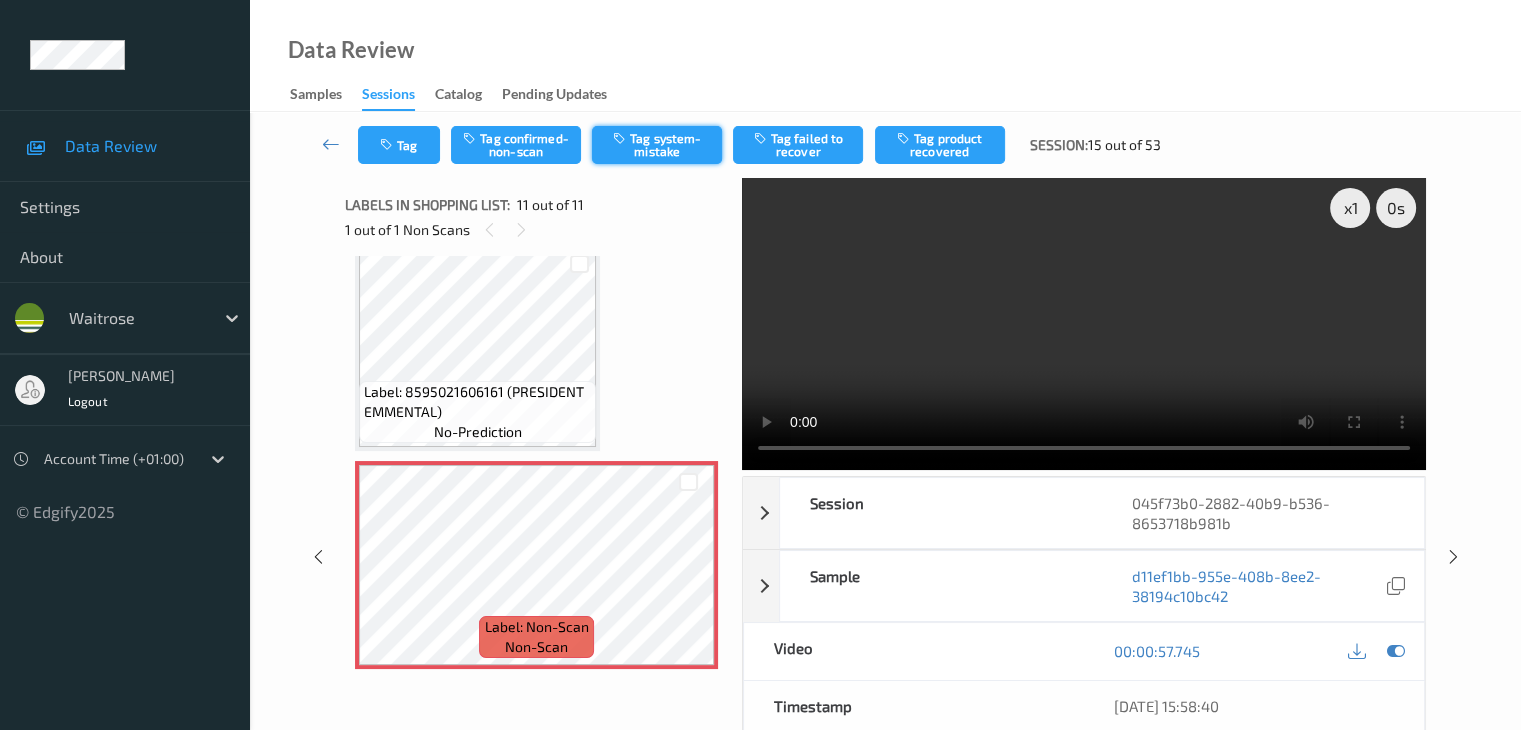 click on "Tag   system-mistake" at bounding box center (657, 145) 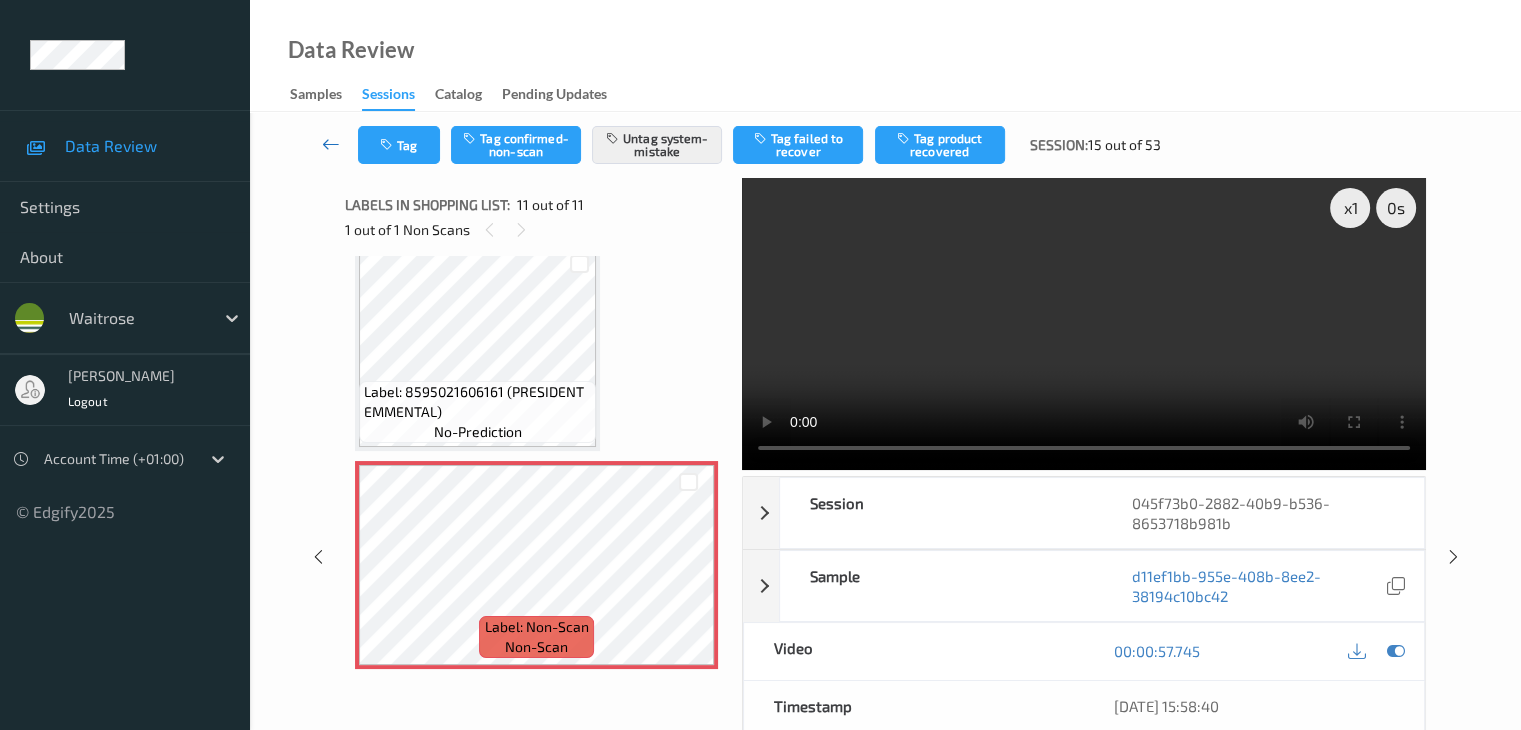 click at bounding box center (331, 144) 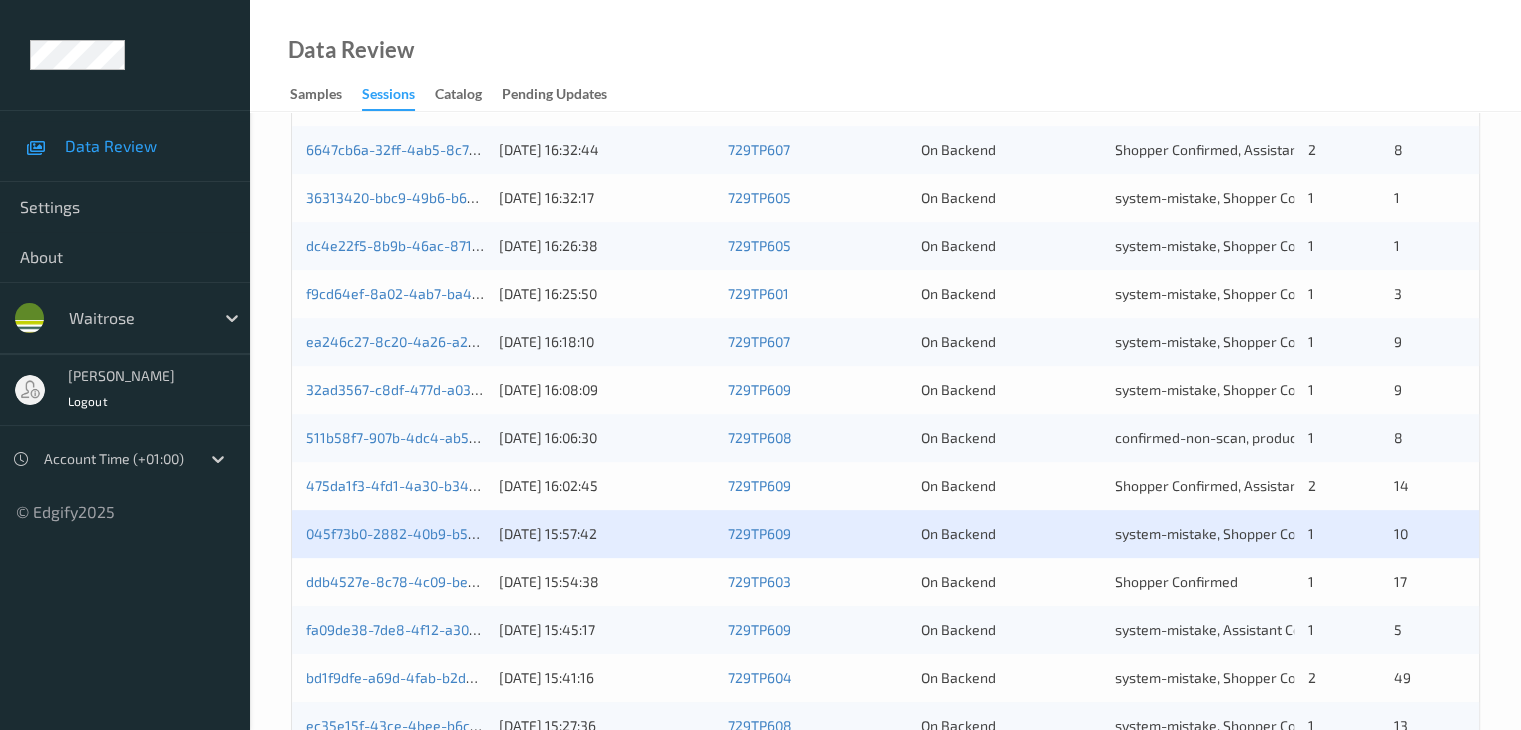 scroll, scrollTop: 800, scrollLeft: 0, axis: vertical 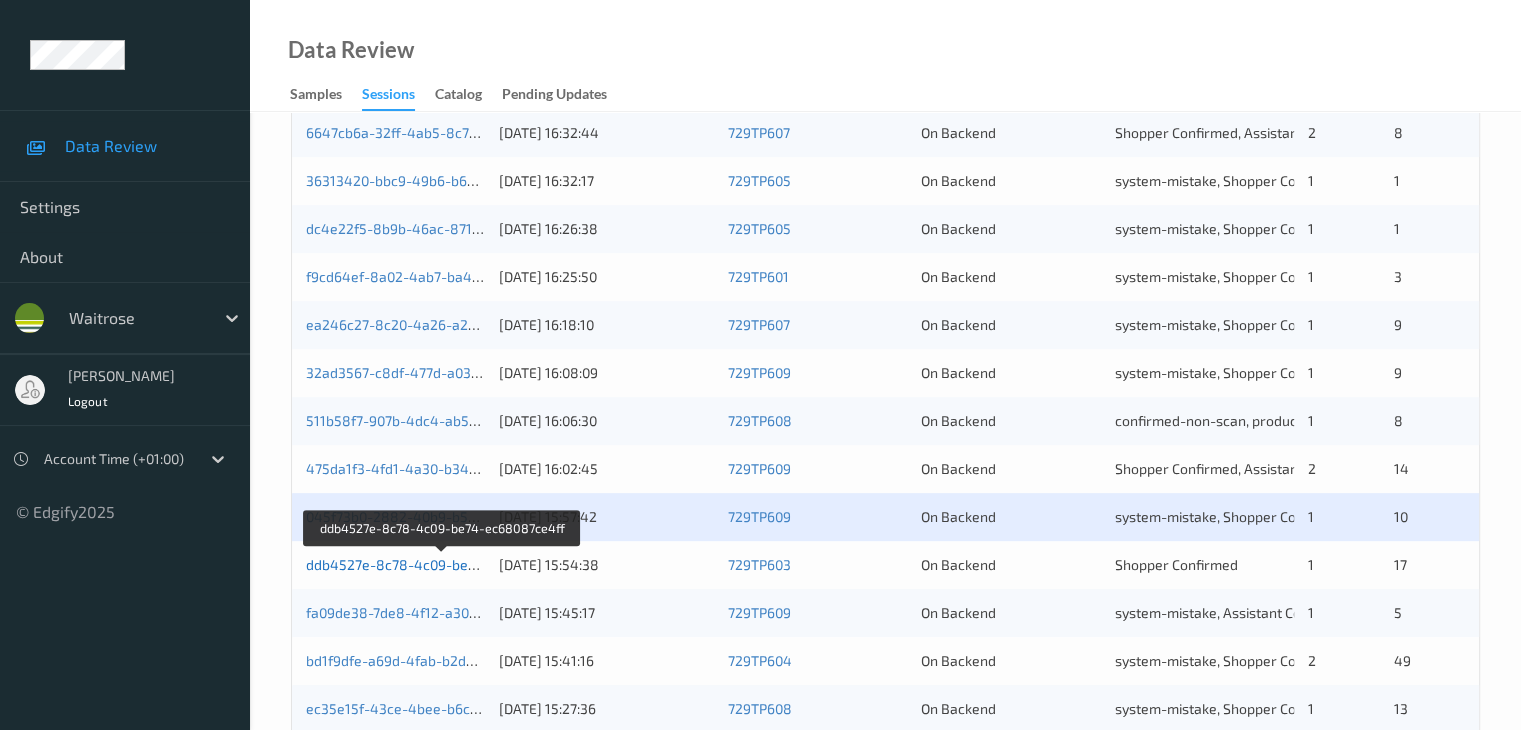 click on "ddb4527e-8c78-4c09-be74-ec68087ce4ff" at bounding box center (443, 564) 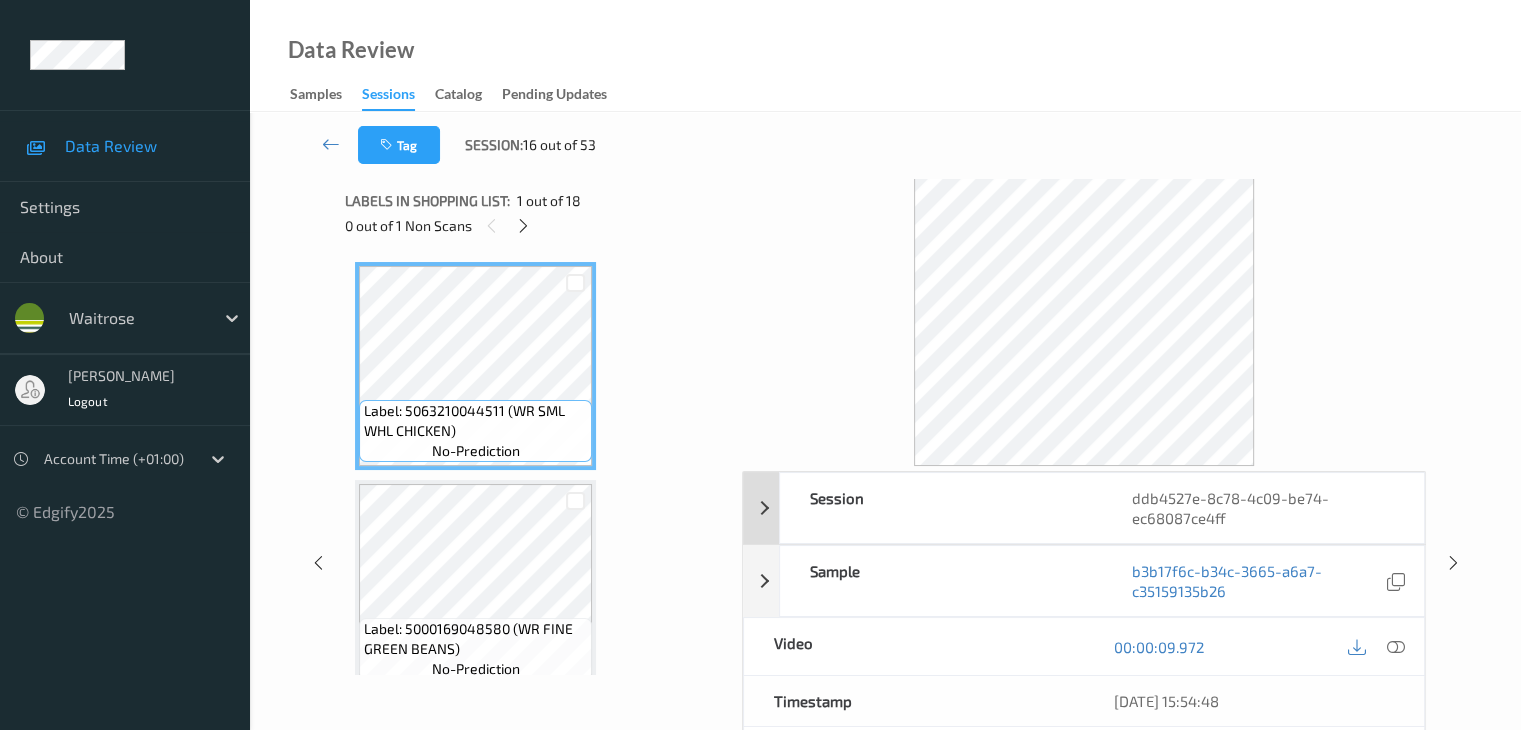 scroll, scrollTop: 0, scrollLeft: 0, axis: both 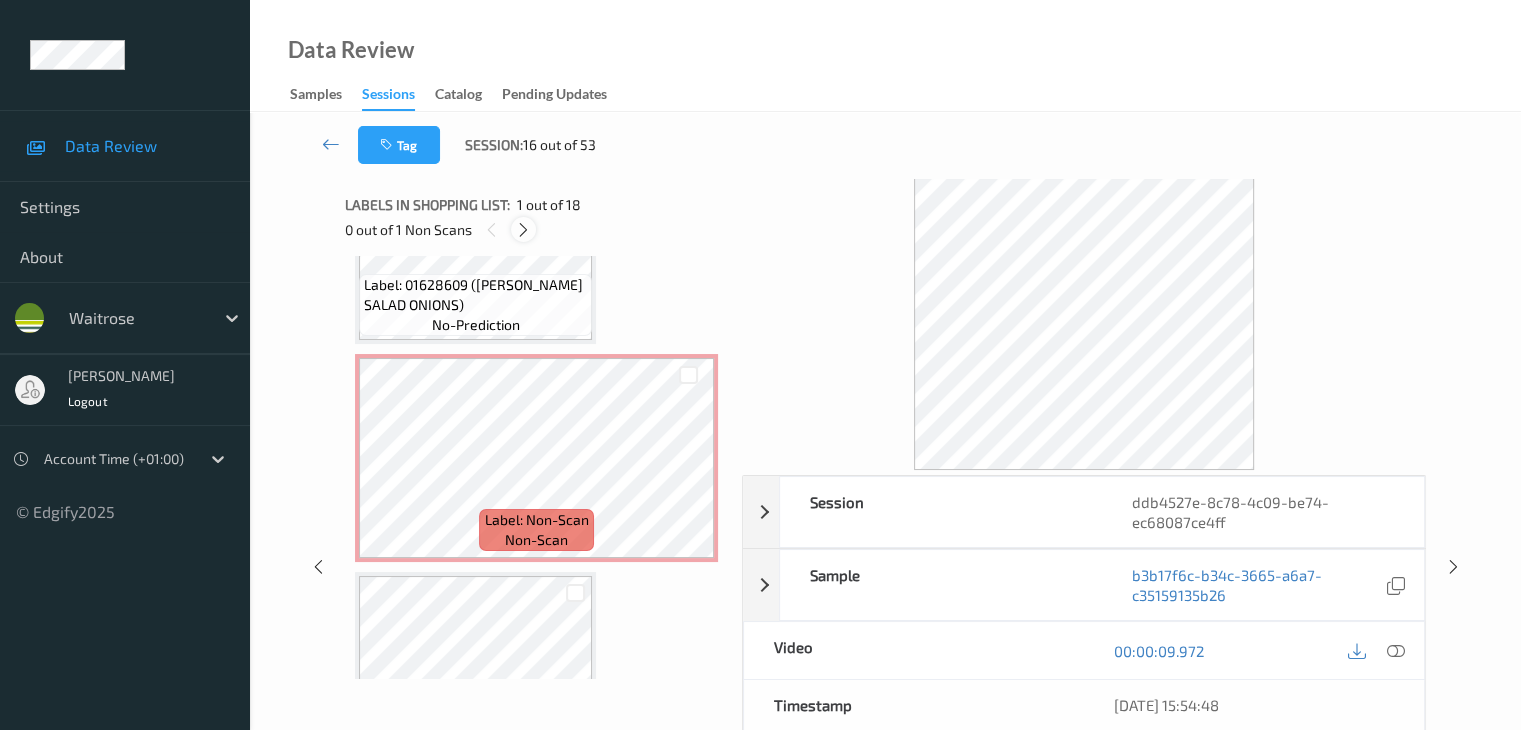 click at bounding box center (523, 230) 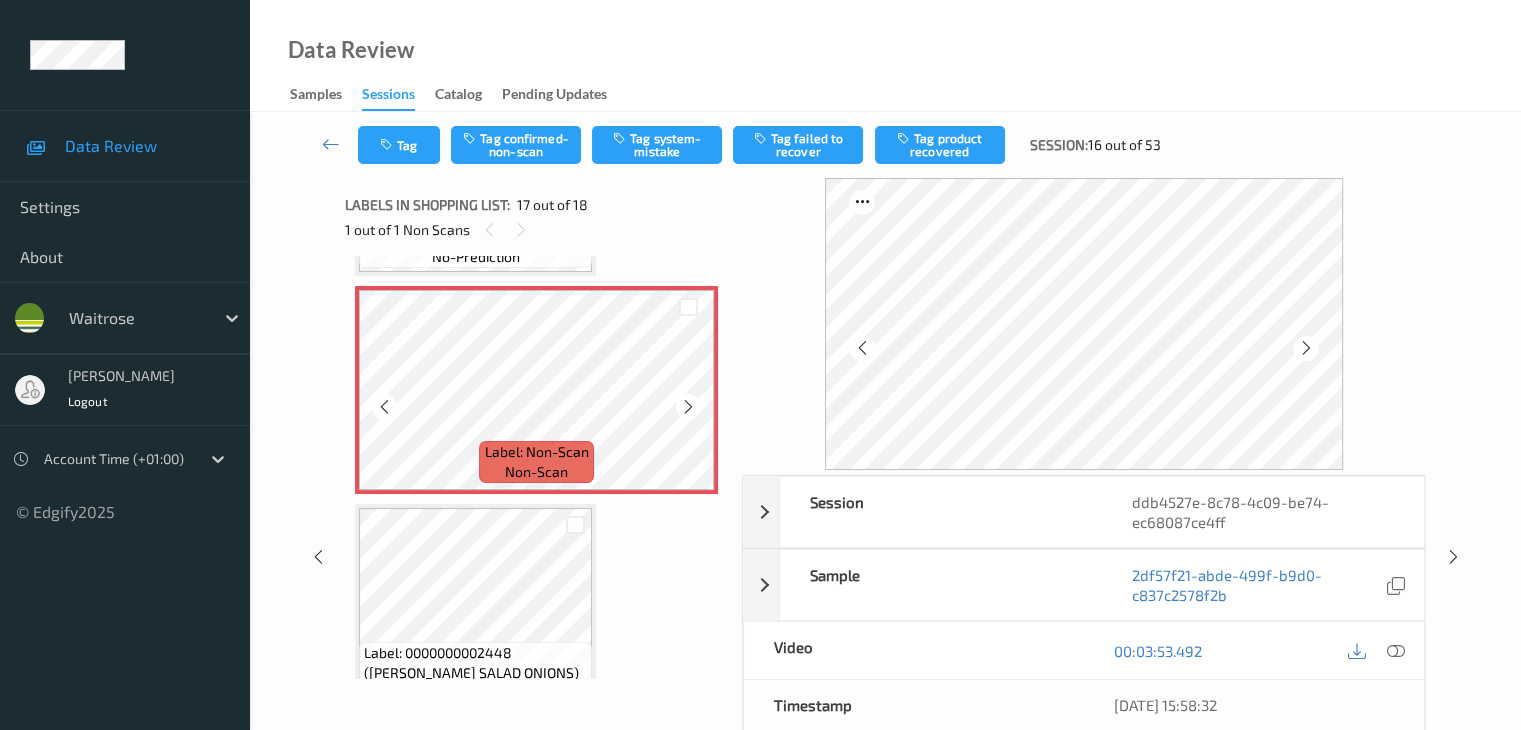 scroll, scrollTop: 3480, scrollLeft: 0, axis: vertical 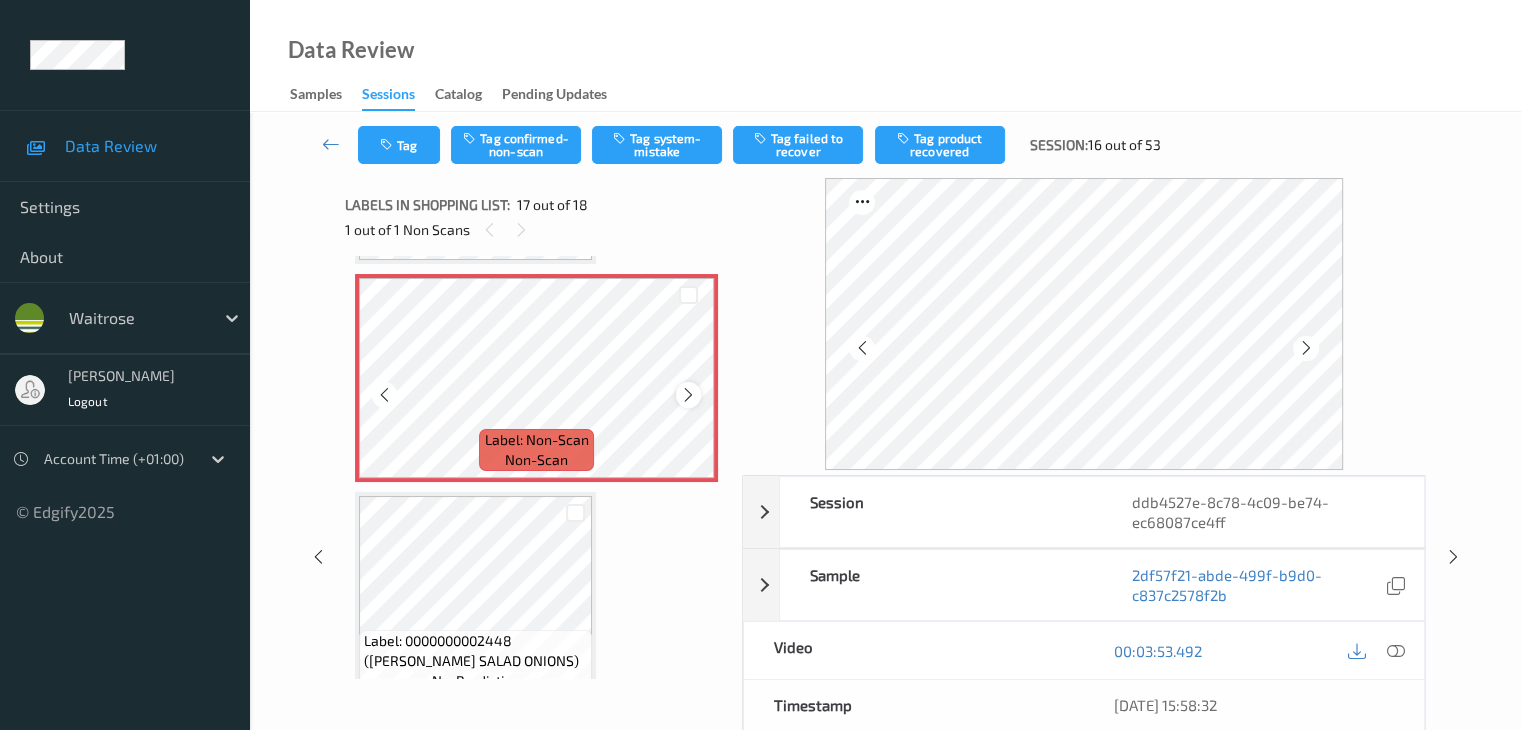 click at bounding box center (688, 395) 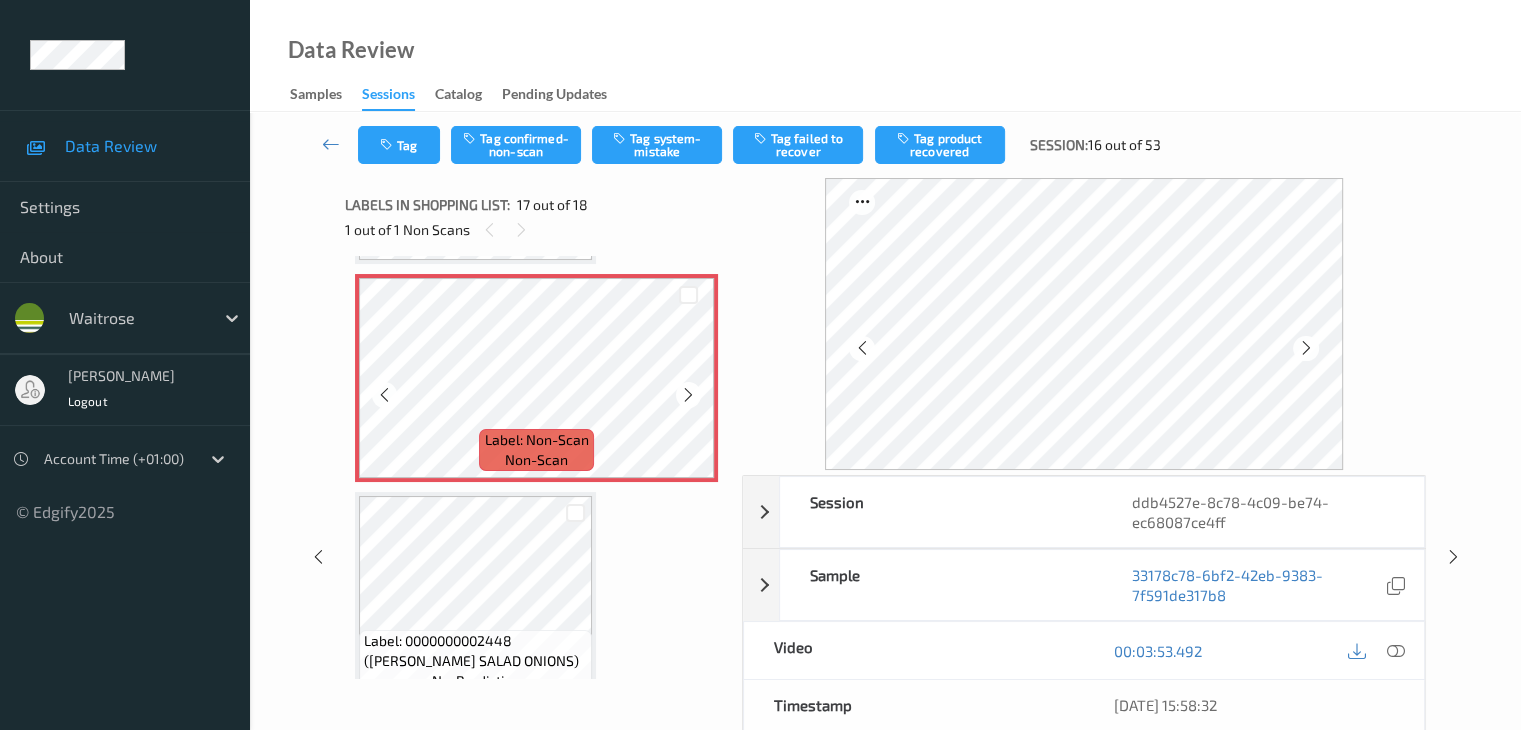 click at bounding box center [688, 395] 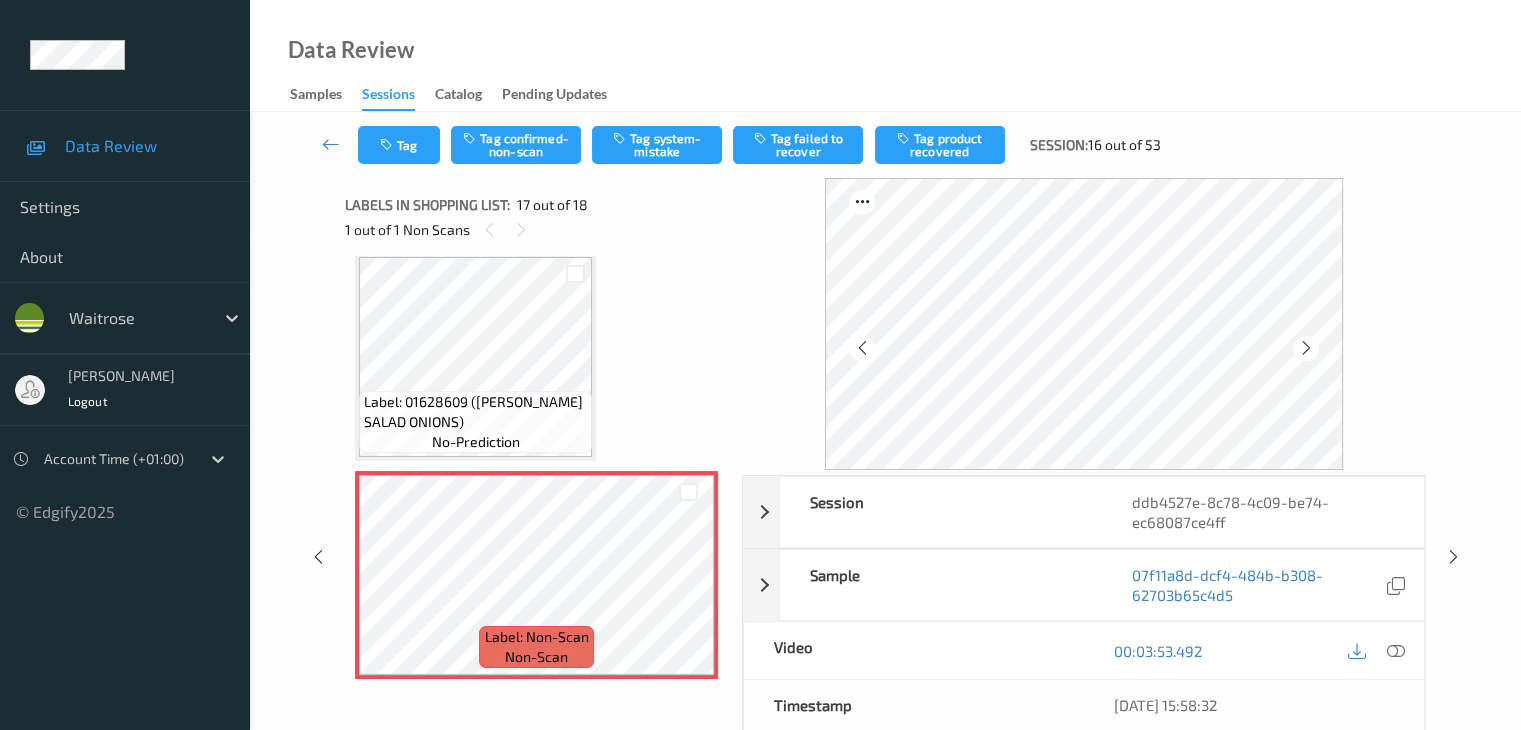 scroll, scrollTop: 3280, scrollLeft: 0, axis: vertical 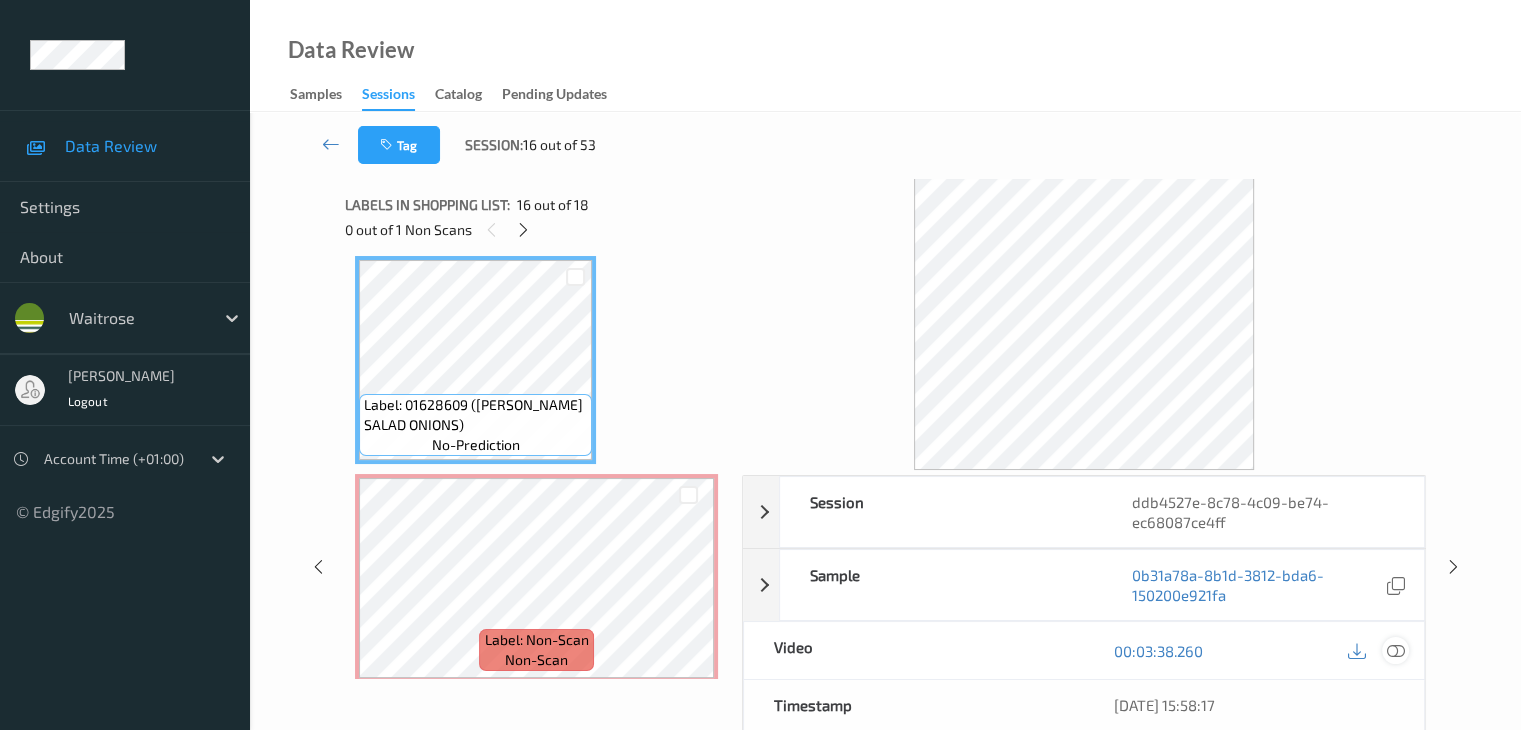 click at bounding box center (1395, 651) 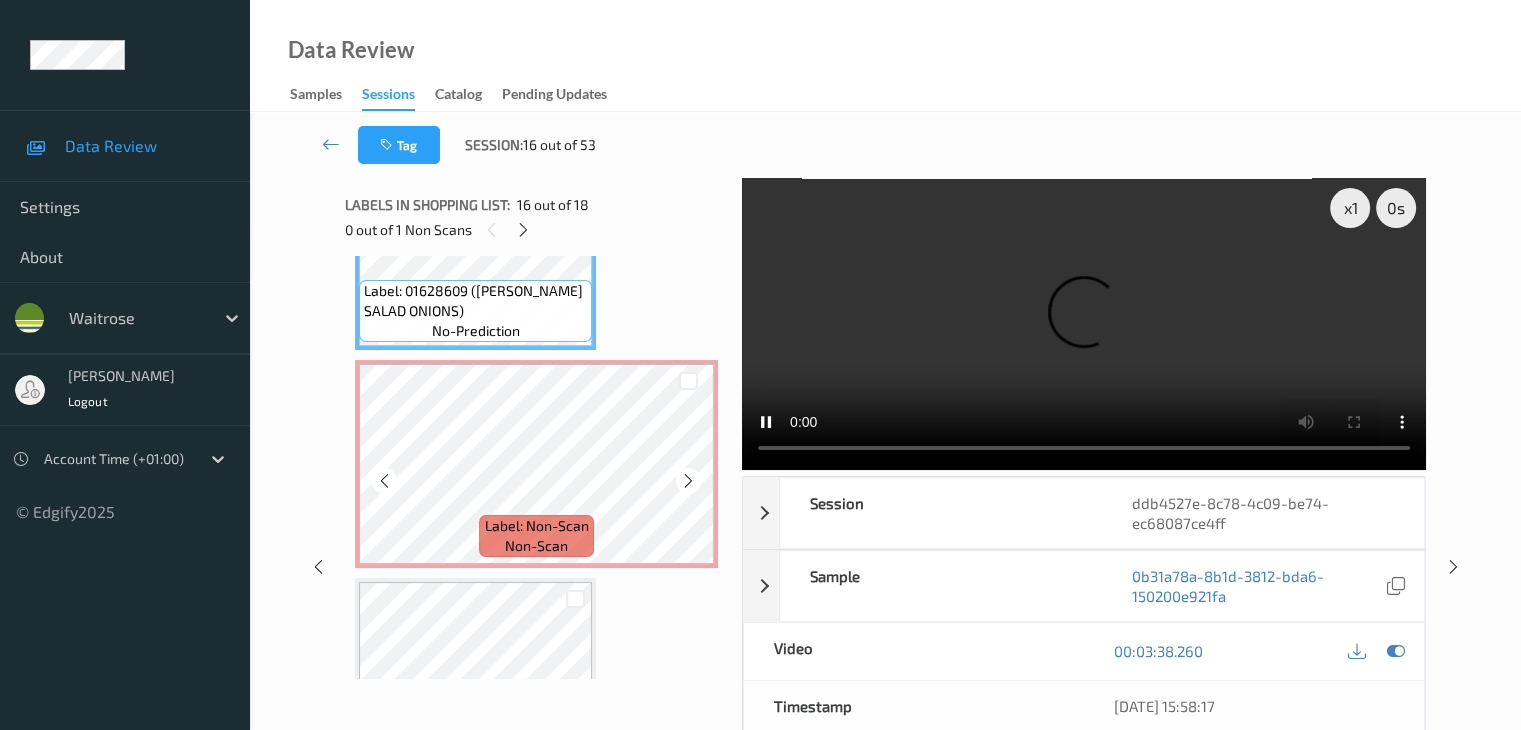 scroll, scrollTop: 3311, scrollLeft: 0, axis: vertical 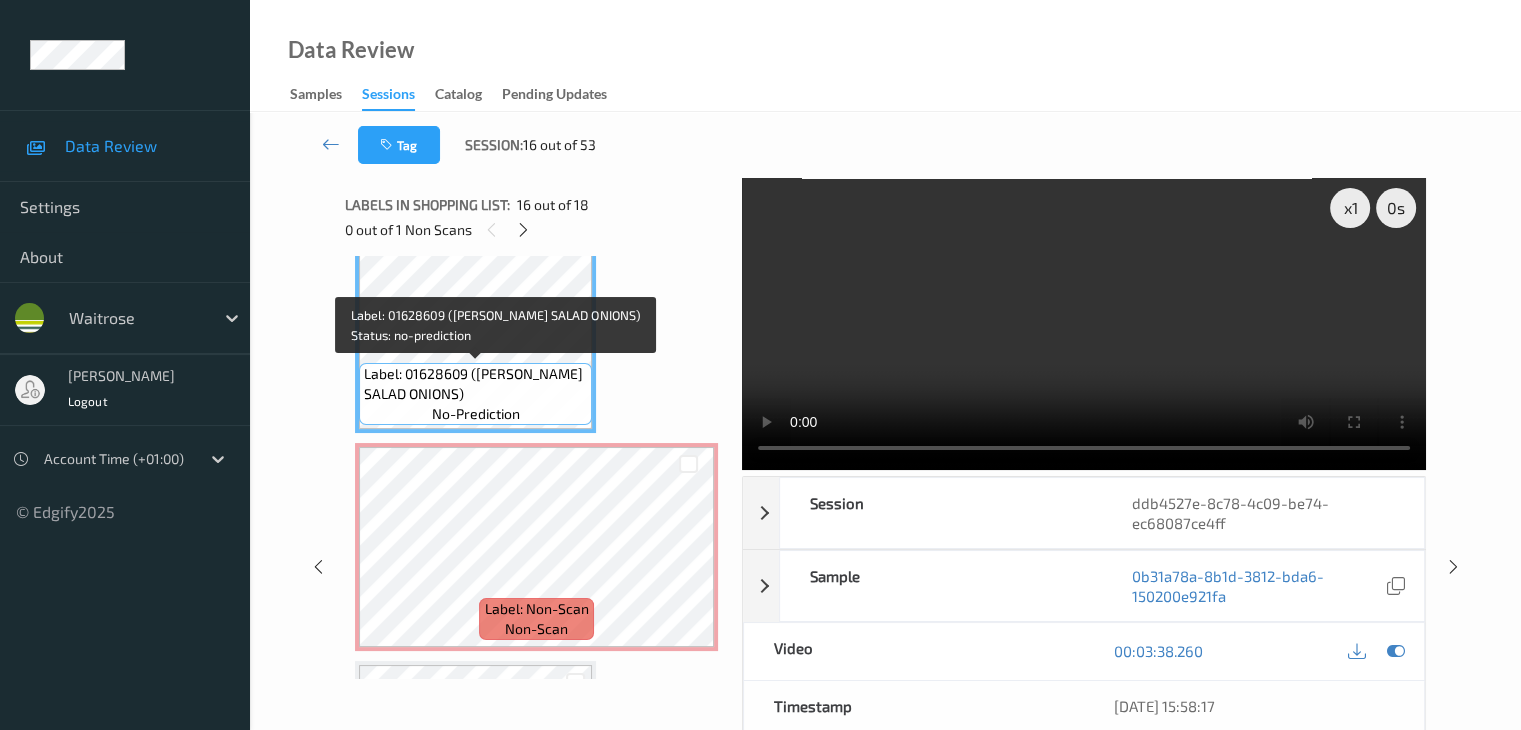 click on "Label: 01628609 ([PERSON_NAME] SALAD ONIONS)" at bounding box center (475, 384) 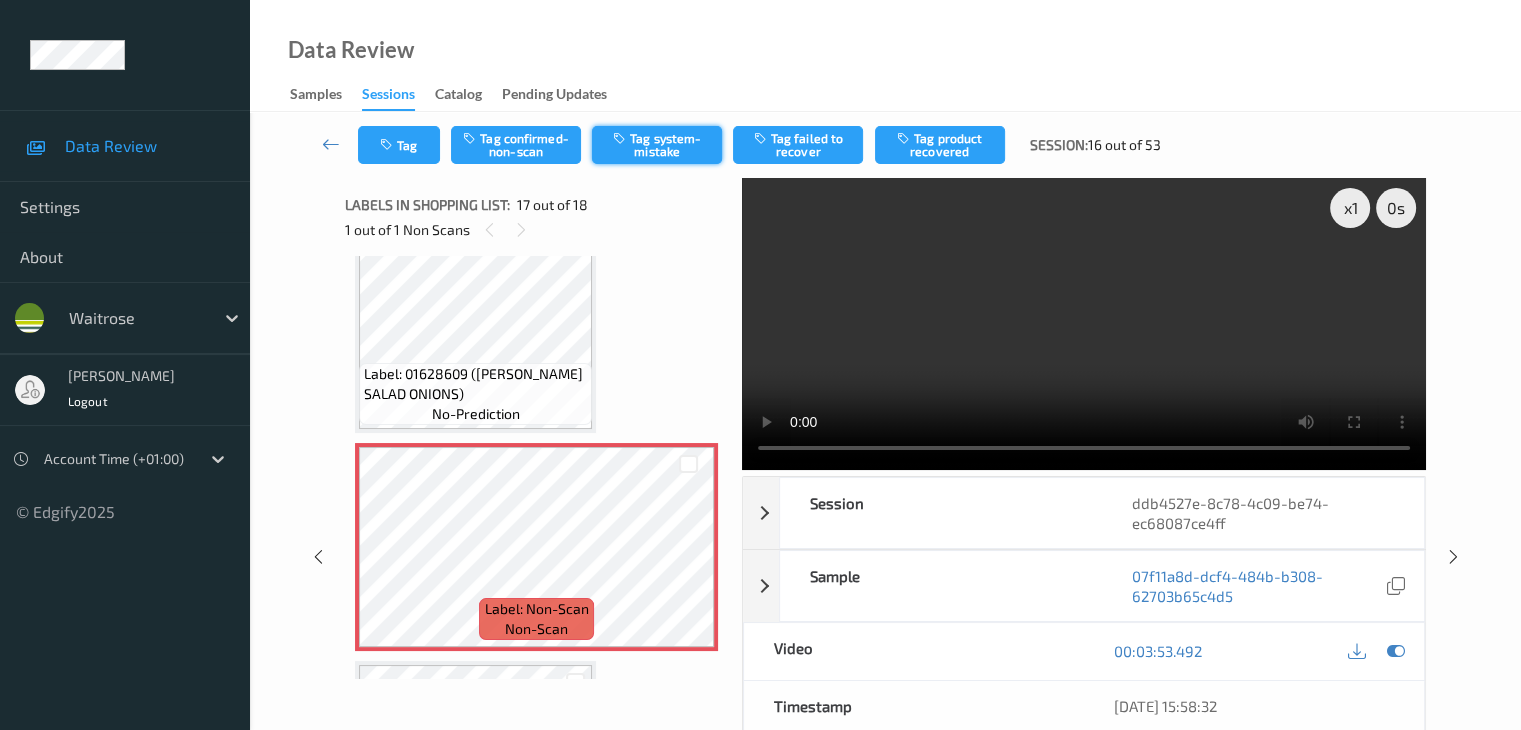 click on "Tag   system-mistake" at bounding box center [657, 145] 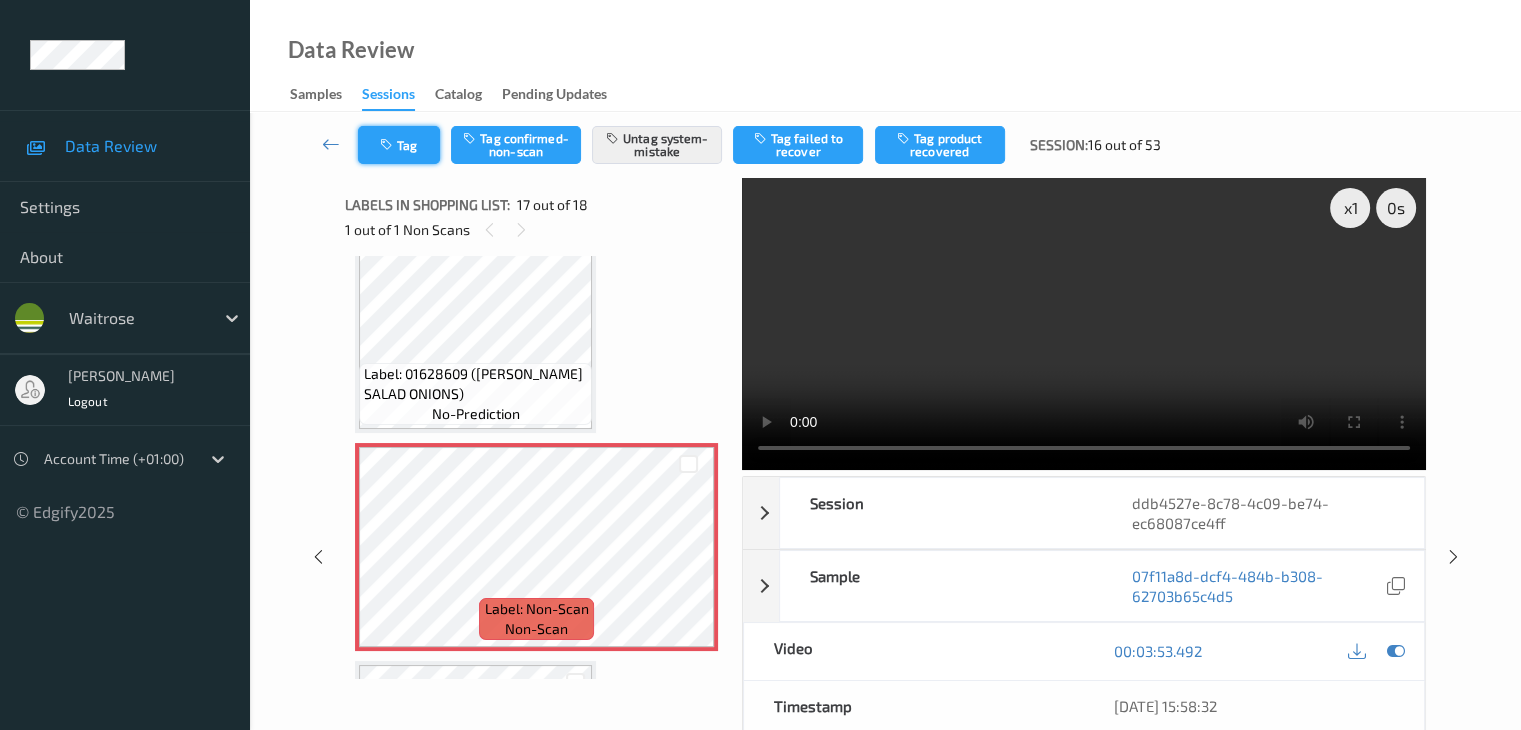click on "Tag" at bounding box center [399, 145] 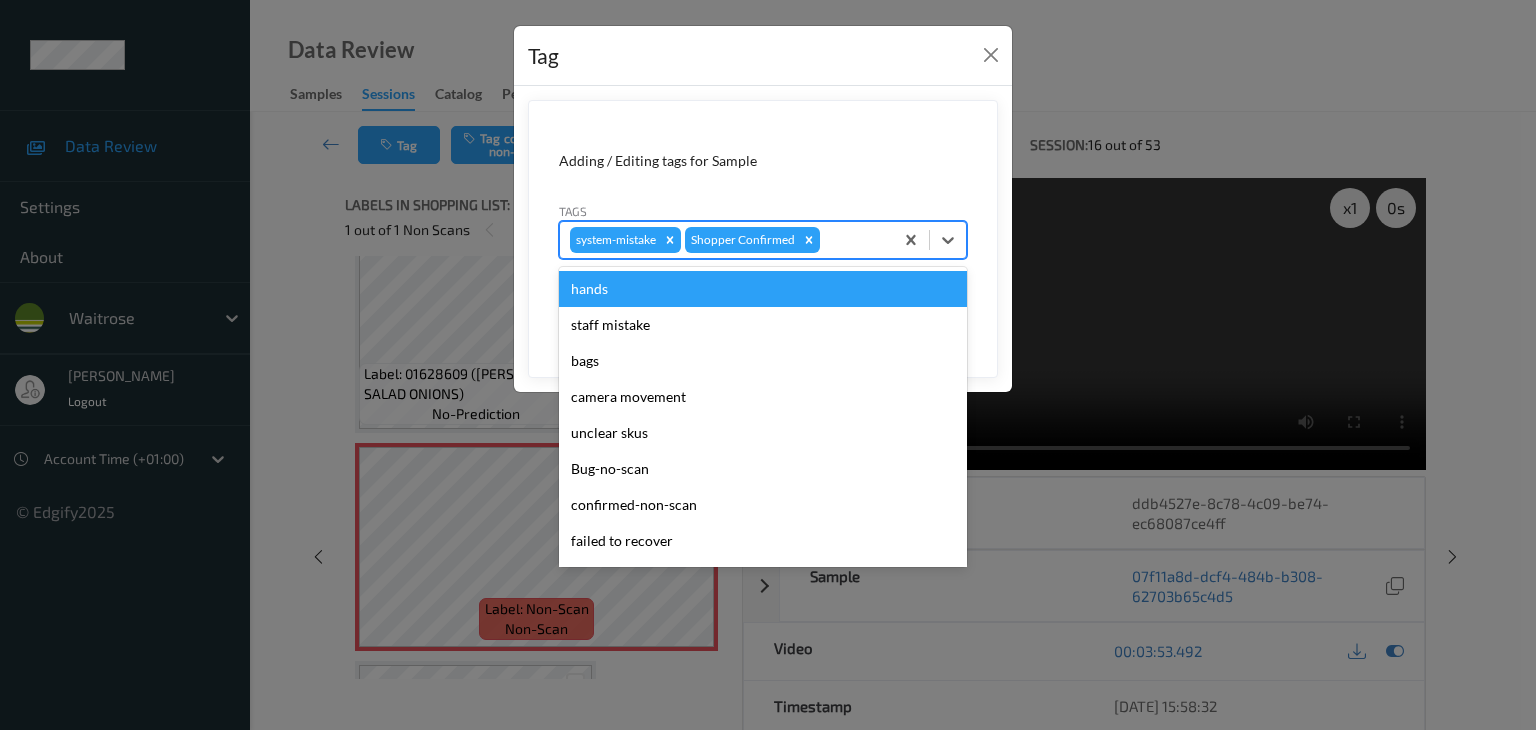 click on "system-mistake Shopper Confirmed" at bounding box center [726, 240] 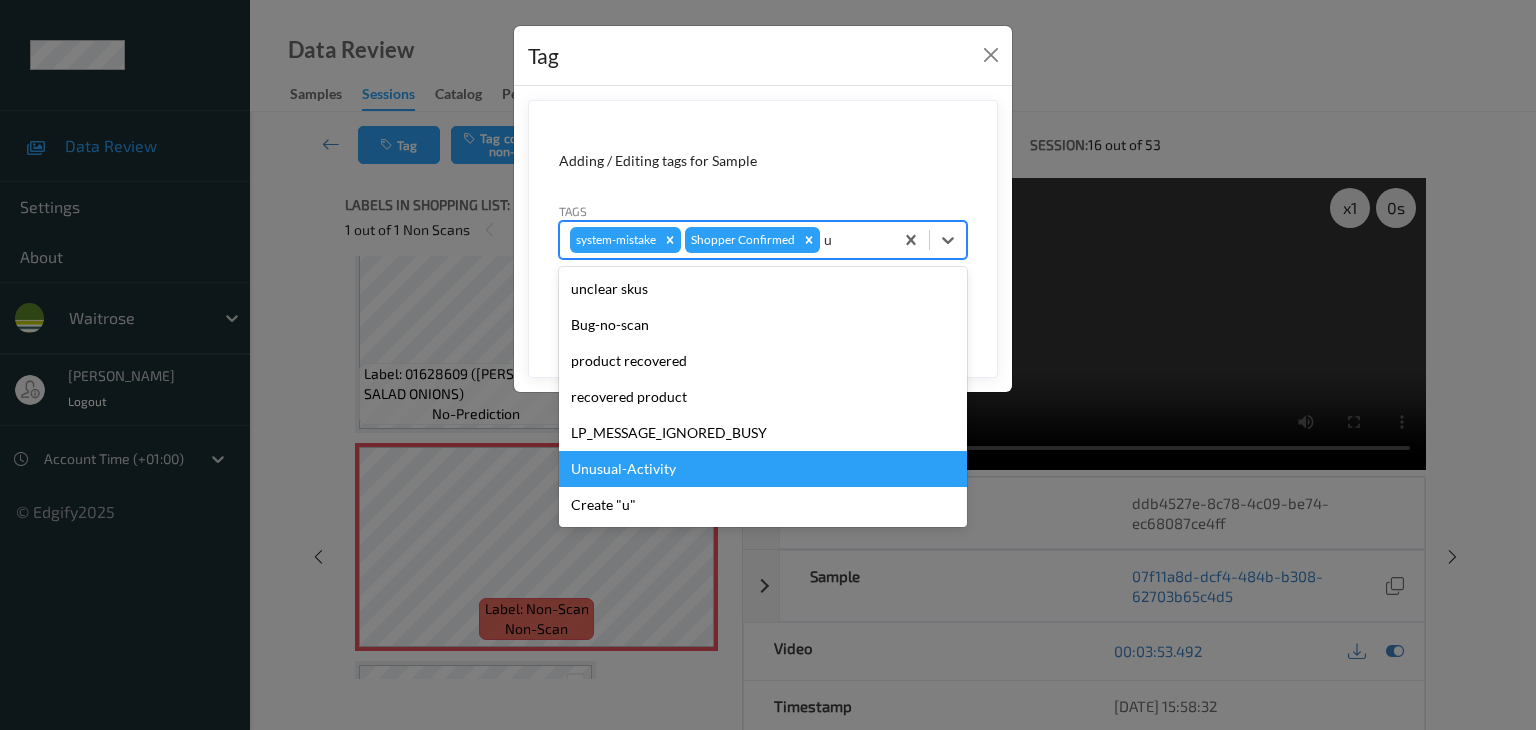 click on "Unusual-Activity" at bounding box center [763, 469] 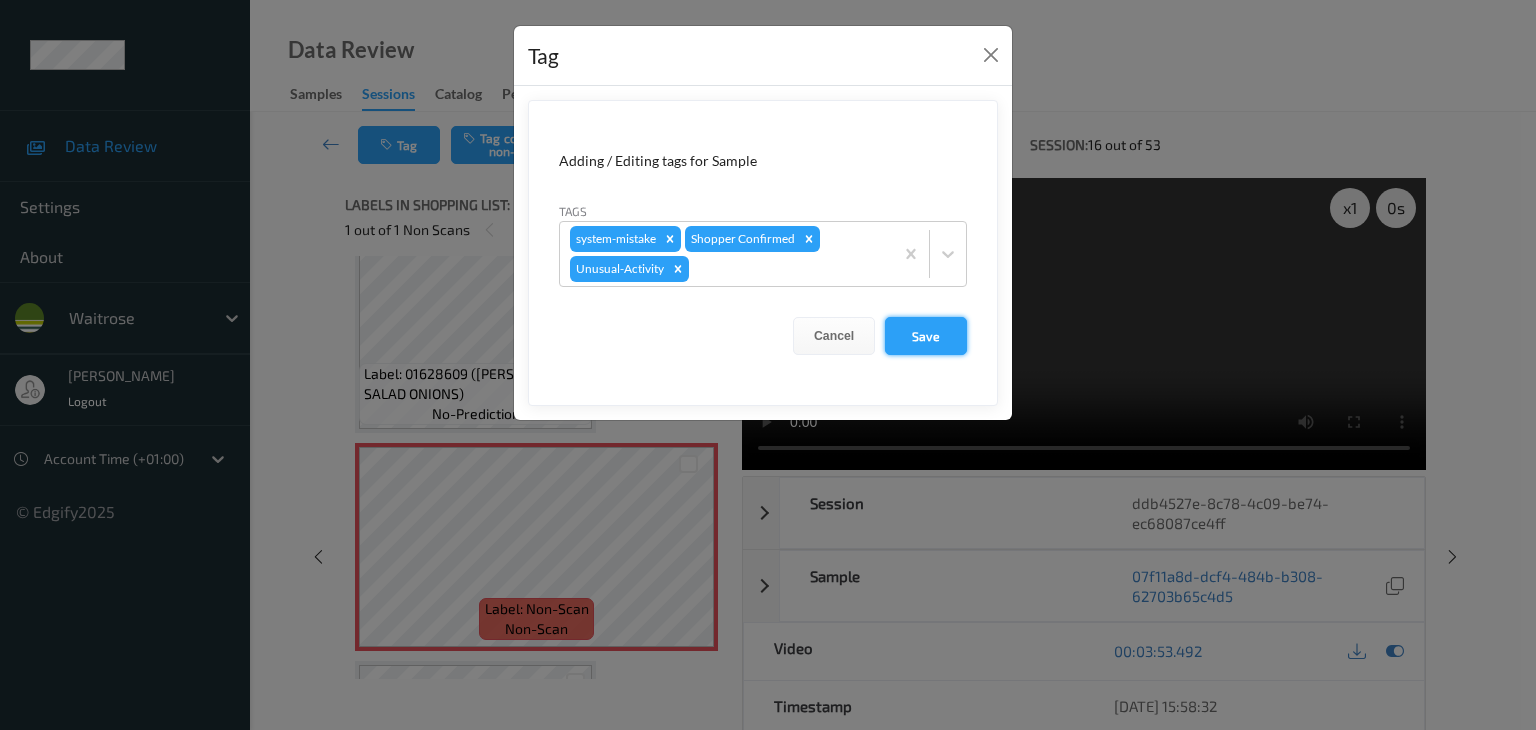 click on "Save" at bounding box center [926, 336] 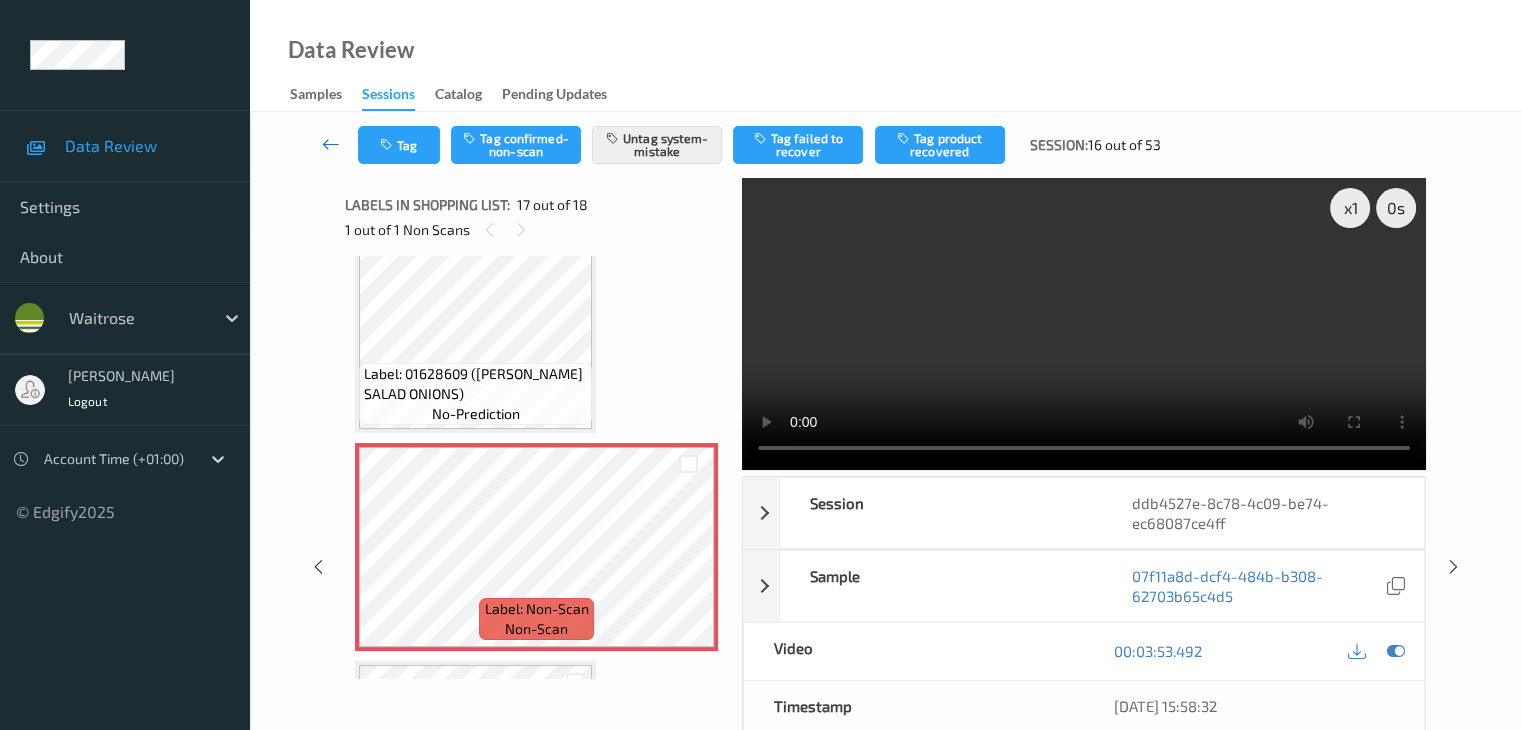 click at bounding box center [331, 144] 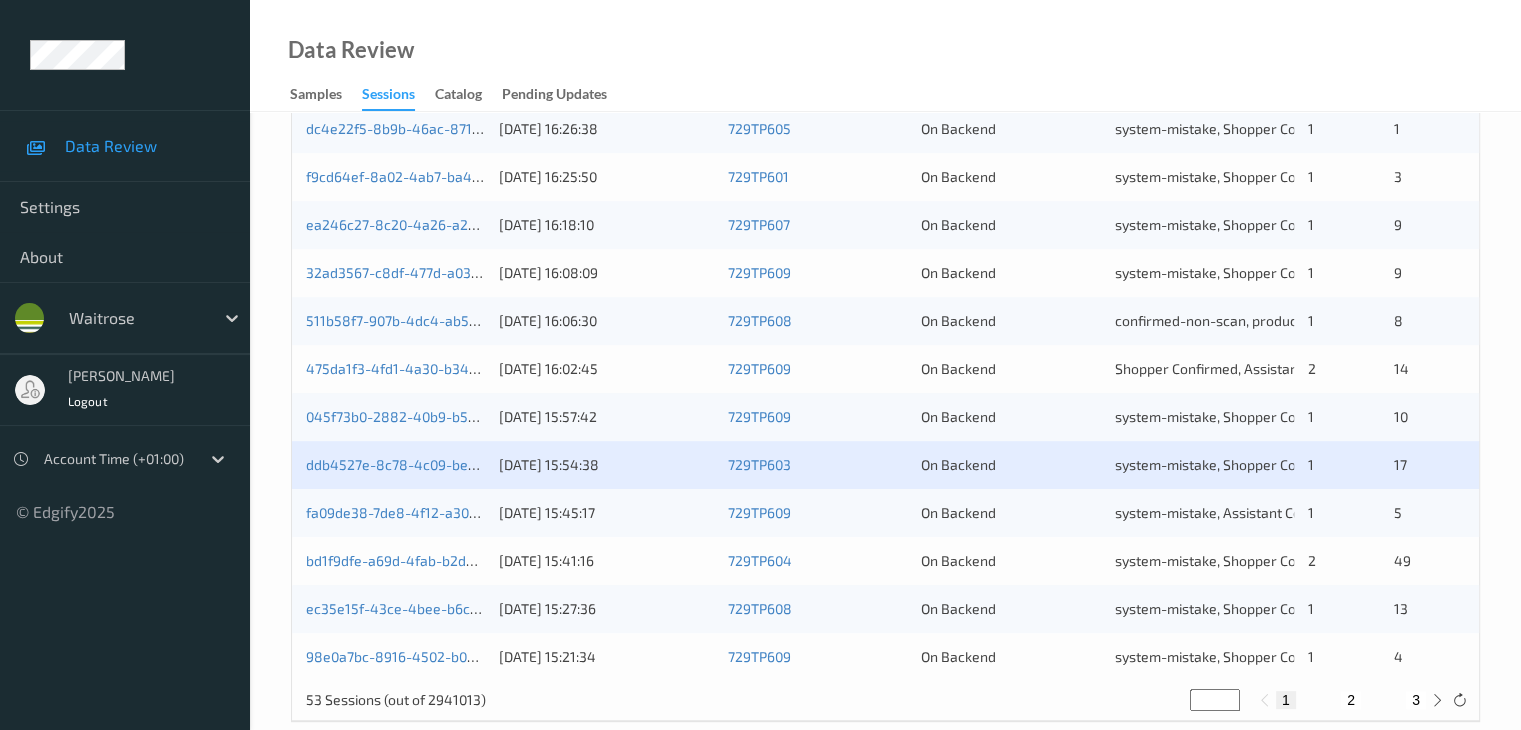 scroll, scrollTop: 932, scrollLeft: 0, axis: vertical 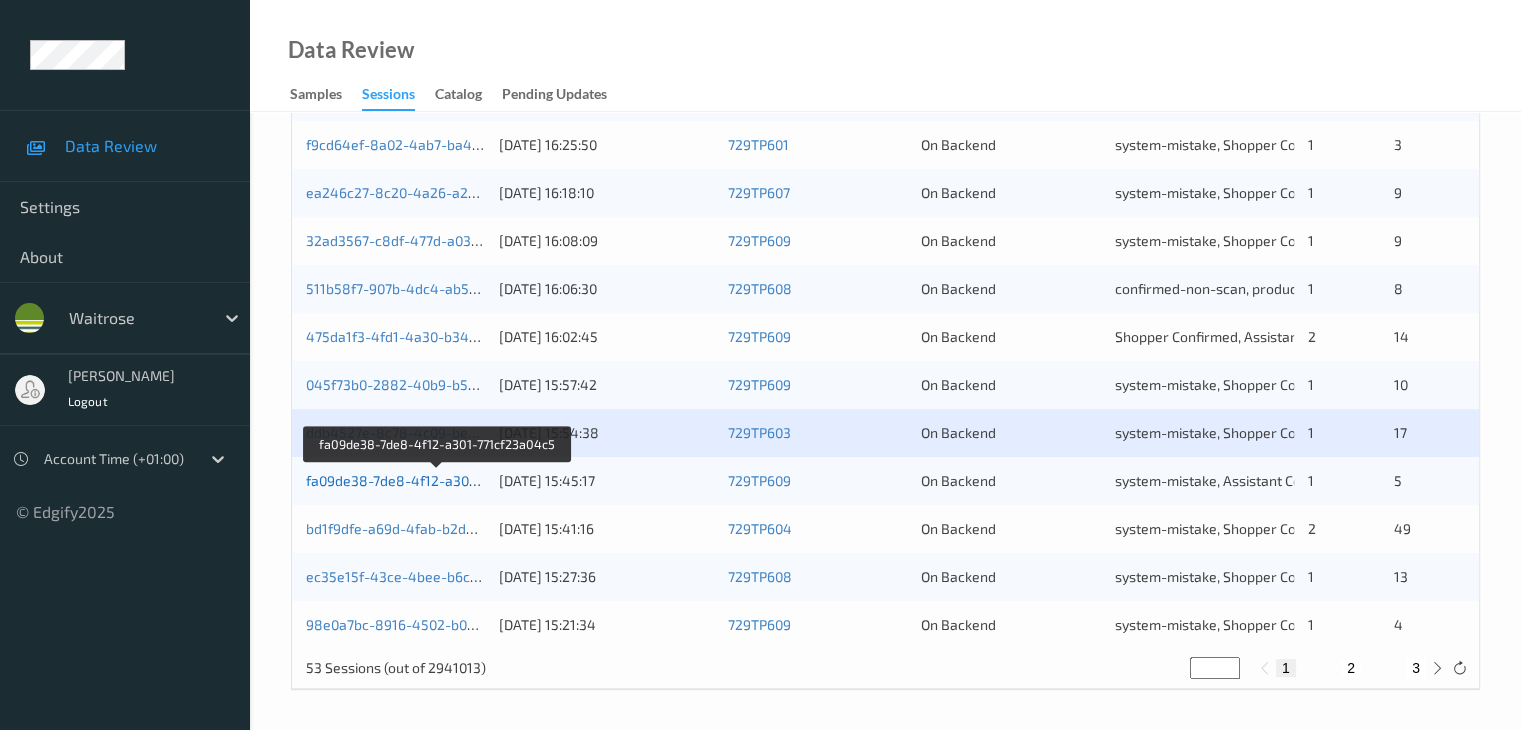 click on "fa09de38-7de8-4f12-a301-771cf23a04c5" at bounding box center (437, 480) 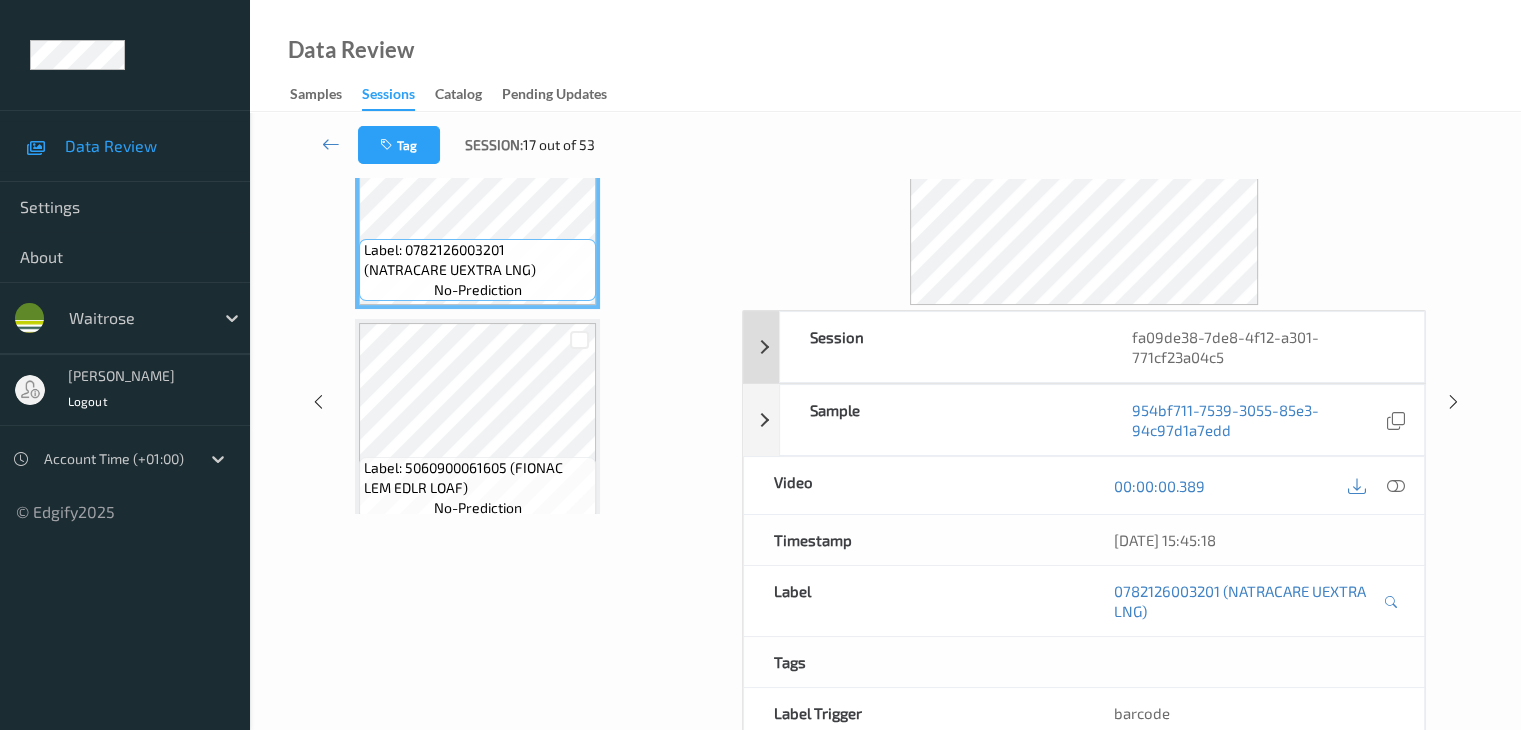 scroll, scrollTop: 0, scrollLeft: 0, axis: both 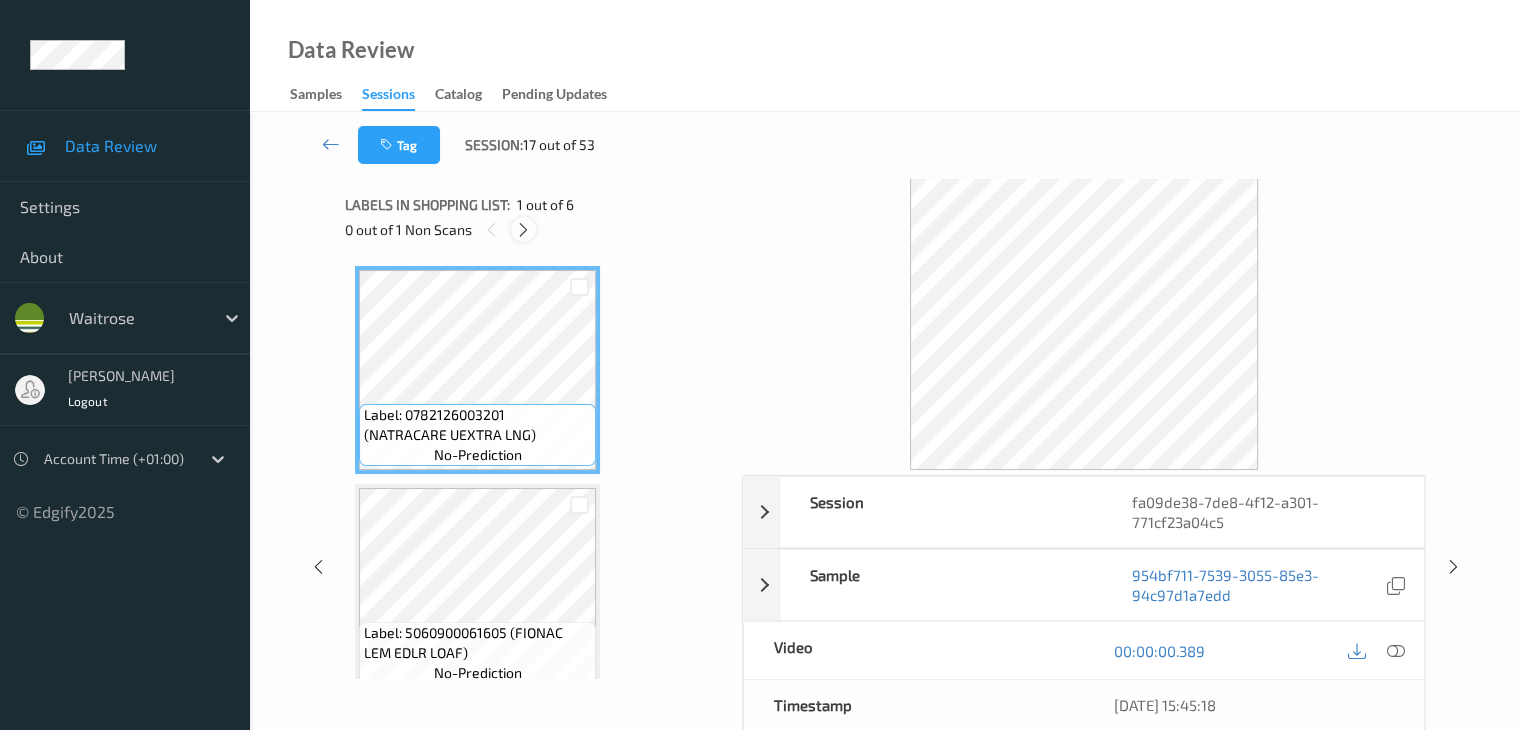 click at bounding box center (523, 230) 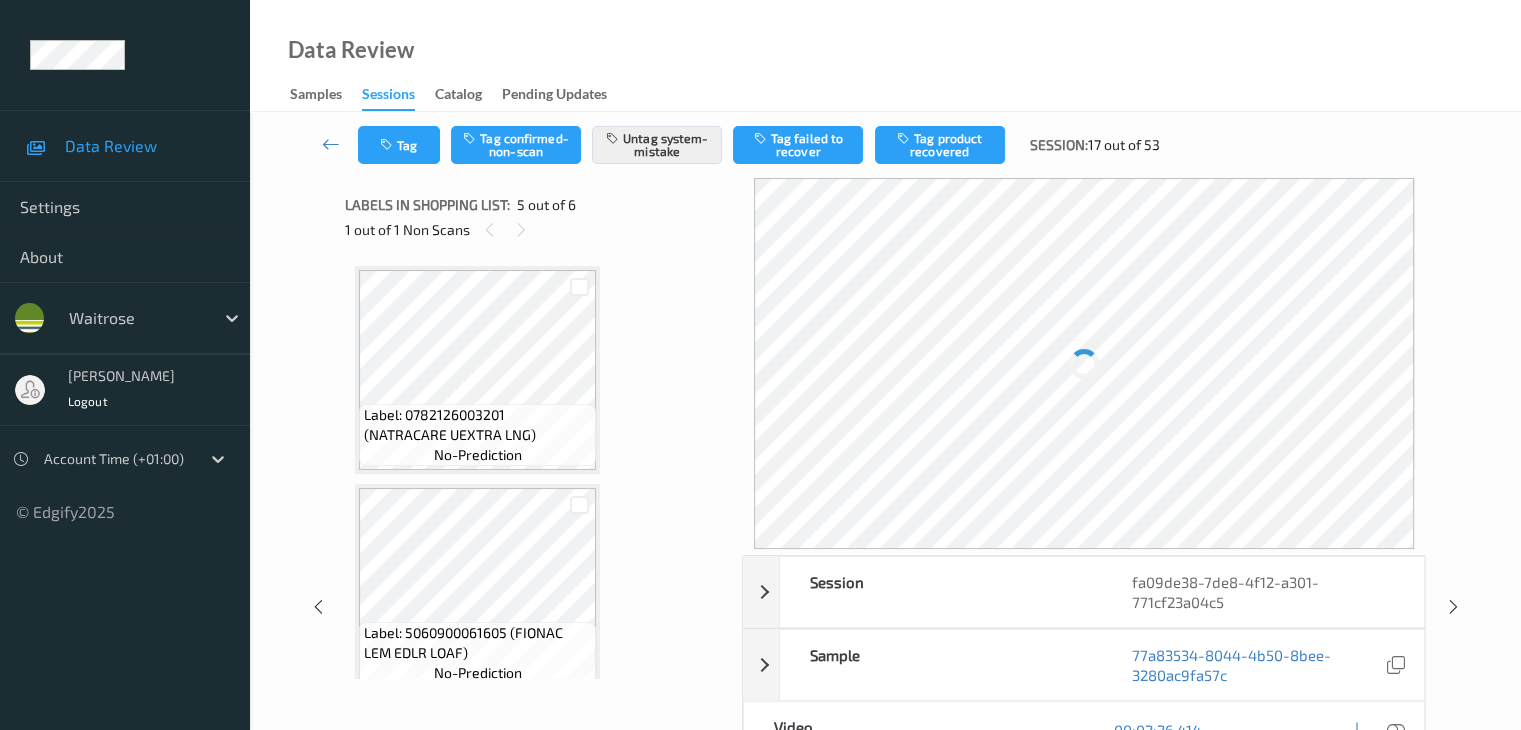 scroll, scrollTop: 664, scrollLeft: 0, axis: vertical 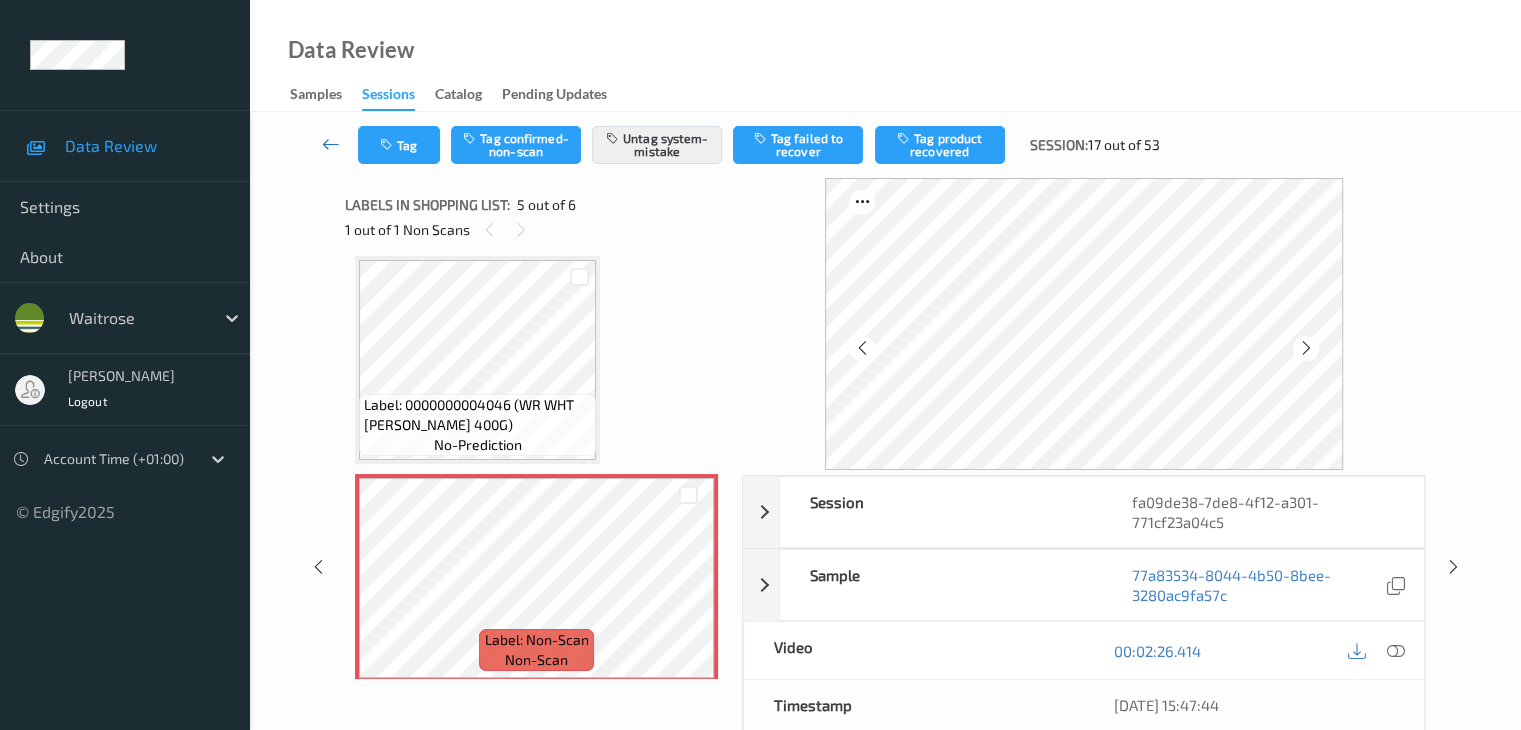 click at bounding box center (331, 144) 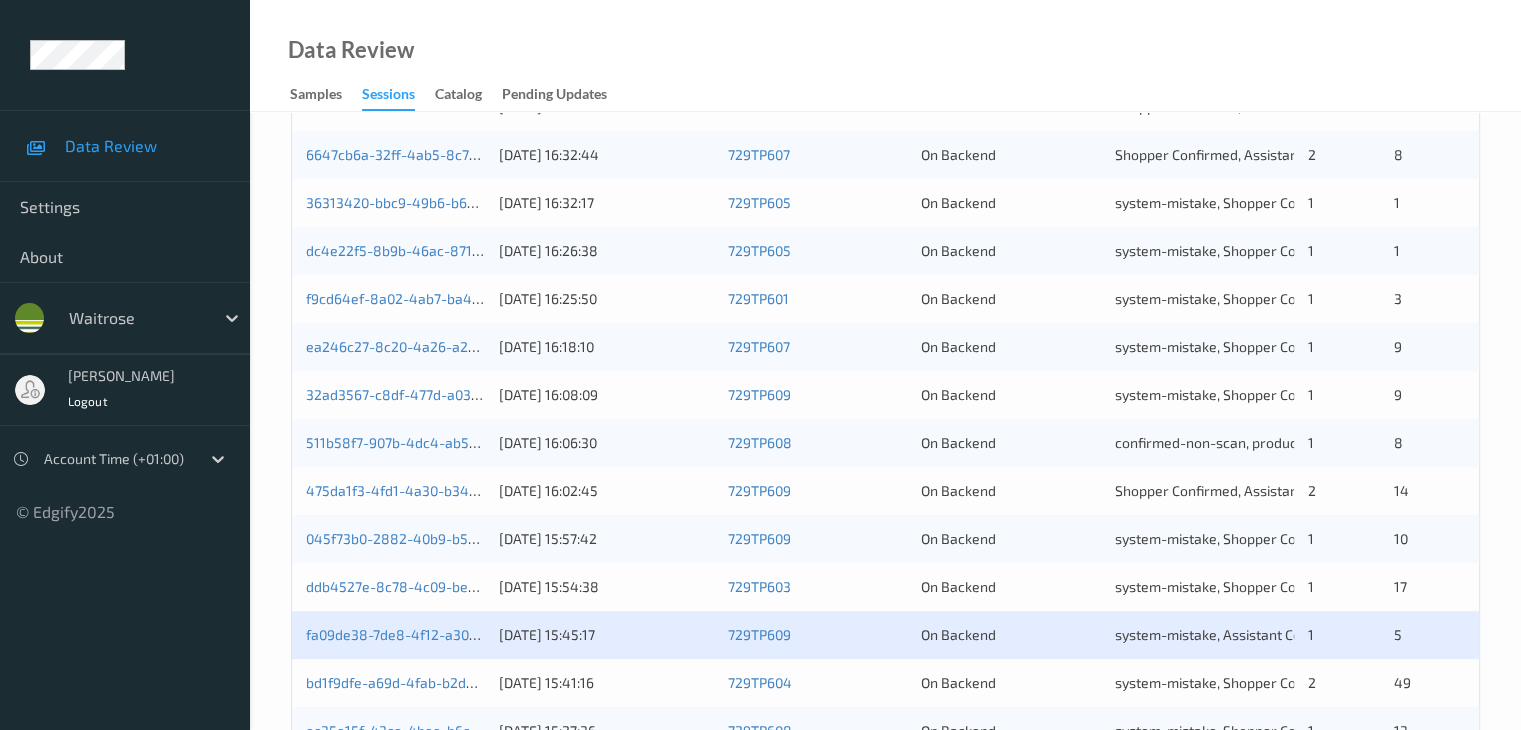 scroll, scrollTop: 900, scrollLeft: 0, axis: vertical 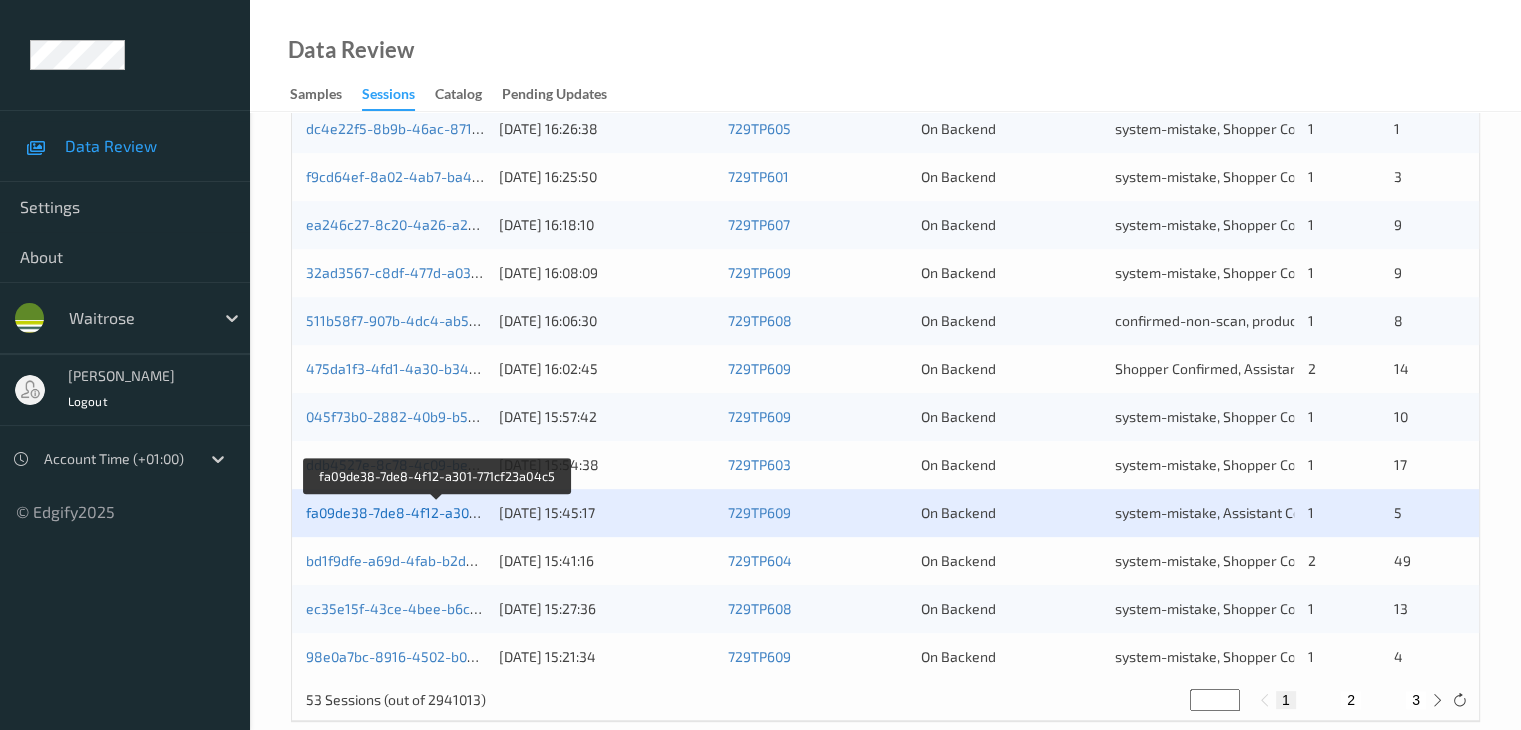 click on "fa09de38-7de8-4f12-a301-771cf23a04c5" at bounding box center (437, 512) 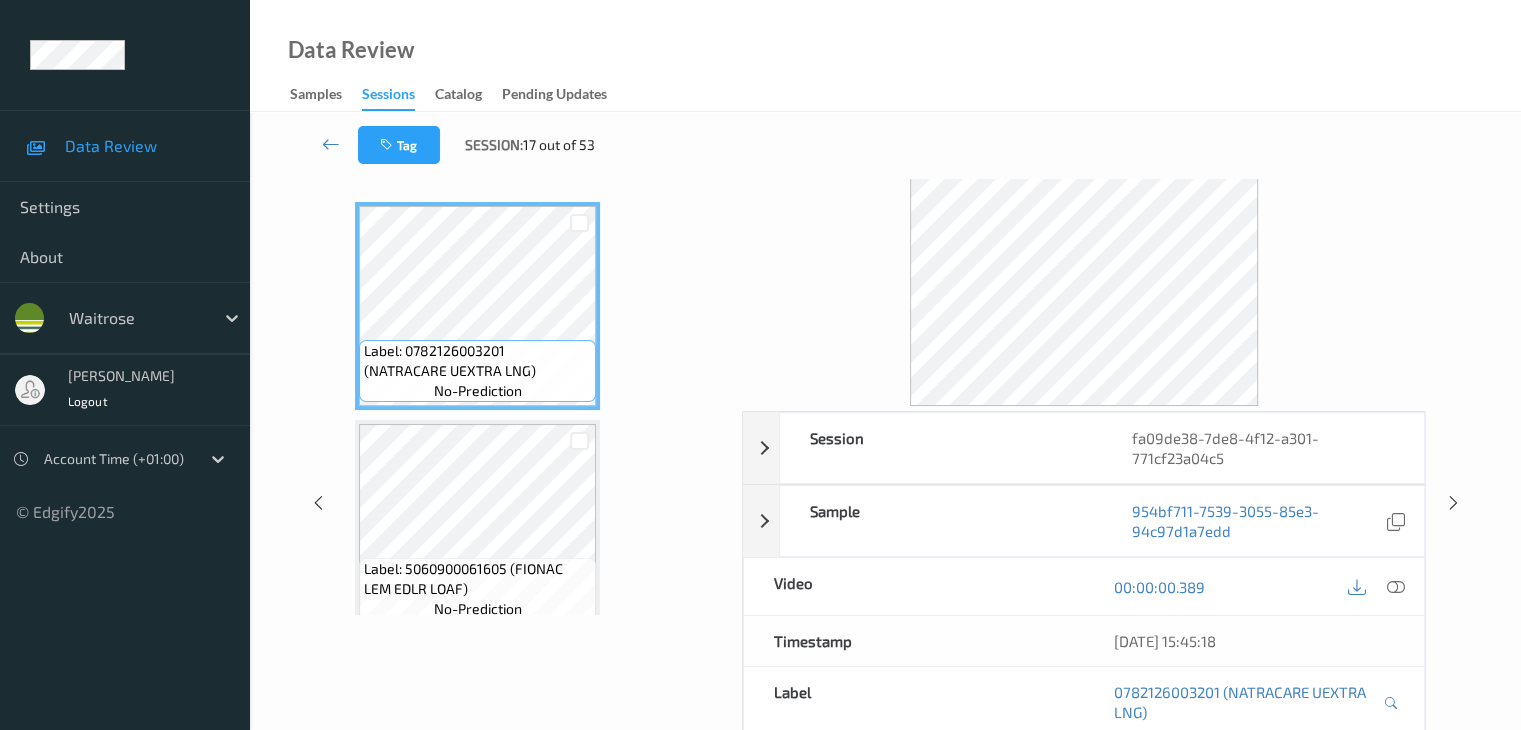 scroll, scrollTop: 0, scrollLeft: 0, axis: both 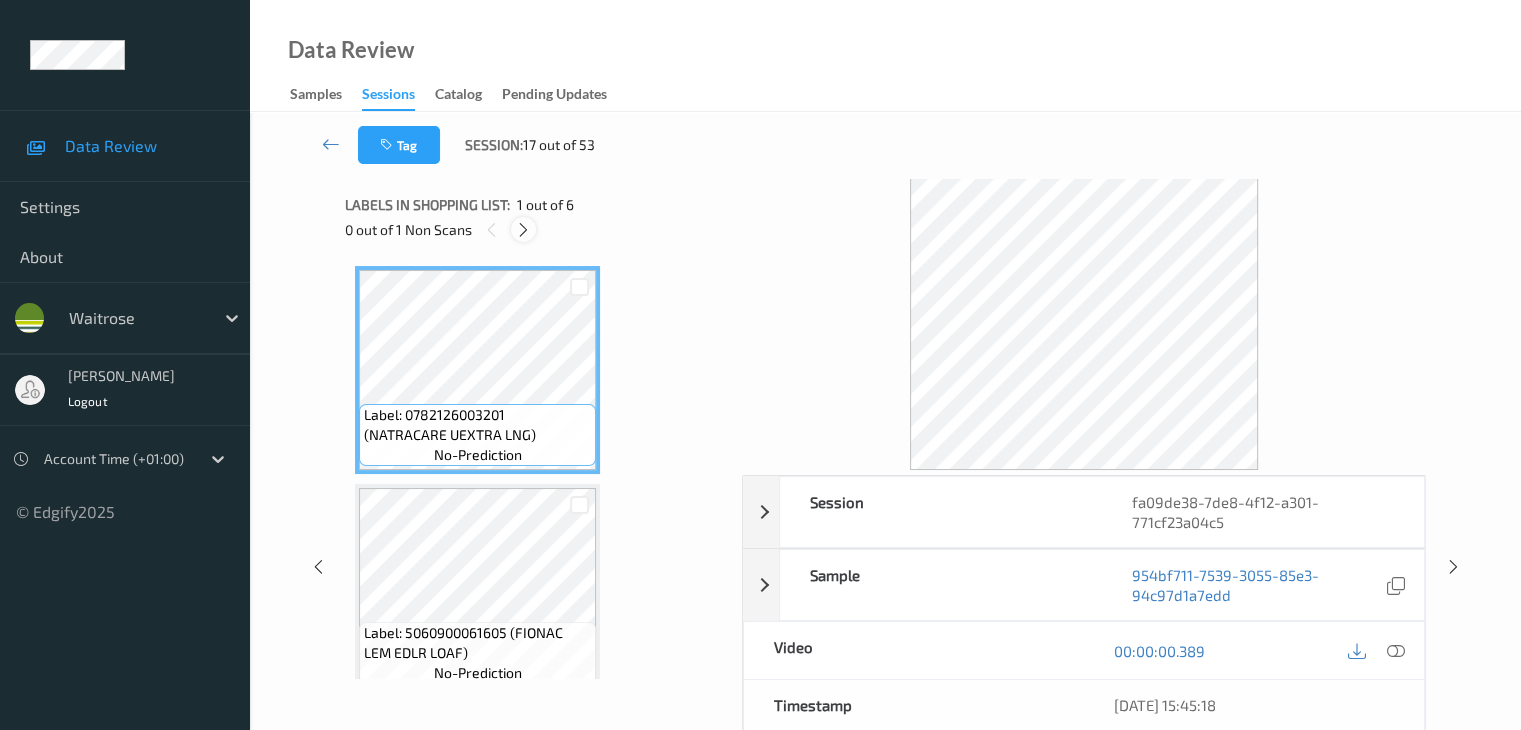 click at bounding box center (523, 230) 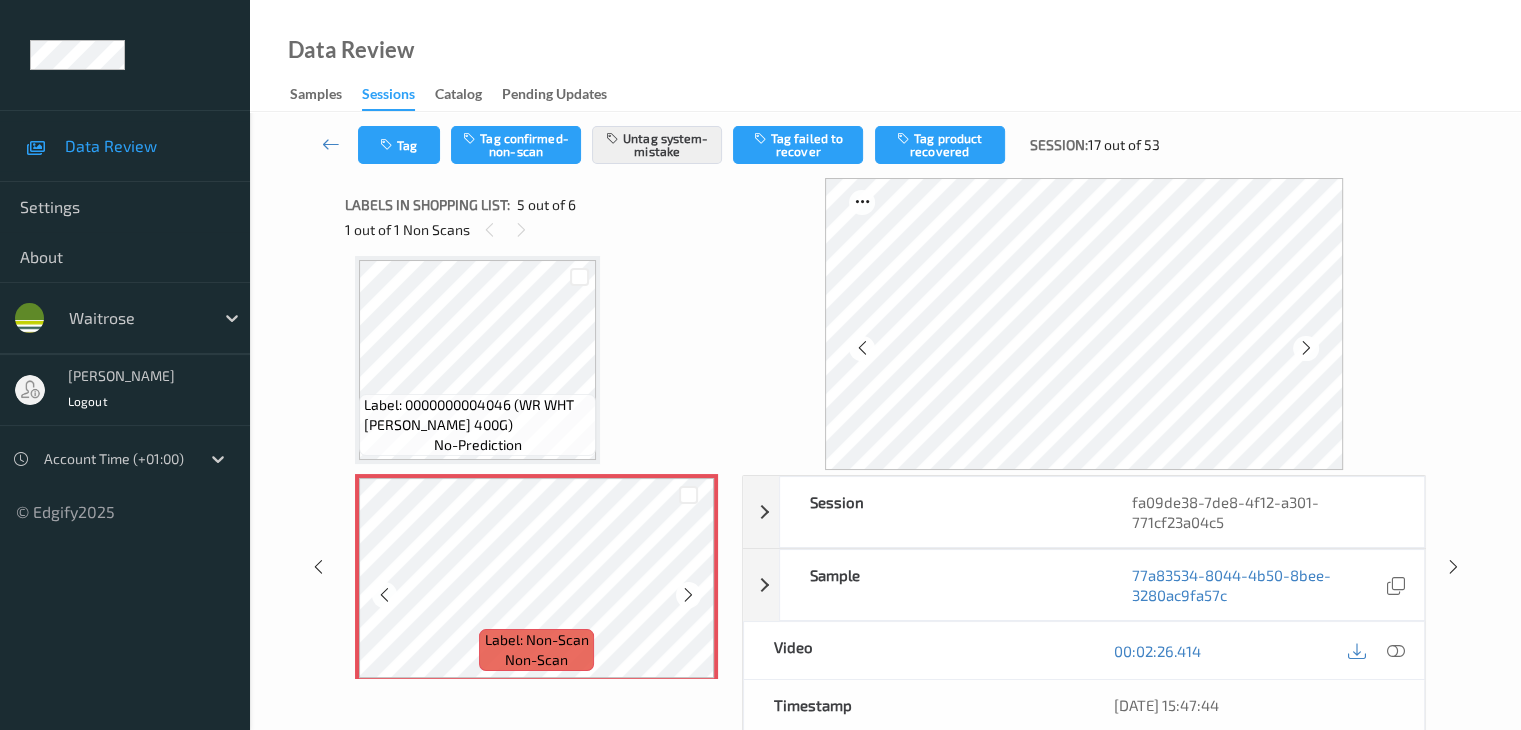 scroll, scrollTop: 564, scrollLeft: 0, axis: vertical 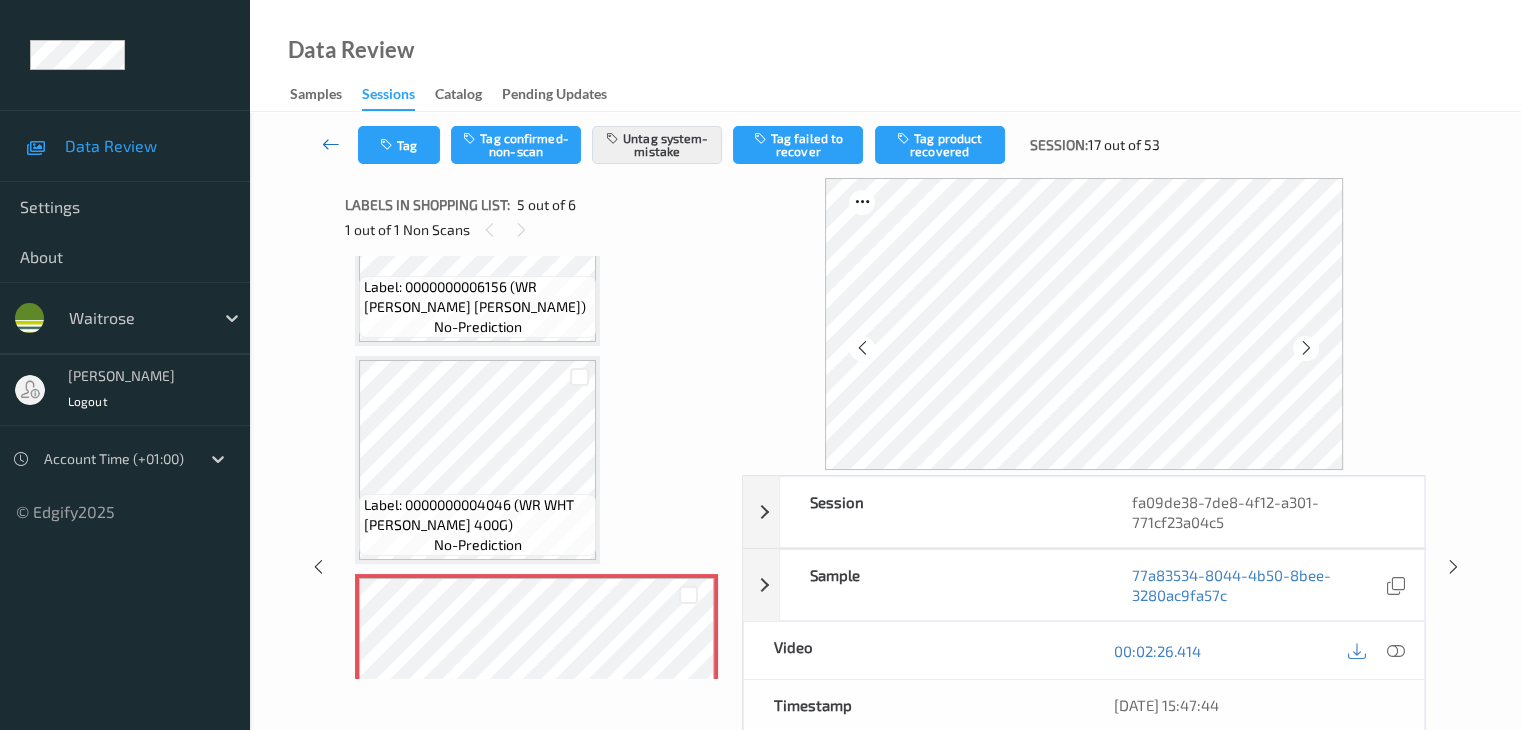 click at bounding box center (331, 144) 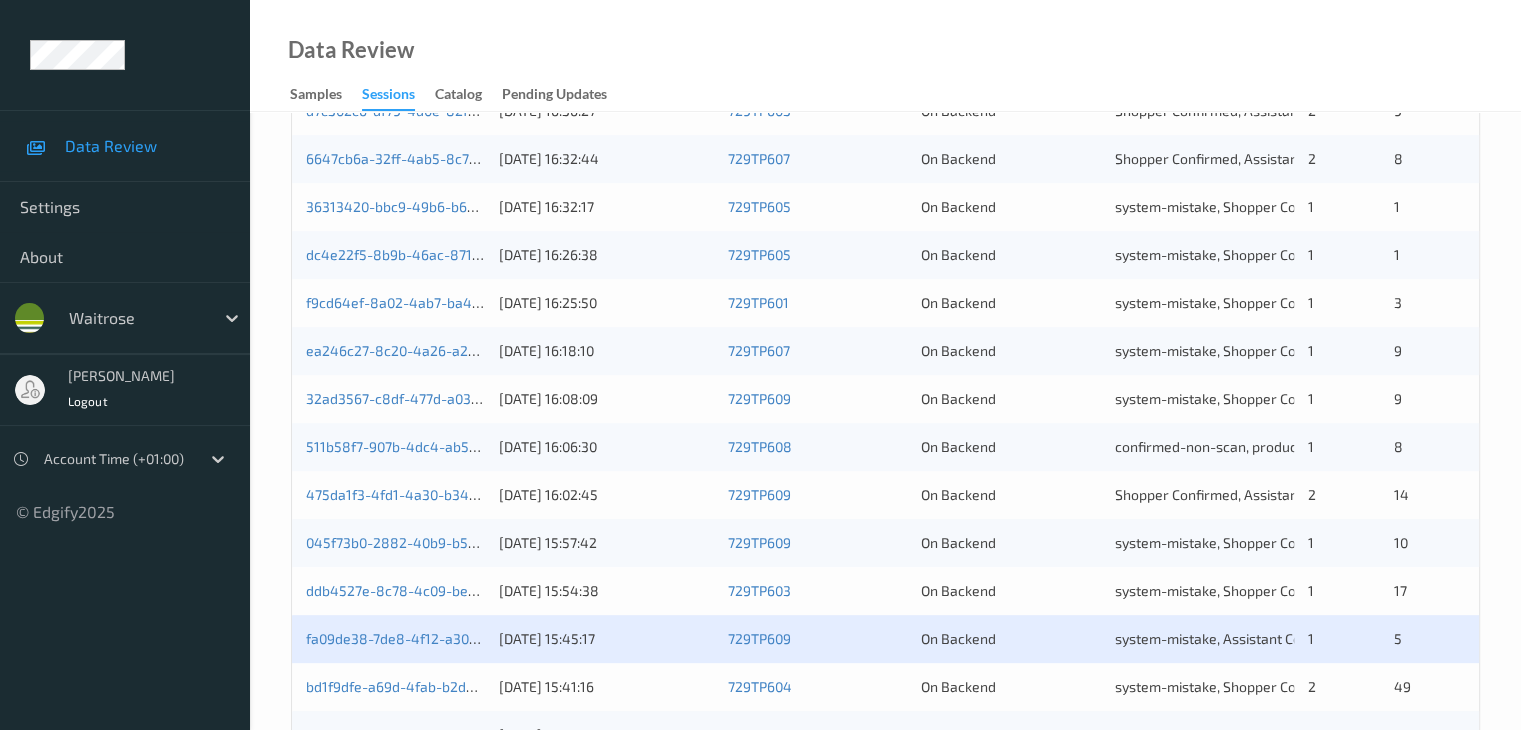 scroll, scrollTop: 900, scrollLeft: 0, axis: vertical 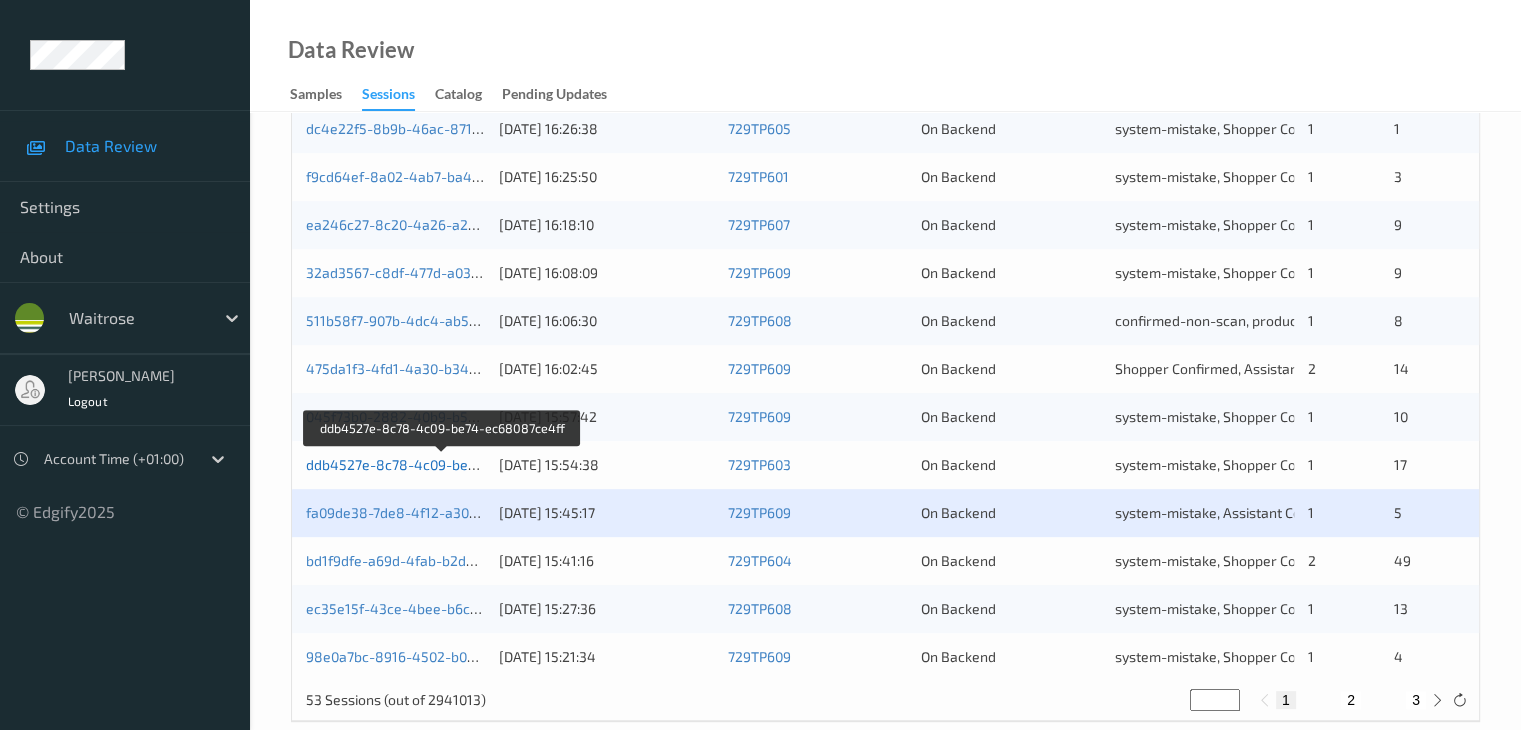 click on "ddb4527e-8c78-4c09-be74-ec68087ce4ff" at bounding box center (443, 464) 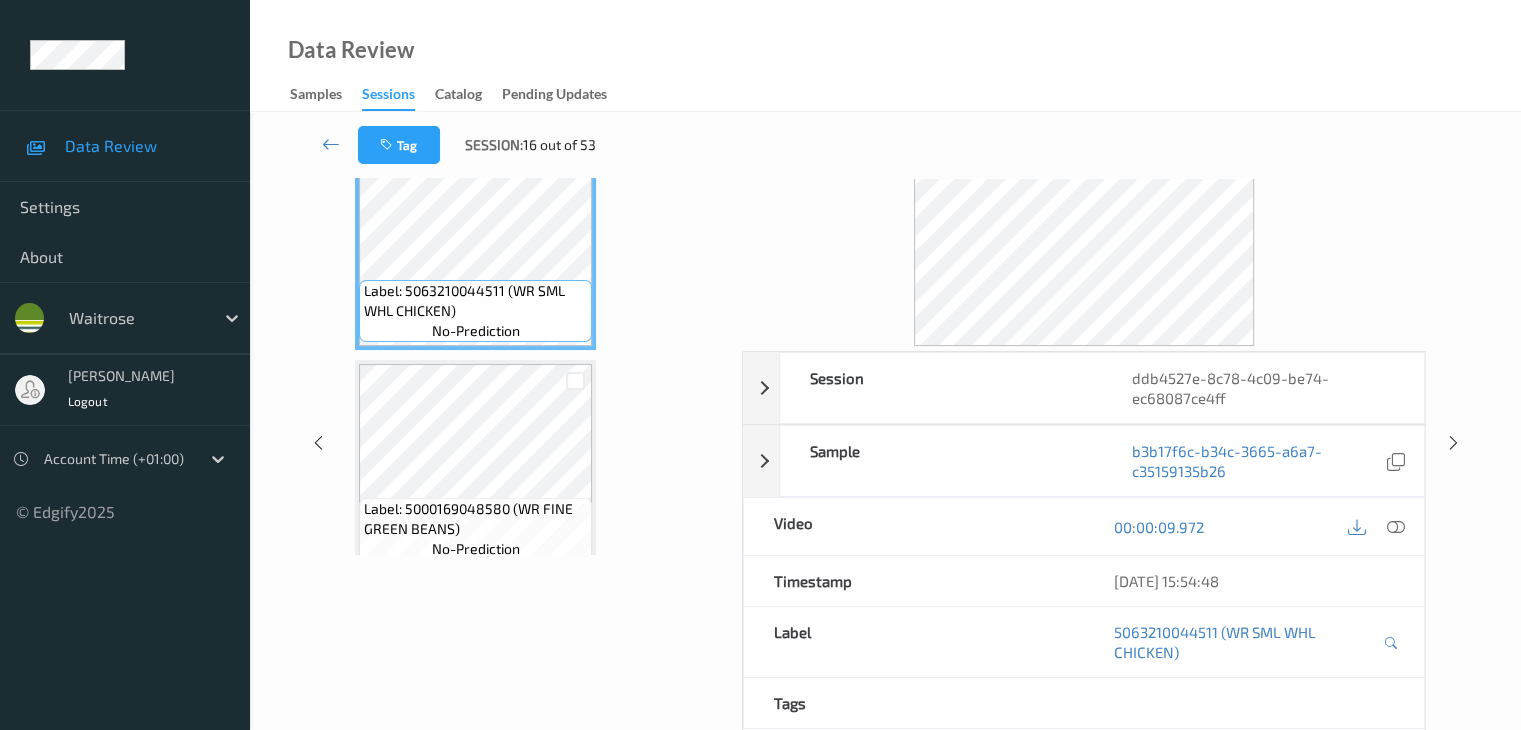 scroll, scrollTop: 0, scrollLeft: 0, axis: both 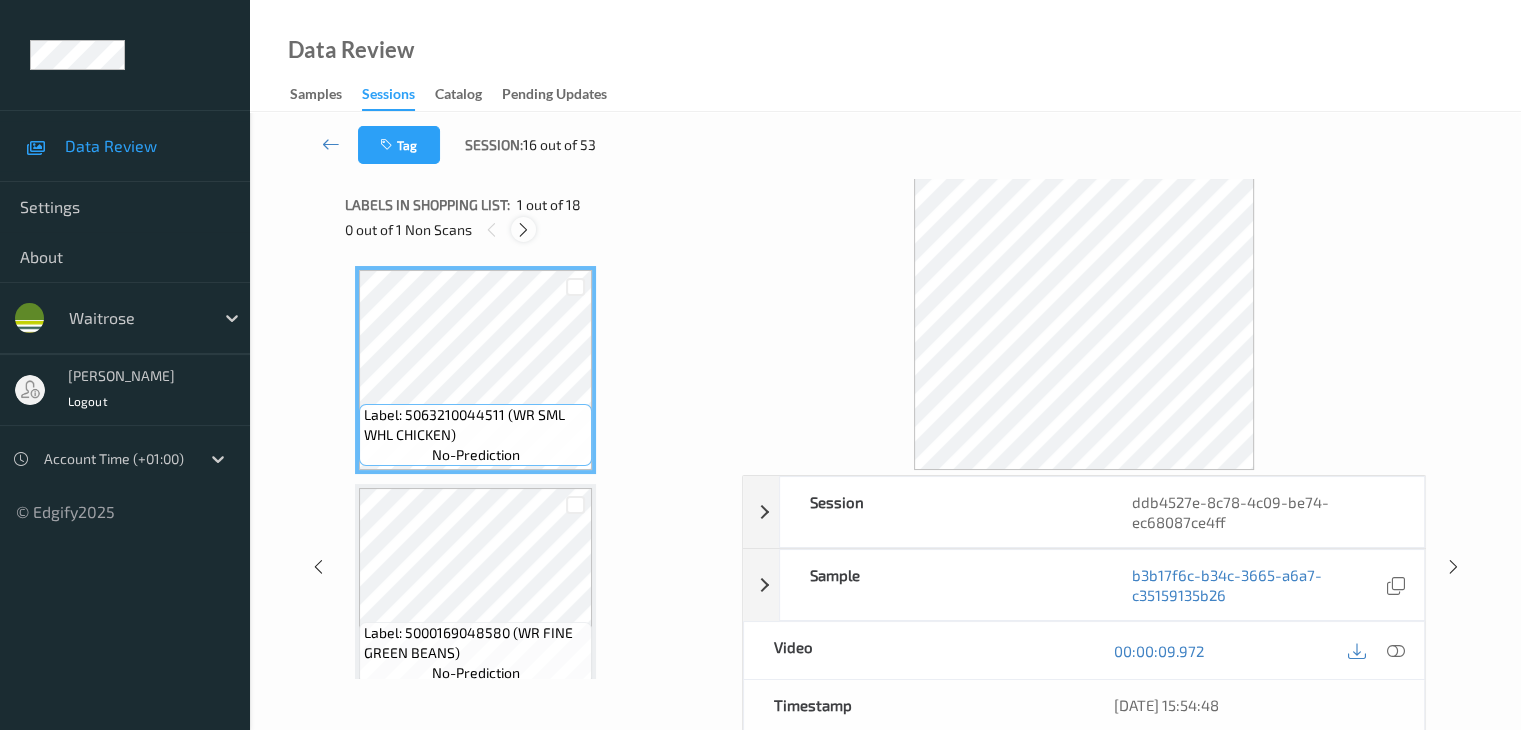 click at bounding box center (523, 229) 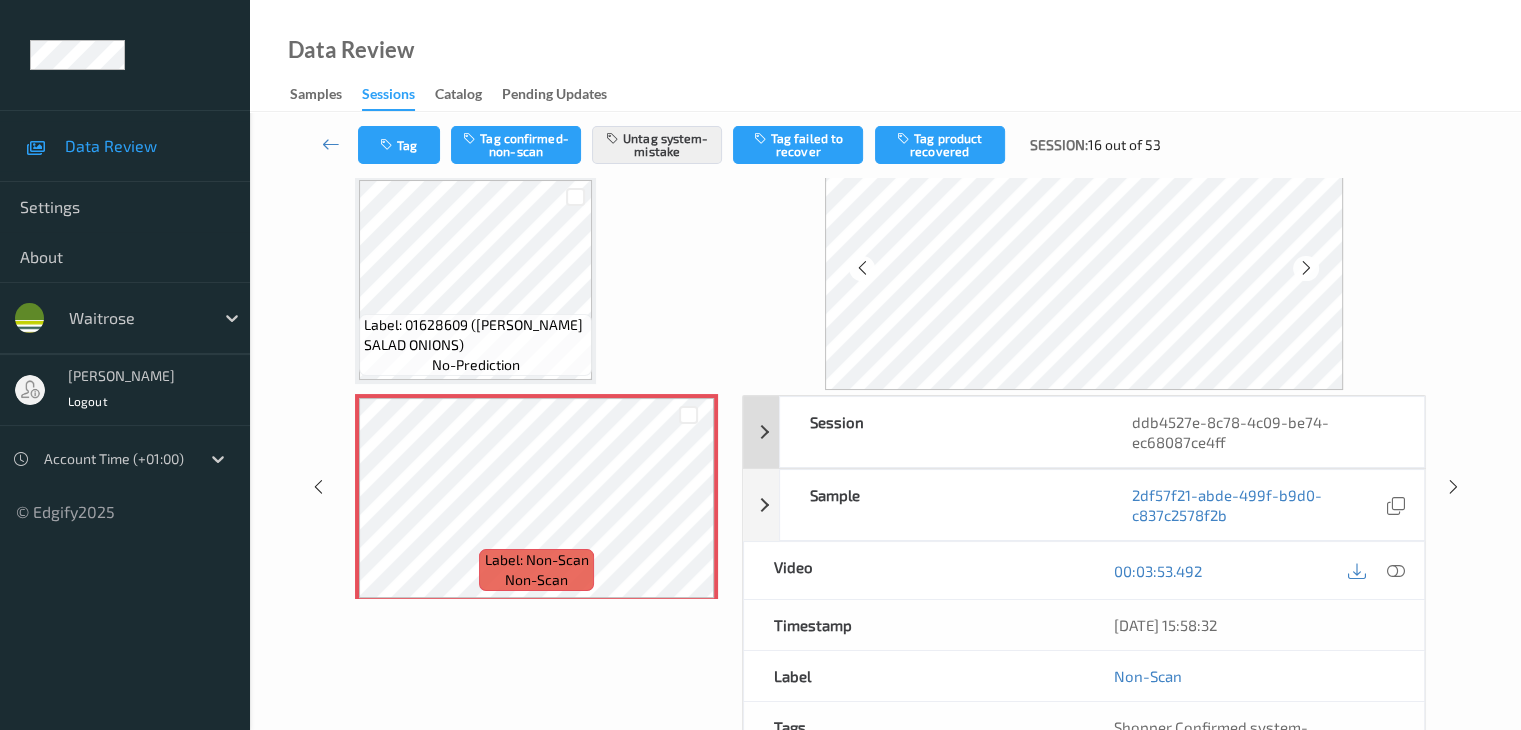 scroll, scrollTop: 200, scrollLeft: 0, axis: vertical 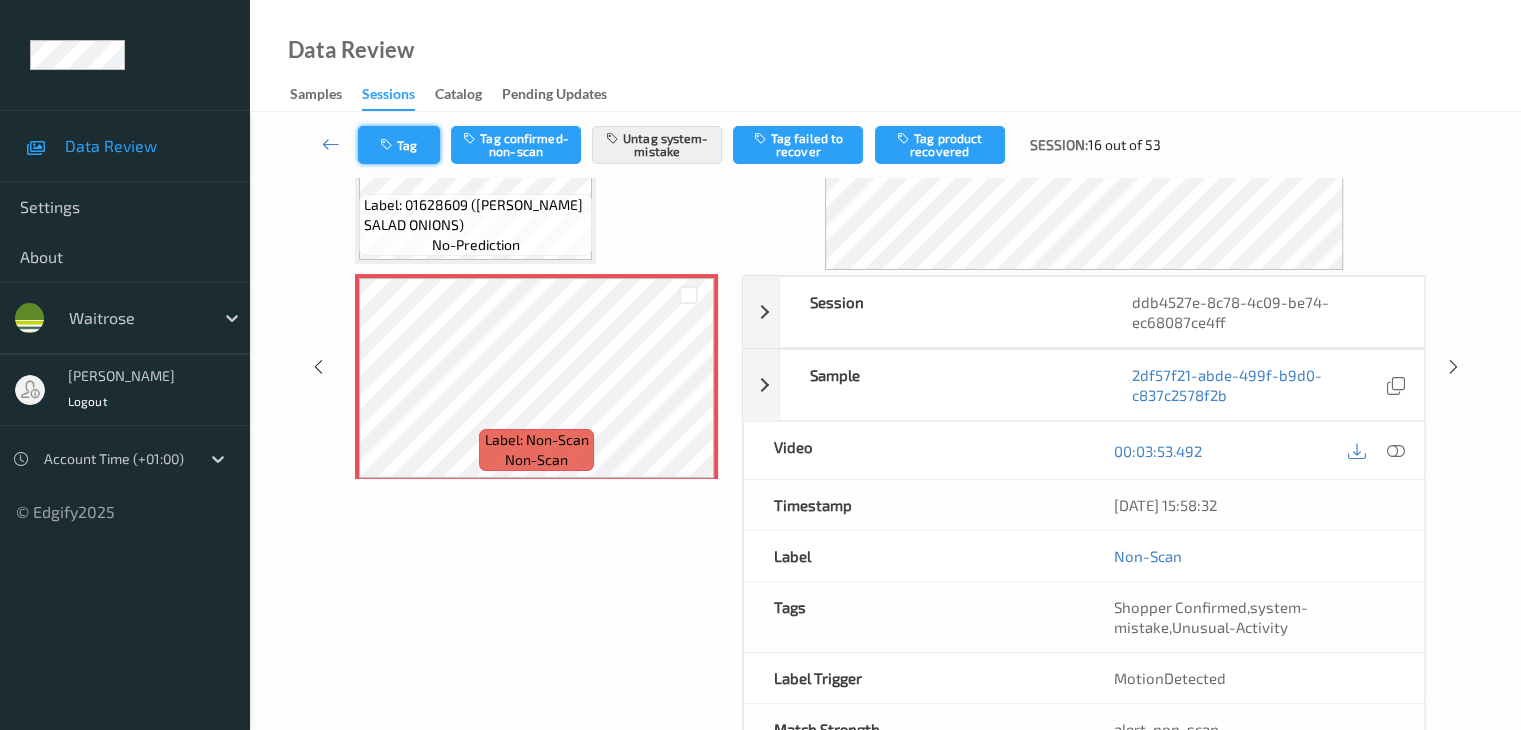 click on "Tag" at bounding box center (399, 145) 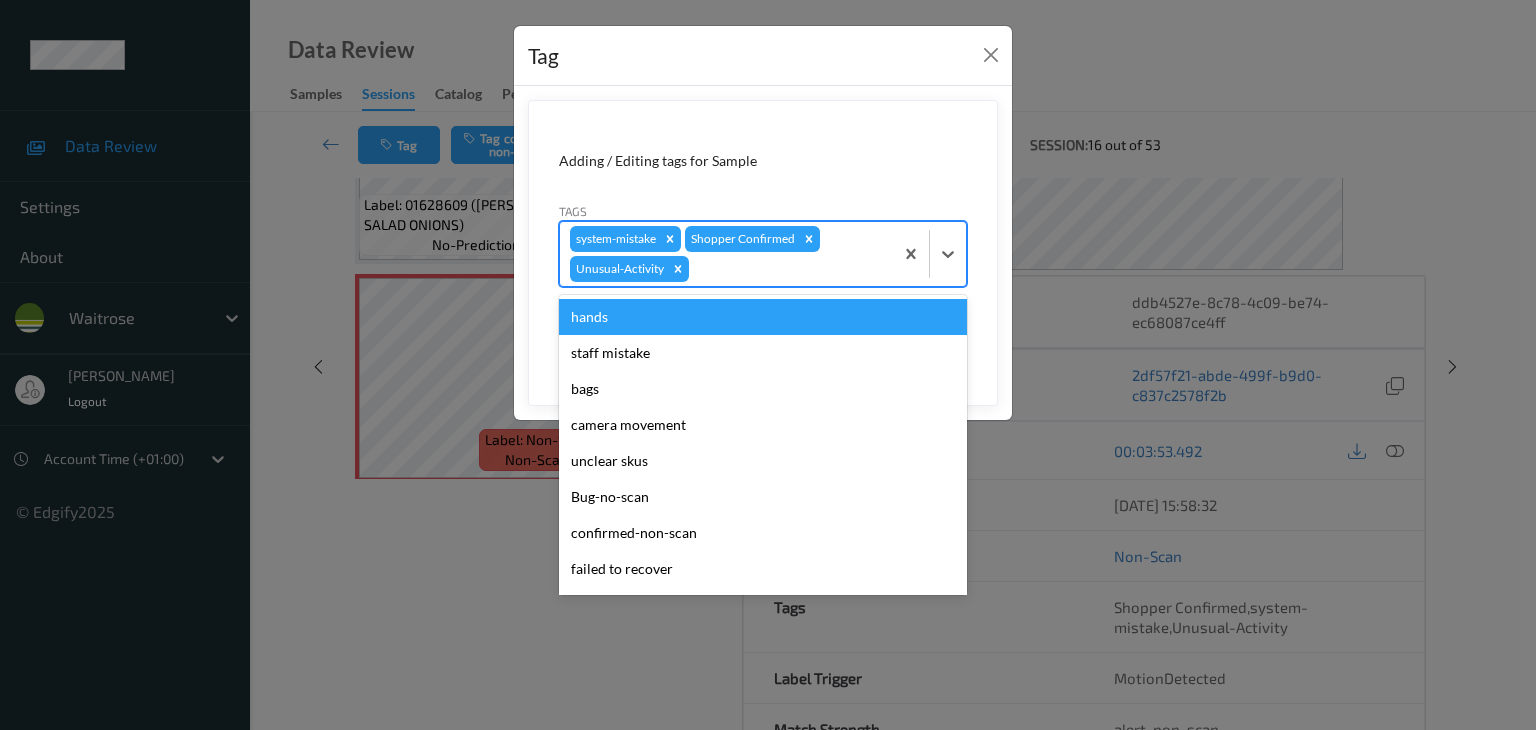click at bounding box center [788, 269] 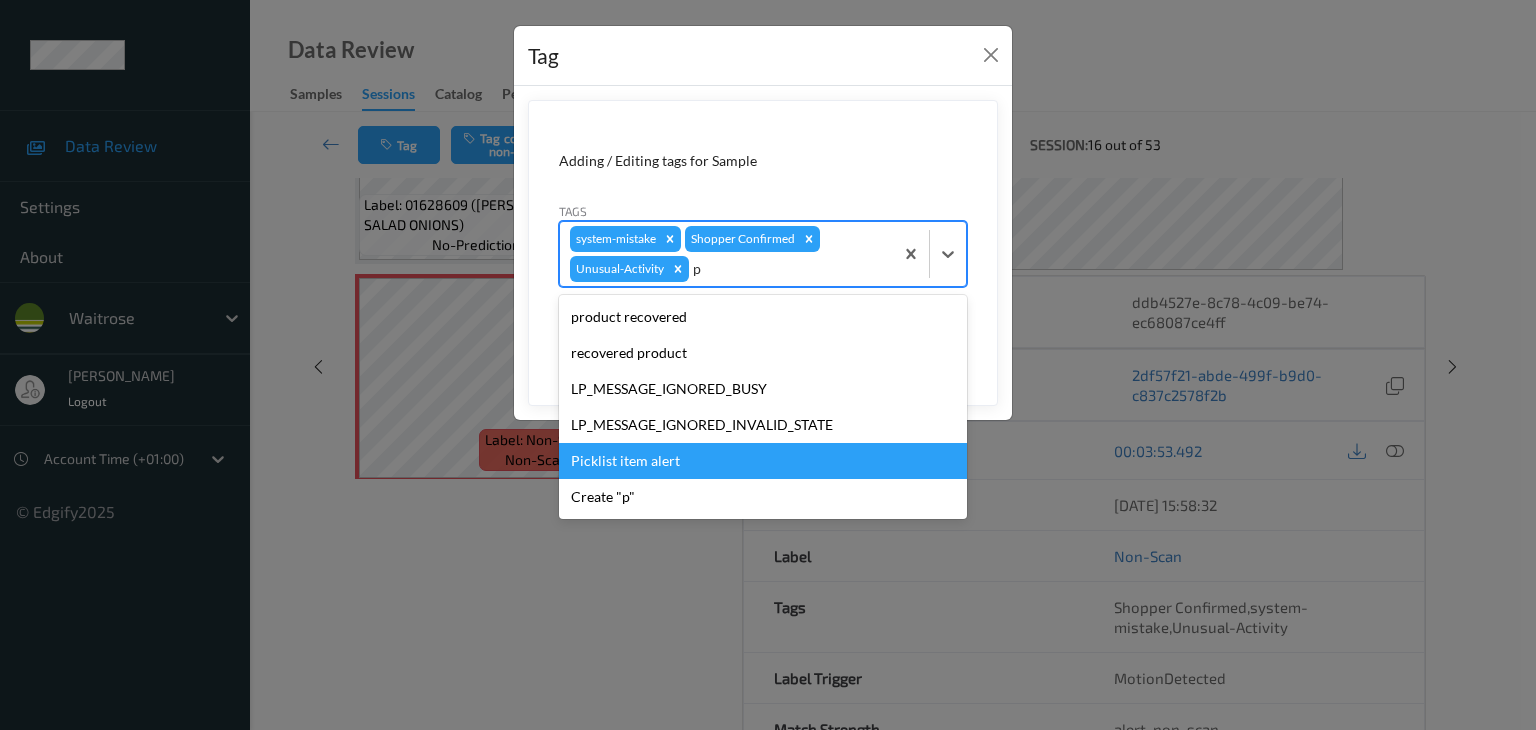 click on "Picklist item alert" at bounding box center [763, 461] 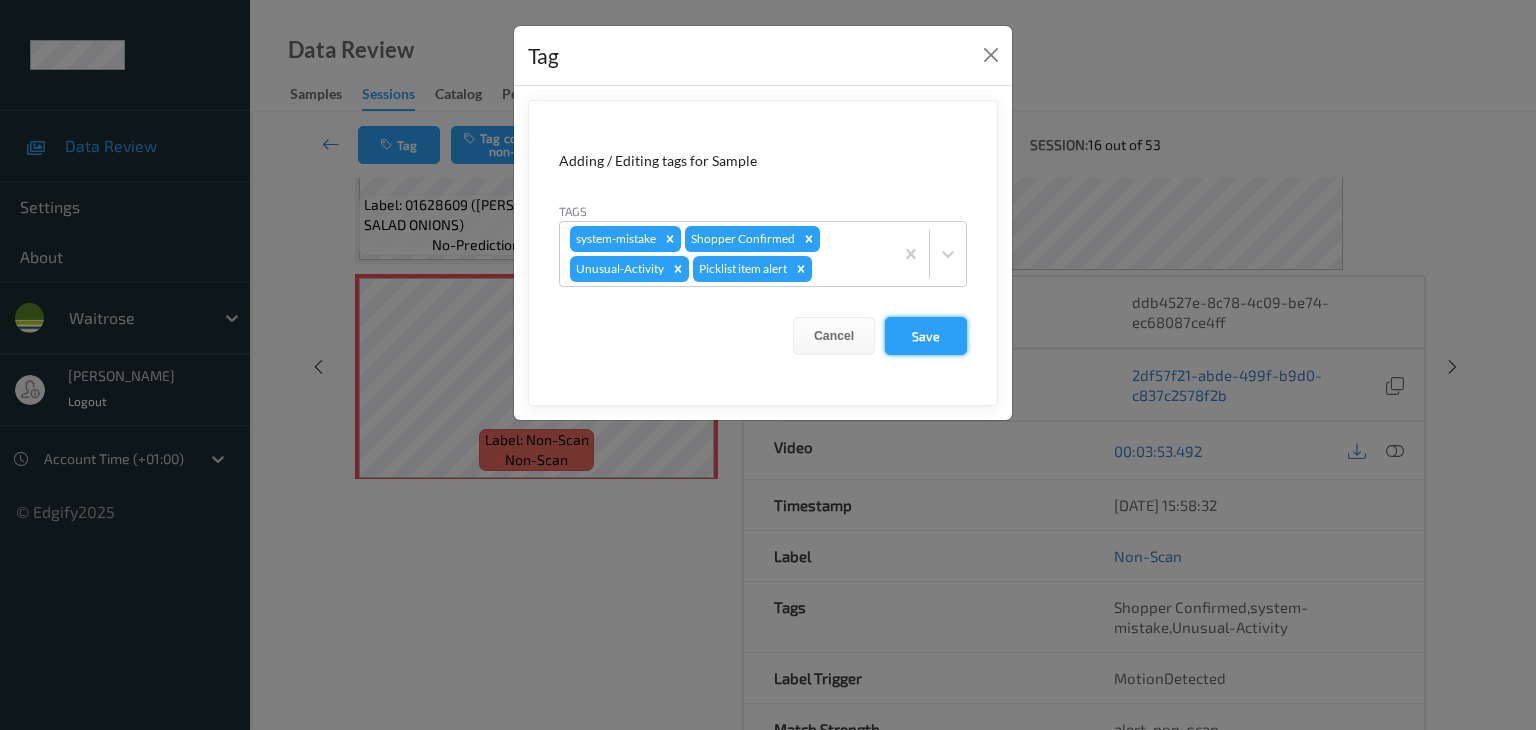 click on "Save" at bounding box center [926, 336] 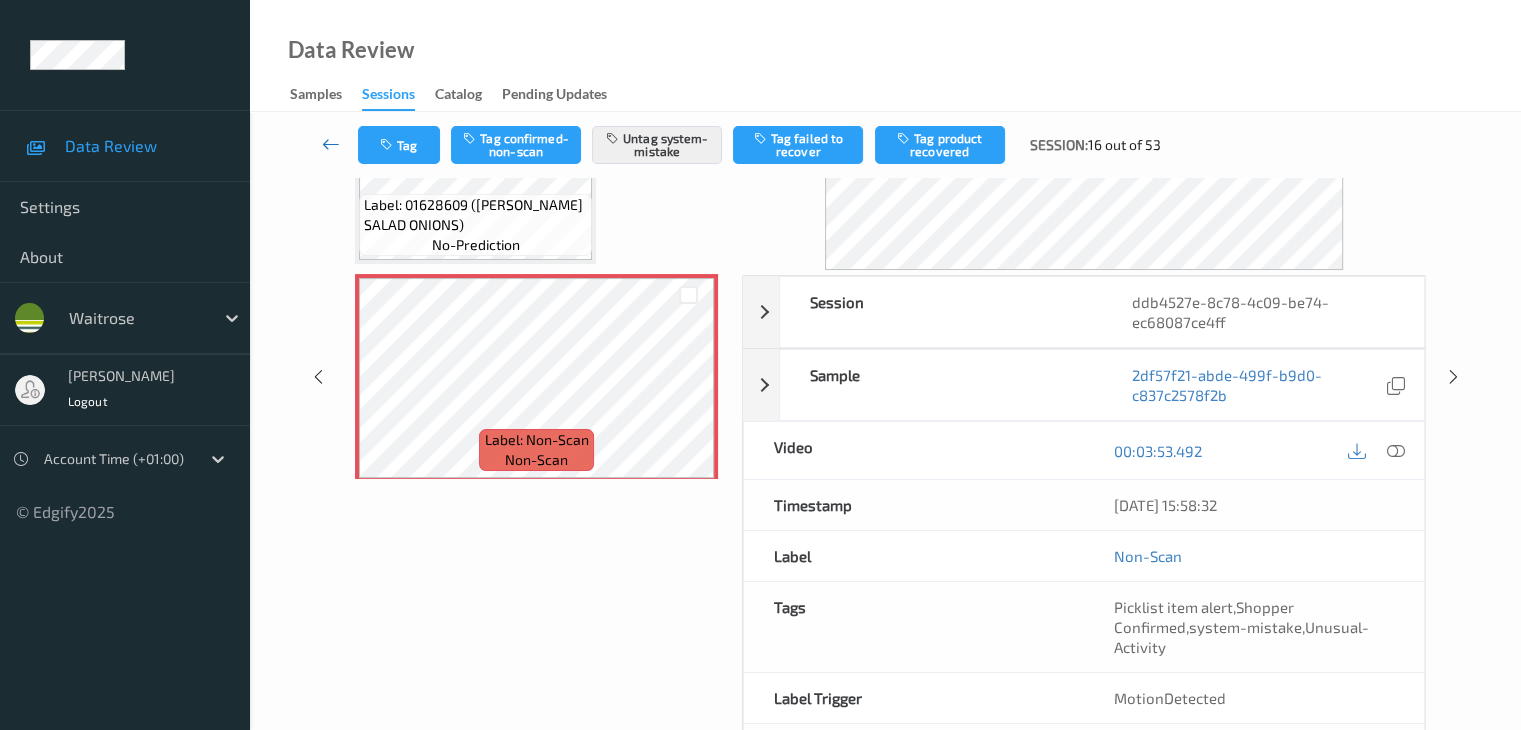 click at bounding box center (331, 144) 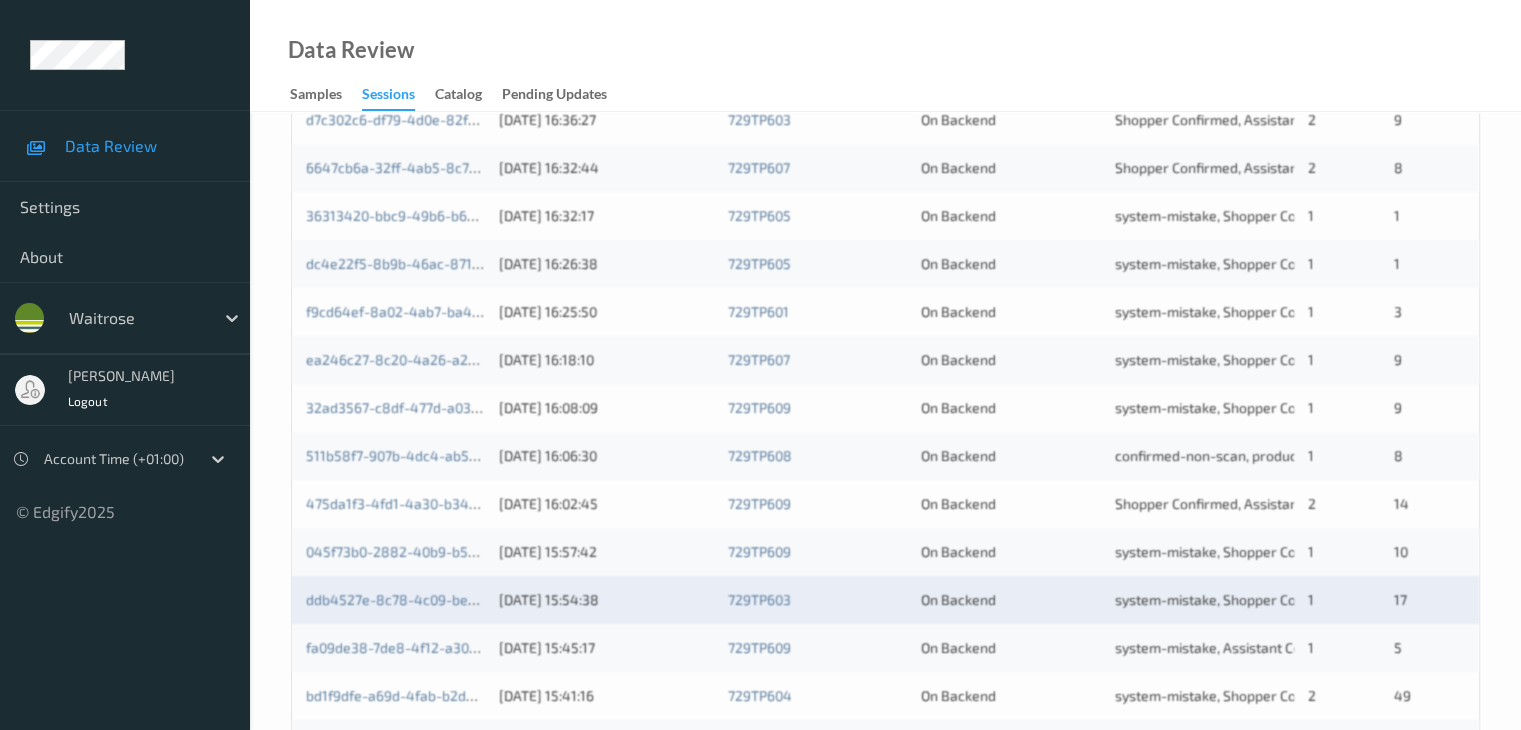 scroll, scrollTop: 800, scrollLeft: 0, axis: vertical 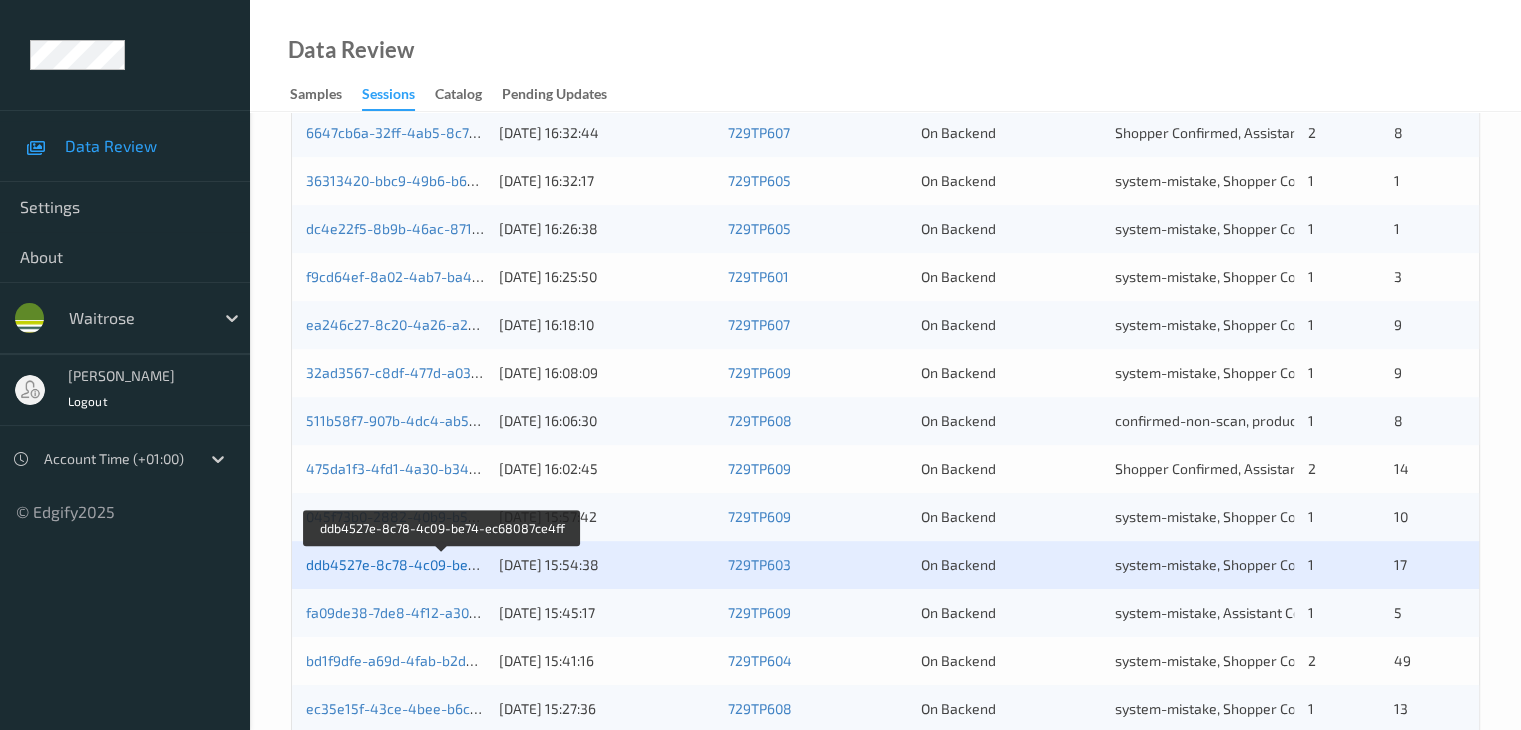 click on "ddb4527e-8c78-4c09-be74-ec68087ce4ff" at bounding box center [443, 564] 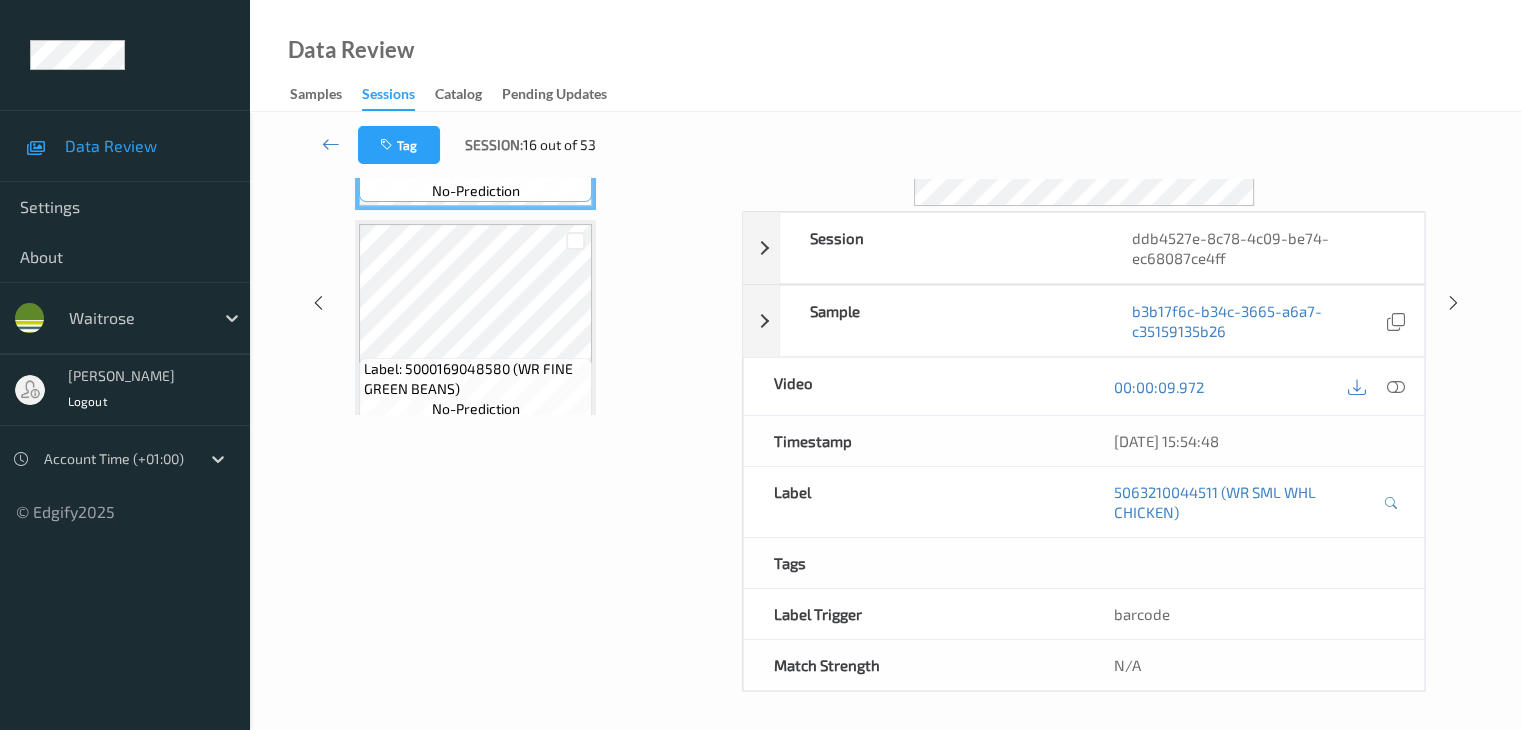 scroll, scrollTop: 64, scrollLeft: 0, axis: vertical 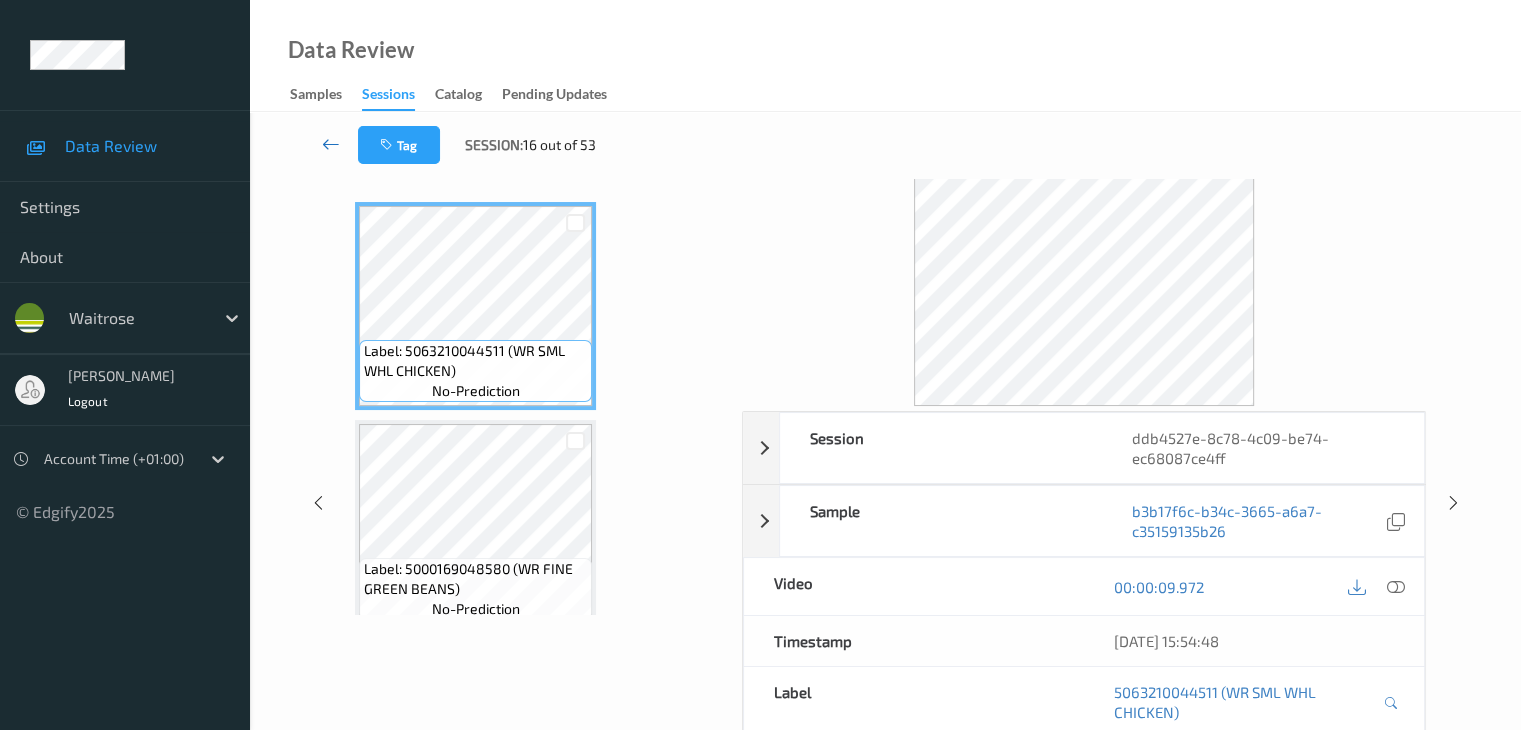 click at bounding box center (331, 144) 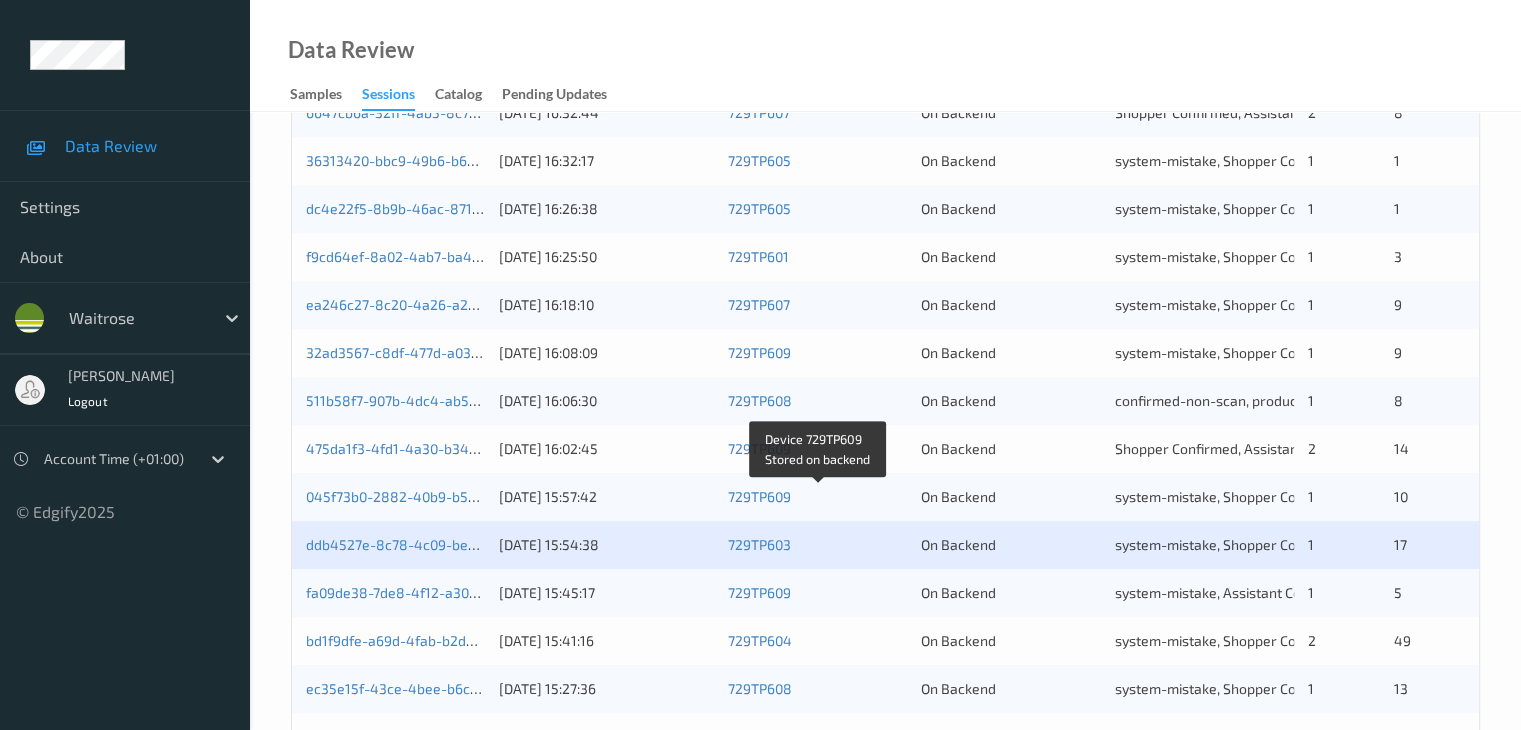 scroll, scrollTop: 932, scrollLeft: 0, axis: vertical 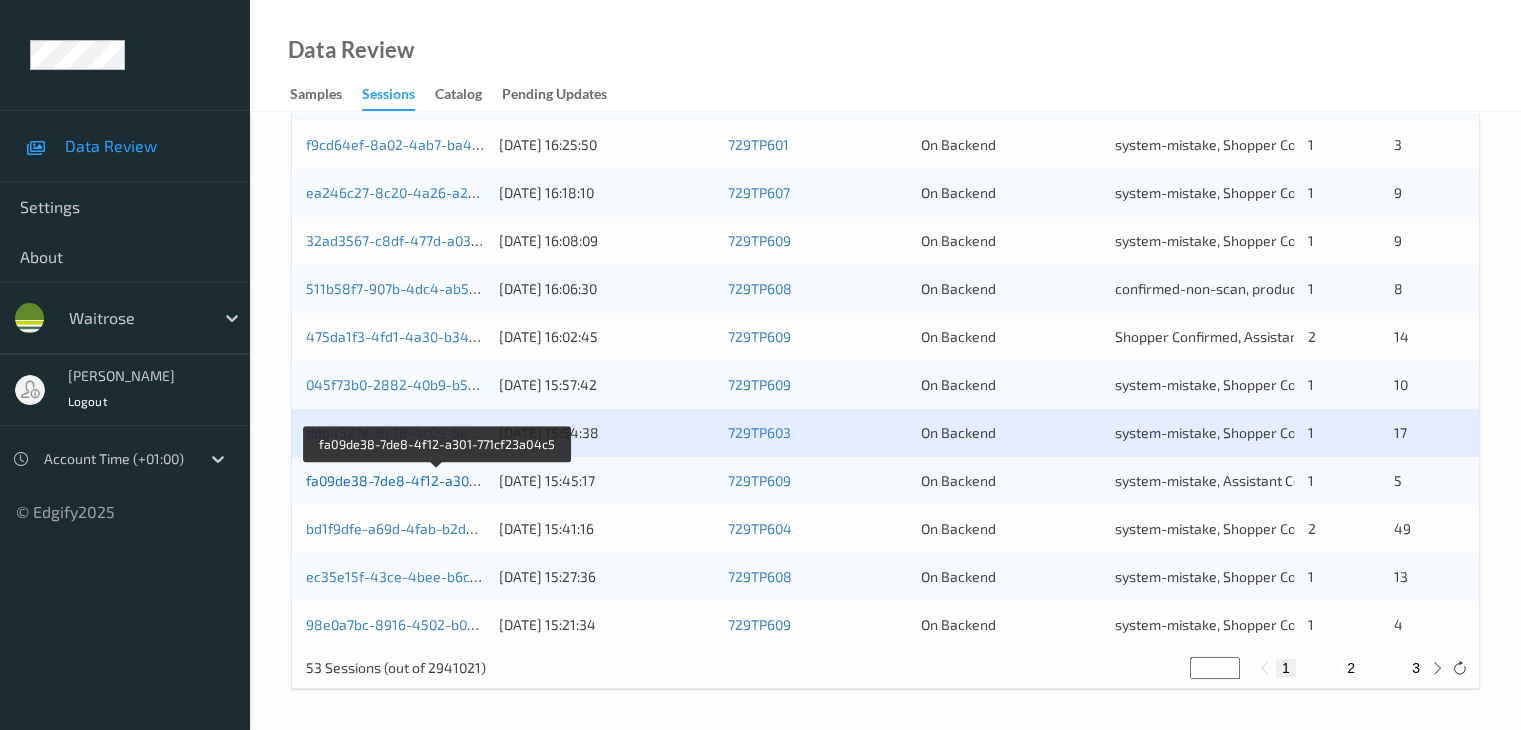 click on "fa09de38-7de8-4f12-a301-771cf23a04c5" at bounding box center (437, 480) 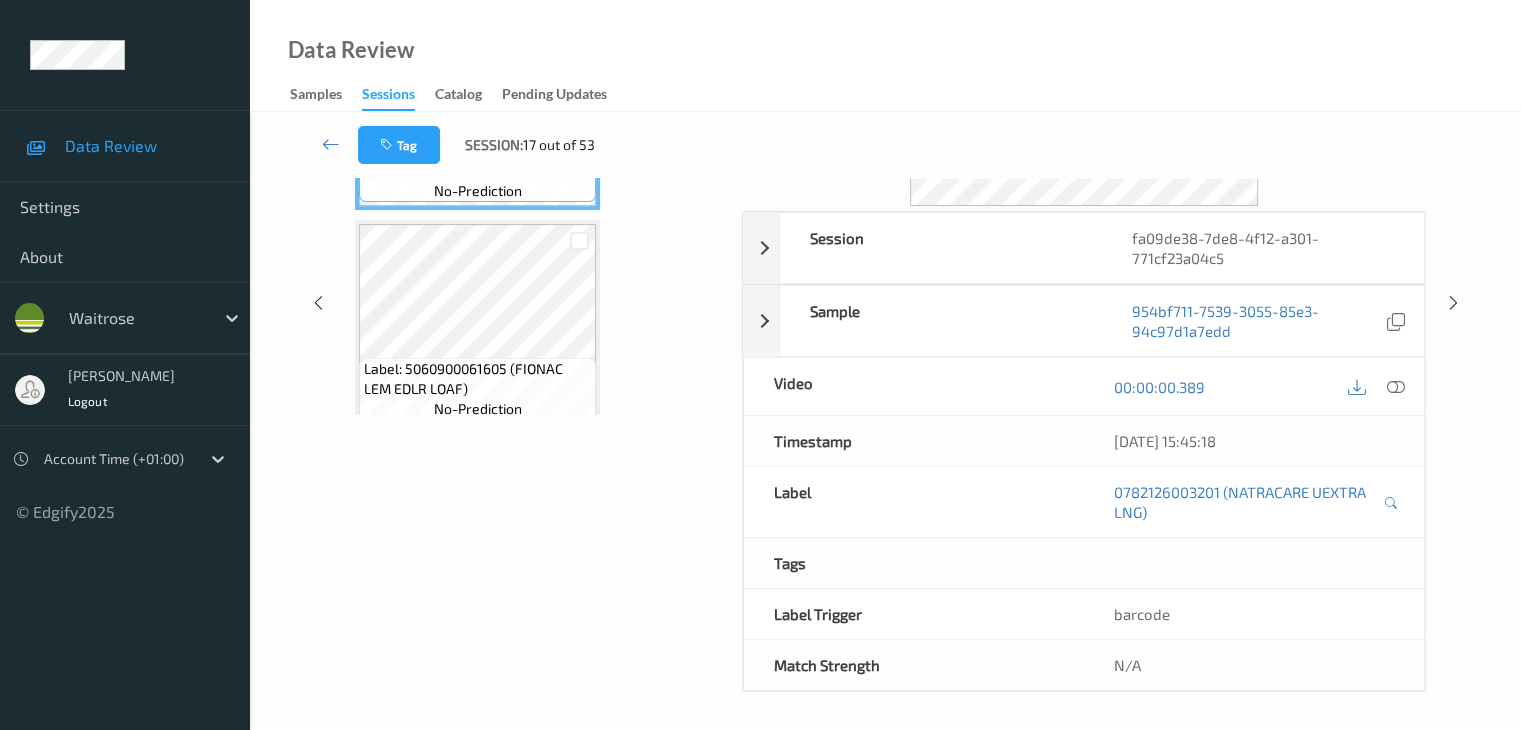 scroll, scrollTop: 0, scrollLeft: 0, axis: both 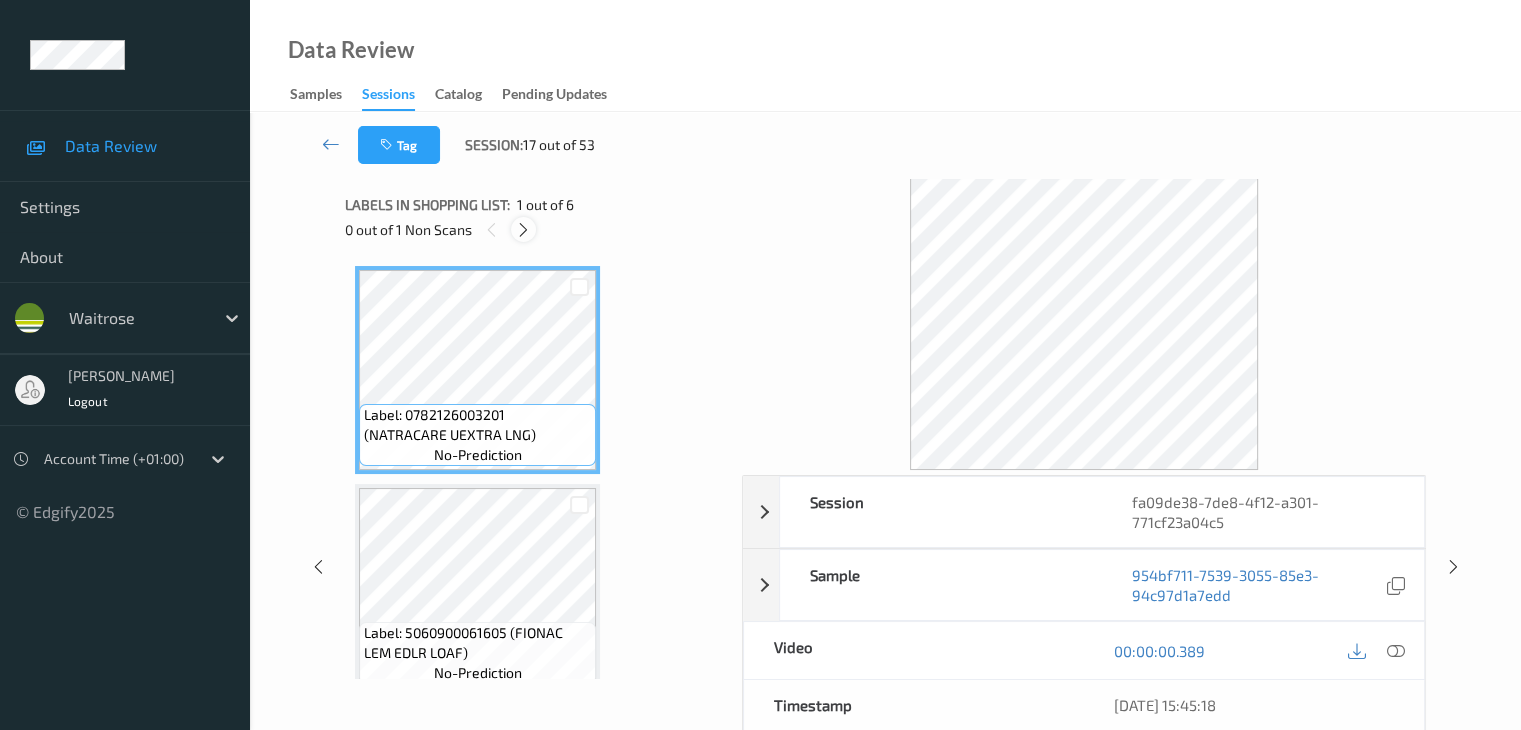 click at bounding box center [523, 230] 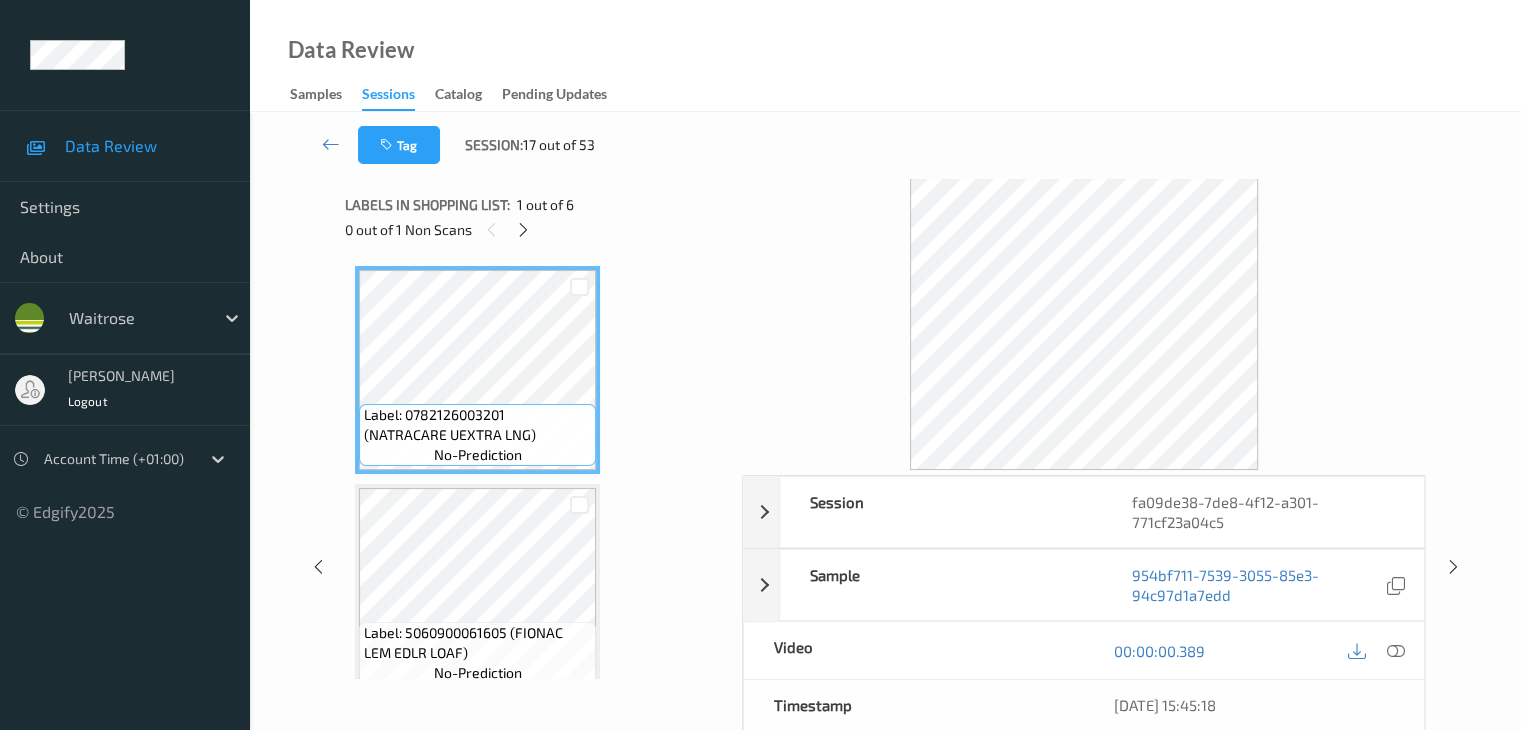 scroll, scrollTop: 664, scrollLeft: 0, axis: vertical 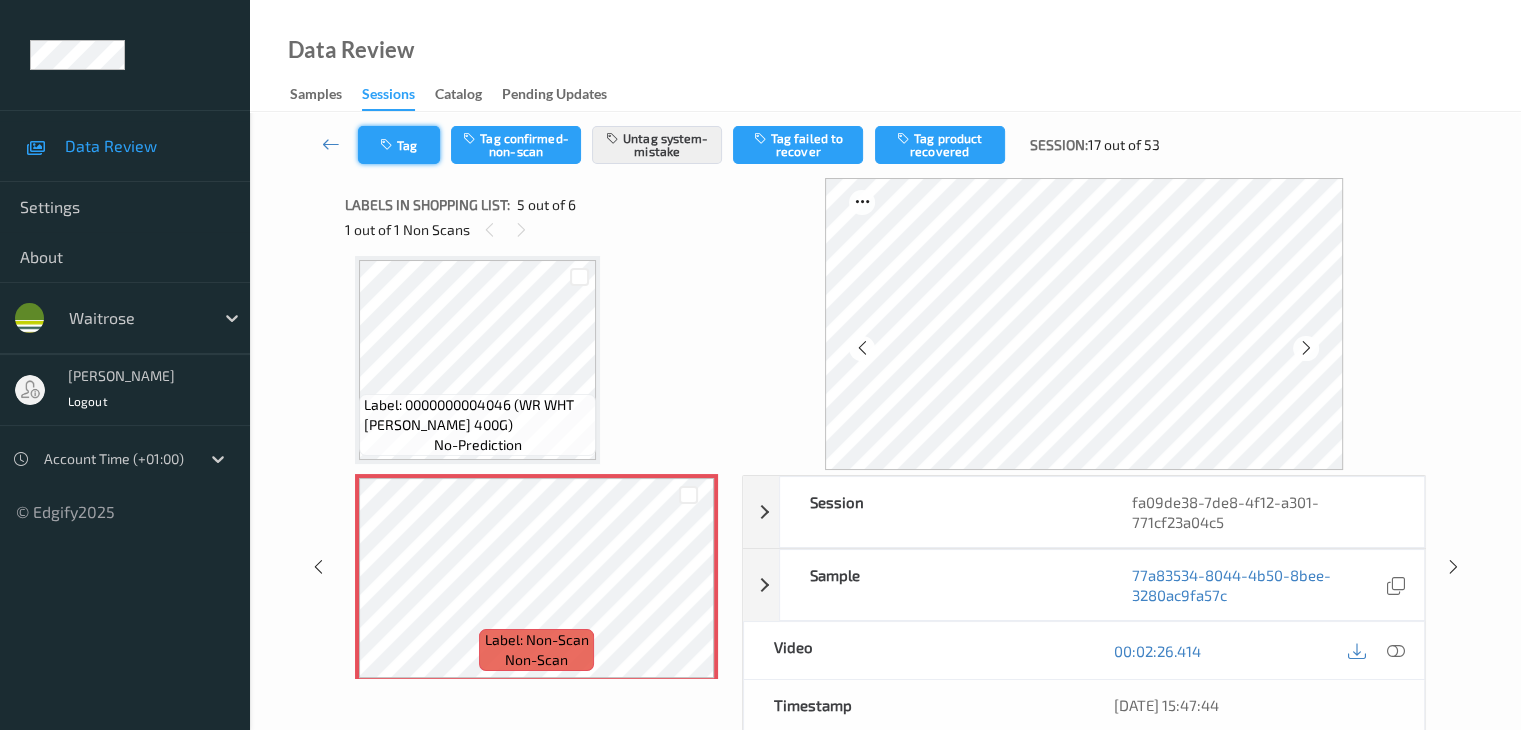 click on "Tag" at bounding box center [399, 145] 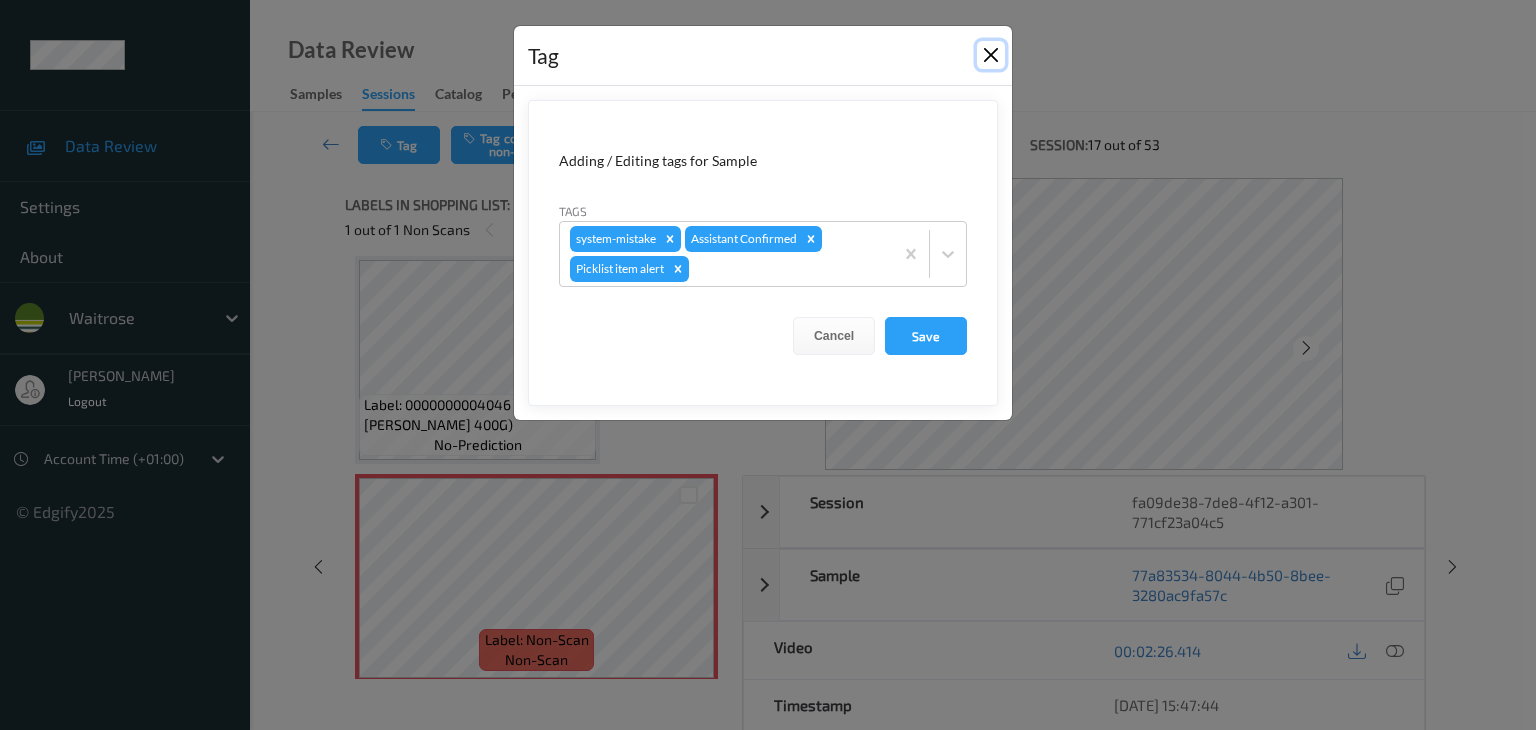 click at bounding box center (991, 55) 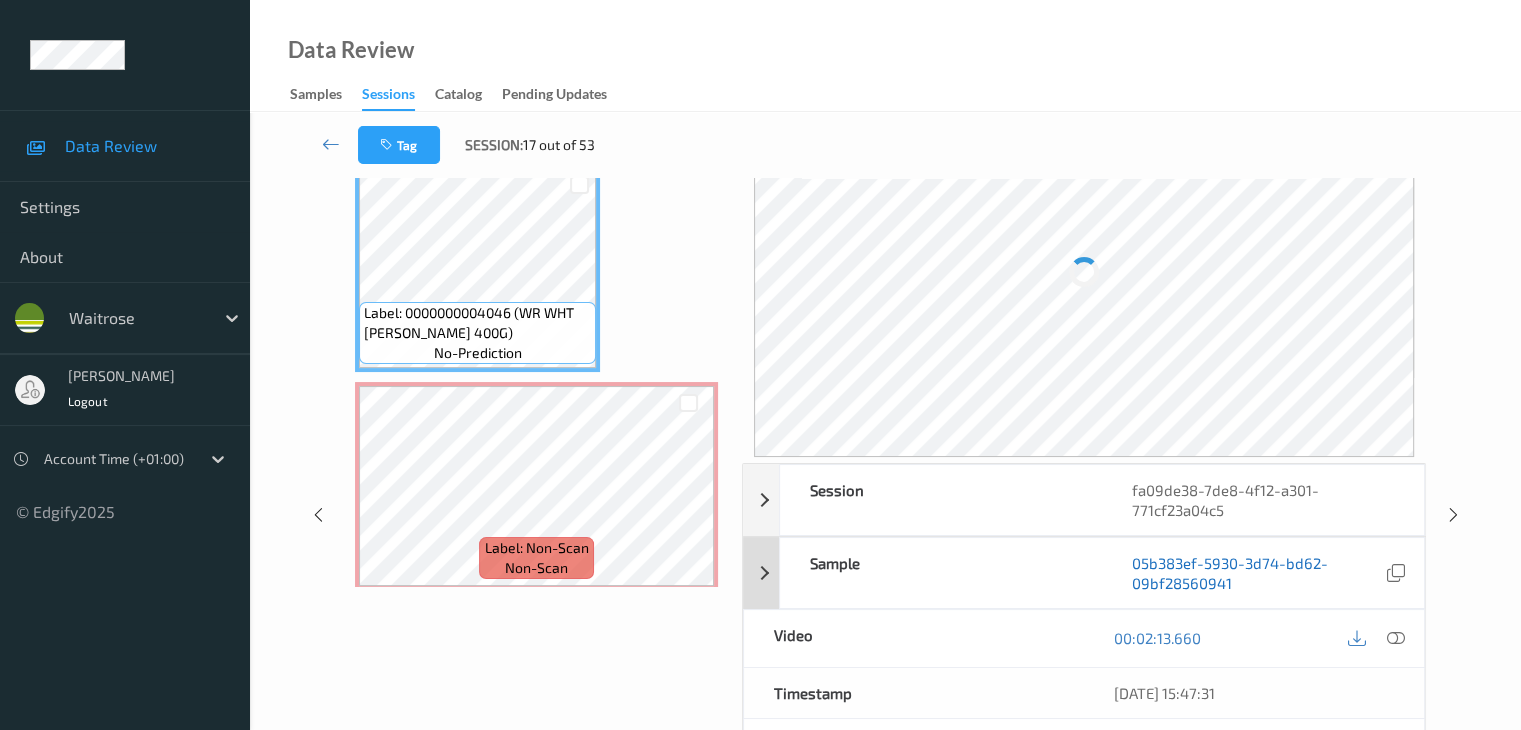 scroll, scrollTop: 200, scrollLeft: 0, axis: vertical 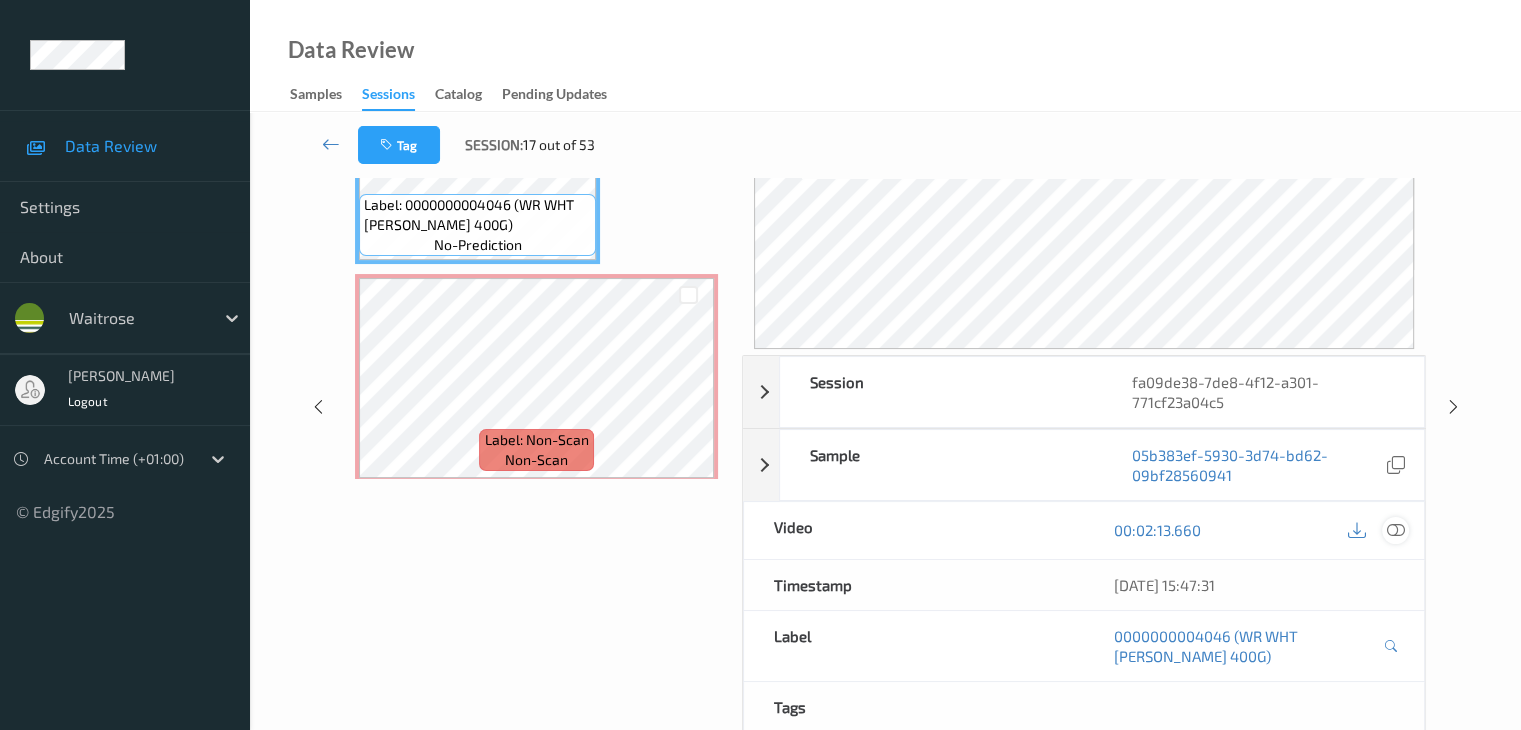 click at bounding box center (1395, 530) 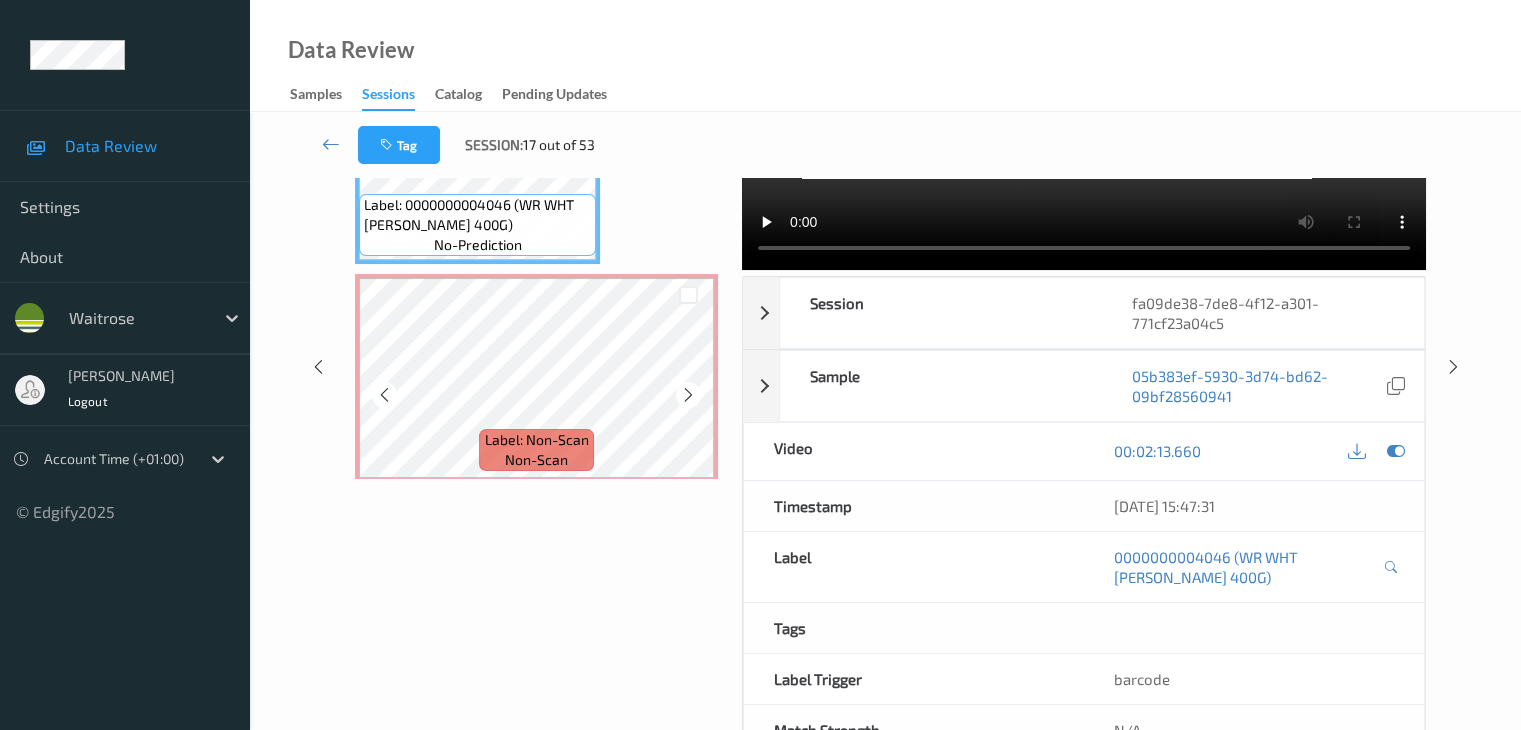 scroll, scrollTop: 764, scrollLeft: 0, axis: vertical 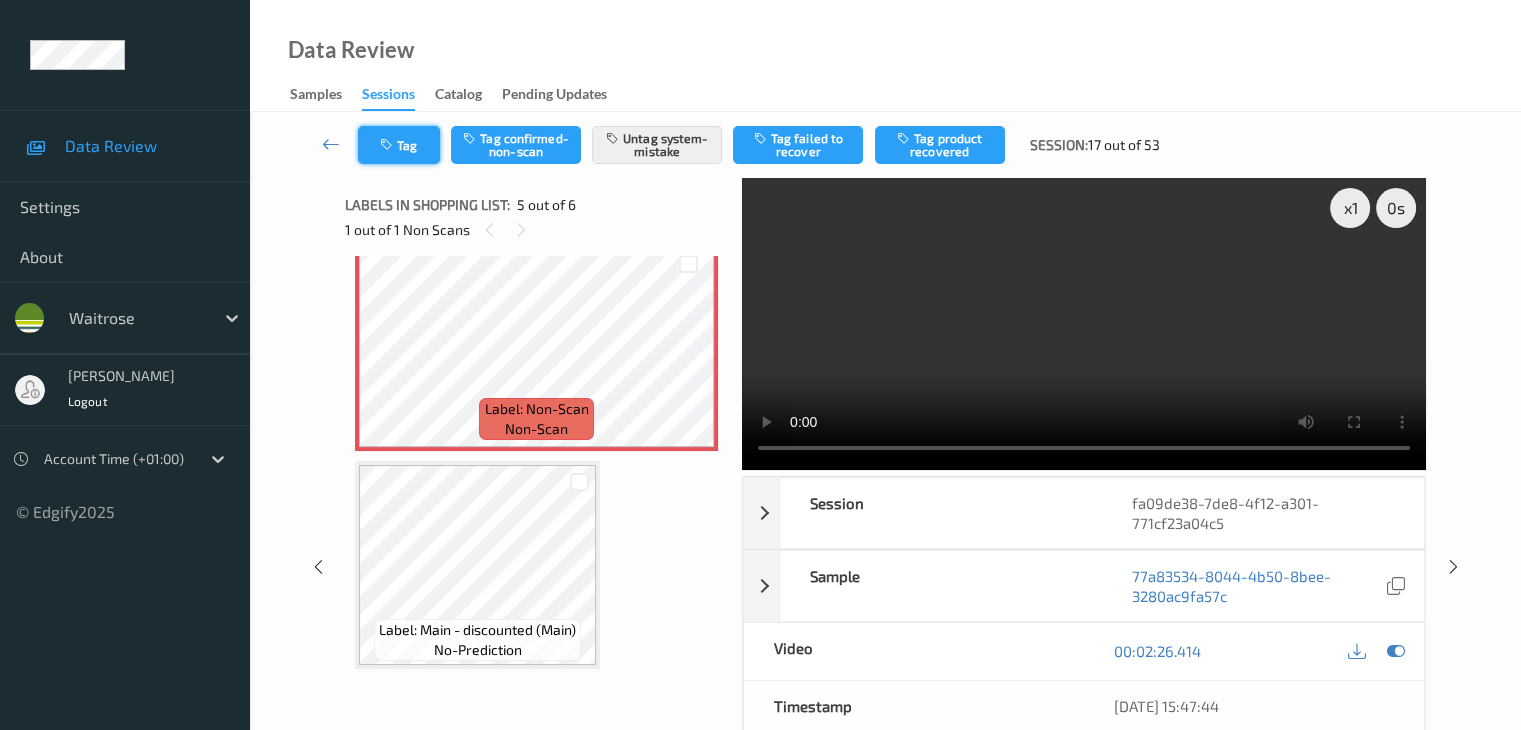 click on "Tag" at bounding box center [399, 145] 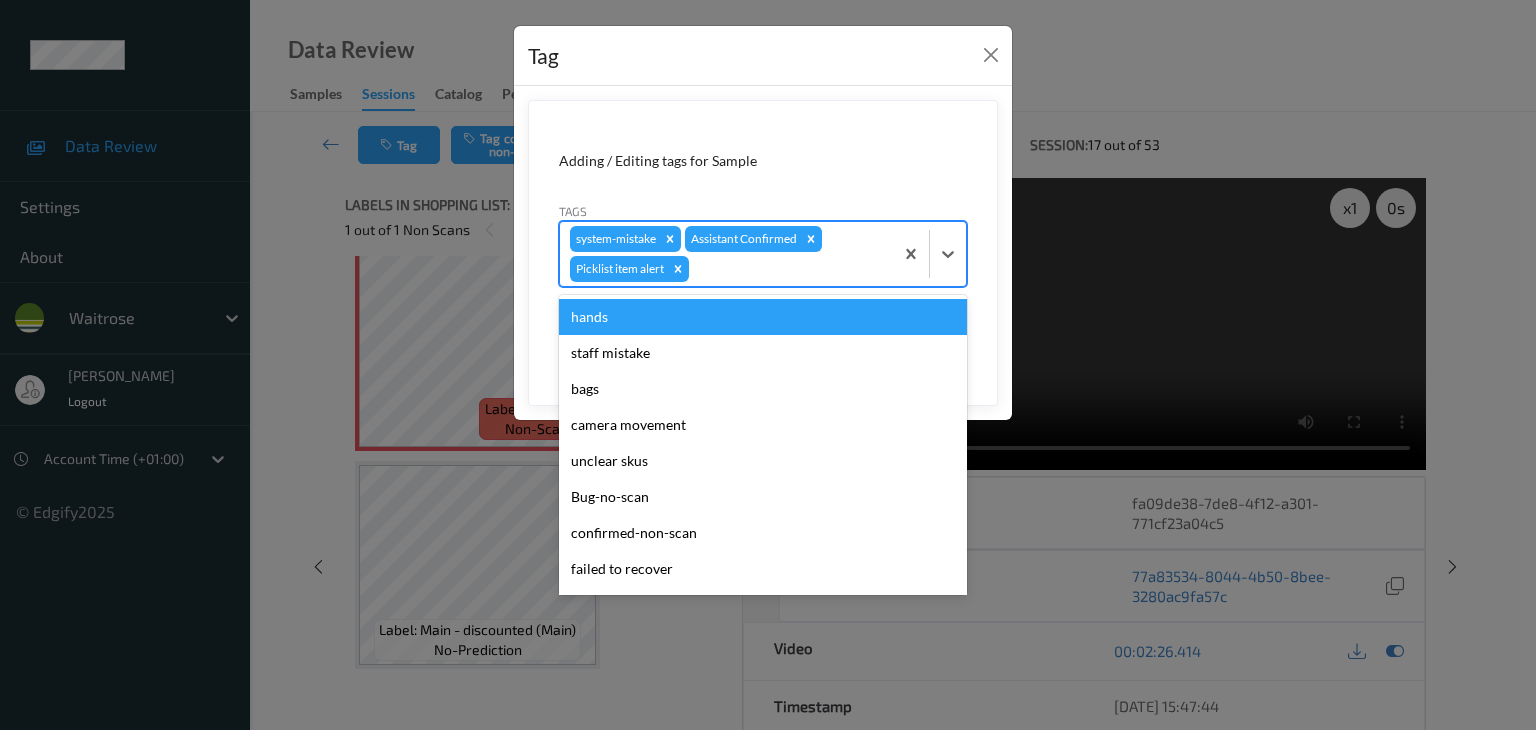 click at bounding box center [788, 269] 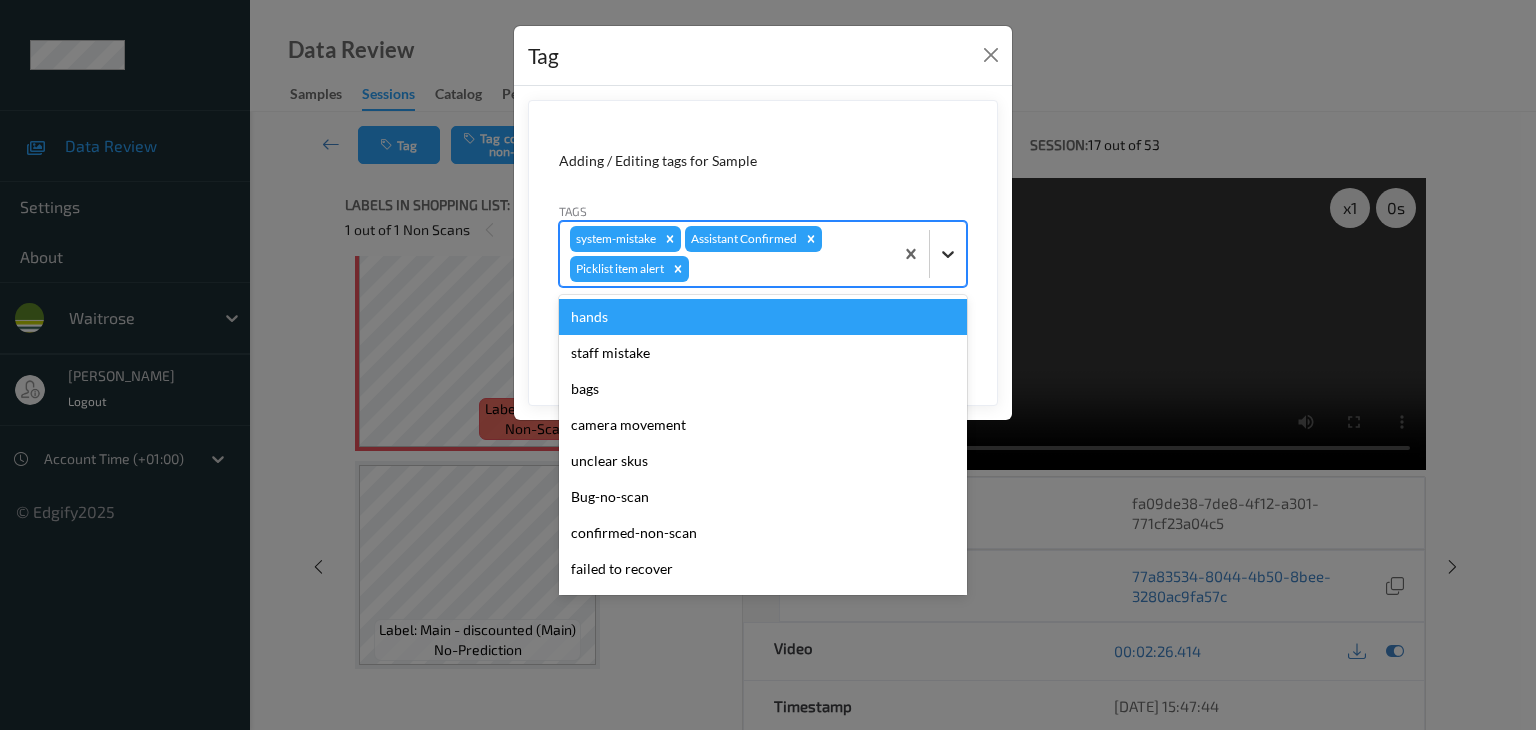 type on "u" 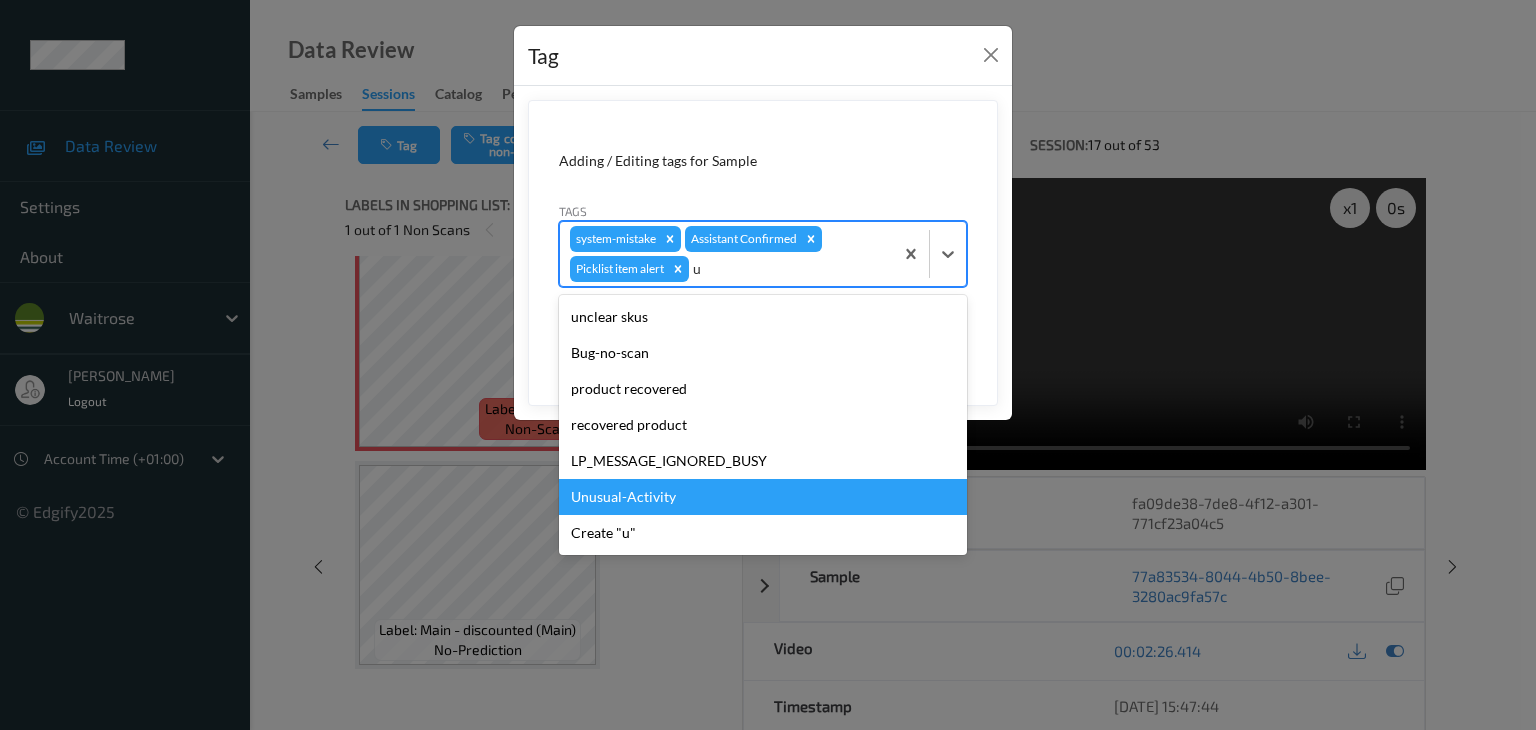 click on "Unusual-Activity" at bounding box center (763, 497) 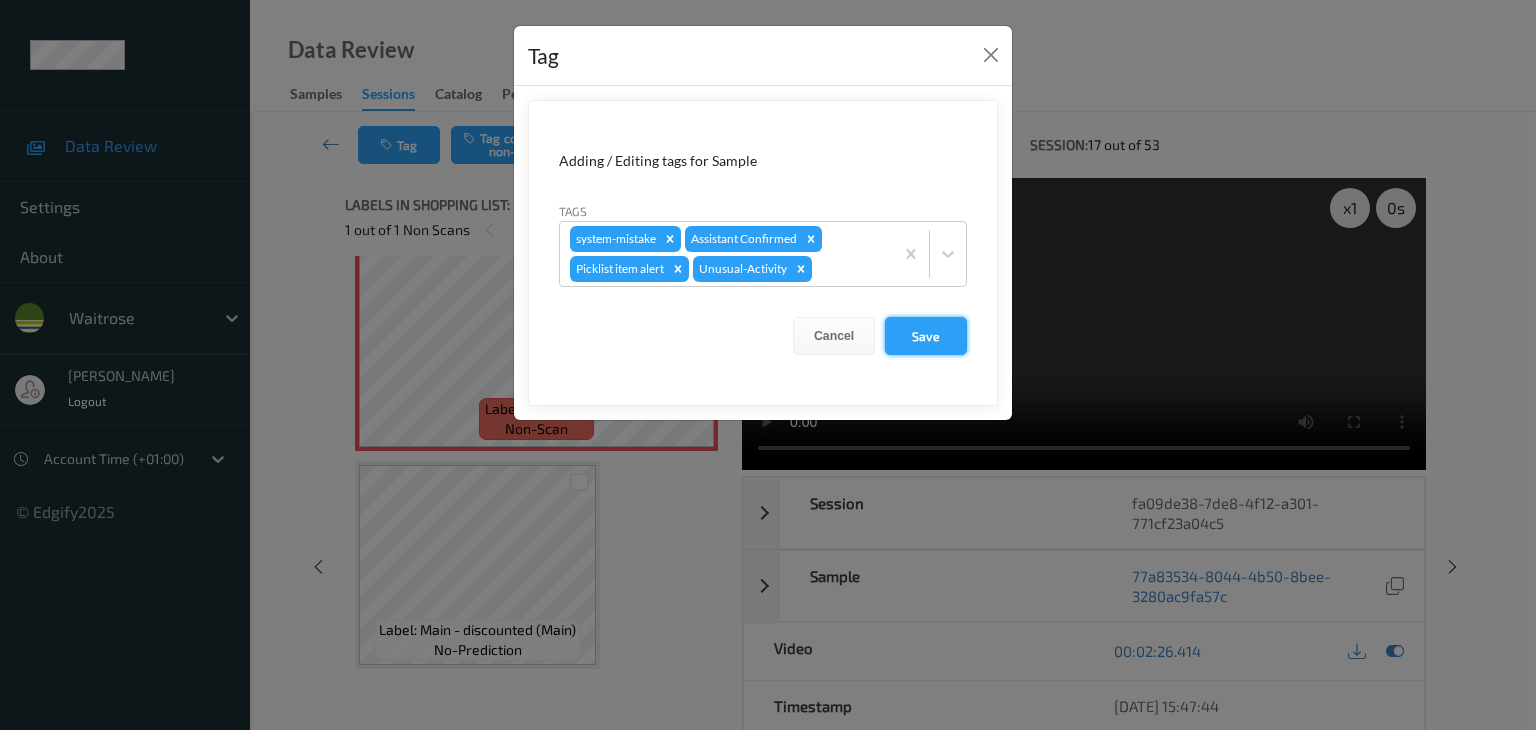 click on "Save" at bounding box center [926, 336] 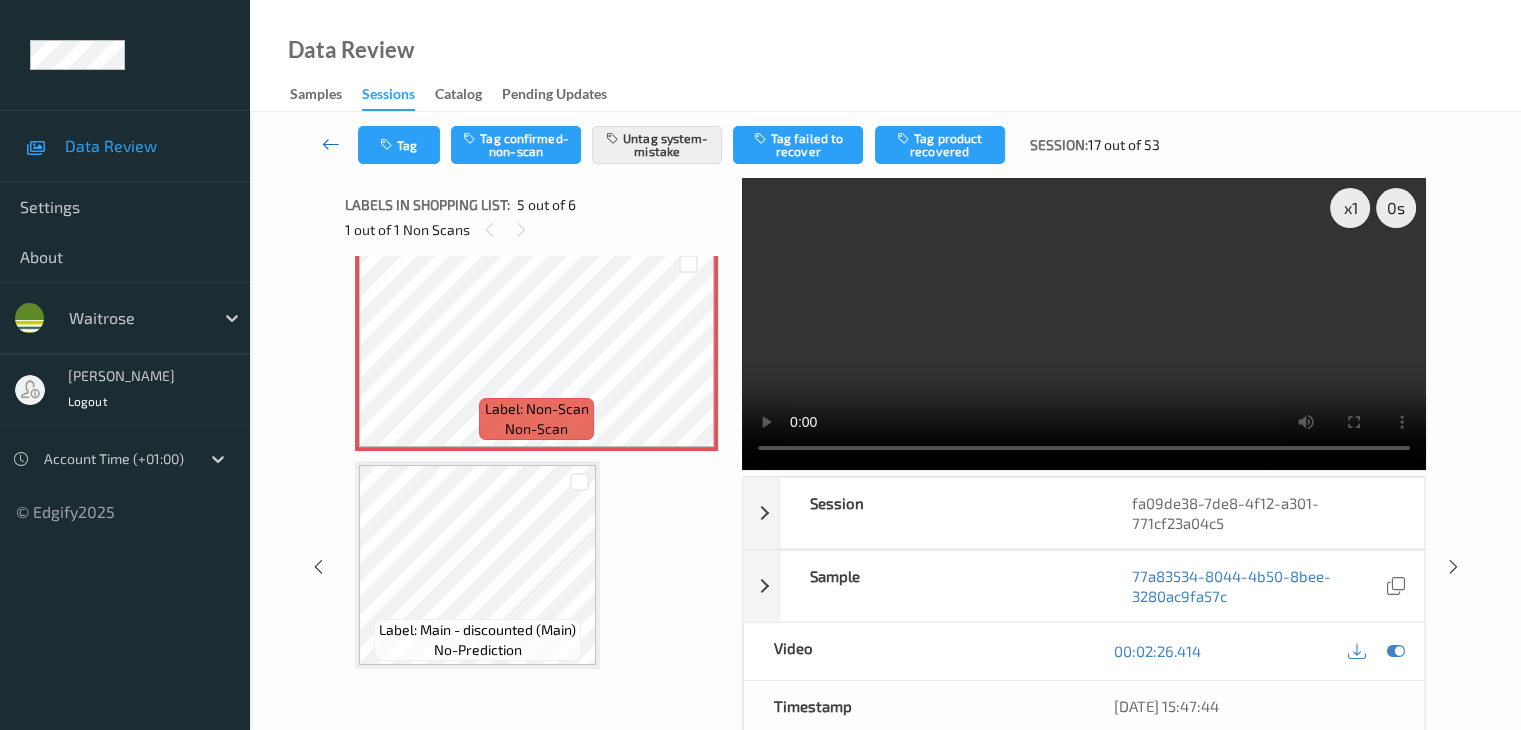 click at bounding box center (331, 144) 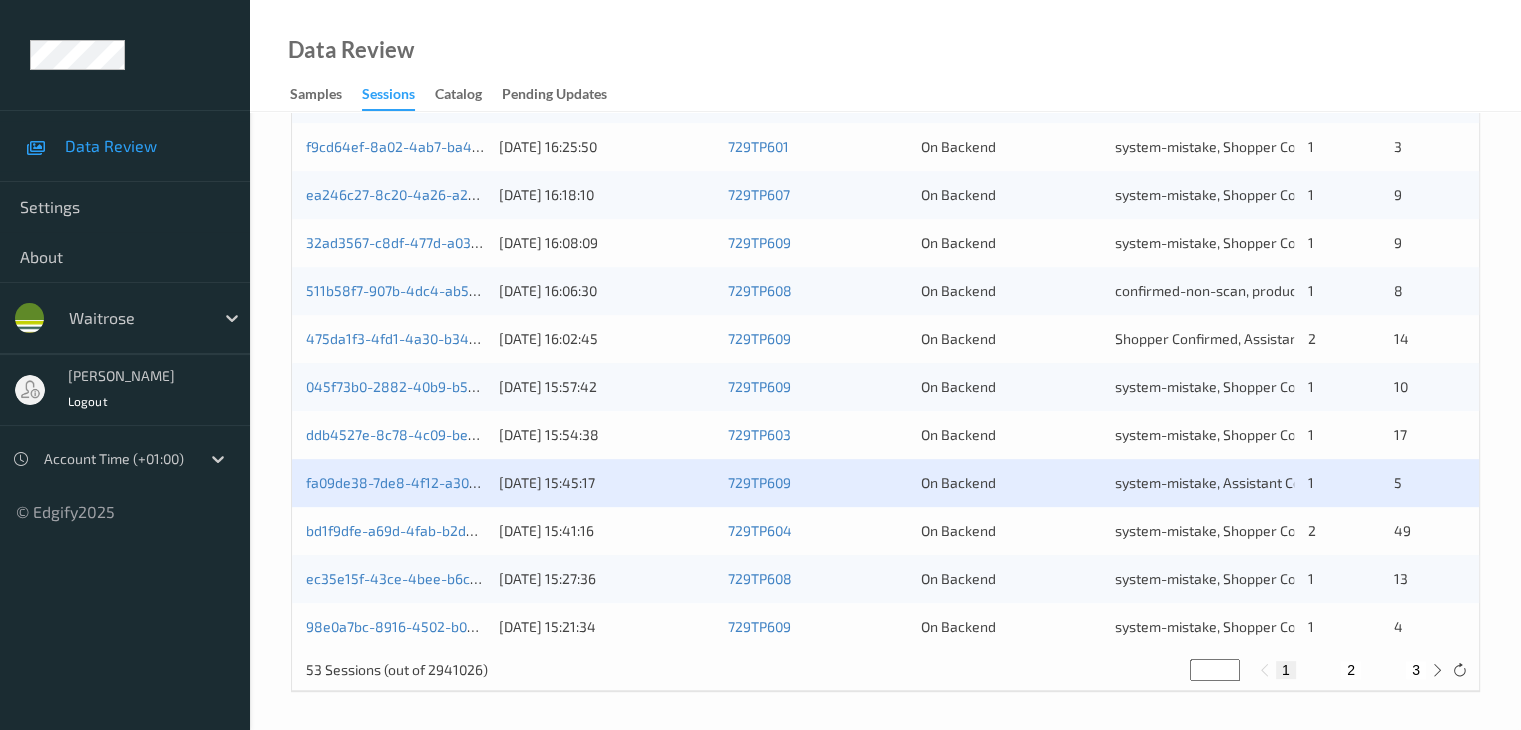 scroll, scrollTop: 932, scrollLeft: 0, axis: vertical 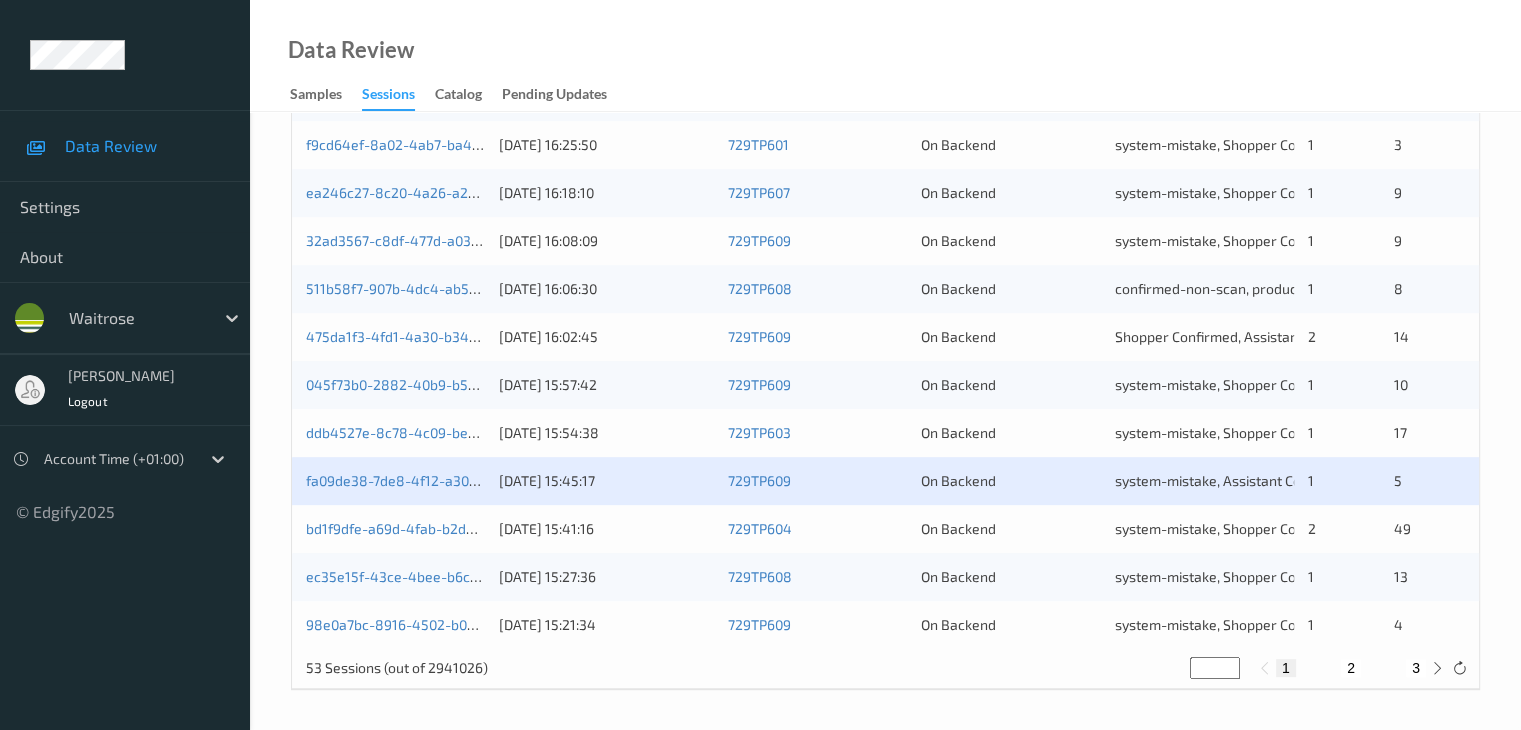 click on "2" at bounding box center [1351, 668] 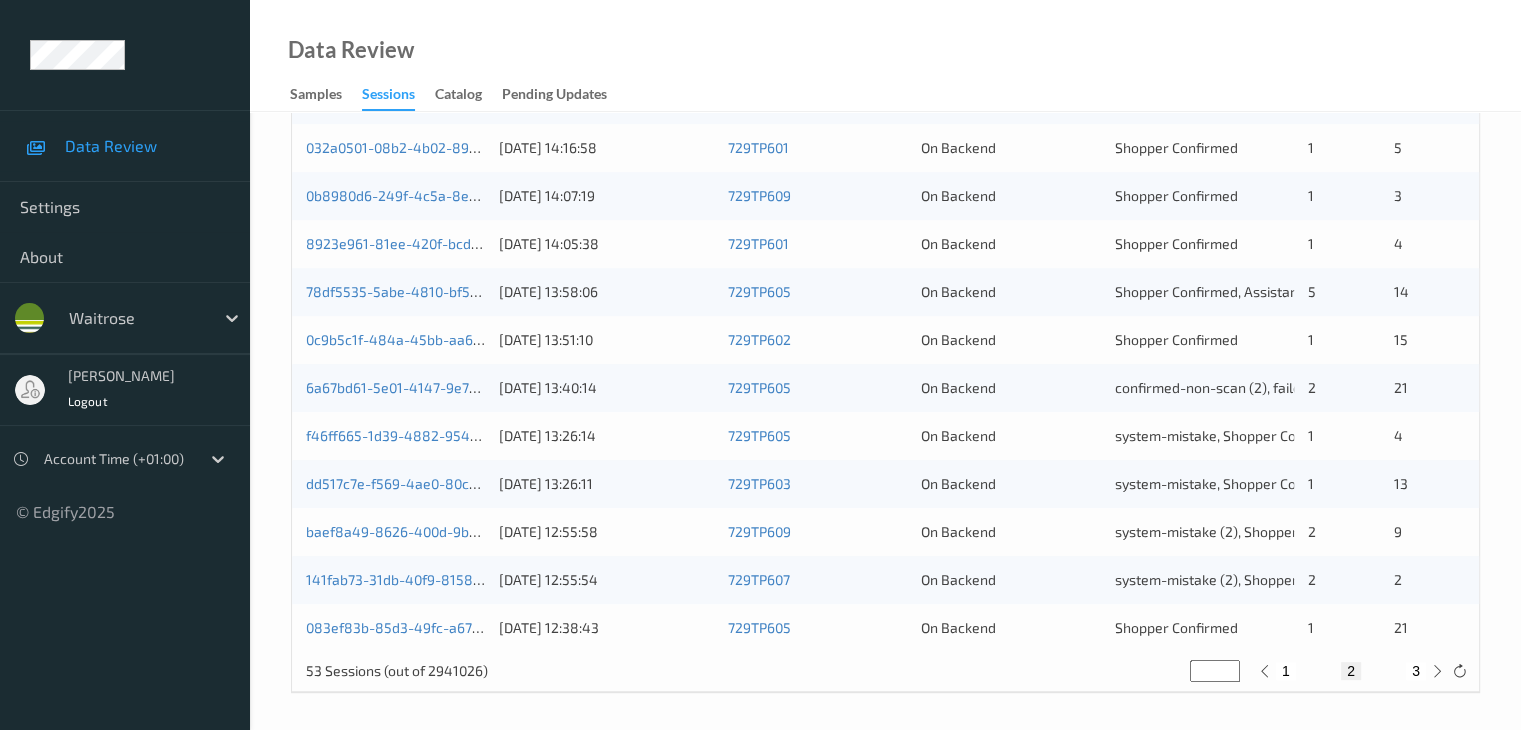 scroll, scrollTop: 932, scrollLeft: 0, axis: vertical 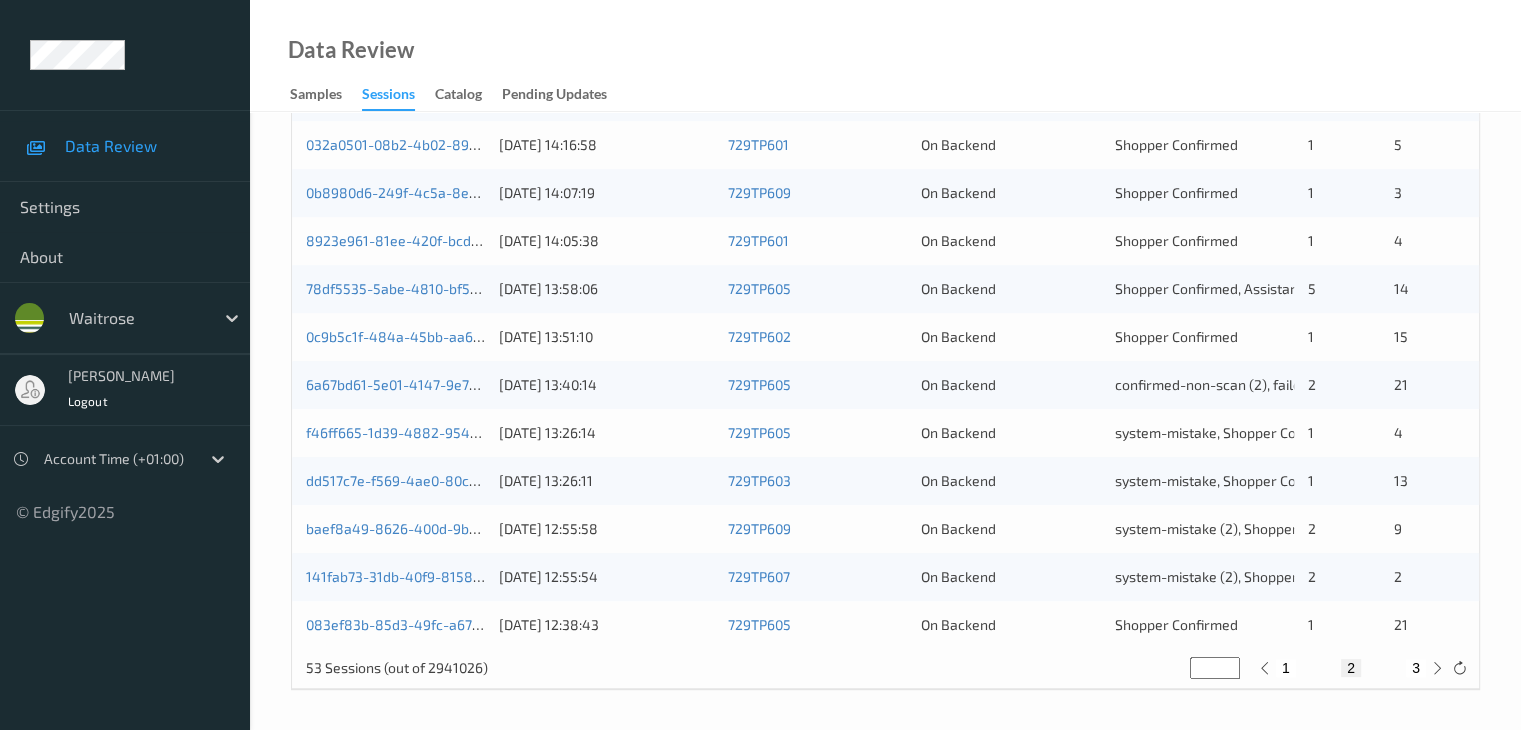 click on "1" at bounding box center [1286, 668] 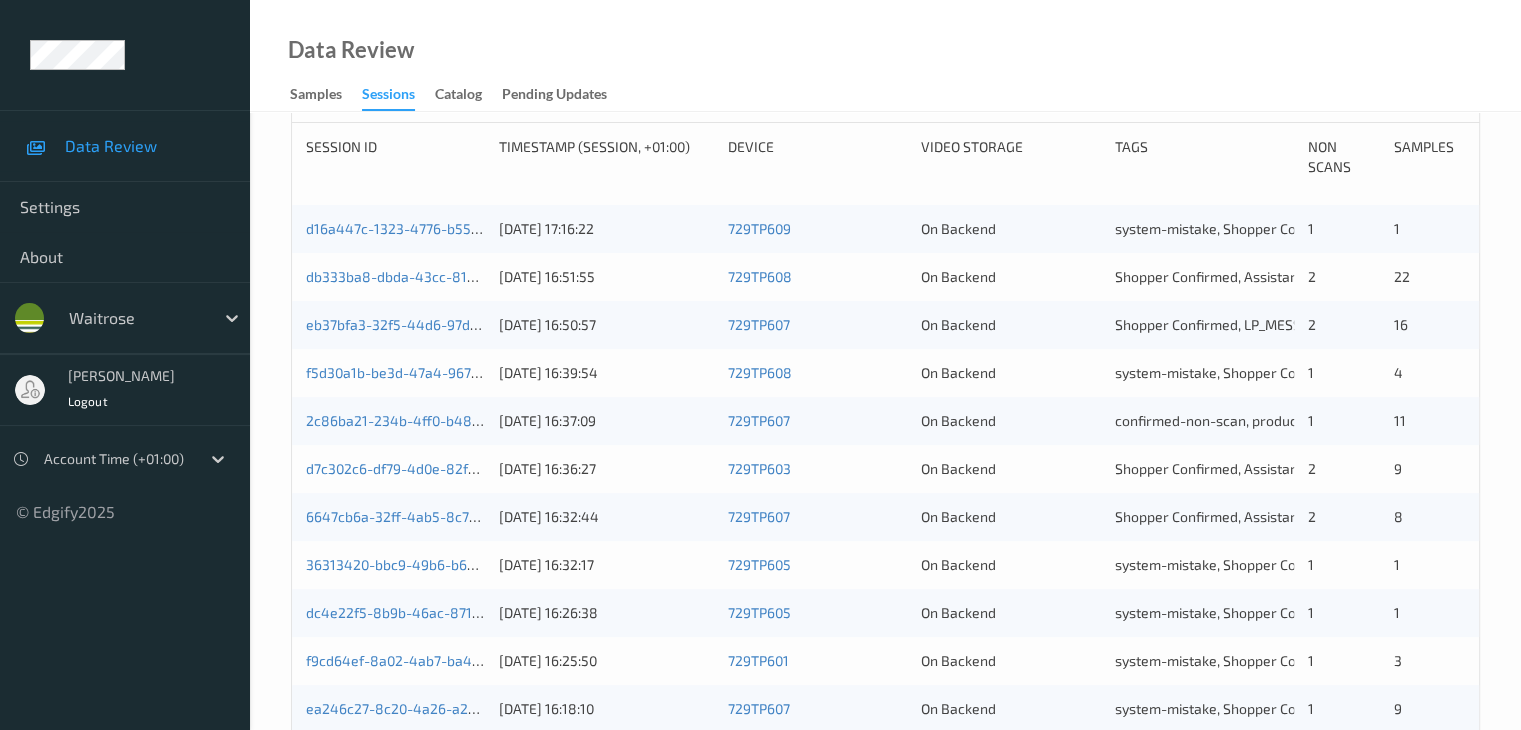 scroll, scrollTop: 300, scrollLeft: 0, axis: vertical 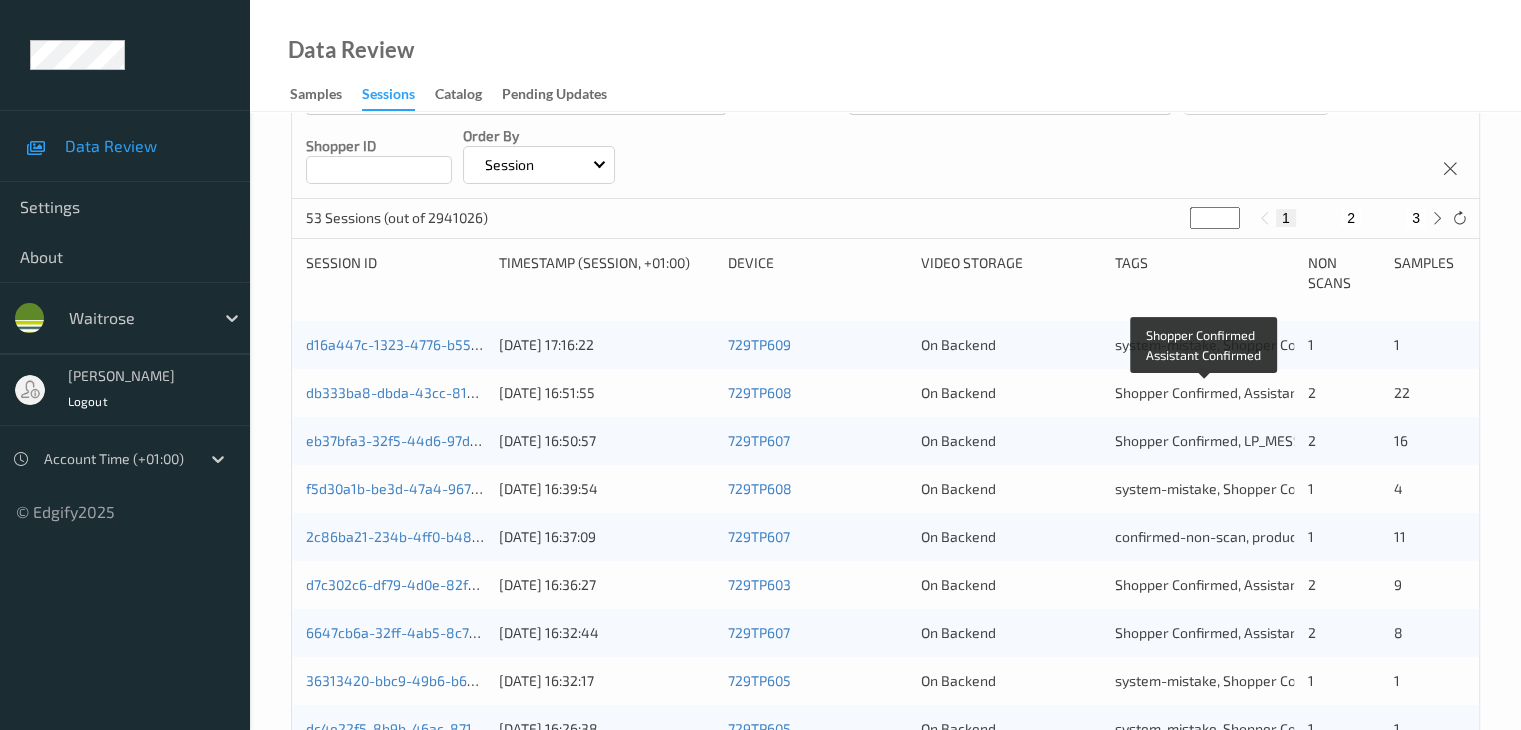 click on "Shopper Confirmed, Assistant Confirmed" at bounding box center (1243, 392) 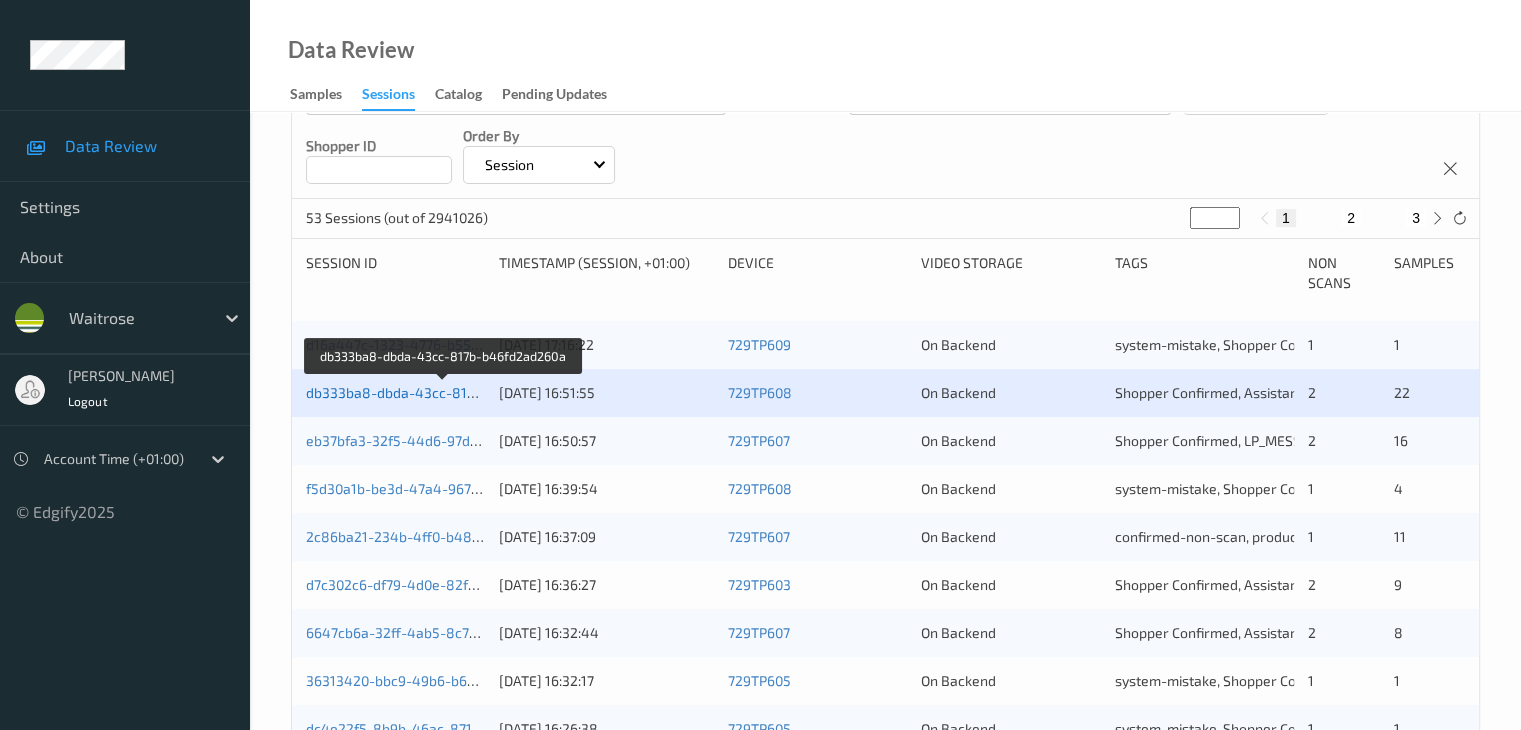 click on "db333ba8-dbda-43cc-817b-b46fd2ad260a" at bounding box center [444, 392] 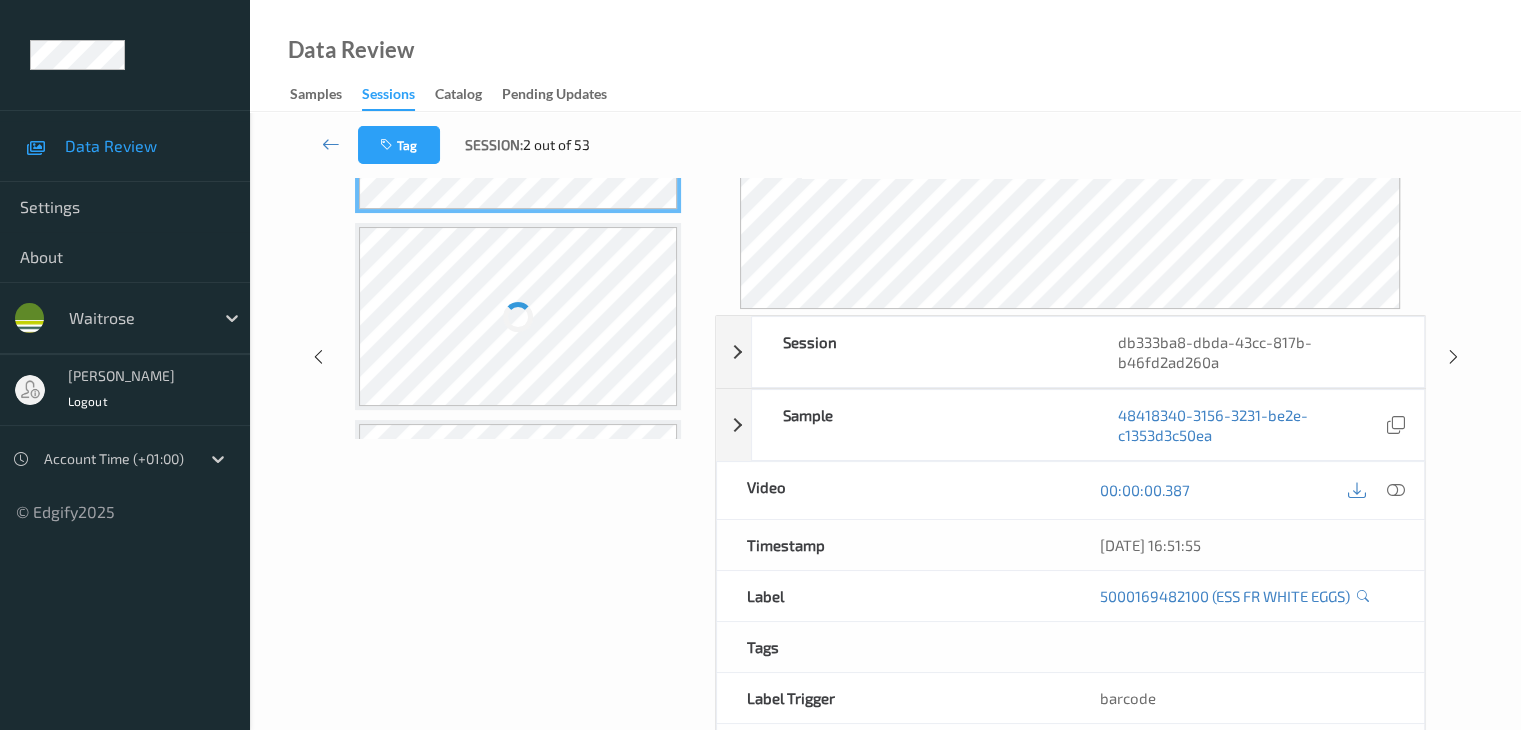 scroll, scrollTop: 0, scrollLeft: 0, axis: both 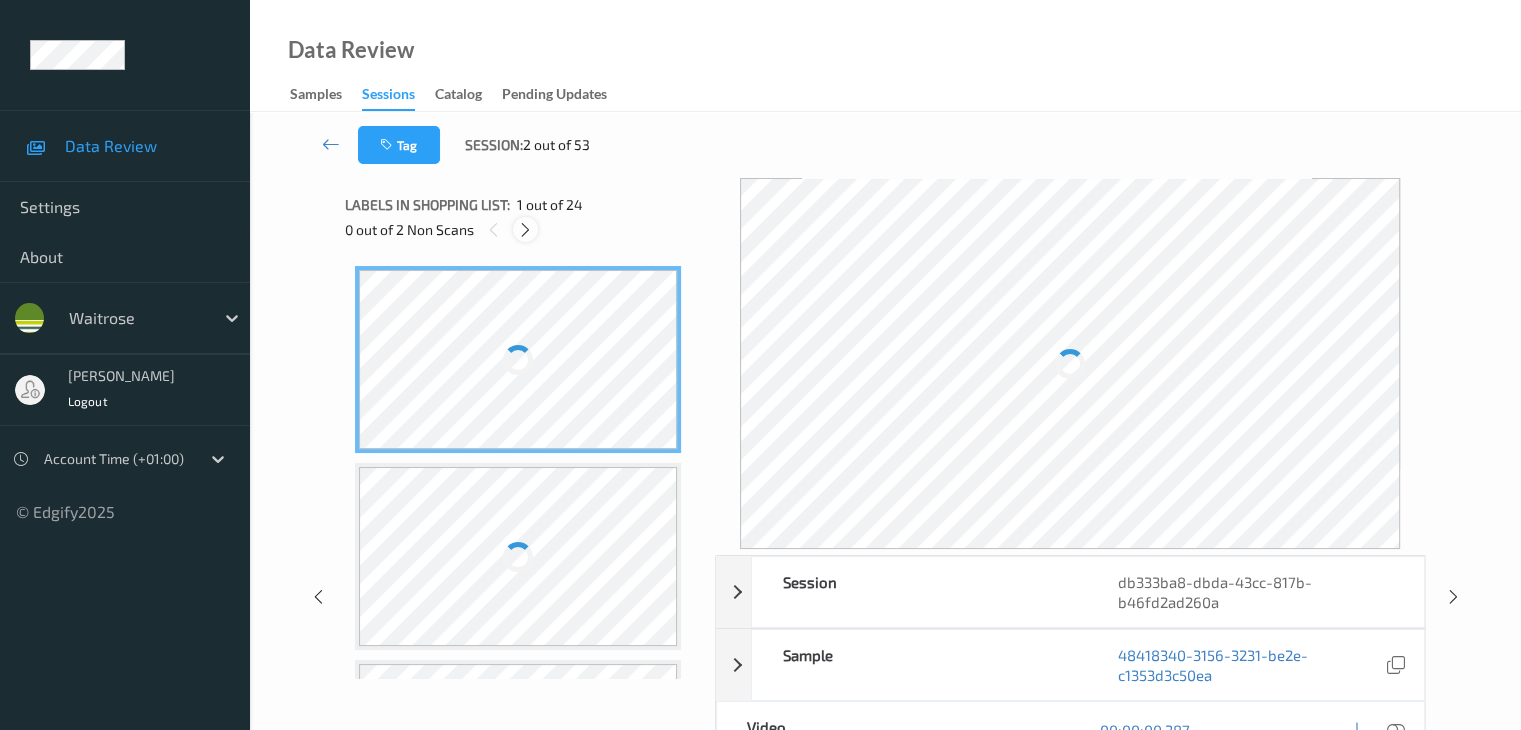 click at bounding box center [525, 230] 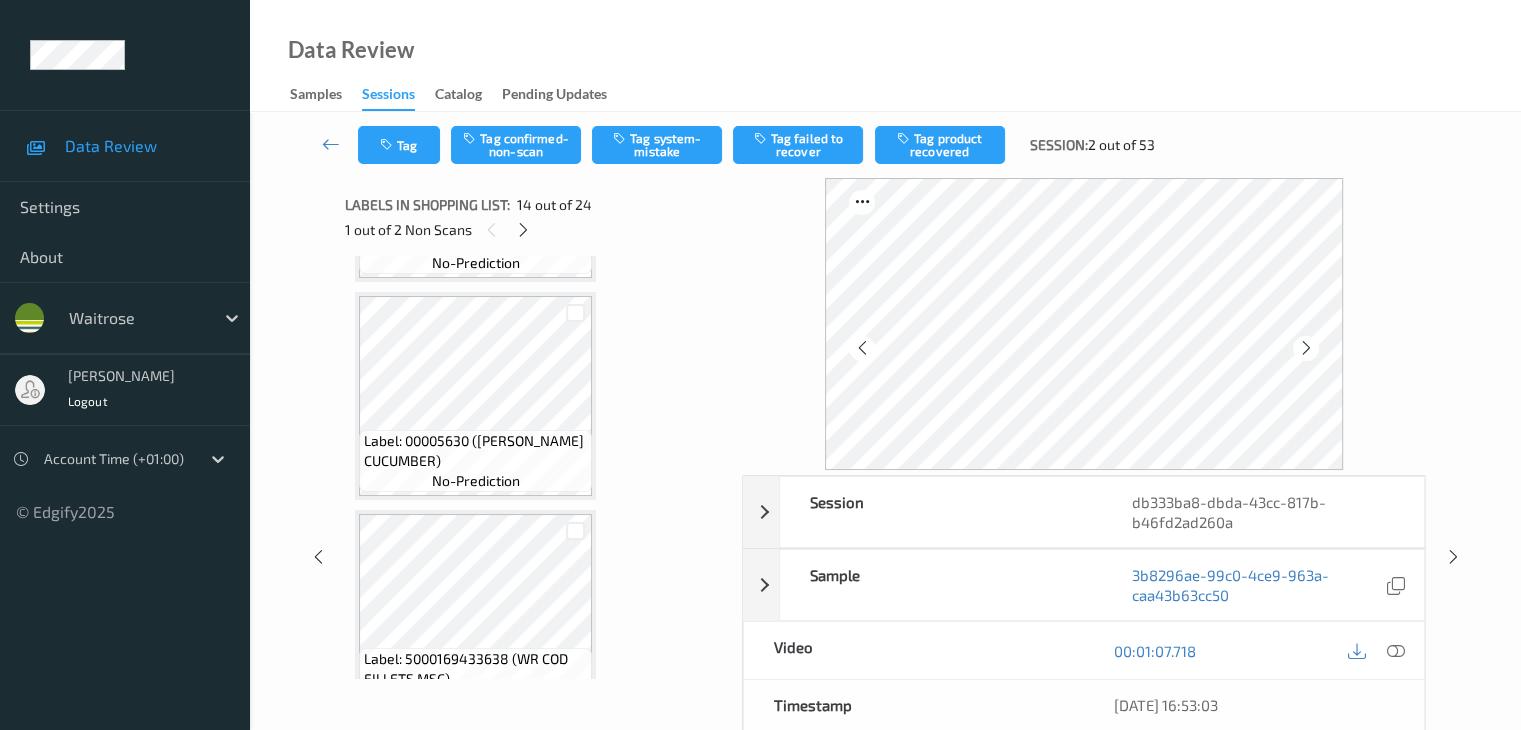 scroll, scrollTop: 2626, scrollLeft: 0, axis: vertical 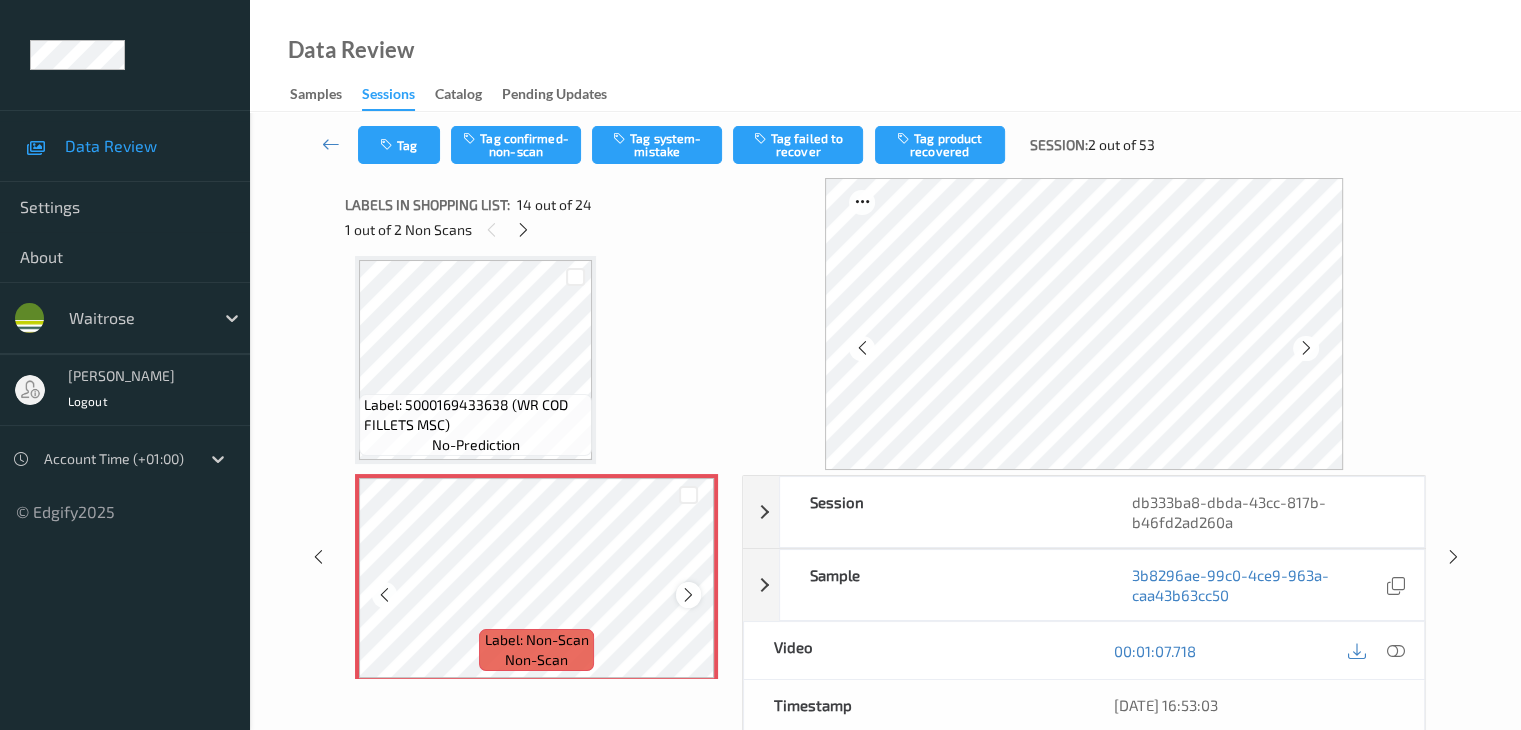 click at bounding box center [688, 595] 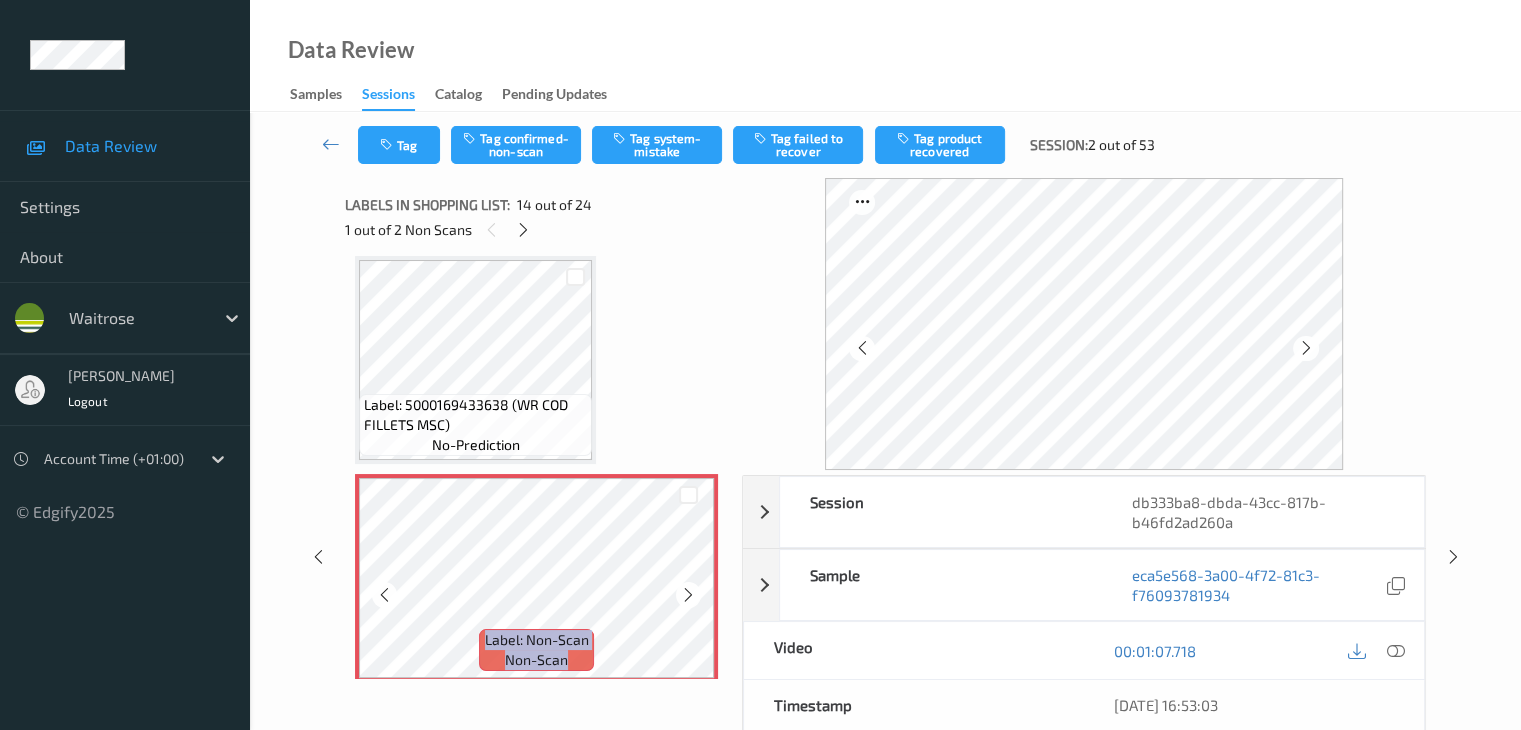 click at bounding box center (688, 595) 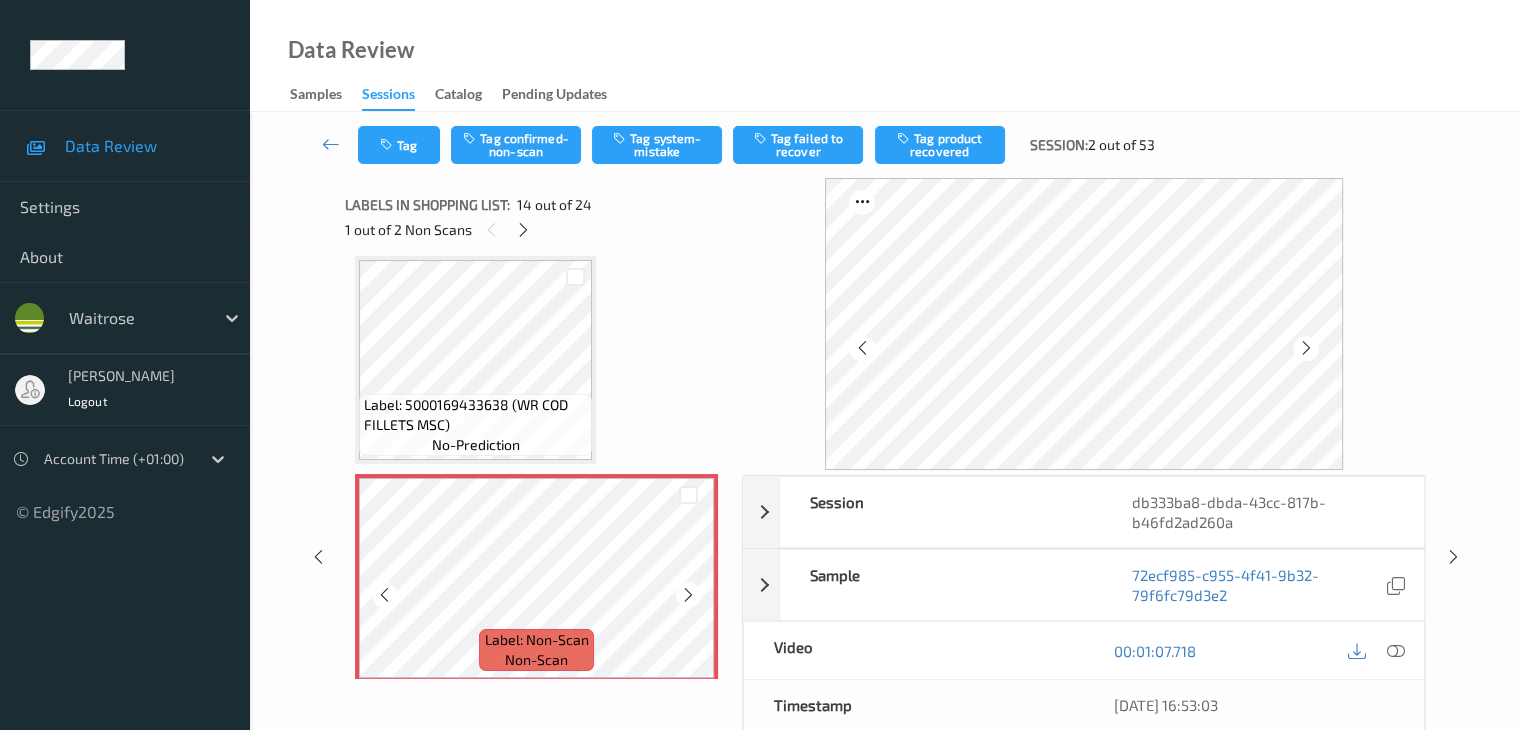 click at bounding box center [688, 595] 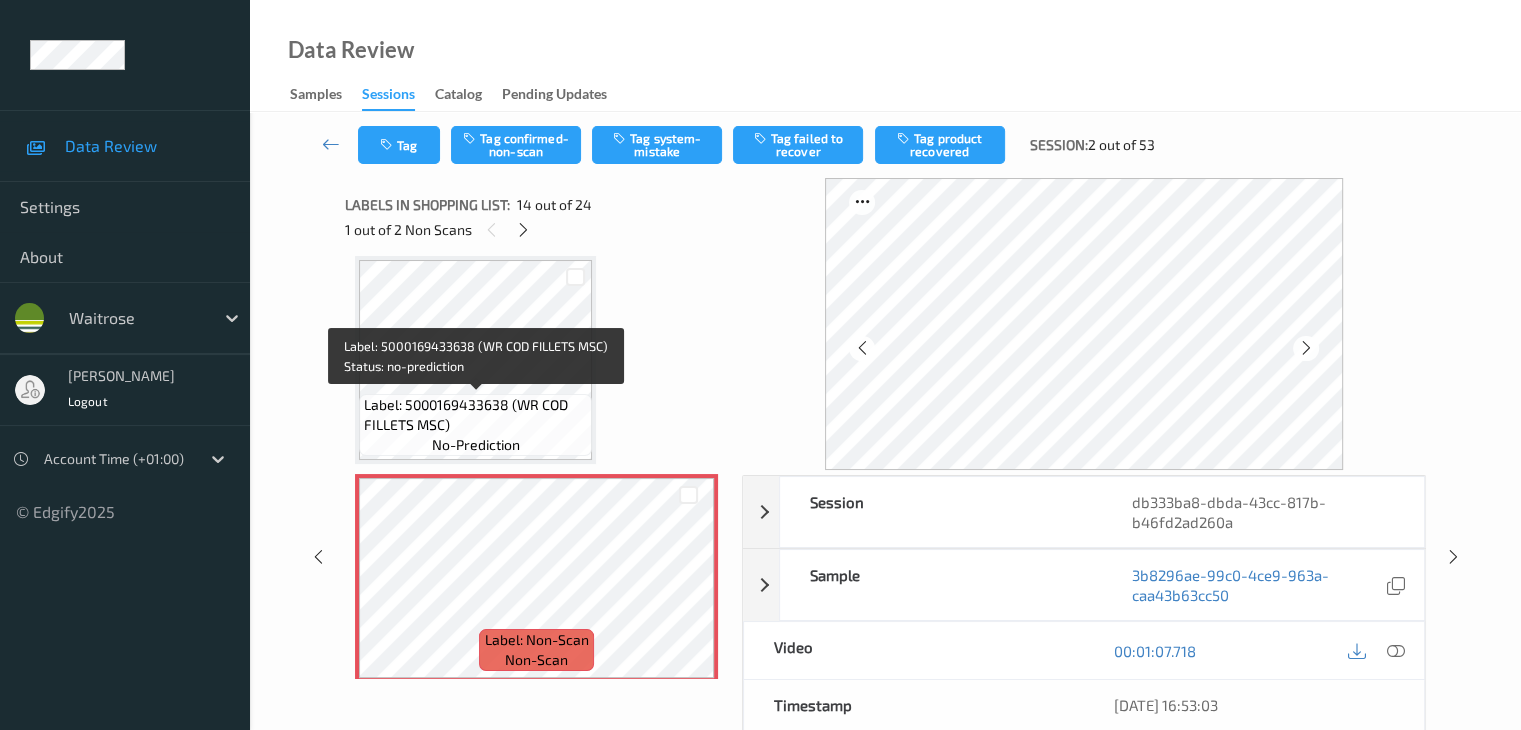 click on "Label: 5000169433638 (WR COD FILLETS MSC)" at bounding box center [475, 415] 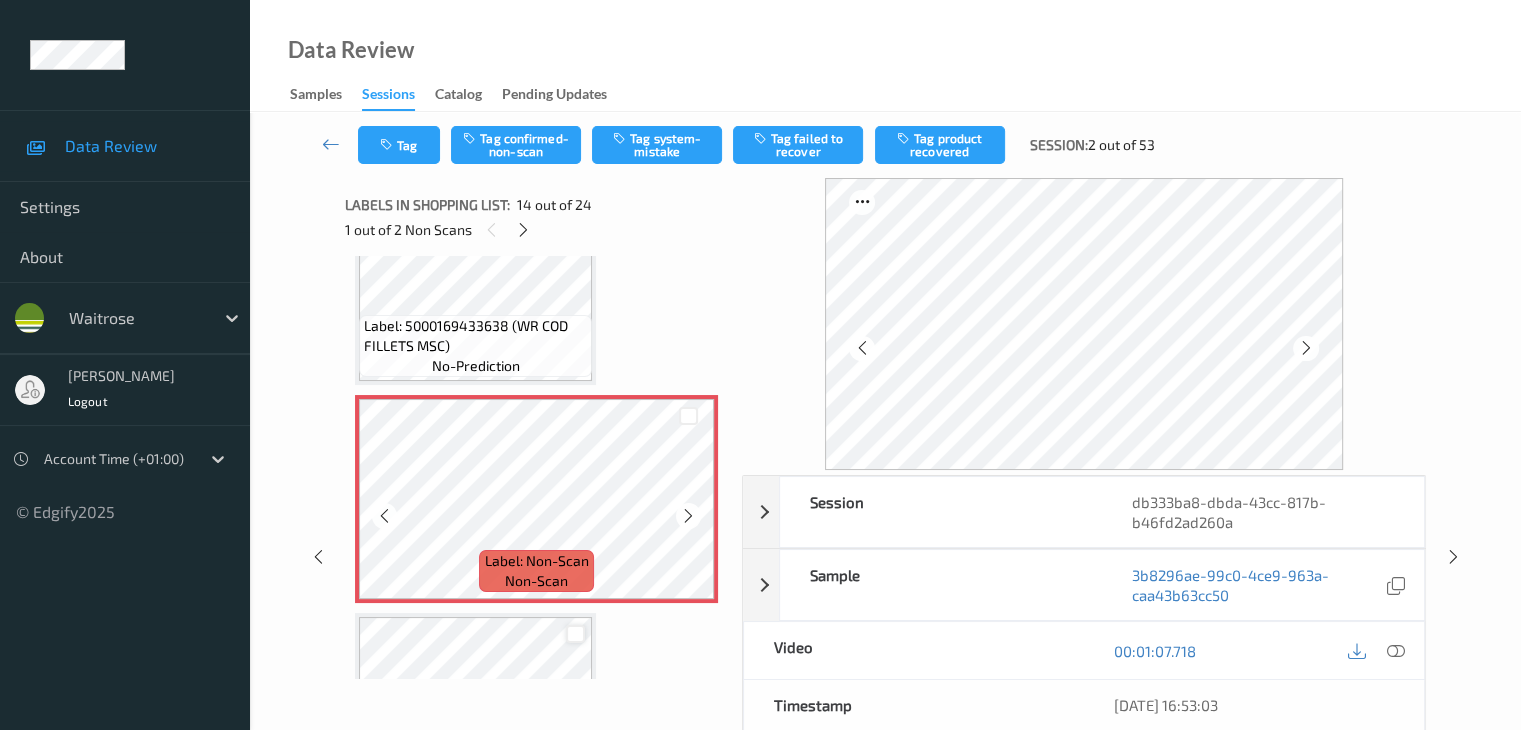 scroll, scrollTop: 2826, scrollLeft: 0, axis: vertical 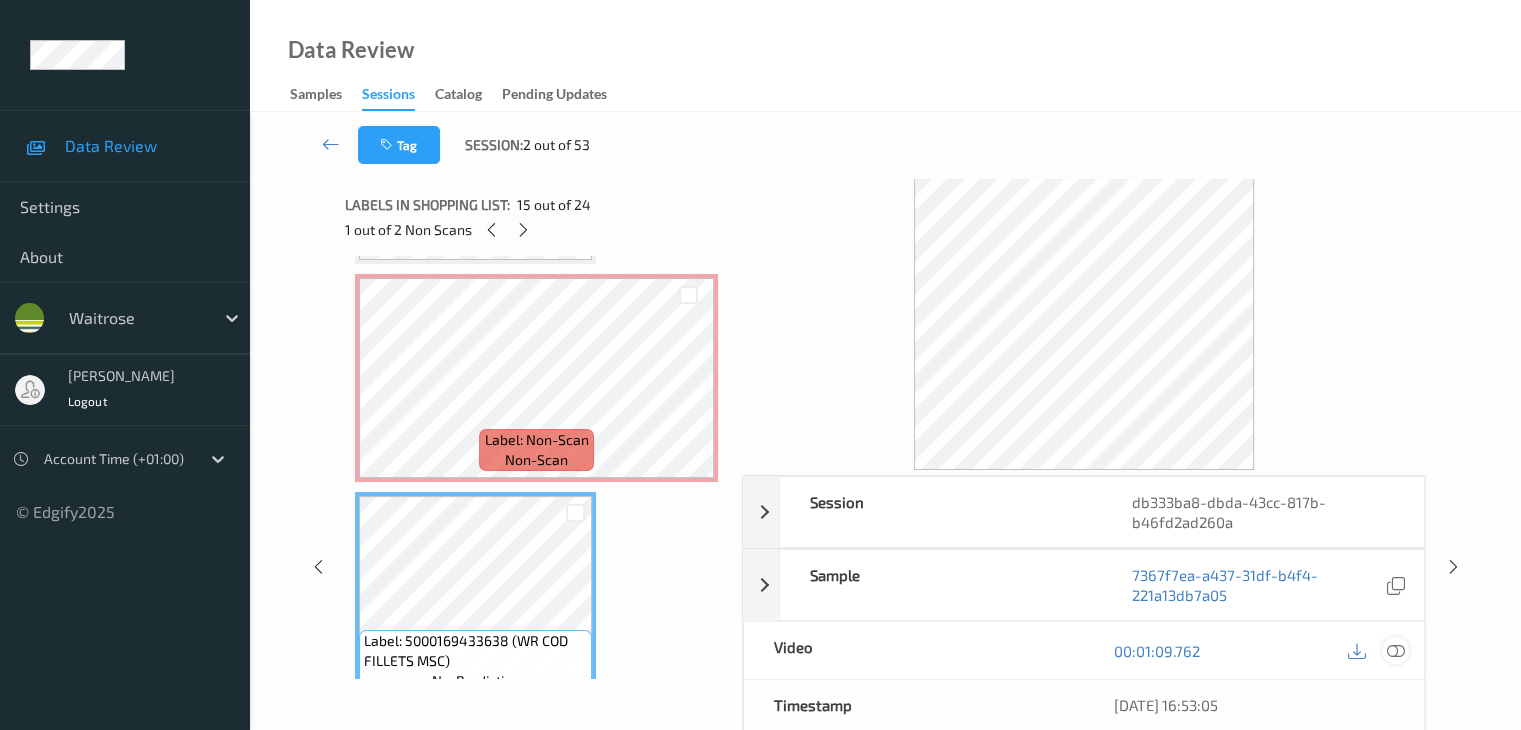 click at bounding box center (1395, 651) 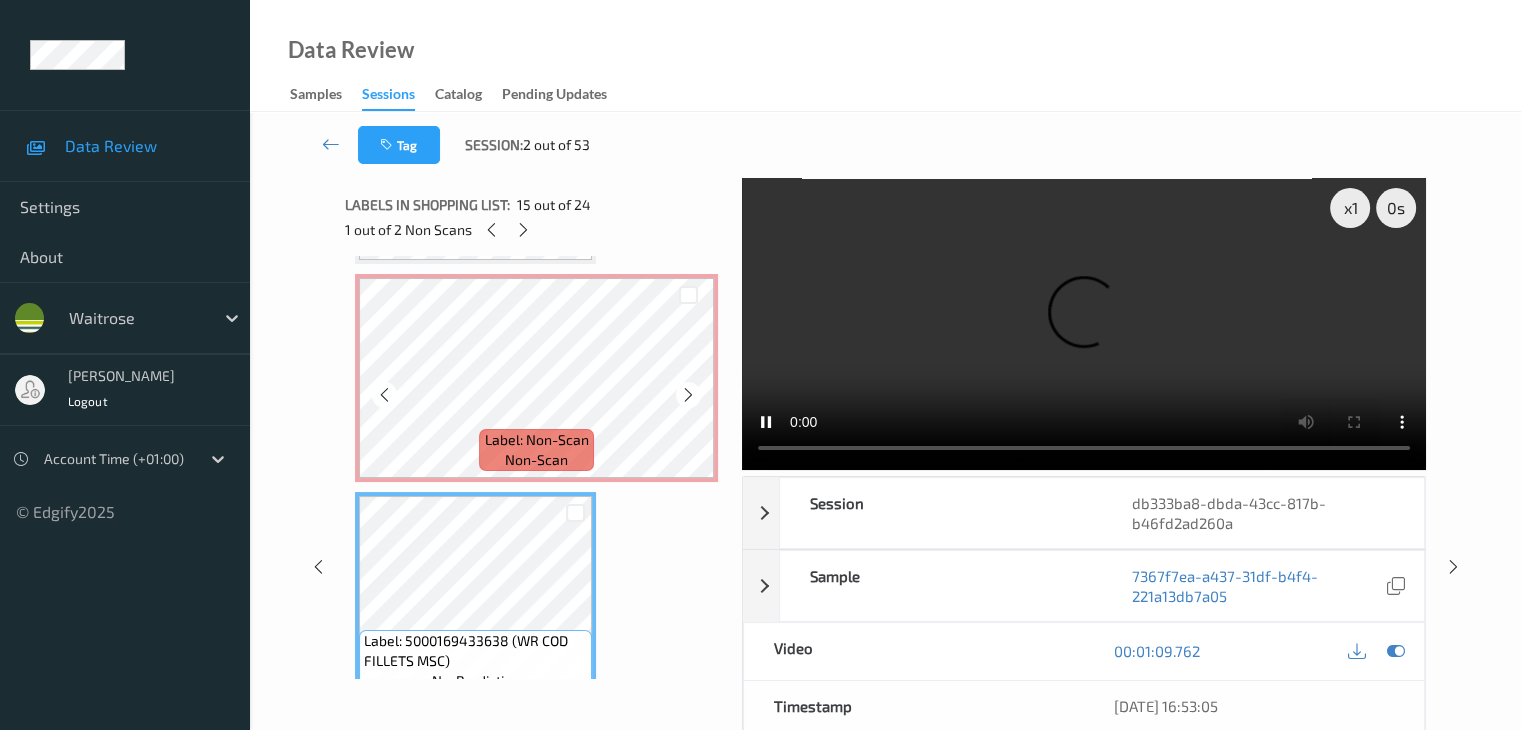 scroll, scrollTop: 2626, scrollLeft: 0, axis: vertical 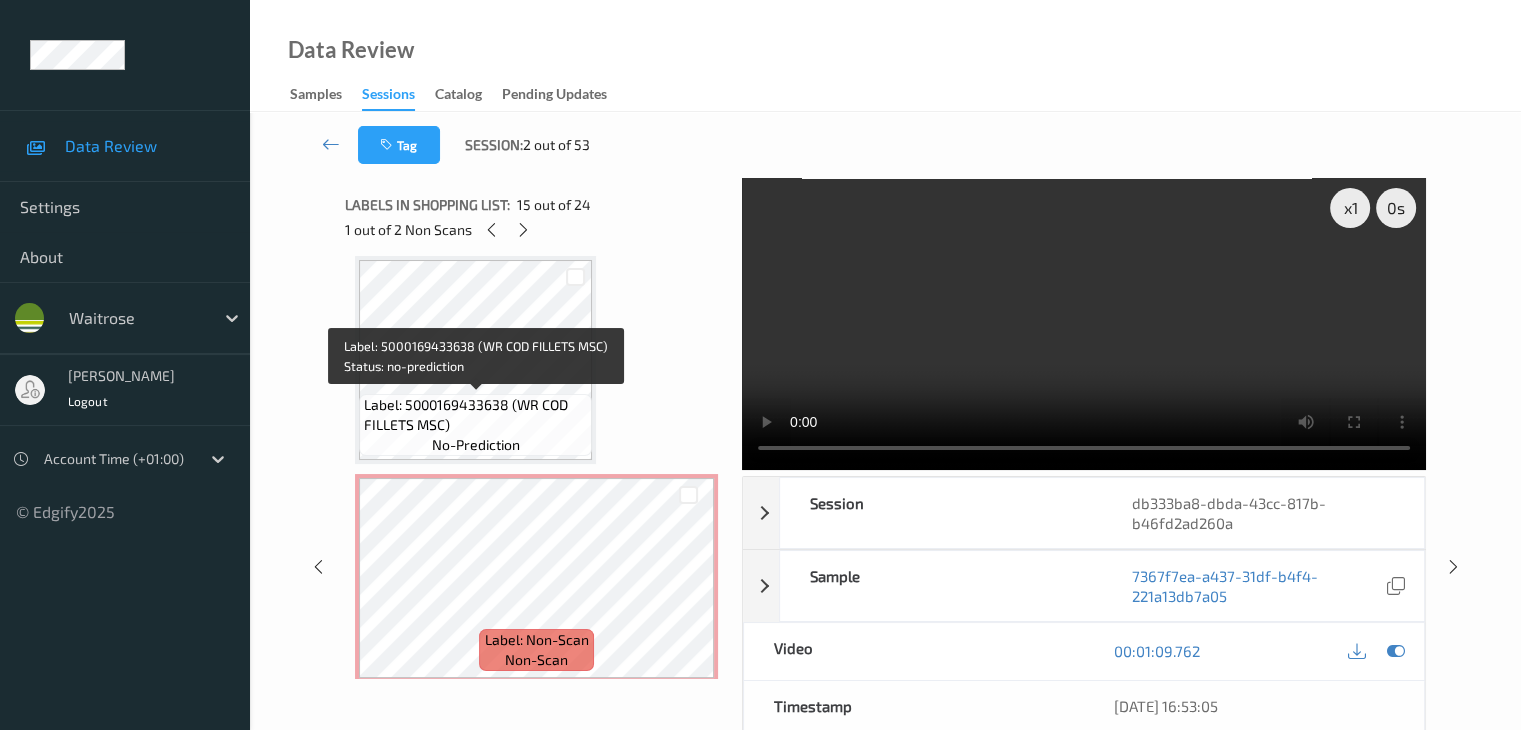 click on "Label: 5000169433638 (WR COD FILLETS MSC)" at bounding box center [475, 415] 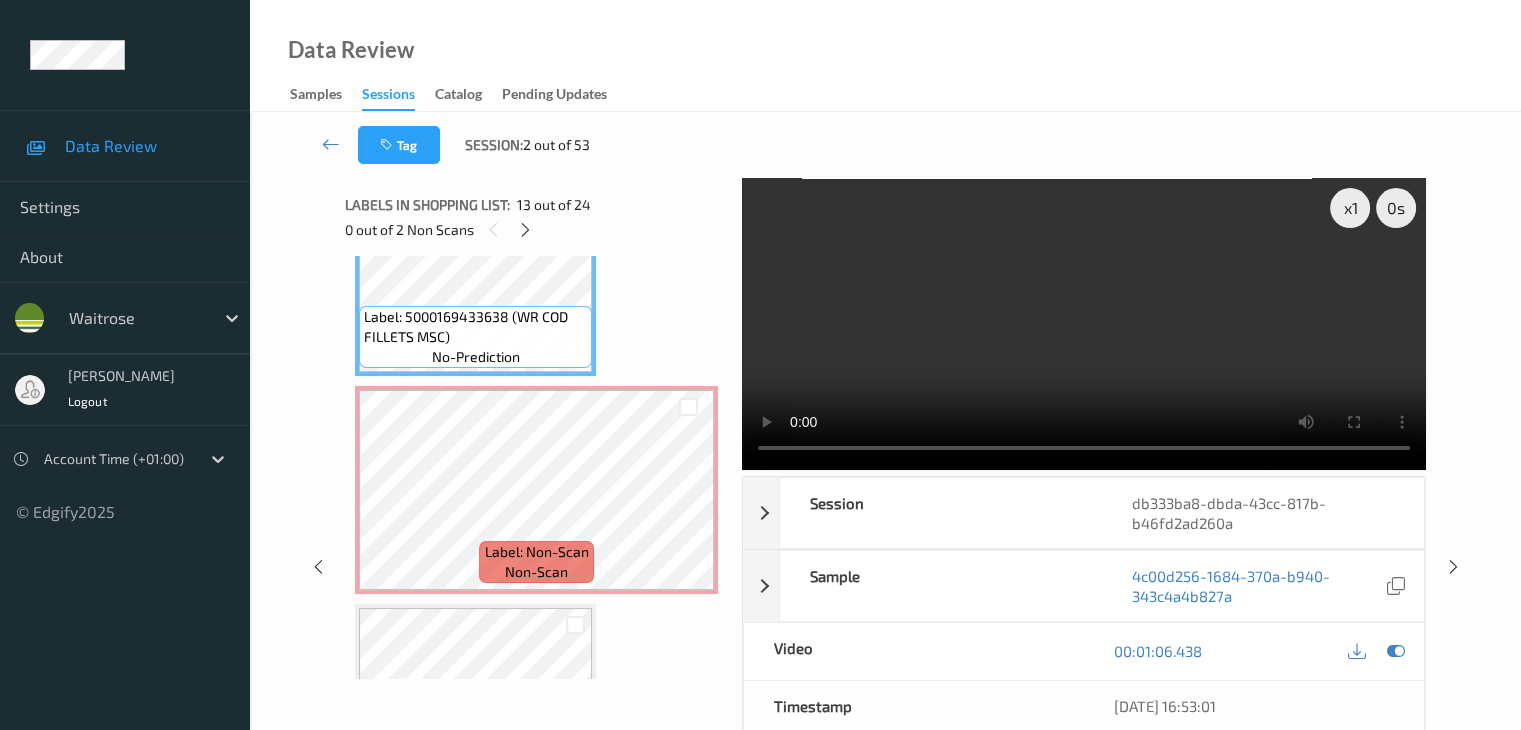 scroll, scrollTop: 2826, scrollLeft: 0, axis: vertical 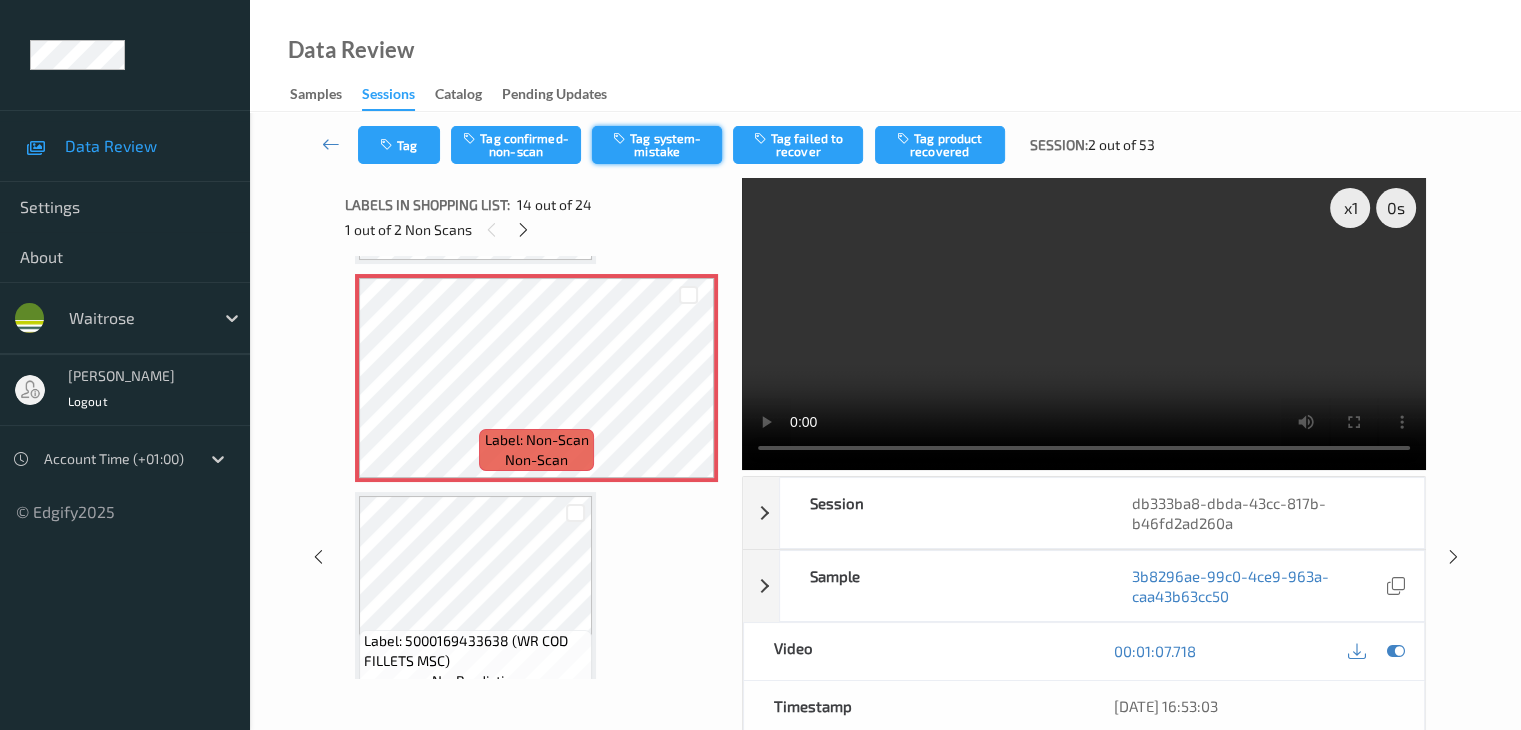 click on "Tag   system-mistake" at bounding box center (657, 145) 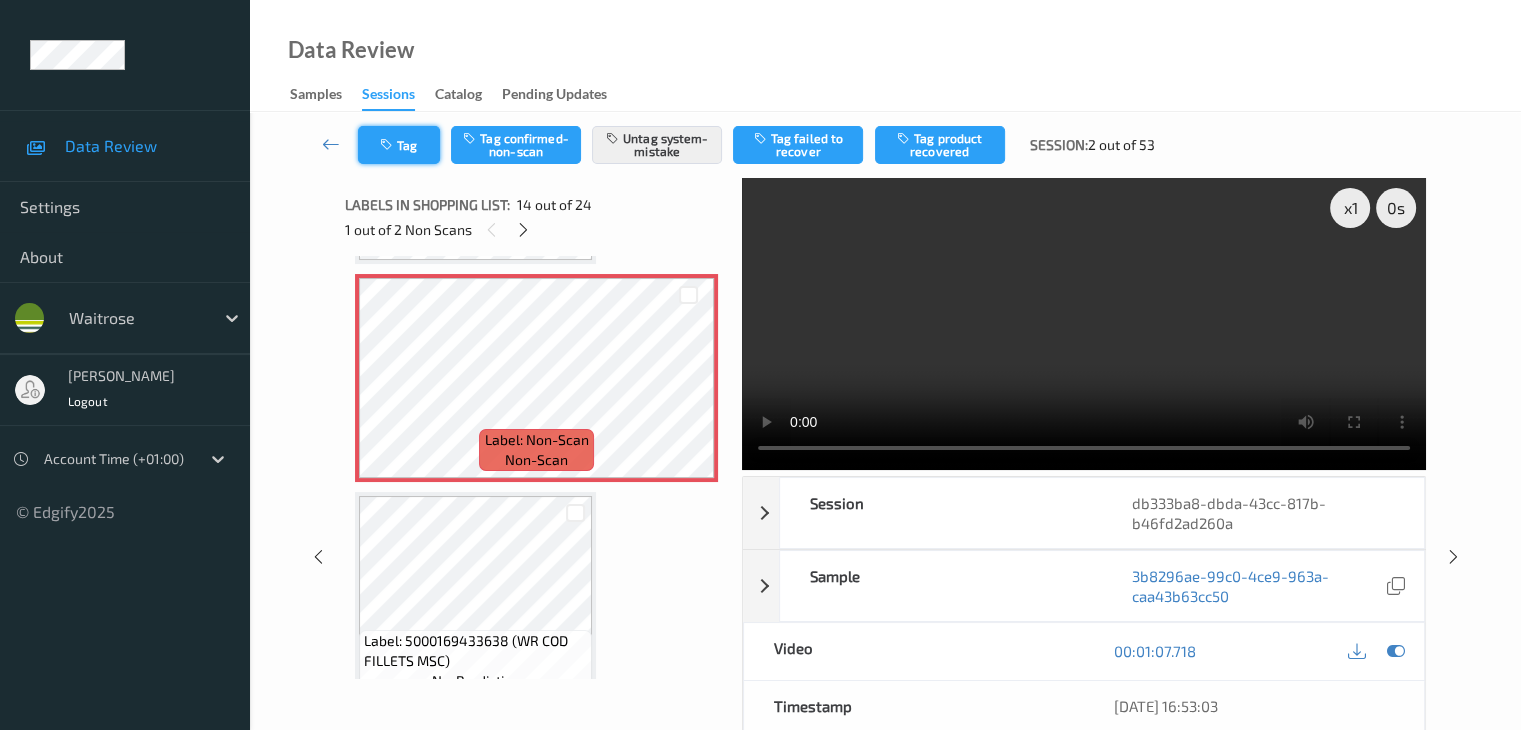 click on "Tag" at bounding box center (399, 145) 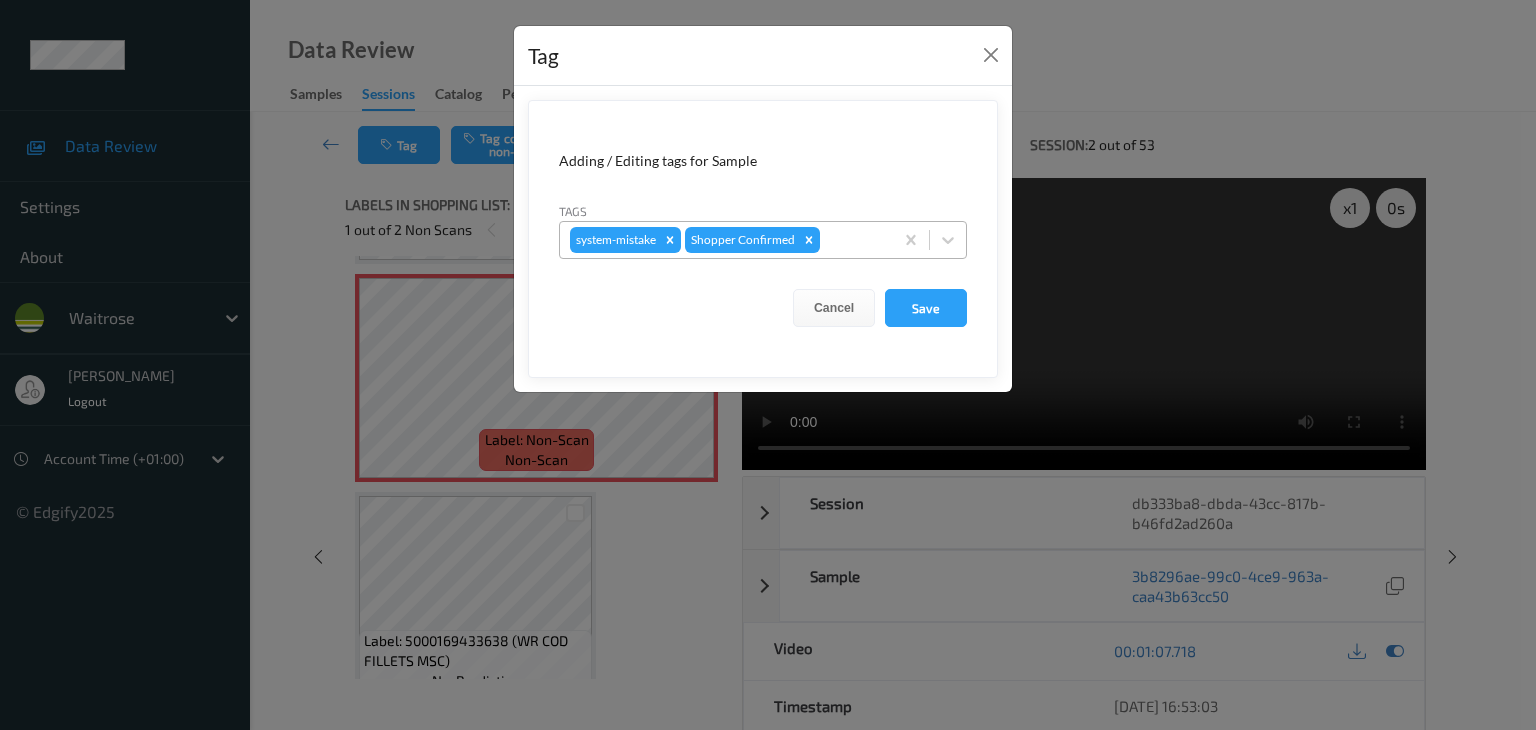 click at bounding box center [853, 240] 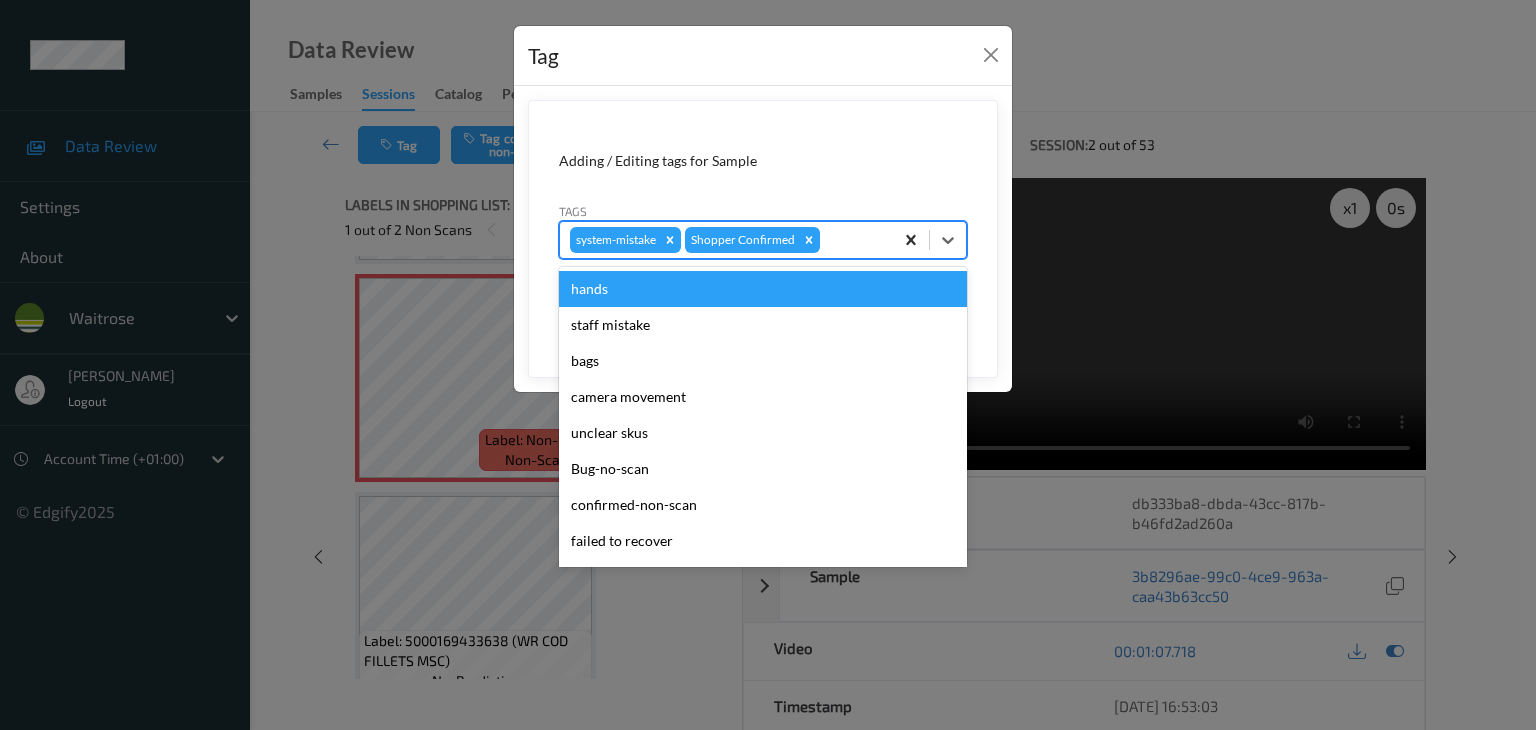 type on "u" 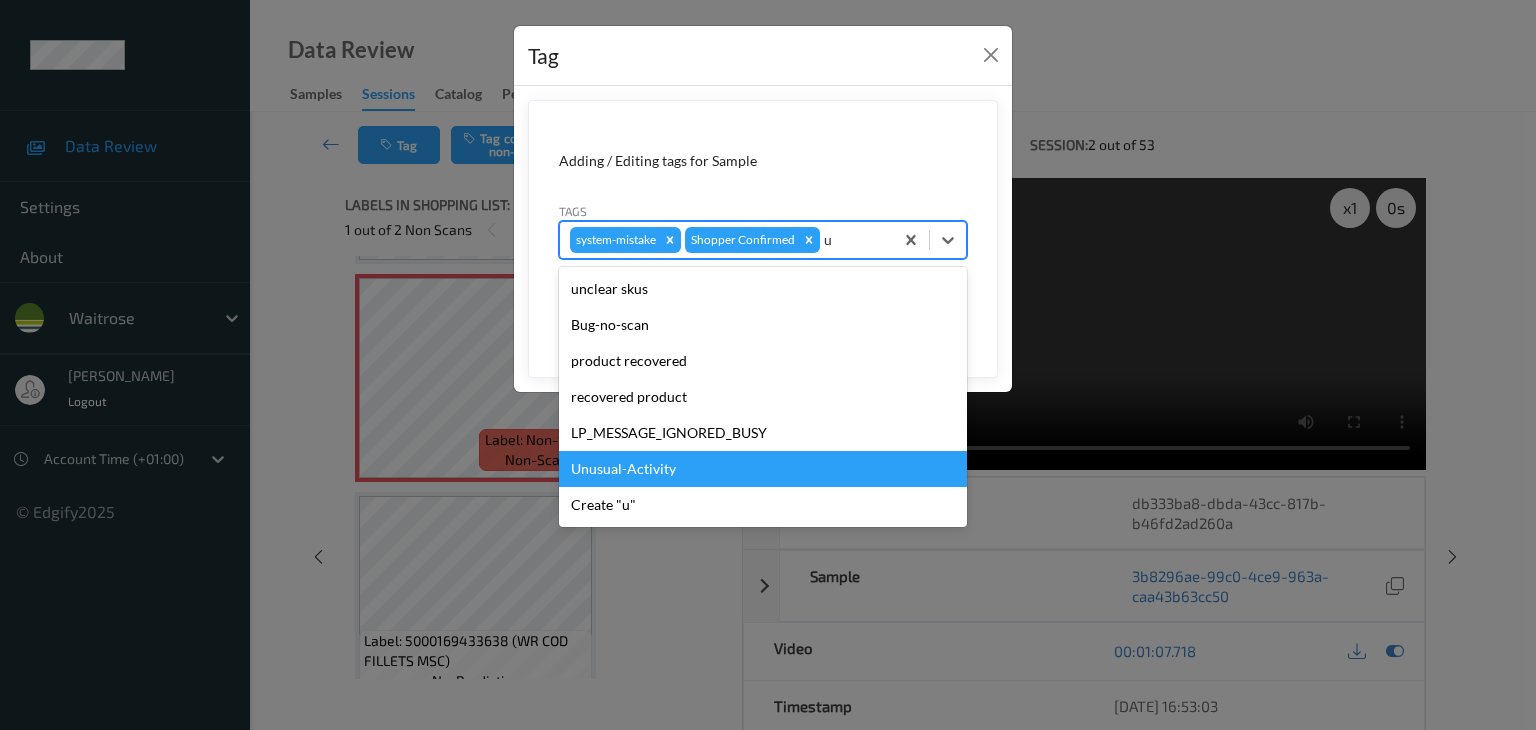 click on "Unusual-Activity" at bounding box center (763, 469) 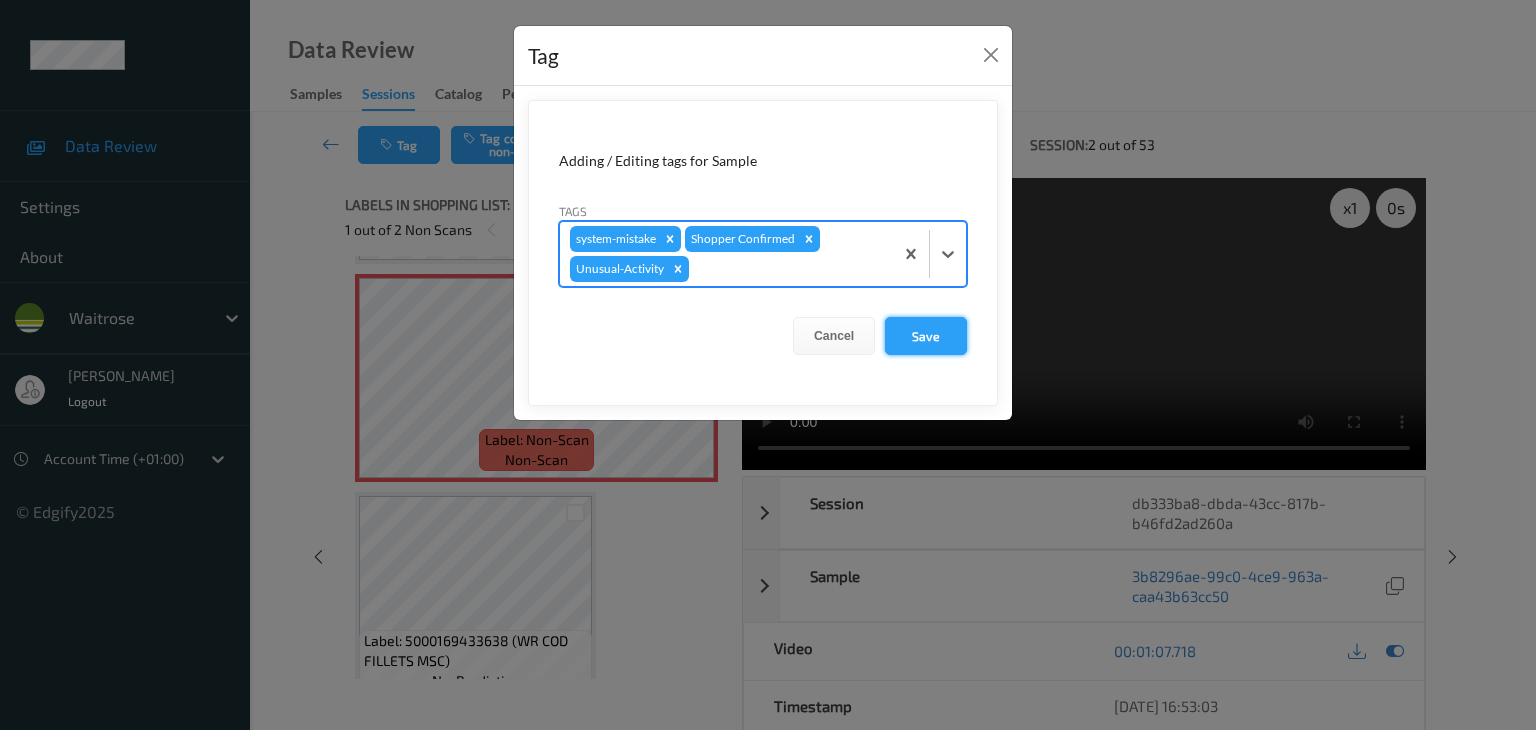 click on "Save" at bounding box center (926, 336) 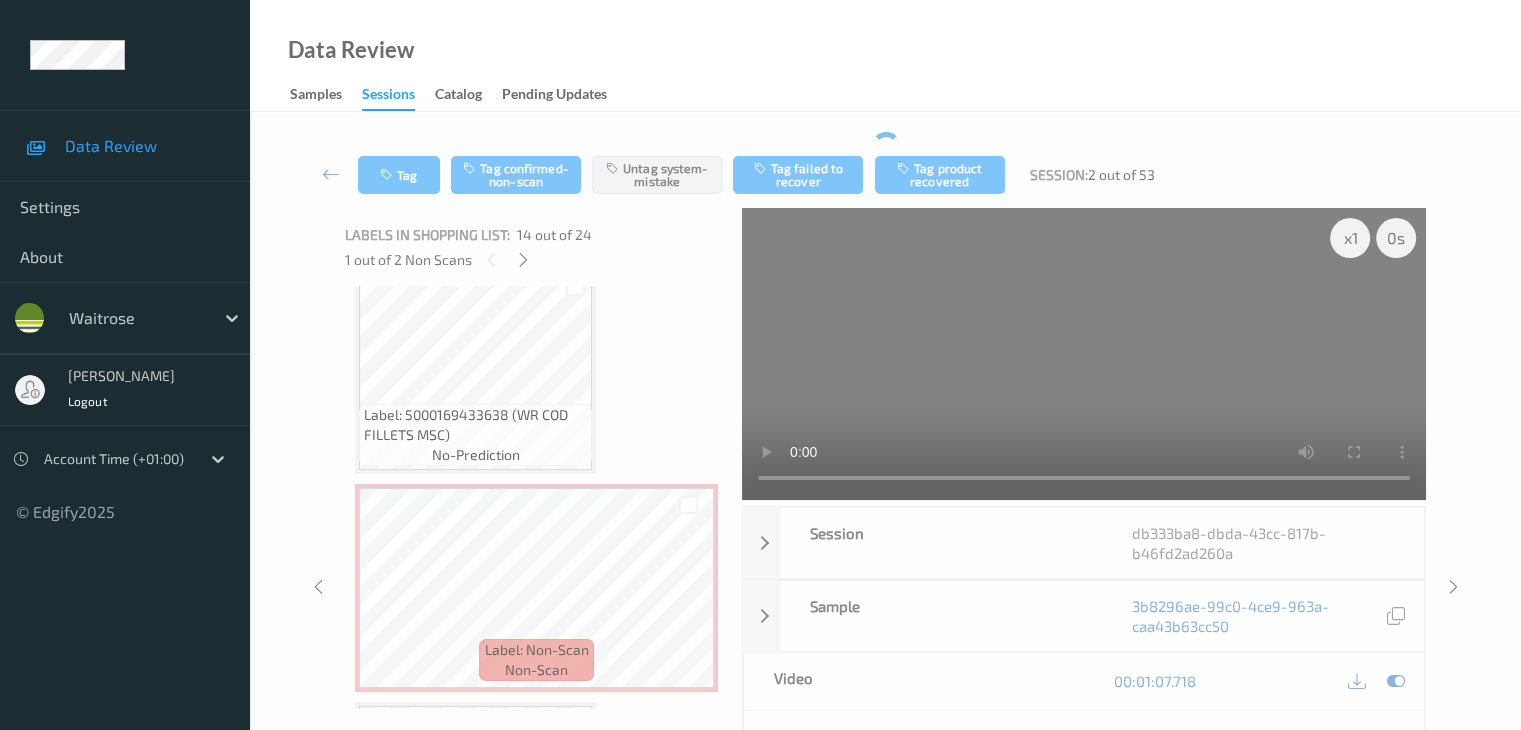 scroll, scrollTop: 3126, scrollLeft: 0, axis: vertical 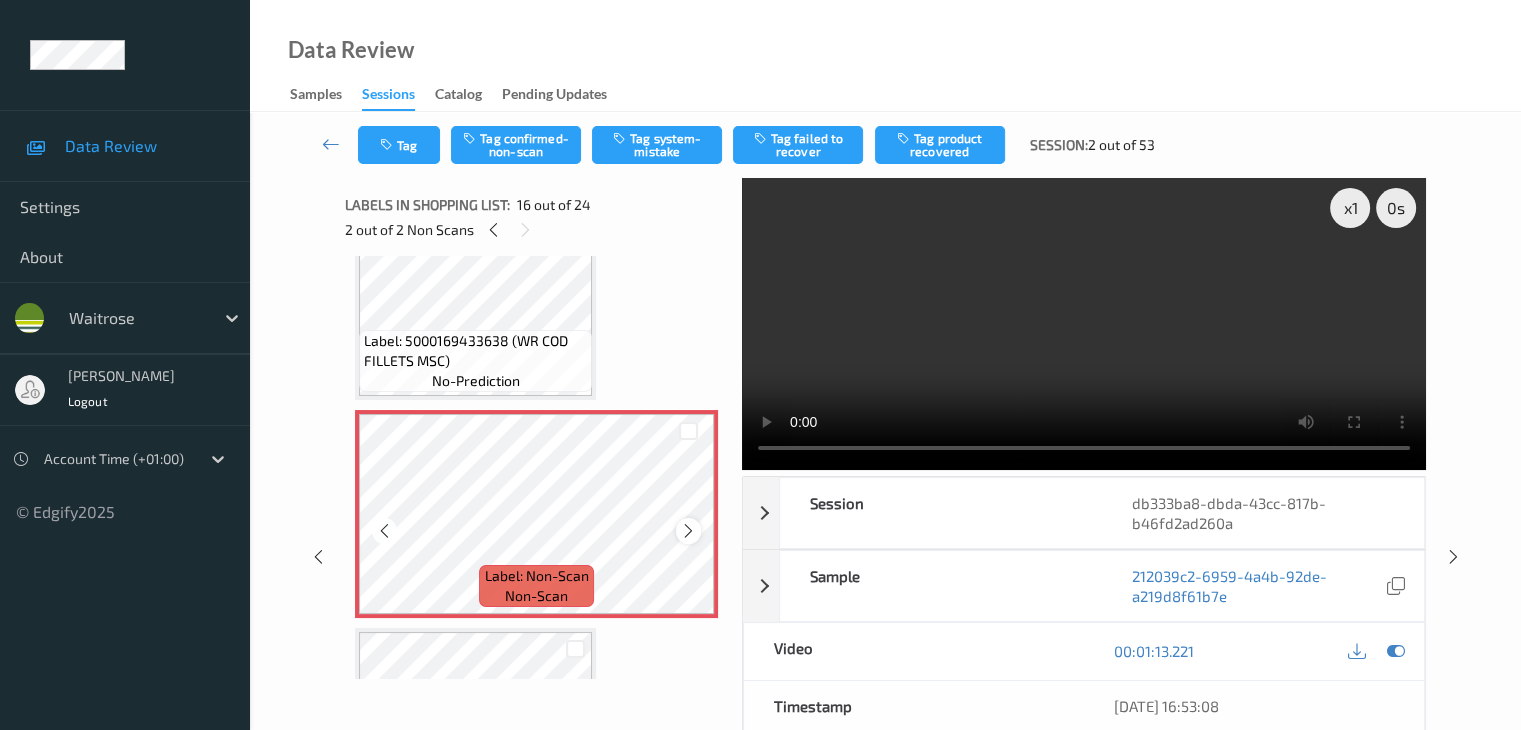 click at bounding box center (688, 531) 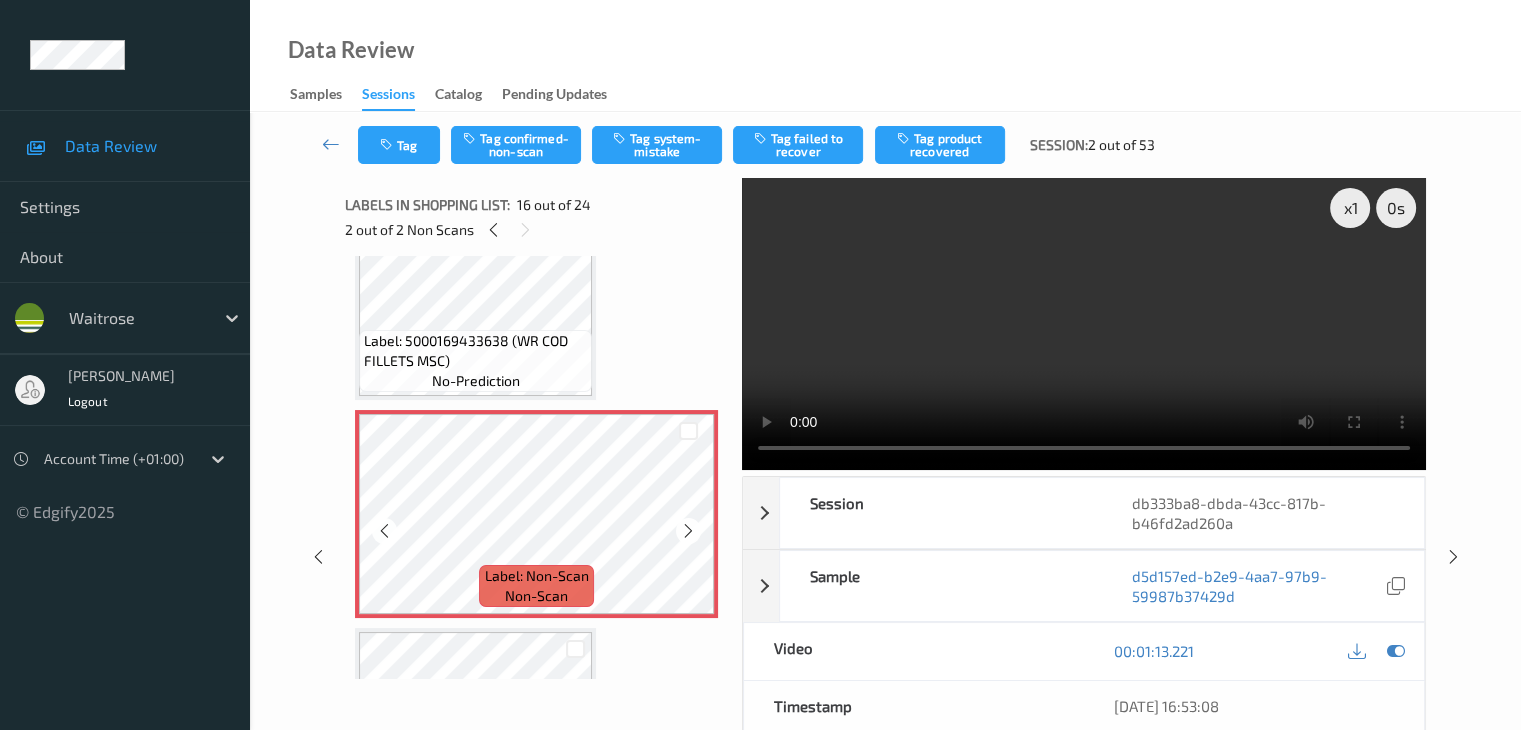 click at bounding box center [688, 531] 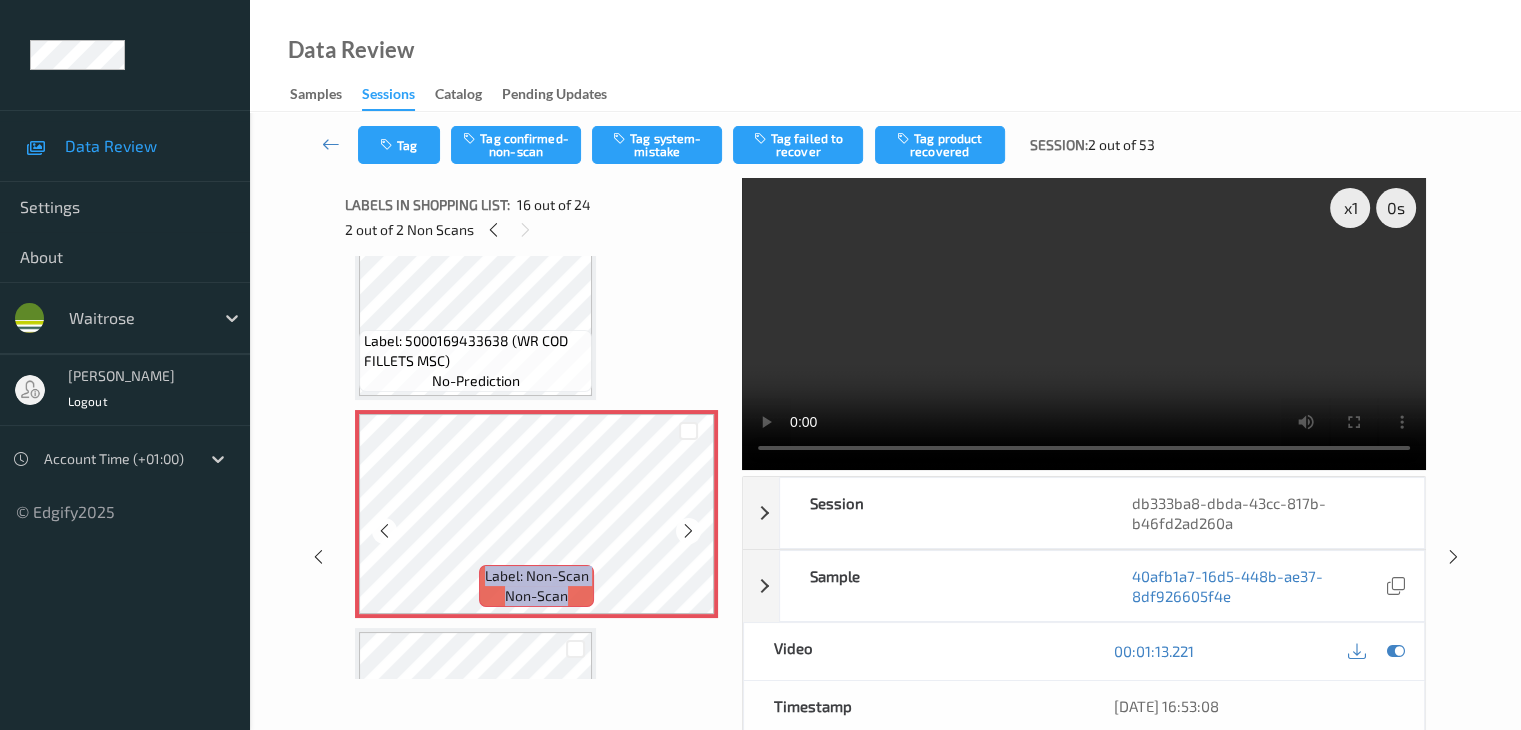 click at bounding box center [688, 531] 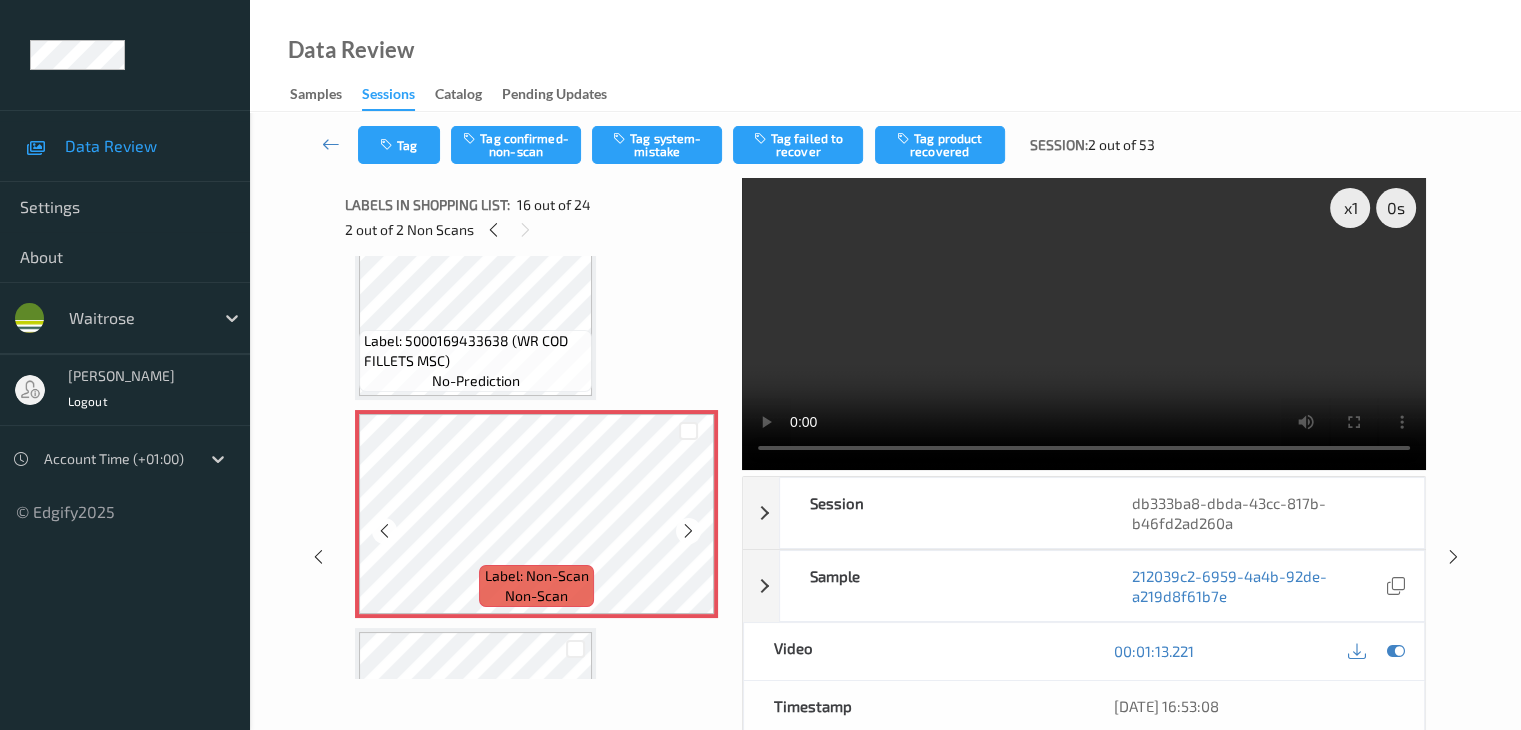 click at bounding box center (688, 531) 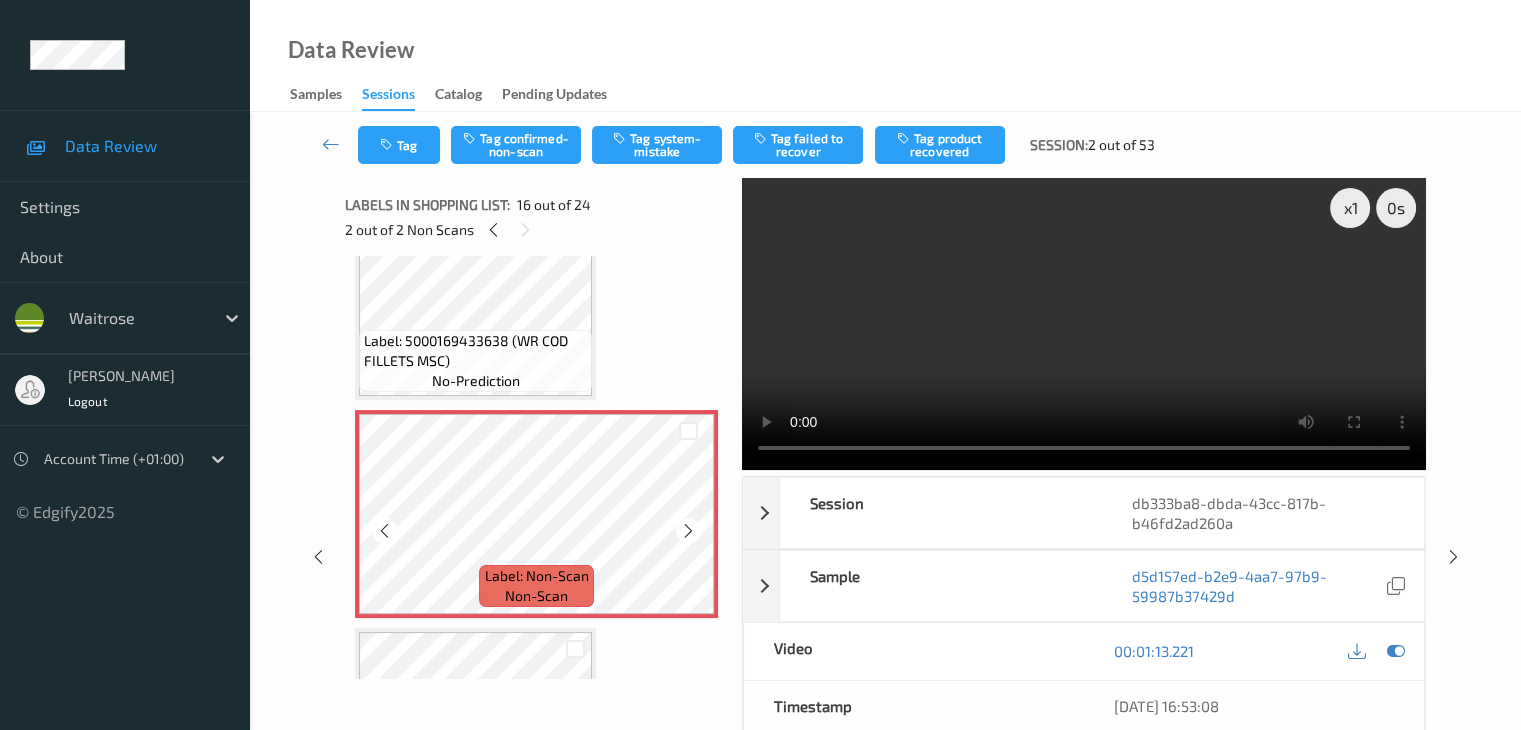 click at bounding box center (688, 531) 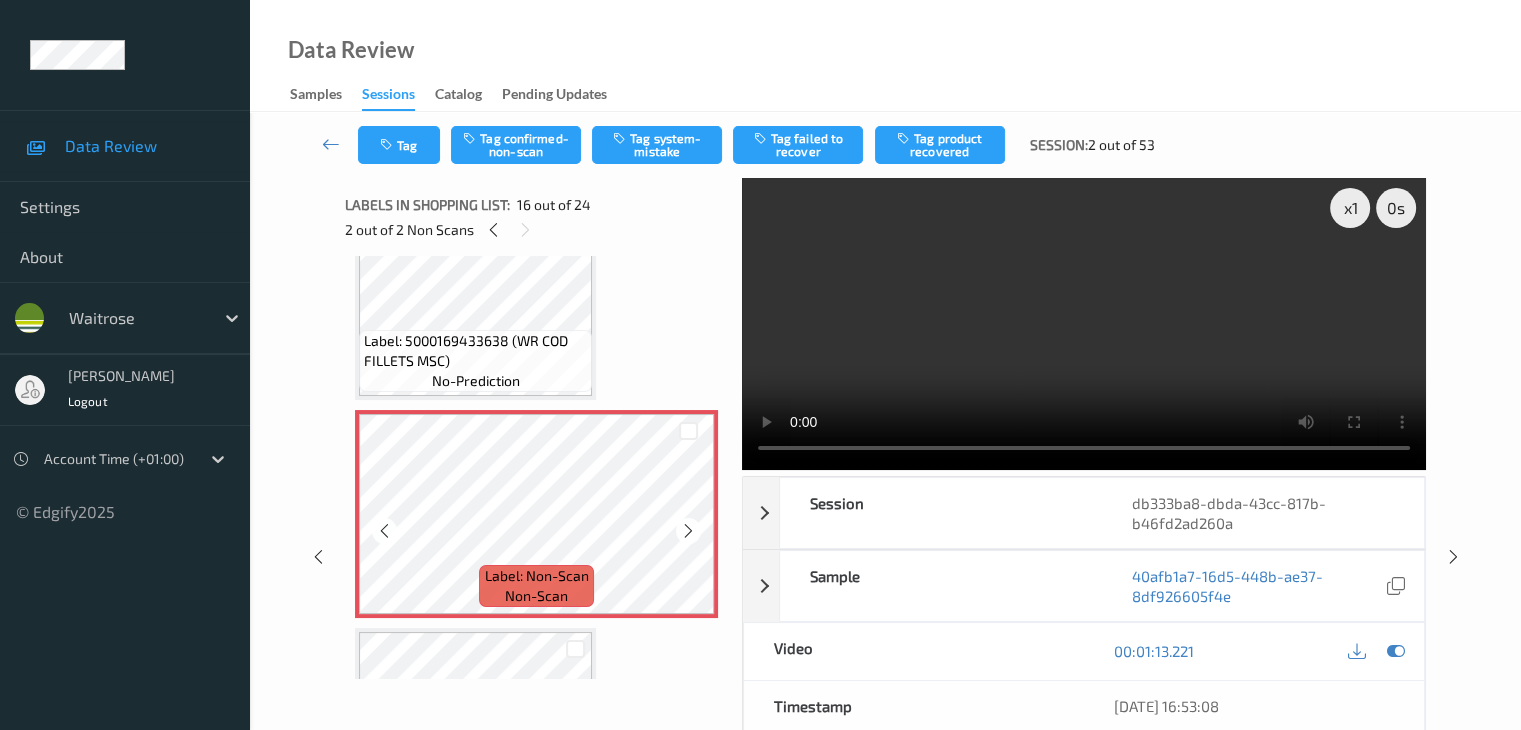 click at bounding box center [688, 531] 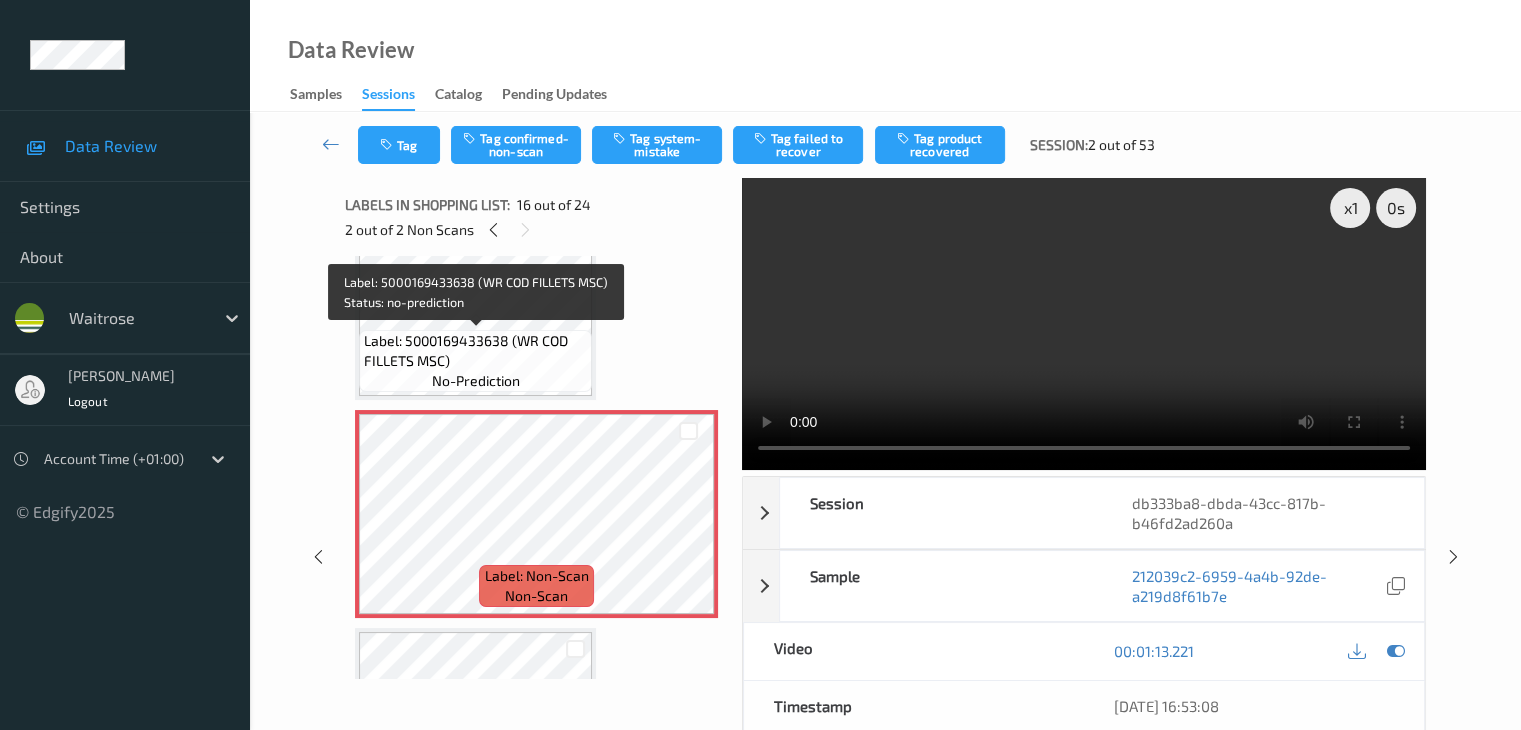 click on "Label: 5000169433638 (WR COD FILLETS MSC) no-prediction" at bounding box center (475, 361) 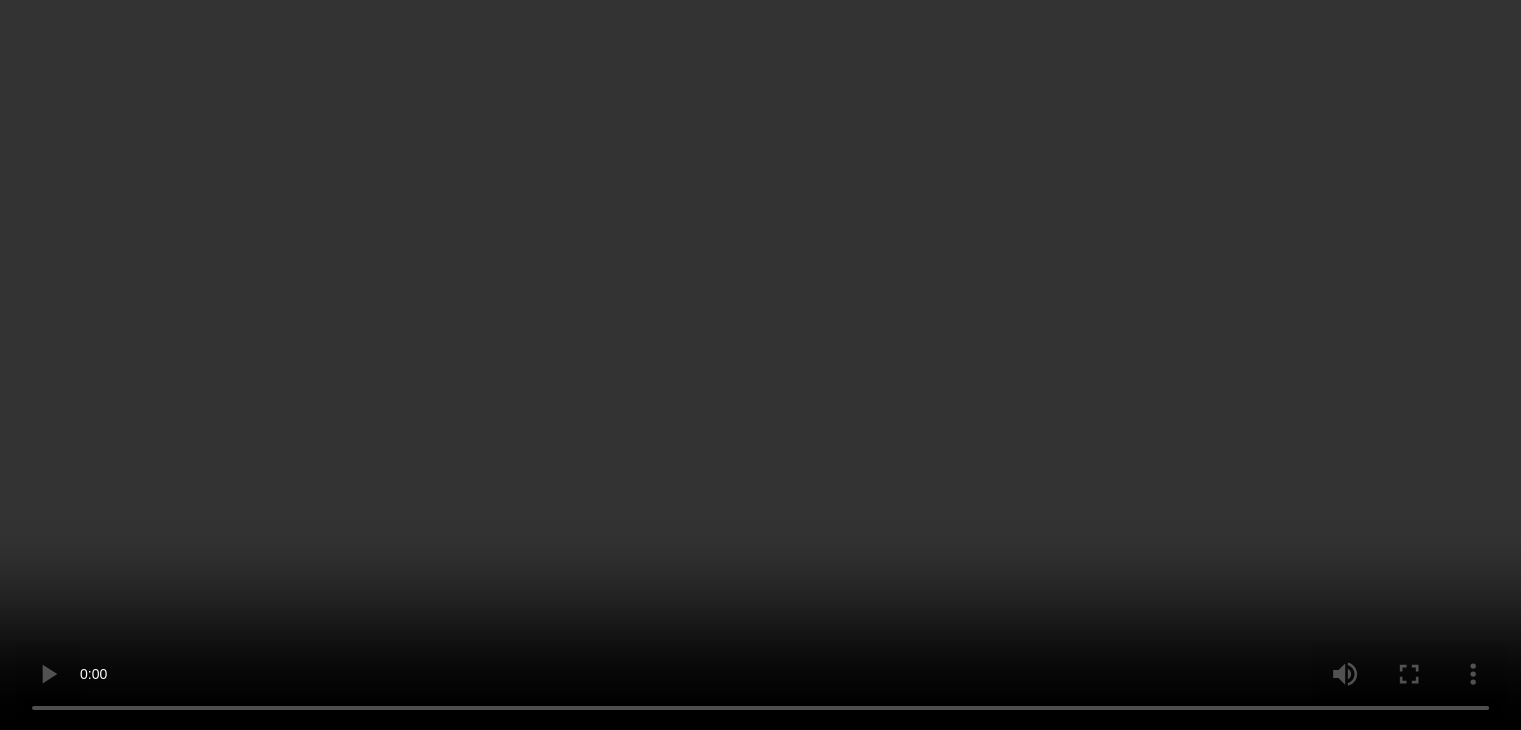 scroll, scrollTop: 3126, scrollLeft: 0, axis: vertical 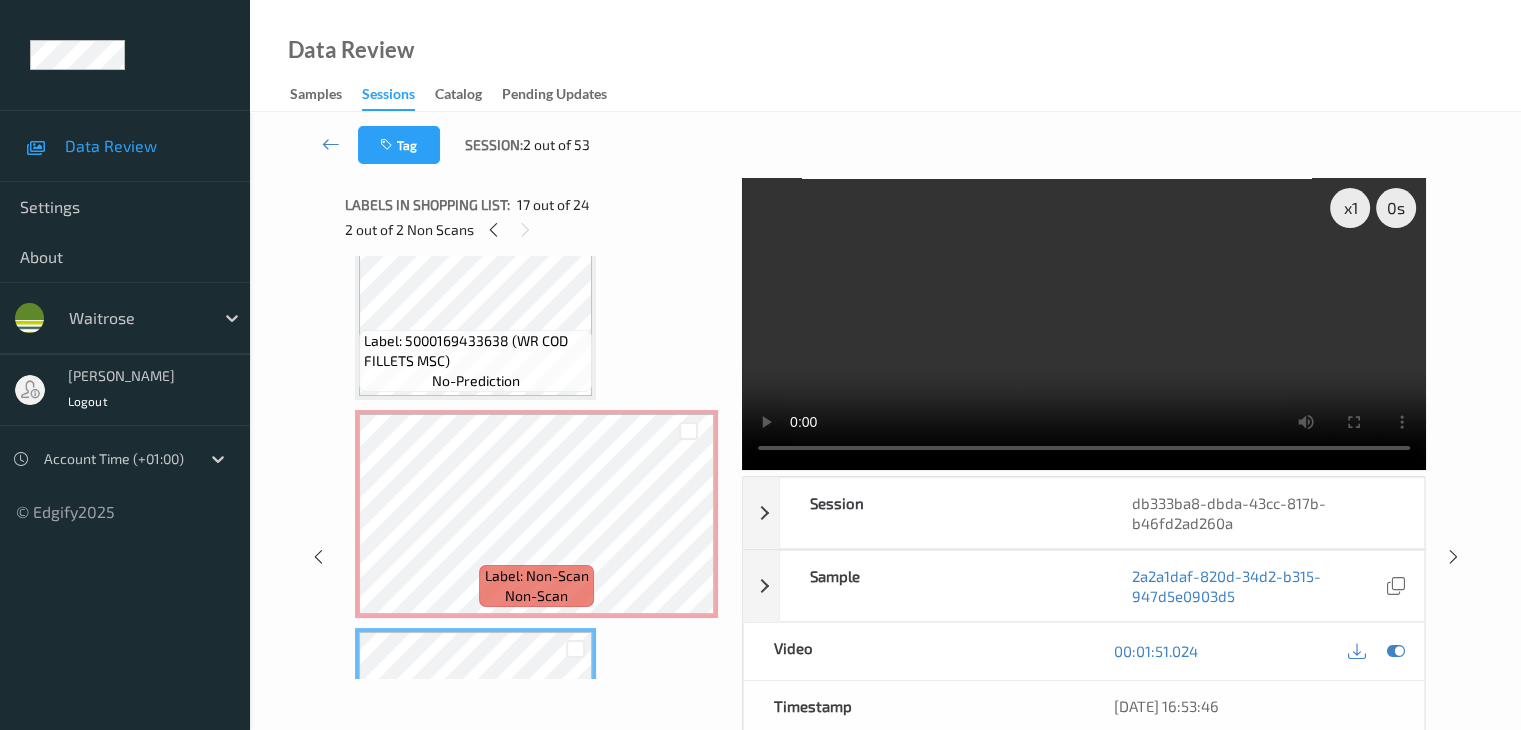 click on "Label: 5000169433638 (WR COD FILLETS MSC)" at bounding box center (475, 351) 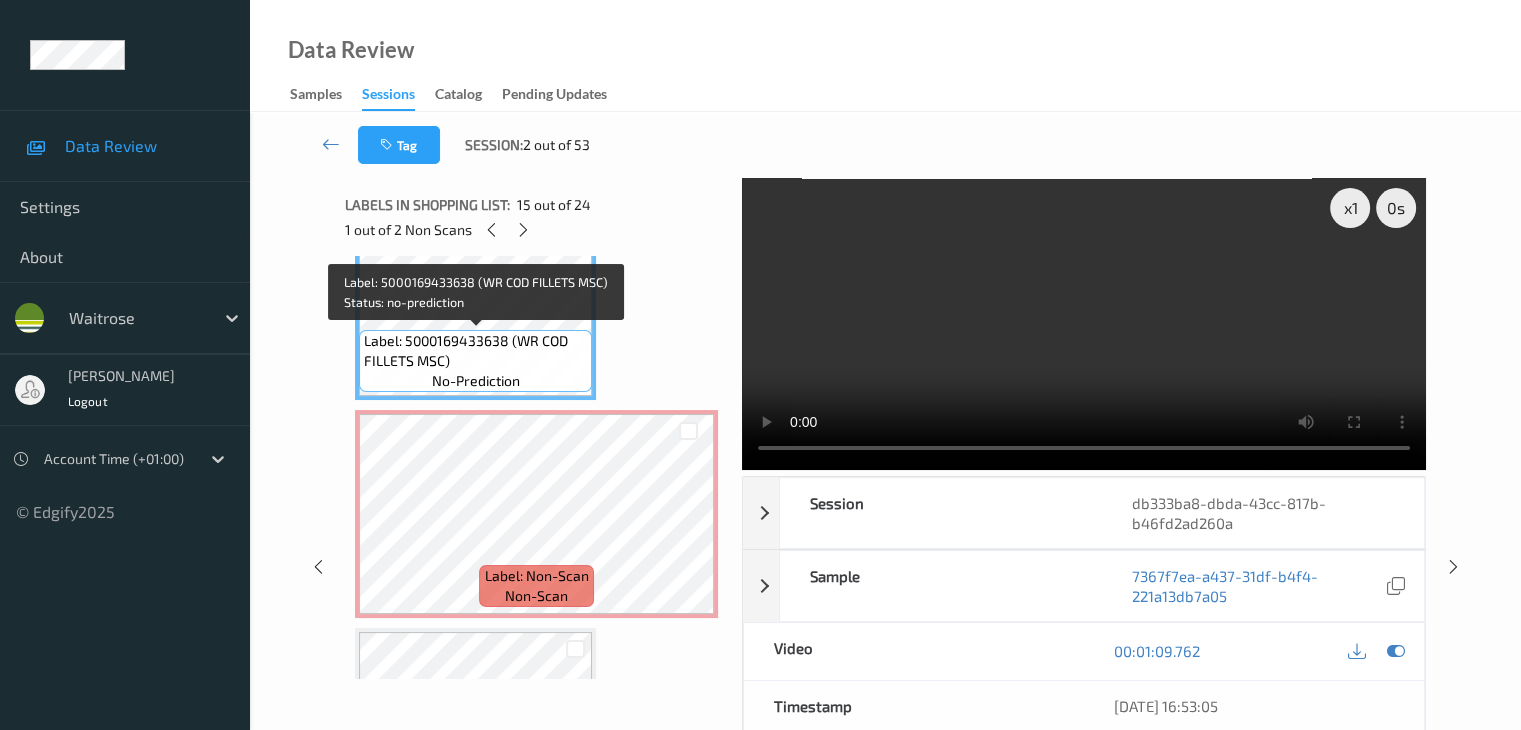 click on "Label: 5000169433638 (WR COD FILLETS MSC)" at bounding box center (475, 351) 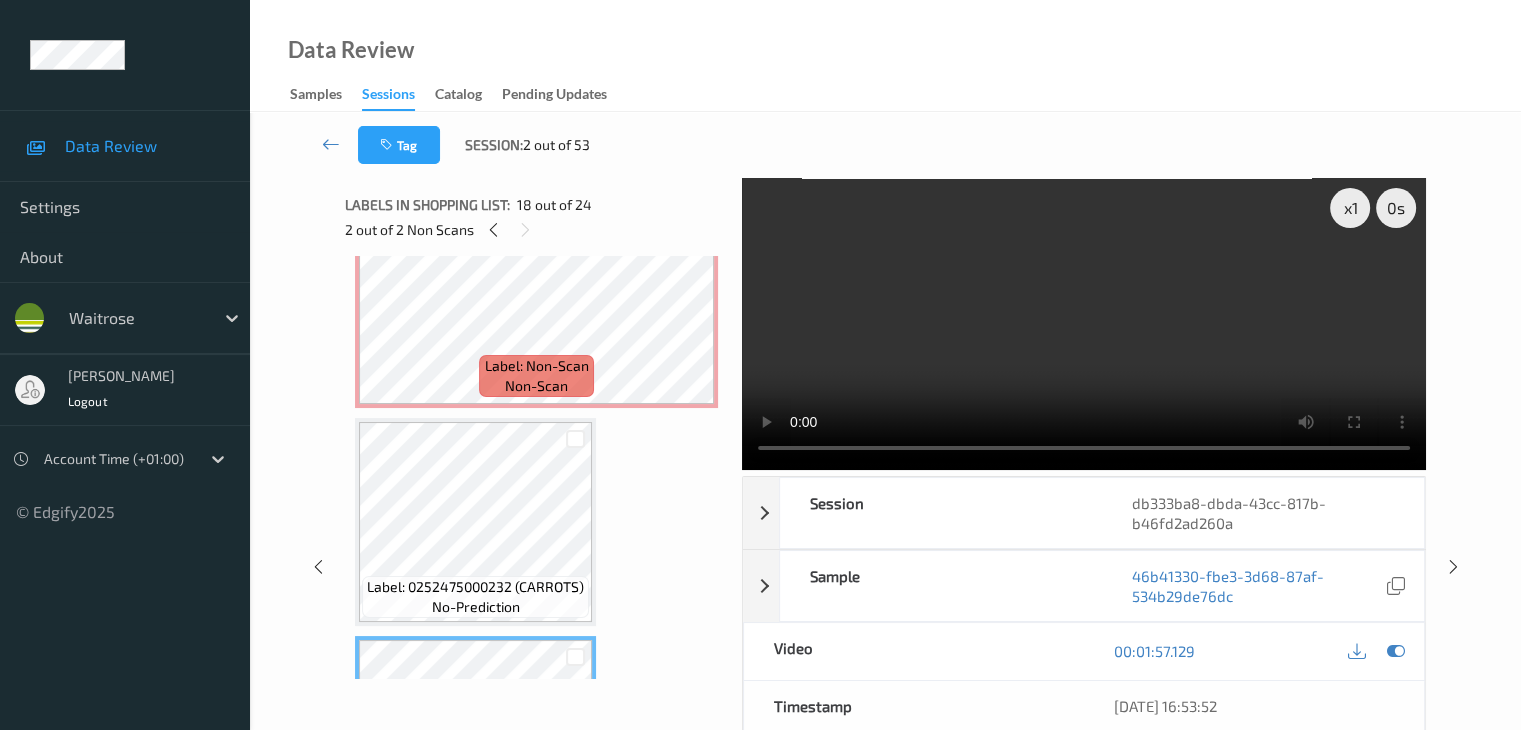 scroll, scrollTop: 3326, scrollLeft: 0, axis: vertical 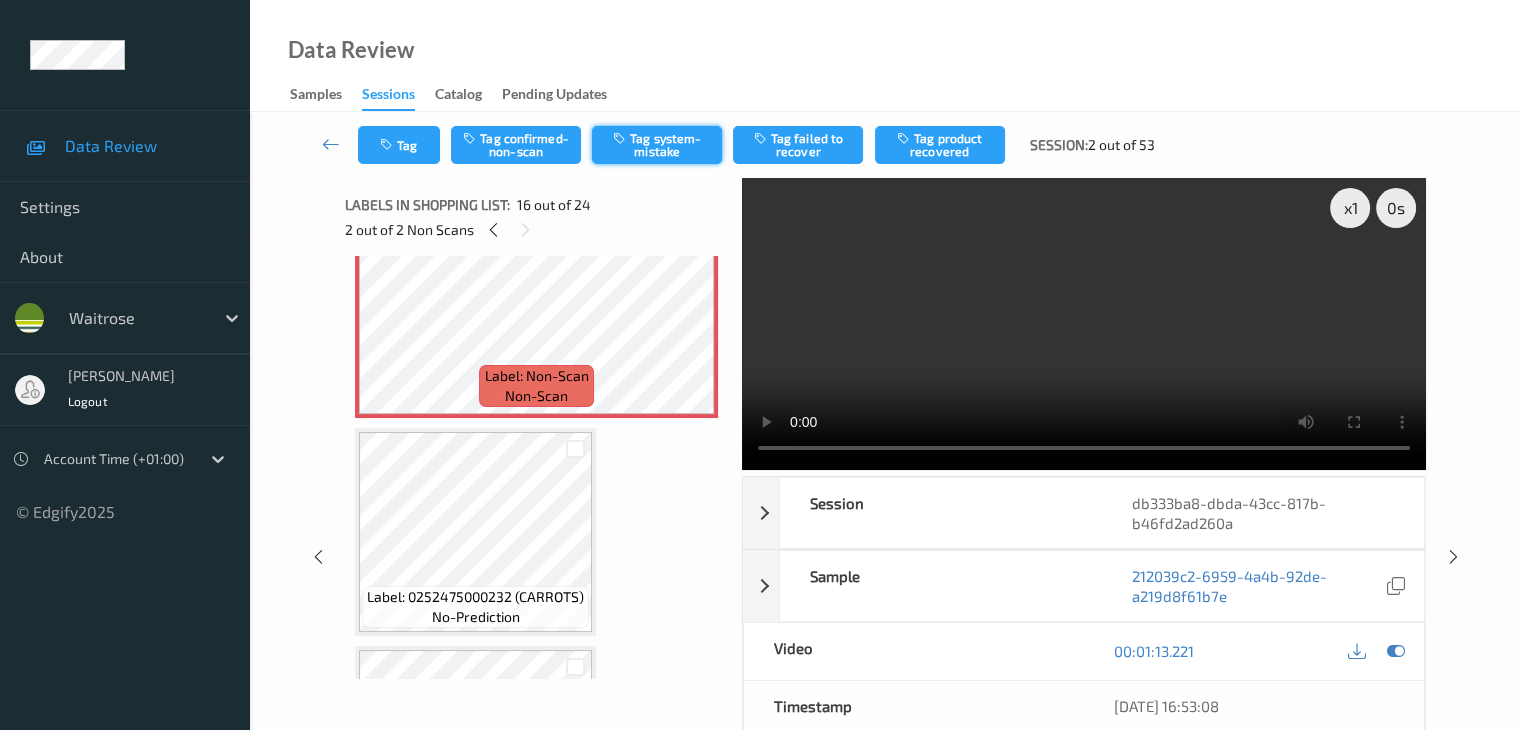 click on "Tag   system-mistake" at bounding box center (657, 145) 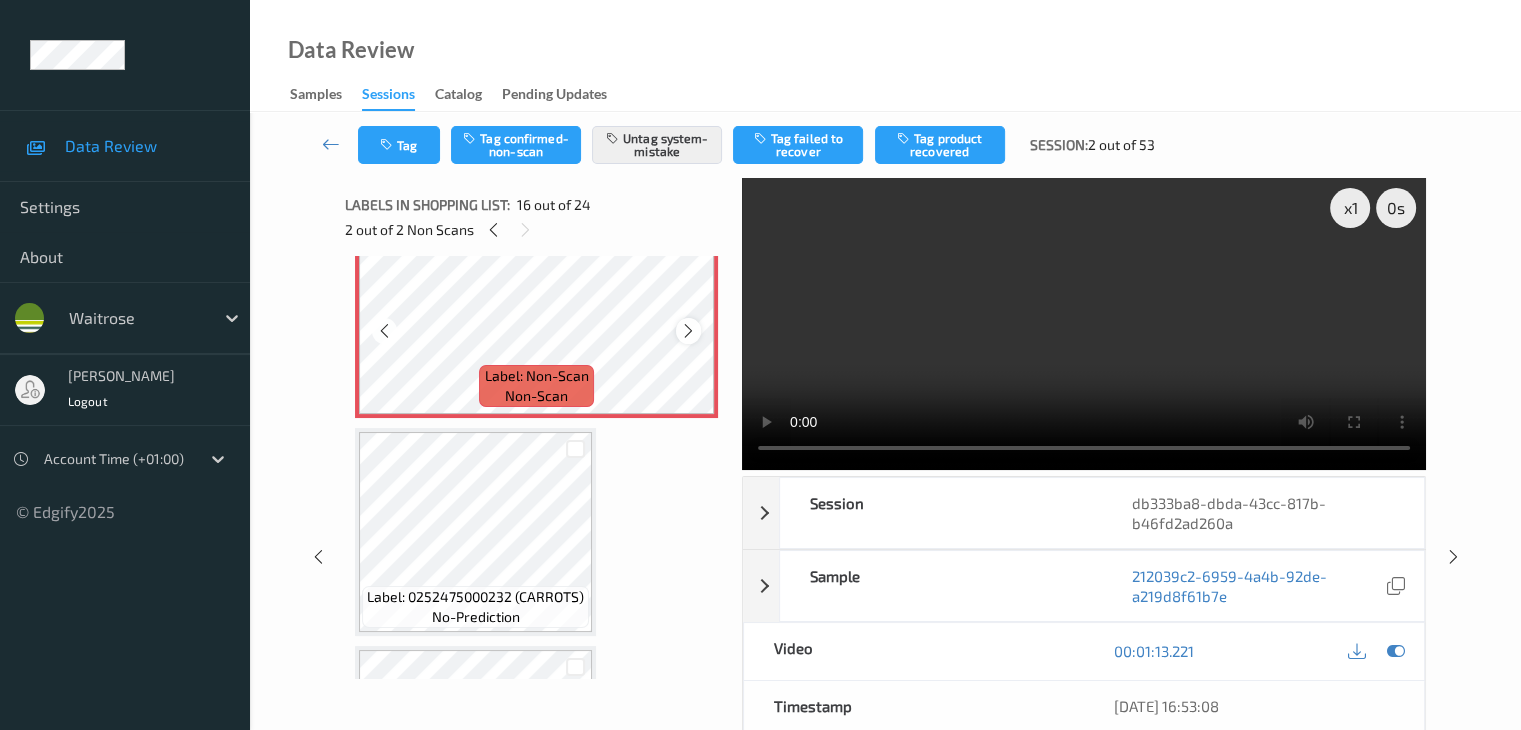 click at bounding box center [688, 331] 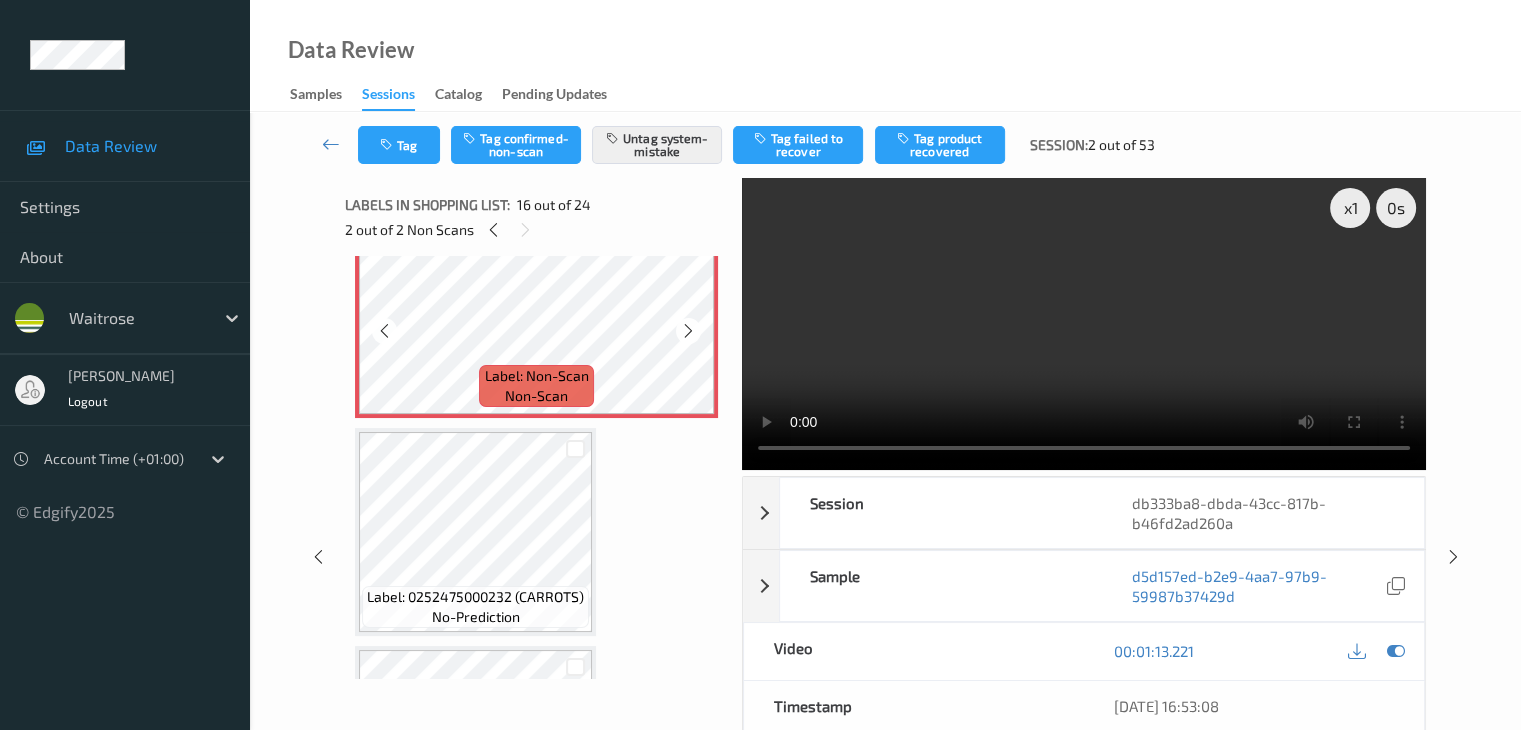 click at bounding box center (688, 331) 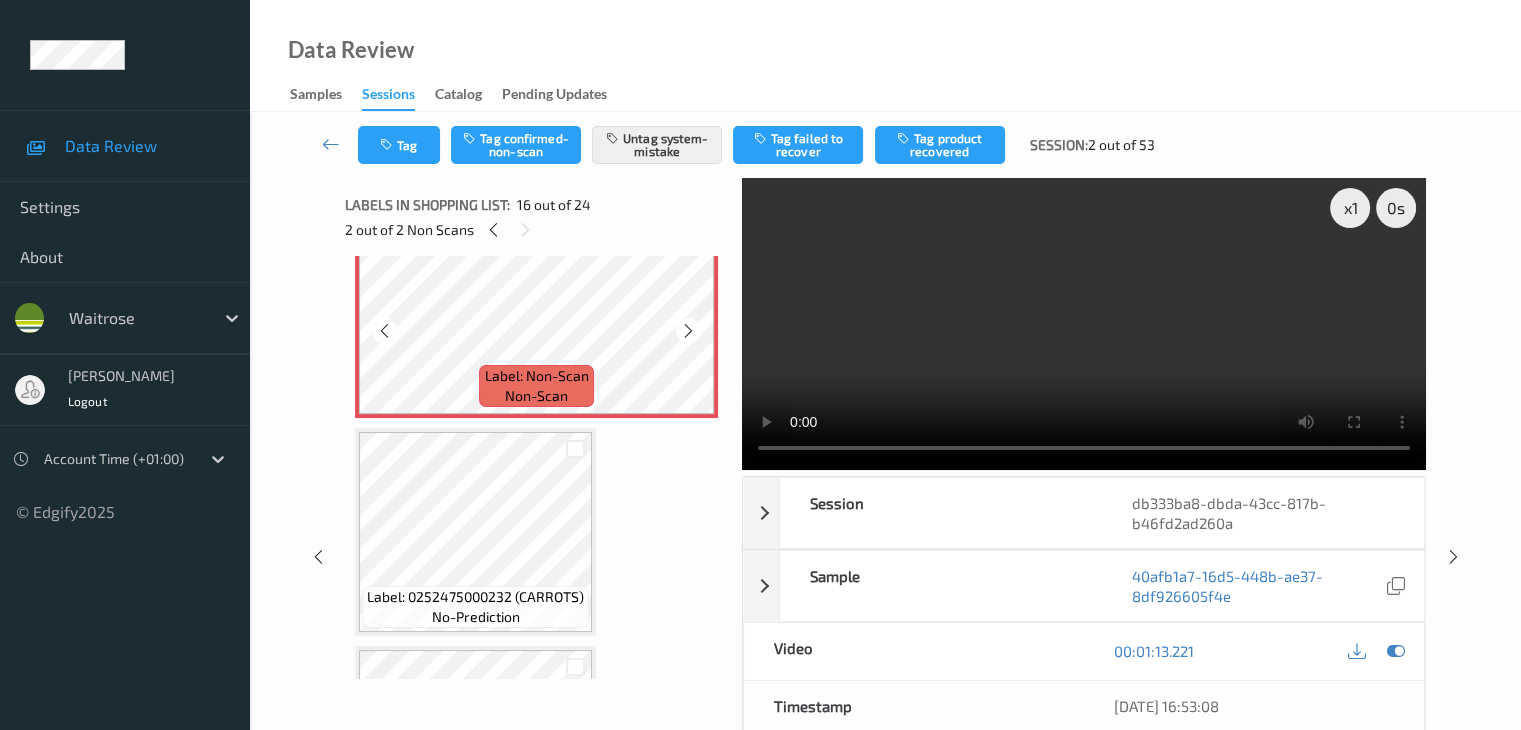 click at bounding box center (688, 331) 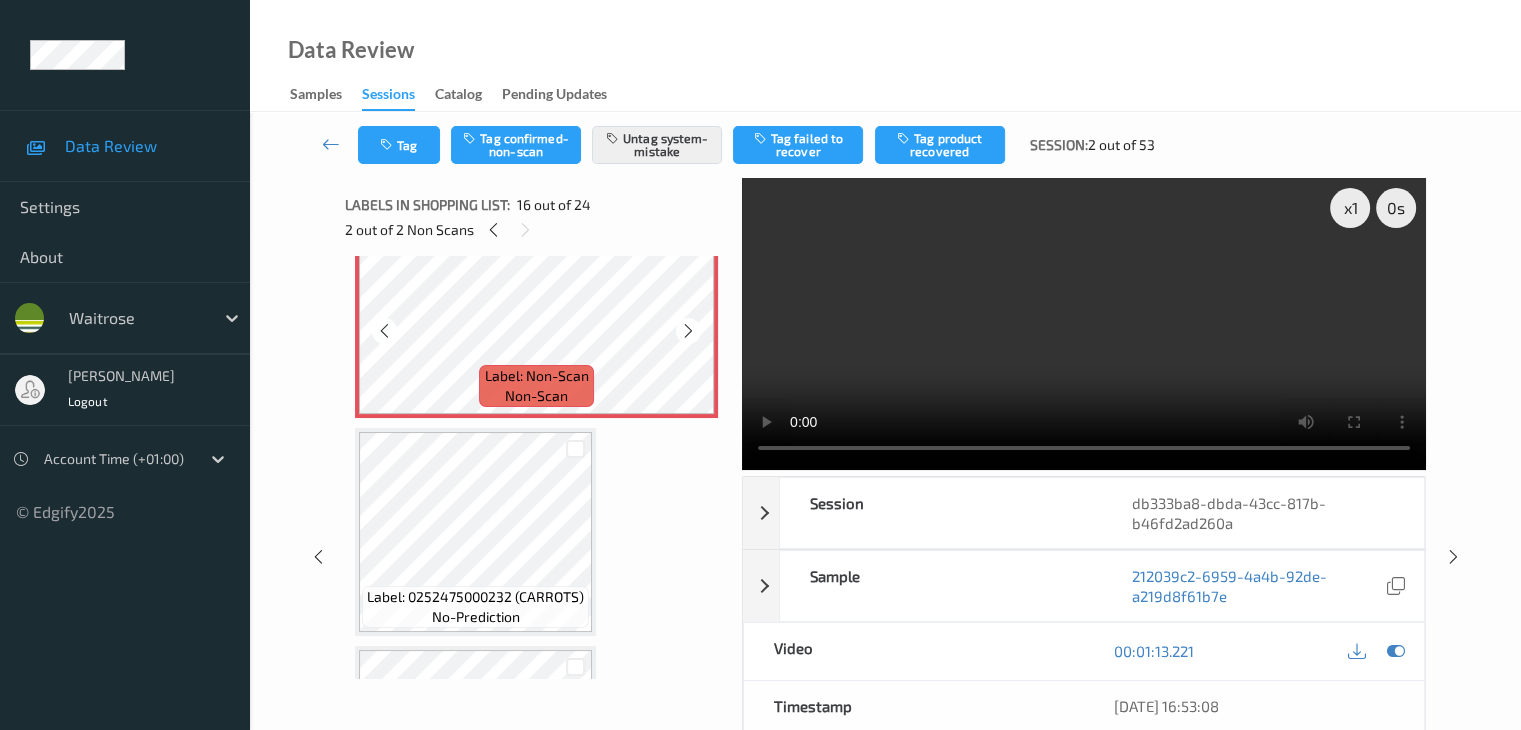 click at bounding box center [688, 331] 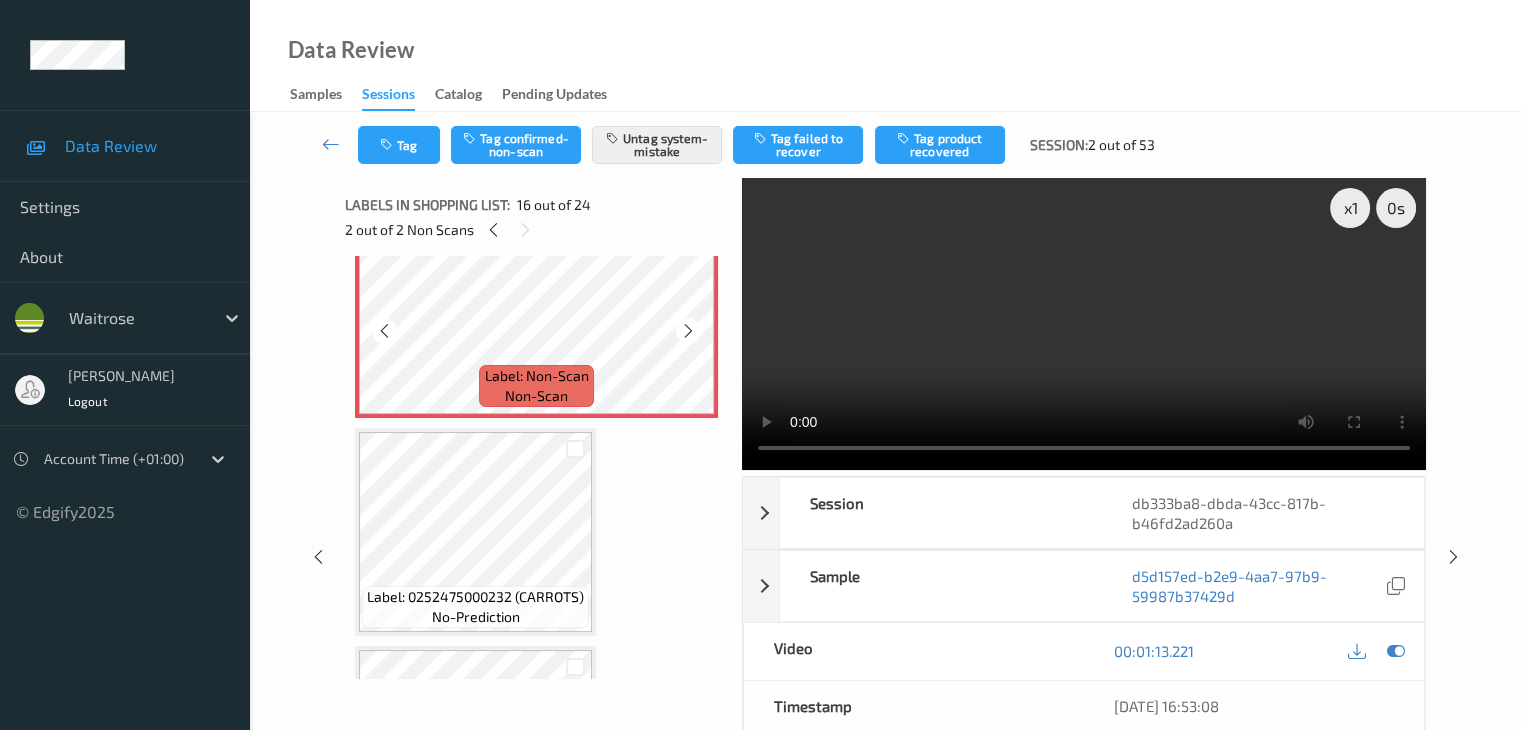 click at bounding box center (688, 331) 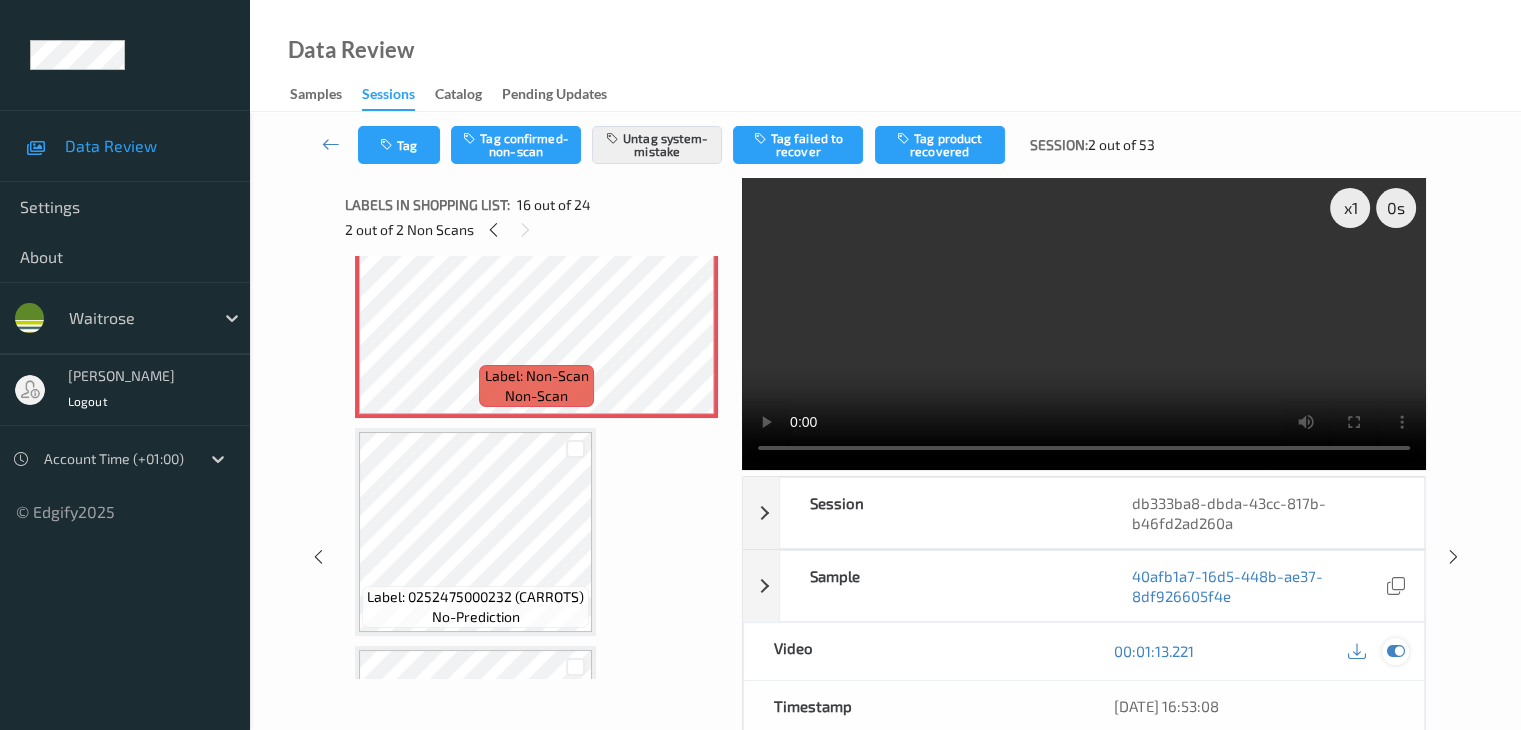 click at bounding box center [1395, 651] 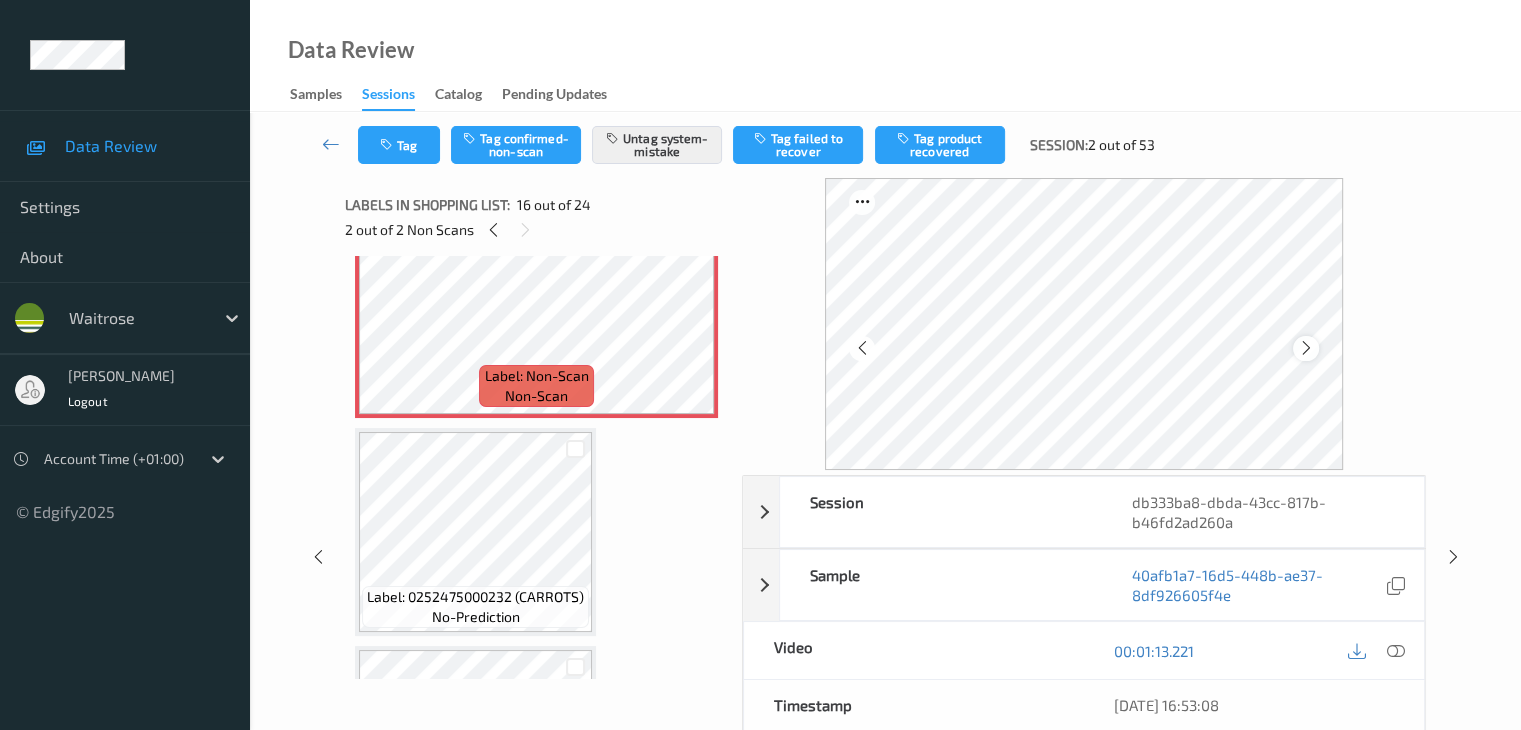 click at bounding box center (1306, 348) 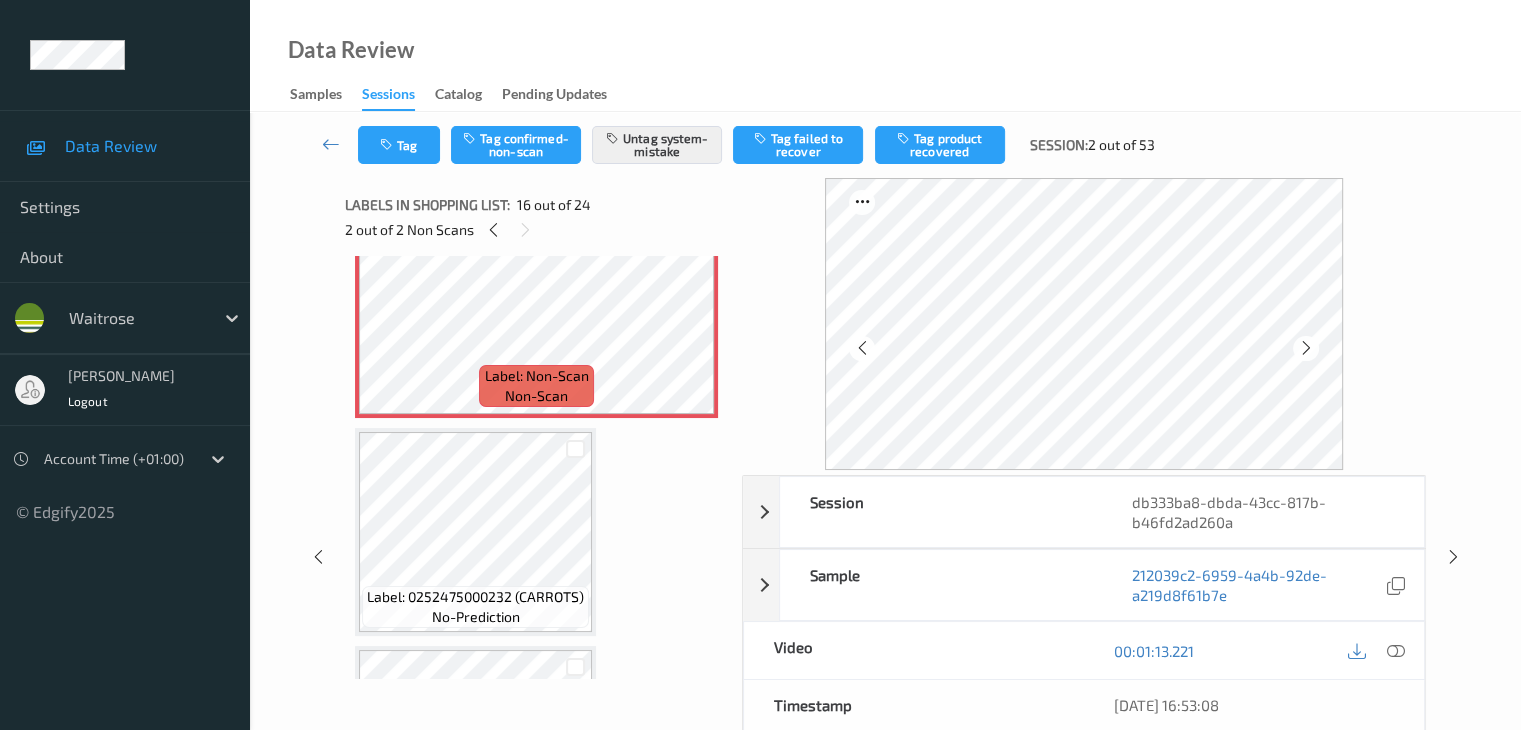 click at bounding box center (1306, 348) 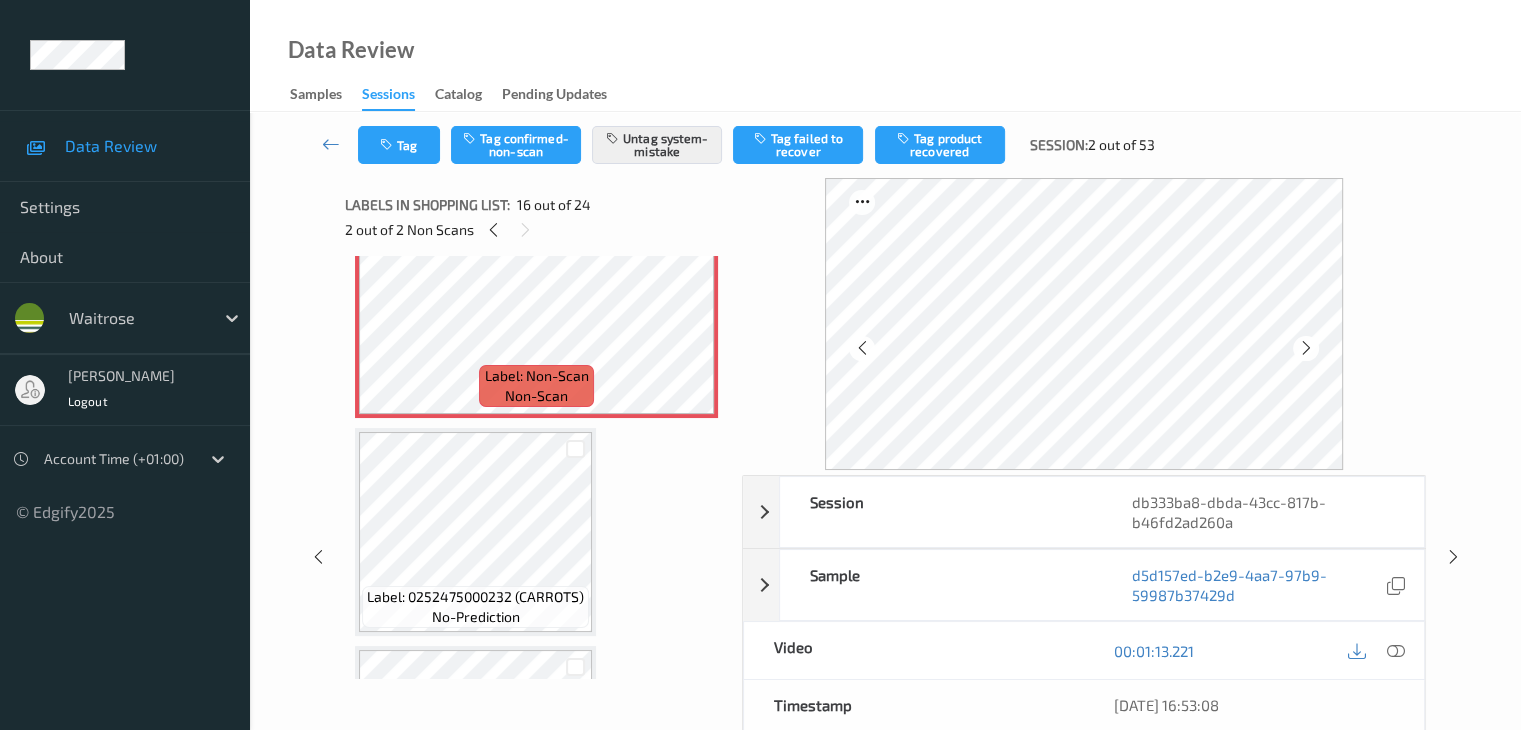 click at bounding box center [1306, 348] 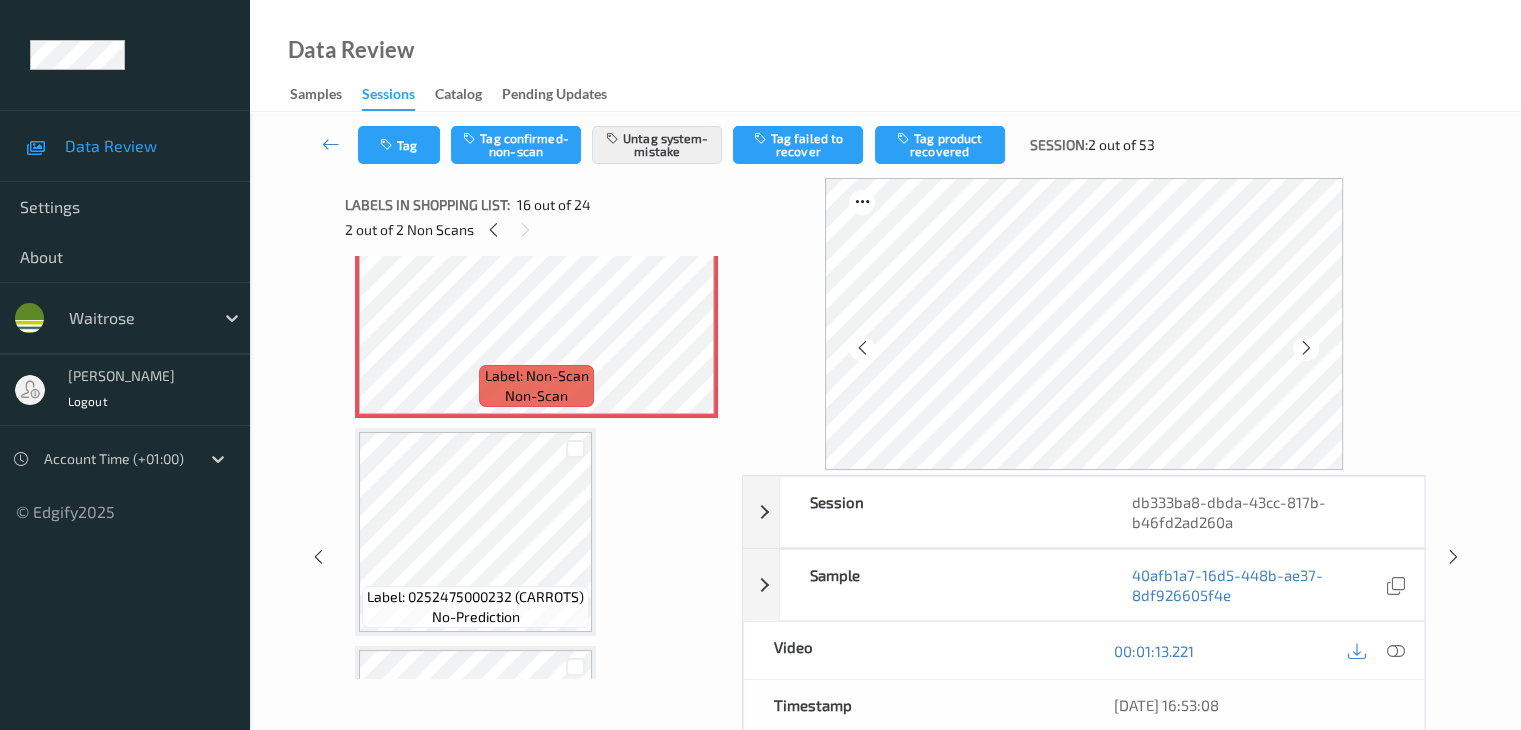 click at bounding box center [1306, 348] 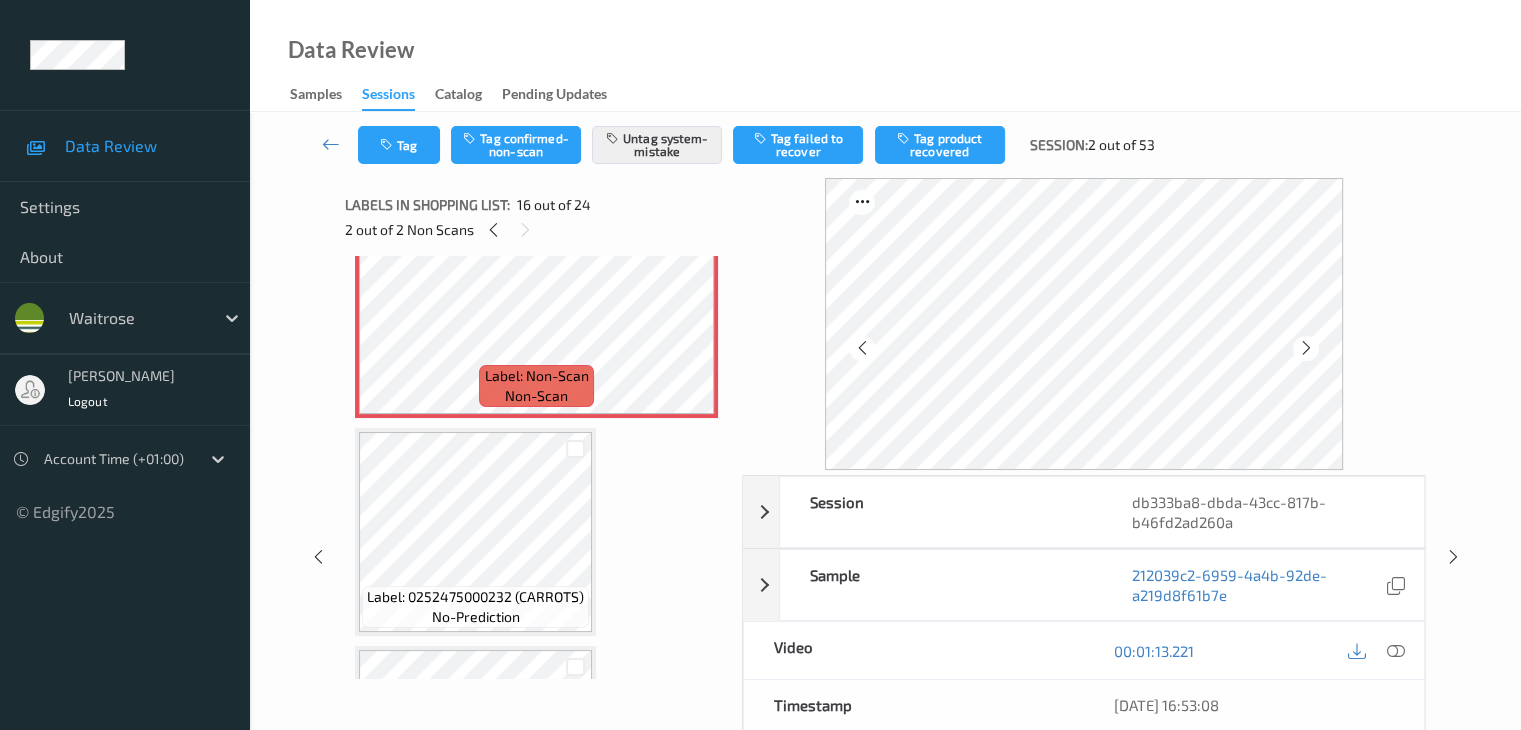 click at bounding box center (1306, 348) 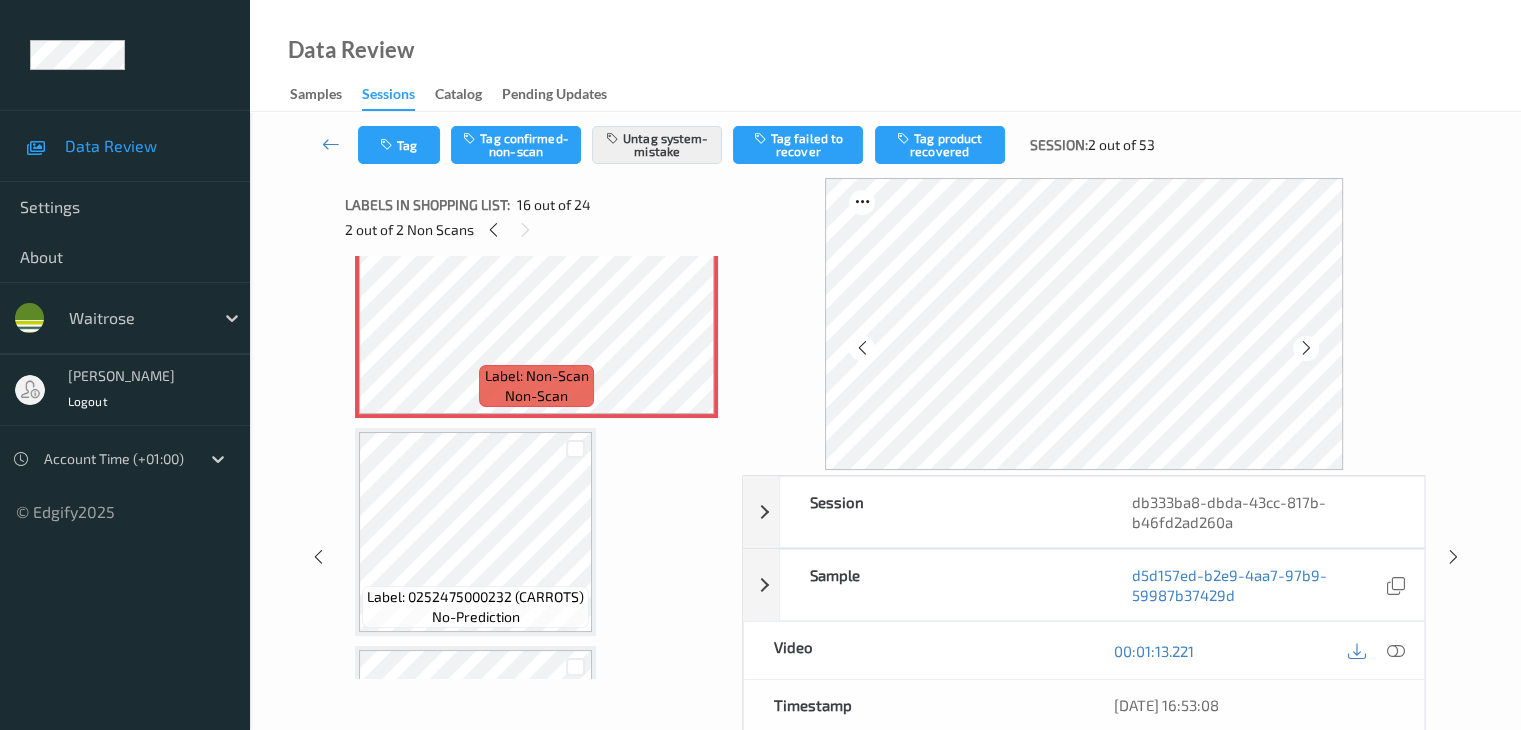 click at bounding box center (1306, 348) 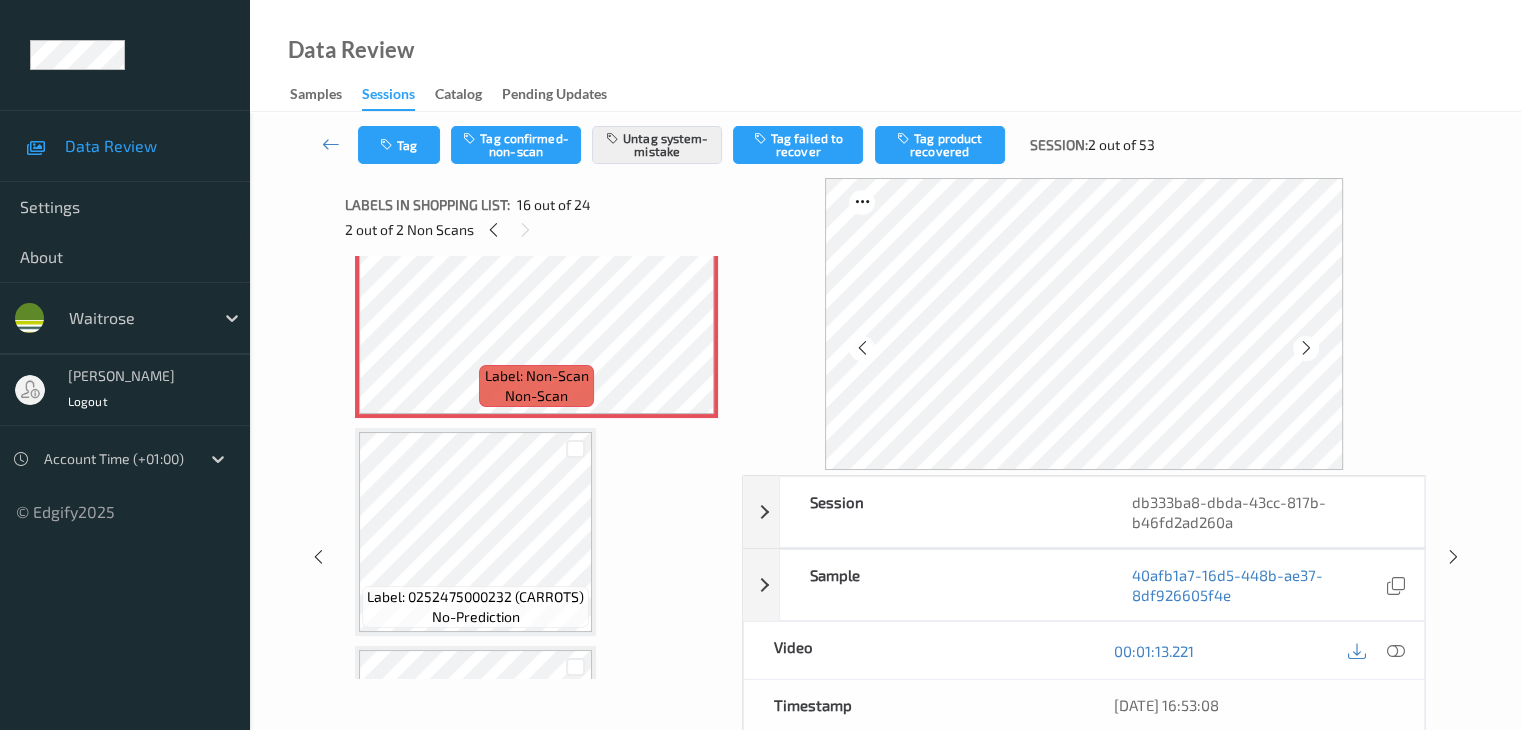 click at bounding box center [1306, 348] 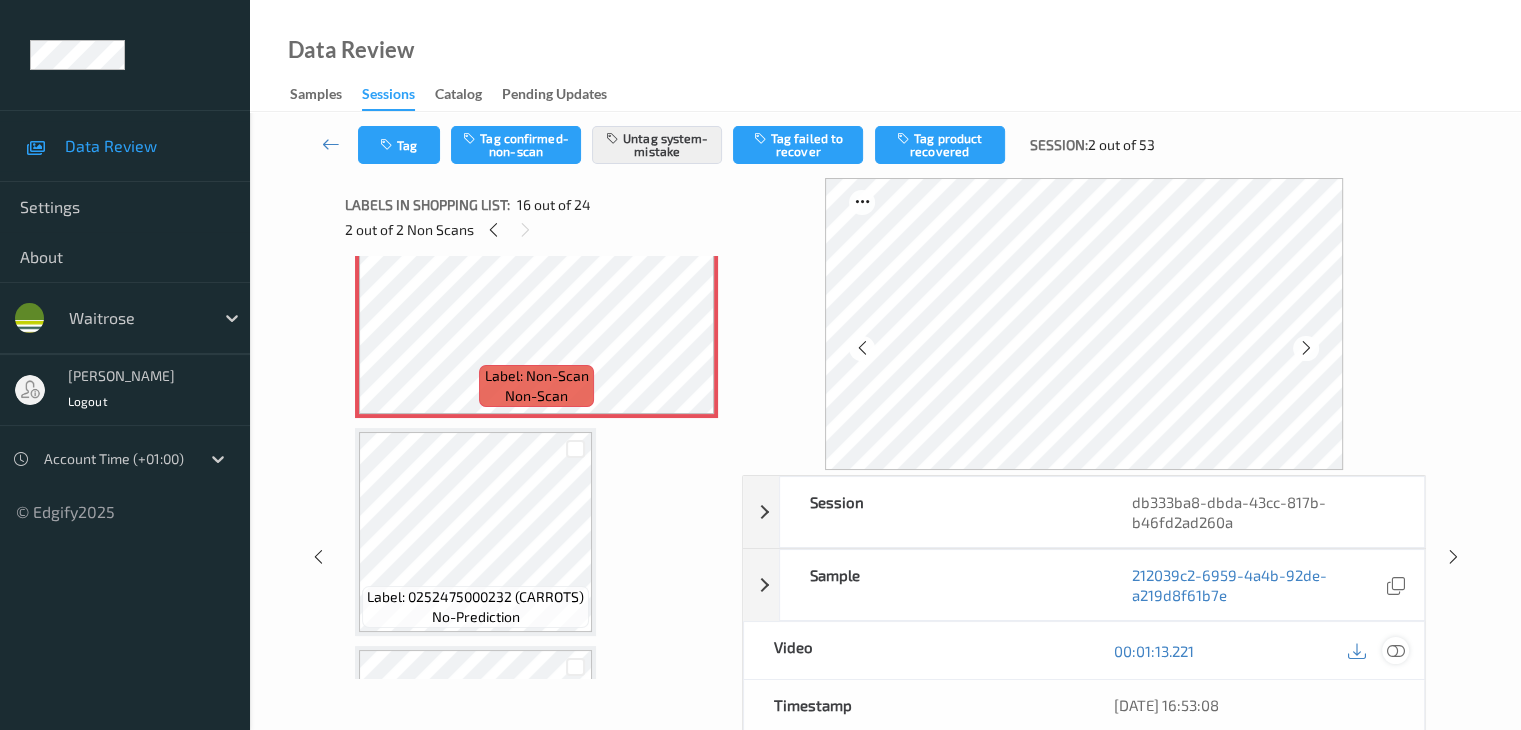click at bounding box center (1395, 651) 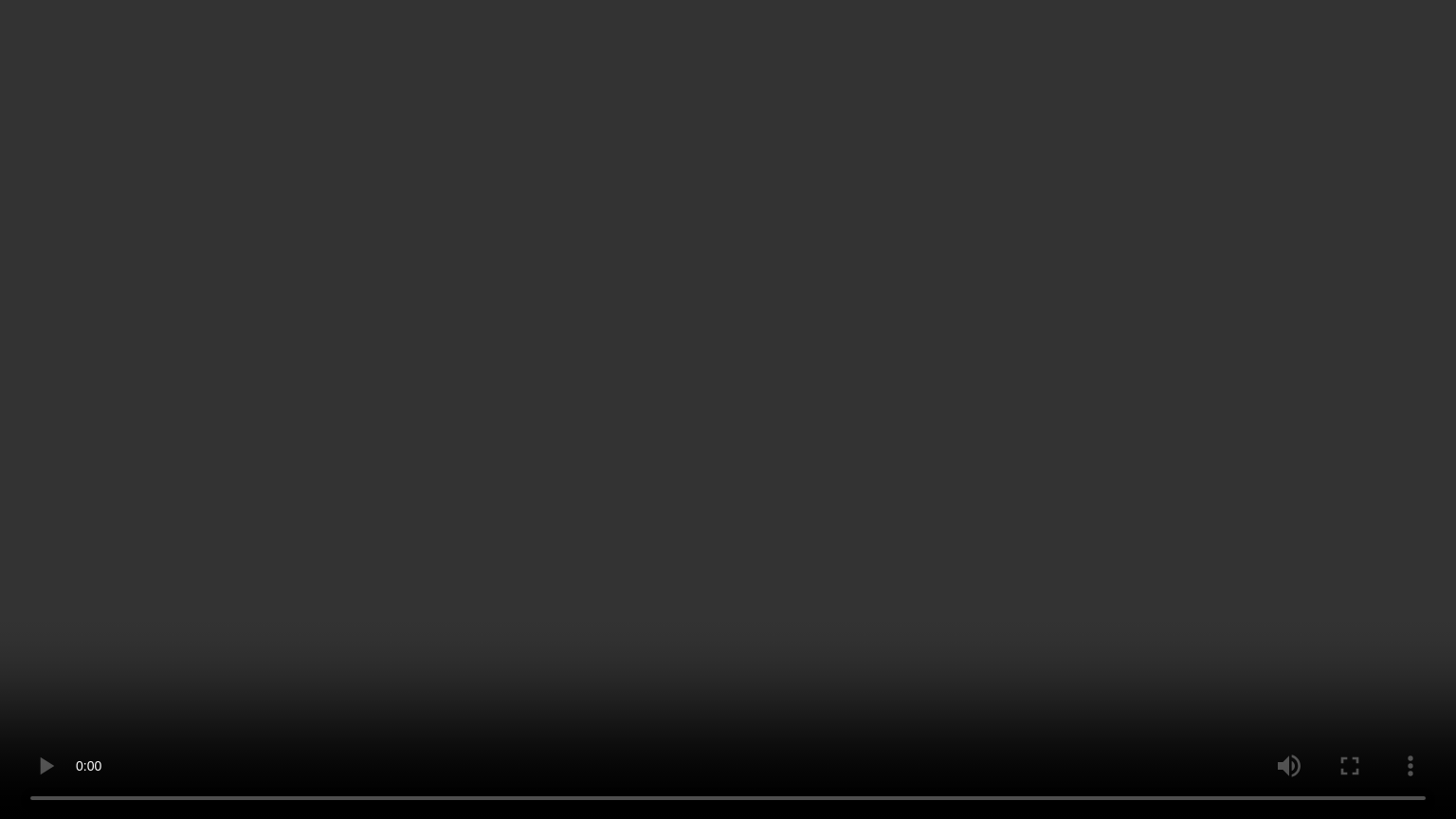 type 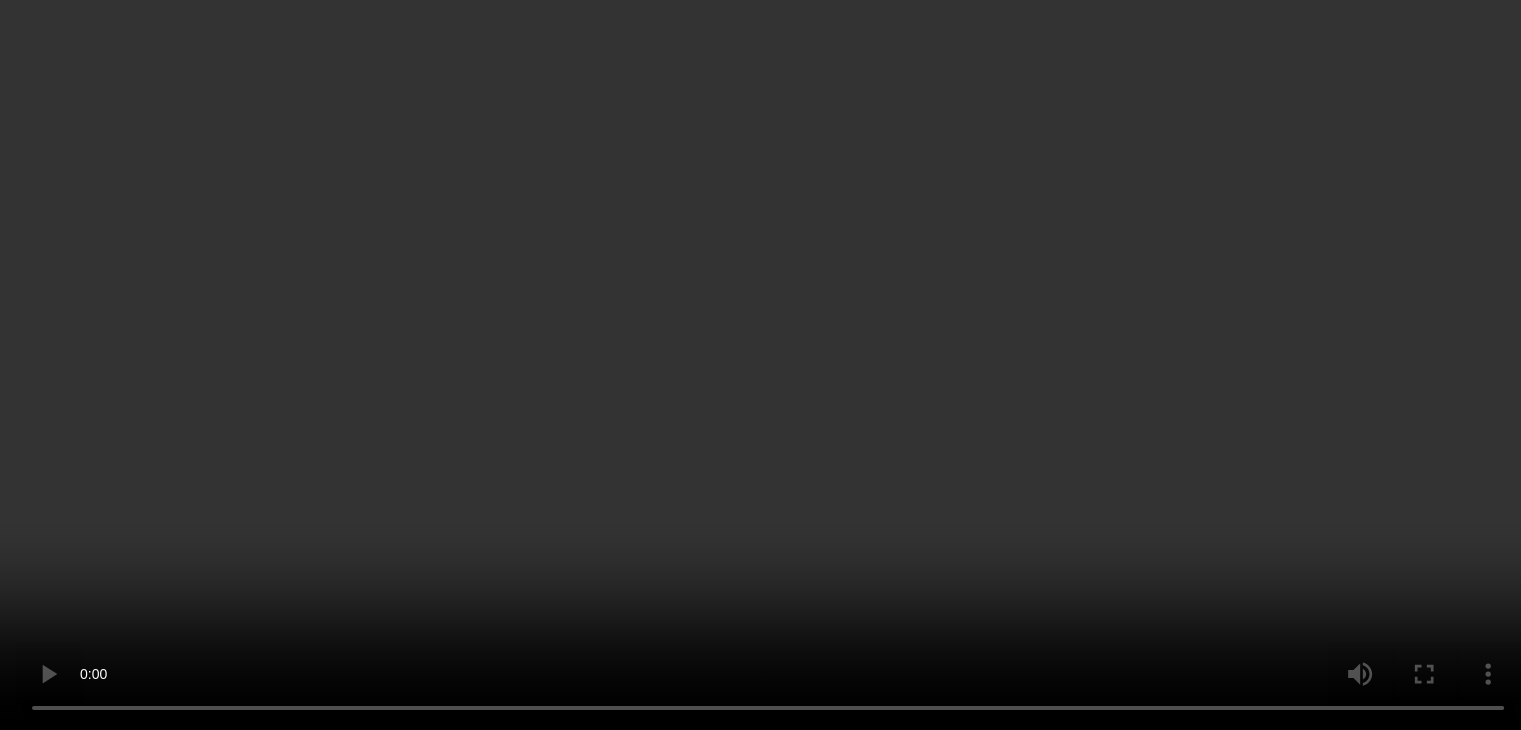 scroll, scrollTop: 2826, scrollLeft: 0, axis: vertical 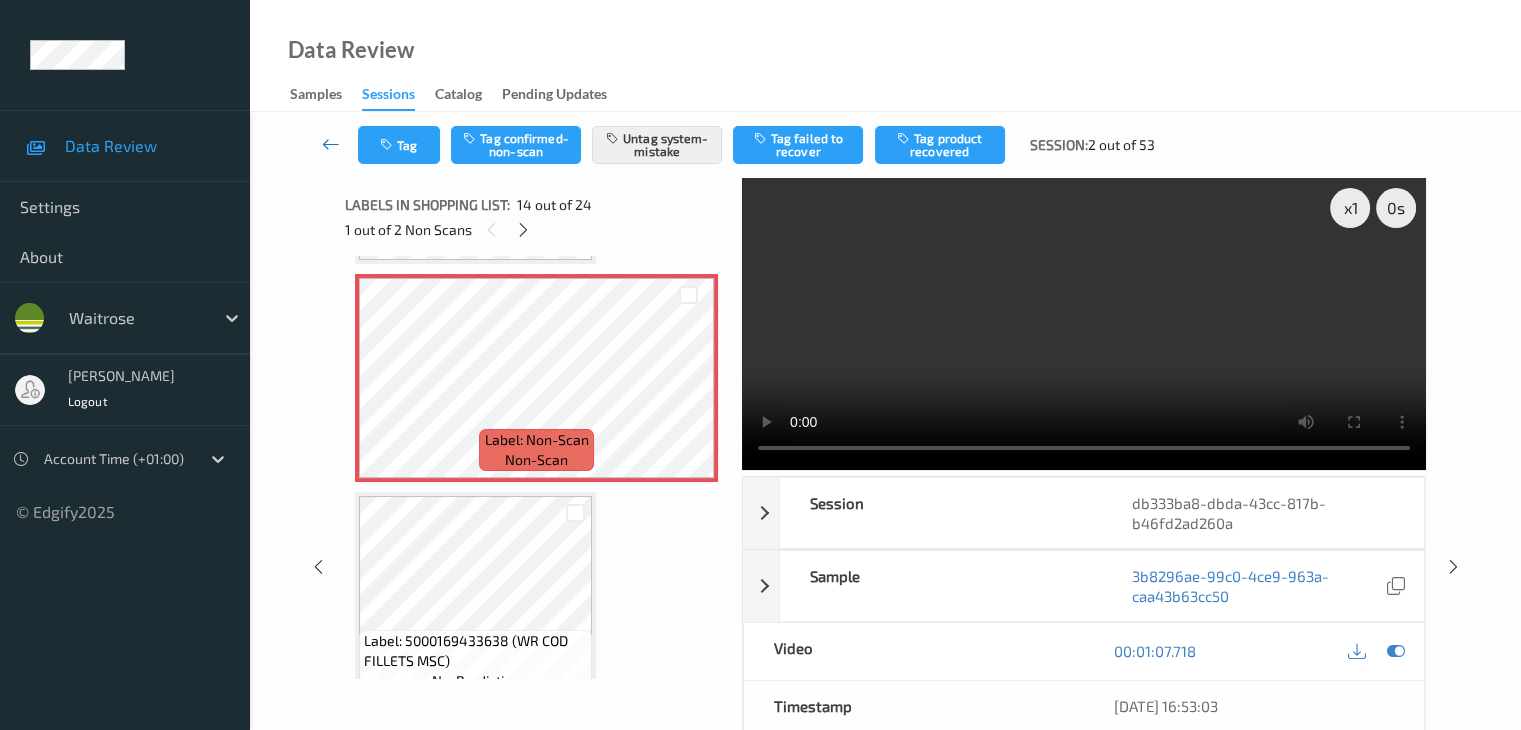 click at bounding box center (331, 145) 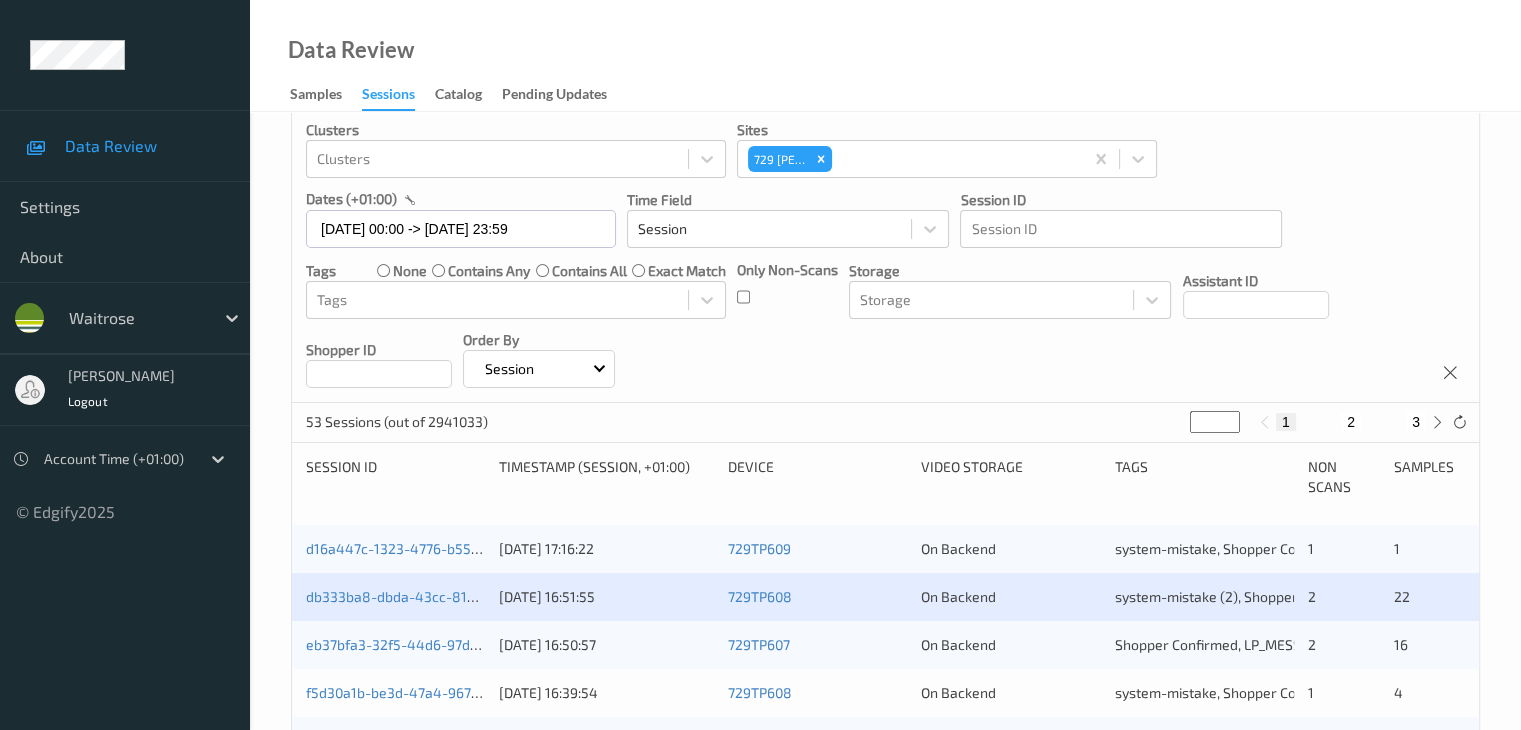 scroll, scrollTop: 200, scrollLeft: 0, axis: vertical 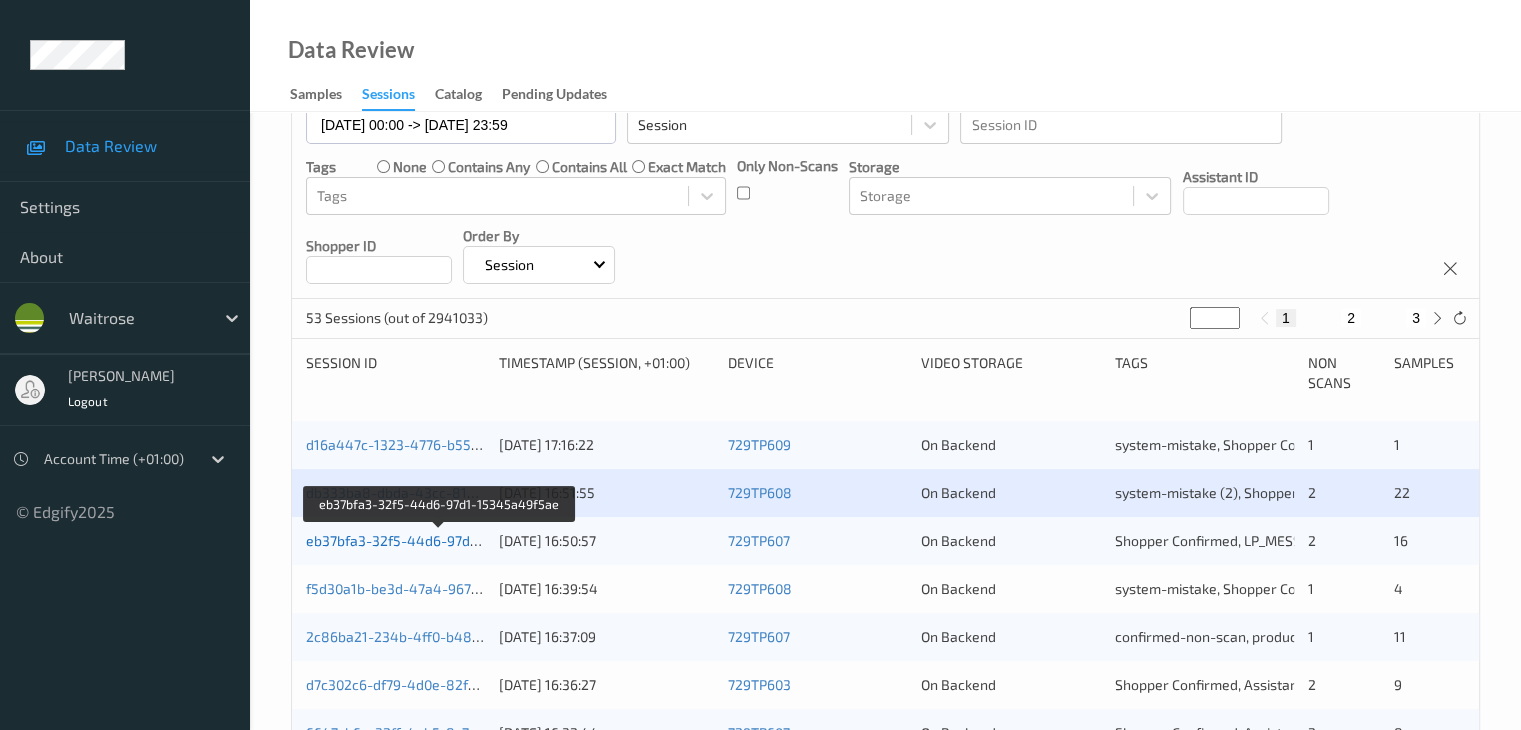 click on "eb37bfa3-32f5-44d6-97d1-15345a49f5ae" at bounding box center (440, 540) 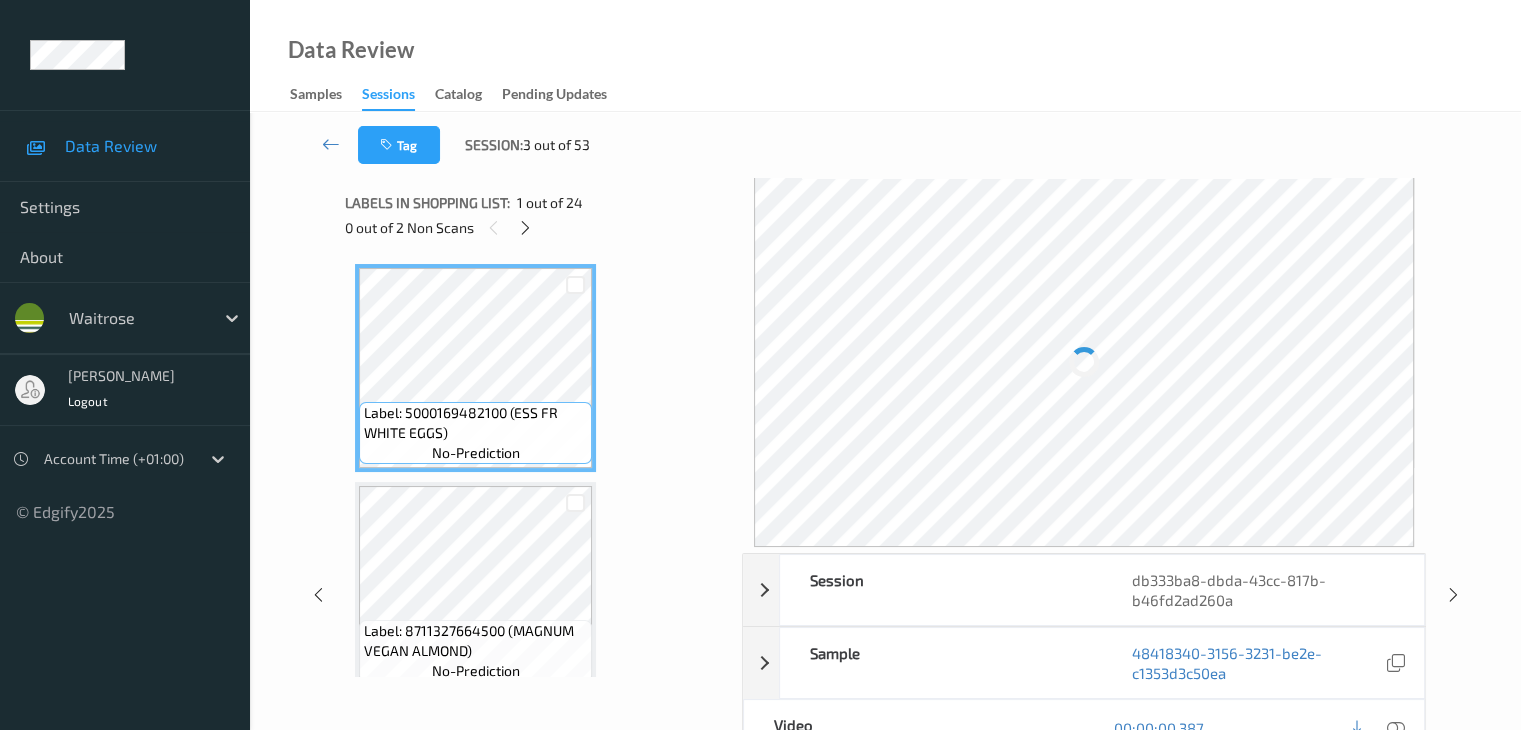scroll, scrollTop: 0, scrollLeft: 0, axis: both 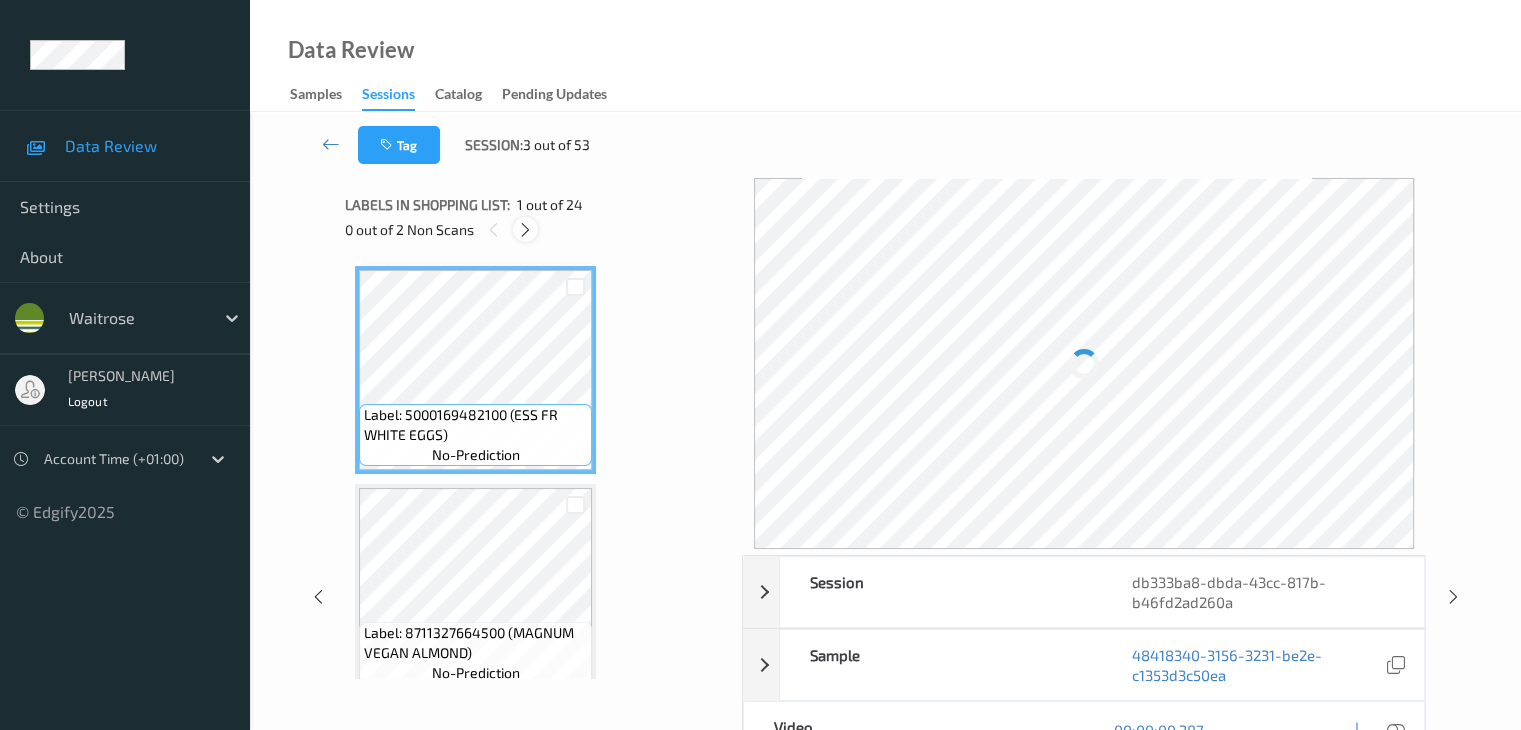 click at bounding box center [525, 230] 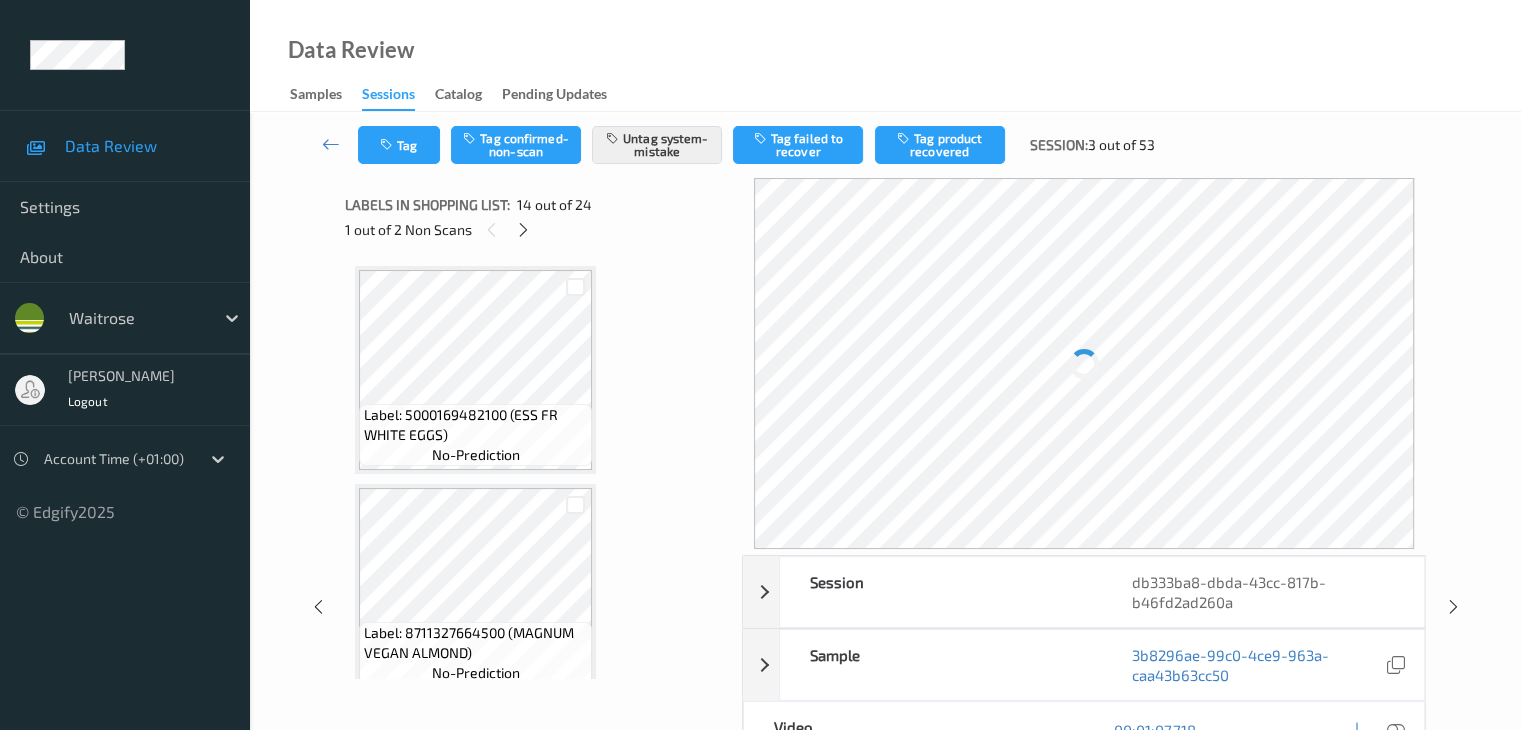 scroll, scrollTop: 2626, scrollLeft: 0, axis: vertical 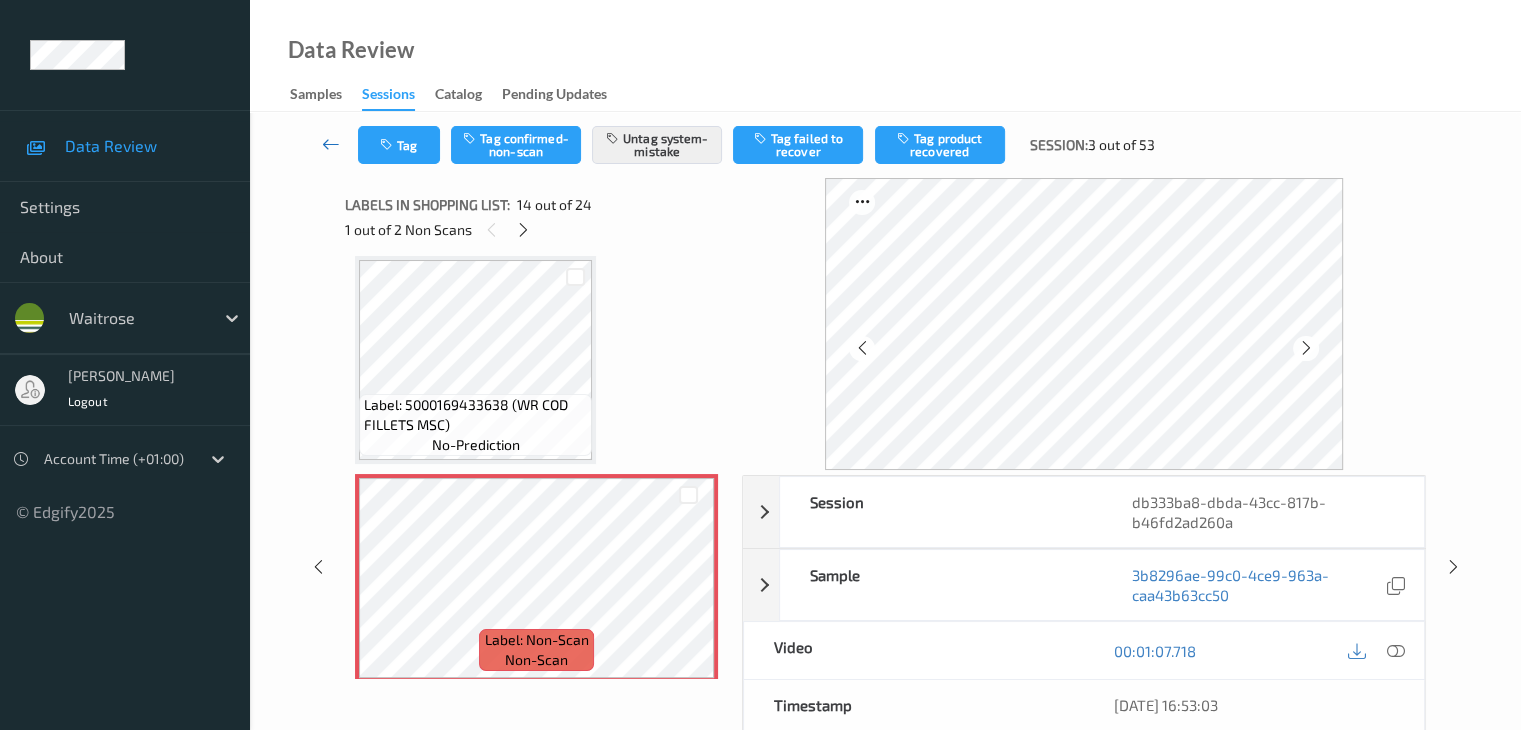 click at bounding box center (331, 144) 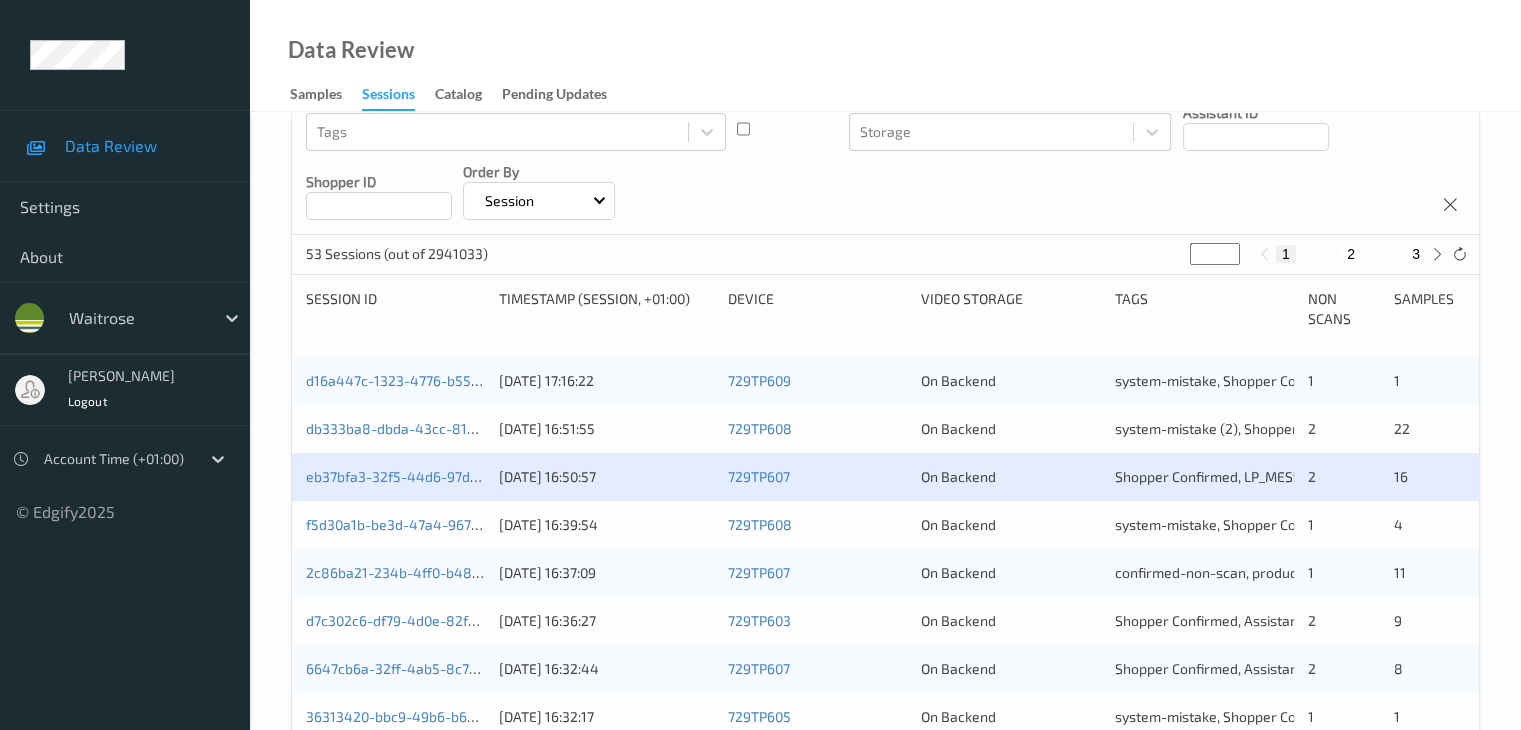 scroll, scrollTop: 300, scrollLeft: 0, axis: vertical 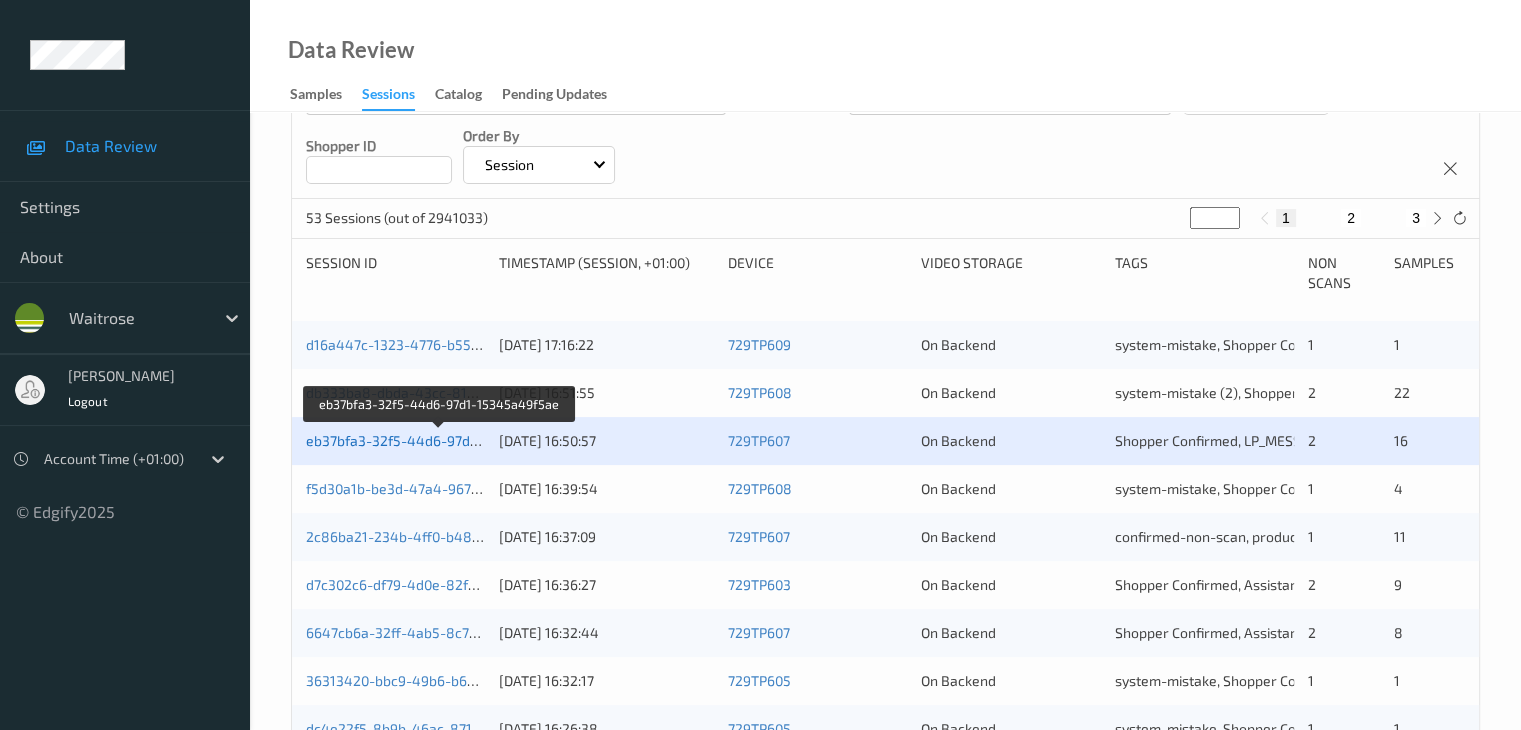click on "eb37bfa3-32f5-44d6-97d1-15345a49f5ae" at bounding box center (440, 440) 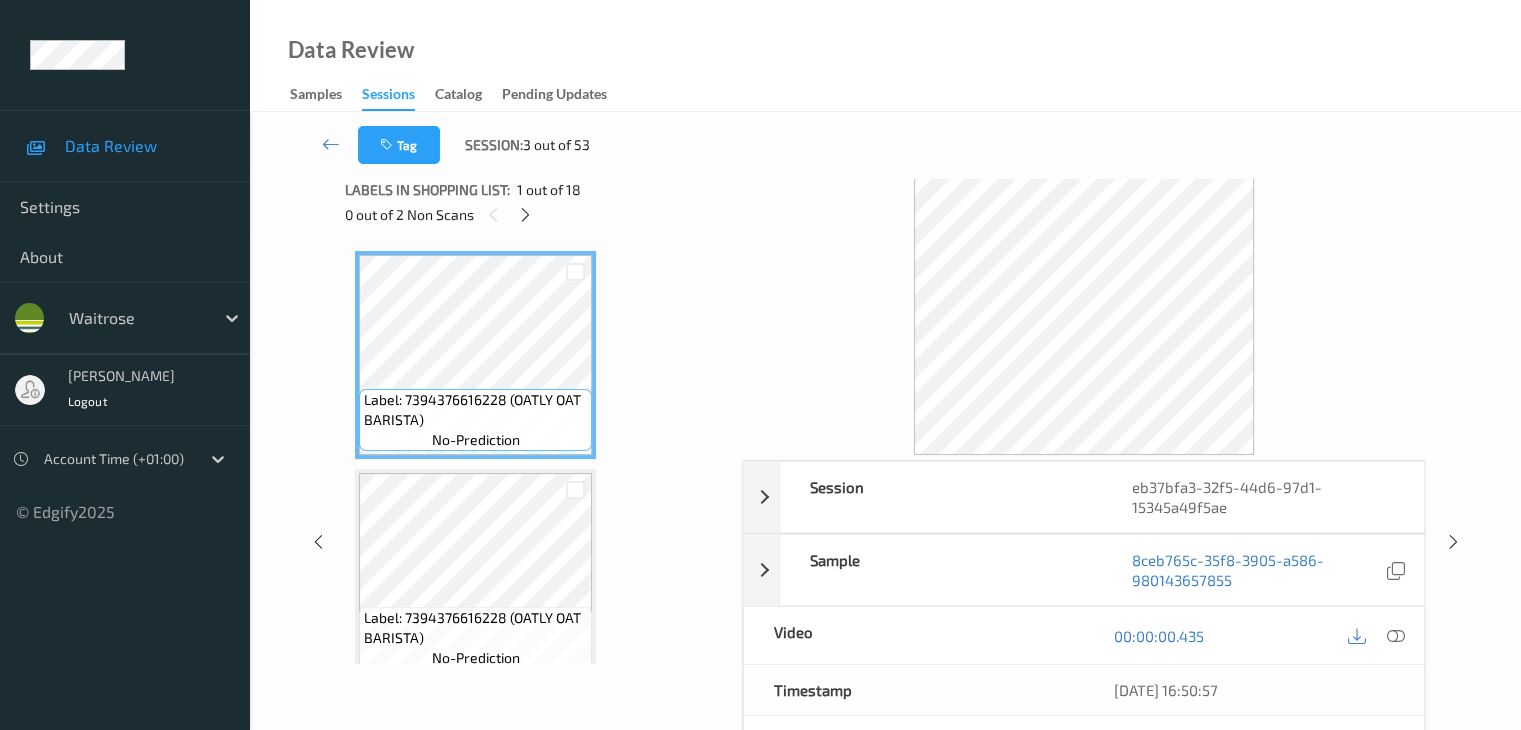scroll, scrollTop: 0, scrollLeft: 0, axis: both 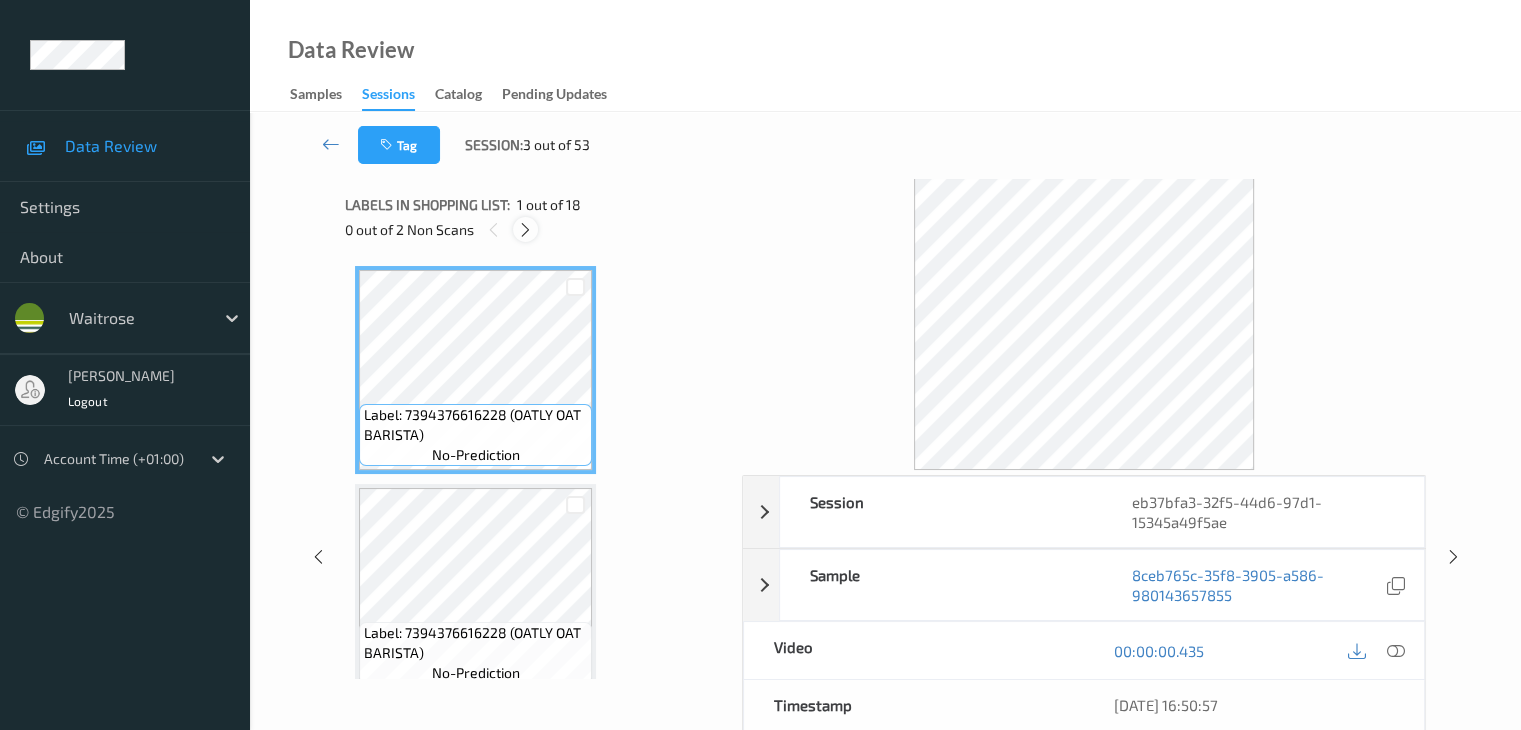click at bounding box center (525, 230) 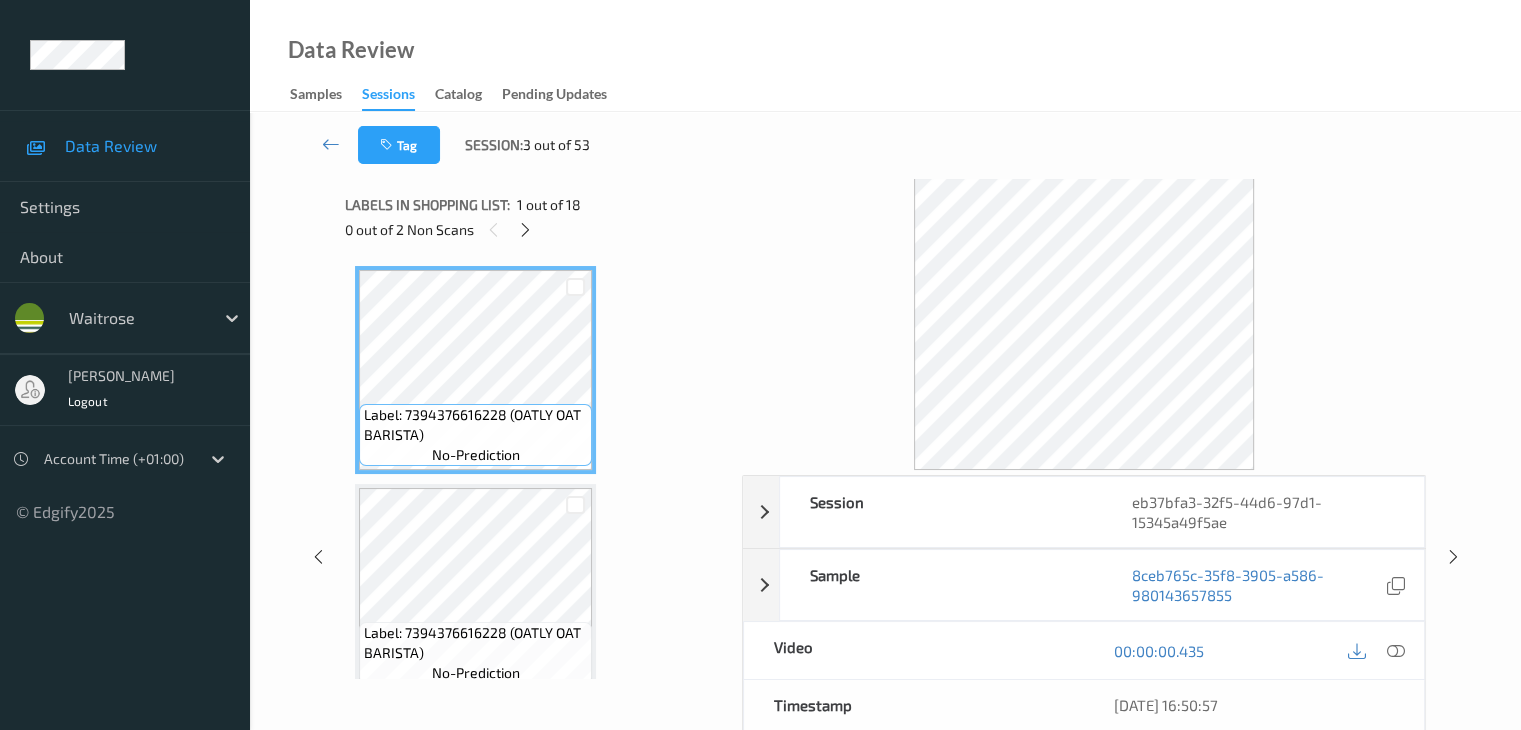 scroll, scrollTop: 2188, scrollLeft: 0, axis: vertical 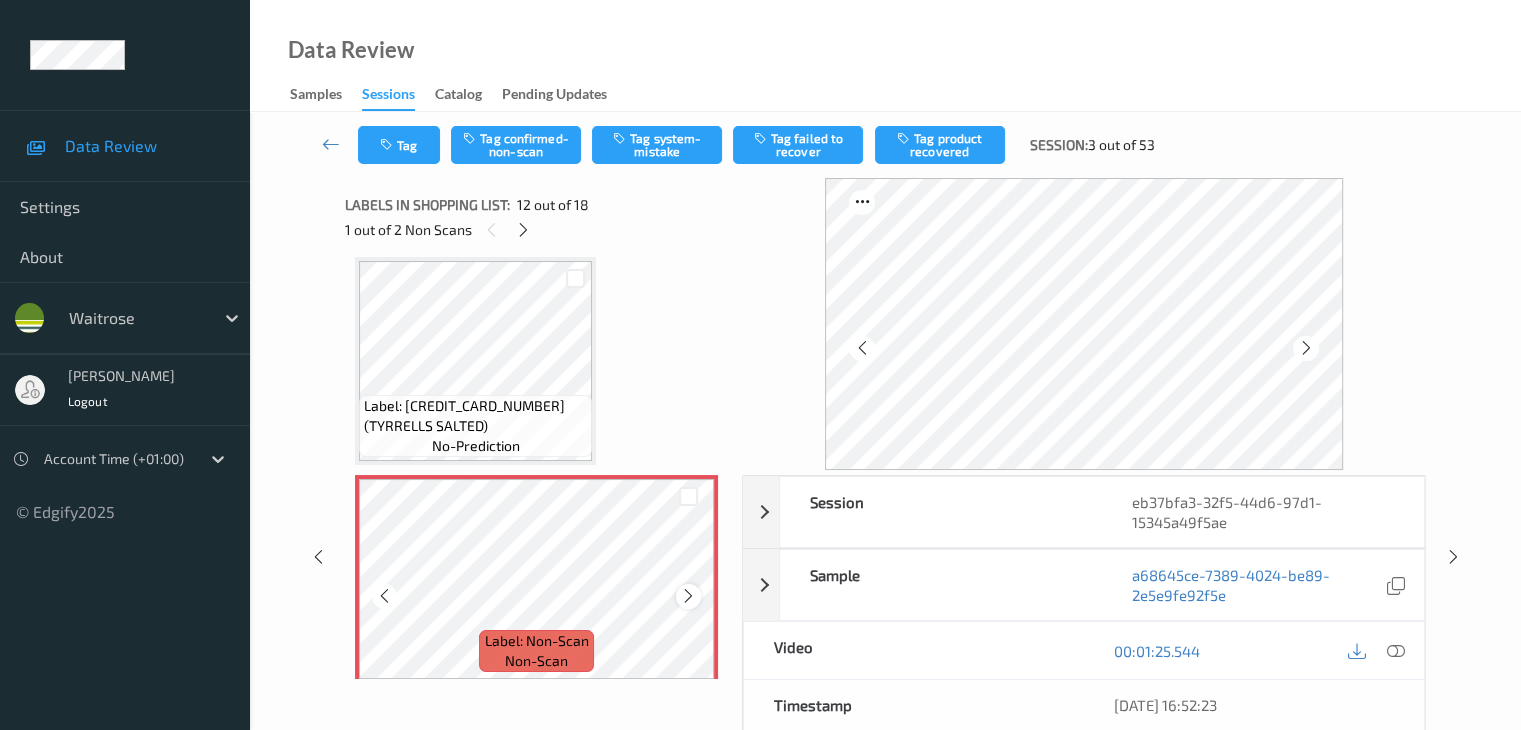 click at bounding box center [688, 596] 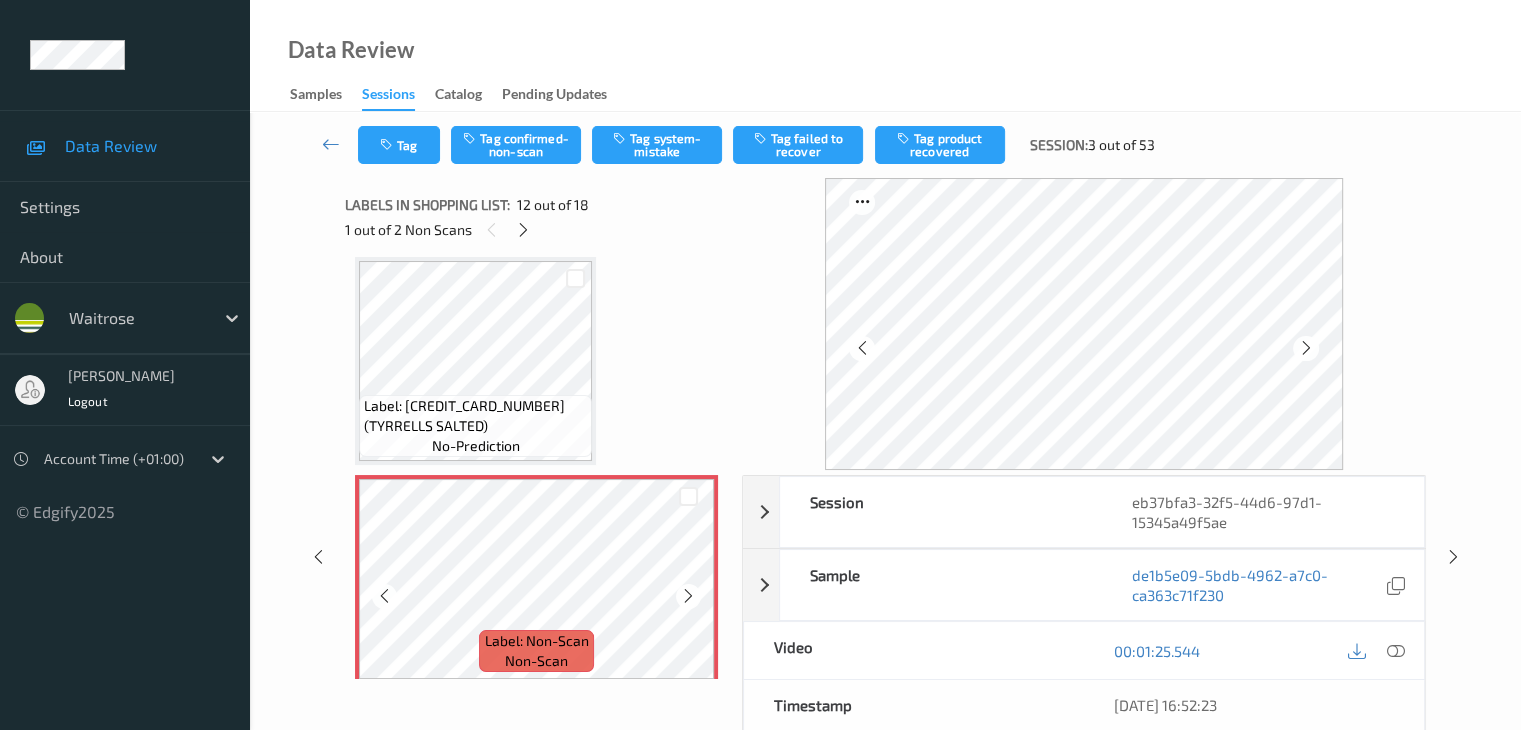click at bounding box center [688, 596] 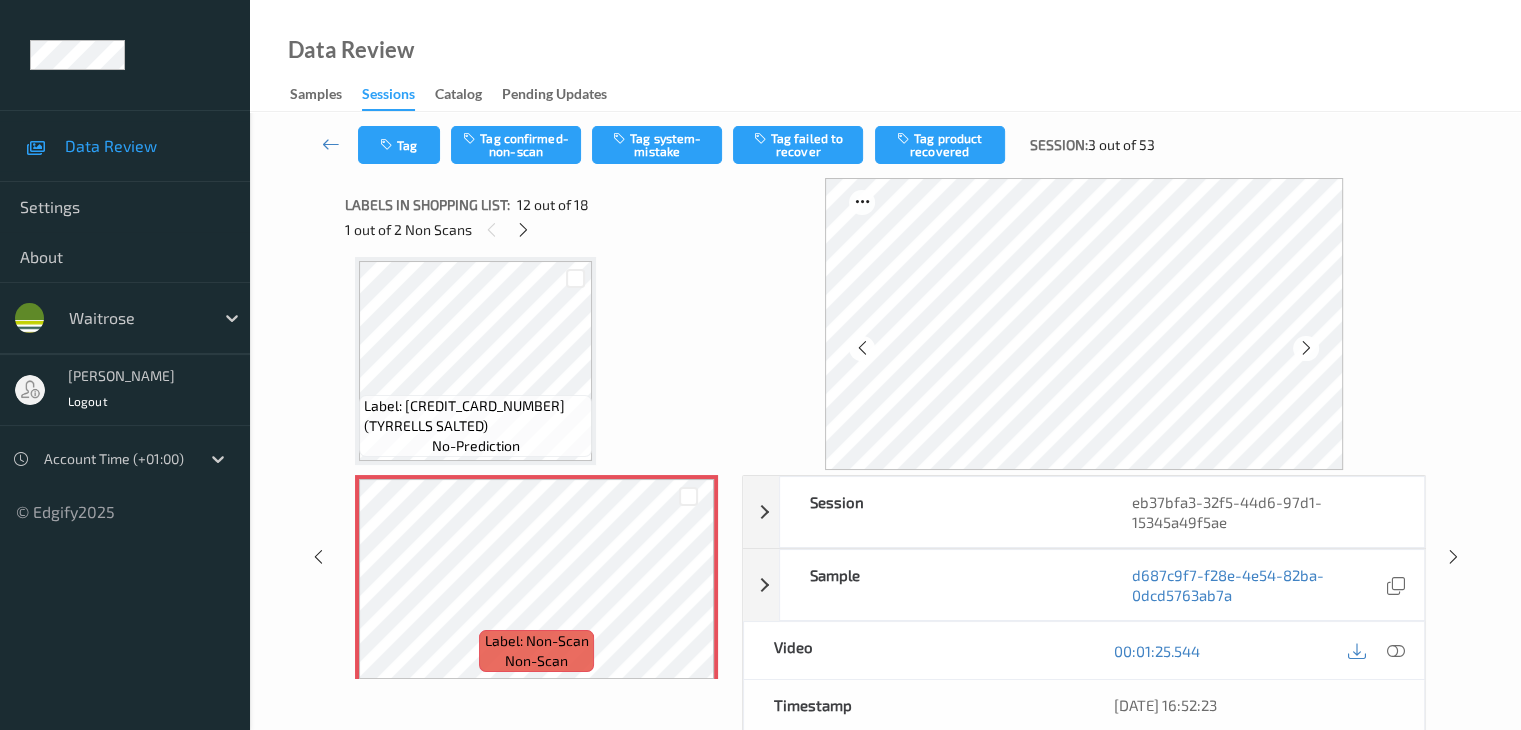 click on "Label: 5060042641000 (TYRRELLS SALTED)" at bounding box center [475, 416] 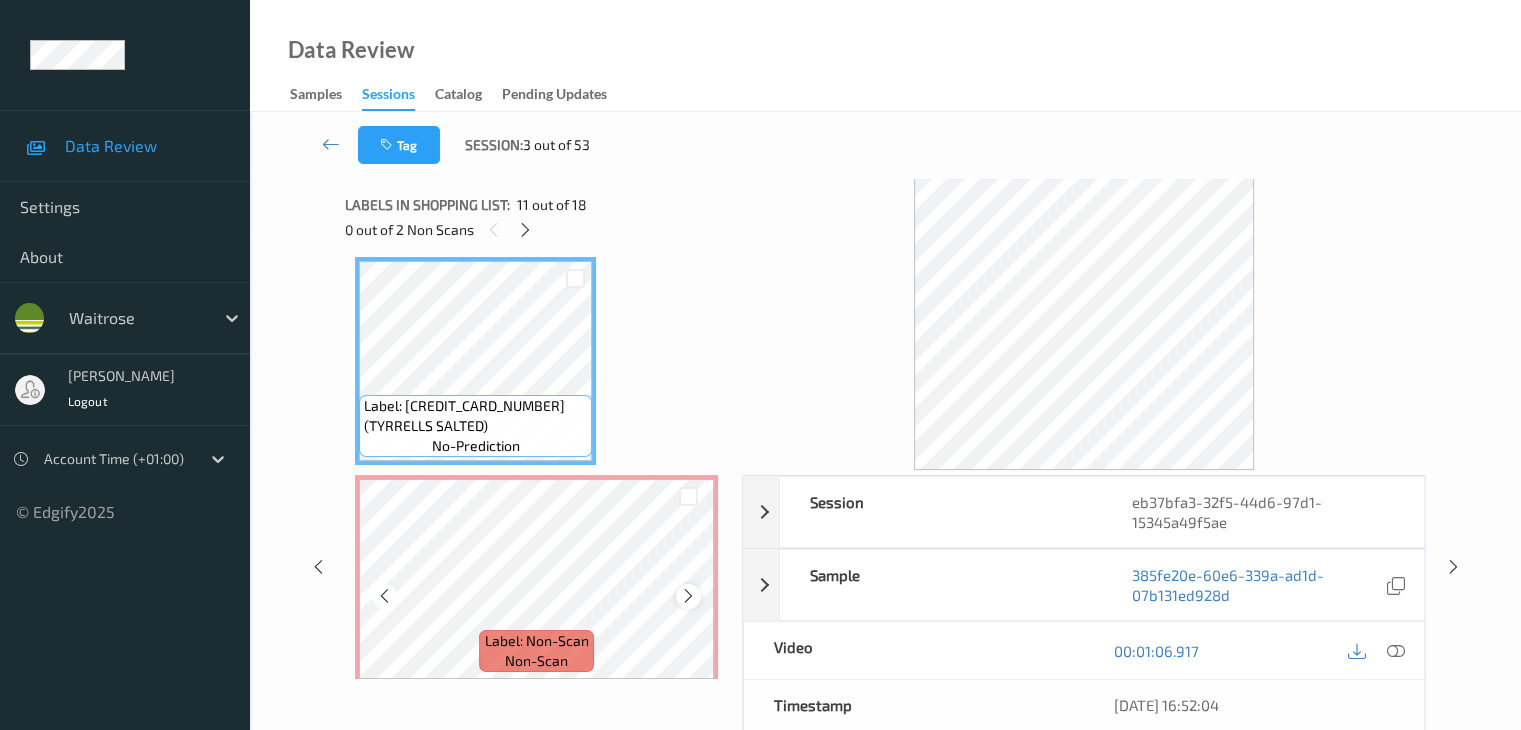 click at bounding box center [688, 596] 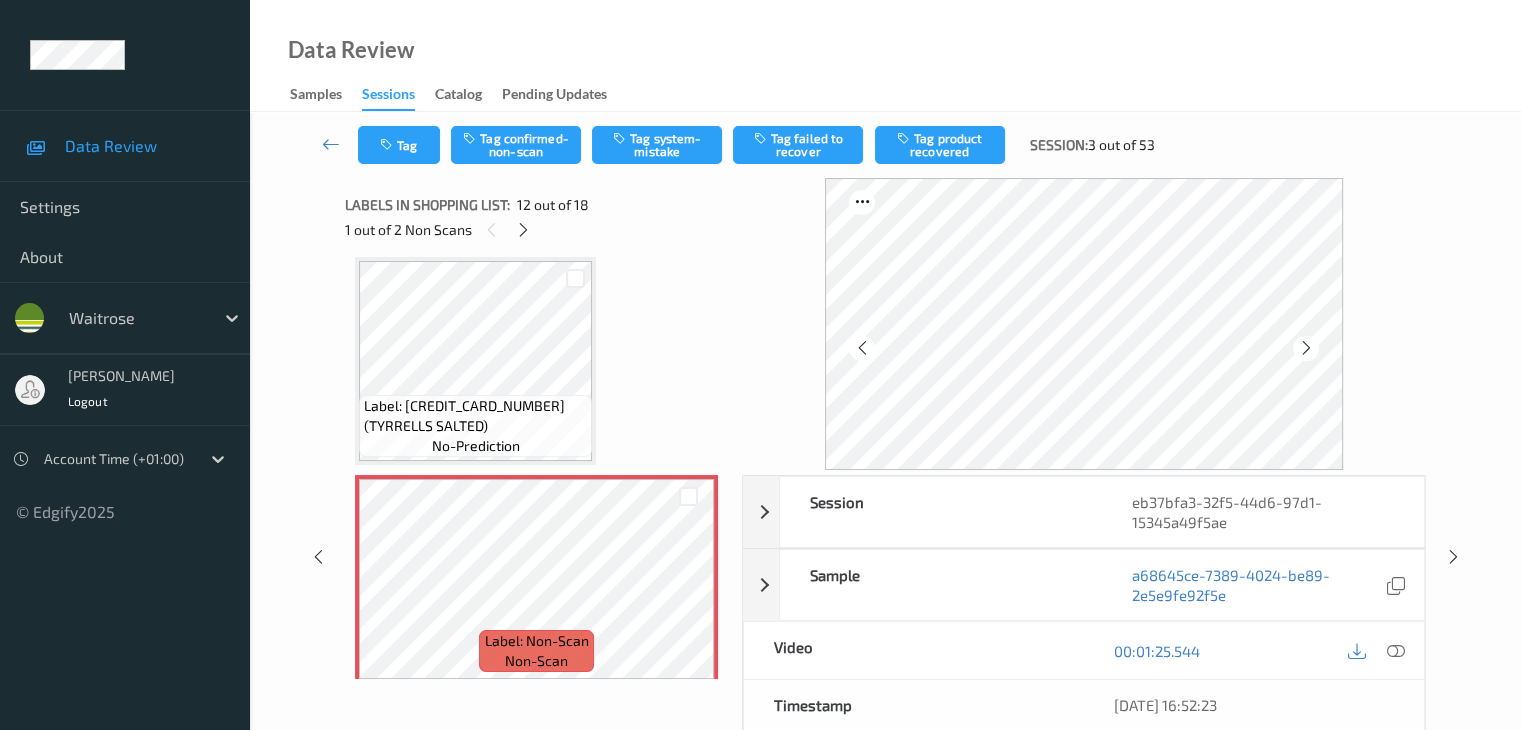click on "Label: 5060042641000 (TYRRELLS SALTED)" at bounding box center (475, 416) 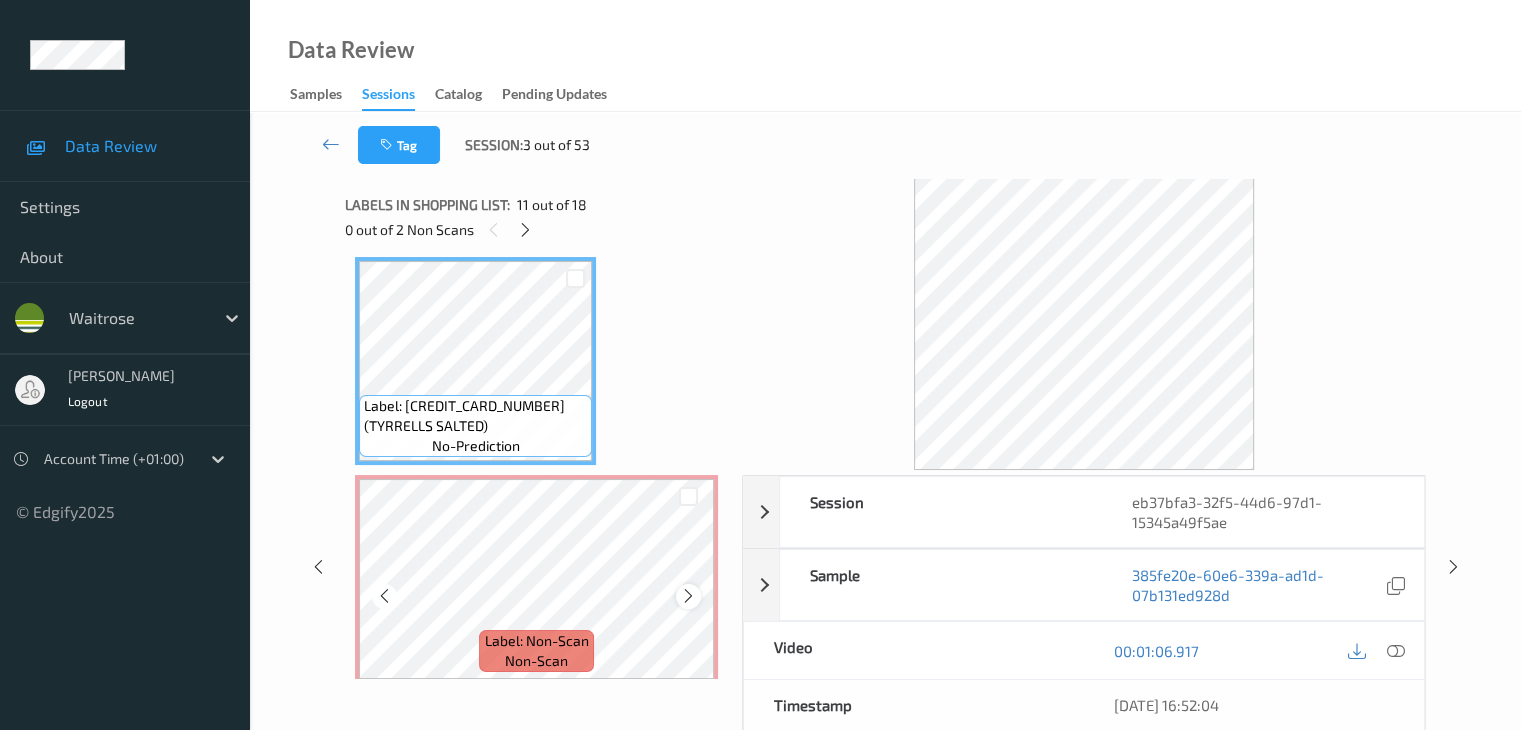 click at bounding box center [688, 596] 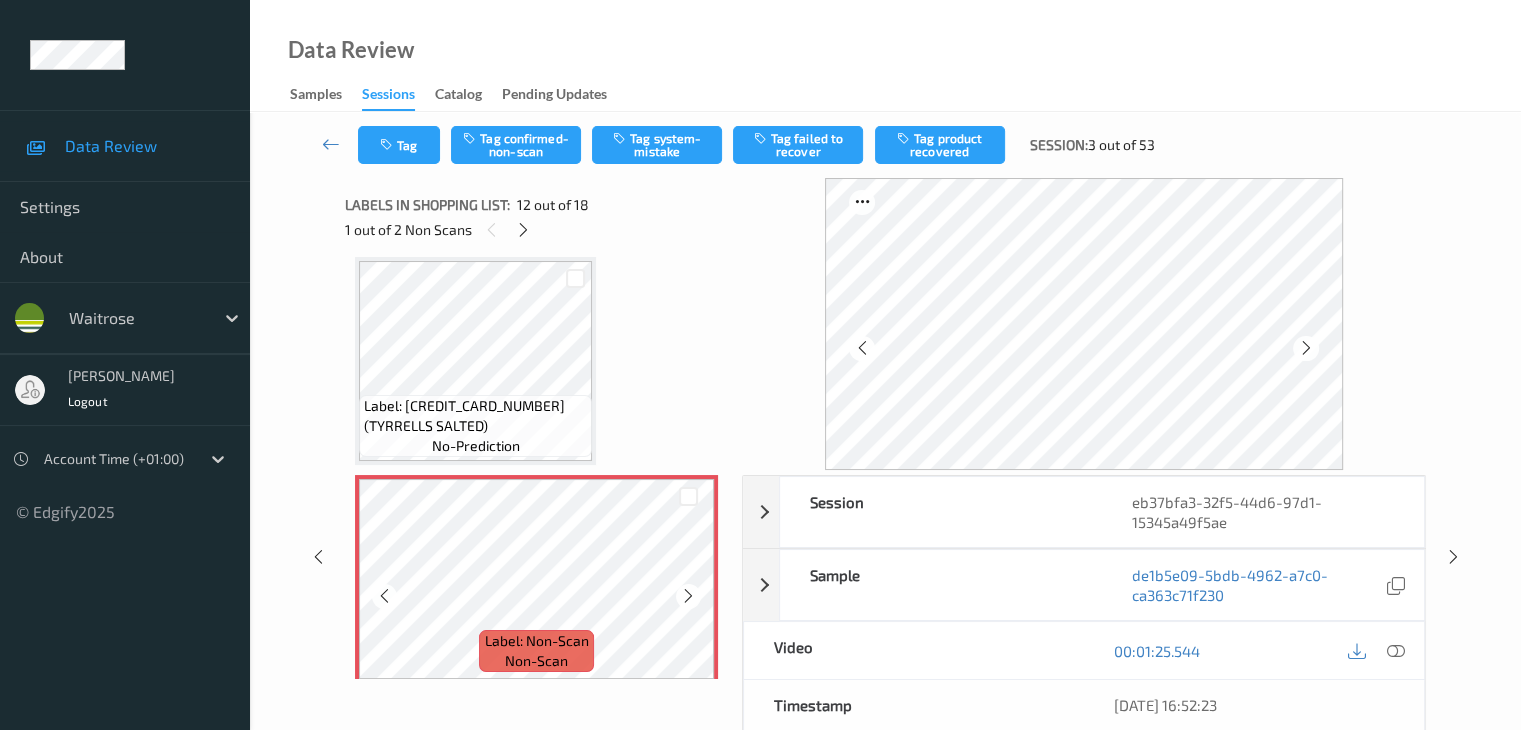 click at bounding box center (688, 596) 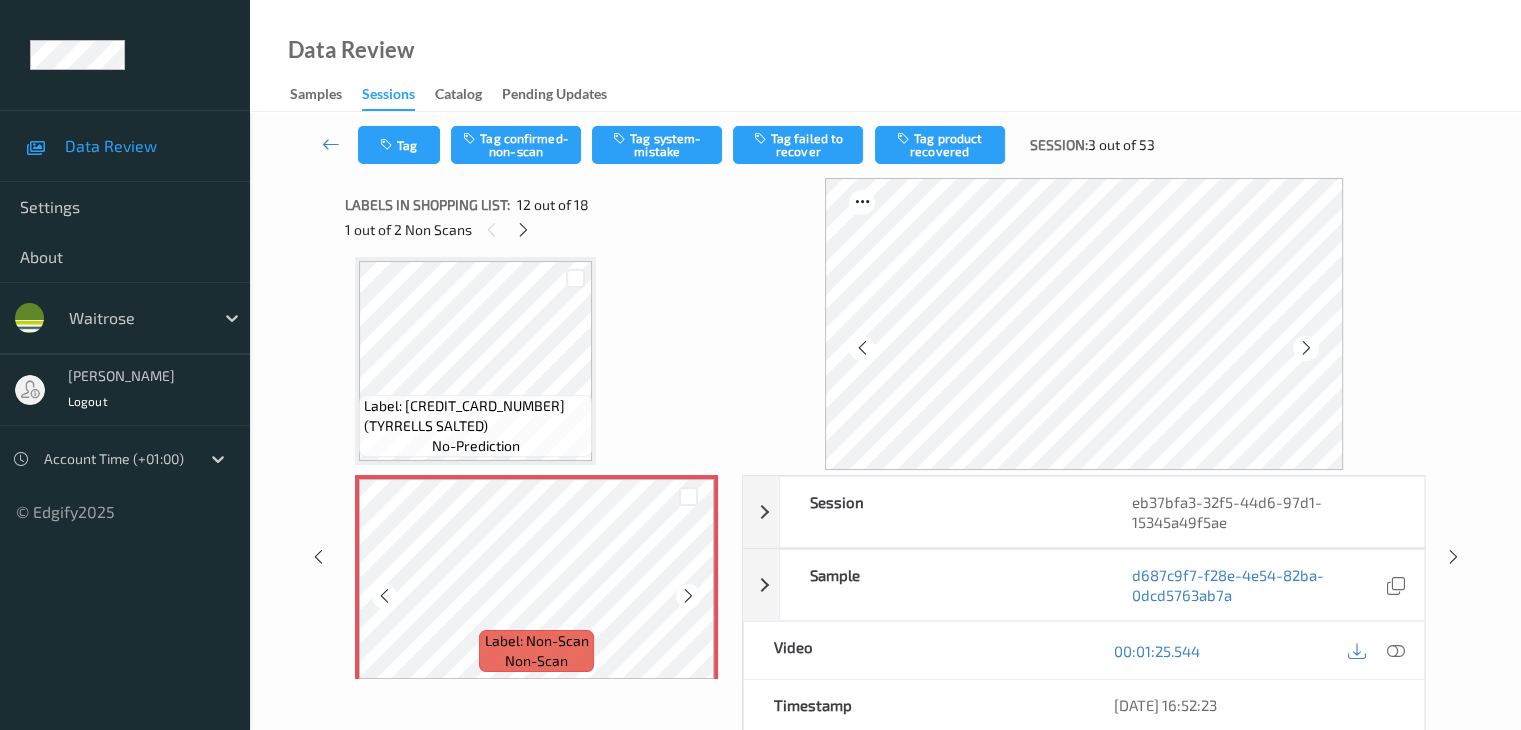 click at bounding box center (688, 596) 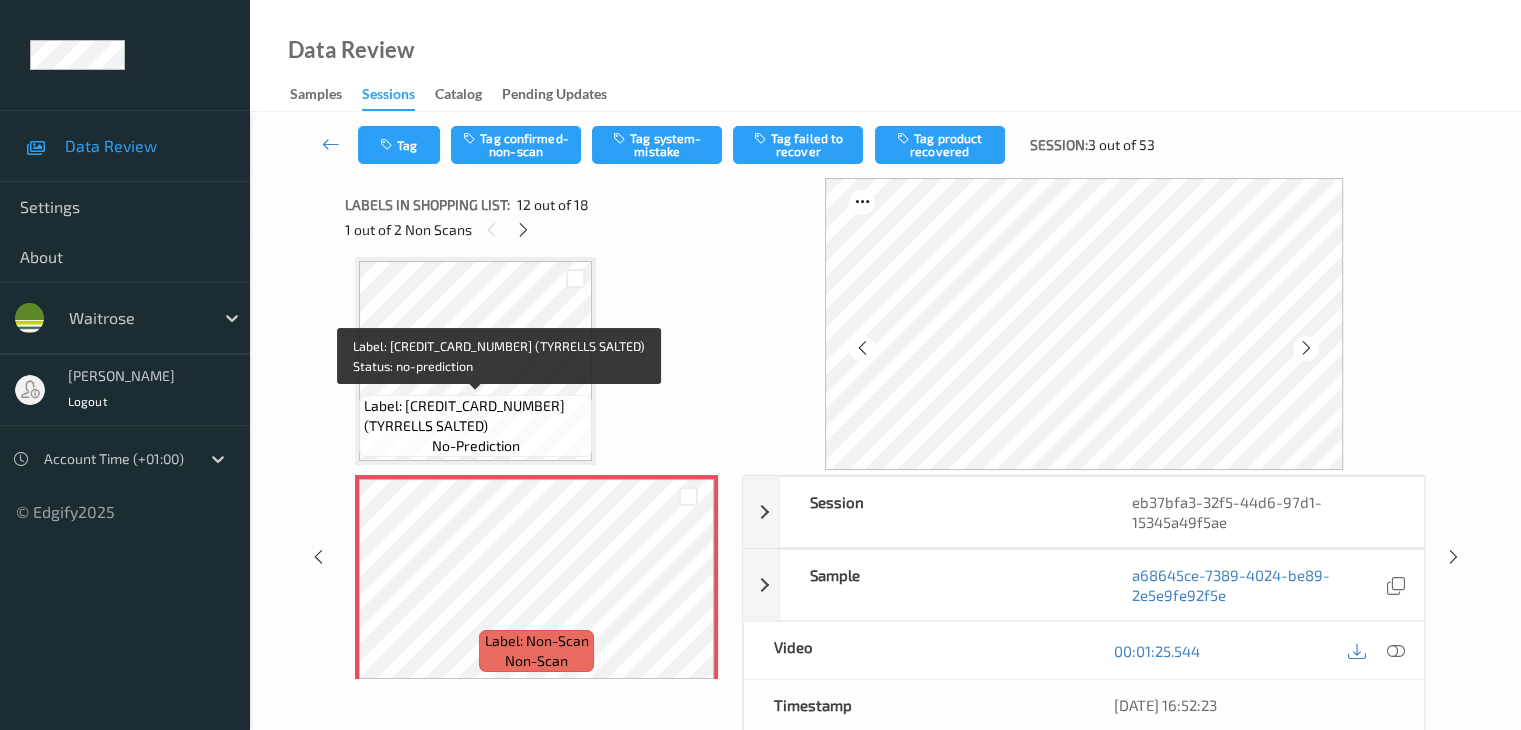 click on "Label: 5060042641000 (TYRRELLS SALTED)" at bounding box center (475, 416) 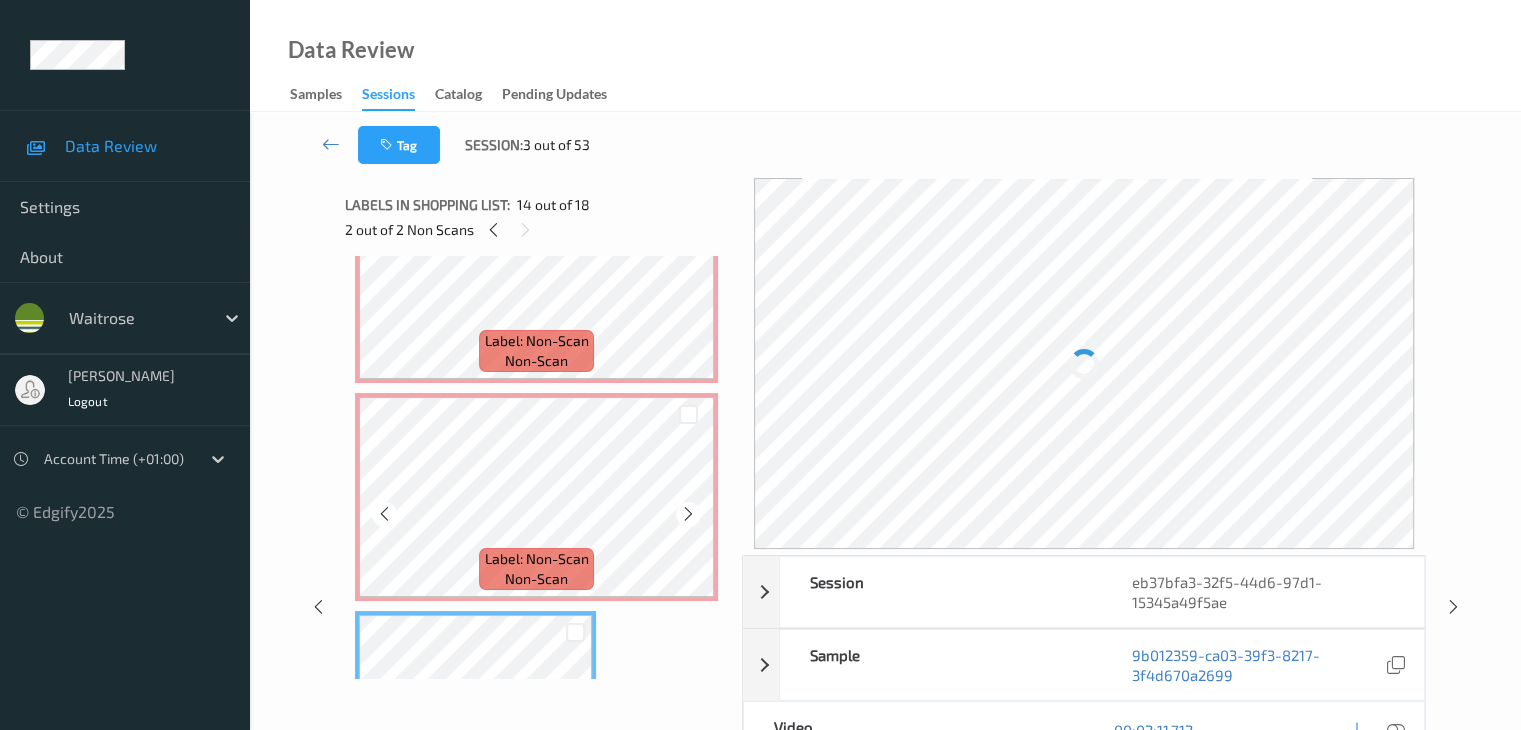 scroll, scrollTop: 2288, scrollLeft: 0, axis: vertical 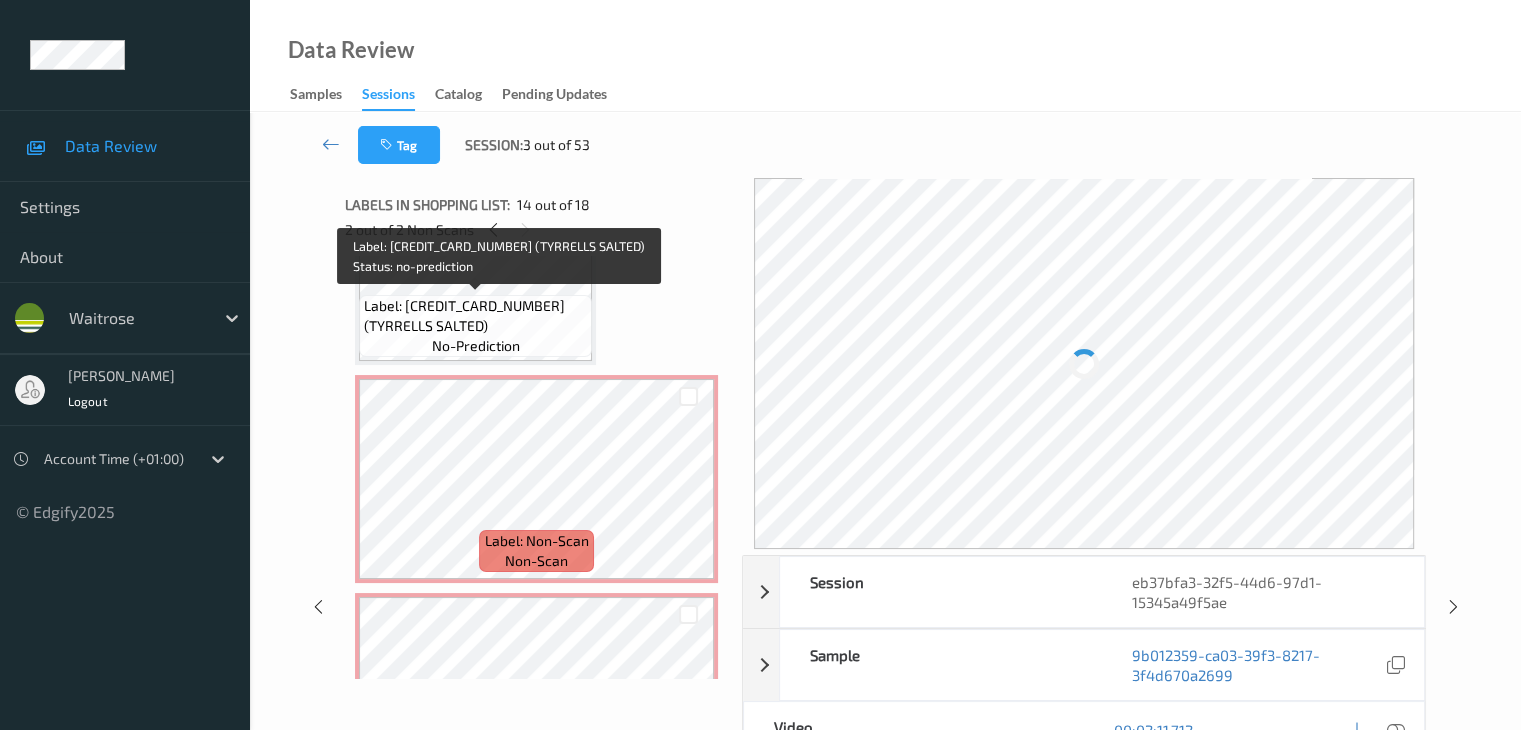 click on "Label: 5060042641000 (TYRRELLS SALTED)" at bounding box center (475, 316) 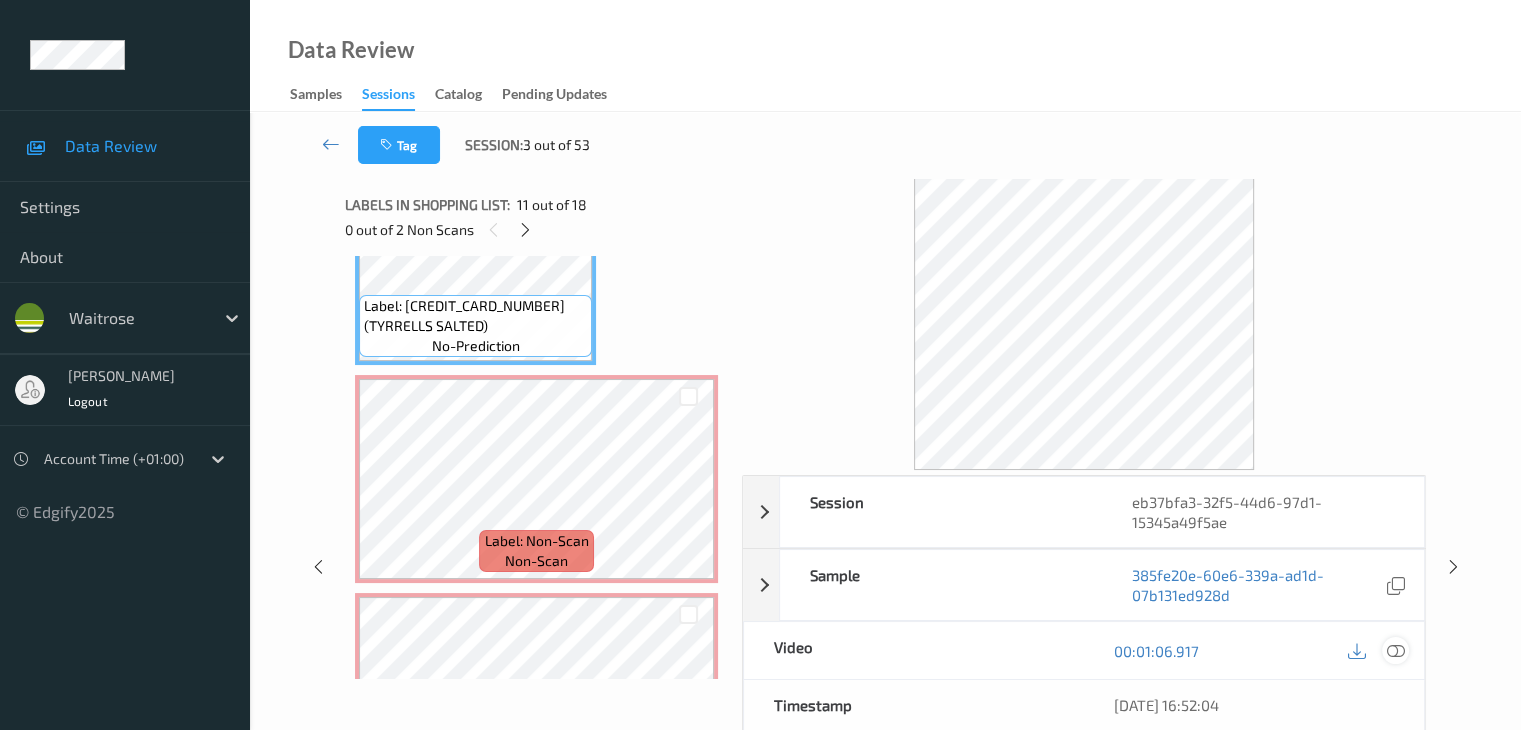 click at bounding box center (1395, 651) 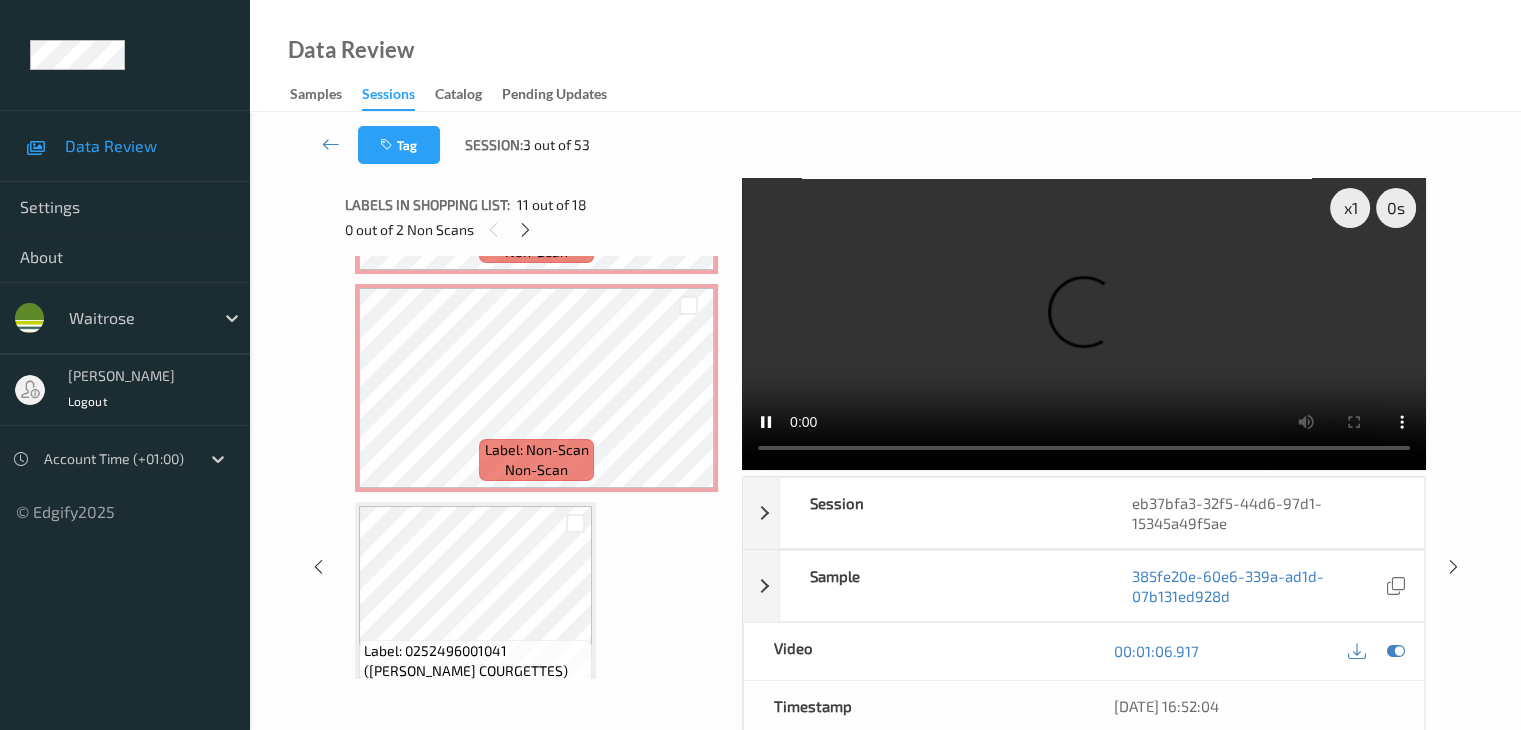scroll, scrollTop: 2688, scrollLeft: 0, axis: vertical 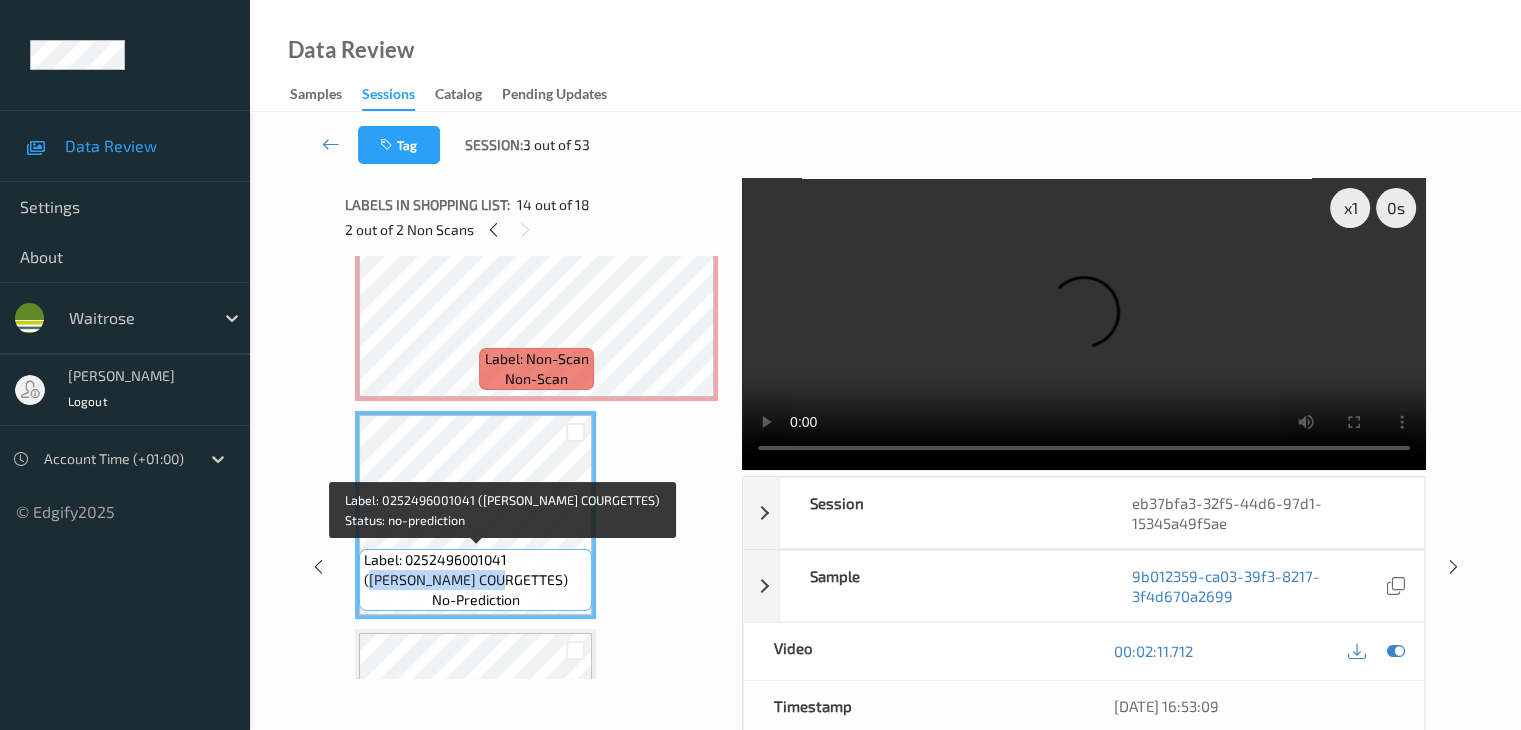 drag, startPoint x: 517, startPoint y: 563, endPoint x: 446, endPoint y: 580, distance: 73.00685 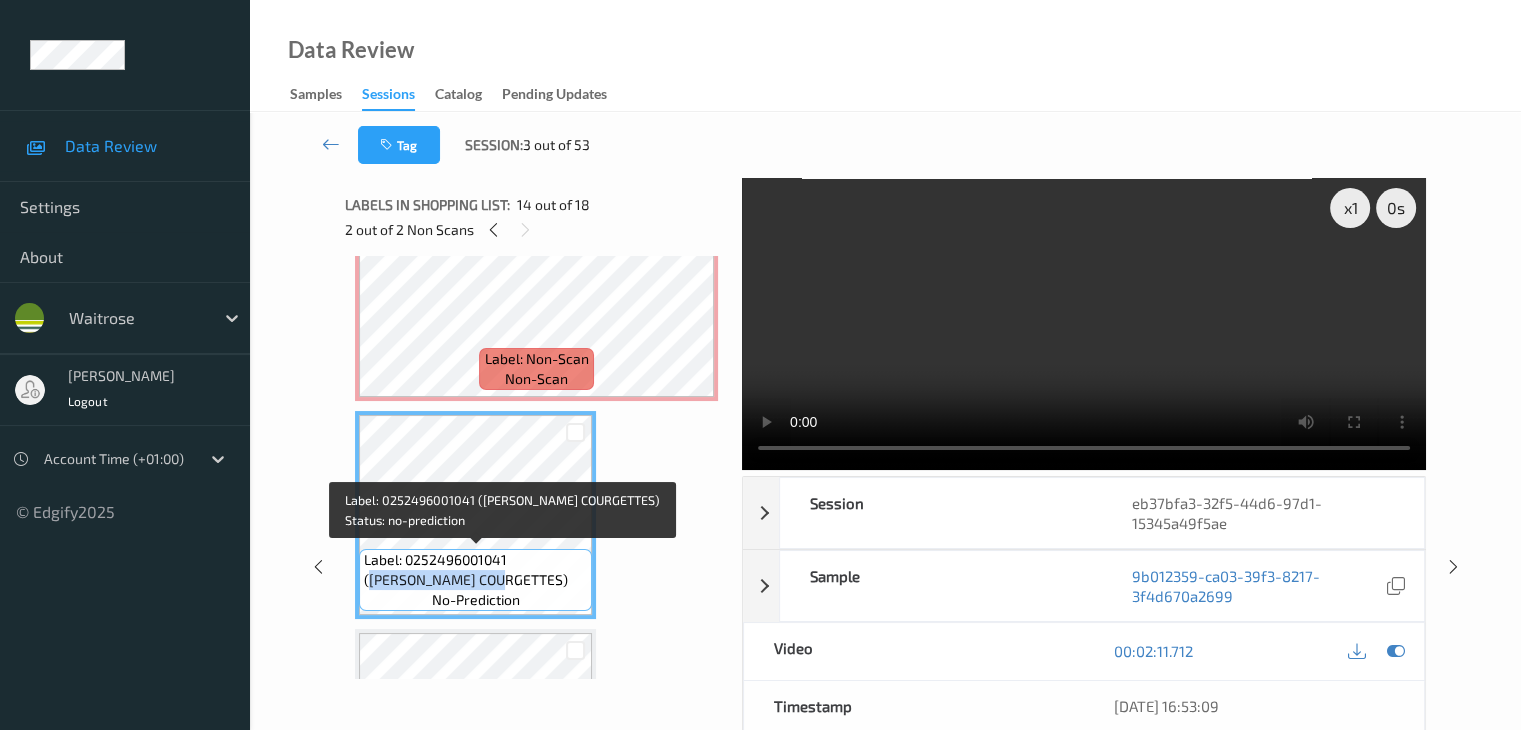 click on "Label: 0252496001041 (WR ESS COURGETTES)" at bounding box center [475, 570] 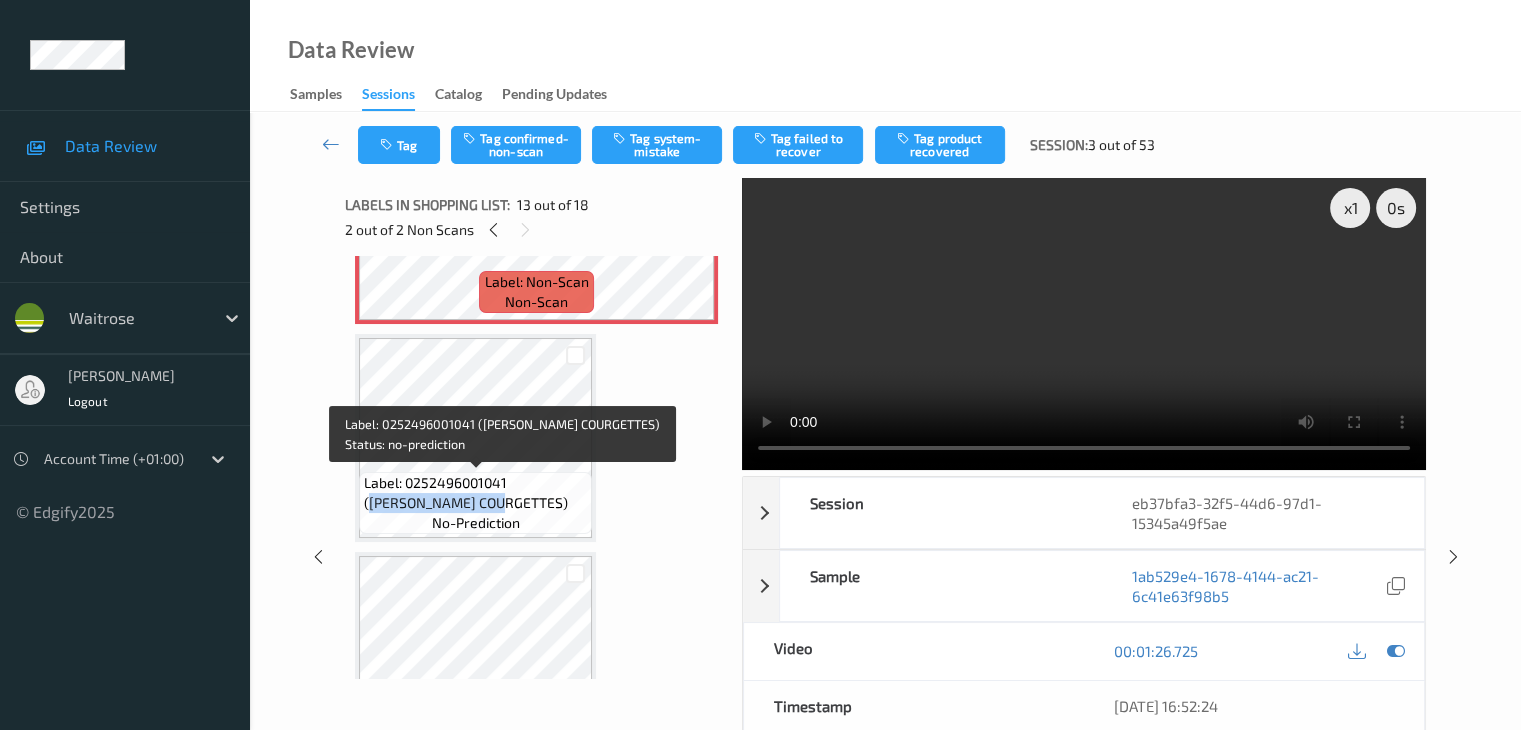 scroll, scrollTop: 2888, scrollLeft: 0, axis: vertical 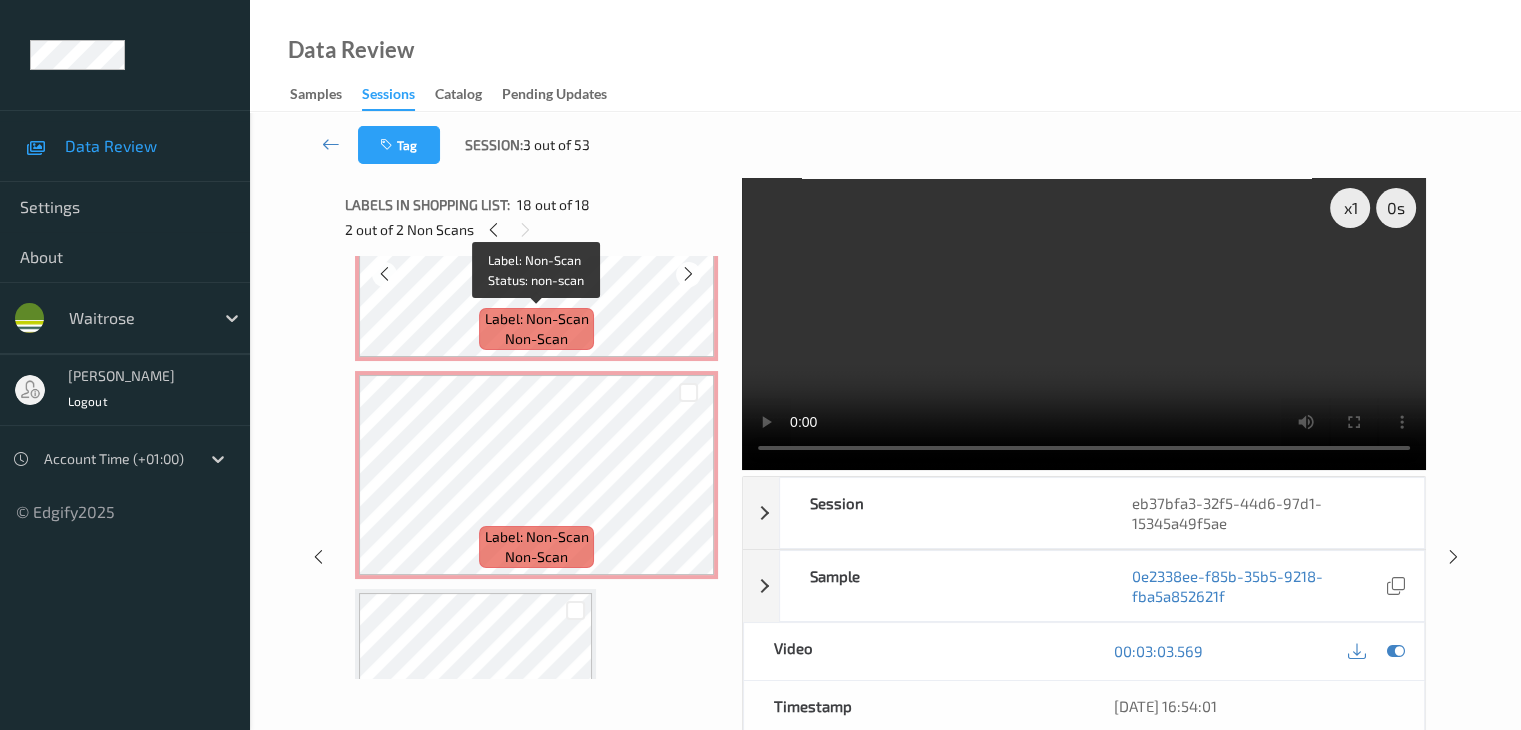 click on "Label: Non-Scan non-scan" at bounding box center [536, 329] 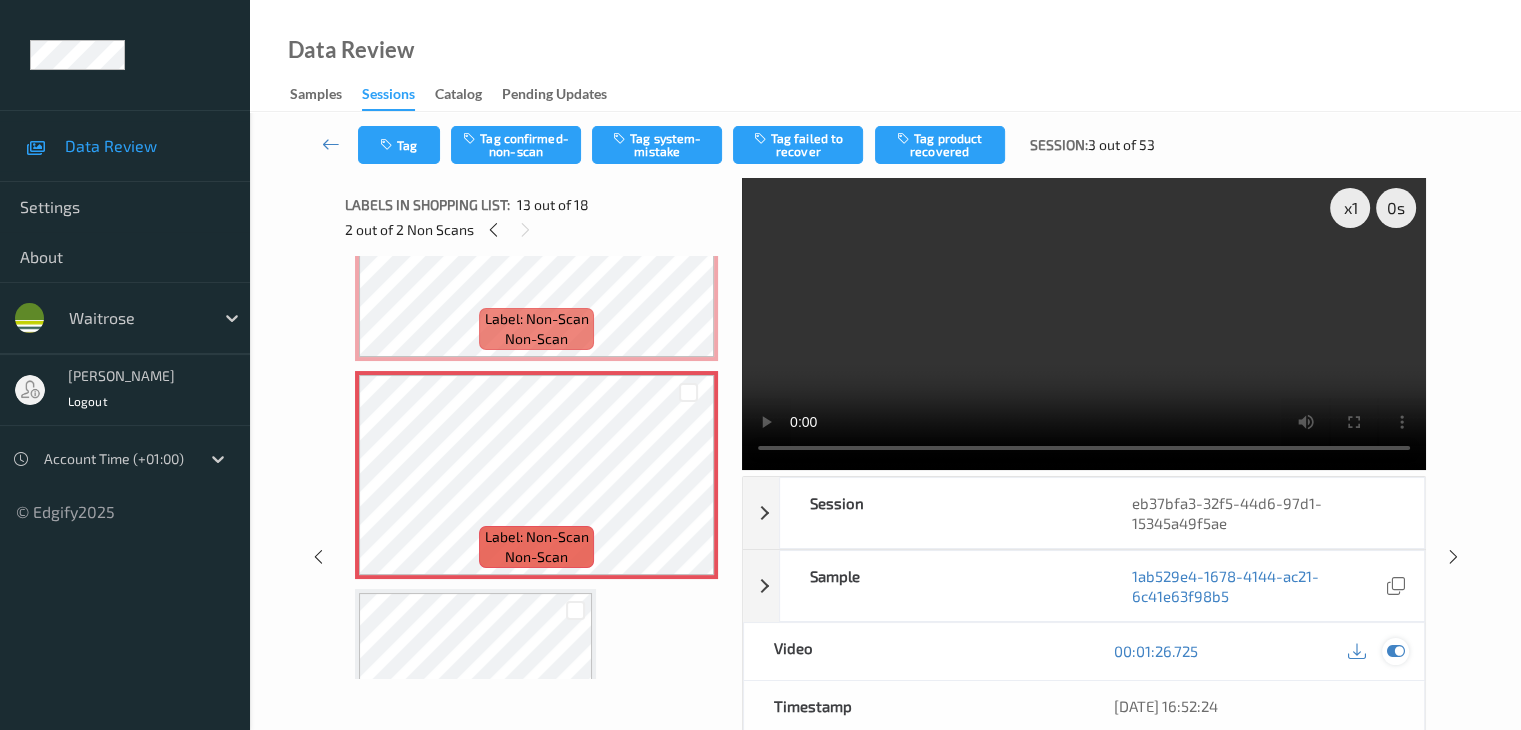click at bounding box center (1395, 651) 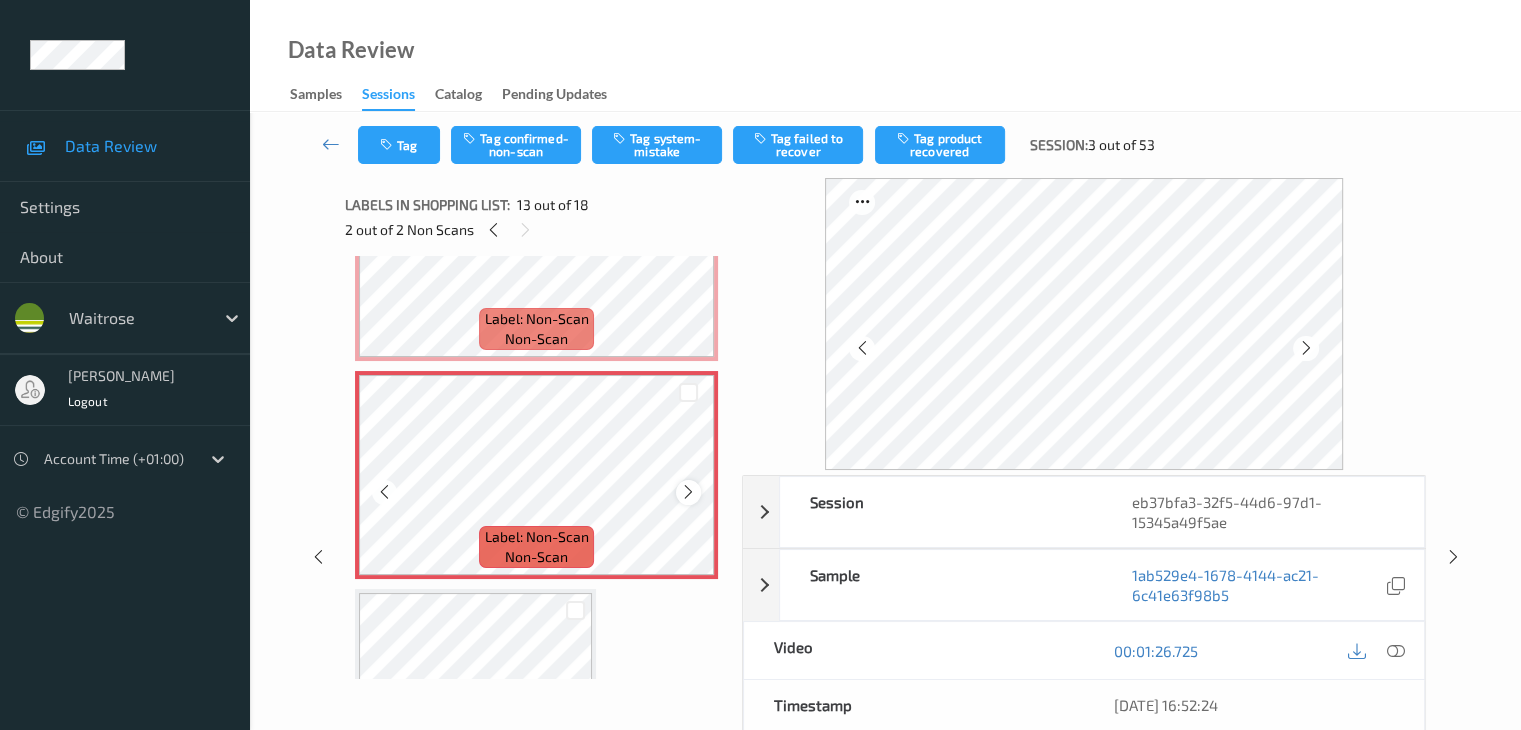 click at bounding box center [688, 492] 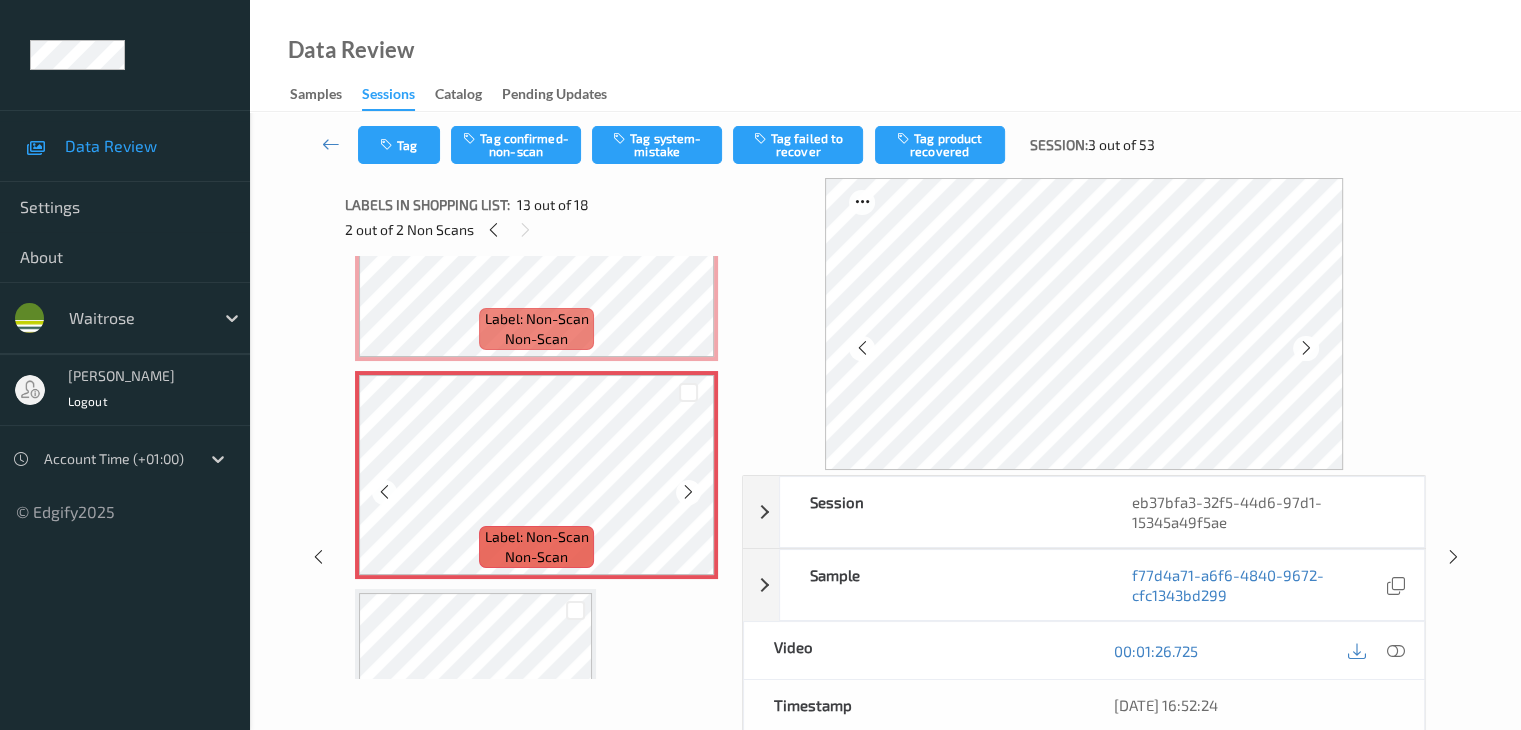 click at bounding box center [688, 492] 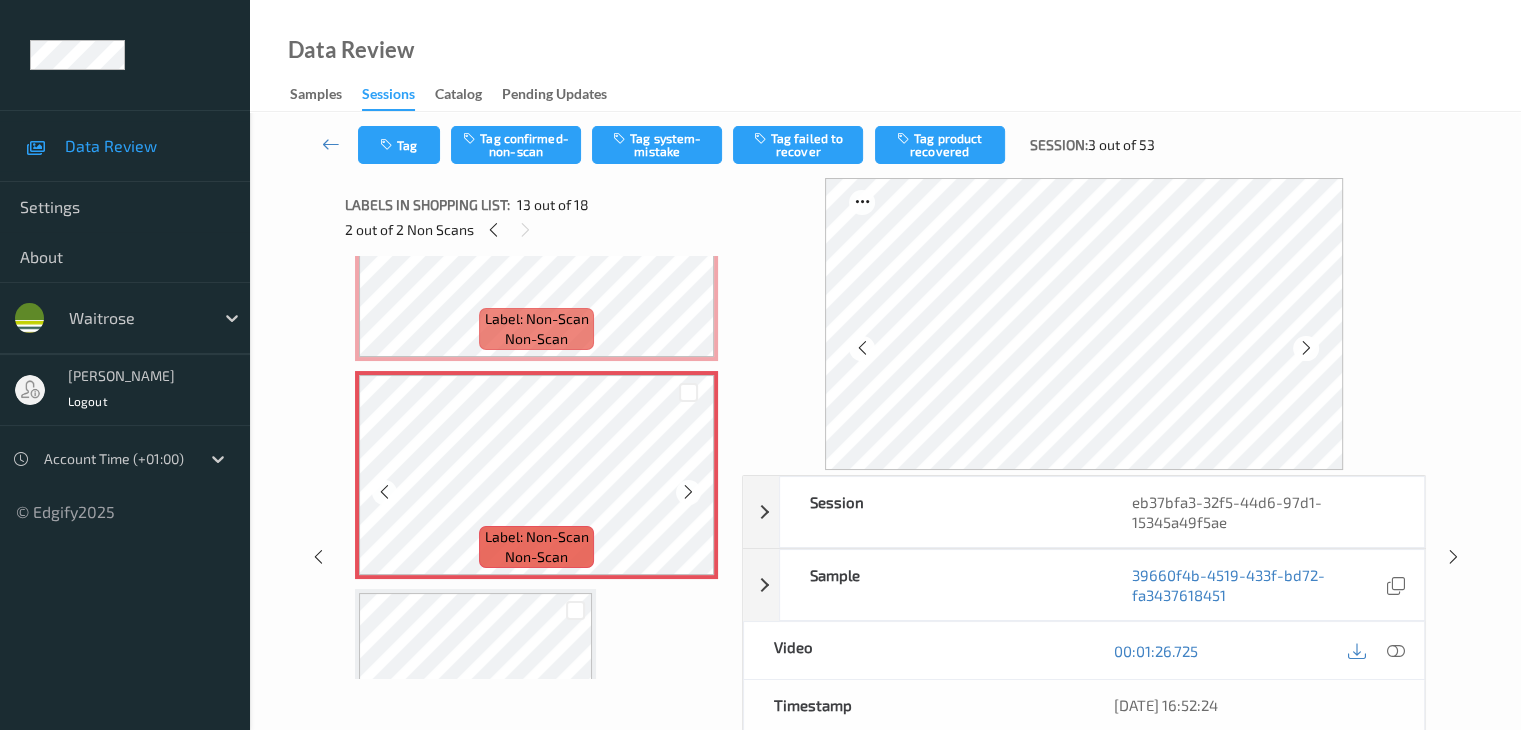 click at bounding box center (688, 492) 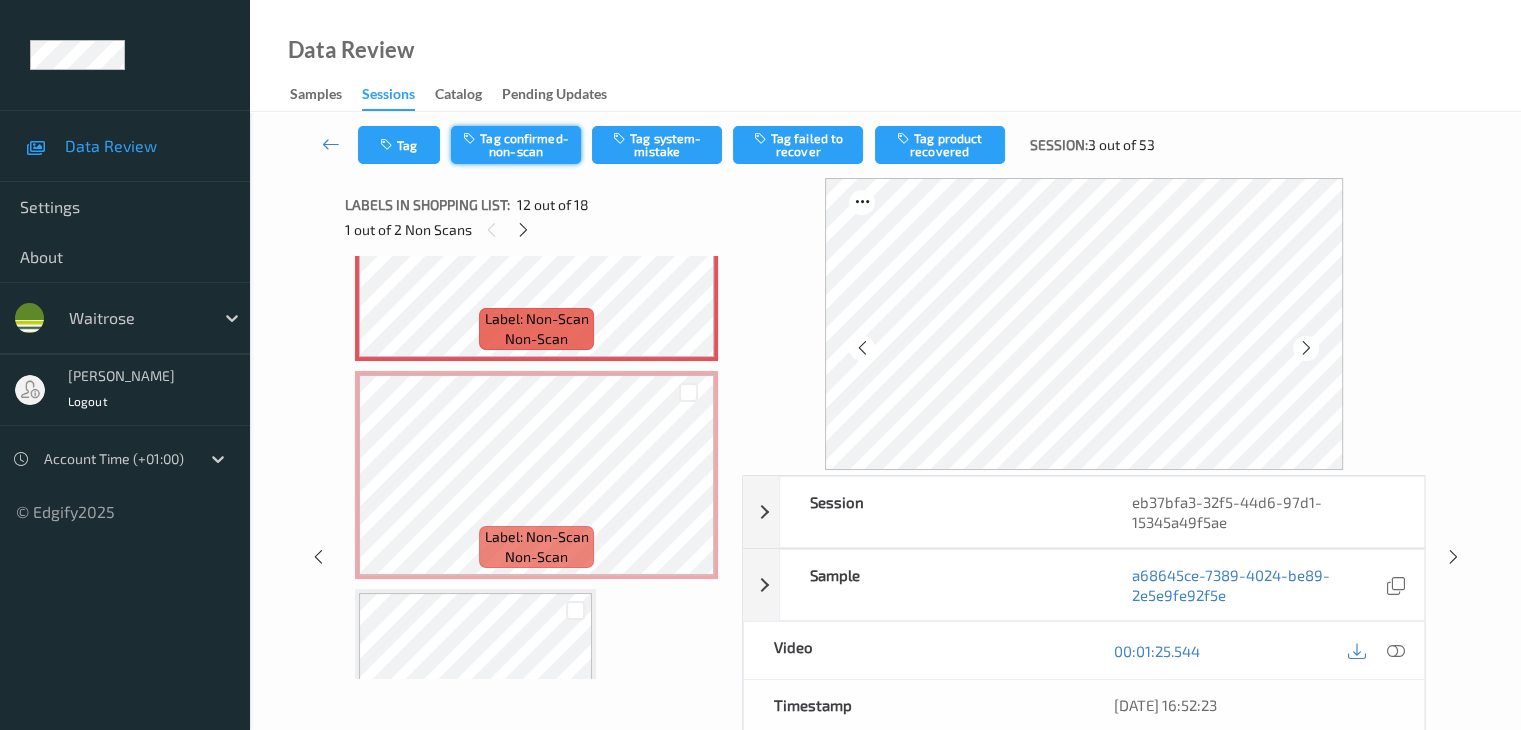 click on "Tag   confirmed-non-scan" at bounding box center (516, 145) 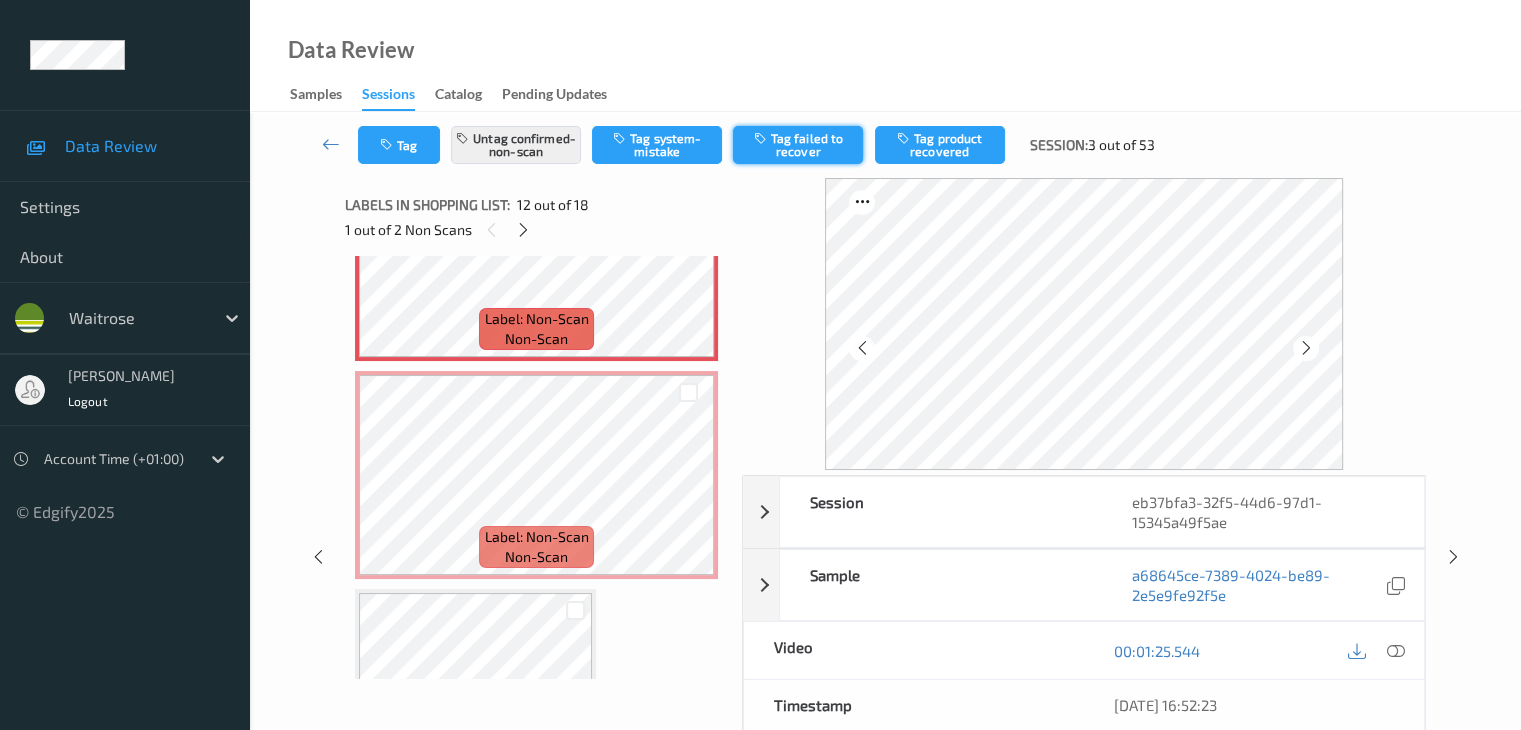click on "Tag   failed to recover" at bounding box center (798, 145) 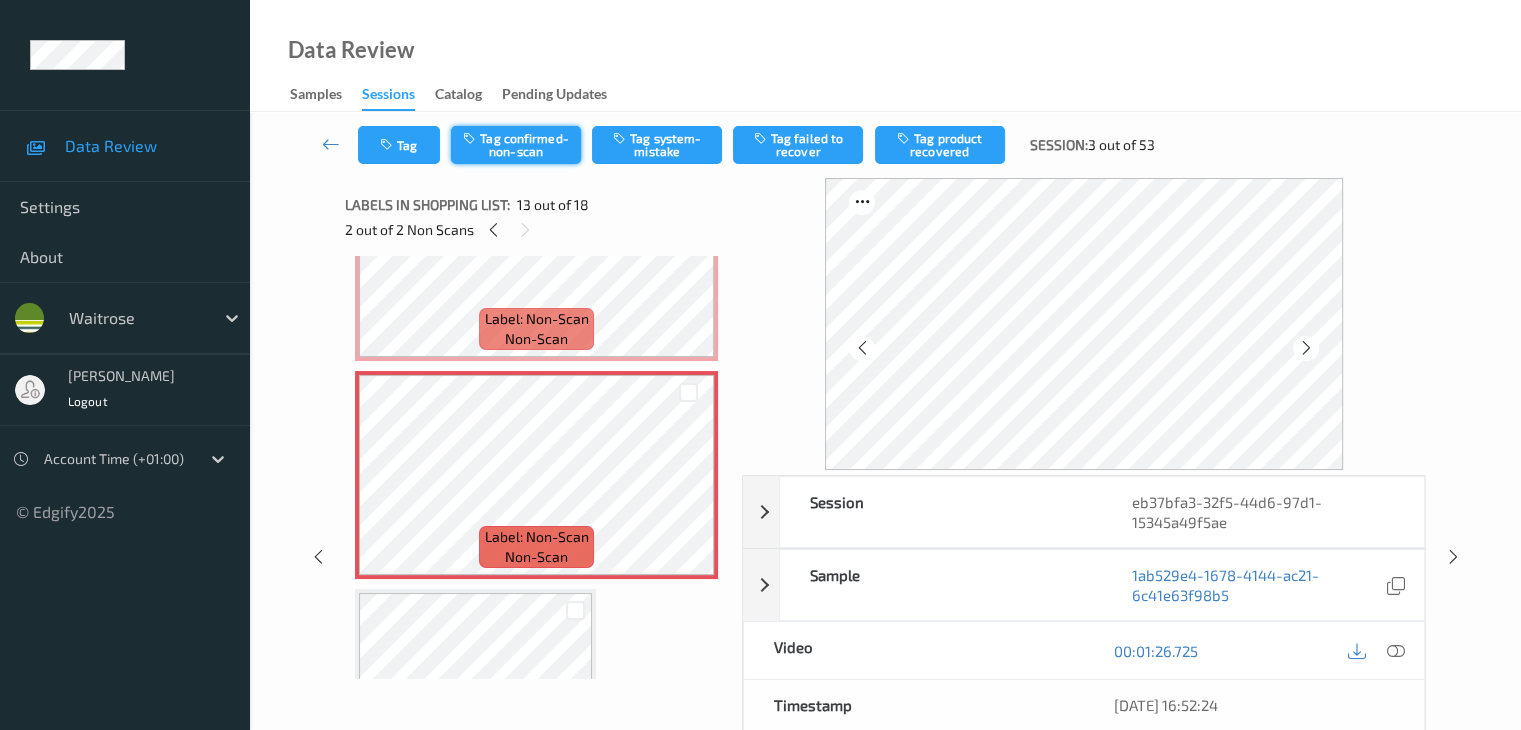 click on "Tag   confirmed-non-scan" at bounding box center (516, 145) 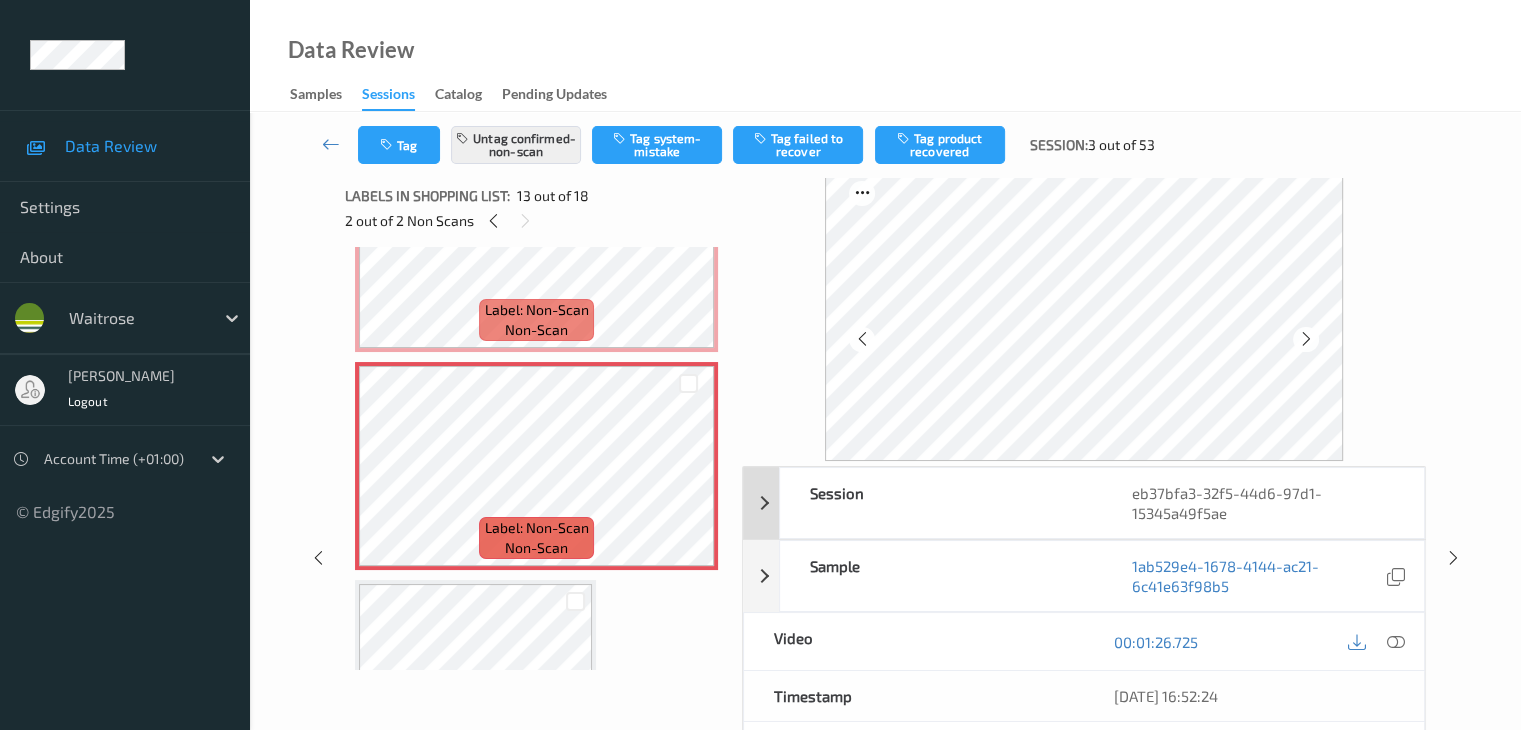 scroll, scrollTop: 0, scrollLeft: 0, axis: both 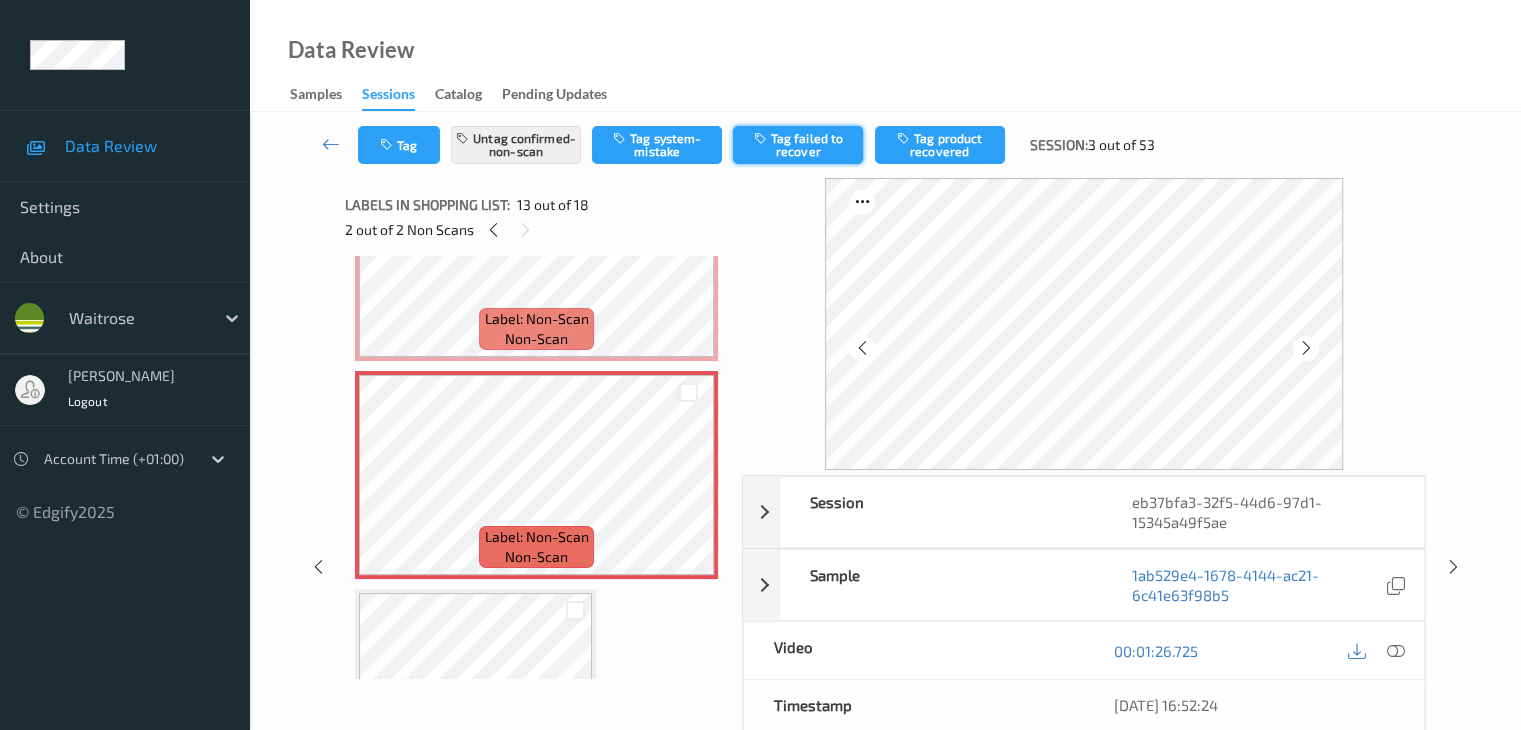 click on "Tag   failed to recover" at bounding box center (798, 145) 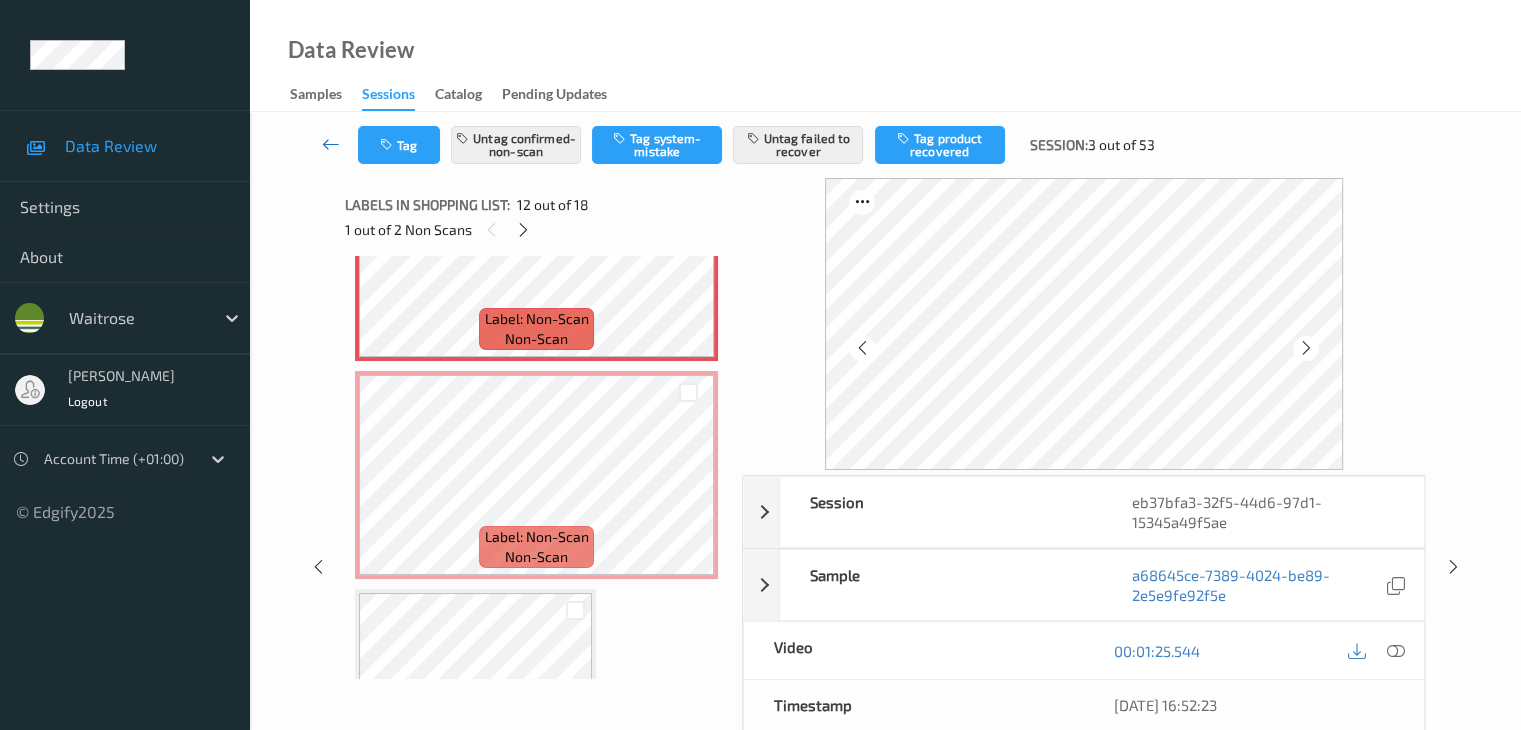 click at bounding box center (331, 144) 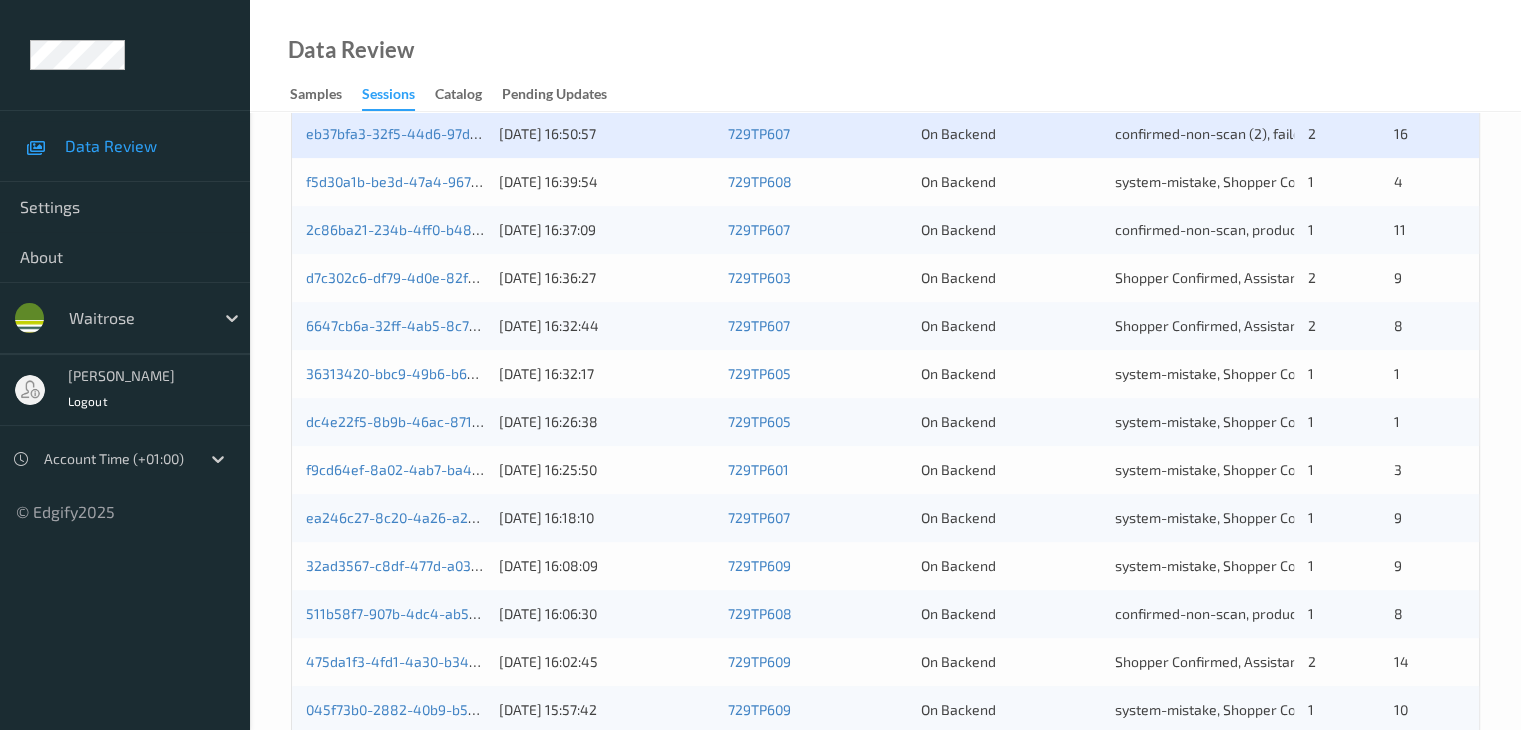 scroll, scrollTop: 500, scrollLeft: 0, axis: vertical 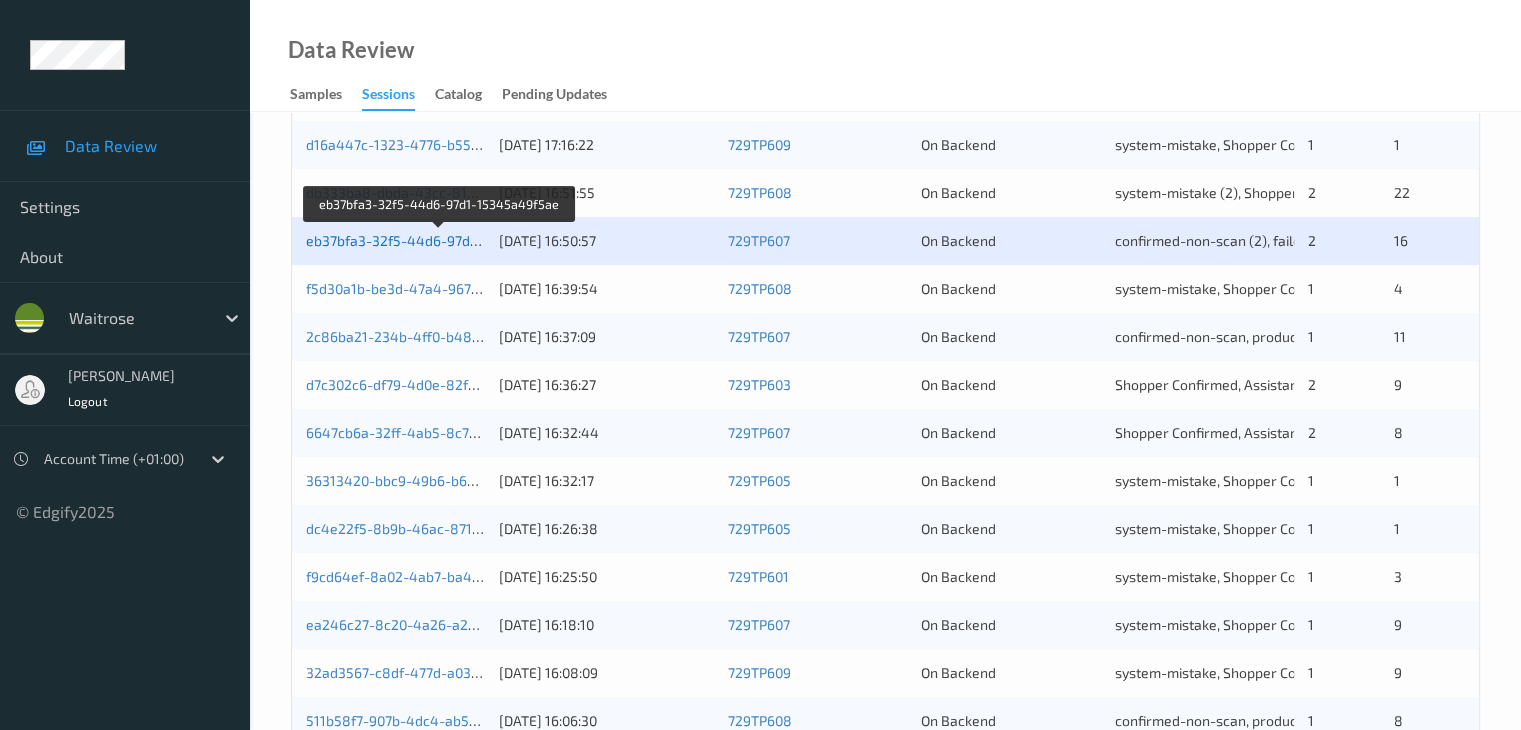 click on "eb37bfa3-32f5-44d6-97d1-15345a49f5ae" at bounding box center (440, 240) 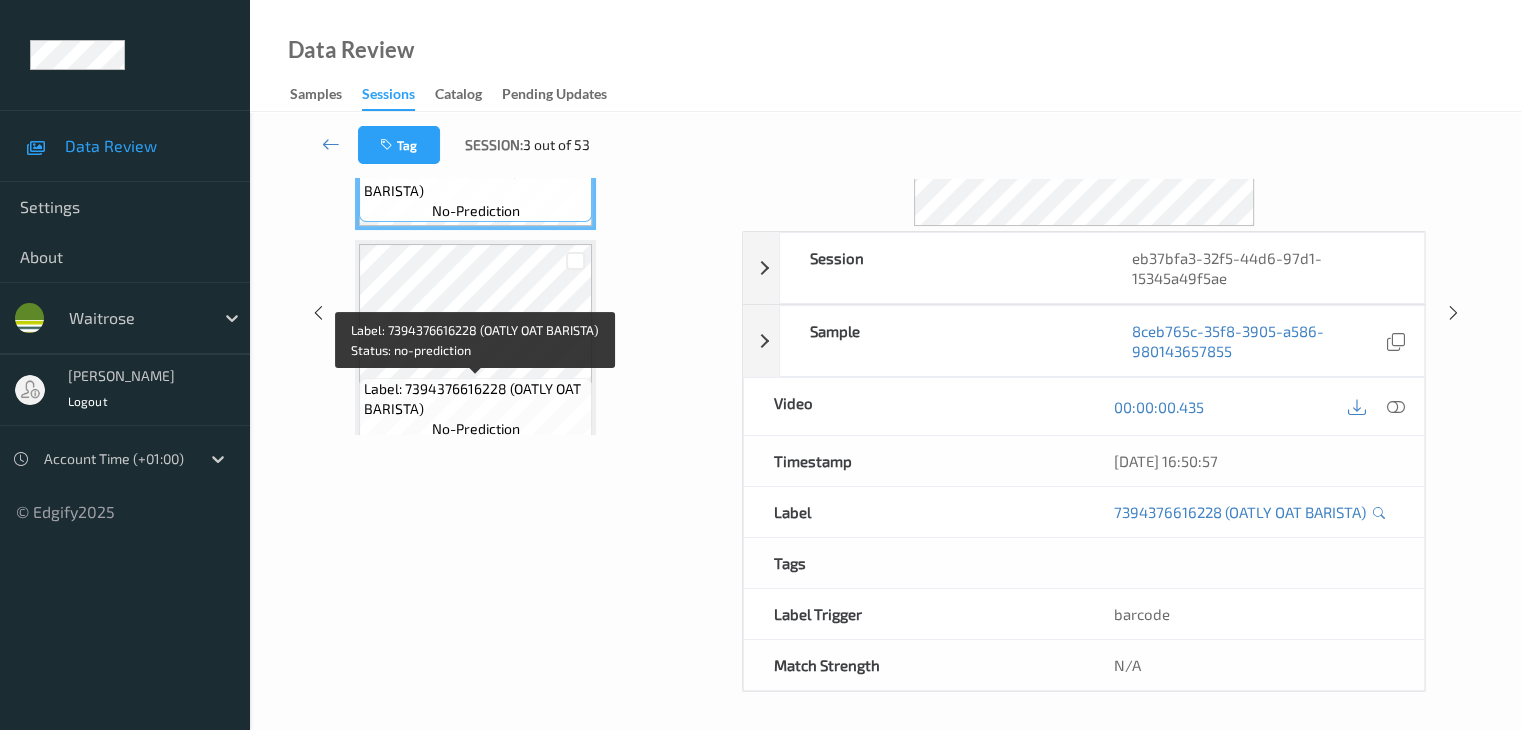 scroll, scrollTop: 0, scrollLeft: 0, axis: both 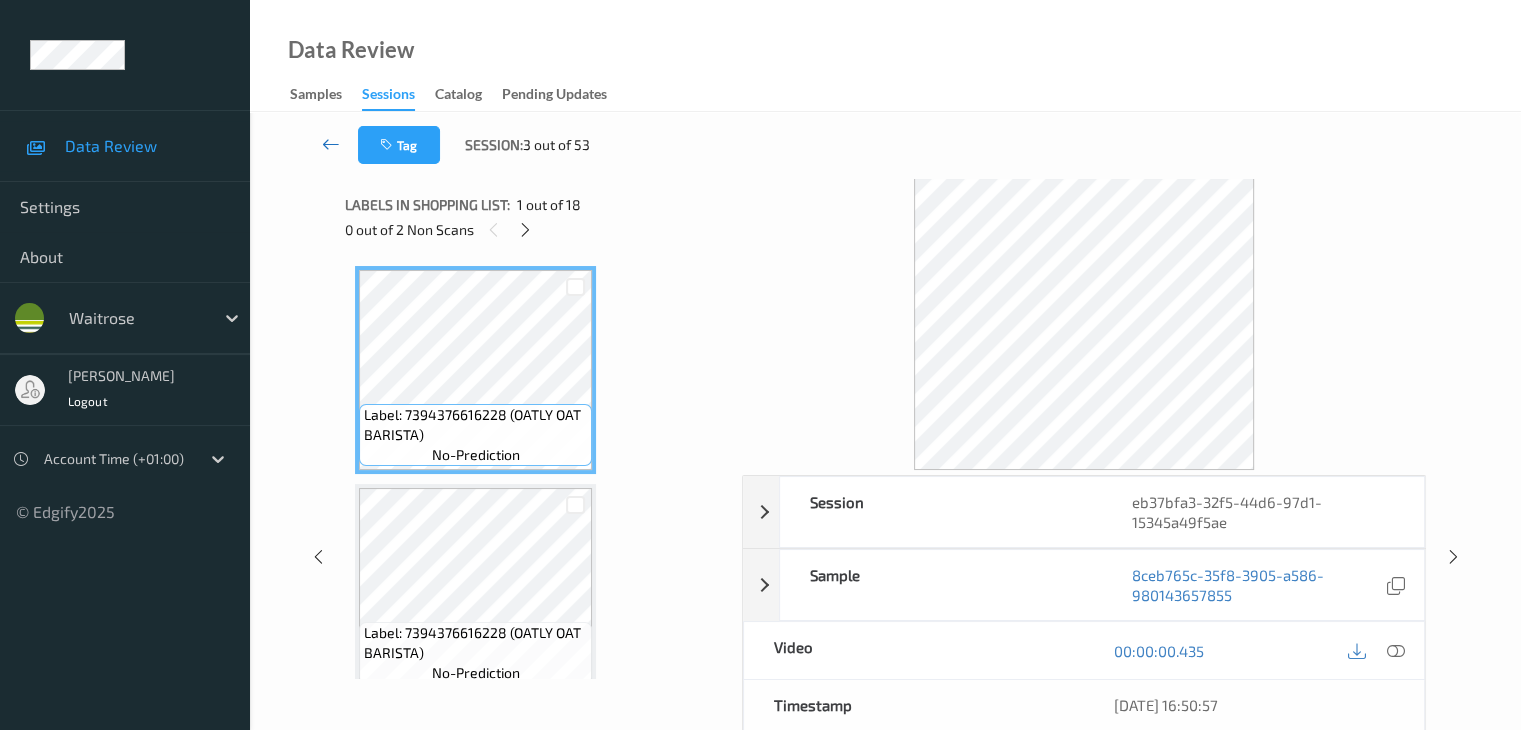 click at bounding box center (331, 144) 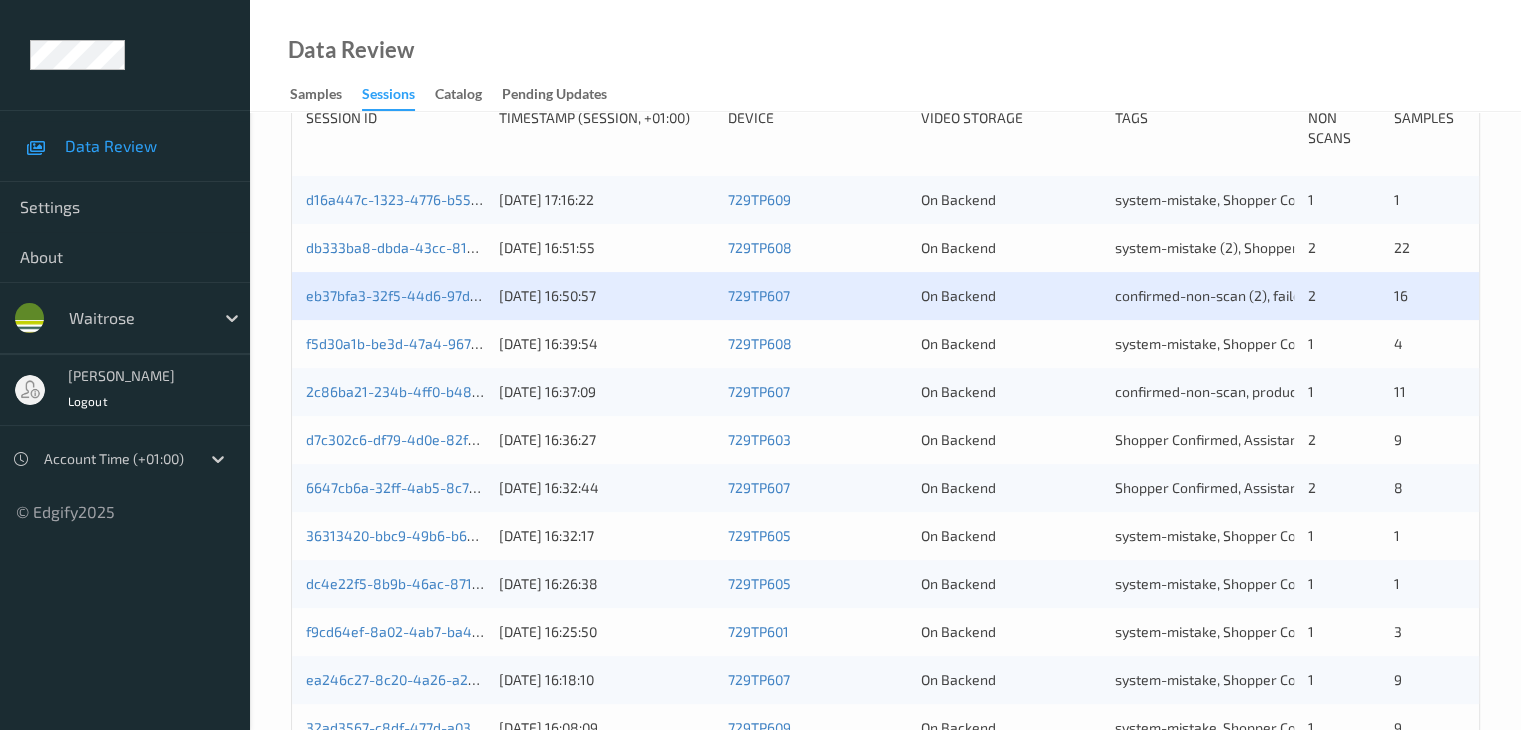 scroll, scrollTop: 600, scrollLeft: 0, axis: vertical 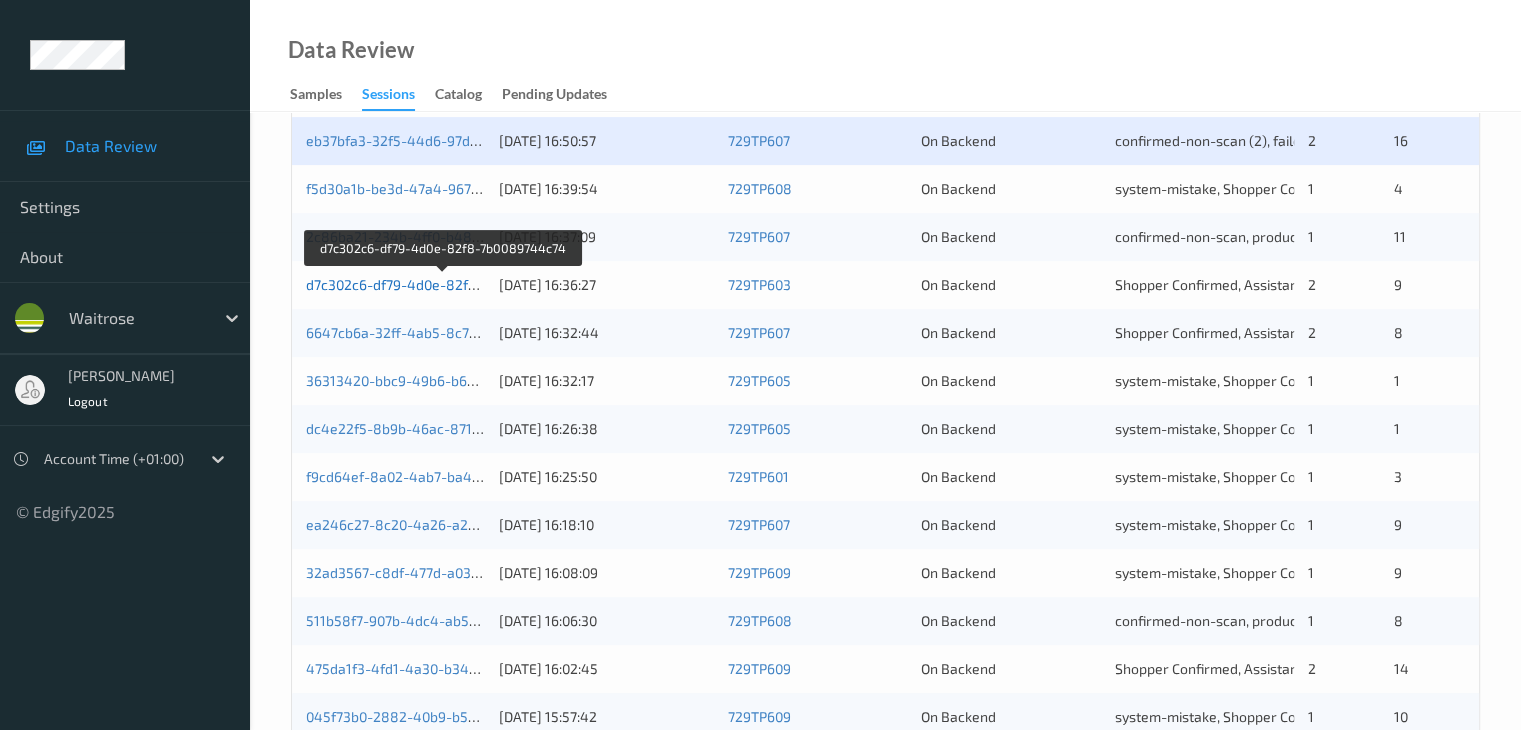 click on "d7c302c6-df79-4d0e-82f8-7b0089744c74" at bounding box center [442, 284] 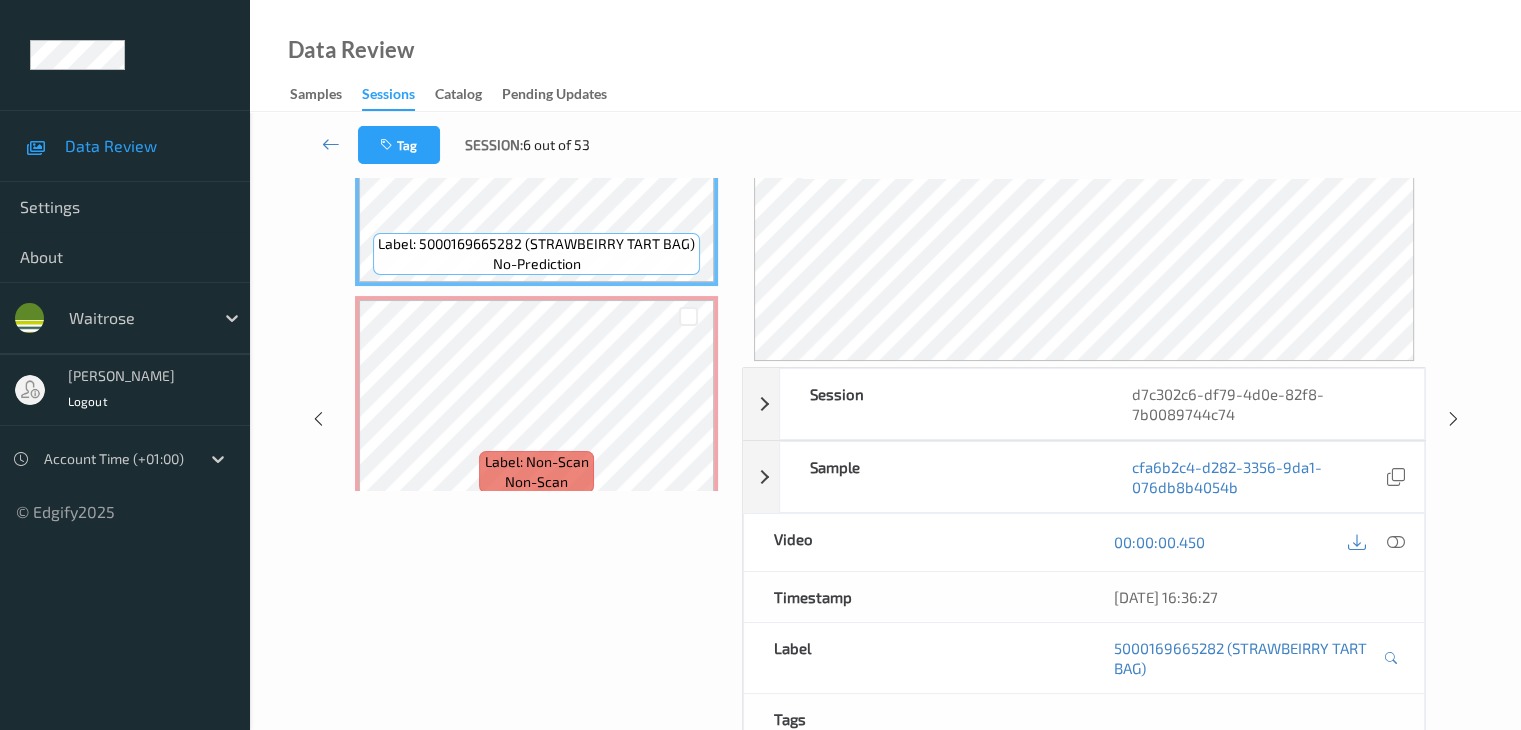 scroll, scrollTop: 200, scrollLeft: 0, axis: vertical 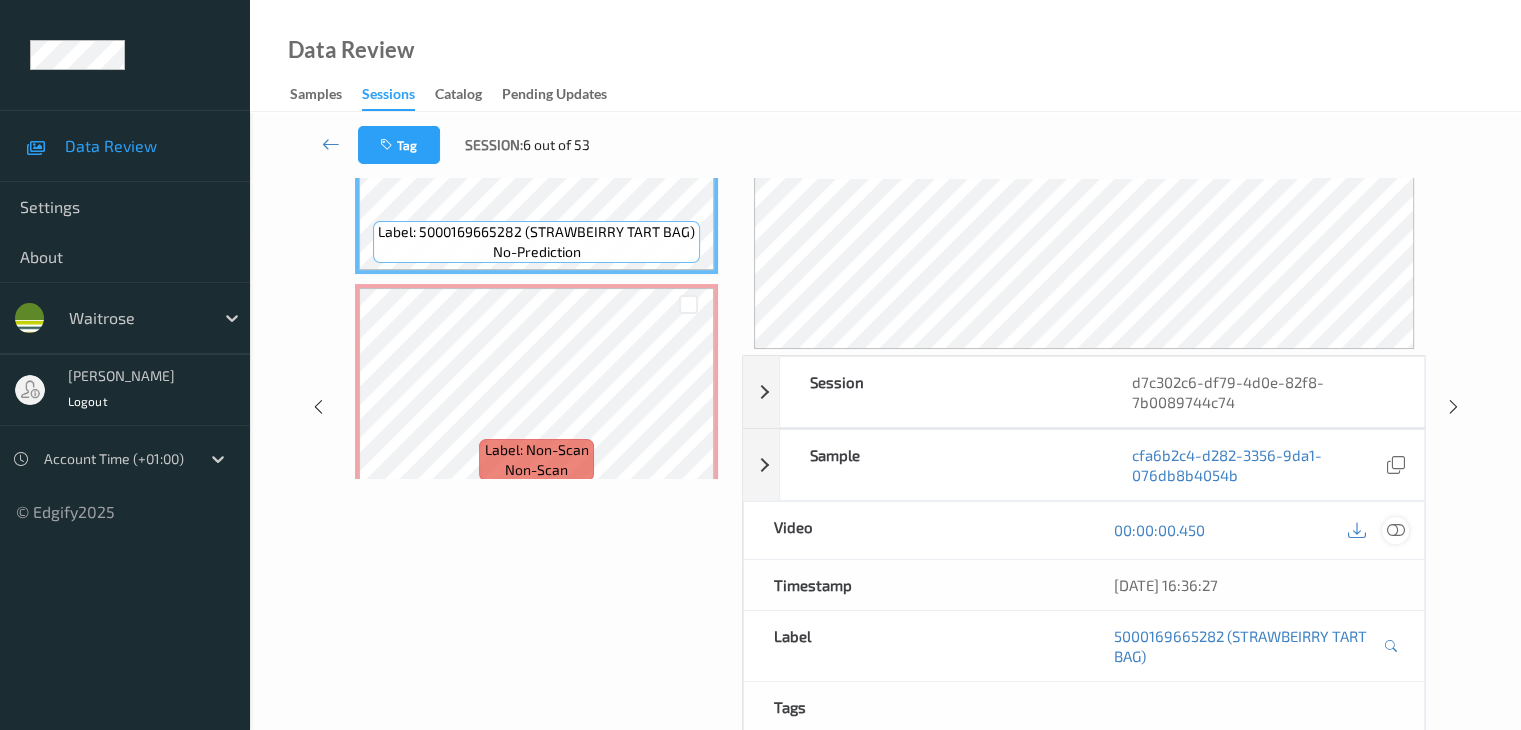 click at bounding box center [1395, 530] 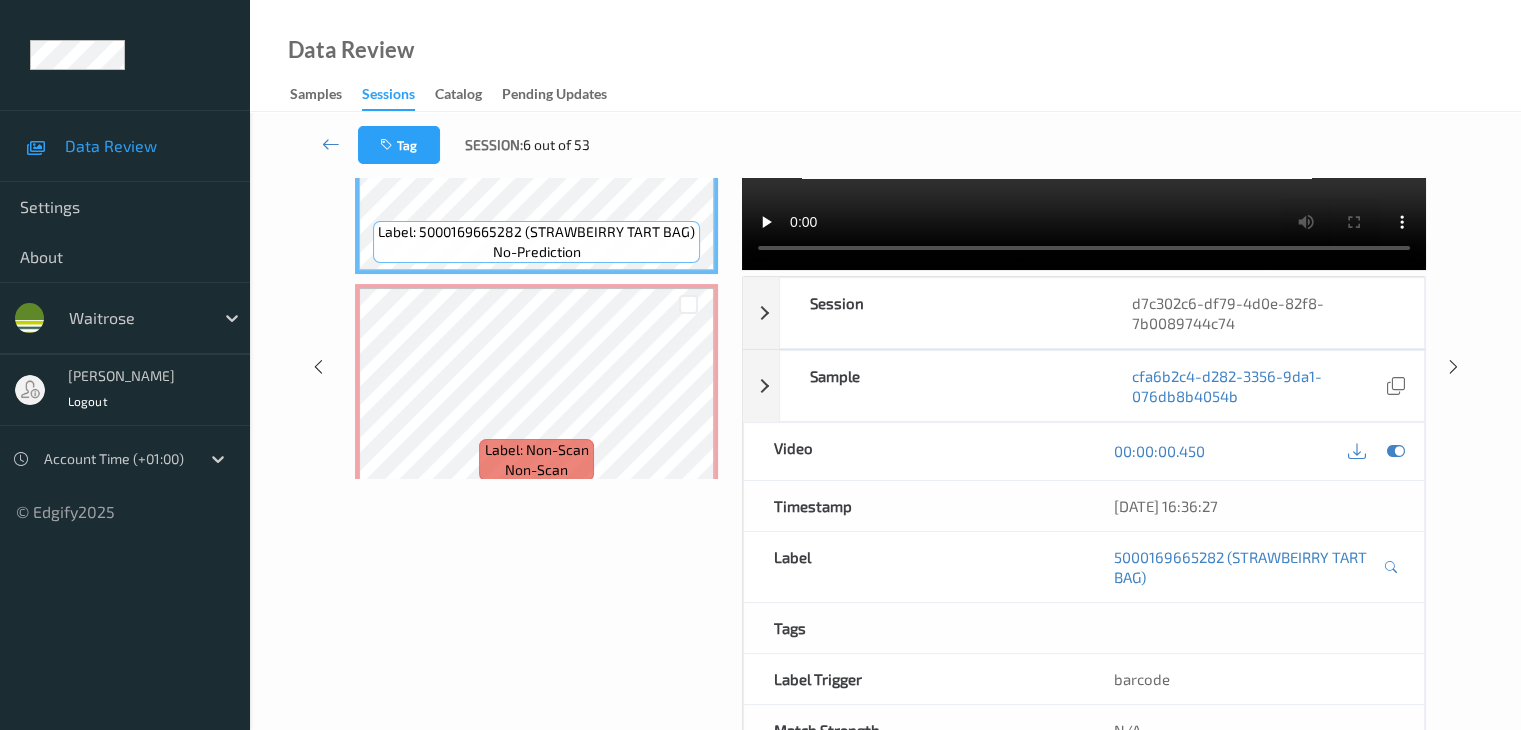 scroll, scrollTop: 0, scrollLeft: 0, axis: both 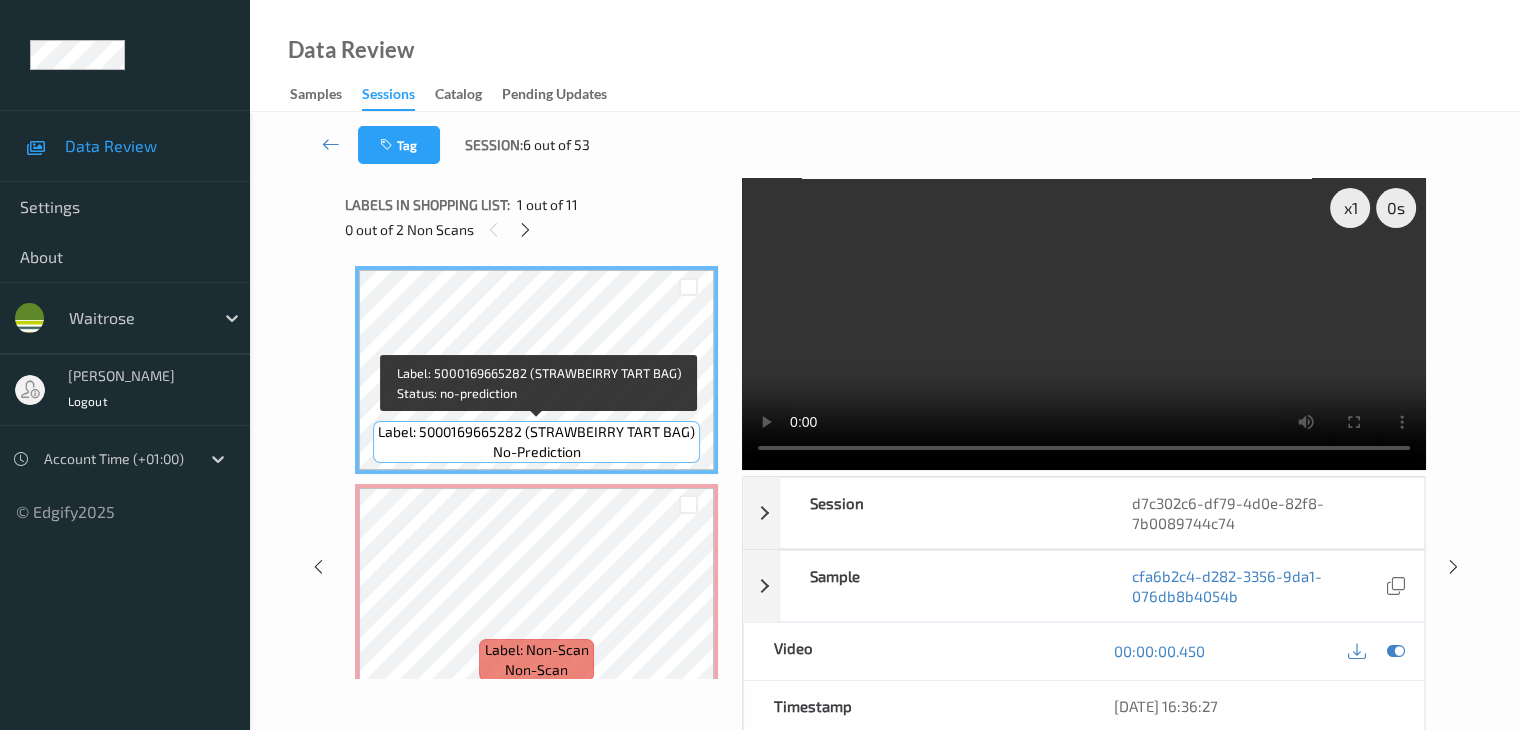 click on "Label: 5000169665282 (STRAWBEIRRY TART BAG)" at bounding box center [536, 432] 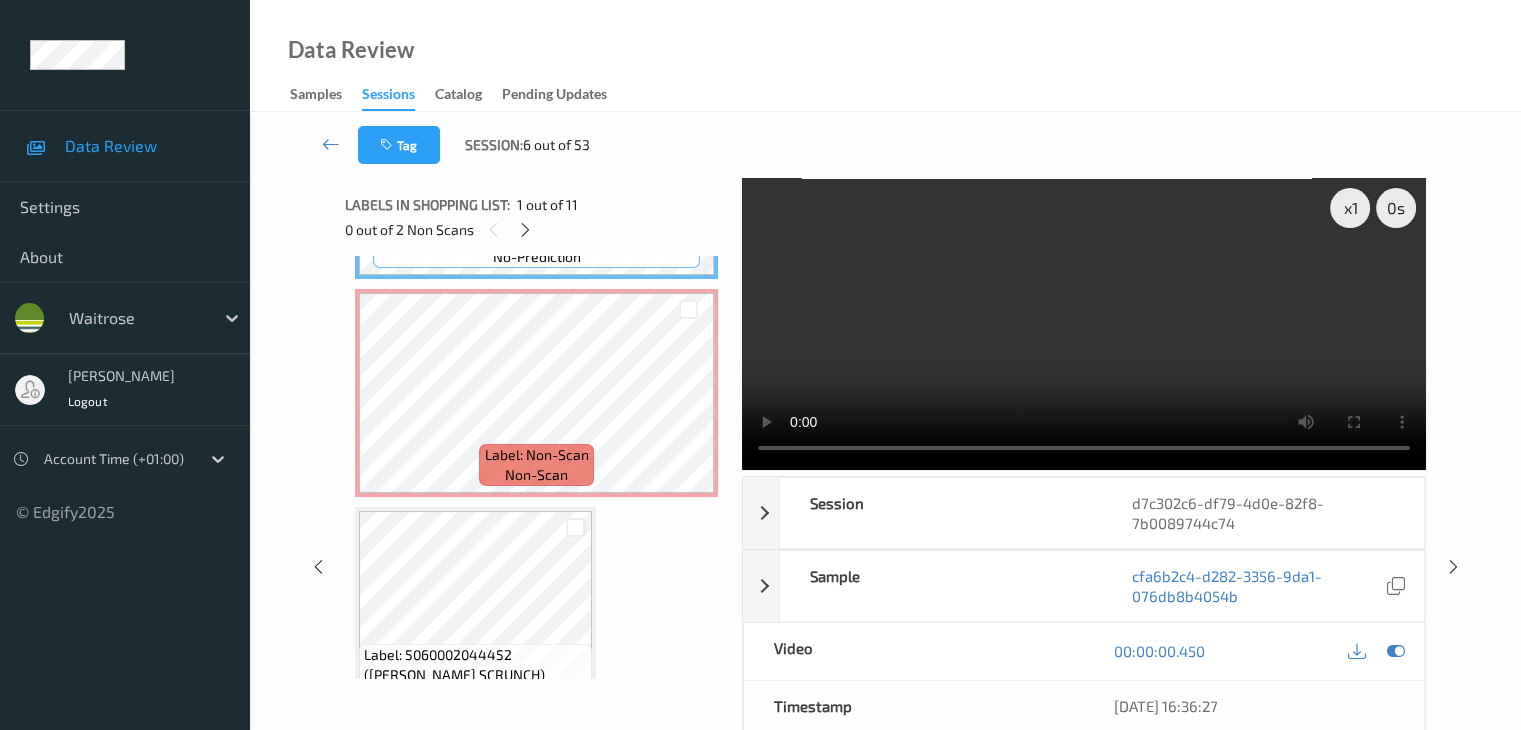scroll, scrollTop: 200, scrollLeft: 0, axis: vertical 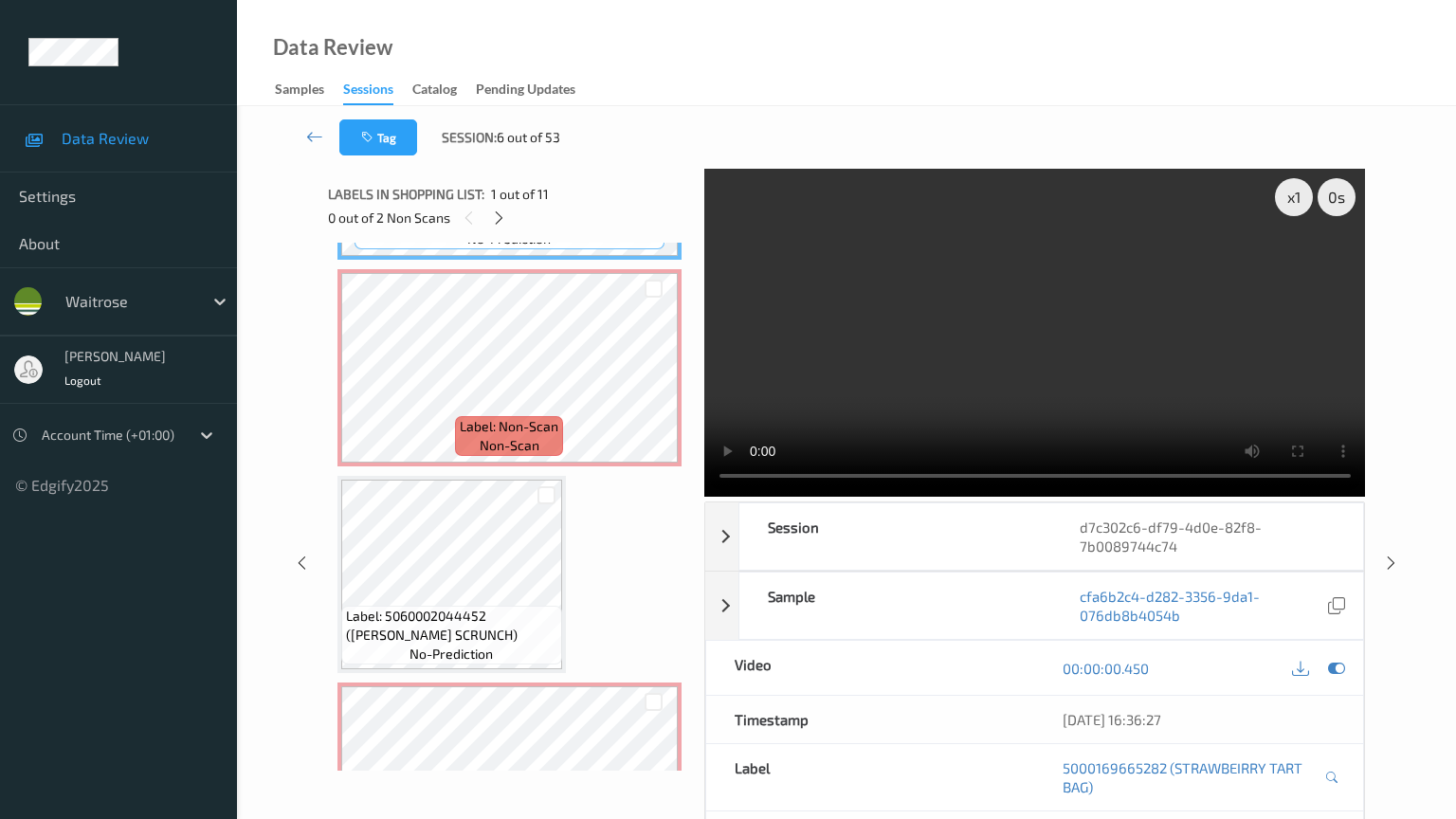 type 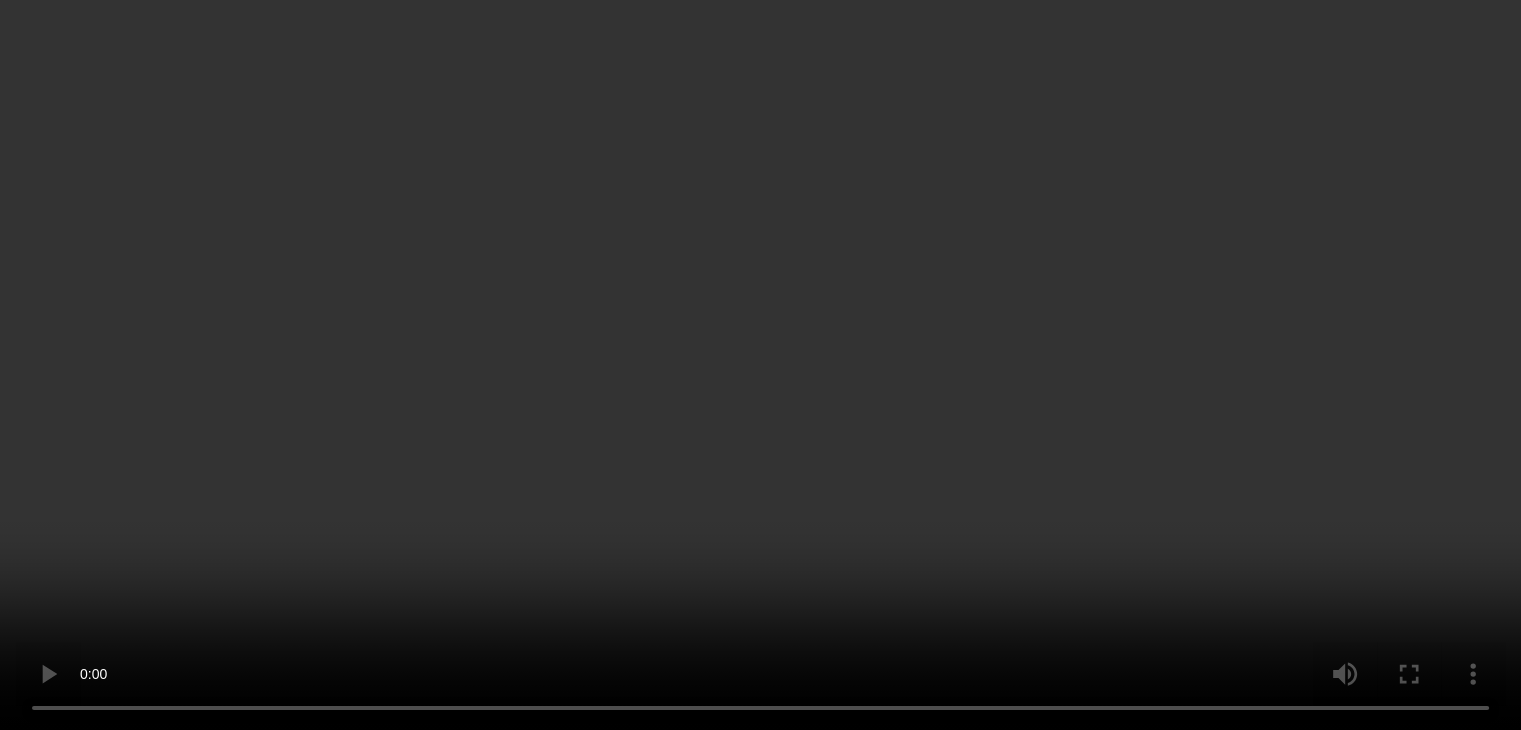 scroll, scrollTop: 200, scrollLeft: 0, axis: vertical 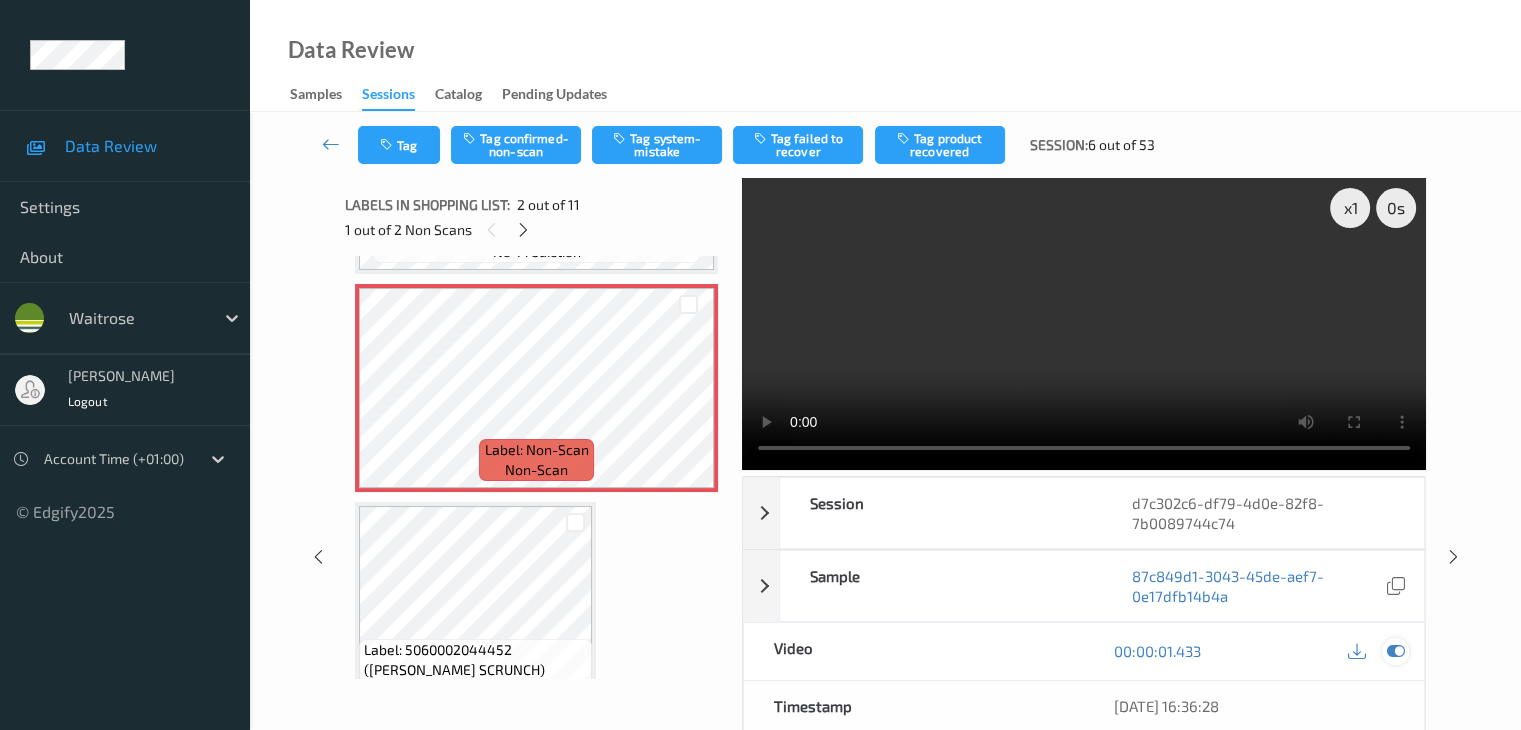click at bounding box center (1395, 651) 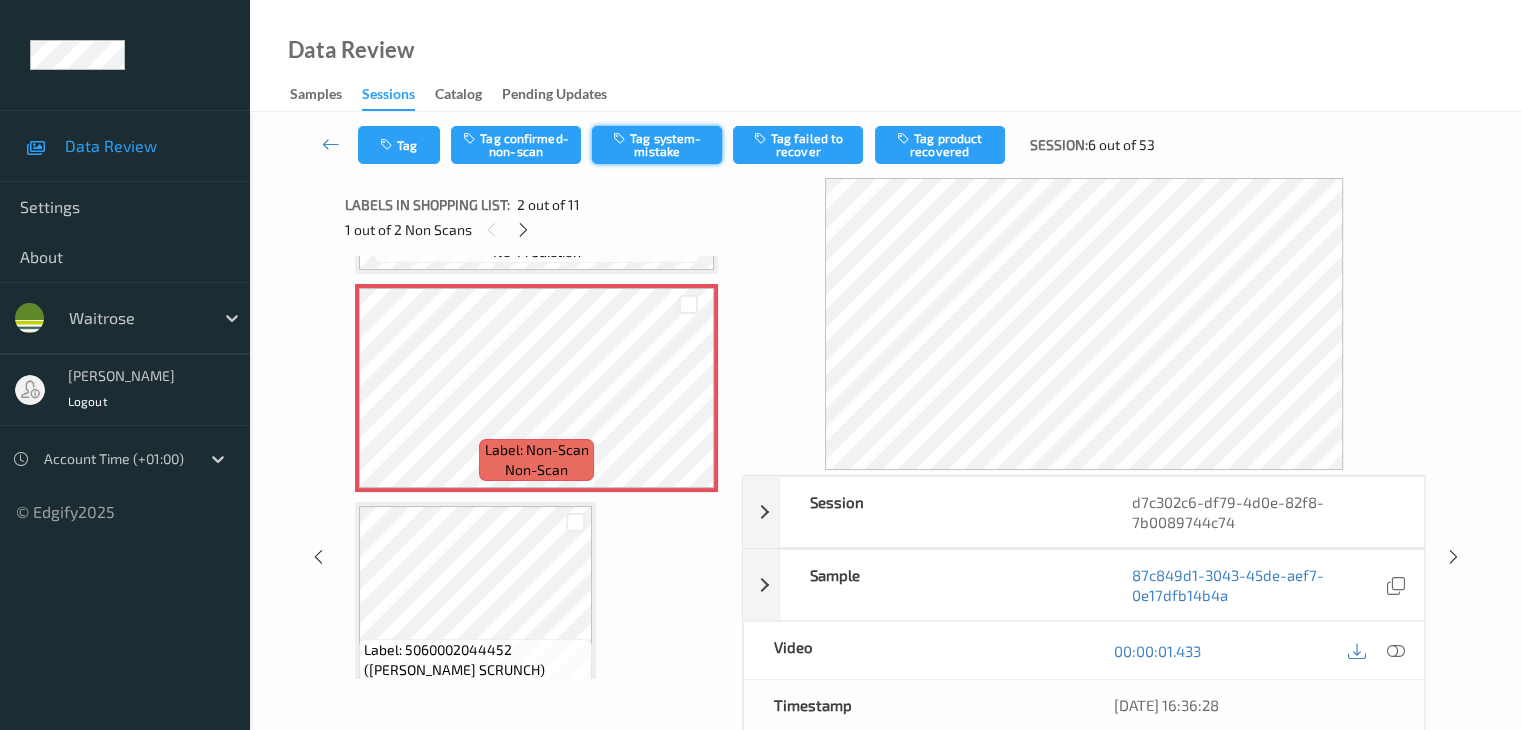 click on "Tag   system-mistake" at bounding box center (657, 145) 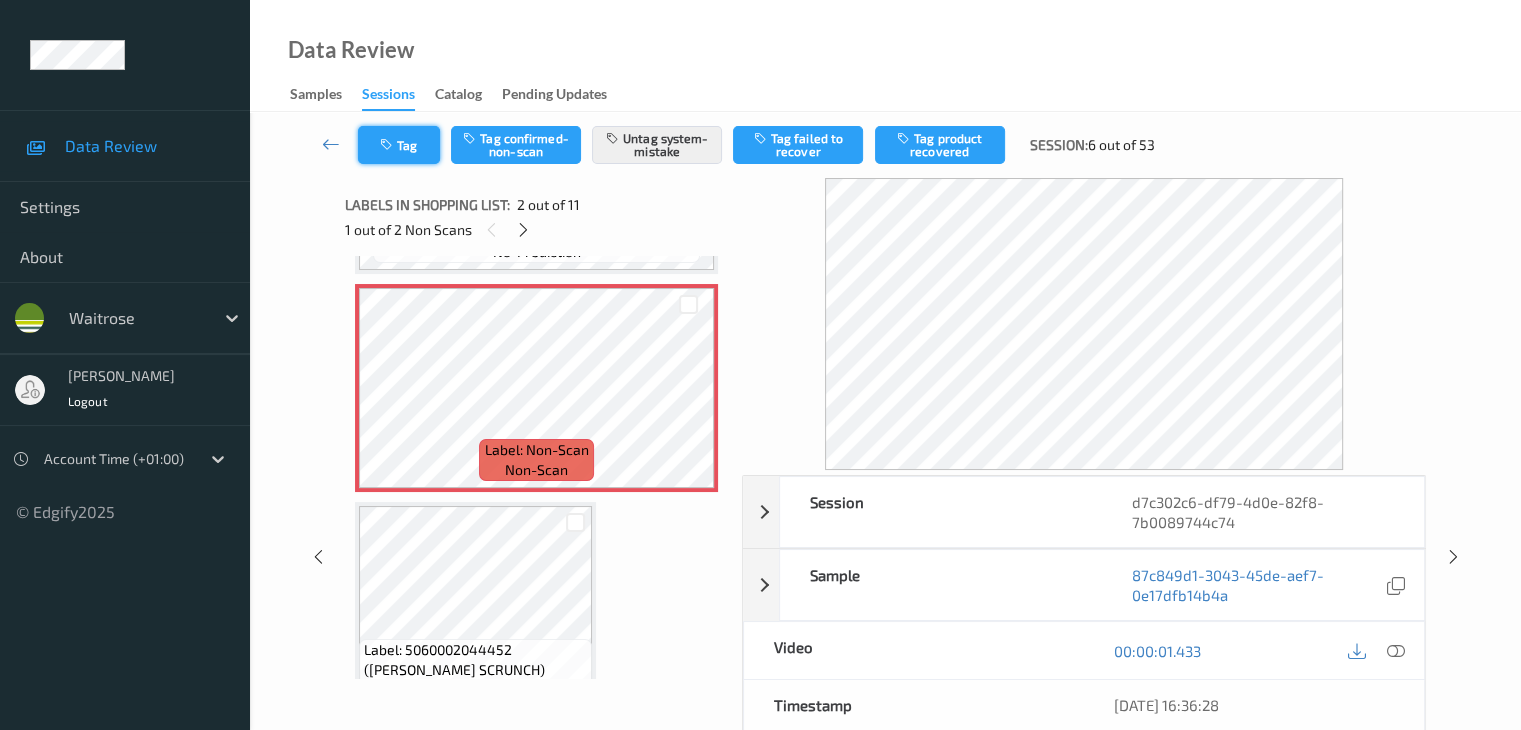 click at bounding box center [388, 145] 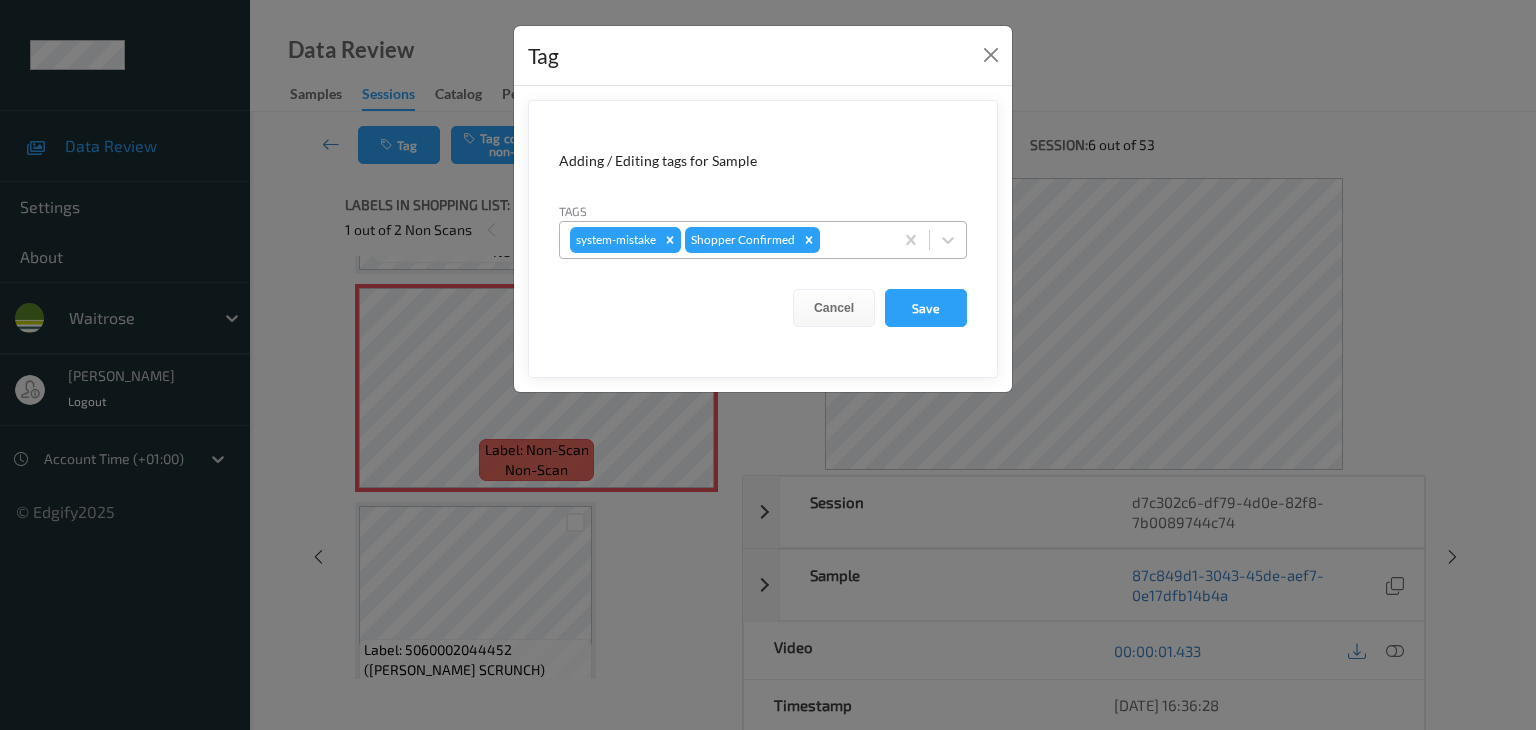 click at bounding box center (853, 240) 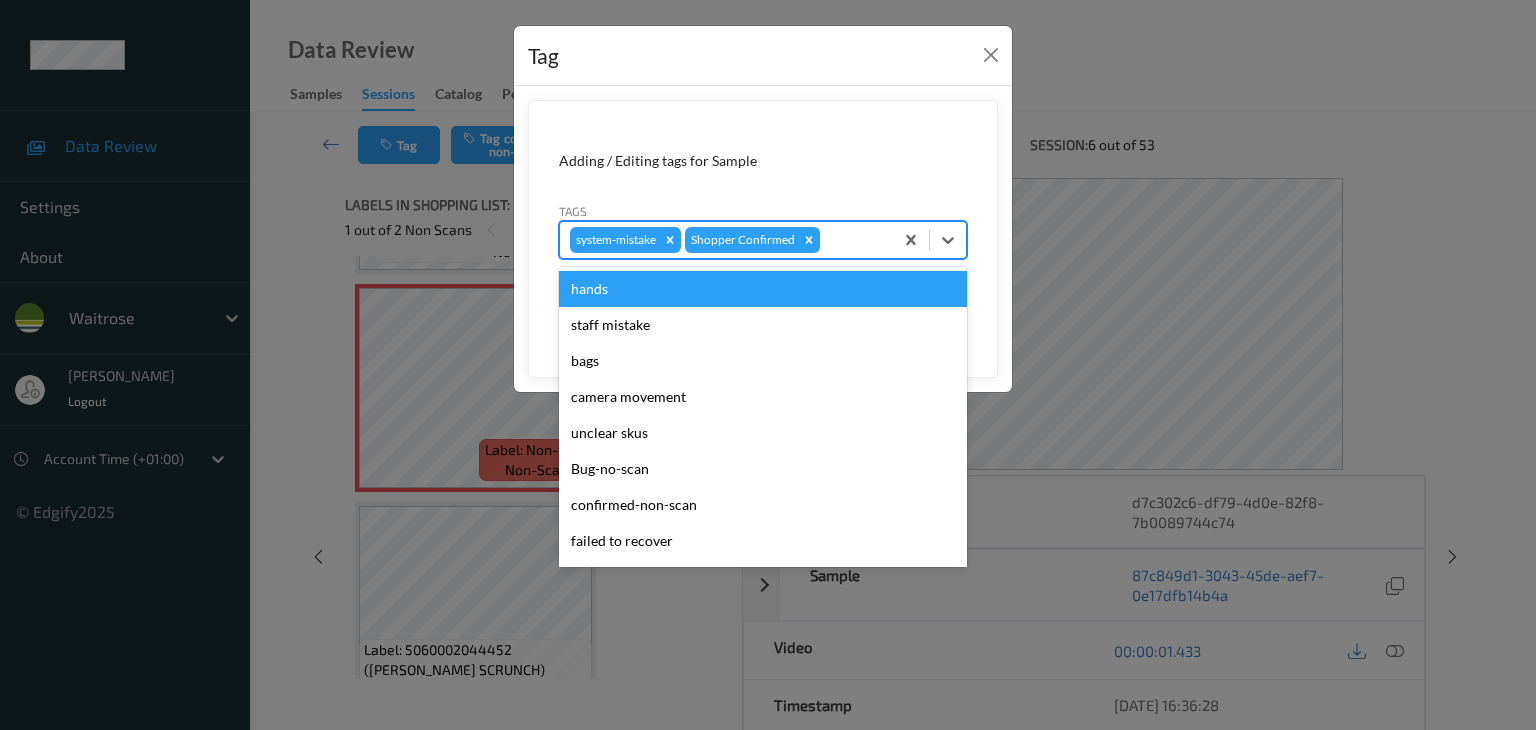 type on "u" 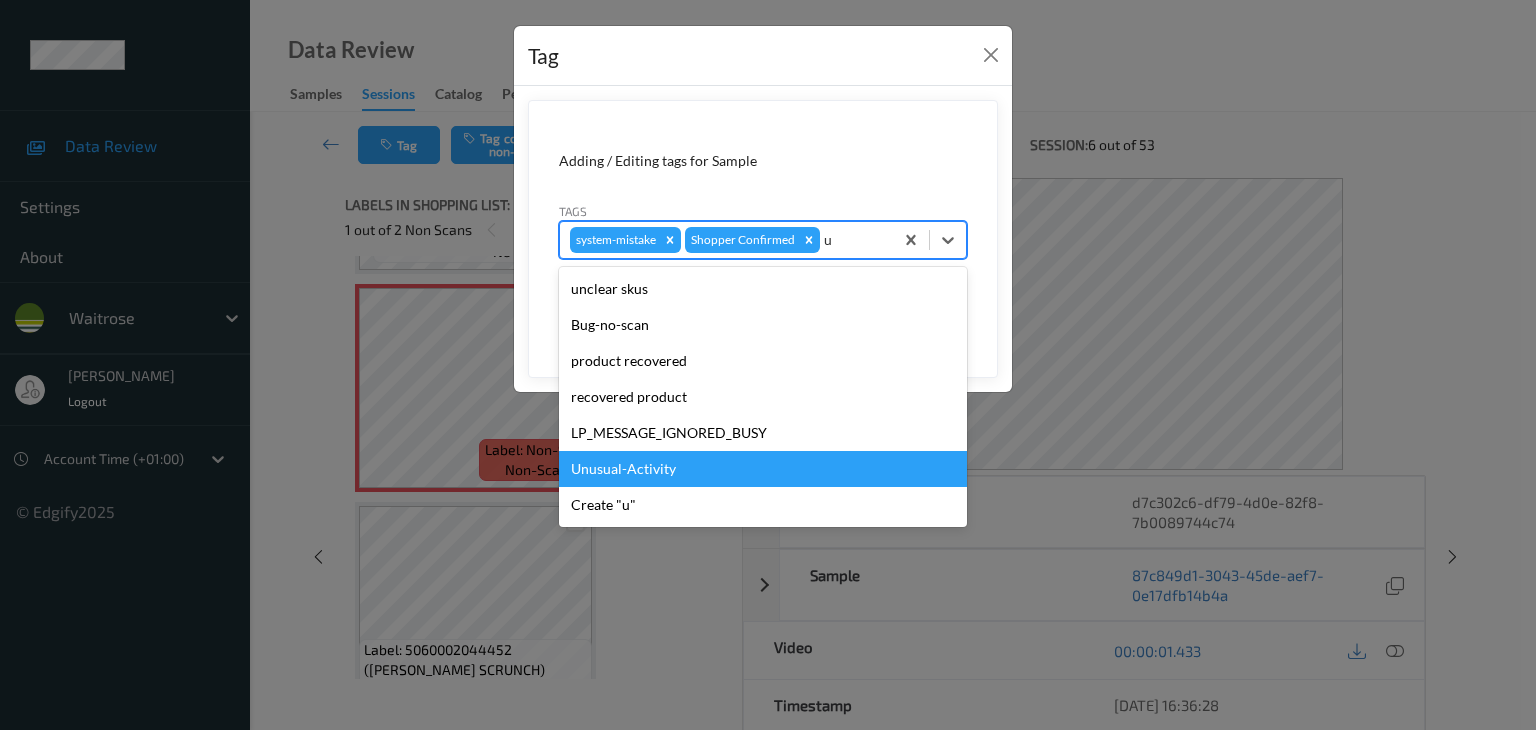 click on "Unusual-Activity" at bounding box center [763, 469] 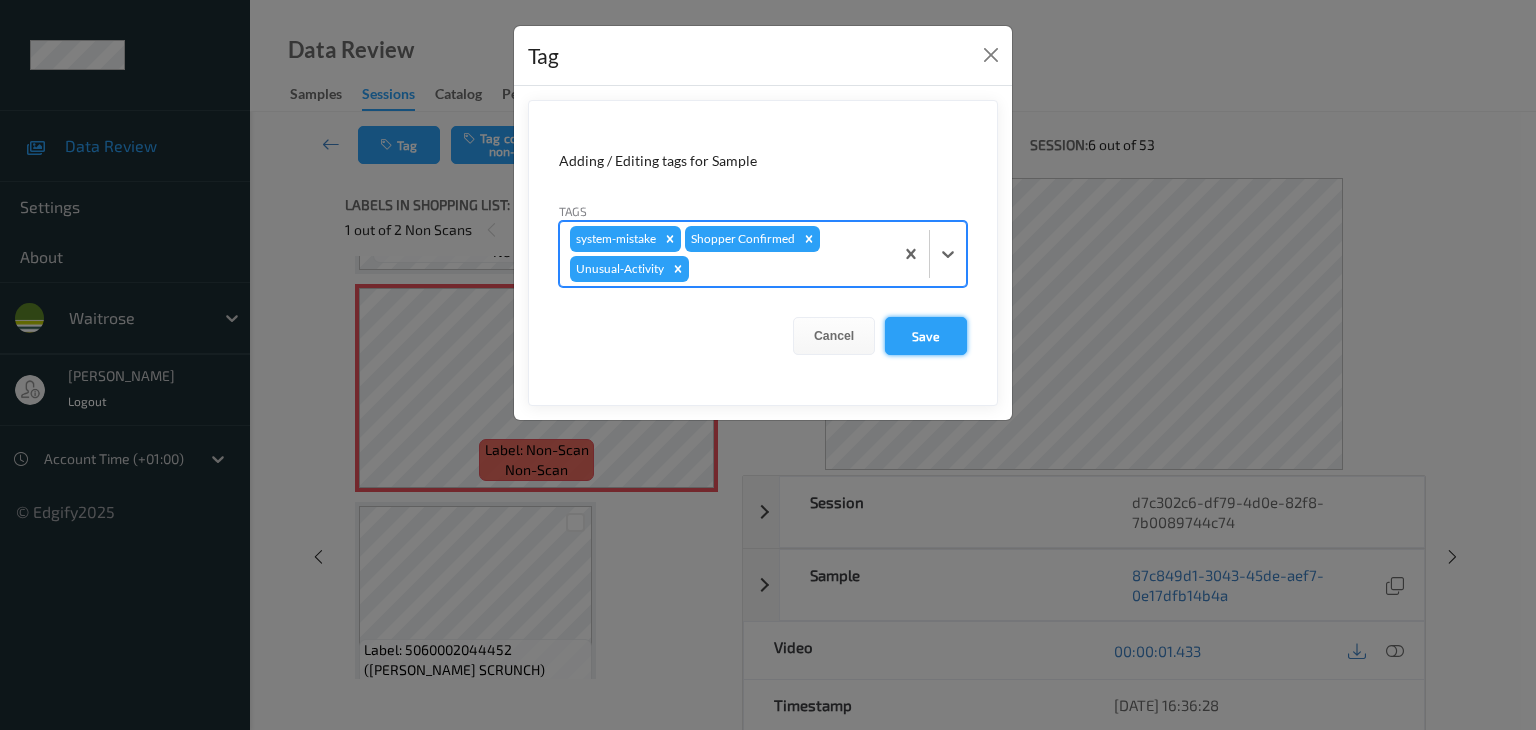 click on "Save" at bounding box center [926, 336] 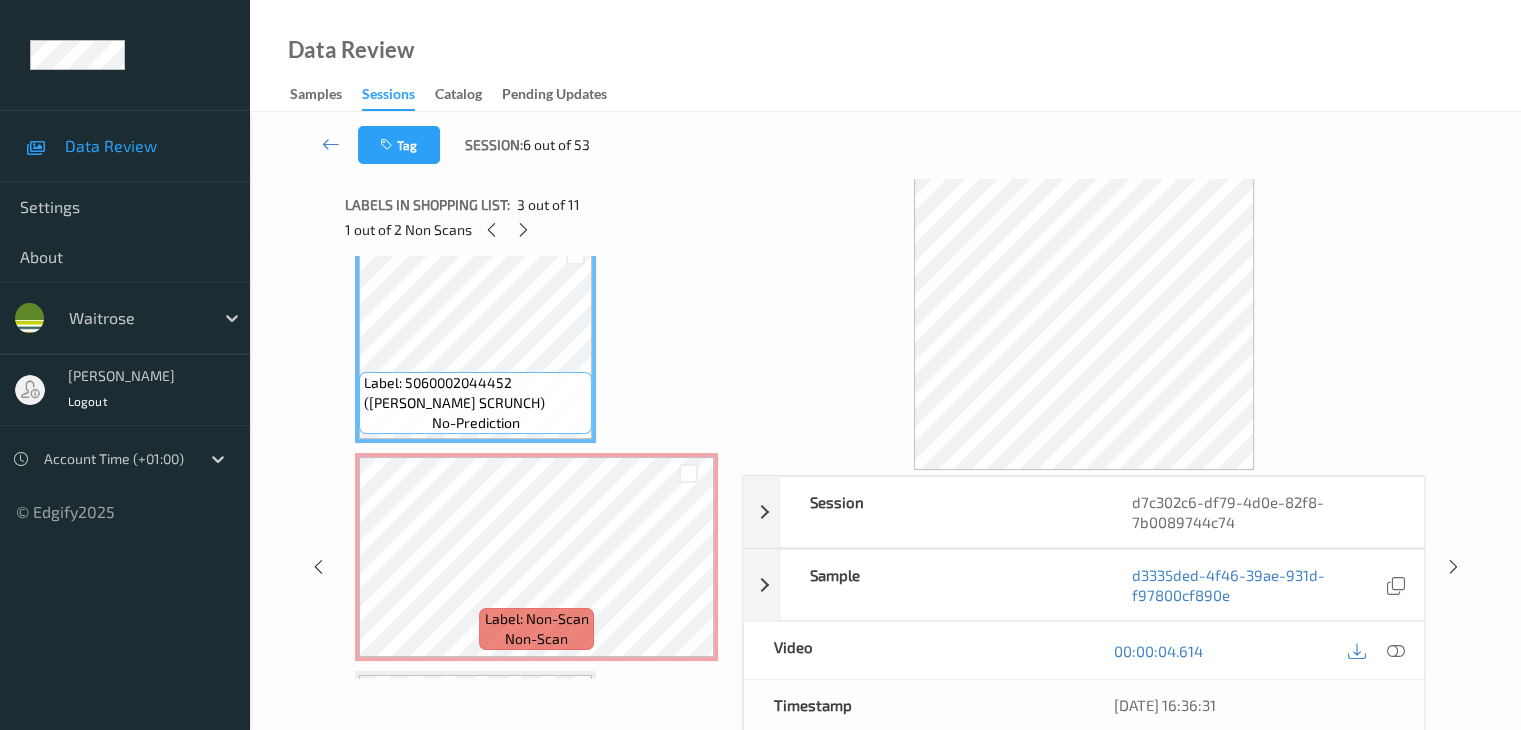 scroll, scrollTop: 500, scrollLeft: 0, axis: vertical 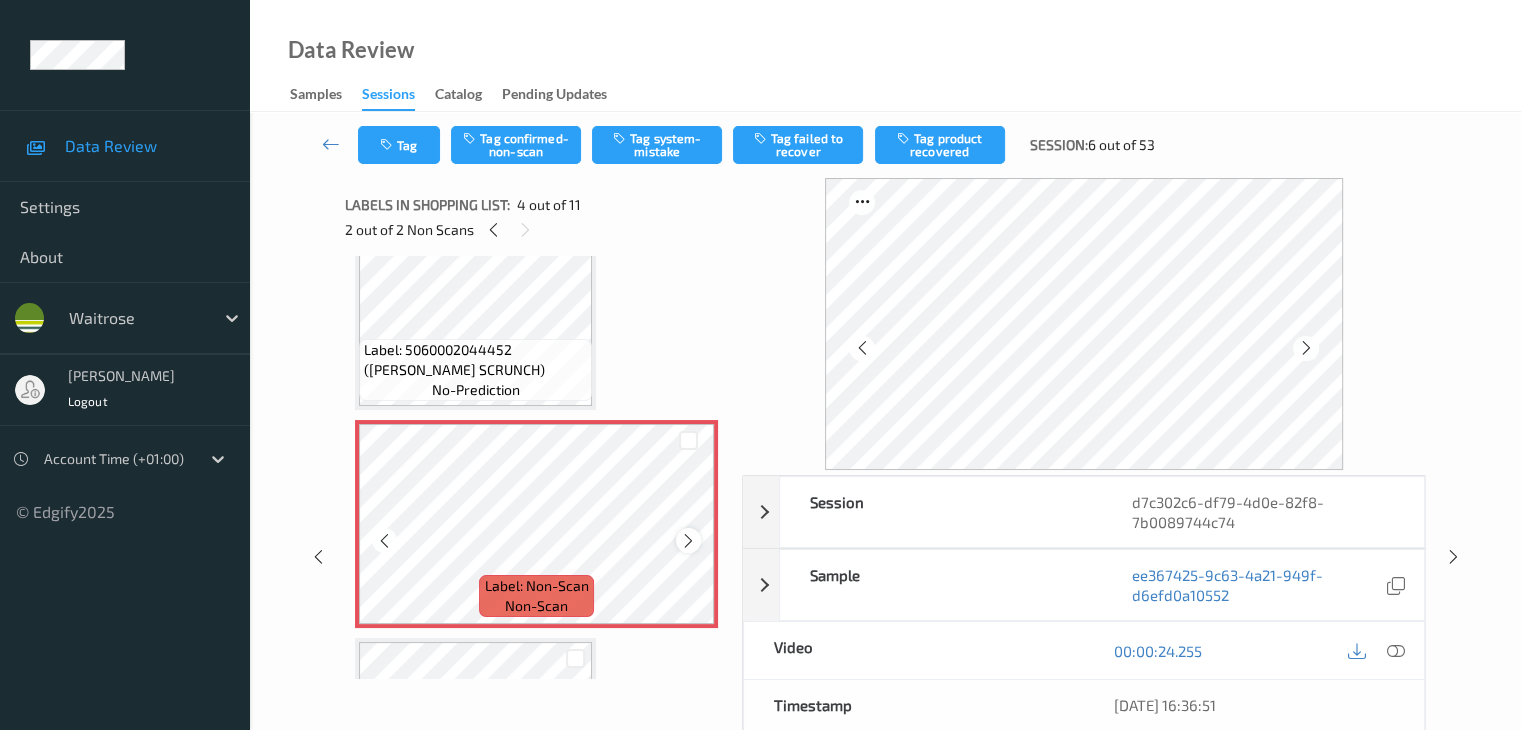 click at bounding box center (688, 540) 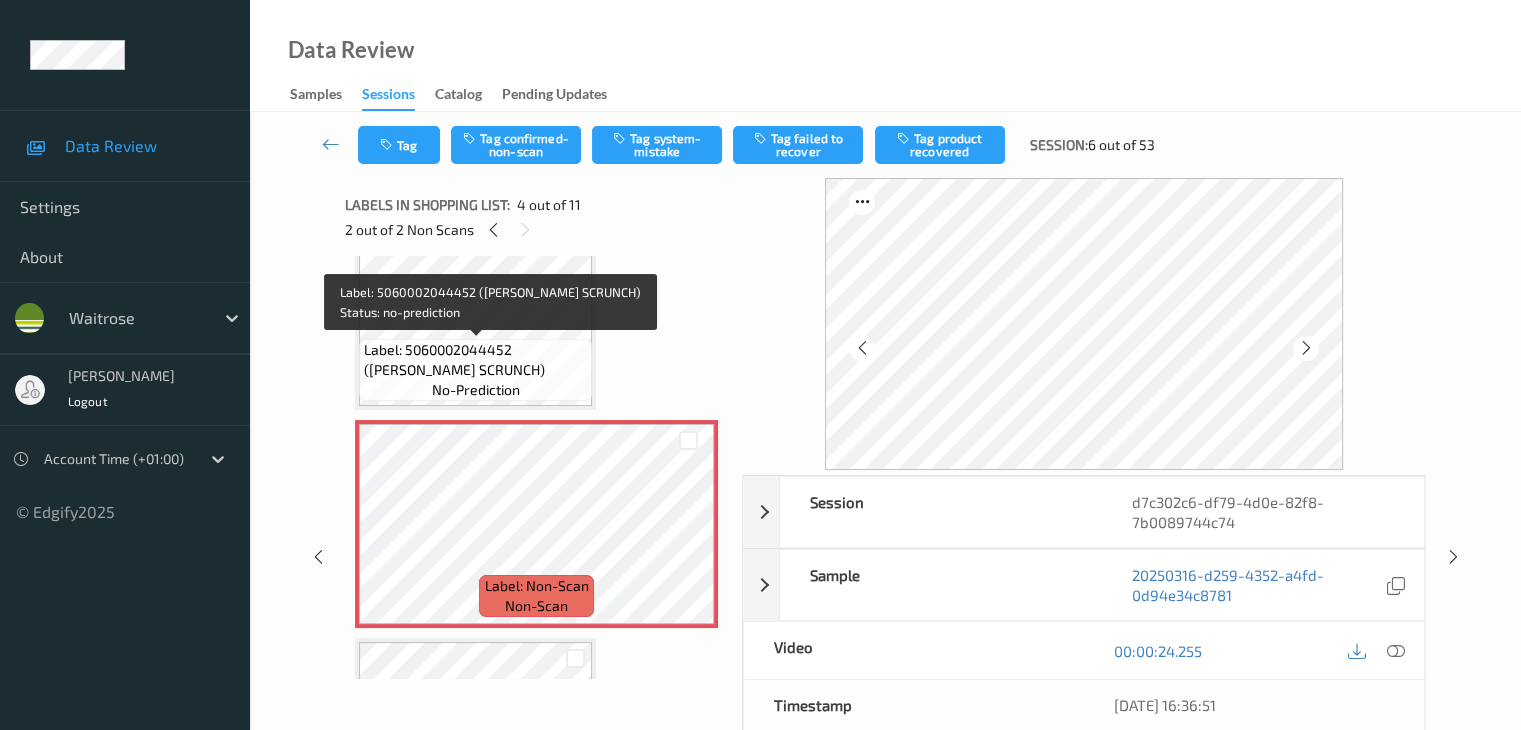 click on "Label: 5060002044452 (BOOJA RASP SCRUNCH)" at bounding box center [475, 360] 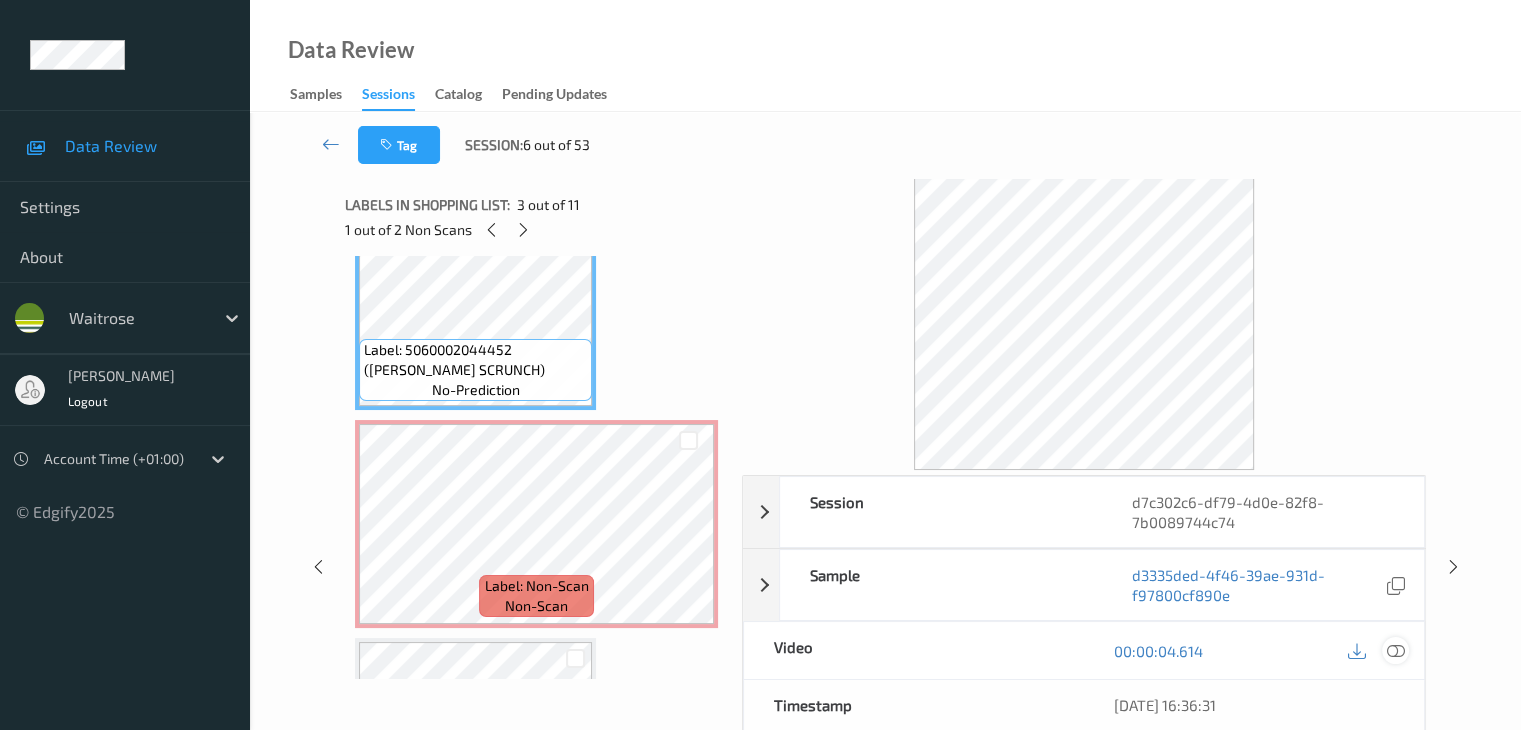 click at bounding box center (1395, 651) 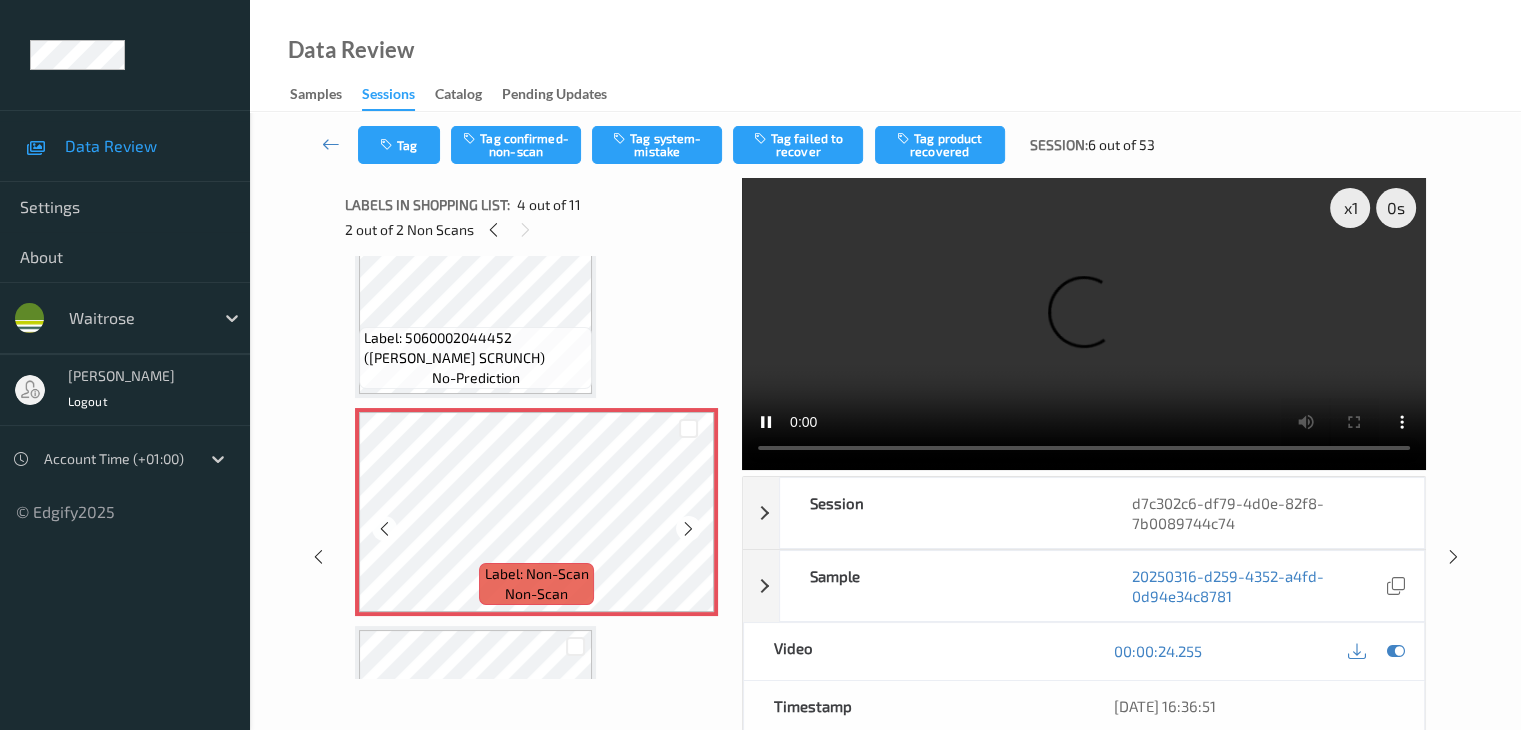 scroll, scrollTop: 500, scrollLeft: 0, axis: vertical 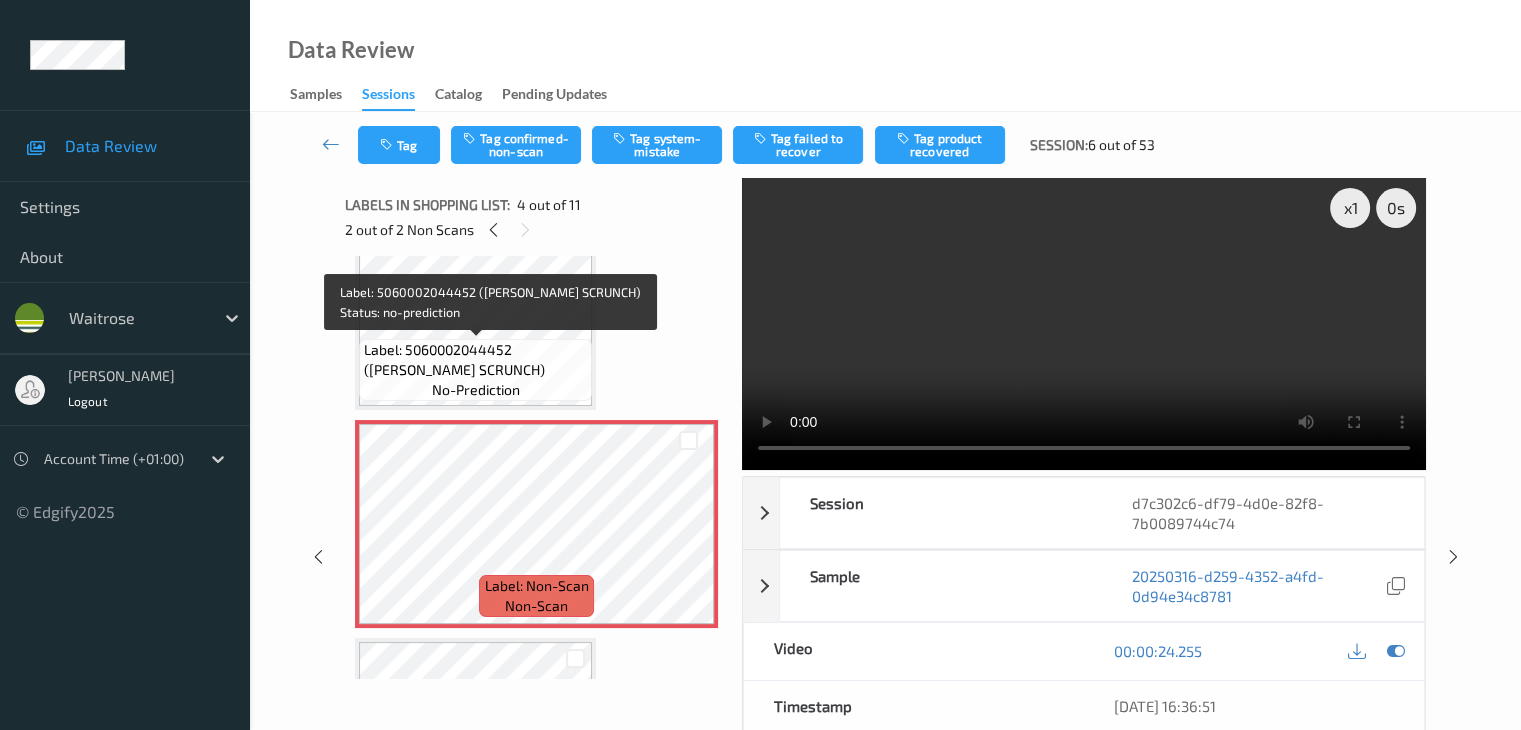 click on "Label: 5060002044452 (BOOJA RASP SCRUNCH)" at bounding box center (475, 360) 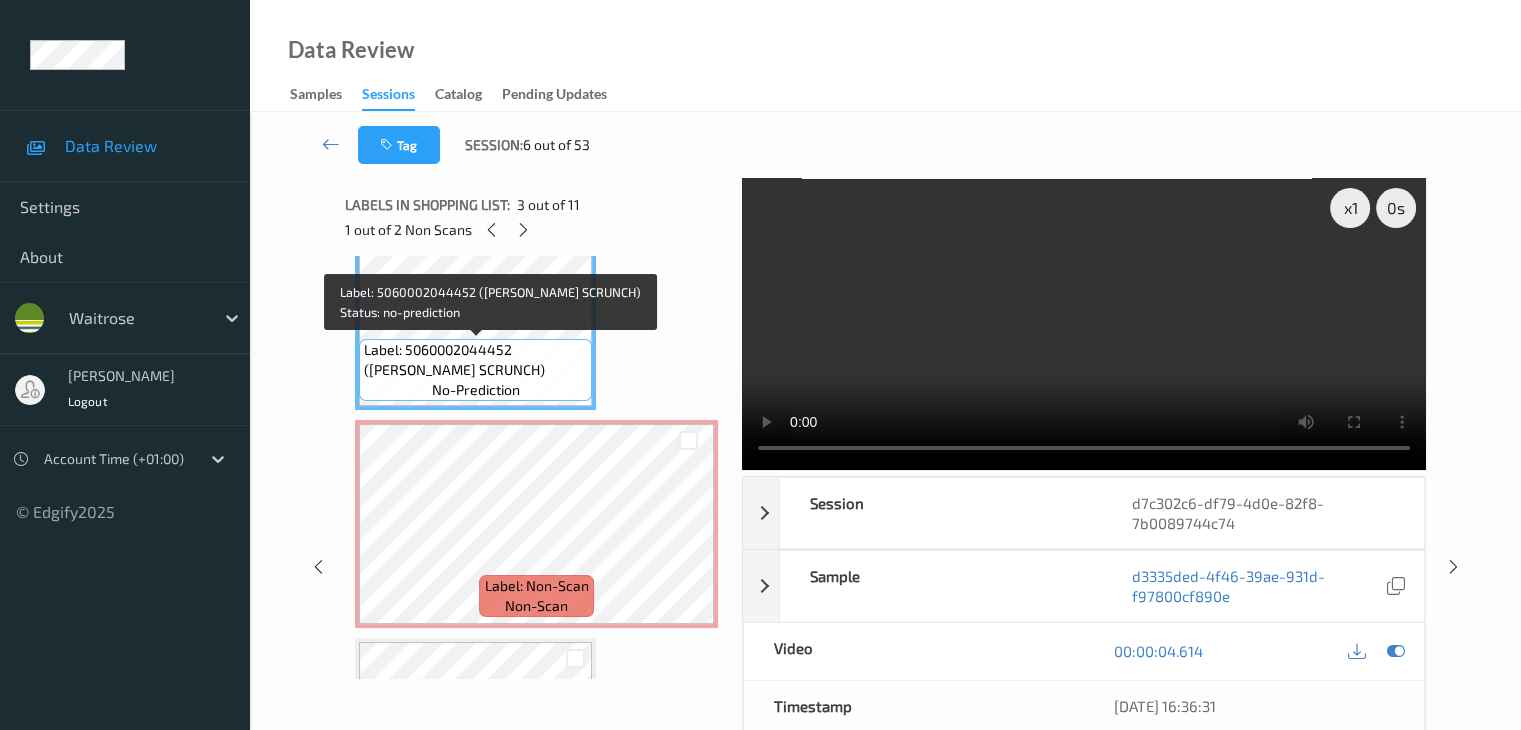 click on "Label: 5060002044452 (BOOJA RASP SCRUNCH)" at bounding box center (475, 360) 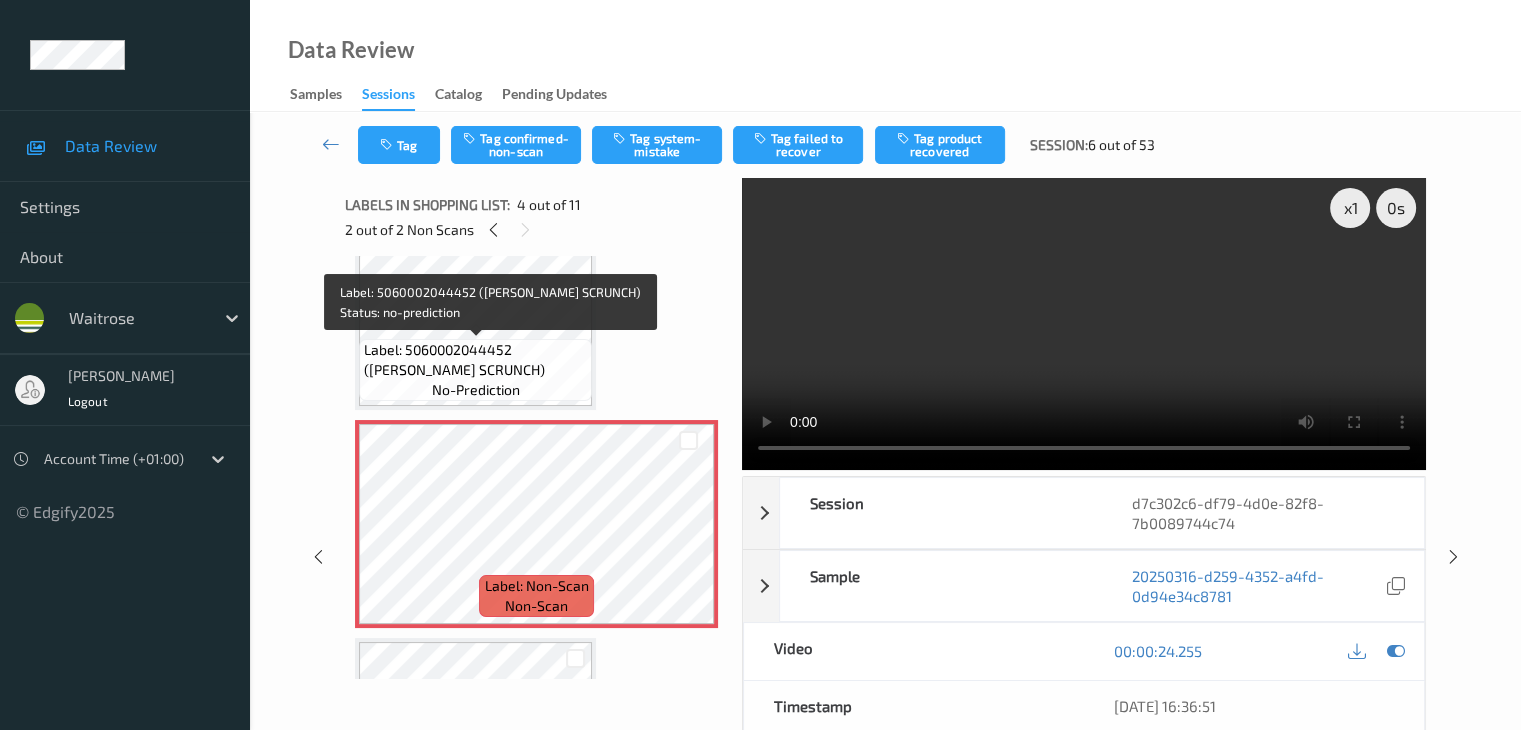 click on "Label: 5060002044452 (BOOJA RASP SCRUNCH)" at bounding box center [475, 360] 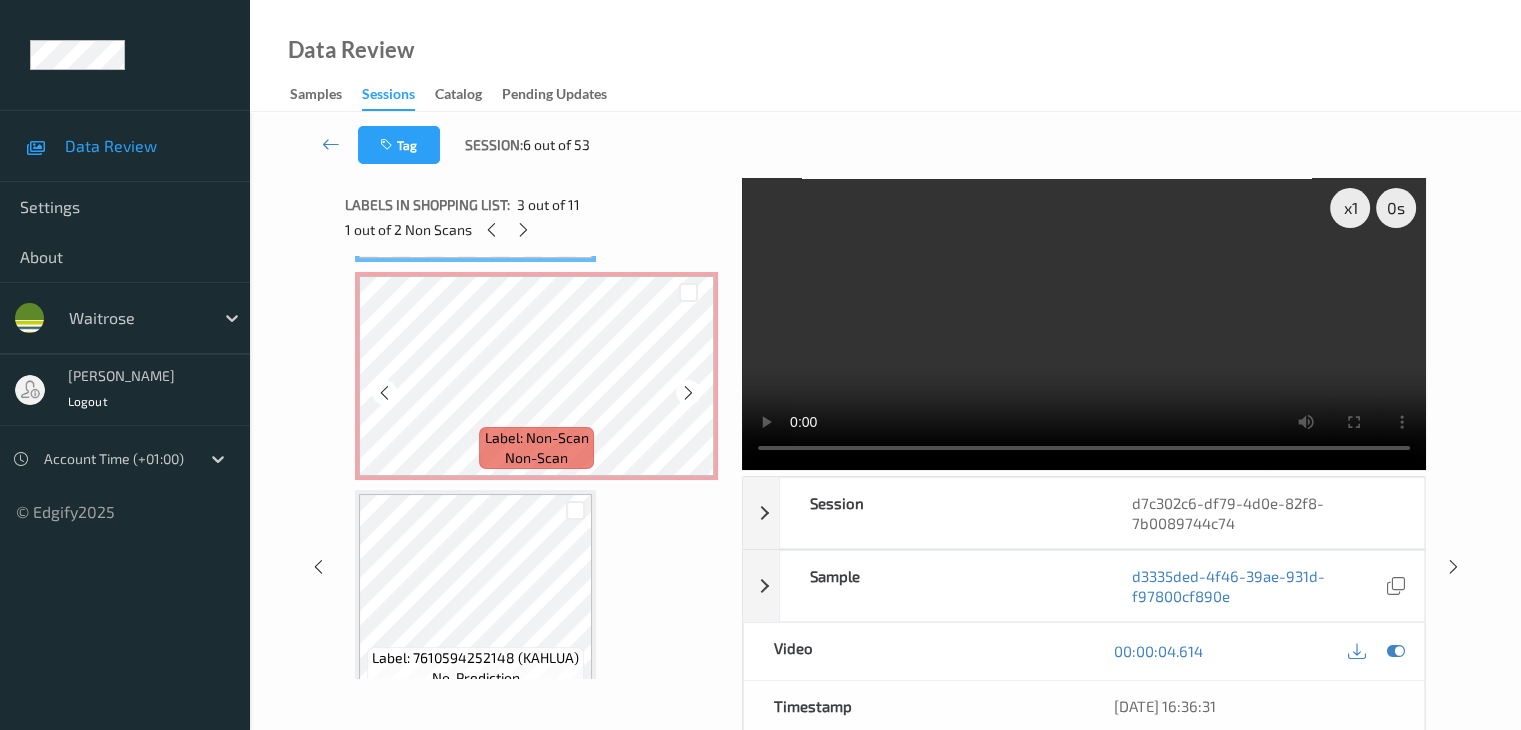 scroll, scrollTop: 700, scrollLeft: 0, axis: vertical 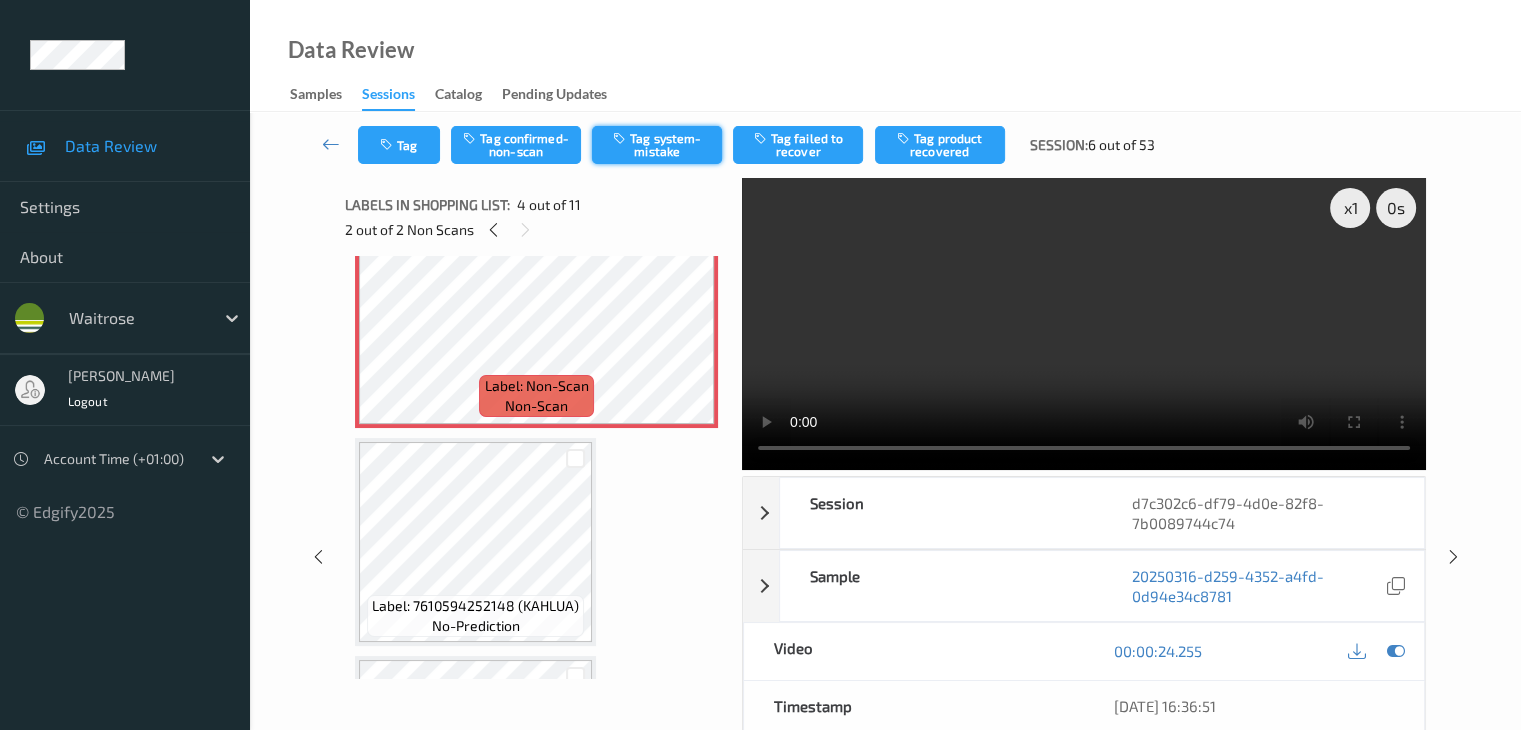 click on "Tag   system-mistake" at bounding box center [657, 145] 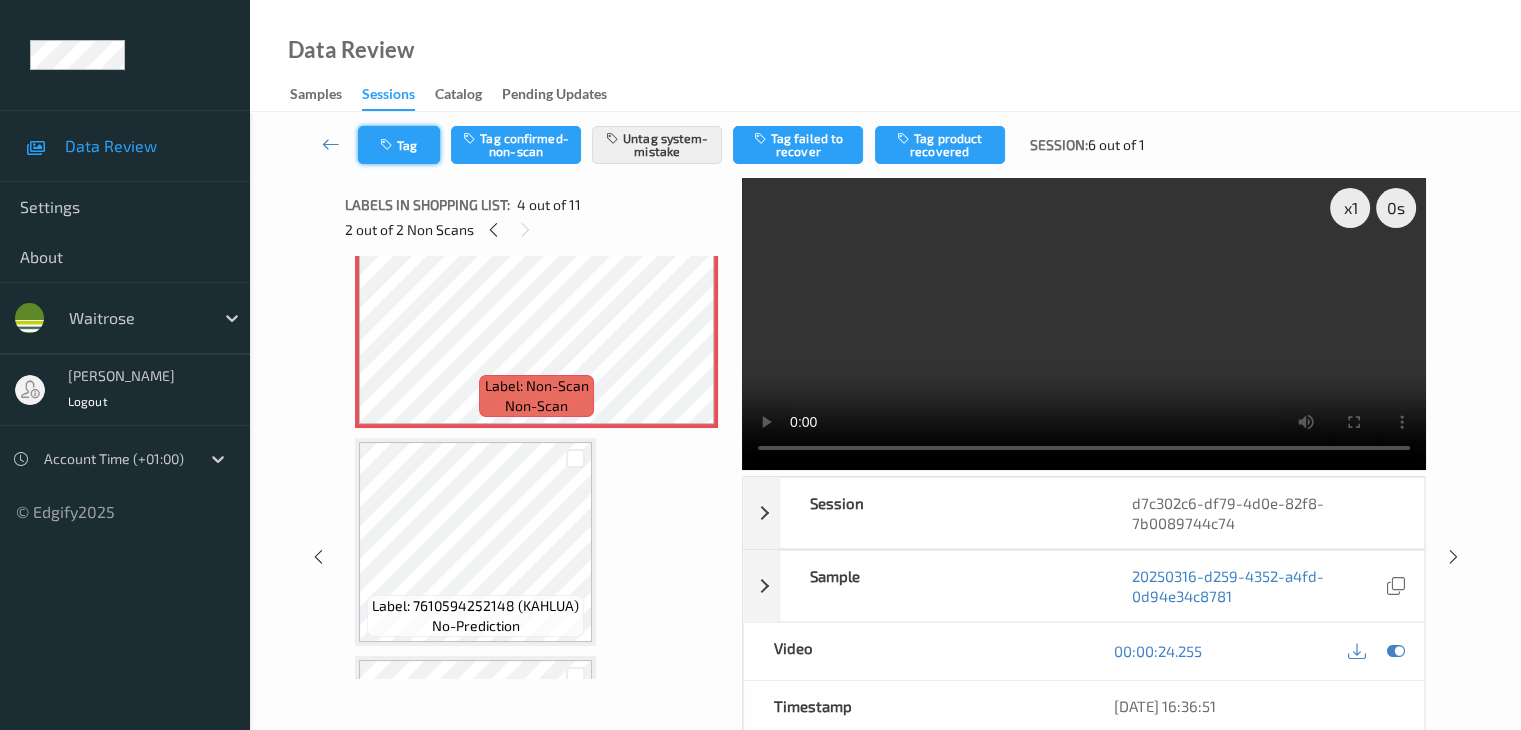 click on "Tag" at bounding box center [399, 145] 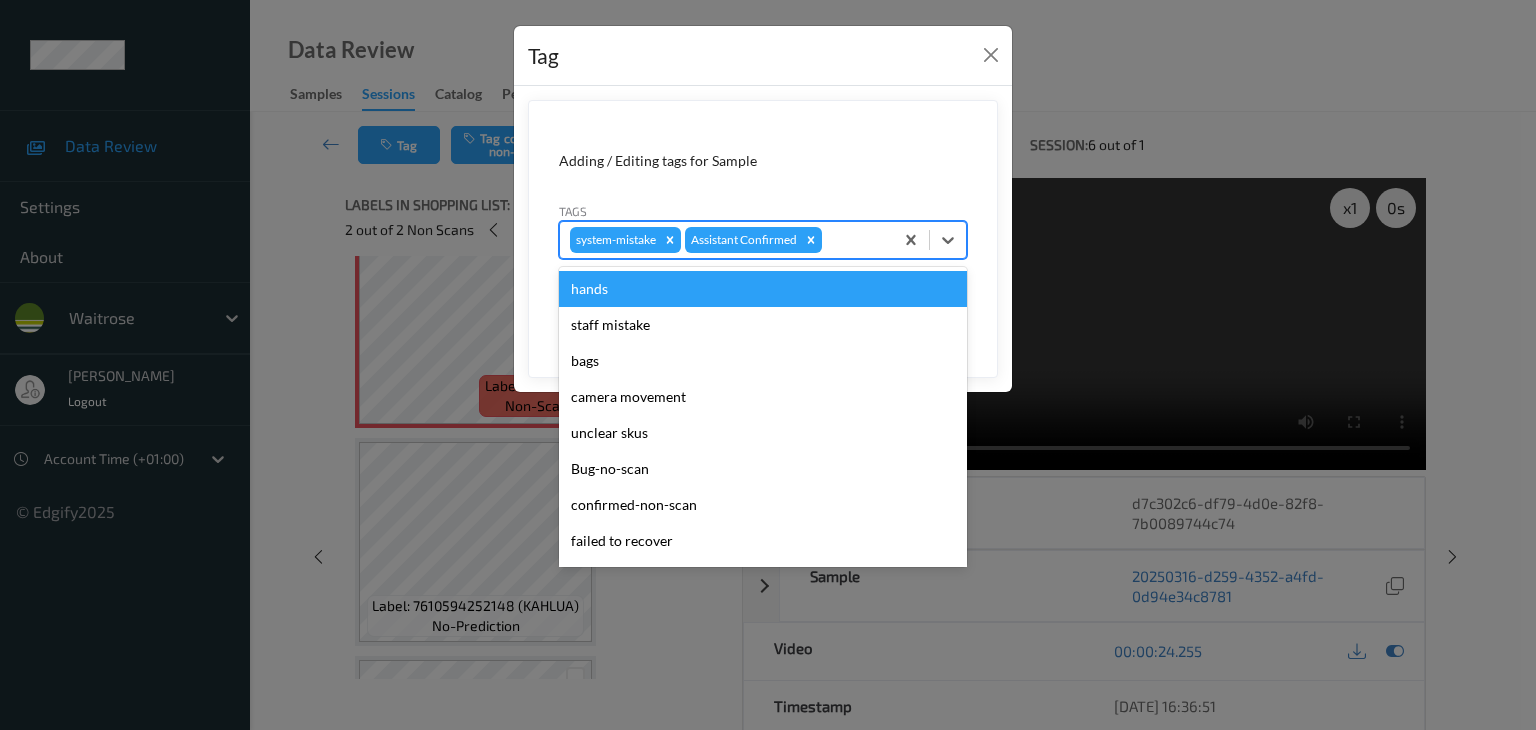 click at bounding box center [854, 240] 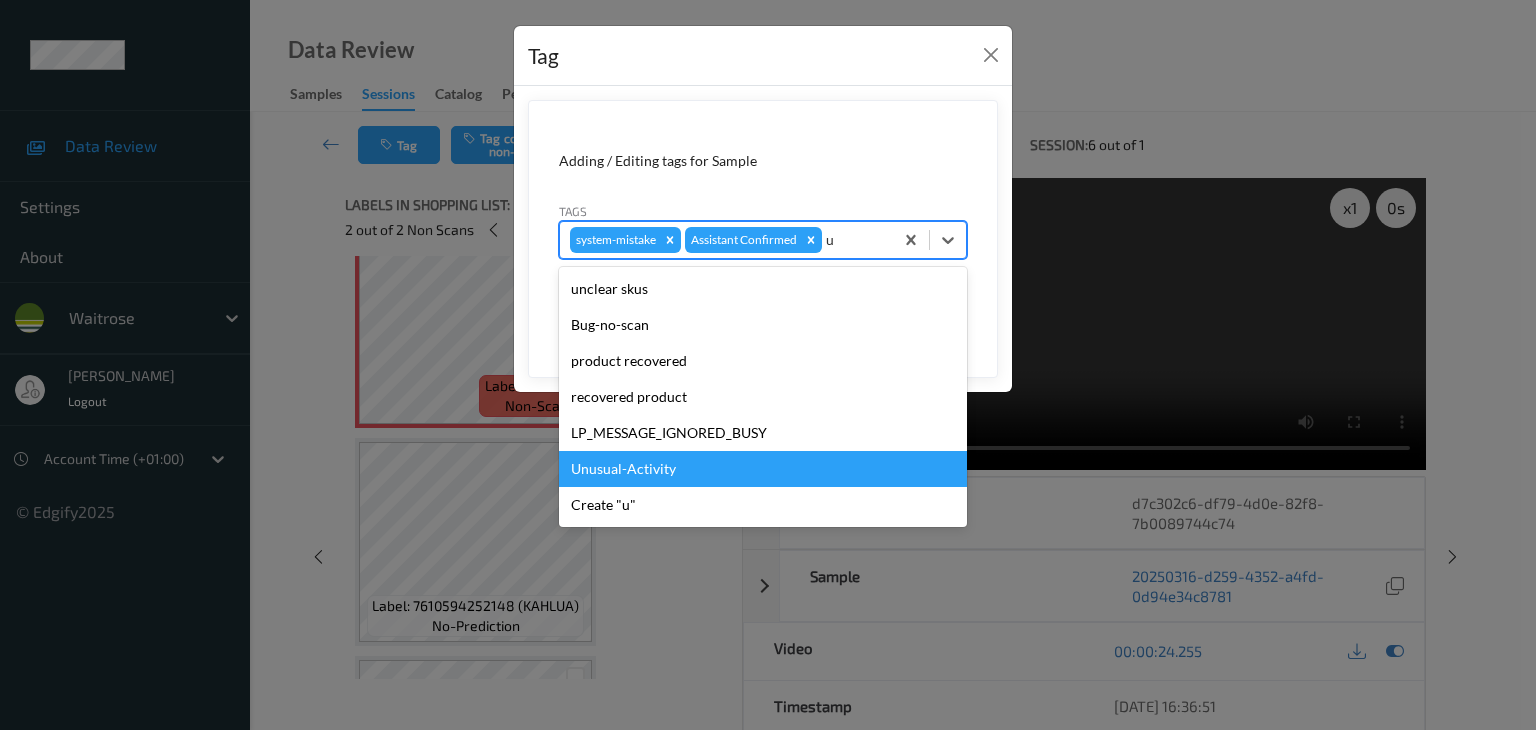 click on "Unusual-Activity" at bounding box center (763, 469) 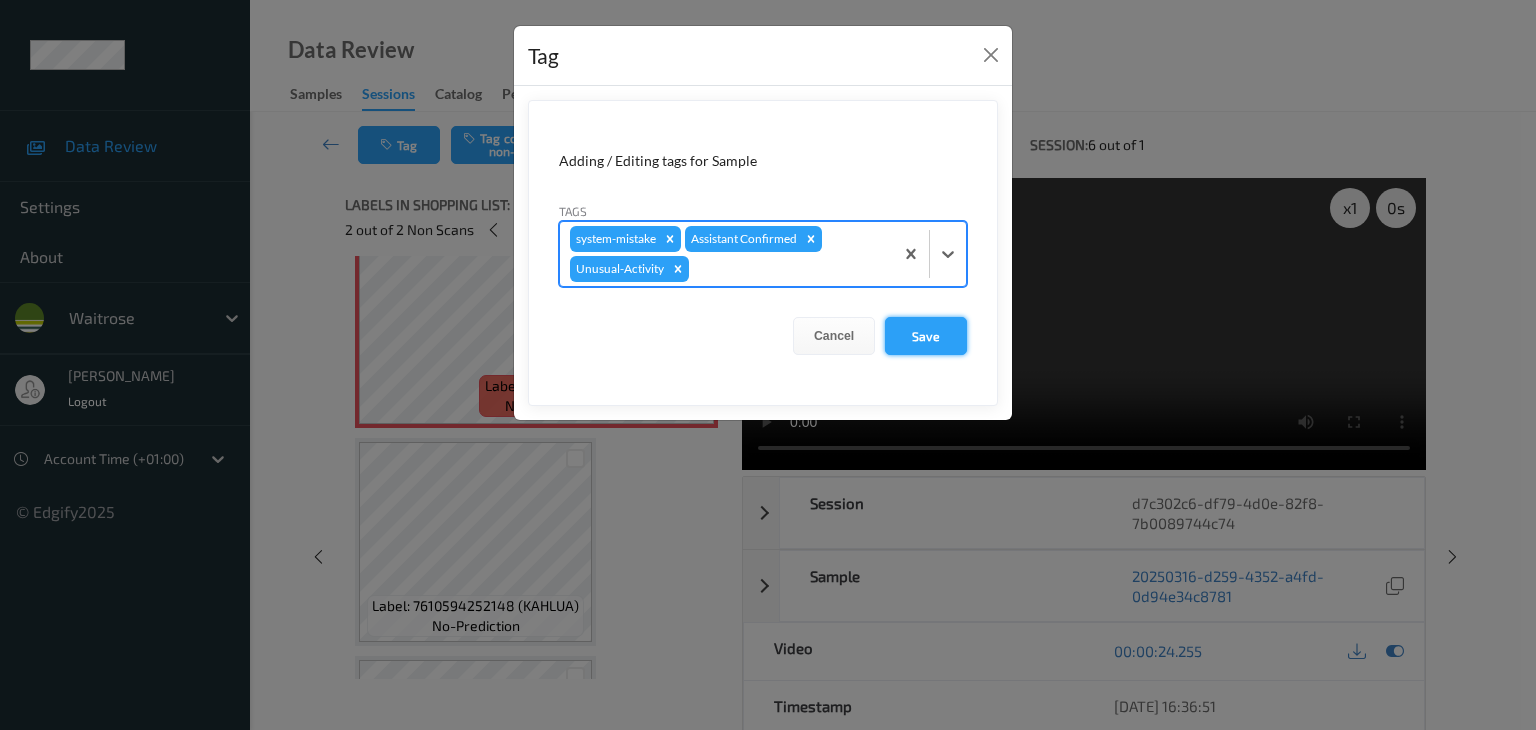 click on "Save" at bounding box center [926, 336] 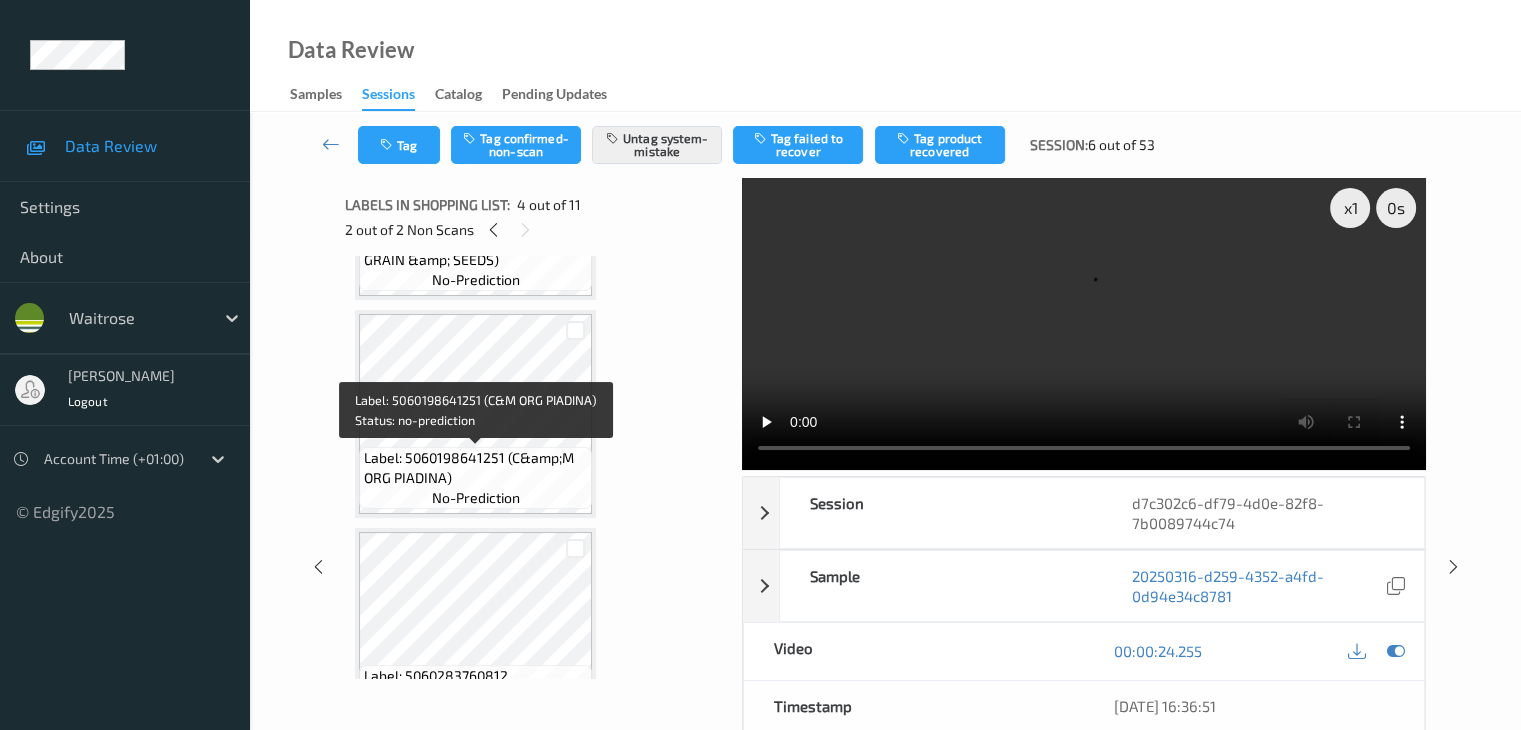 scroll, scrollTop: 1984, scrollLeft: 0, axis: vertical 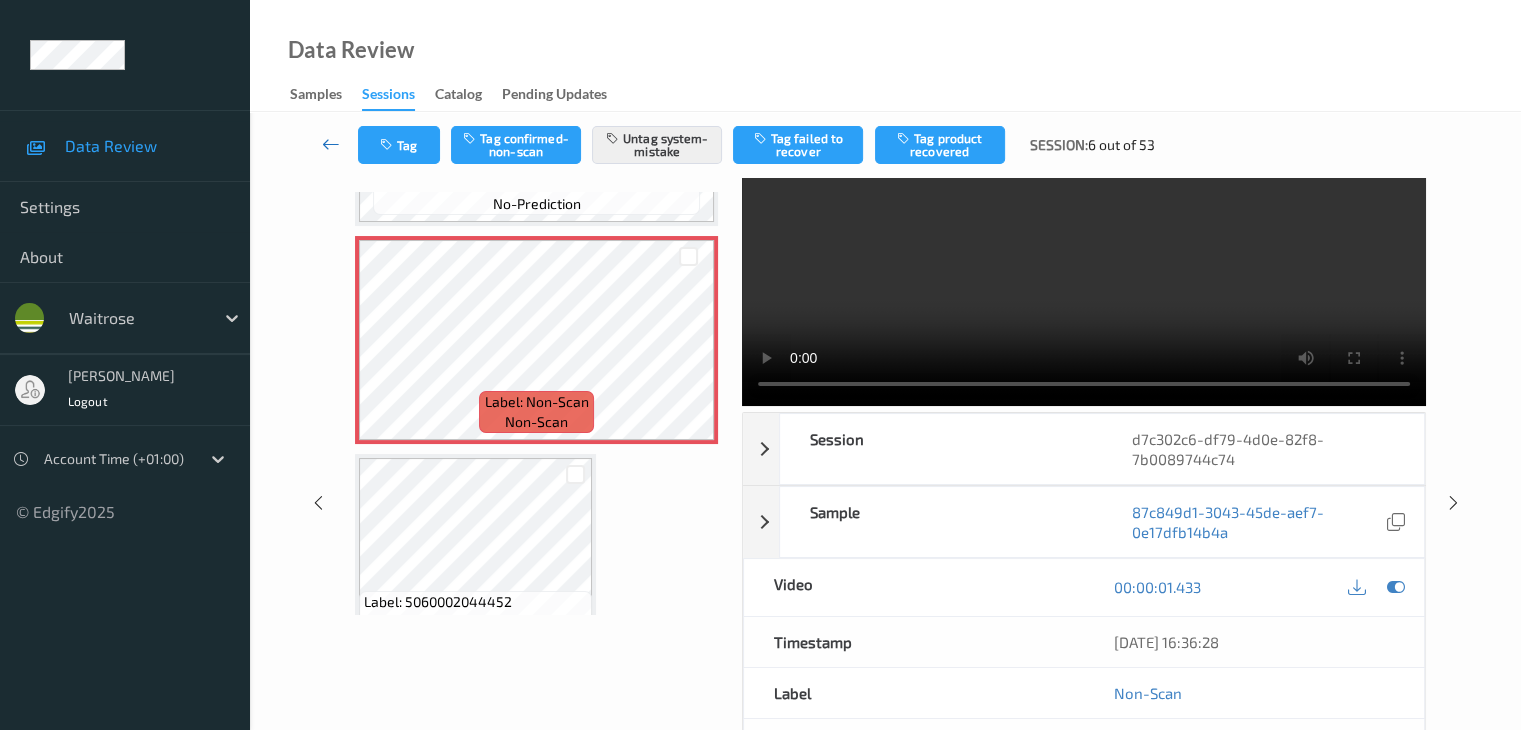 click at bounding box center [331, 144] 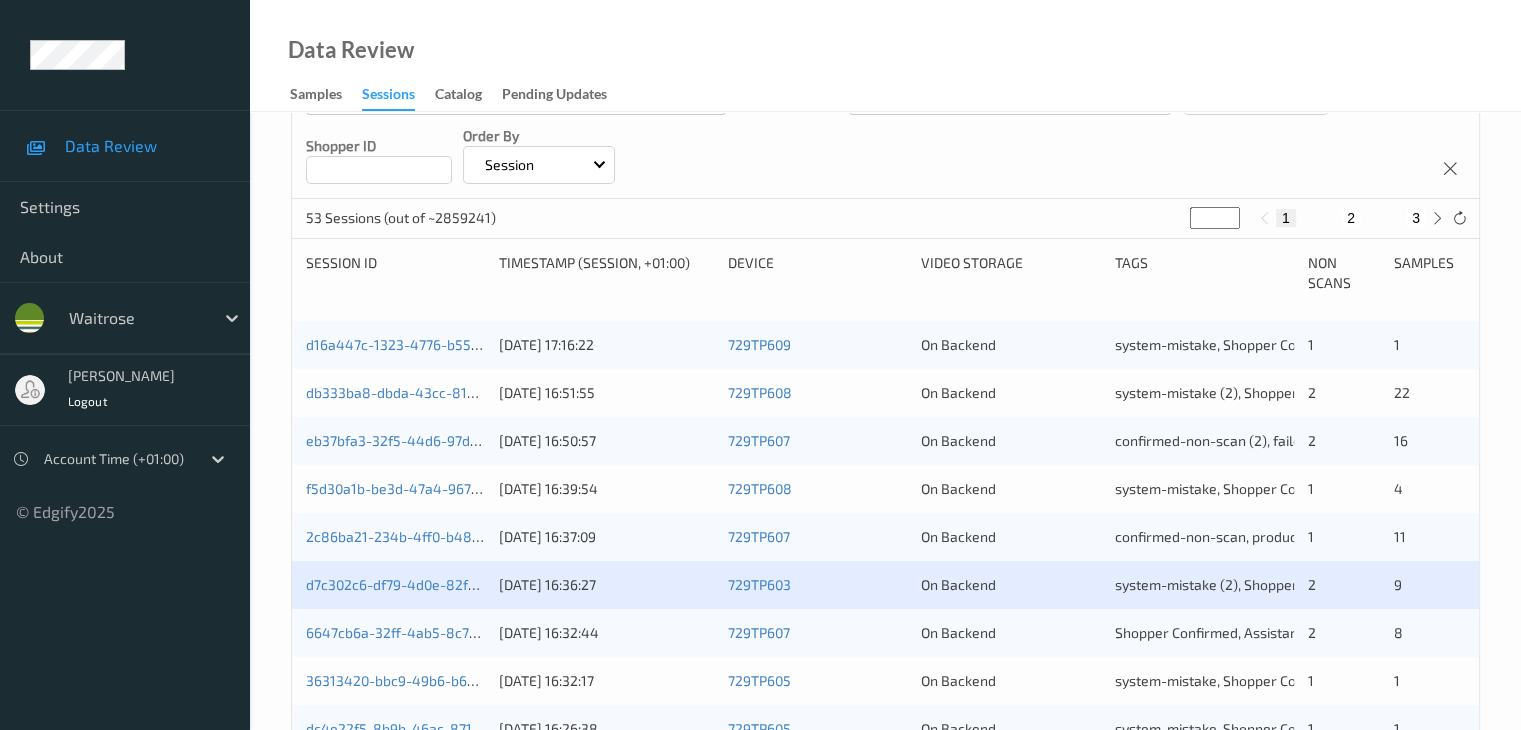 scroll, scrollTop: 600, scrollLeft: 0, axis: vertical 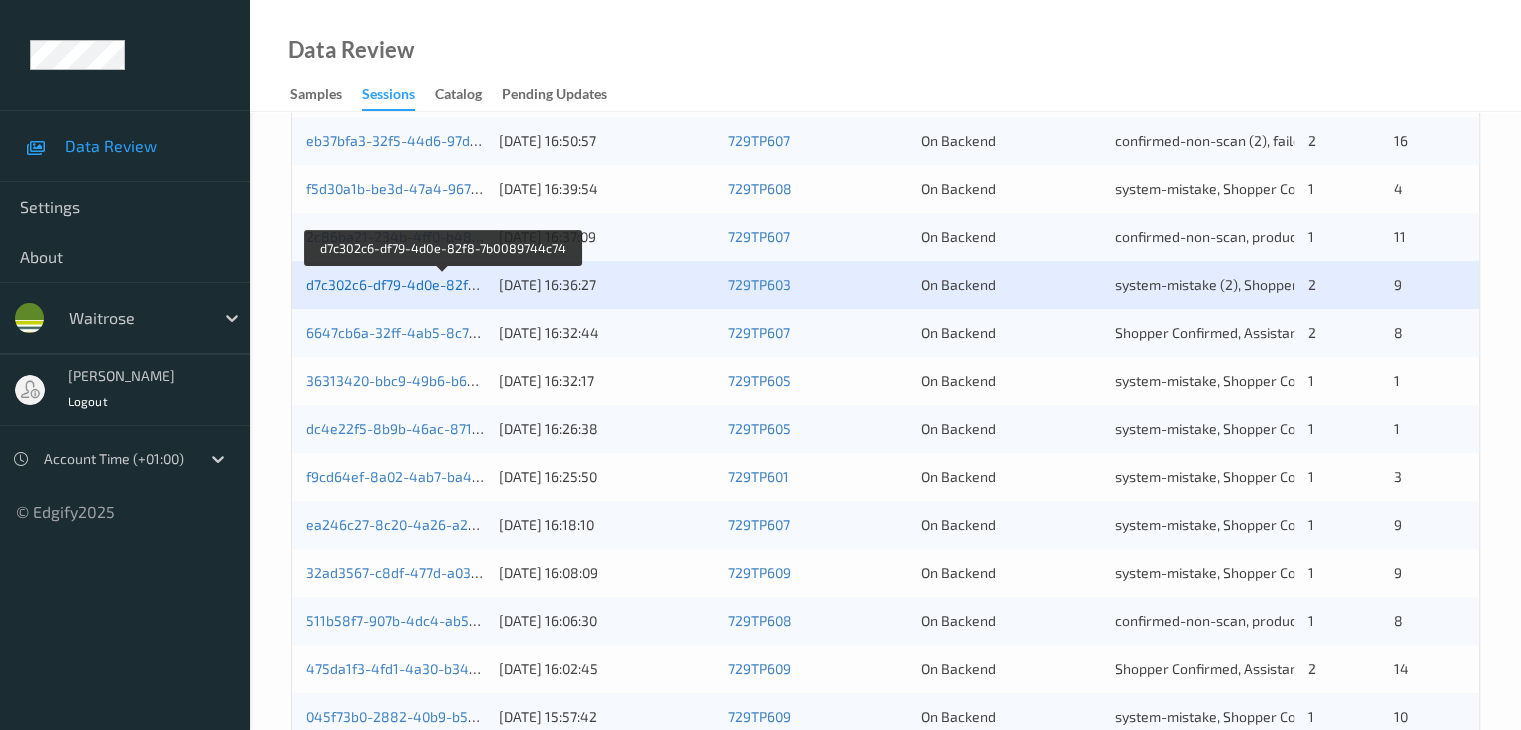 click on "d7c302c6-df79-4d0e-82f8-7b0089744c74" at bounding box center (442, 284) 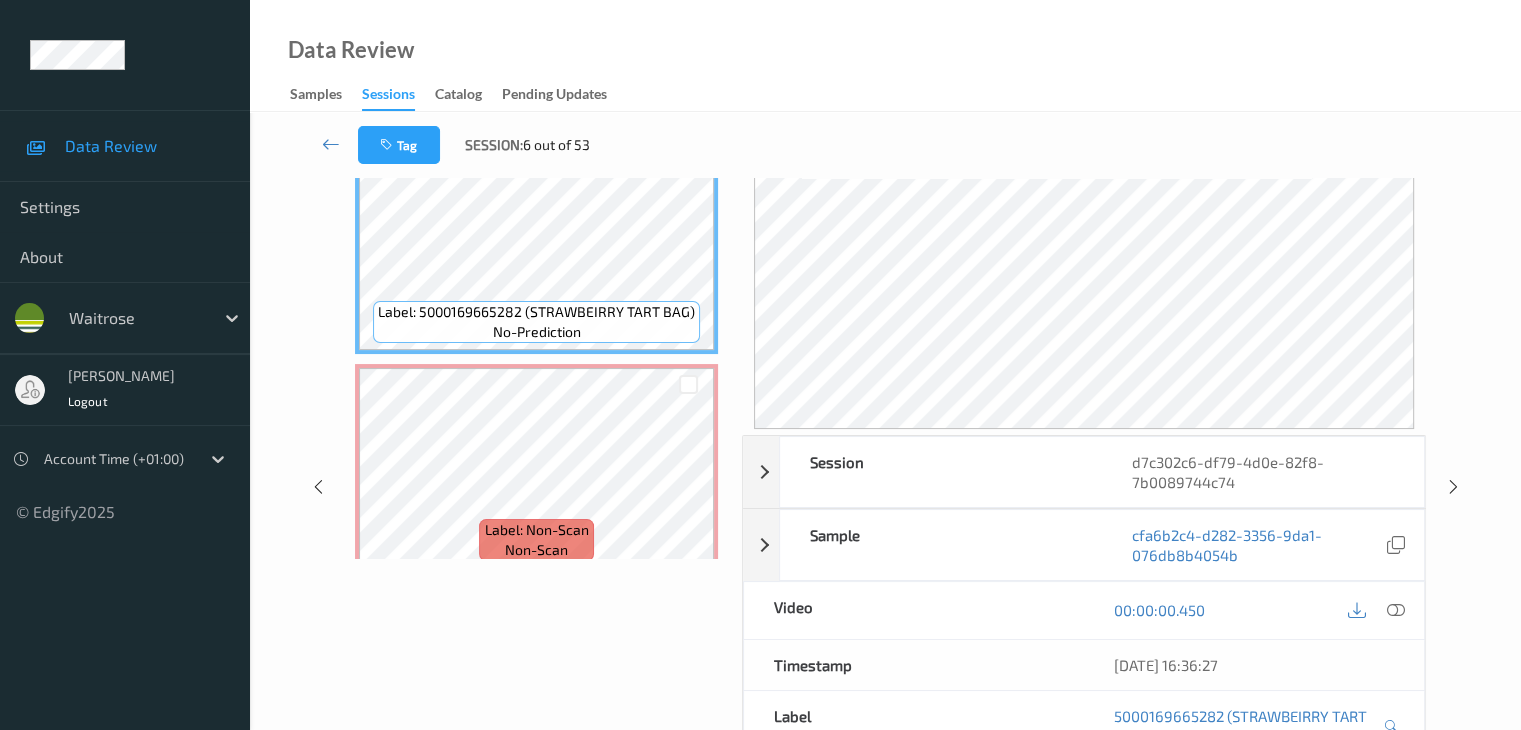 scroll, scrollTop: 44, scrollLeft: 0, axis: vertical 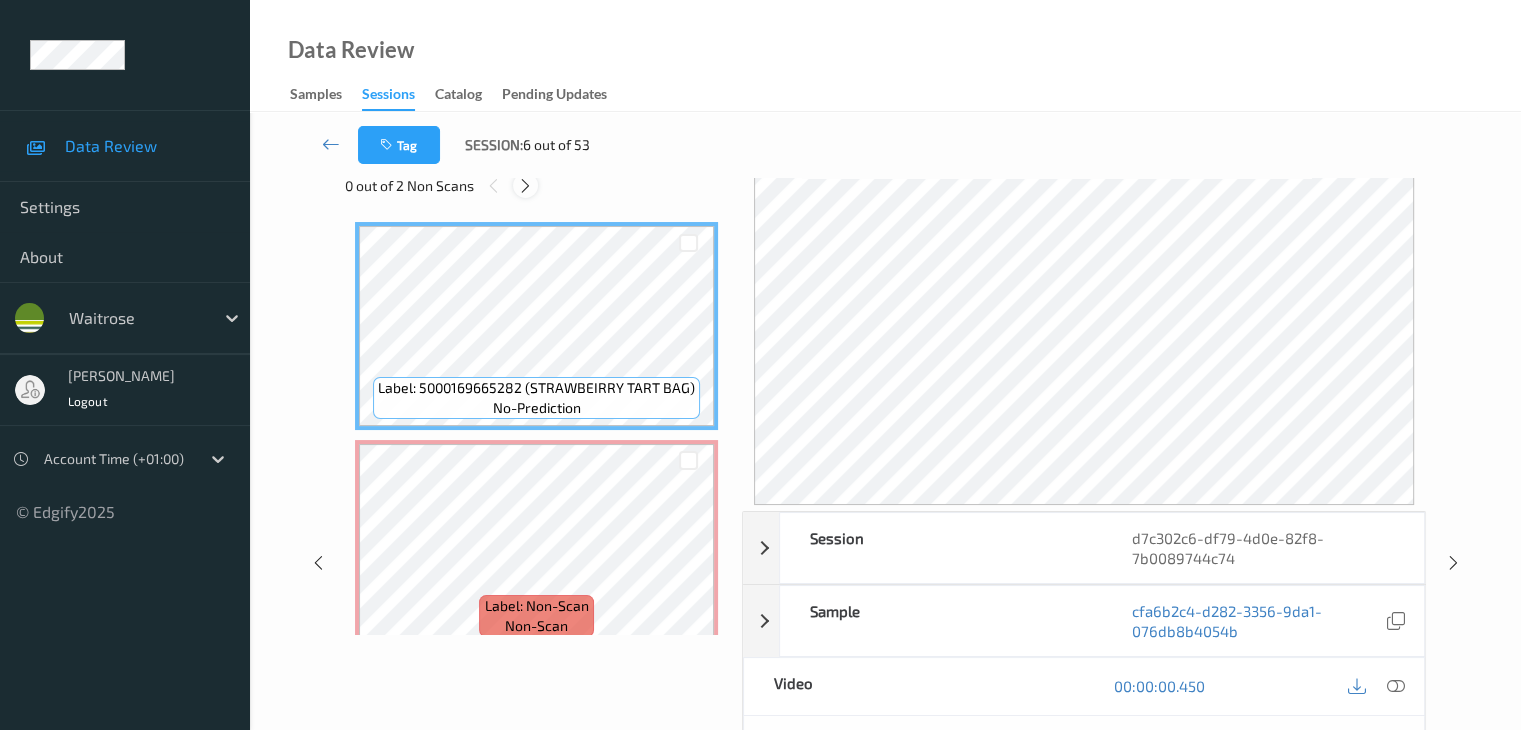 click at bounding box center [525, 185] 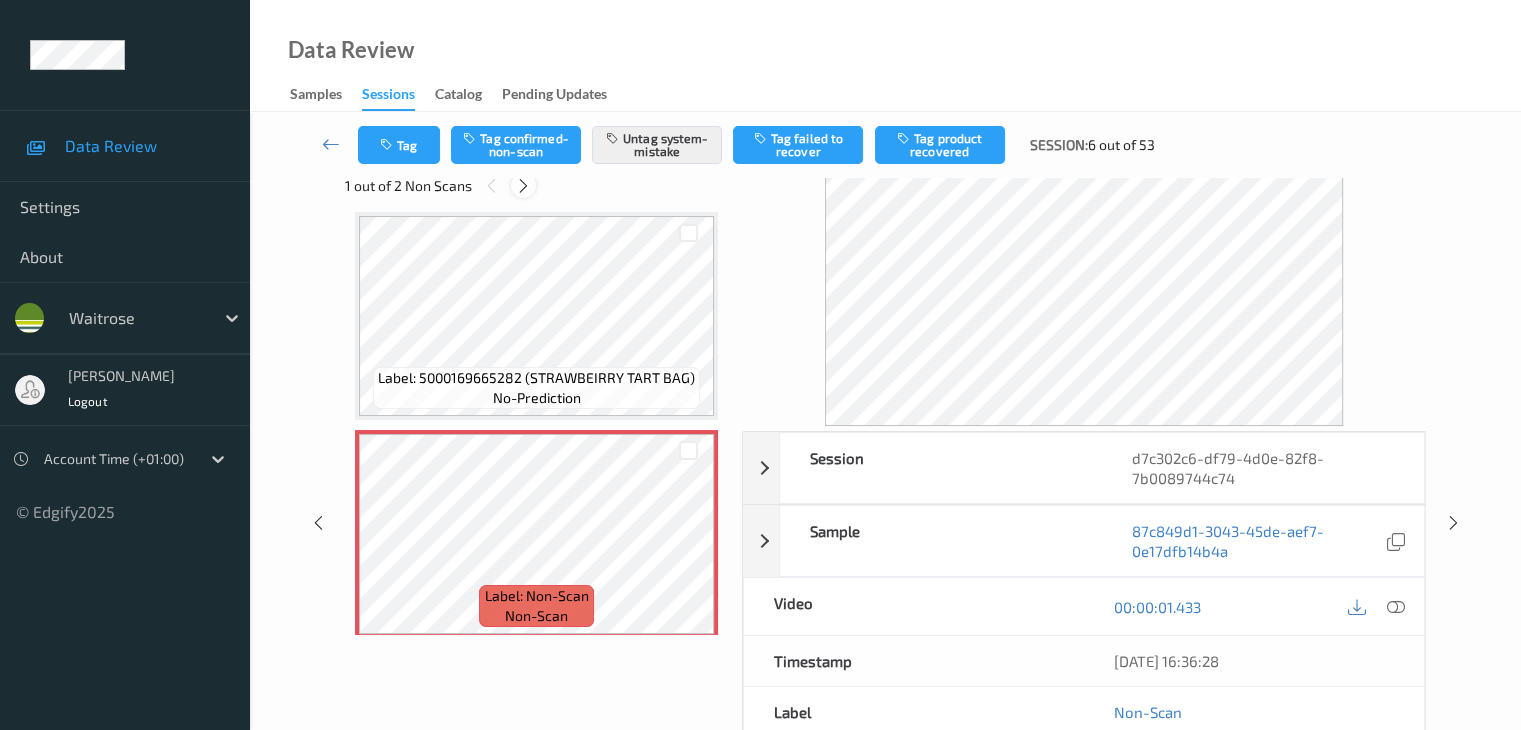 click at bounding box center (523, 186) 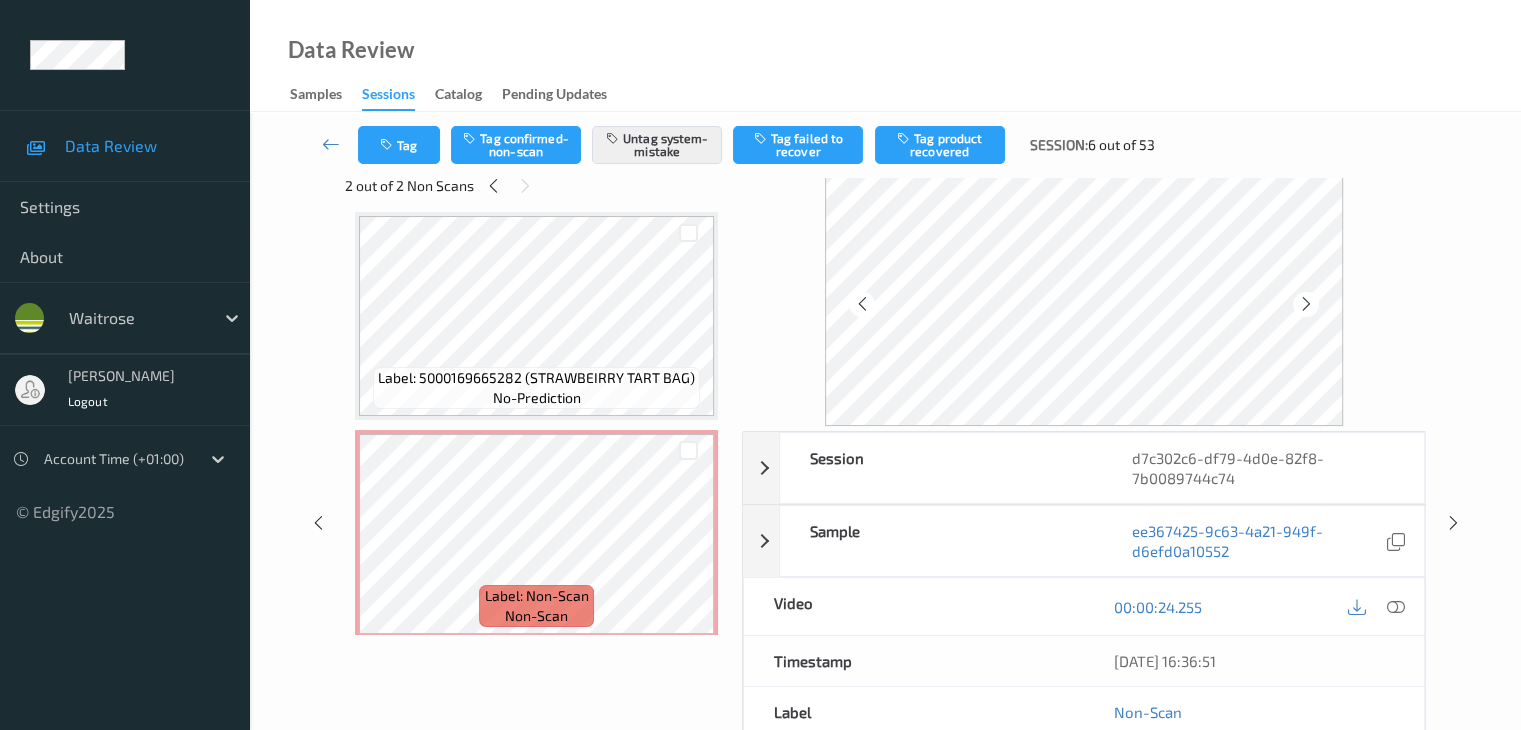 scroll, scrollTop: 446, scrollLeft: 0, axis: vertical 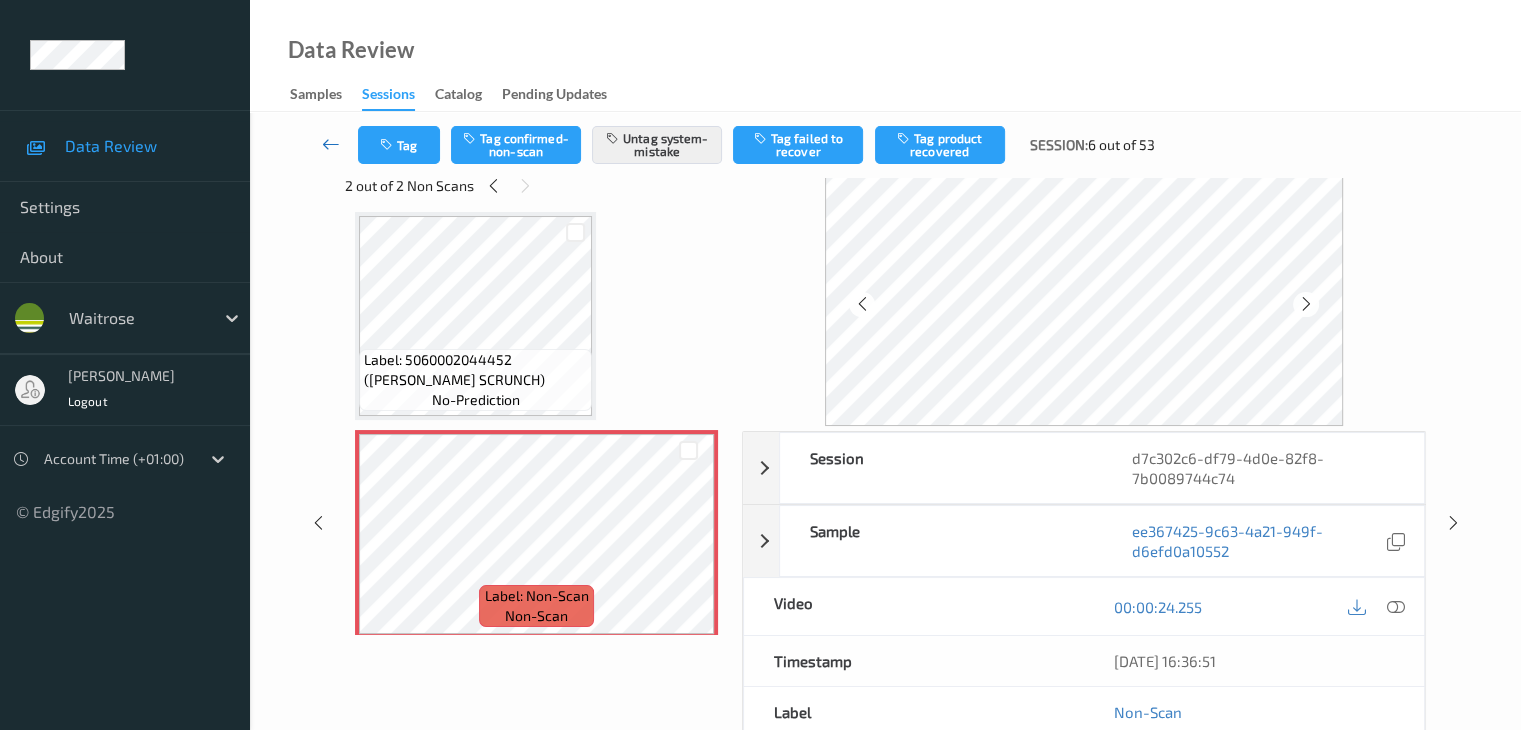 click at bounding box center (331, 144) 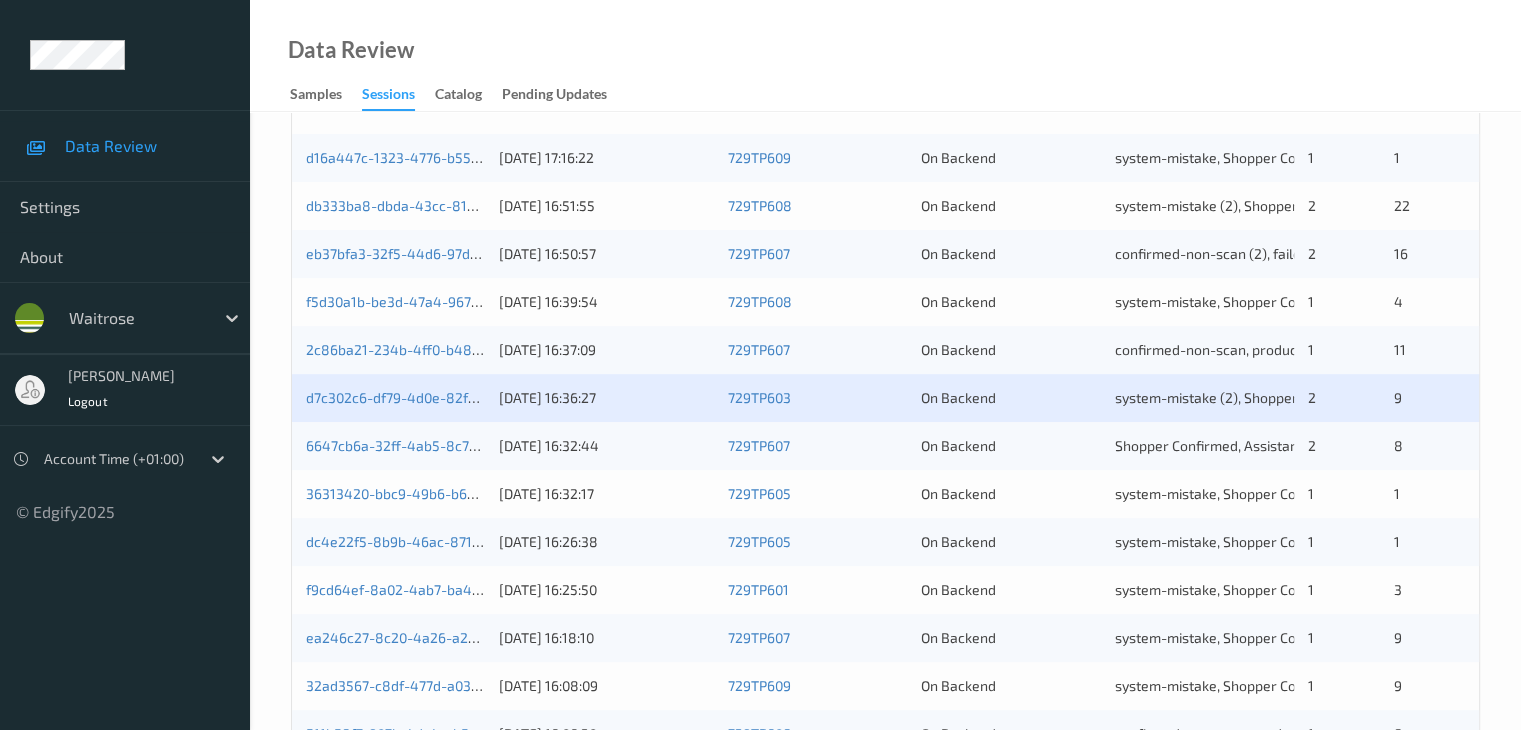scroll, scrollTop: 500, scrollLeft: 0, axis: vertical 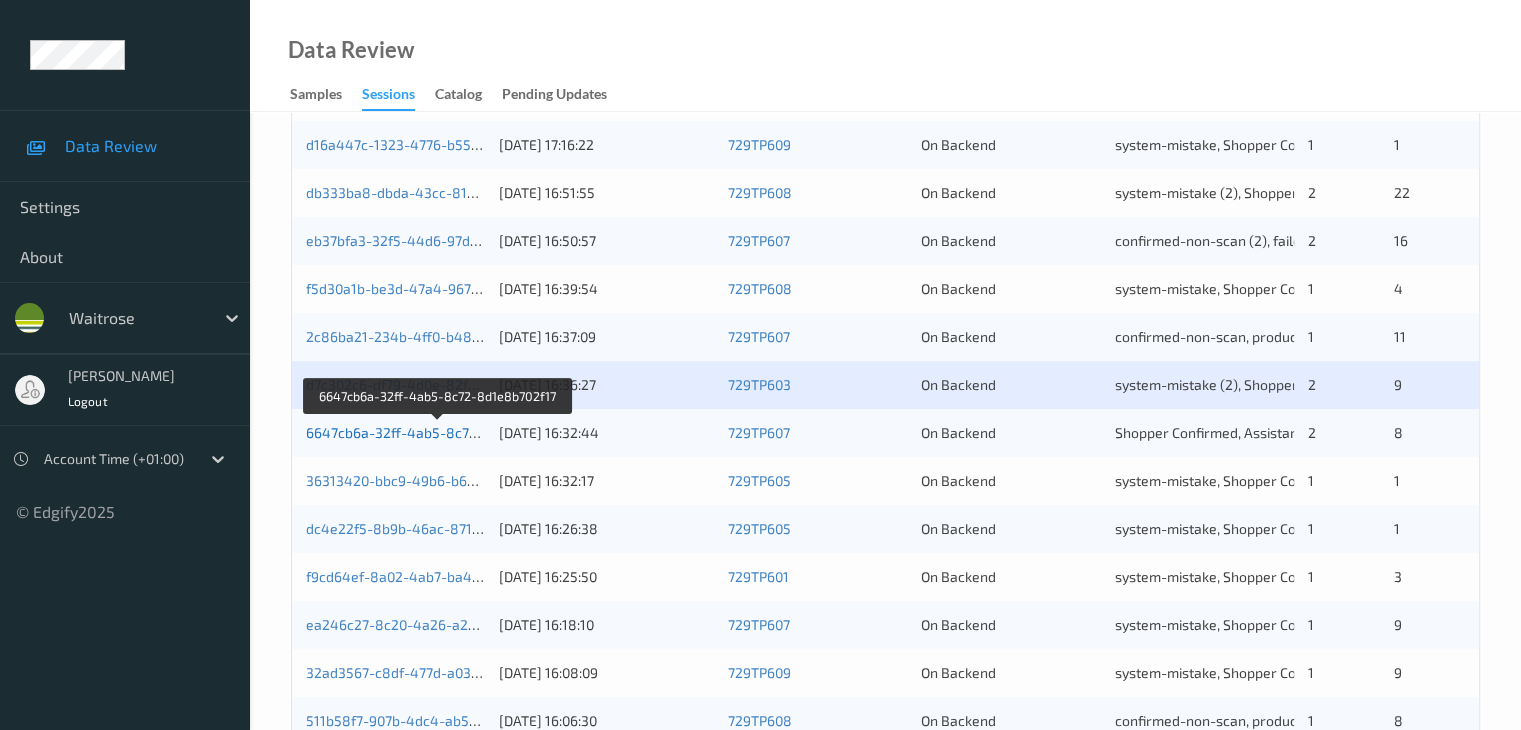click on "6647cb6a-32ff-4ab5-8c72-8d1e8b702f17" at bounding box center [439, 432] 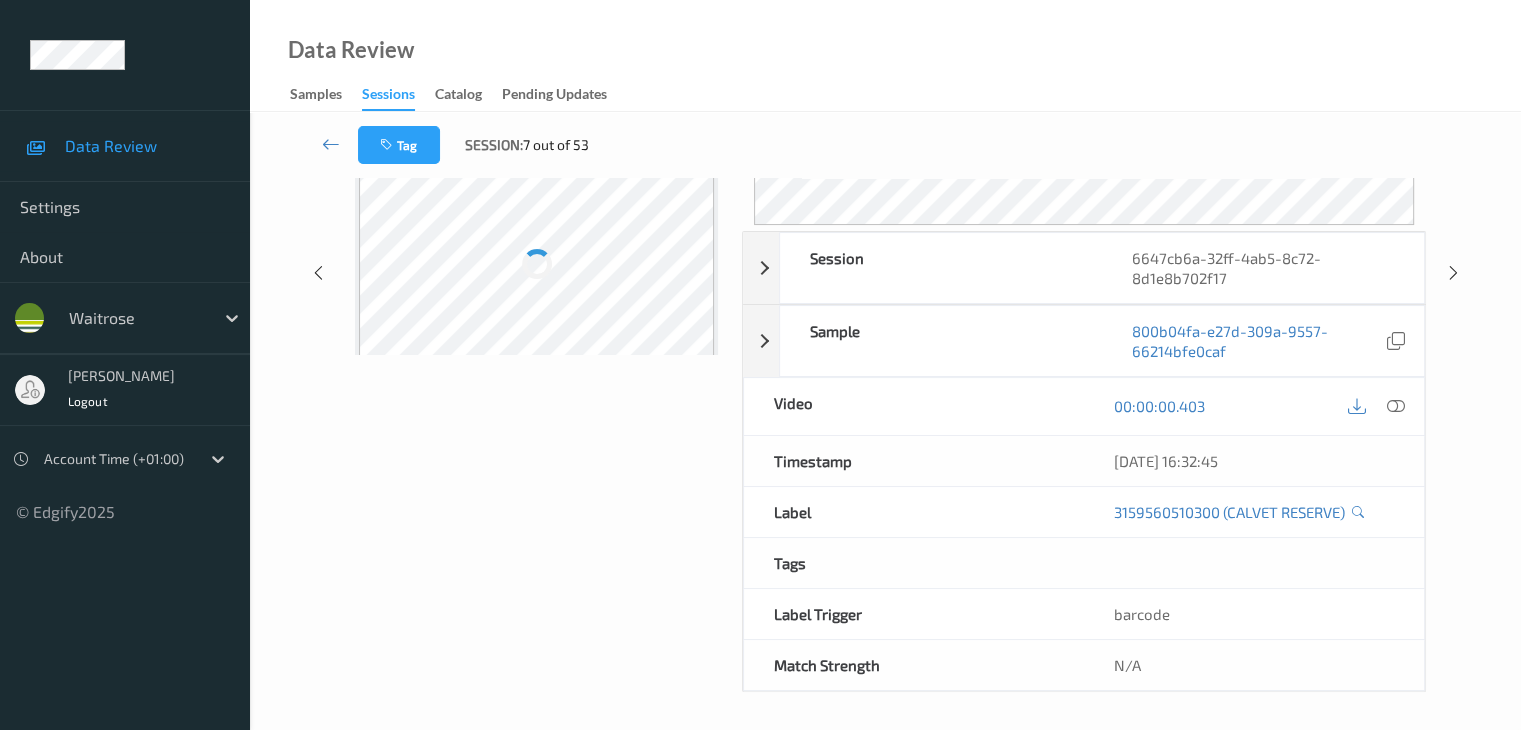 scroll, scrollTop: 244, scrollLeft: 0, axis: vertical 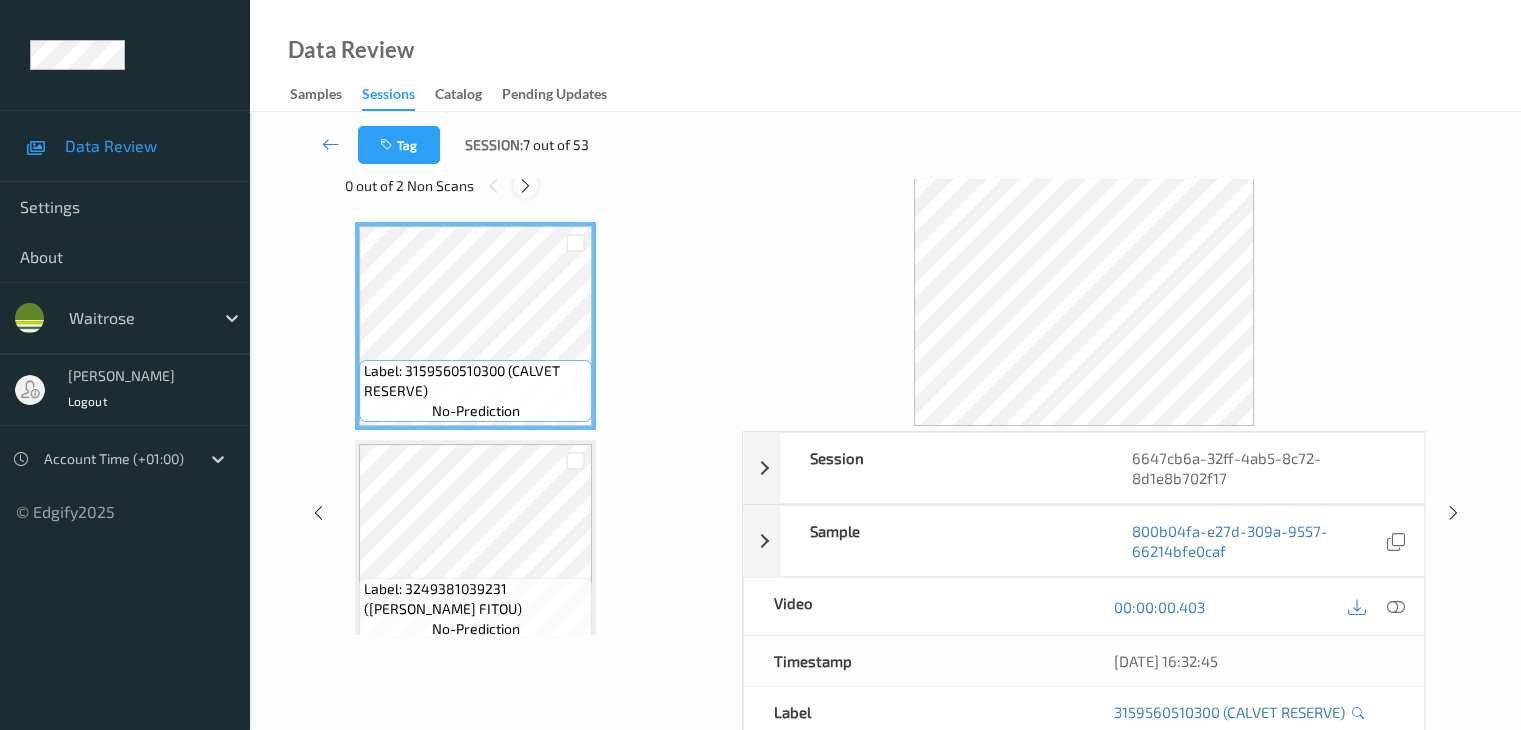 click at bounding box center (525, 186) 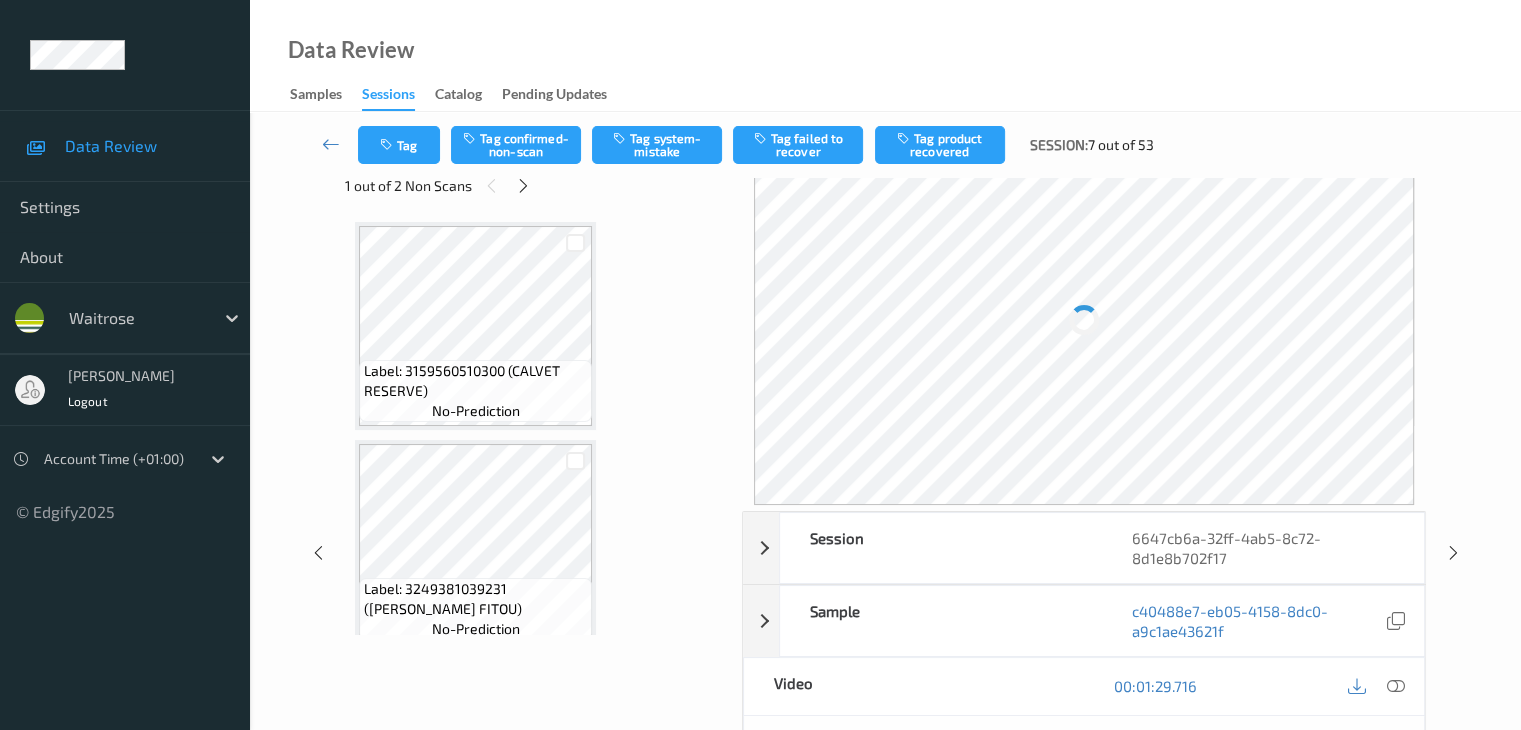 scroll, scrollTop: 882, scrollLeft: 0, axis: vertical 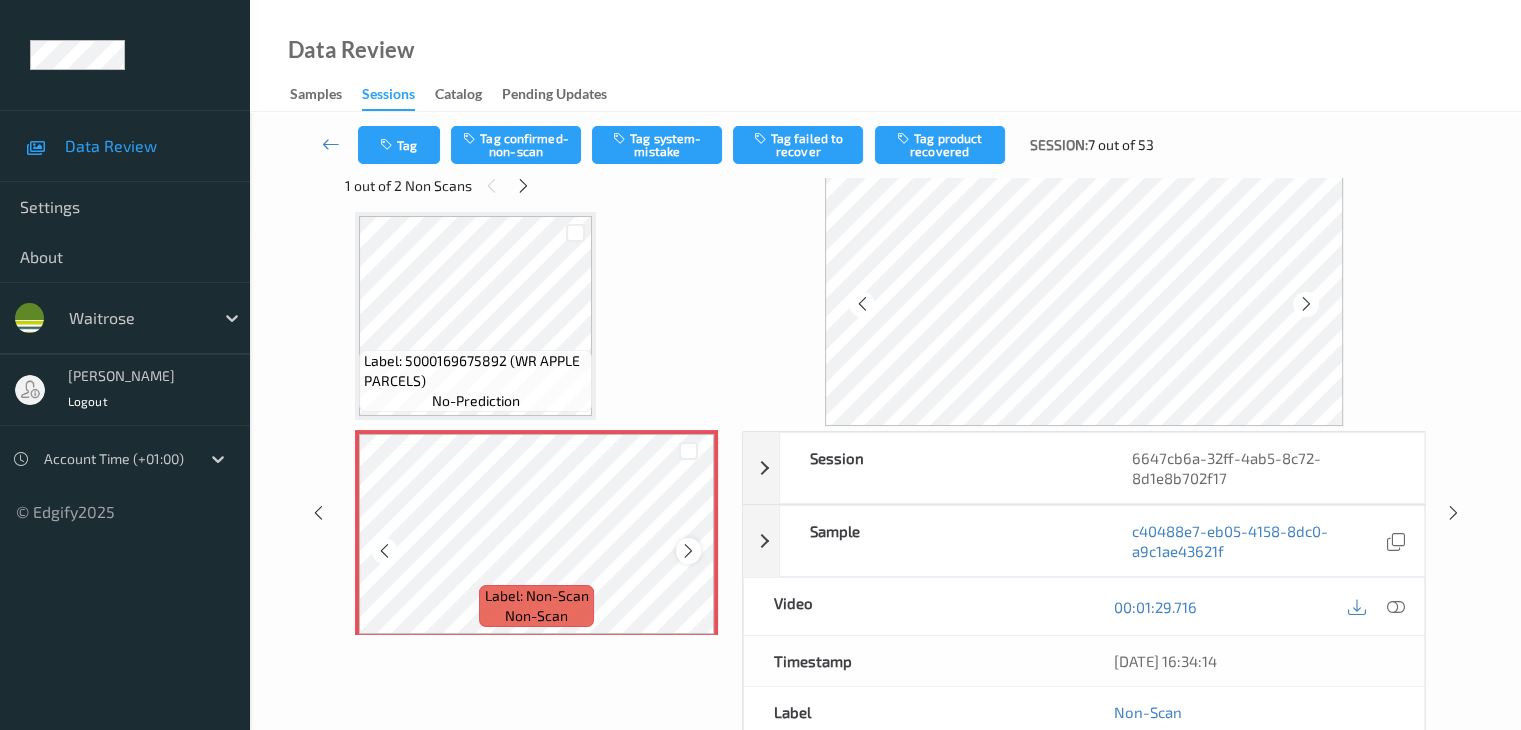 click at bounding box center (688, 551) 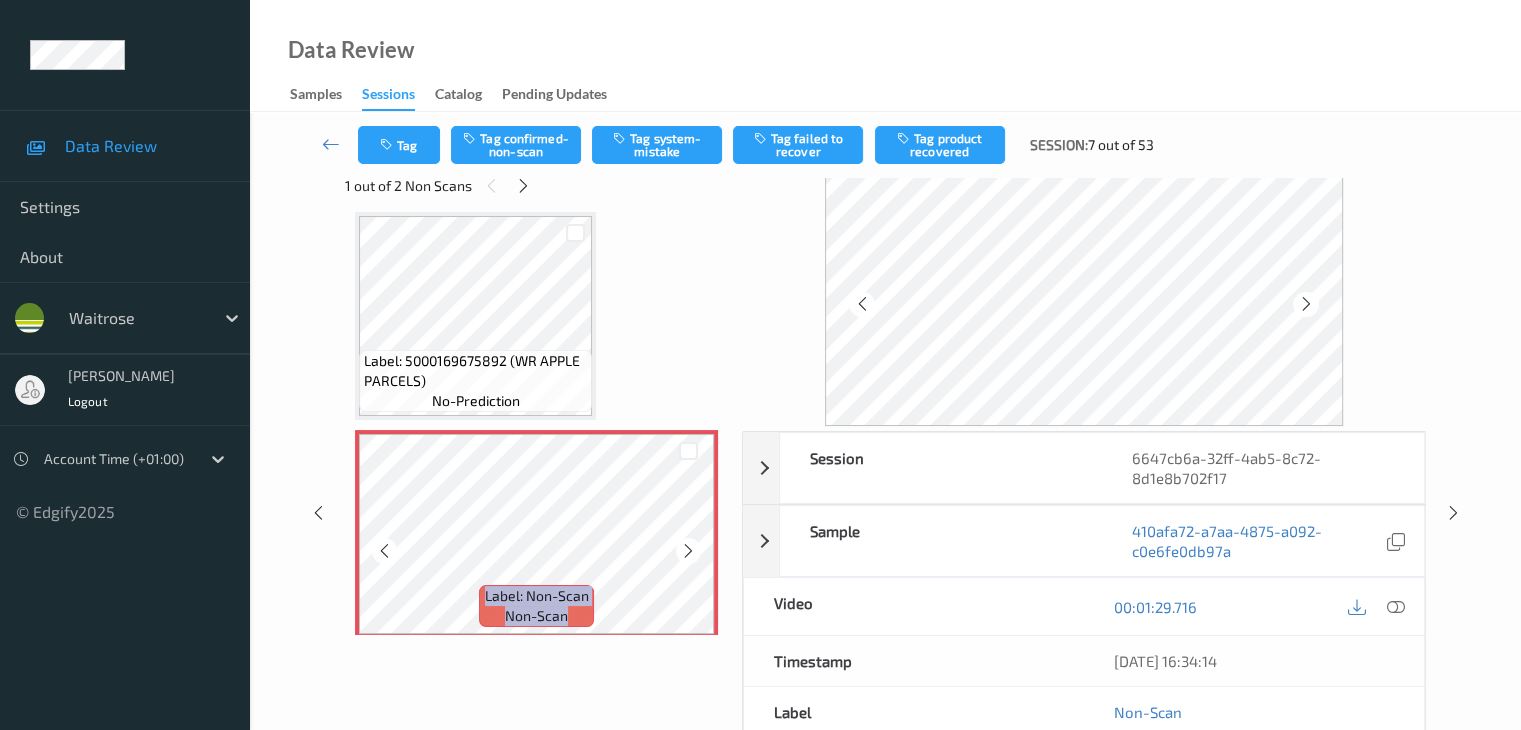 click at bounding box center (688, 551) 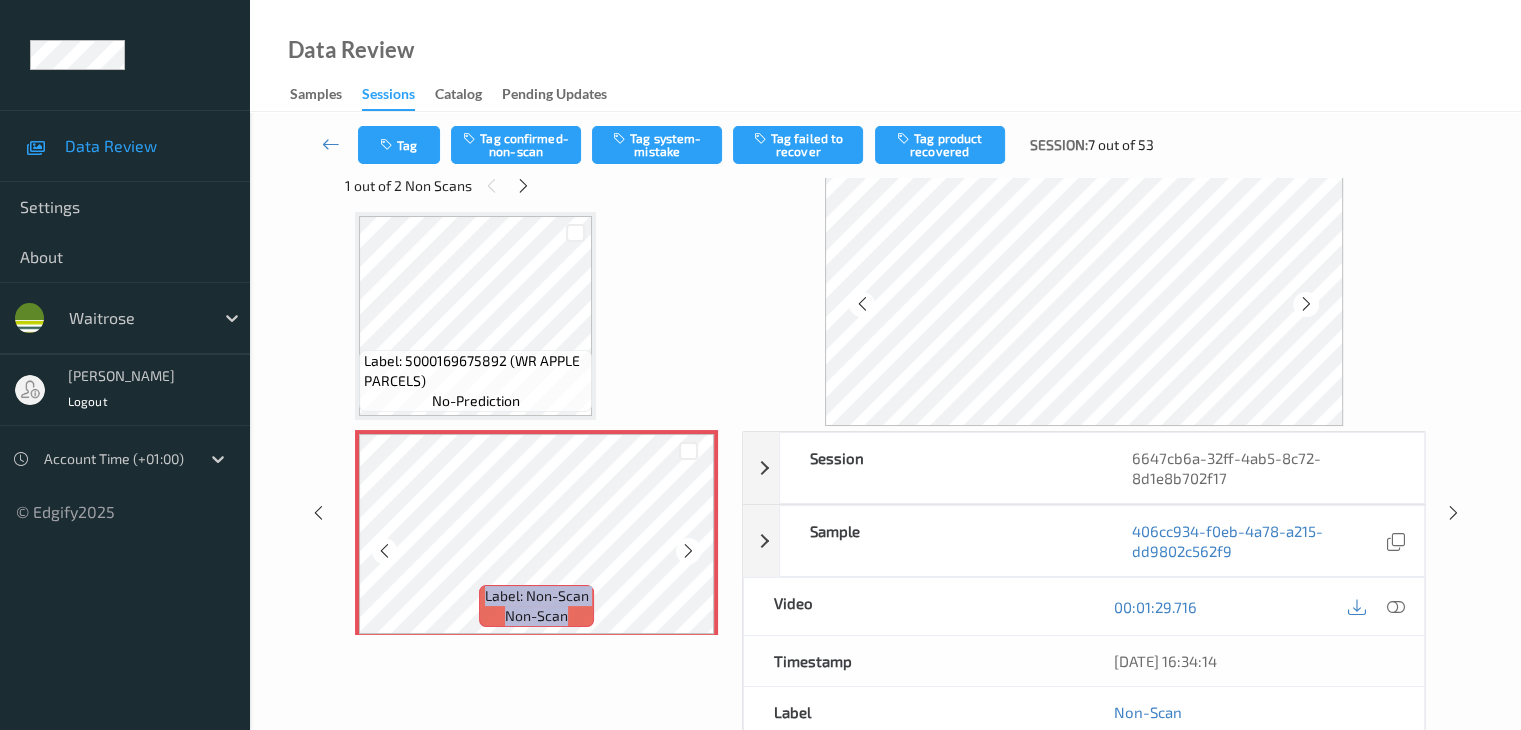 click at bounding box center (688, 551) 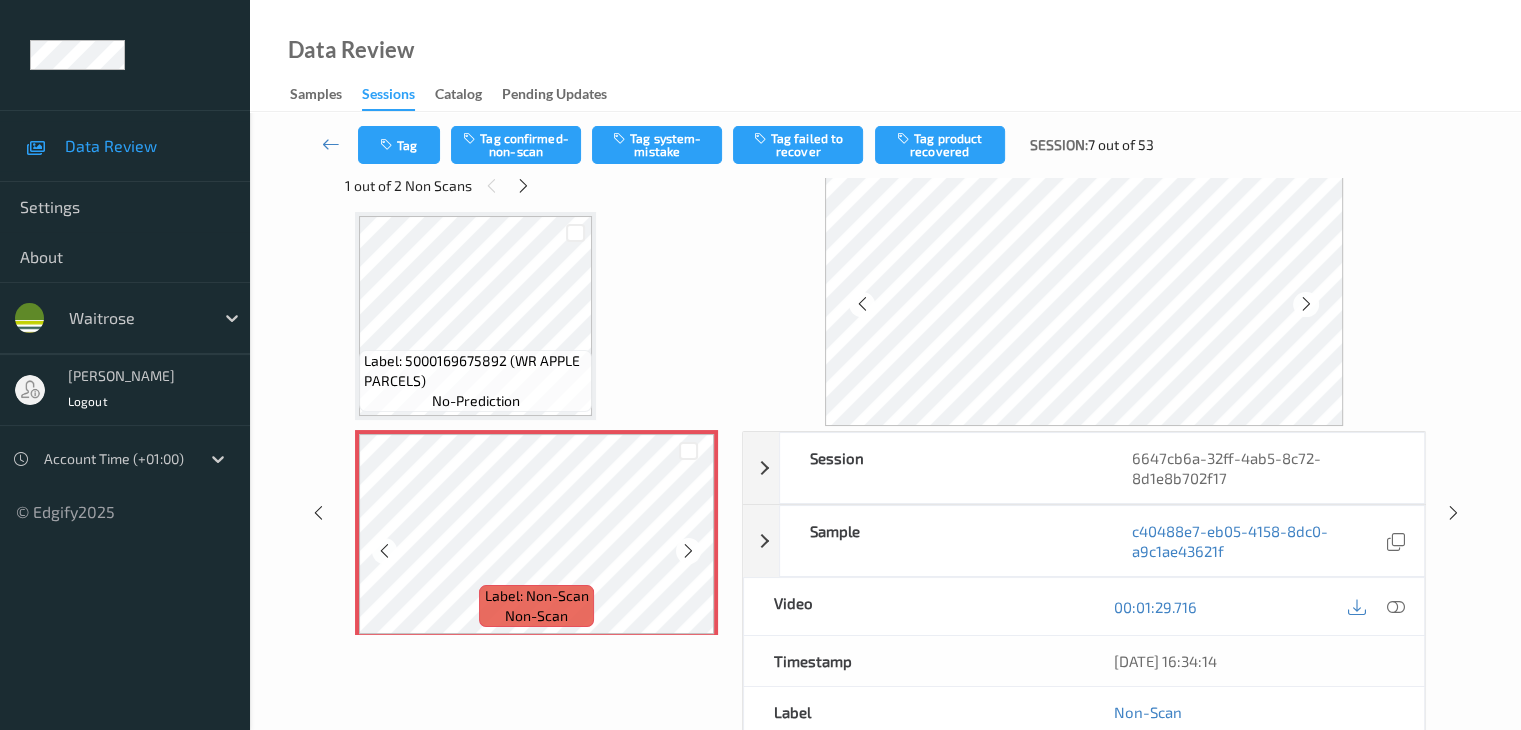 click at bounding box center (688, 551) 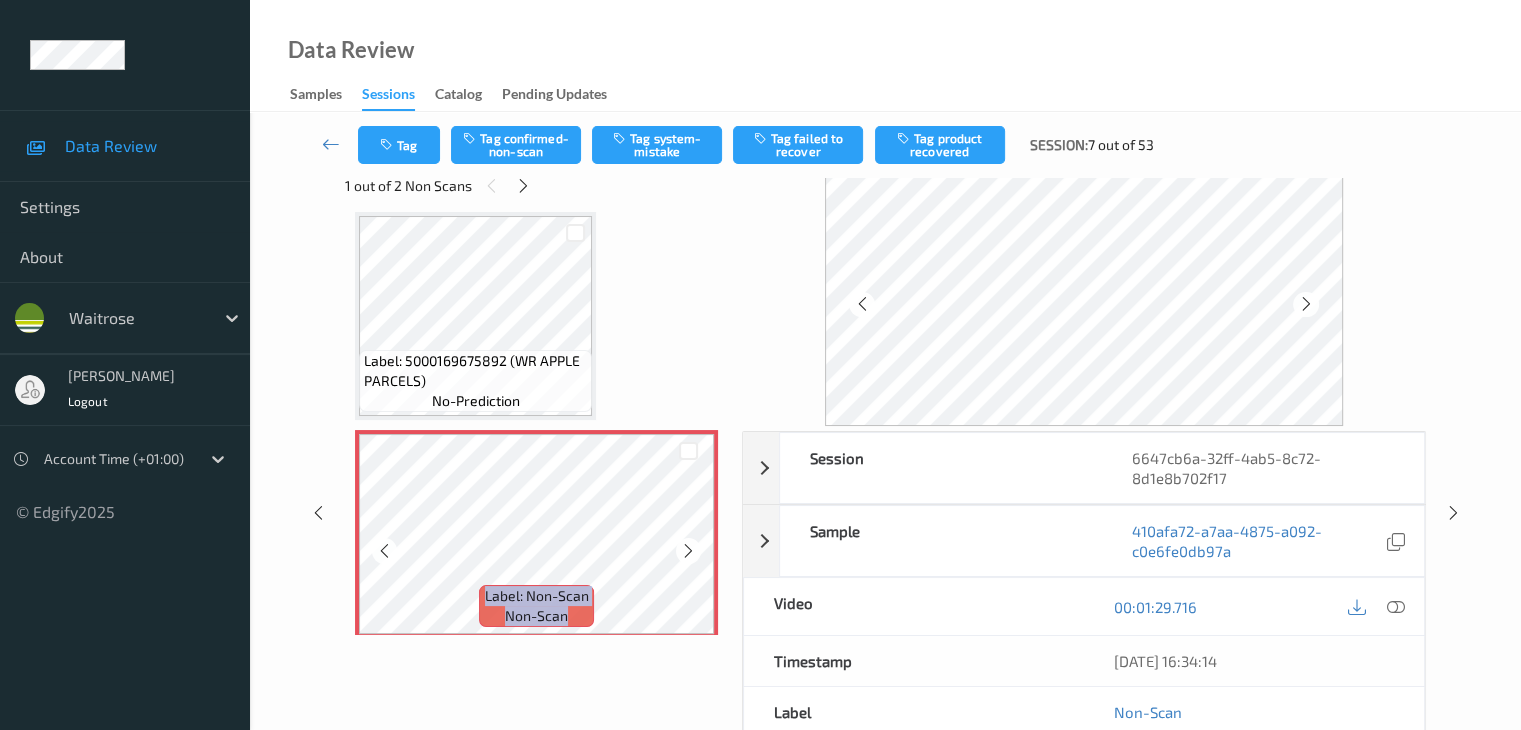 click at bounding box center (688, 551) 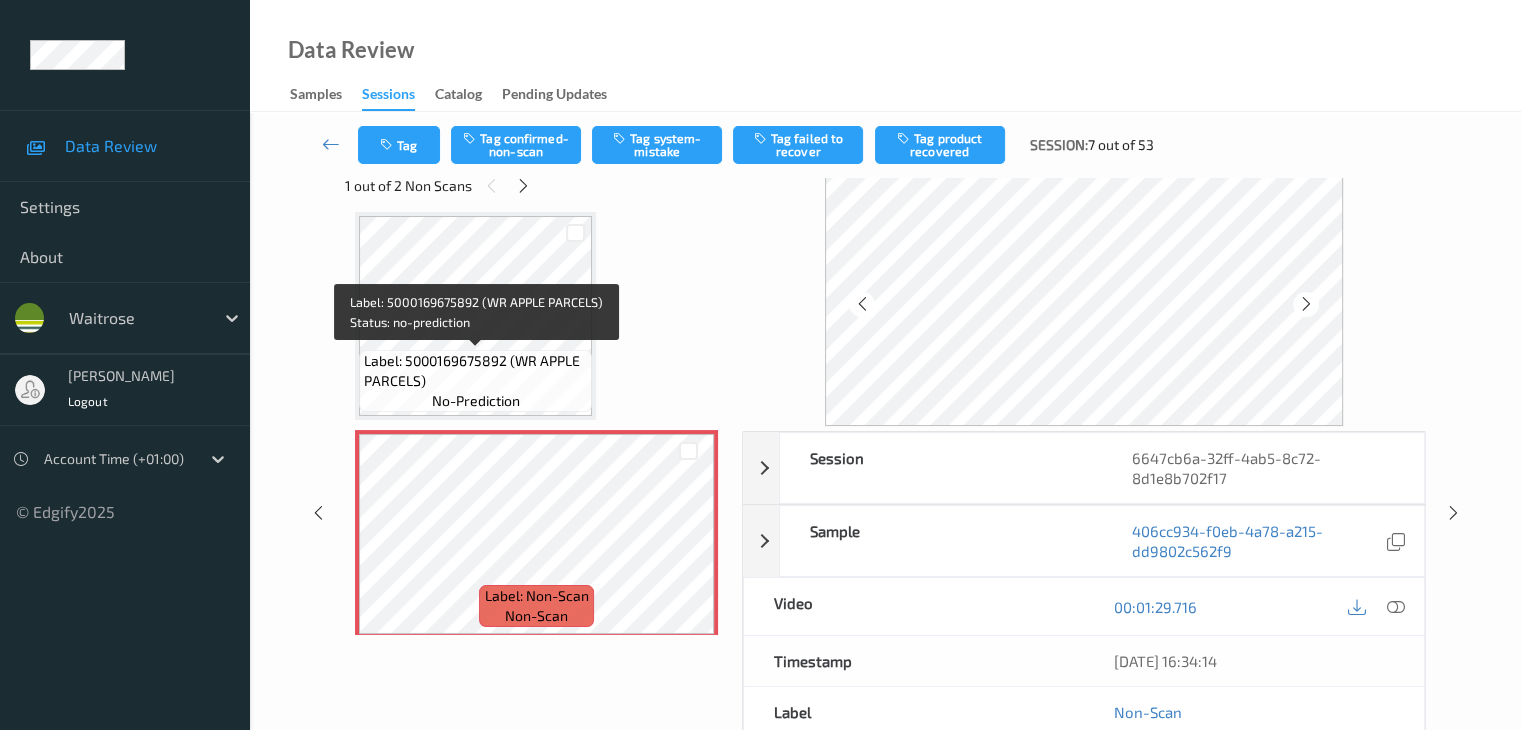 click on "Label: 5000169675892 (WR APPLE PARCELS)" at bounding box center [475, 371] 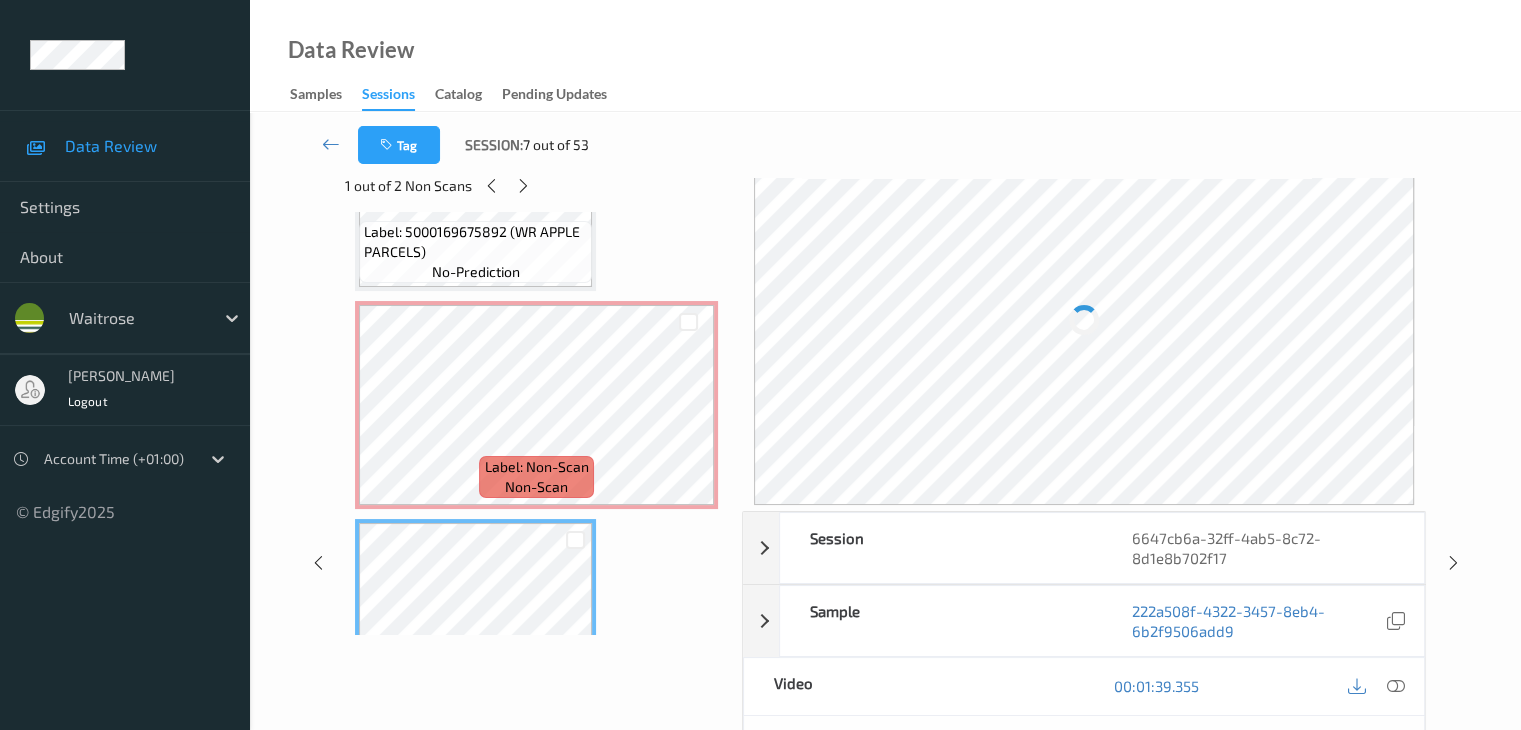 scroll, scrollTop: 982, scrollLeft: 0, axis: vertical 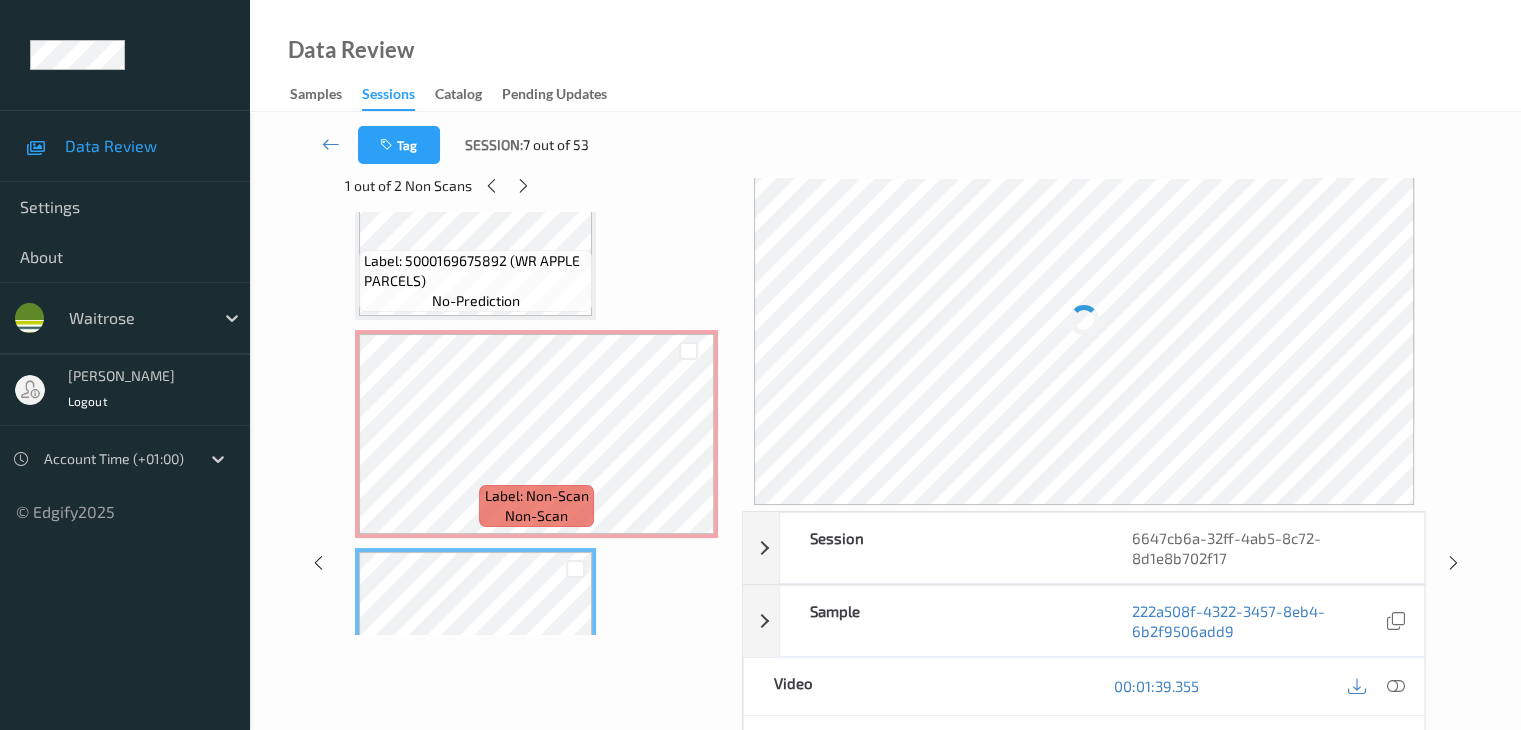 click on "Label: 5000169675892 (WR APPLE PARCELS)" at bounding box center [475, 271] 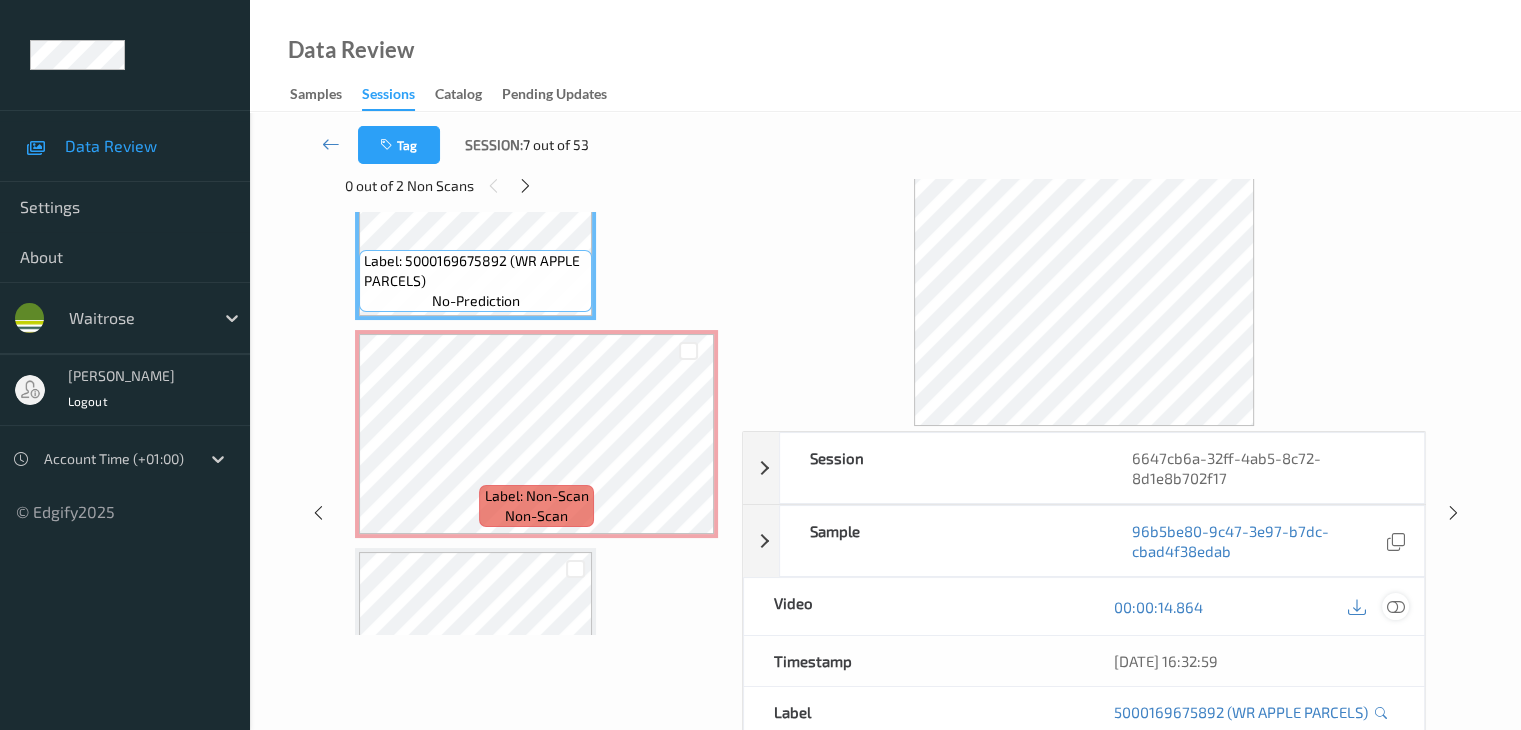 click at bounding box center (1395, 607) 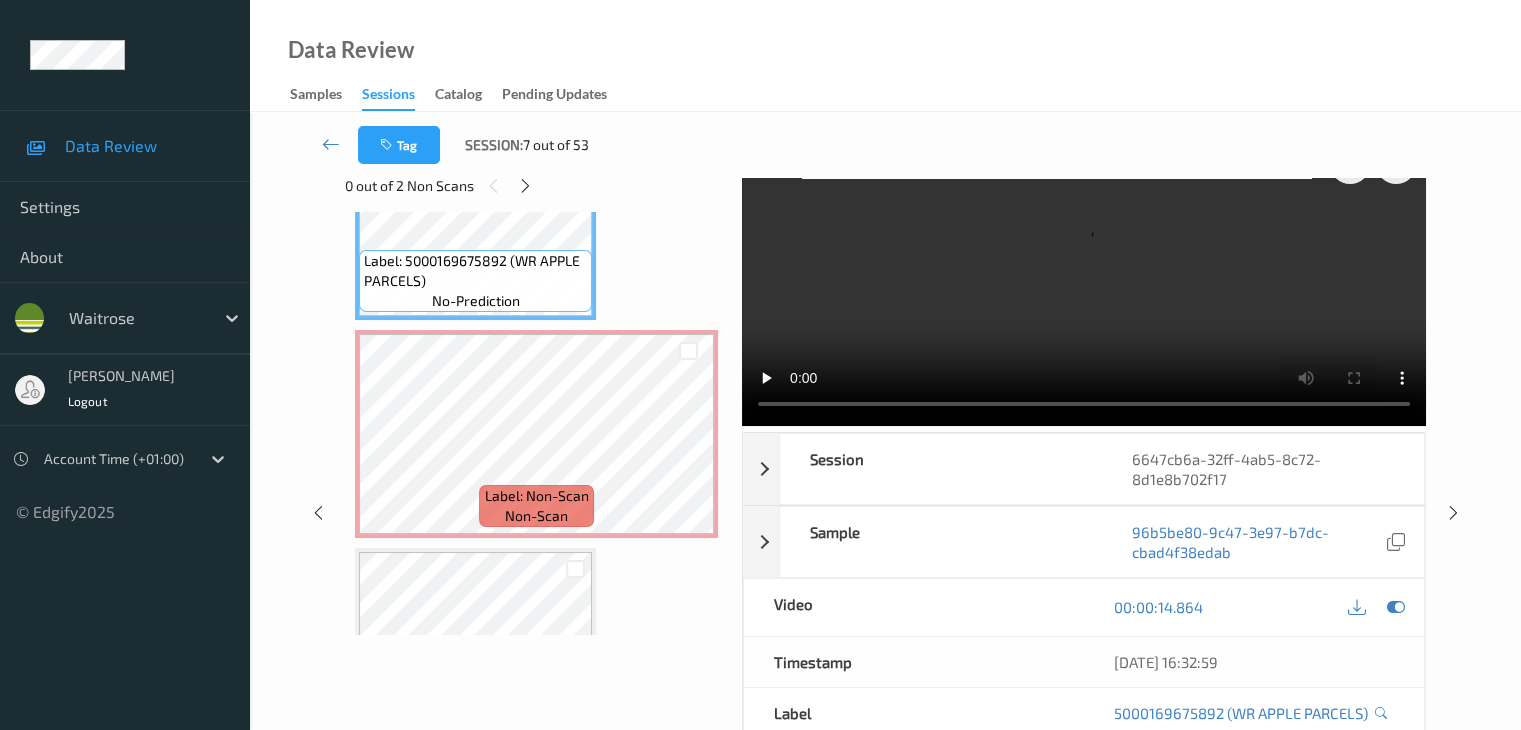 scroll, scrollTop: 0, scrollLeft: 0, axis: both 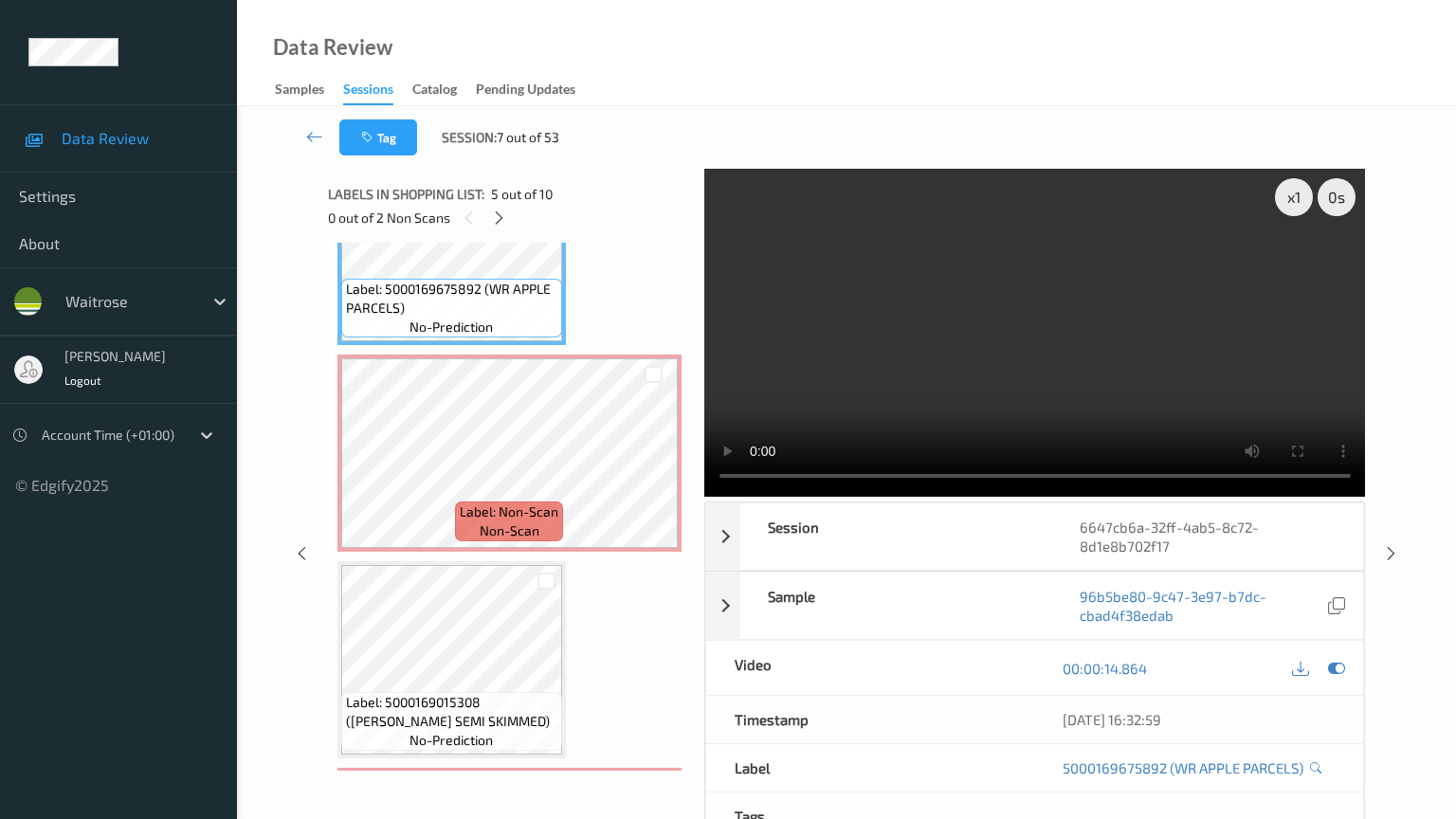 type 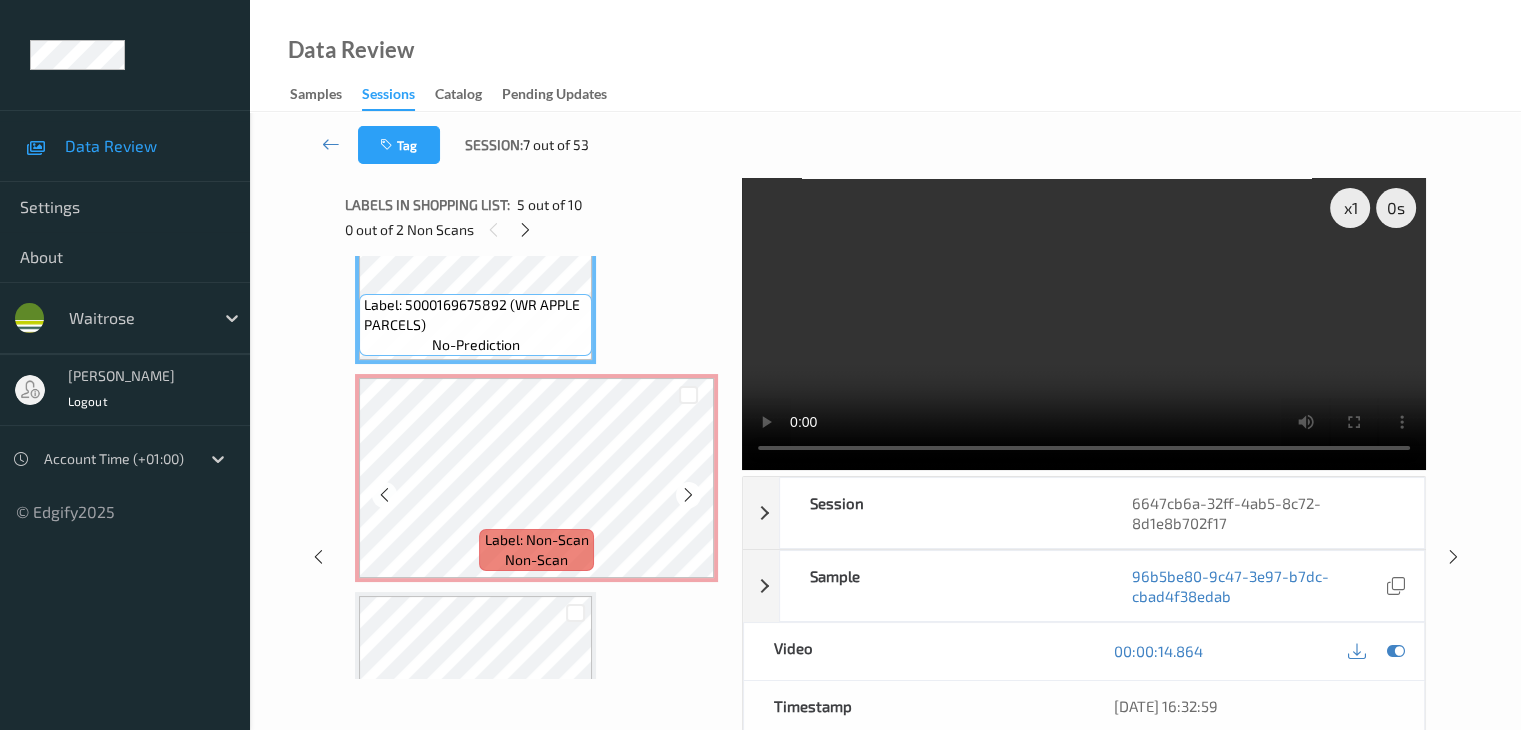 scroll, scrollTop: 1082, scrollLeft: 0, axis: vertical 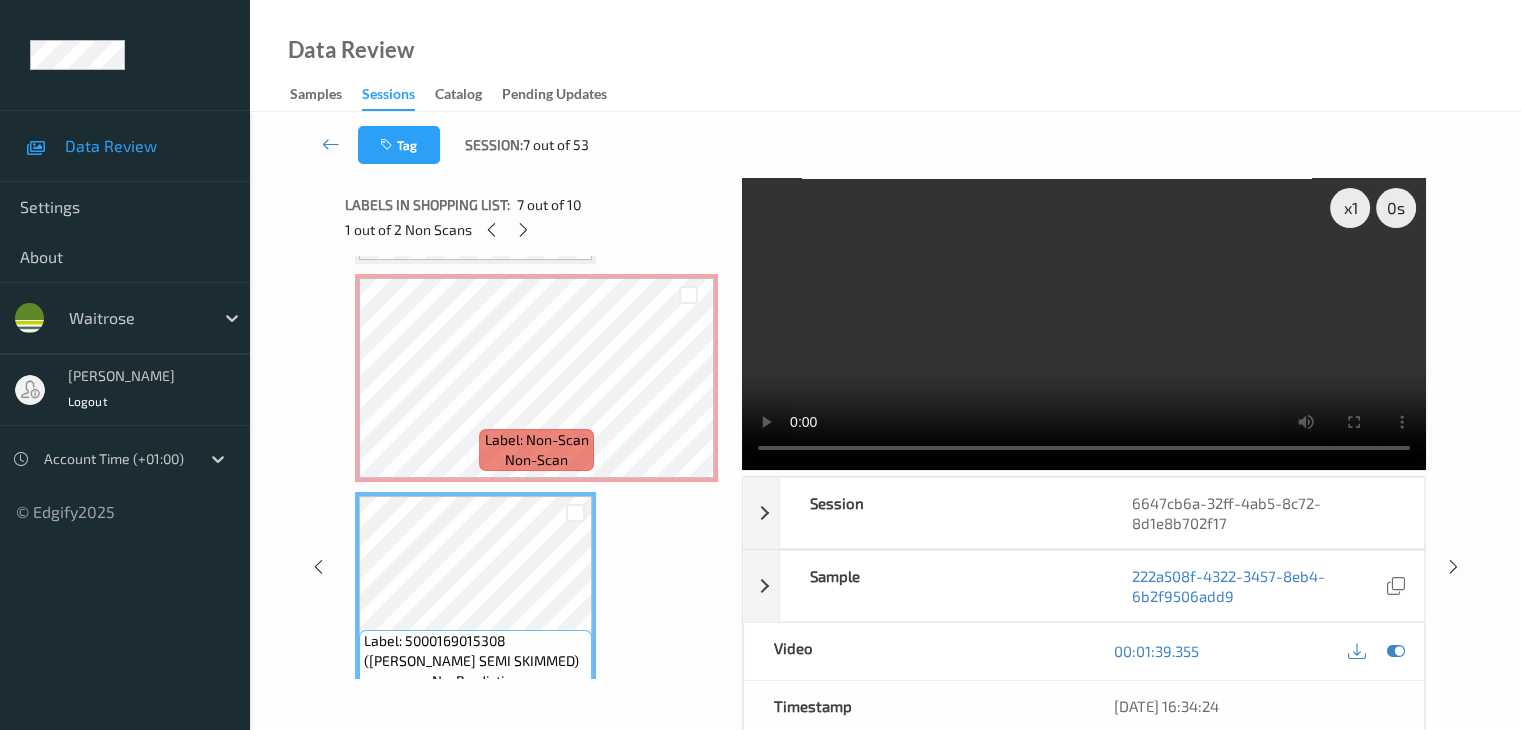 click at bounding box center [575, 512] 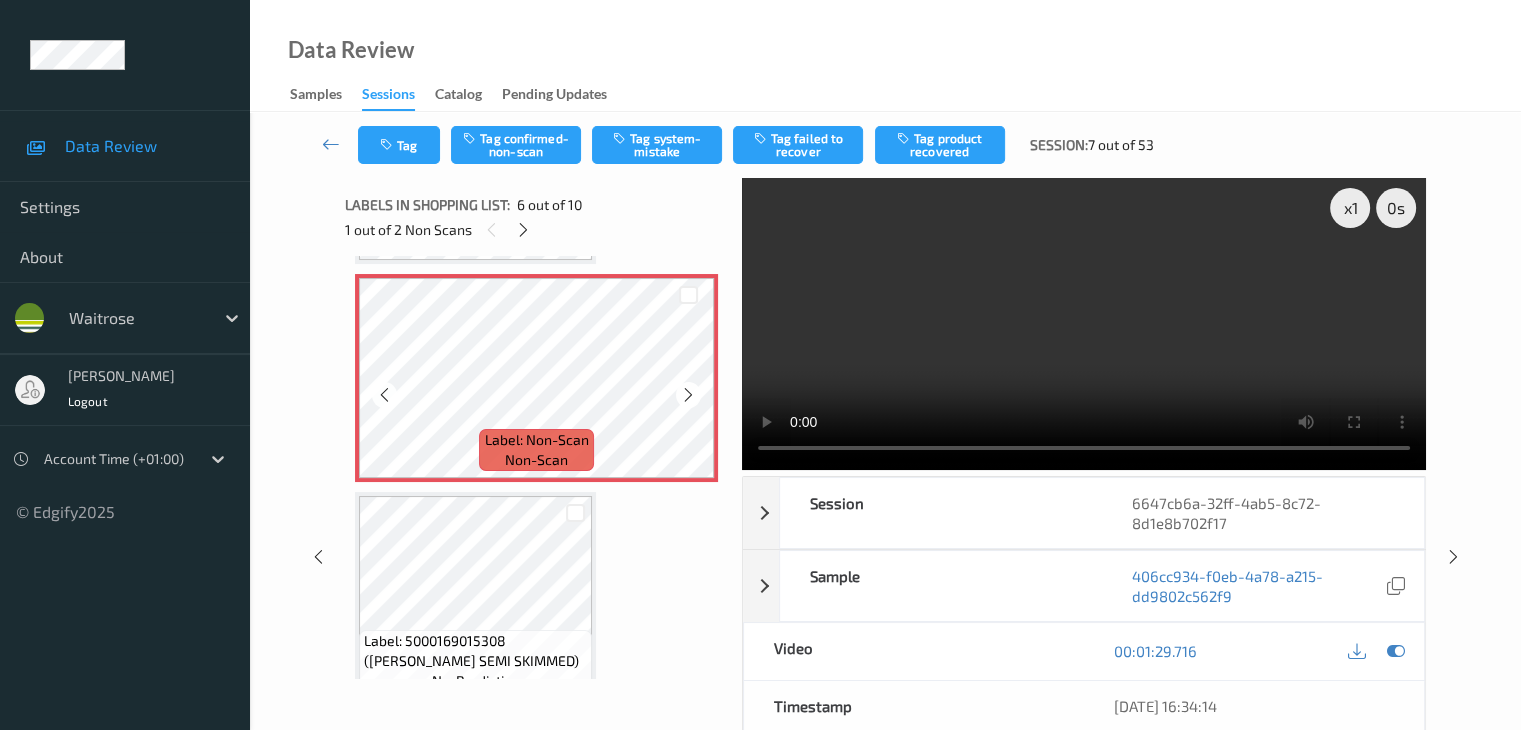 scroll, scrollTop: 882, scrollLeft: 0, axis: vertical 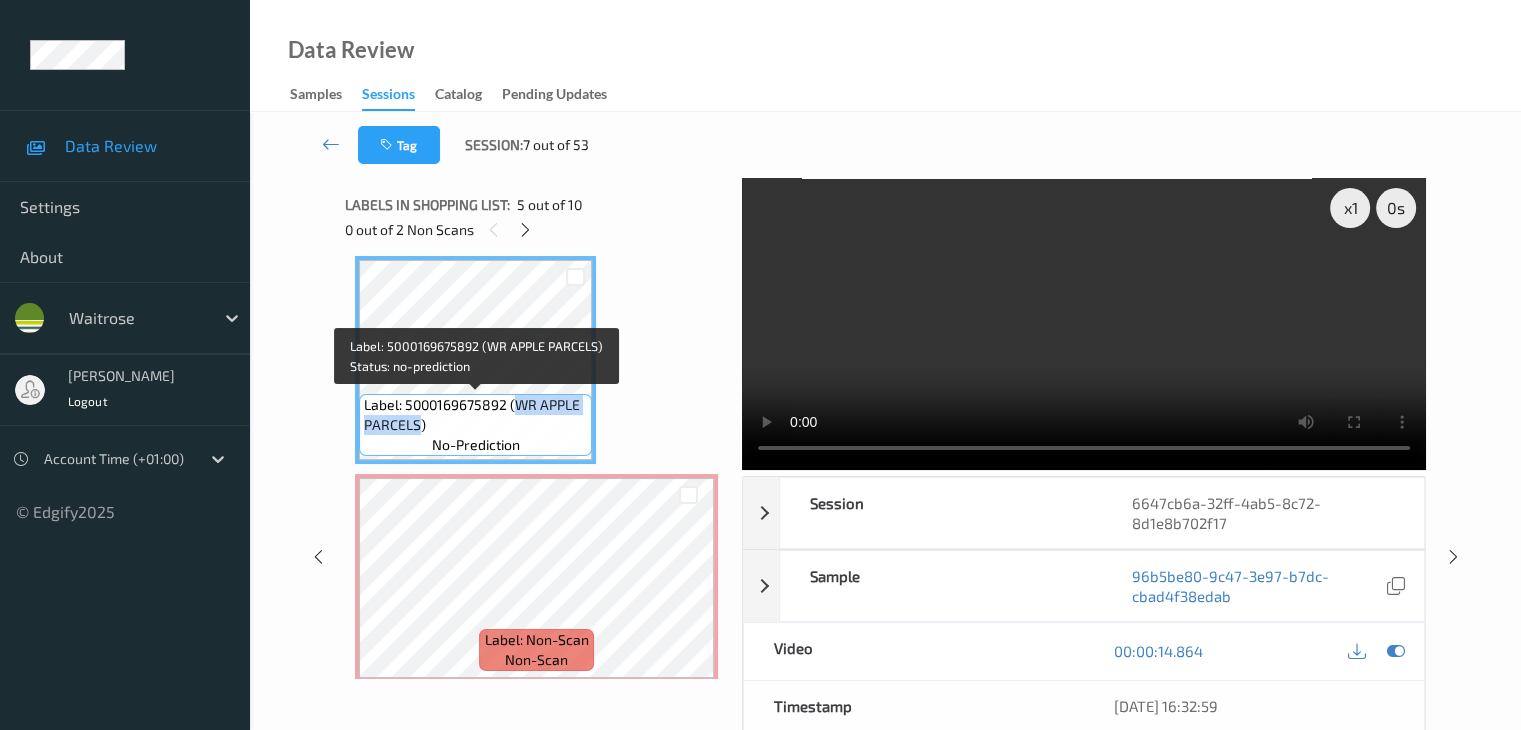drag, startPoint x: 519, startPoint y: 405, endPoint x: 421, endPoint y: 426, distance: 100.22475 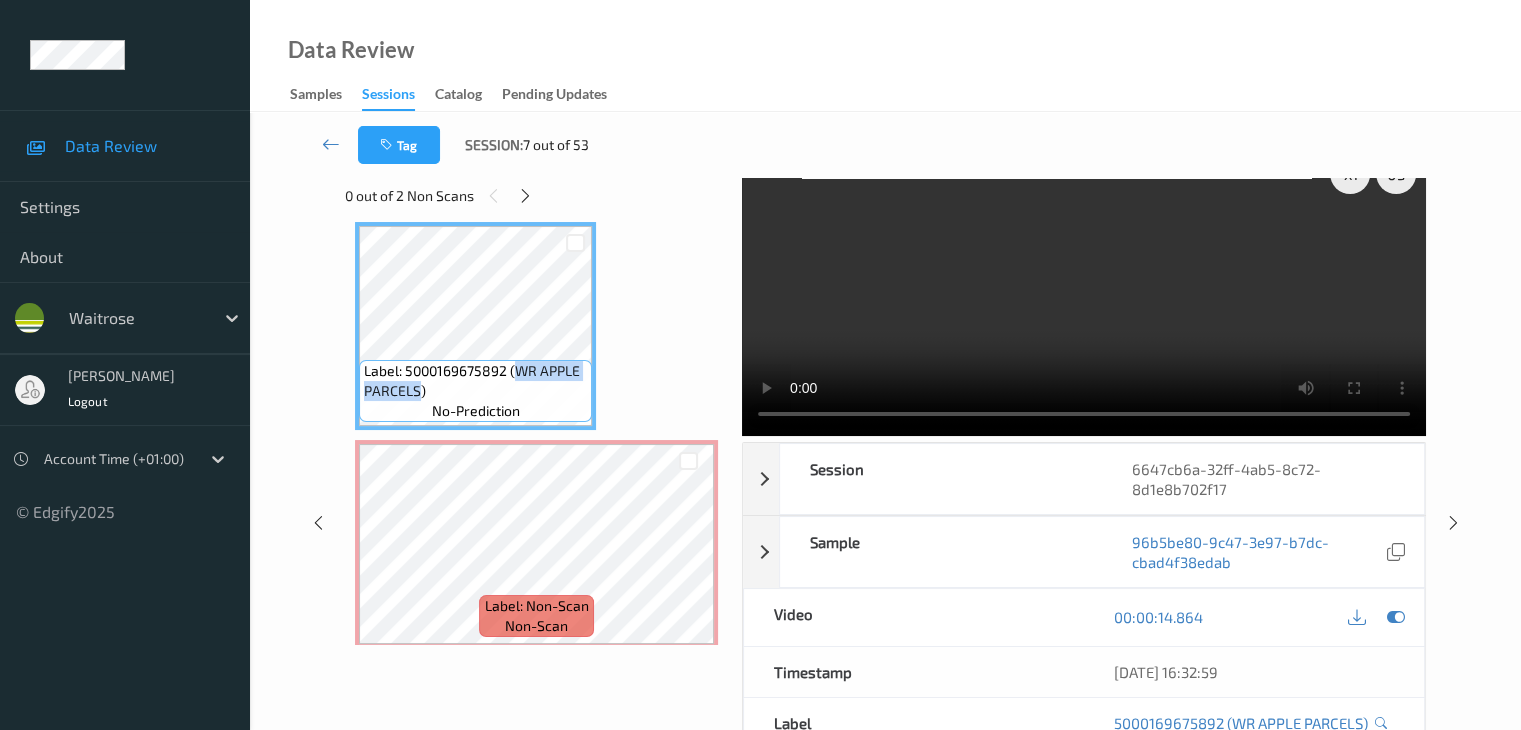 scroll, scrollTop: 0, scrollLeft: 0, axis: both 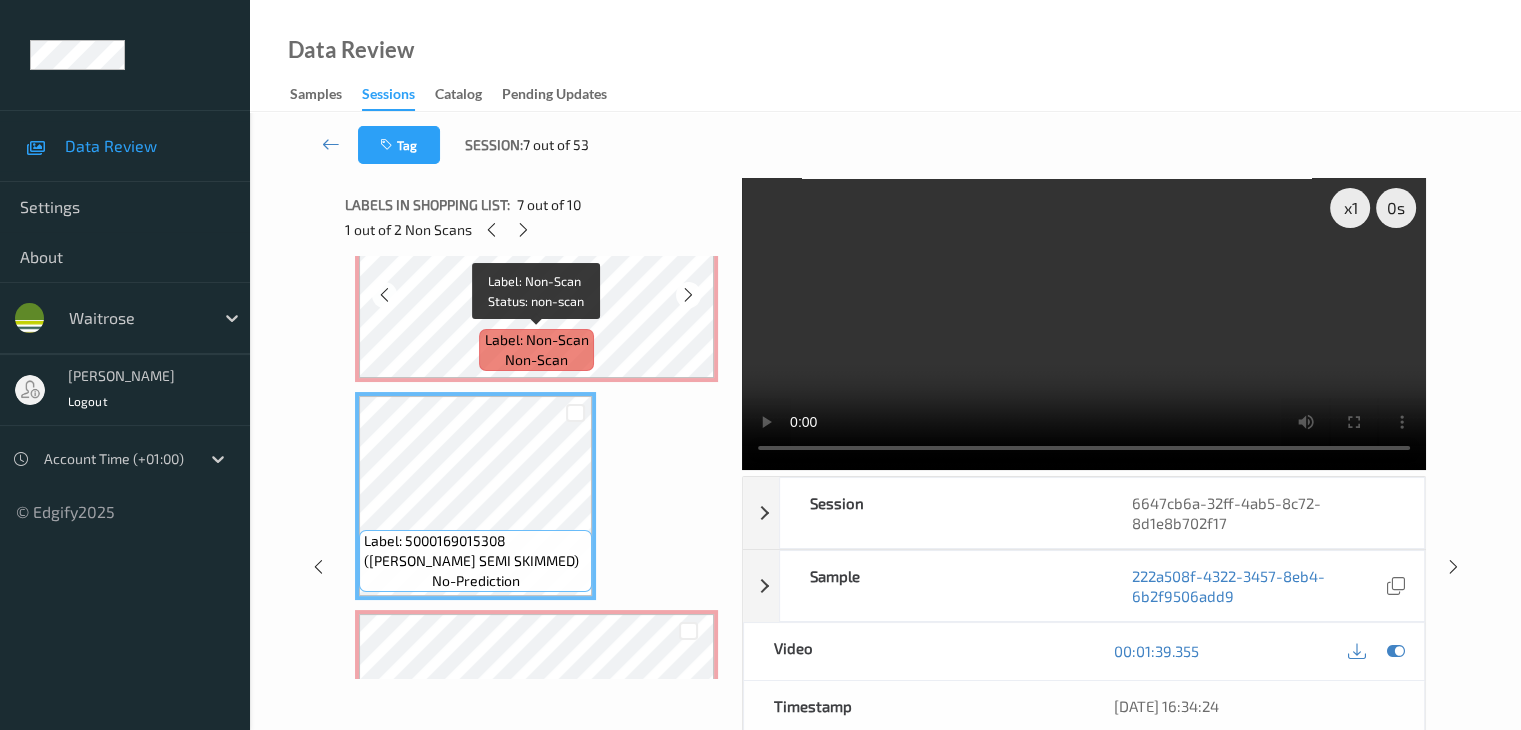 click on "Label: Non-Scan" at bounding box center (537, 340) 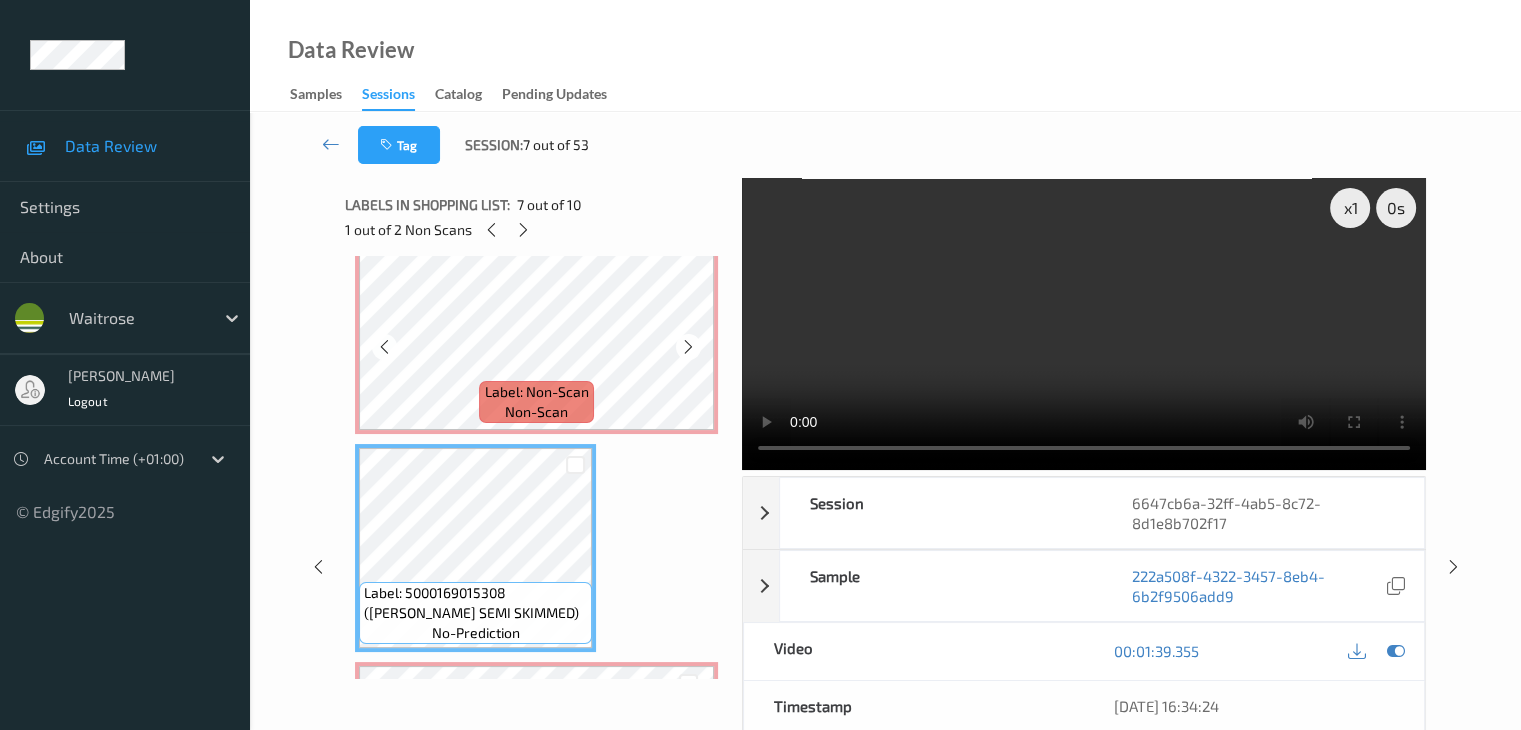 scroll, scrollTop: 1082, scrollLeft: 0, axis: vertical 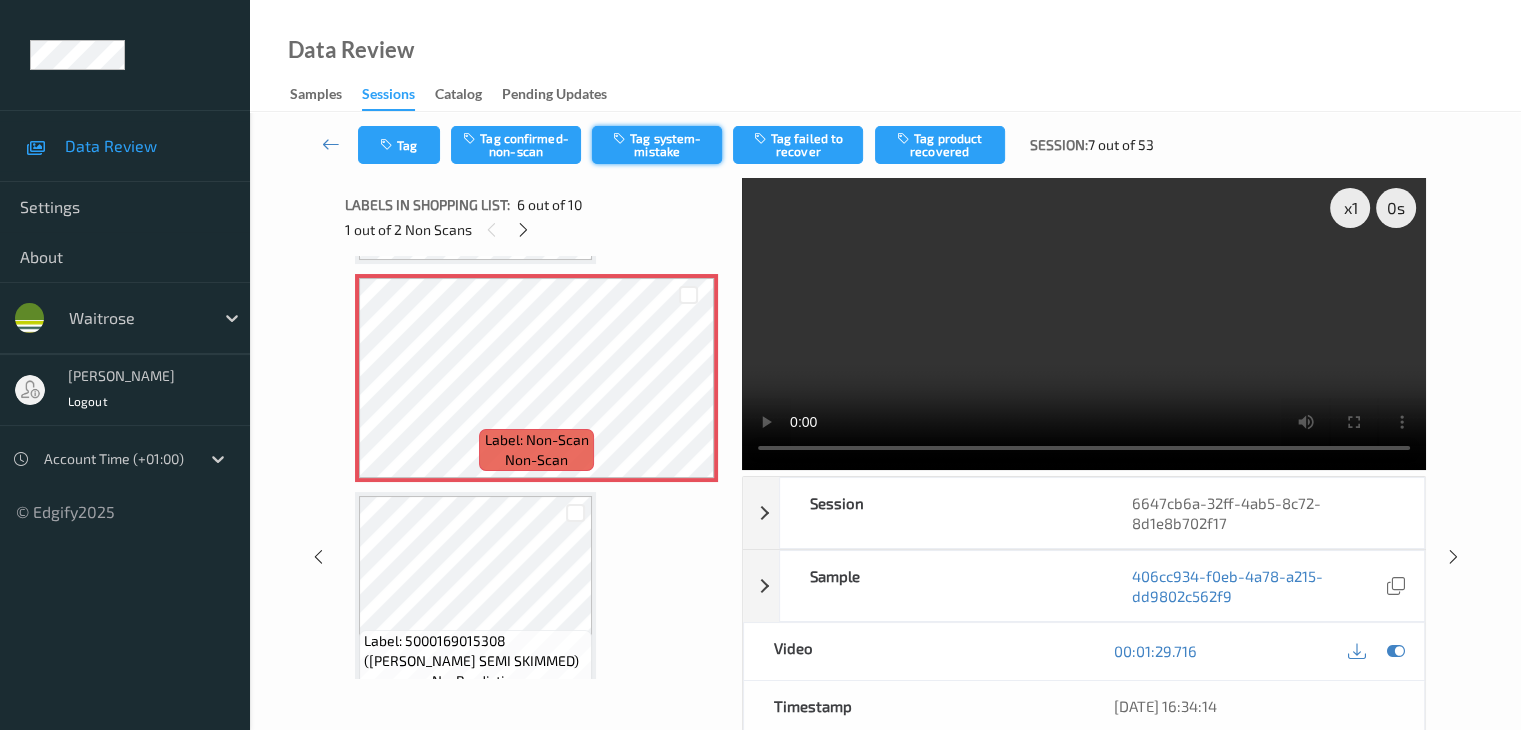 click on "Tag   system-mistake" at bounding box center (657, 145) 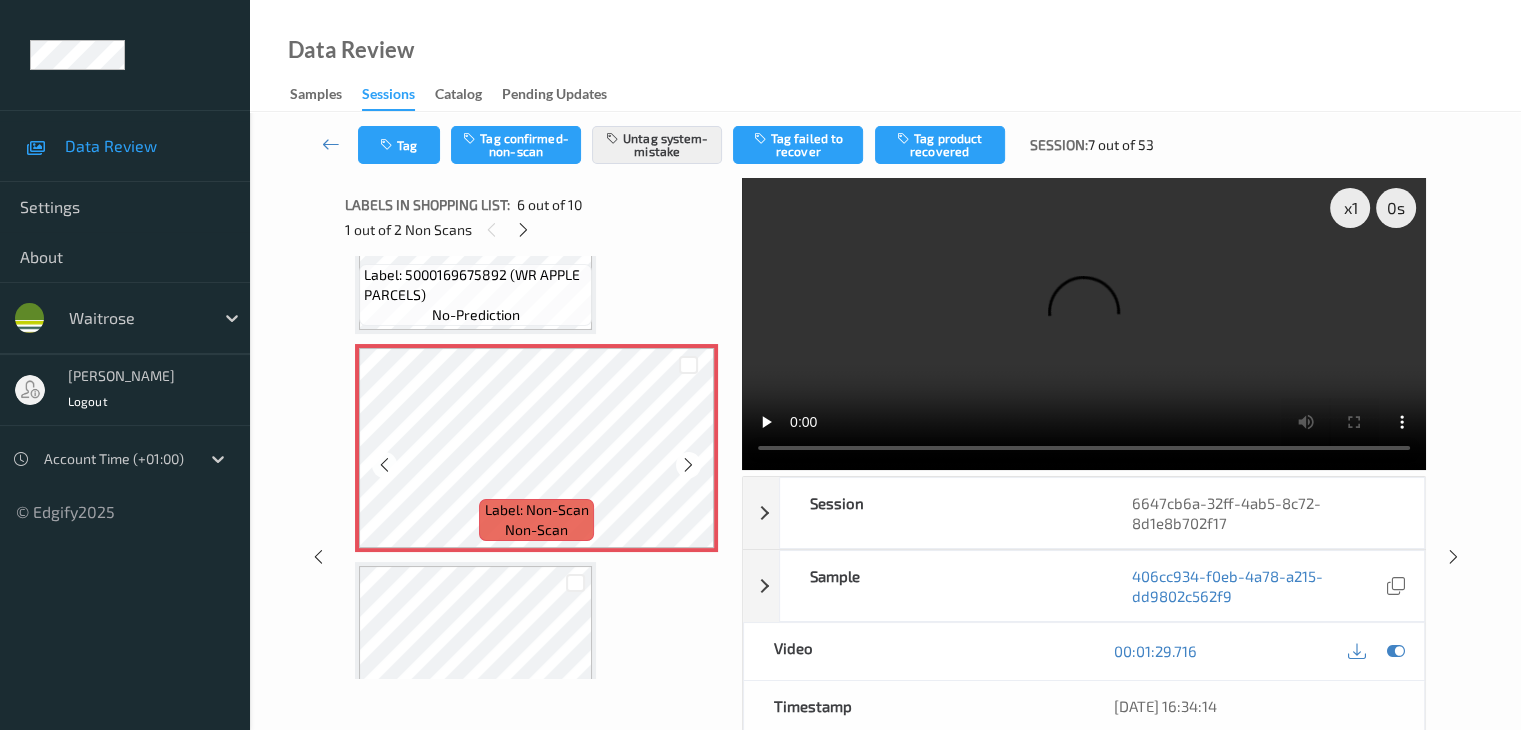 scroll, scrollTop: 982, scrollLeft: 0, axis: vertical 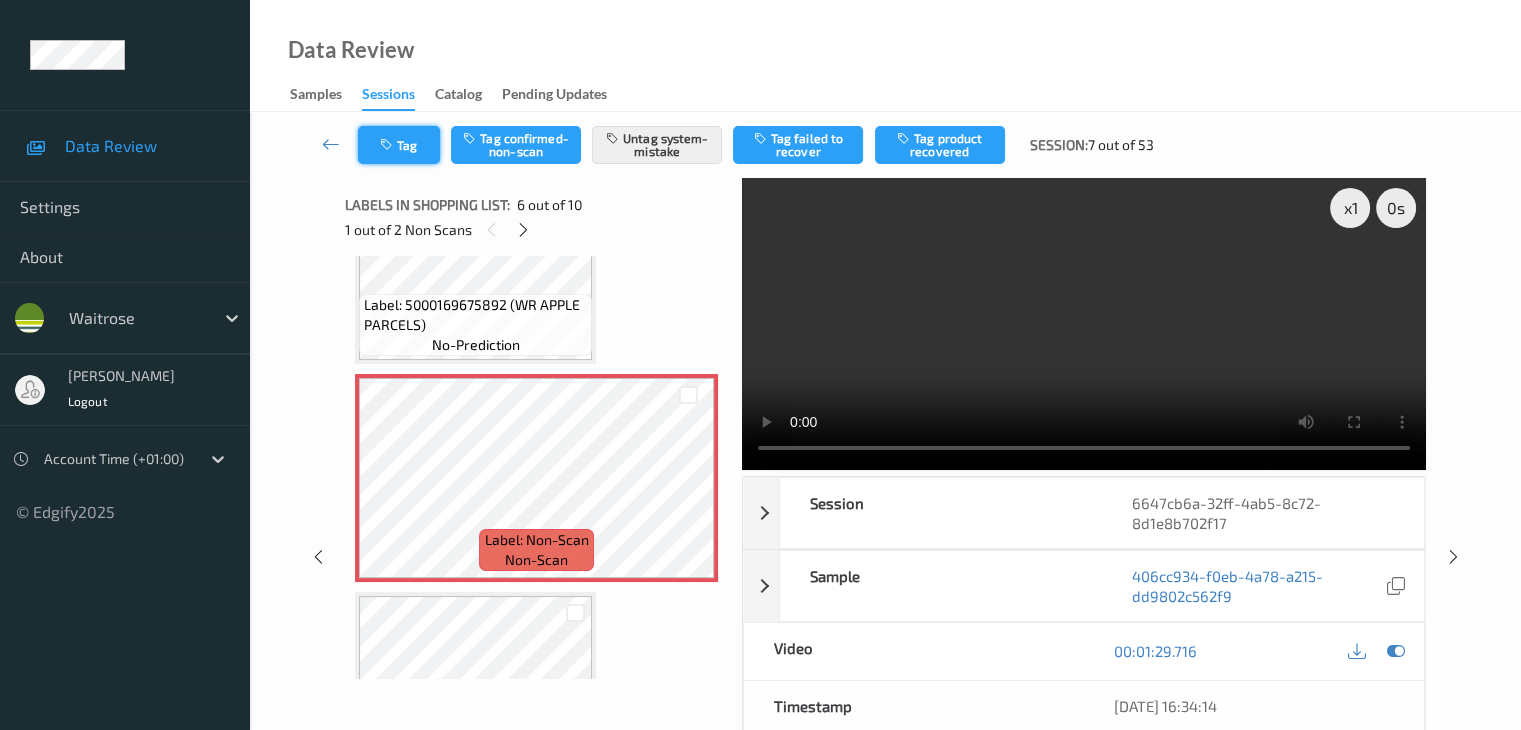 click on "Tag" at bounding box center (399, 145) 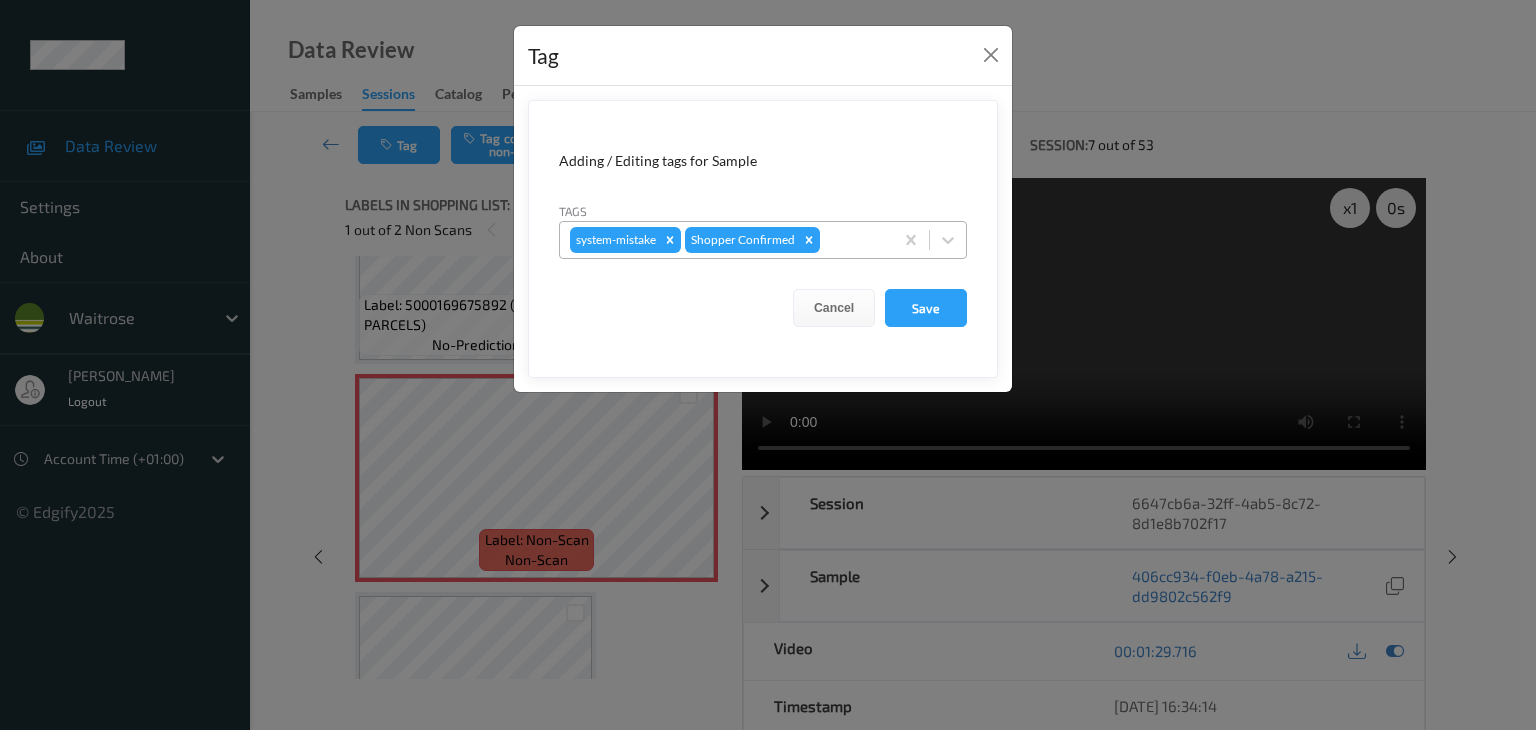 click at bounding box center [853, 240] 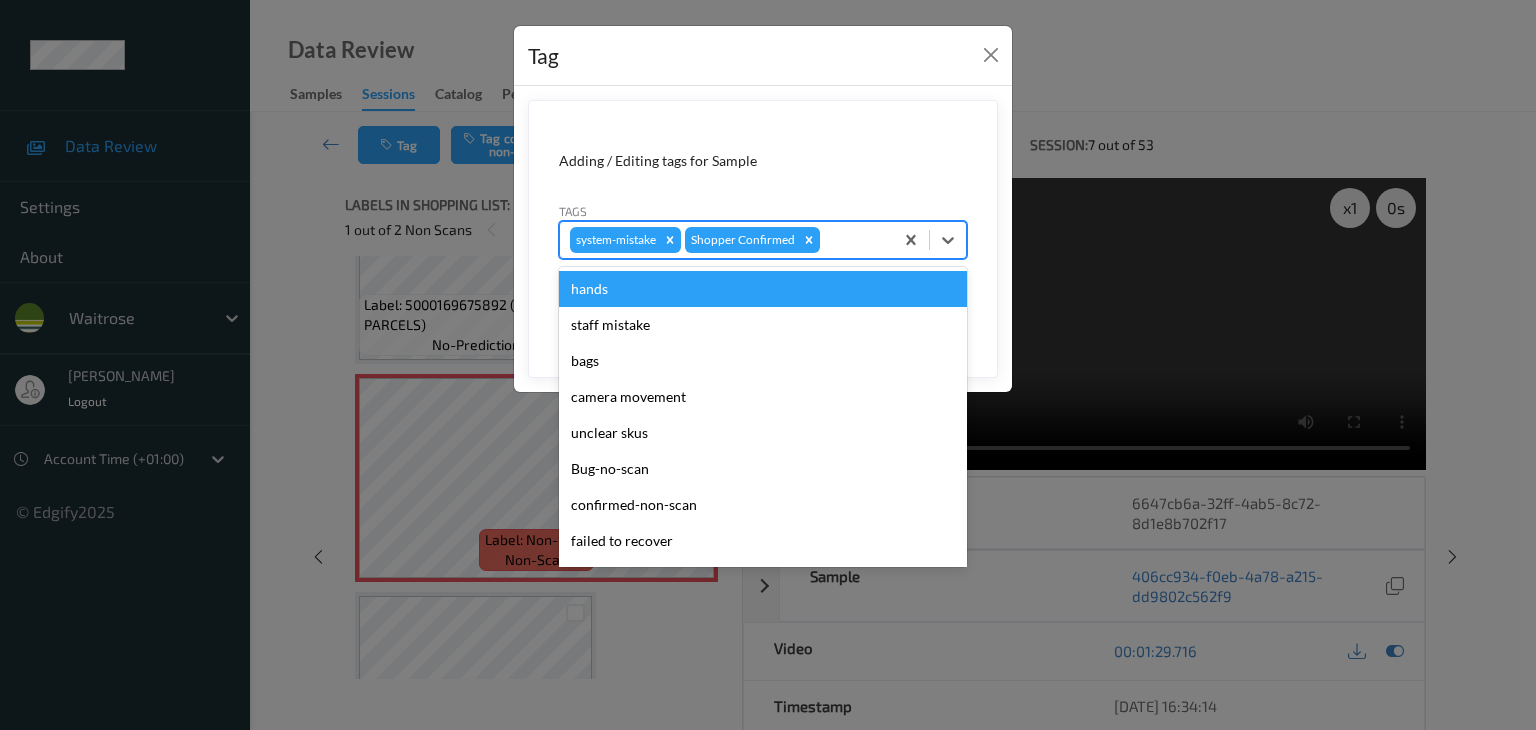 type on "u" 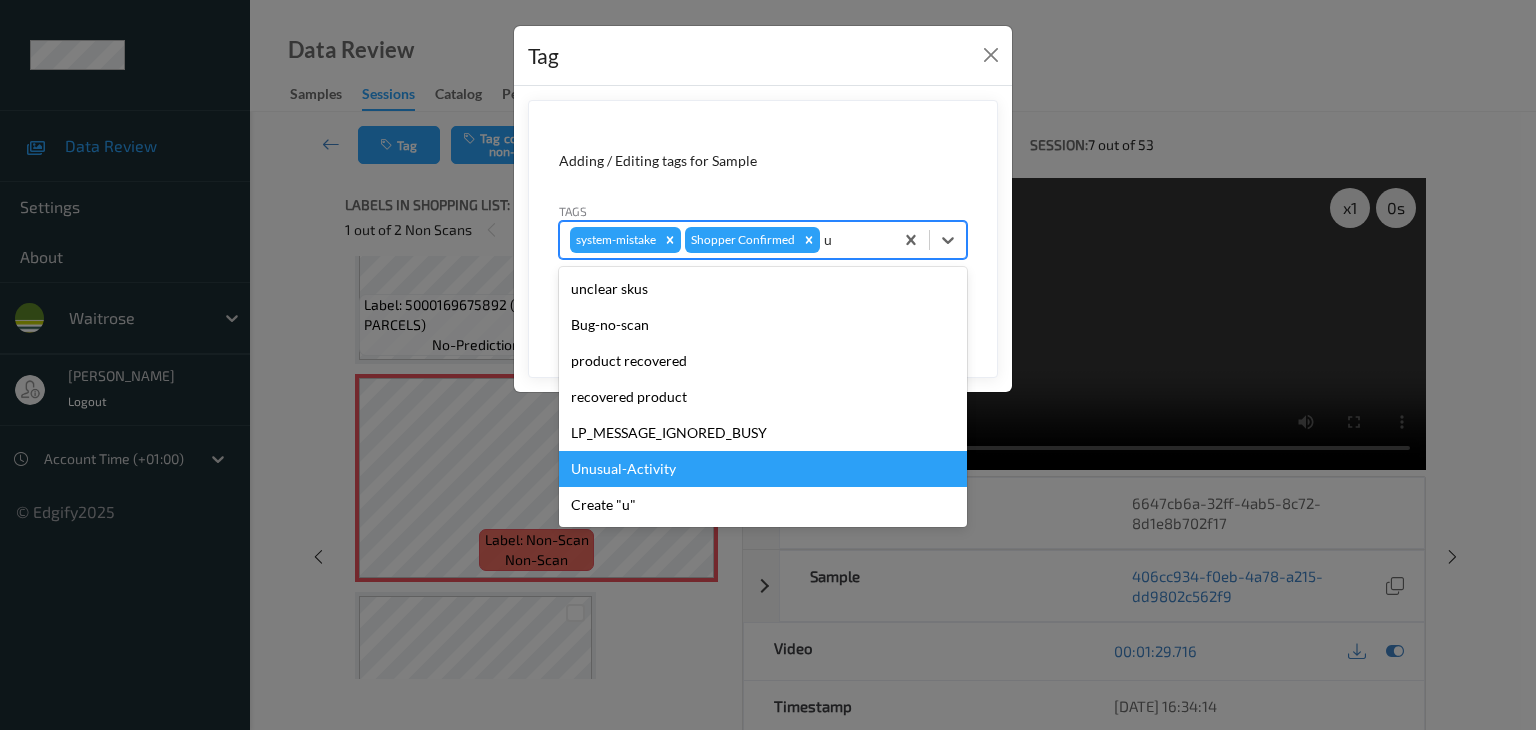 click on "Unusual-Activity" at bounding box center (763, 469) 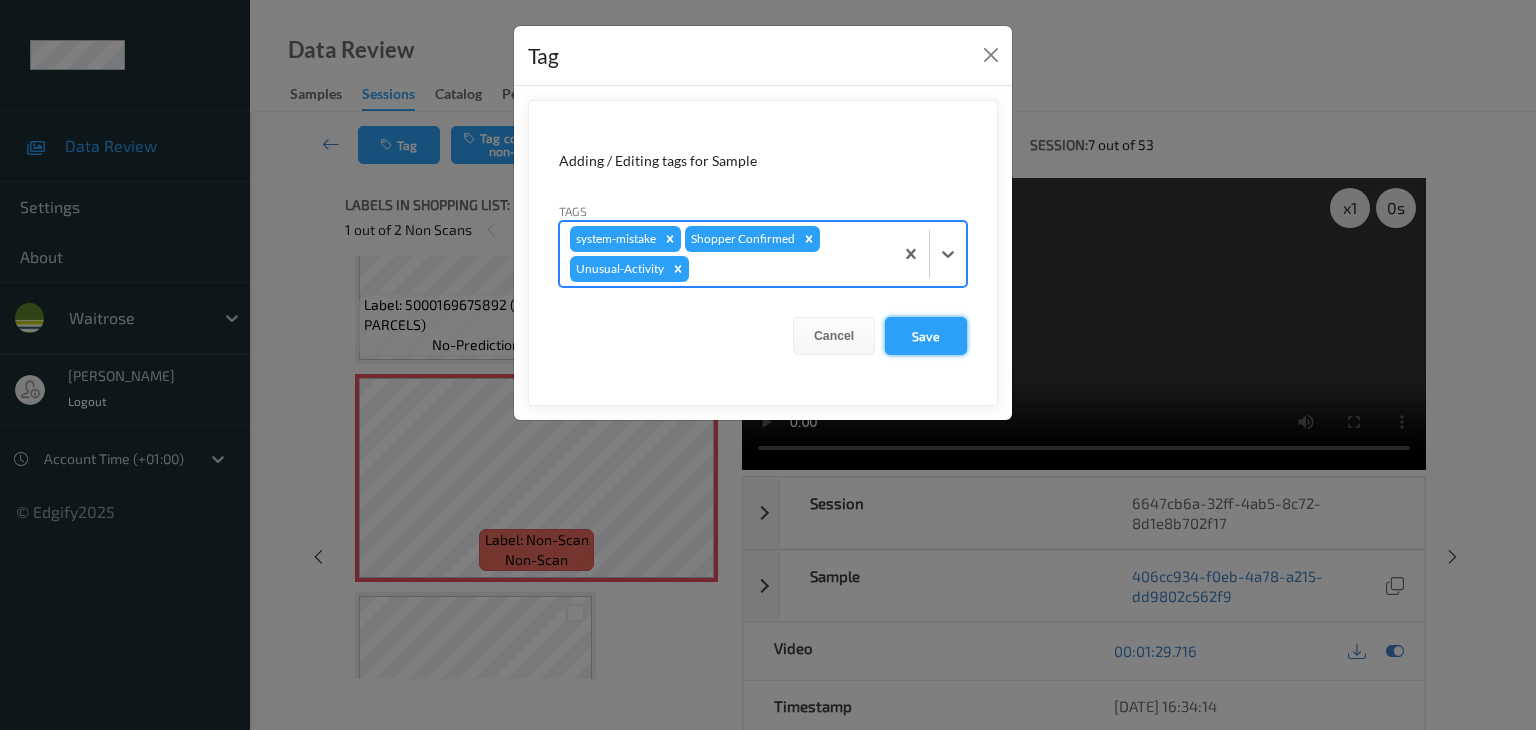 click on "Save" at bounding box center (926, 336) 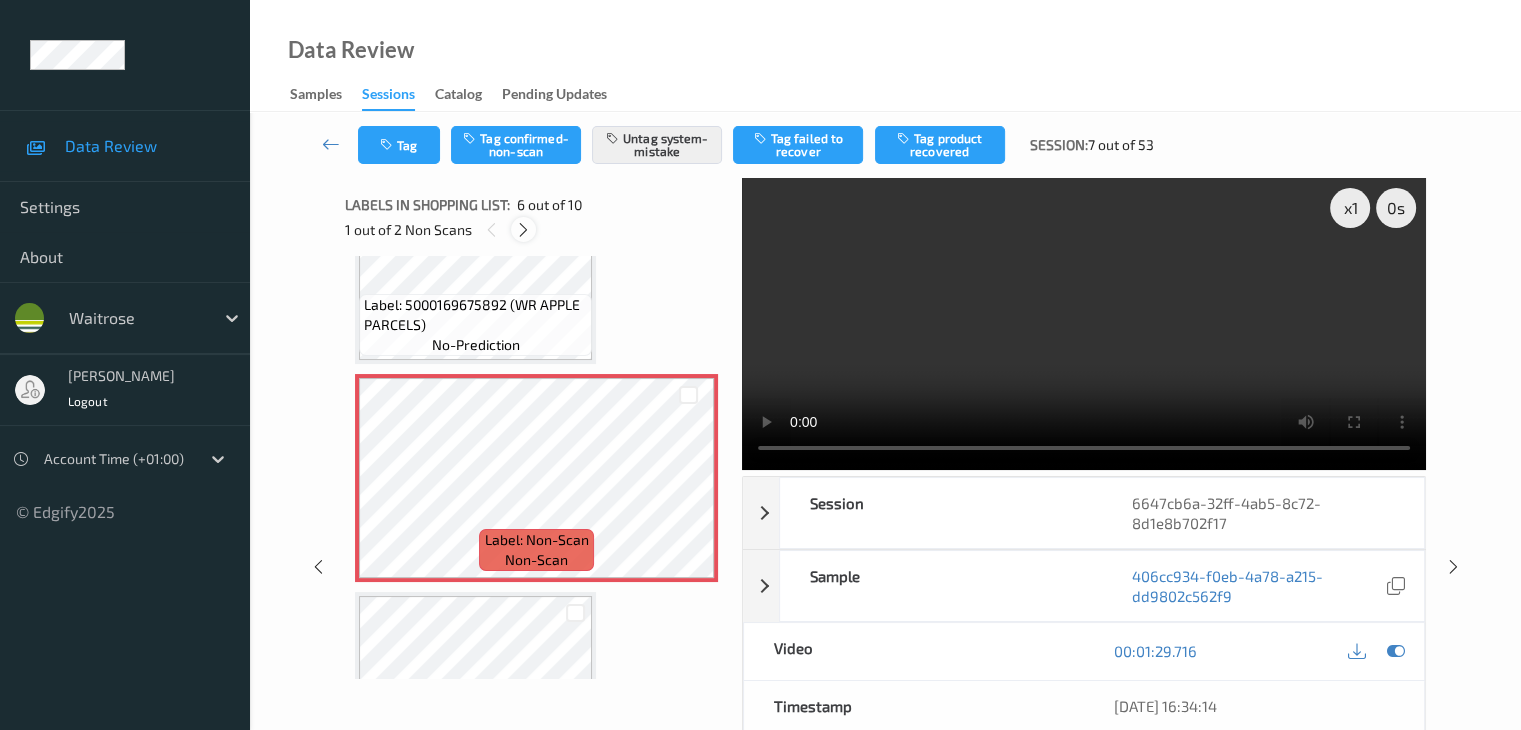 click at bounding box center [523, 230] 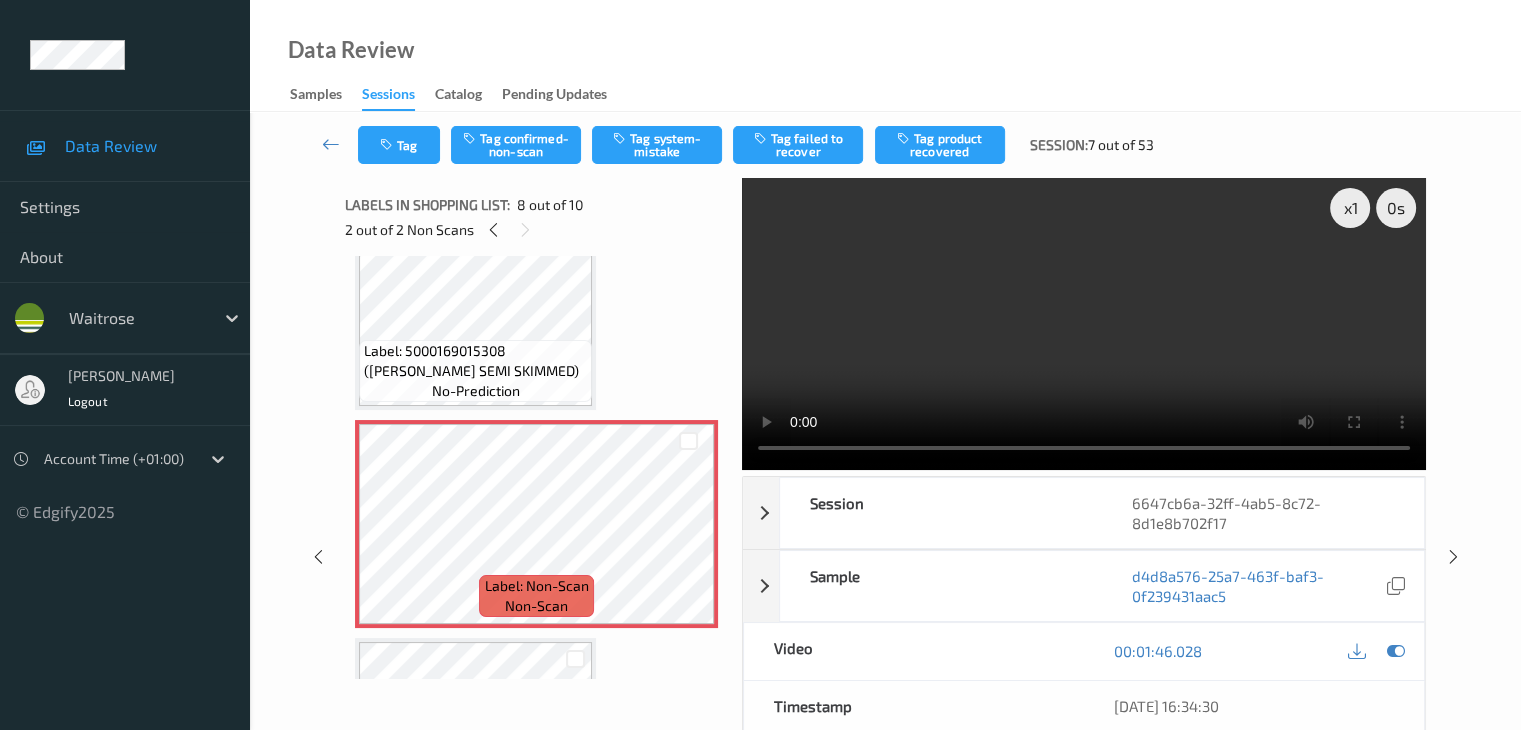 scroll, scrollTop: 1418, scrollLeft: 0, axis: vertical 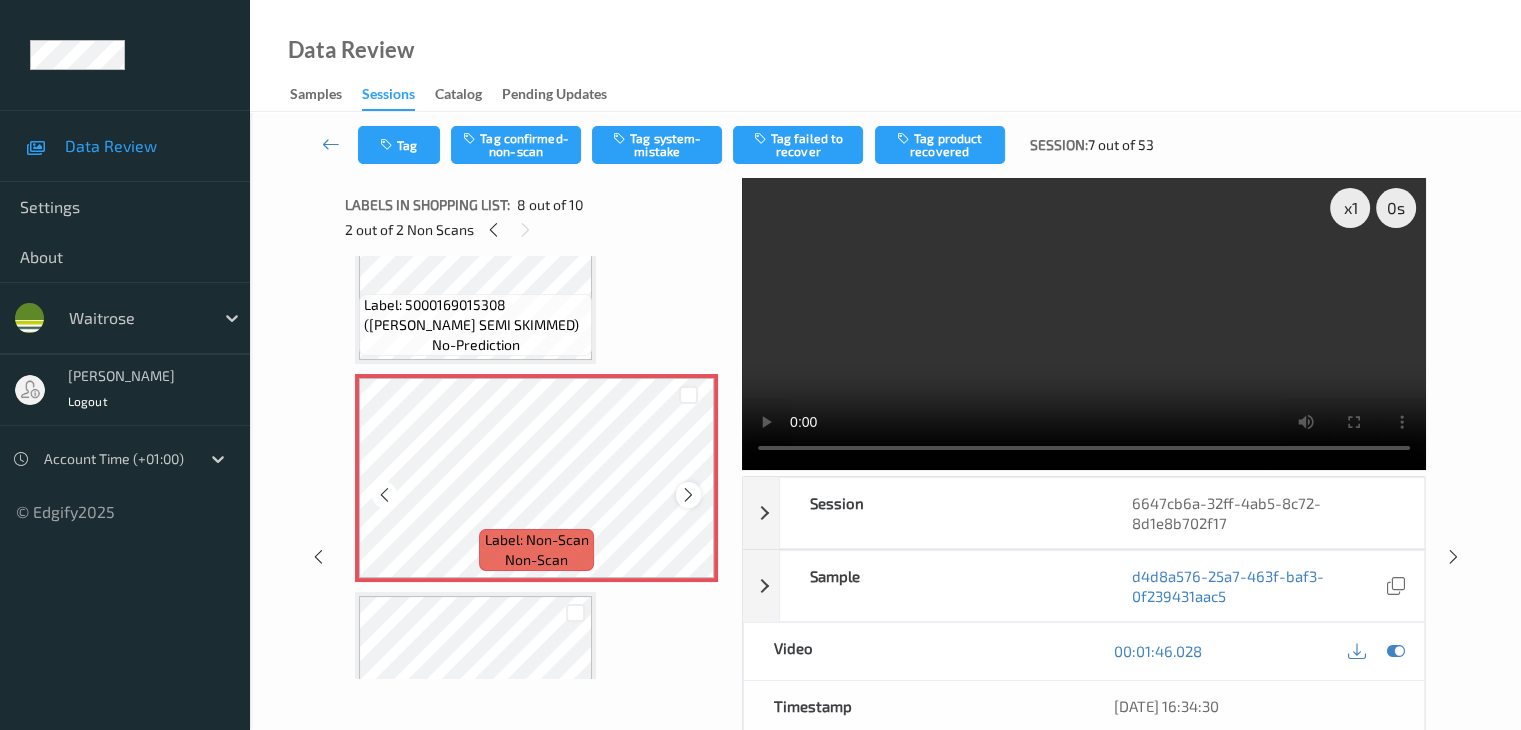 click at bounding box center (688, 495) 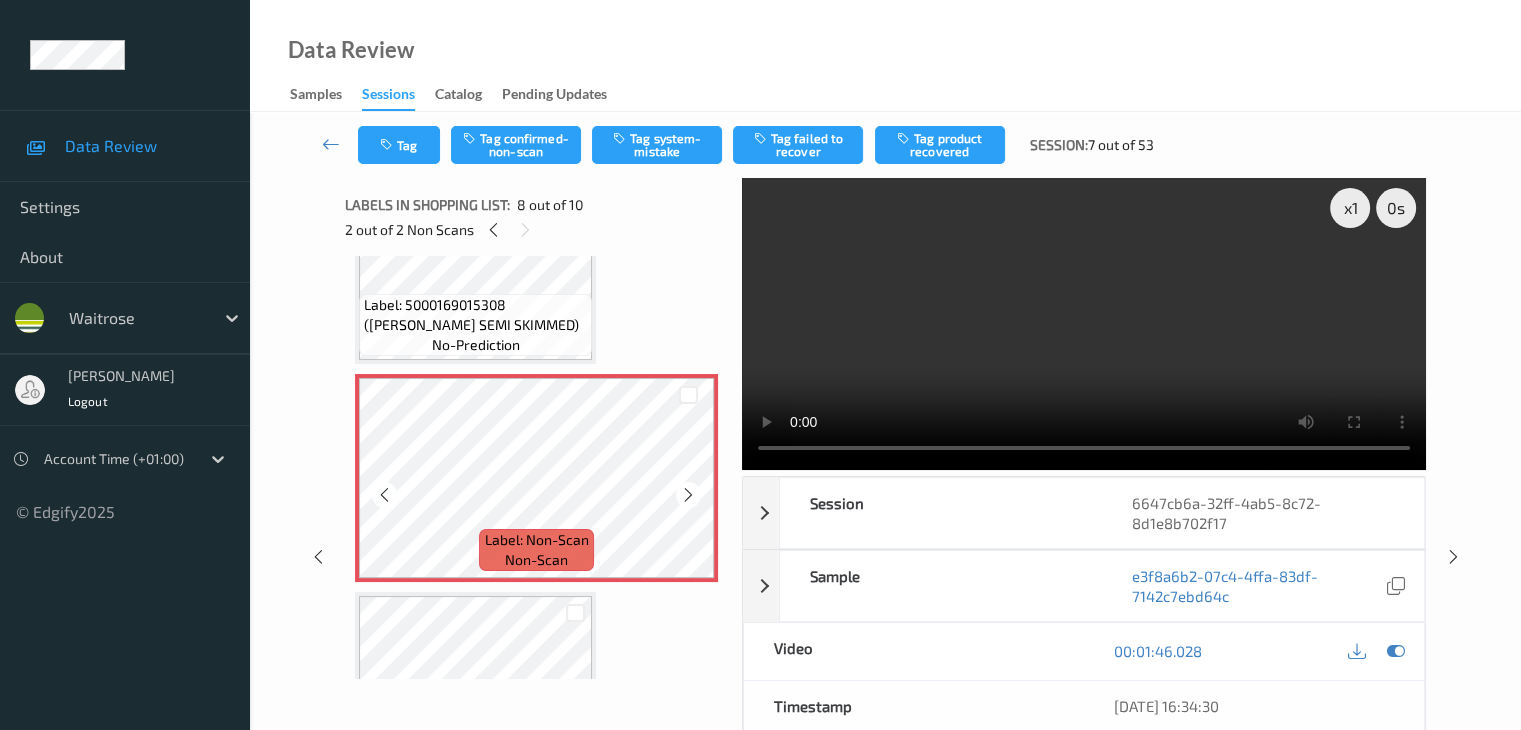 click at bounding box center (688, 495) 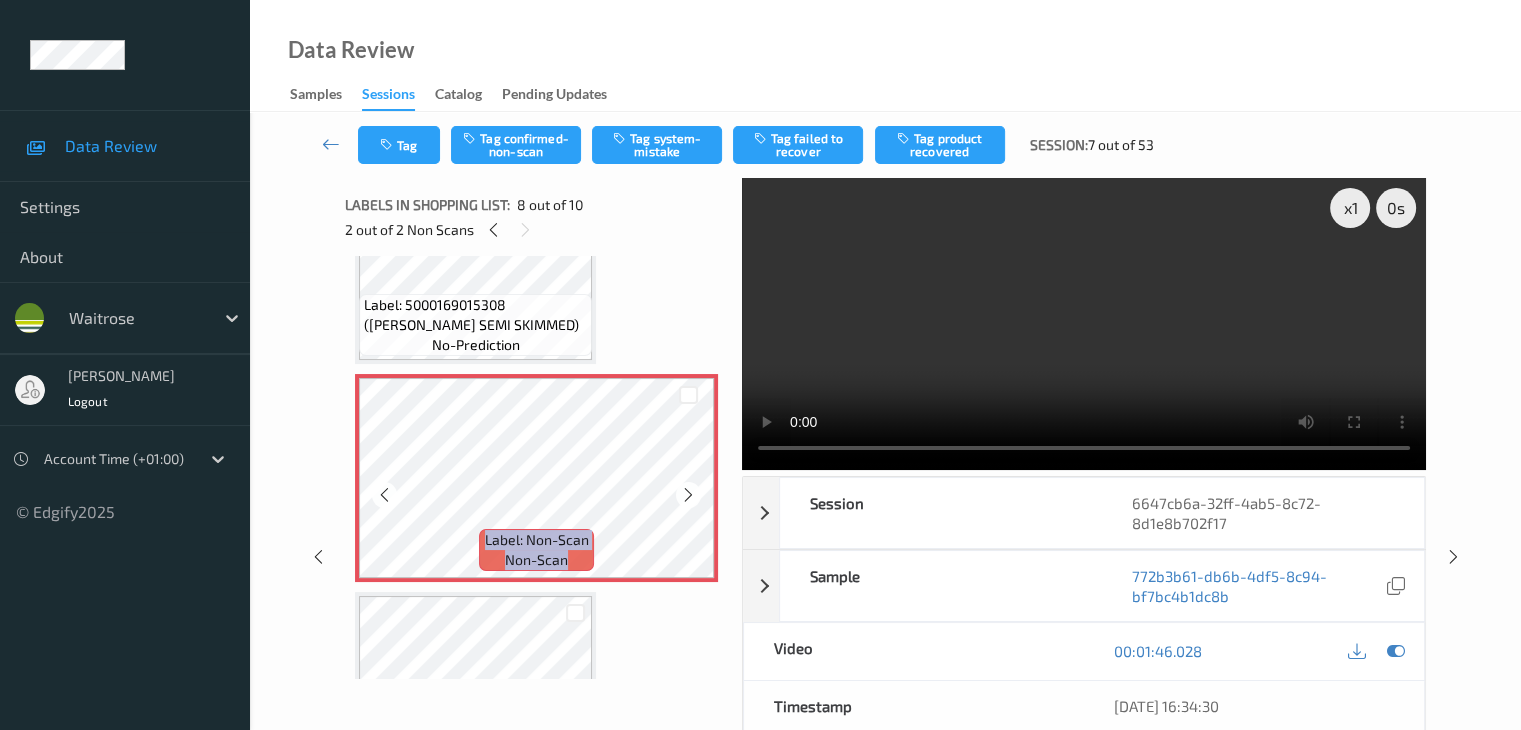 click at bounding box center [688, 495] 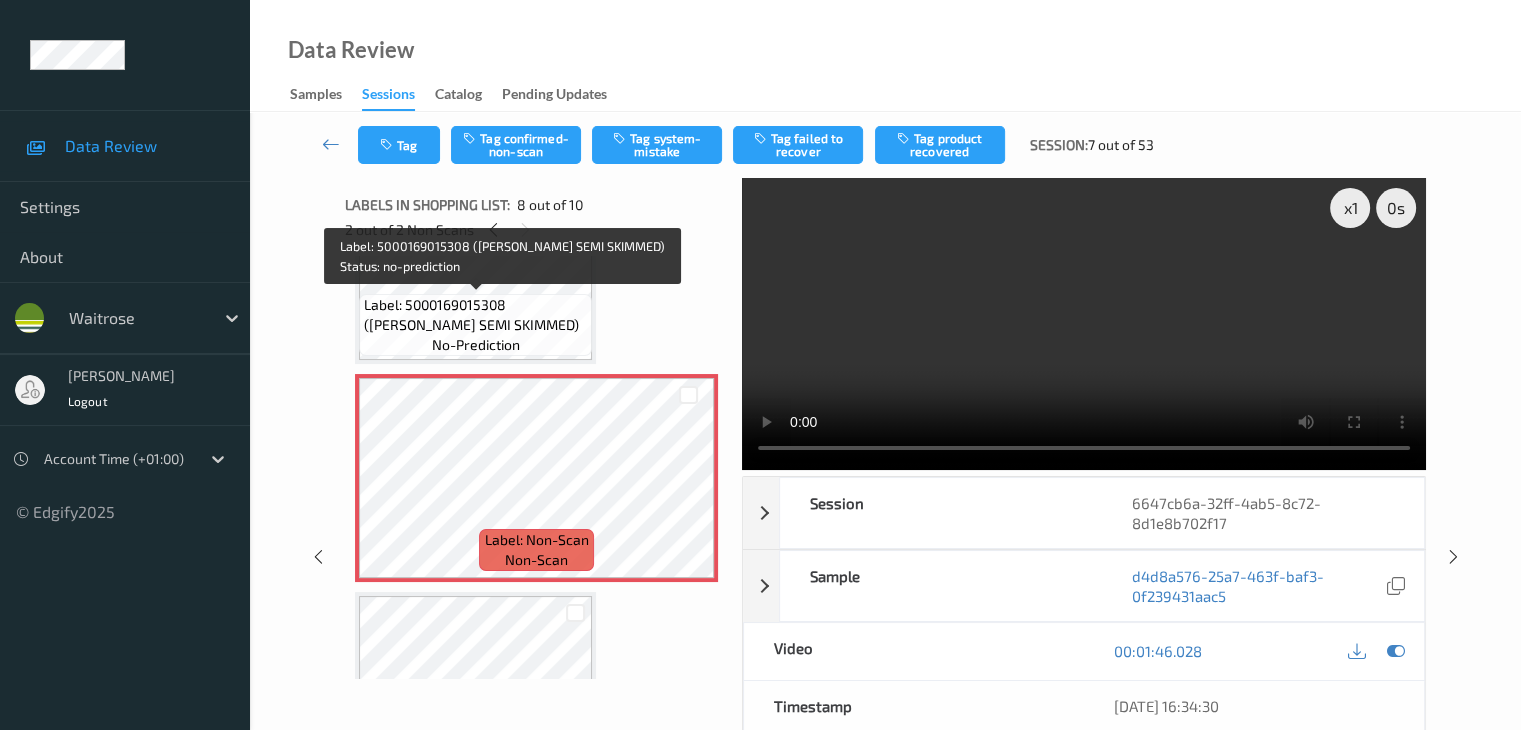 click on "Label: 5000169015308 ([PERSON_NAME] SEMI SKIMMED)" at bounding box center (475, 315) 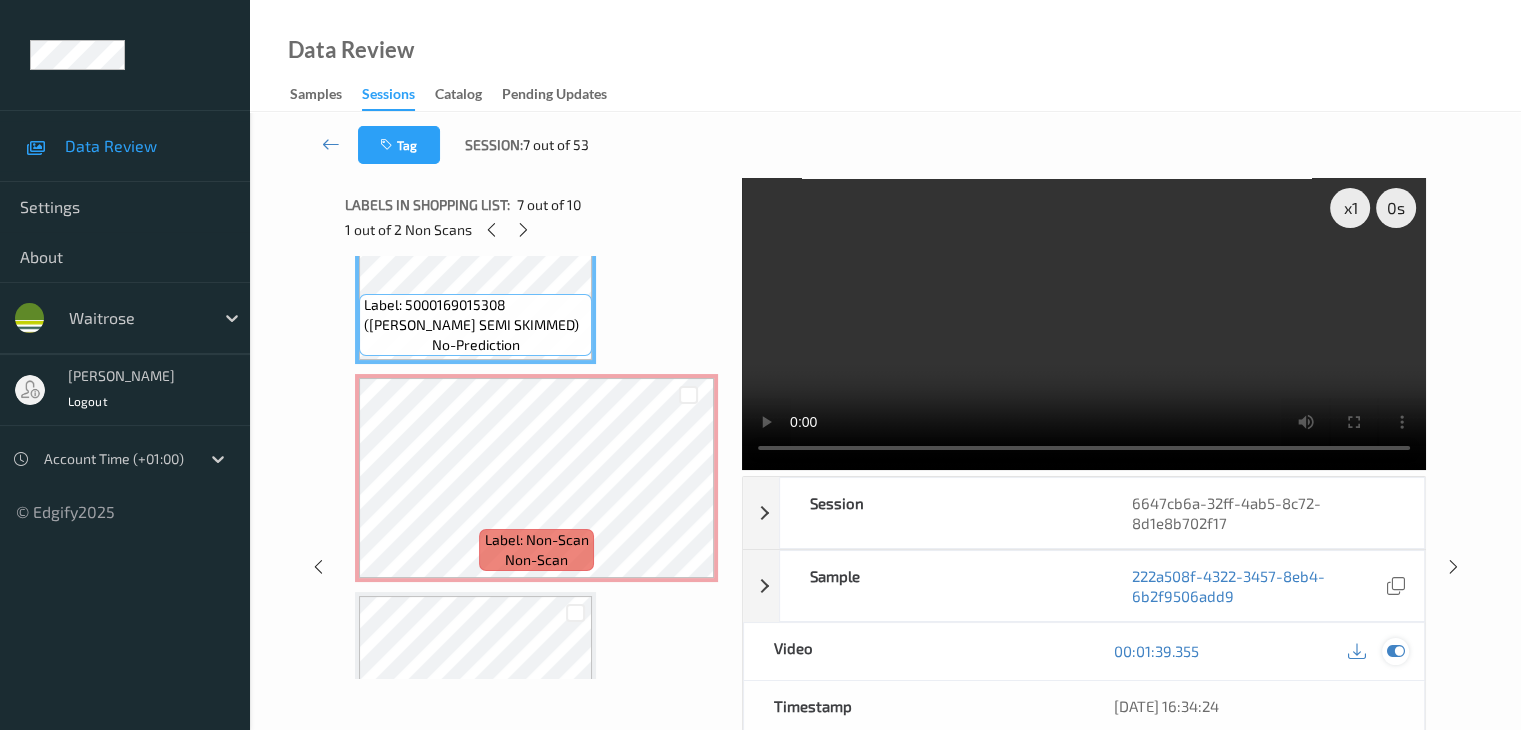 click at bounding box center [1395, 651] 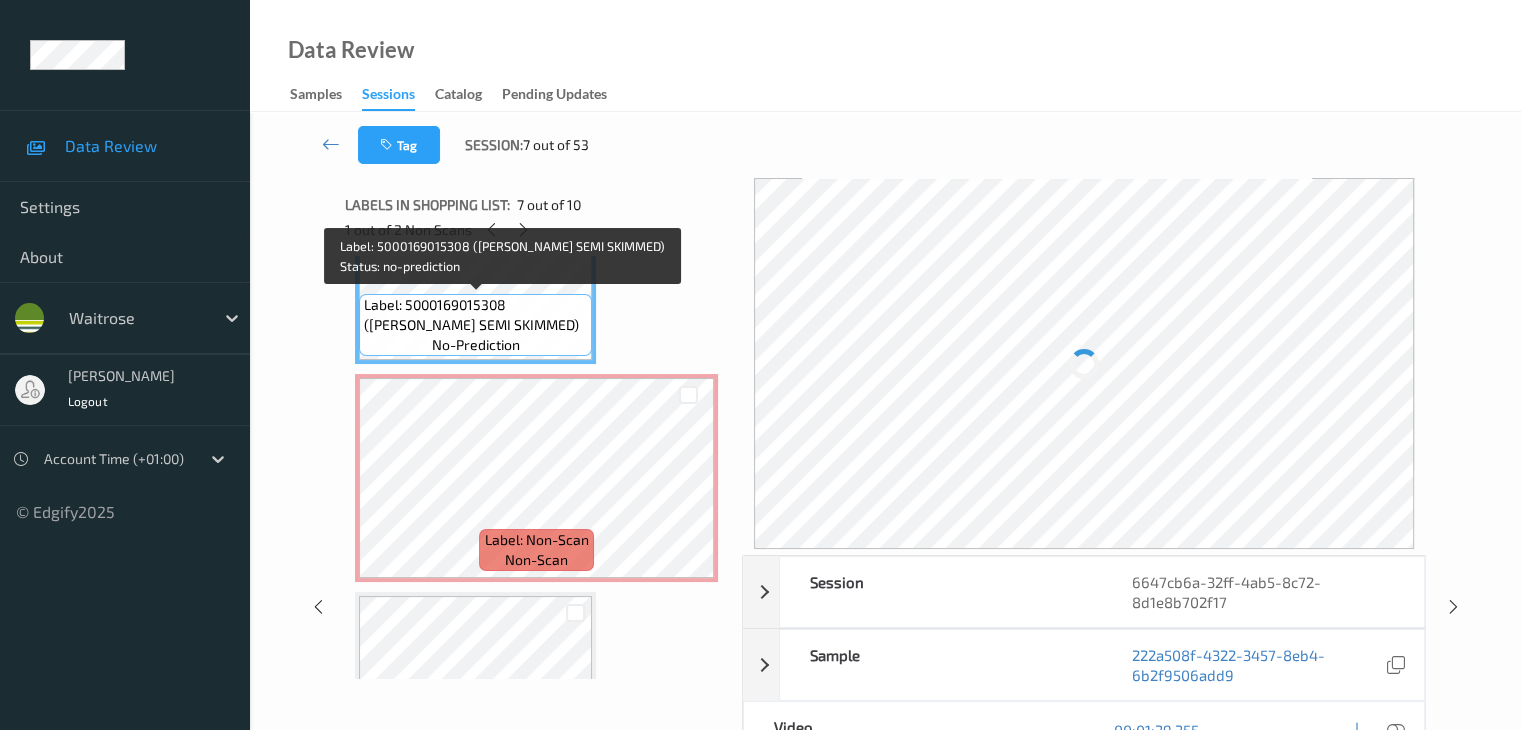 click on "Label: 5000169015308 ([PERSON_NAME] SEMI SKIMMED)" at bounding box center [475, 315] 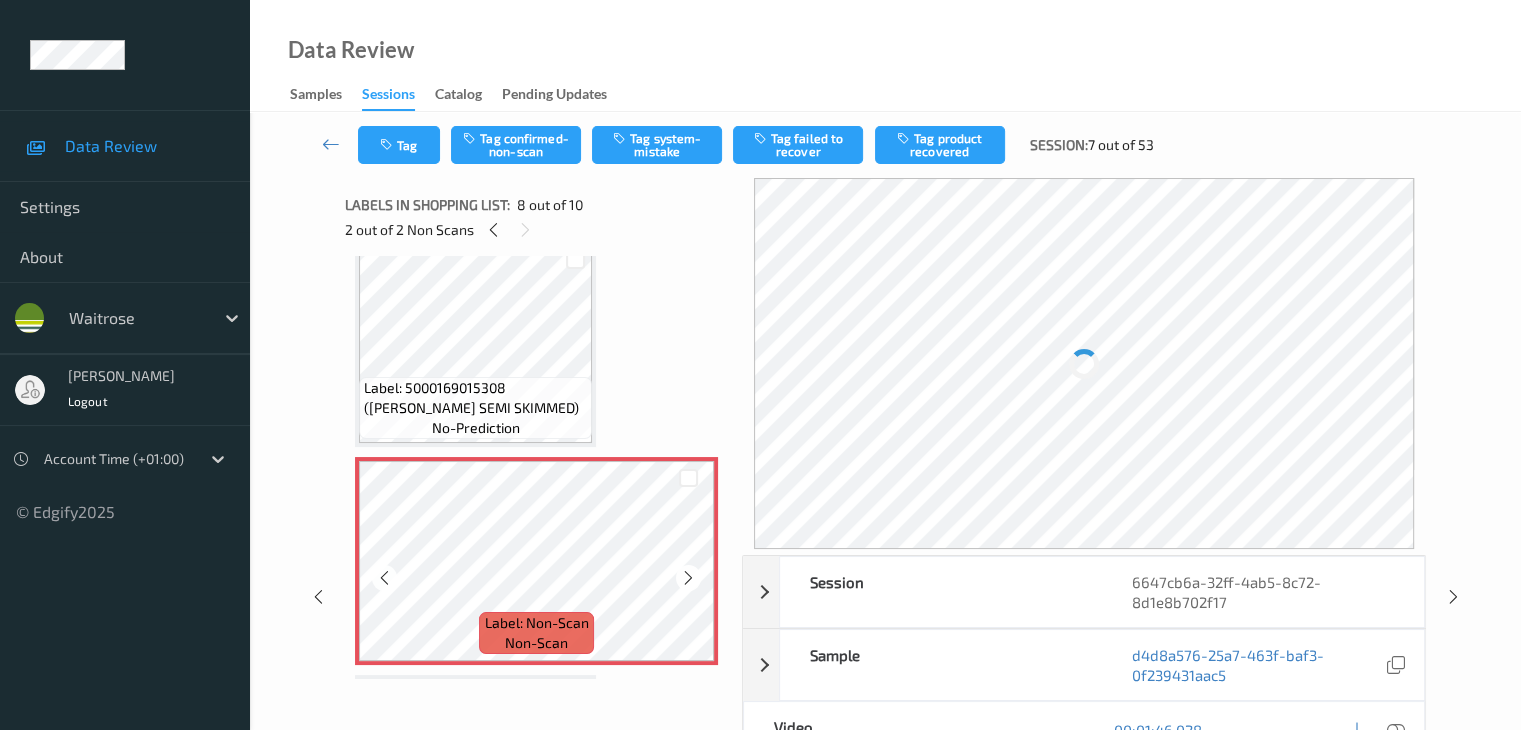 scroll, scrollTop: 1318, scrollLeft: 0, axis: vertical 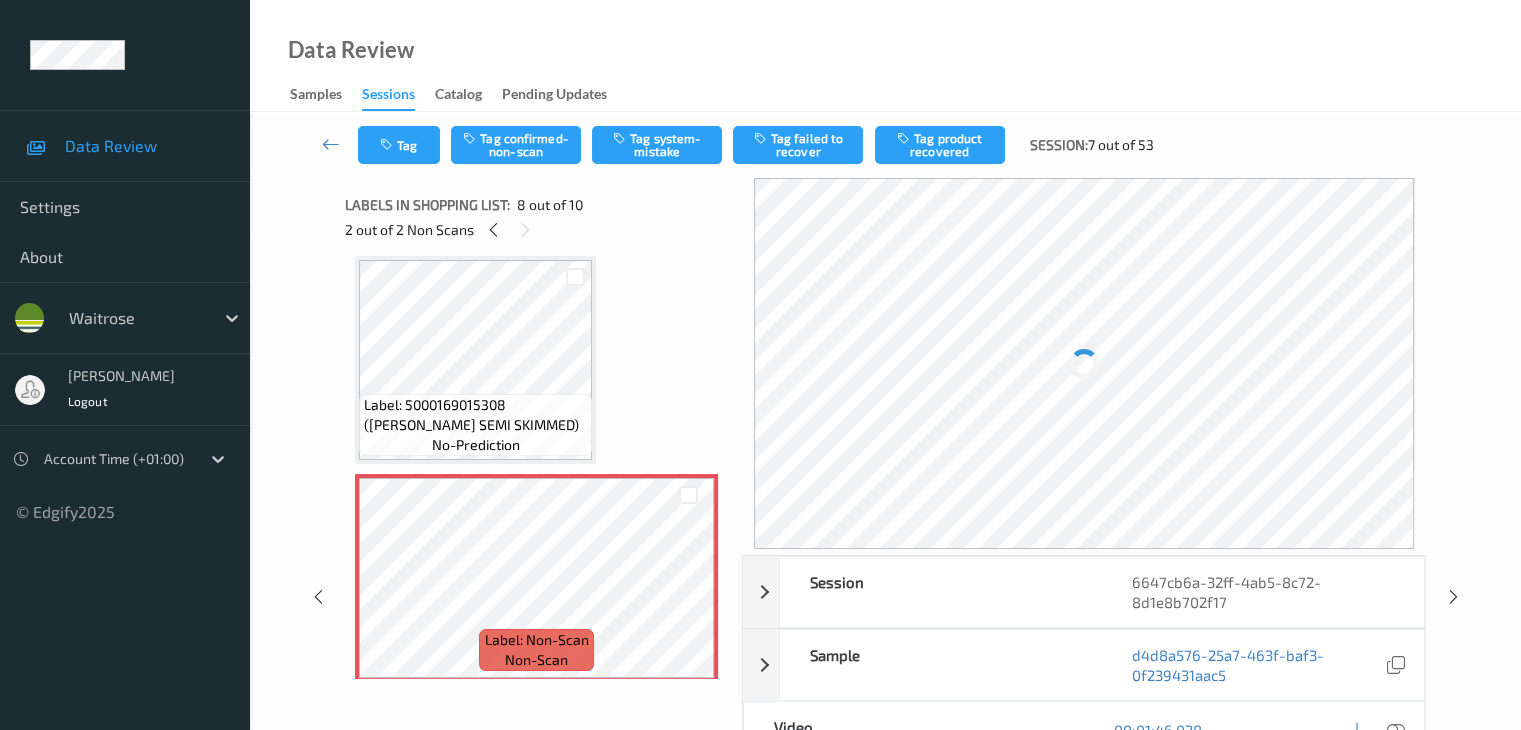 click on "Label: 5000169015308 ([PERSON_NAME] SEMI SKIMMED)" at bounding box center (475, 415) 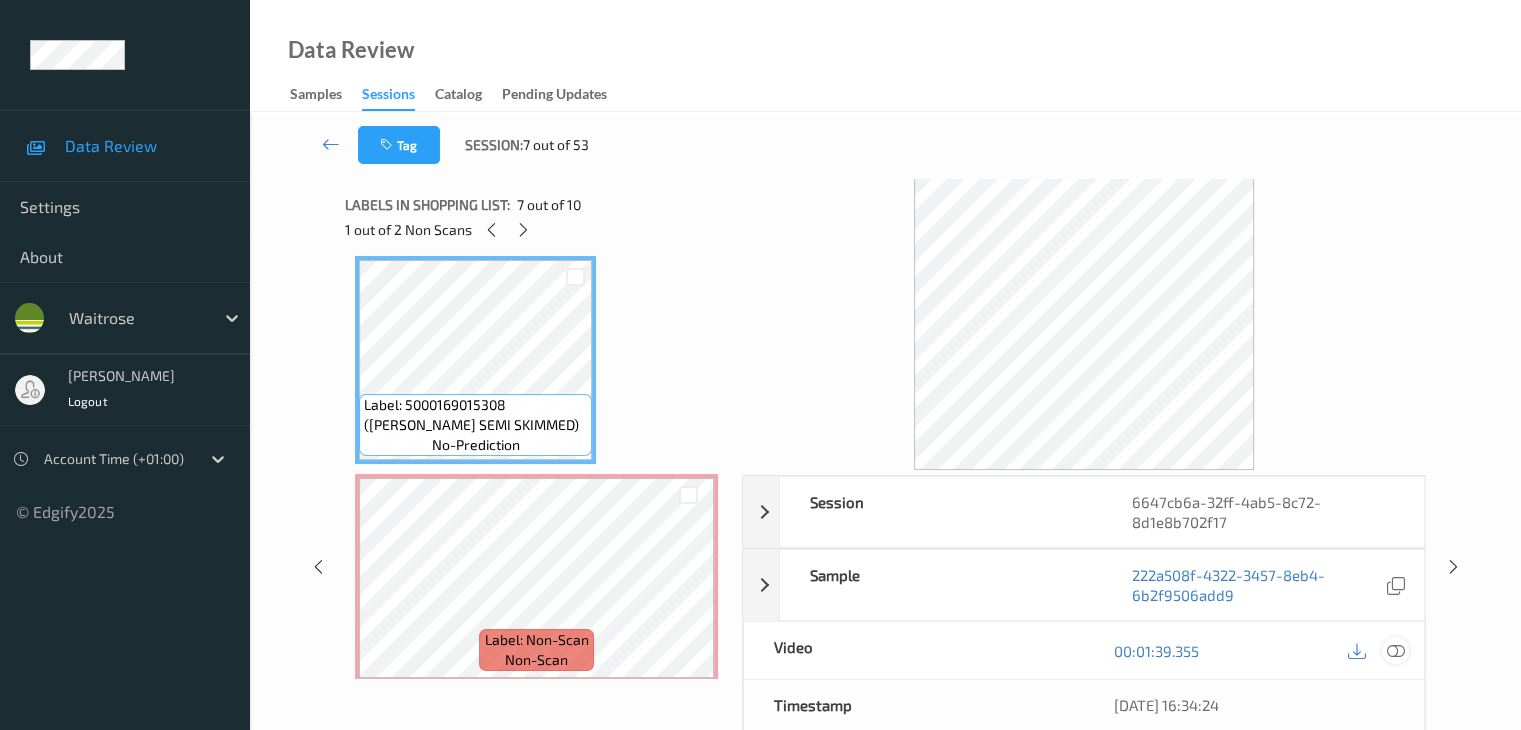 click at bounding box center [1395, 651] 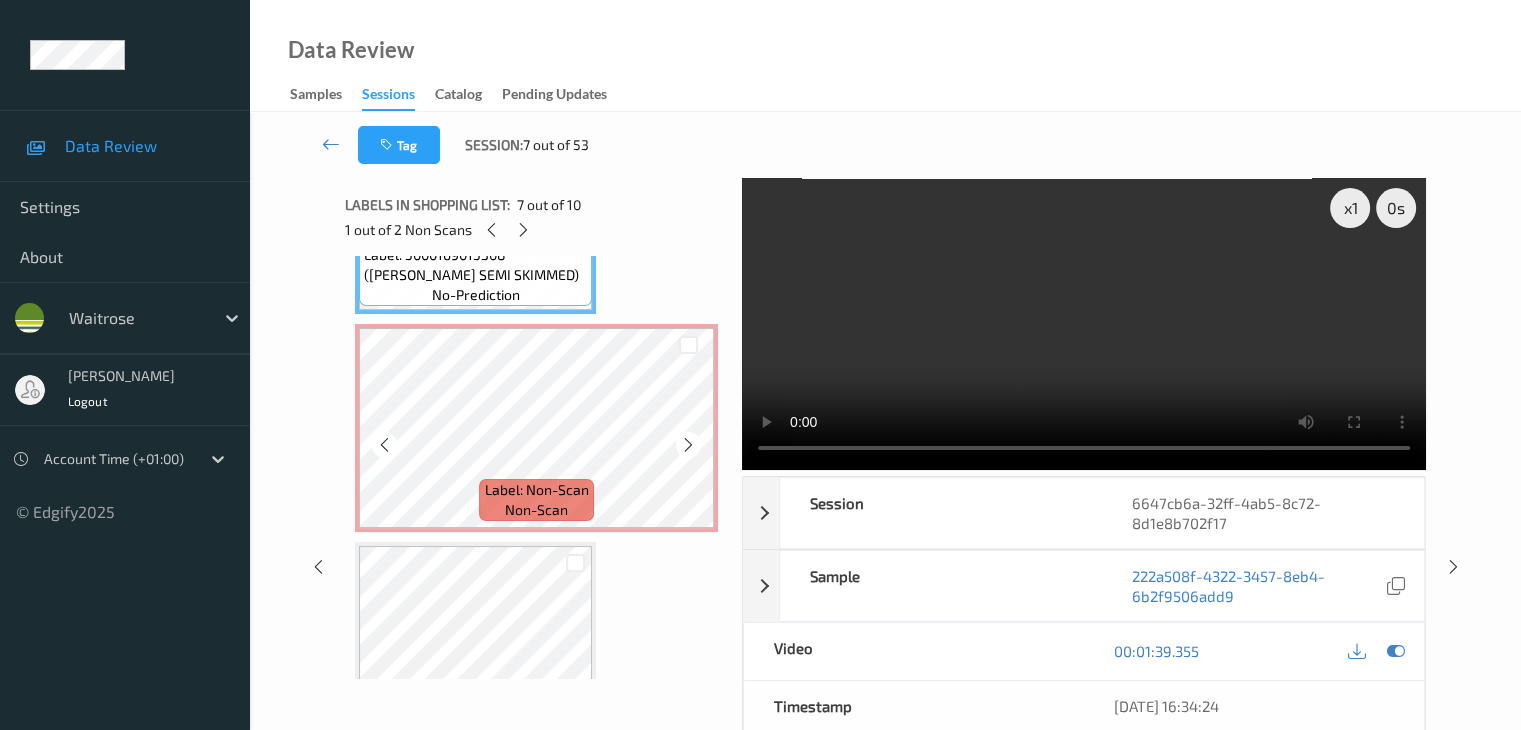 scroll, scrollTop: 1518, scrollLeft: 0, axis: vertical 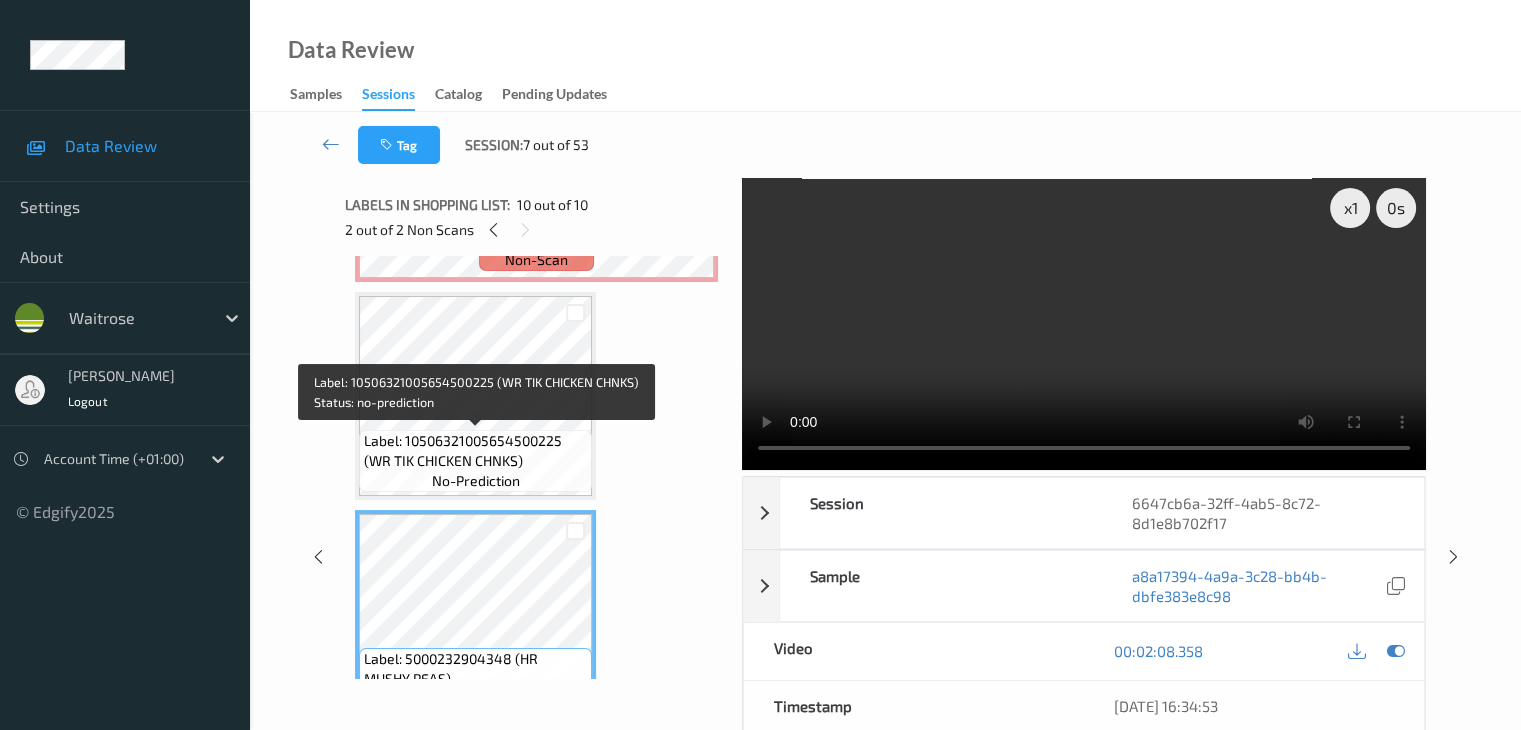click on "Label: 10506321005654500225 (WR TIK CHICKEN CHNKS)" at bounding box center [475, 451] 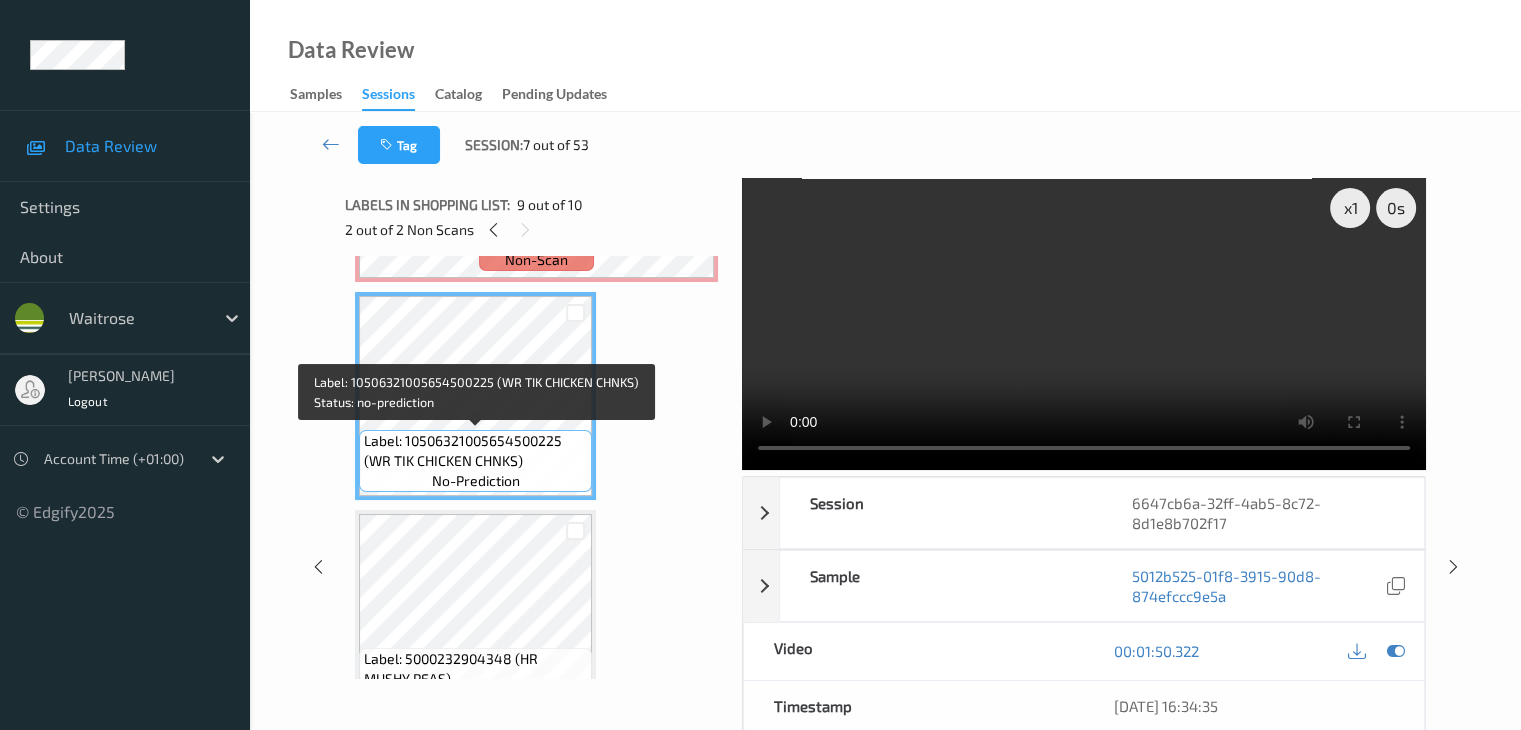 click on "Label: 10506321005654500225 (WR TIK CHICKEN CHNKS)" at bounding box center (475, 451) 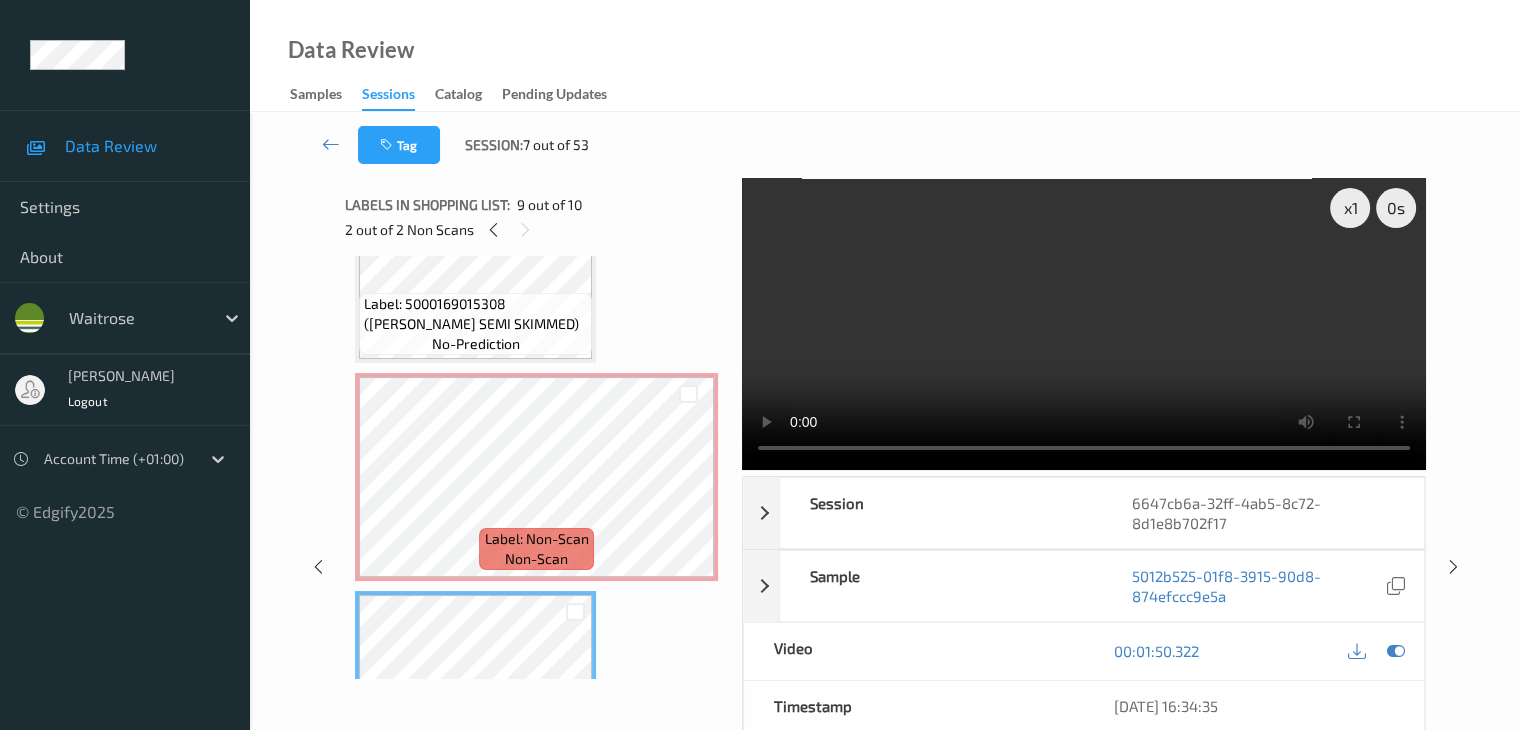 scroll, scrollTop: 1418, scrollLeft: 0, axis: vertical 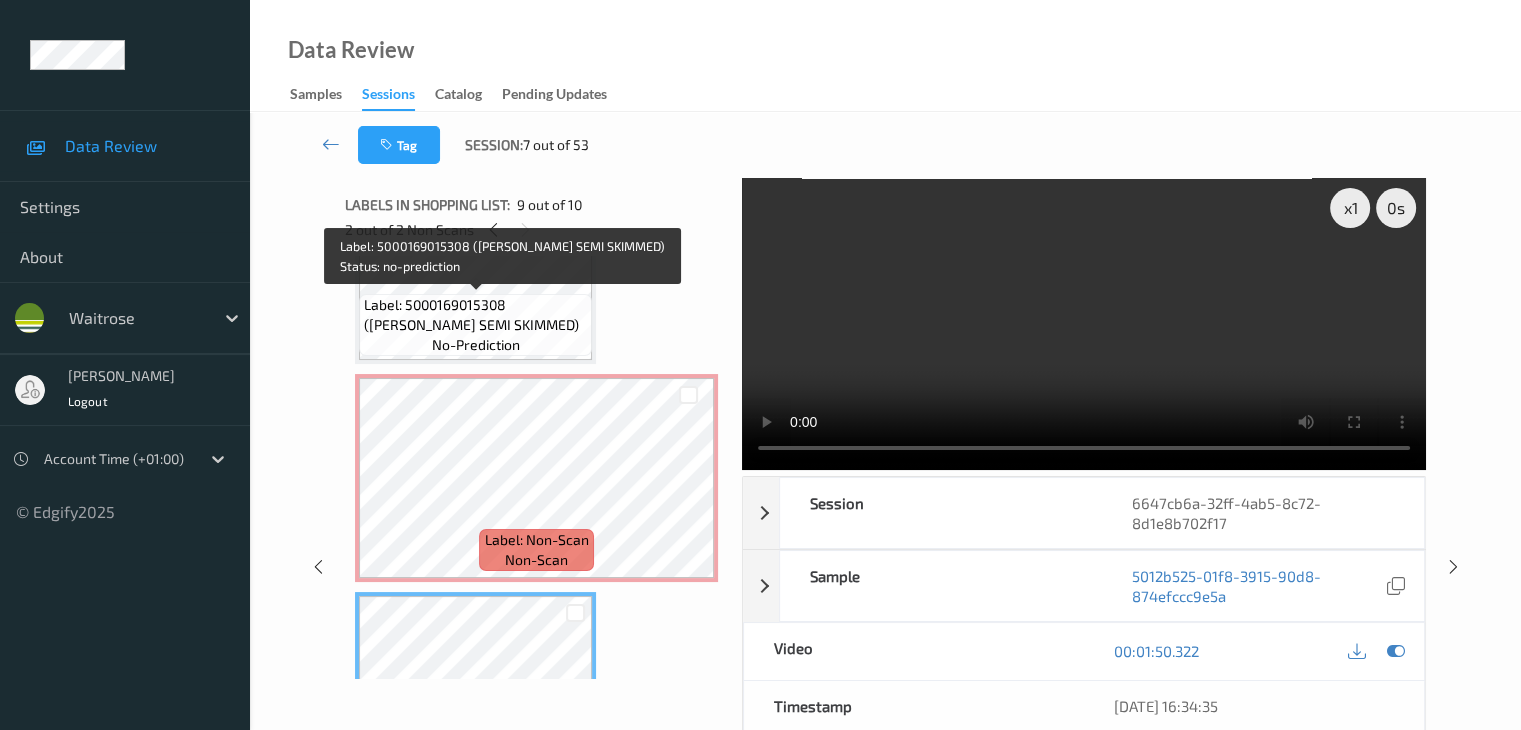 click on "Label: 5000169015308 (WR ESS SEMI SKIMMED) no-prediction" at bounding box center [475, 325] 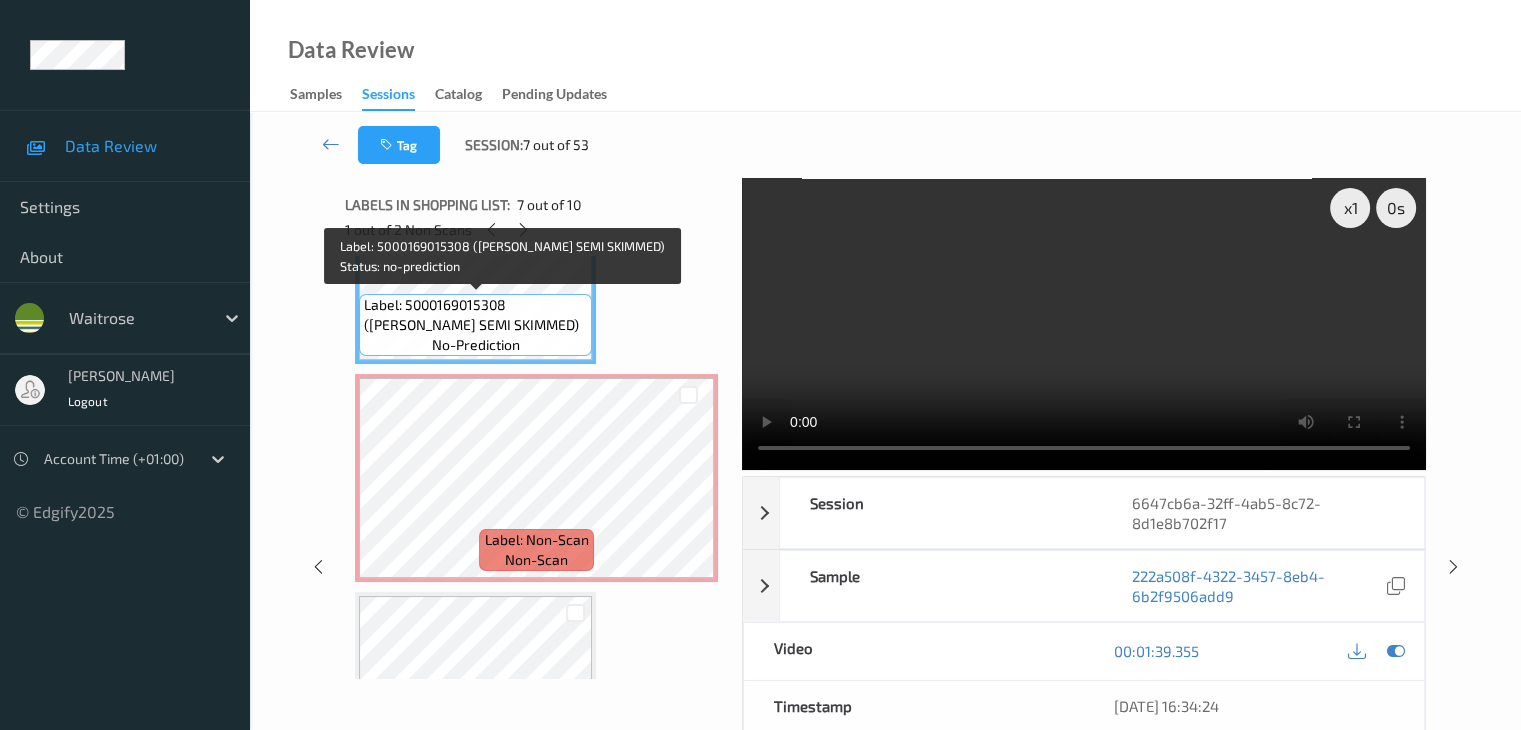 click on "Label: 5000169015308 (WR ESS SEMI SKIMMED) no-prediction" at bounding box center (475, 325) 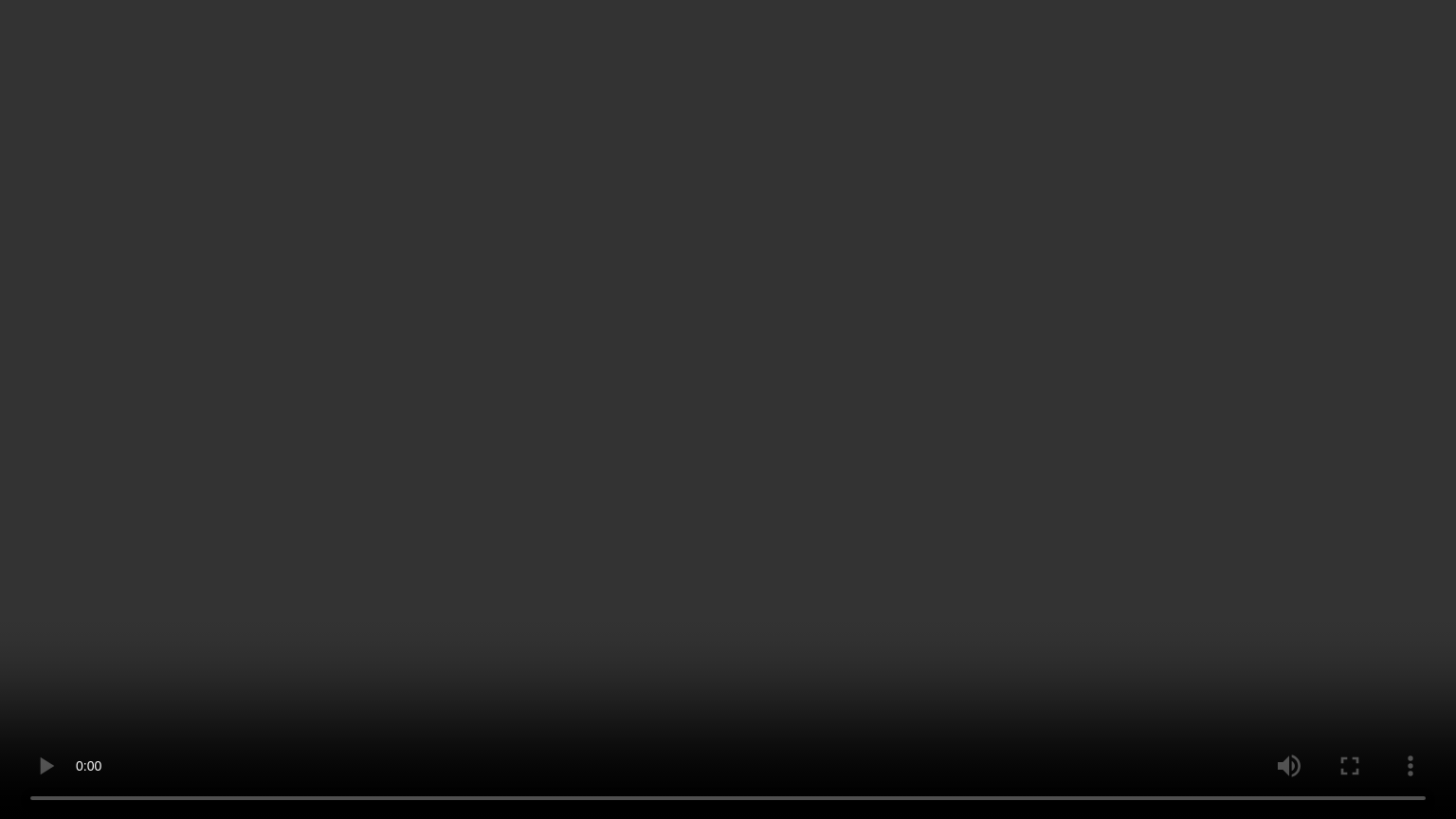 type 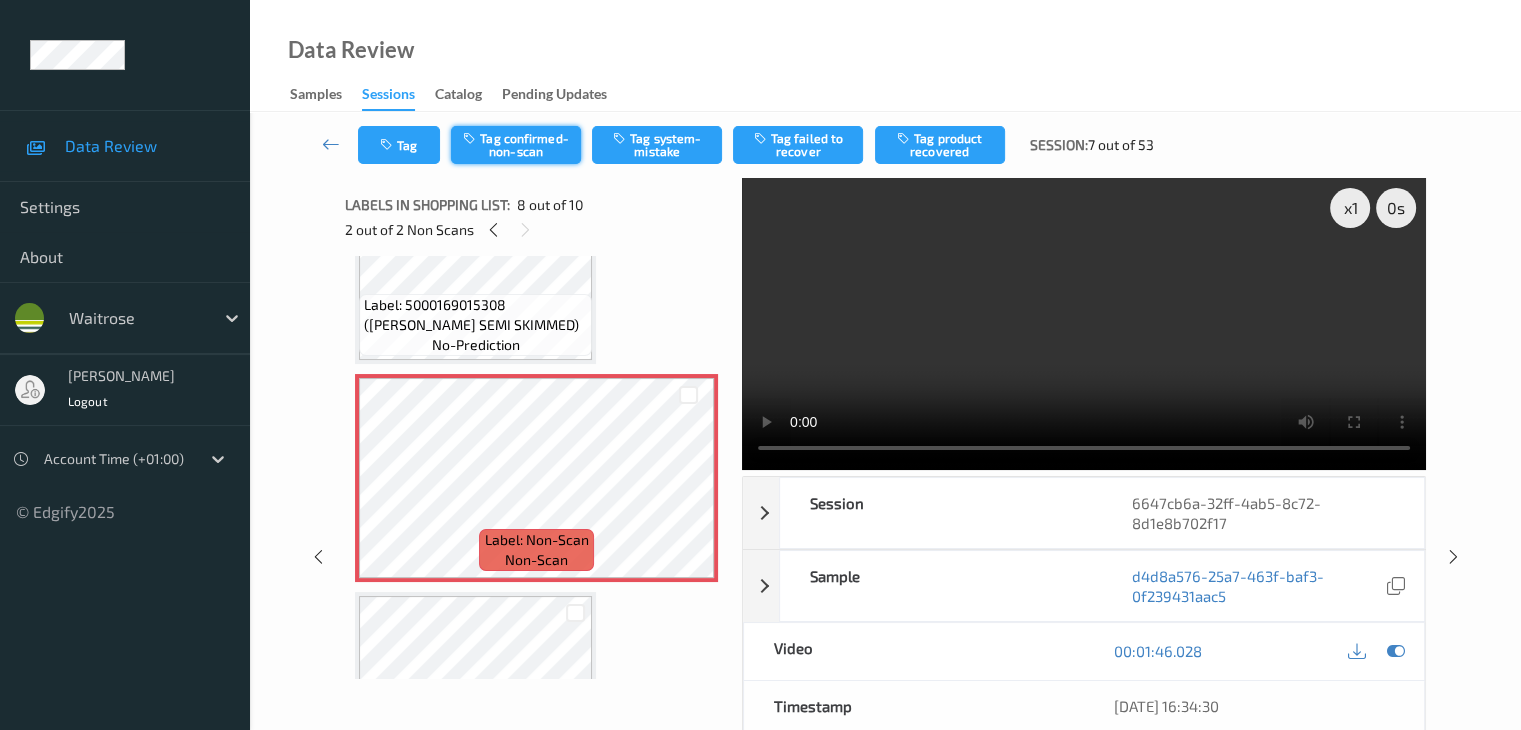 click on "Tag   confirmed-non-scan" at bounding box center [516, 145] 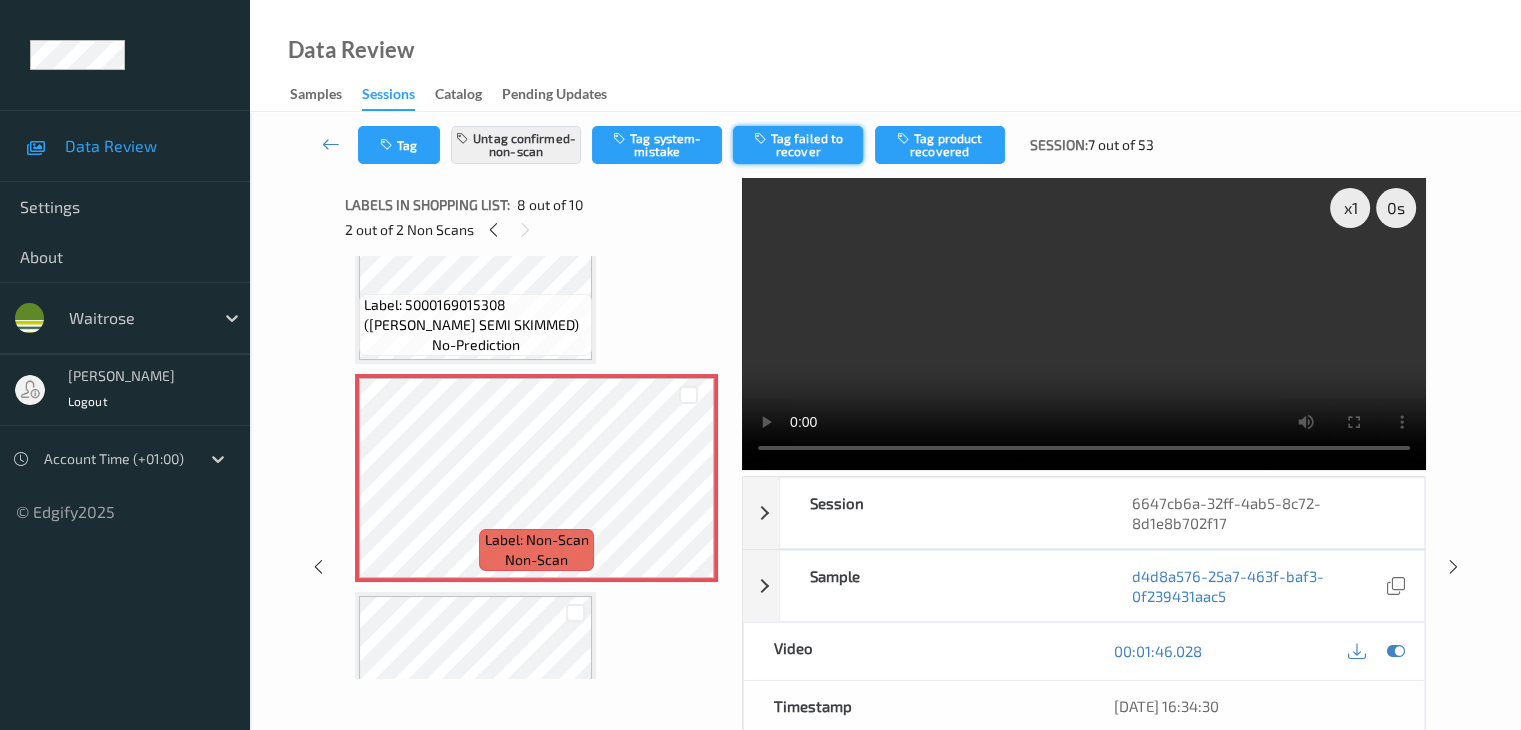 click on "Tag   failed to recover" at bounding box center (798, 145) 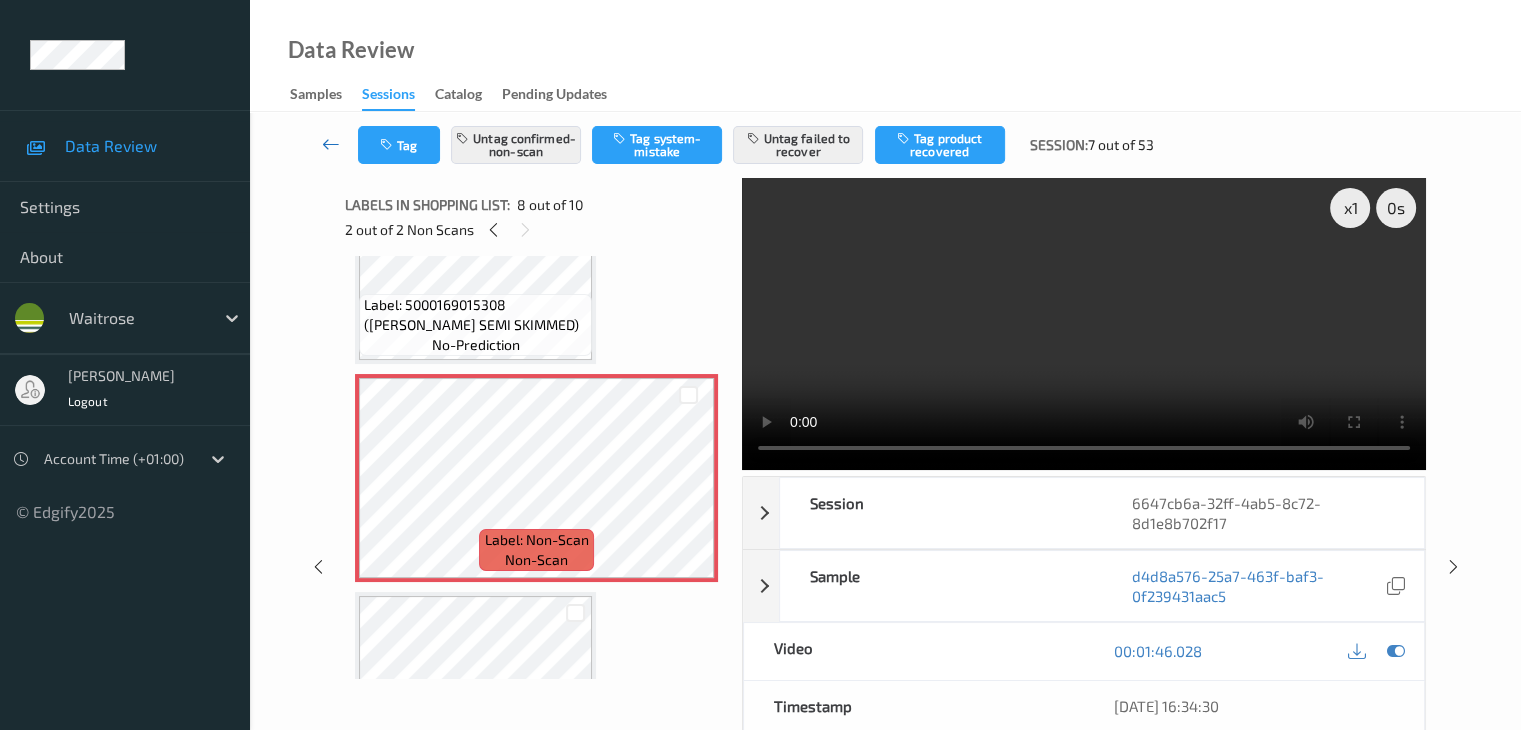 click at bounding box center (331, 144) 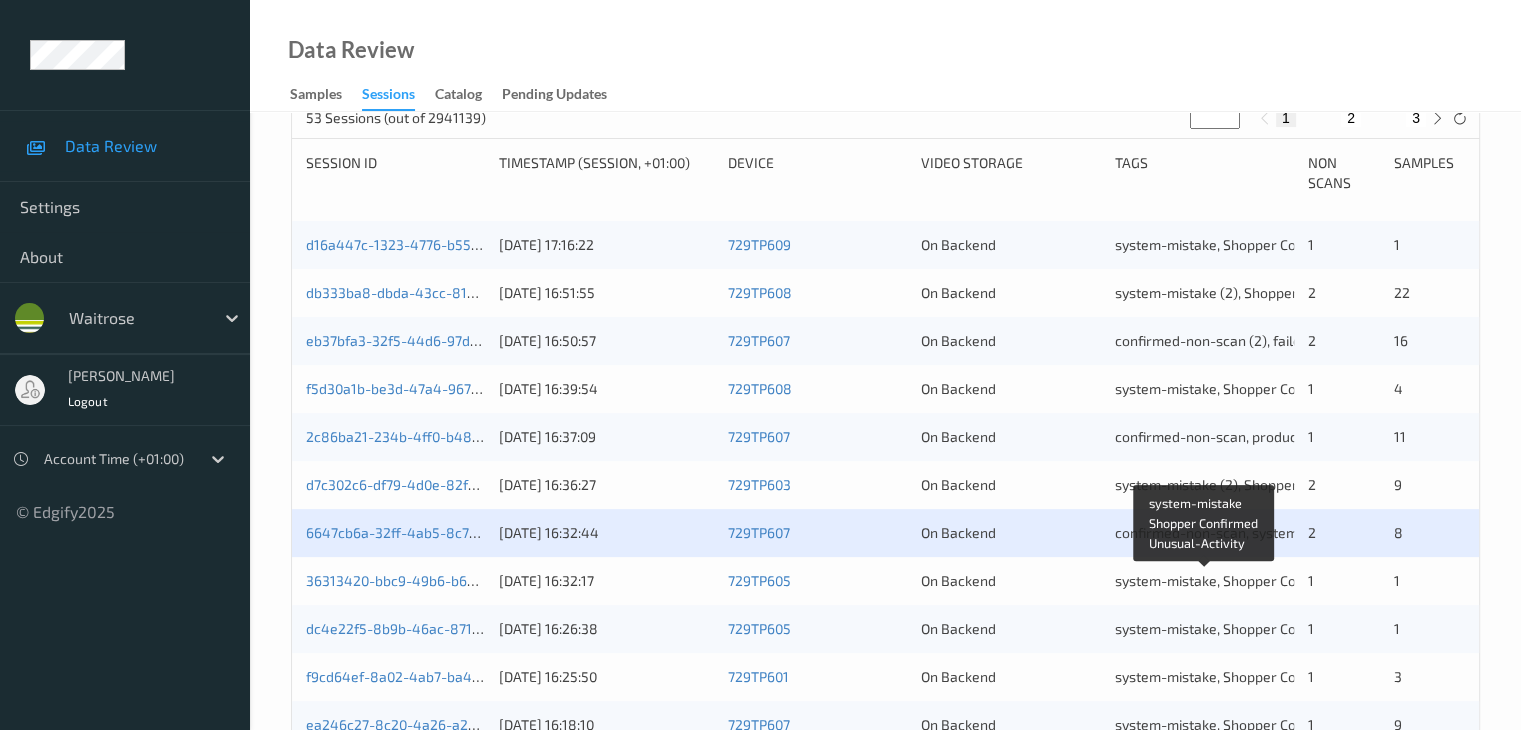 scroll, scrollTop: 400, scrollLeft: 0, axis: vertical 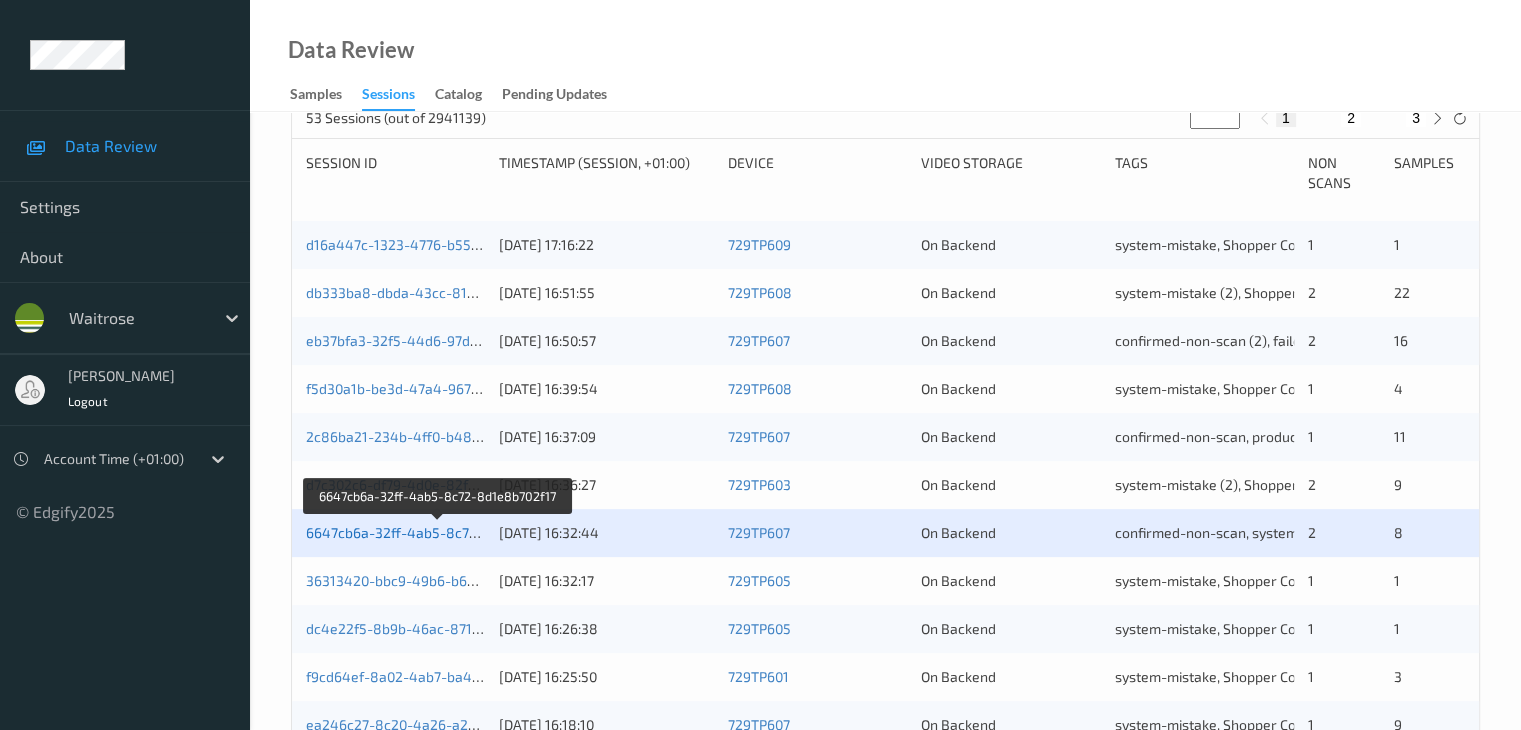 click on "6647cb6a-32ff-4ab5-8c72-8d1e8b702f17" at bounding box center [439, 532] 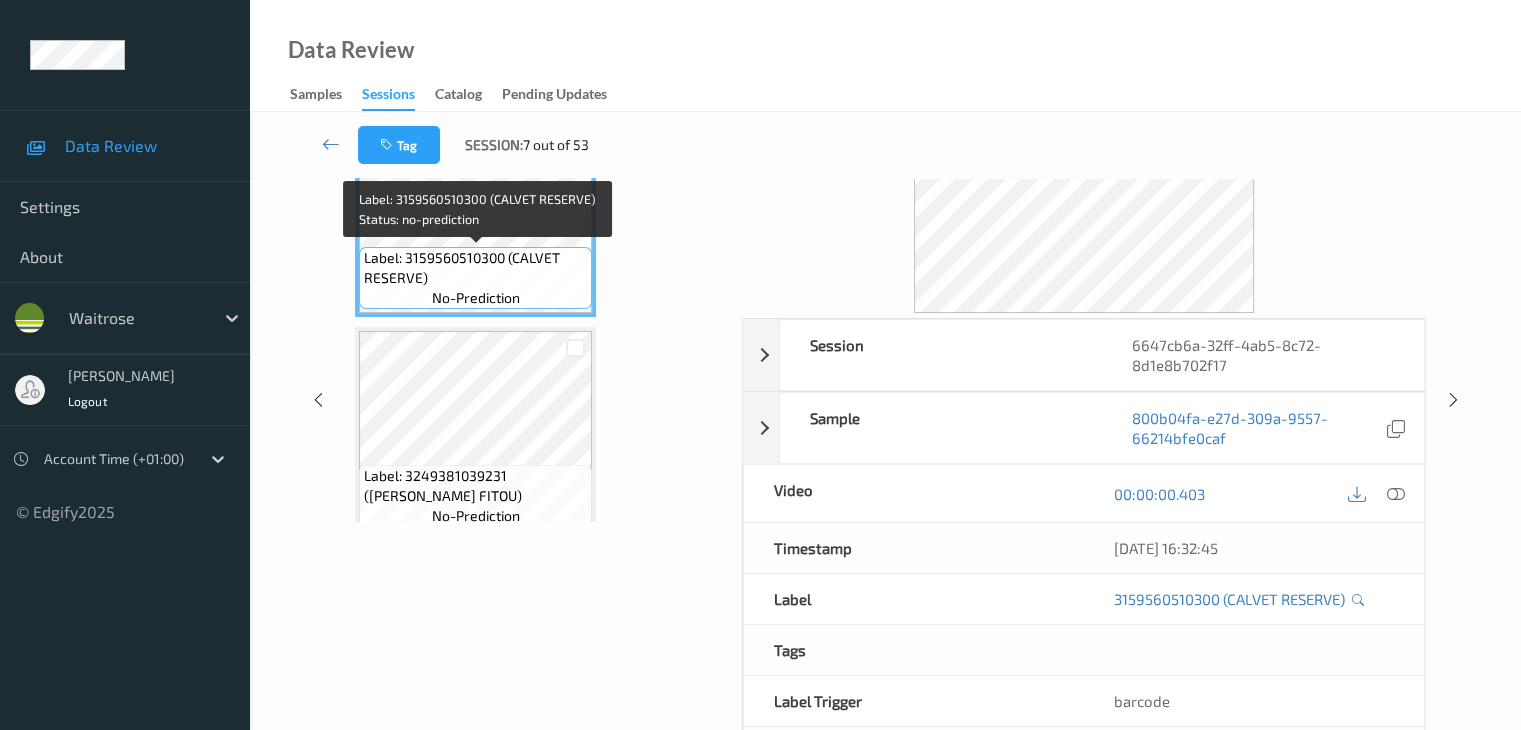 scroll, scrollTop: 44, scrollLeft: 0, axis: vertical 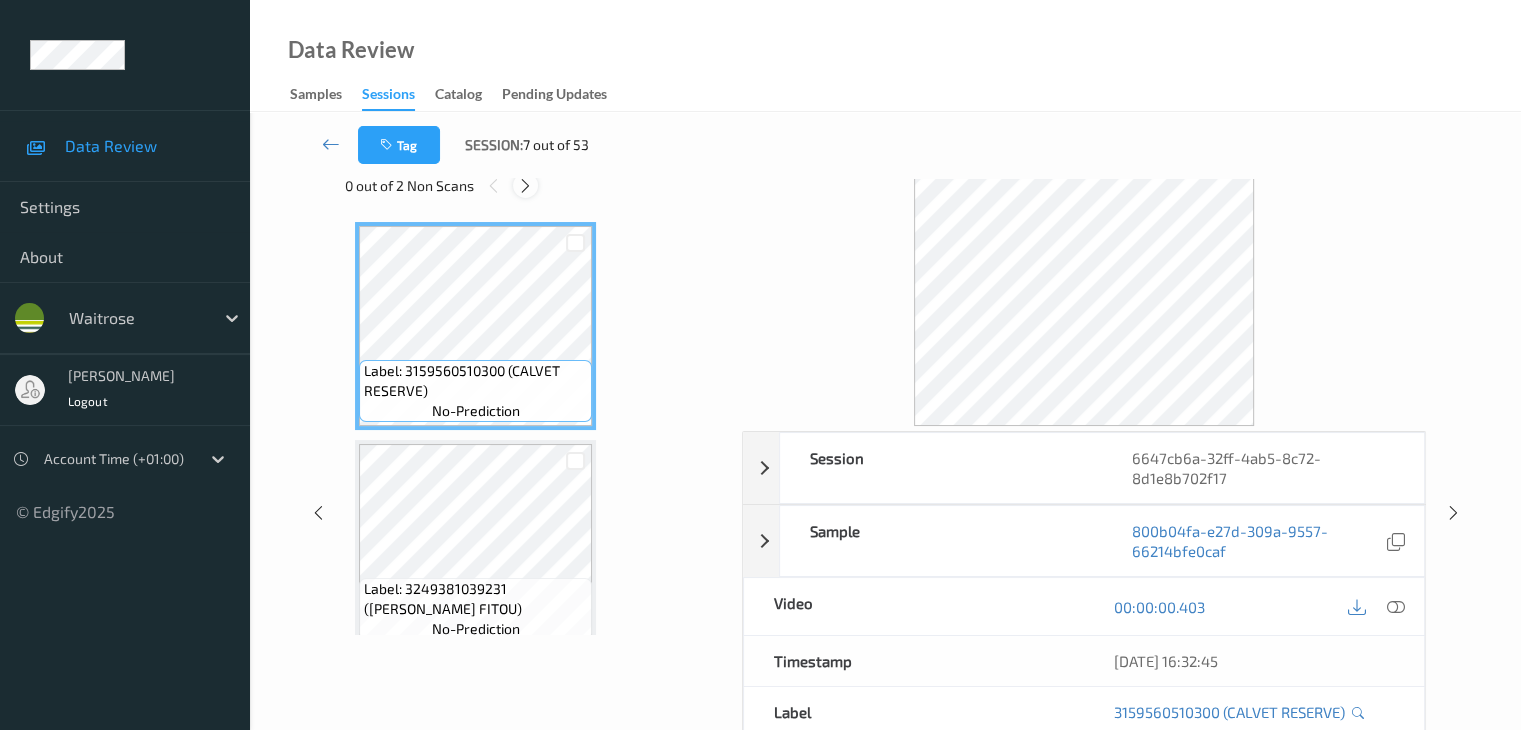click at bounding box center [525, 185] 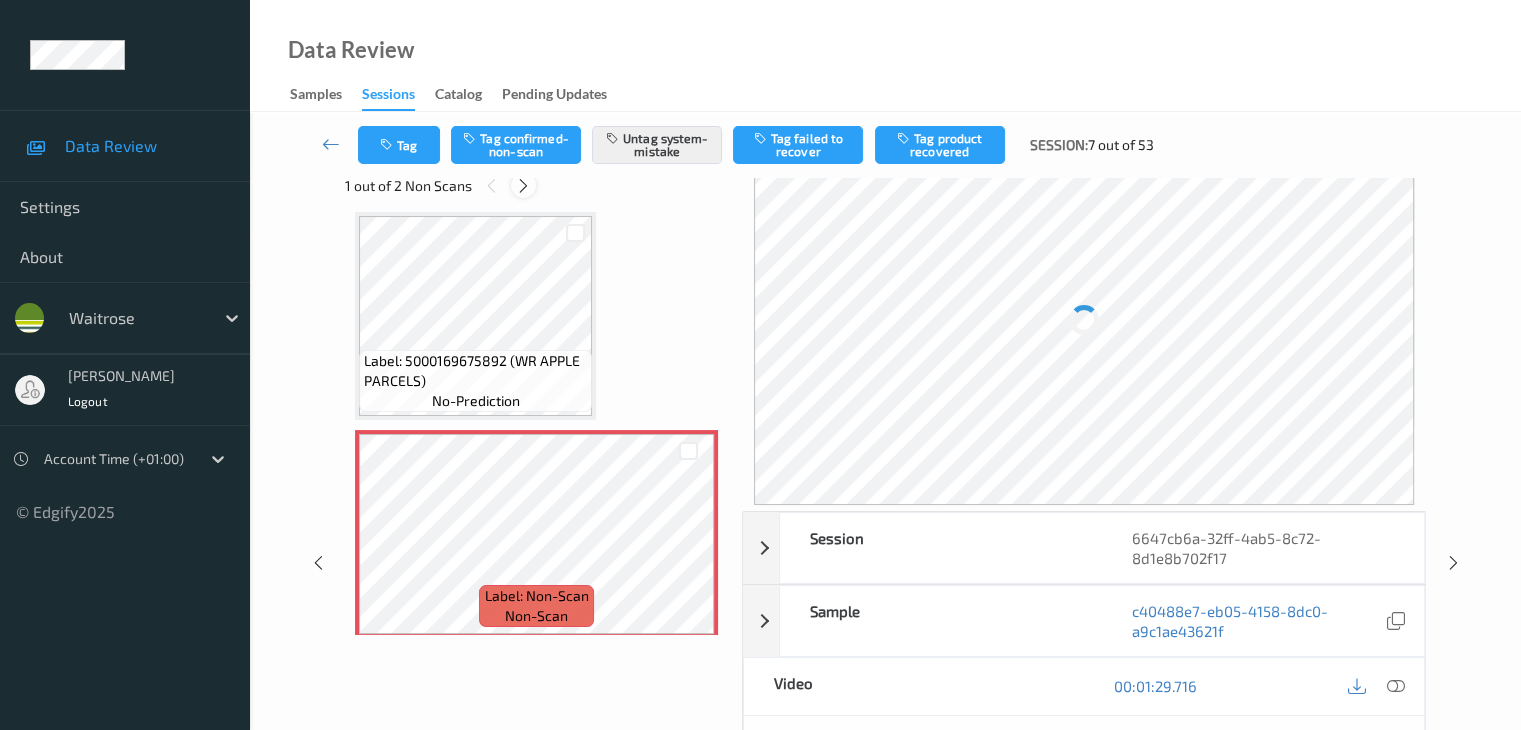 click at bounding box center (523, 186) 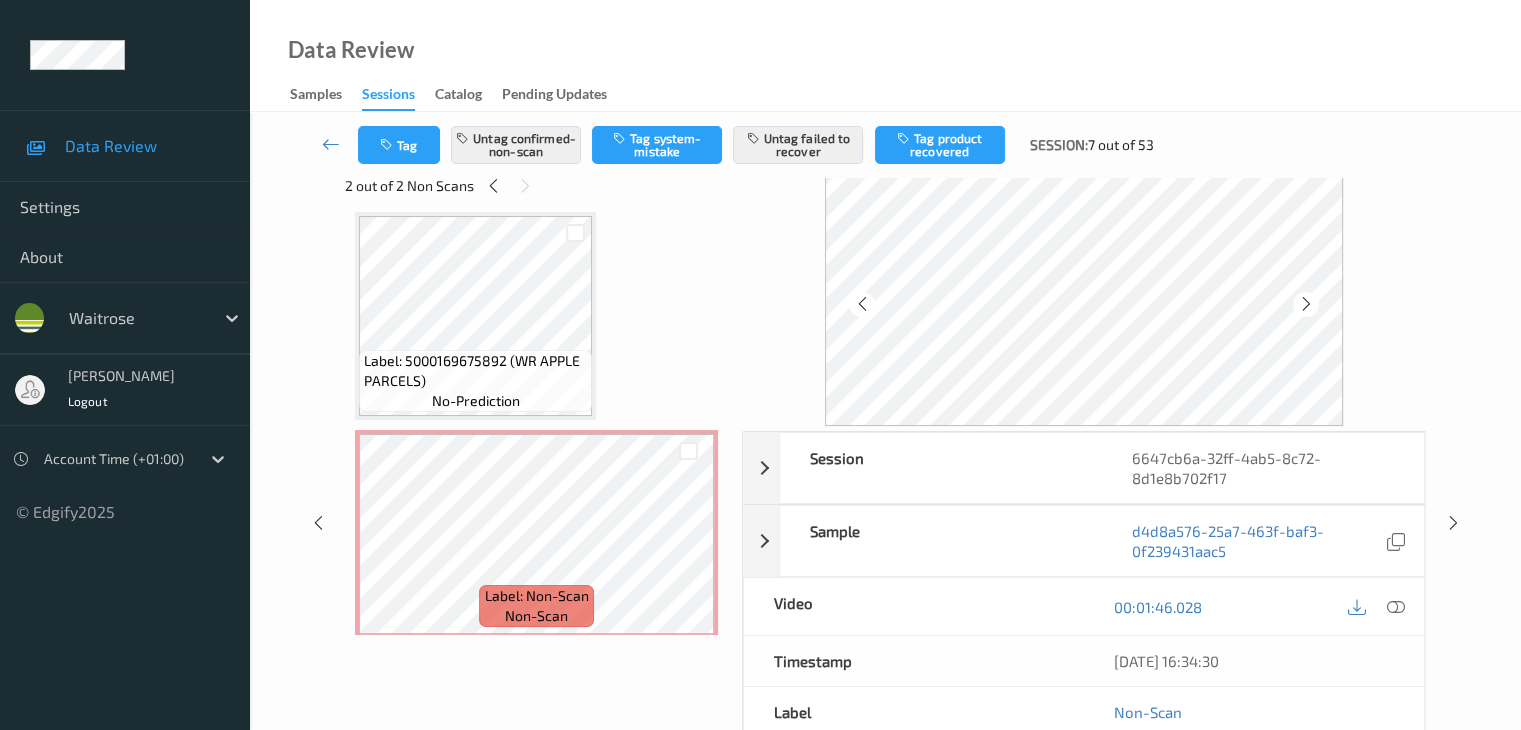 scroll, scrollTop: 1318, scrollLeft: 0, axis: vertical 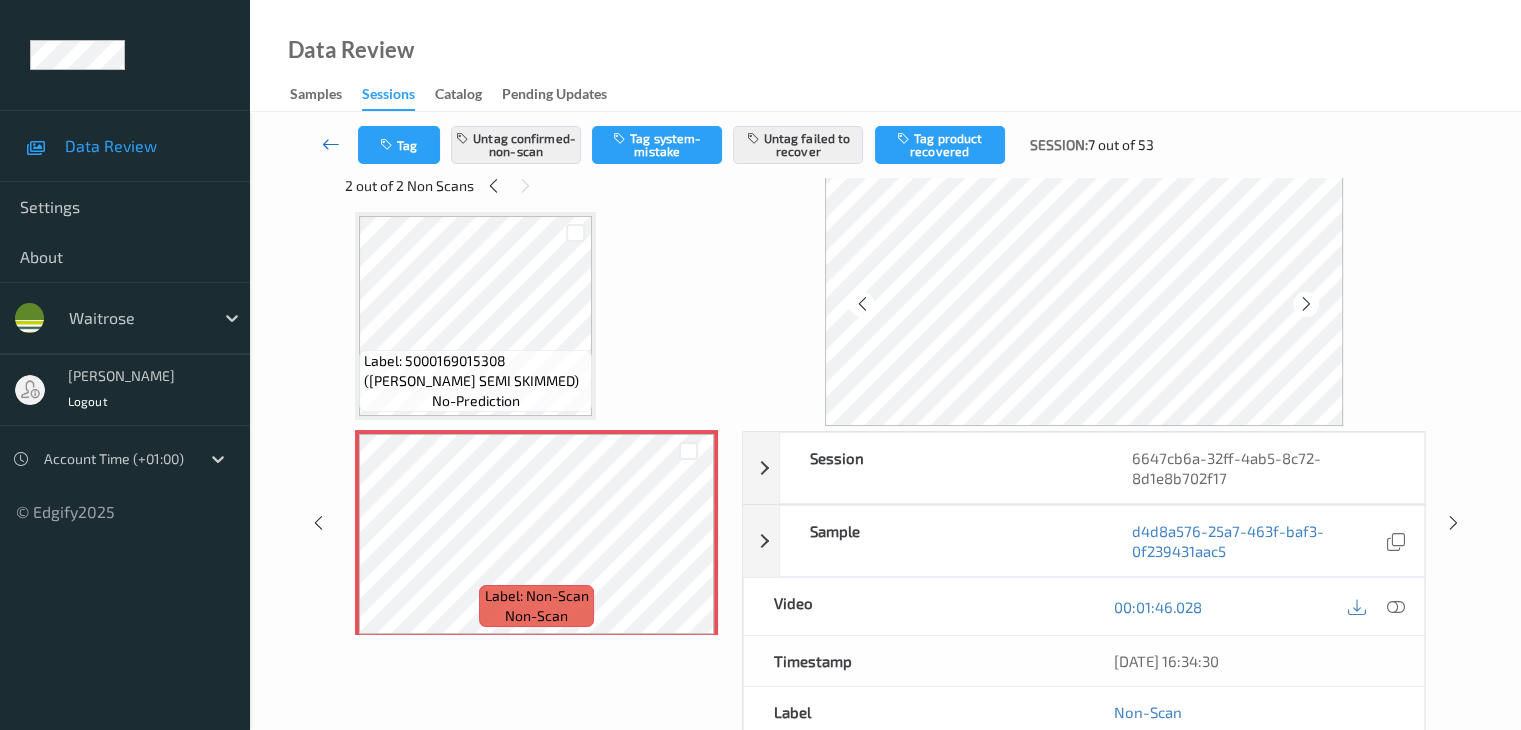 click at bounding box center [331, 144] 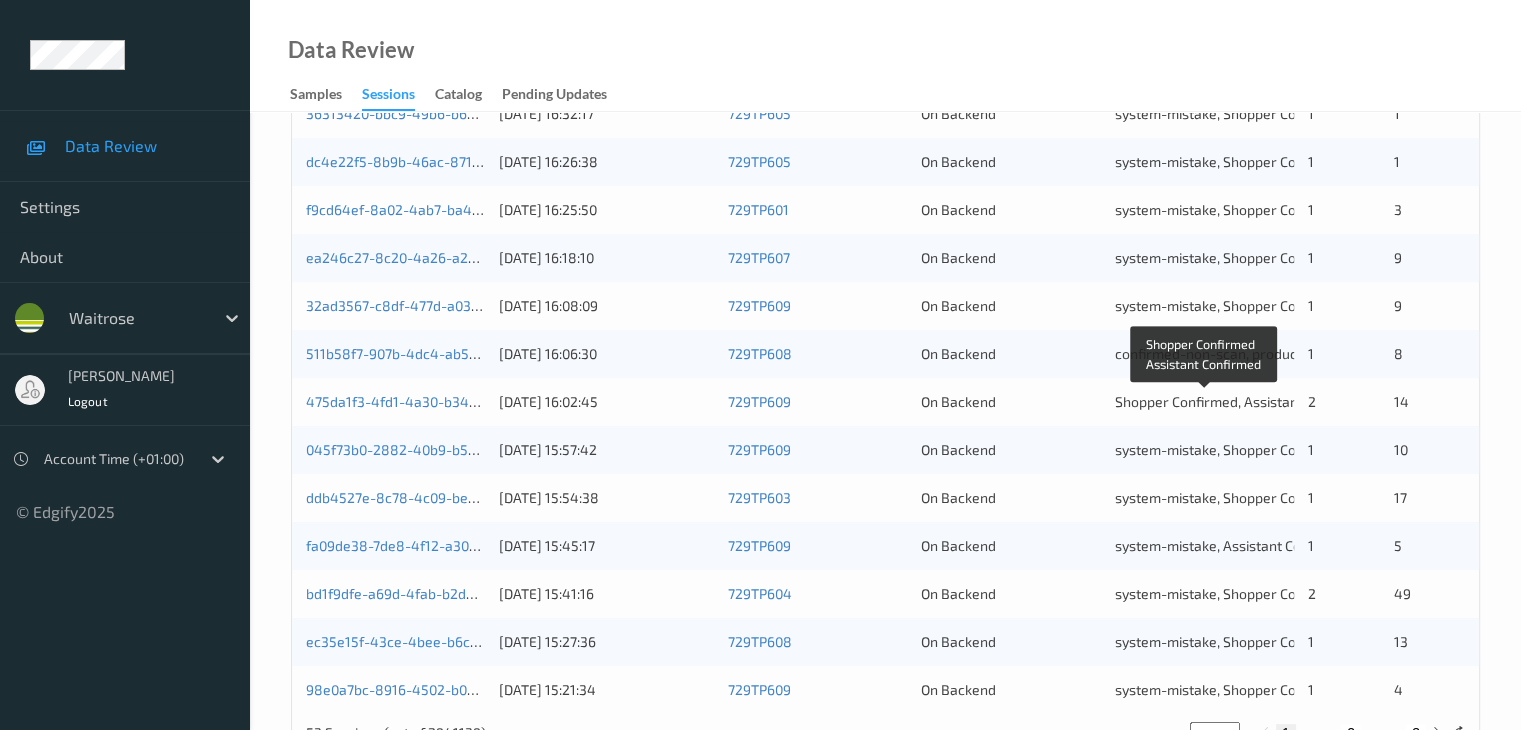 scroll, scrollTop: 900, scrollLeft: 0, axis: vertical 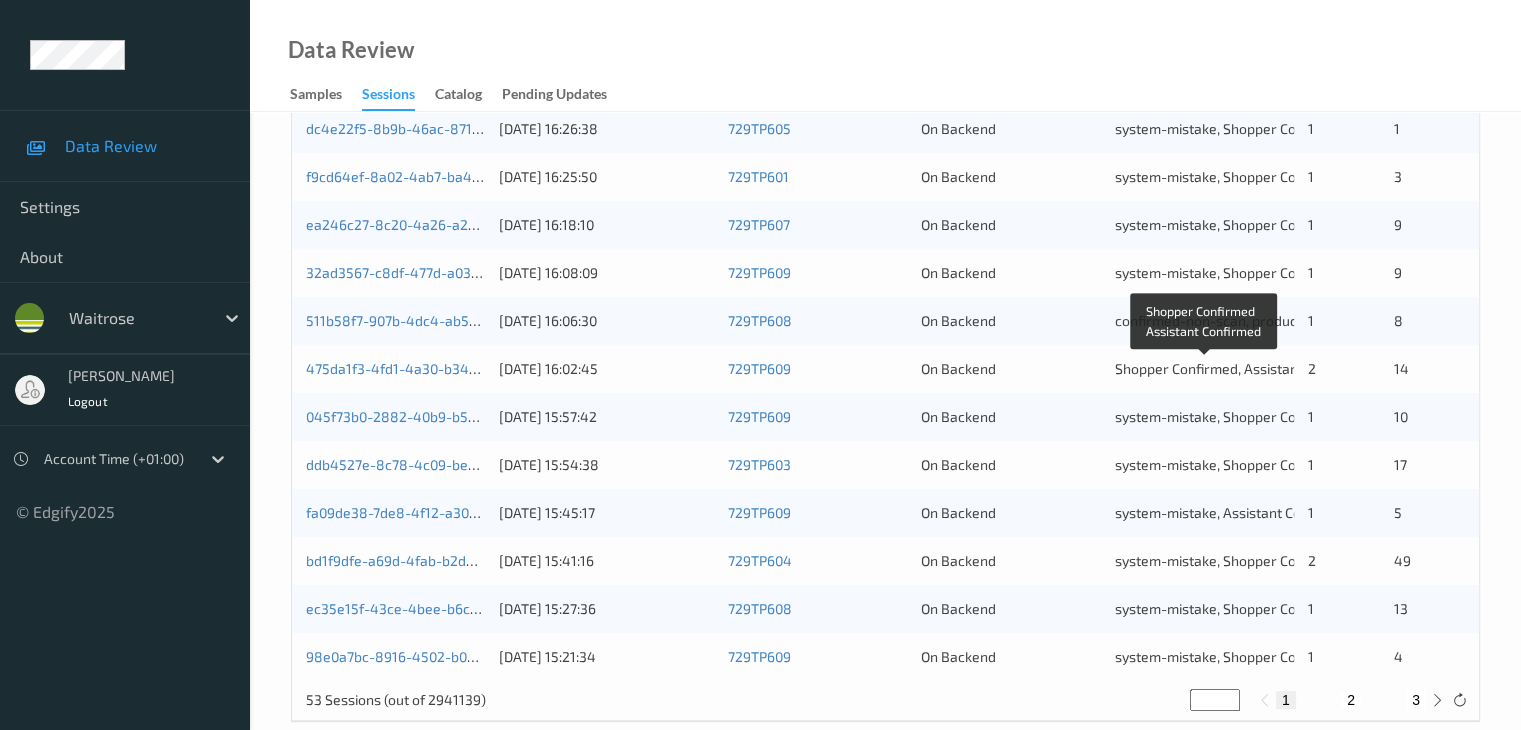click on "Shopper Confirmed, Assistant Confirmed" at bounding box center [1204, 369] 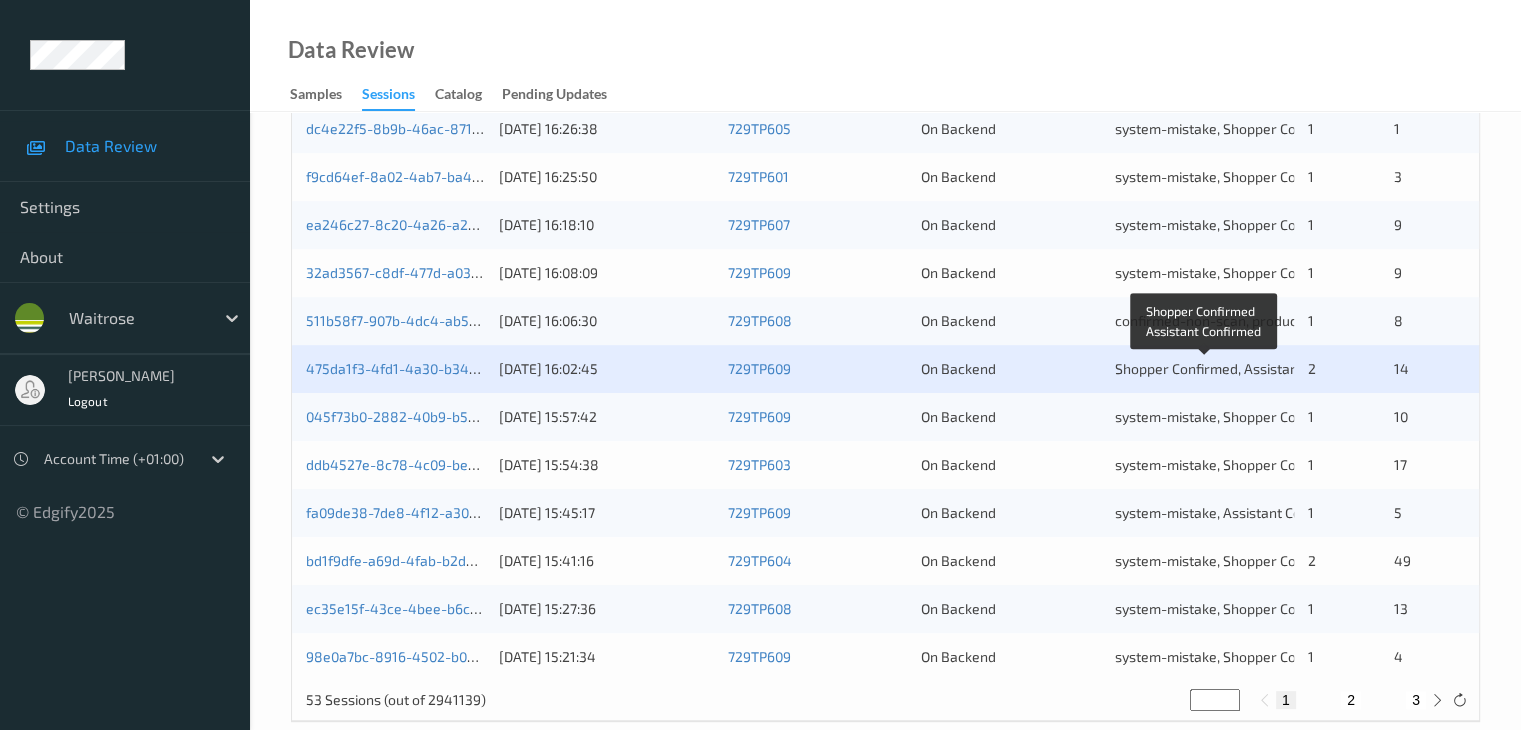click on "Shopper Confirmed, Assistant Confirmed" at bounding box center (1243, 368) 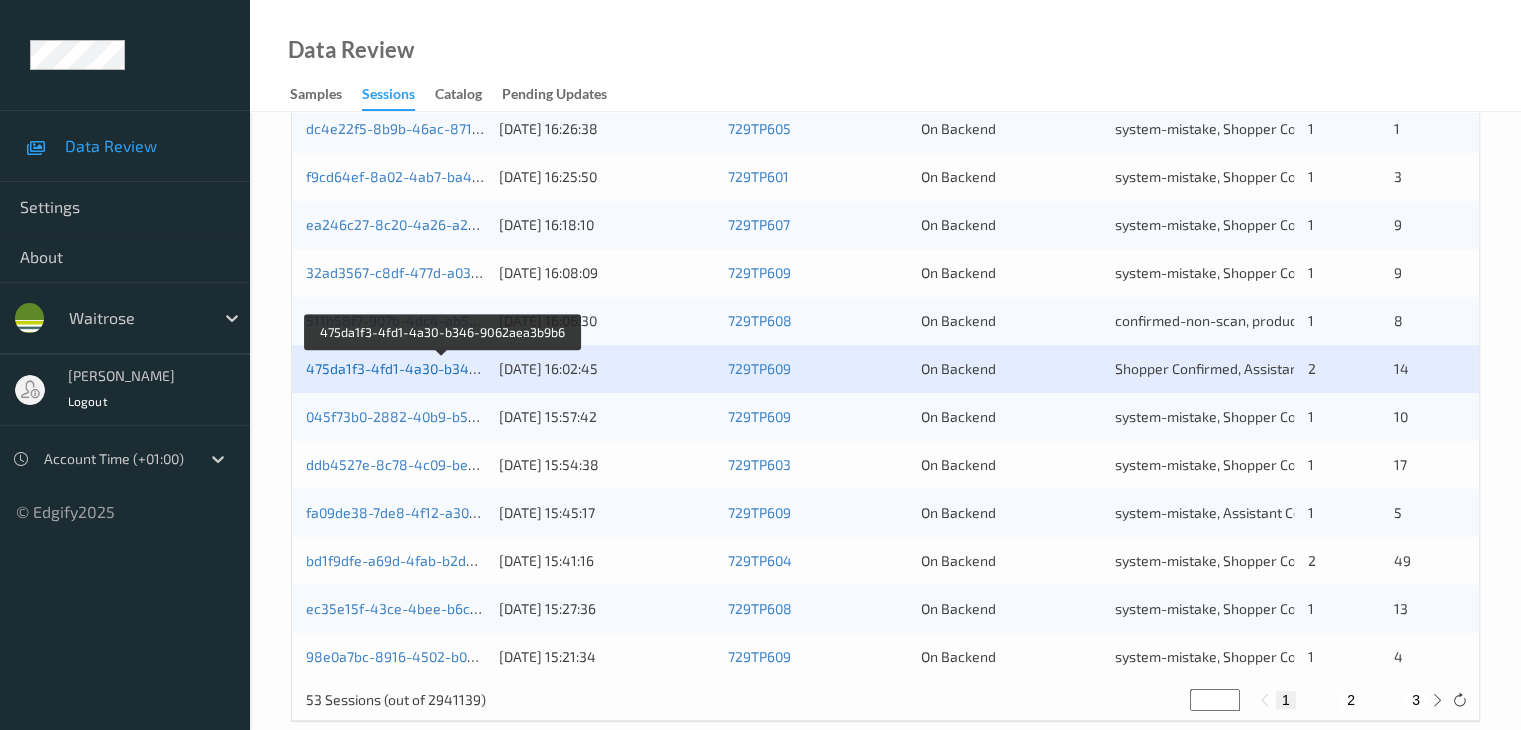 click on "475da1f3-4fd1-4a30-b346-9062aea3b9b6" at bounding box center (442, 368) 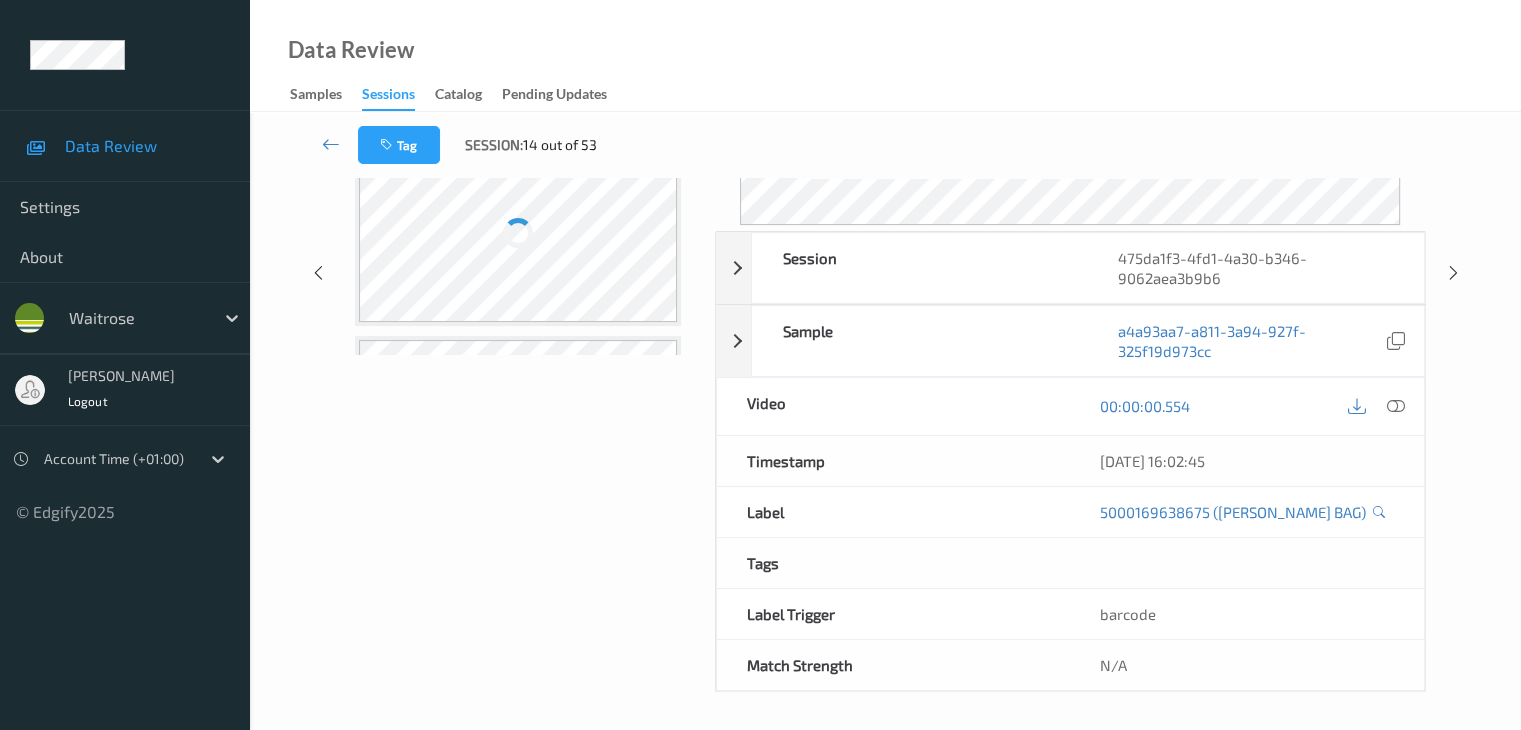 scroll, scrollTop: 24, scrollLeft: 0, axis: vertical 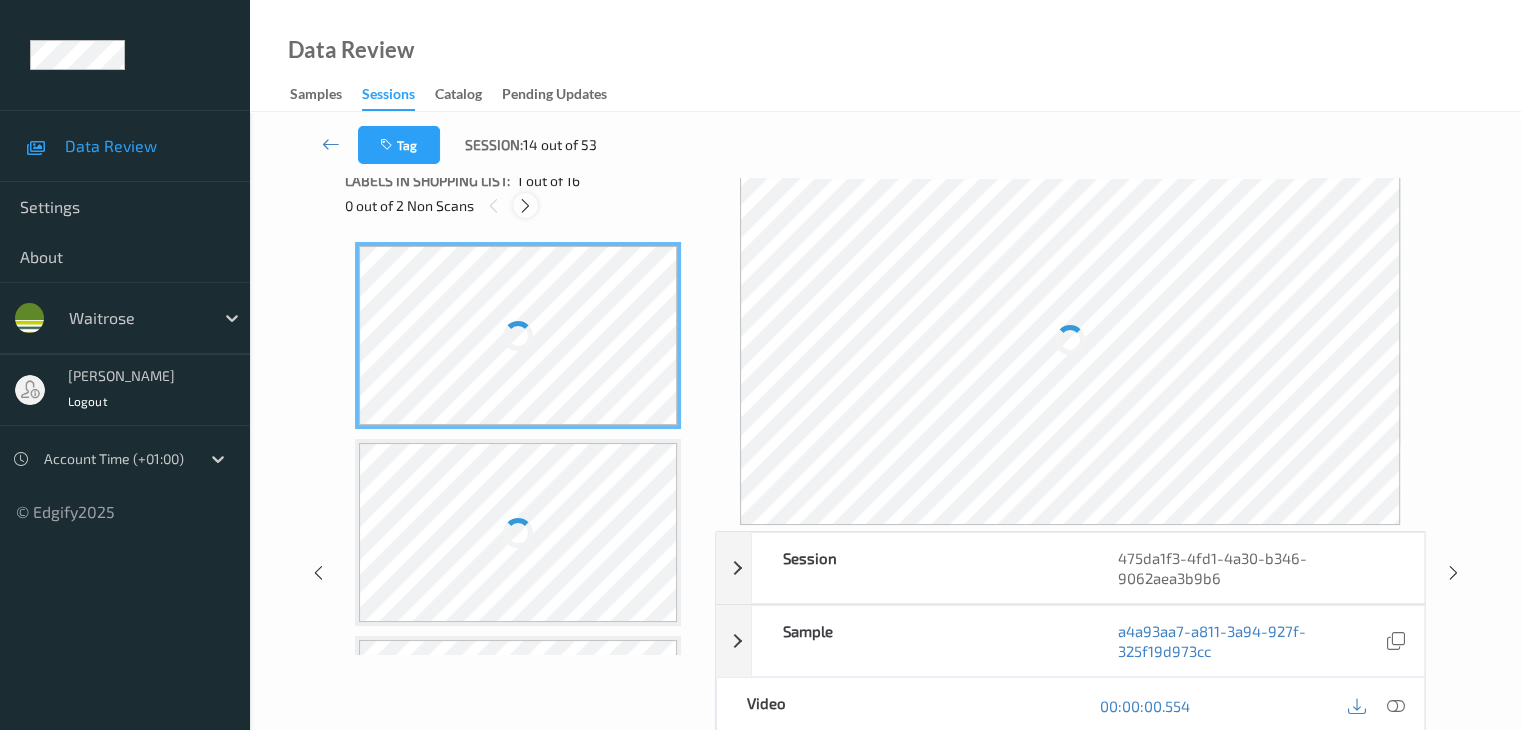 click at bounding box center [525, 206] 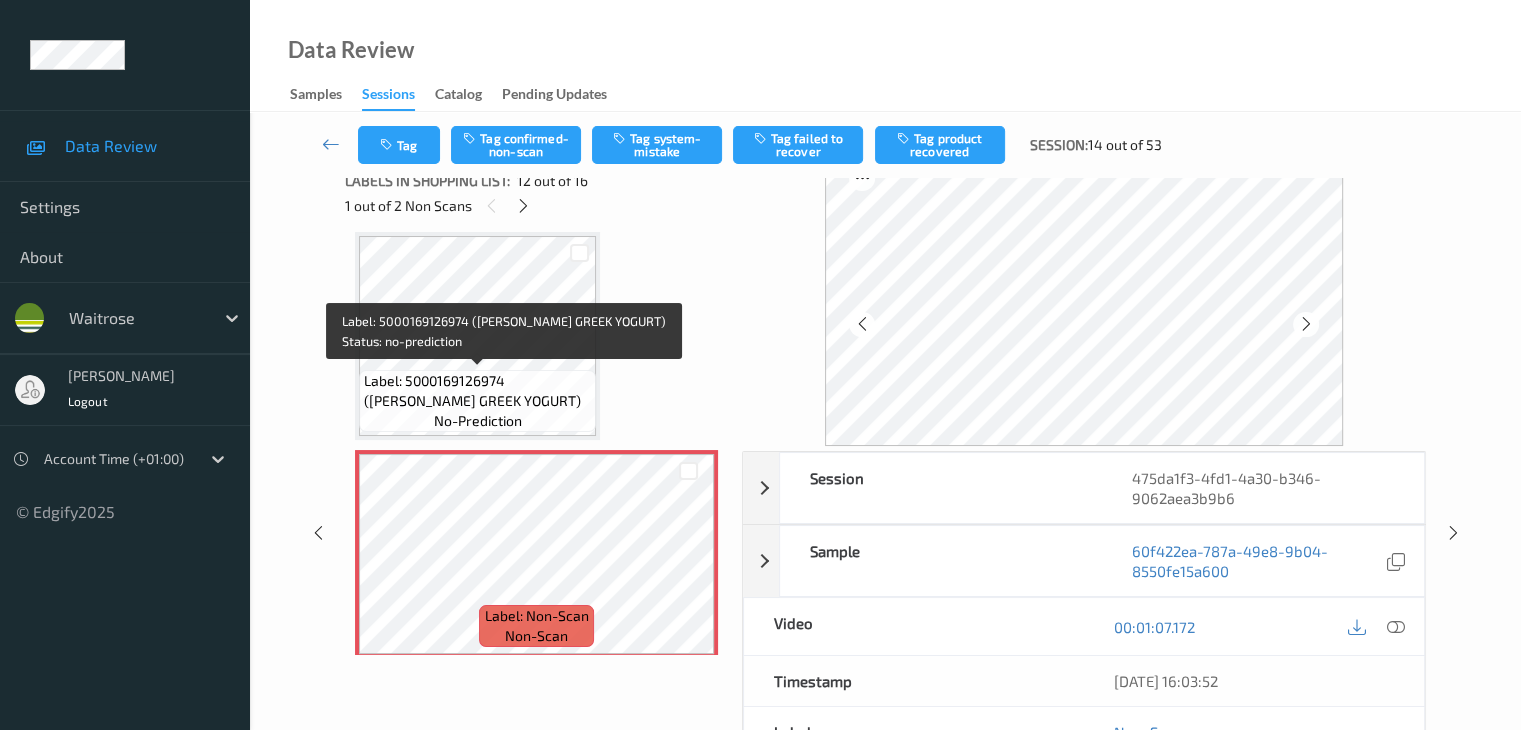 scroll, scrollTop: 2191, scrollLeft: 0, axis: vertical 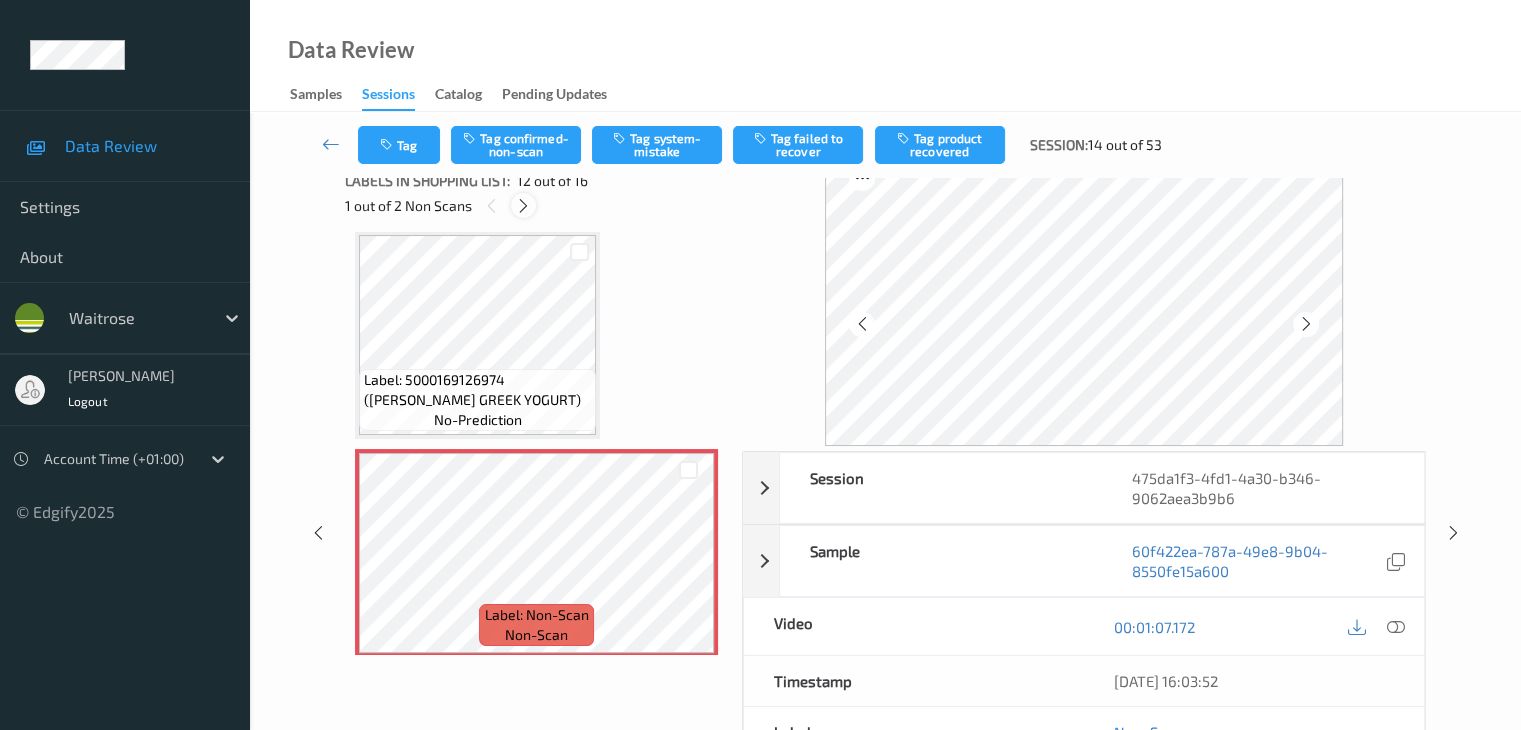 click at bounding box center (523, 206) 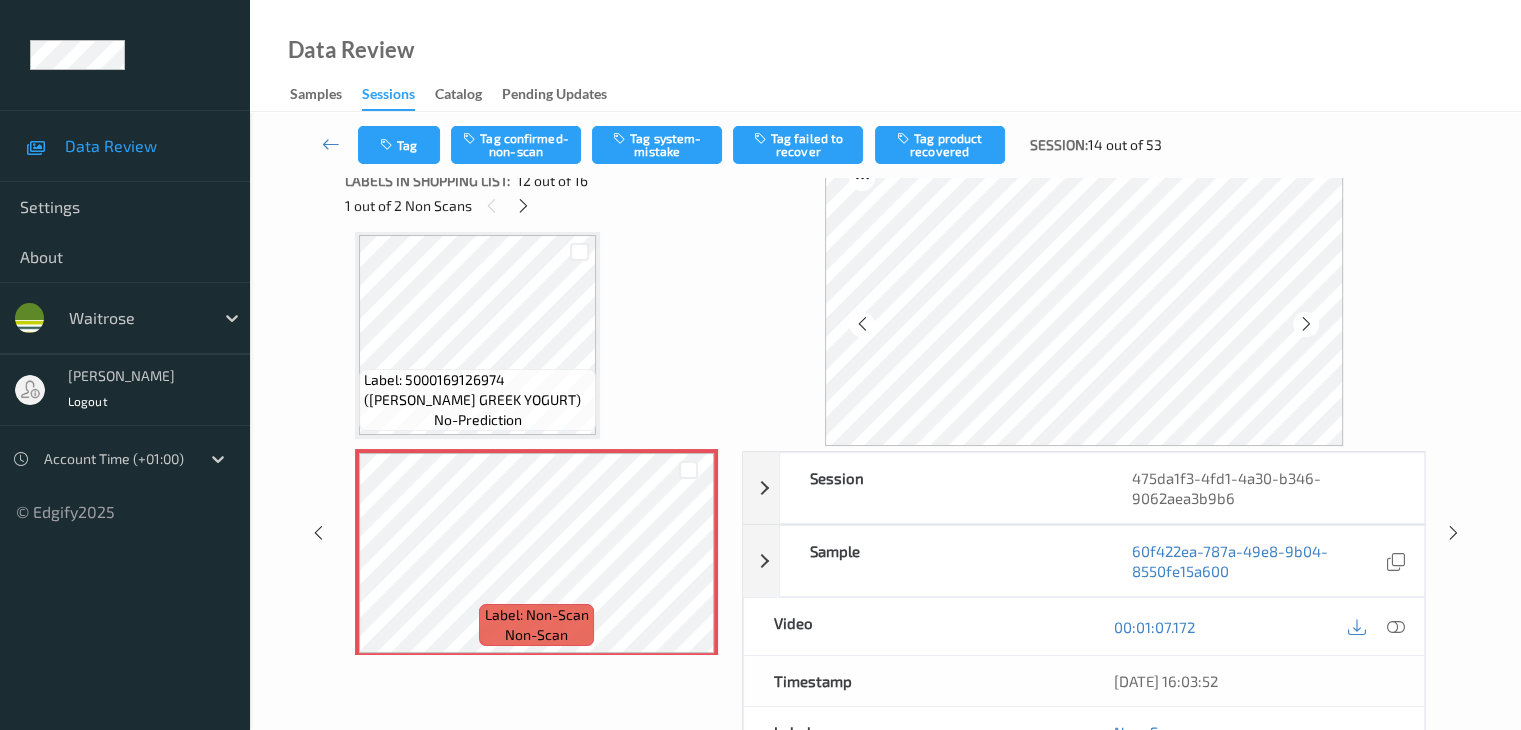 scroll, scrollTop: 2626, scrollLeft: 0, axis: vertical 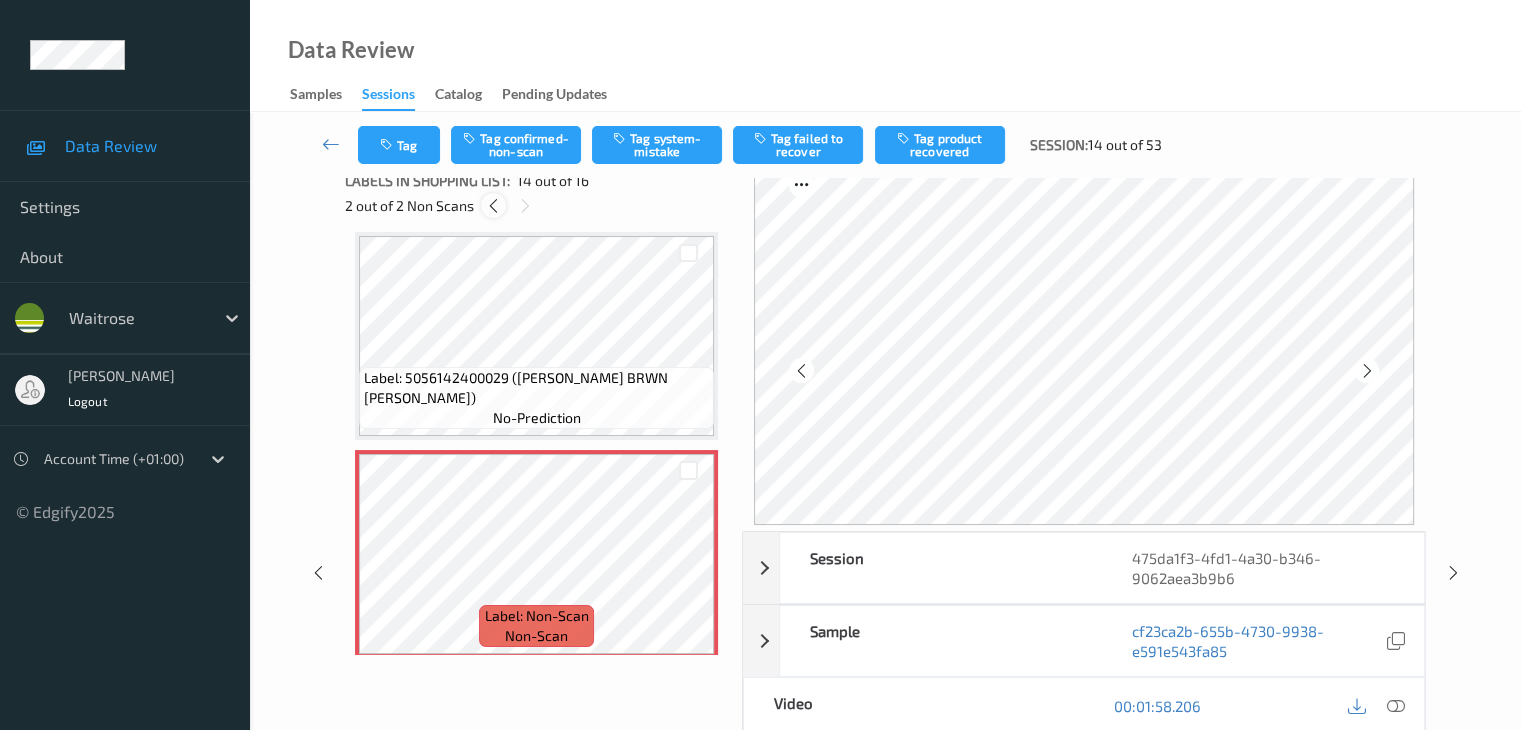 click at bounding box center [493, 206] 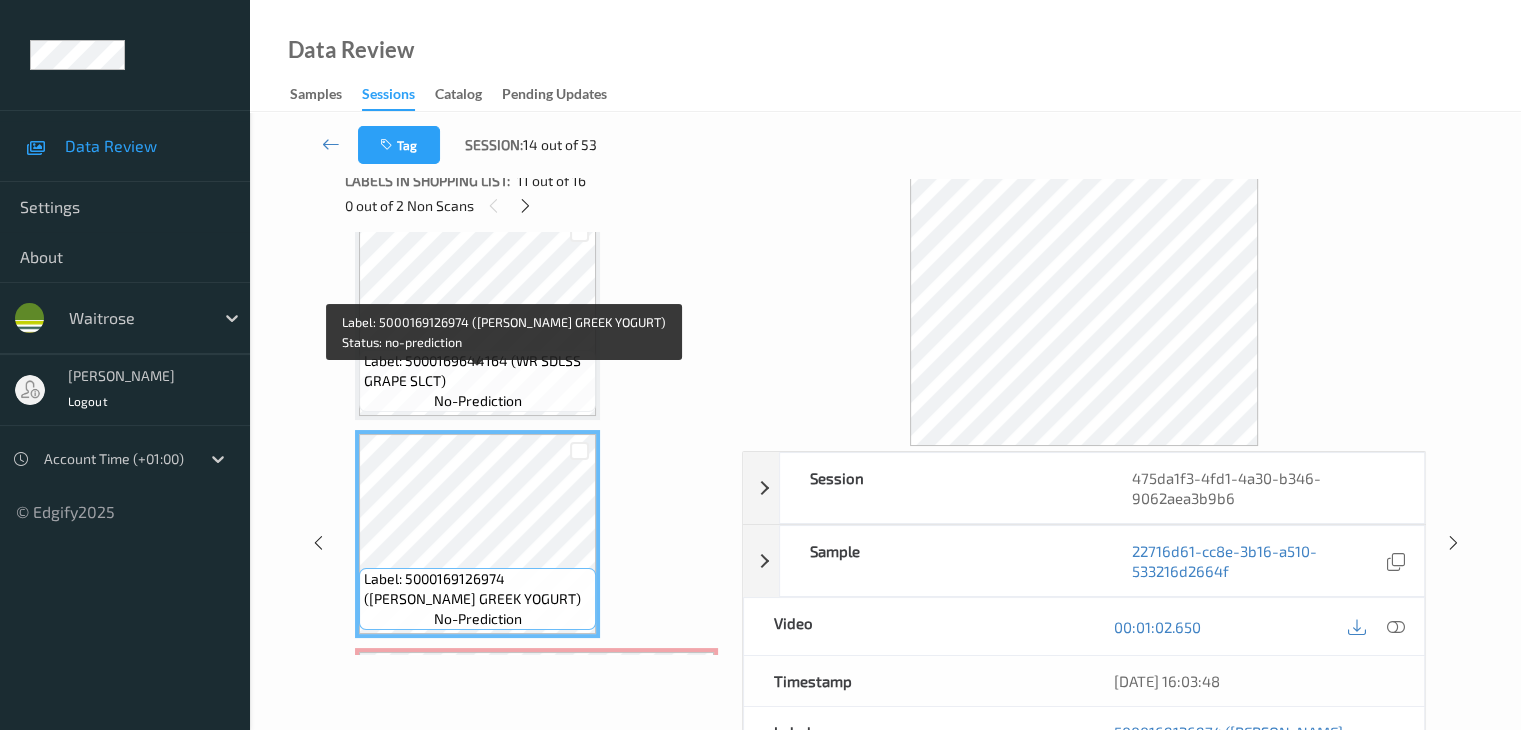 scroll, scrollTop: 1990, scrollLeft: 0, axis: vertical 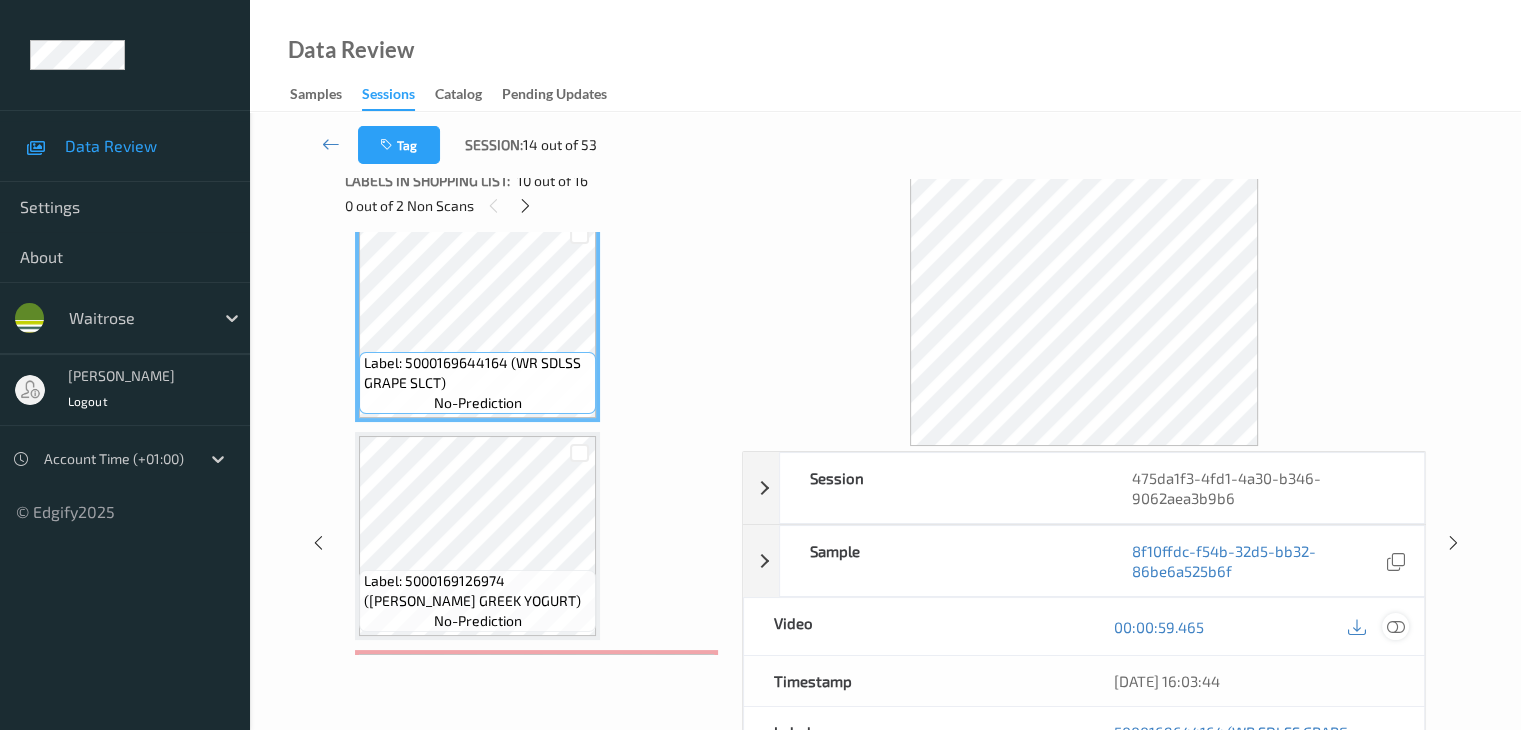 click at bounding box center [1395, 627] 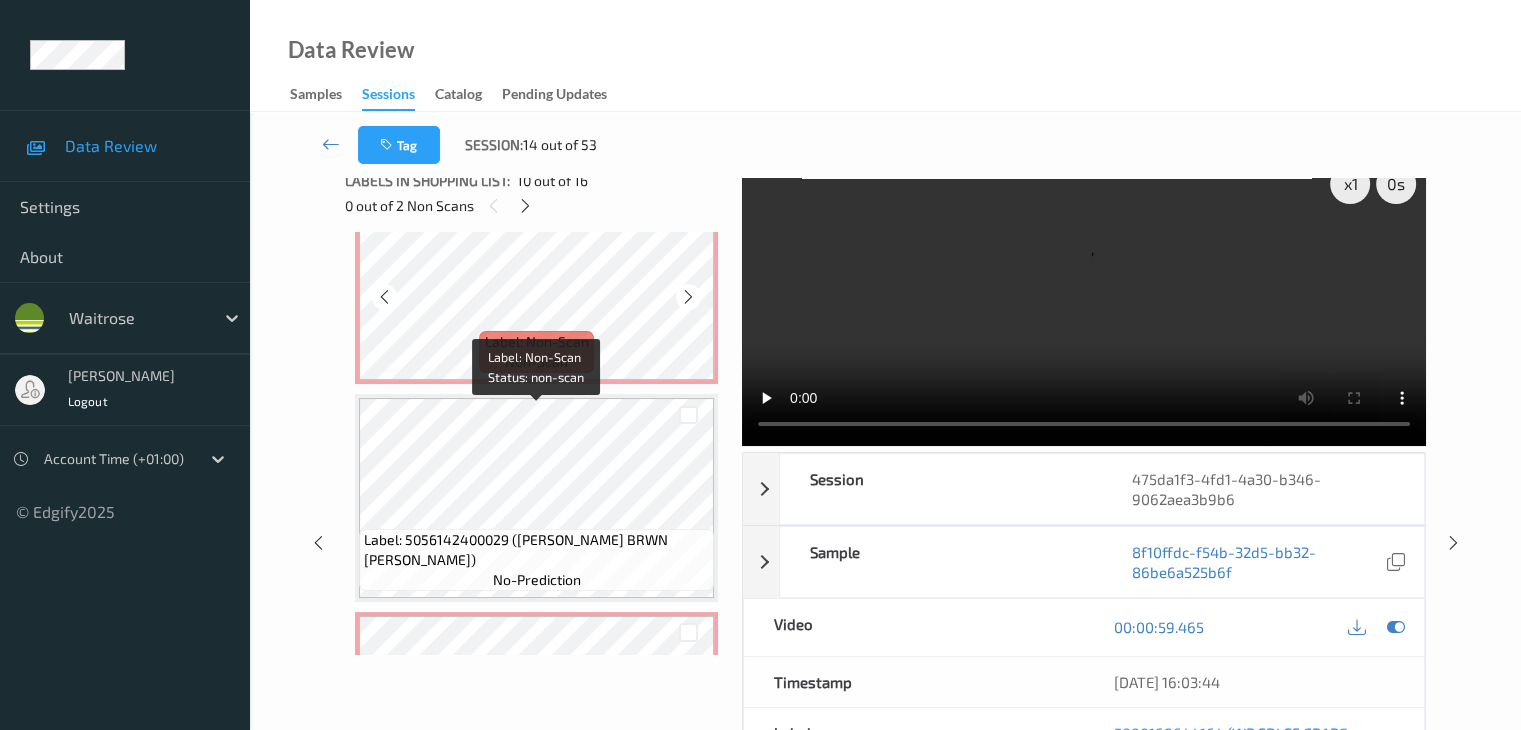 scroll, scrollTop: 2490, scrollLeft: 0, axis: vertical 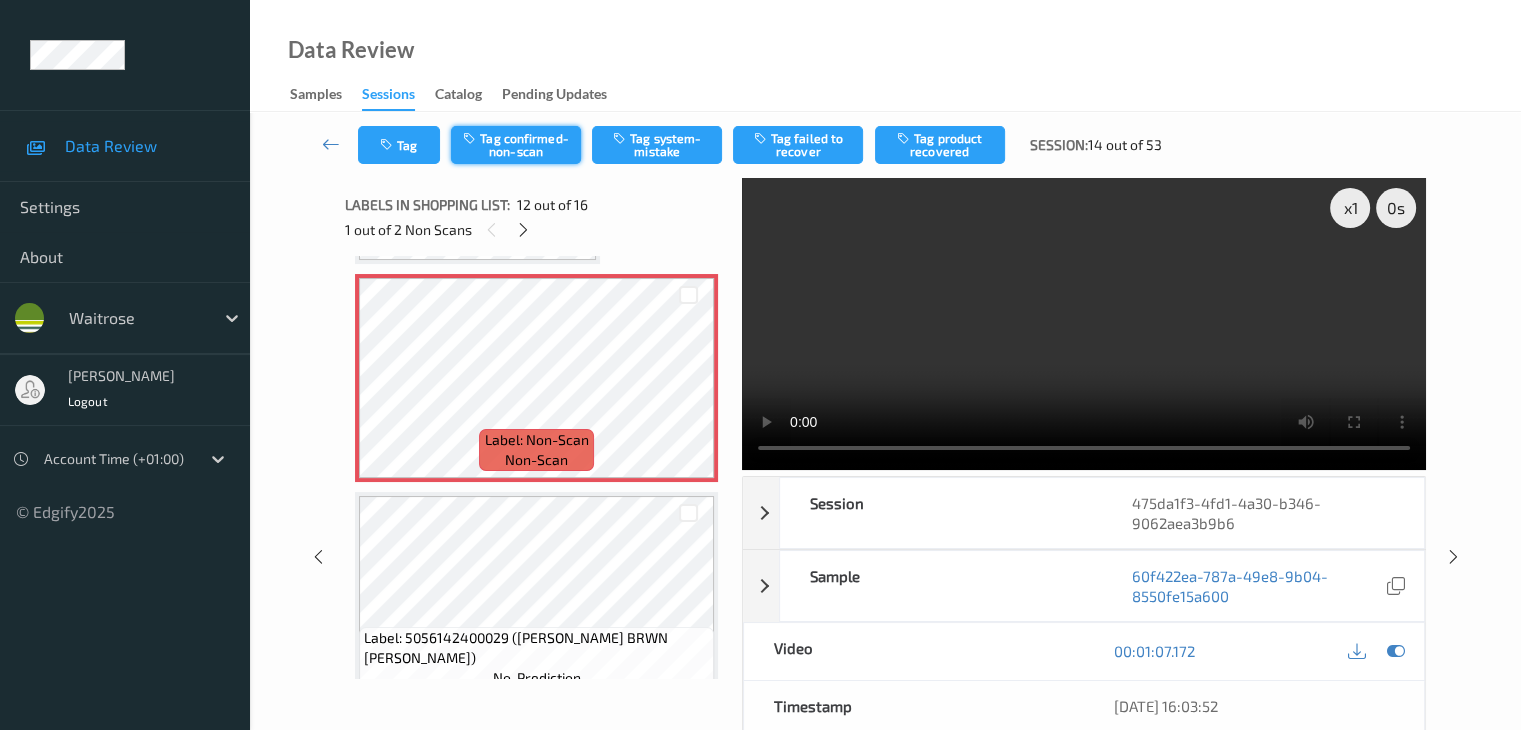 click on "Tag   confirmed-non-scan" at bounding box center (516, 145) 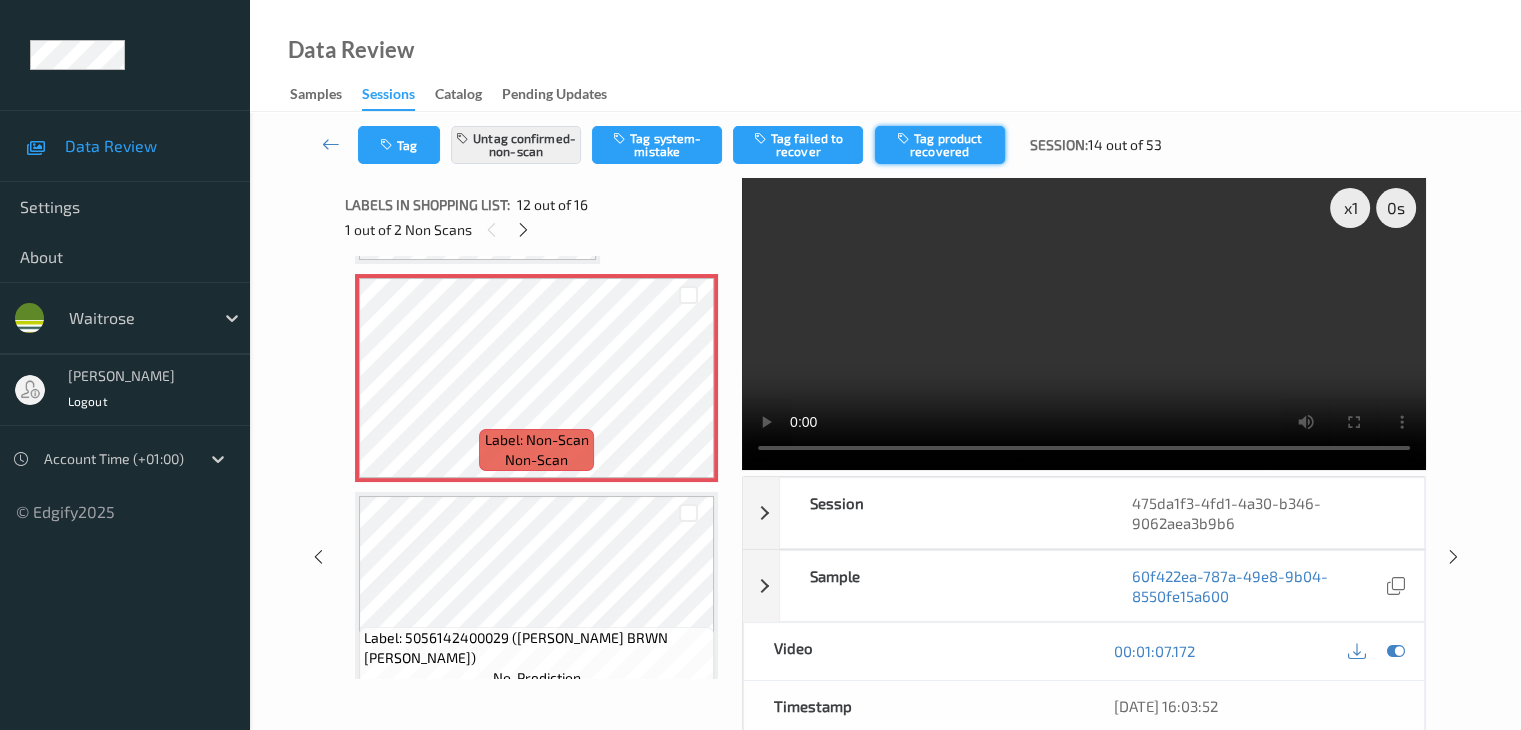 click on "Tag   product recovered" at bounding box center (940, 145) 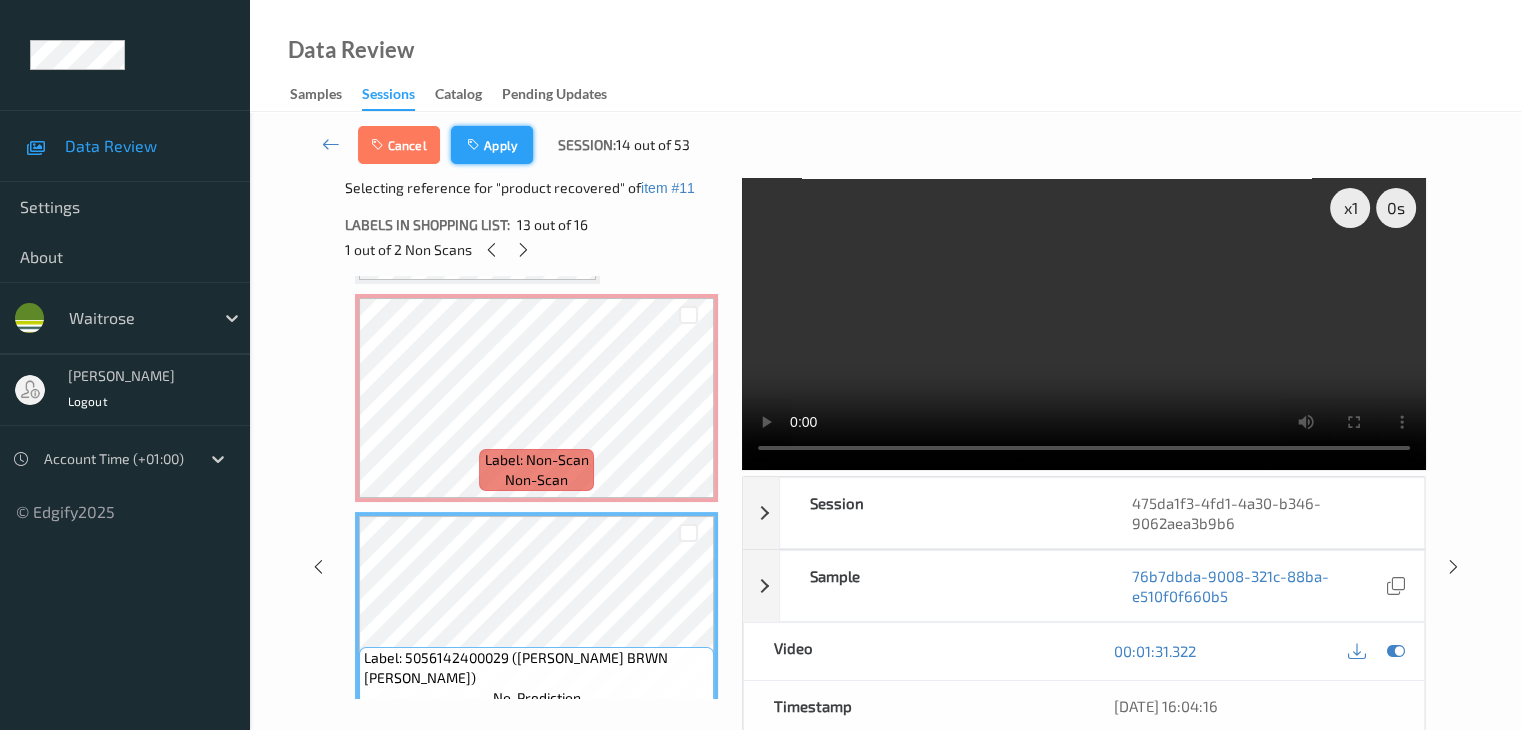 click on "Apply" at bounding box center [492, 145] 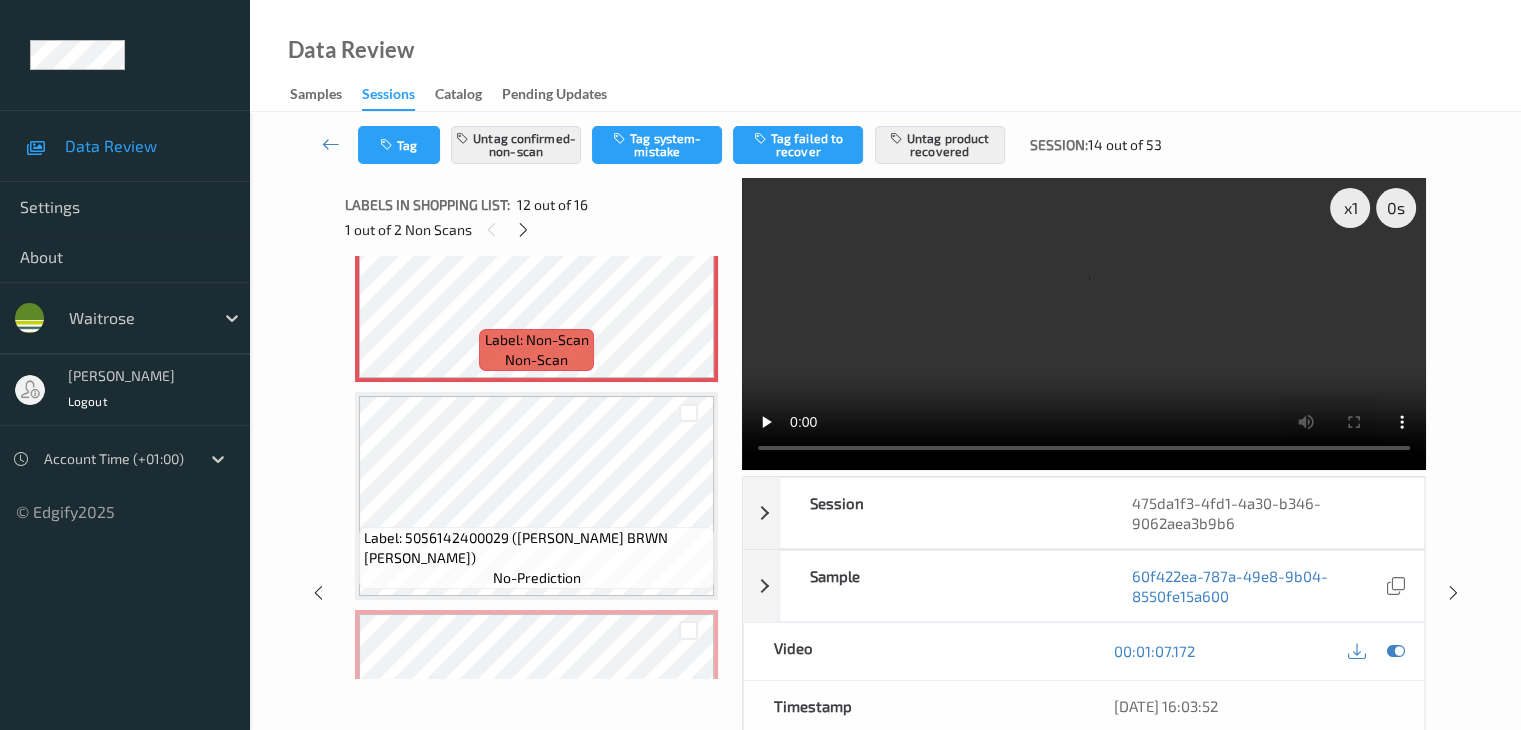 scroll, scrollTop: 2690, scrollLeft: 0, axis: vertical 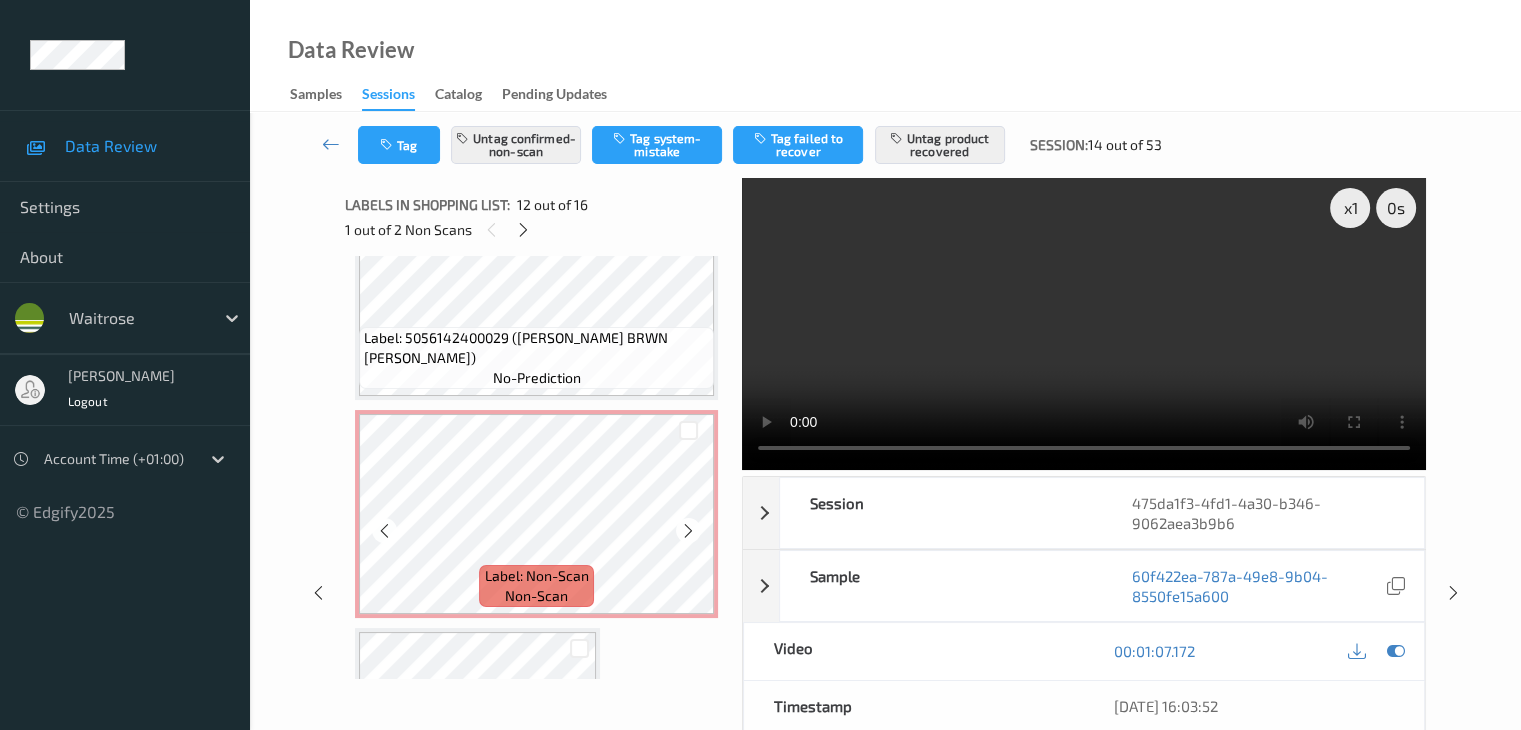 click at bounding box center (688, 430) 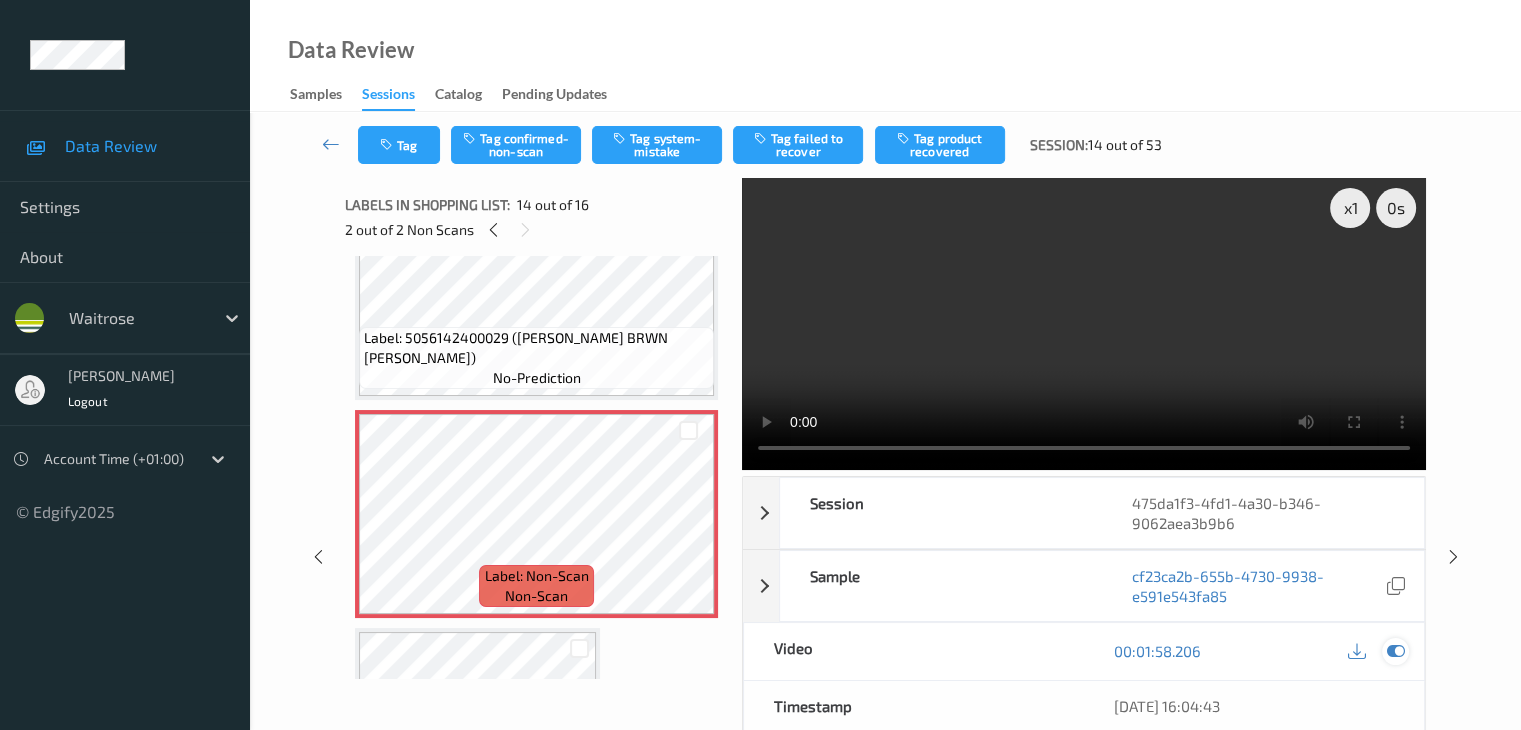 click at bounding box center [1395, 651] 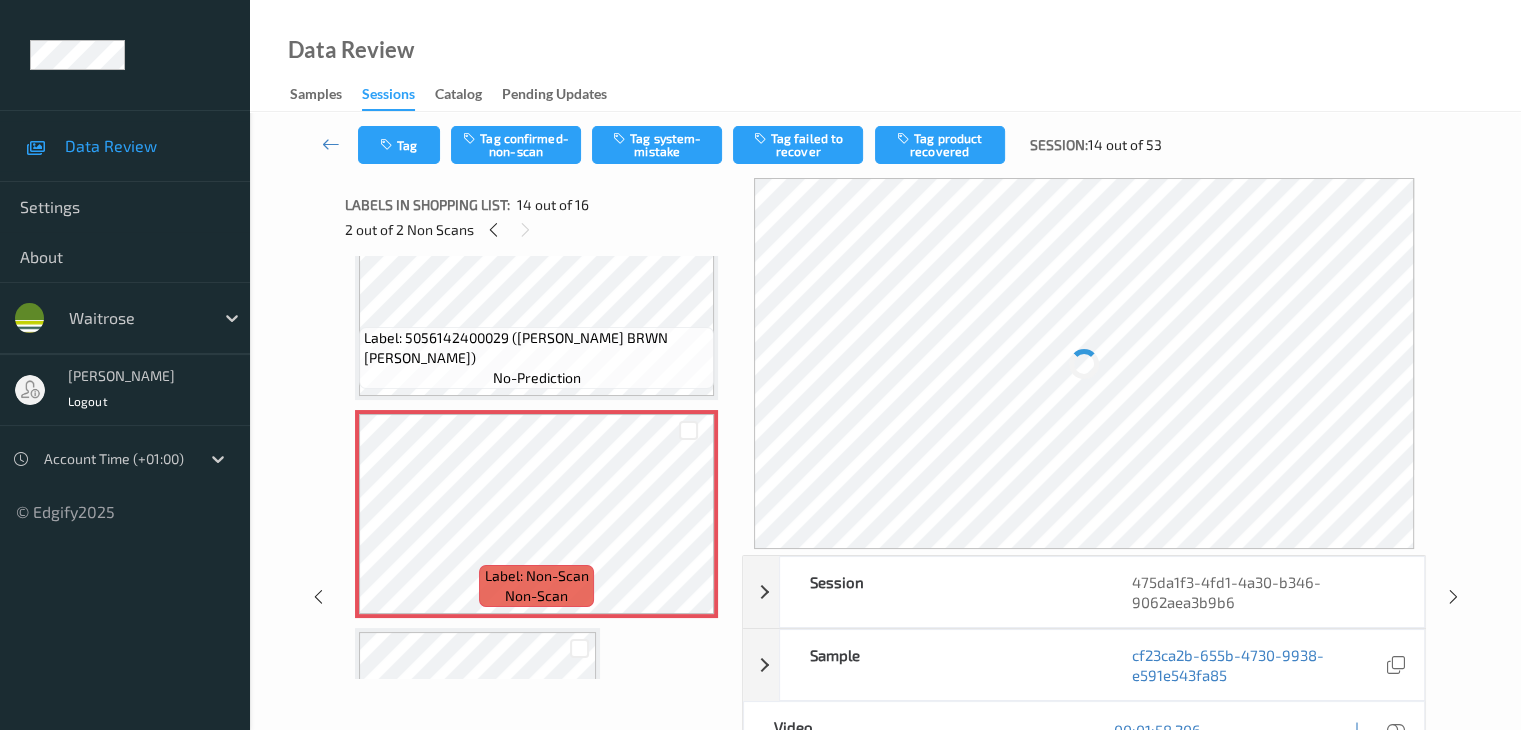 scroll, scrollTop: 0, scrollLeft: 0, axis: both 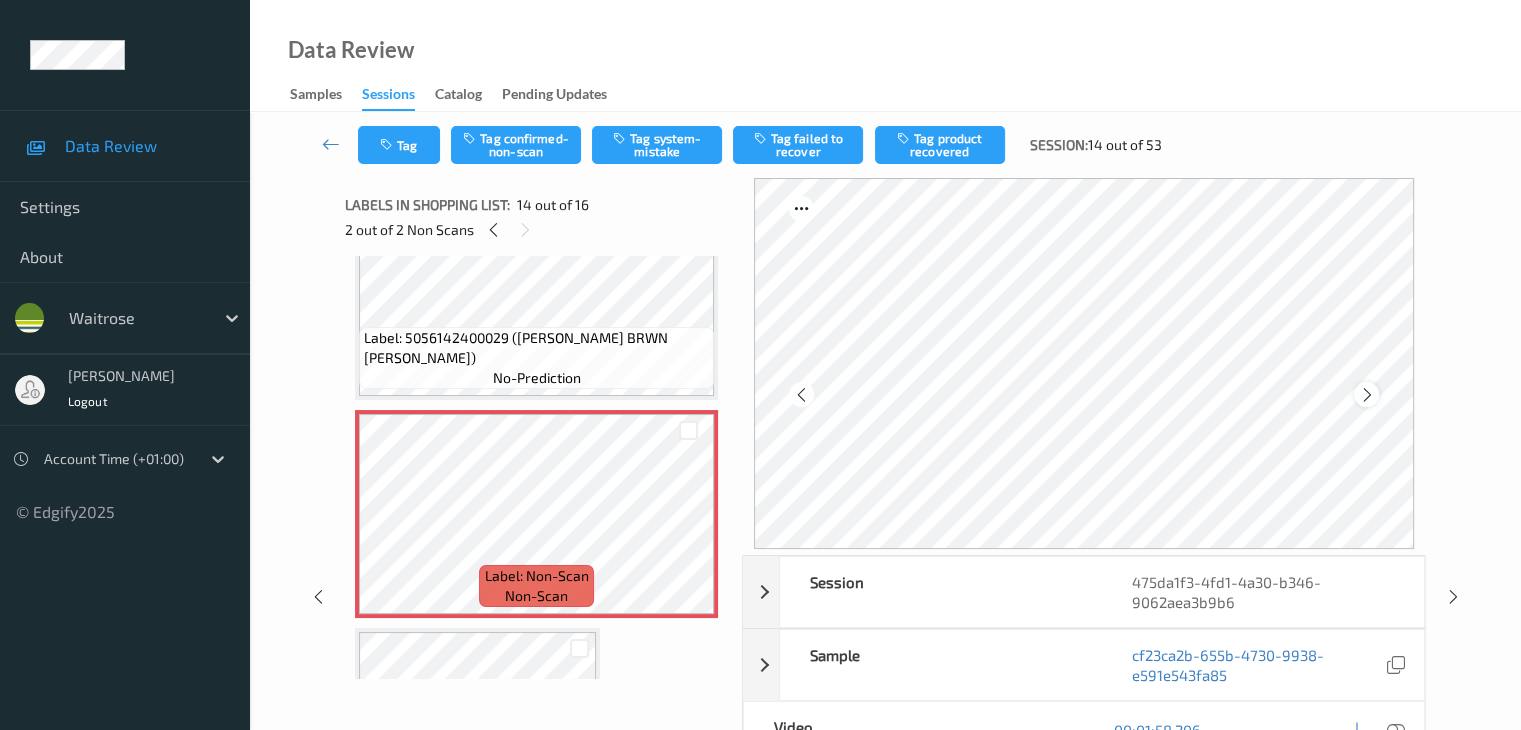 click at bounding box center (1366, 395) 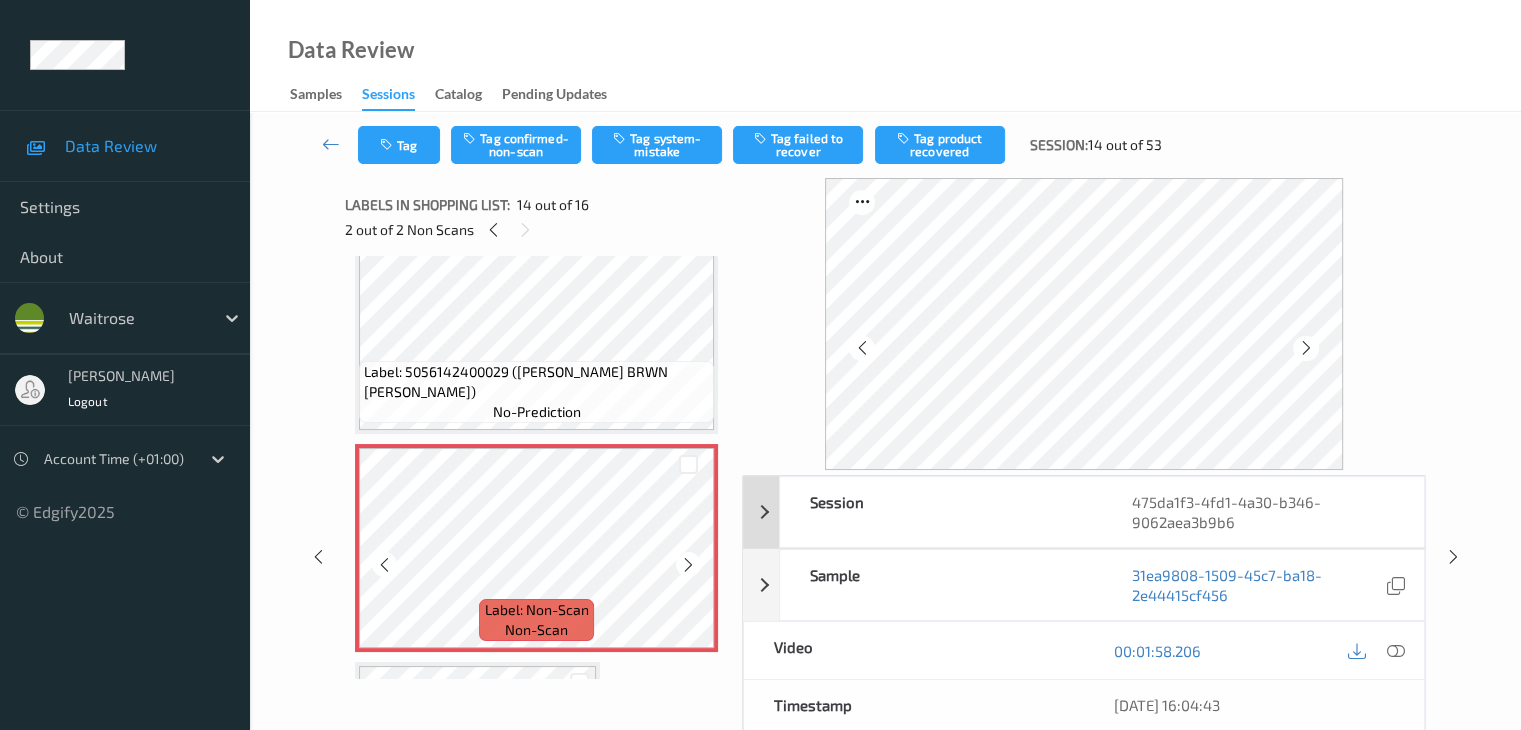 scroll, scrollTop: 2690, scrollLeft: 0, axis: vertical 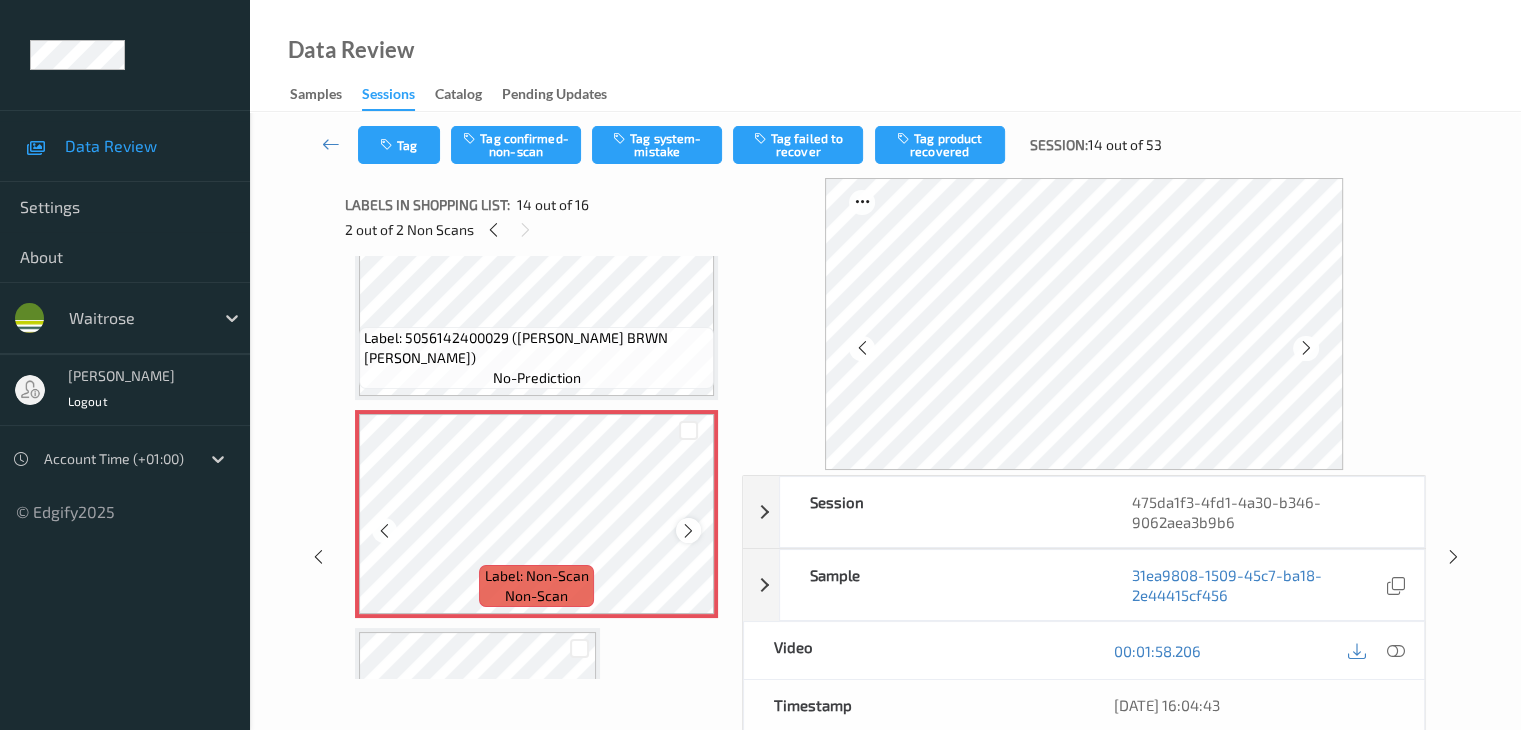 click at bounding box center [688, 531] 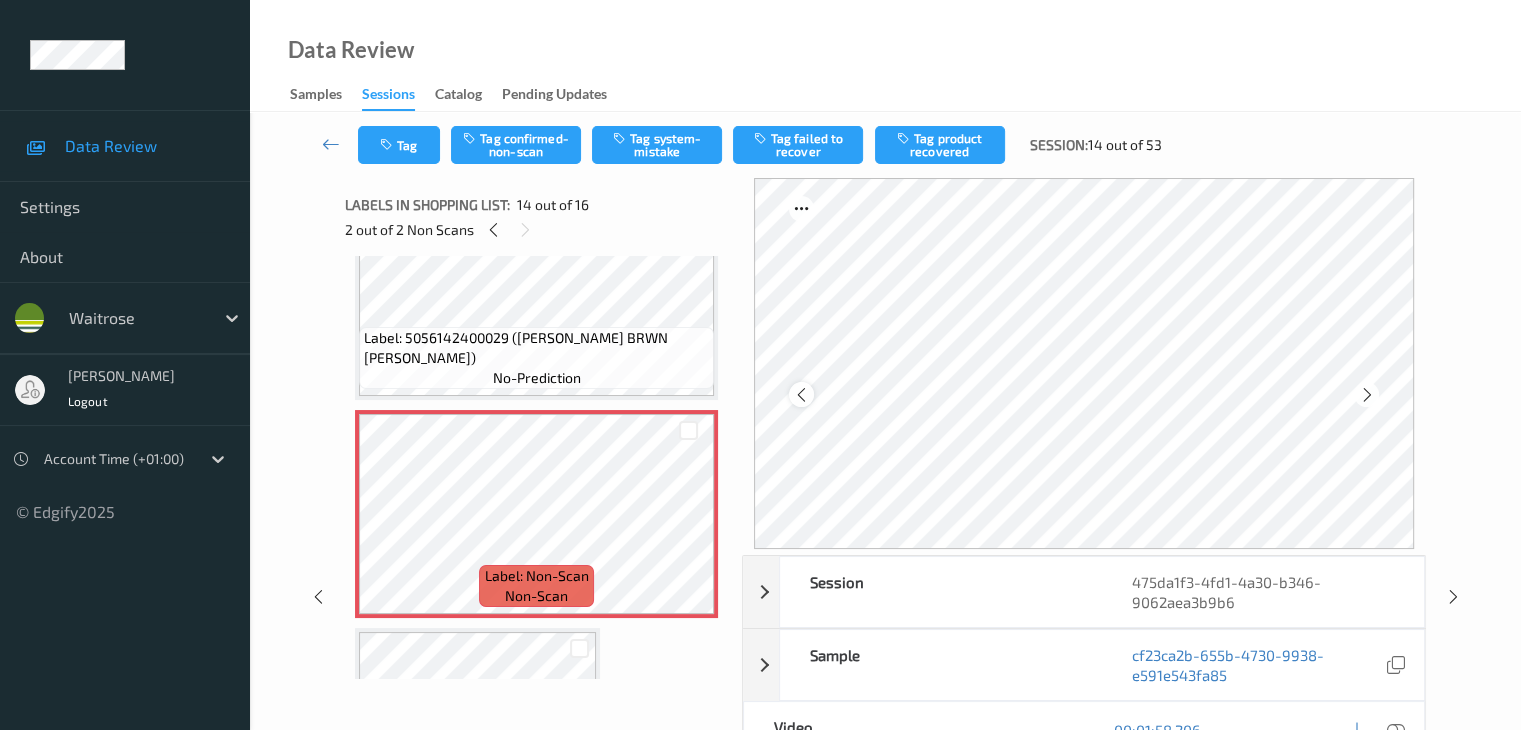 click at bounding box center [801, 395] 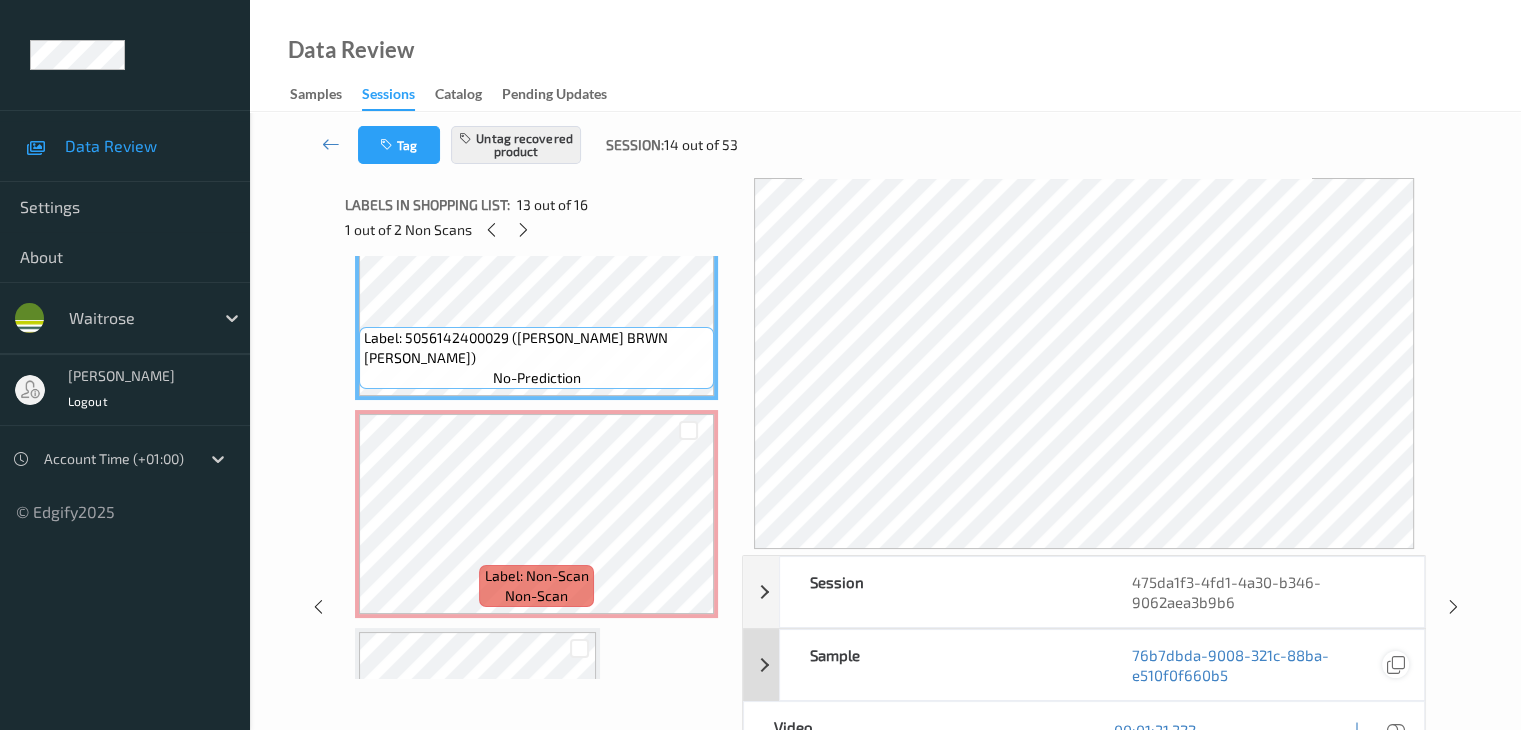 click at bounding box center (1395, 665) 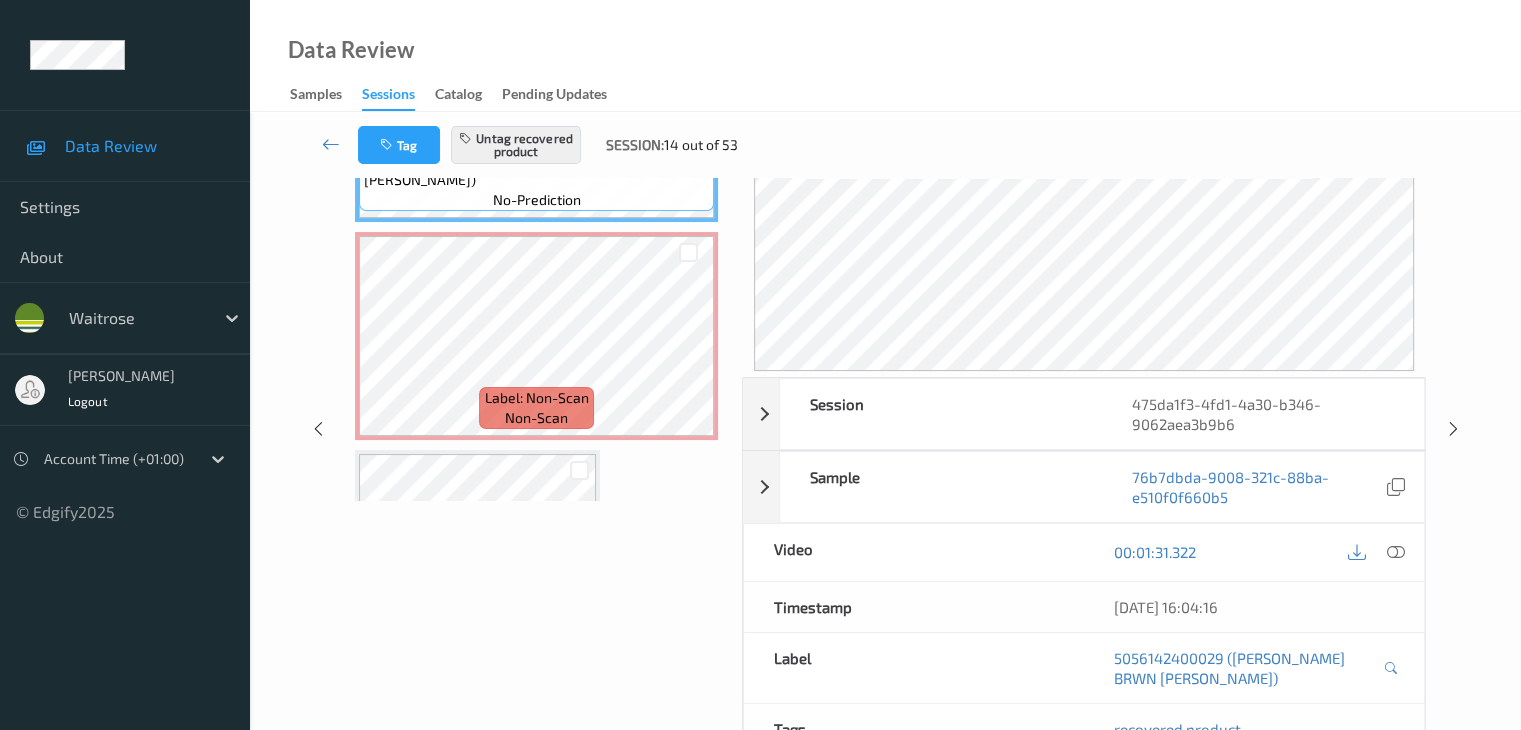 scroll, scrollTop: 200, scrollLeft: 0, axis: vertical 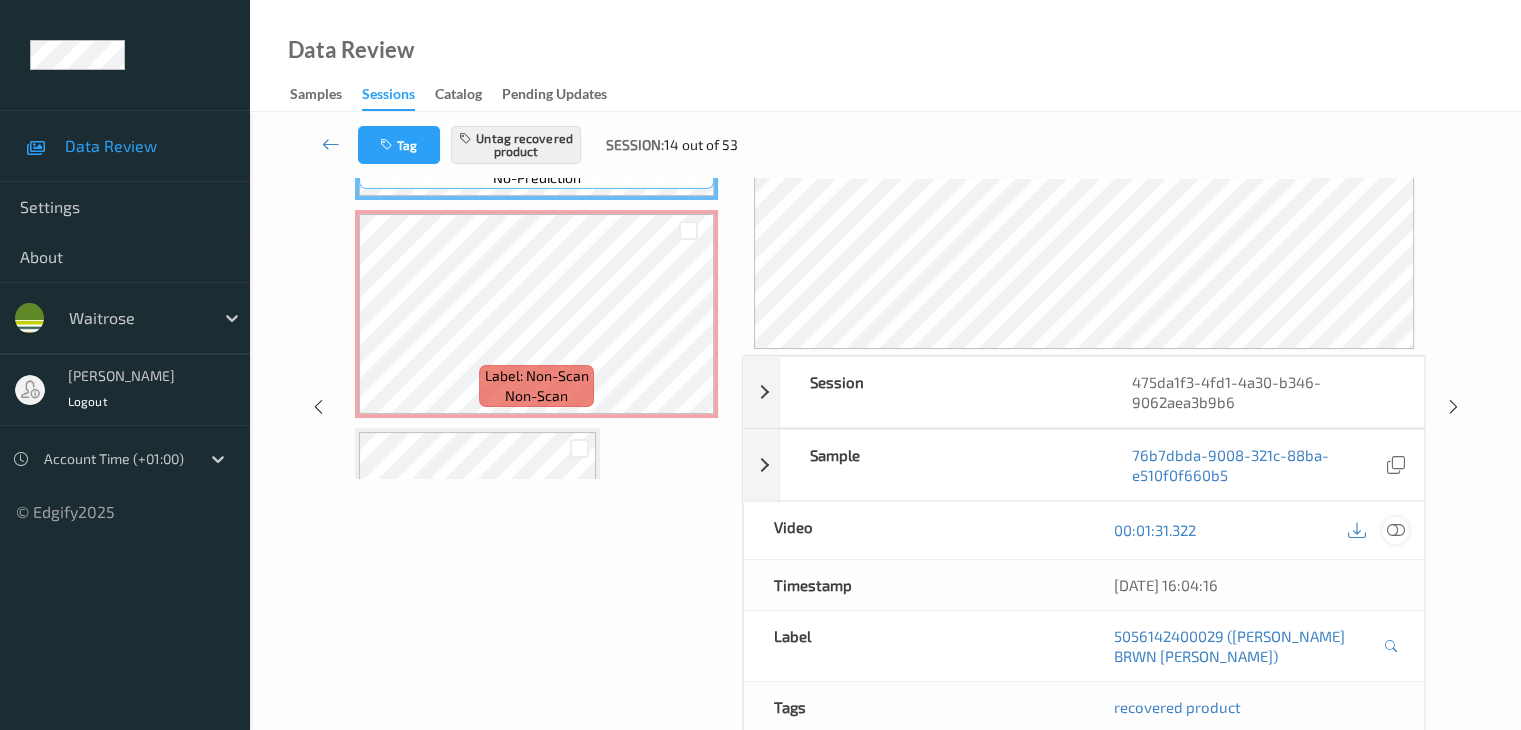 click at bounding box center (1395, 530) 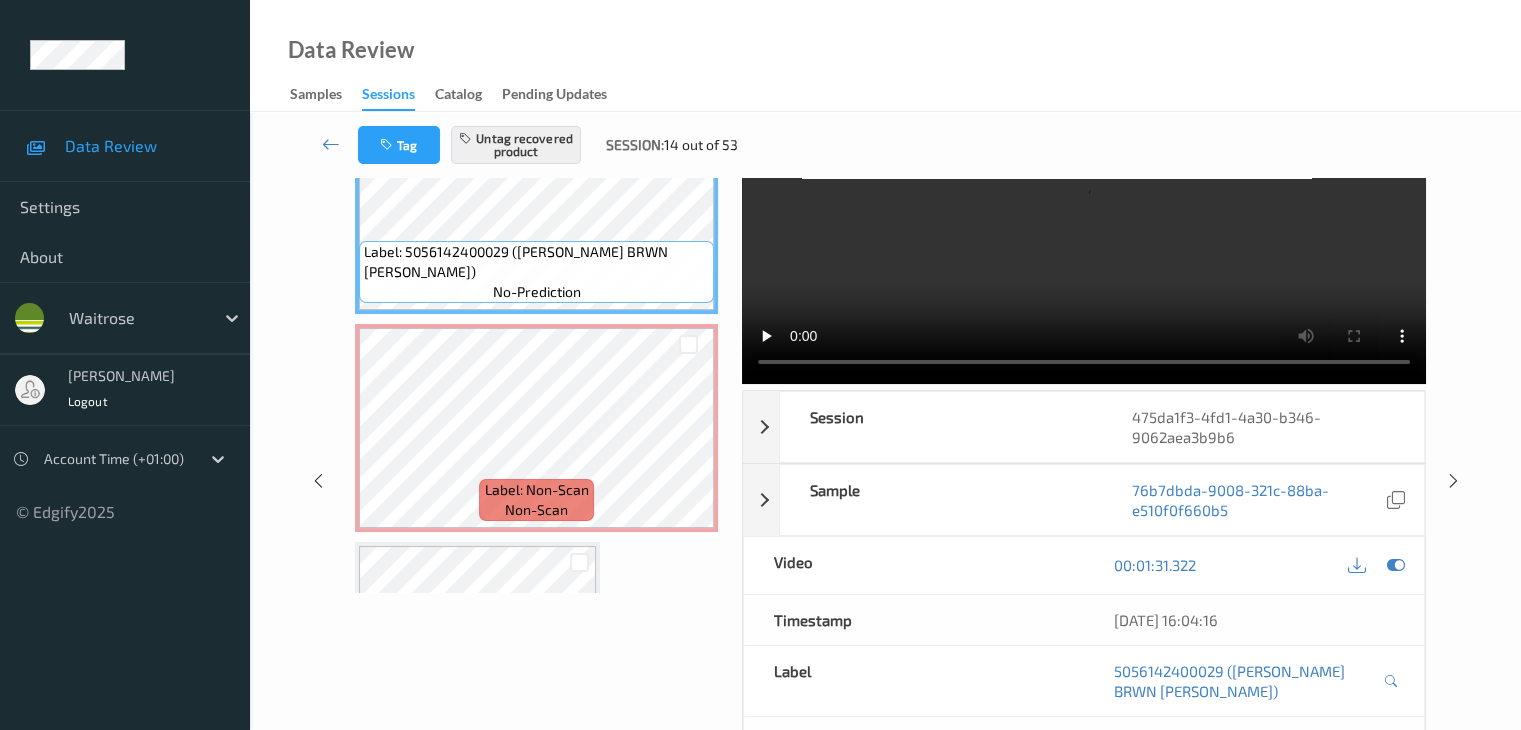 scroll, scrollTop: 0, scrollLeft: 0, axis: both 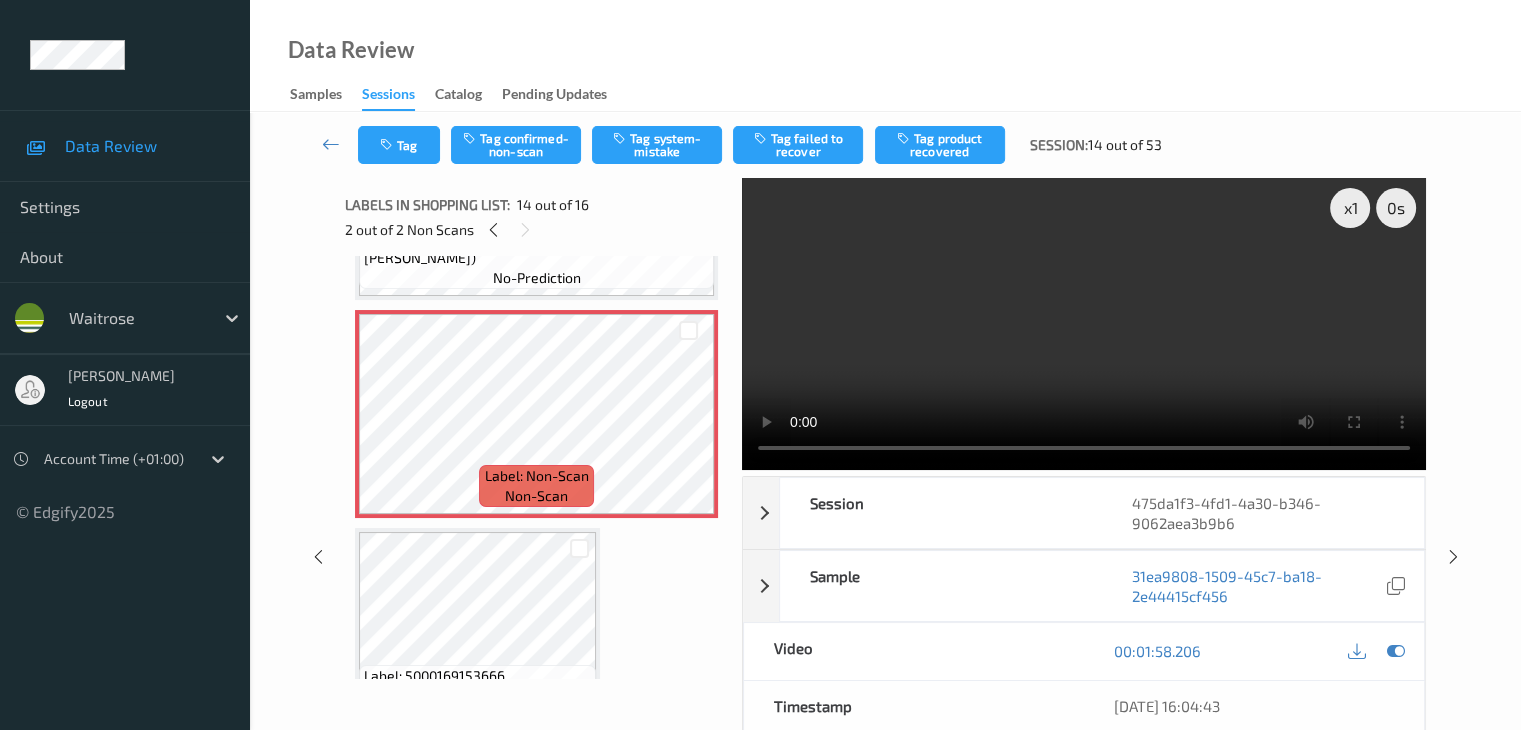 click on "Tag Tag   confirmed-non-scan Tag   system-mistake Tag   failed to recover Tag   product recovered Session: 14 out of 53" at bounding box center (885, 145) 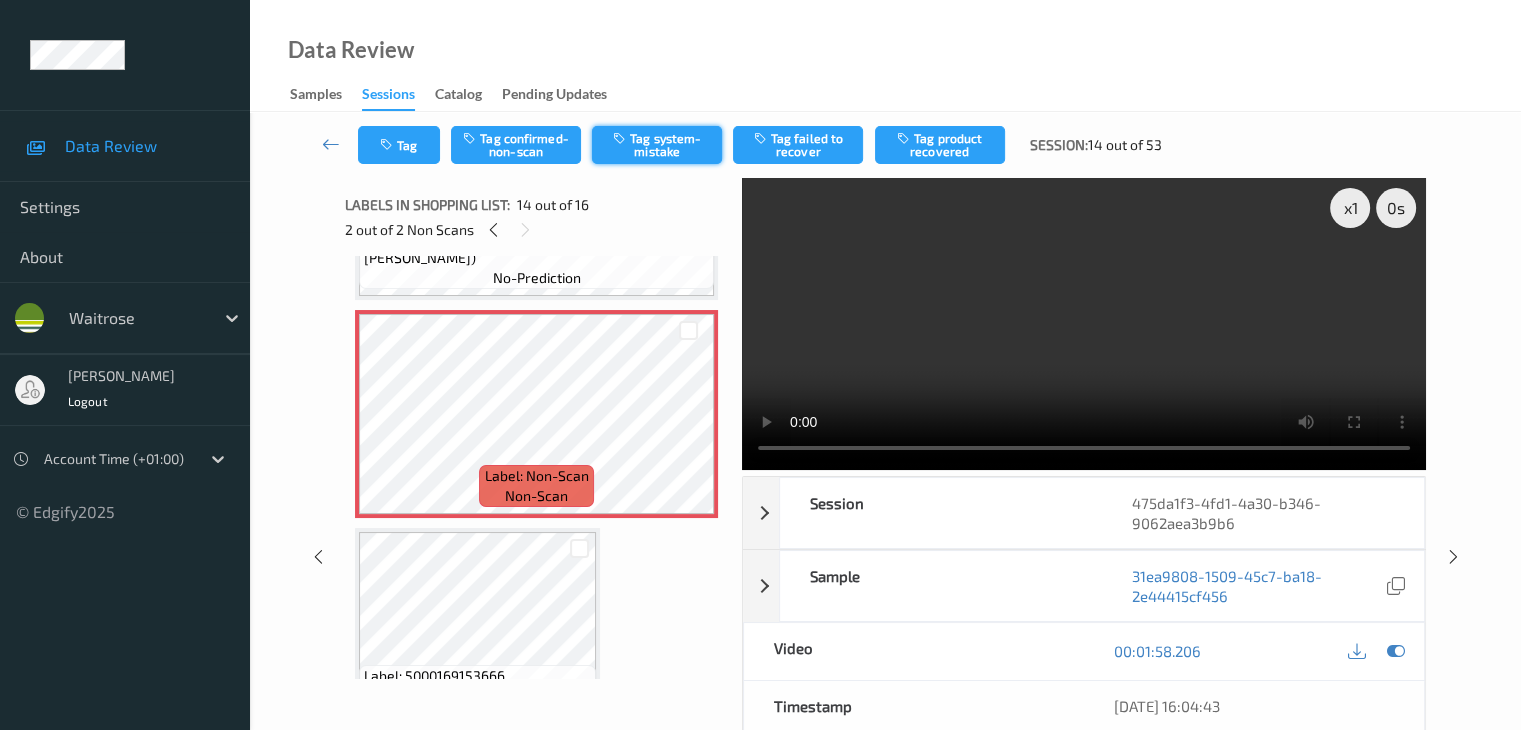 click on "Tag   system-mistake" at bounding box center (657, 145) 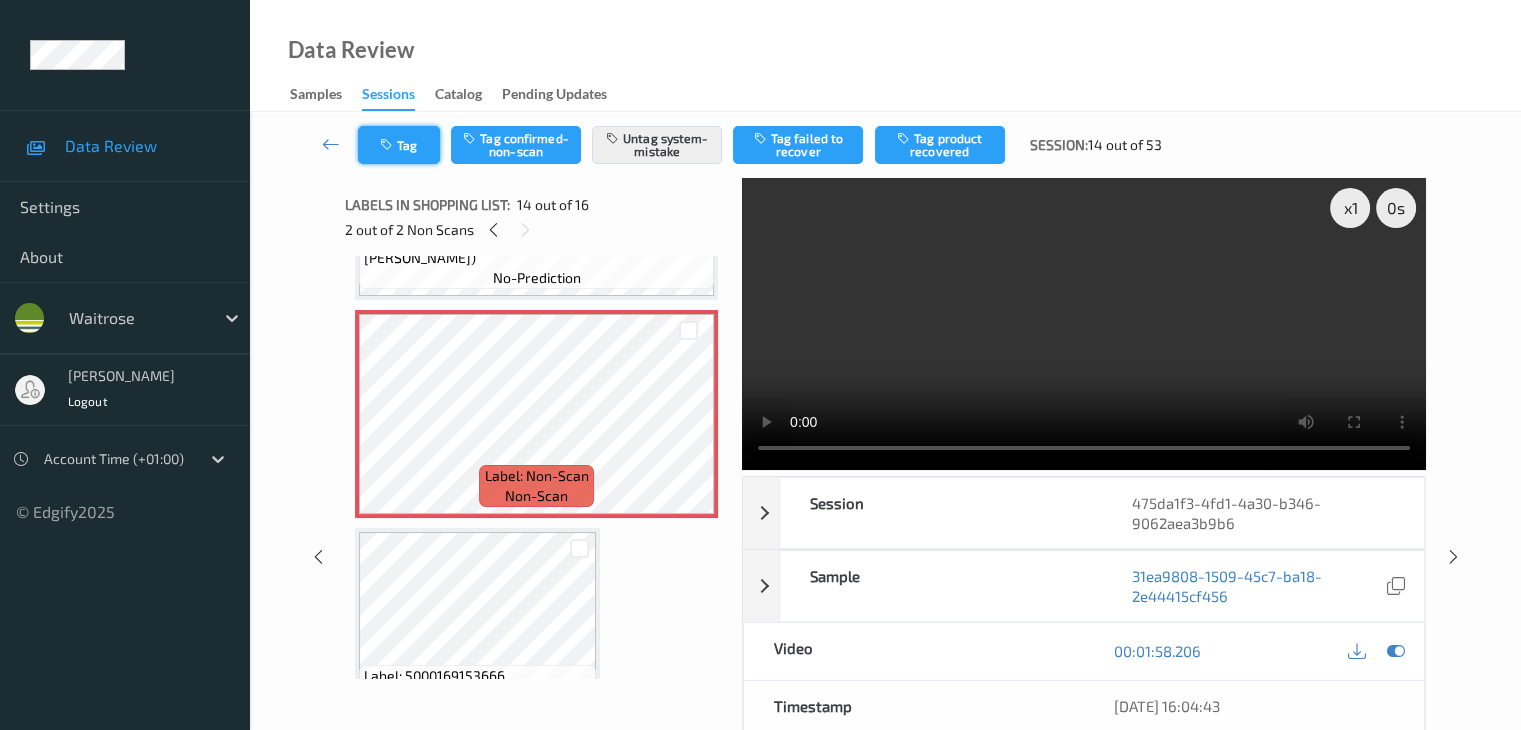 click on "Tag" at bounding box center [399, 145] 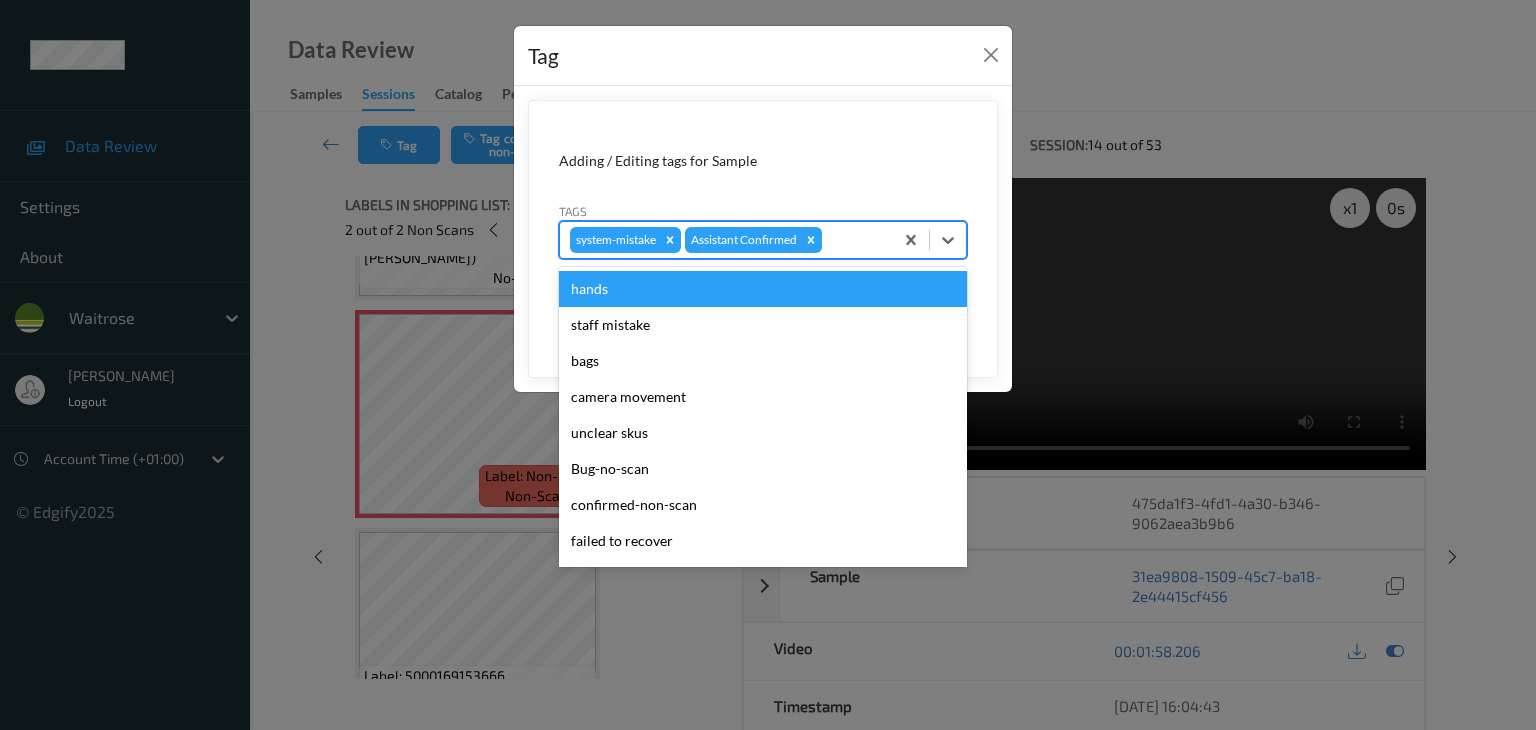 click at bounding box center [854, 240] 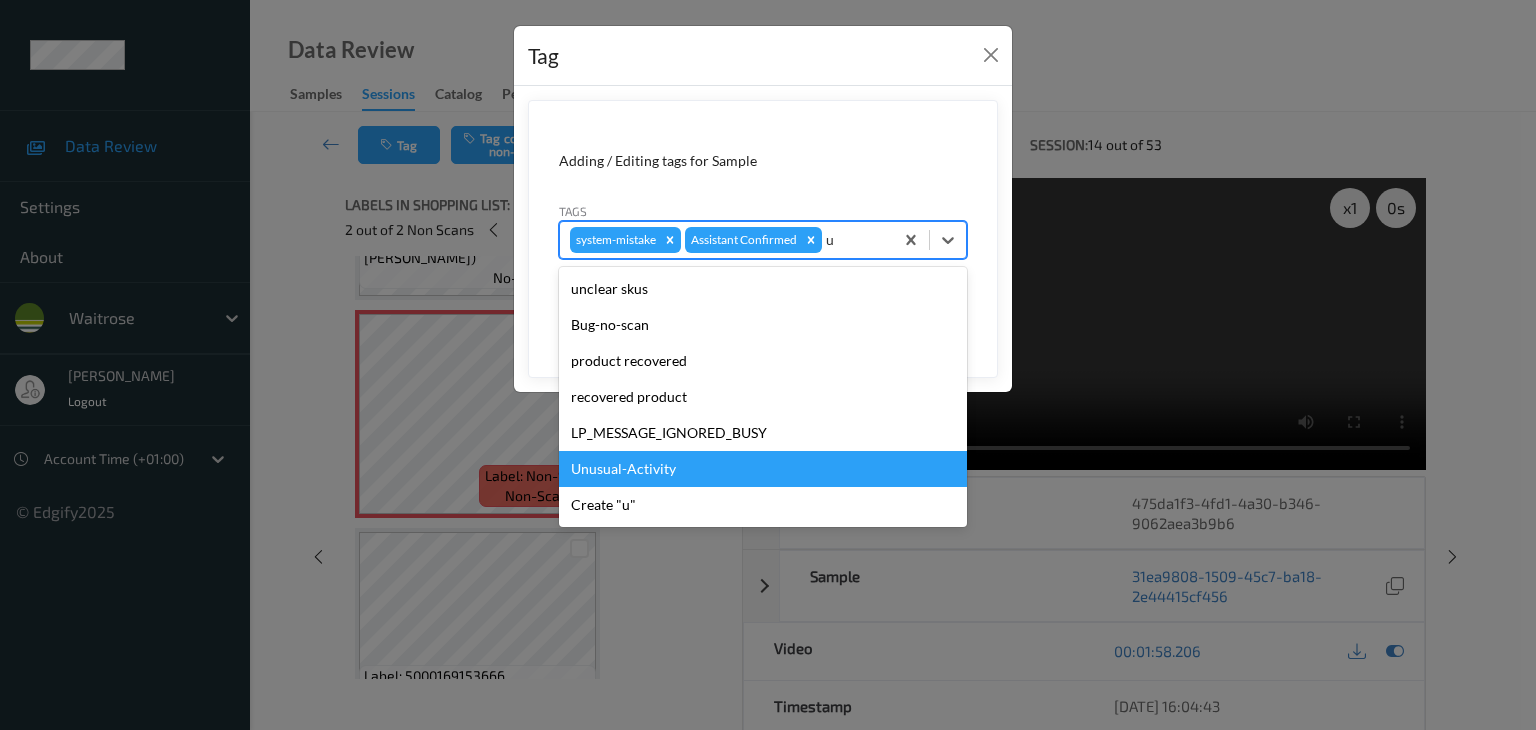 click on "Unusual-Activity" at bounding box center [763, 469] 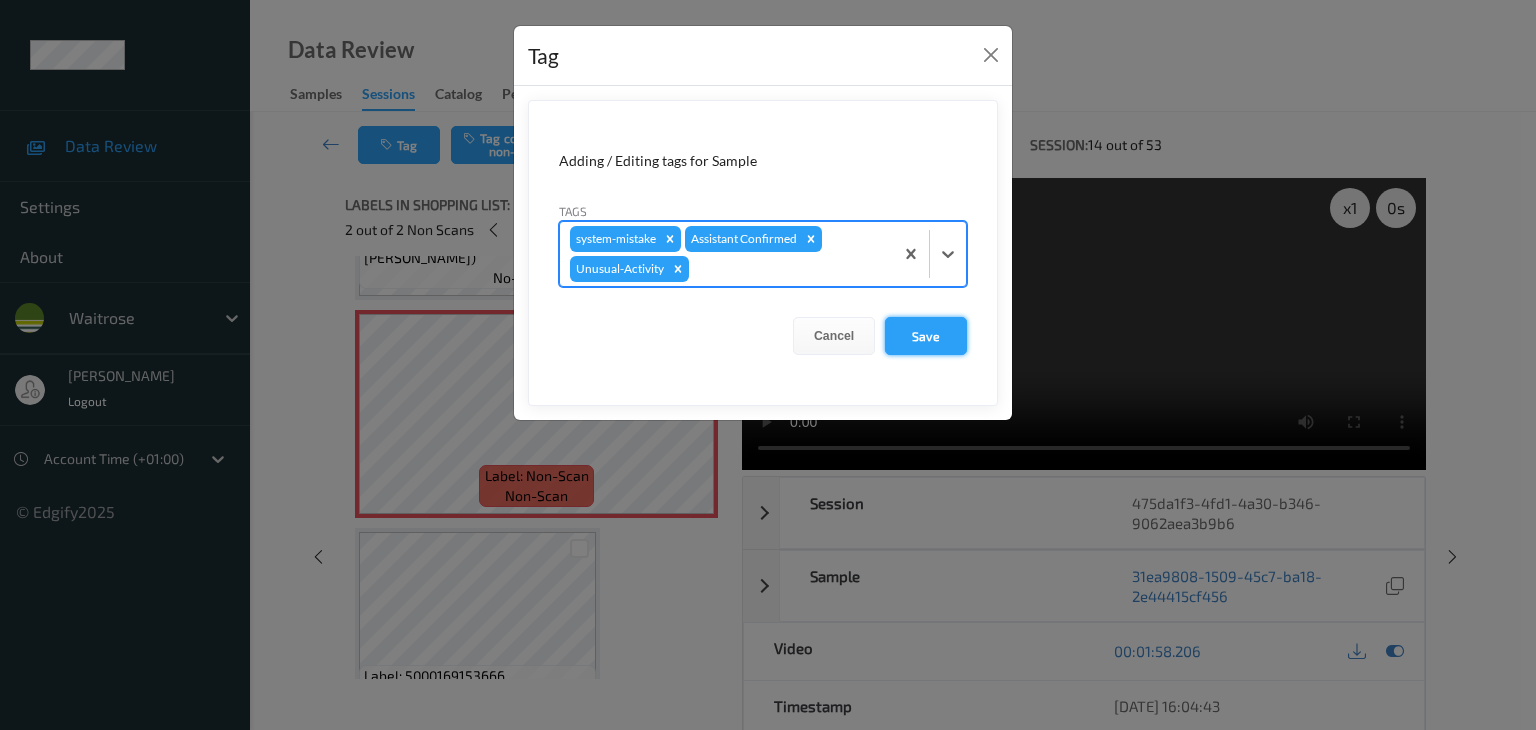 drag, startPoint x: 924, startPoint y: 339, endPoint x: 936, endPoint y: 350, distance: 16.27882 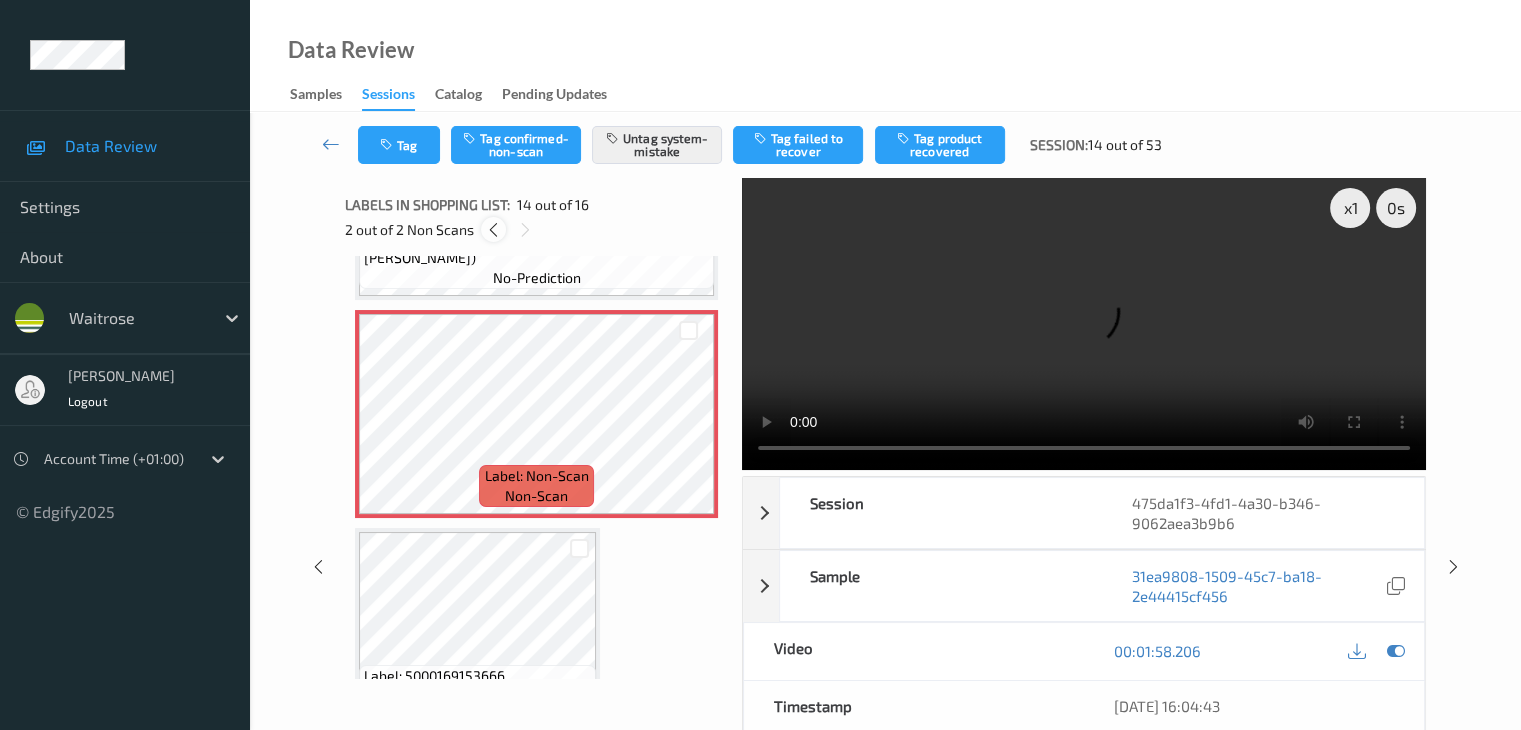 click at bounding box center (493, 230) 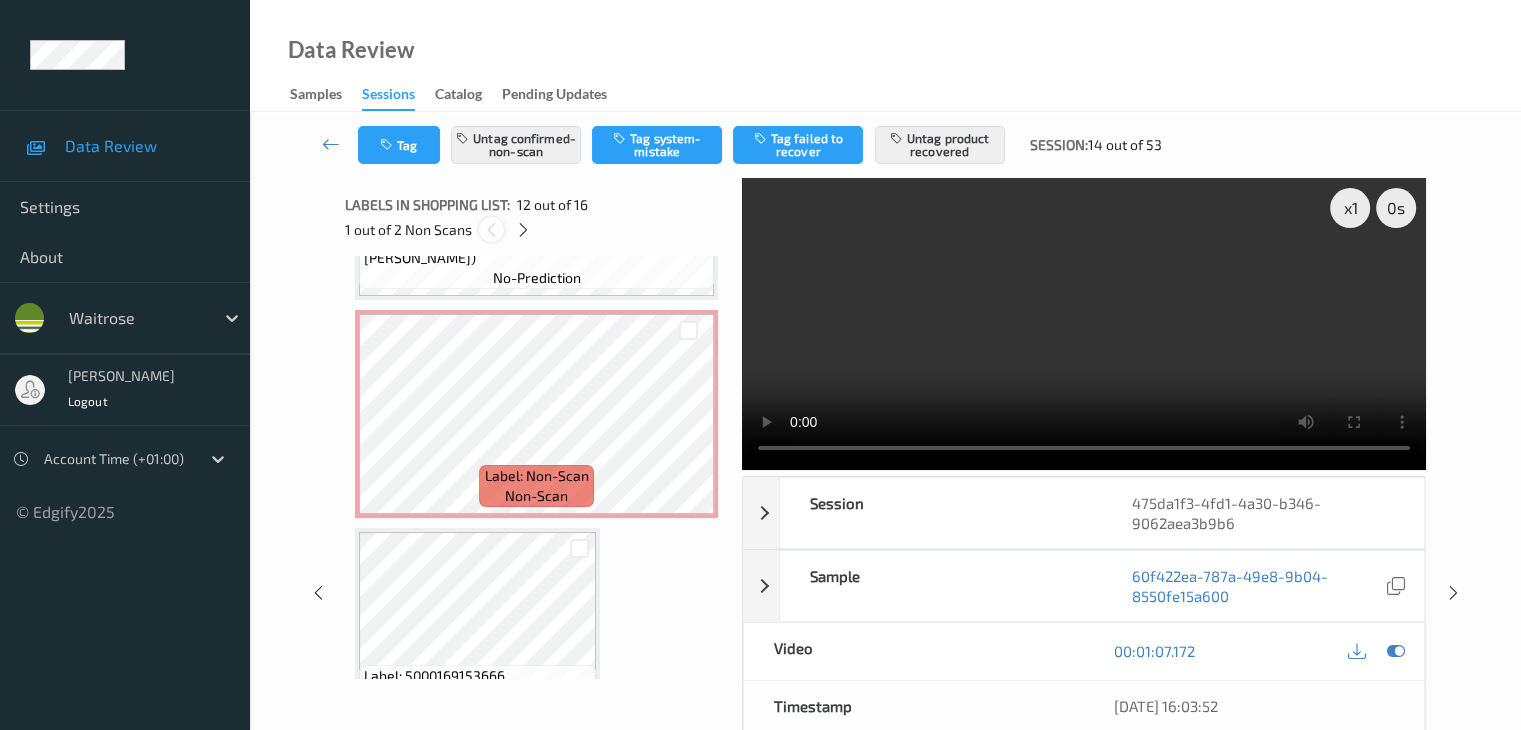 scroll, scrollTop: 2190, scrollLeft: 0, axis: vertical 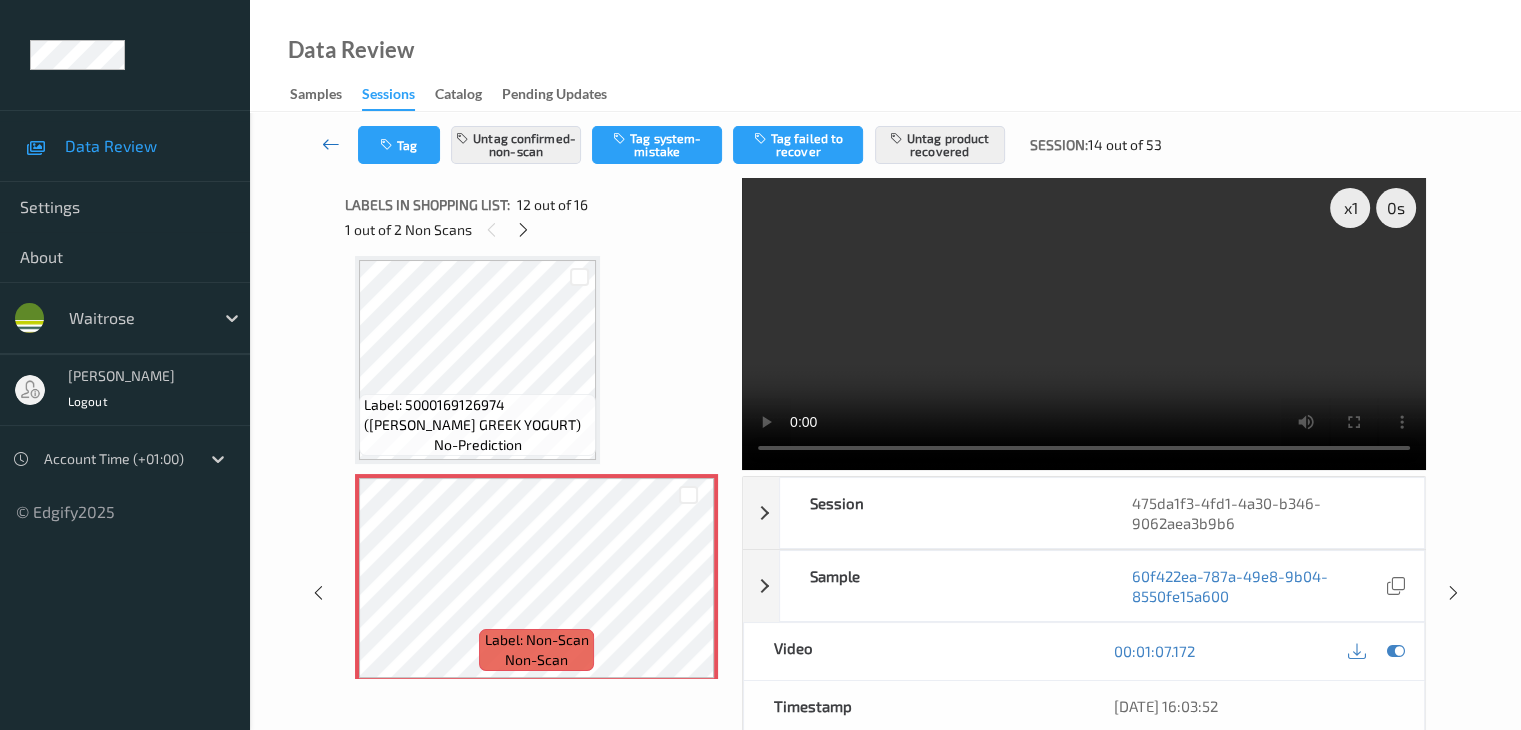 click at bounding box center [331, 144] 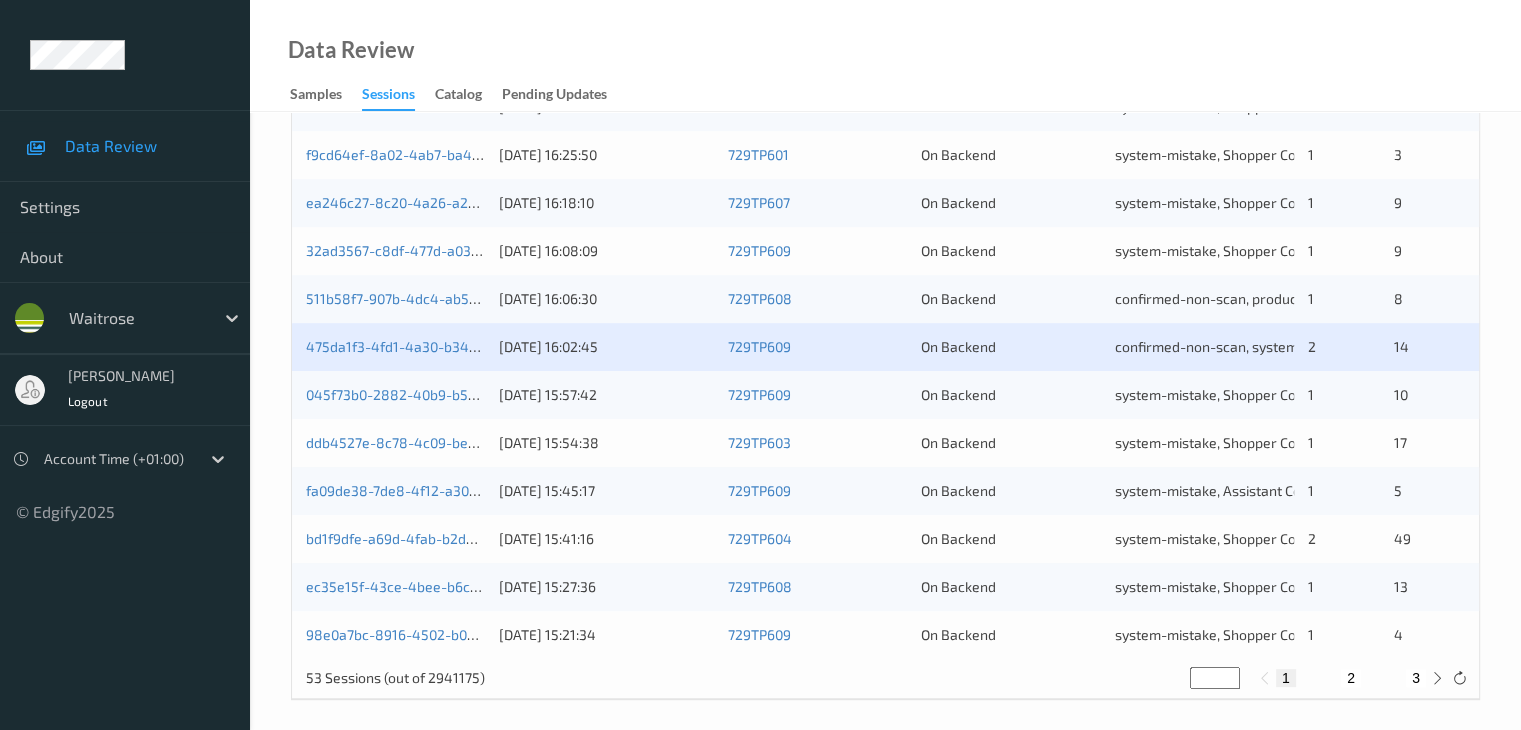 scroll, scrollTop: 932, scrollLeft: 0, axis: vertical 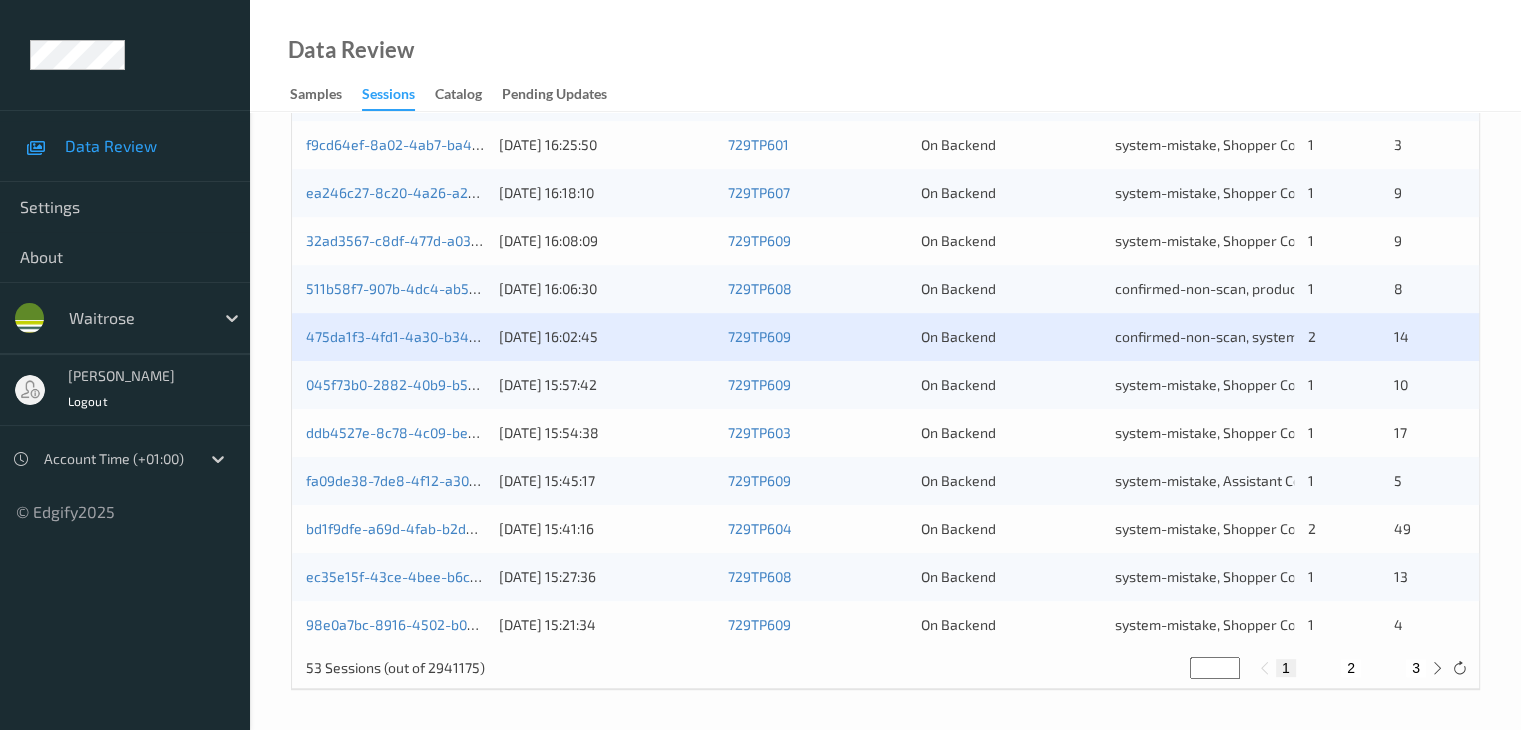 click on "system-mistake, Shopper Confirmed, Assistant Confirmed, Unusual-Activity" at bounding box center (1352, 528) 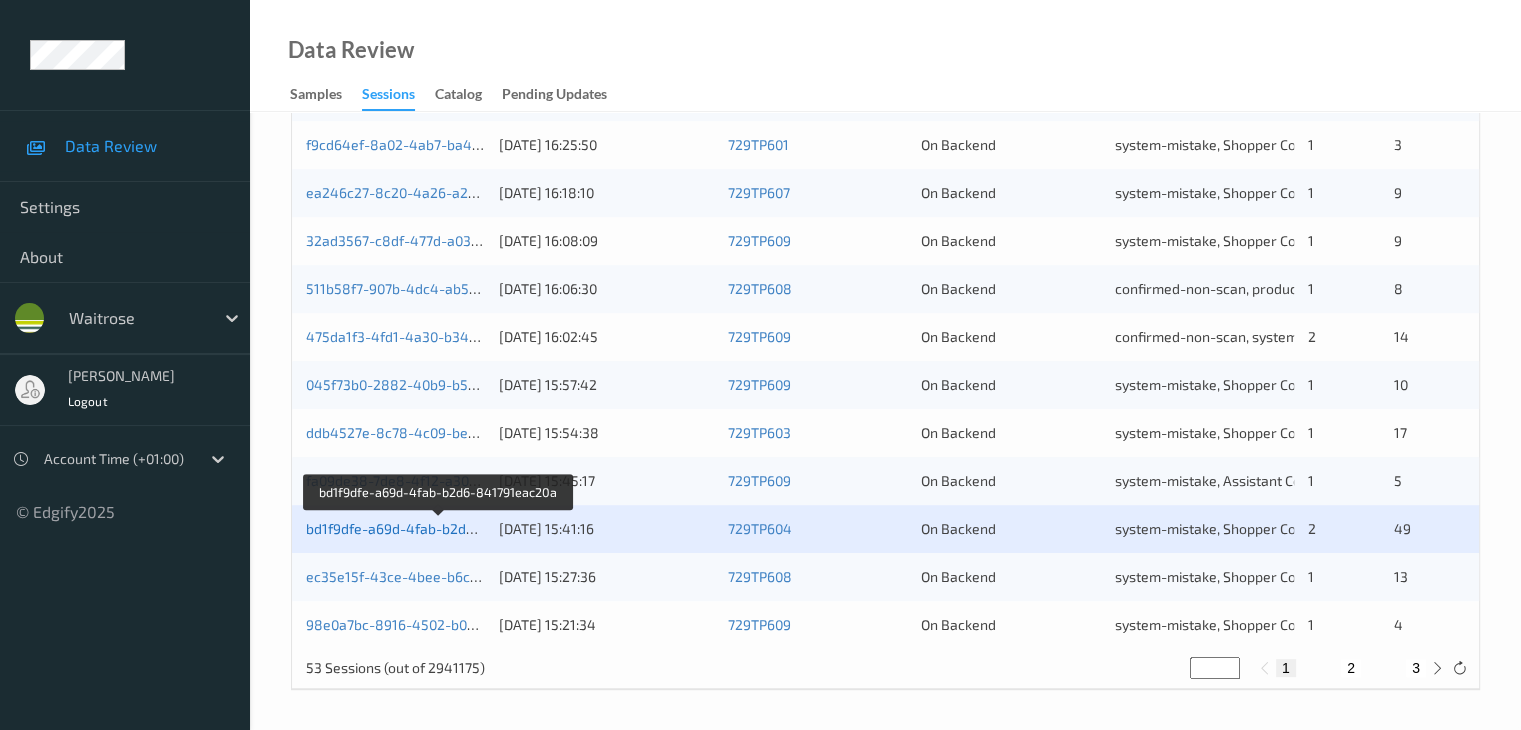 click on "bd1f9dfe-a69d-4fab-b2d6-841791eac20a" at bounding box center (439, 528) 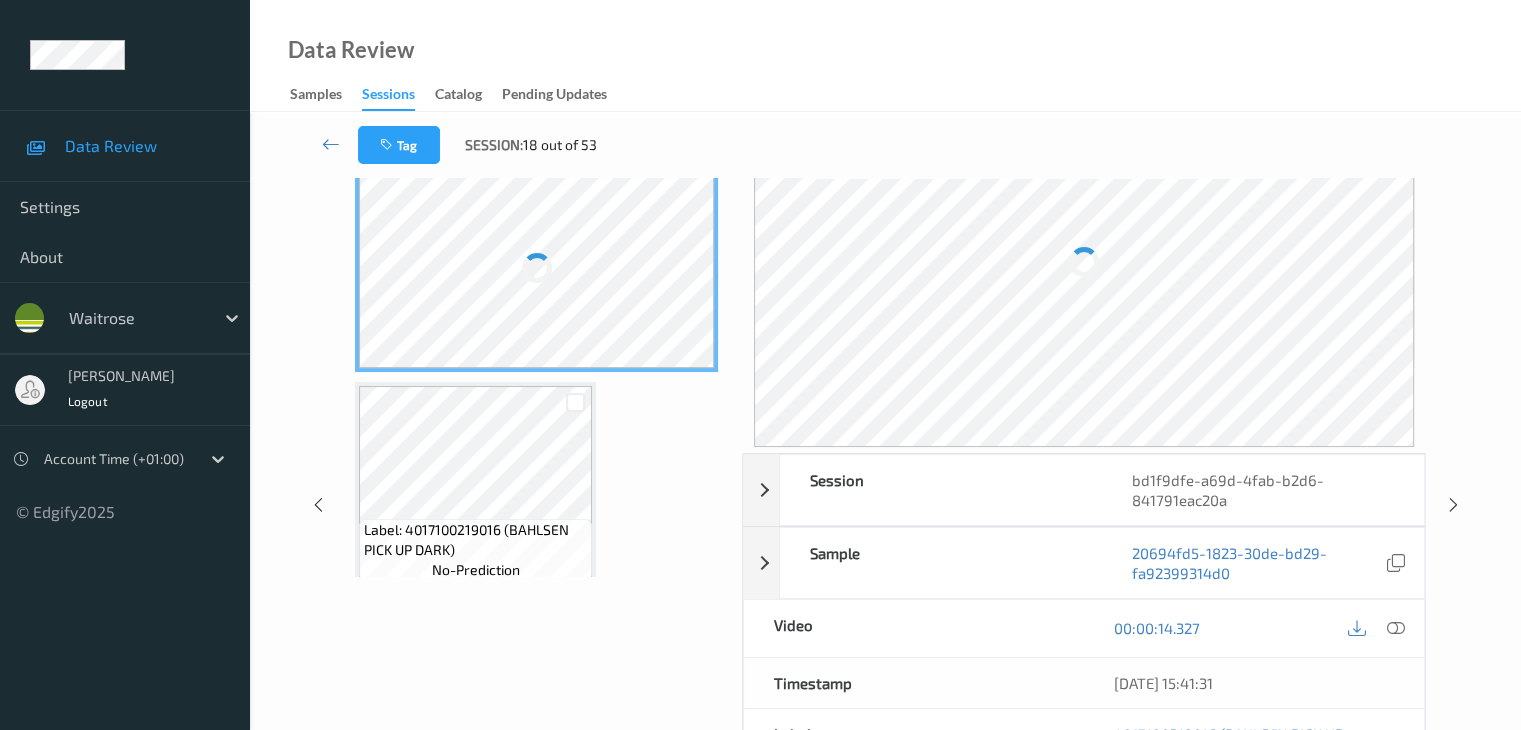 scroll, scrollTop: 24, scrollLeft: 0, axis: vertical 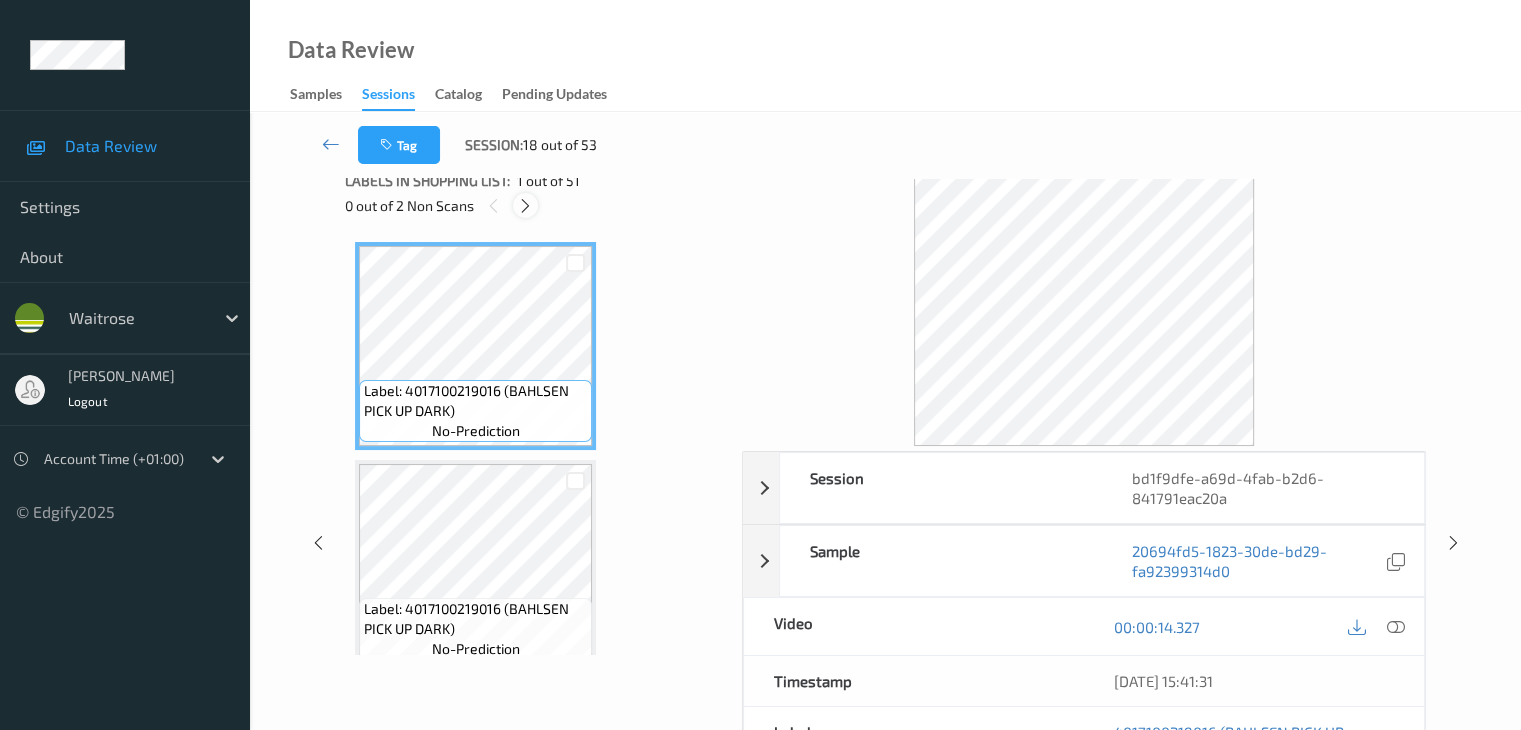 click at bounding box center [525, 206] 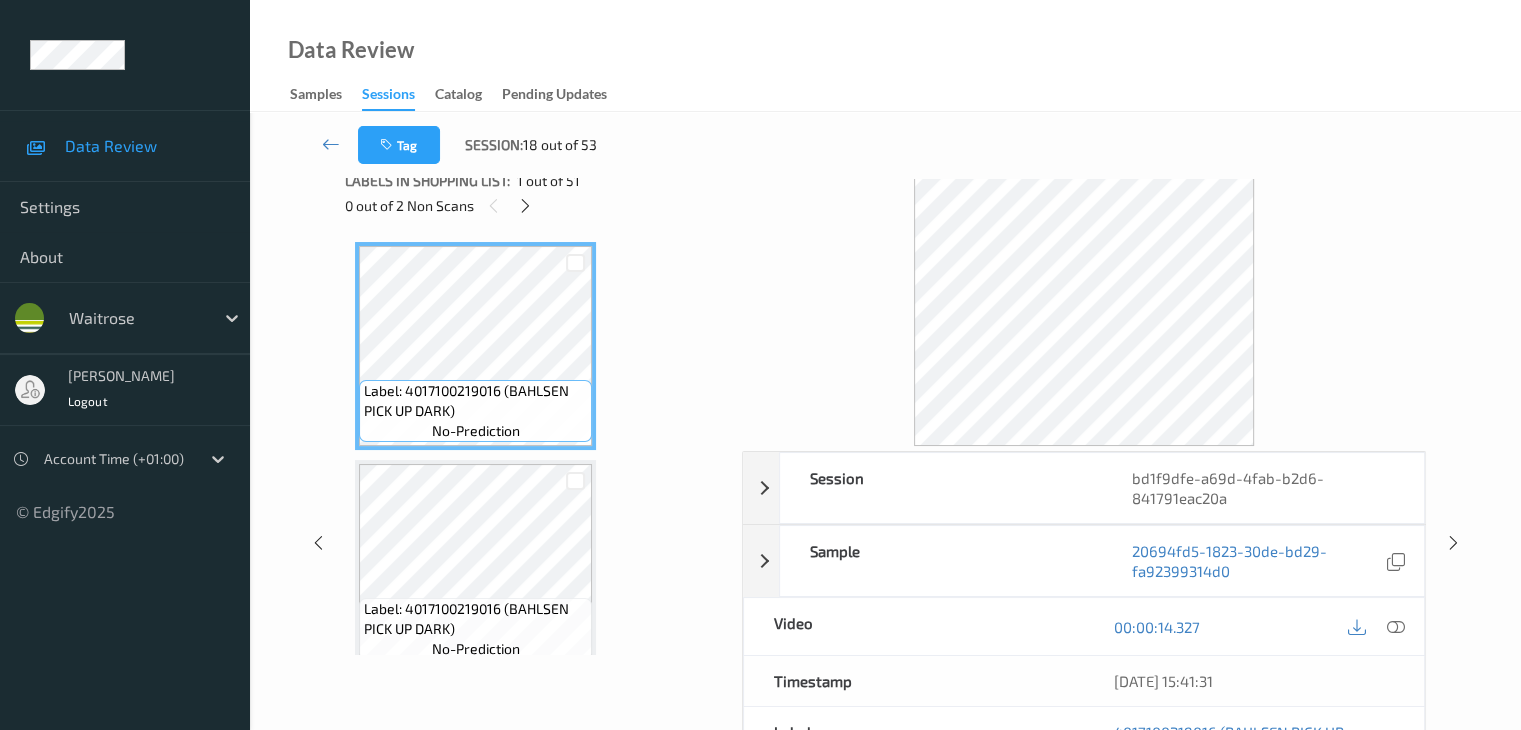 scroll, scrollTop: 3498, scrollLeft: 0, axis: vertical 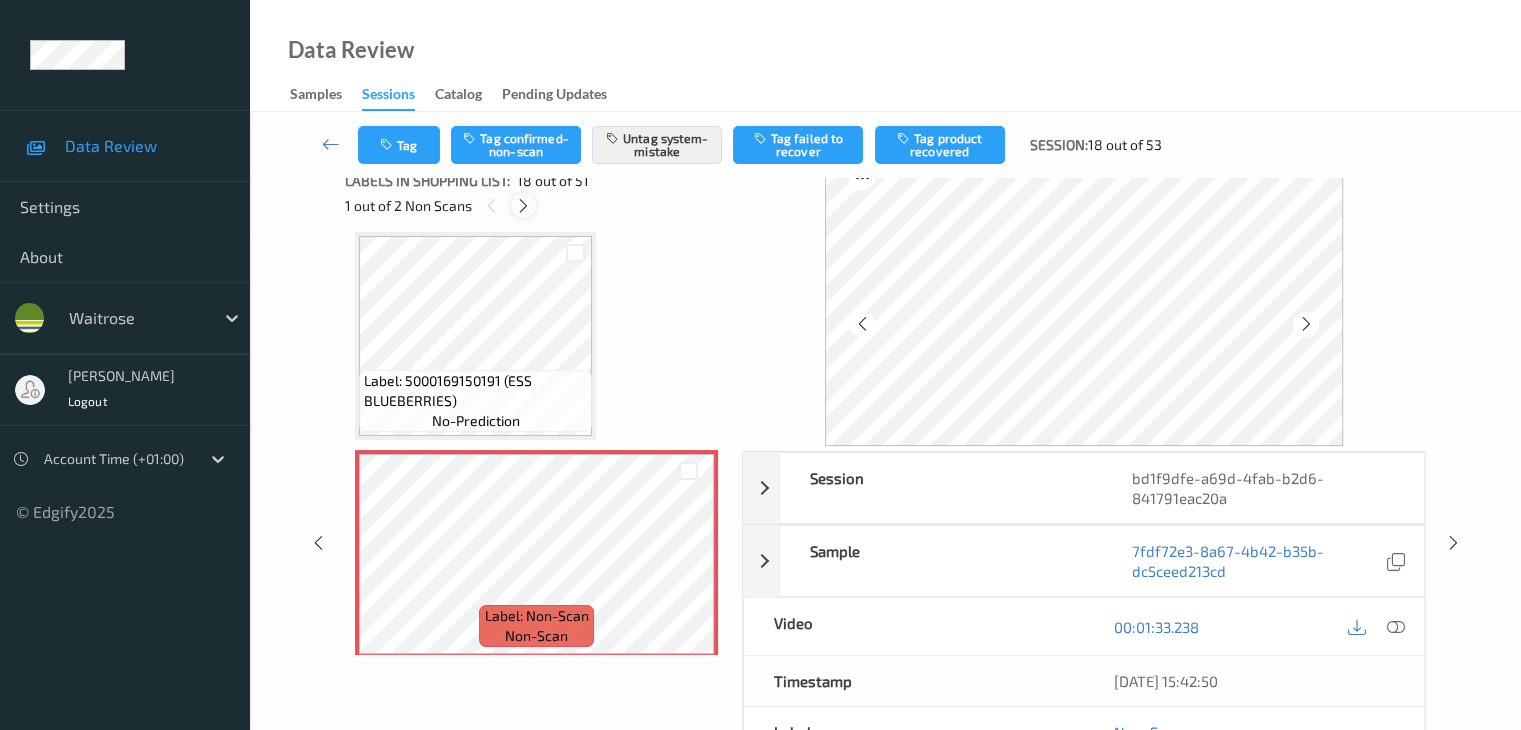click at bounding box center (523, 206) 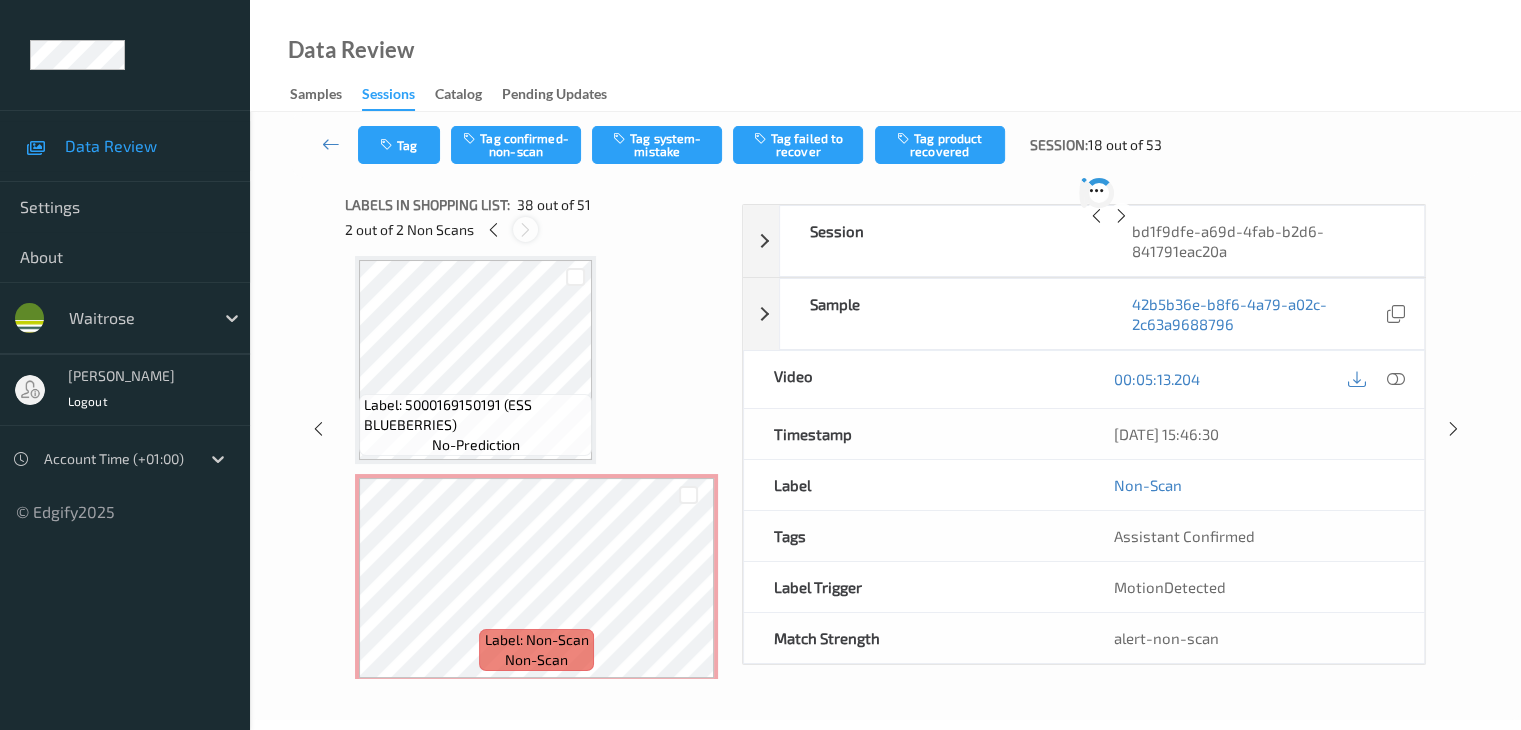 scroll, scrollTop: 7858, scrollLeft: 0, axis: vertical 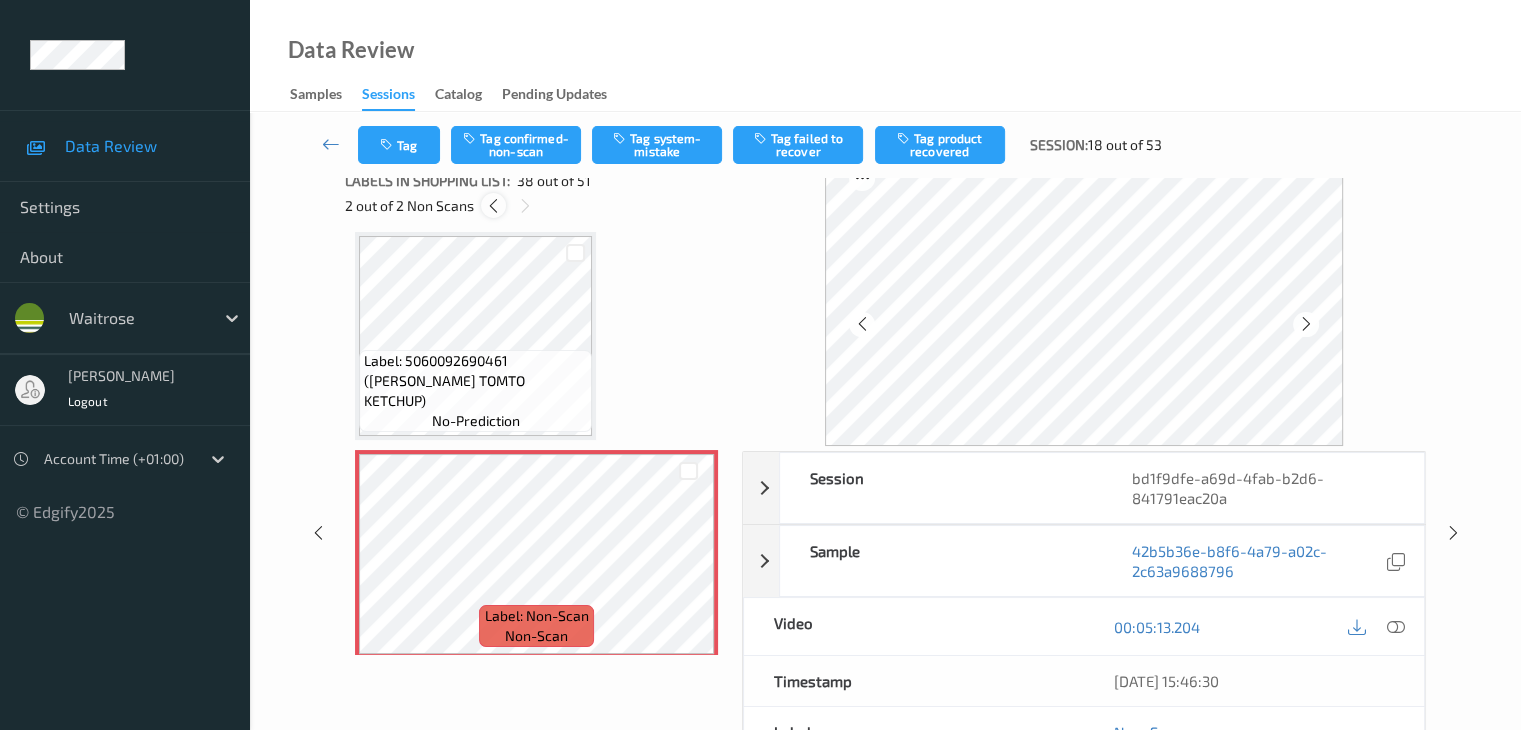 click at bounding box center (493, 206) 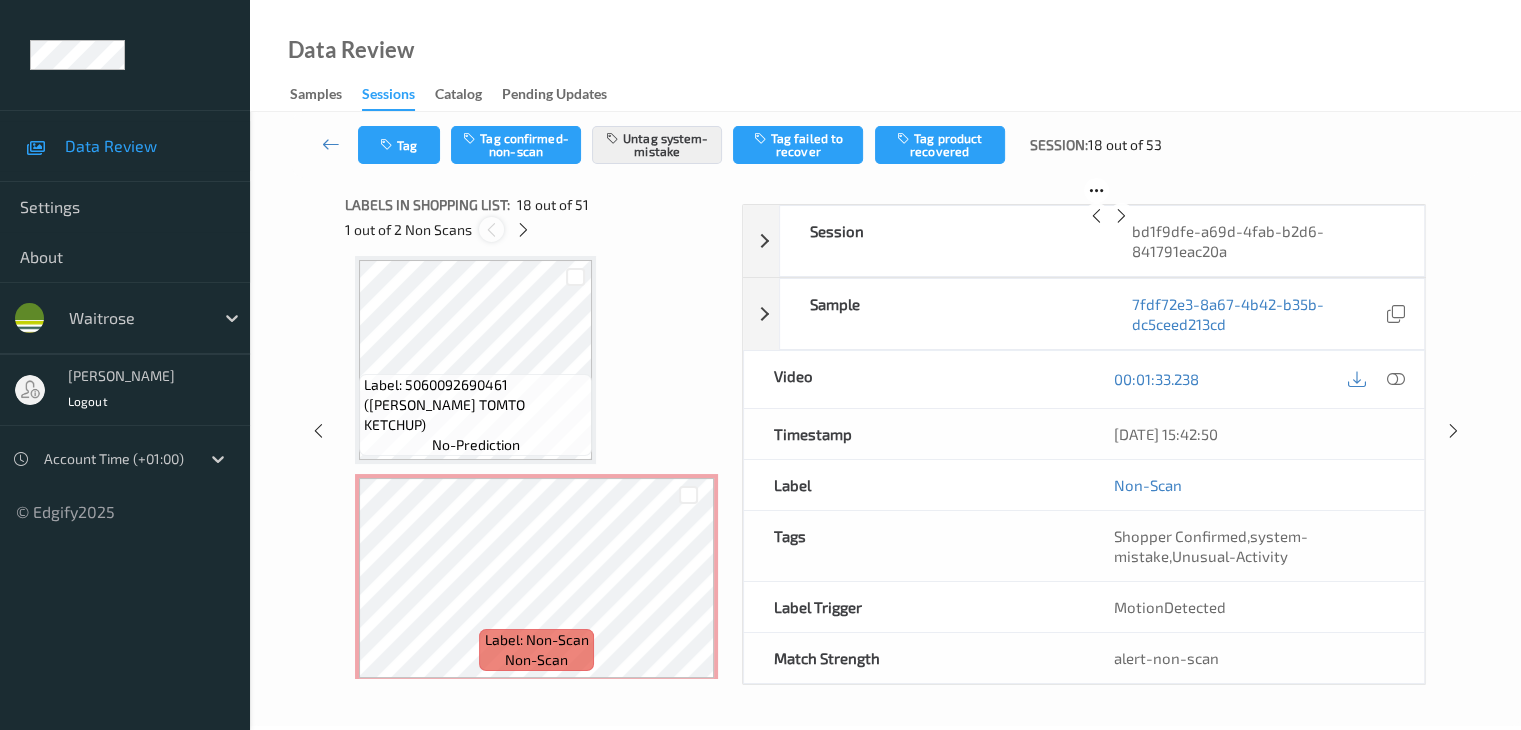 scroll, scrollTop: 3498, scrollLeft: 0, axis: vertical 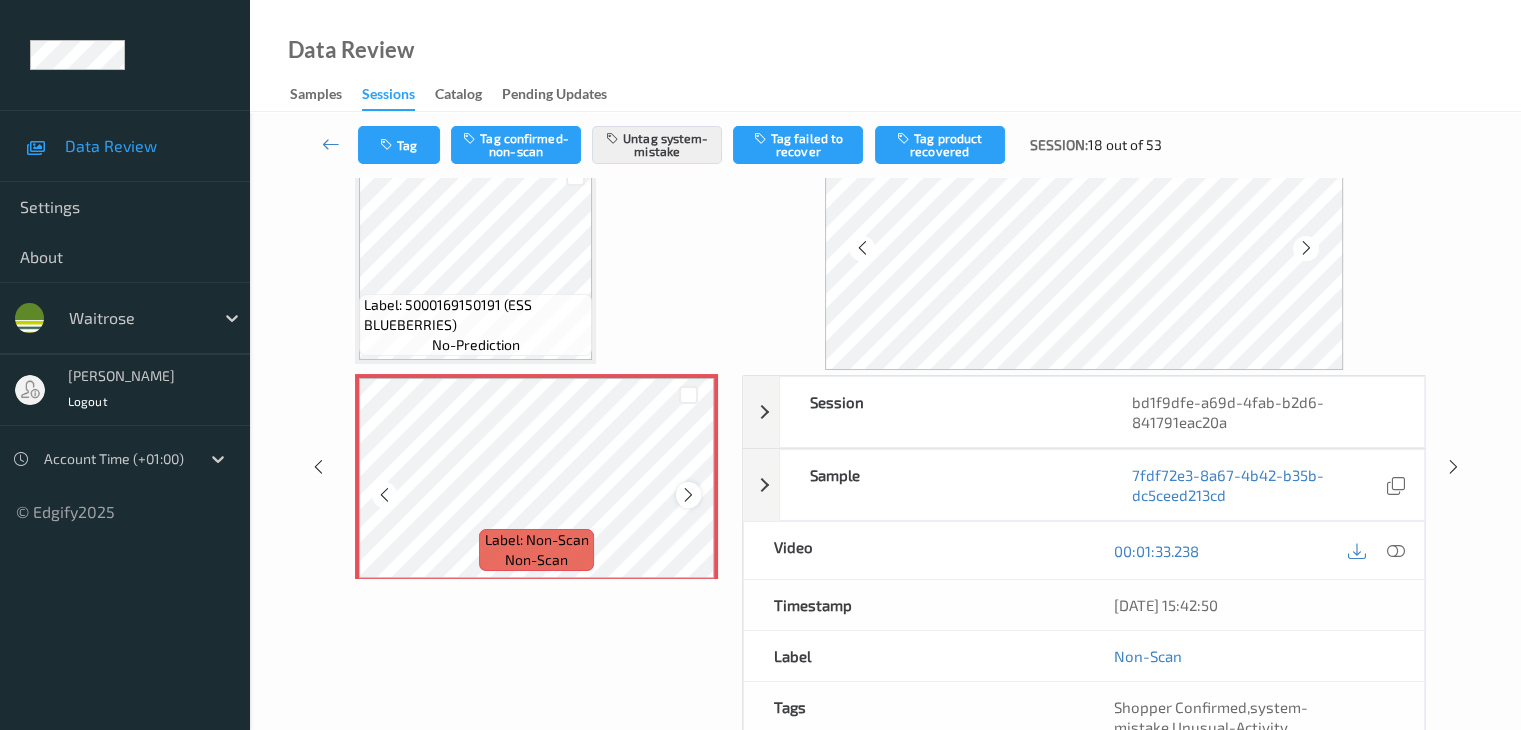 click at bounding box center [688, 495] 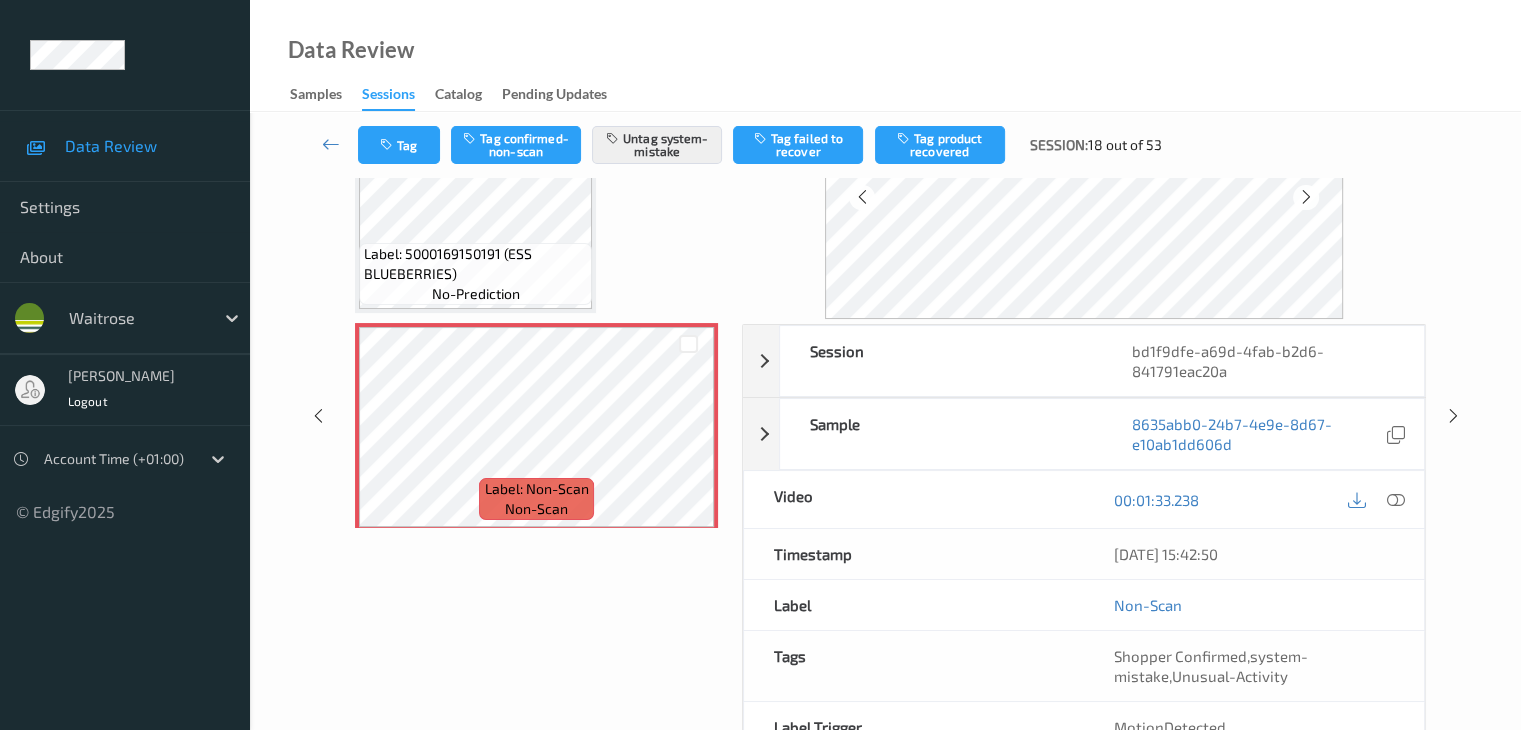 scroll, scrollTop: 200, scrollLeft: 0, axis: vertical 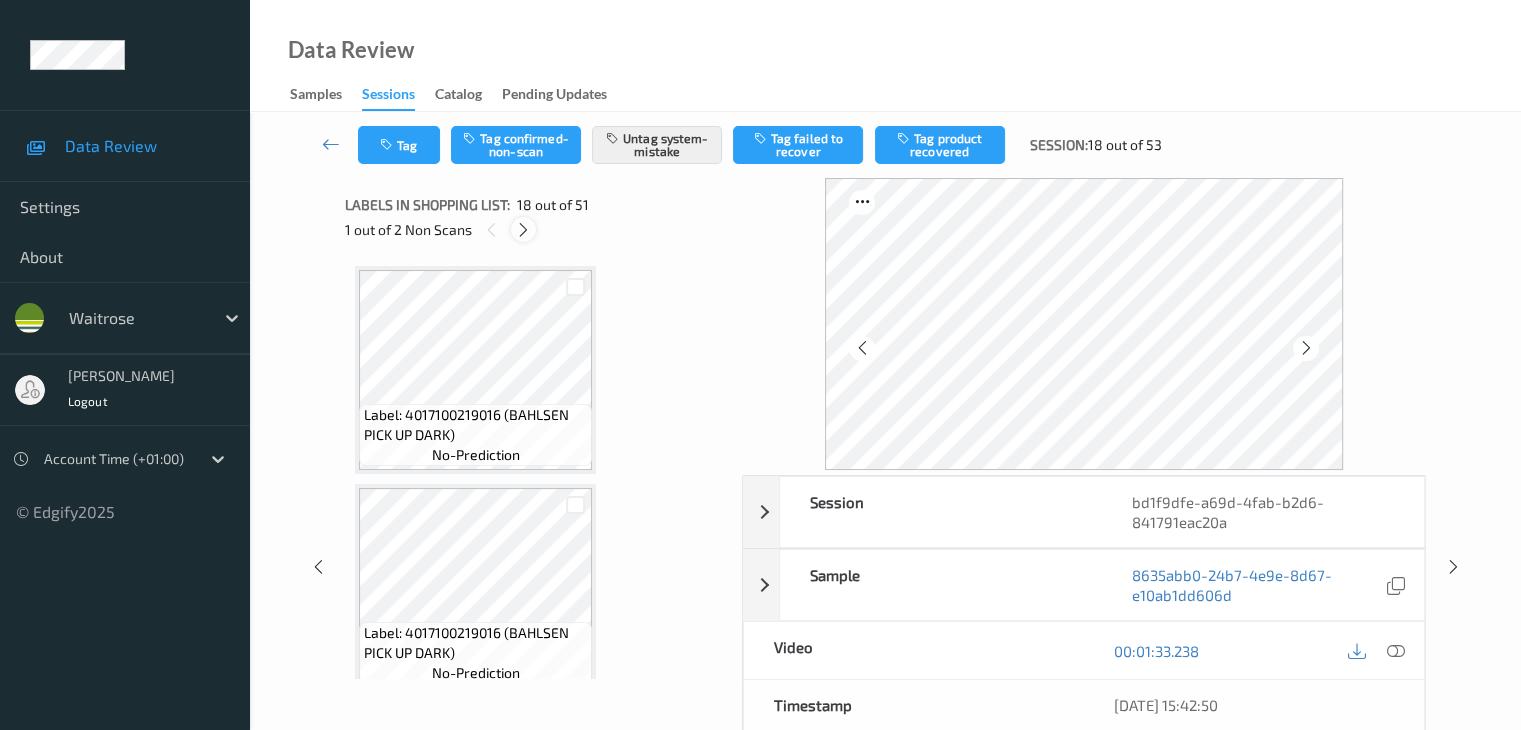 click at bounding box center [523, 230] 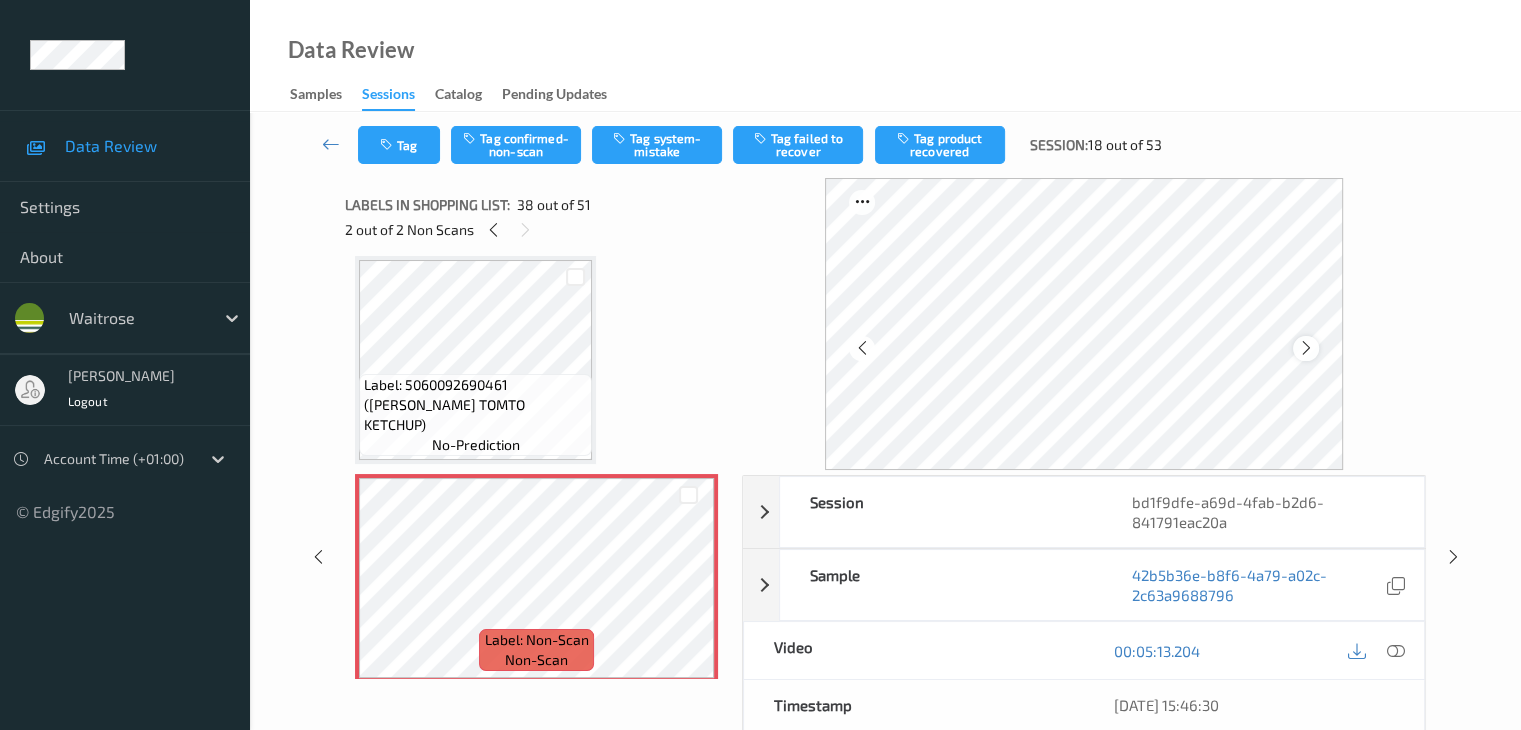 click at bounding box center (1306, 348) 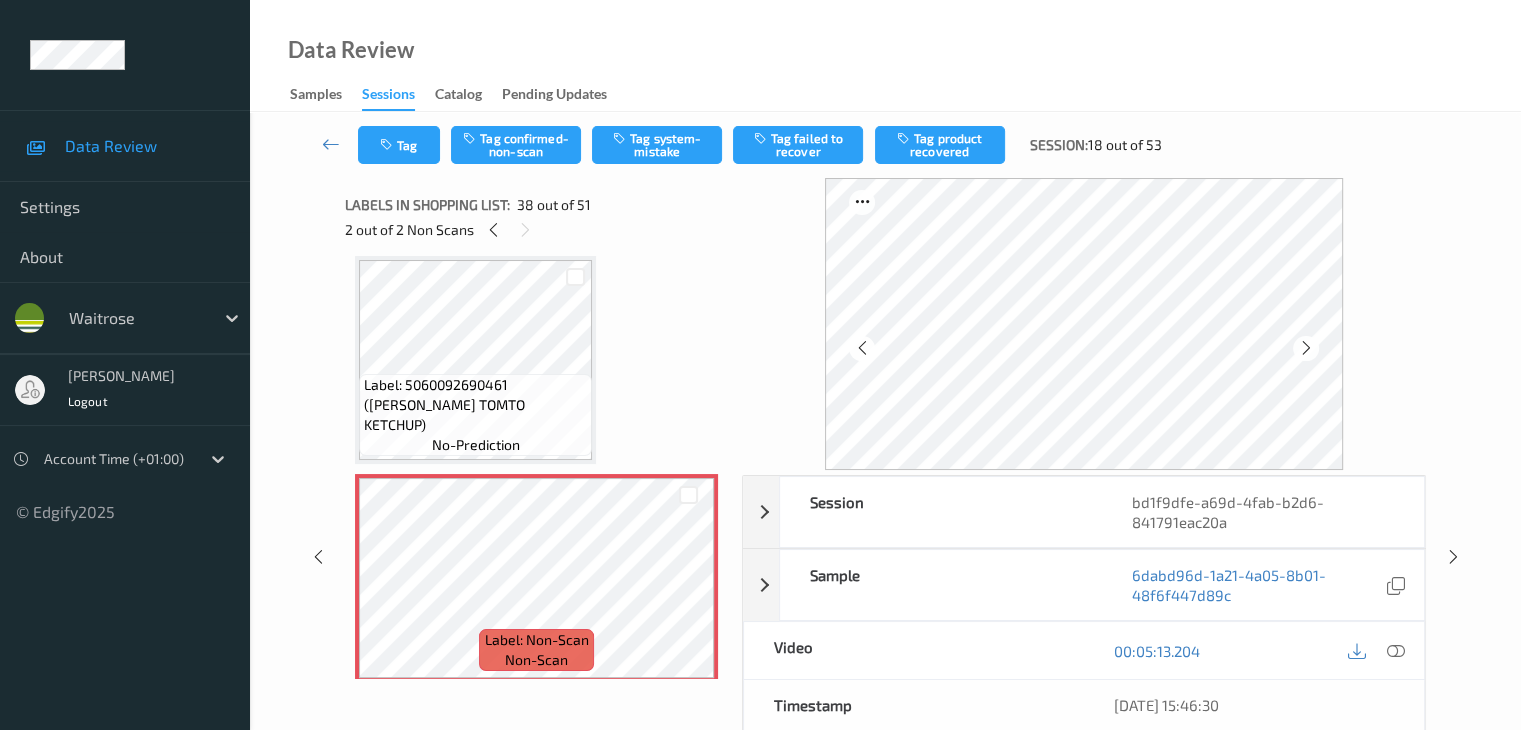 click at bounding box center (1306, 348) 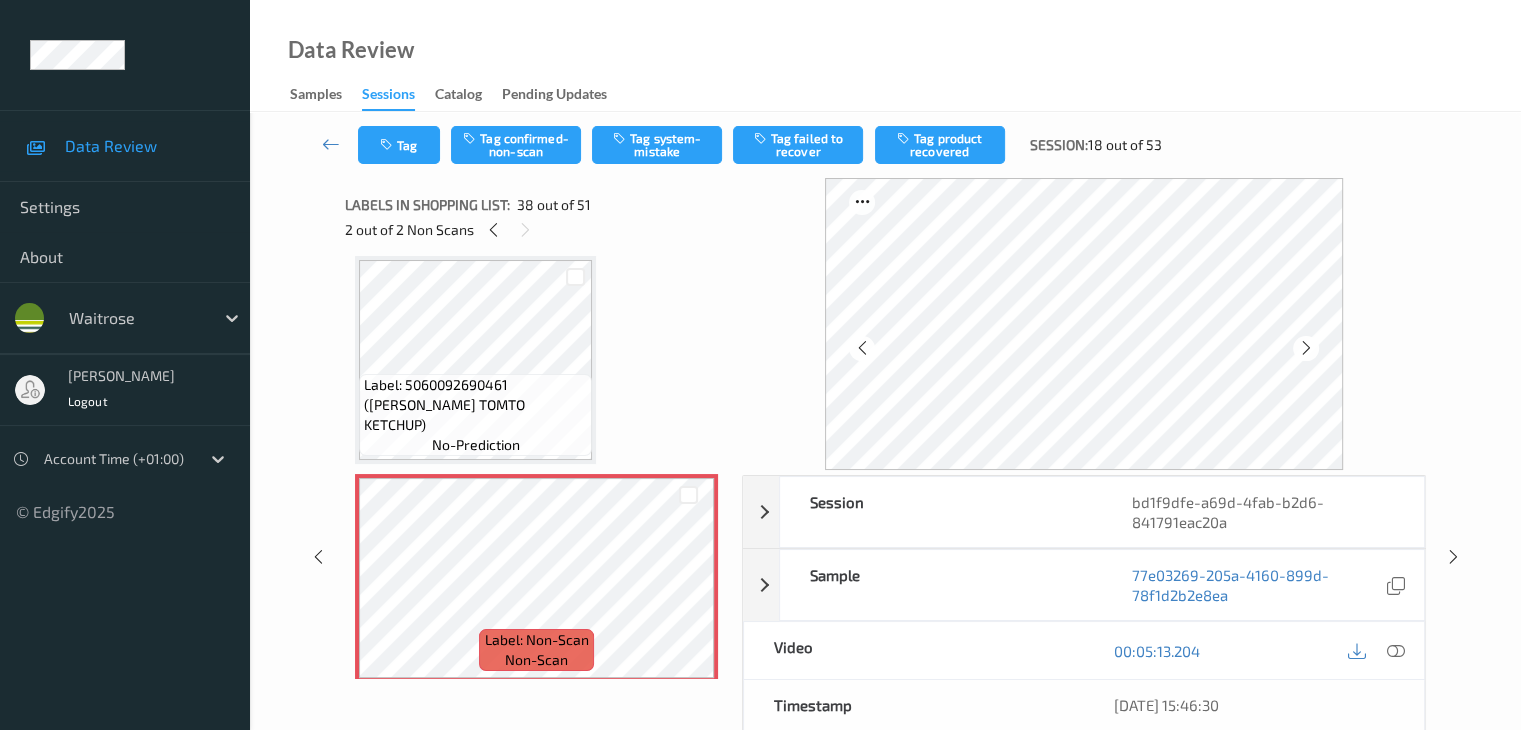 click at bounding box center [1306, 348] 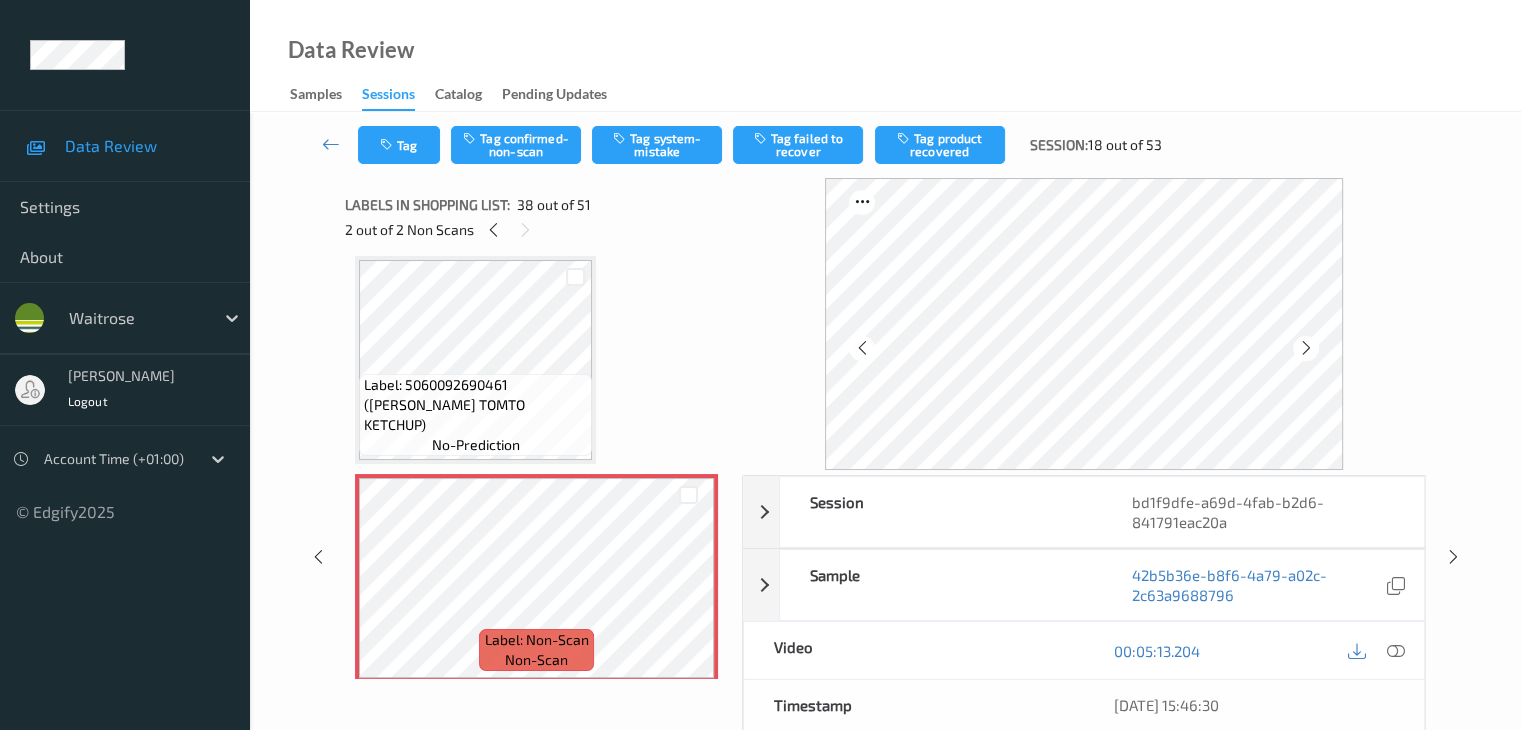 click at bounding box center (1306, 348) 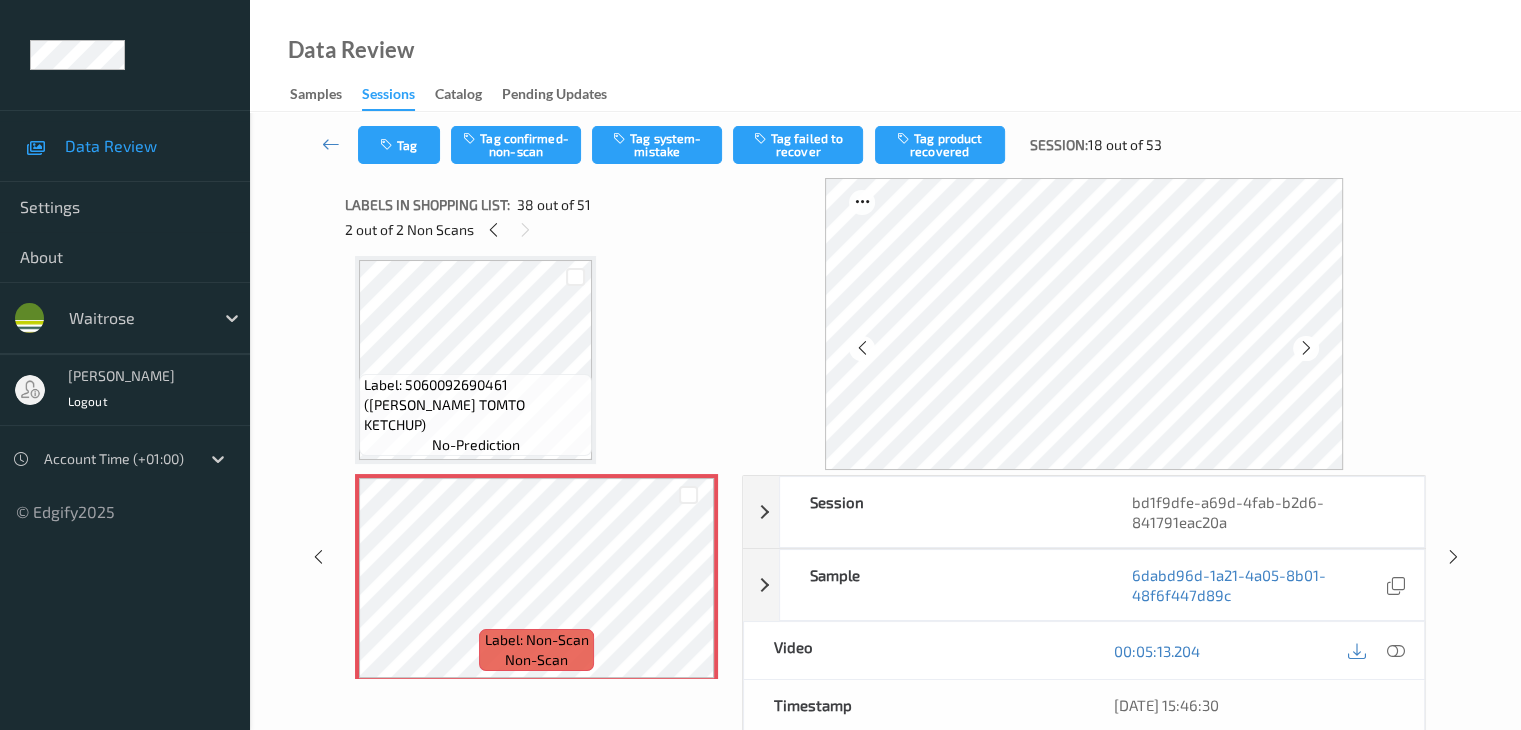 click at bounding box center (1306, 348) 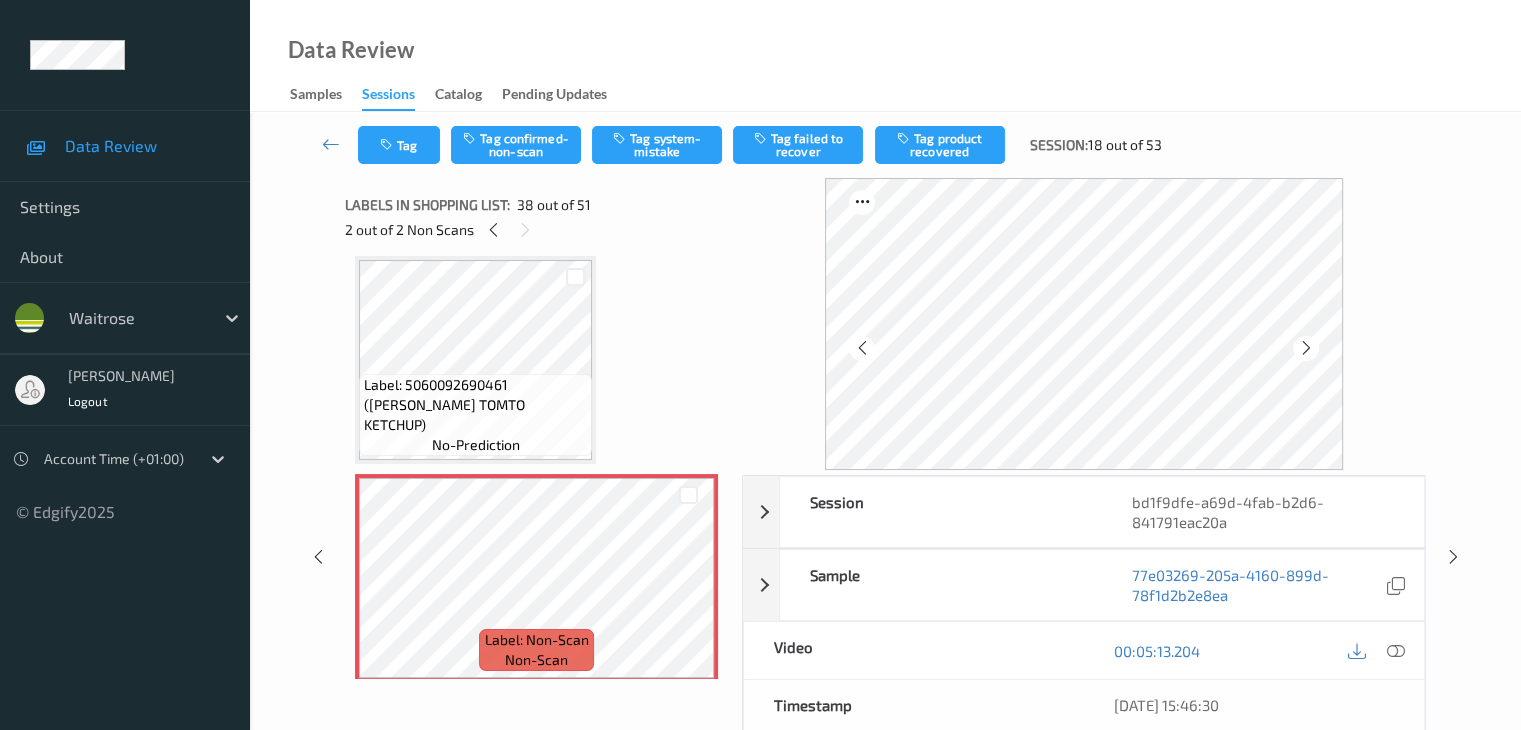 click at bounding box center (1306, 348) 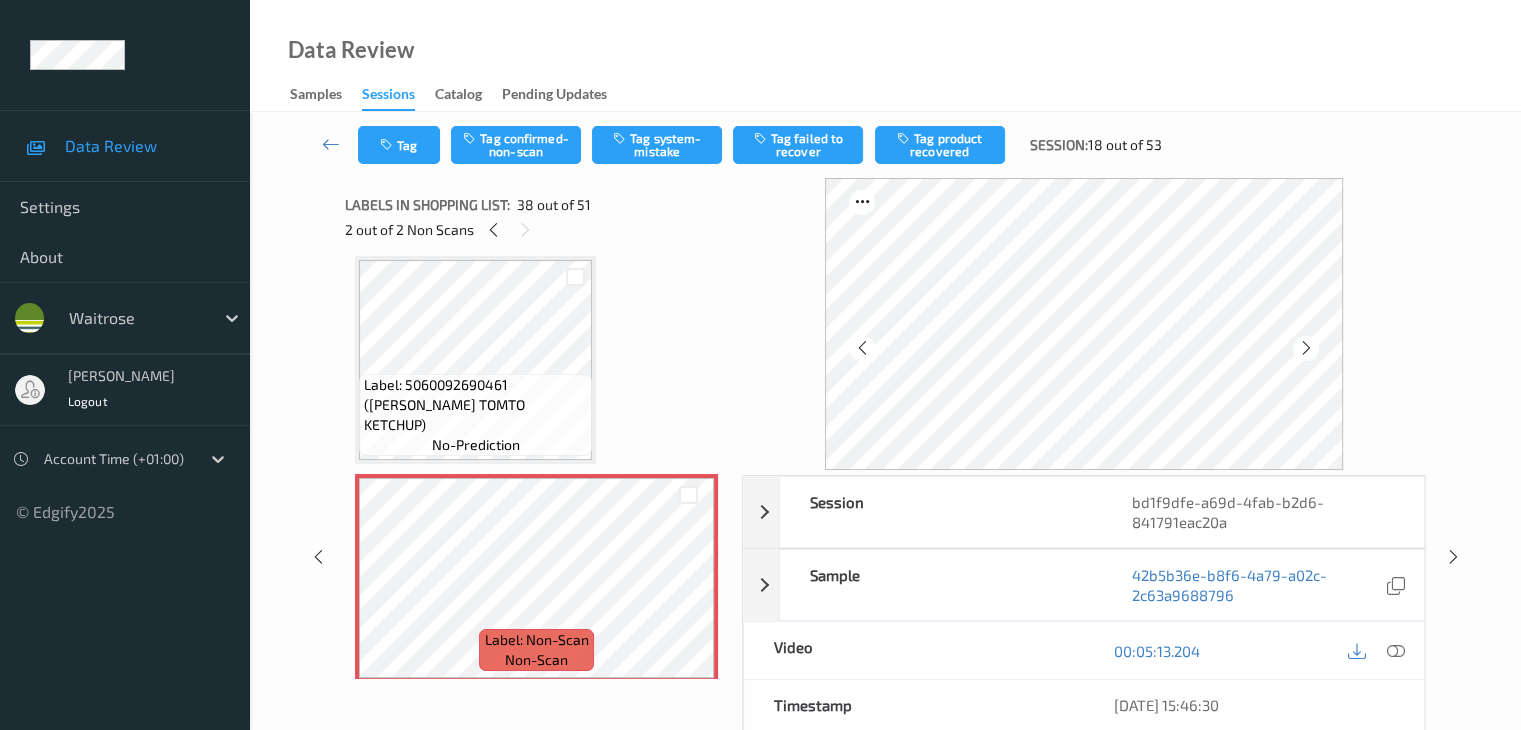 click at bounding box center [1306, 348] 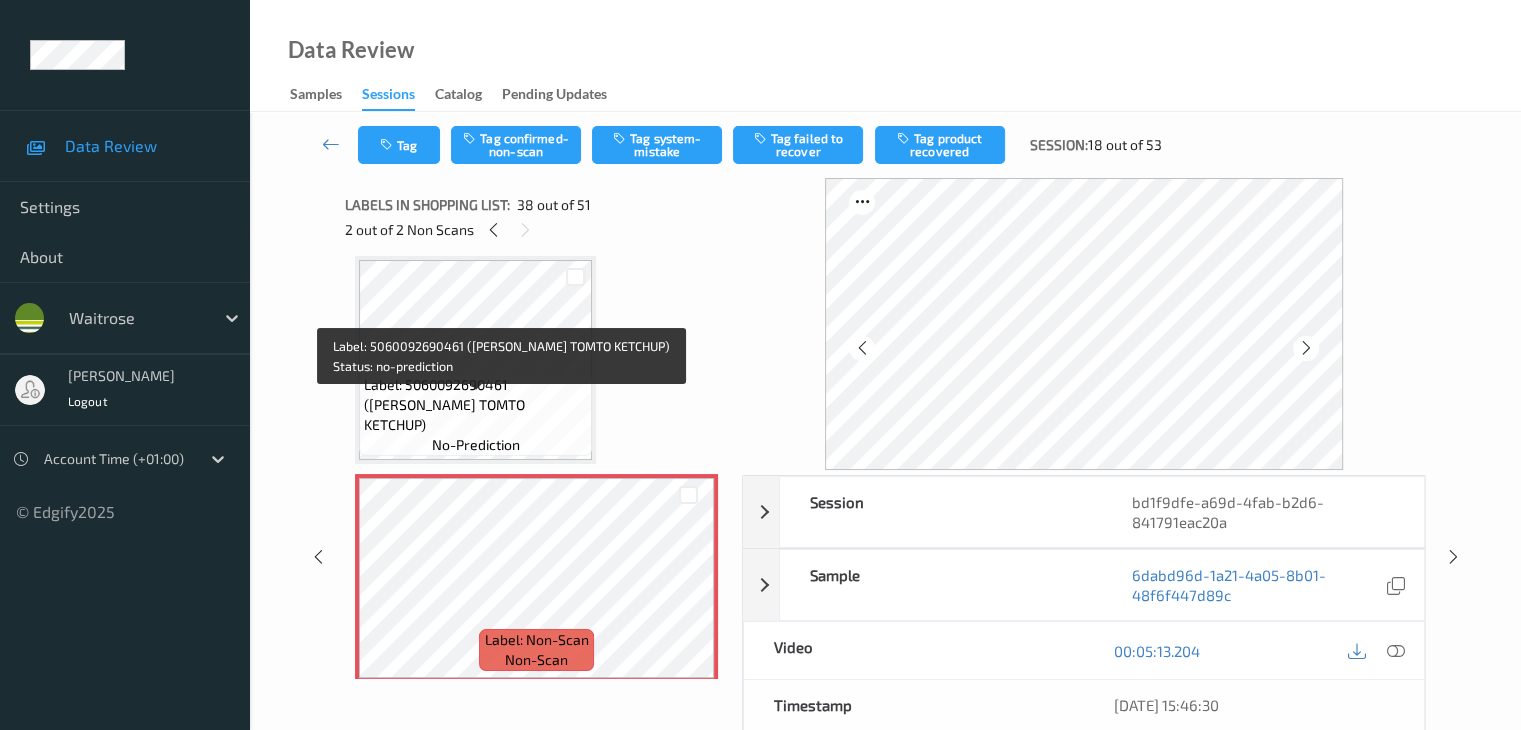 click on "Label: 5060092690461 (STOKES TOMTO KETCHUP) no-prediction" at bounding box center [475, 415] 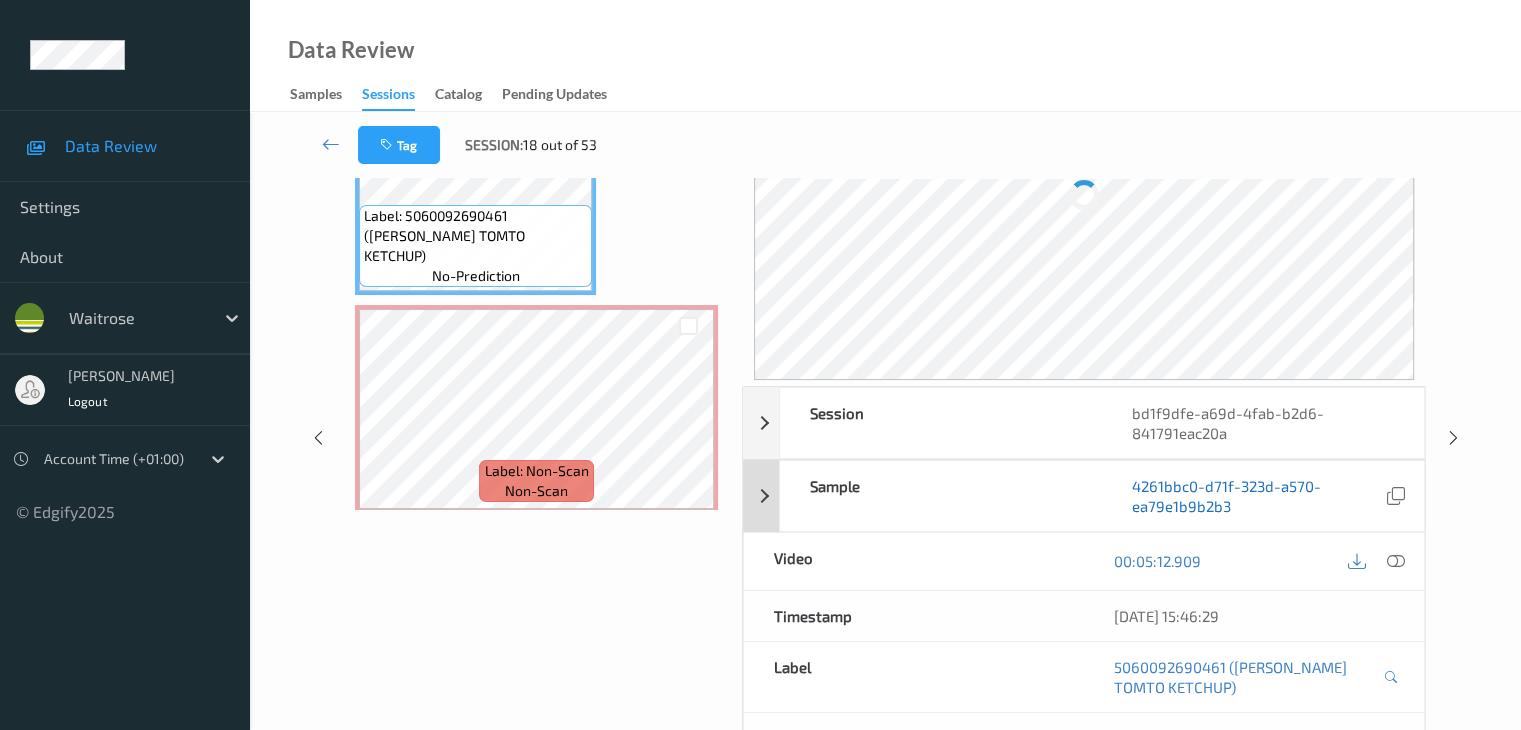 scroll, scrollTop: 200, scrollLeft: 0, axis: vertical 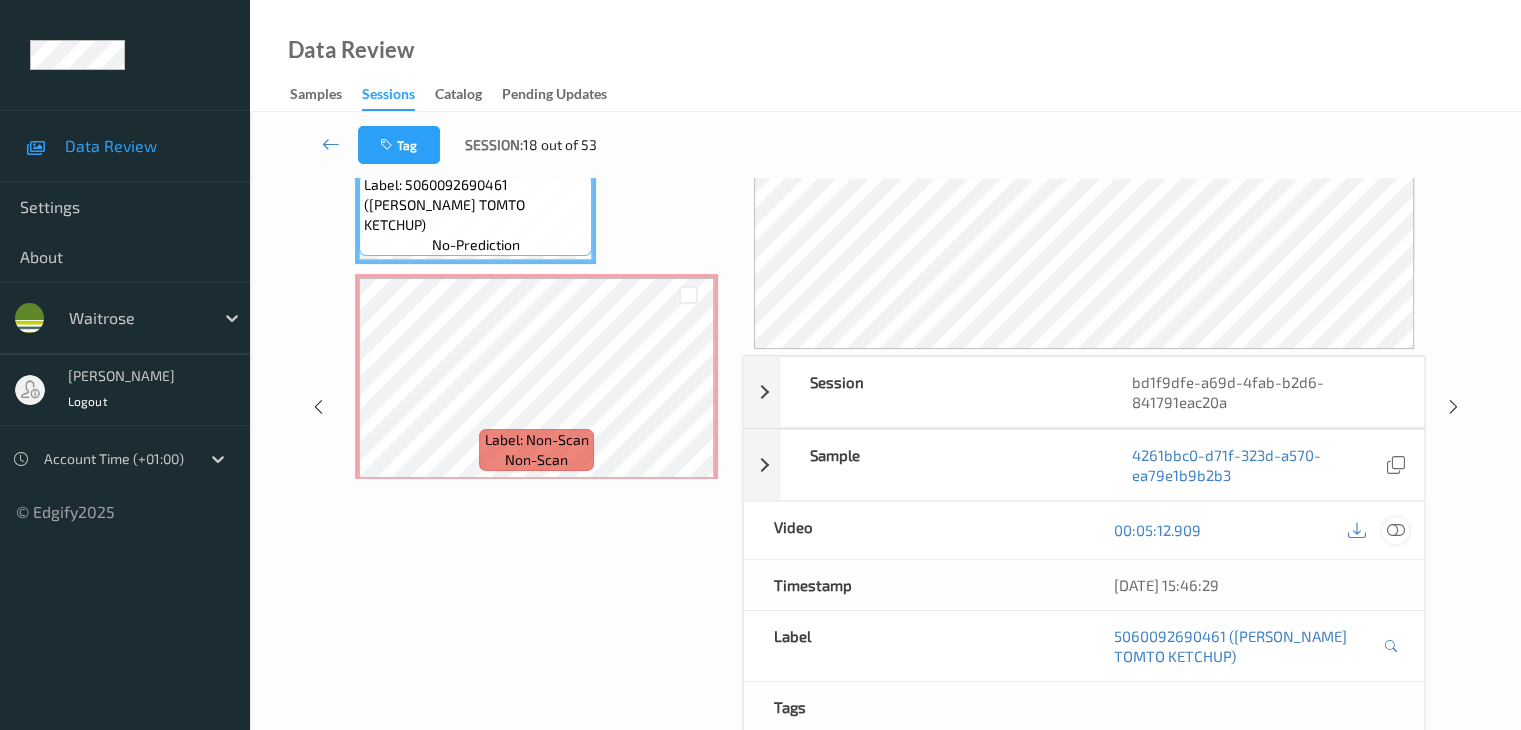 click at bounding box center (1395, 530) 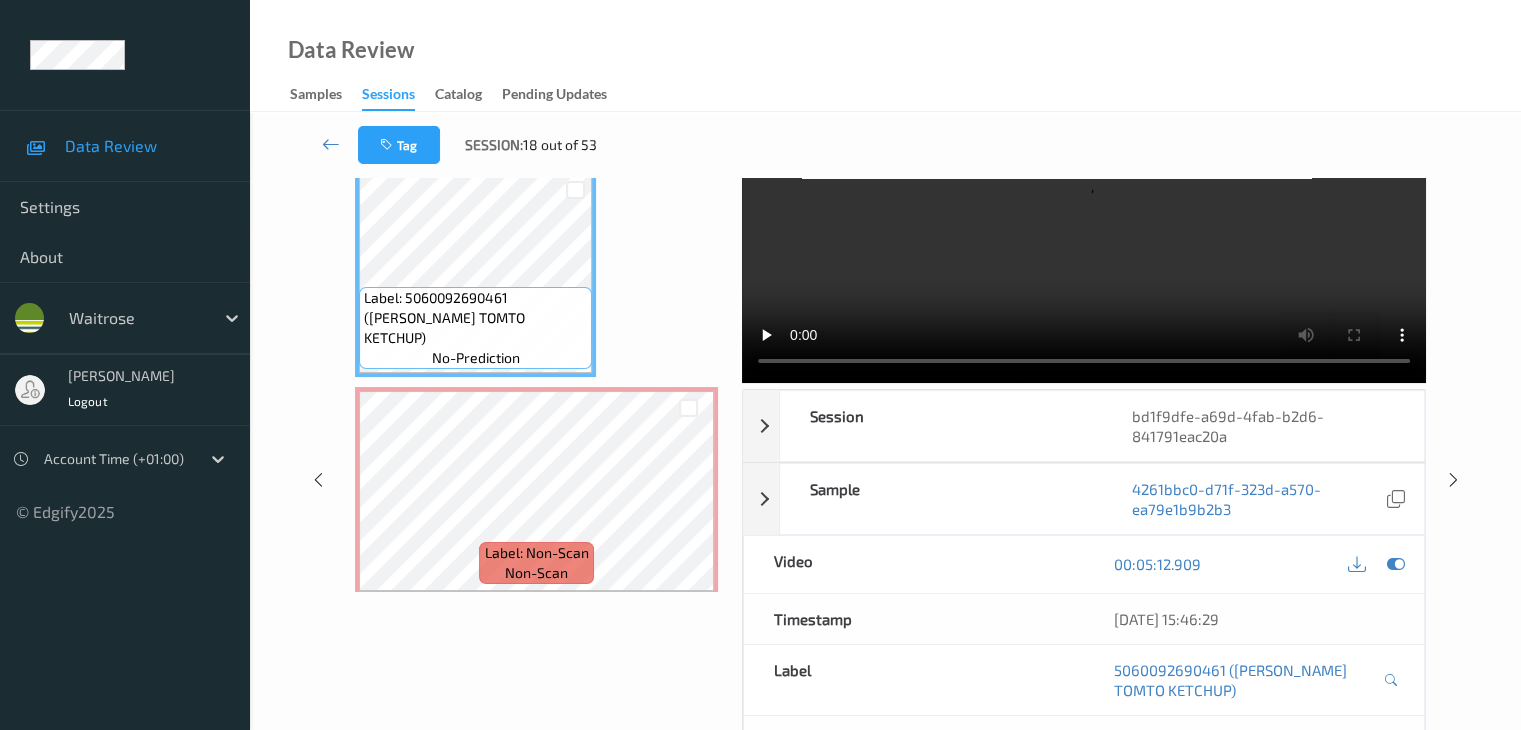 scroll, scrollTop: 0, scrollLeft: 0, axis: both 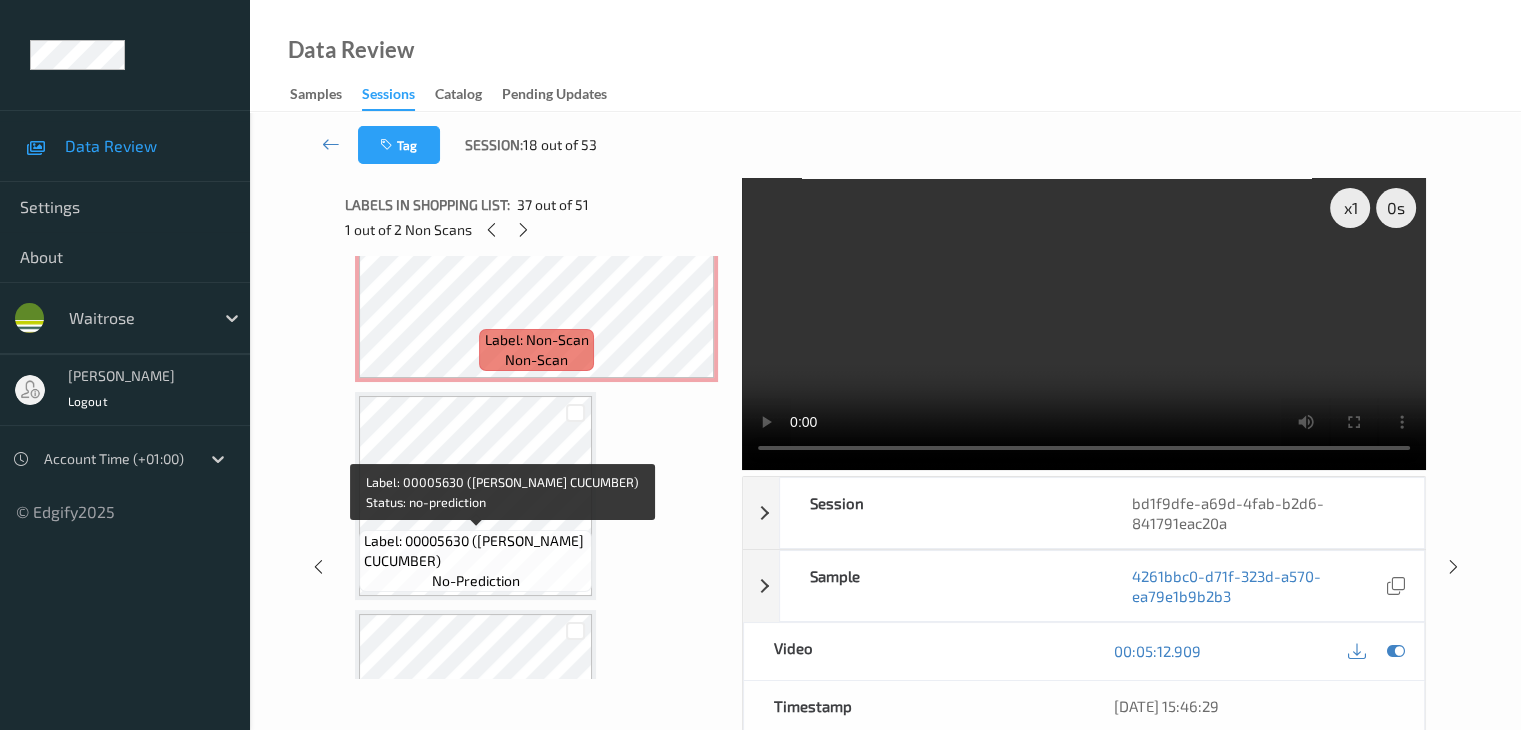 click on "Label: 00005630 ([PERSON_NAME] CUCUMBER)" at bounding box center [475, 551] 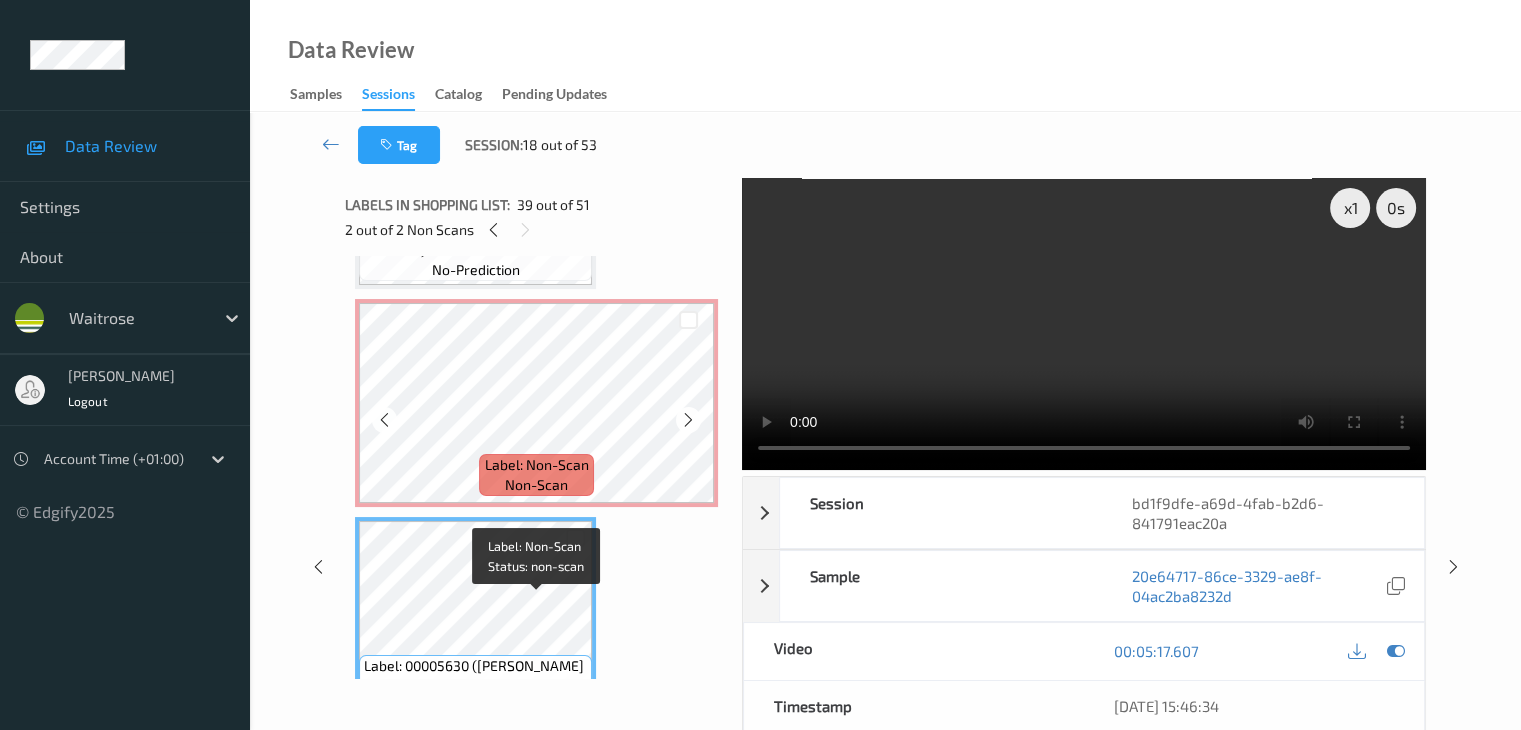 scroll, scrollTop: 7858, scrollLeft: 0, axis: vertical 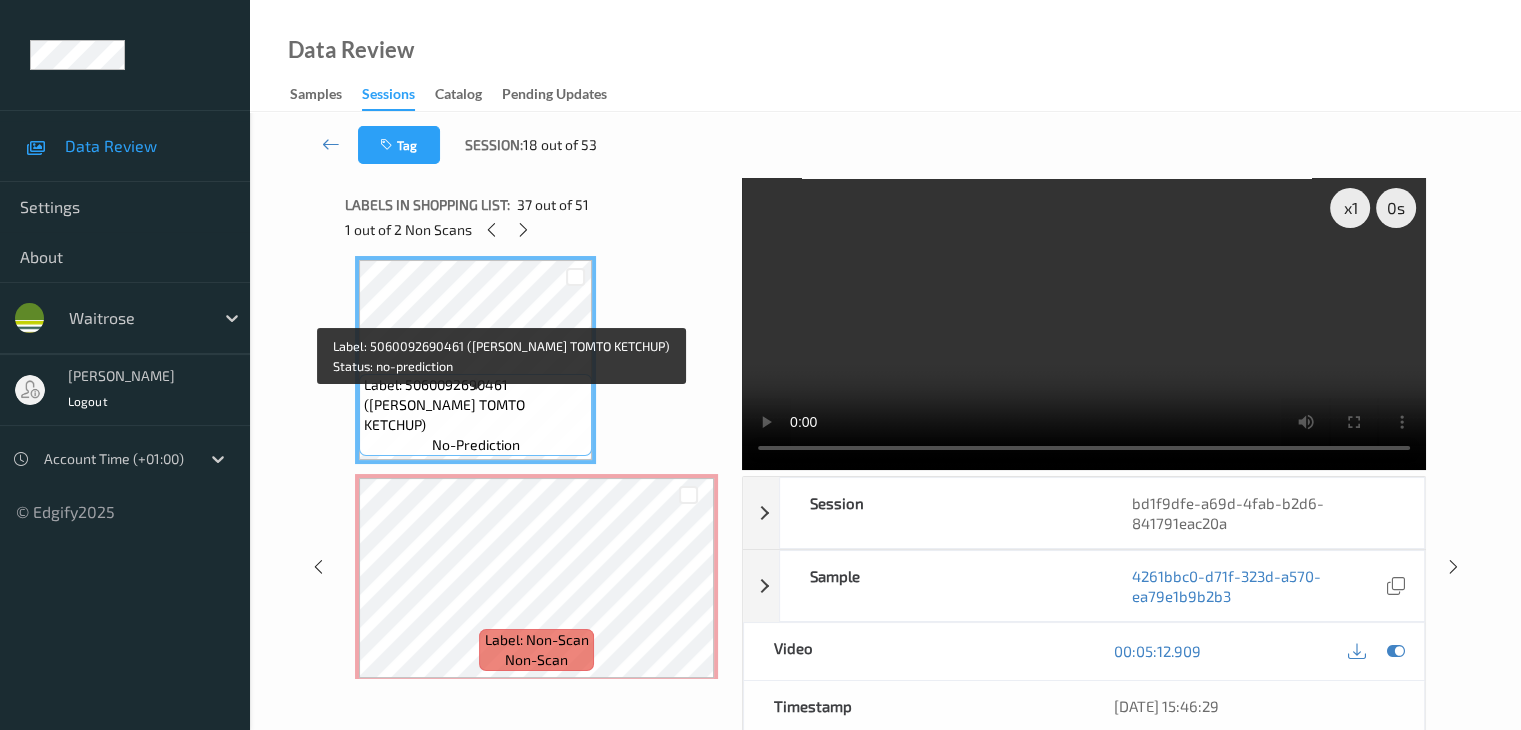 click on "Label: 5060092690461 (STOKES TOMTO KETCHUP)" at bounding box center (475, 405) 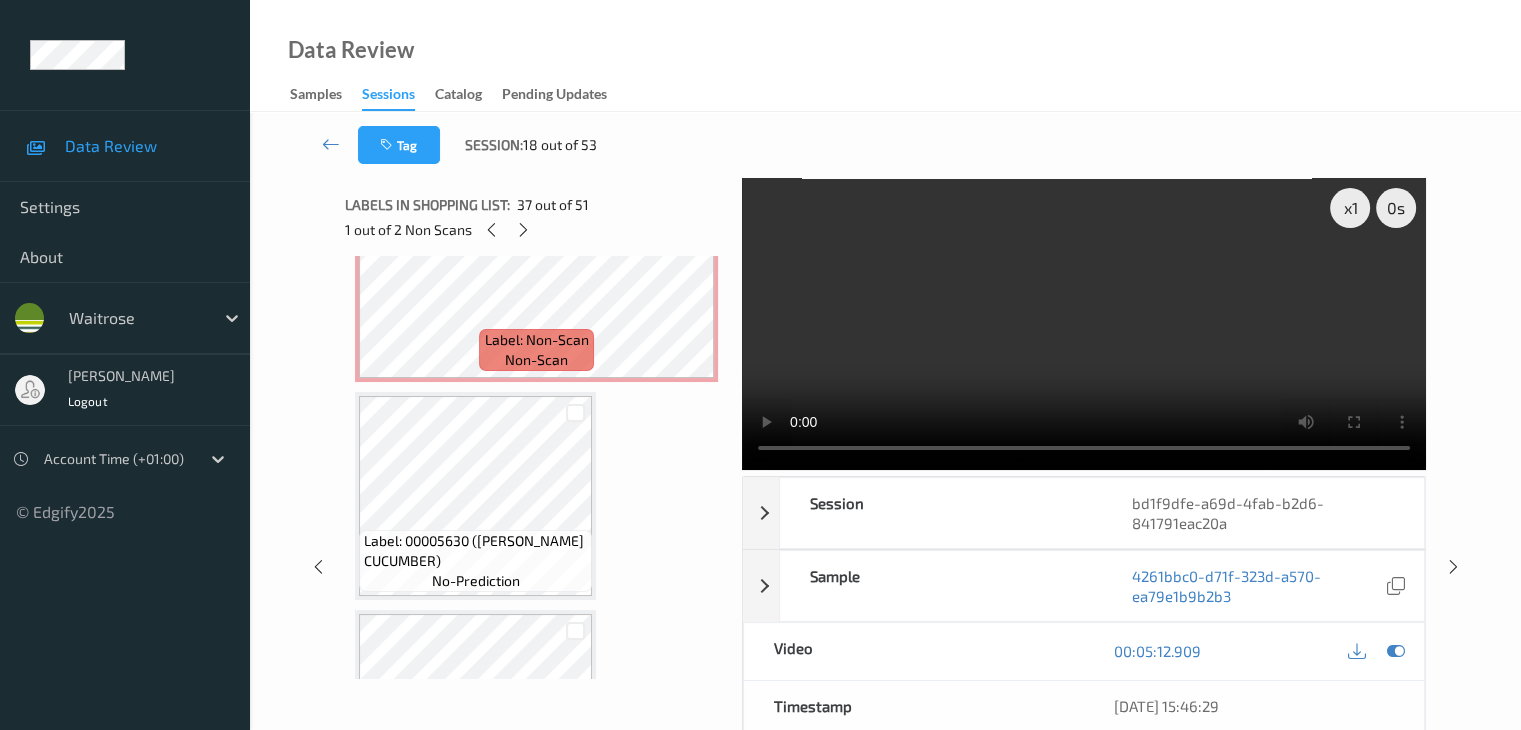 scroll, scrollTop: 8258, scrollLeft: 0, axis: vertical 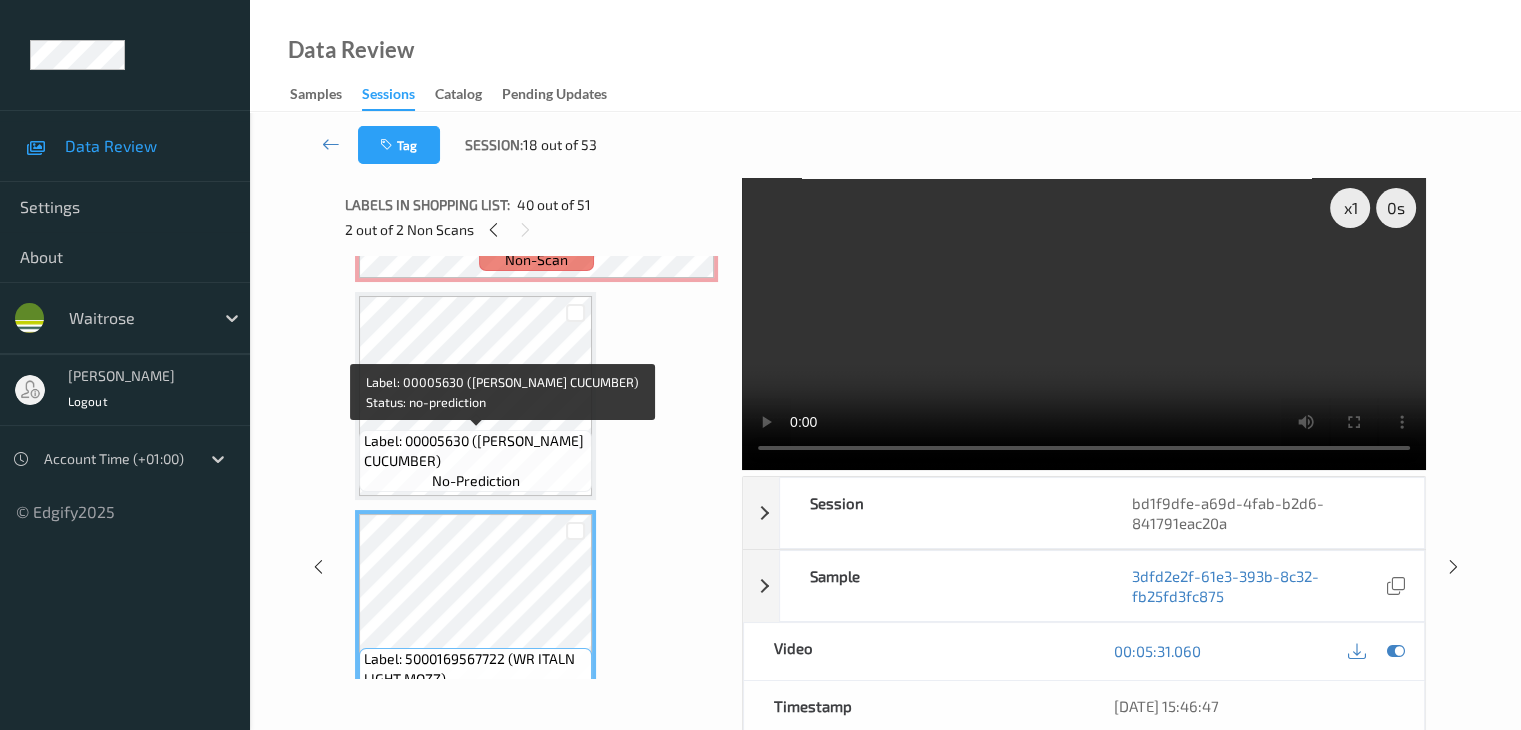 click on "Label: 00005630 ([PERSON_NAME] CUCUMBER)" at bounding box center (475, 451) 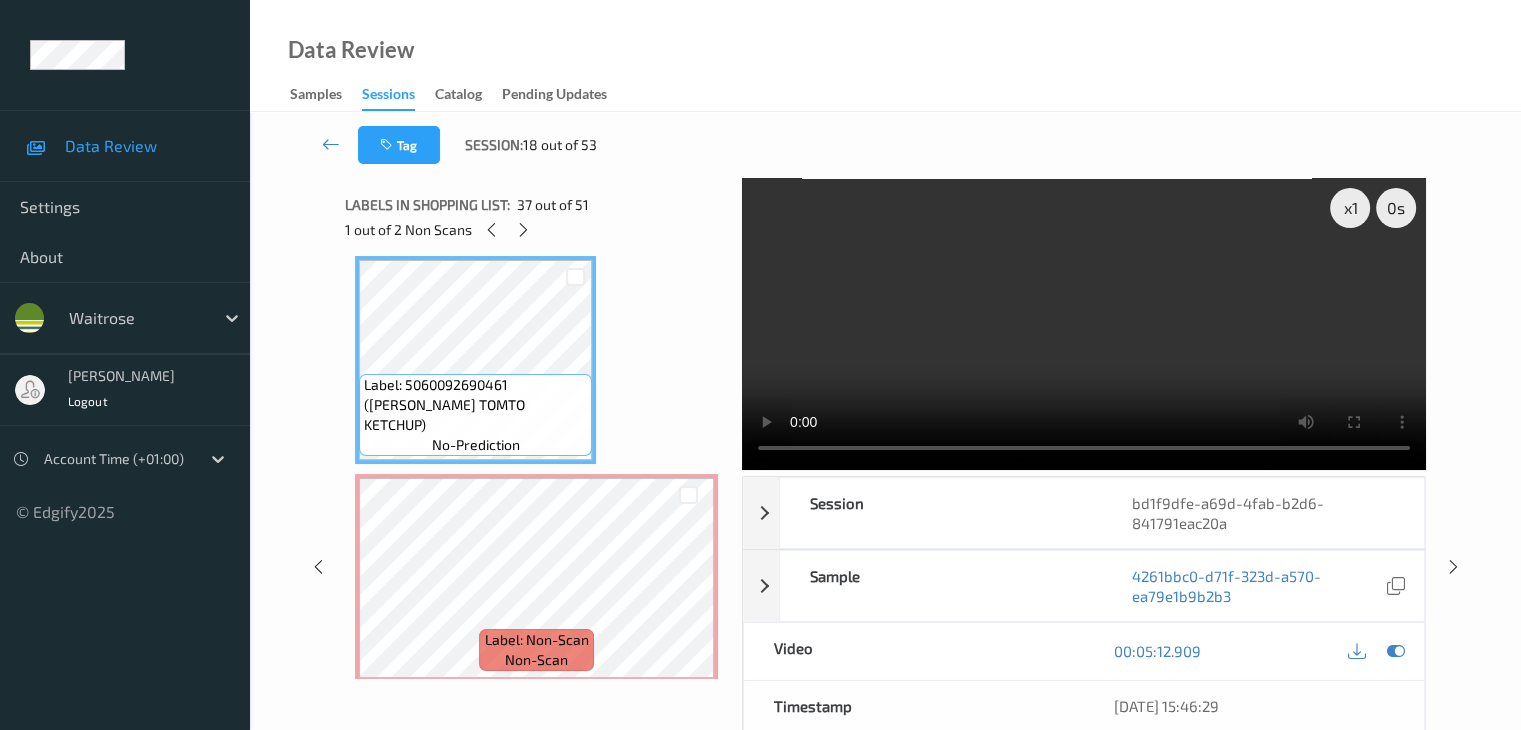 scroll, scrollTop: 7758, scrollLeft: 0, axis: vertical 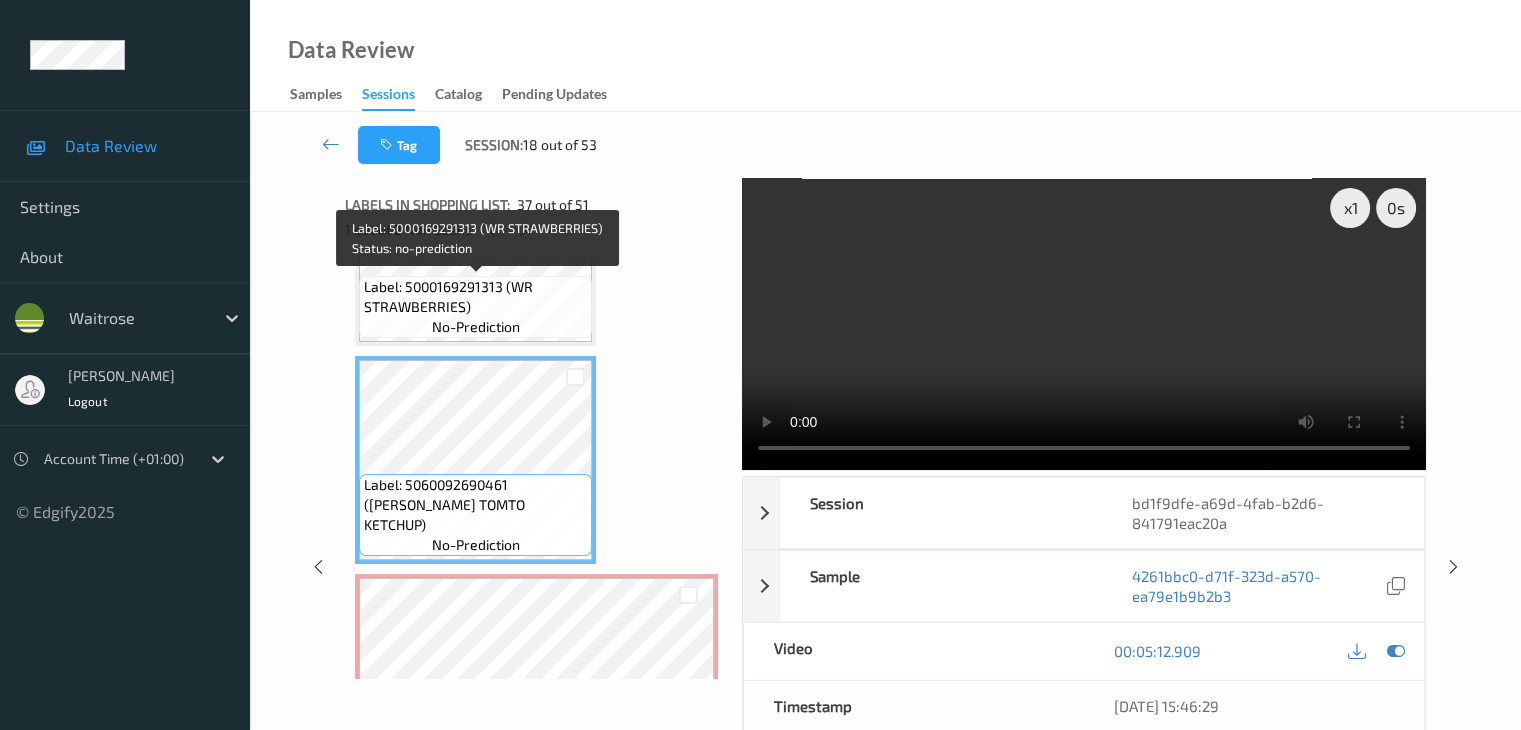 click on "Label: 5000169291313 (WR STRAWBERRIES)" at bounding box center [475, 297] 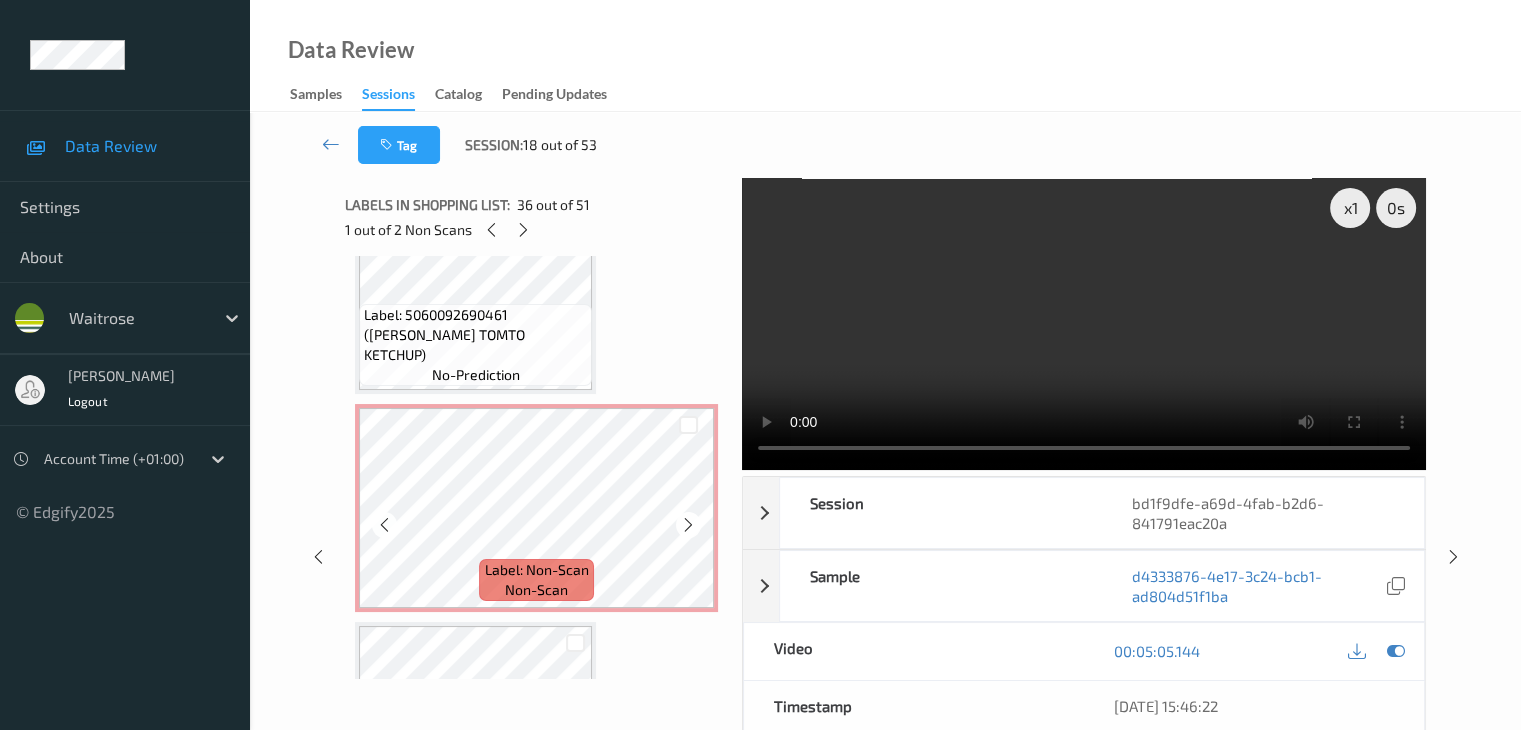 scroll, scrollTop: 7958, scrollLeft: 0, axis: vertical 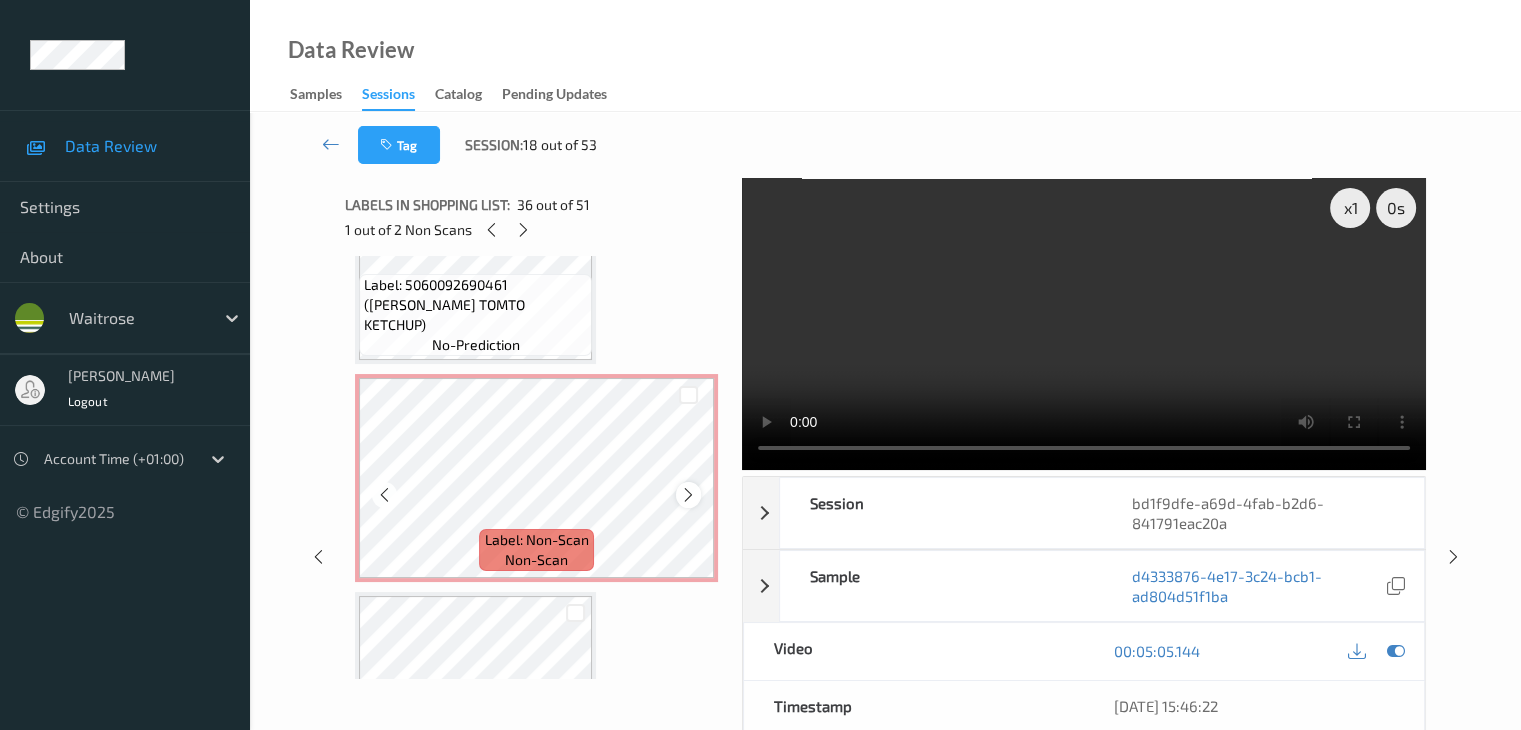 click at bounding box center [688, 494] 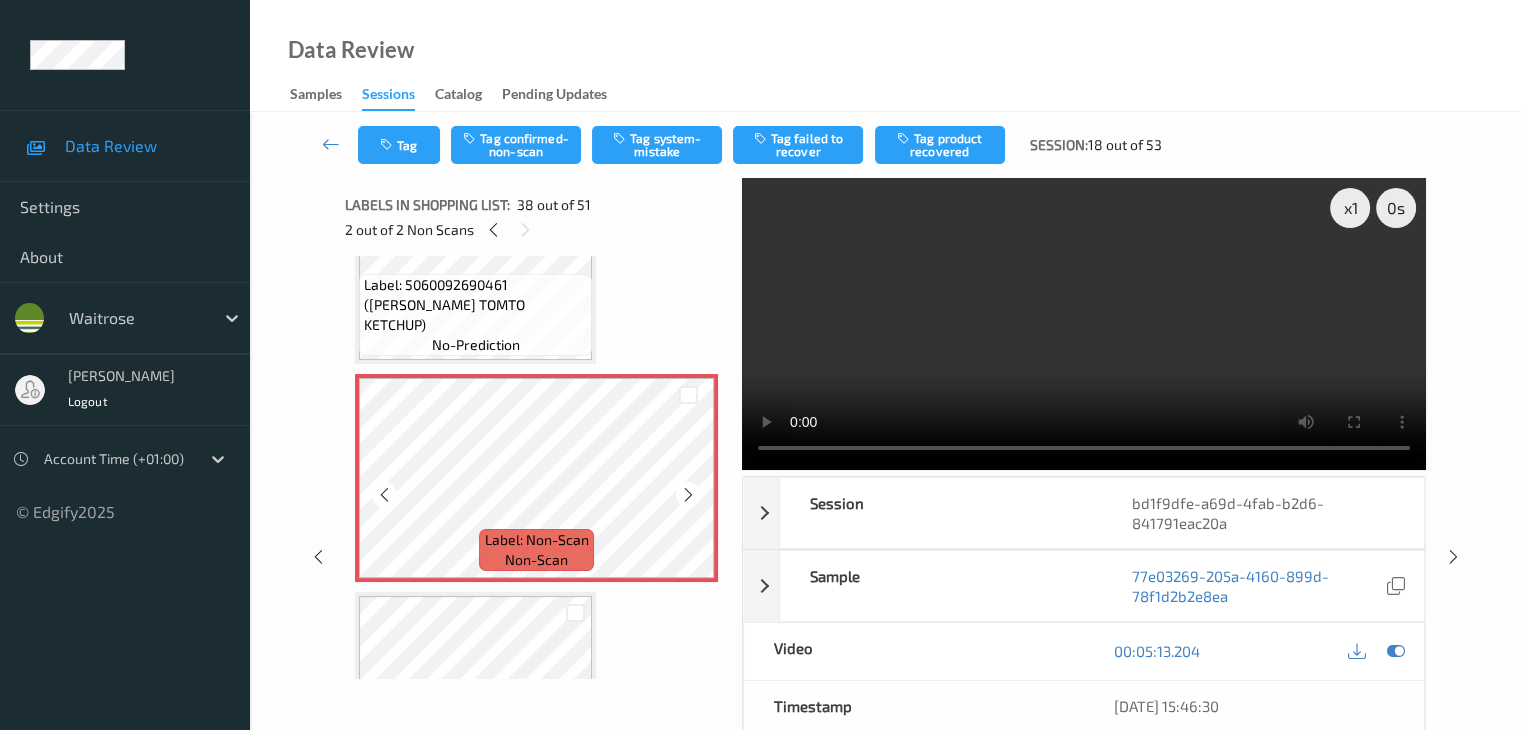 click at bounding box center (688, 494) 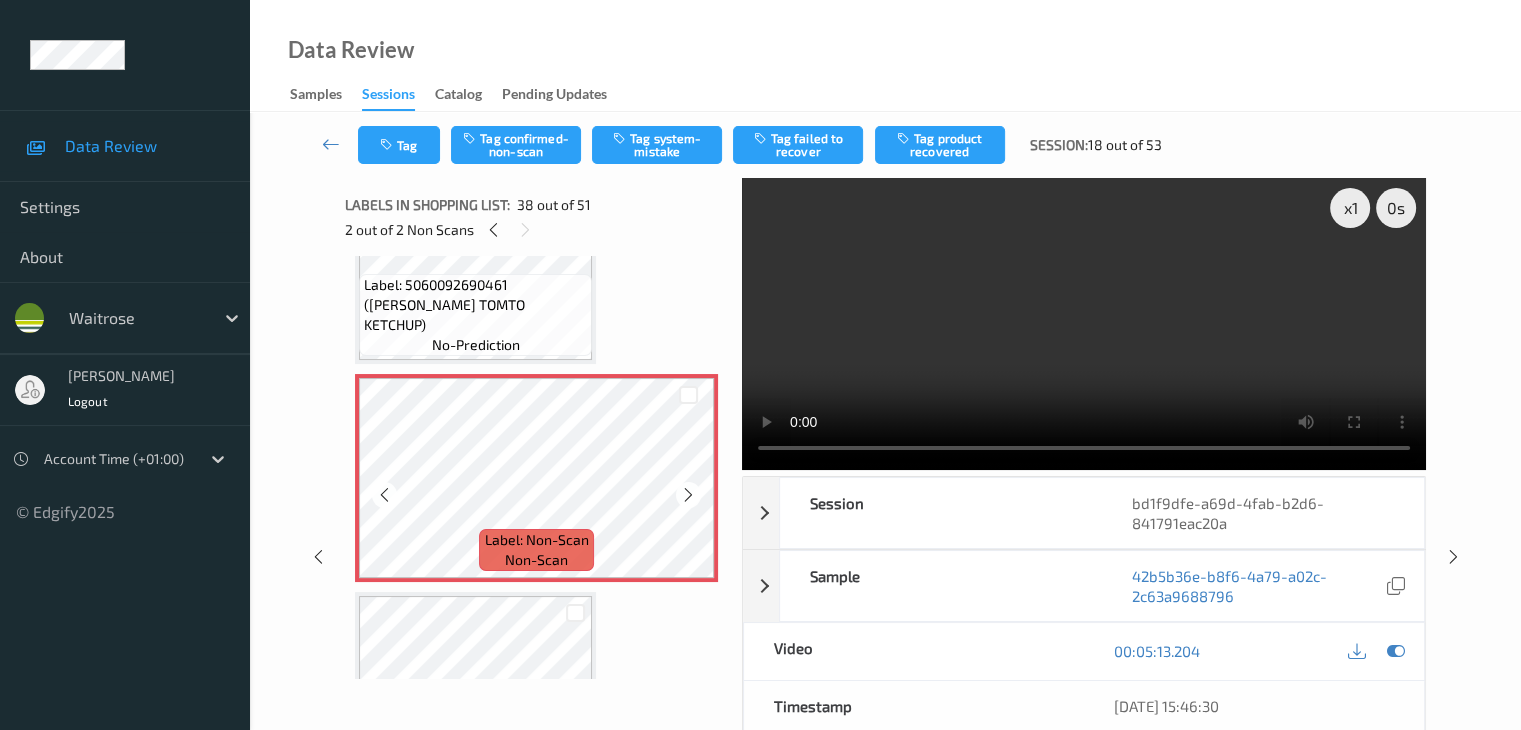 click at bounding box center [688, 494] 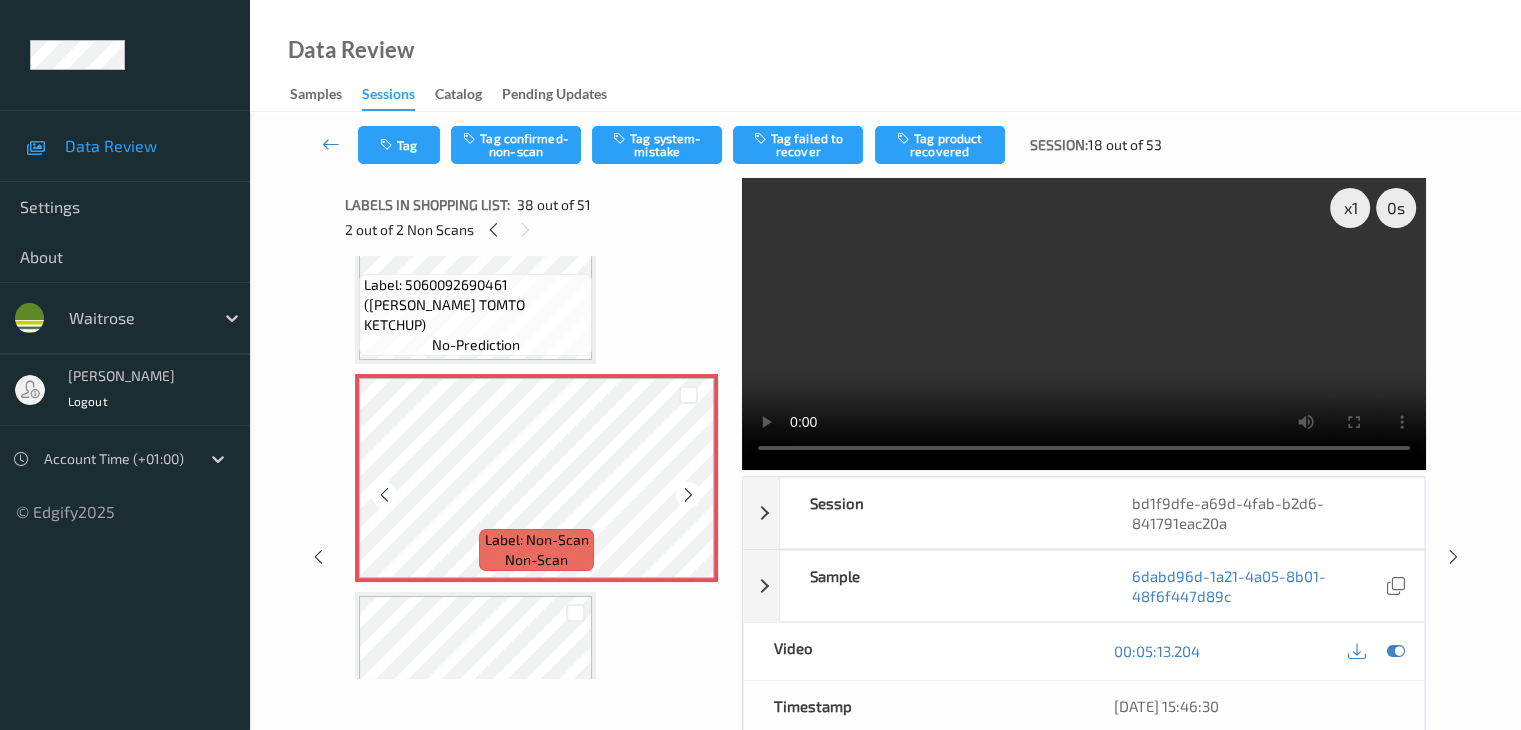 click at bounding box center (688, 494) 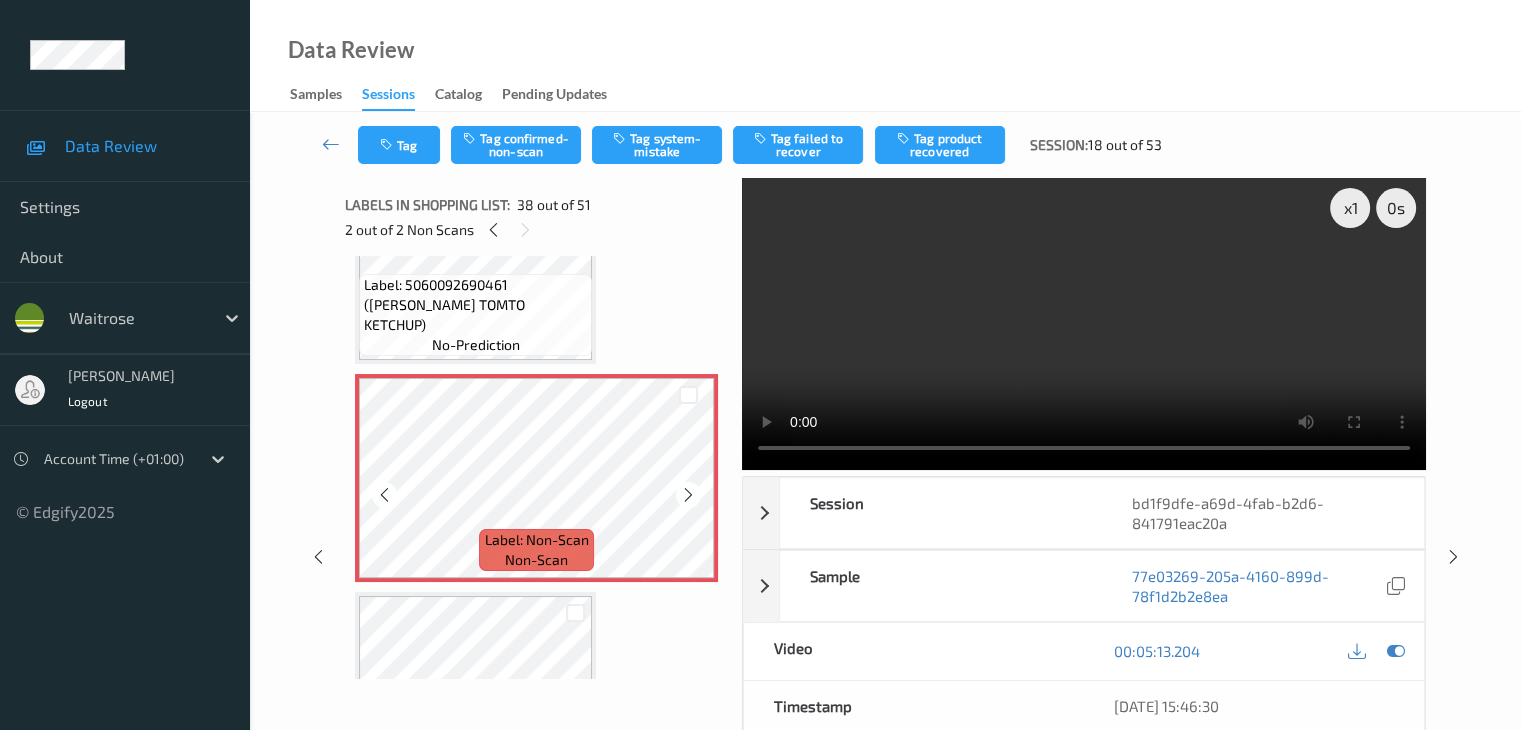 click at bounding box center (688, 494) 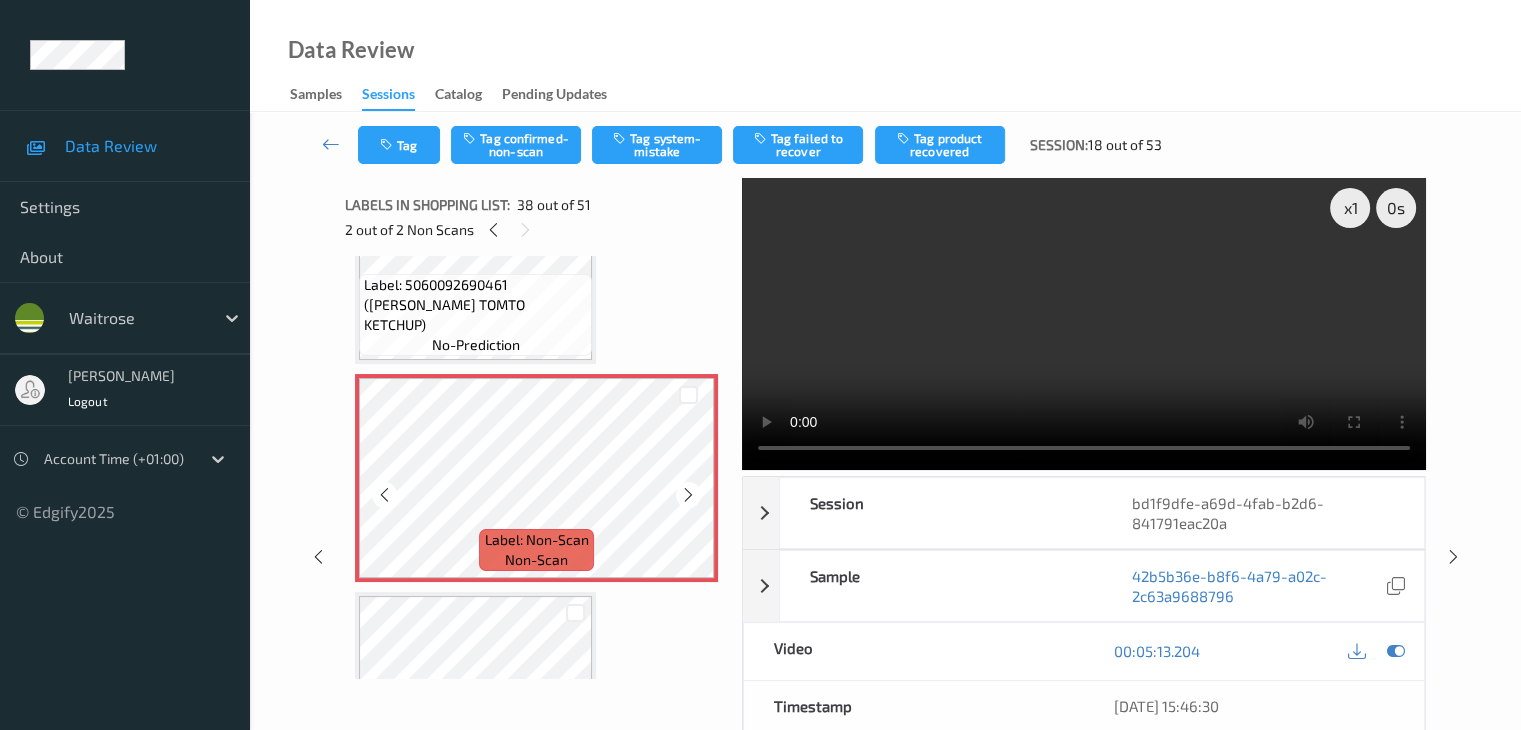 click at bounding box center (688, 494) 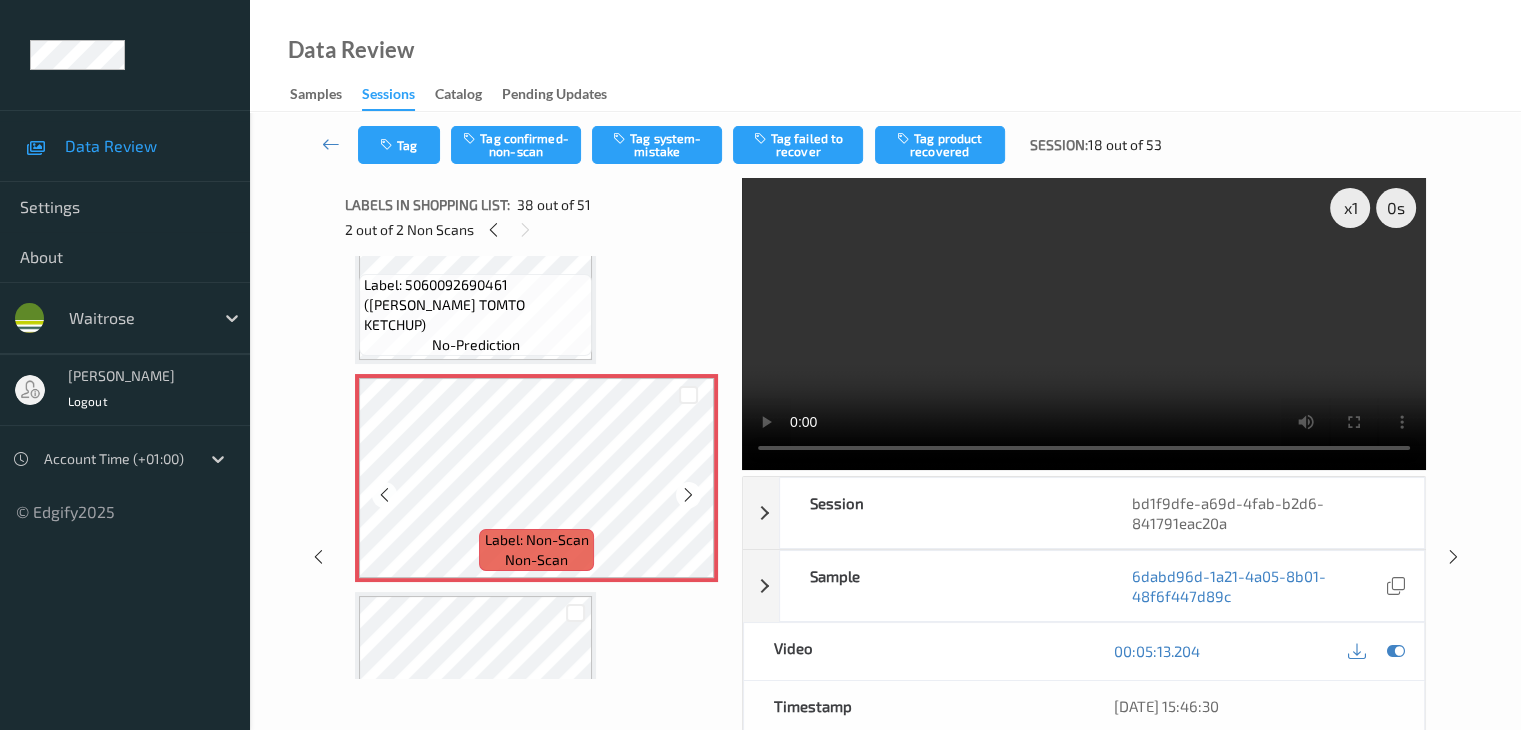 click at bounding box center [688, 494] 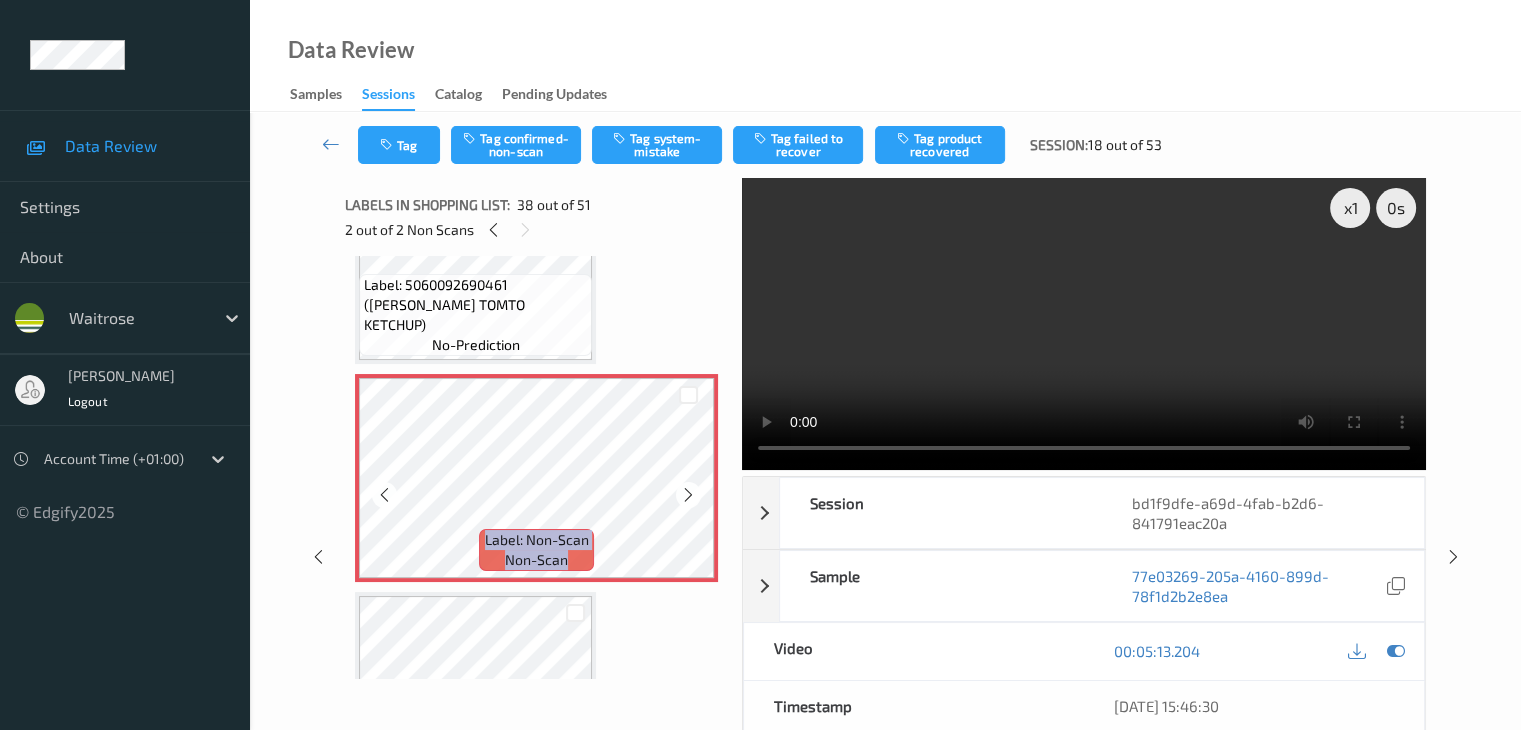 click at bounding box center (688, 494) 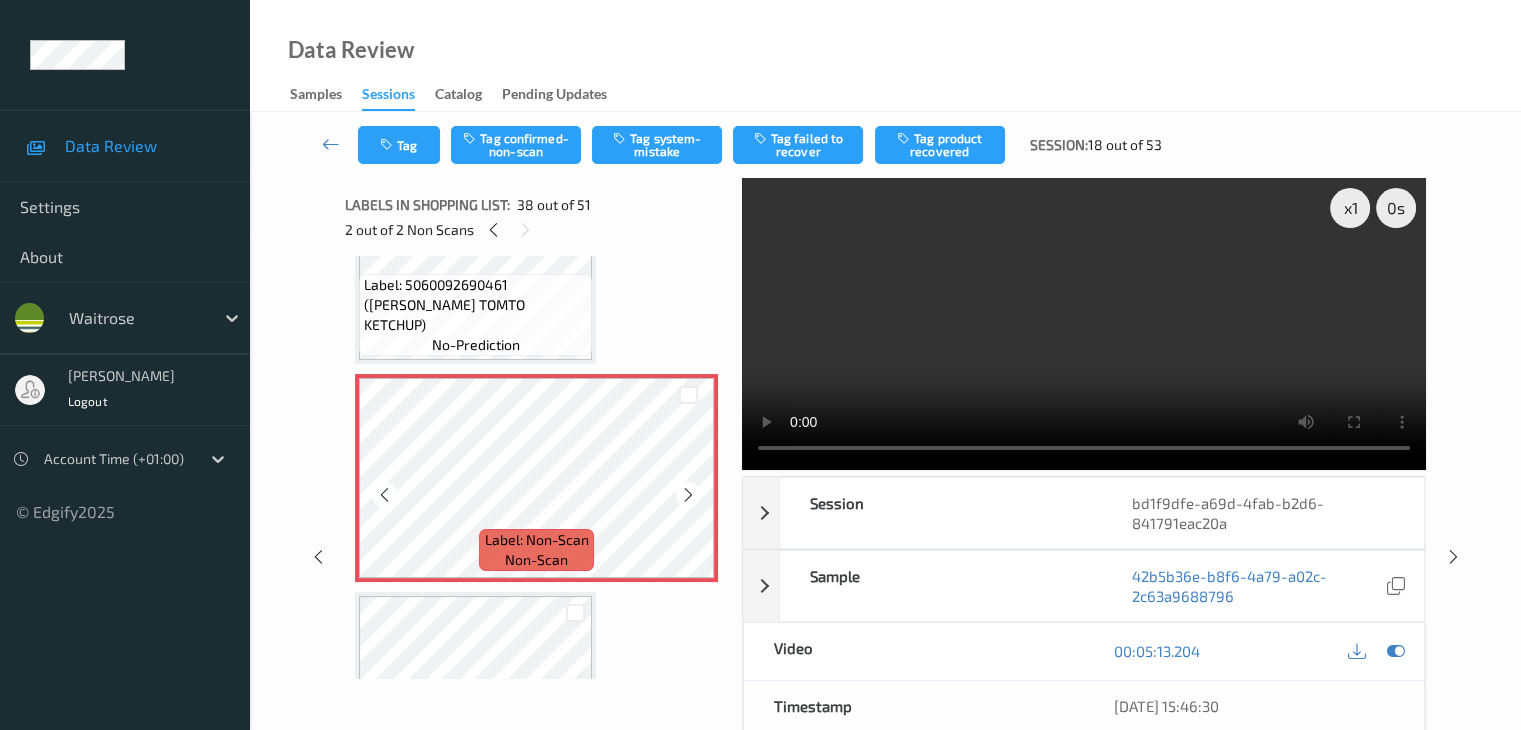click at bounding box center (688, 494) 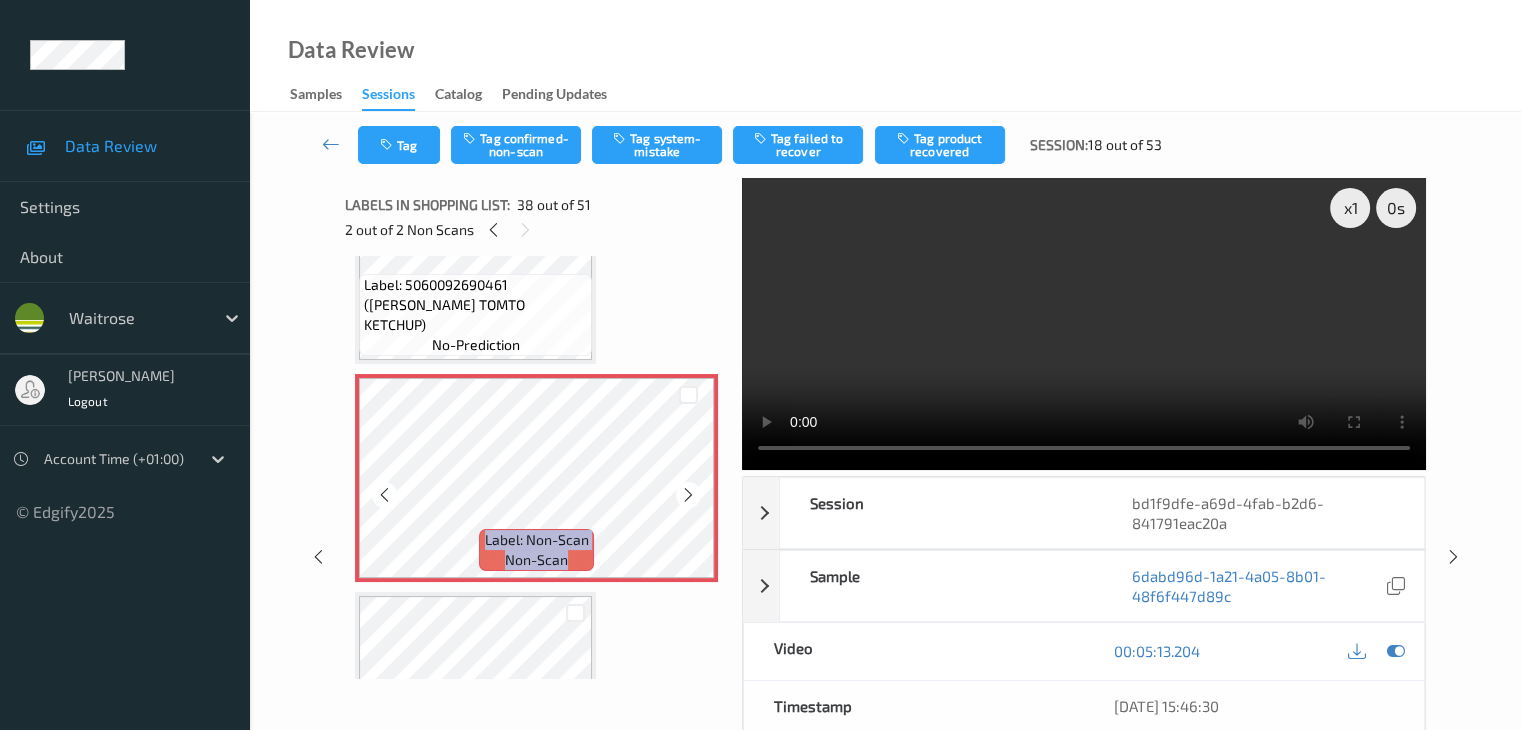 click at bounding box center [688, 494] 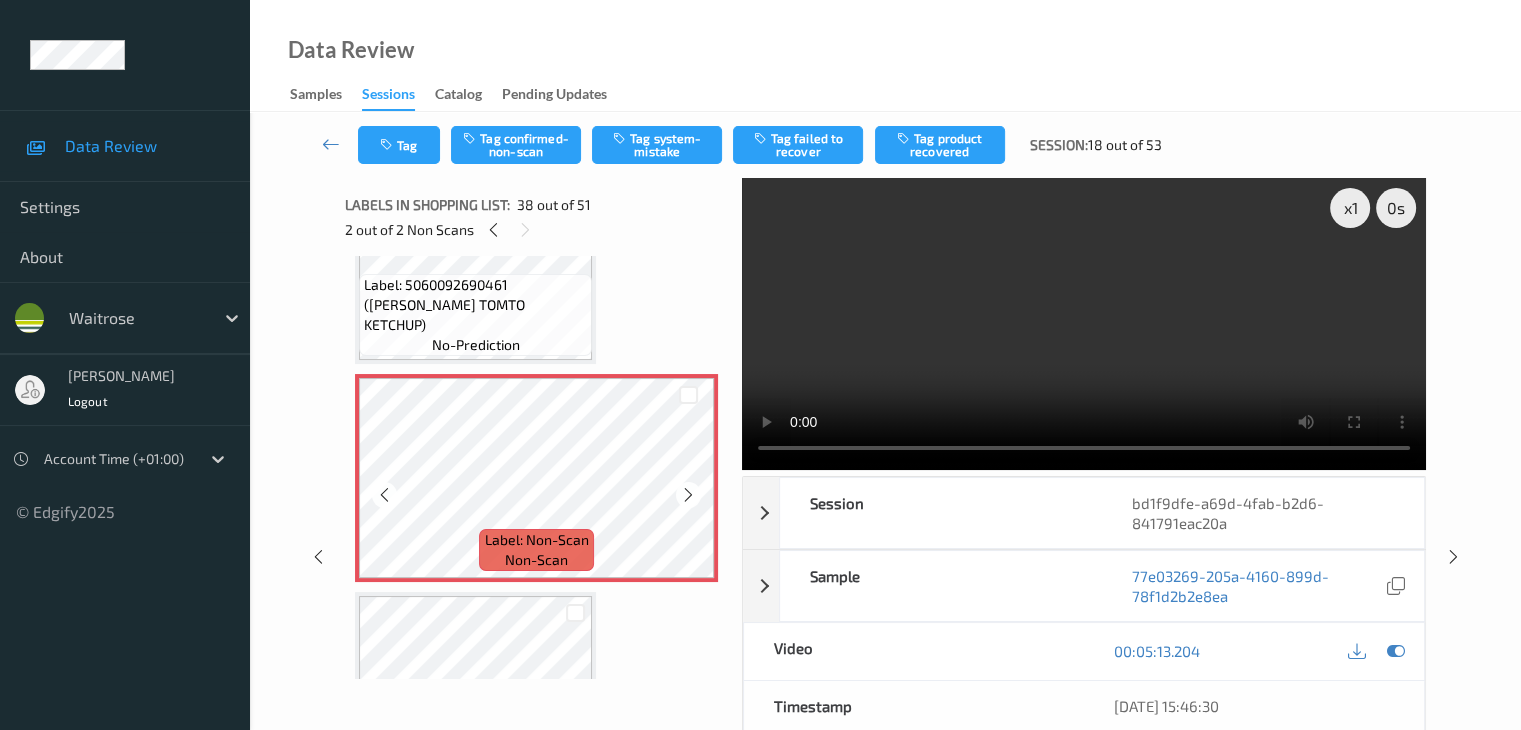 click at bounding box center [688, 494] 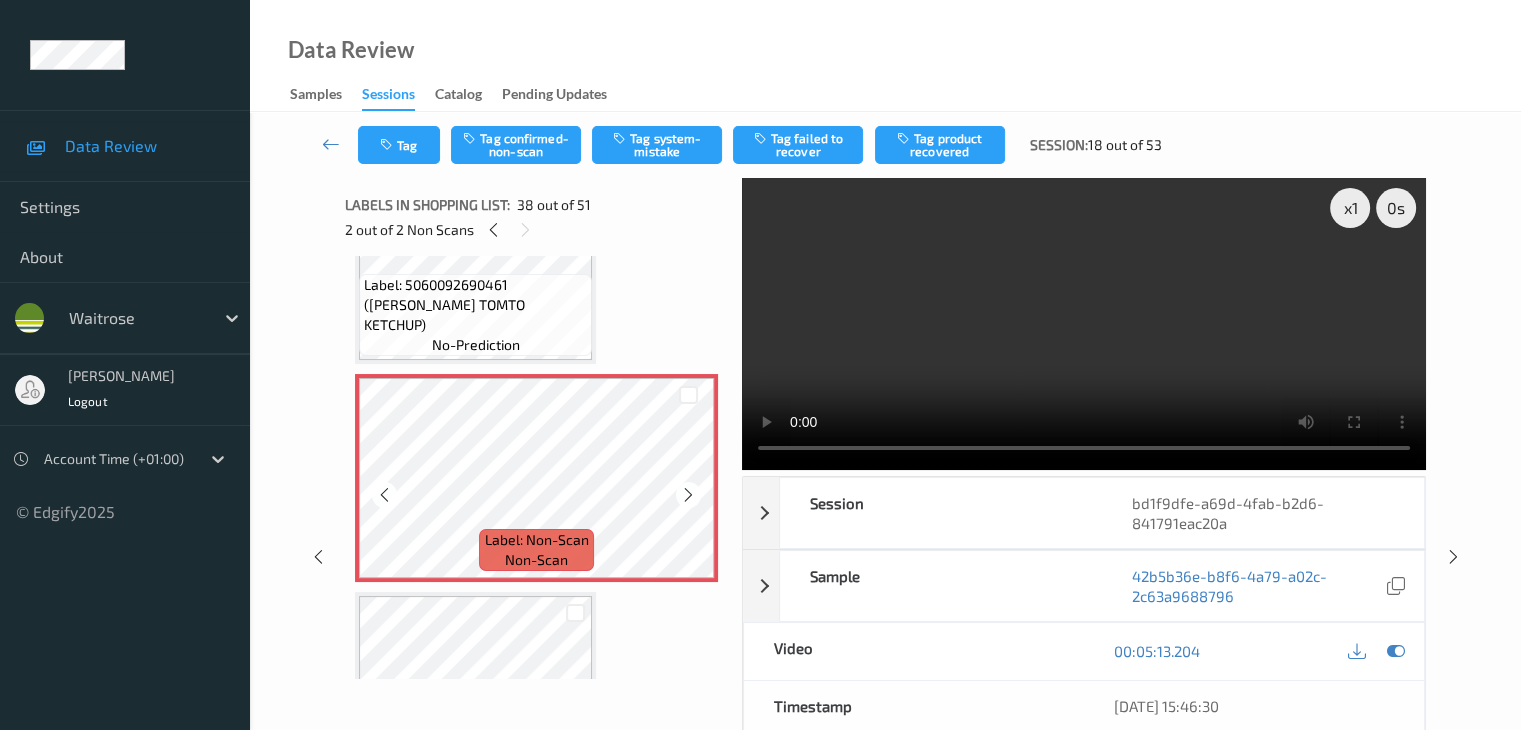 click at bounding box center (688, 494) 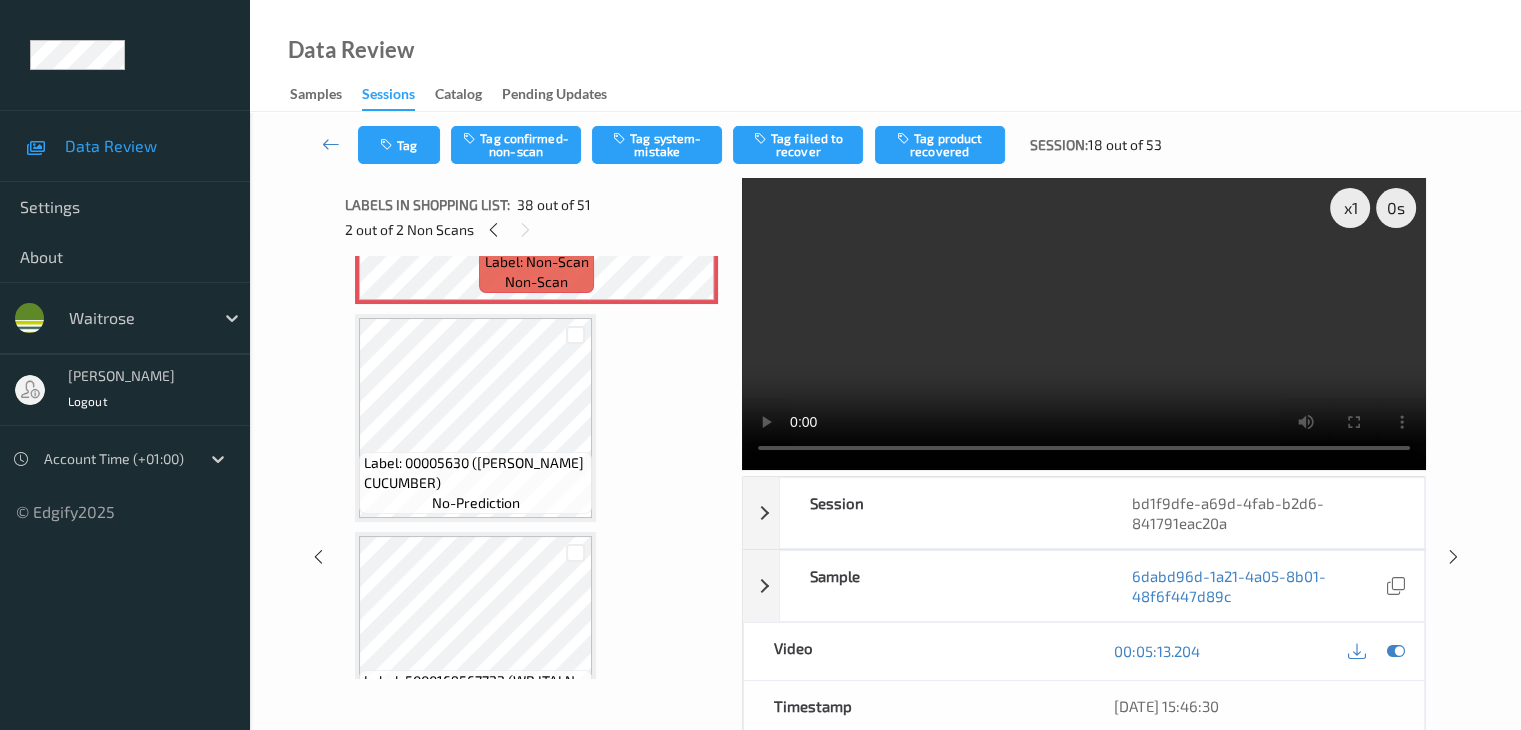 scroll, scrollTop: 8358, scrollLeft: 0, axis: vertical 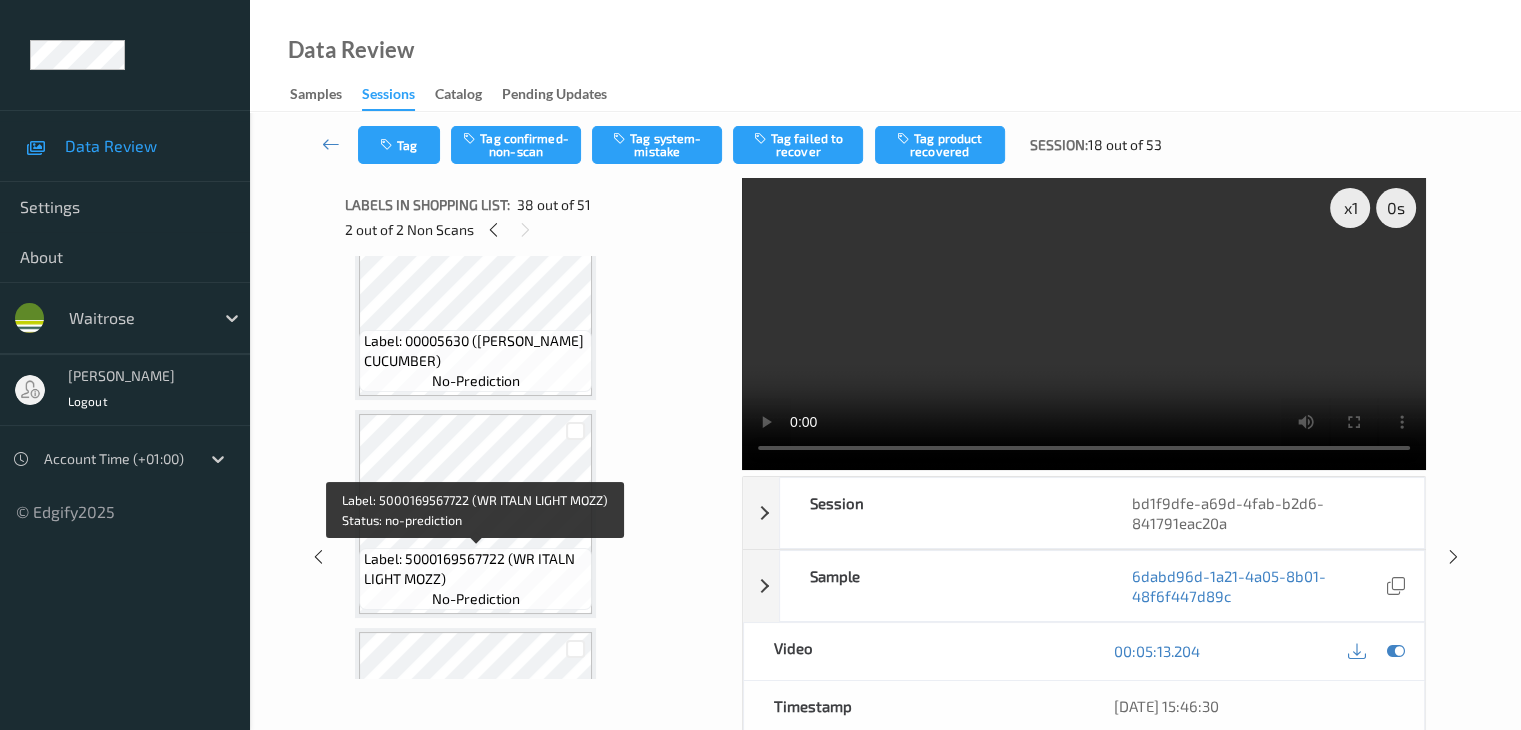 click on "Label: 5000169567722 (WR ITALN LIGHT MOZZ)" at bounding box center (475, 569) 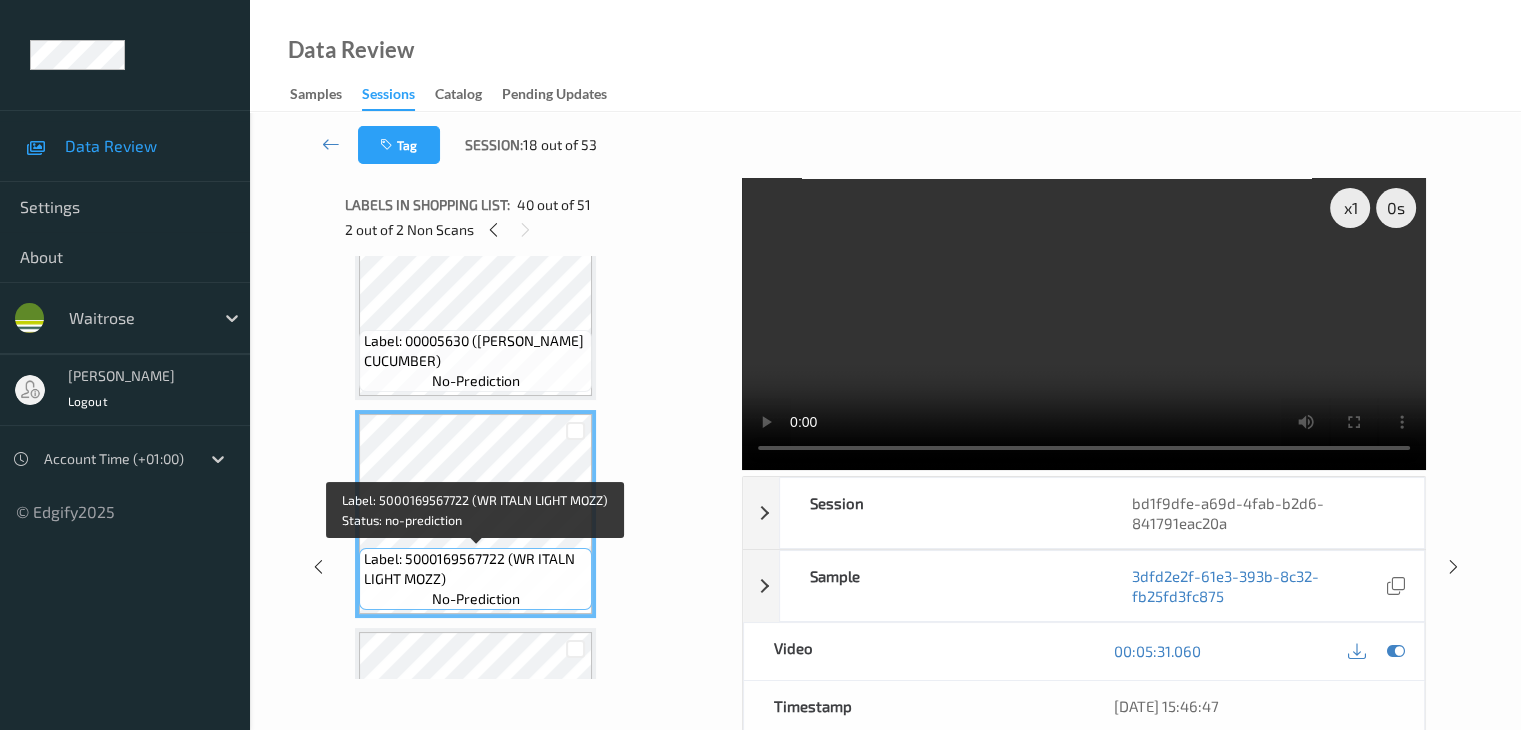 click on "Label: 5000169567722 (WR ITALN LIGHT MOZZ)" at bounding box center (475, 569) 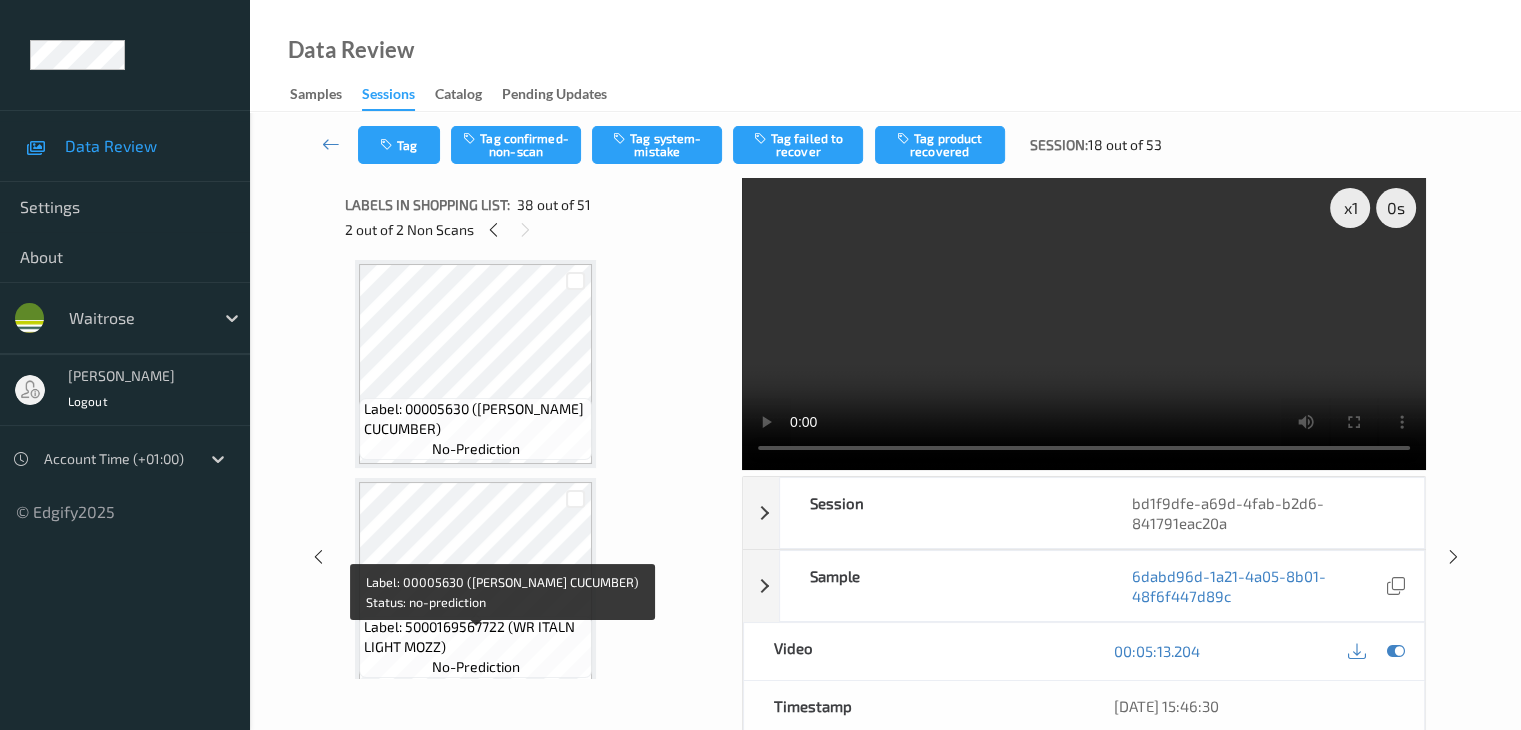 scroll, scrollTop: 8358, scrollLeft: 0, axis: vertical 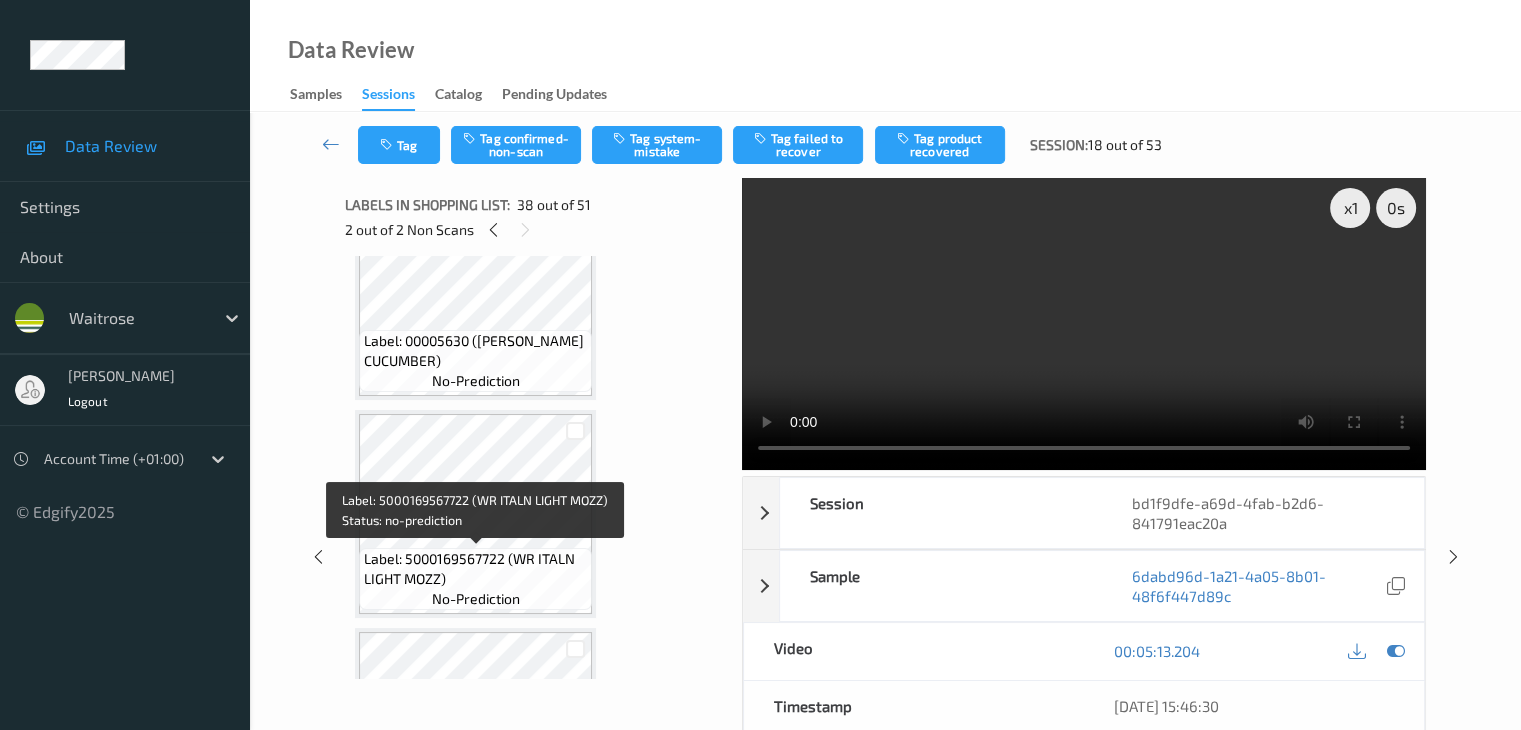 click on "Label: 5000169567722 (WR ITALN LIGHT MOZZ)" at bounding box center (475, 569) 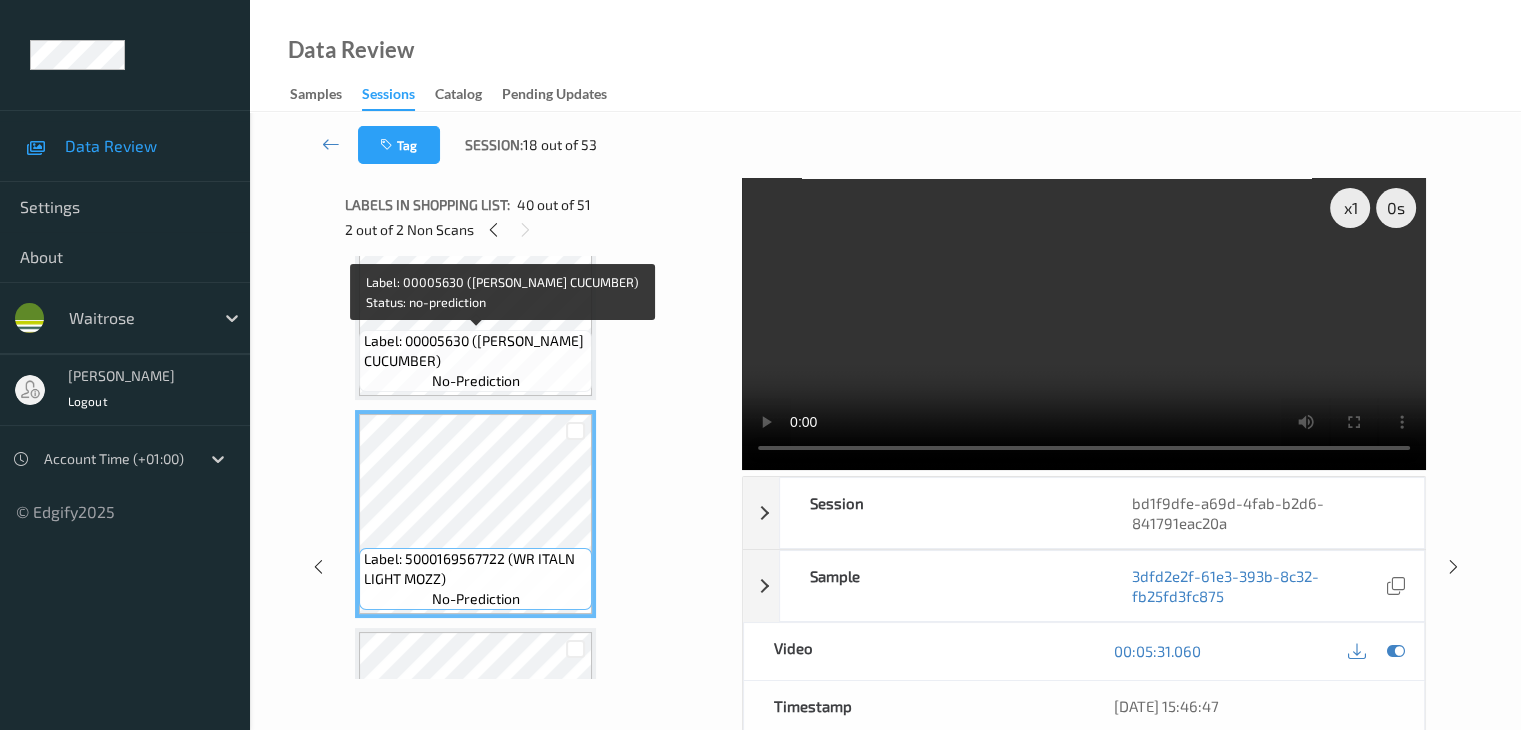 scroll, scrollTop: 8058, scrollLeft: 0, axis: vertical 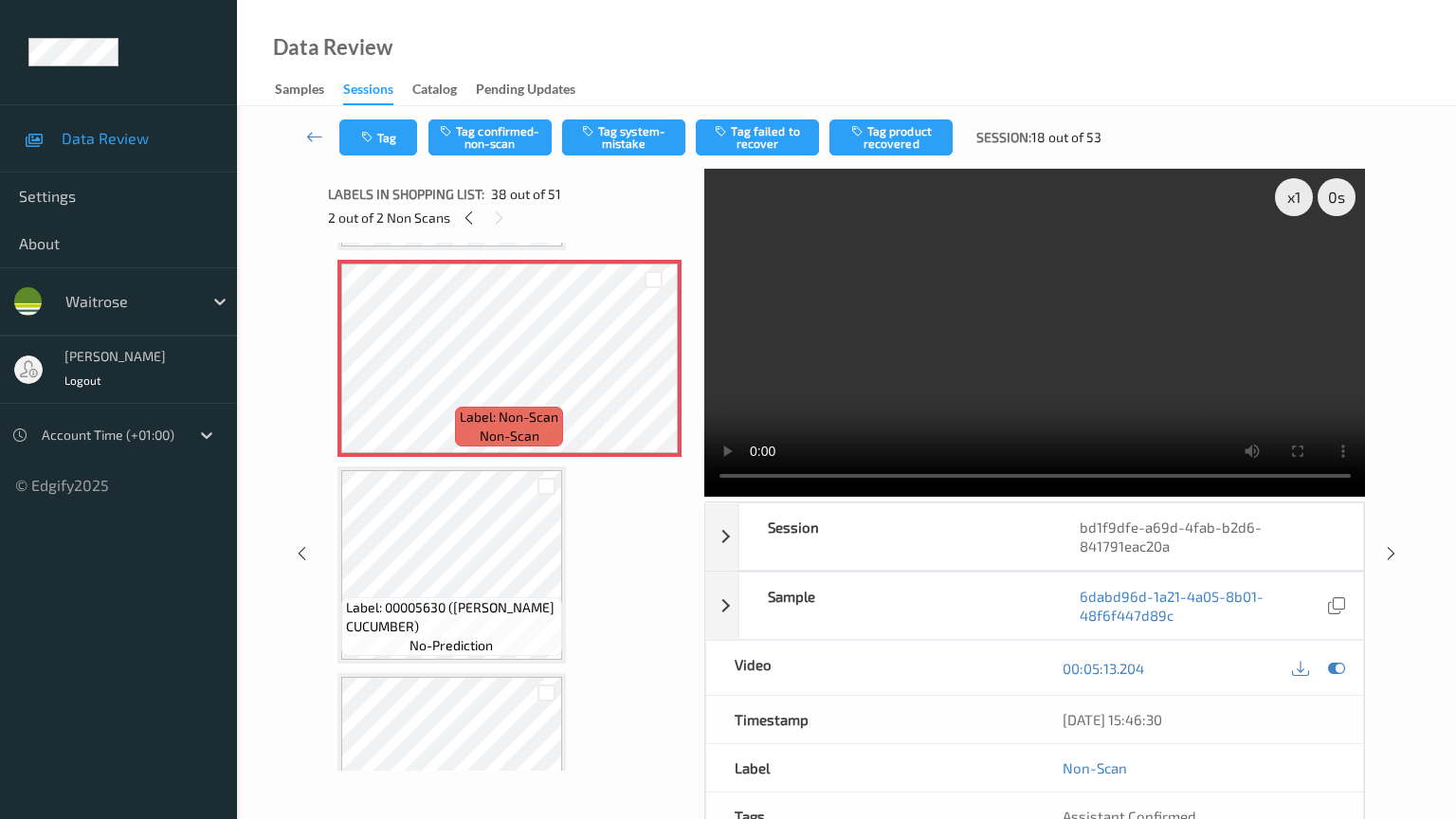 type 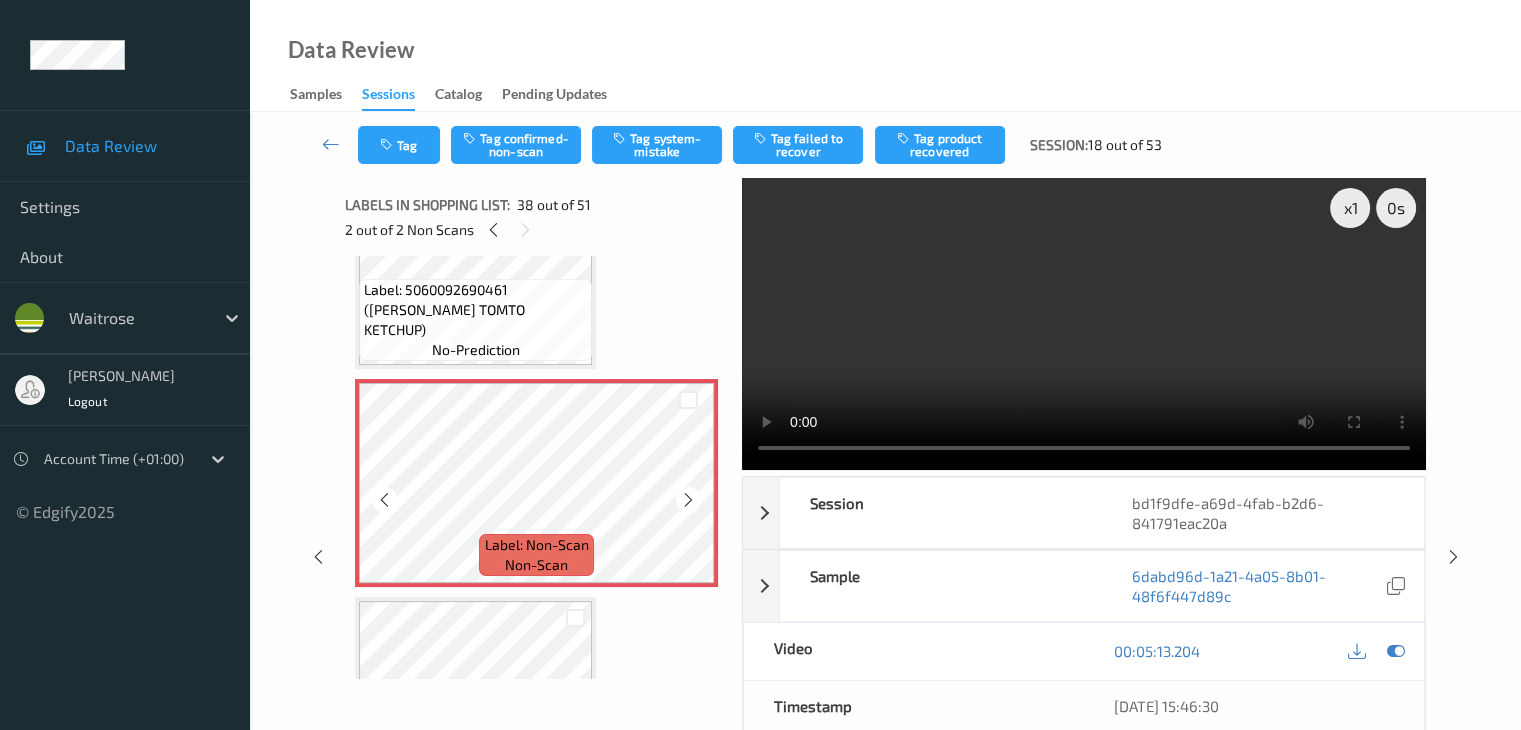 scroll, scrollTop: 7958, scrollLeft: 0, axis: vertical 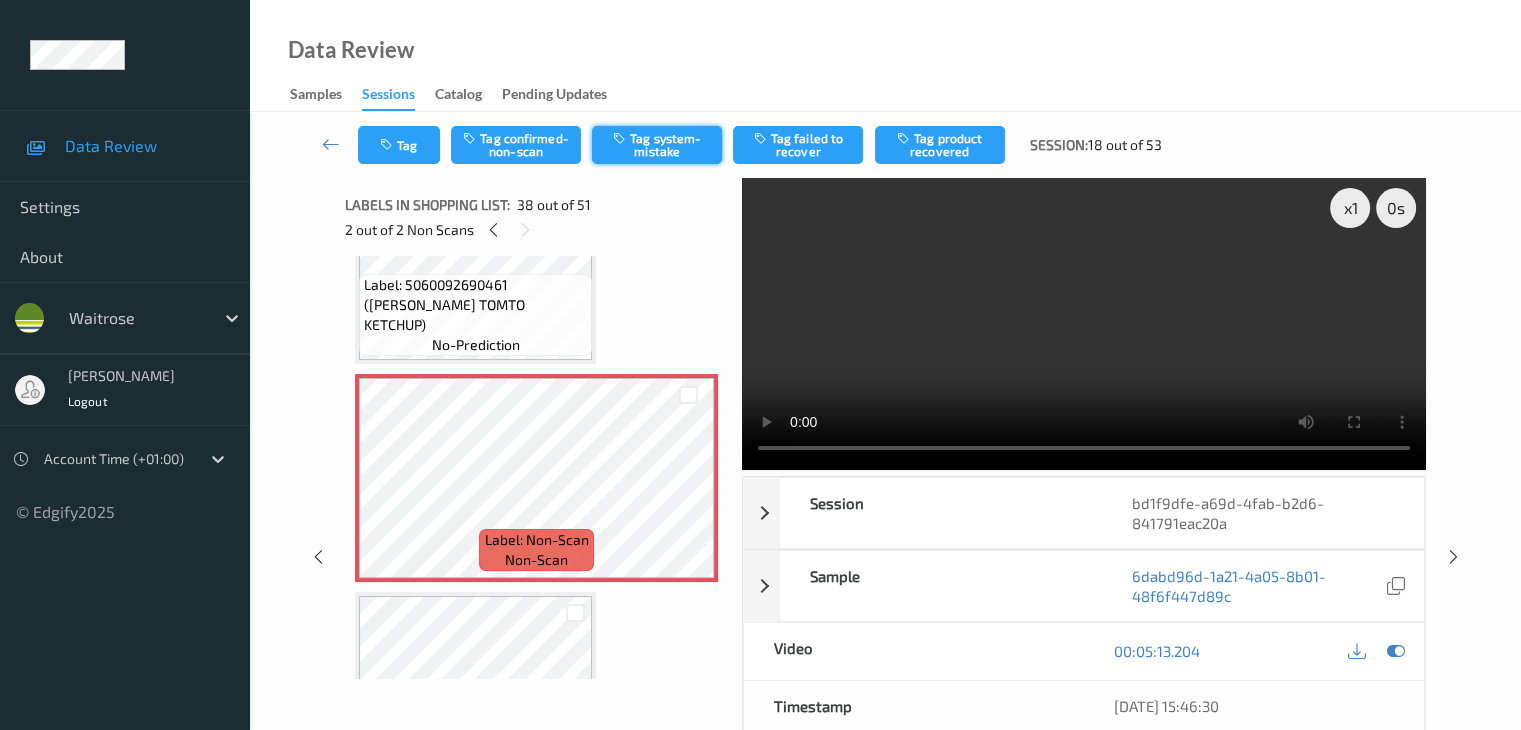 click on "Tag   system-mistake" at bounding box center [657, 145] 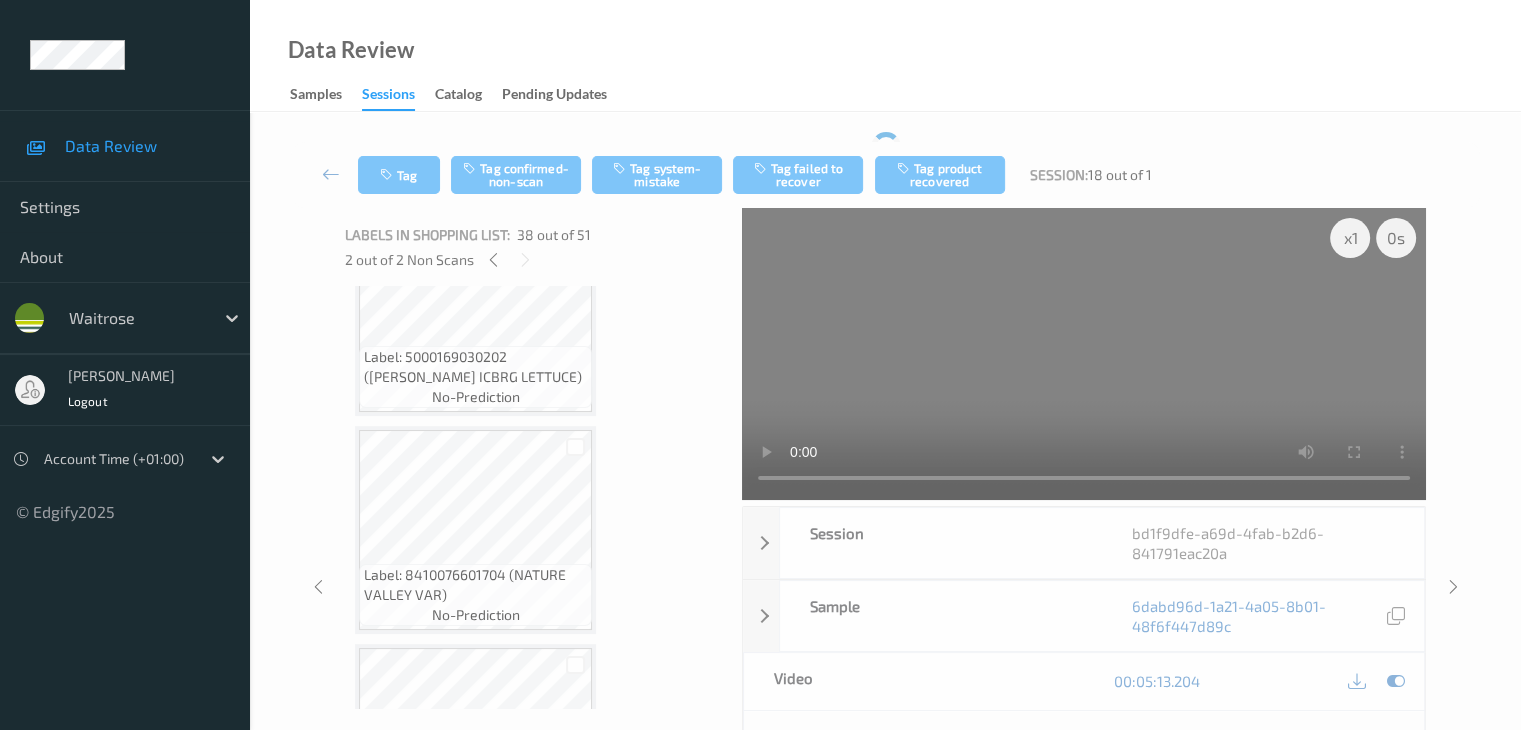 scroll, scrollTop: 8858, scrollLeft: 0, axis: vertical 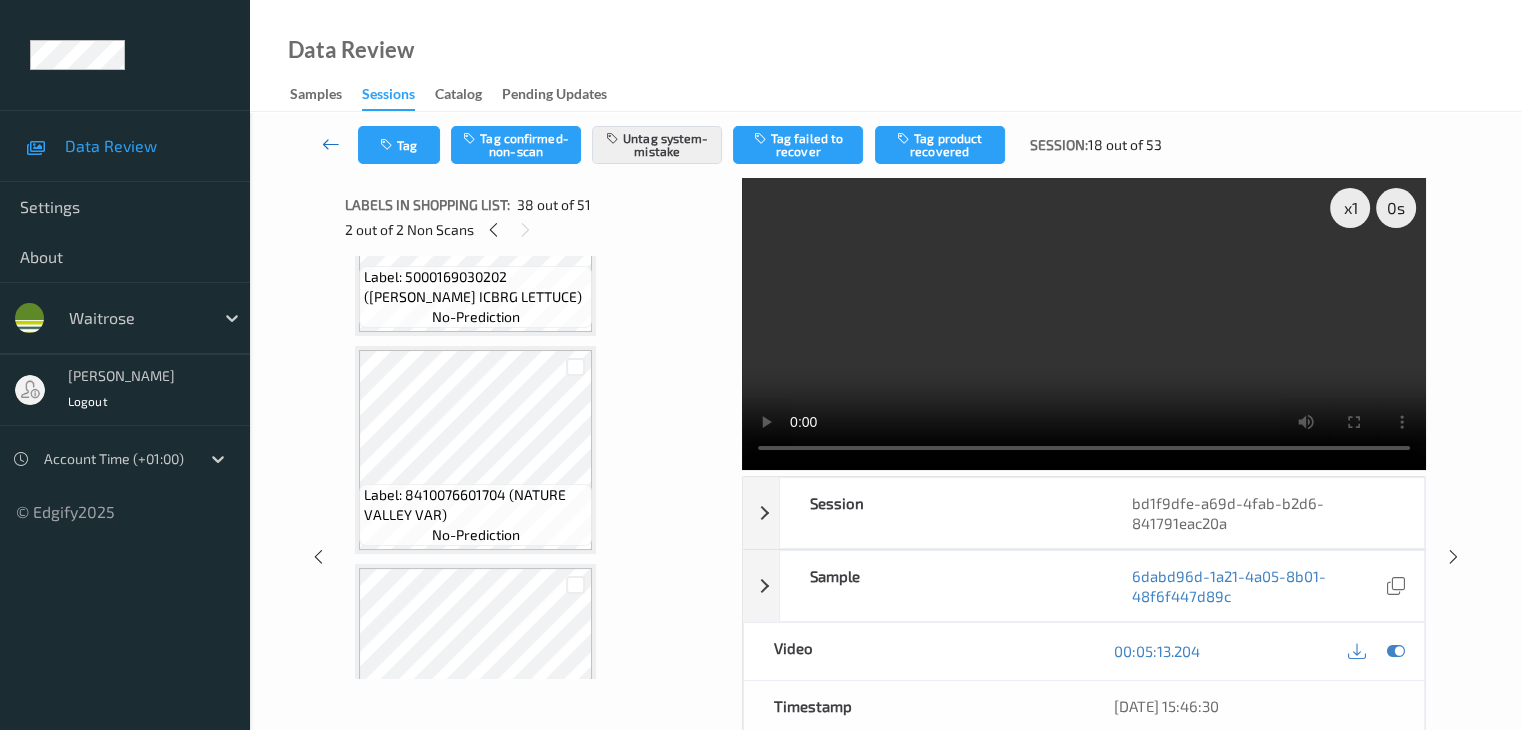 click at bounding box center [331, 144] 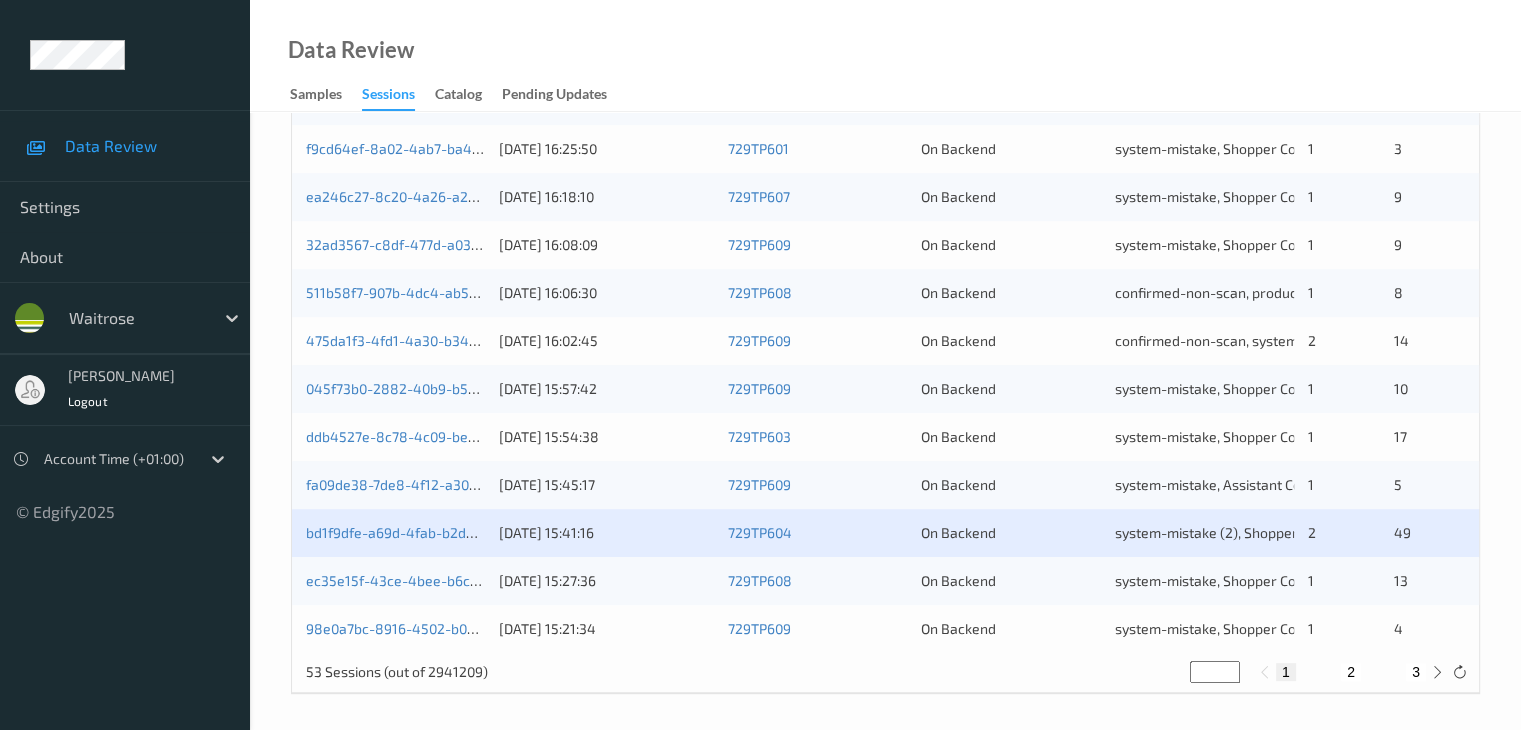 scroll, scrollTop: 932, scrollLeft: 0, axis: vertical 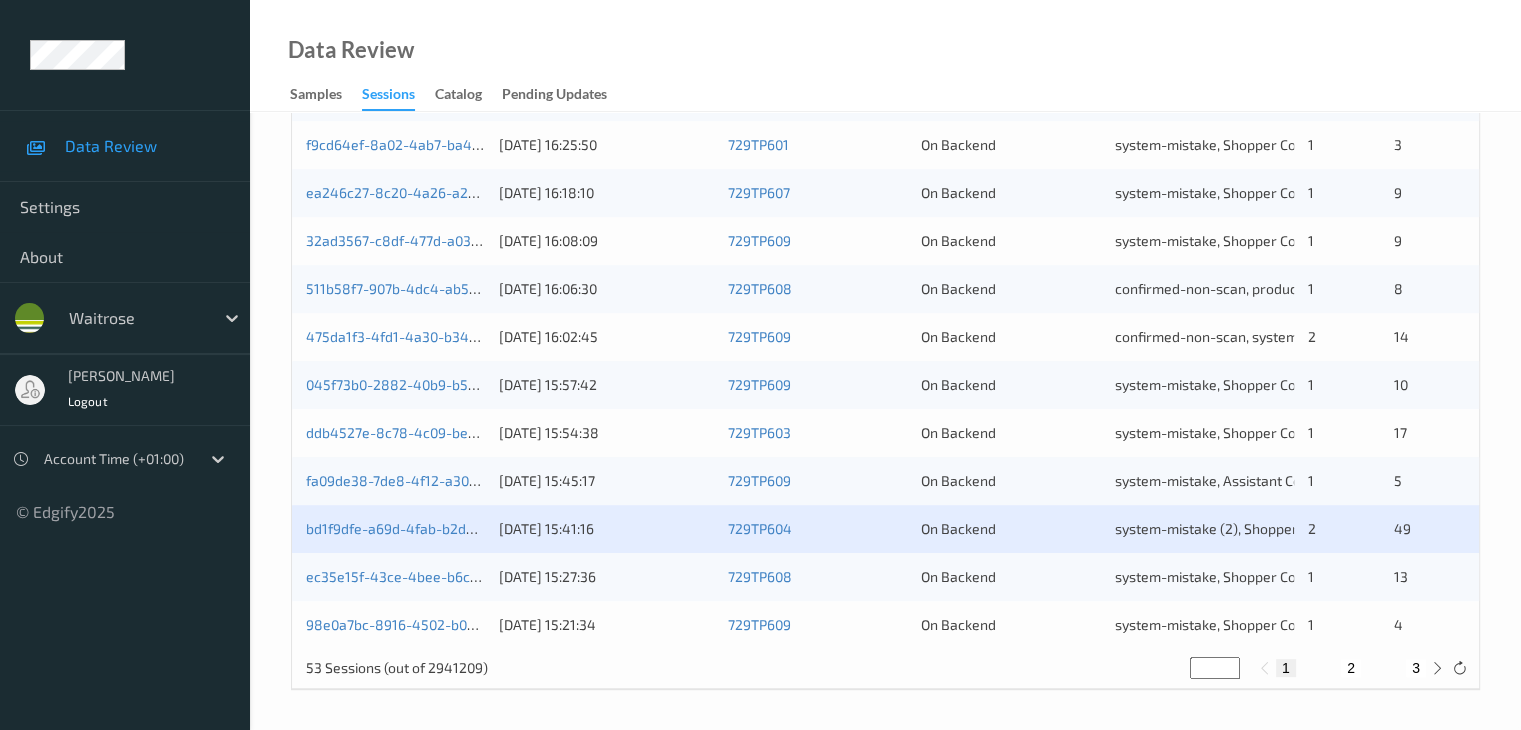 click on "2" at bounding box center (1351, 668) 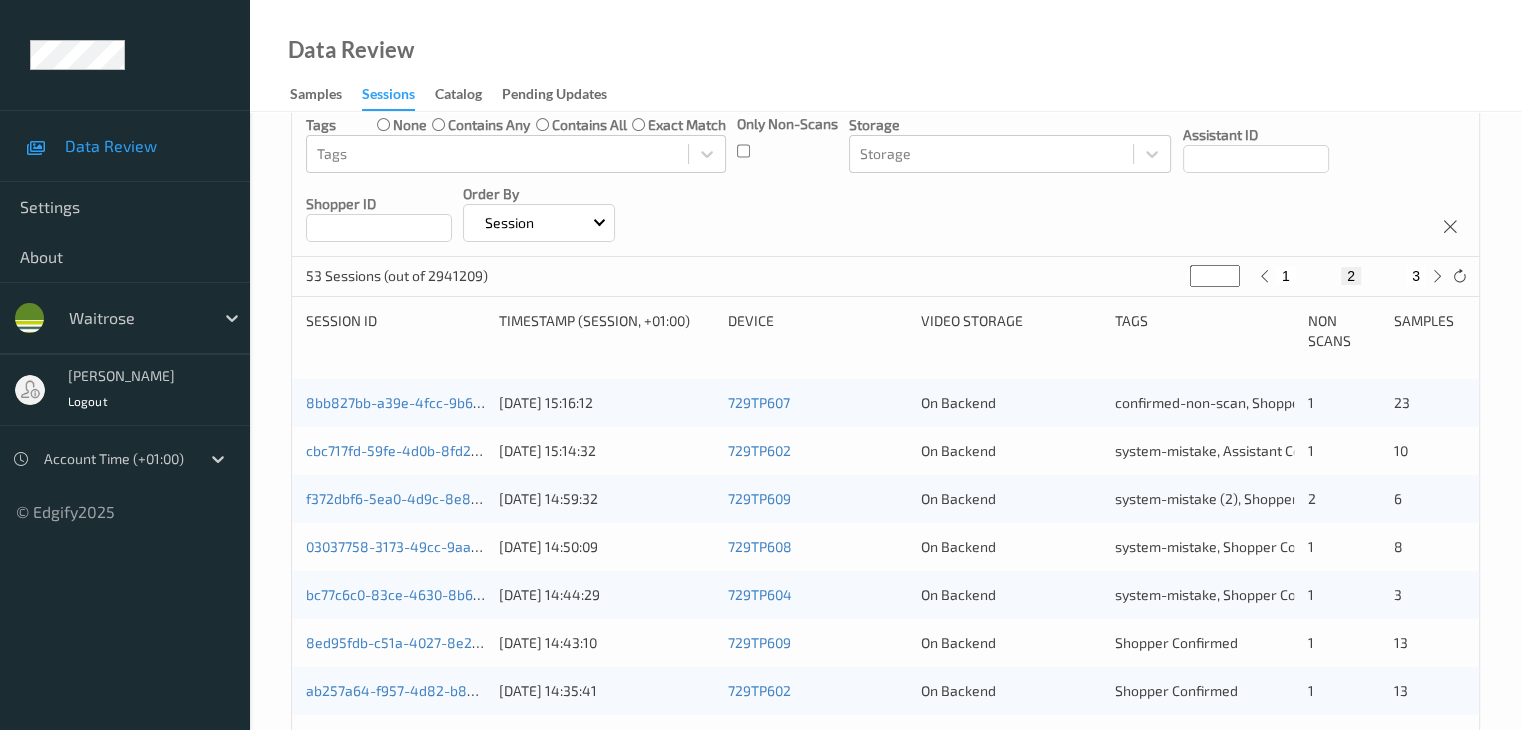 scroll, scrollTop: 300, scrollLeft: 0, axis: vertical 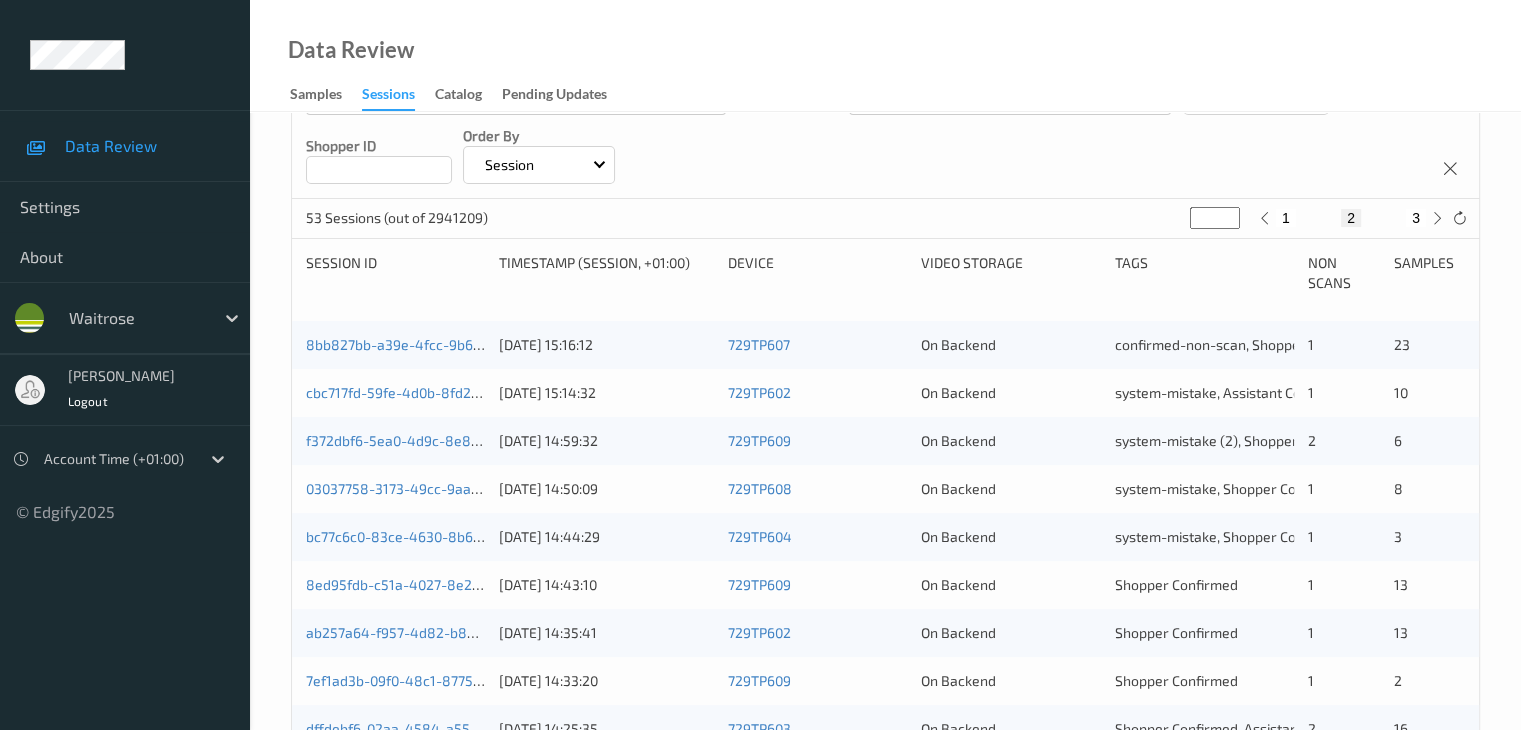 type 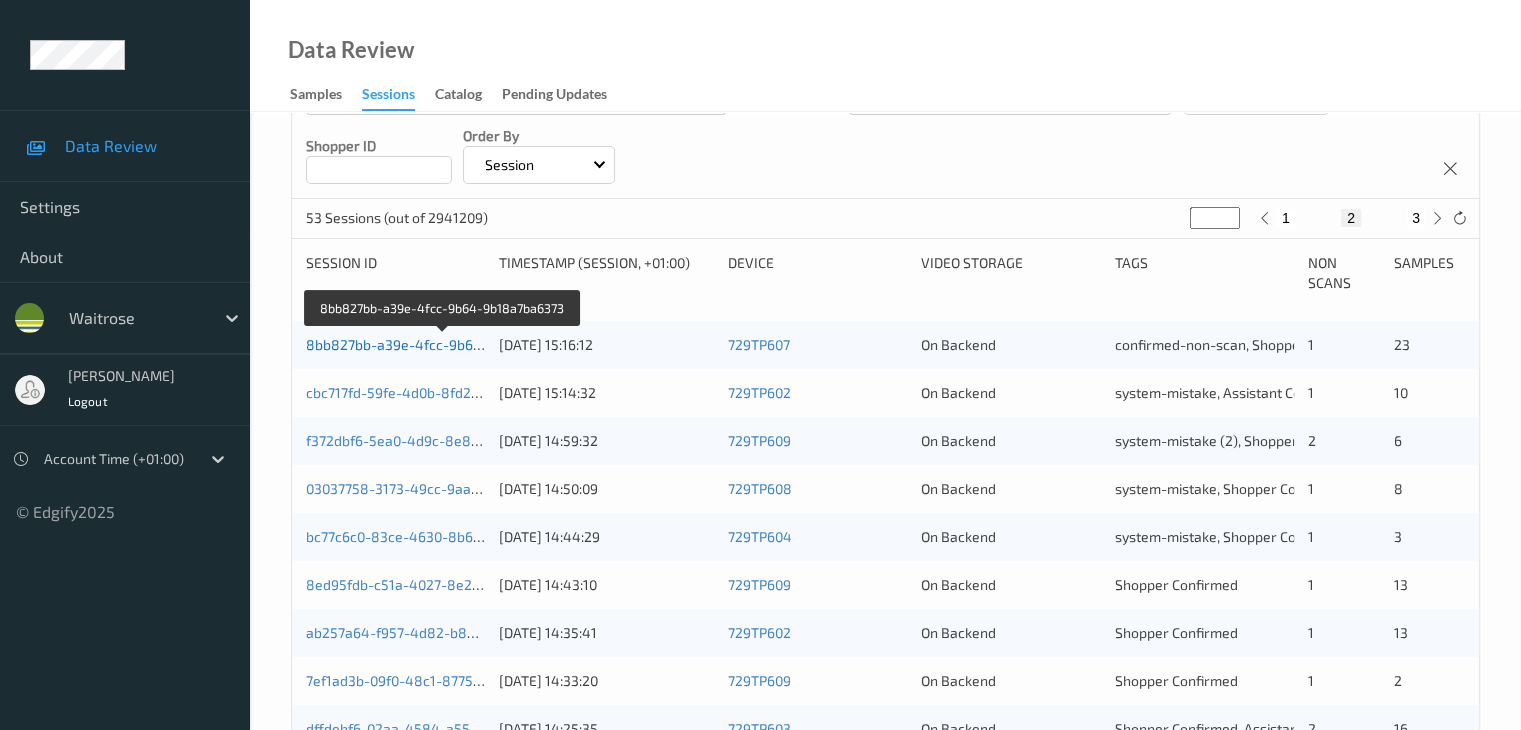 click on "8bb827bb-a39e-4fcc-9b64-9b18a7ba6373" at bounding box center [443, 344] 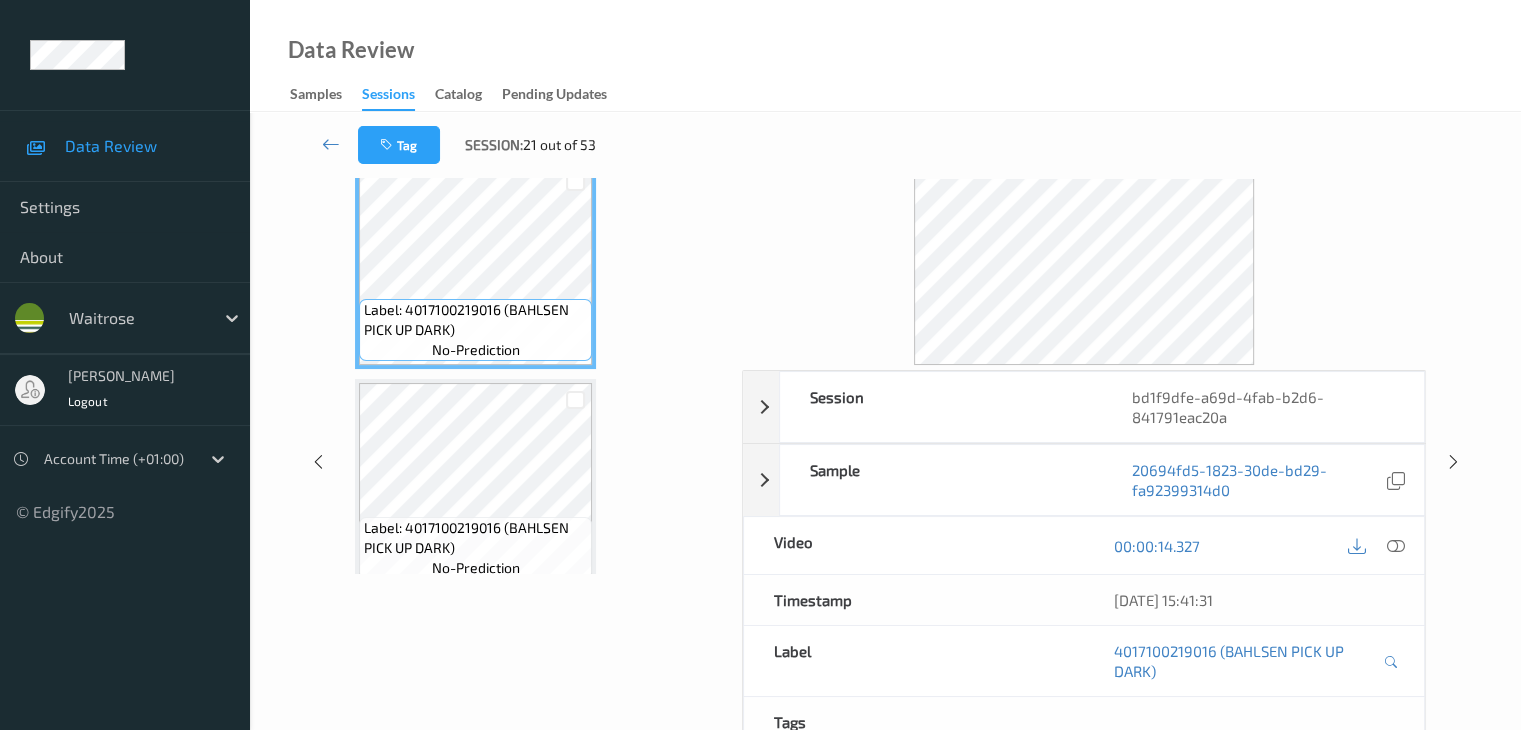 scroll, scrollTop: 0, scrollLeft: 0, axis: both 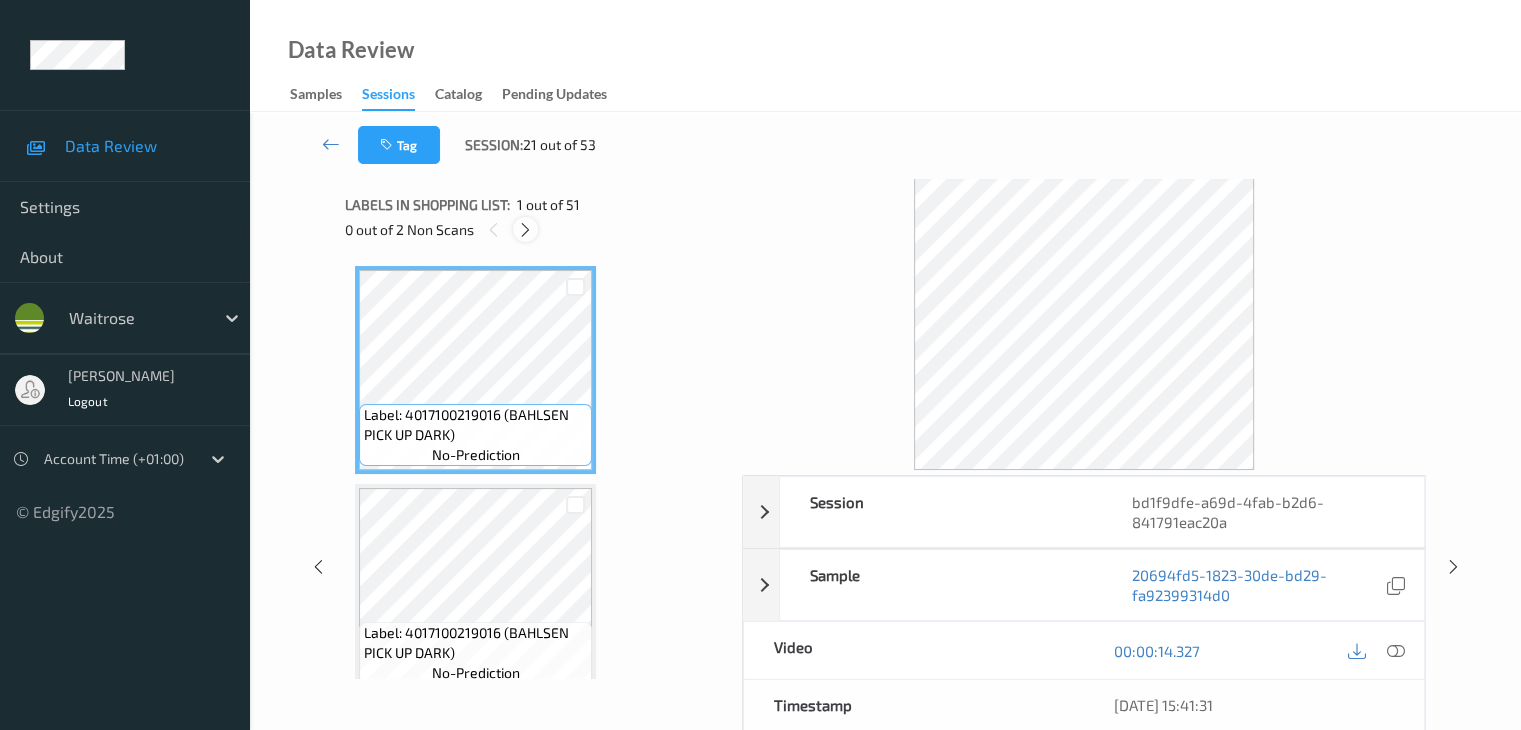 click at bounding box center (525, 229) 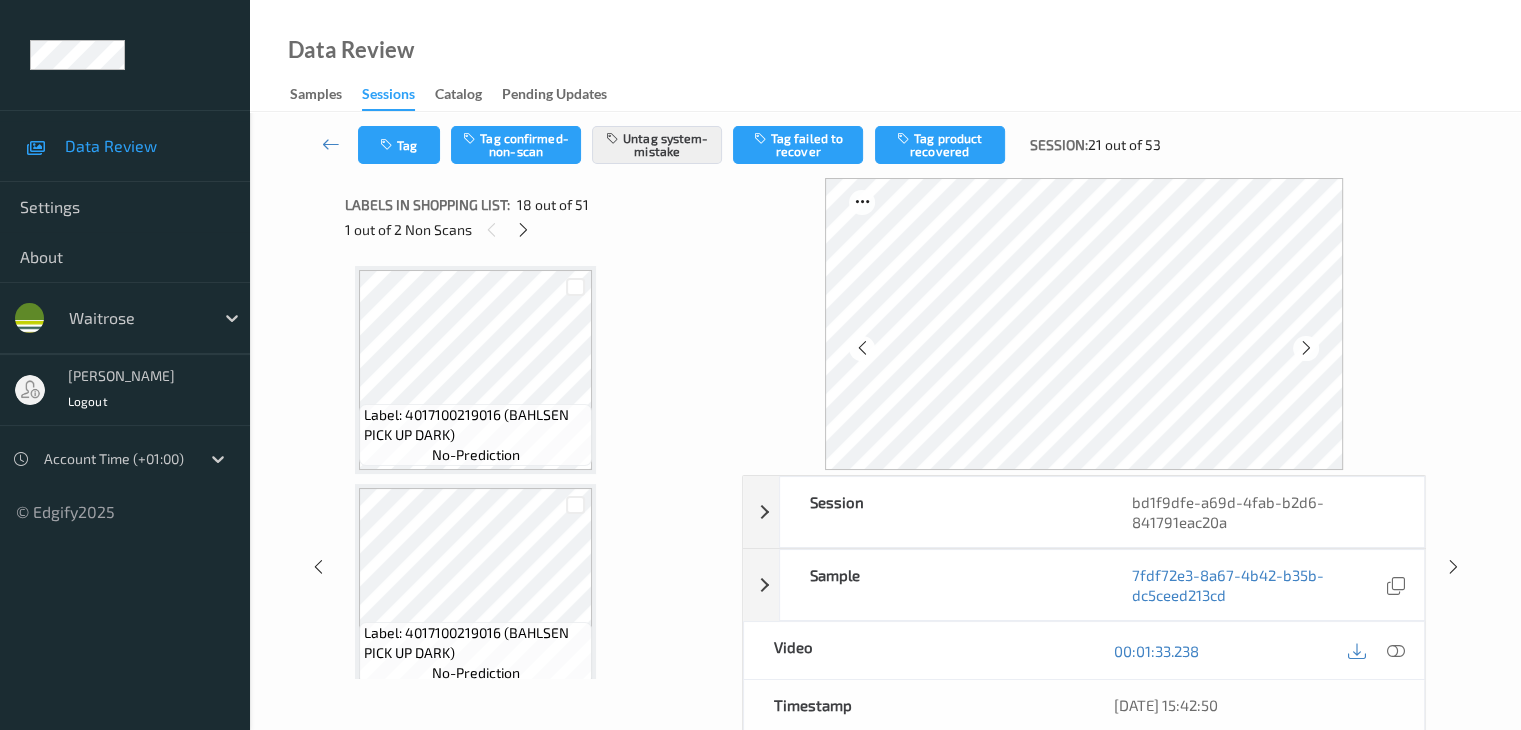 scroll, scrollTop: 3498, scrollLeft: 0, axis: vertical 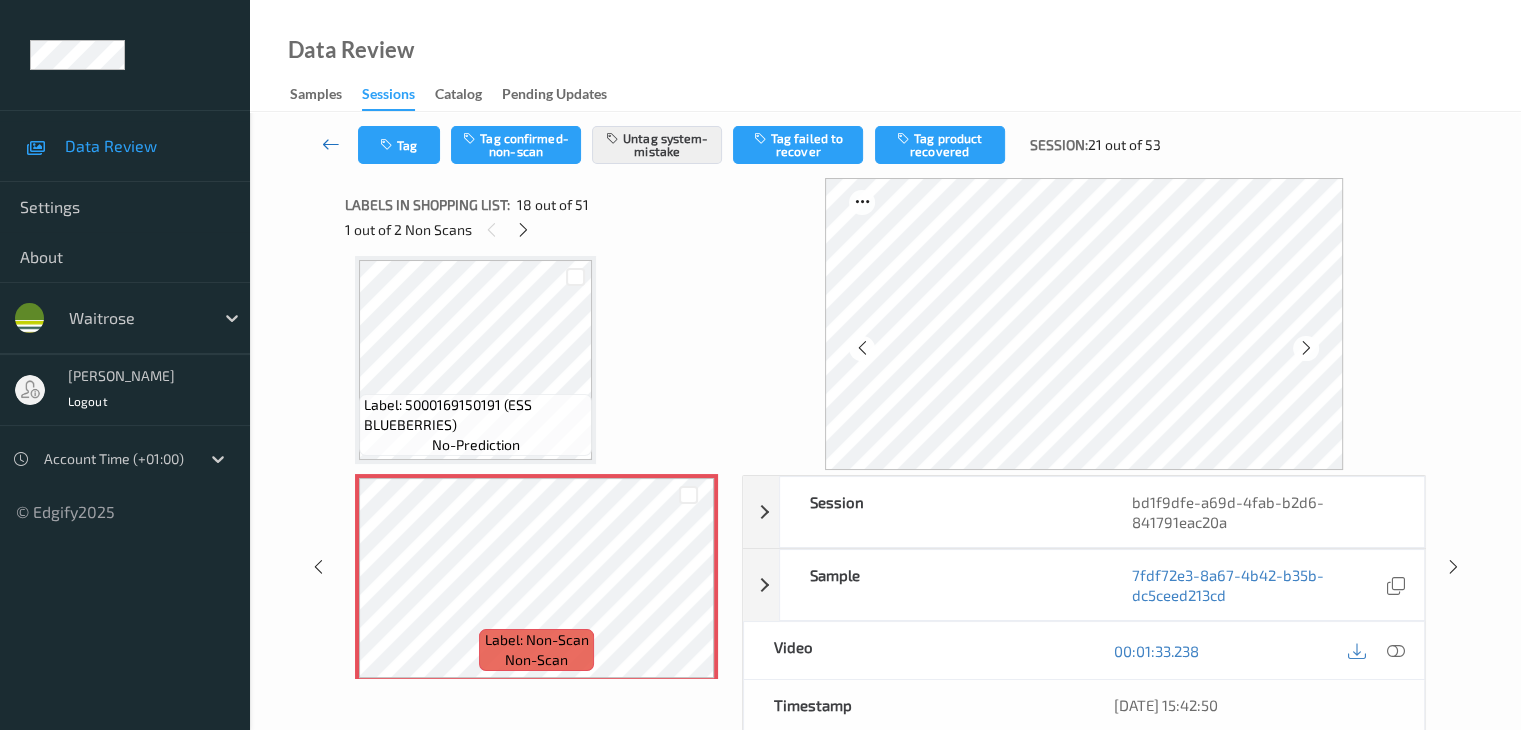 click at bounding box center (331, 144) 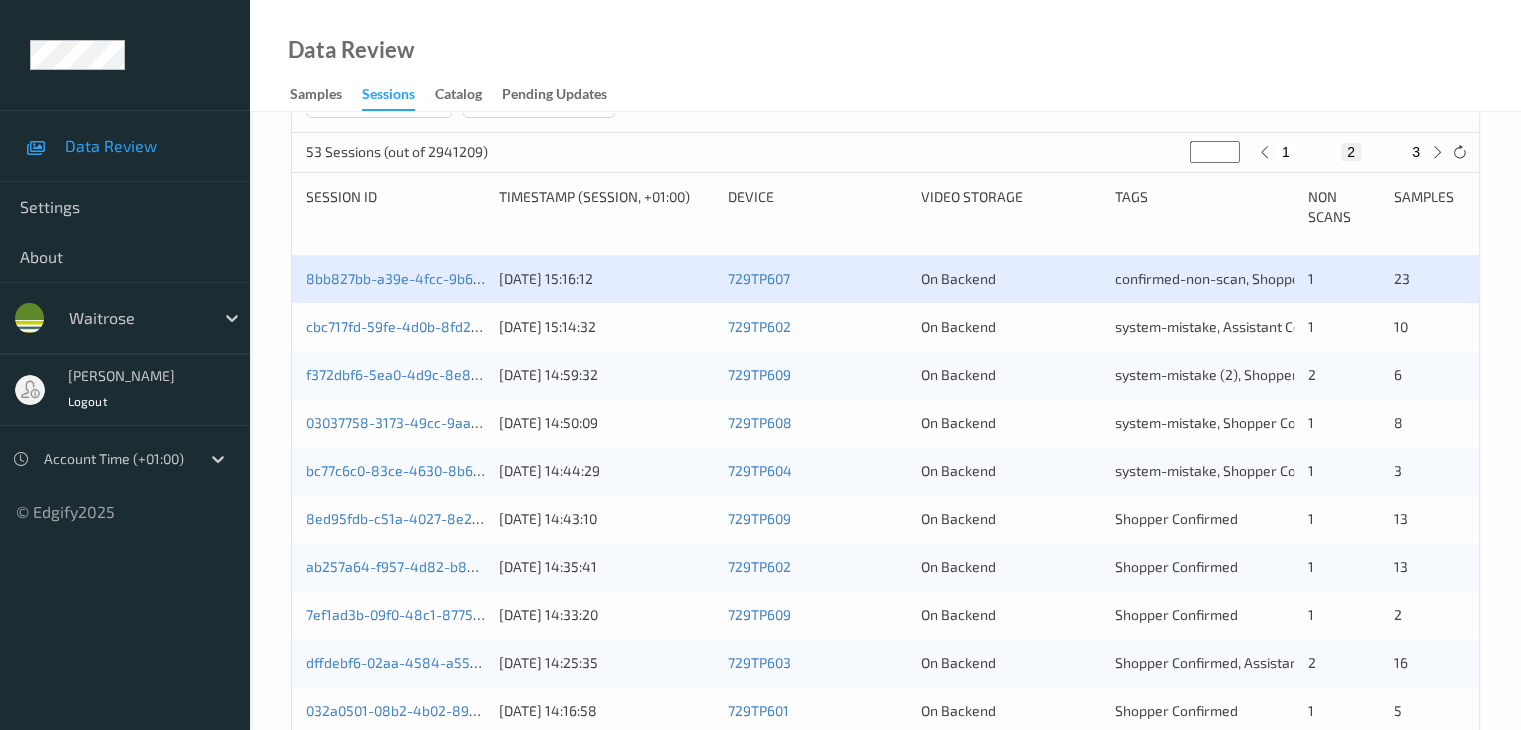 scroll, scrollTop: 400, scrollLeft: 0, axis: vertical 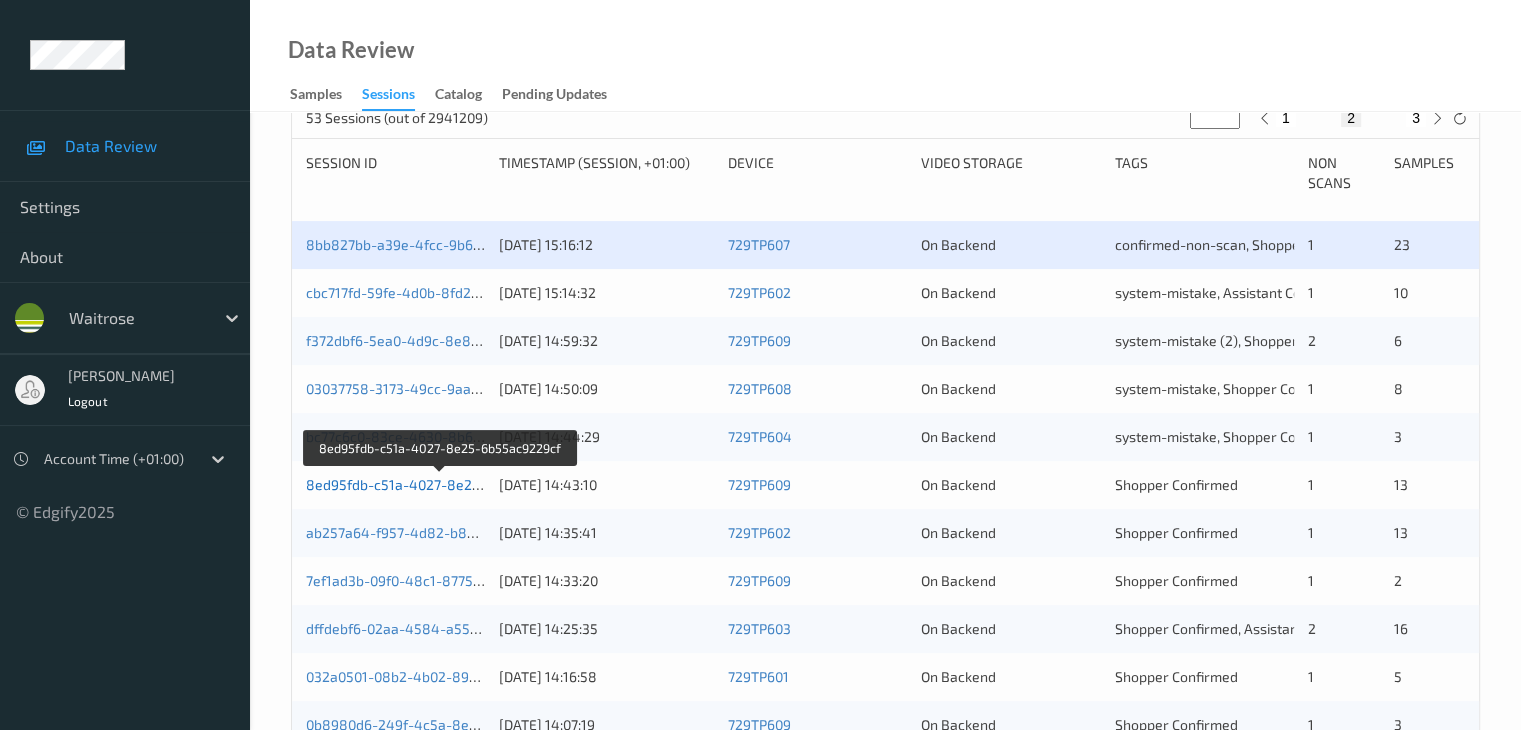click on "8ed95fdb-c51a-4027-8e25-6b55ac9229cf" at bounding box center [441, 484] 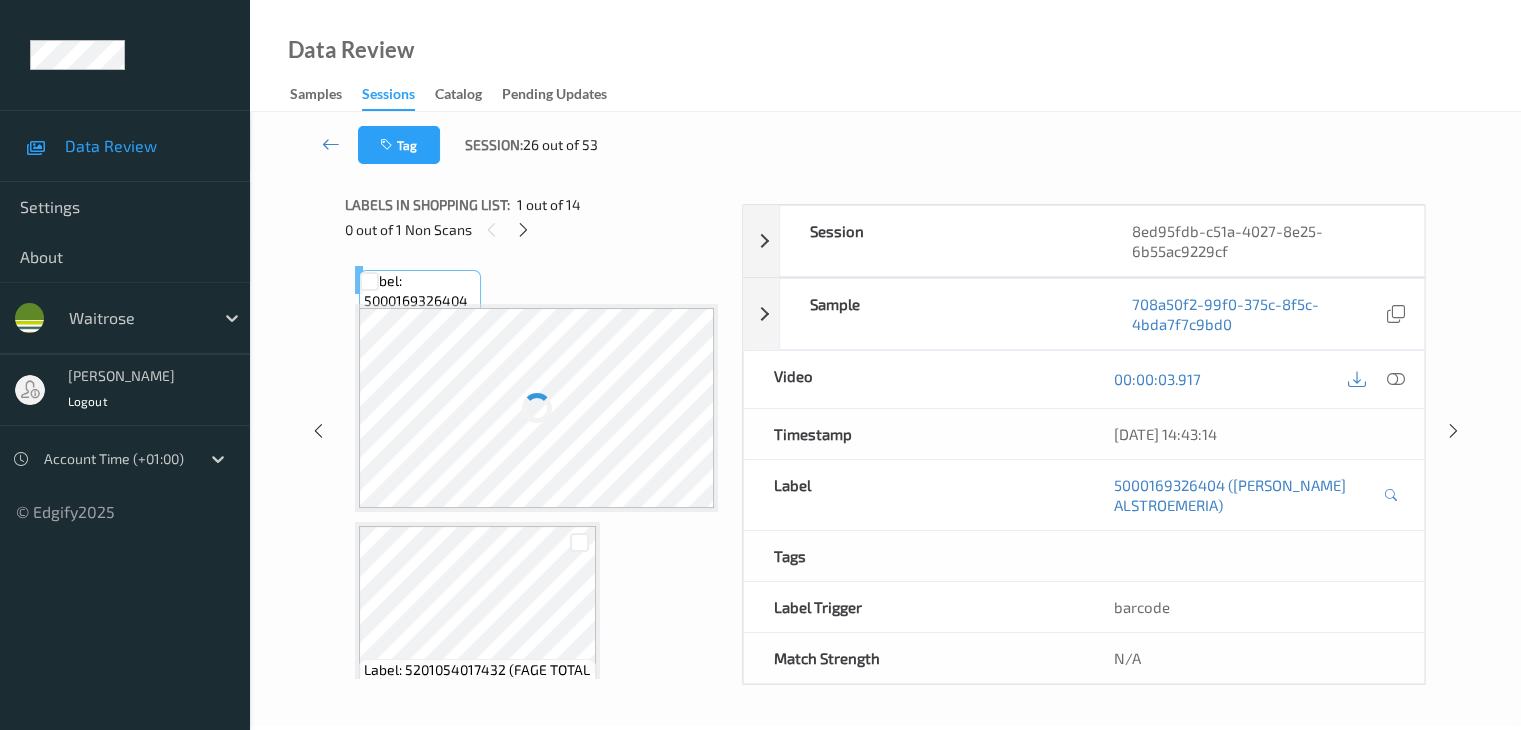 scroll, scrollTop: 264, scrollLeft: 0, axis: vertical 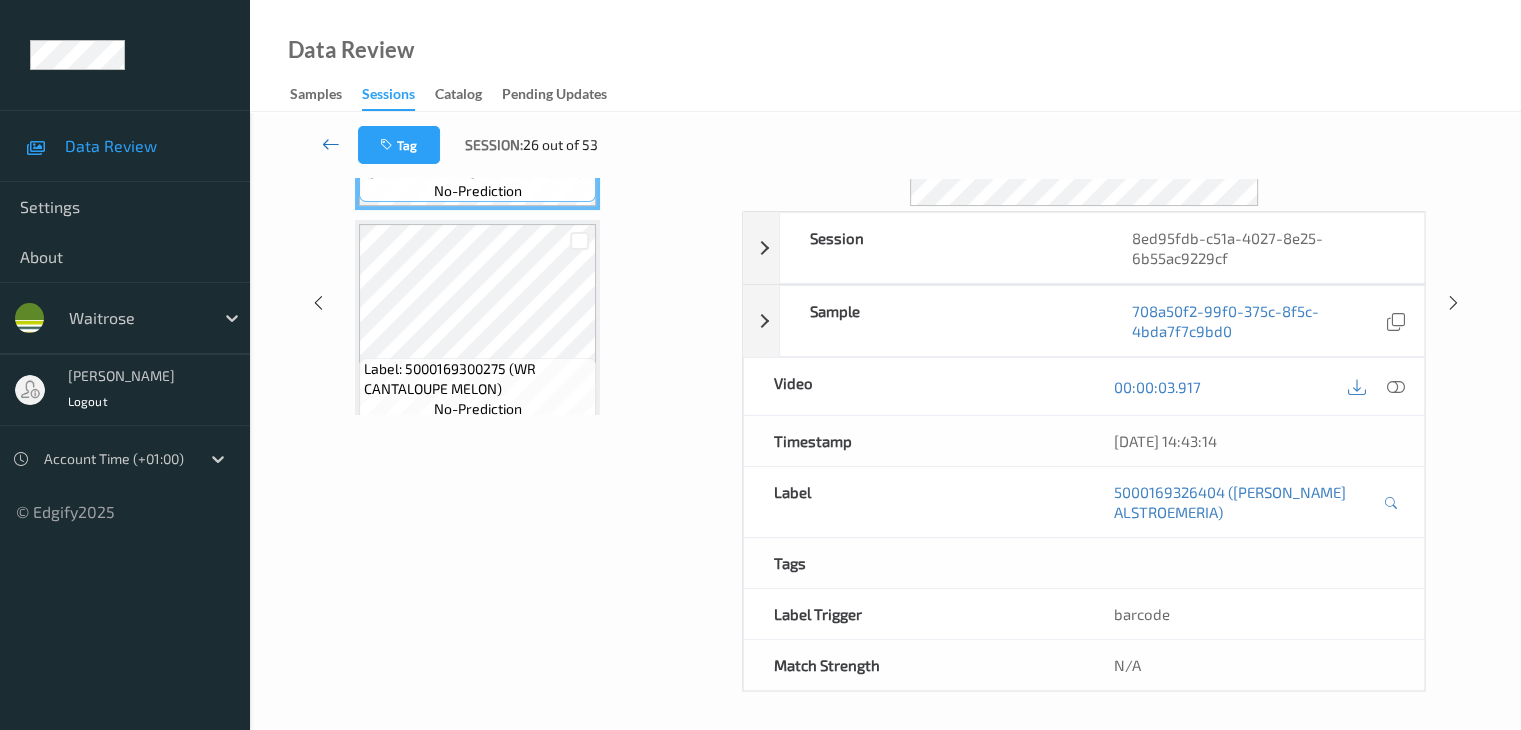click at bounding box center (331, 144) 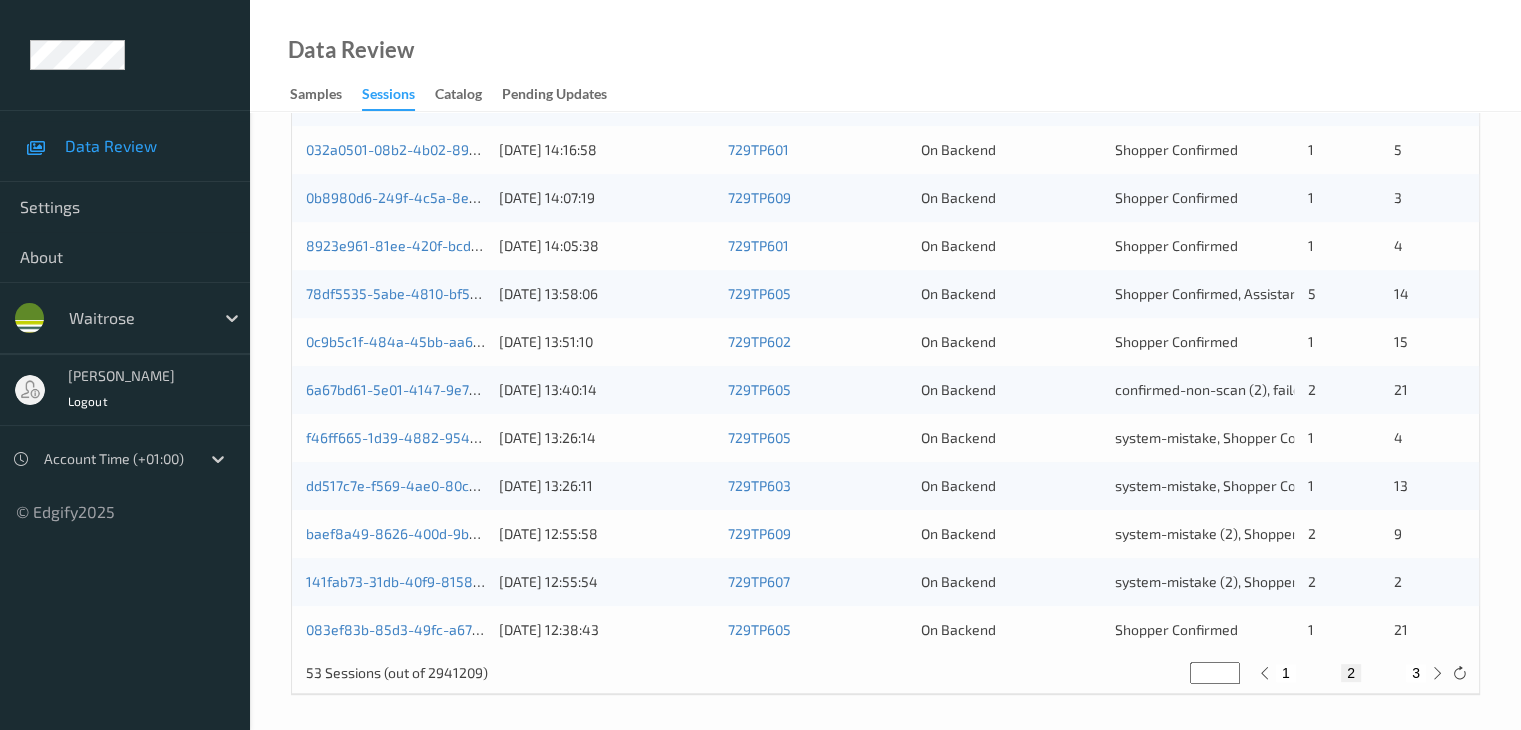 scroll, scrollTop: 932, scrollLeft: 0, axis: vertical 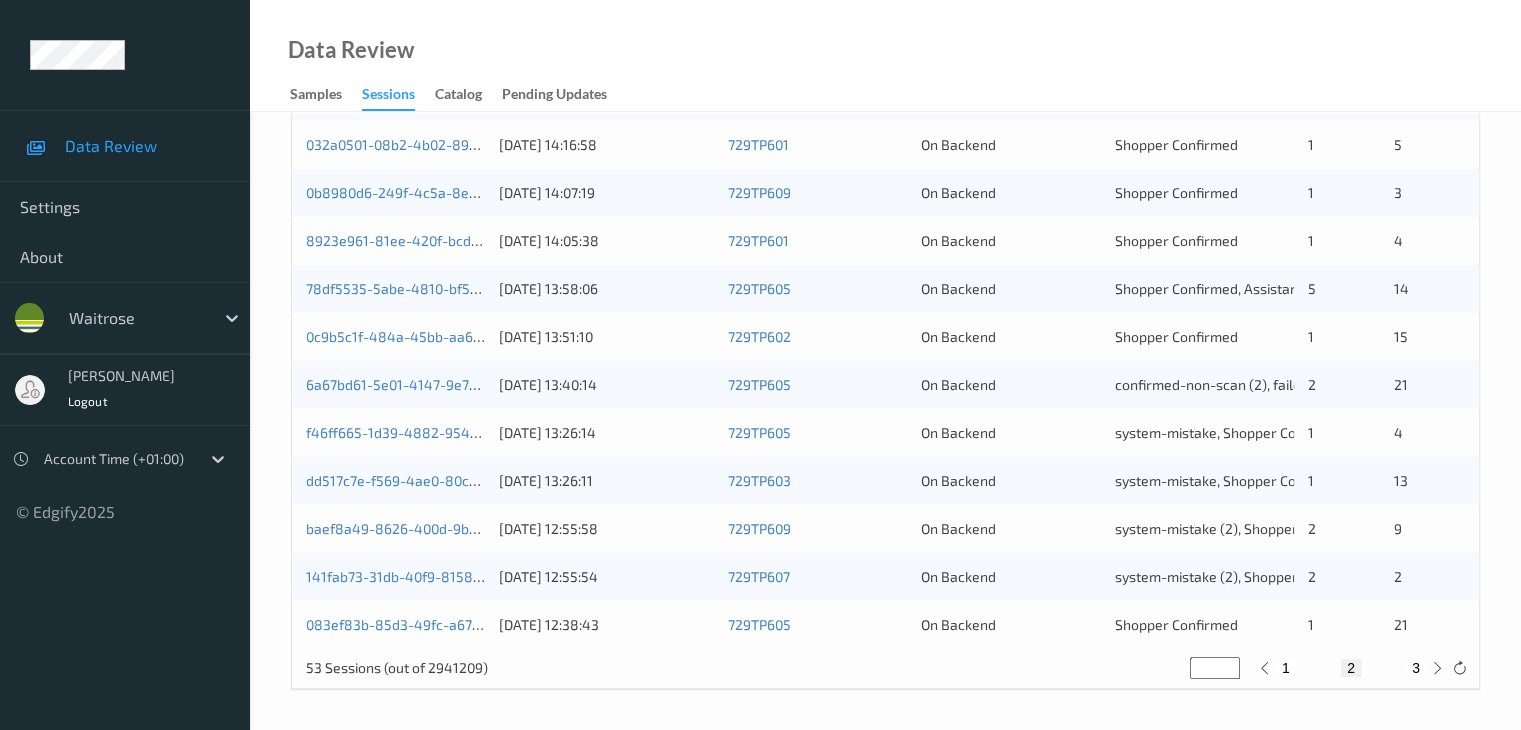 click on "3" at bounding box center [1416, 668] 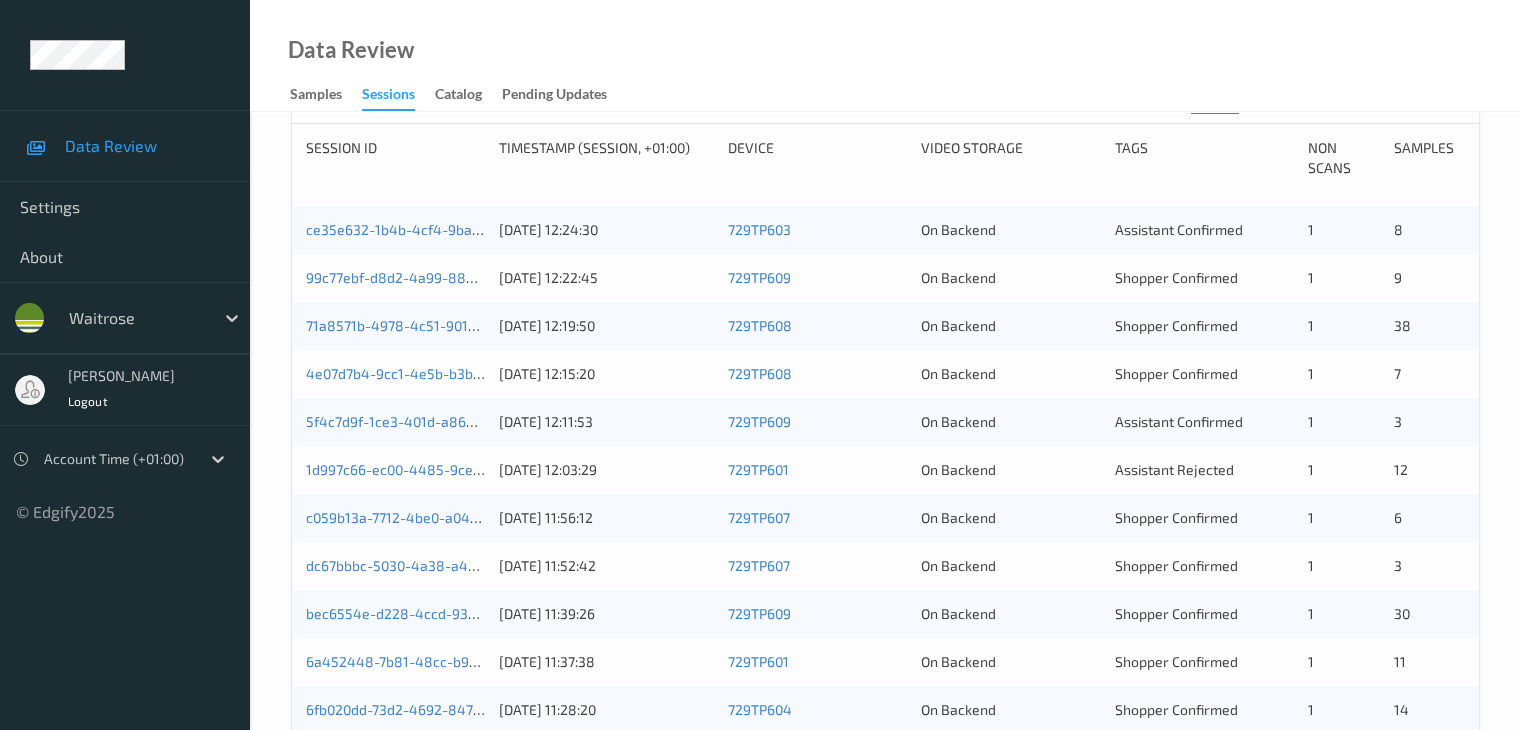scroll, scrollTop: 596, scrollLeft: 0, axis: vertical 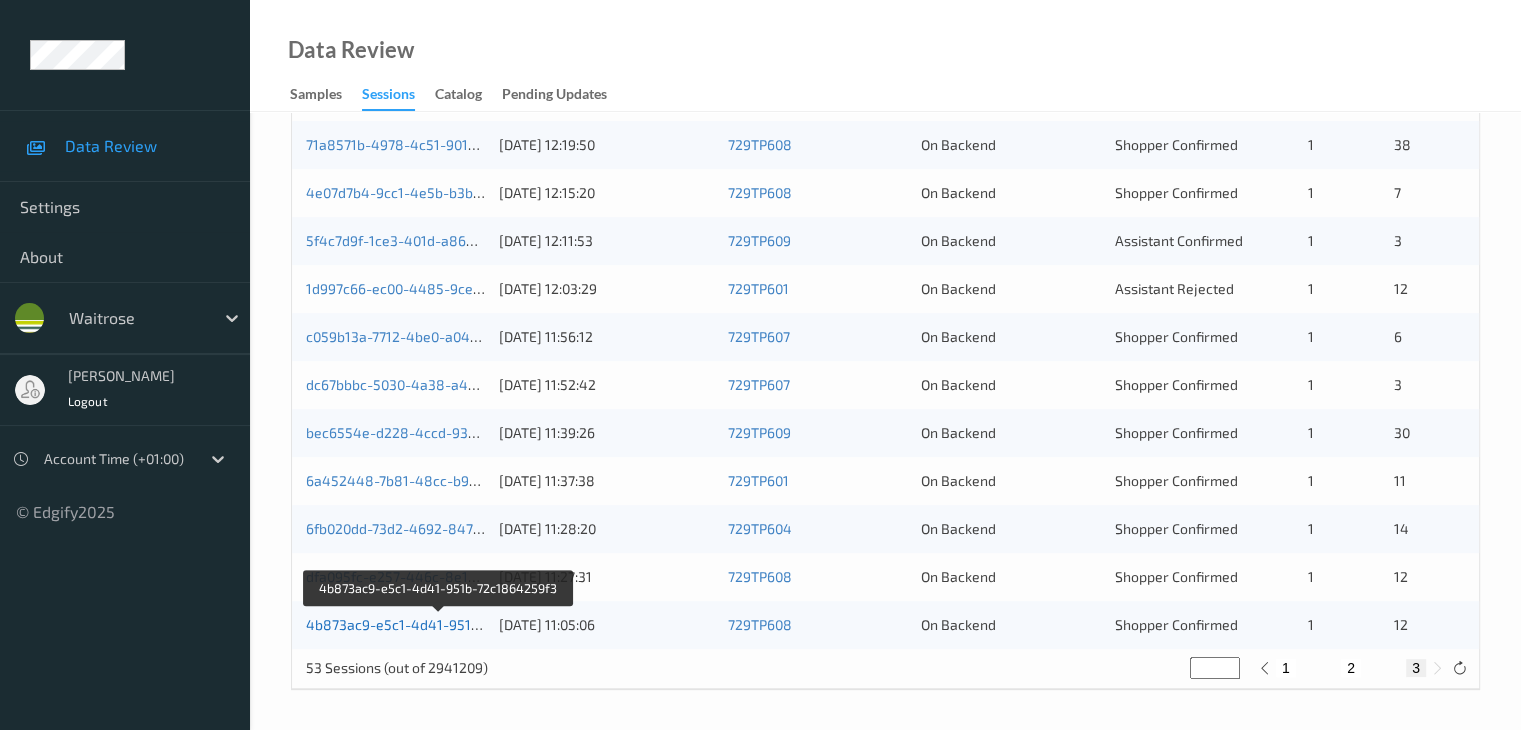 click on "4b873ac9-e5c1-4d41-951b-72c1864259f3" at bounding box center (440, 624) 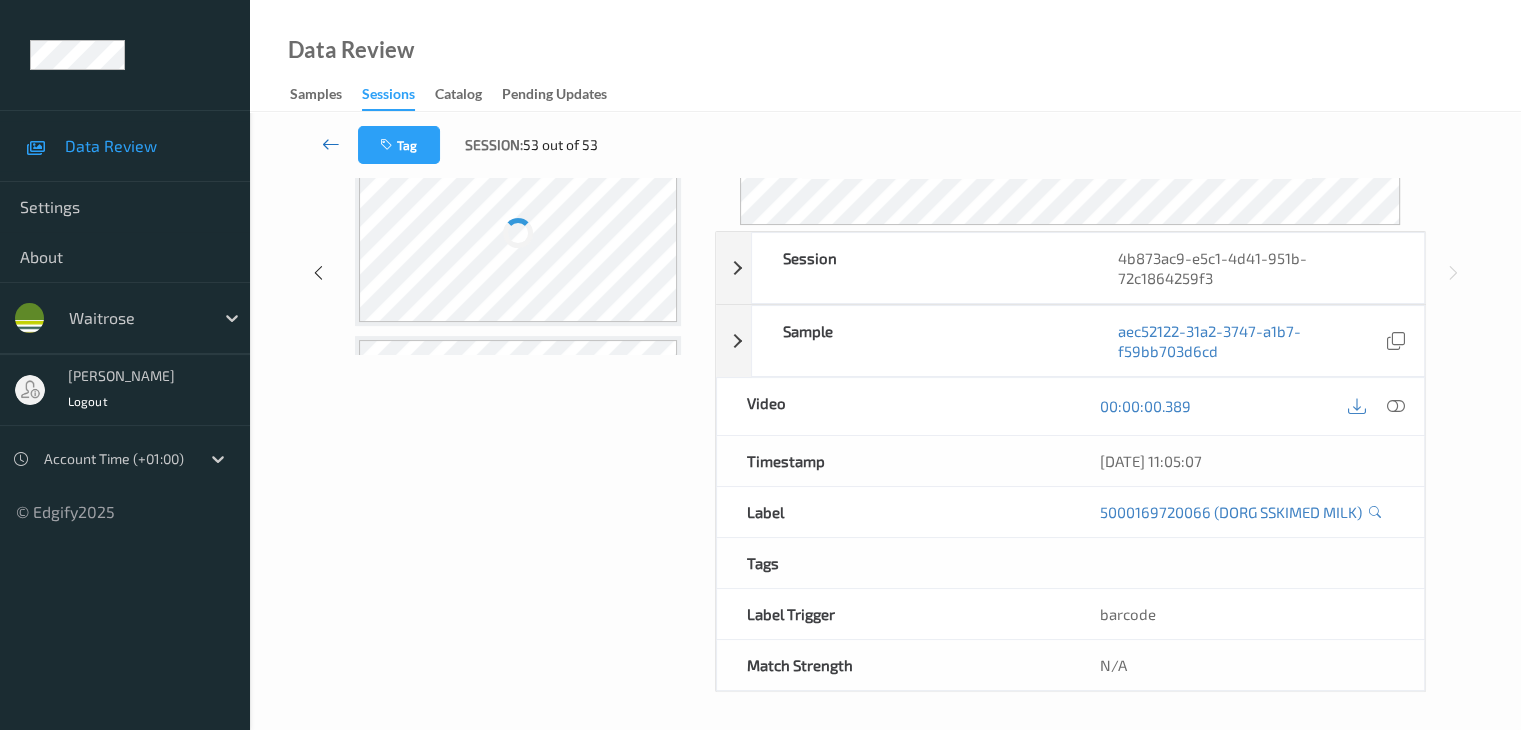 click at bounding box center (331, 145) 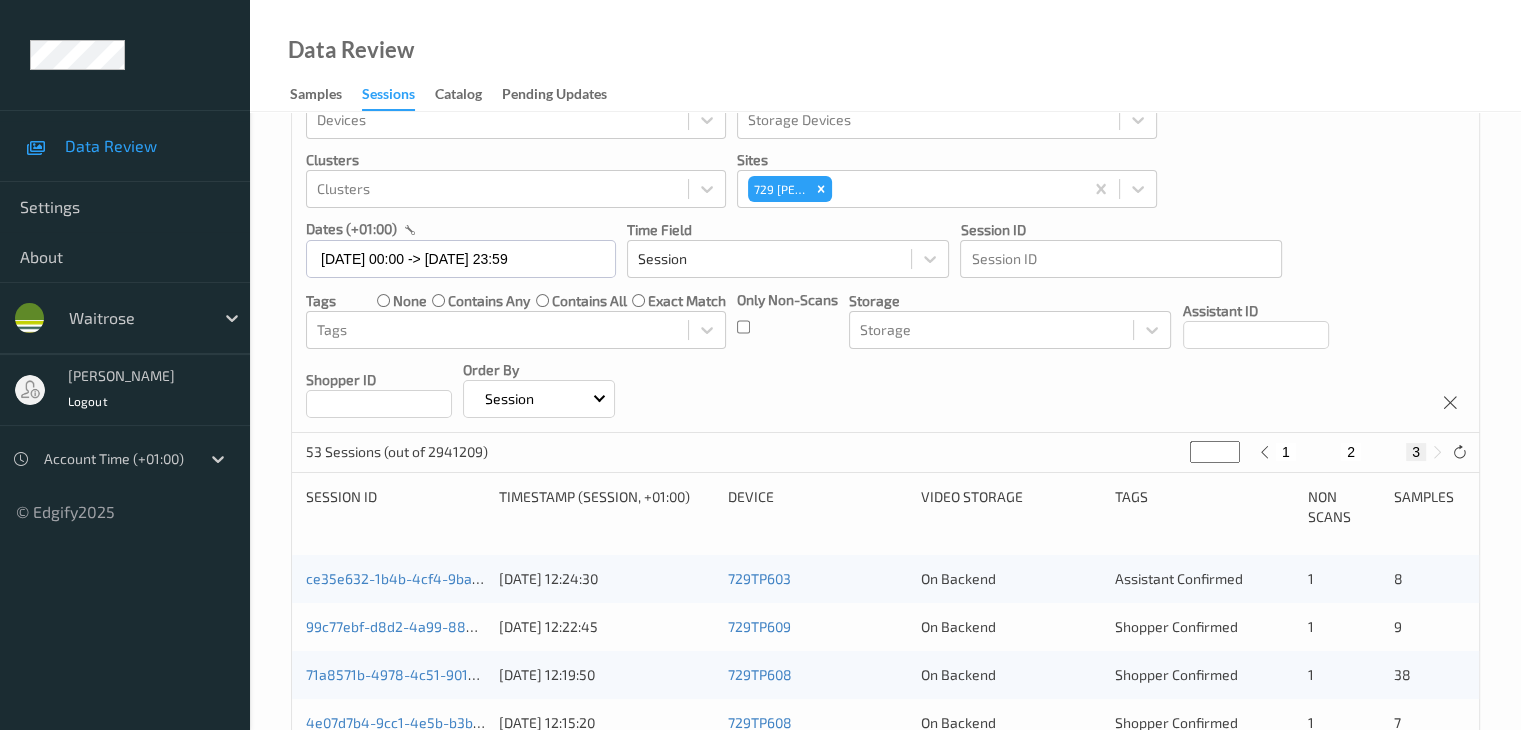 scroll, scrollTop: 100, scrollLeft: 0, axis: vertical 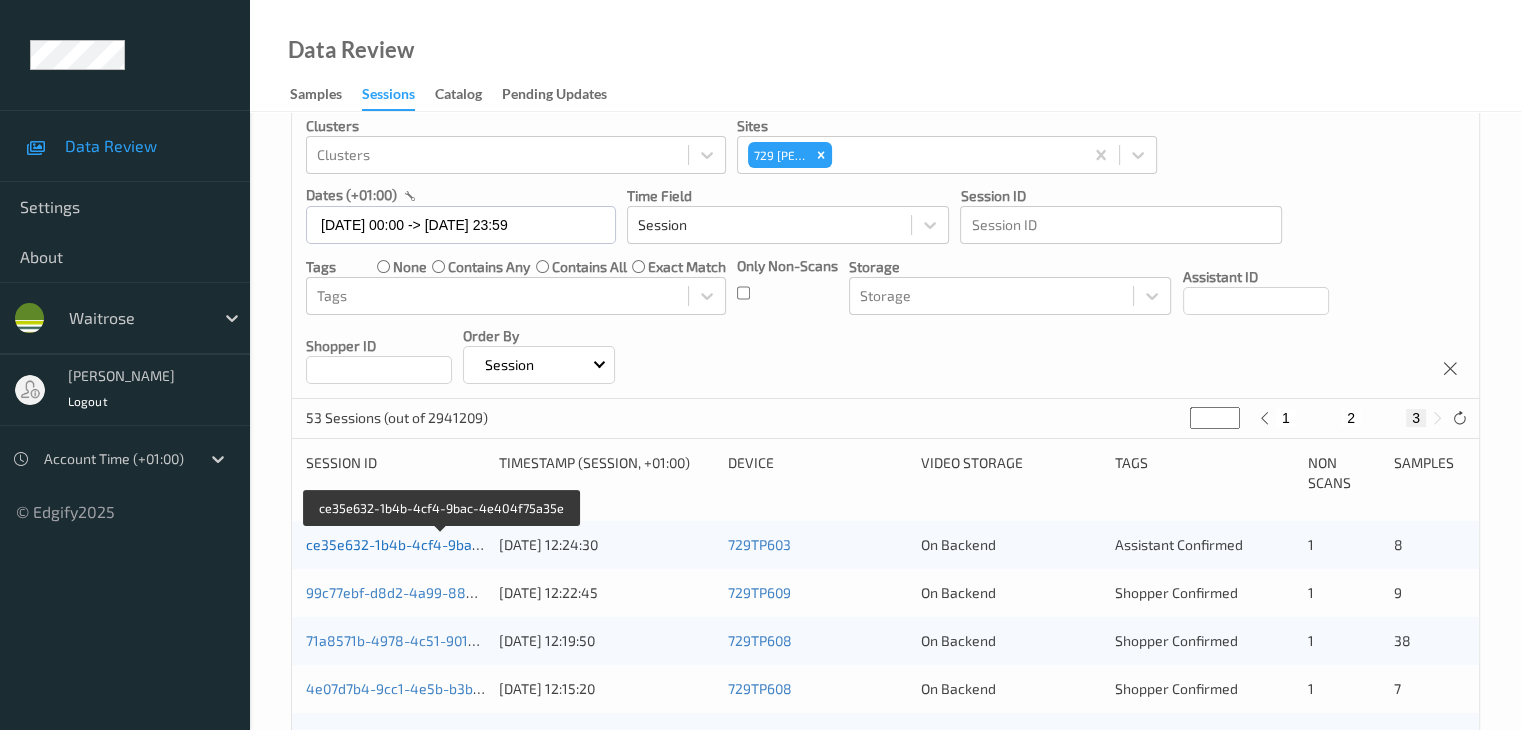click on "ce35e632-1b4b-4cf4-9bac-4e404f75a35e" at bounding box center [443, 544] 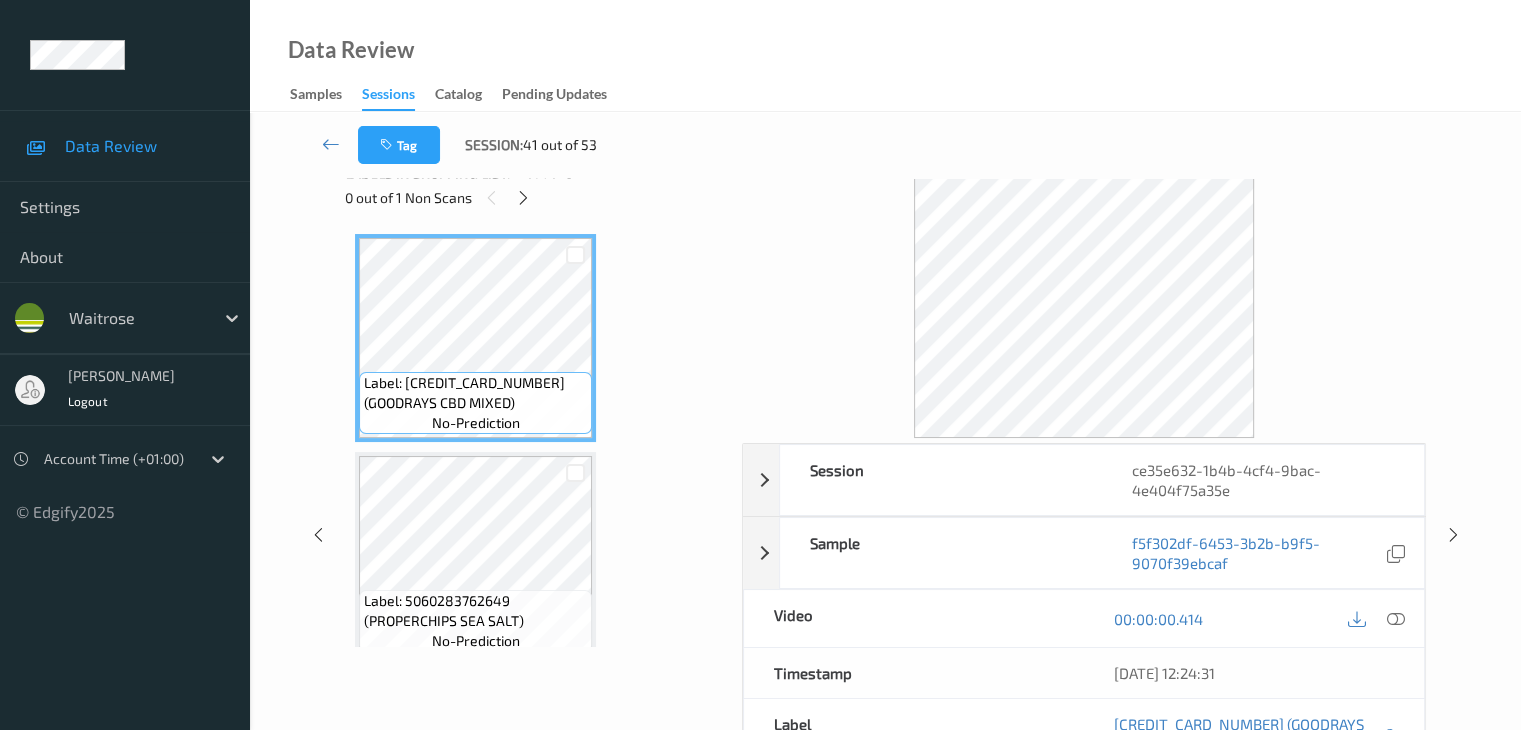 scroll, scrollTop: 0, scrollLeft: 0, axis: both 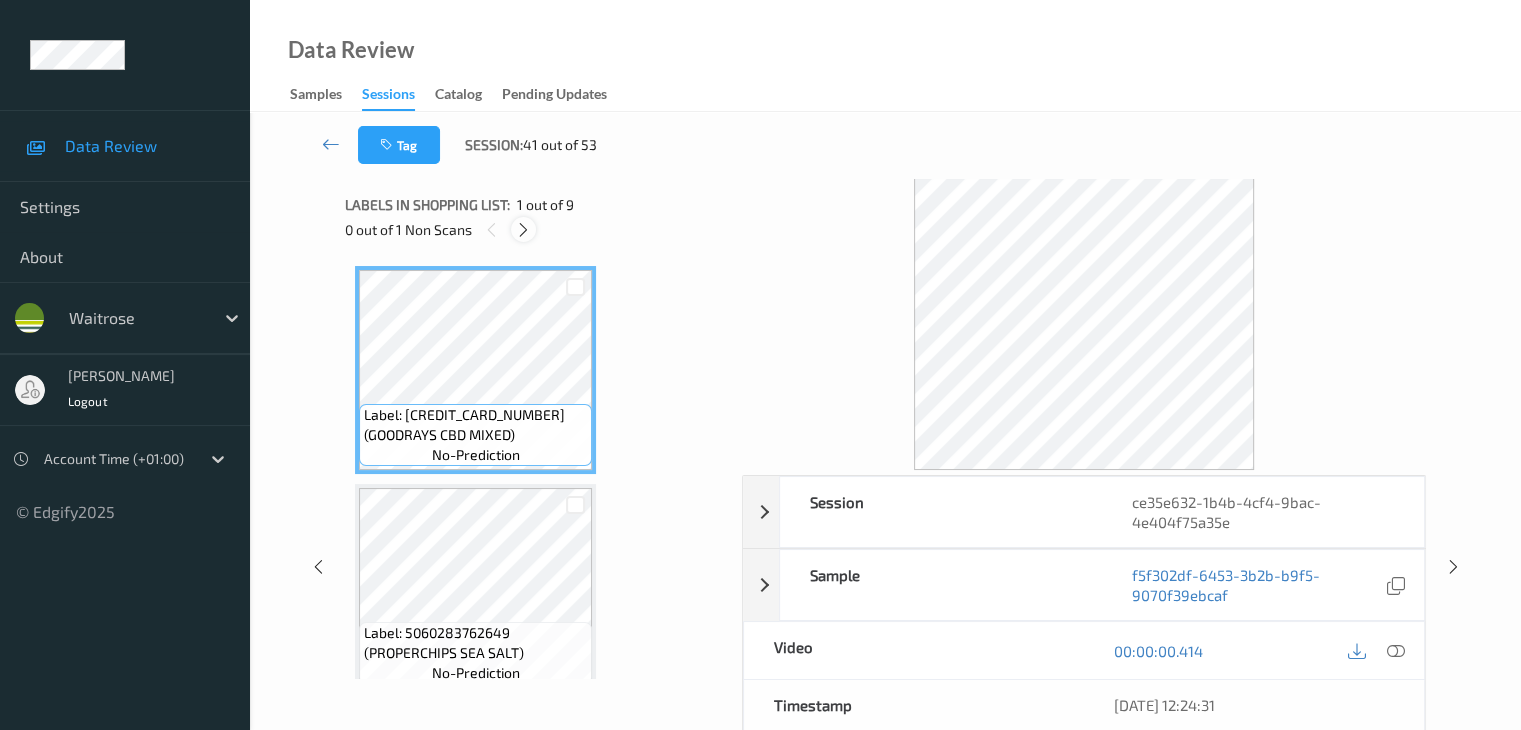 click at bounding box center (523, 230) 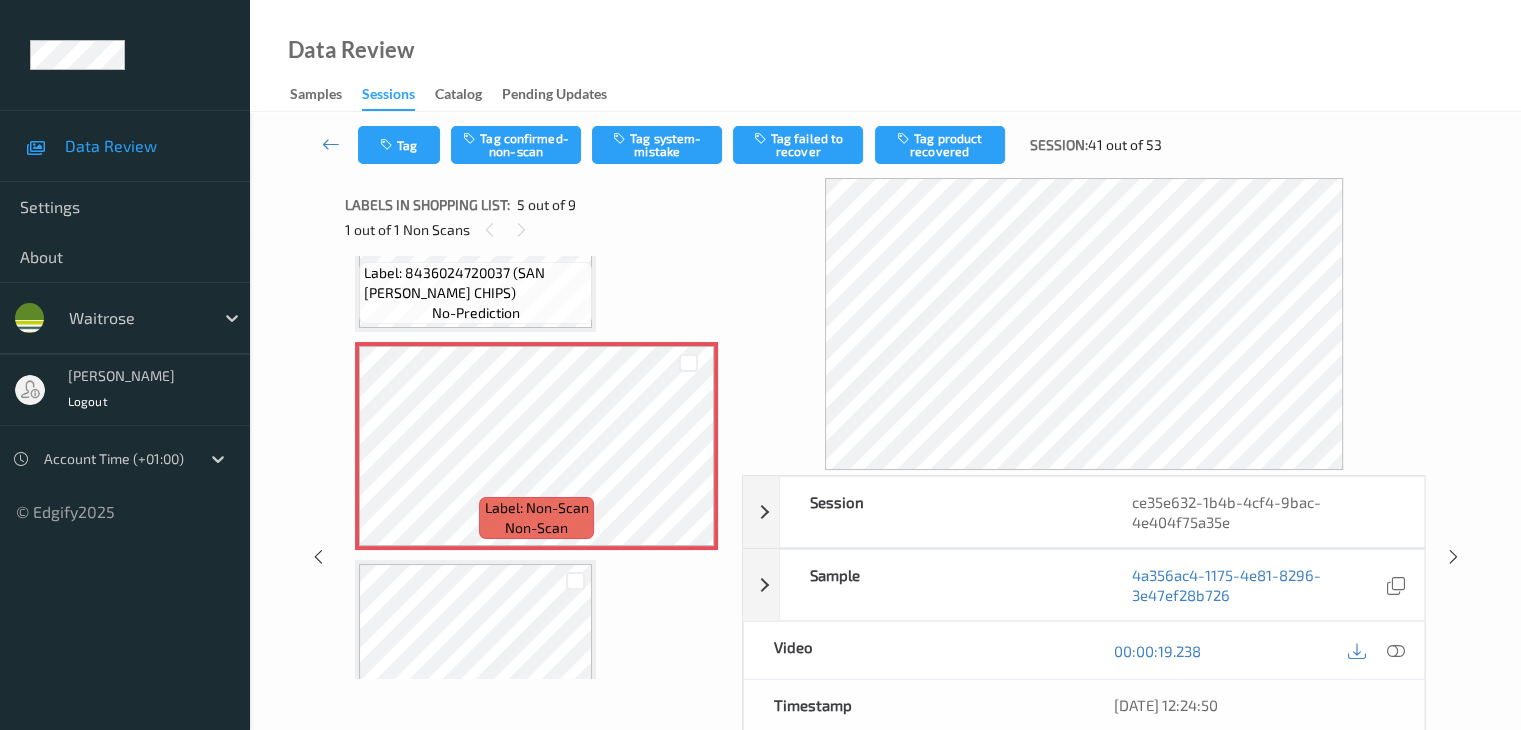 scroll, scrollTop: 764, scrollLeft: 0, axis: vertical 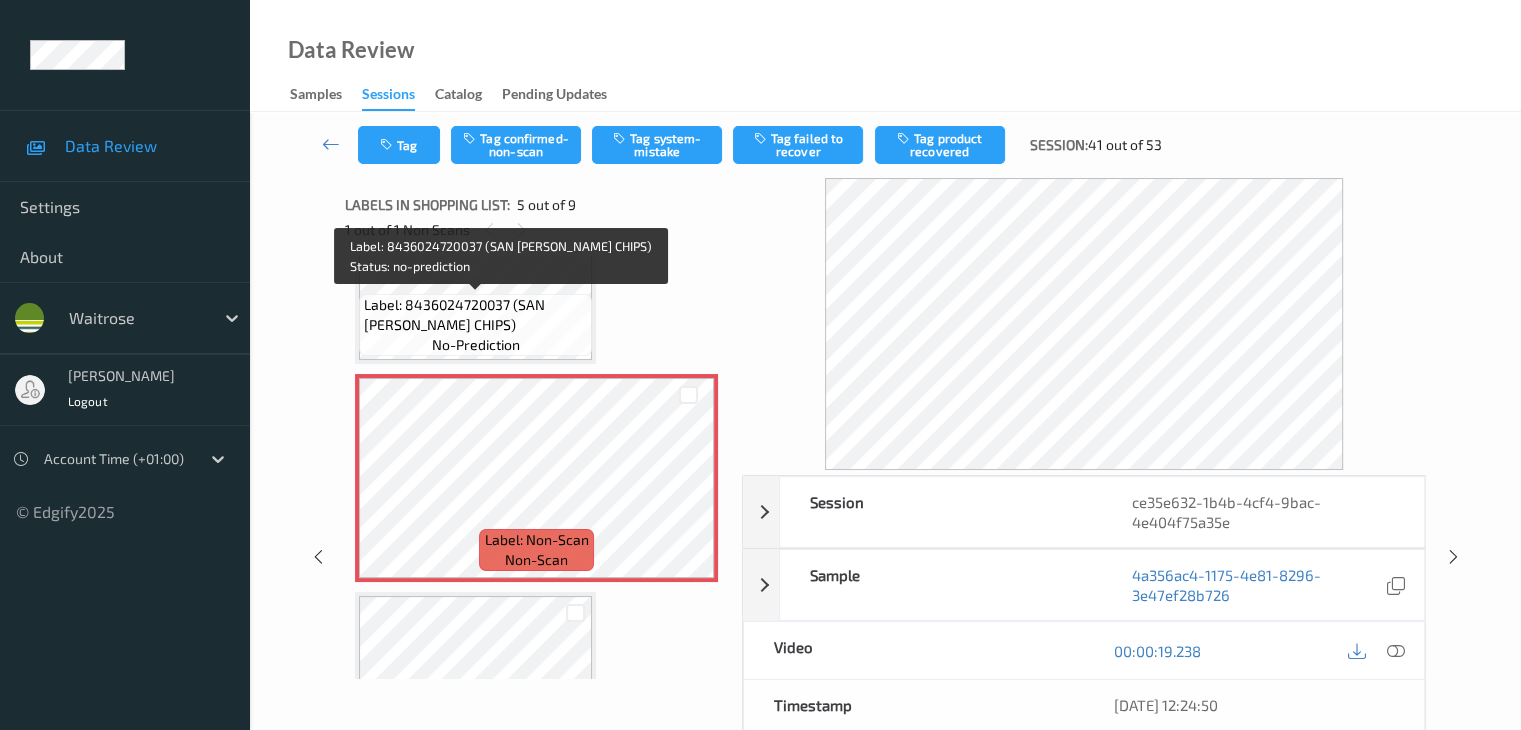 click on "Label: 8436024720037 (SAN NICASIO CHIPS)" at bounding box center (475, 315) 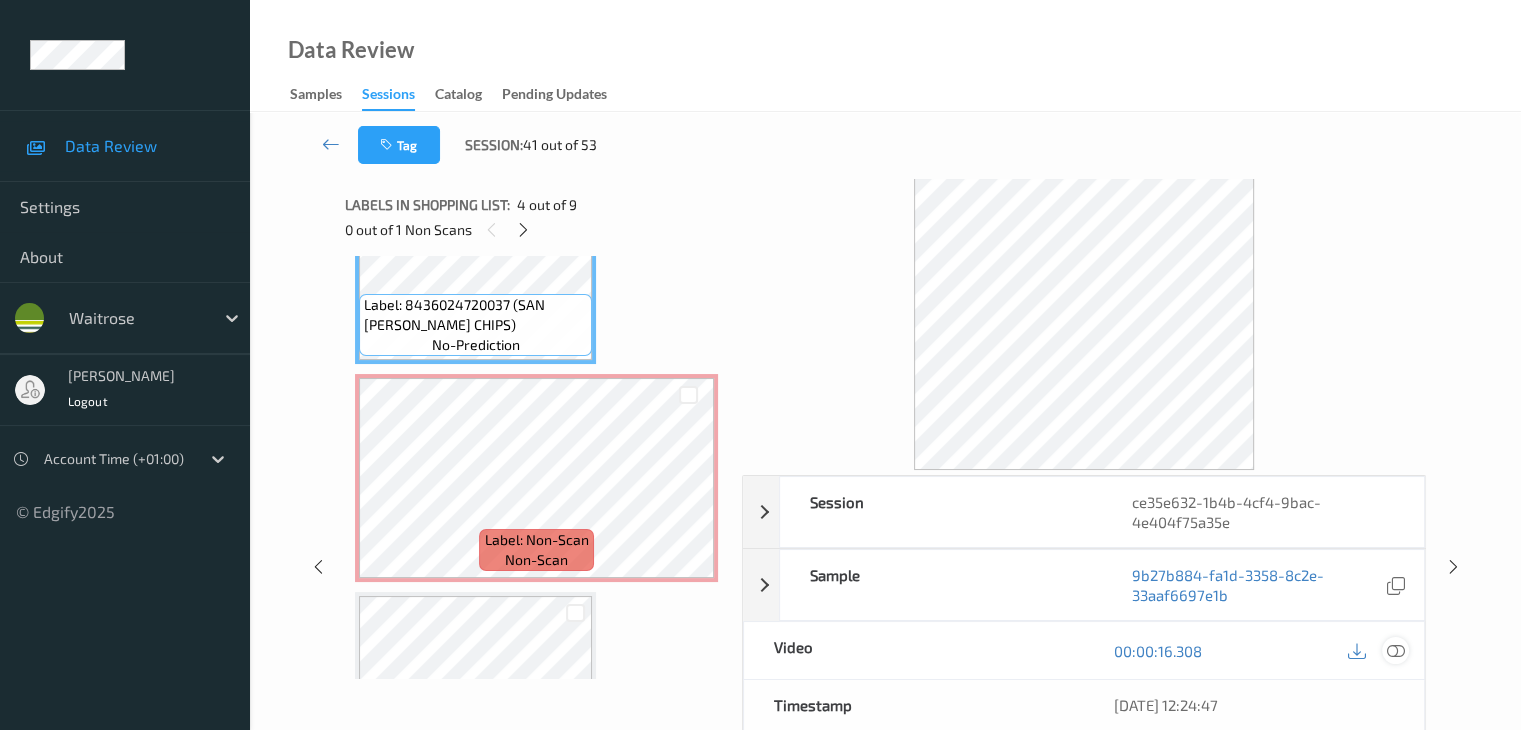 click at bounding box center (1395, 651) 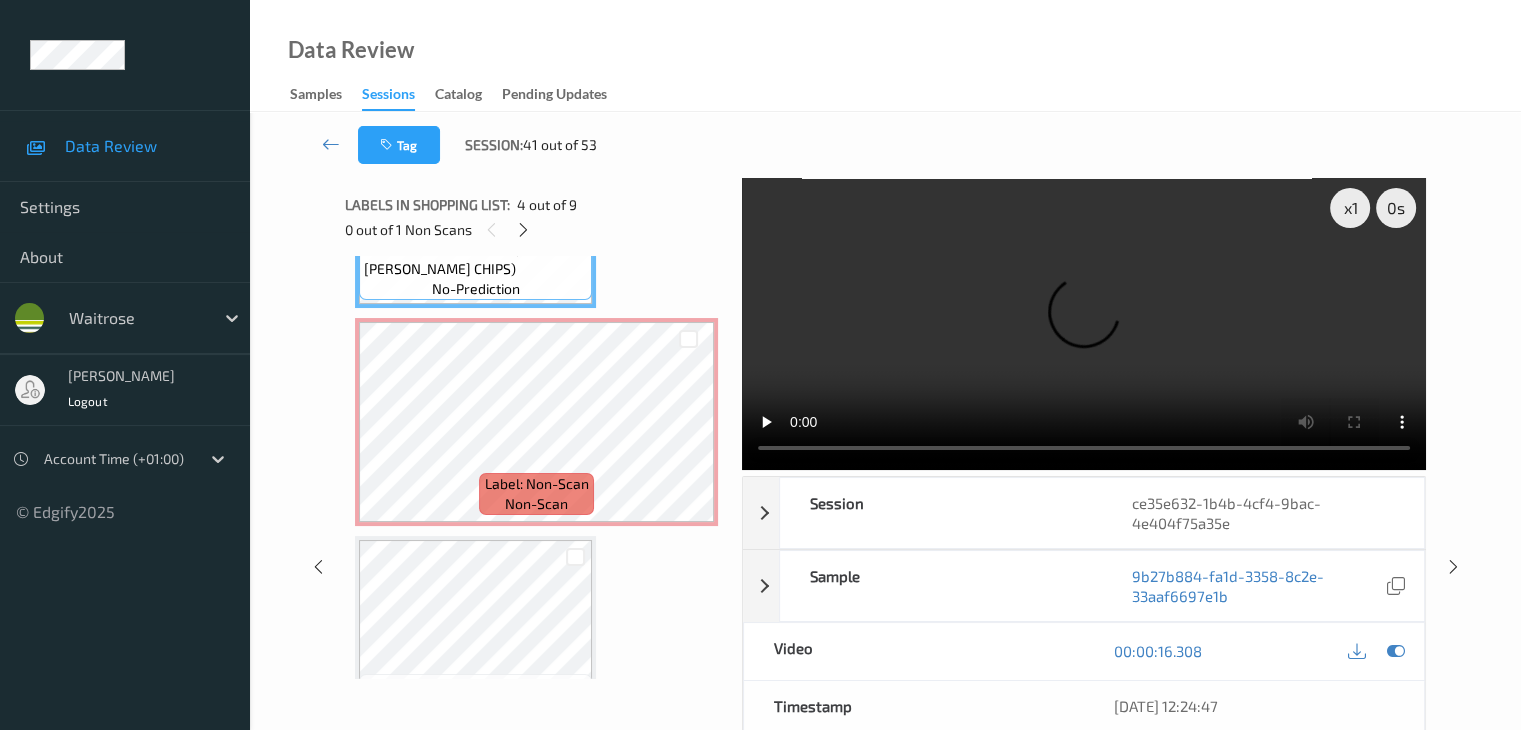 scroll, scrollTop: 864, scrollLeft: 0, axis: vertical 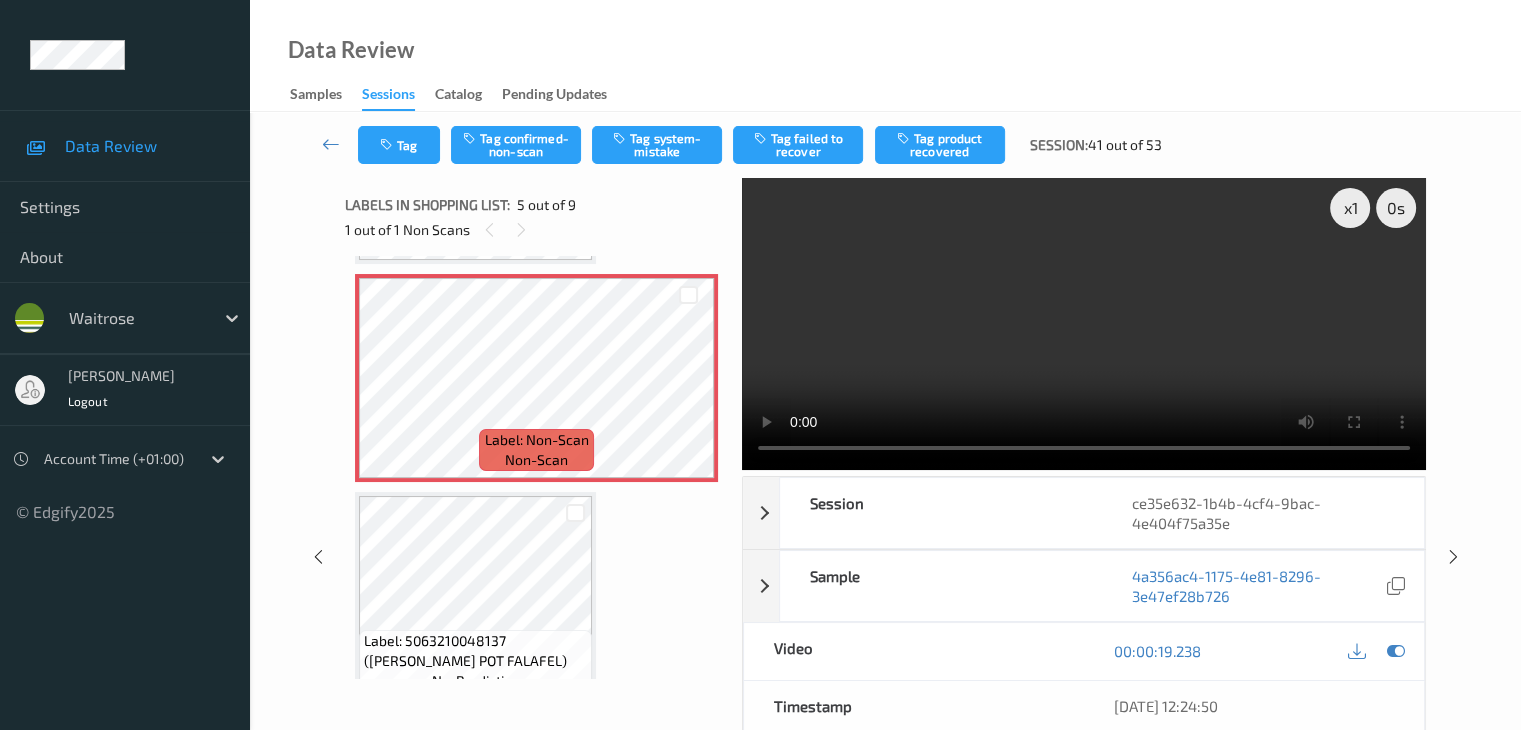 click on "Tag Tag   confirmed-non-scan Tag   system-mistake Tag   failed to recover Tag   product recovered Session: 41 out of 53" at bounding box center [885, 145] 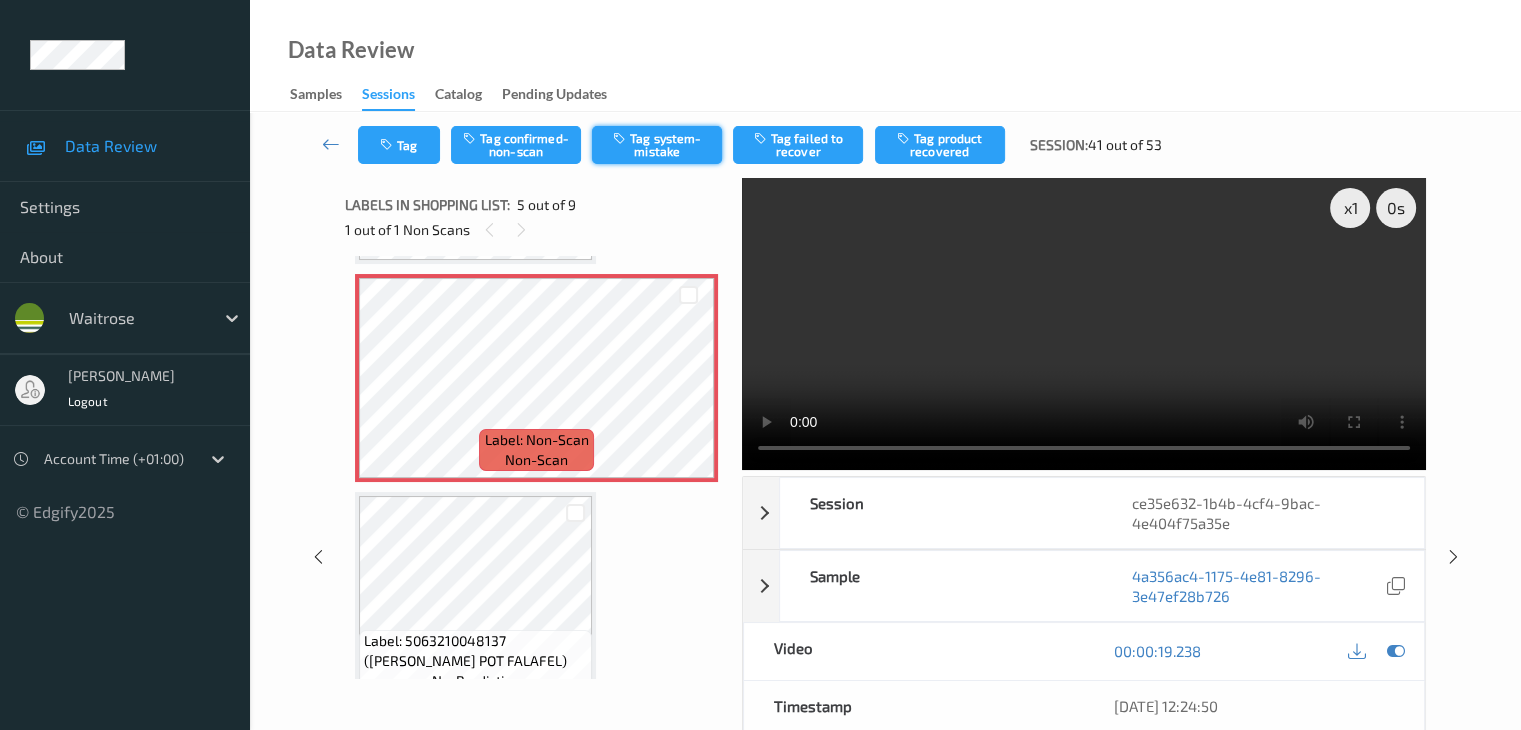 click on "Tag   system-mistake" at bounding box center [657, 145] 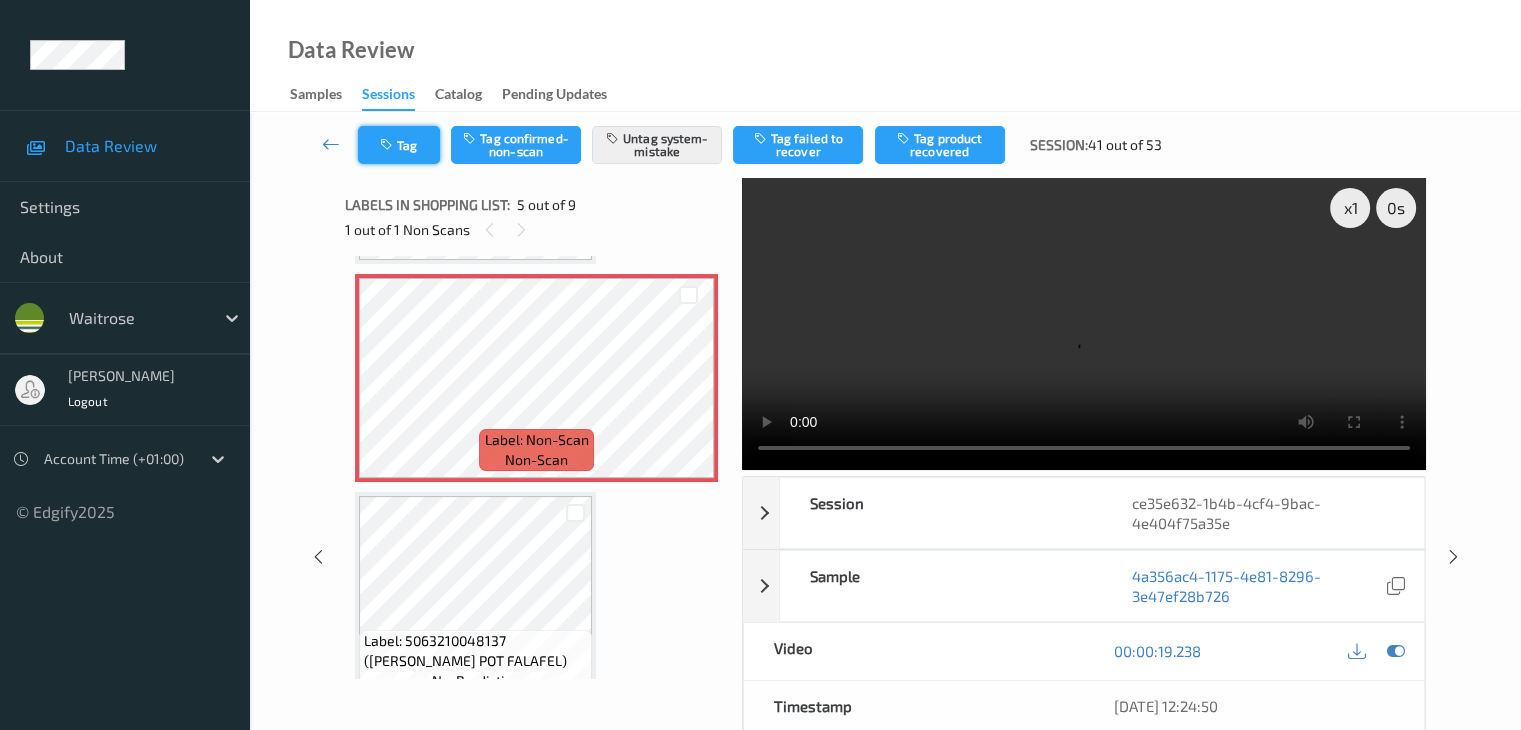 click on "Tag" at bounding box center (399, 145) 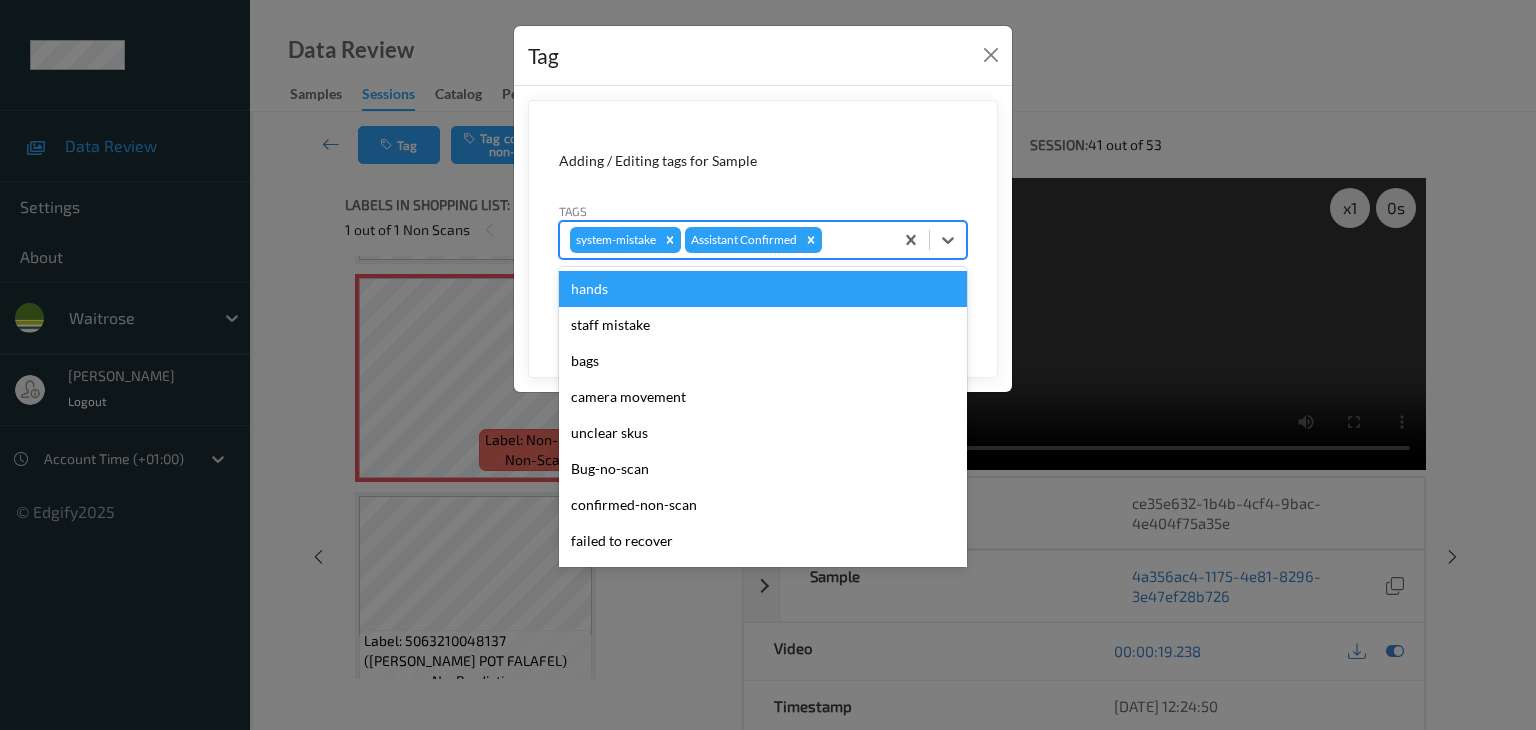 click at bounding box center (854, 240) 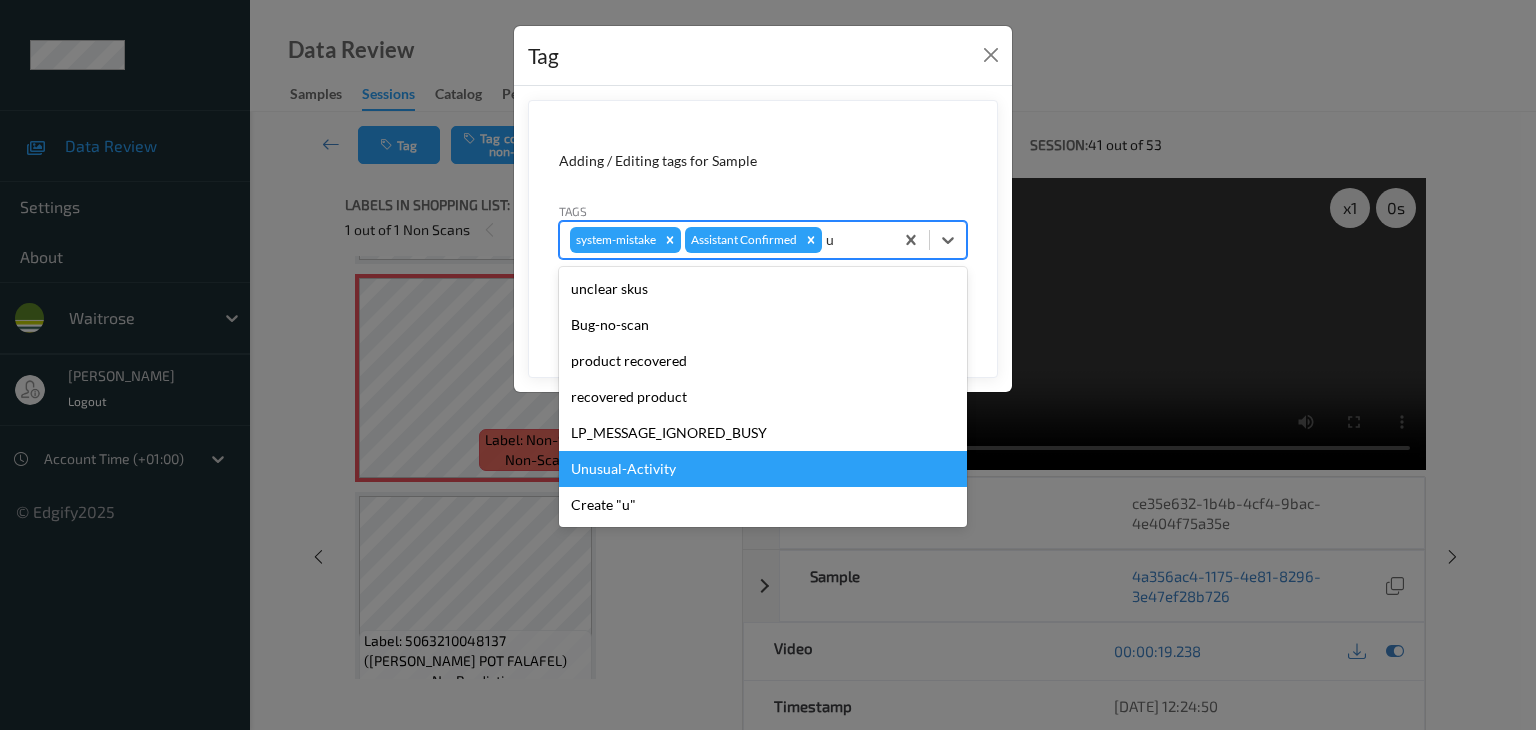 click on "Unusual-Activity" at bounding box center (763, 469) 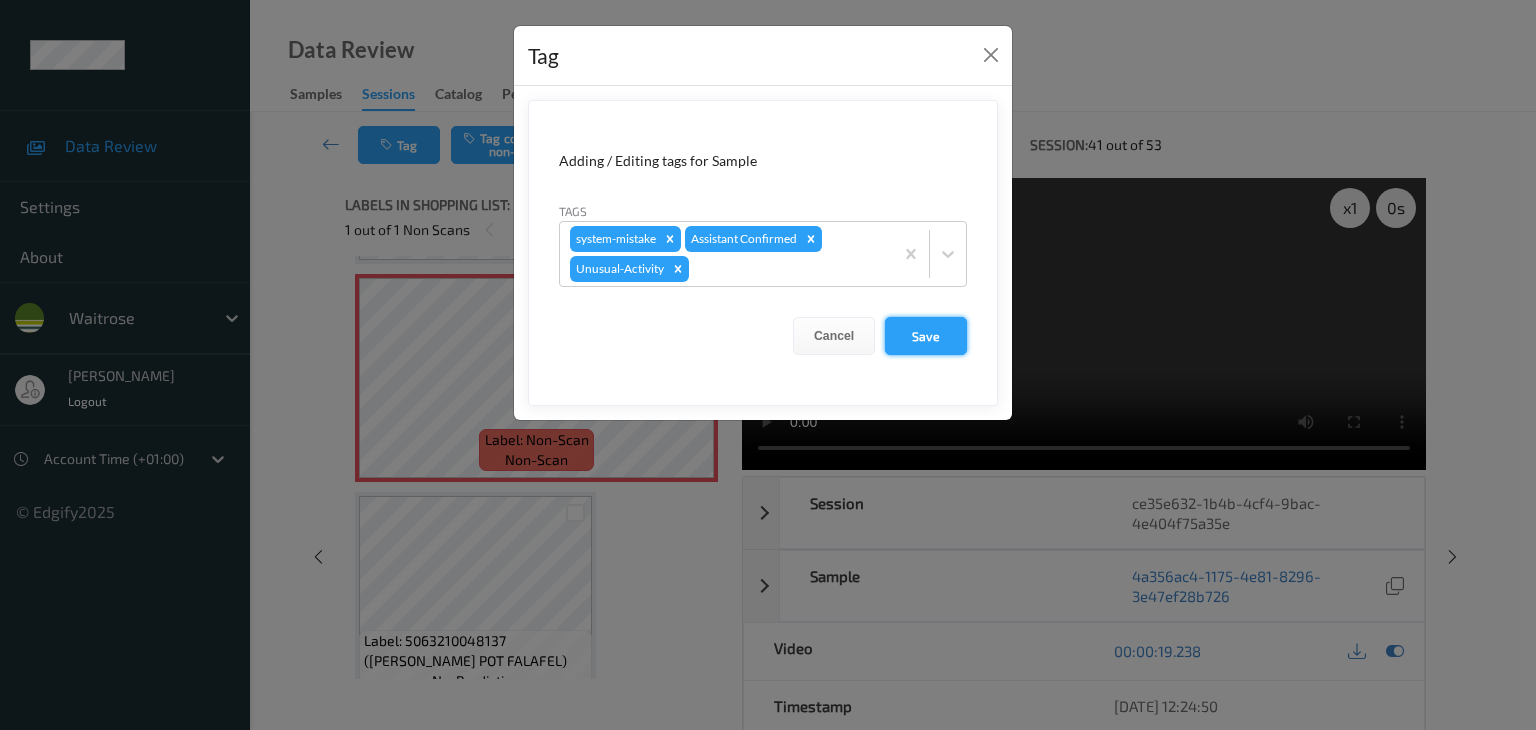 click on "Save" at bounding box center (926, 336) 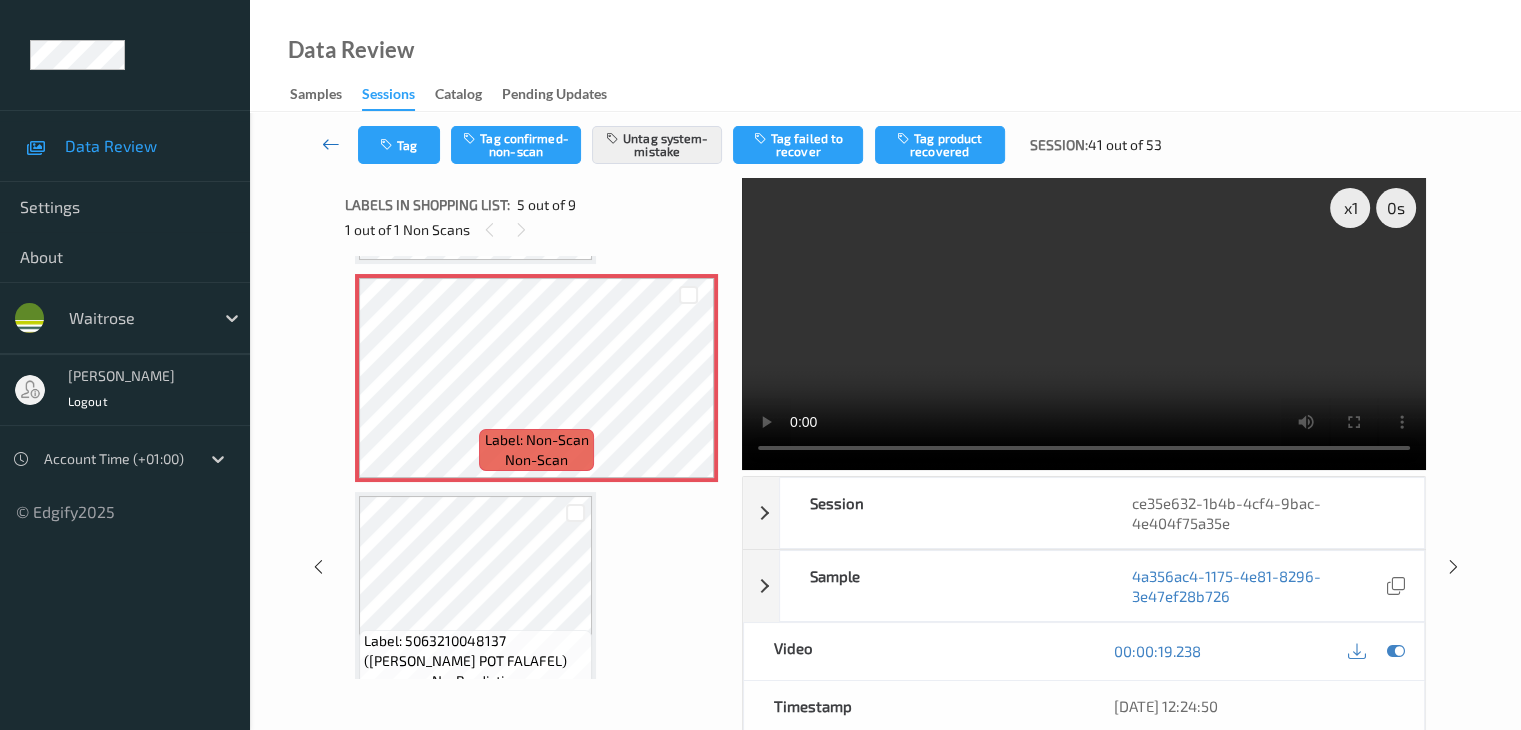 click at bounding box center (331, 144) 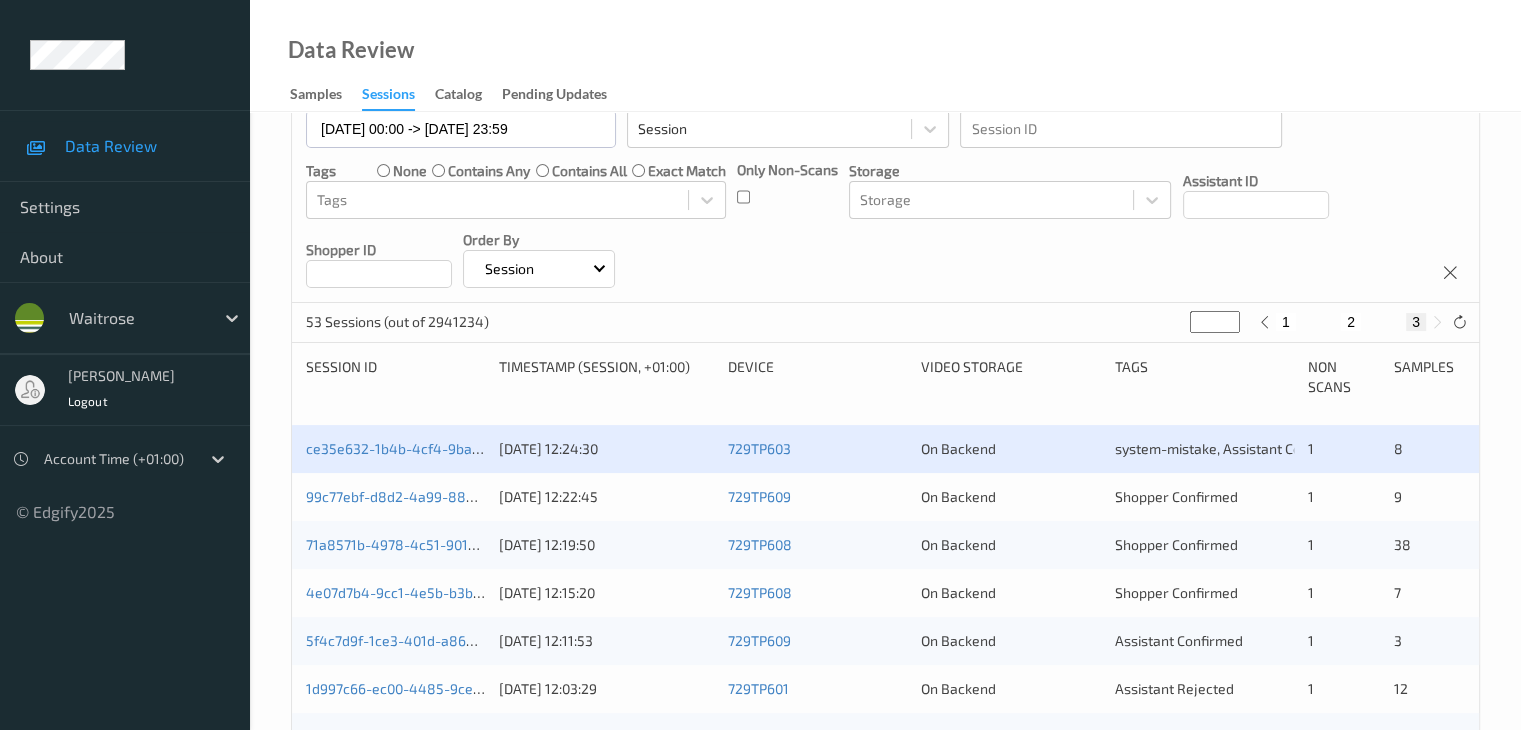 scroll, scrollTop: 200, scrollLeft: 0, axis: vertical 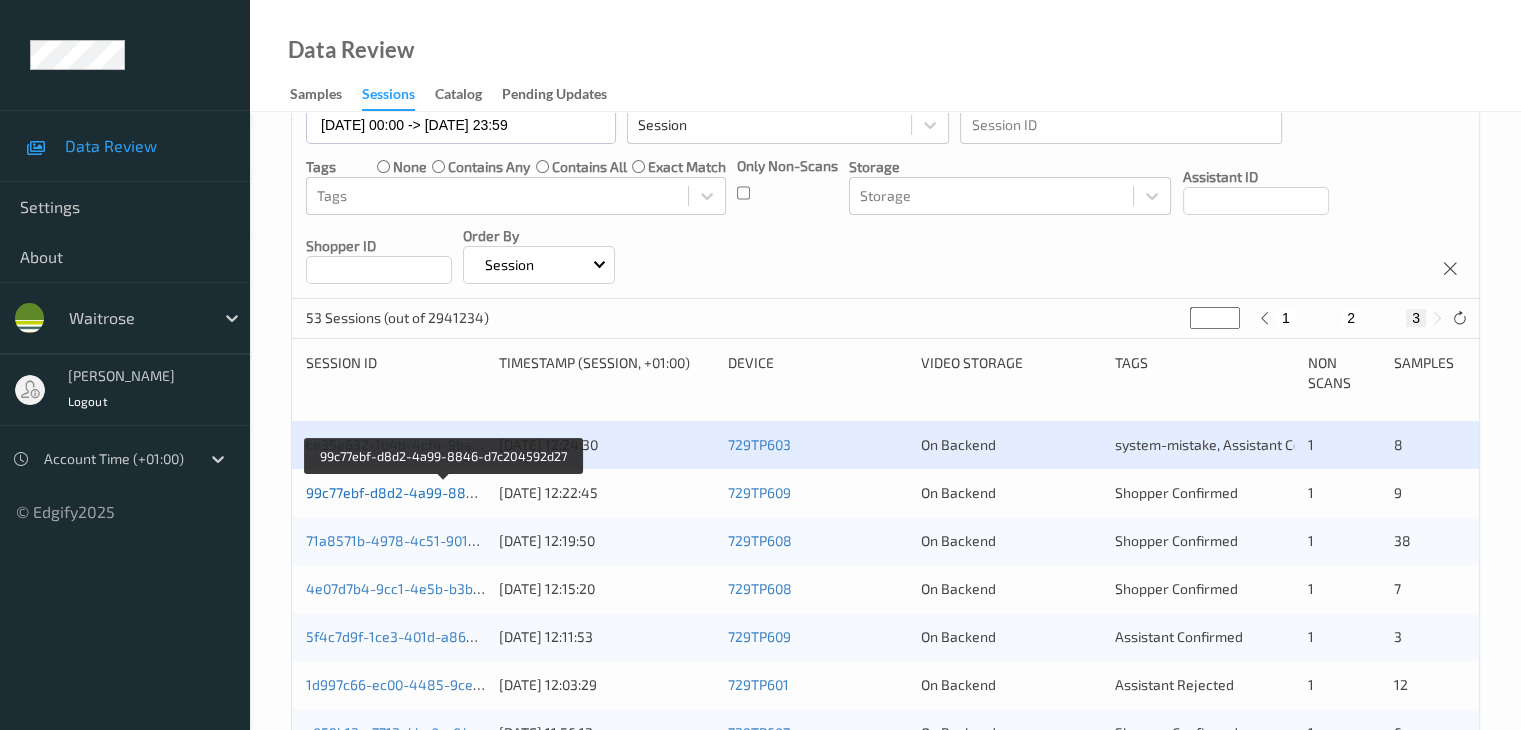 click on "99c77ebf-d8d2-4a99-8846-d7c204592d27" at bounding box center [444, 492] 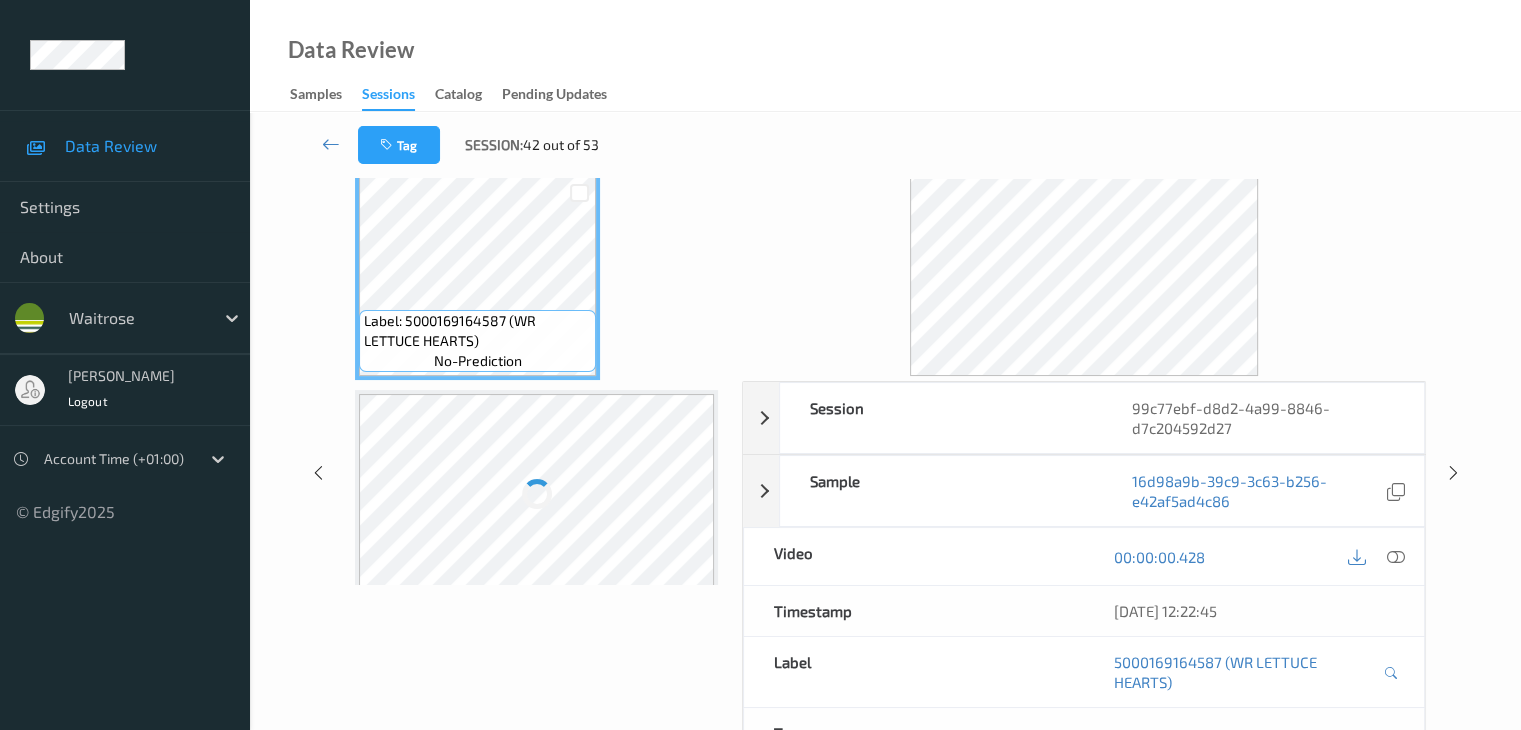 scroll, scrollTop: 0, scrollLeft: 0, axis: both 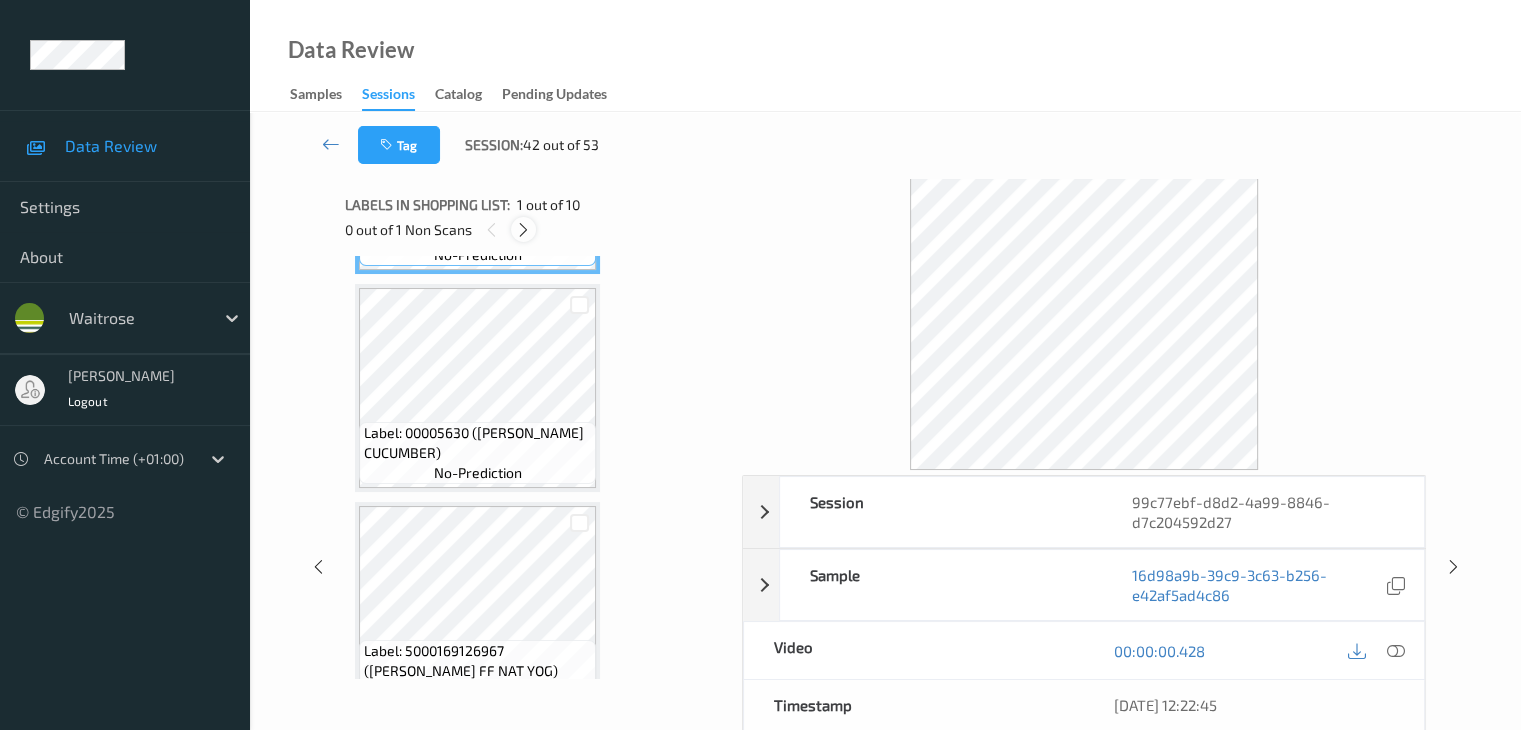 click at bounding box center [523, 230] 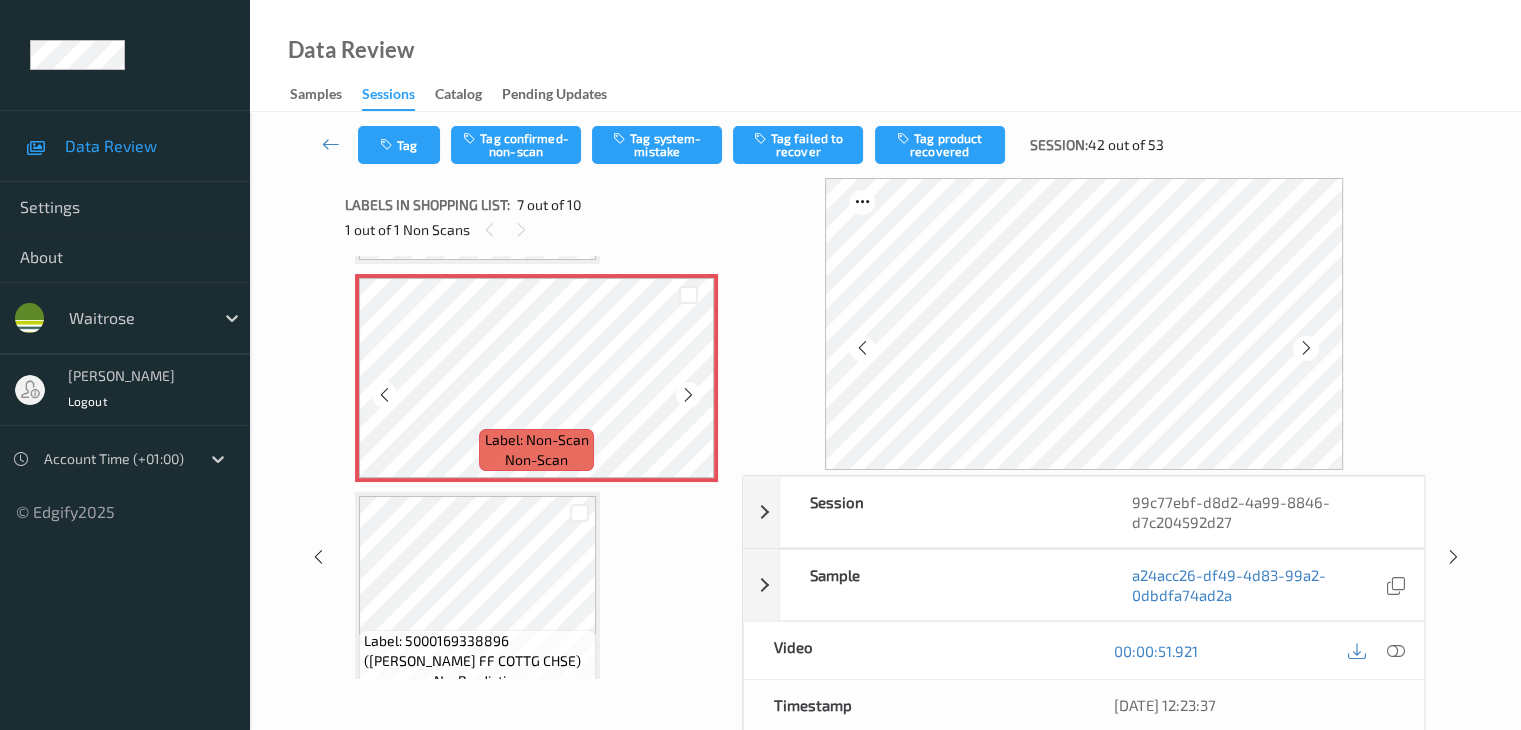 scroll, scrollTop: 1200, scrollLeft: 0, axis: vertical 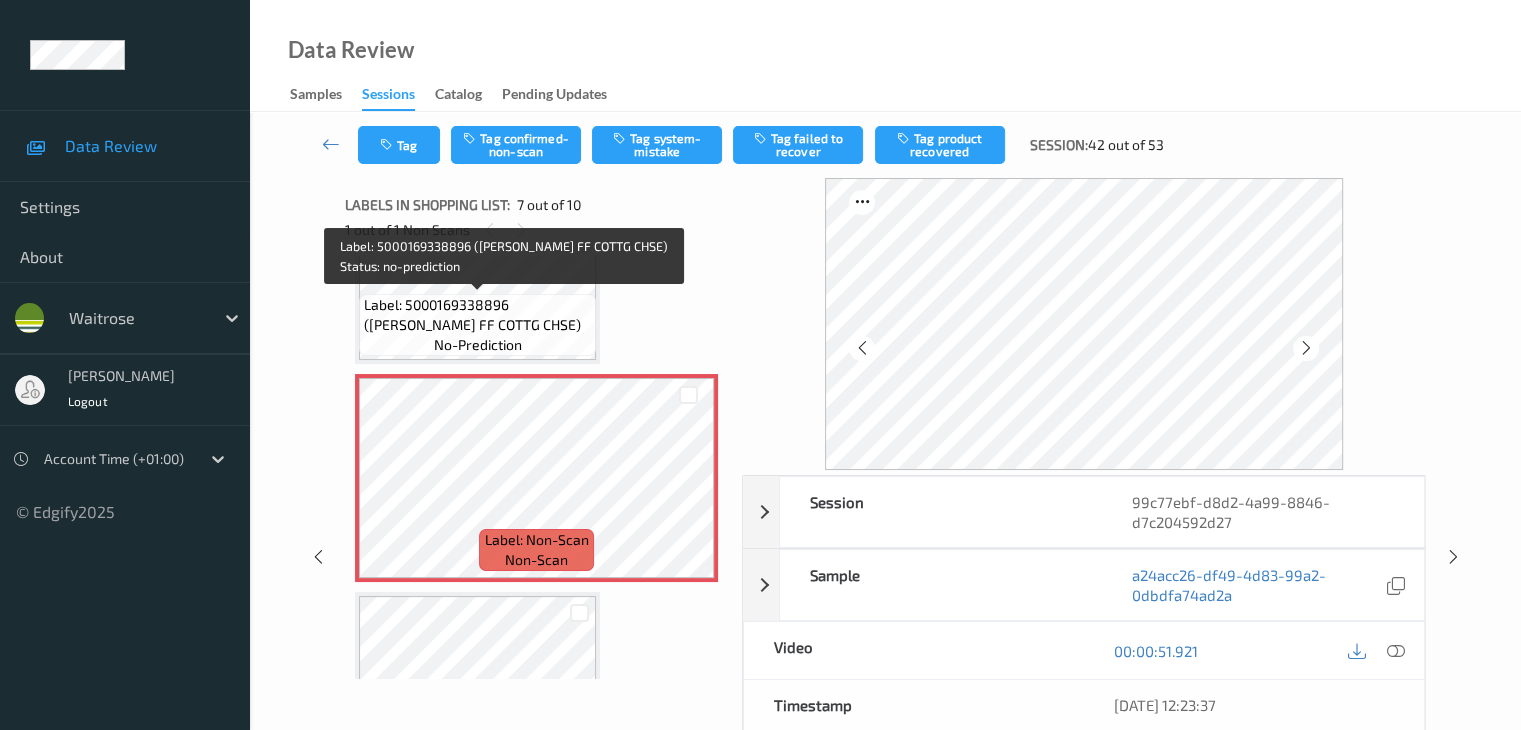 click on "Label: 5000169338896 (WR ESS FF COTTG CHSE)" at bounding box center [477, 315] 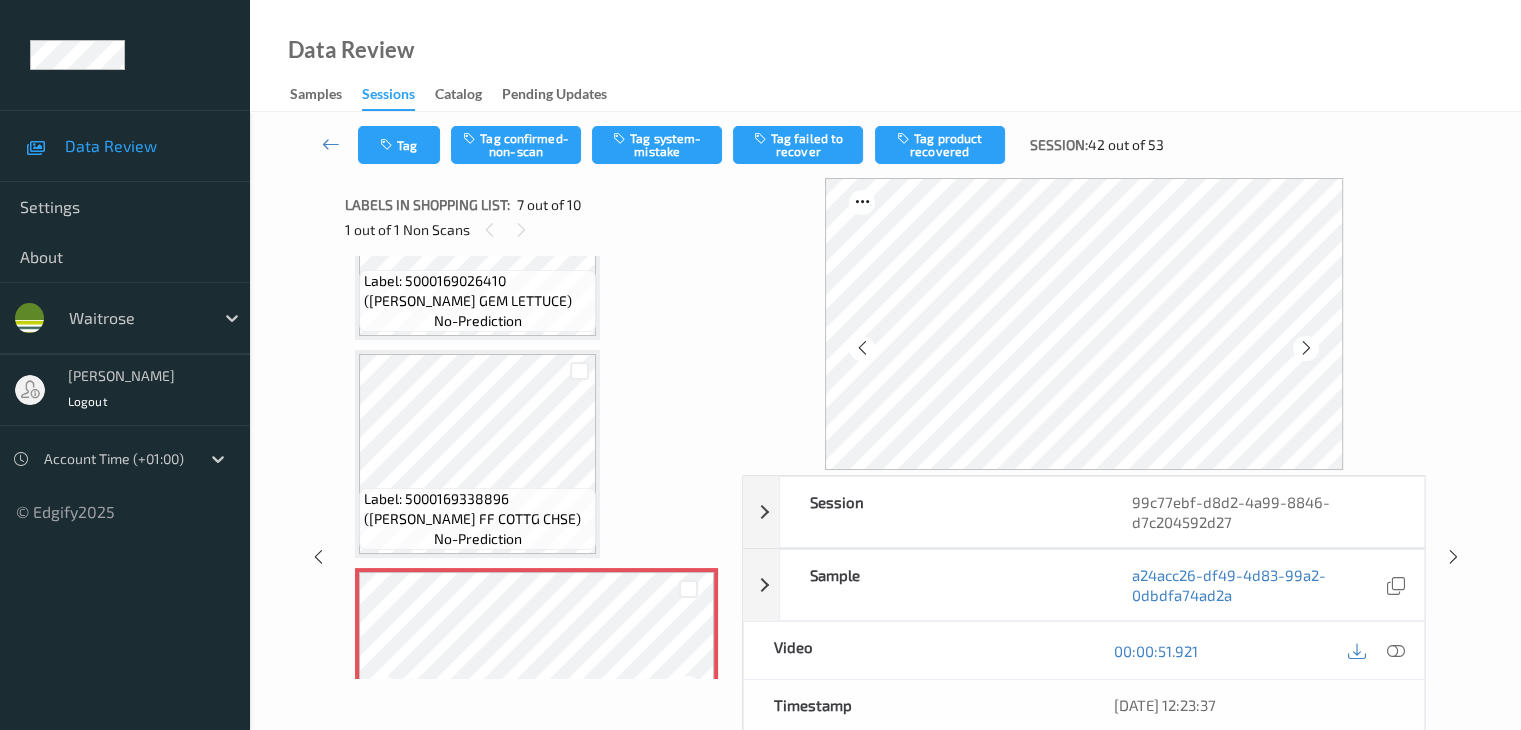 scroll, scrollTop: 1000, scrollLeft: 0, axis: vertical 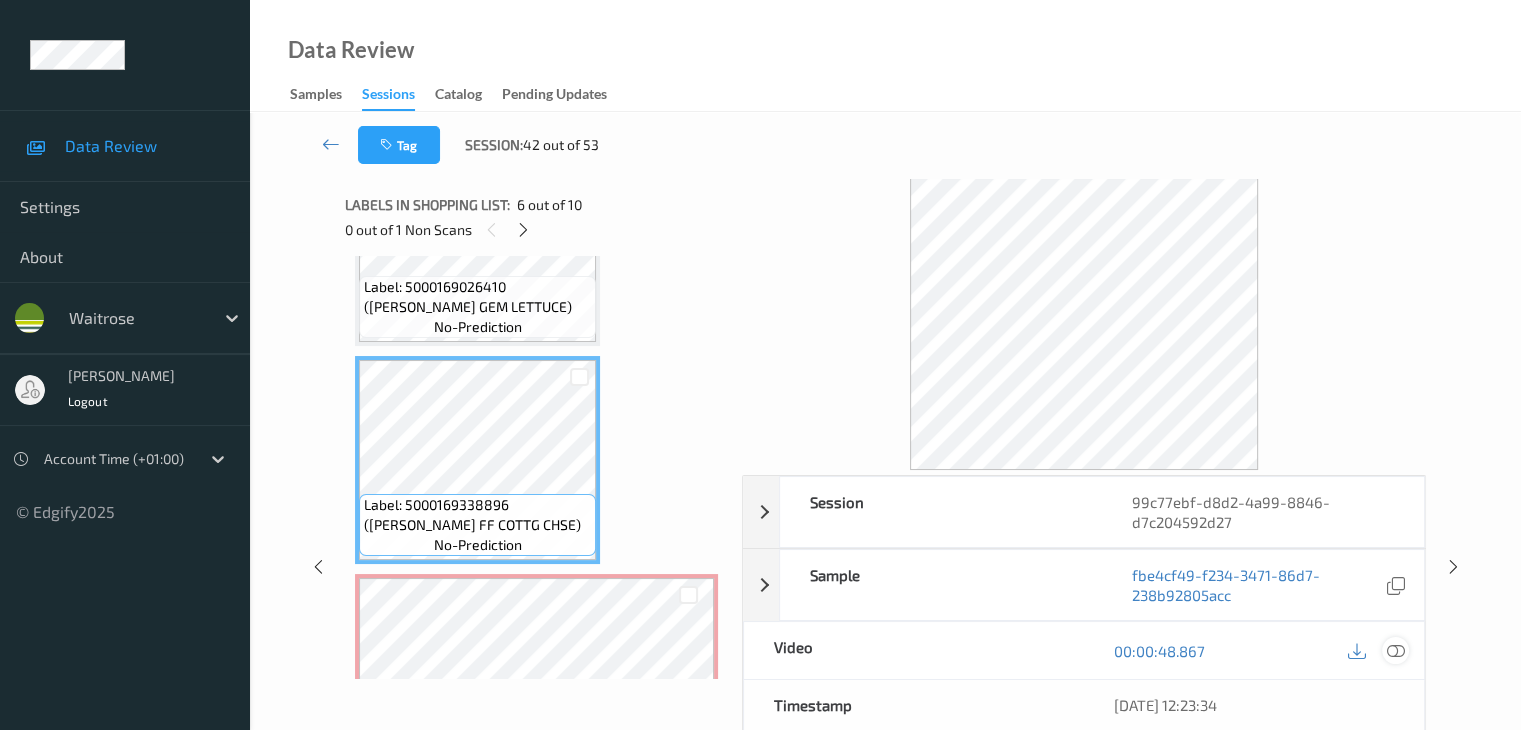 click at bounding box center (1395, 651) 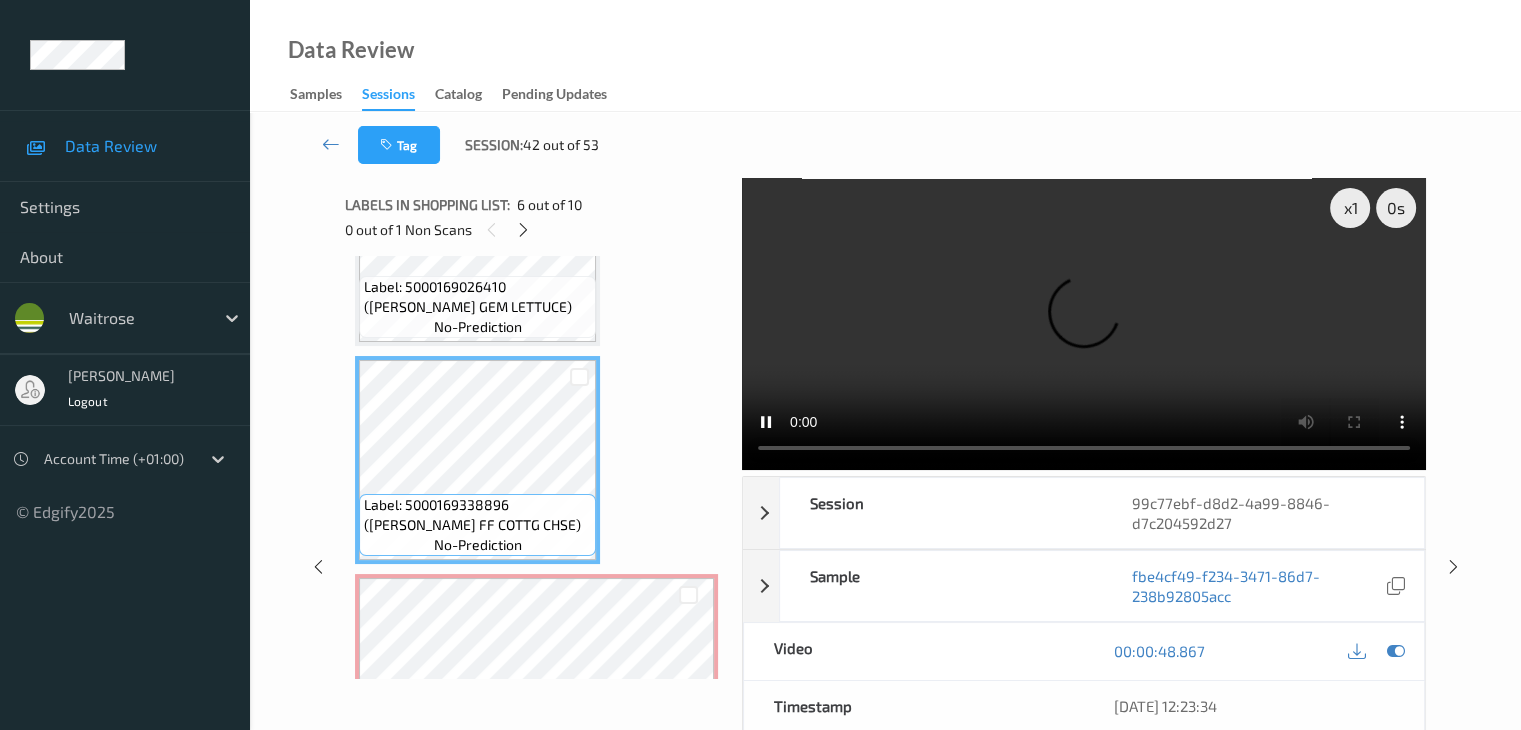 scroll, scrollTop: 1100, scrollLeft: 0, axis: vertical 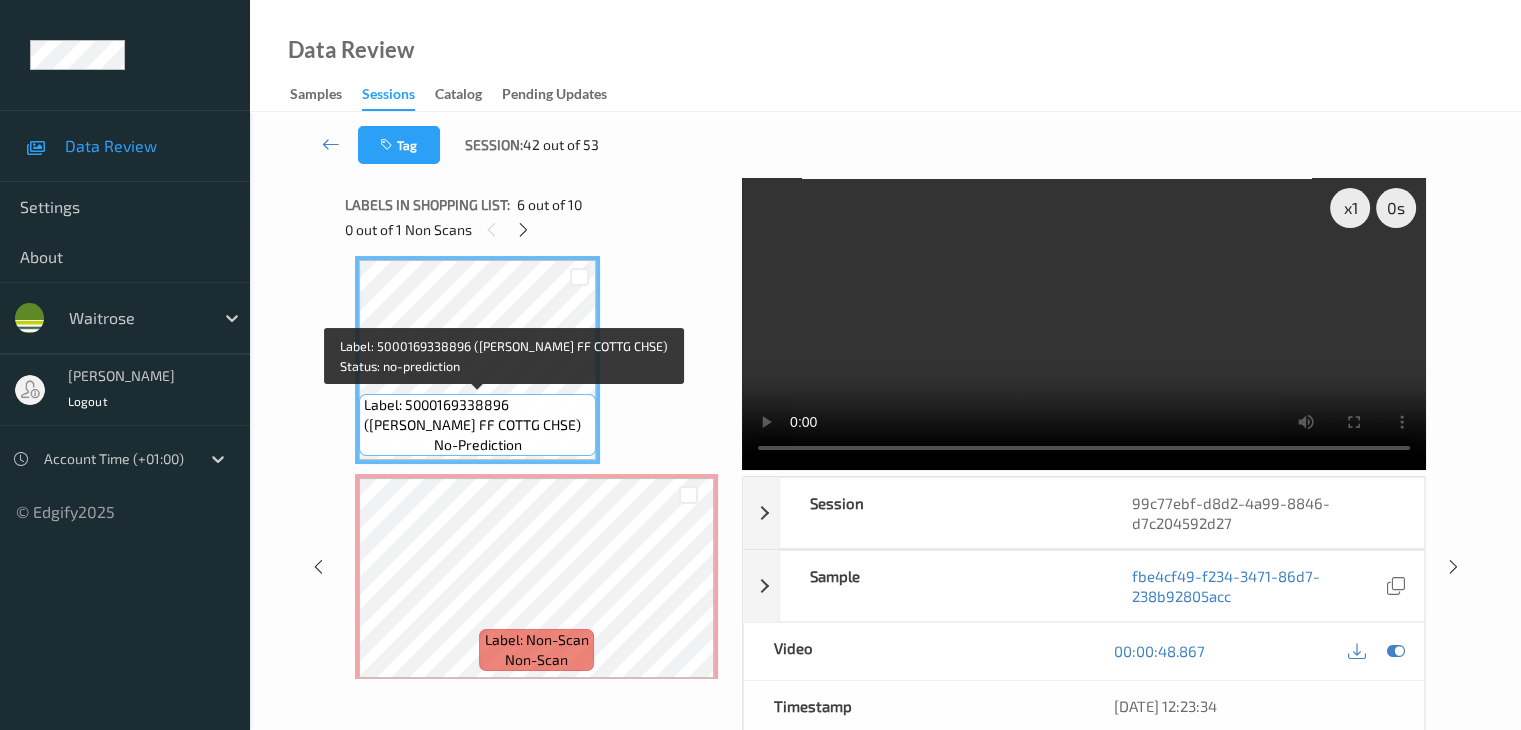 click on "Label: 5000169338896 (WR ESS FF COTTG CHSE) no-prediction" at bounding box center (477, 425) 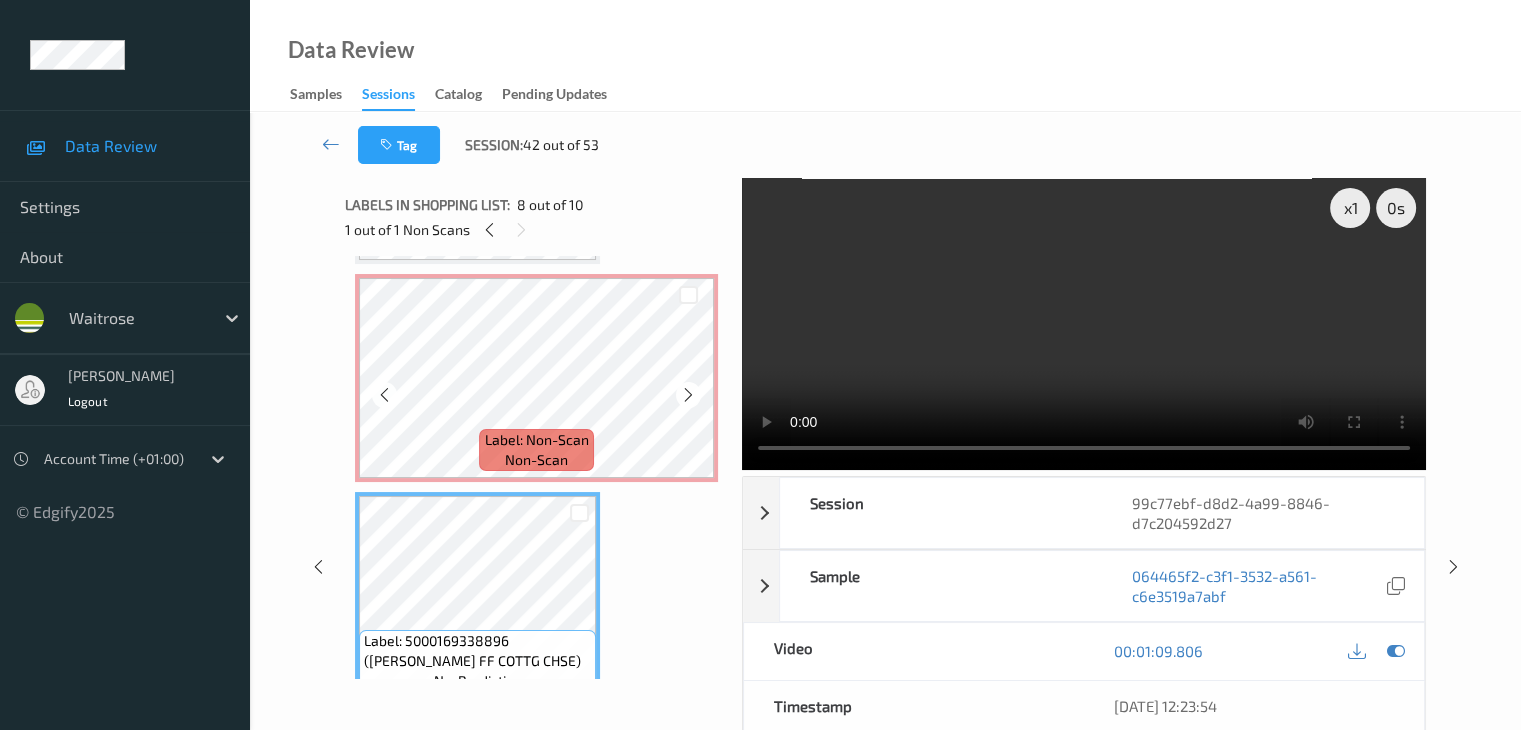 scroll, scrollTop: 1100, scrollLeft: 0, axis: vertical 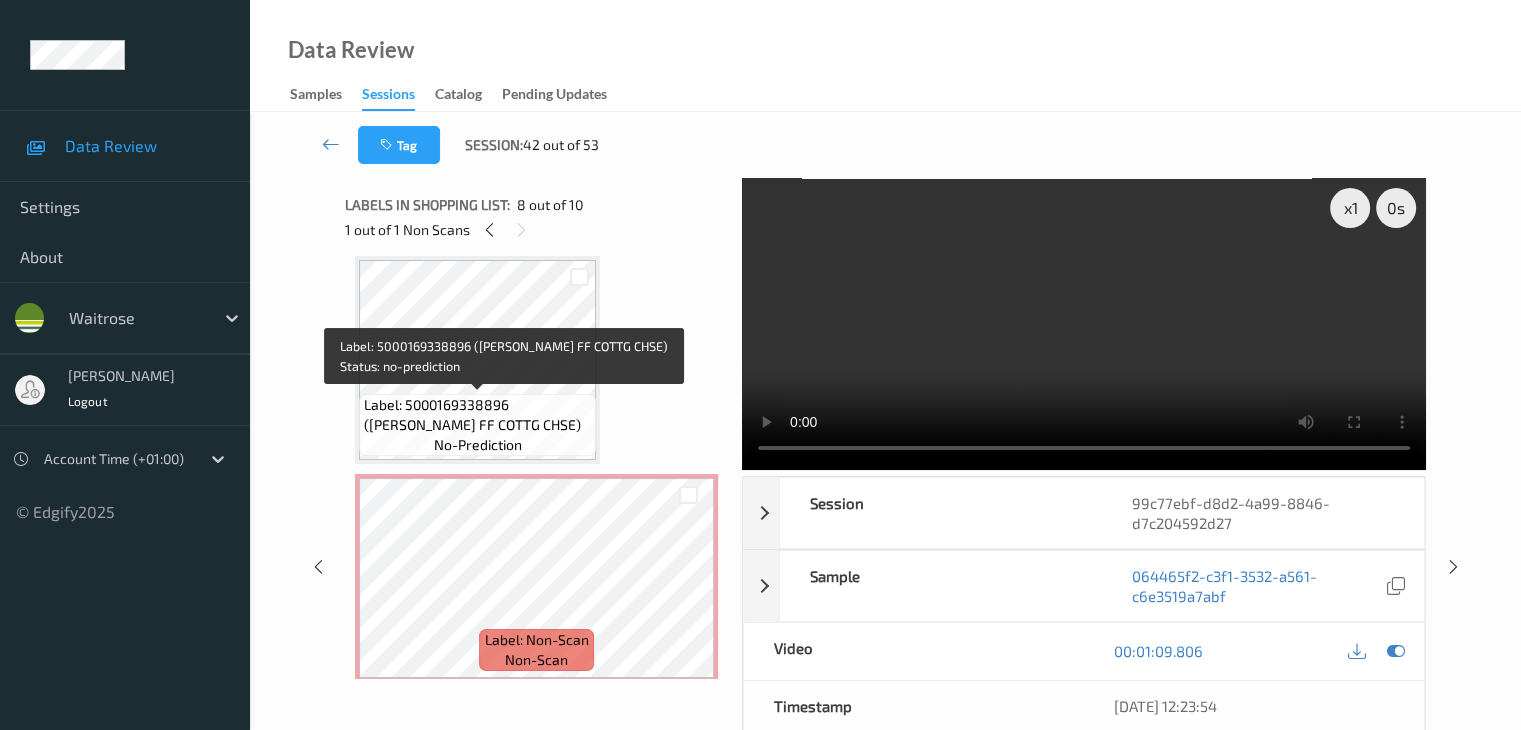 click on "Label: 5000169338896 (WR ESS FF COTTG CHSE)" at bounding box center (477, 415) 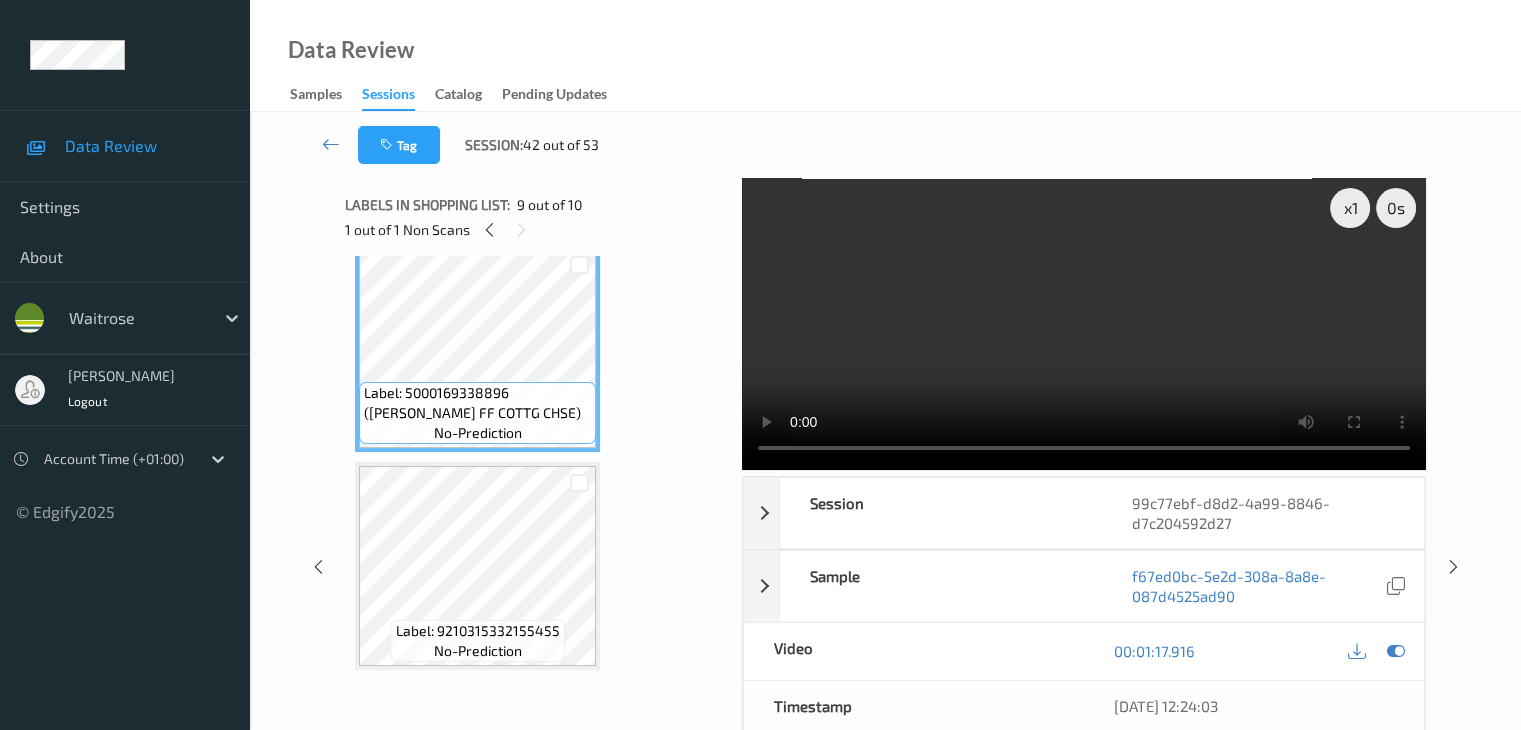 scroll, scrollTop: 1767, scrollLeft: 0, axis: vertical 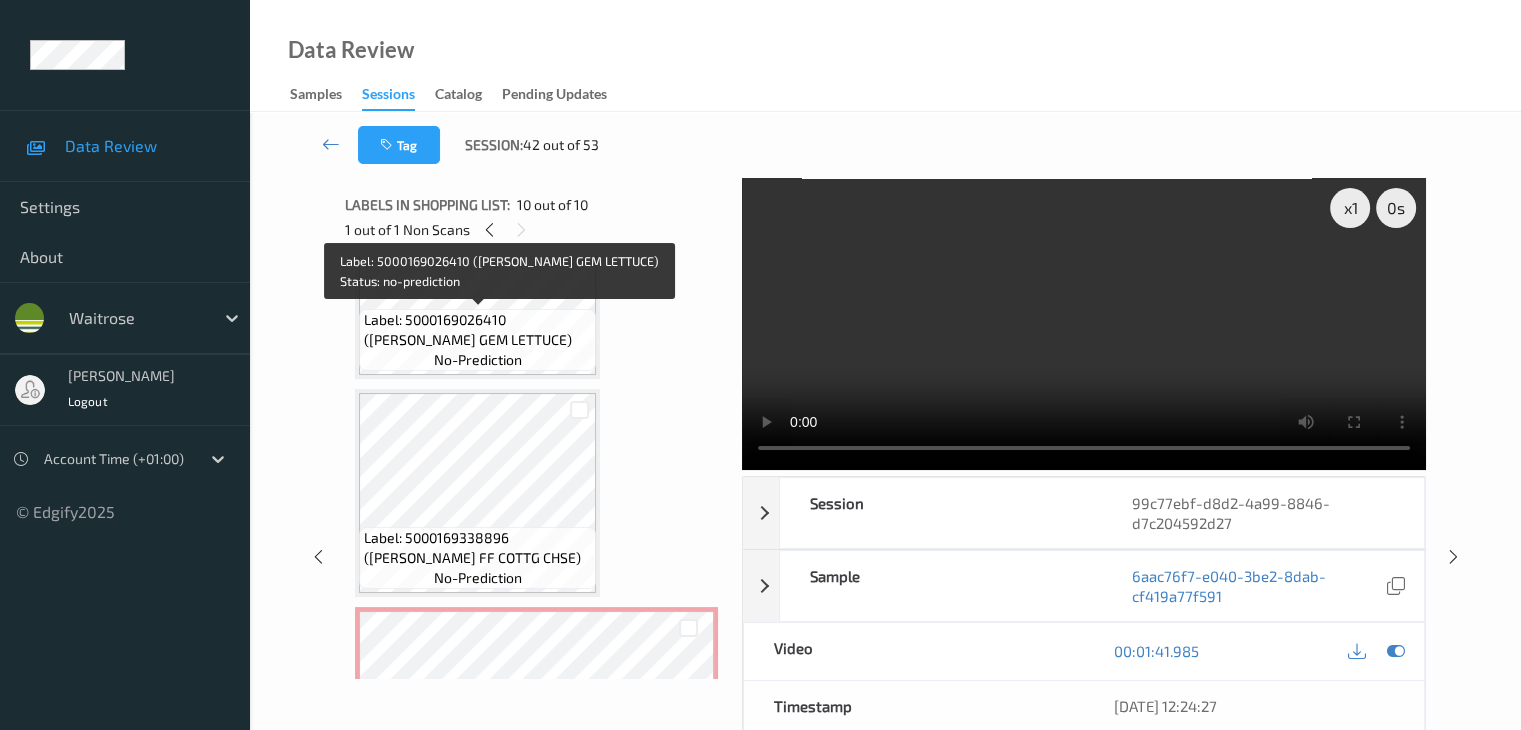 click on "Label: 5000169026410 (WR RUBY GEM LETTUCE)" at bounding box center (477, 330) 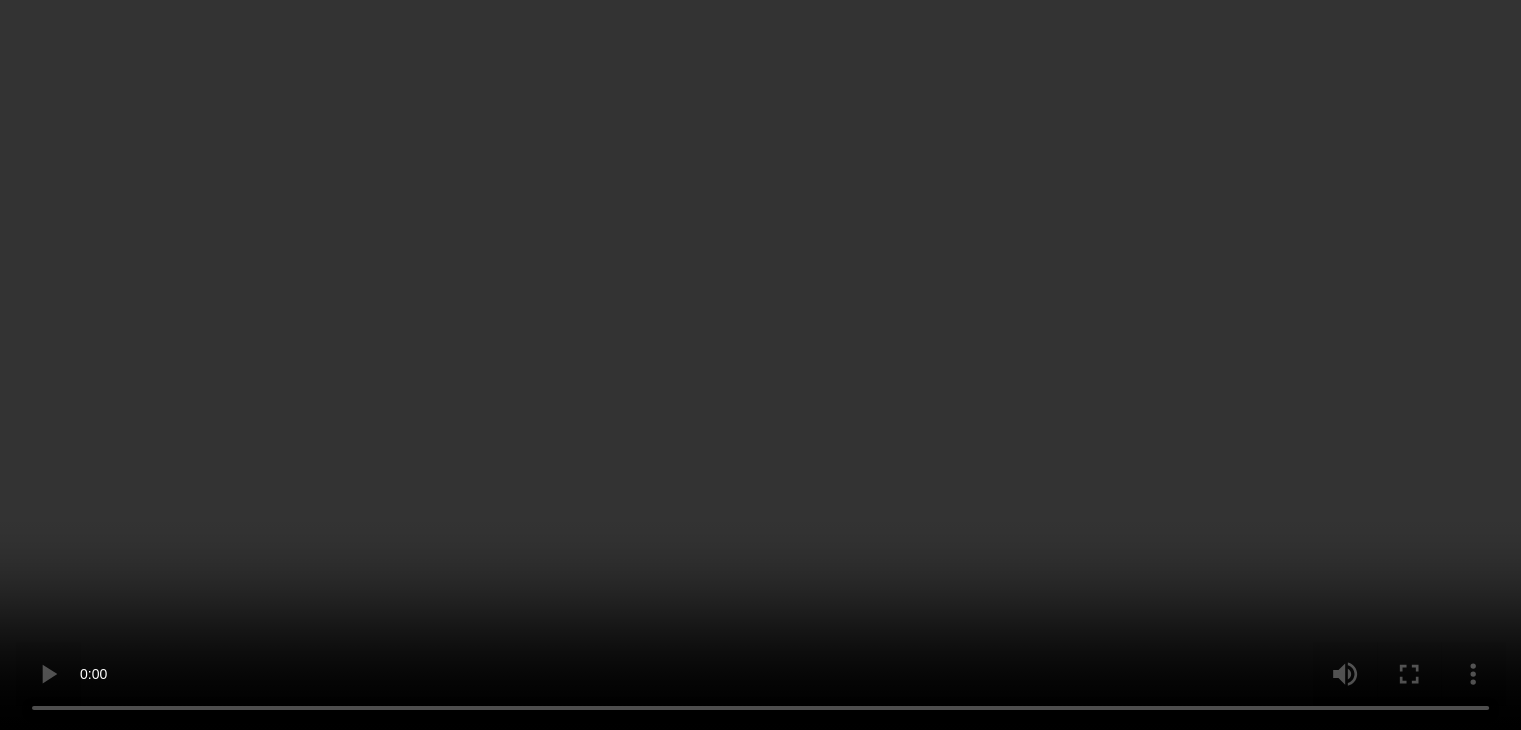 scroll, scrollTop: 1767, scrollLeft: 0, axis: vertical 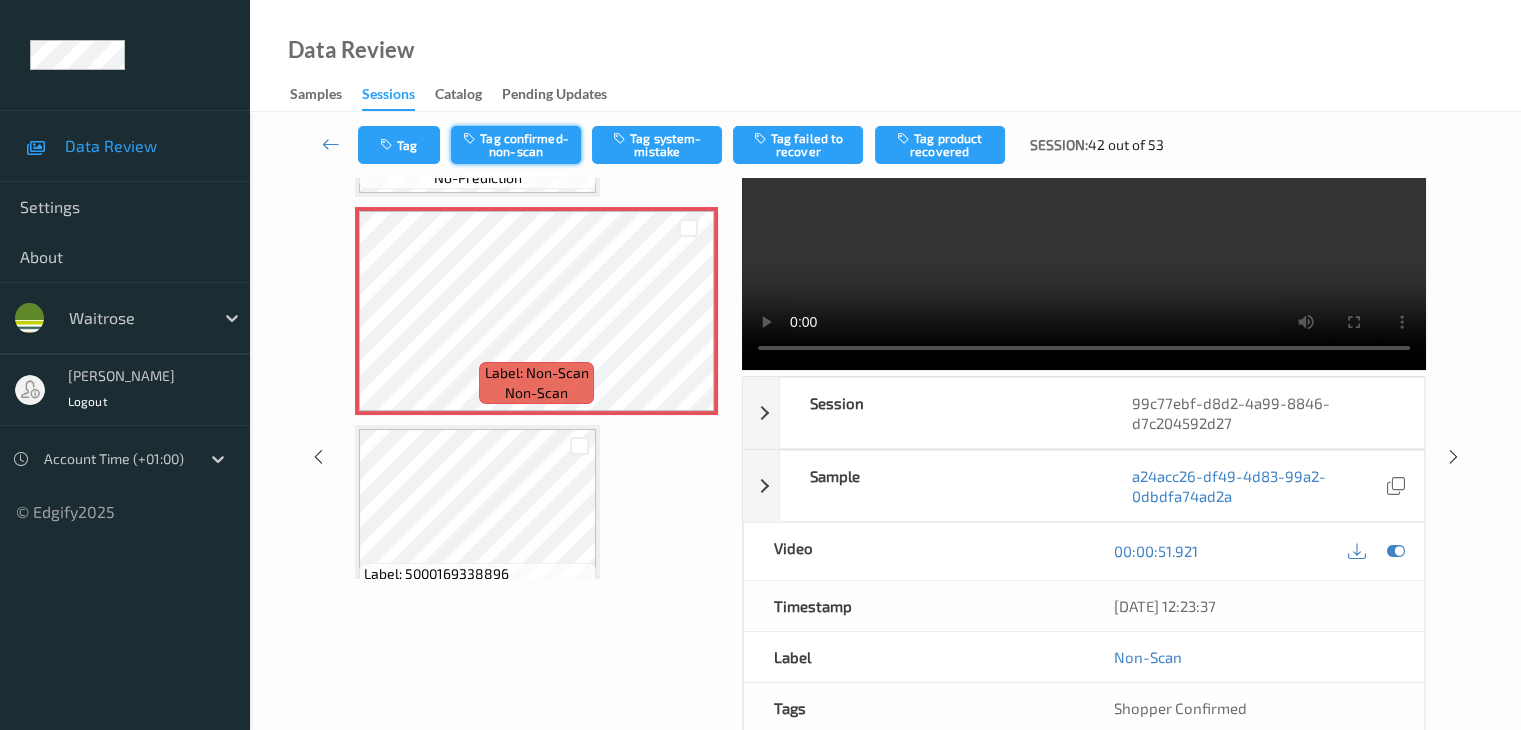 click on "Tag   confirmed-non-scan" at bounding box center [516, 145] 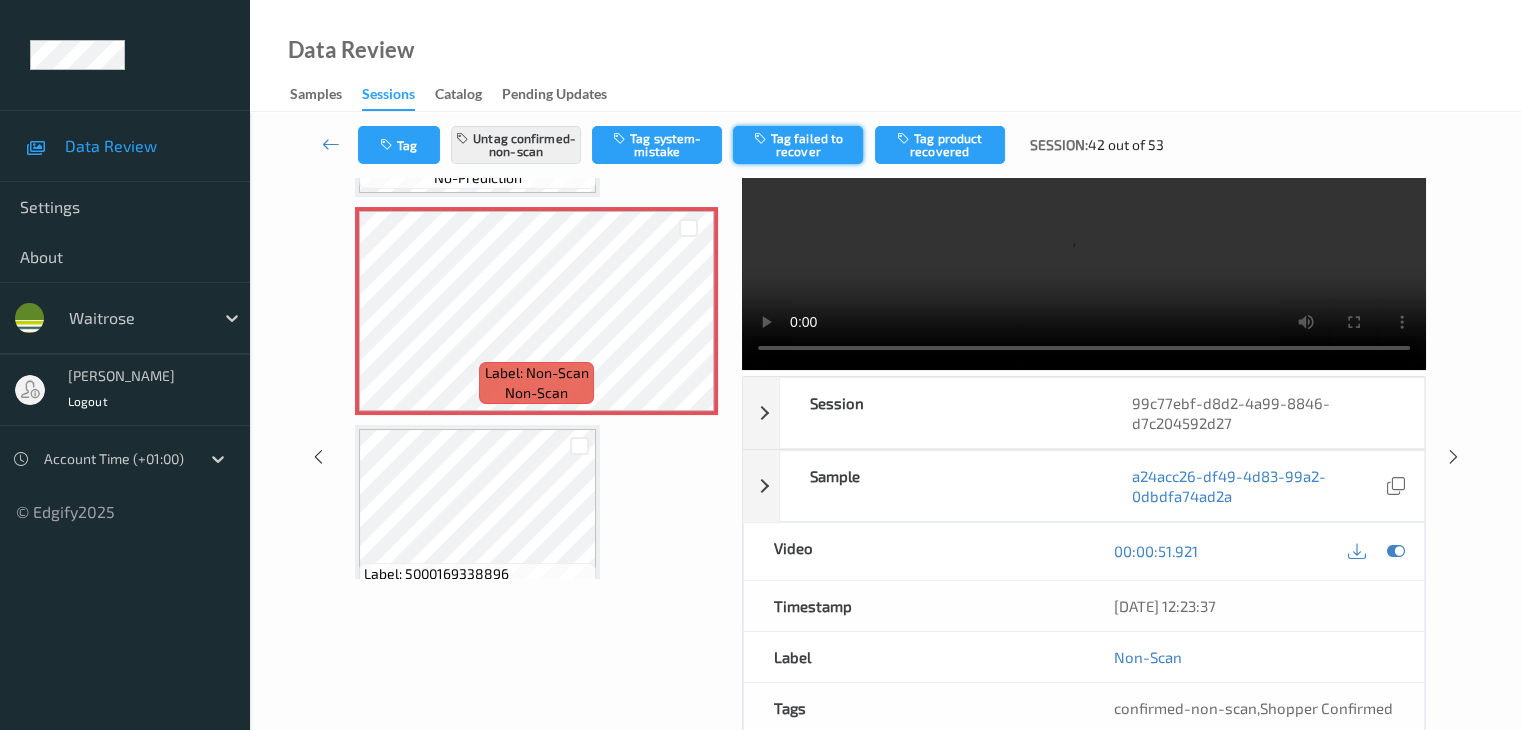 click on "Tag   failed to recover" at bounding box center (798, 145) 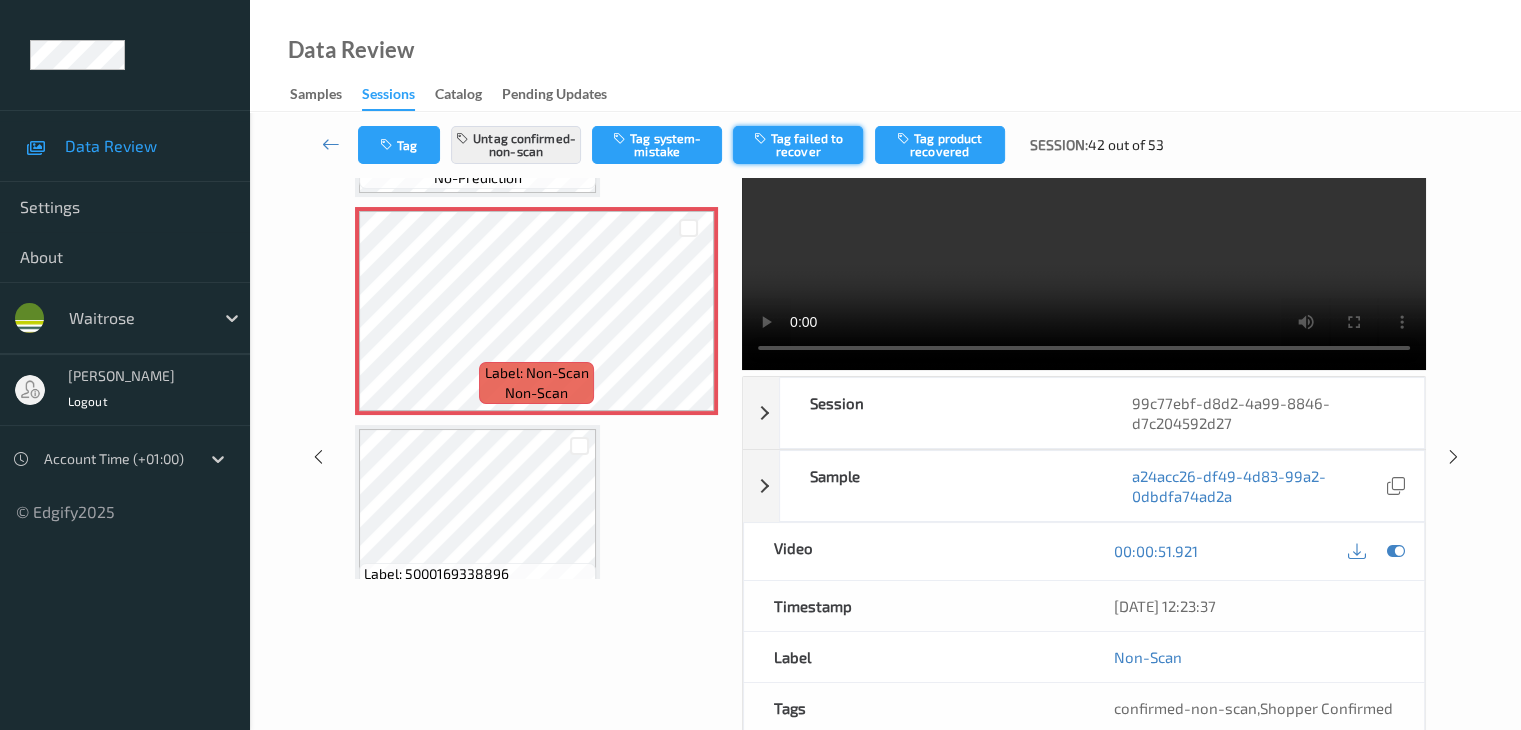 click on "Tag   failed to recover" at bounding box center (798, 145) 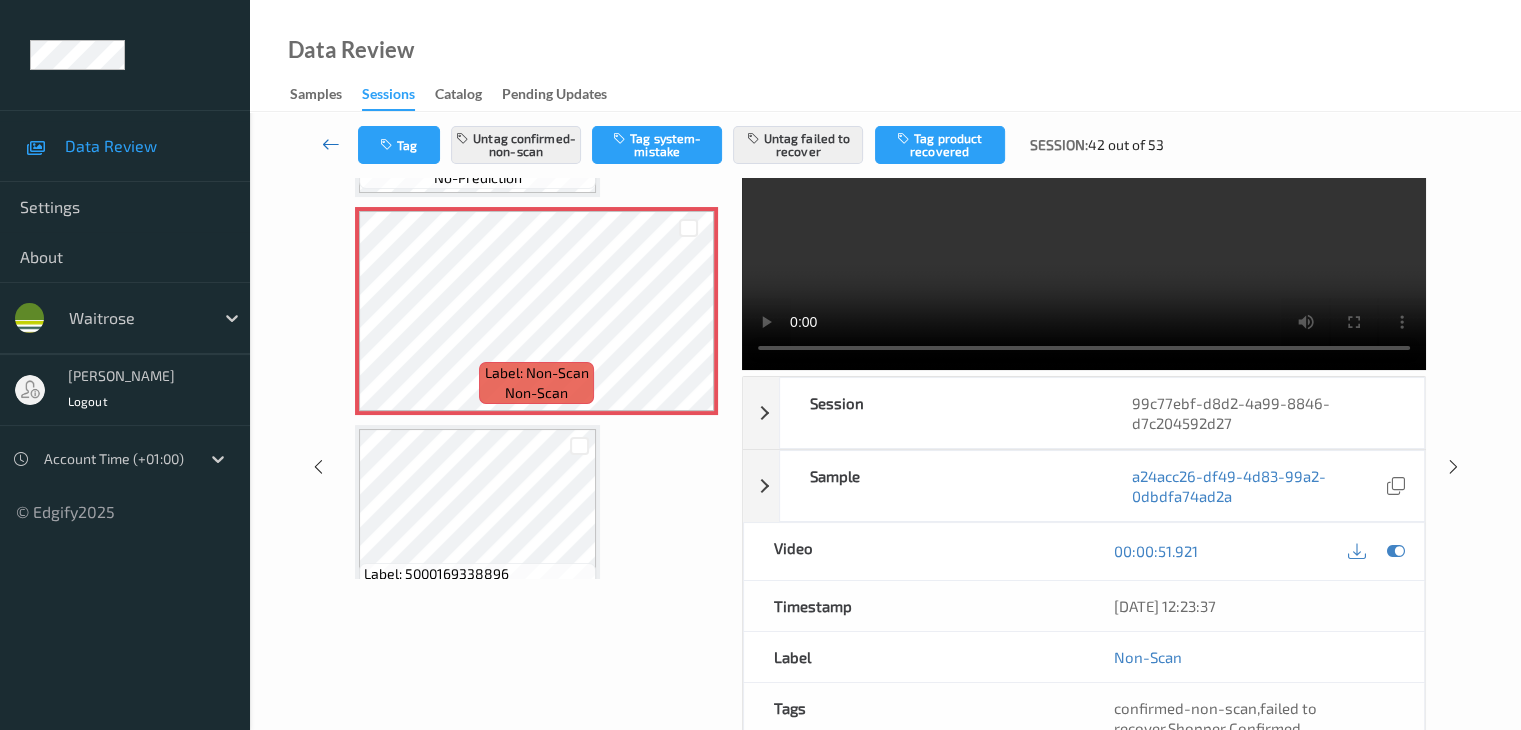 click at bounding box center [331, 144] 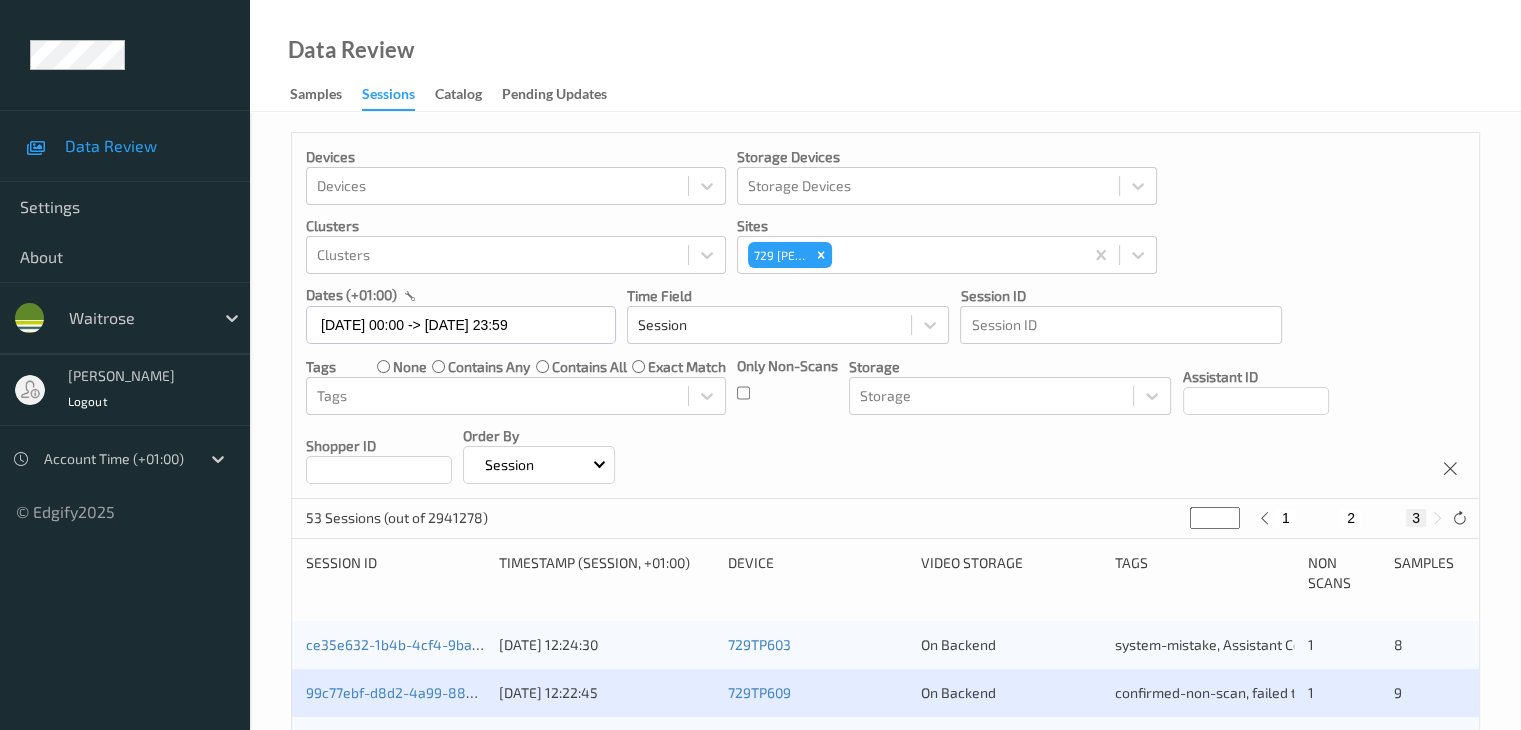 scroll, scrollTop: 200, scrollLeft: 0, axis: vertical 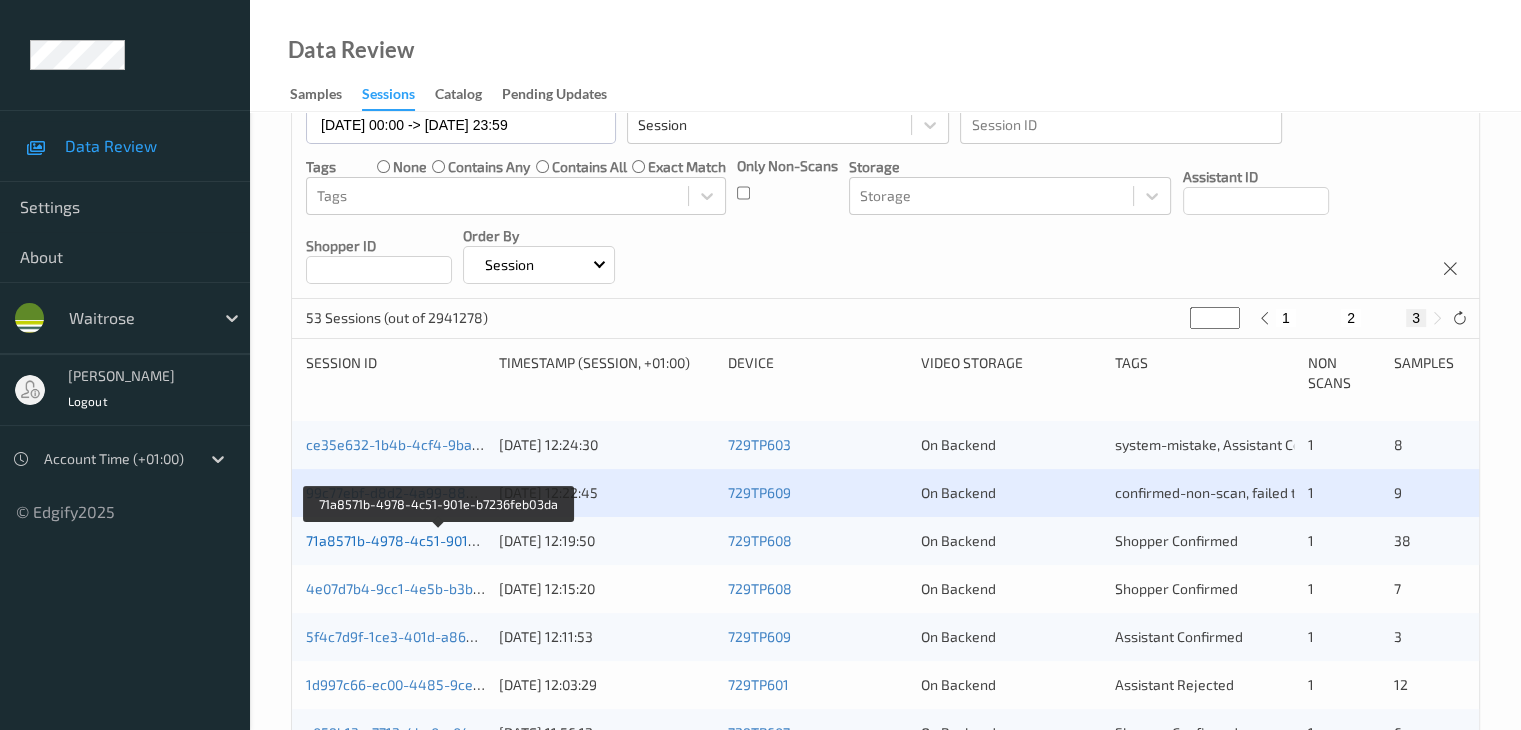 click on "71a8571b-4978-4c51-901e-b7236feb03da" at bounding box center (440, 540) 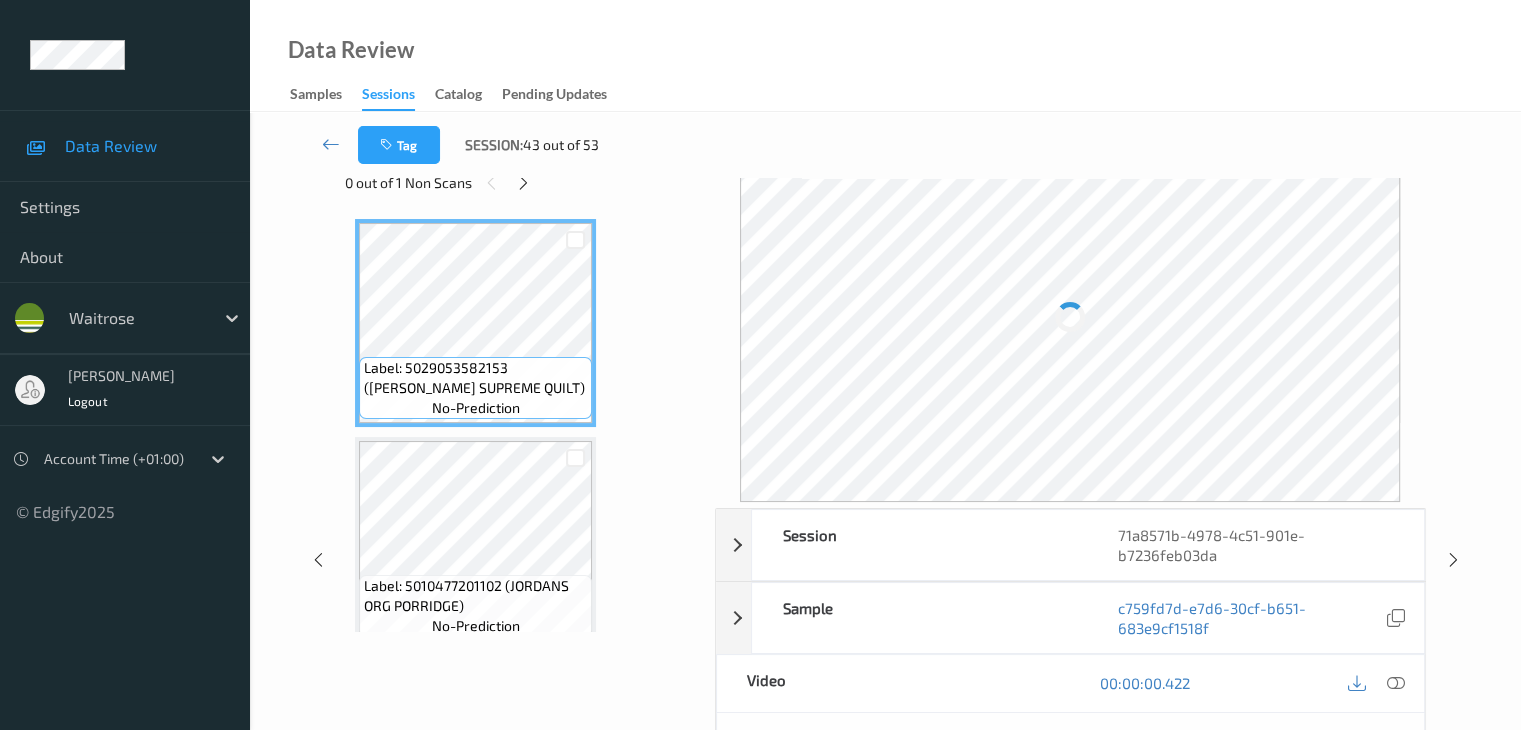 scroll, scrollTop: 0, scrollLeft: 0, axis: both 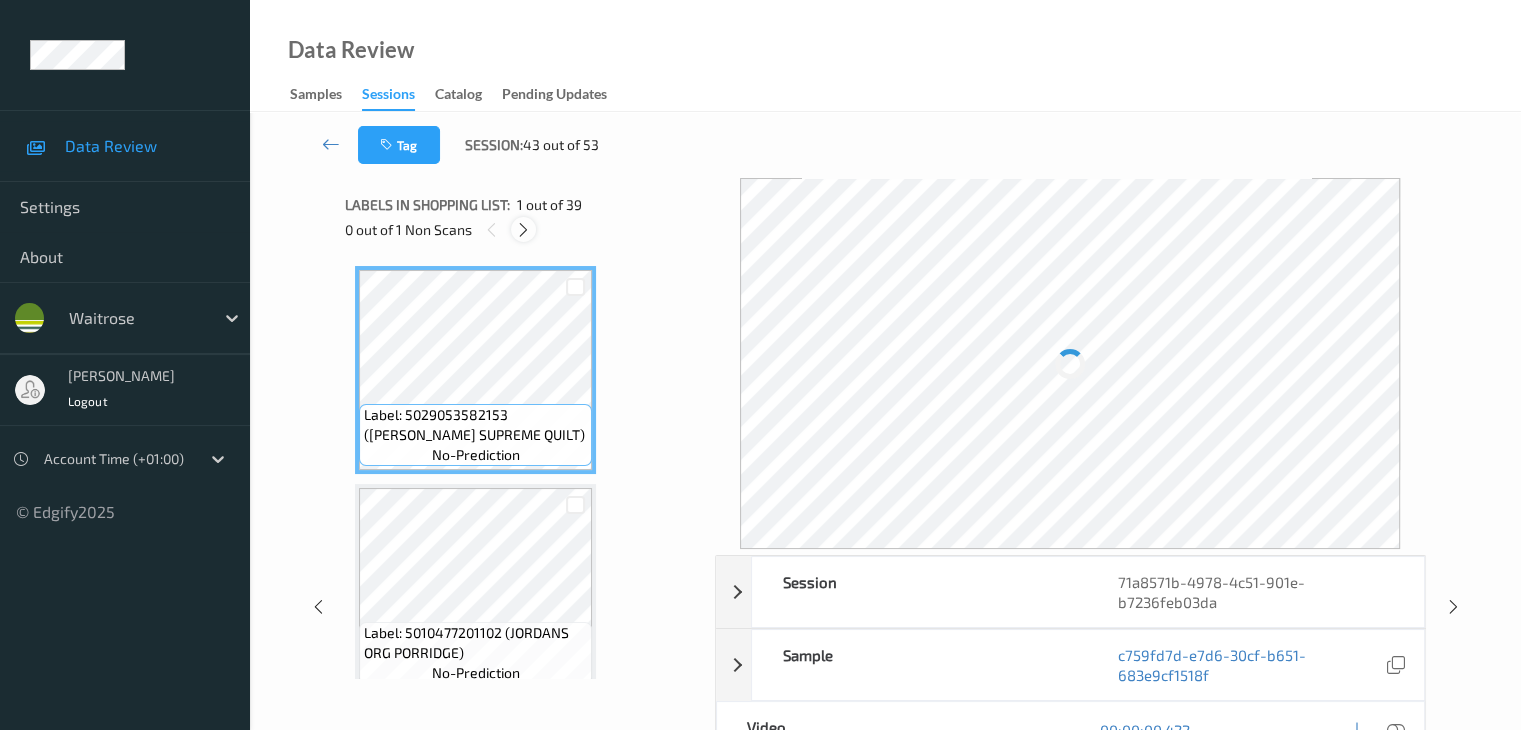click at bounding box center (523, 230) 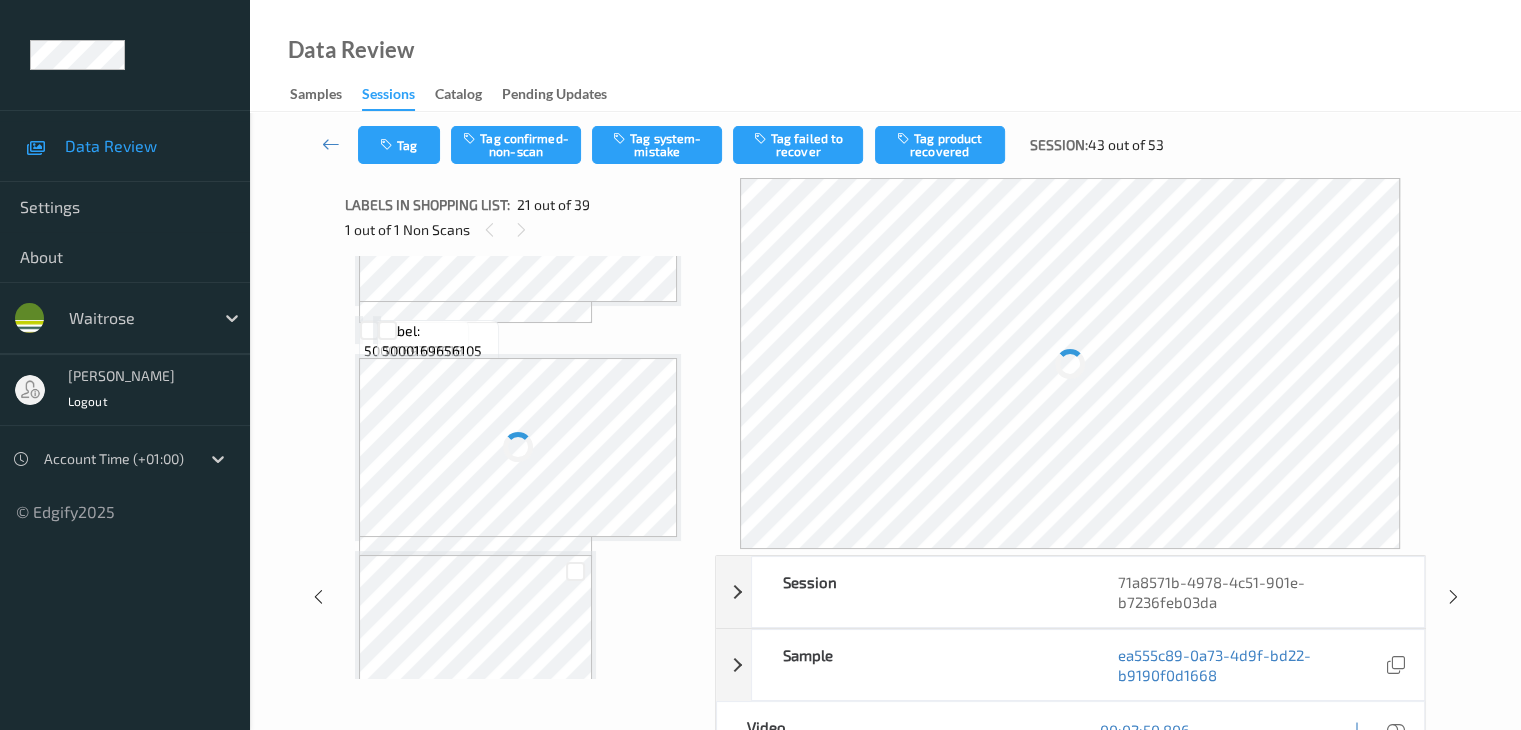 scroll, scrollTop: 4152, scrollLeft: 0, axis: vertical 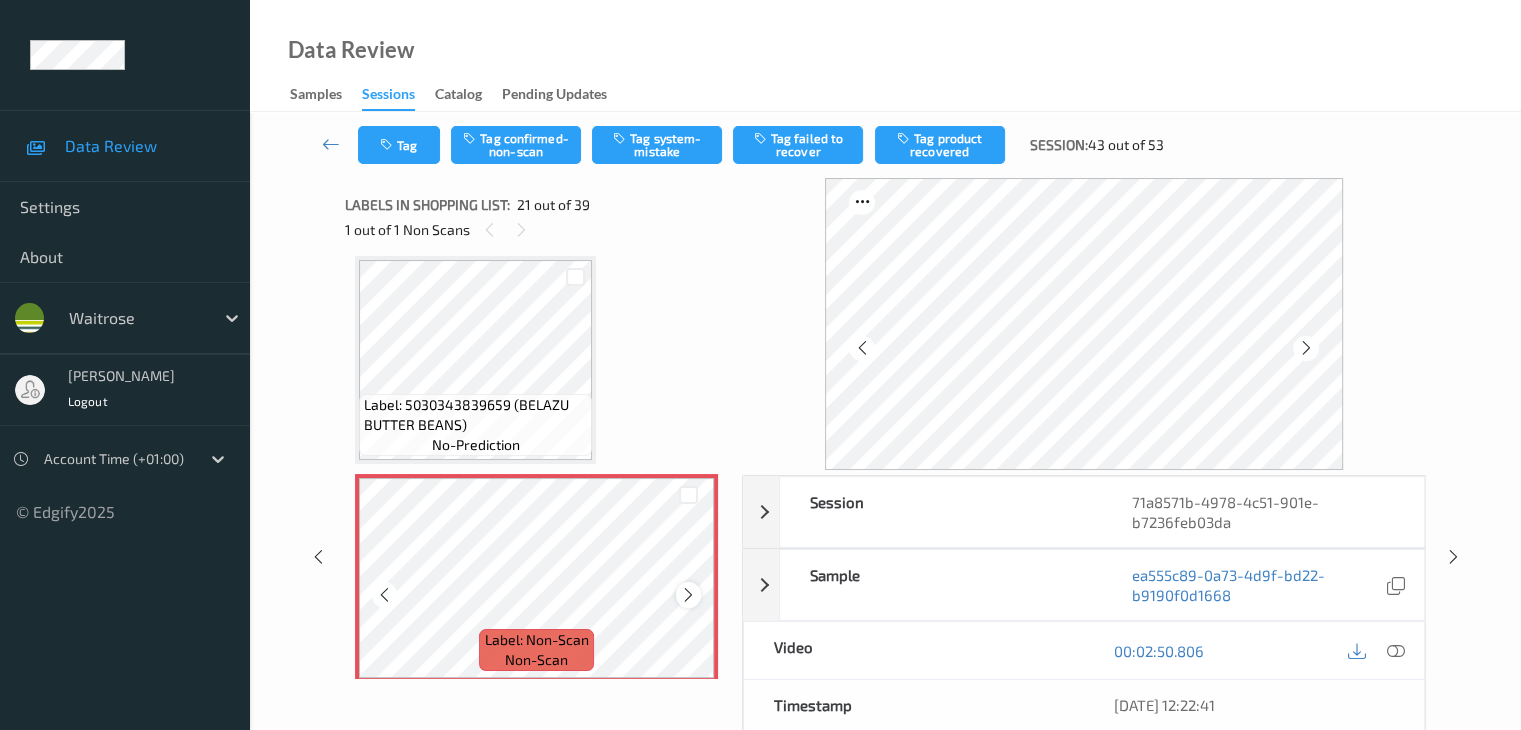 click at bounding box center (688, 595) 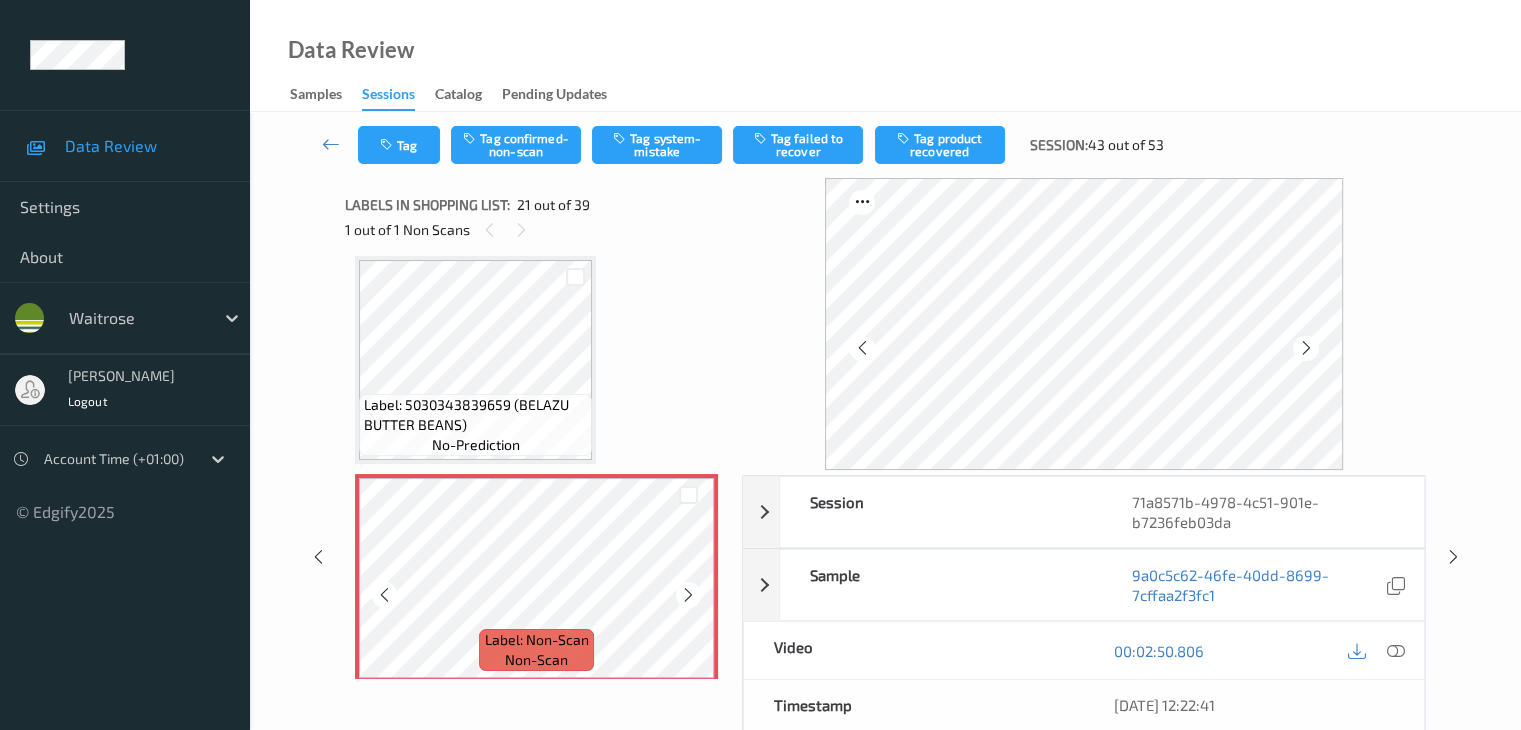 click at bounding box center (688, 595) 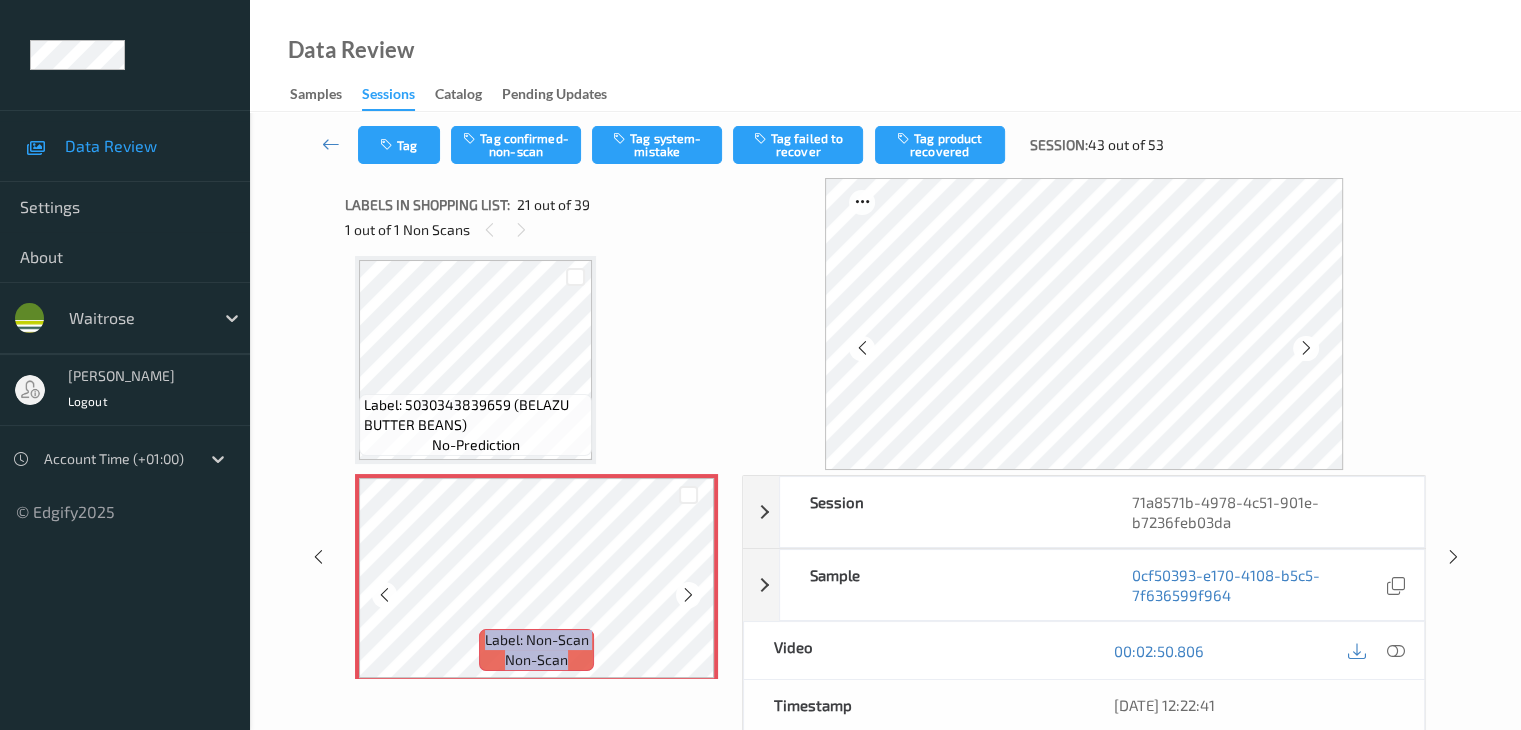 click at bounding box center [688, 595] 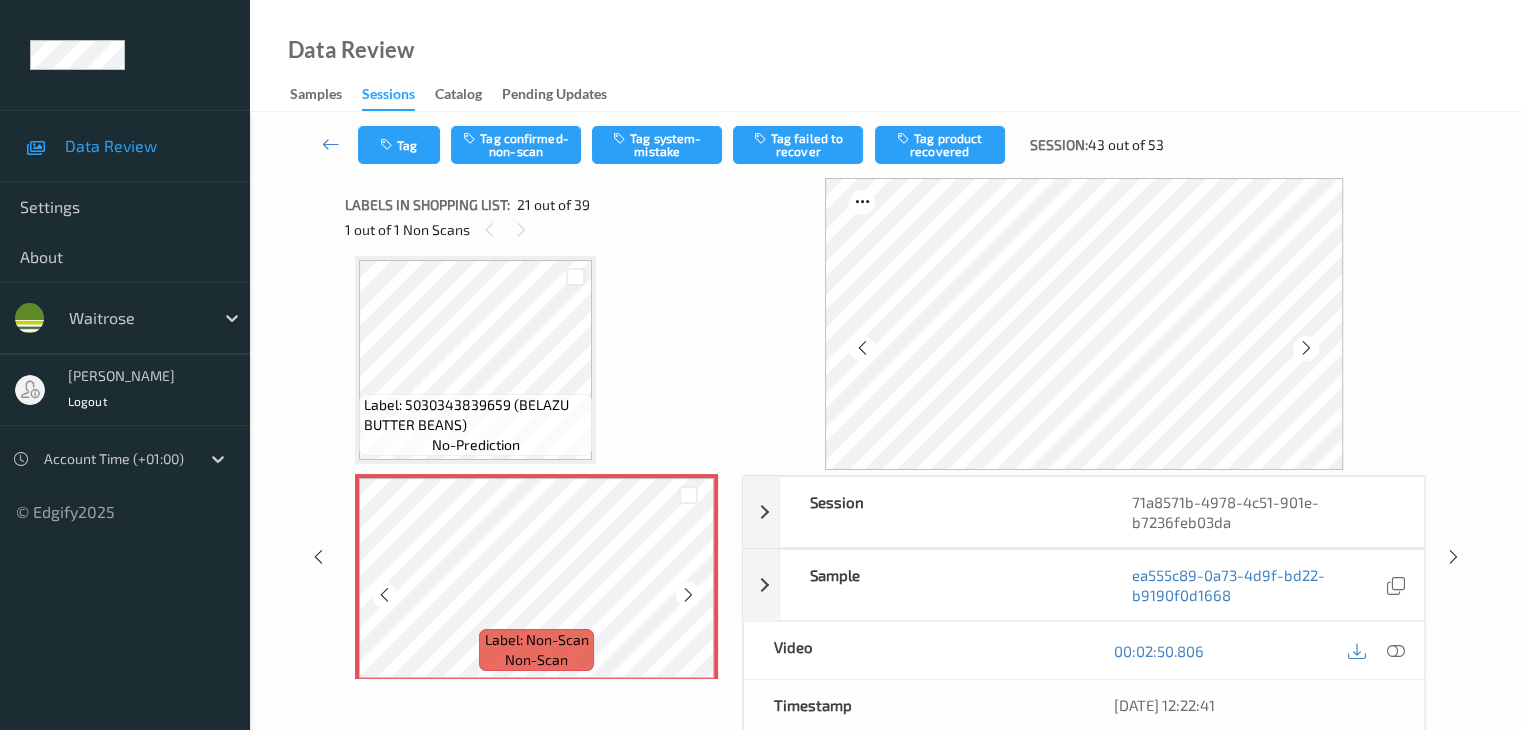 click at bounding box center (688, 595) 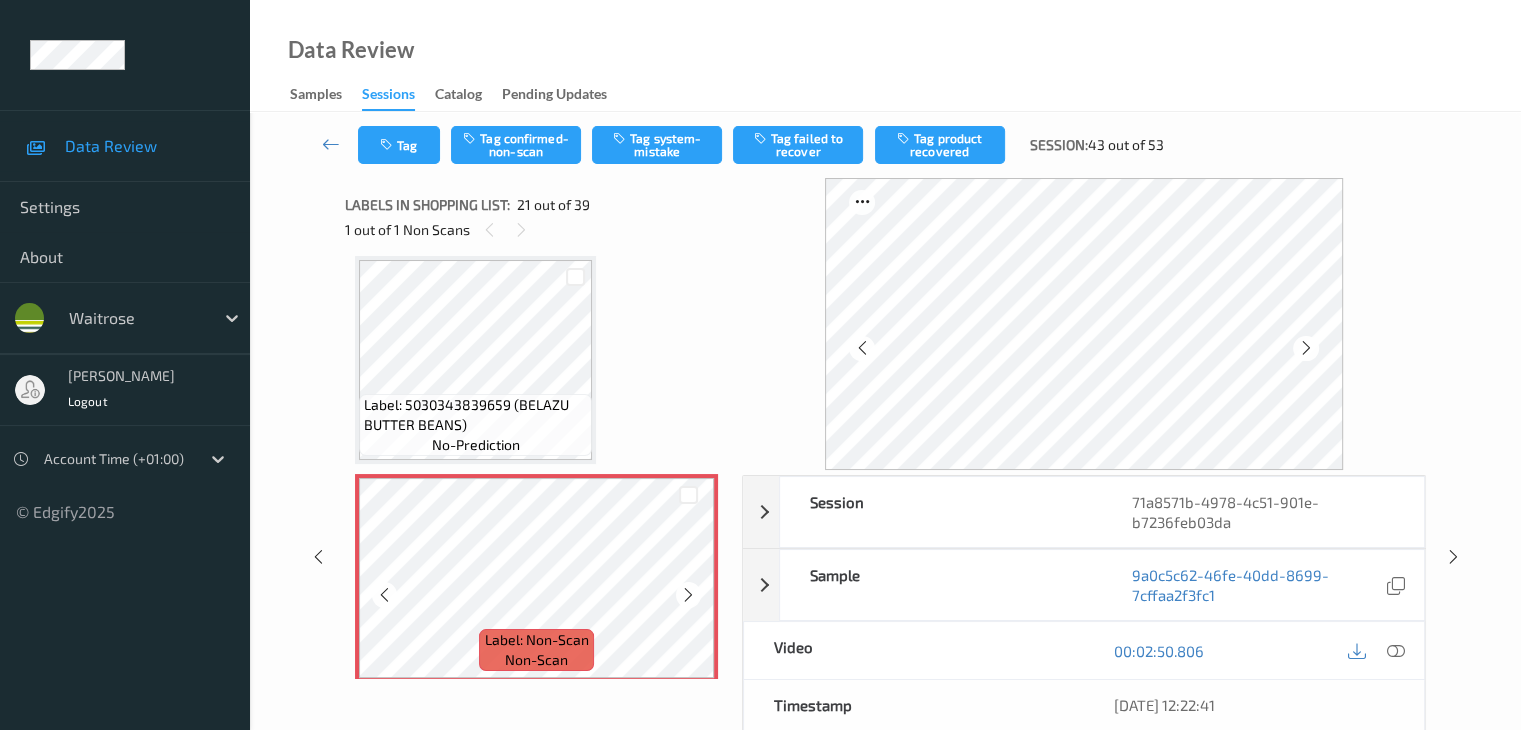 click at bounding box center (688, 595) 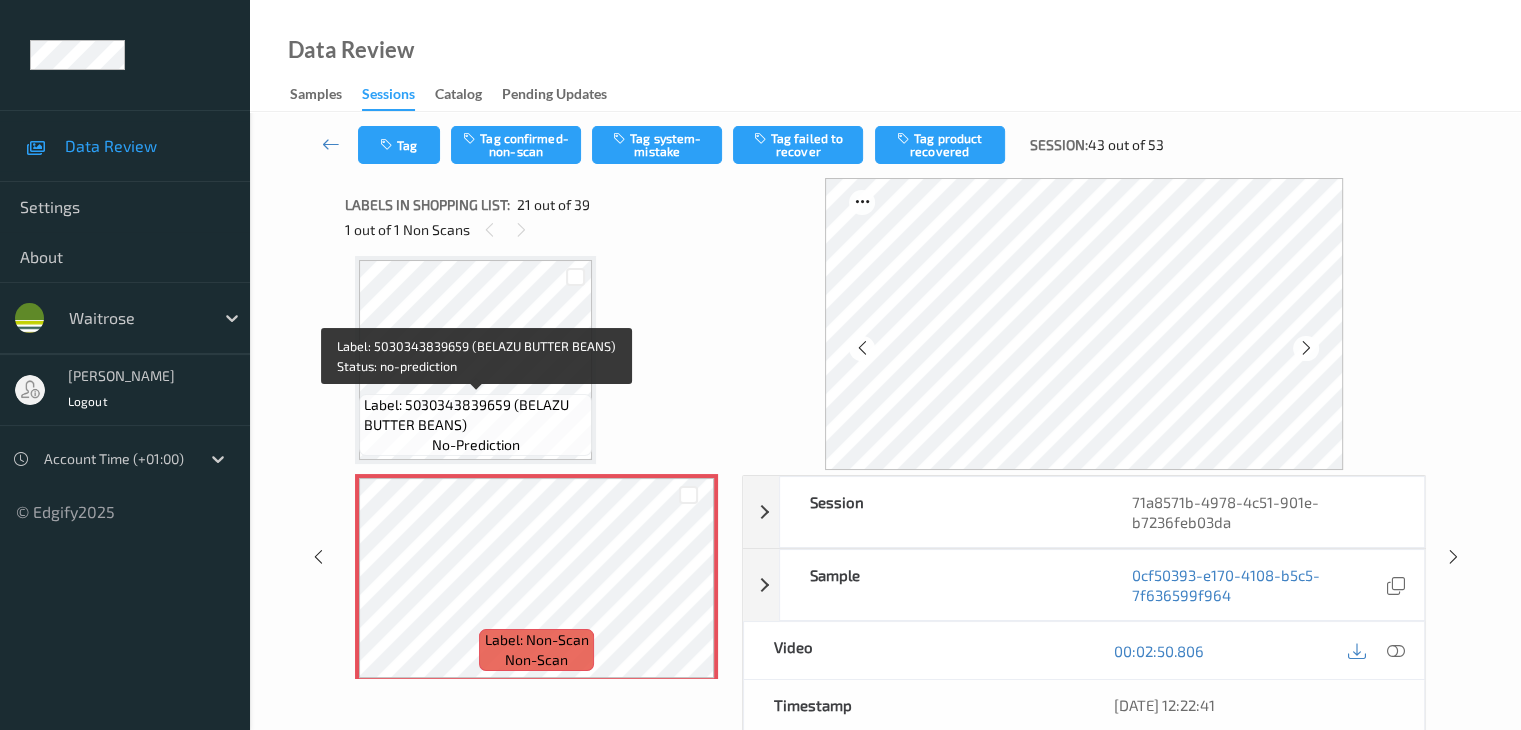 click on "Label: 5030343839659 (BELAZU BUTTER BEANS)" at bounding box center [475, 415] 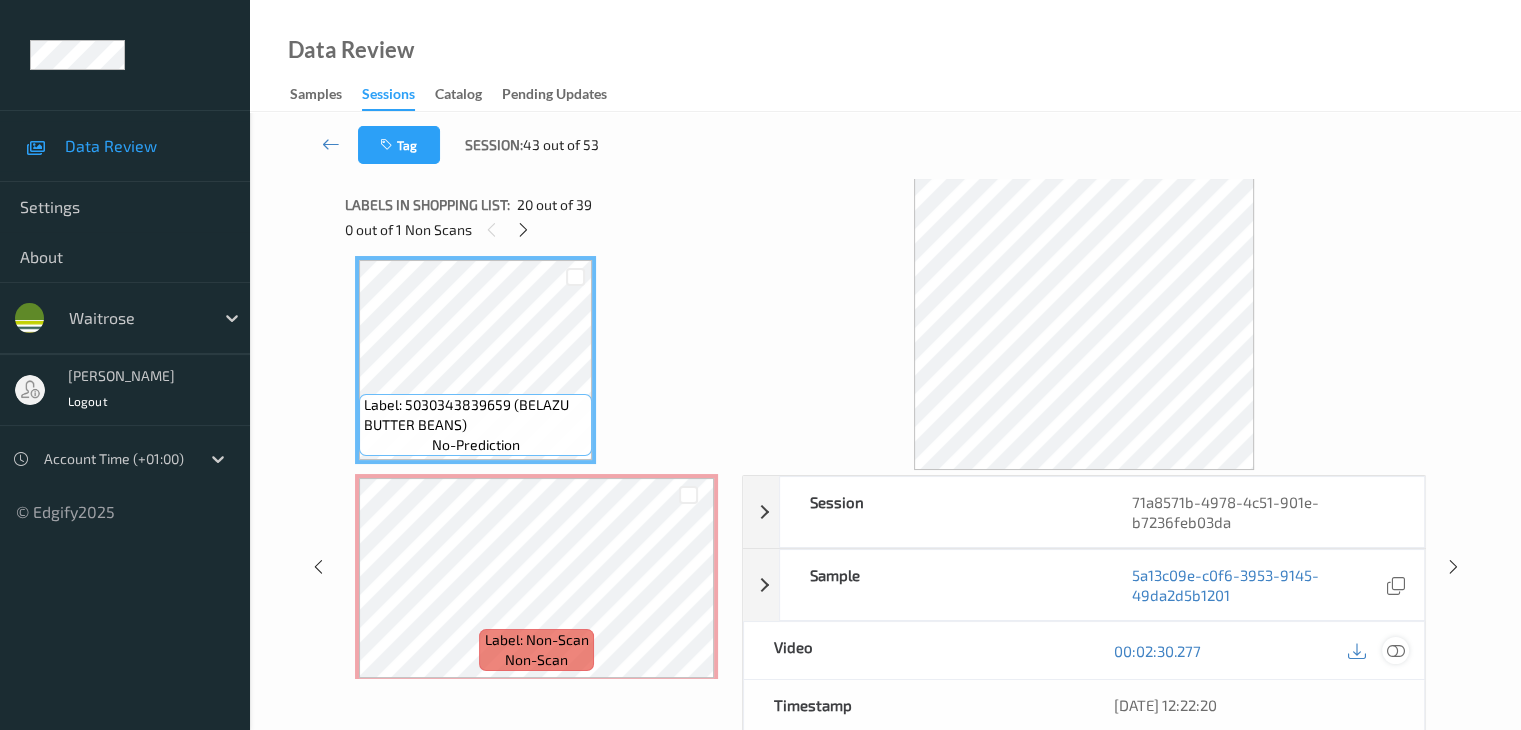 click at bounding box center [1395, 651] 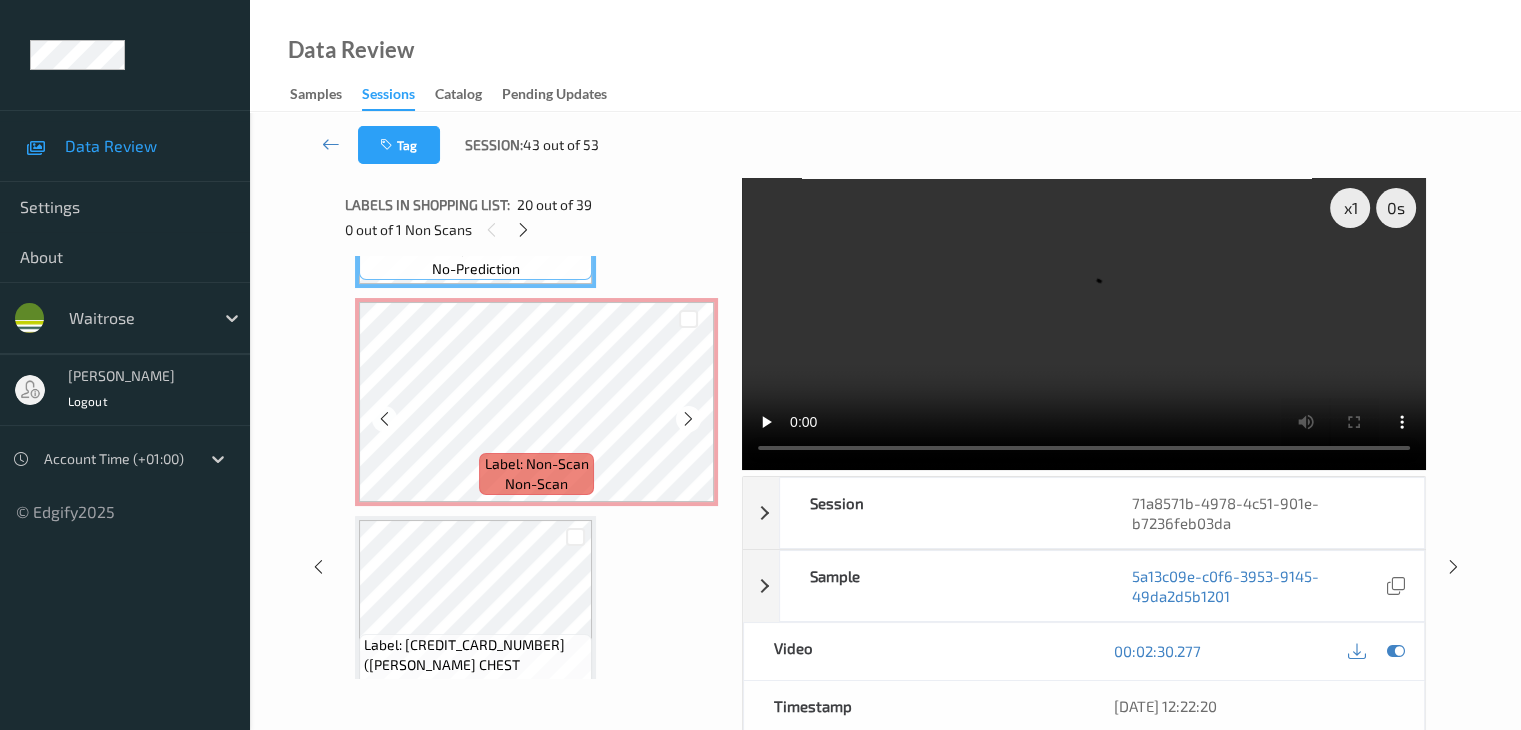 scroll, scrollTop: 4352, scrollLeft: 0, axis: vertical 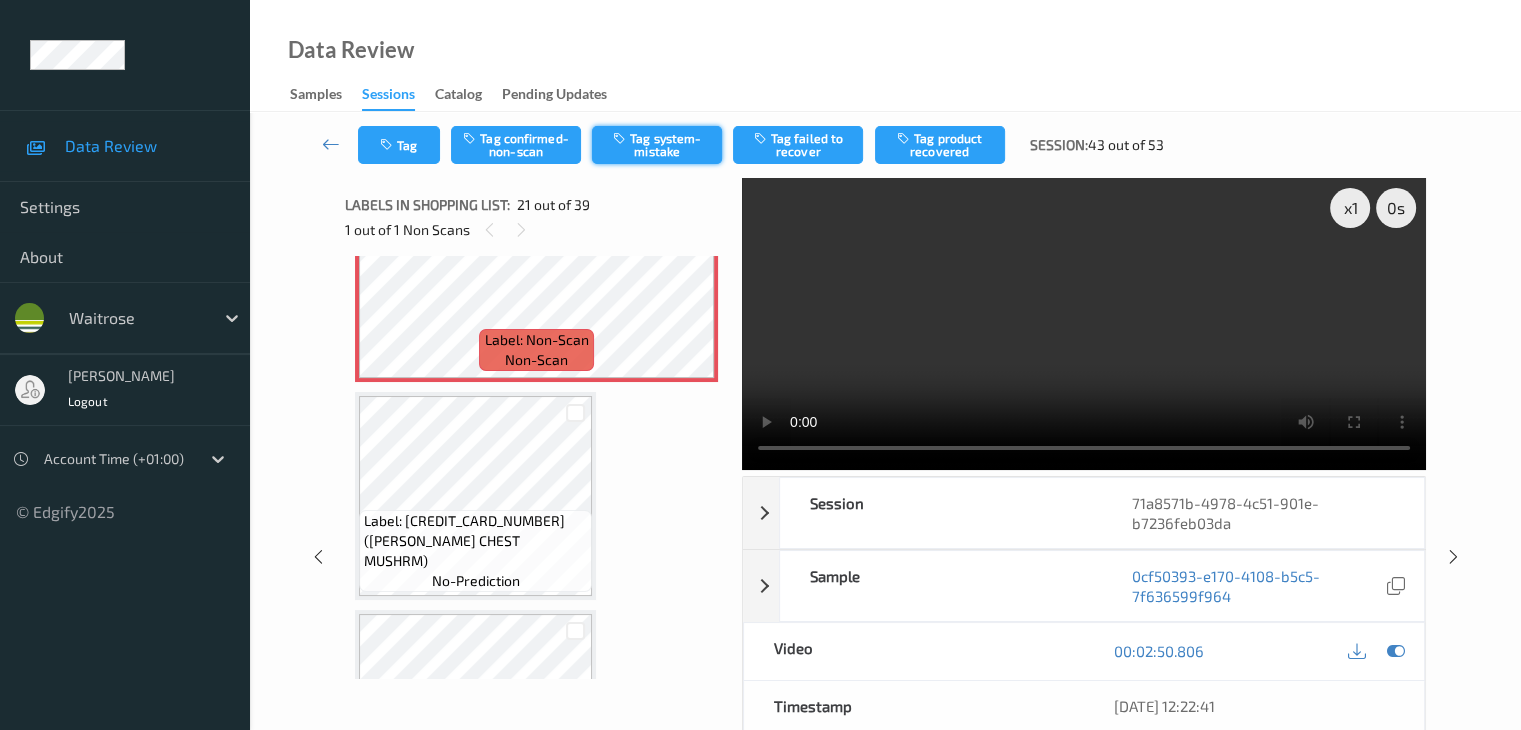 click on "Tag   system-mistake" at bounding box center [657, 145] 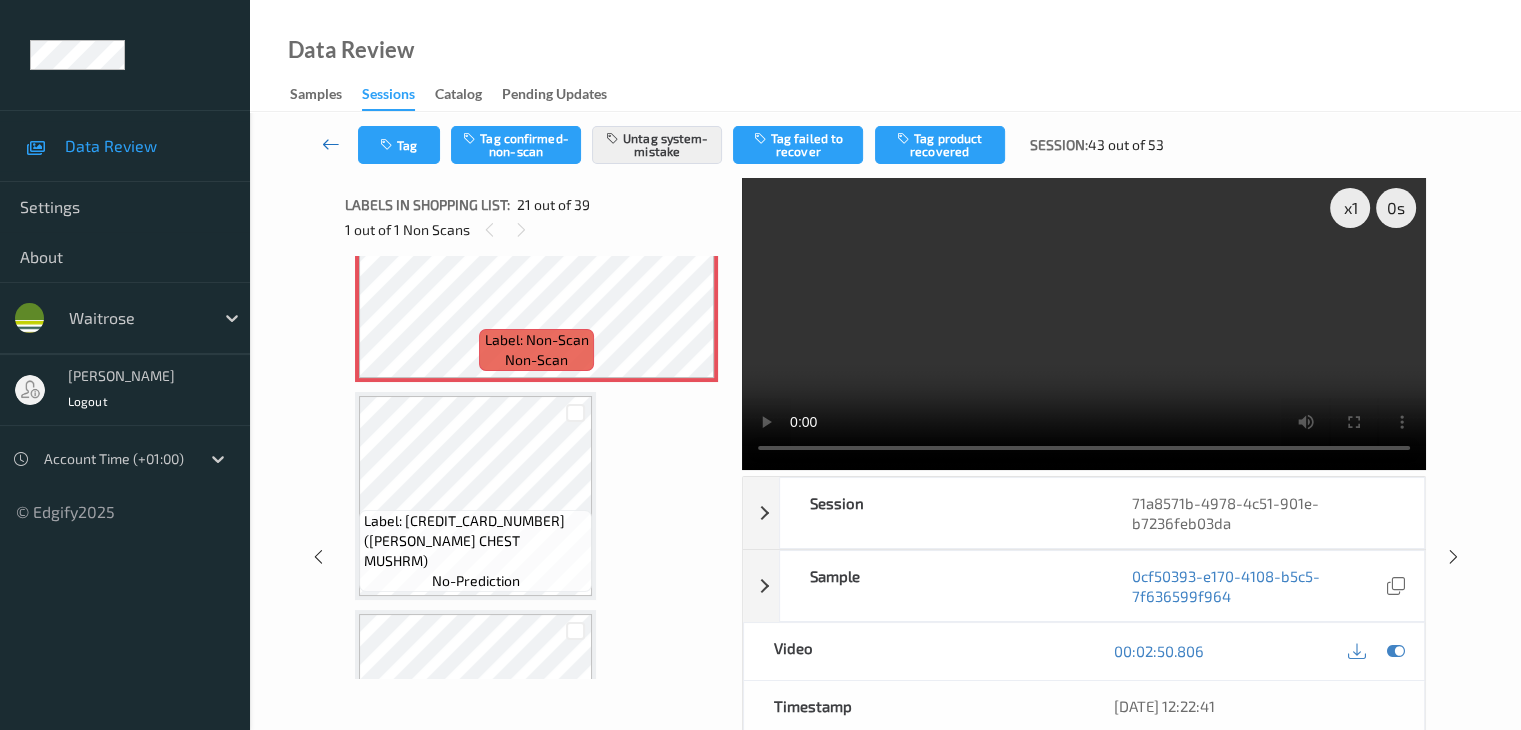 click at bounding box center (331, 144) 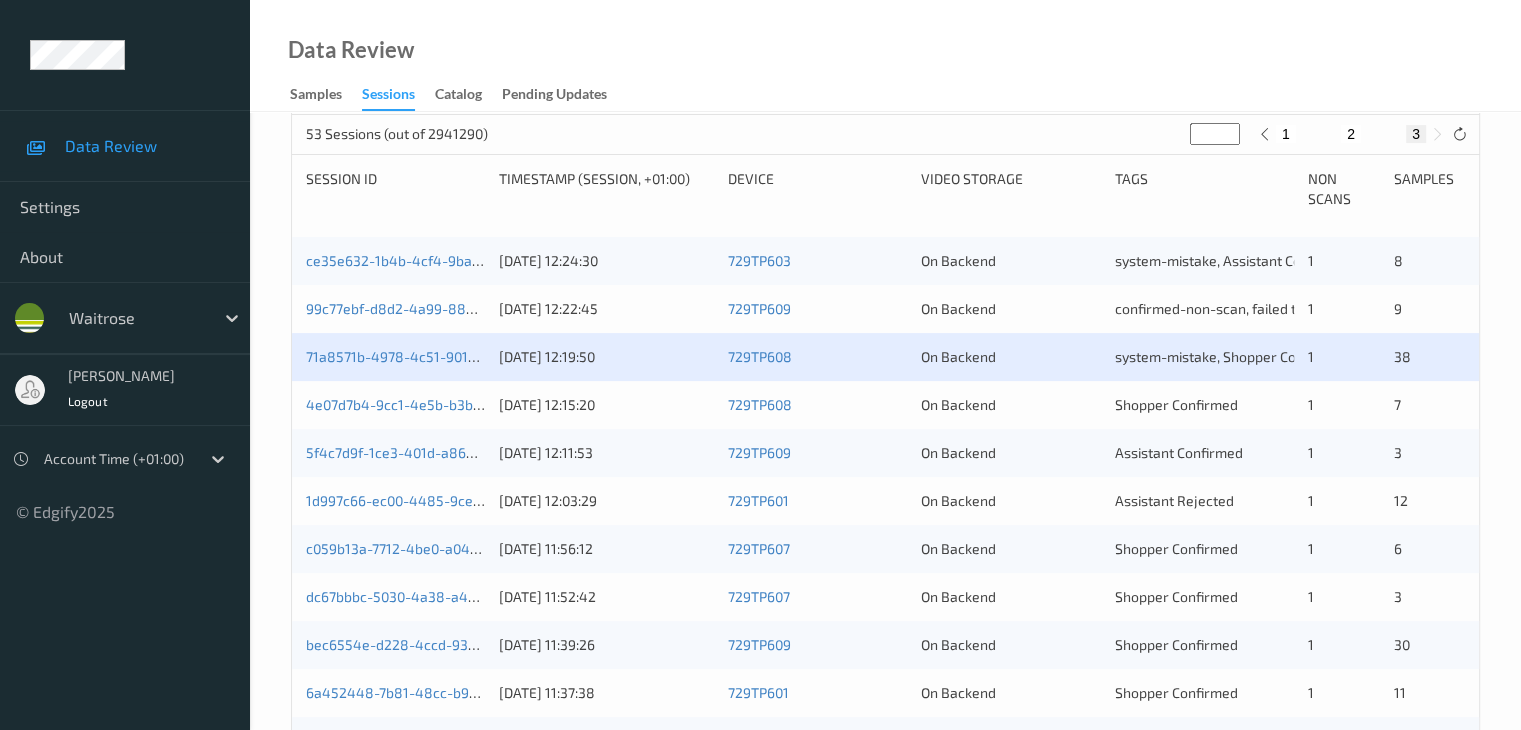 scroll, scrollTop: 400, scrollLeft: 0, axis: vertical 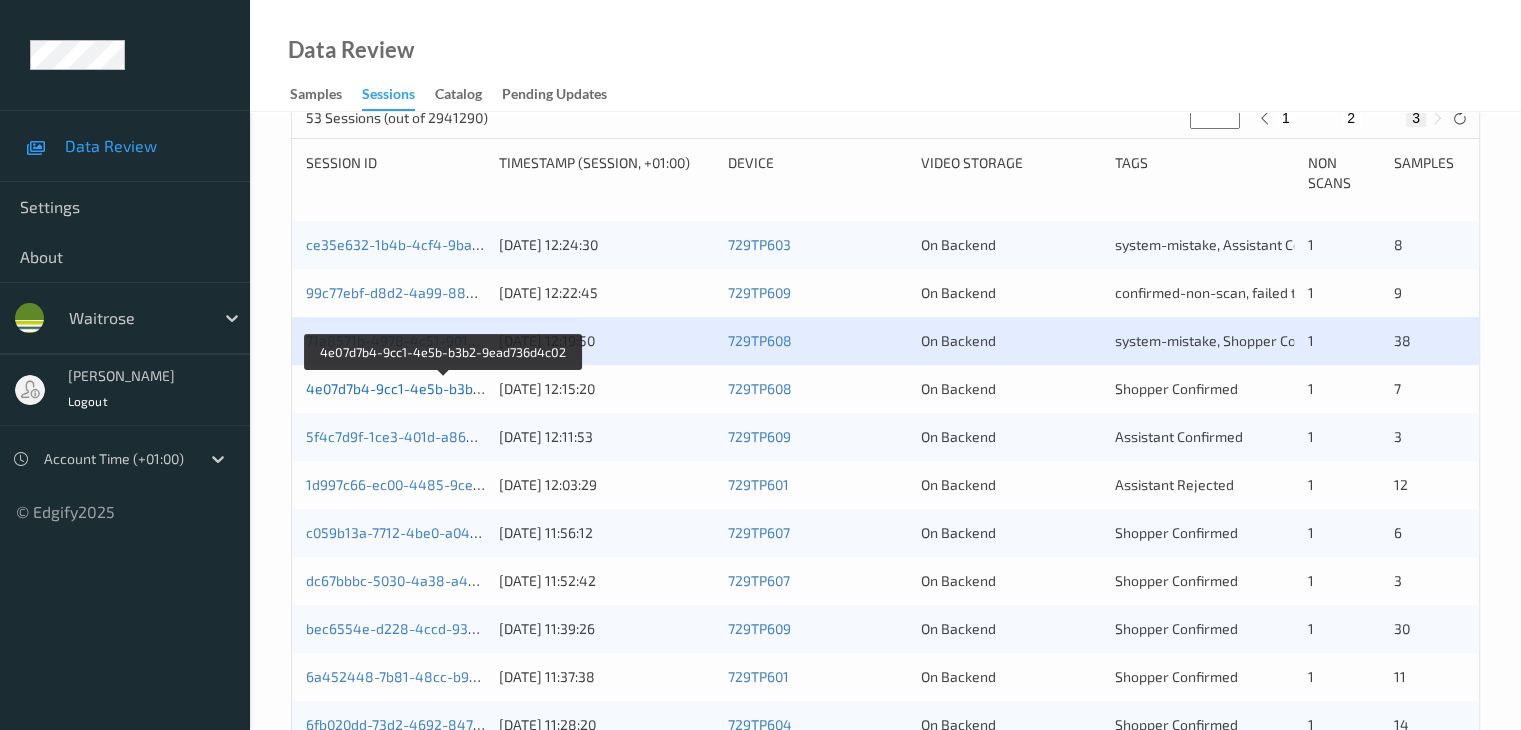 click on "4e07d7b4-9cc1-4e5b-b3b2-9ead736d4c02" at bounding box center (444, 388) 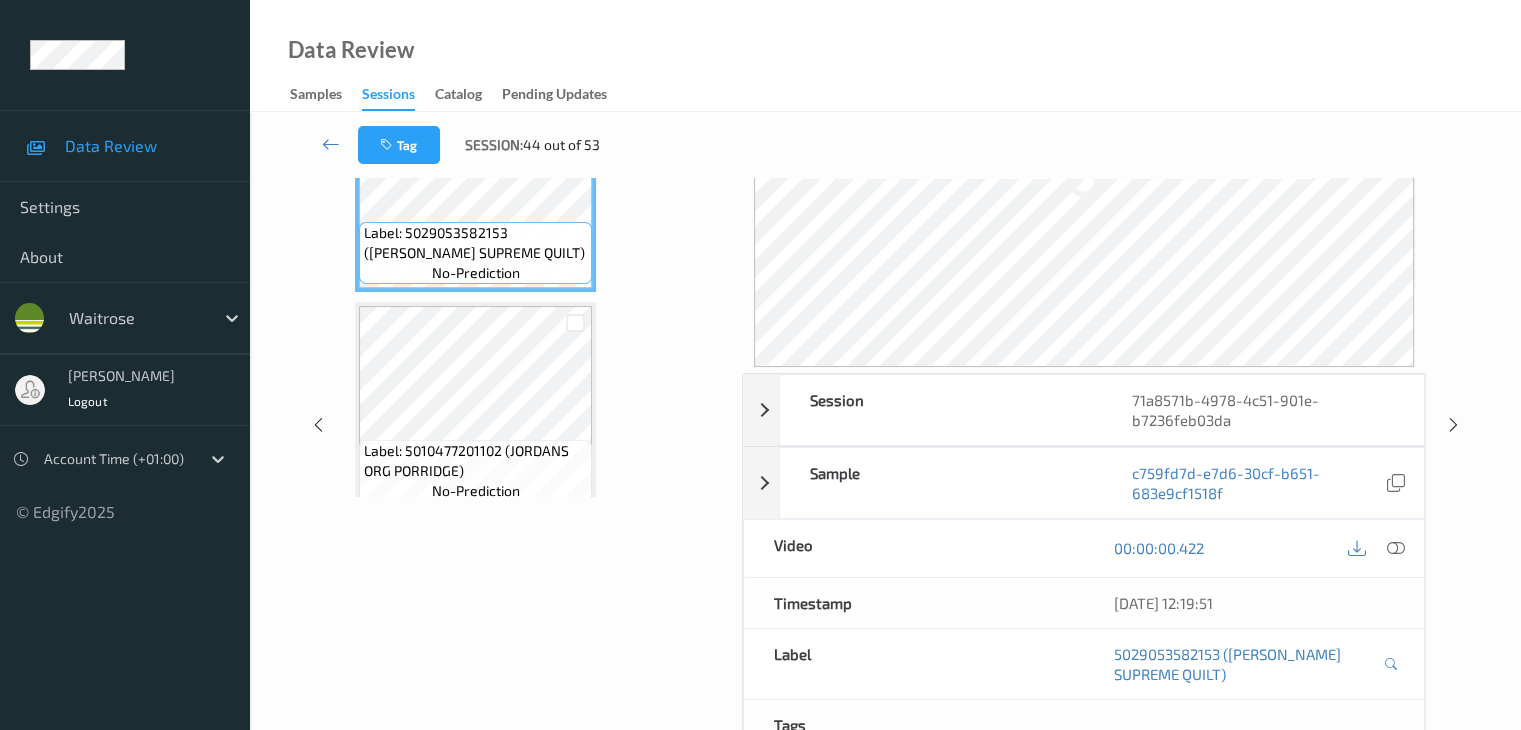 scroll, scrollTop: 44, scrollLeft: 0, axis: vertical 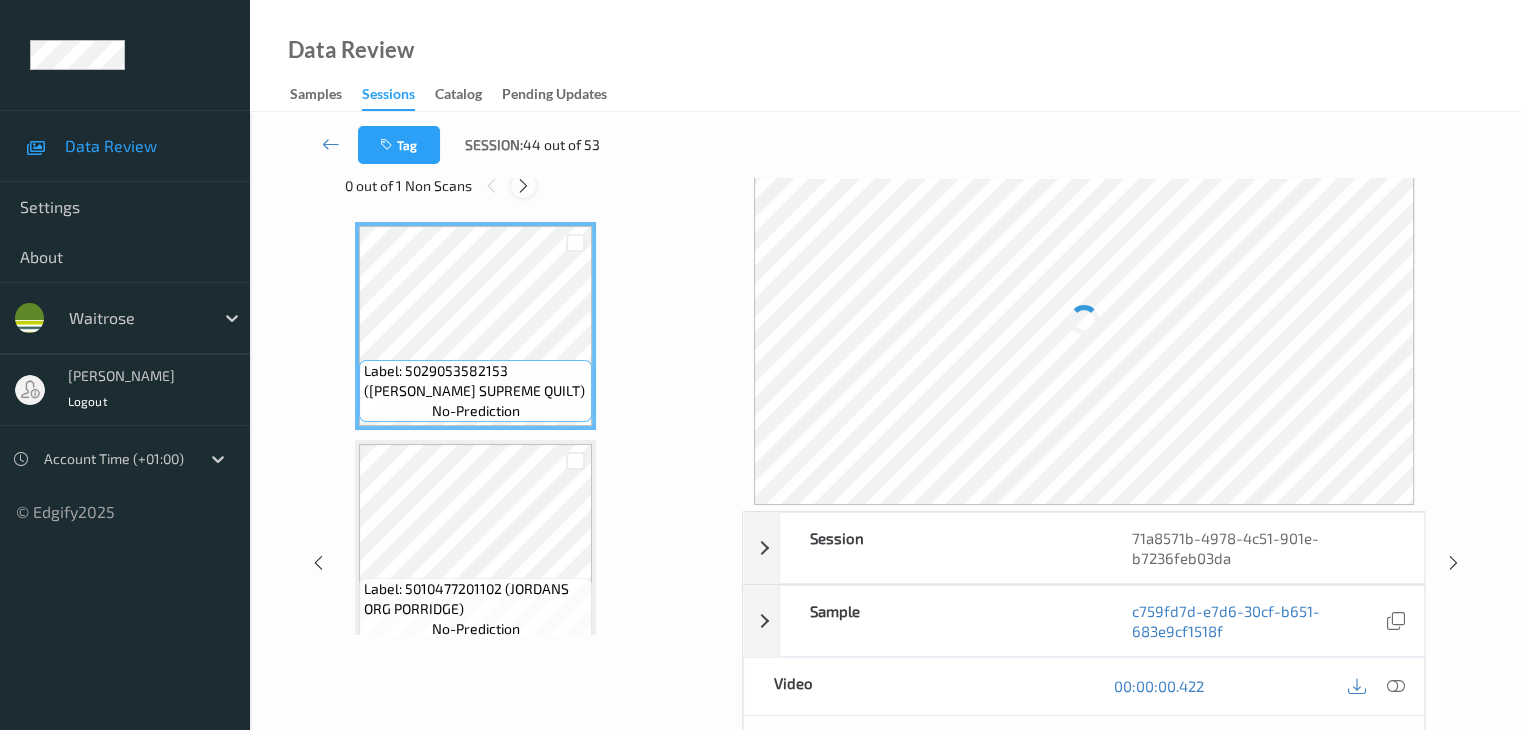 click at bounding box center [523, 186] 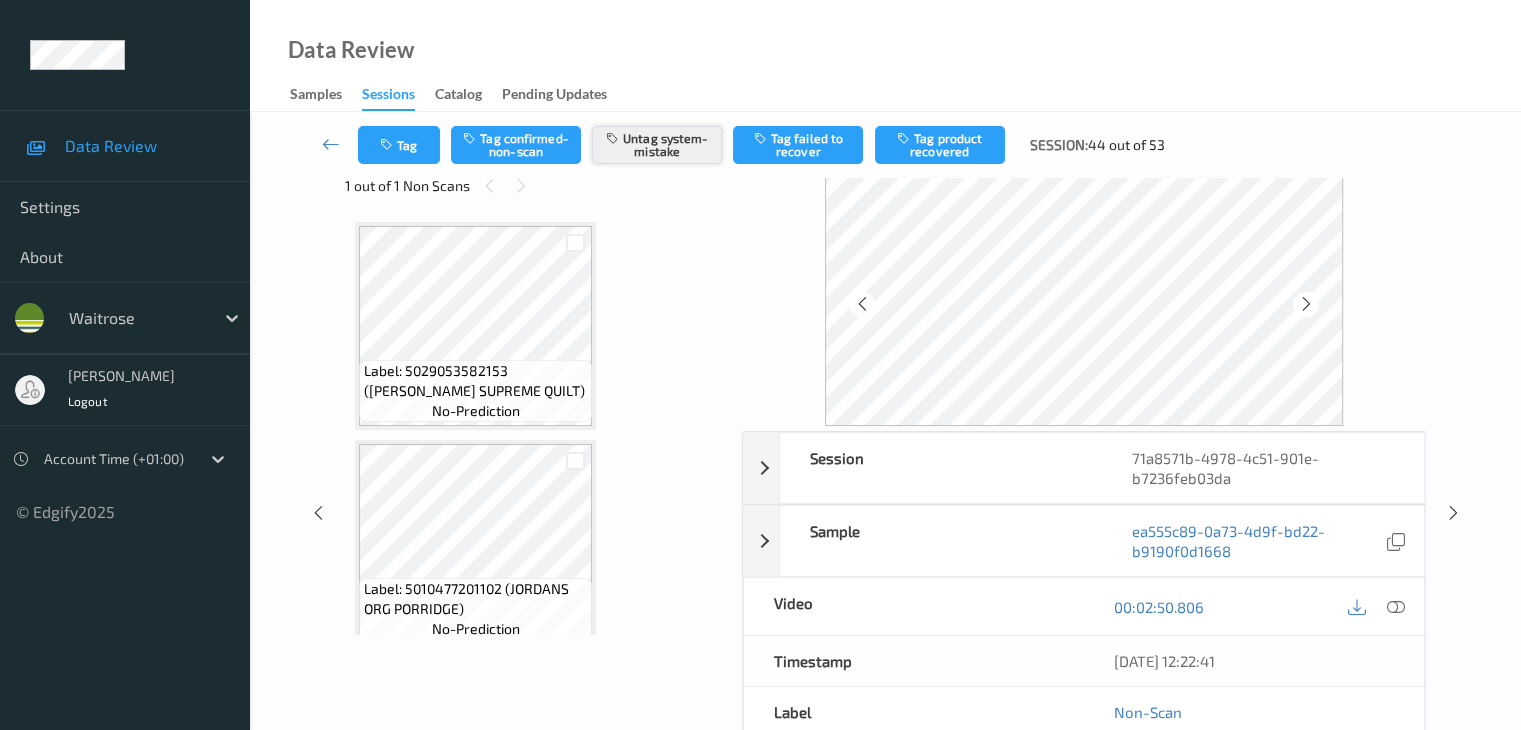 scroll, scrollTop: 4152, scrollLeft: 0, axis: vertical 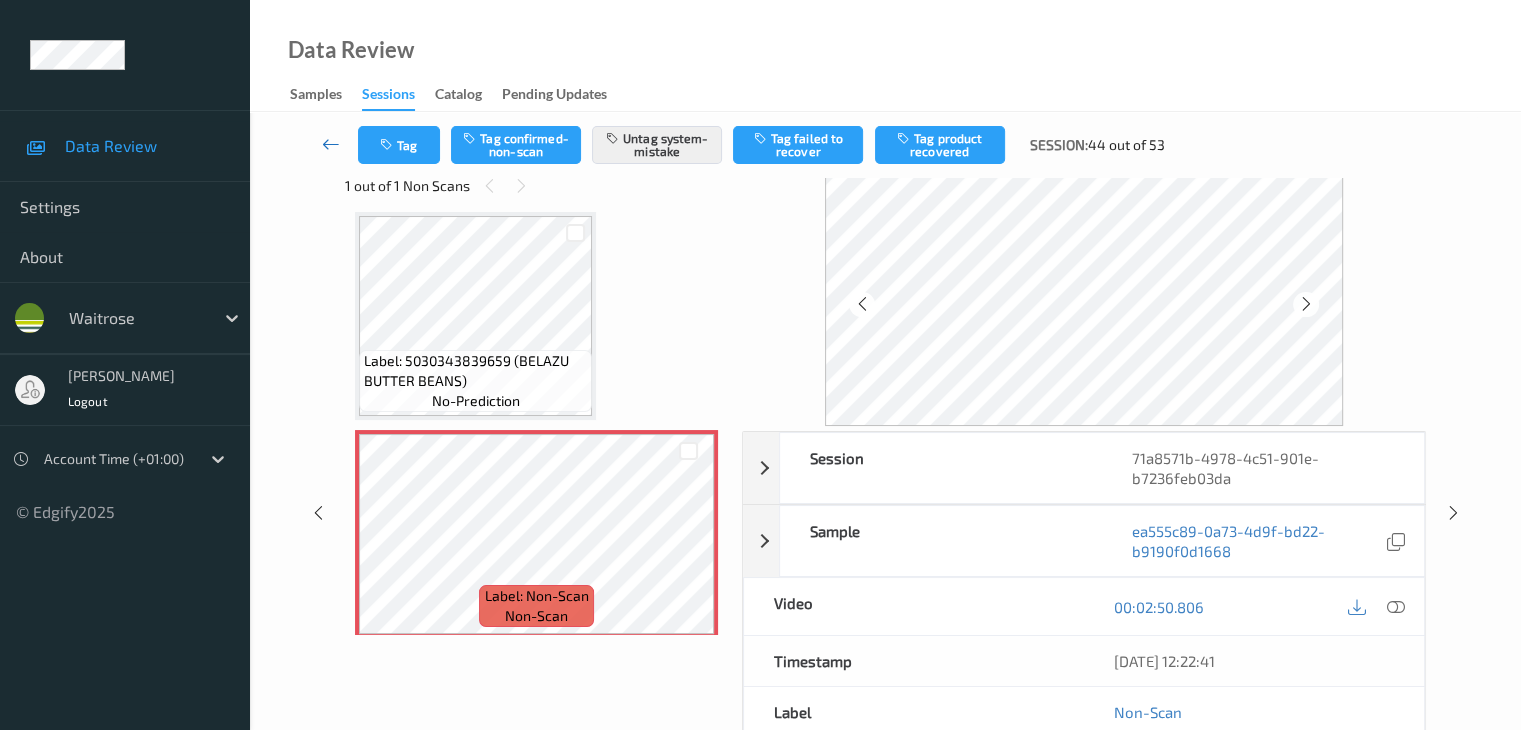 click at bounding box center (331, 144) 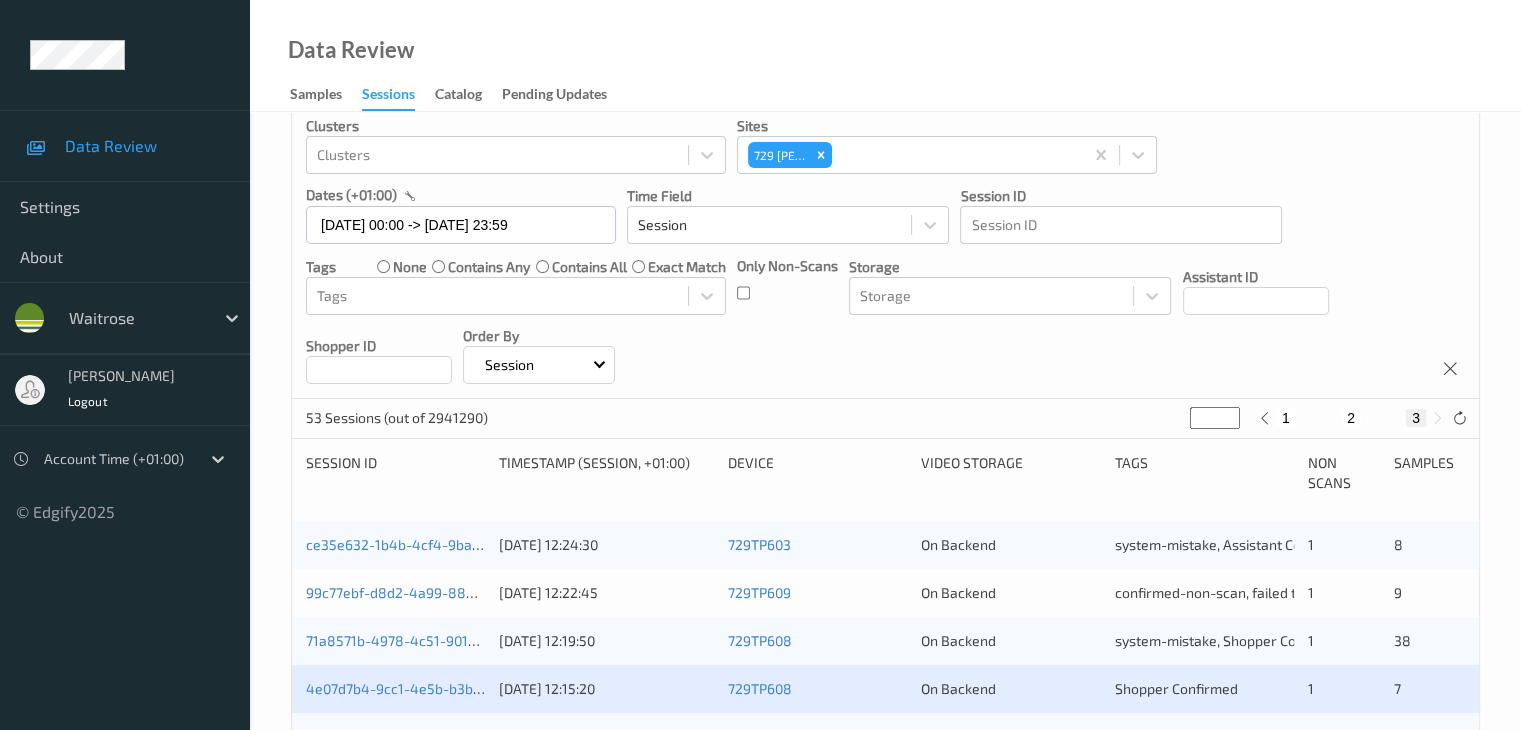 scroll, scrollTop: 500, scrollLeft: 0, axis: vertical 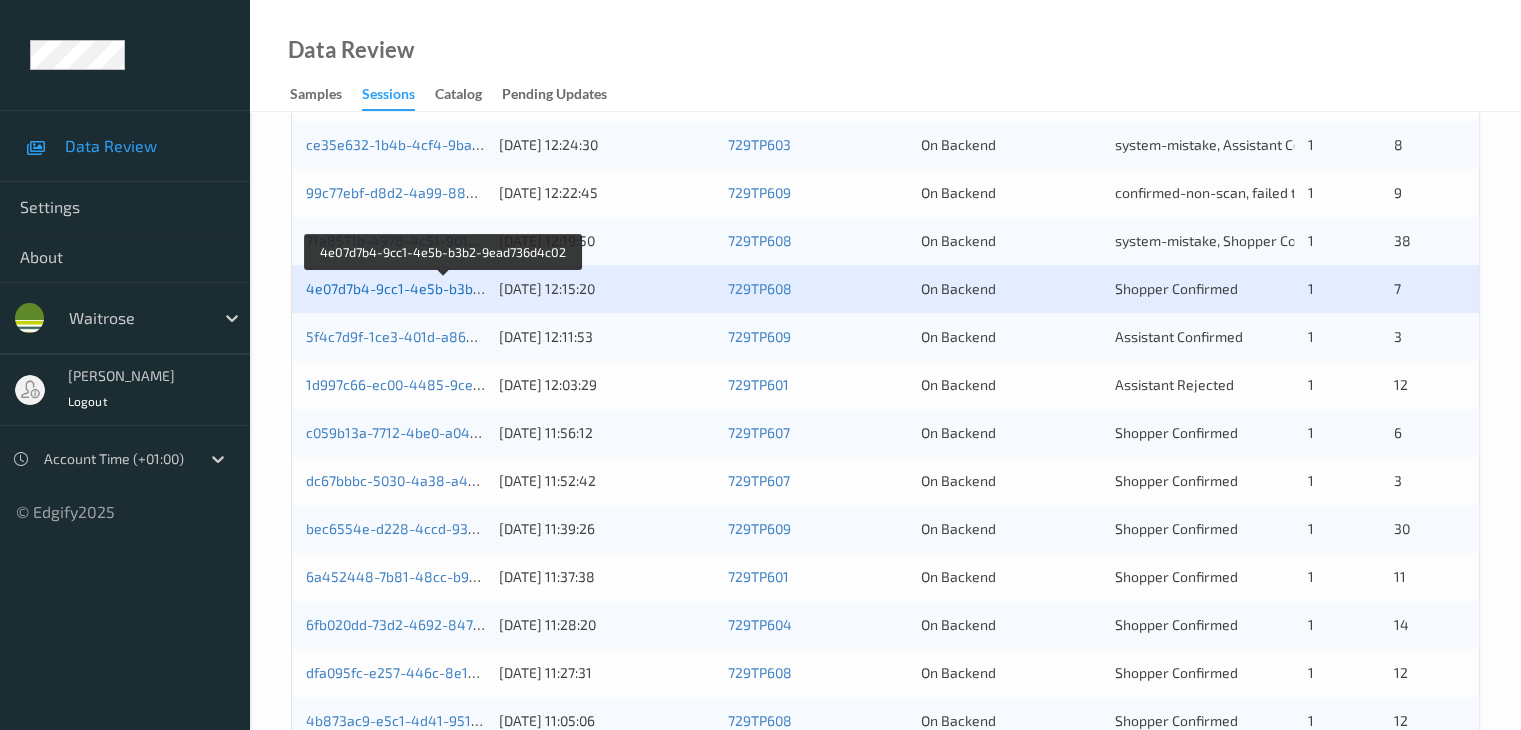 click on "4e07d7b4-9cc1-4e5b-b3b2-9ead736d4c02" at bounding box center (444, 288) 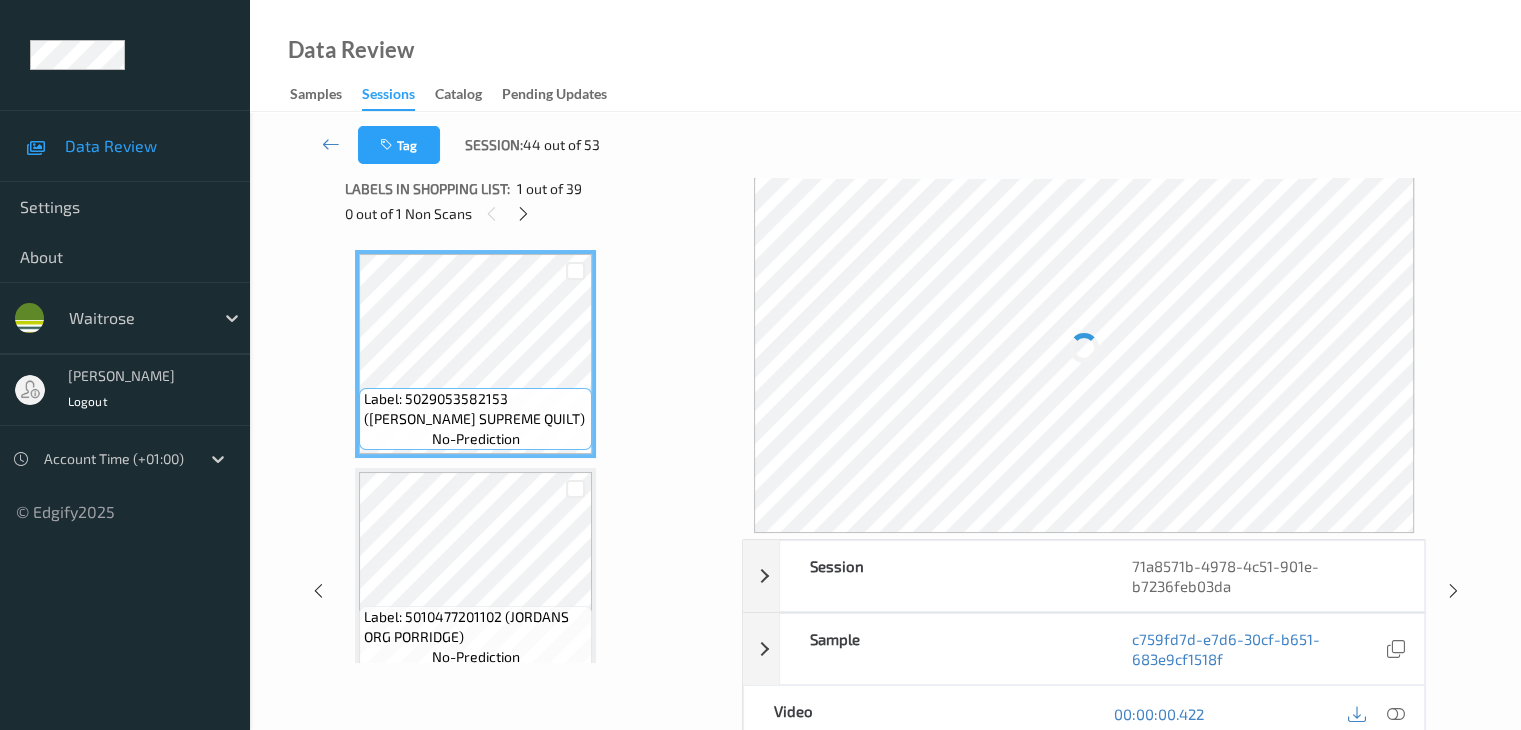scroll, scrollTop: 0, scrollLeft: 0, axis: both 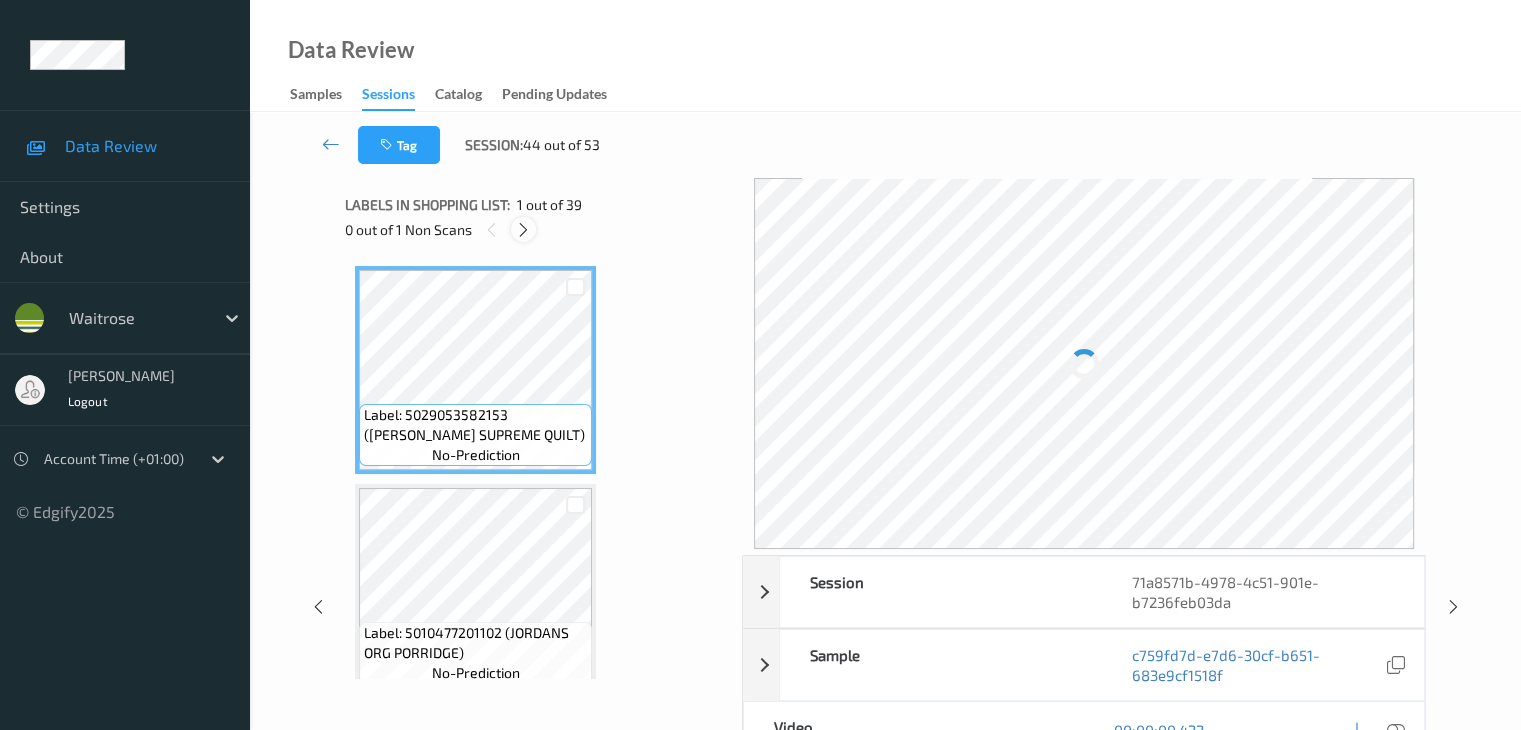 click at bounding box center (523, 230) 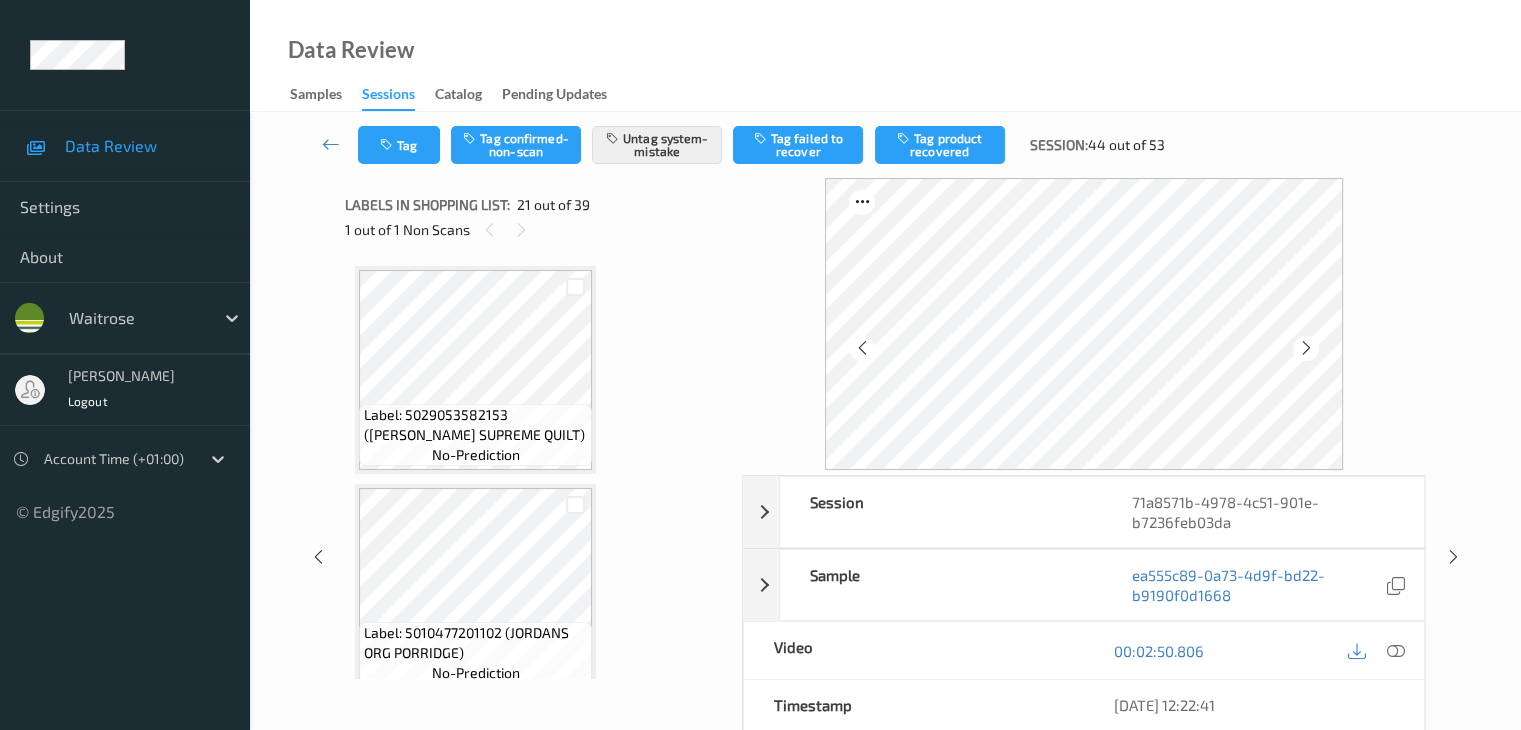 scroll, scrollTop: 4152, scrollLeft: 0, axis: vertical 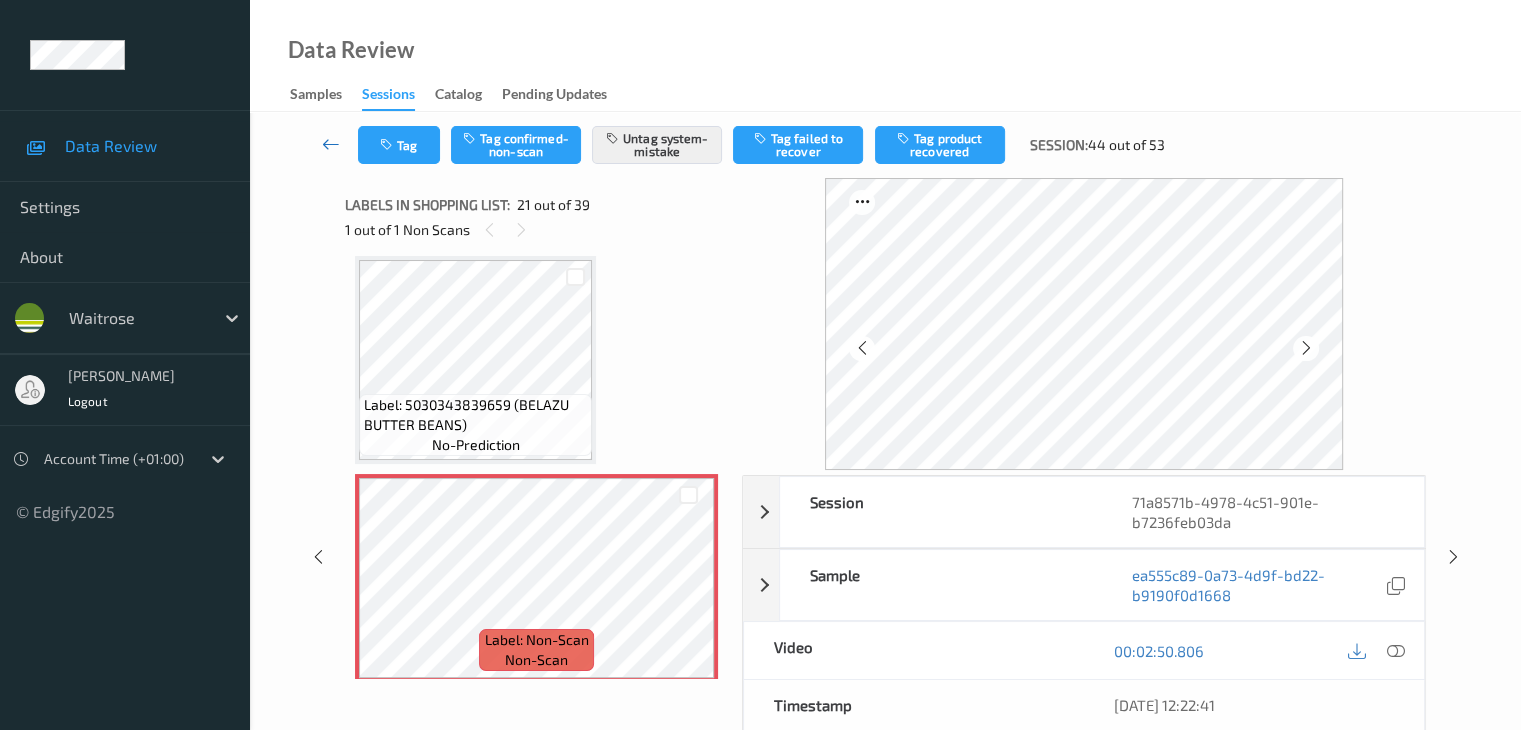 click at bounding box center (331, 145) 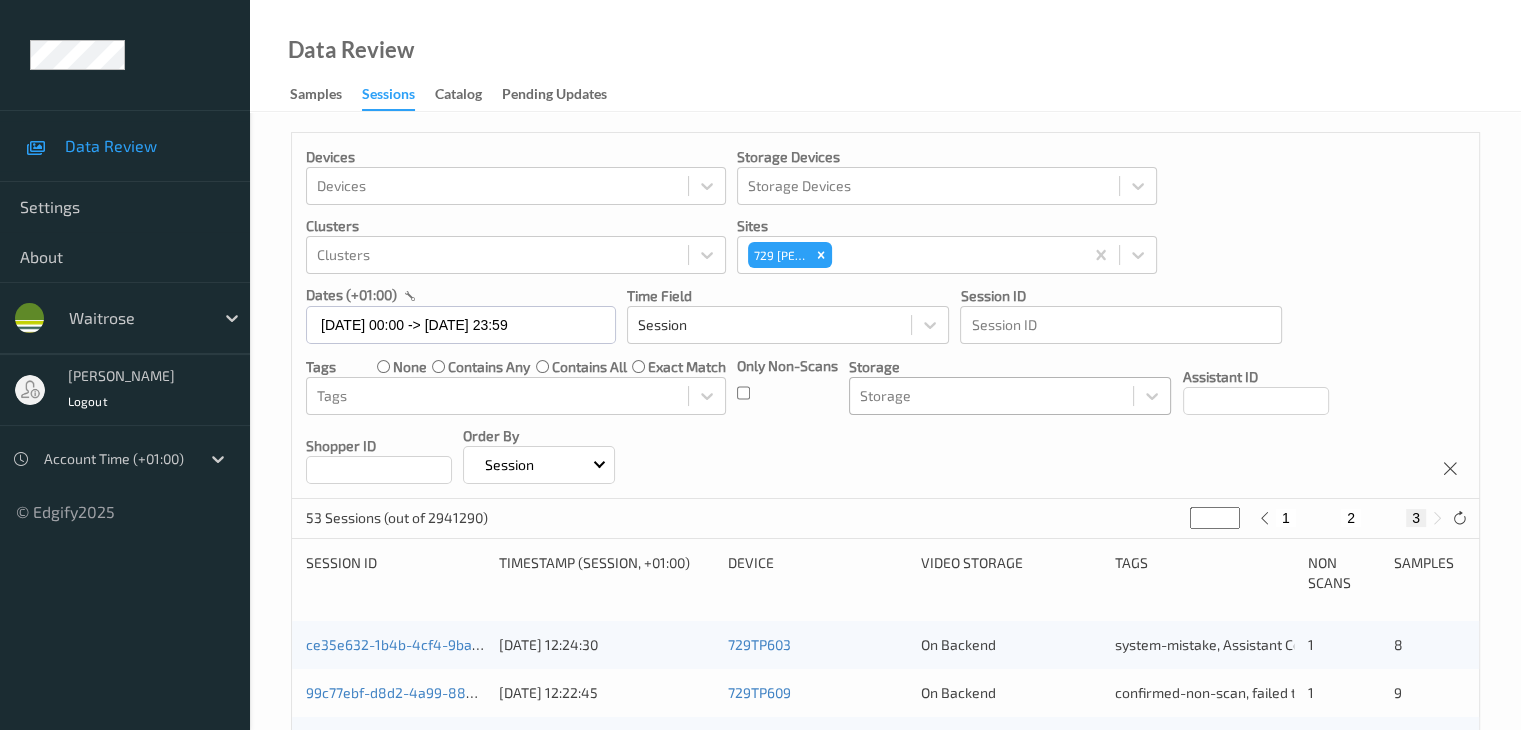 scroll, scrollTop: 300, scrollLeft: 0, axis: vertical 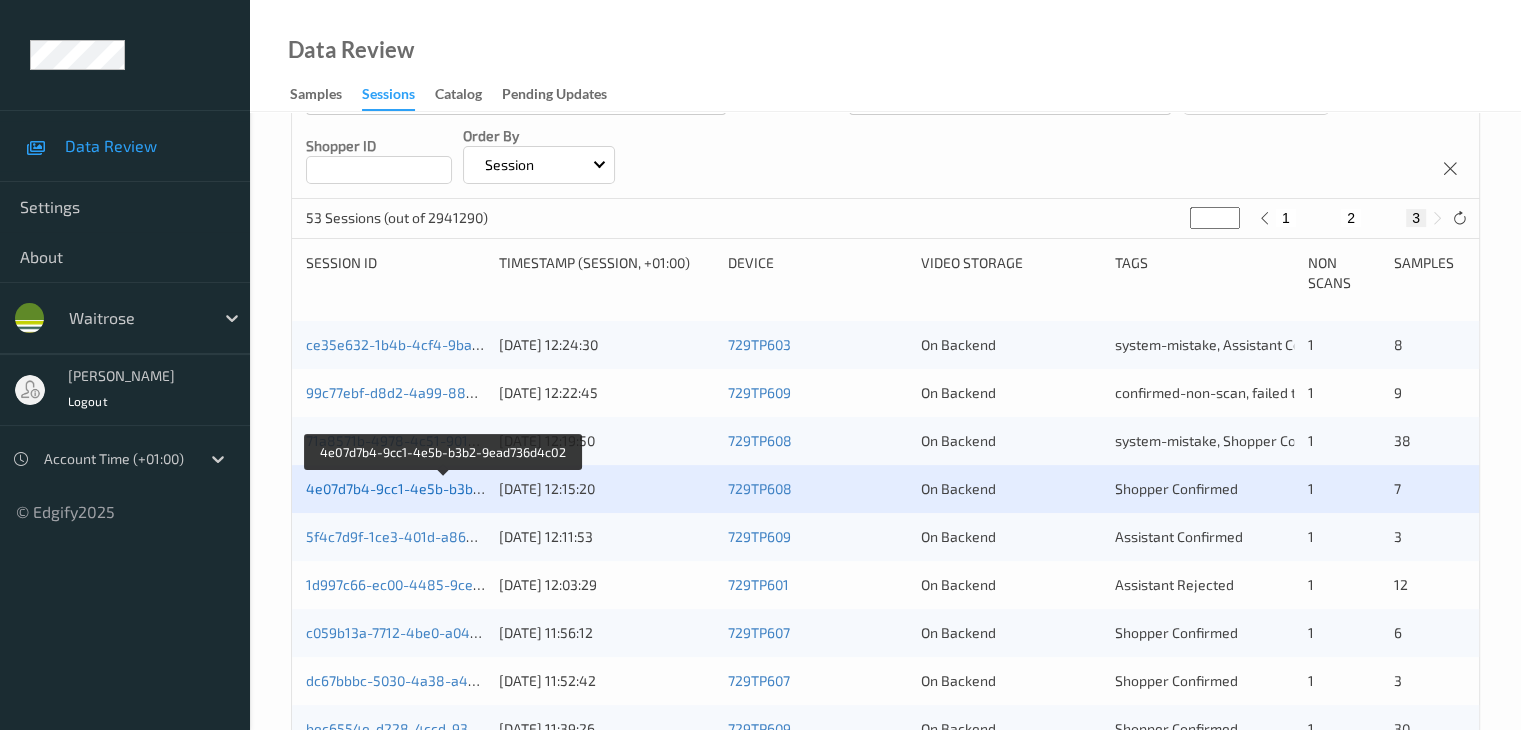 click on "4e07d7b4-9cc1-4e5b-b3b2-9ead736d4c02" at bounding box center (444, 488) 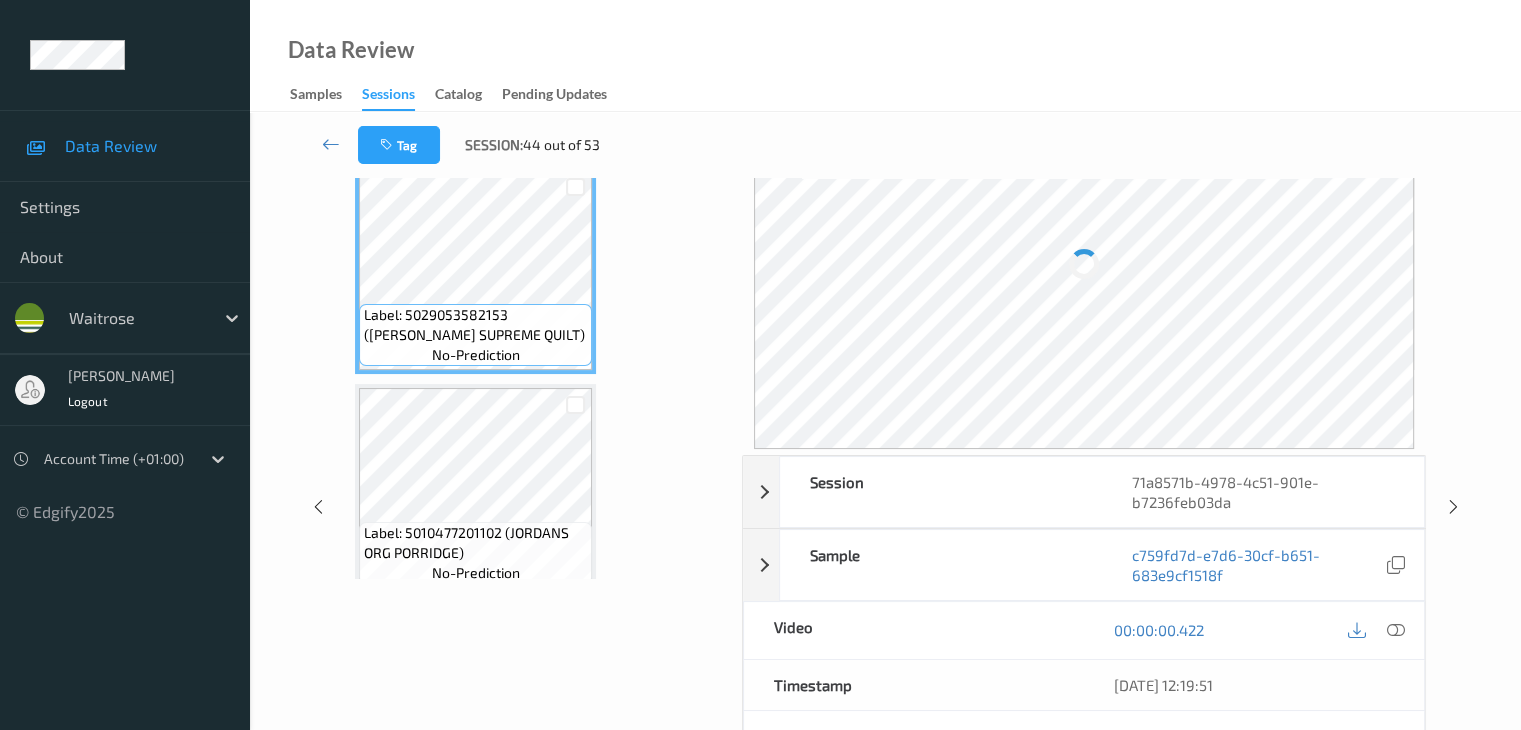 scroll, scrollTop: 0, scrollLeft: 0, axis: both 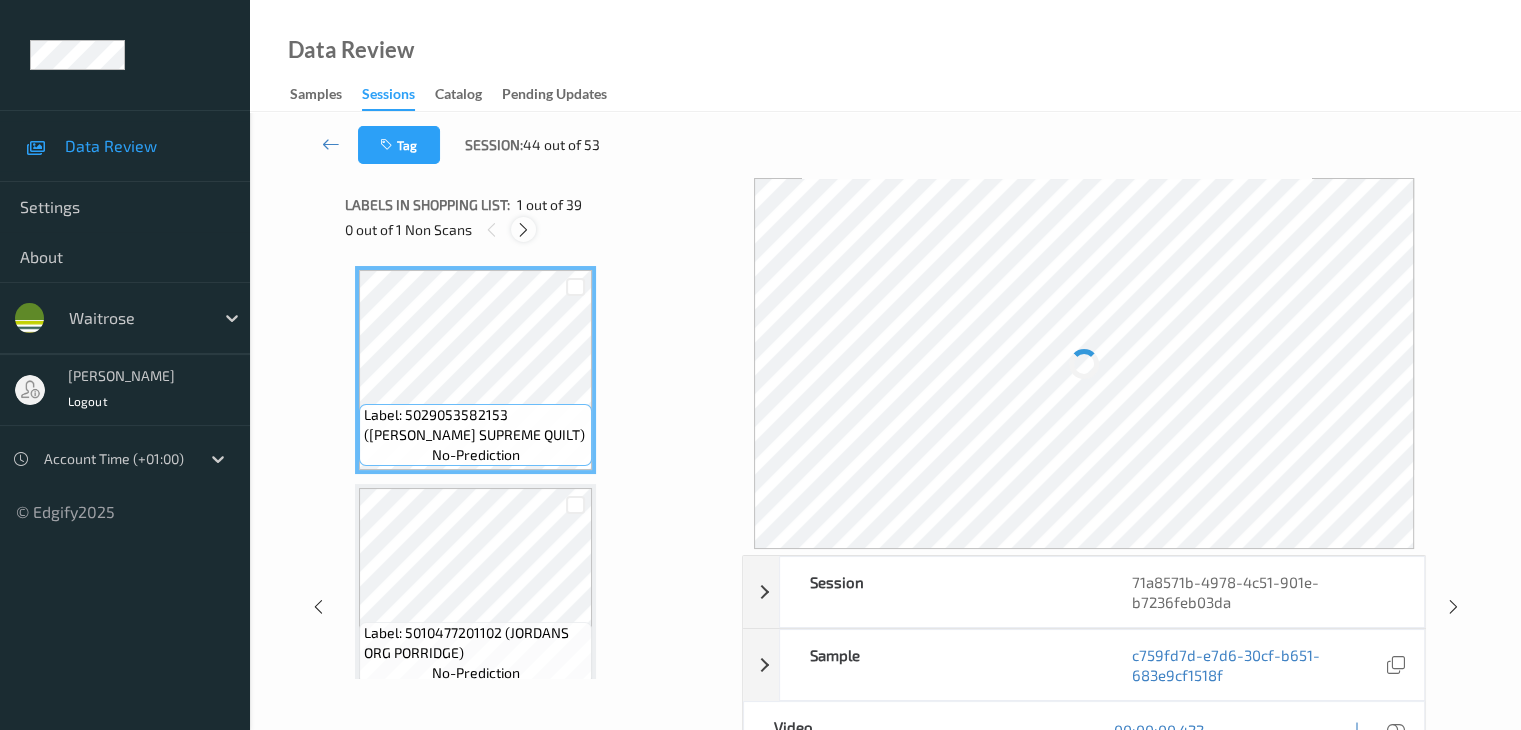 click at bounding box center [523, 230] 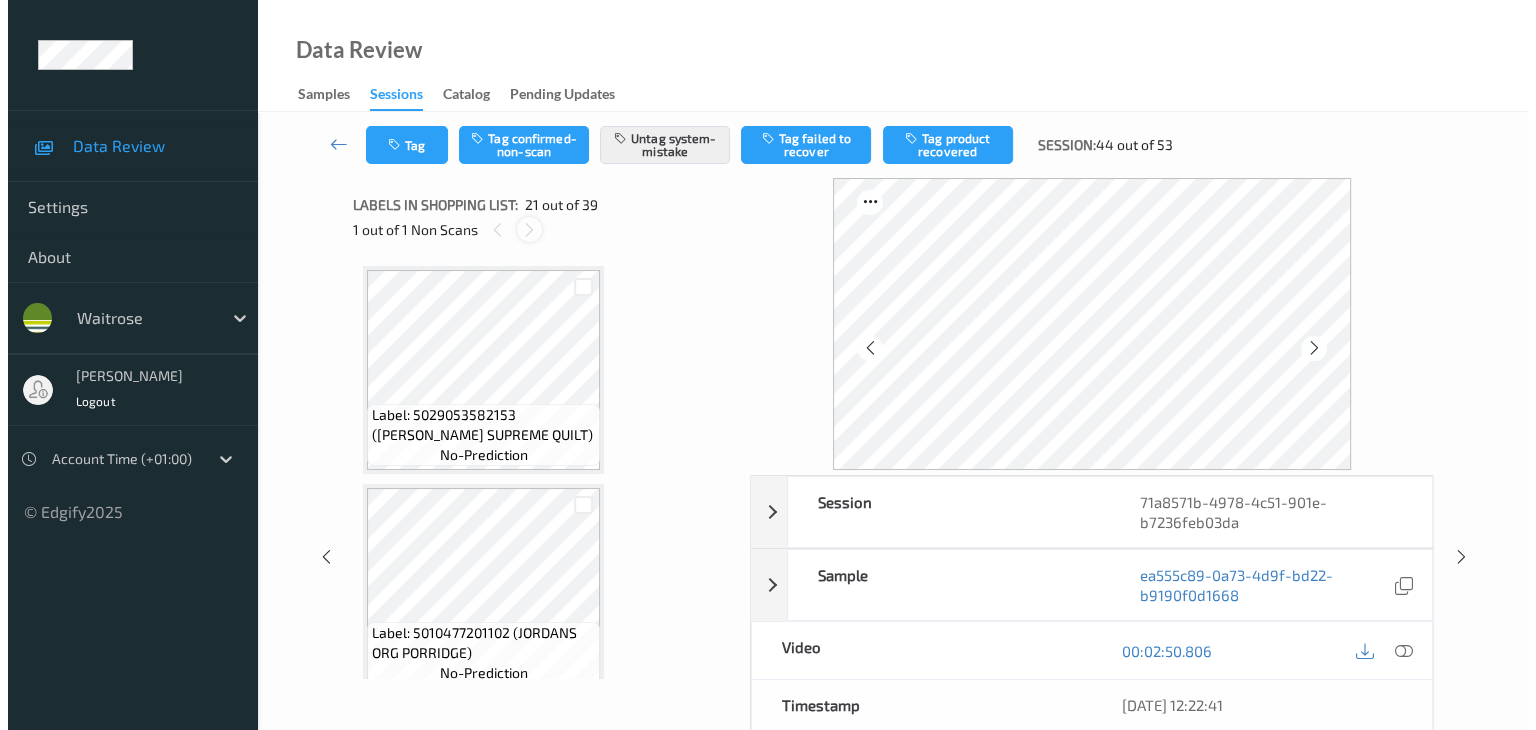 scroll, scrollTop: 4152, scrollLeft: 0, axis: vertical 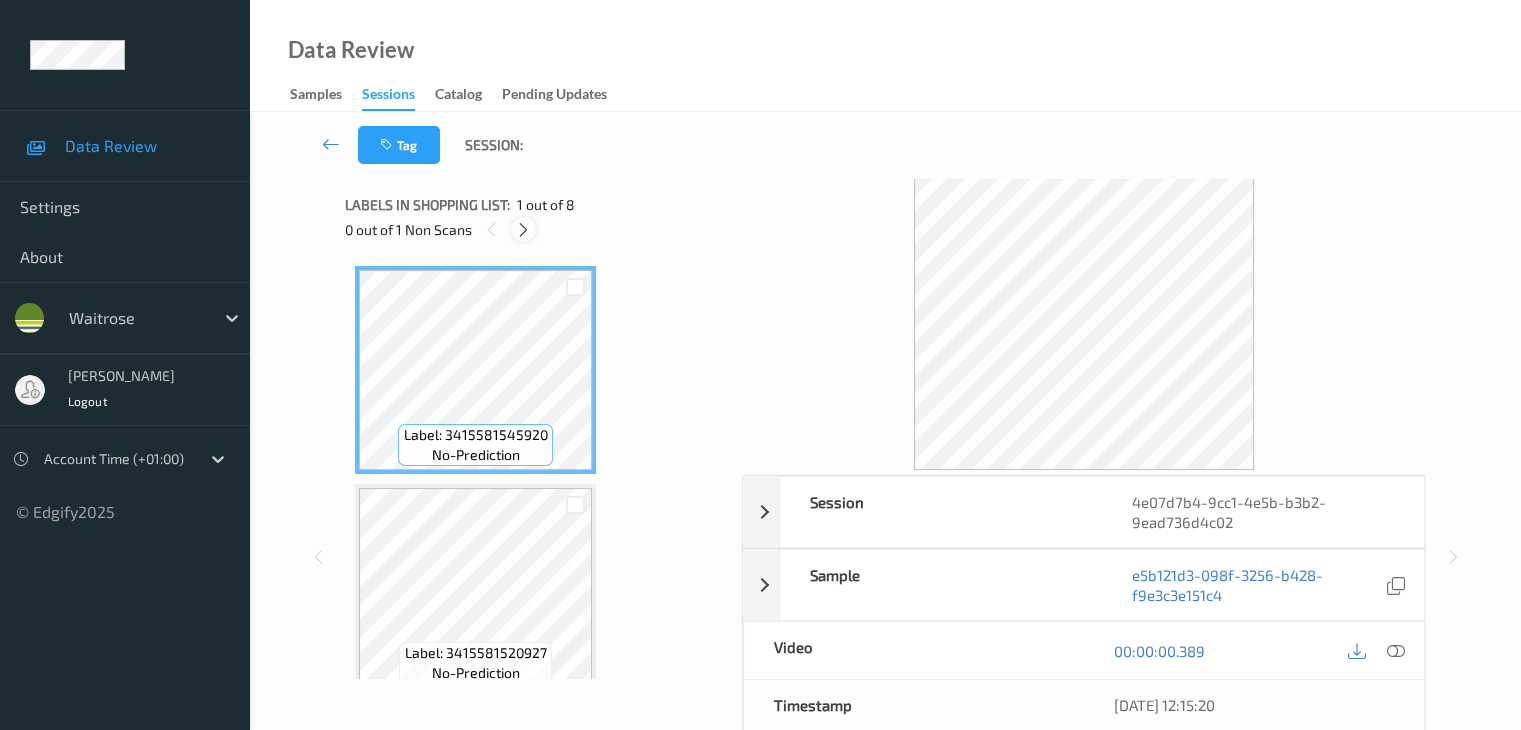 click at bounding box center (523, 230) 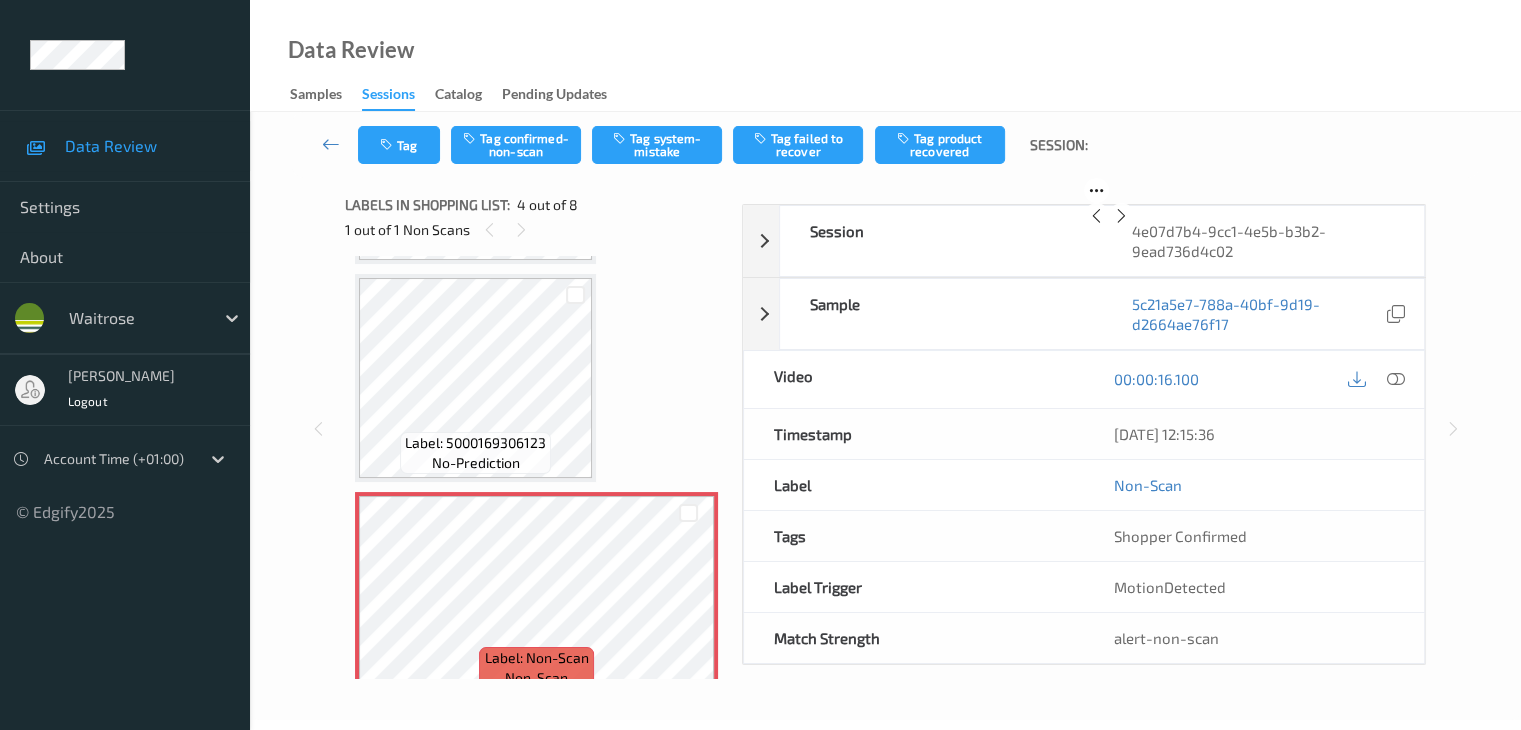 scroll, scrollTop: 446, scrollLeft: 0, axis: vertical 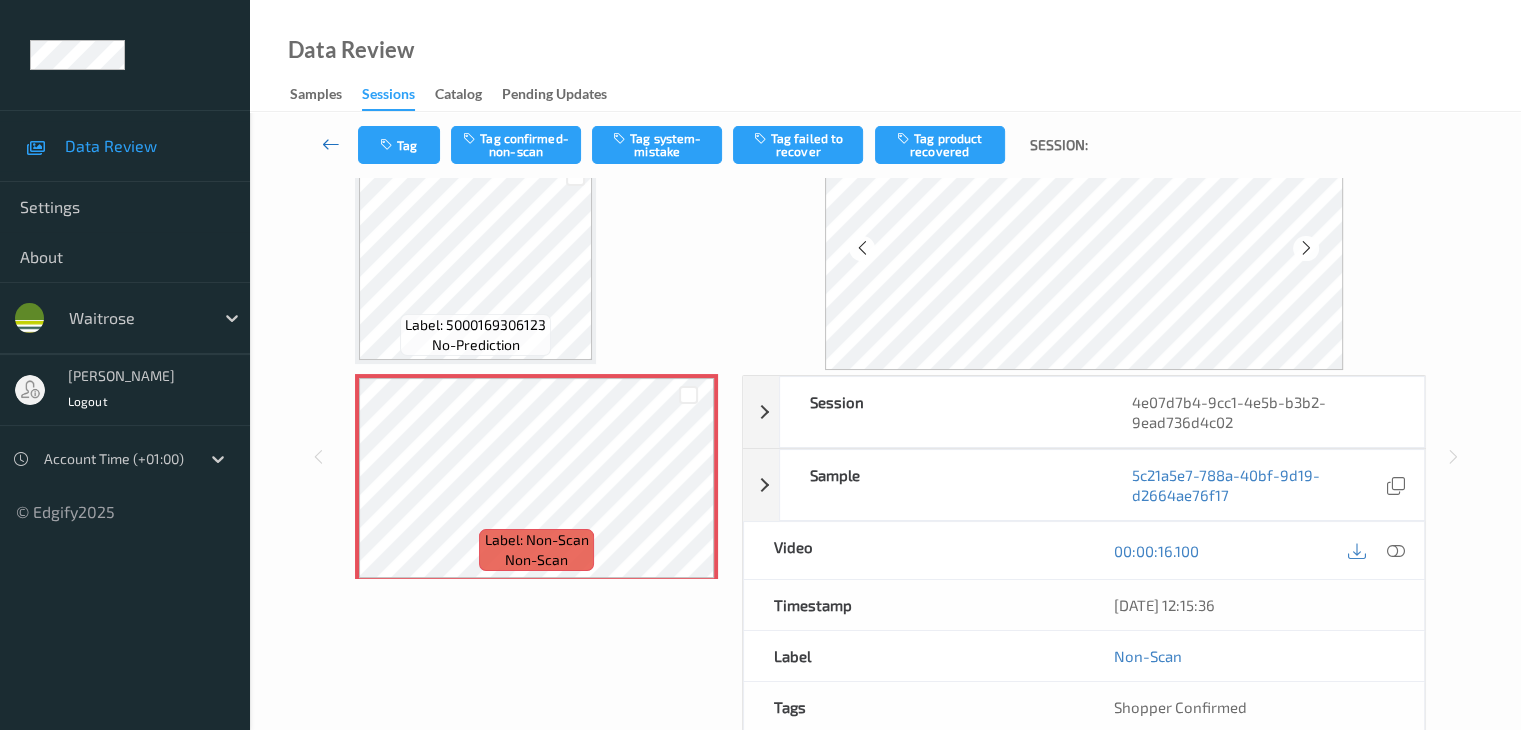 click at bounding box center [331, 144] 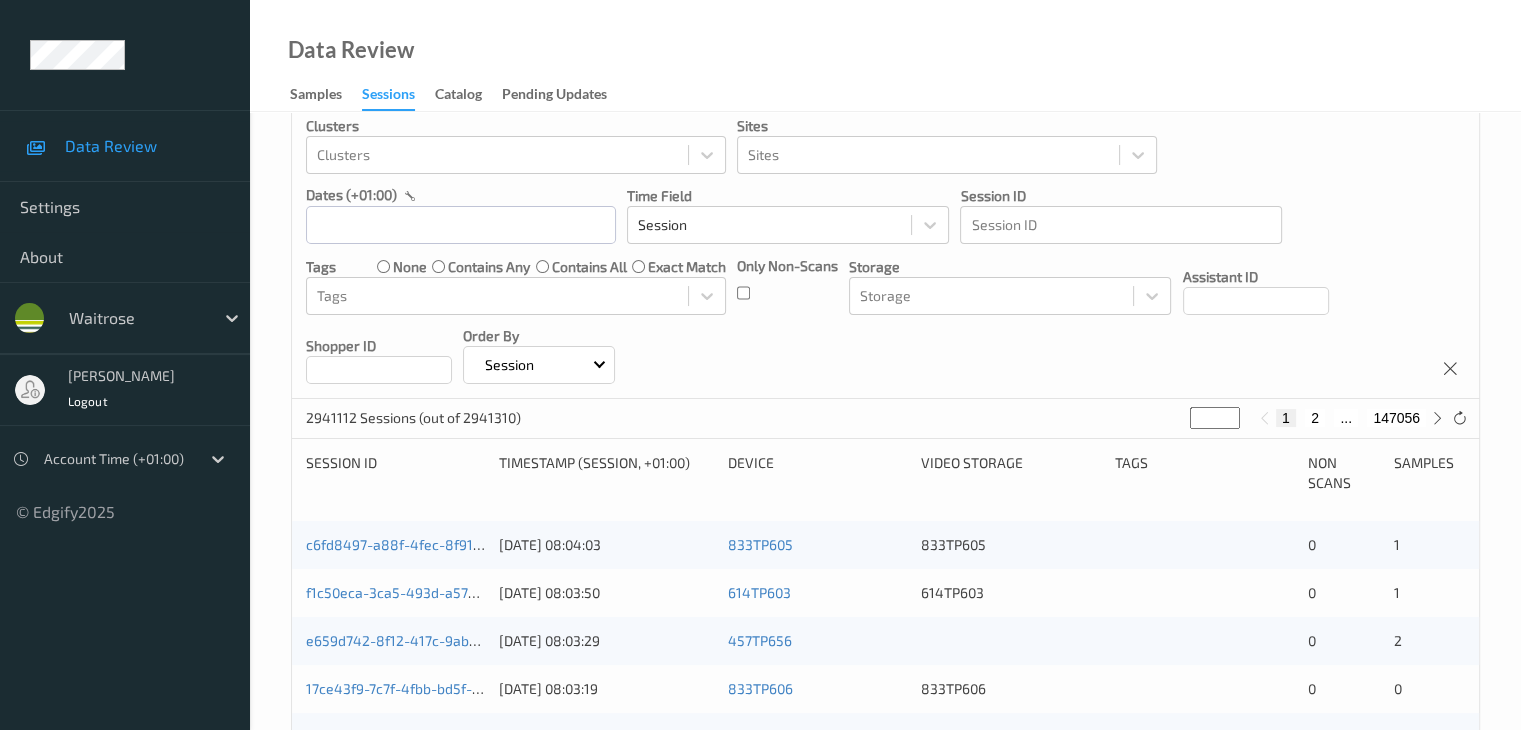 scroll, scrollTop: 0, scrollLeft: 0, axis: both 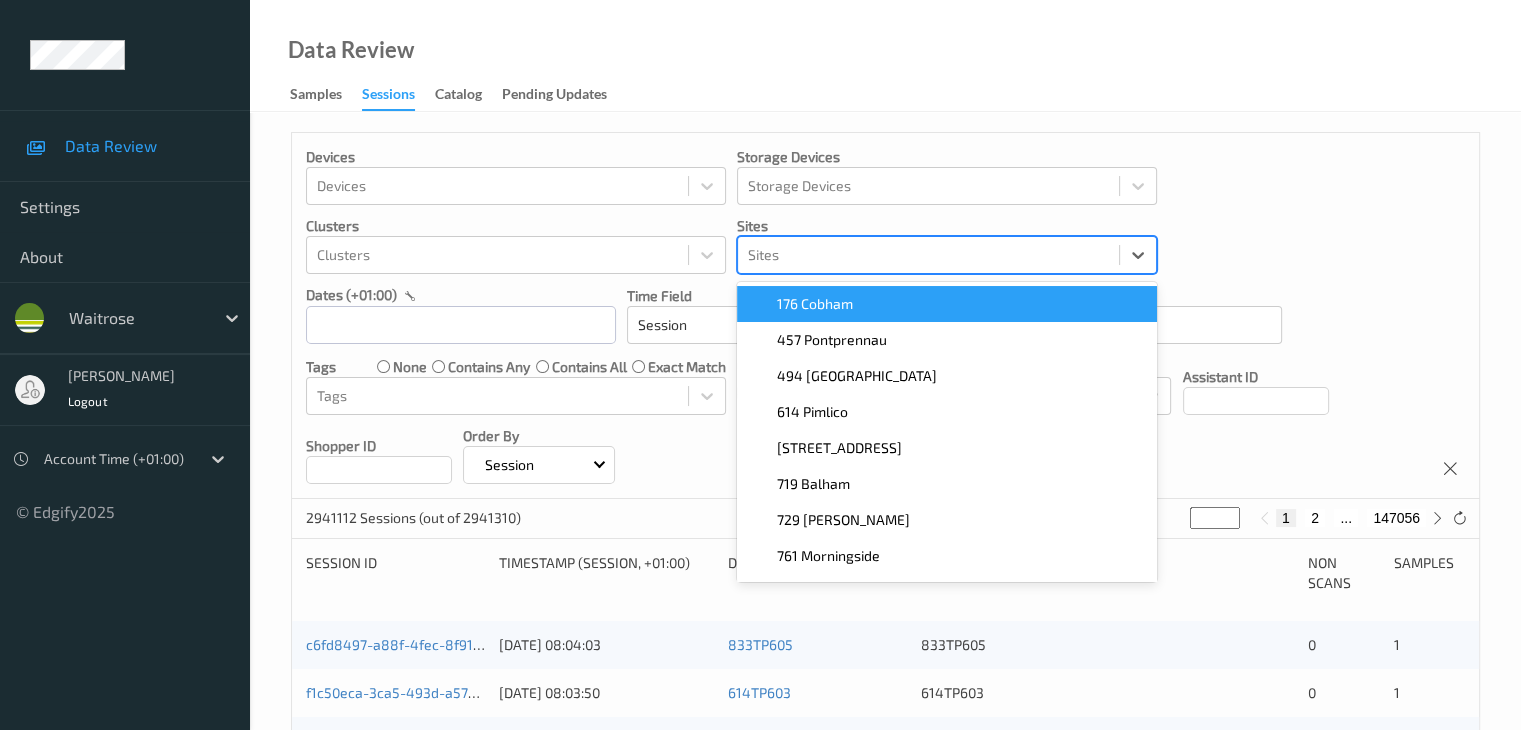 click at bounding box center [928, 255] 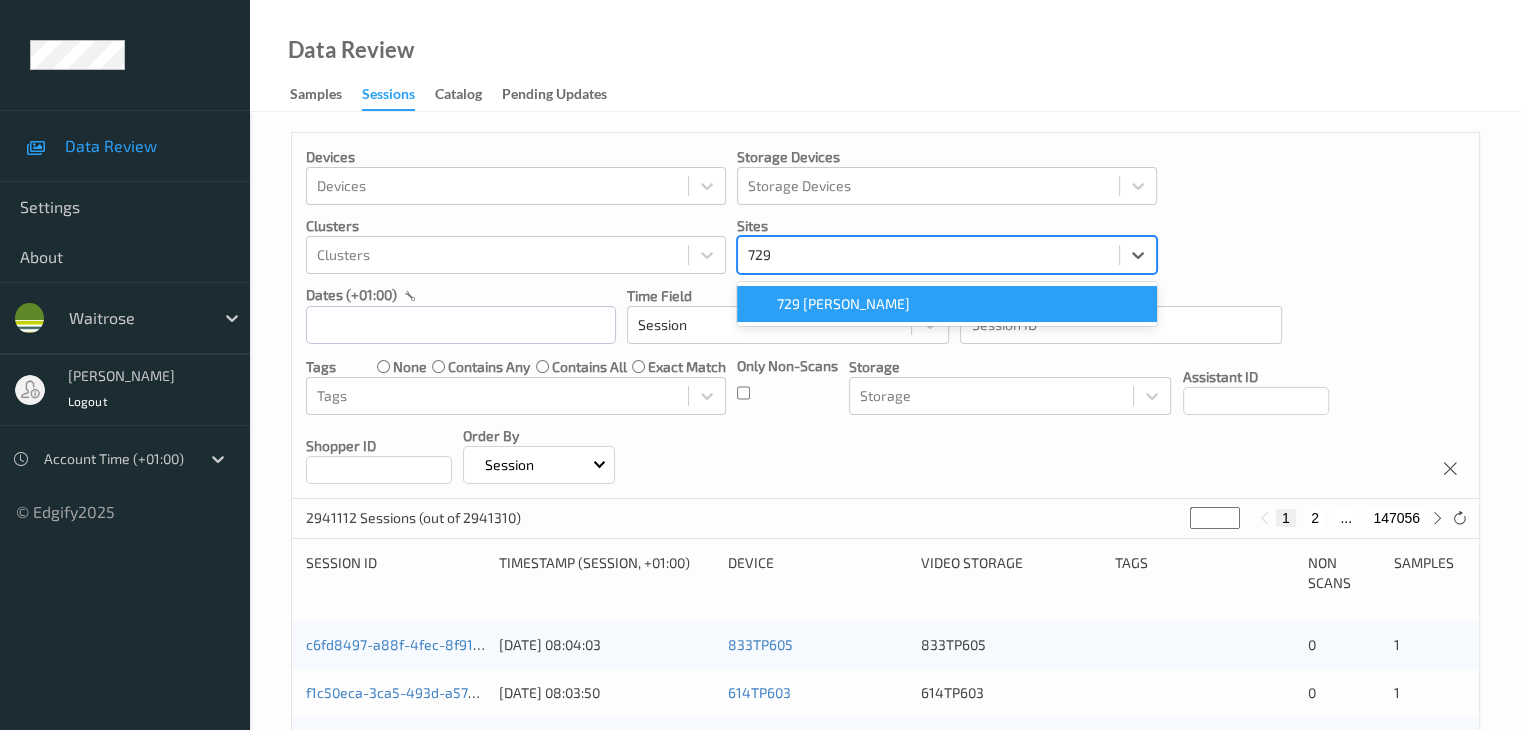 type on "729" 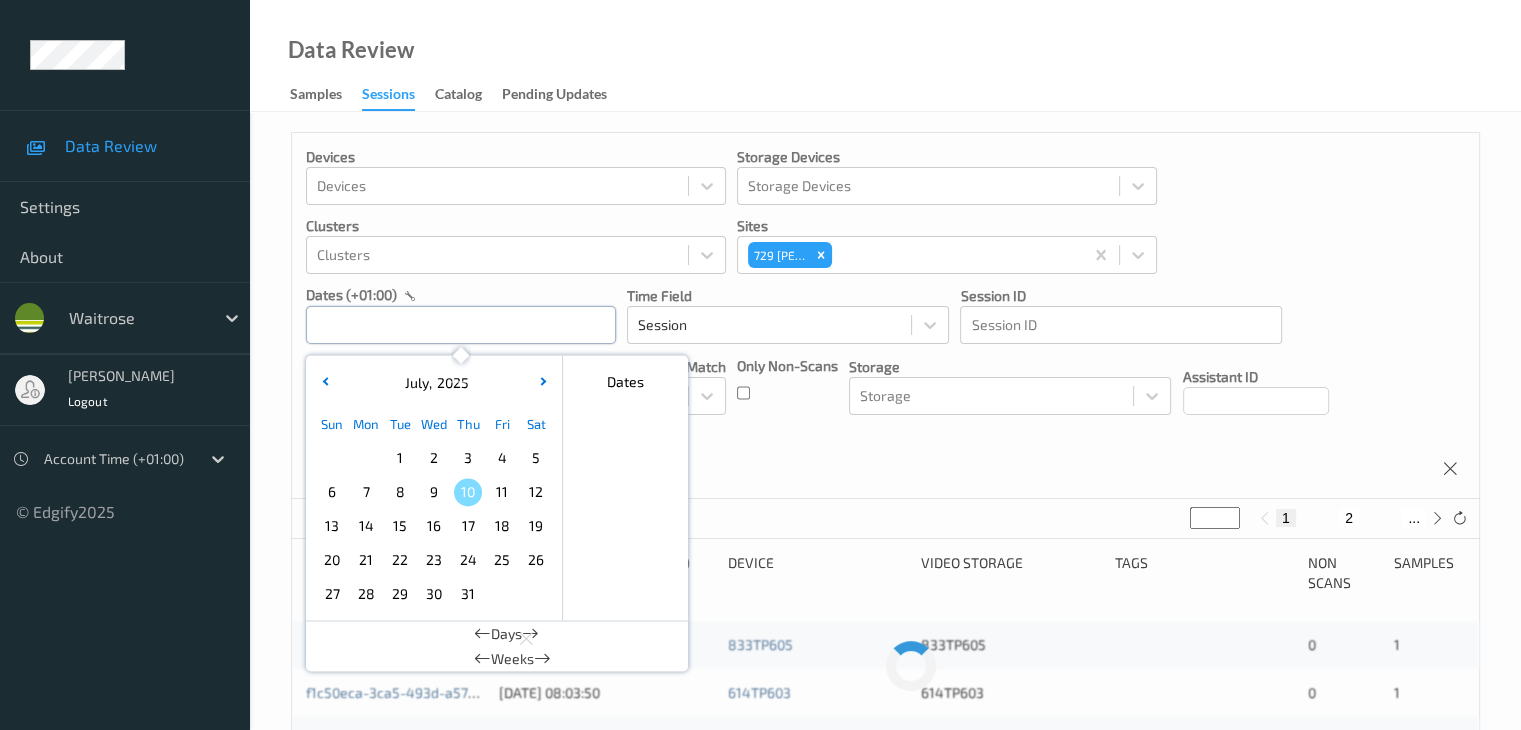 click at bounding box center (461, 325) 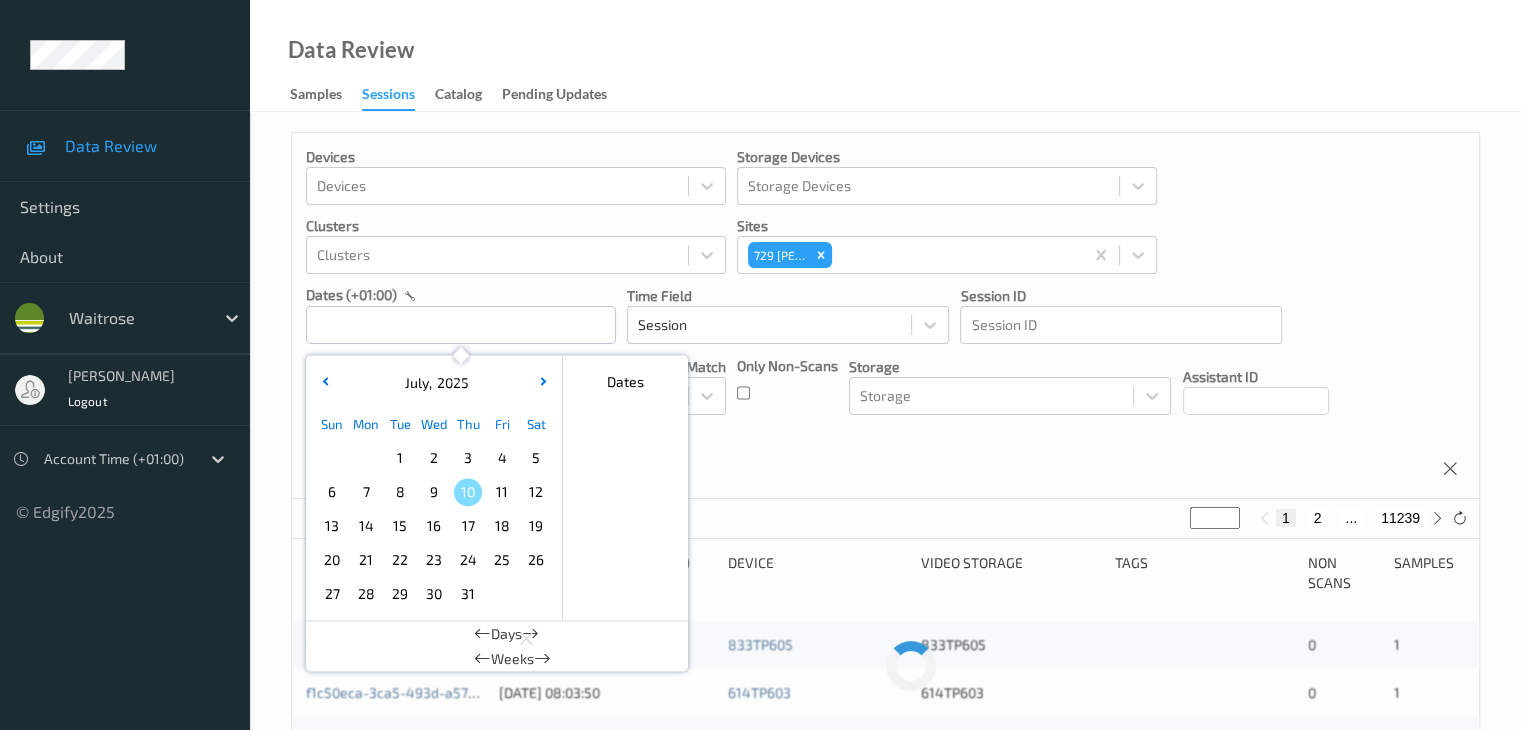 click on "6" at bounding box center (332, 492) 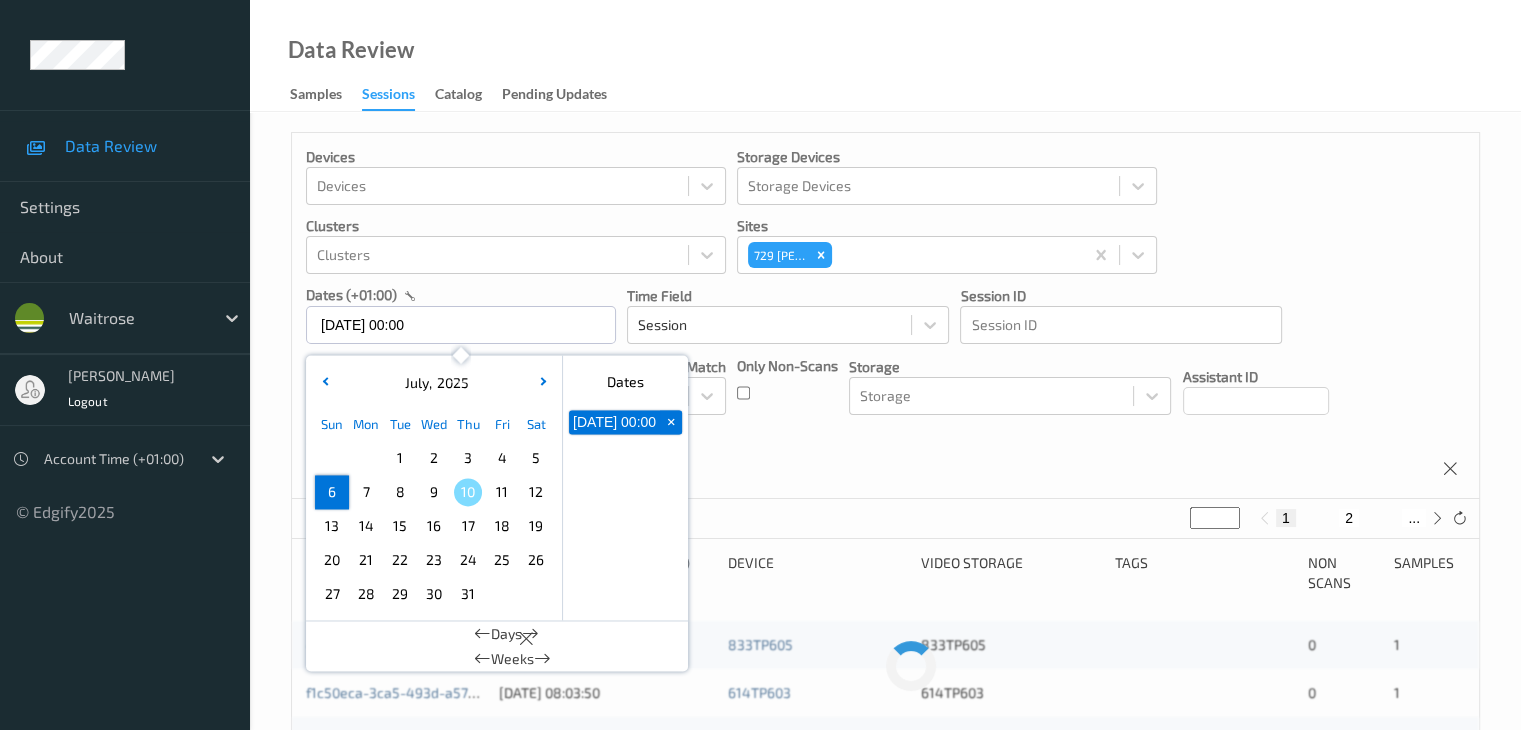click on "6" at bounding box center [332, 492] 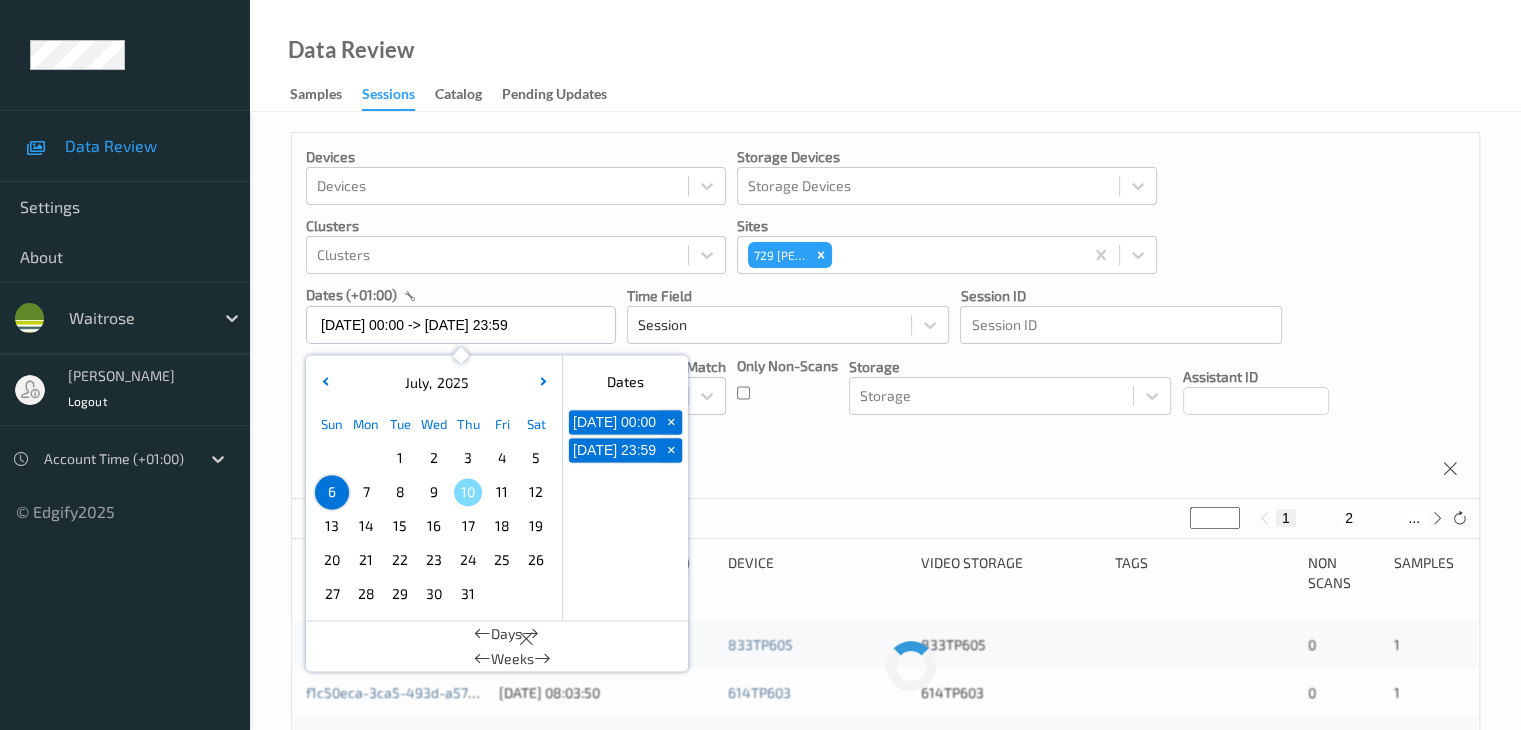 click on "Devices Devices Storage Devices Storage Devices Clusters Clusters Sites 729	Wells dates (+01:00) 06/07/2025 00:00 -> 06/07/2025 23:59 July , 2025 Sun Mon Tue Wed Thu Fri Sat 1 2 3 4 5 6 7 8 9 10 11 12 13 14 15 16 17 18 19 20 21 22 23 24 25 26 27 28 29 30 31 January February March April May June July August September October November December 2021 2022 2023 2024 2025 2026 2027 2028 2029 2030 2031 2032 Dates 06/07/2025 00:00 + 06/07/2025 23:59 + Days Weeks Time Field Session Session ID Session ID Tags none contains any contains all exact match Tags Only Non-Scans Storage Storage Assistant ID Shopper ID Order By Session" at bounding box center (885, 316) 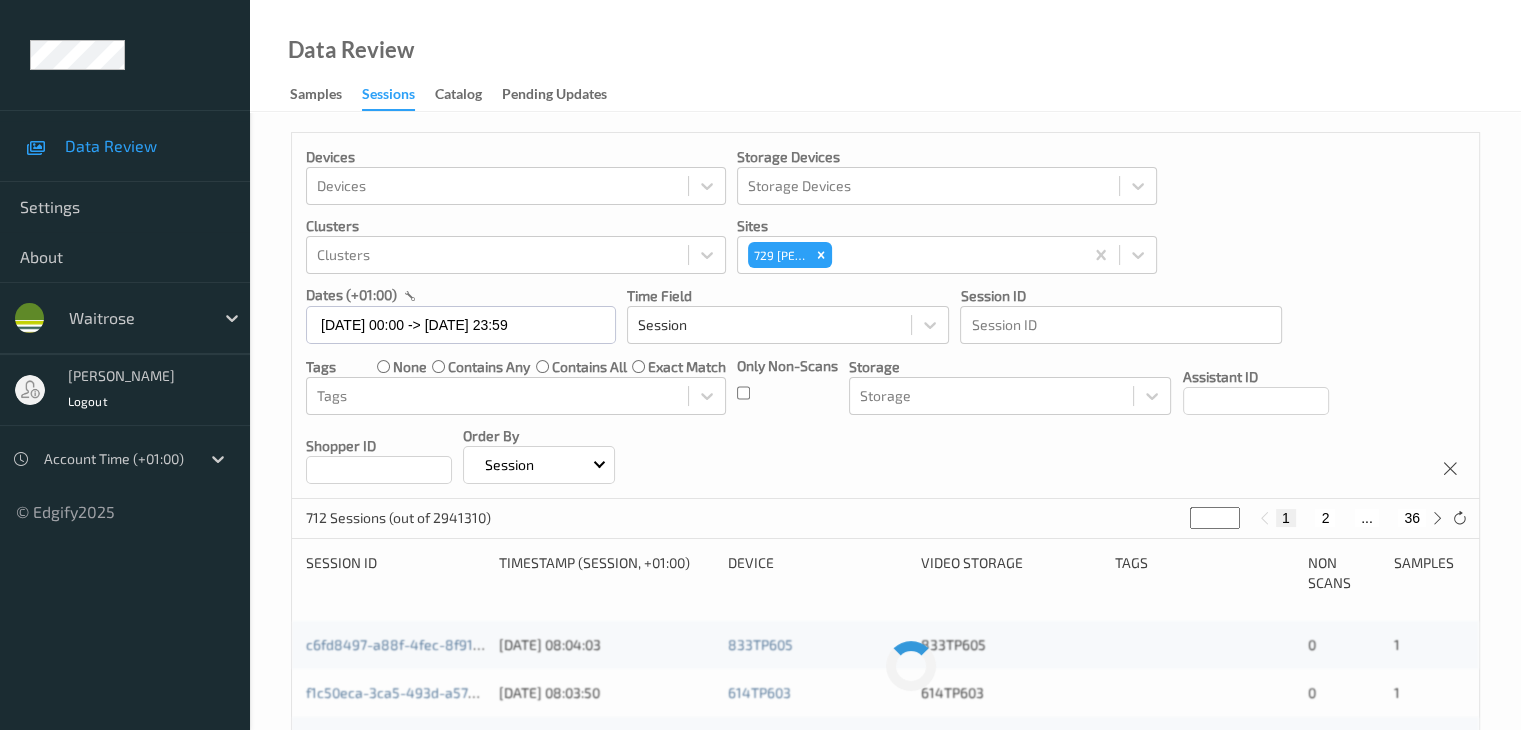 click on "Only Non-Scans" at bounding box center (787, 385) 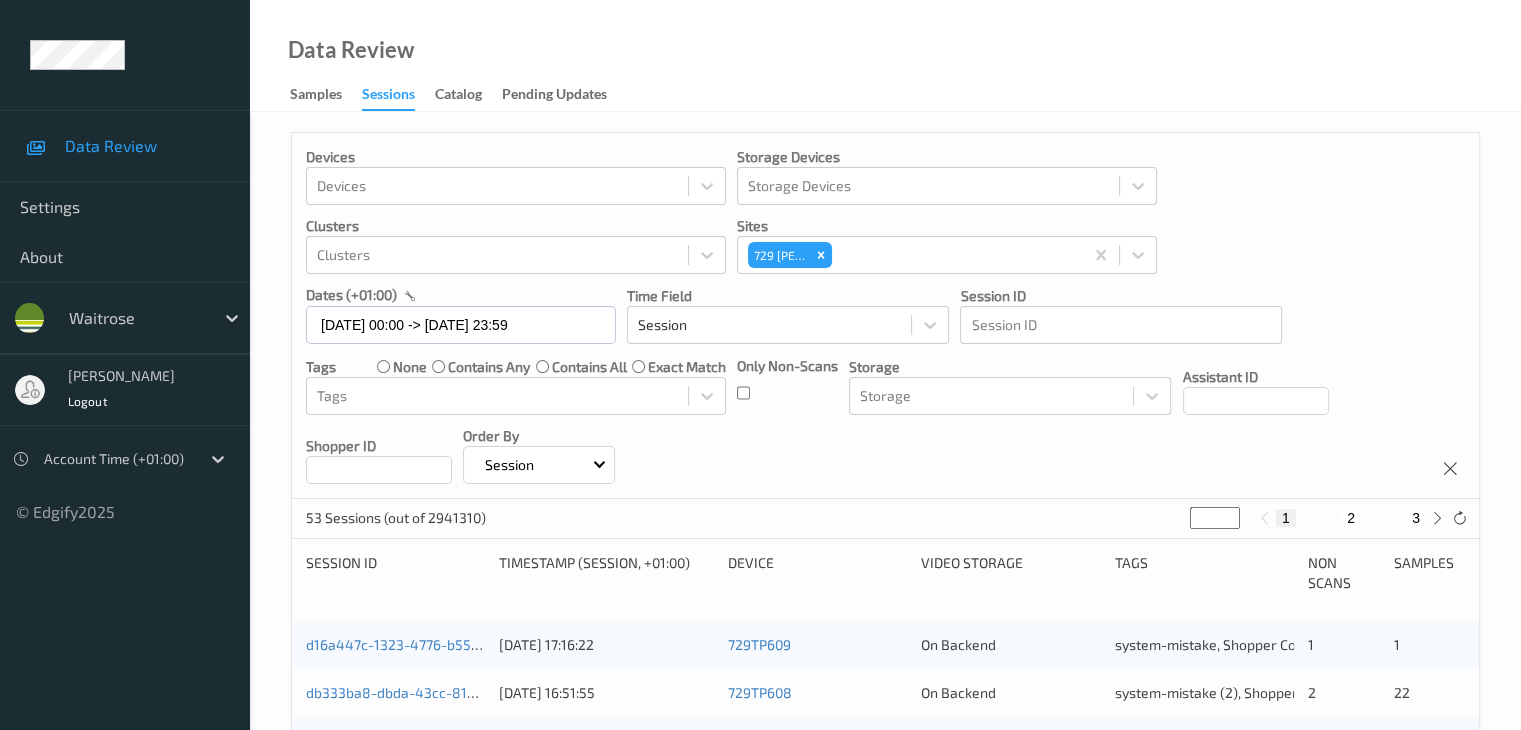 click on "3" at bounding box center (1416, 518) 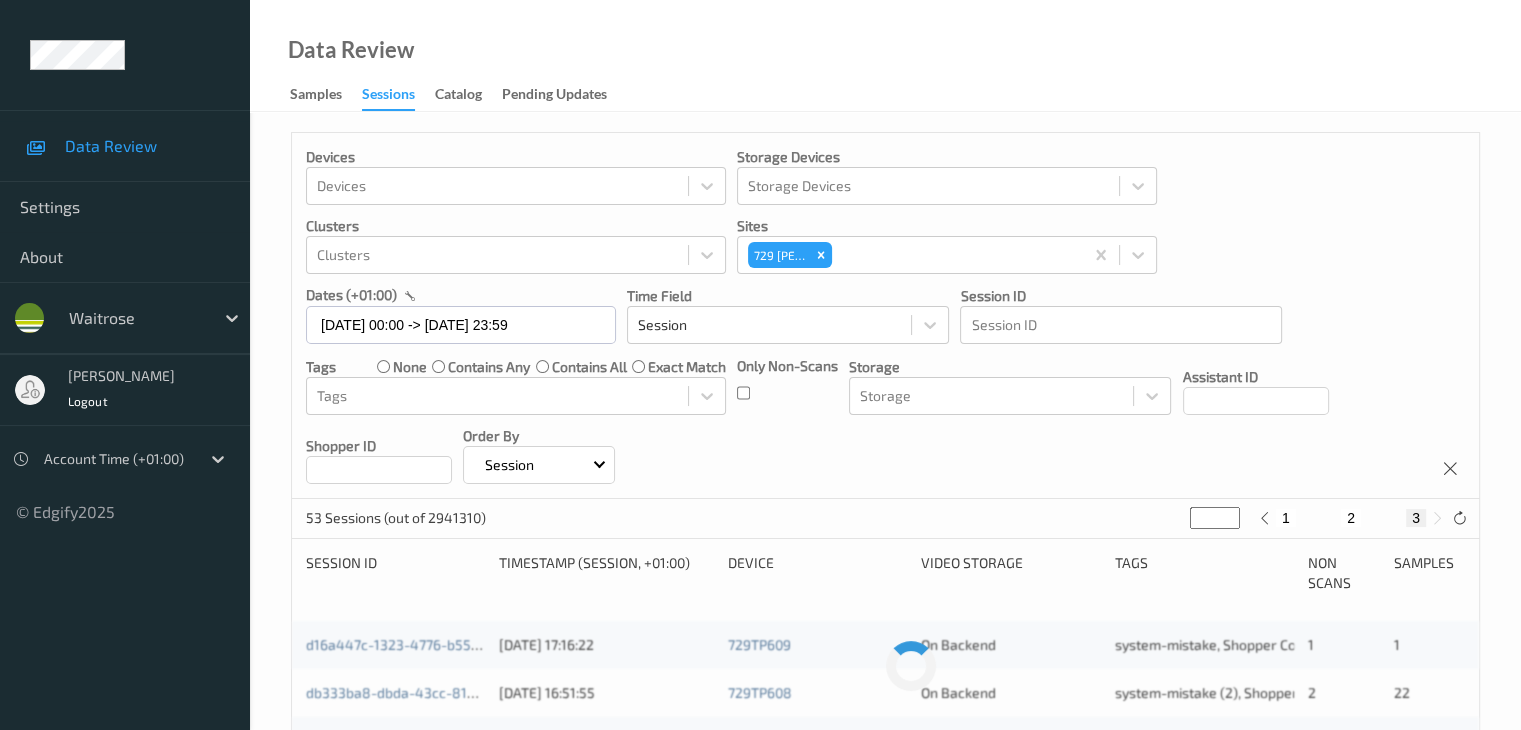 type 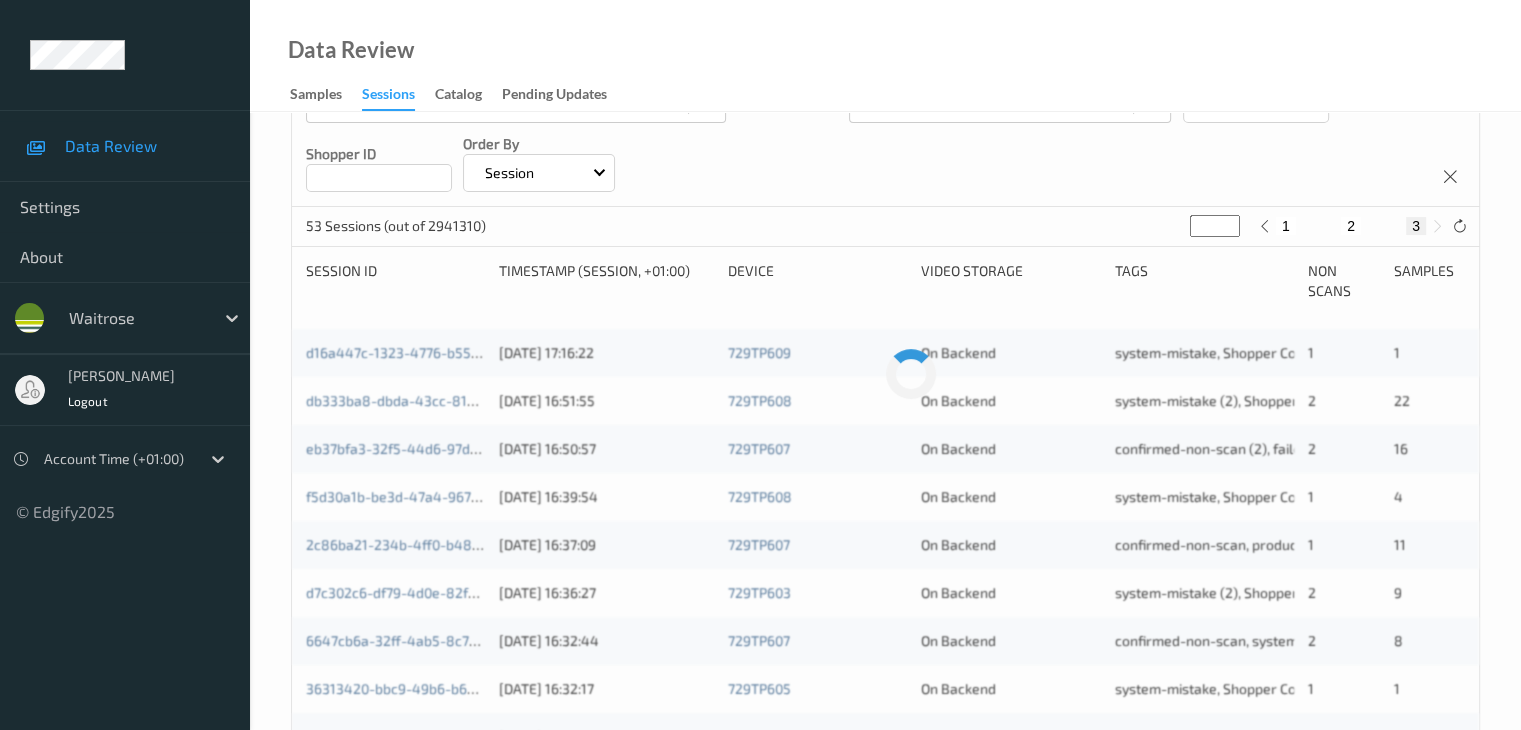 scroll, scrollTop: 300, scrollLeft: 0, axis: vertical 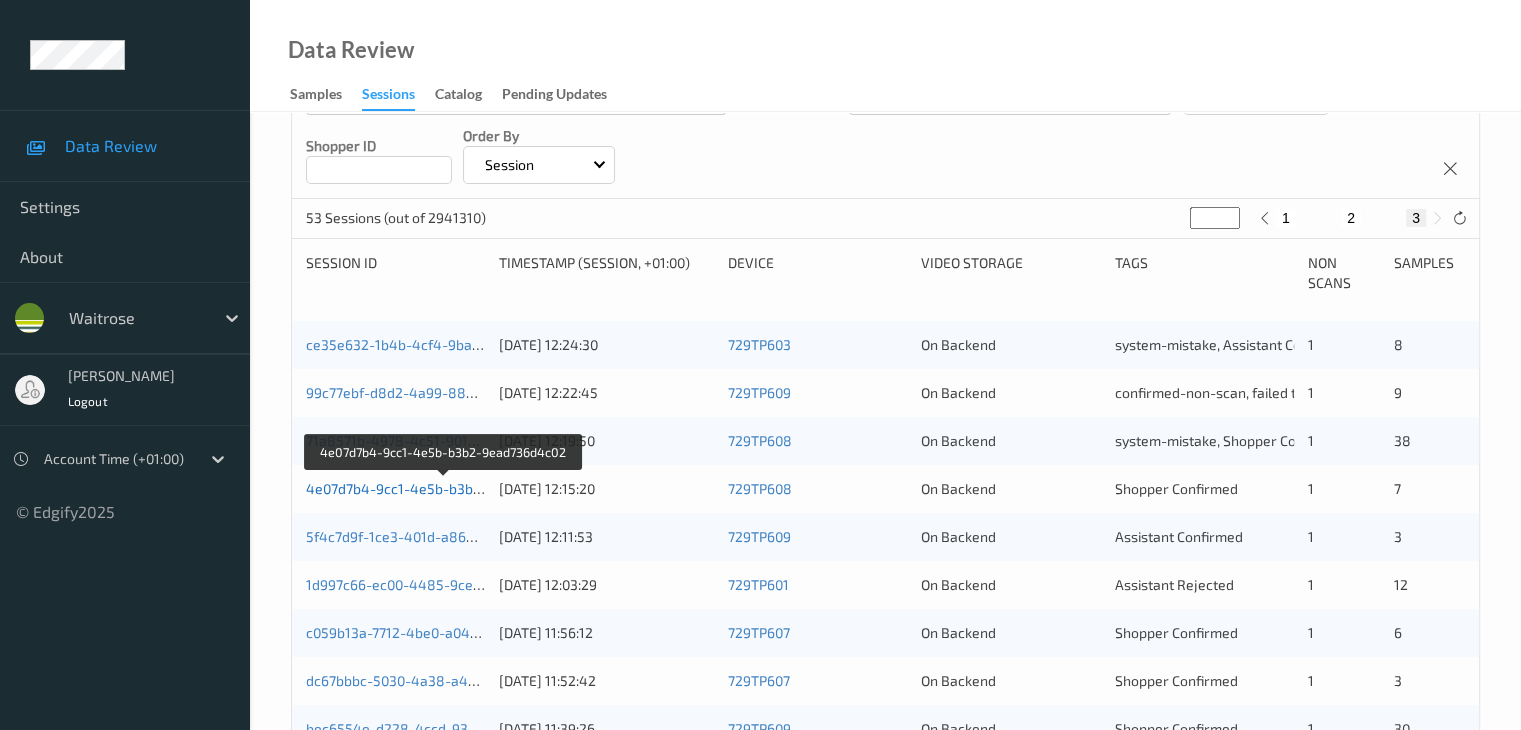 click on "4e07d7b4-9cc1-4e5b-b3b2-9ead736d4c02" at bounding box center (444, 488) 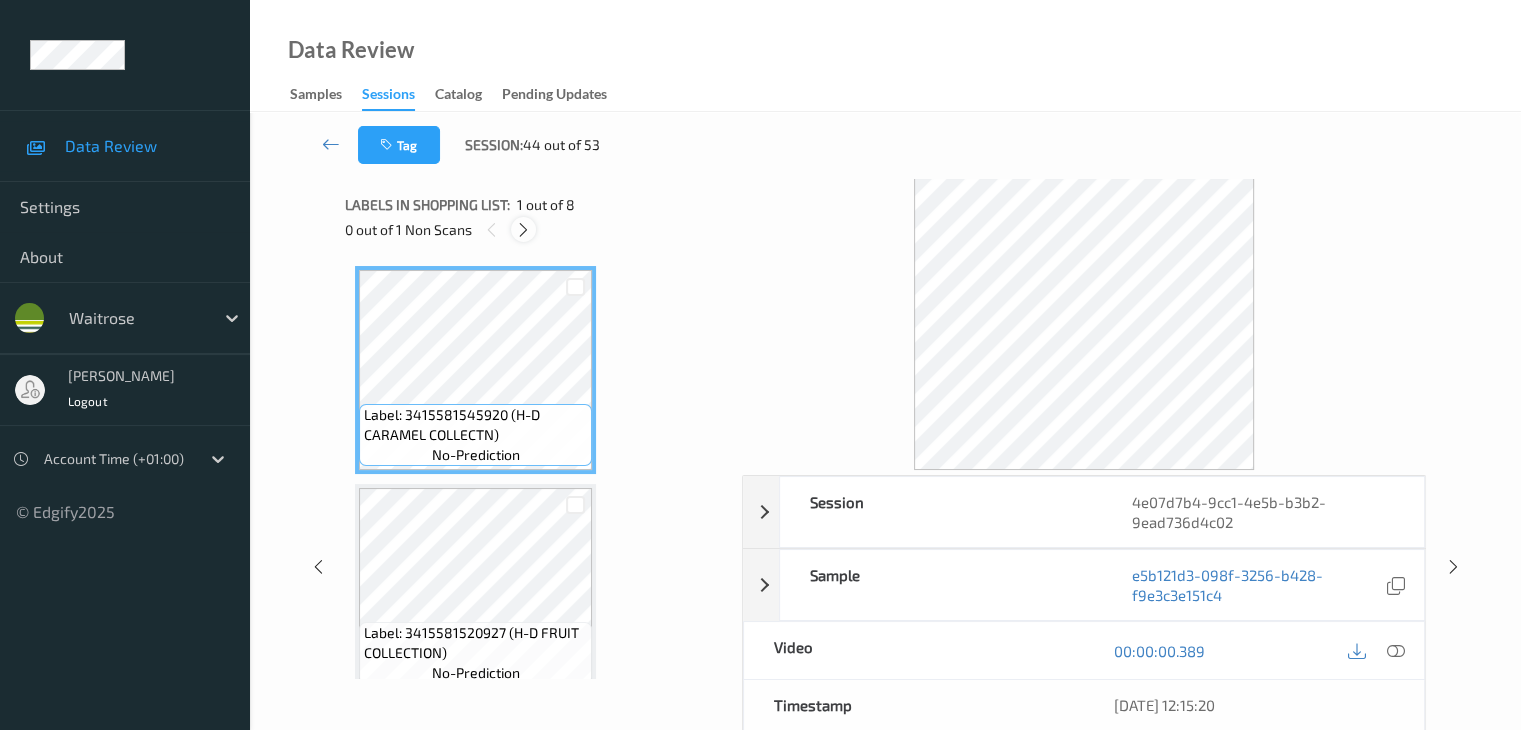 click at bounding box center (523, 230) 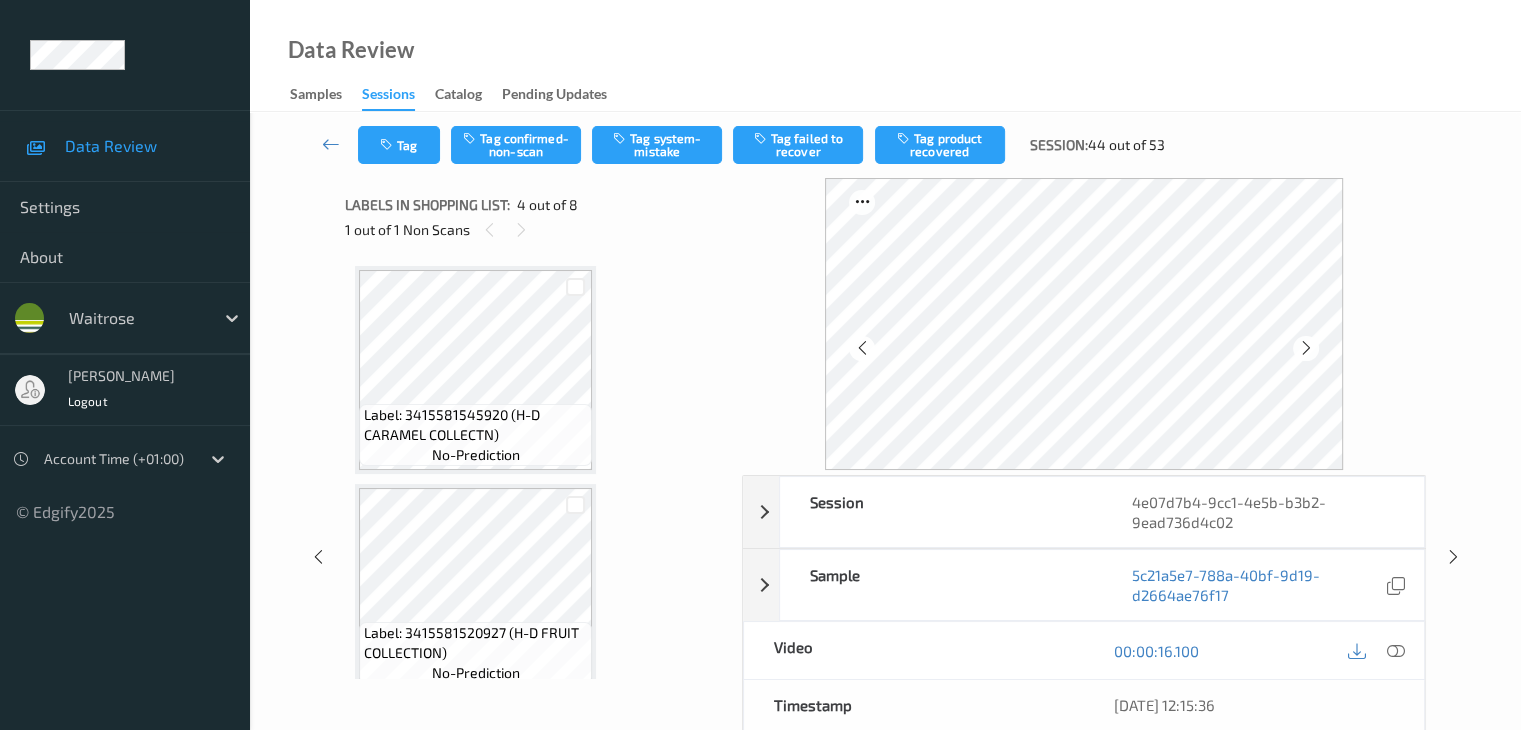 scroll, scrollTop: 446, scrollLeft: 0, axis: vertical 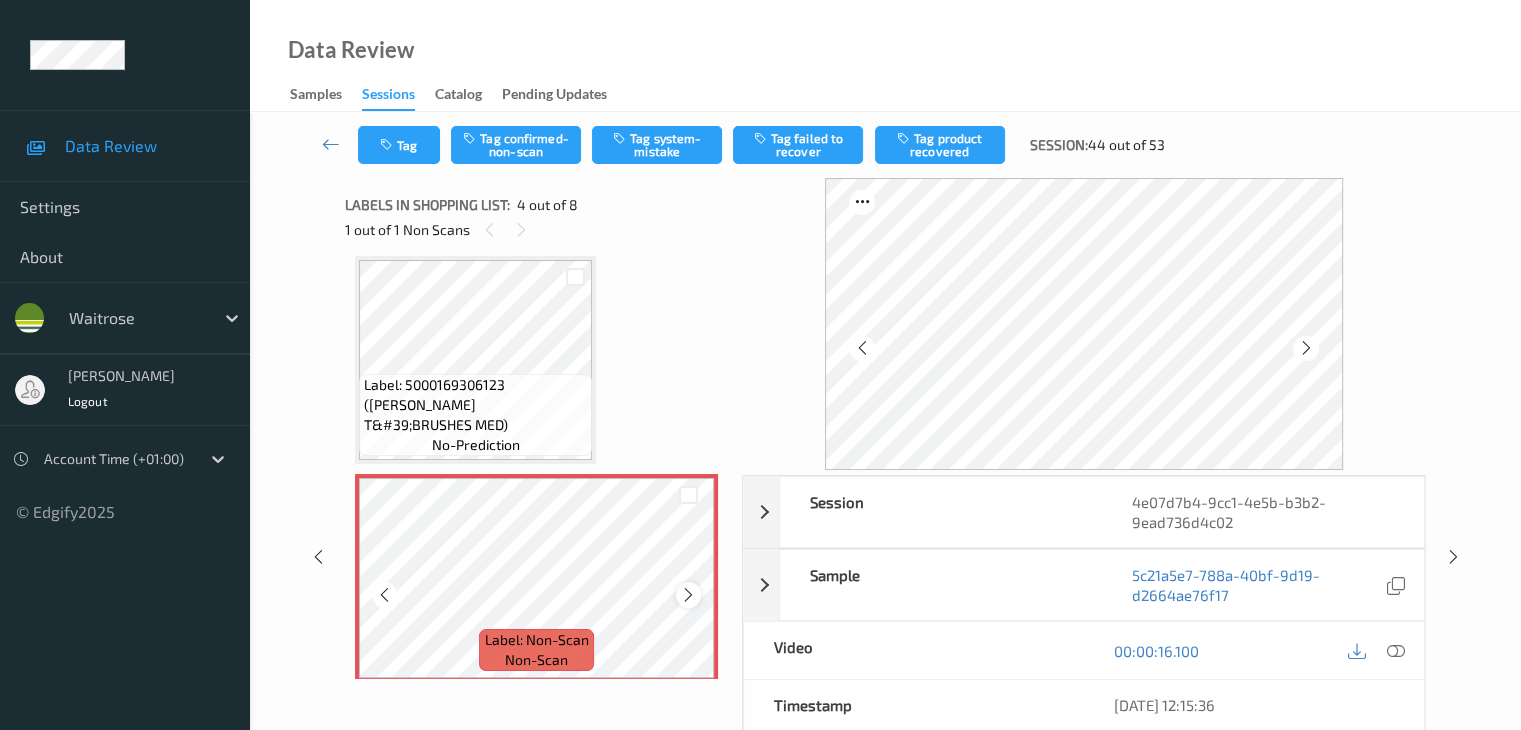 click at bounding box center [688, 594] 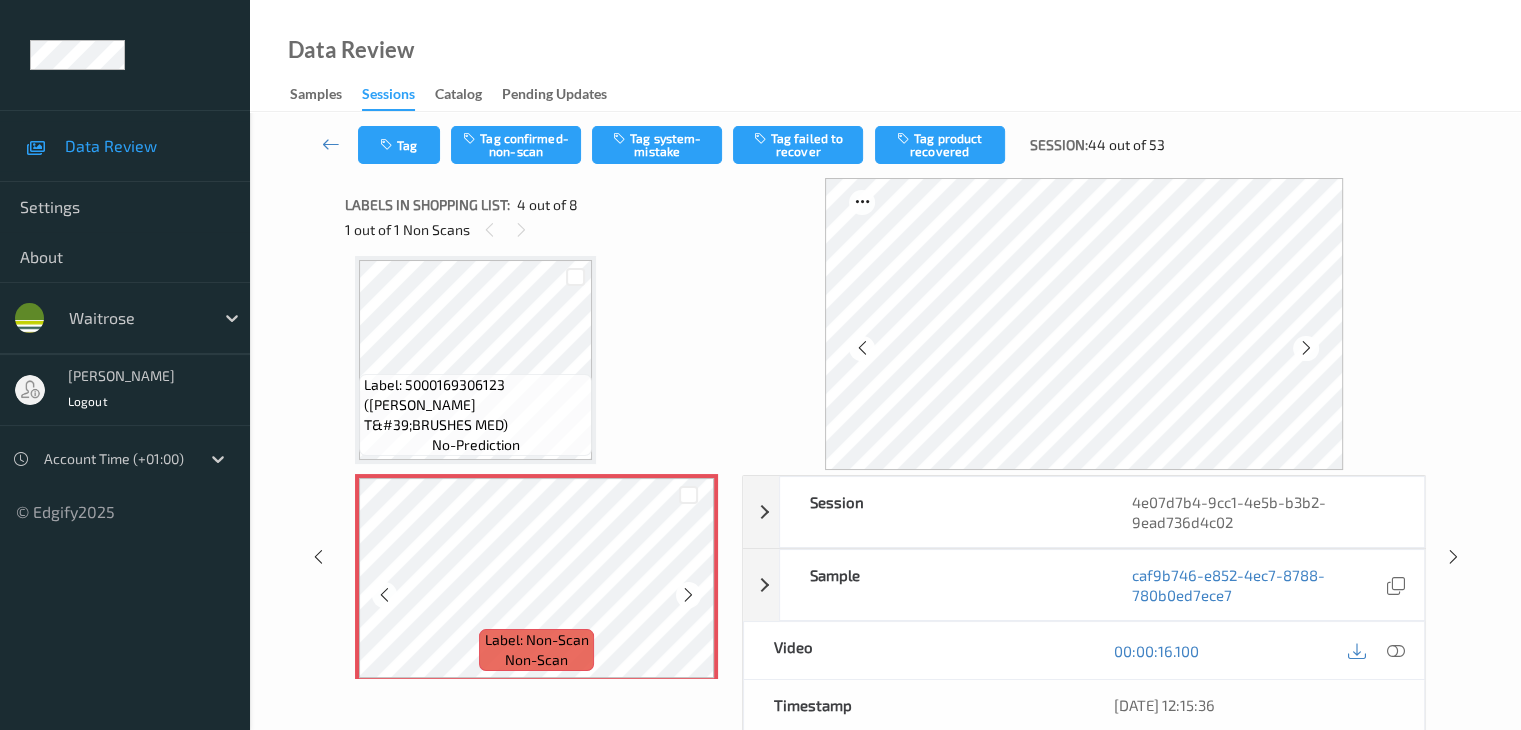 click at bounding box center (688, 594) 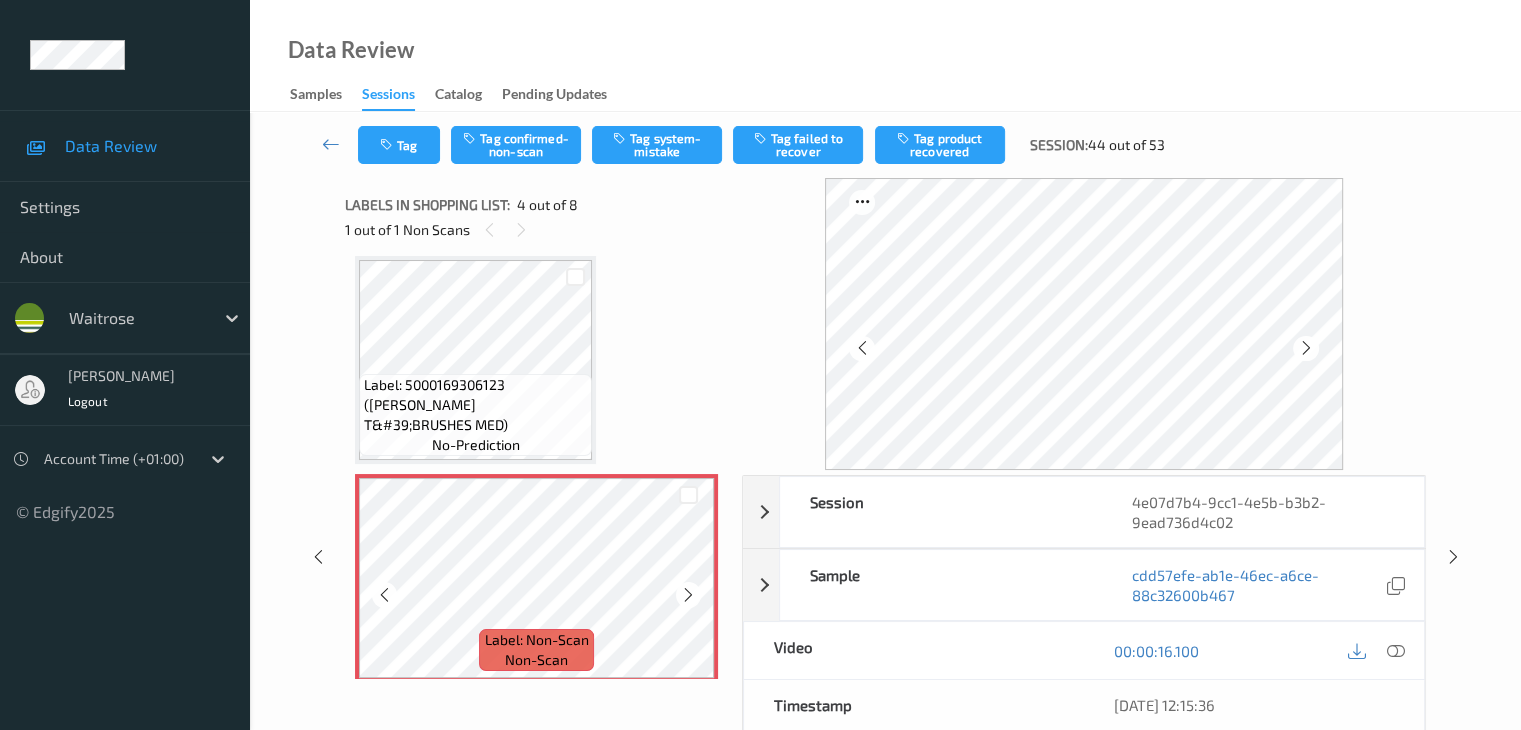 click at bounding box center [688, 594] 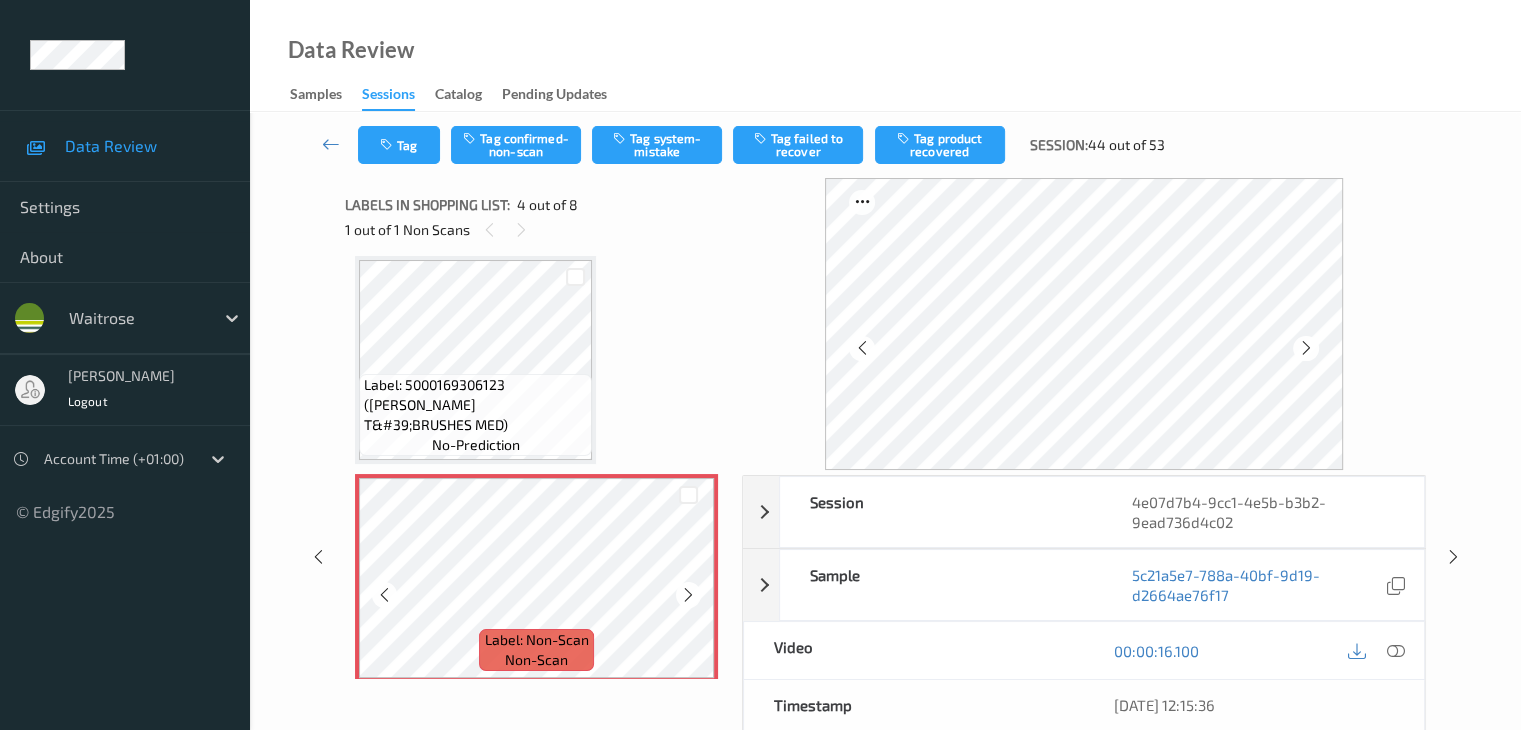 click at bounding box center (688, 594) 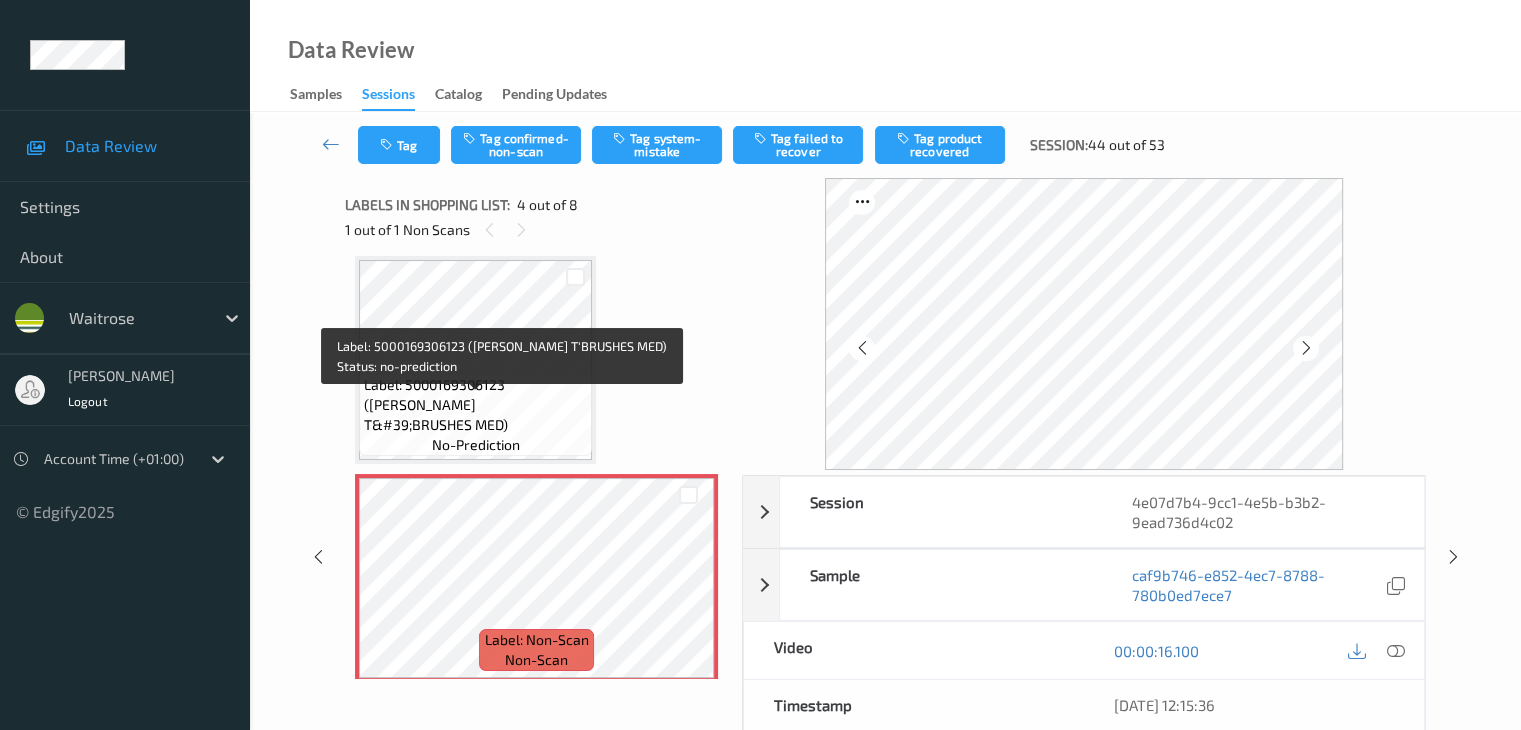 click on "Label: 5000169306123 (WR ESS T&#39;BRUSHES MED)" at bounding box center (475, 405) 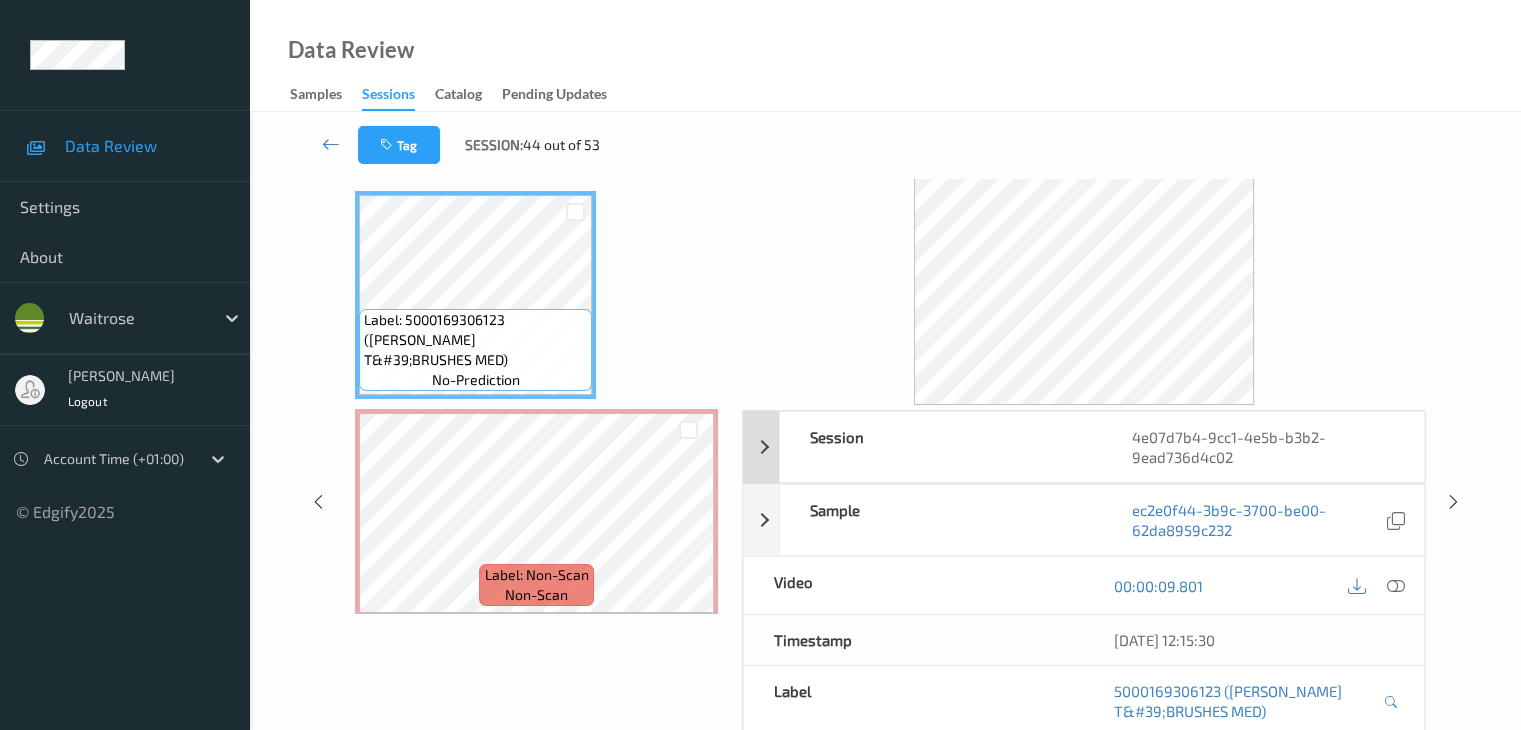scroll, scrollTop: 100, scrollLeft: 0, axis: vertical 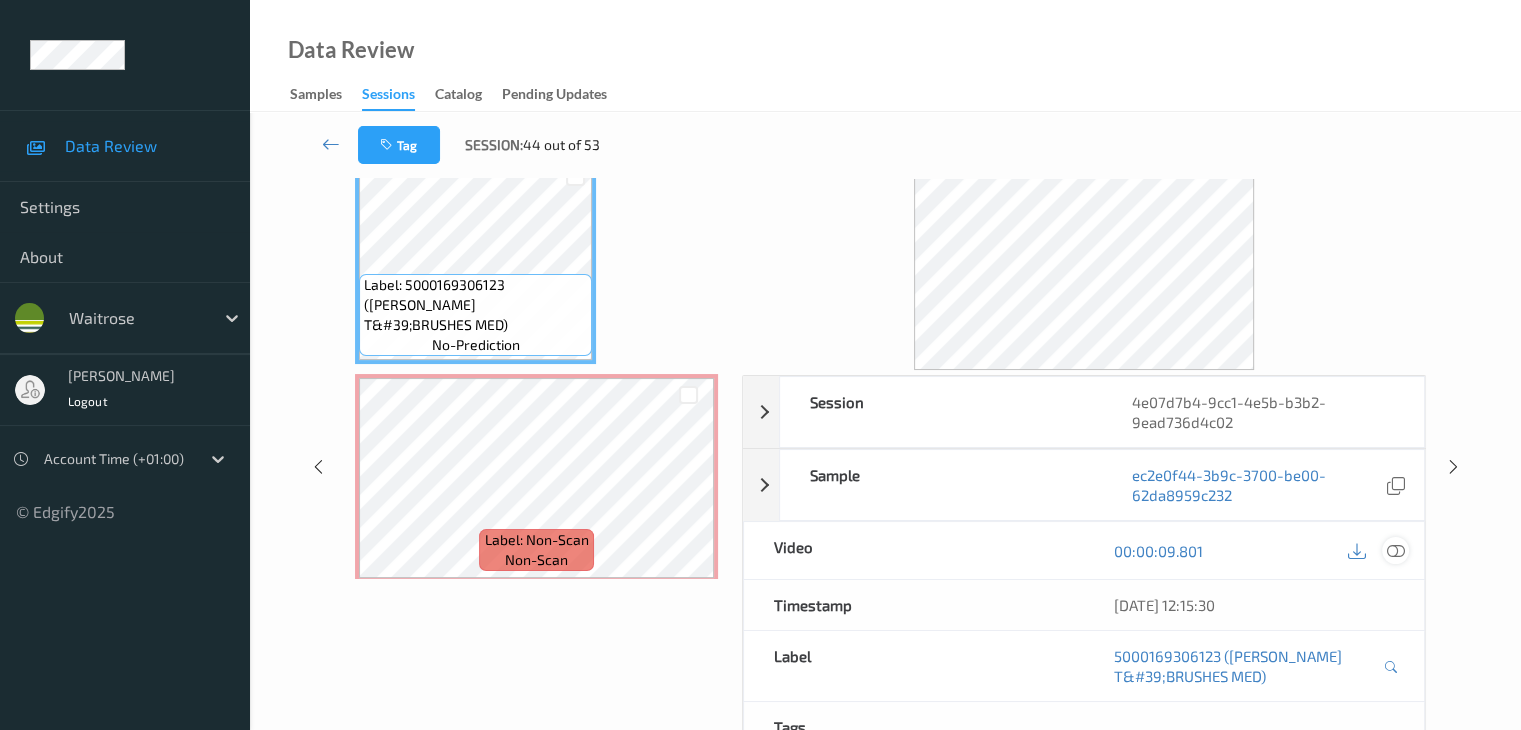 click at bounding box center (1395, 550) 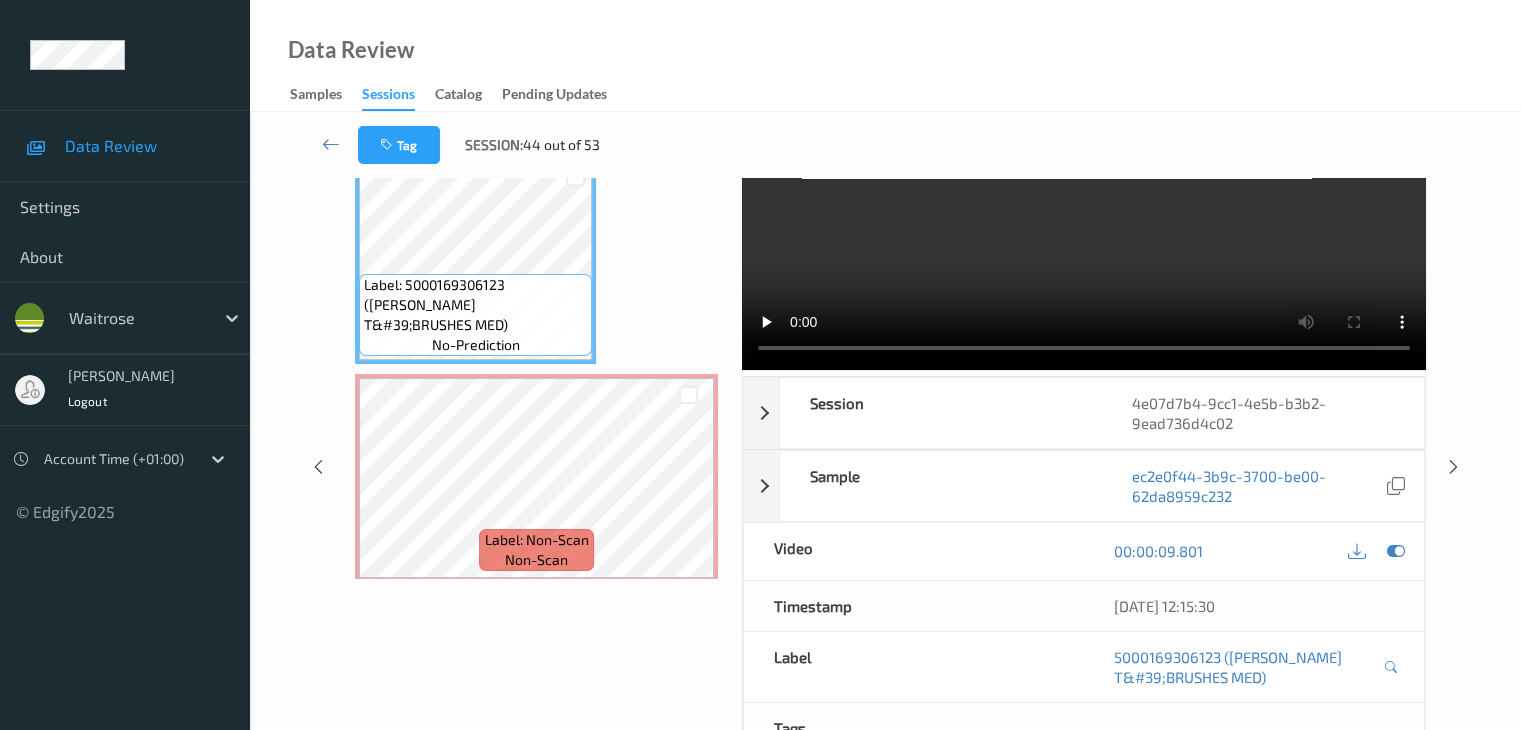 scroll, scrollTop: 0, scrollLeft: 0, axis: both 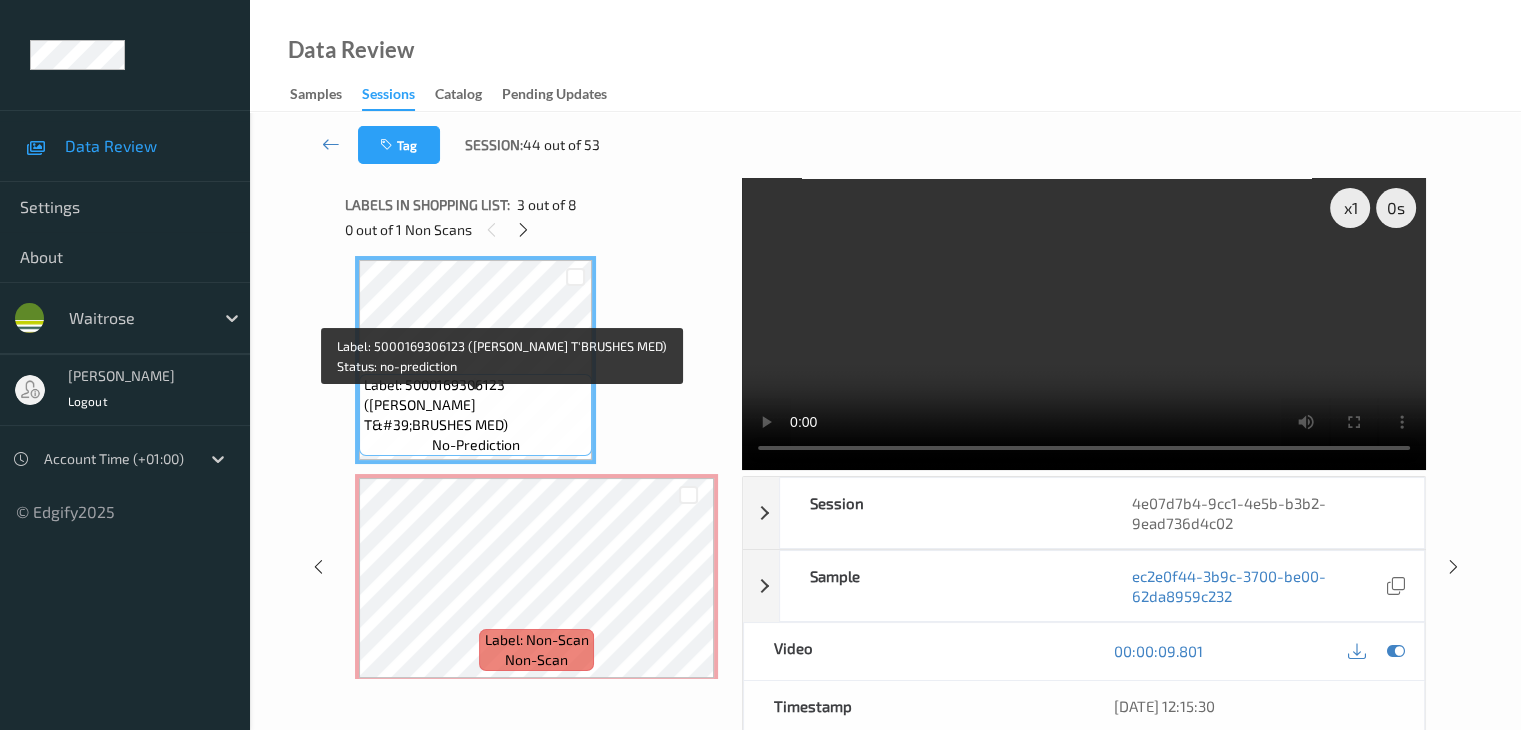 click on "Label: 5000169306123 (WR ESS T&#39;BRUSHES MED)" at bounding box center (475, 405) 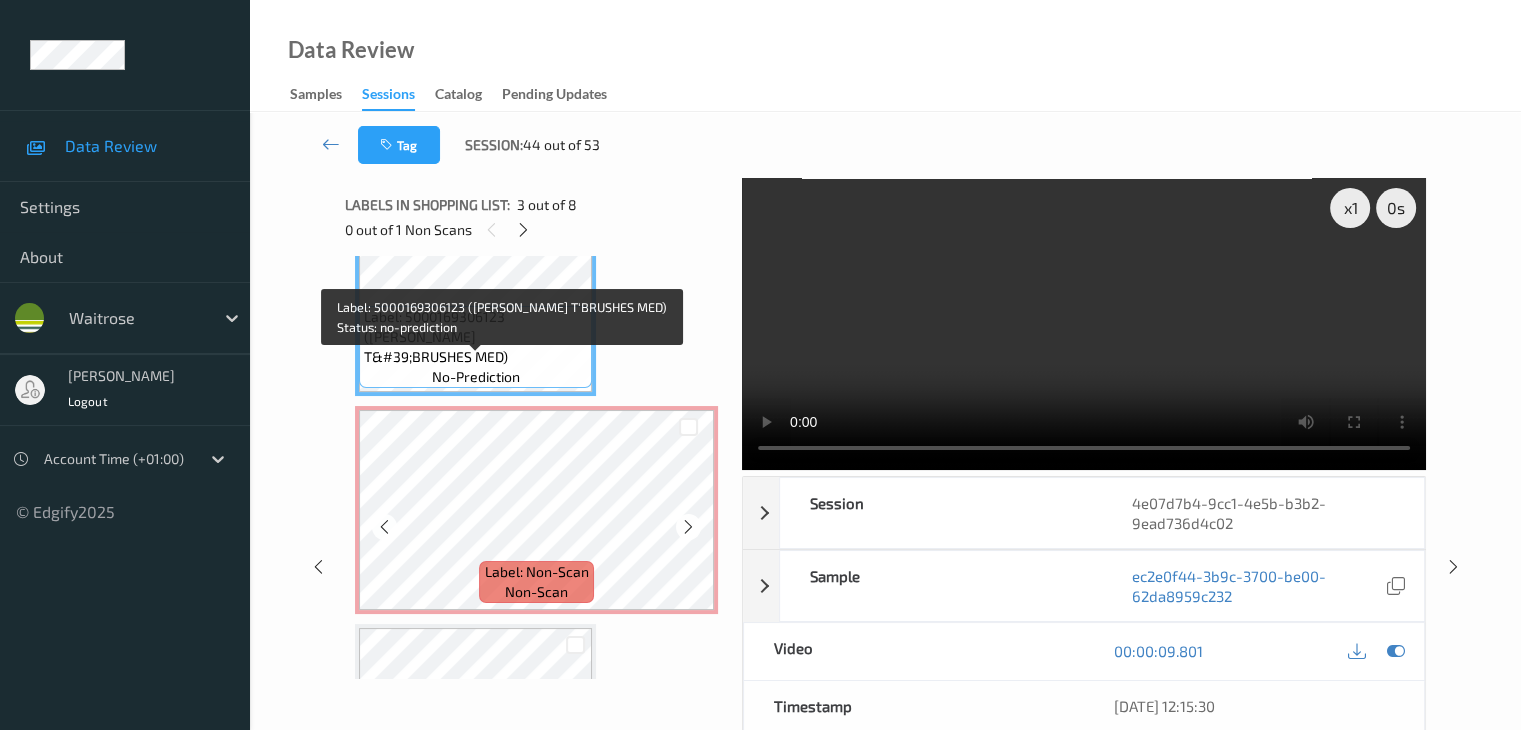 scroll, scrollTop: 546, scrollLeft: 0, axis: vertical 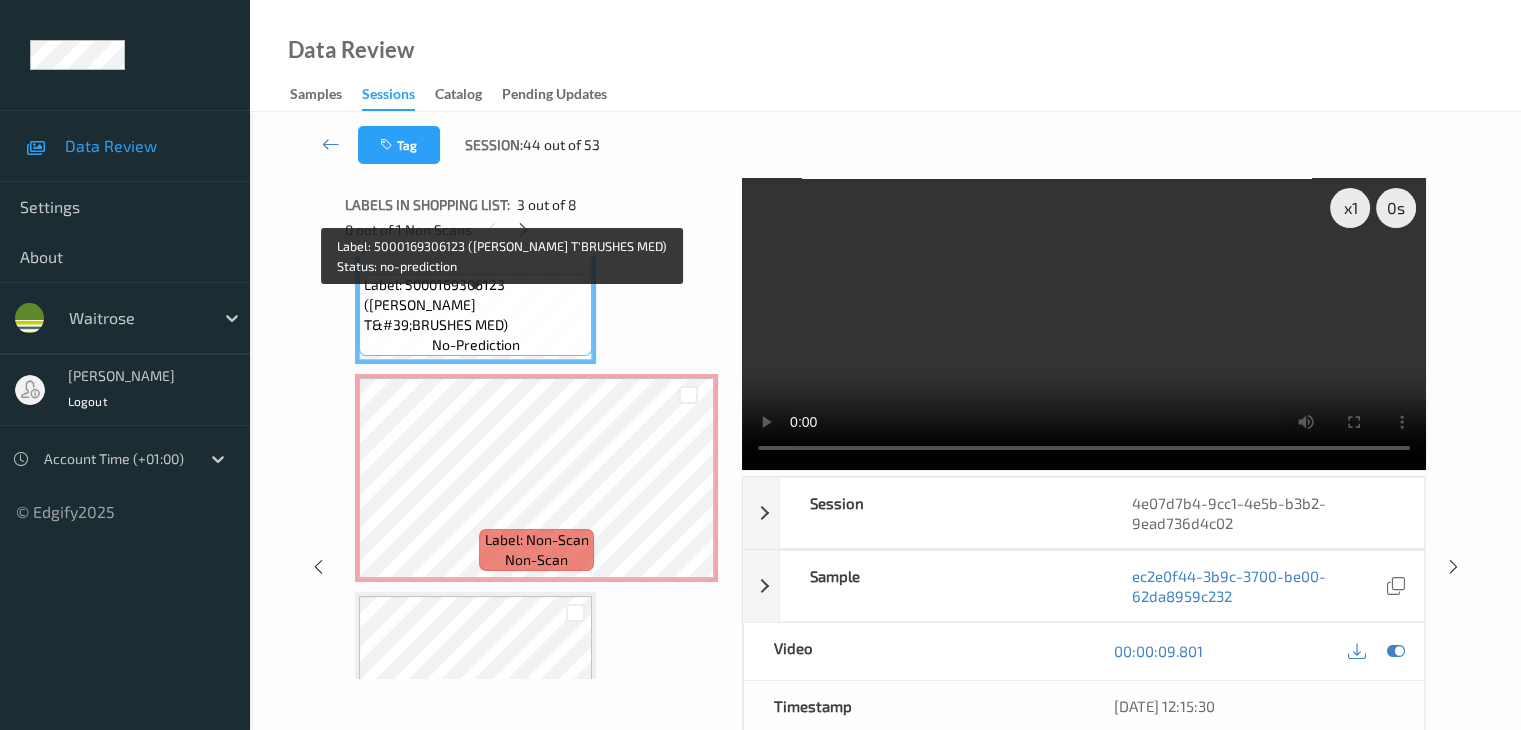click on "Label: 5000169306123 (WR ESS T&#39;BRUSHES MED)" at bounding box center [475, 305] 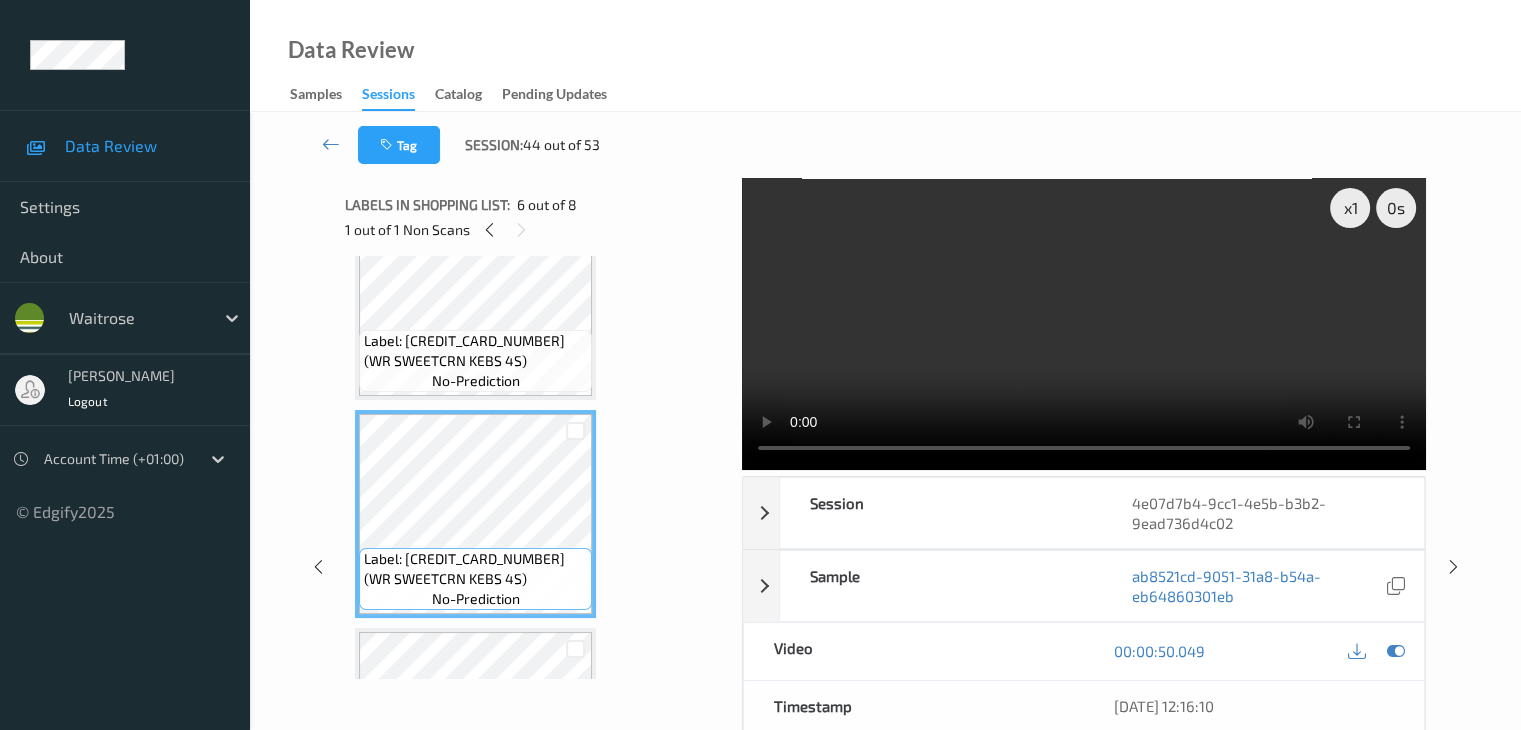 scroll, scrollTop: 746, scrollLeft: 0, axis: vertical 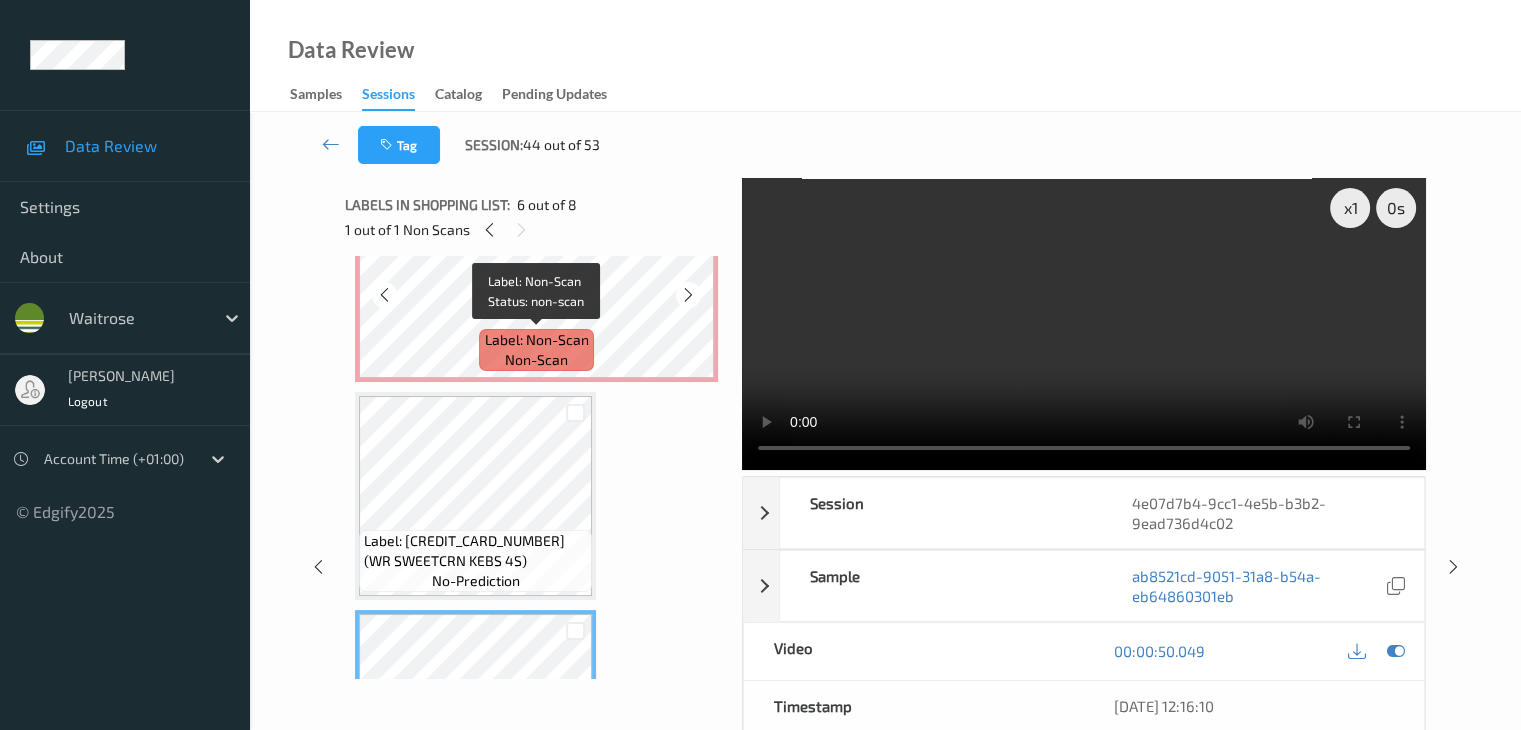 click on "Label: Non-Scan" at bounding box center (537, 340) 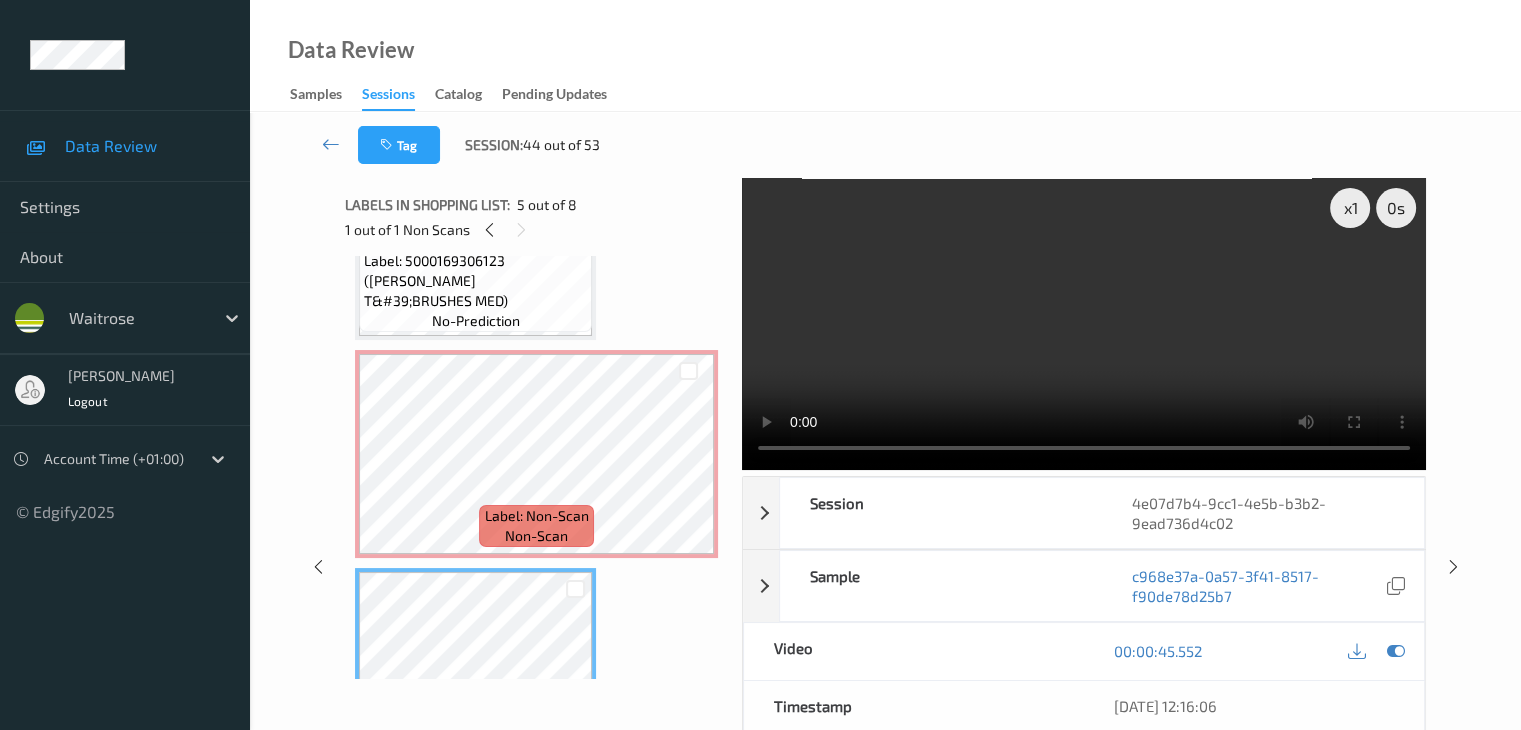 scroll, scrollTop: 546, scrollLeft: 0, axis: vertical 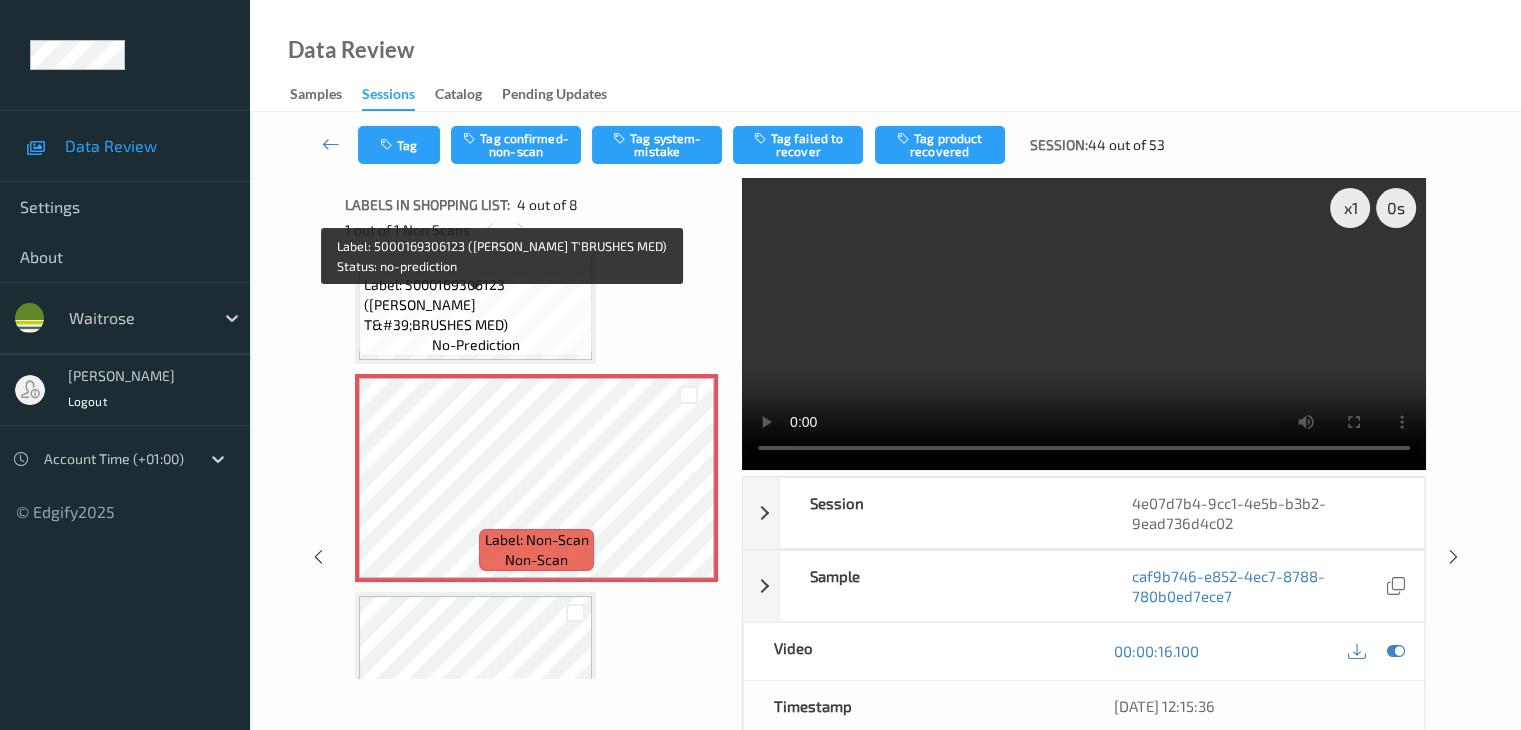 click on "Label: 5000169306123 (WR ESS T&#39;BRUSHES MED)" at bounding box center (475, 305) 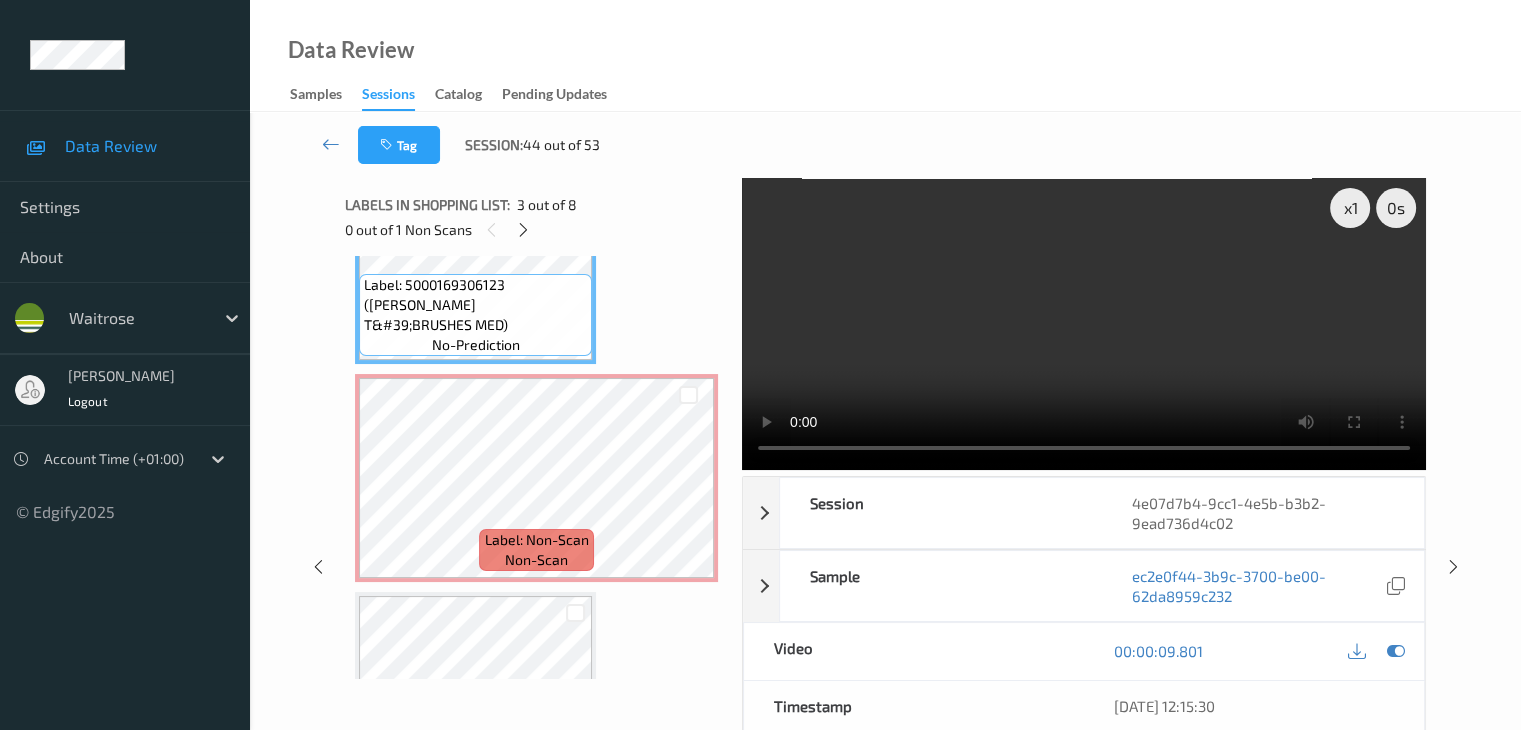type 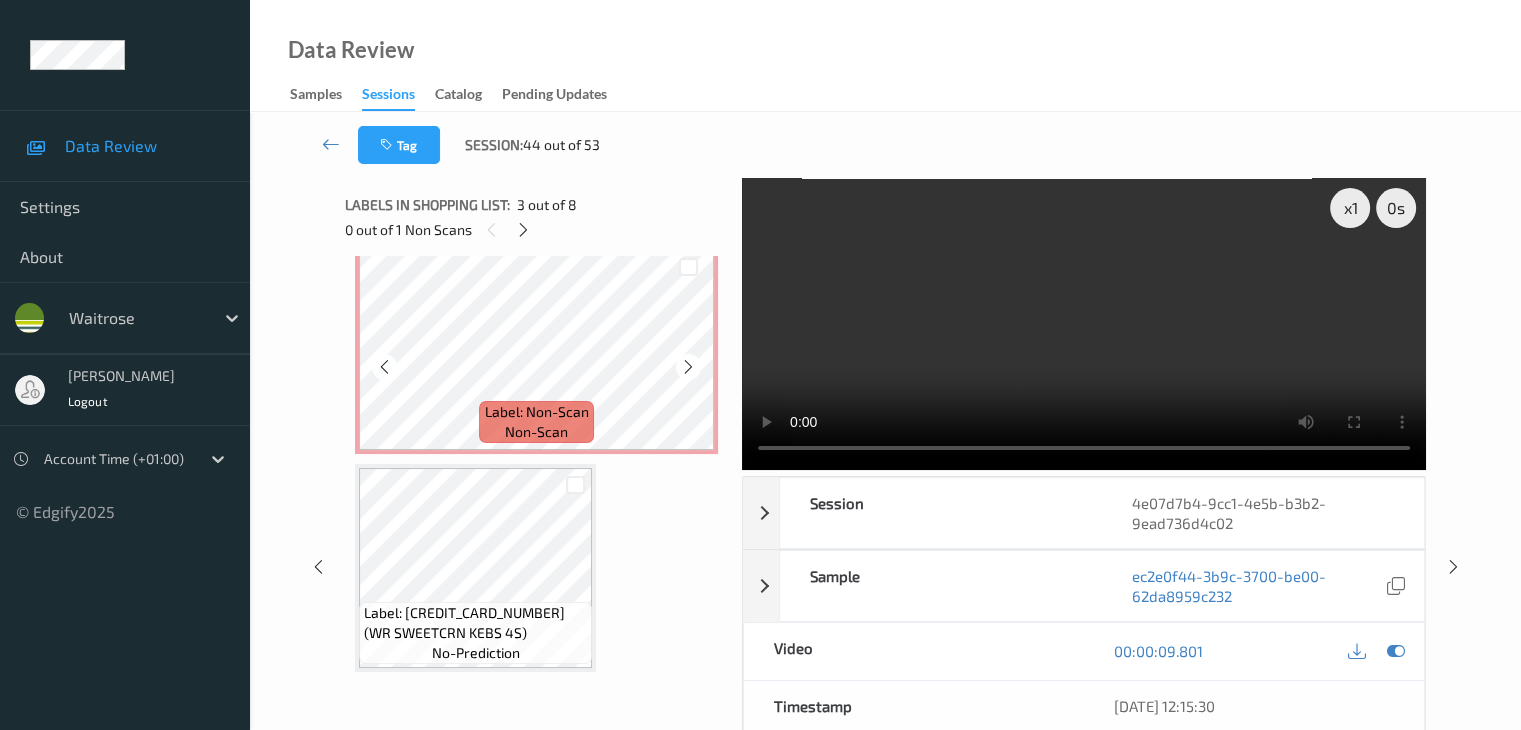 scroll, scrollTop: 646, scrollLeft: 0, axis: vertical 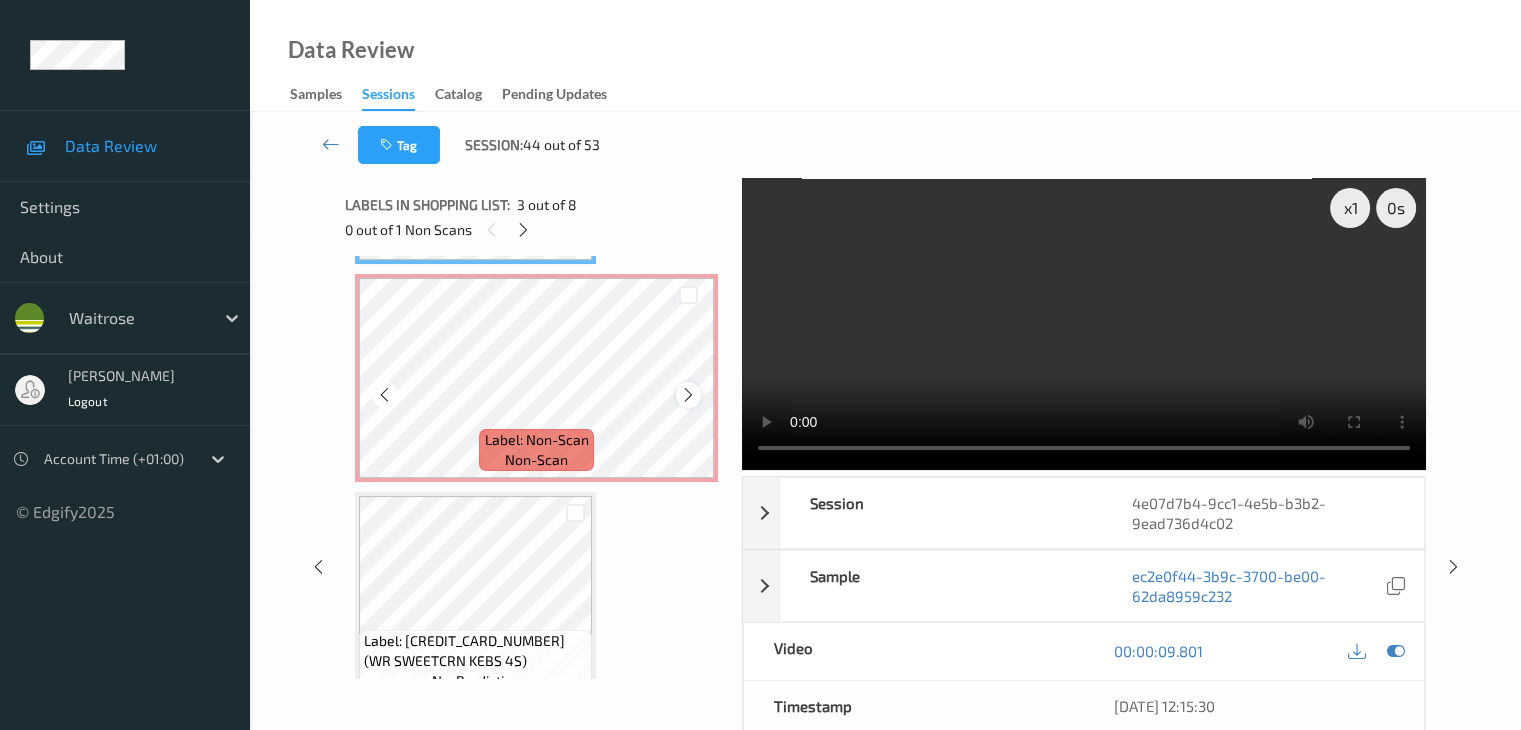 click at bounding box center [688, 394] 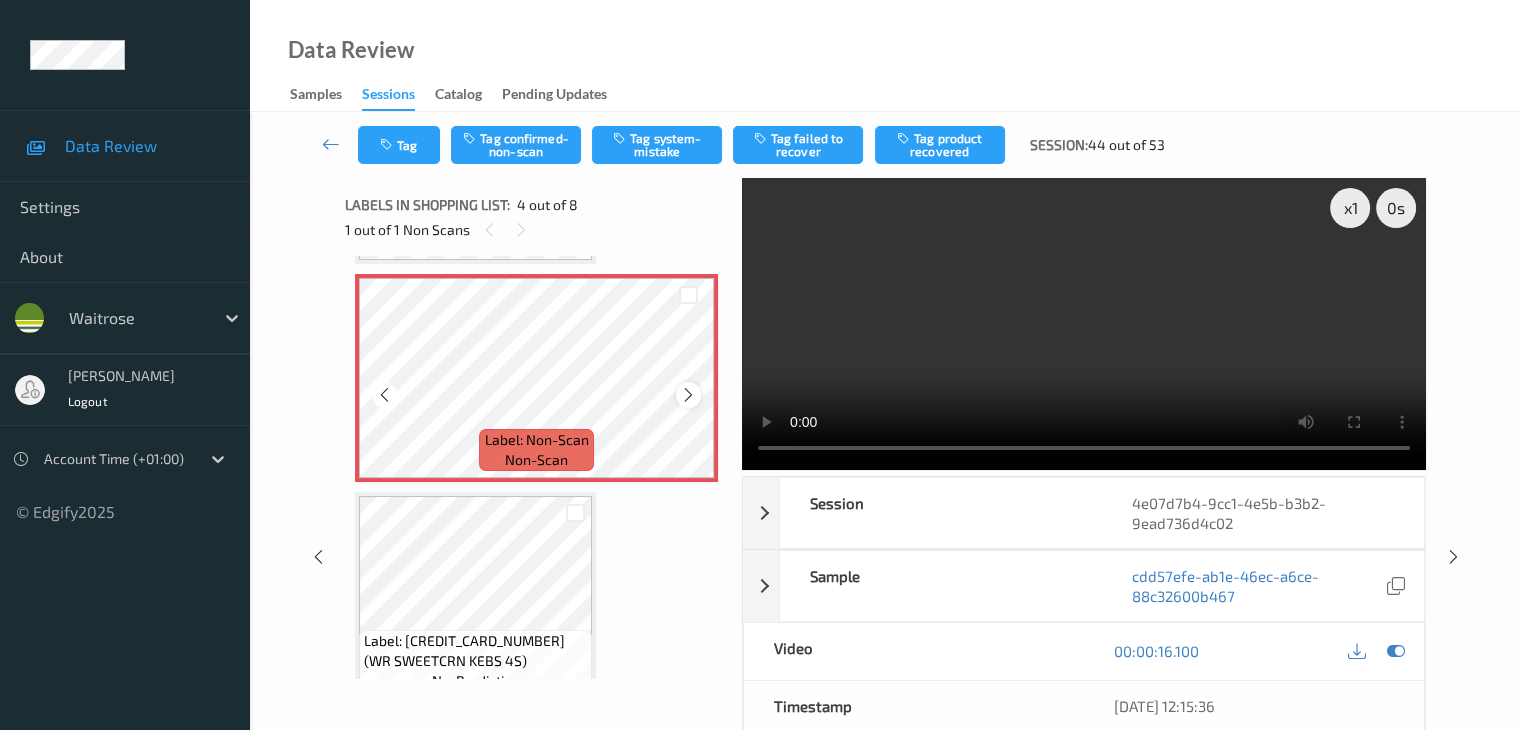 click at bounding box center [688, 395] 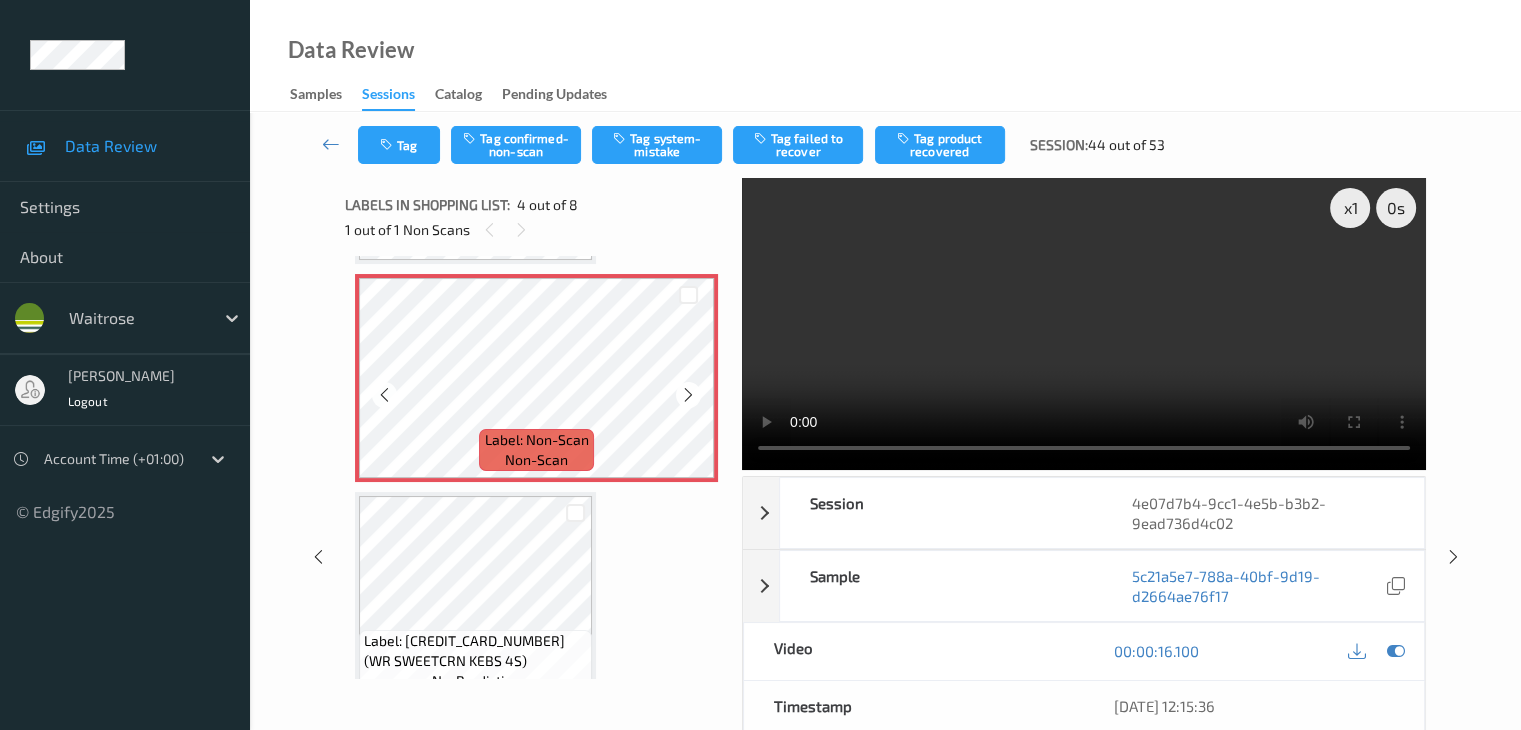 click at bounding box center [688, 395] 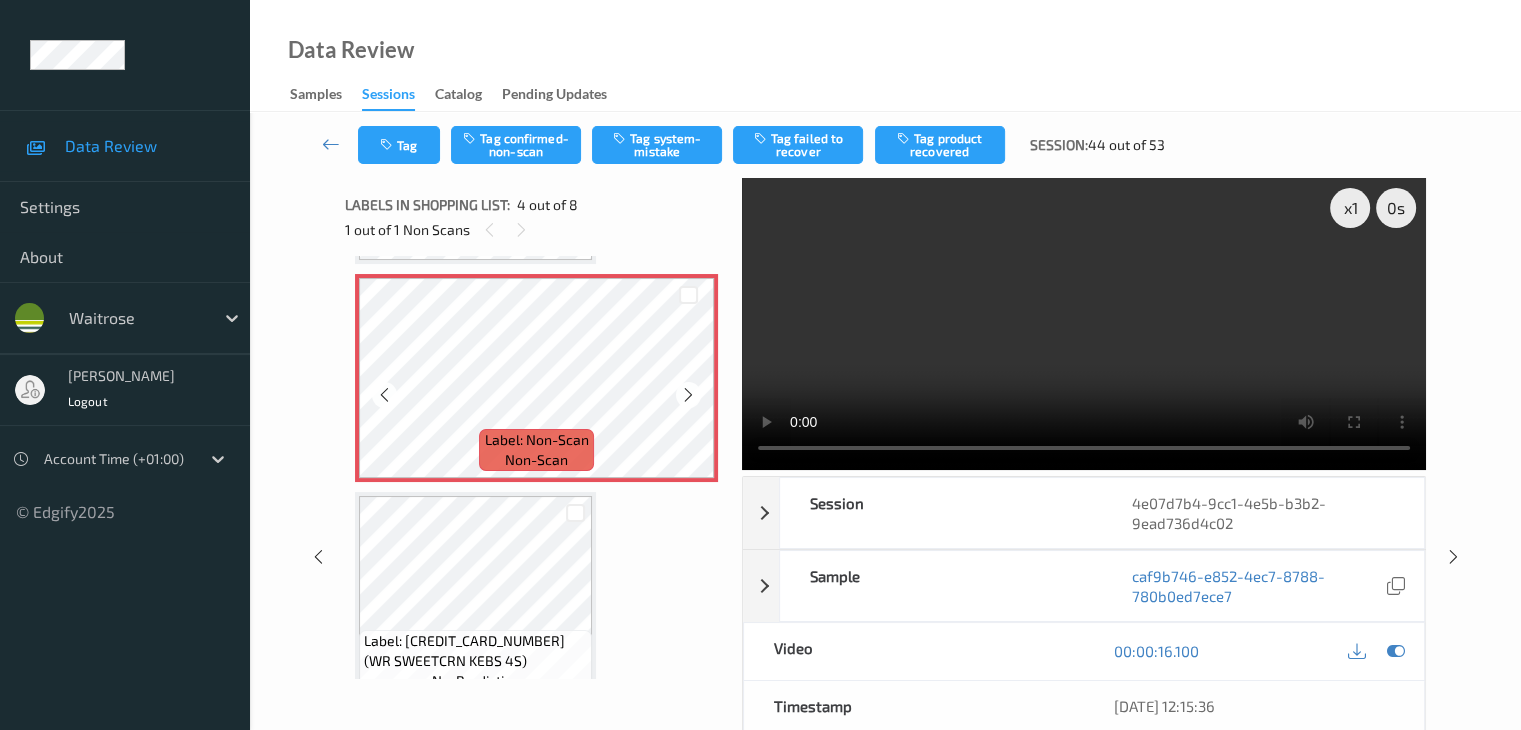 click at bounding box center (688, 395) 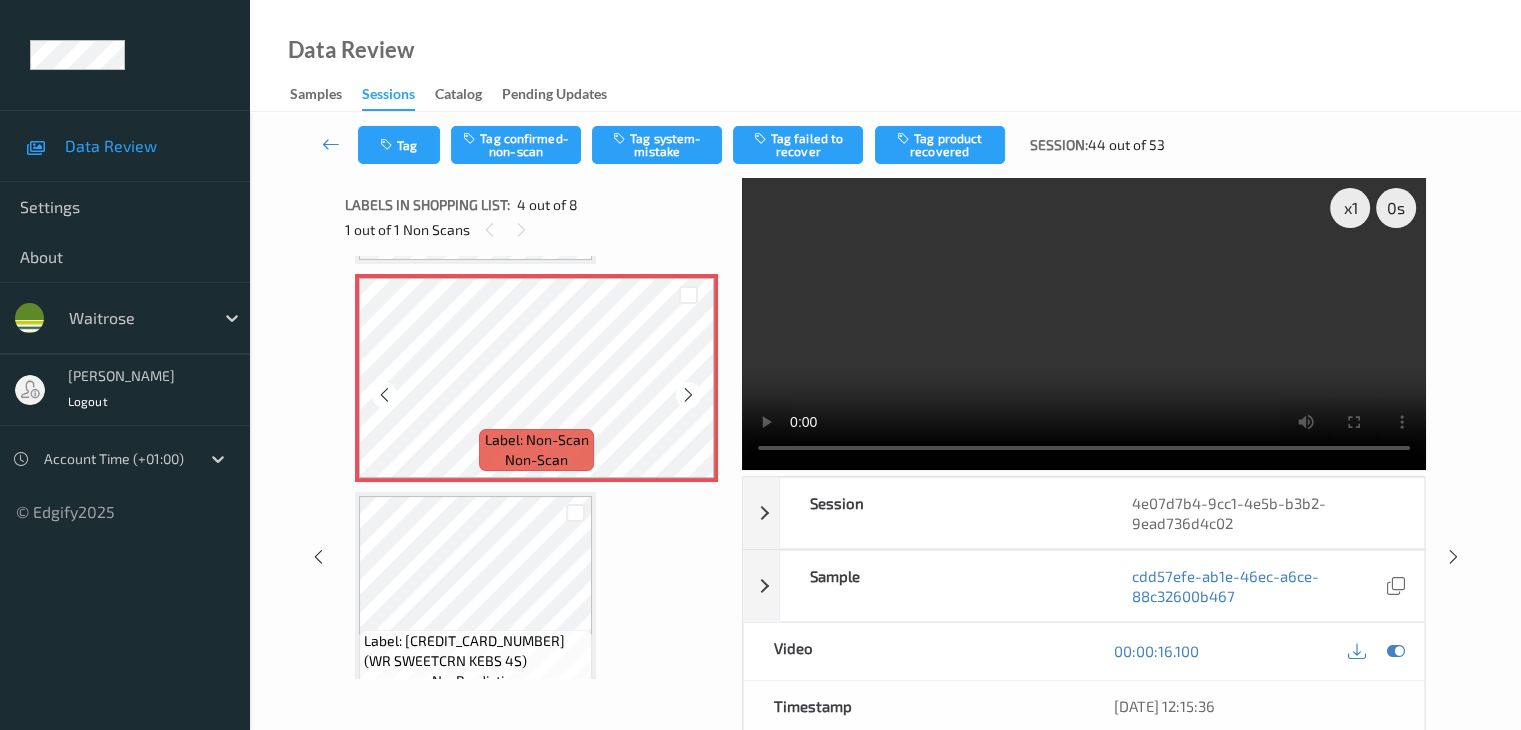click at bounding box center [688, 395] 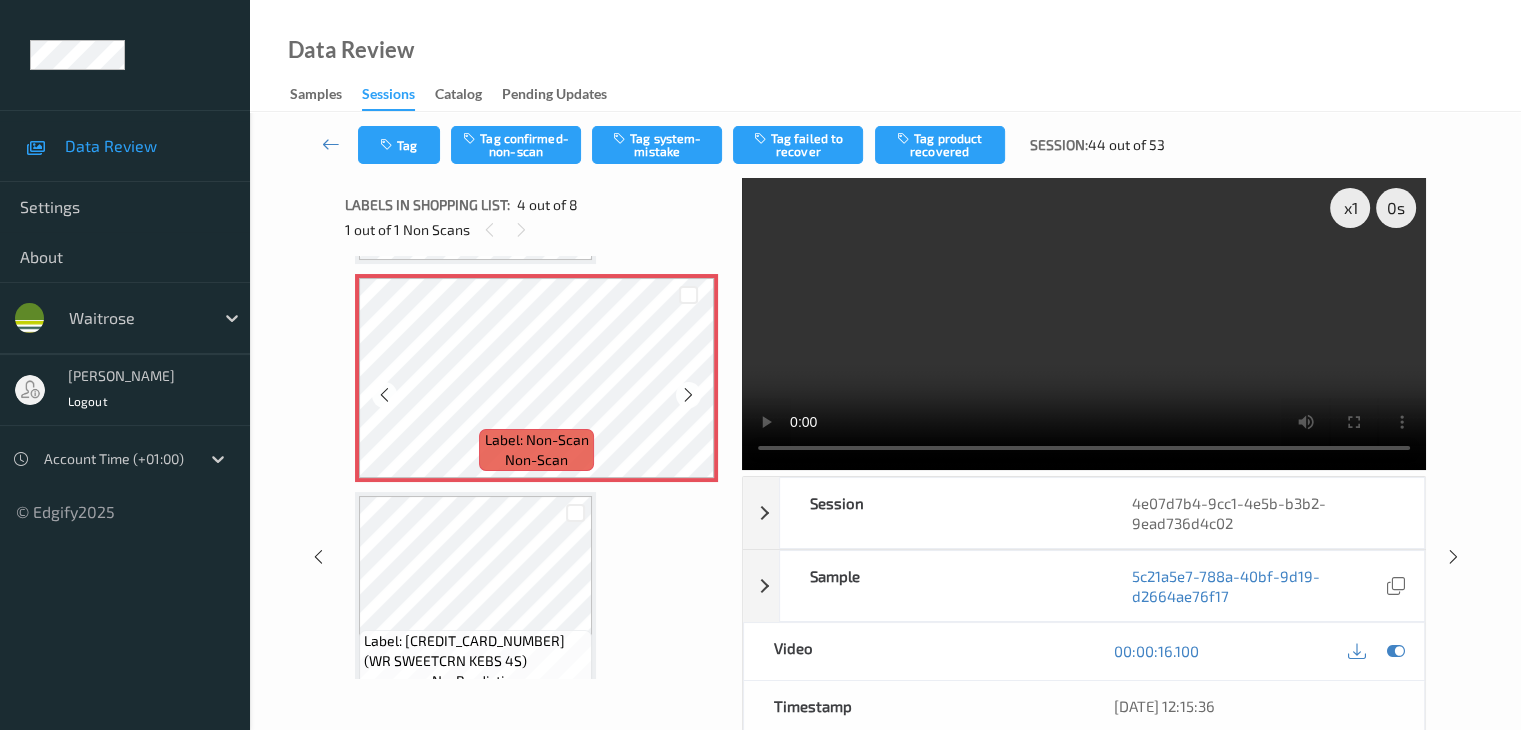 click at bounding box center [688, 395] 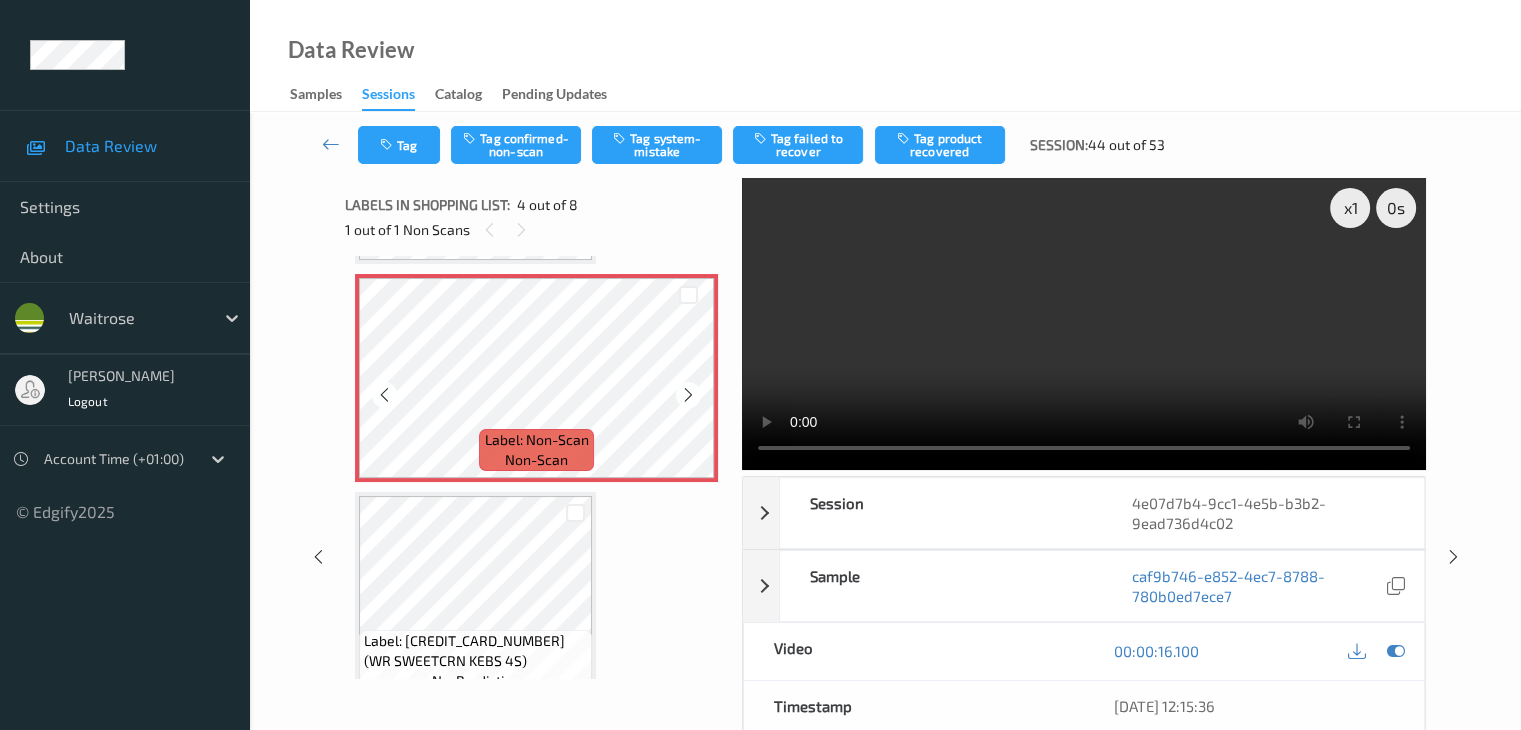 click at bounding box center (688, 395) 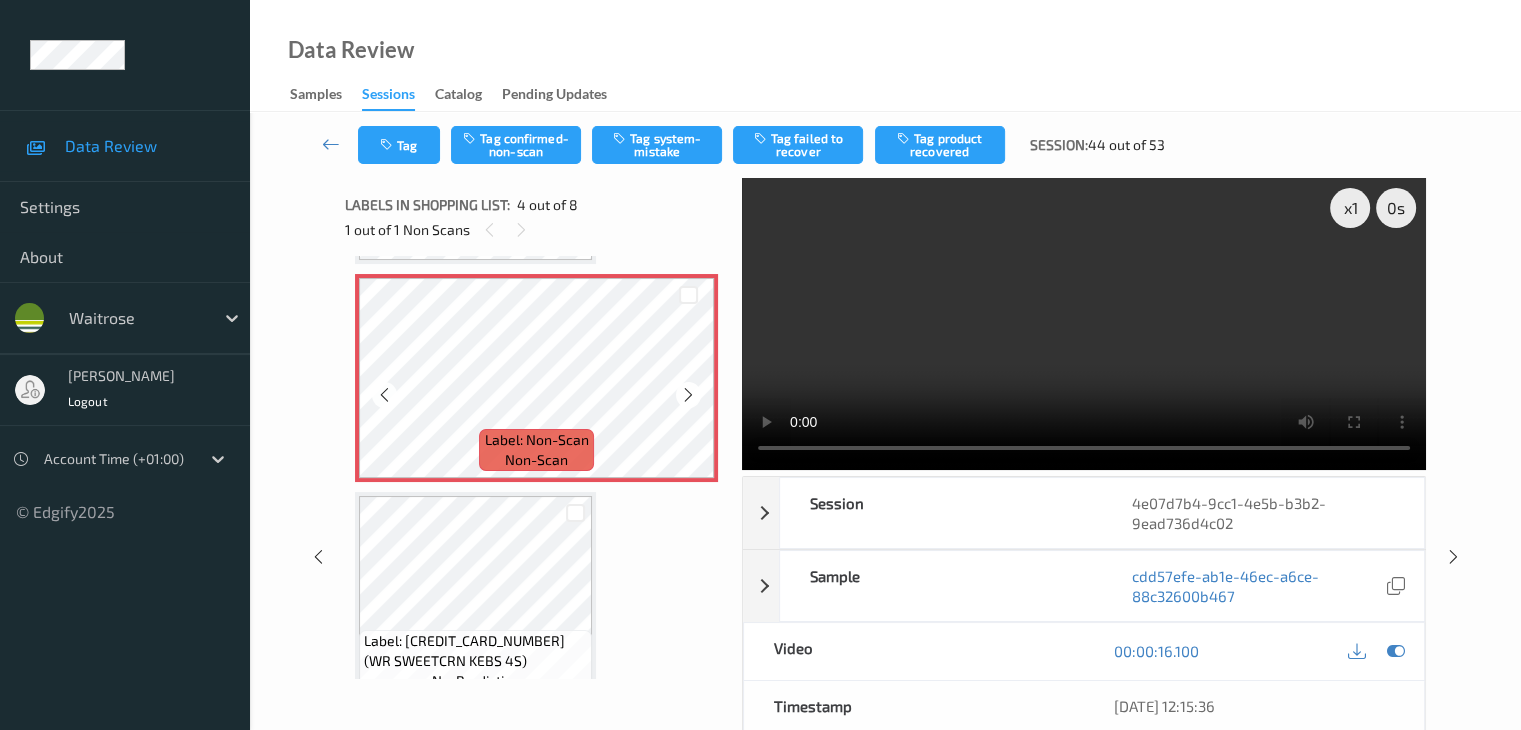 click at bounding box center [688, 395] 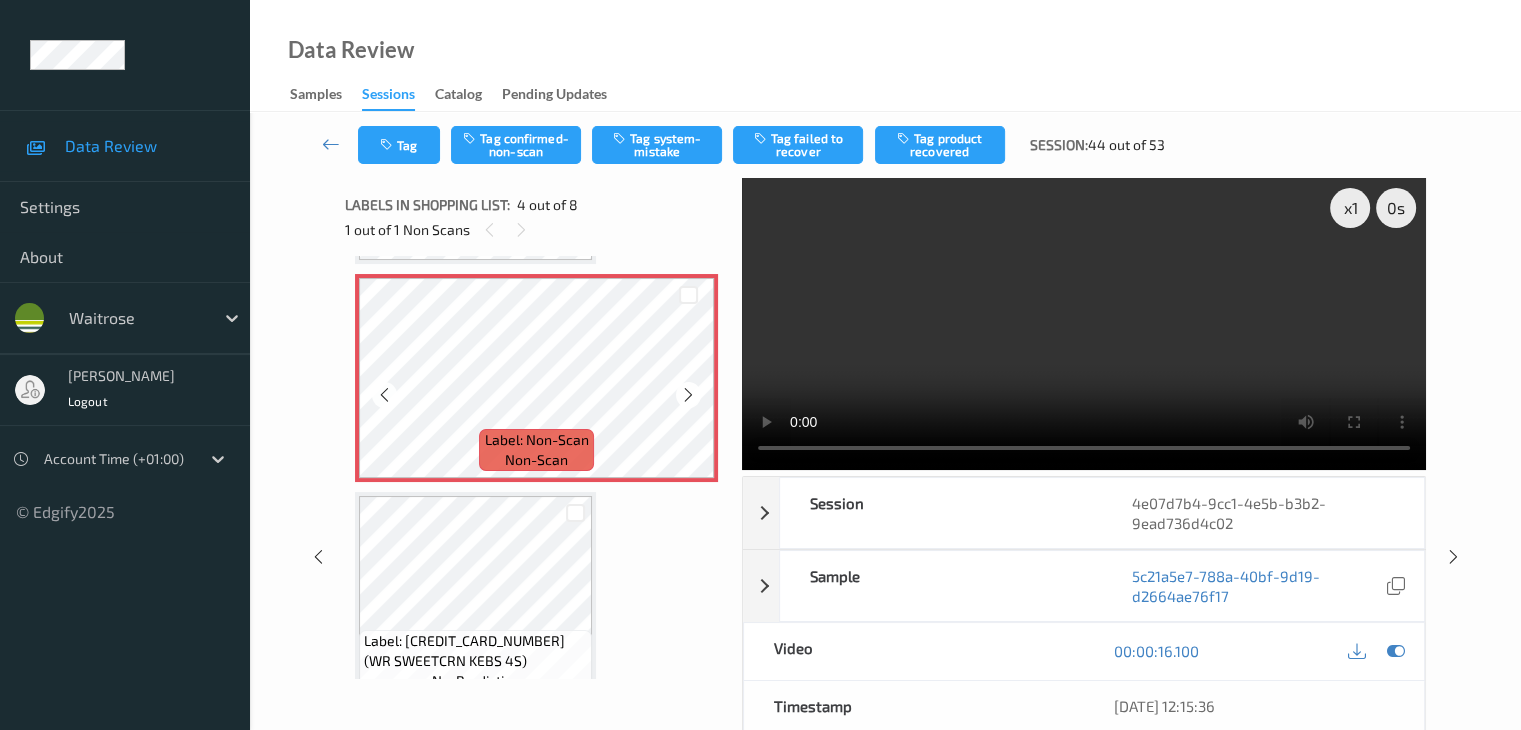 click at bounding box center (688, 395) 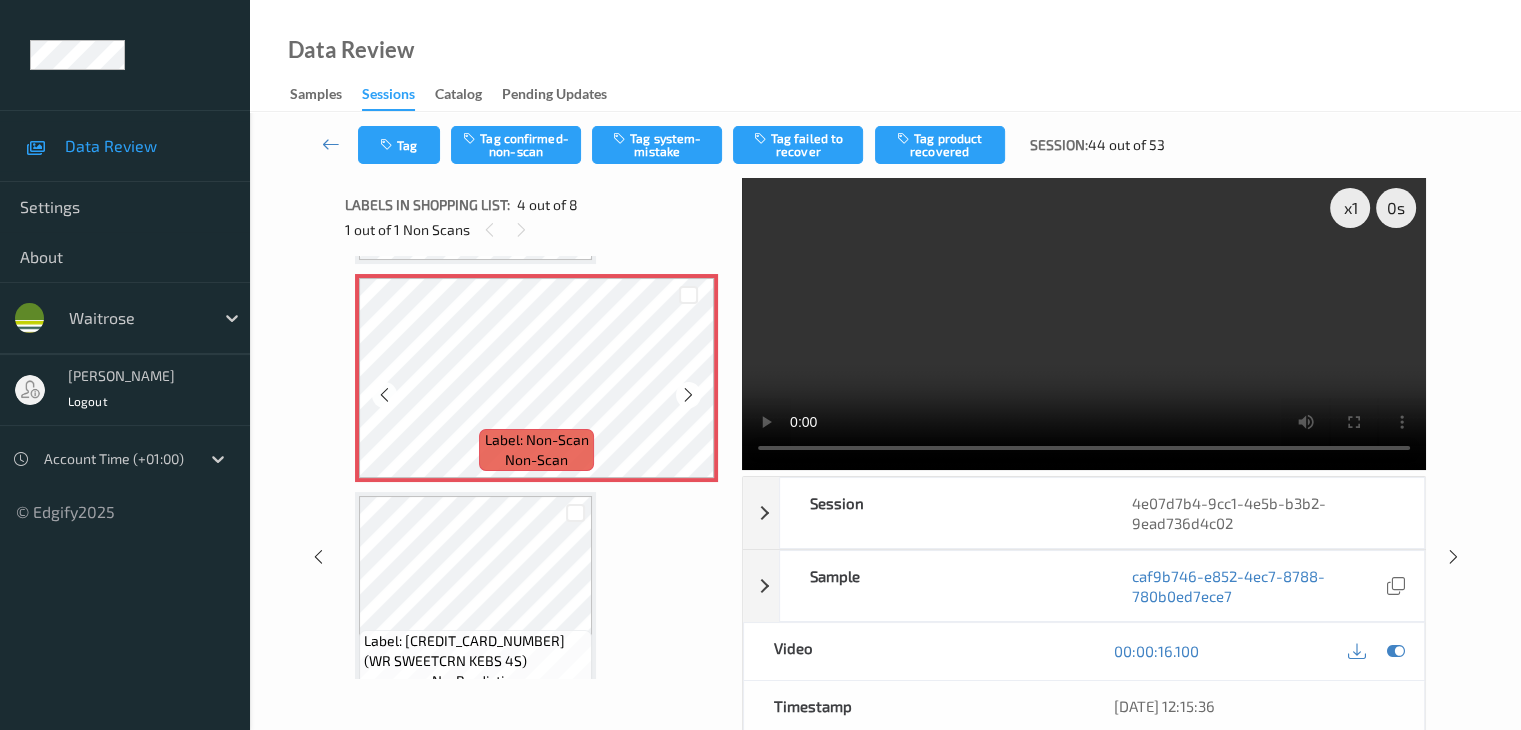click at bounding box center [688, 395] 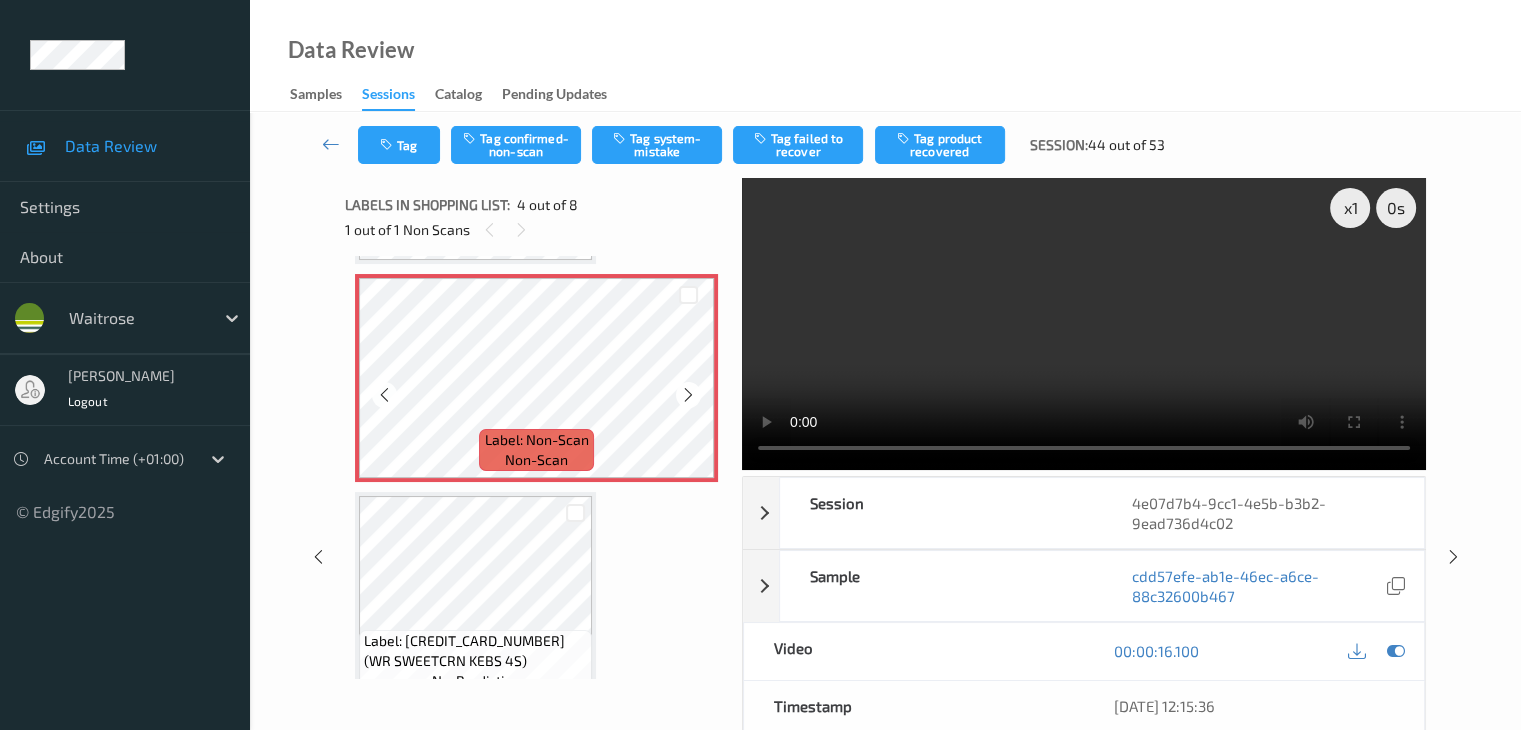 click at bounding box center (688, 395) 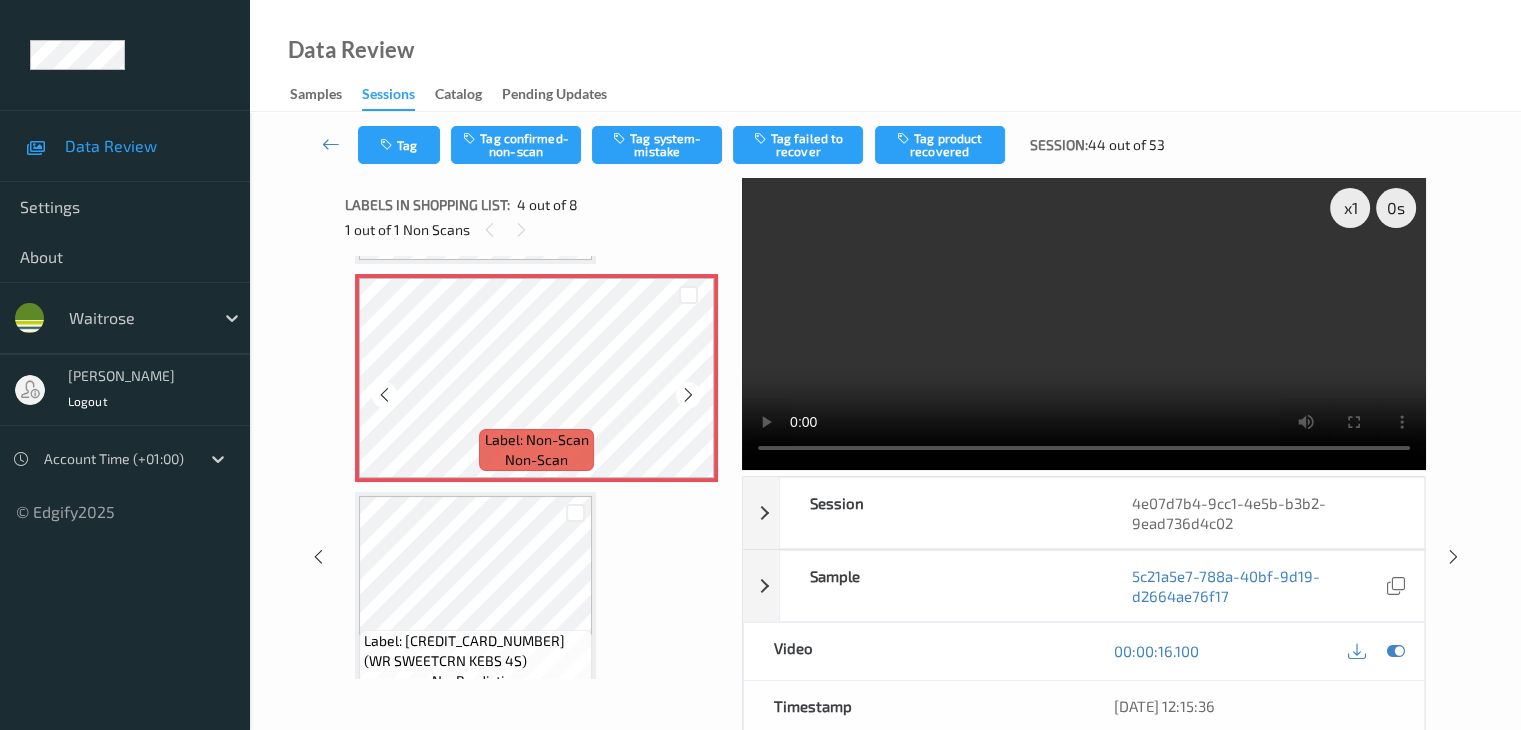 click at bounding box center (688, 395) 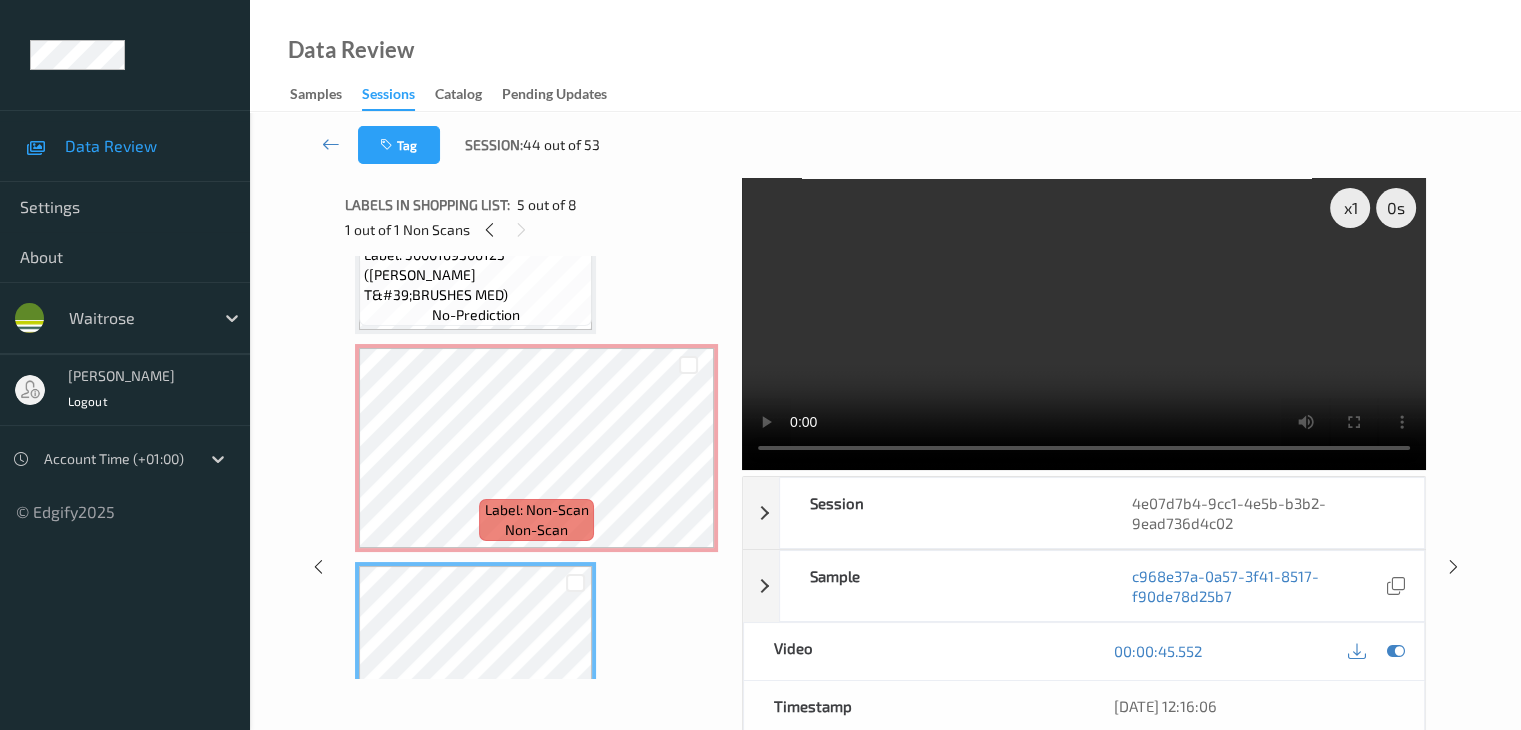 scroll, scrollTop: 546, scrollLeft: 0, axis: vertical 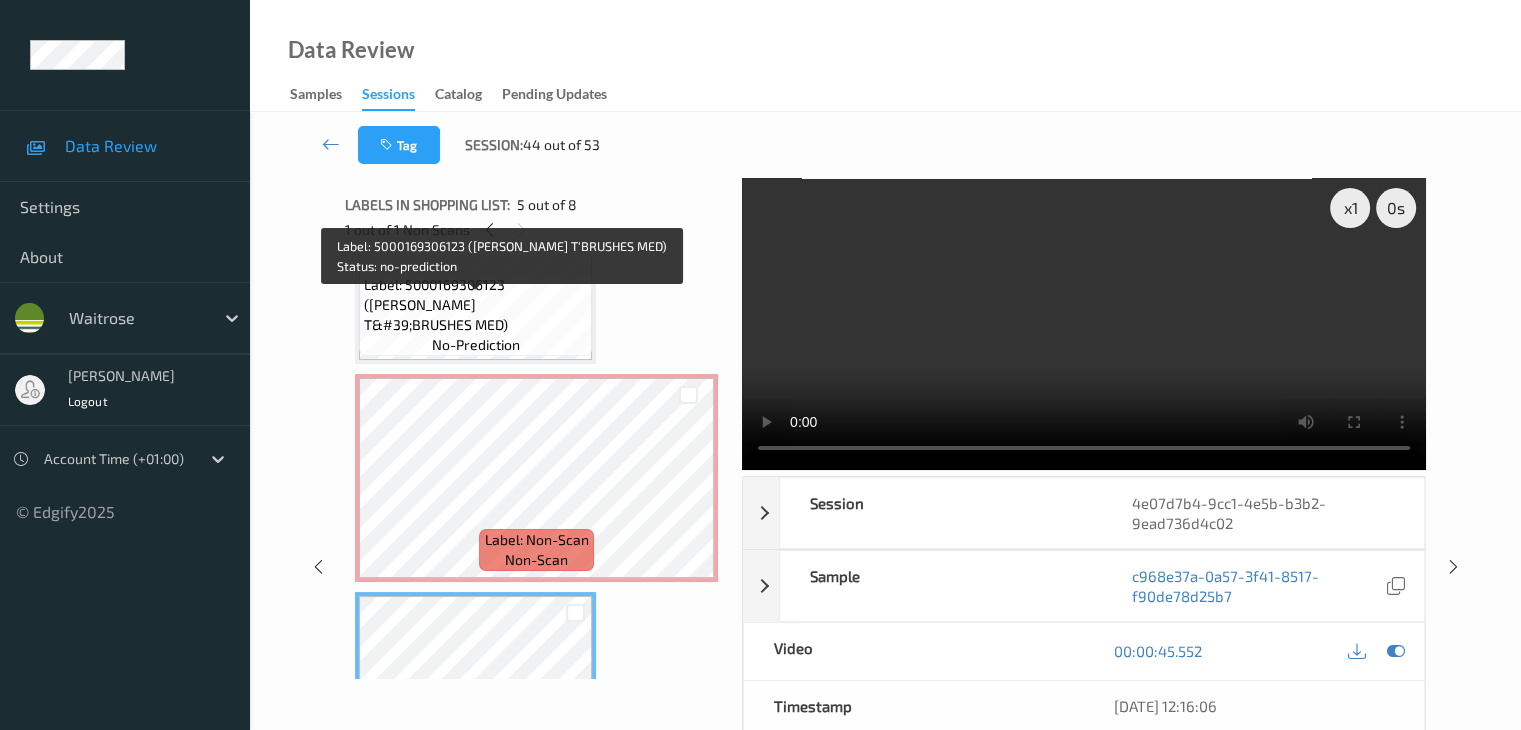 click on "Label: 5000169306123 (WR ESS T&#39;BRUSHES MED)" at bounding box center (475, 305) 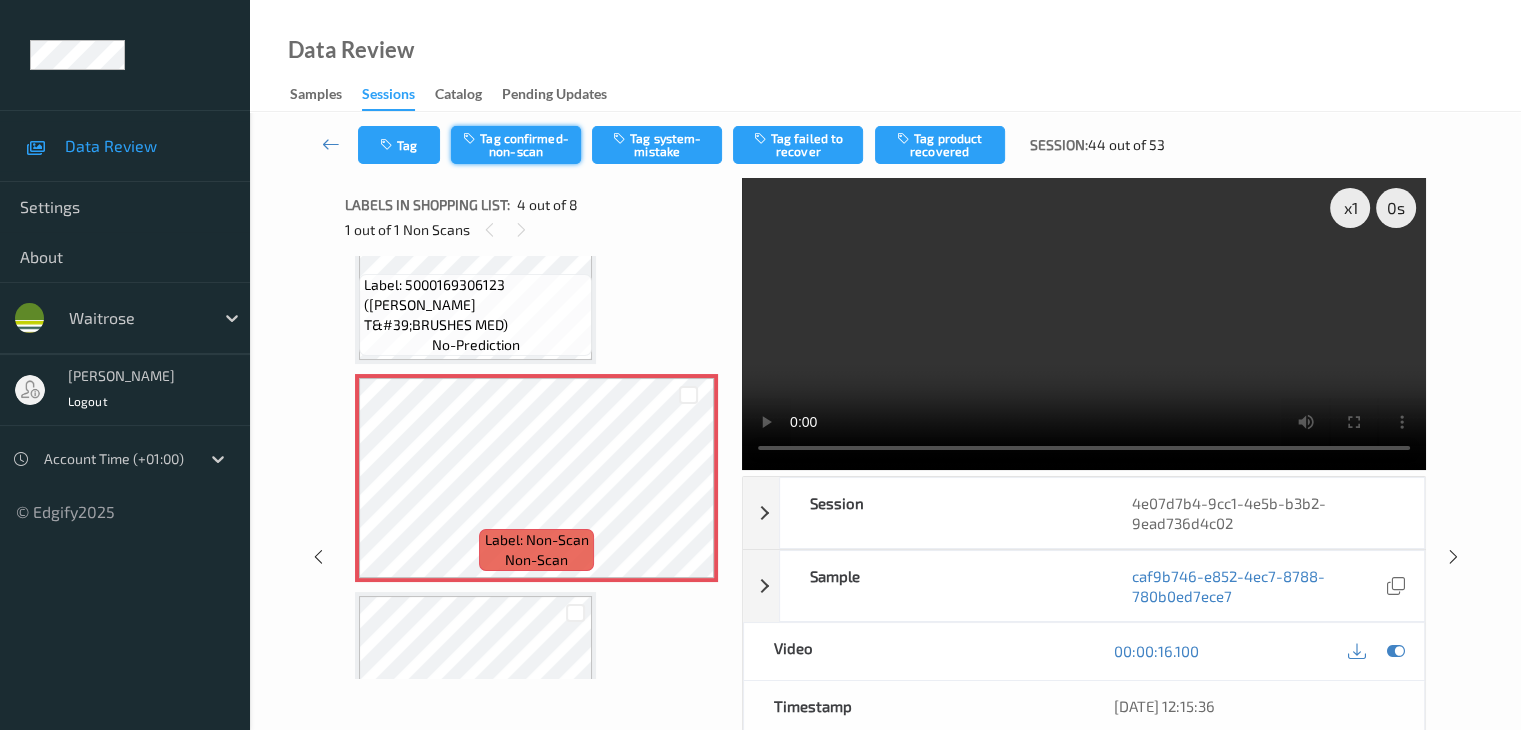 click on "Tag   confirmed-non-scan" at bounding box center (516, 145) 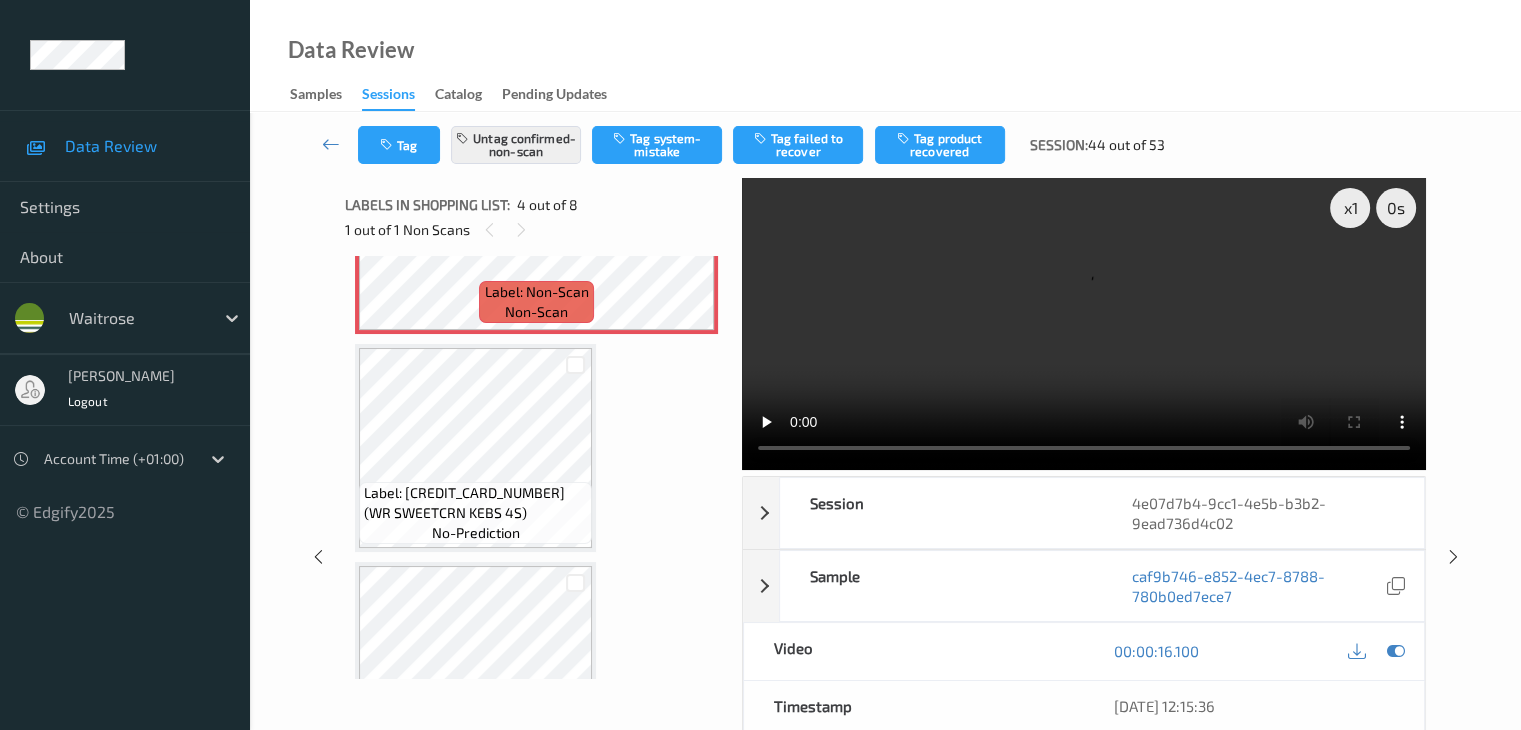 scroll, scrollTop: 846, scrollLeft: 0, axis: vertical 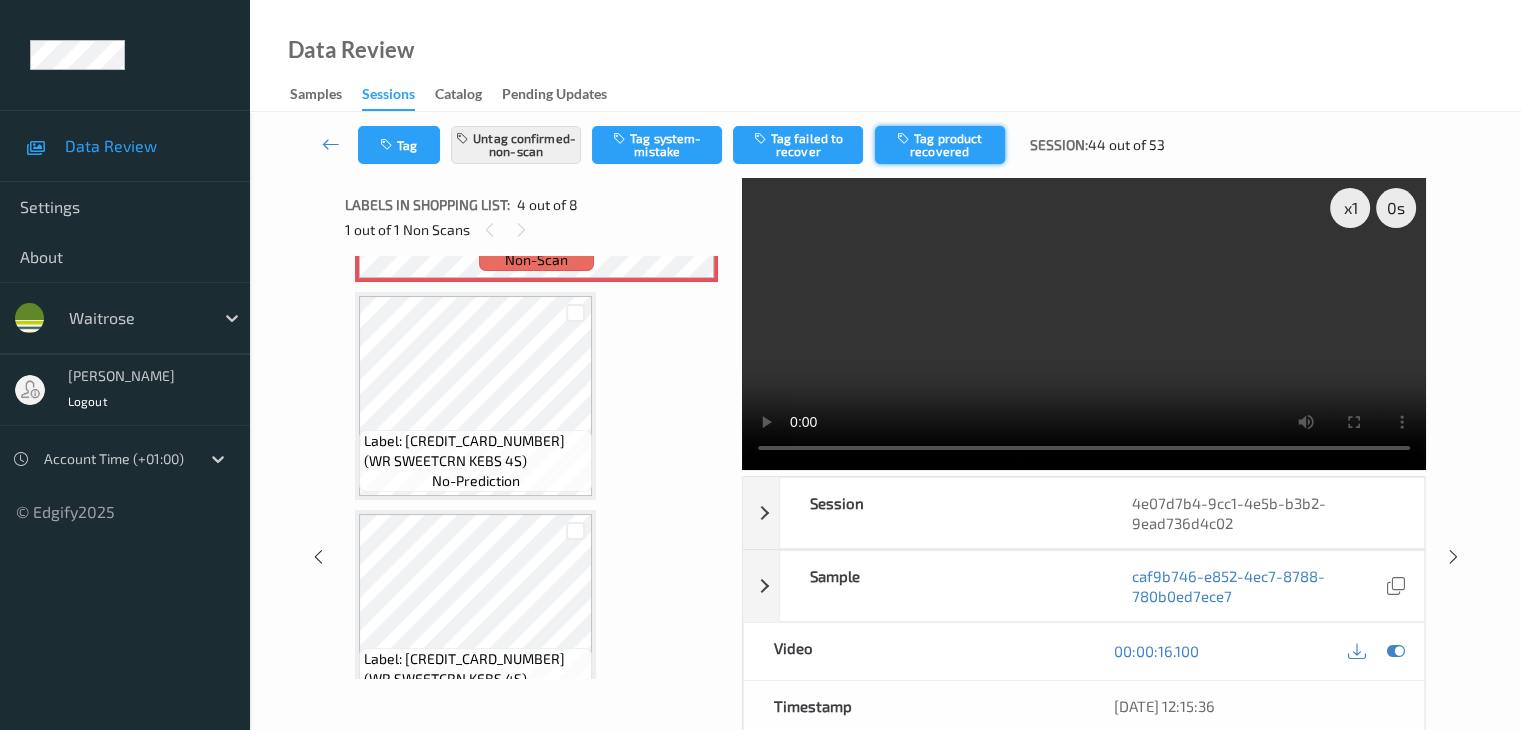 click on "Tag   product recovered" at bounding box center (940, 145) 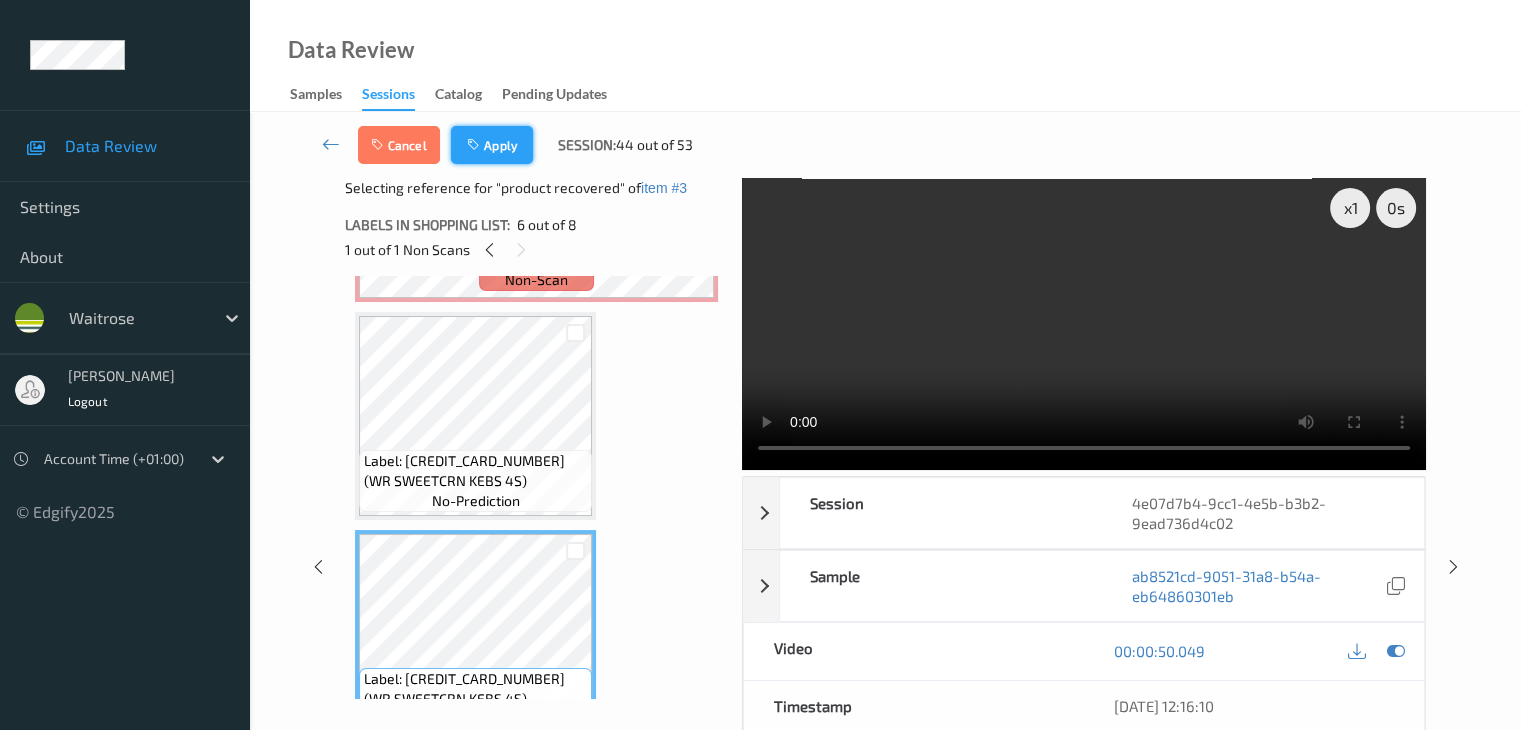 click on "Apply" at bounding box center (492, 145) 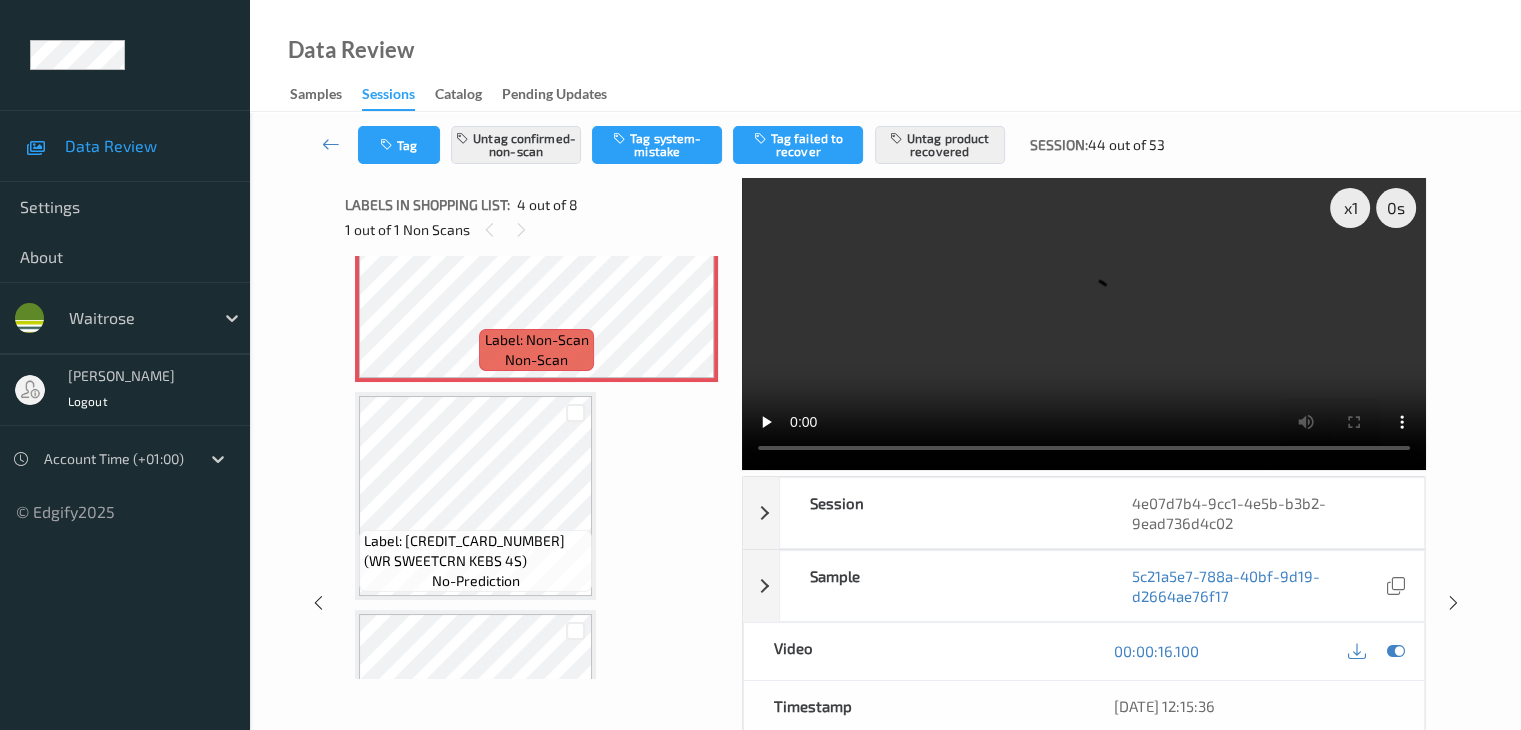 scroll, scrollTop: 946, scrollLeft: 0, axis: vertical 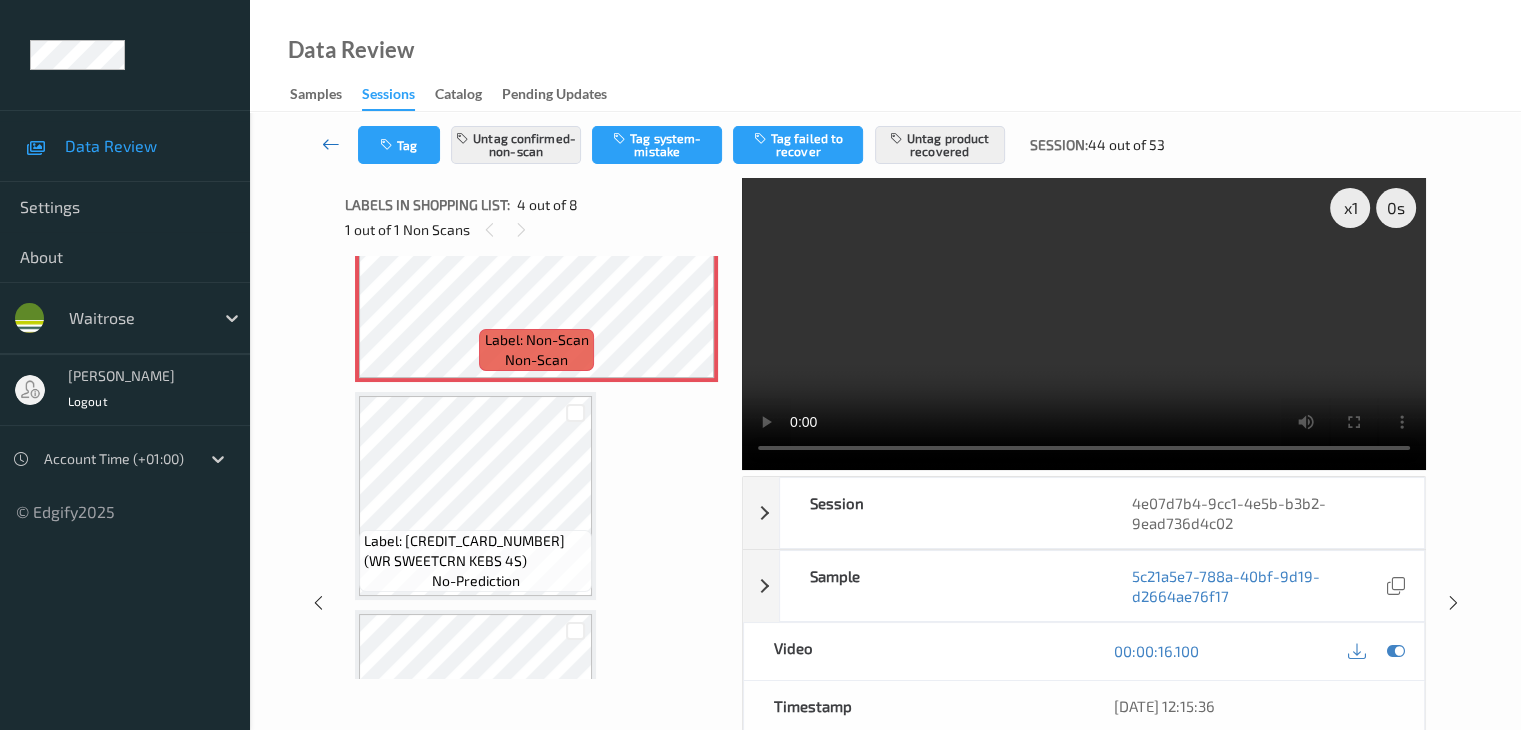 click at bounding box center (331, 144) 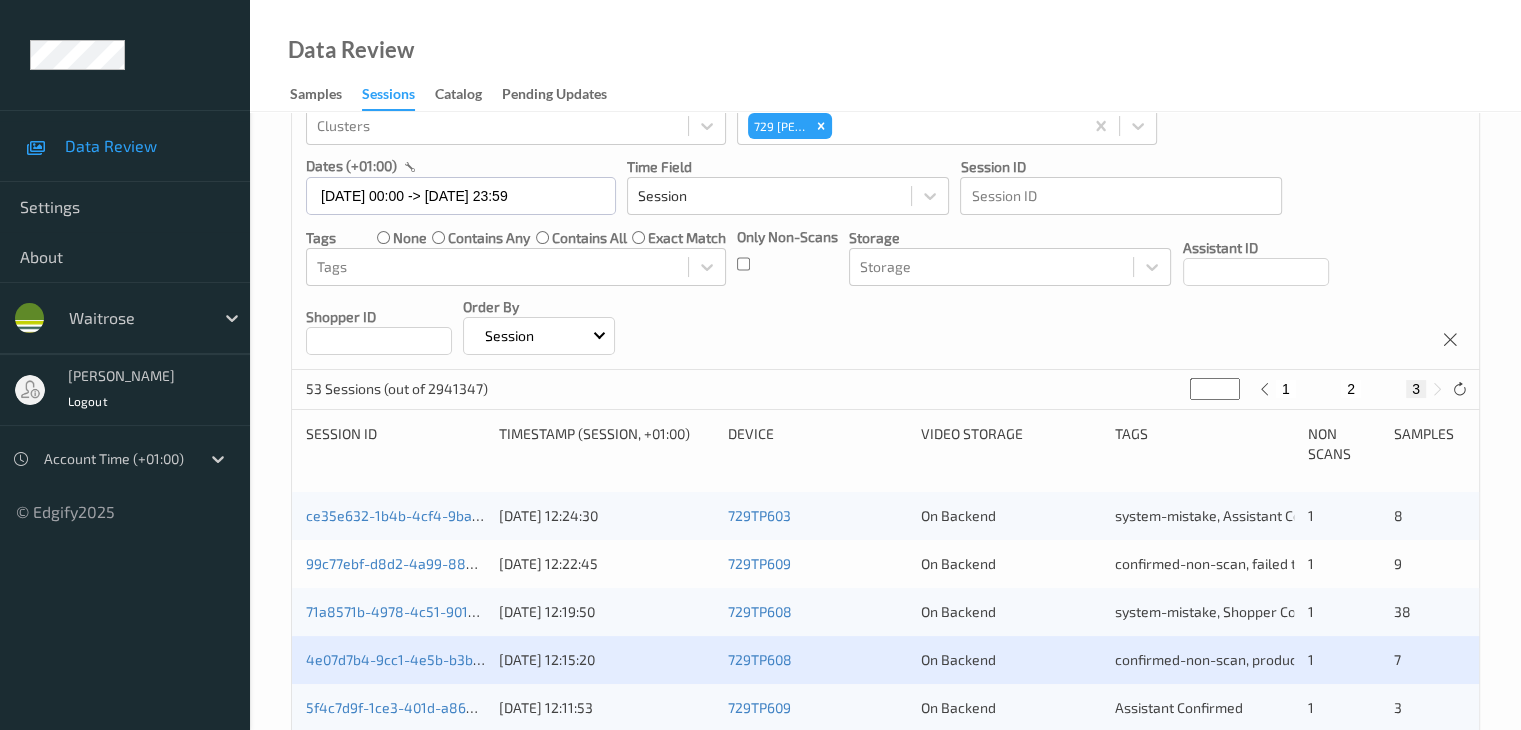 scroll, scrollTop: 300, scrollLeft: 0, axis: vertical 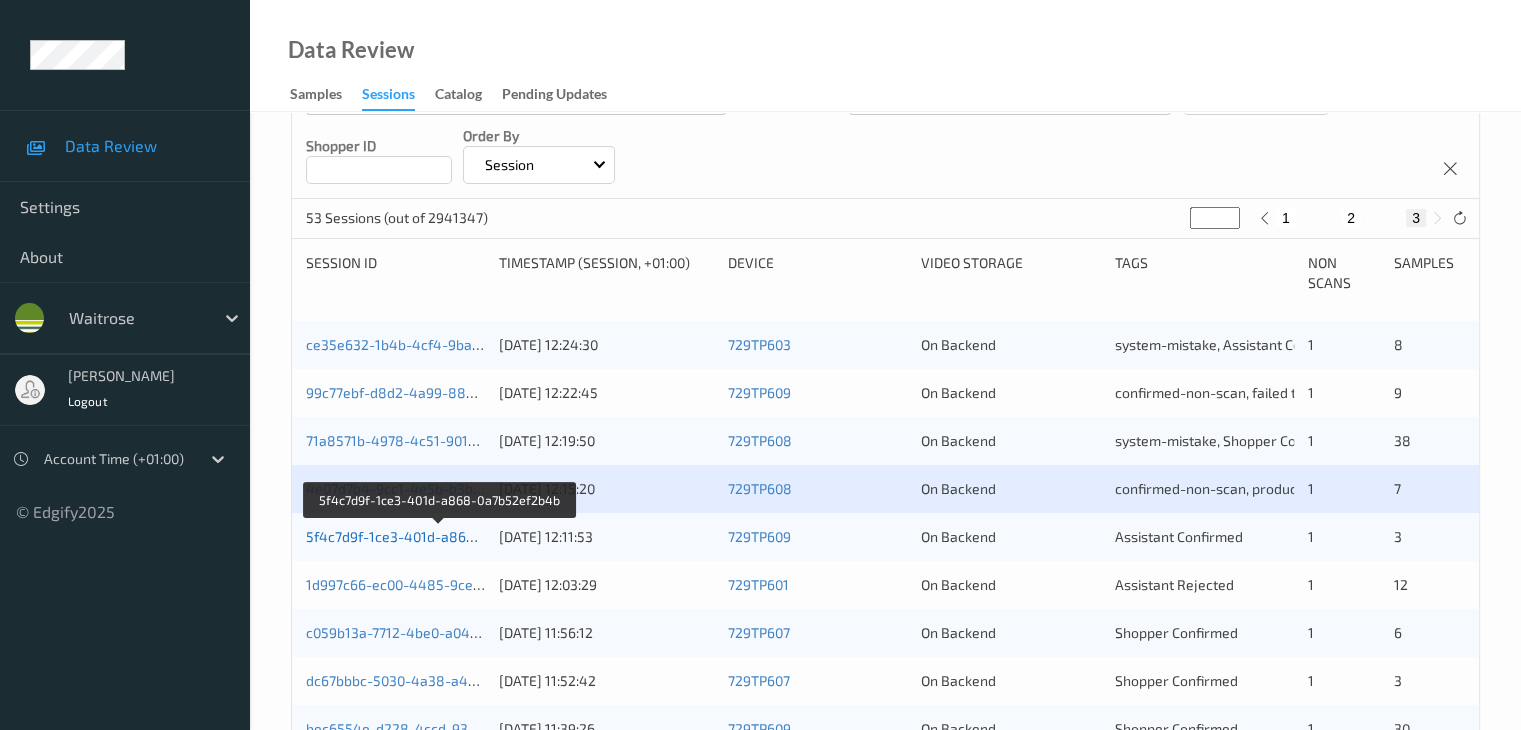 click on "5f4c7d9f-1ce3-401d-a868-0a7b52ef2b4b" at bounding box center (440, 536) 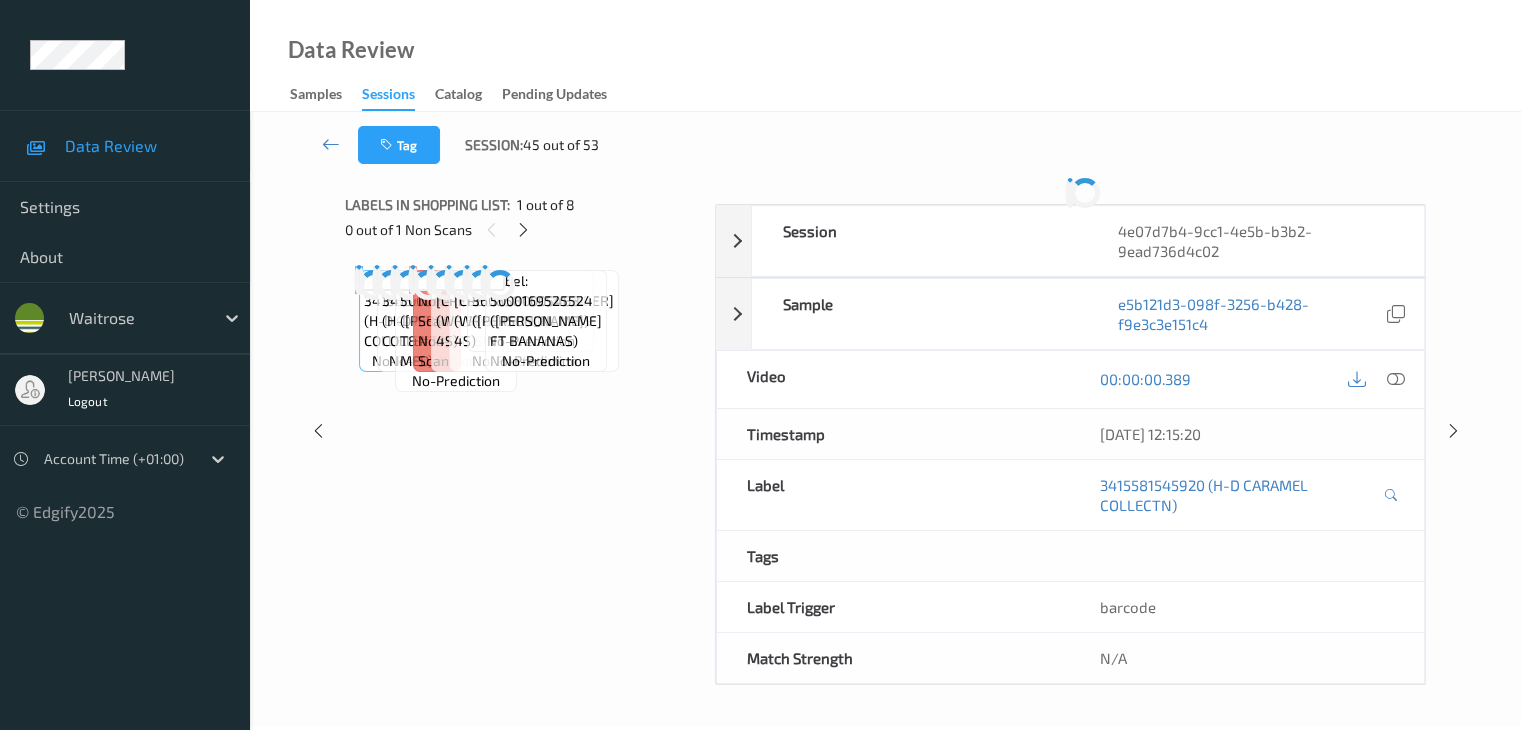 scroll, scrollTop: 0, scrollLeft: 0, axis: both 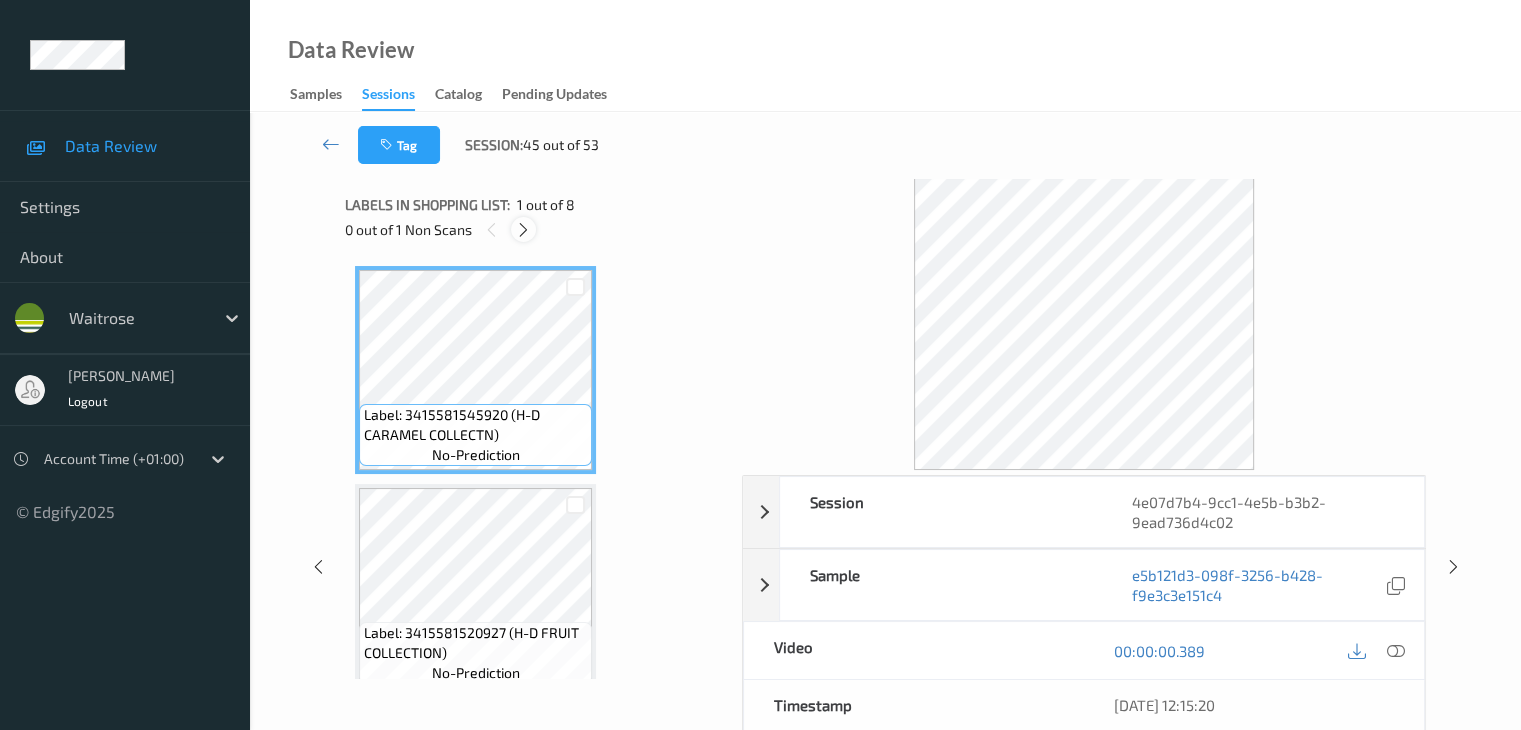 click at bounding box center [523, 230] 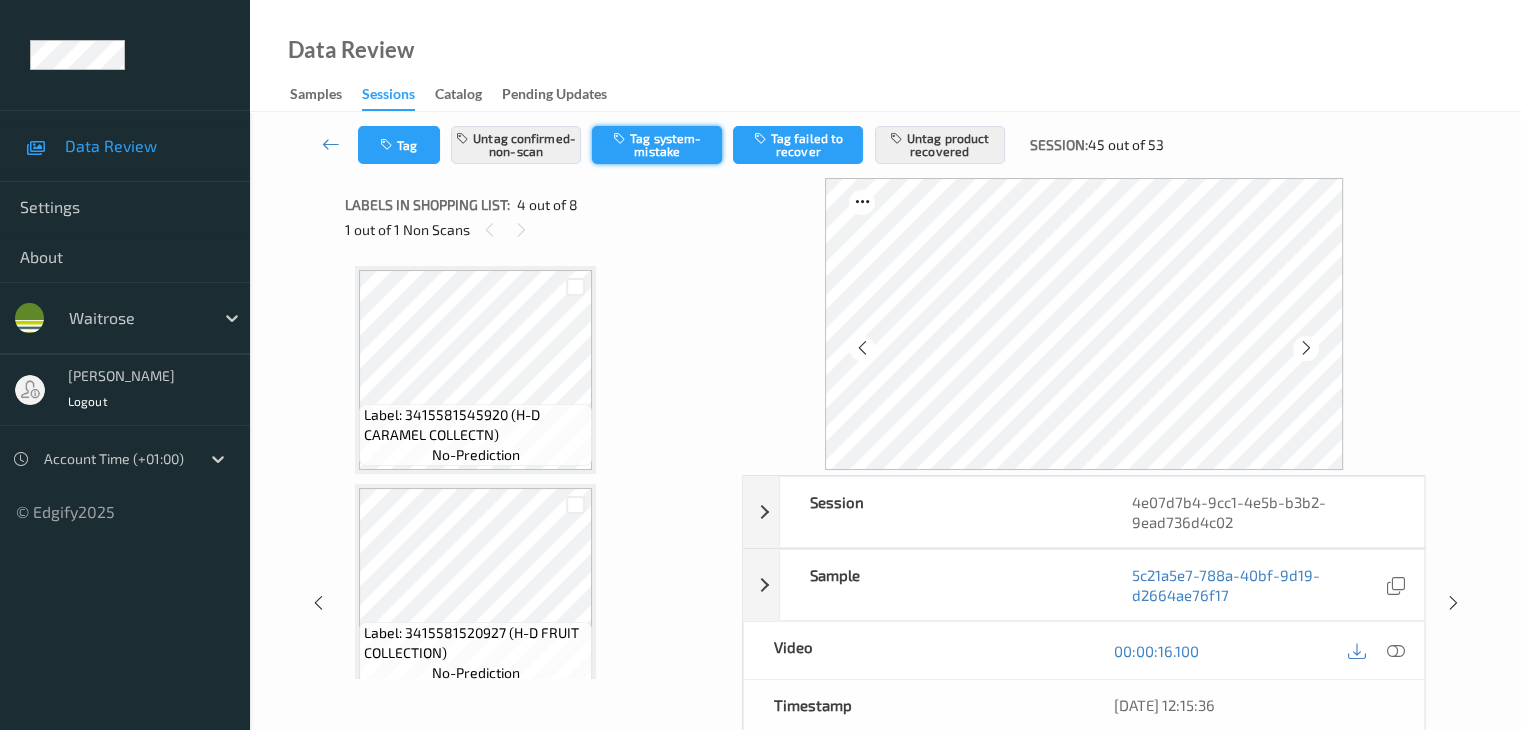 scroll, scrollTop: 446, scrollLeft: 0, axis: vertical 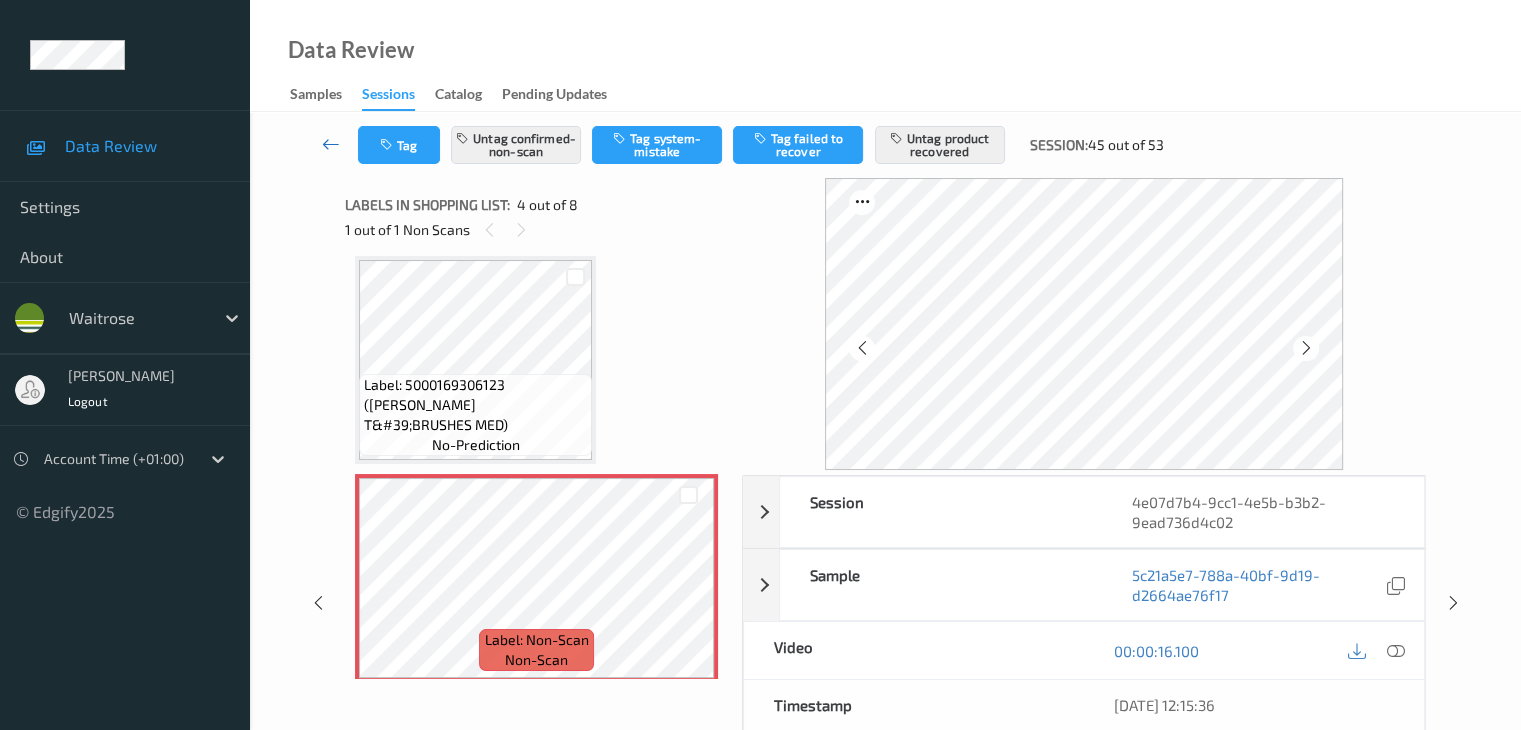 click at bounding box center [331, 144] 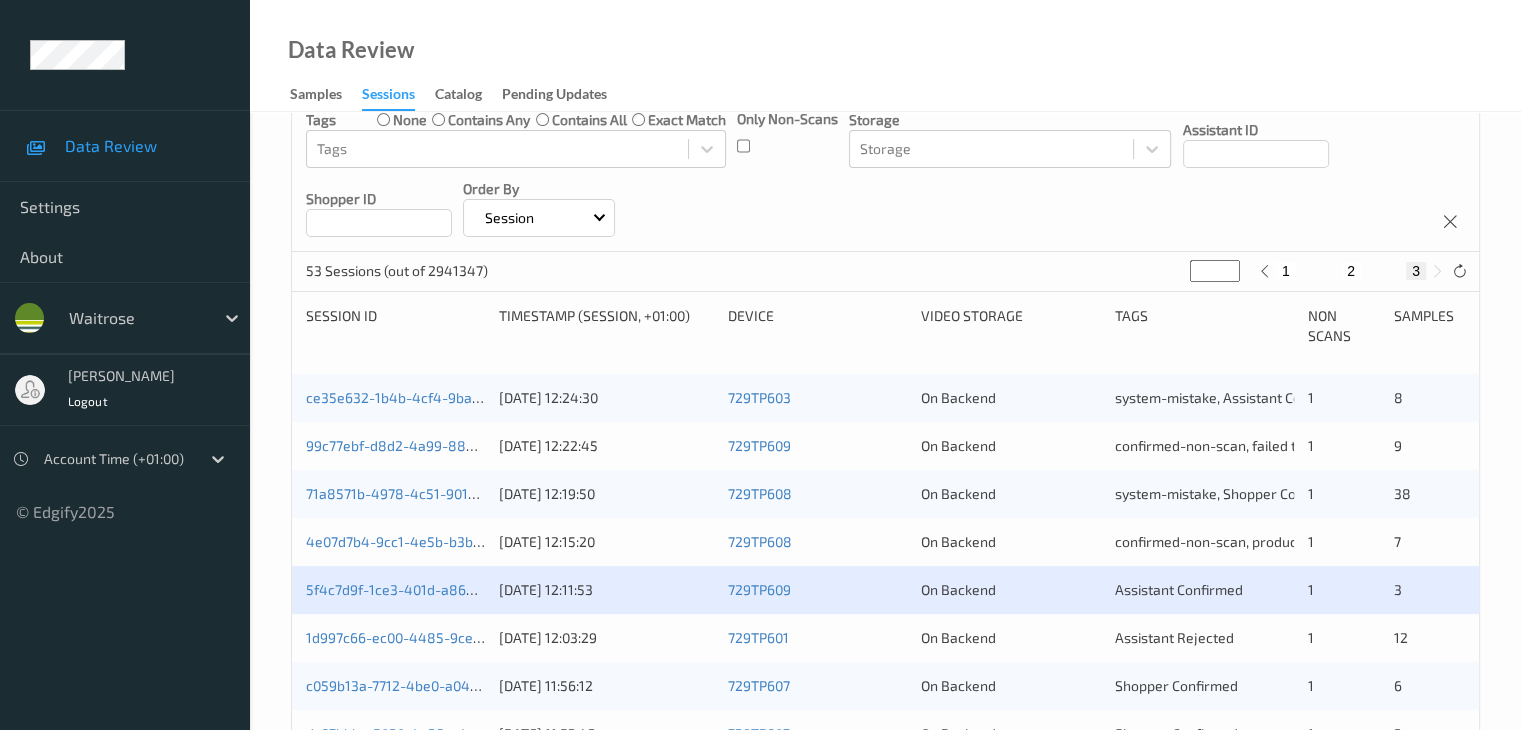 scroll, scrollTop: 300, scrollLeft: 0, axis: vertical 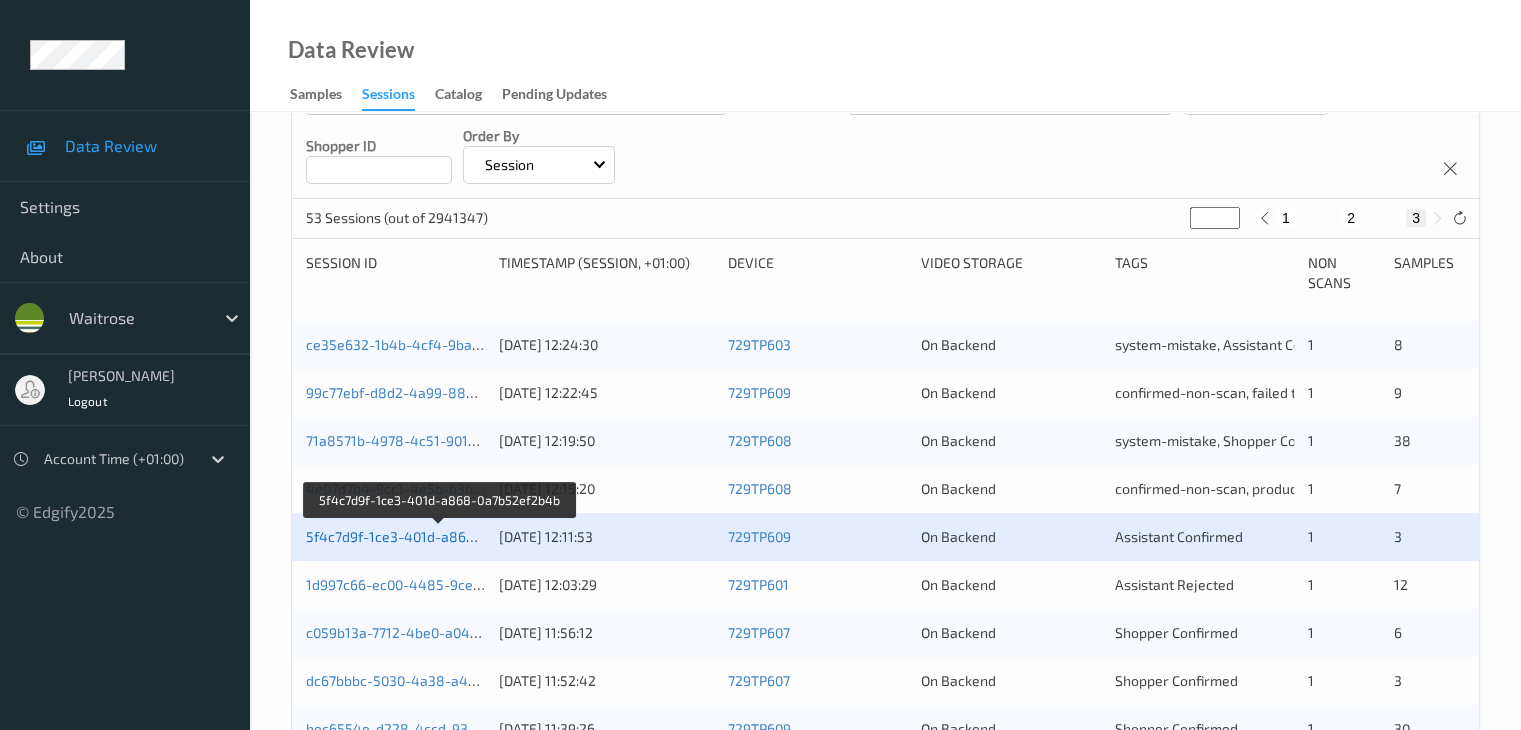 click on "5f4c7d9f-1ce3-401d-a868-0a7b52ef2b4b" at bounding box center [440, 536] 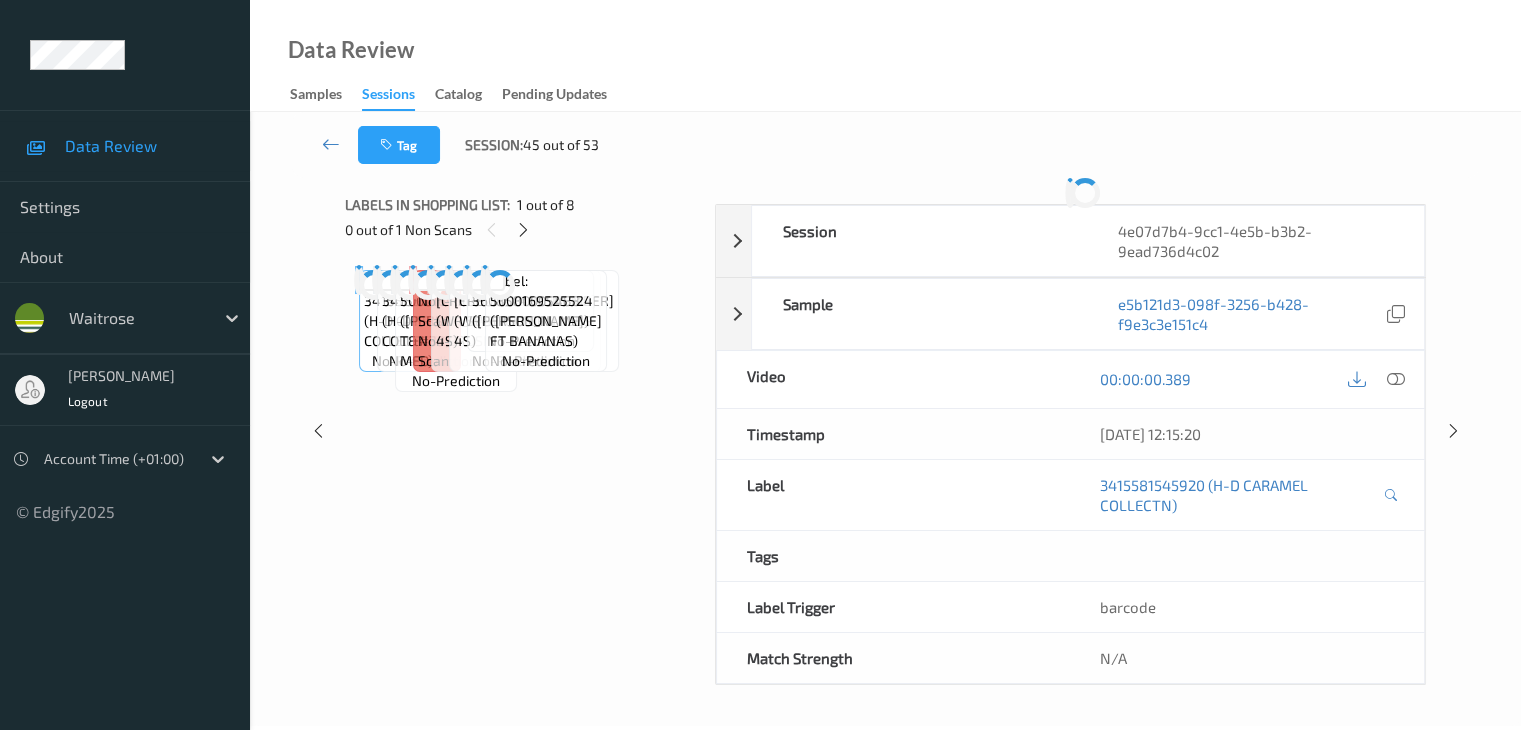 scroll, scrollTop: 0, scrollLeft: 0, axis: both 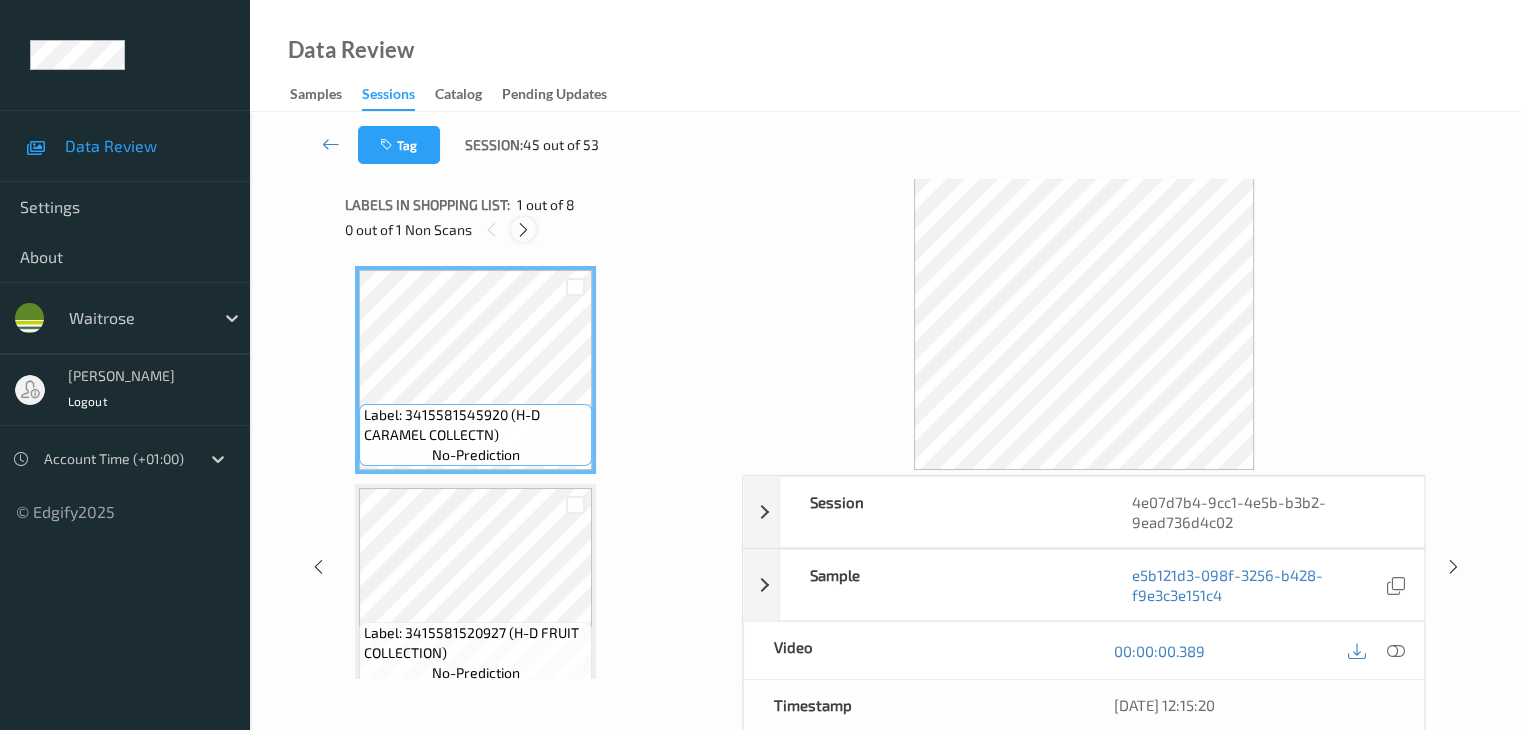 click at bounding box center [523, 230] 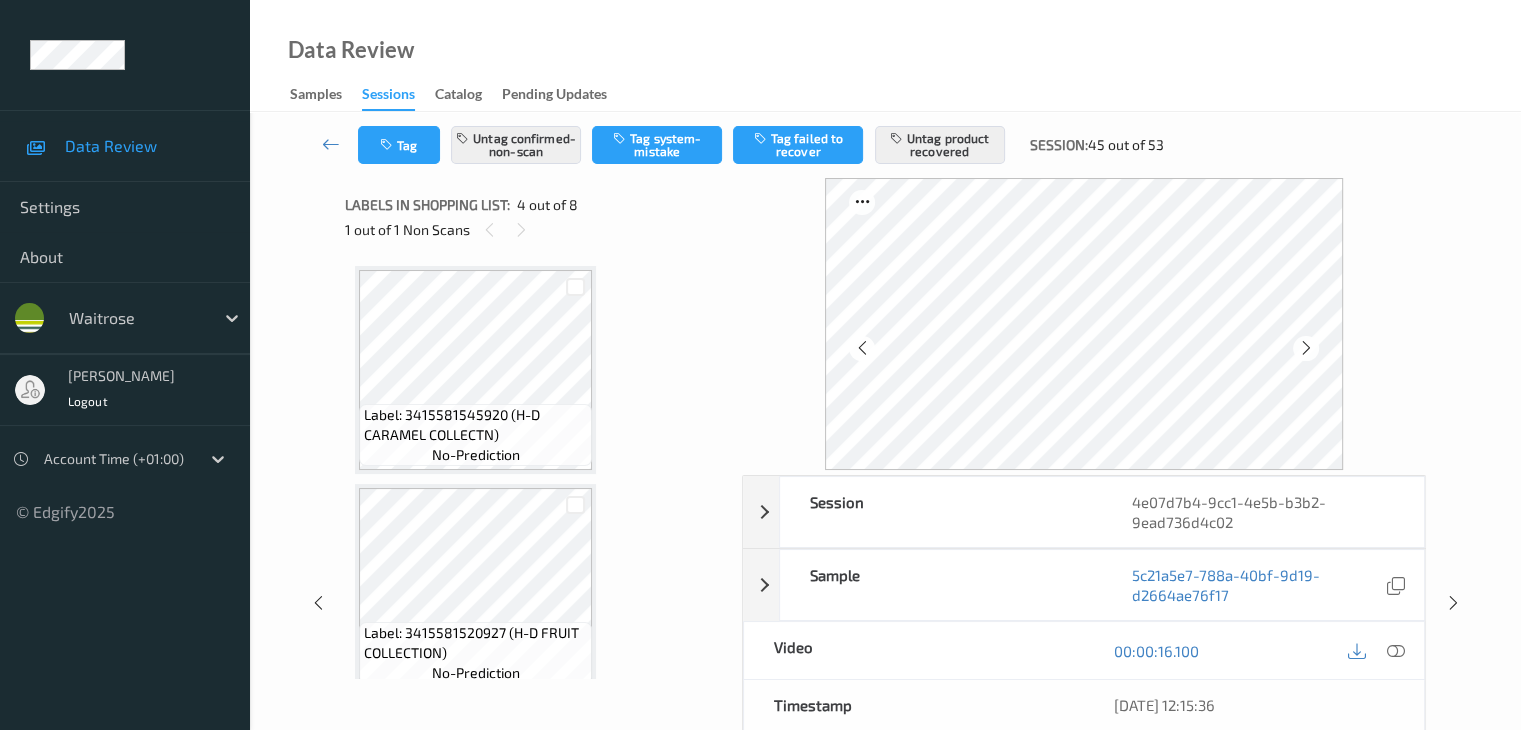 scroll, scrollTop: 446, scrollLeft: 0, axis: vertical 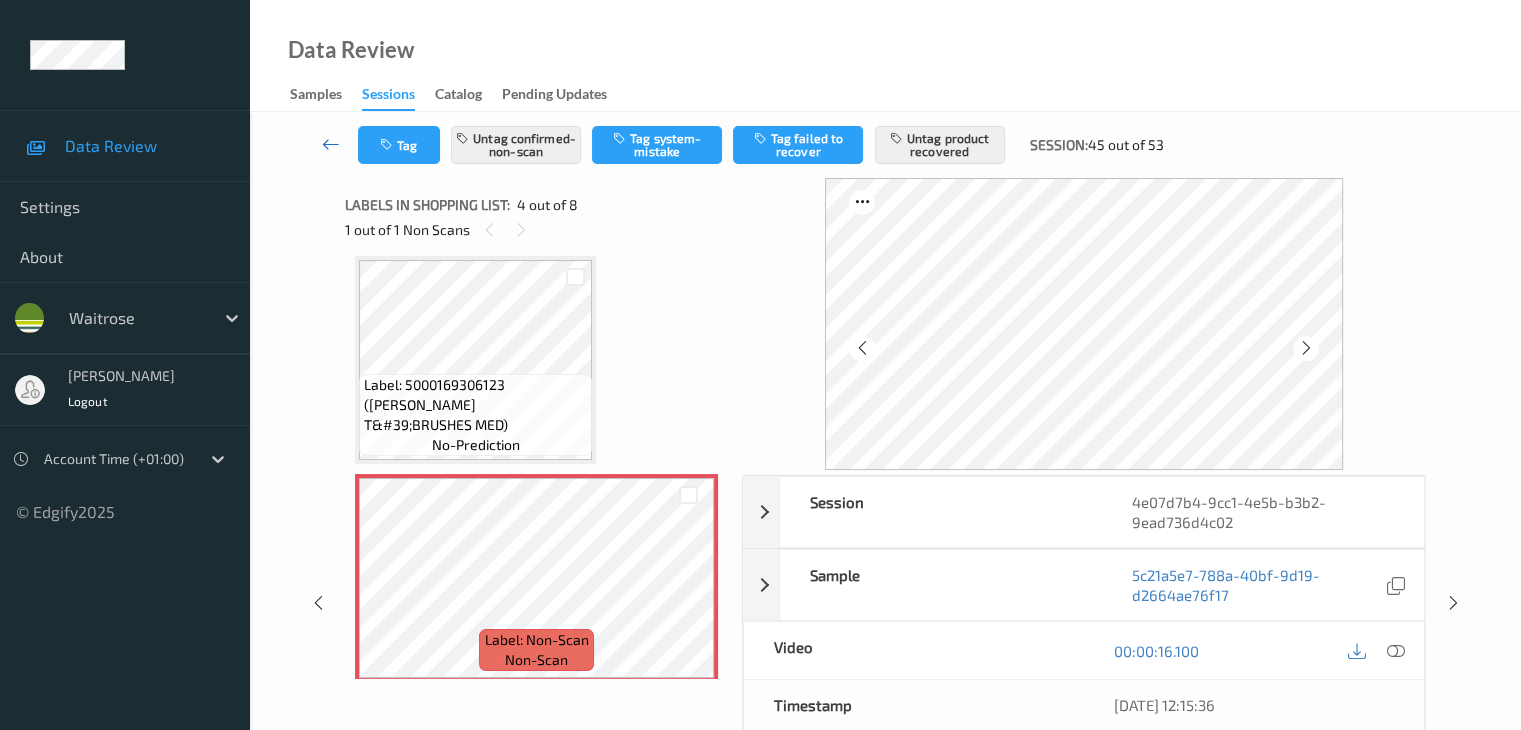 click at bounding box center [331, 144] 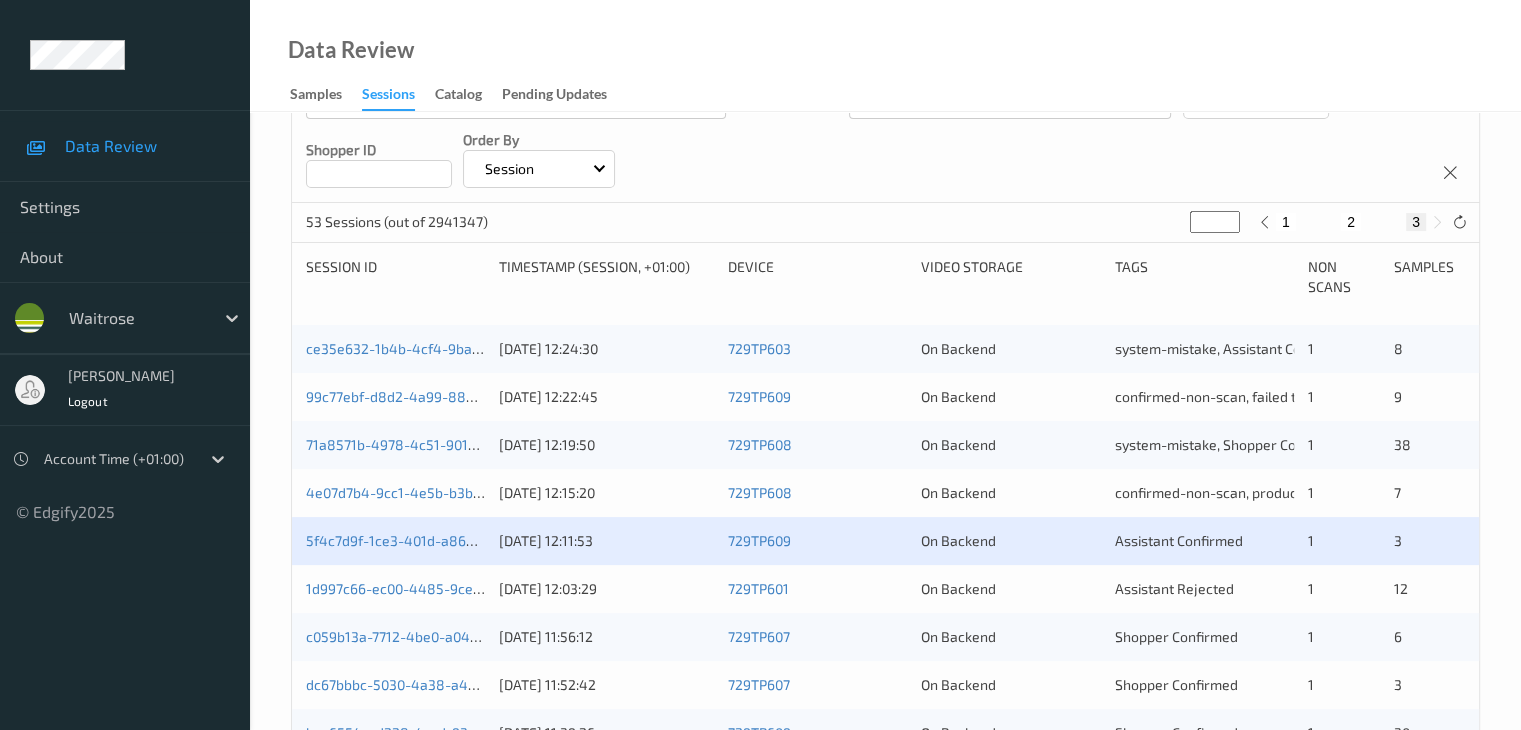 scroll, scrollTop: 300, scrollLeft: 0, axis: vertical 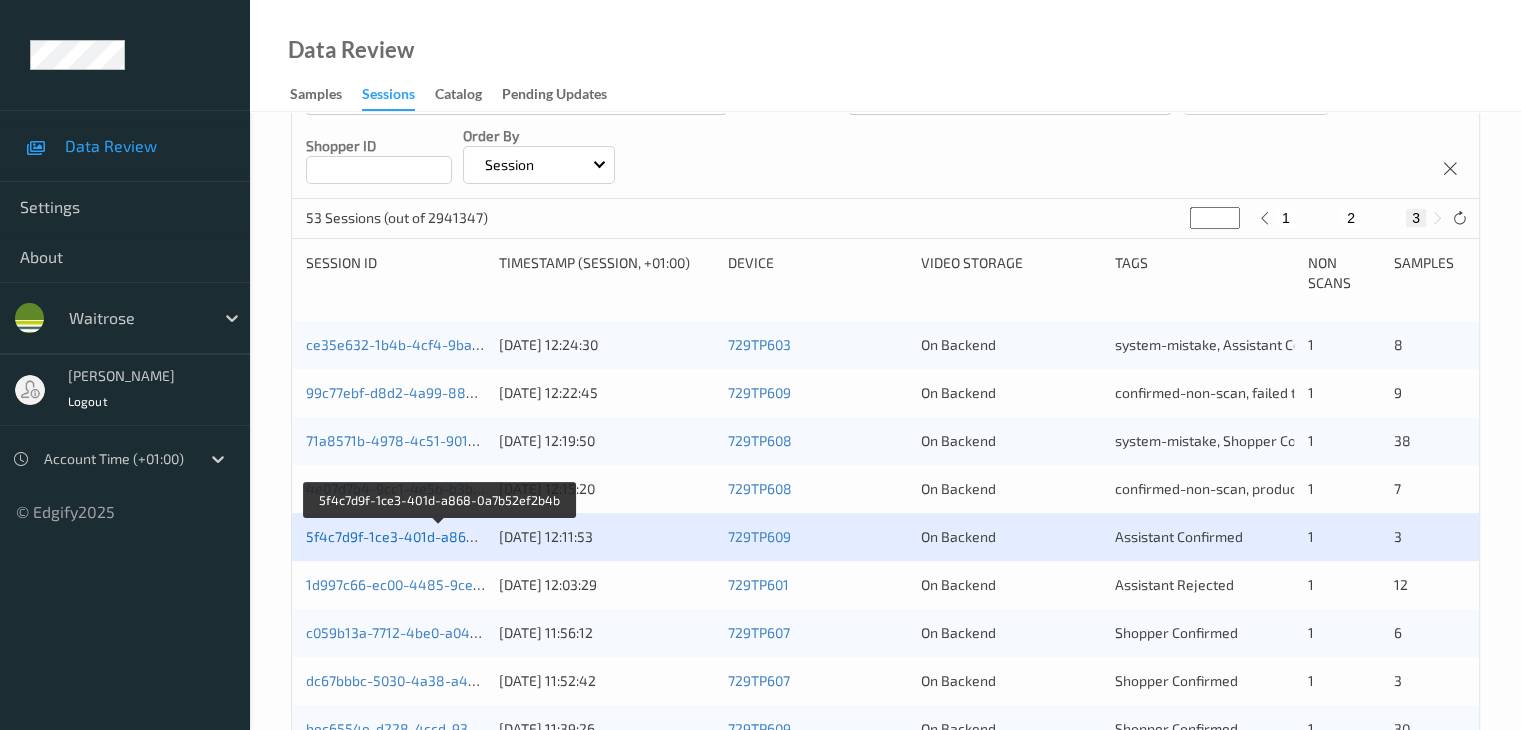 click on "5f4c7d9f-1ce3-401d-a868-0a7b52ef2b4b" at bounding box center (440, 536) 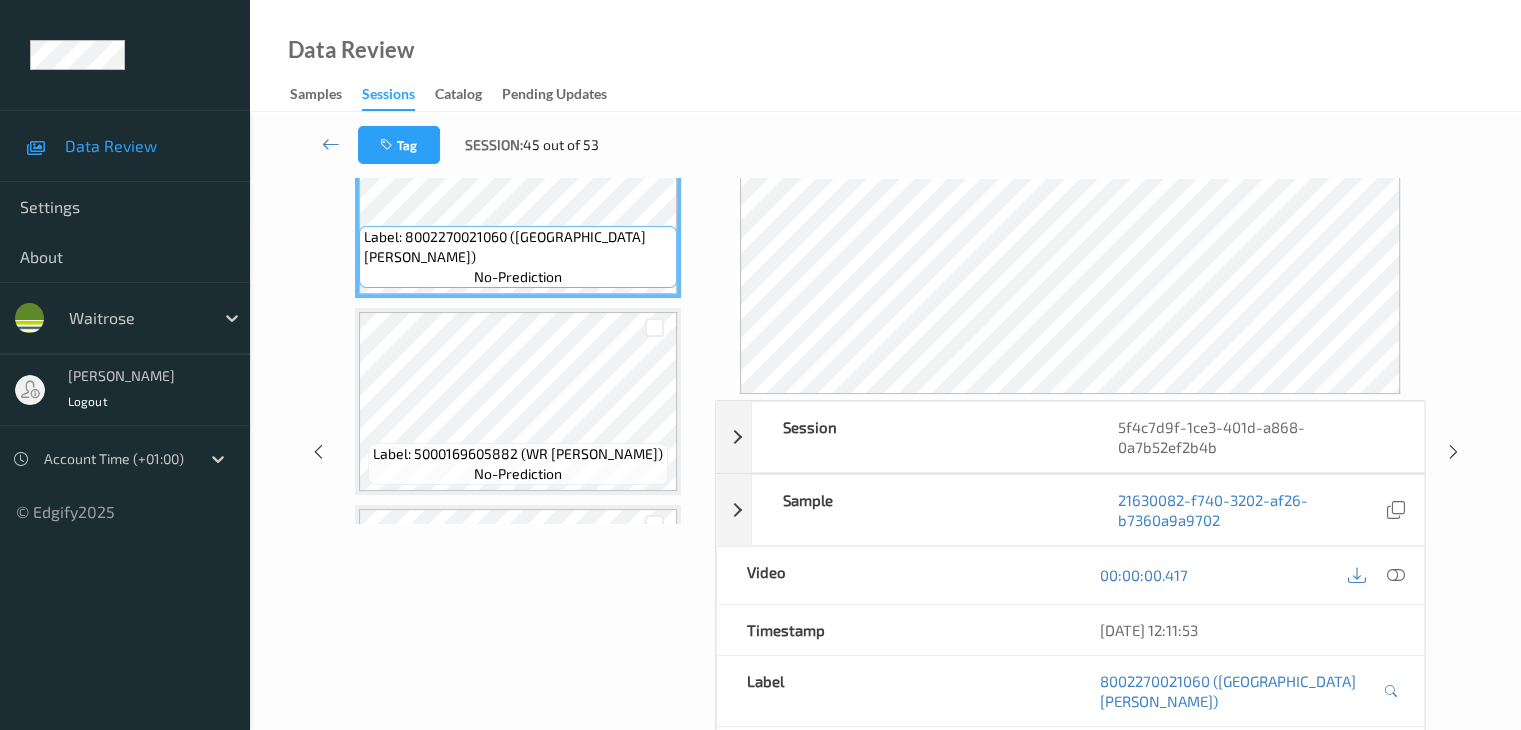 scroll, scrollTop: 0, scrollLeft: 0, axis: both 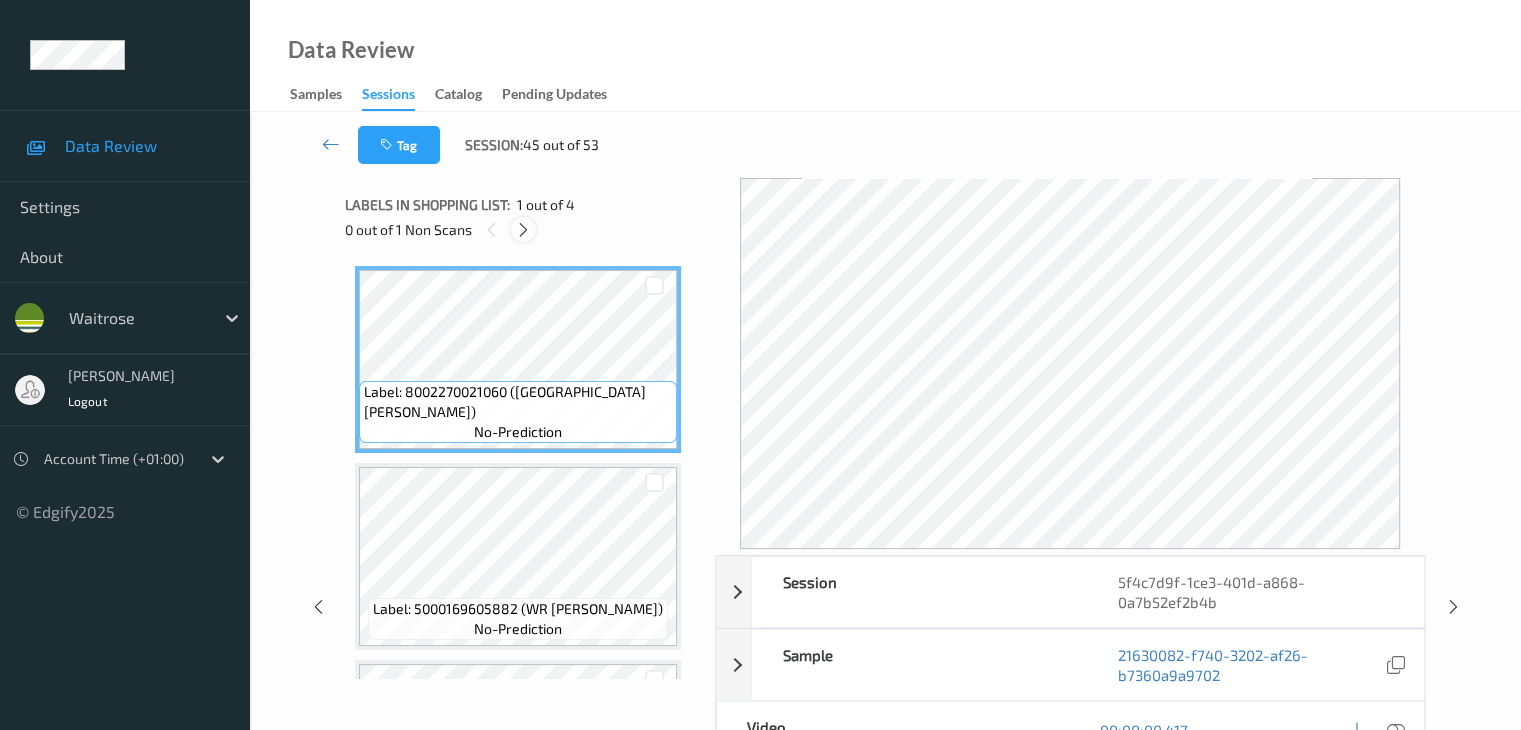 click at bounding box center (523, 230) 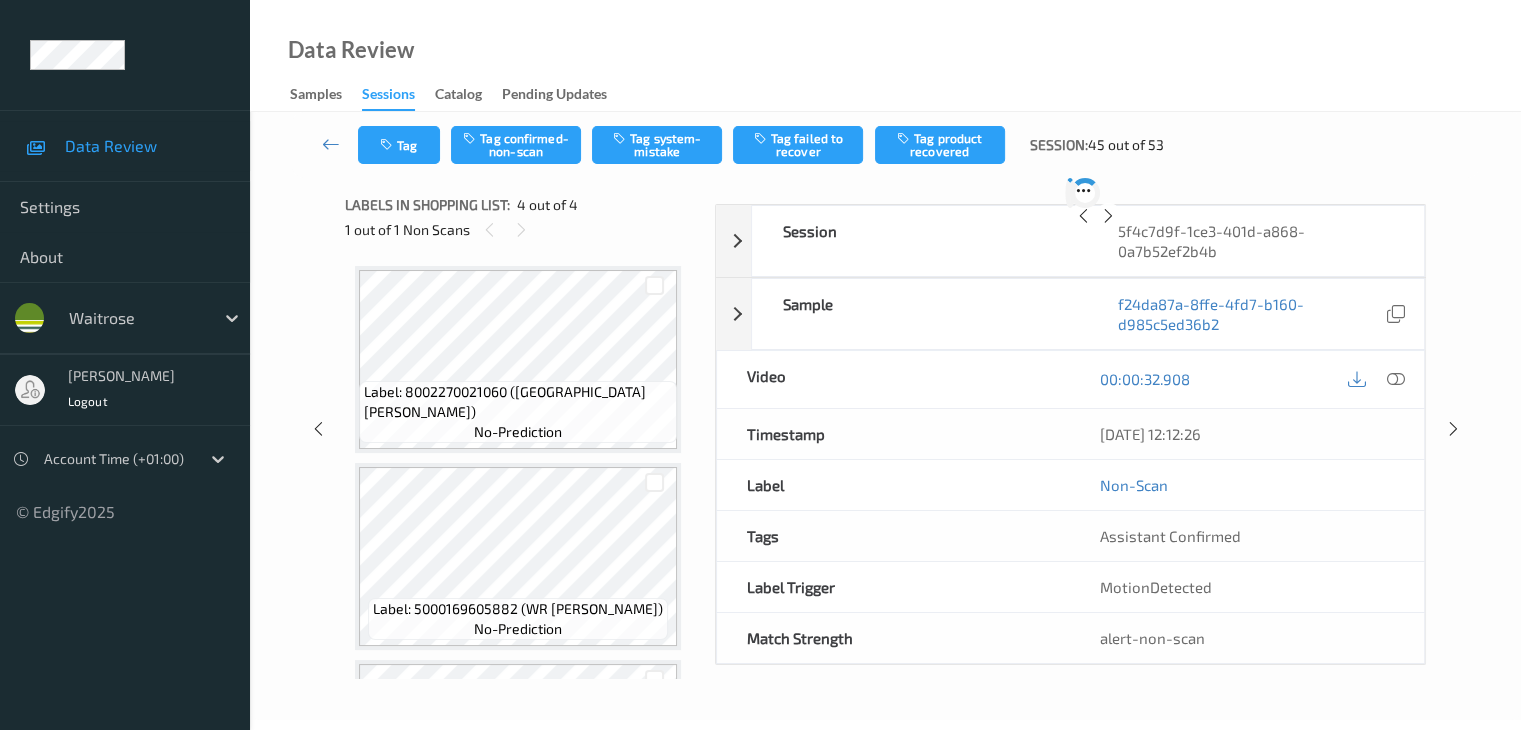 scroll, scrollTop: 392, scrollLeft: 0, axis: vertical 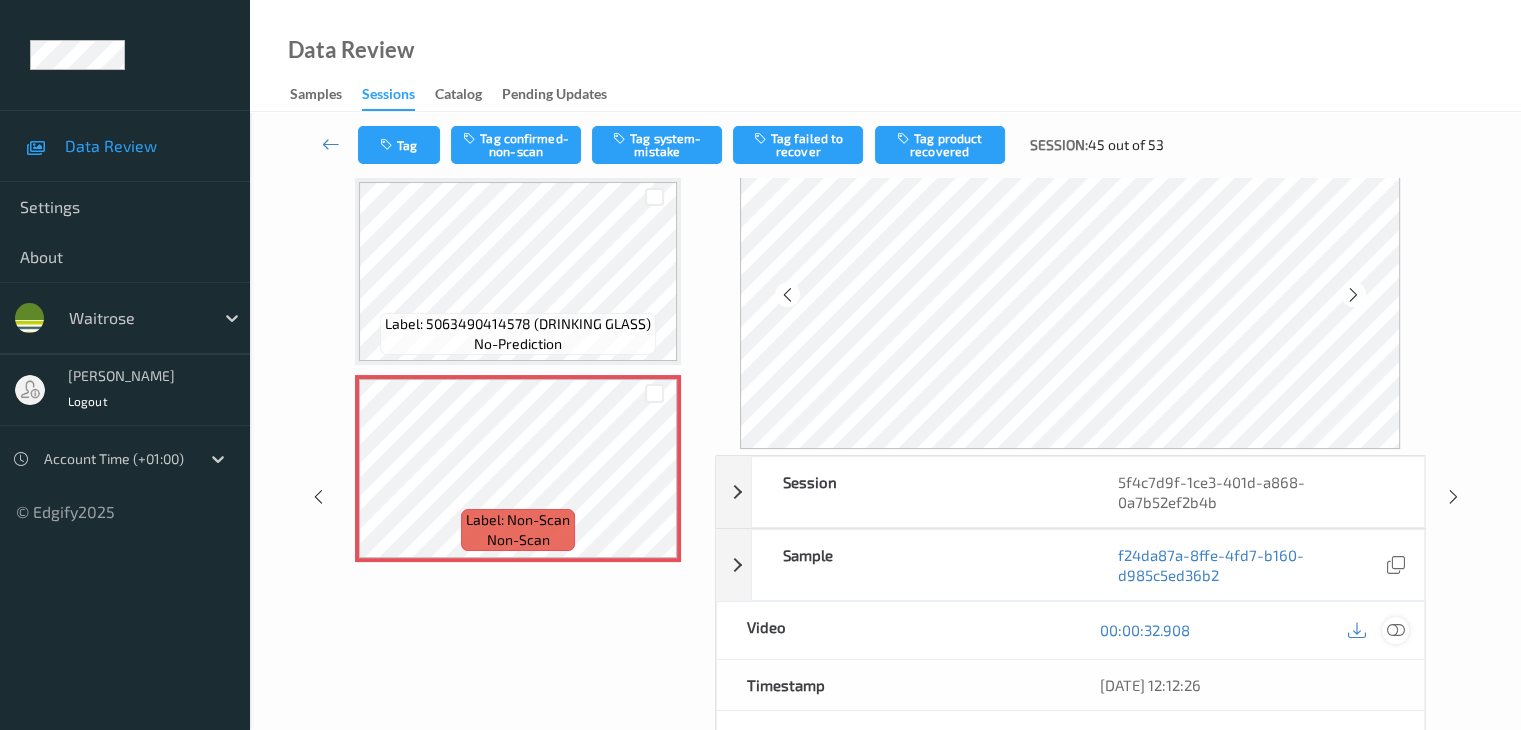 click at bounding box center [1395, 630] 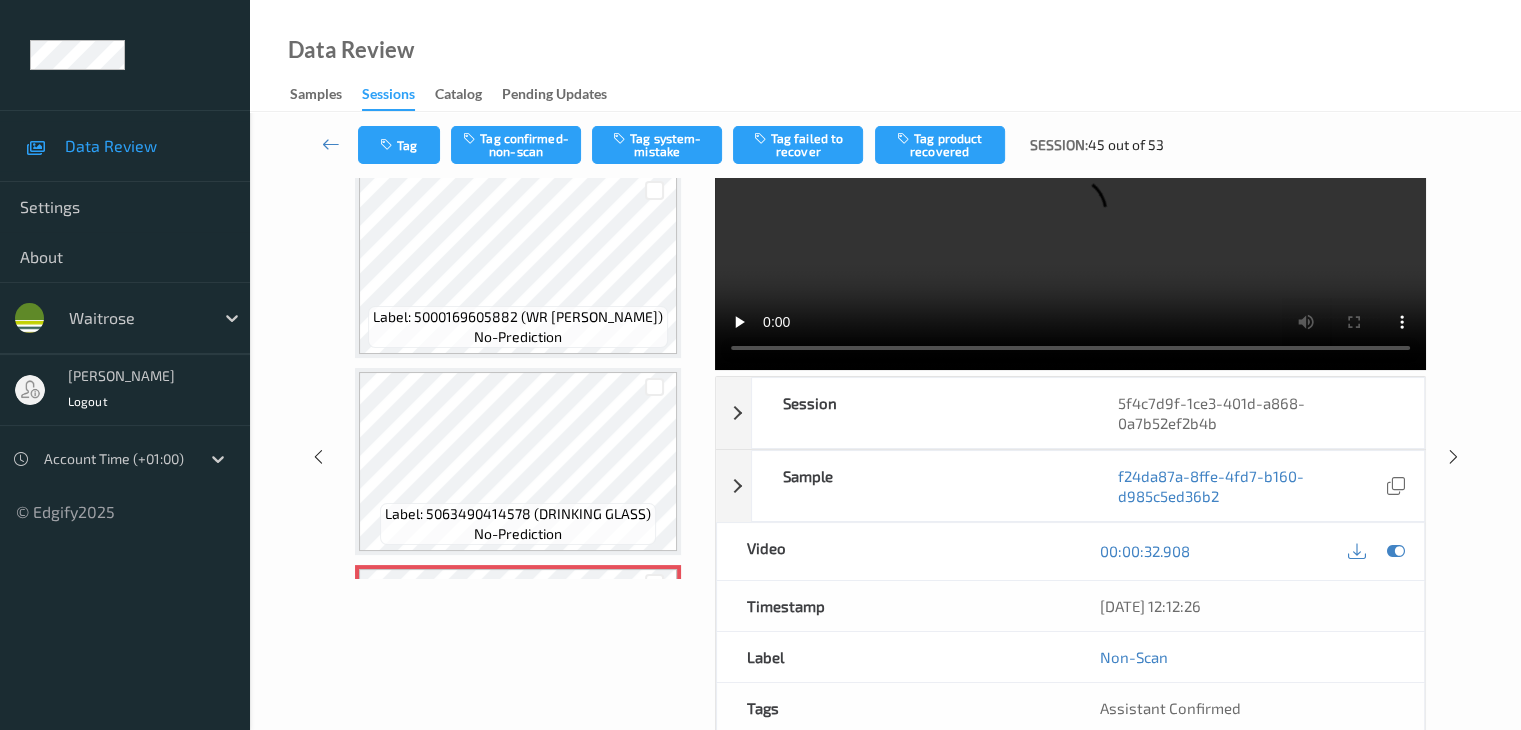 scroll, scrollTop: 391, scrollLeft: 0, axis: vertical 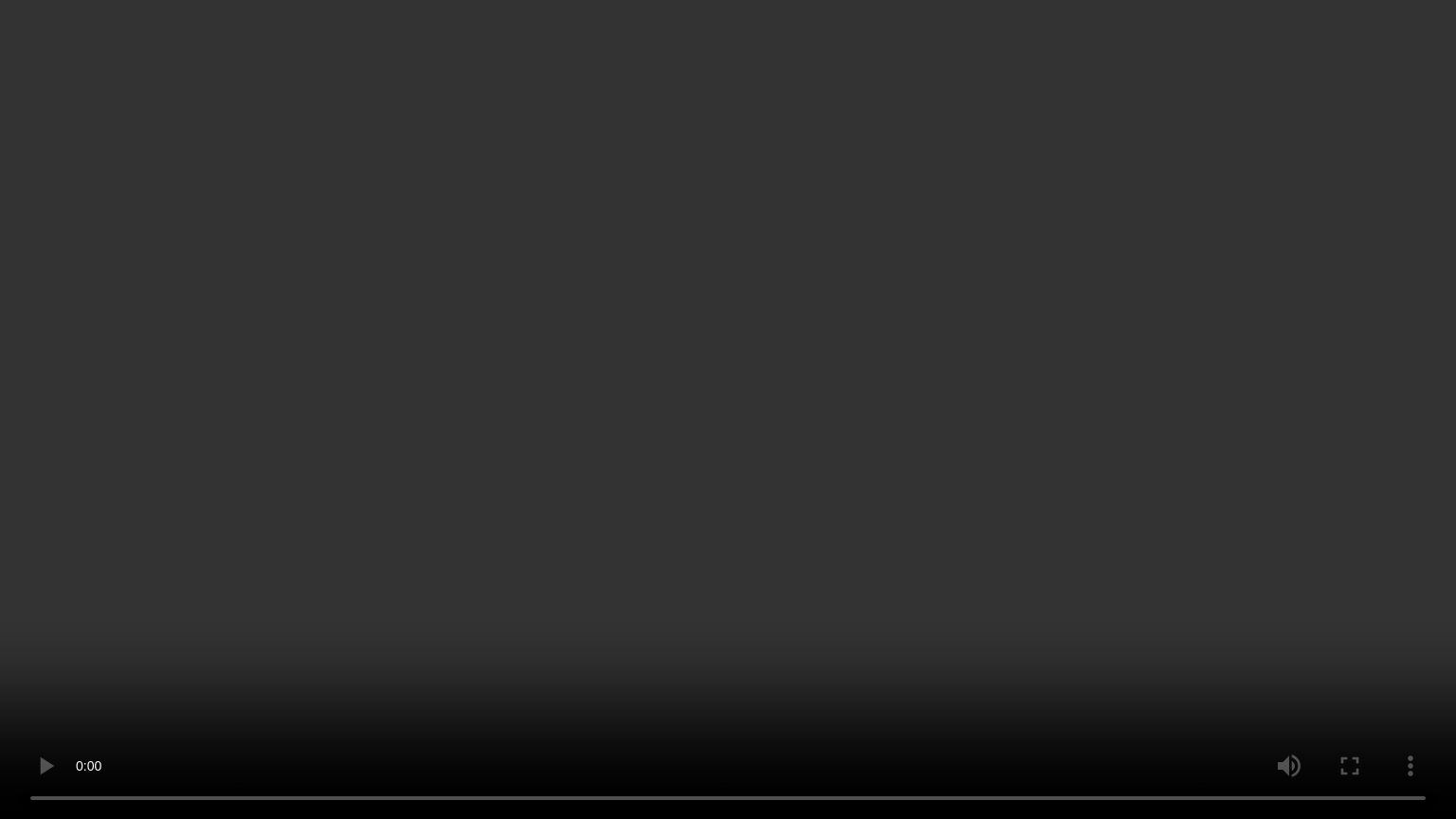 type 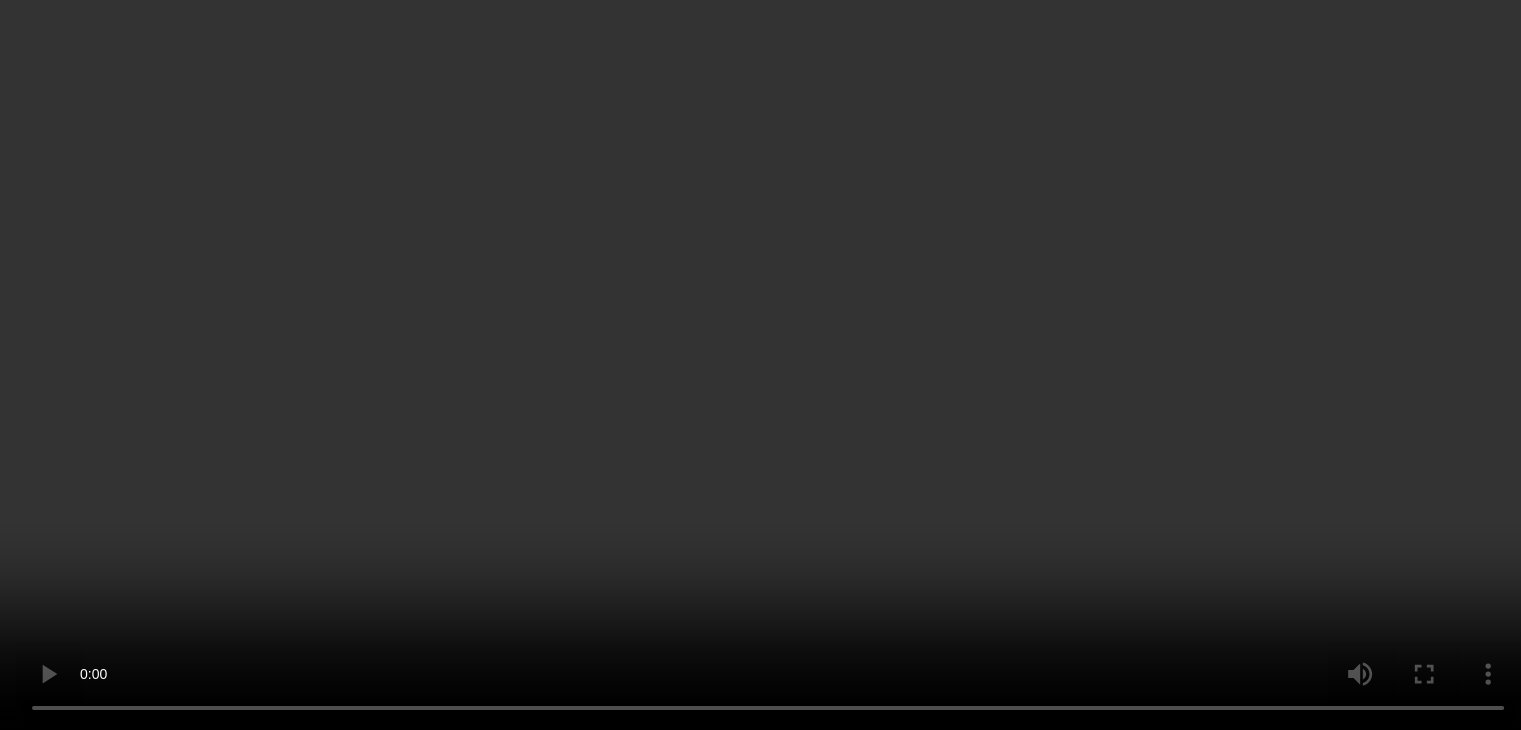 scroll, scrollTop: 391, scrollLeft: 0, axis: vertical 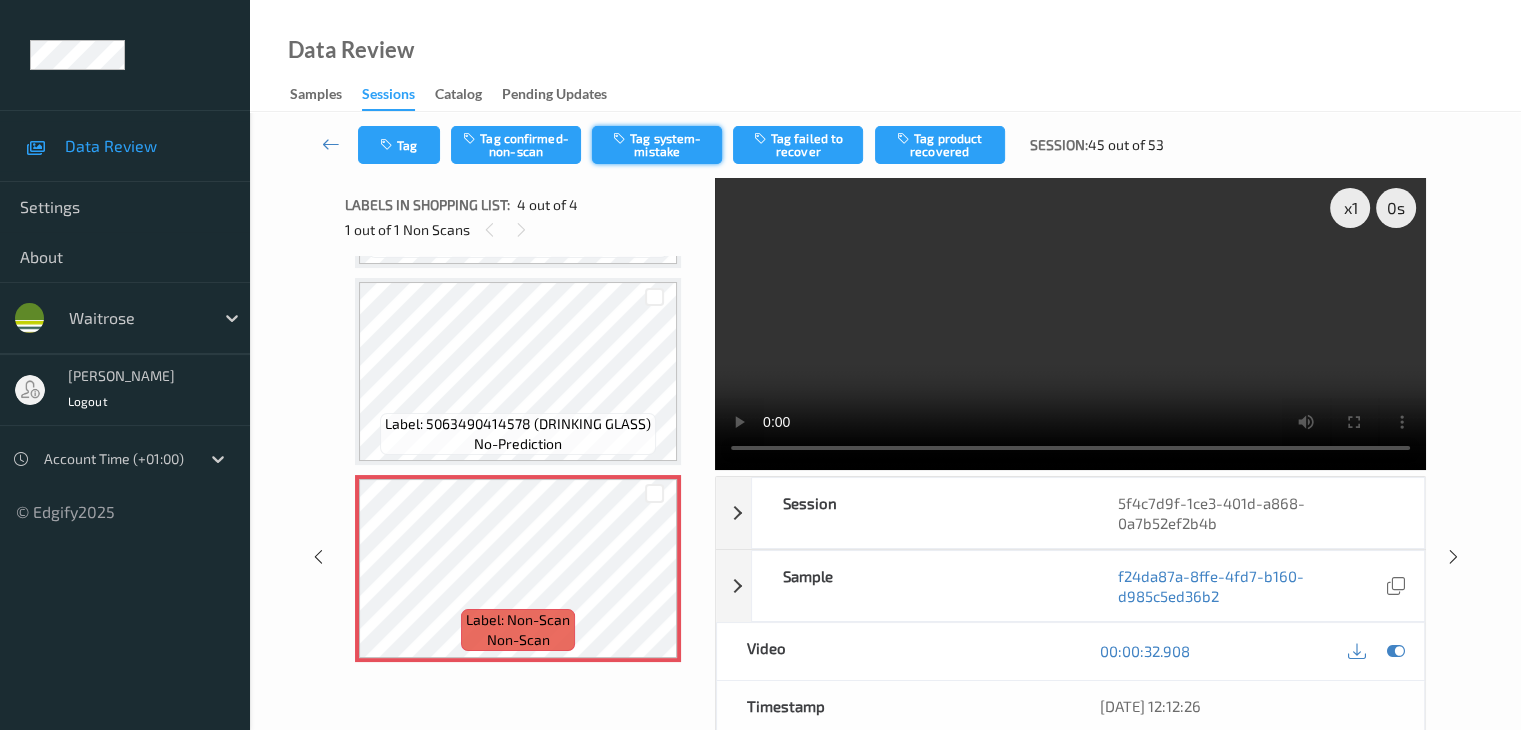 click on "Tag   system-mistake" at bounding box center (657, 145) 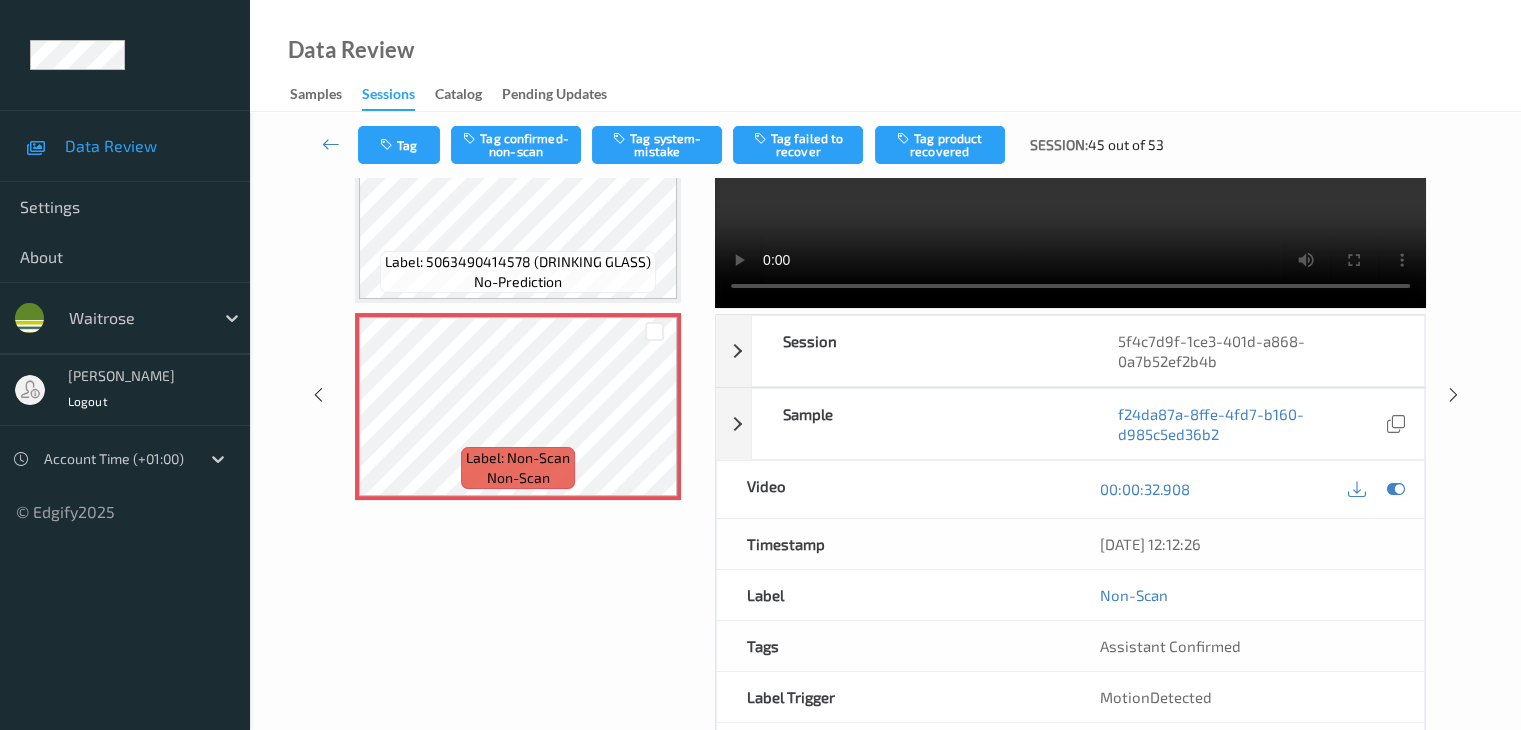 scroll, scrollTop: 200, scrollLeft: 0, axis: vertical 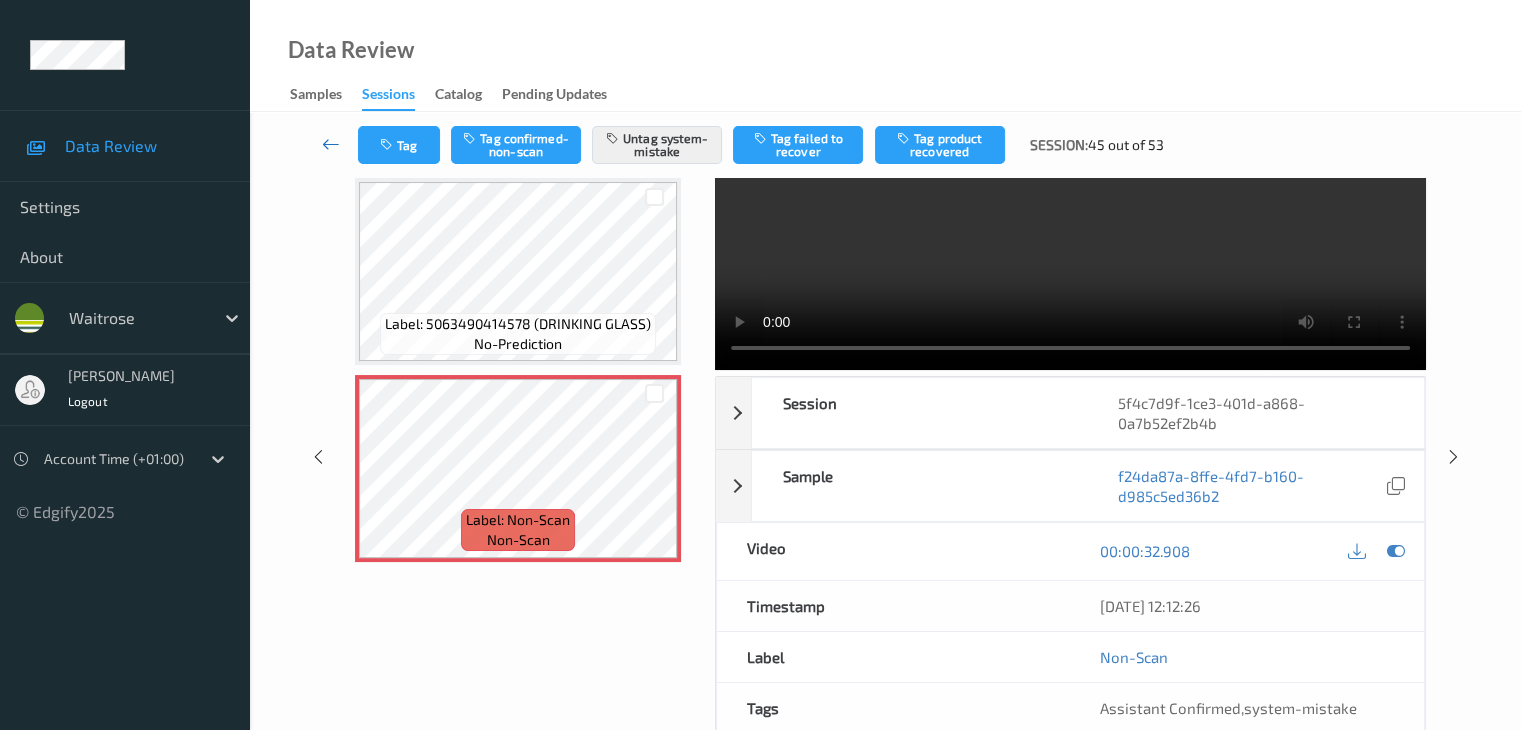 click at bounding box center (331, 144) 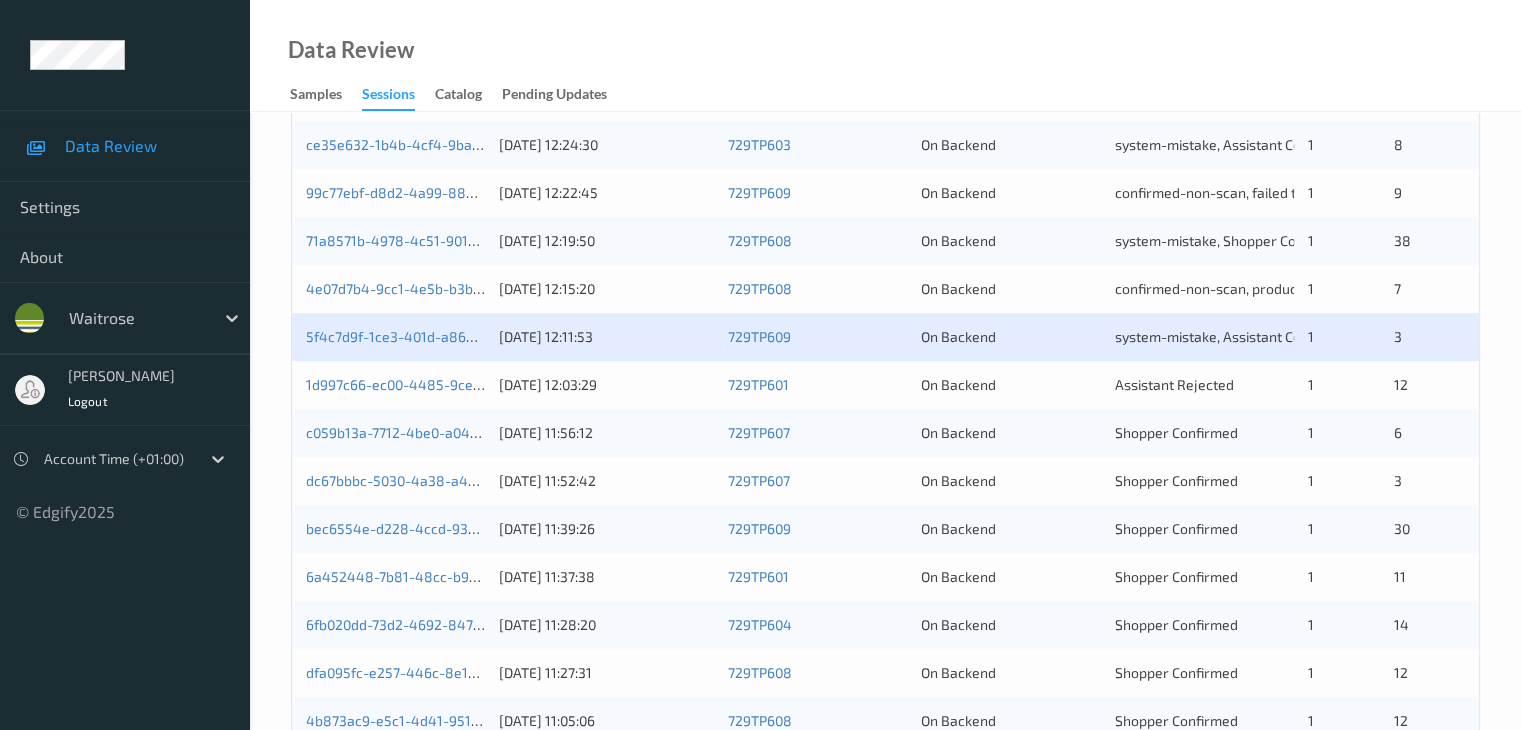 scroll, scrollTop: 596, scrollLeft: 0, axis: vertical 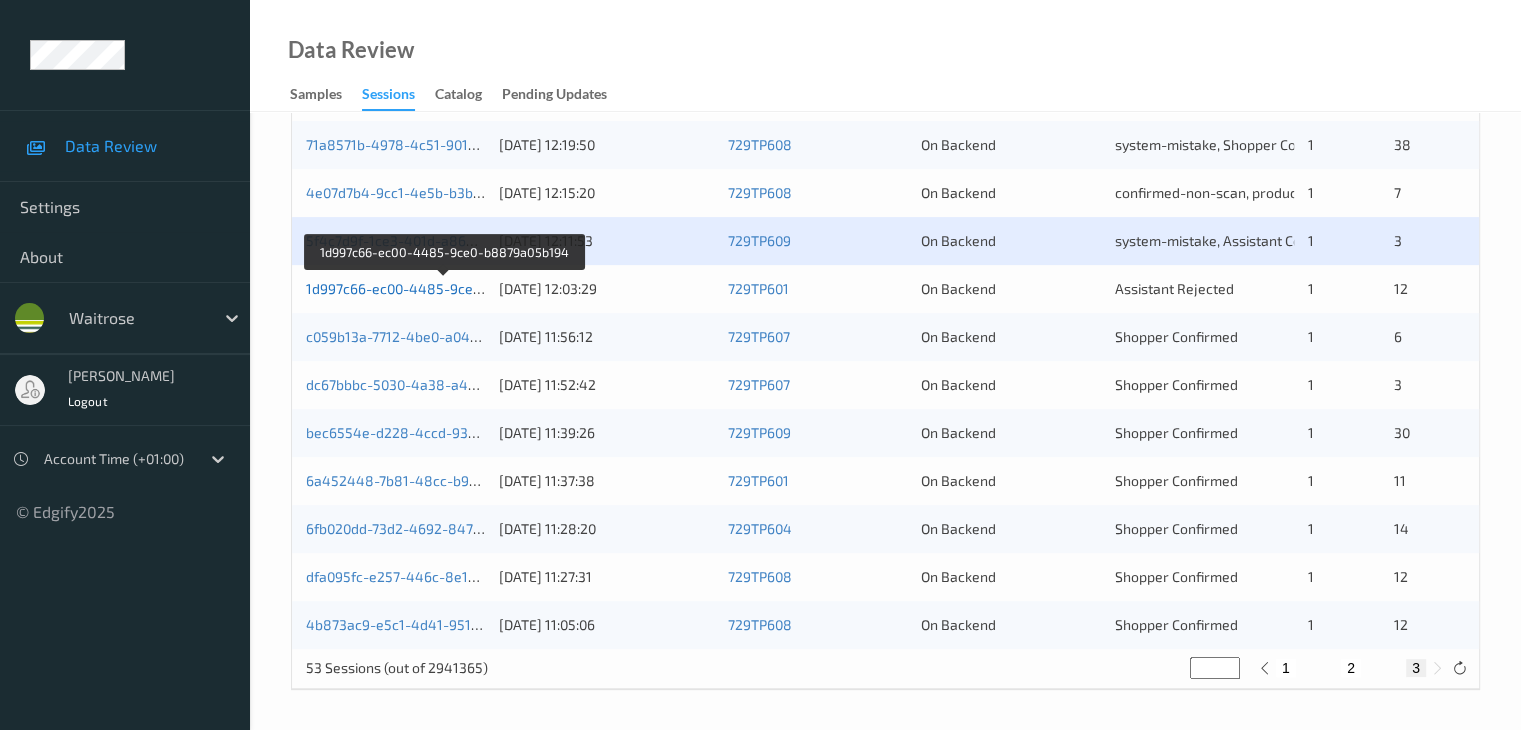 click on "1d997c66-ec00-4485-9ce0-b8879a05b194" at bounding box center [444, 288] 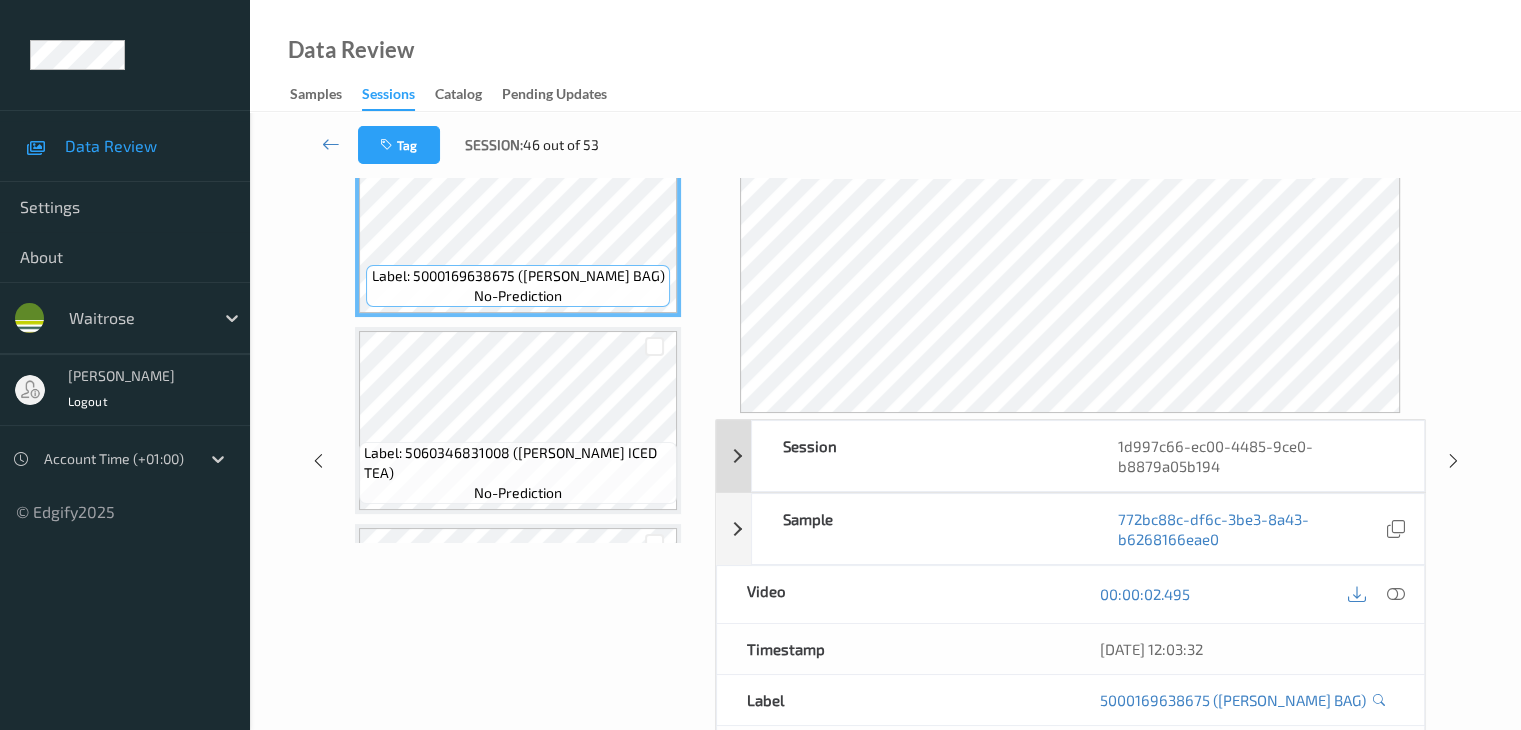 scroll, scrollTop: 0, scrollLeft: 0, axis: both 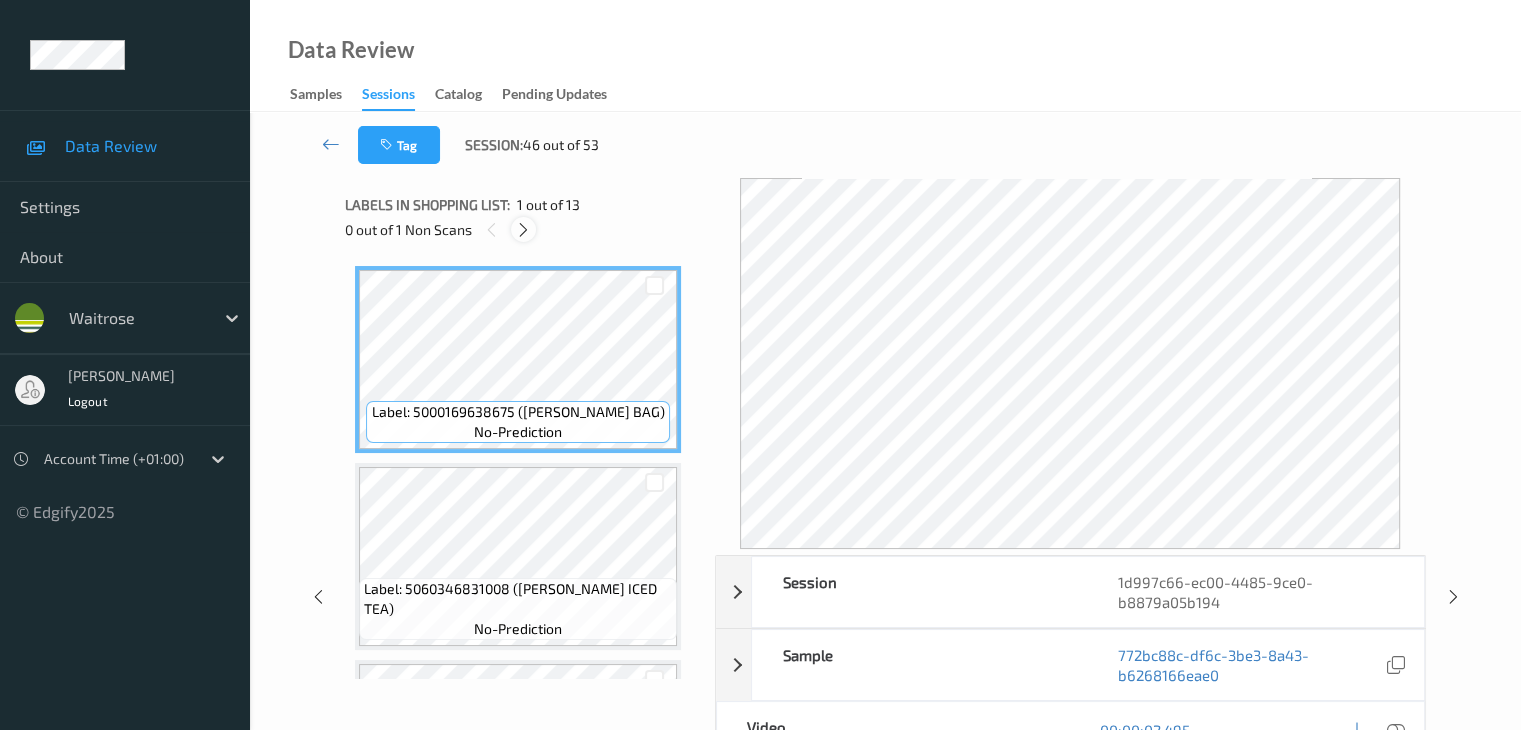 click at bounding box center (523, 230) 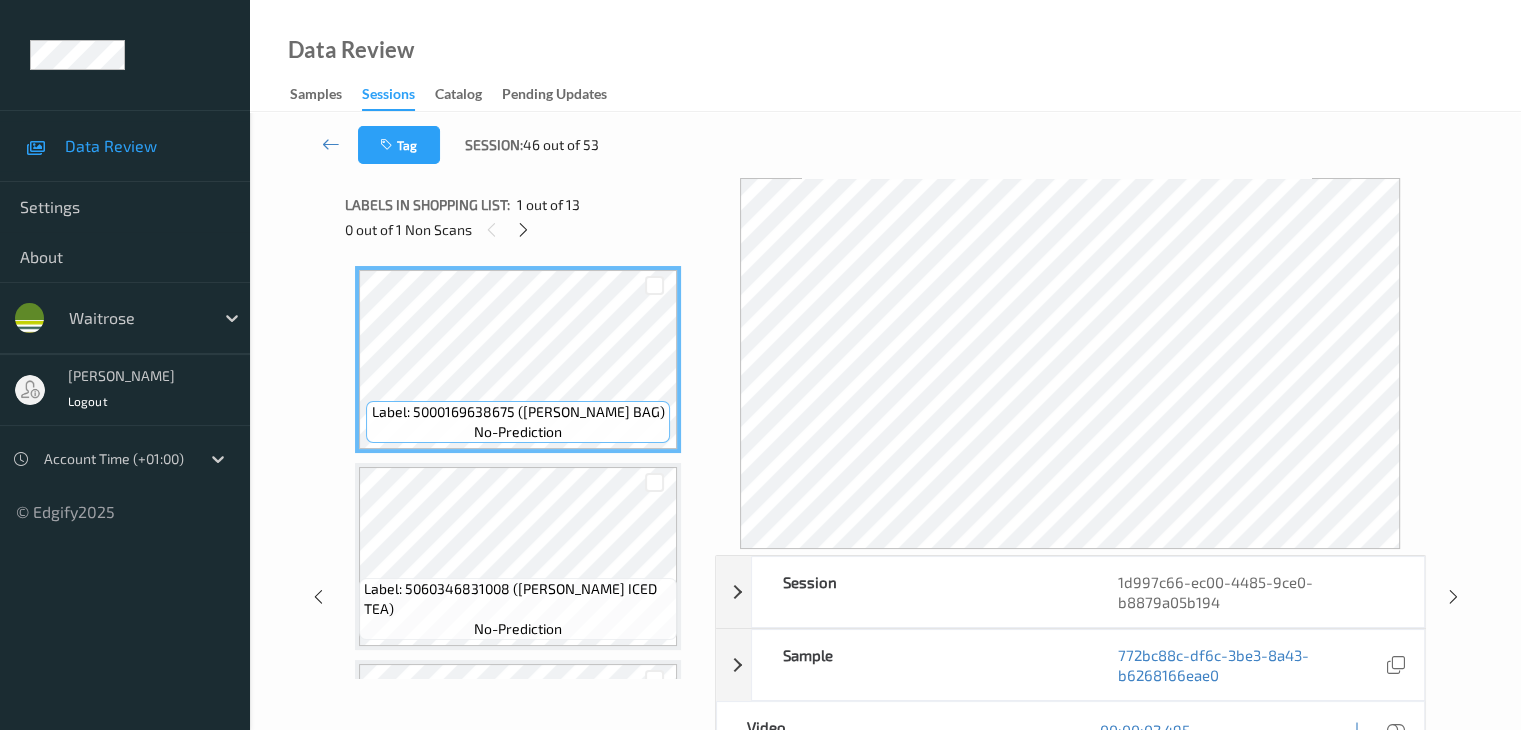 scroll, scrollTop: 1979, scrollLeft: 0, axis: vertical 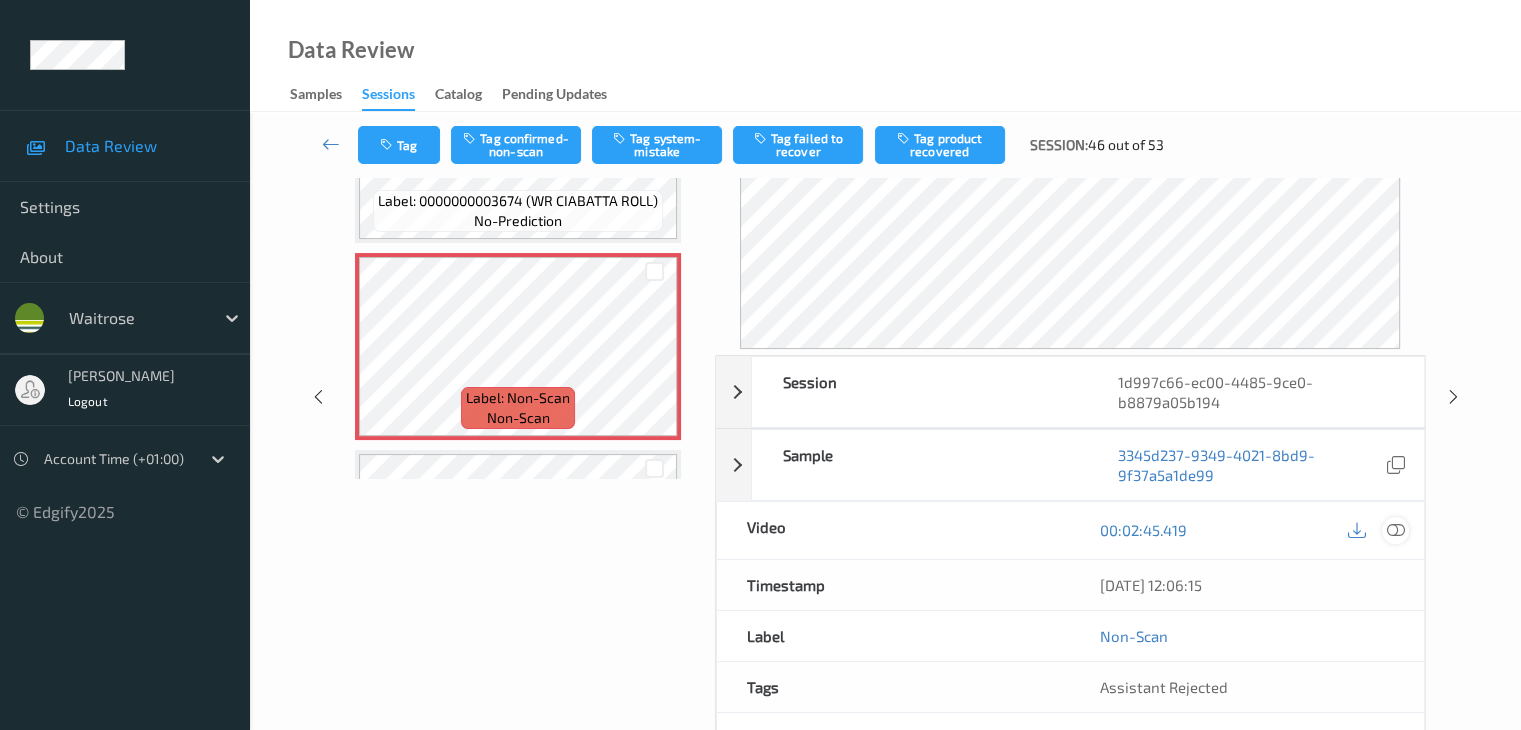 click at bounding box center [1395, 530] 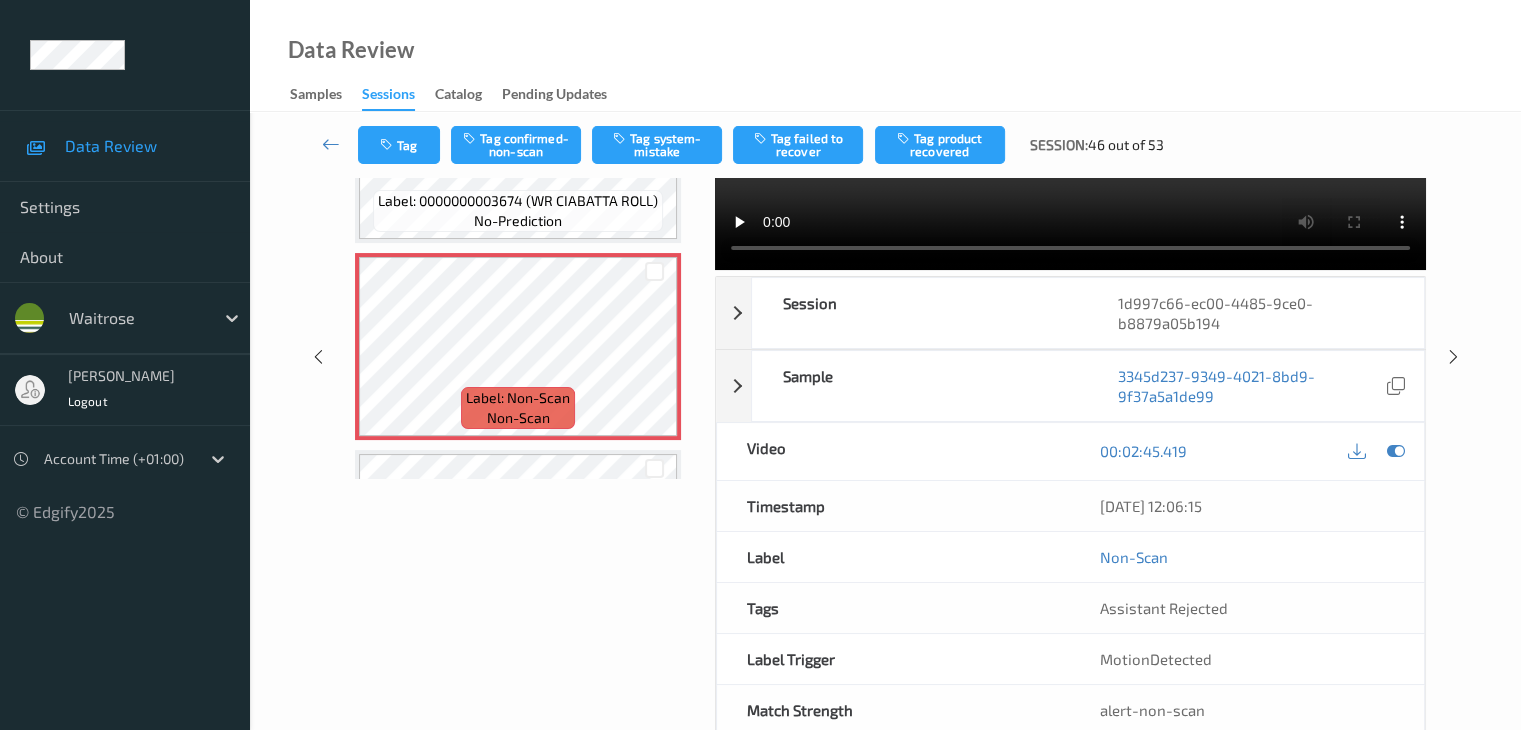 scroll, scrollTop: 0, scrollLeft: 0, axis: both 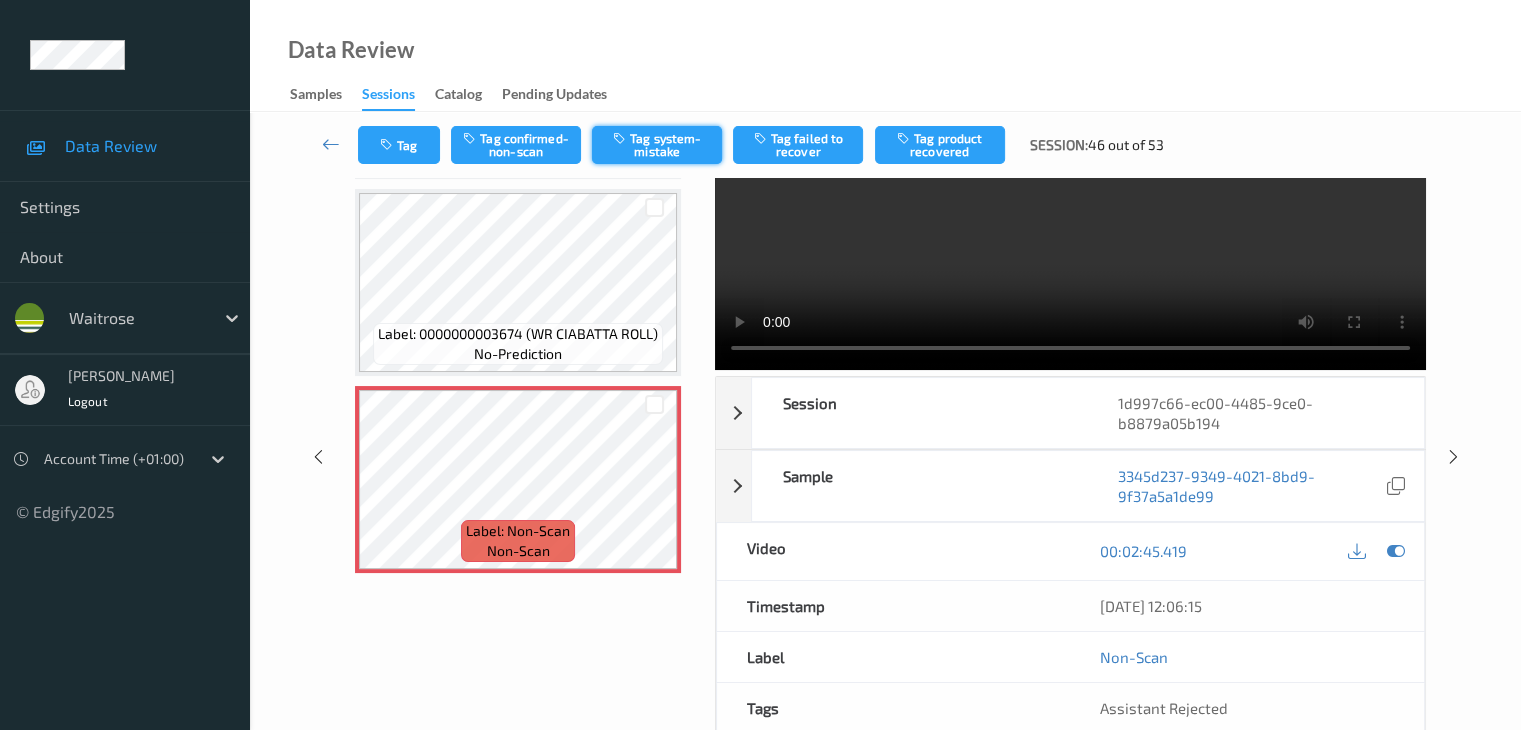 click on "Tag   system-mistake" at bounding box center (657, 145) 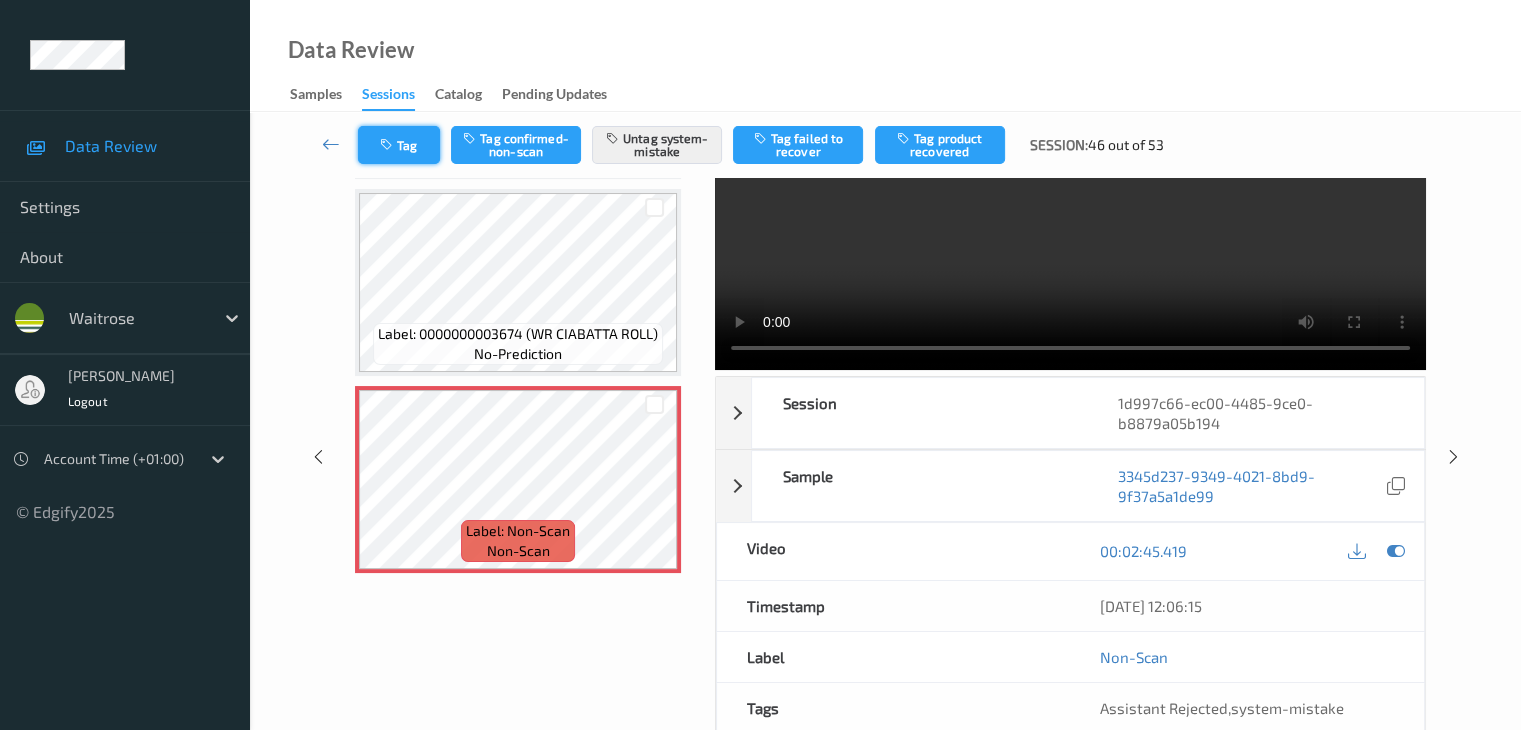 click on "Tag" at bounding box center (399, 145) 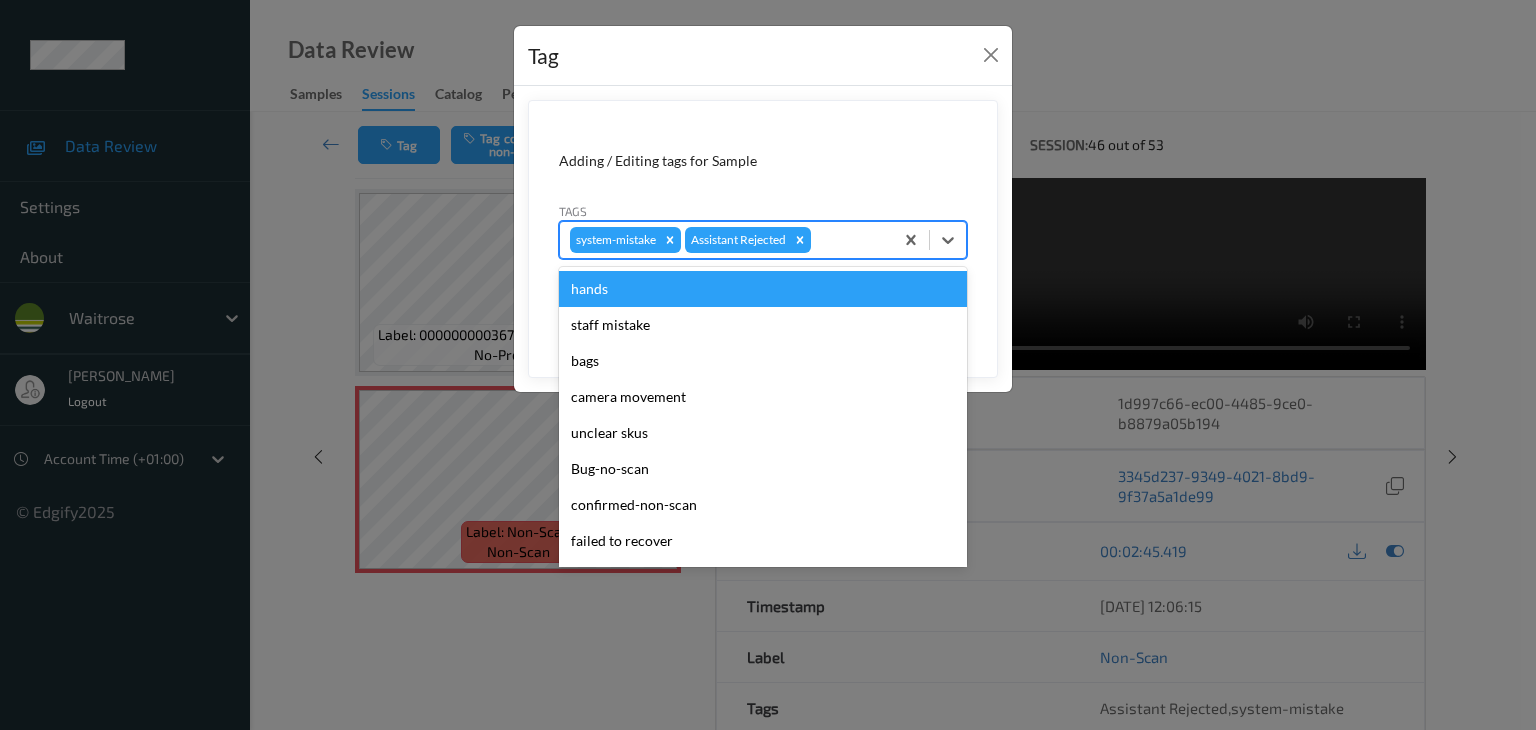 click at bounding box center (849, 240) 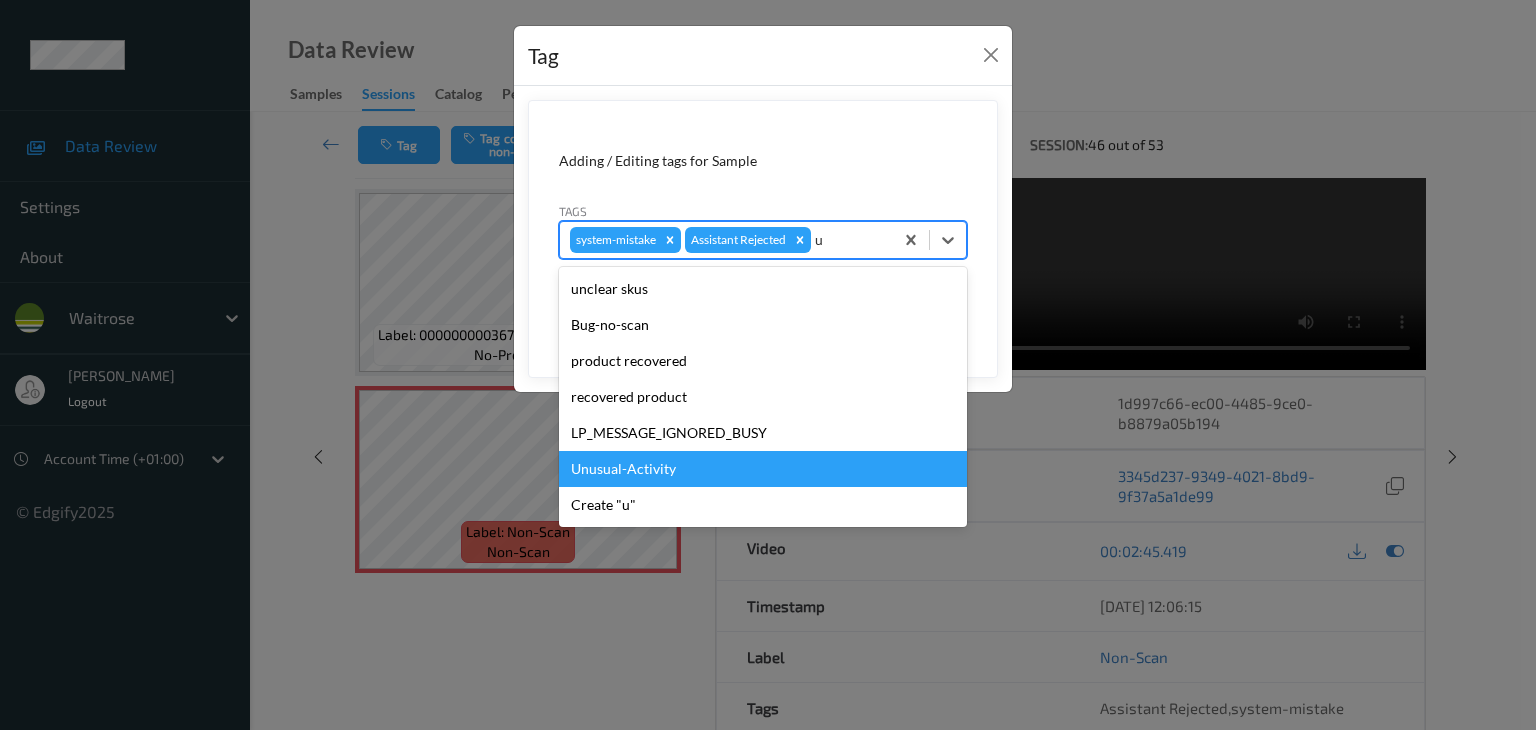 click on "Unusual-Activity" at bounding box center (763, 469) 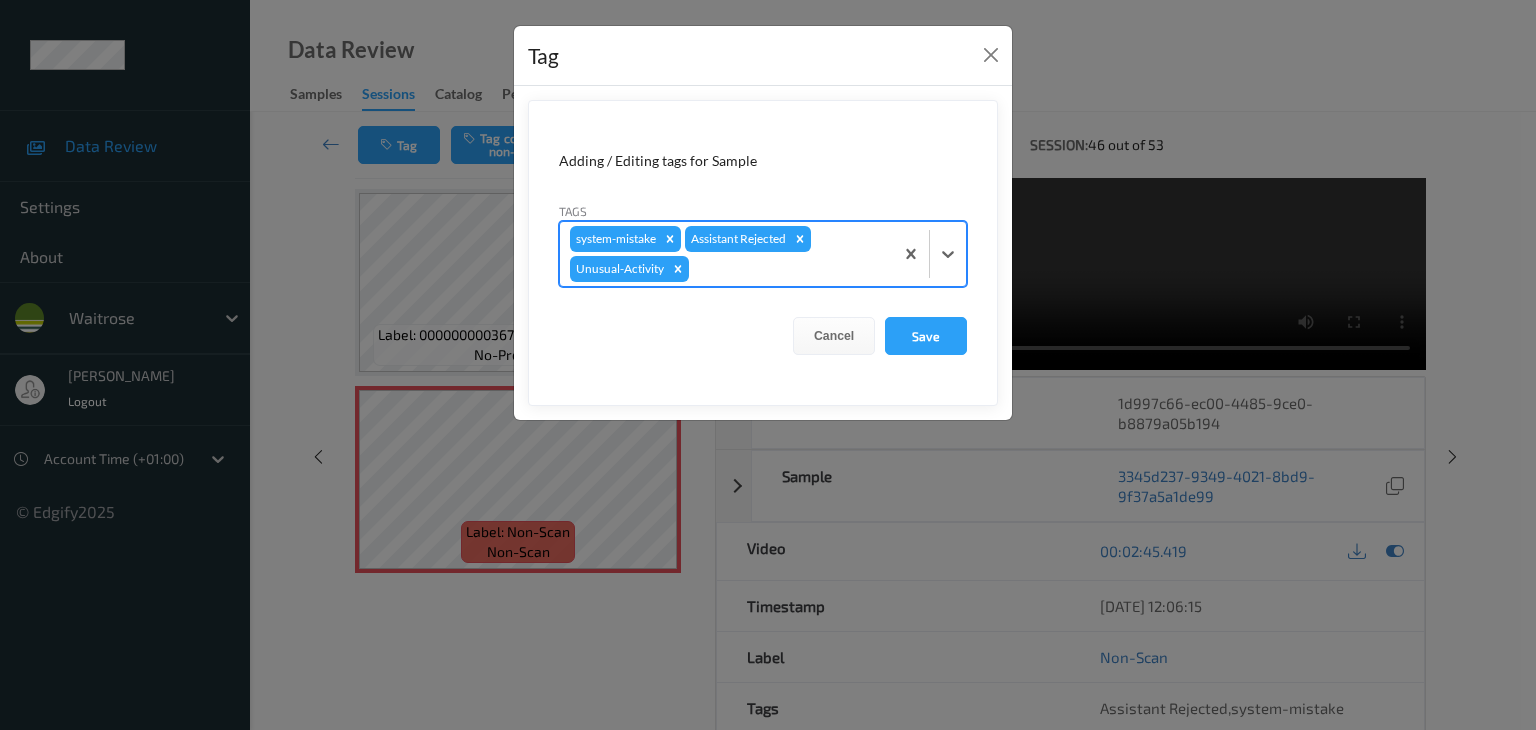 type on "p" 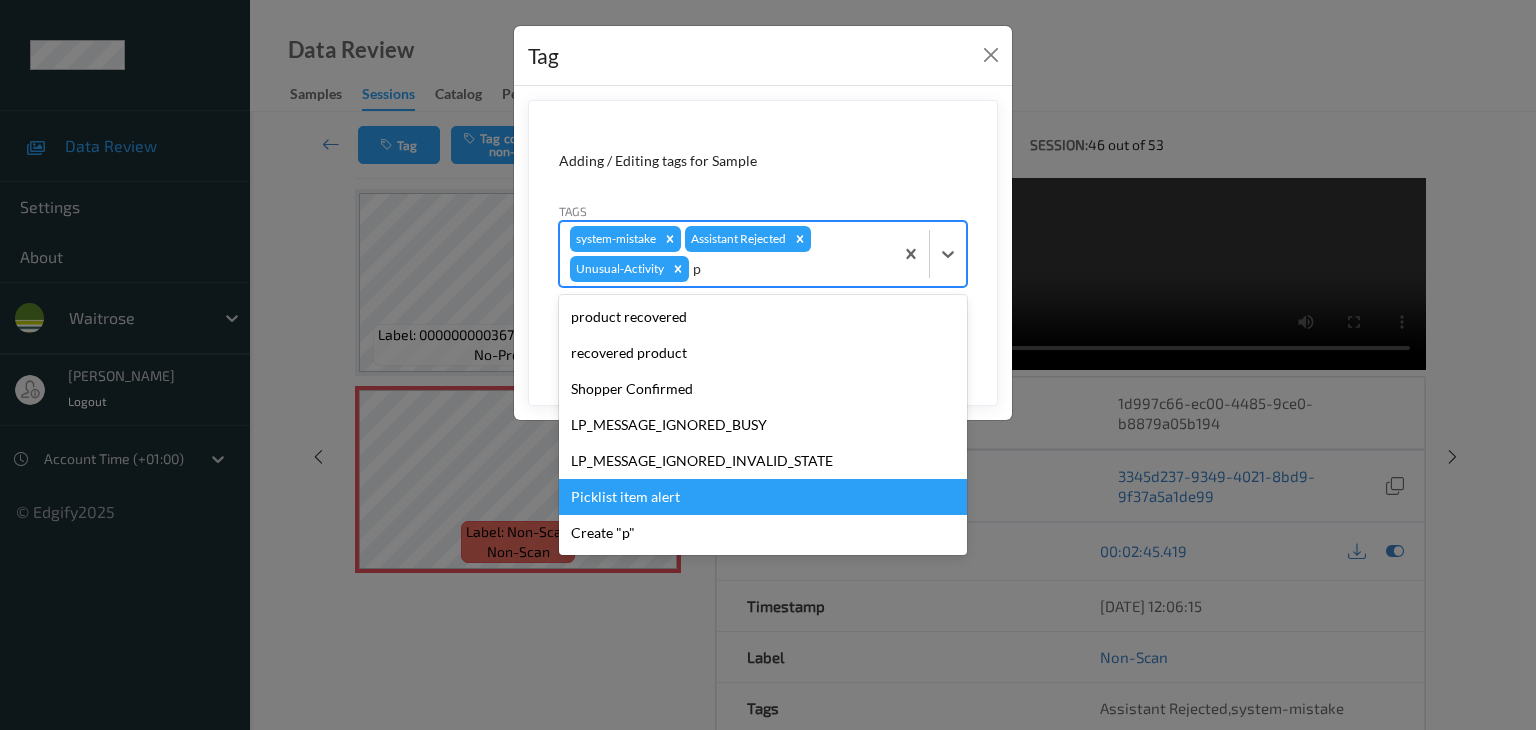 click on "Picklist item alert" at bounding box center (763, 497) 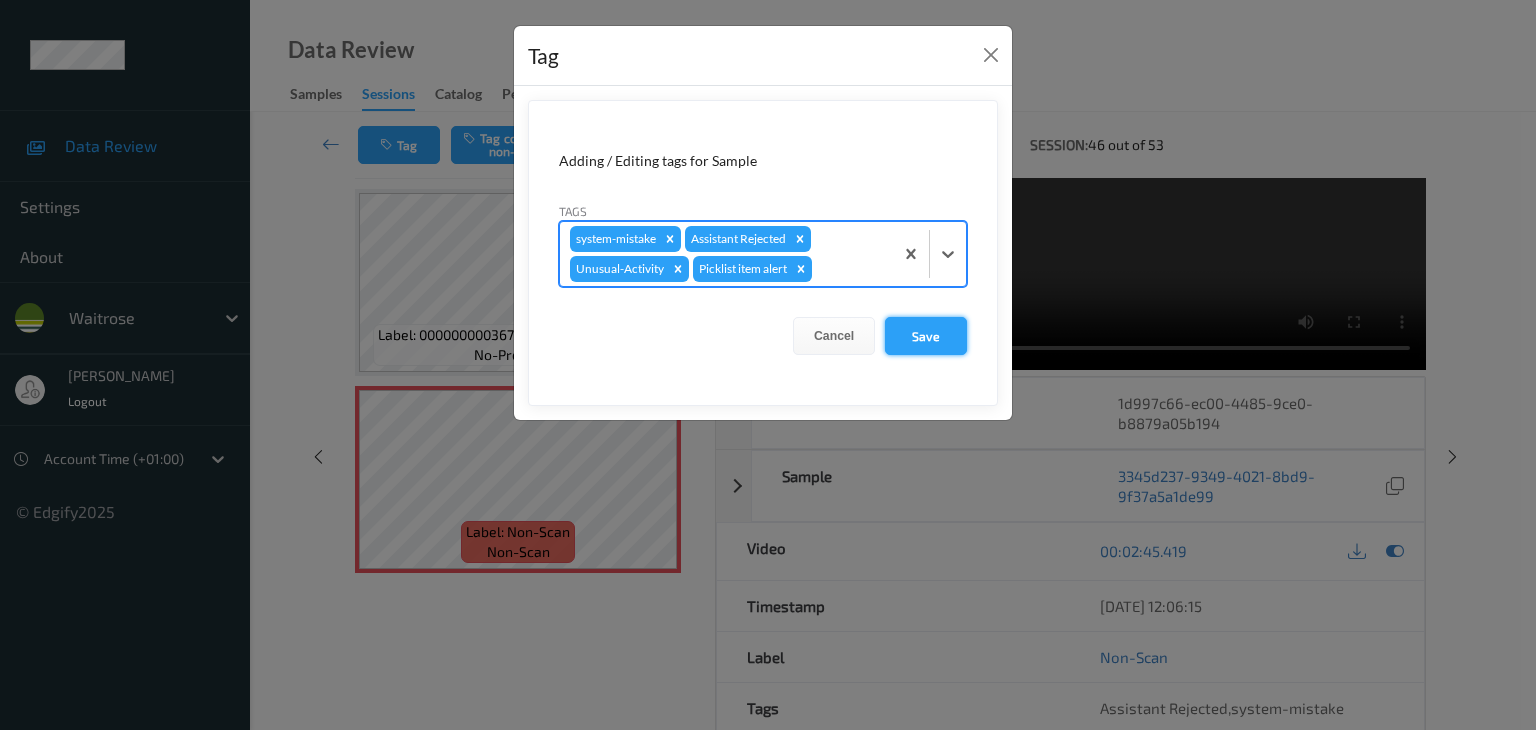 click on "Save" at bounding box center (926, 336) 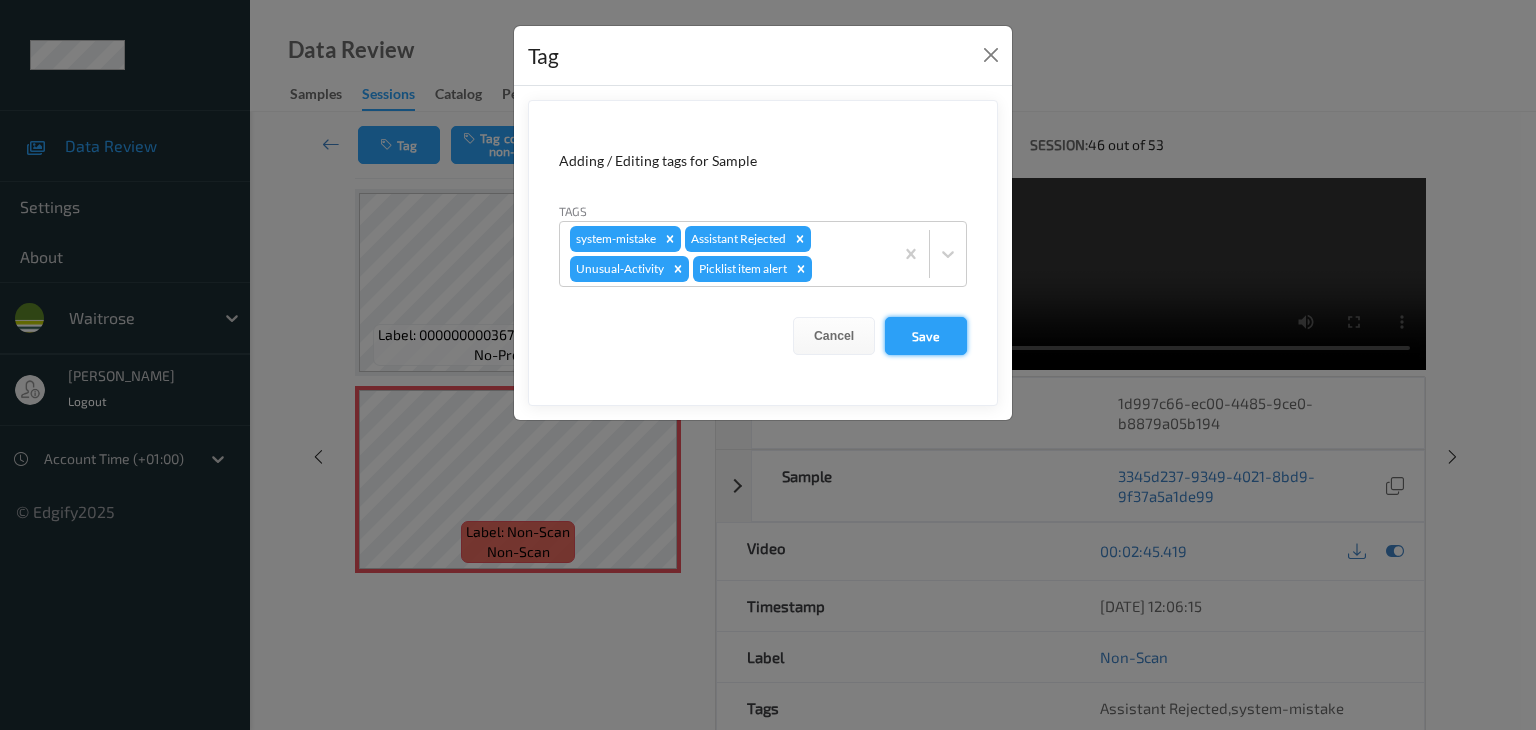 click on "Save" at bounding box center [926, 336] 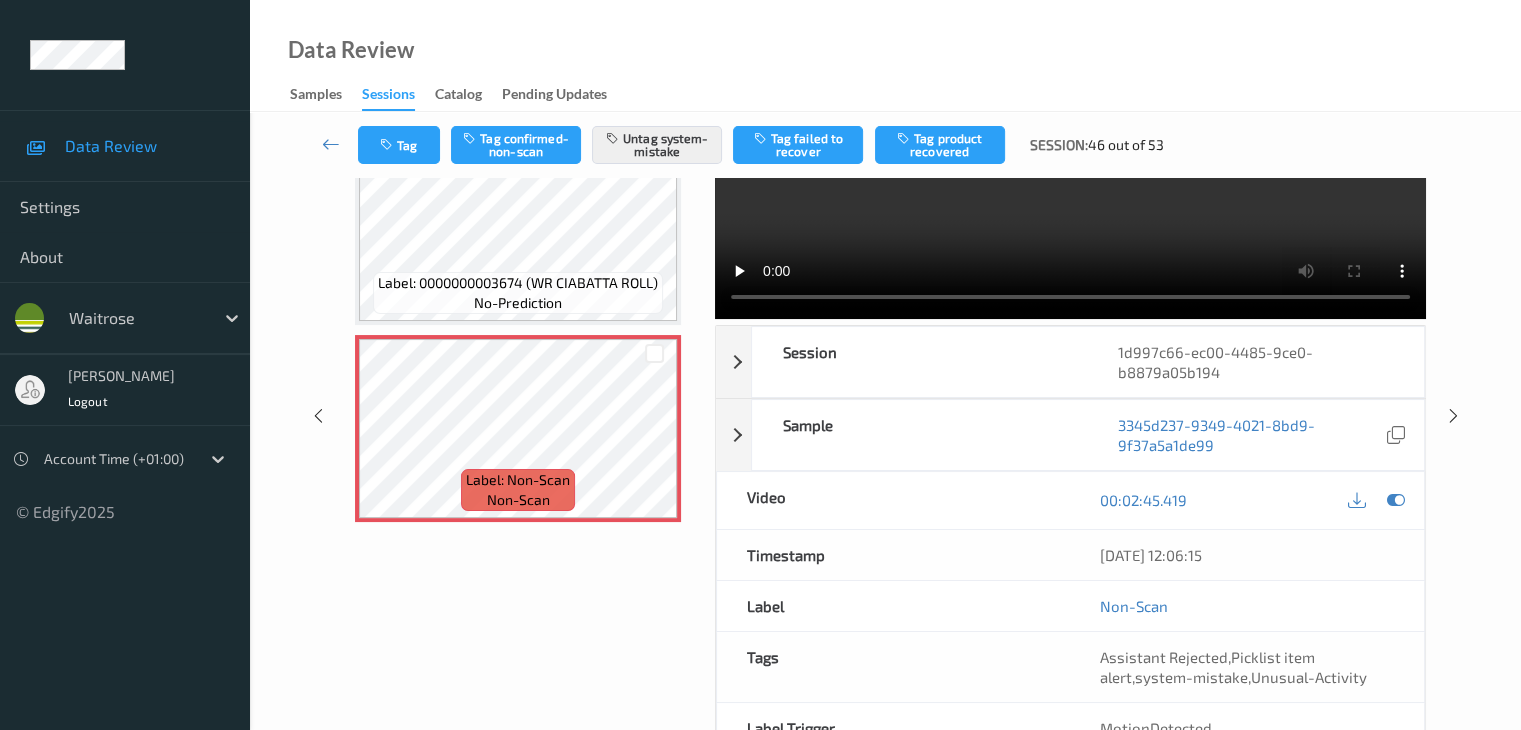 scroll, scrollTop: 64, scrollLeft: 0, axis: vertical 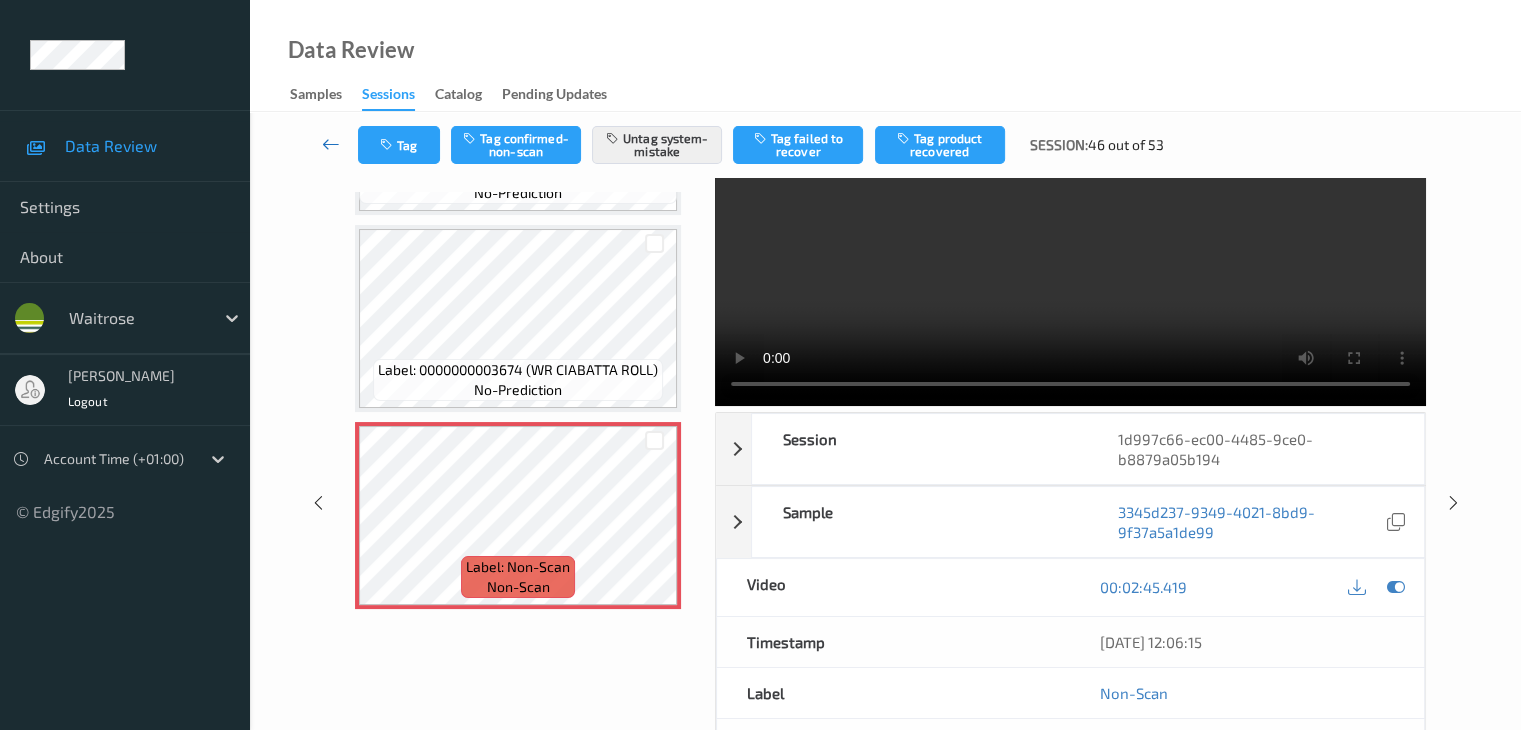 click at bounding box center [331, 144] 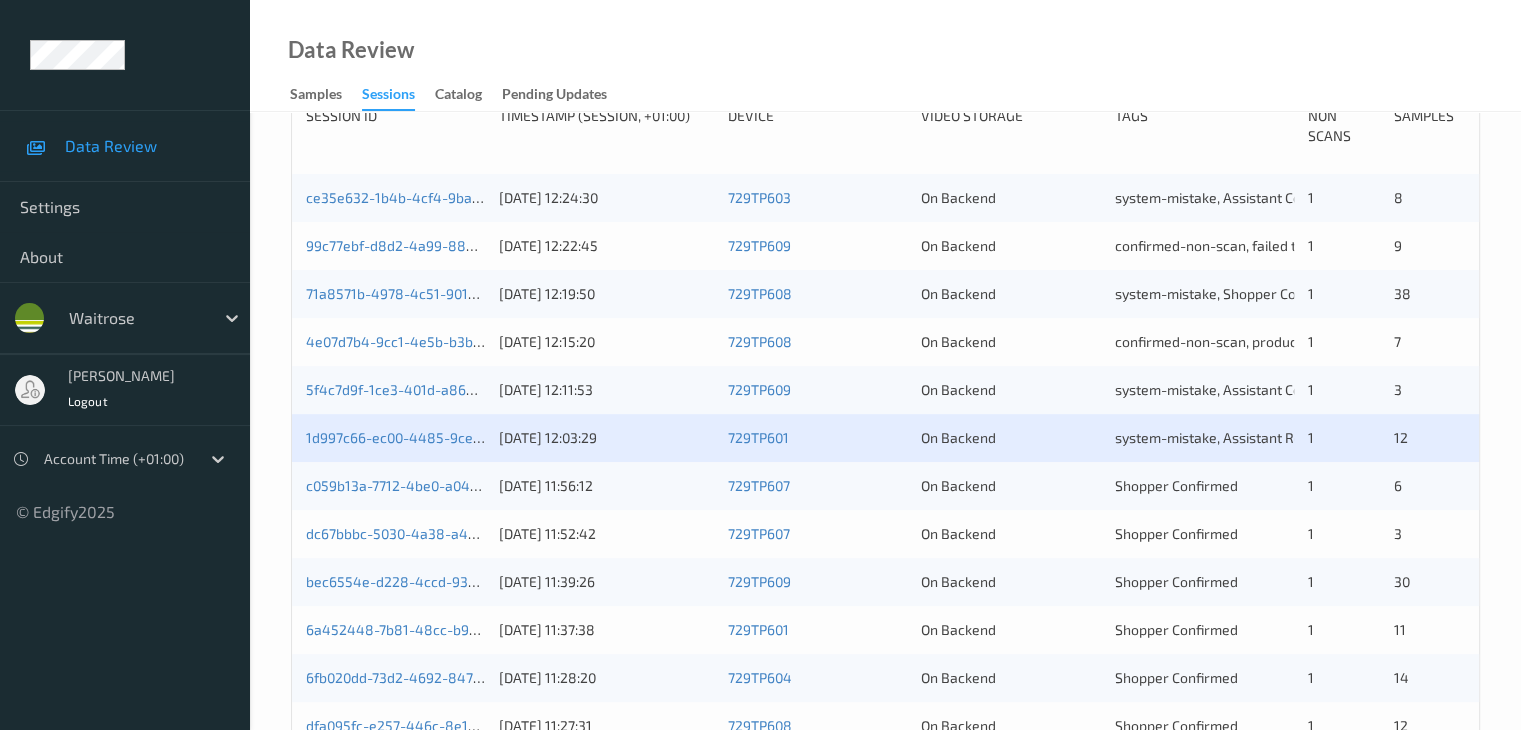 scroll, scrollTop: 596, scrollLeft: 0, axis: vertical 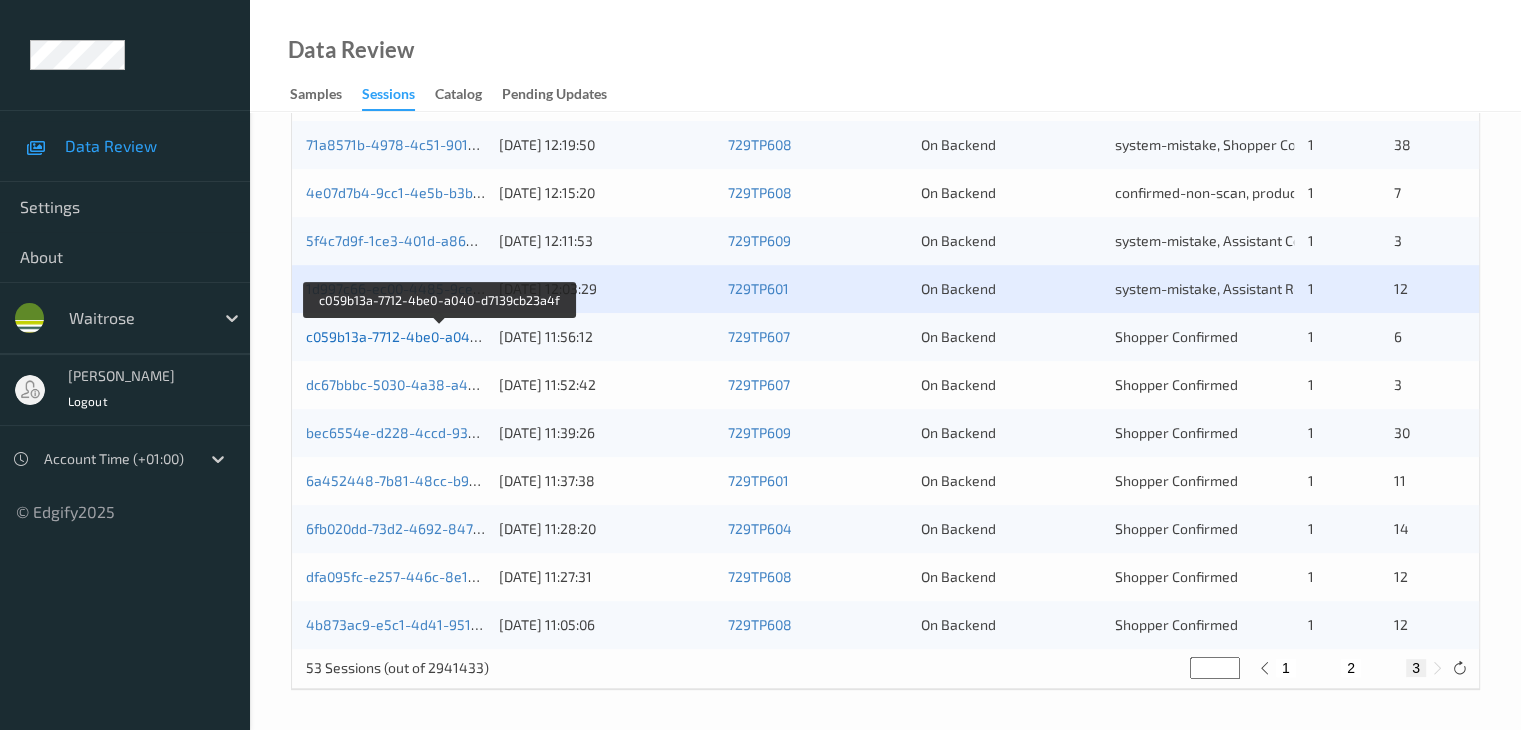 click on "c059b13a-7712-4be0-a040-d7139cb23a4f" at bounding box center (440, 336) 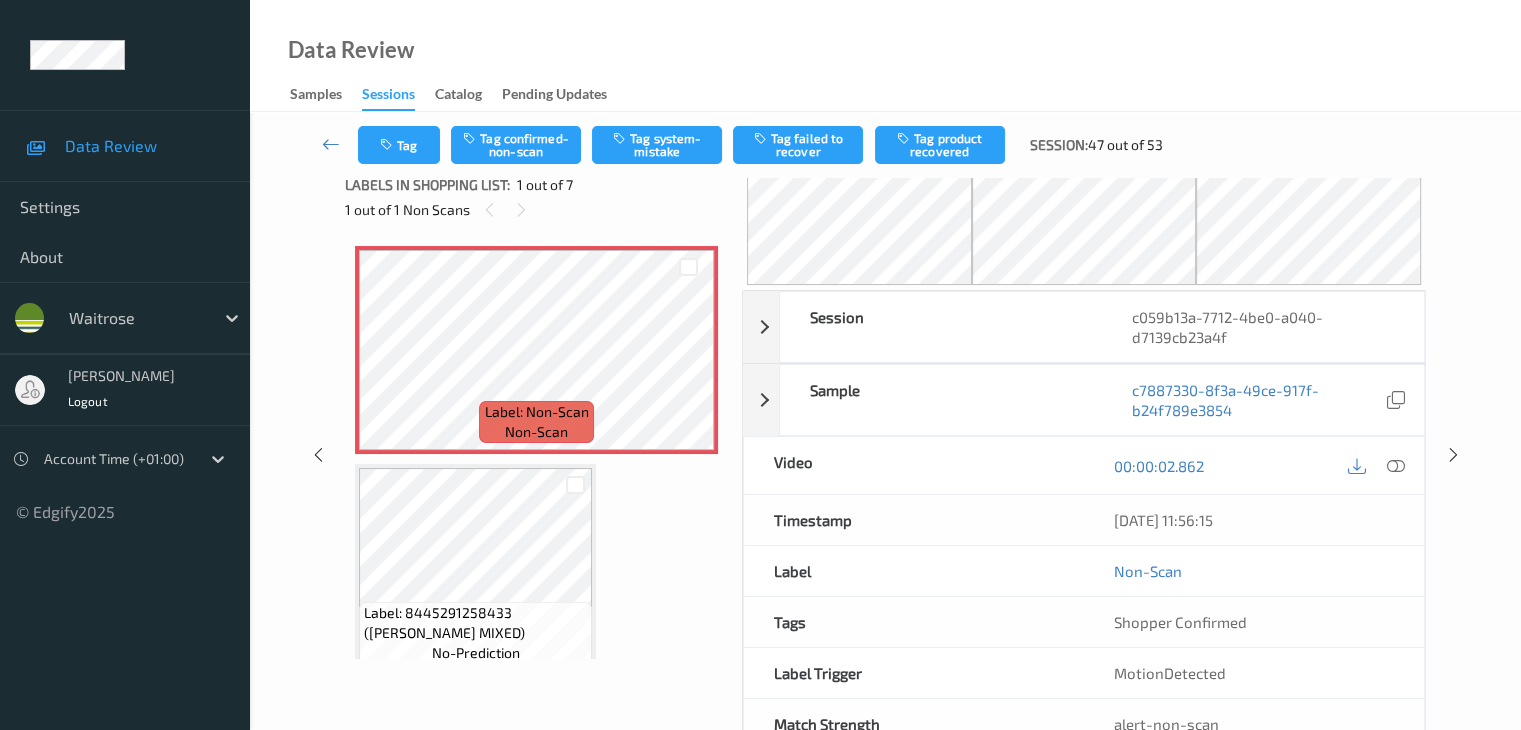 scroll, scrollTop: 0, scrollLeft: 0, axis: both 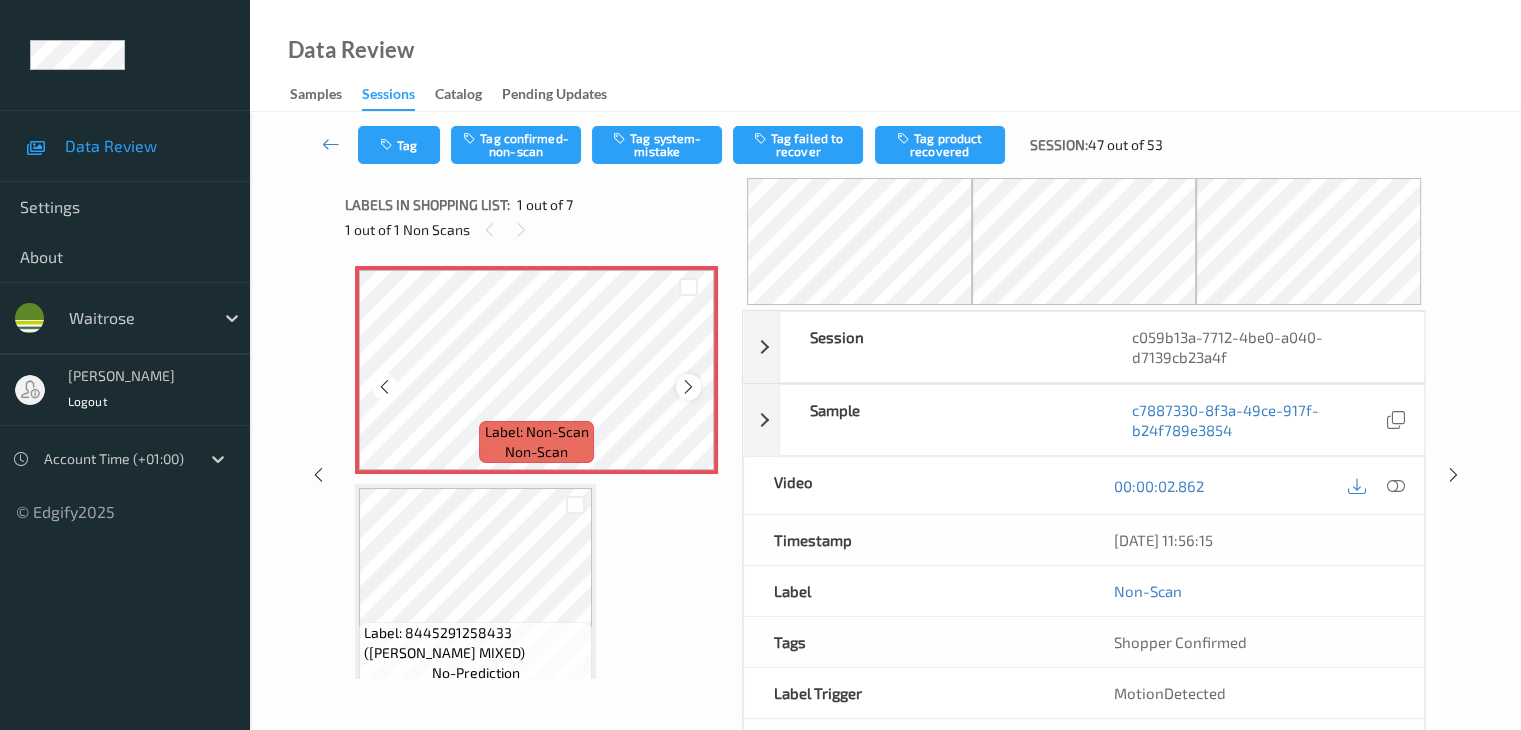 click at bounding box center (688, 387) 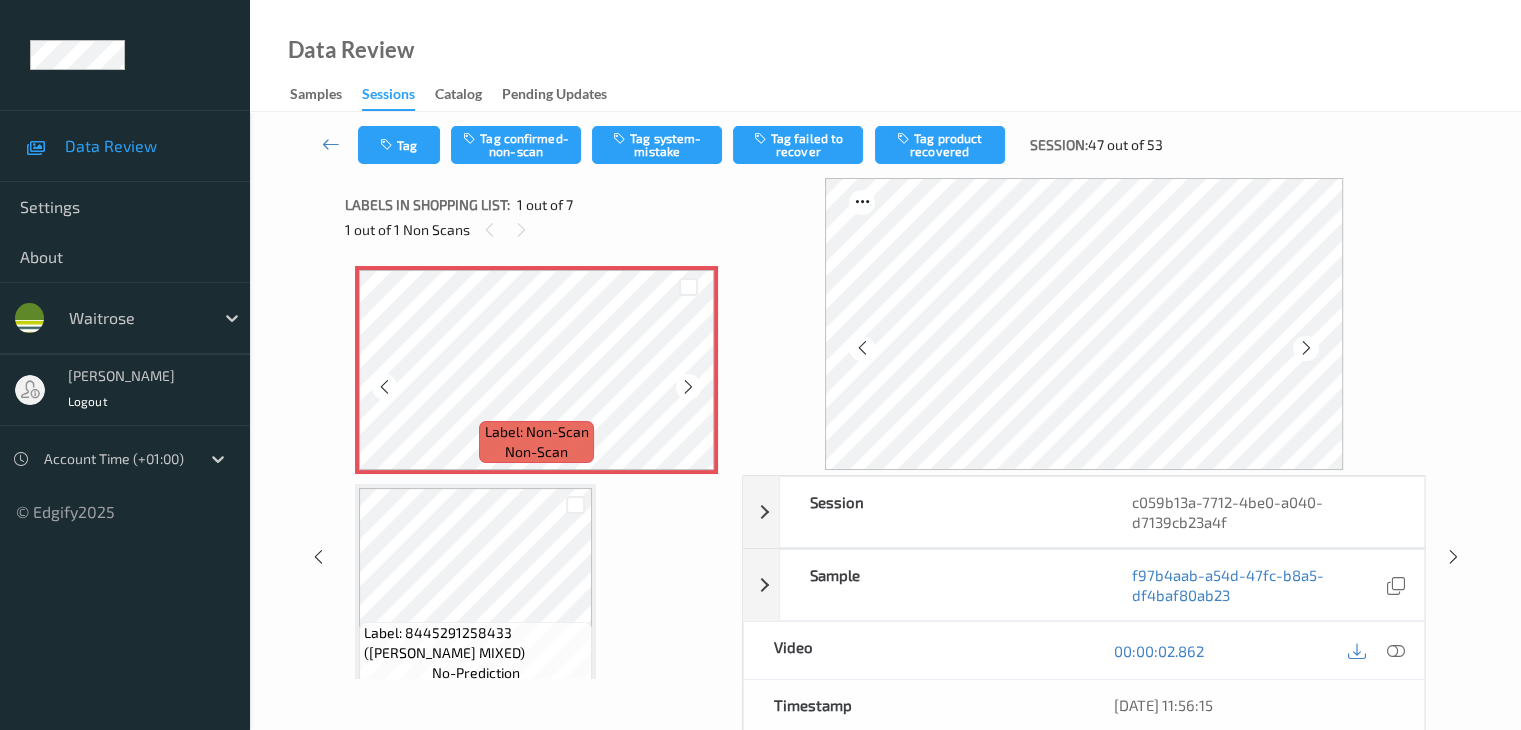 click at bounding box center (688, 387) 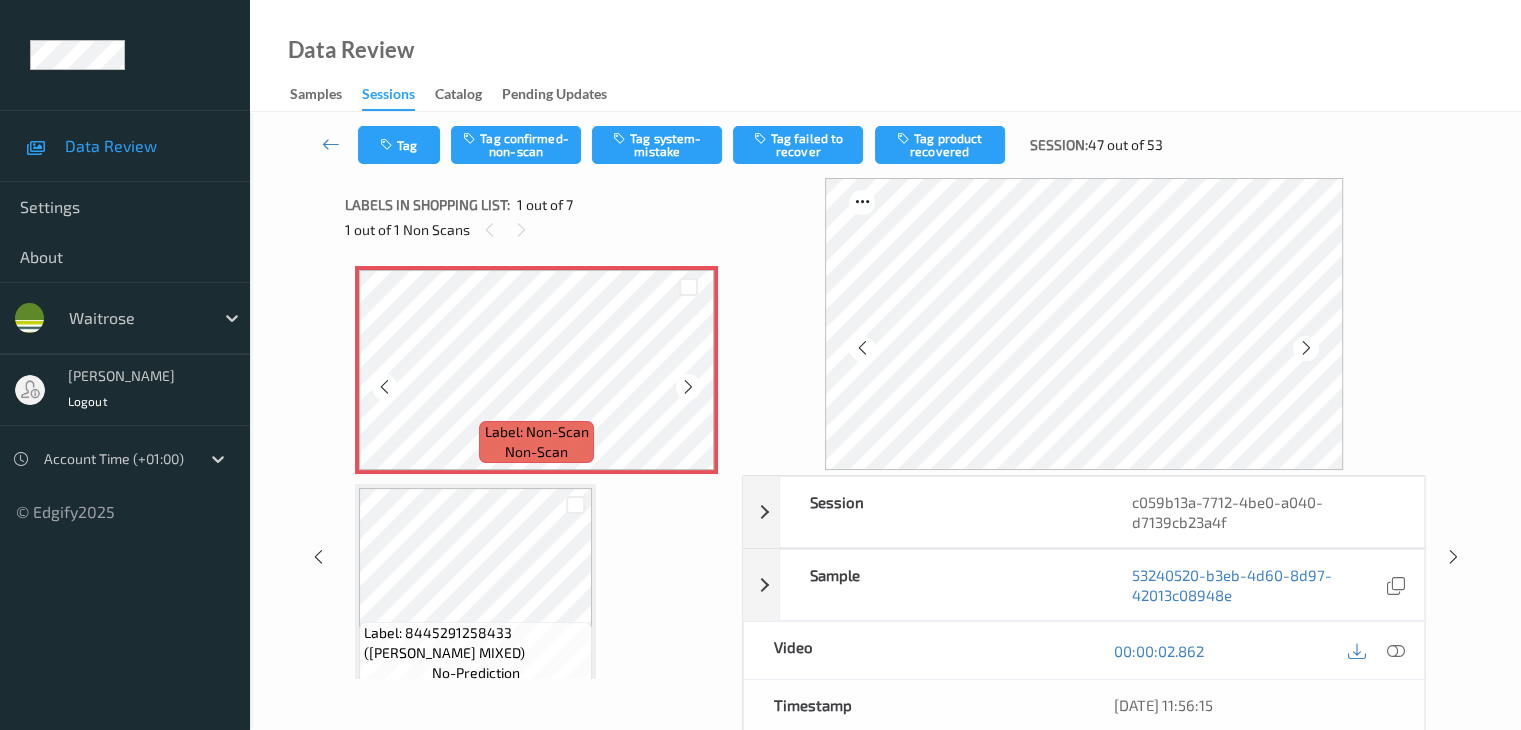 click at bounding box center [688, 387] 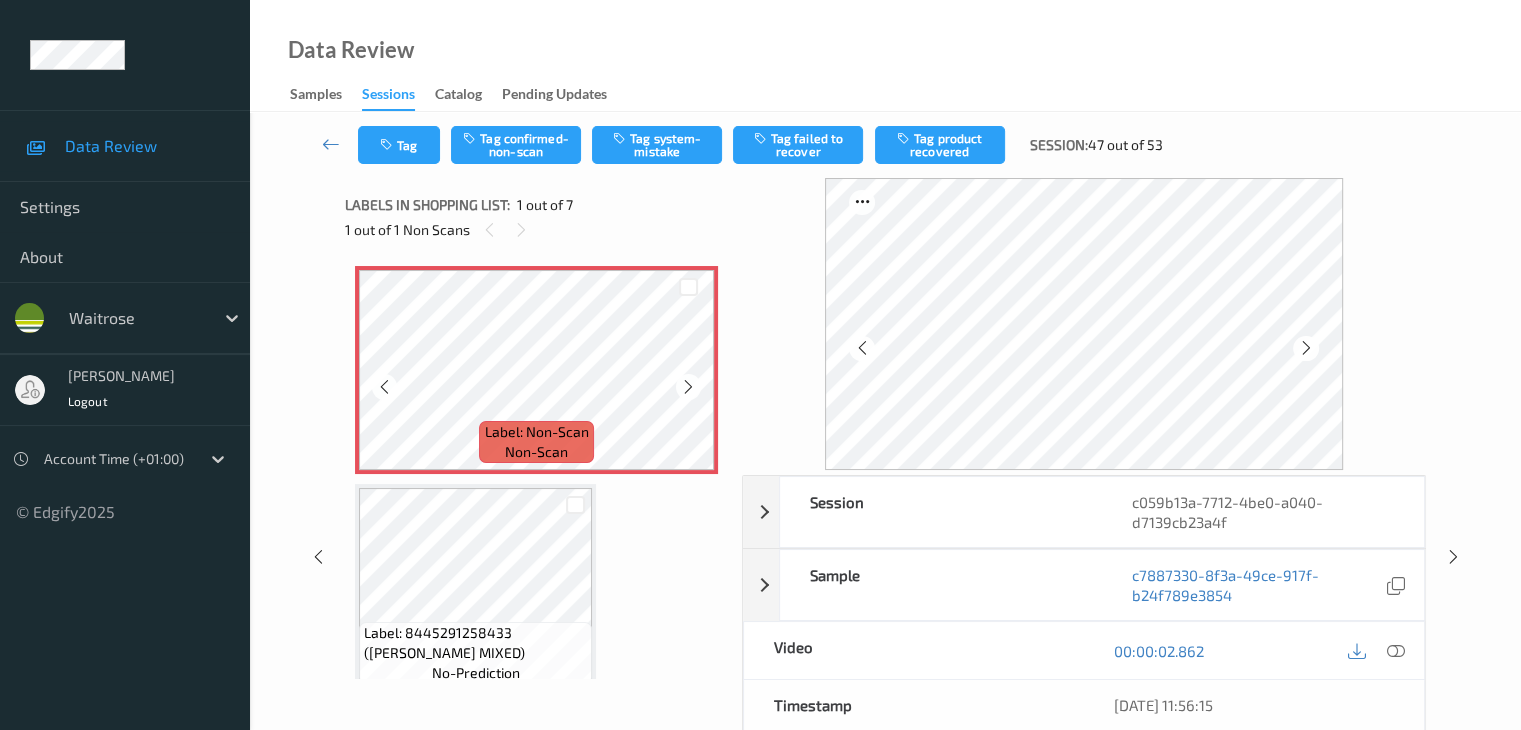 click at bounding box center [688, 387] 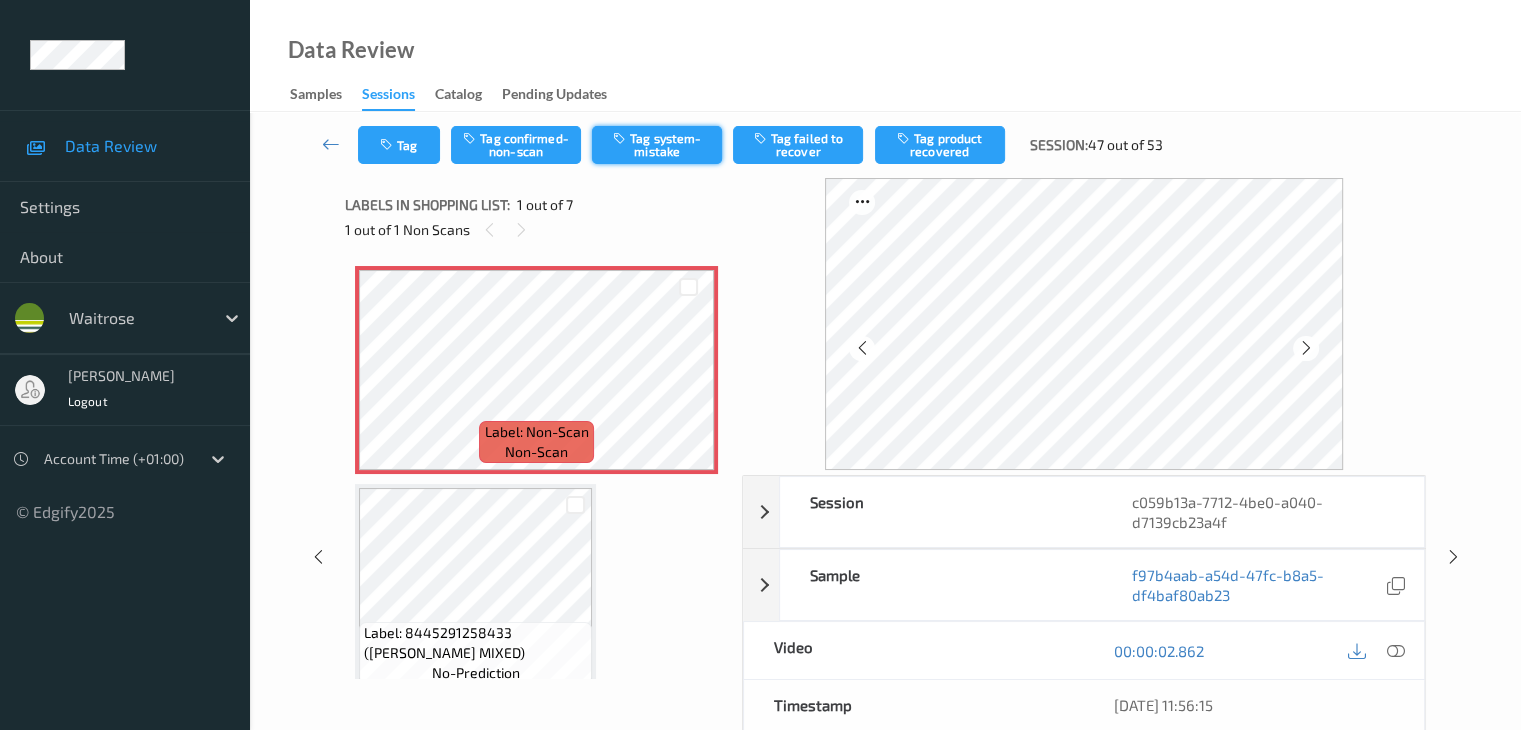 click on "Tag   system-mistake" at bounding box center [657, 145] 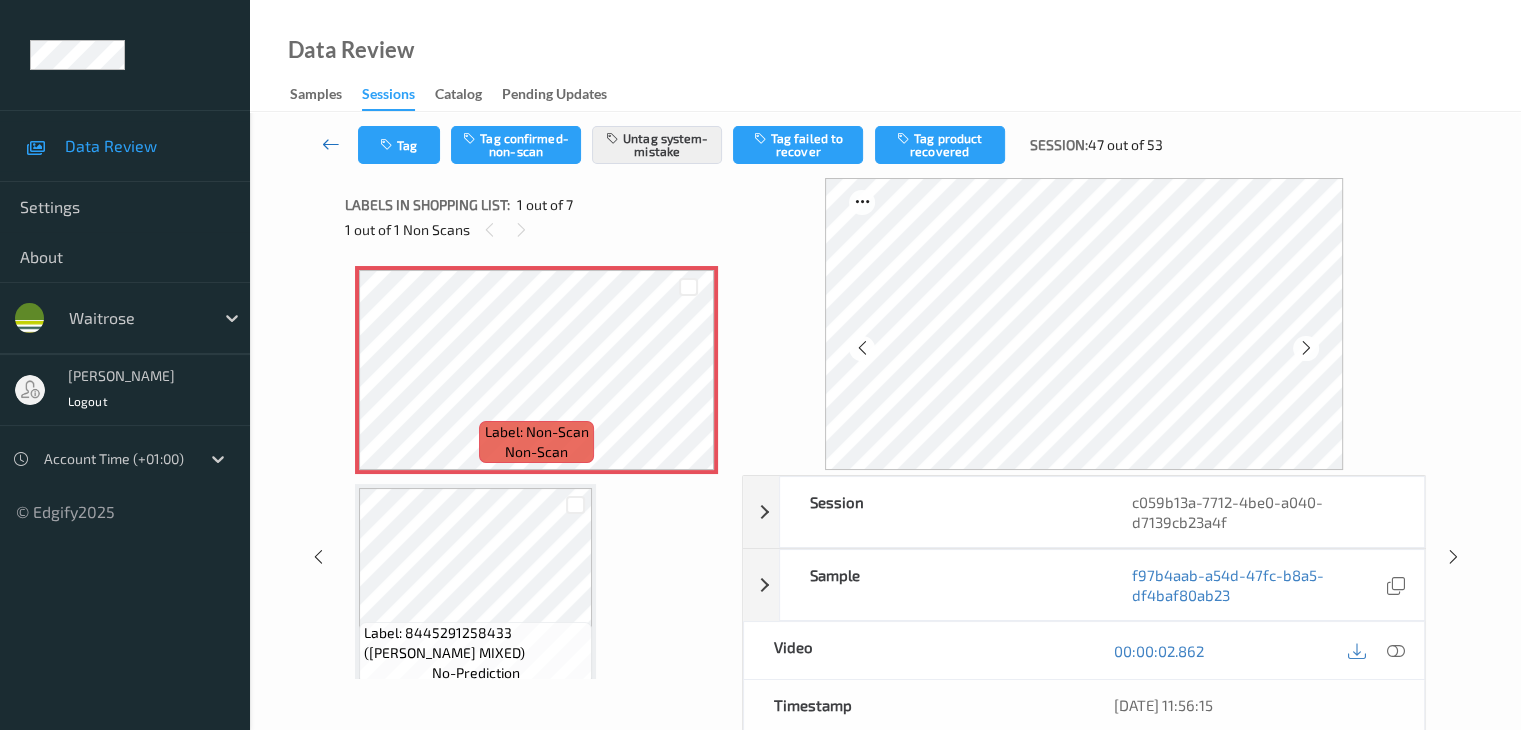click at bounding box center [331, 144] 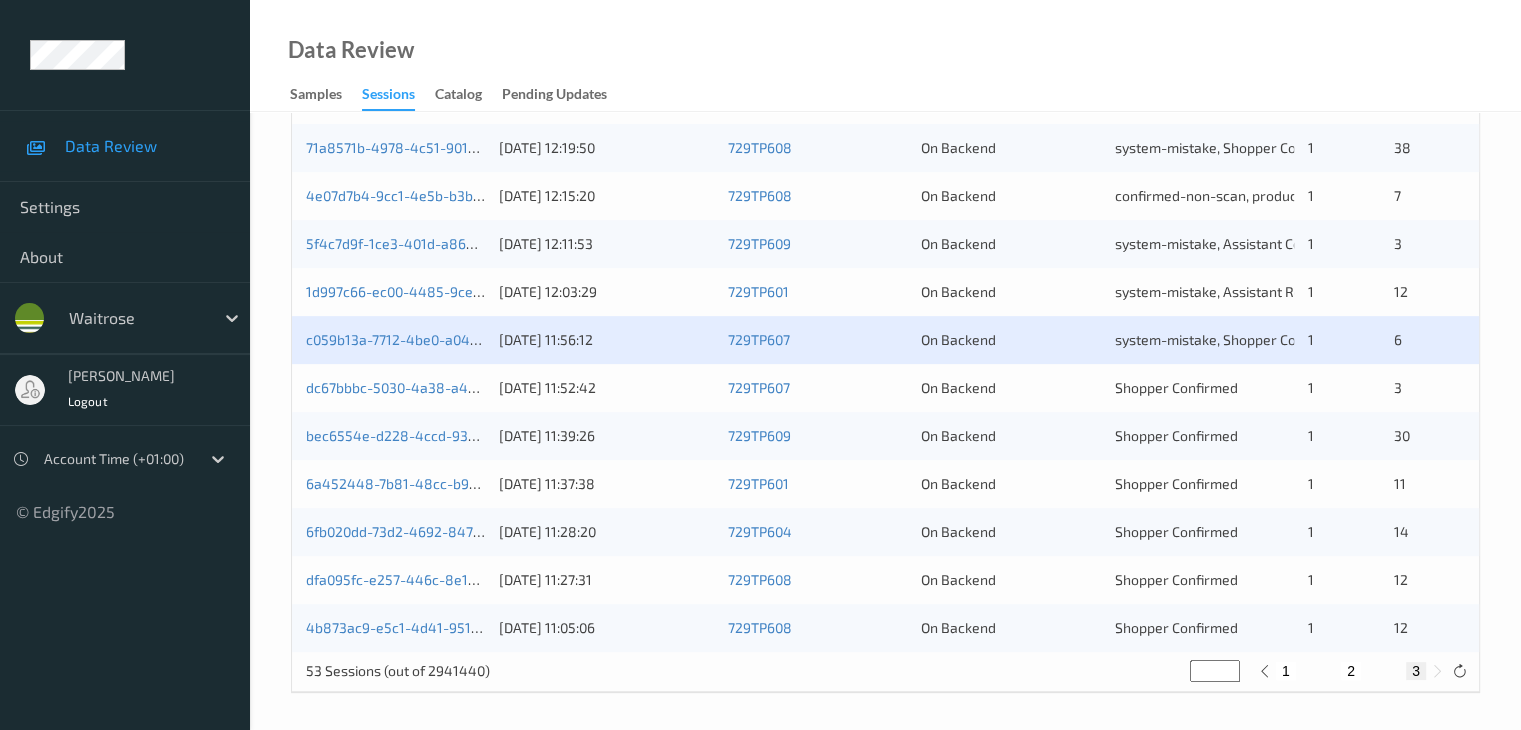 scroll, scrollTop: 596, scrollLeft: 0, axis: vertical 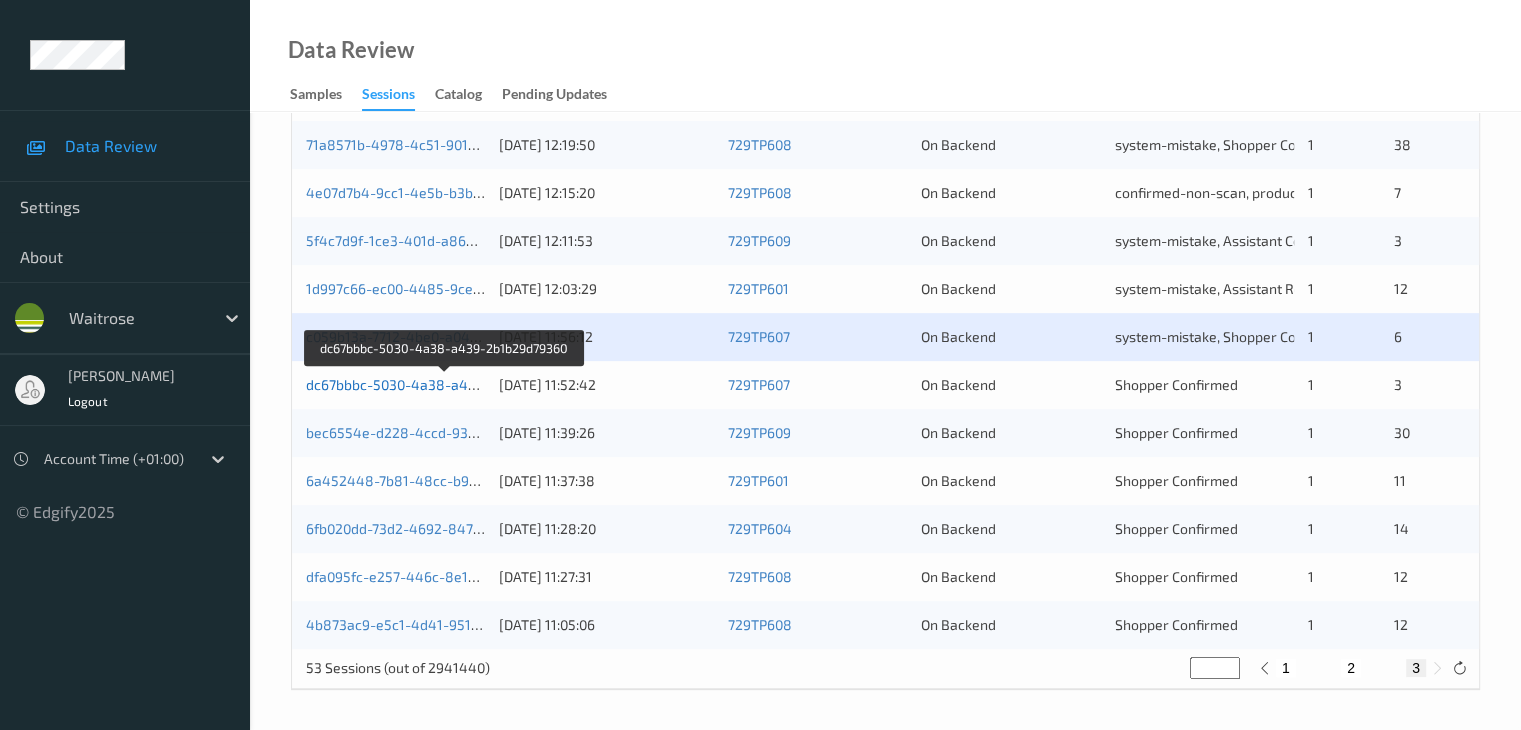 click on "dc67bbbc-5030-4a38-a439-2b1b29d79360" at bounding box center (444, 384) 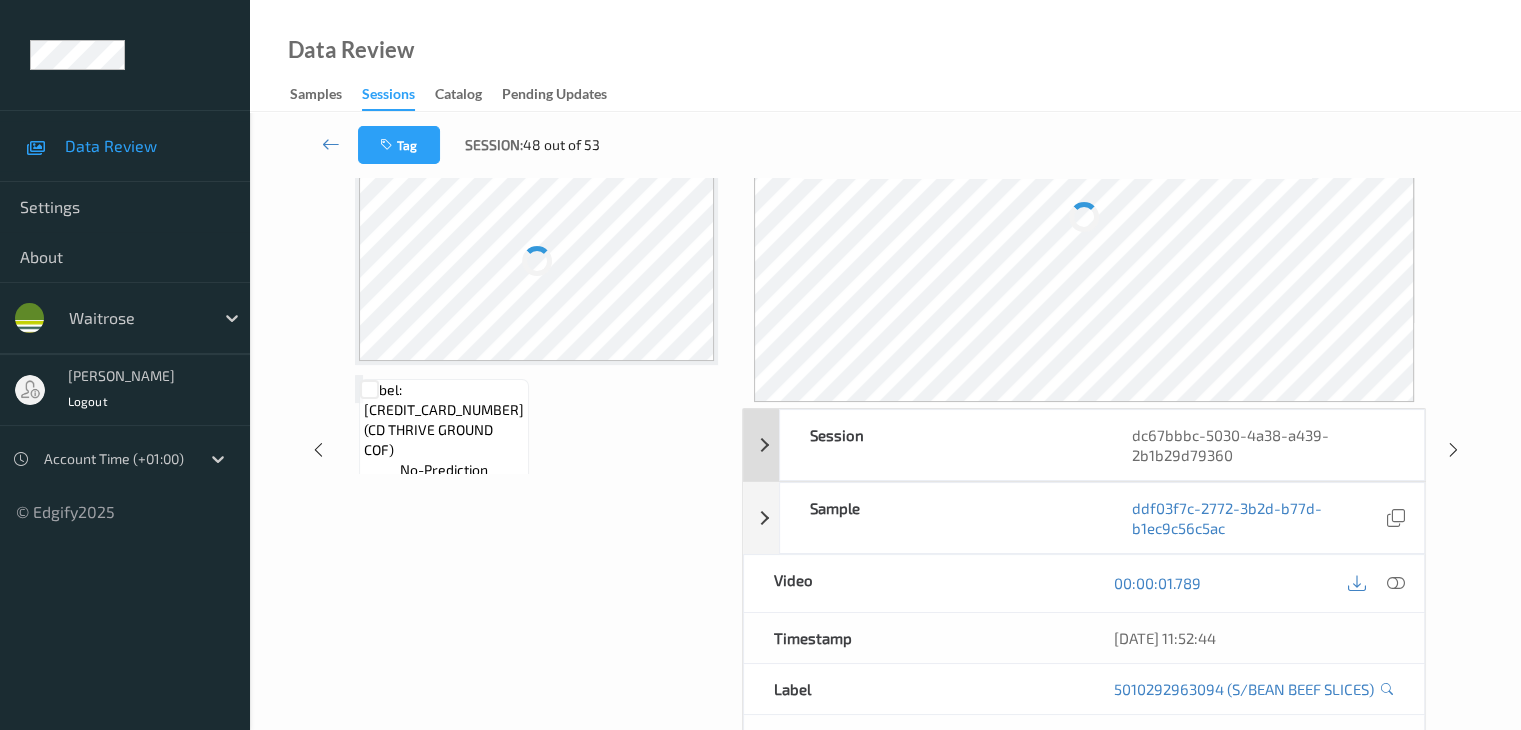 scroll, scrollTop: 24, scrollLeft: 0, axis: vertical 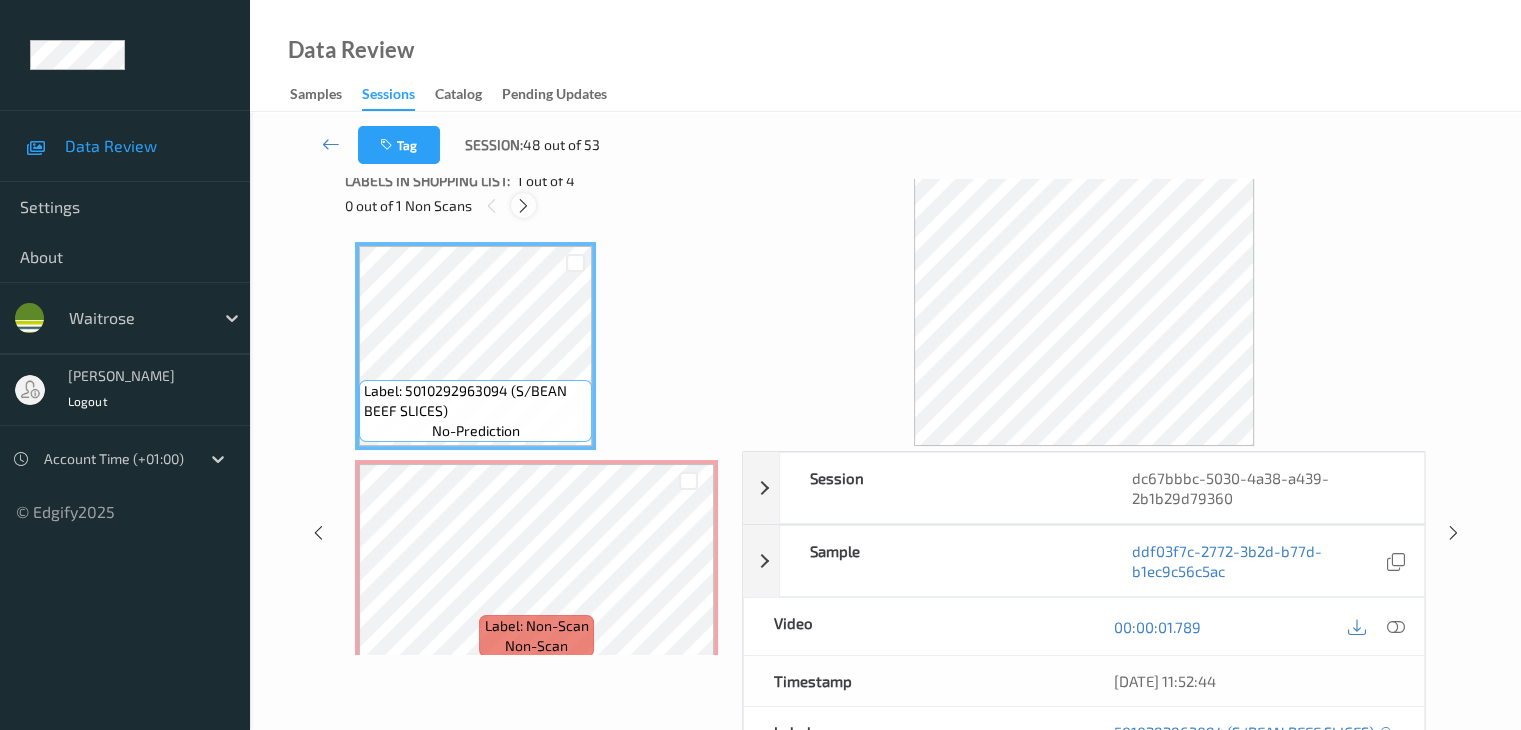 click at bounding box center [523, 206] 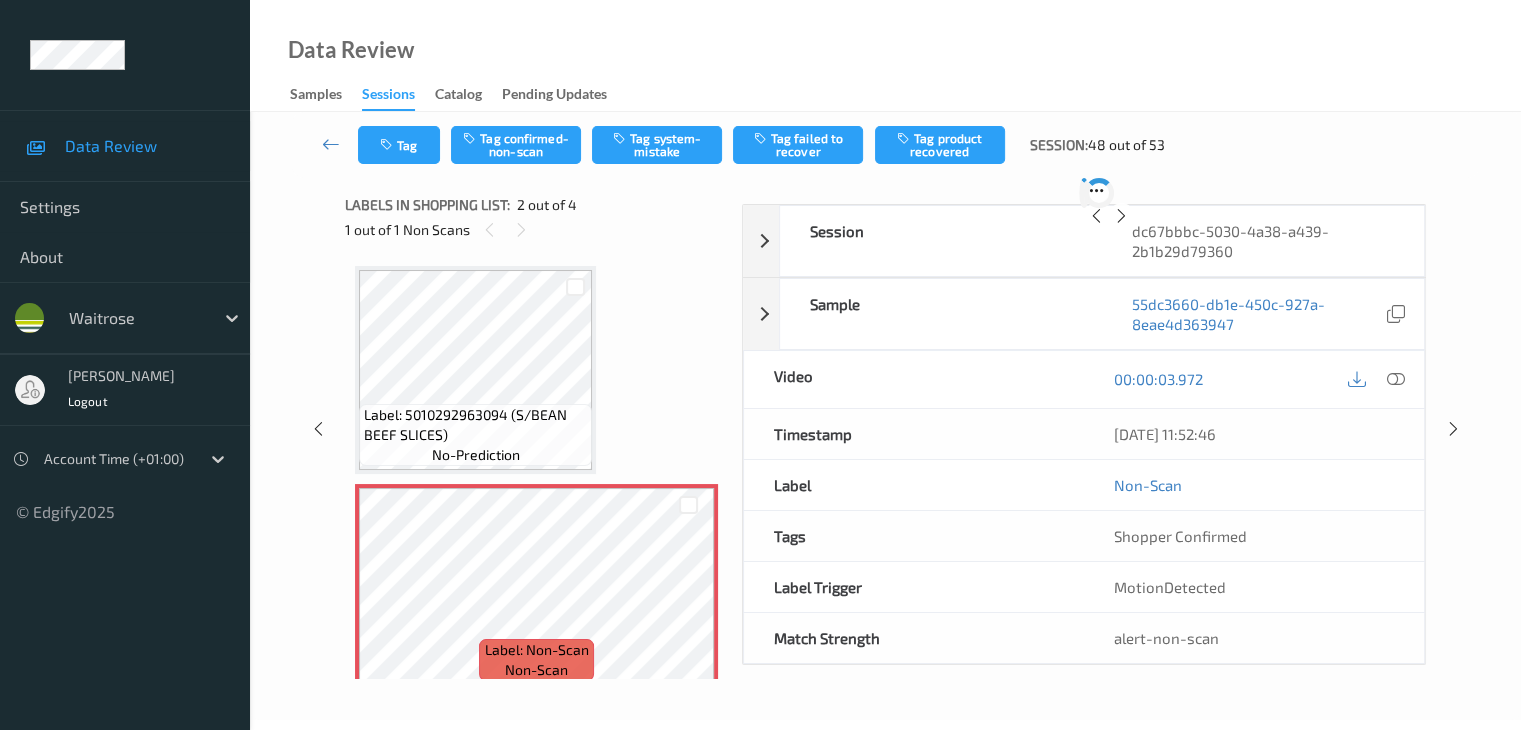 scroll, scrollTop: 10, scrollLeft: 0, axis: vertical 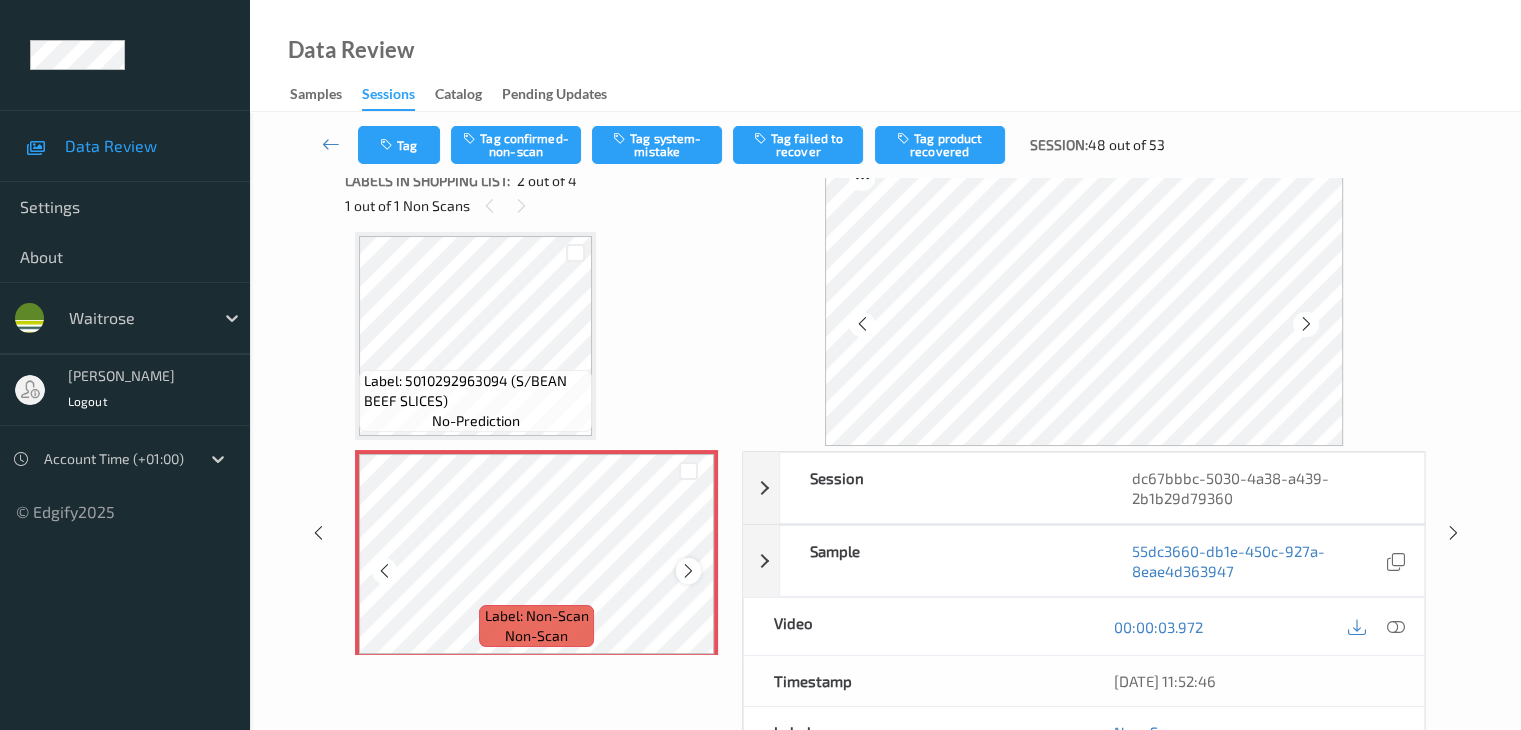 click at bounding box center (688, 571) 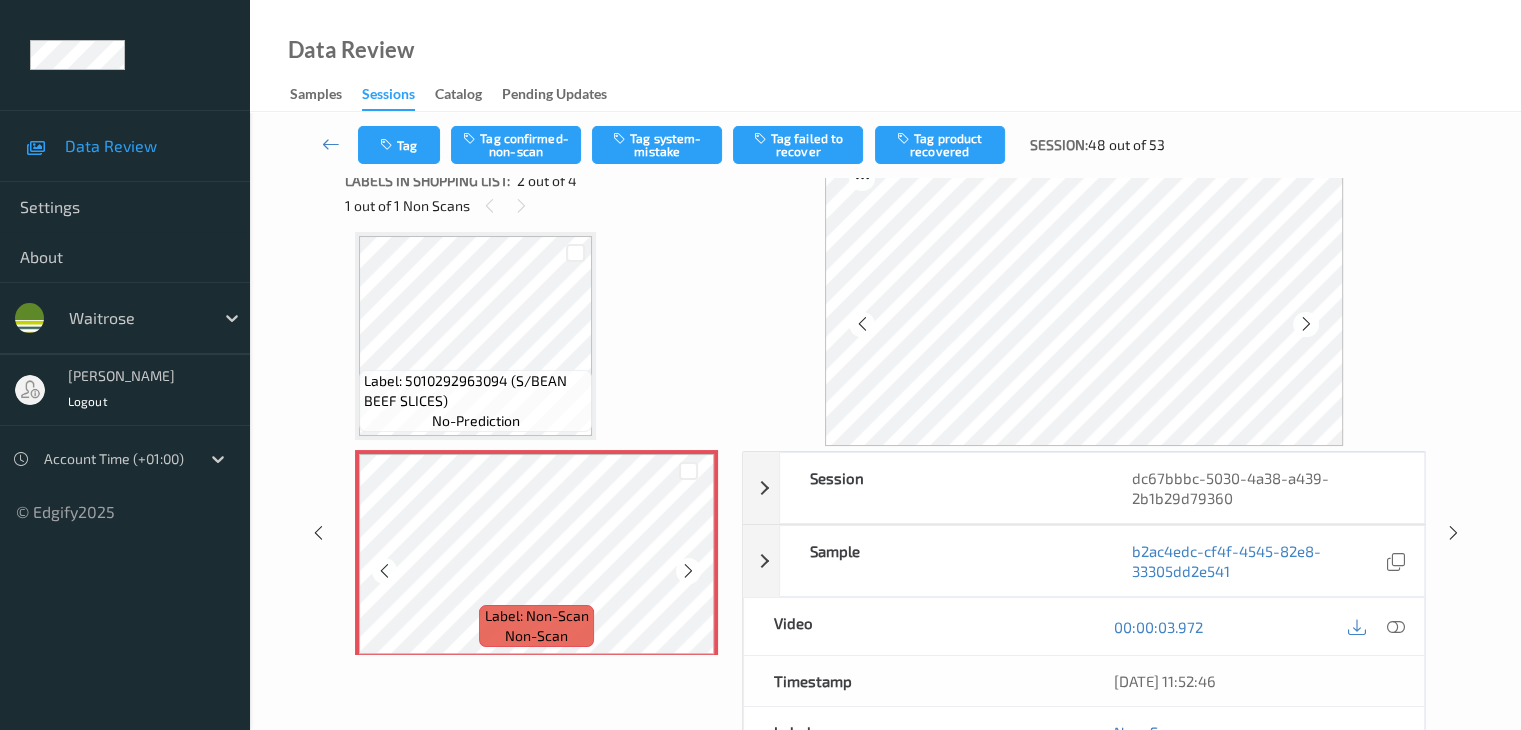 click at bounding box center [688, 571] 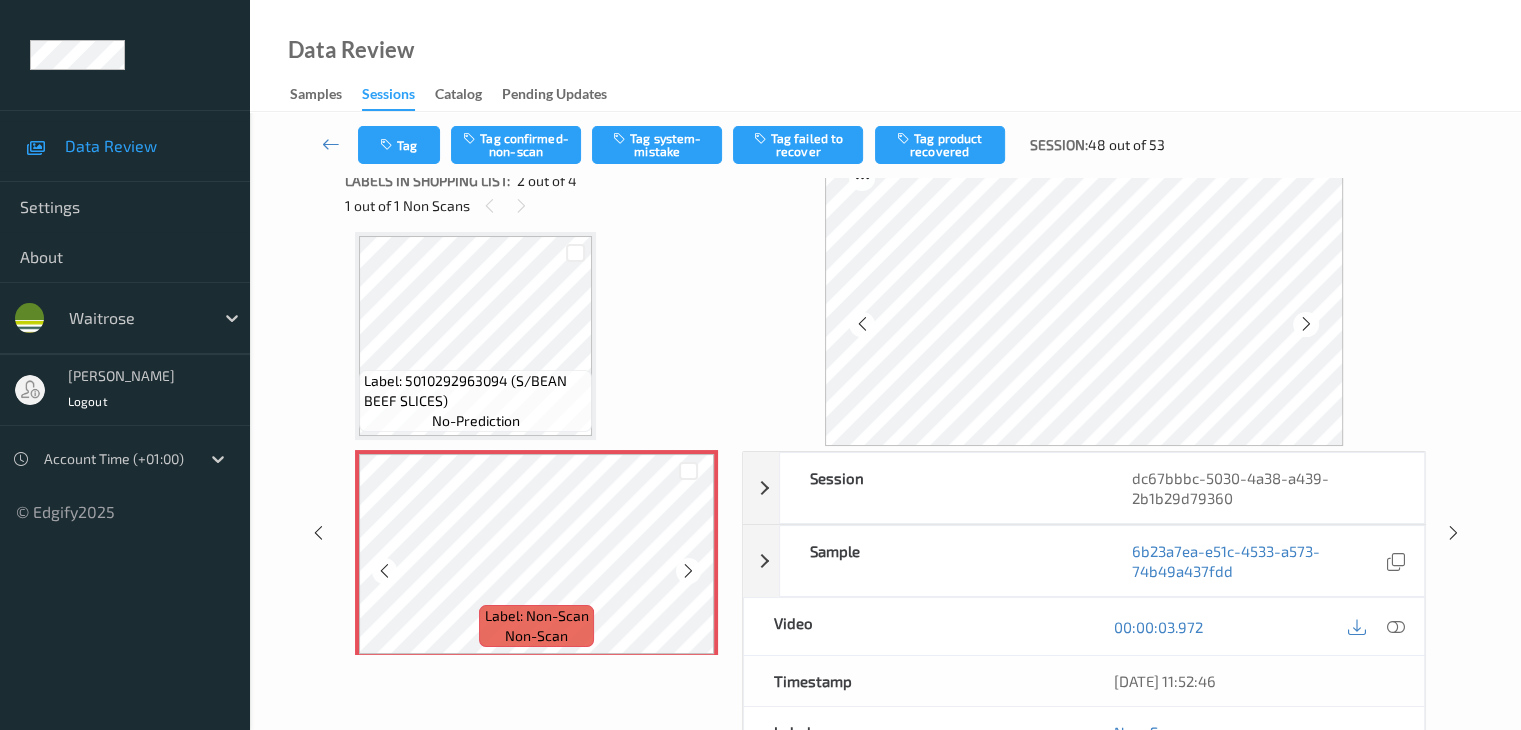 click at bounding box center (688, 571) 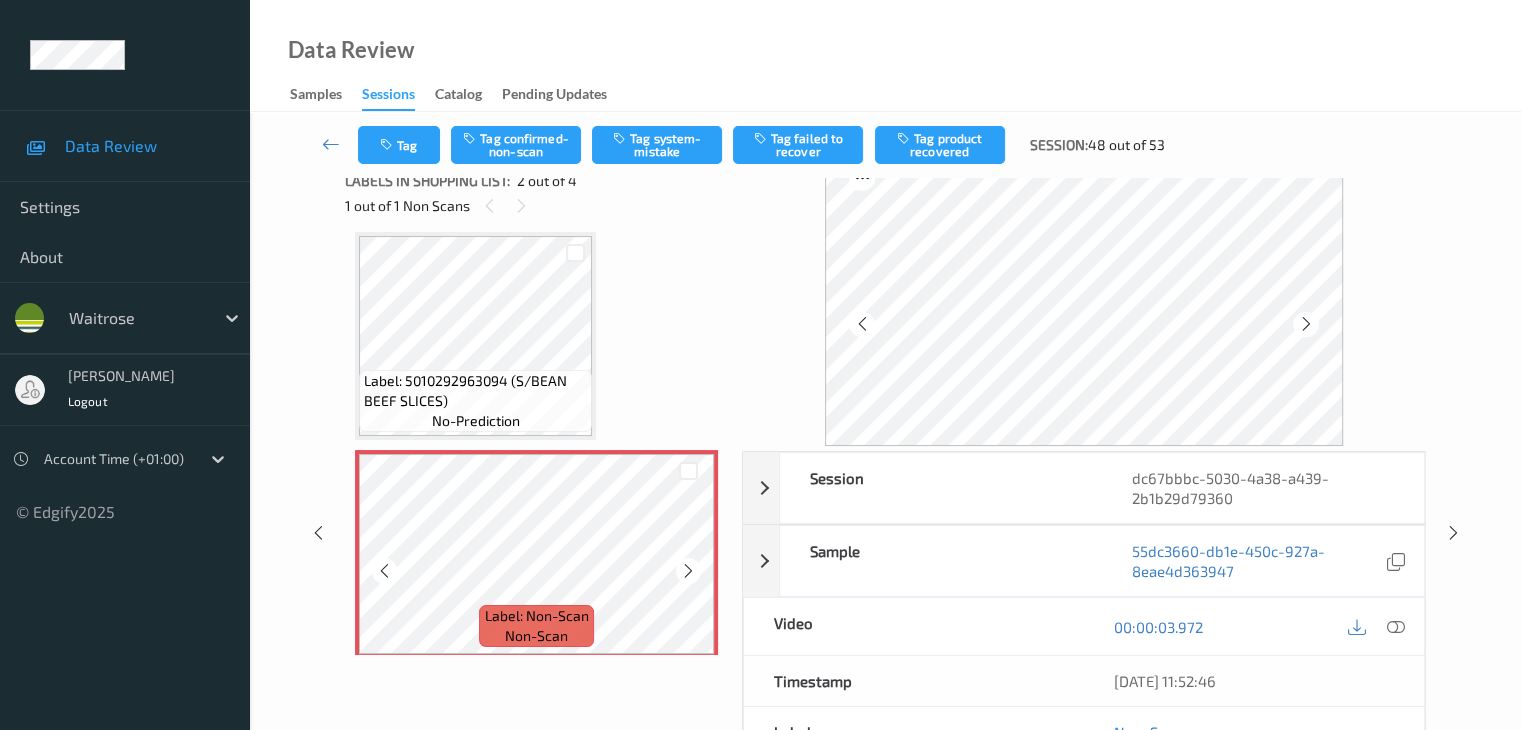 click at bounding box center (688, 571) 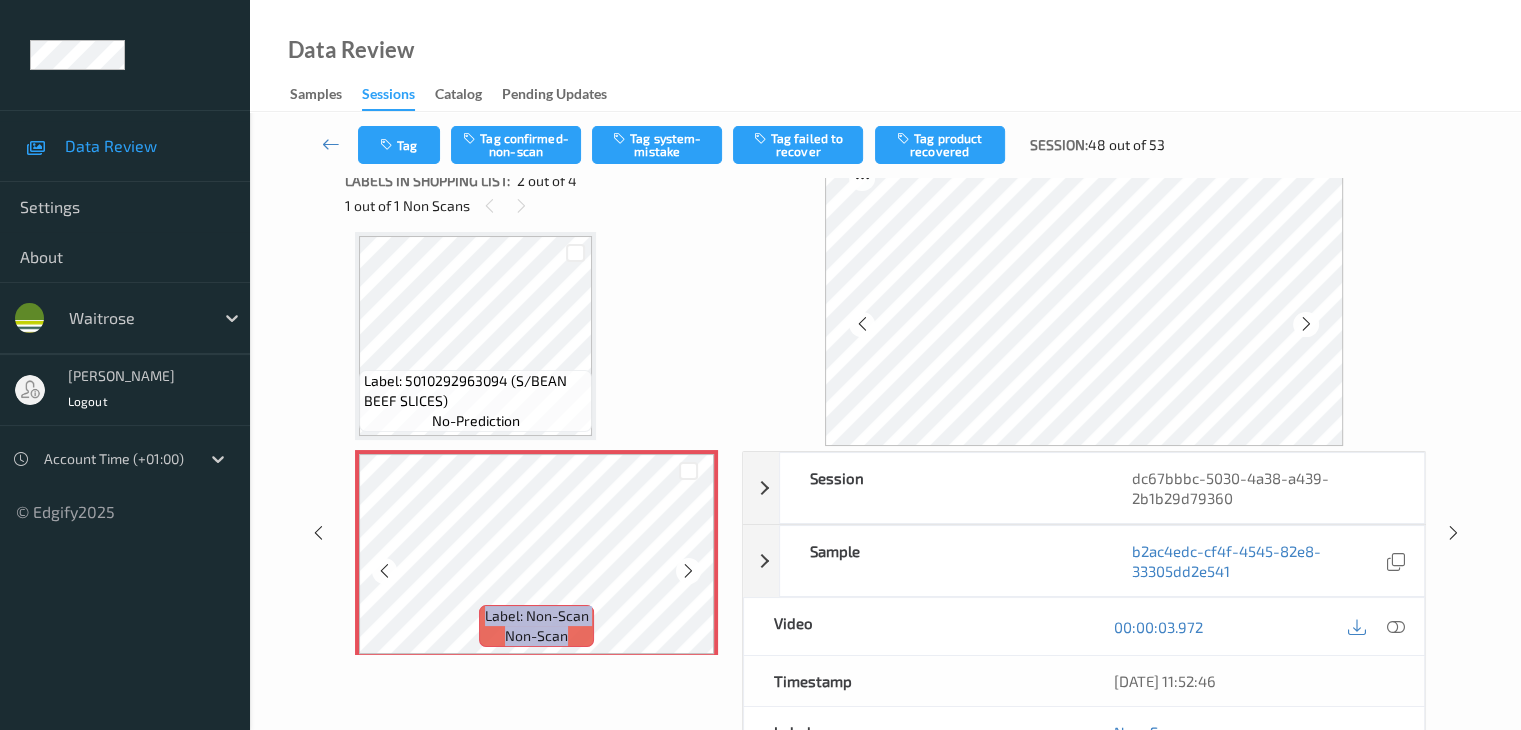 click at bounding box center [688, 571] 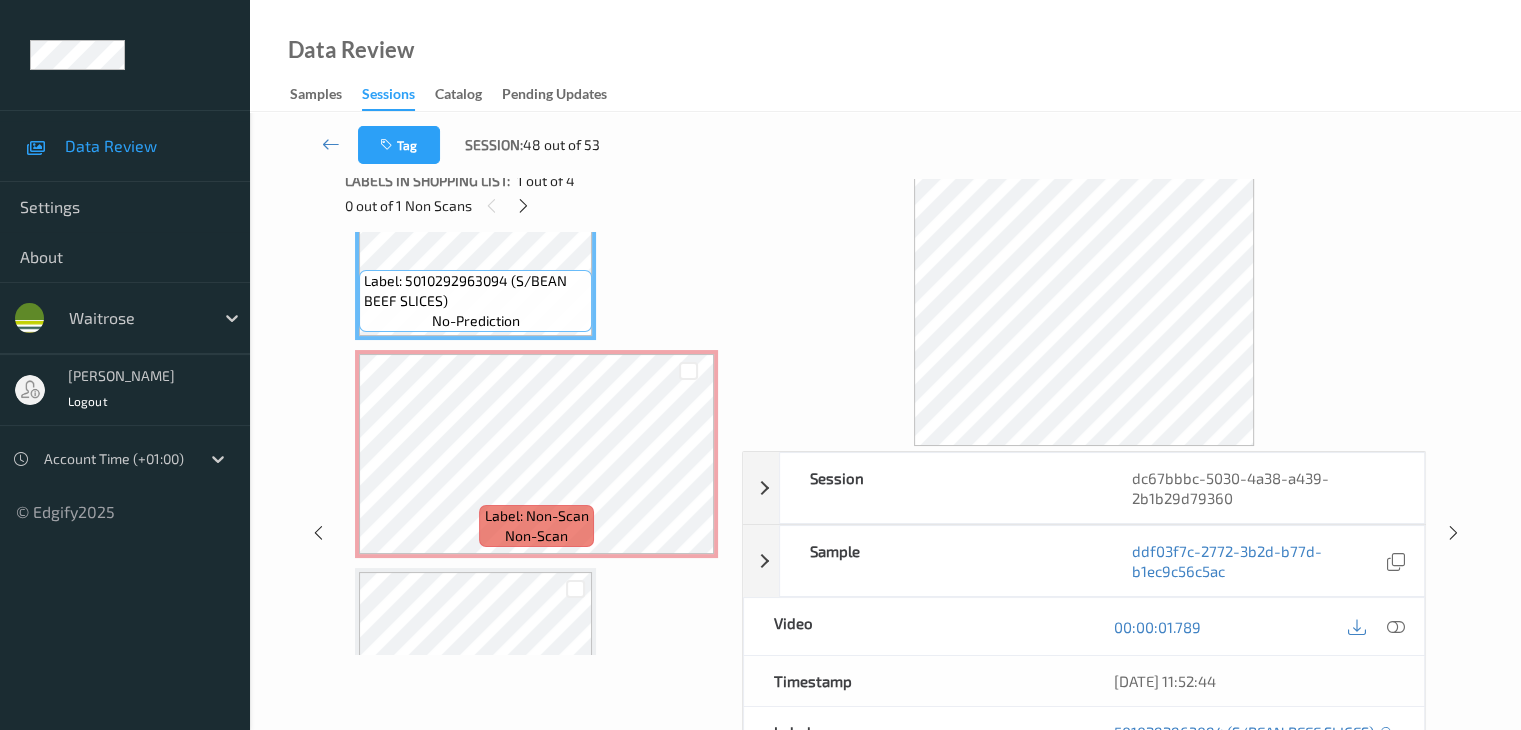 scroll, scrollTop: 210, scrollLeft: 0, axis: vertical 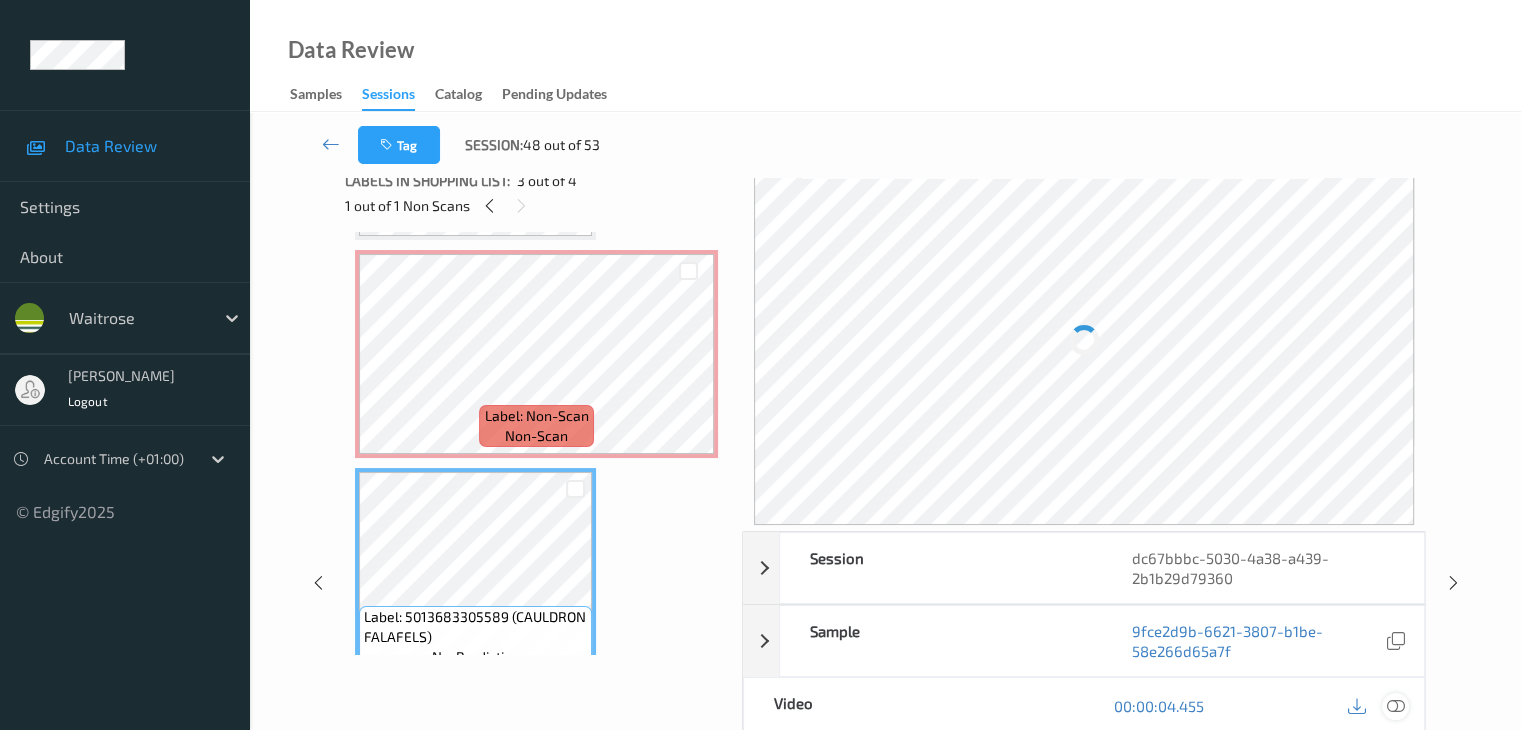 click at bounding box center (1395, 706) 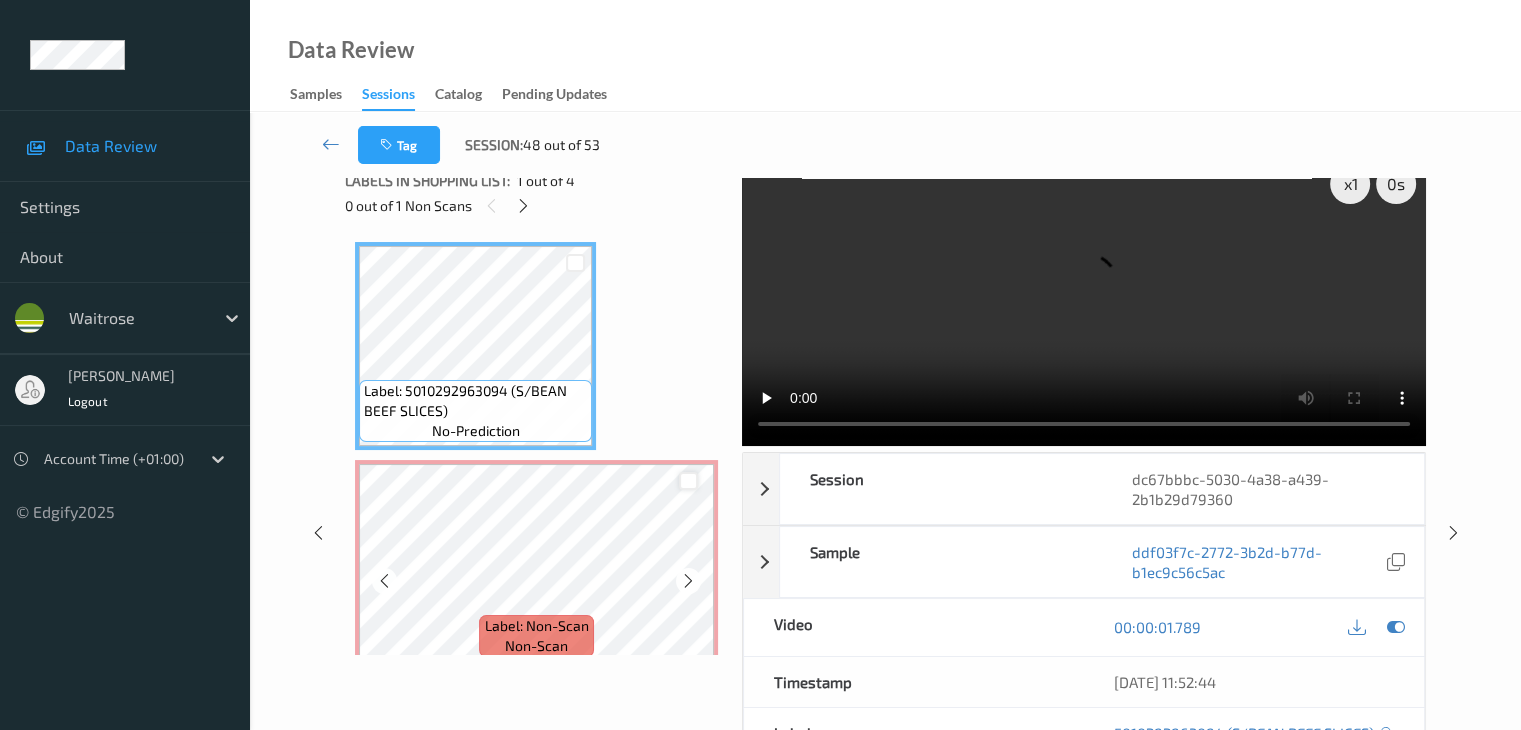 scroll, scrollTop: 100, scrollLeft: 0, axis: vertical 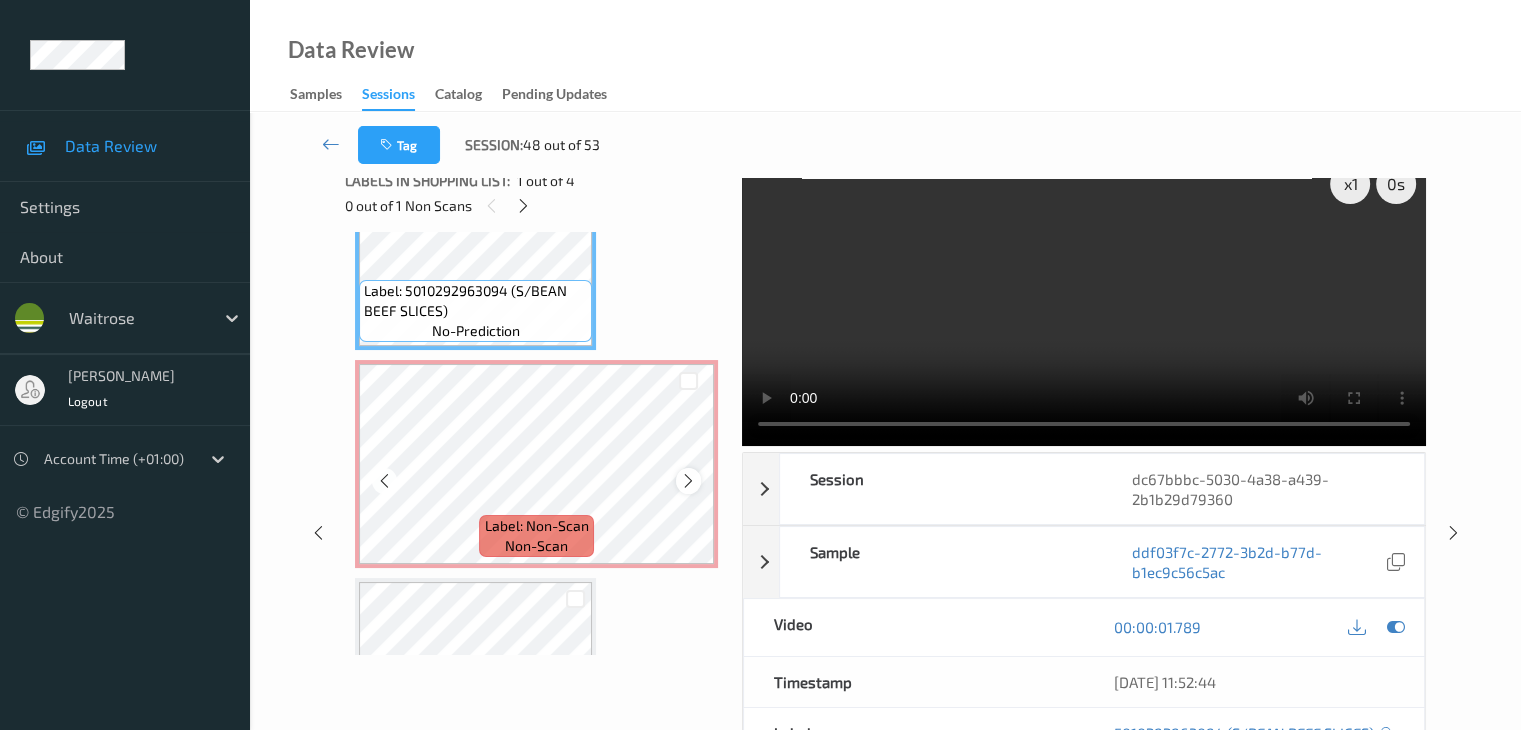 click at bounding box center (688, 480) 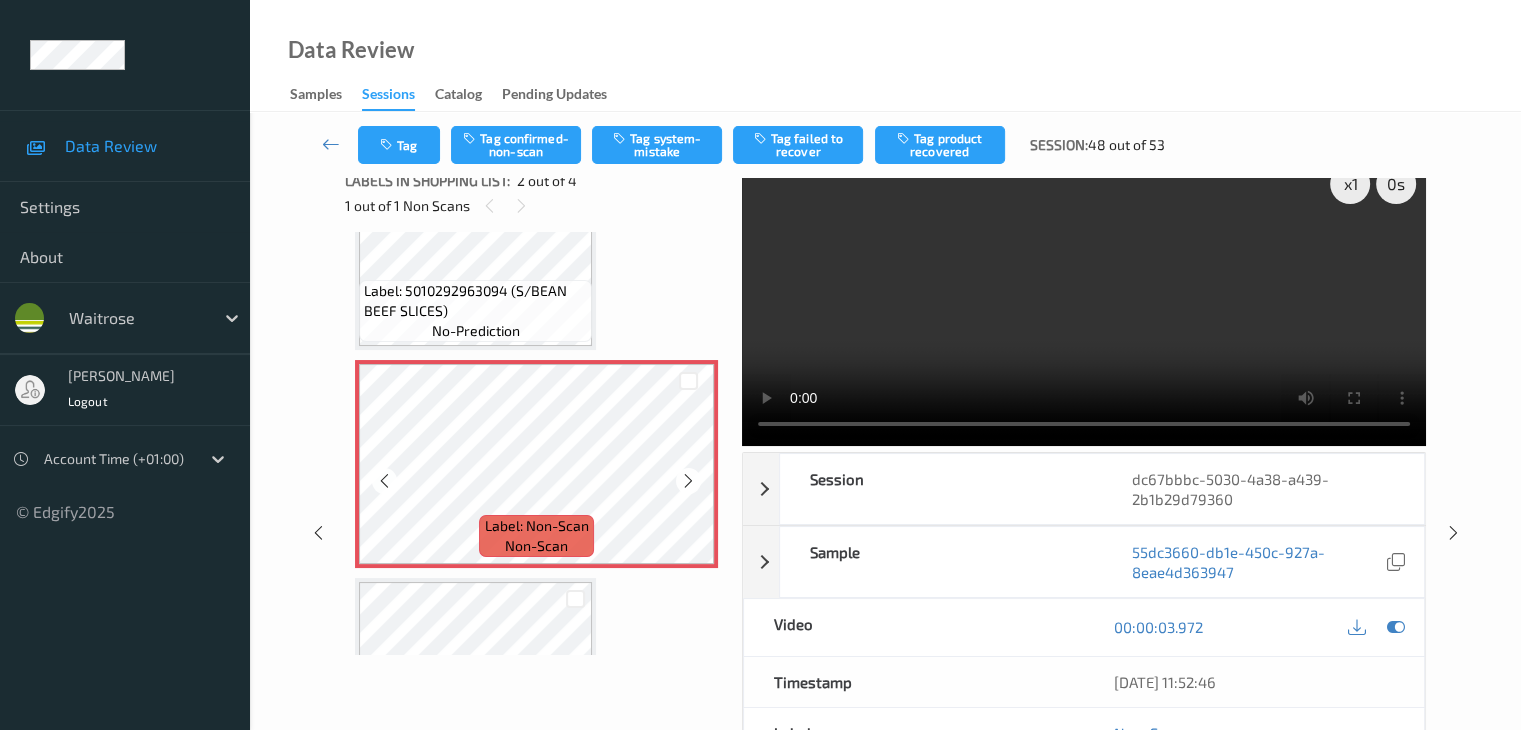 click at bounding box center (688, 480) 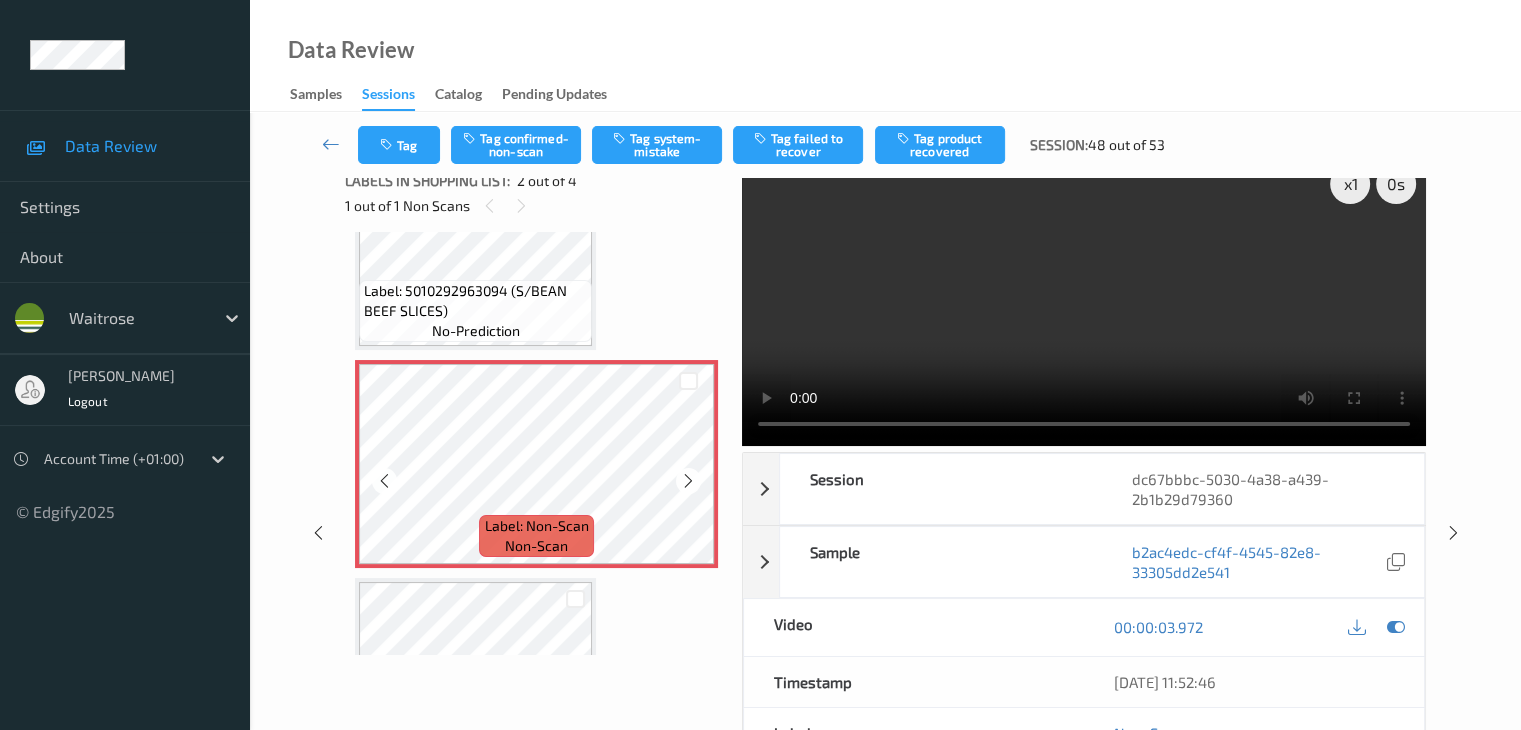 click at bounding box center [688, 480] 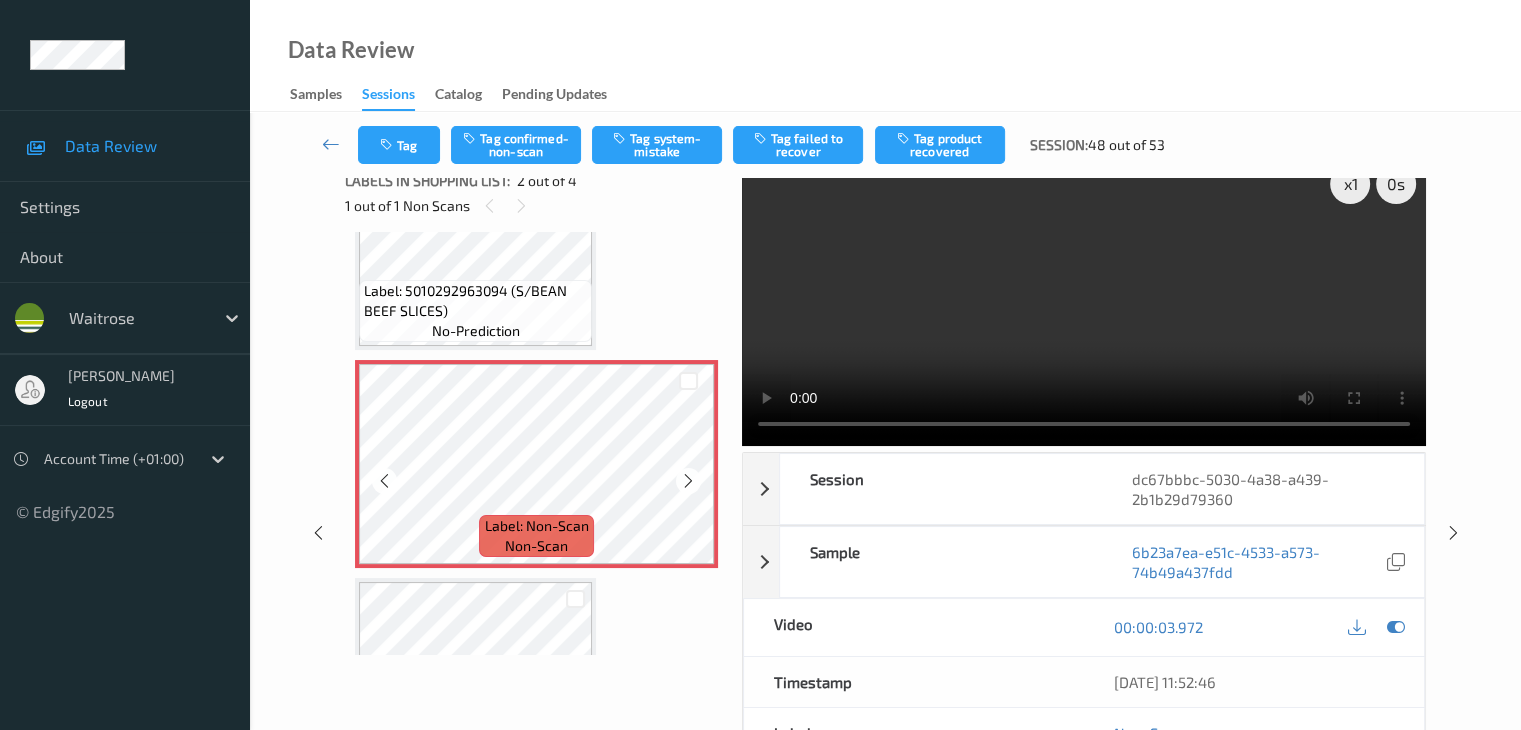 click at bounding box center (688, 480) 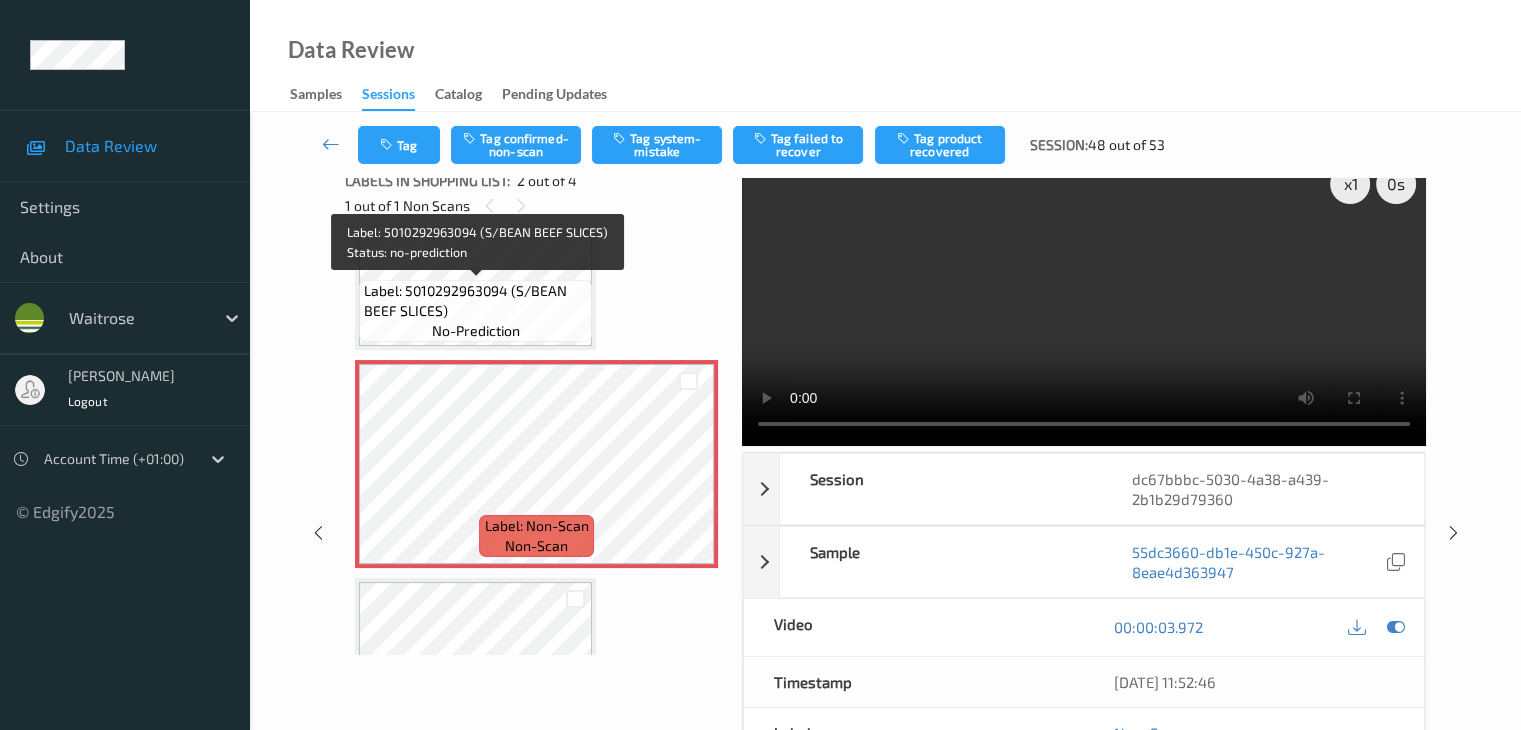 click on "Label: 5010292963094 (S/BEAN BEEF SLICES)" at bounding box center [475, 301] 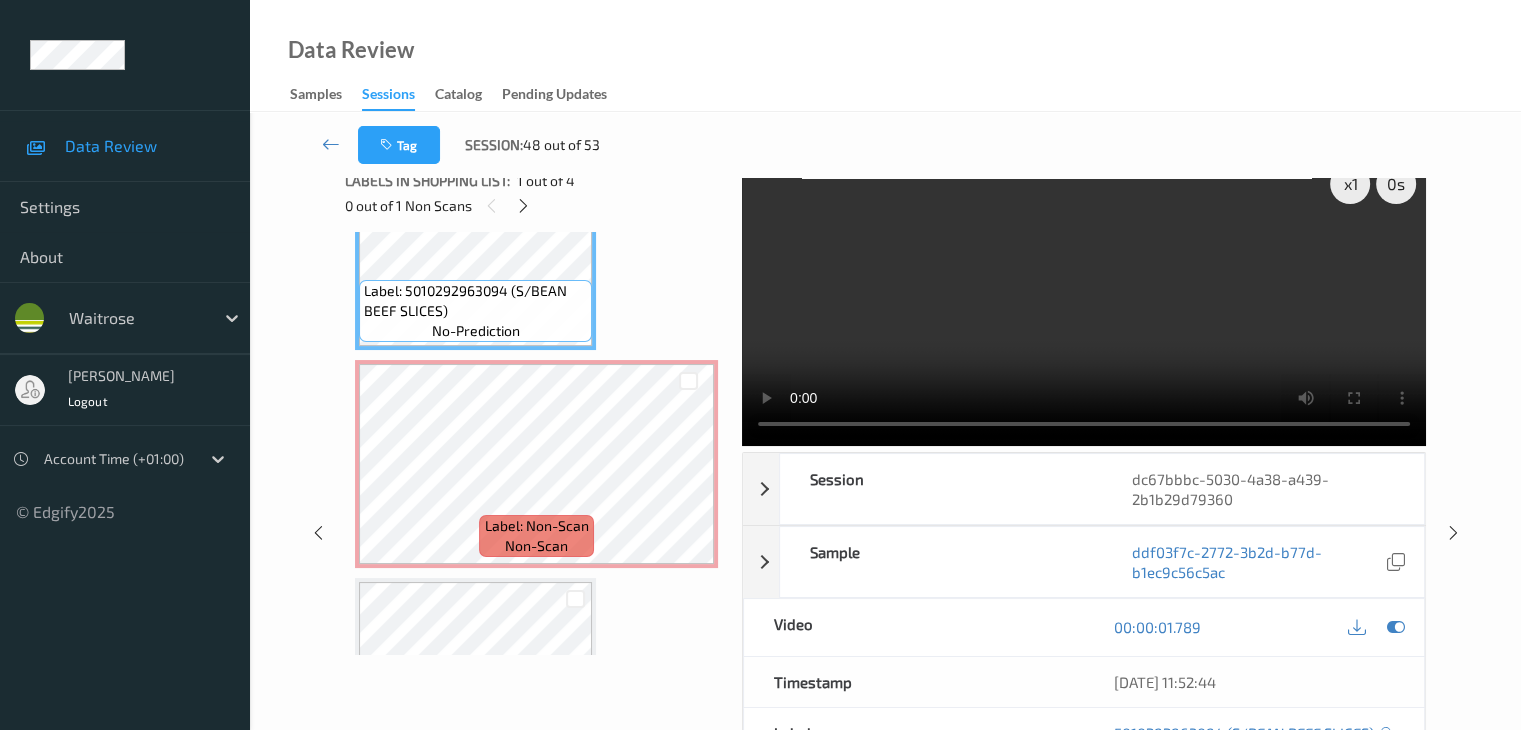scroll, scrollTop: 0, scrollLeft: 0, axis: both 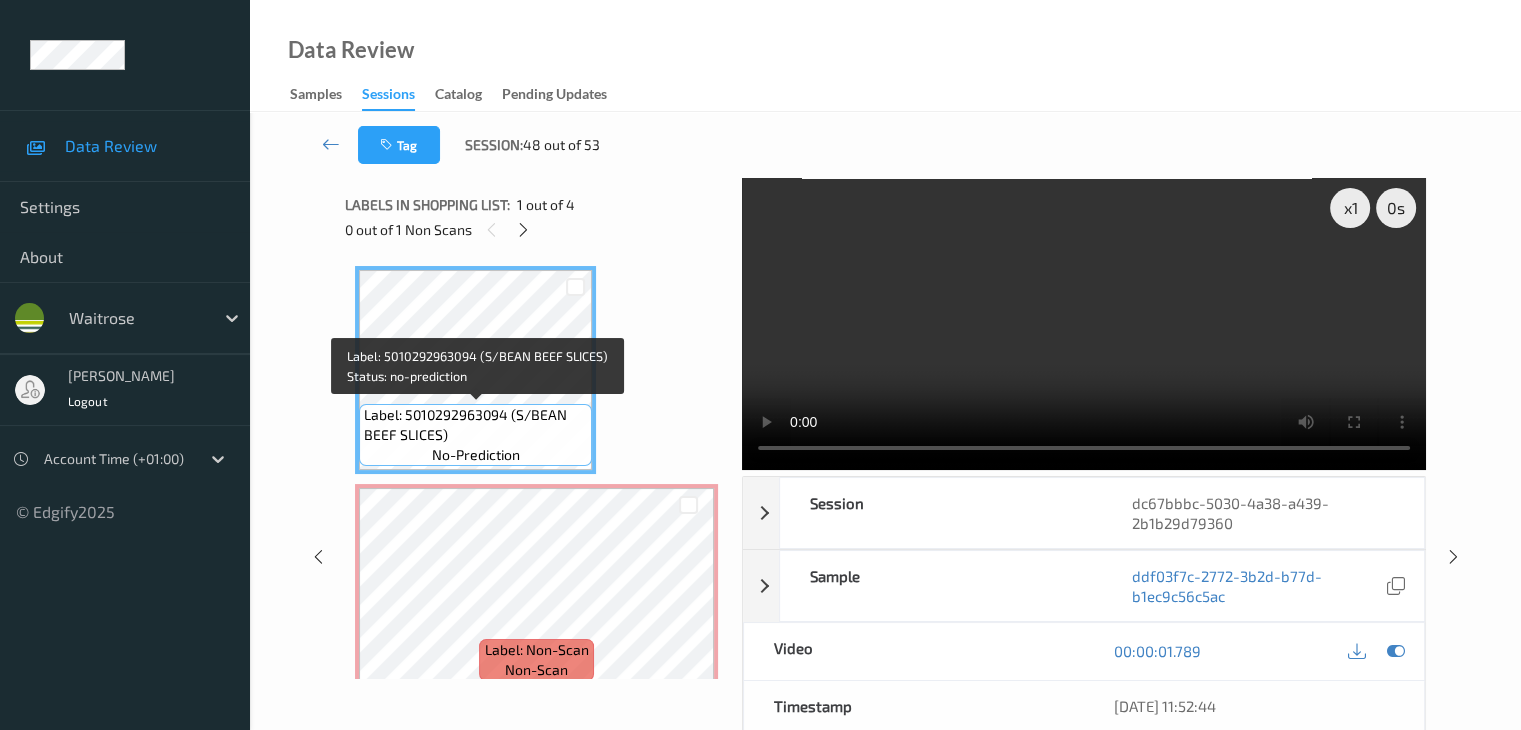 click on "Label: 5010292963094 (S/BEAN BEEF SLICES)" at bounding box center [475, 425] 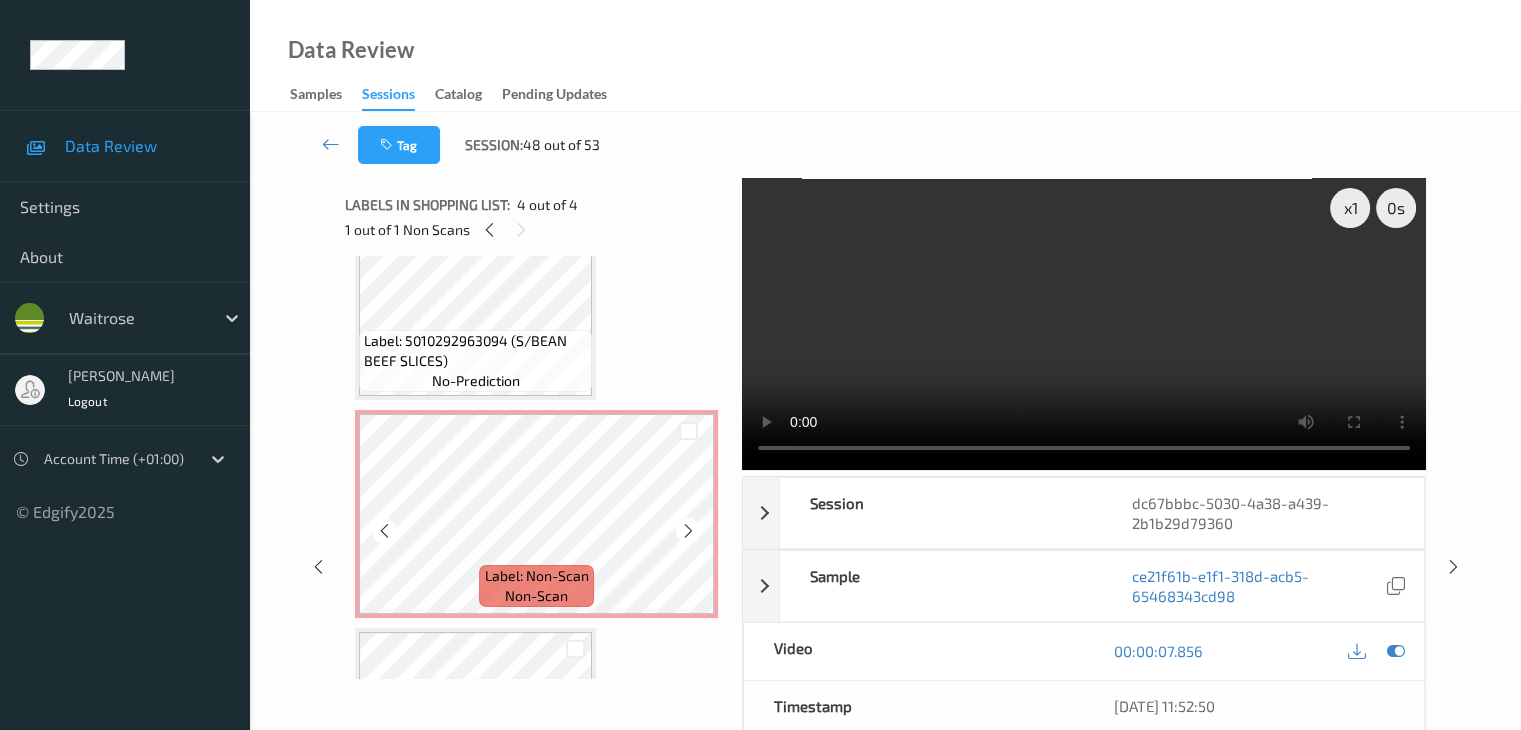 scroll, scrollTop: 0, scrollLeft: 0, axis: both 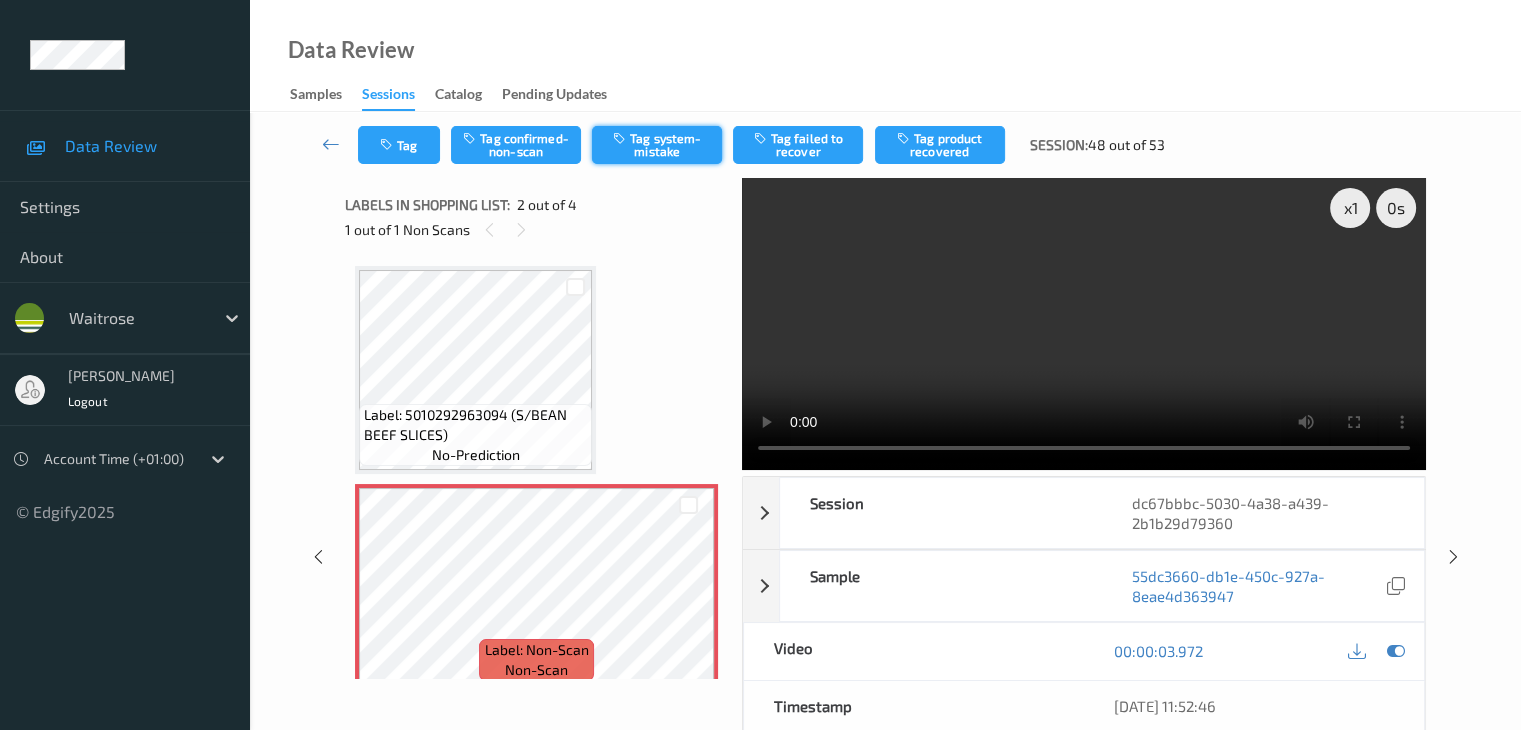 click on "Tag   system-mistake" at bounding box center (657, 145) 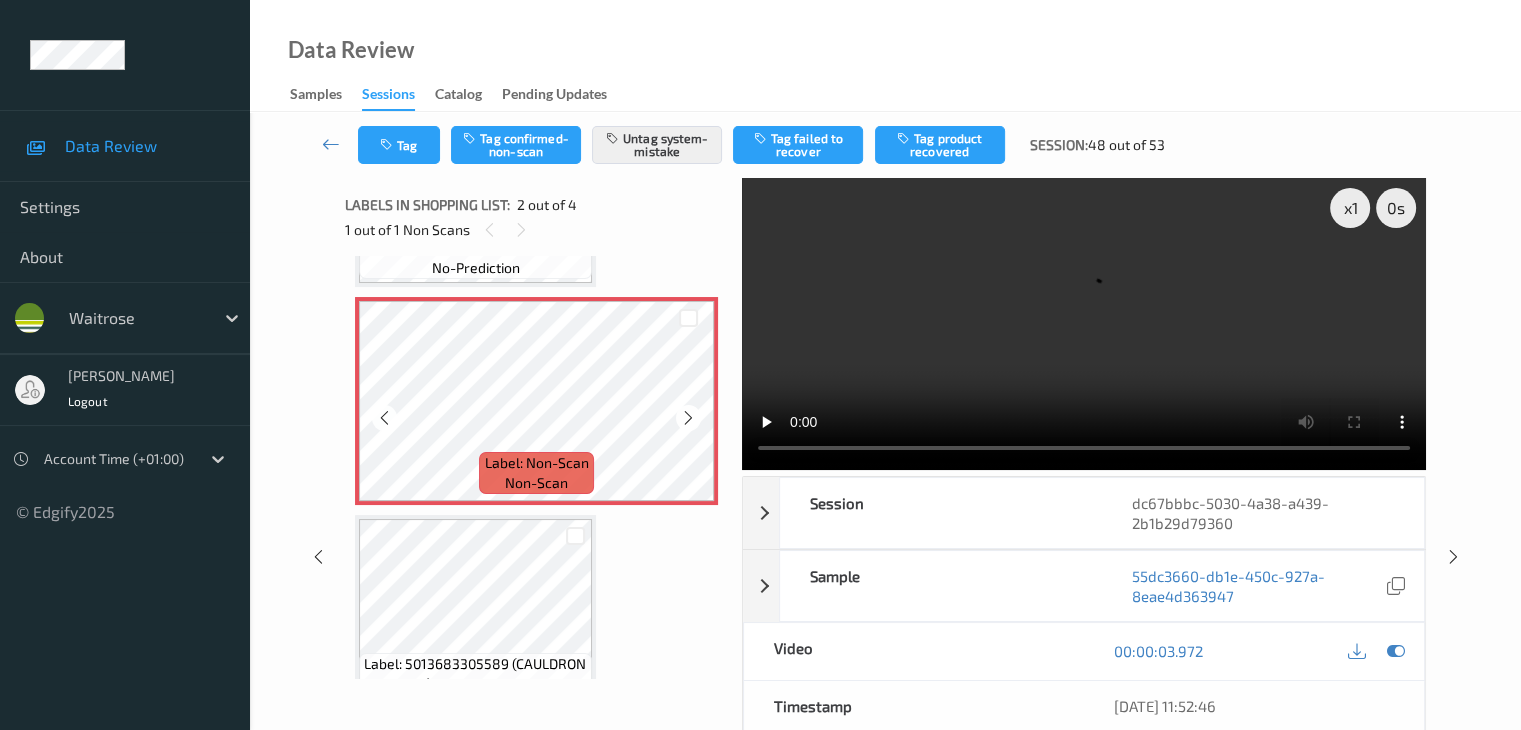 scroll, scrollTop: 200, scrollLeft: 0, axis: vertical 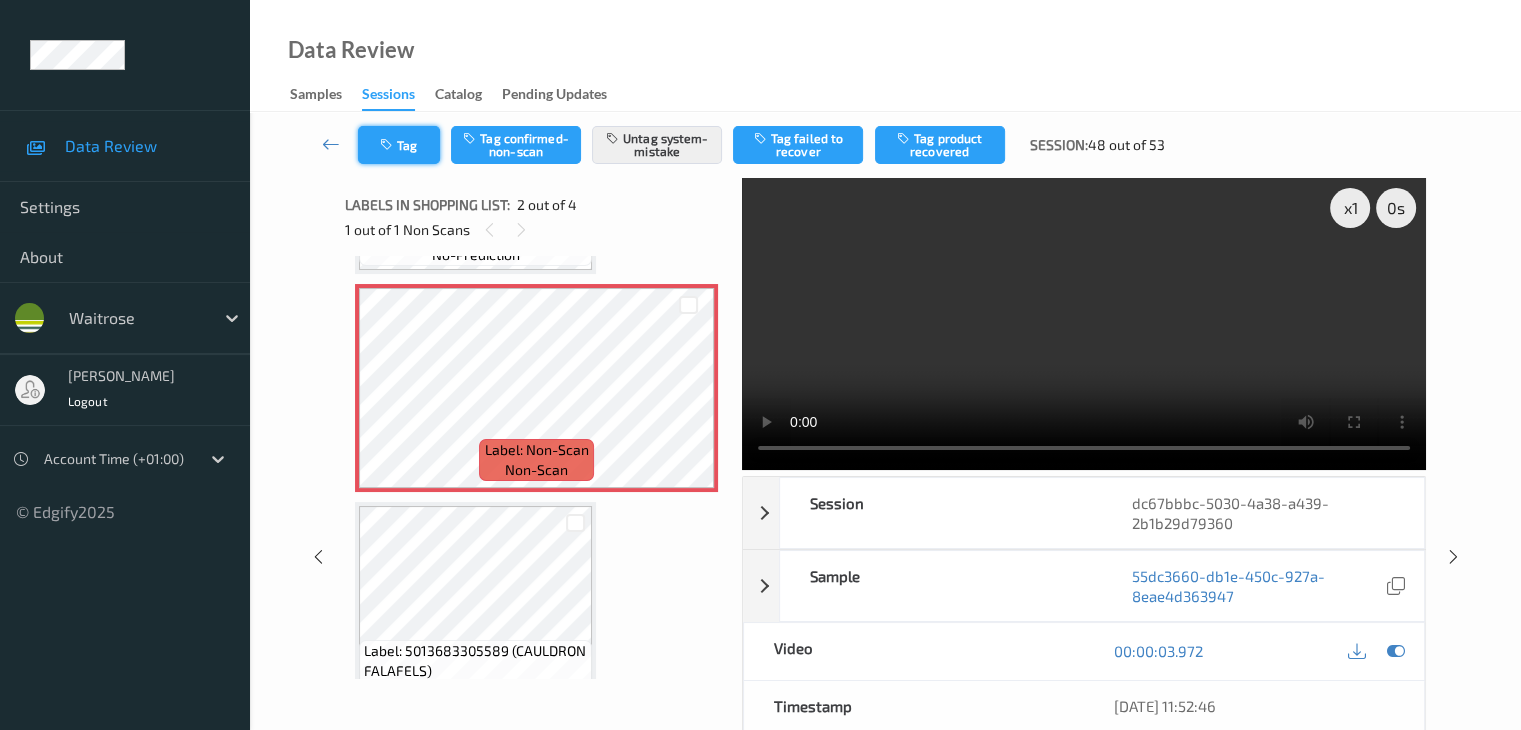 click on "Tag" at bounding box center [399, 145] 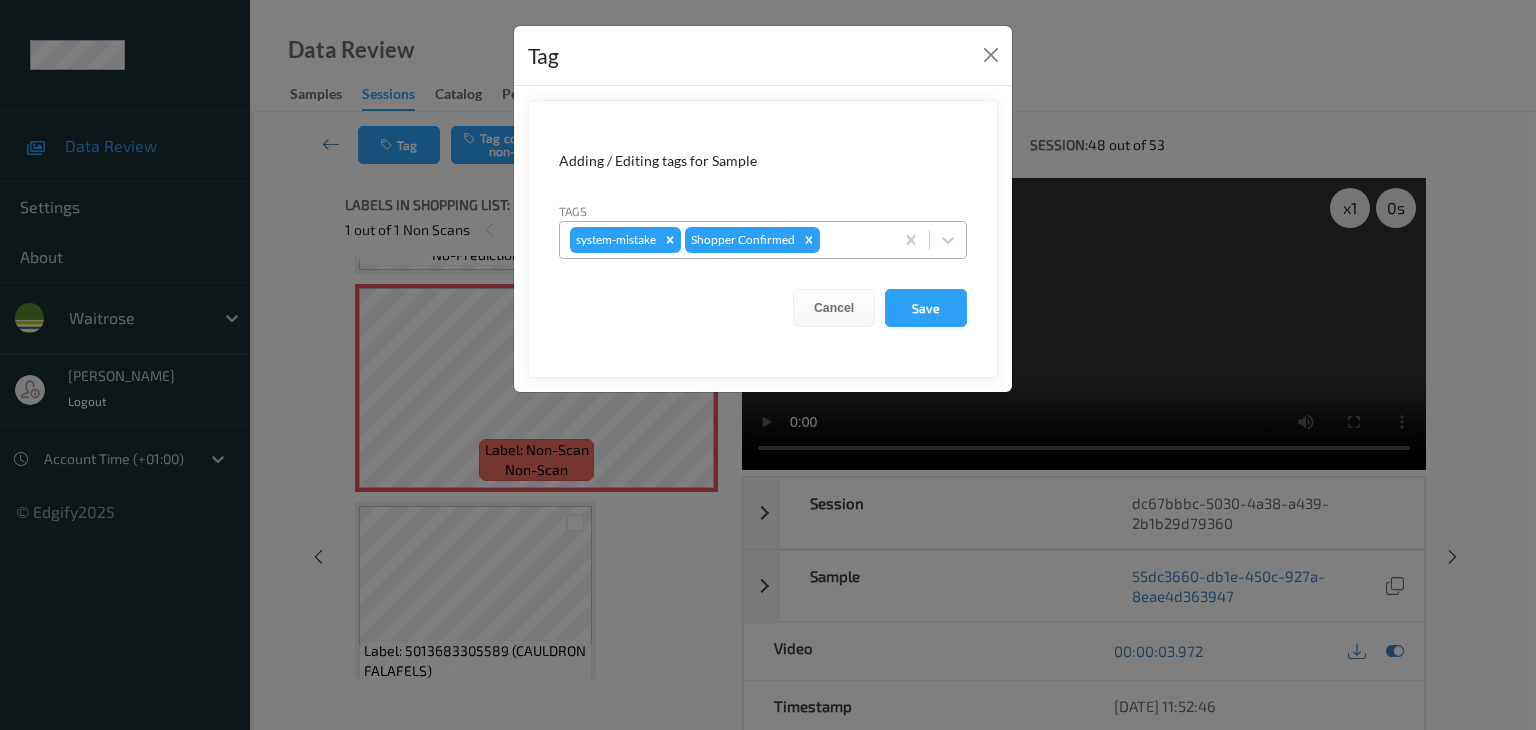 click at bounding box center (853, 240) 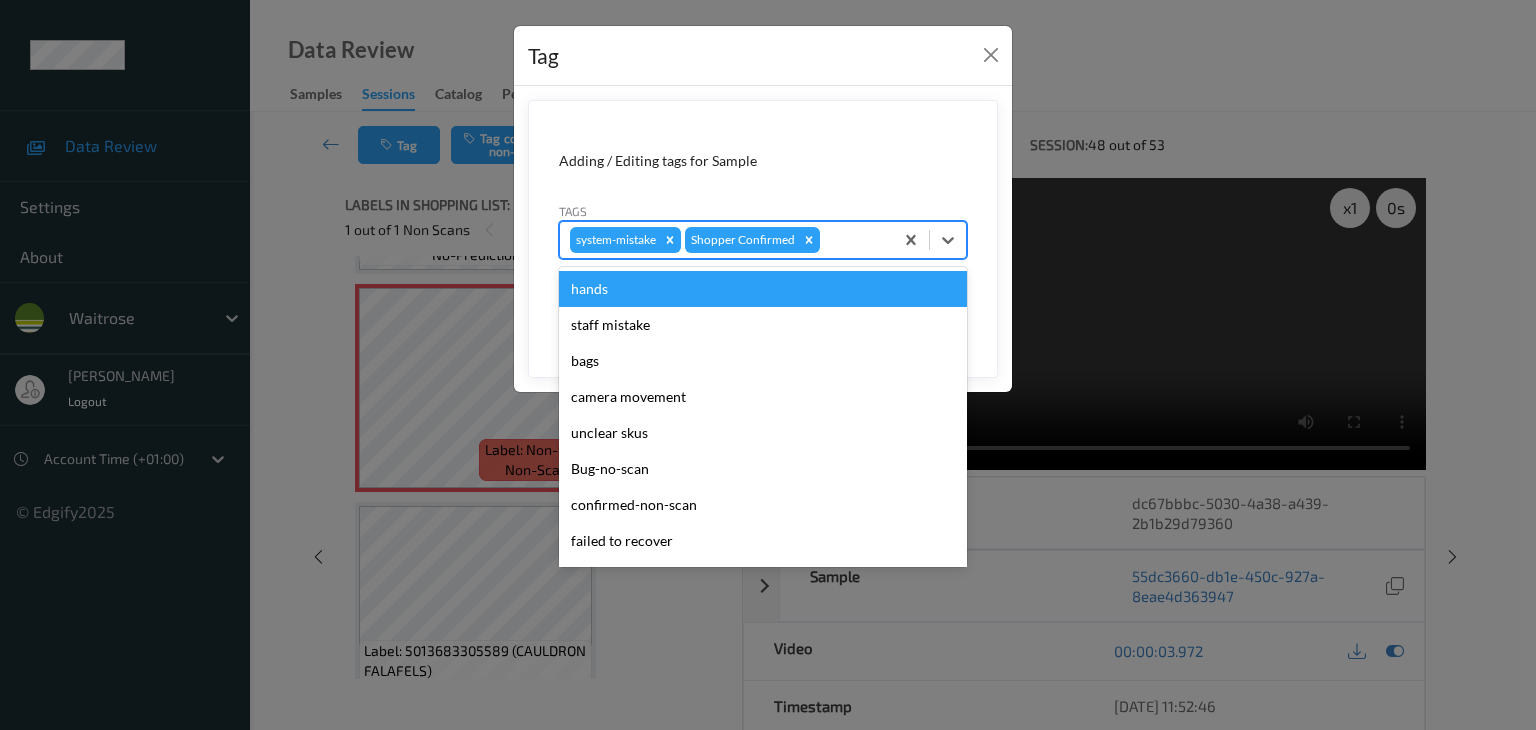 type on "u" 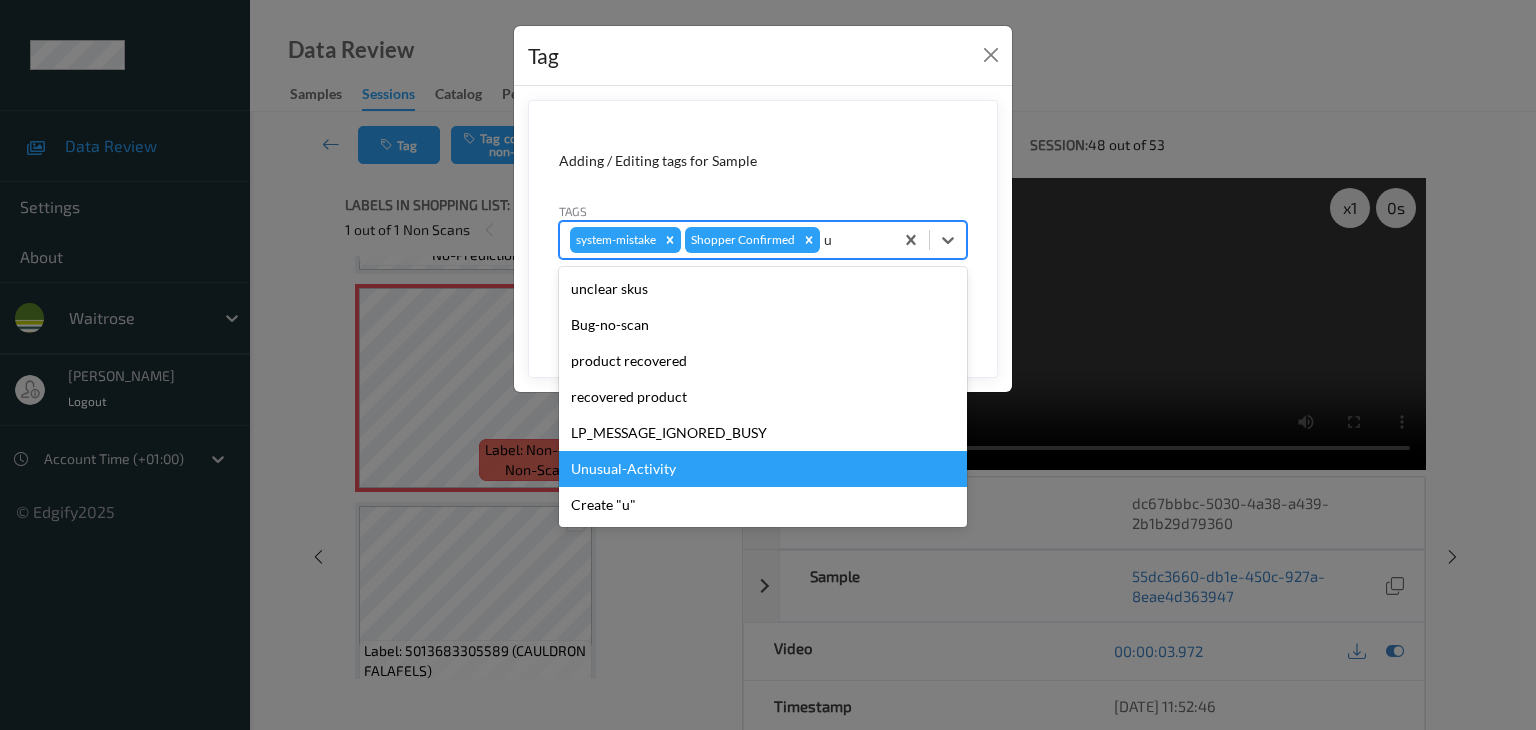 click on "Unusual-Activity" at bounding box center [763, 469] 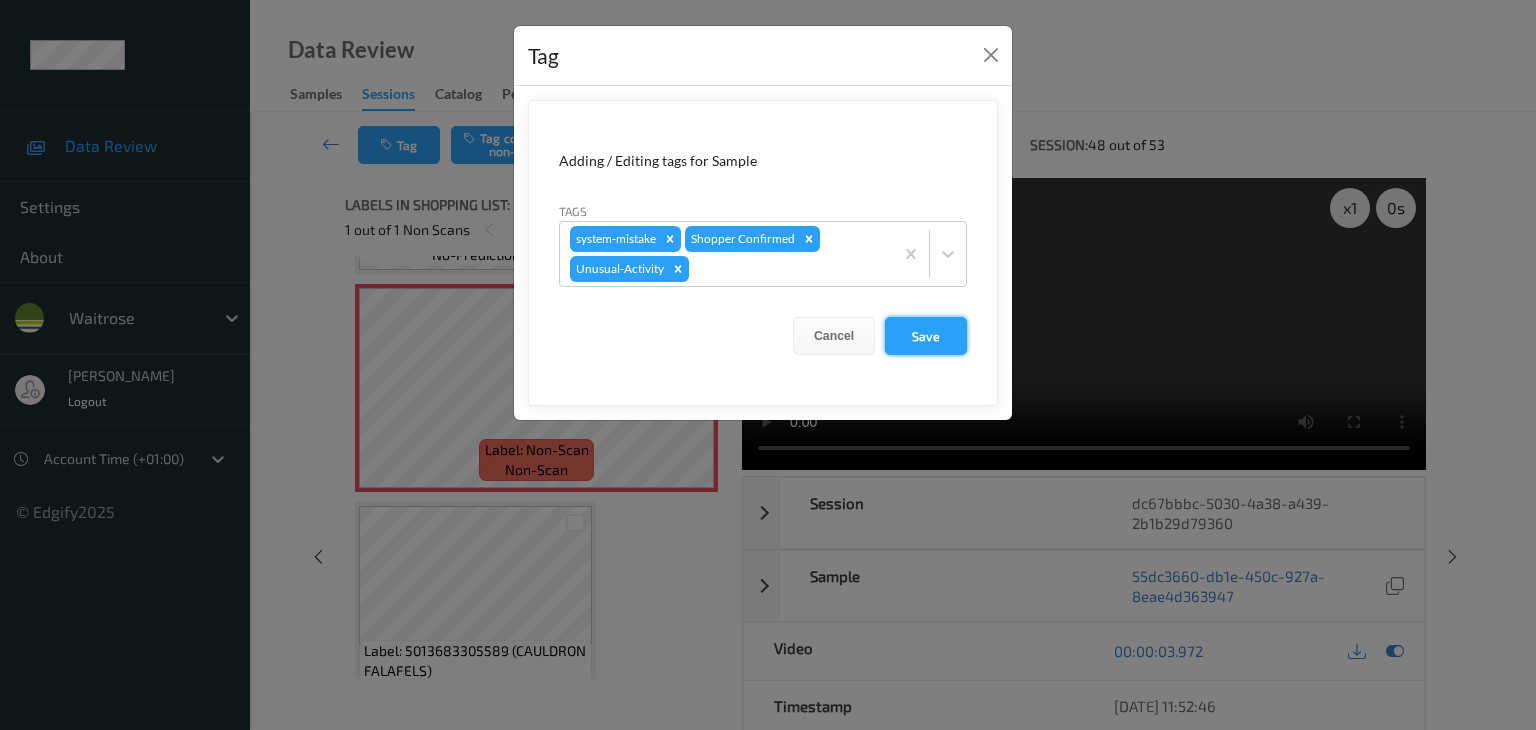 click on "Save" at bounding box center [926, 336] 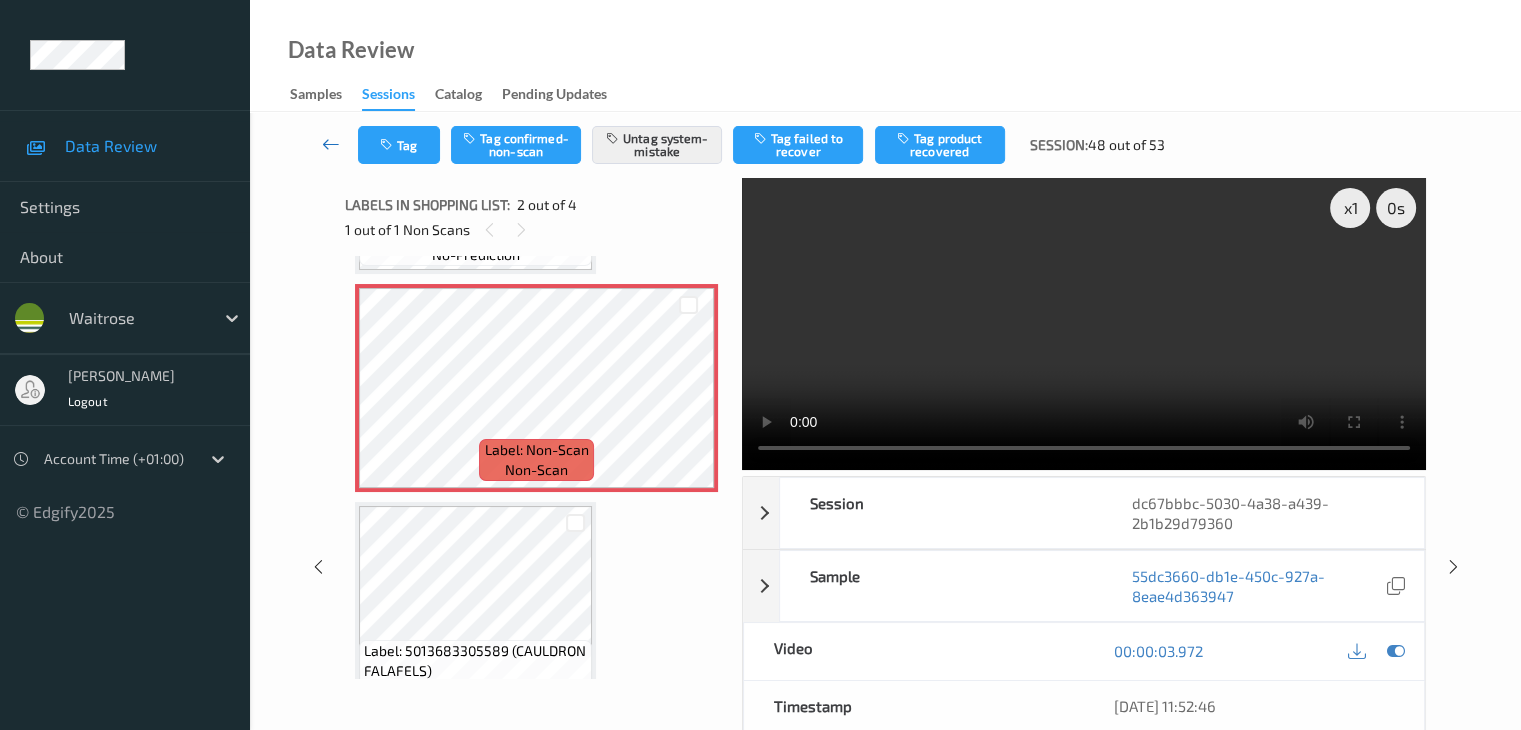 click at bounding box center [331, 144] 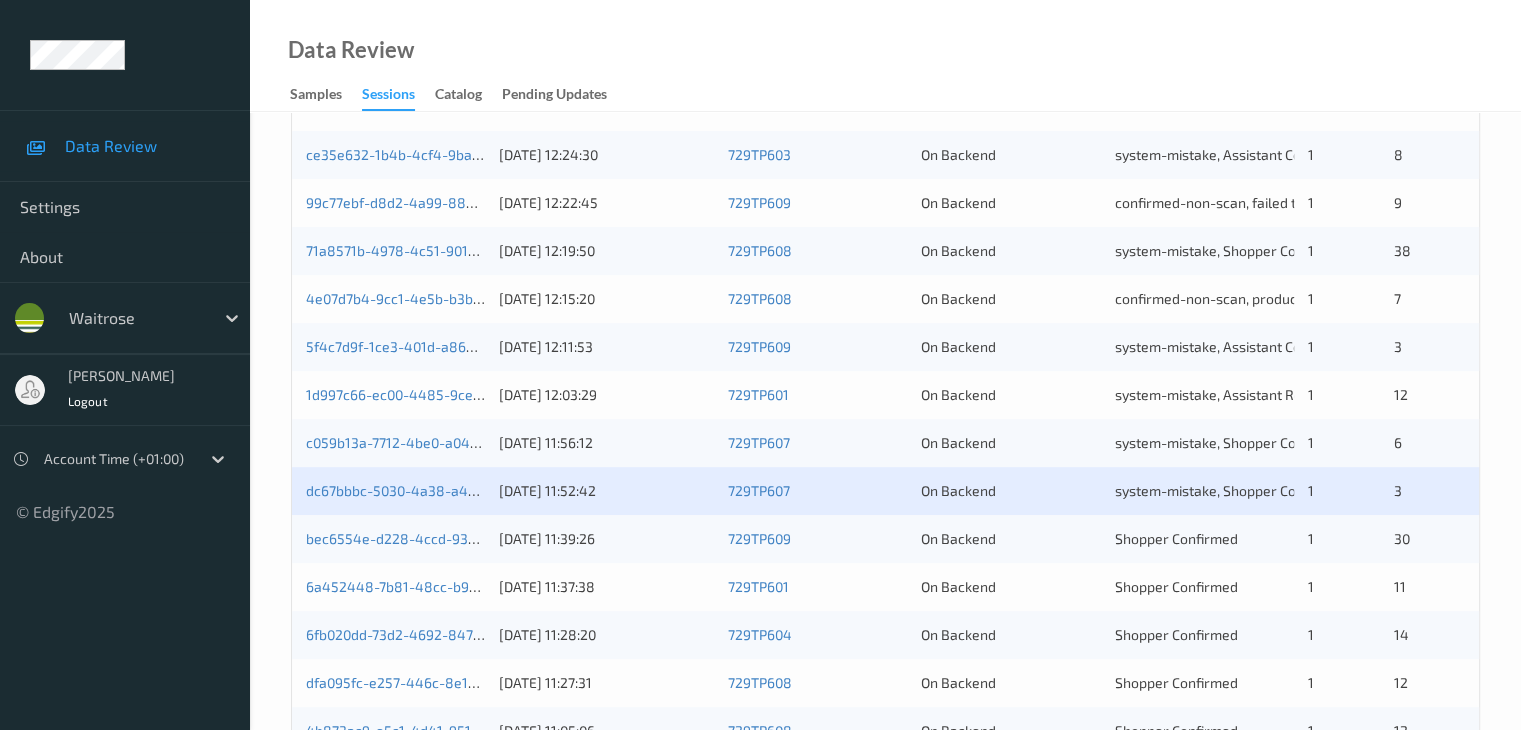 scroll, scrollTop: 596, scrollLeft: 0, axis: vertical 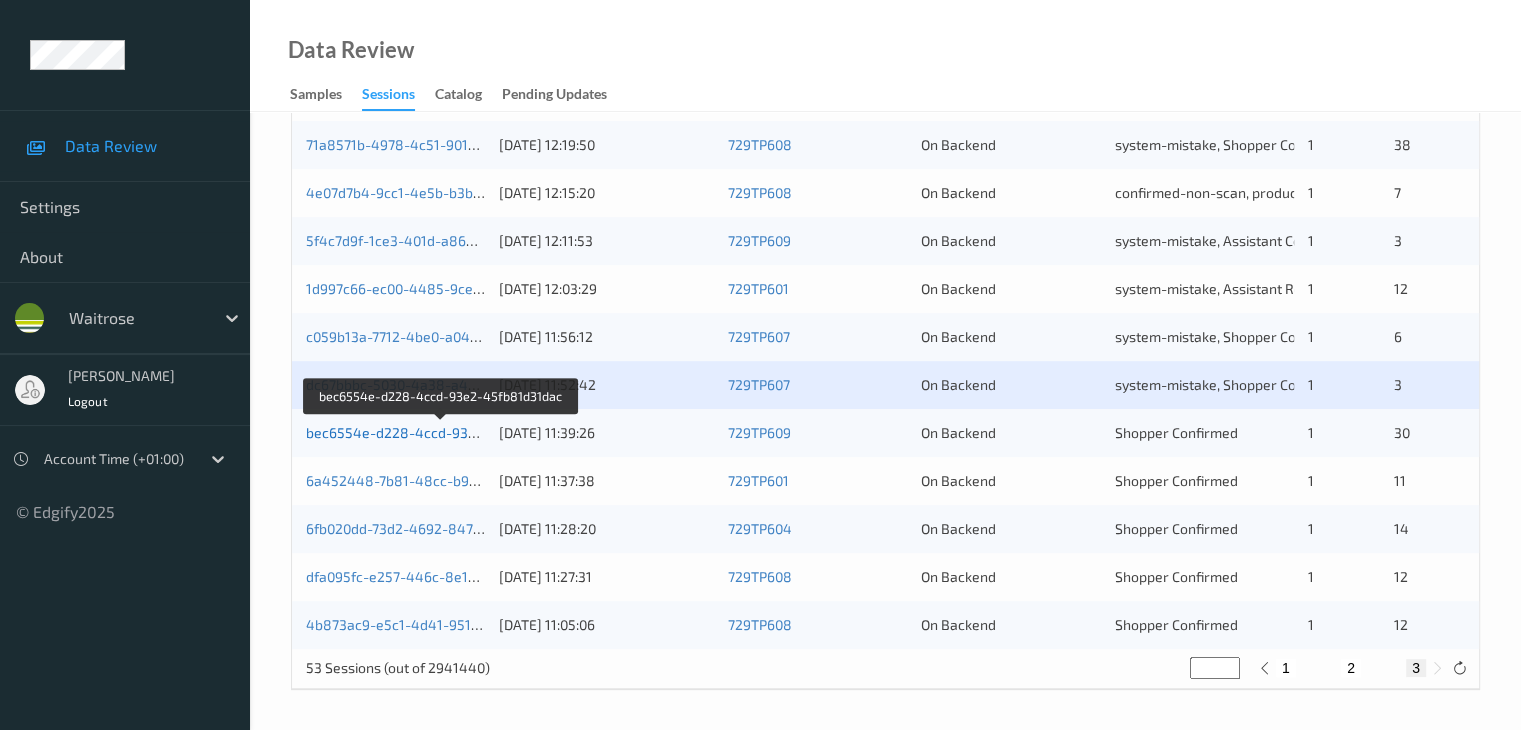 click on "bec6554e-d228-4ccd-93e2-45fb81d31dac" at bounding box center [443, 432] 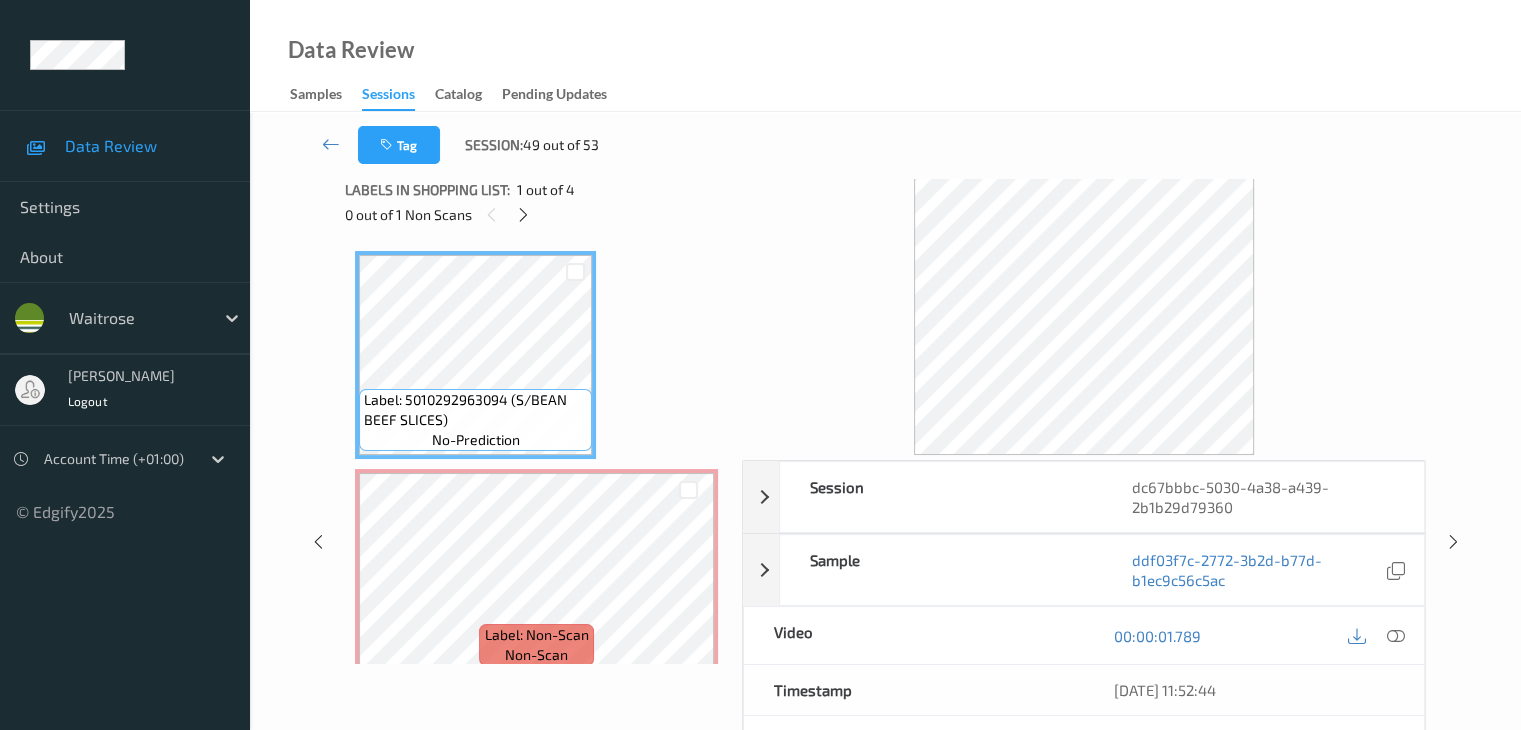 scroll, scrollTop: 0, scrollLeft: 0, axis: both 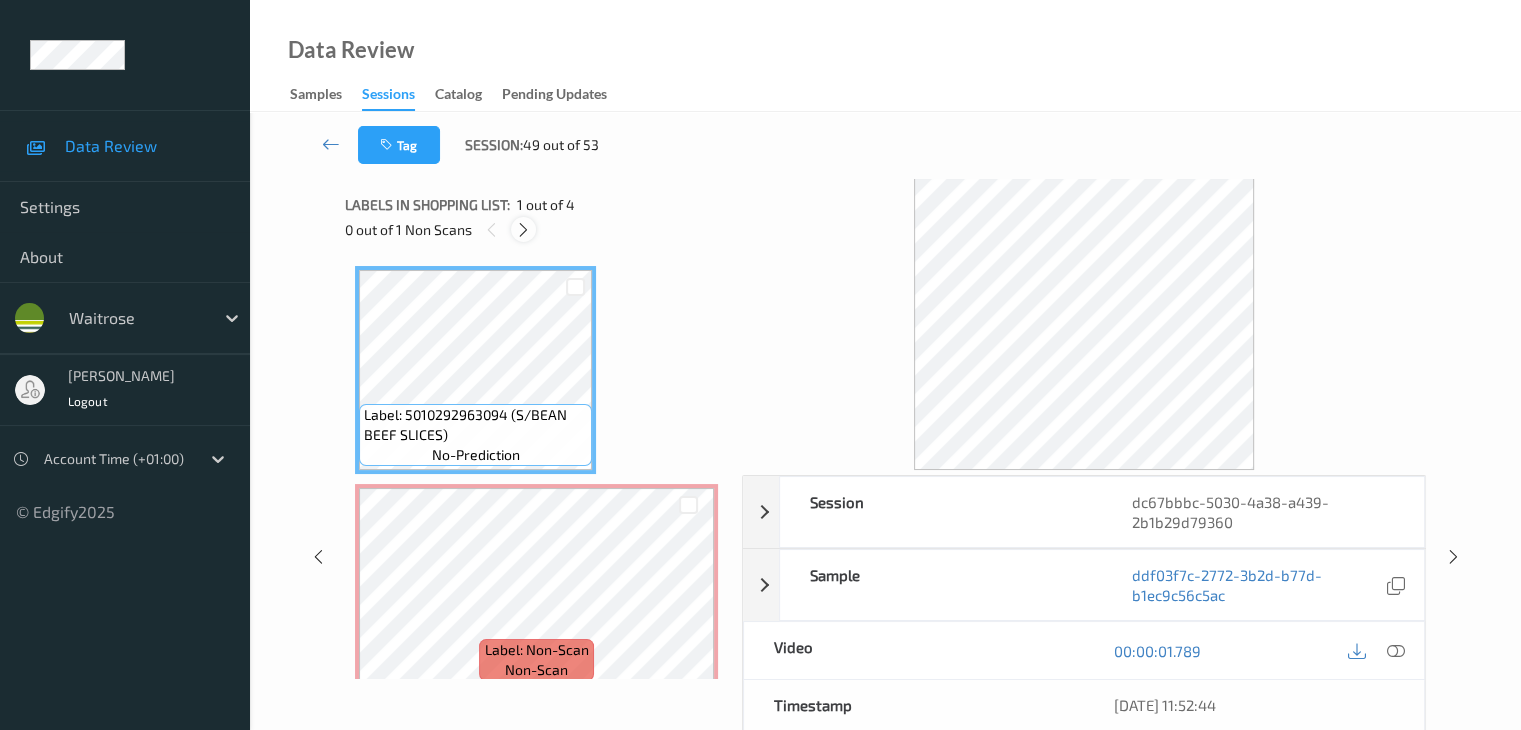 click at bounding box center [523, 230] 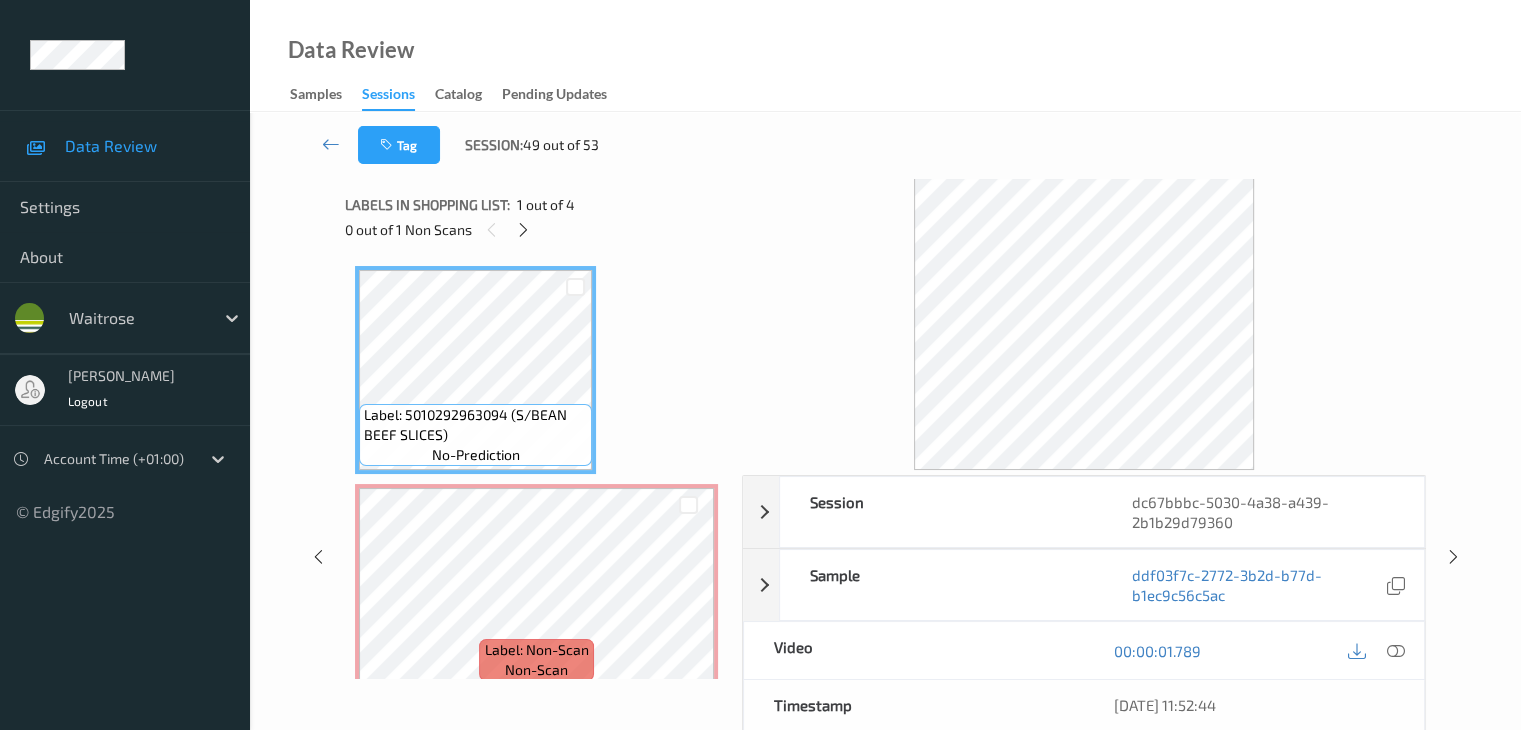scroll, scrollTop: 10, scrollLeft: 0, axis: vertical 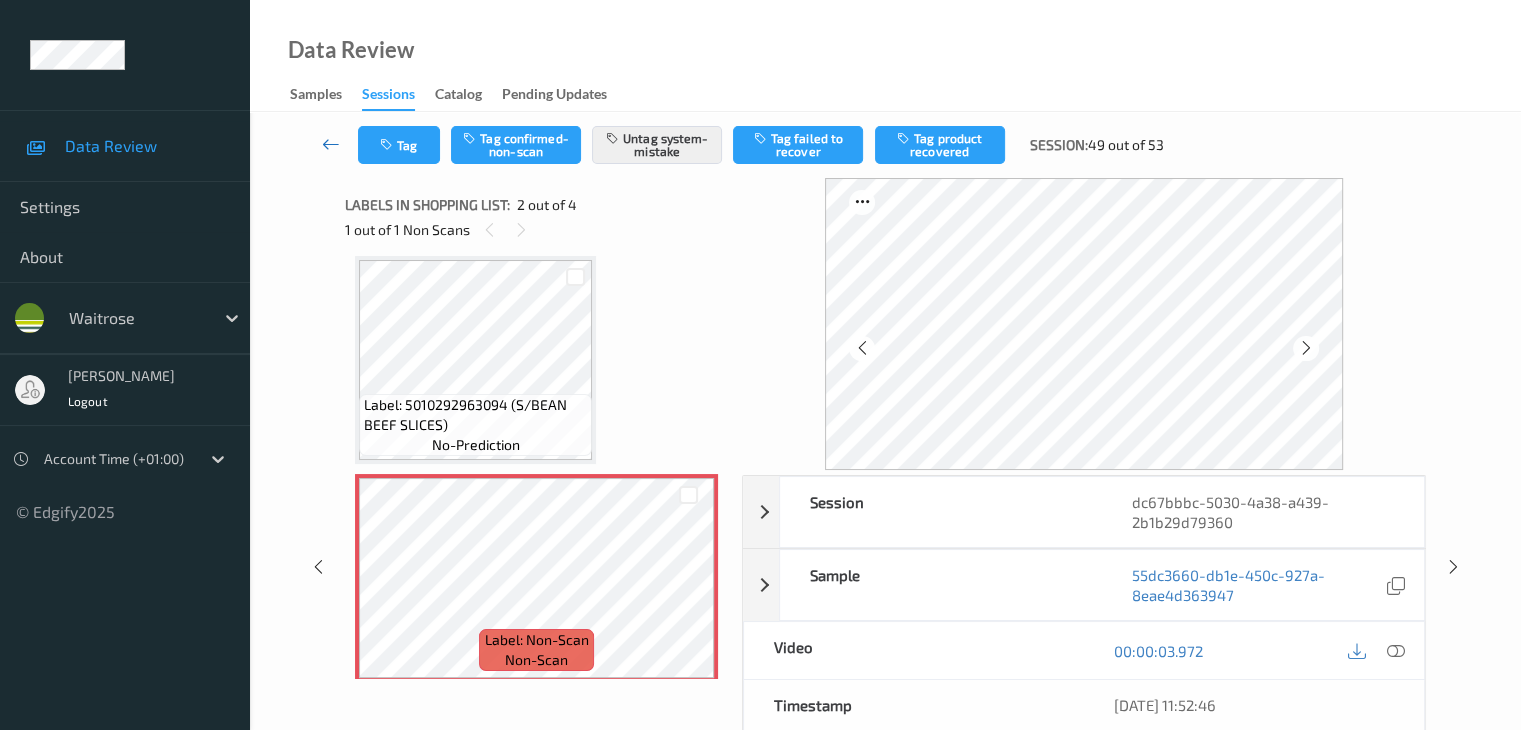 click at bounding box center [331, 144] 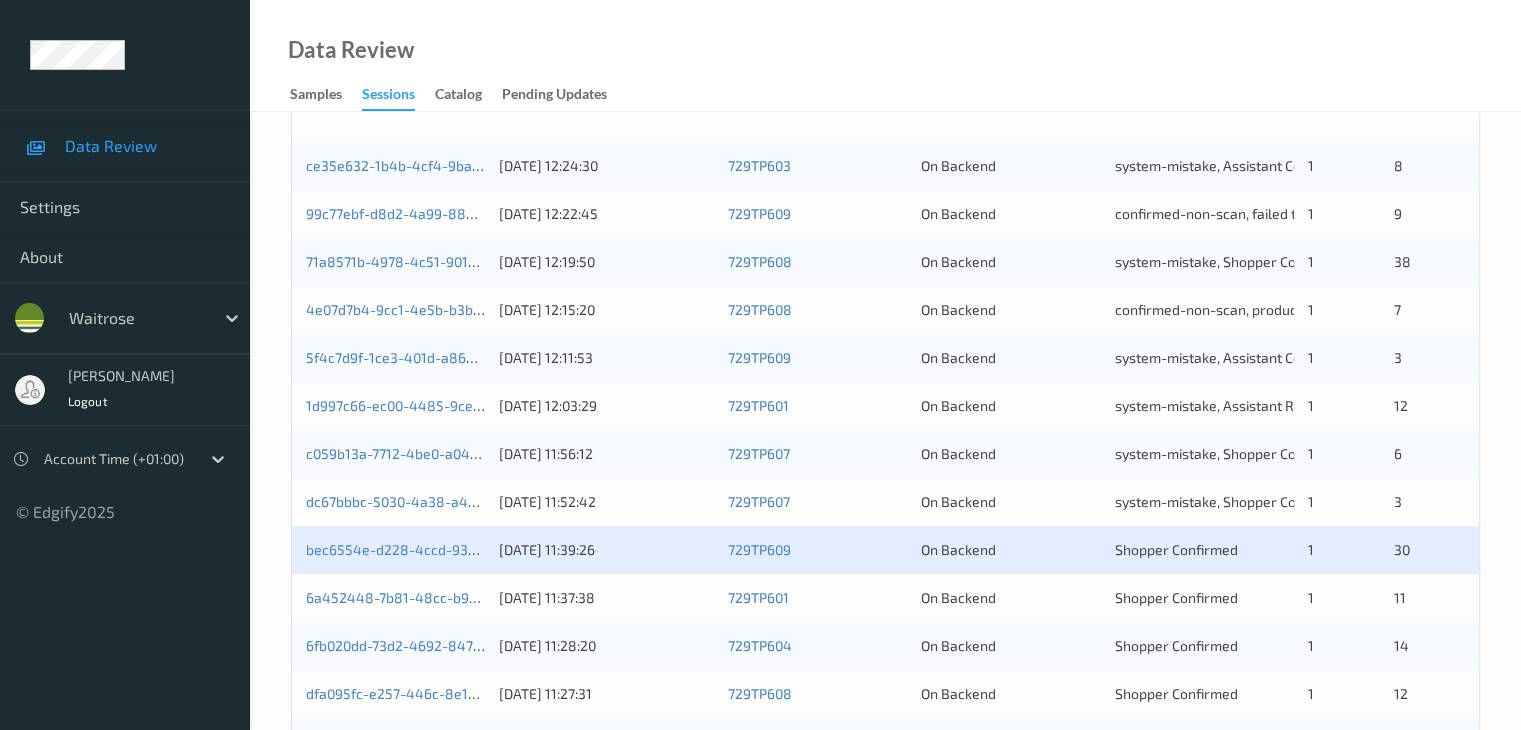 scroll, scrollTop: 596, scrollLeft: 0, axis: vertical 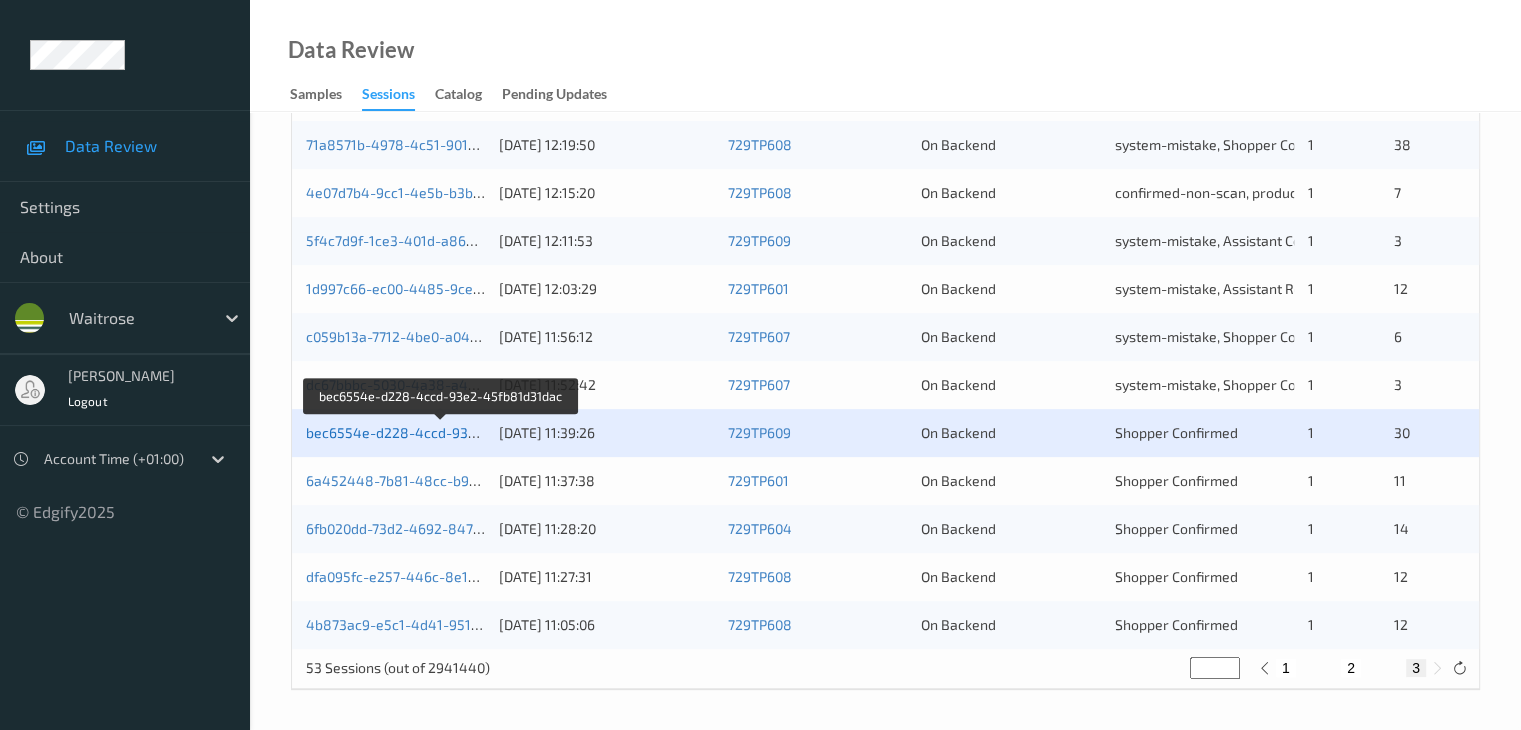 click on "bec6554e-d228-4ccd-93e2-45fb81d31dac" at bounding box center [443, 432] 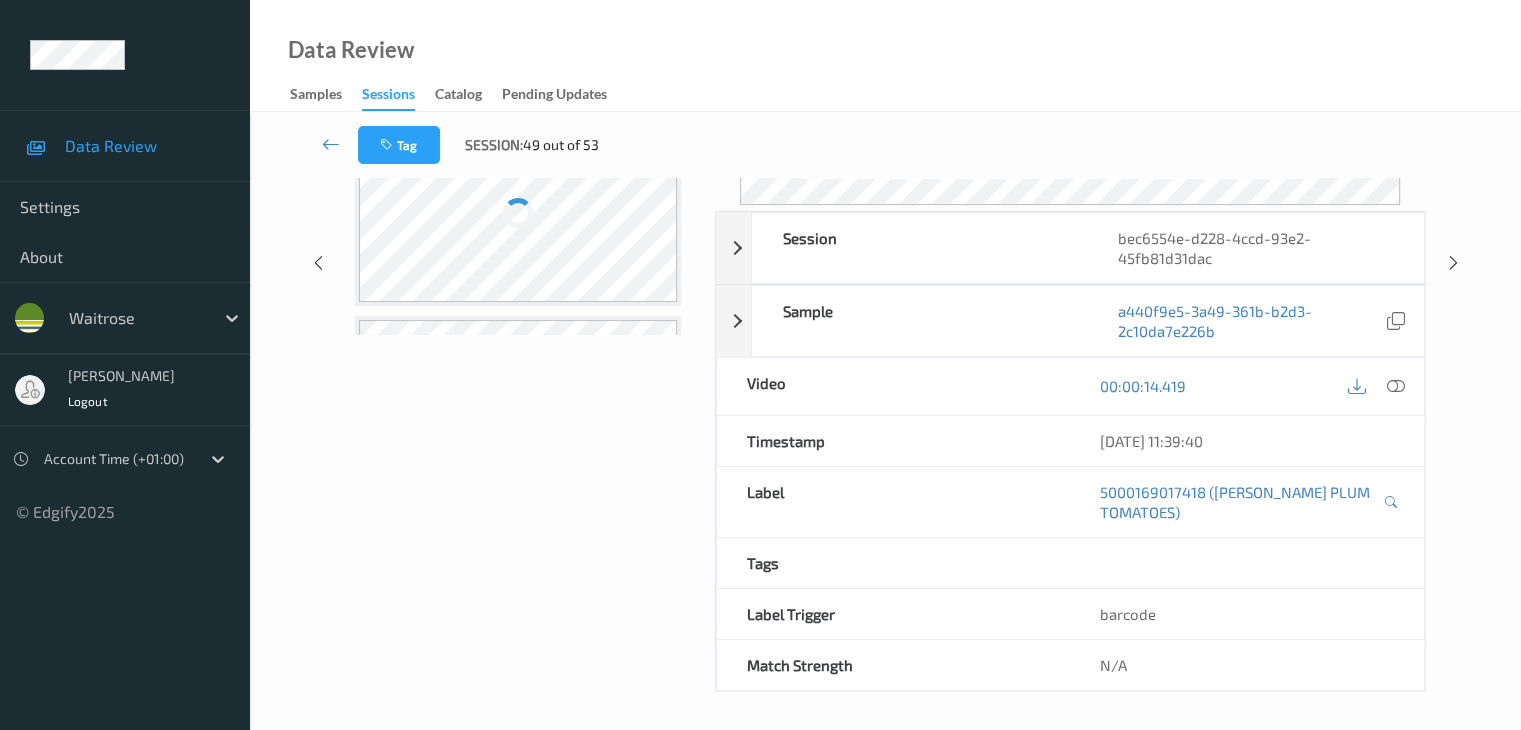 scroll, scrollTop: 44, scrollLeft: 0, axis: vertical 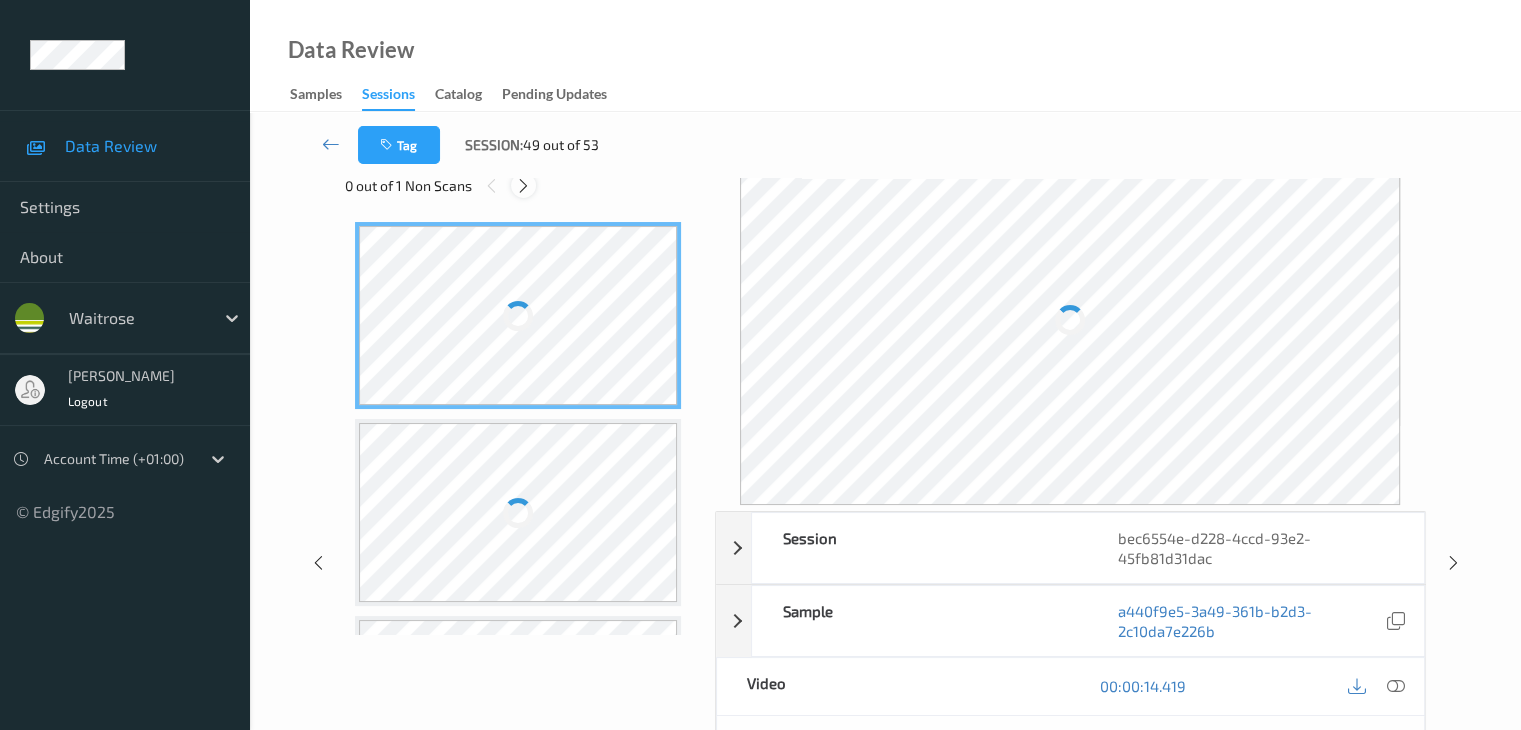 click at bounding box center (523, 186) 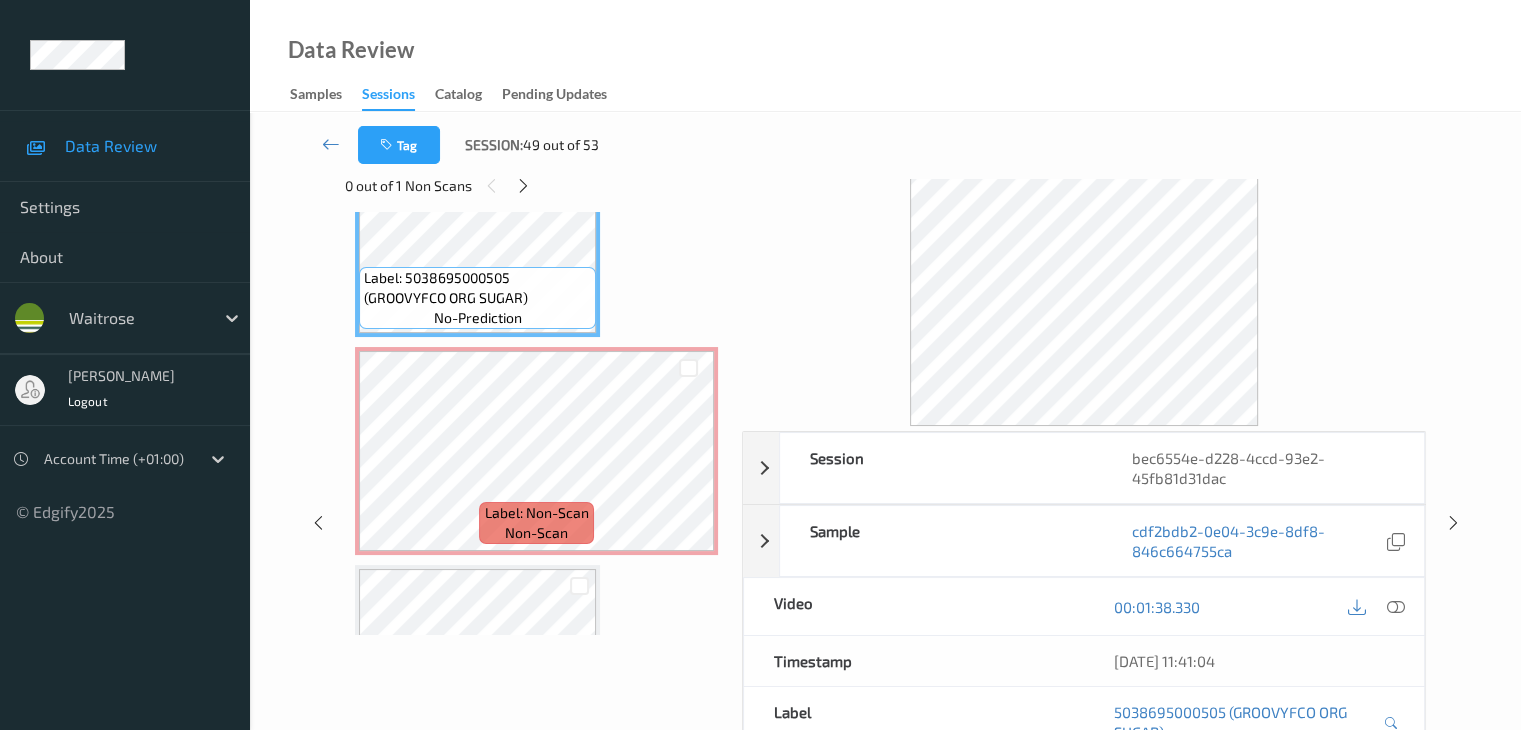 scroll, scrollTop: 2826, scrollLeft: 0, axis: vertical 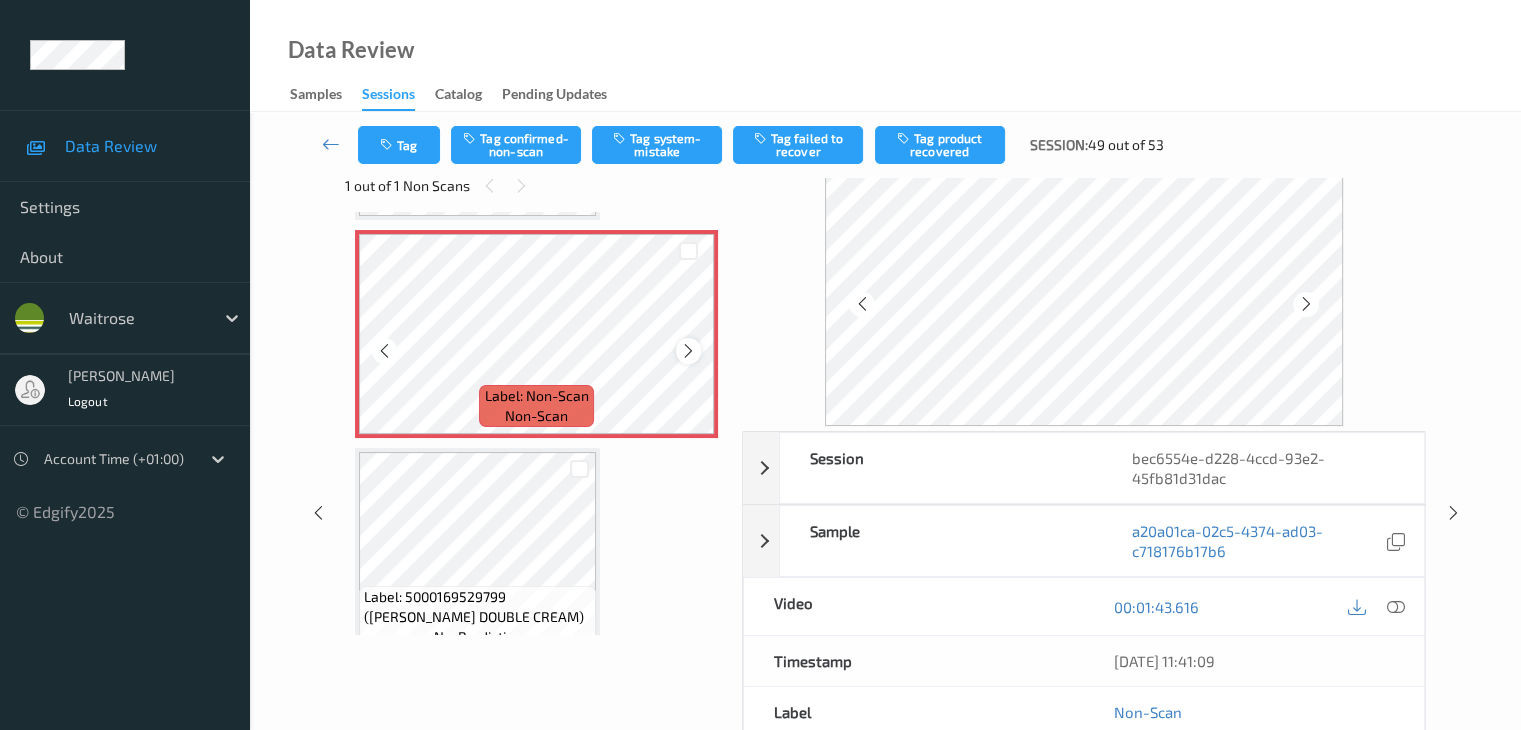 click at bounding box center (688, 351) 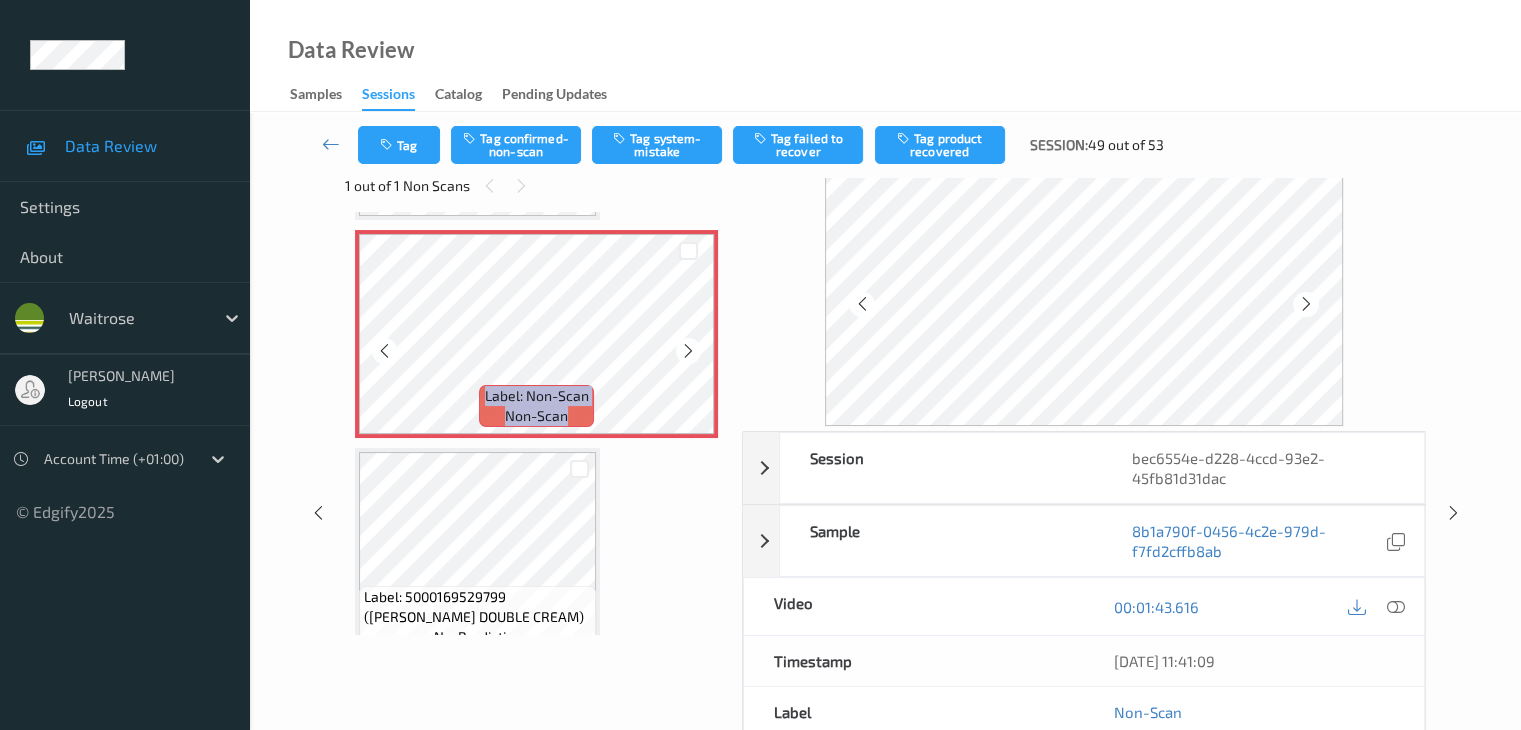 click at bounding box center [688, 351] 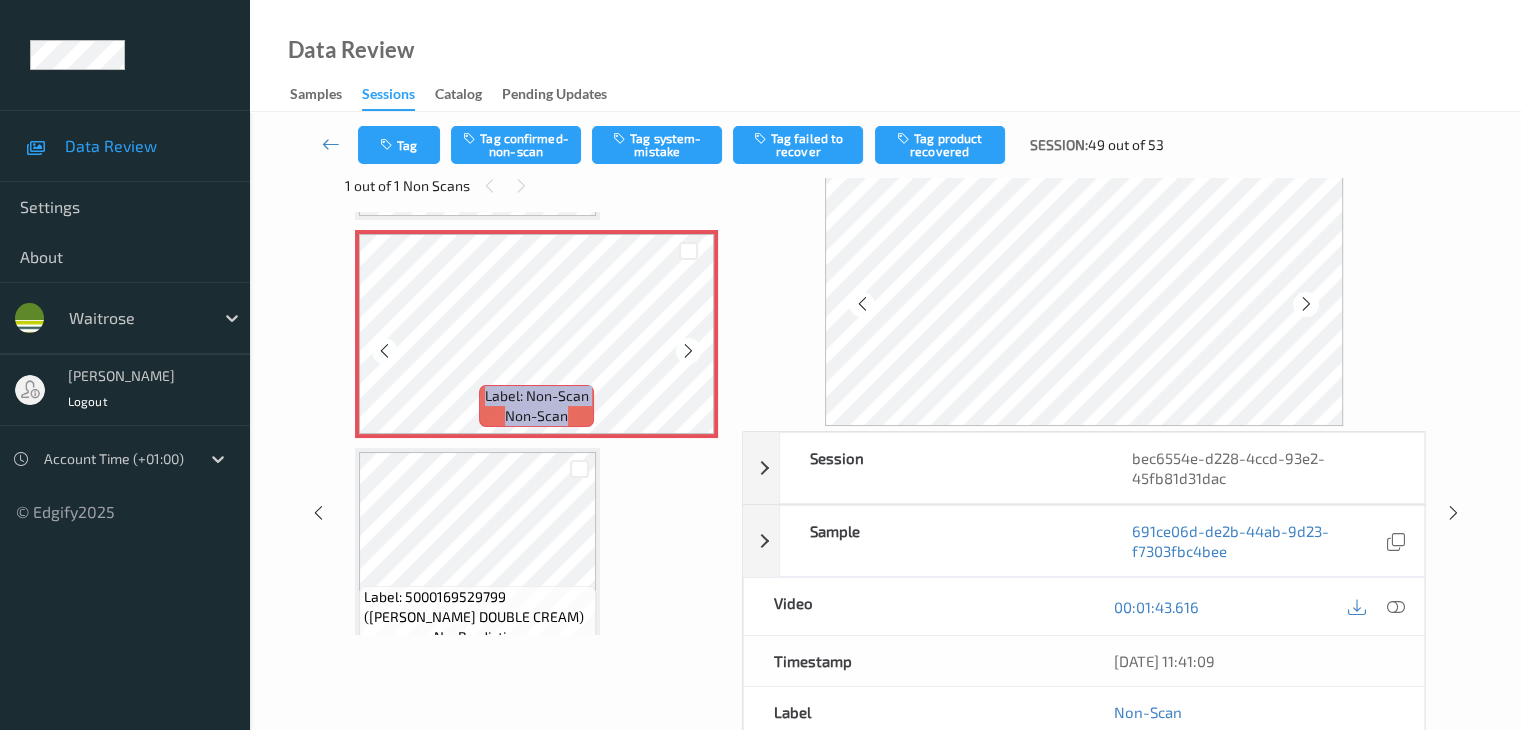 click at bounding box center (688, 351) 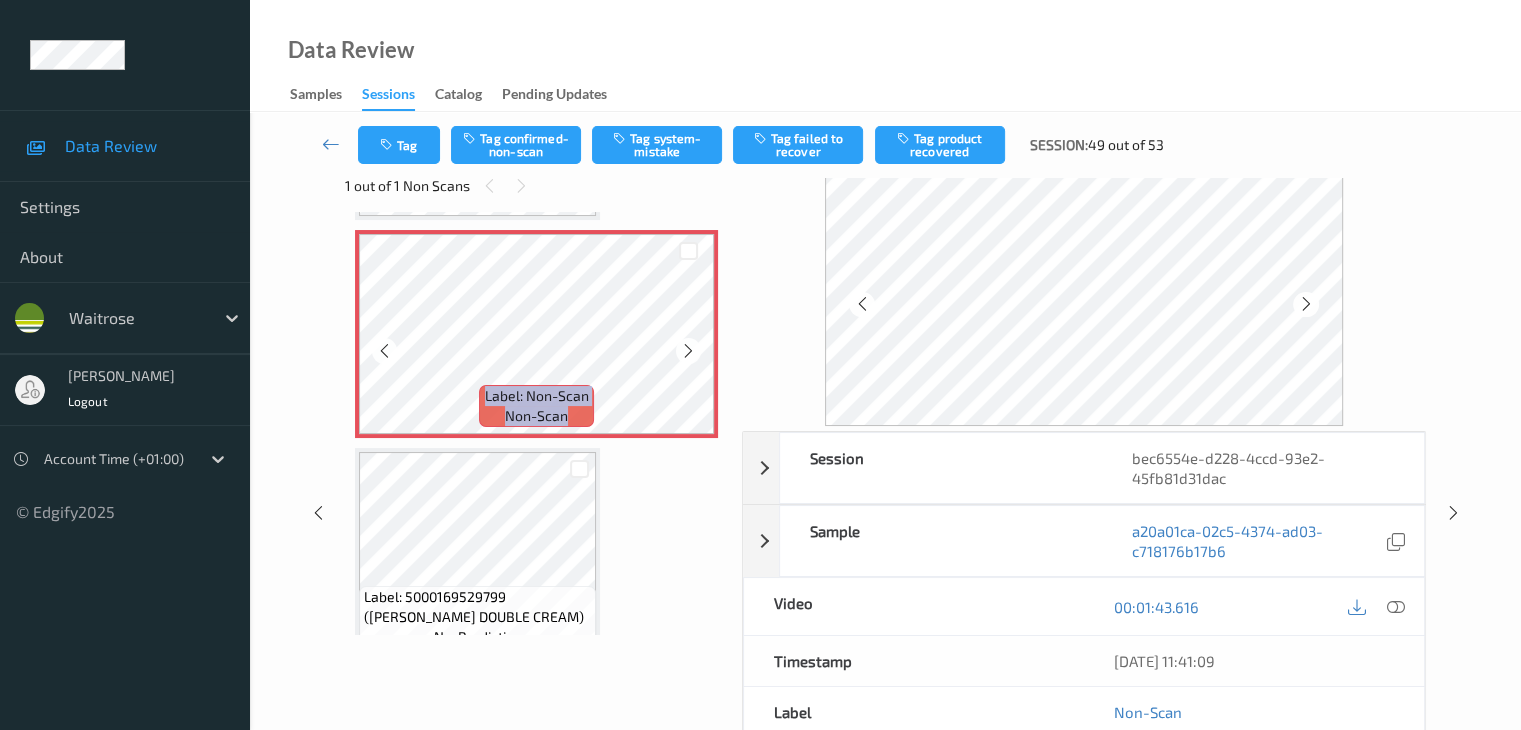 click at bounding box center [688, 351] 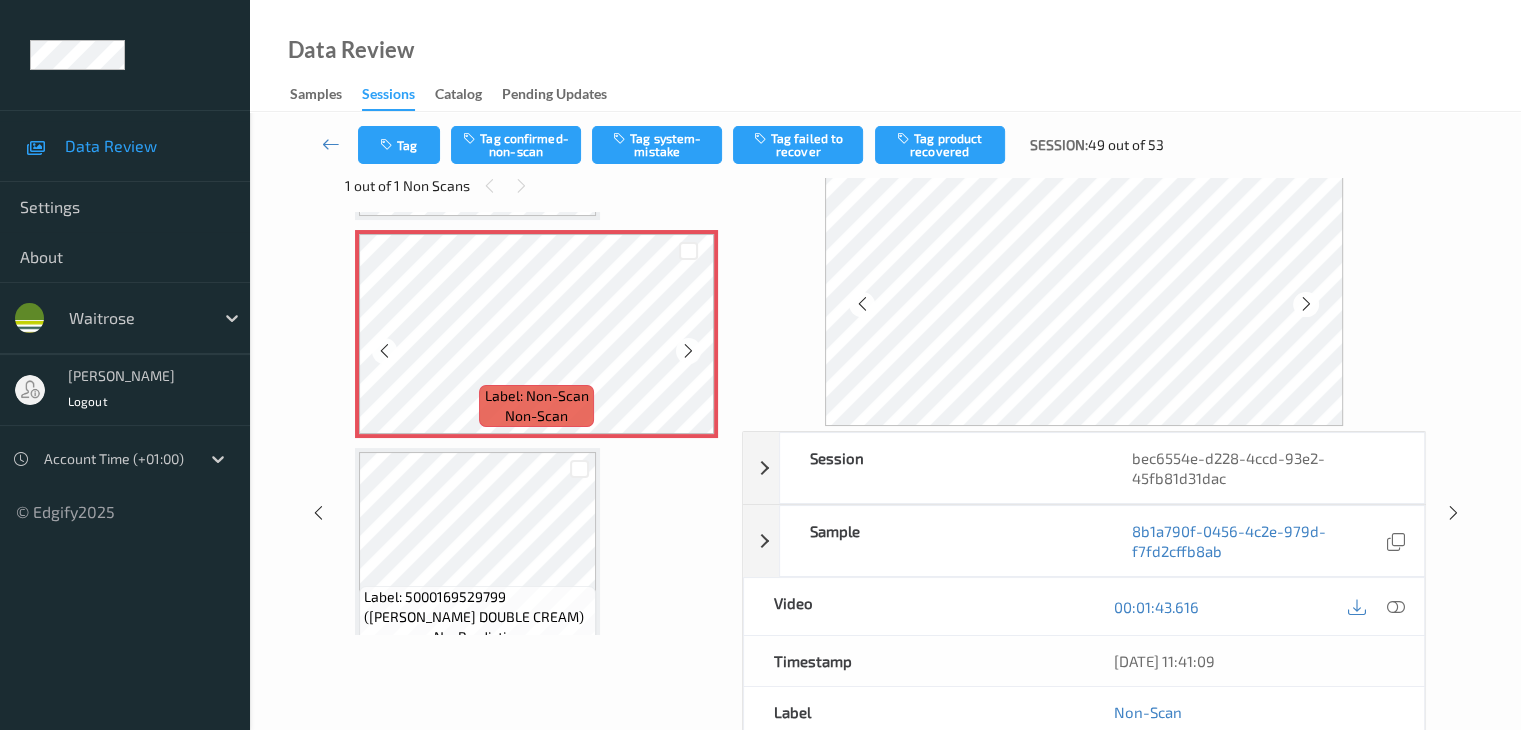 click at bounding box center [688, 351] 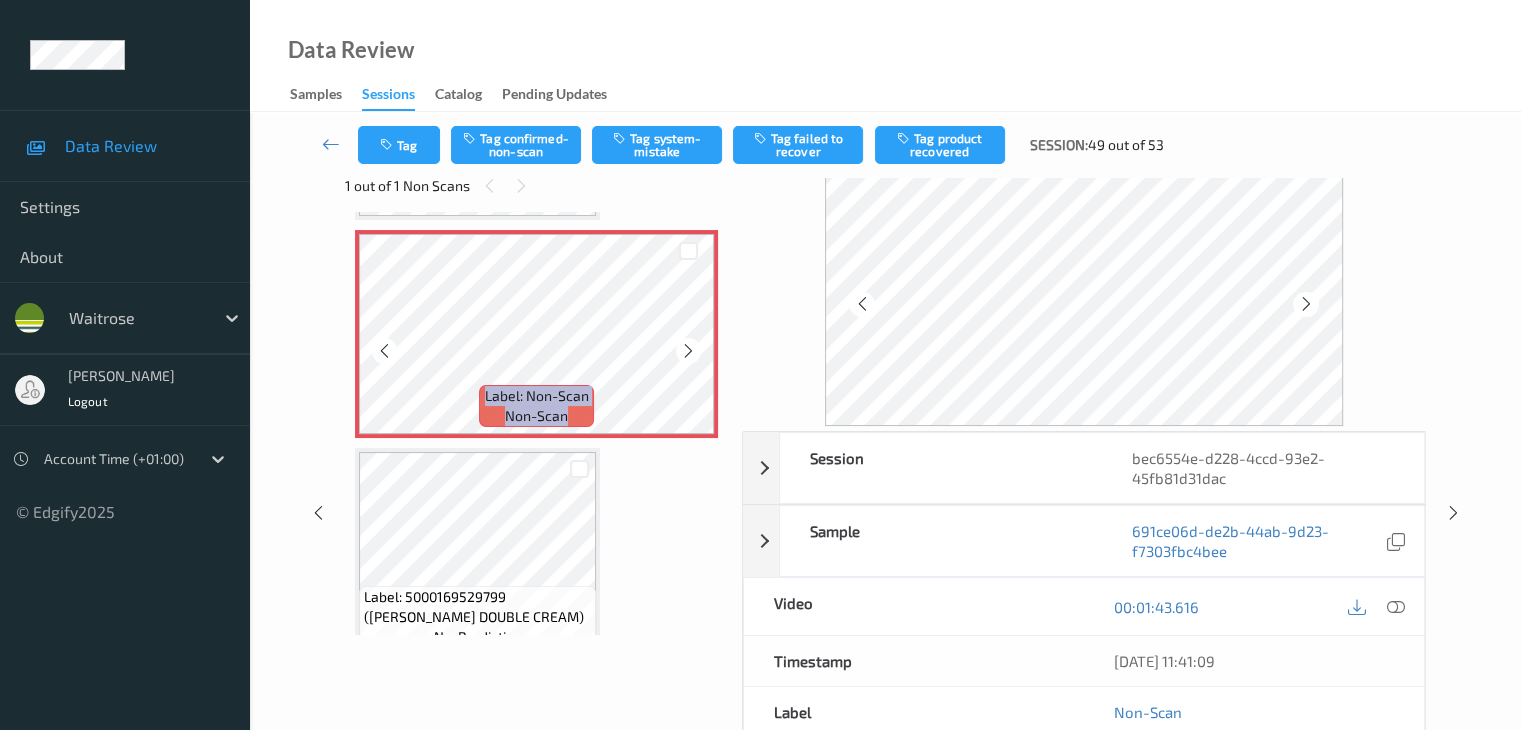 click at bounding box center (688, 351) 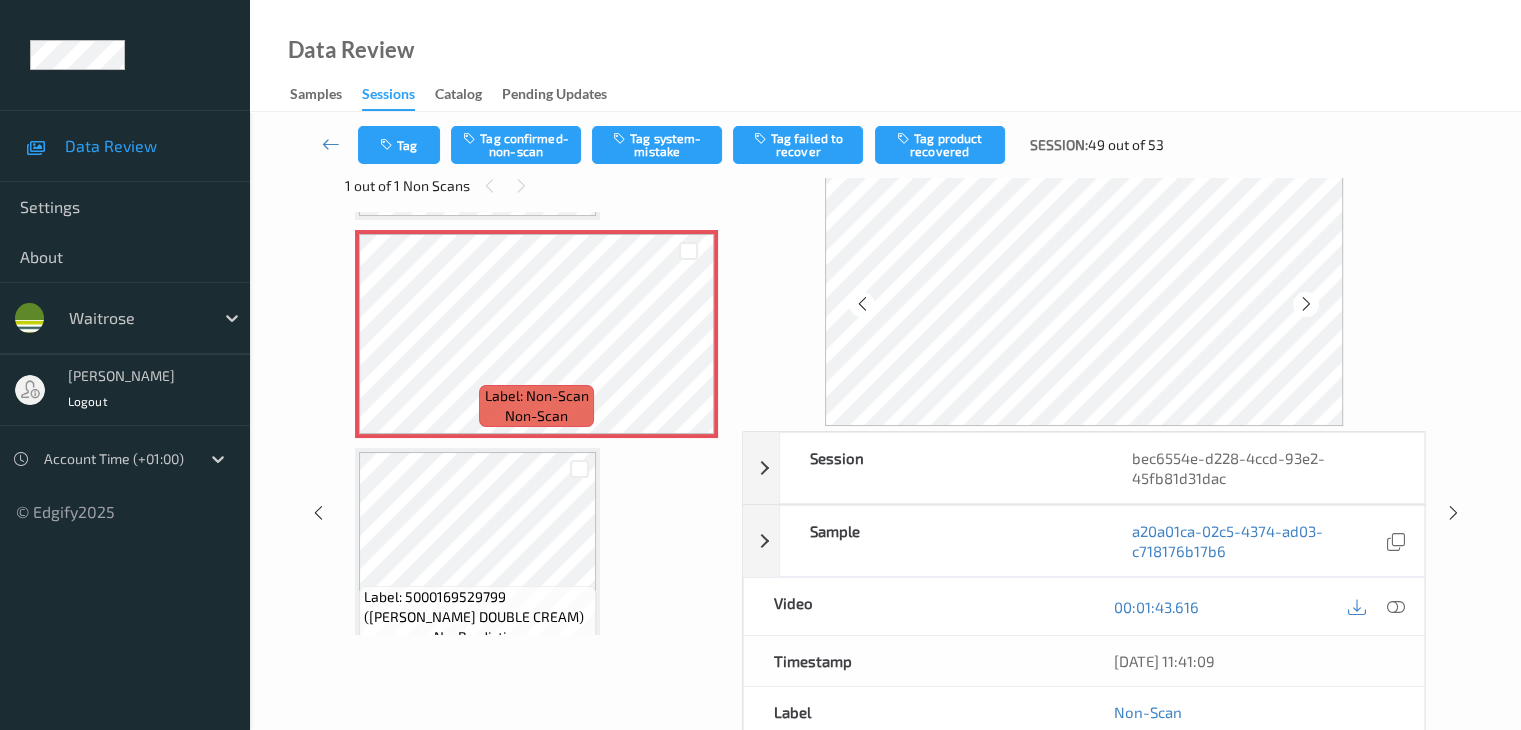 click at bounding box center (579, 468) 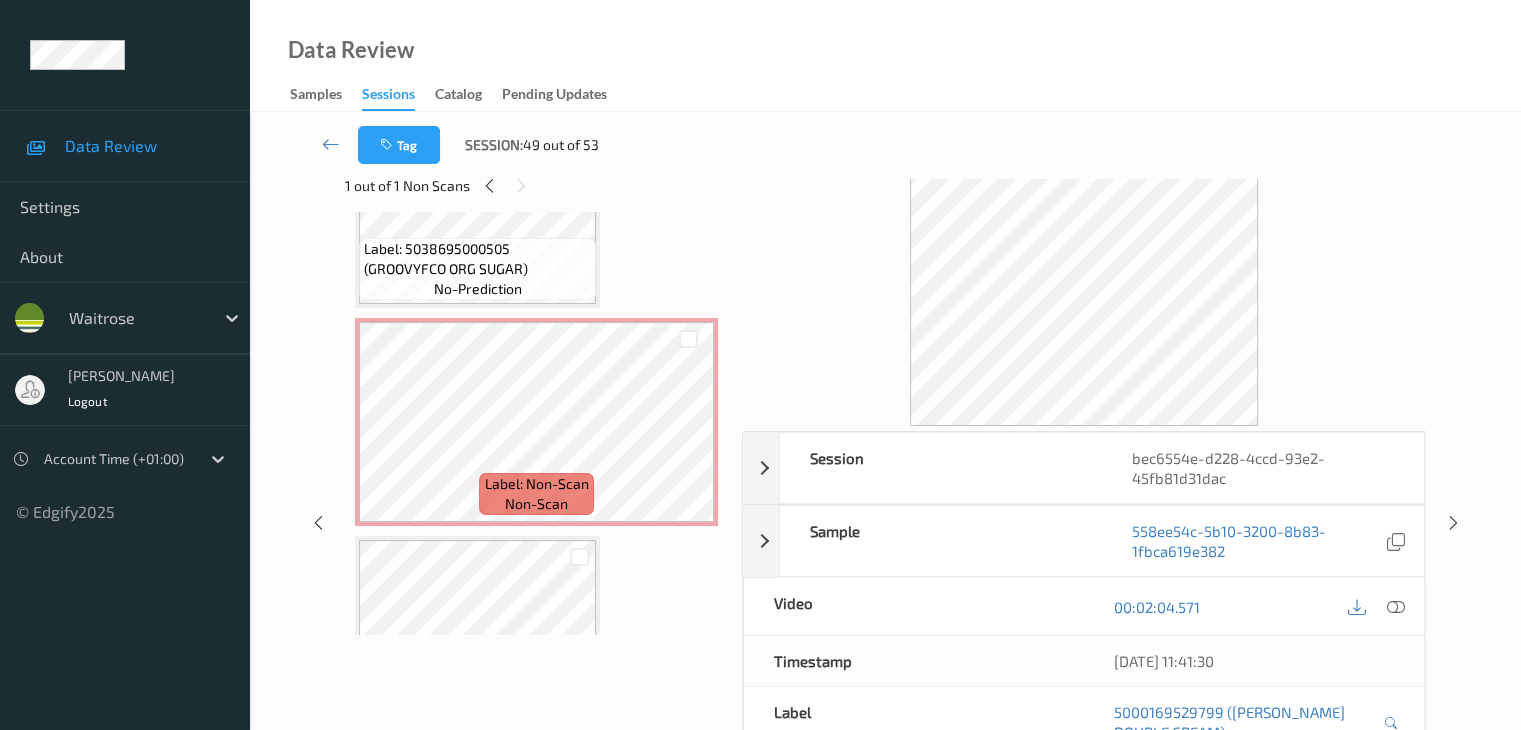 scroll, scrollTop: 2726, scrollLeft: 0, axis: vertical 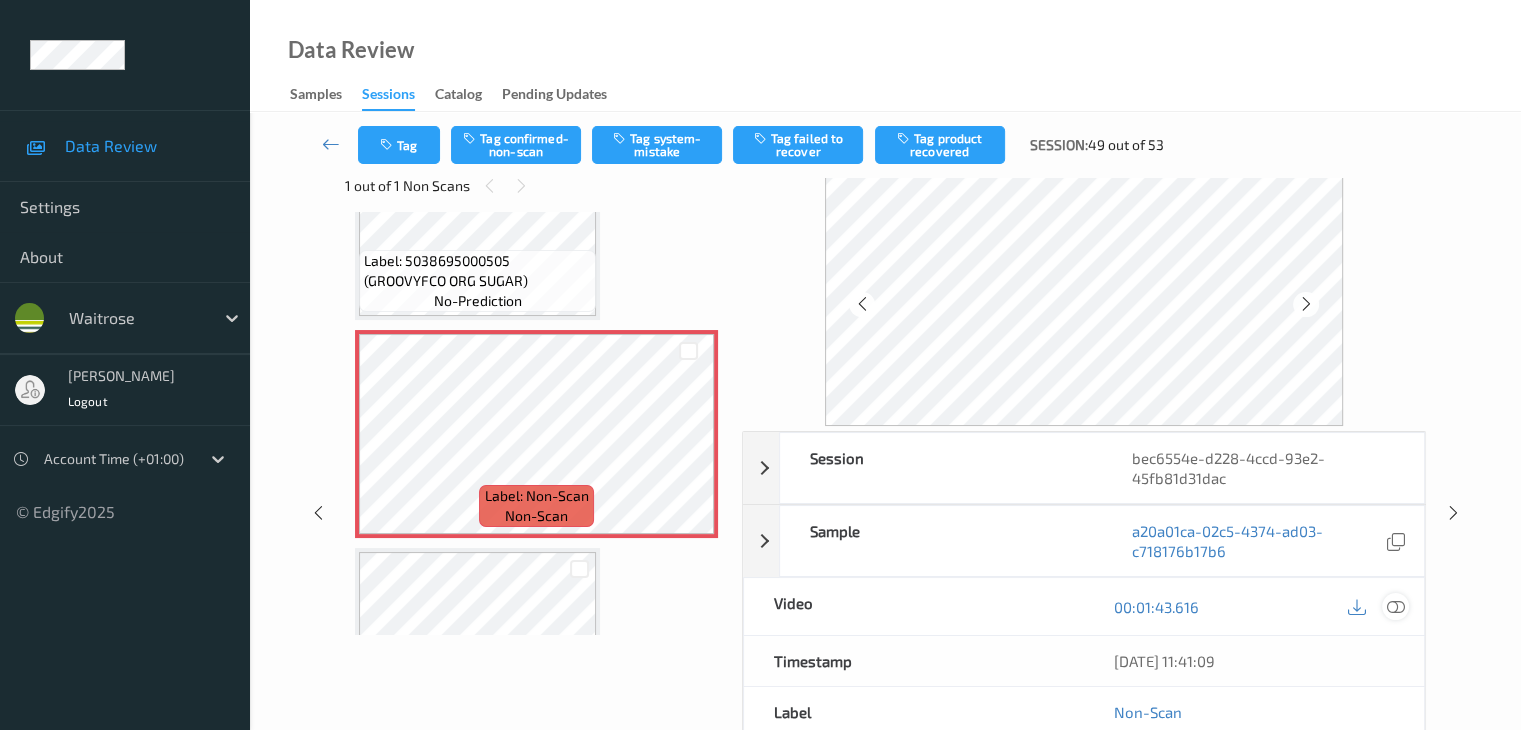 click at bounding box center [1395, 607] 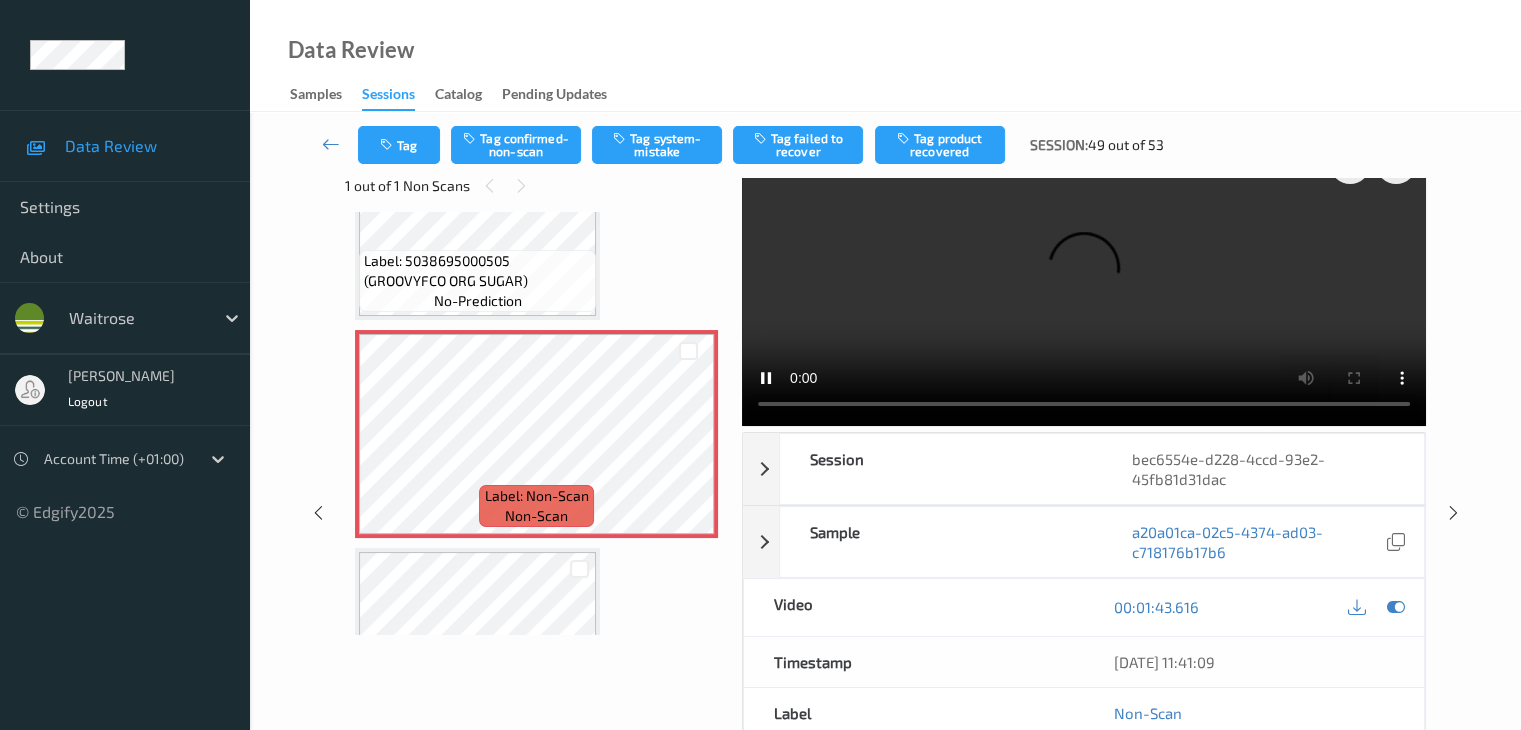scroll, scrollTop: 0, scrollLeft: 0, axis: both 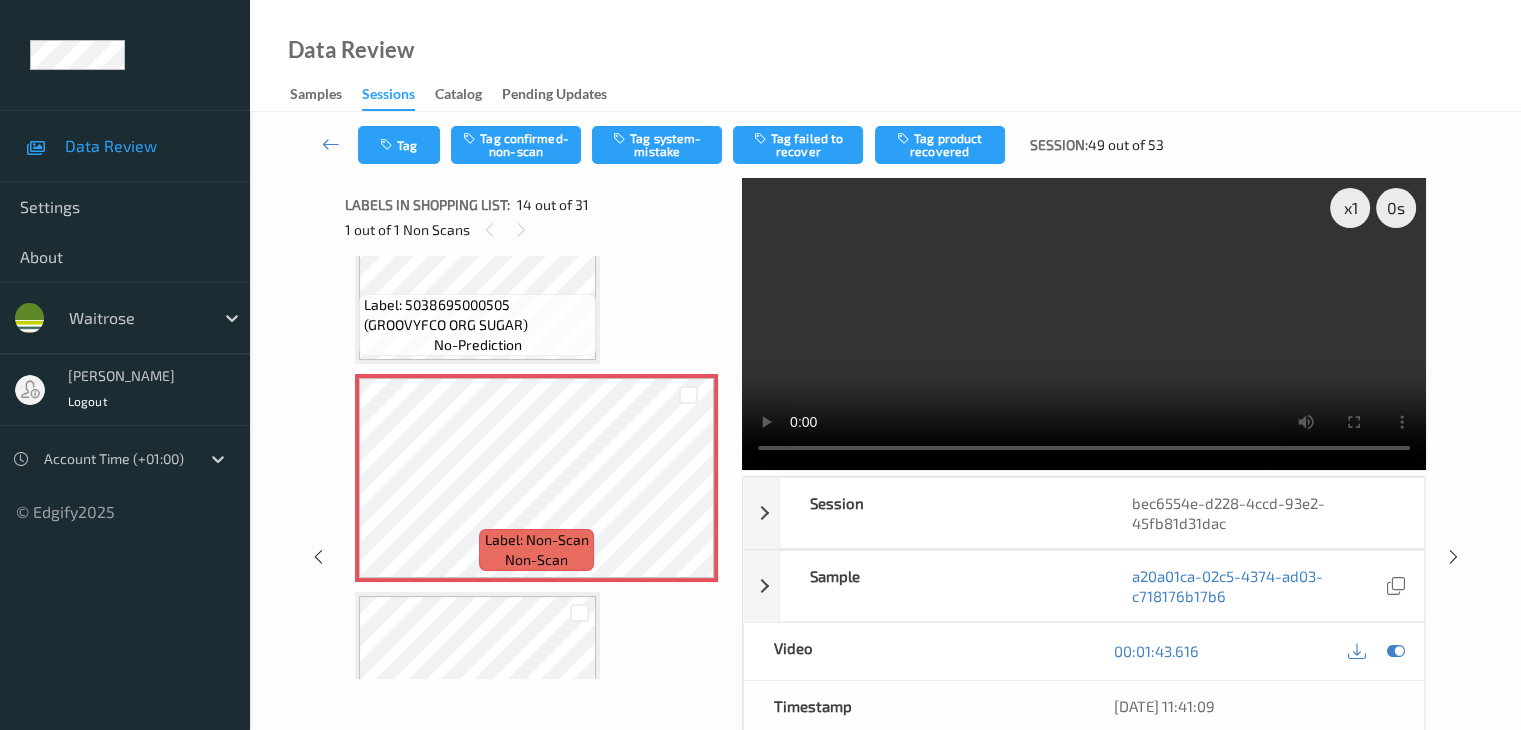type 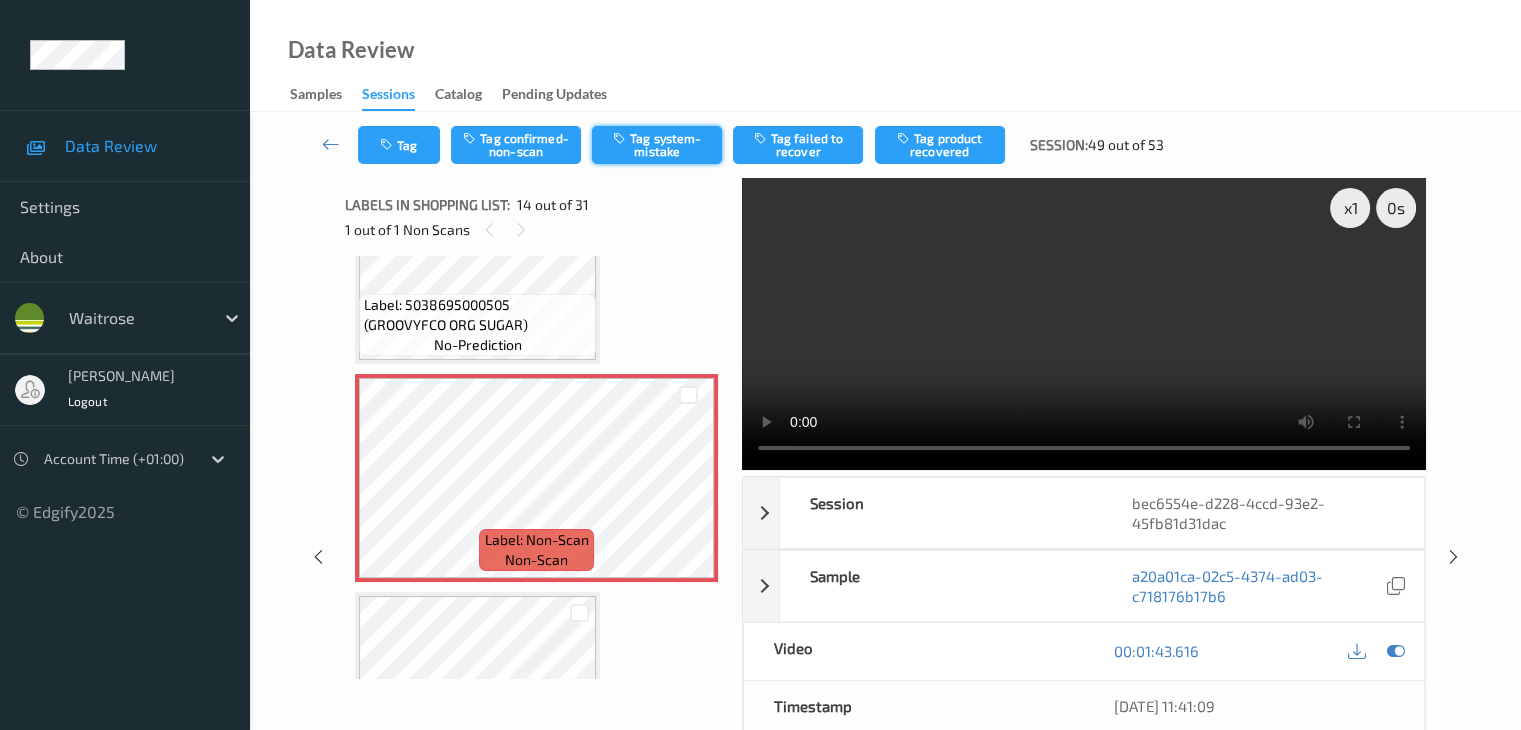 click on "Tag   system-mistake" at bounding box center [657, 145] 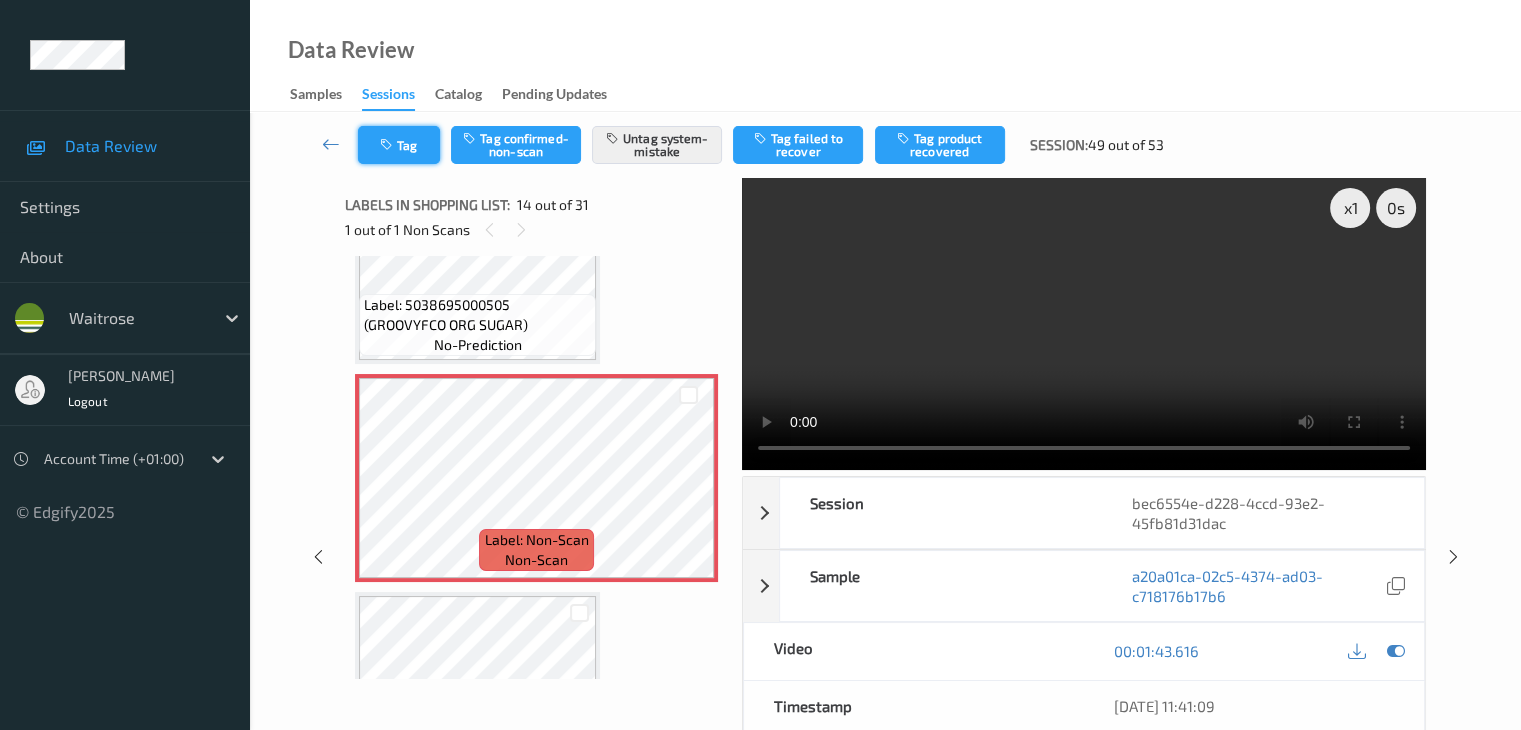 click on "Tag" at bounding box center (399, 145) 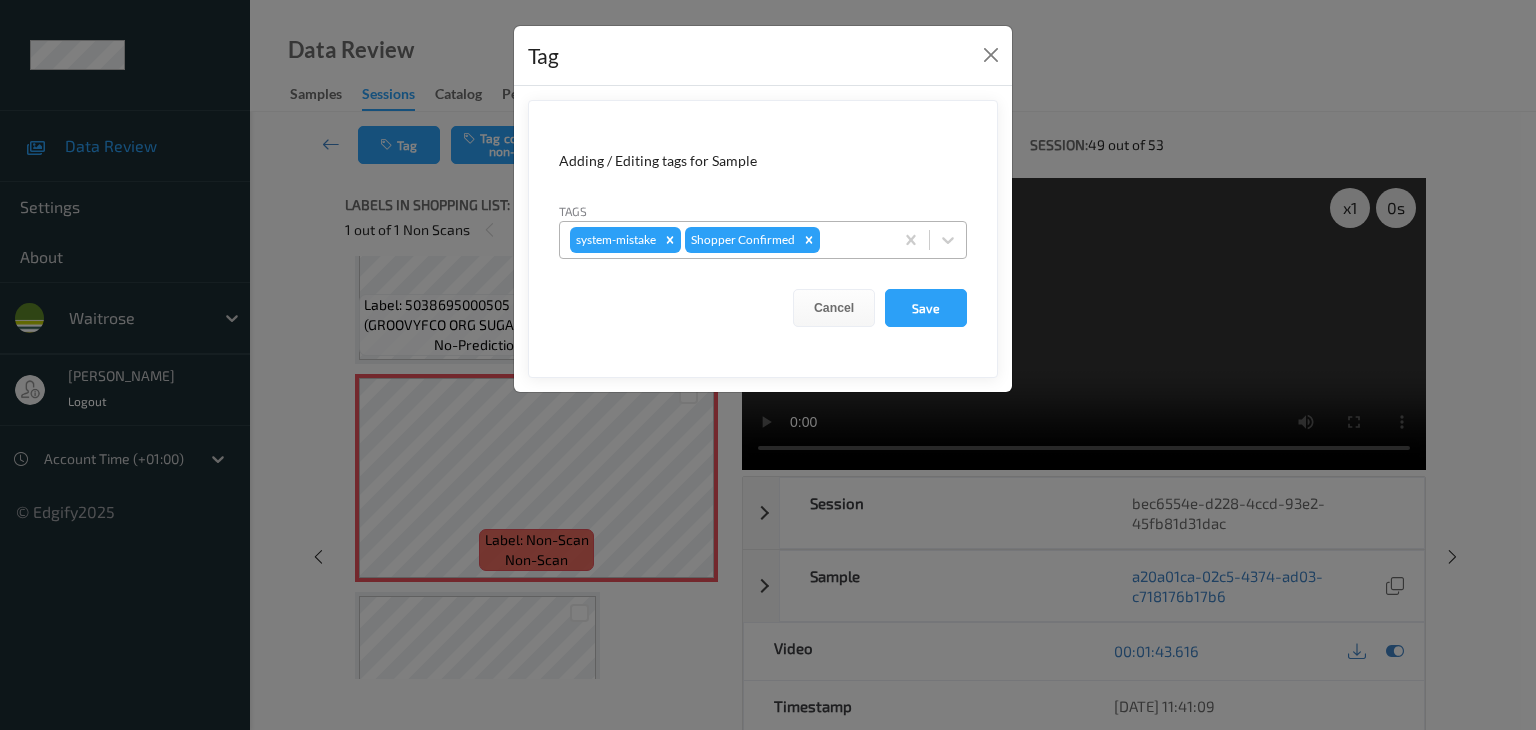 click at bounding box center (853, 240) 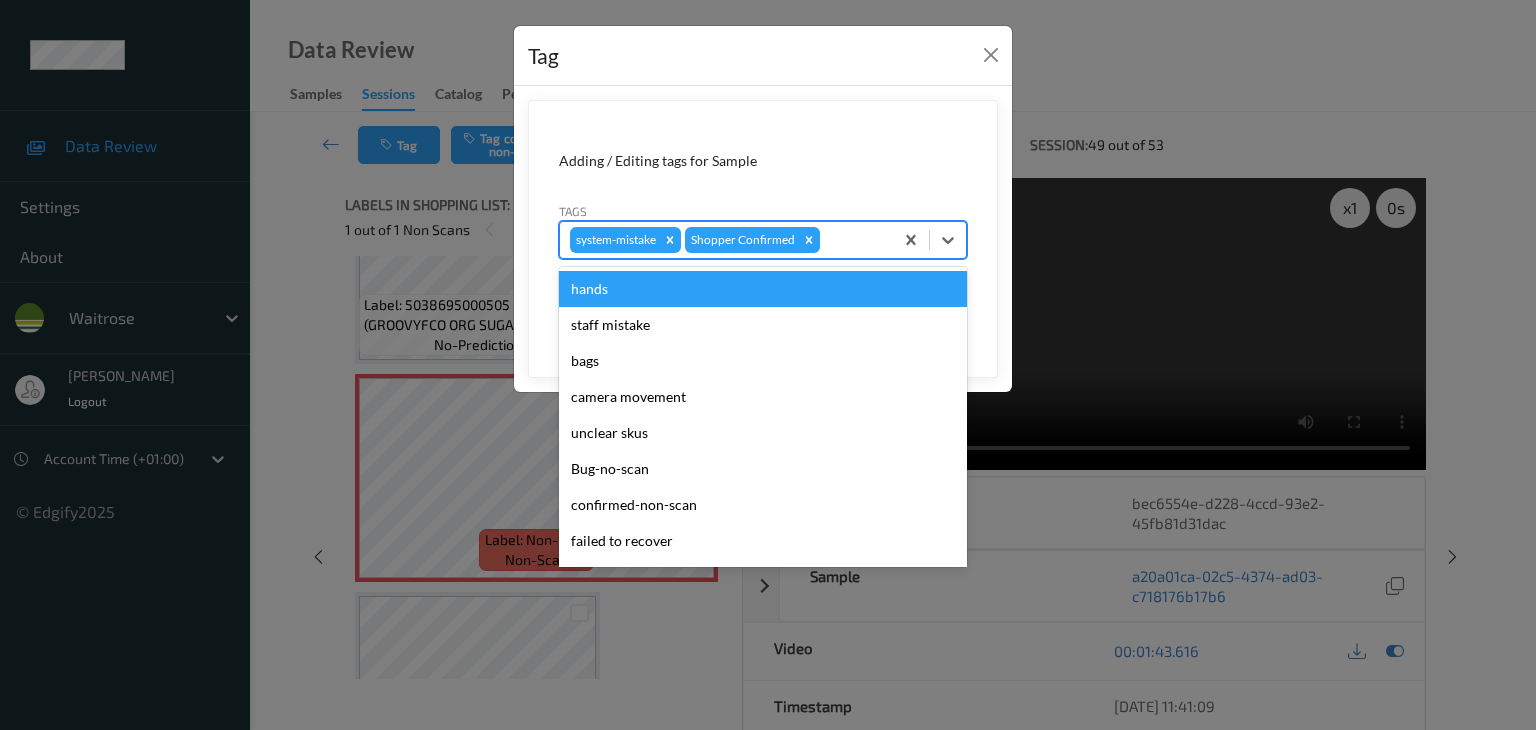 type on "u" 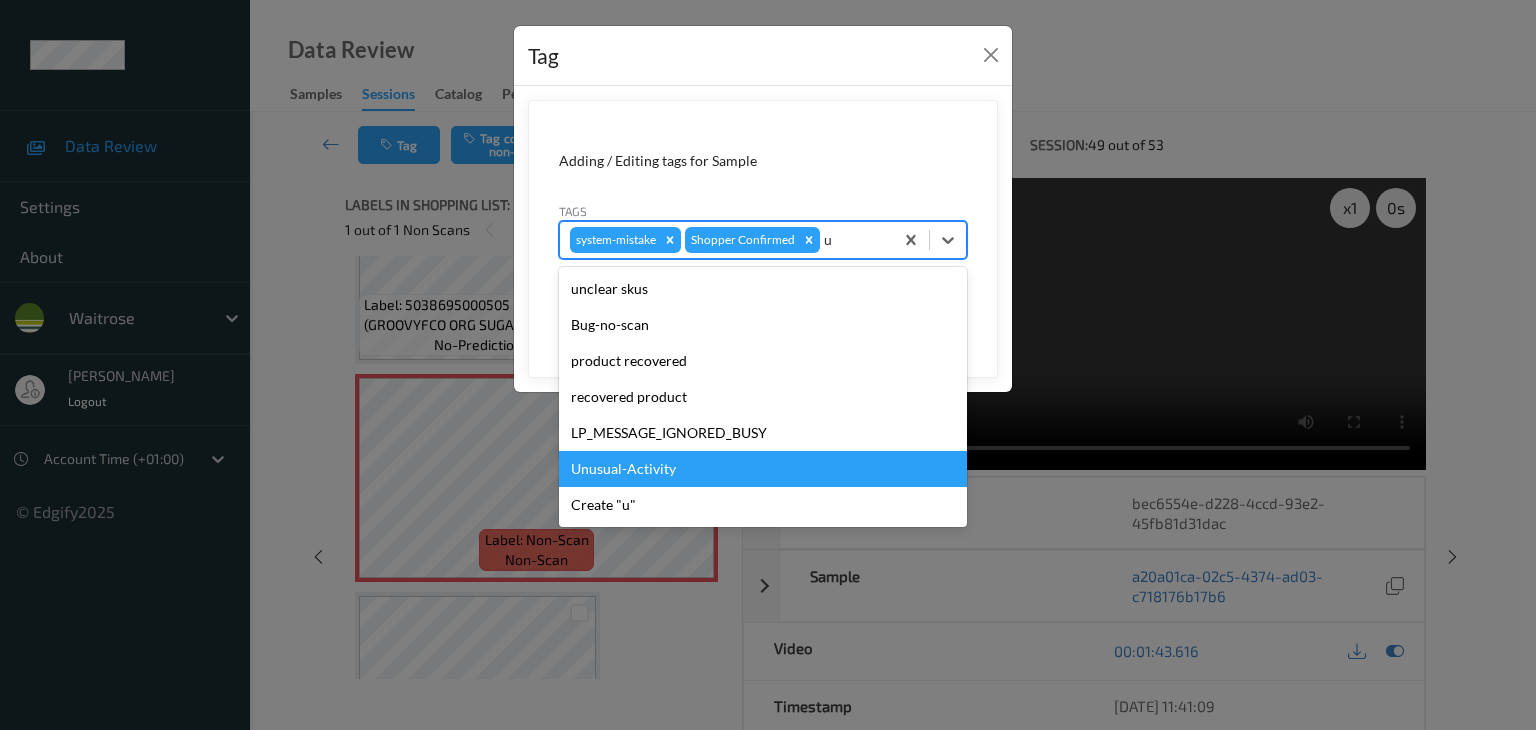 click on "Unusual-Activity" at bounding box center [763, 469] 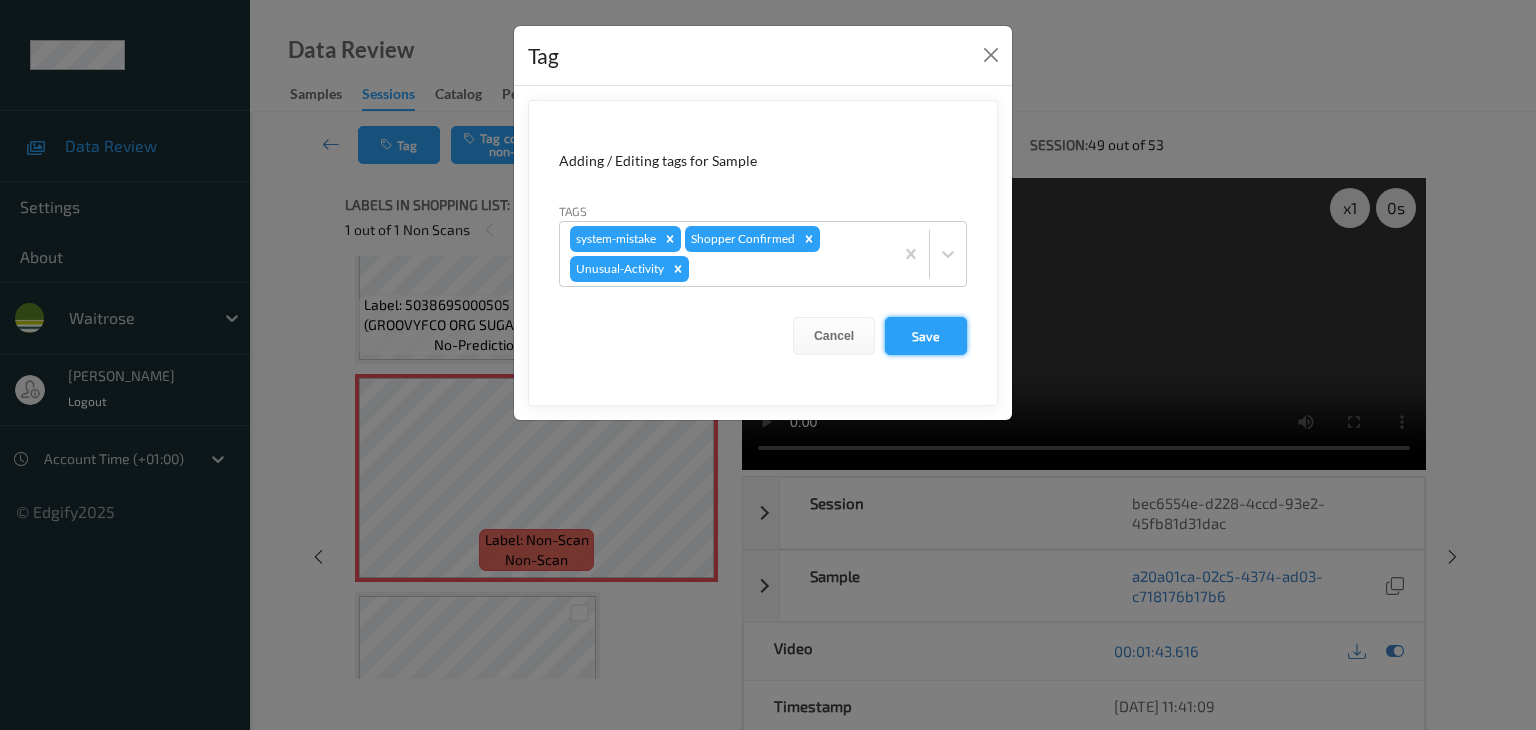 click on "Save" at bounding box center (926, 336) 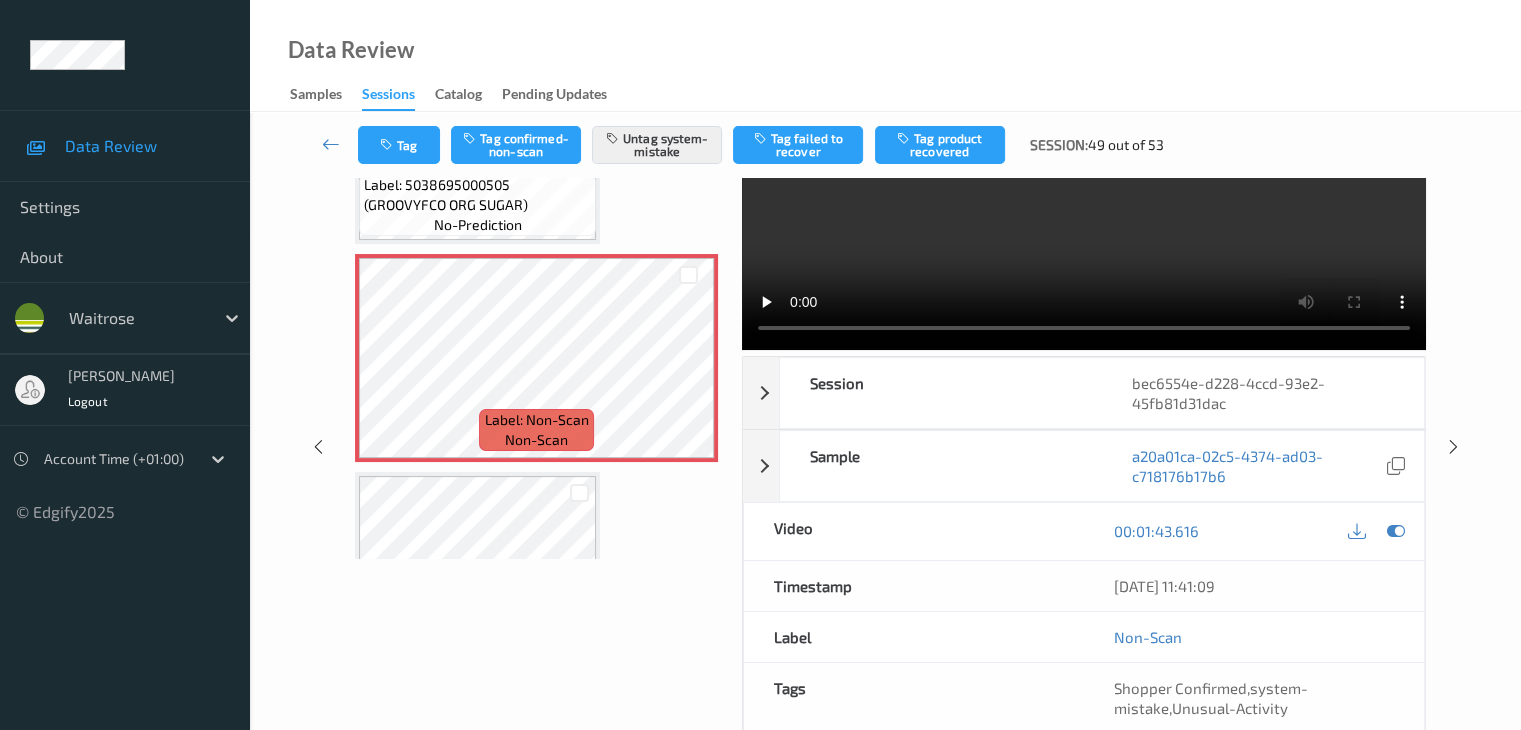 scroll, scrollTop: 264, scrollLeft: 0, axis: vertical 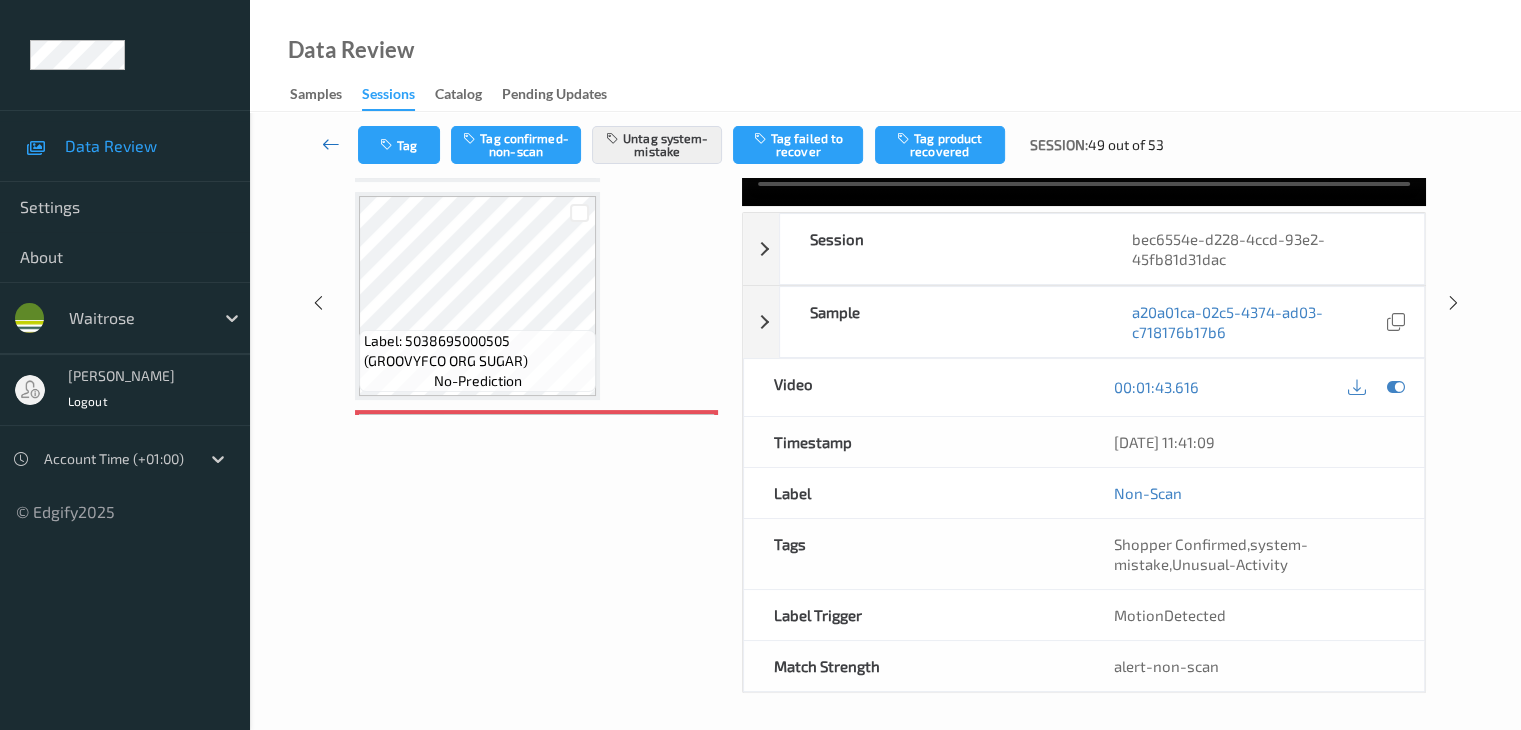 click at bounding box center (331, 144) 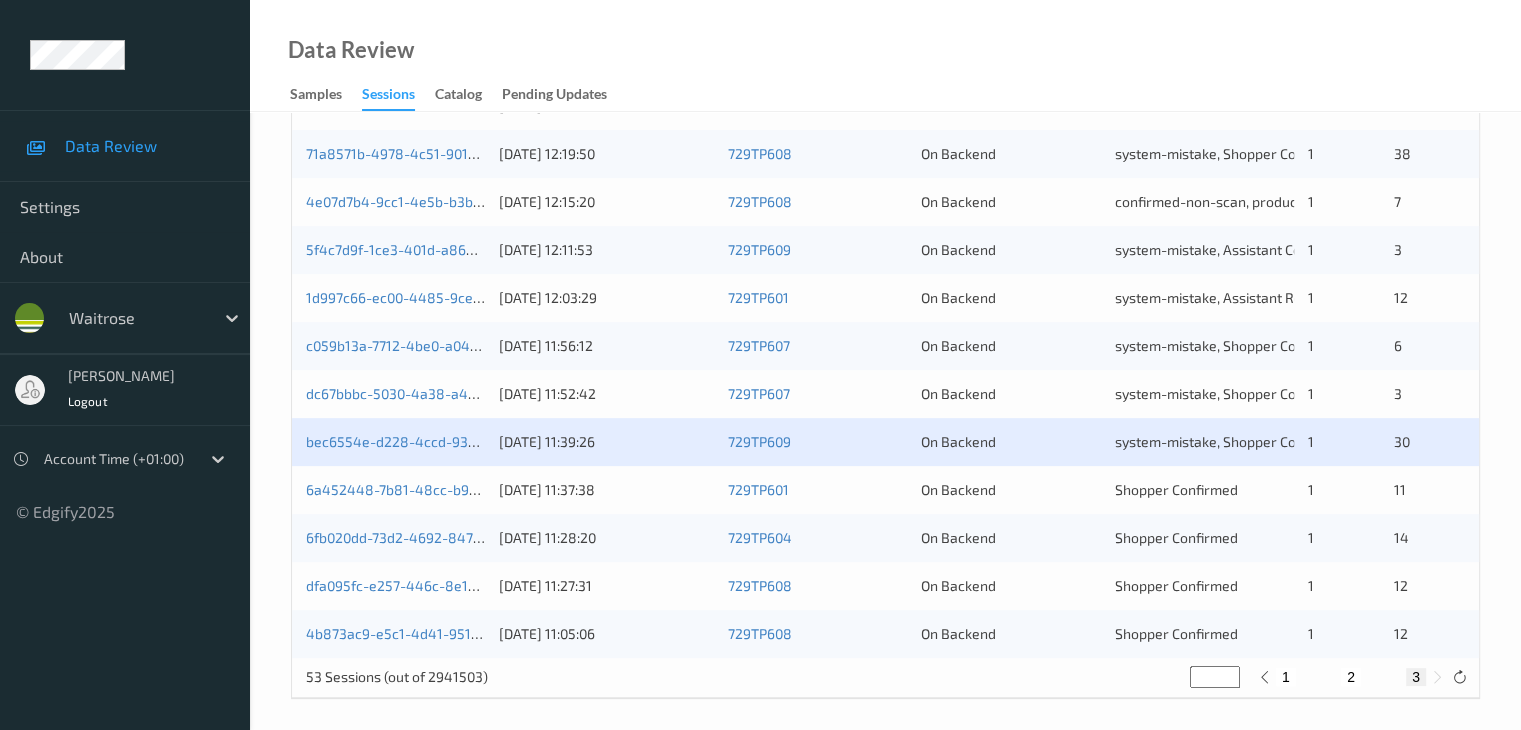 scroll, scrollTop: 596, scrollLeft: 0, axis: vertical 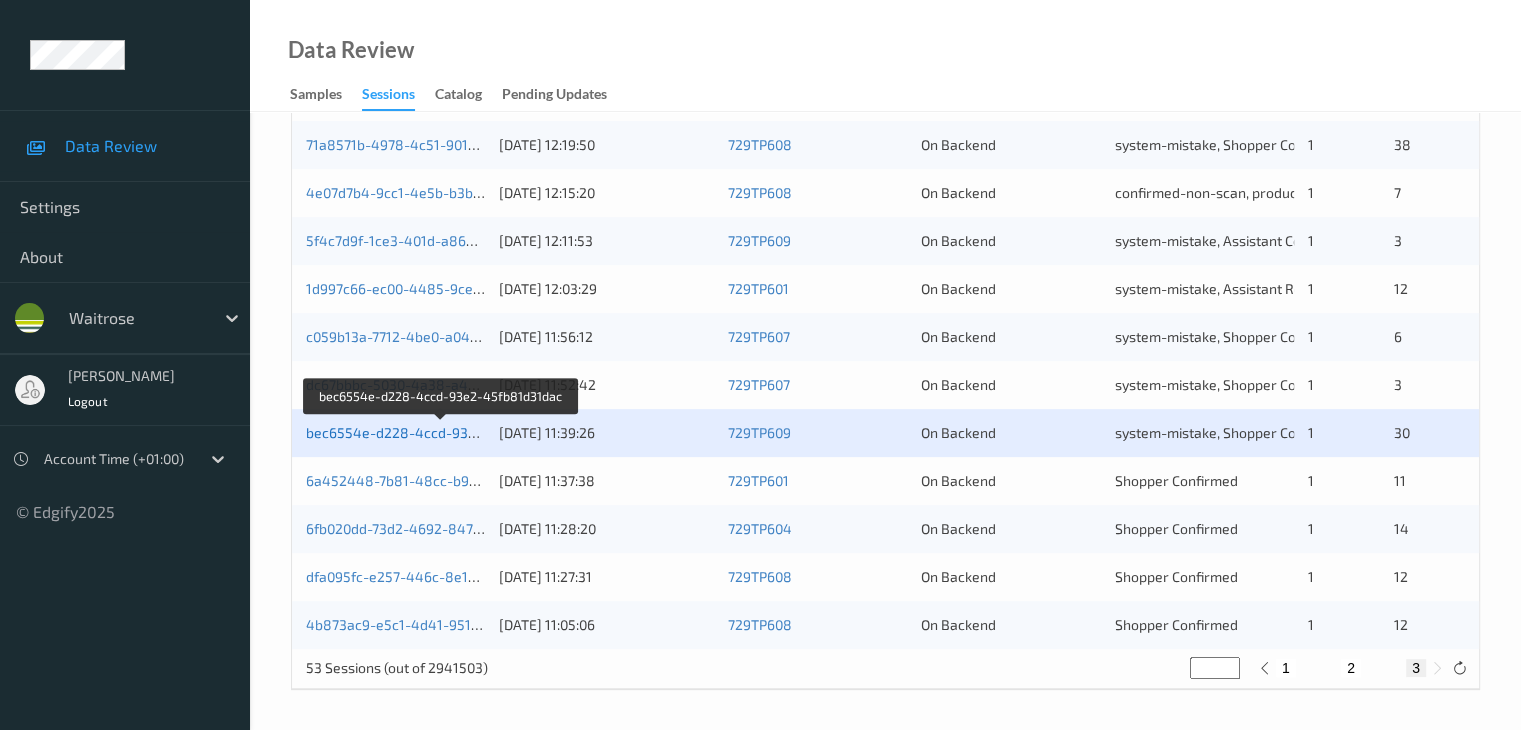 click on "bec6554e-d228-4ccd-93e2-45fb81d31dac" at bounding box center [443, 432] 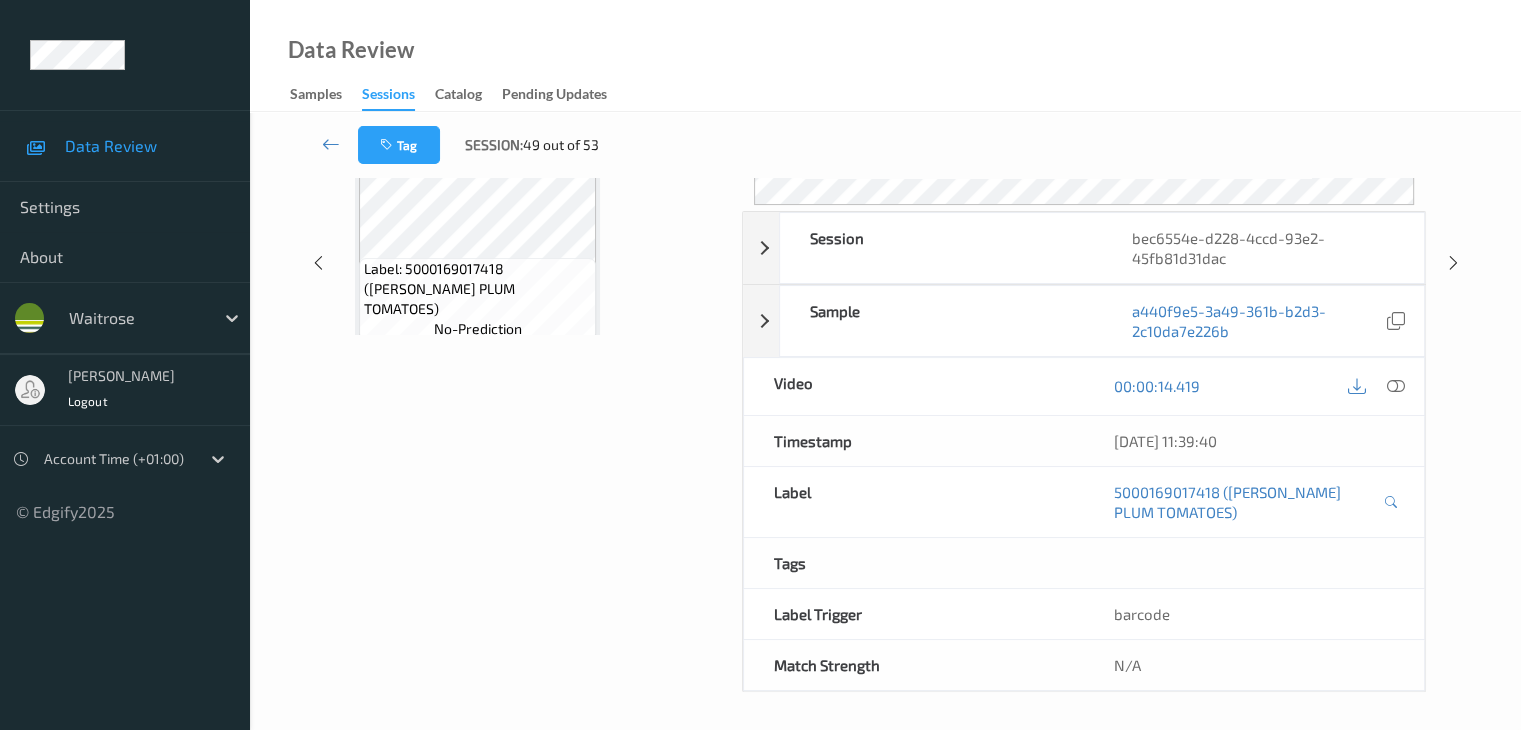scroll, scrollTop: 44, scrollLeft: 0, axis: vertical 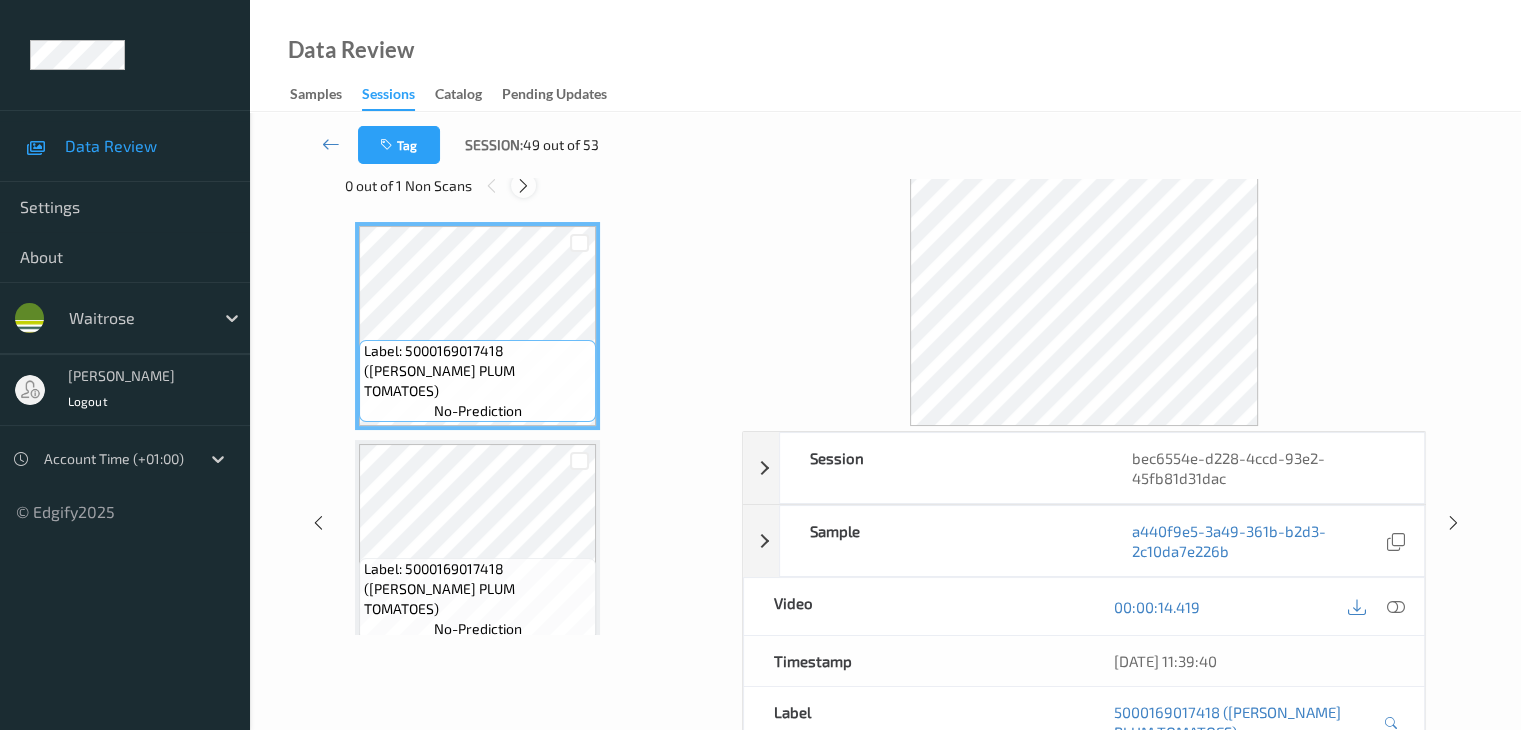 click at bounding box center [523, 186] 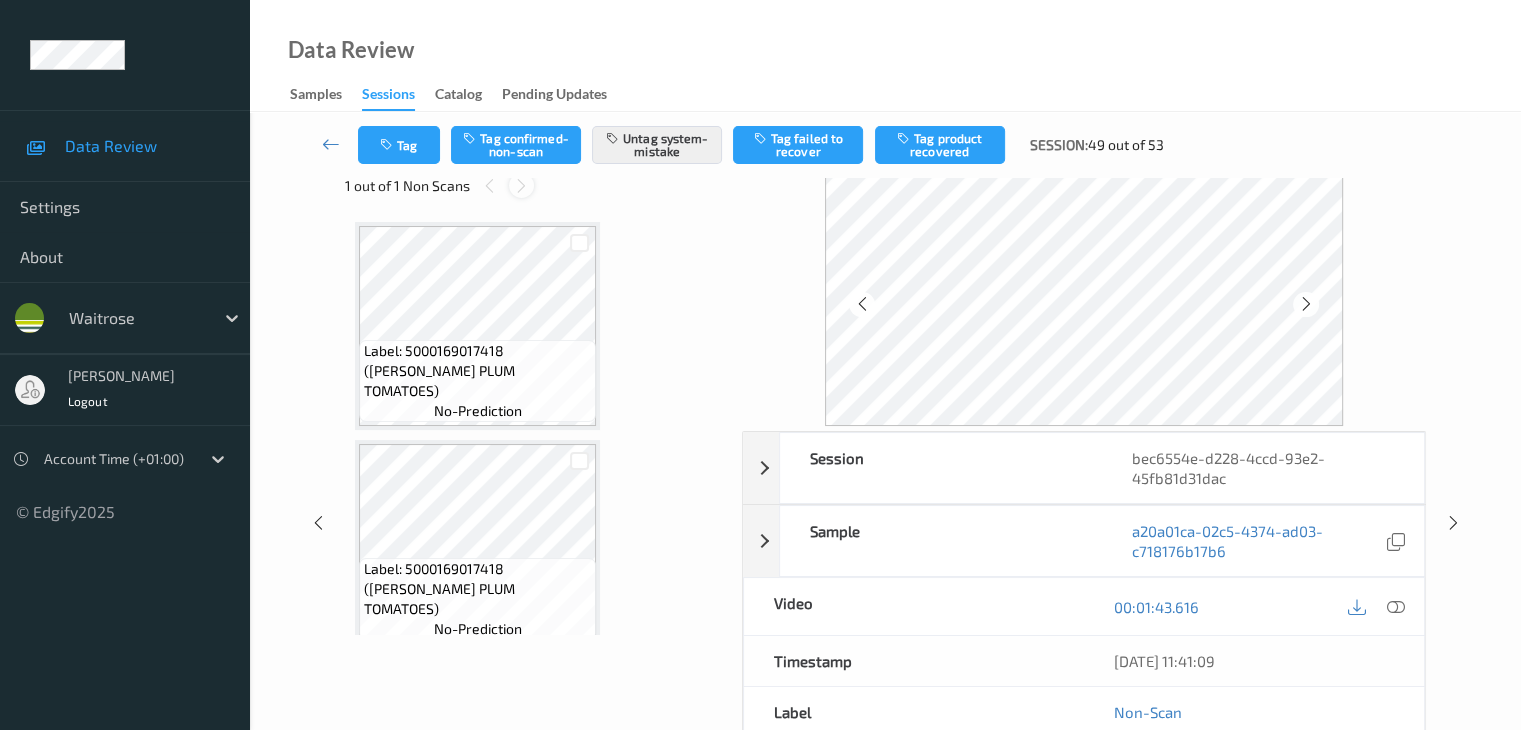 scroll, scrollTop: 2626, scrollLeft: 0, axis: vertical 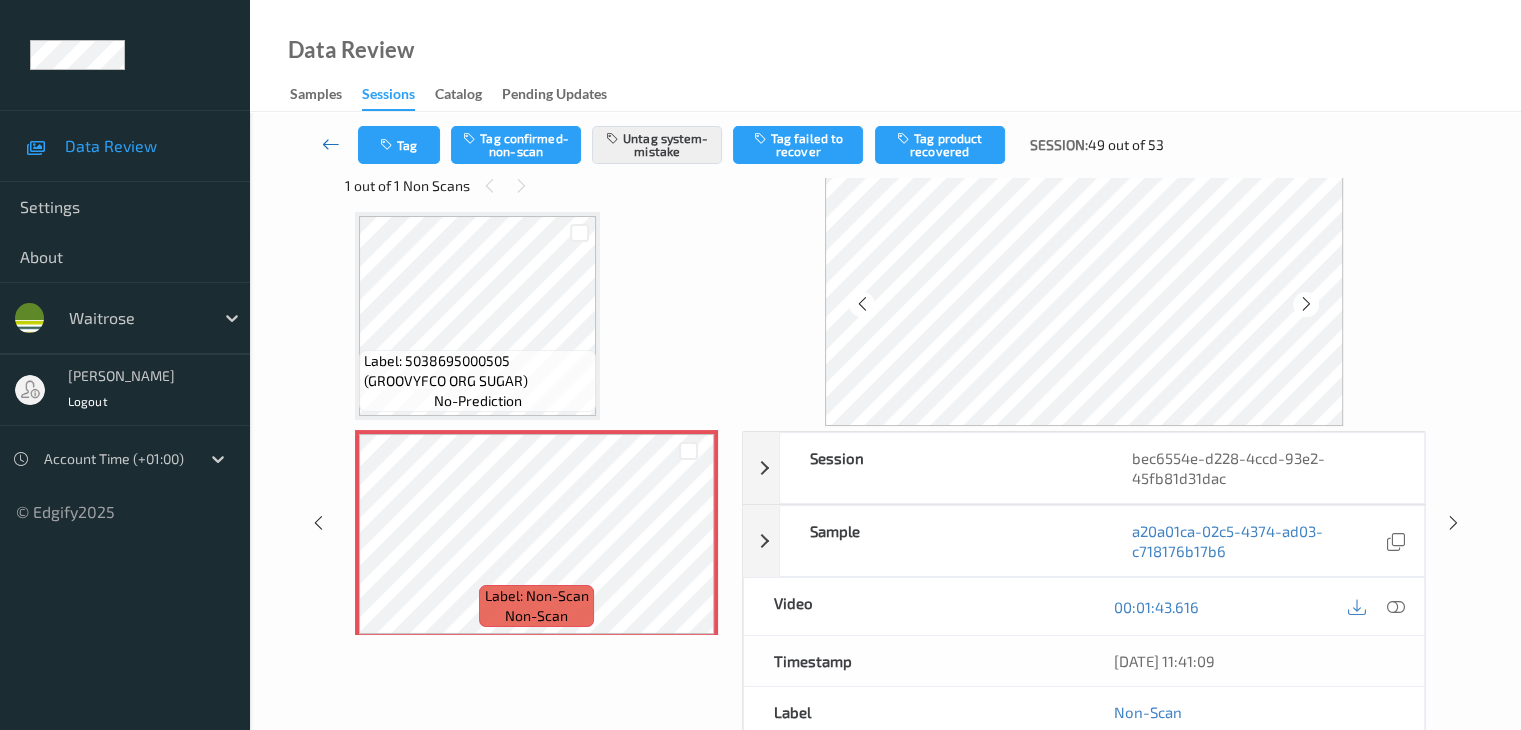 click at bounding box center (331, 144) 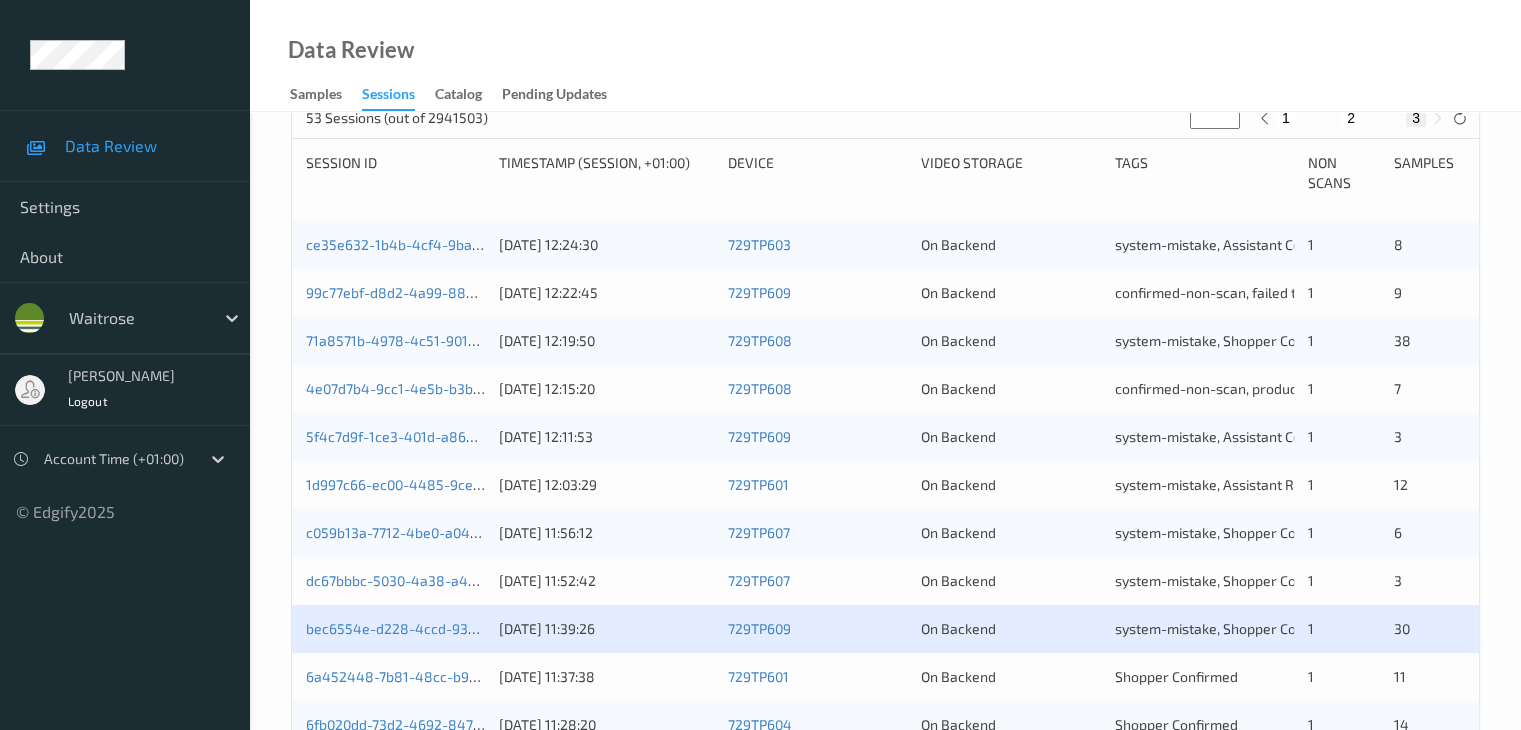 scroll, scrollTop: 596, scrollLeft: 0, axis: vertical 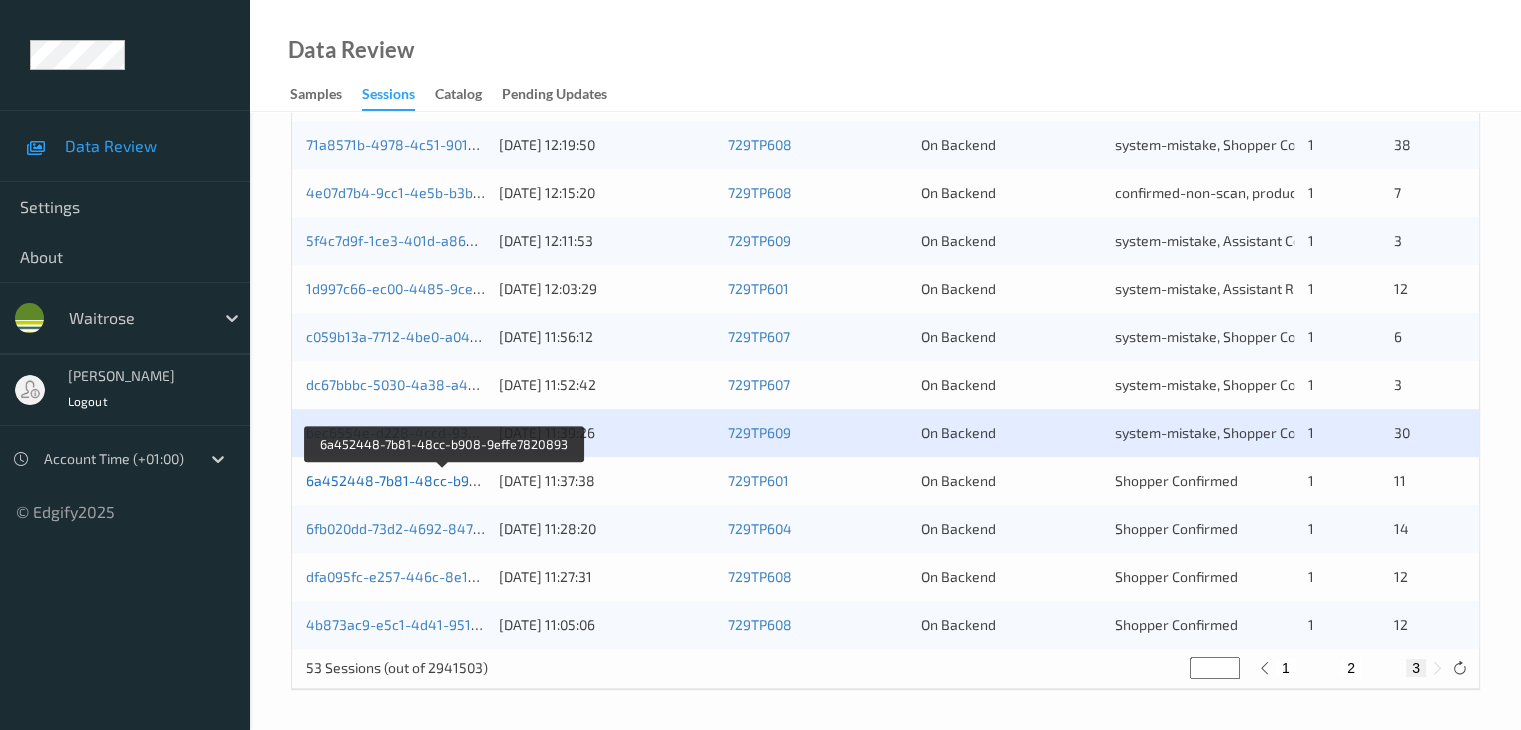 click on "6a452448-7b81-48cc-b908-9effe7820893" at bounding box center [444, 480] 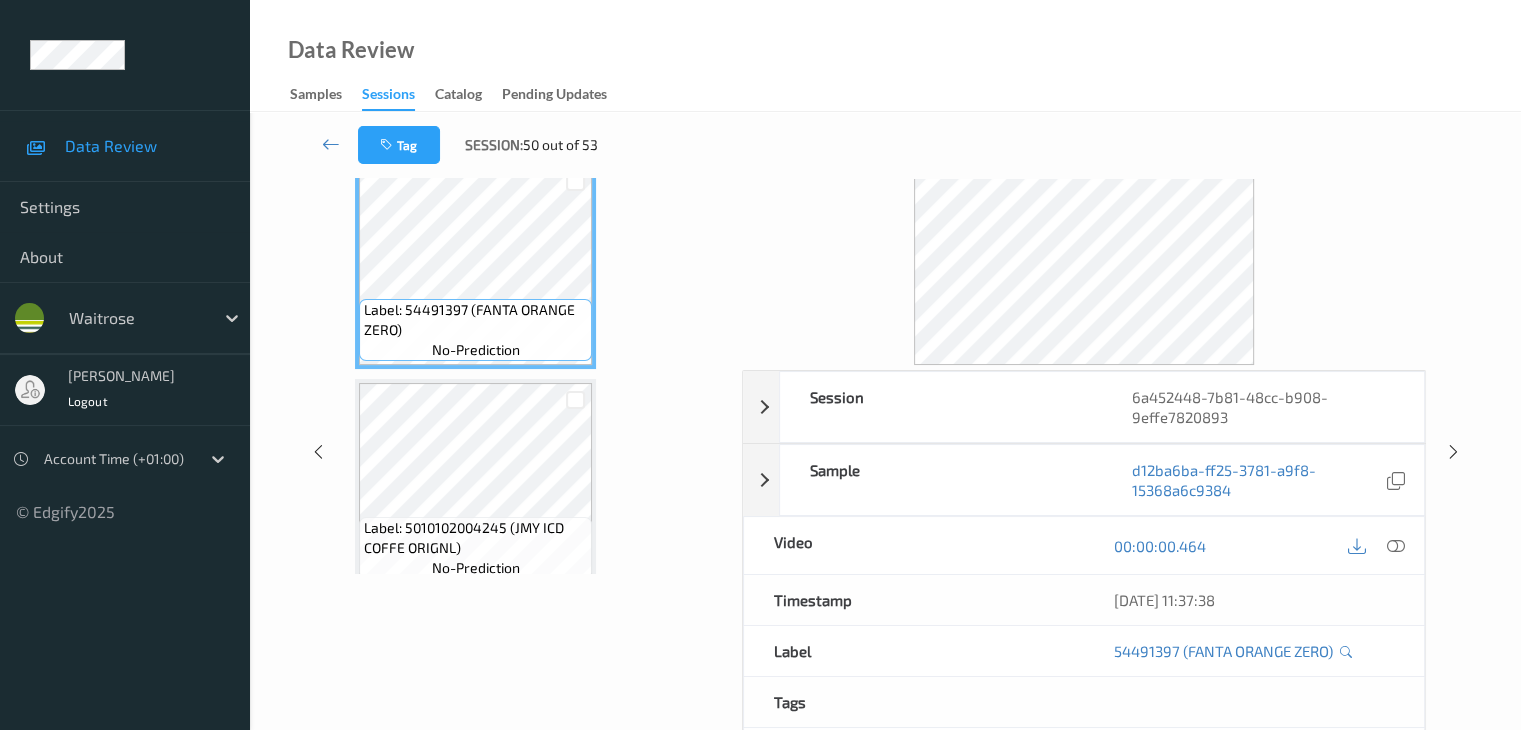 scroll, scrollTop: 0, scrollLeft: 0, axis: both 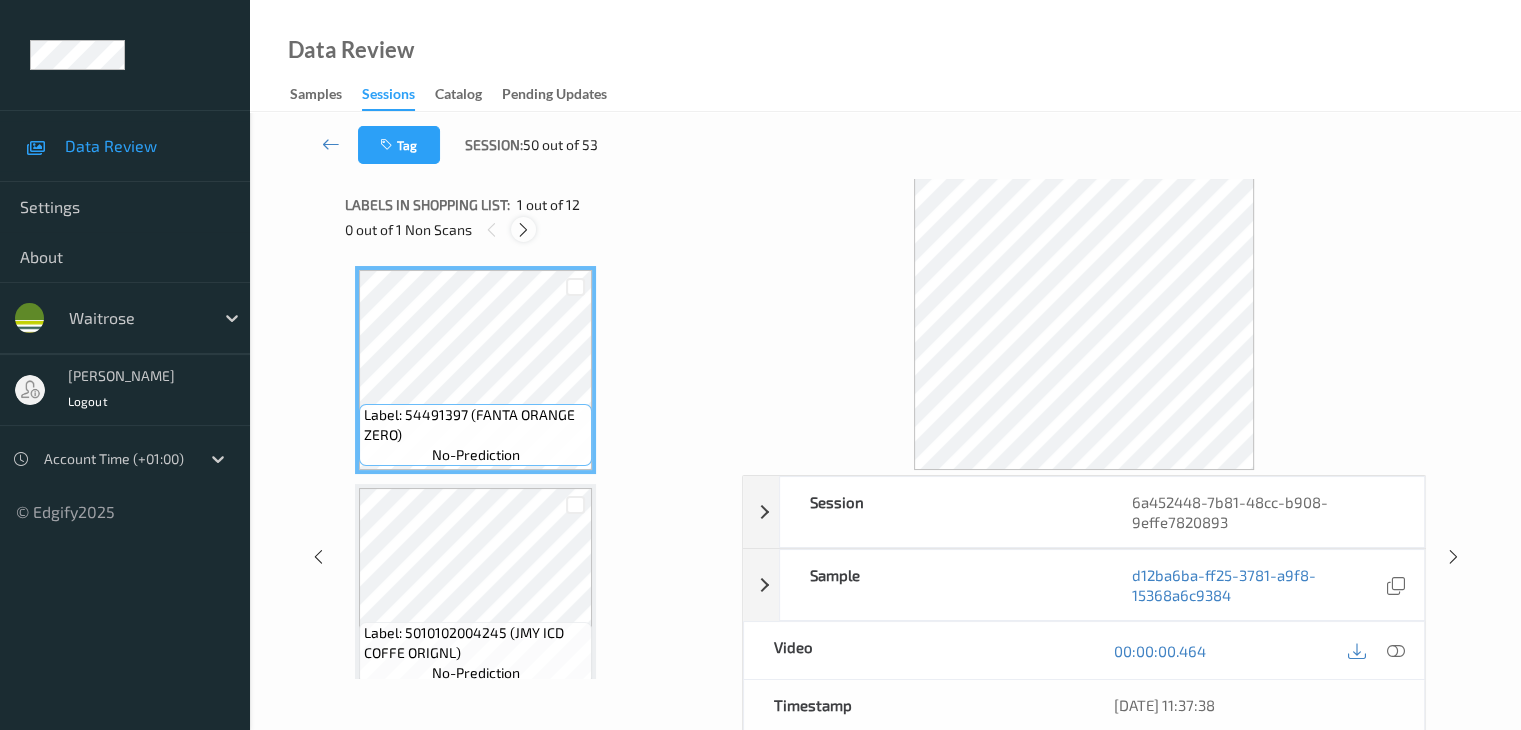 click at bounding box center [523, 230] 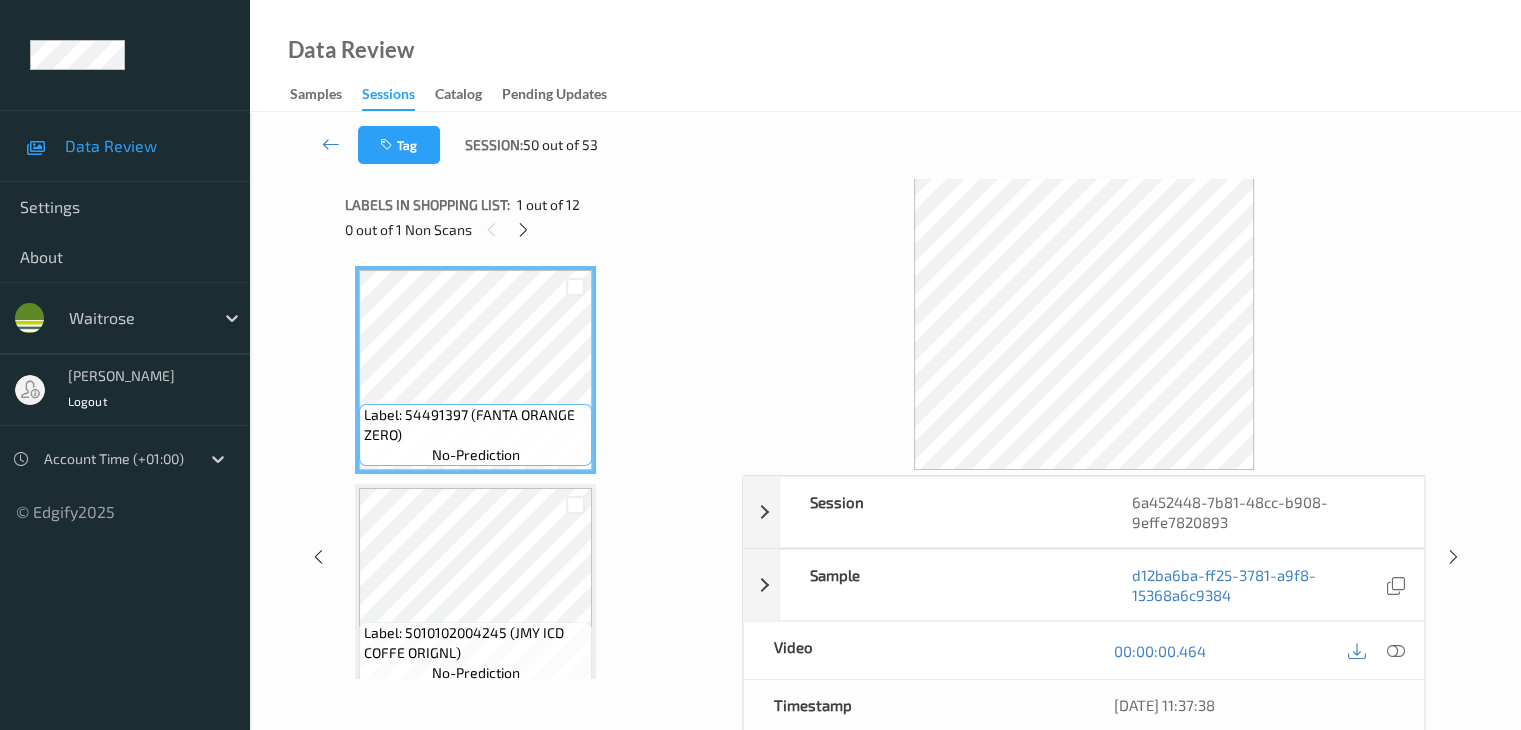 scroll, scrollTop: 1536, scrollLeft: 0, axis: vertical 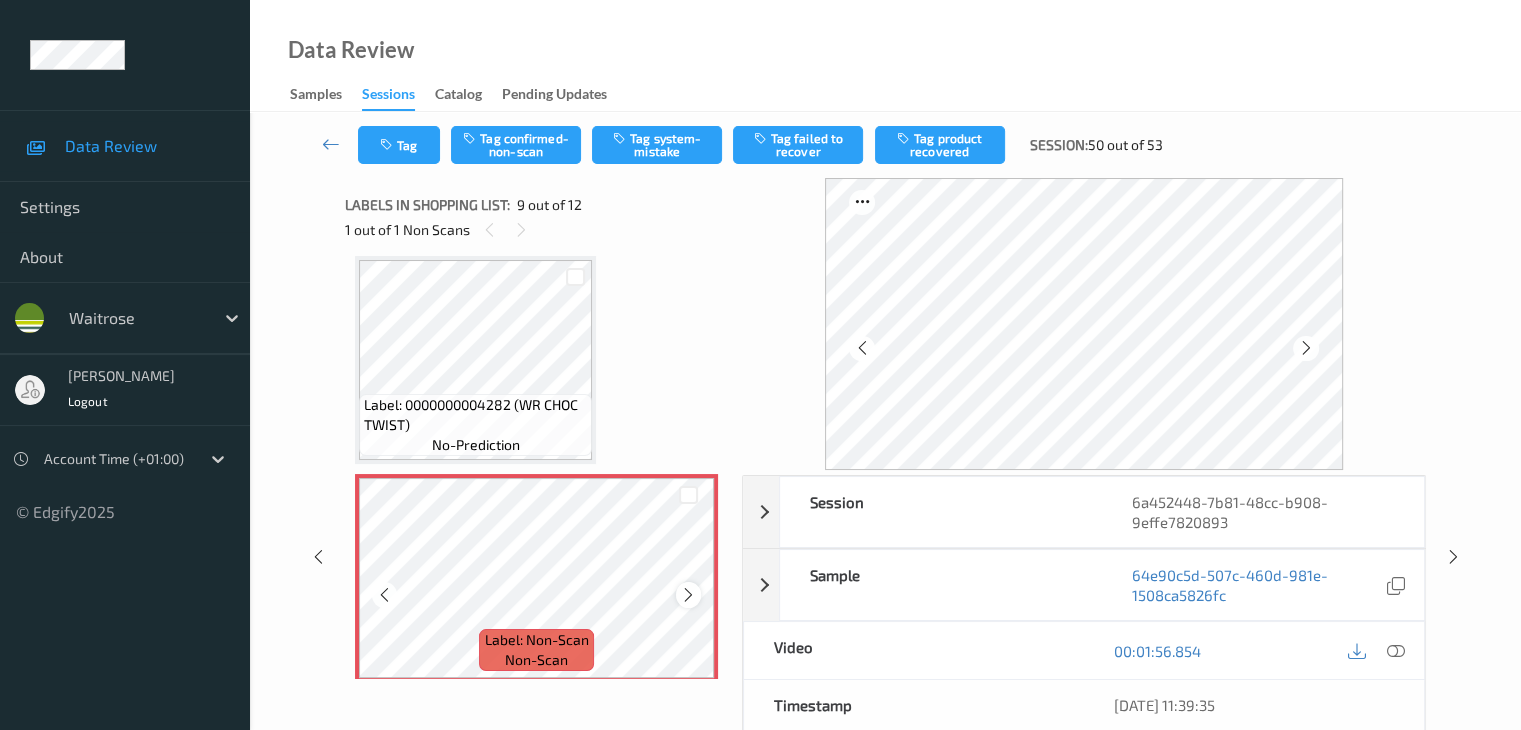 click at bounding box center (688, 594) 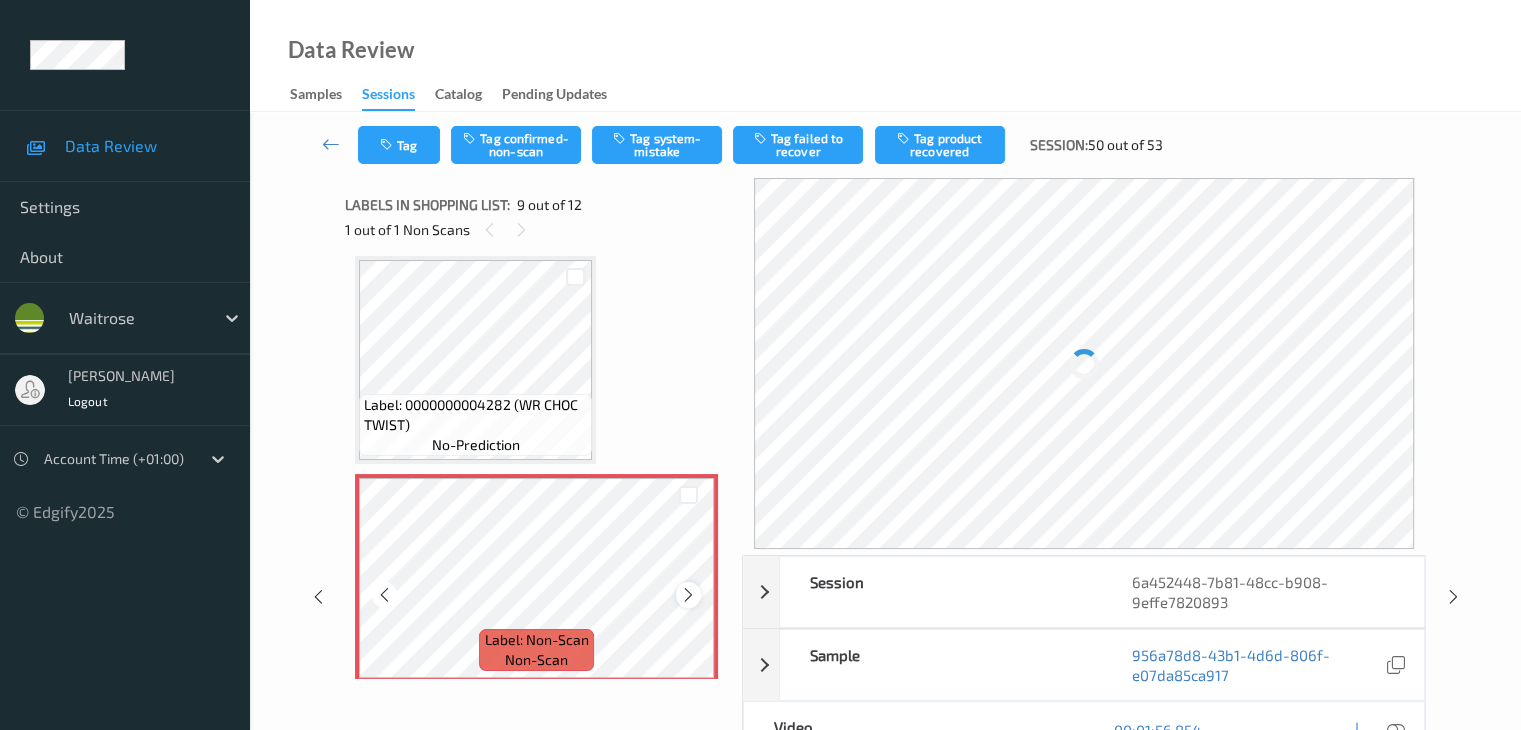 click at bounding box center (688, 595) 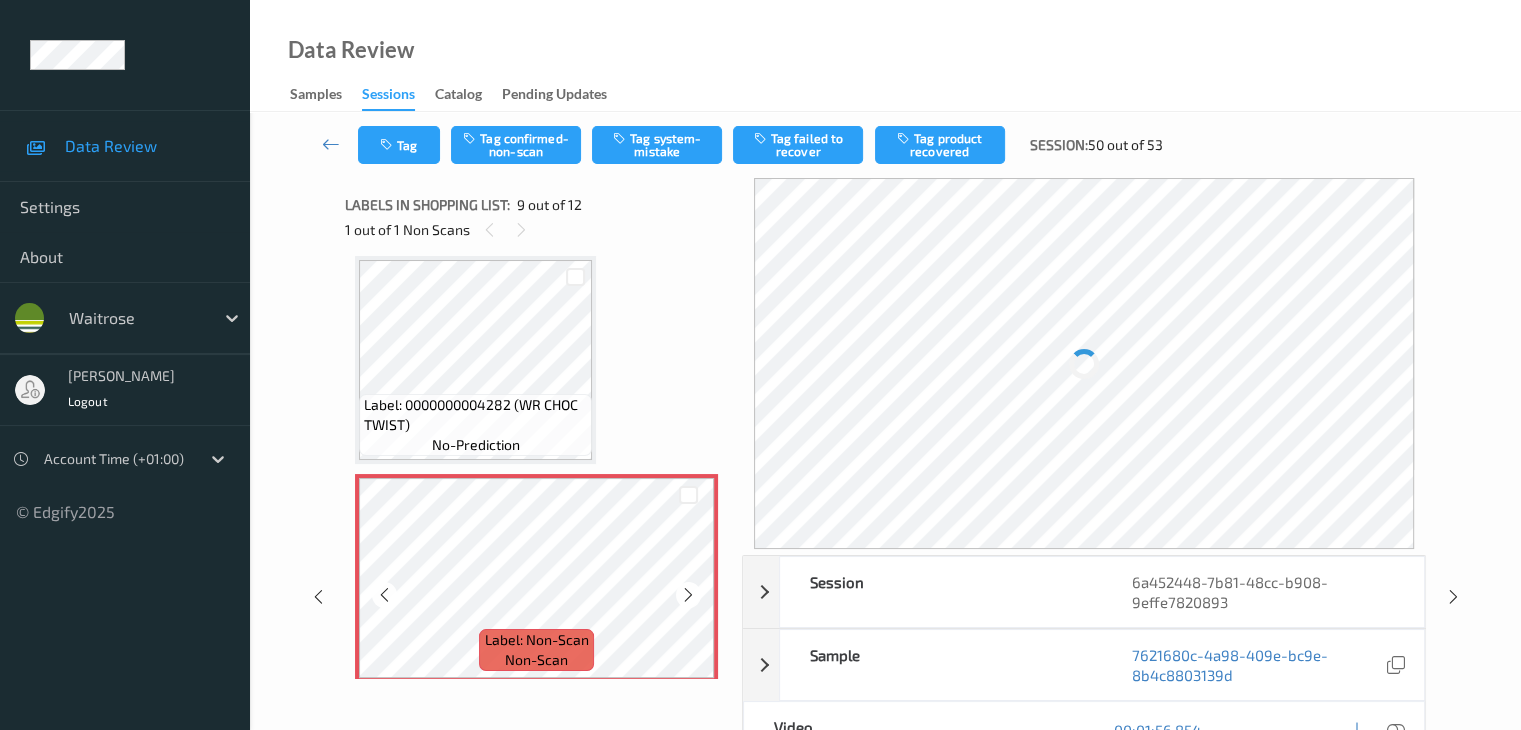 click at bounding box center (688, 595) 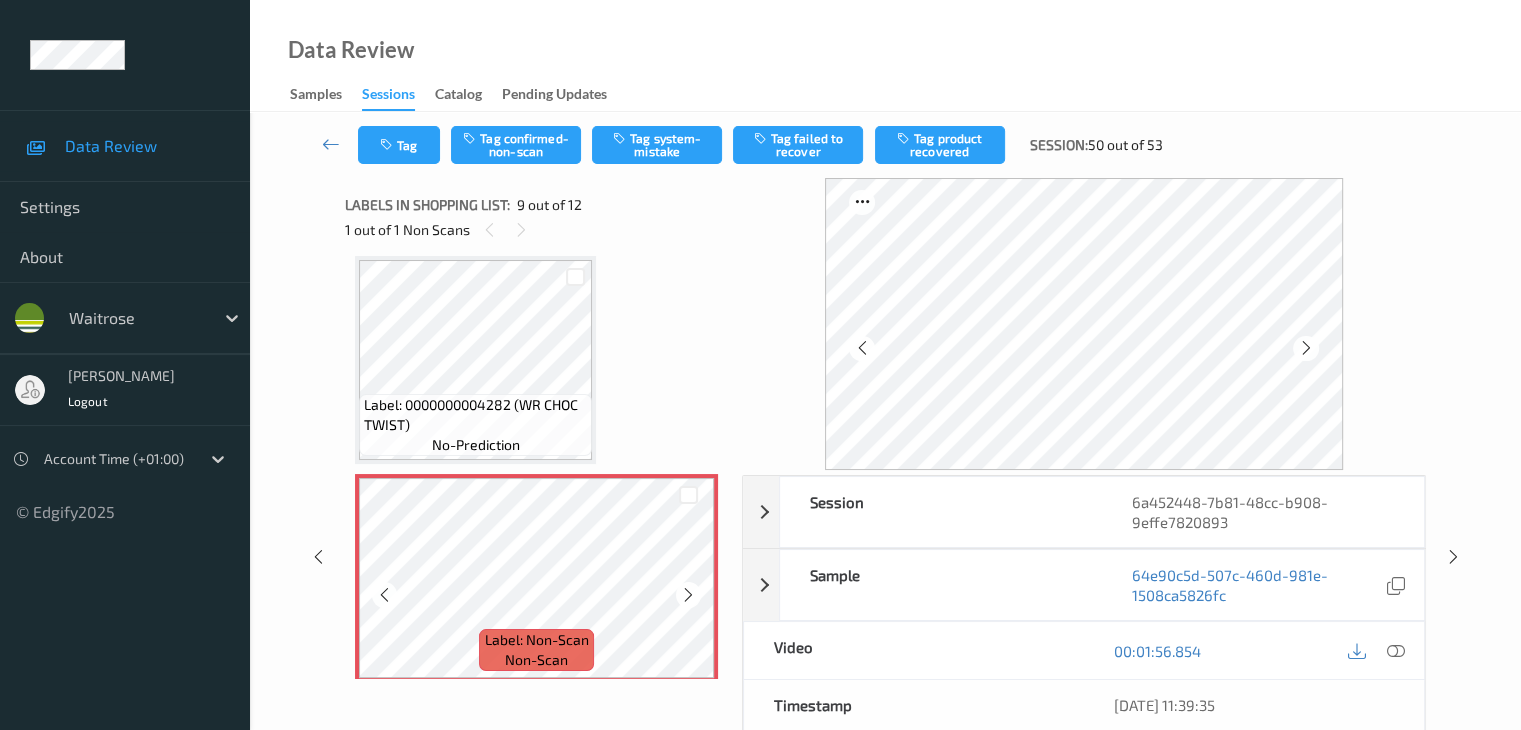 click at bounding box center [688, 595] 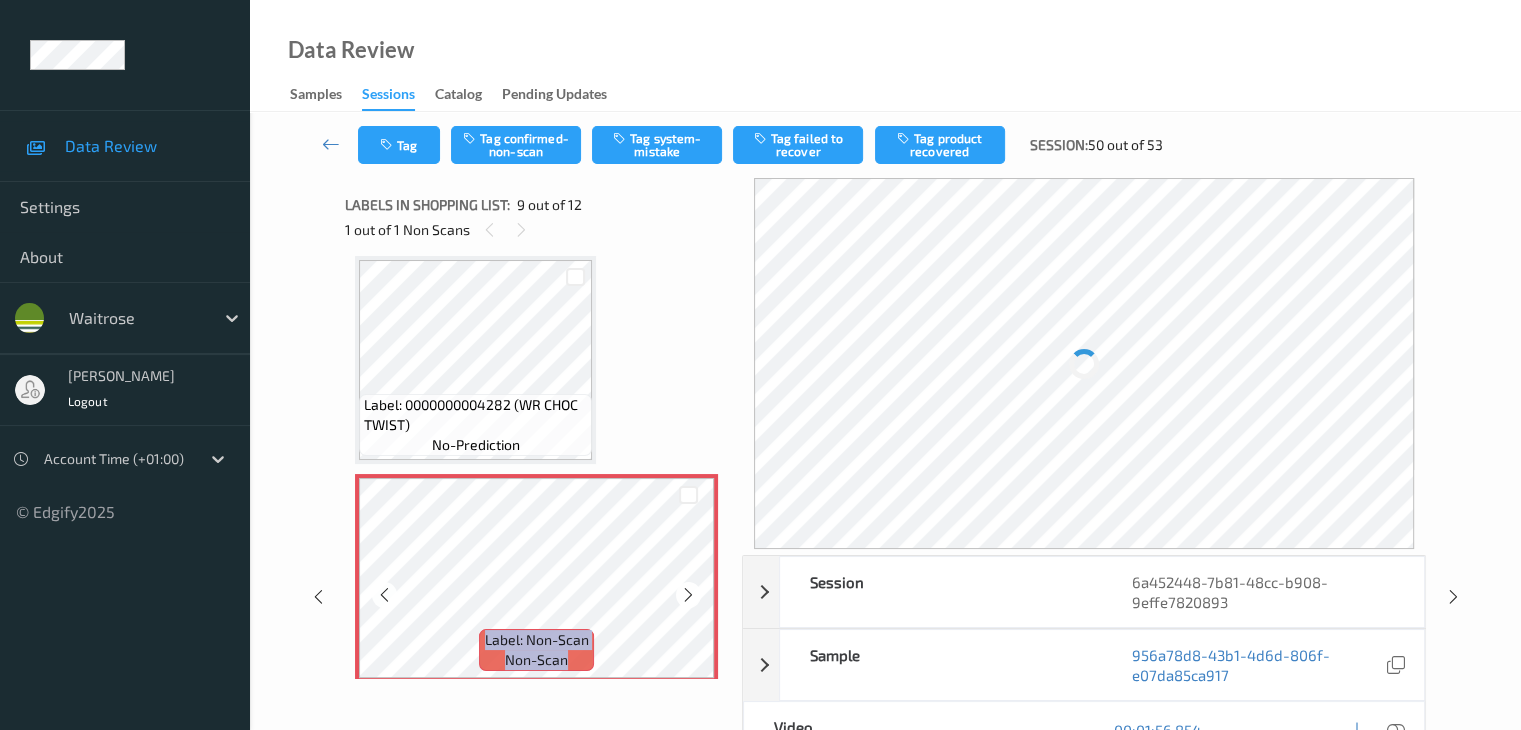 click at bounding box center (688, 595) 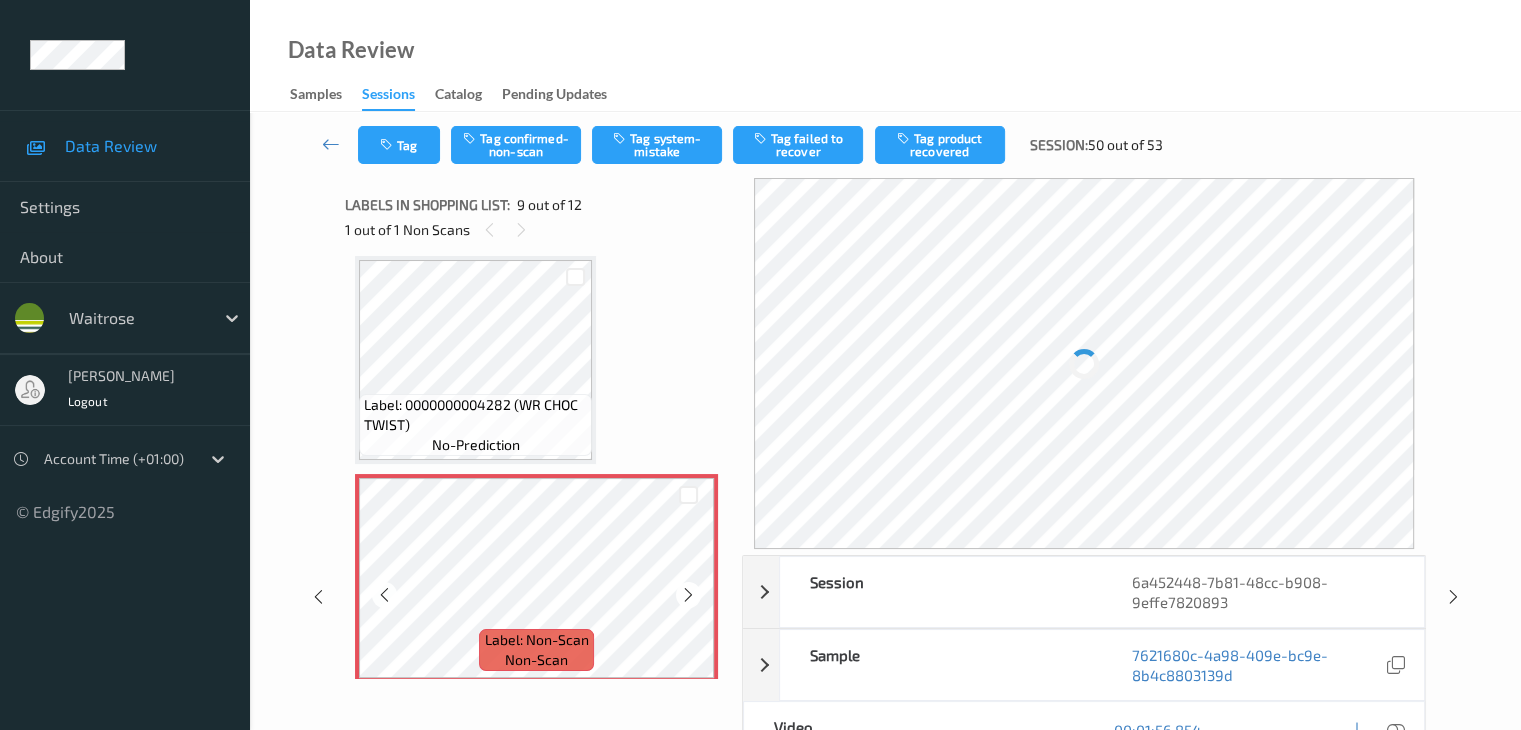 click at bounding box center (688, 595) 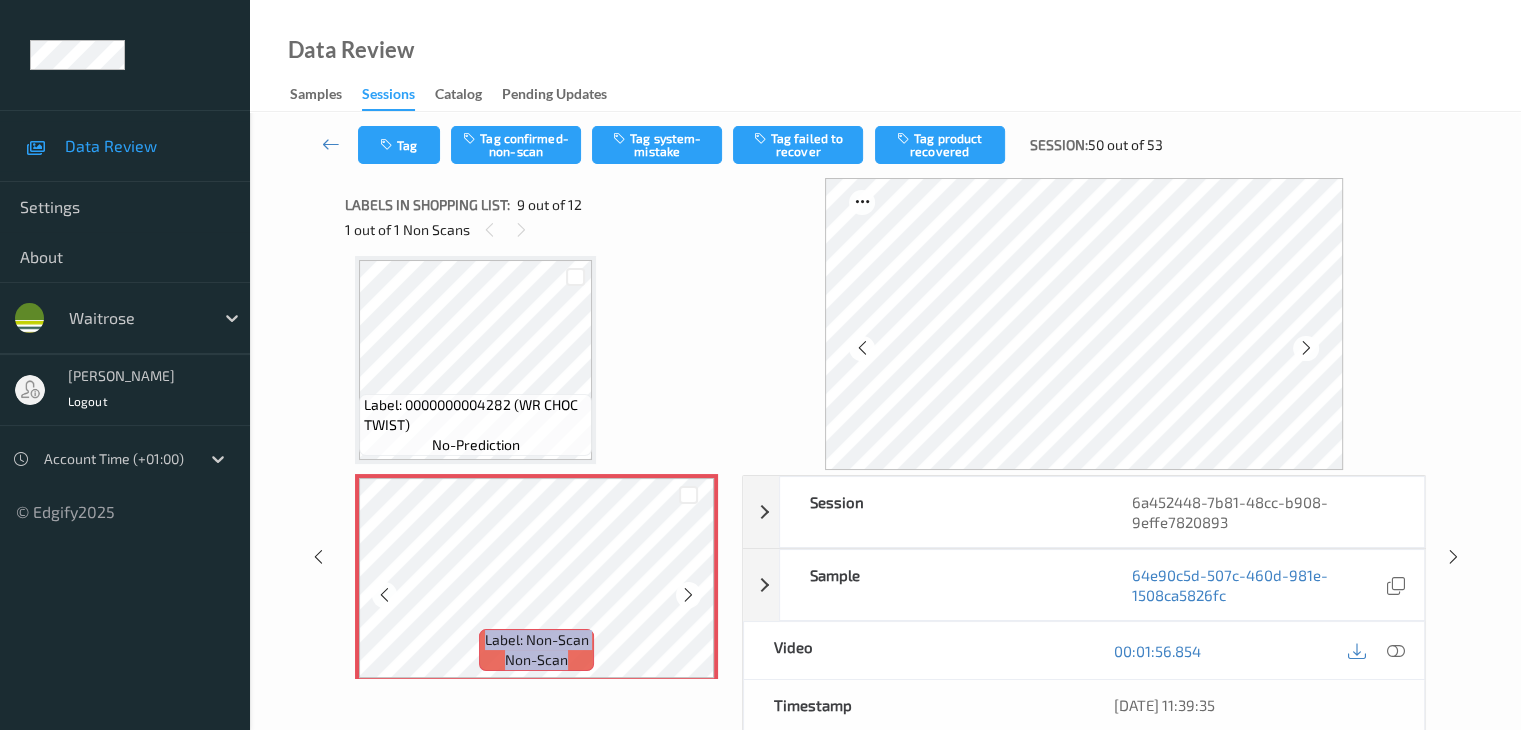 click at bounding box center [688, 595] 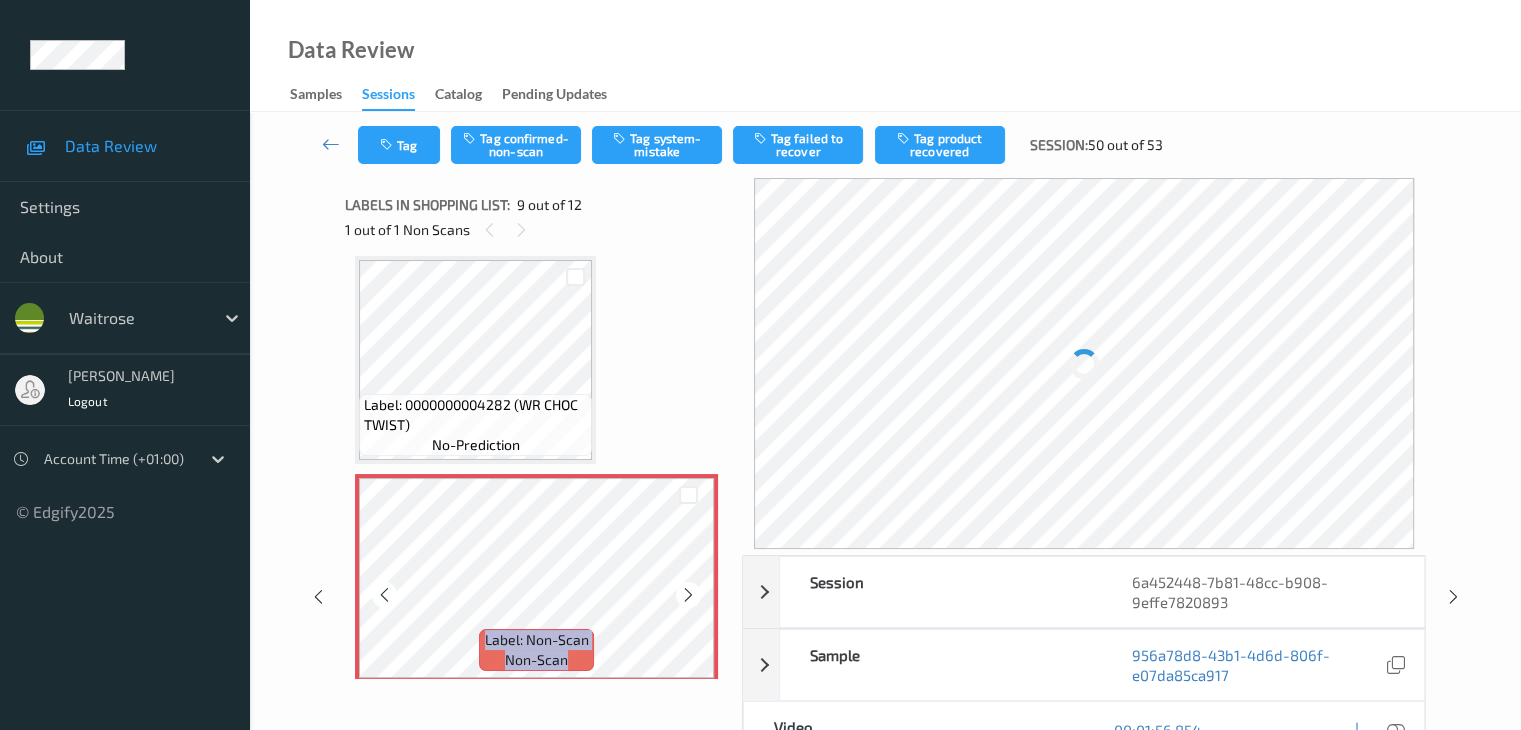 click at bounding box center [688, 595] 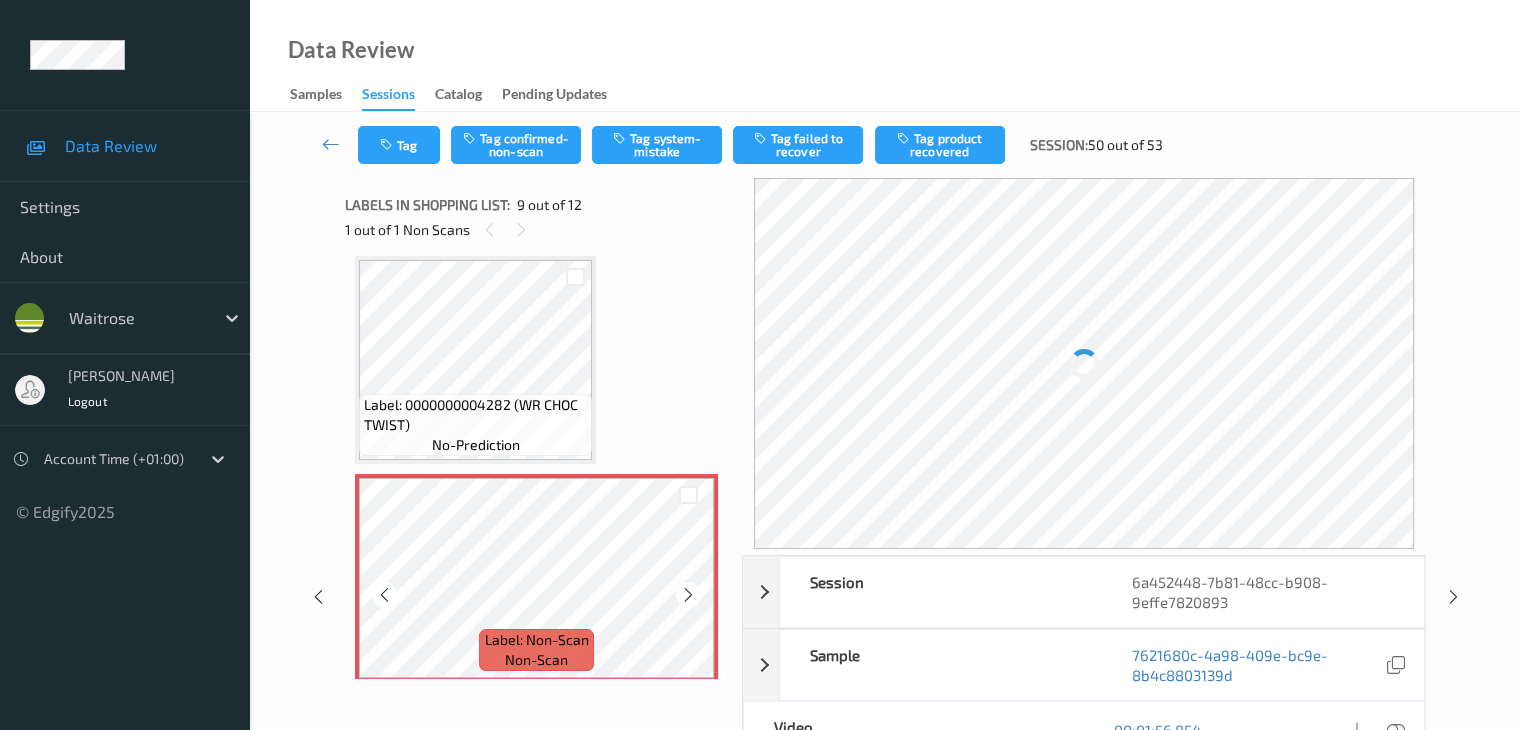 click at bounding box center [688, 595] 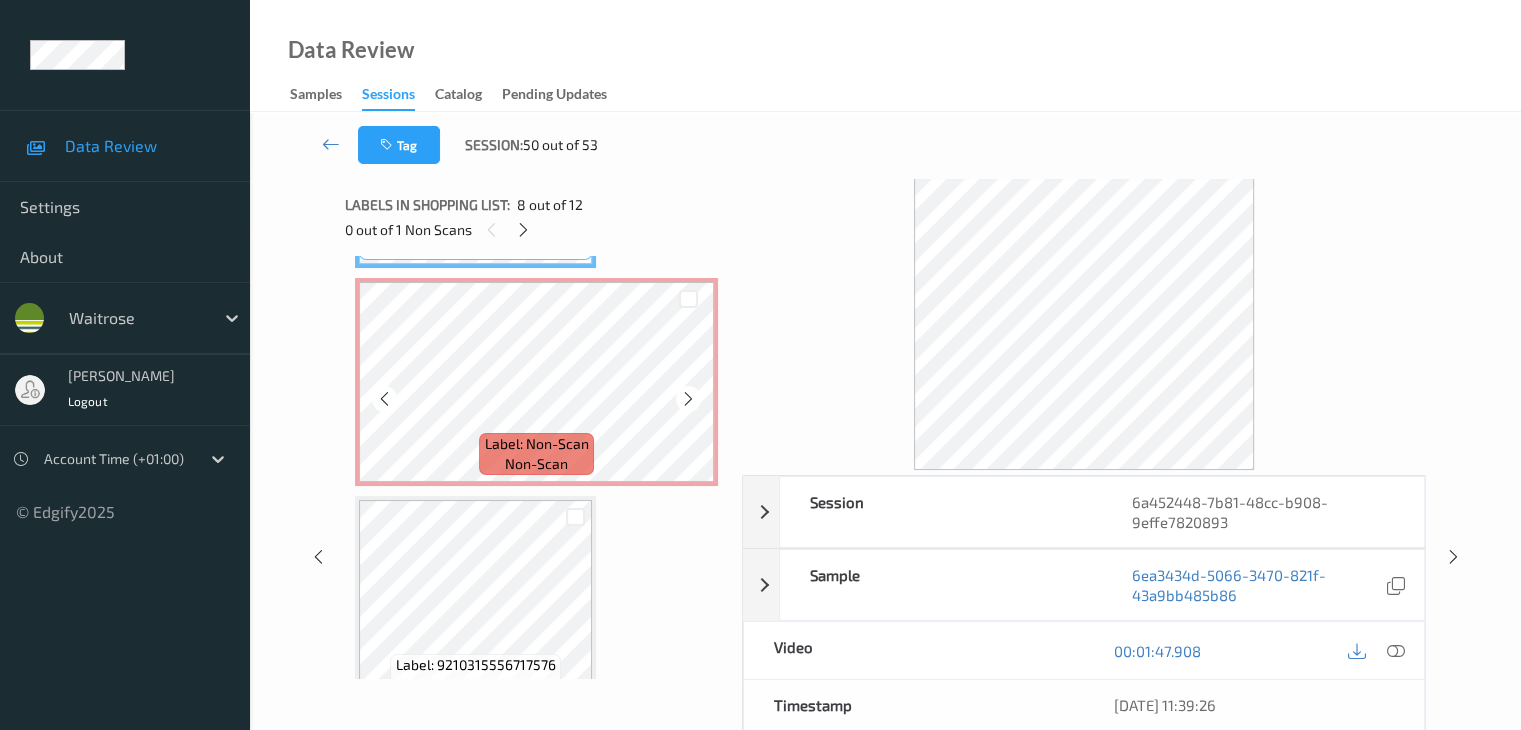 scroll, scrollTop: 1636, scrollLeft: 0, axis: vertical 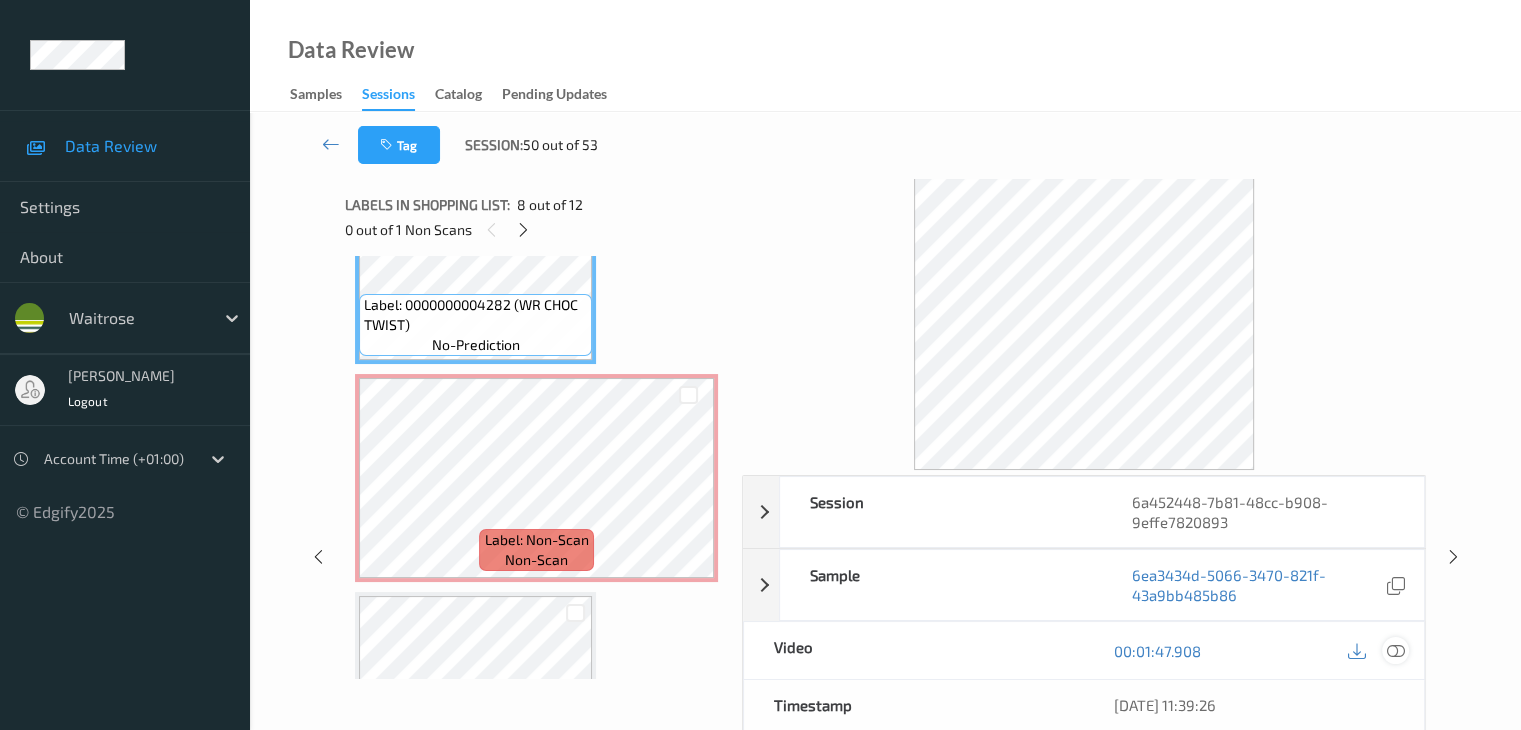 click at bounding box center [1395, 651] 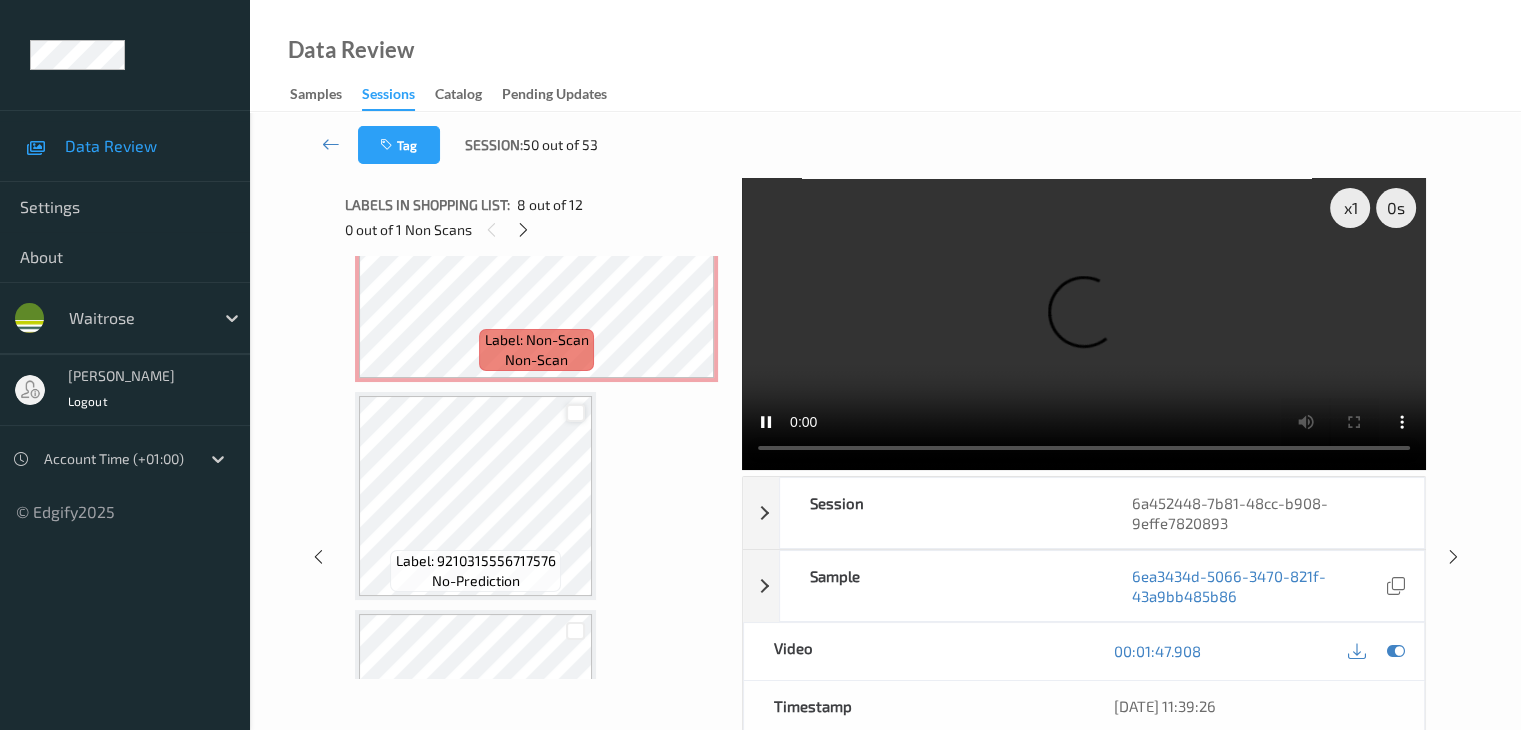 scroll, scrollTop: 1736, scrollLeft: 0, axis: vertical 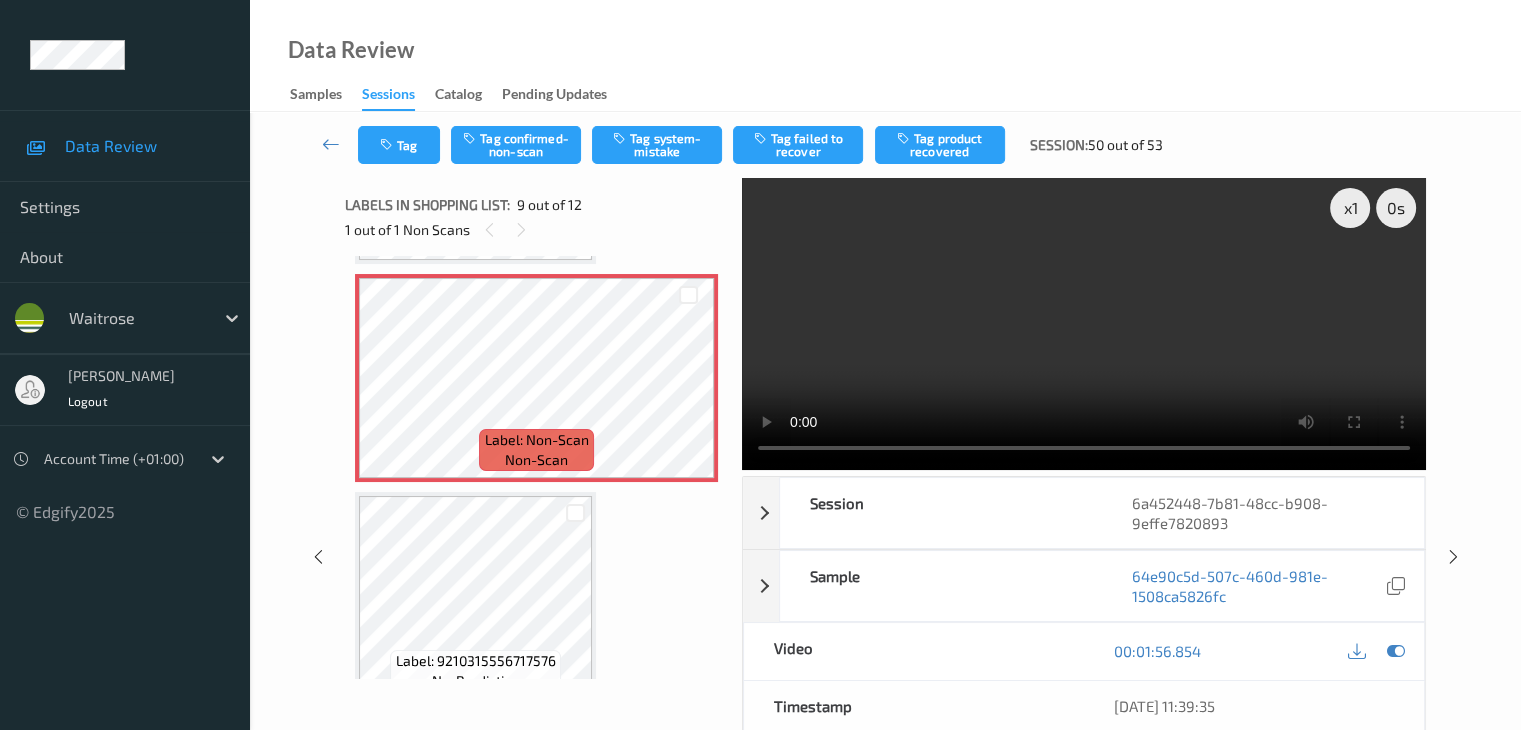 type 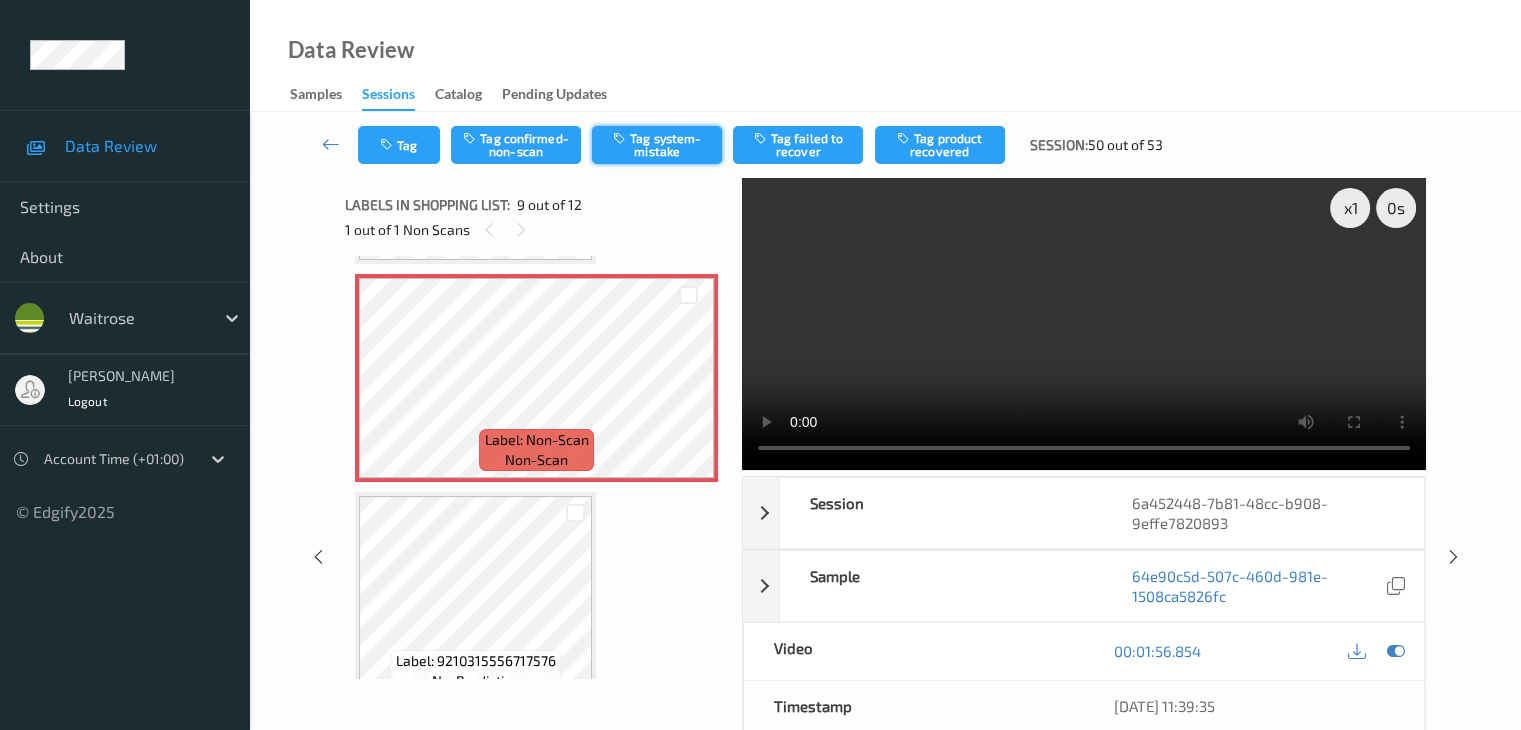 click on "Tag   system-mistake" at bounding box center [657, 145] 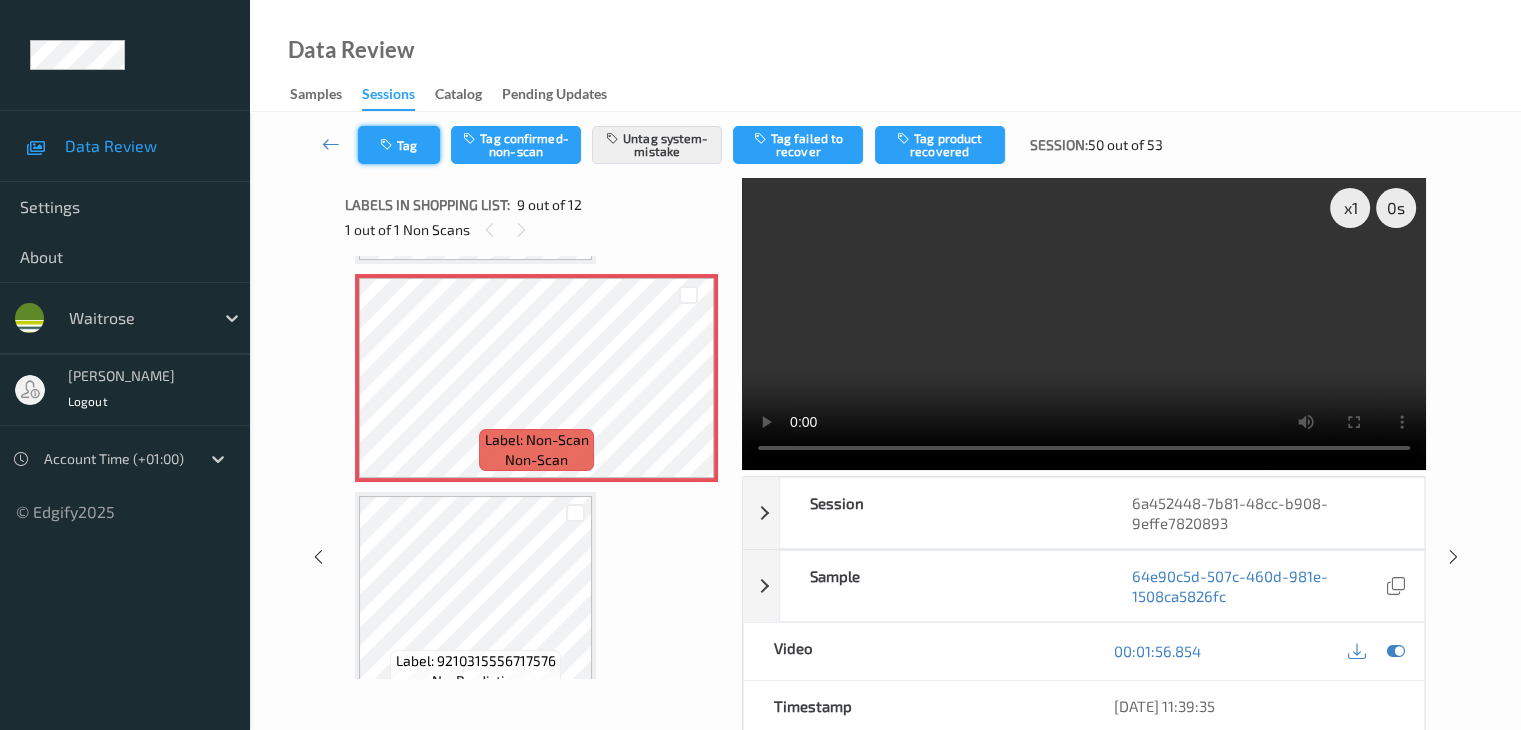 click on "Tag" at bounding box center [399, 145] 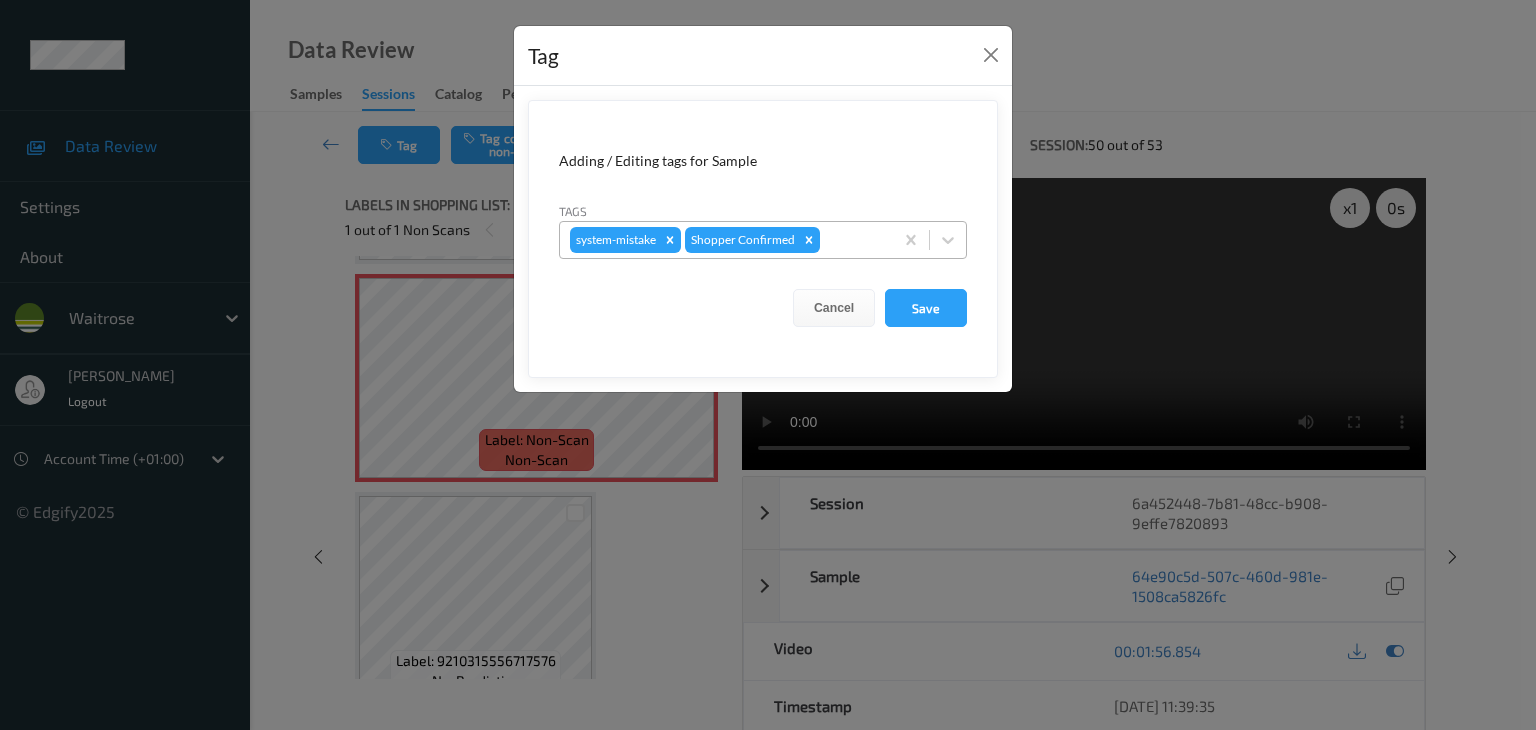click on "system-mistake Shopper Confirmed" at bounding box center (726, 240) 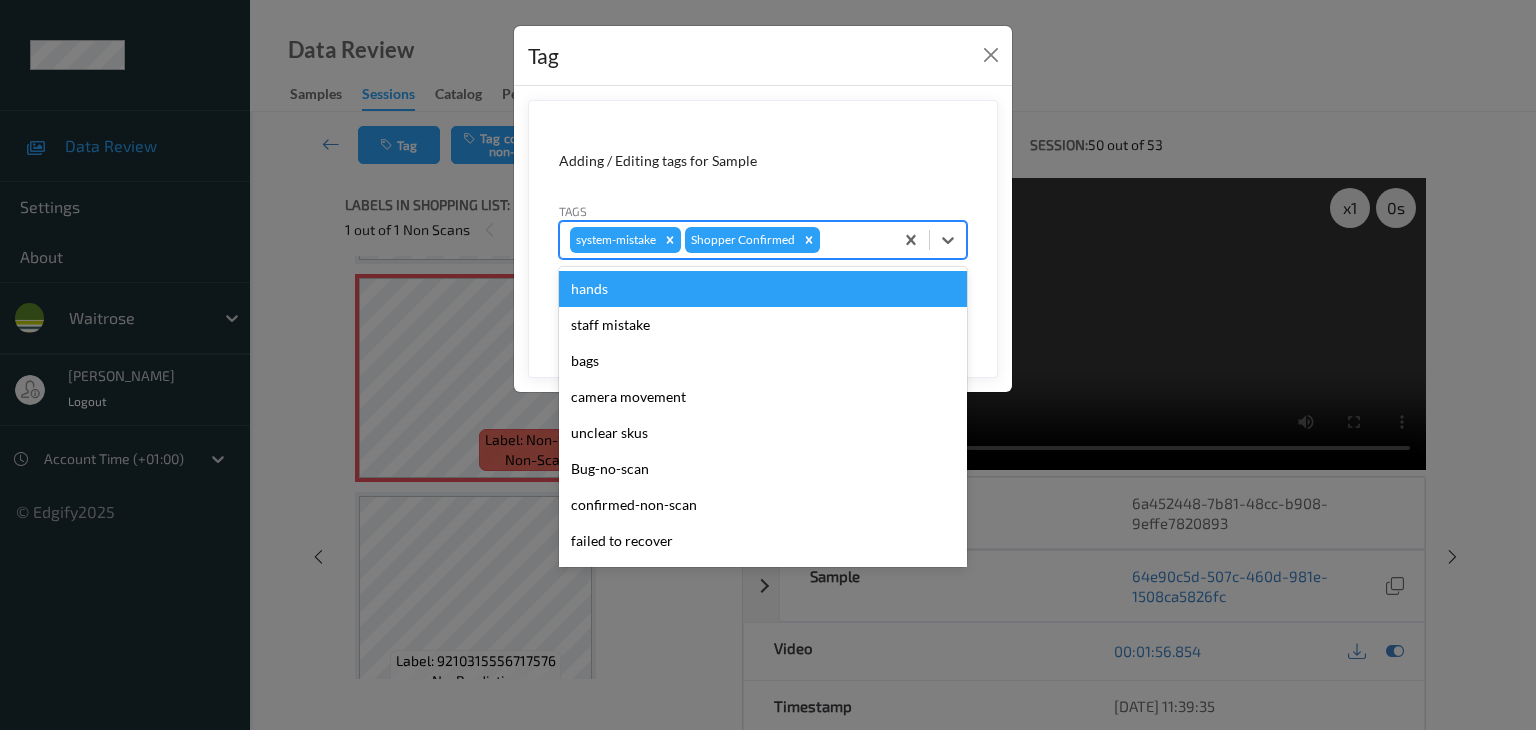 type on "u" 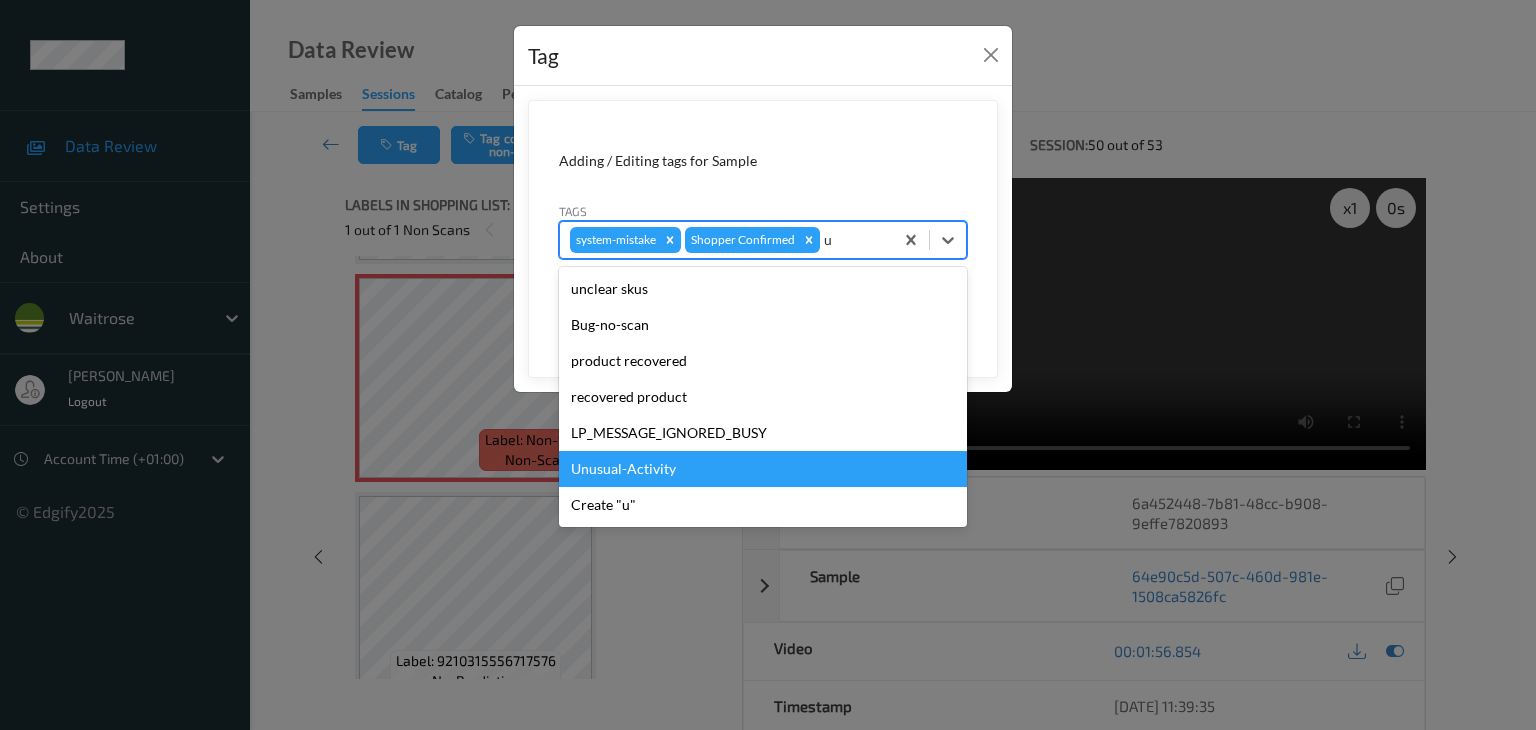 click on "Unusual-Activity" at bounding box center (763, 469) 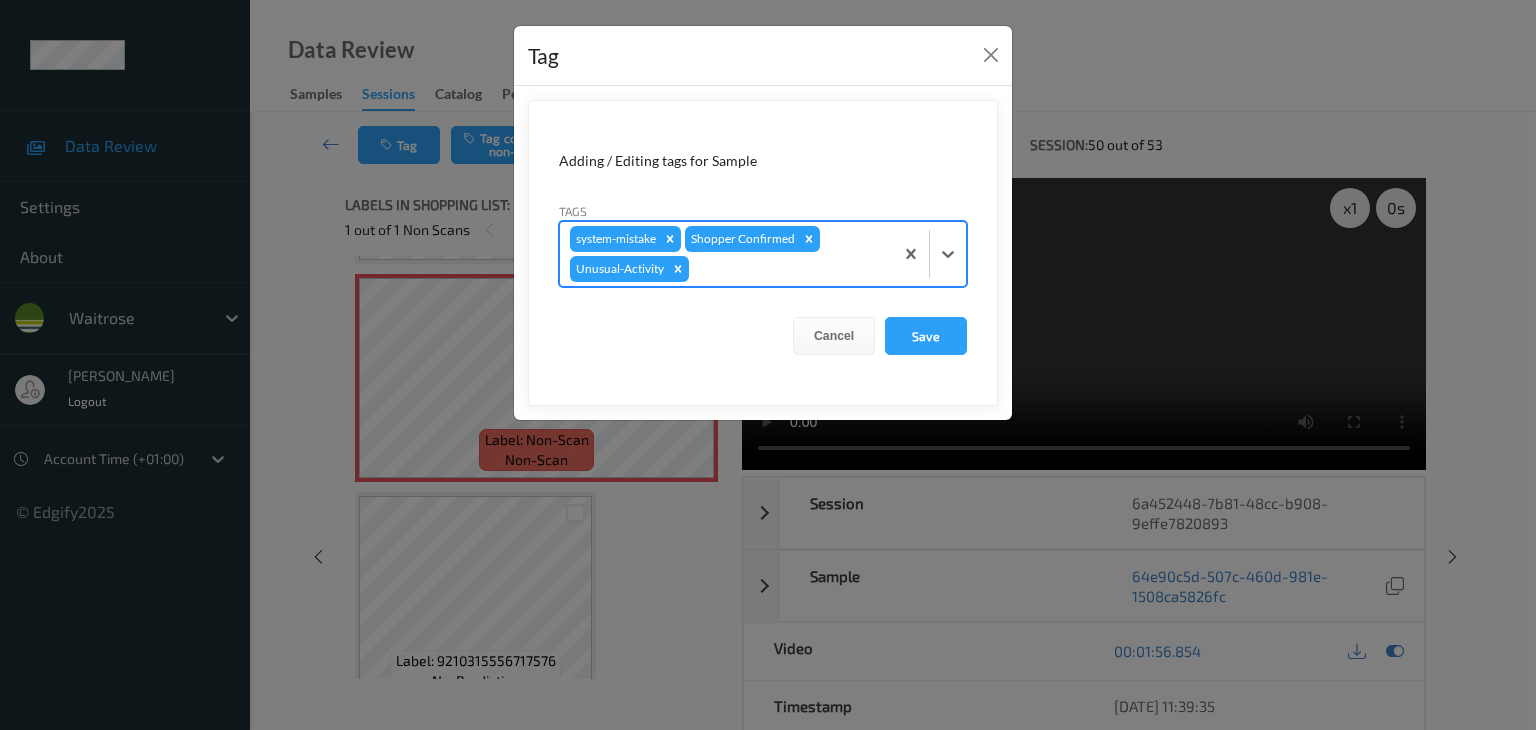 type on "p" 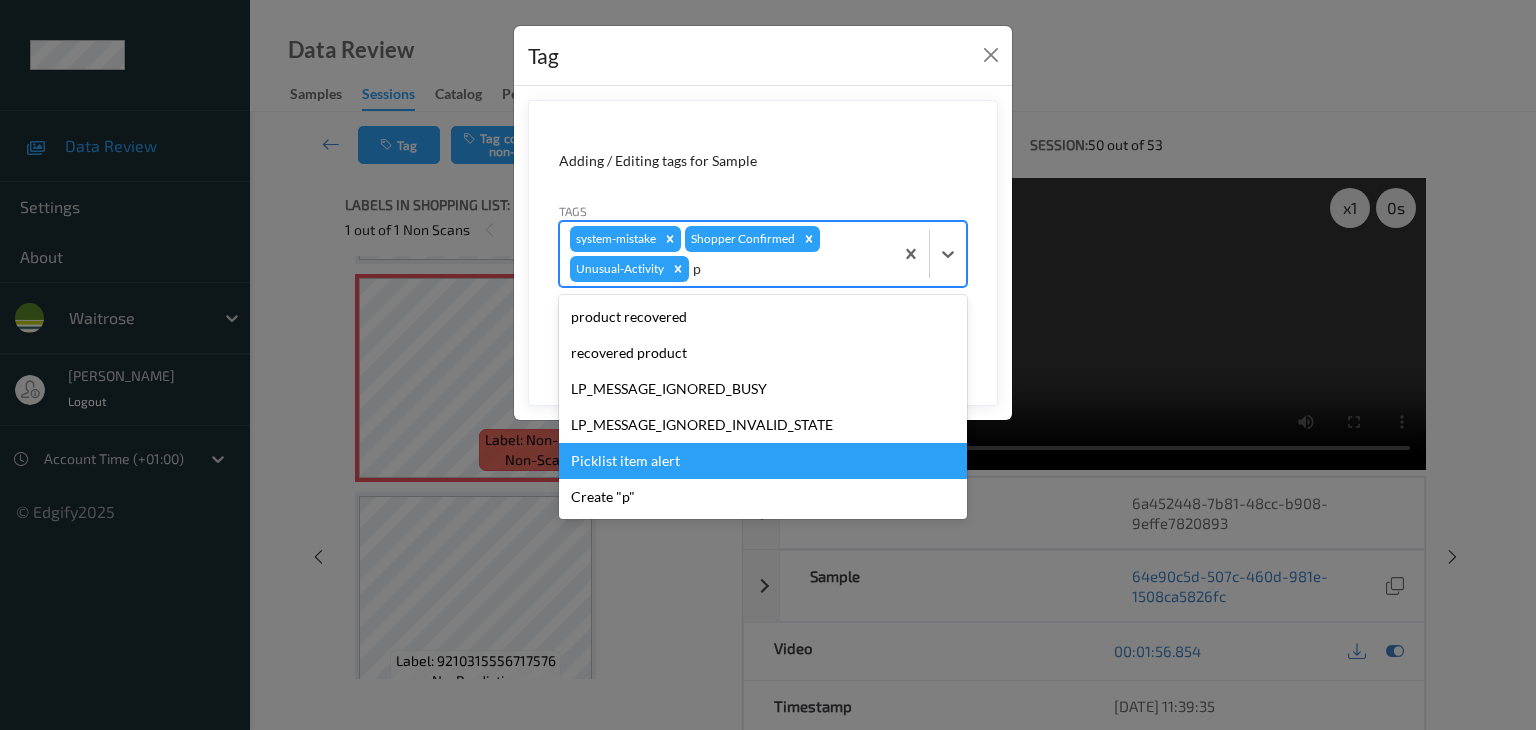 click on "Picklist item alert" at bounding box center [763, 461] 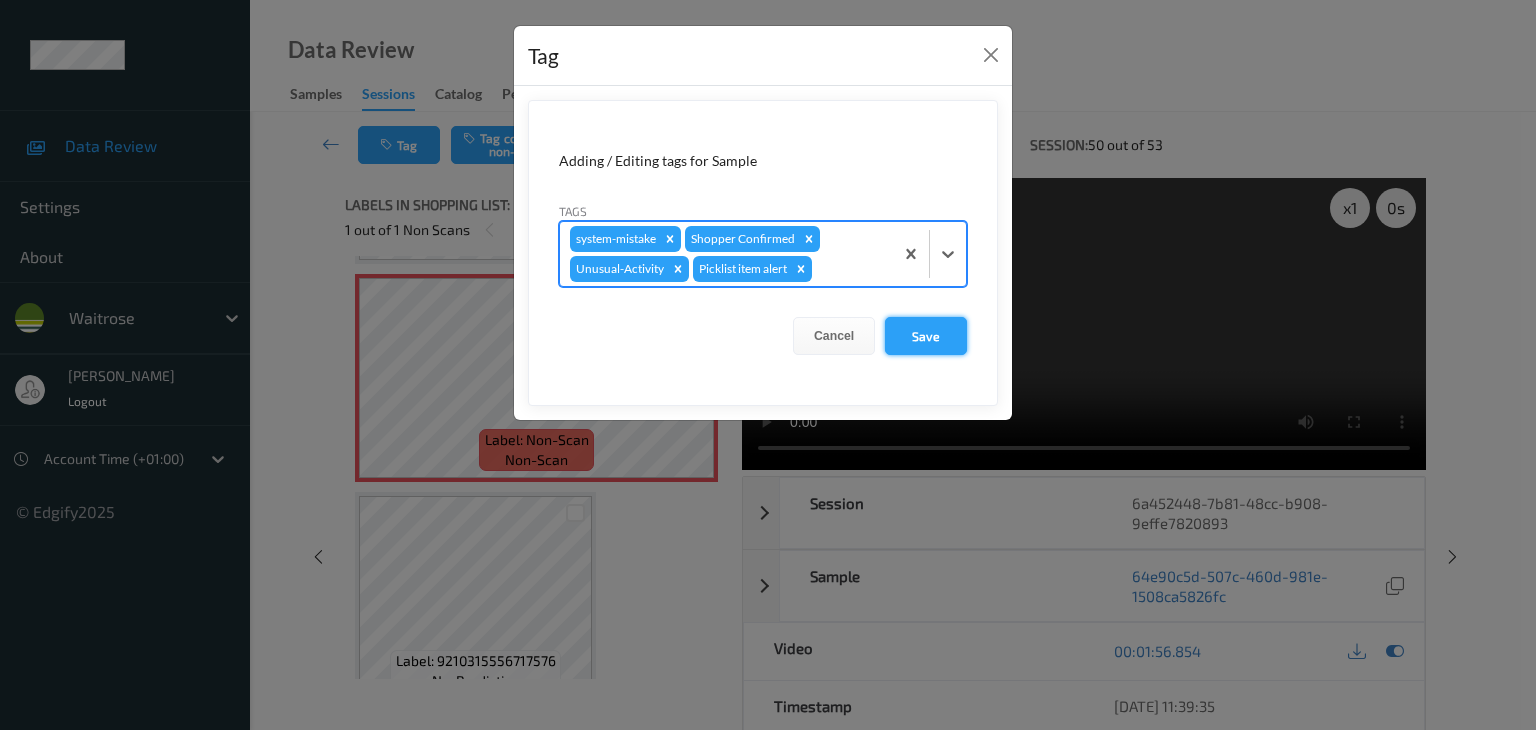 click on "Save" at bounding box center (926, 336) 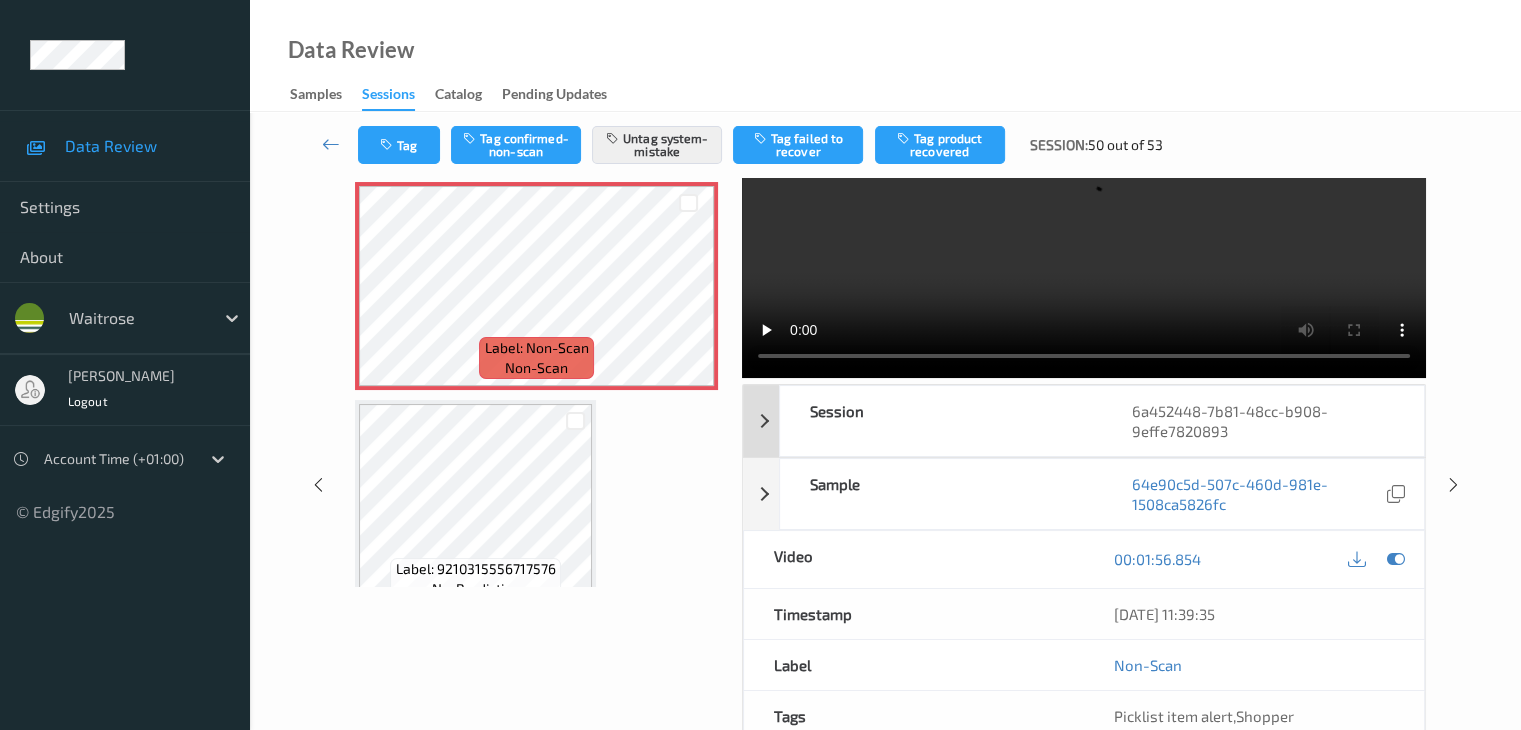 scroll, scrollTop: 200, scrollLeft: 0, axis: vertical 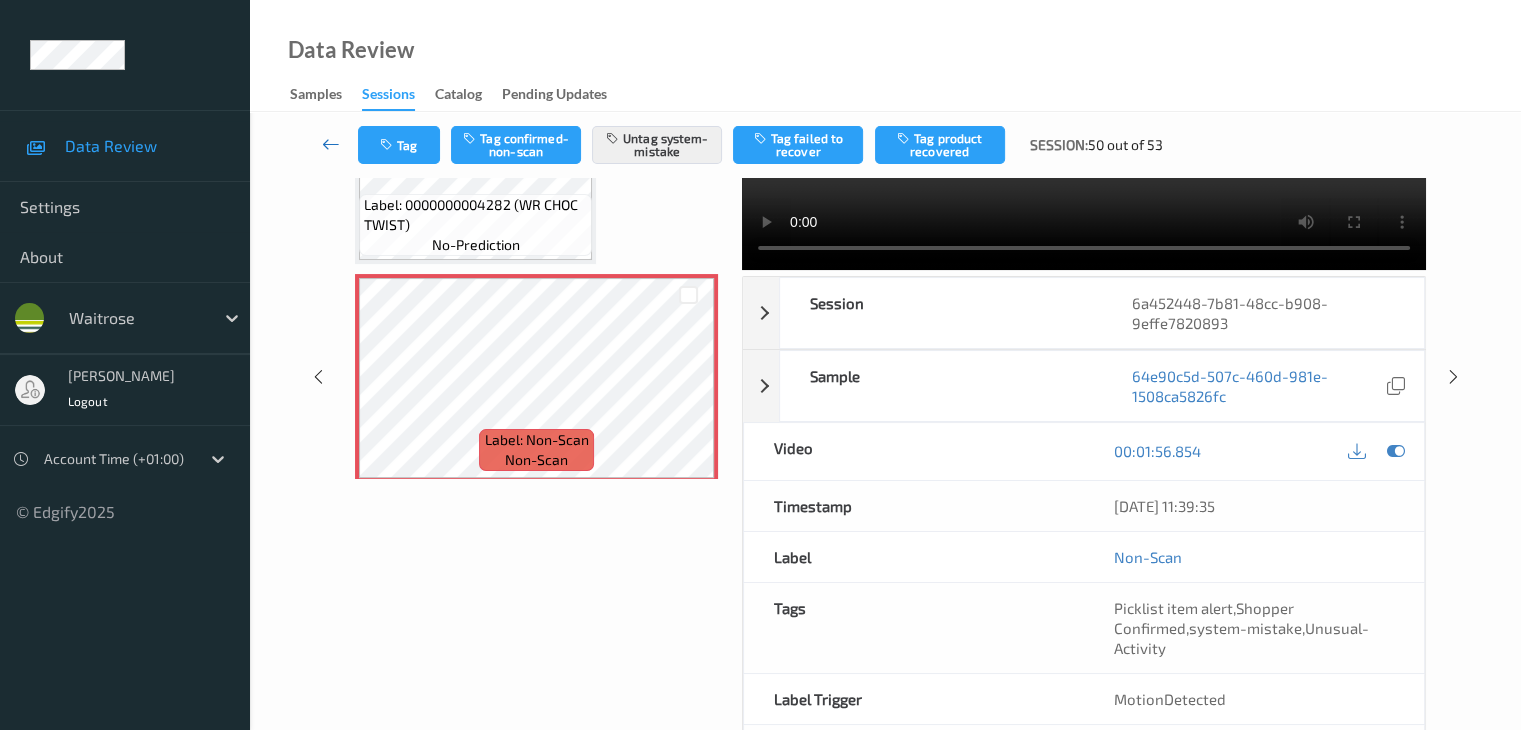 click at bounding box center [331, 144] 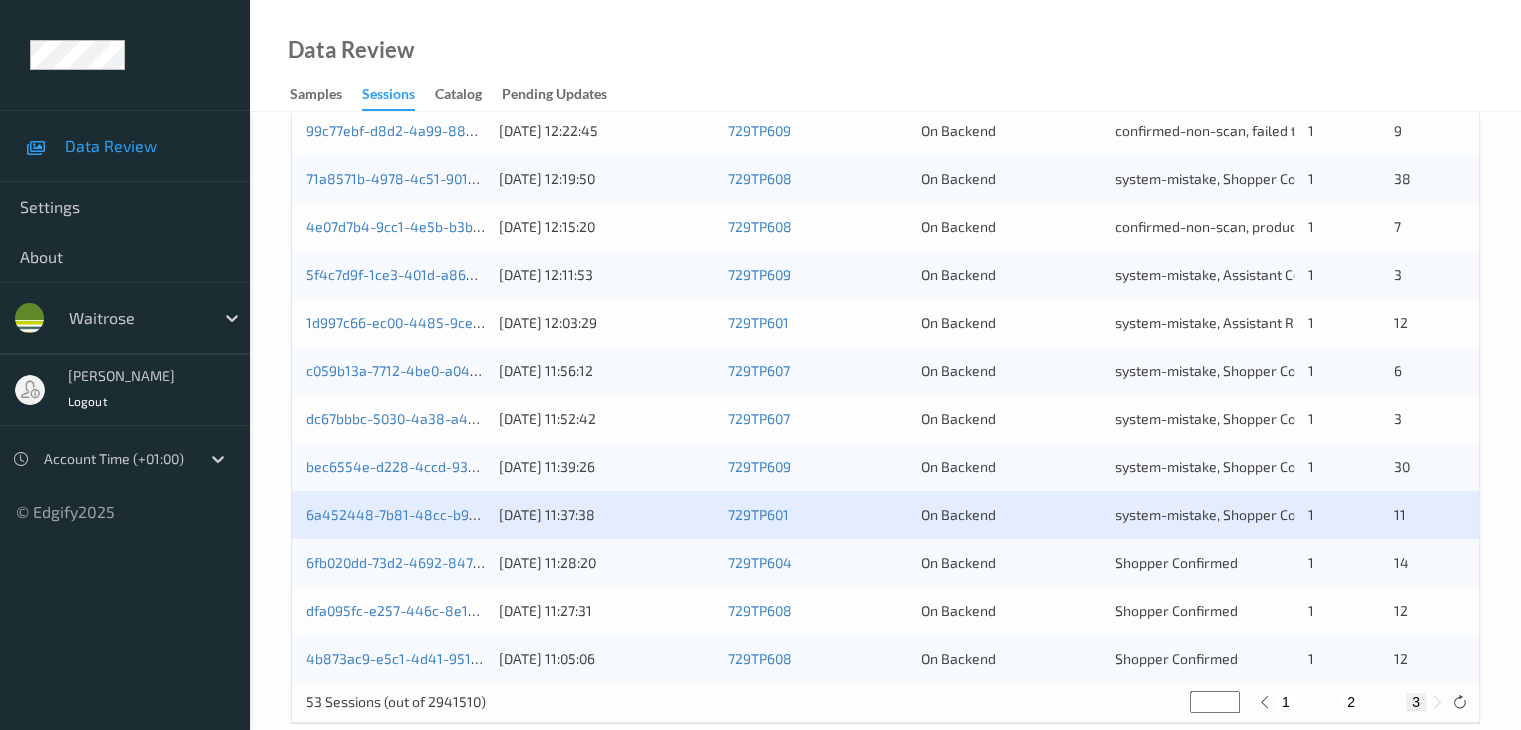 scroll, scrollTop: 596, scrollLeft: 0, axis: vertical 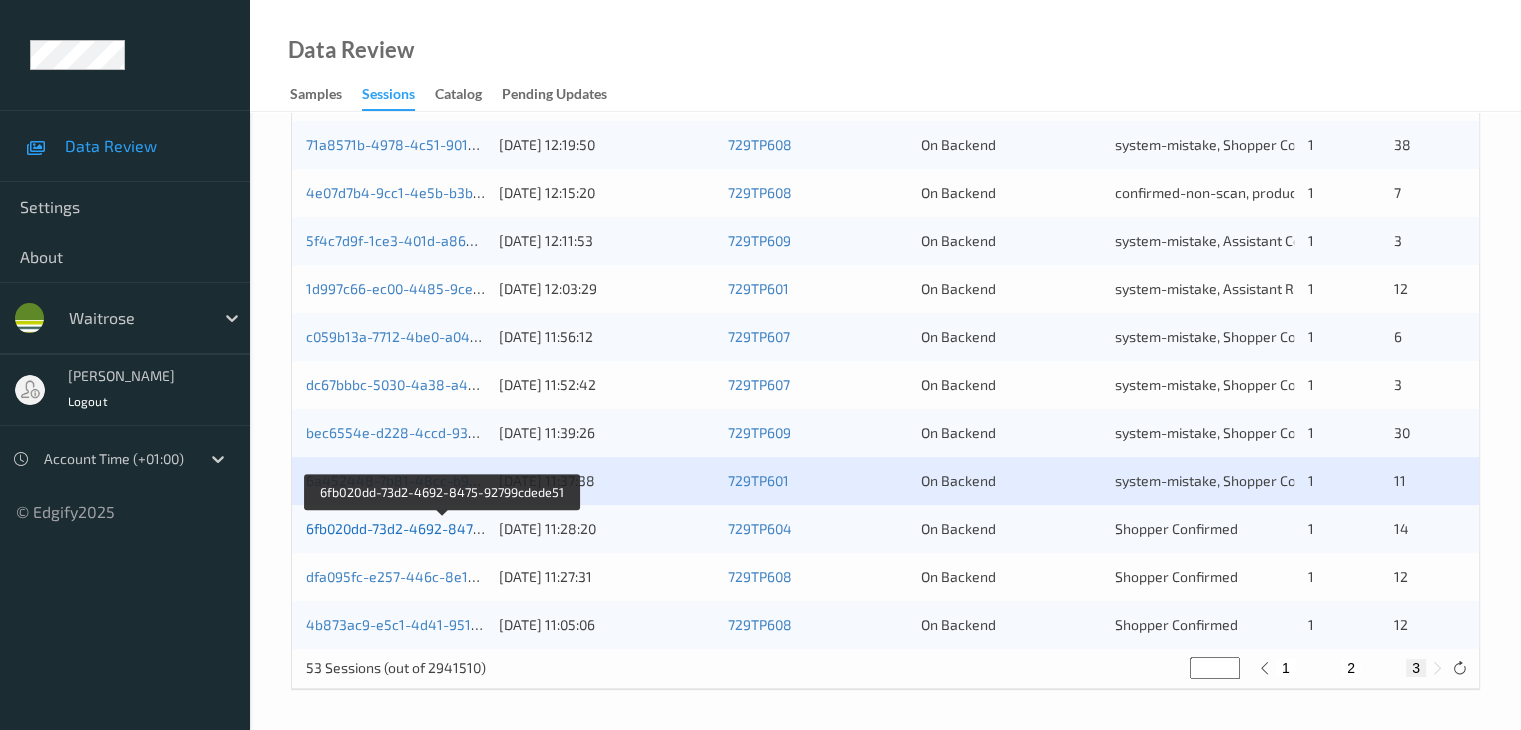 click on "6fb020dd-73d2-4692-8475-92799cdede51" at bounding box center [442, 528] 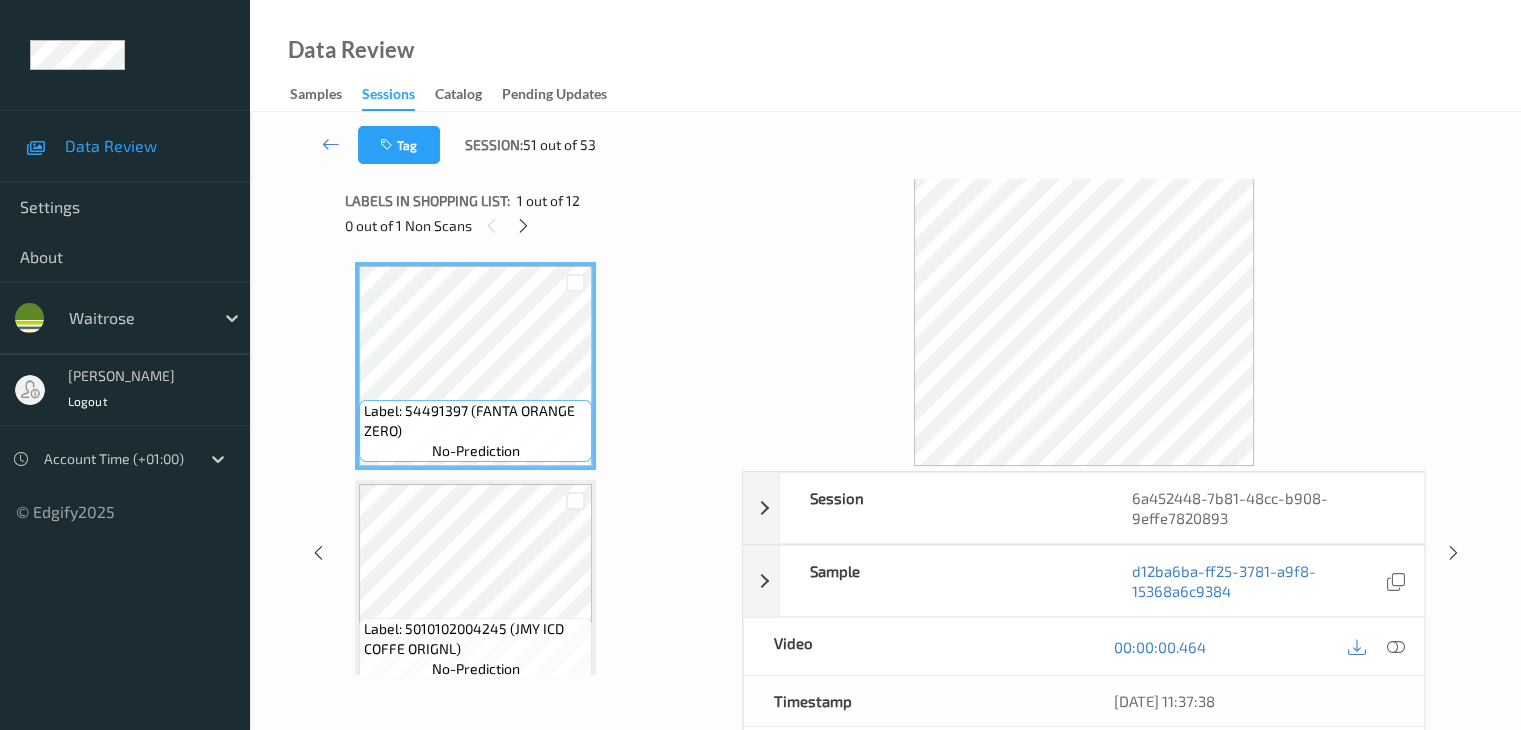 scroll, scrollTop: 0, scrollLeft: 0, axis: both 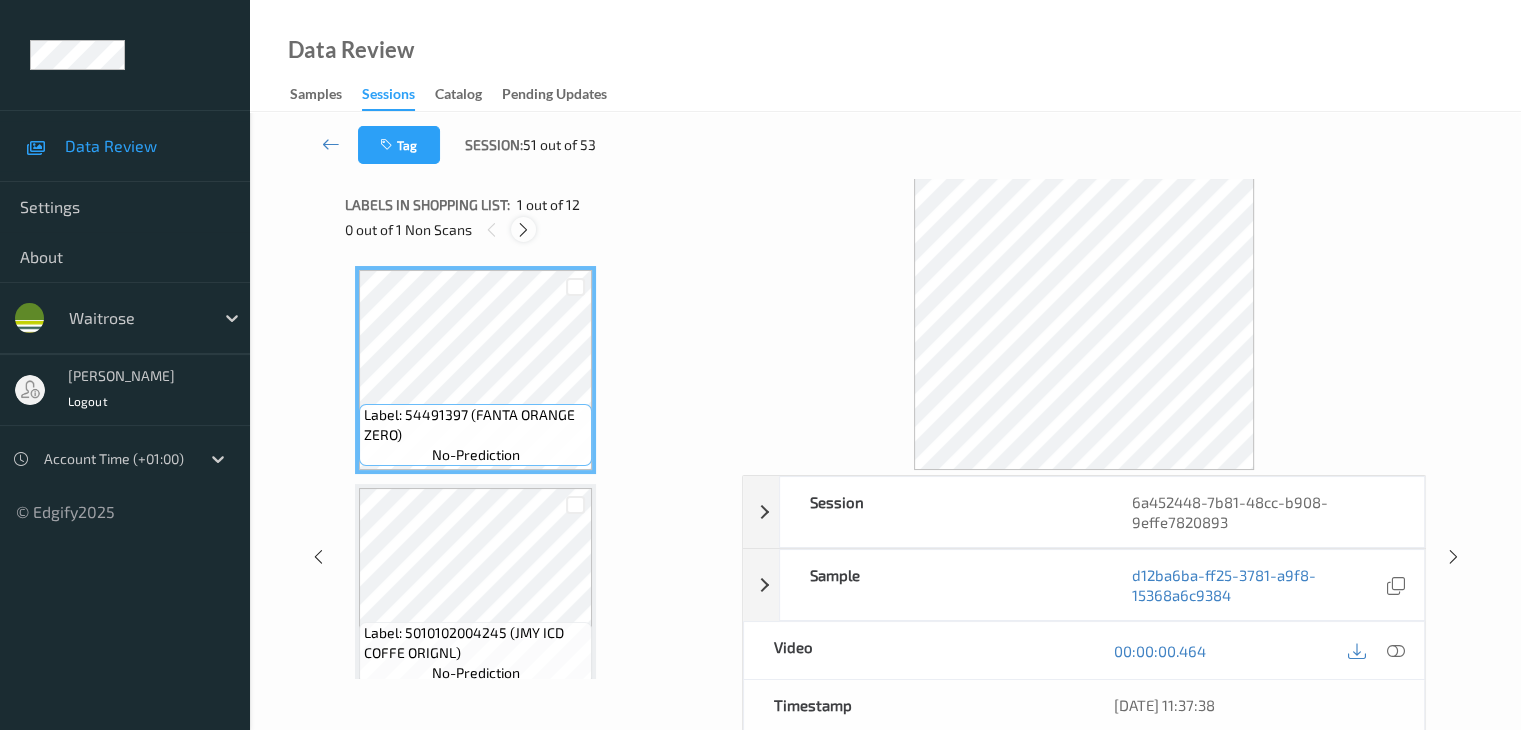 click at bounding box center [523, 230] 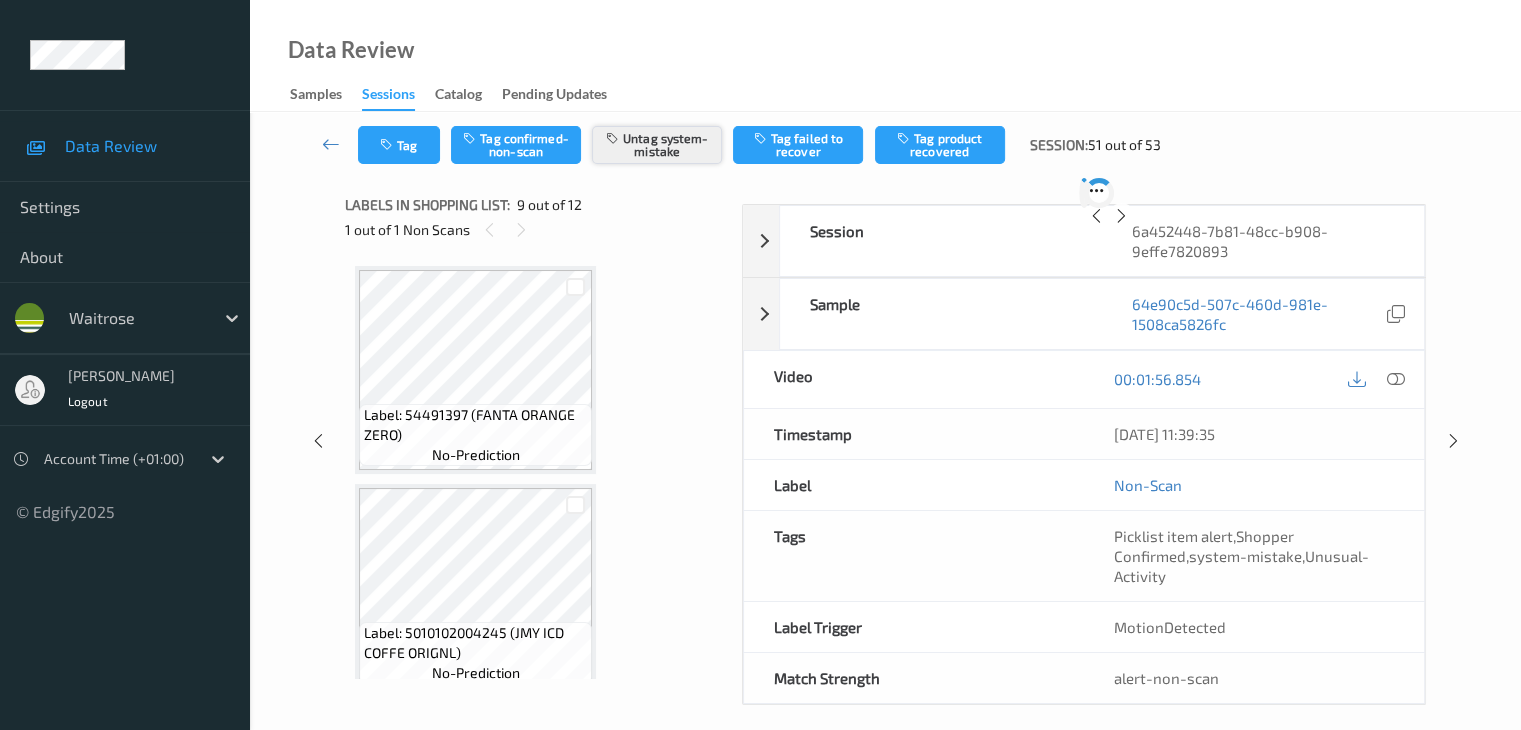 scroll, scrollTop: 1536, scrollLeft: 0, axis: vertical 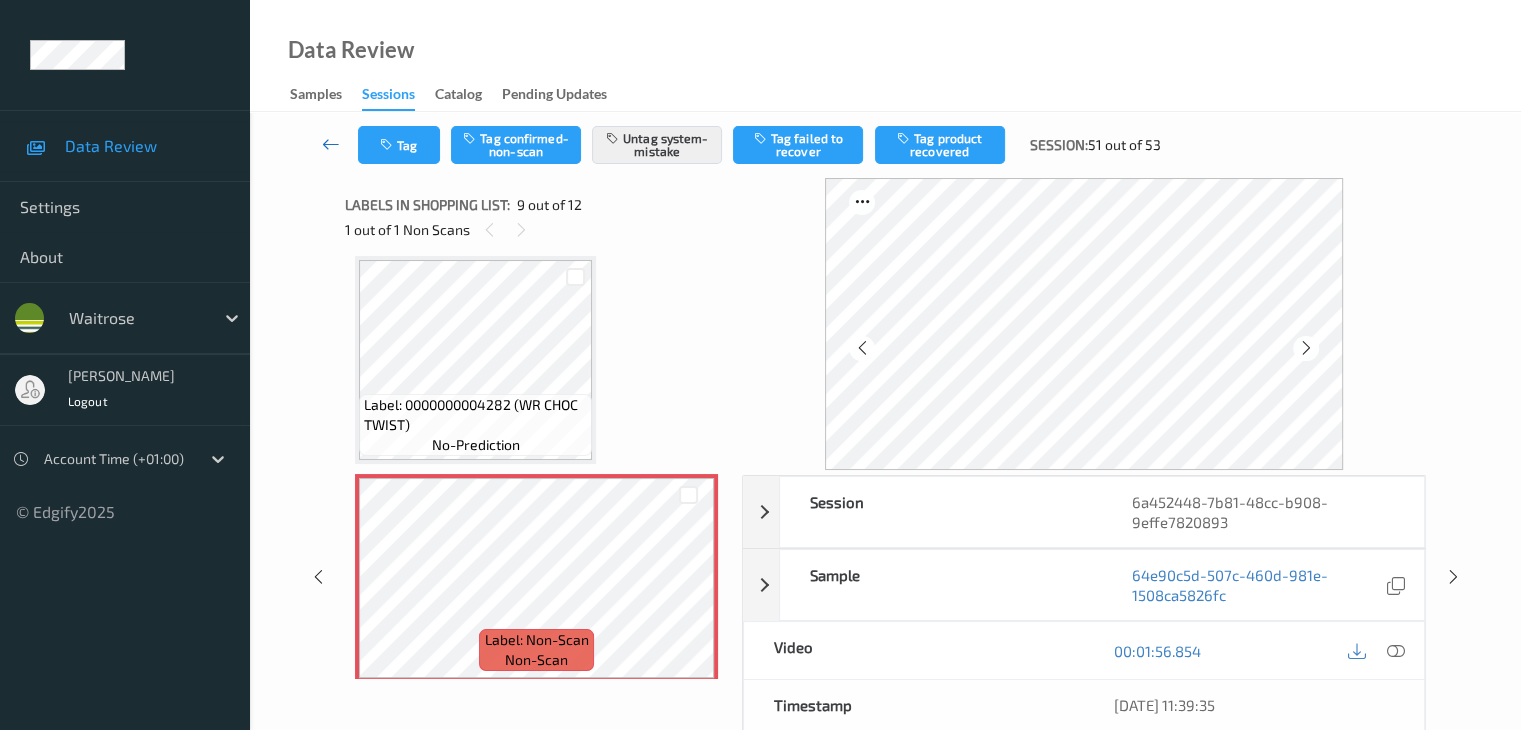 click at bounding box center (331, 144) 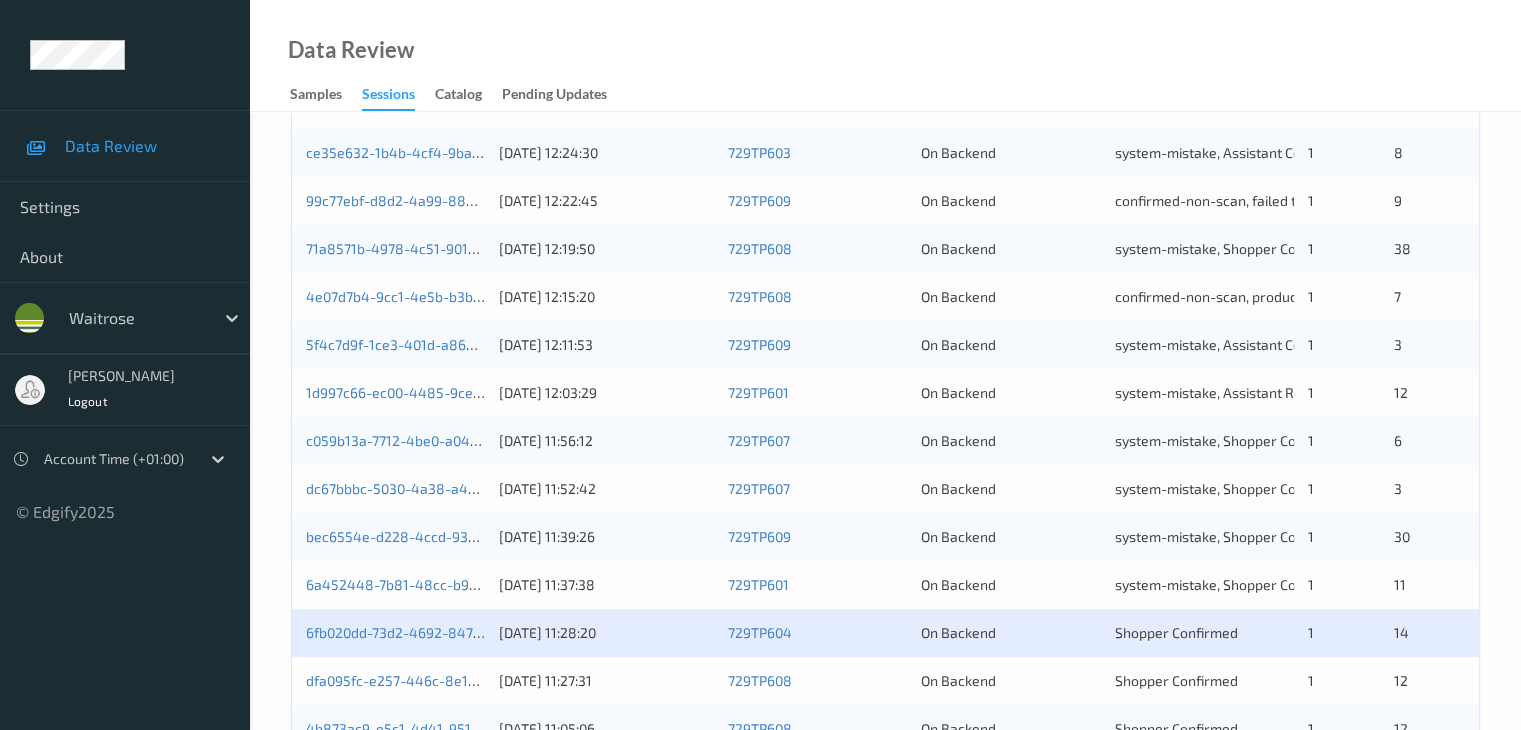 scroll, scrollTop: 500, scrollLeft: 0, axis: vertical 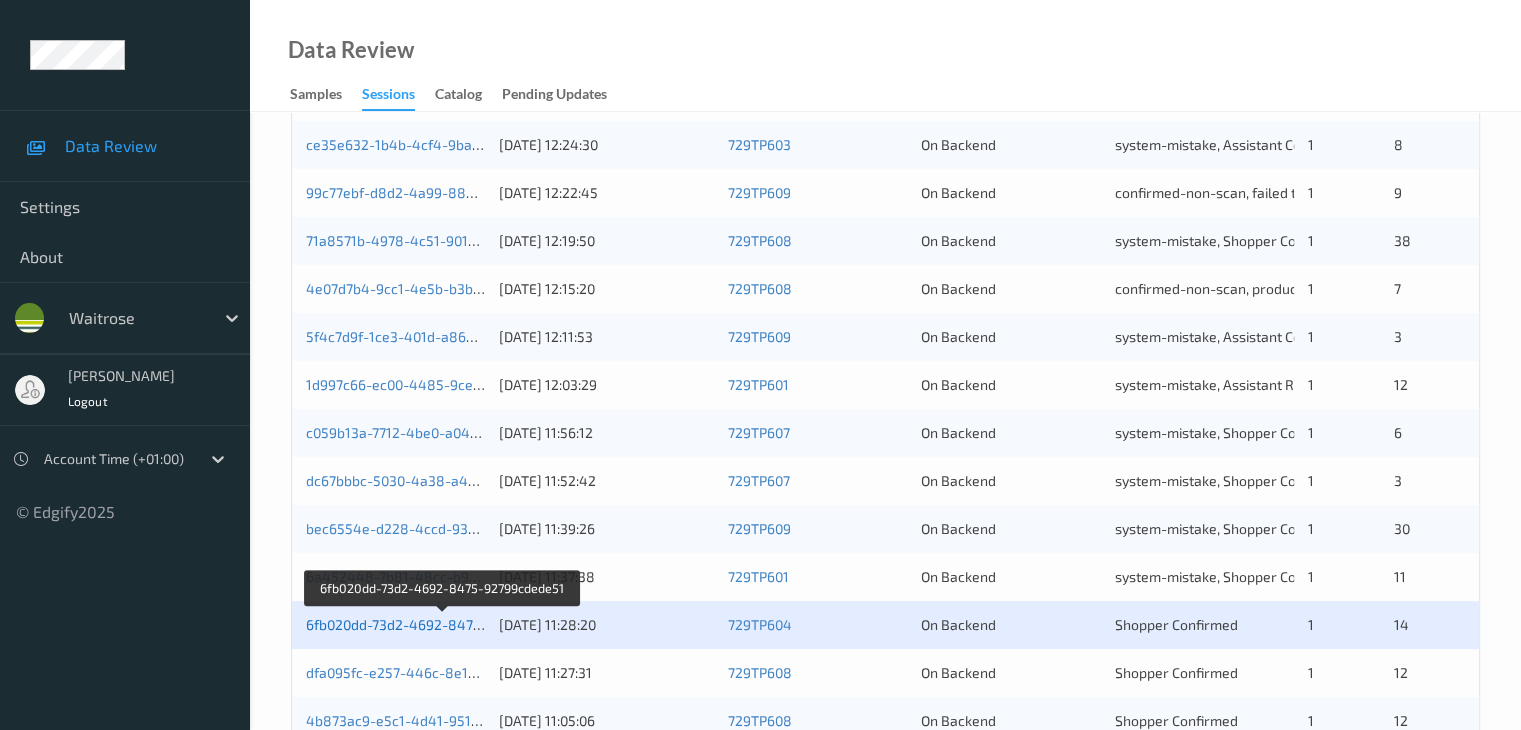 click on "6fb020dd-73d2-4692-8475-92799cdede51" at bounding box center (442, 624) 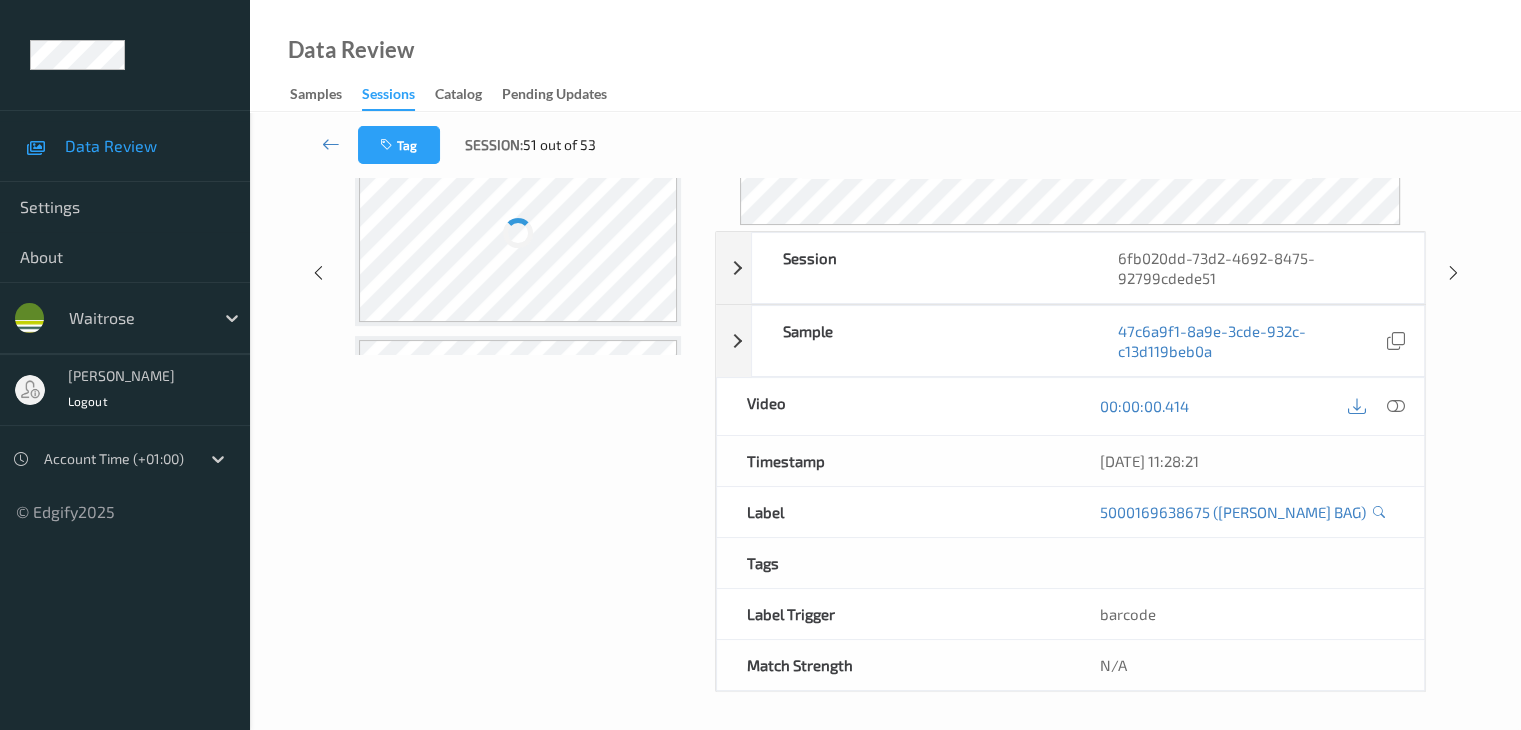 scroll, scrollTop: 0, scrollLeft: 0, axis: both 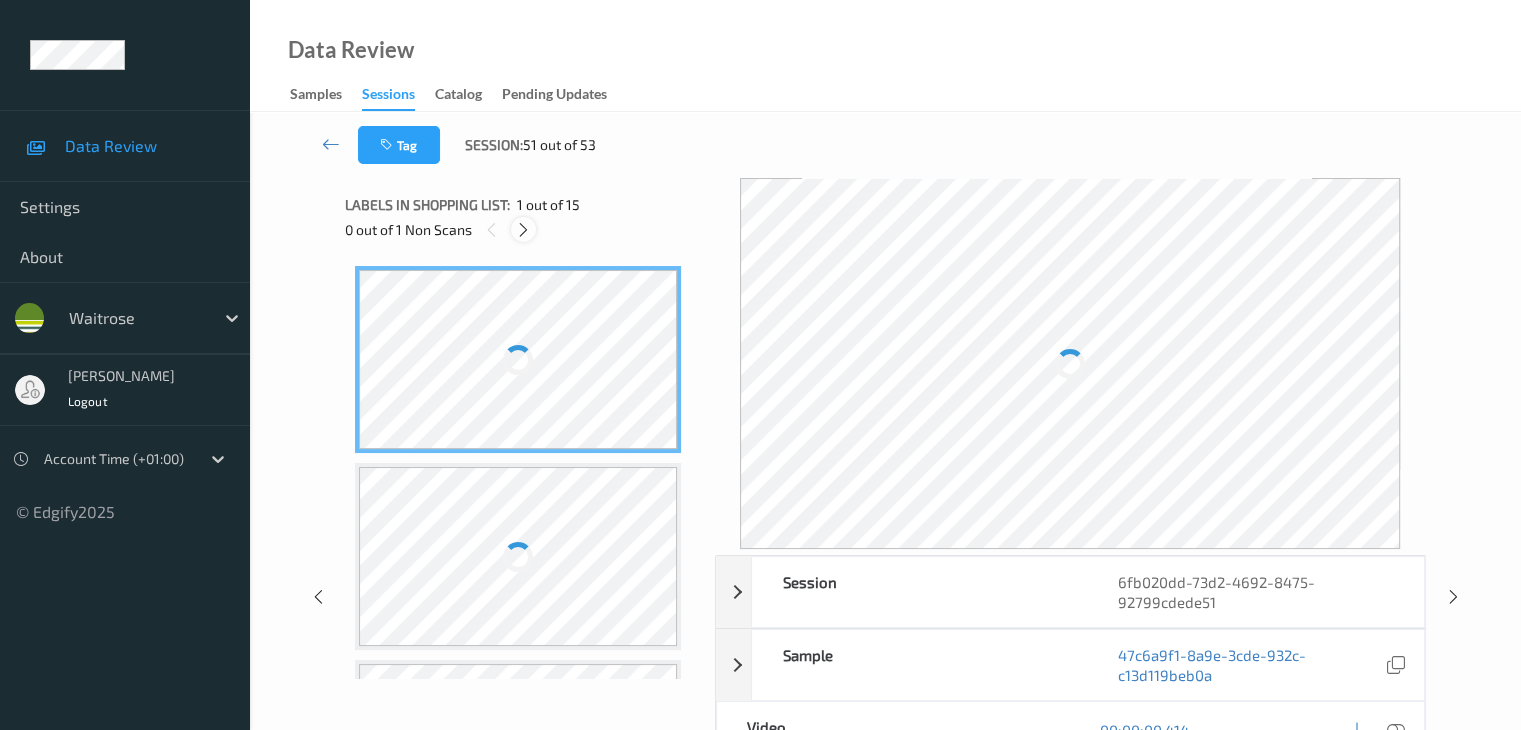 click at bounding box center (523, 230) 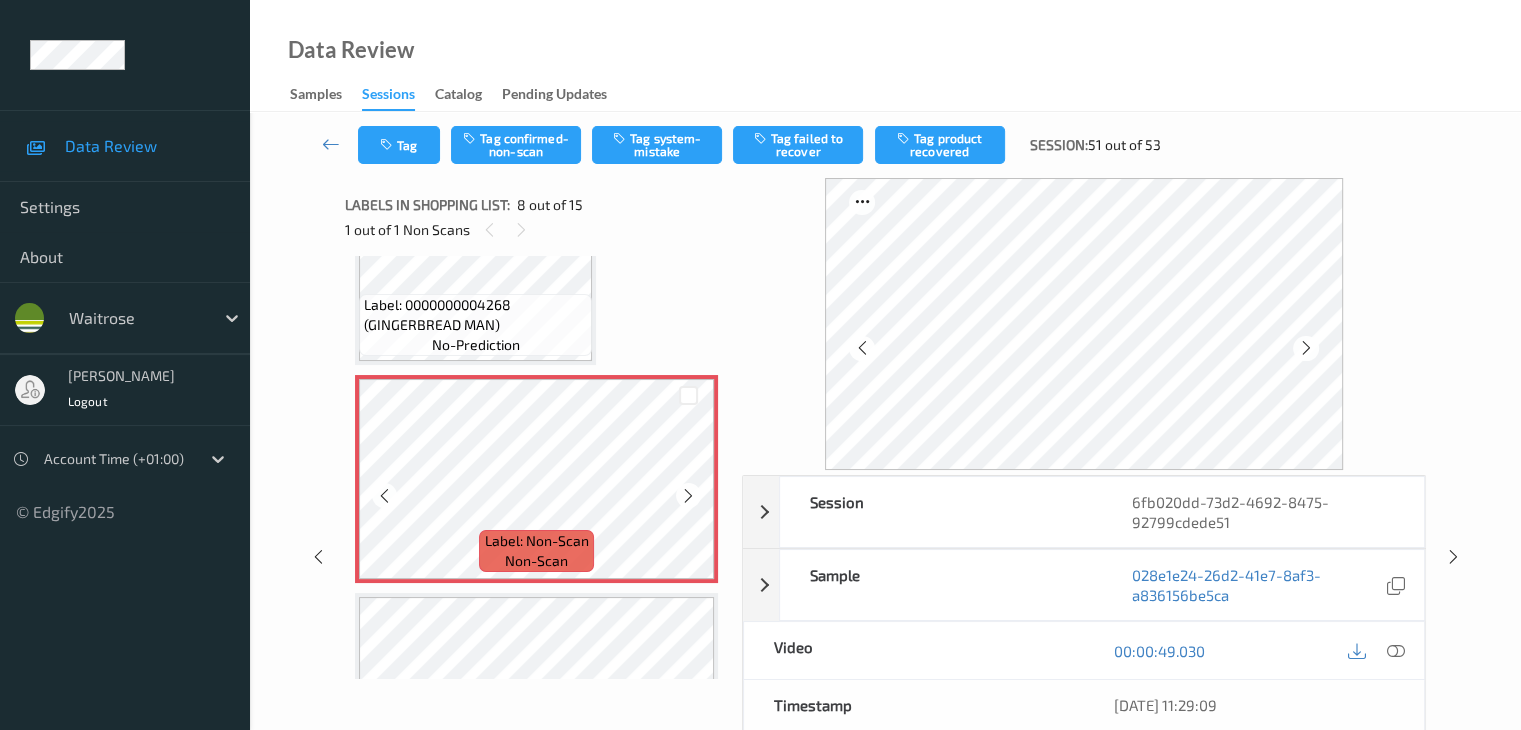 scroll, scrollTop: 1418, scrollLeft: 0, axis: vertical 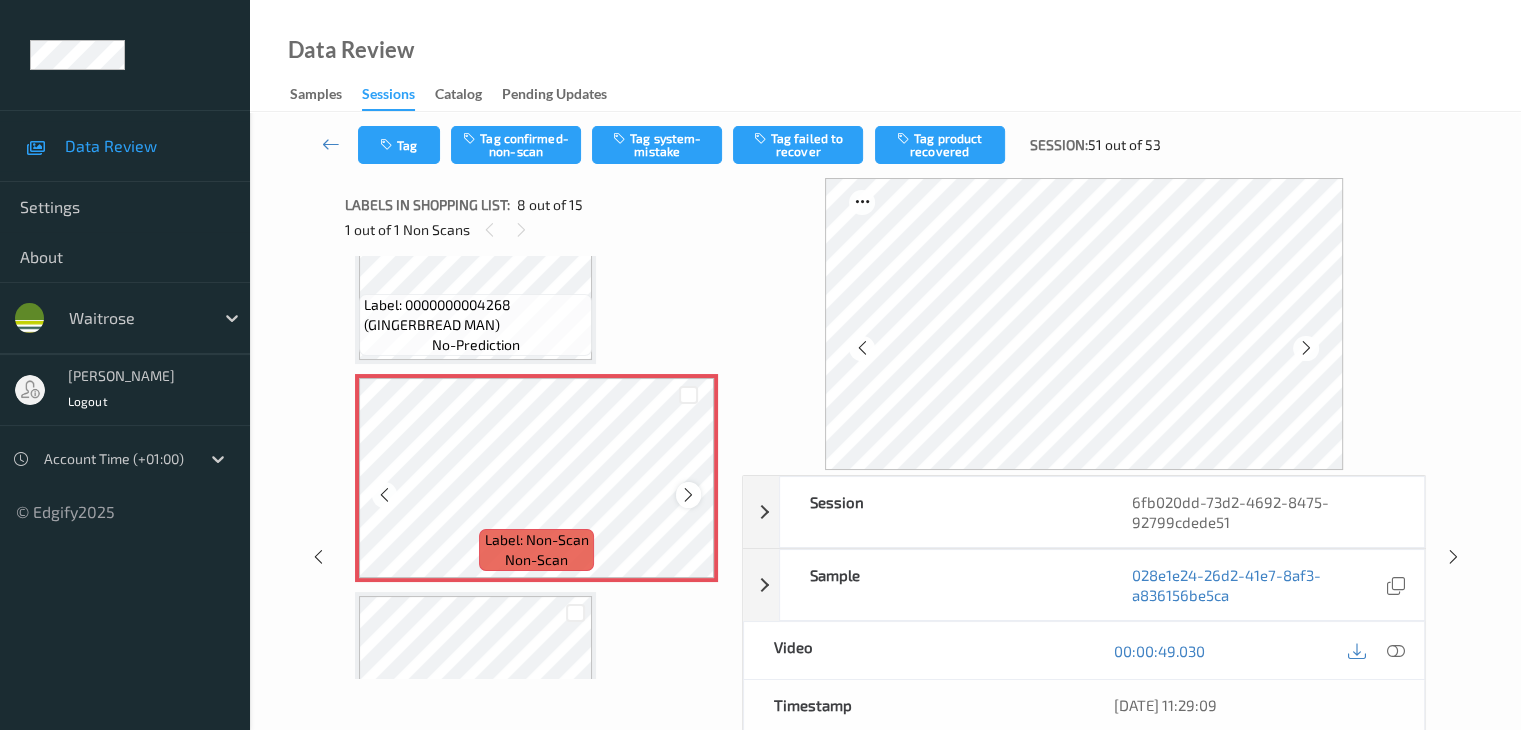 click at bounding box center (688, 495) 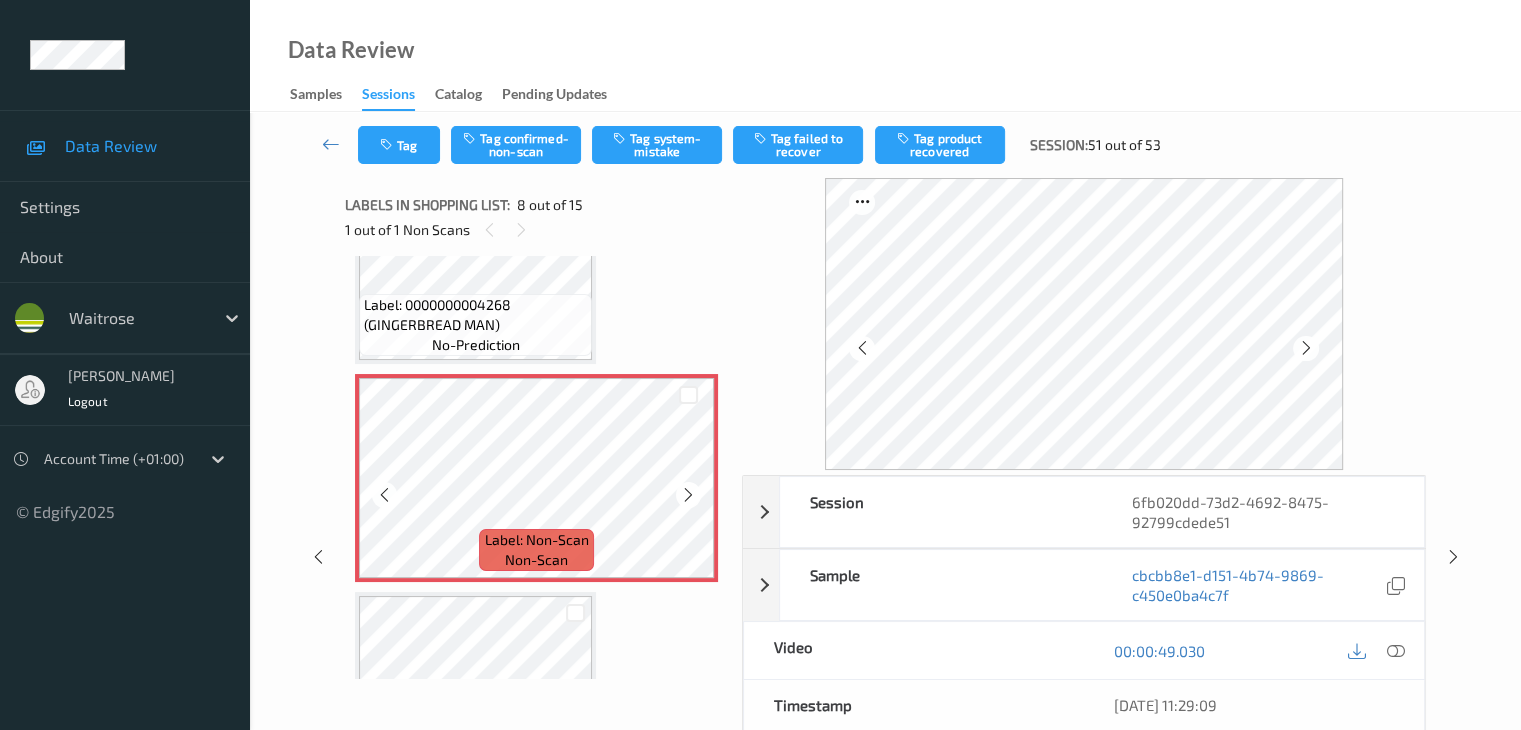 click at bounding box center (688, 495) 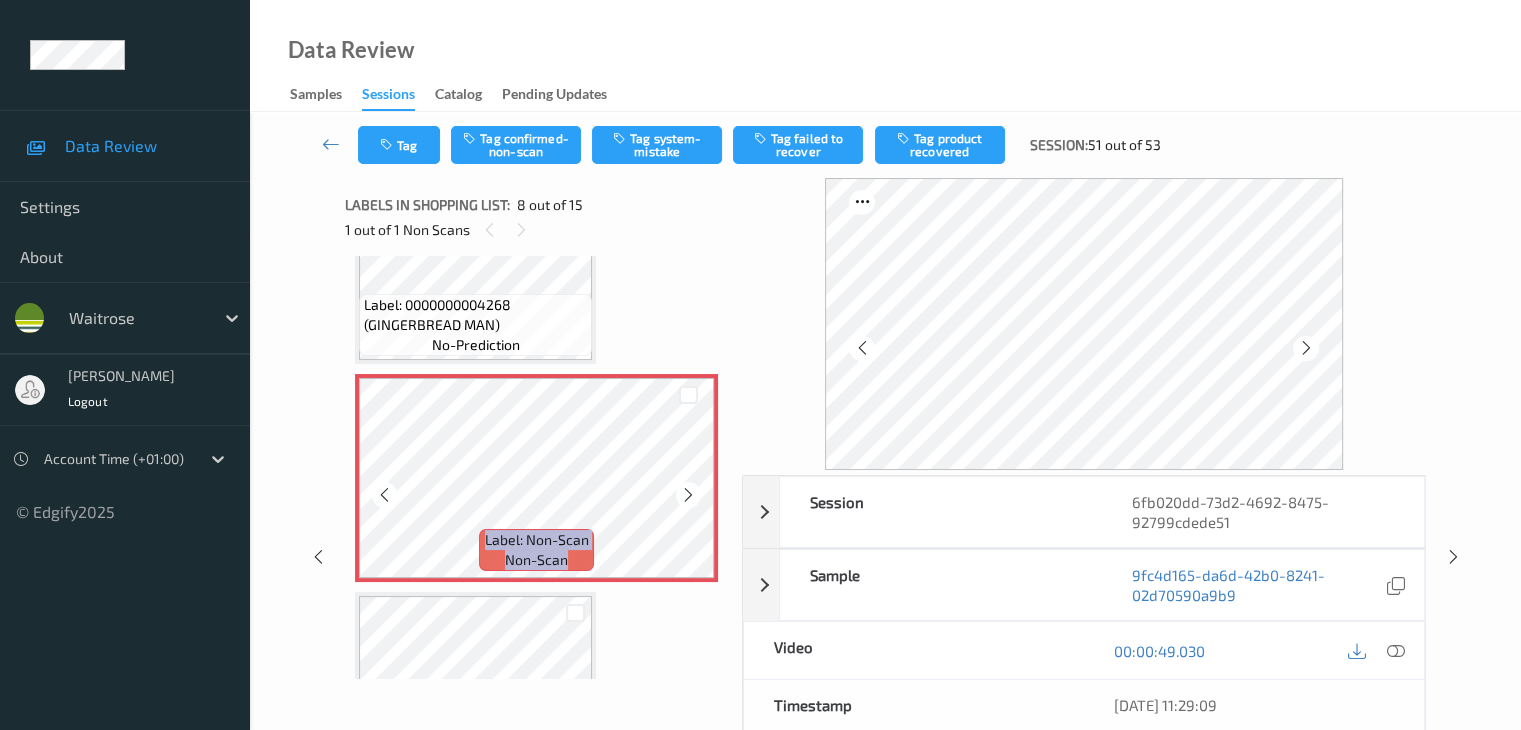 click at bounding box center (688, 495) 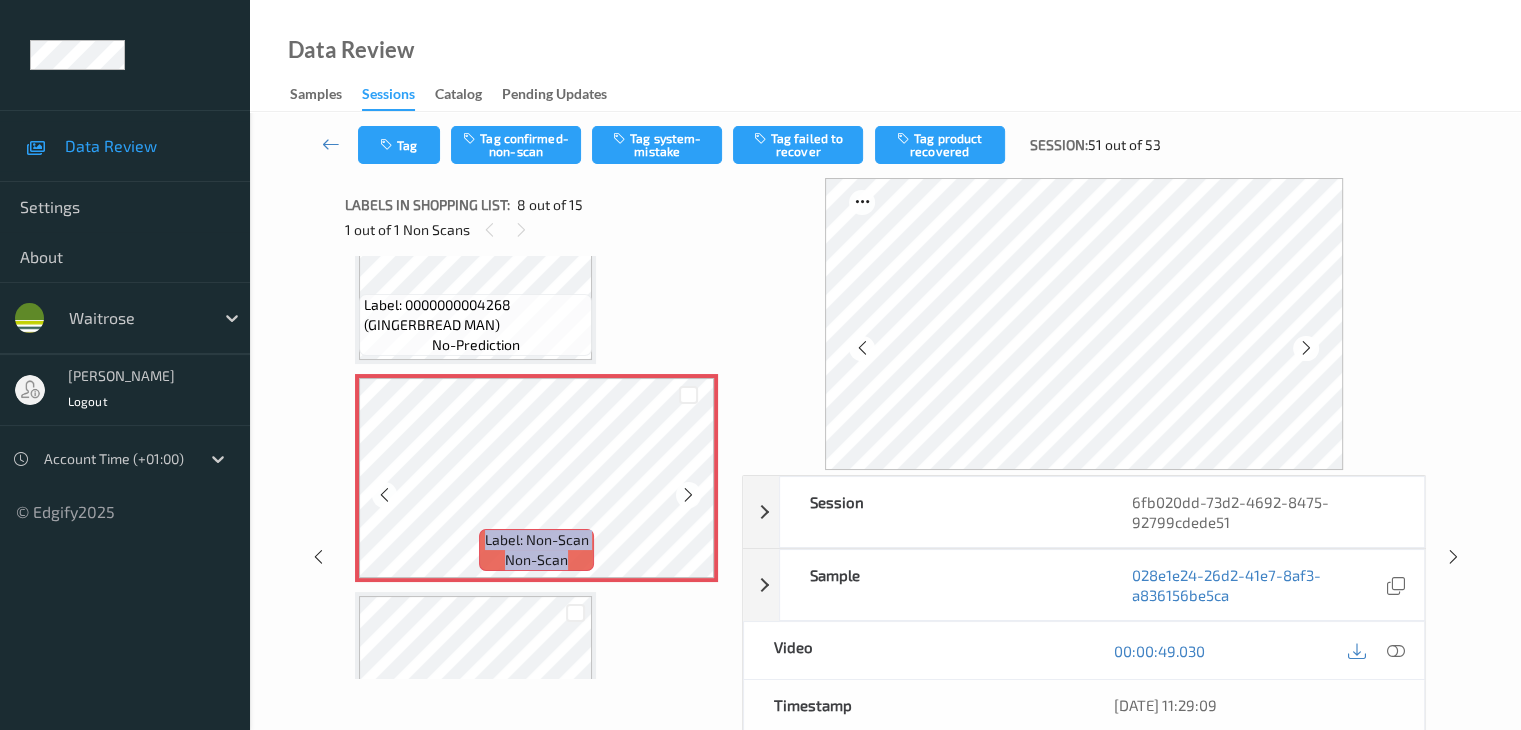 click at bounding box center (688, 495) 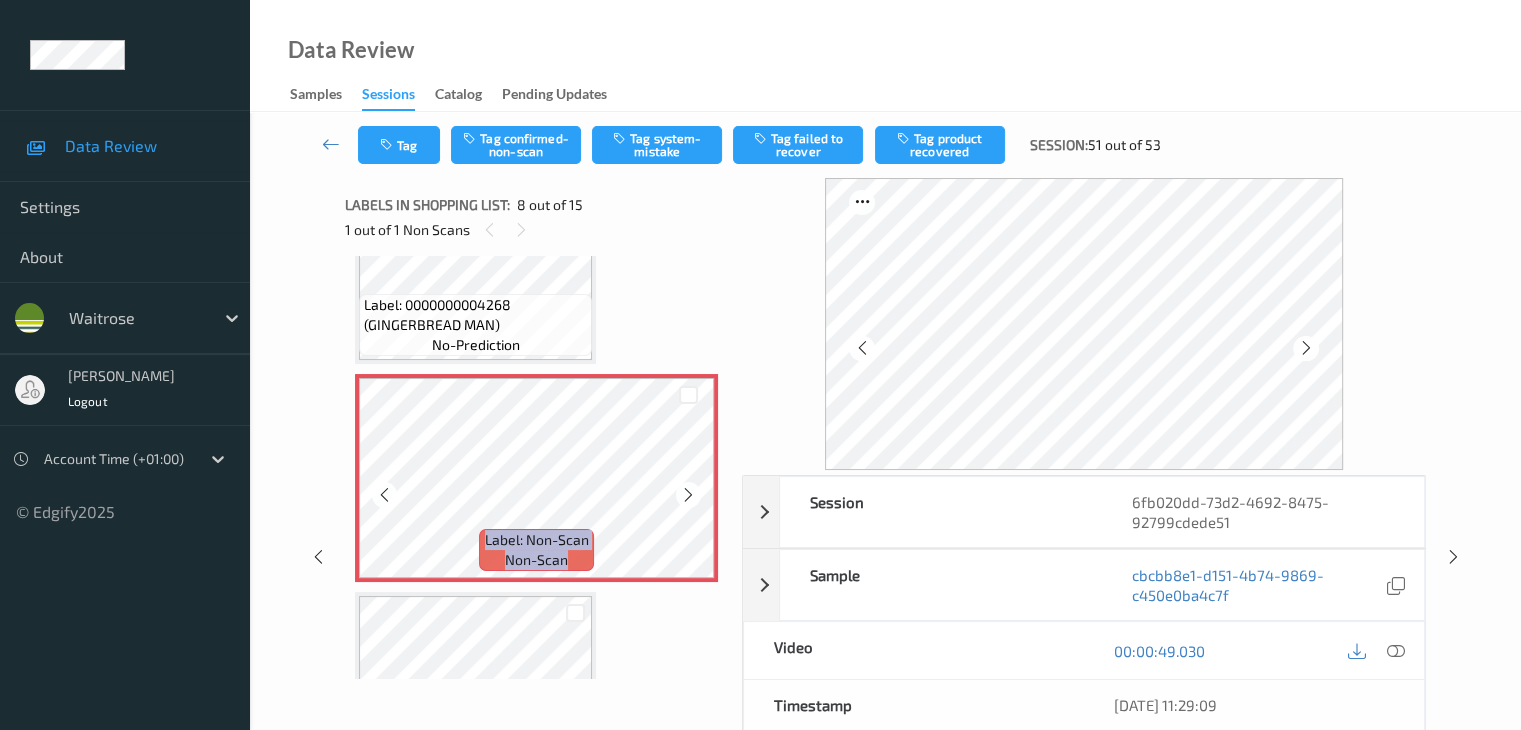 click at bounding box center [688, 495] 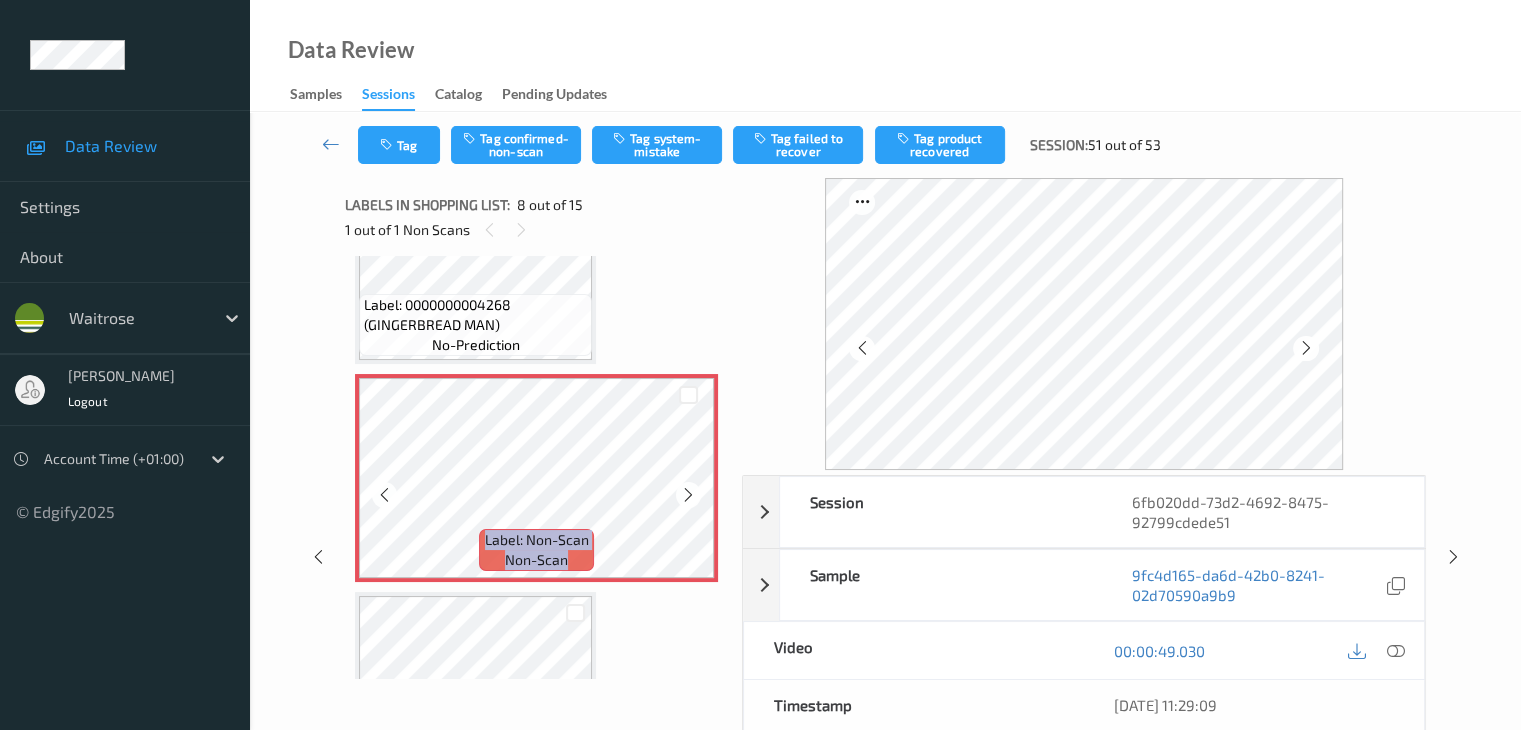click at bounding box center [688, 495] 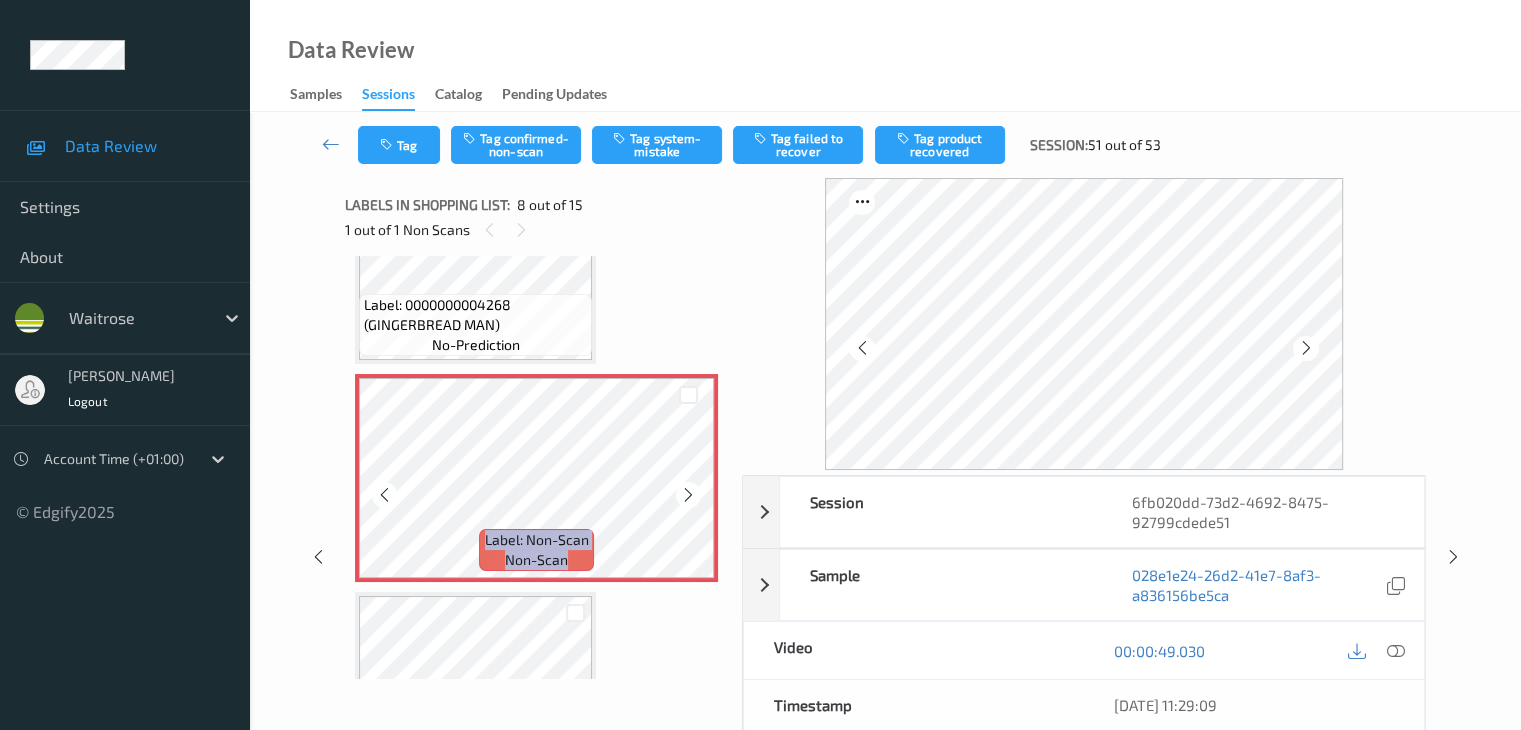 click at bounding box center [688, 495] 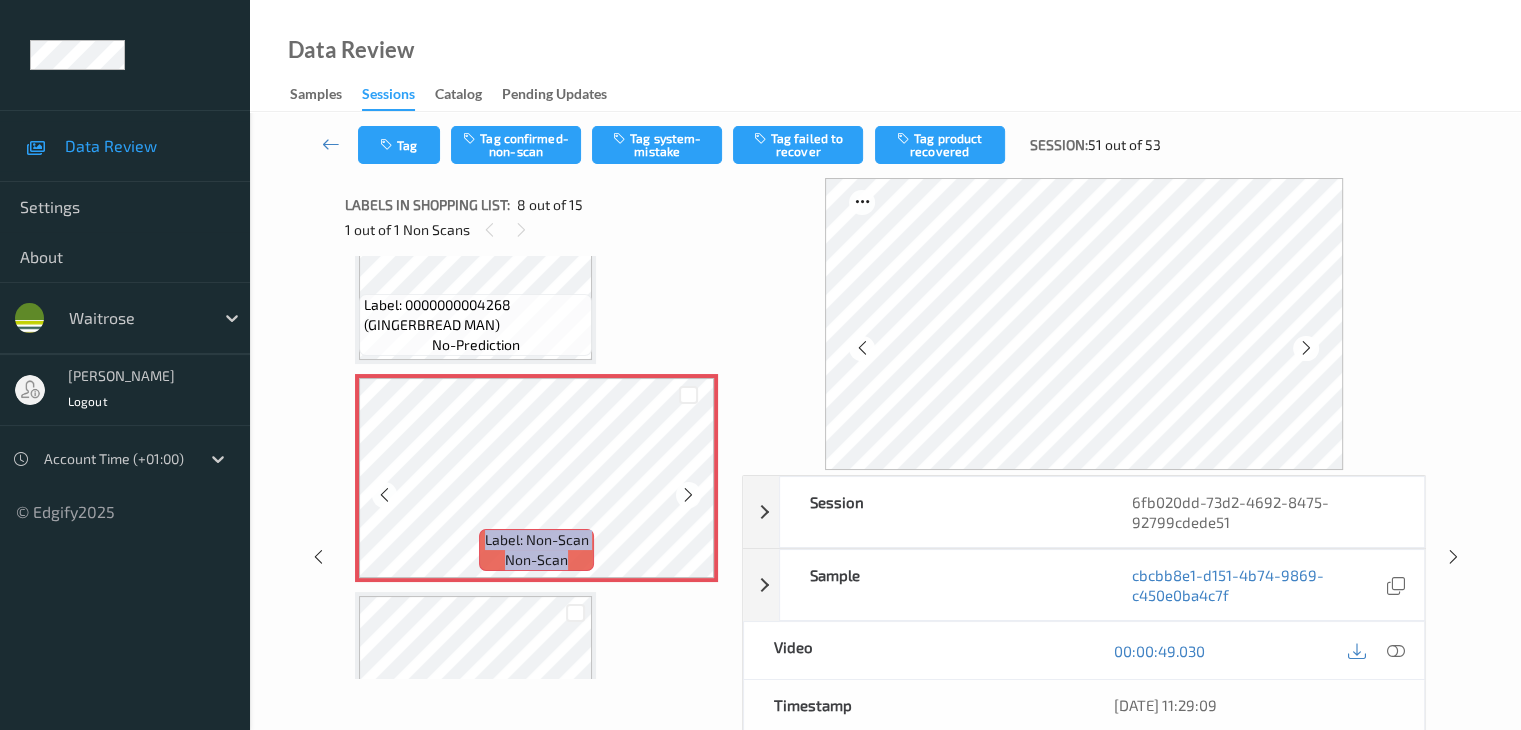 click at bounding box center [688, 495] 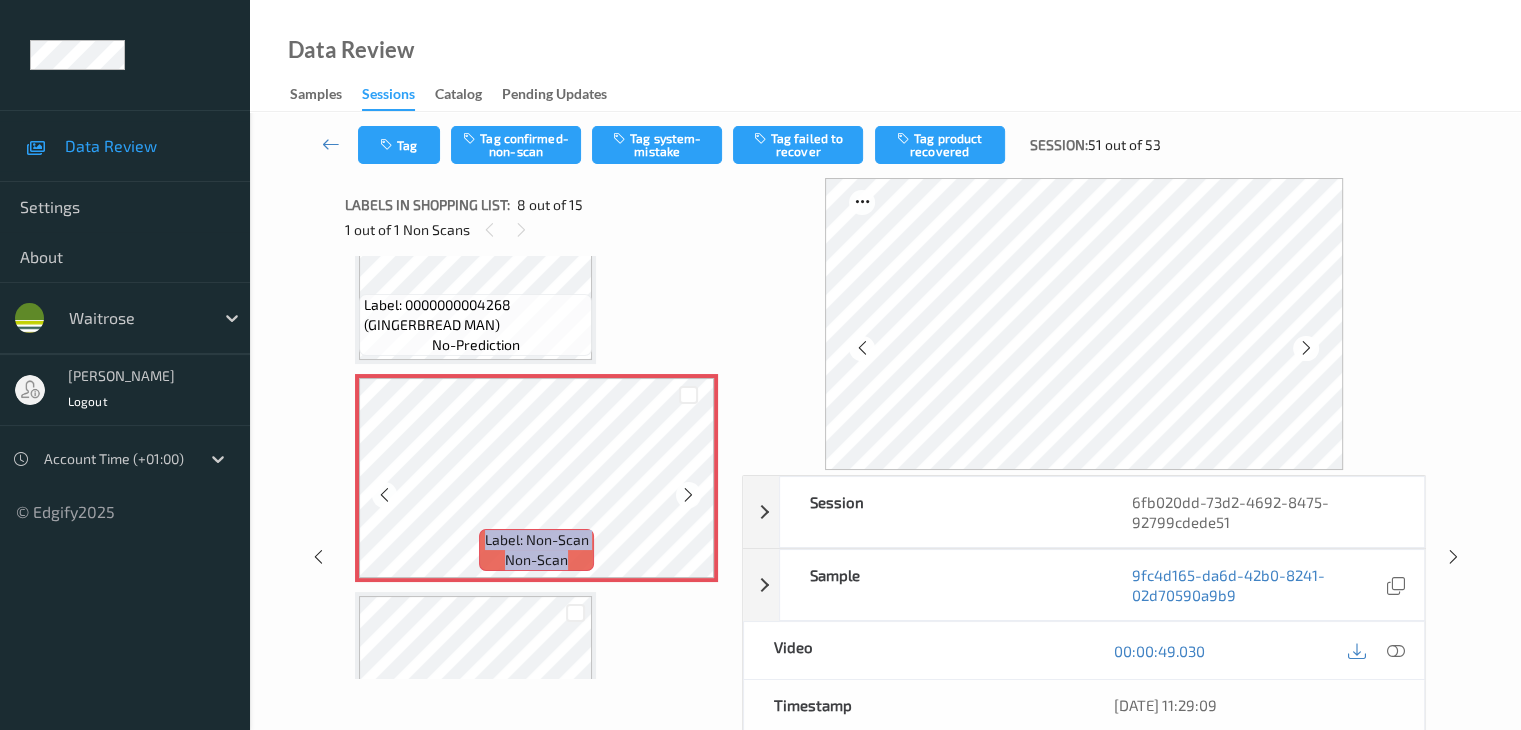 click at bounding box center [688, 495] 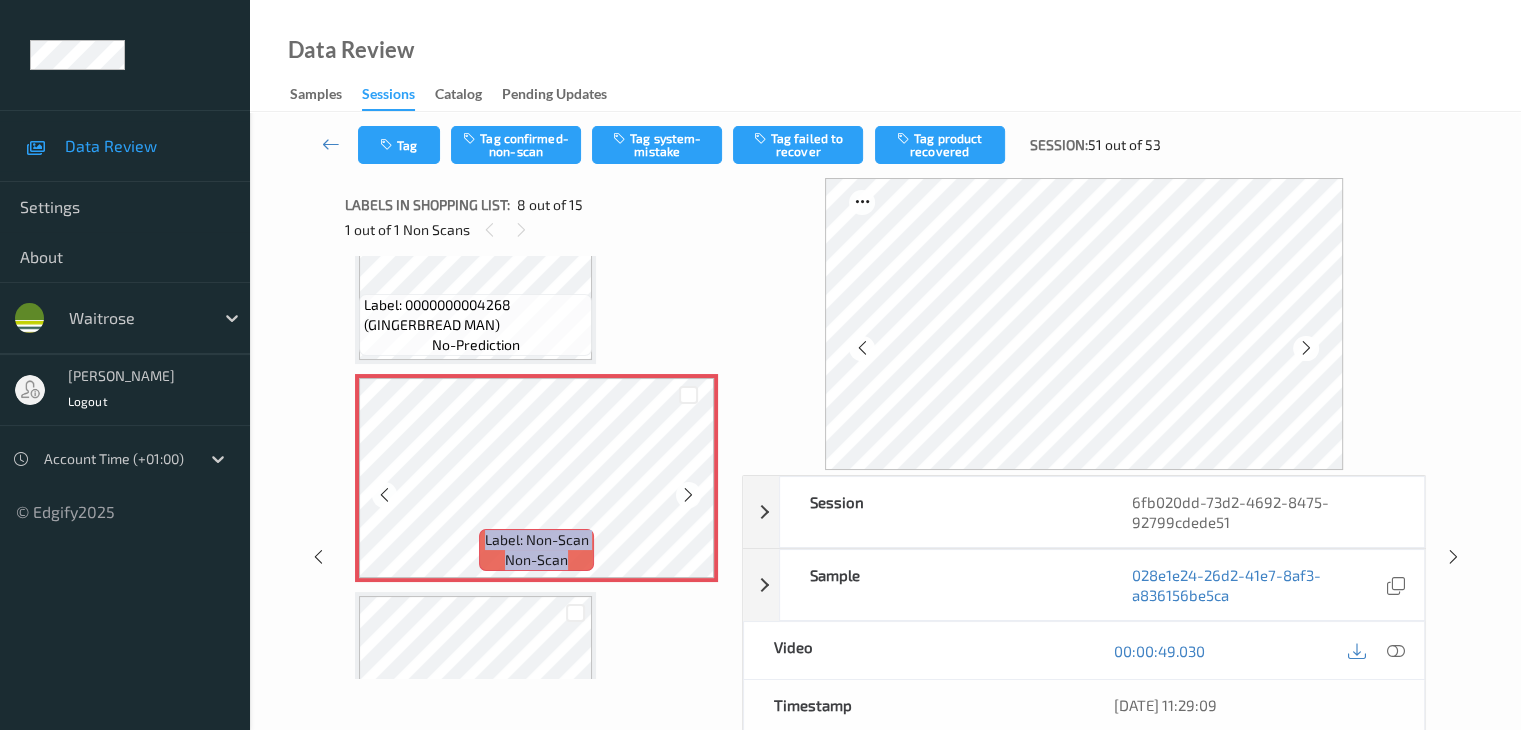 click at bounding box center [688, 495] 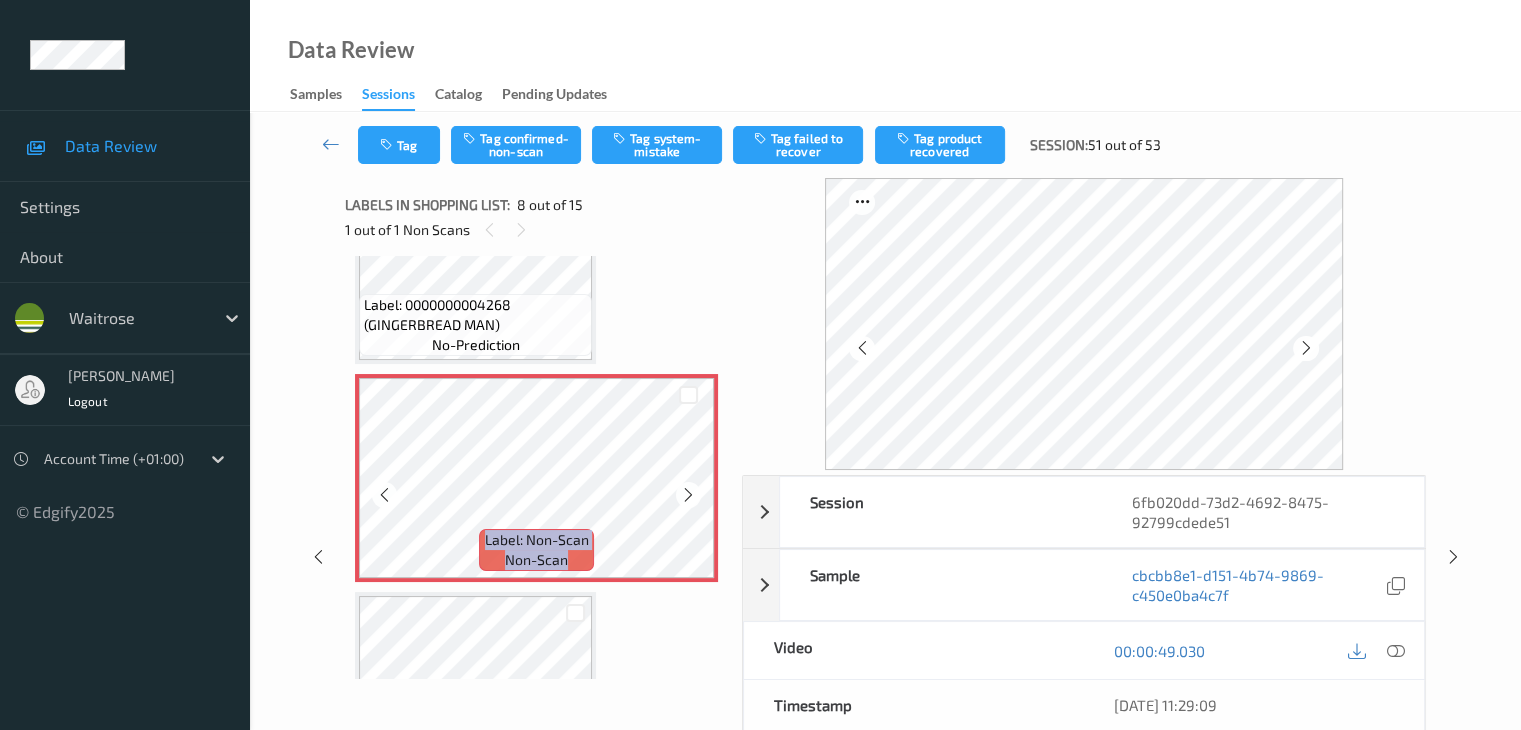 click at bounding box center [688, 495] 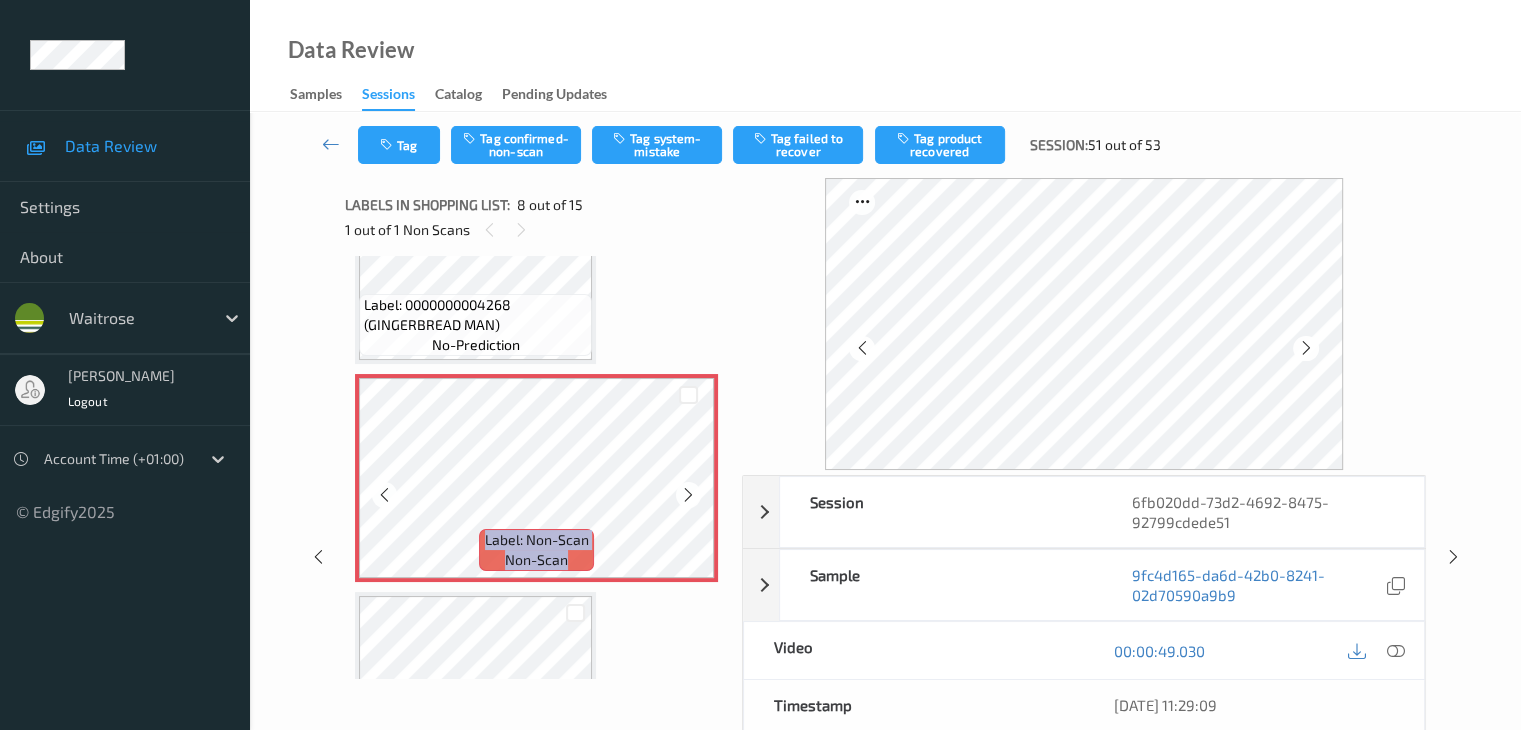 click at bounding box center (688, 495) 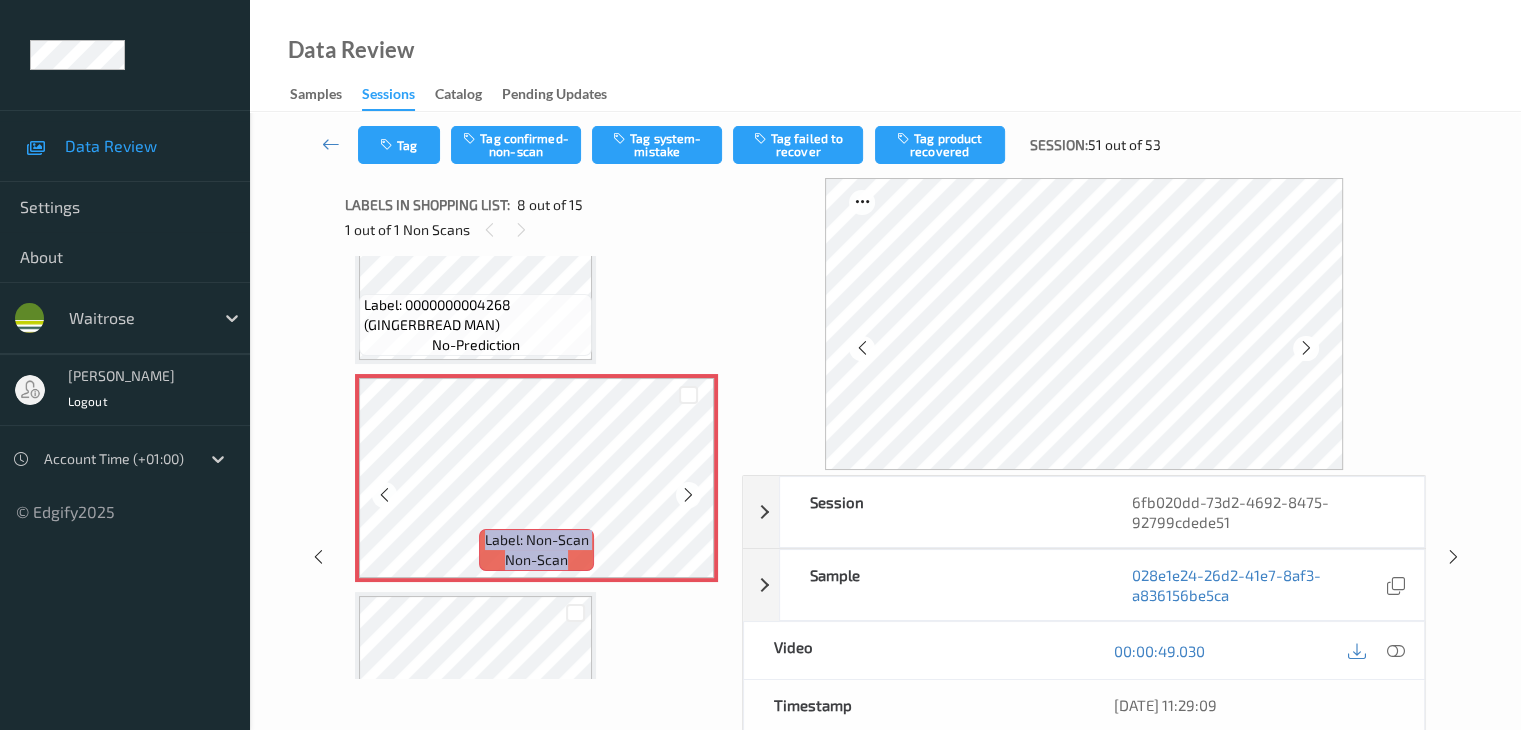 click at bounding box center [688, 495] 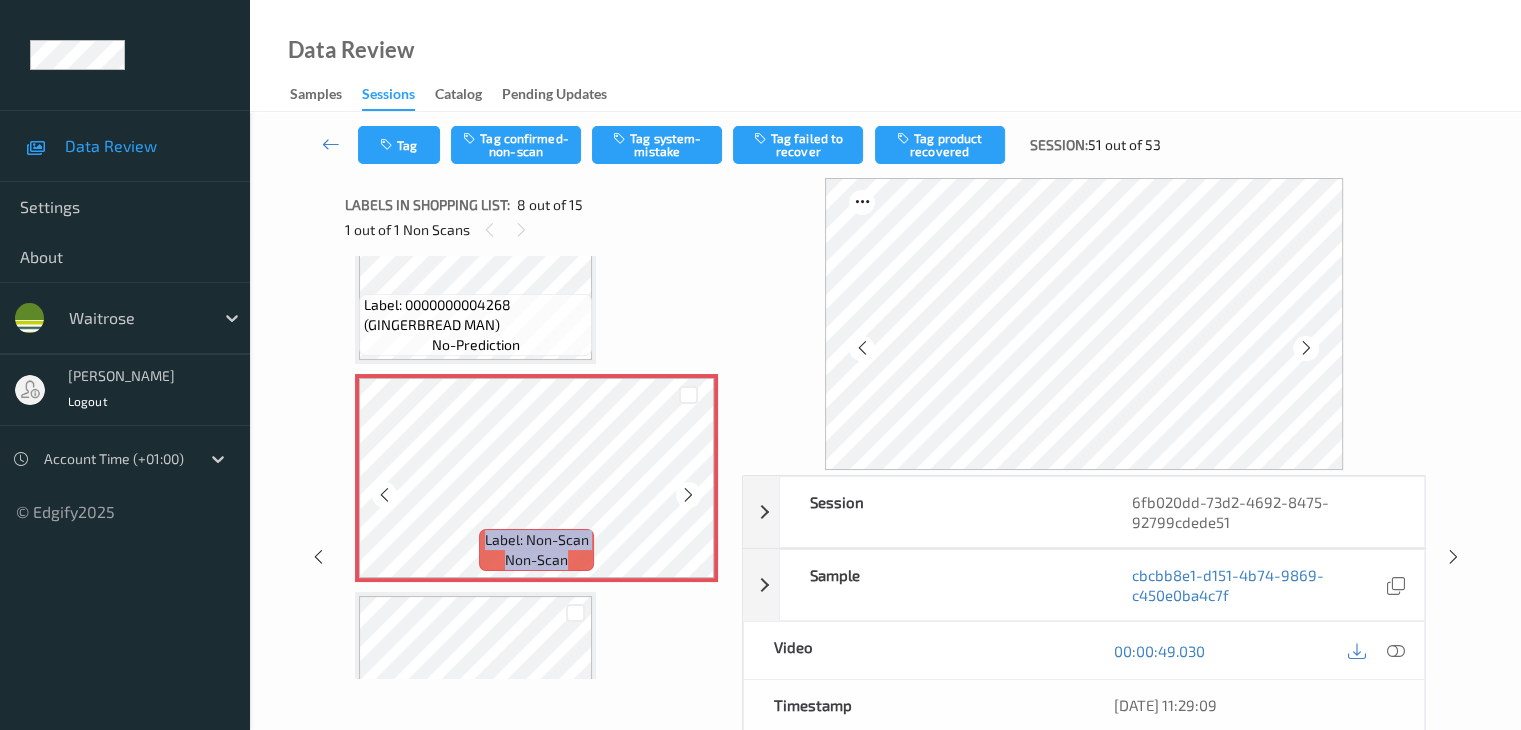 click at bounding box center [688, 495] 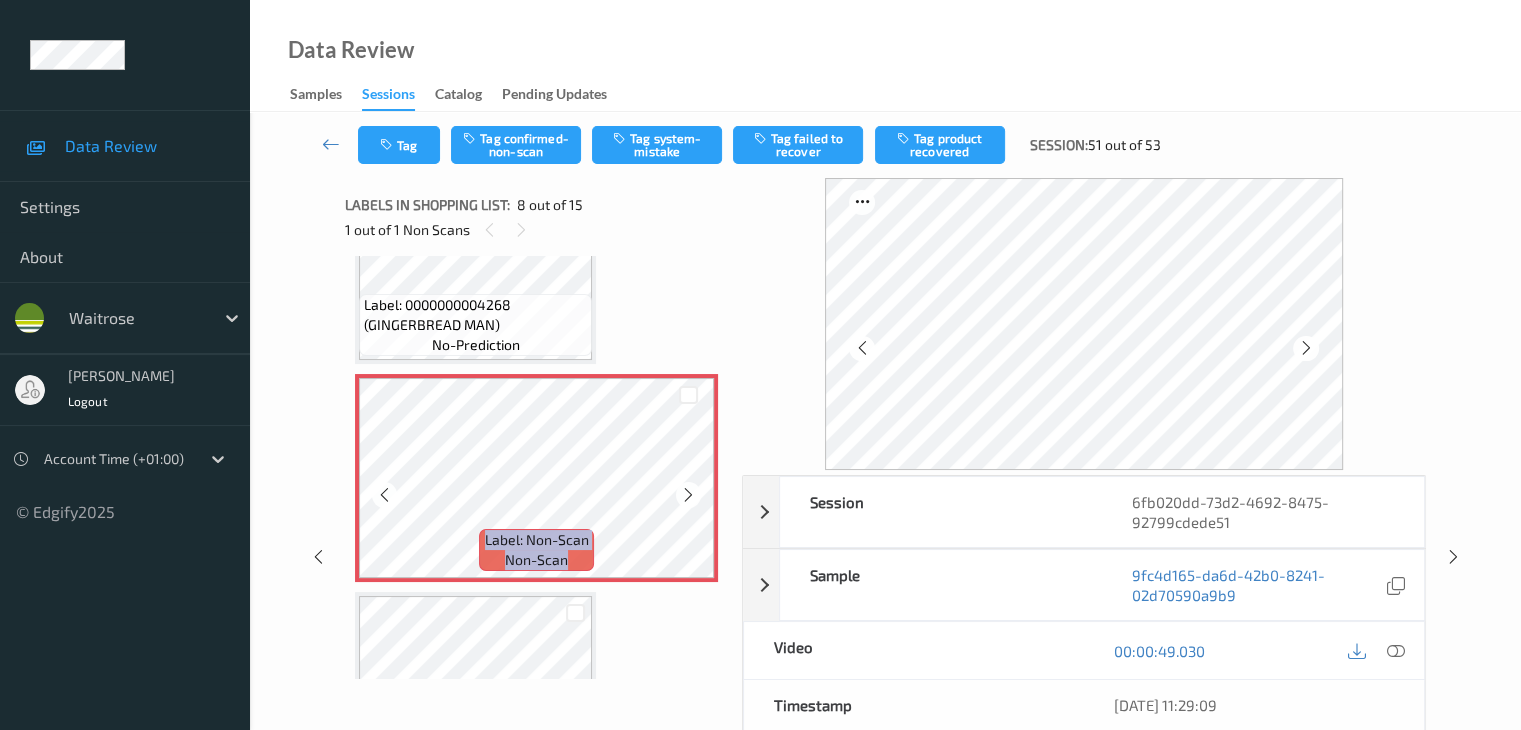 click at bounding box center [688, 495] 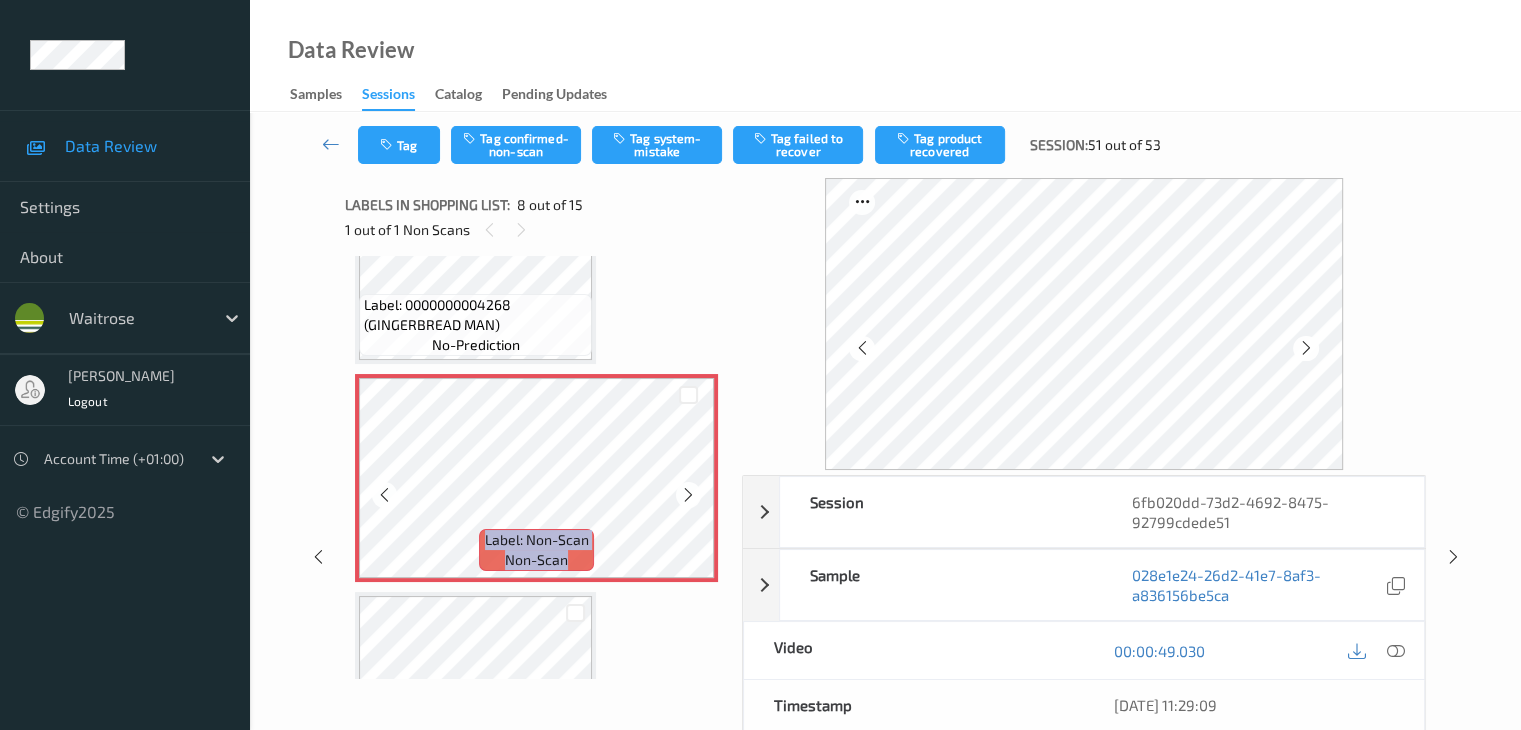 click at bounding box center (688, 495) 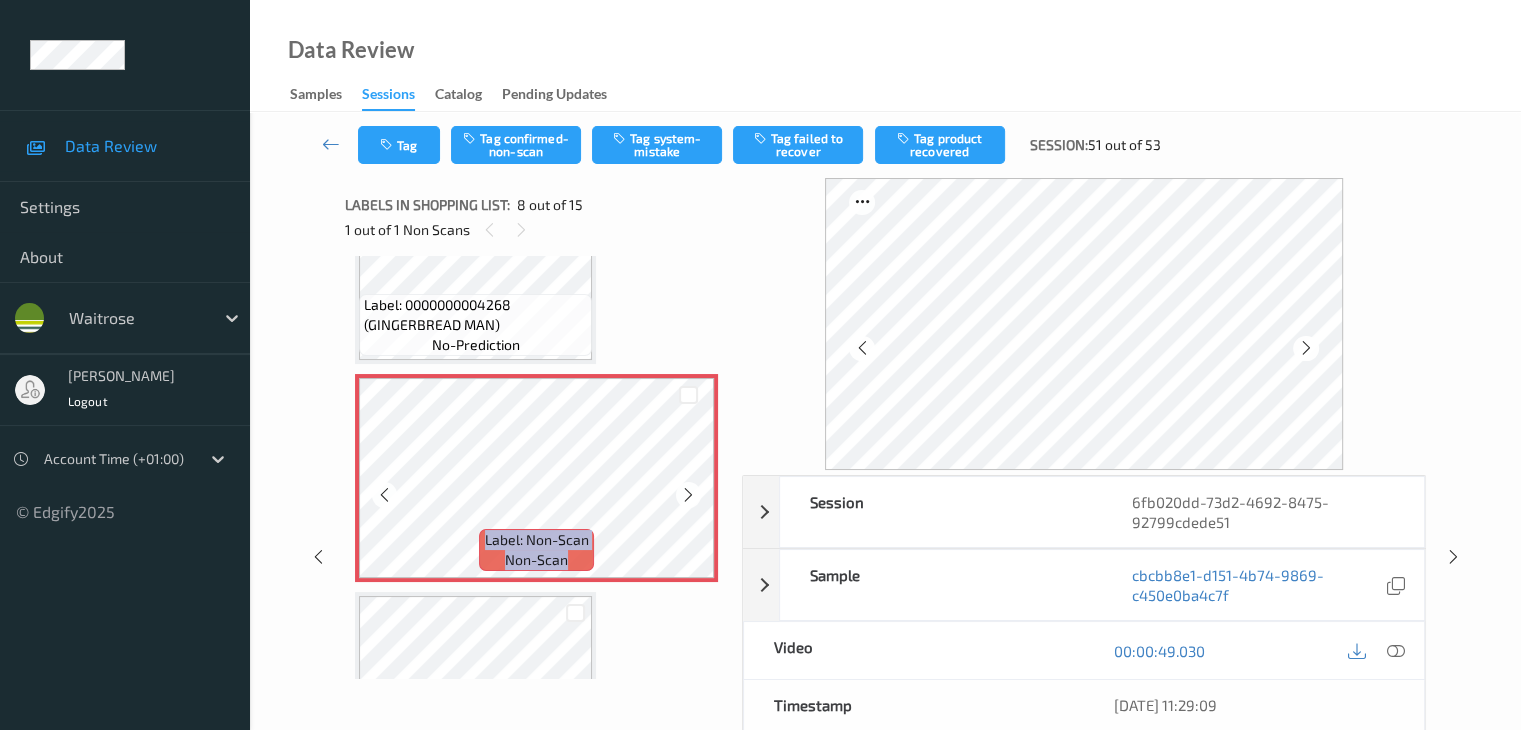 click at bounding box center [688, 495] 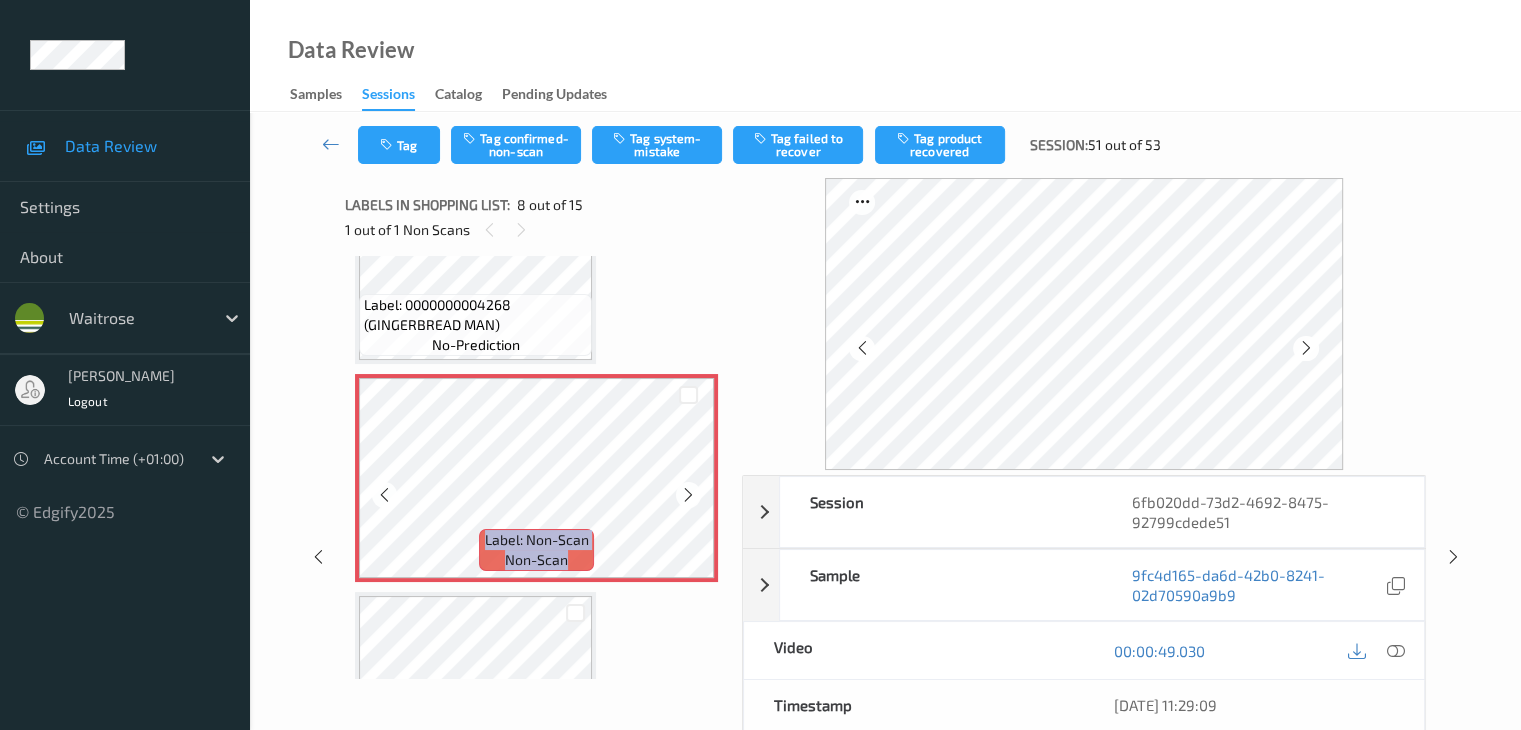click at bounding box center [688, 495] 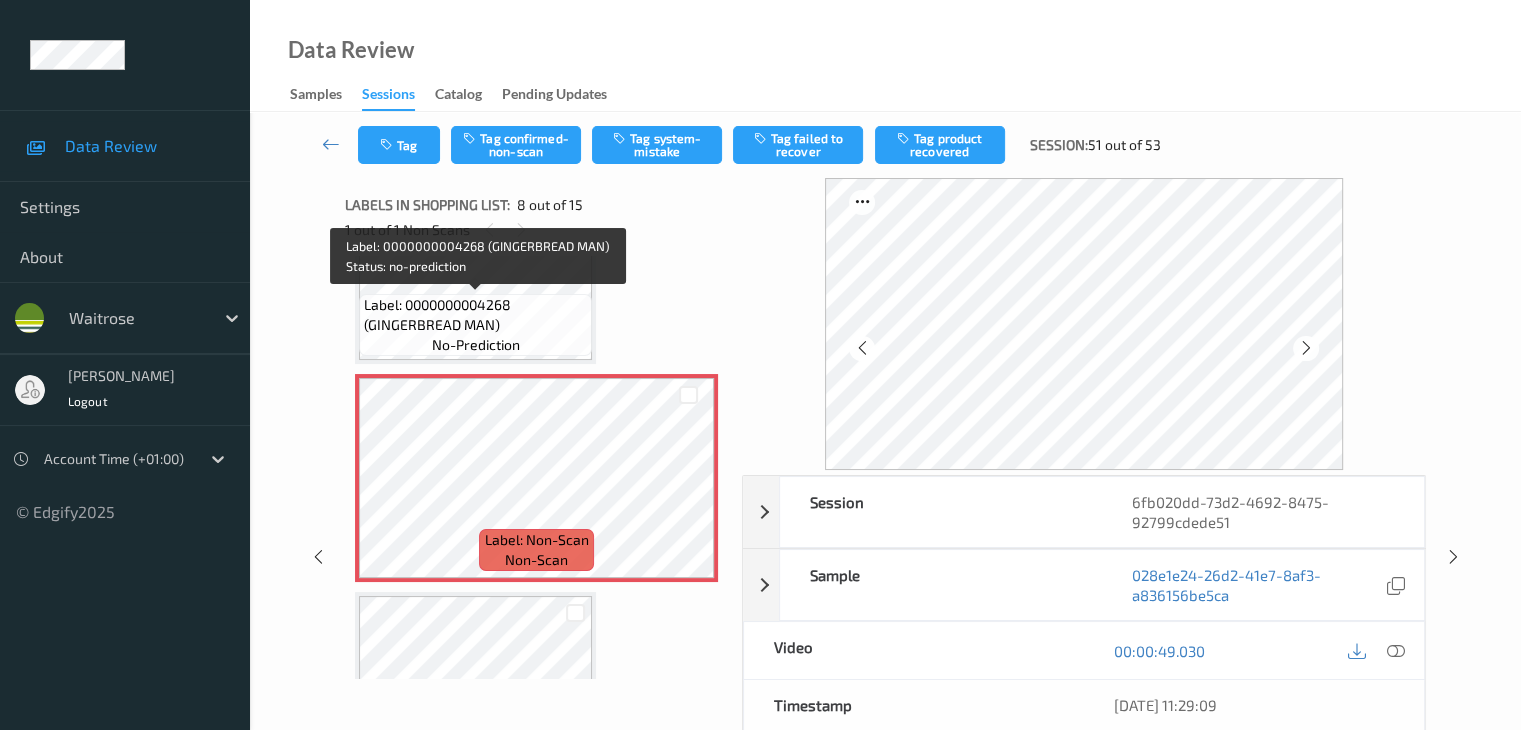 click on "Label: 0000000004268 (GINGERBREAD MAN)" at bounding box center [475, 315] 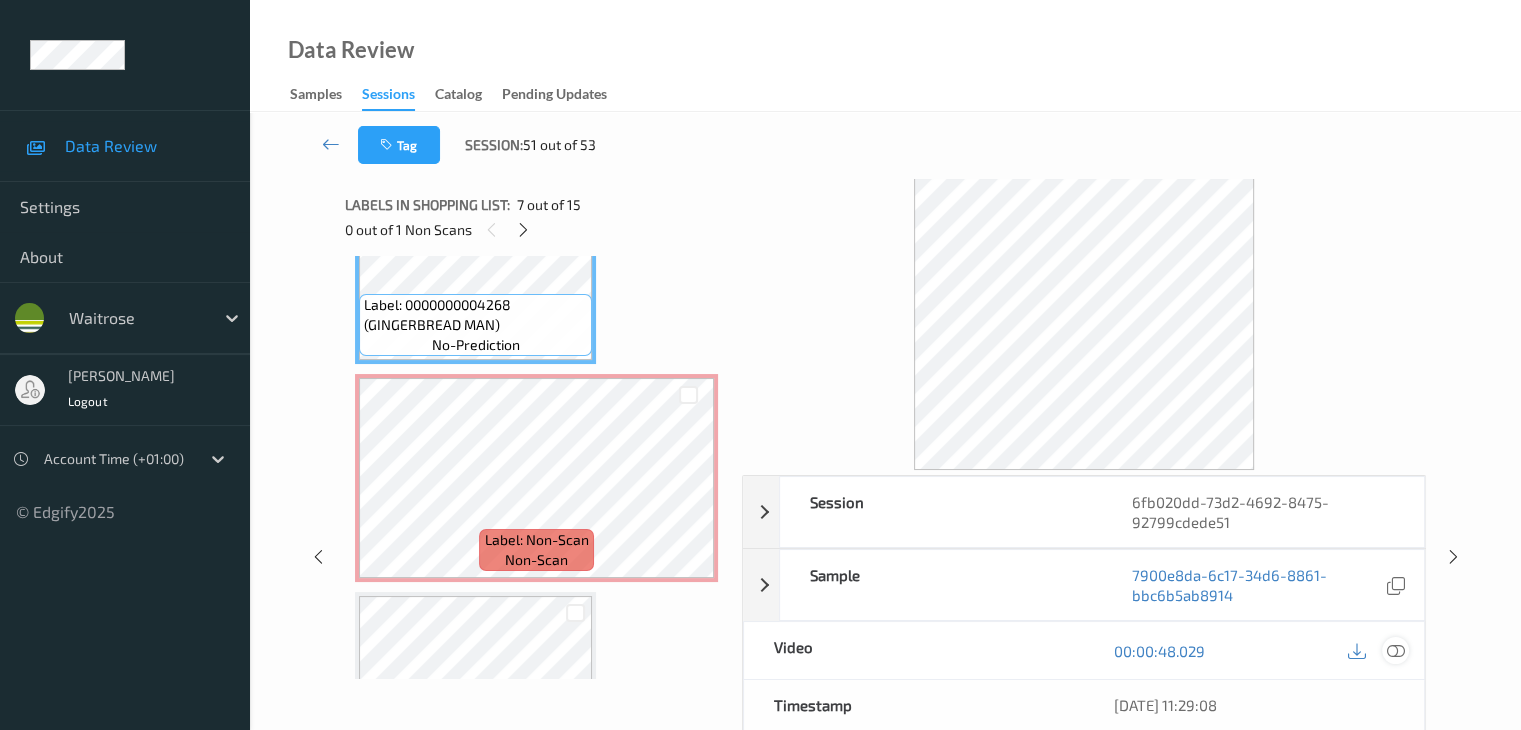 click at bounding box center (1395, 651) 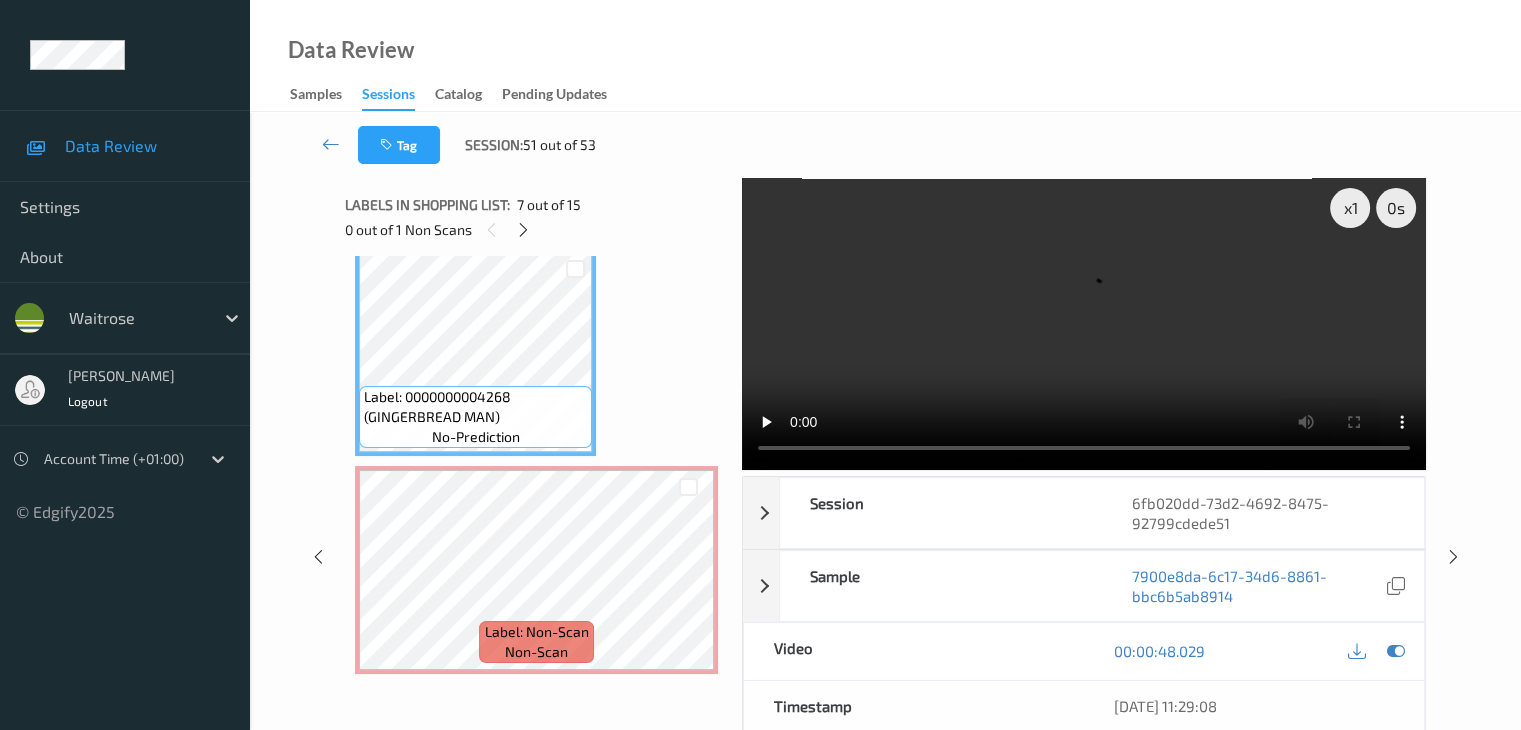 scroll, scrollTop: 1318, scrollLeft: 0, axis: vertical 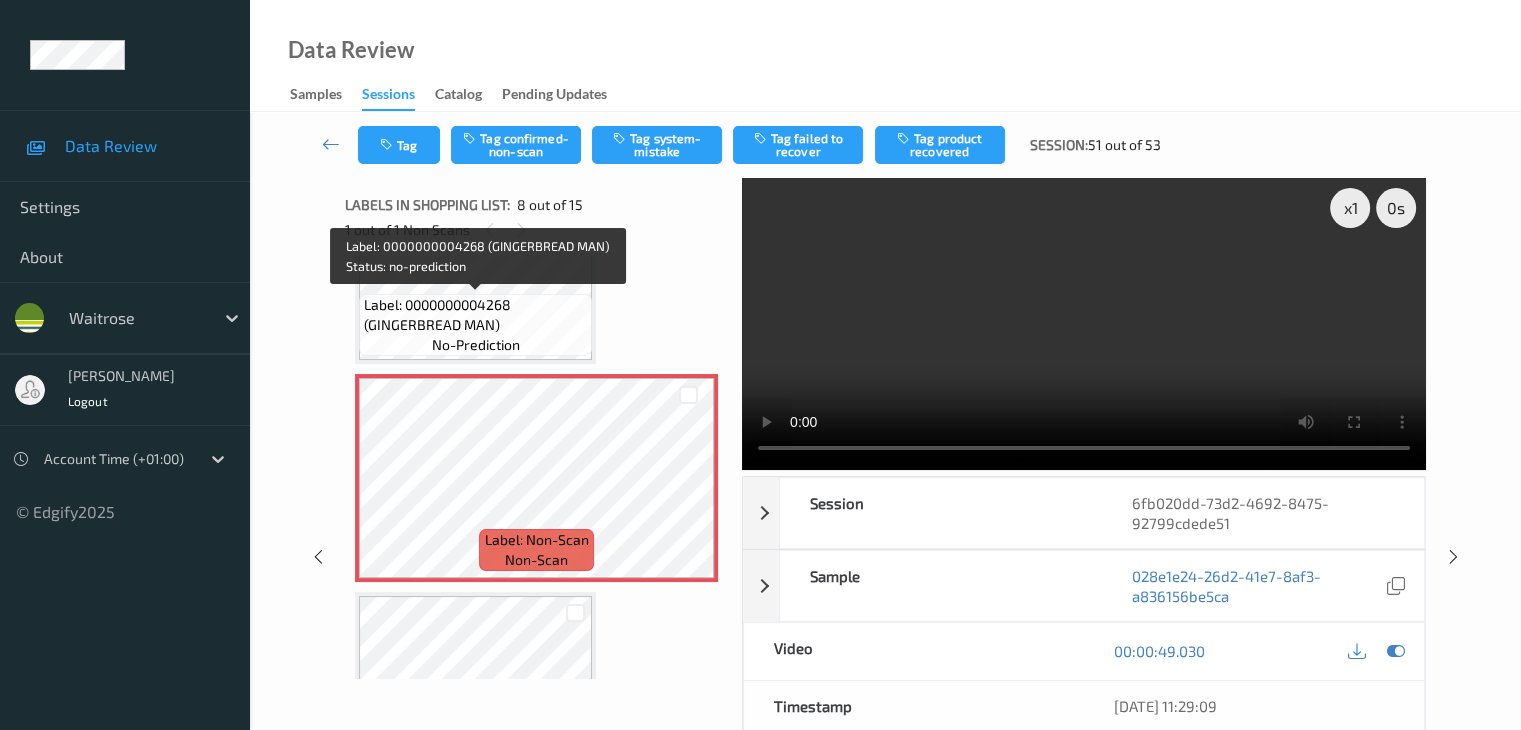 click on "Label: 0000000004268 (GINGERBREAD MAN)" at bounding box center [475, 315] 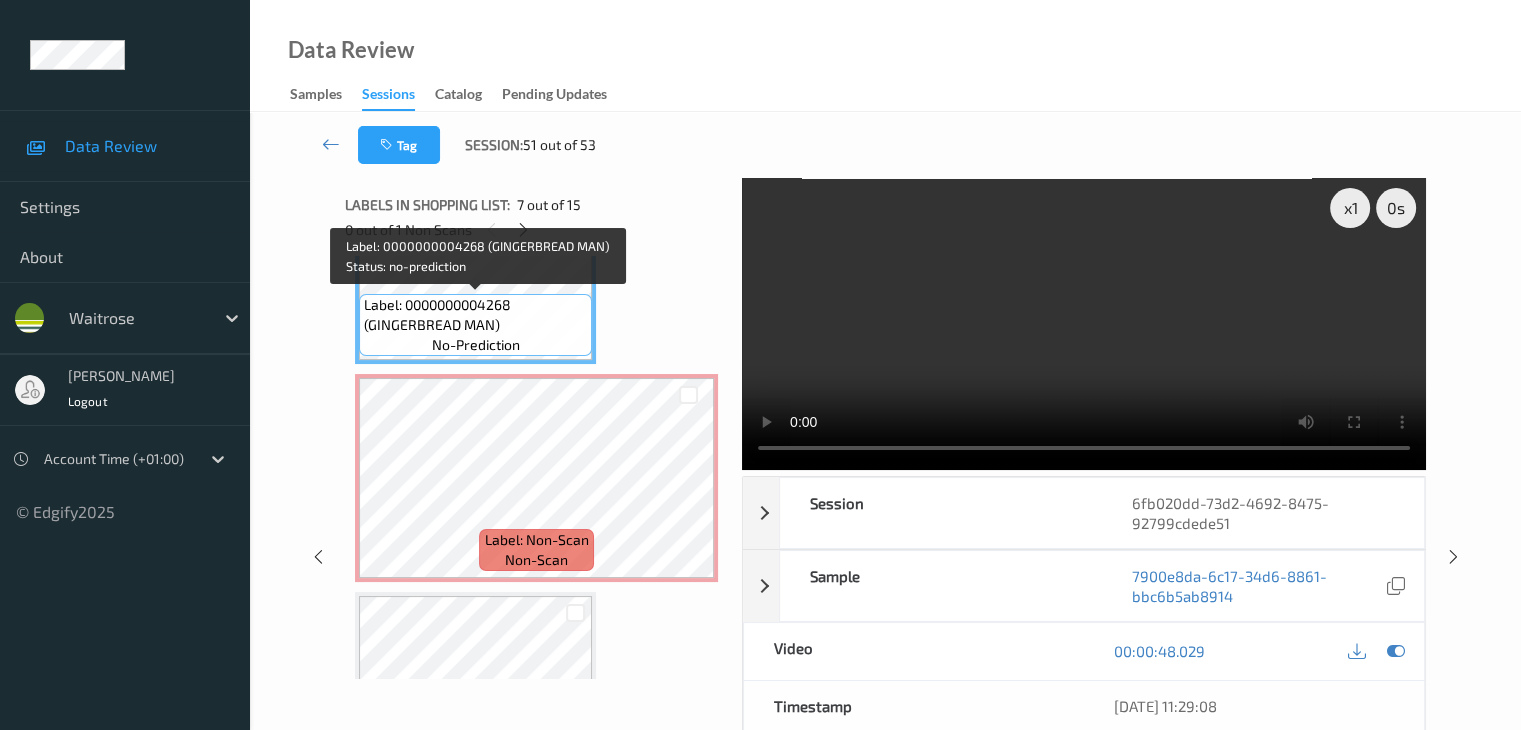 click on "Label: 0000000004268 (GINGERBREAD MAN)" at bounding box center (475, 315) 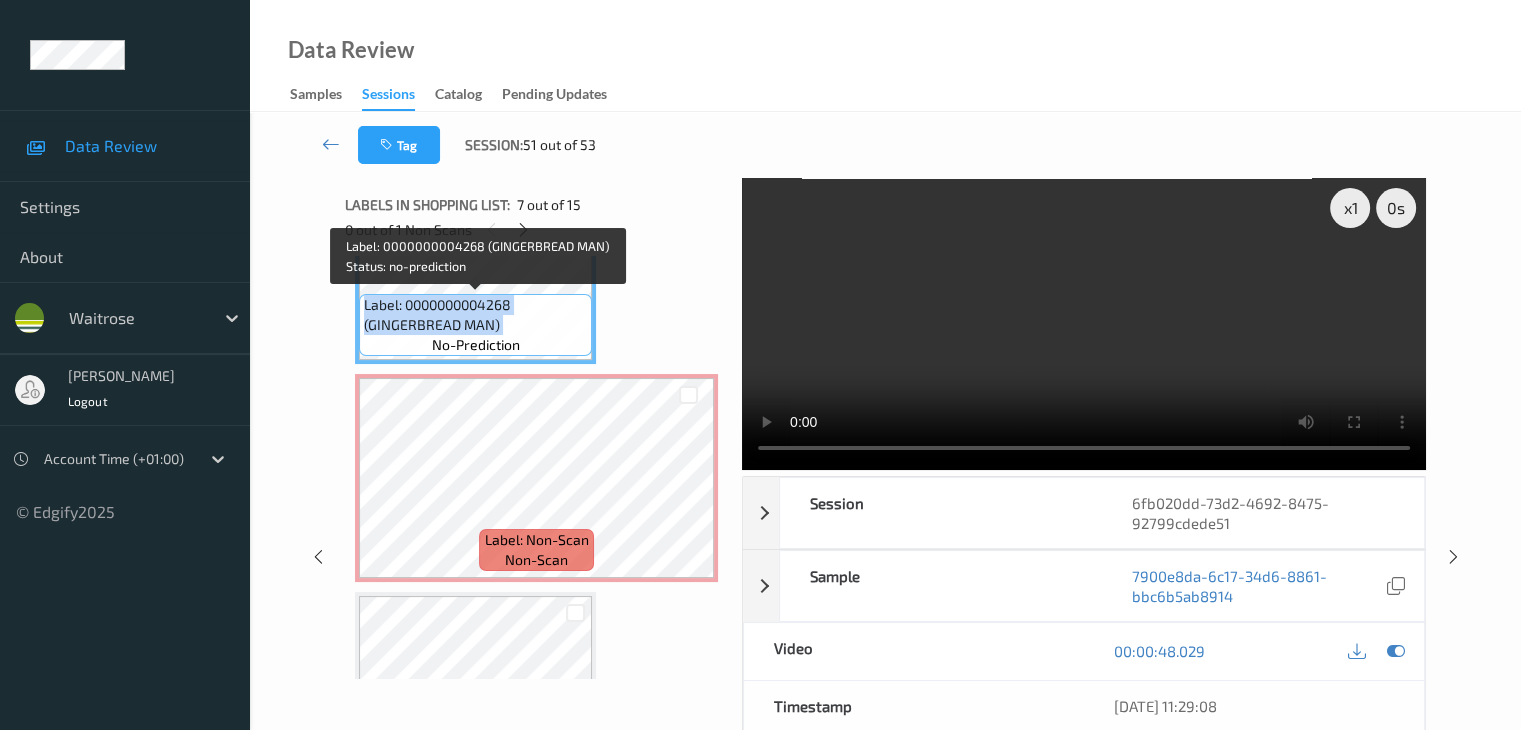 click on "Label: 0000000004268 (GINGERBREAD MAN)" at bounding box center [475, 315] 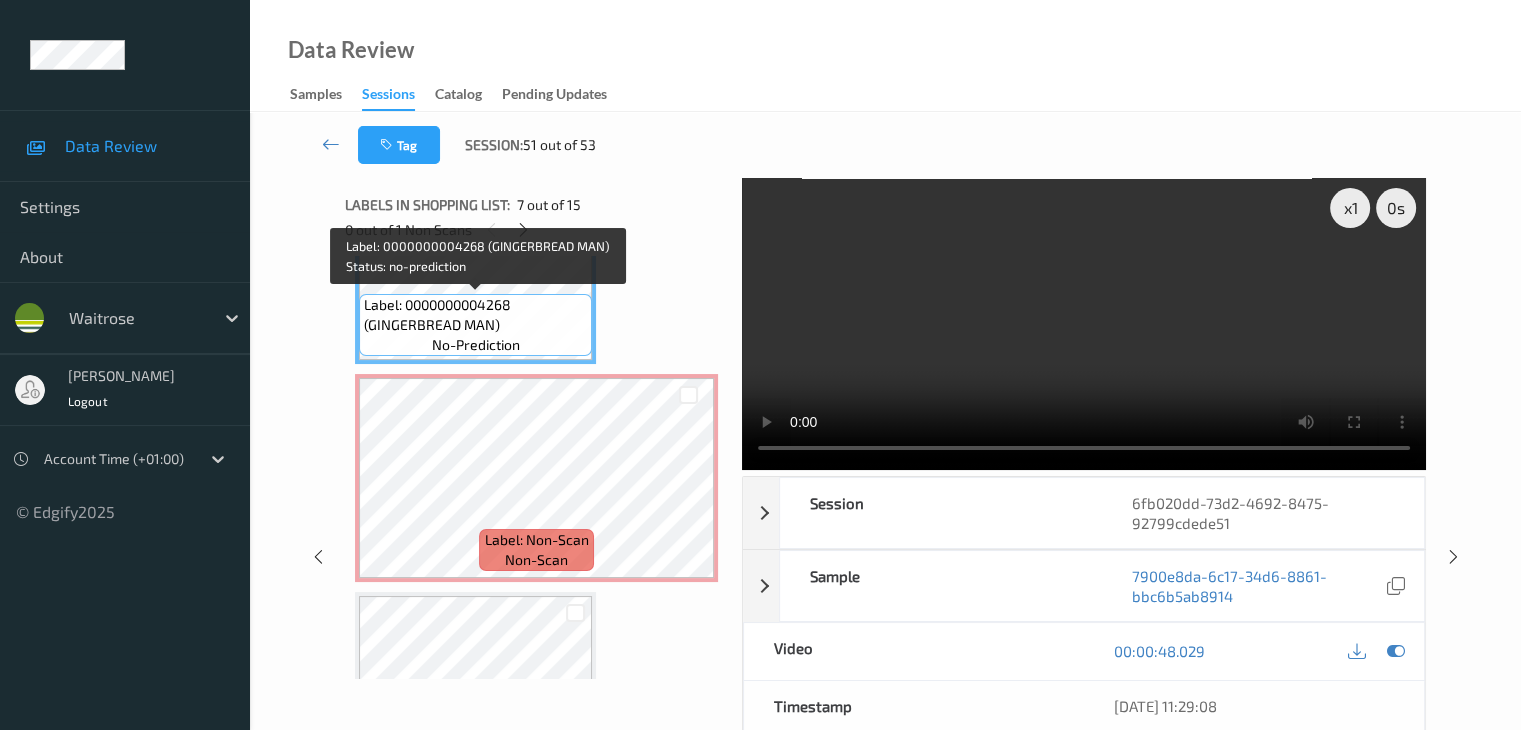 click on "Label: 0000000004268 (GINGERBREAD MAN)" at bounding box center (475, 315) 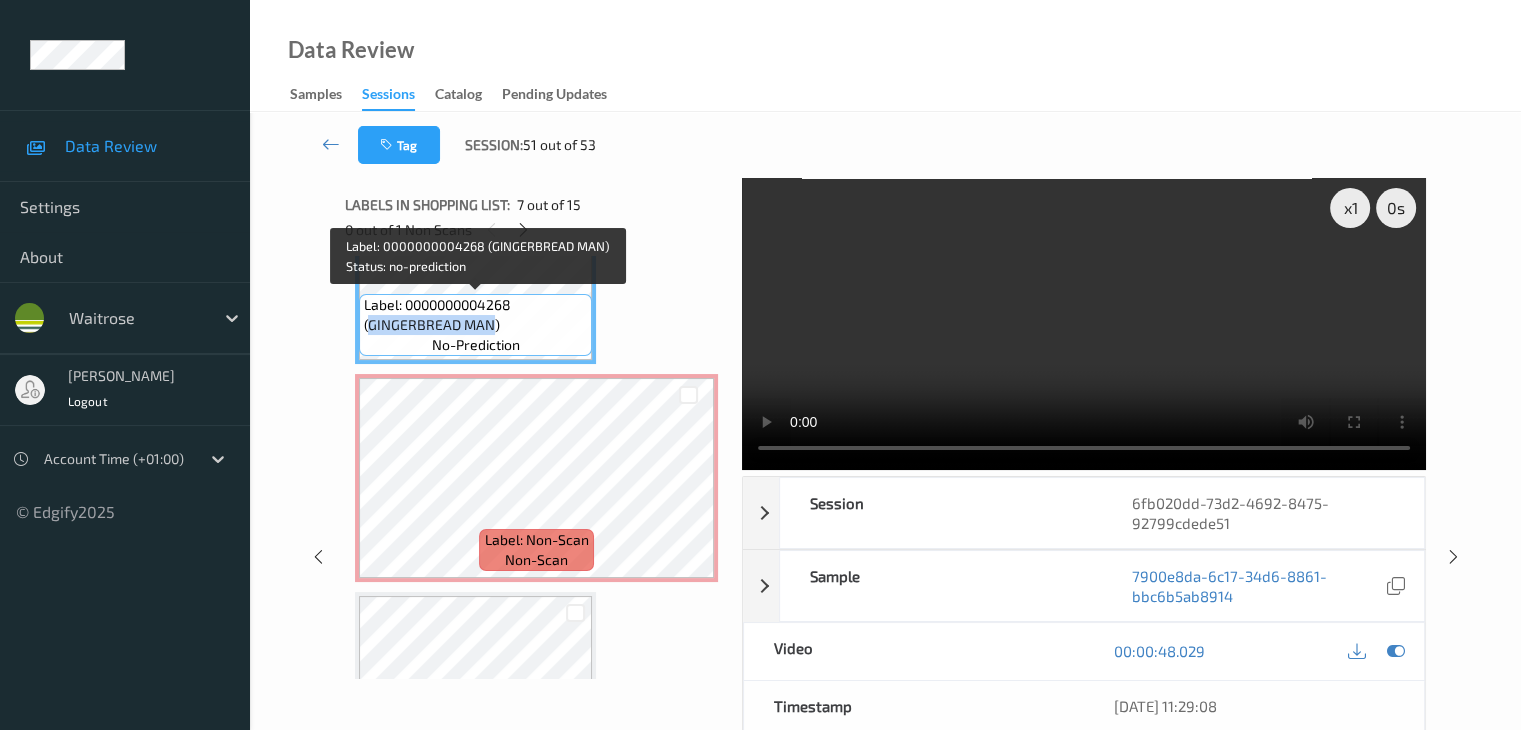 drag, startPoint x: 368, startPoint y: 326, endPoint x: 492, endPoint y: 316, distance: 124.40257 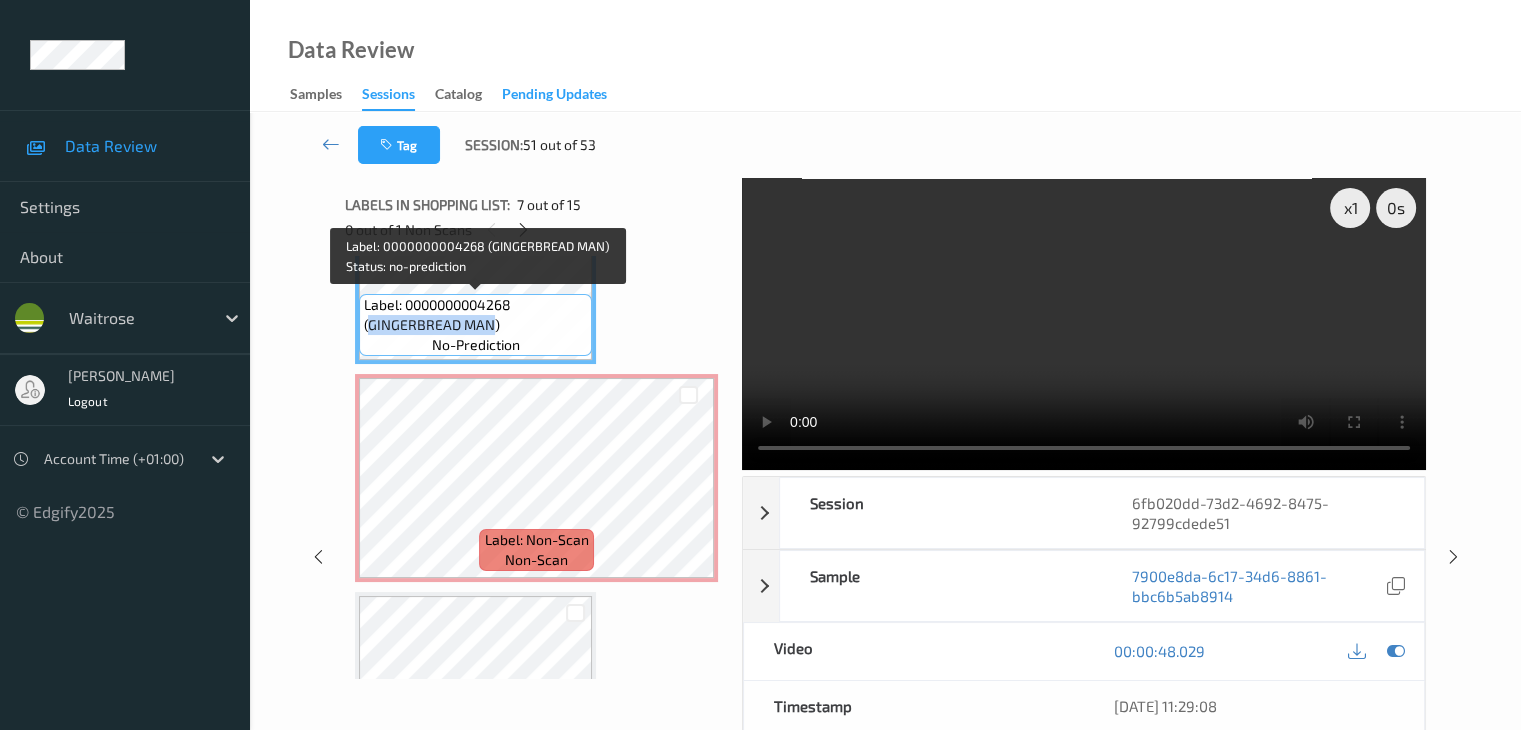 copy on "GINGERBREAD MAN" 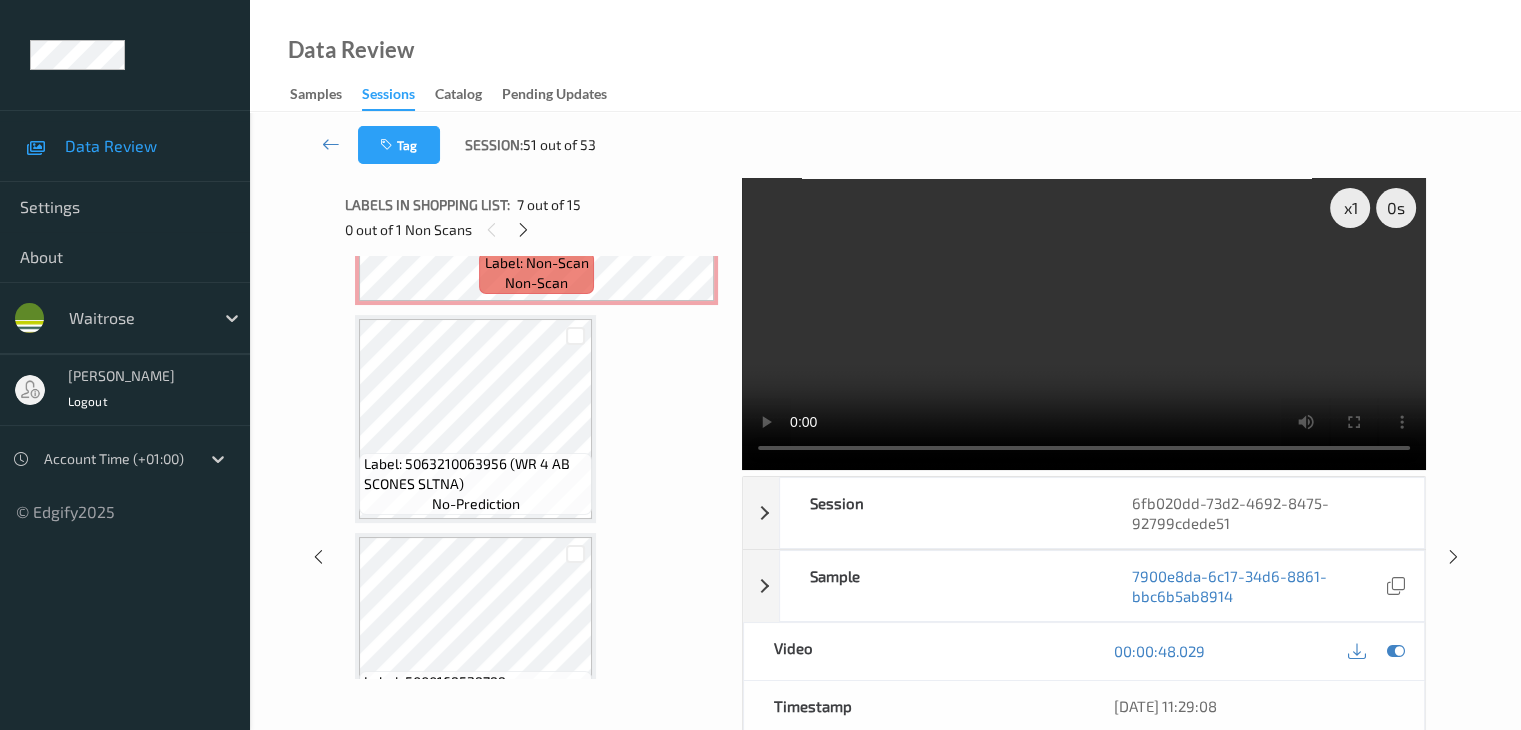 scroll, scrollTop: 1718, scrollLeft: 0, axis: vertical 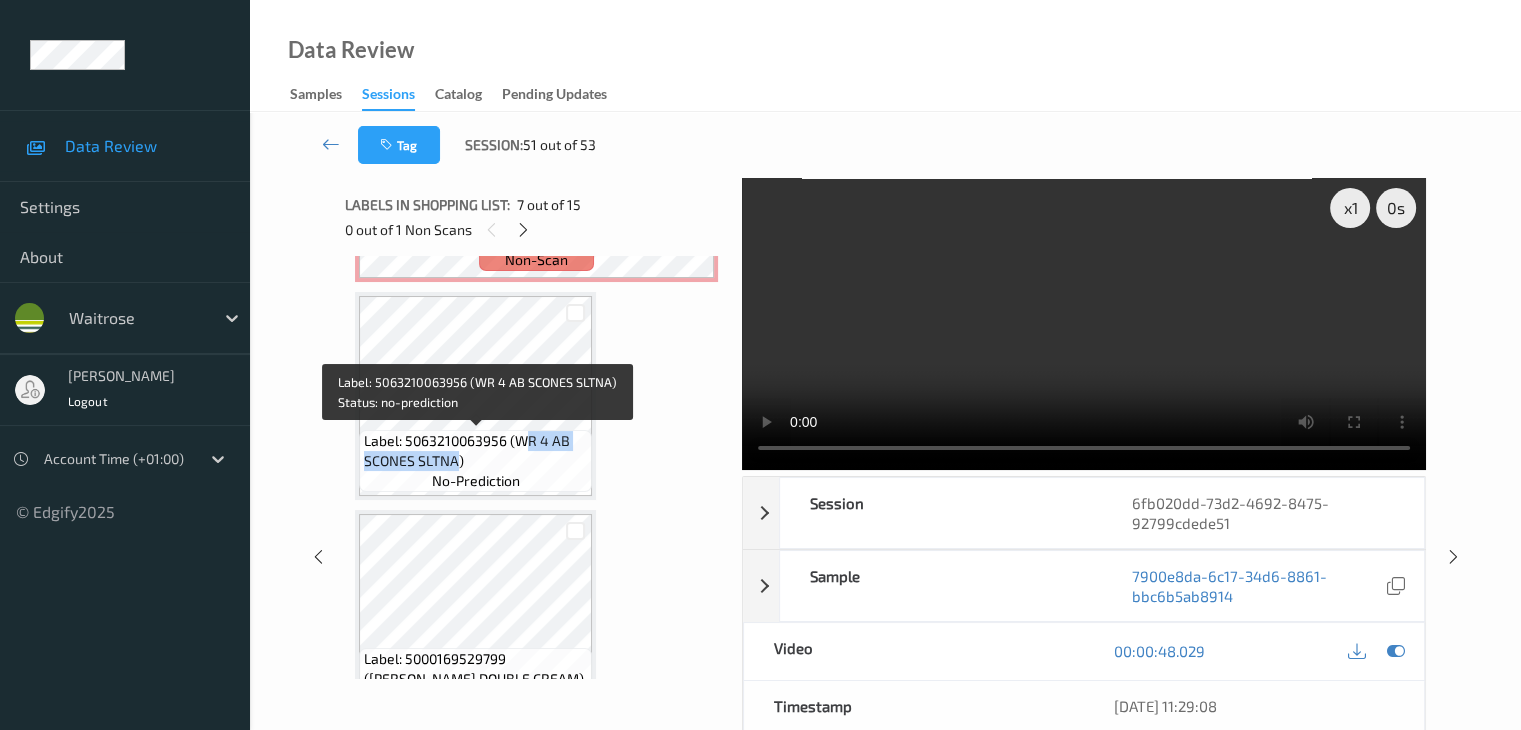 drag, startPoint x: 522, startPoint y: 440, endPoint x: 453, endPoint y: 461, distance: 72.12489 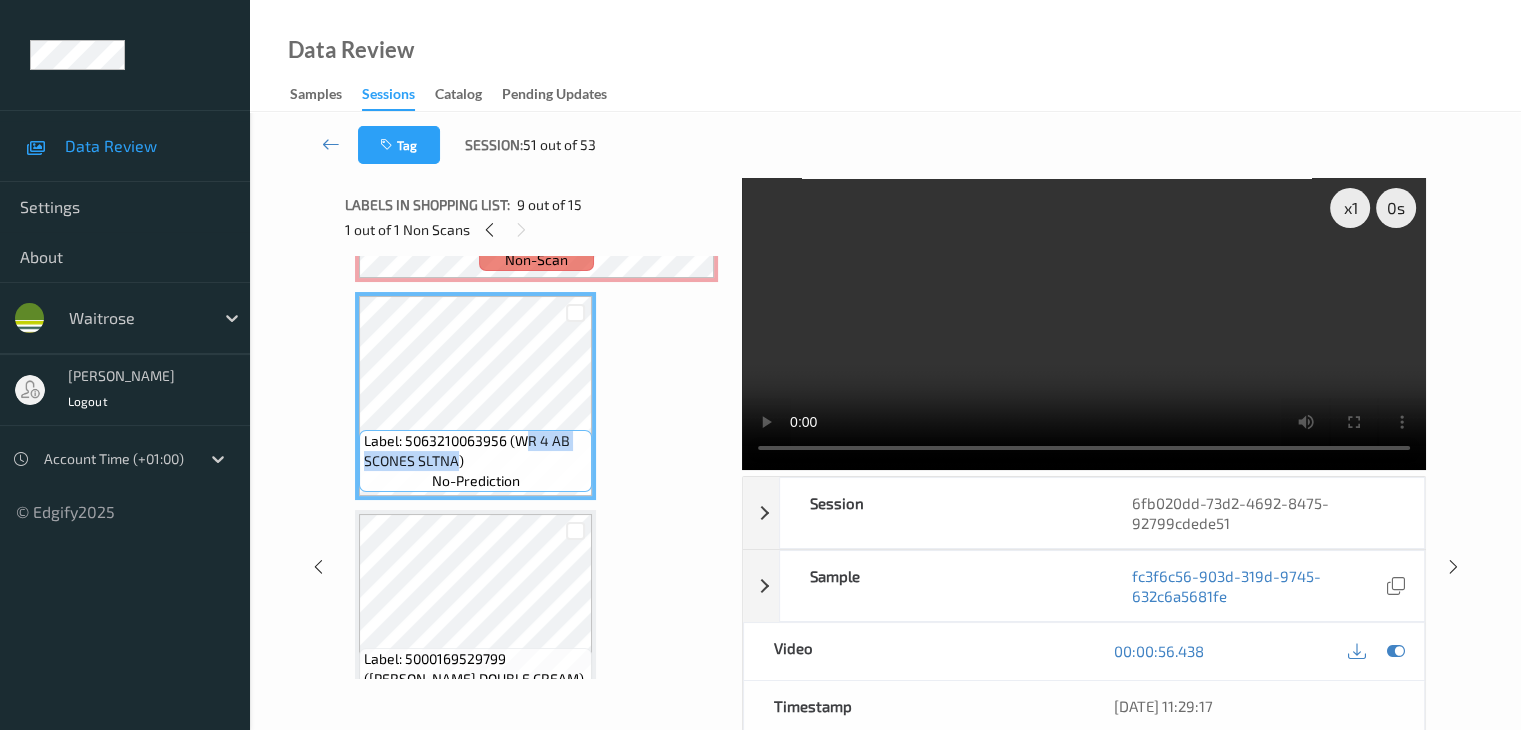 scroll, scrollTop: 1518, scrollLeft: 0, axis: vertical 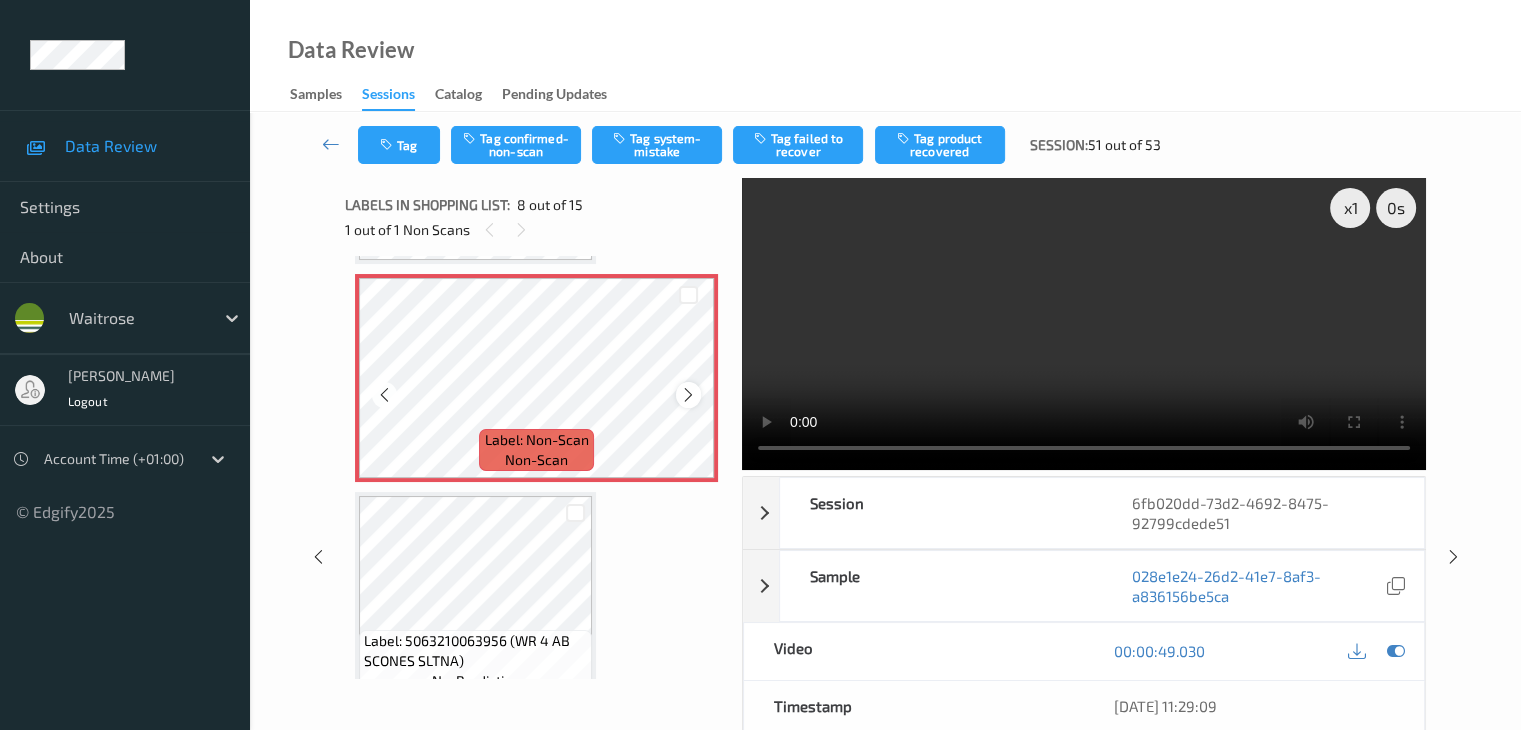 click at bounding box center [688, 395] 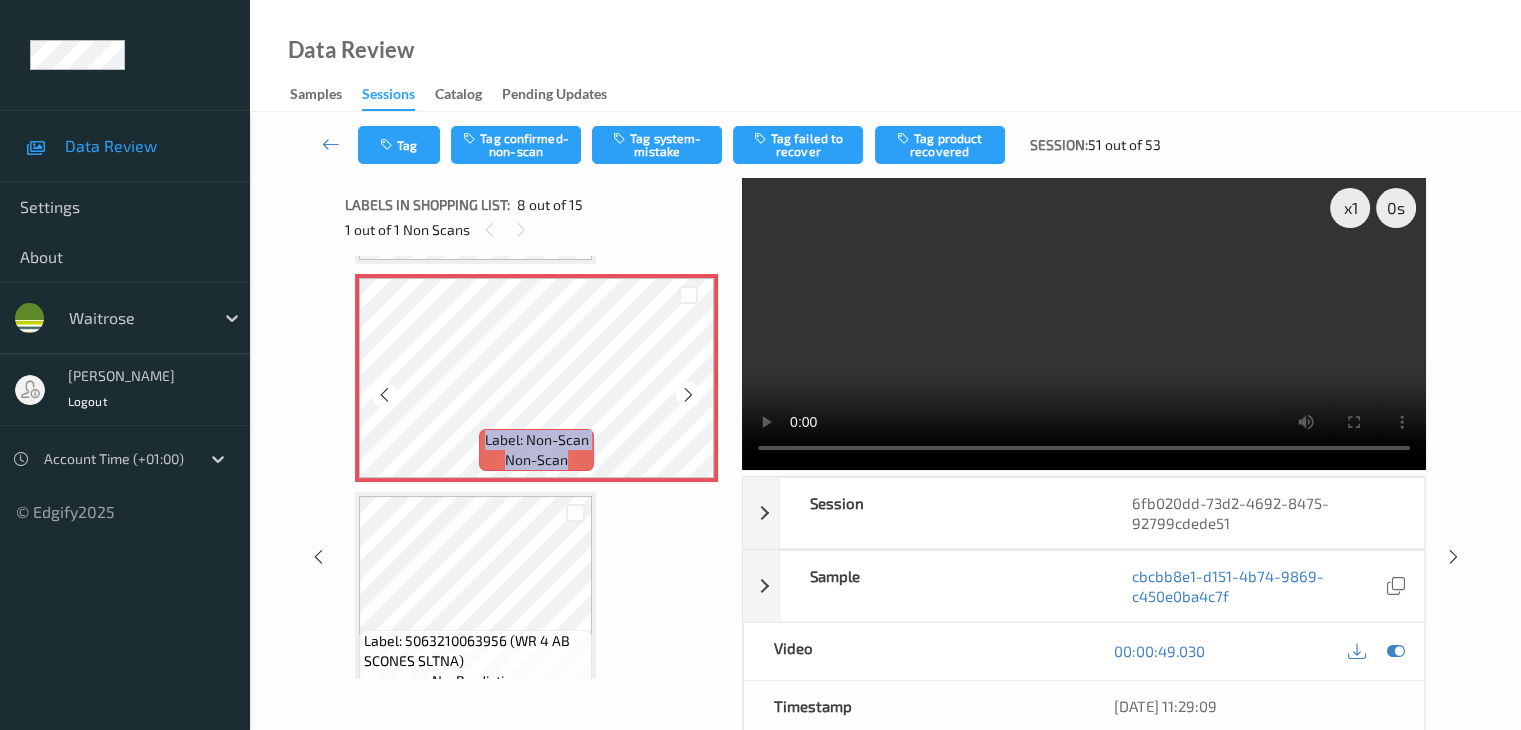 click at bounding box center [688, 395] 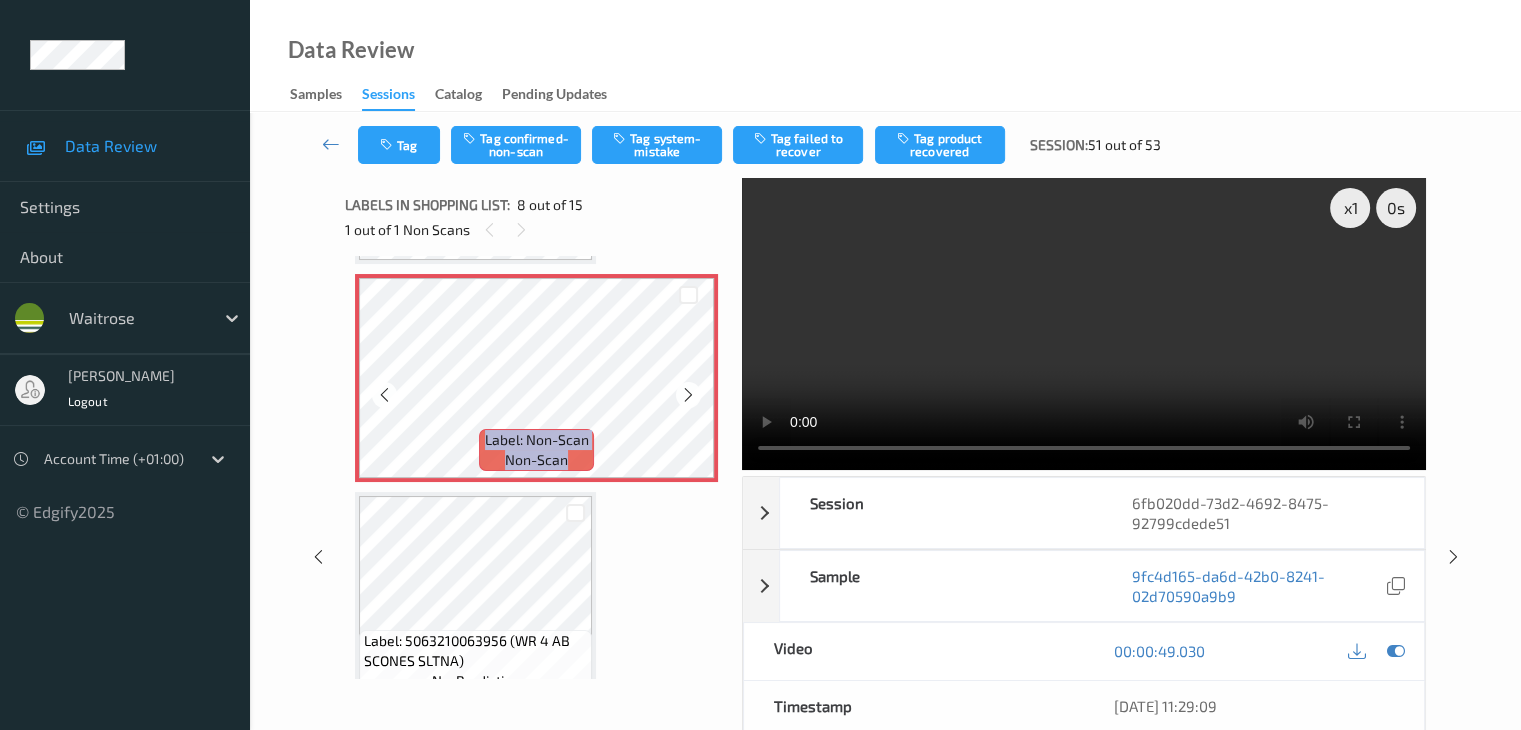 click at bounding box center [688, 395] 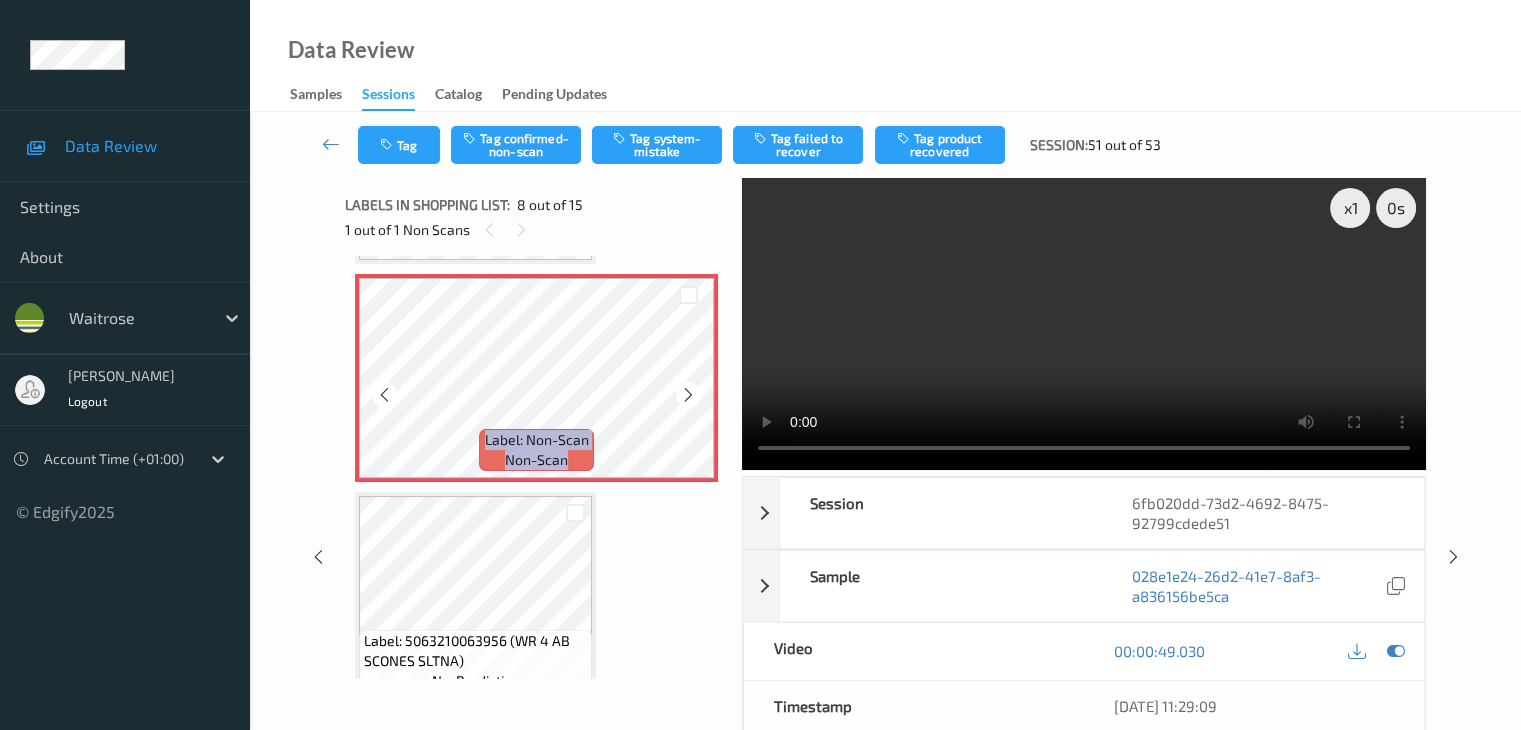 click at bounding box center [688, 395] 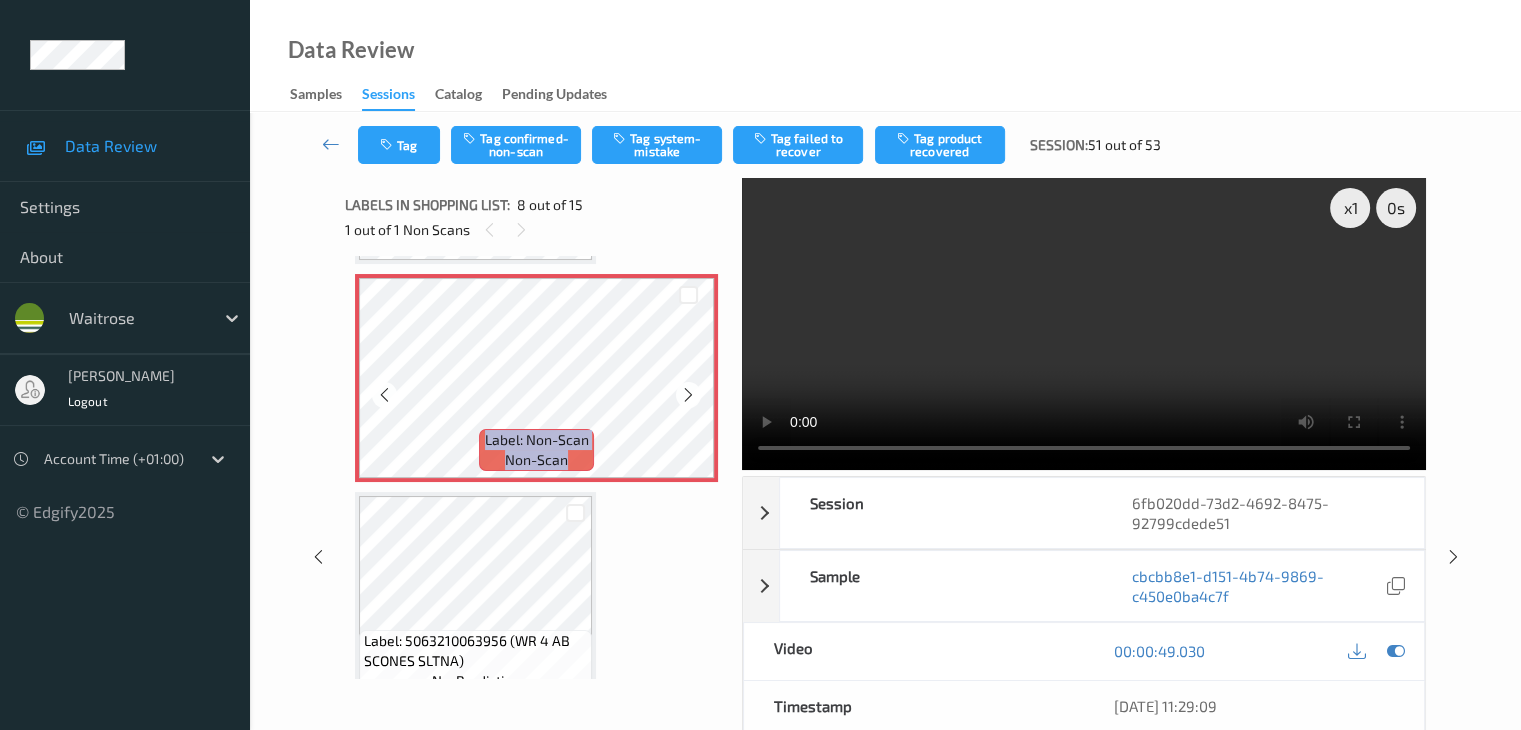click at bounding box center [688, 395] 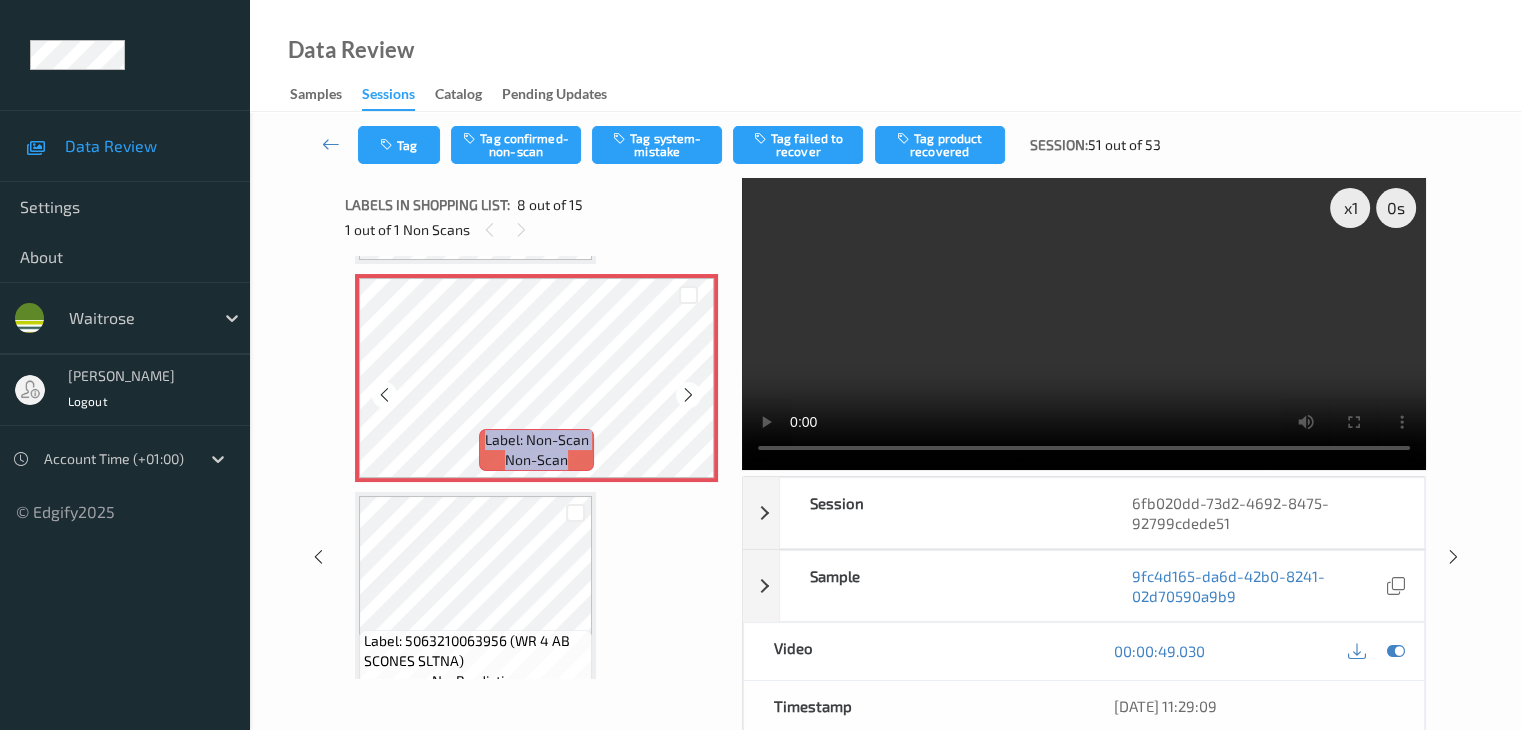 click at bounding box center (688, 395) 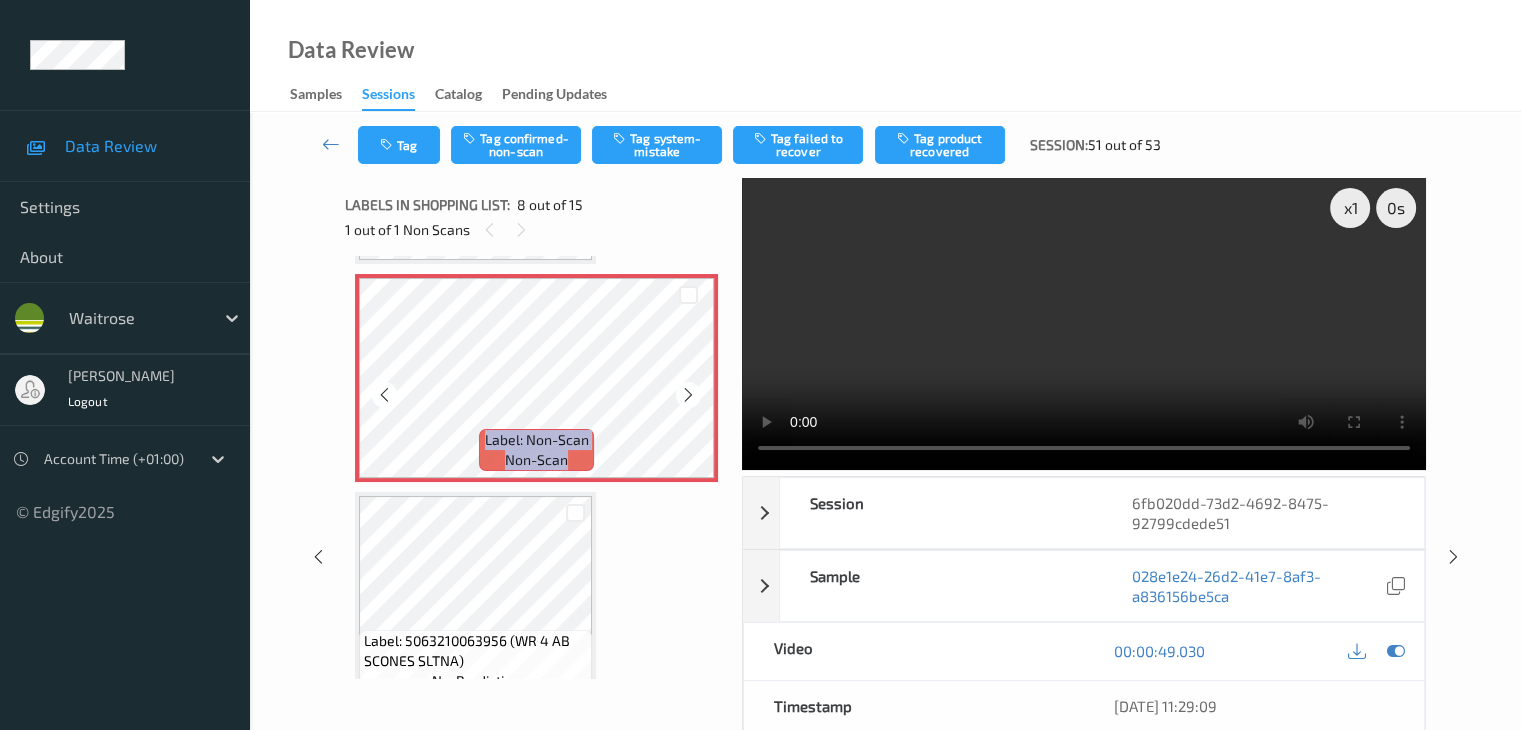 click at bounding box center [688, 395] 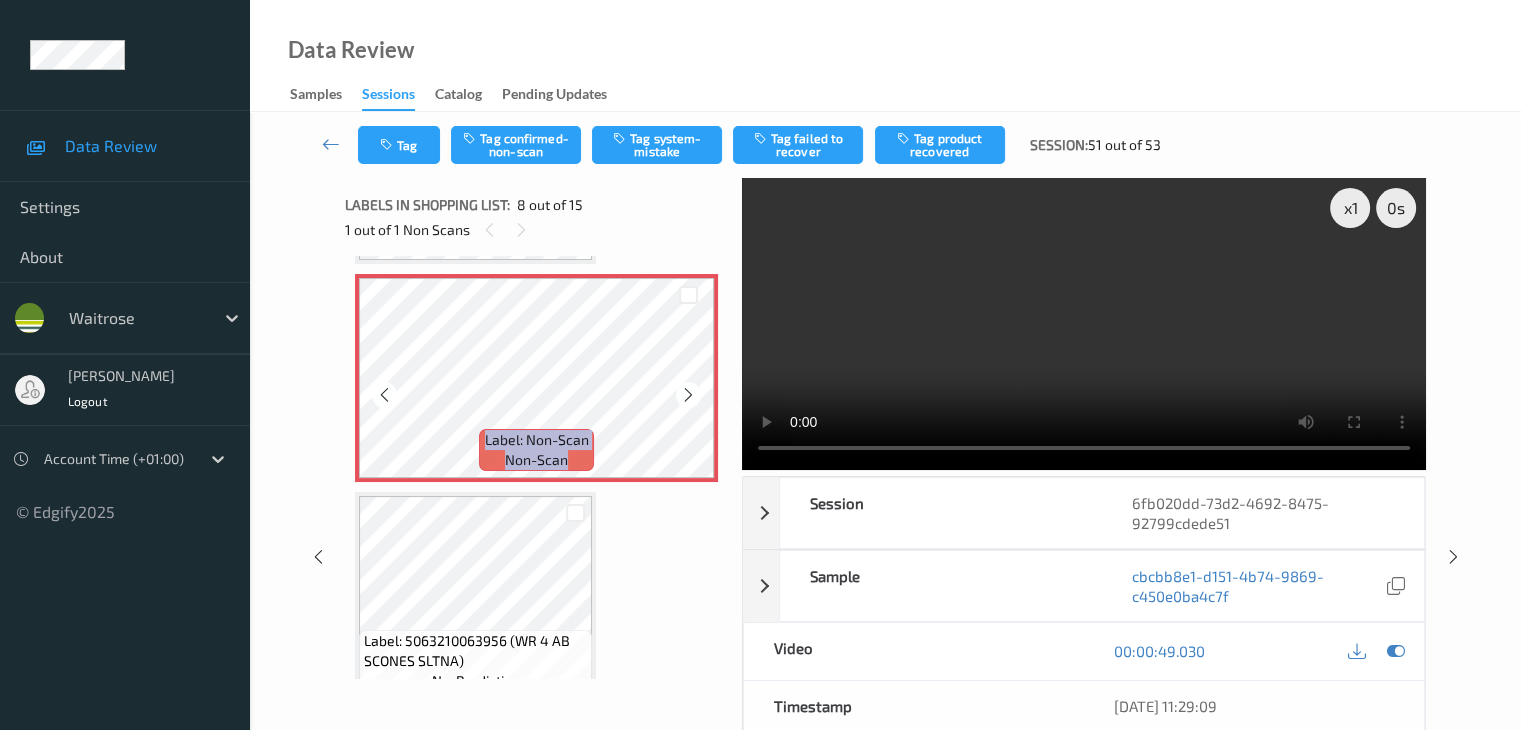 click at bounding box center [688, 395] 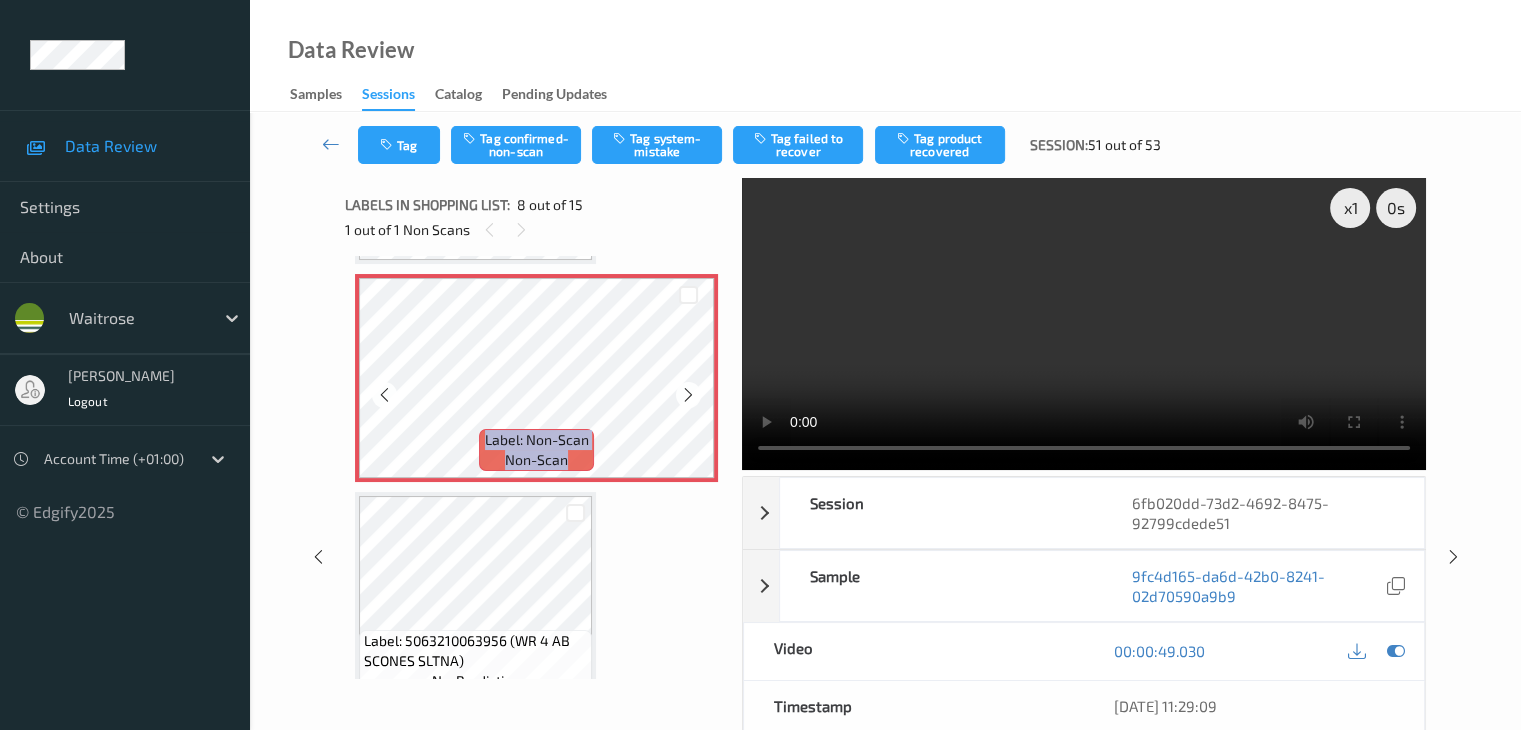 click at bounding box center [688, 395] 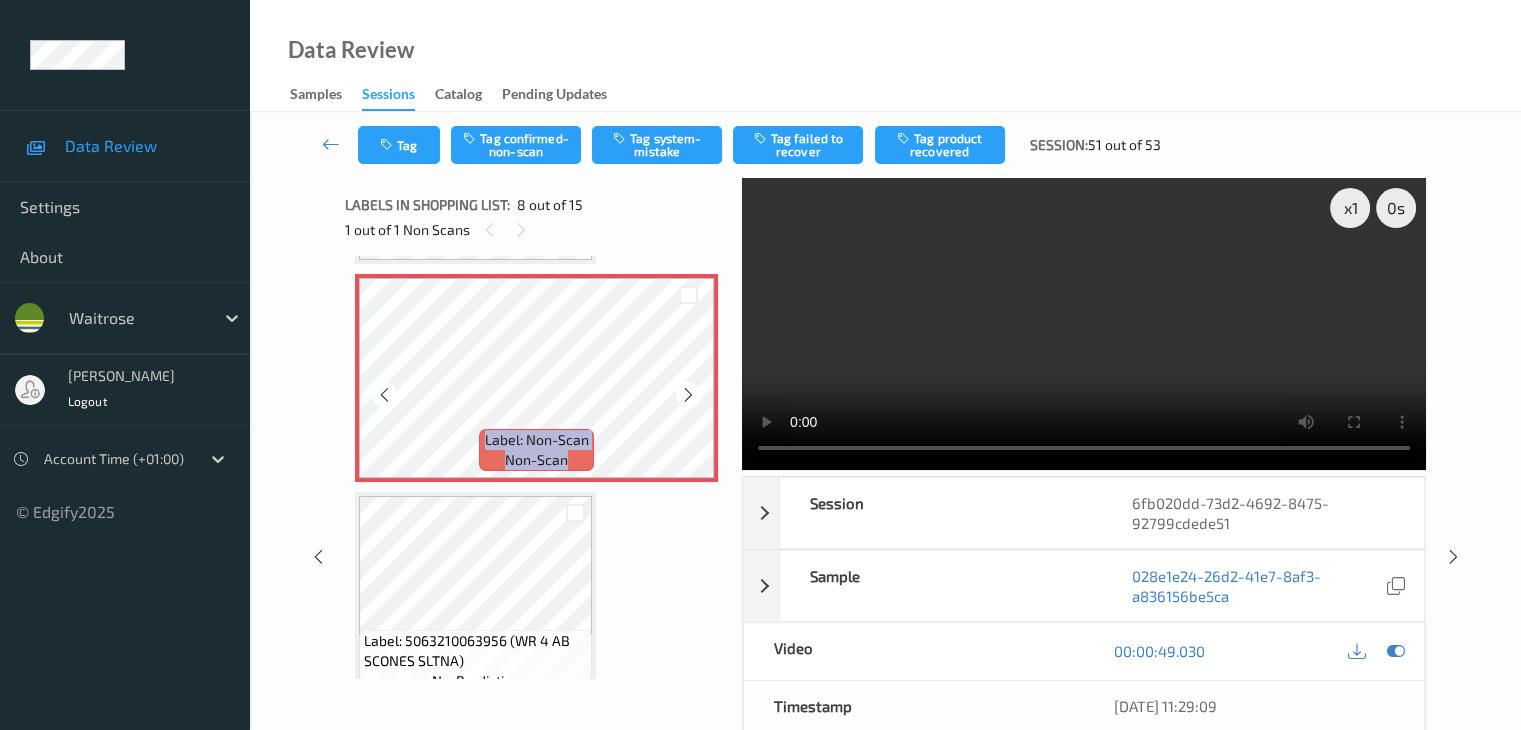 click at bounding box center (688, 395) 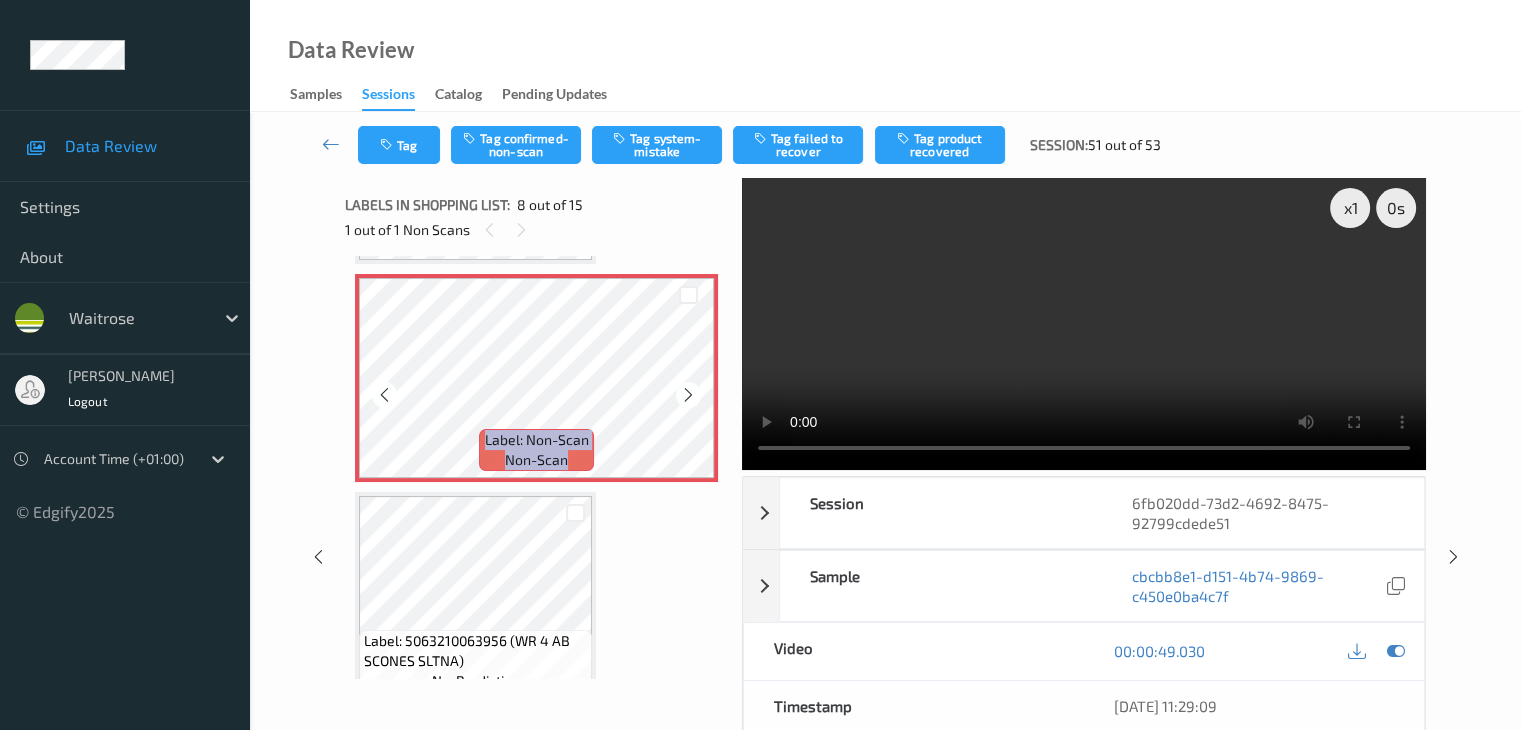 click at bounding box center [688, 395] 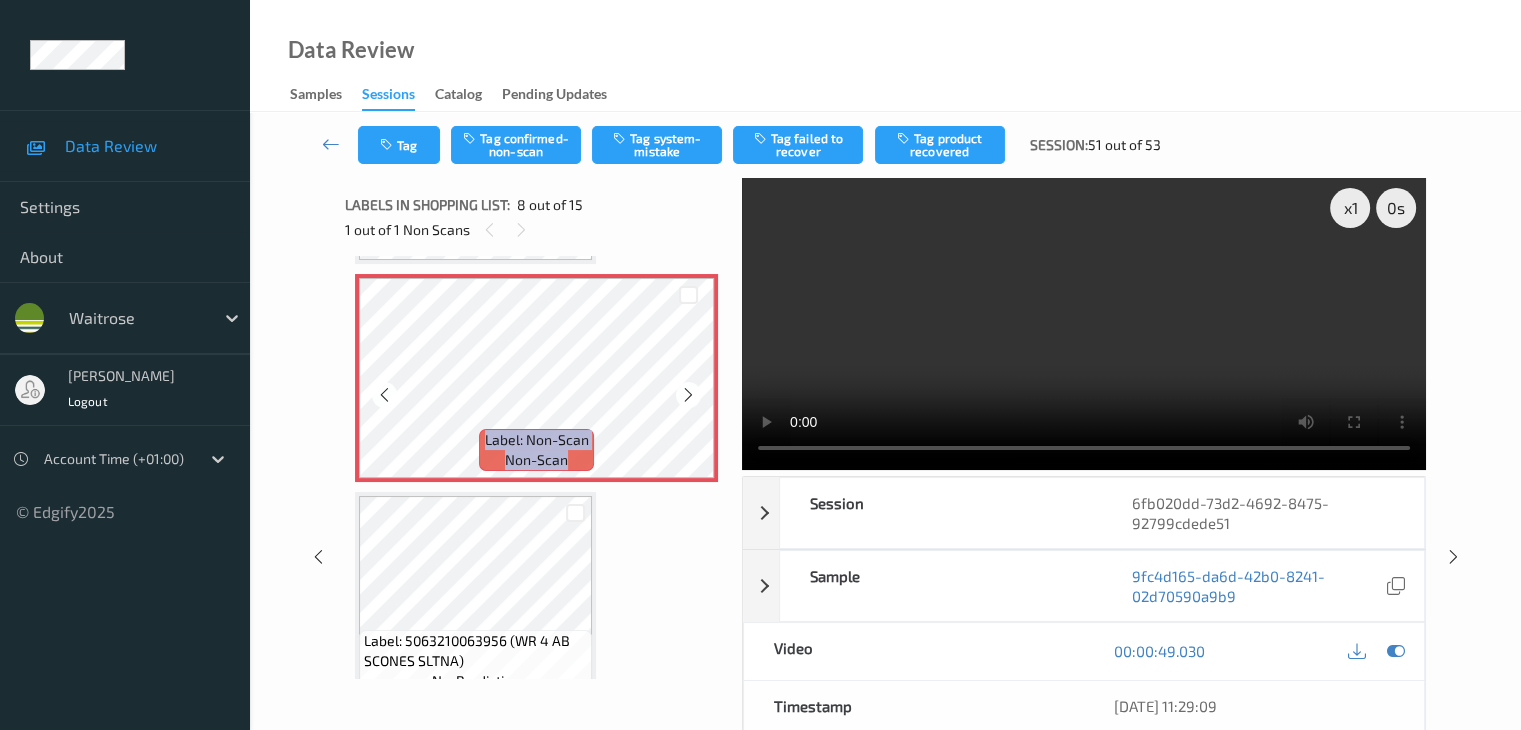 click at bounding box center [688, 395] 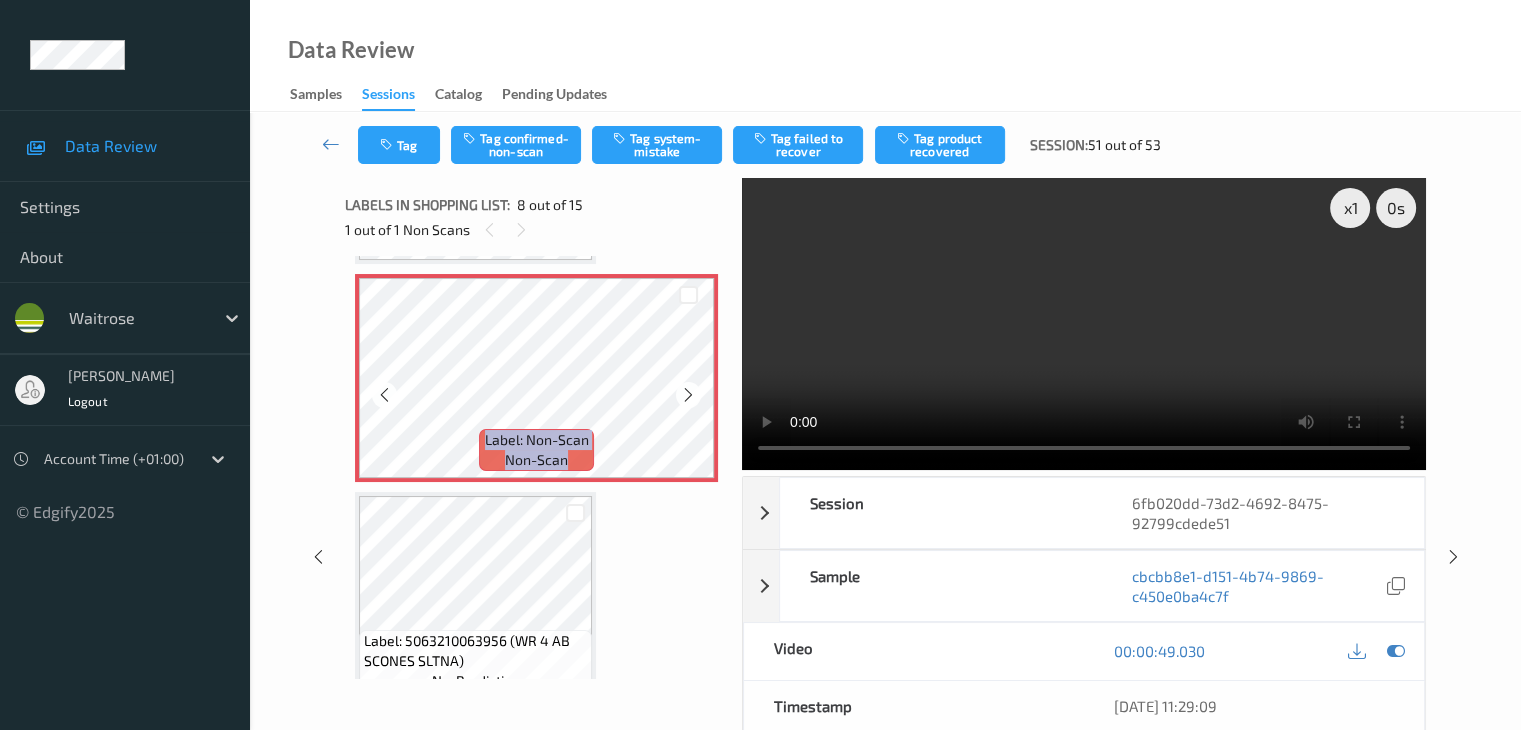 click at bounding box center (688, 395) 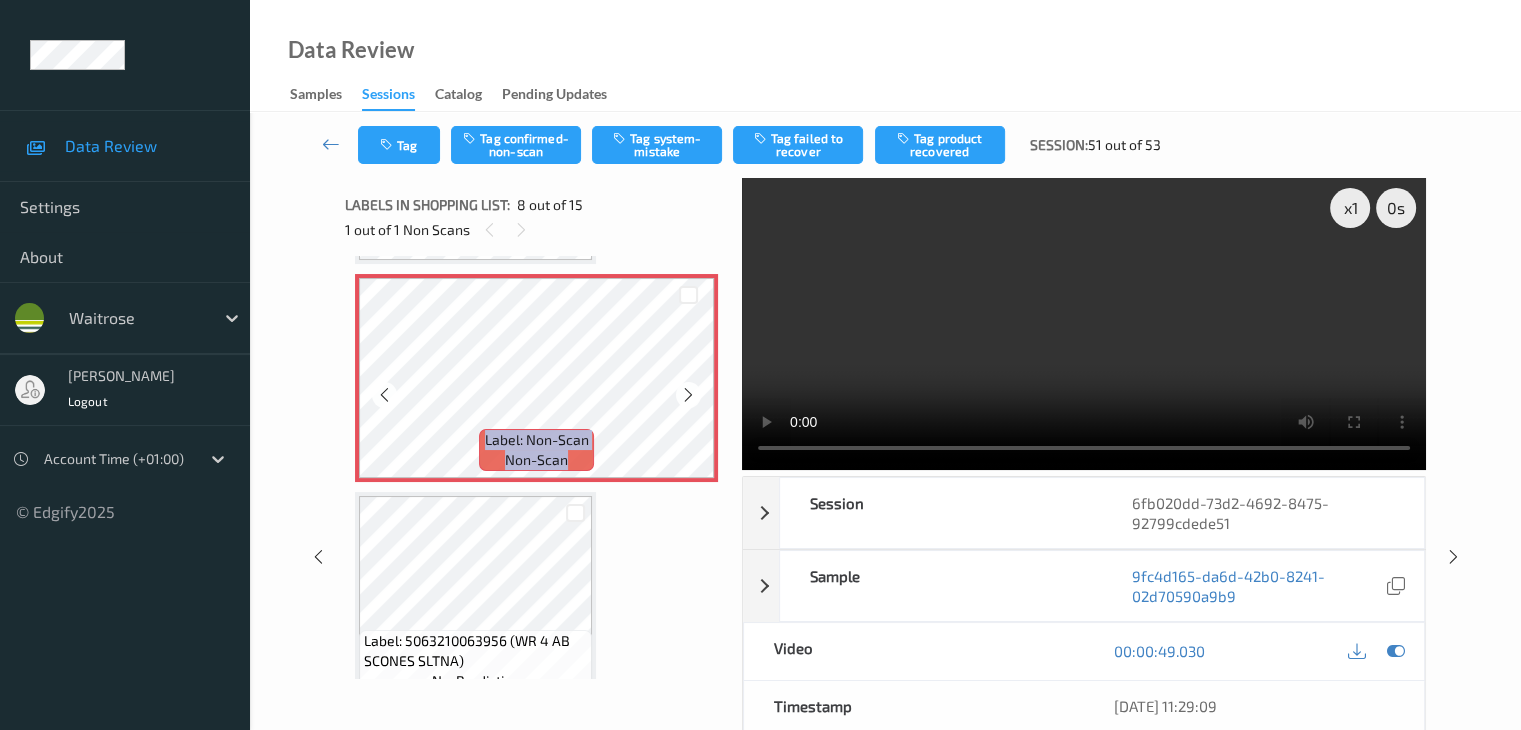 click at bounding box center (688, 395) 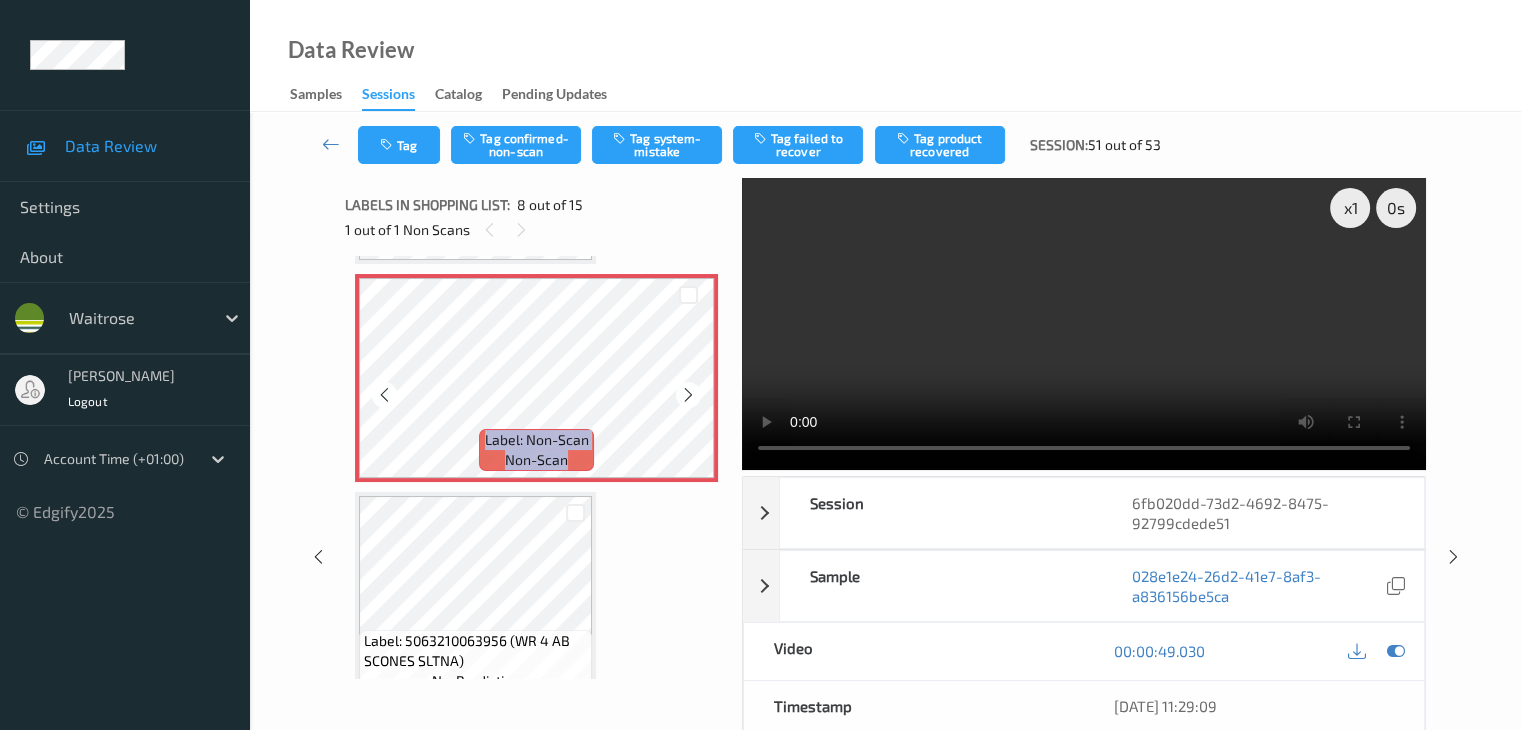 click at bounding box center (688, 395) 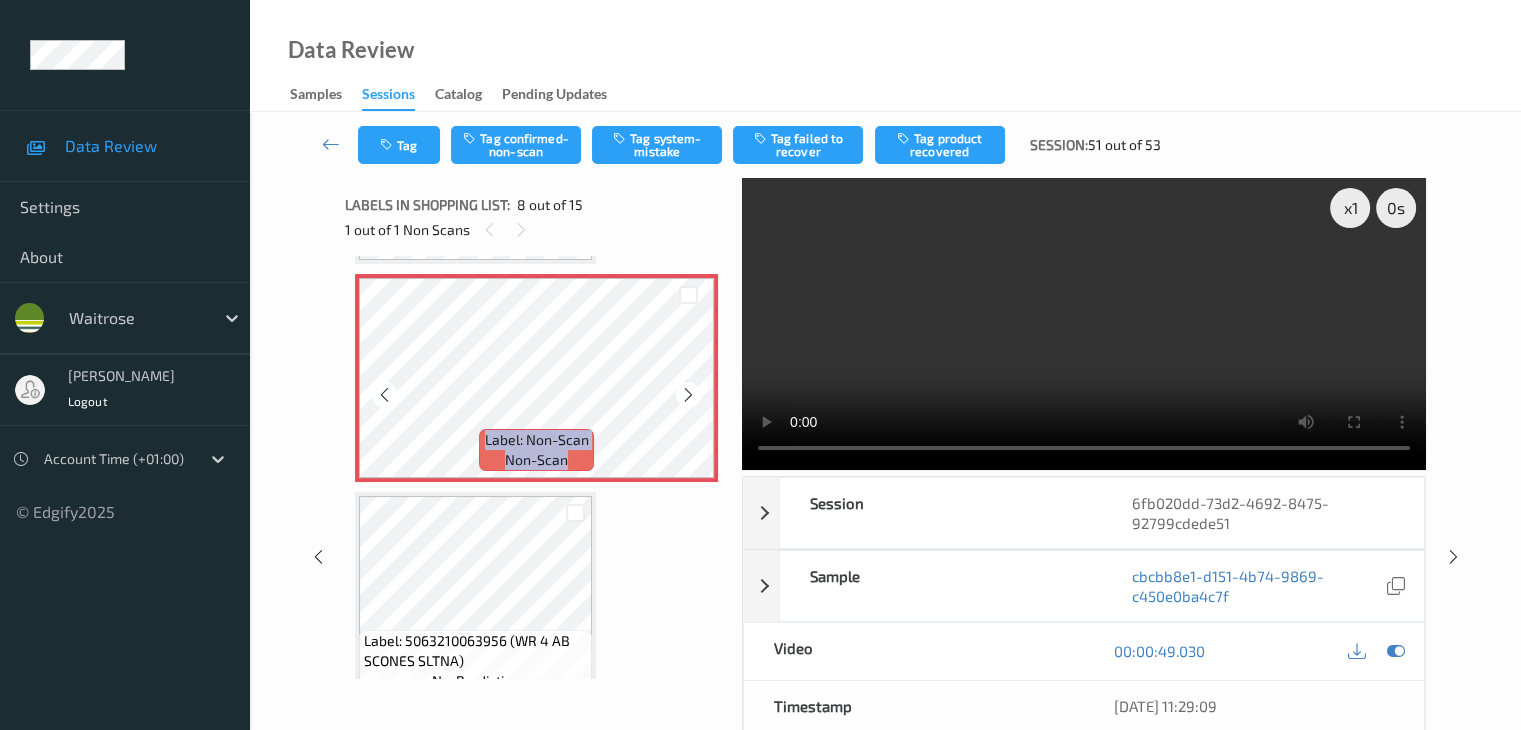 click at bounding box center [688, 395] 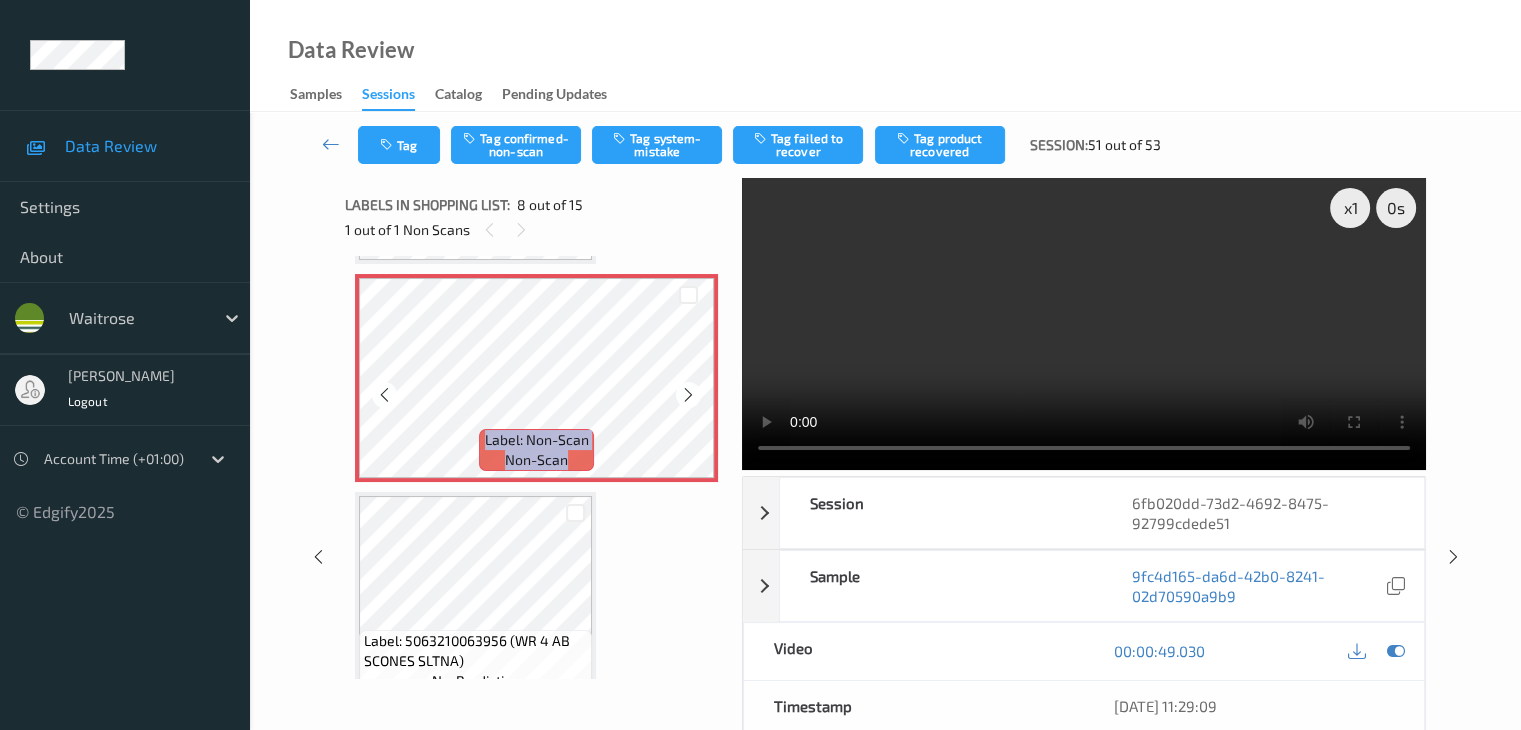 click at bounding box center (688, 395) 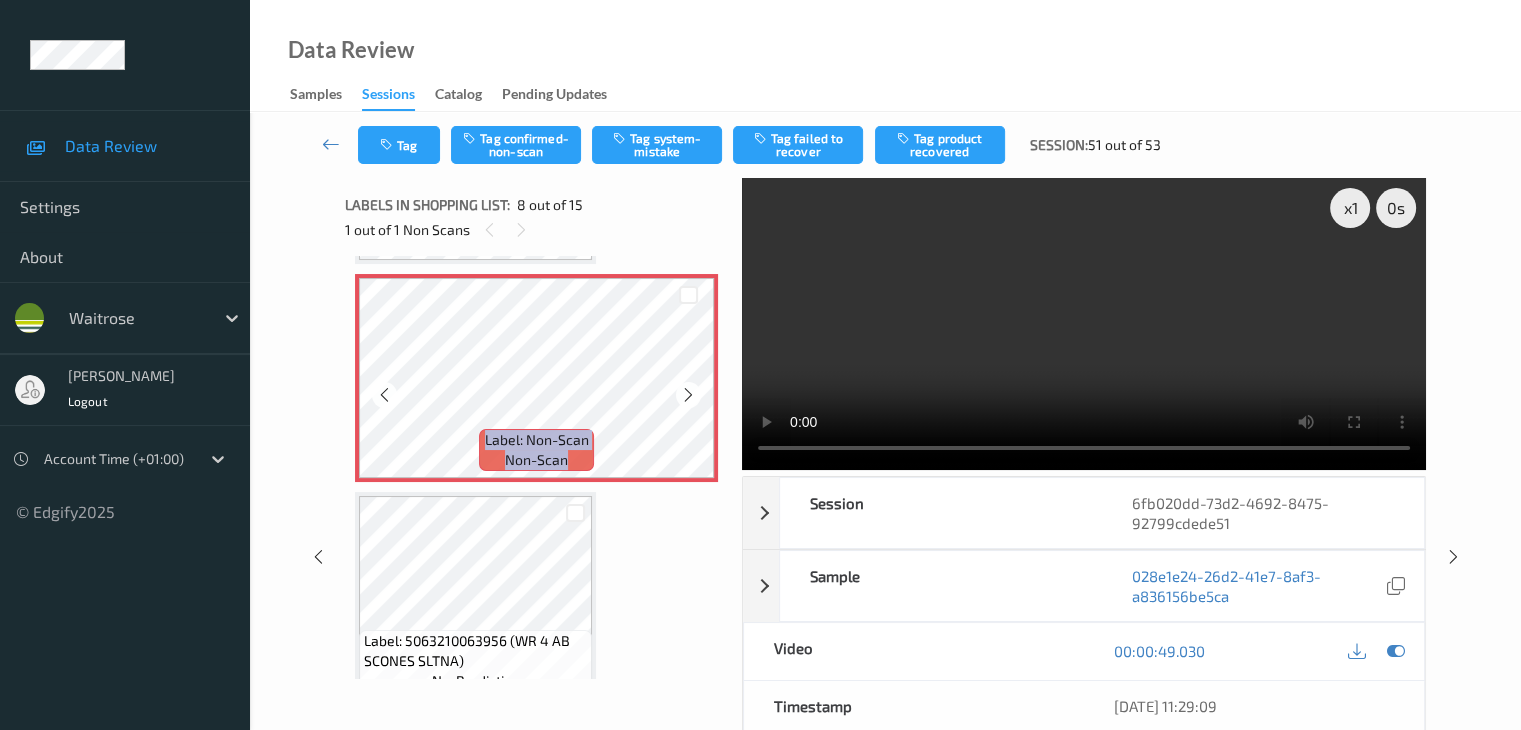 click at bounding box center [688, 395] 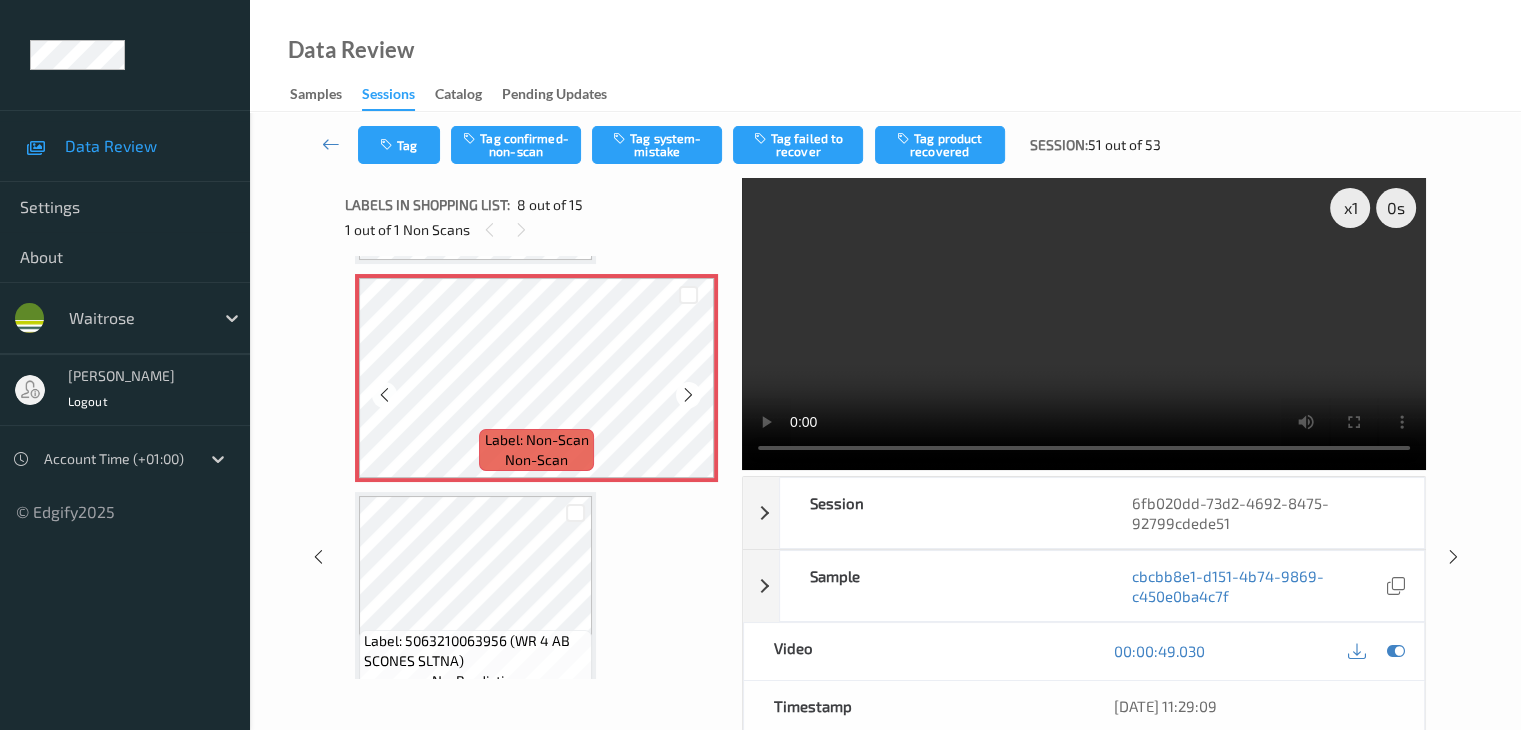 click at bounding box center (688, 395) 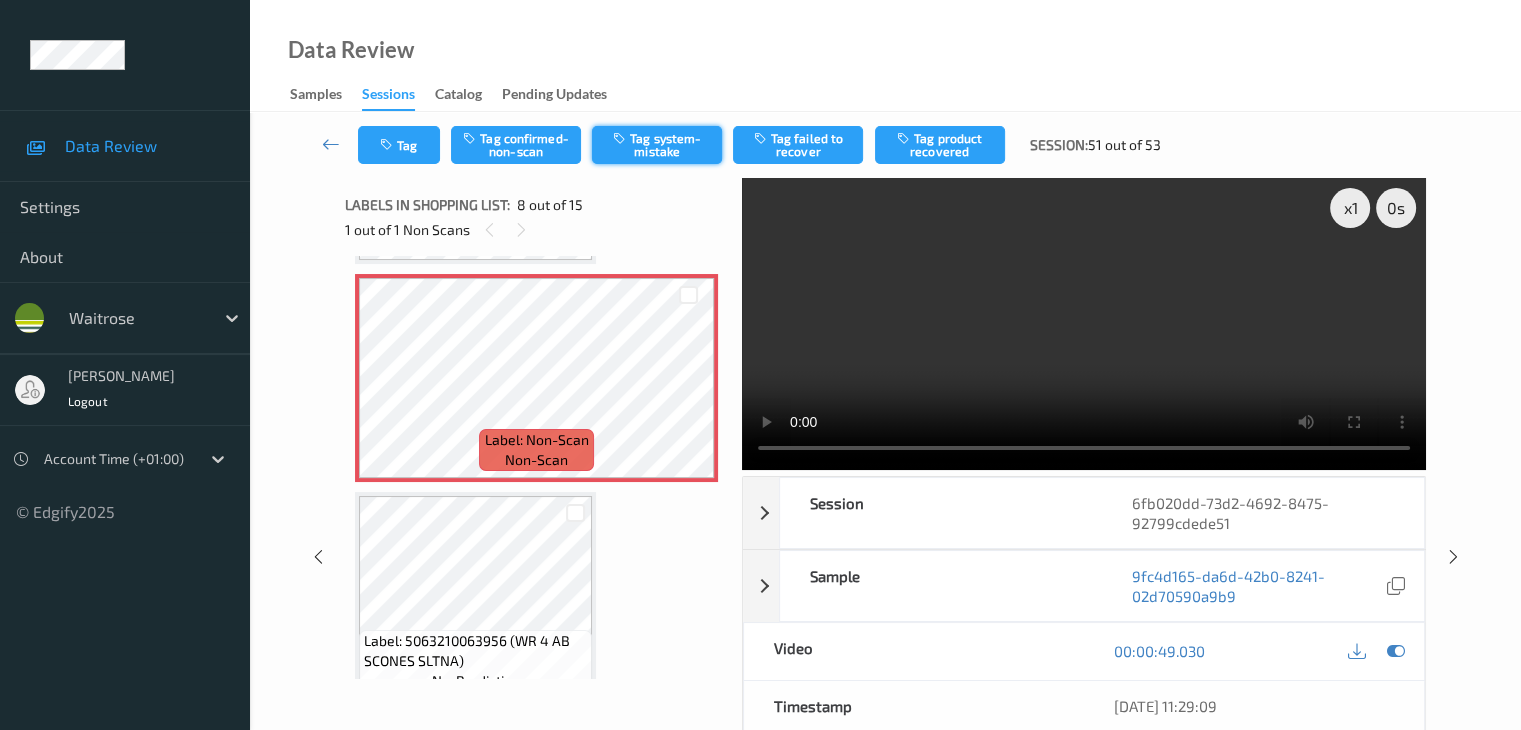 click on "Tag   system-mistake" at bounding box center (657, 145) 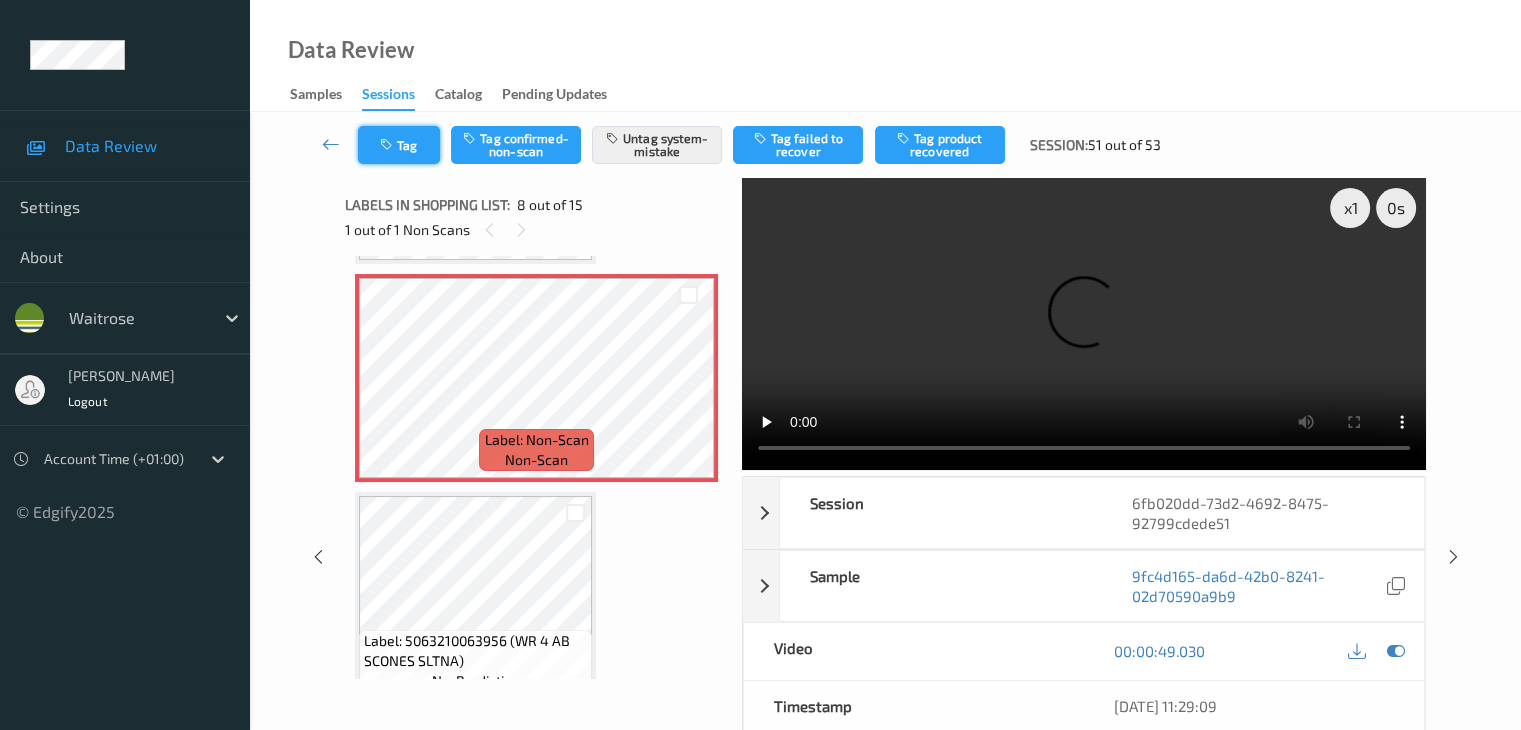 click on "Tag" at bounding box center [399, 145] 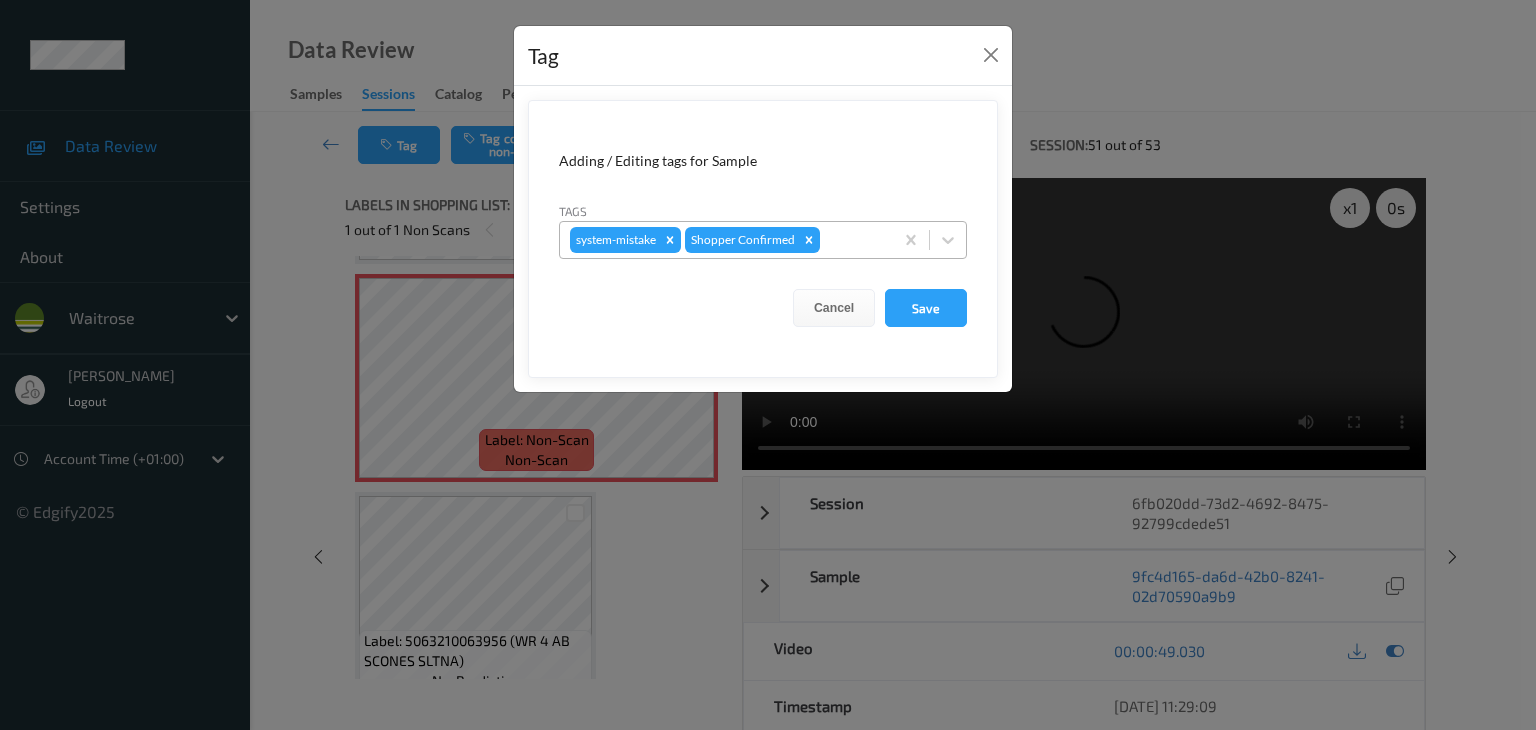 click at bounding box center (853, 240) 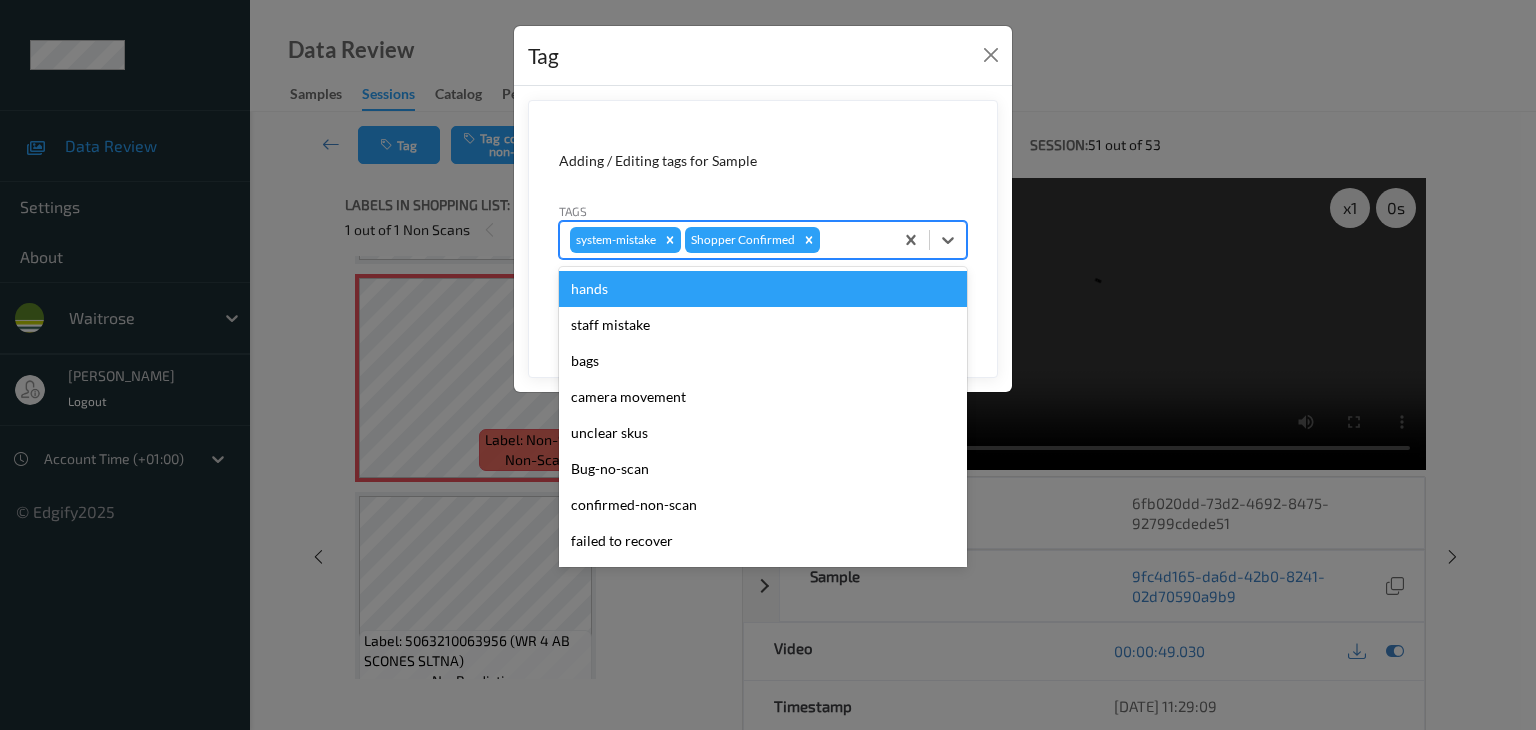 type on "u" 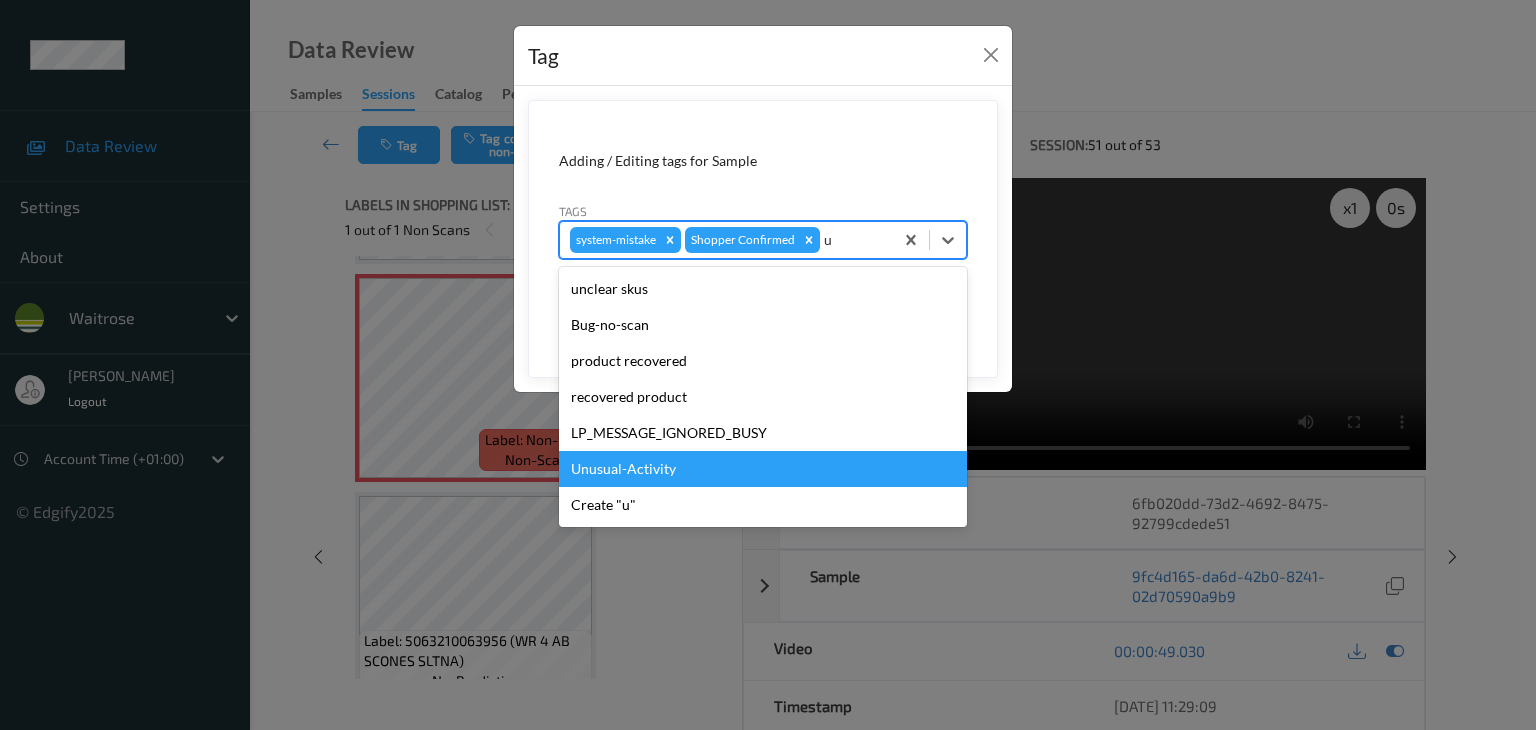 click on "Unusual-Activity" at bounding box center [763, 469] 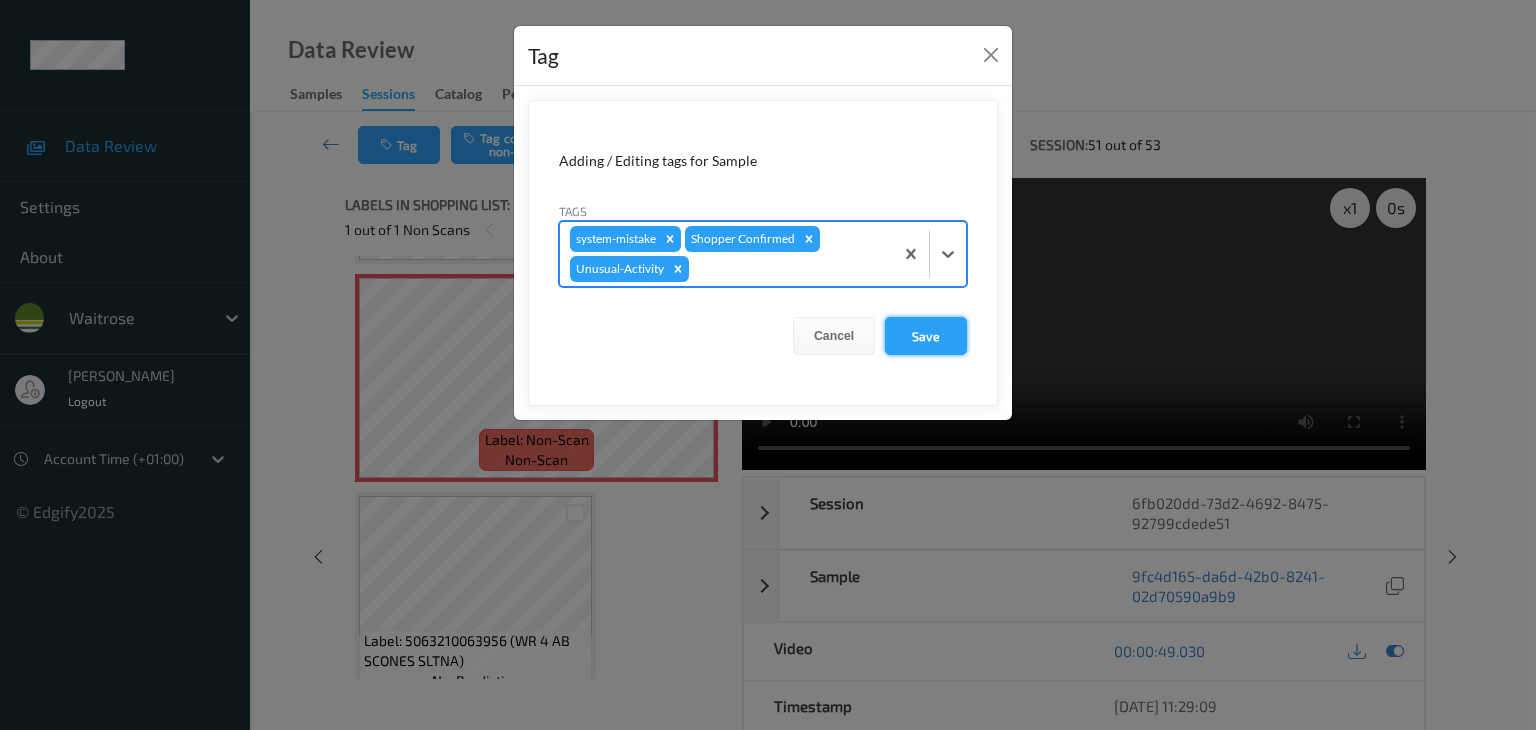 click on "Save" at bounding box center (926, 336) 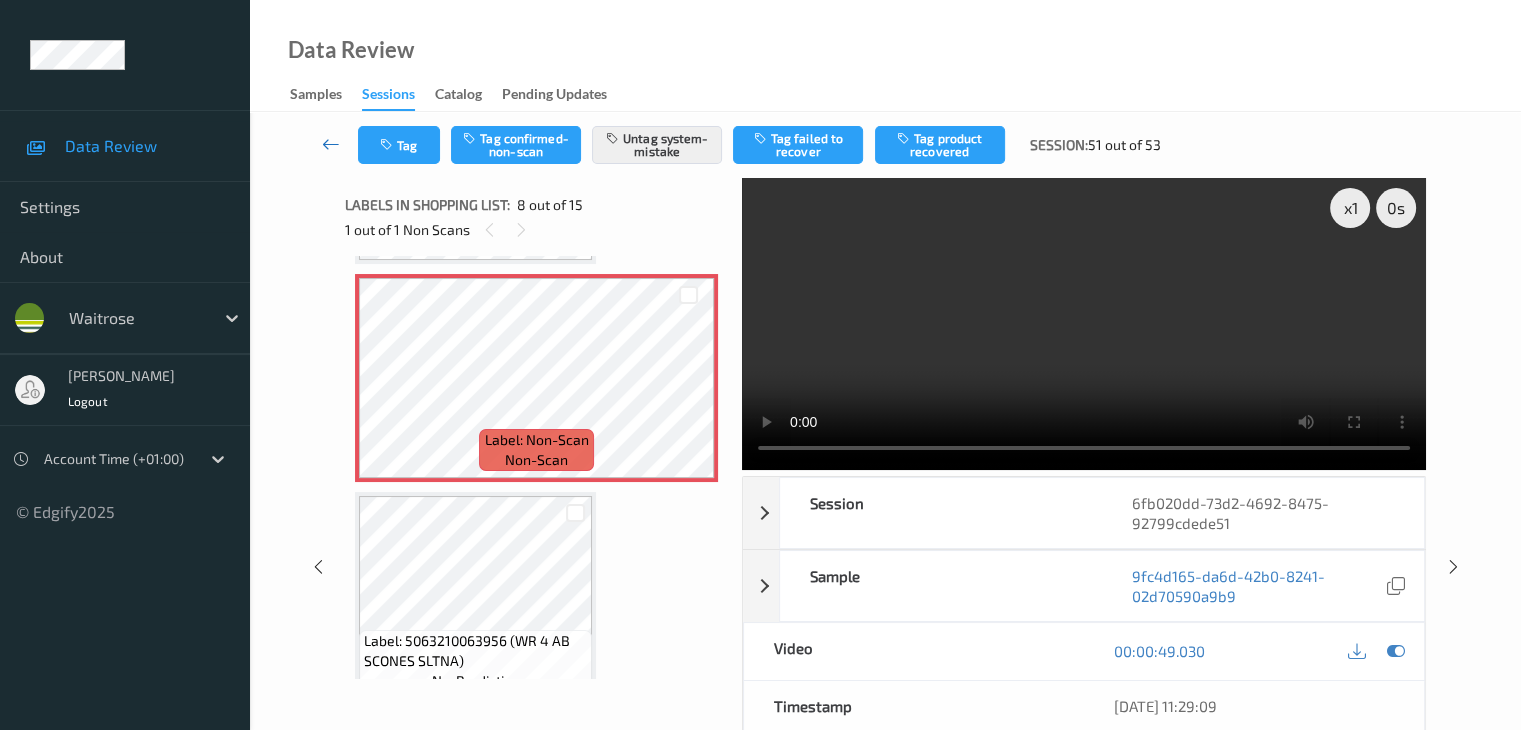 click at bounding box center [331, 144] 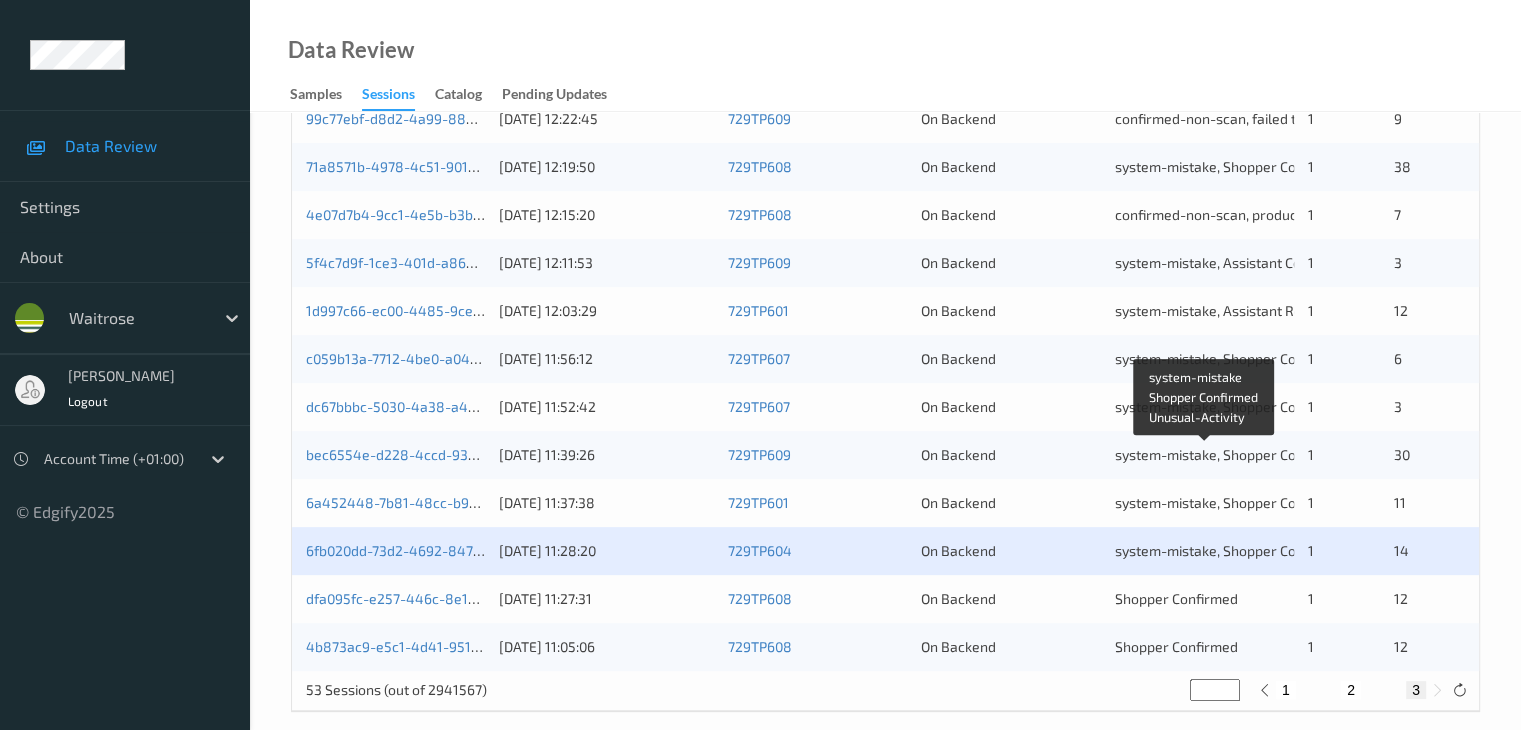scroll, scrollTop: 596, scrollLeft: 0, axis: vertical 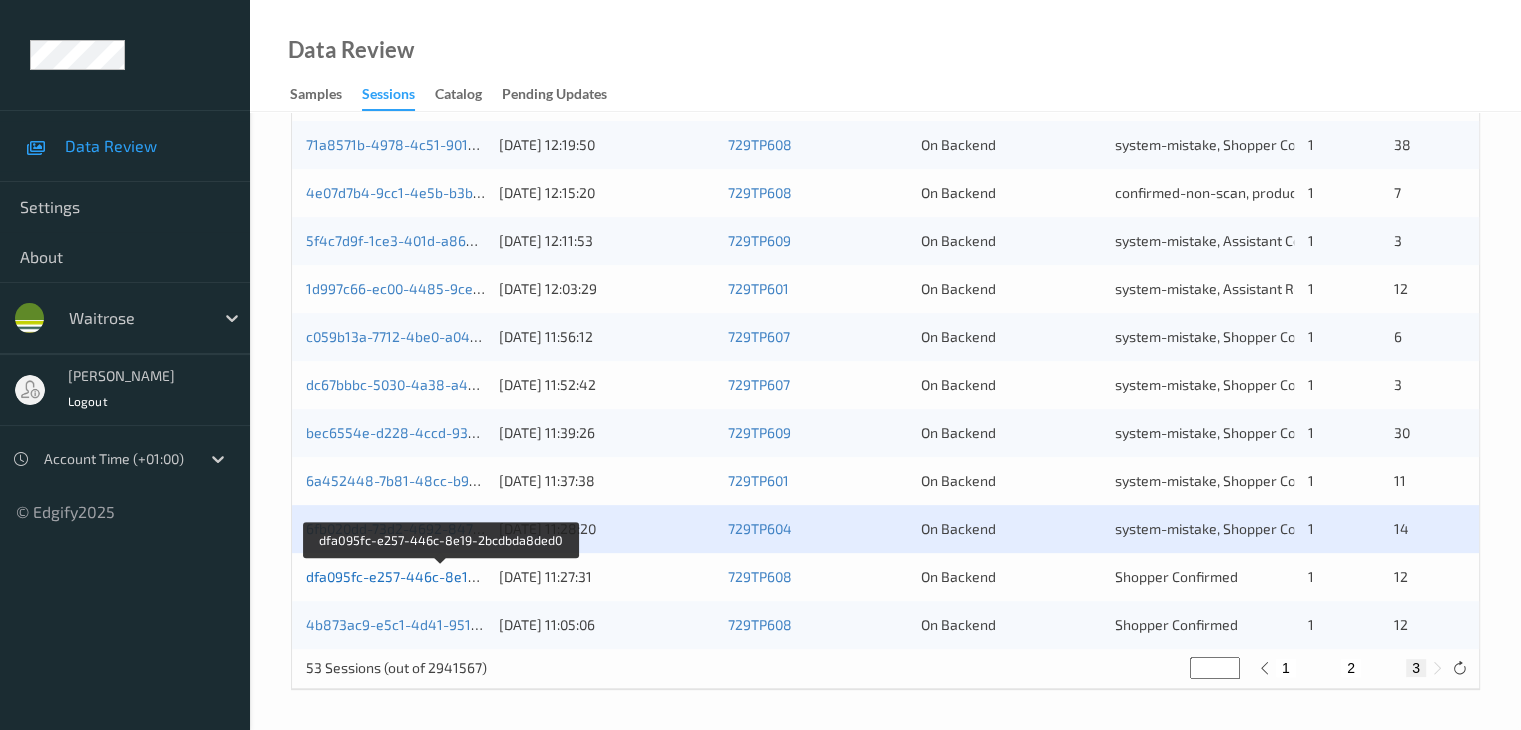 click on "dfa095fc-e257-446c-8e19-2bcdbda8ded0" at bounding box center [442, 576] 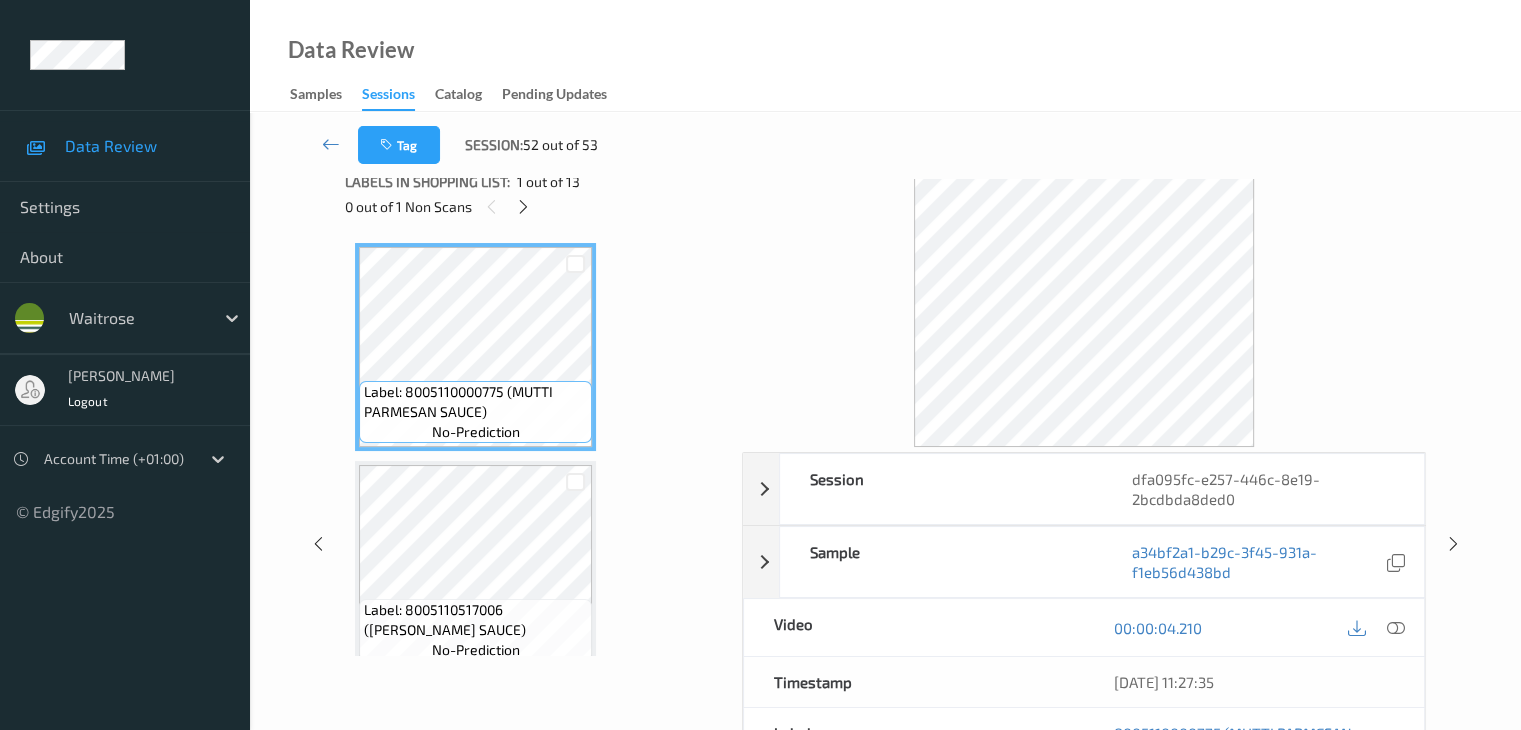 scroll, scrollTop: 0, scrollLeft: 0, axis: both 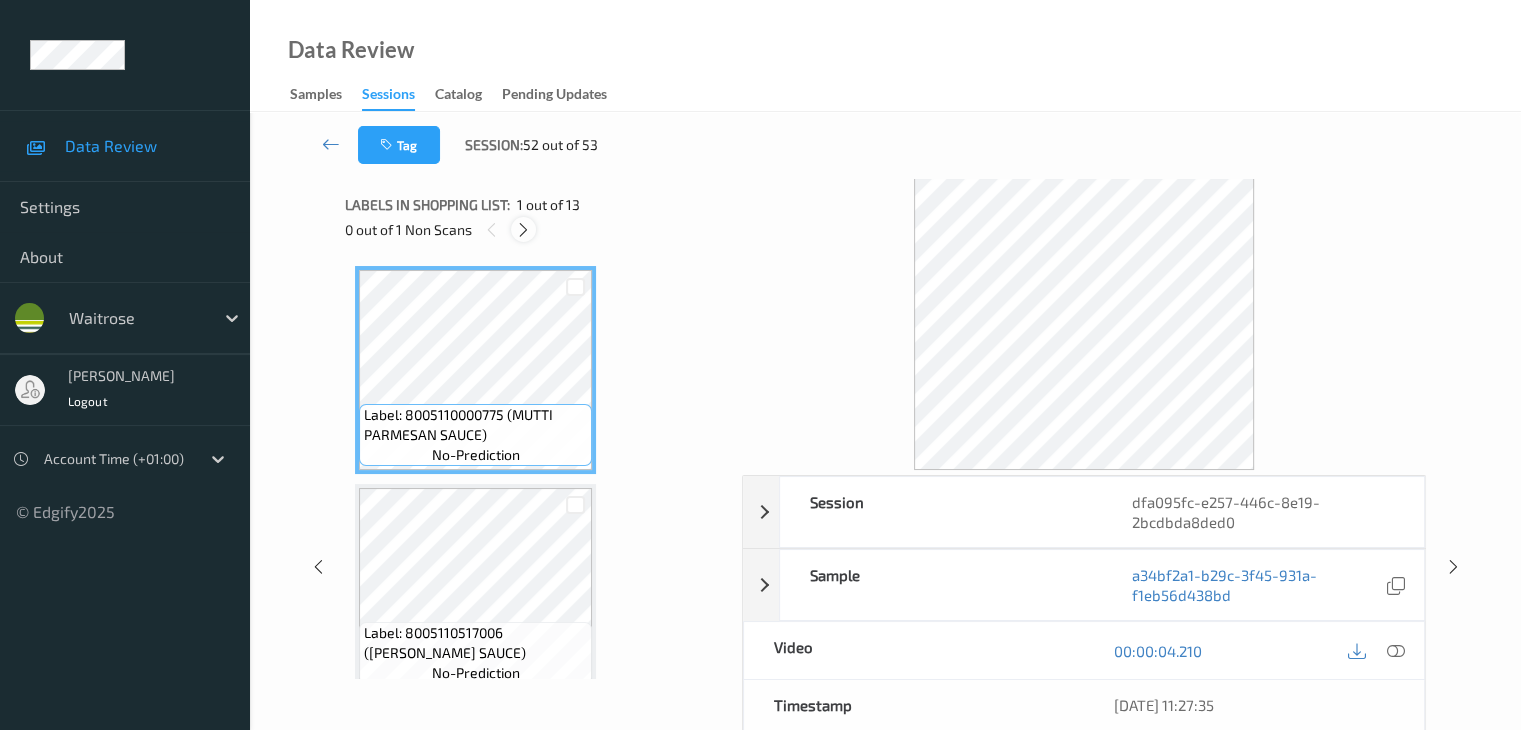 click at bounding box center [523, 230] 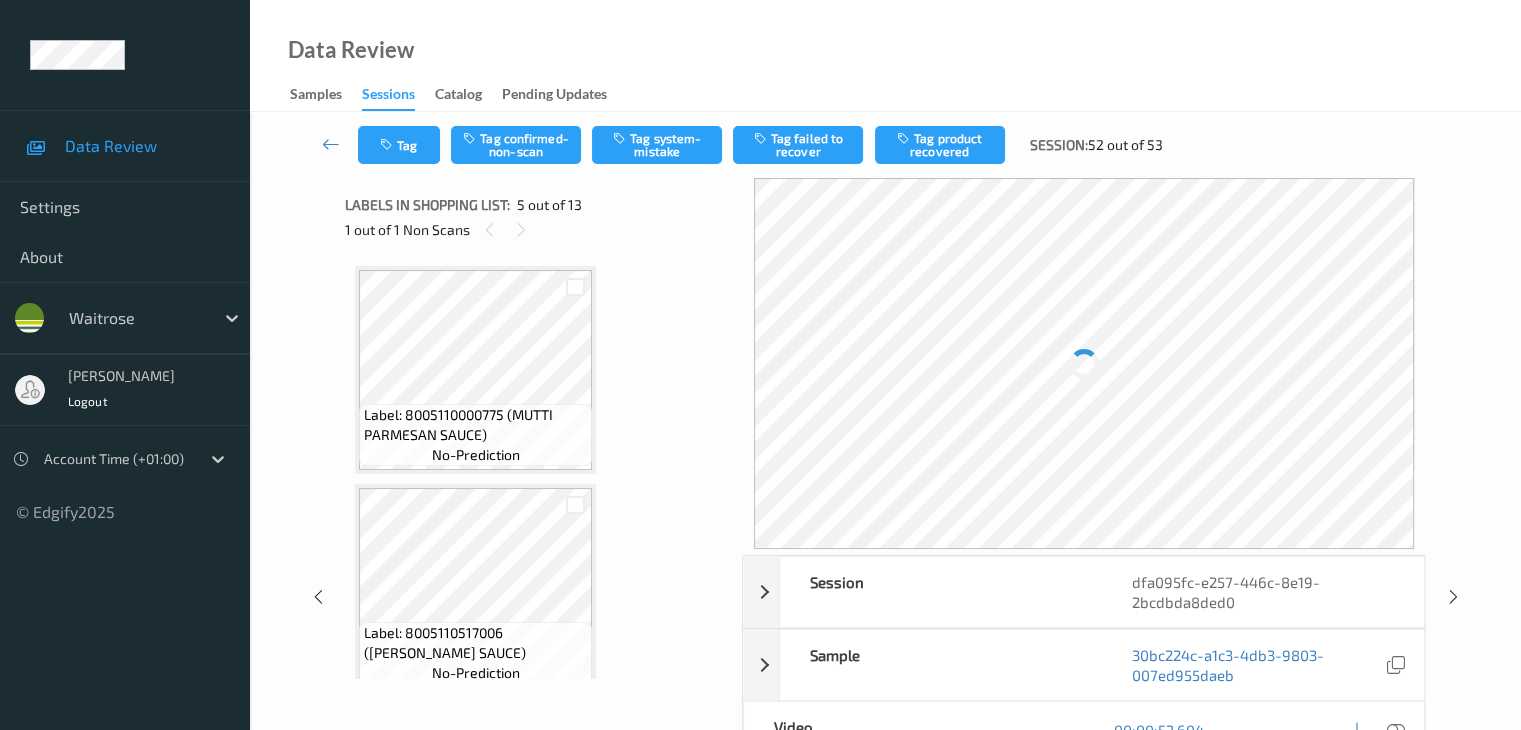 scroll, scrollTop: 664, scrollLeft: 0, axis: vertical 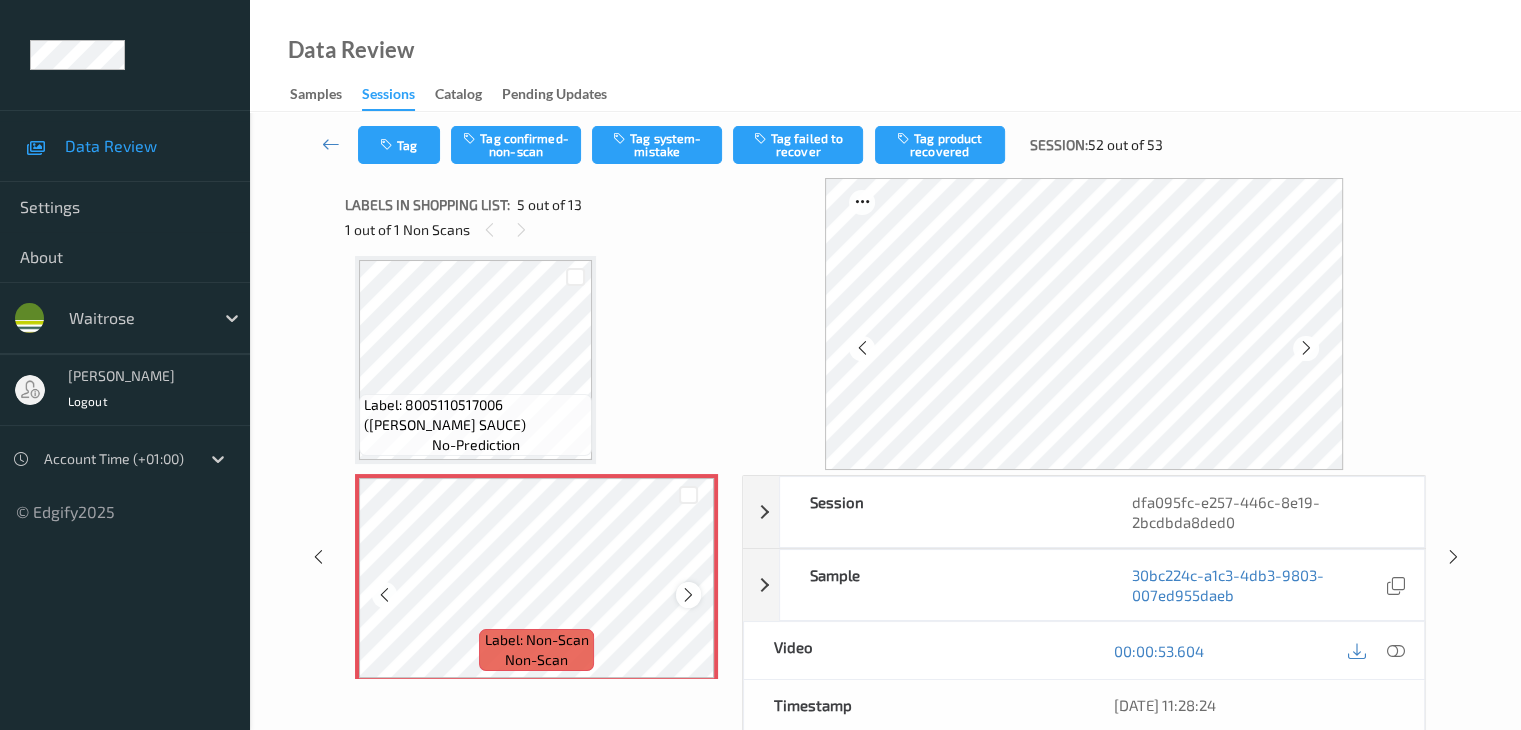click at bounding box center [688, 595] 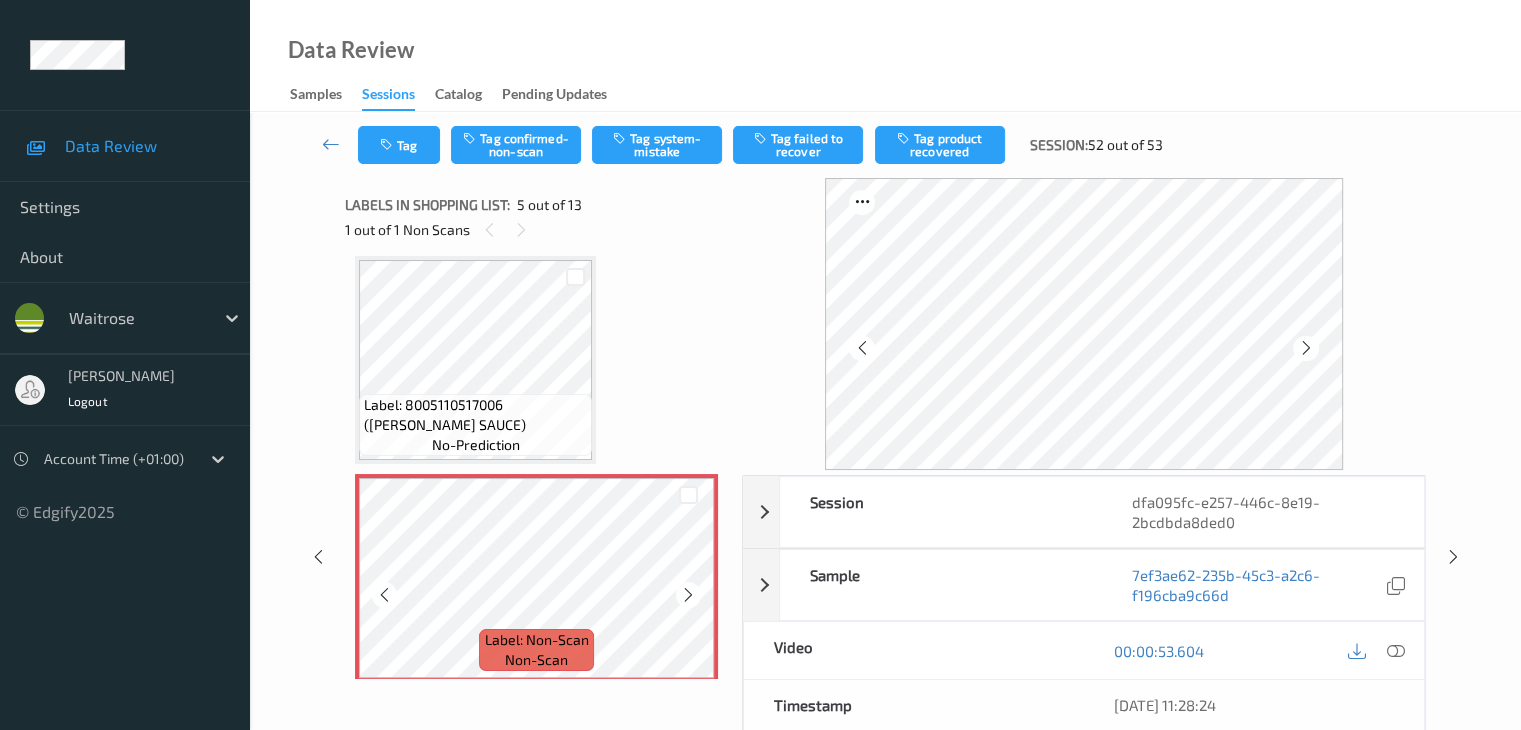 click at bounding box center (688, 595) 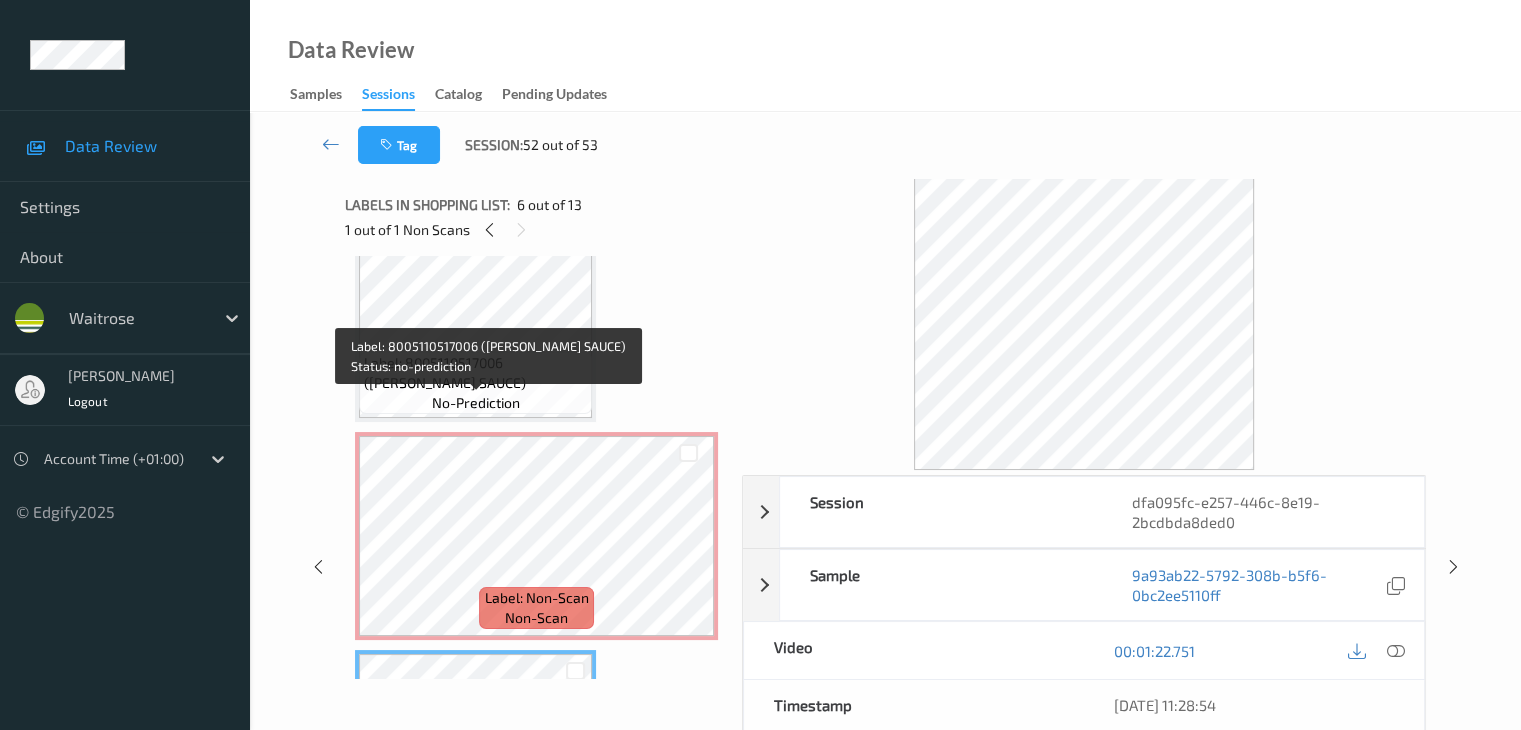 scroll, scrollTop: 664, scrollLeft: 0, axis: vertical 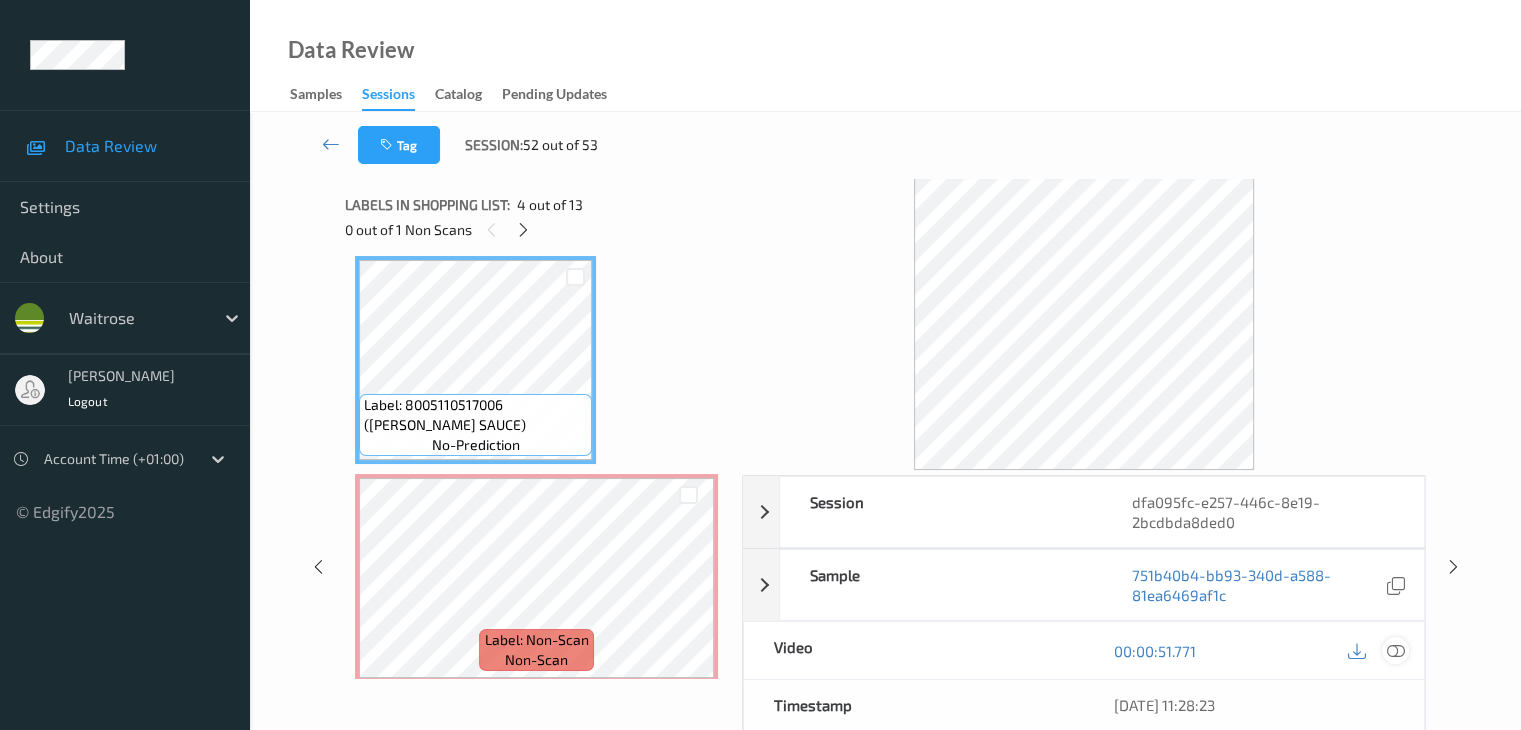 click at bounding box center [1395, 651] 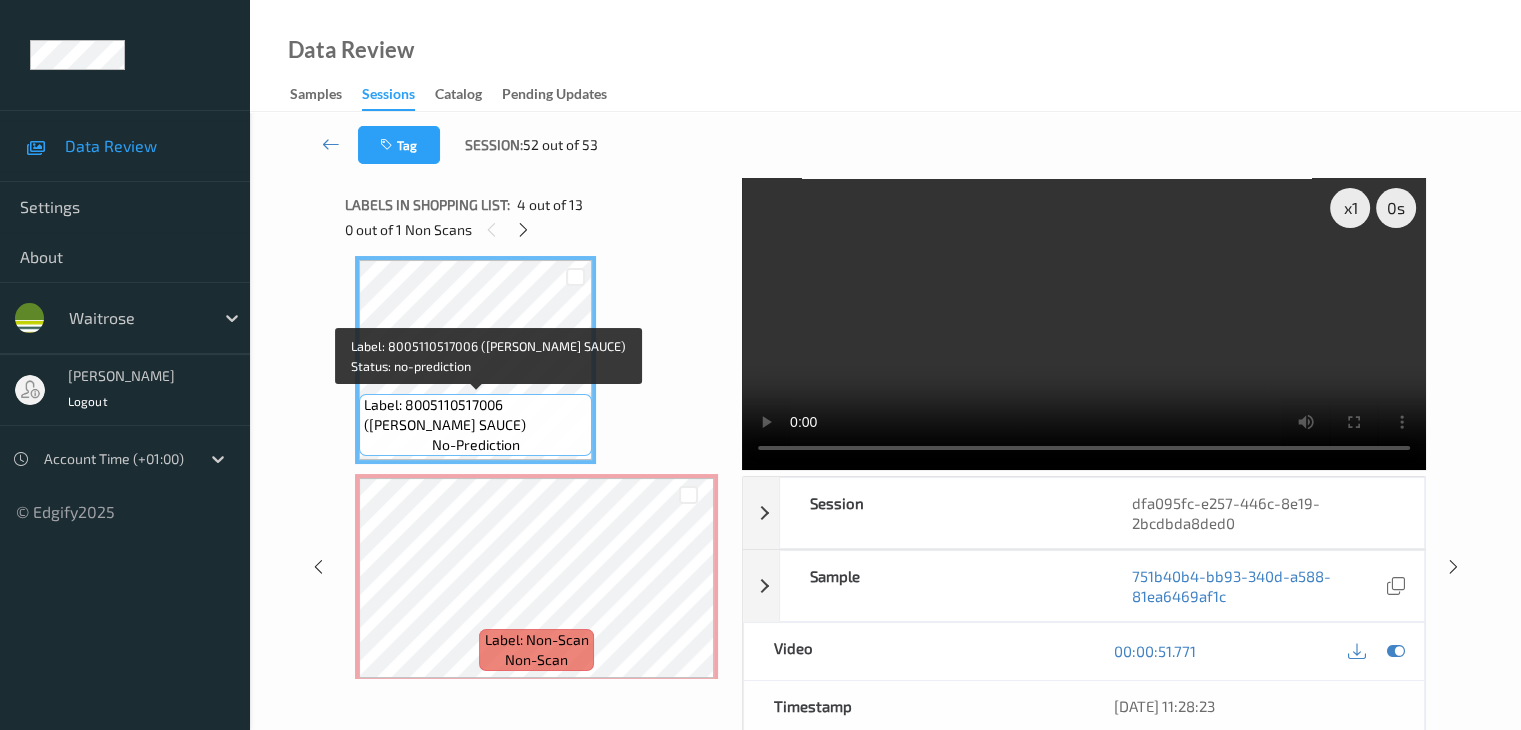 click on "Label: 8005110517006 (MUTTI BASIL SAUCE)" at bounding box center (475, 415) 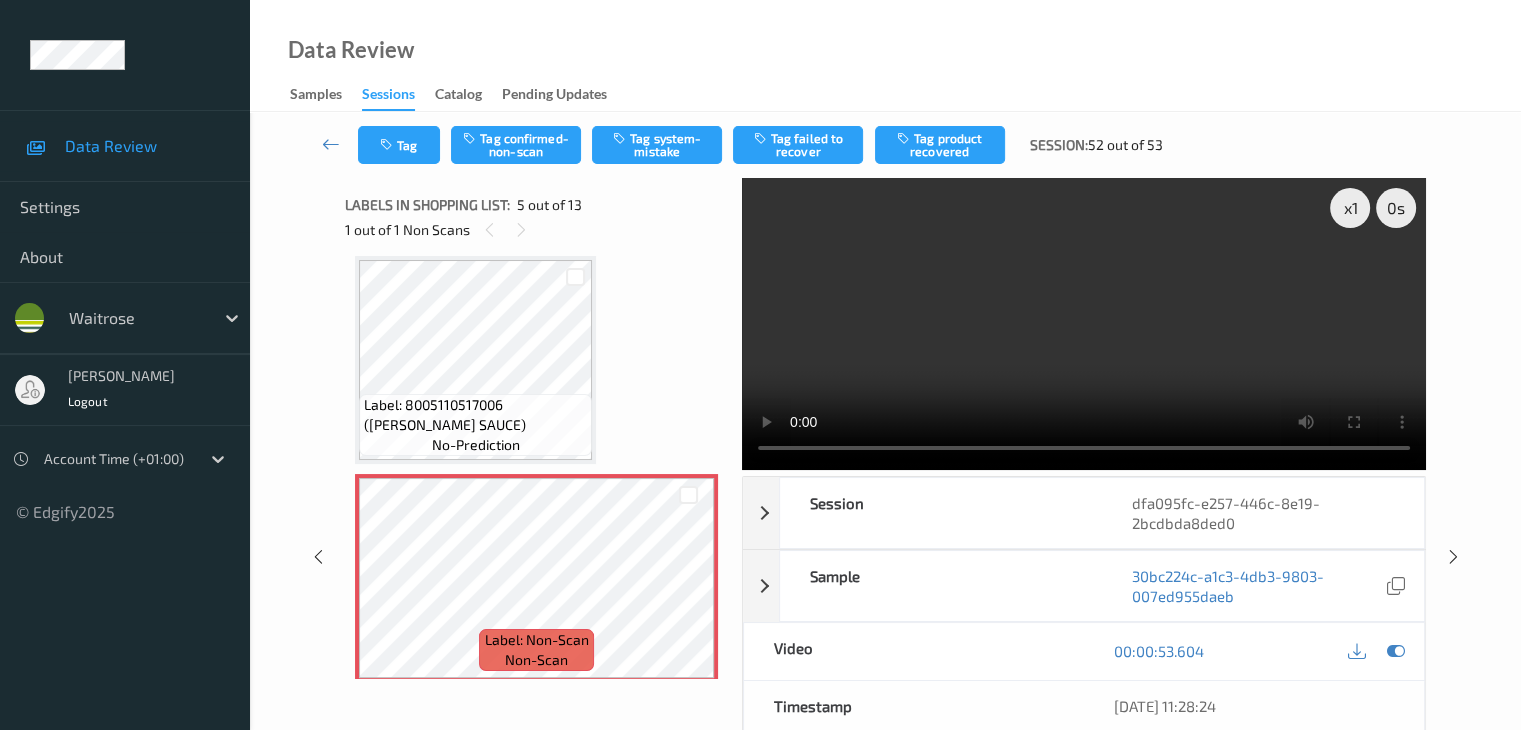 drag, startPoint x: 673, startPoint y: 148, endPoint x: 713, endPoint y: 259, distance: 117.98729 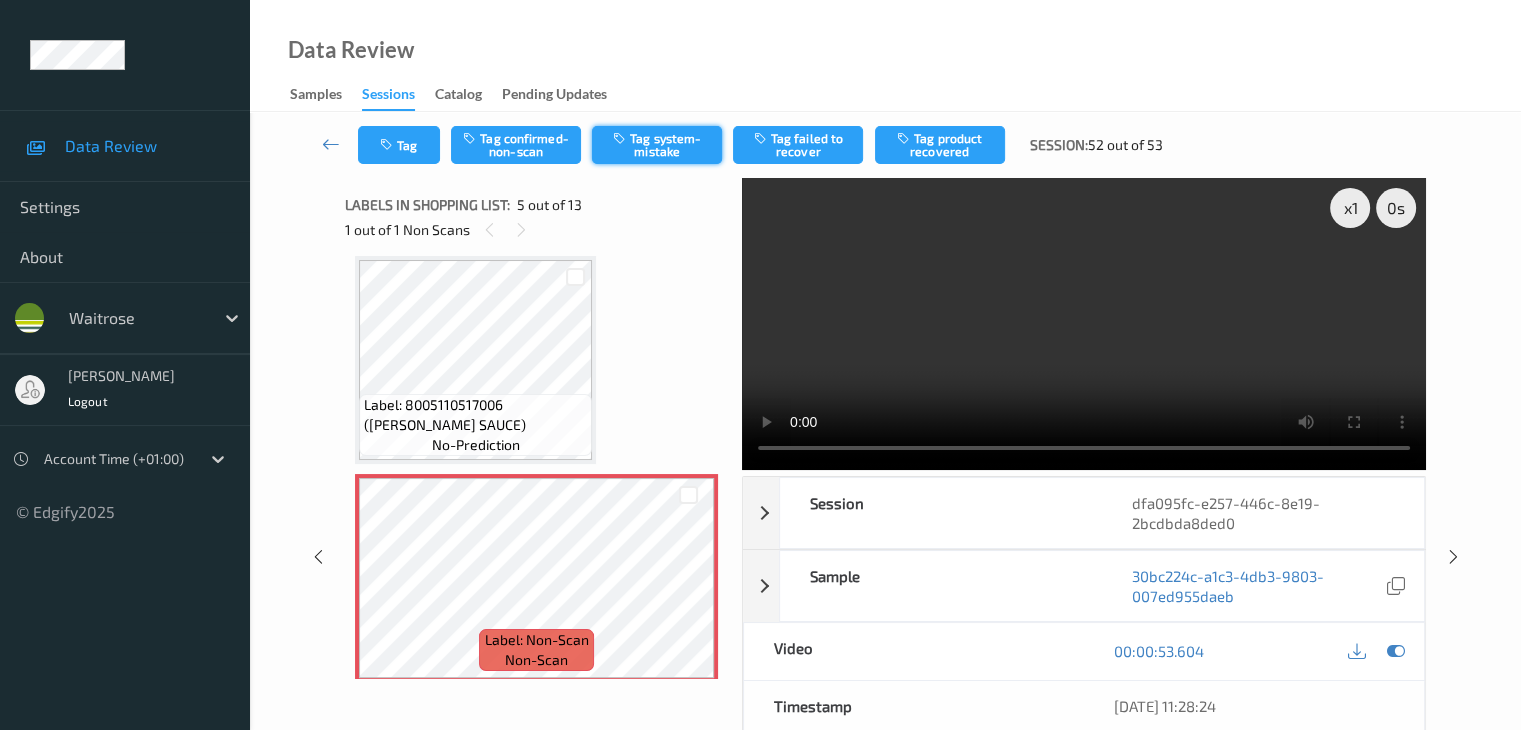 click on "Tag   system-mistake" at bounding box center (657, 145) 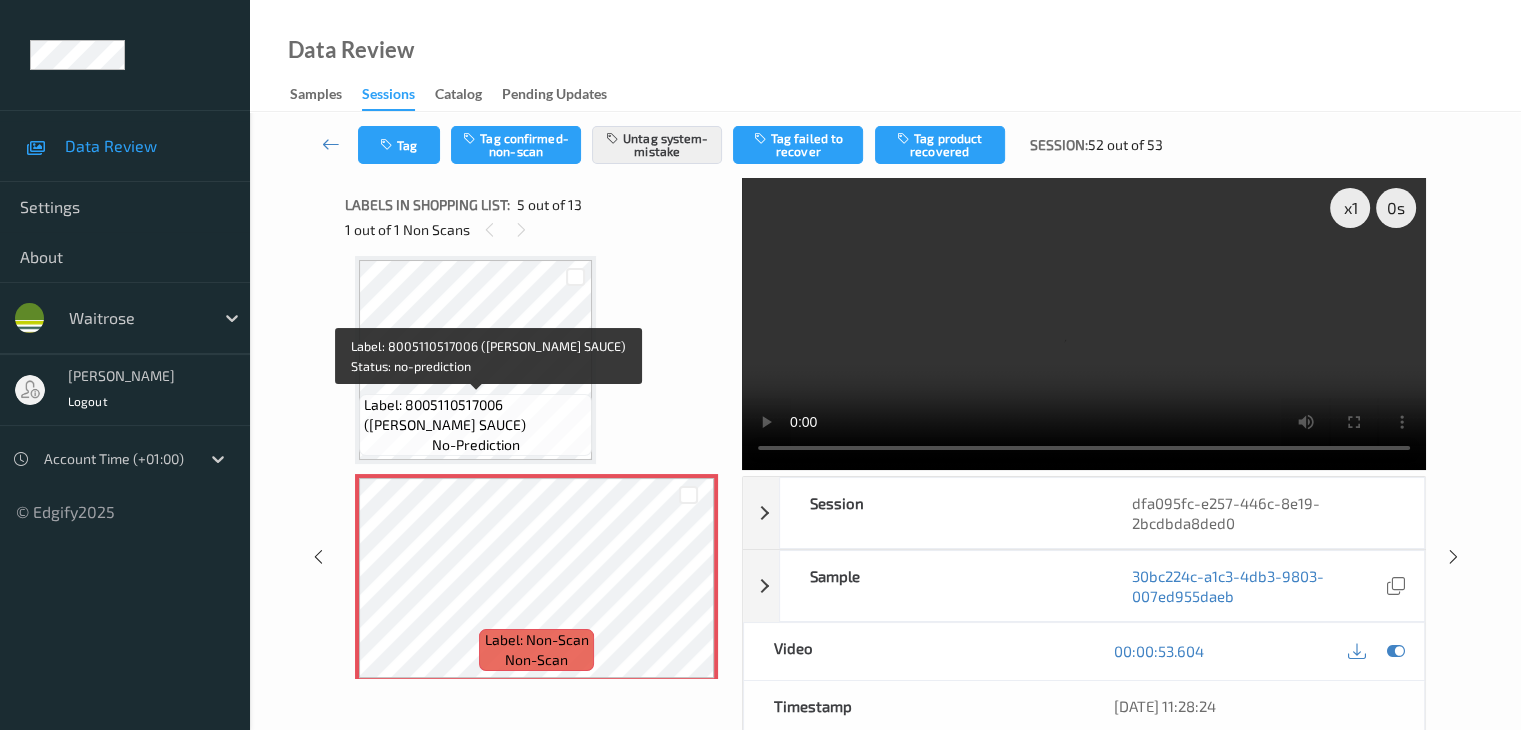 click on "Label: 8005110517006 (MUTTI BASIL SAUCE)" at bounding box center (475, 415) 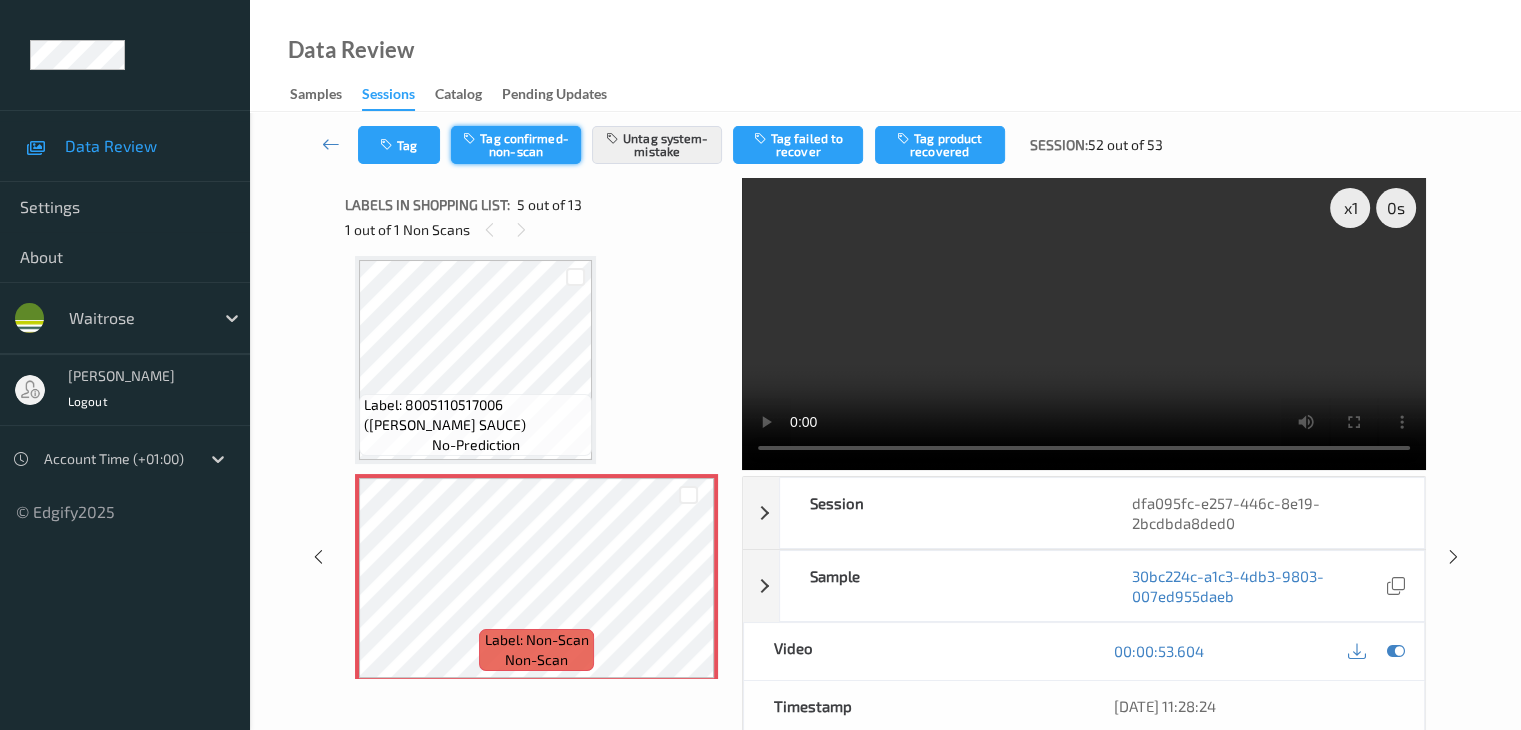 click on "Tag   confirmed-non-scan" at bounding box center (516, 145) 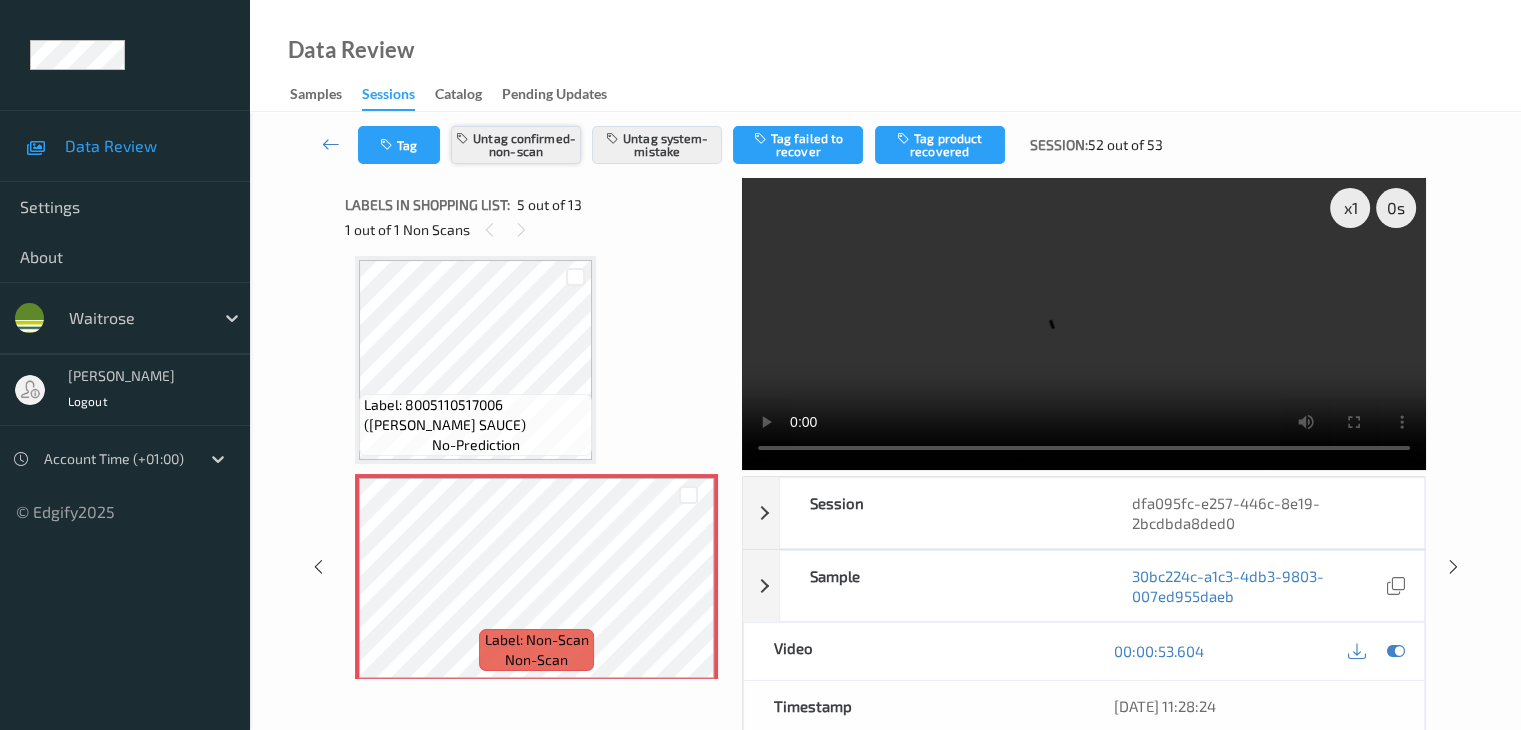 click on "Untag   confirmed-non-scan" at bounding box center (516, 145) 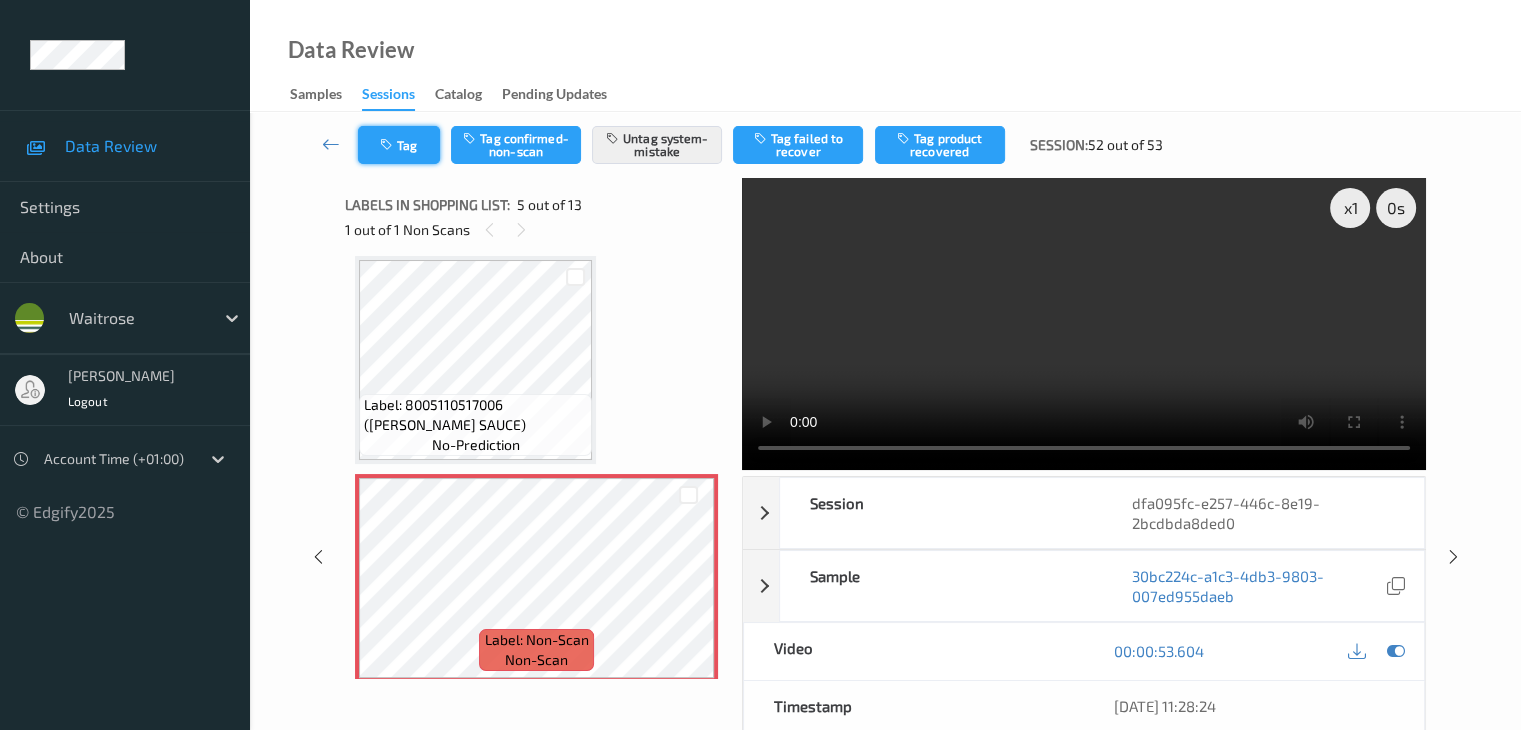 click on "Tag" at bounding box center [399, 145] 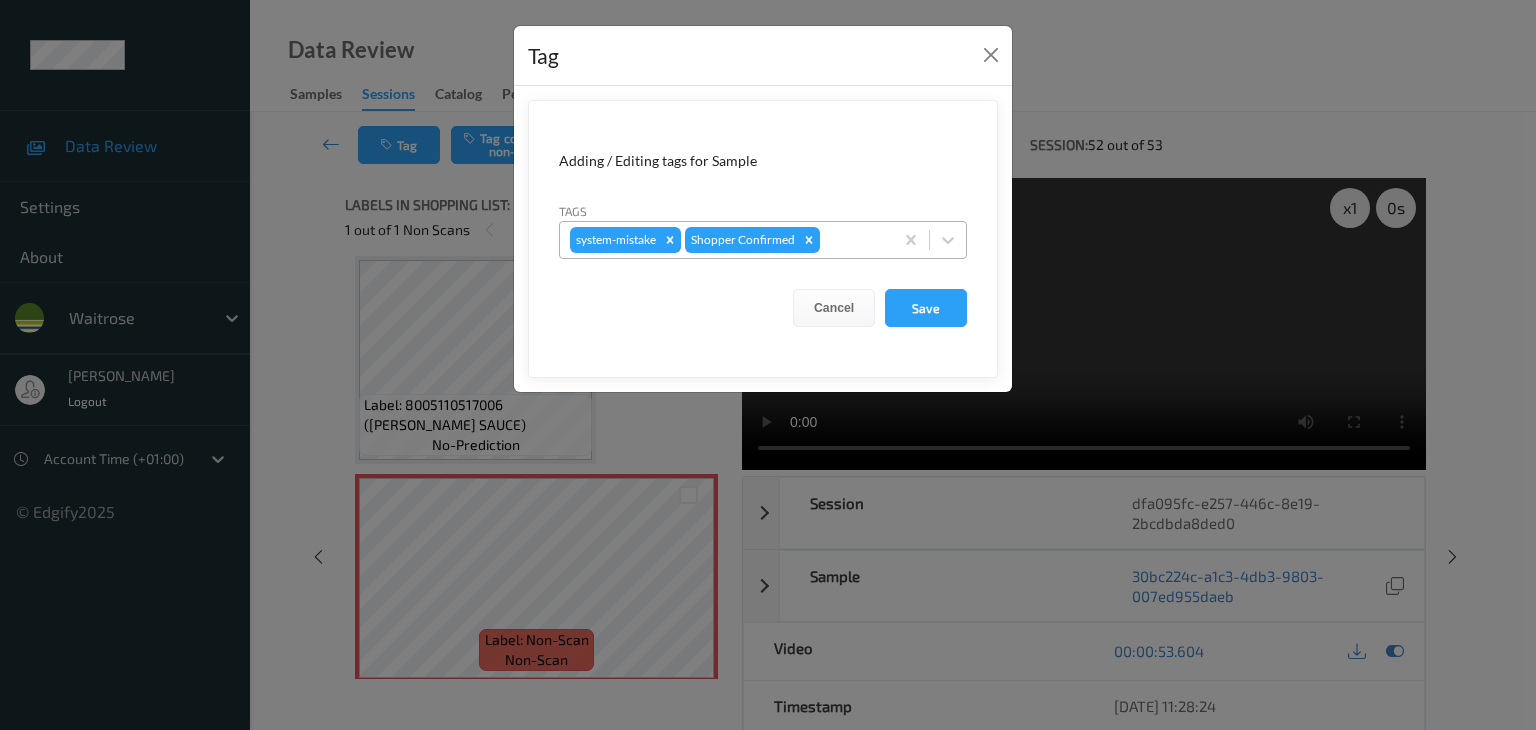click at bounding box center (853, 240) 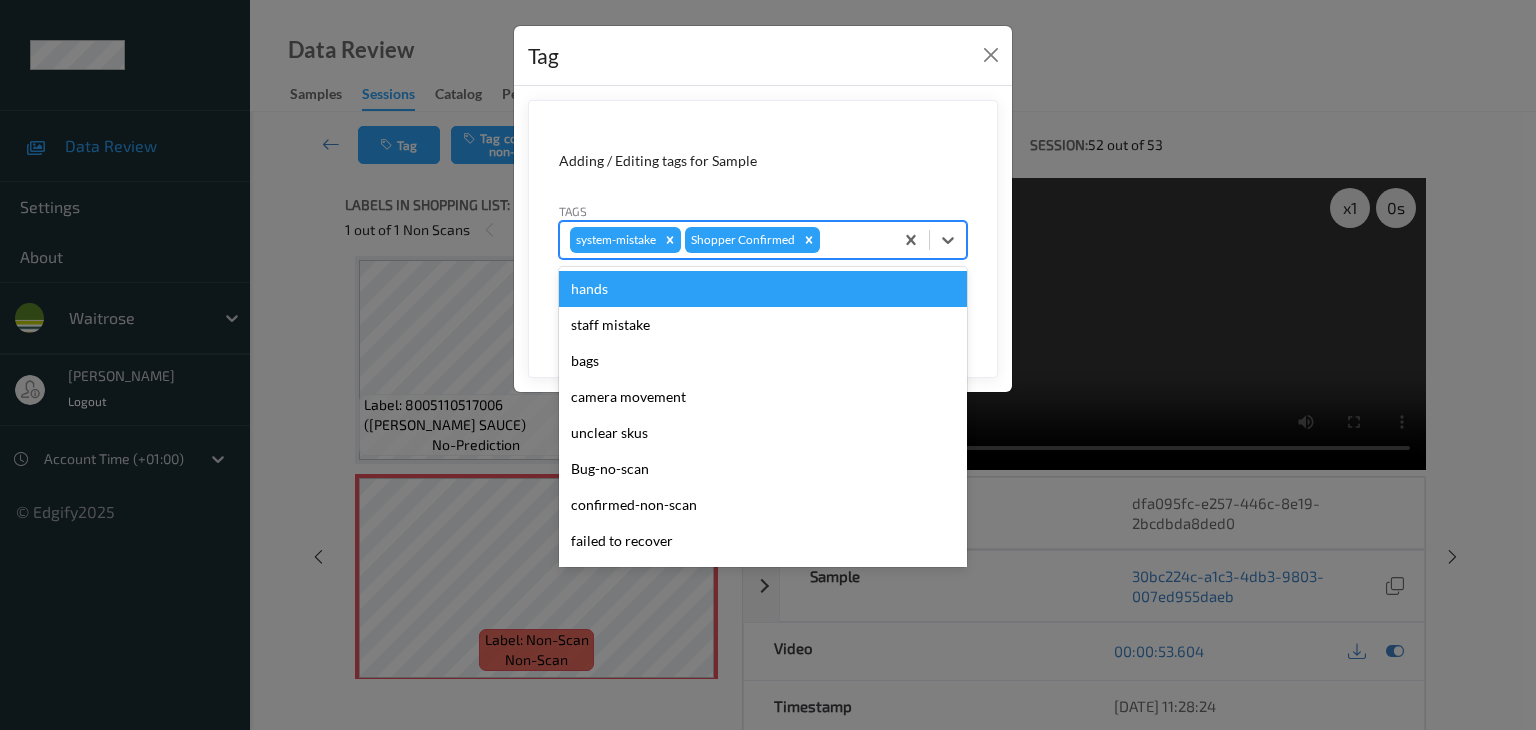 type on "u" 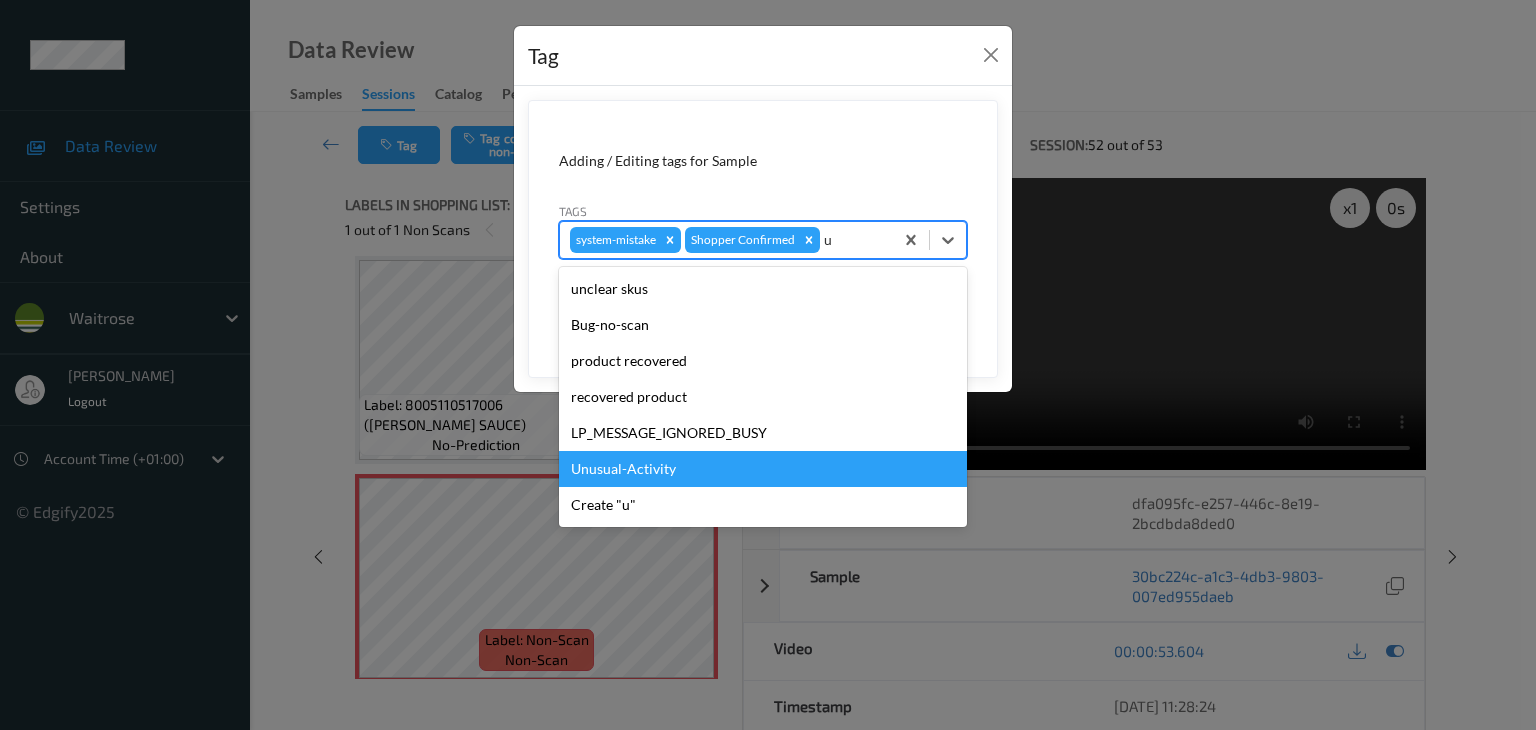 click on "Unusual-Activity" at bounding box center (763, 469) 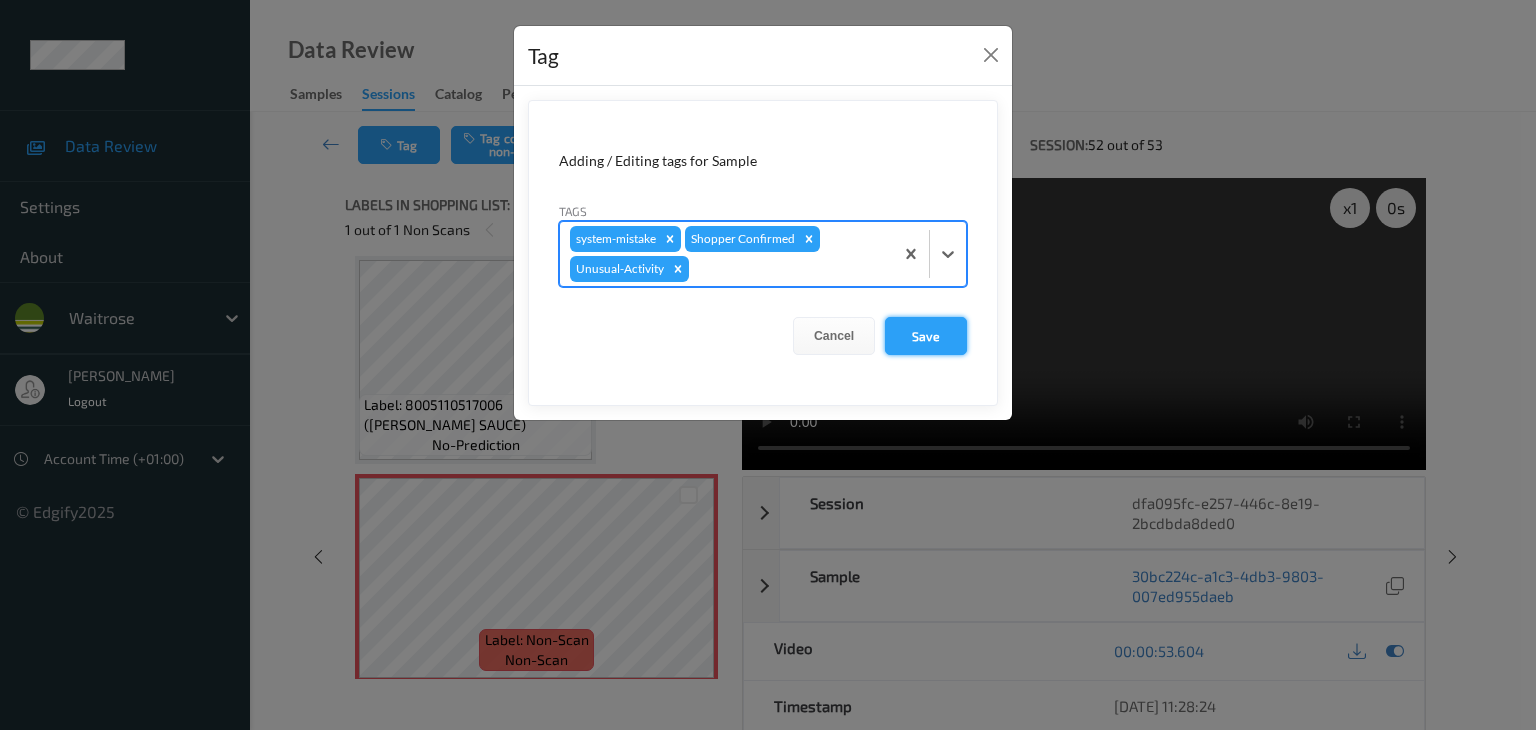 click on "Save" at bounding box center (926, 336) 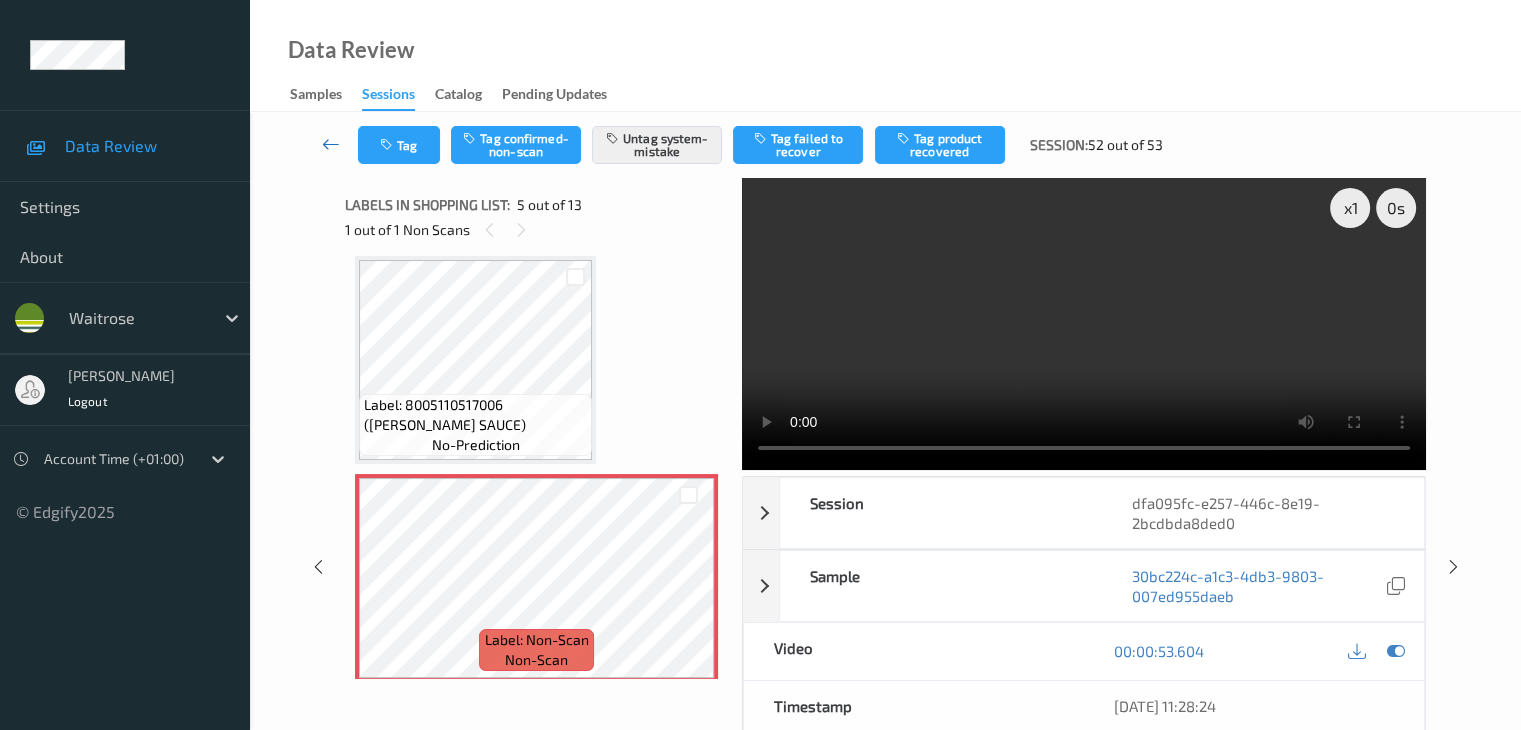 click at bounding box center (331, 145) 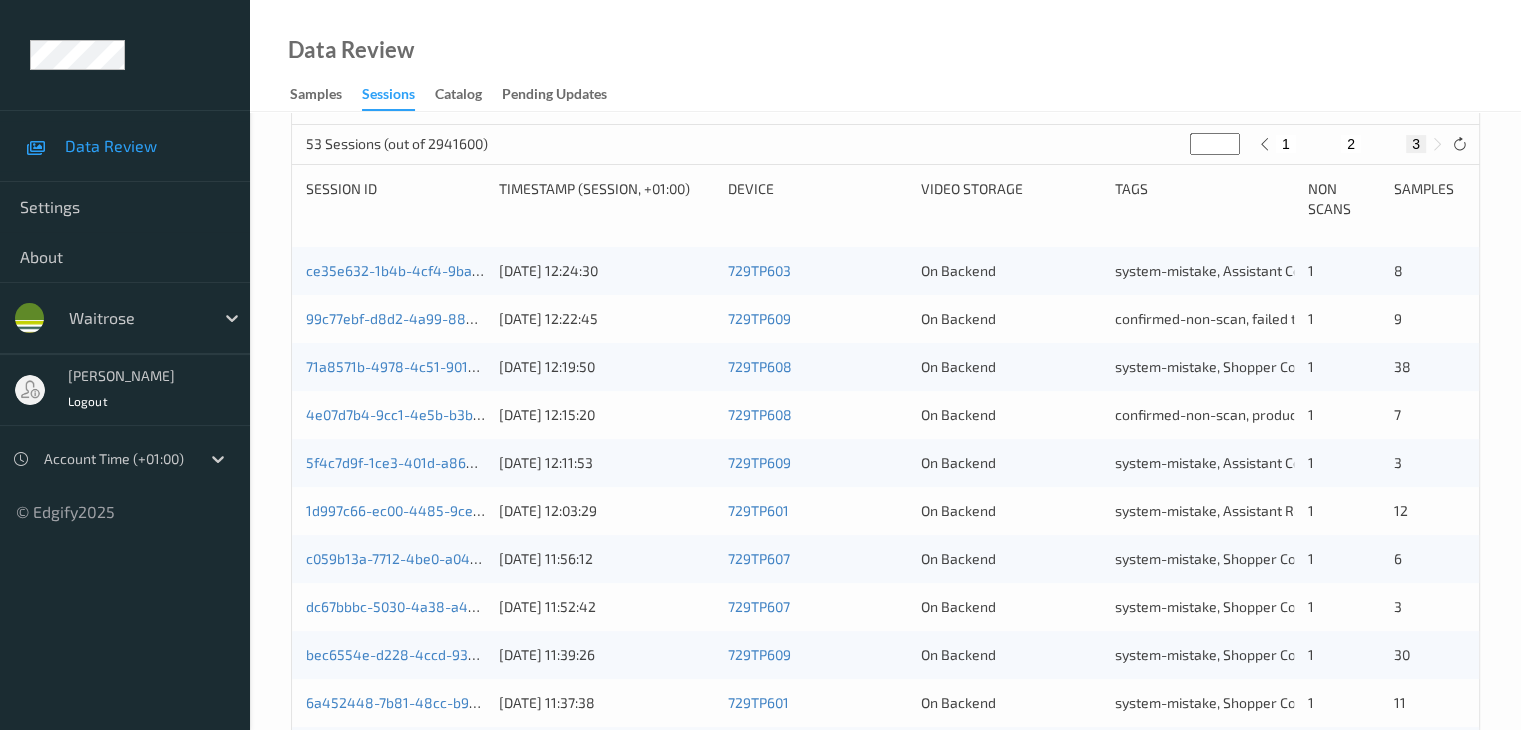 scroll, scrollTop: 596, scrollLeft: 0, axis: vertical 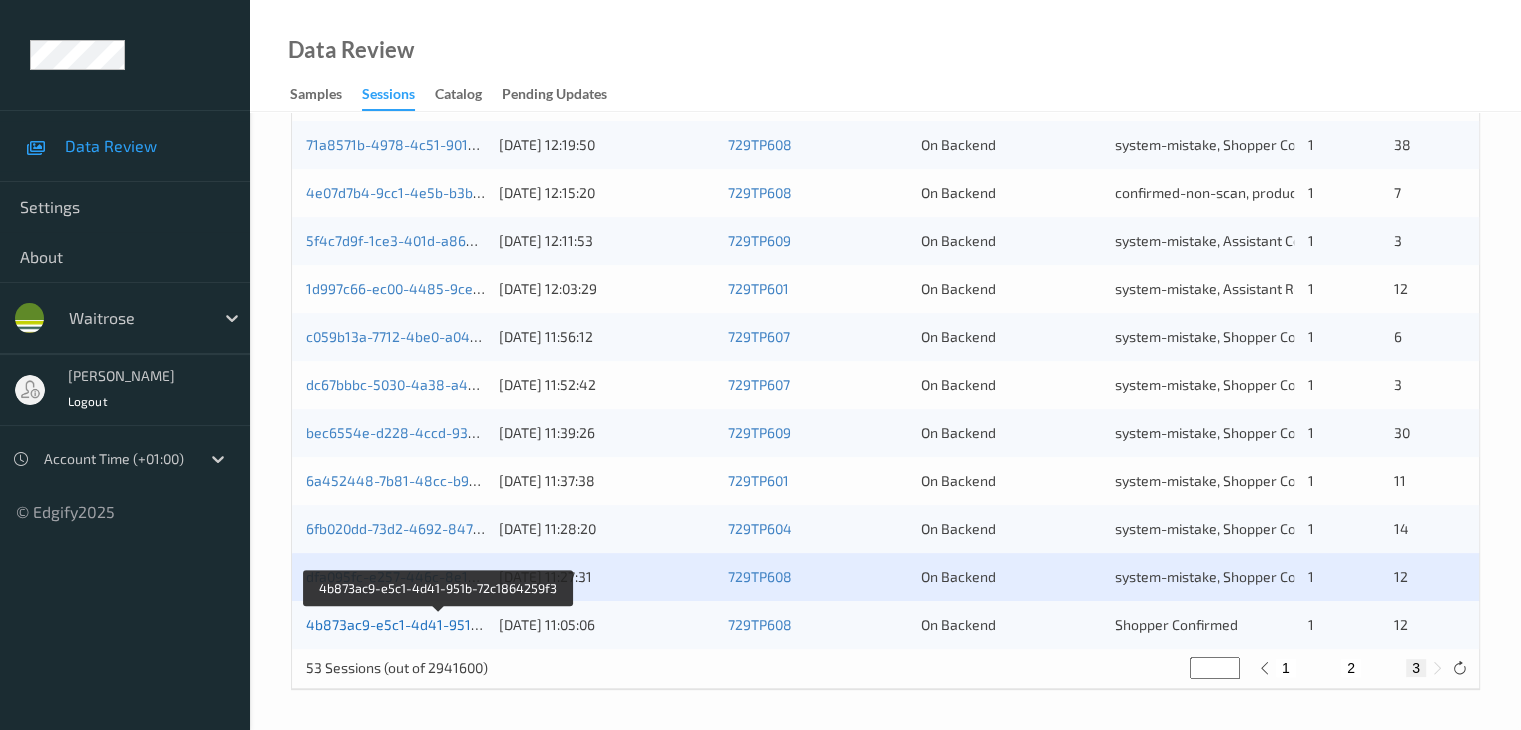 click on "4b873ac9-e5c1-4d41-951b-72c1864259f3" at bounding box center [440, 624] 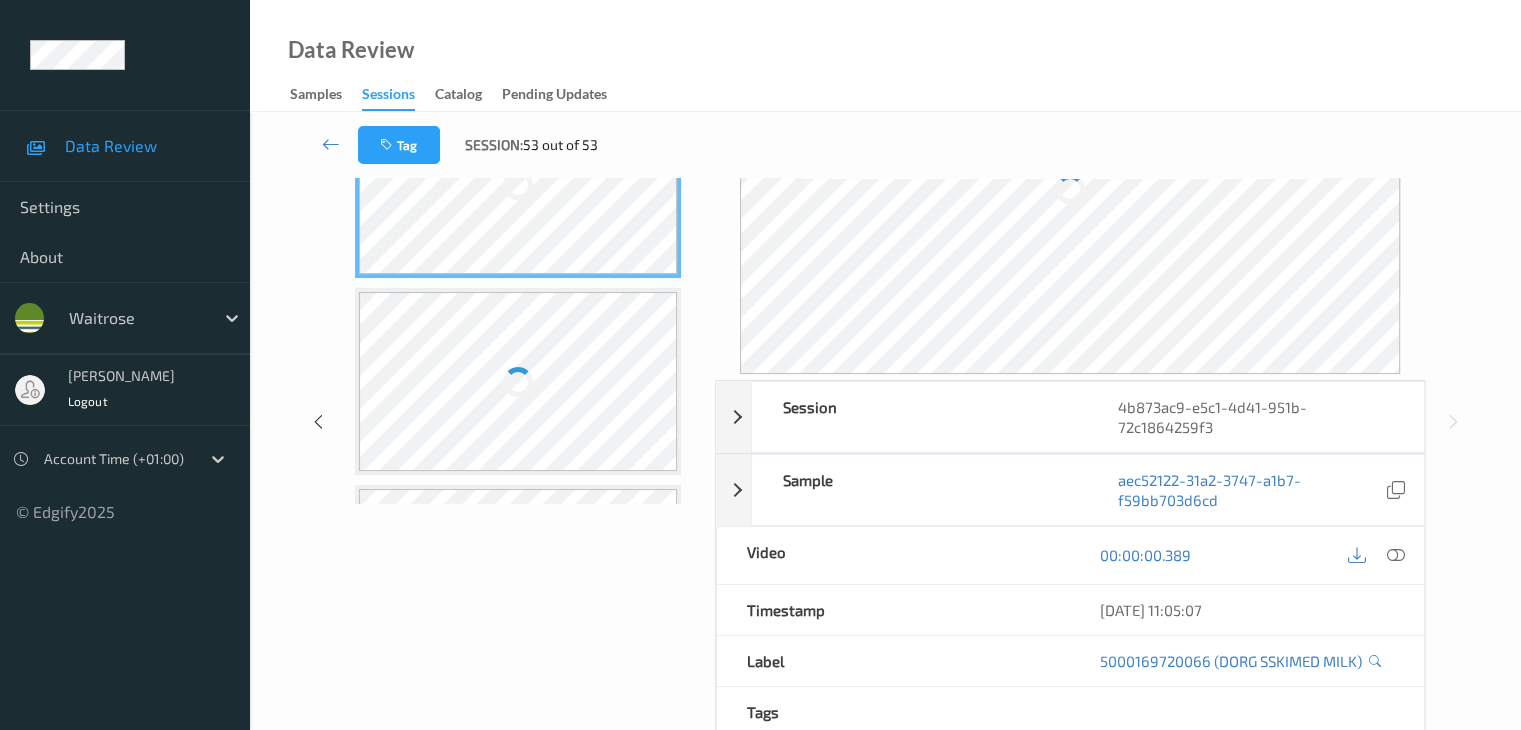 scroll, scrollTop: 24, scrollLeft: 0, axis: vertical 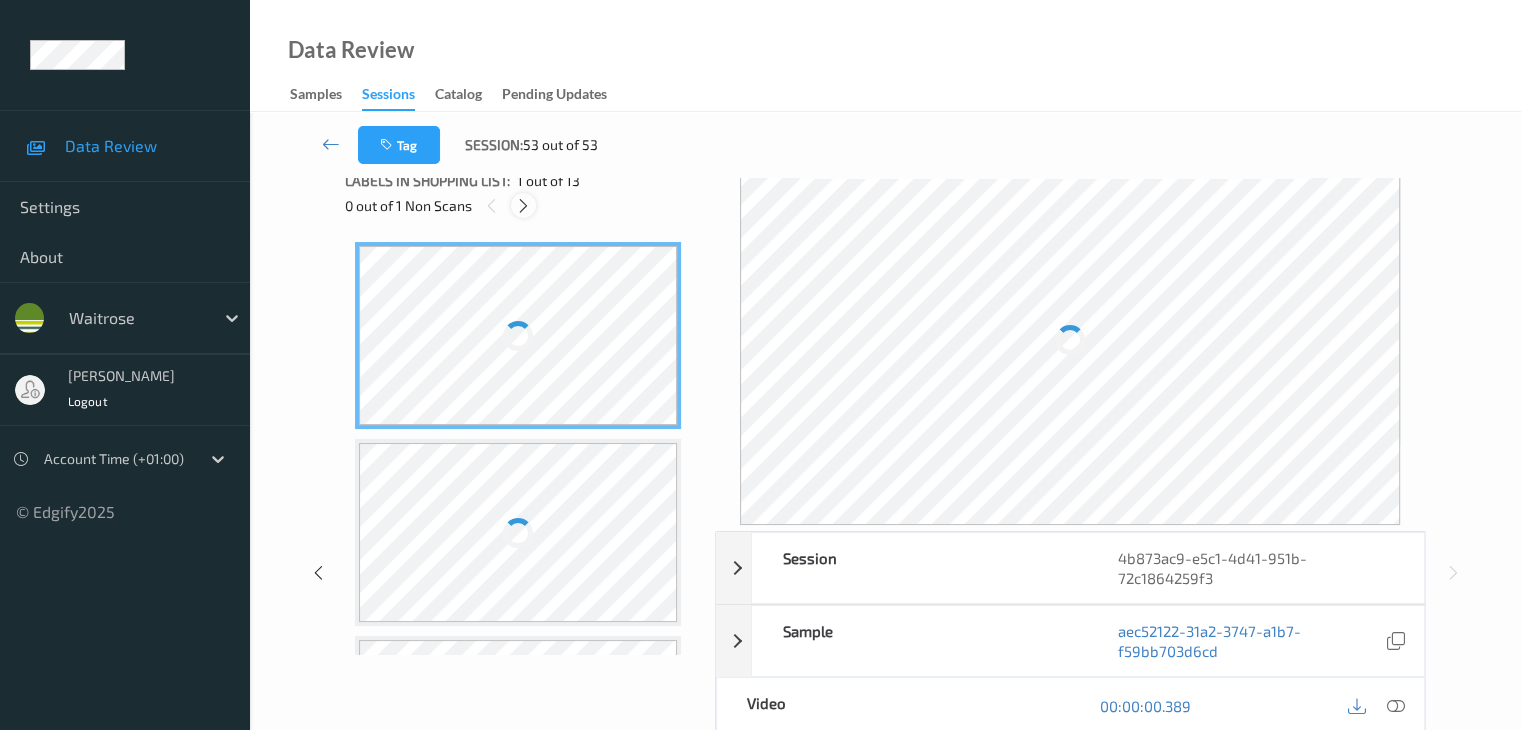 click at bounding box center (523, 206) 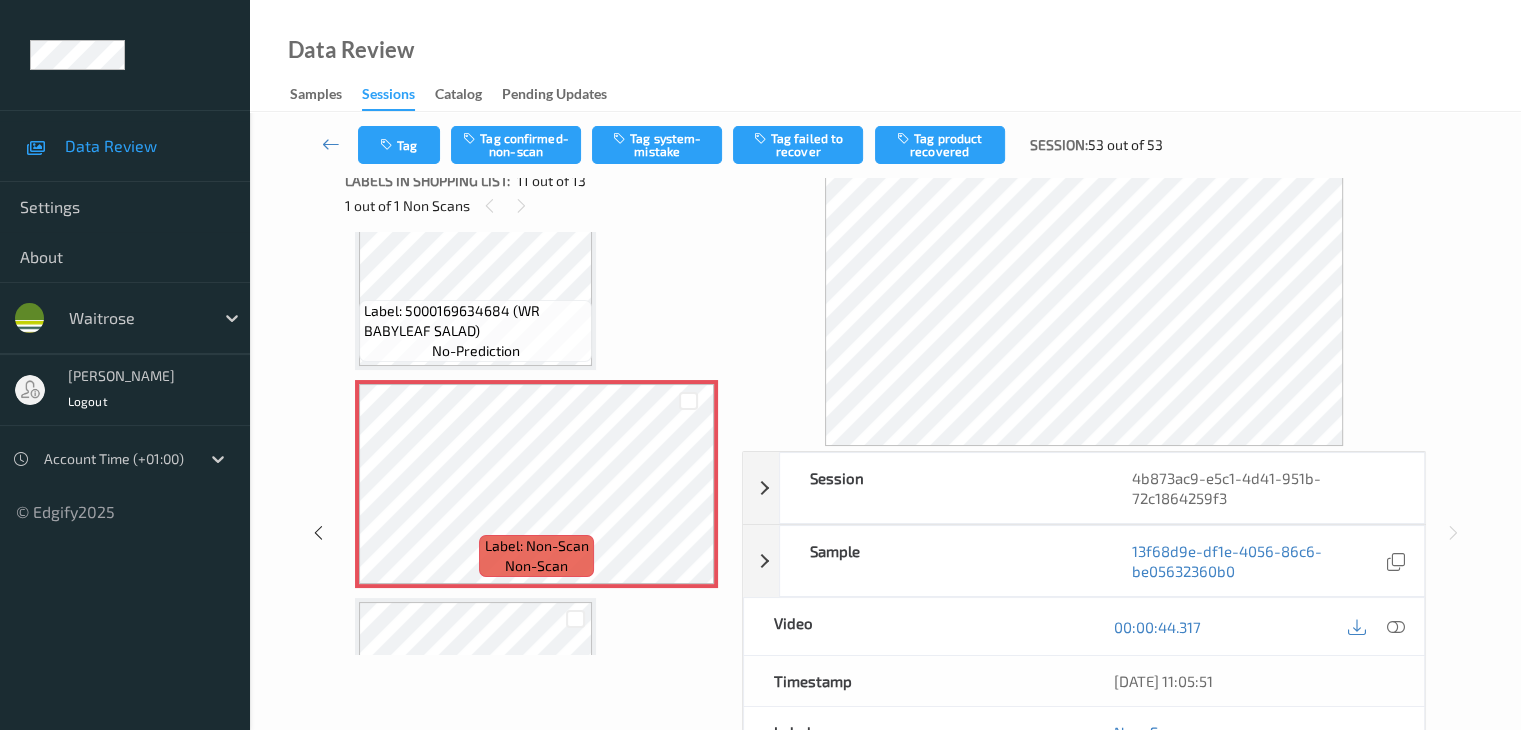scroll, scrollTop: 2072, scrollLeft: 0, axis: vertical 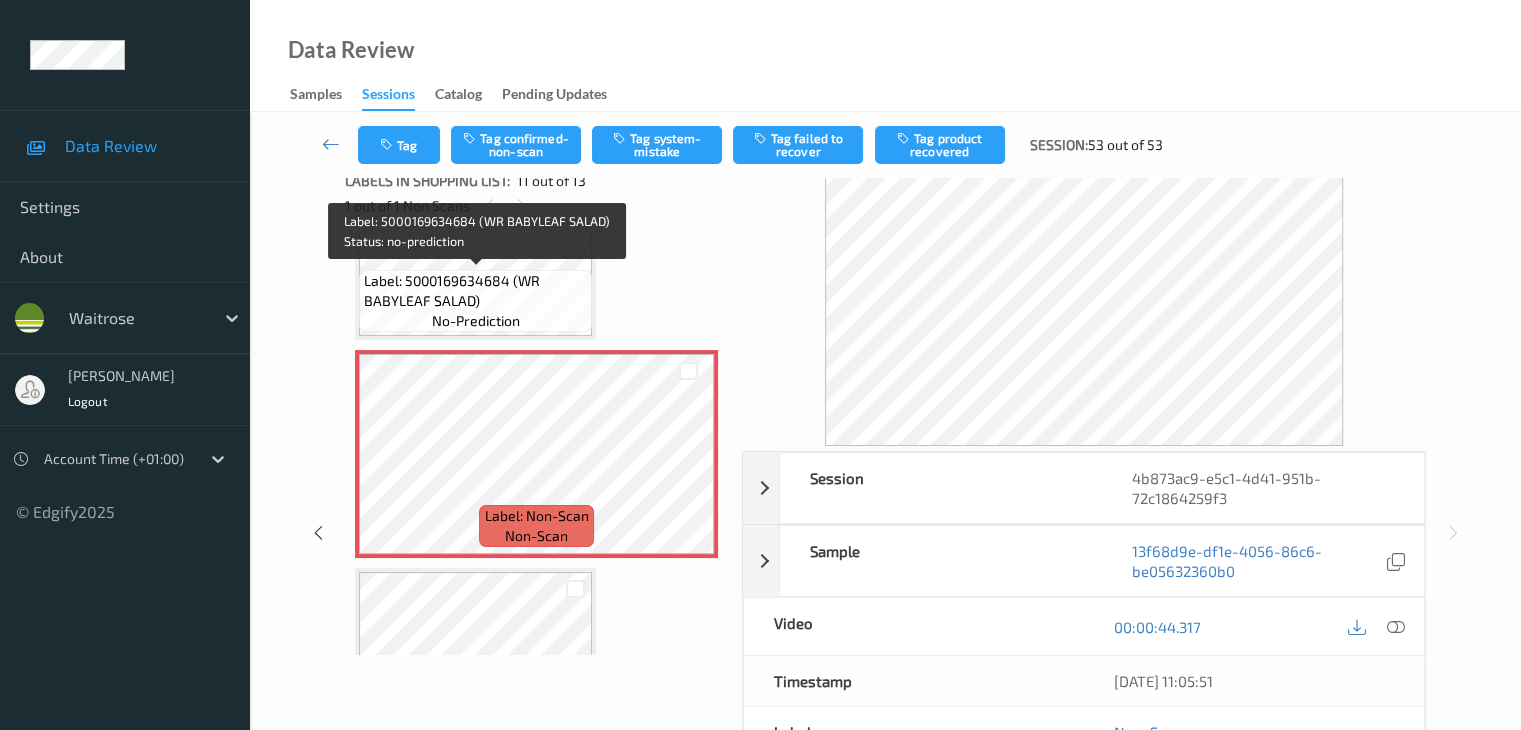 click on "Label: 5000169634684 (WR BABYLEAF SALAD)" at bounding box center (475, 291) 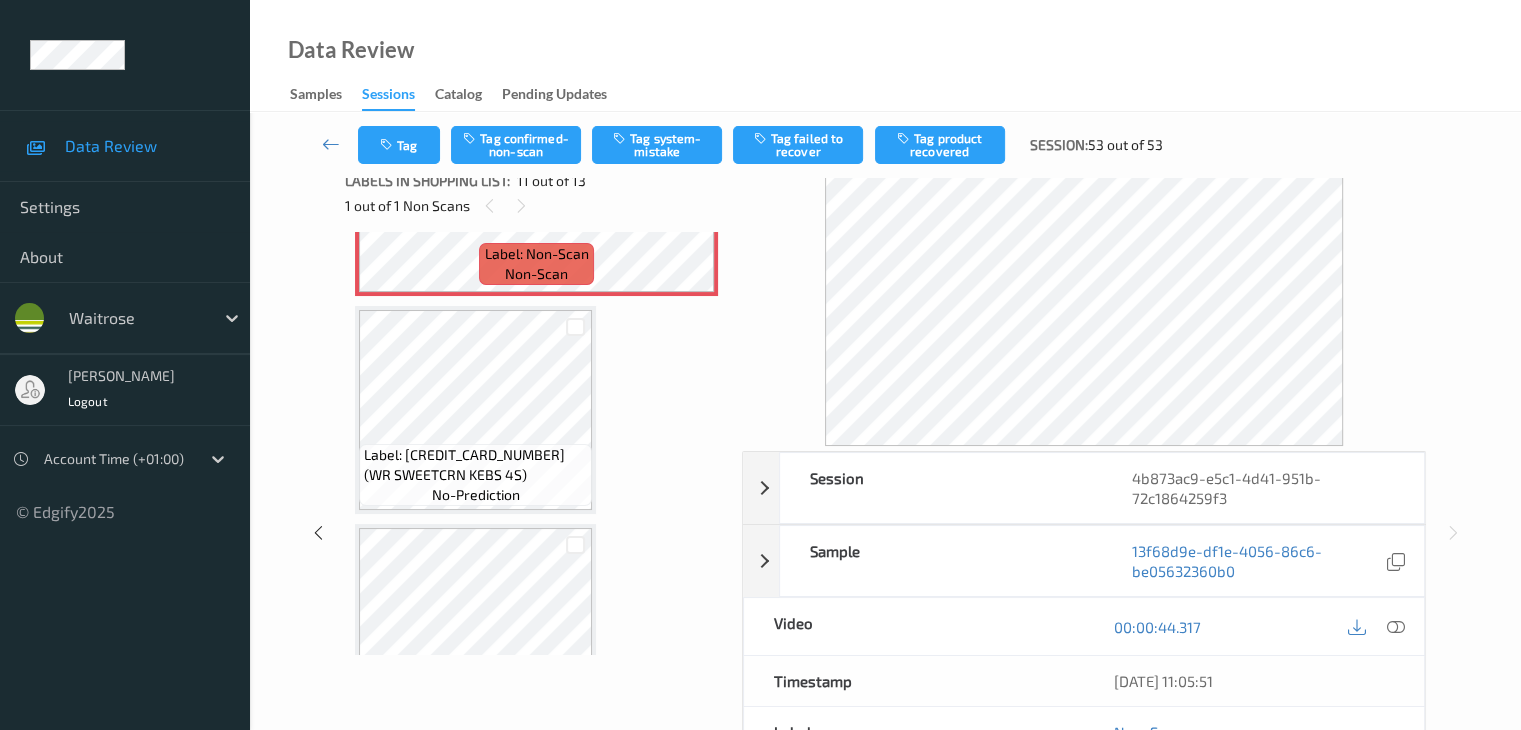 scroll, scrollTop: 2372, scrollLeft: 0, axis: vertical 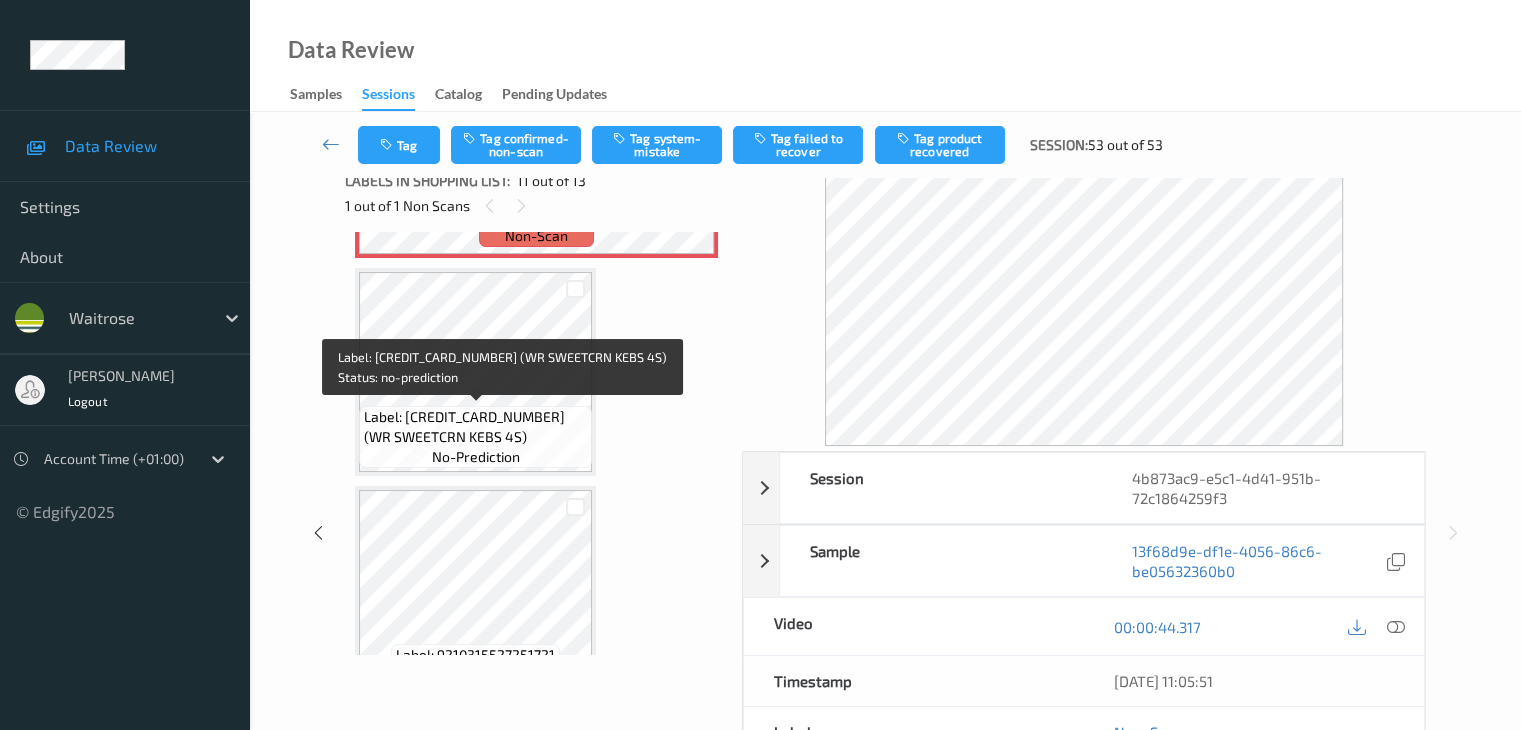 click on "Label: 5000169001950 (WR SWEETCRN KEBS 4S)" at bounding box center (475, 427) 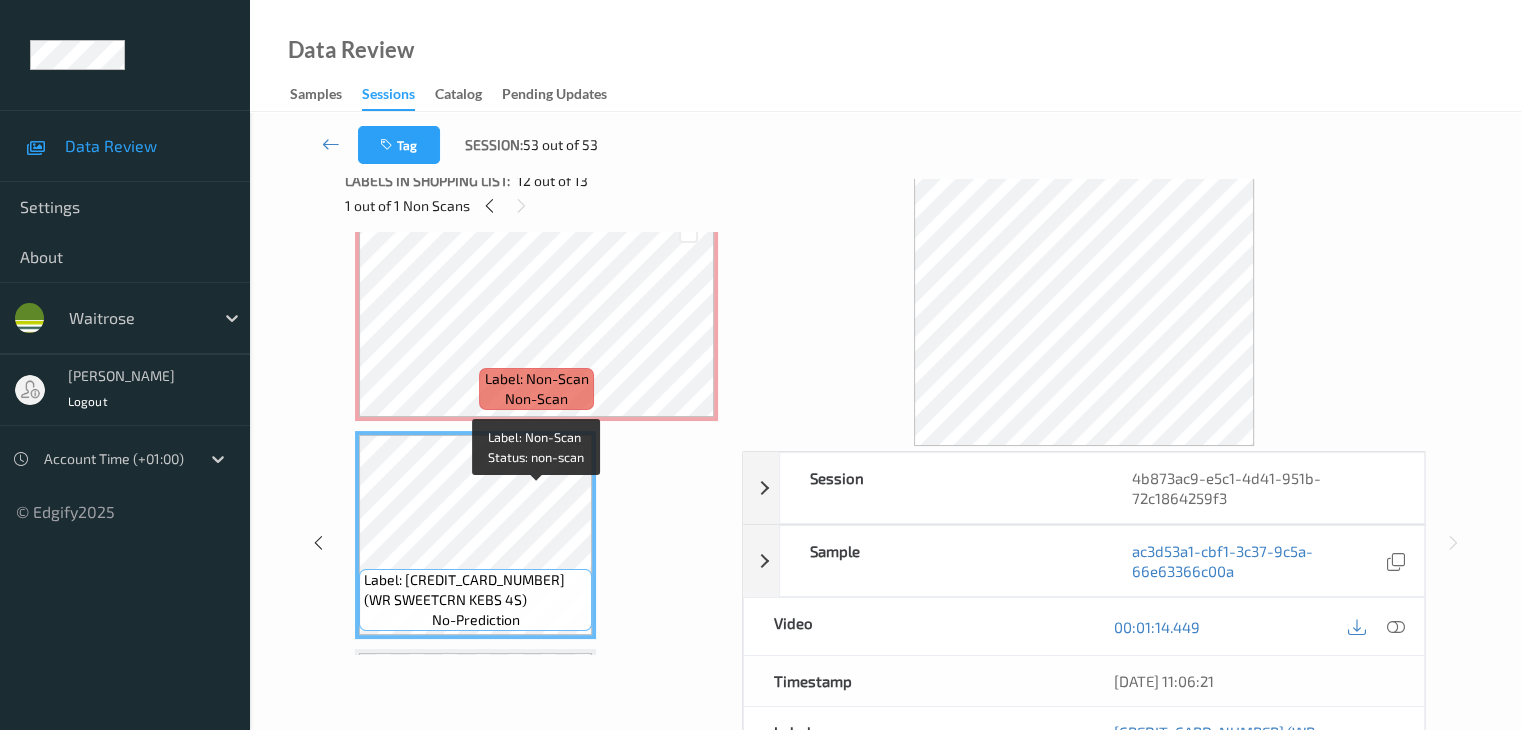scroll, scrollTop: 2072, scrollLeft: 0, axis: vertical 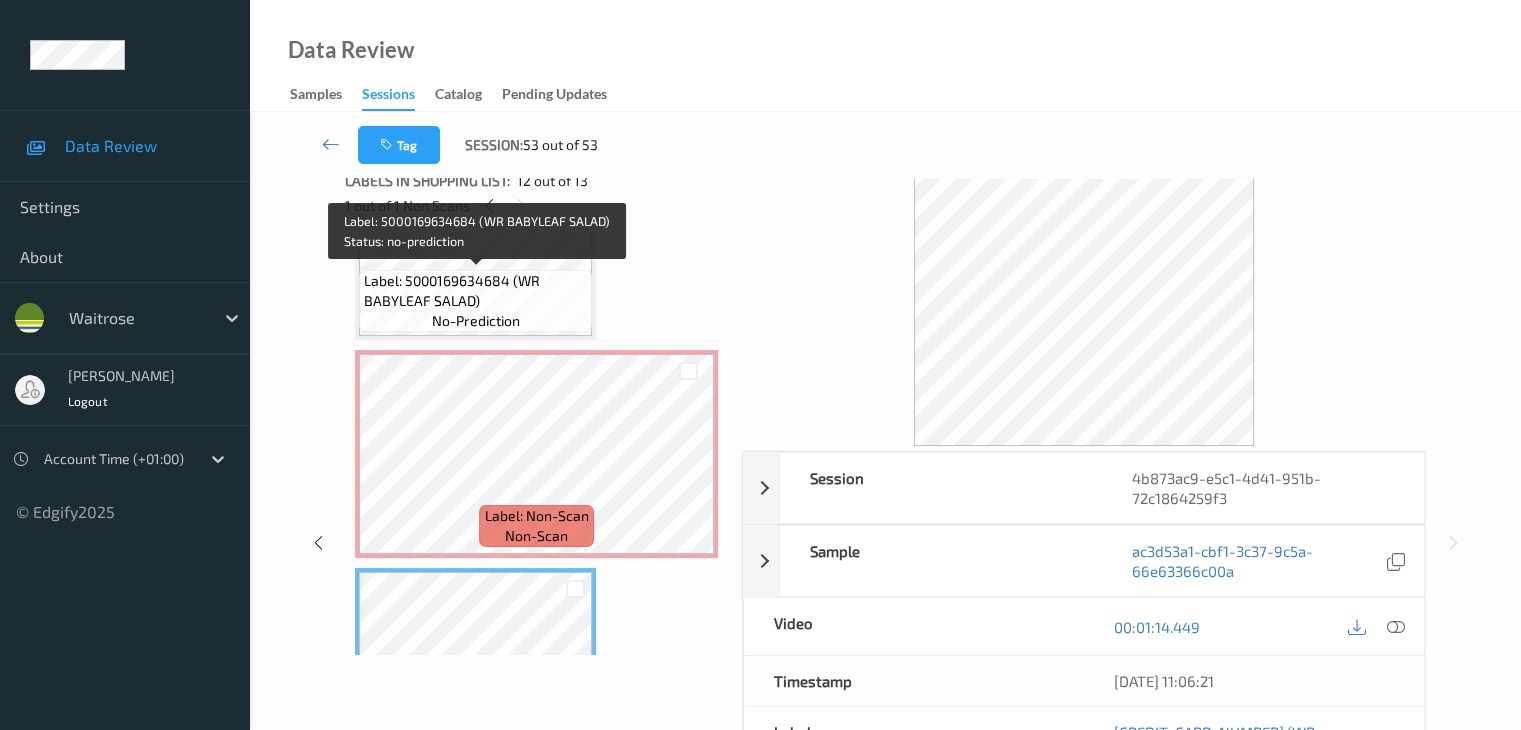 click on "Label: 5000169634684 (WR BABYLEAF SALAD)" at bounding box center [475, 291] 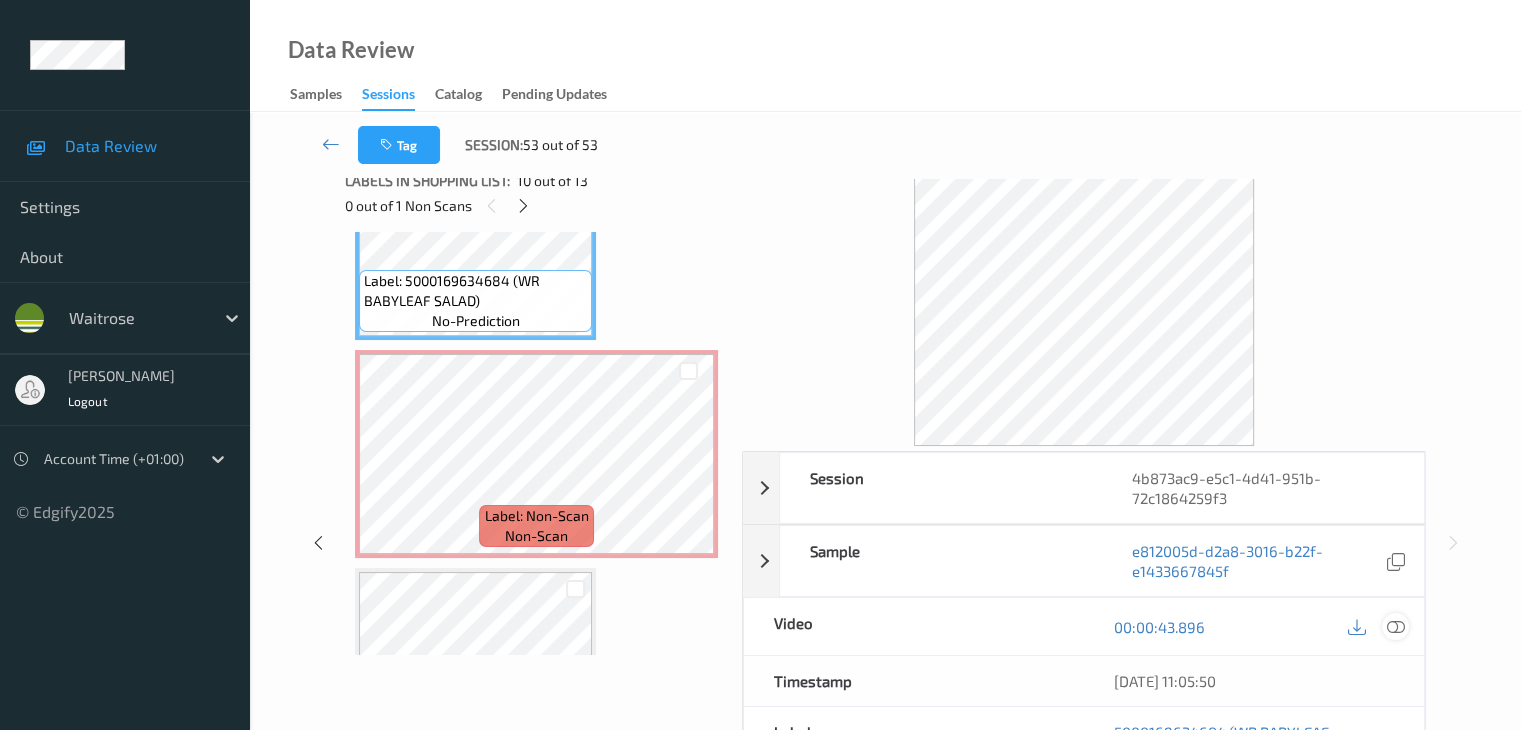 click at bounding box center [1395, 627] 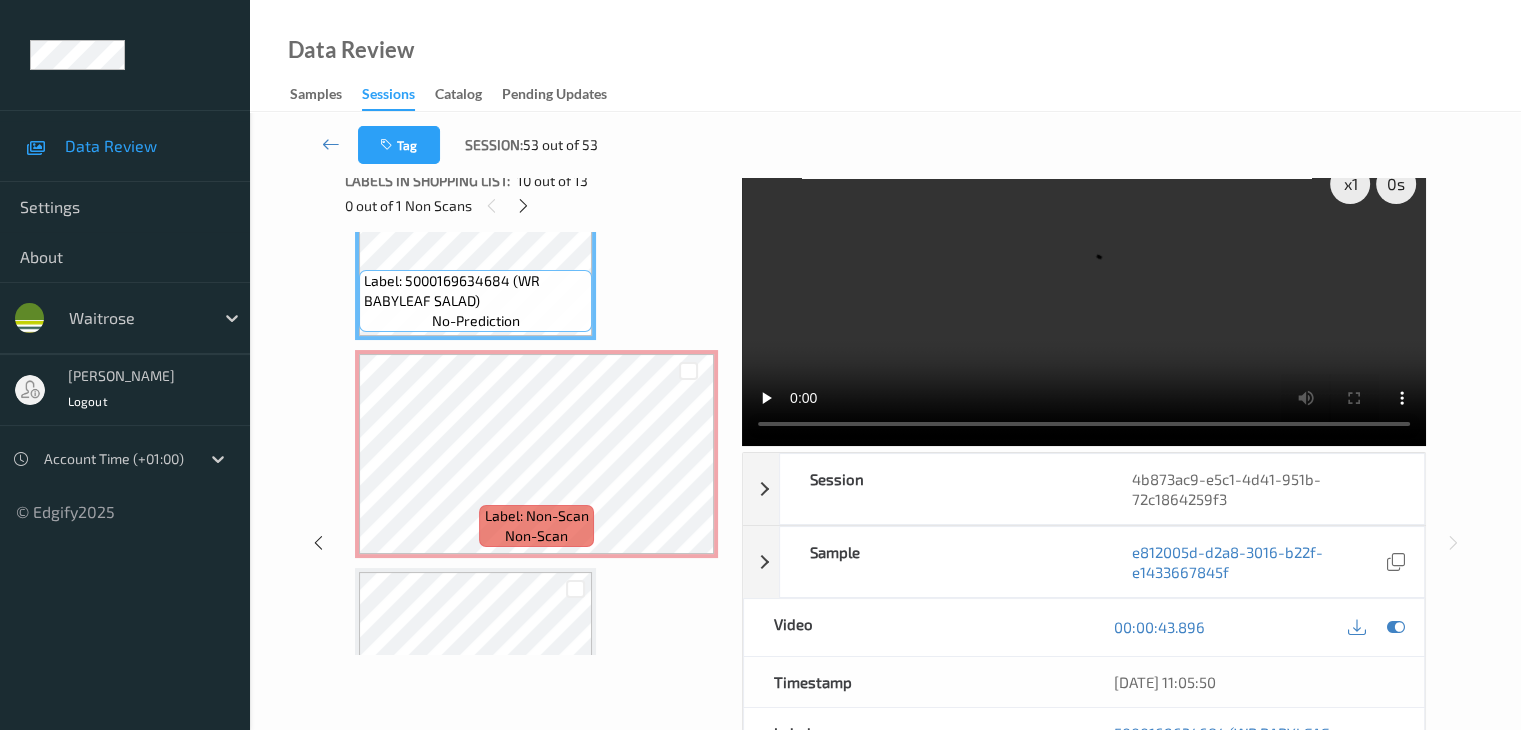 scroll, scrollTop: 0, scrollLeft: 0, axis: both 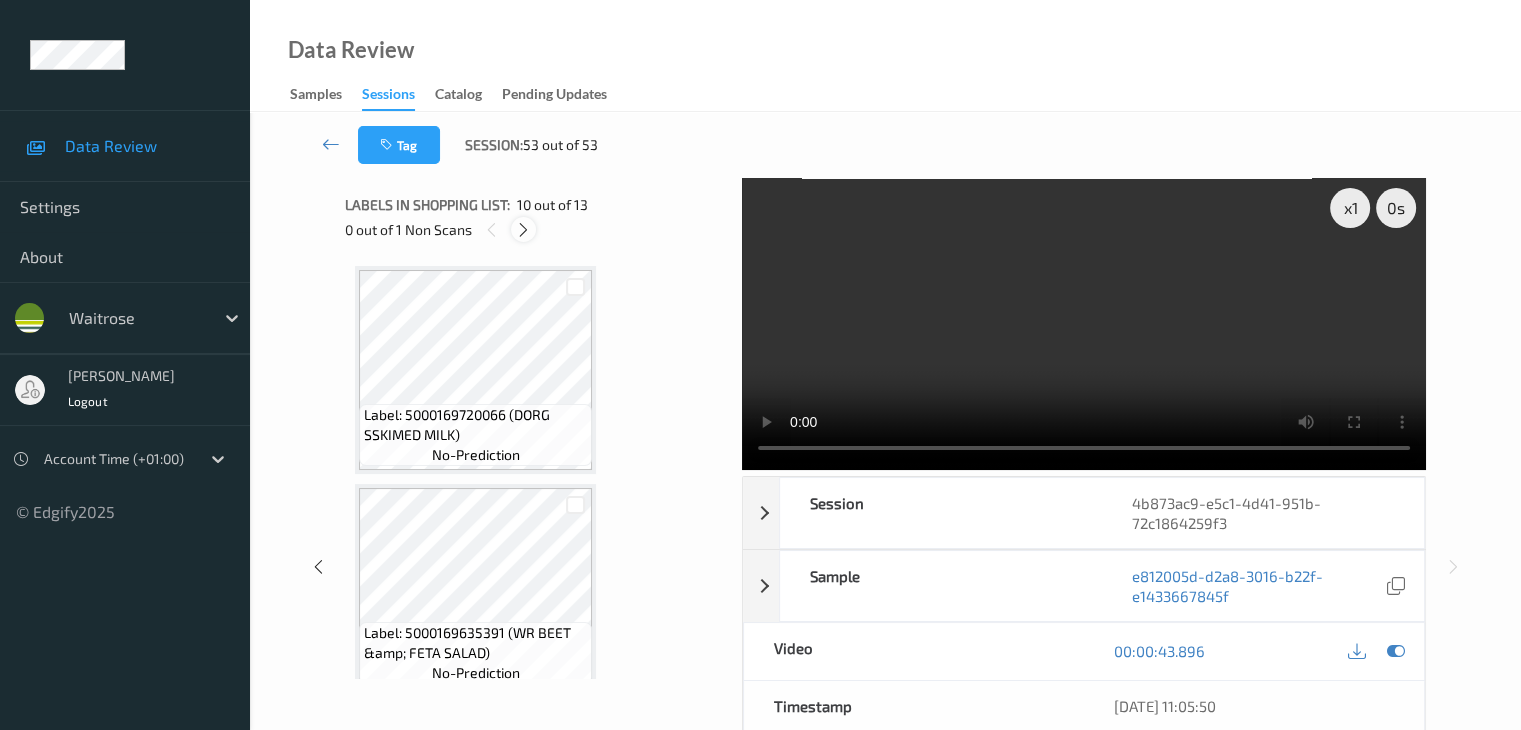 click at bounding box center (523, 230) 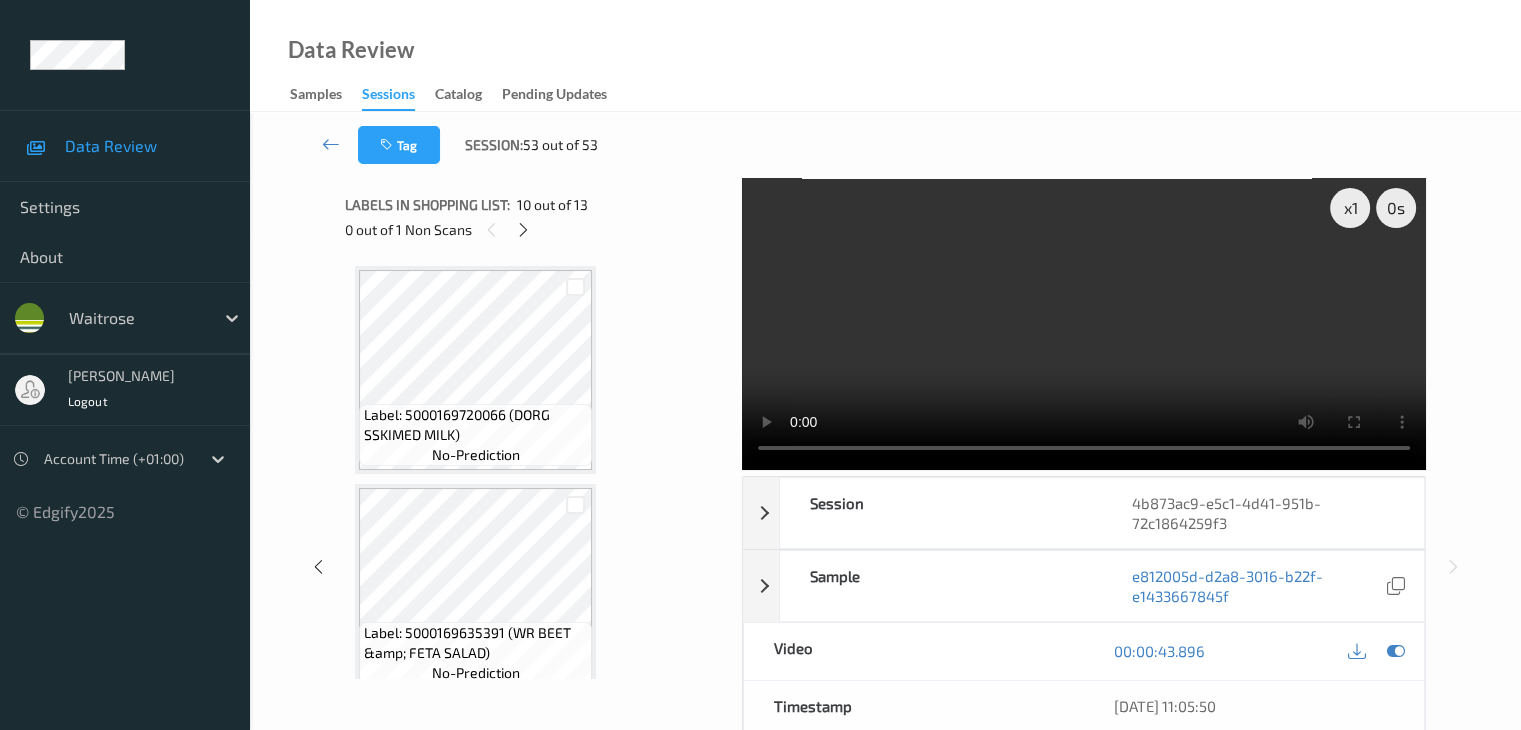 scroll, scrollTop: 1972, scrollLeft: 0, axis: vertical 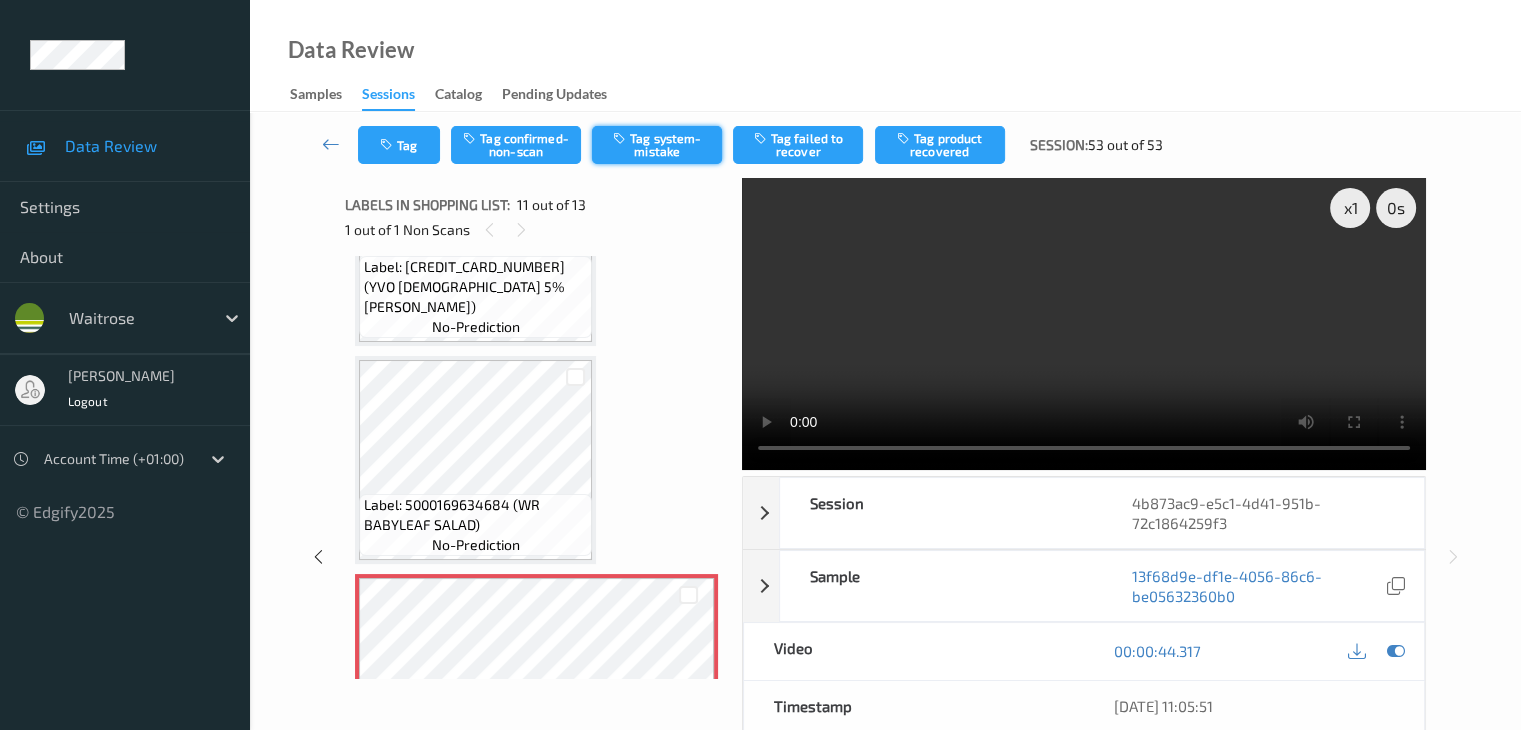 click on "Tag   system-mistake" at bounding box center (657, 145) 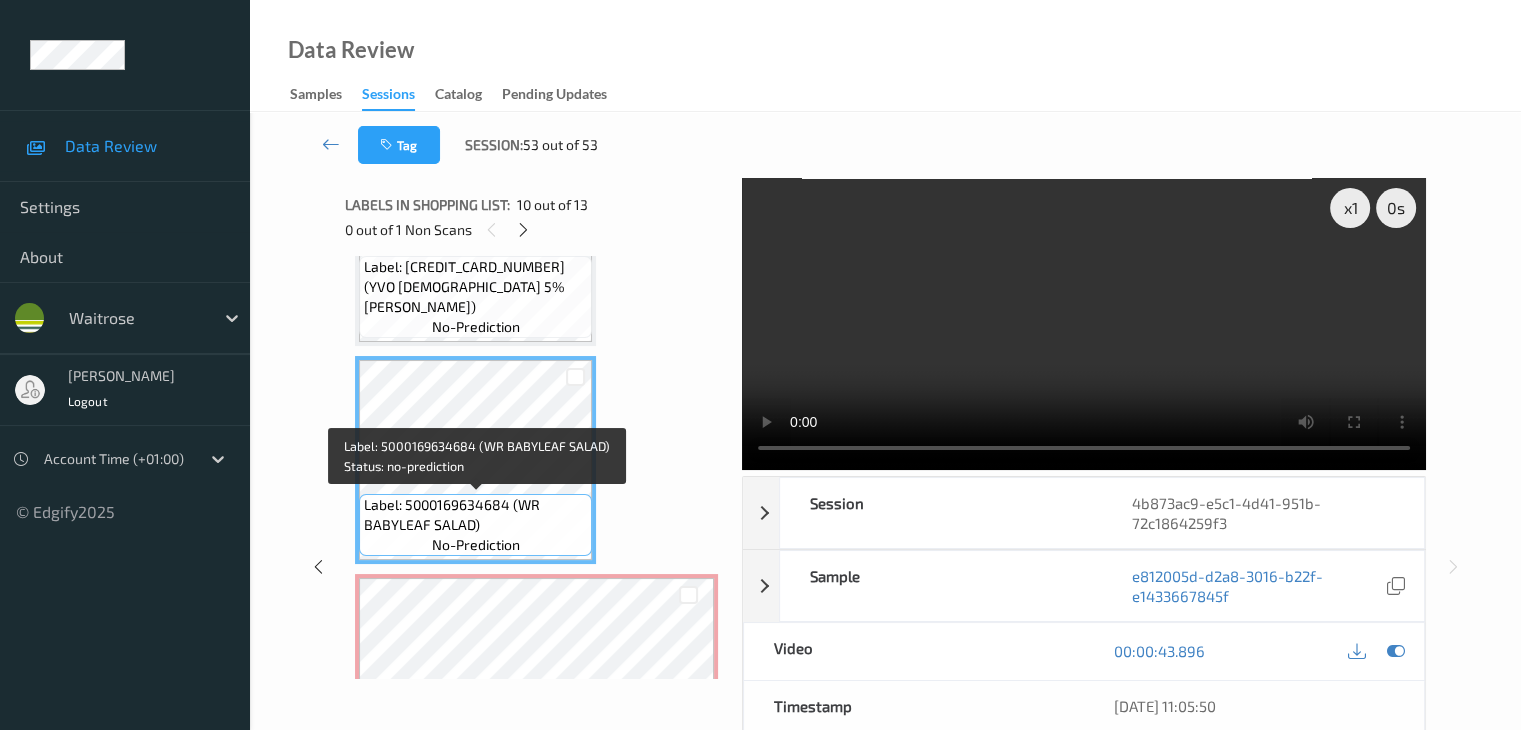 click on "Label: 5000169634684 (WR BABYLEAF SALAD)" at bounding box center (475, 515) 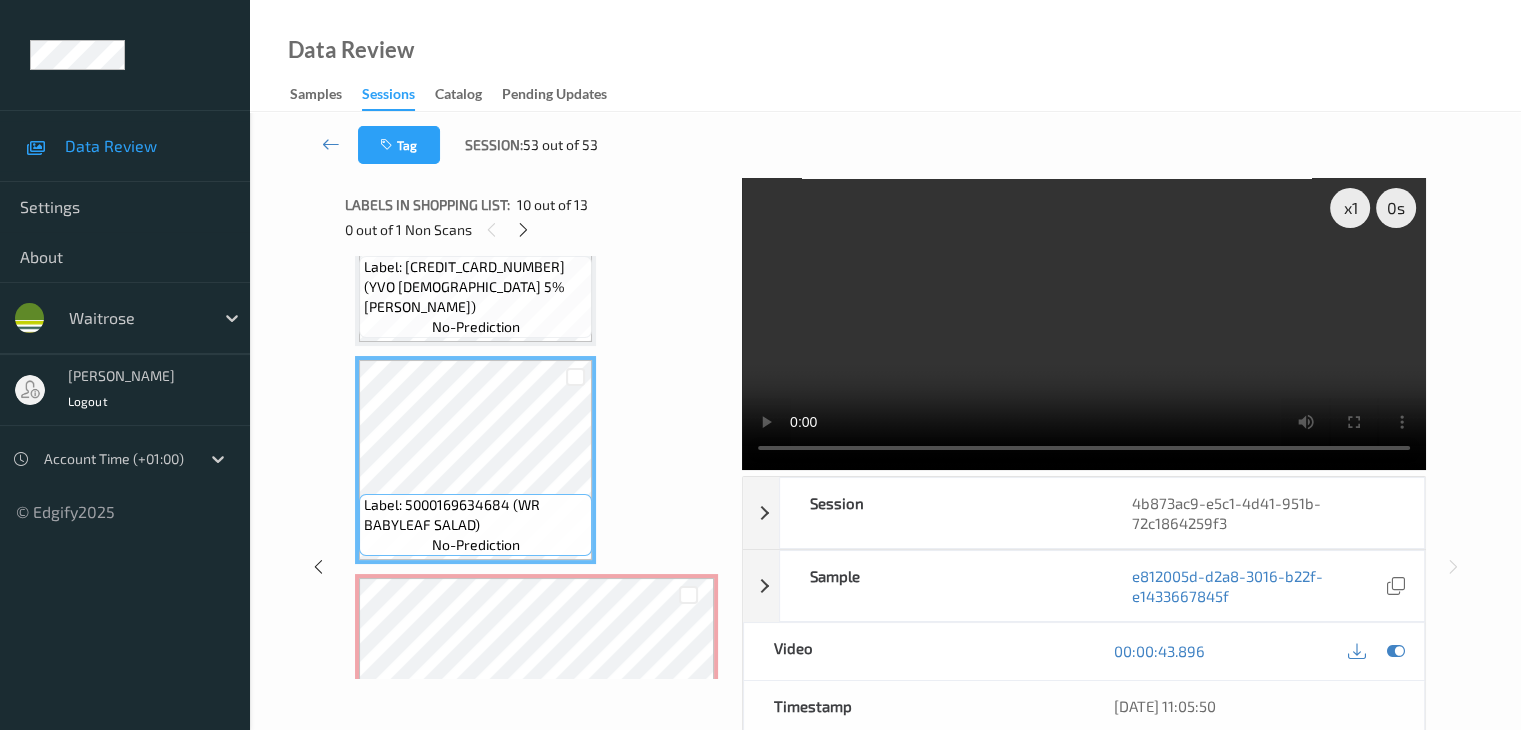 type 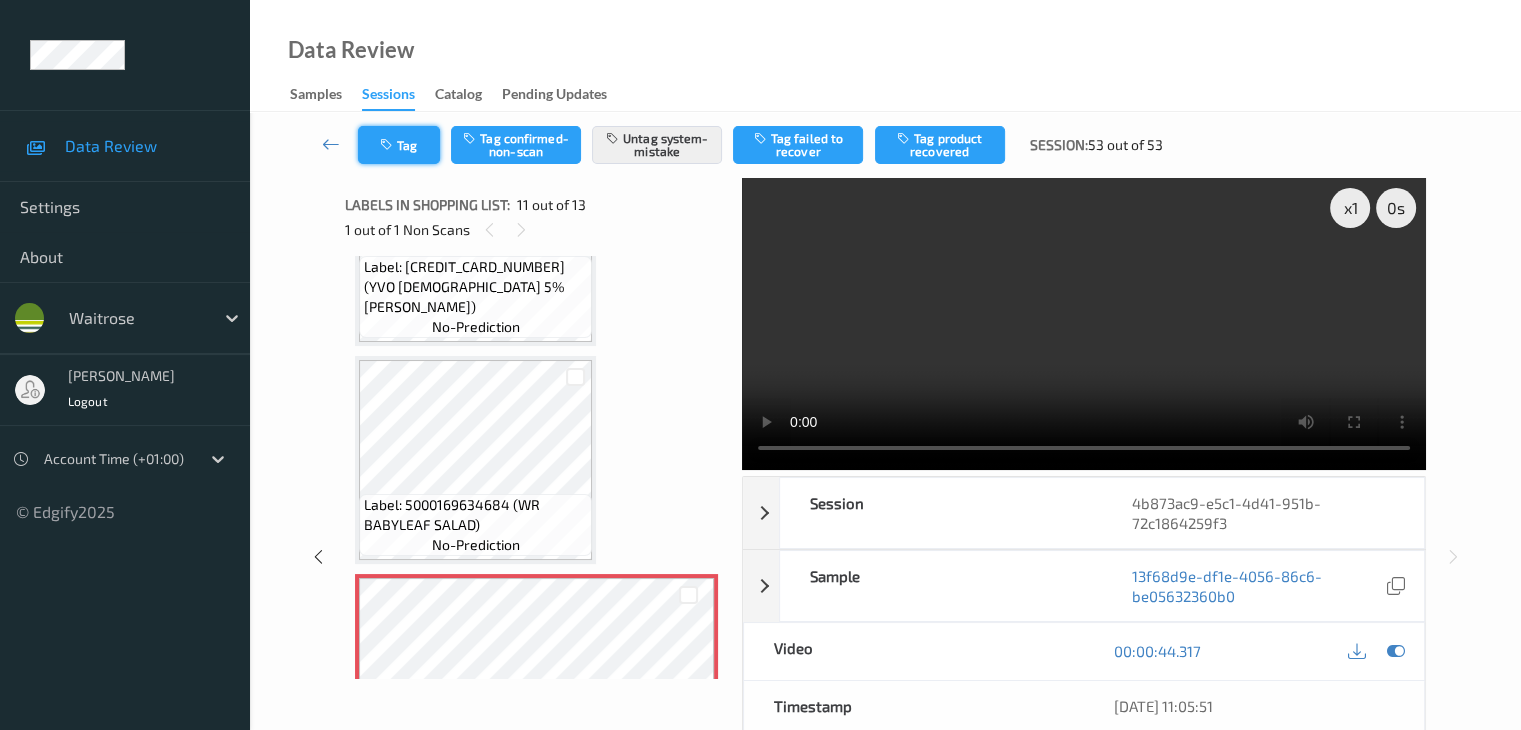 click on "Tag" at bounding box center [399, 145] 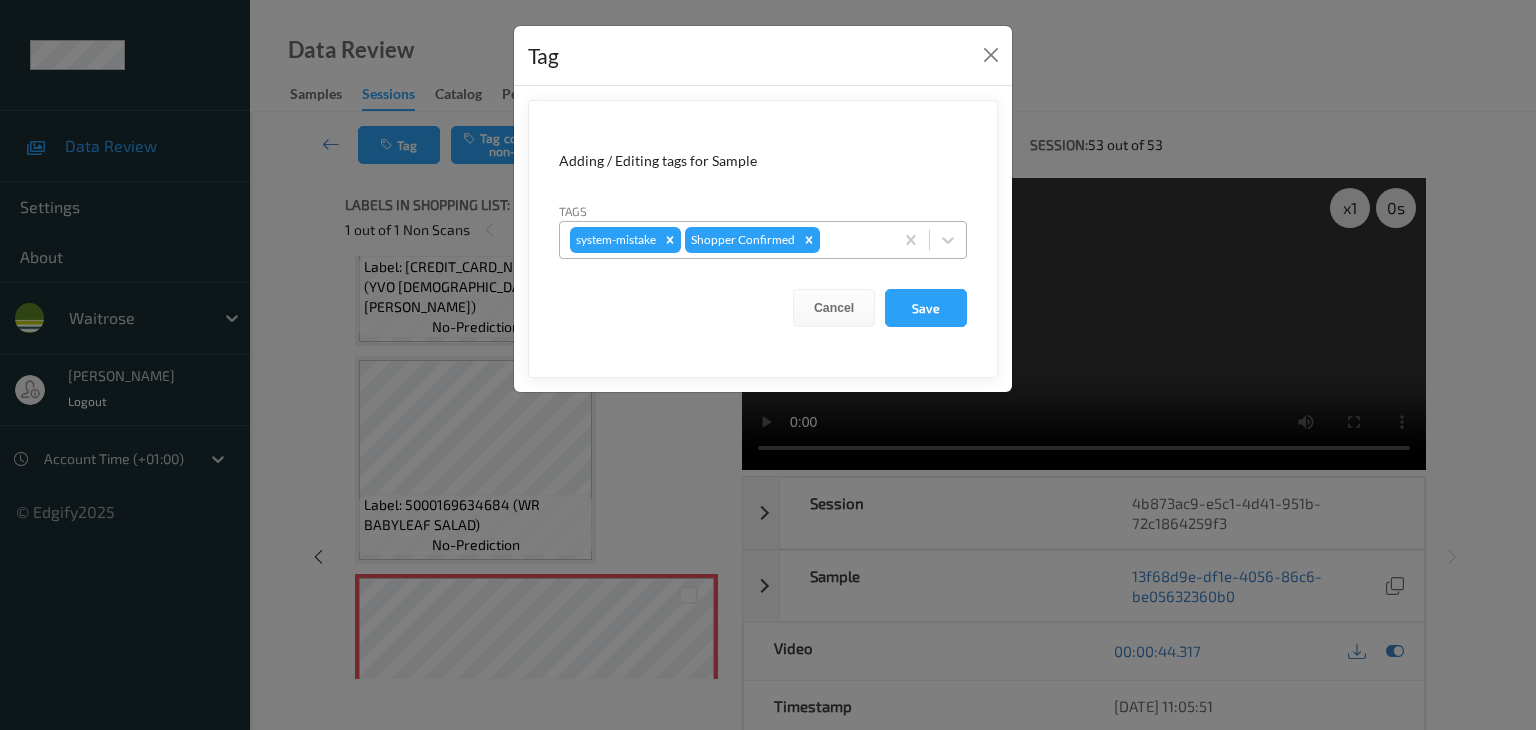 click at bounding box center [853, 240] 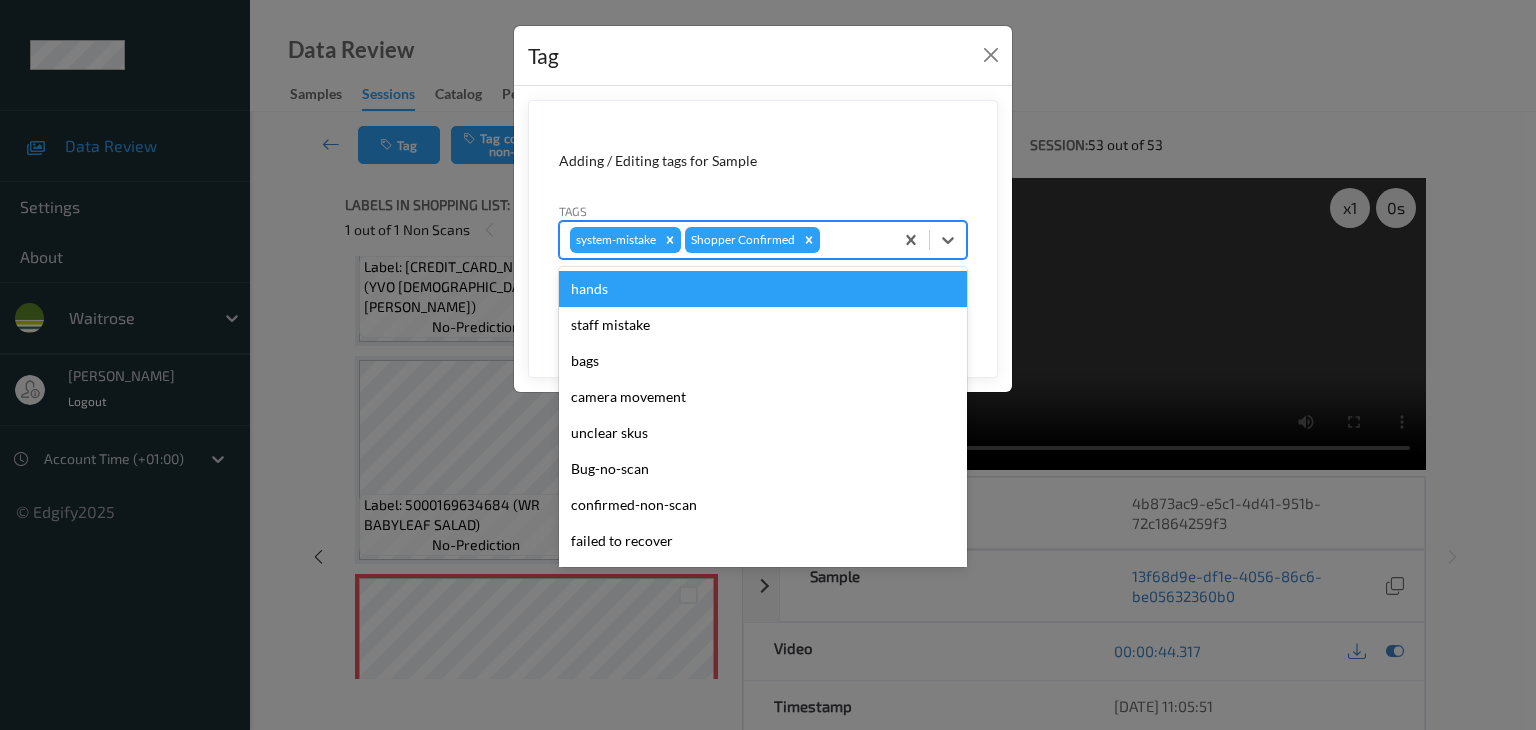 type on "u" 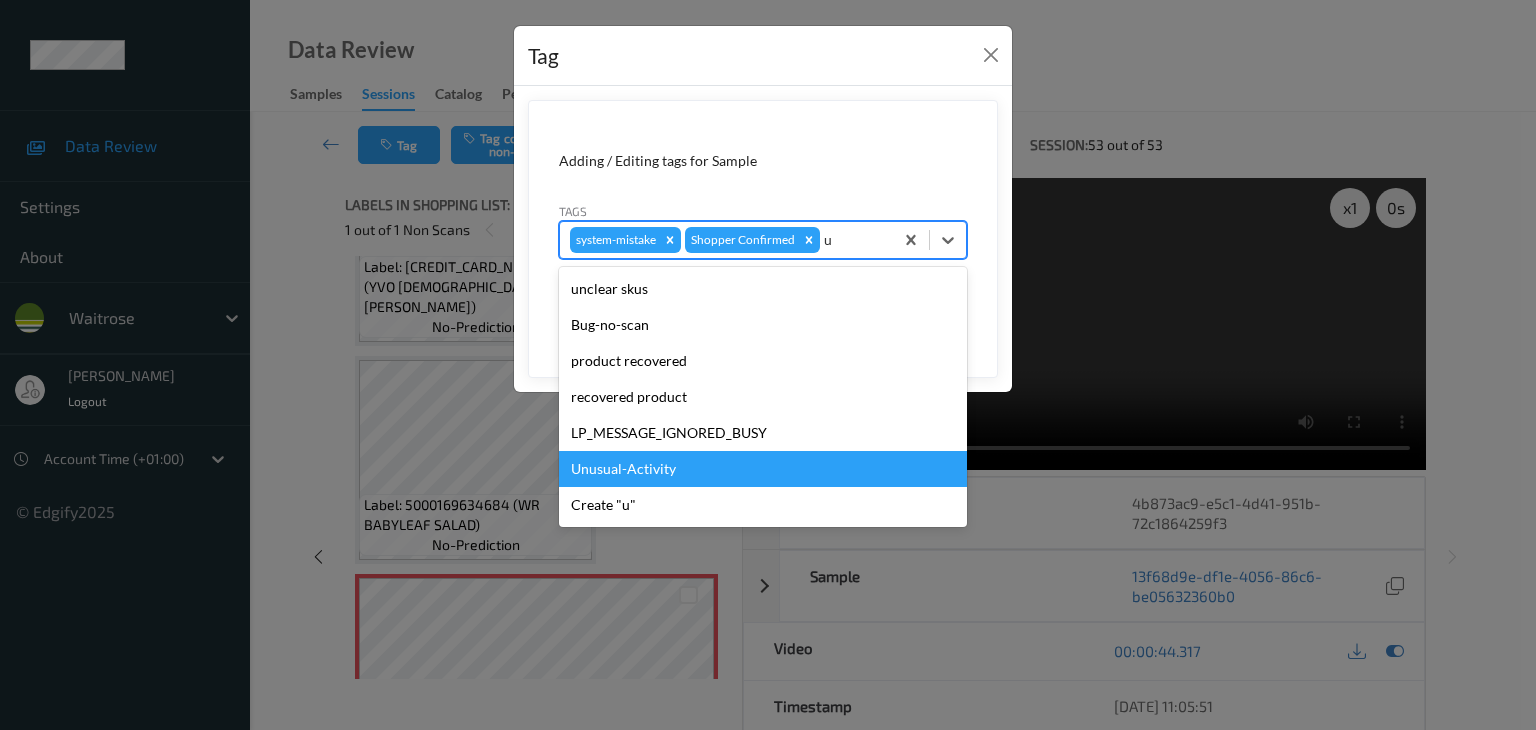 click on "Unusual-Activity" at bounding box center (763, 469) 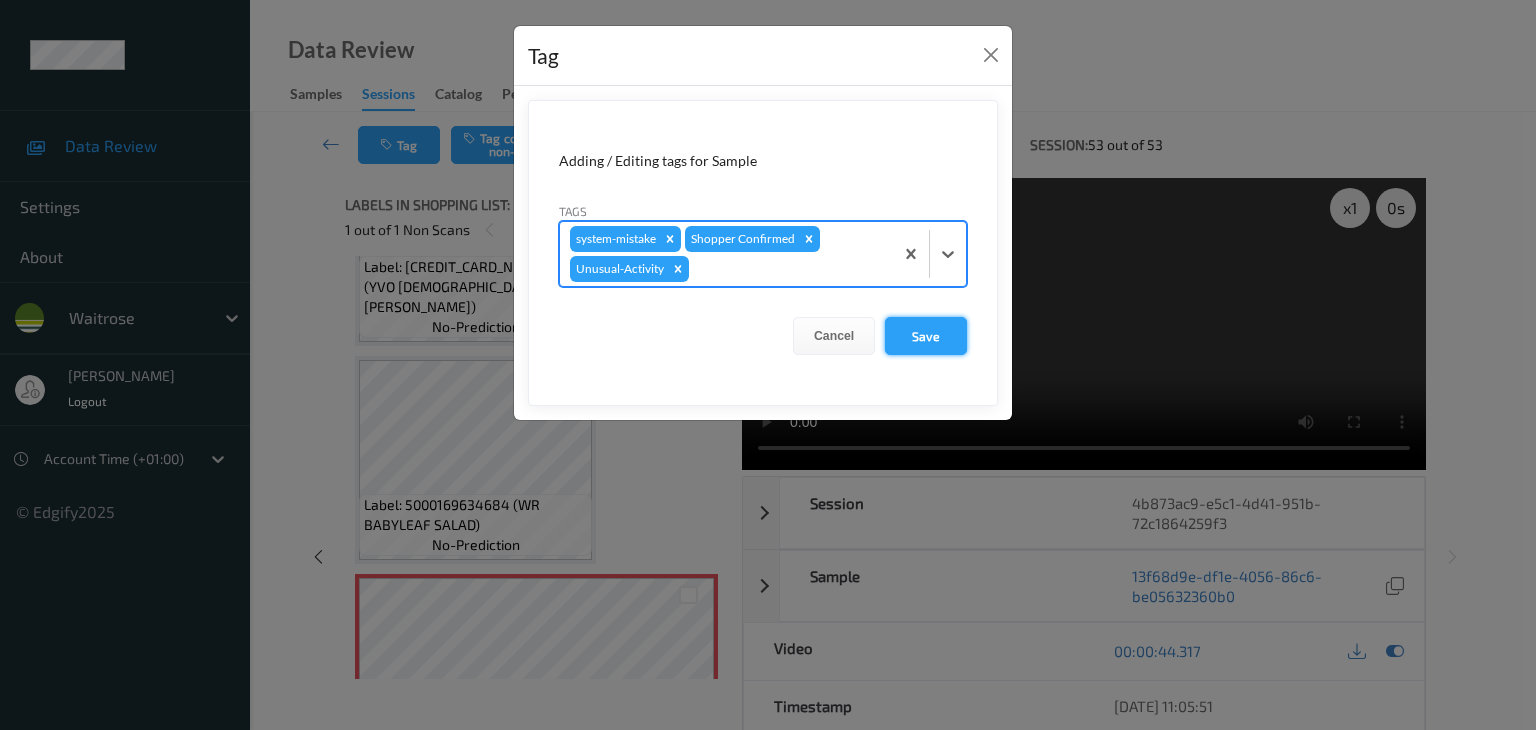 click on "Save" at bounding box center (926, 336) 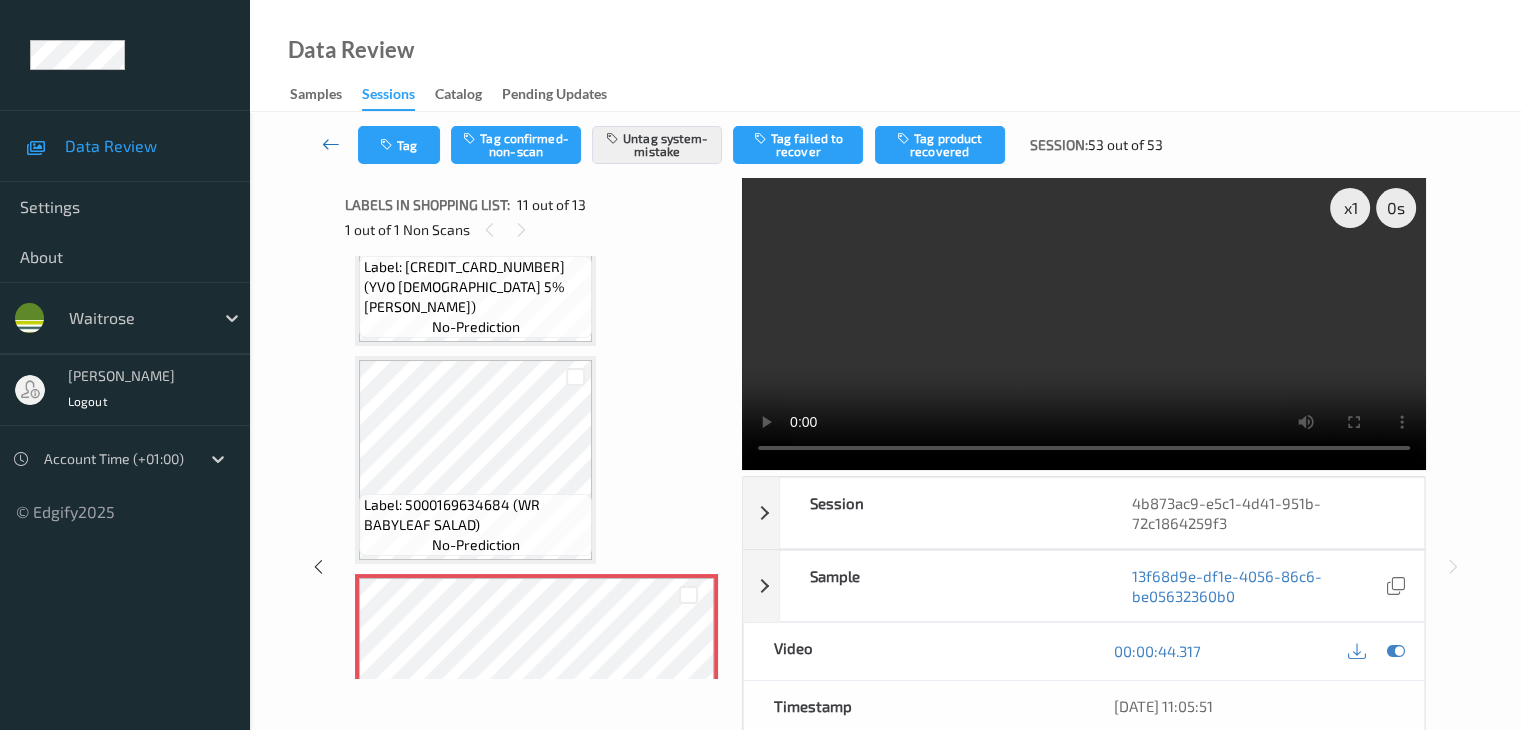 click at bounding box center (331, 144) 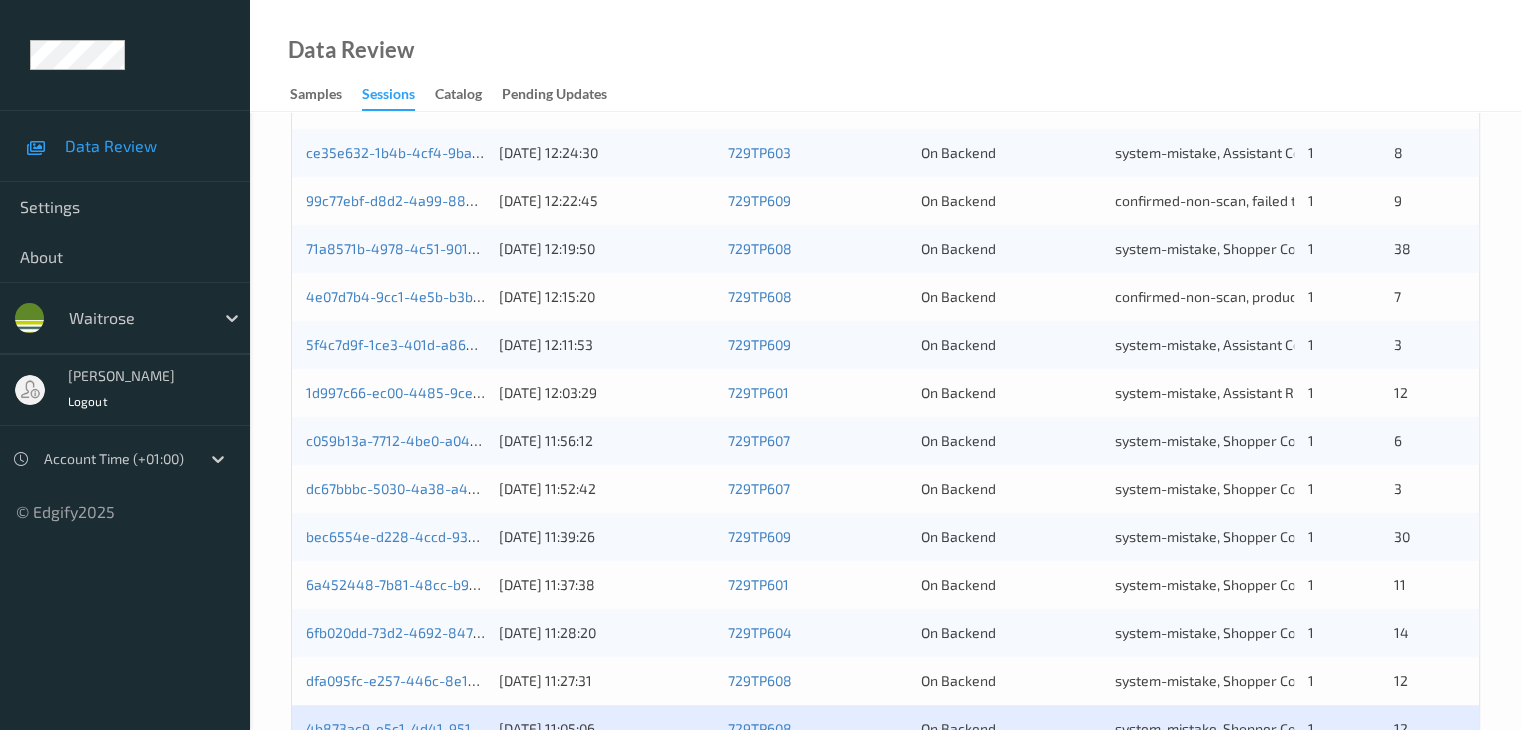 scroll, scrollTop: 596, scrollLeft: 0, axis: vertical 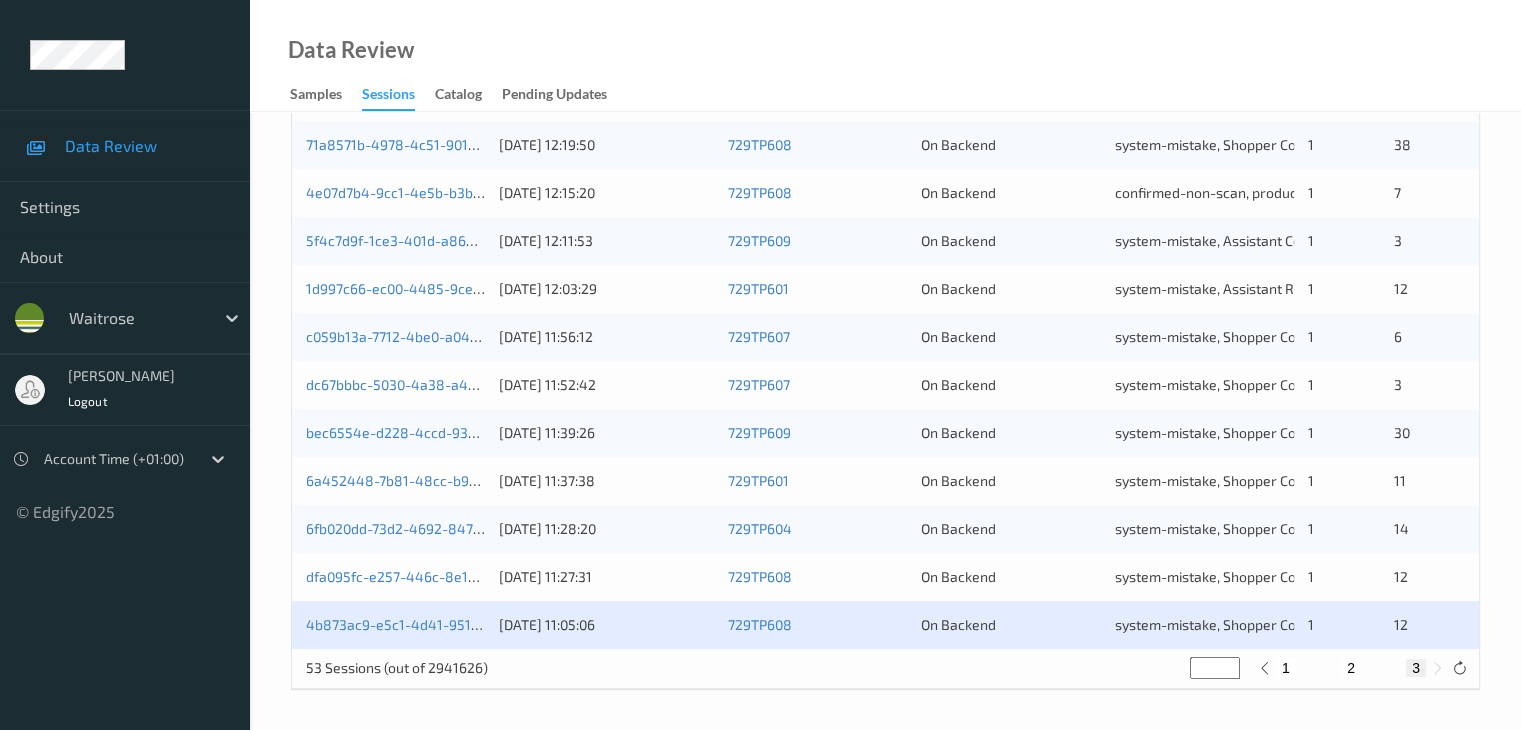 click on "2" at bounding box center (1351, 668) 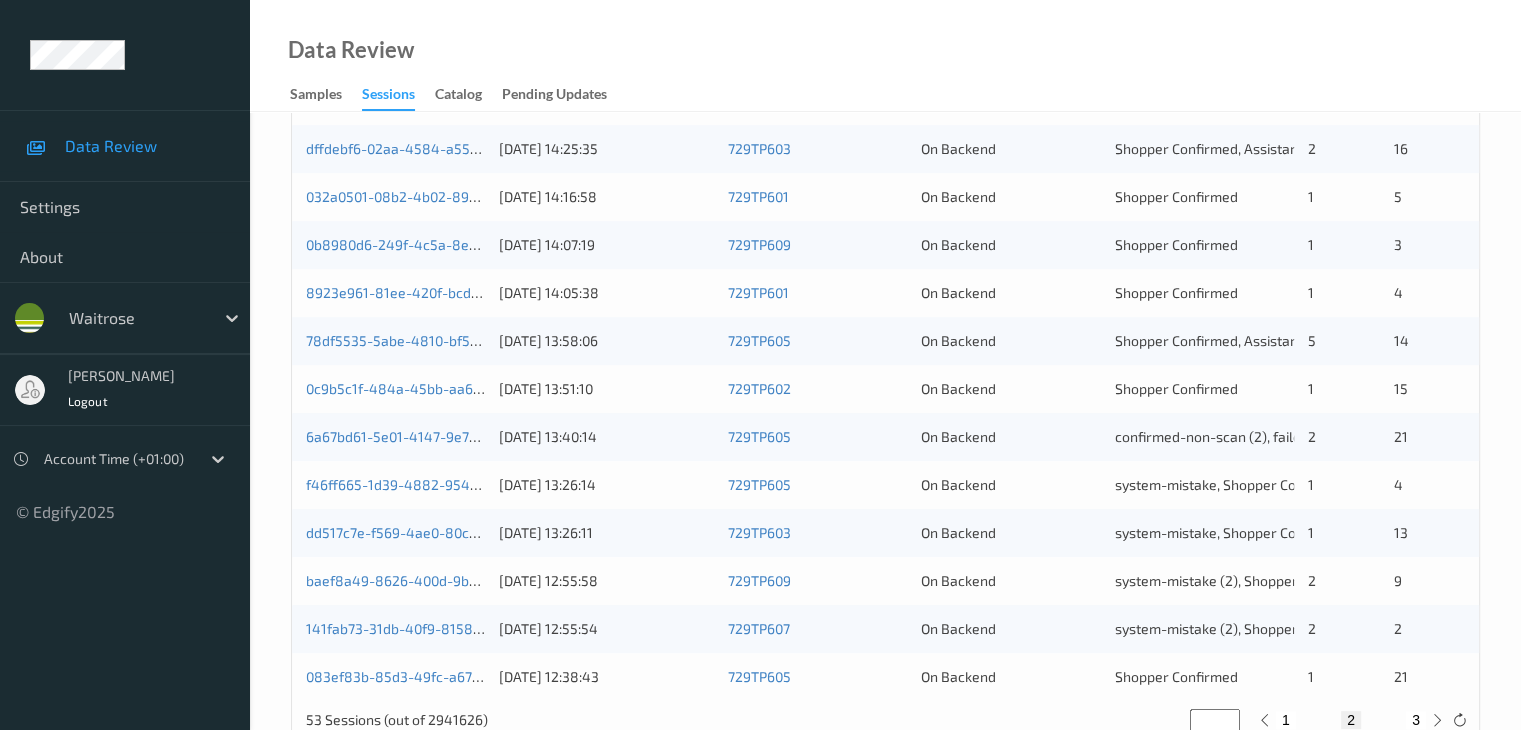 scroll, scrollTop: 900, scrollLeft: 0, axis: vertical 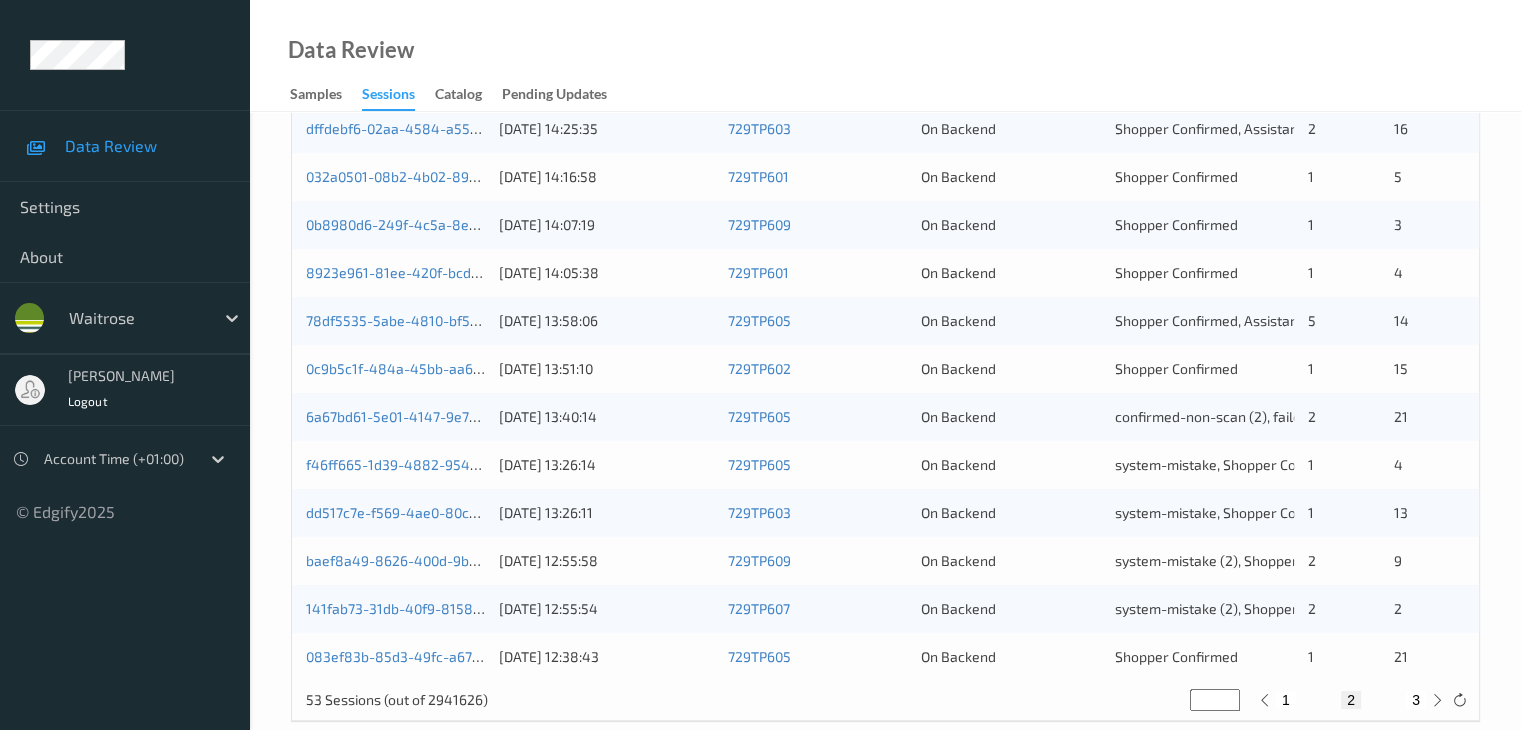 type 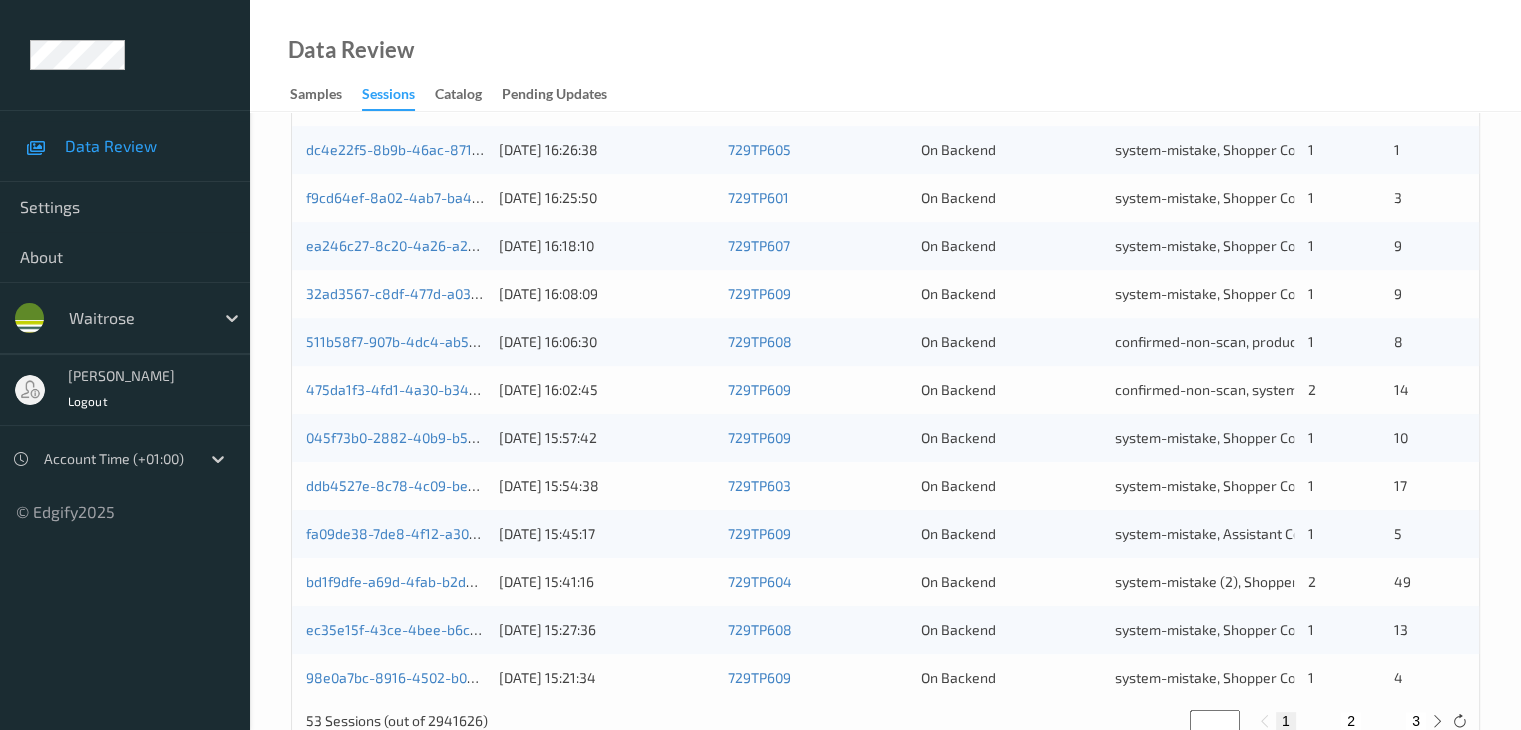 scroll, scrollTop: 900, scrollLeft: 0, axis: vertical 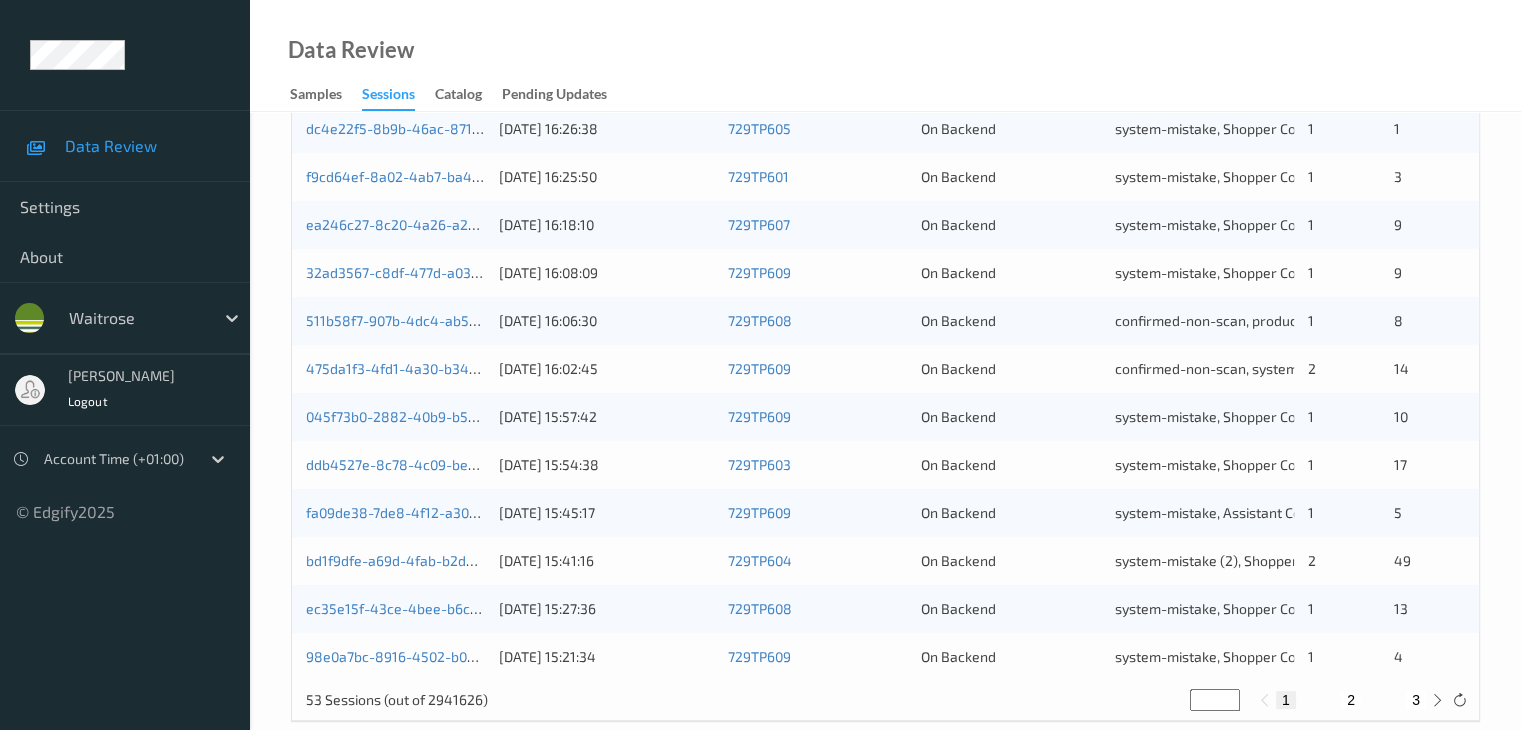 click on "3" at bounding box center [1416, 700] 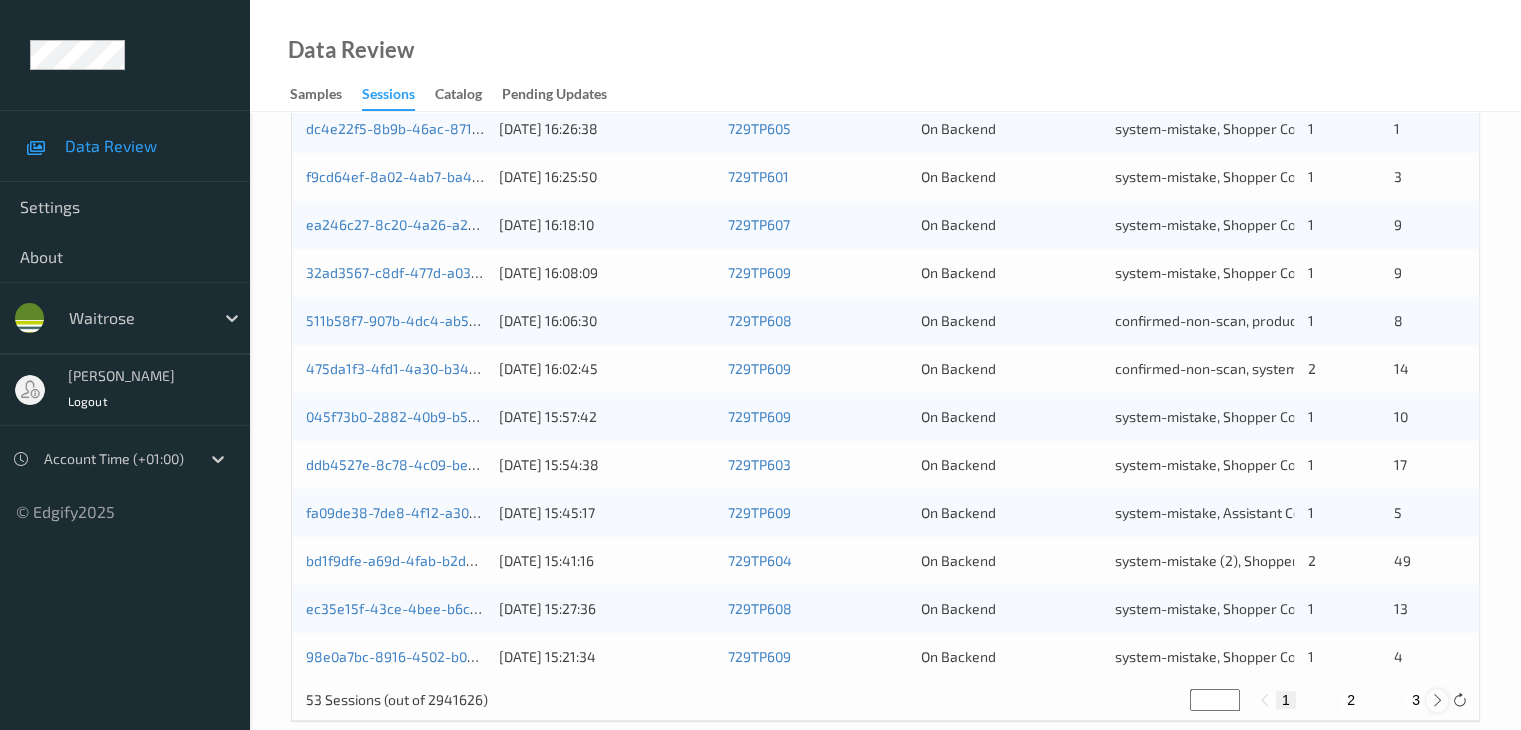 type on "*" 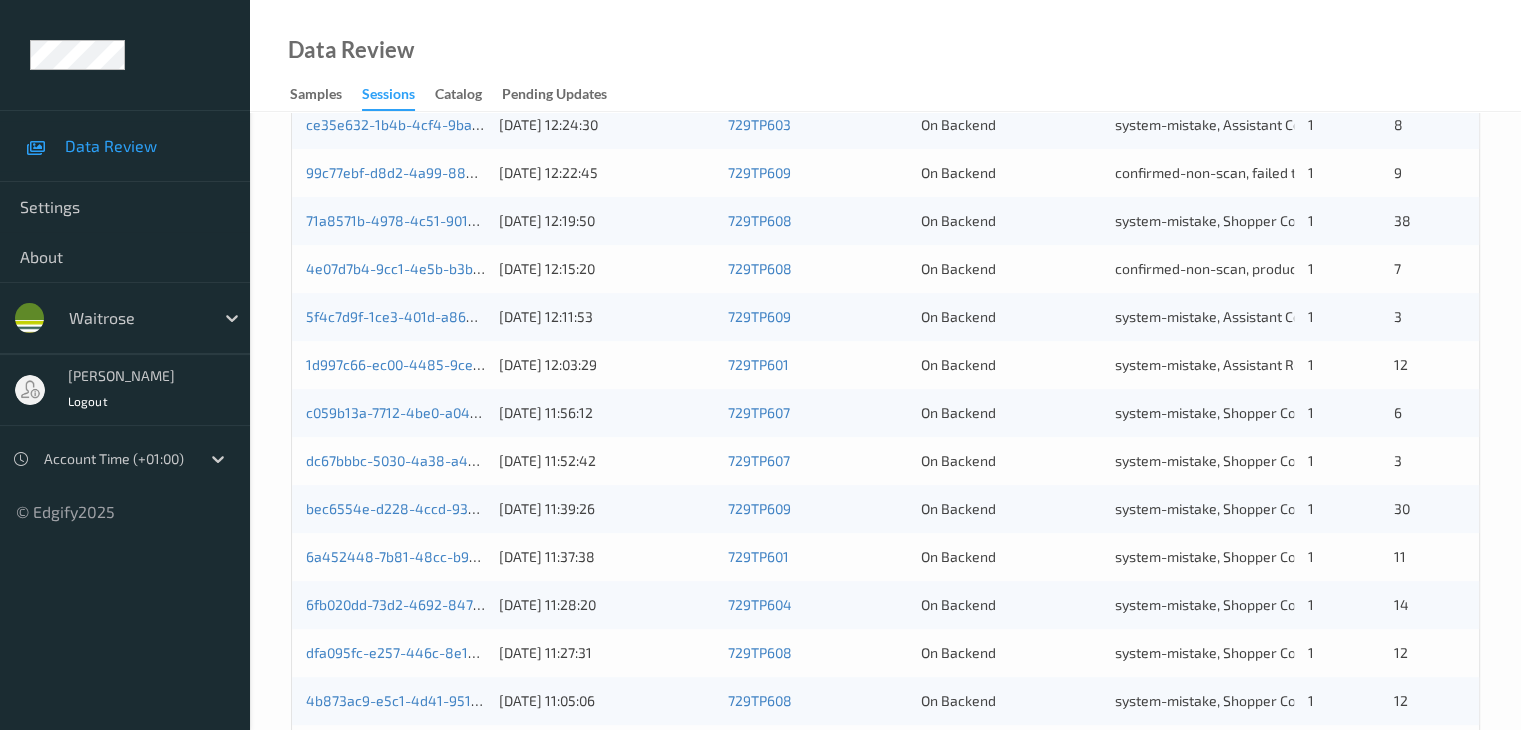 scroll, scrollTop: 596, scrollLeft: 0, axis: vertical 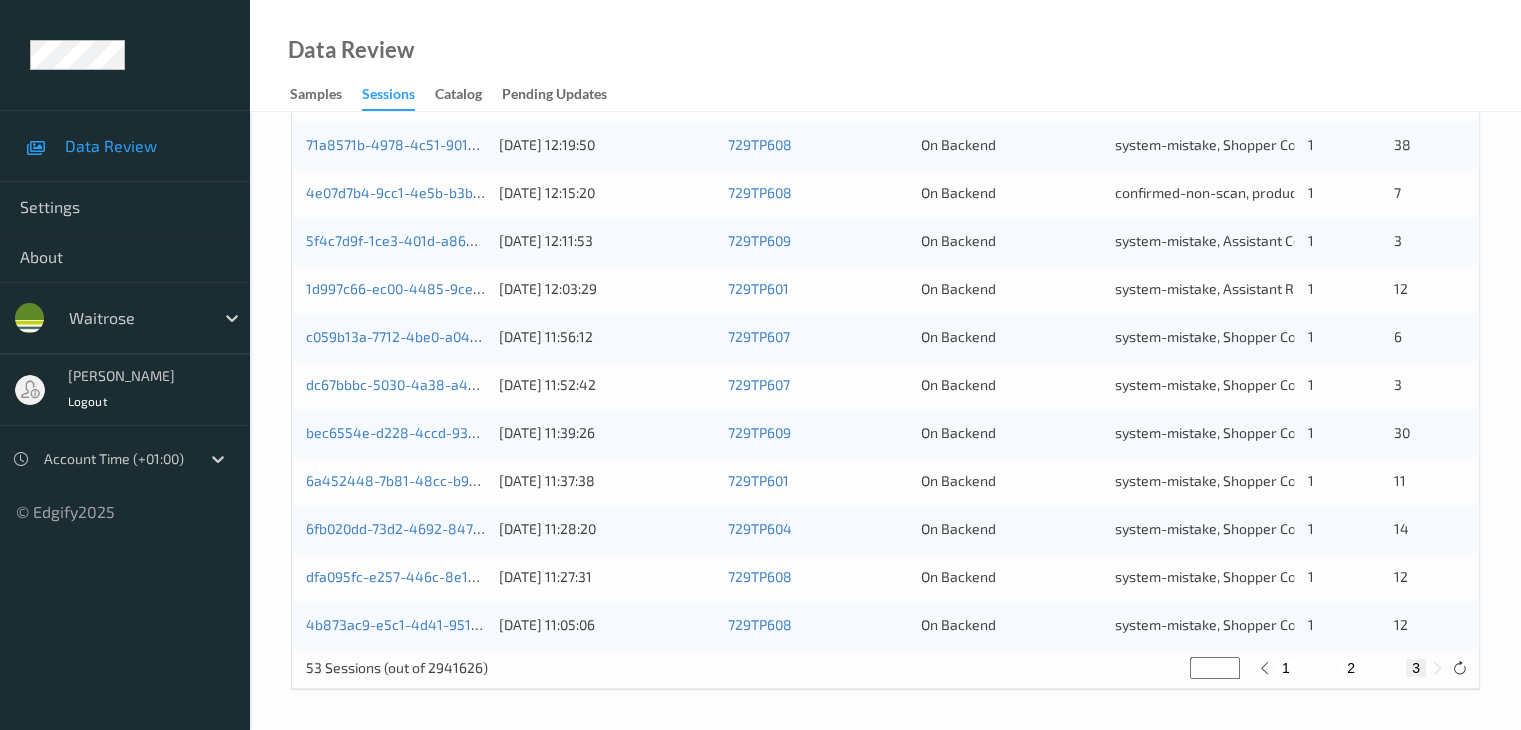 click on "2" at bounding box center (1351, 668) 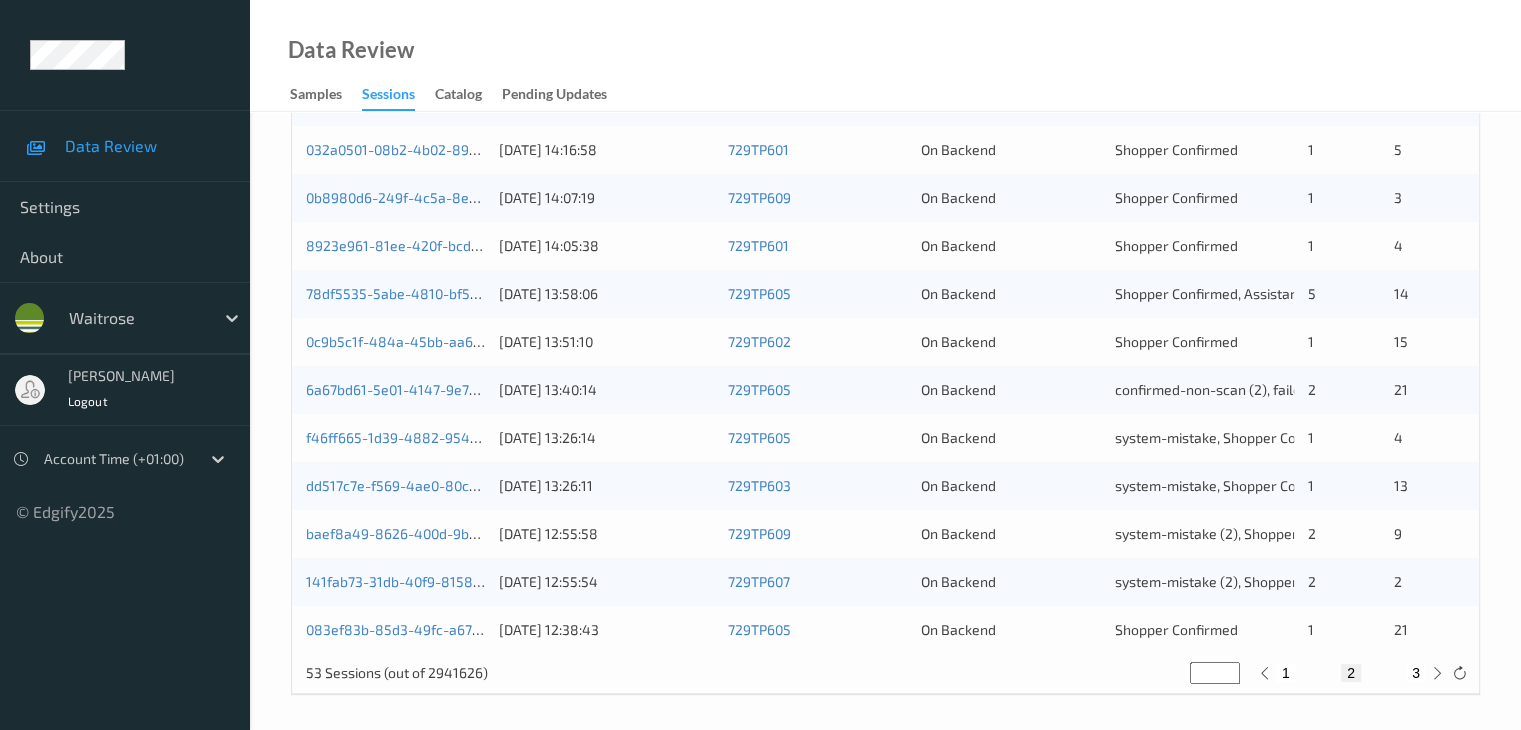 scroll, scrollTop: 932, scrollLeft: 0, axis: vertical 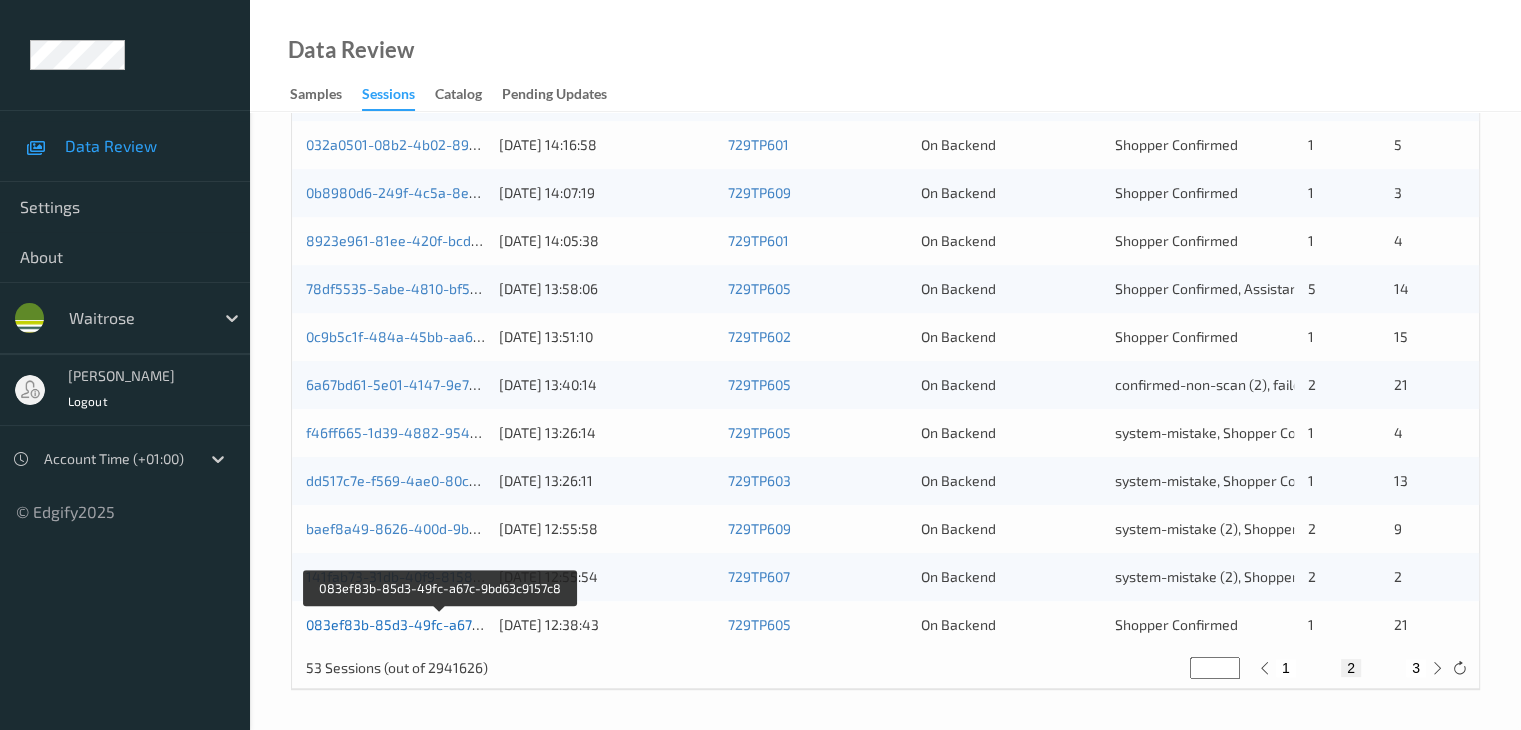 click on "083ef83b-85d3-49fc-a67c-9bd63c9157c8" at bounding box center (441, 624) 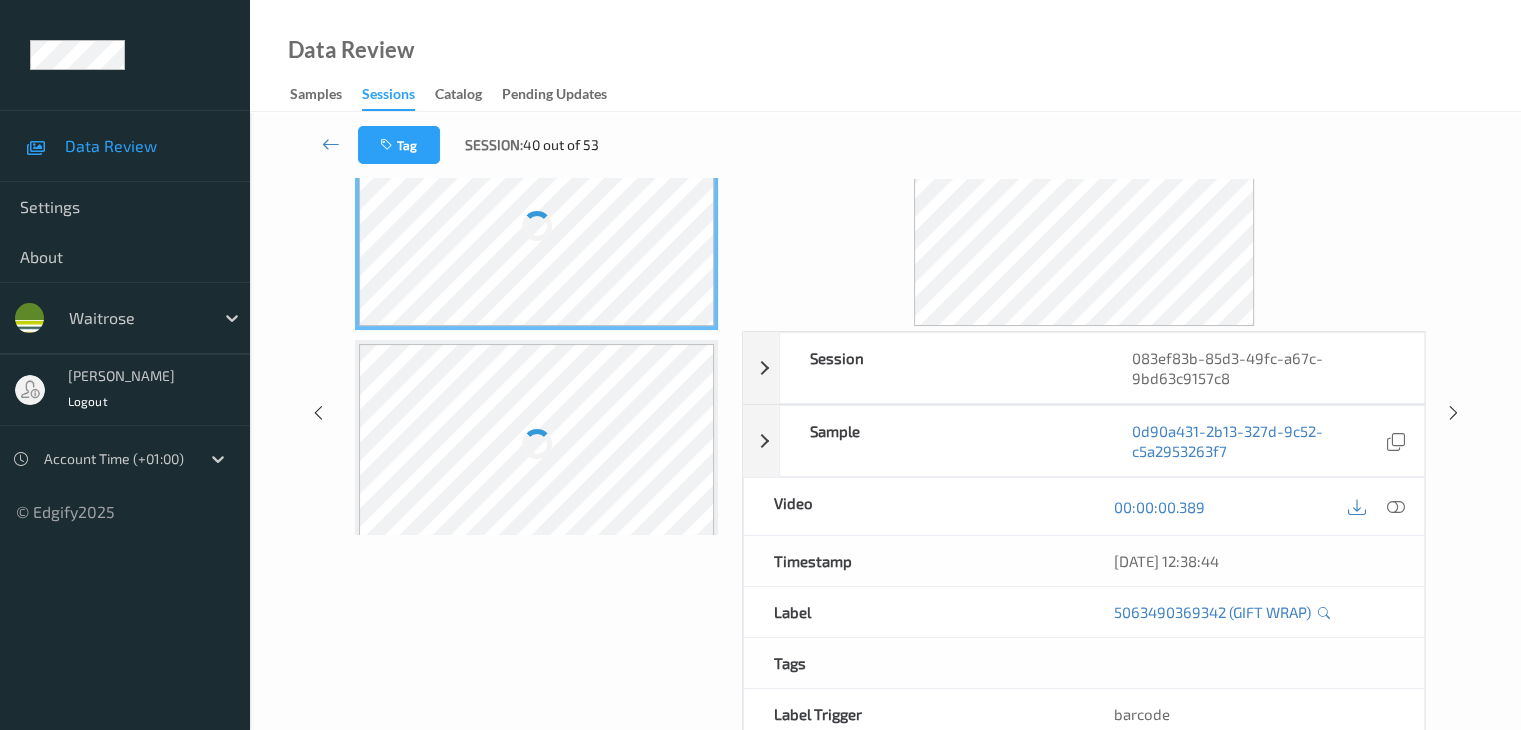 scroll, scrollTop: 0, scrollLeft: 0, axis: both 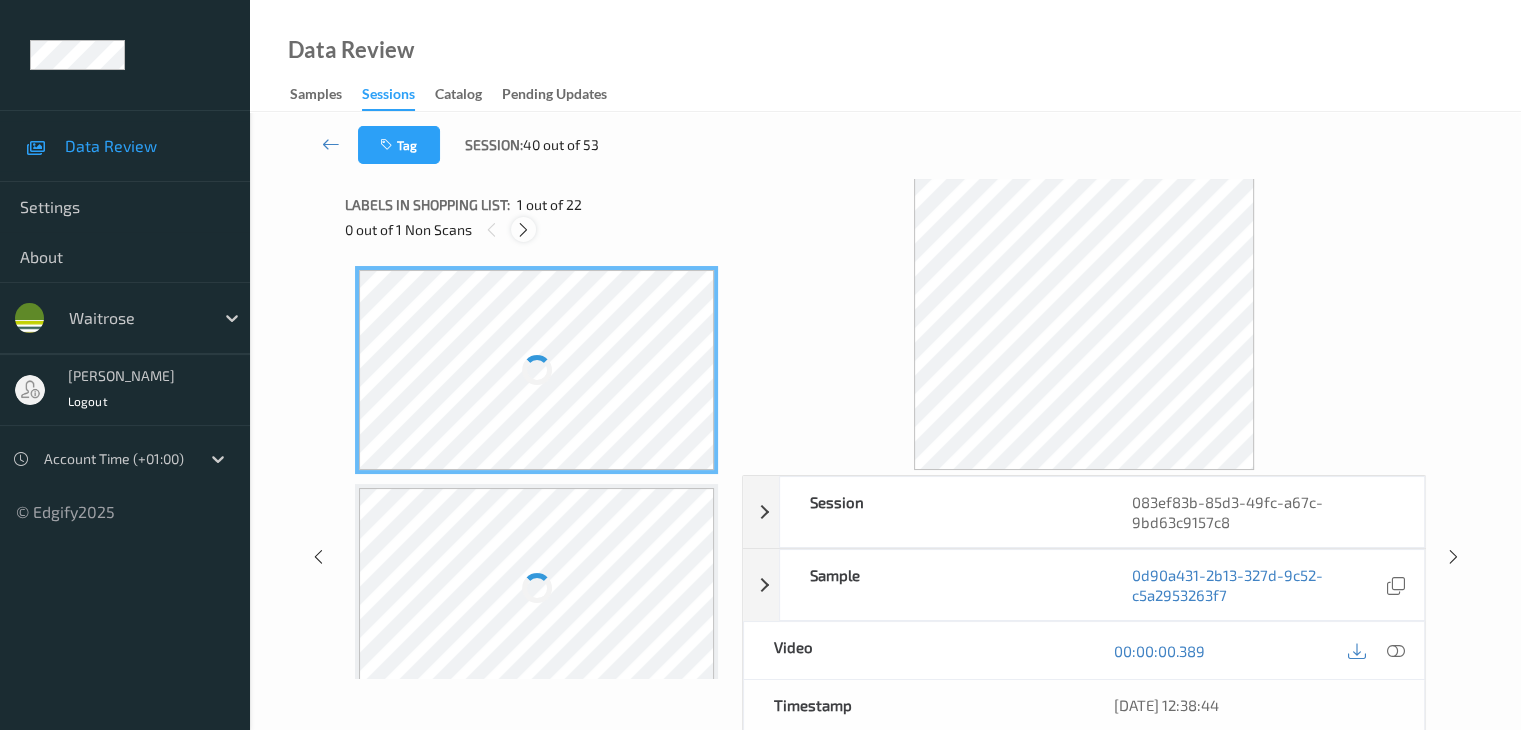 click at bounding box center (523, 230) 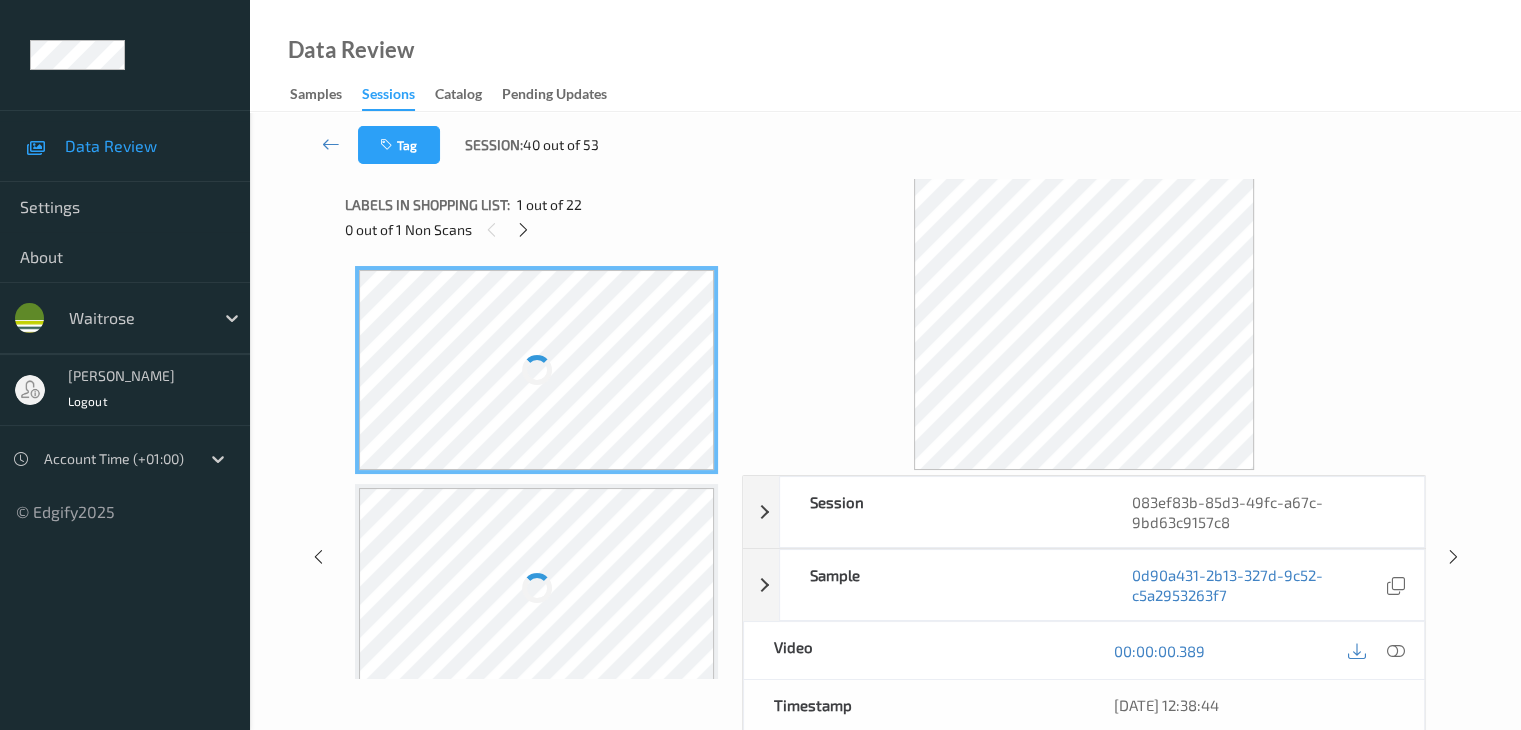 scroll, scrollTop: 3496, scrollLeft: 0, axis: vertical 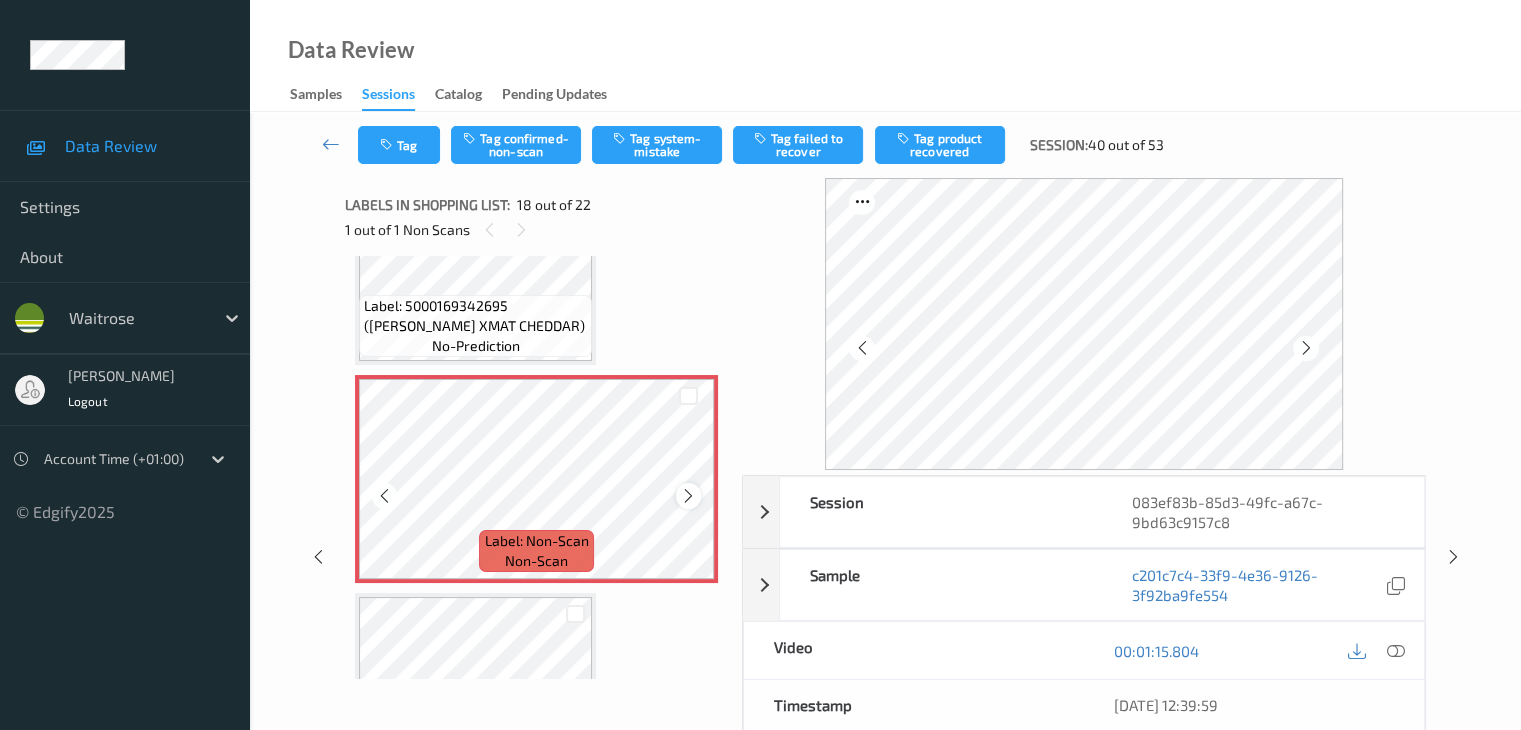 click at bounding box center (688, 496) 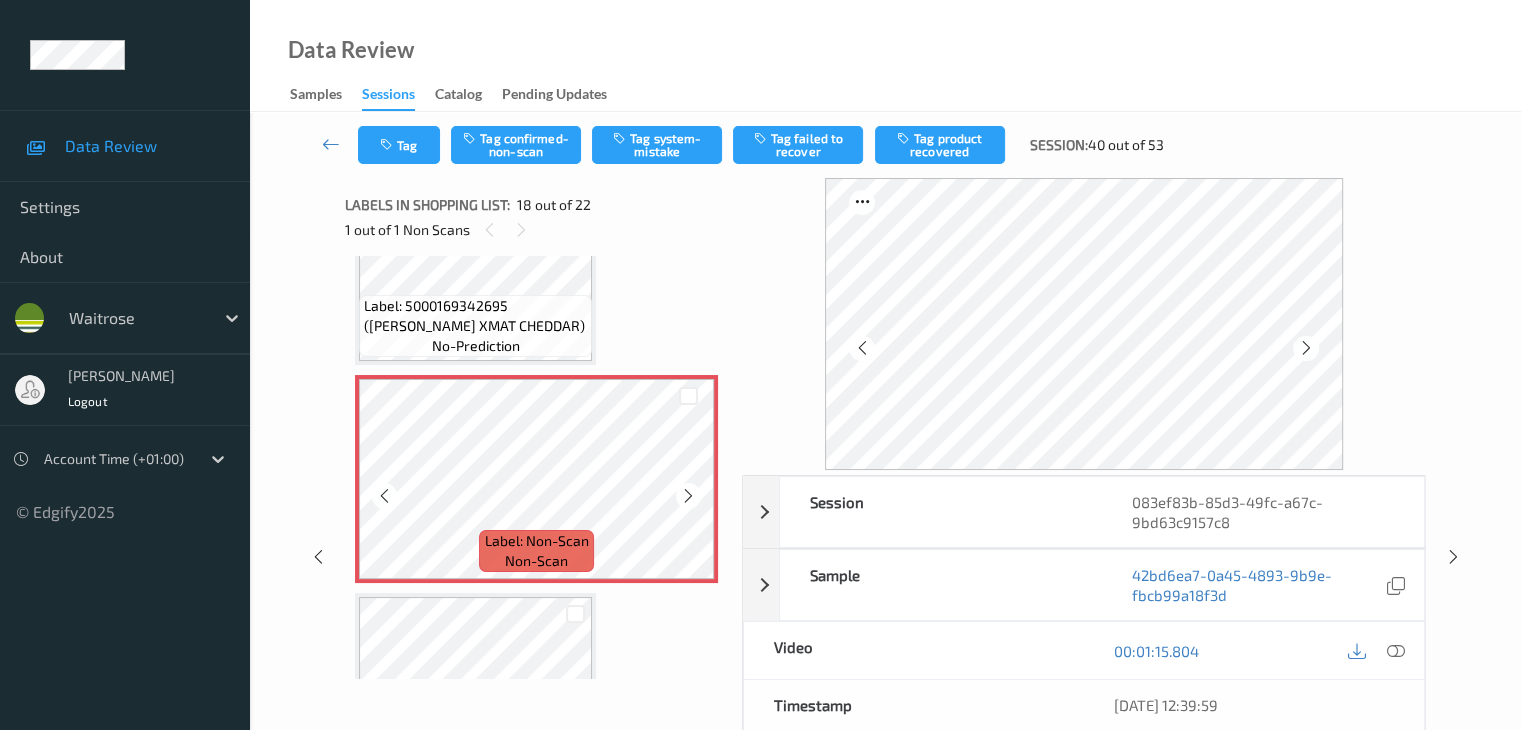 click at bounding box center [688, 496] 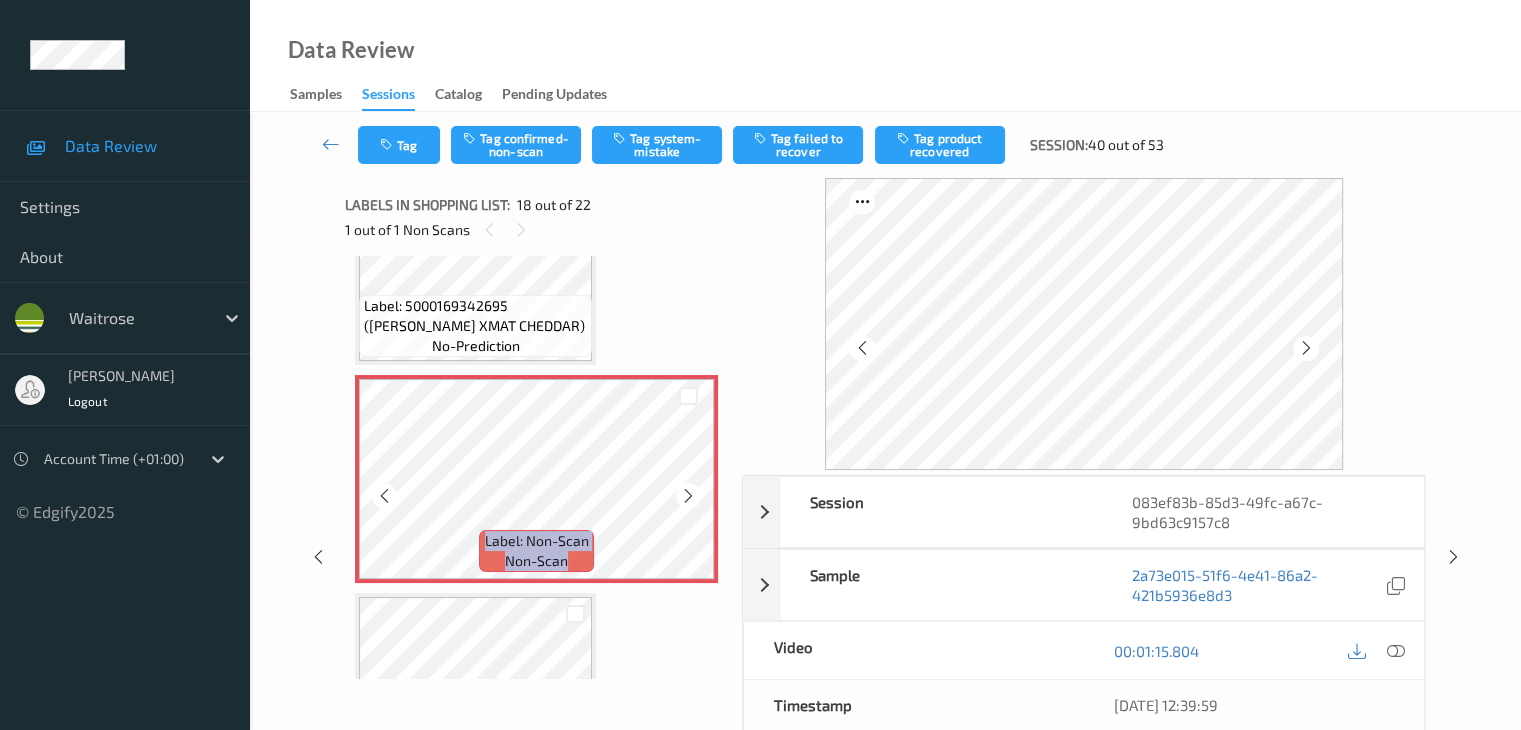 click at bounding box center (688, 496) 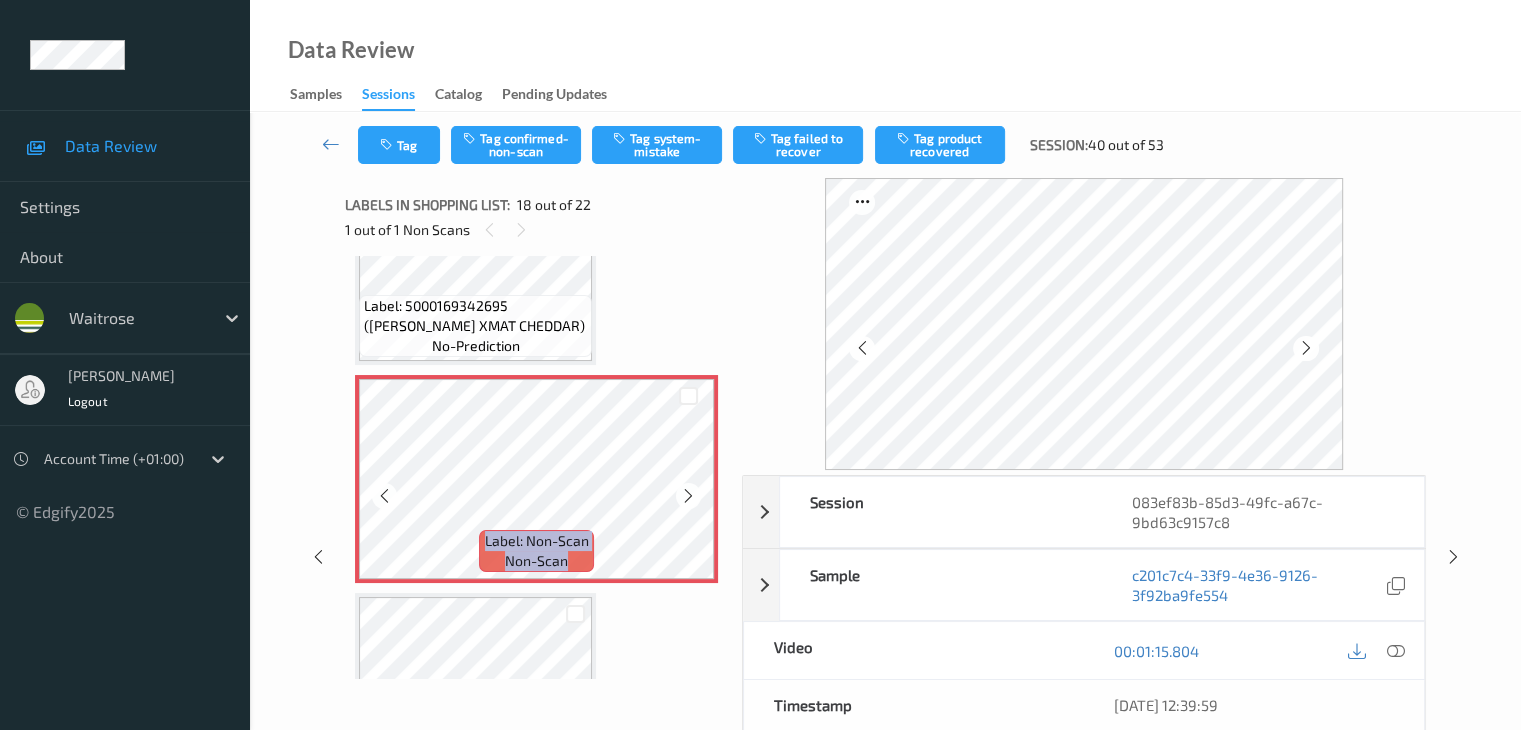click at bounding box center (688, 496) 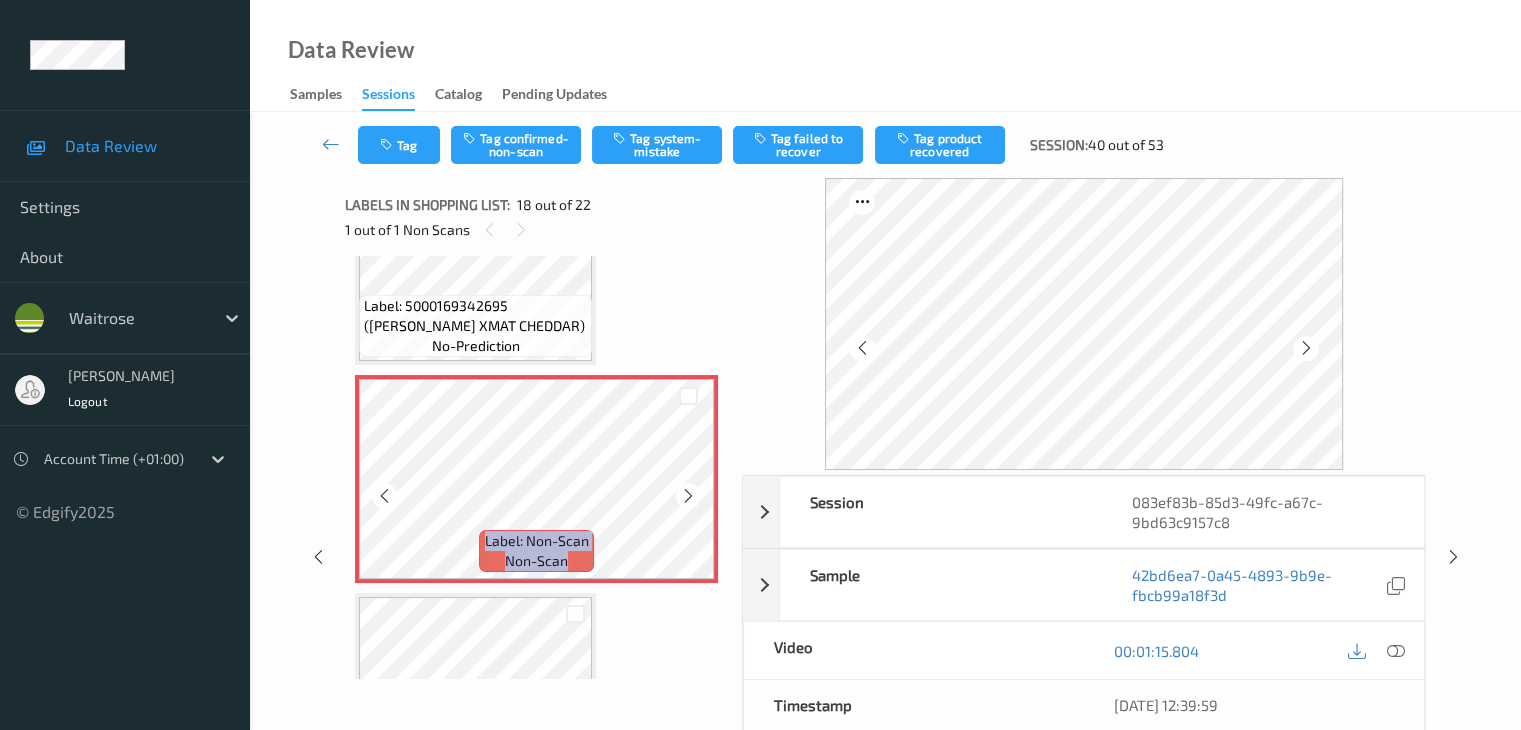 click at bounding box center [688, 496] 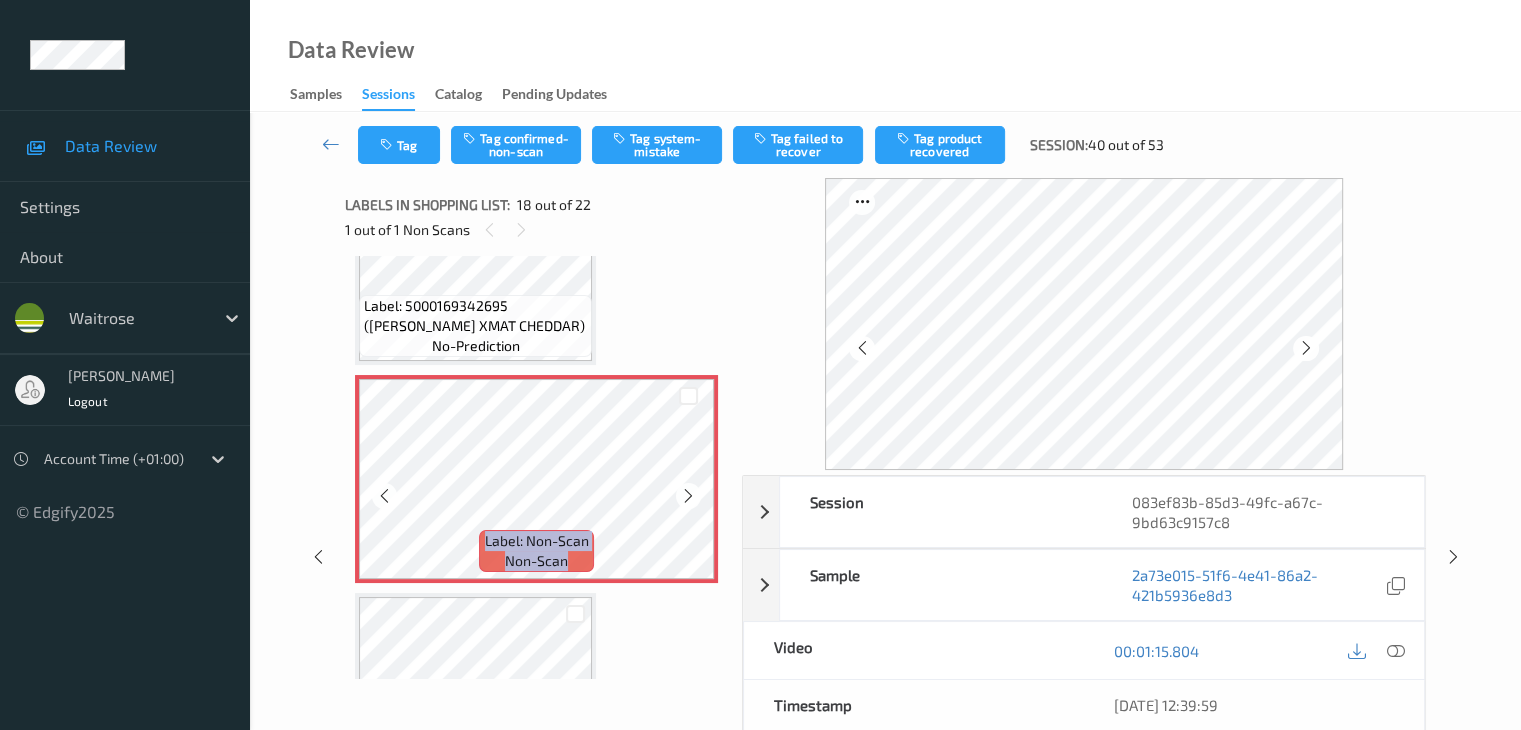 click at bounding box center [688, 496] 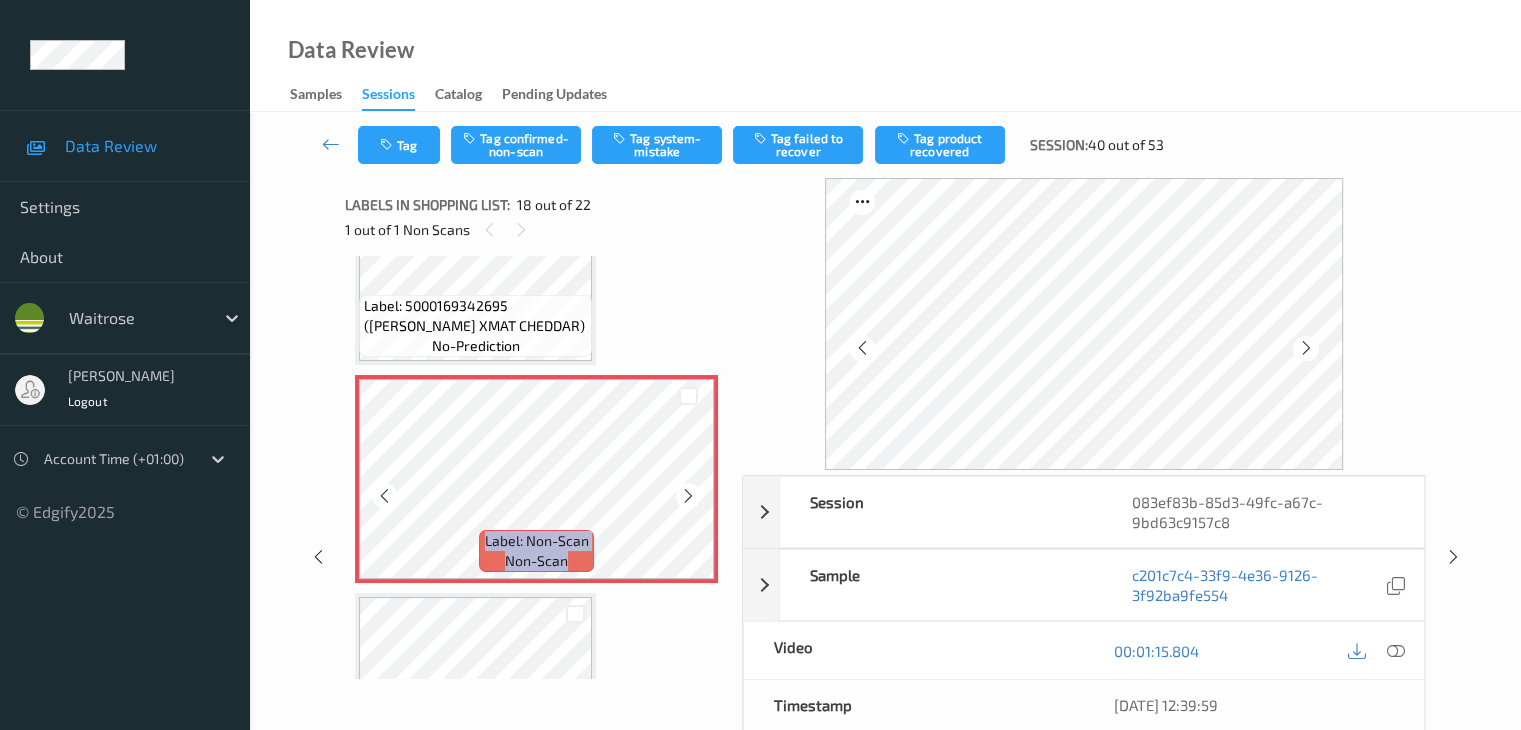 click at bounding box center (688, 496) 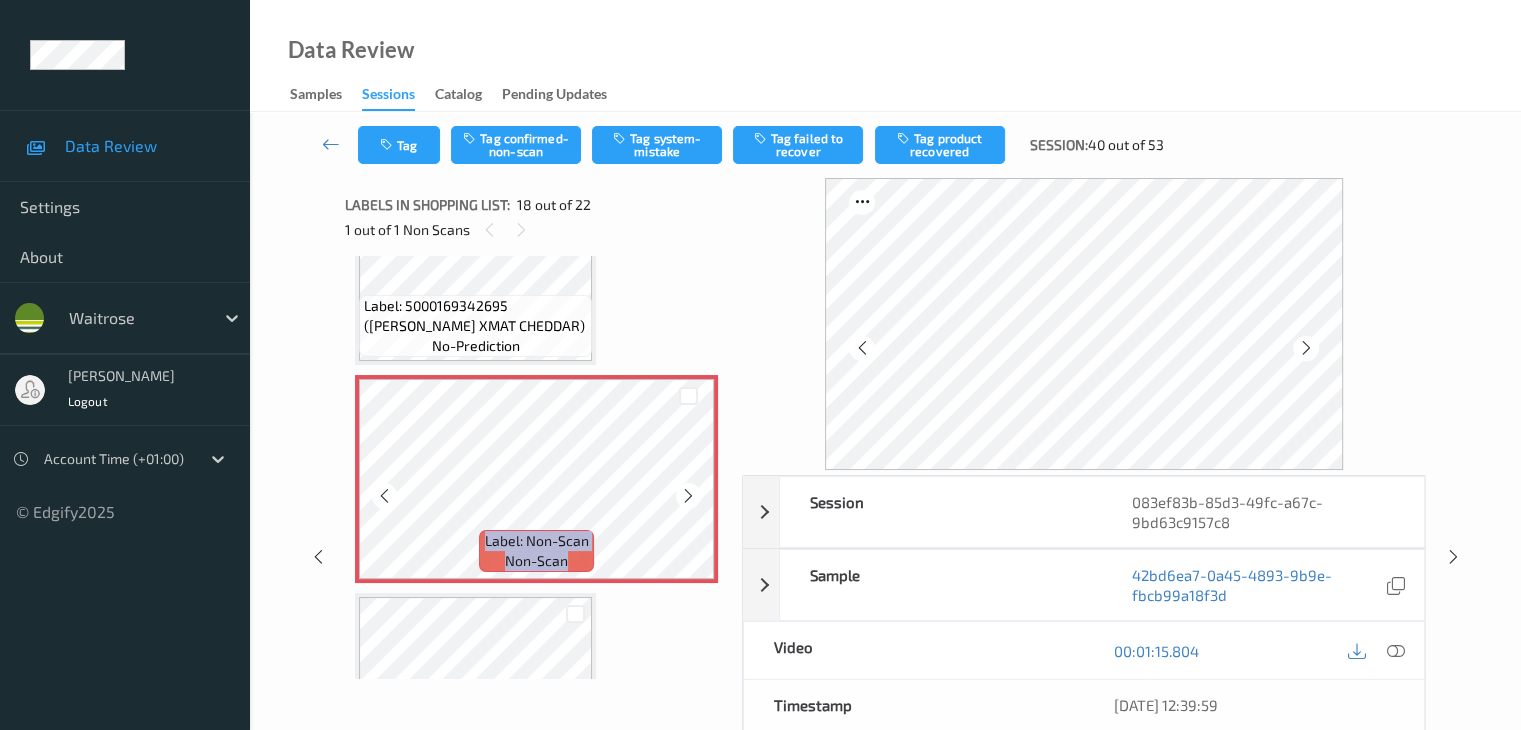 click at bounding box center [688, 496] 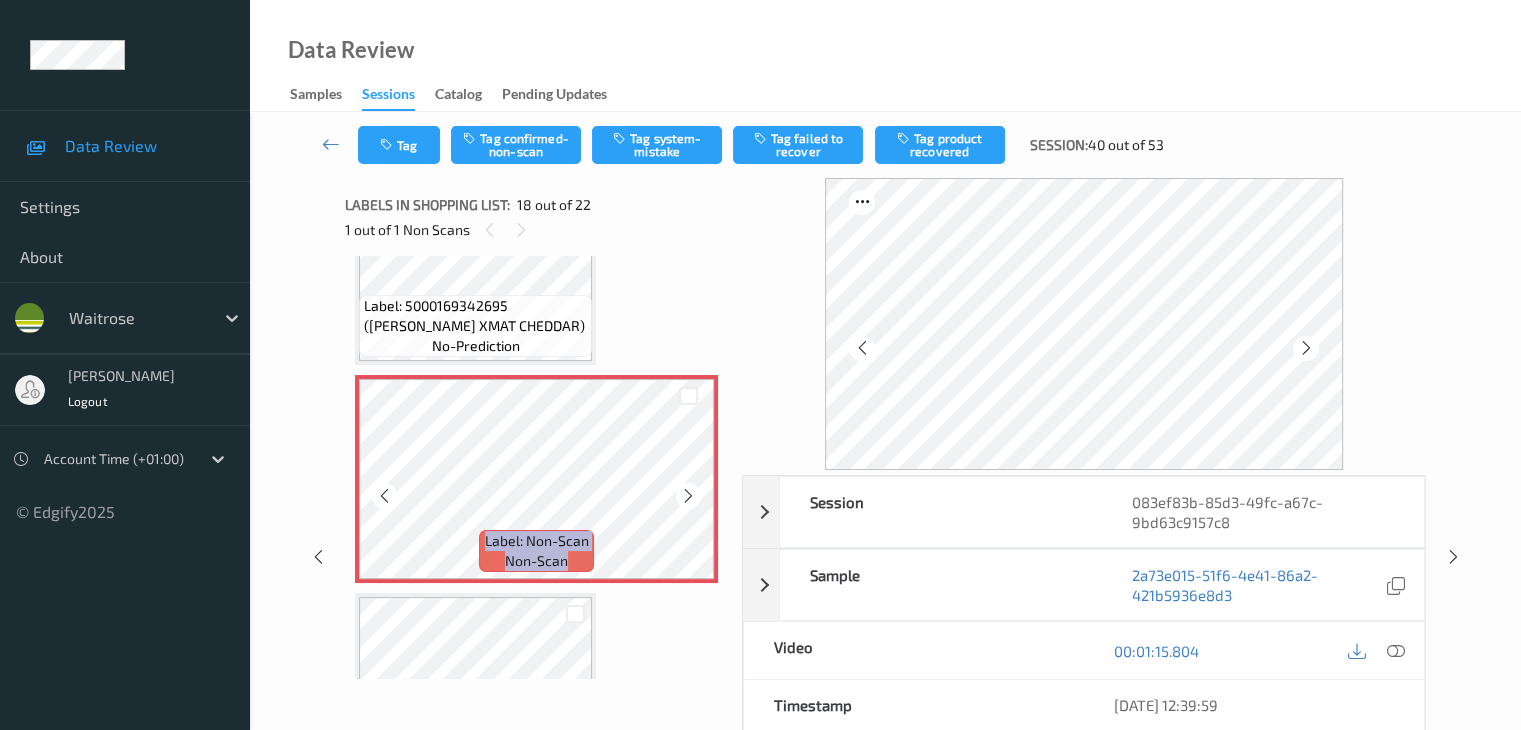 click at bounding box center (688, 496) 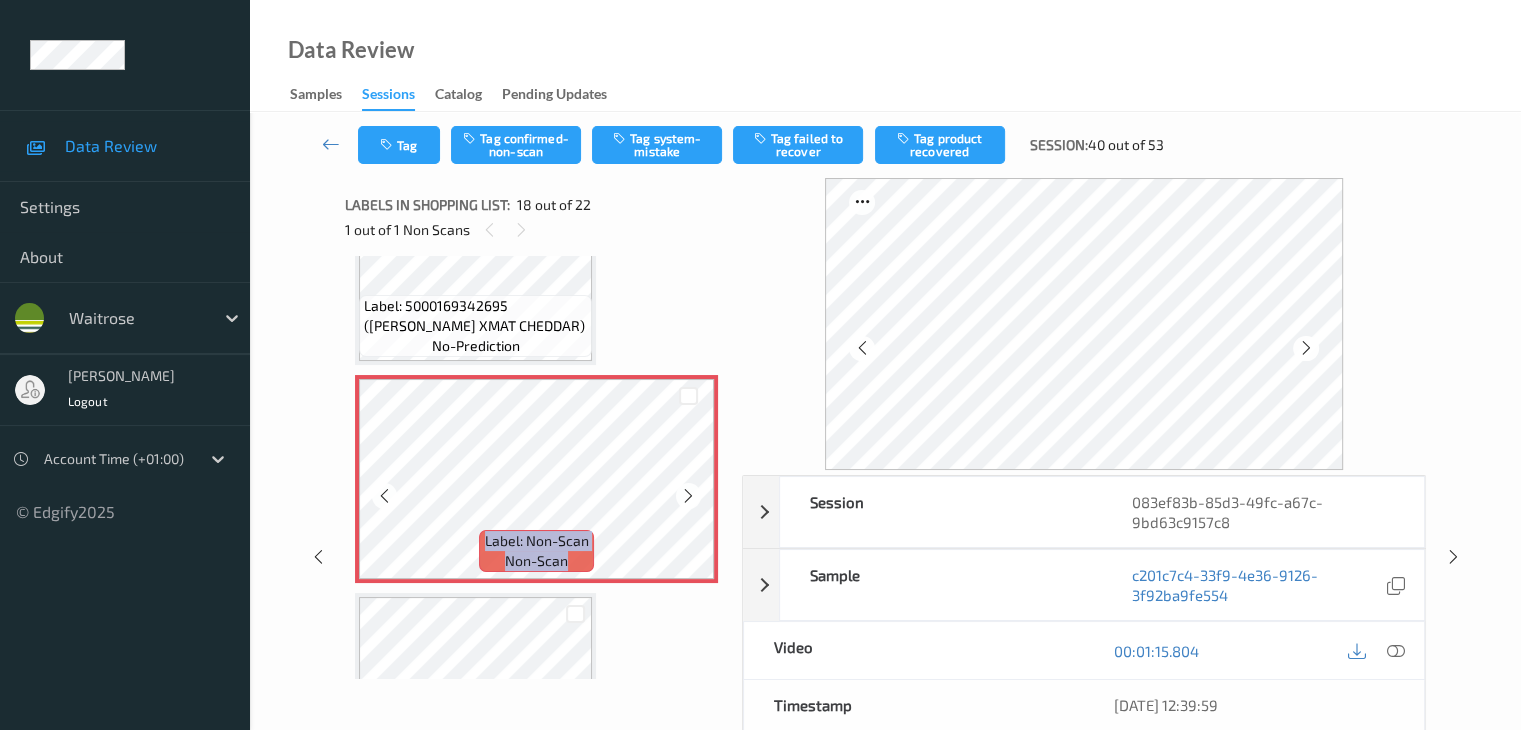 click at bounding box center (688, 496) 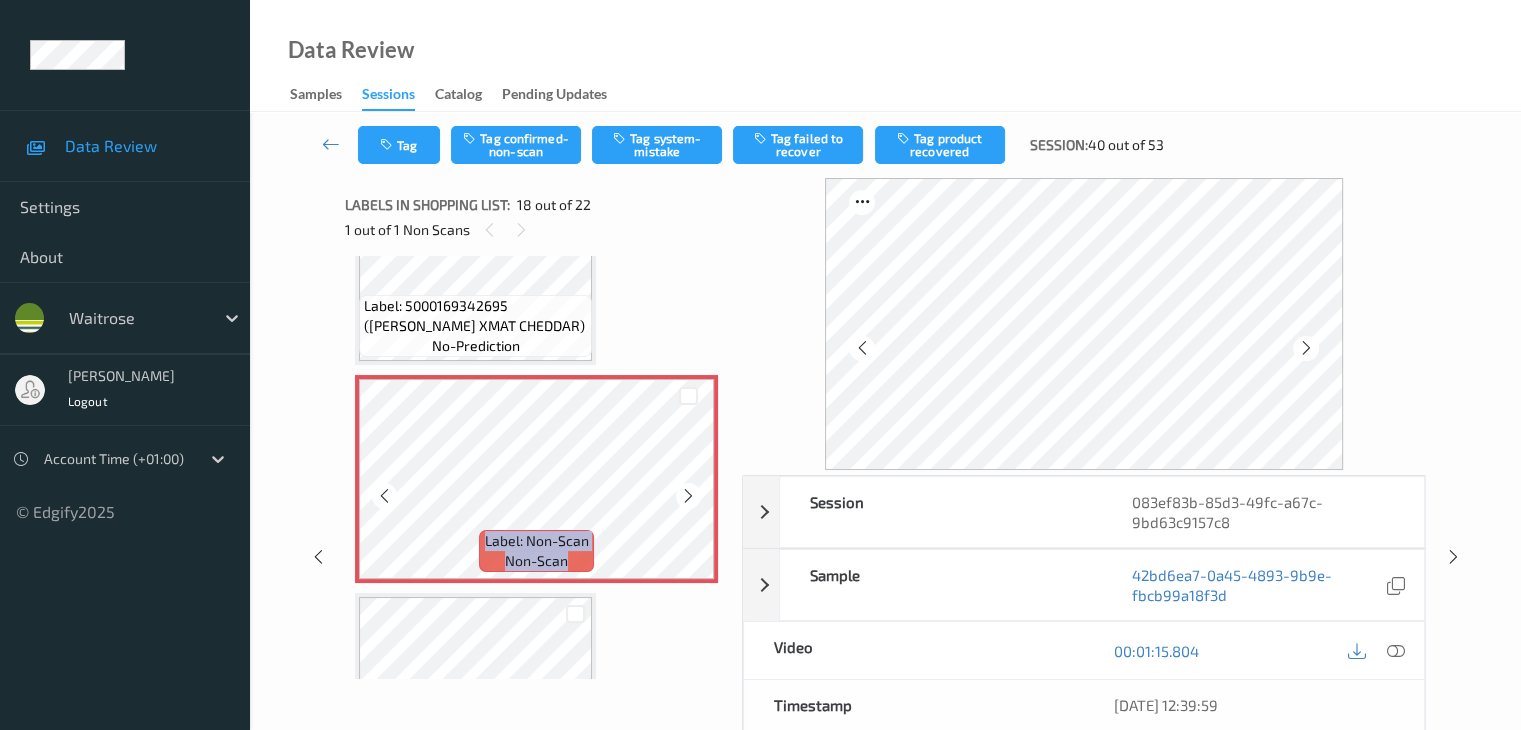 click at bounding box center (688, 496) 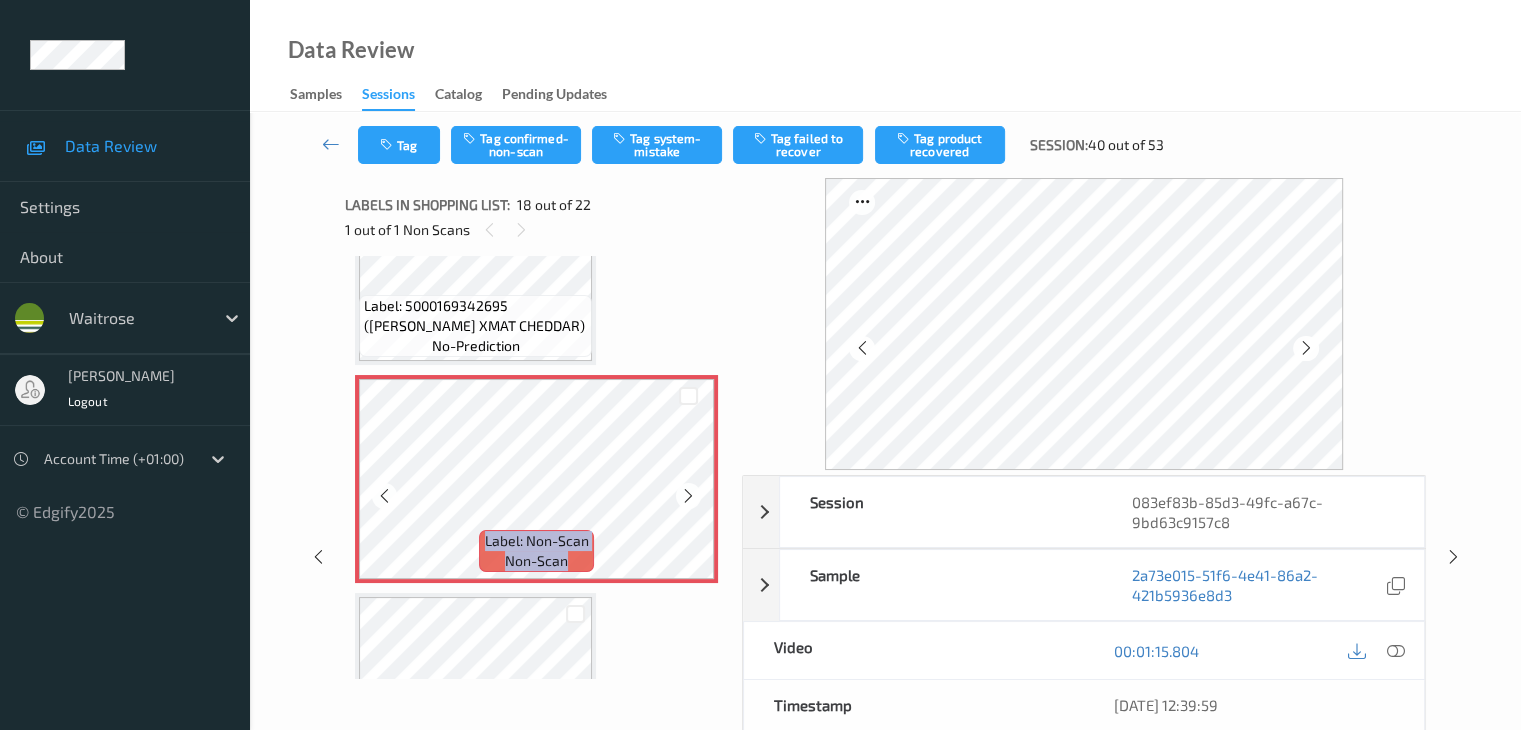 click at bounding box center [688, 496] 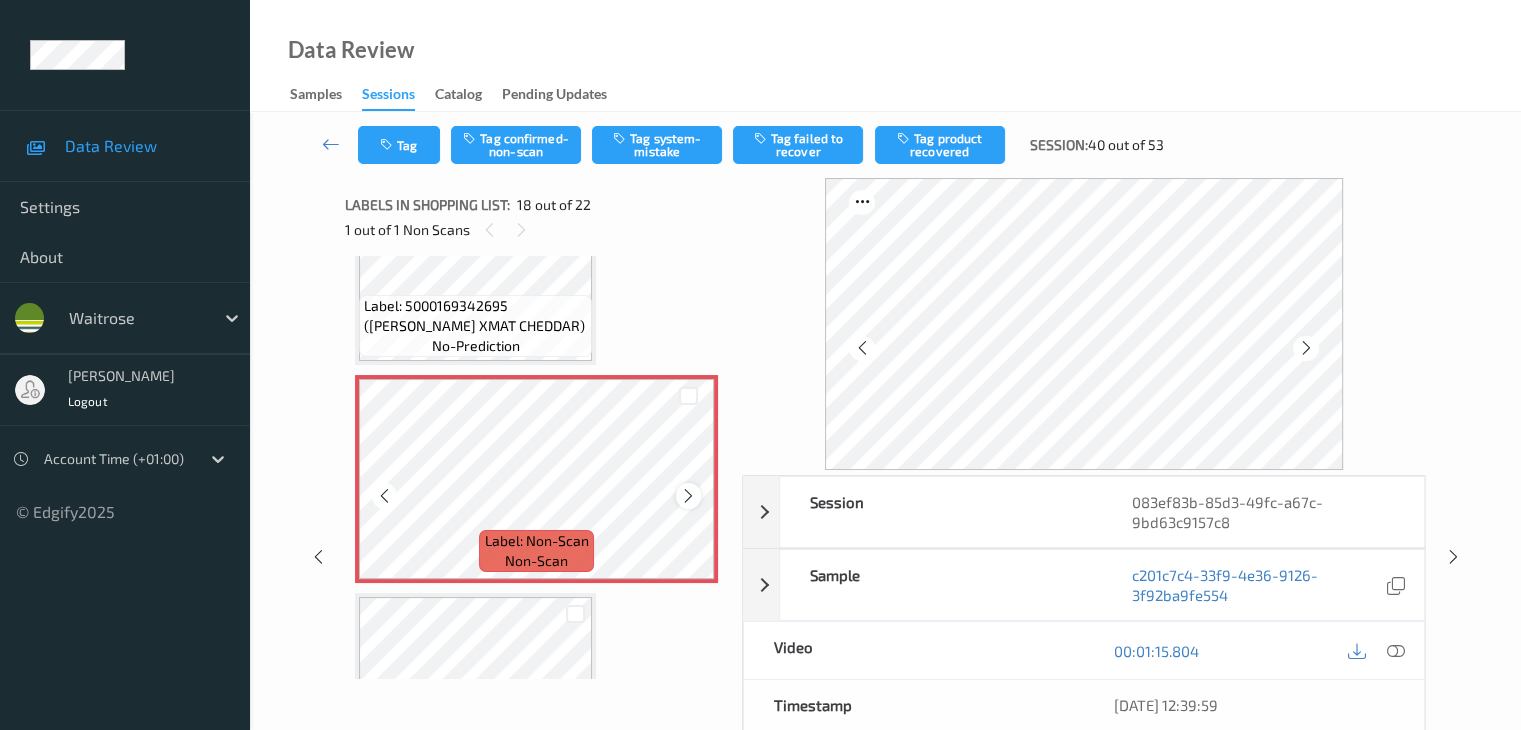 click at bounding box center (688, 496) 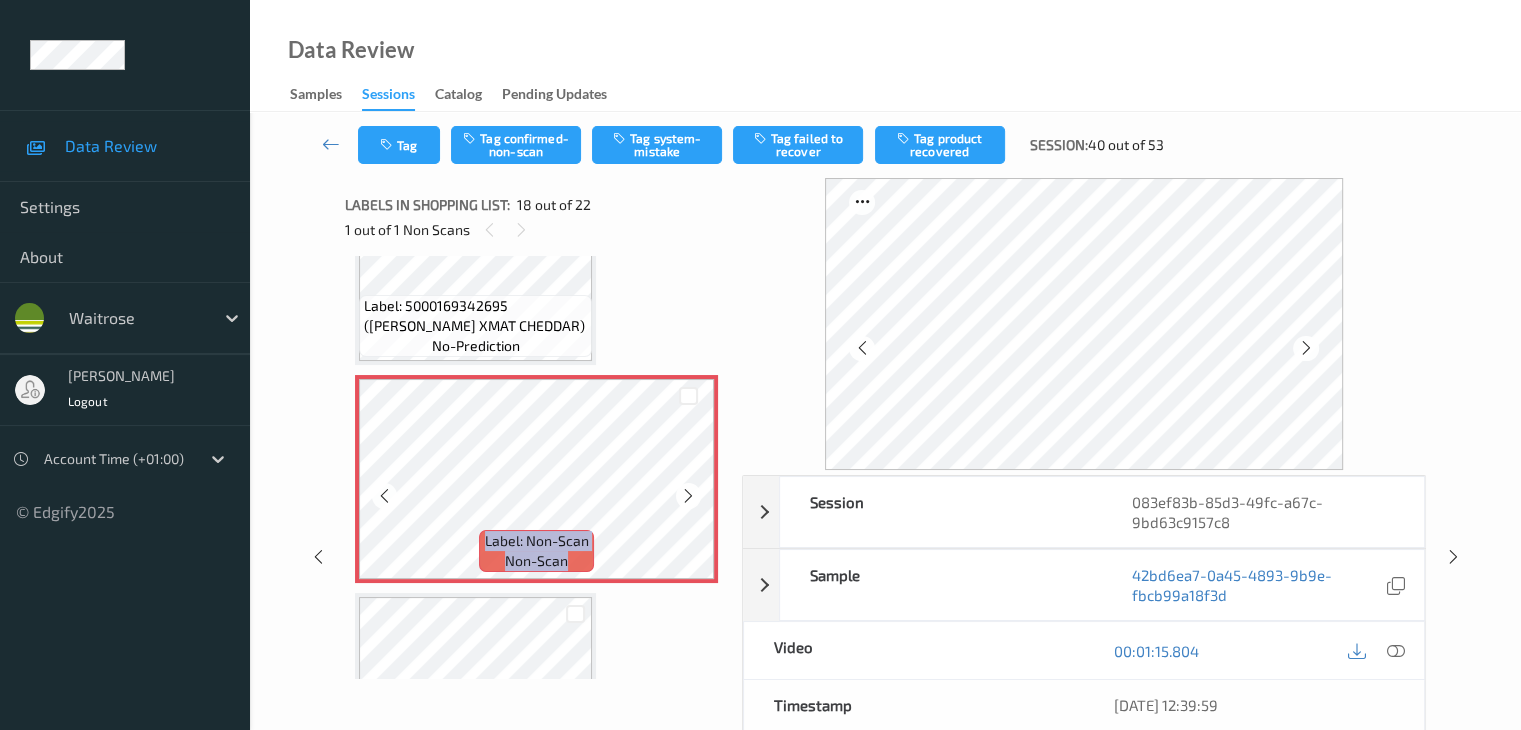 click at bounding box center [688, 496] 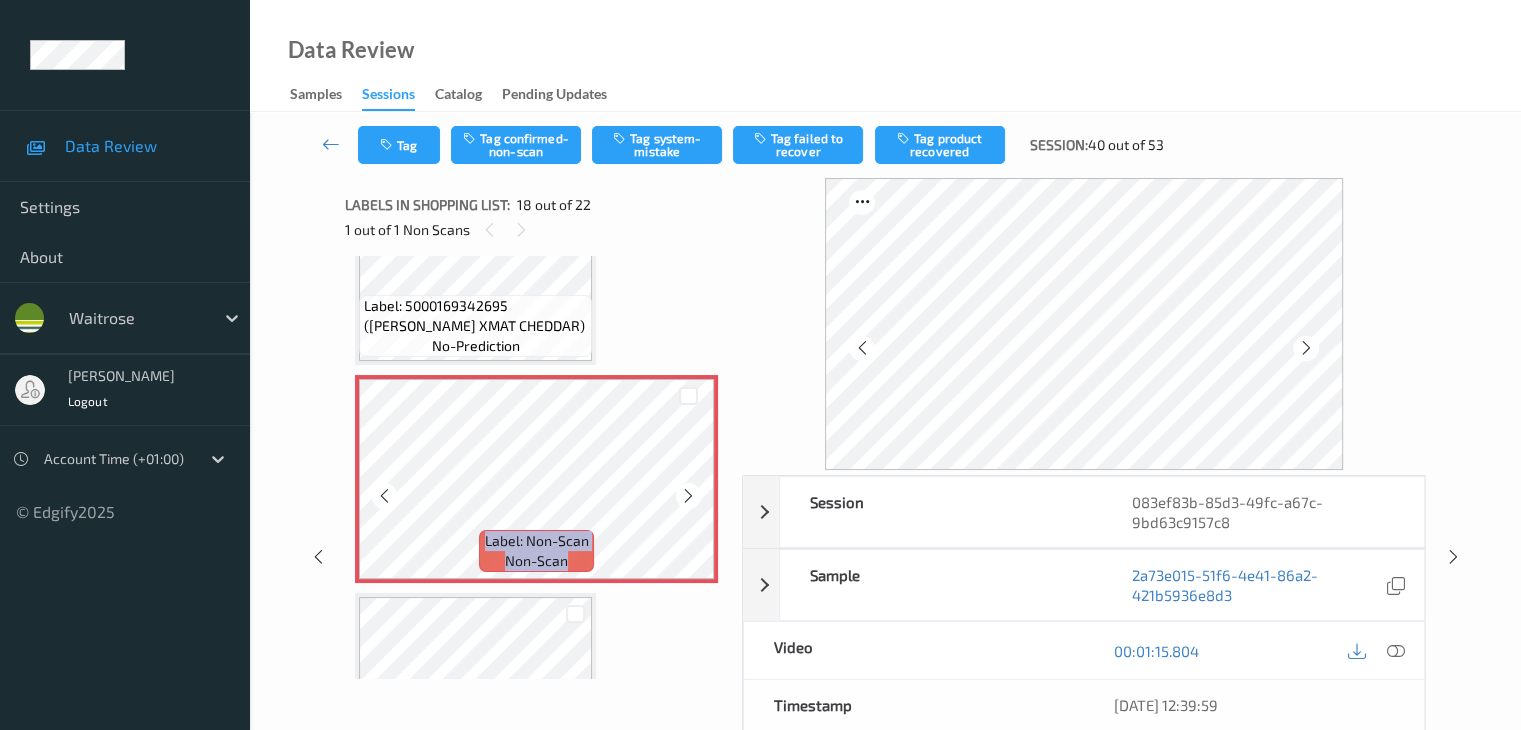 click at bounding box center (688, 496) 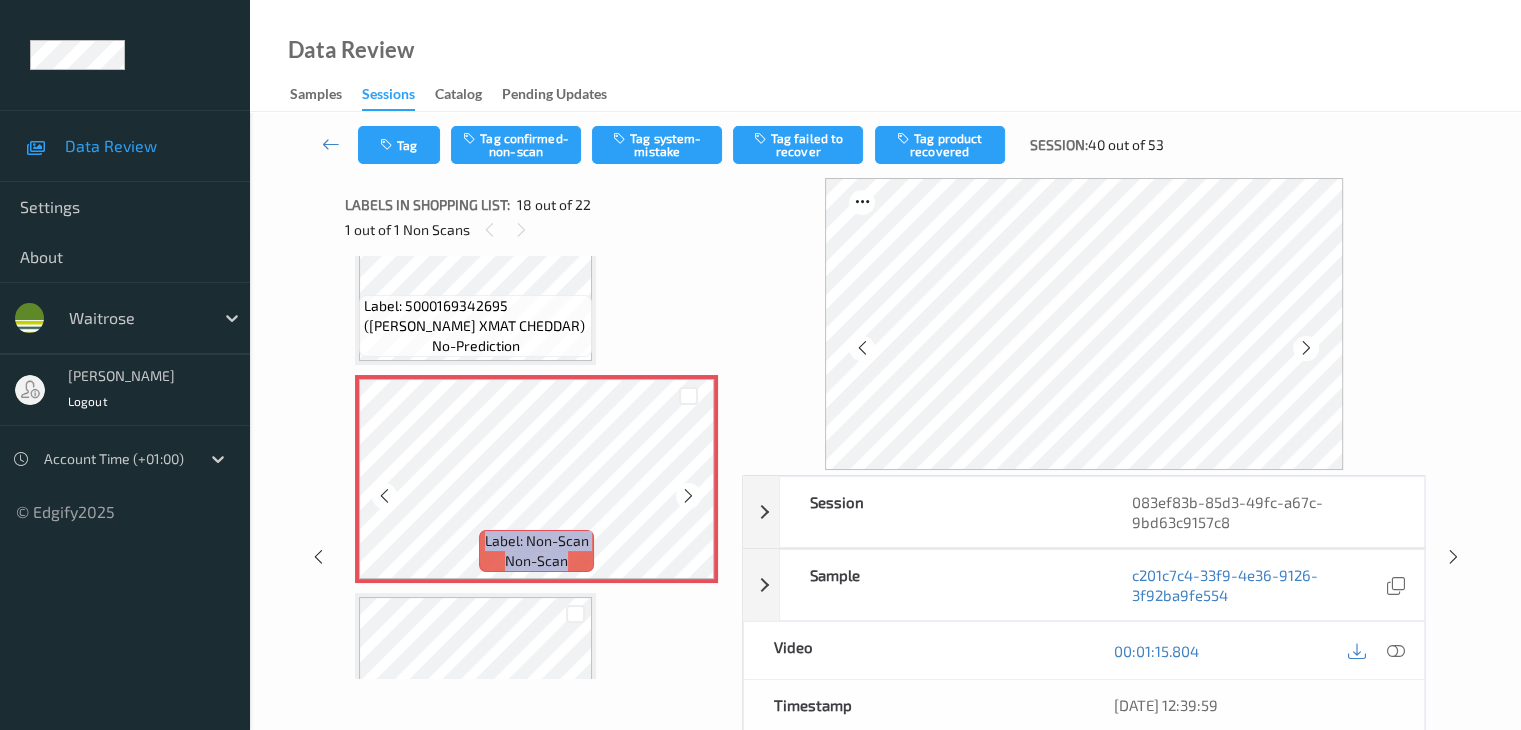 click at bounding box center [688, 496] 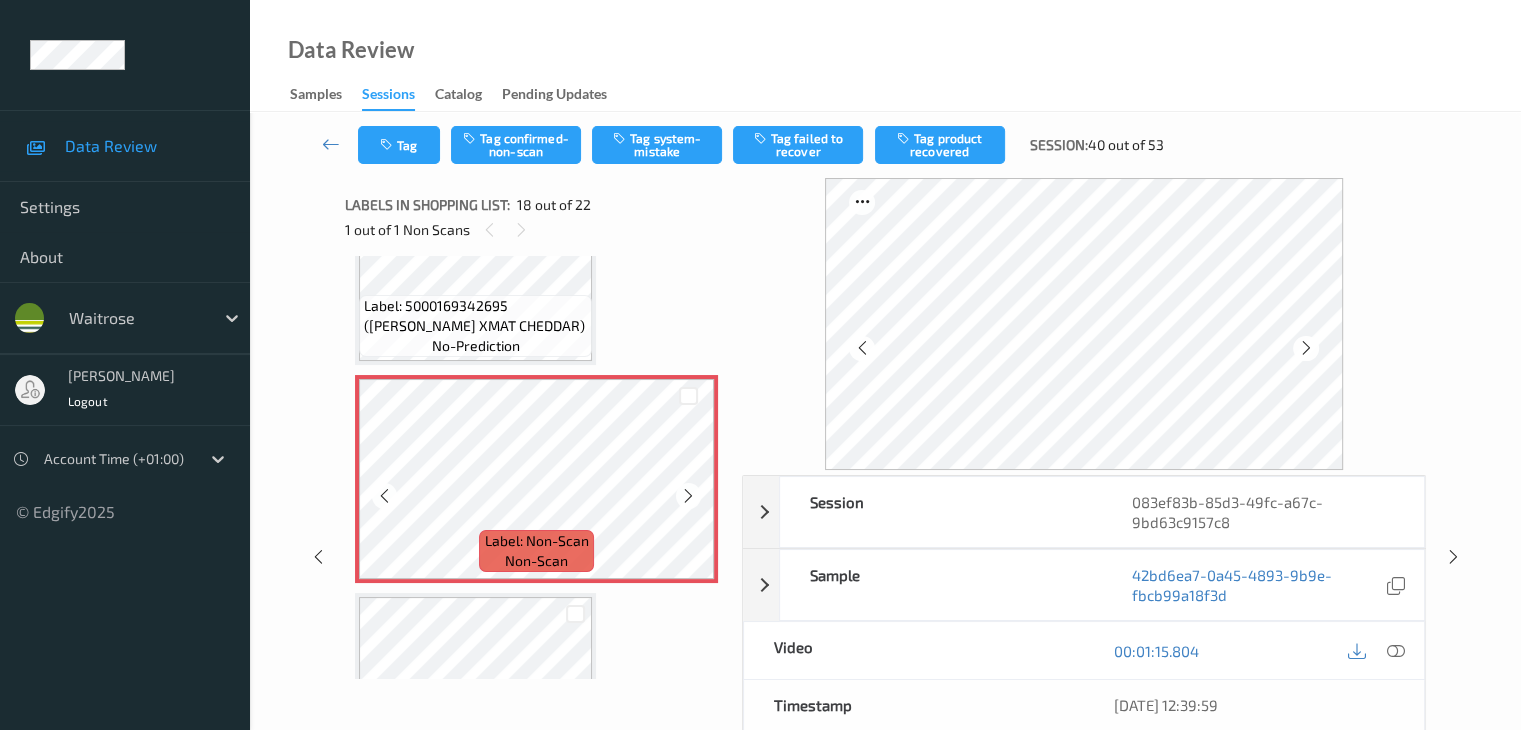 click at bounding box center (688, 496) 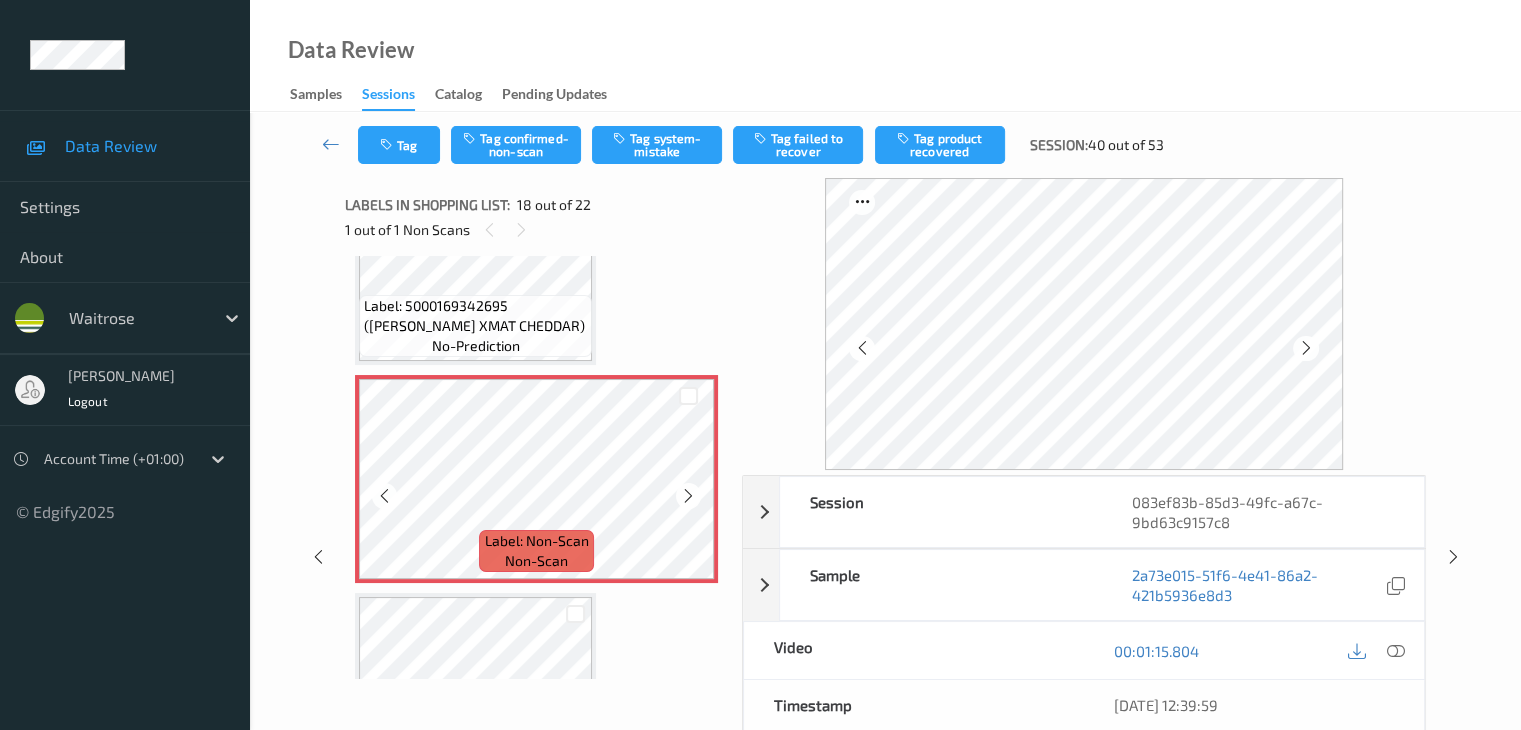 click at bounding box center [688, 496] 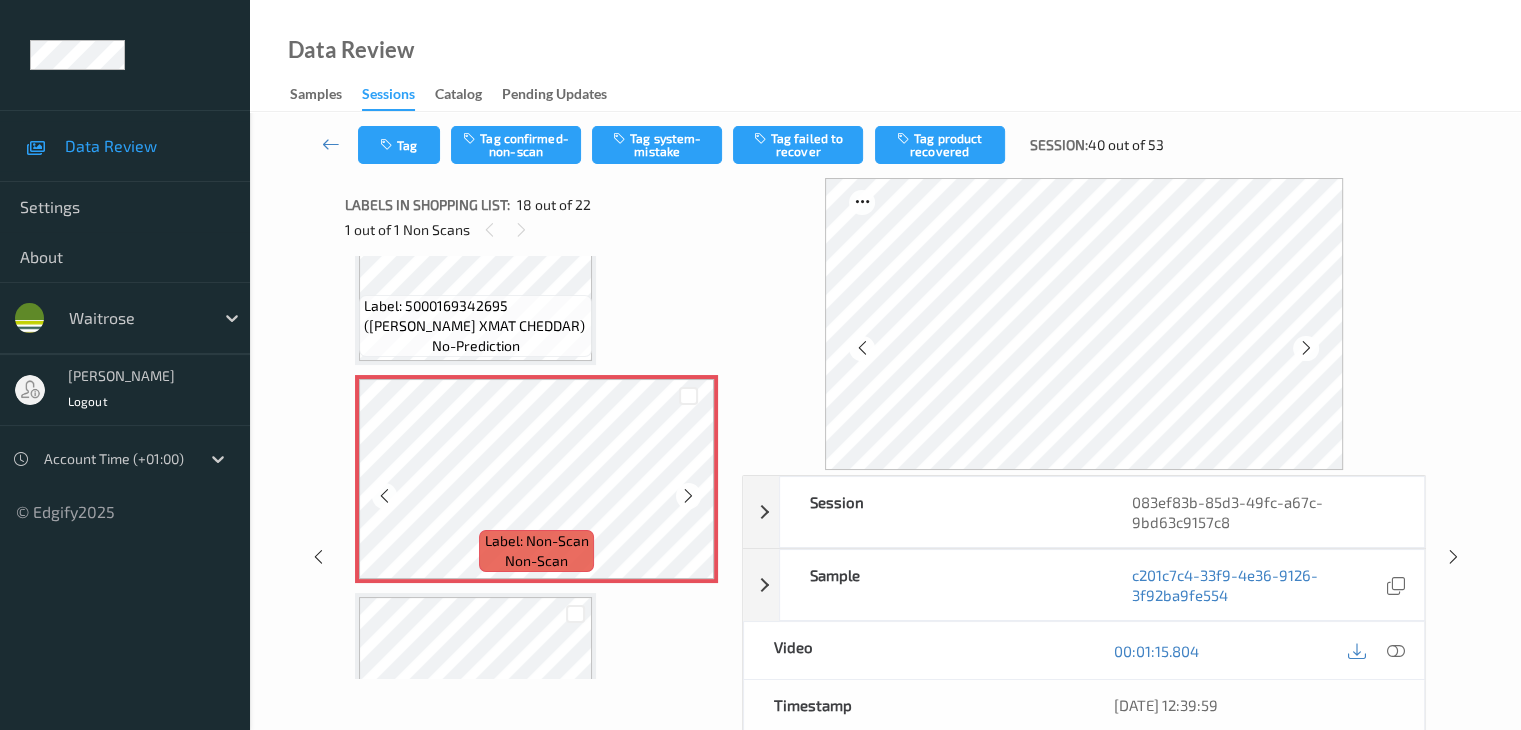click at bounding box center [688, 496] 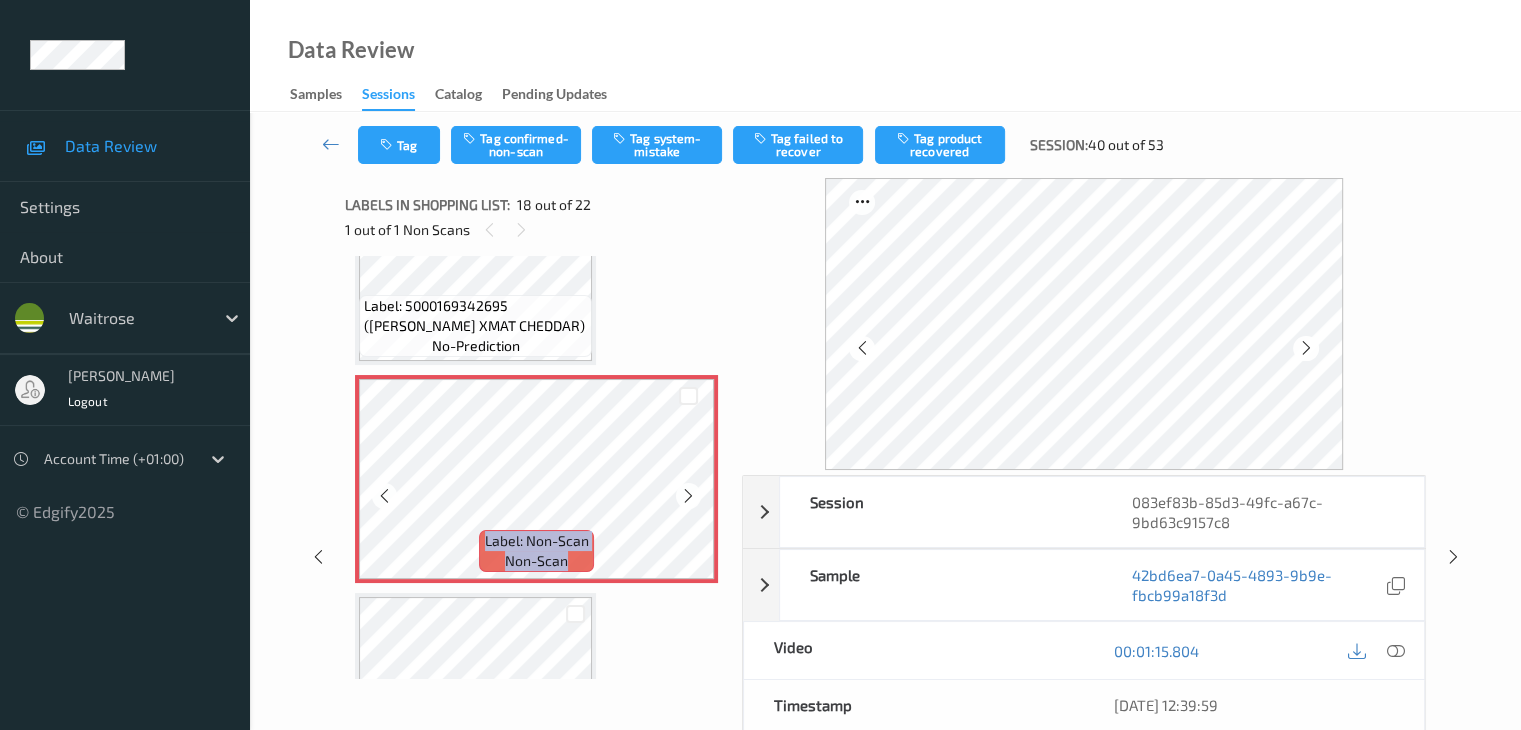 click at bounding box center (688, 496) 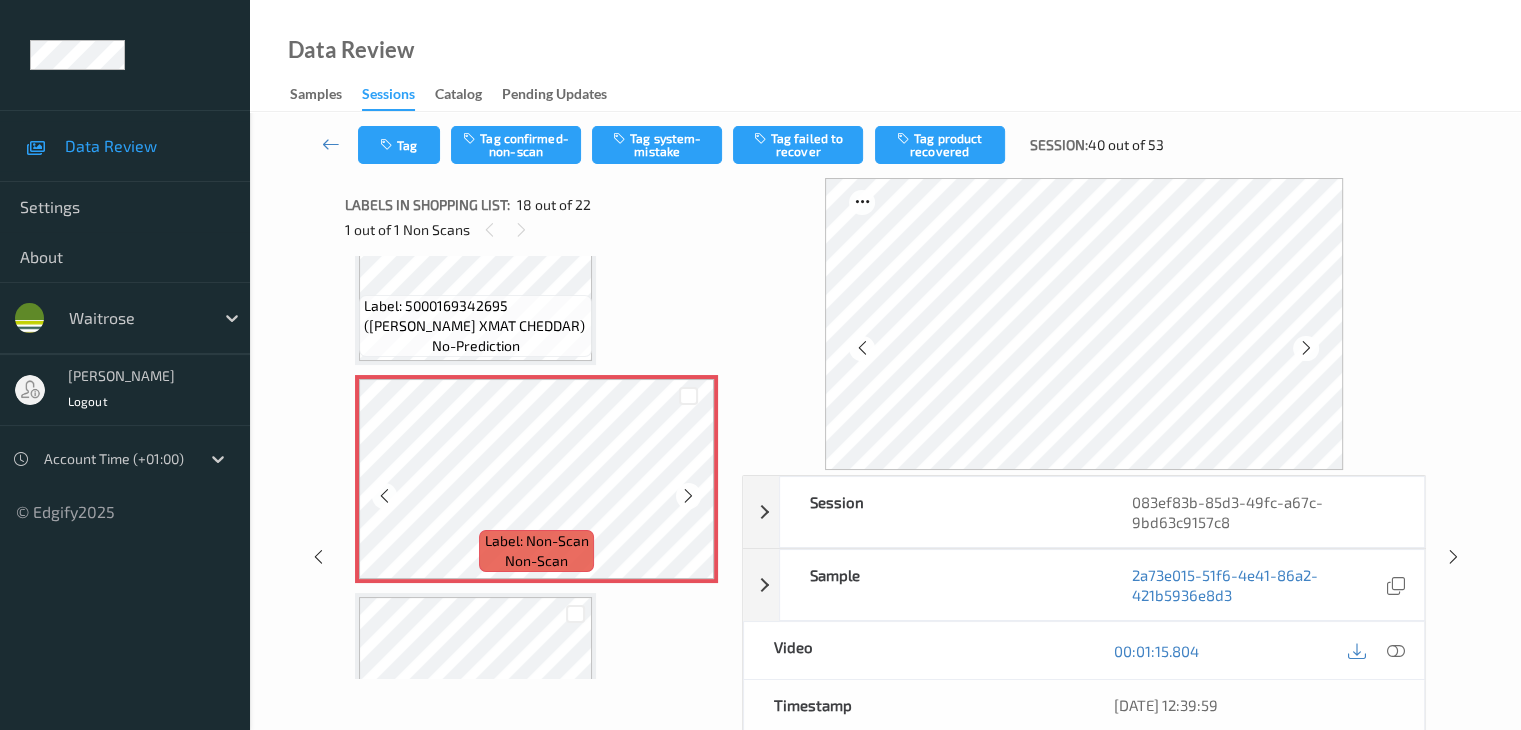 click at bounding box center [688, 496] 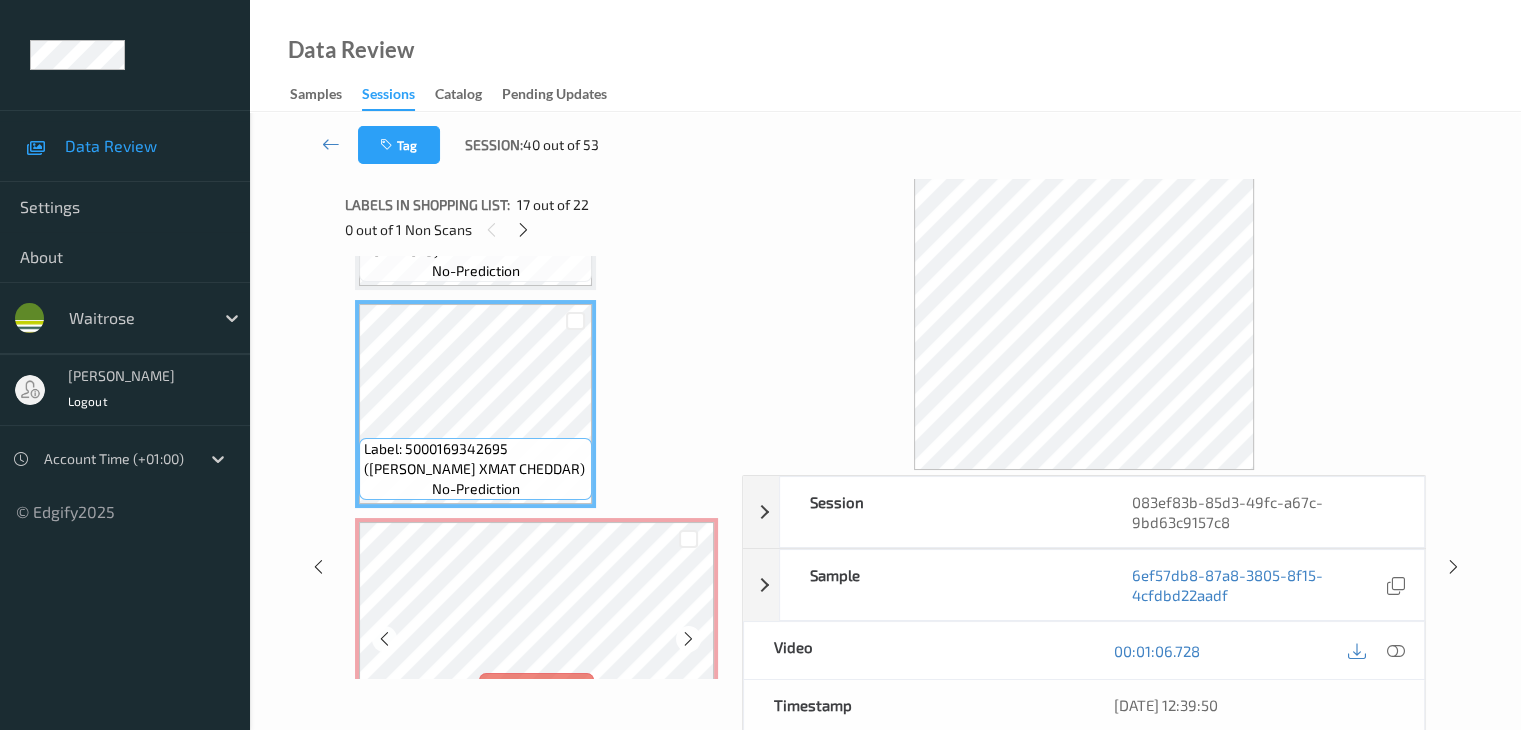 scroll, scrollTop: 3497, scrollLeft: 0, axis: vertical 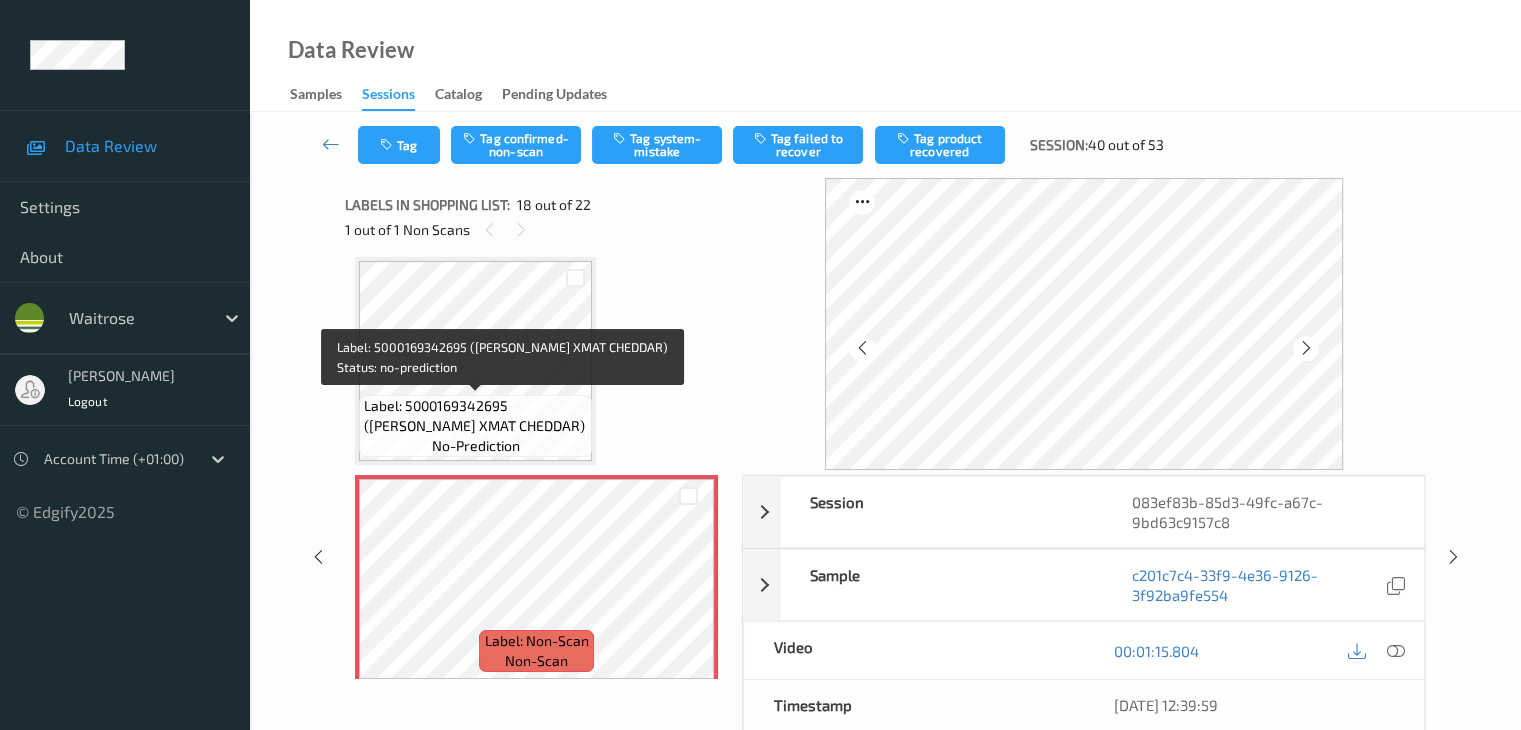 click on "Label: 5000169342695 (WR ESS XMAT CHEDDAR)" at bounding box center [475, 416] 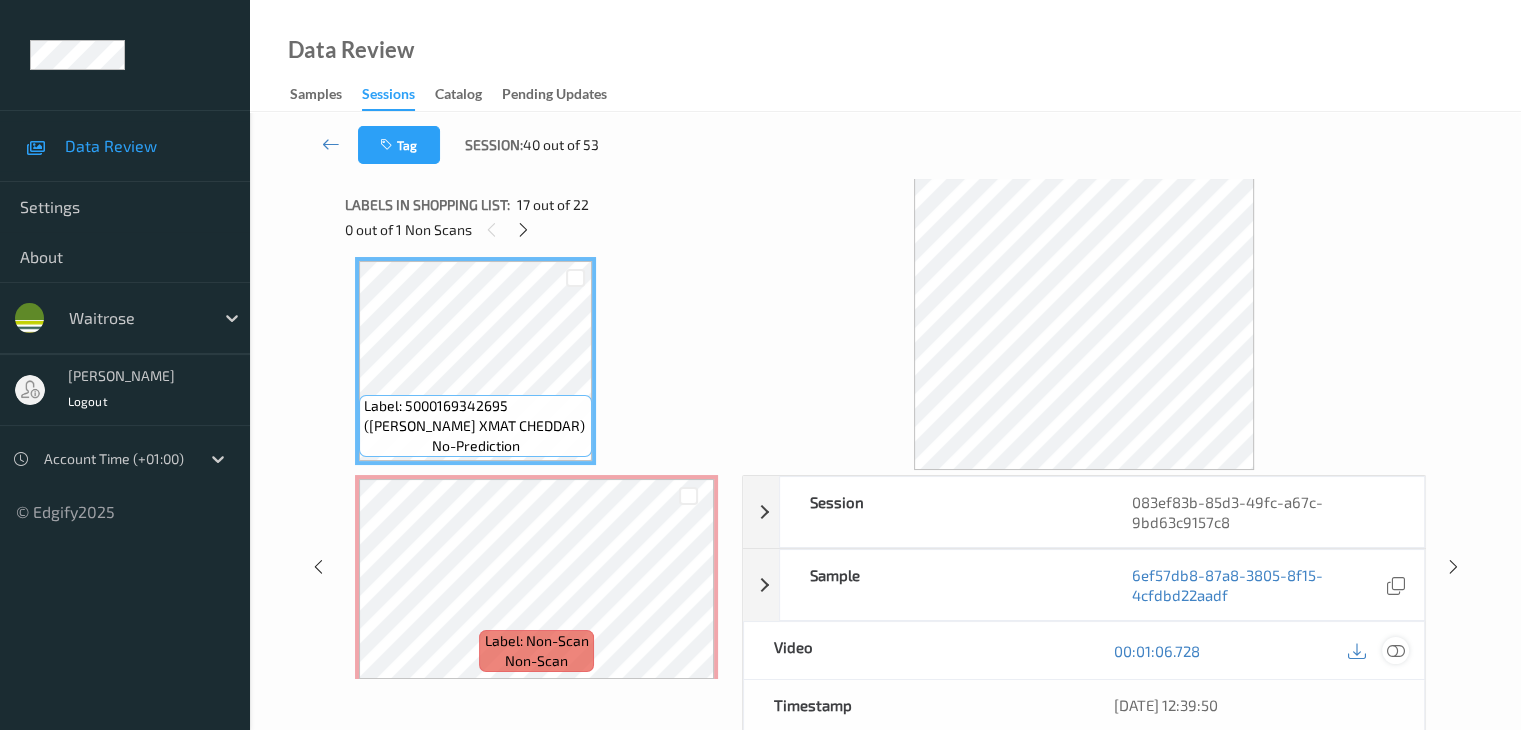 click at bounding box center [1395, 651] 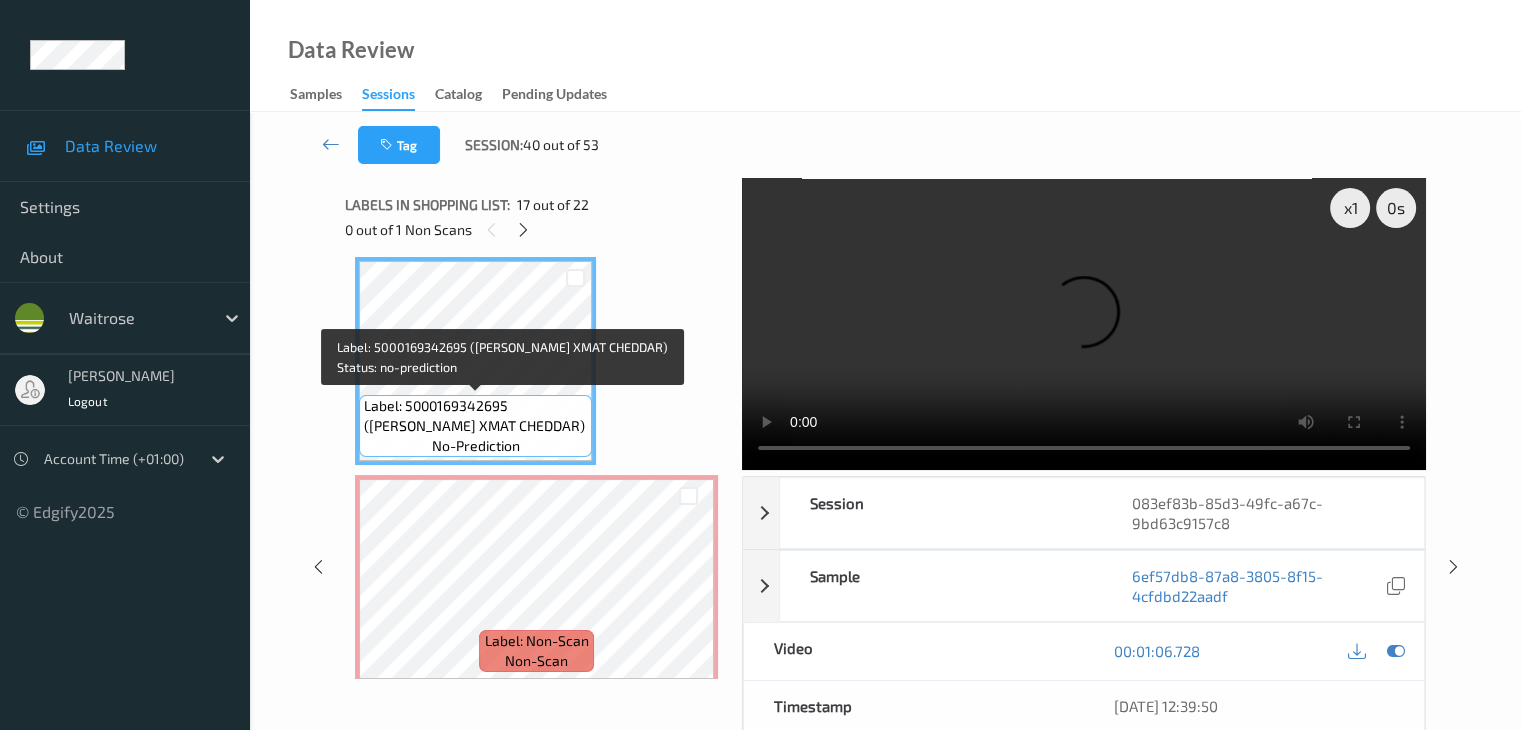 click on "Label: 5000169342695 (WR ESS XMAT CHEDDAR)" at bounding box center (475, 416) 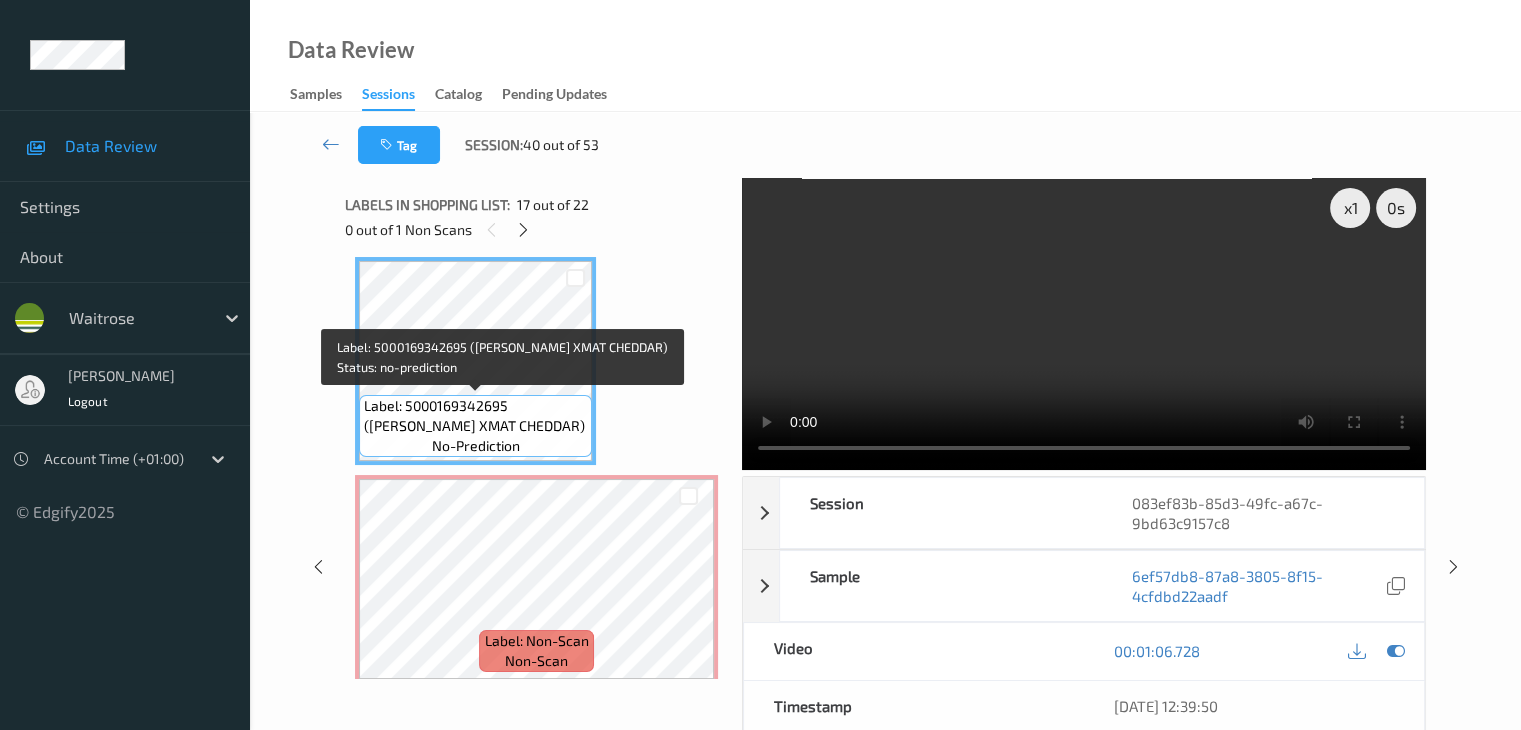 click on "Label: 5000169342695 (WR ESS XMAT CHEDDAR)" at bounding box center [475, 416] 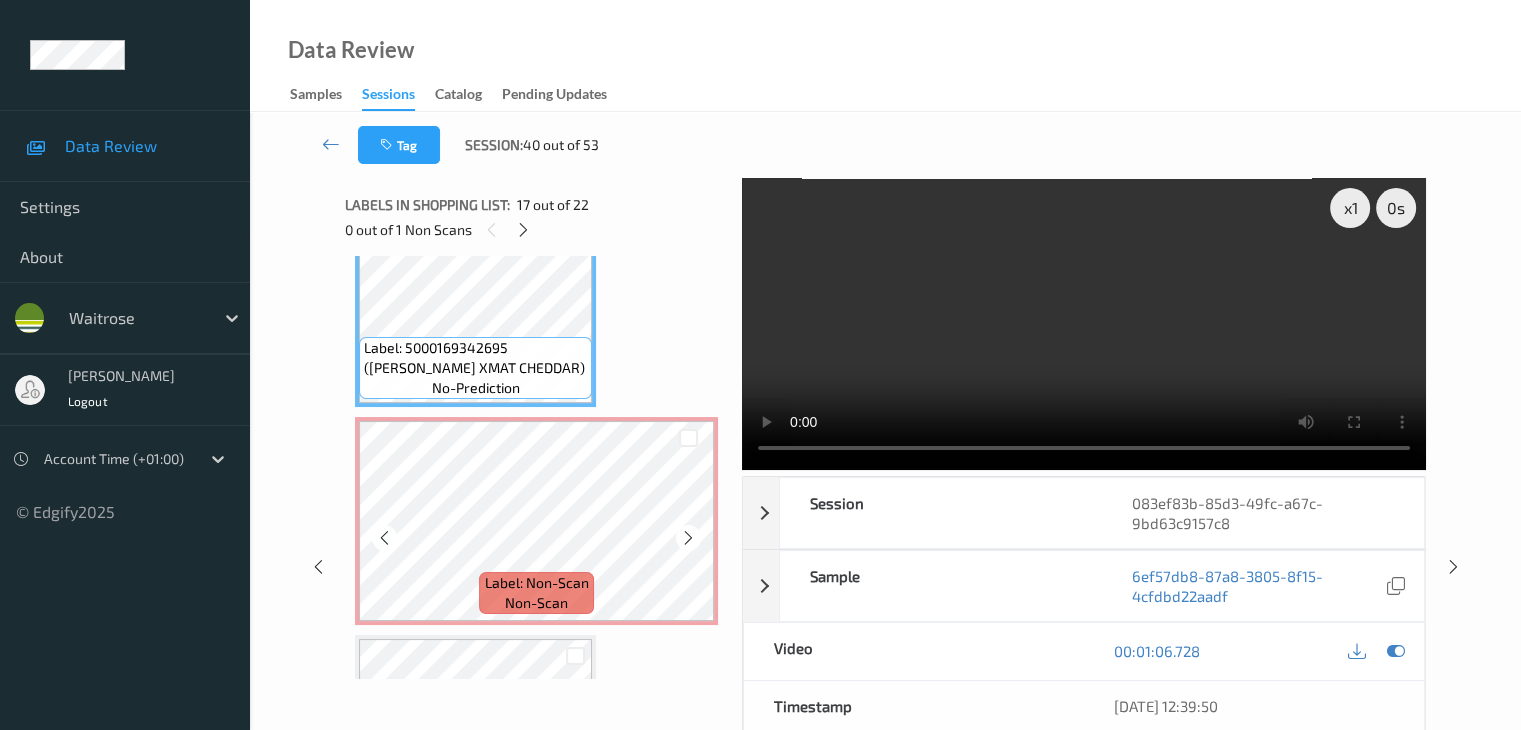 scroll, scrollTop: 3597, scrollLeft: 0, axis: vertical 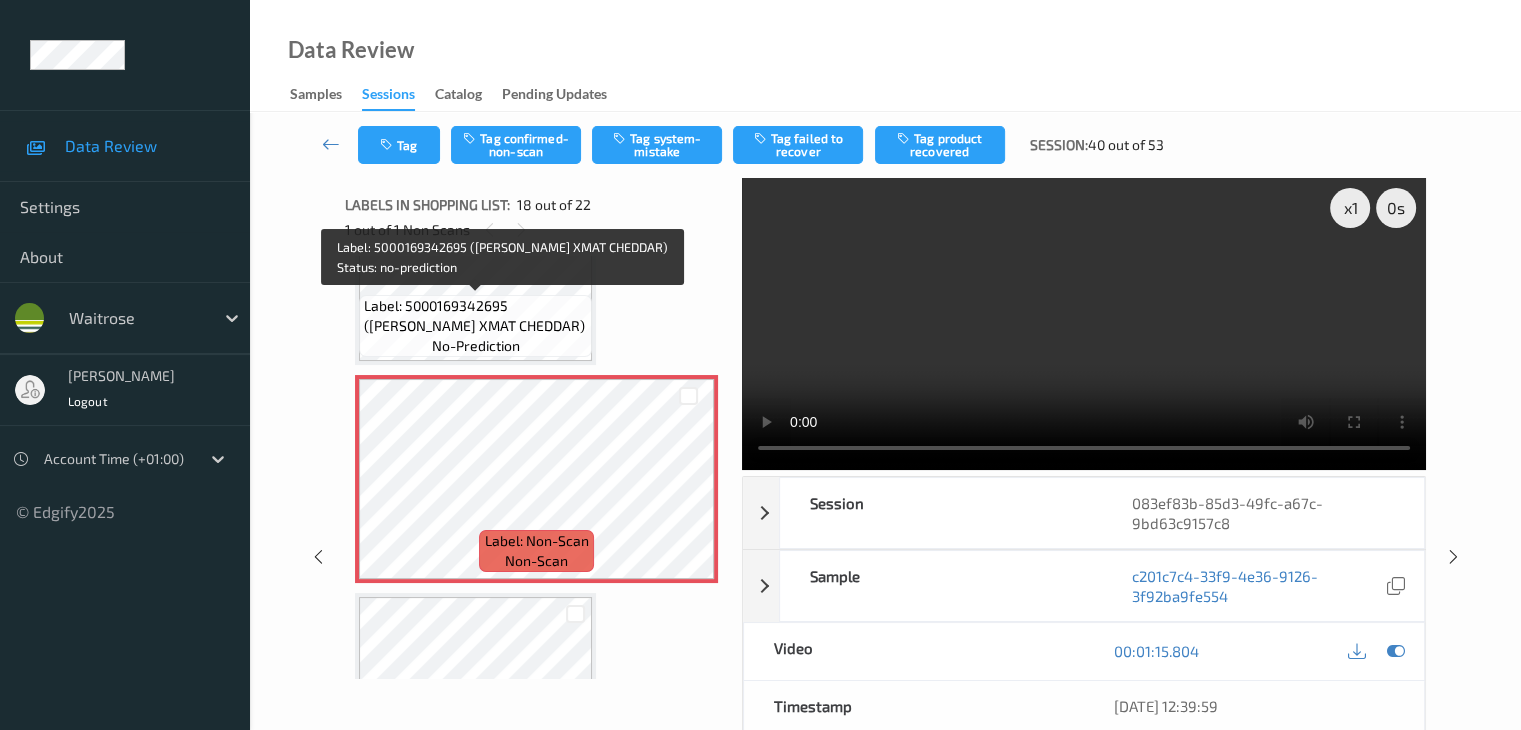 click on "Label: 5000169342695 (WR ESS XMAT CHEDDAR)" at bounding box center (475, 316) 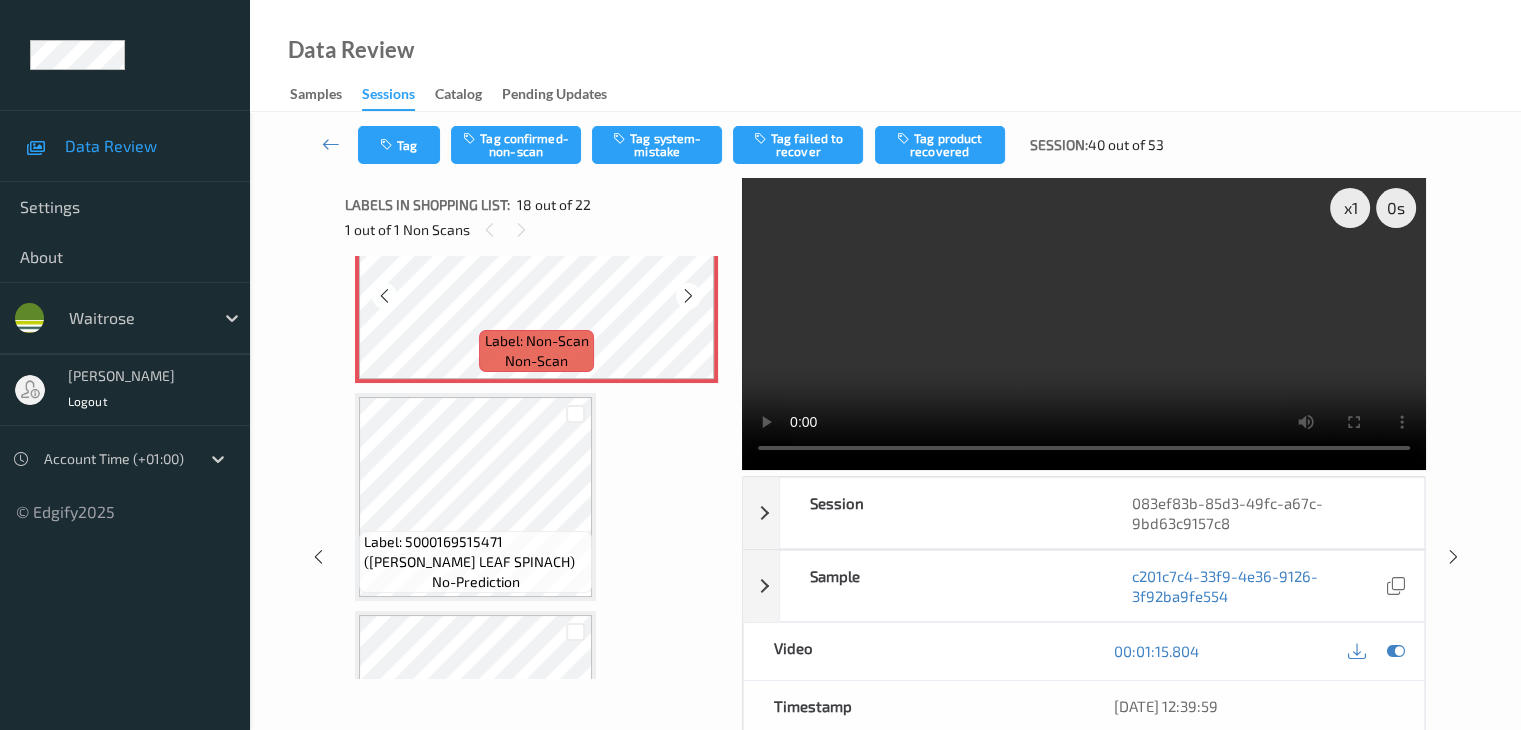 scroll, scrollTop: 3597, scrollLeft: 0, axis: vertical 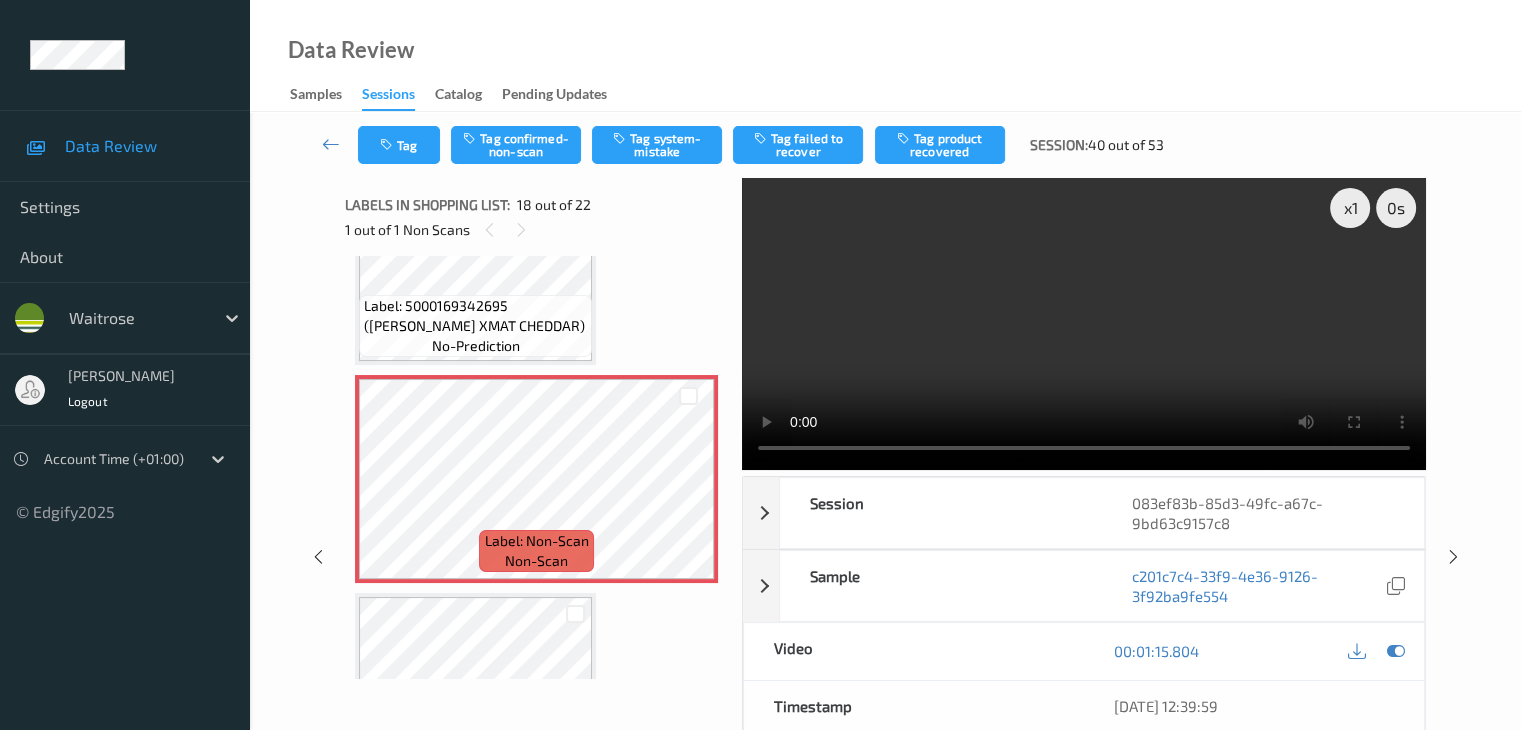 click on "Label: 5000169342695 (WR ESS XMAT CHEDDAR) no-prediction" at bounding box center (475, 326) 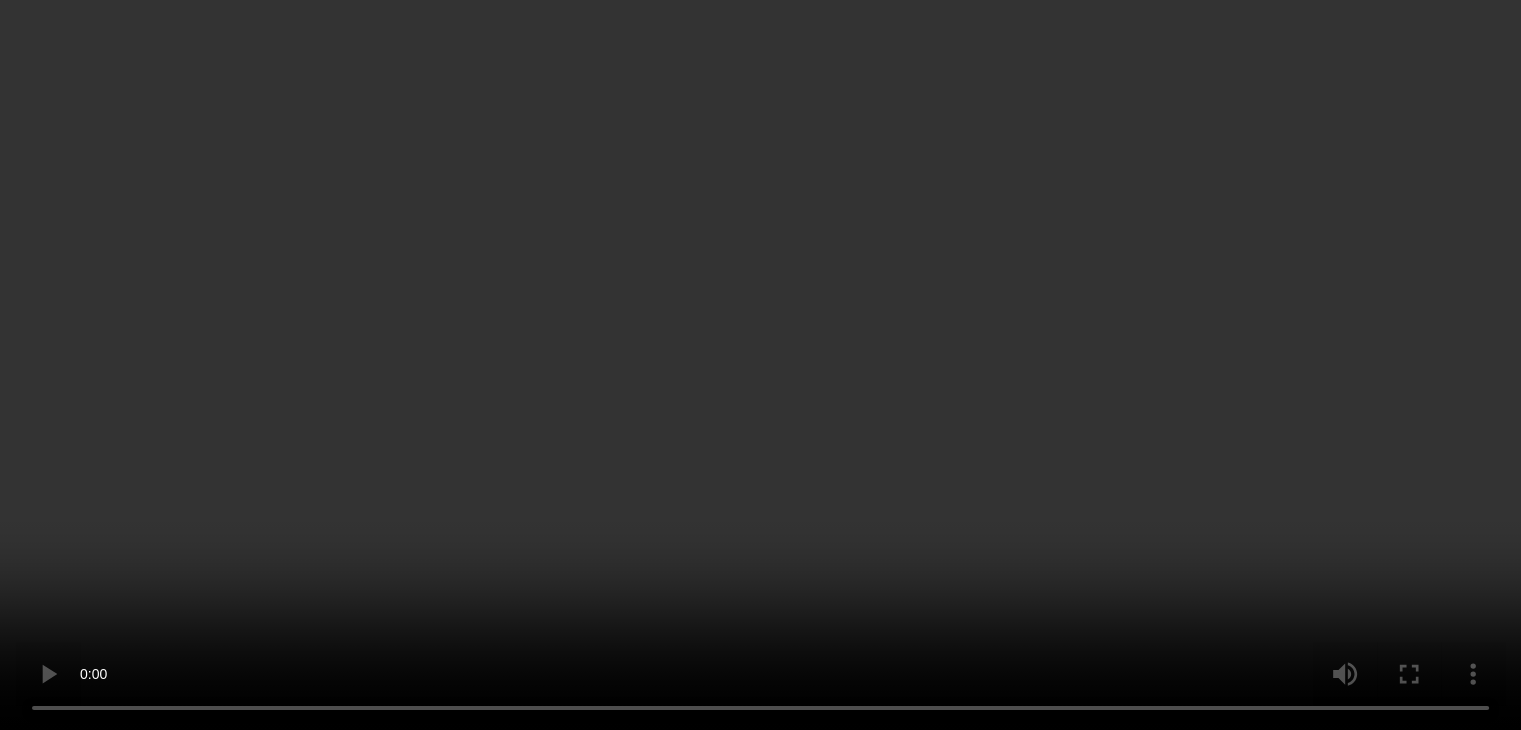 scroll, scrollTop: 3797, scrollLeft: 0, axis: vertical 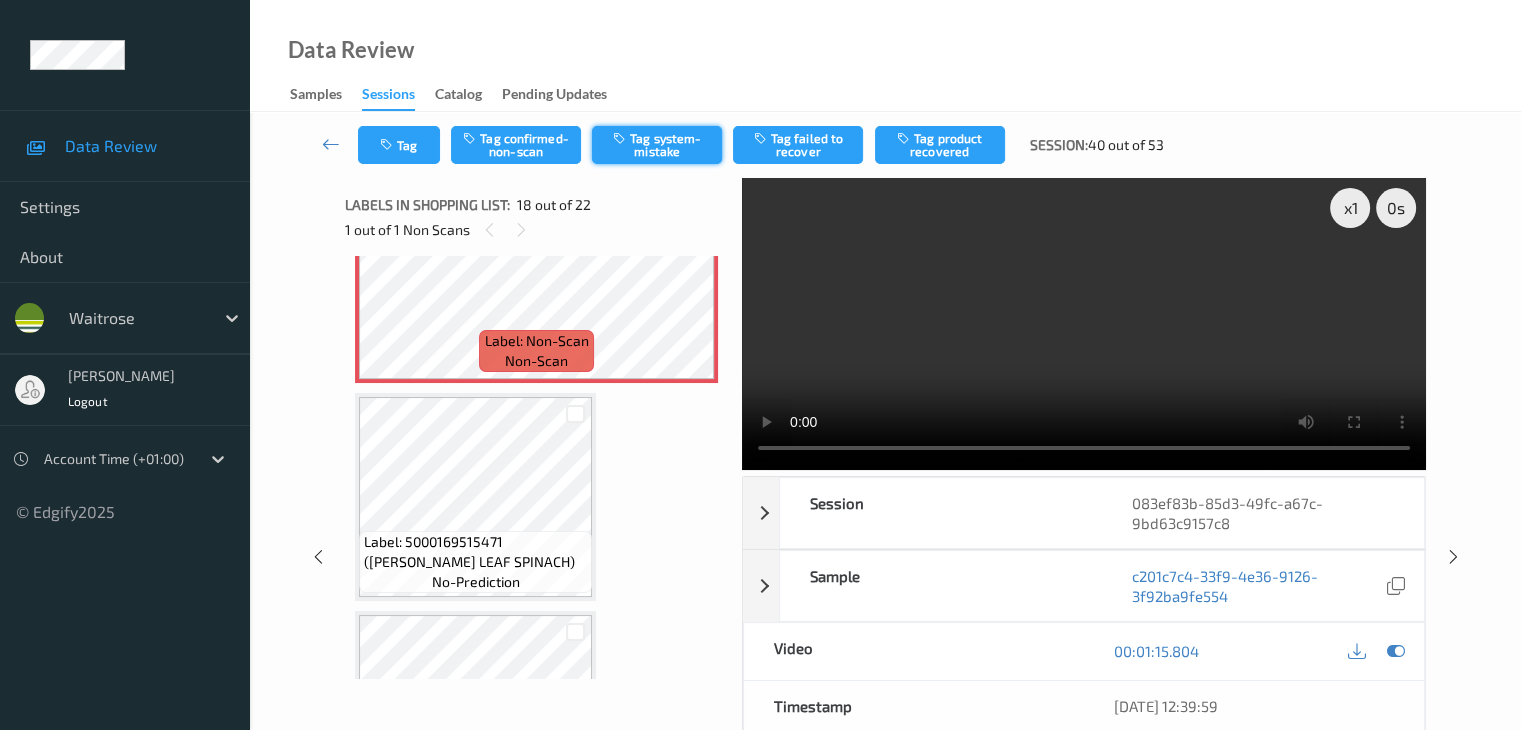 click on "Tag   system-mistake" at bounding box center [657, 145] 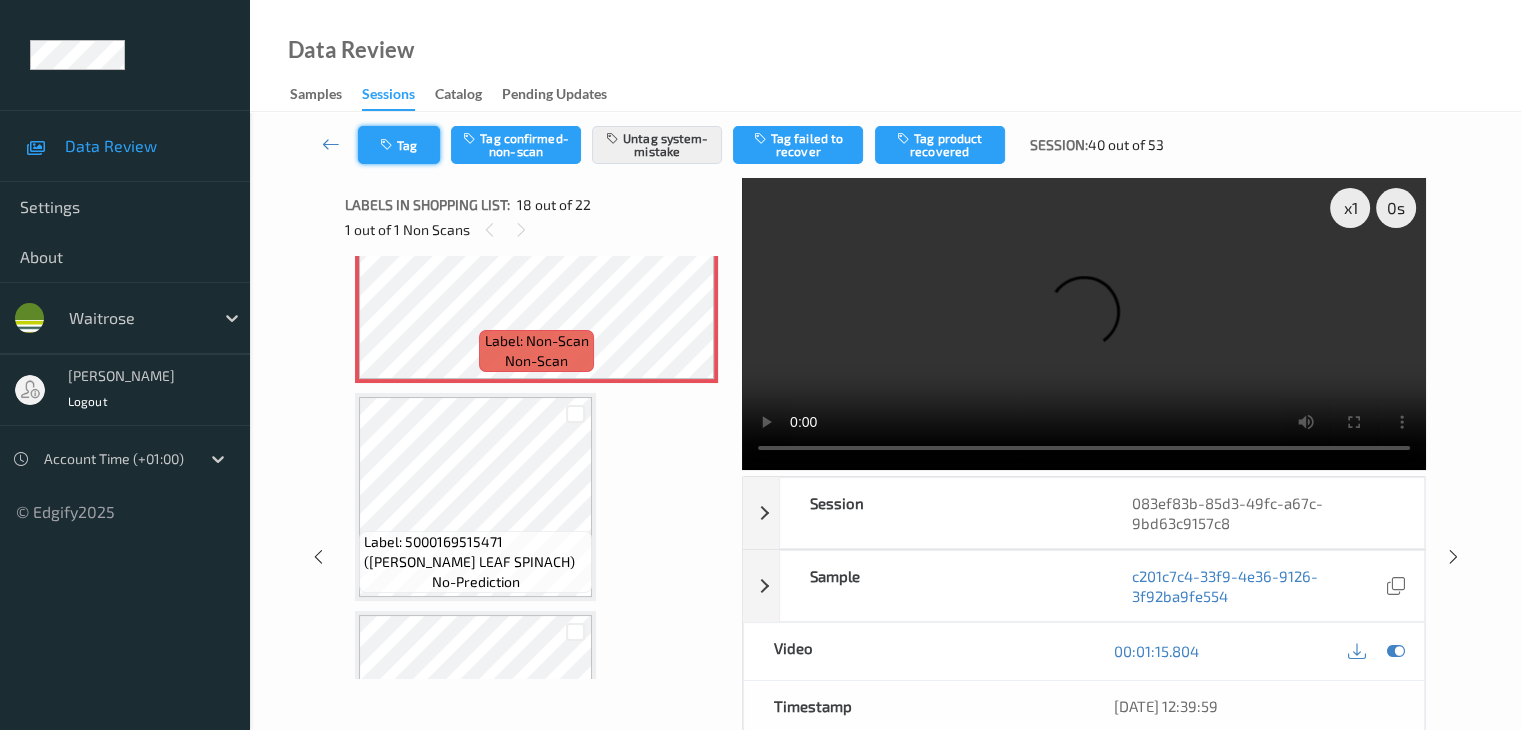 click on "Tag" at bounding box center (399, 145) 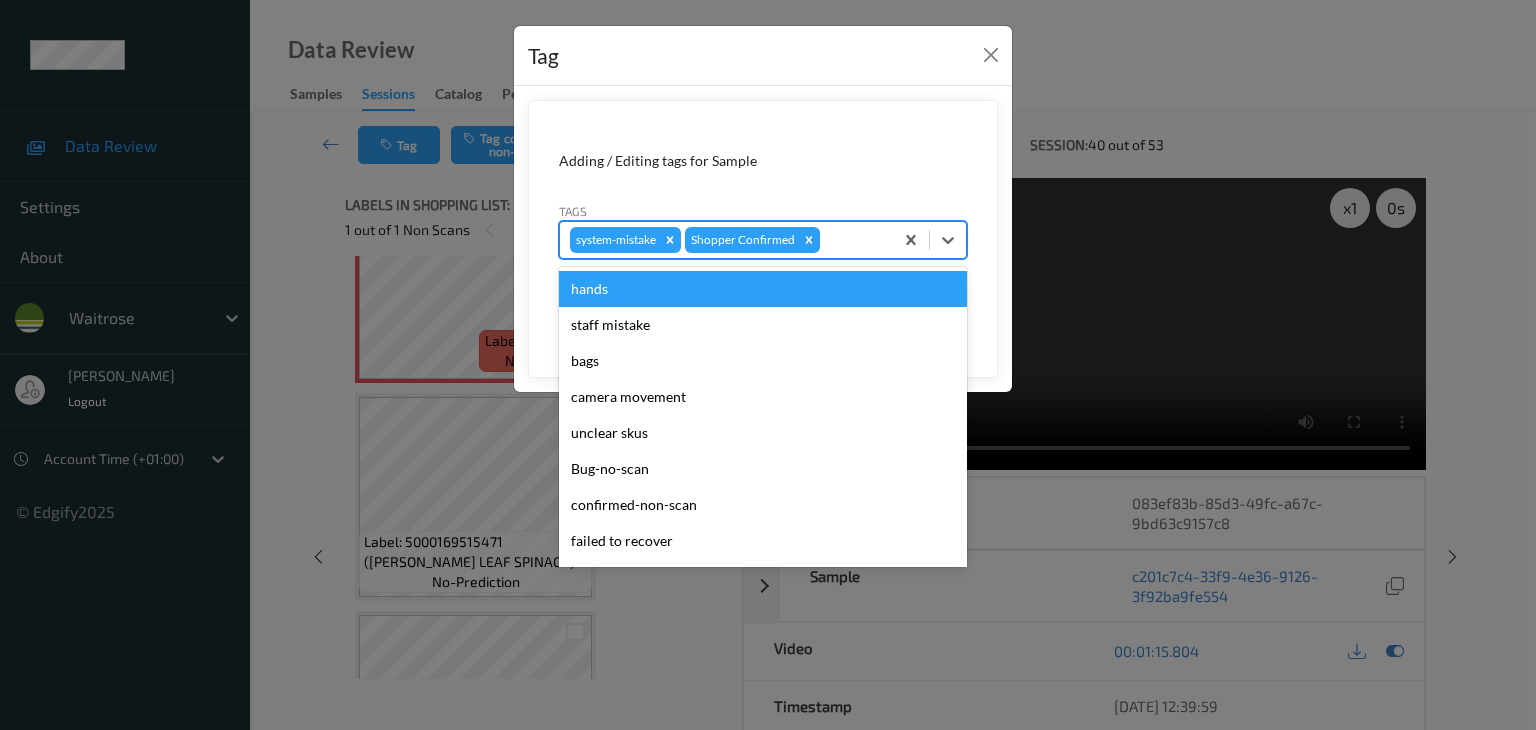 click at bounding box center (853, 240) 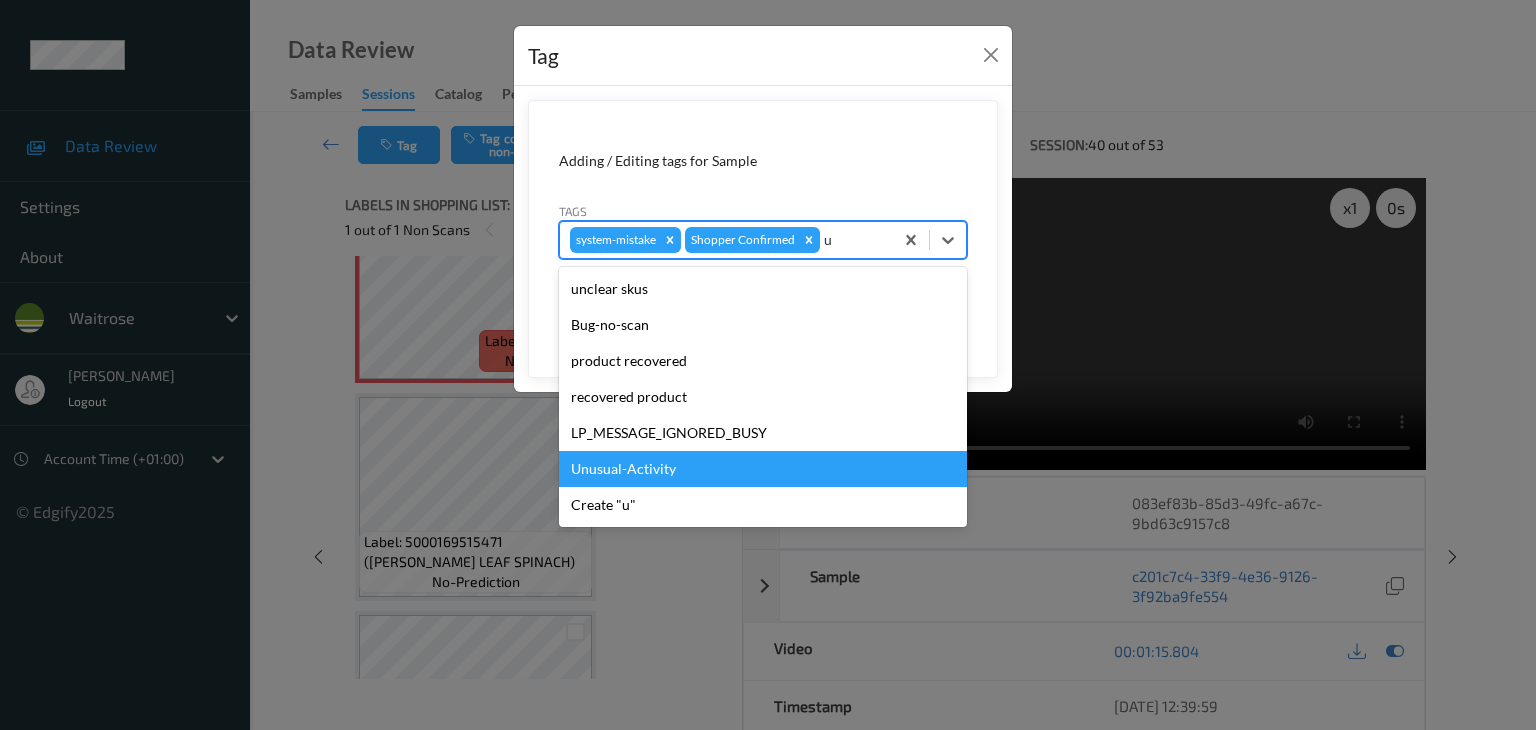click on "Unusual-Activity" at bounding box center [763, 469] 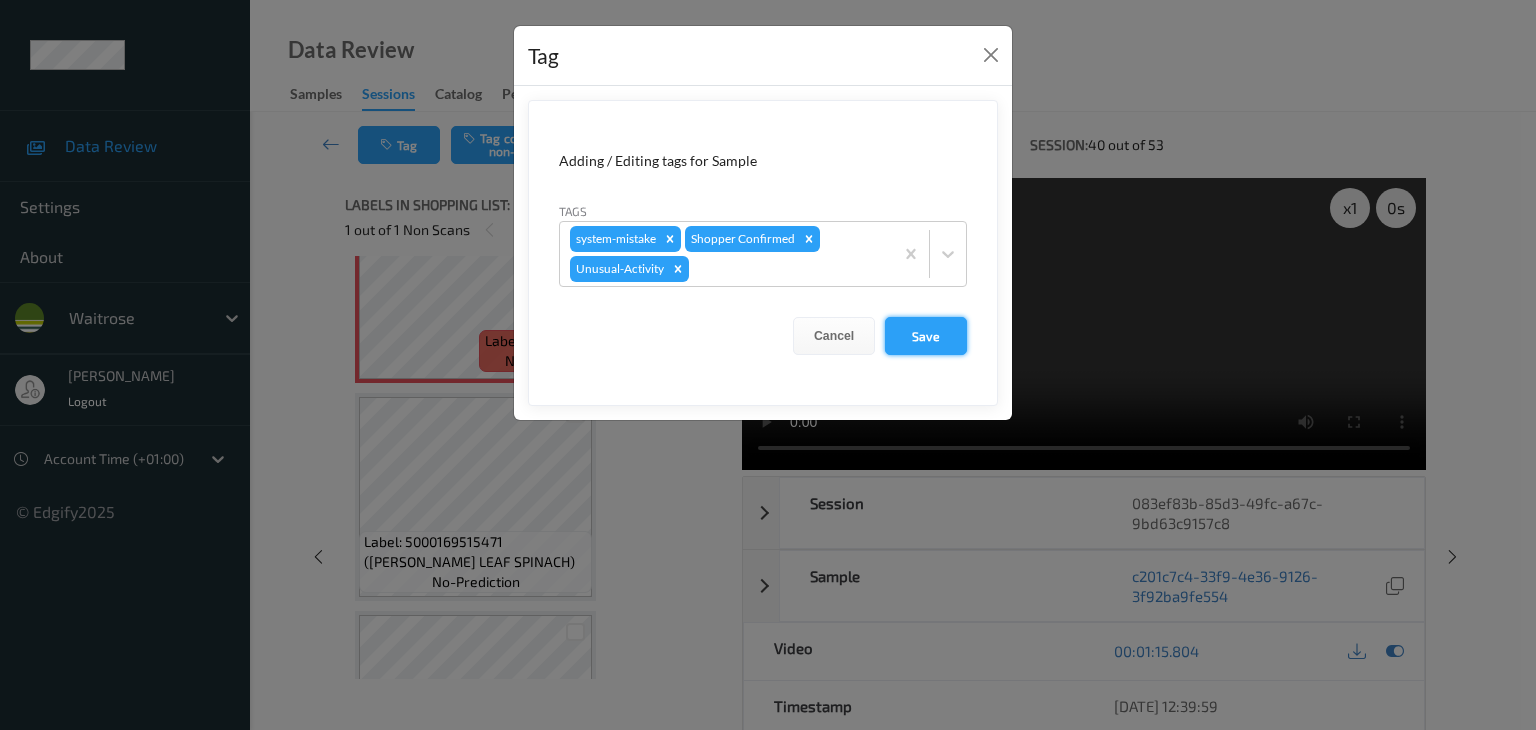 click on "Save" at bounding box center [926, 336] 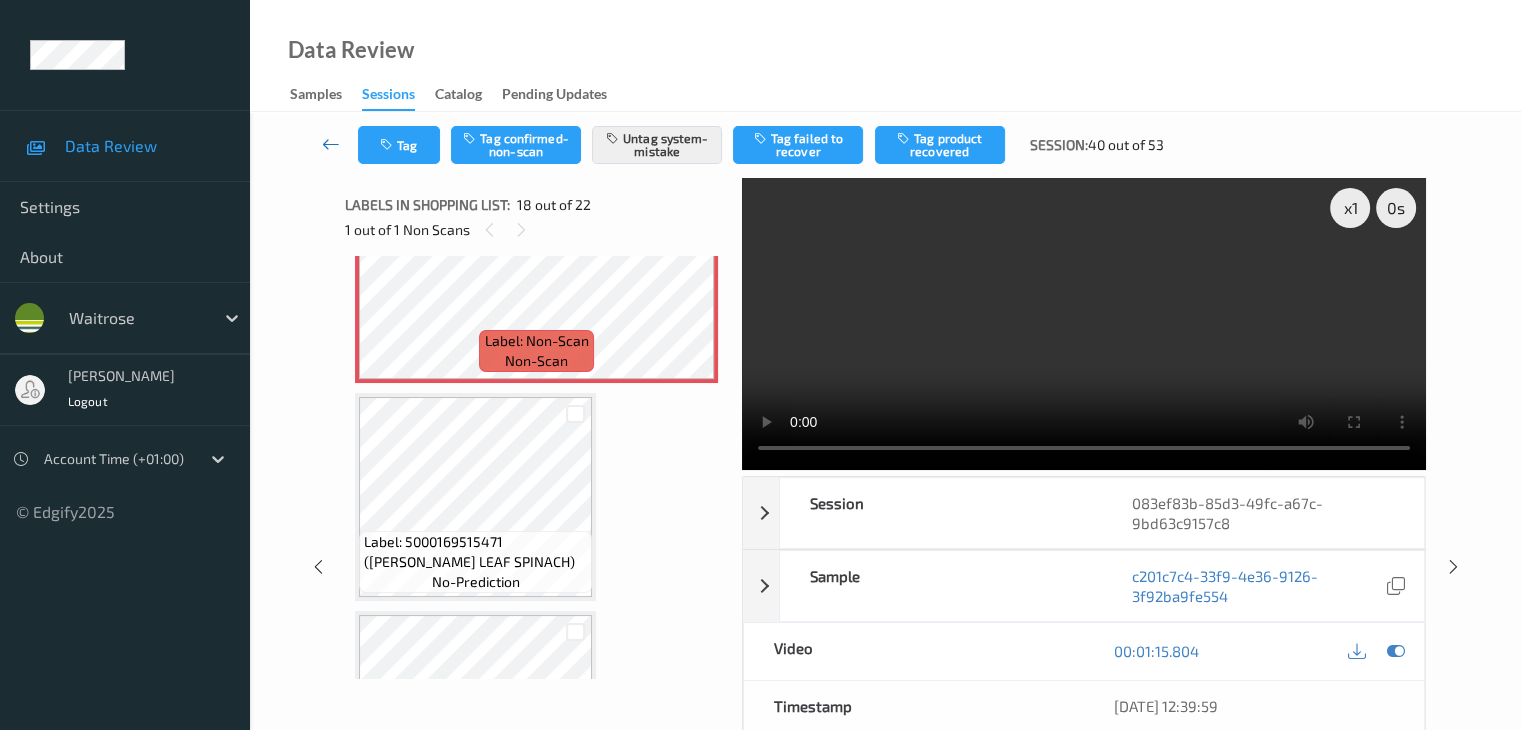 click at bounding box center (331, 144) 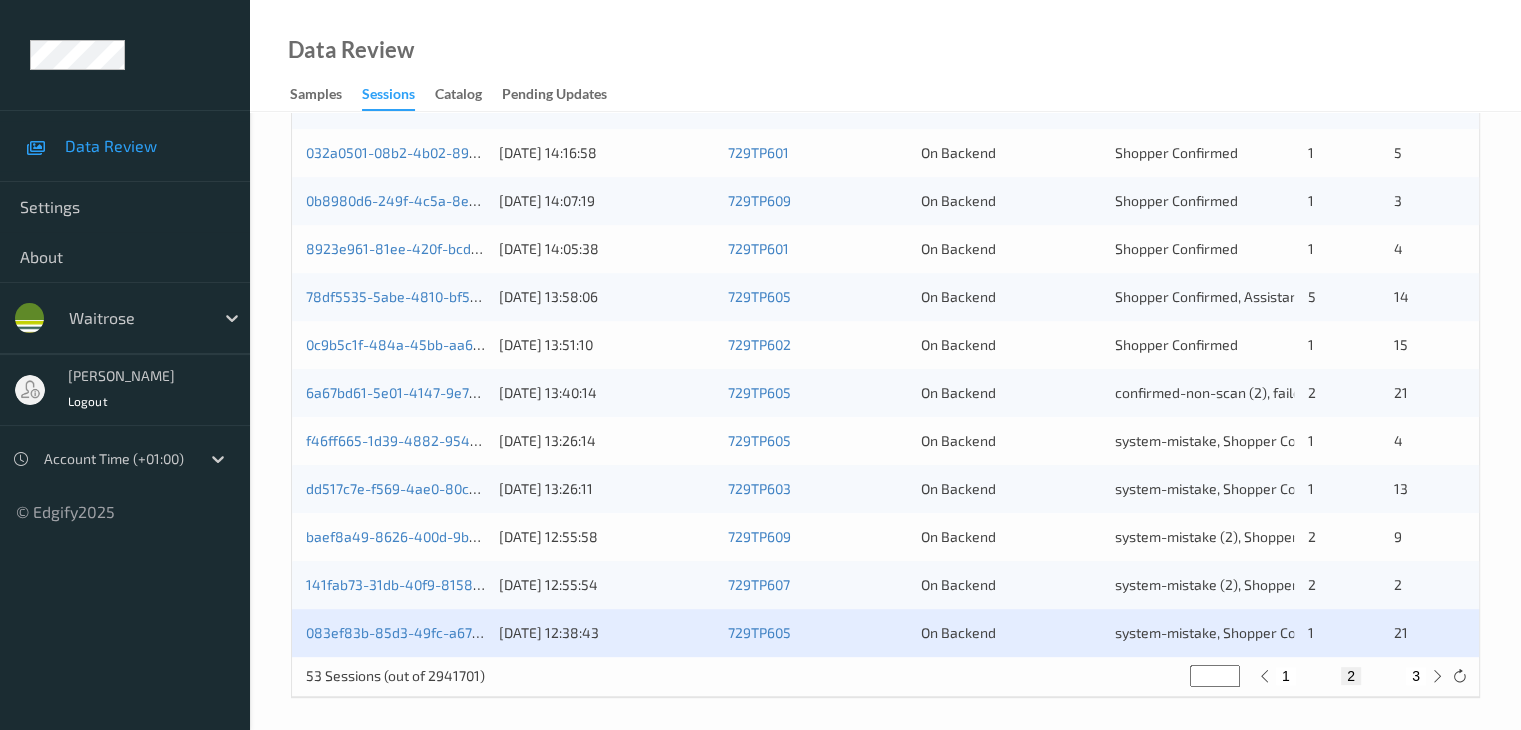 scroll, scrollTop: 932, scrollLeft: 0, axis: vertical 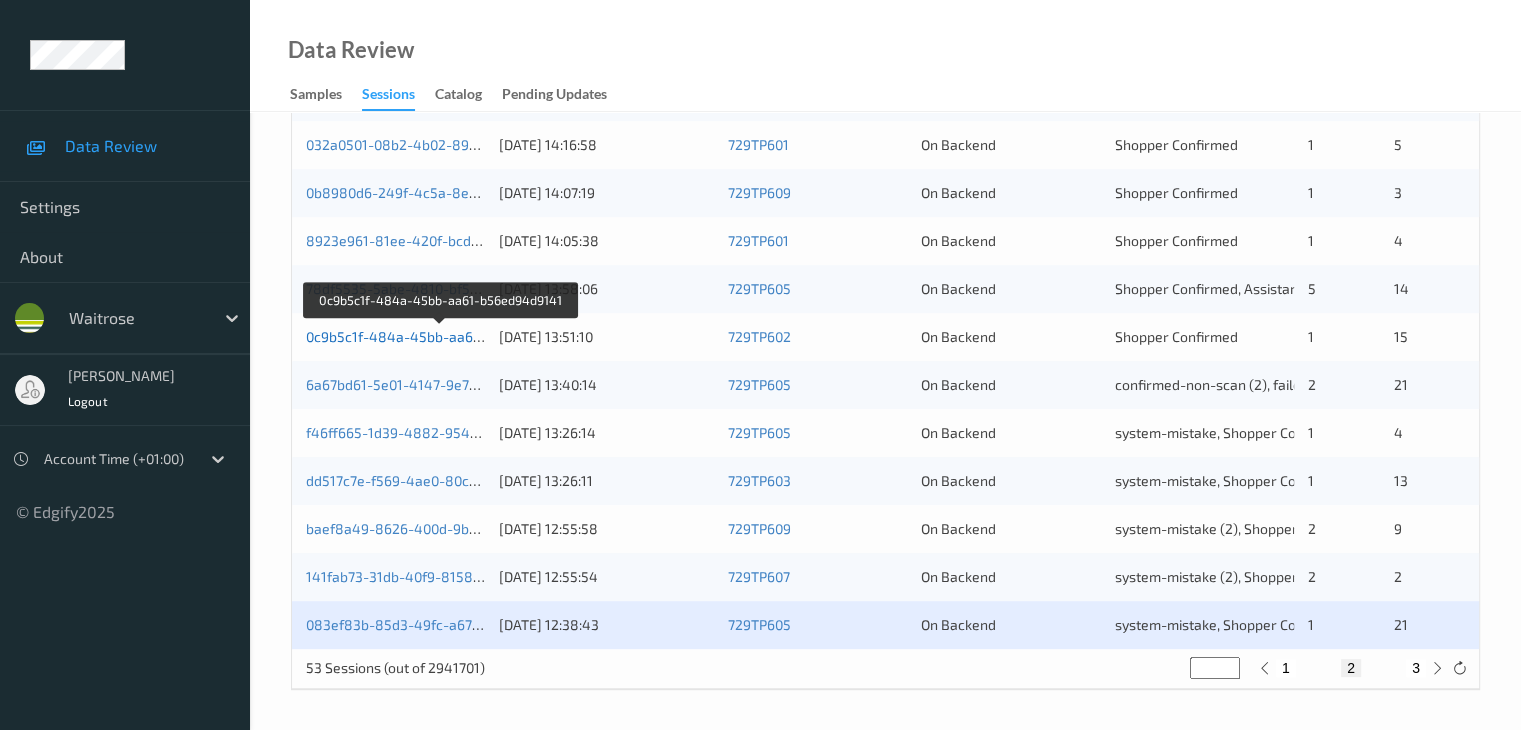 click on "0c9b5c1f-484a-45bb-aa61-b56ed94d9141" at bounding box center (442, 336) 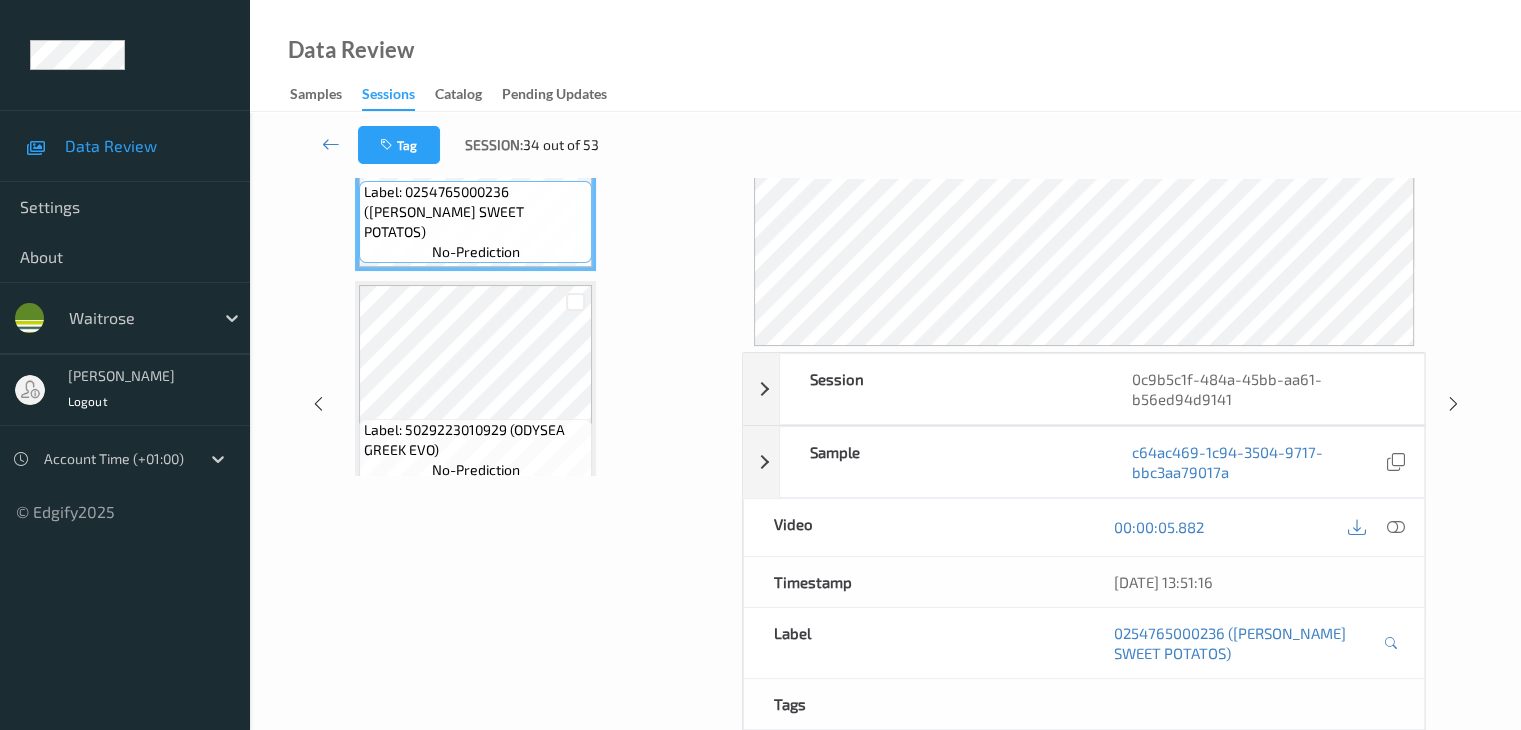 scroll, scrollTop: 0, scrollLeft: 0, axis: both 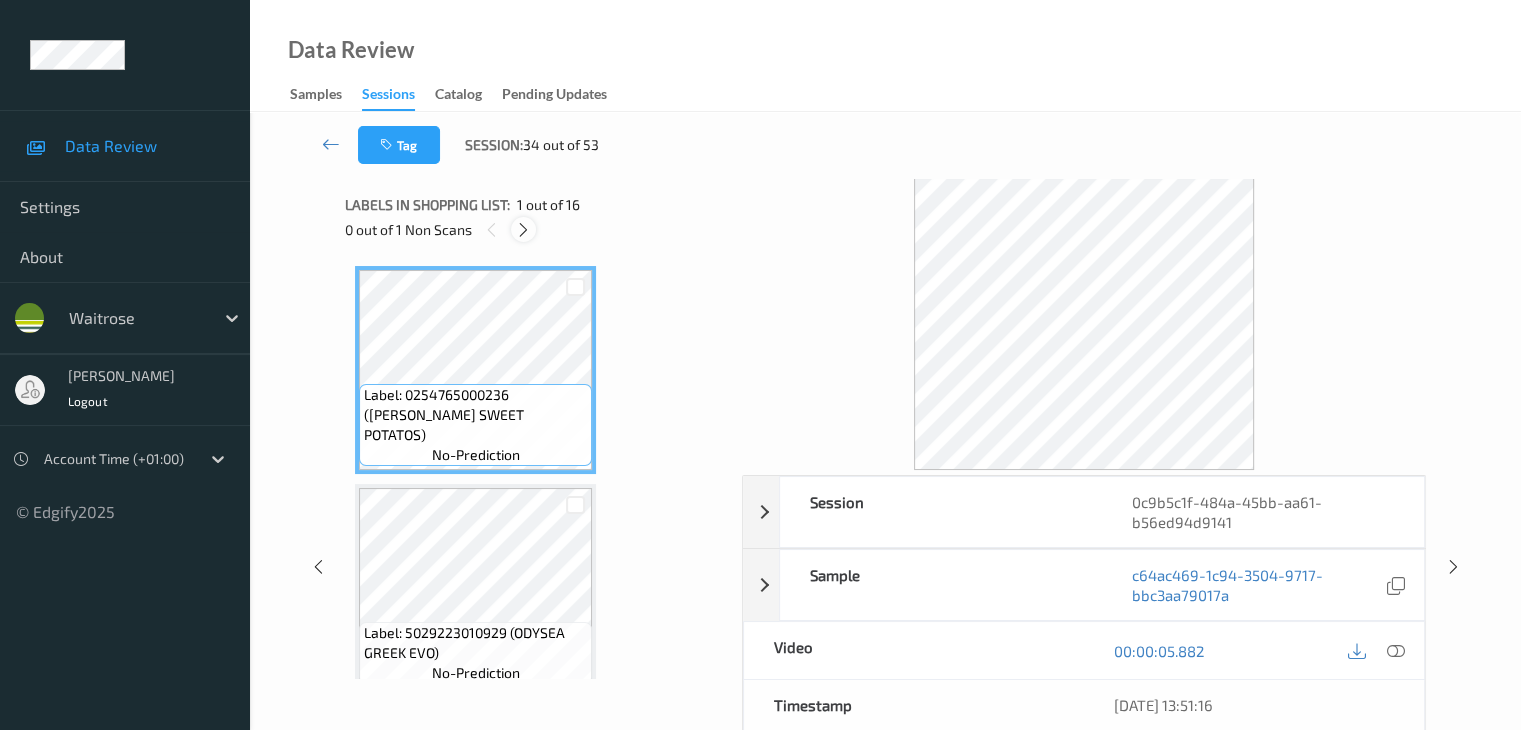 click at bounding box center [523, 230] 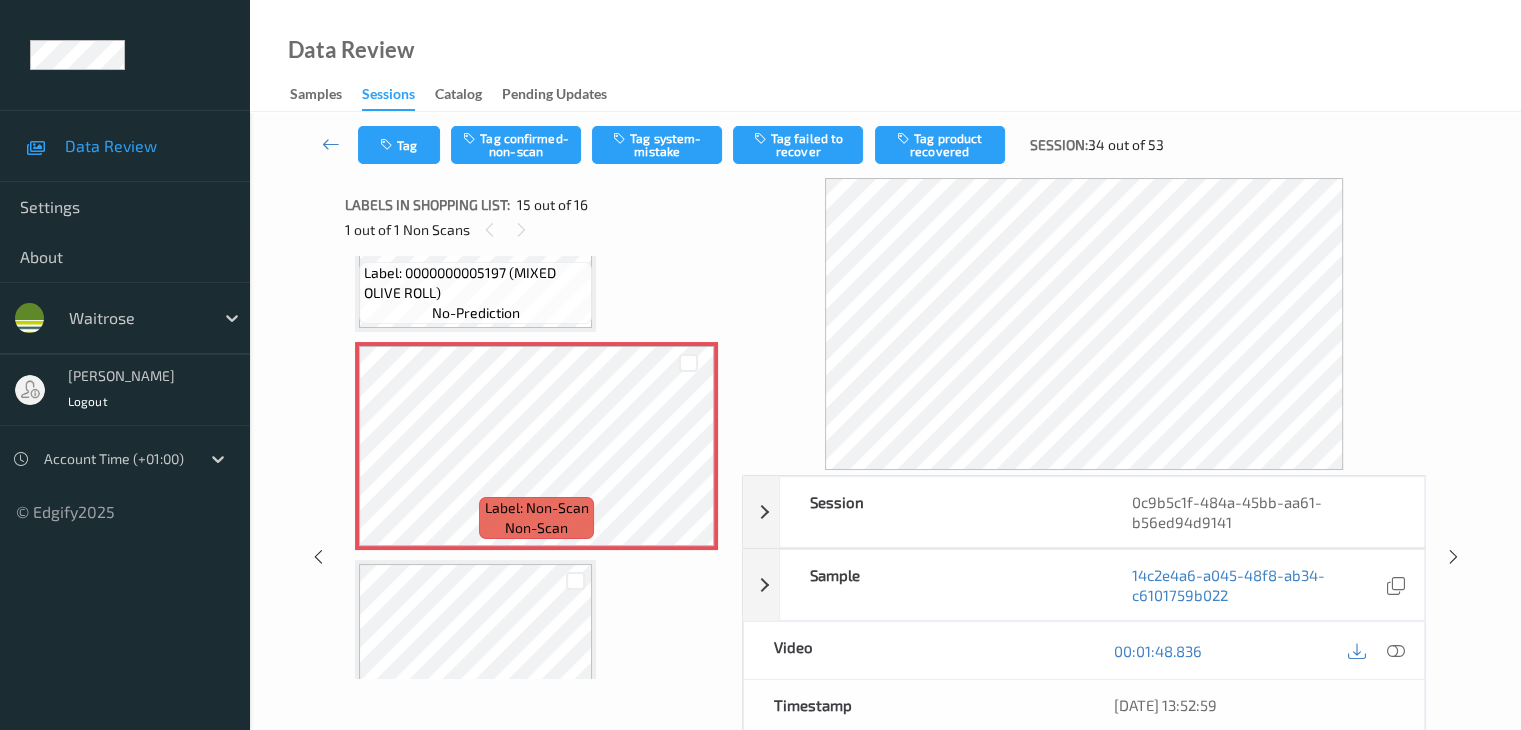 scroll, scrollTop: 2844, scrollLeft: 0, axis: vertical 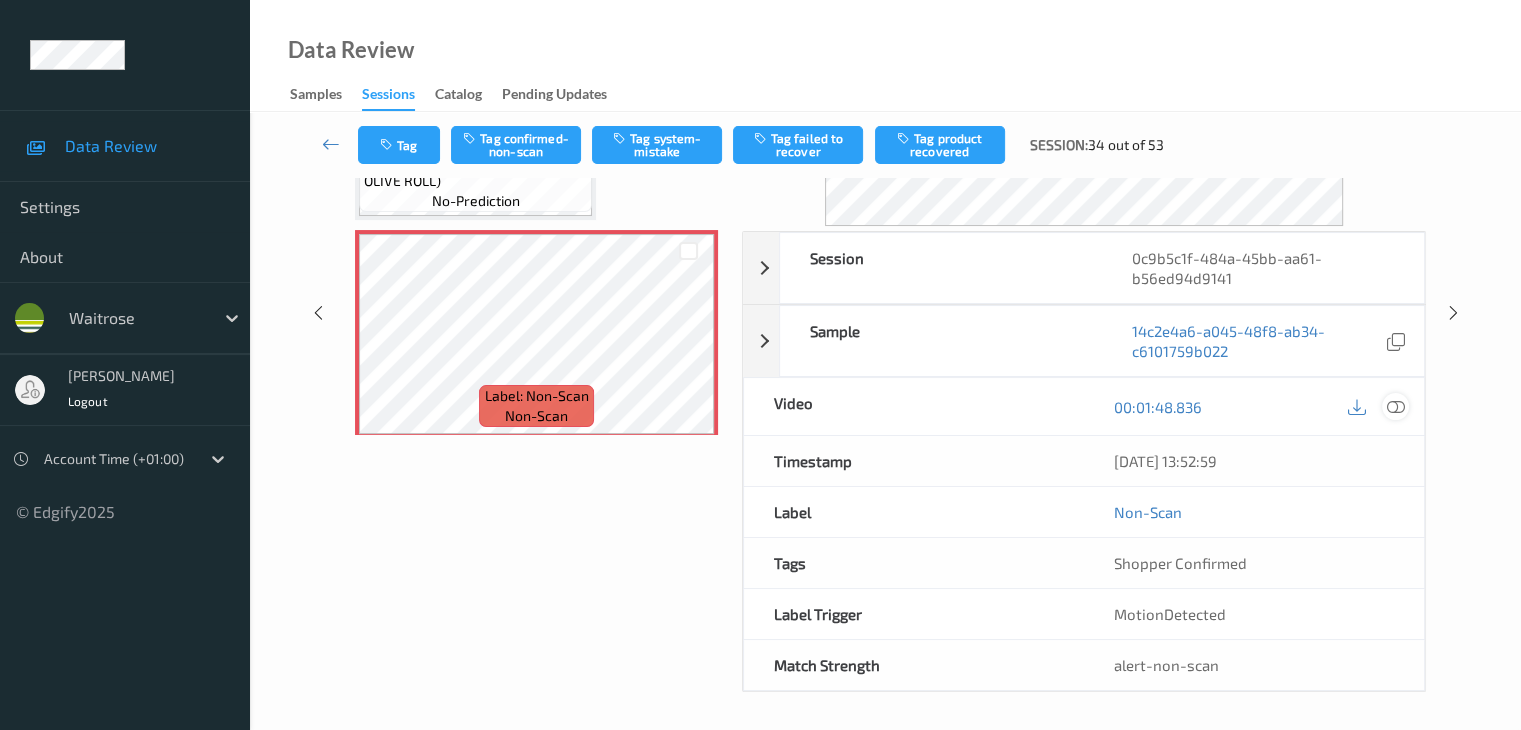 click at bounding box center [1395, 407] 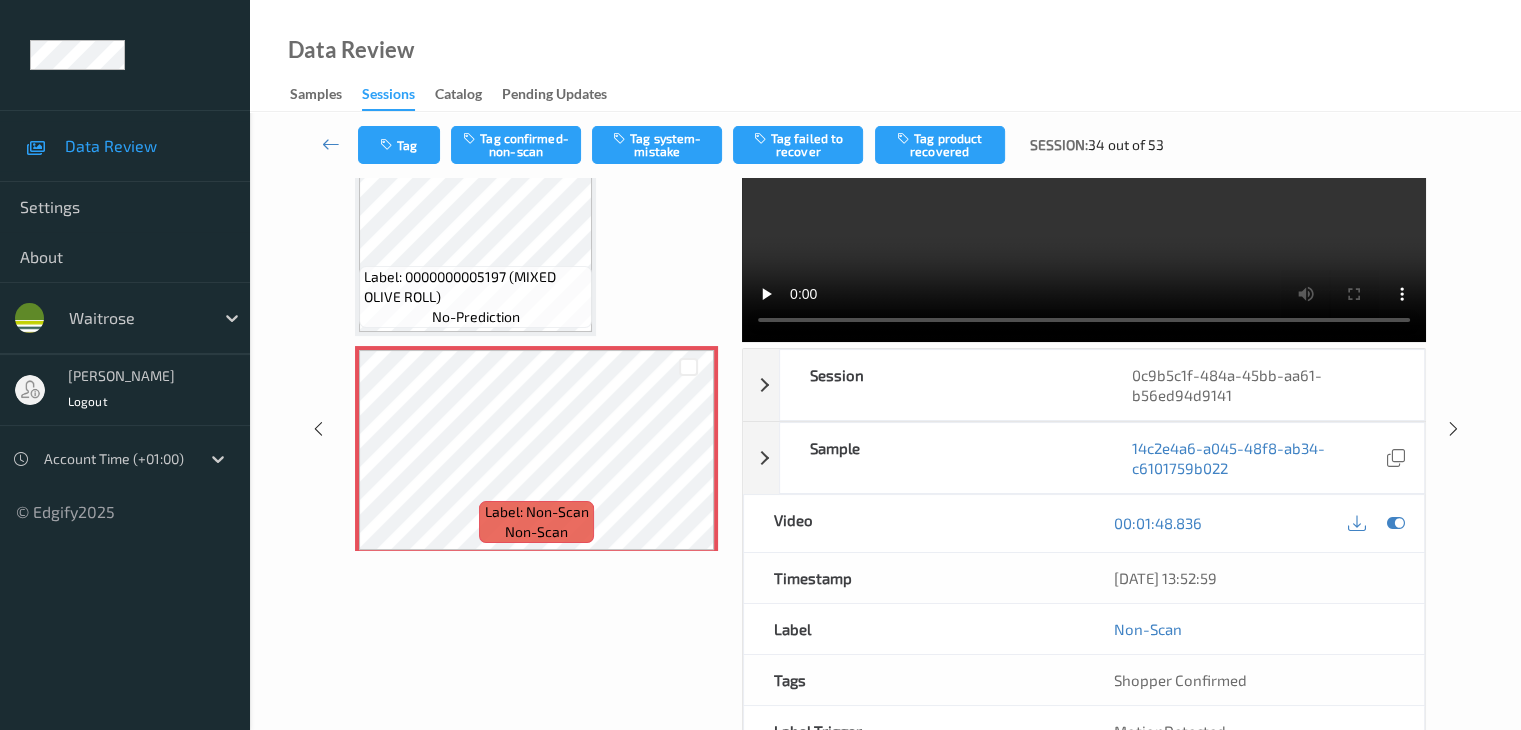 scroll, scrollTop: 0, scrollLeft: 0, axis: both 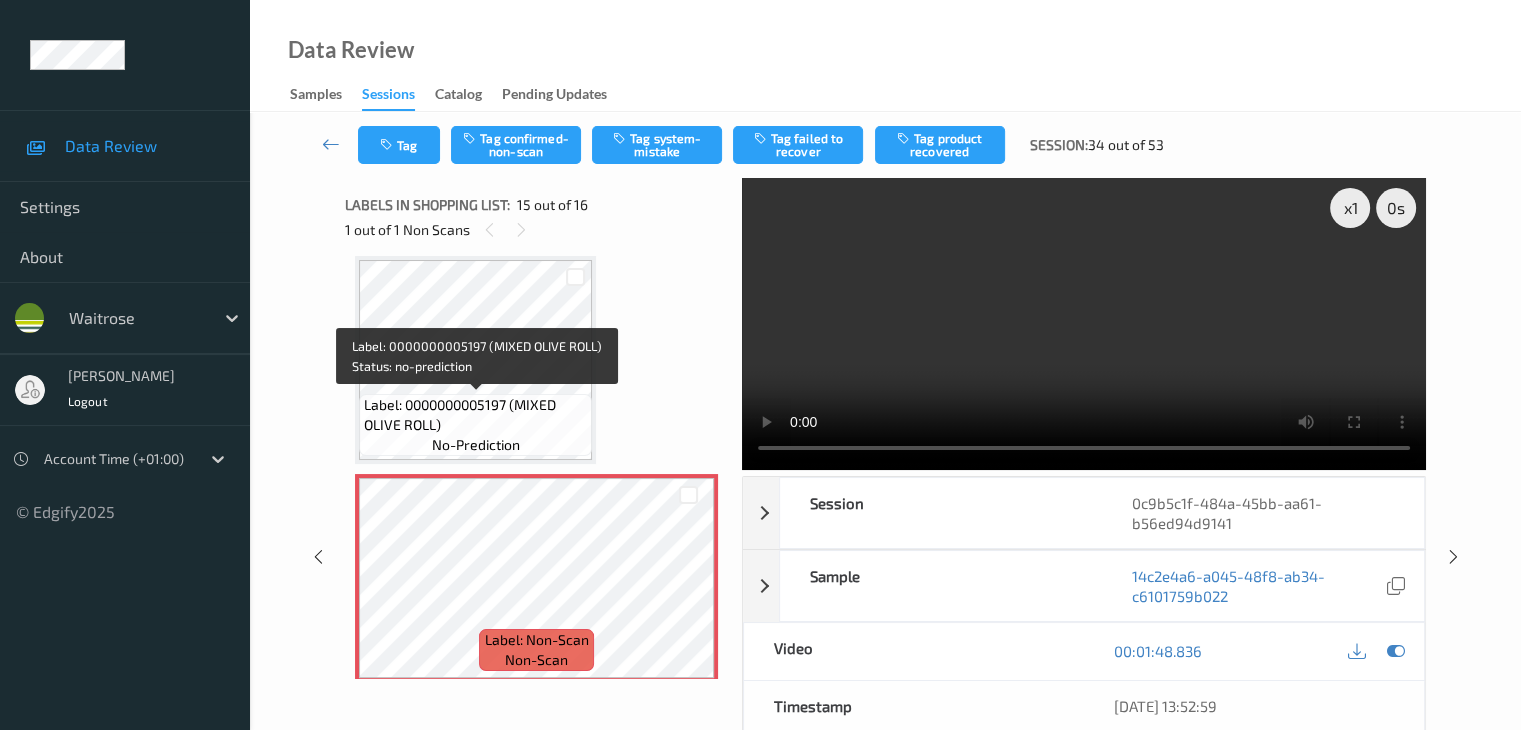 click on "Label: 0000000005197 (MIXED OLIVE ROLL)" at bounding box center (475, 415) 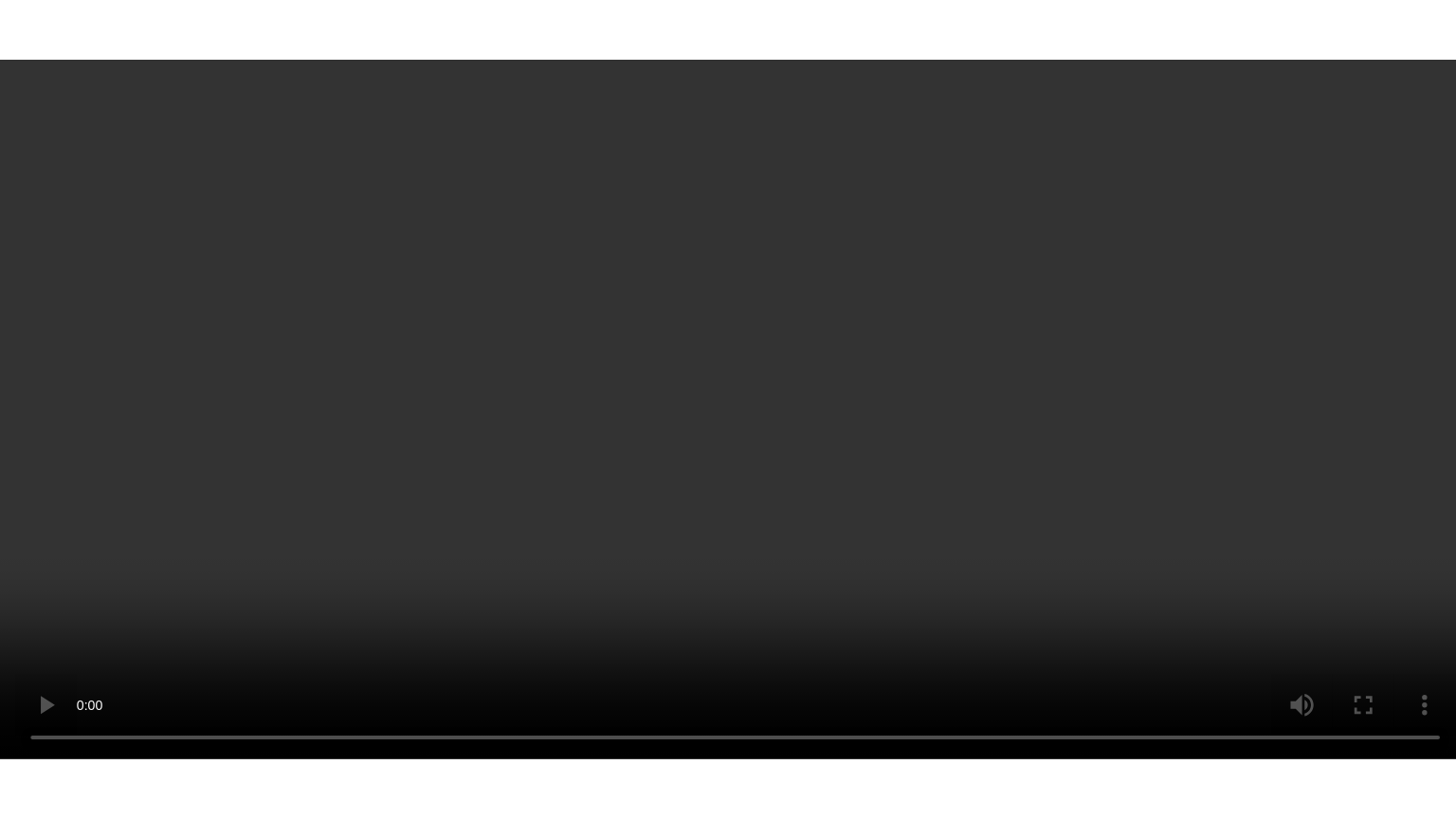 scroll, scrollTop: 2915, scrollLeft: 0, axis: vertical 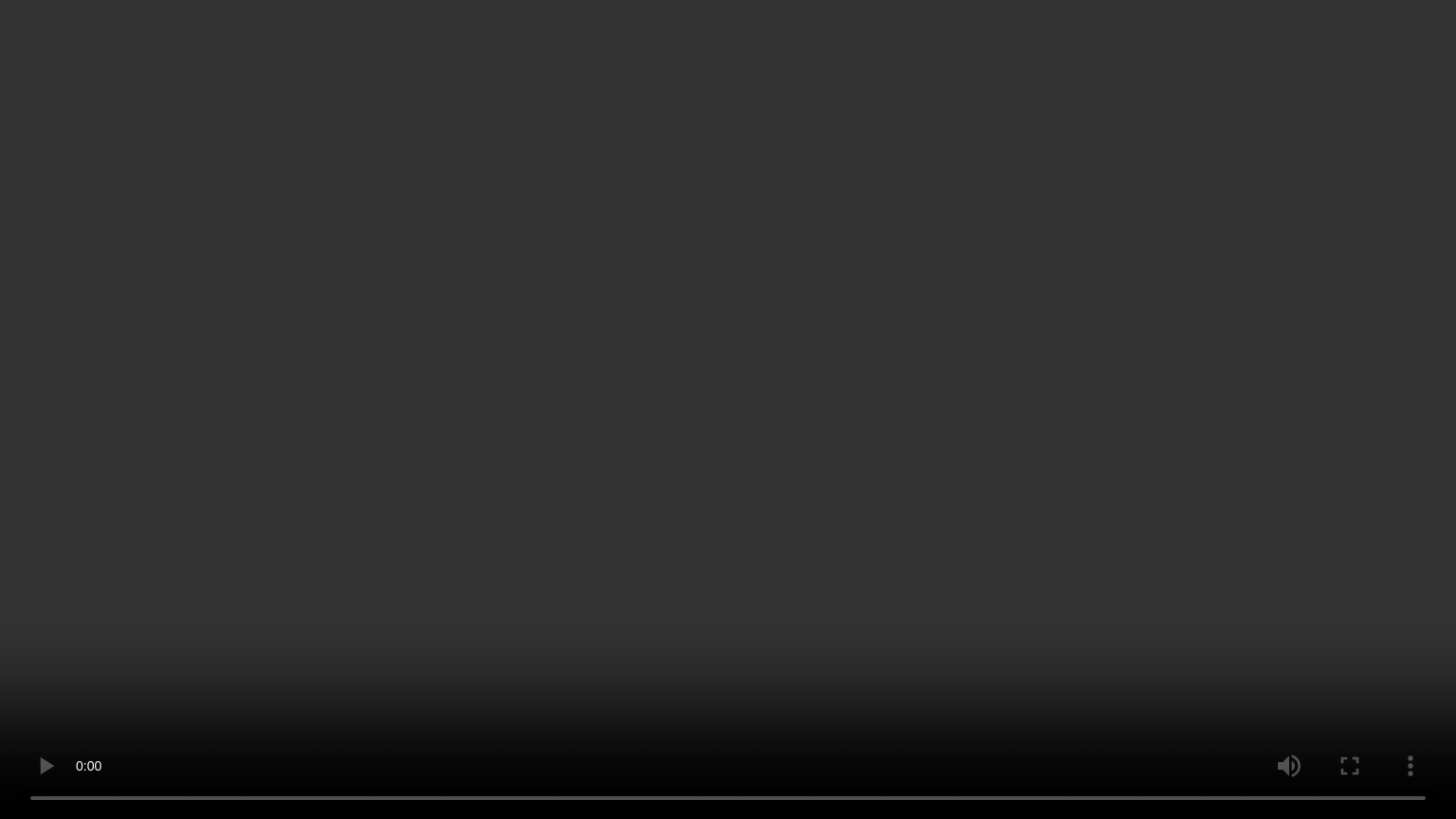 type 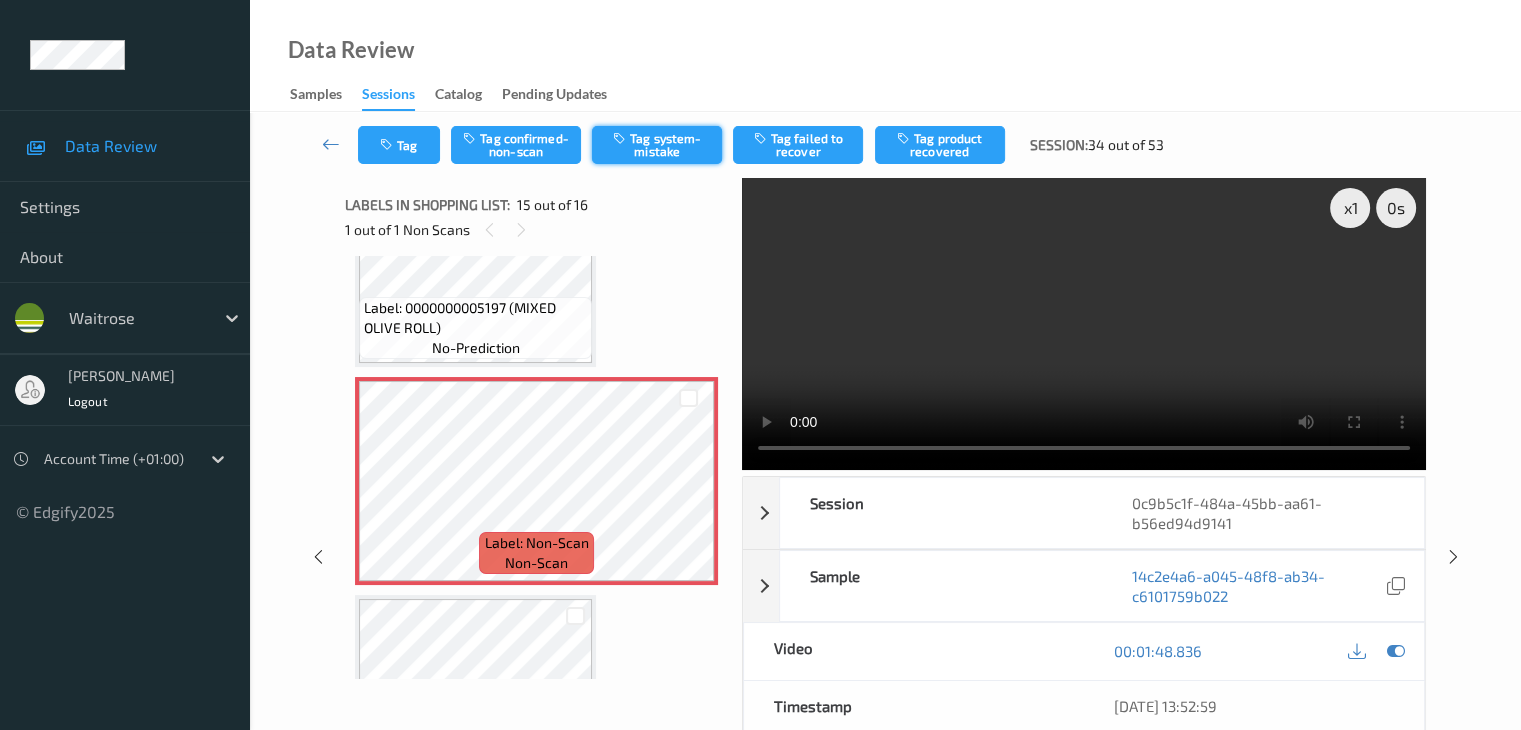 click on "Tag   system-mistake" at bounding box center [657, 145] 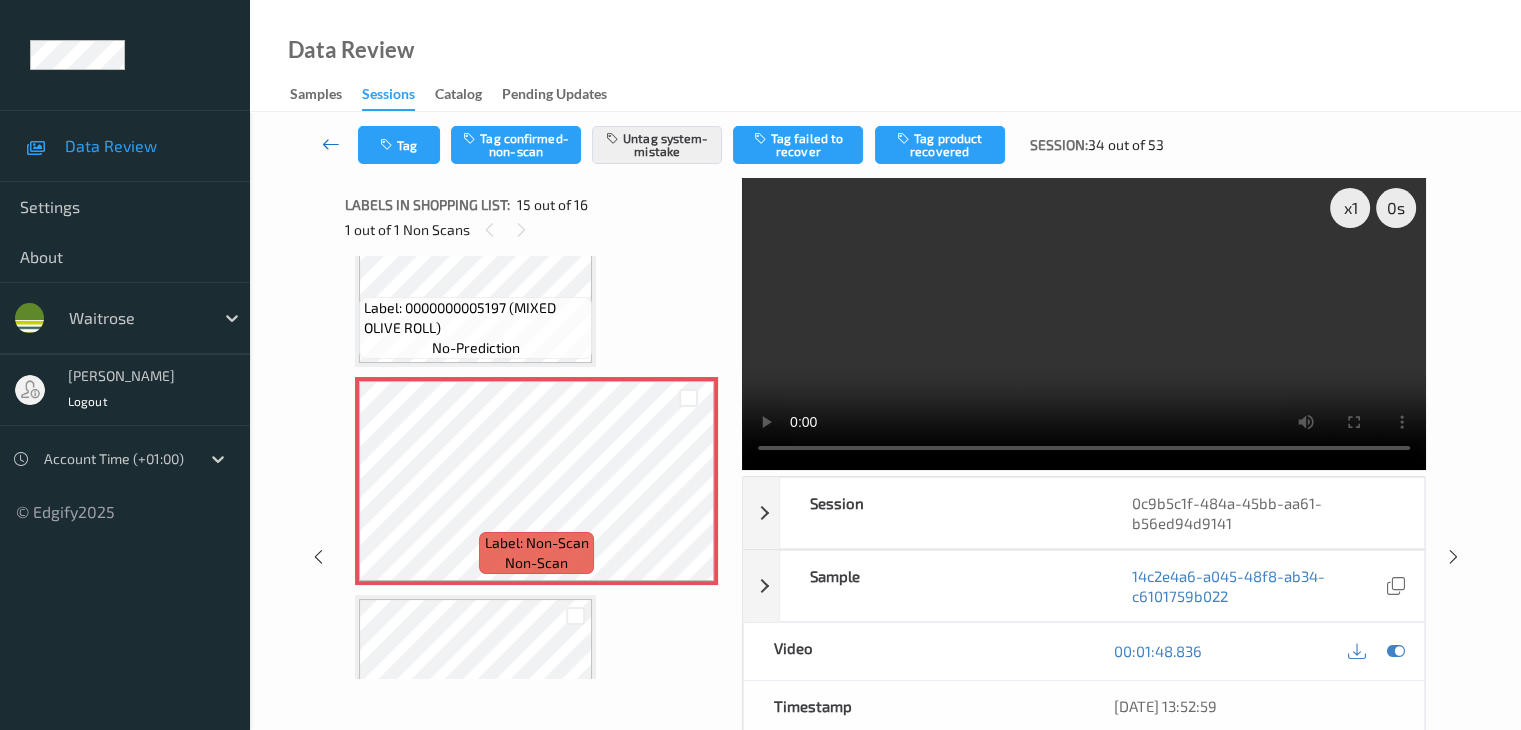 click at bounding box center [331, 144] 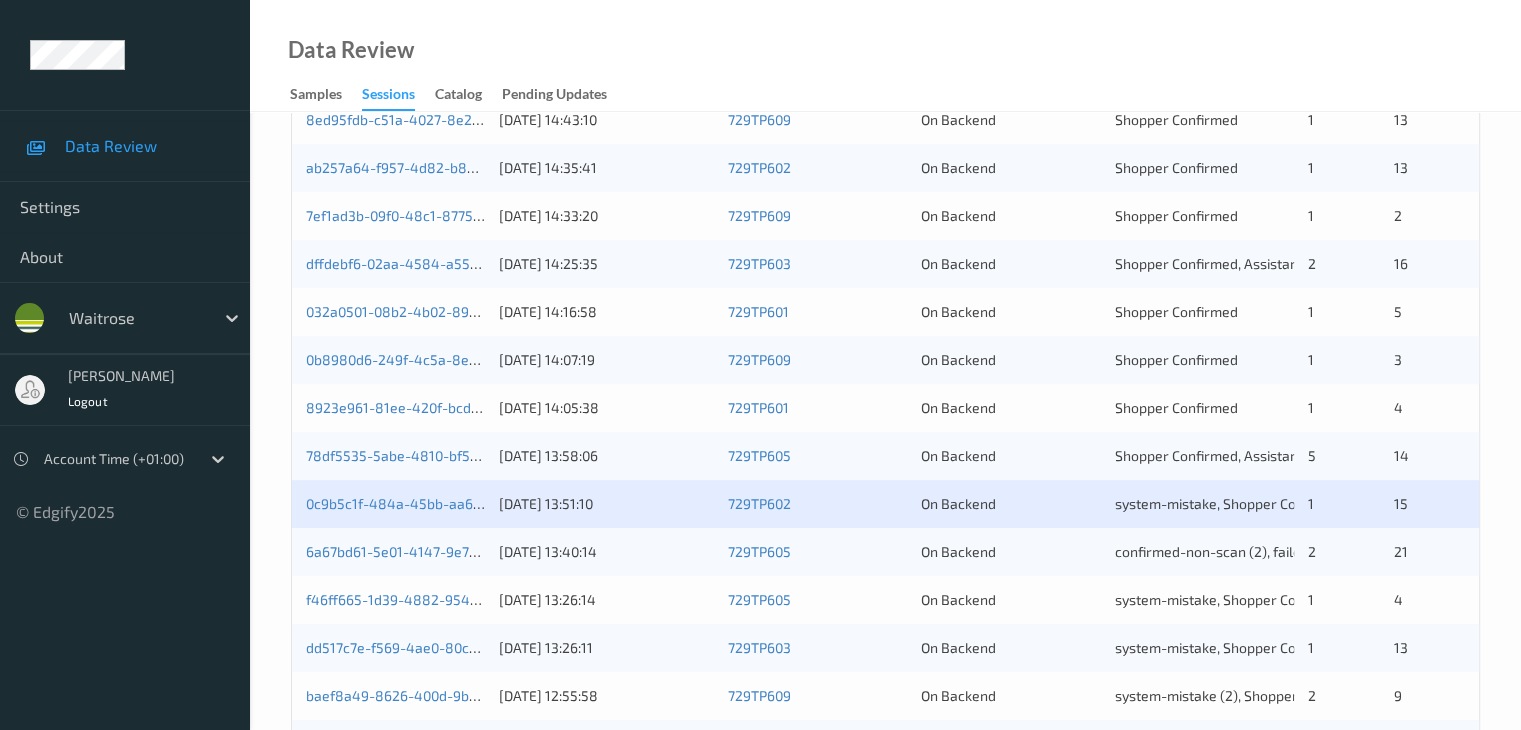 scroll, scrollTop: 800, scrollLeft: 0, axis: vertical 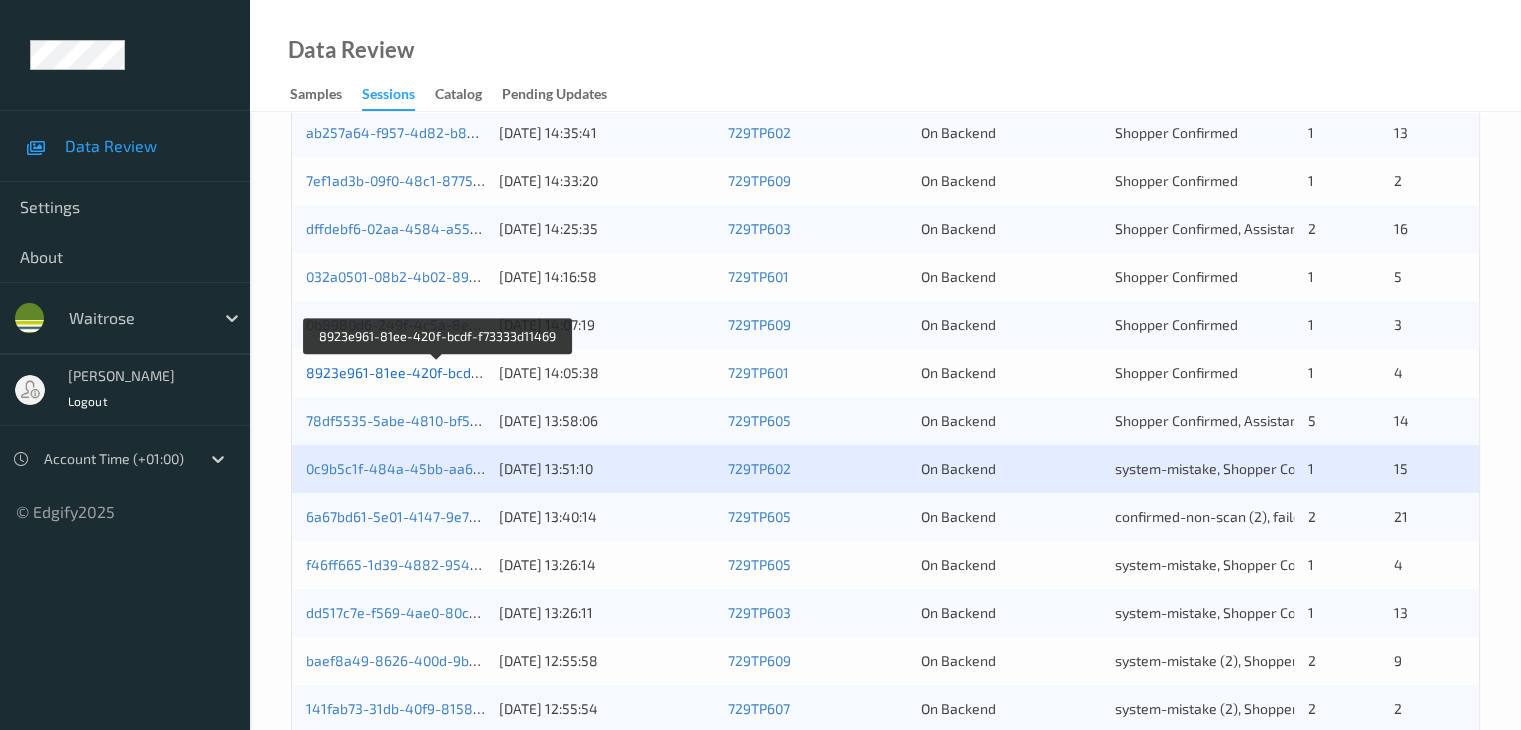 click on "8923e961-81ee-420f-bcdf-f73333d11469" at bounding box center (438, 372) 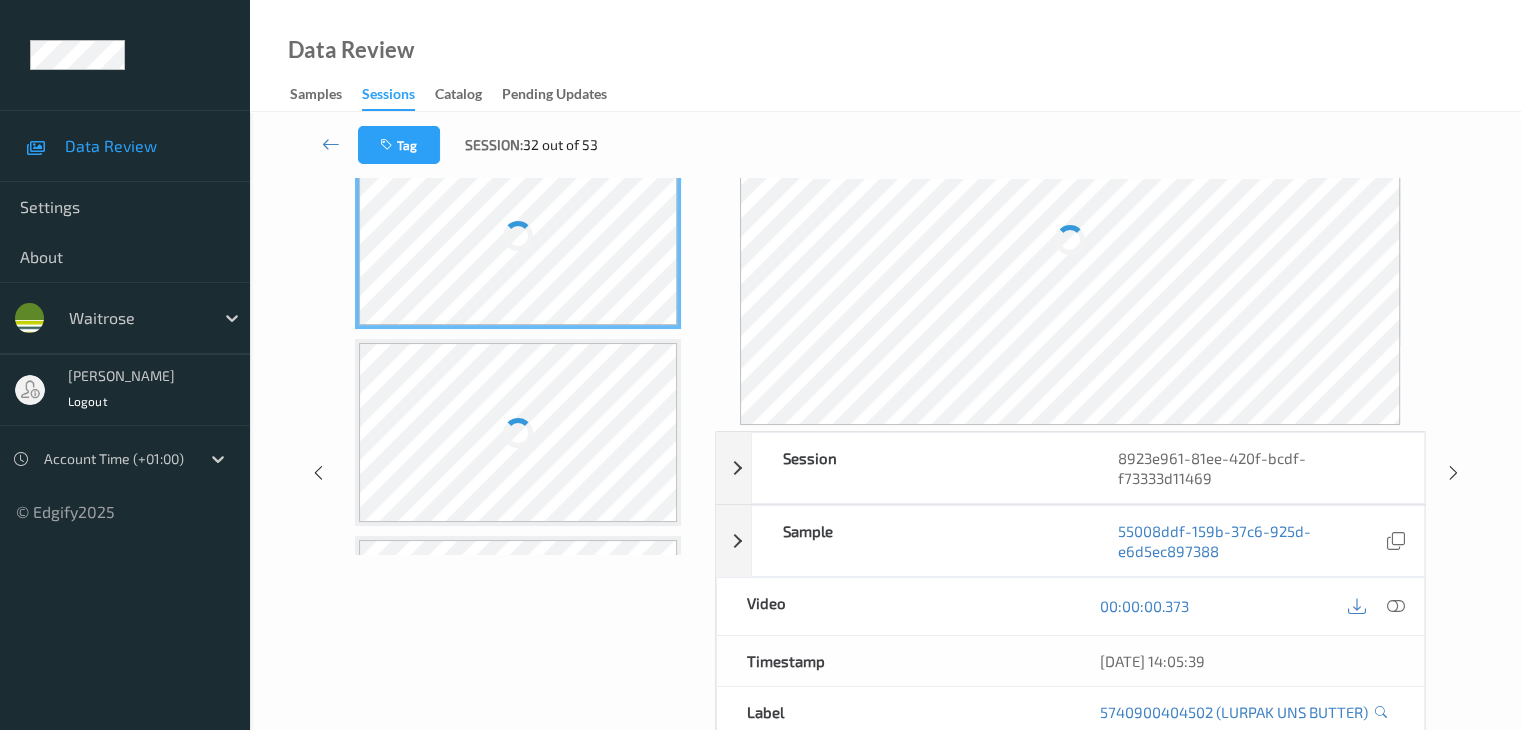 scroll, scrollTop: 0, scrollLeft: 0, axis: both 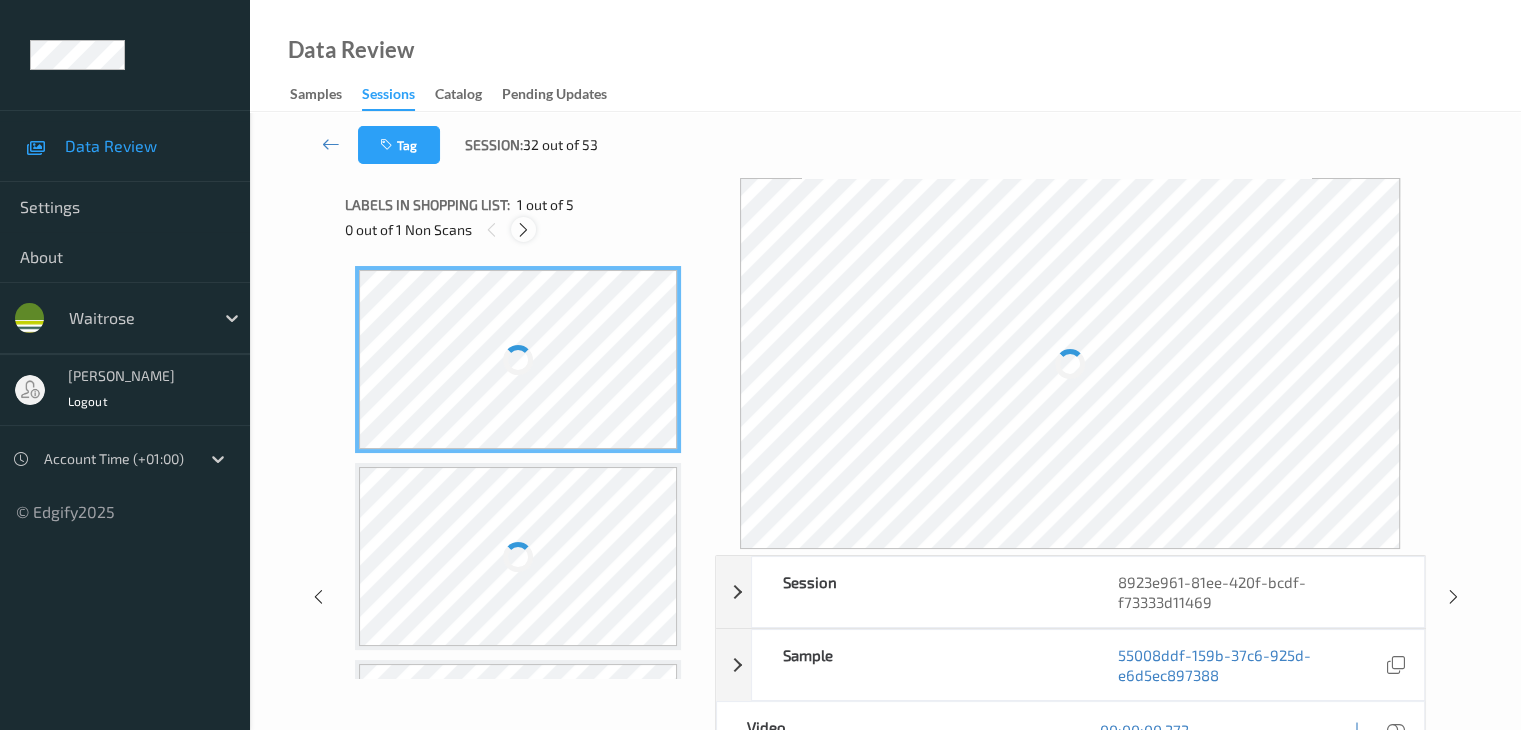 click at bounding box center (523, 230) 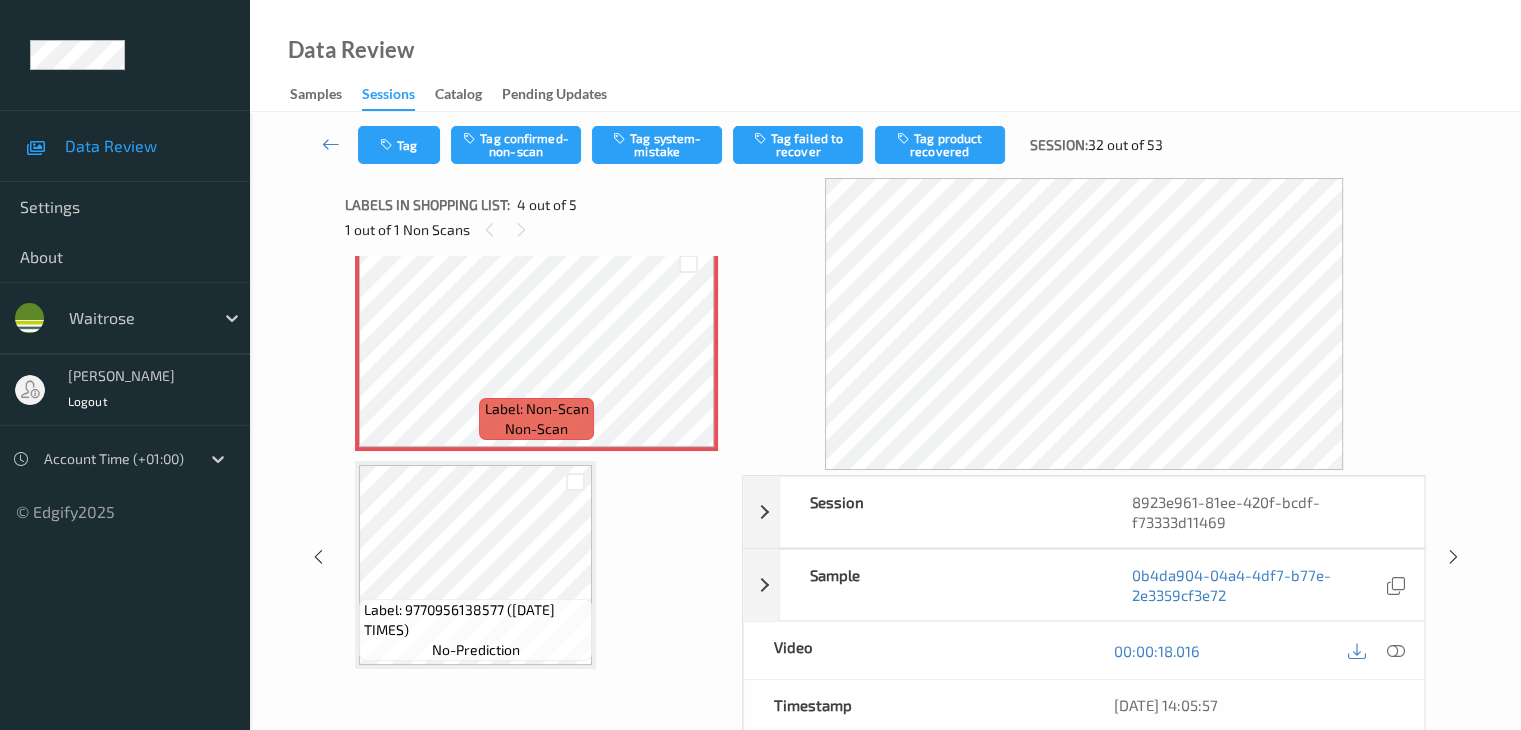 scroll, scrollTop: 377, scrollLeft: 0, axis: vertical 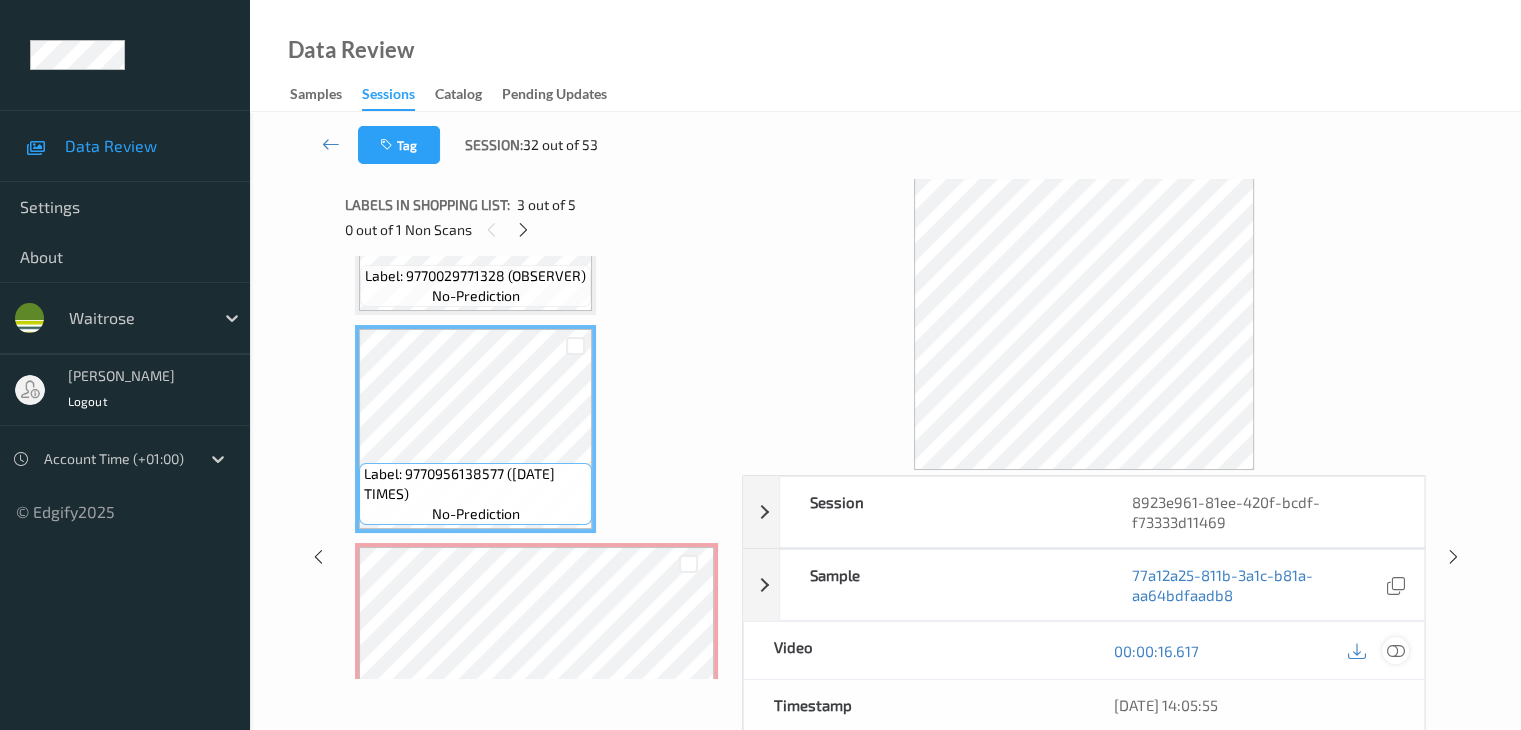 click at bounding box center (1395, 651) 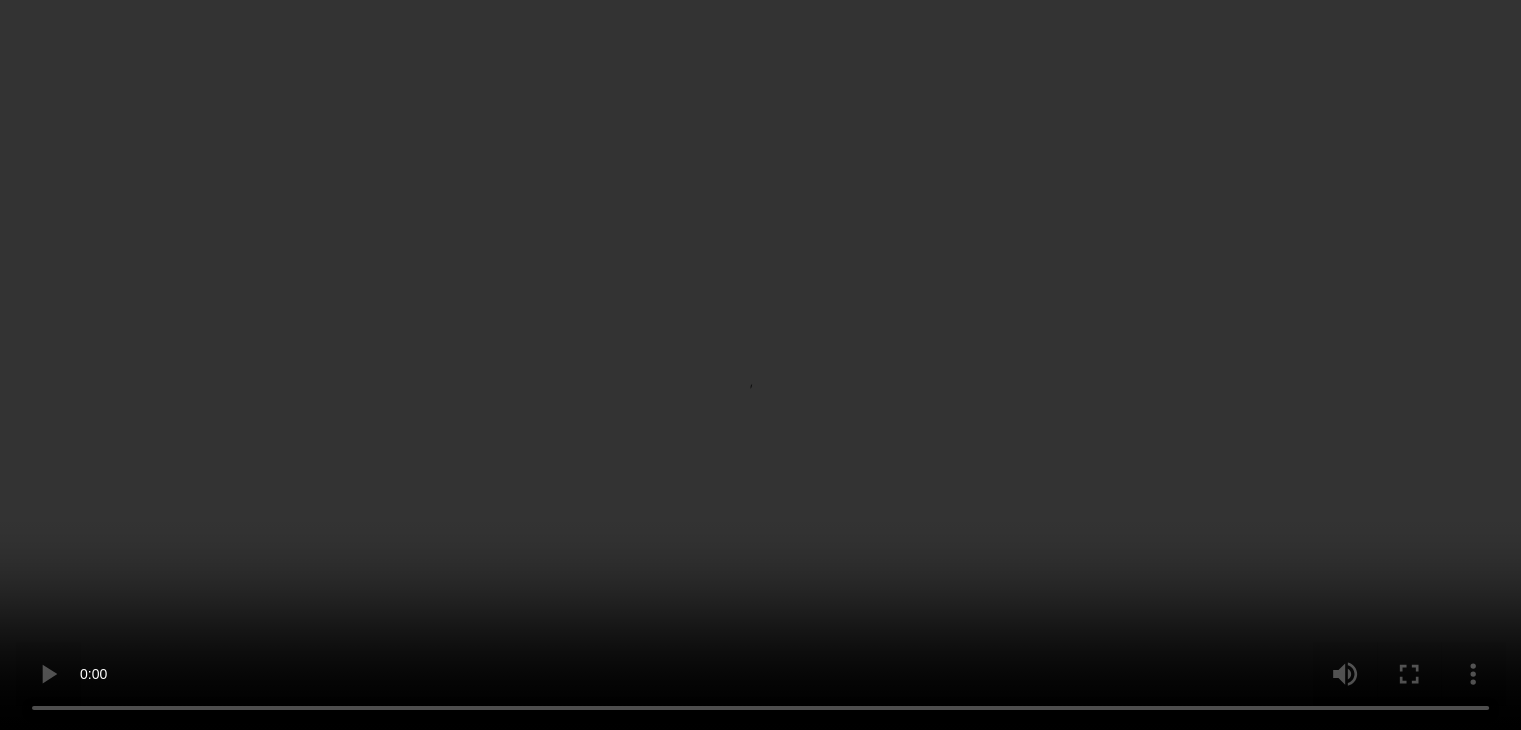 scroll, scrollTop: 477, scrollLeft: 0, axis: vertical 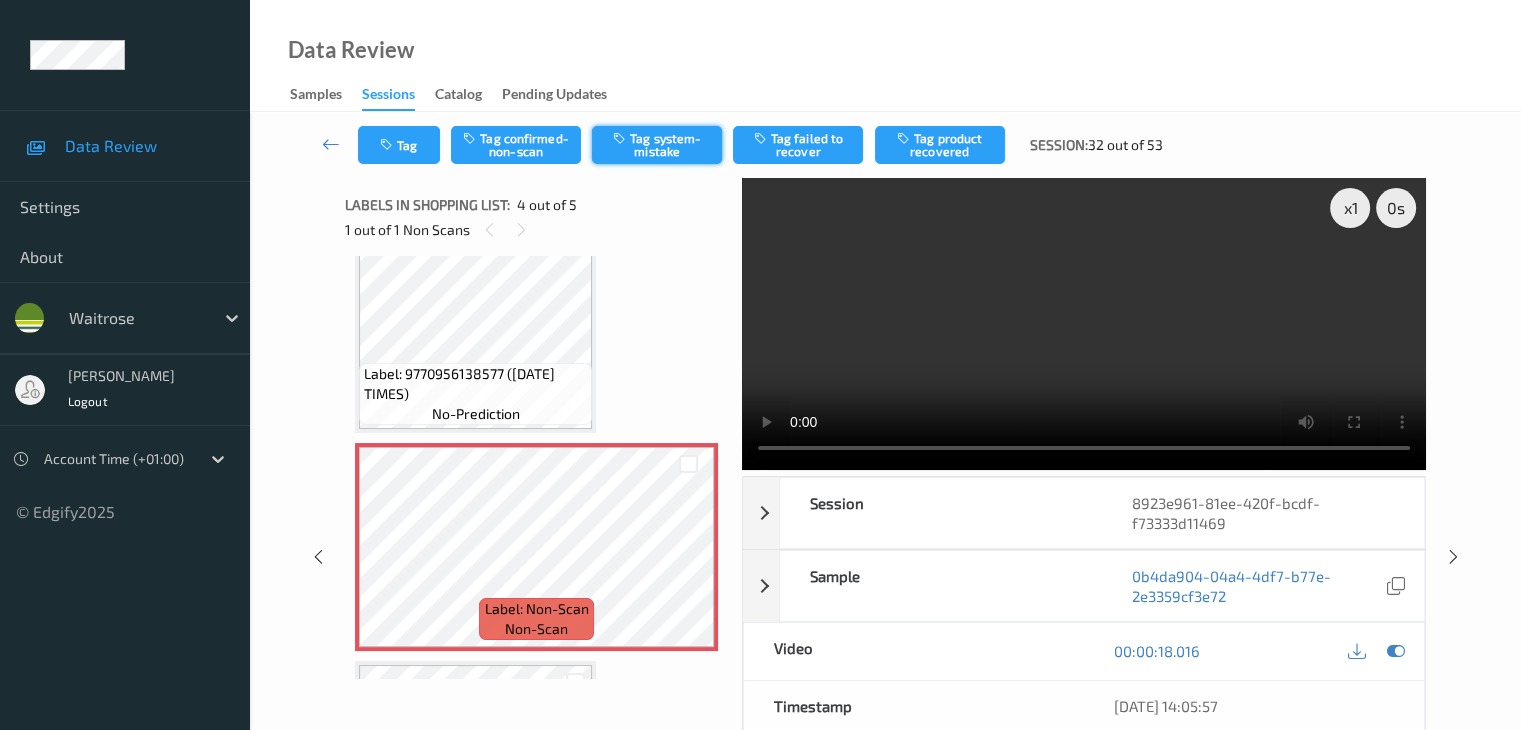 click on "Tag   system-mistake" at bounding box center (657, 145) 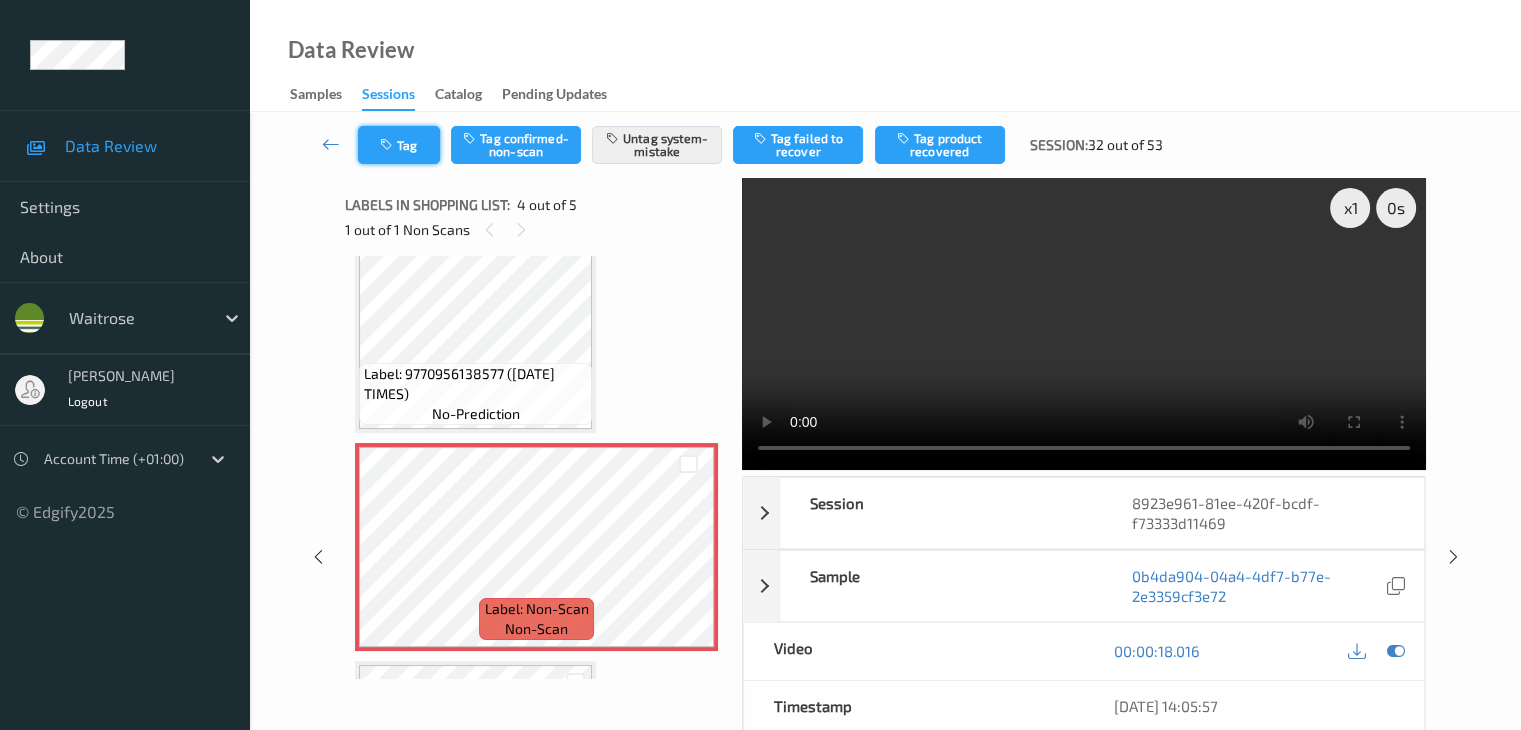 click on "Tag" at bounding box center (399, 145) 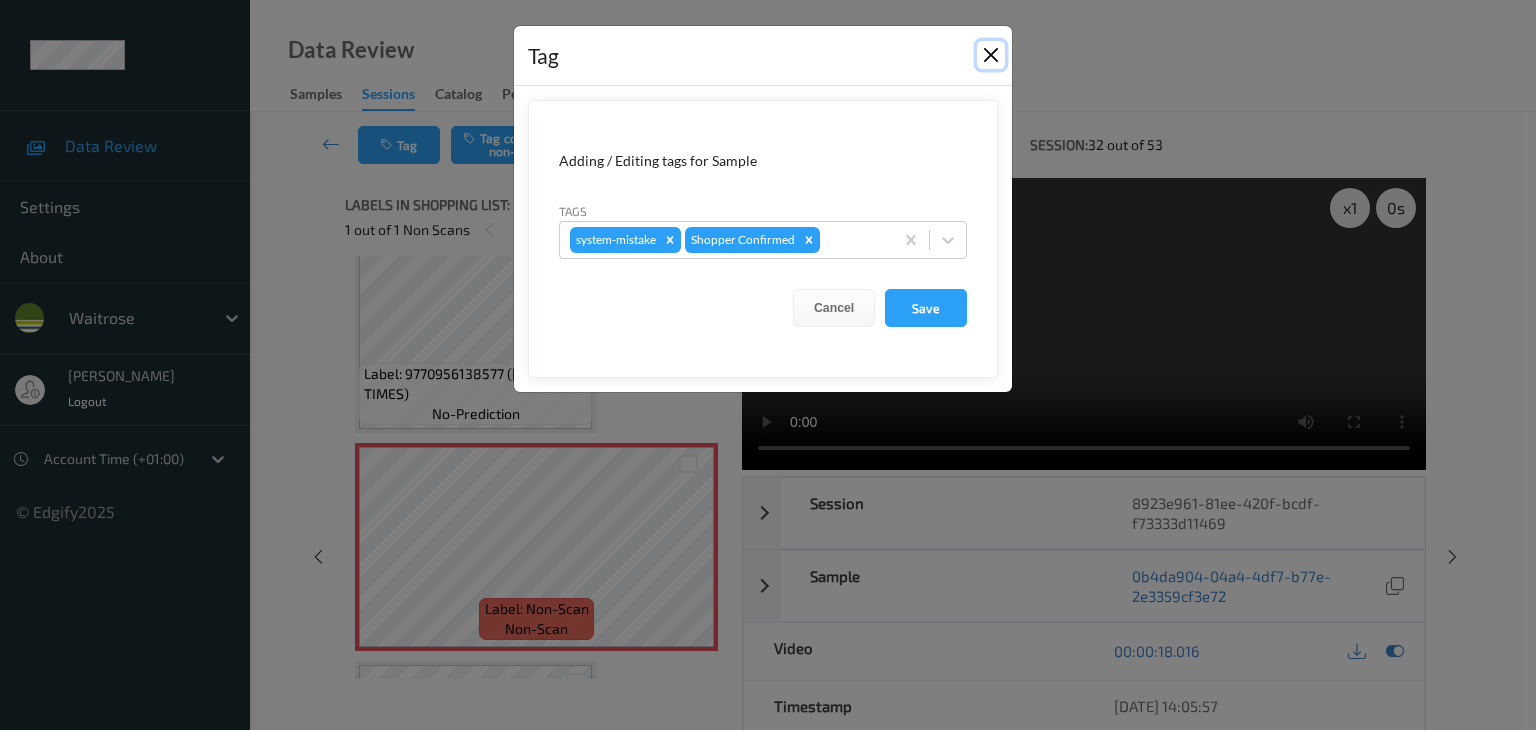 click at bounding box center (991, 55) 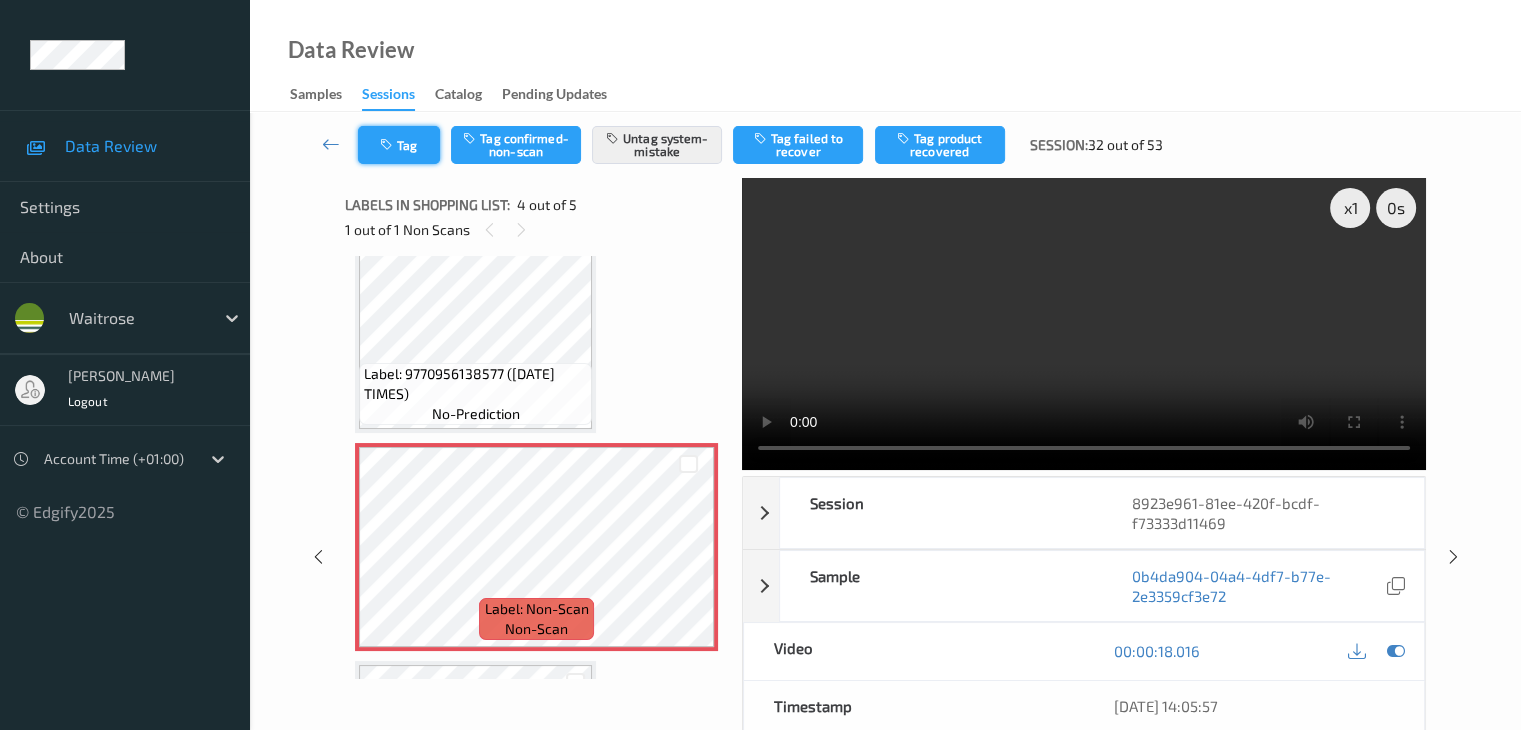 click on "Tag" at bounding box center (399, 145) 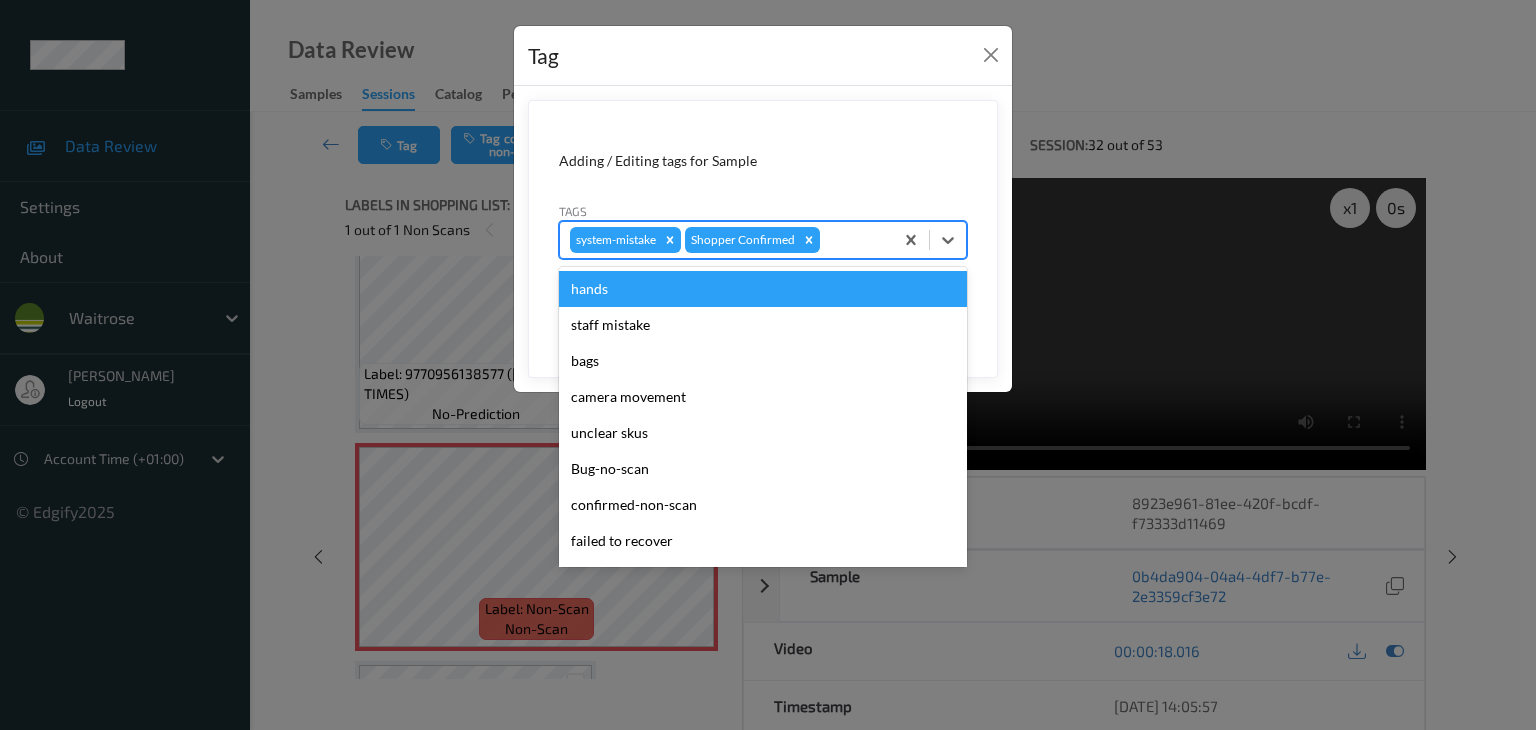click at bounding box center (853, 240) 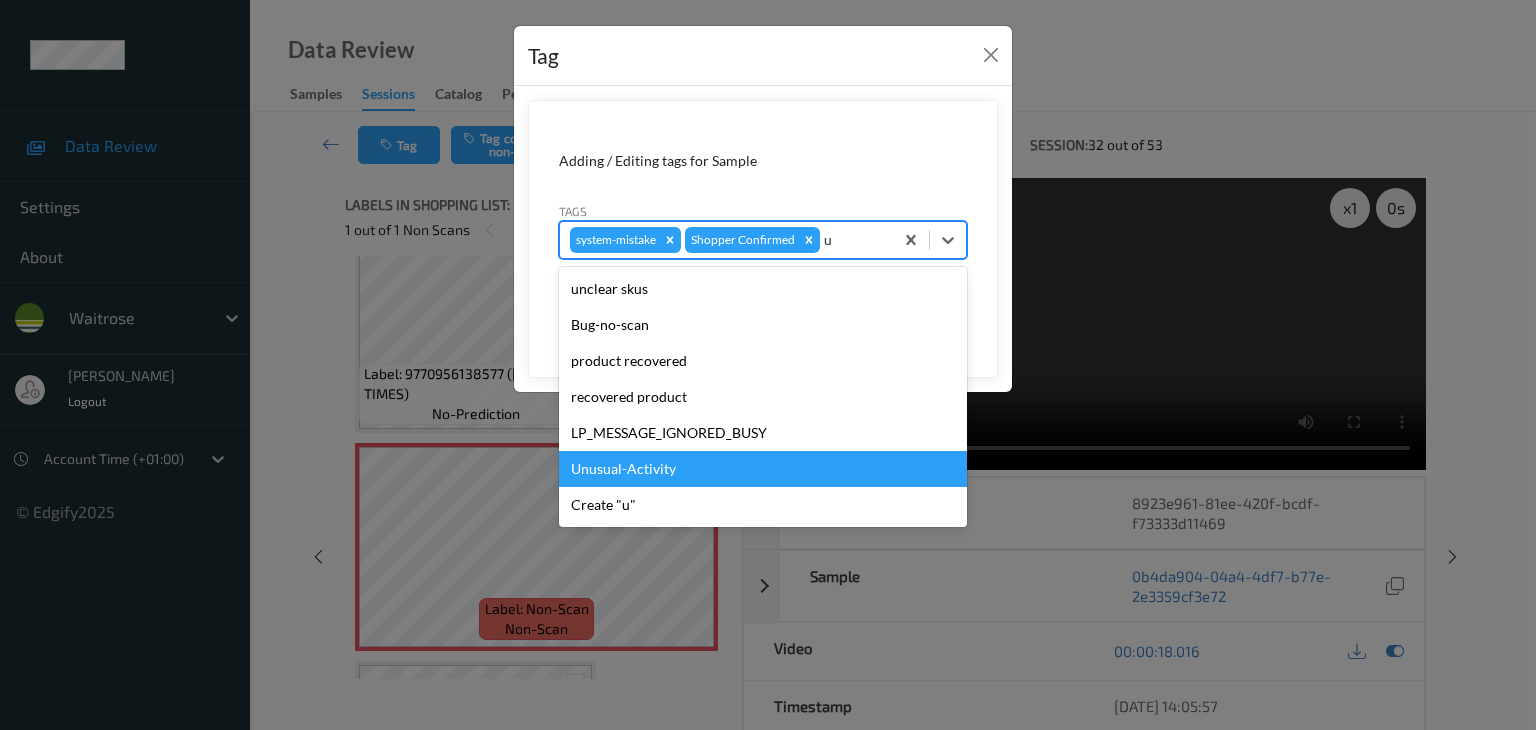 click on "Unusual-Activity" at bounding box center [763, 469] 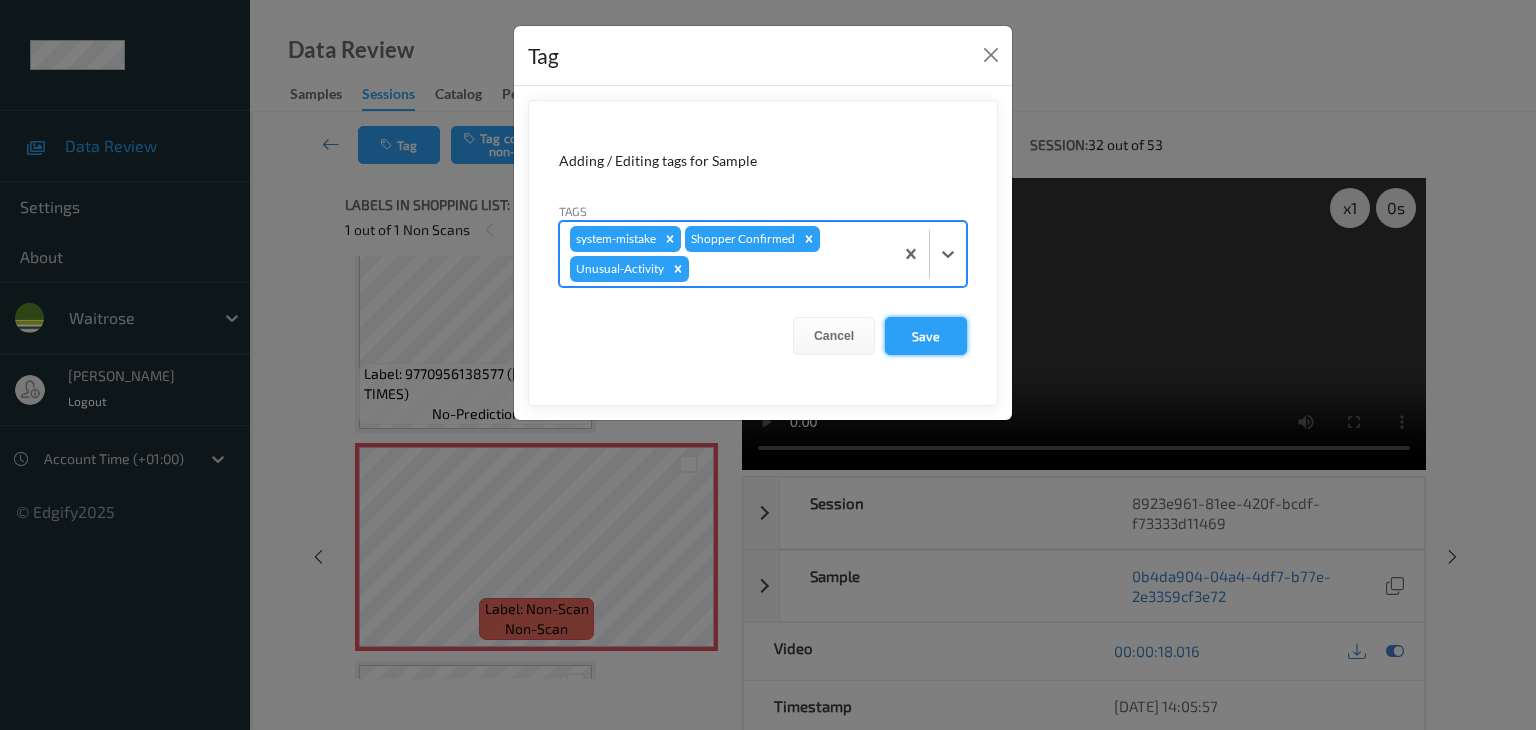 click on "Save" at bounding box center (926, 336) 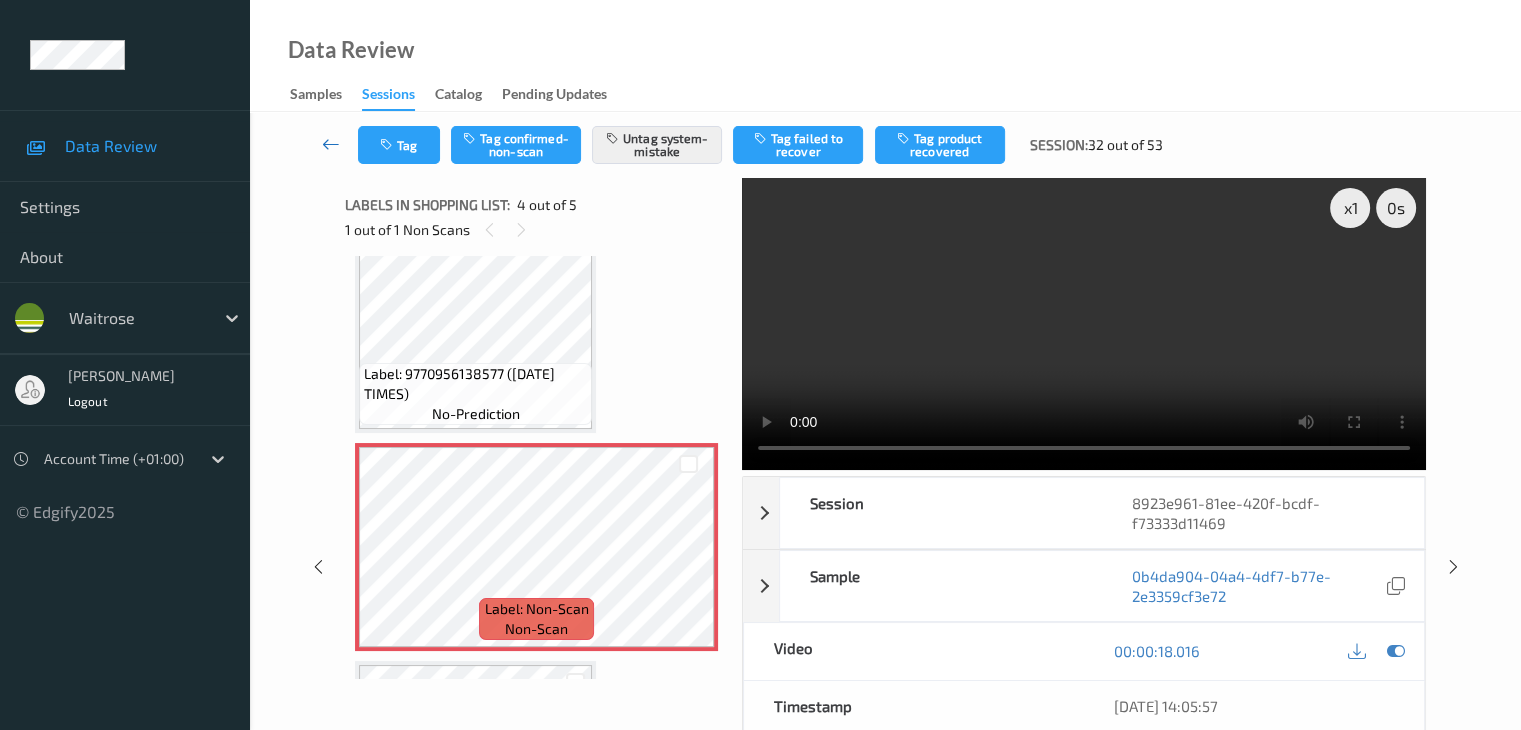 click at bounding box center (331, 144) 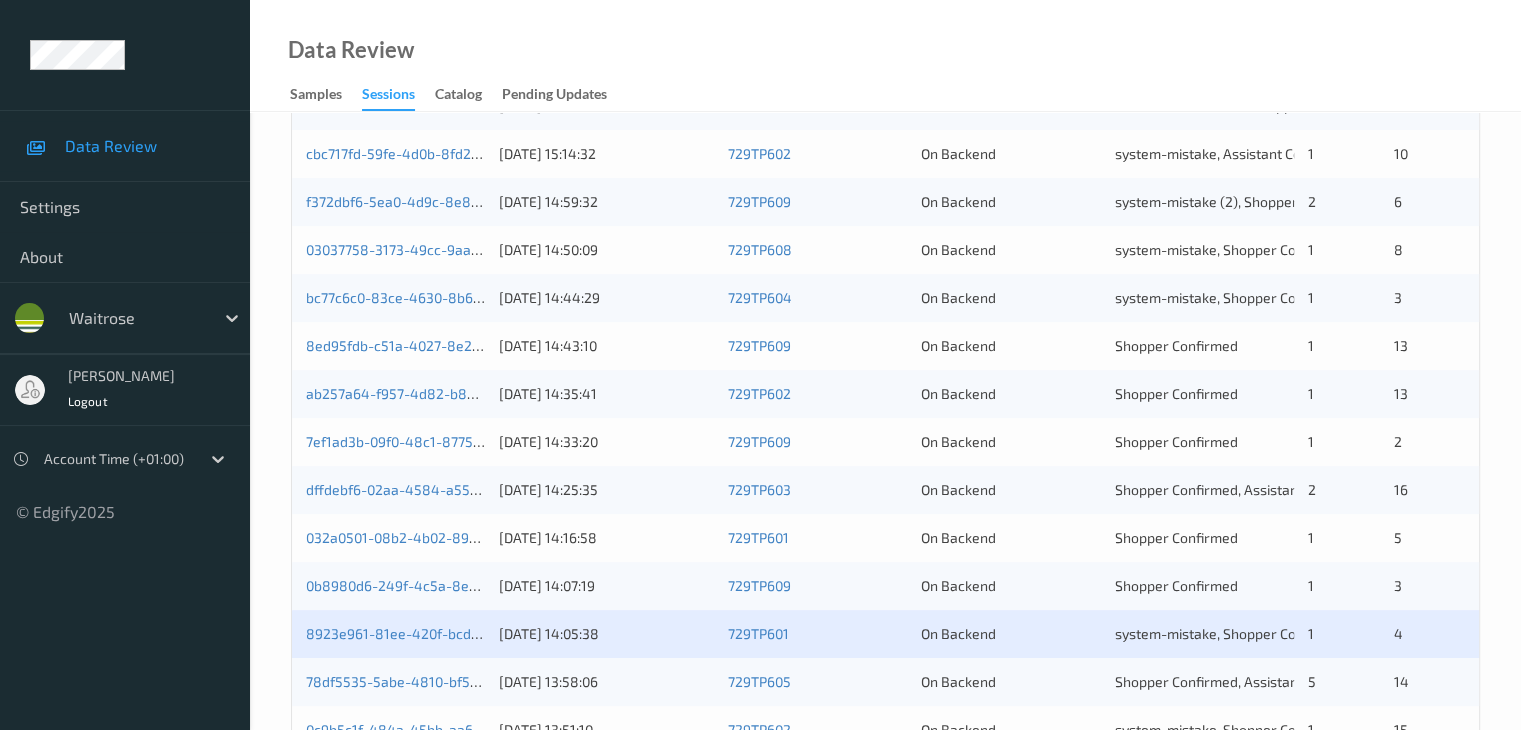 scroll, scrollTop: 700, scrollLeft: 0, axis: vertical 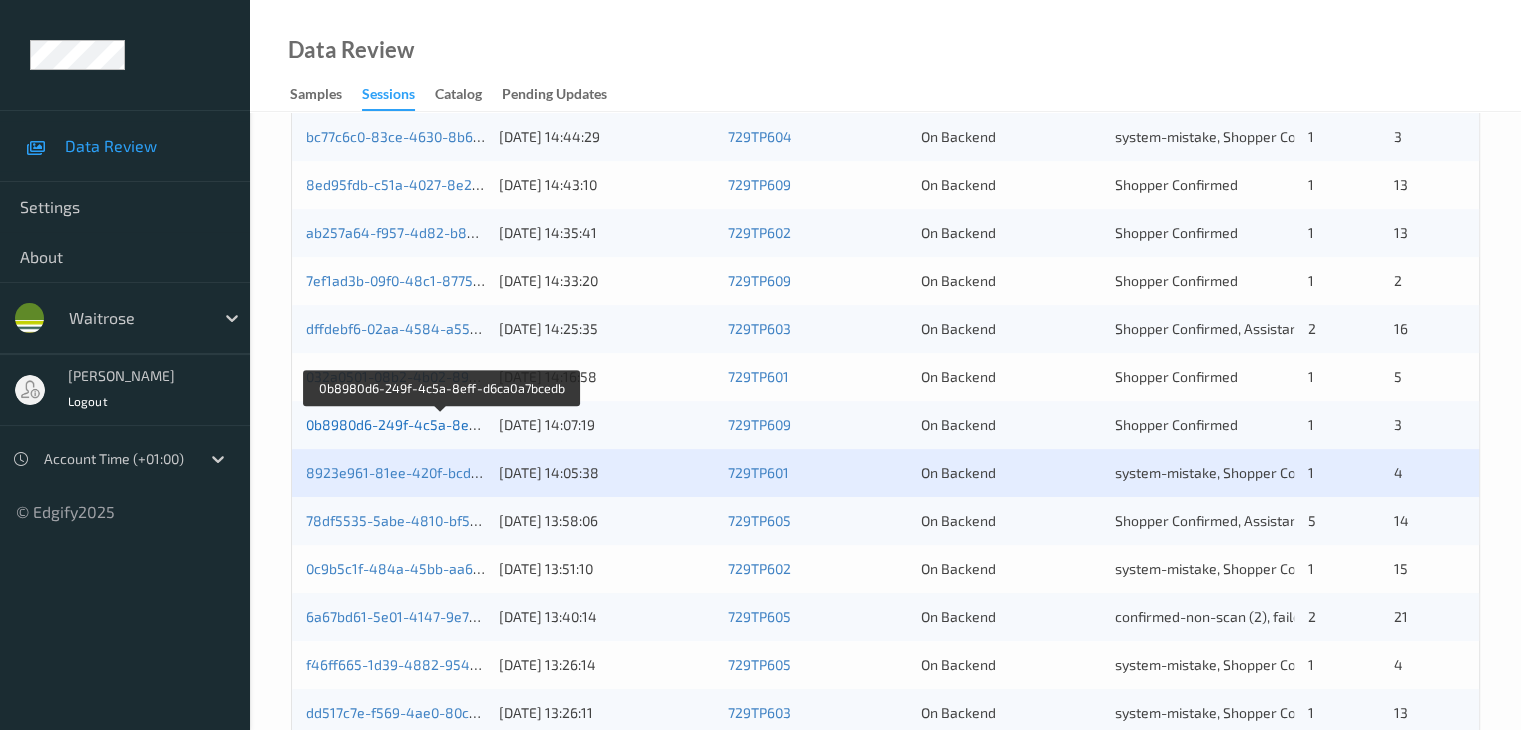 click on "0b8980d6-249f-4c5a-8eff-d6ca0a7bcedb" at bounding box center [442, 424] 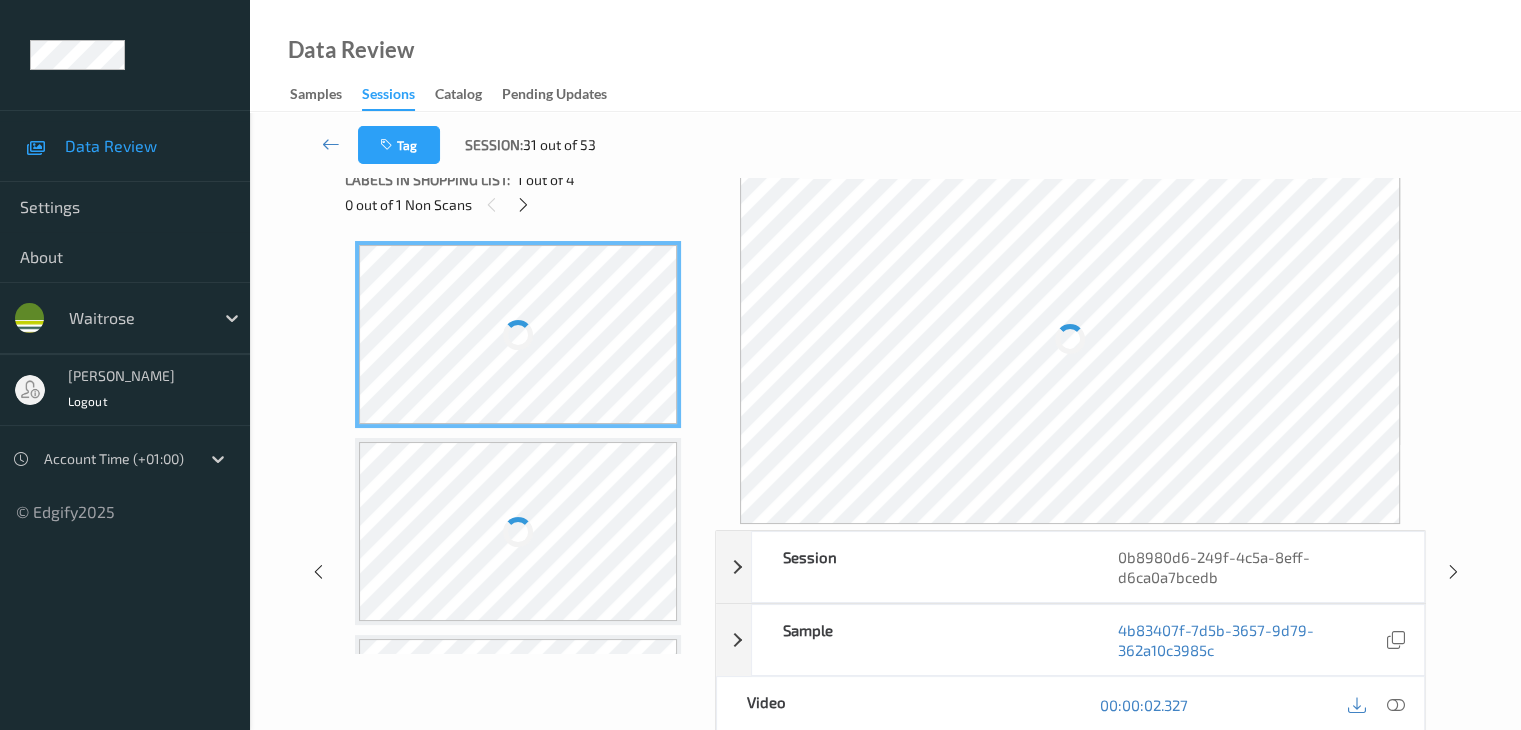 scroll, scrollTop: 24, scrollLeft: 0, axis: vertical 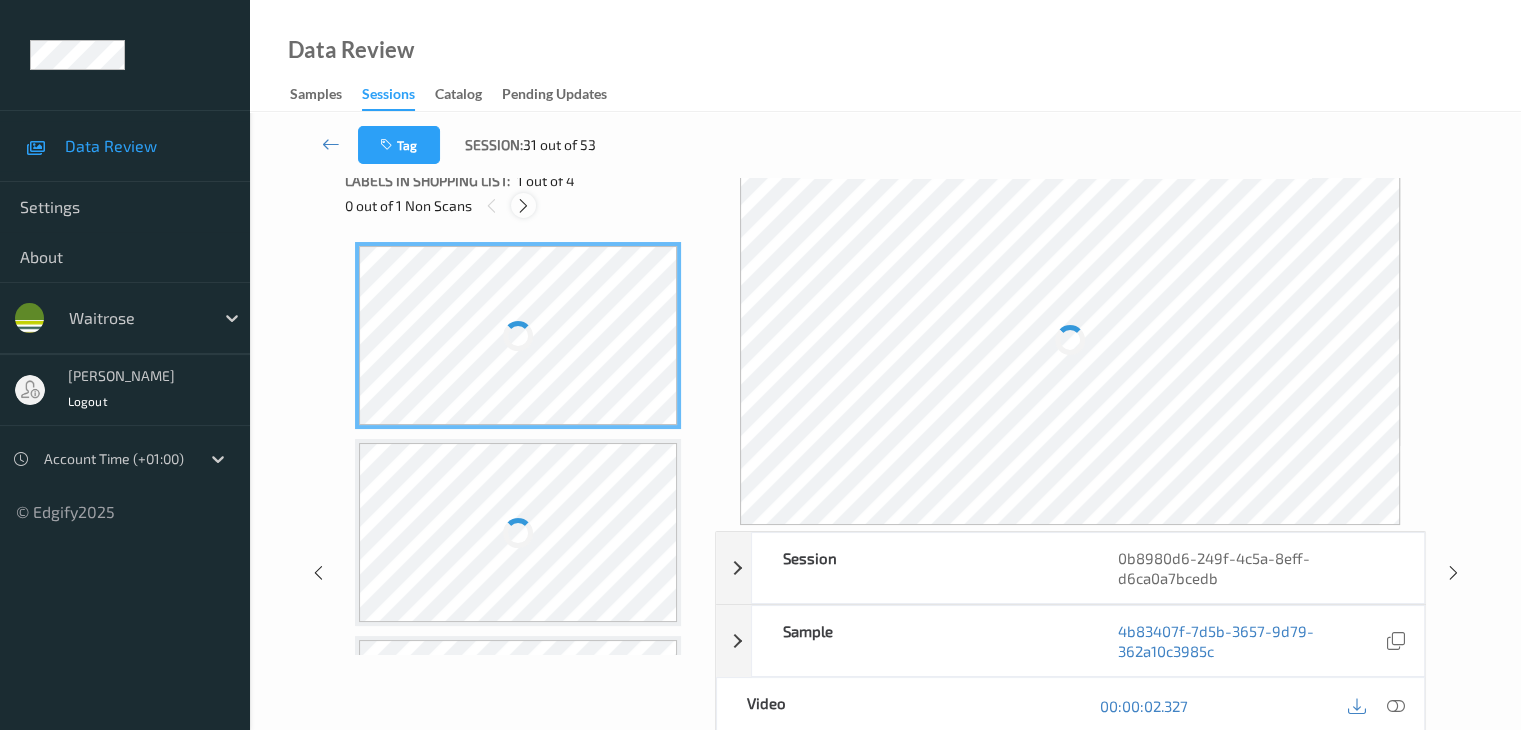 click at bounding box center [523, 206] 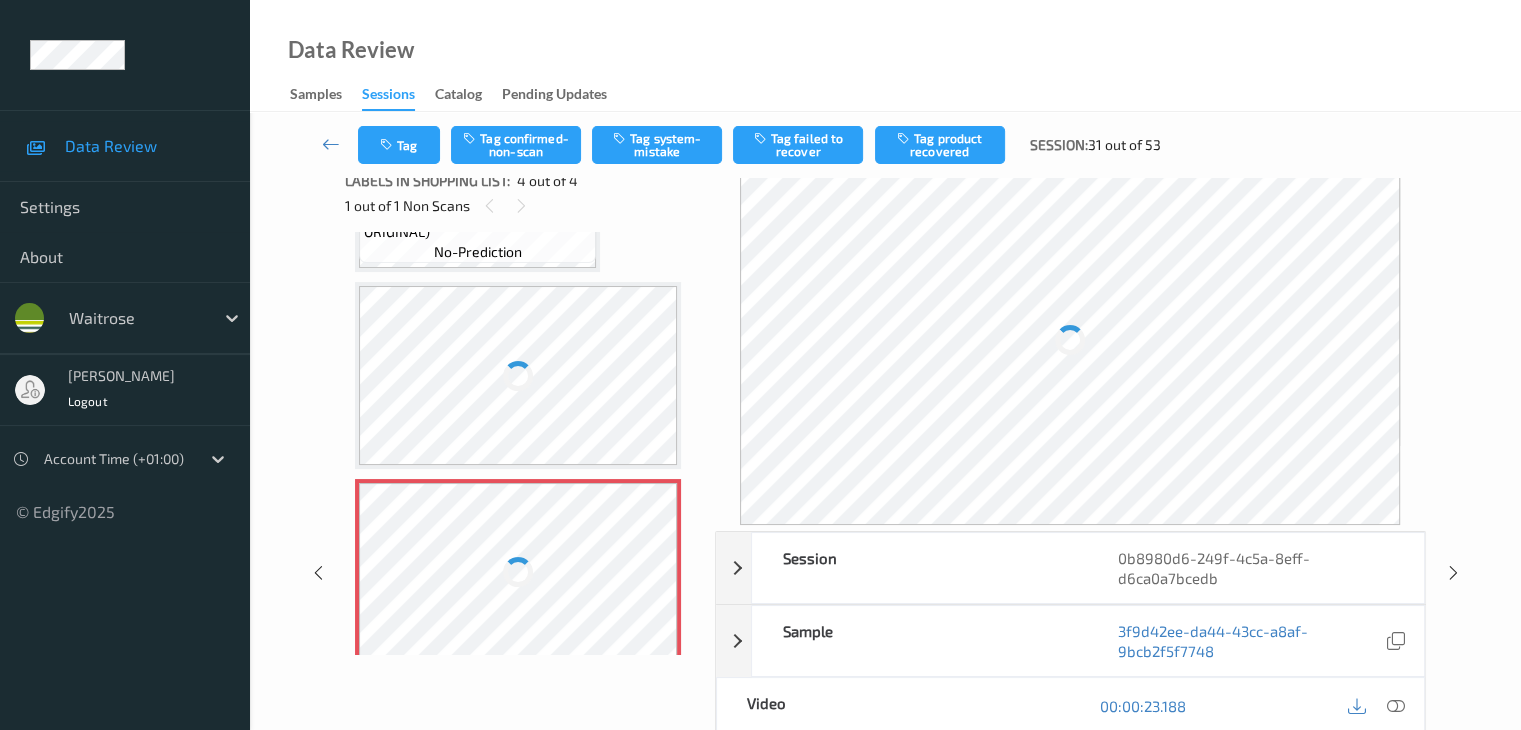 scroll, scrollTop: 419, scrollLeft: 0, axis: vertical 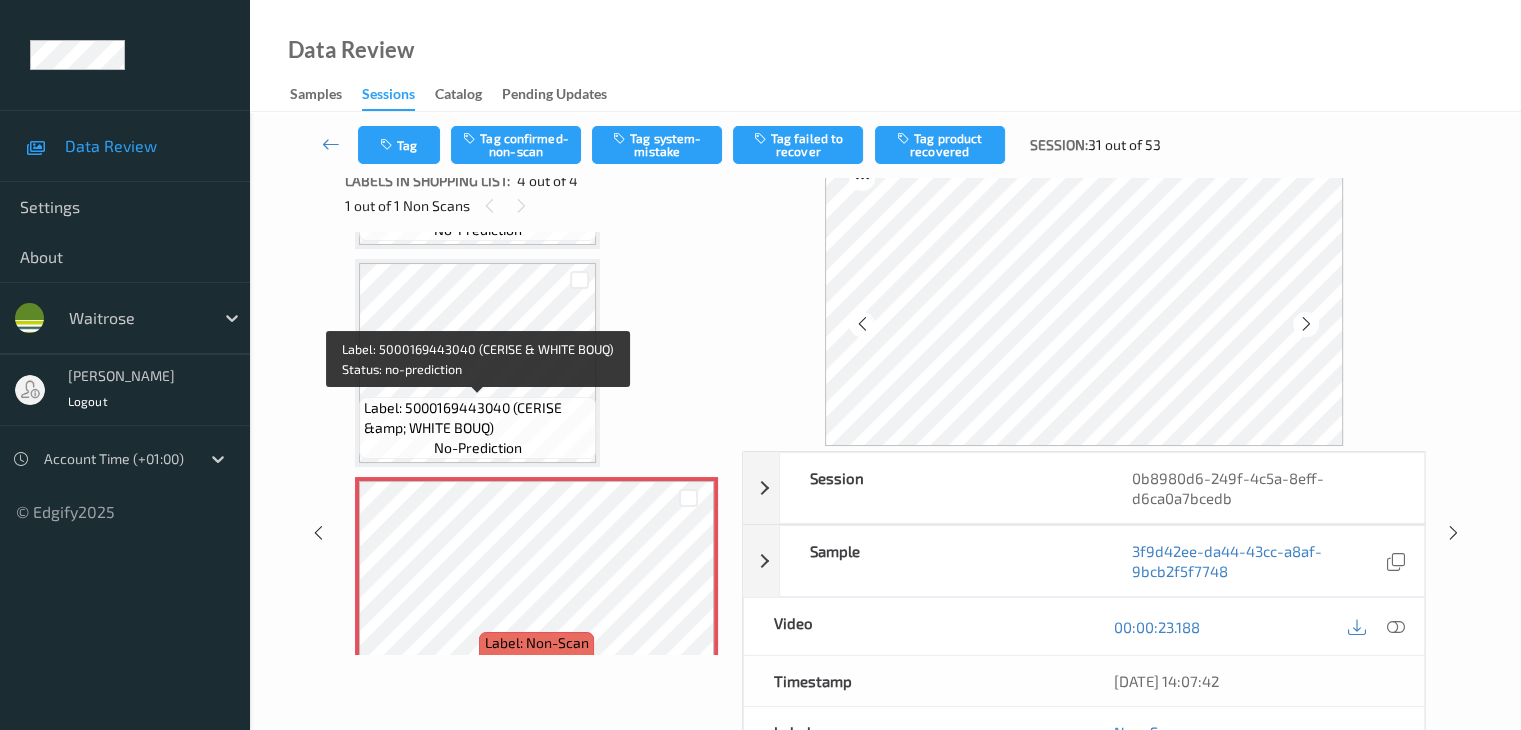 click on "Label: 5000169443040 (CERISE &amp; WHITE BOUQ)" at bounding box center (477, 418) 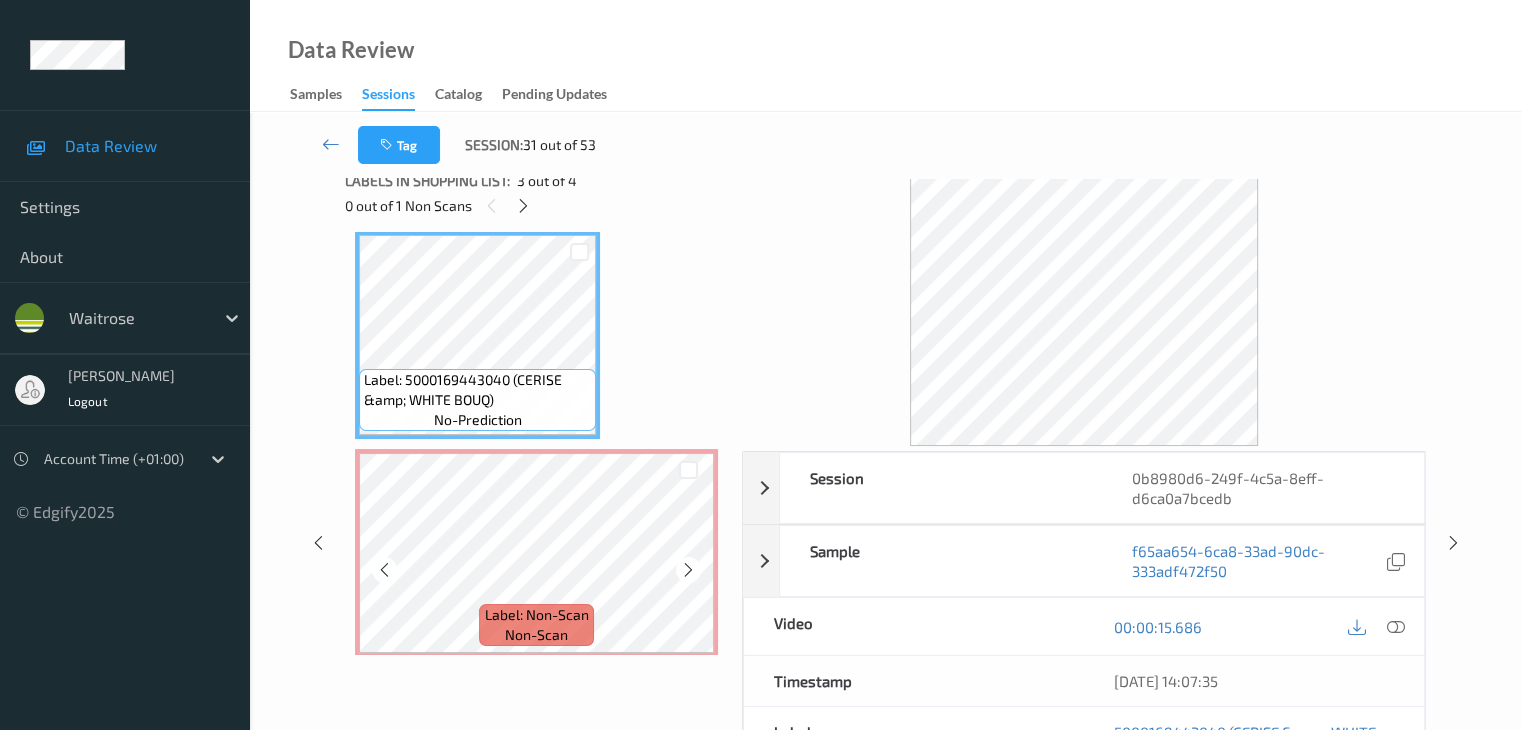 scroll, scrollTop: 459, scrollLeft: 0, axis: vertical 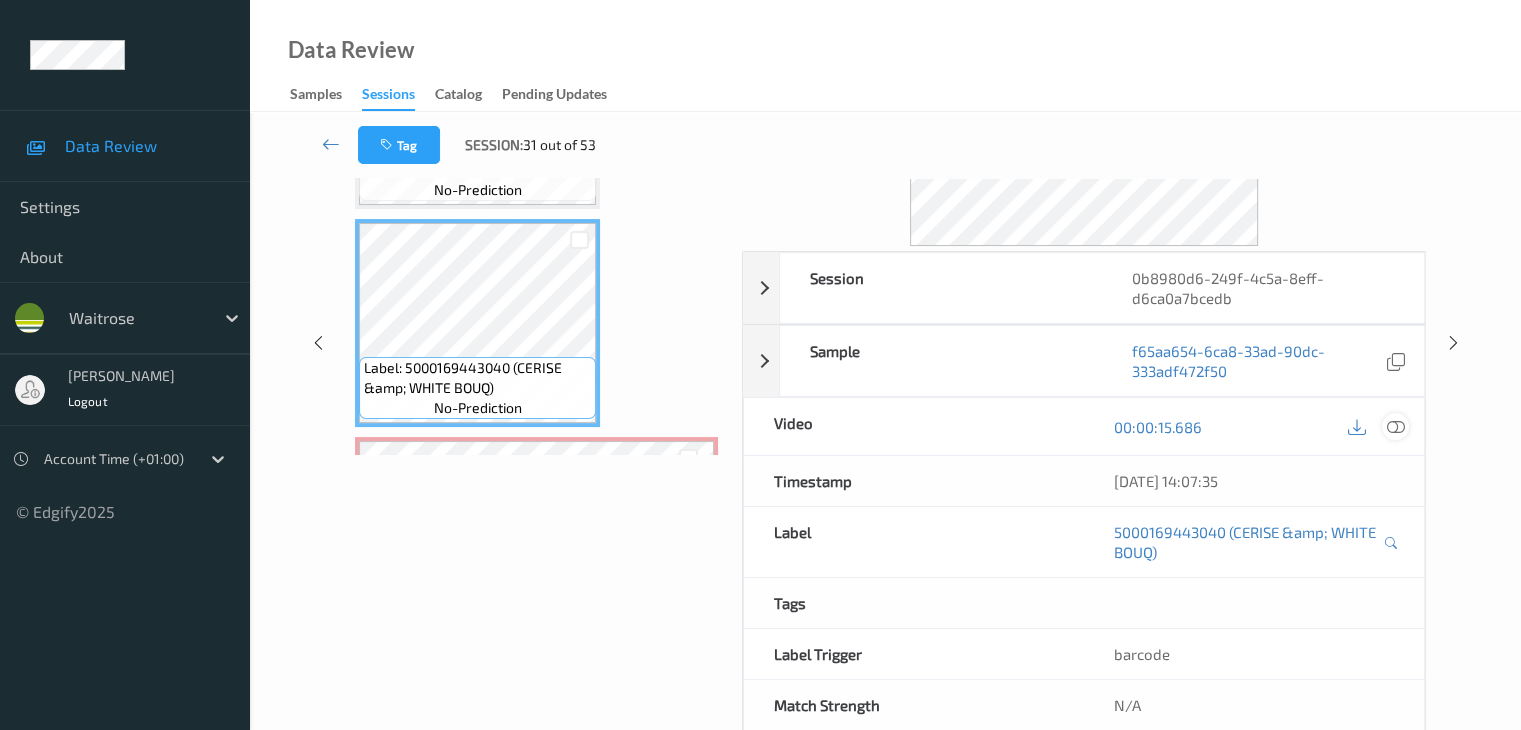 click at bounding box center (1395, 427) 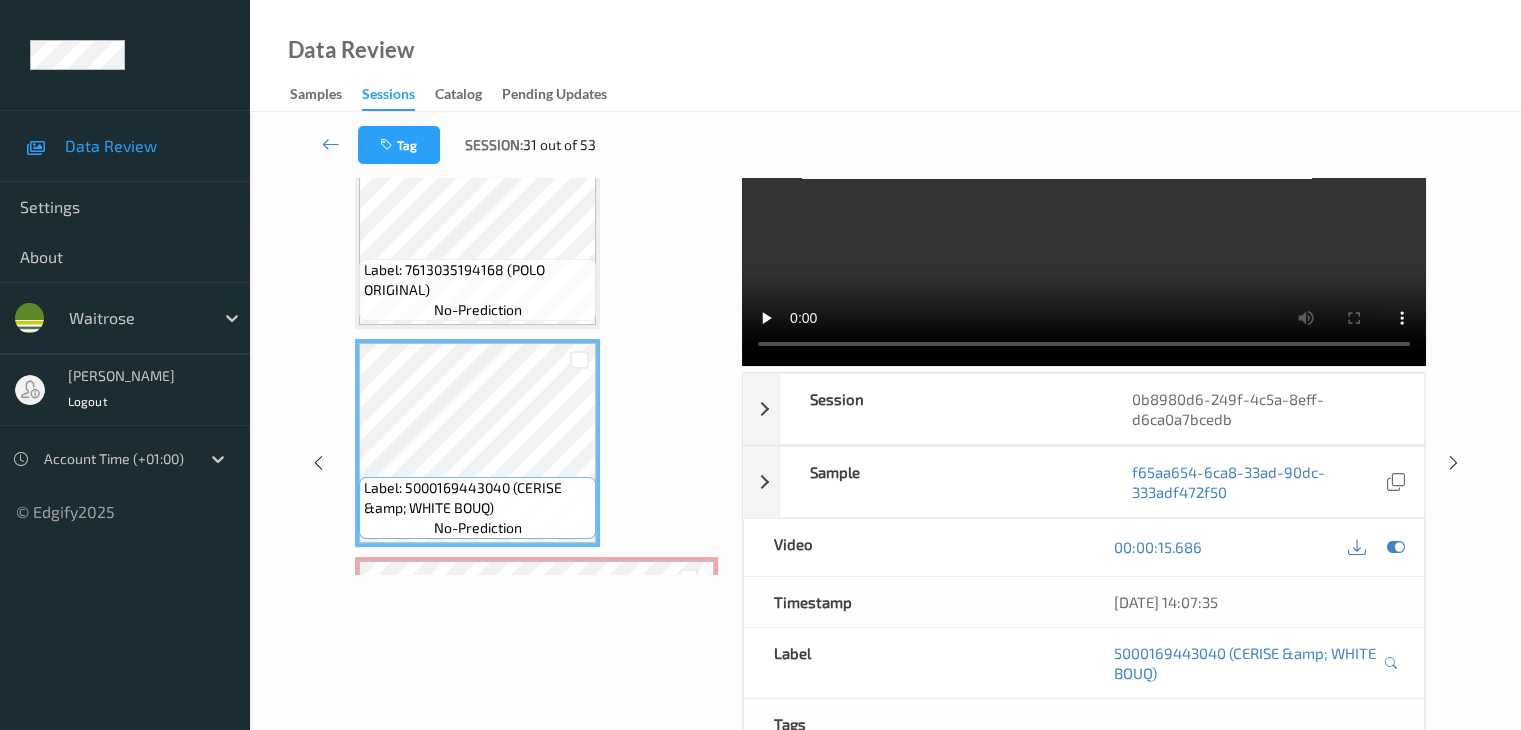 scroll, scrollTop: 0, scrollLeft: 0, axis: both 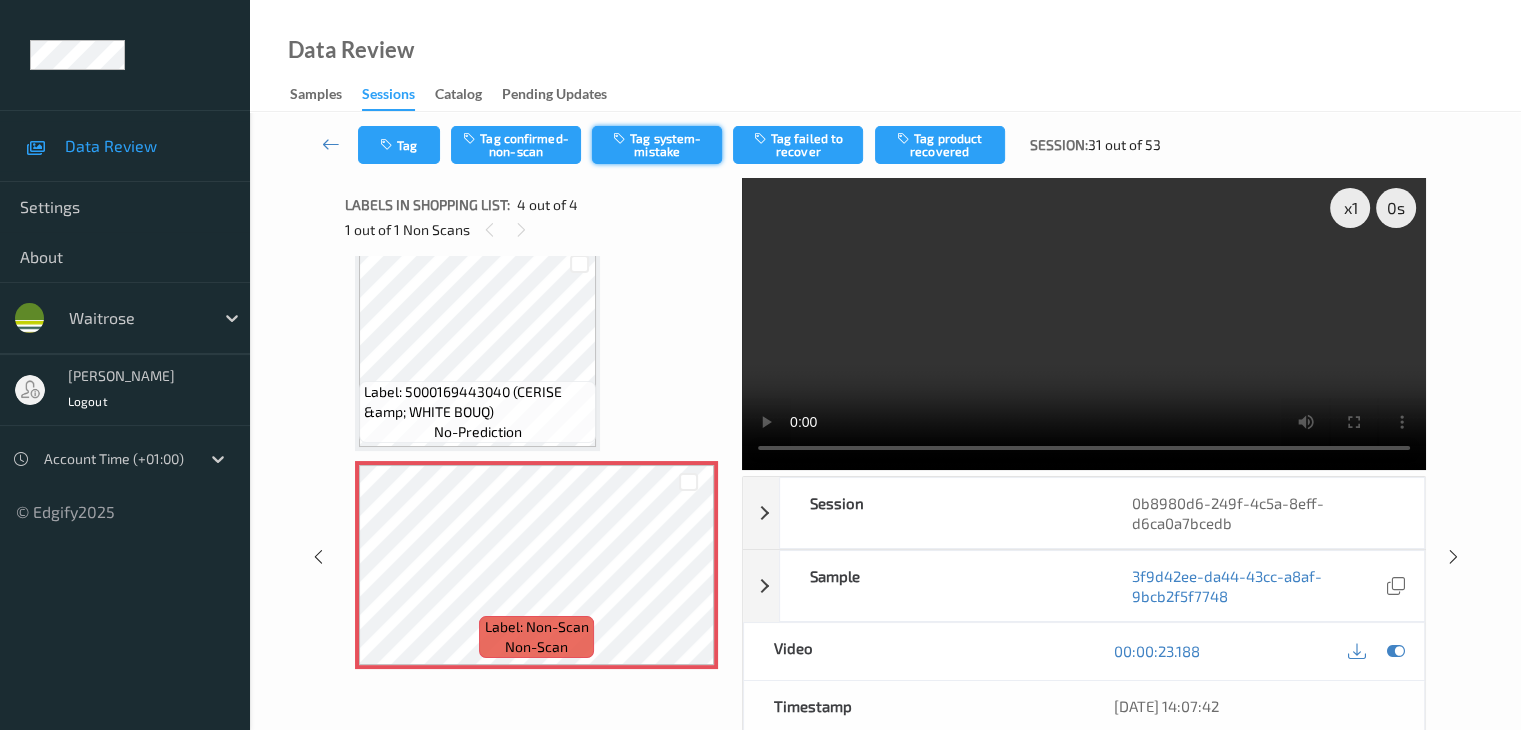click on "Tag   system-mistake" at bounding box center [657, 145] 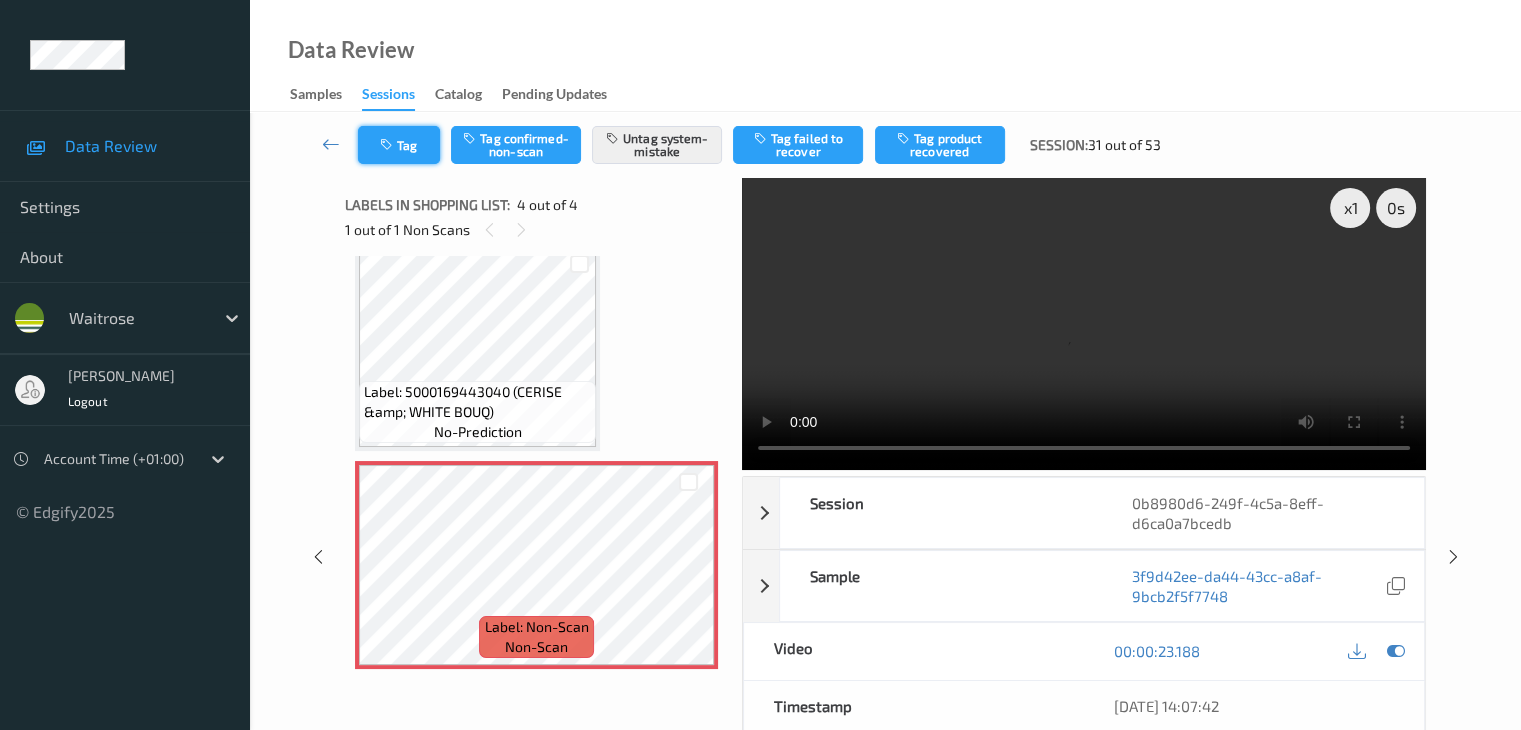 click on "Tag" at bounding box center [399, 145] 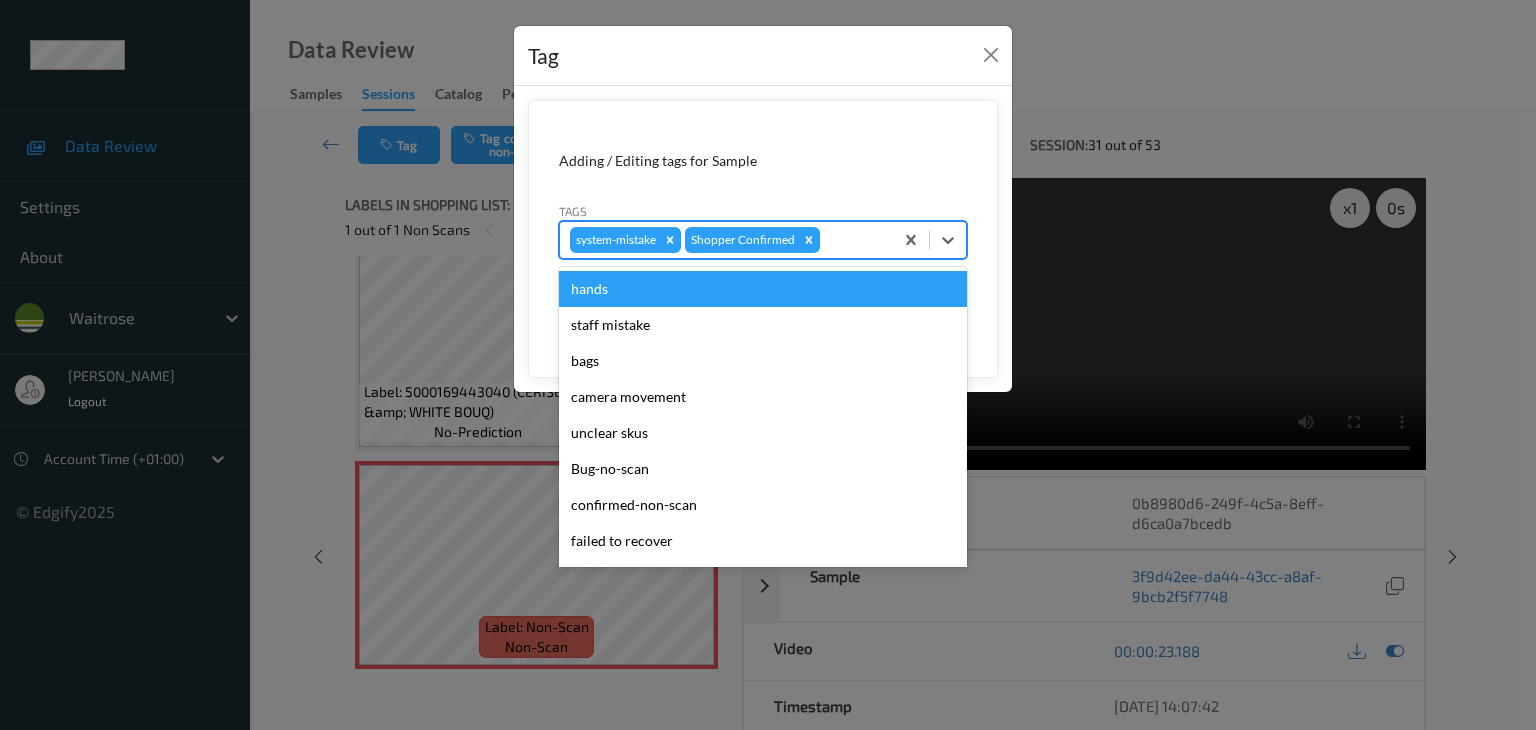 click at bounding box center (853, 240) 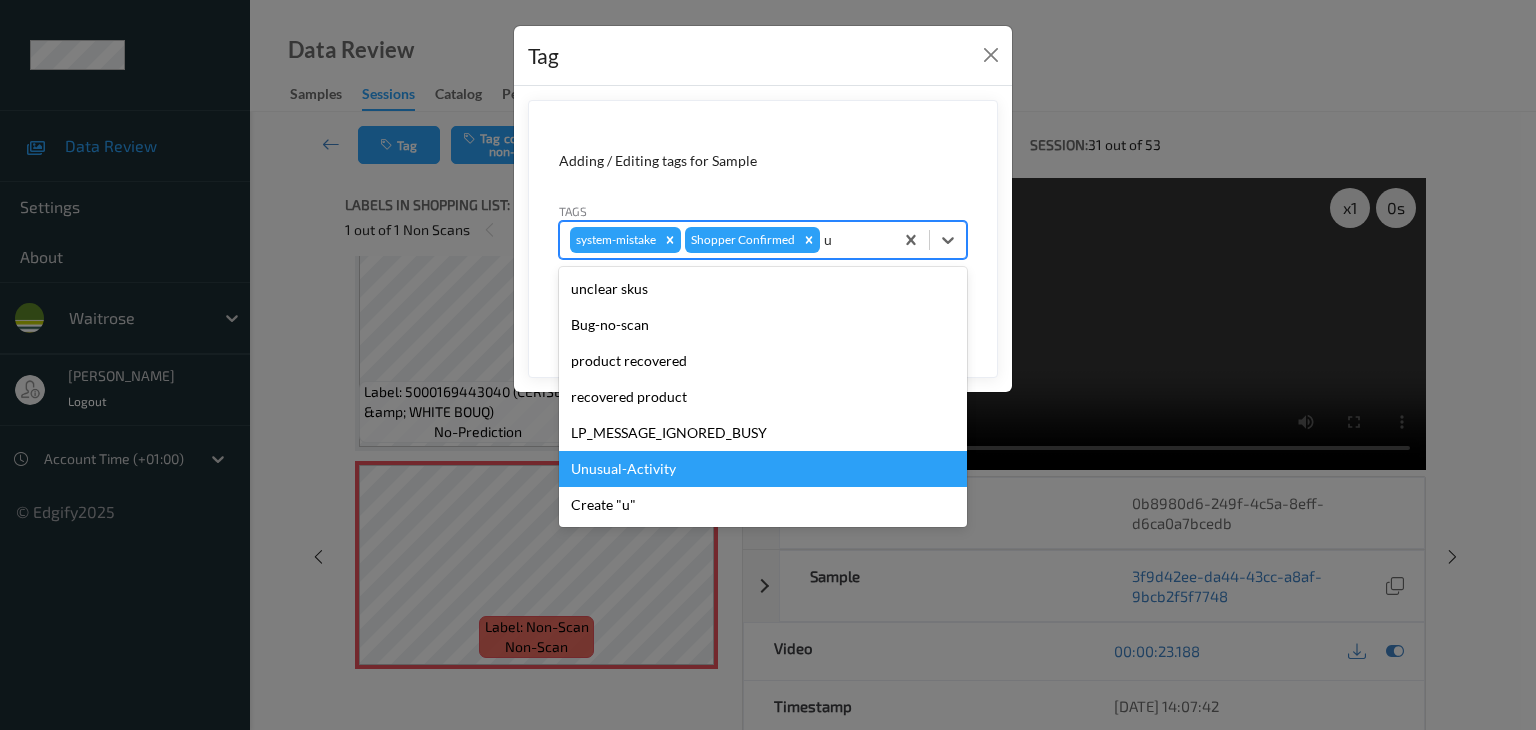 click on "Unusual-Activity" at bounding box center (763, 469) 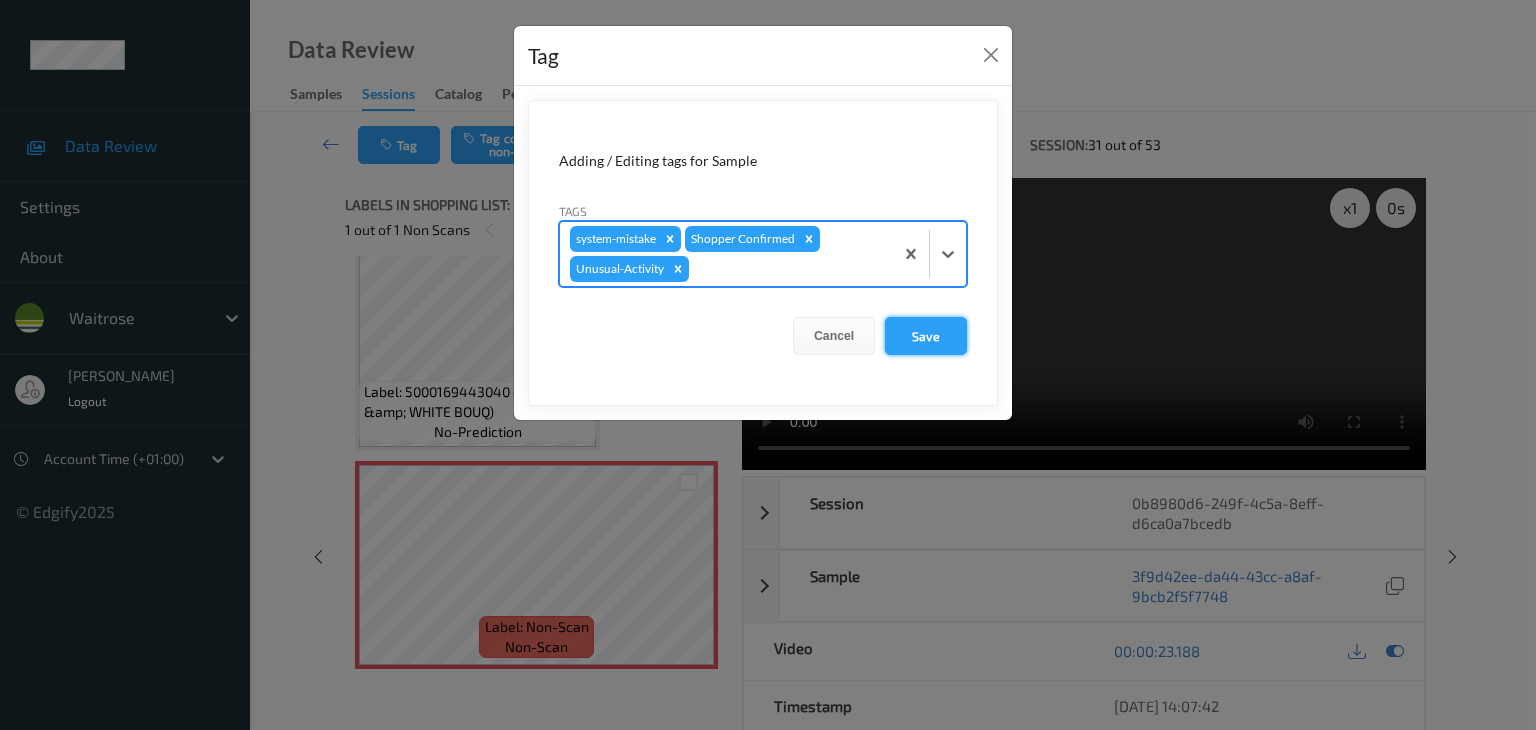 click on "Save" at bounding box center (926, 336) 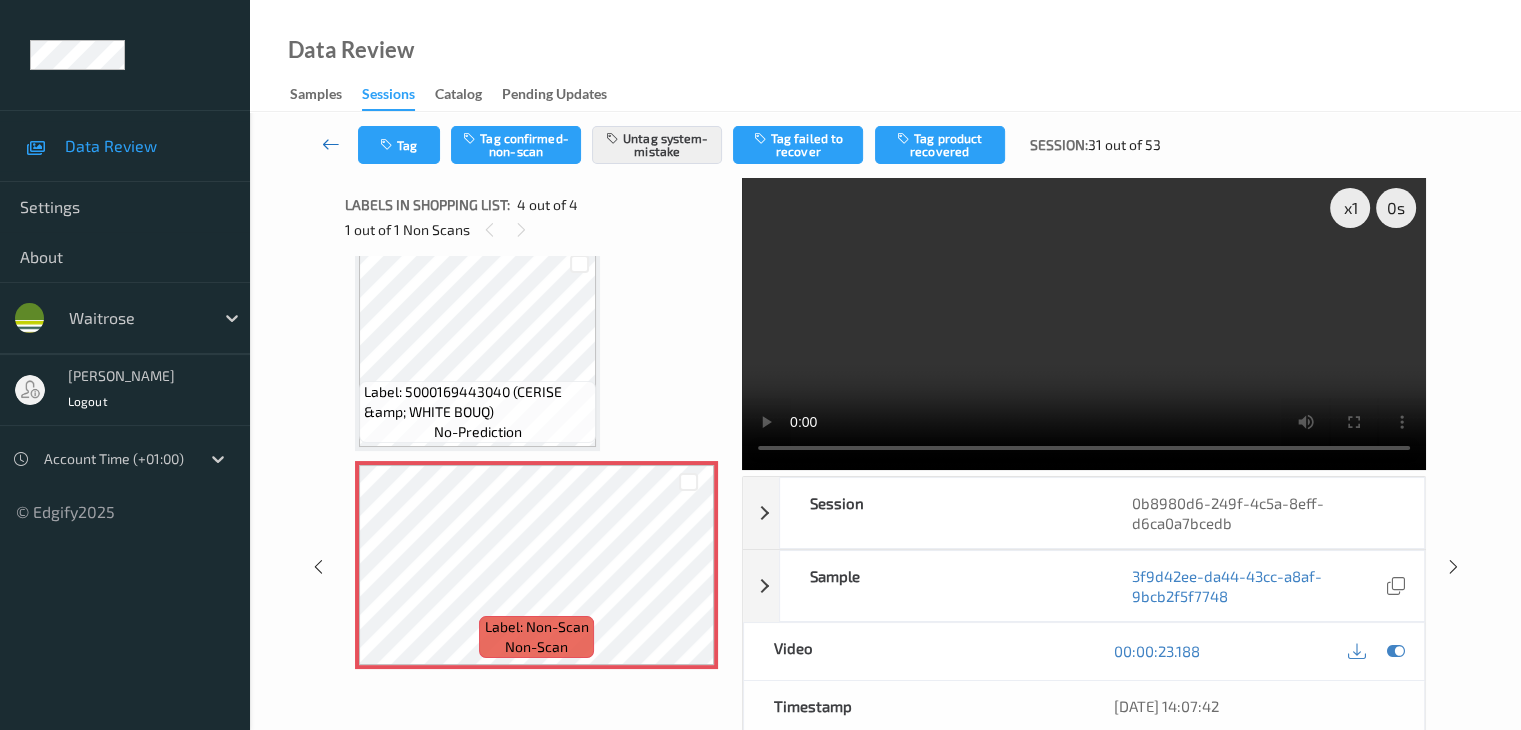 click at bounding box center [331, 144] 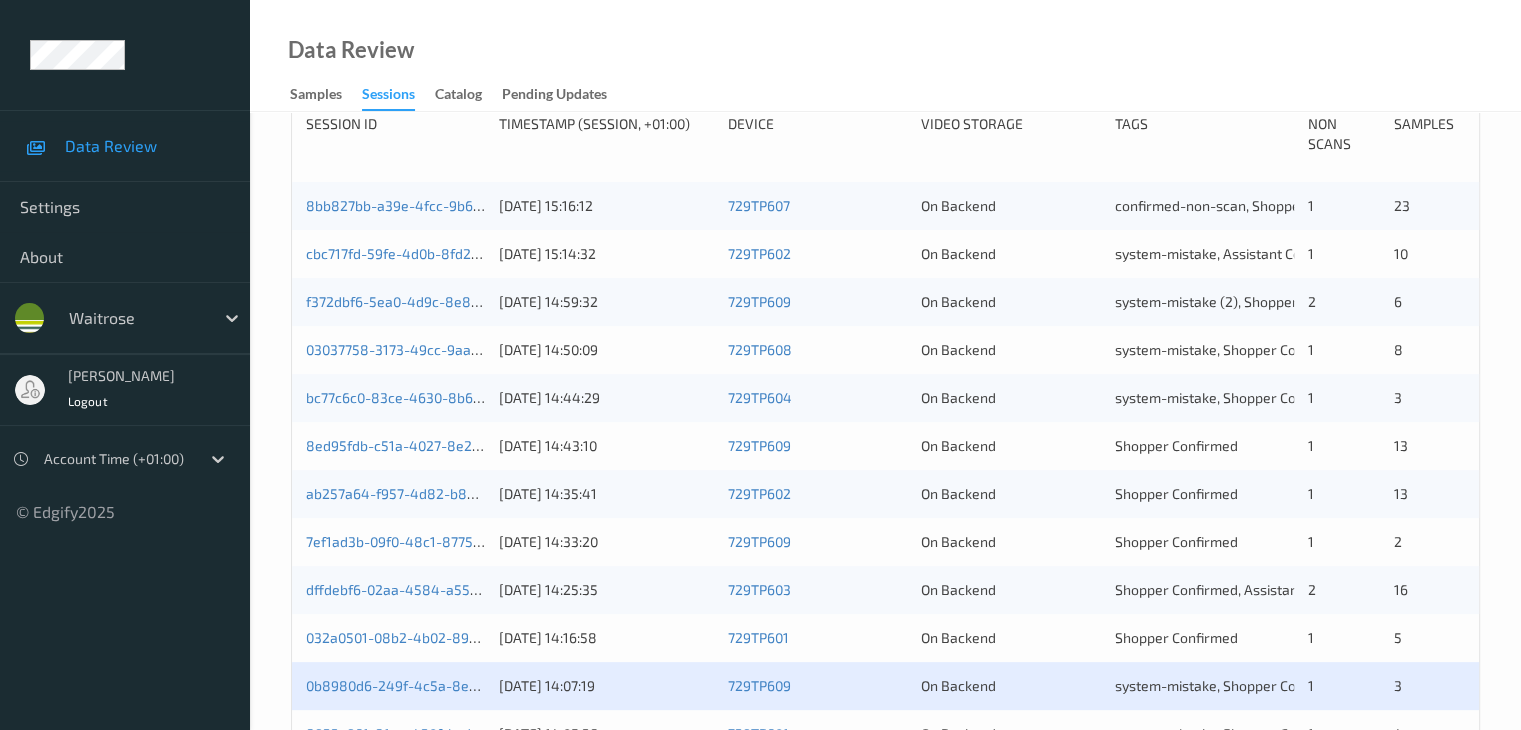 scroll, scrollTop: 500, scrollLeft: 0, axis: vertical 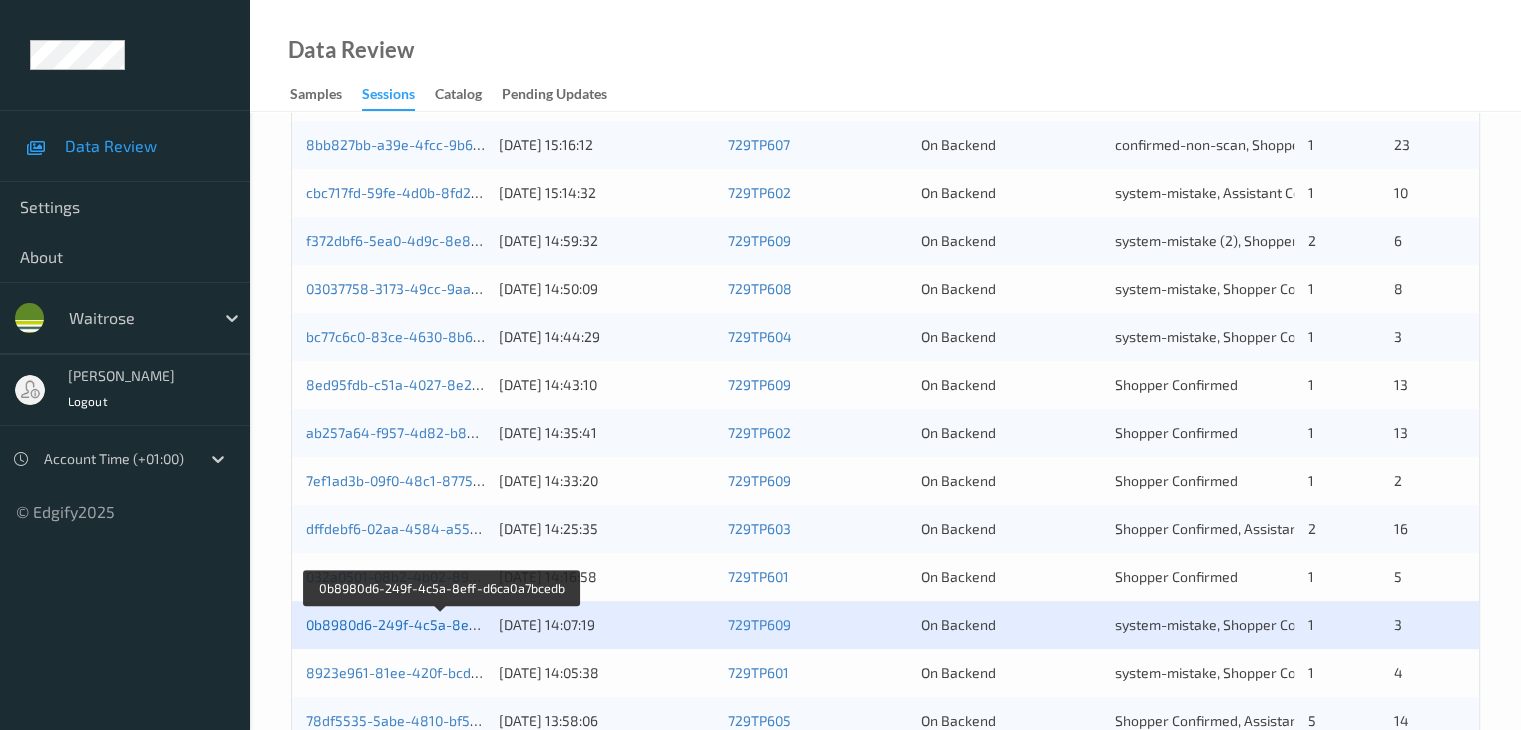 click on "0b8980d6-249f-4c5a-8eff-d6ca0a7bcedb" at bounding box center (442, 624) 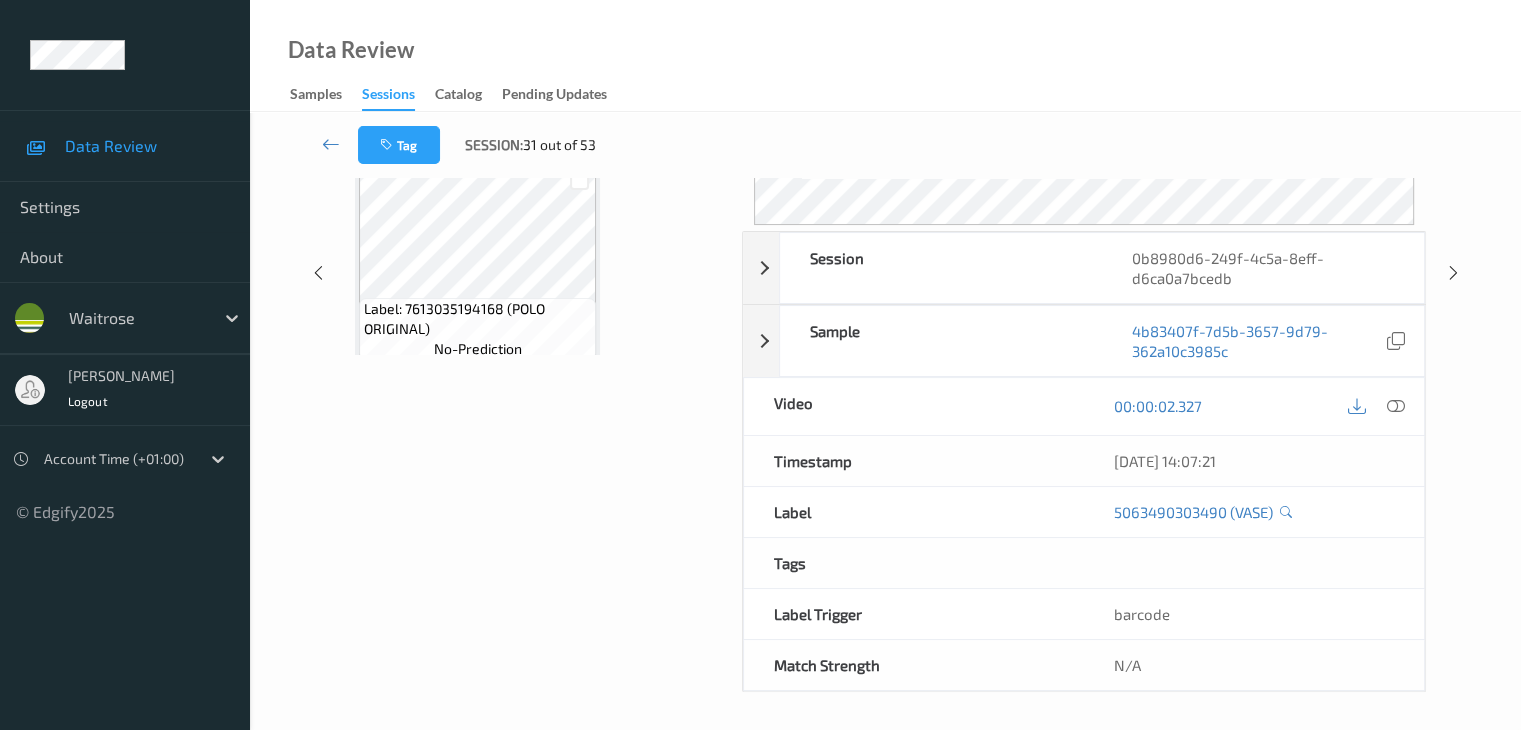 scroll, scrollTop: 244, scrollLeft: 0, axis: vertical 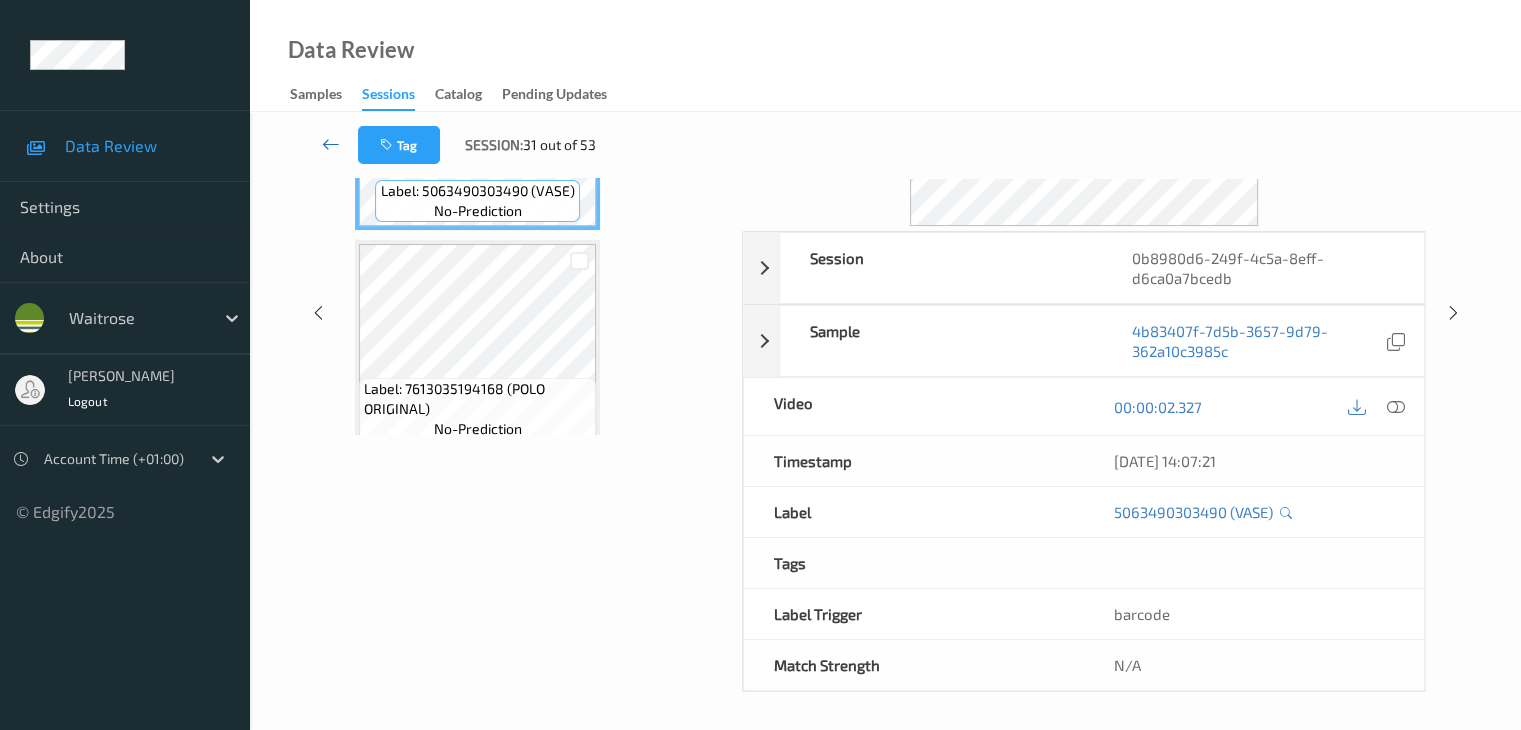 click at bounding box center (331, 144) 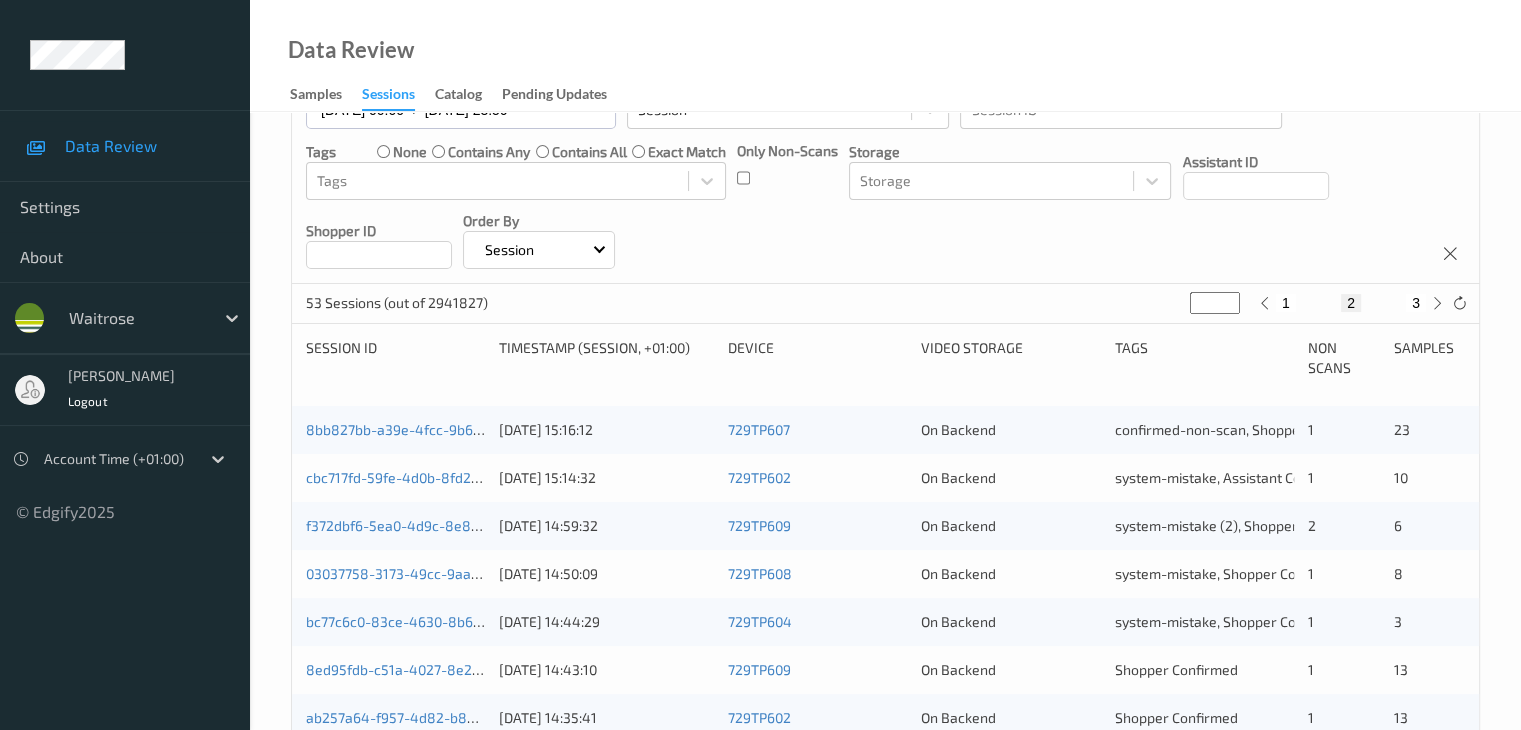 scroll, scrollTop: 633, scrollLeft: 0, axis: vertical 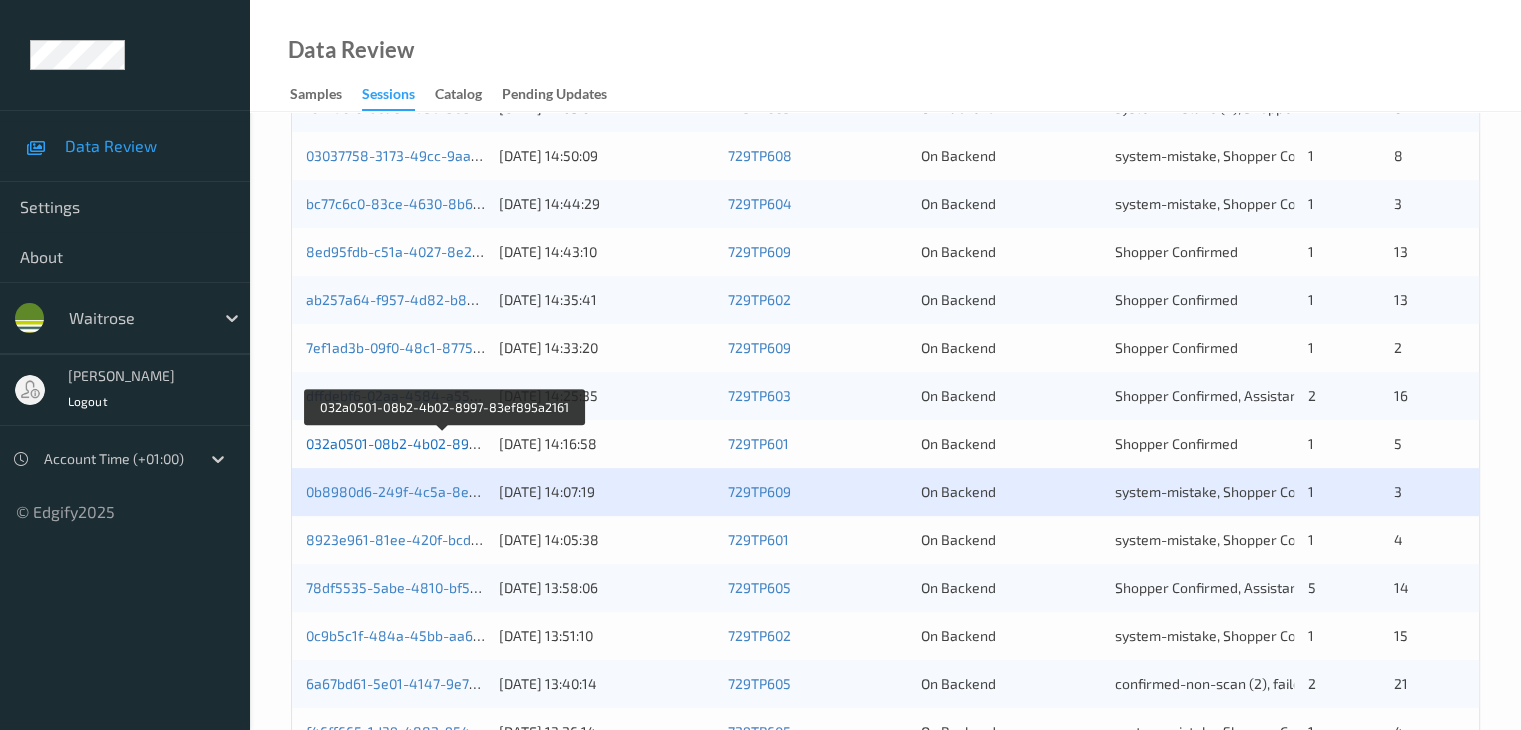 click on "032a0501-08b2-4b02-8997-83ef895a2161" at bounding box center [443, 443] 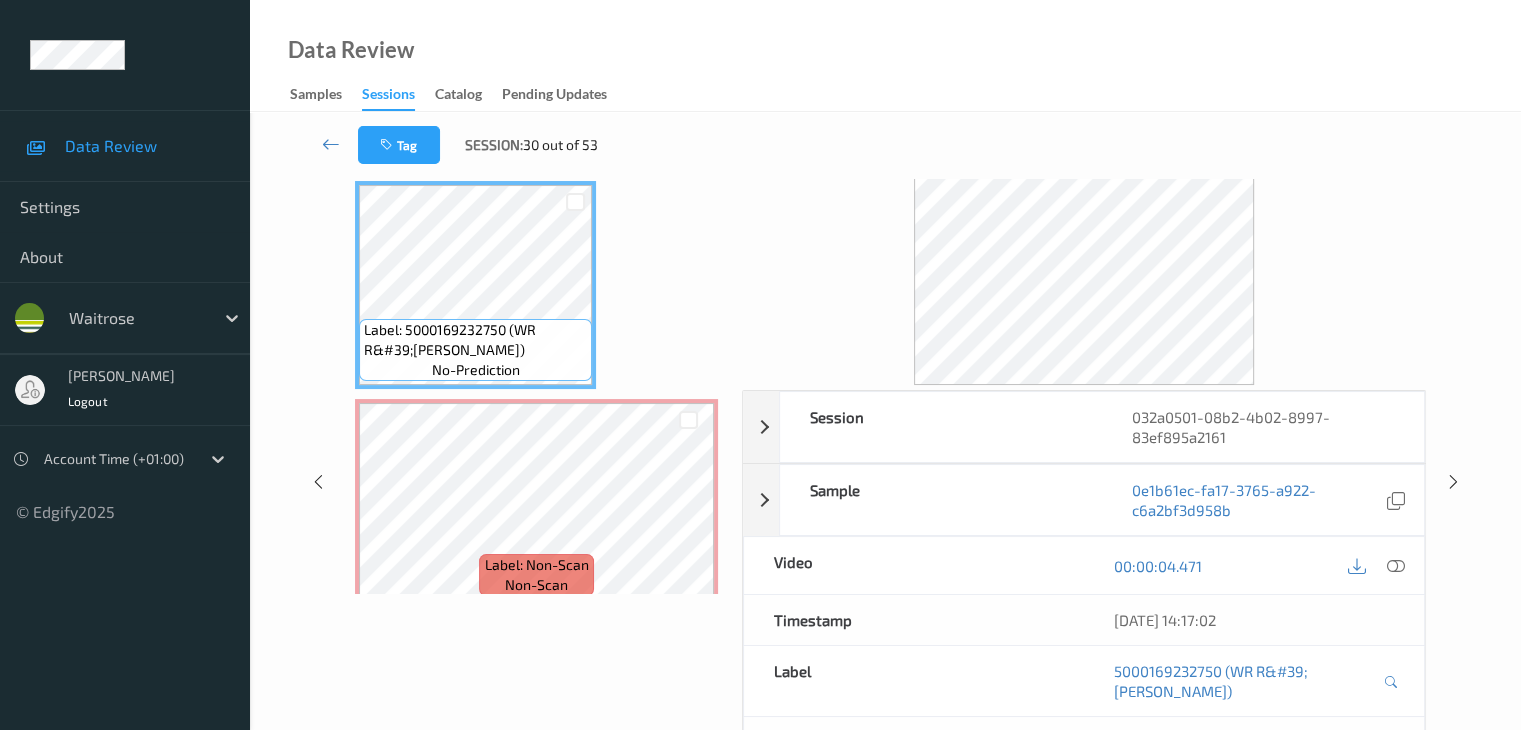 scroll, scrollTop: 0, scrollLeft: 0, axis: both 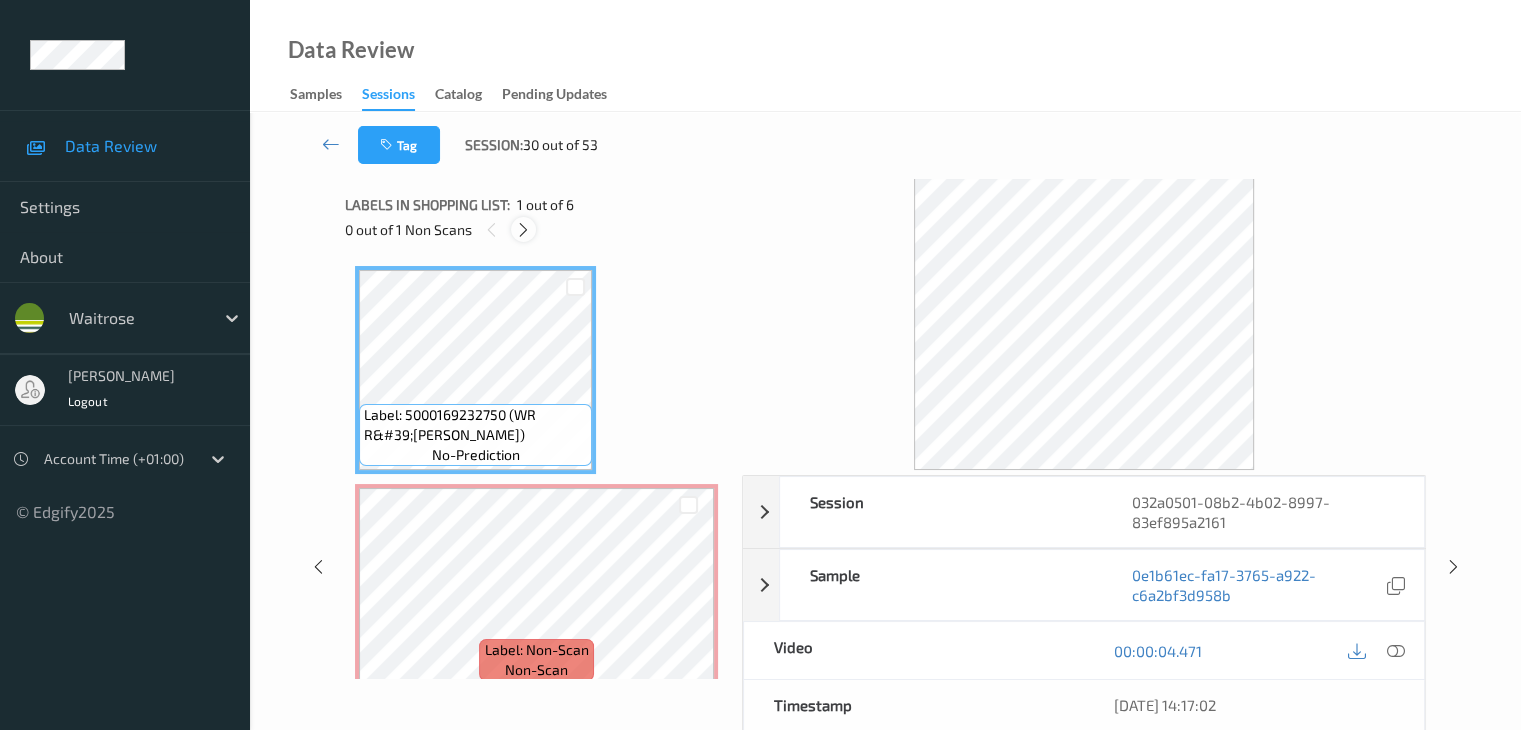 click at bounding box center [523, 230] 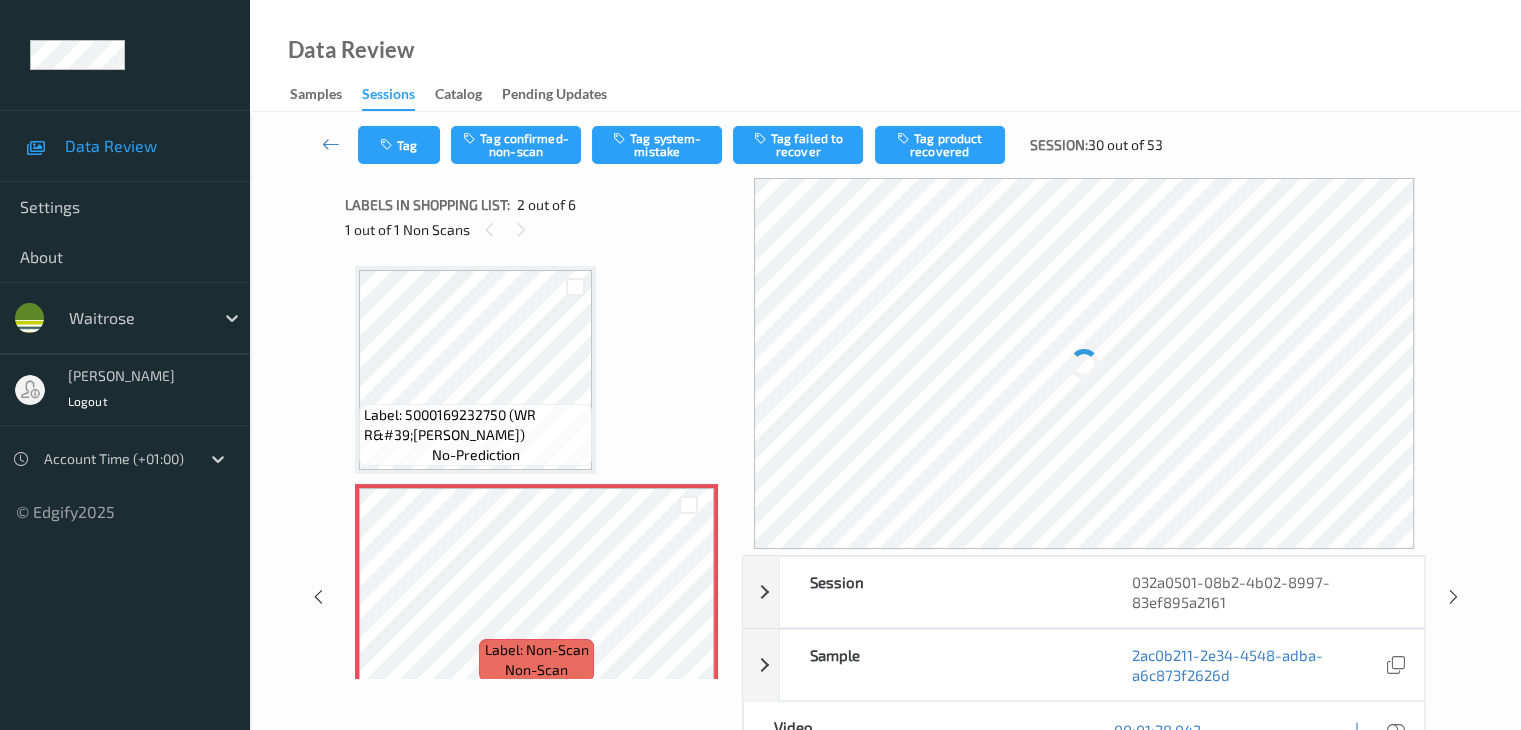 scroll, scrollTop: 10, scrollLeft: 0, axis: vertical 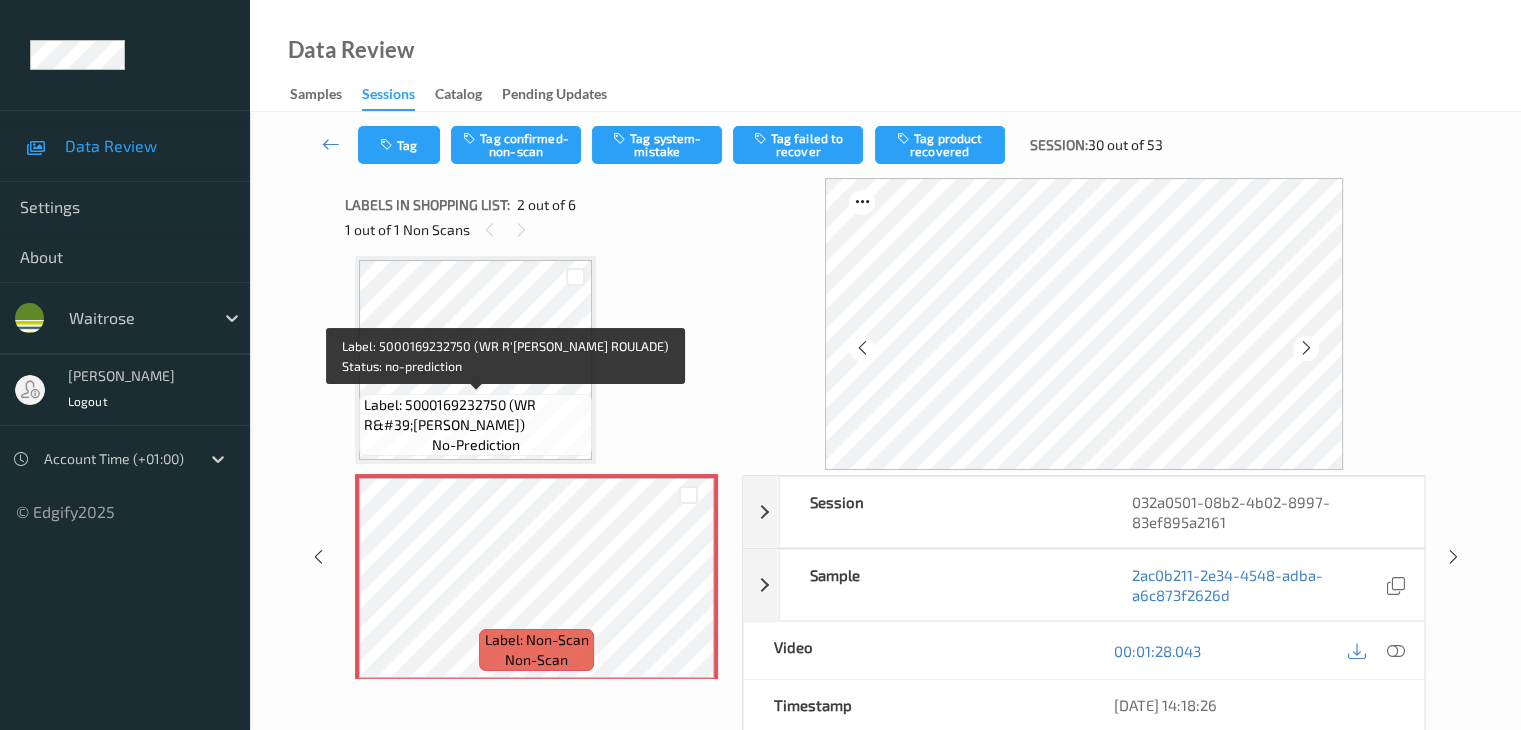 click on "Label: 5000169232750 (WR R&#39;BERRY ROULADE)" at bounding box center [475, 415] 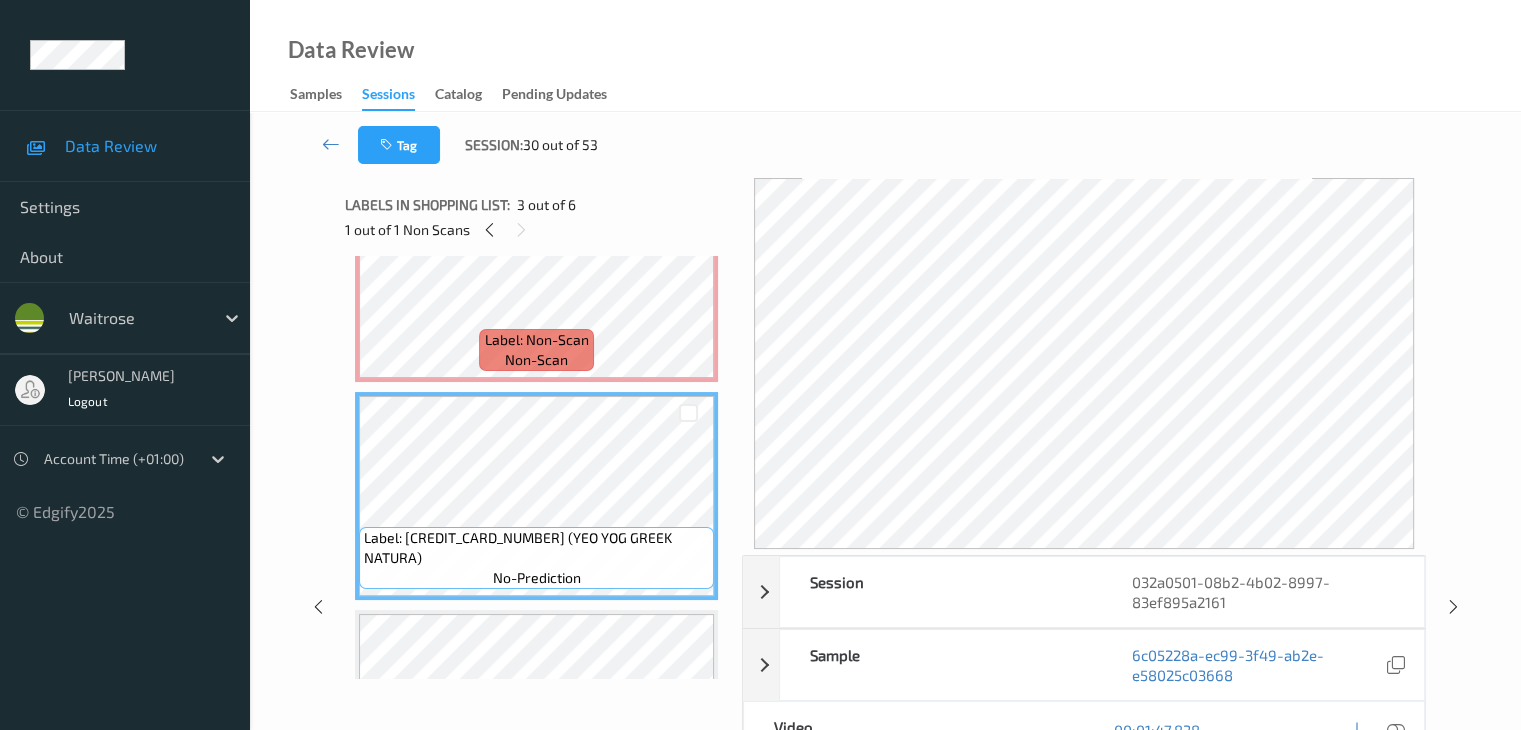 scroll, scrollTop: 110, scrollLeft: 0, axis: vertical 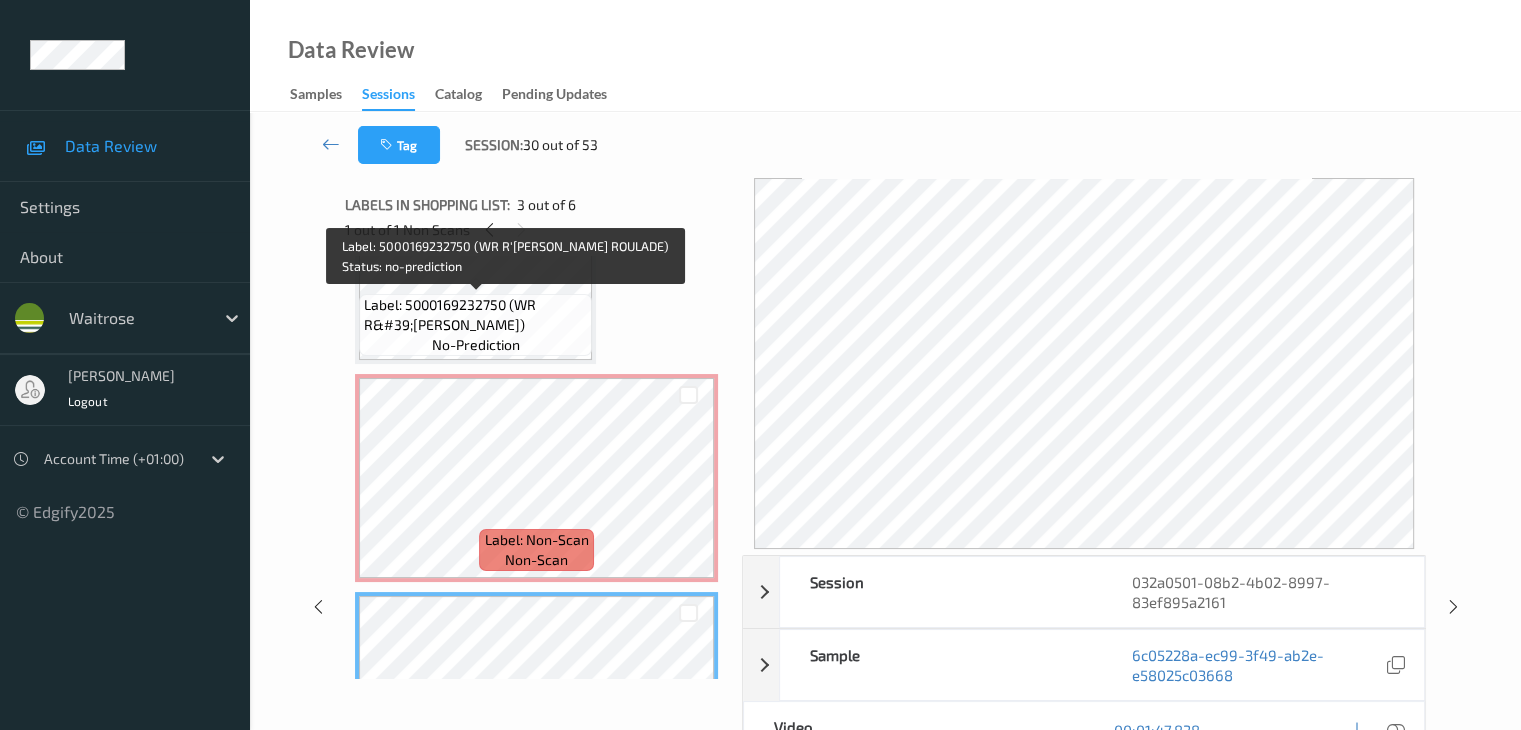 click on "Label: 5000169232750 (WR R&#39;BERRY ROULADE) no-prediction" at bounding box center [475, 325] 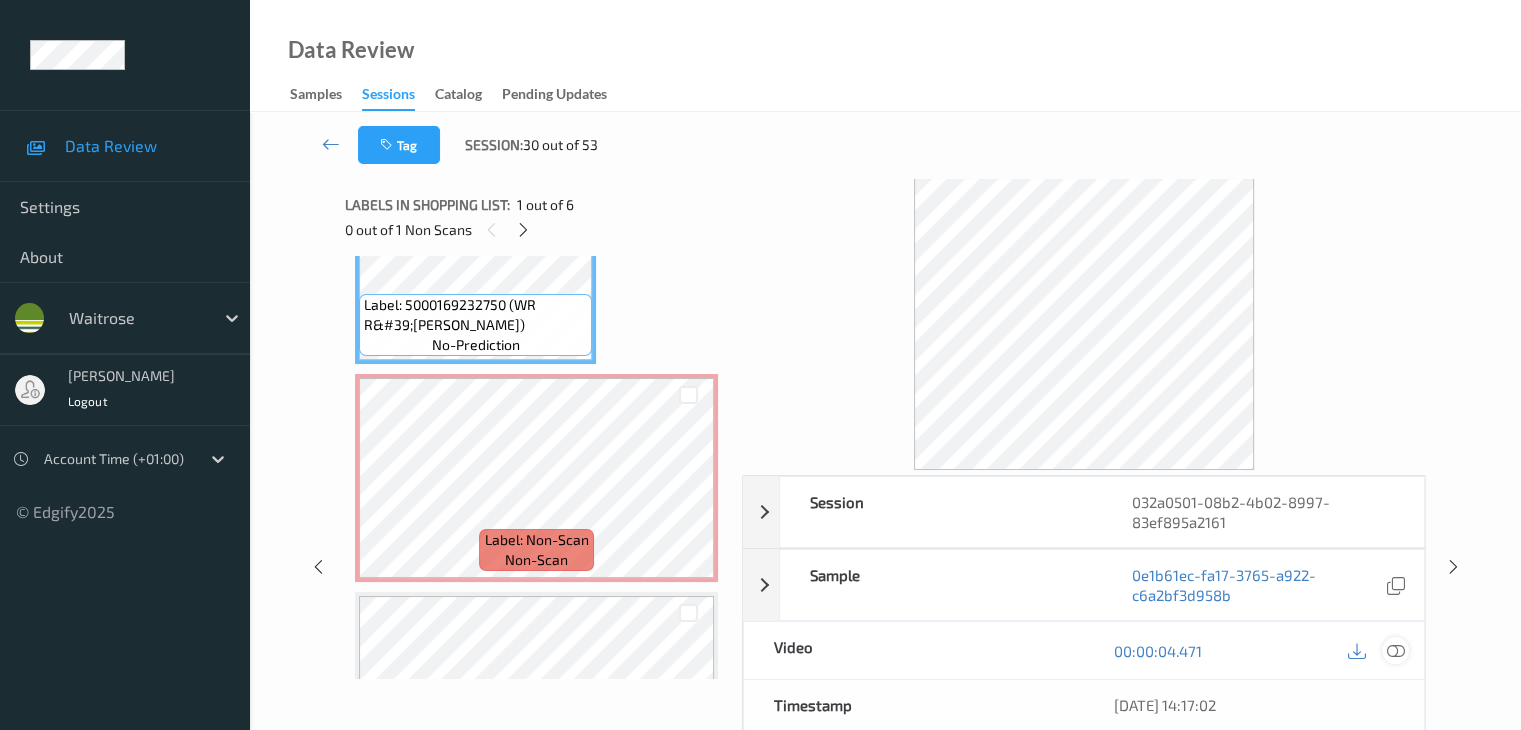 click at bounding box center [1395, 651] 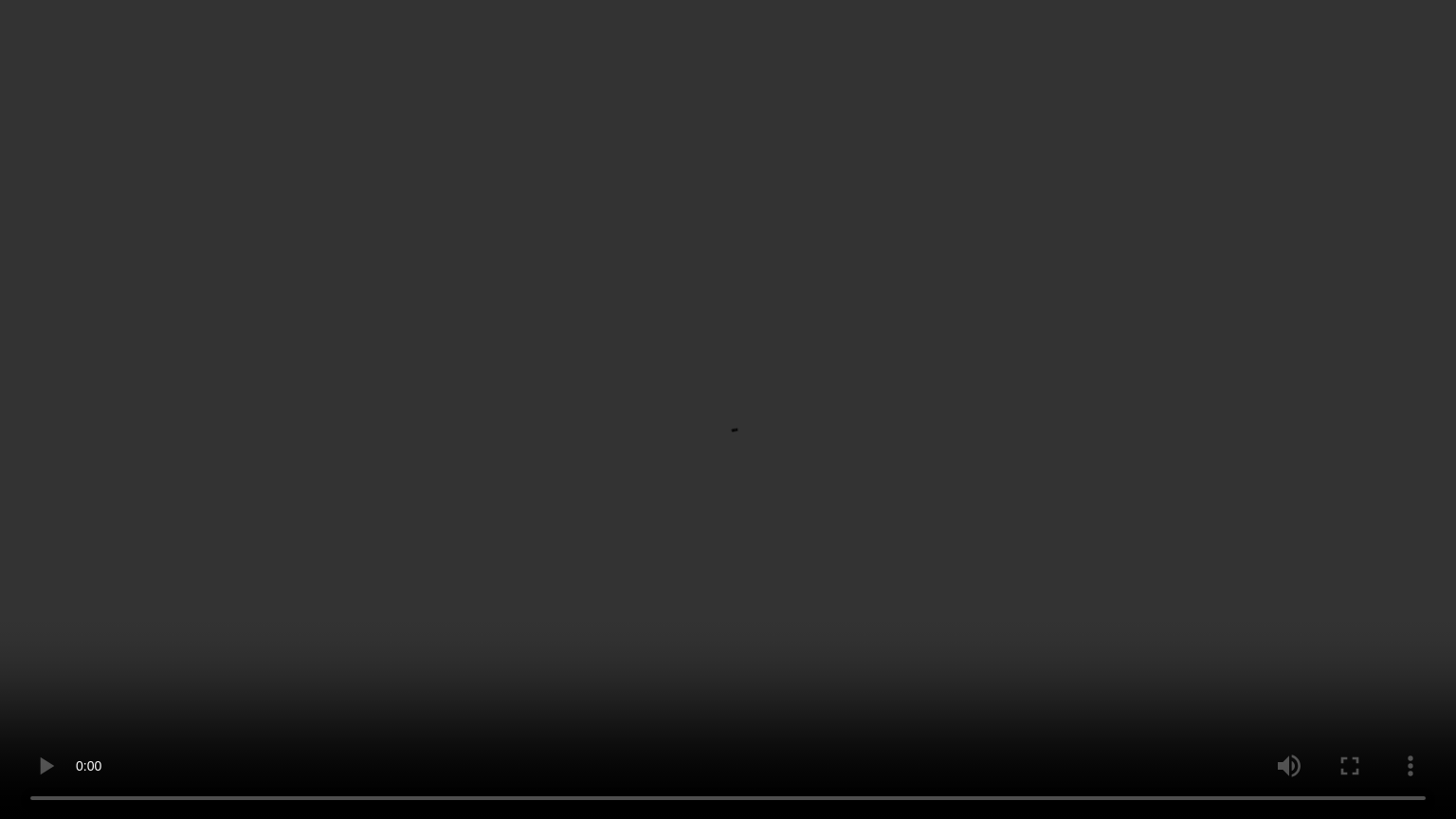 type 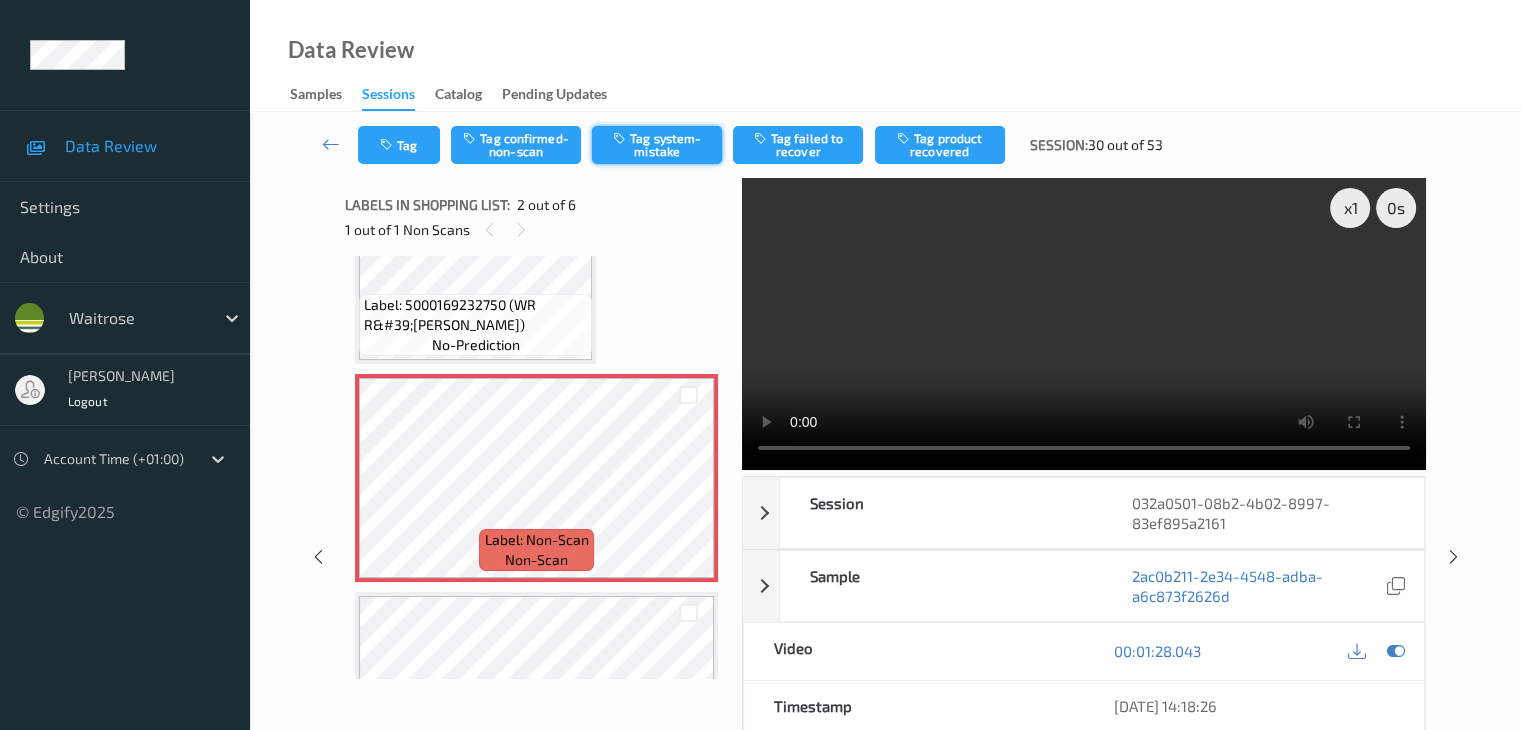click on "Tag   system-mistake" at bounding box center (657, 145) 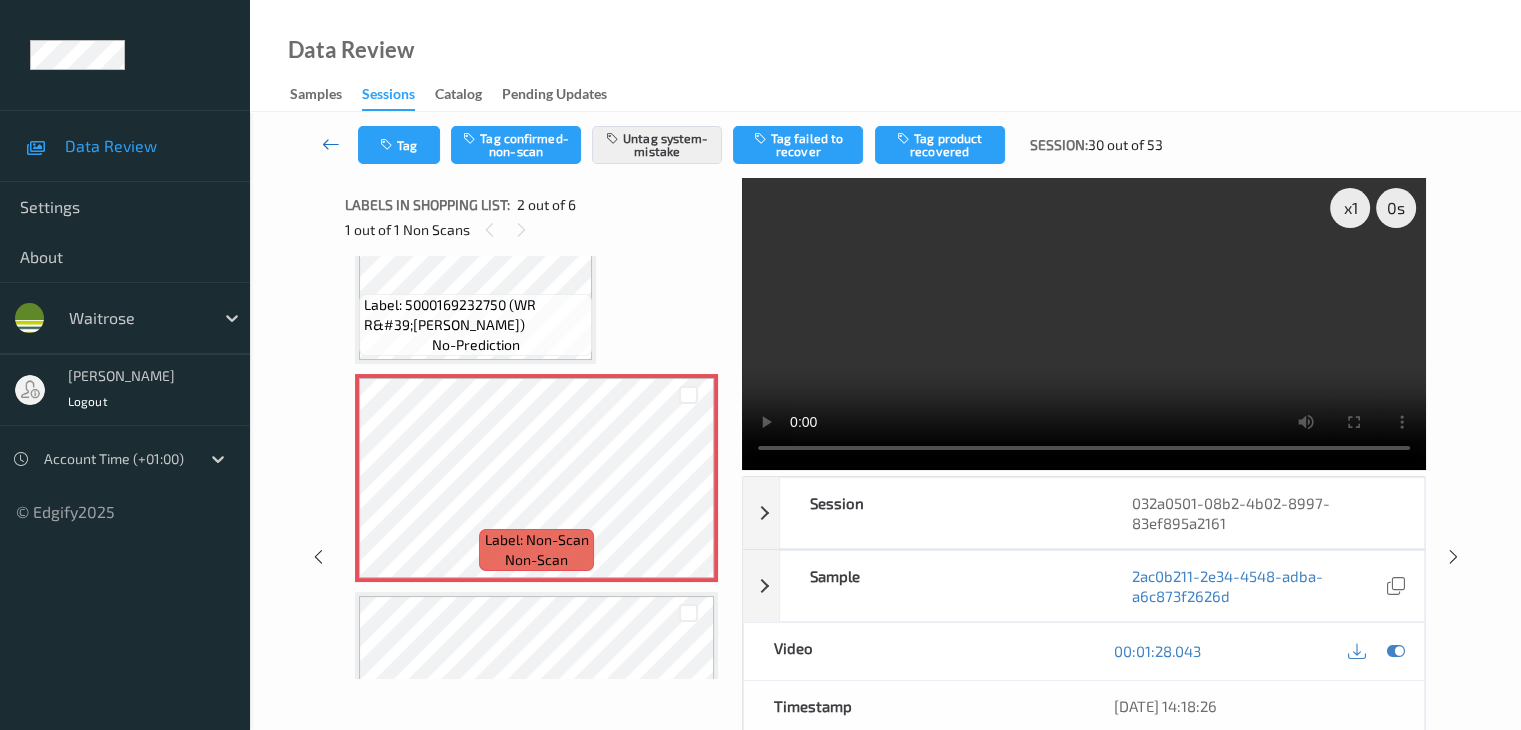 click at bounding box center (331, 144) 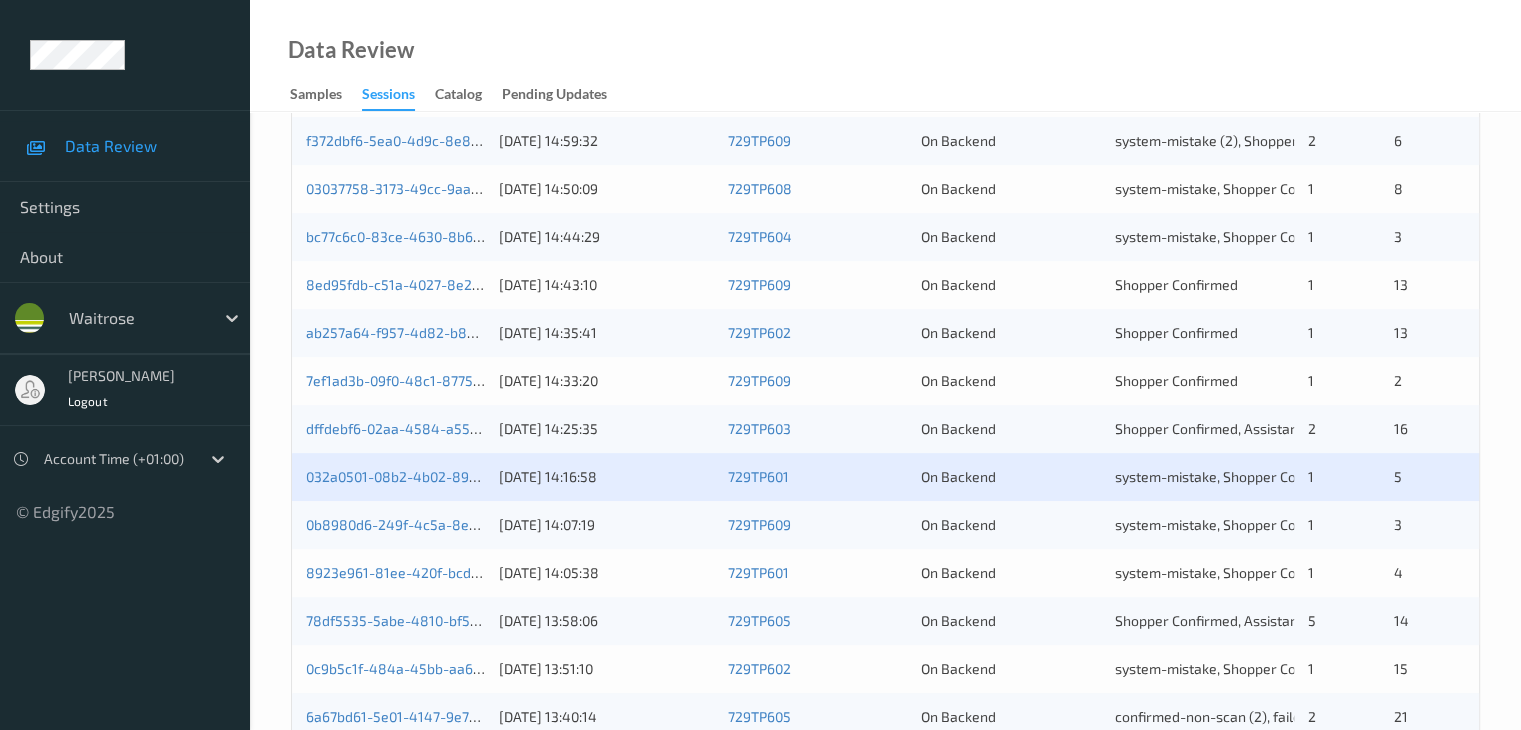 scroll, scrollTop: 600, scrollLeft: 0, axis: vertical 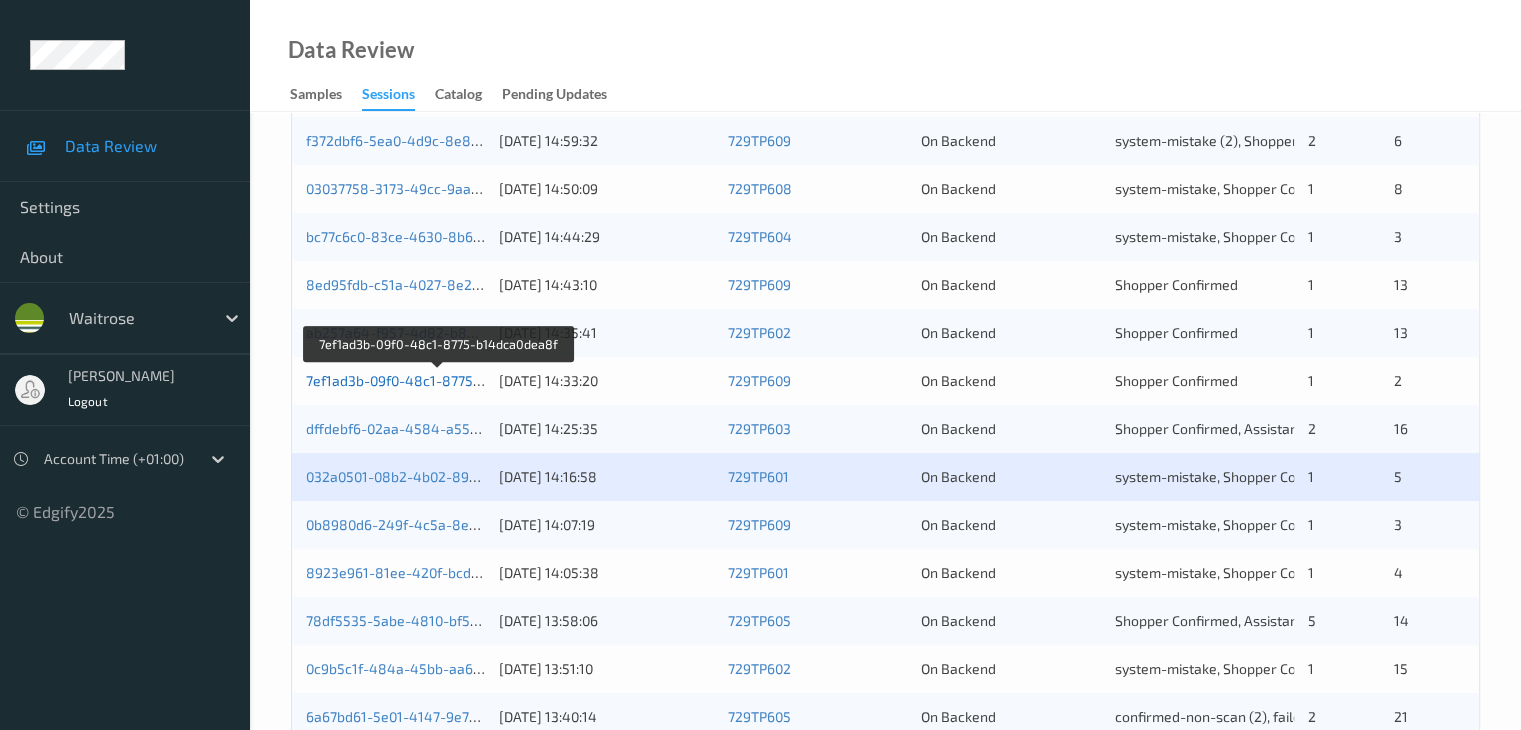click on "7ef1ad3b-09f0-48c1-8775-b14dca0dea8f" at bounding box center [438, 380] 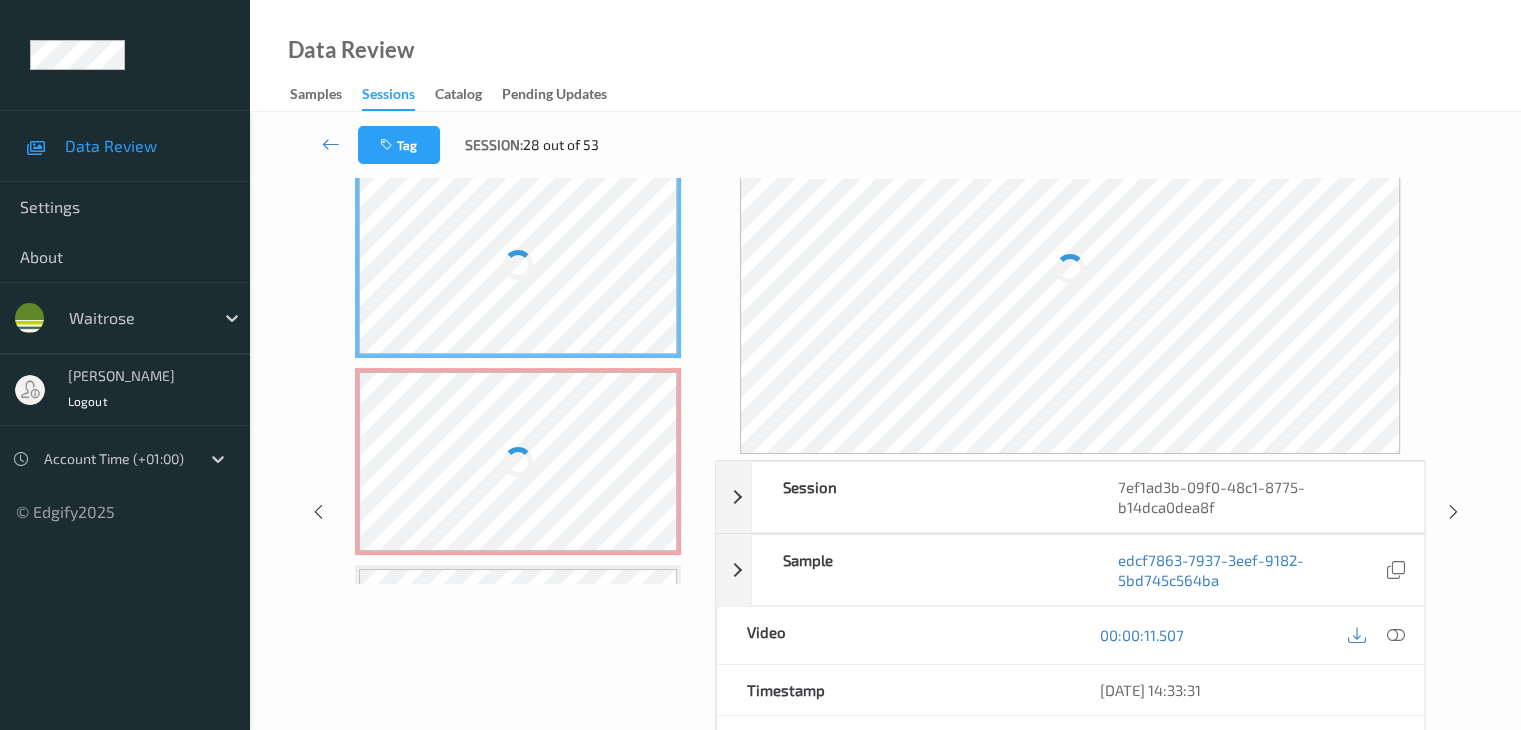 scroll, scrollTop: 0, scrollLeft: 0, axis: both 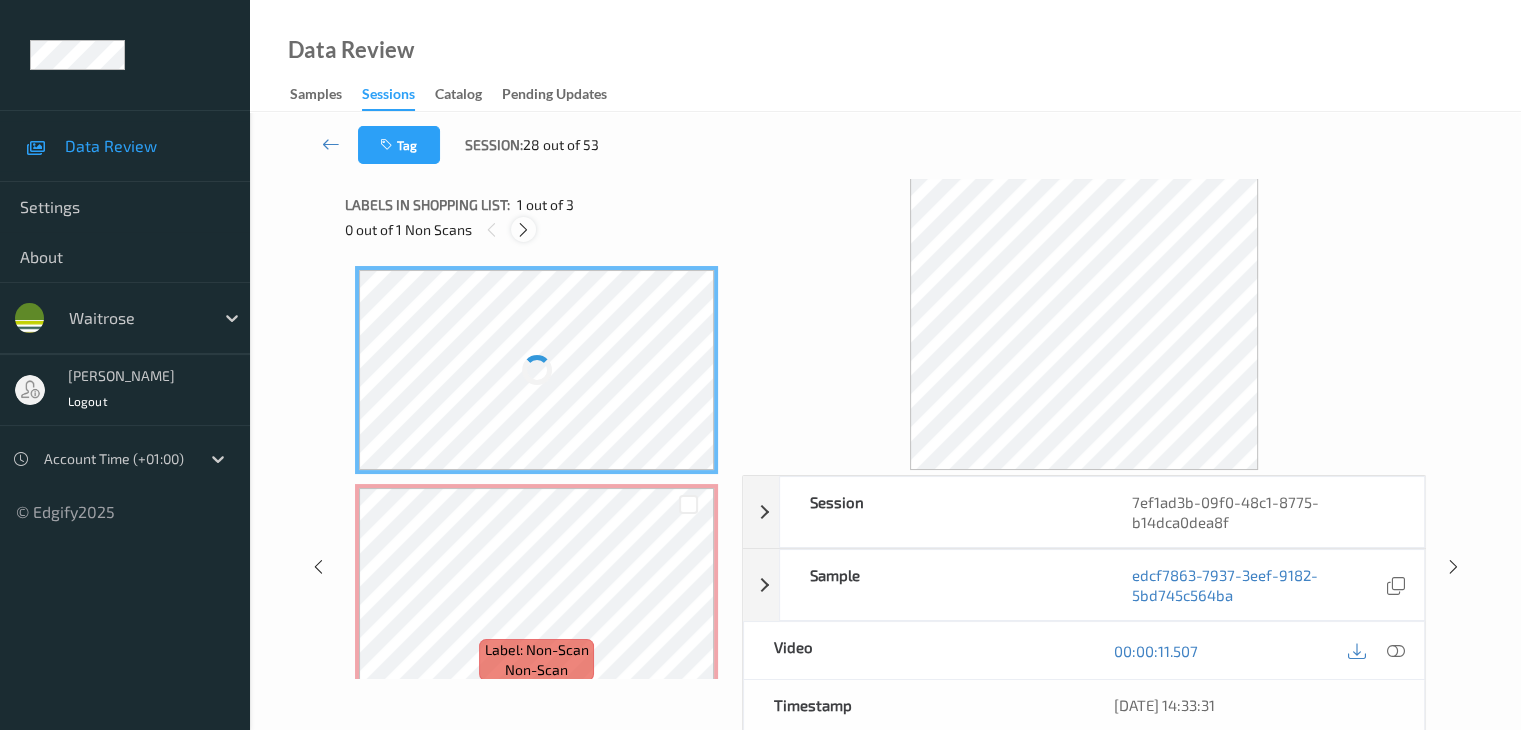 click at bounding box center [523, 230] 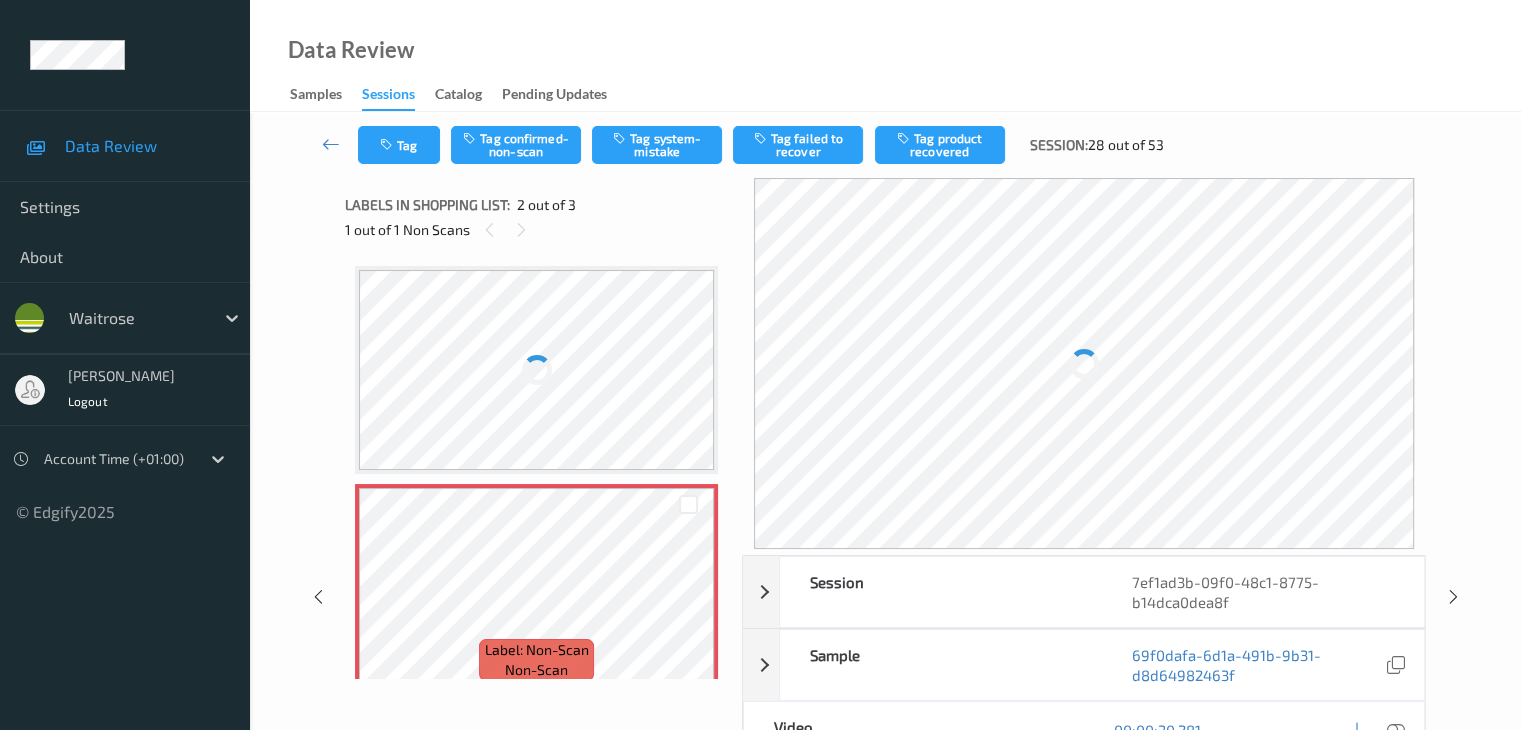 scroll, scrollTop: 10, scrollLeft: 0, axis: vertical 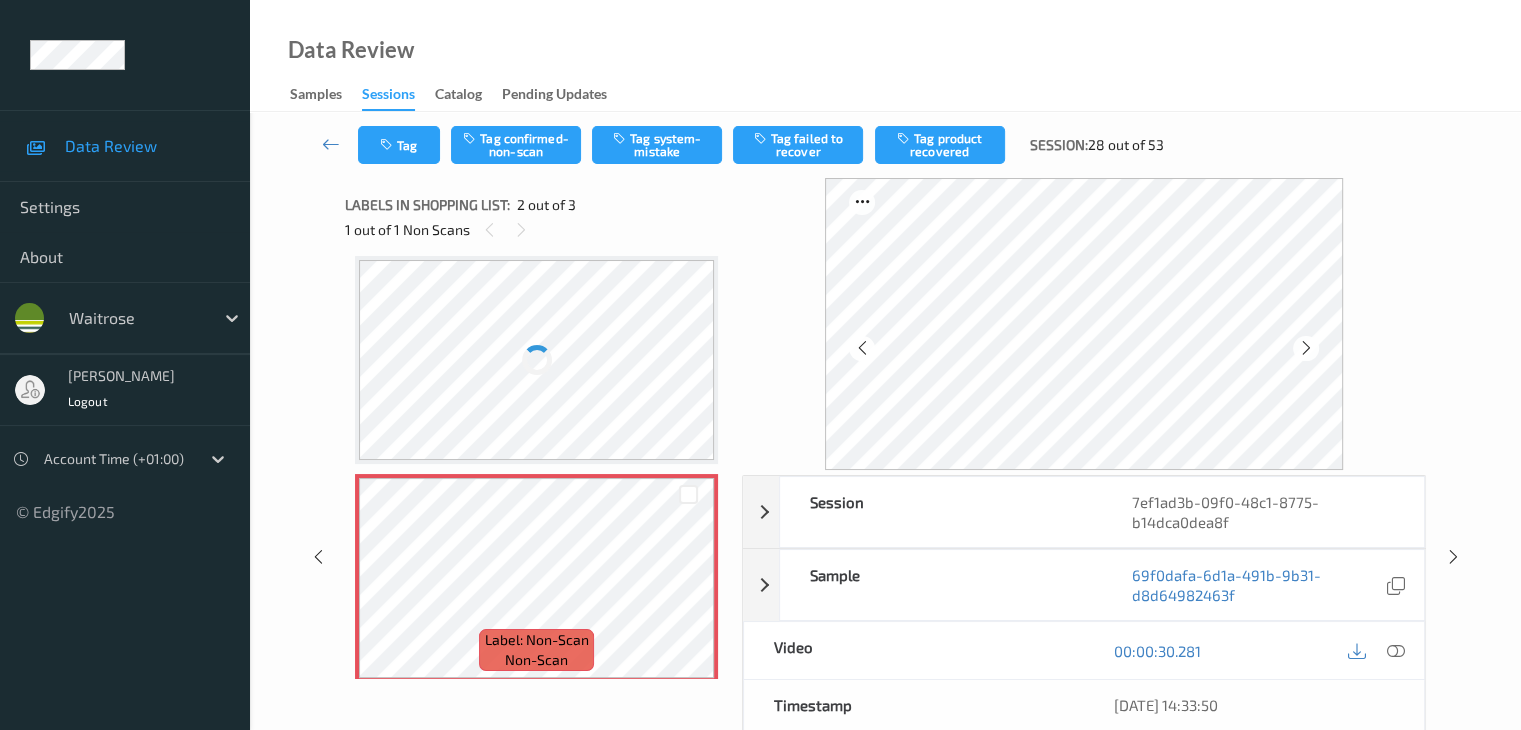 click at bounding box center [536, 360] 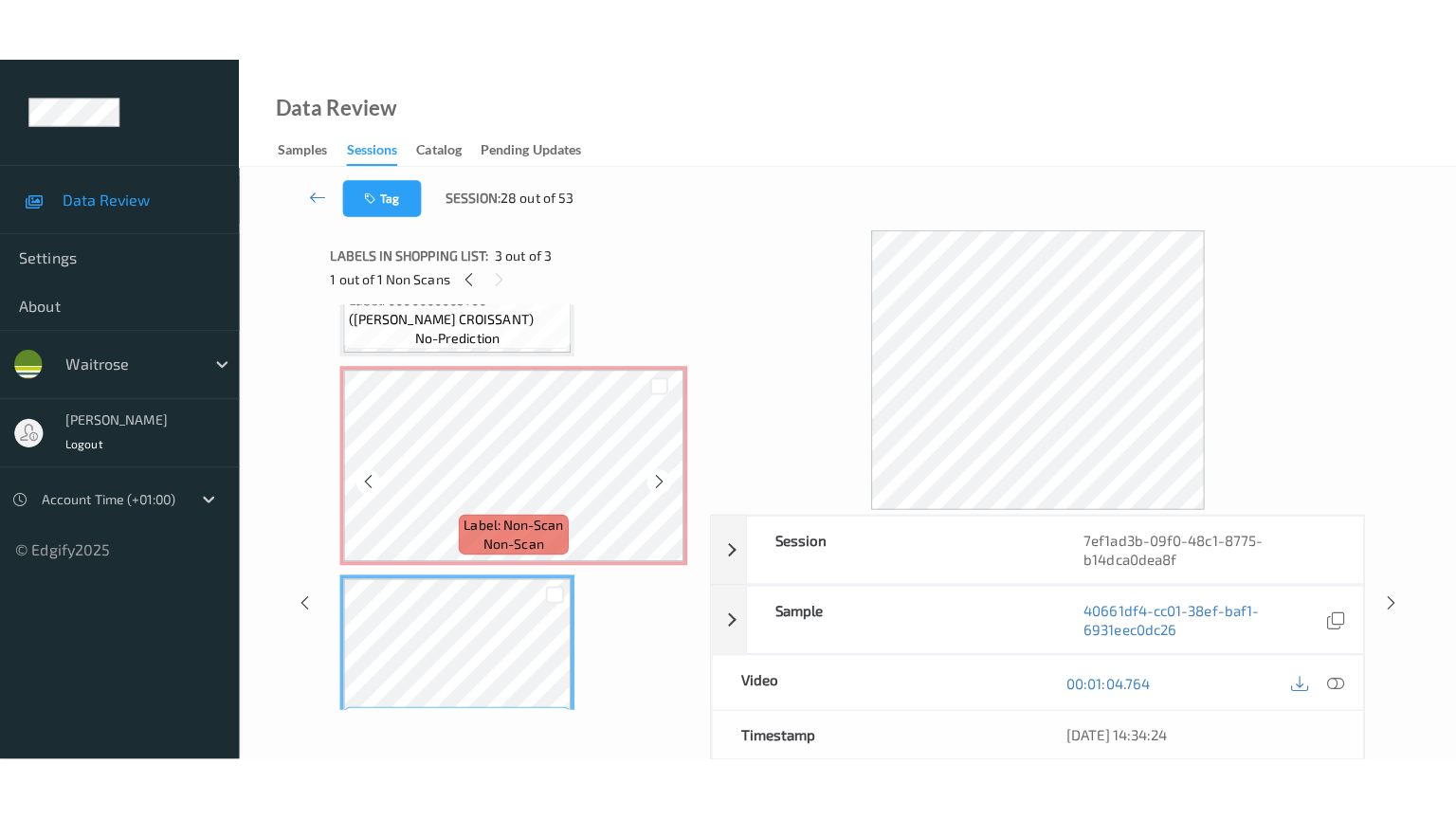 scroll, scrollTop: 134, scrollLeft: 0, axis: vertical 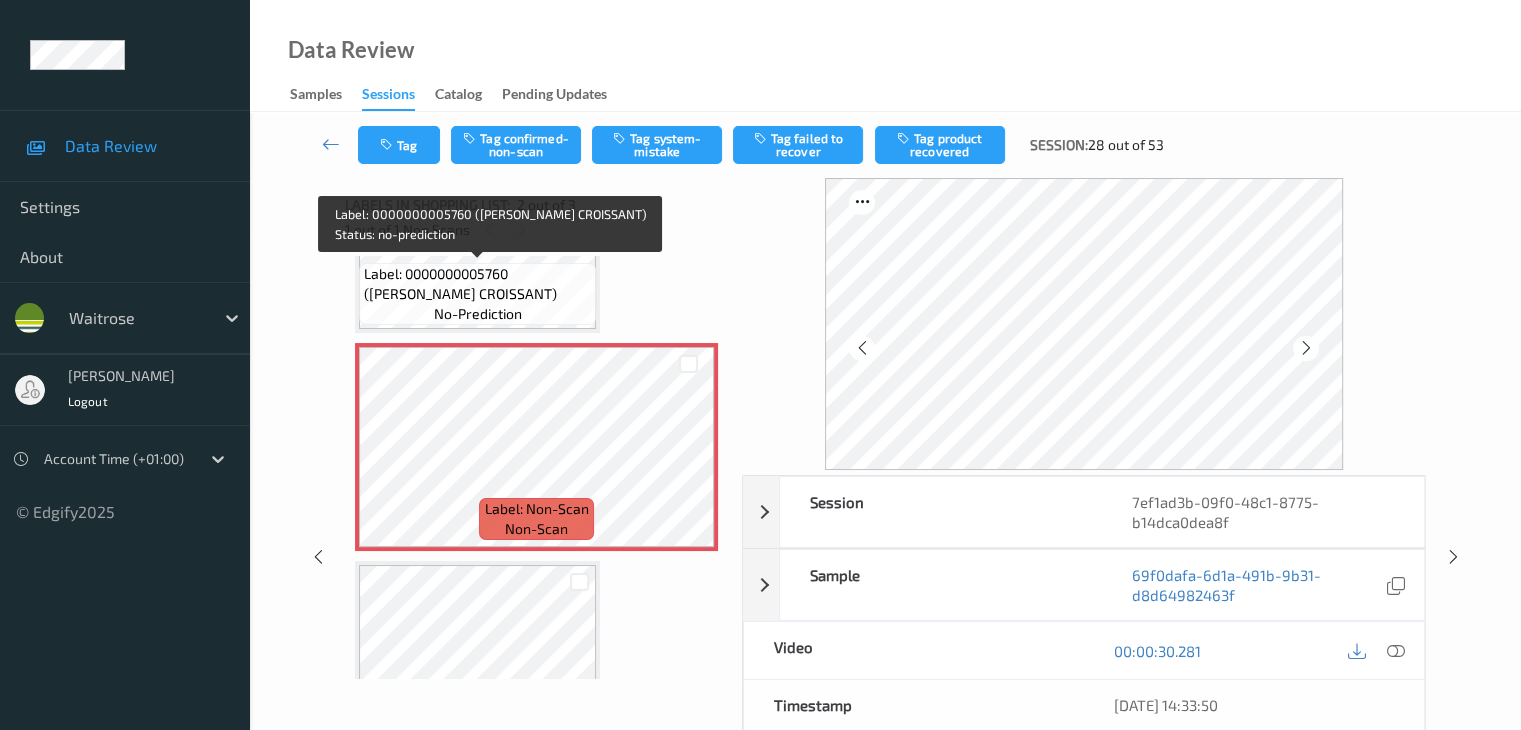 click on "Label: 0000000005760 ([PERSON_NAME] CROISSANT)" at bounding box center [477, 284] 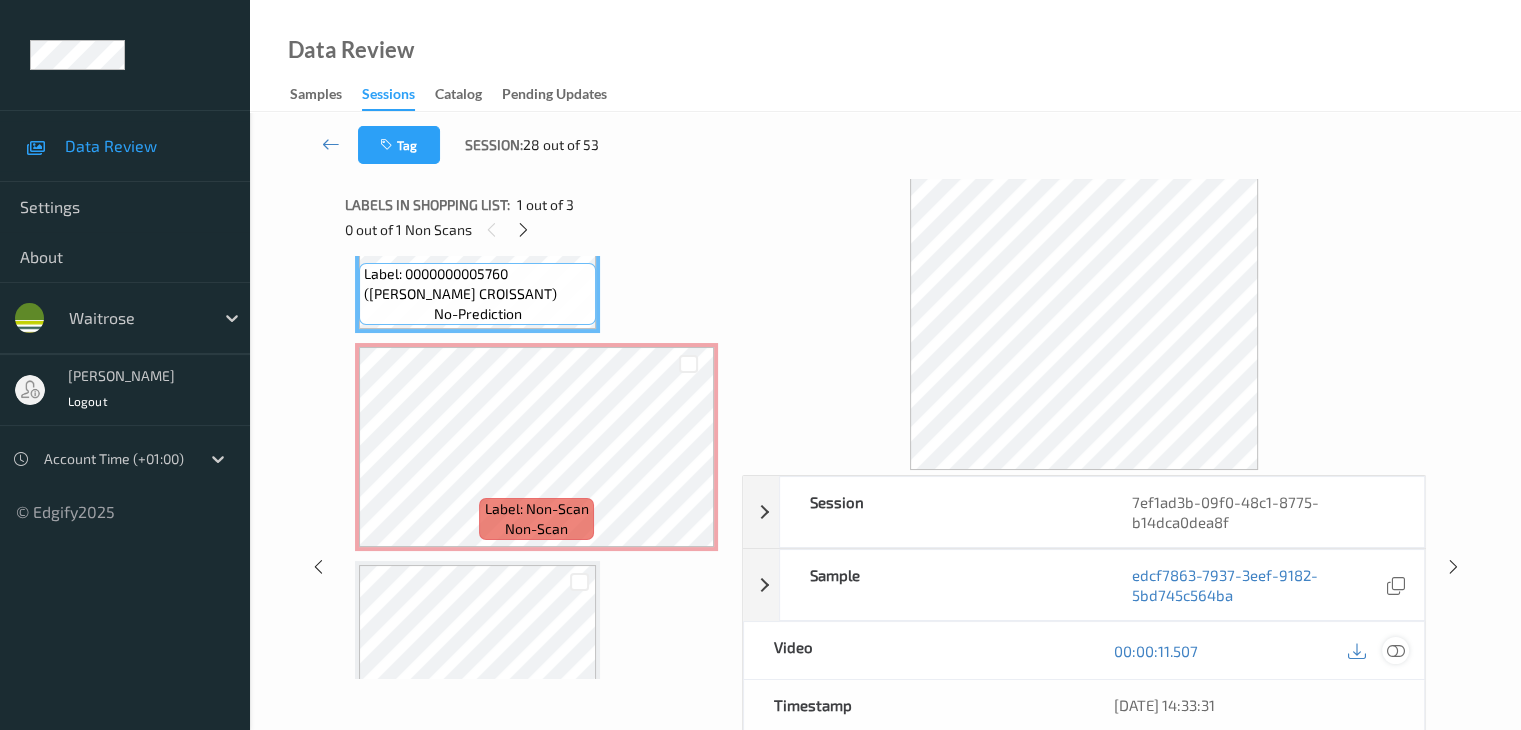 click at bounding box center [1395, 651] 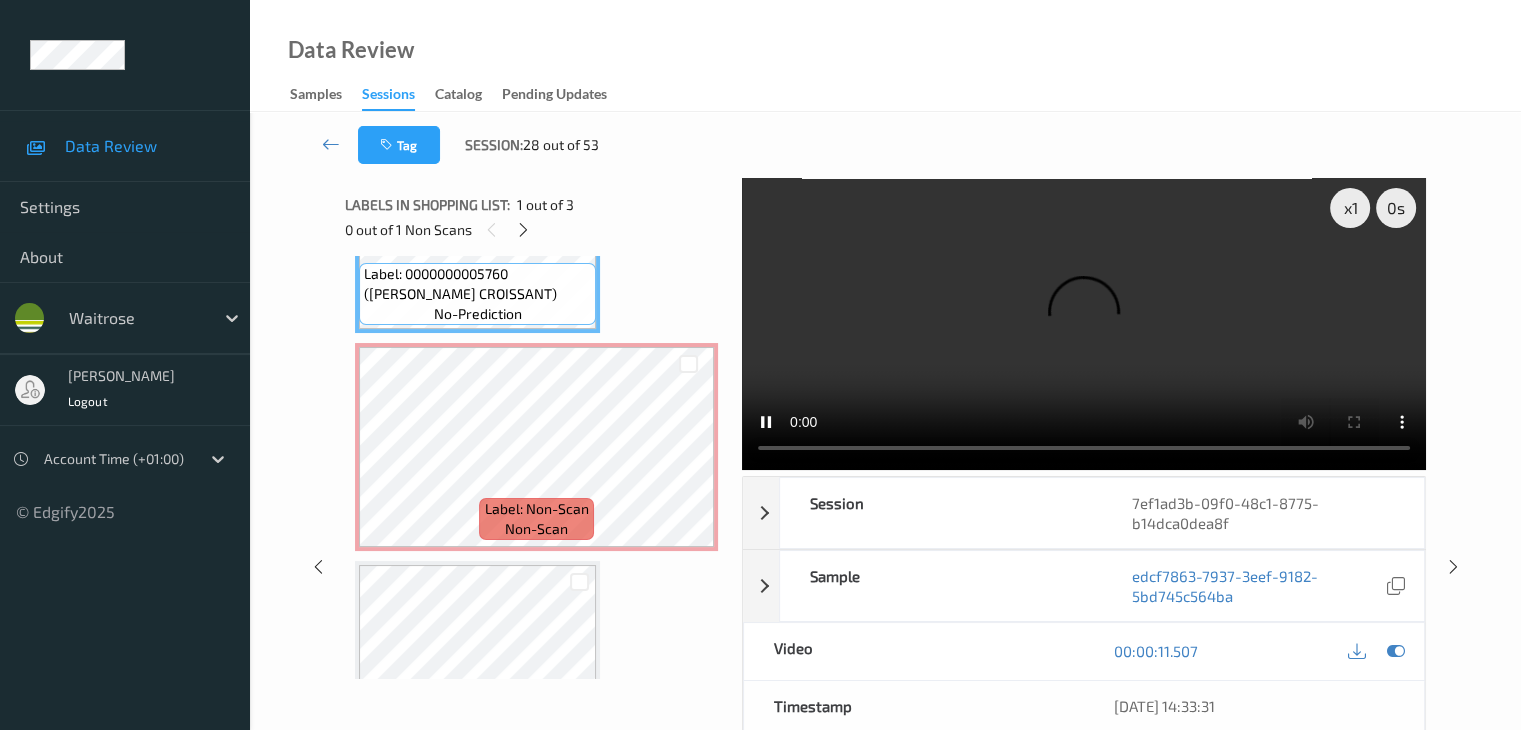scroll, scrollTop: 107, scrollLeft: 0, axis: vertical 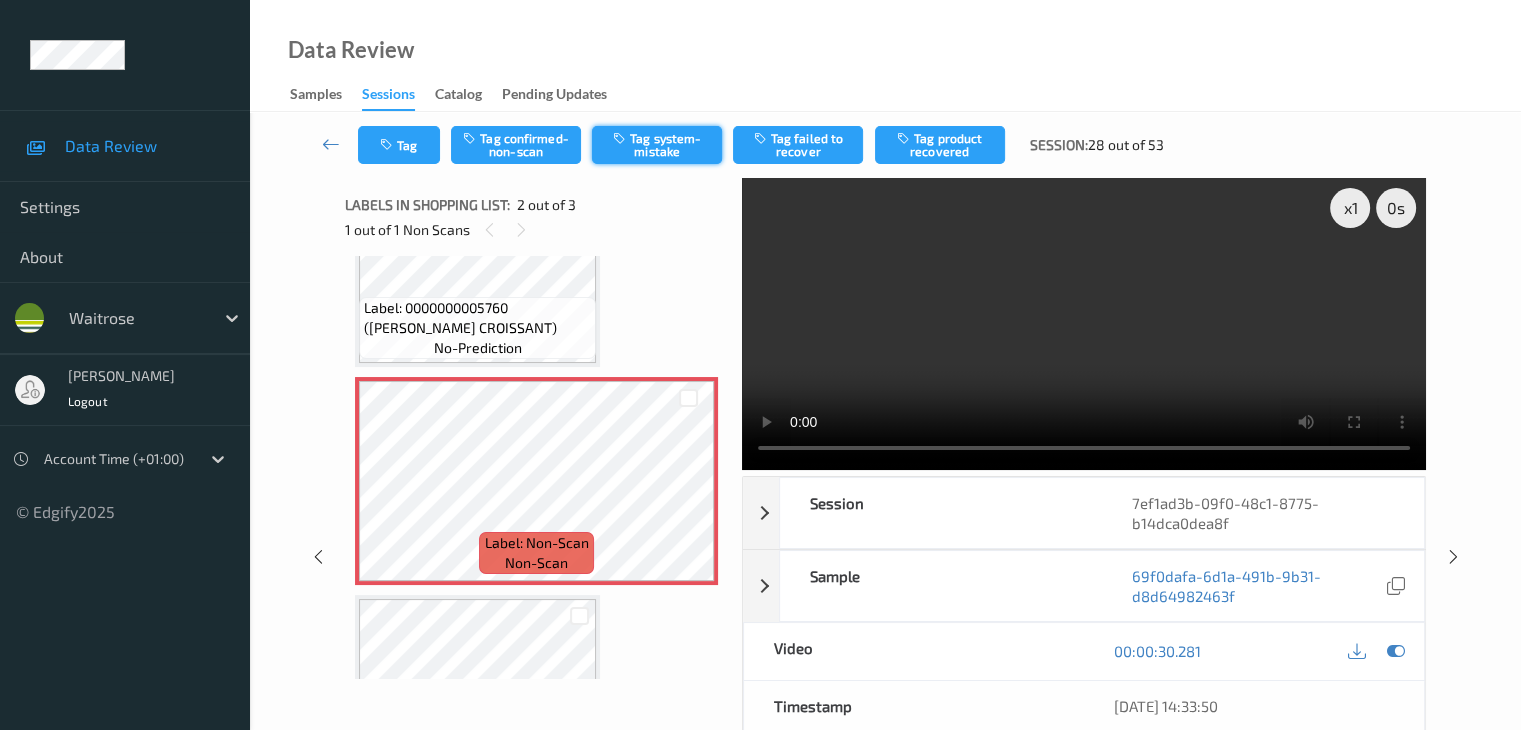 click on "Tag   system-mistake" at bounding box center (657, 145) 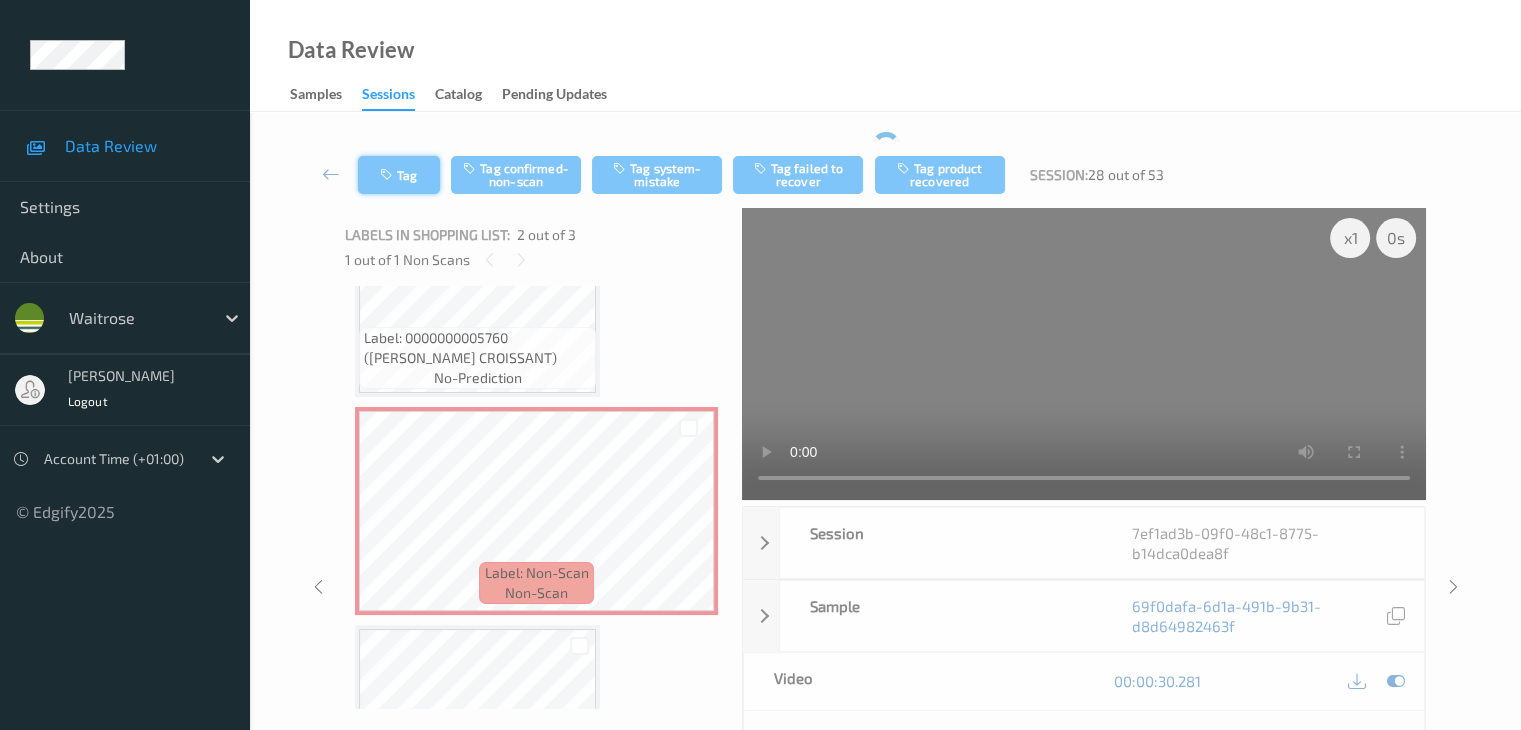 click at bounding box center [388, 175] 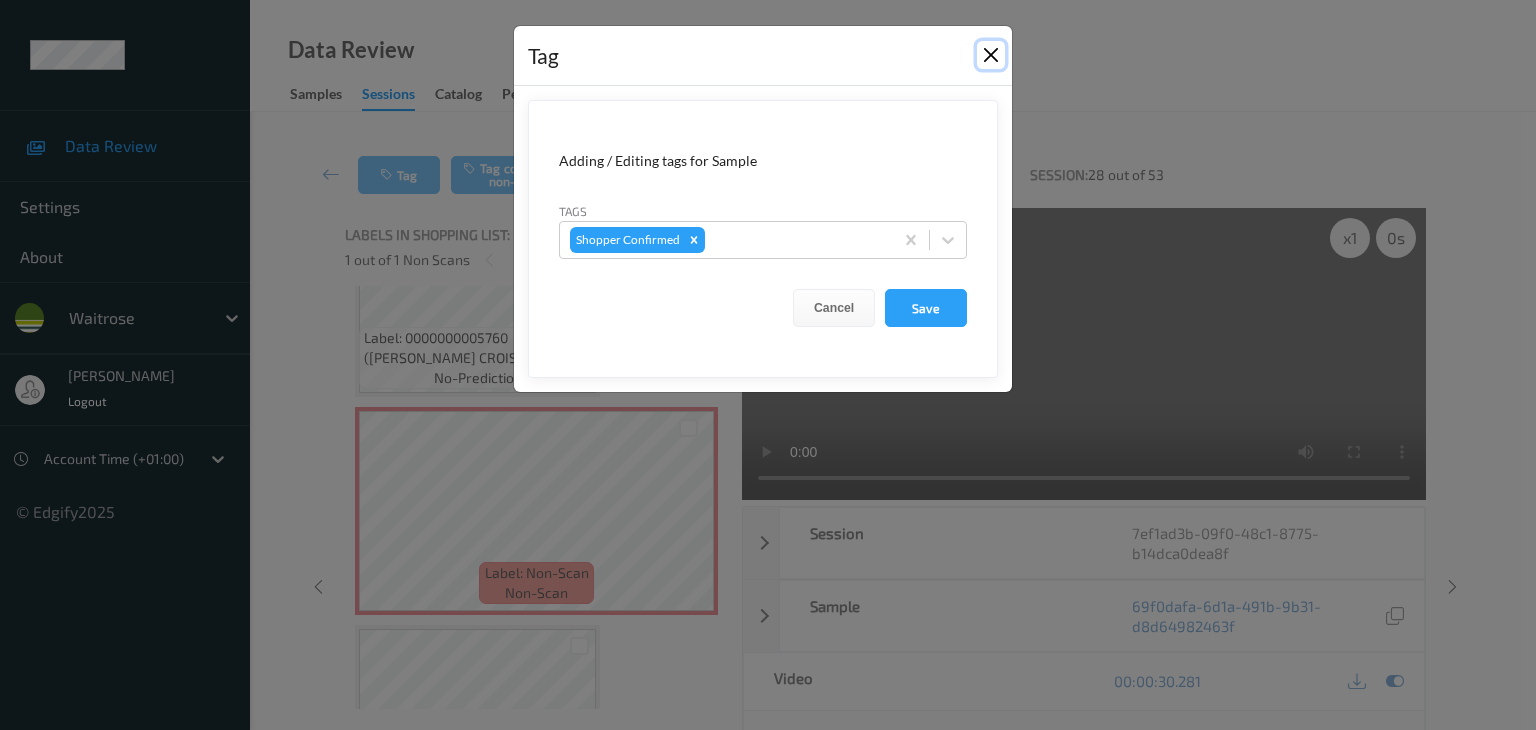 click at bounding box center [991, 55] 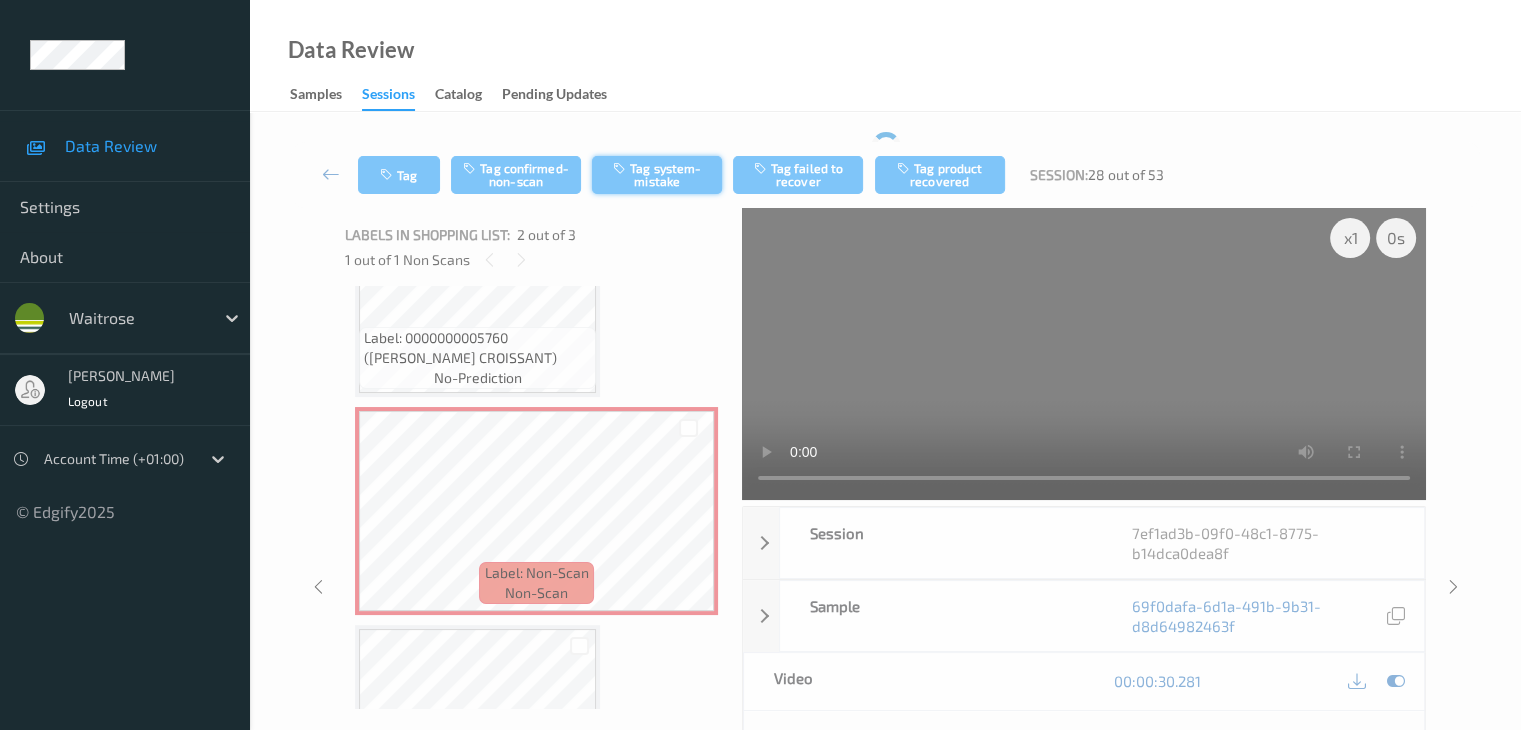 click on "Tag   system-mistake" at bounding box center [657, 175] 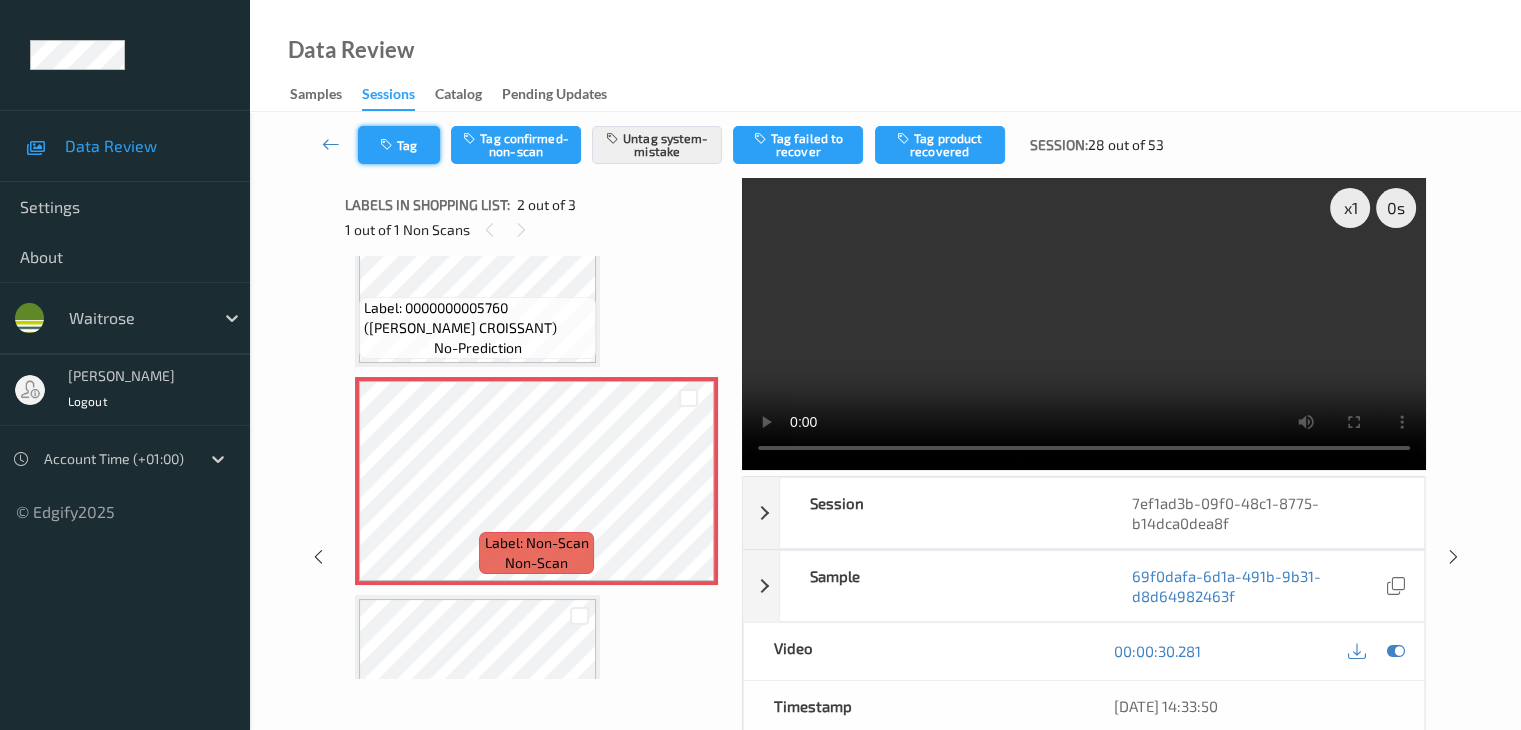 click on "Tag" at bounding box center (399, 145) 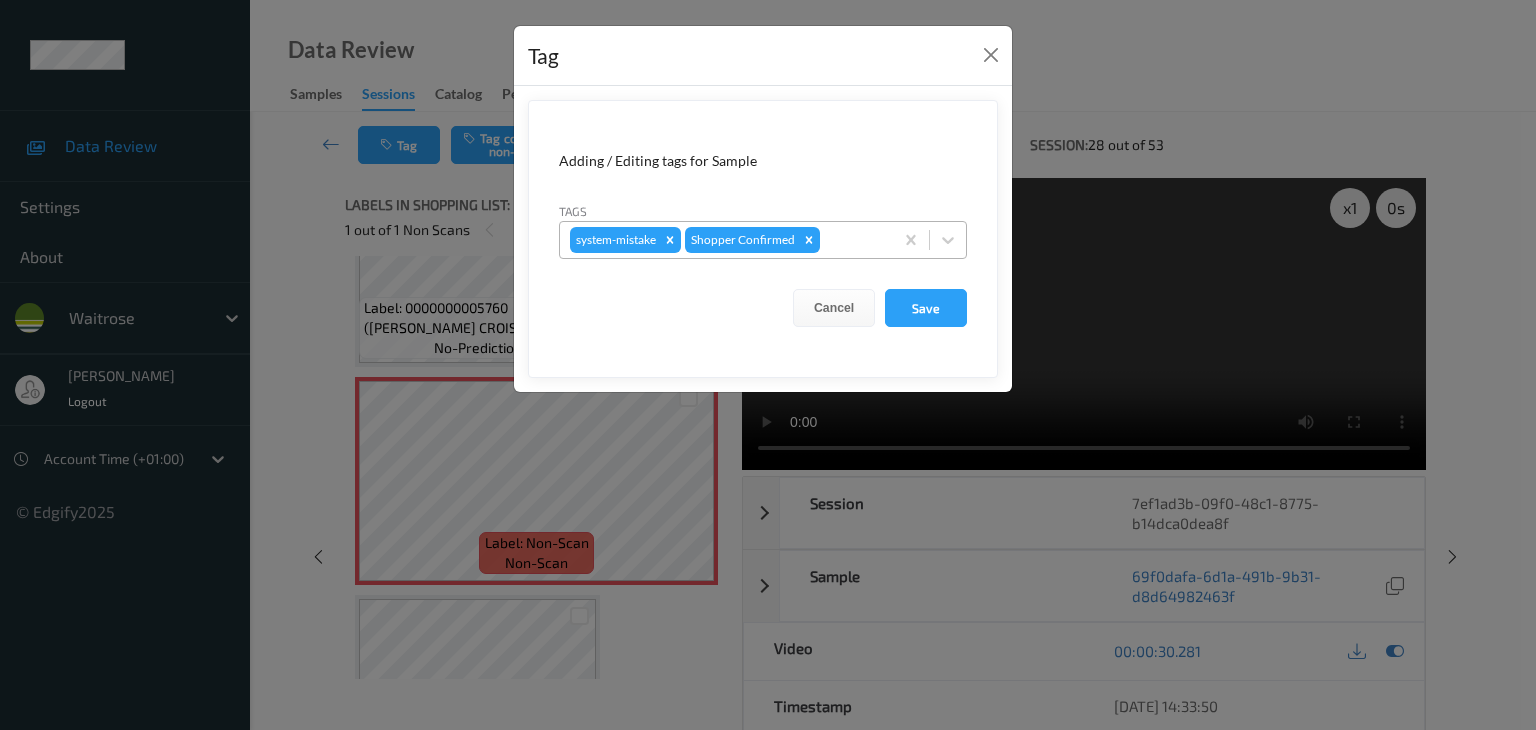click at bounding box center (853, 240) 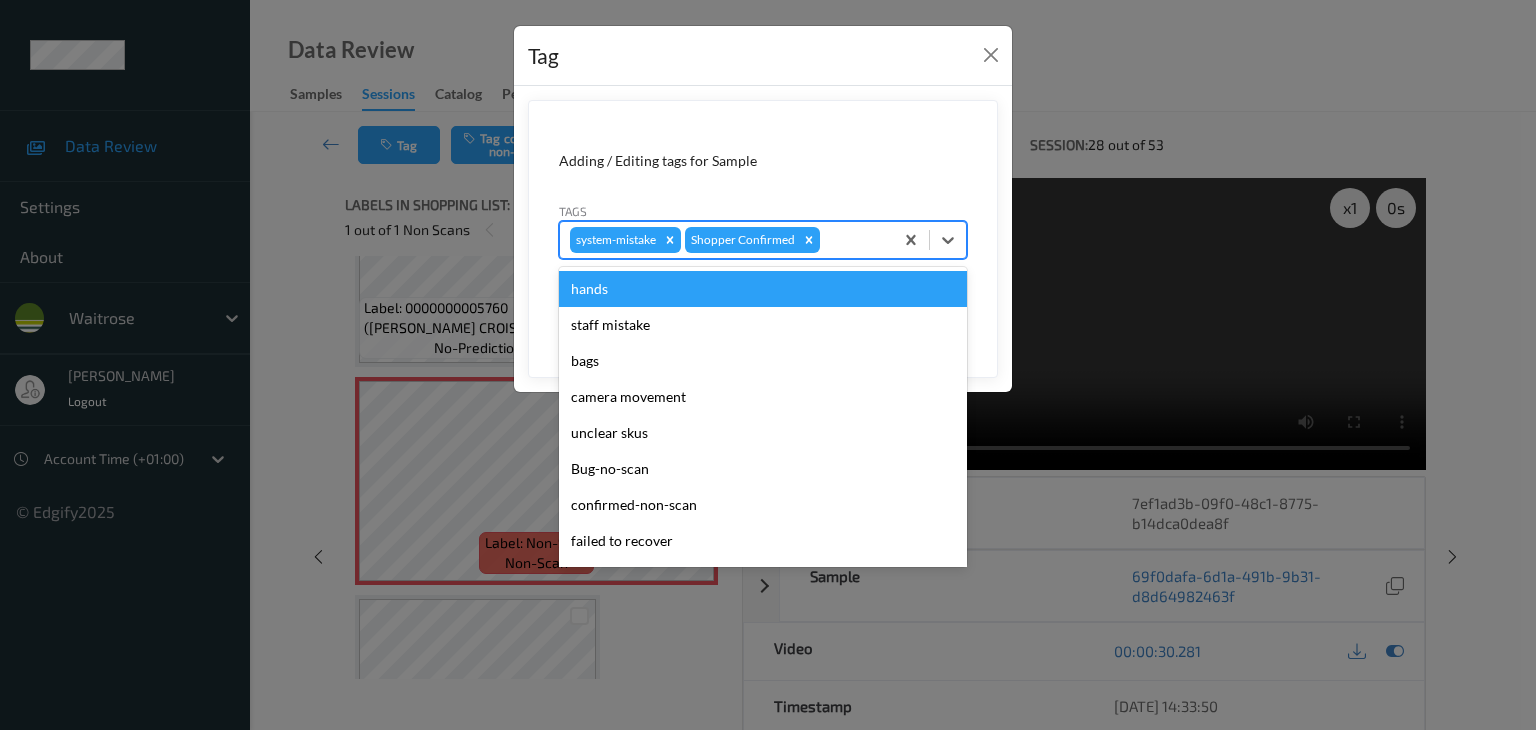 type on "u" 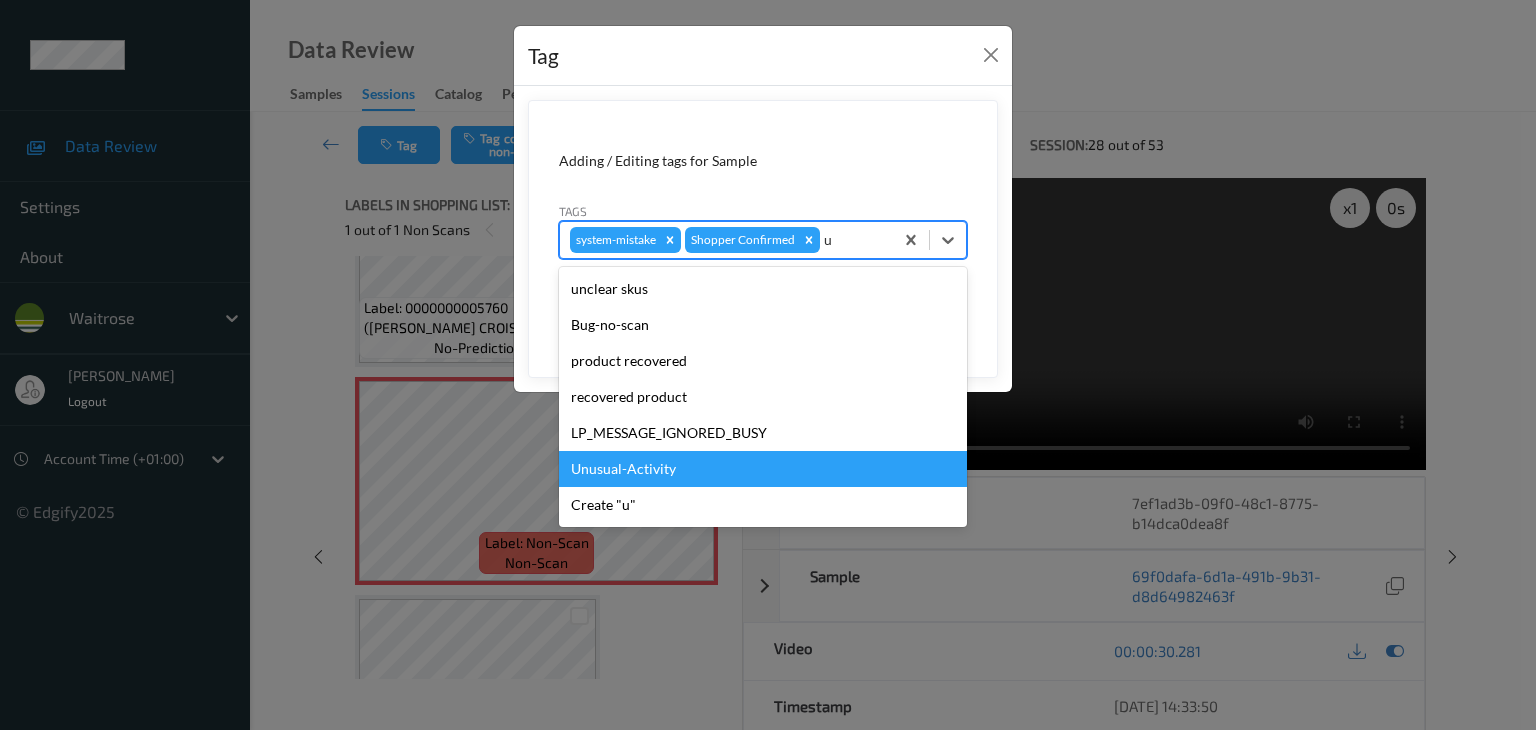click on "Unusual-Activity" at bounding box center [763, 469] 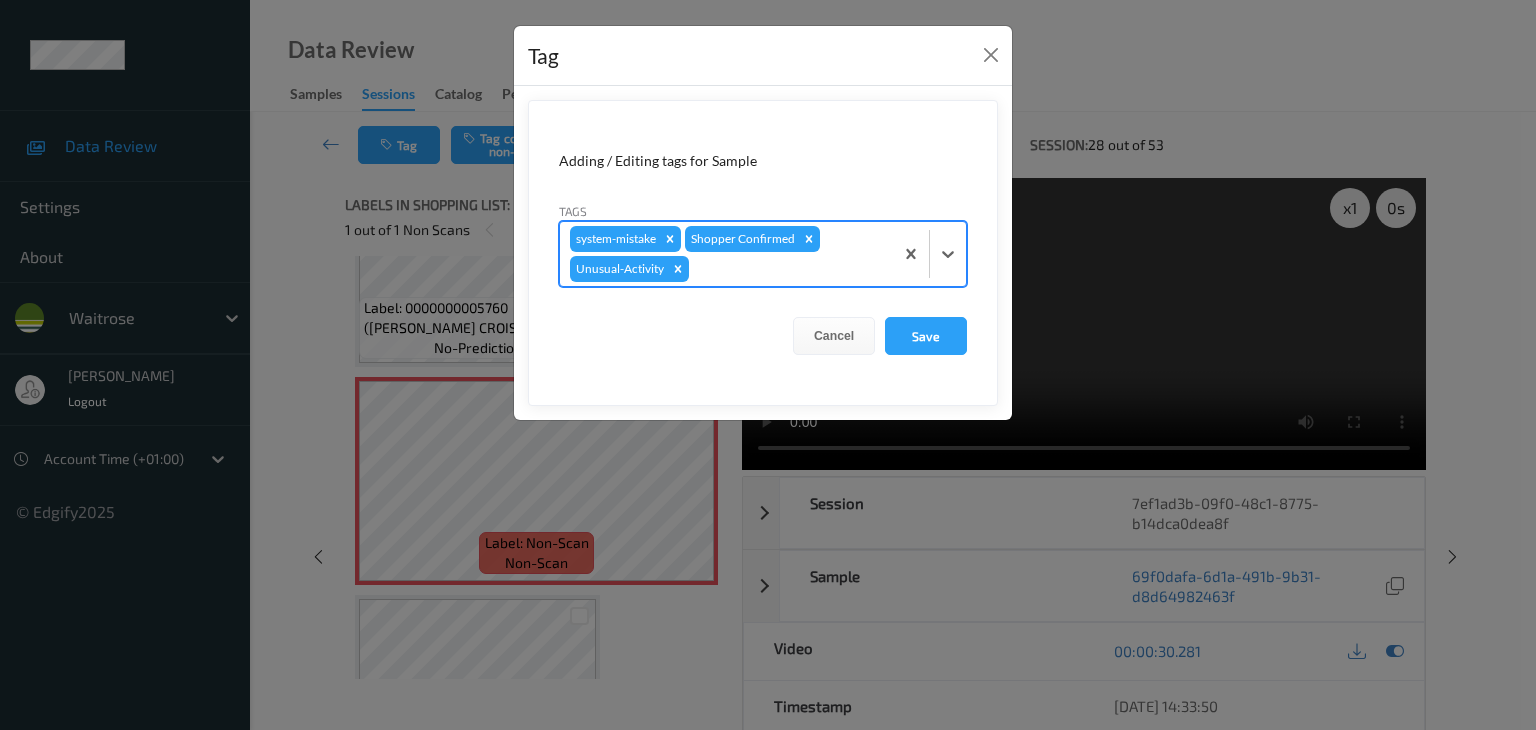 type on "p" 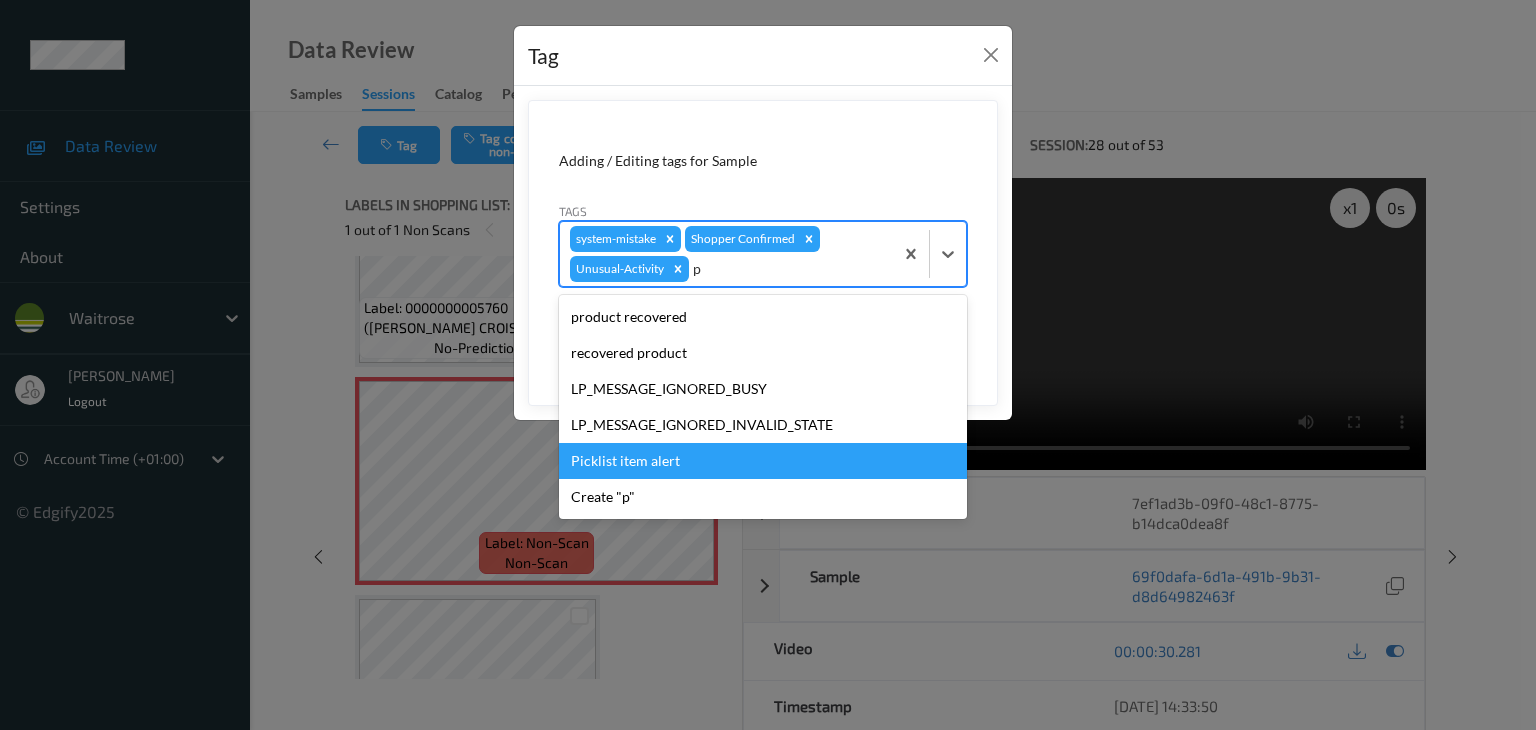 click on "Picklist item alert" at bounding box center [763, 461] 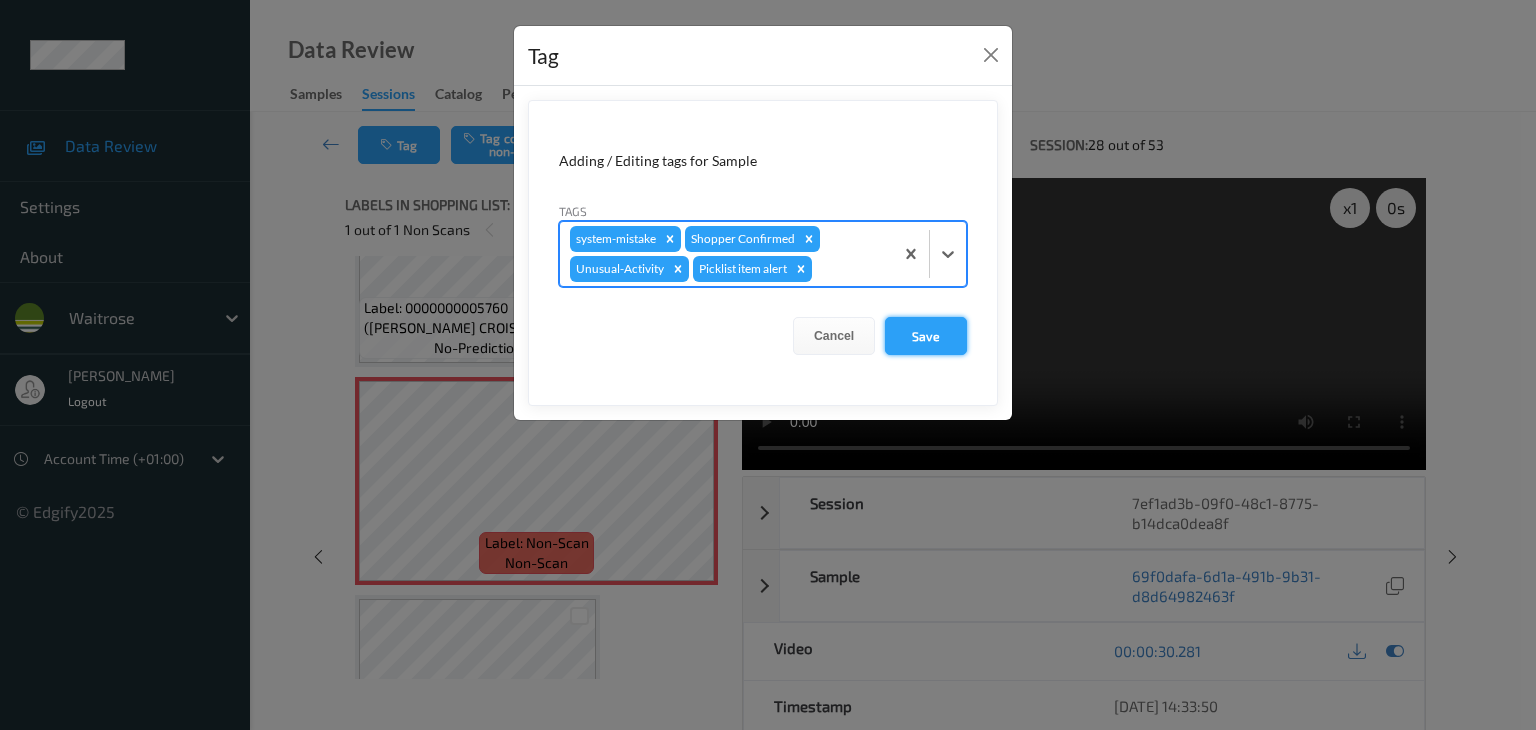 click on "Save" at bounding box center [926, 336] 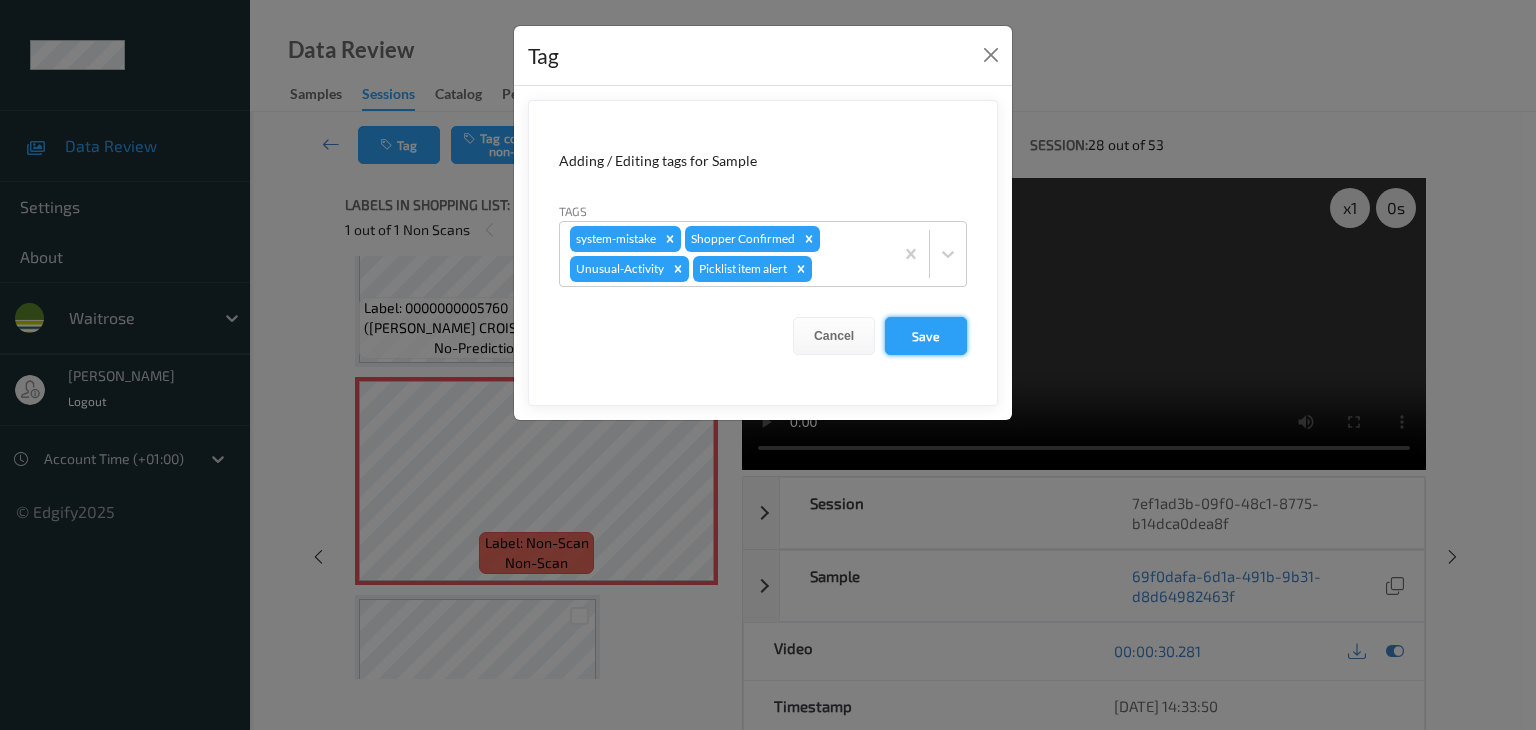 click on "Save" at bounding box center (926, 336) 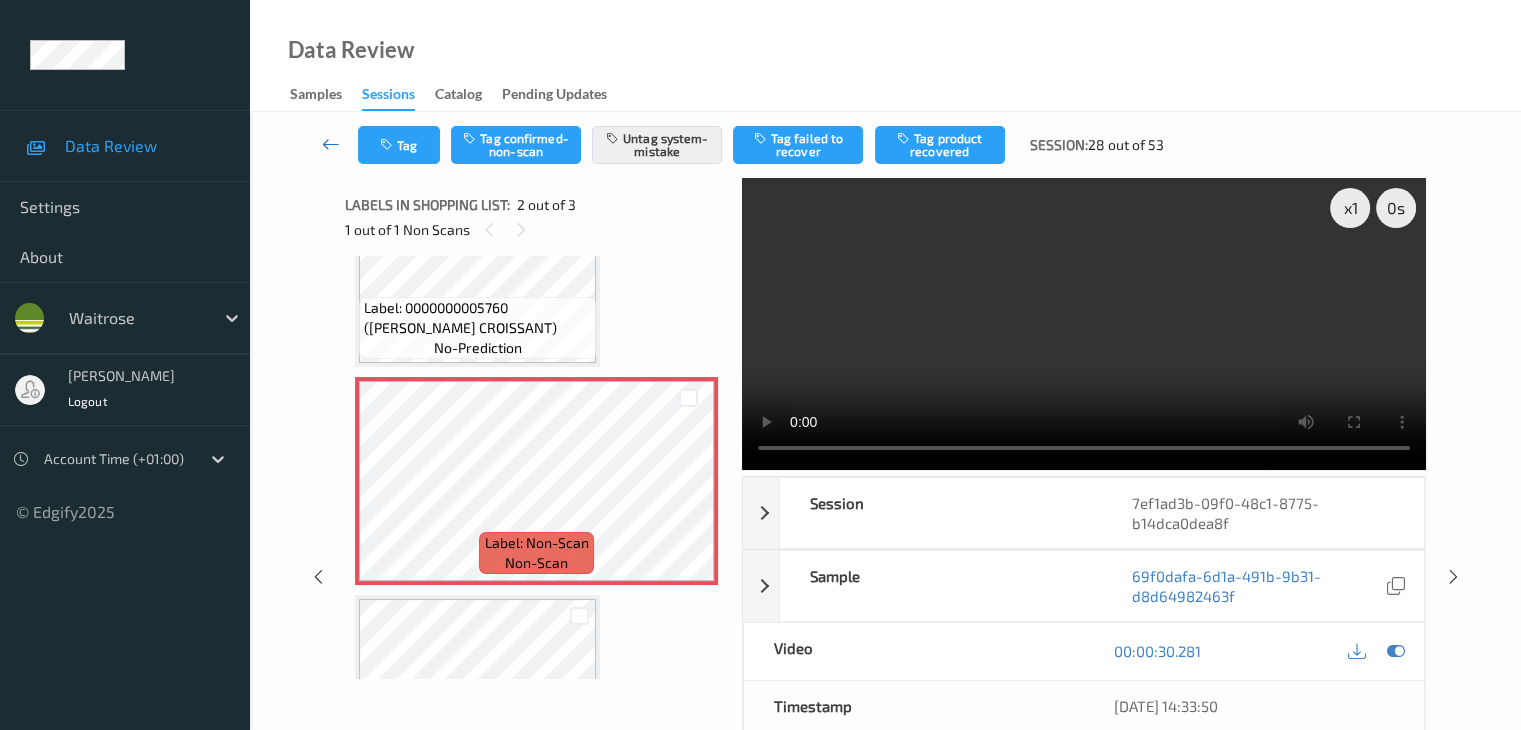 click at bounding box center [331, 144] 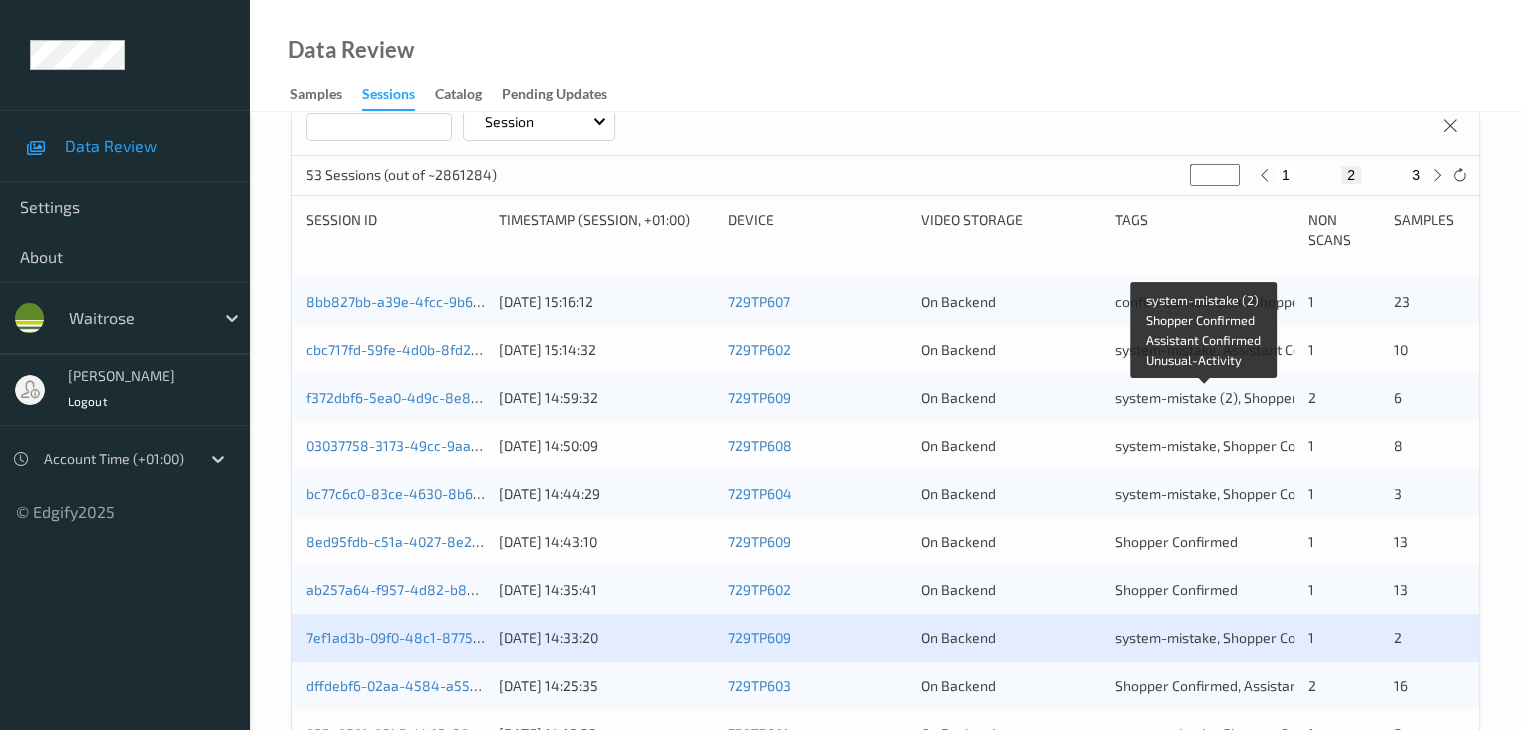 scroll, scrollTop: 500, scrollLeft: 0, axis: vertical 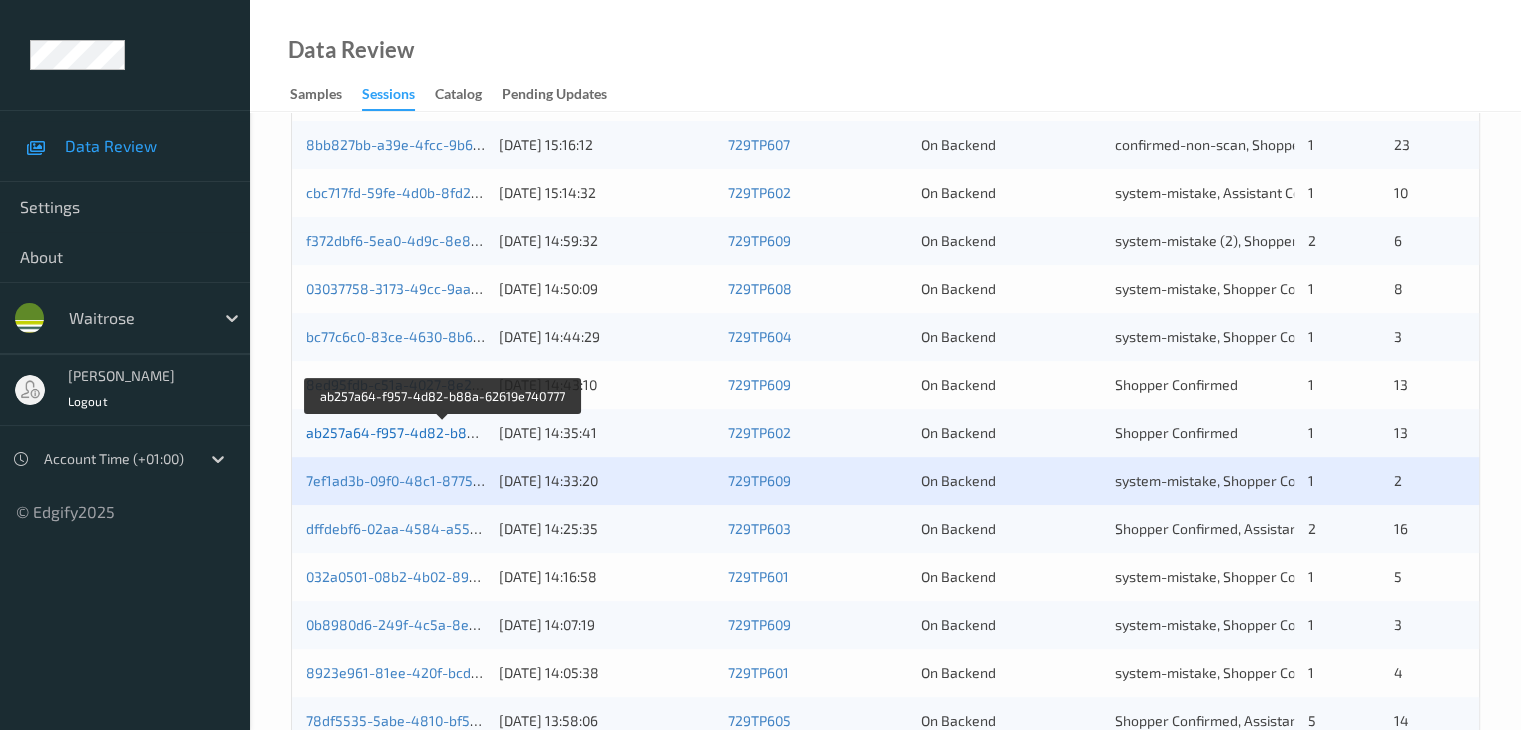 click on "ab257a64-f957-4d82-b88a-62619e740777" at bounding box center [443, 432] 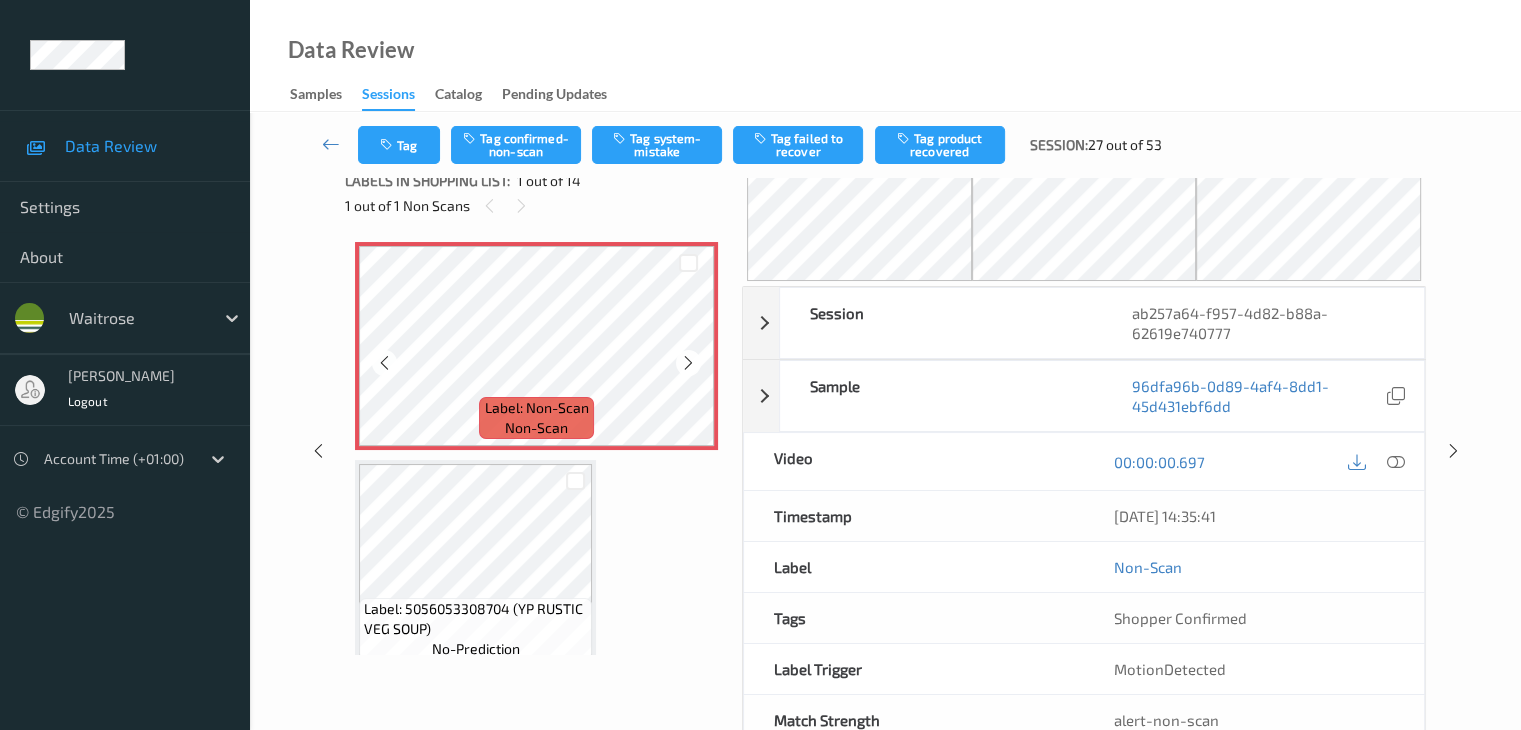 scroll, scrollTop: 0, scrollLeft: 0, axis: both 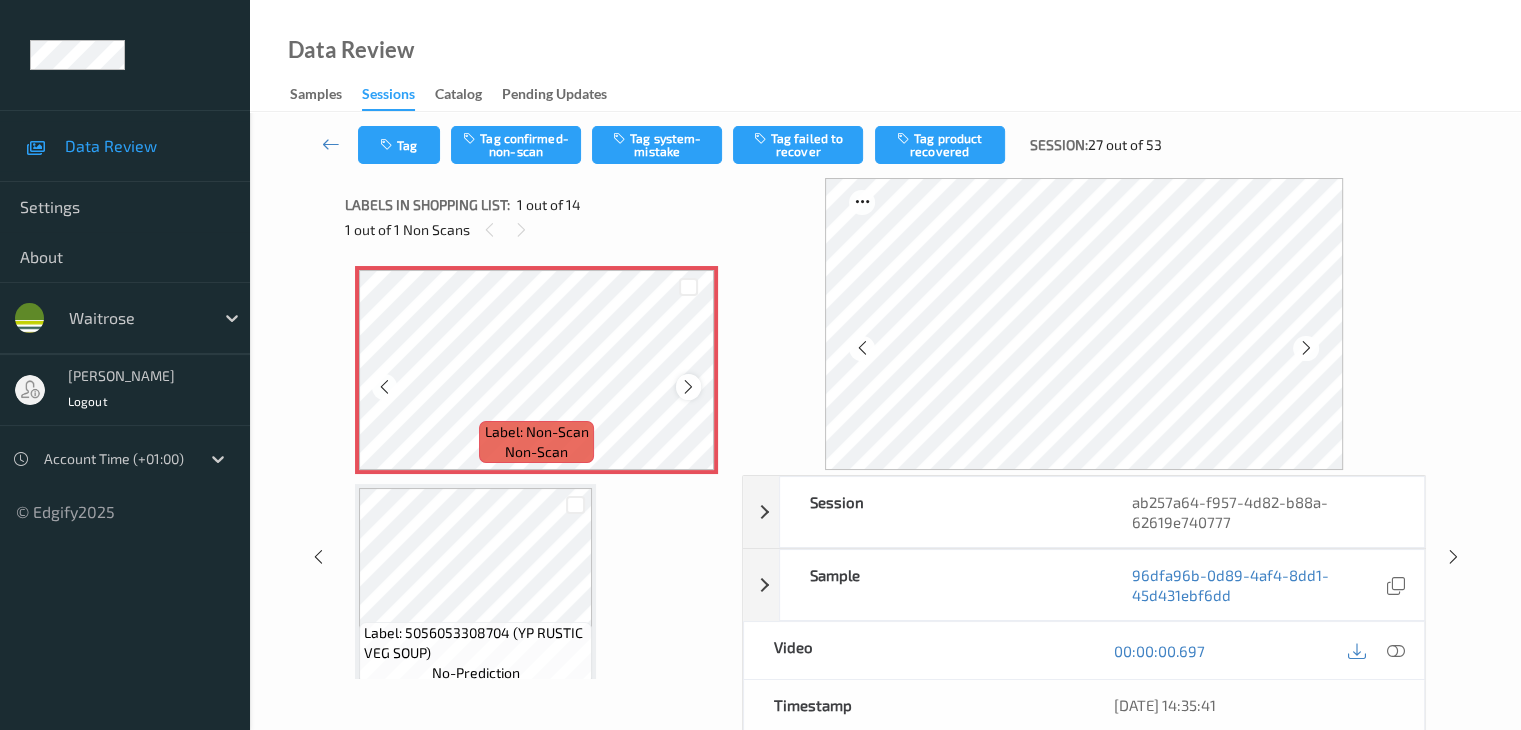 click at bounding box center [688, 387] 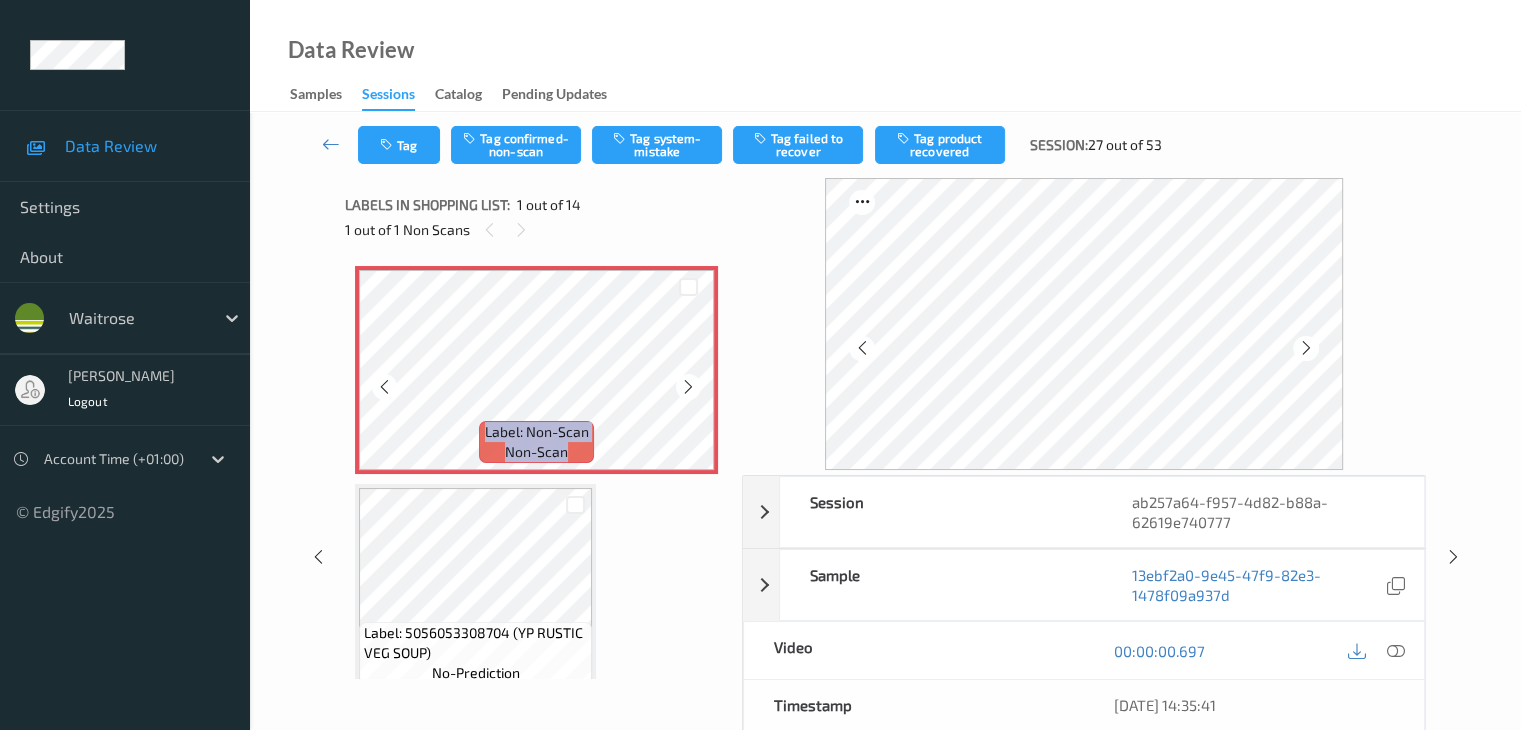 click at bounding box center (688, 387) 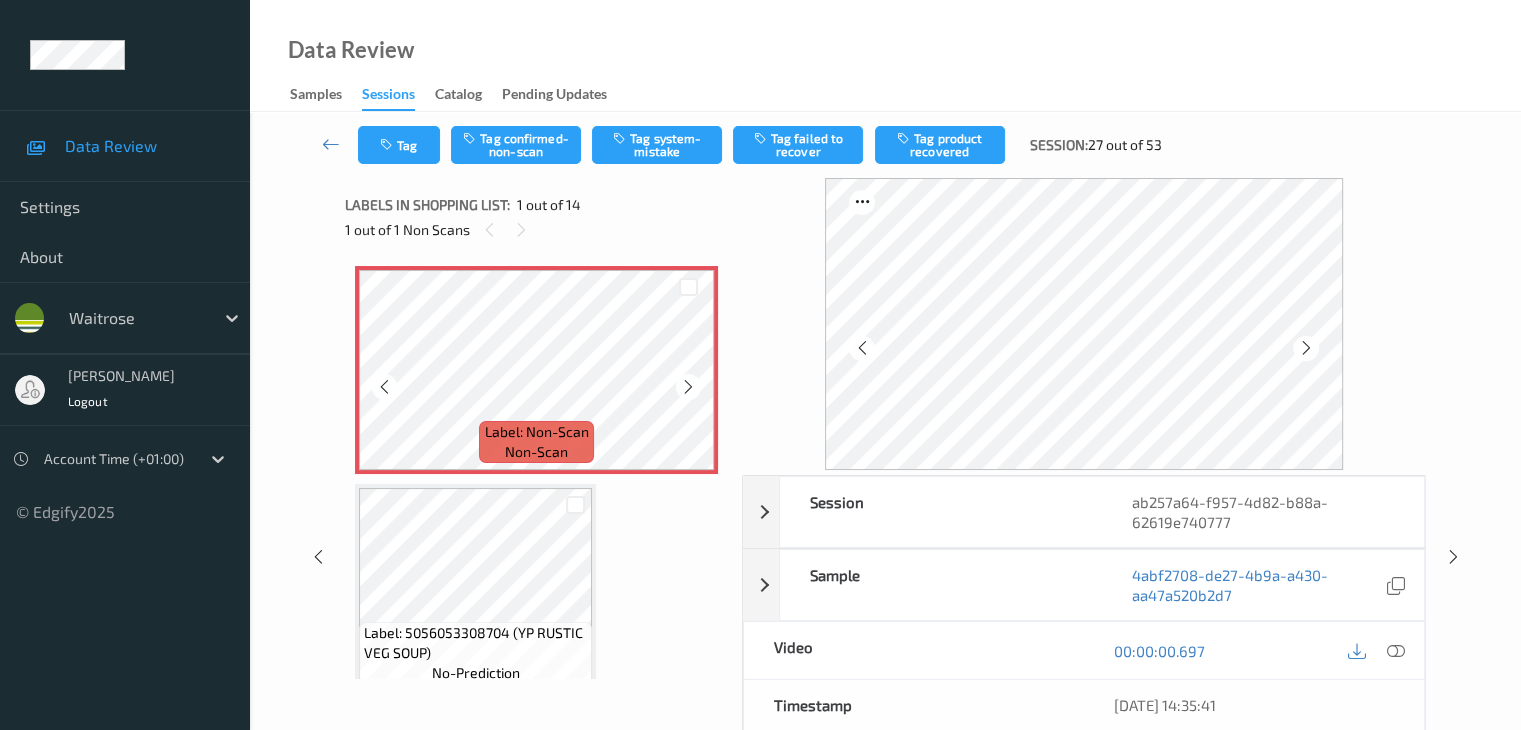 click at bounding box center (688, 387) 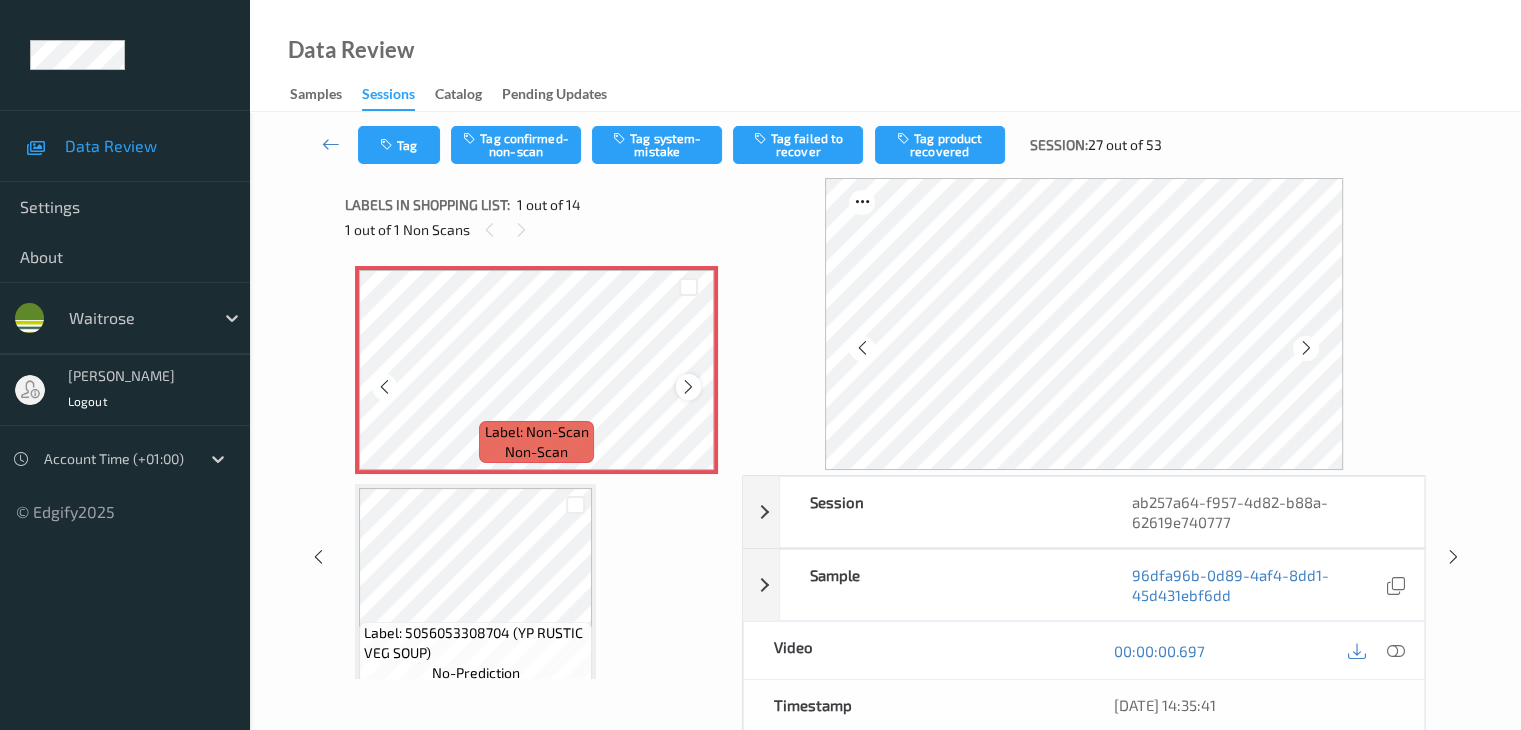 click at bounding box center [688, 387] 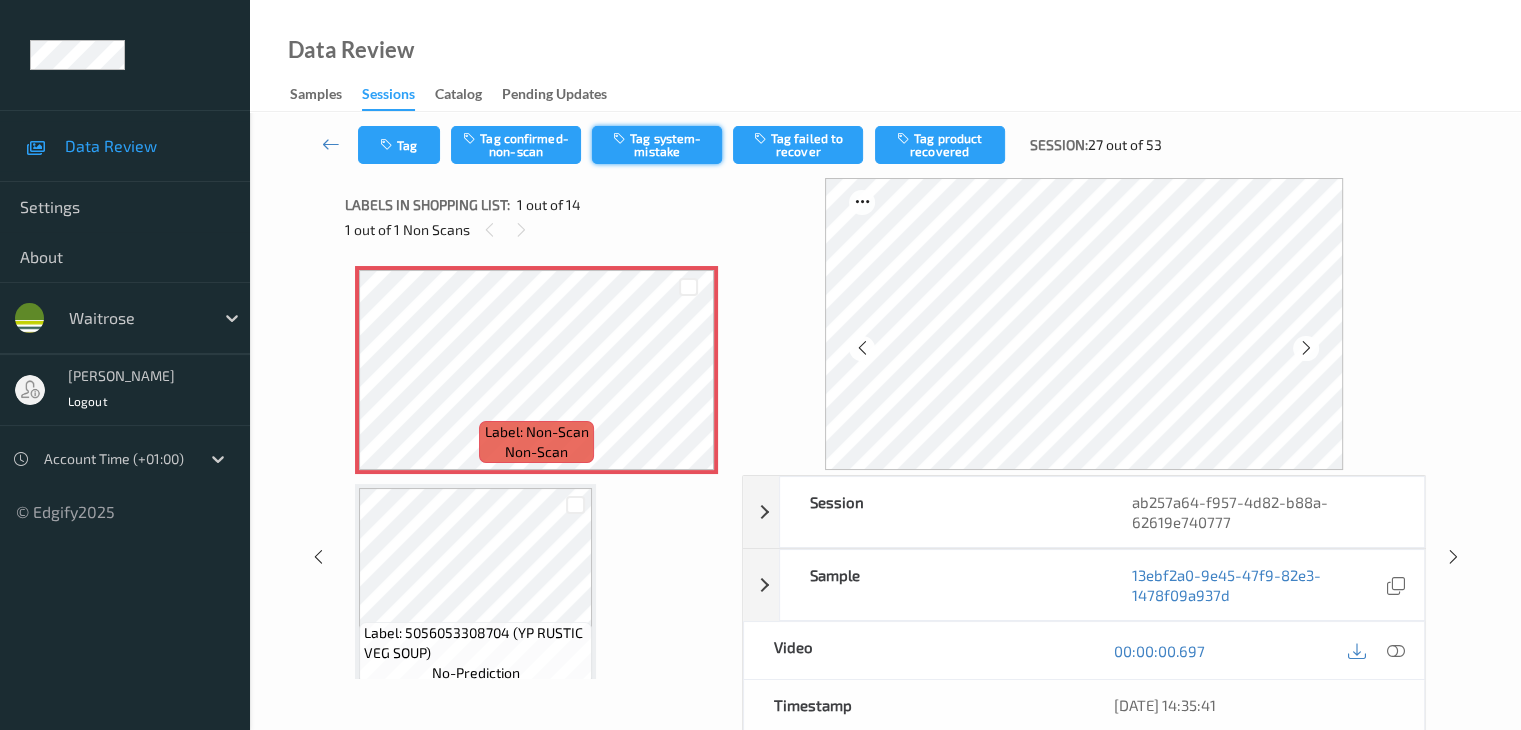 click on "Tag   system-mistake" at bounding box center (657, 145) 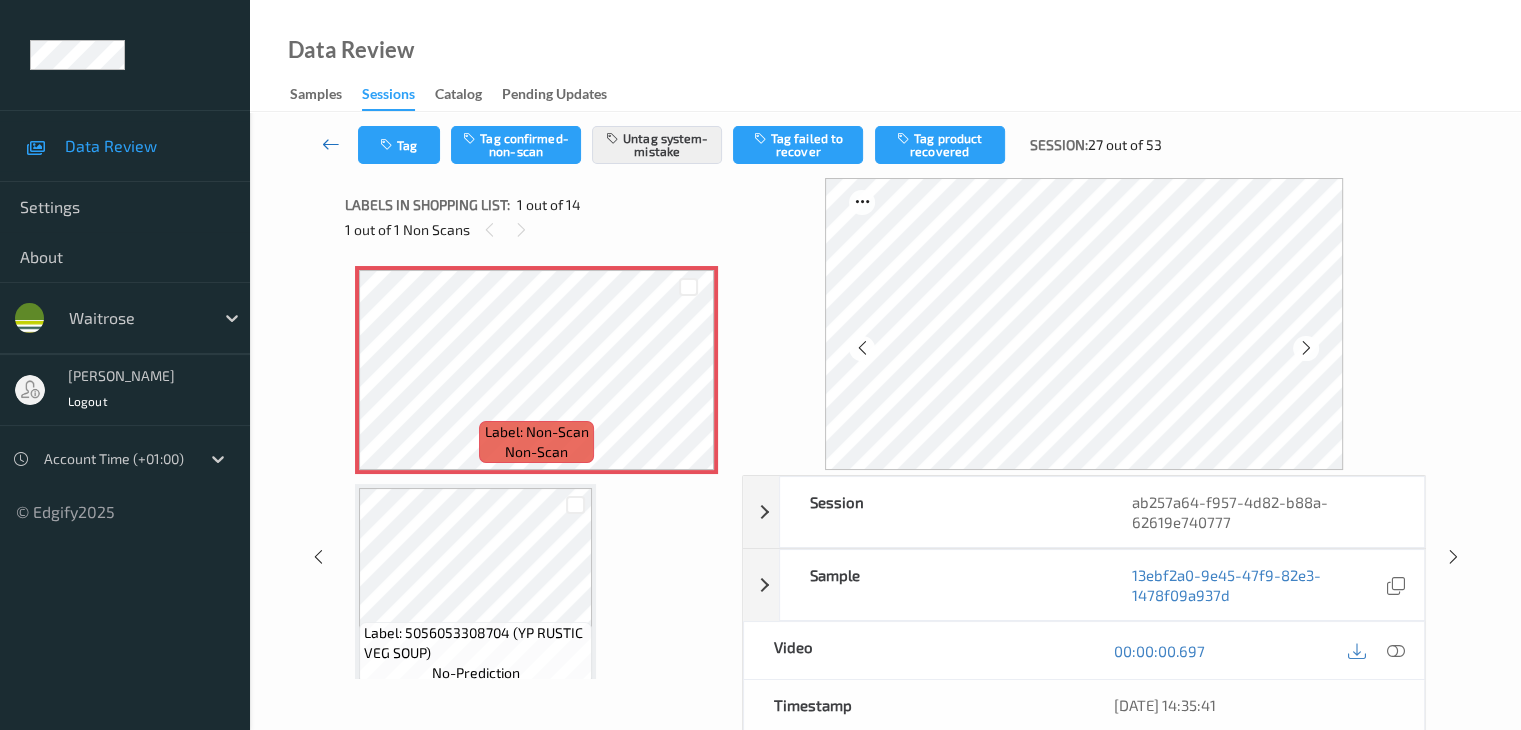 click at bounding box center [331, 144] 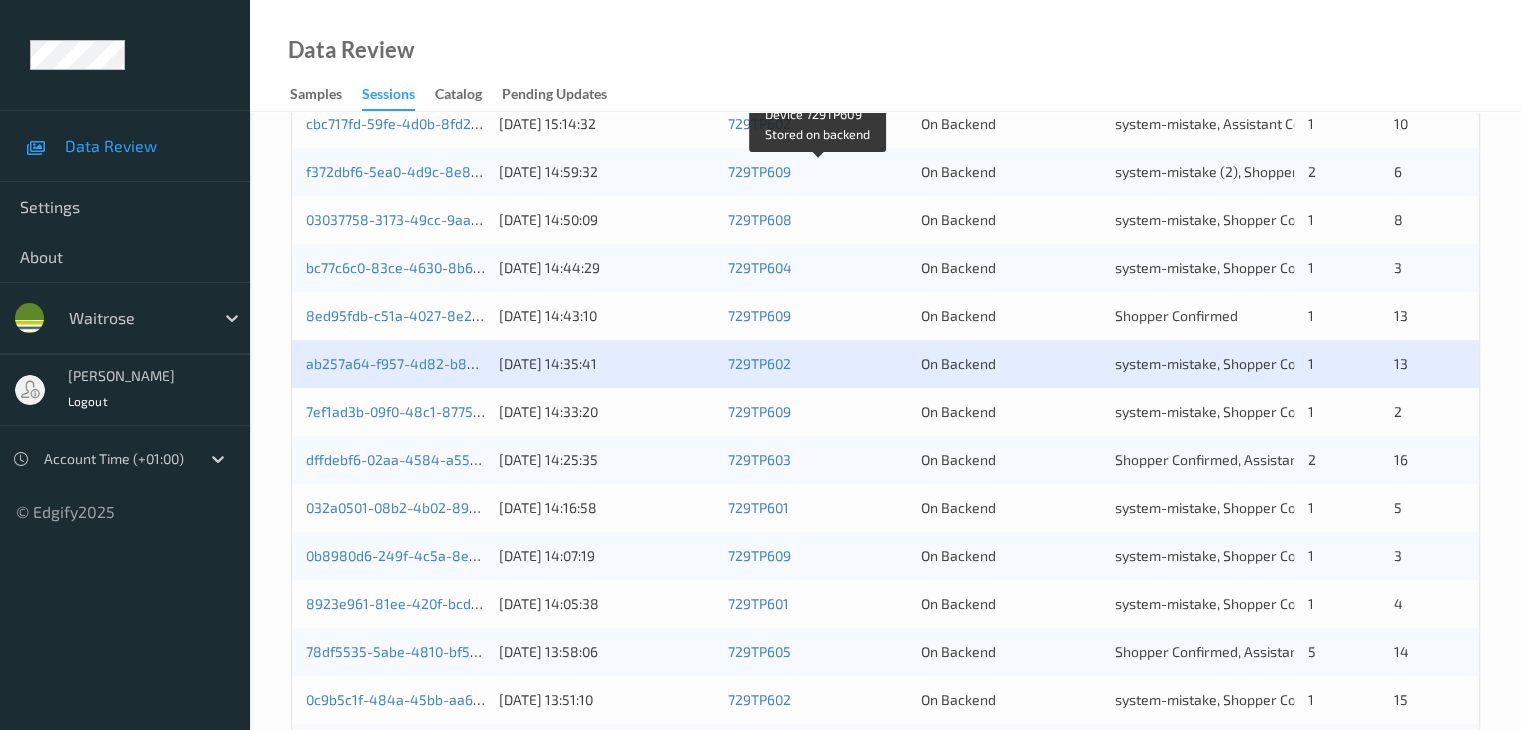 scroll, scrollTop: 700, scrollLeft: 0, axis: vertical 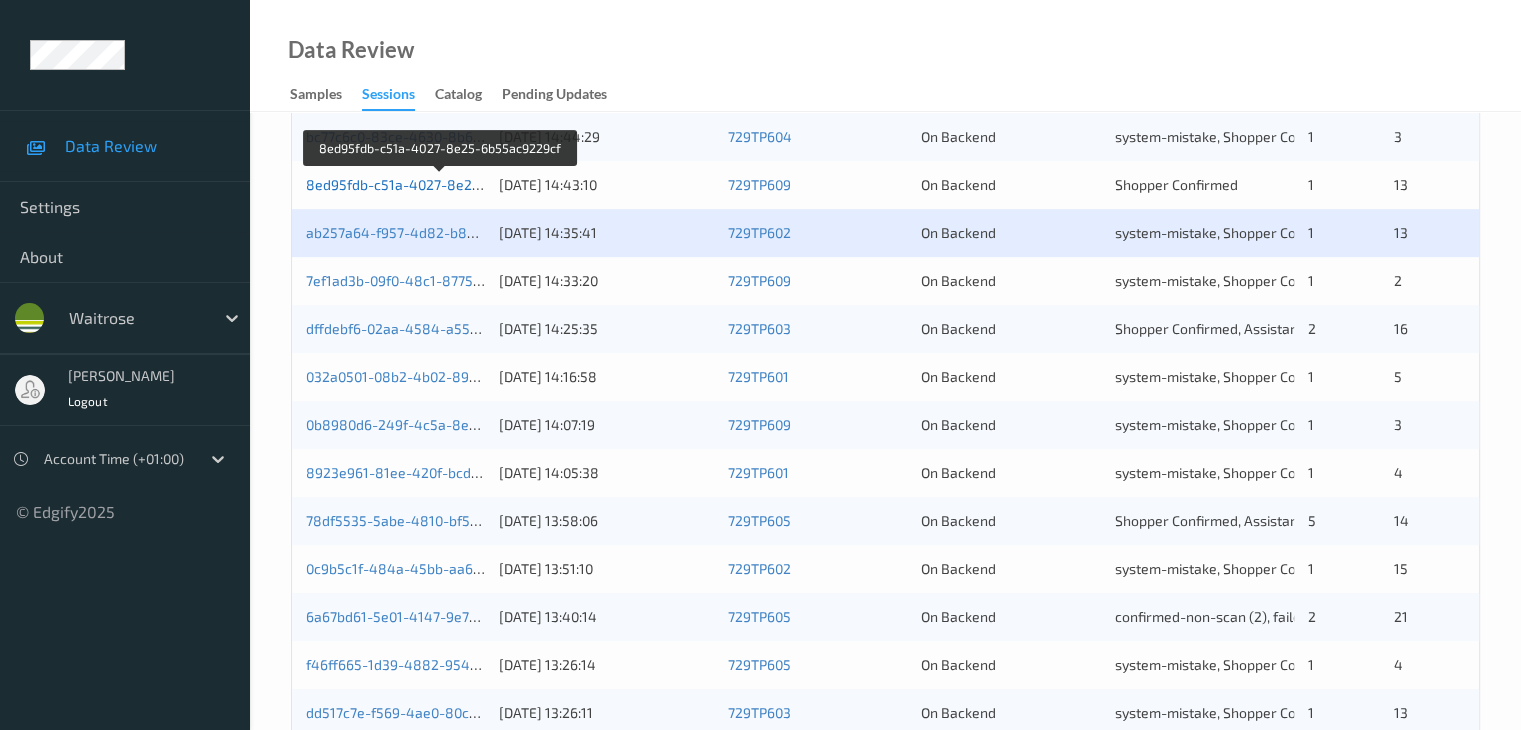 click on "8ed95fdb-c51a-4027-8e25-6b55ac9229cf" at bounding box center (441, 184) 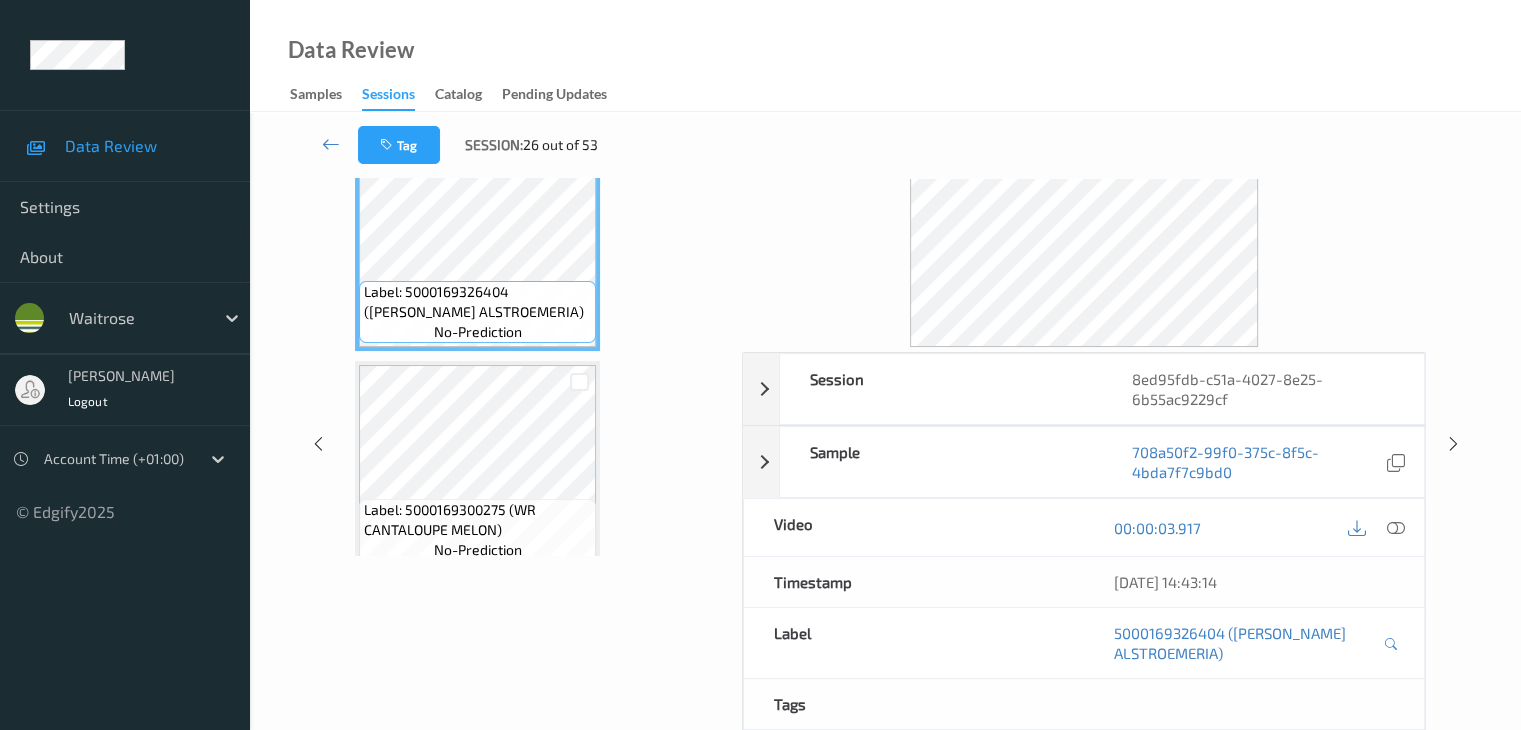 scroll, scrollTop: 0, scrollLeft: 0, axis: both 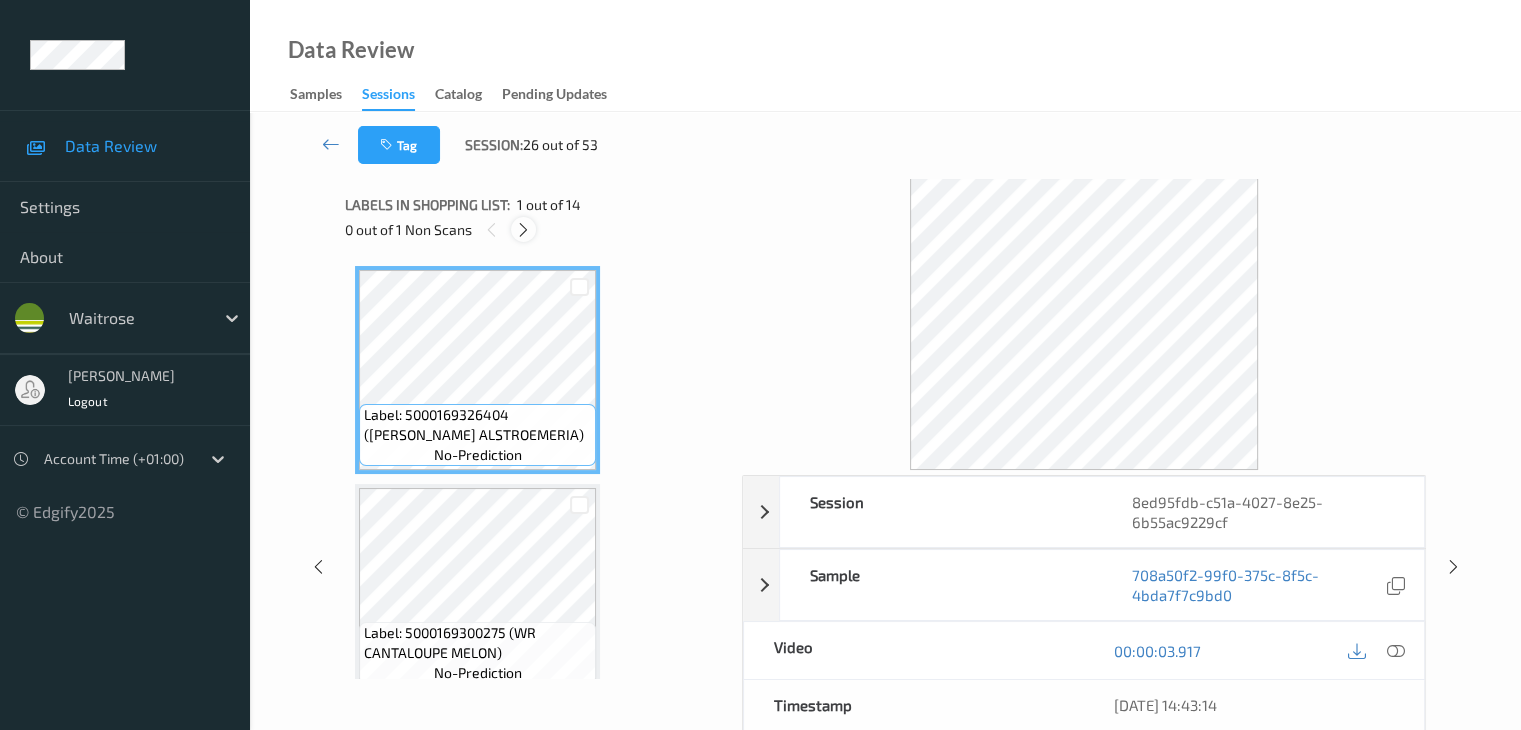 click at bounding box center (523, 230) 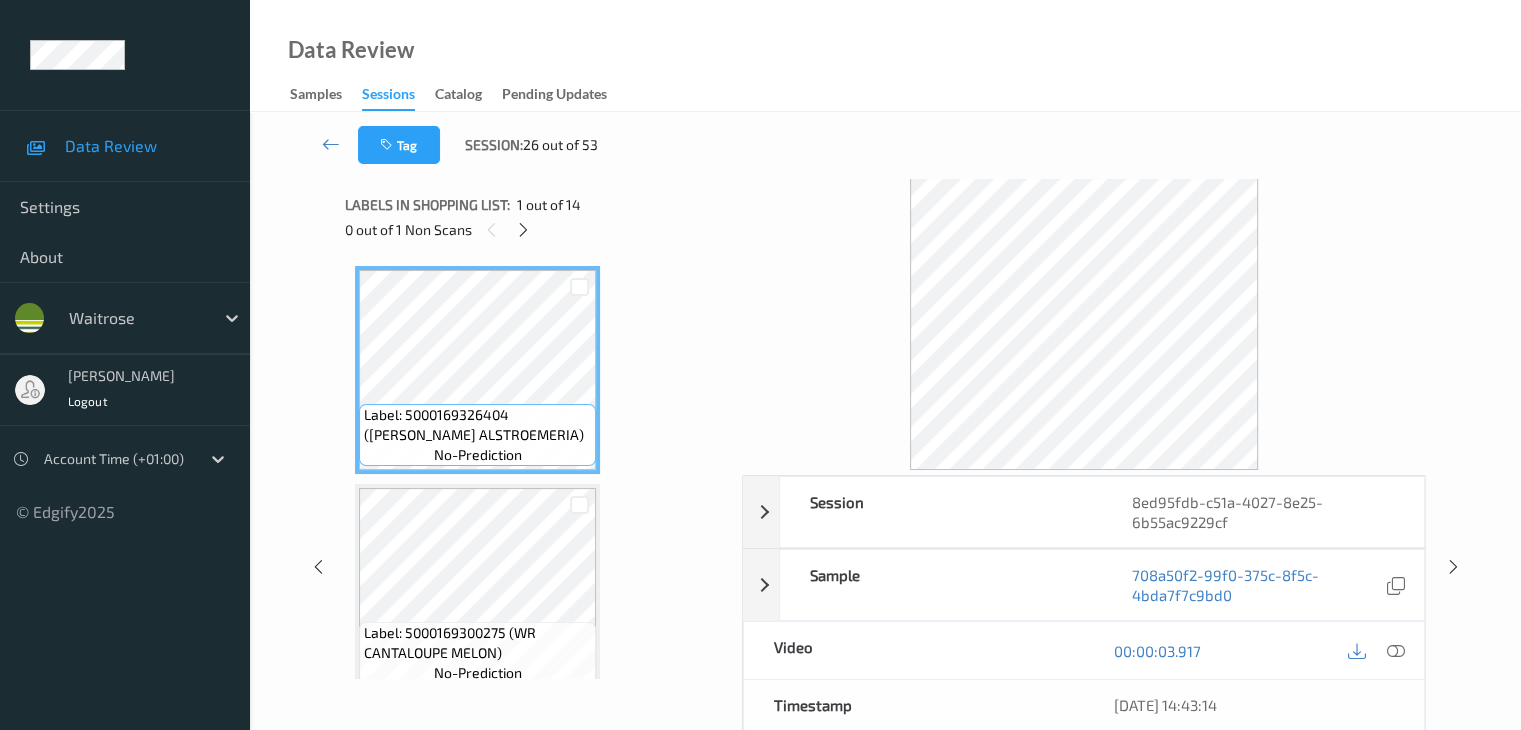 scroll, scrollTop: 1754, scrollLeft: 0, axis: vertical 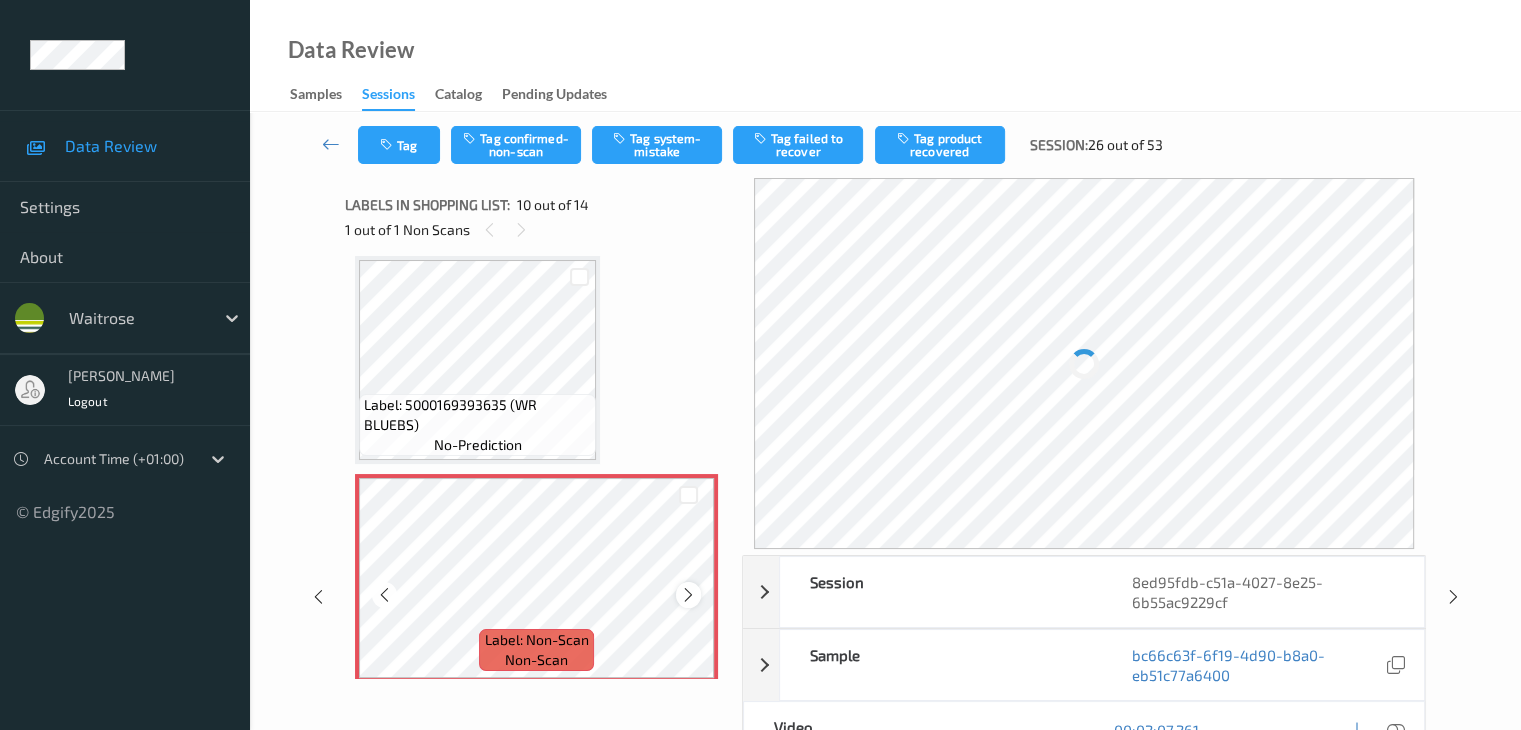click at bounding box center (688, 595) 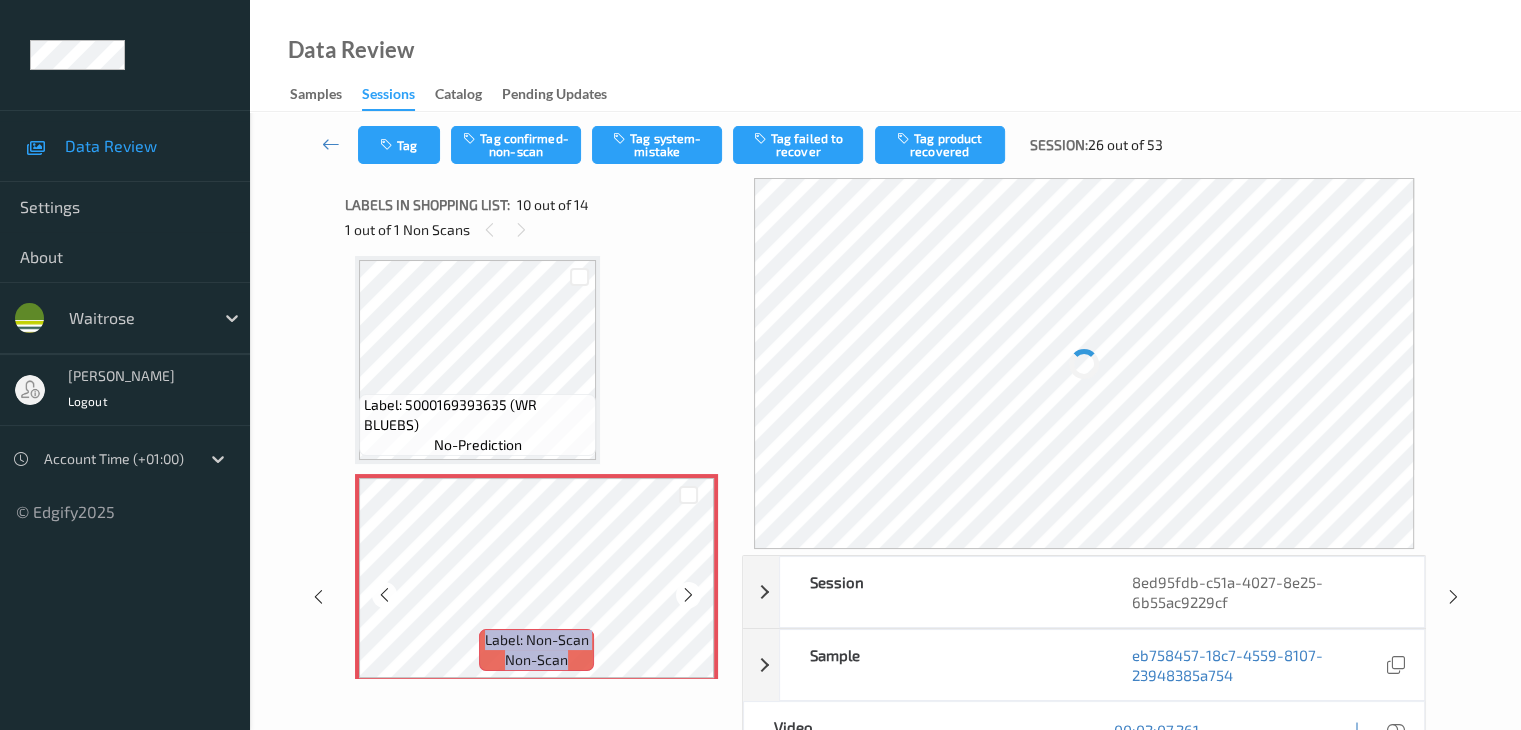click at bounding box center [688, 595] 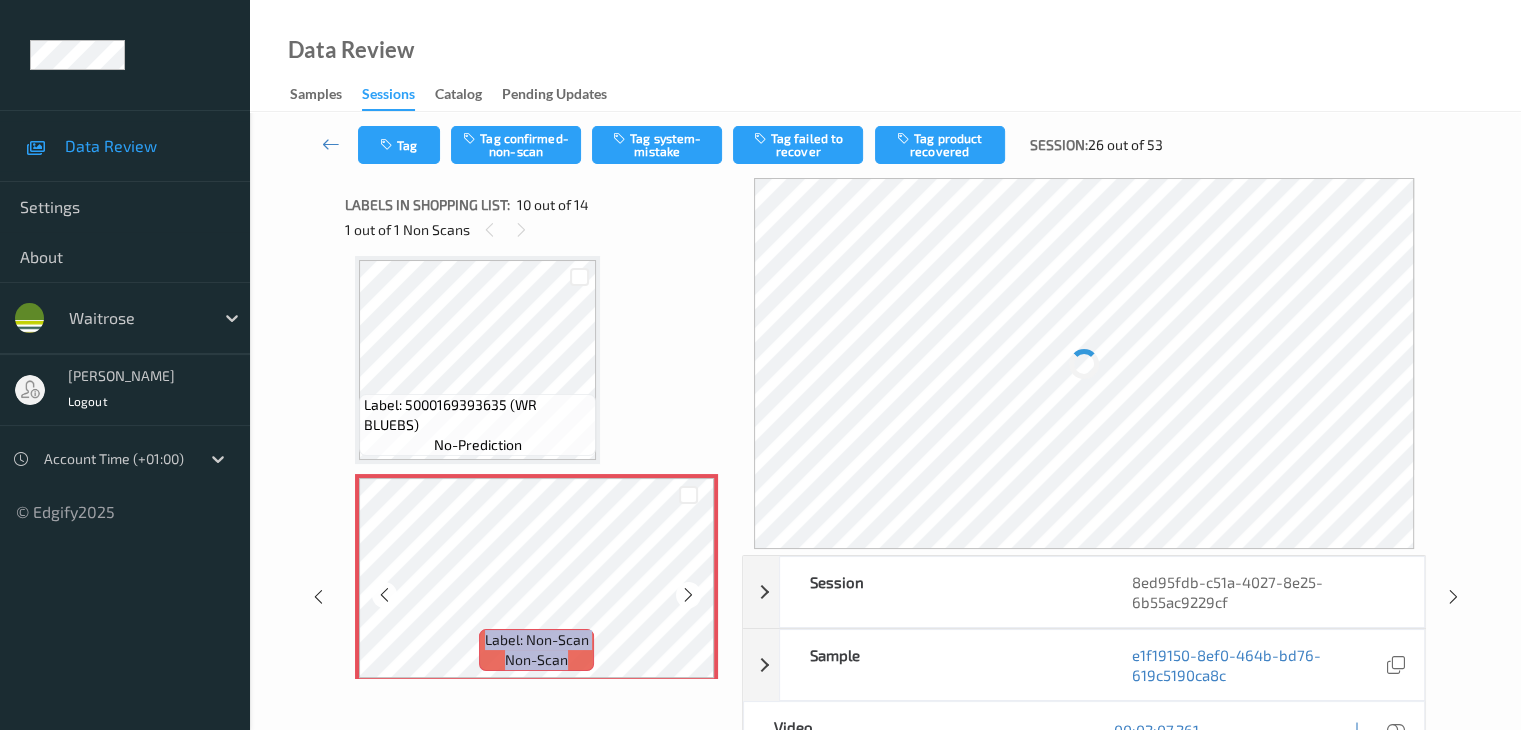 click at bounding box center [688, 595] 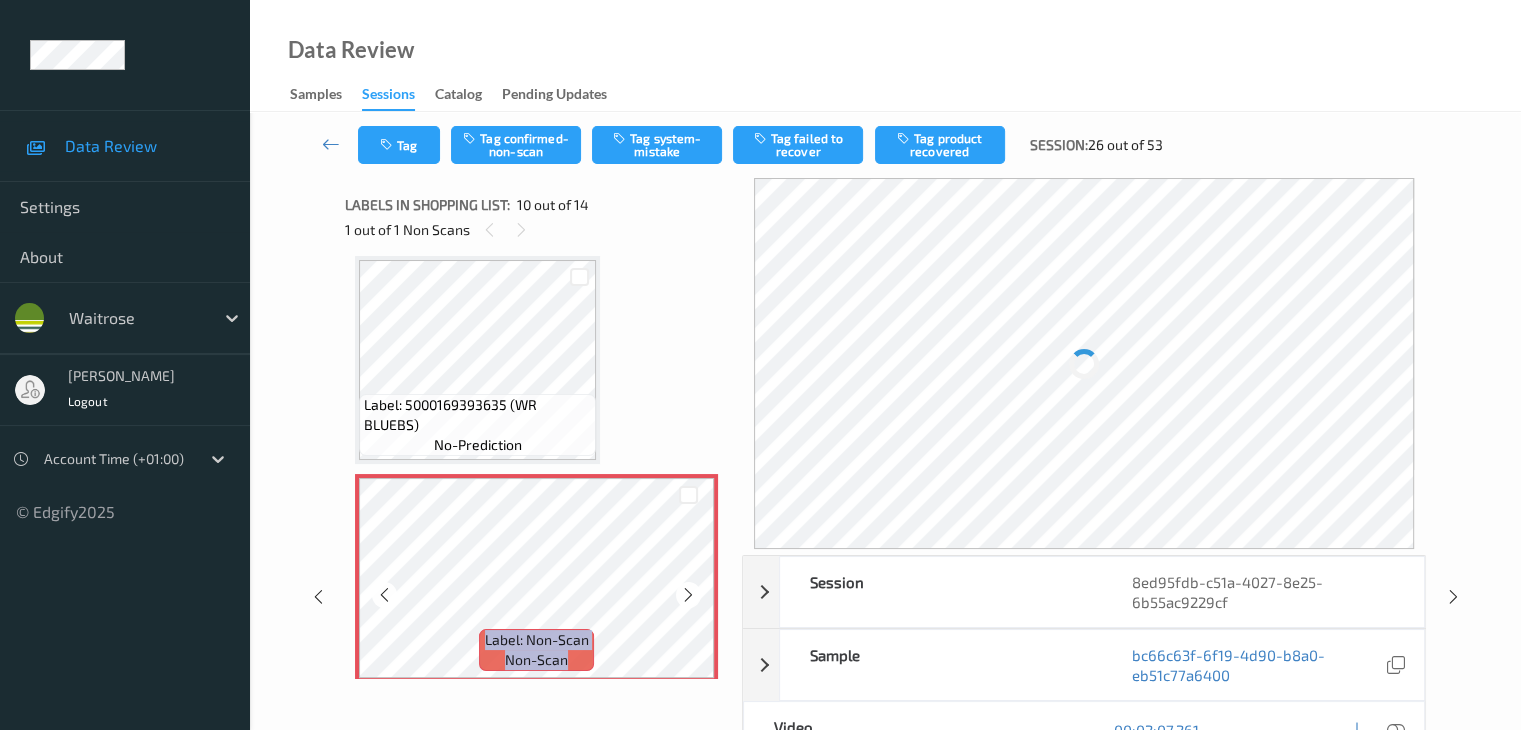 click at bounding box center [688, 595] 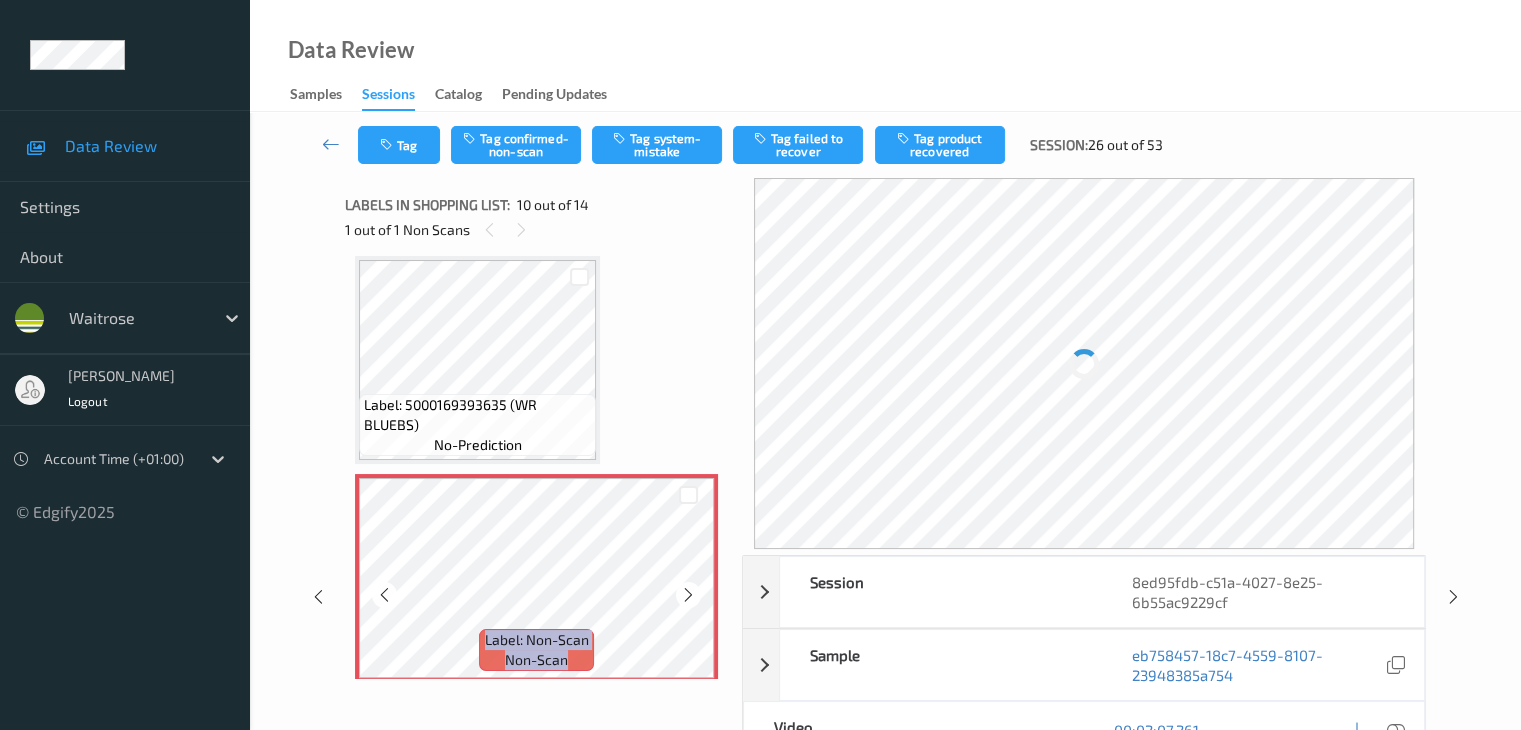 click at bounding box center [688, 595] 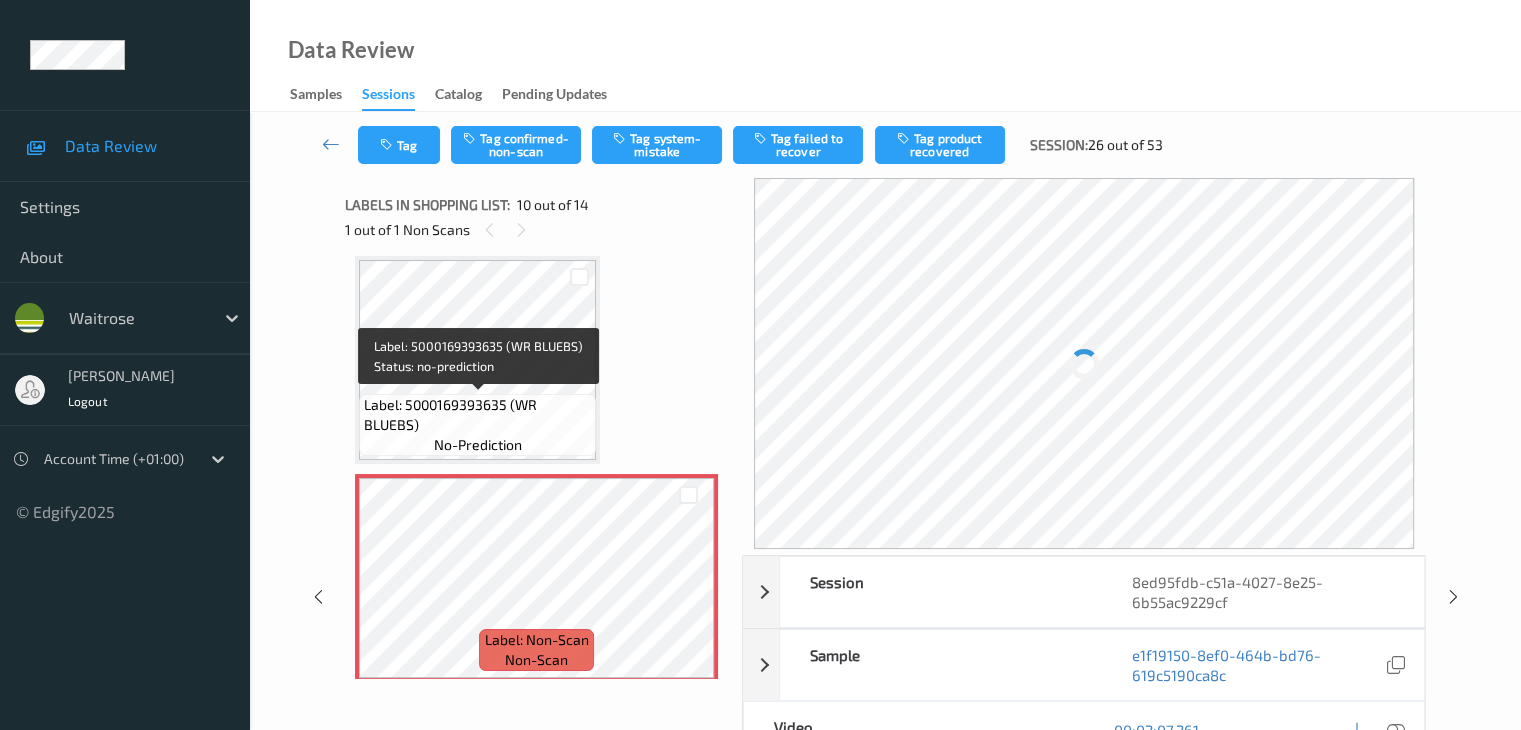 click on "Label: 5000169393635 (WR BLUEBS)" at bounding box center [477, 415] 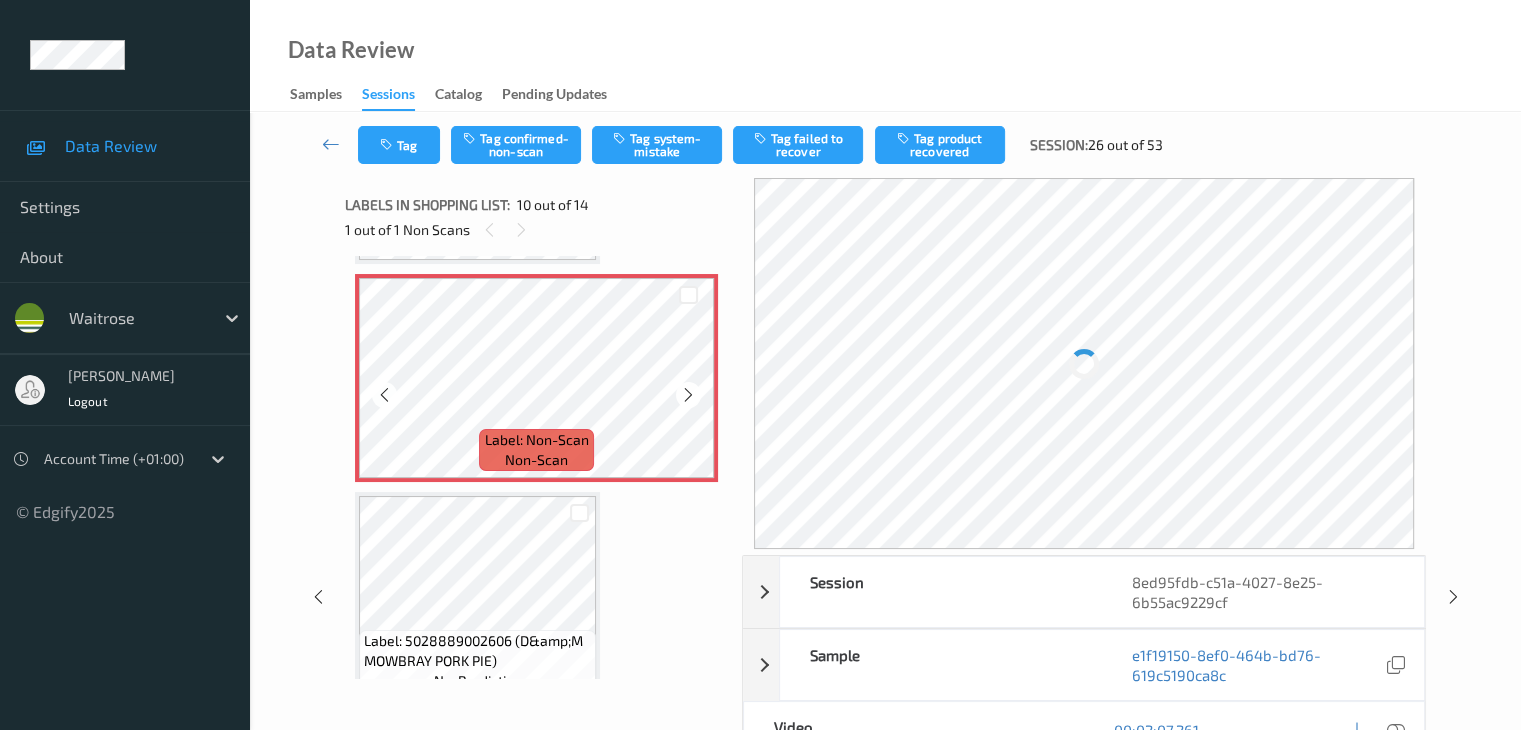 scroll, scrollTop: 1754, scrollLeft: 0, axis: vertical 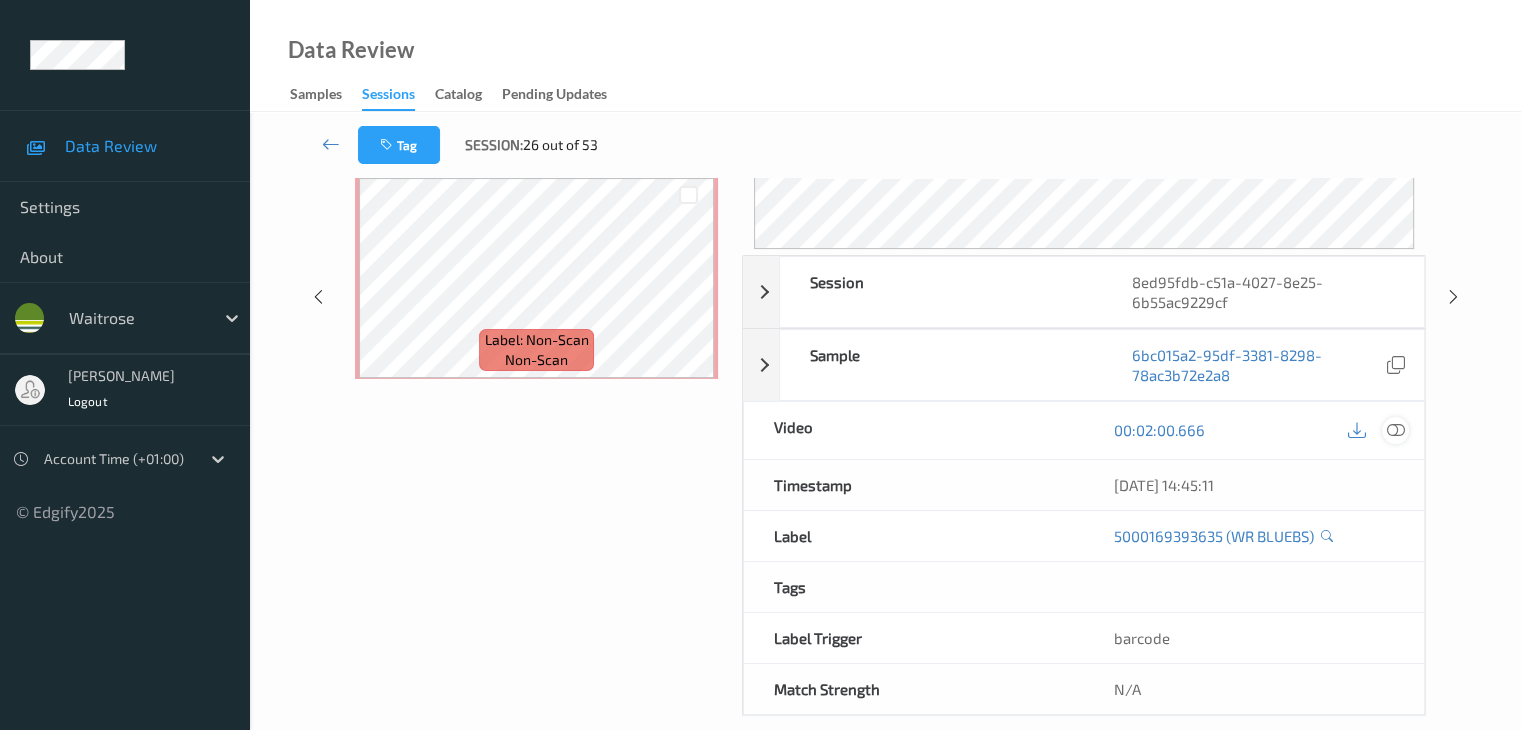 click at bounding box center [1395, 430] 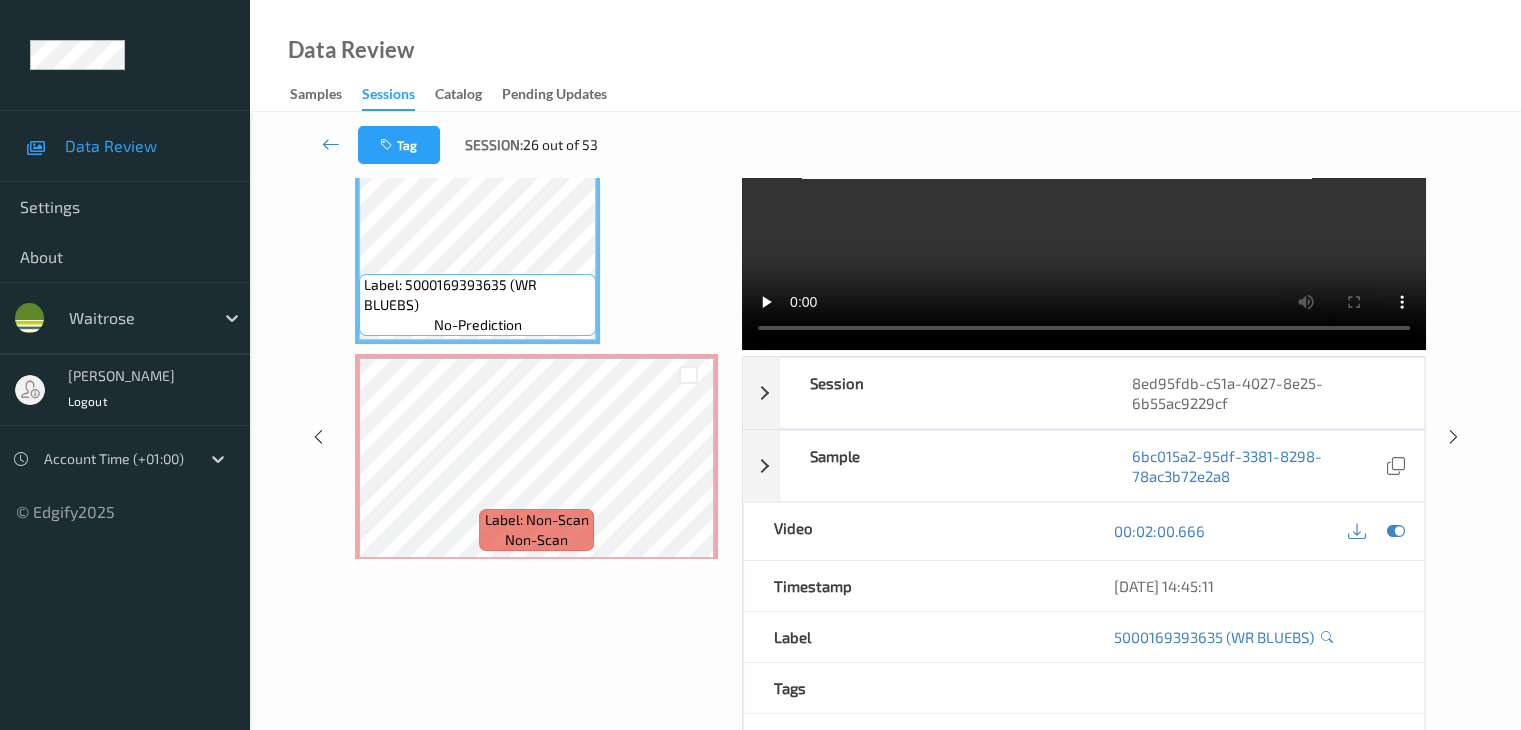 scroll, scrollTop: 0, scrollLeft: 0, axis: both 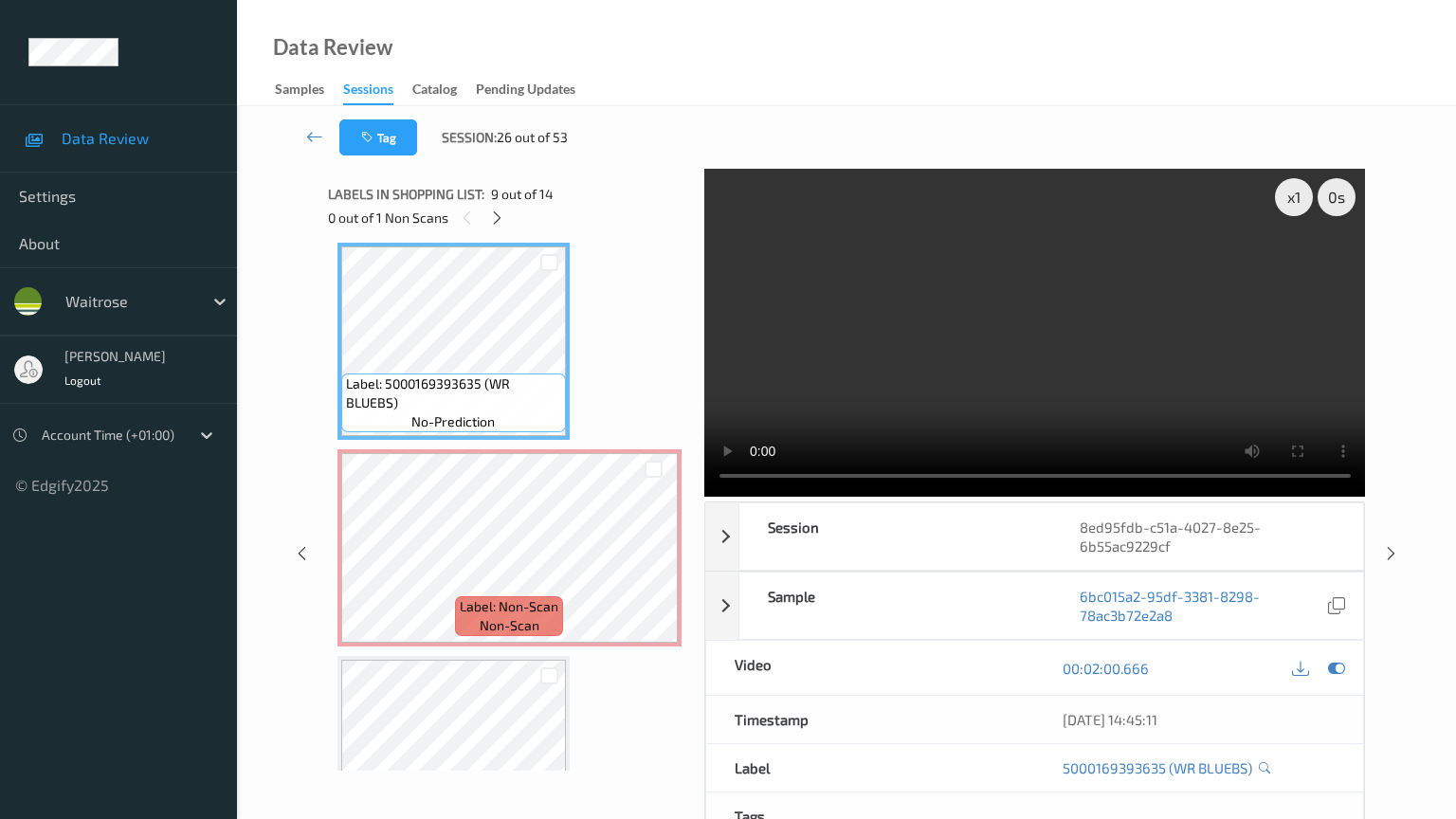 type 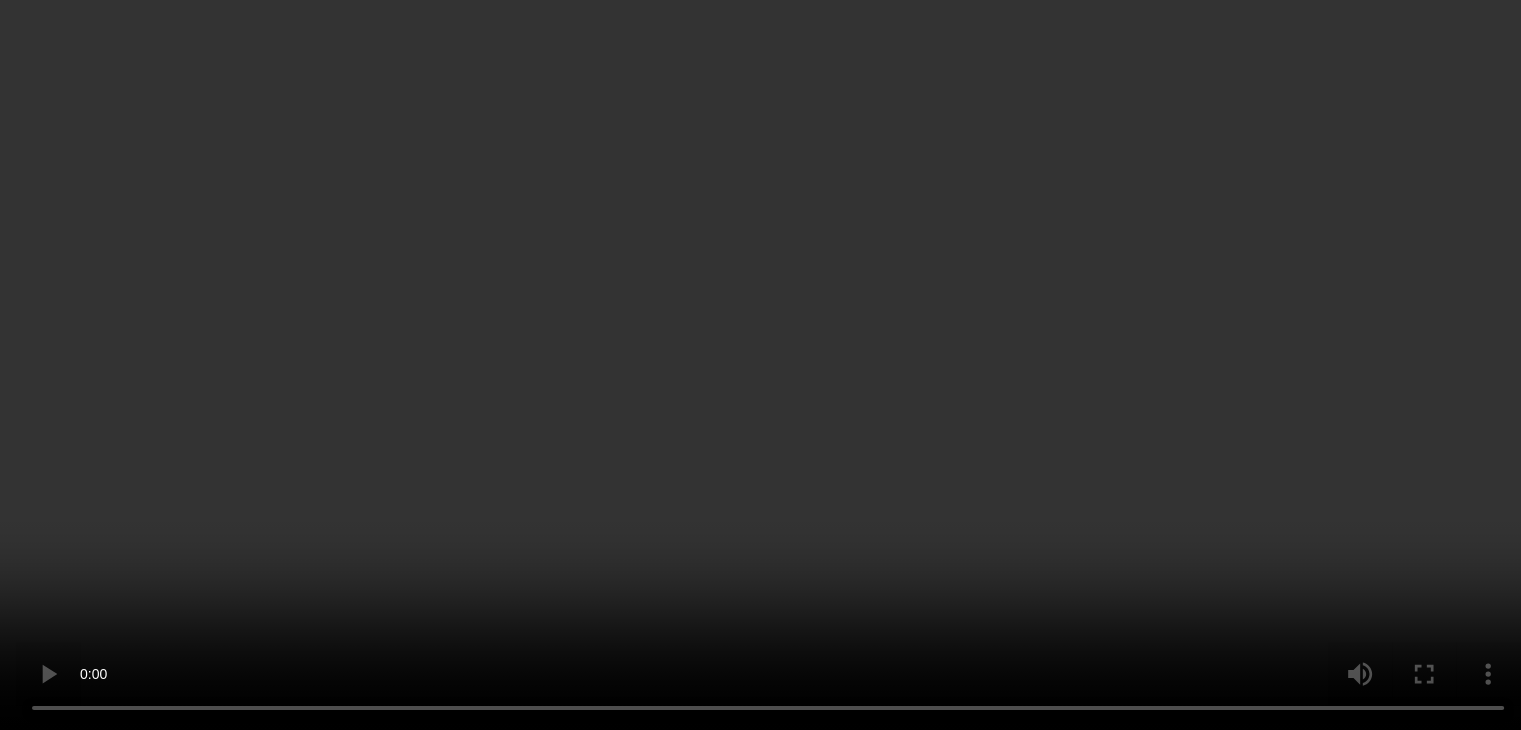 scroll, scrollTop: 1854, scrollLeft: 0, axis: vertical 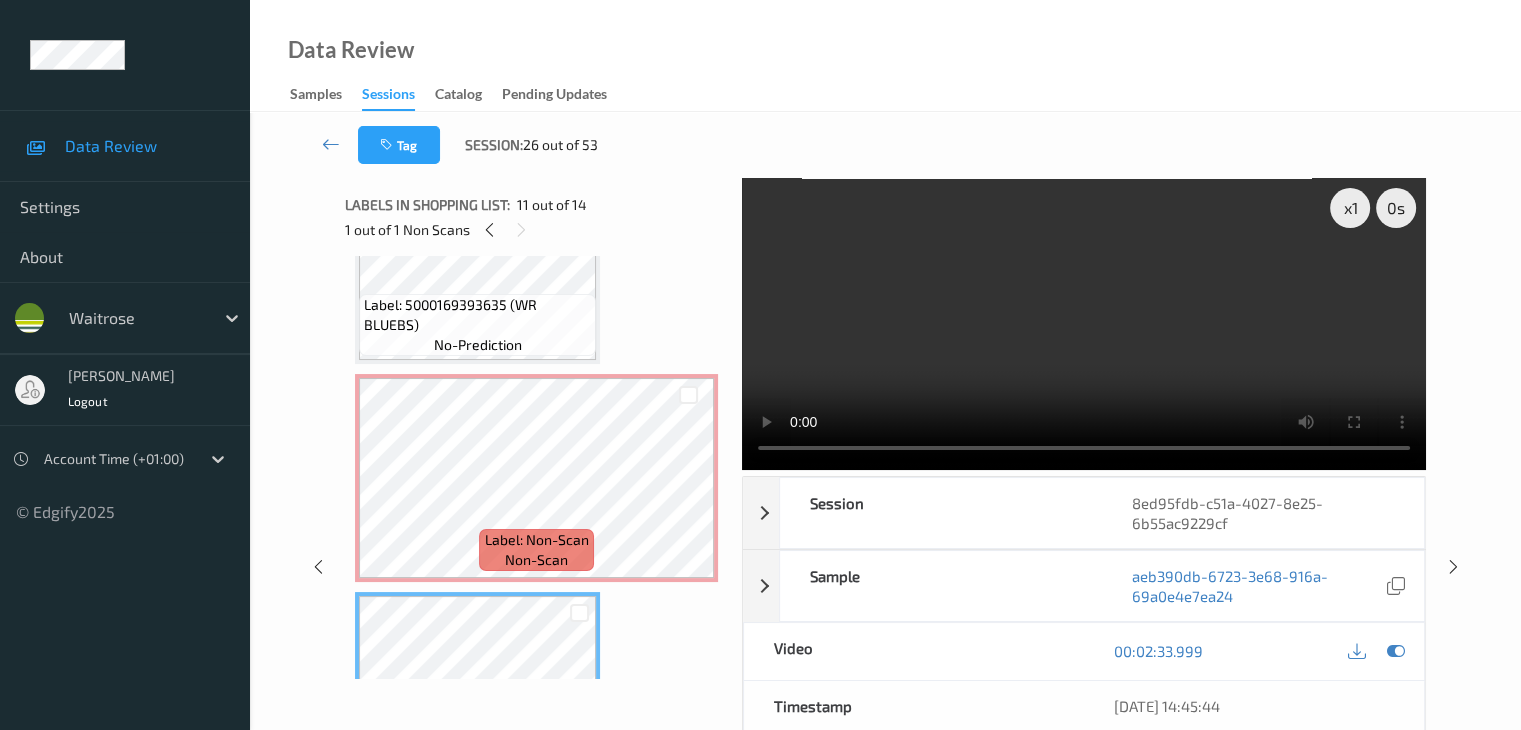 click on "Label: 5000169393635 (WR BLUEBS)" at bounding box center [477, 315] 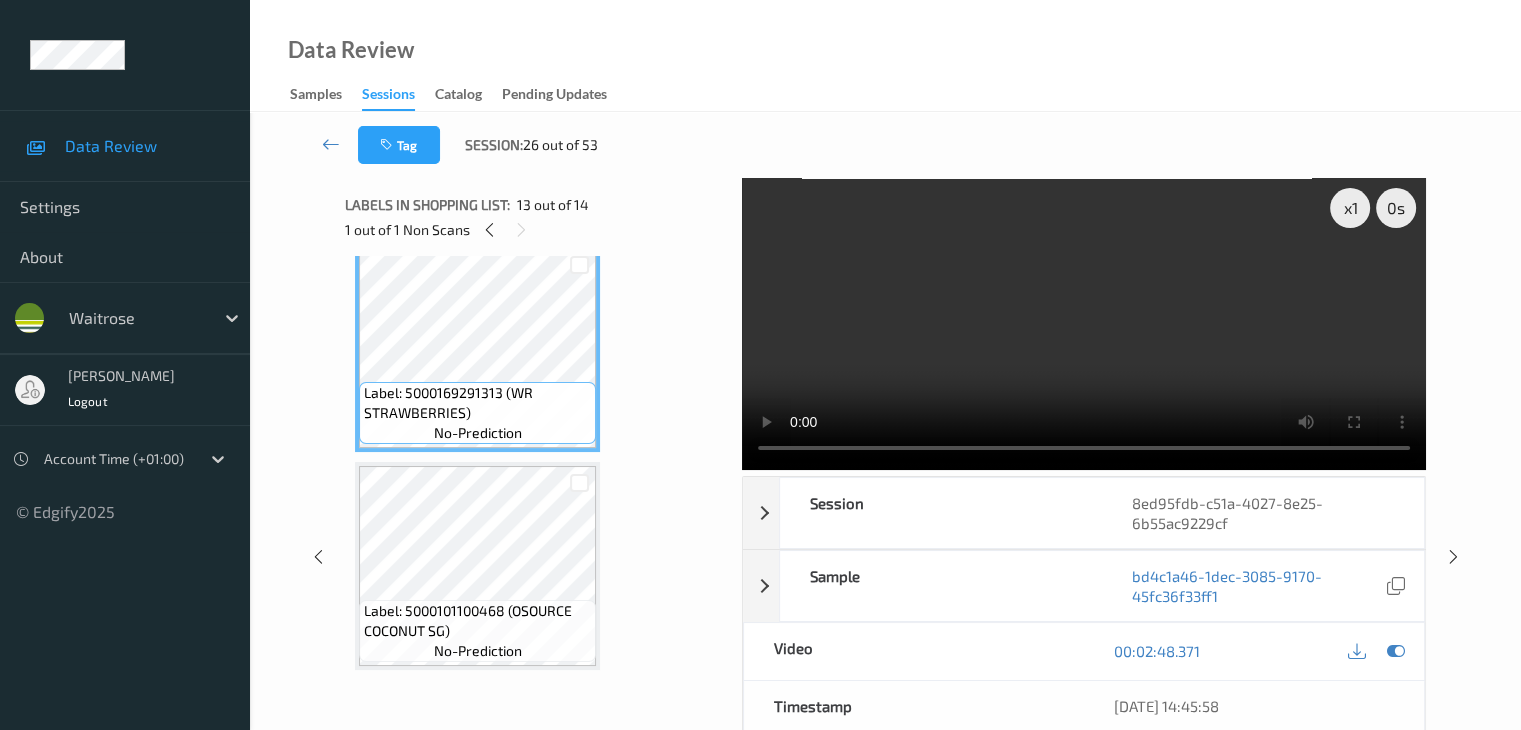 scroll, scrollTop: 2639, scrollLeft: 0, axis: vertical 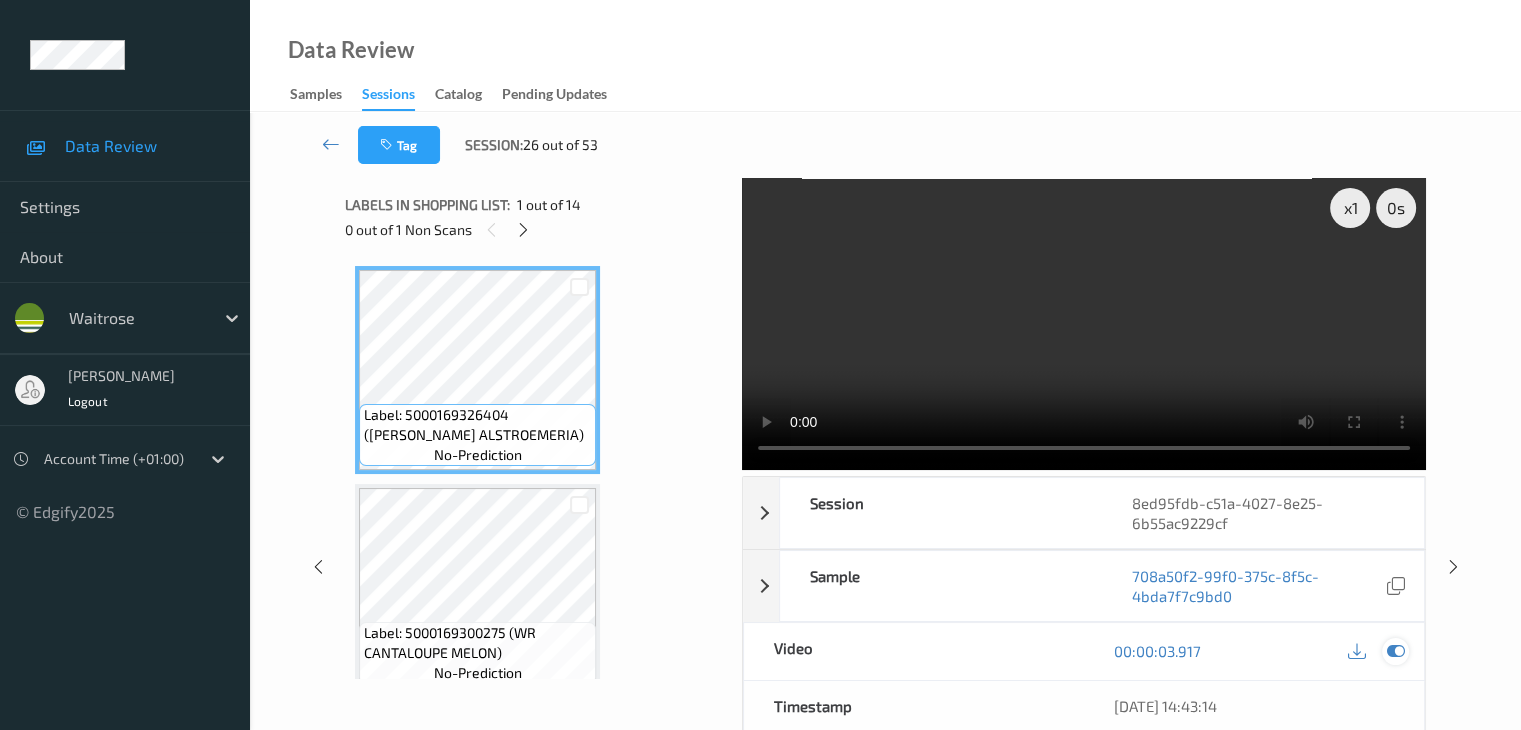 click at bounding box center (1395, 651) 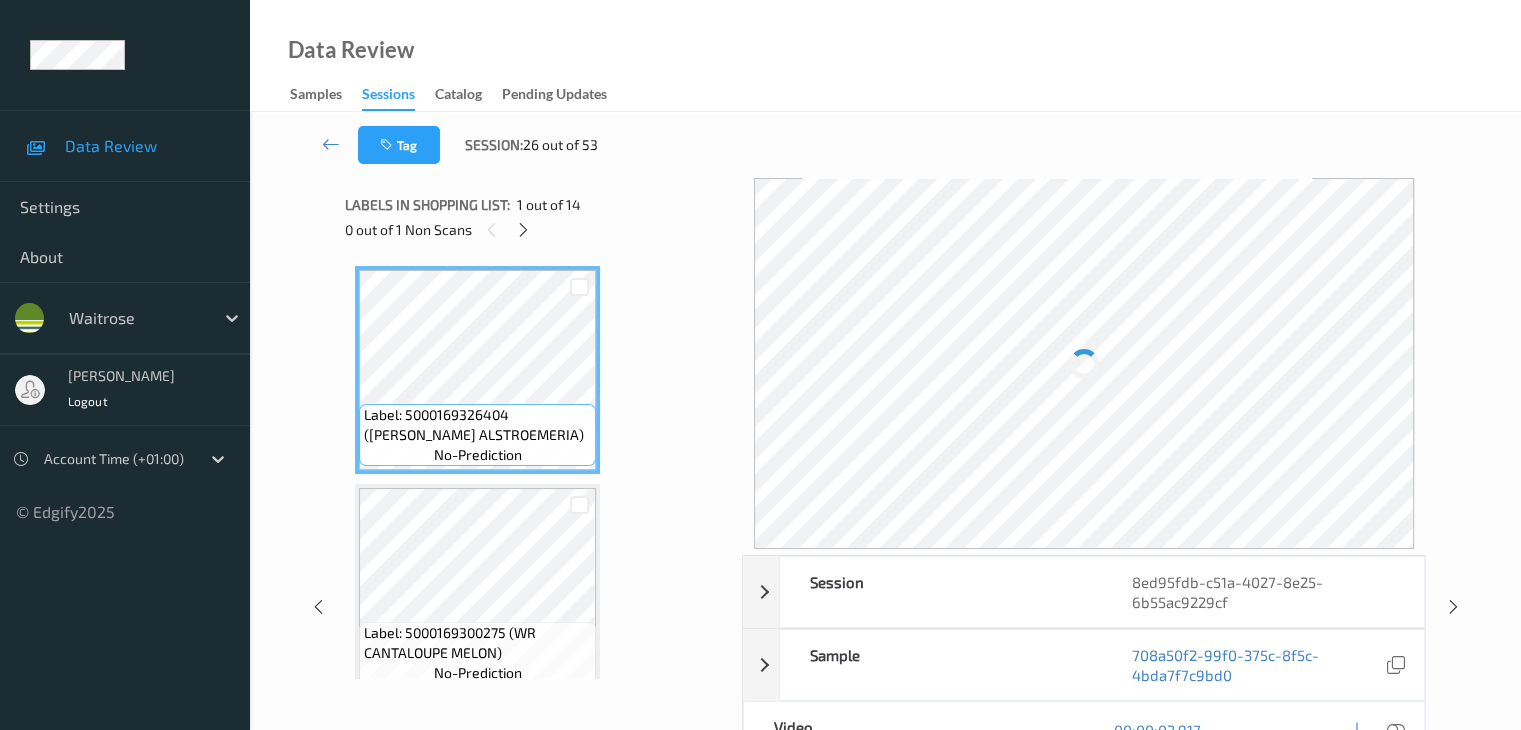 scroll, scrollTop: 100, scrollLeft: 0, axis: vertical 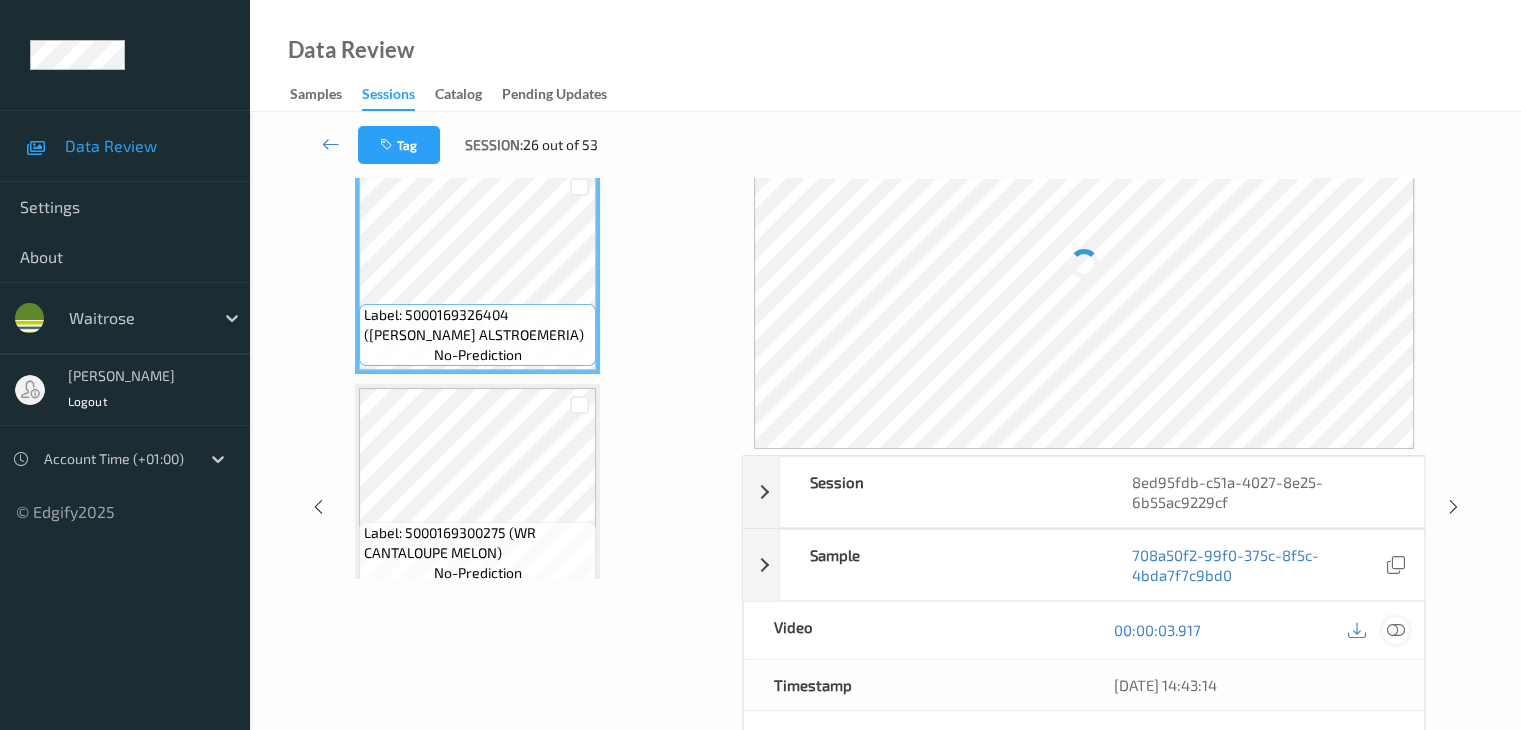 click at bounding box center (1395, 630) 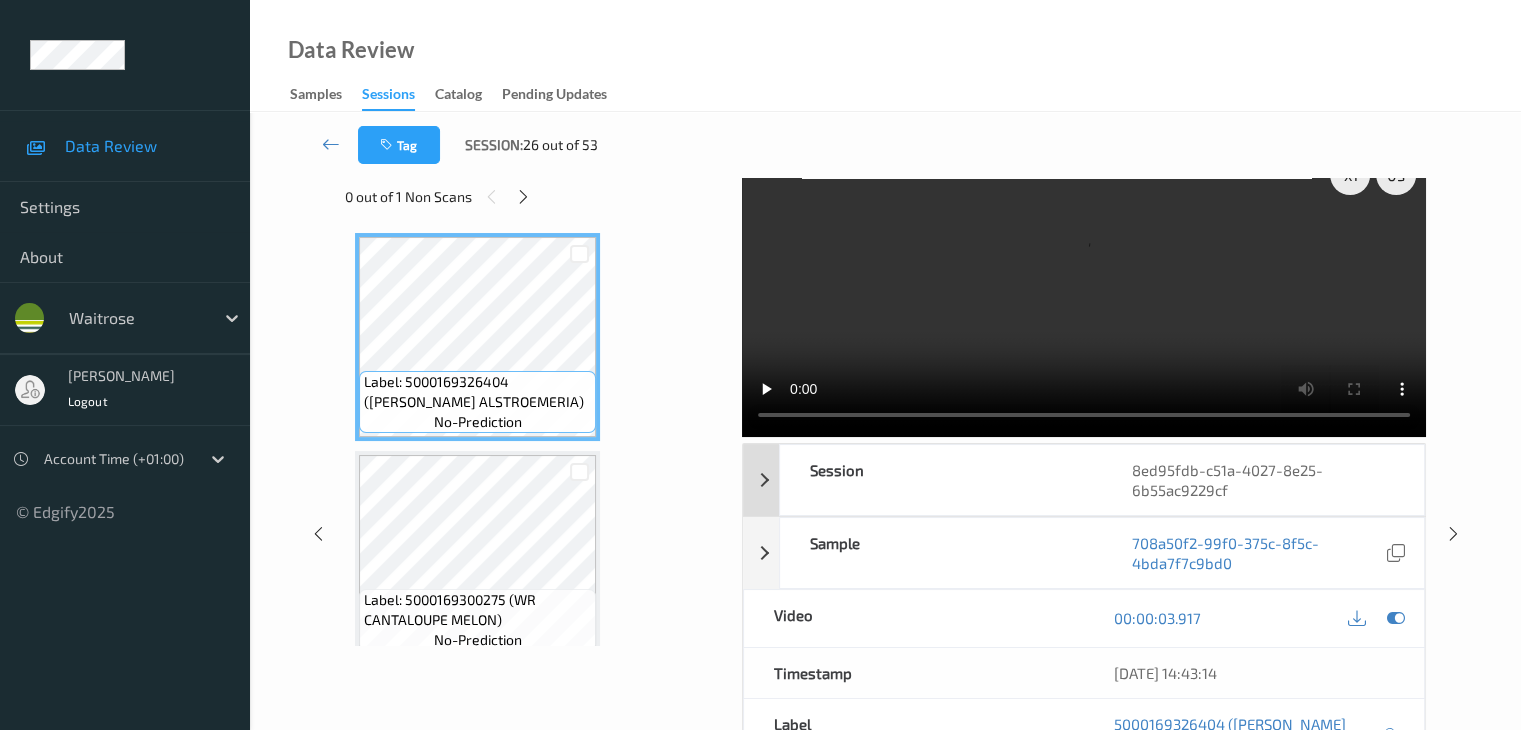 scroll, scrollTop: 0, scrollLeft: 0, axis: both 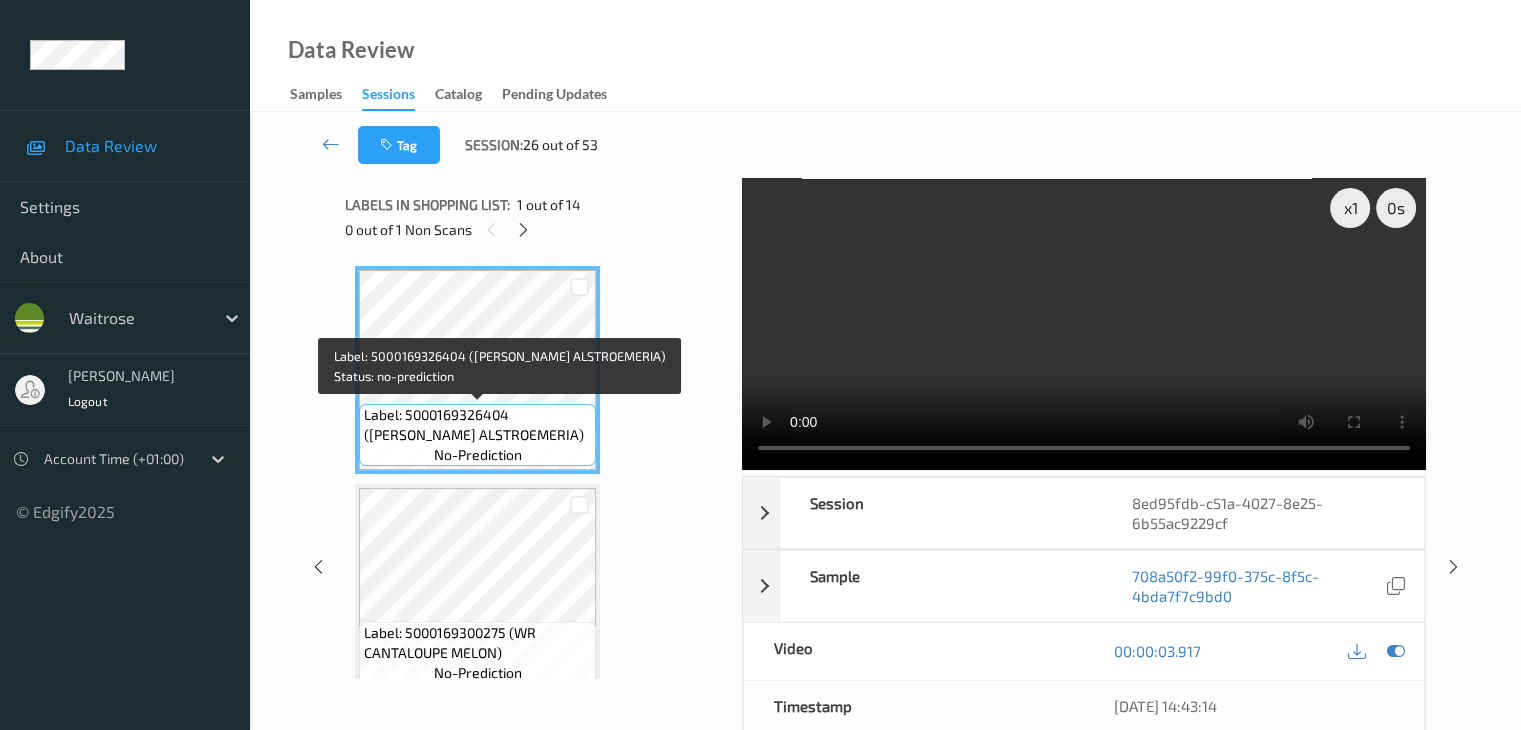click on "Label: 5000169326404 (WR ROSE ALSTROEMERIA)" at bounding box center [477, 425] 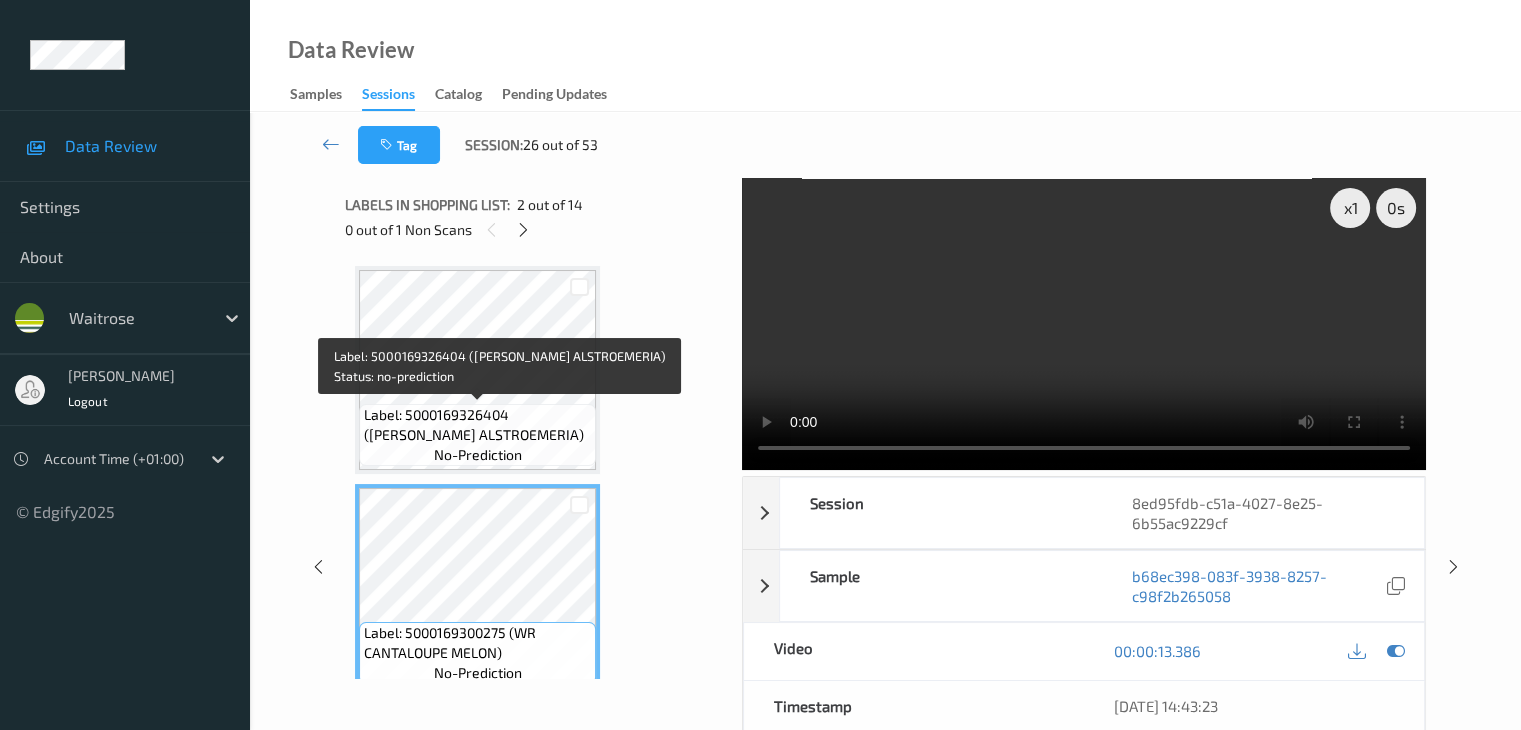click on "Label: 5000169326404 (WR ROSE ALSTROEMERIA)" at bounding box center [477, 425] 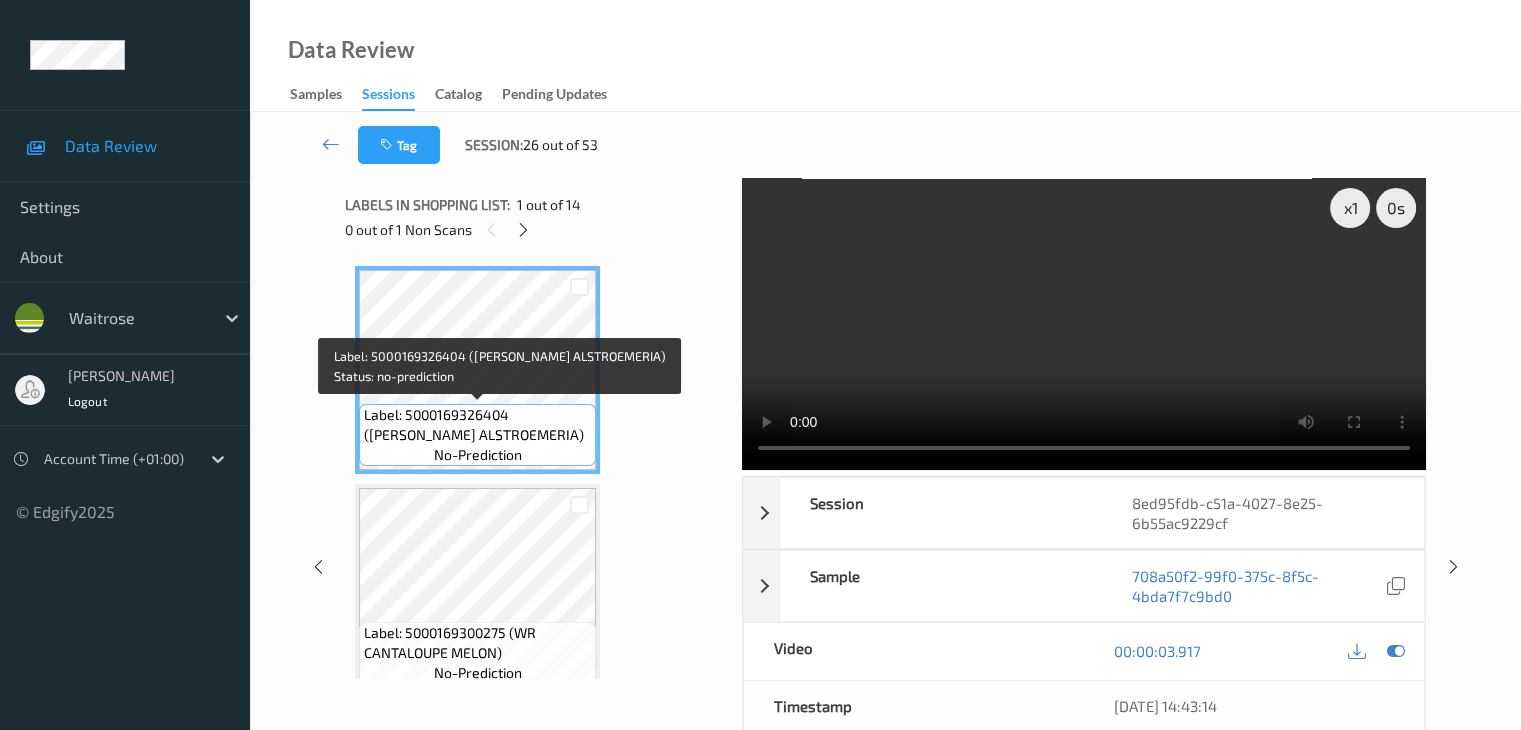click on "Label: 5000169326404 (WR ROSE ALSTROEMERIA)" at bounding box center (477, 425) 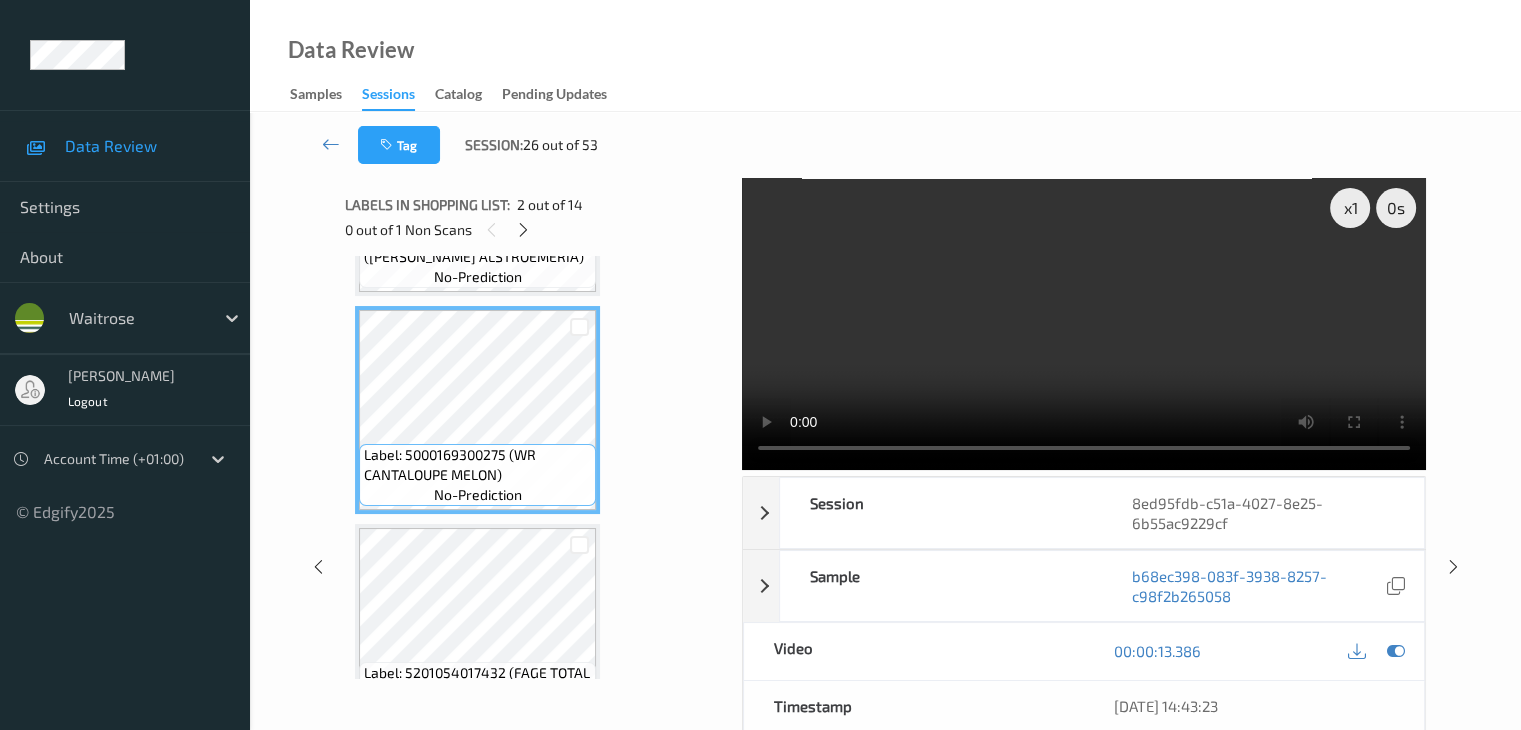 scroll, scrollTop: 200, scrollLeft: 0, axis: vertical 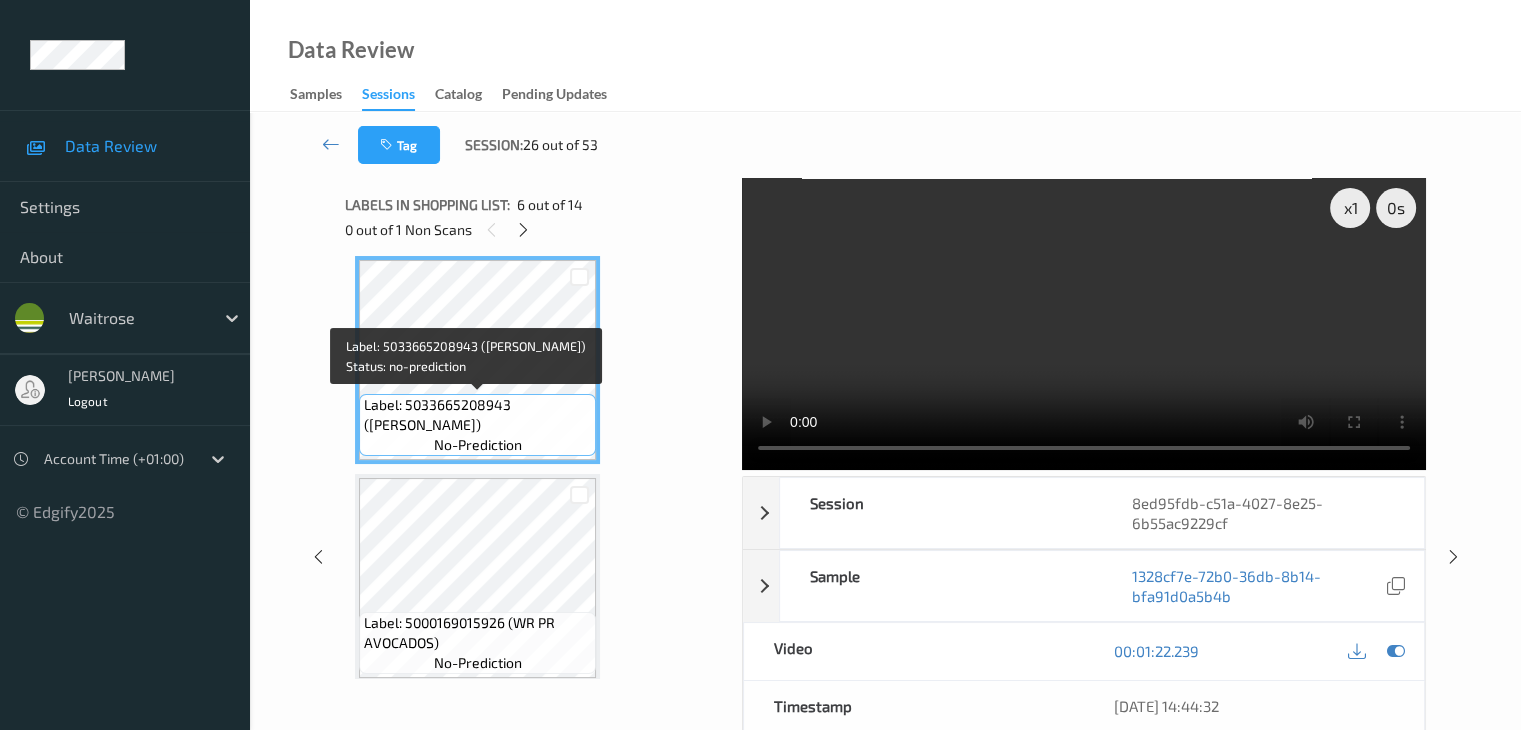 click on "Label: 5033665208943 (BIGHAMS MOUSSAKA)" at bounding box center (477, 415) 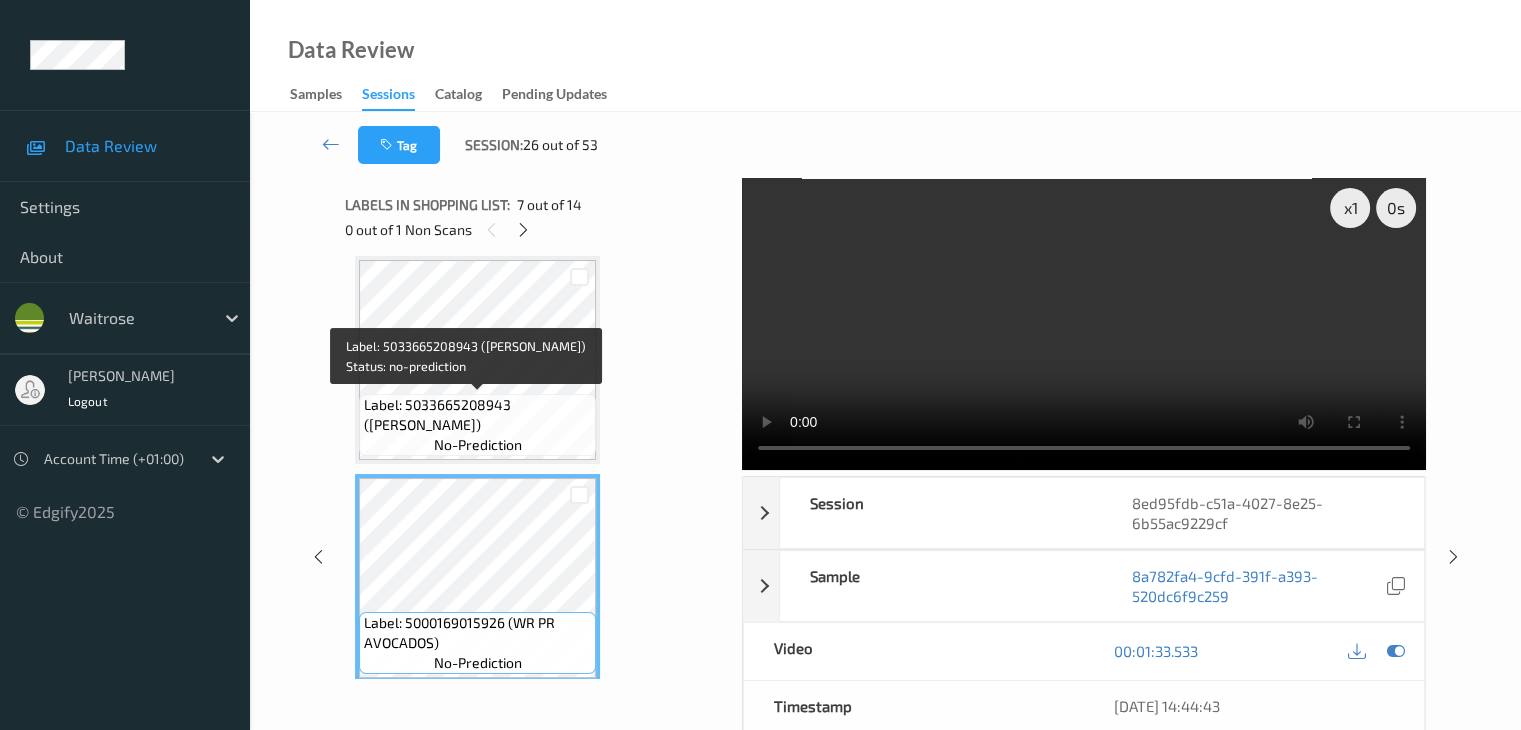 click on "no-prediction" at bounding box center (478, 445) 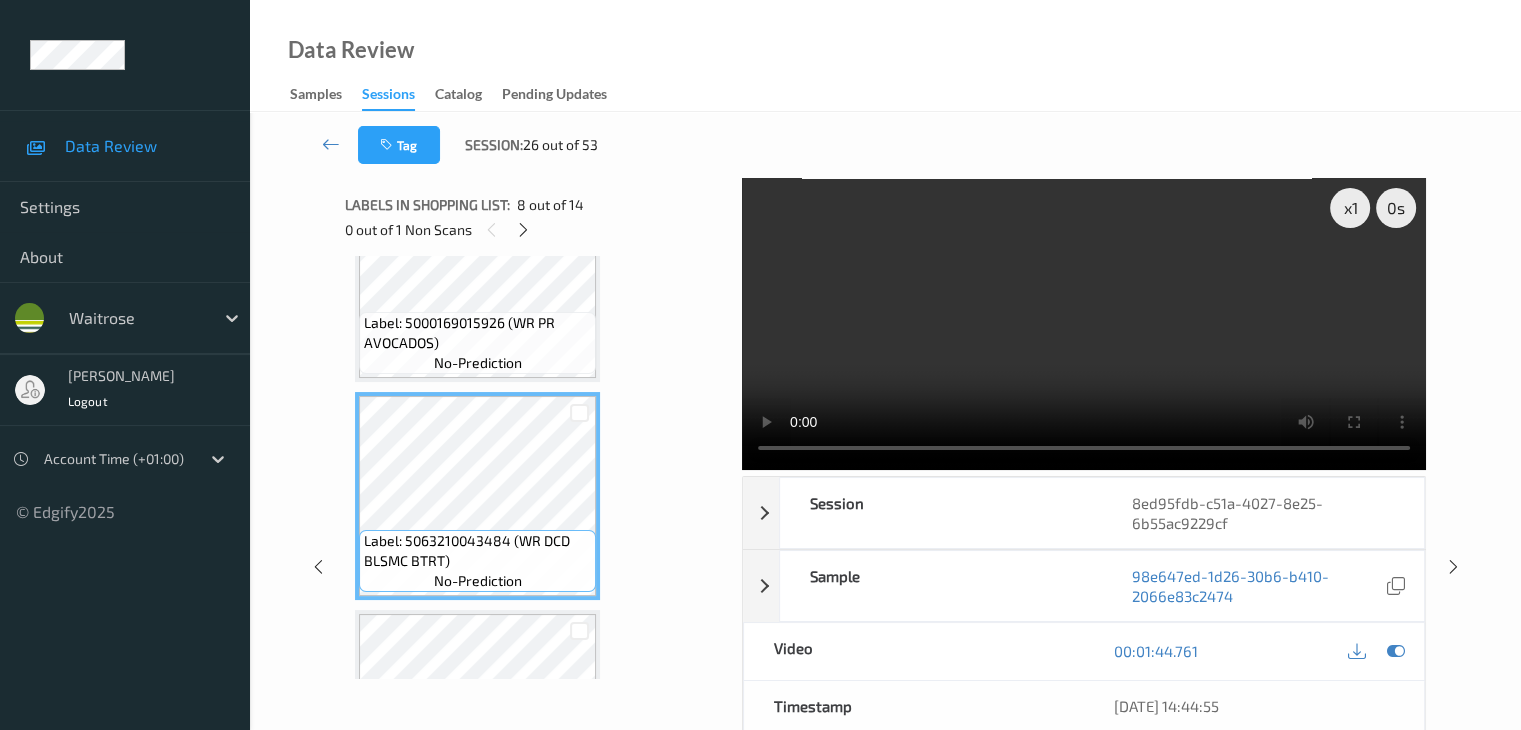 scroll, scrollTop: 1500, scrollLeft: 0, axis: vertical 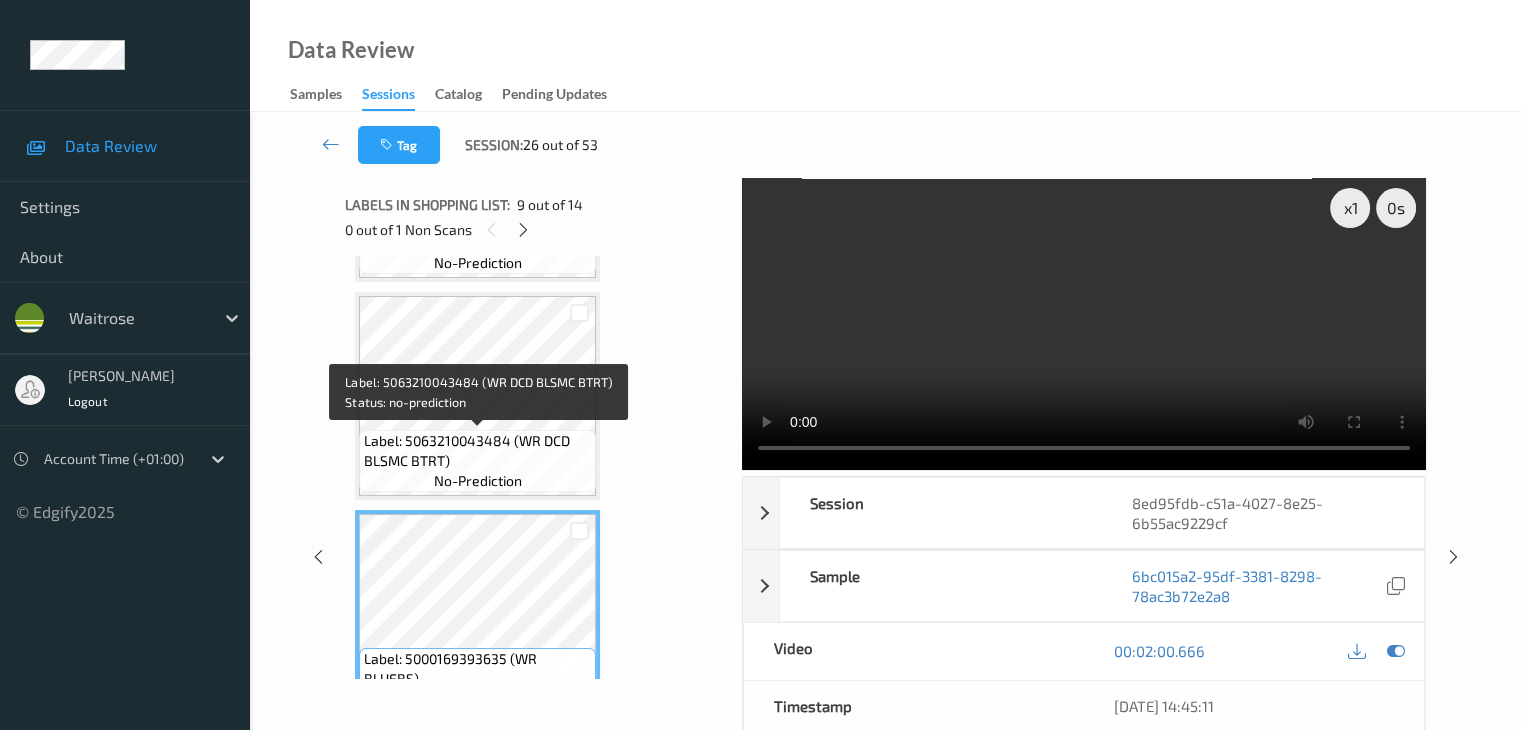 click on "Label: 5063210043484 (WR DCD BLSMC BTRT)" at bounding box center [477, 451] 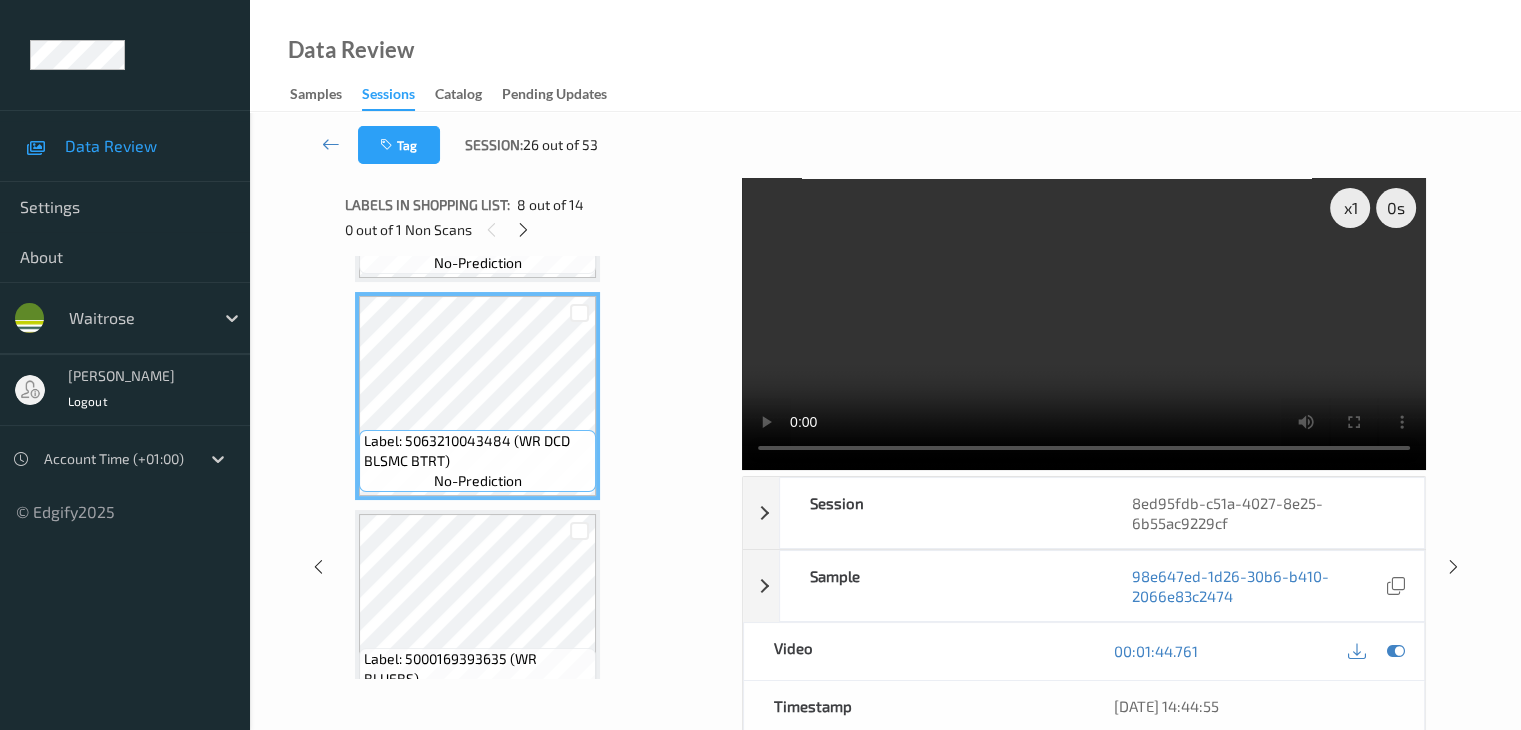 scroll, scrollTop: 1400, scrollLeft: 0, axis: vertical 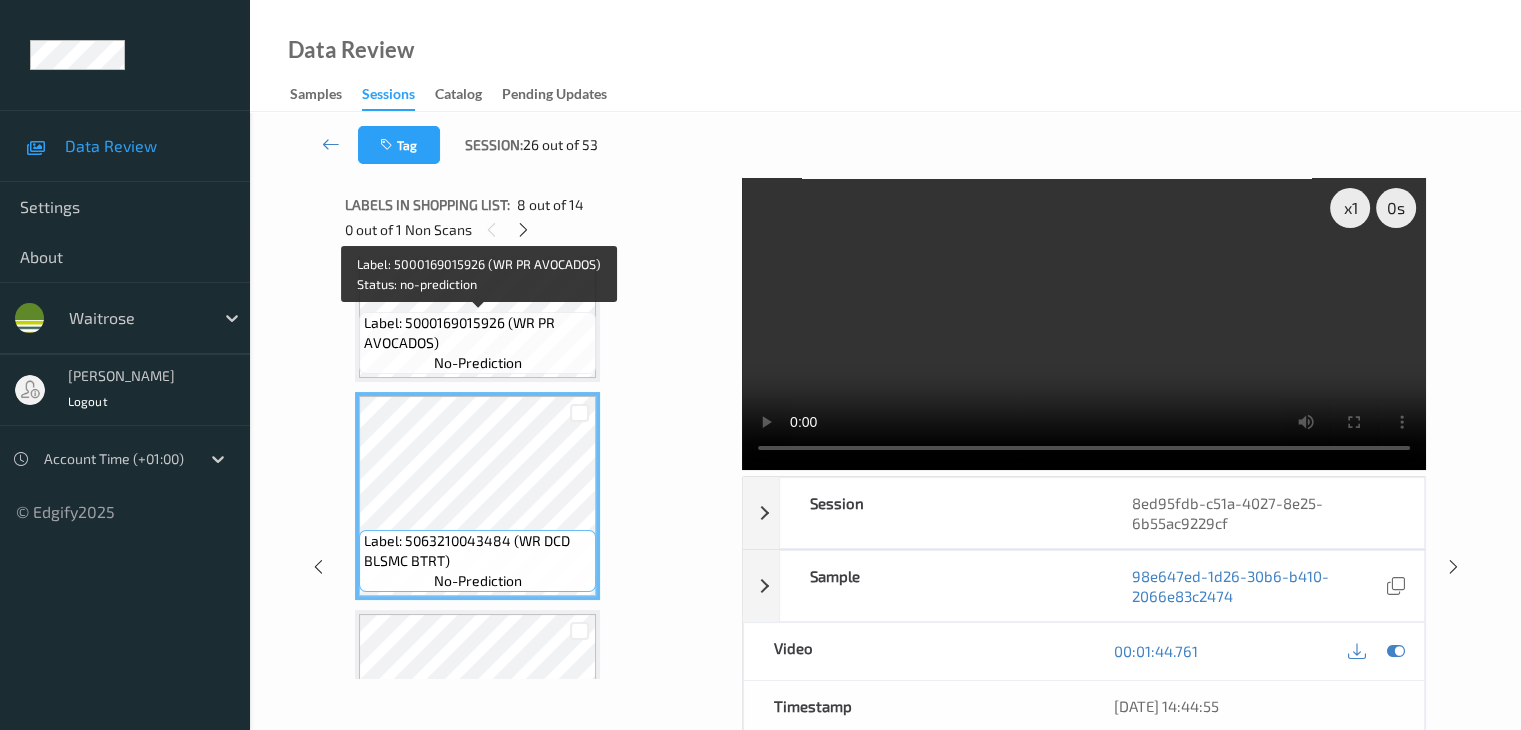 click on "Label: 5000169015926 (WR PR AVOCADOS)" at bounding box center (477, 333) 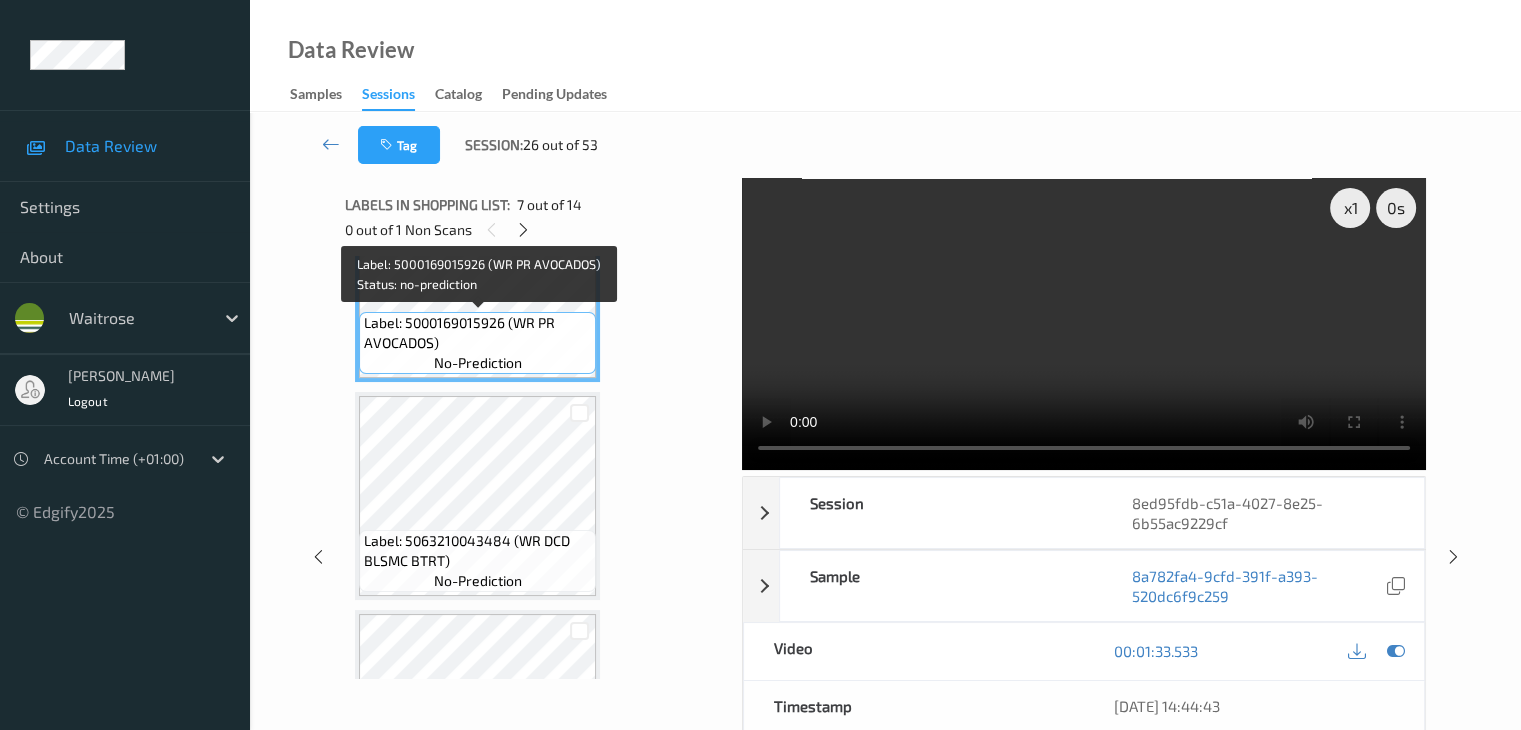 click on "Label: 5000169015926 (WR PR AVOCADOS)" at bounding box center (477, 333) 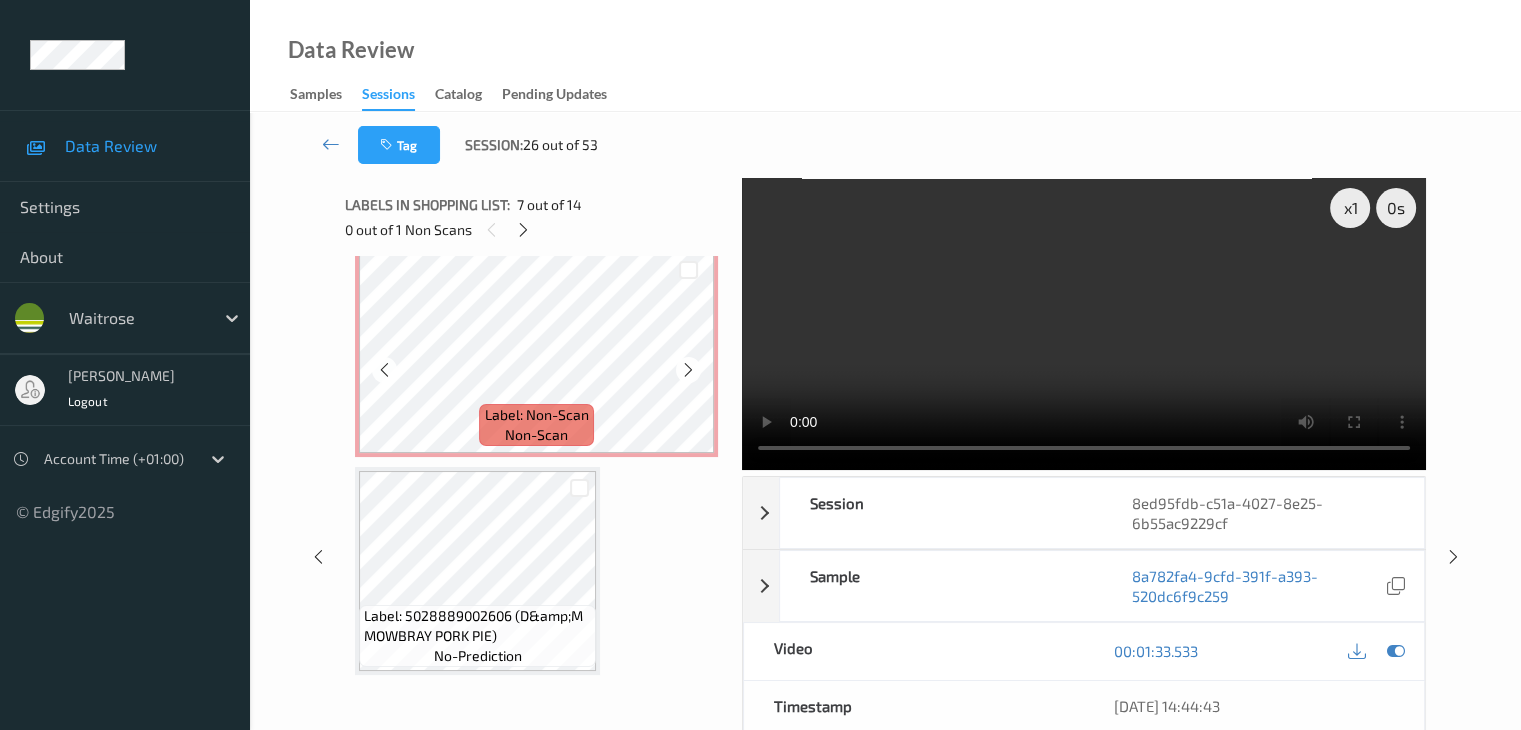 scroll, scrollTop: 2000, scrollLeft: 0, axis: vertical 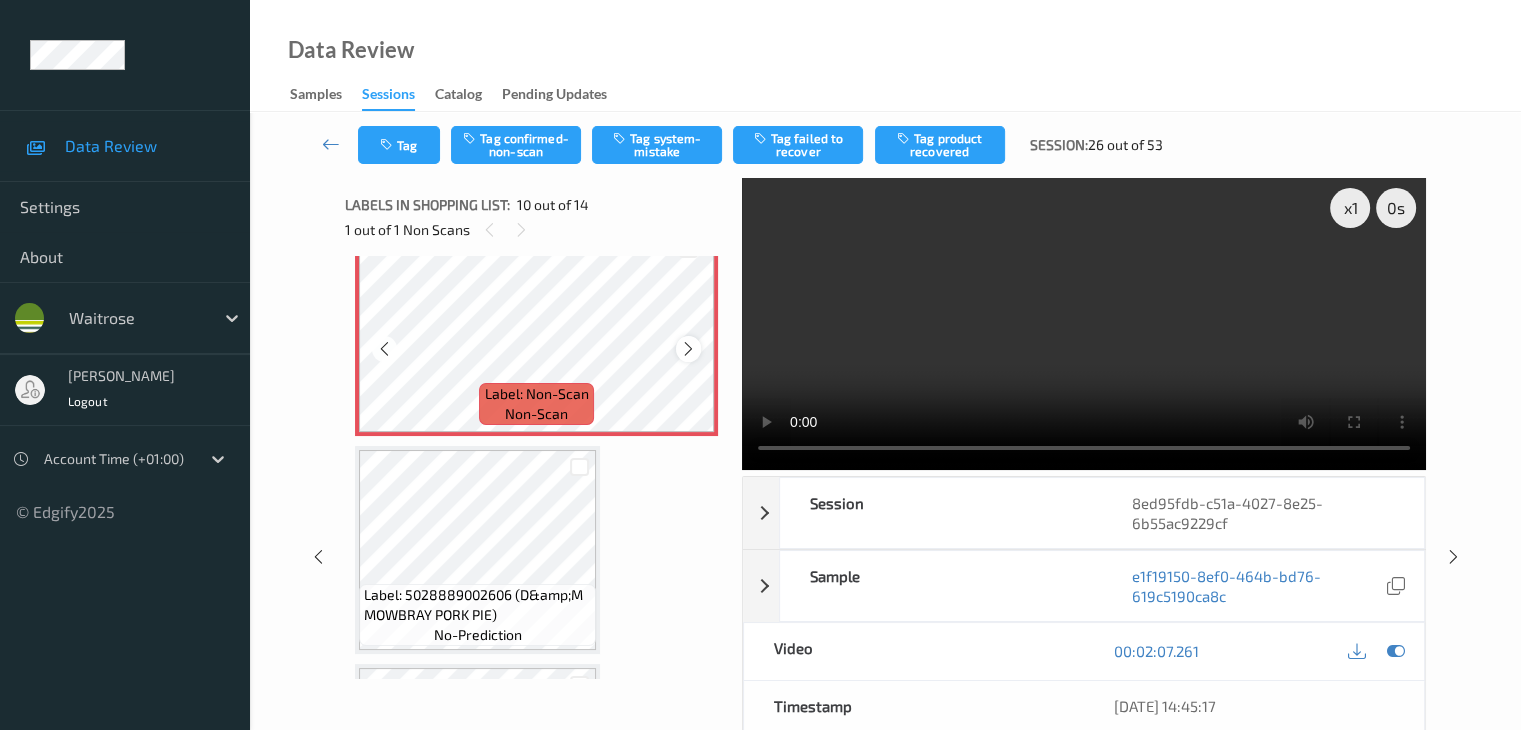 click at bounding box center [688, 349] 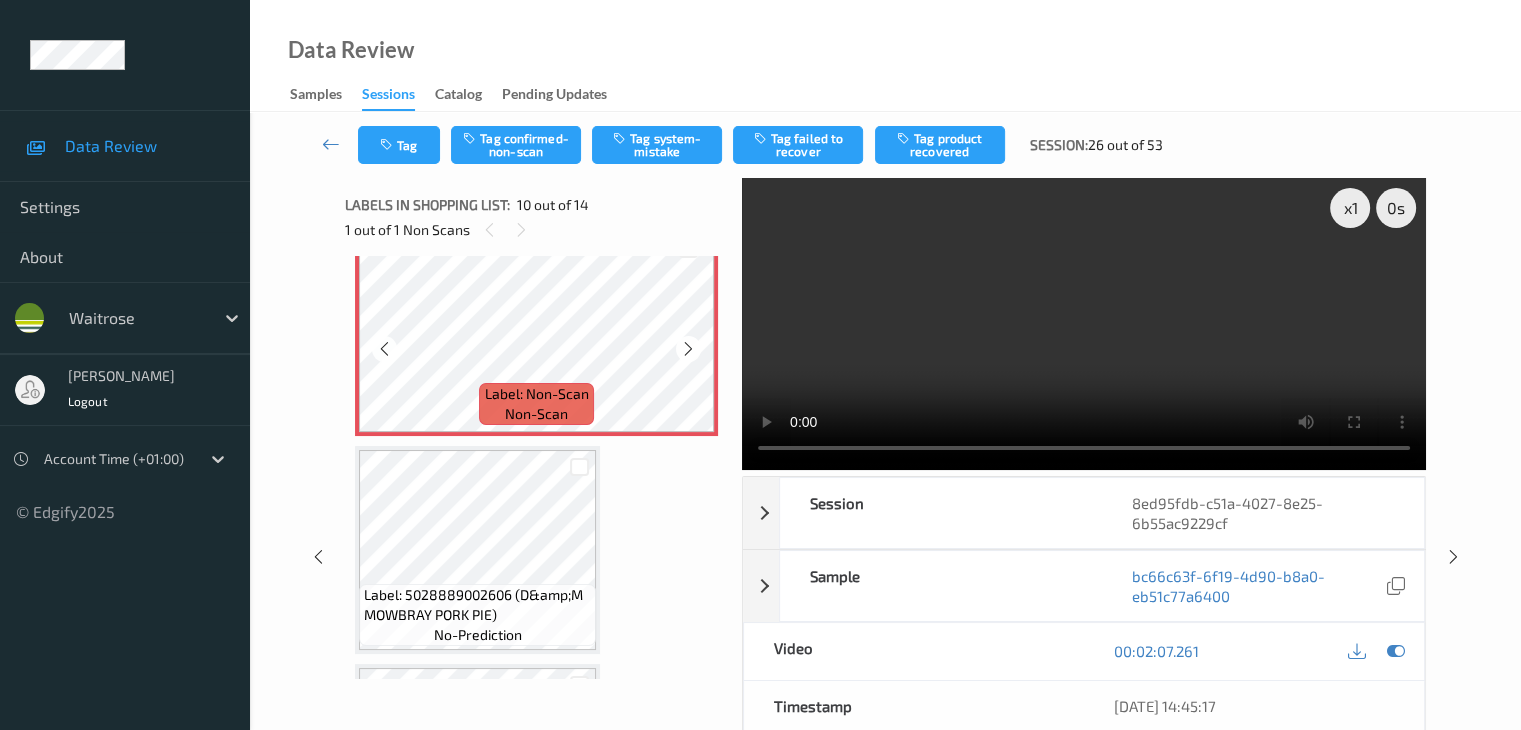click at bounding box center (688, 349) 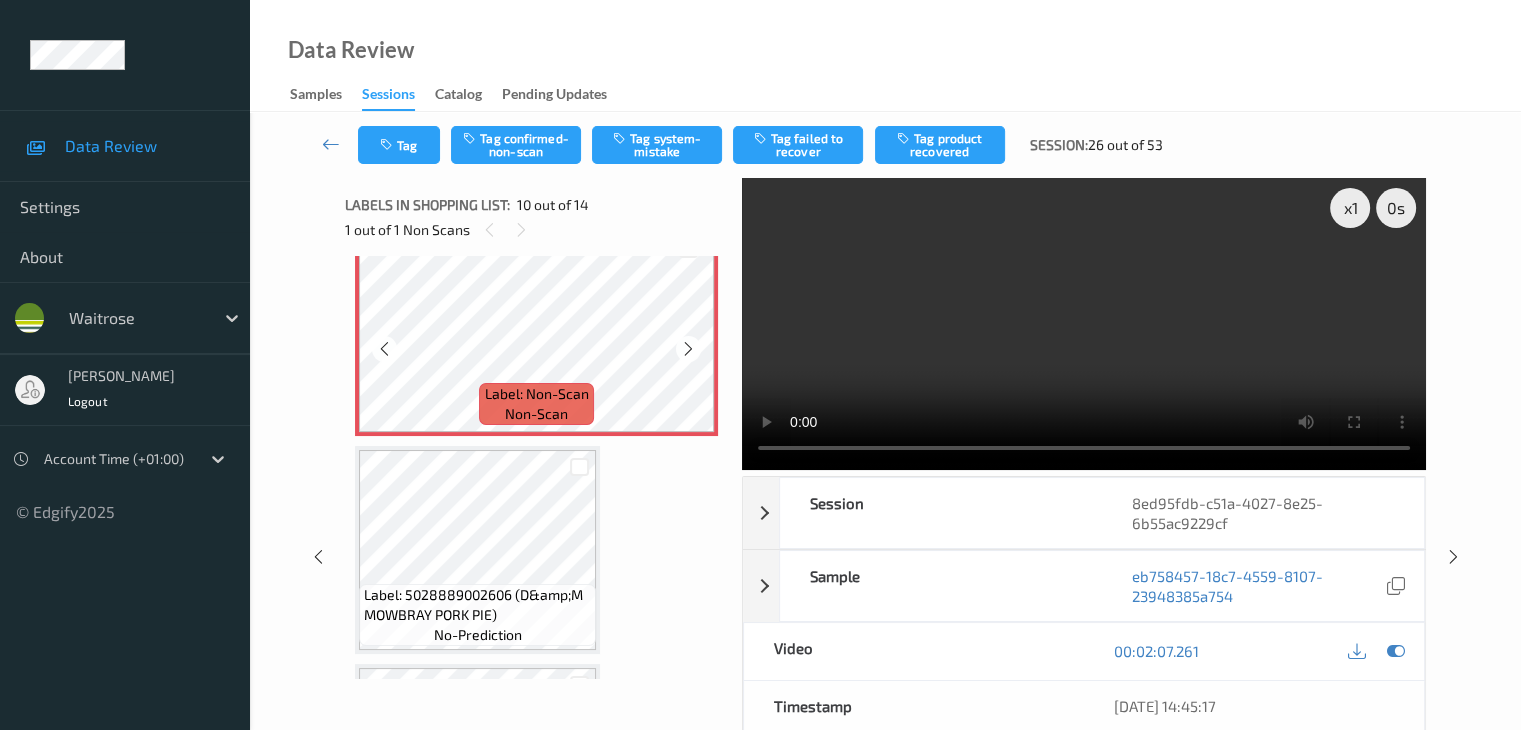 click at bounding box center (688, 349) 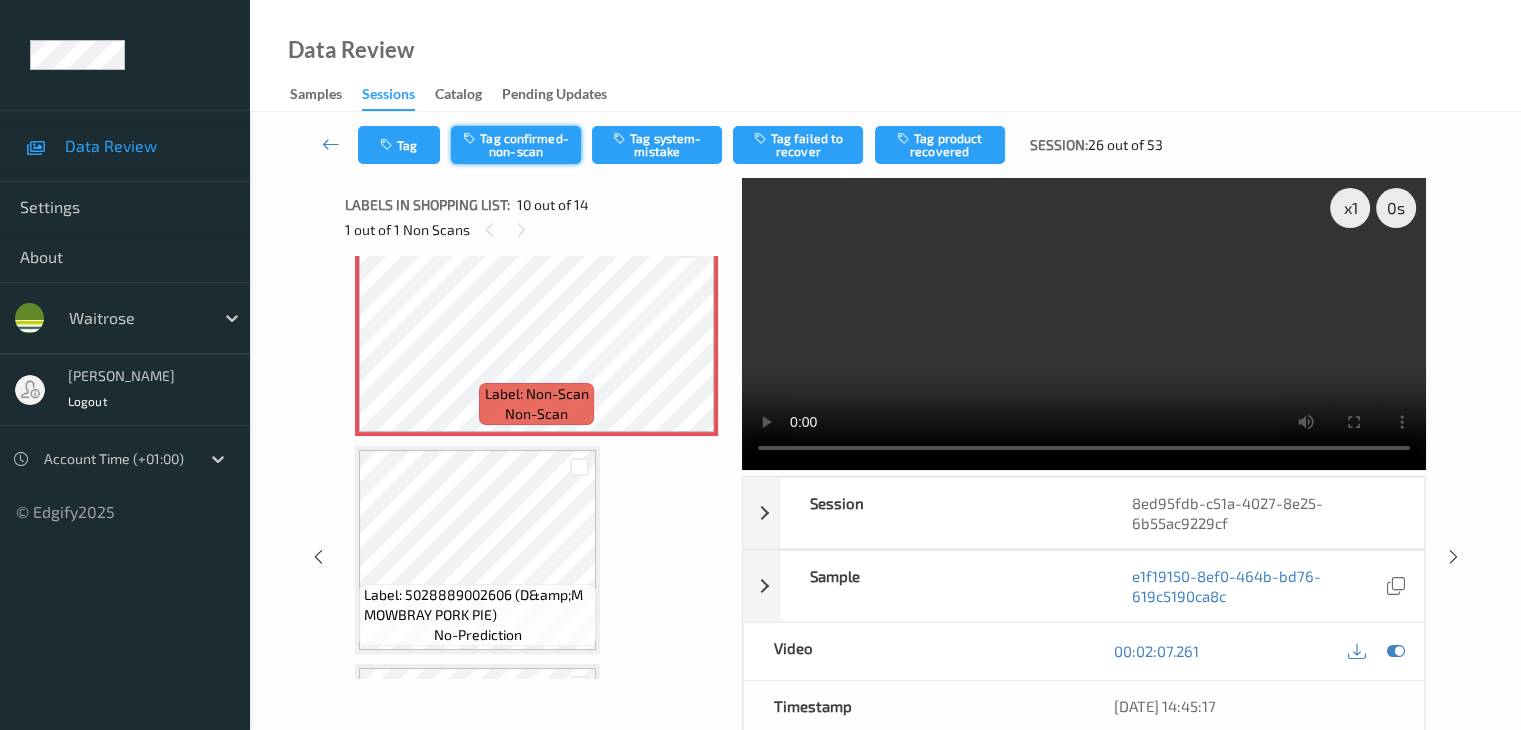 click on "Tag   confirmed-non-scan" at bounding box center (516, 145) 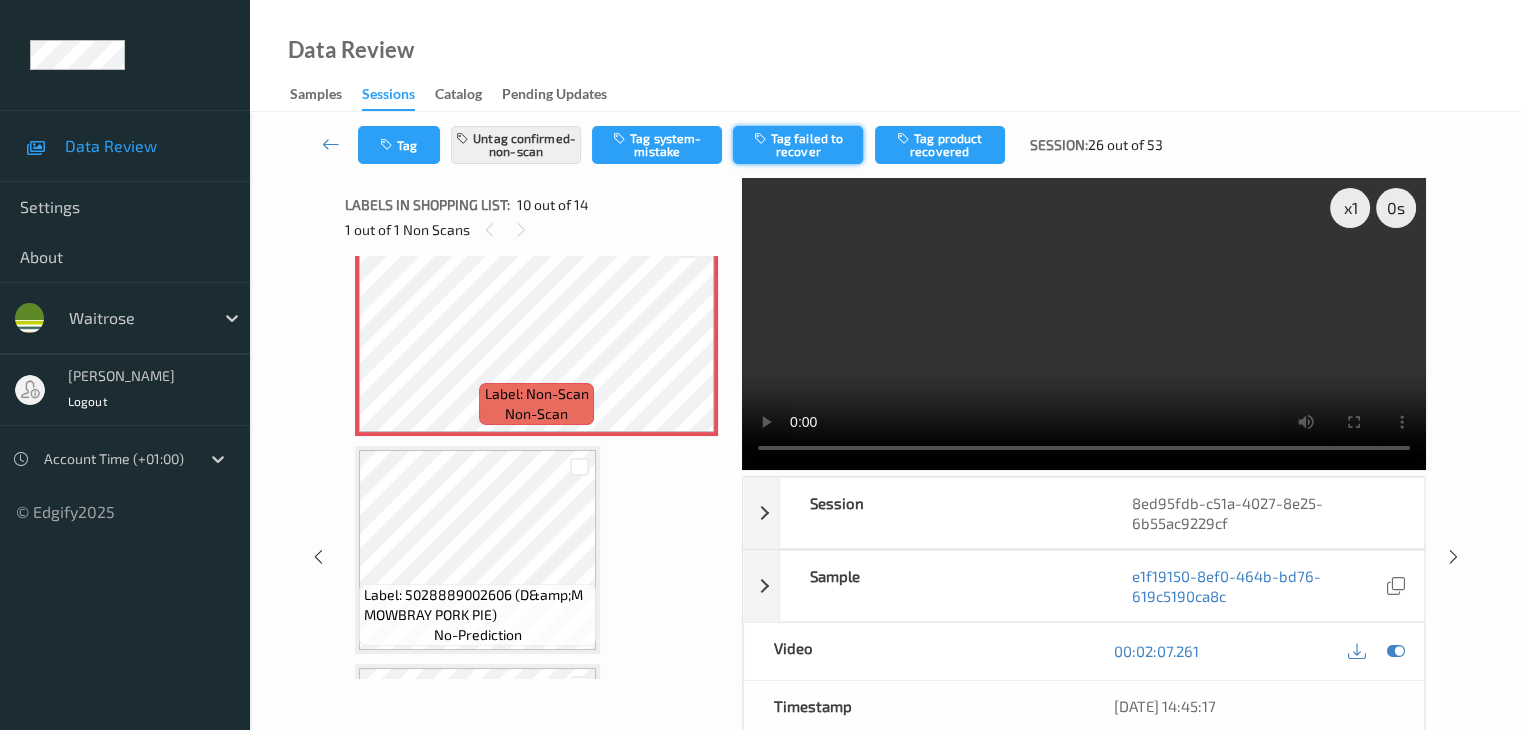 click on "Tag   failed to recover" at bounding box center [798, 145] 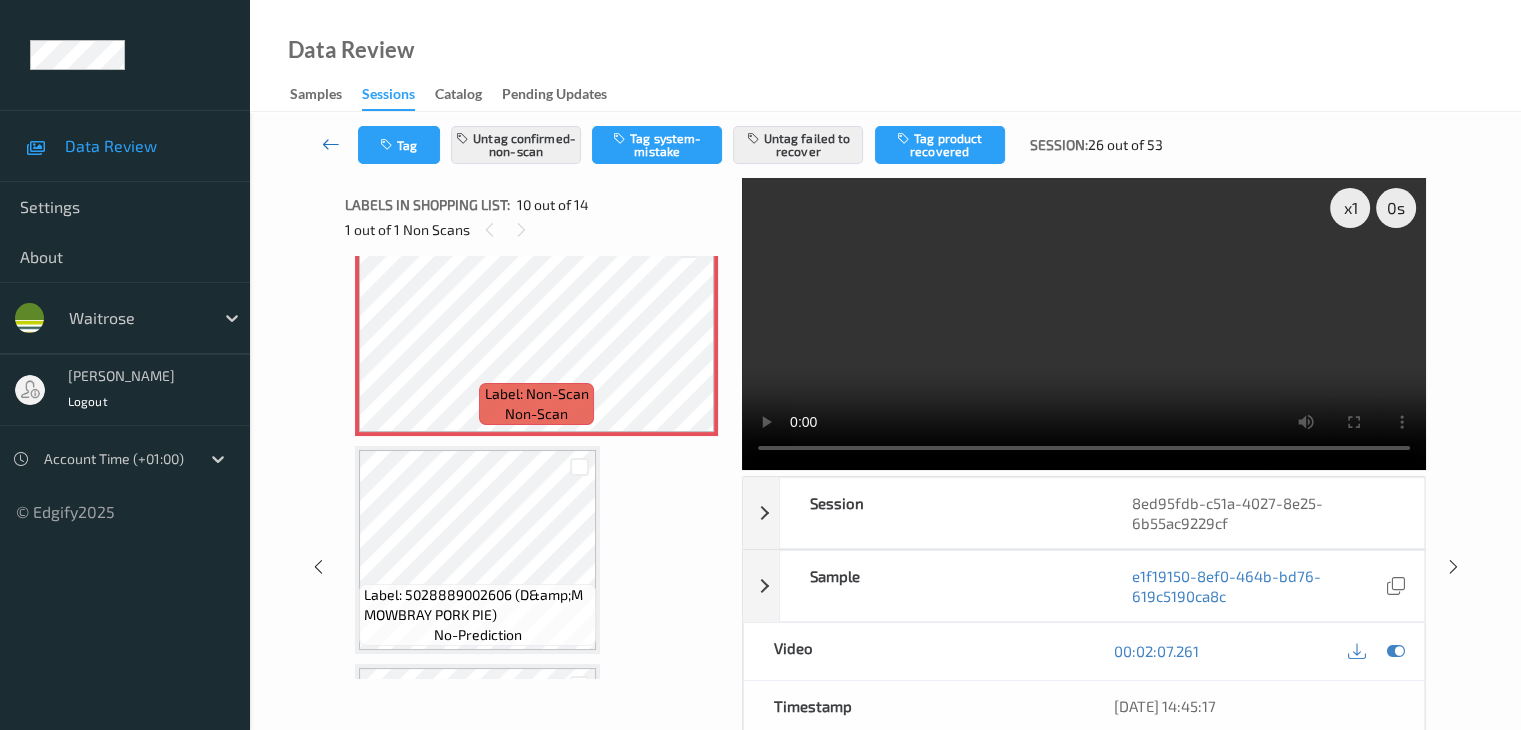 click at bounding box center [331, 144] 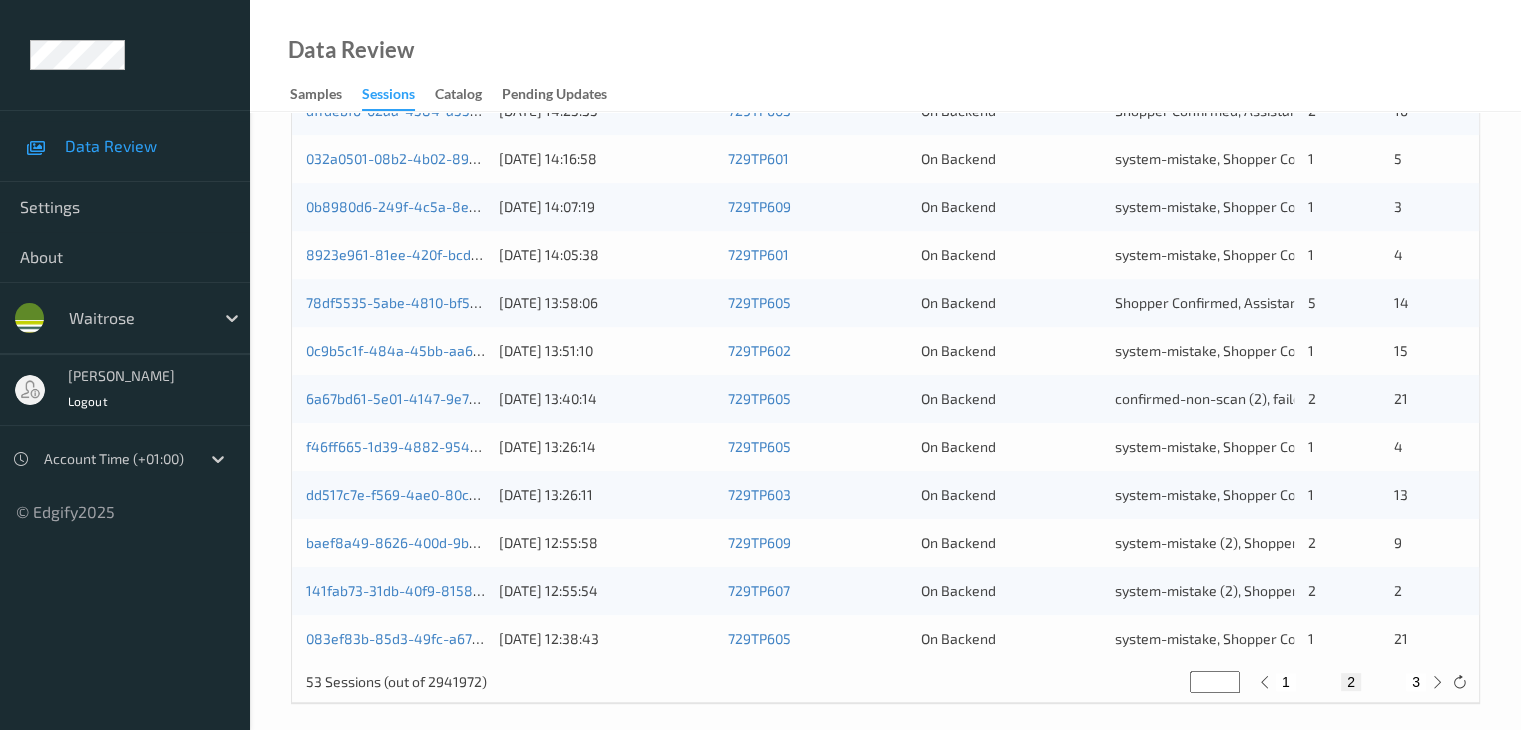 scroll, scrollTop: 932, scrollLeft: 0, axis: vertical 